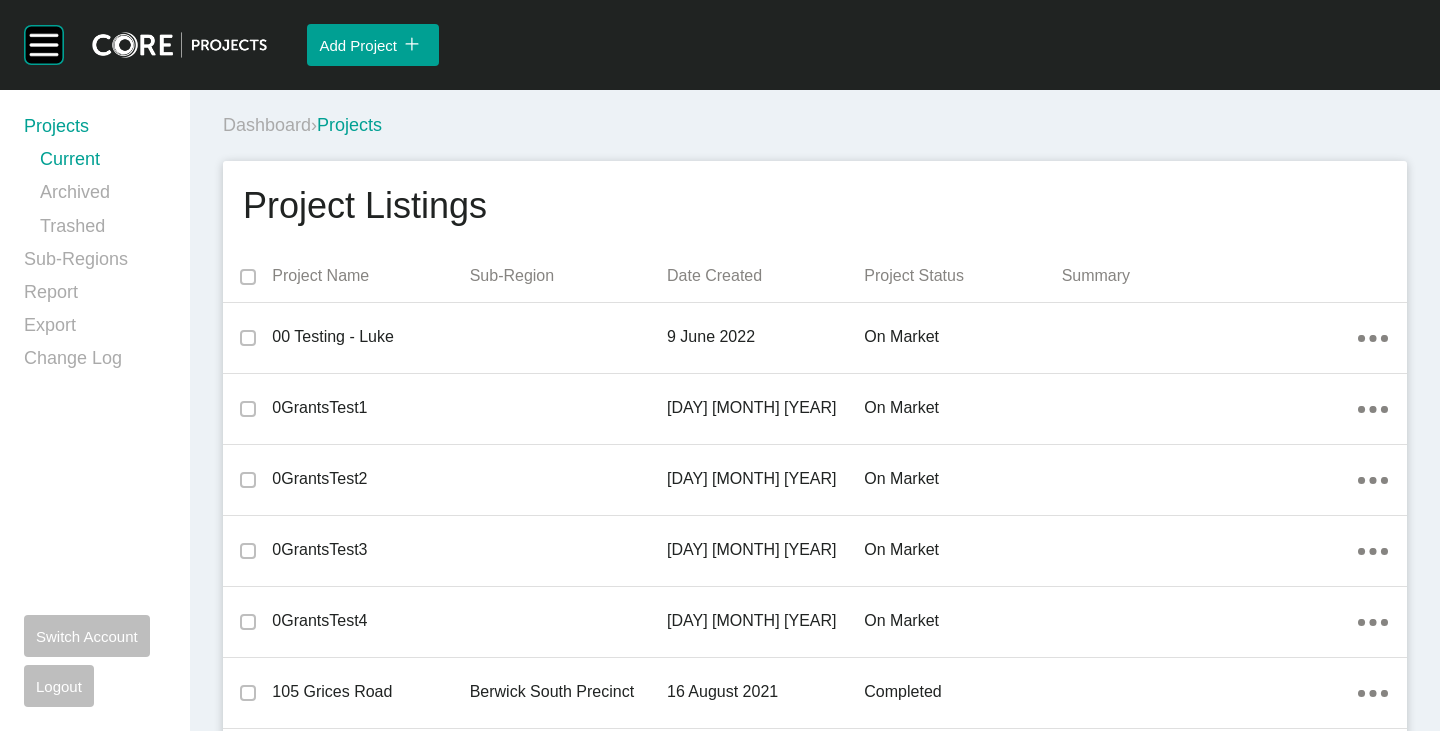scroll, scrollTop: 0, scrollLeft: 0, axis: both 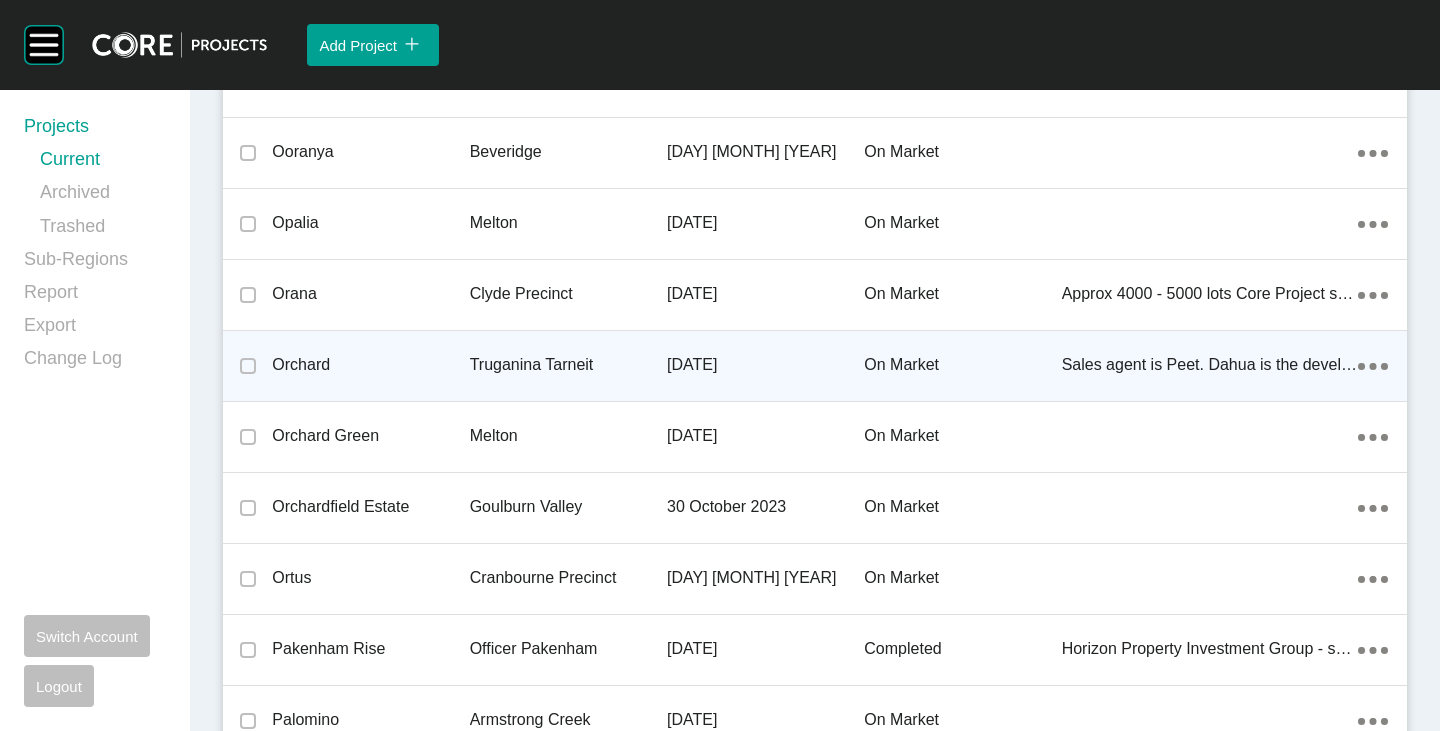 click on "Orchard" at bounding box center (370, 365) 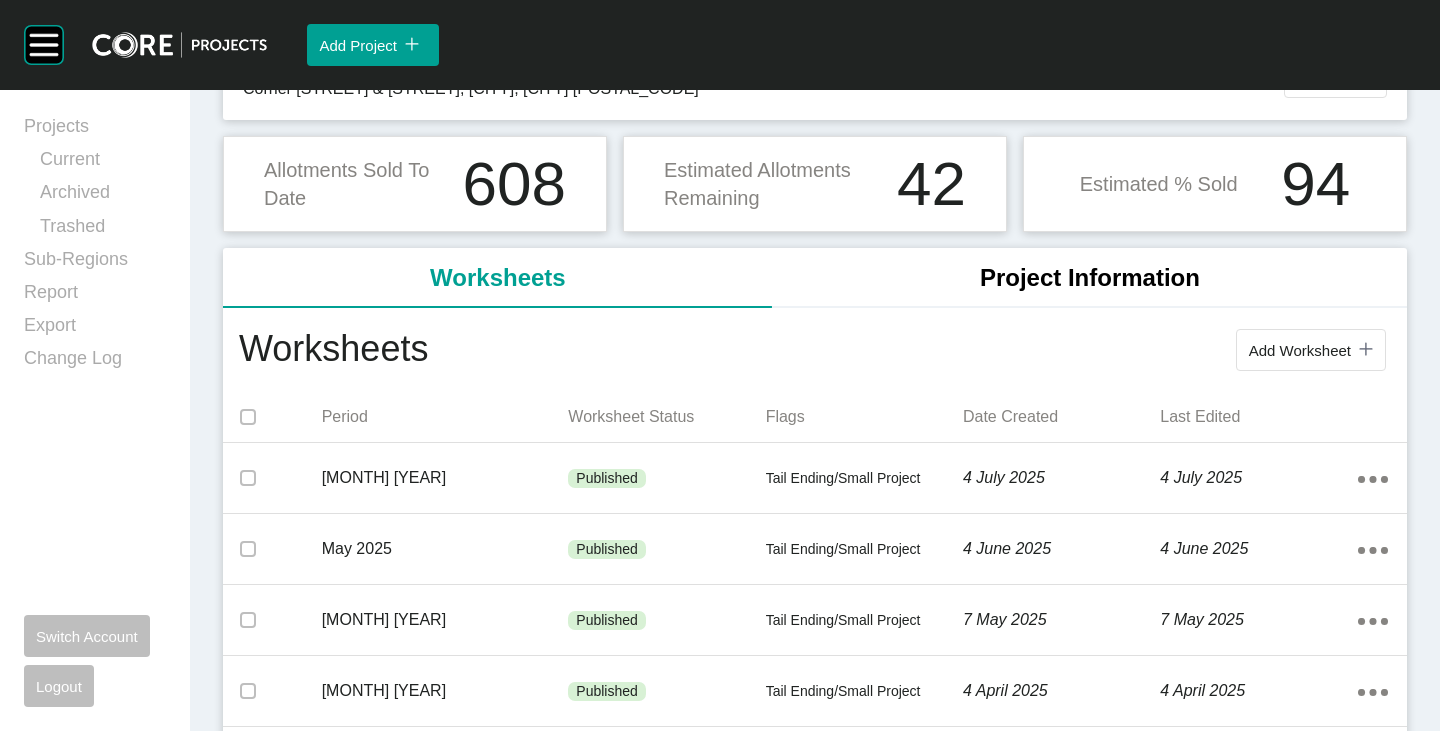 scroll, scrollTop: 200, scrollLeft: 0, axis: vertical 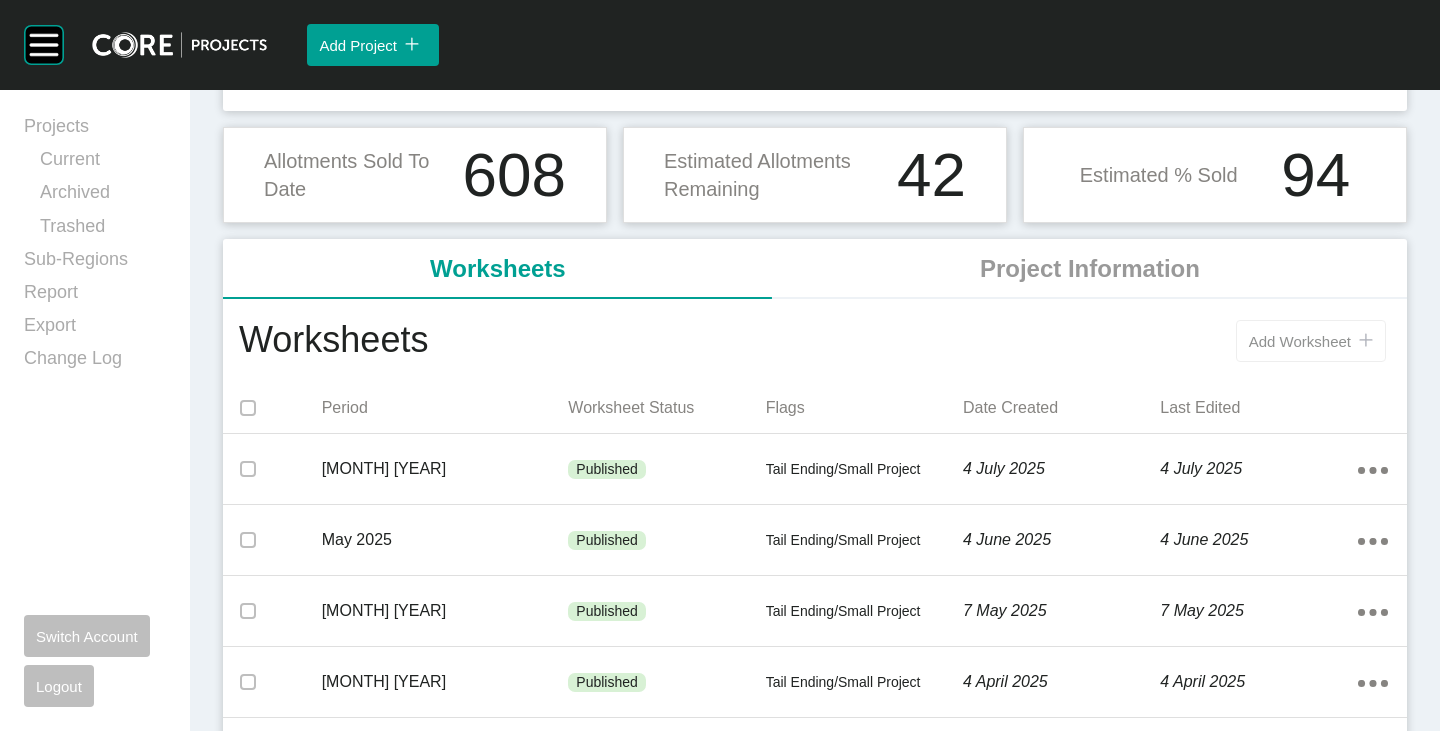 click on "Add Worksheet" at bounding box center (1300, 341) 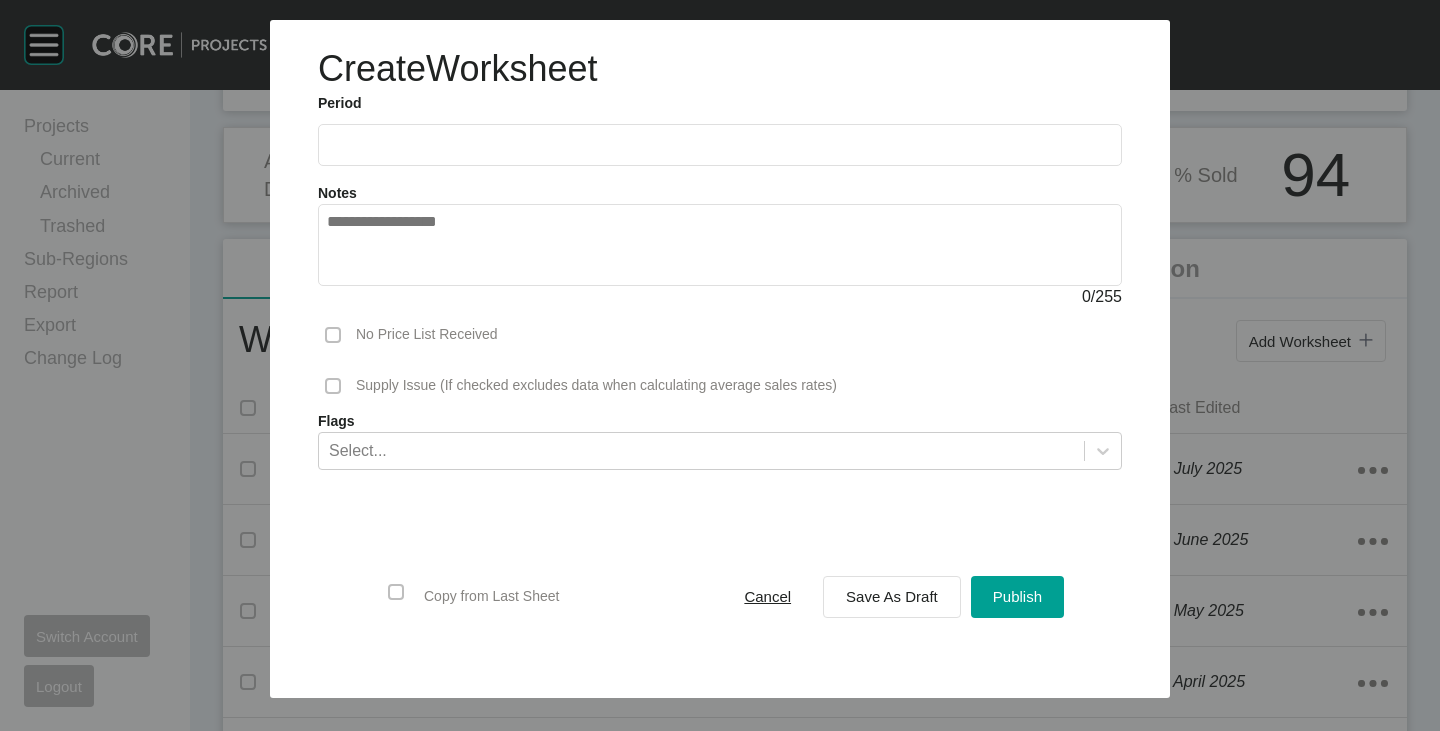 click at bounding box center [720, 144] 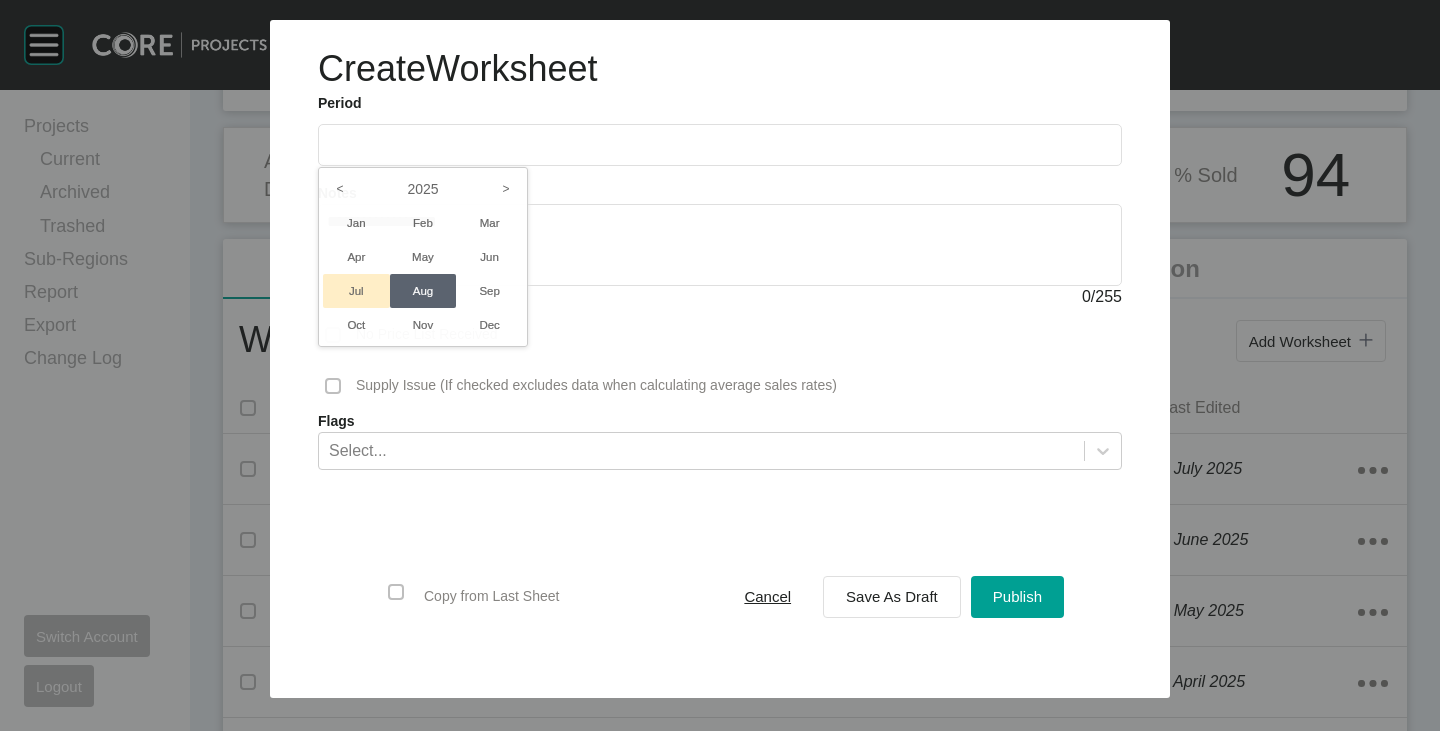 click on "Jul" at bounding box center (356, 291) 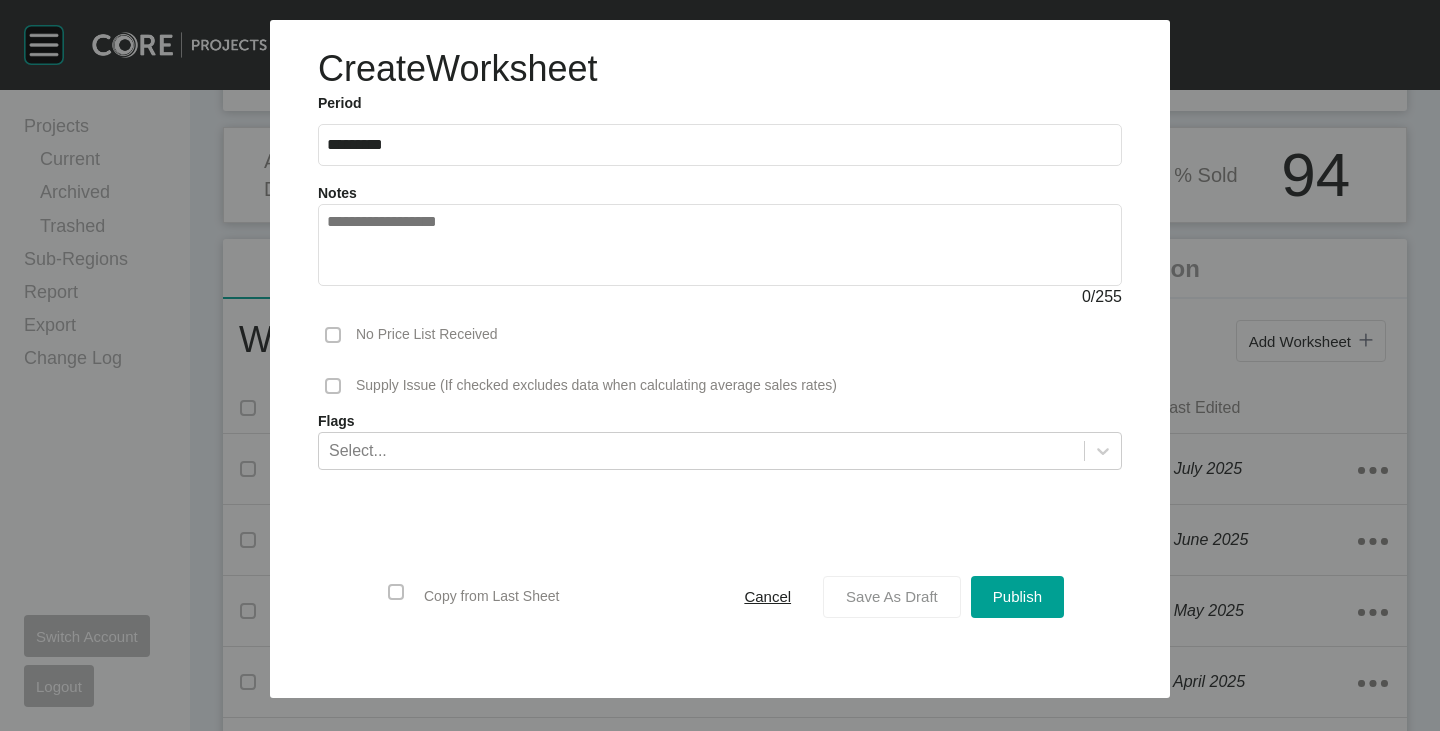 click on "Save As Draft" at bounding box center (892, 596) 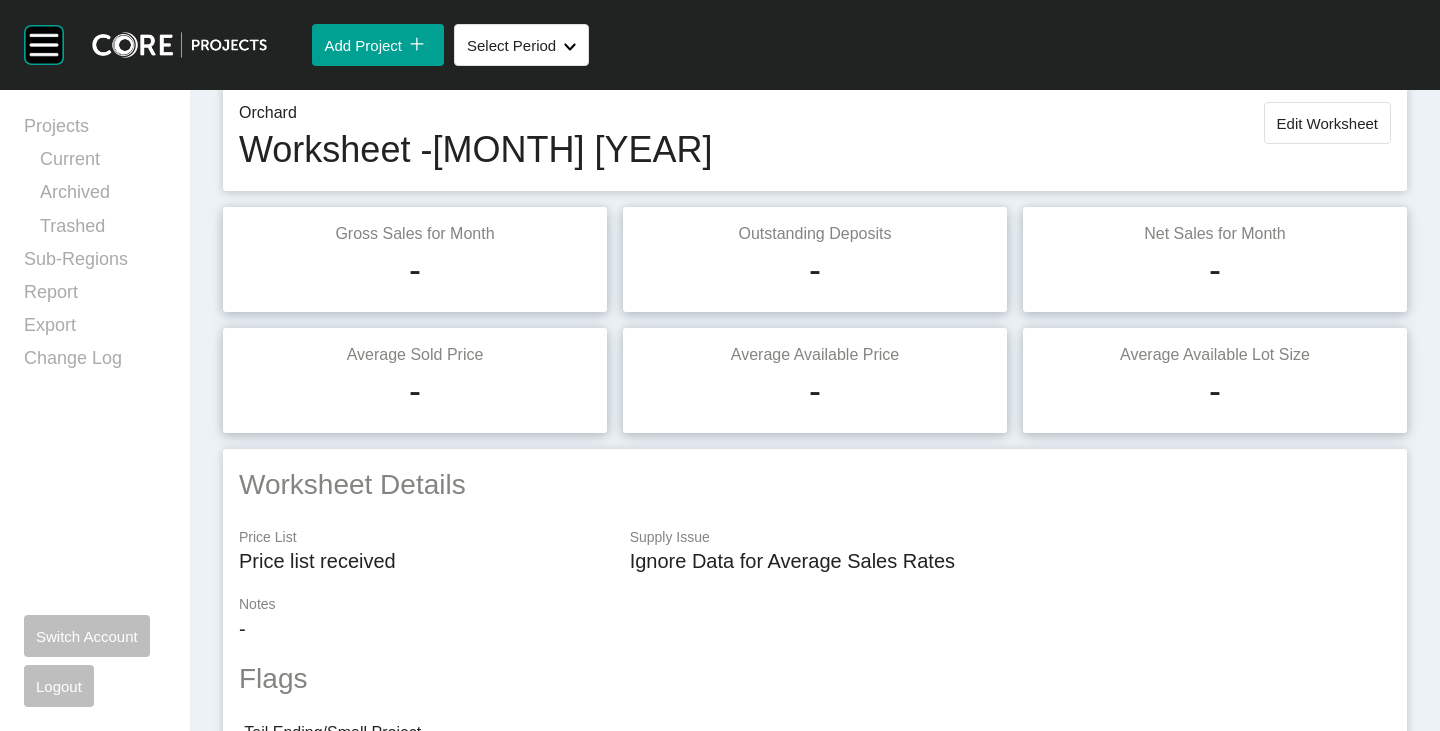 scroll, scrollTop: 0, scrollLeft: 0, axis: both 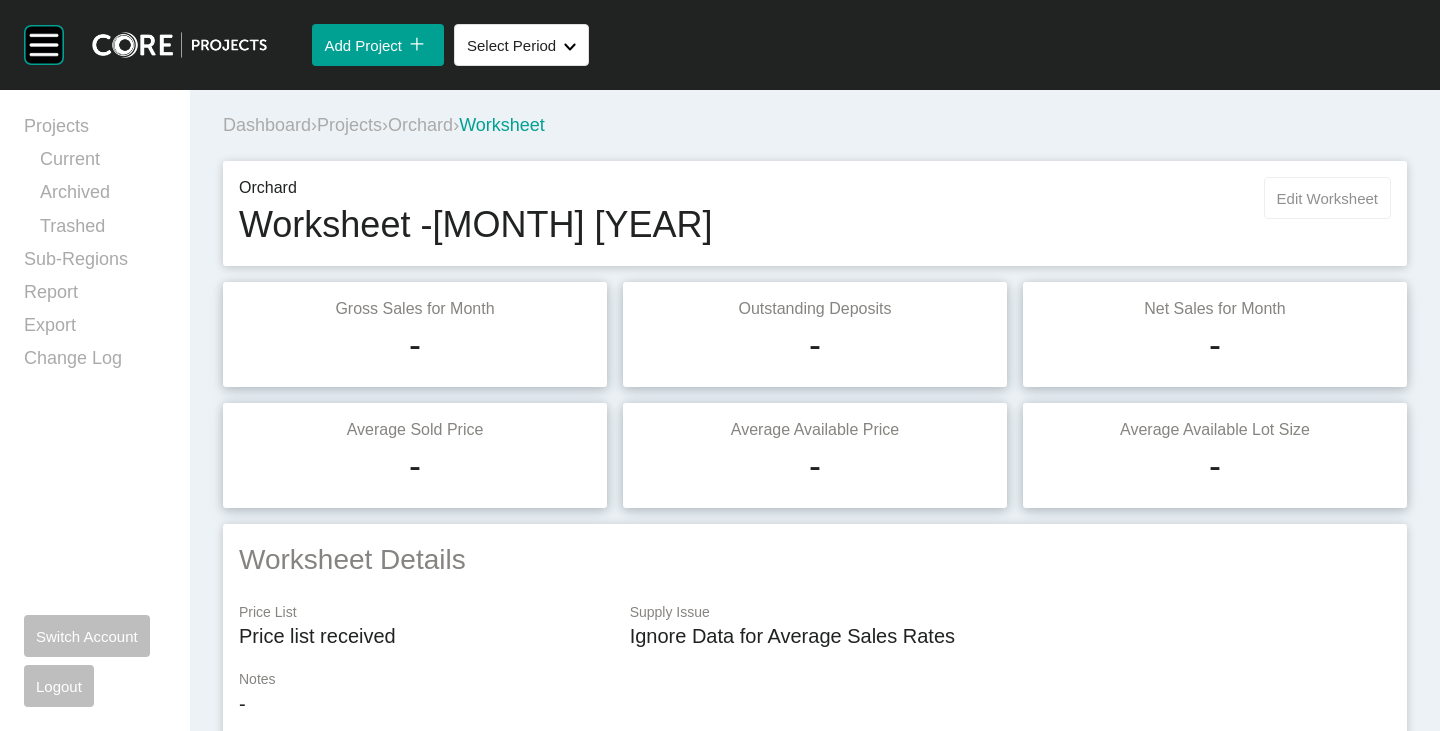 click on "Edit Worksheet" at bounding box center [1327, 198] 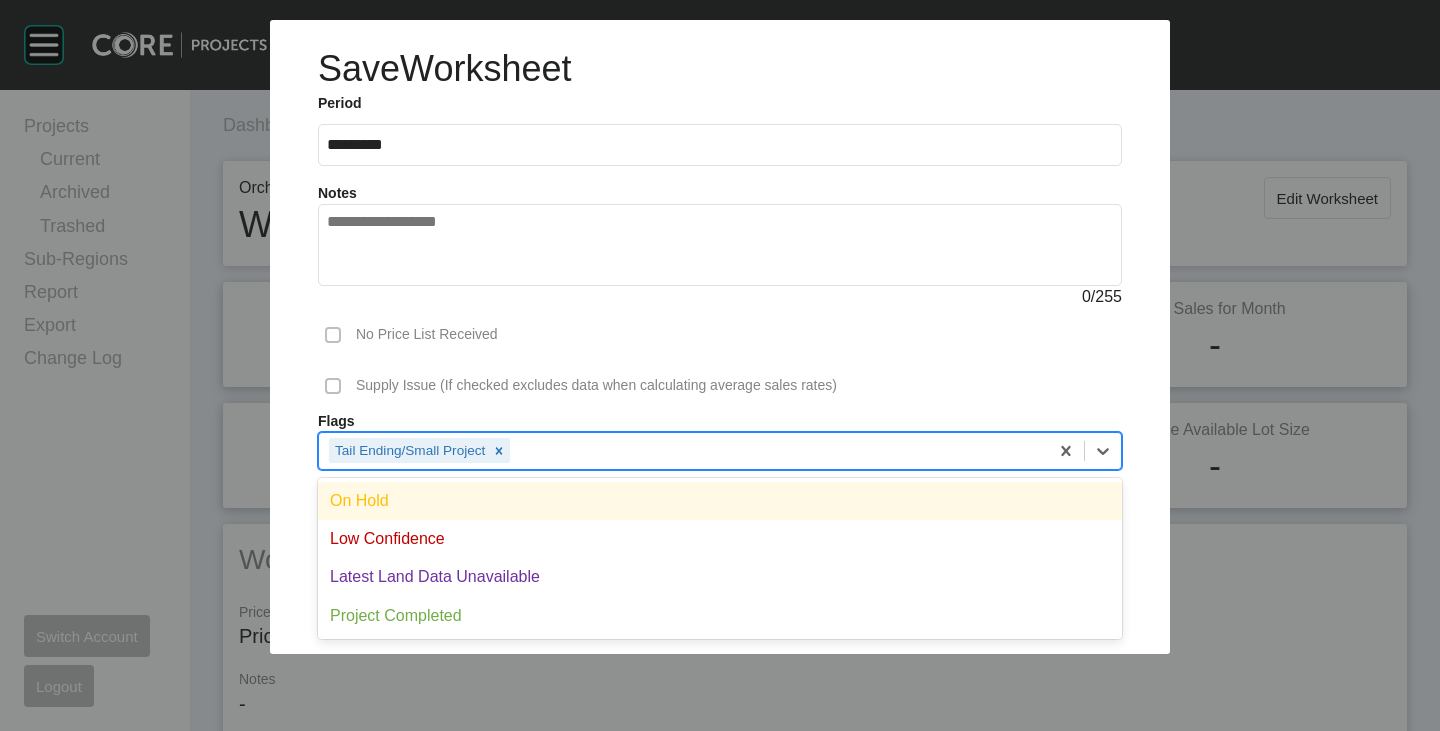click on "Tail Ending/Small Project" at bounding box center (683, 450) 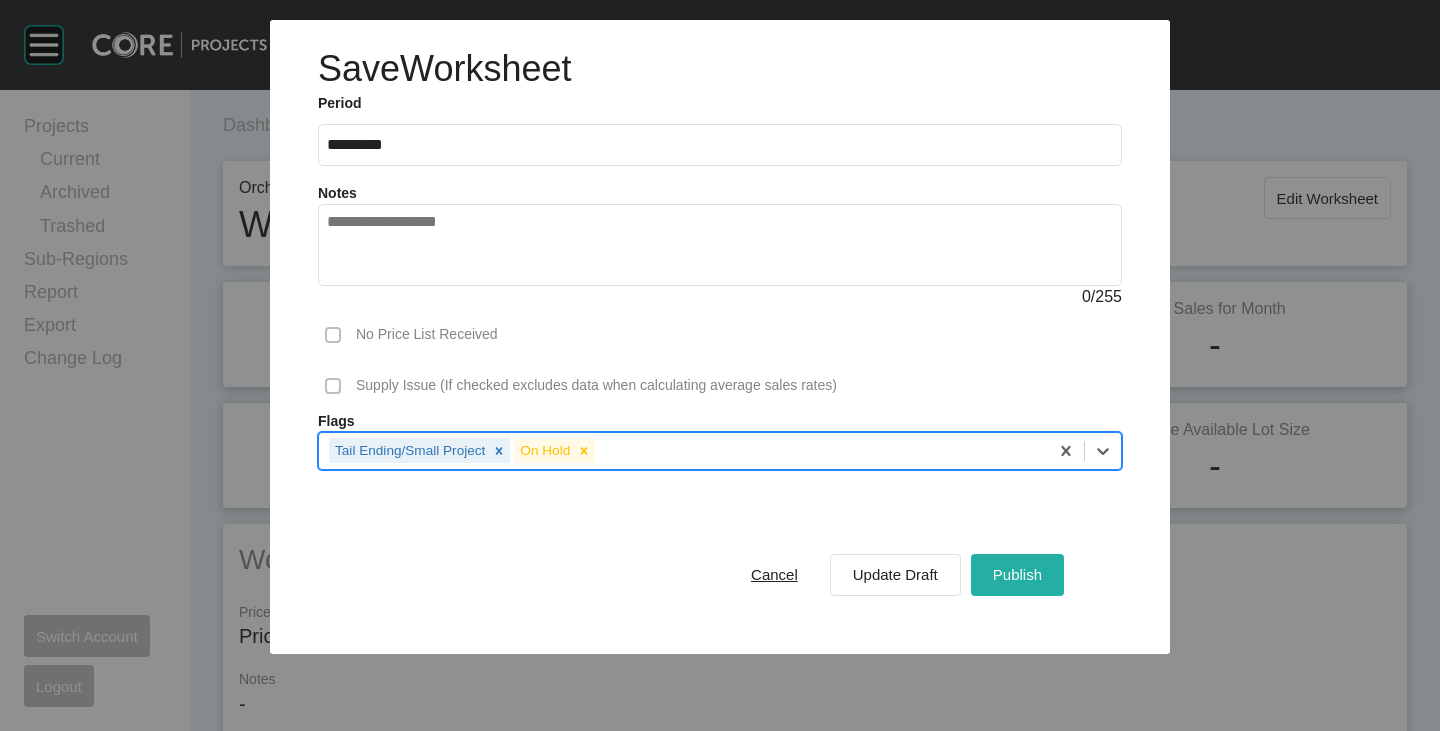 click on "Publish" at bounding box center [1017, 574] 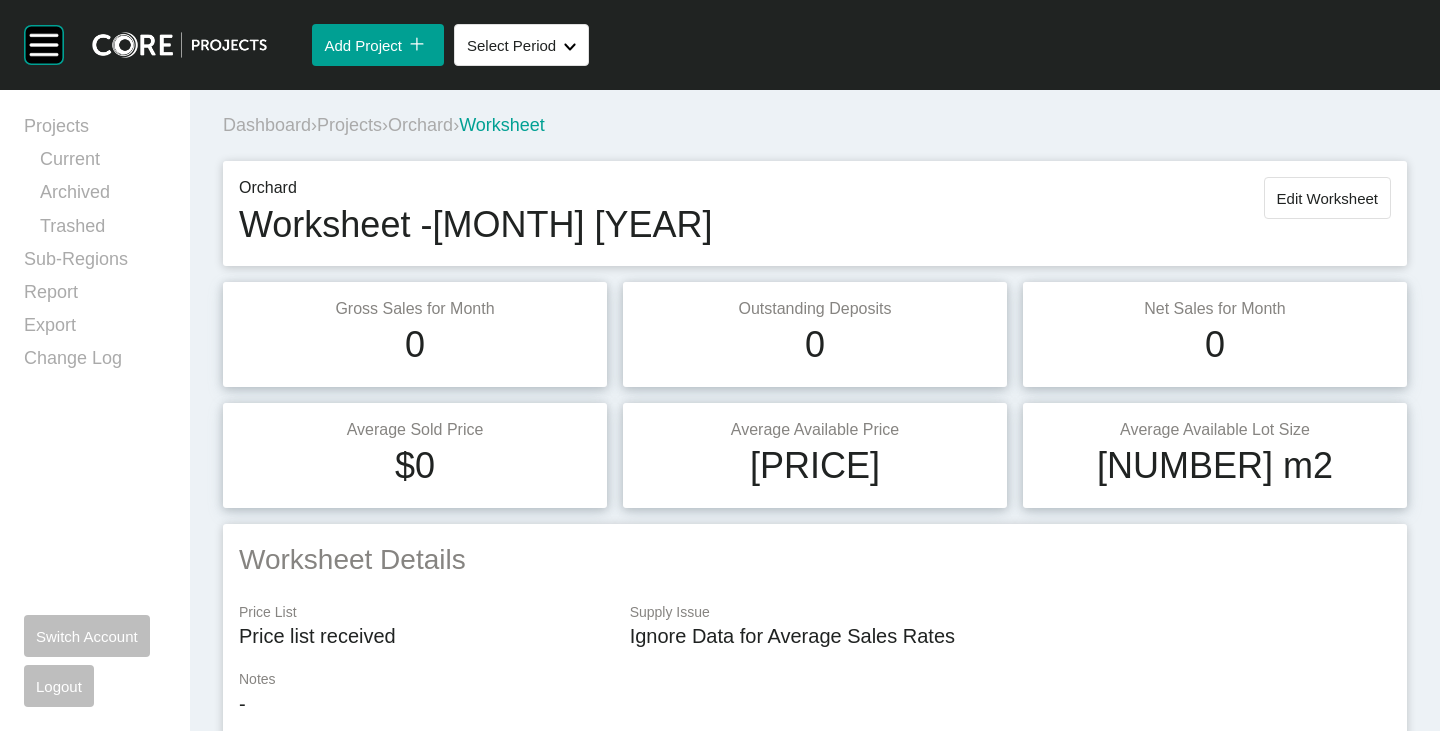 click on "Orchard" at bounding box center (420, 125) 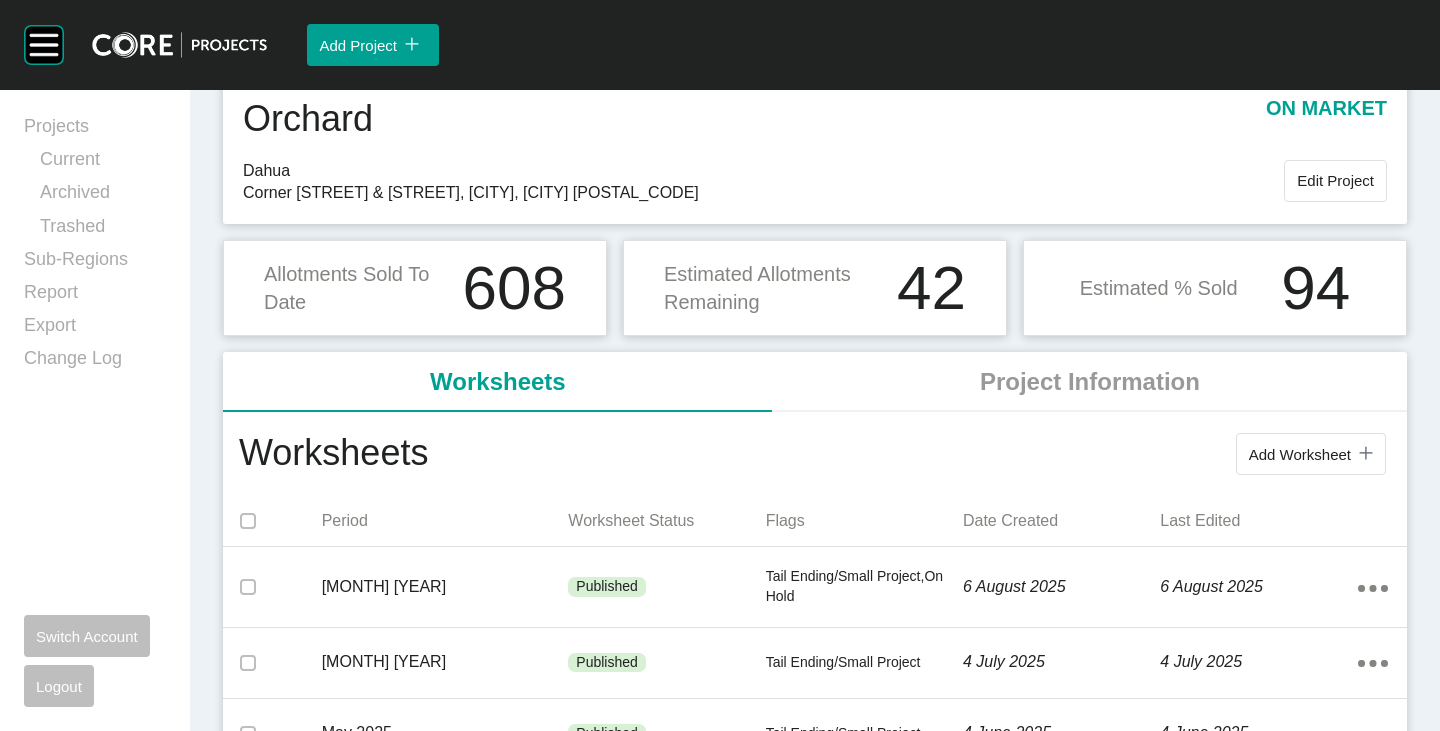 scroll, scrollTop: 200, scrollLeft: 0, axis: vertical 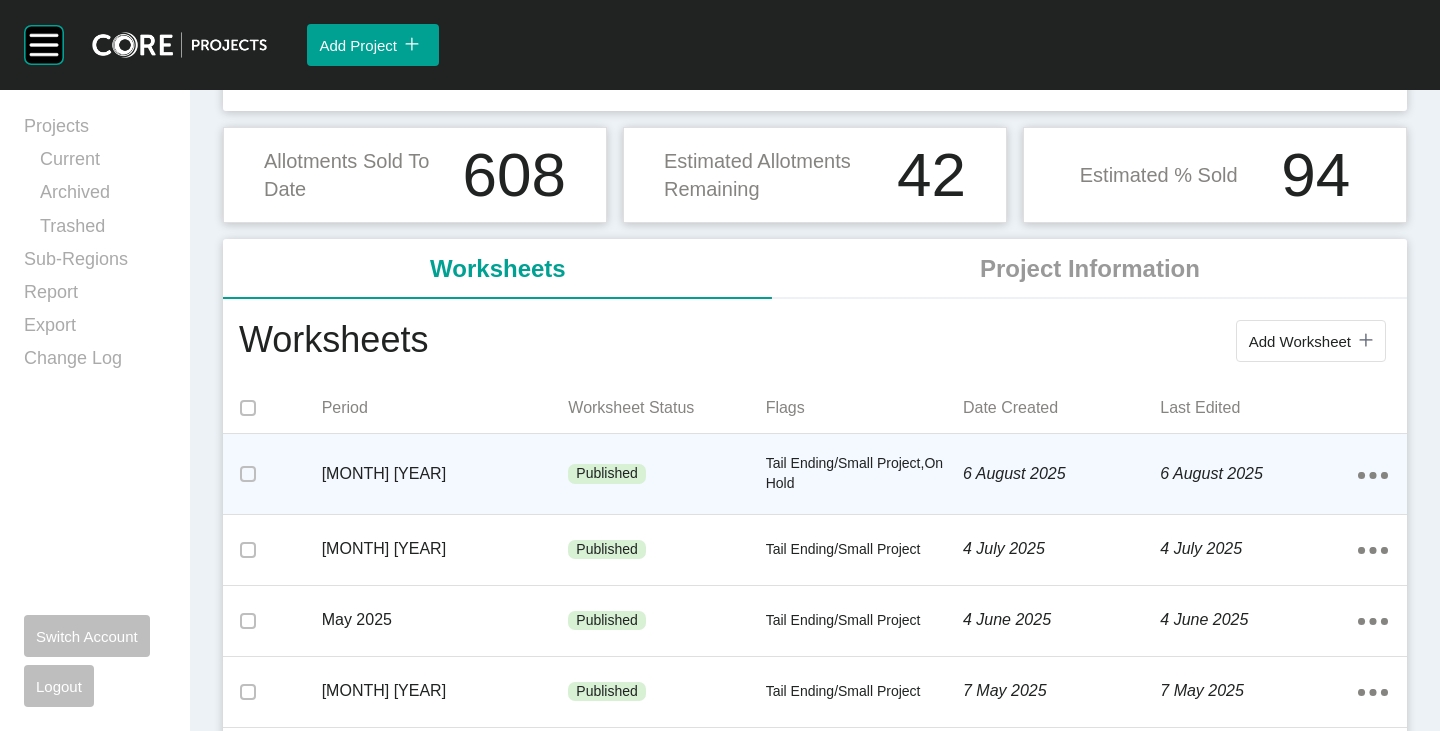 click on "Action Menu Dots Copy 6 Created with Sketch." 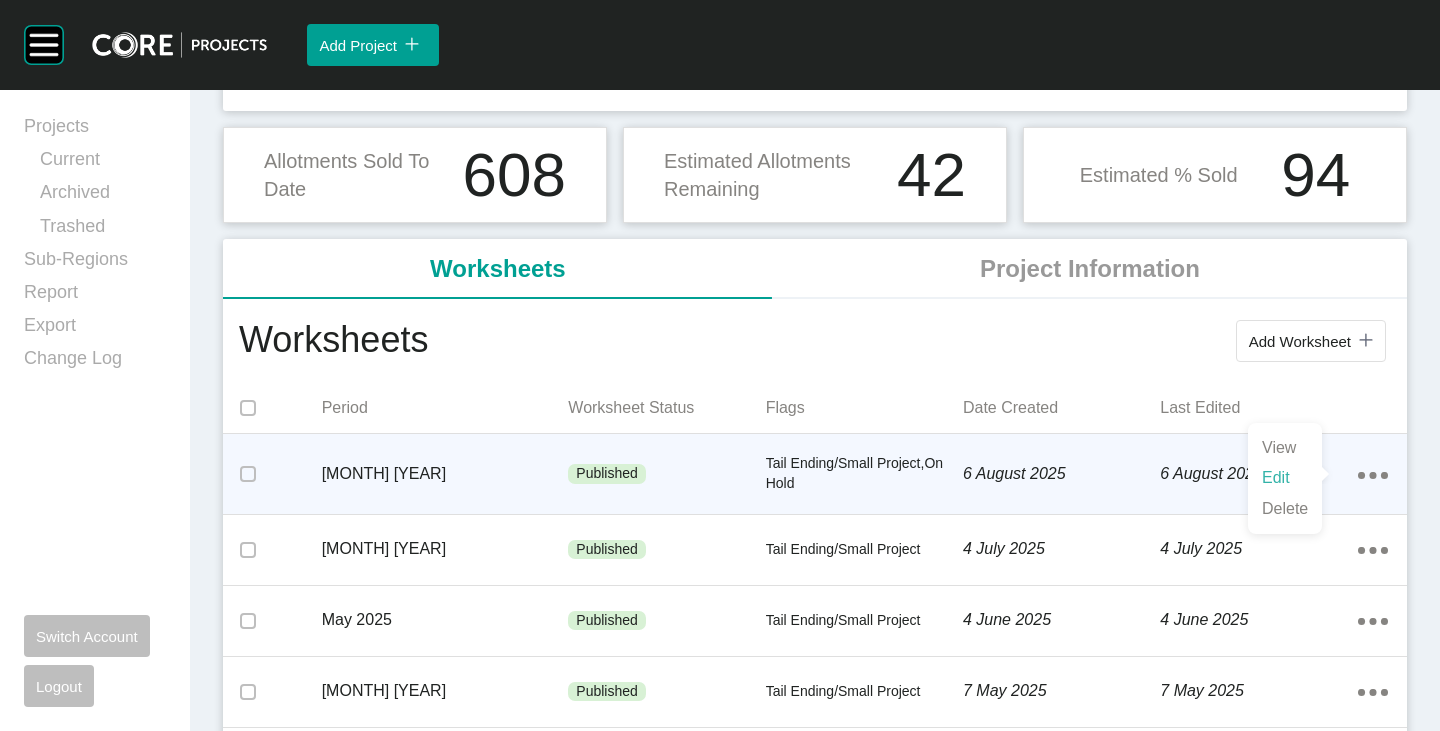 click on "Edit" at bounding box center [1285, 478] 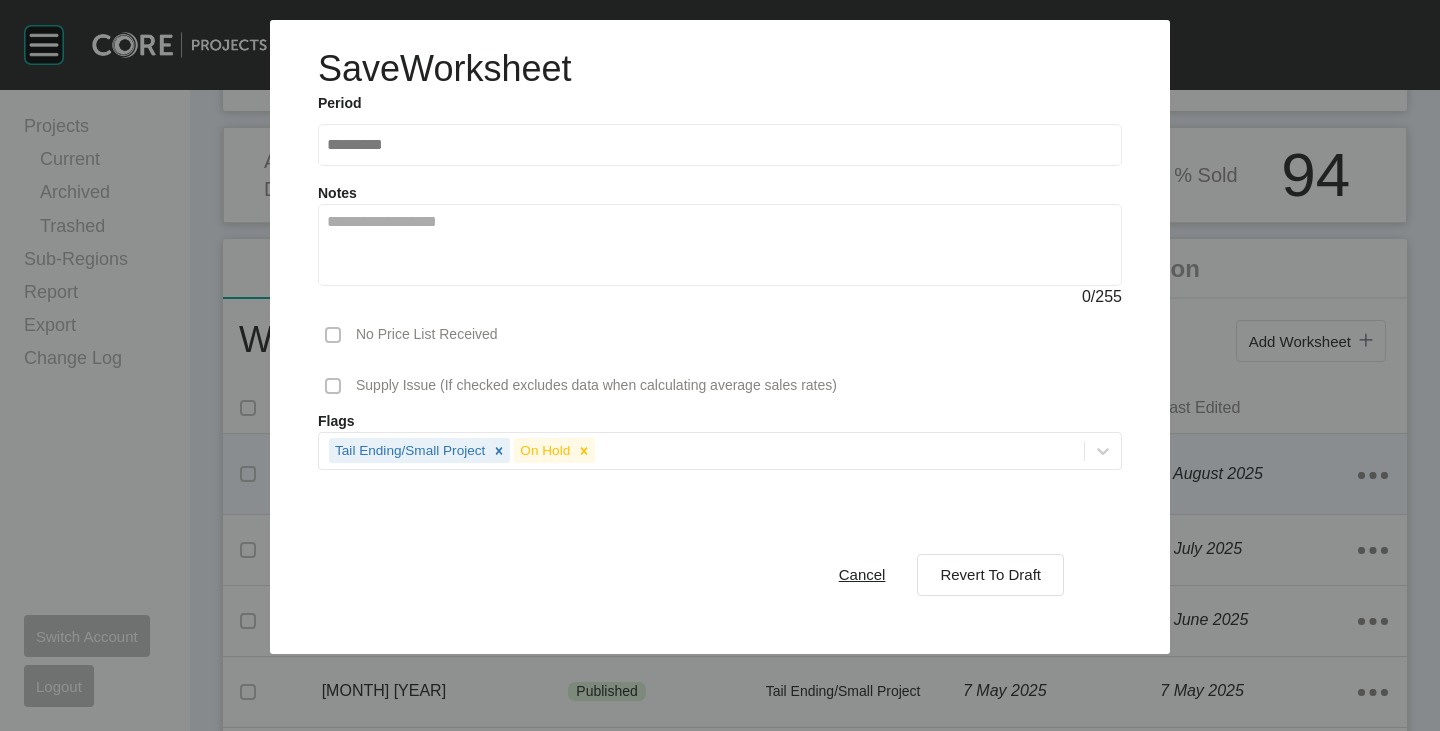 click on "Flags Tail Ending/Small Project On Hold" at bounding box center (720, 441) 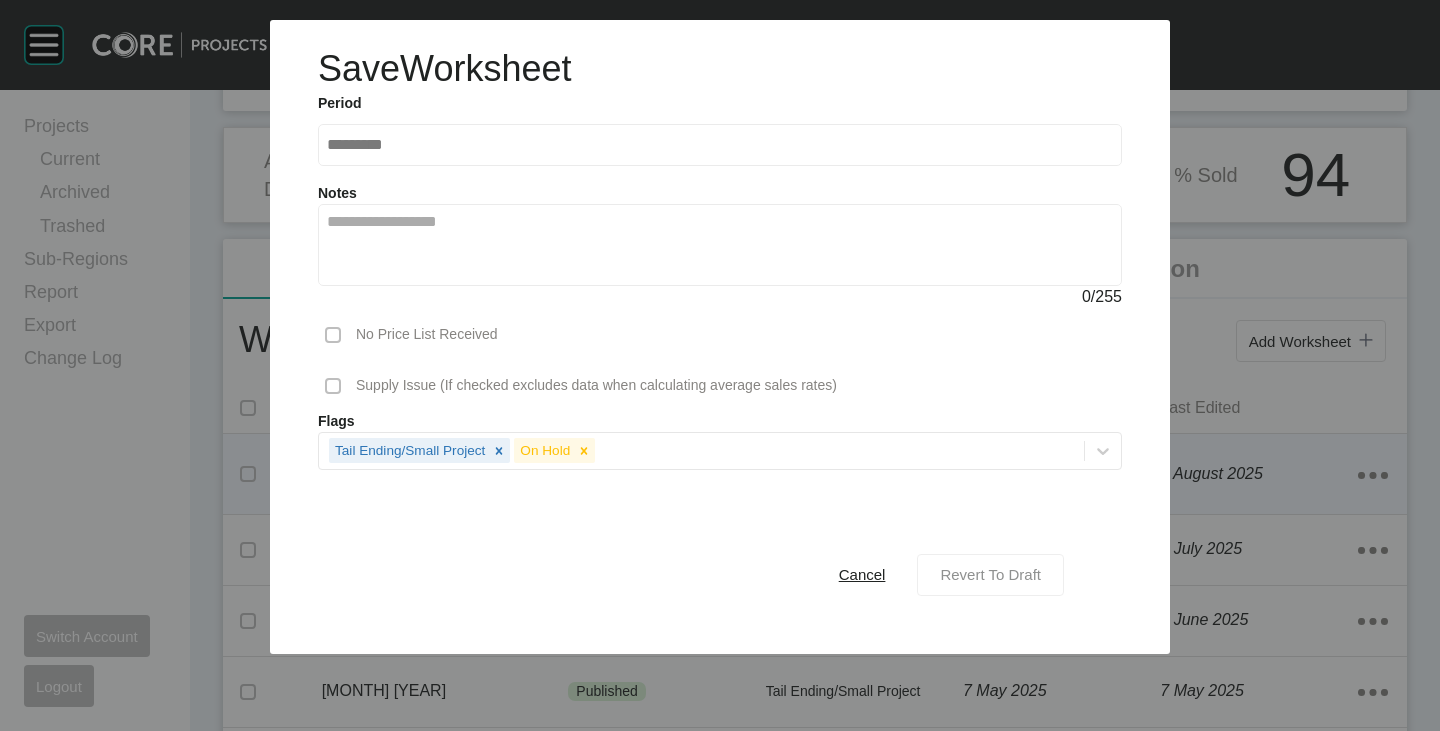 click on "Revert To Draft" at bounding box center [990, 574] 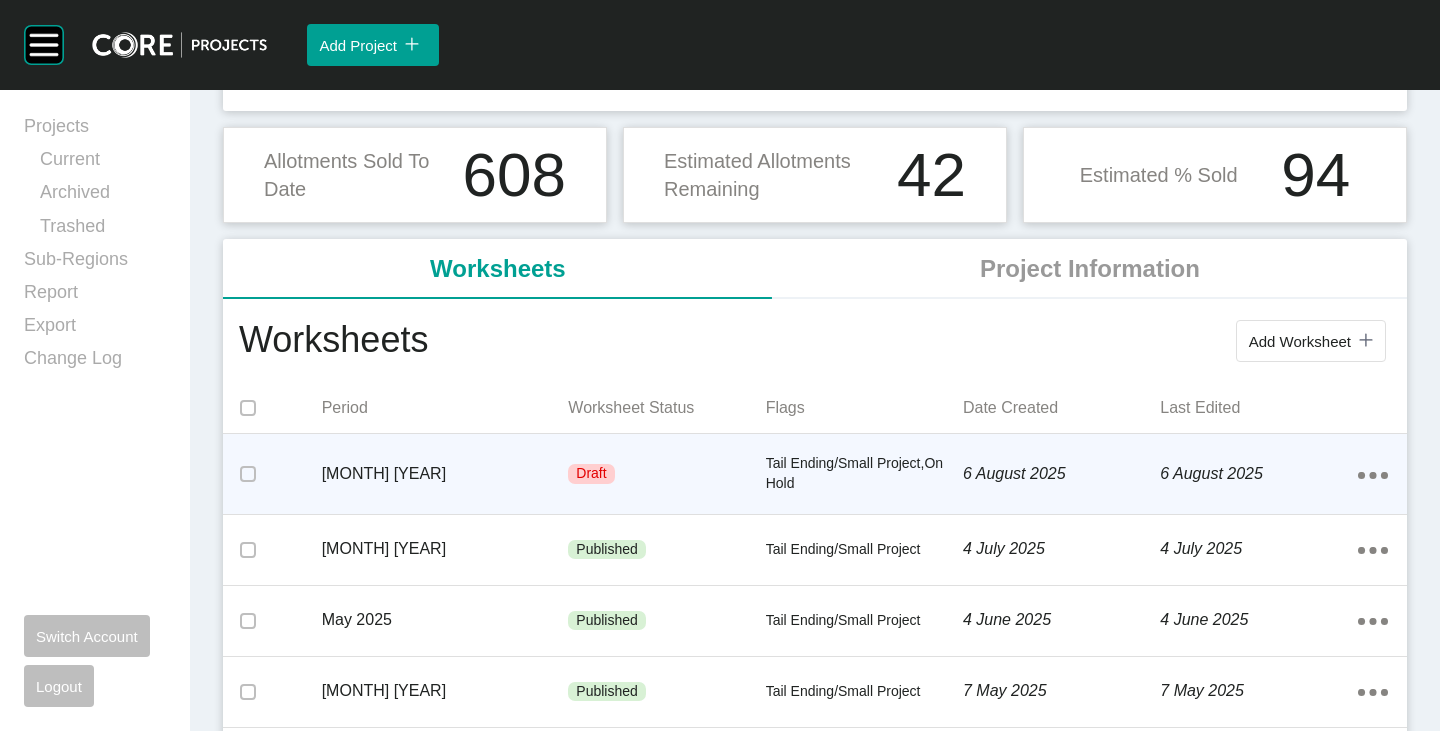 click on "Action Menu Dots Copy 6 Created with Sketch." 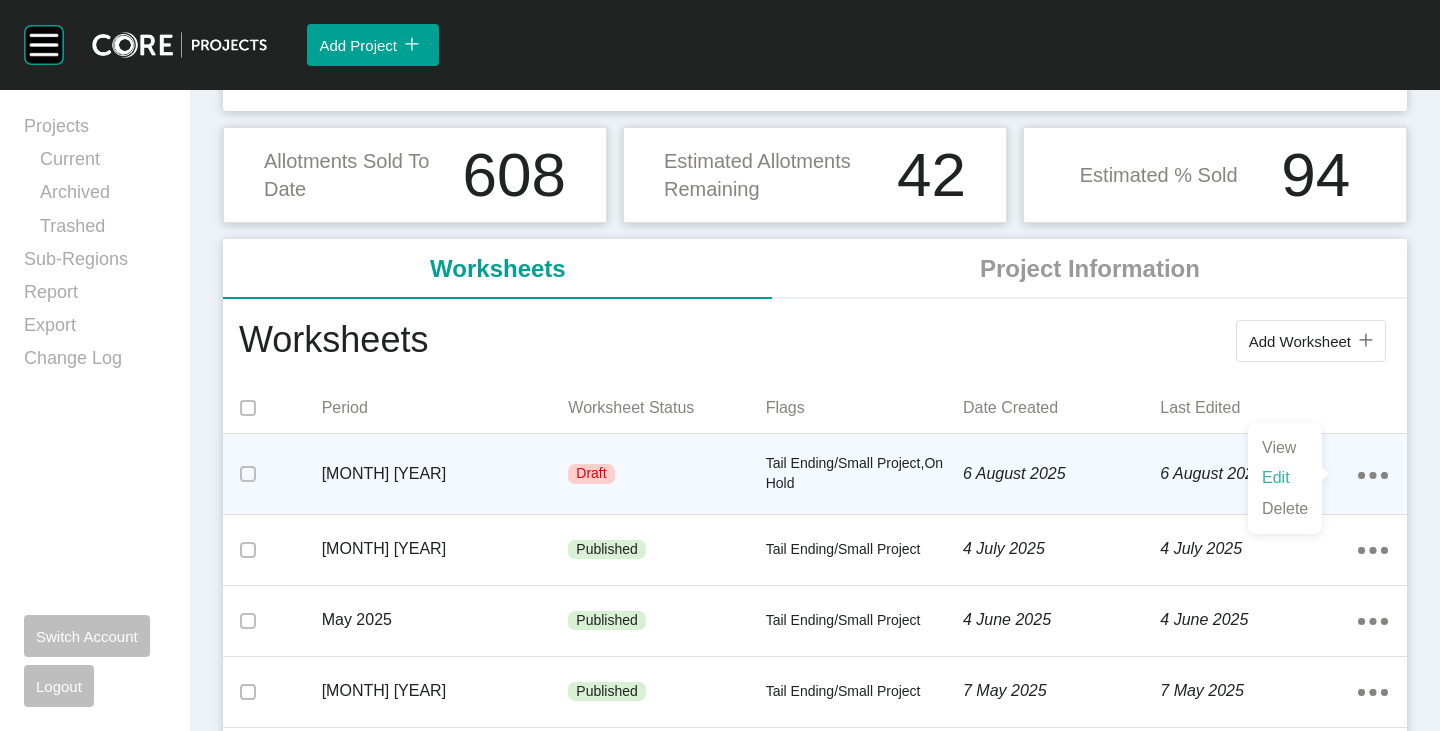 click on "Edit" at bounding box center (1285, 478) 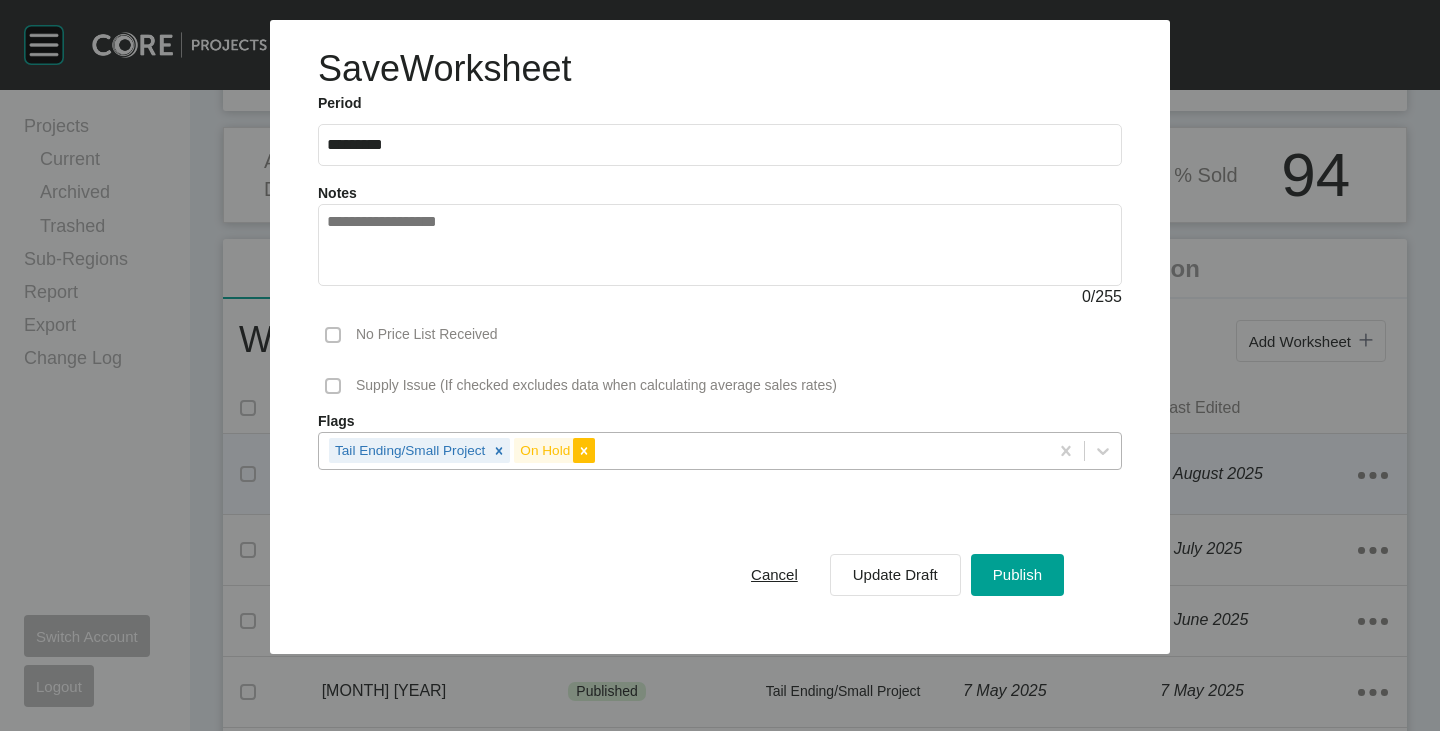 click 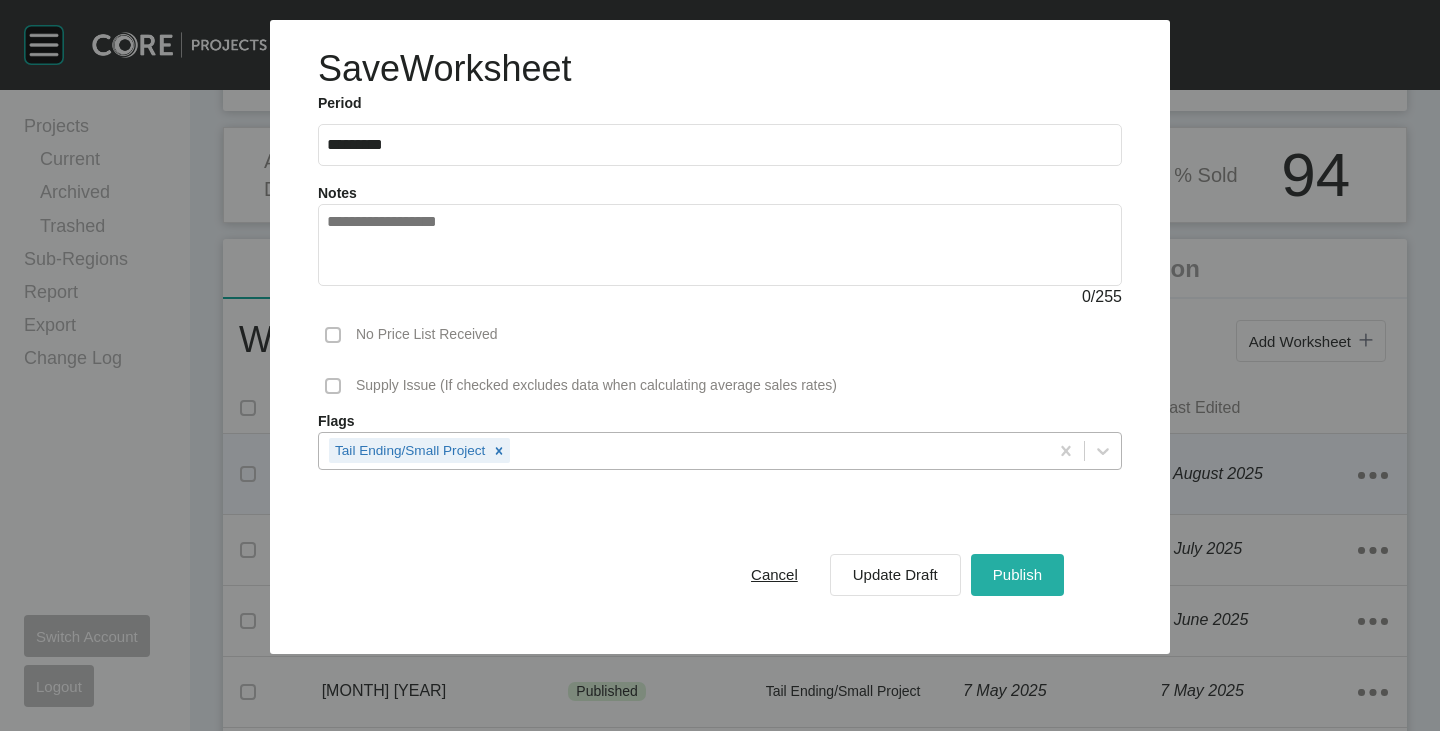 drag, startPoint x: 1027, startPoint y: 573, endPoint x: 1026, endPoint y: 557, distance: 16.03122 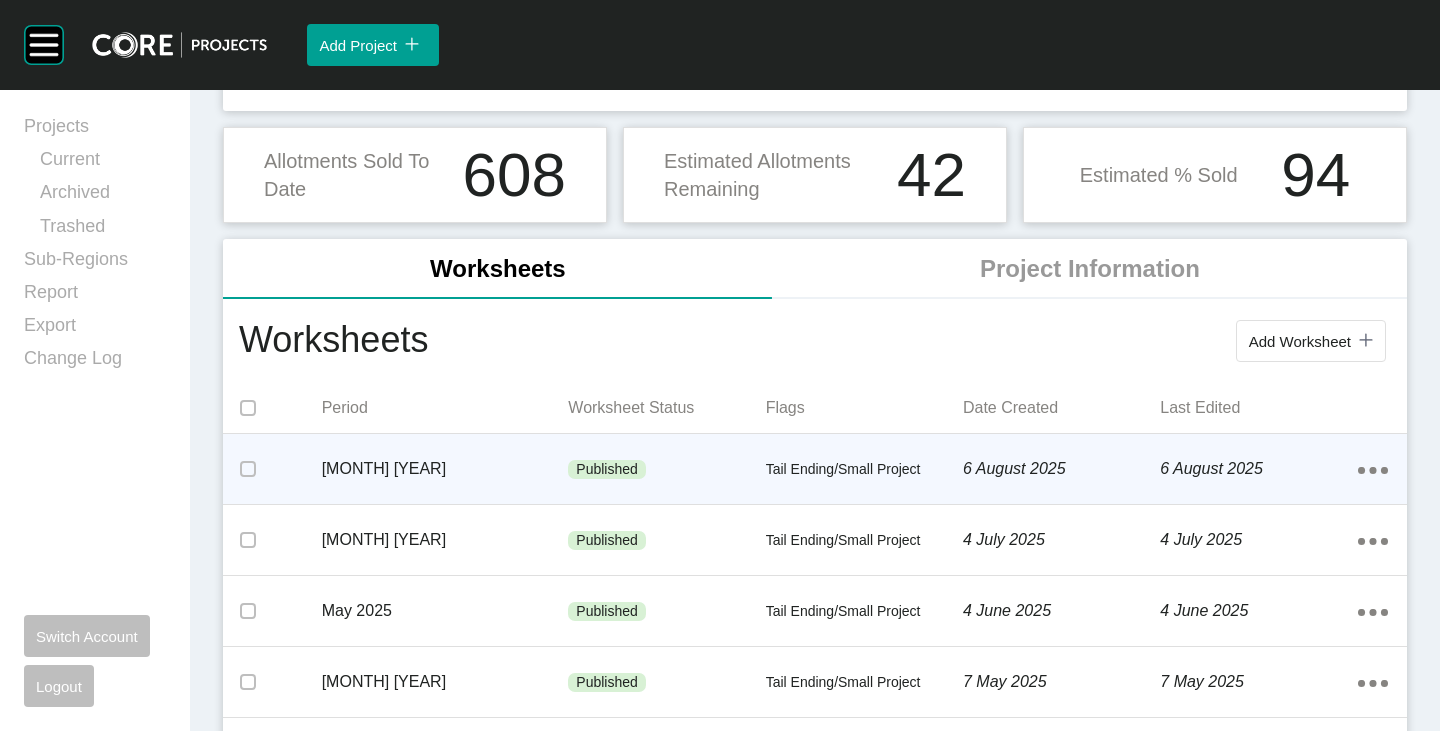 scroll, scrollTop: 0, scrollLeft: 0, axis: both 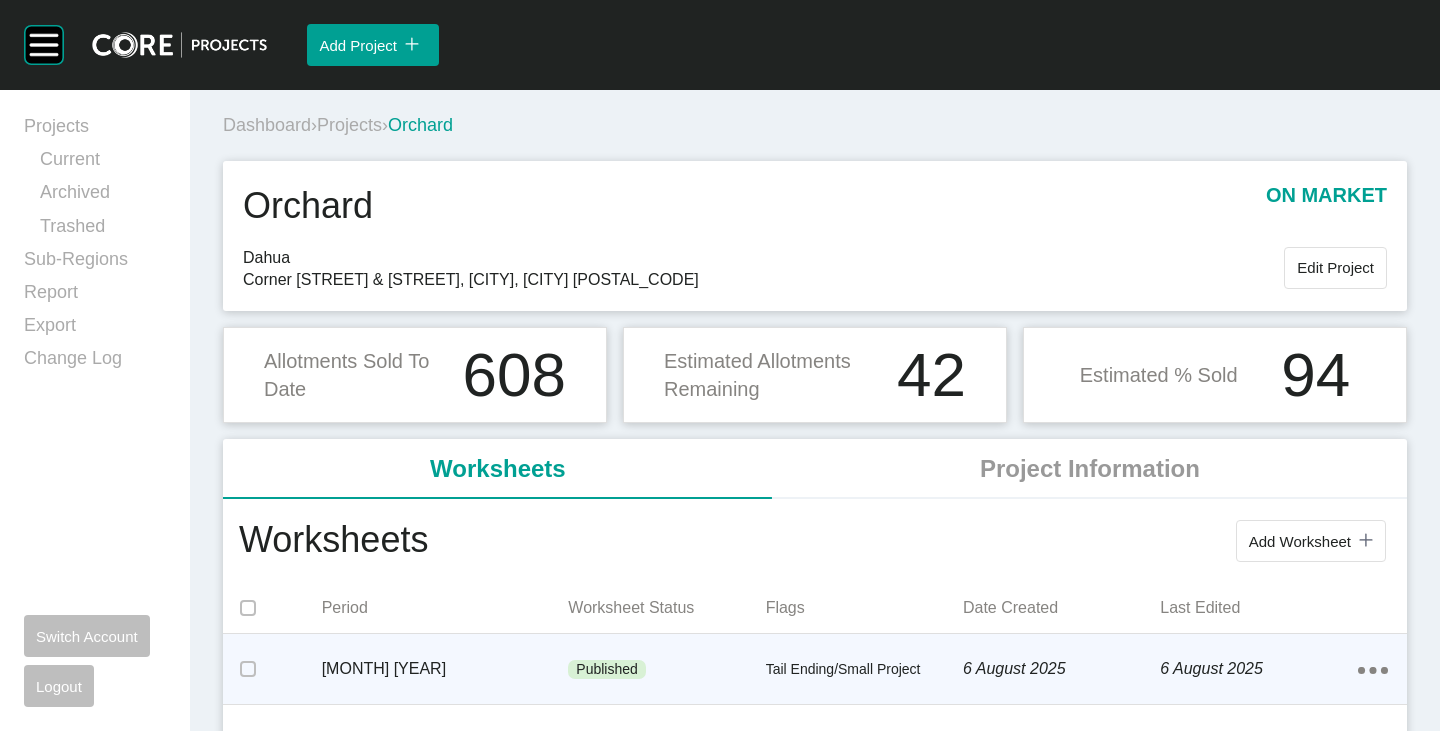 click on "Projects" at bounding box center (349, 125) 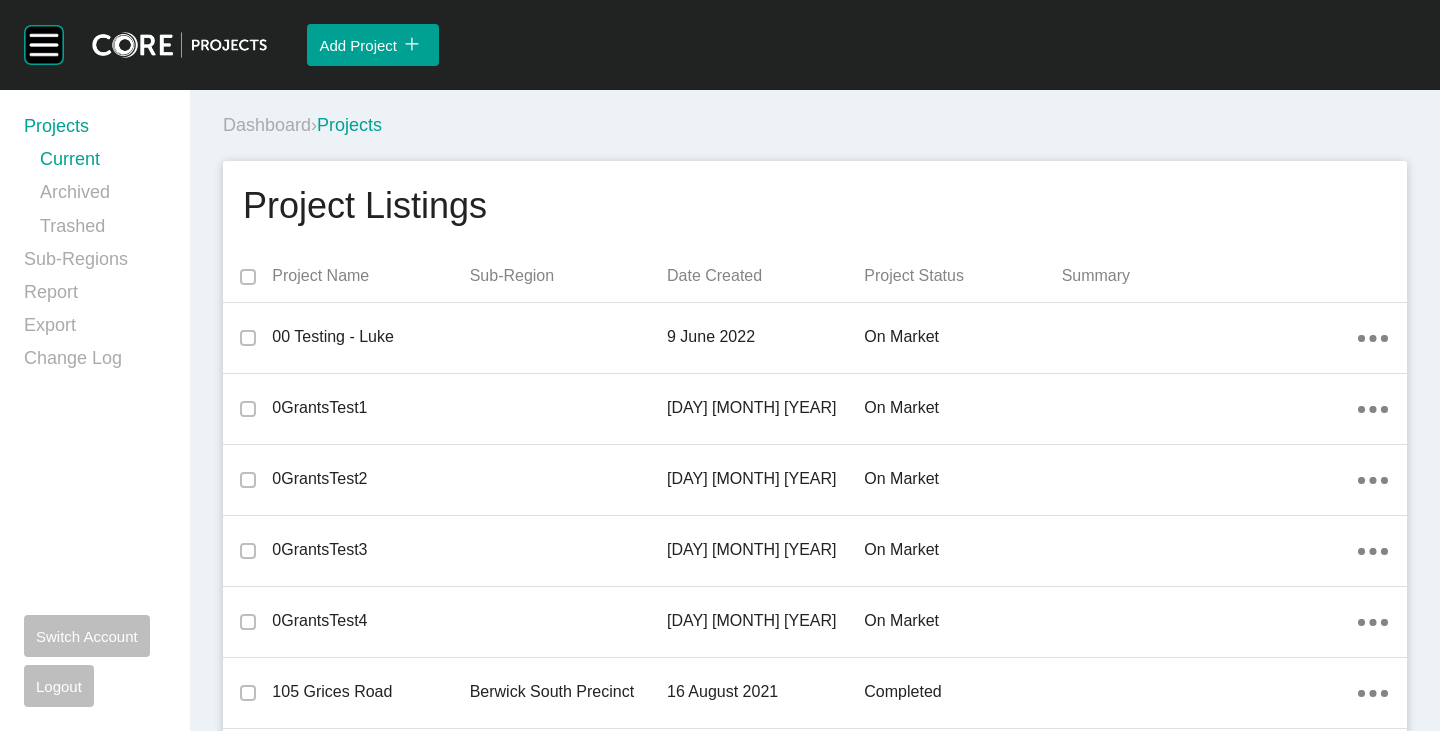 scroll, scrollTop: 30218, scrollLeft: 0, axis: vertical 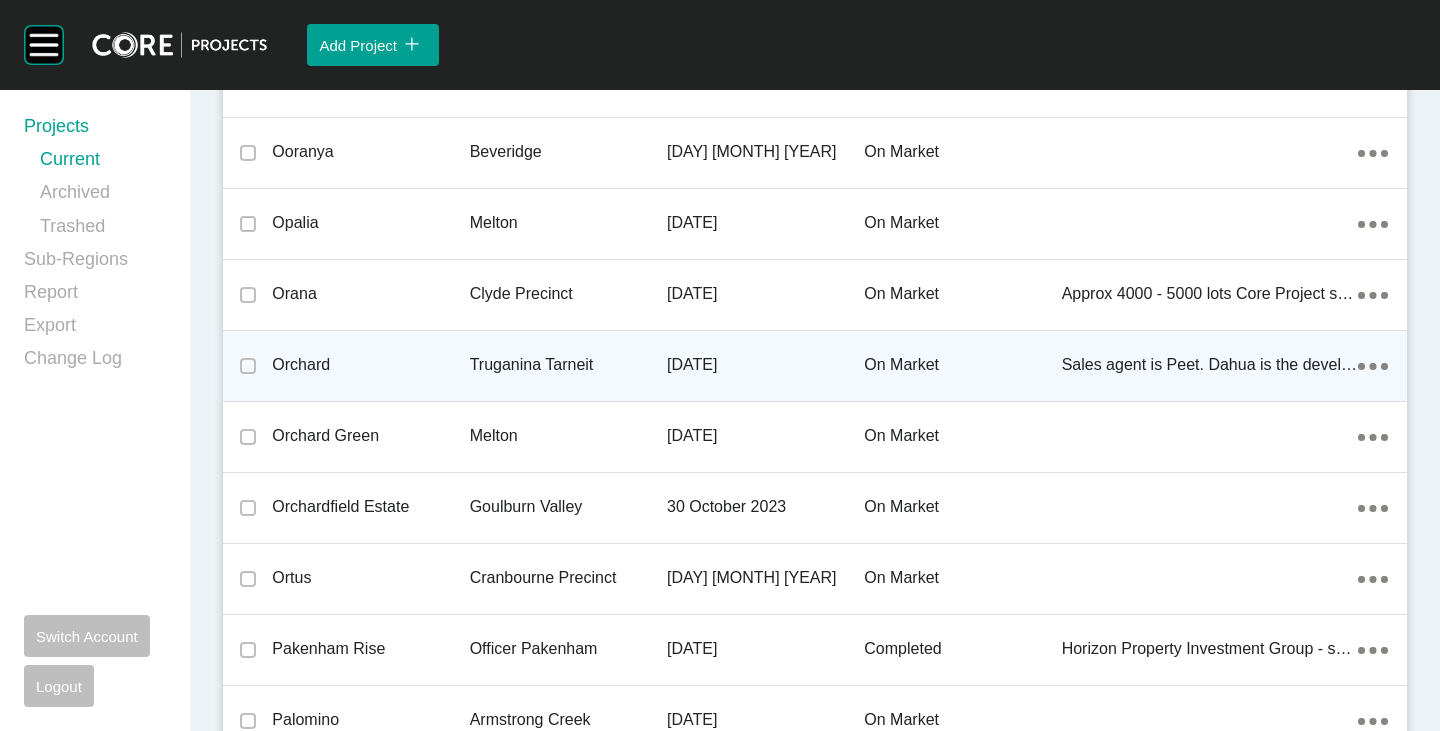 click on "Orchard" at bounding box center [370, 365] 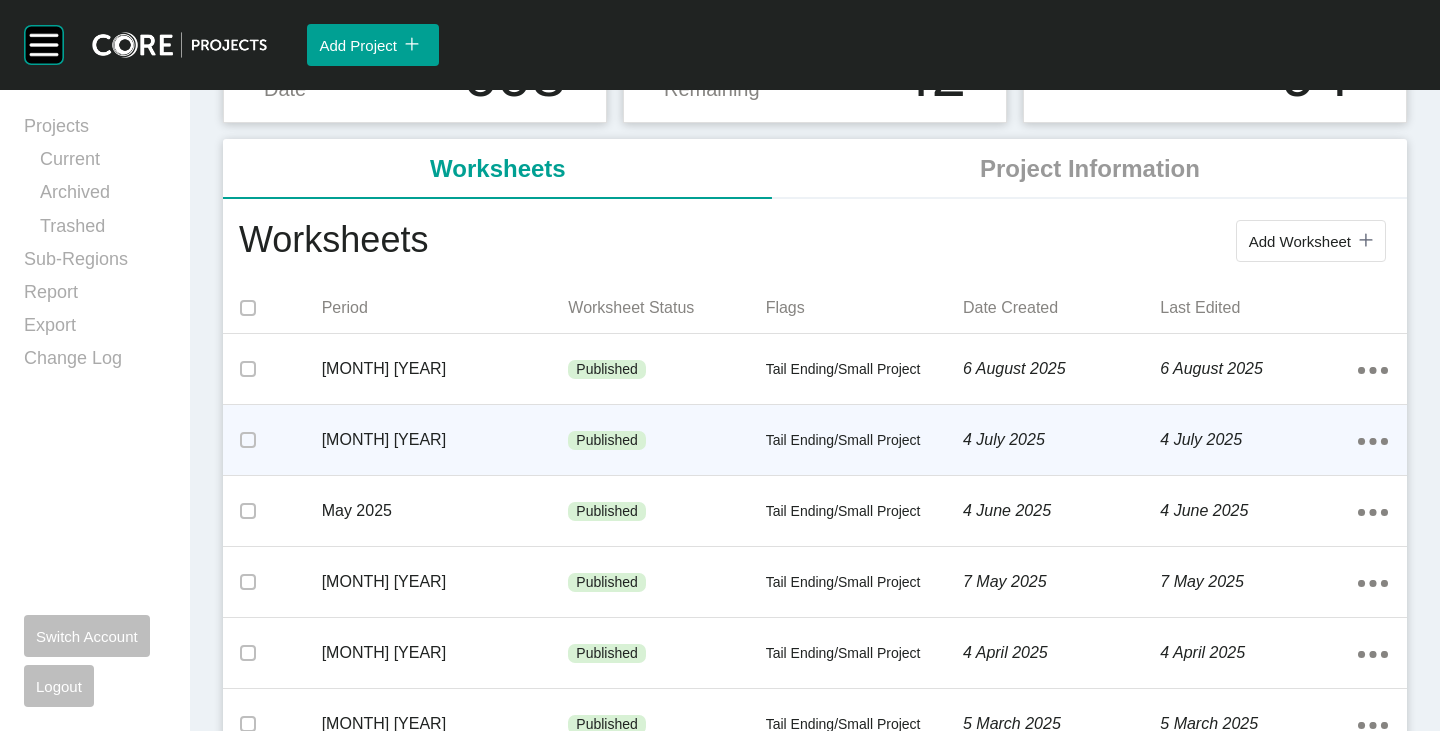 scroll, scrollTop: 0, scrollLeft: 0, axis: both 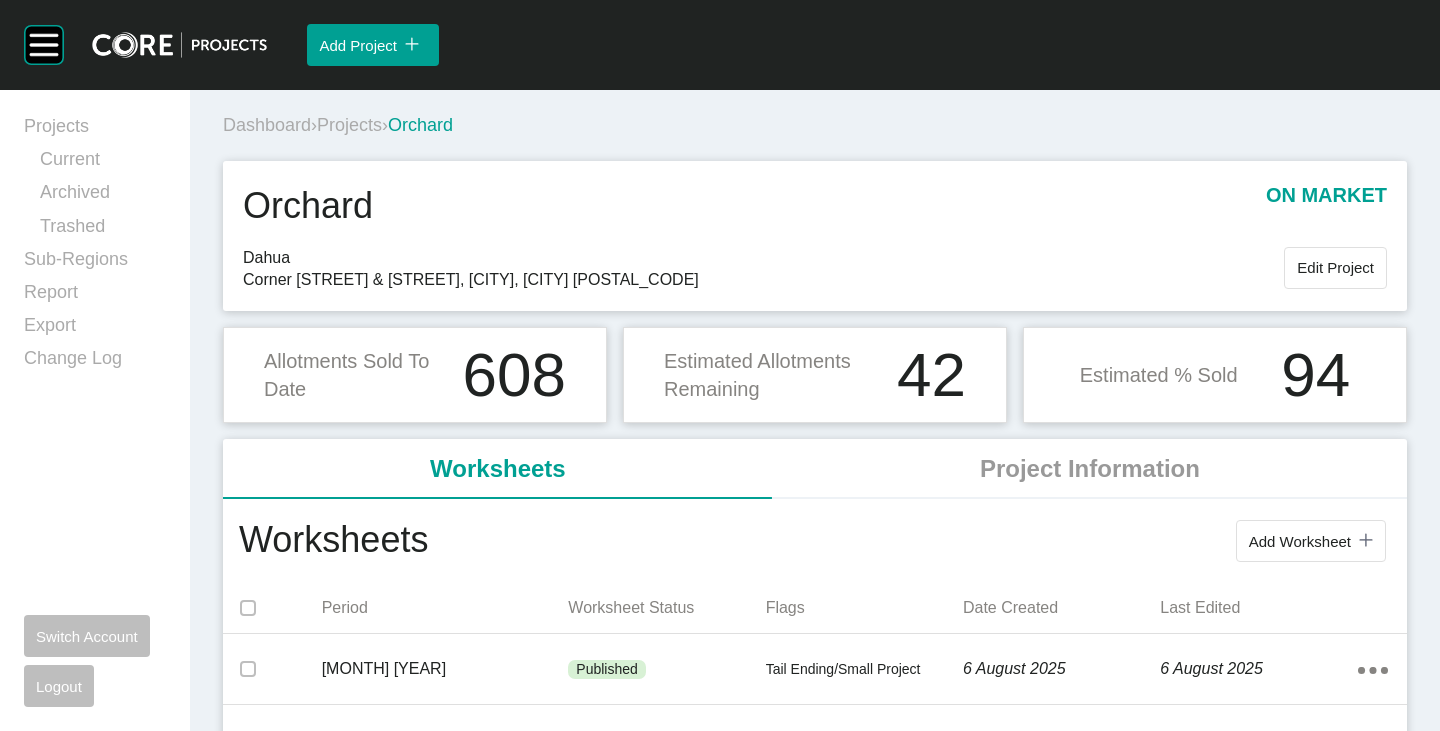 click on "Projects" at bounding box center (349, 125) 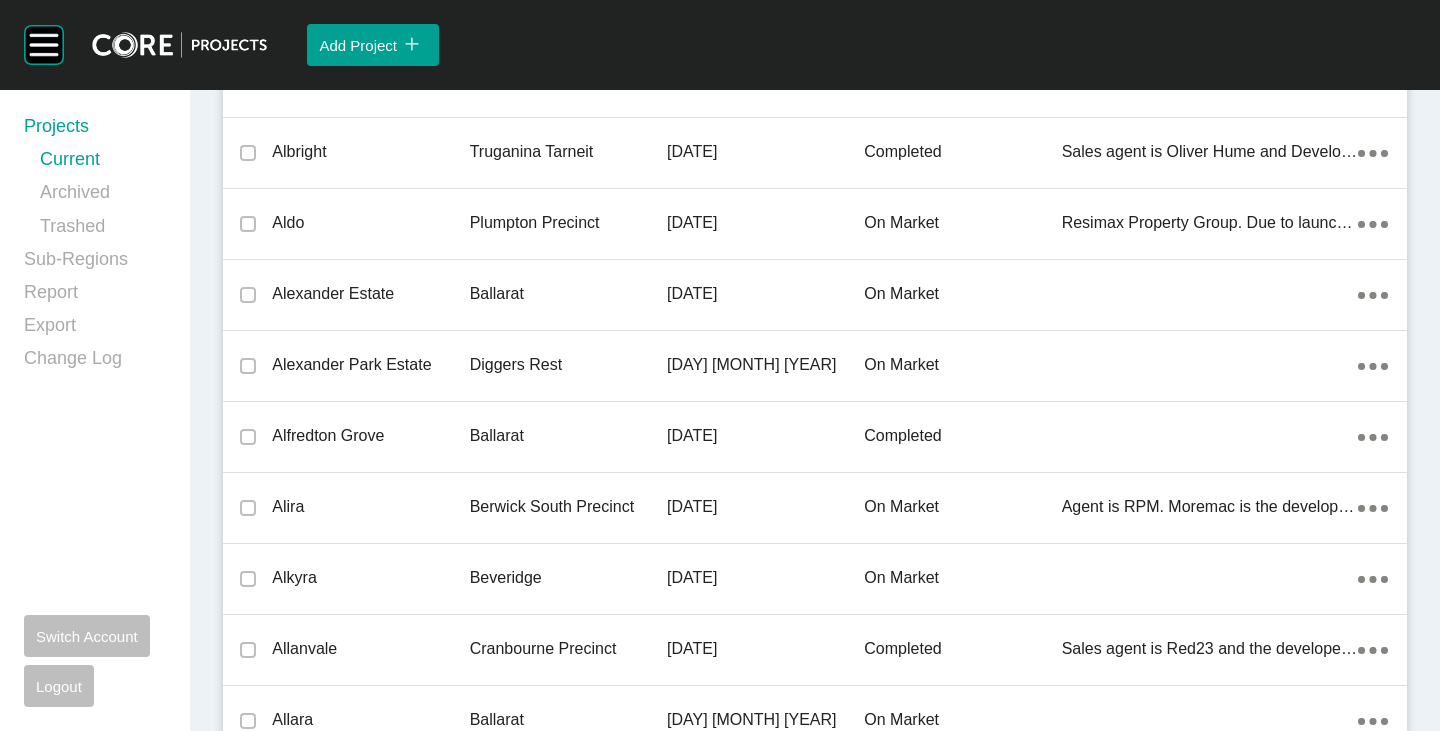 scroll, scrollTop: 31212, scrollLeft: 0, axis: vertical 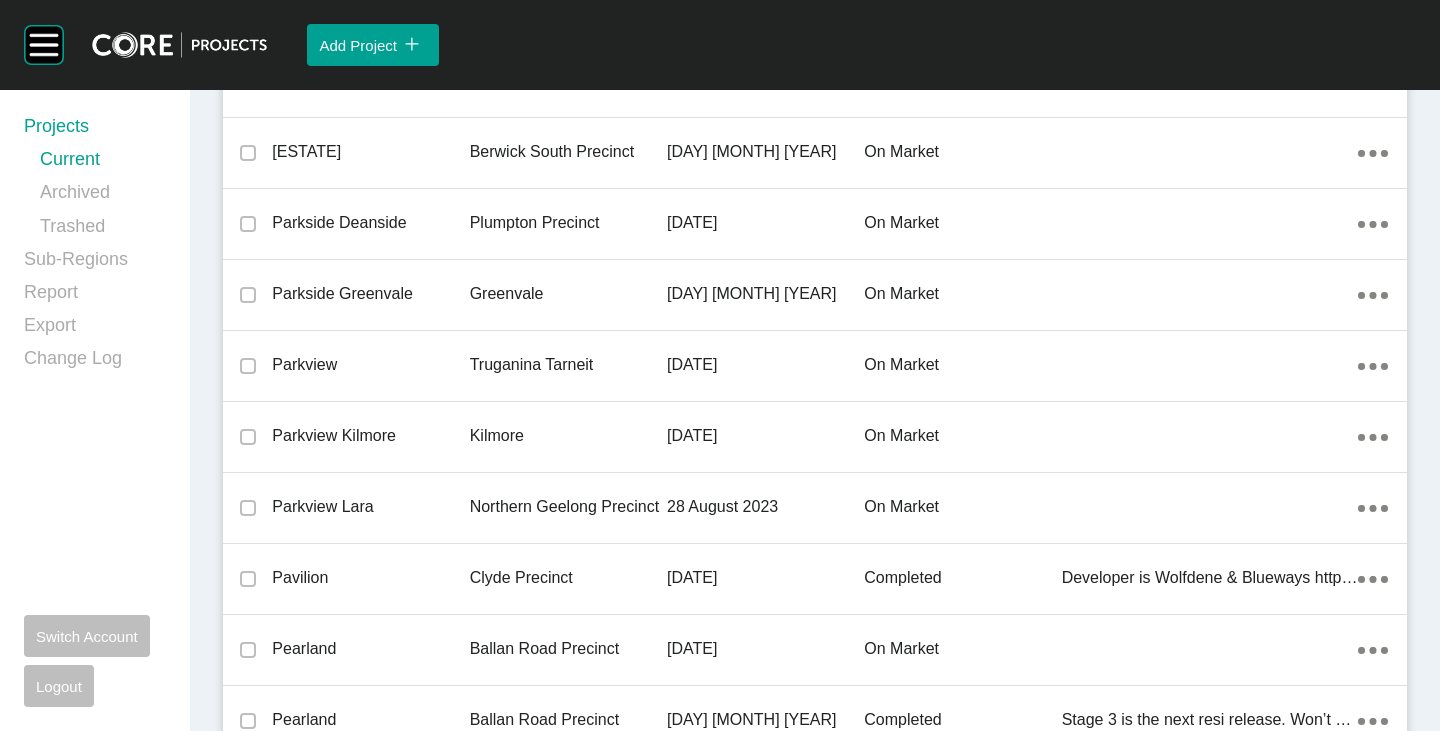 click on "Parkview" at bounding box center (370, 365) 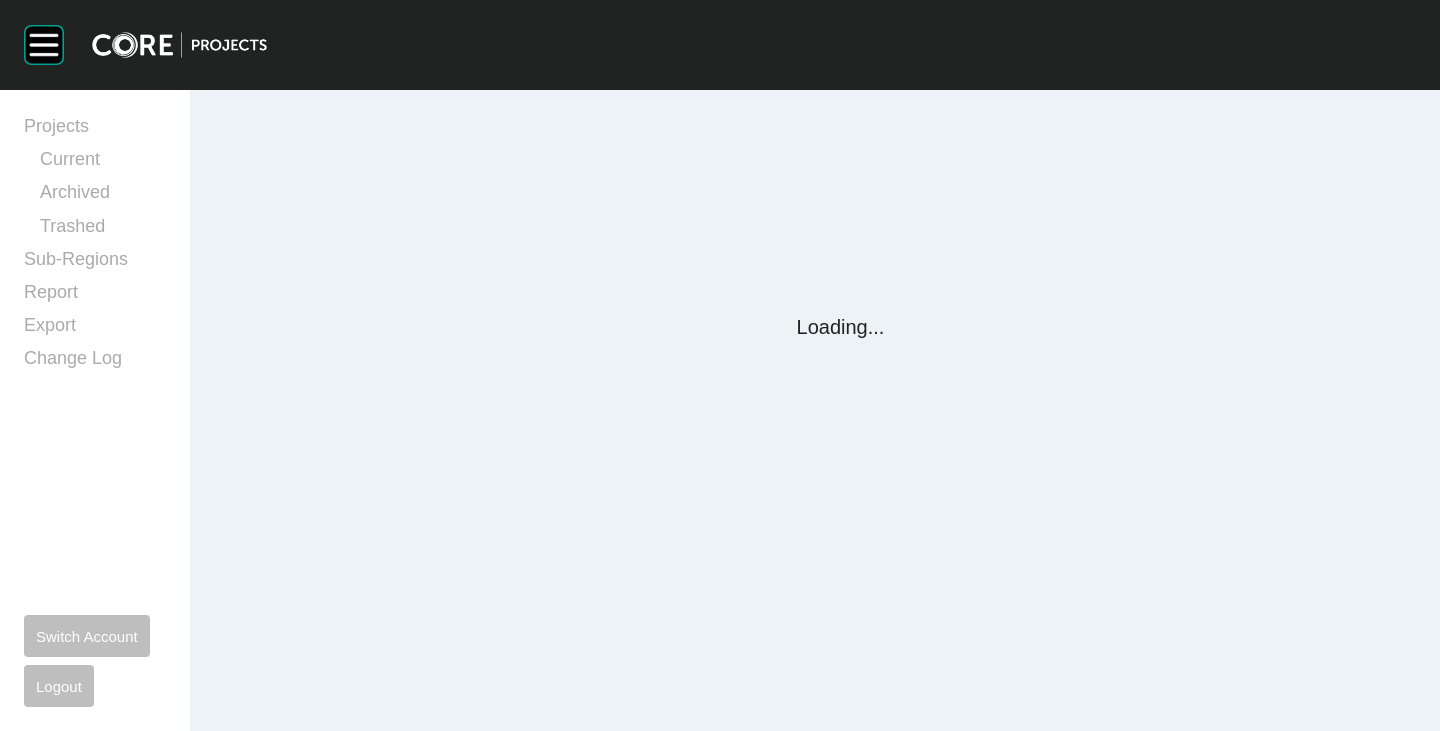 scroll, scrollTop: 0, scrollLeft: 0, axis: both 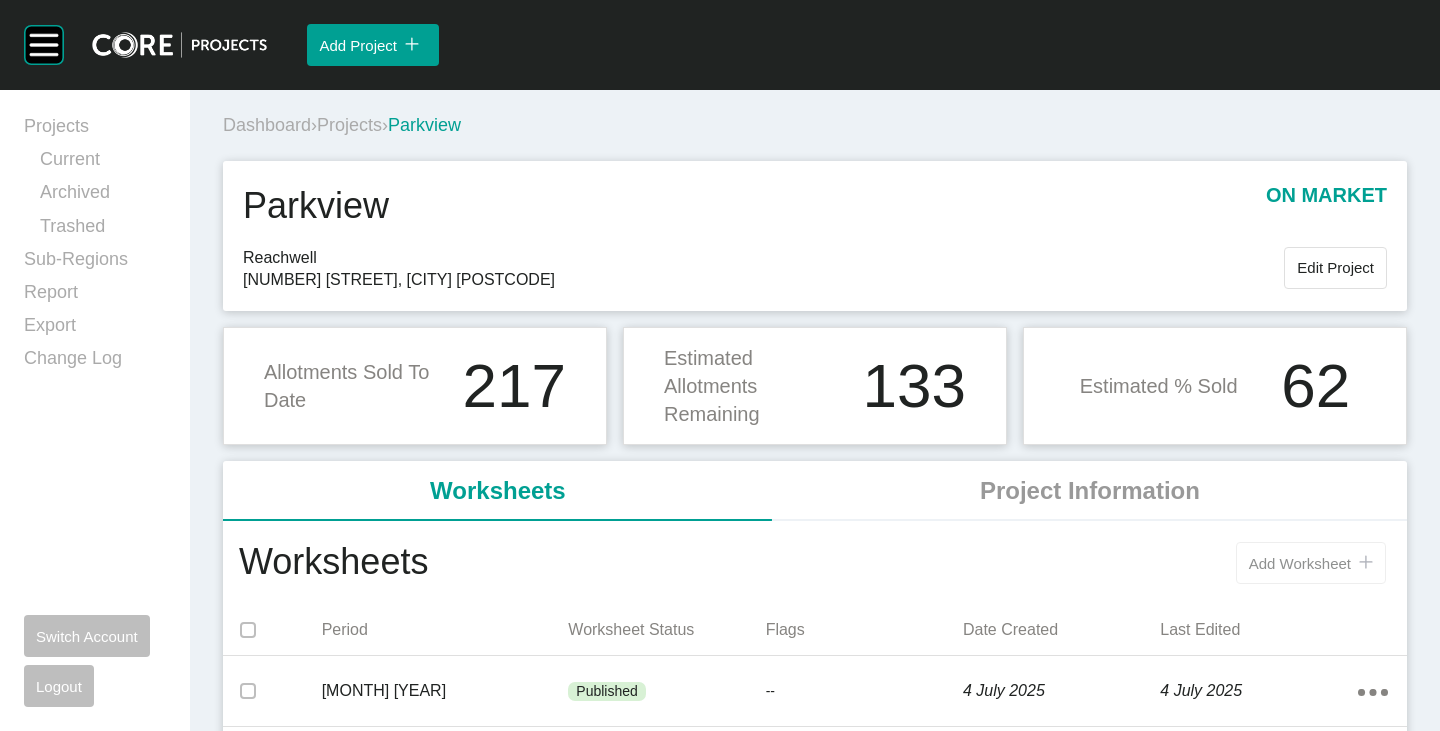 click on "Add Worksheet" at bounding box center (1300, 563) 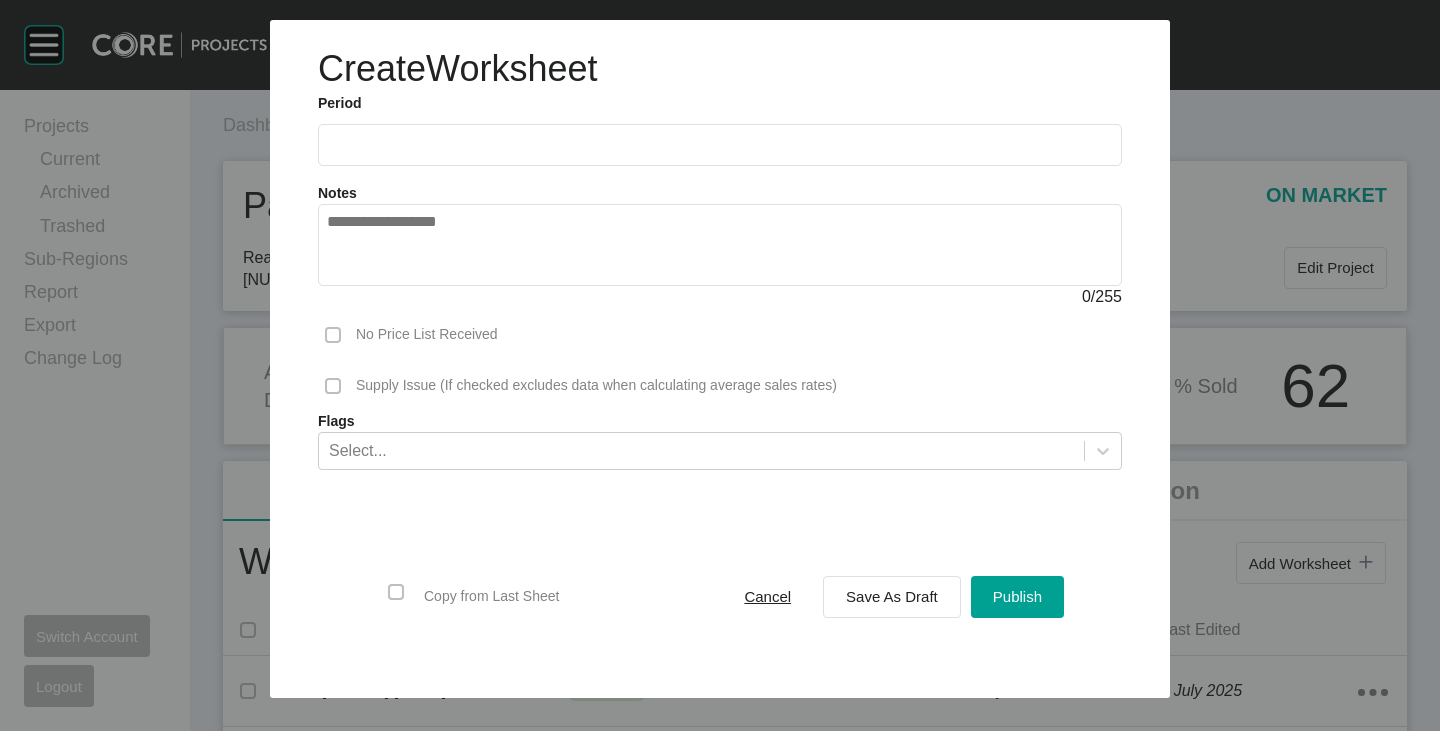 click at bounding box center (720, 144) 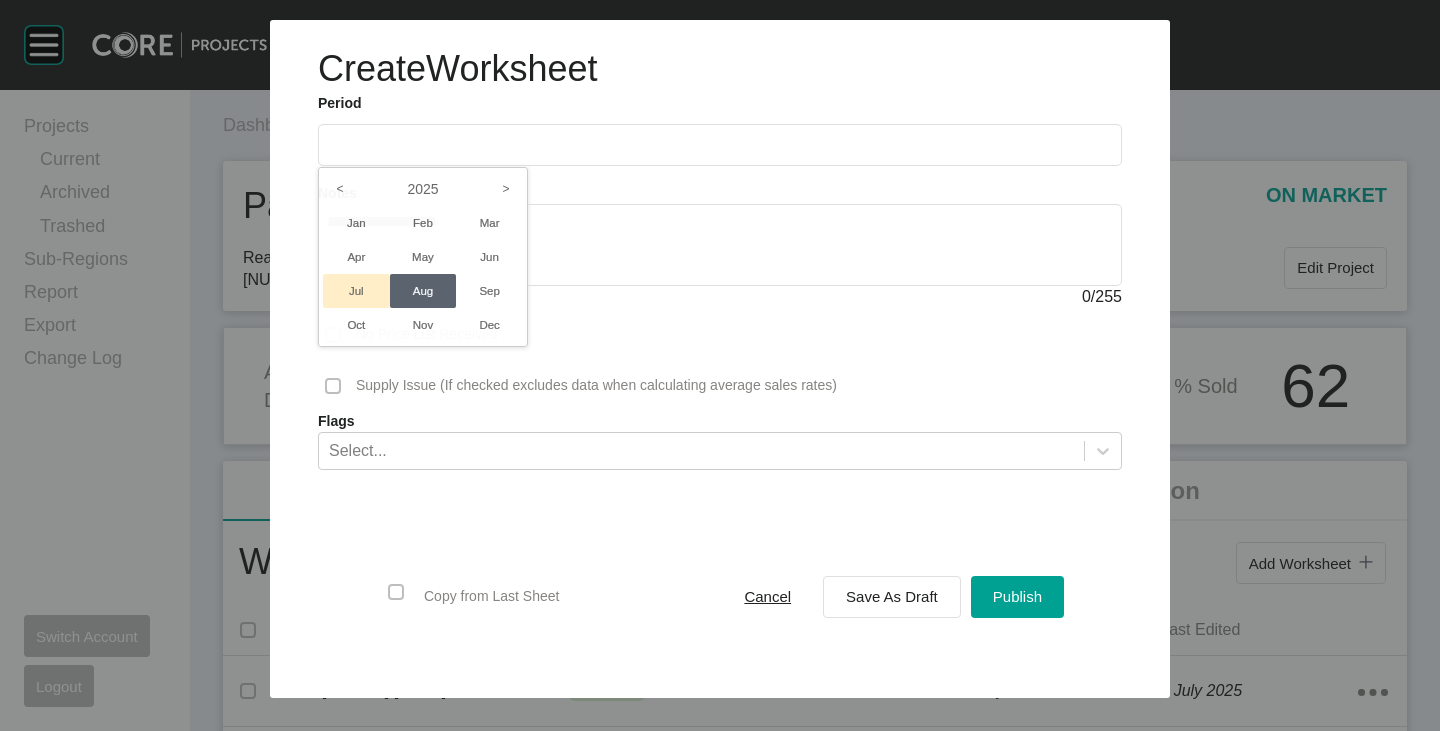 click on "Jul" at bounding box center [356, 291] 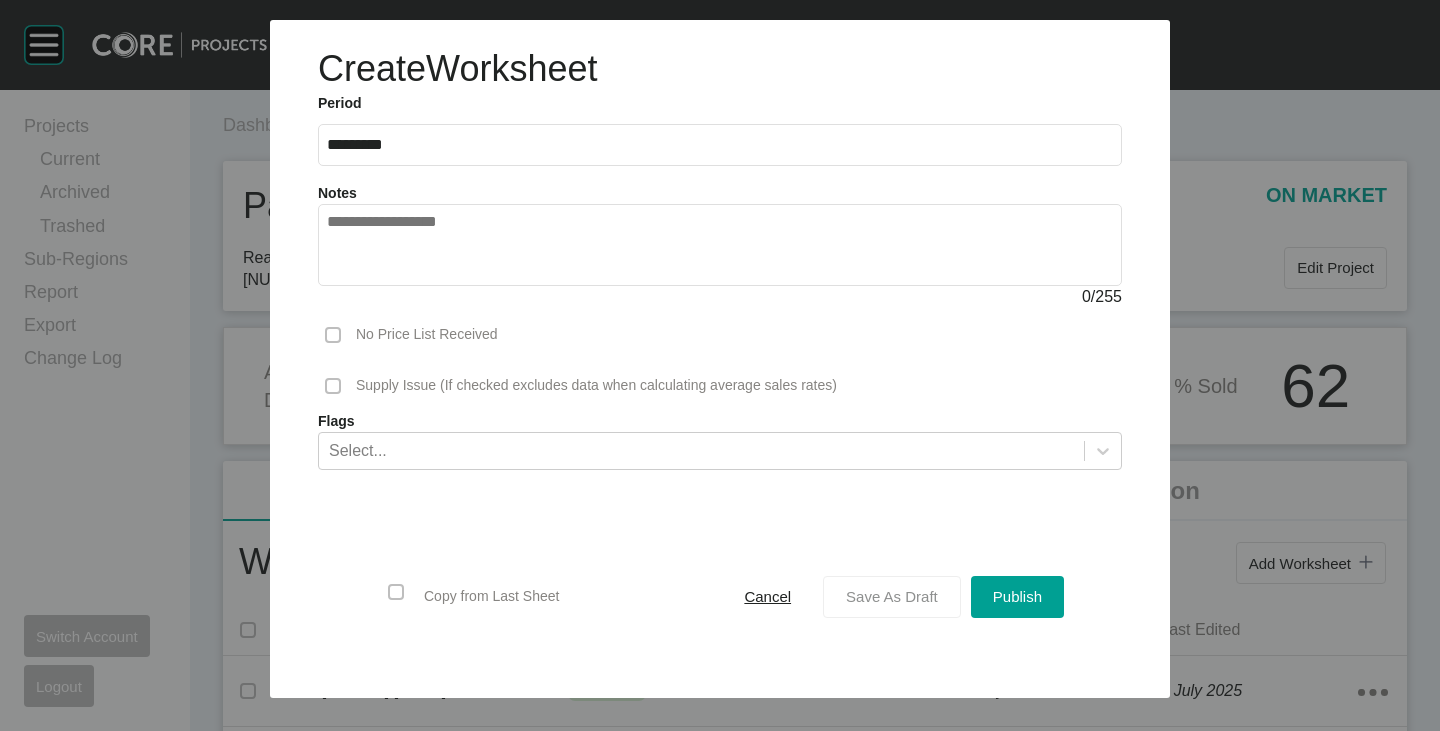 click on "Save As Draft" at bounding box center [892, 596] 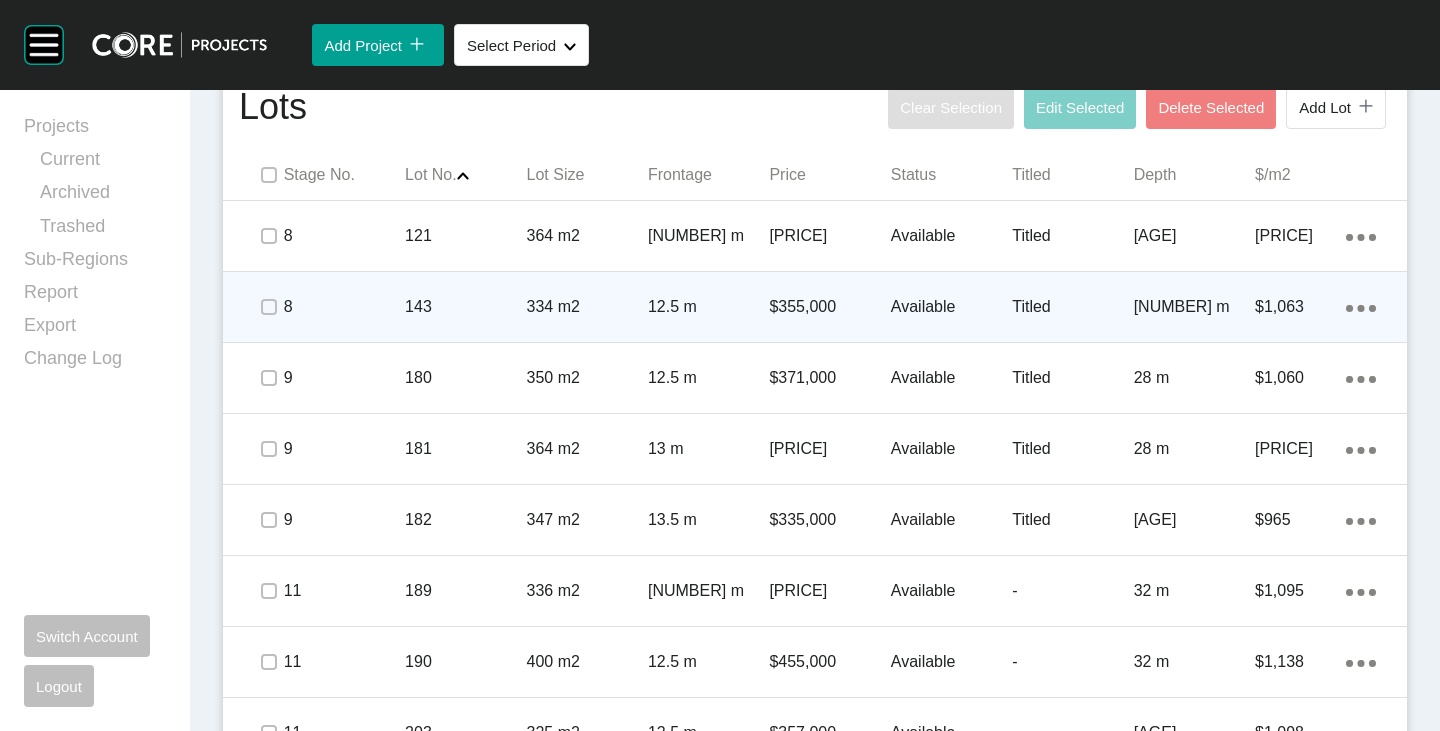 scroll, scrollTop: 1107, scrollLeft: 0, axis: vertical 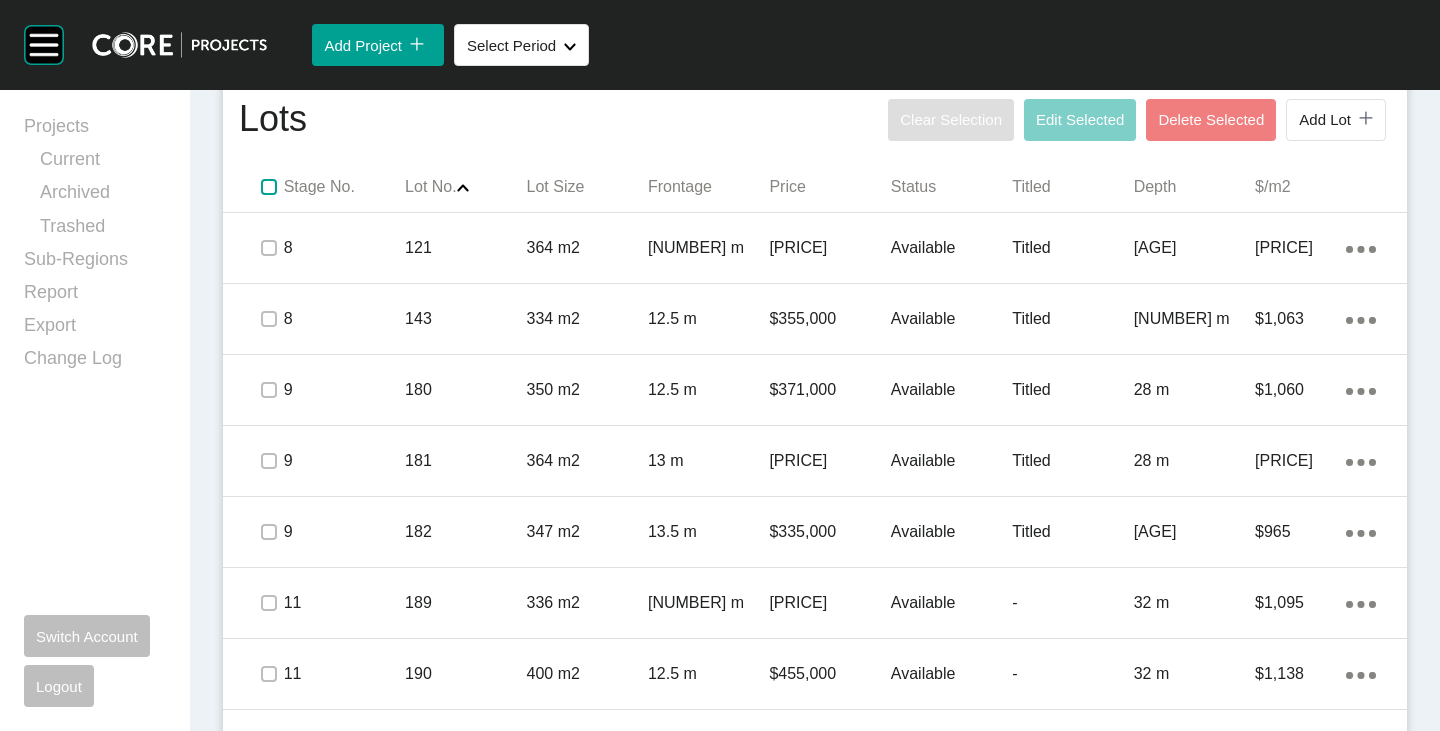 click at bounding box center (269, 187) 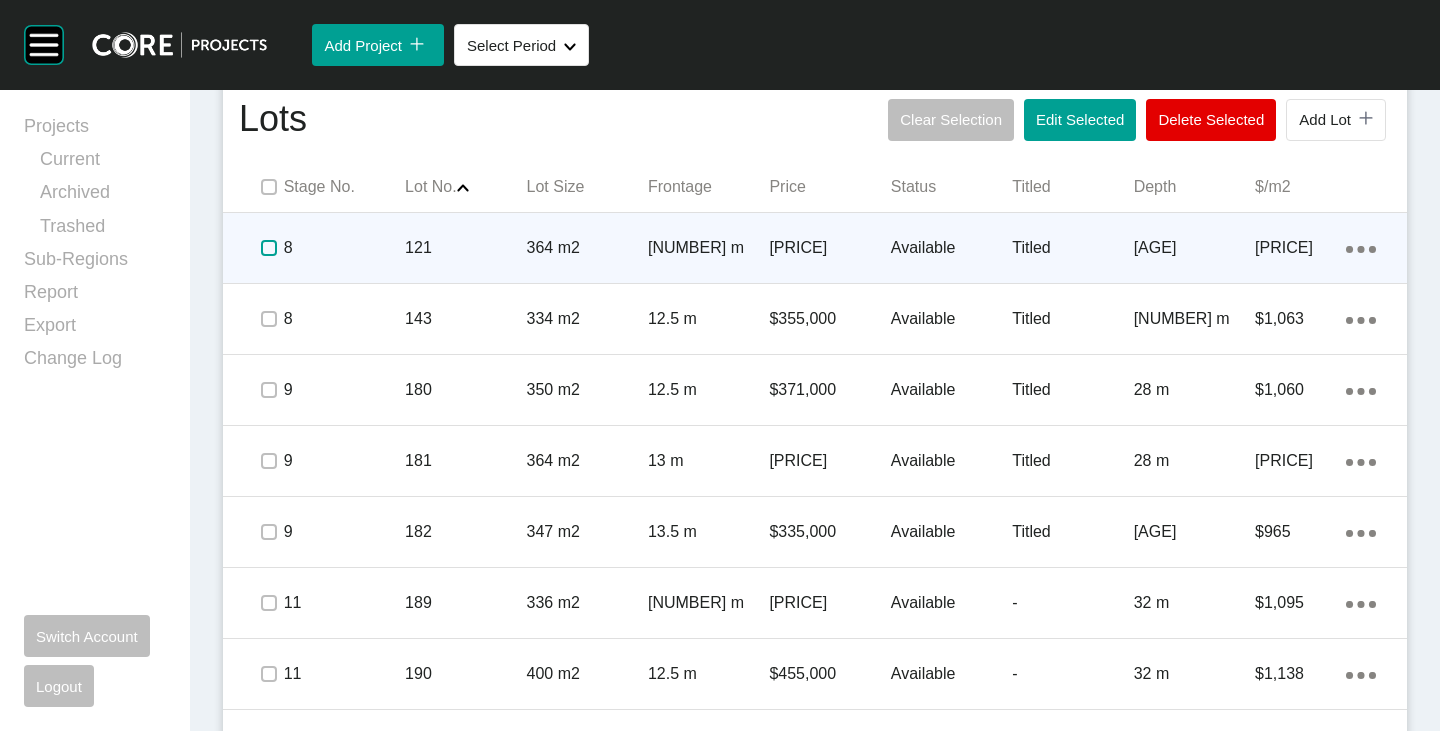 click at bounding box center (269, 248) 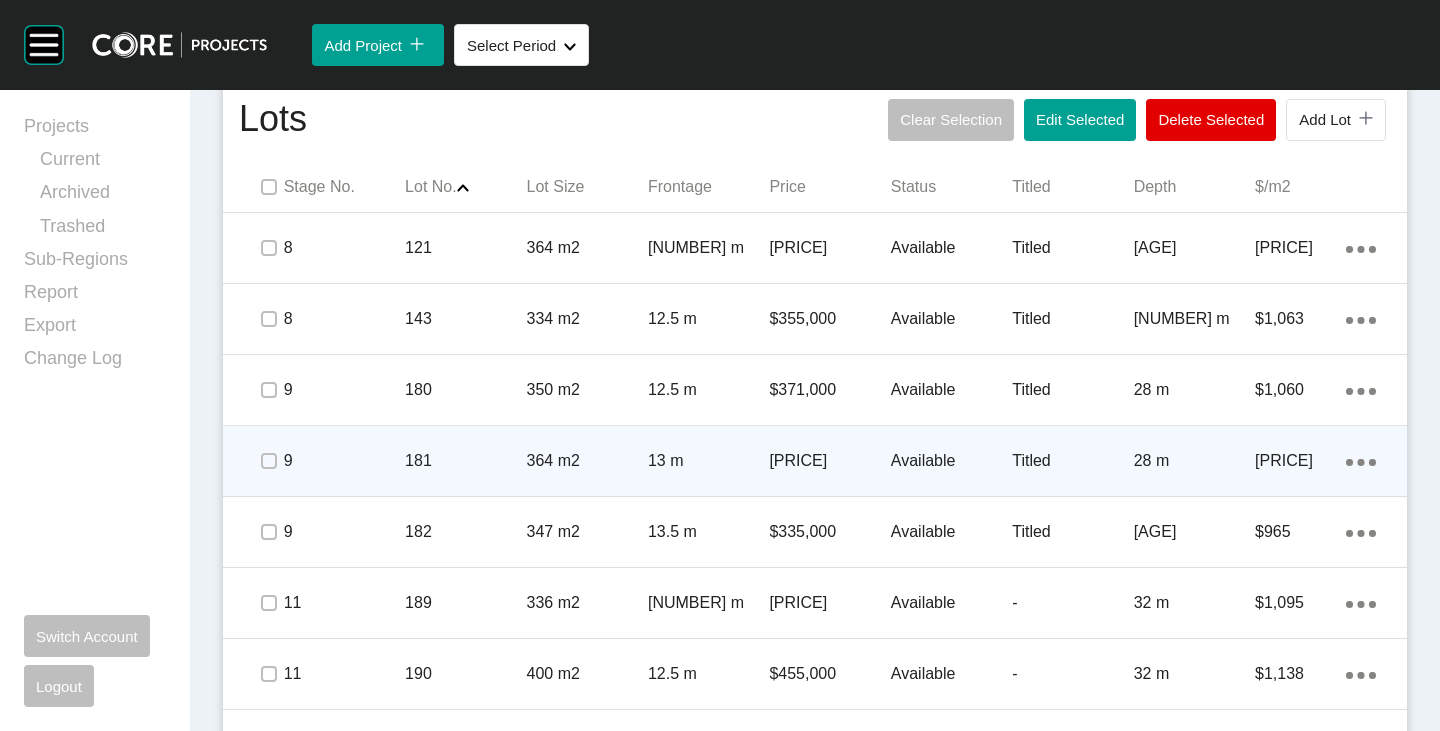click on "Available" at bounding box center [951, 461] 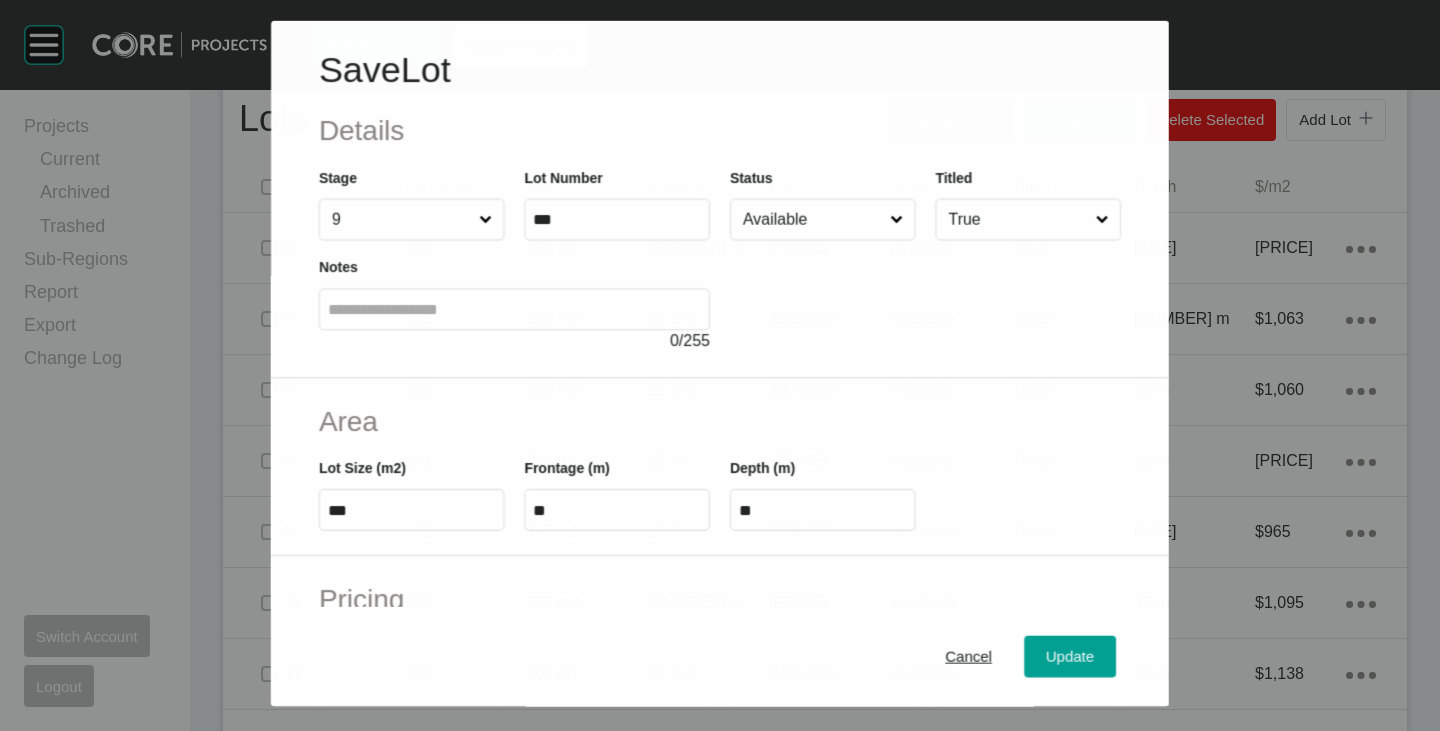 click on "Available" at bounding box center [812, 219] 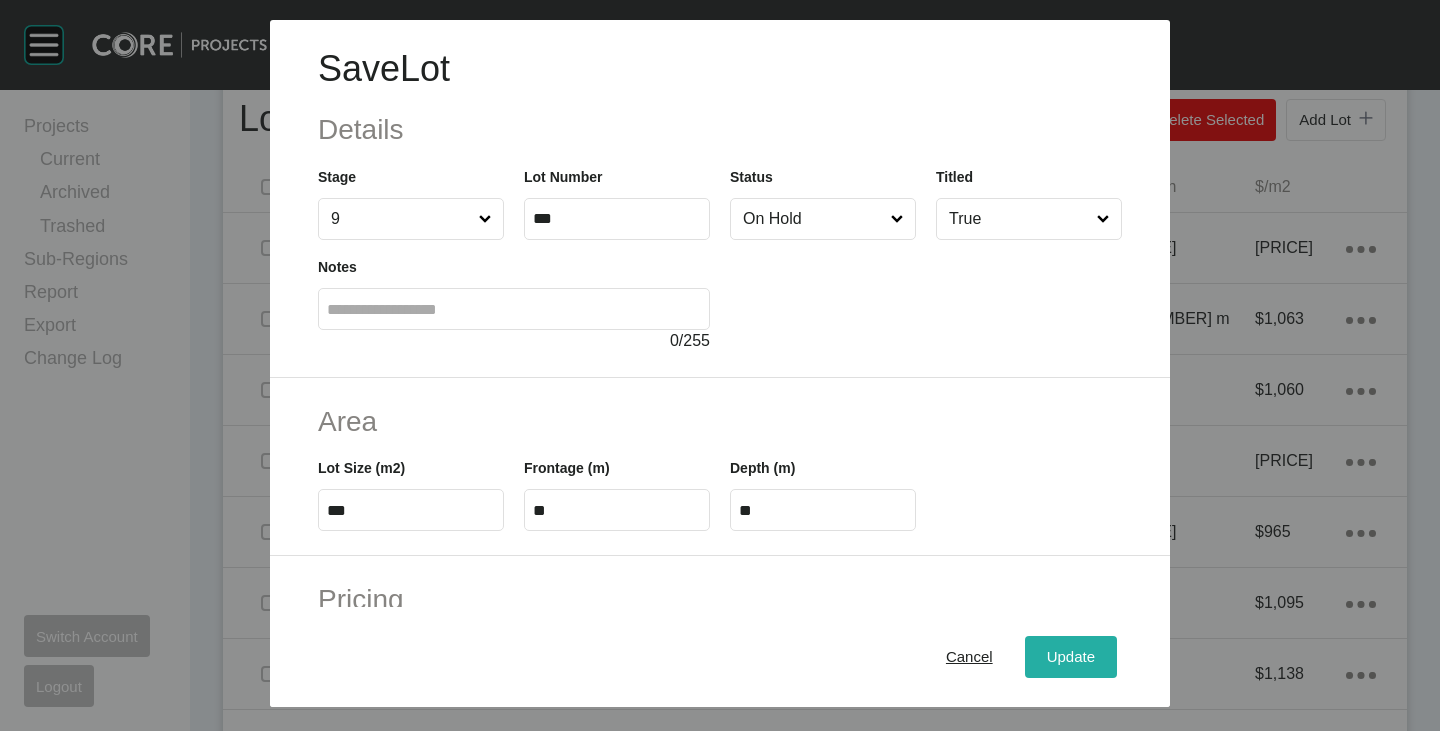 click on "Update" at bounding box center (1071, 657) 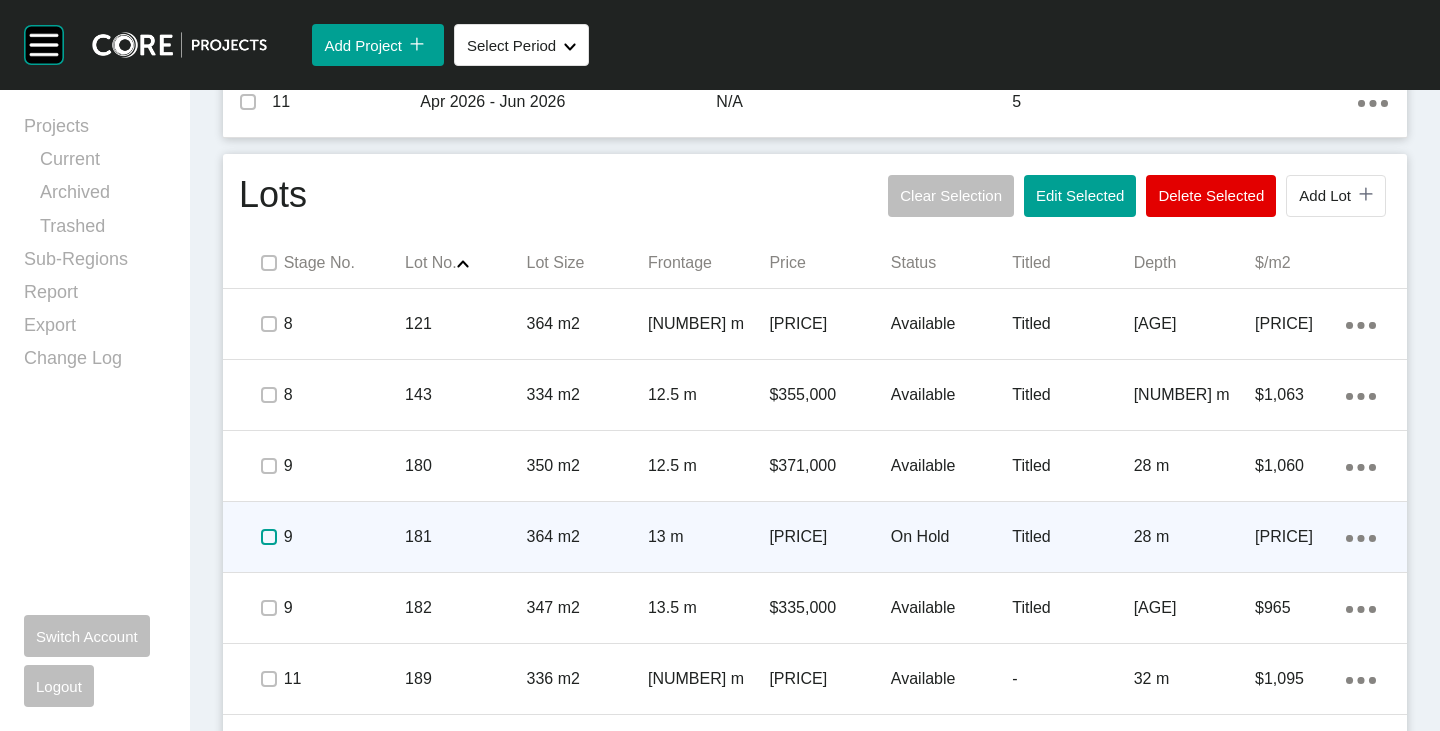 click on "Stage No.  Lot No.  Shape Created with Sketch. Lot Size  Frontage  Price  Status  Titled  Depth  $/m2  8 121 364 m2 14 m $379,000 Available Titled 26 m $1,041 Action Menu Dots Copy 6 Created with Sketch. 8 143 334 m2 12.5 m $355,000 Available Titled 26.7 m $1,063 Action Menu Dots Copy 6 Created with Sketch. 9 180 350 m2 12.5 m $371,000 Available Titled 28 m $1,060 Action Menu Dots Copy 6 Created with Sketch. 9 181 364 m2 13 m $382,000 On Hold Titled 28 m $1,049 Action Menu Dots Copy 6 Created with Sketch. 9 182 347 m2 13.5 m $335,000 Available Titled 26 m $965 Action Menu Dots Copy 6 Created with Sketch. 11 189 336 m2 10.5 m $368,000 Available - 32 m $1,095 Action Menu Dots Copy 6 Created with Sketch. 11 190 400 m2 12.5 m $455,000 Available - 32 m $1,138 Action Menu Dots Copy 6 Created with Sketch. 11 203 325 m2 12.5 m $357,000 Available - 26 m $1,098 Action Menu Dots Copy 6 Created with Sketch. 11 204 325 m2 12.5 m $357,000 Available - 26 m $1,098 Action Menu Dots Copy 6 Created with Sketch. 11 205 273 m2 -" at bounding box center [815, 618] 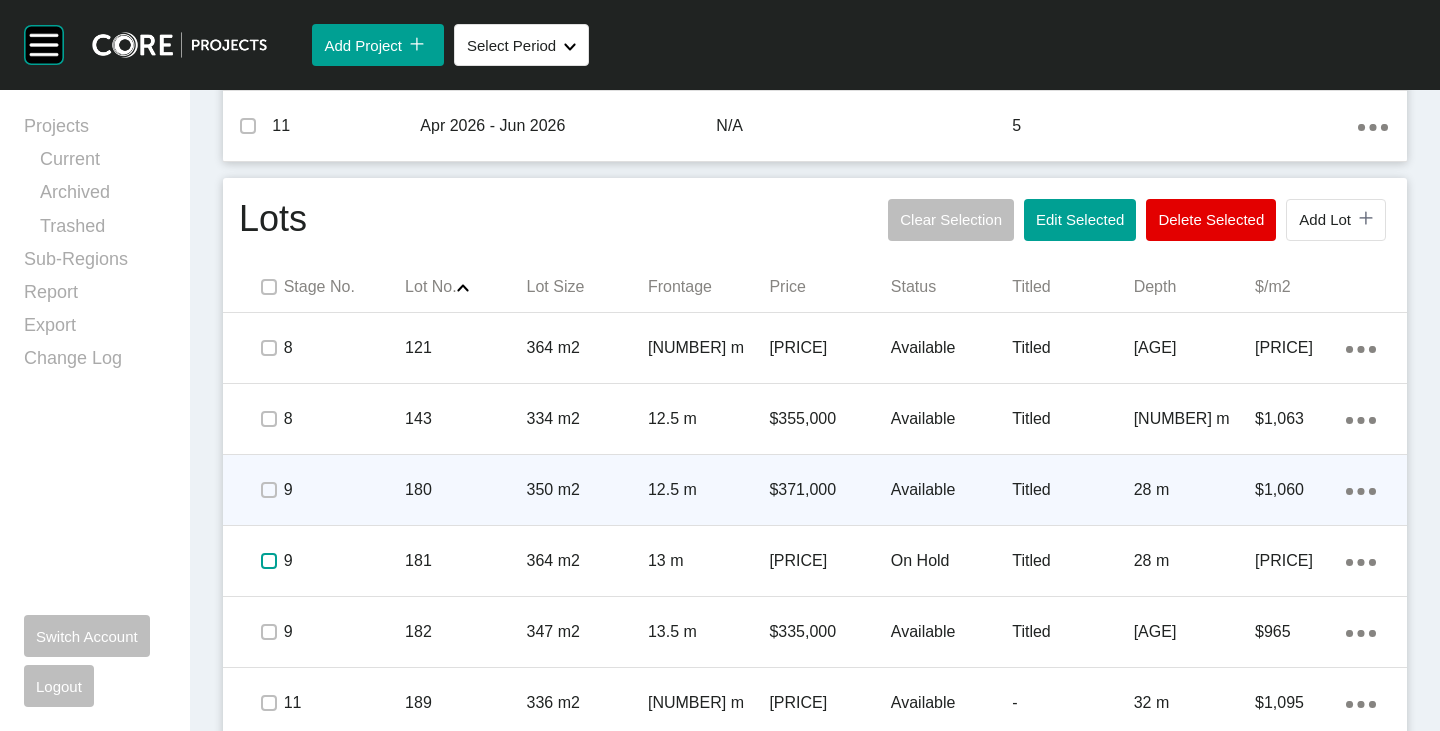 scroll, scrollTop: 1107, scrollLeft: 0, axis: vertical 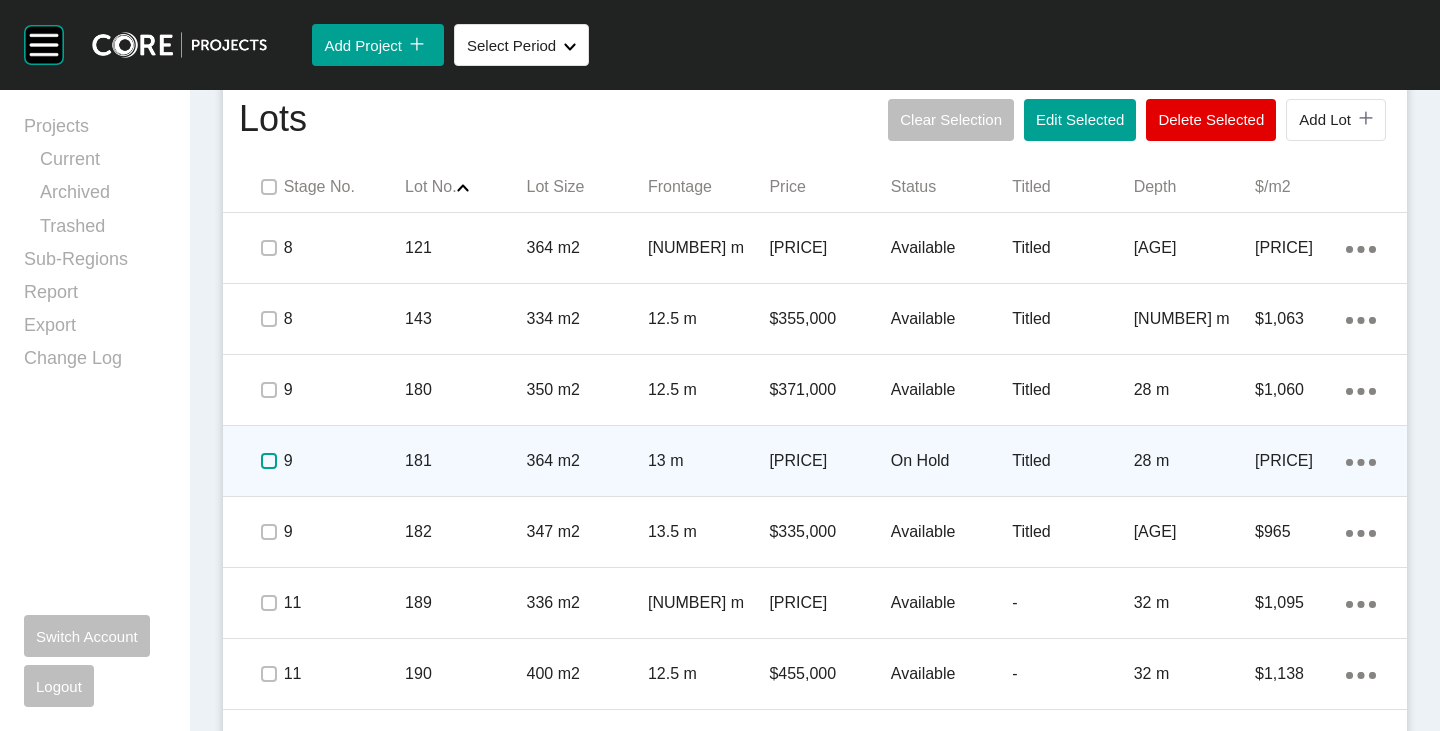 click at bounding box center [269, 461] 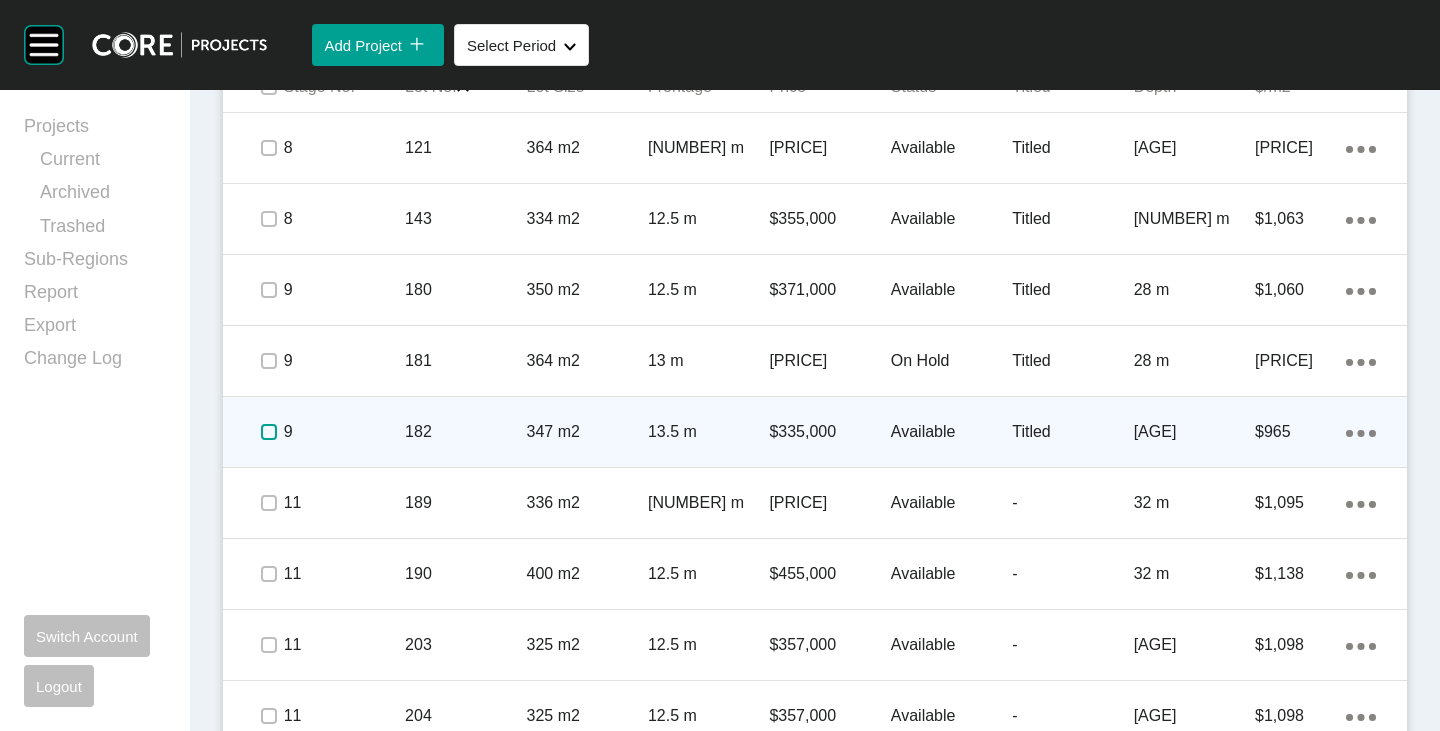 click at bounding box center (269, 432) 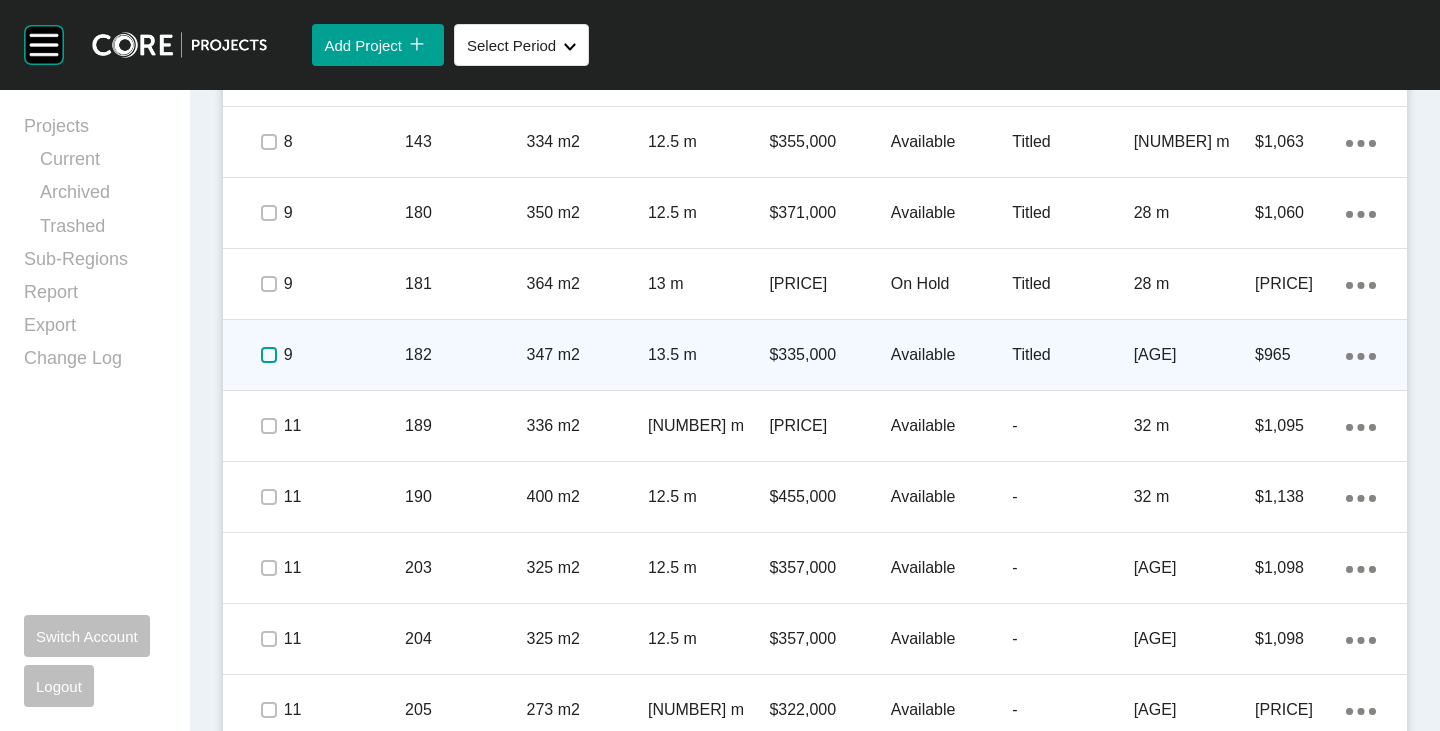 scroll, scrollTop: 1307, scrollLeft: 0, axis: vertical 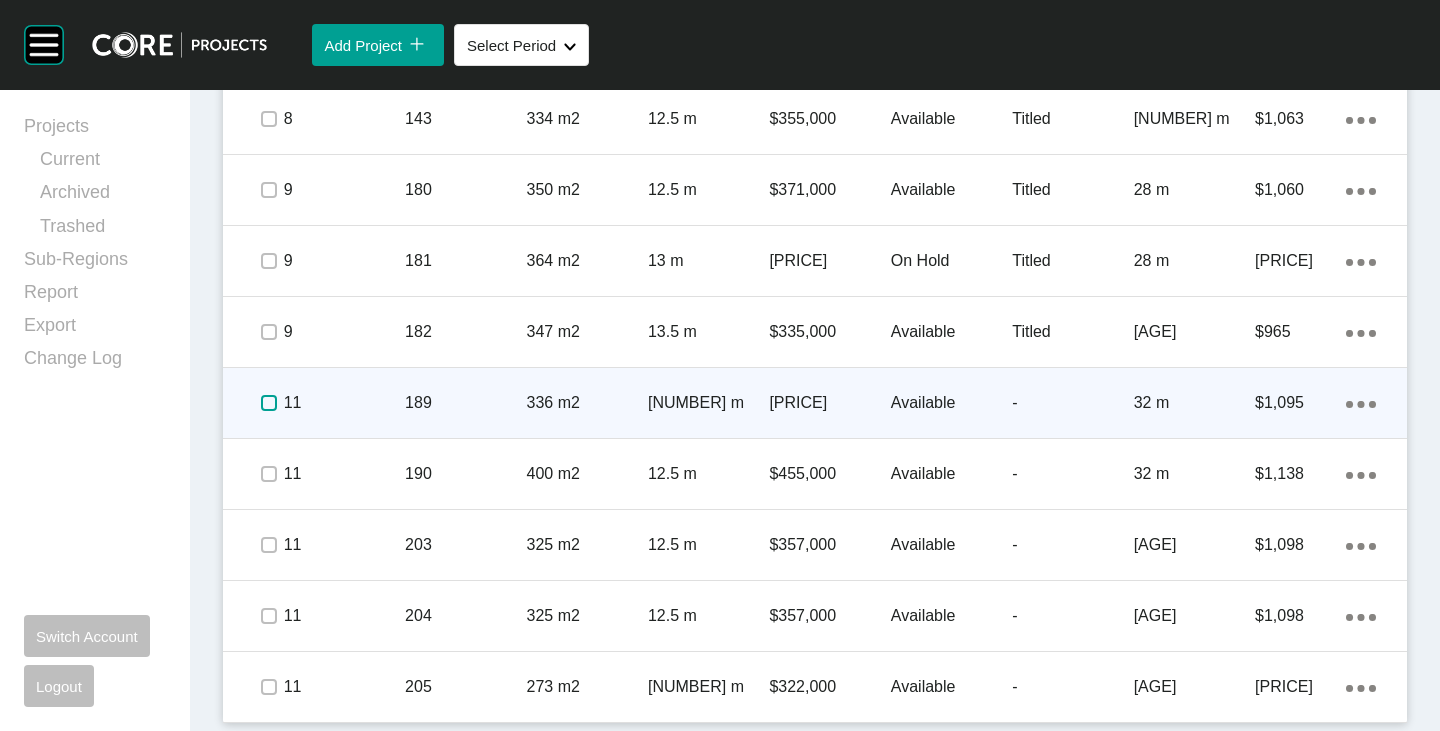 click at bounding box center [269, 403] 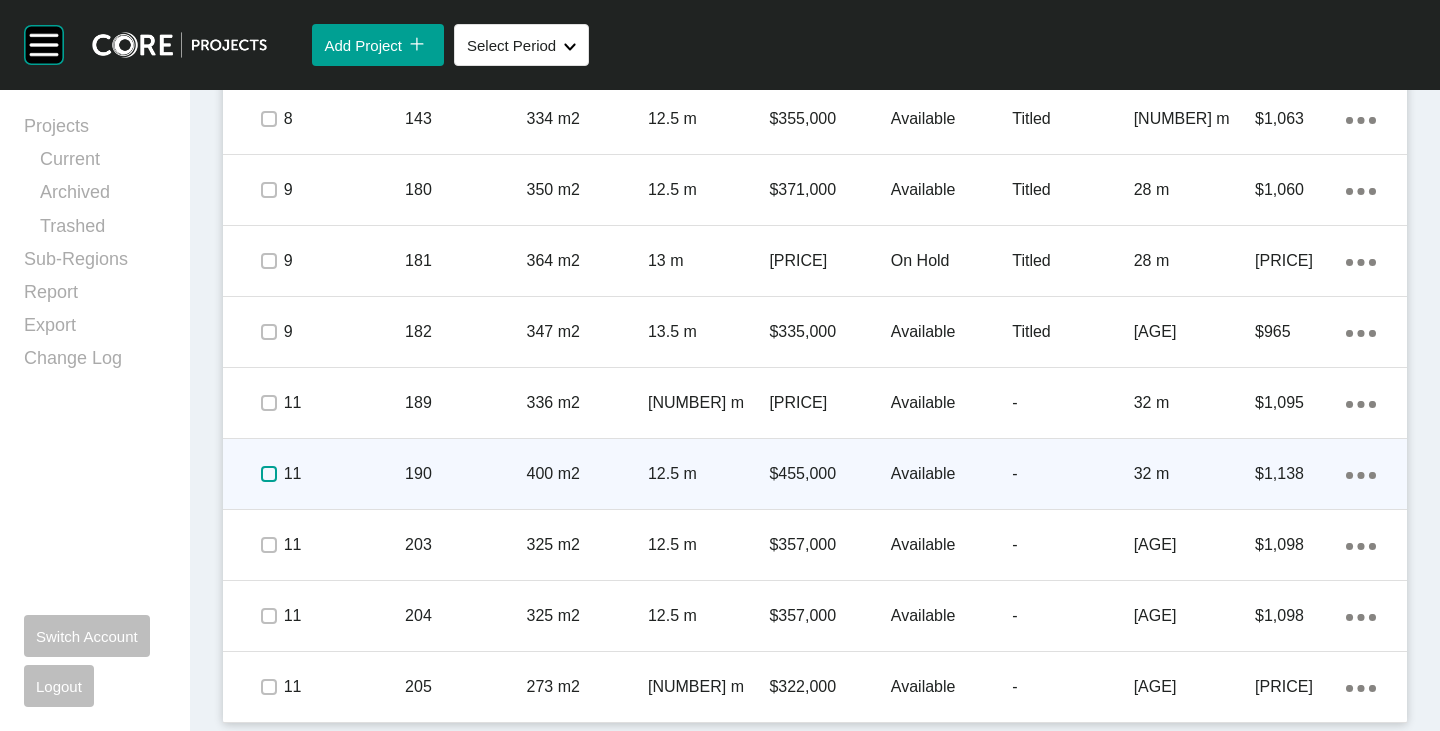 click at bounding box center [269, 474] 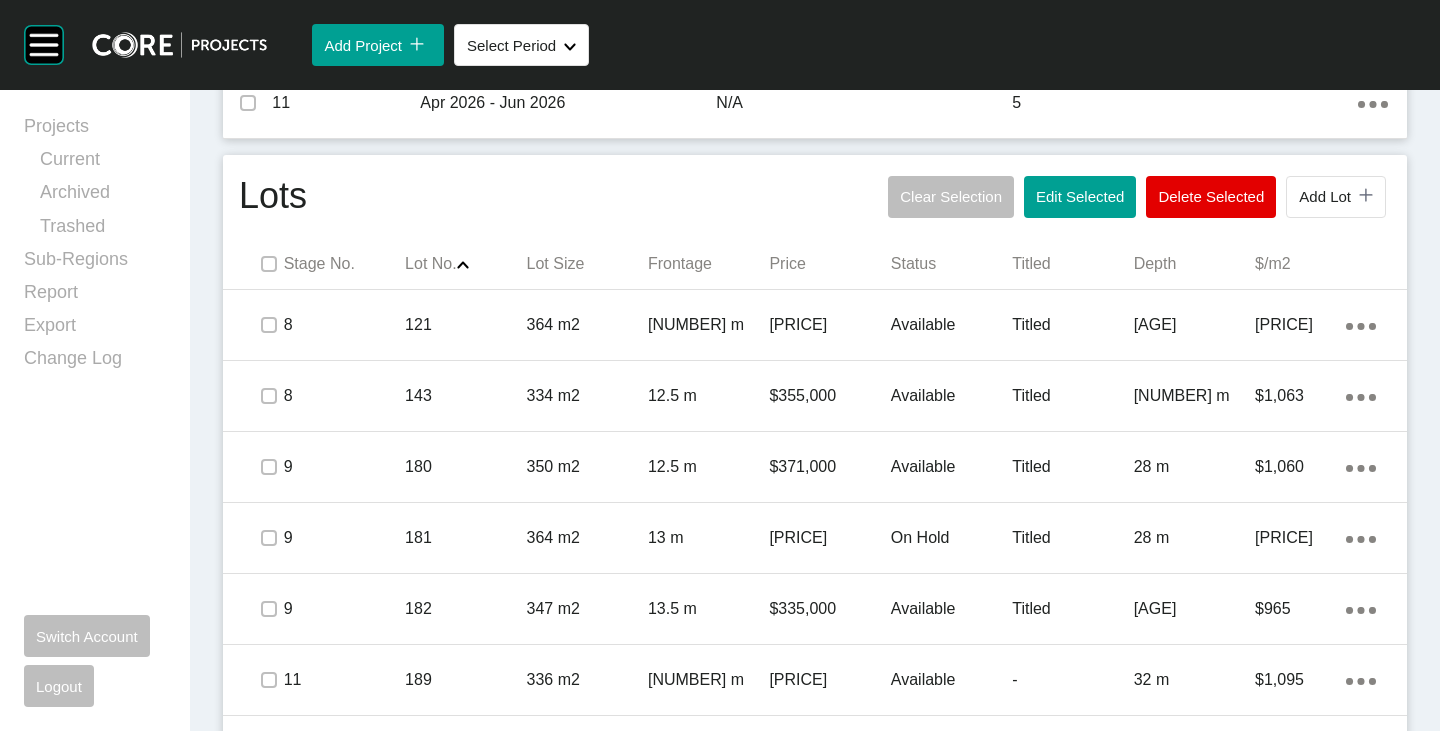 scroll, scrollTop: 1007, scrollLeft: 0, axis: vertical 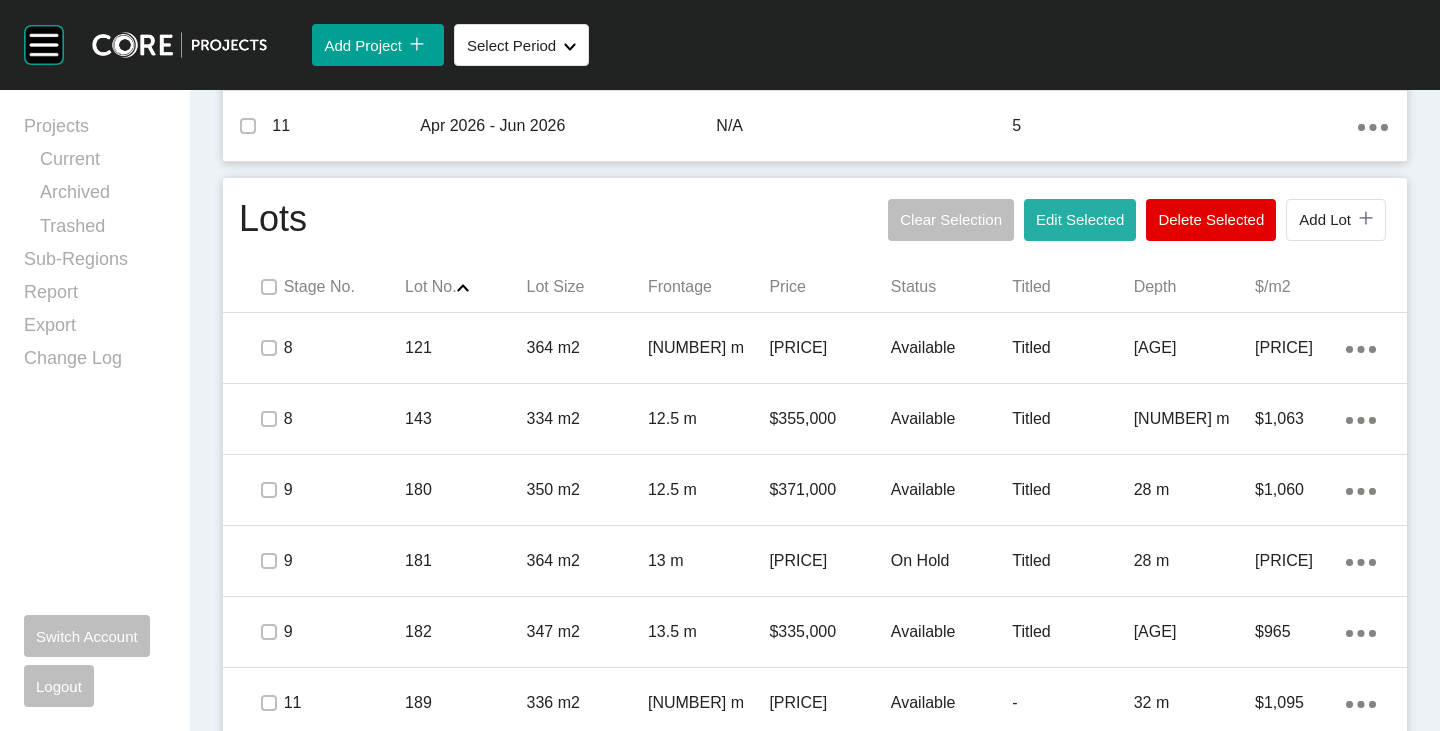 click on "Edit Selected" at bounding box center (1080, 220) 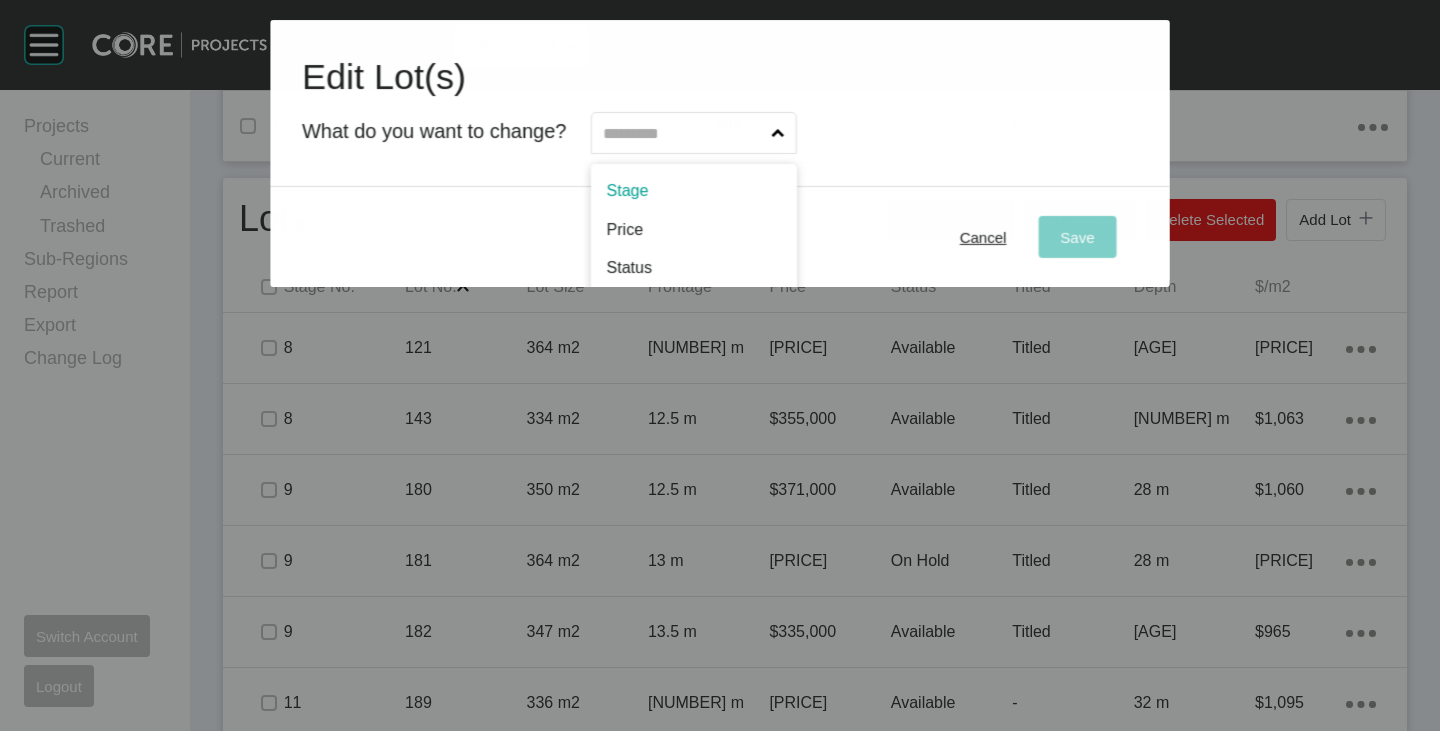 click at bounding box center (684, 133) 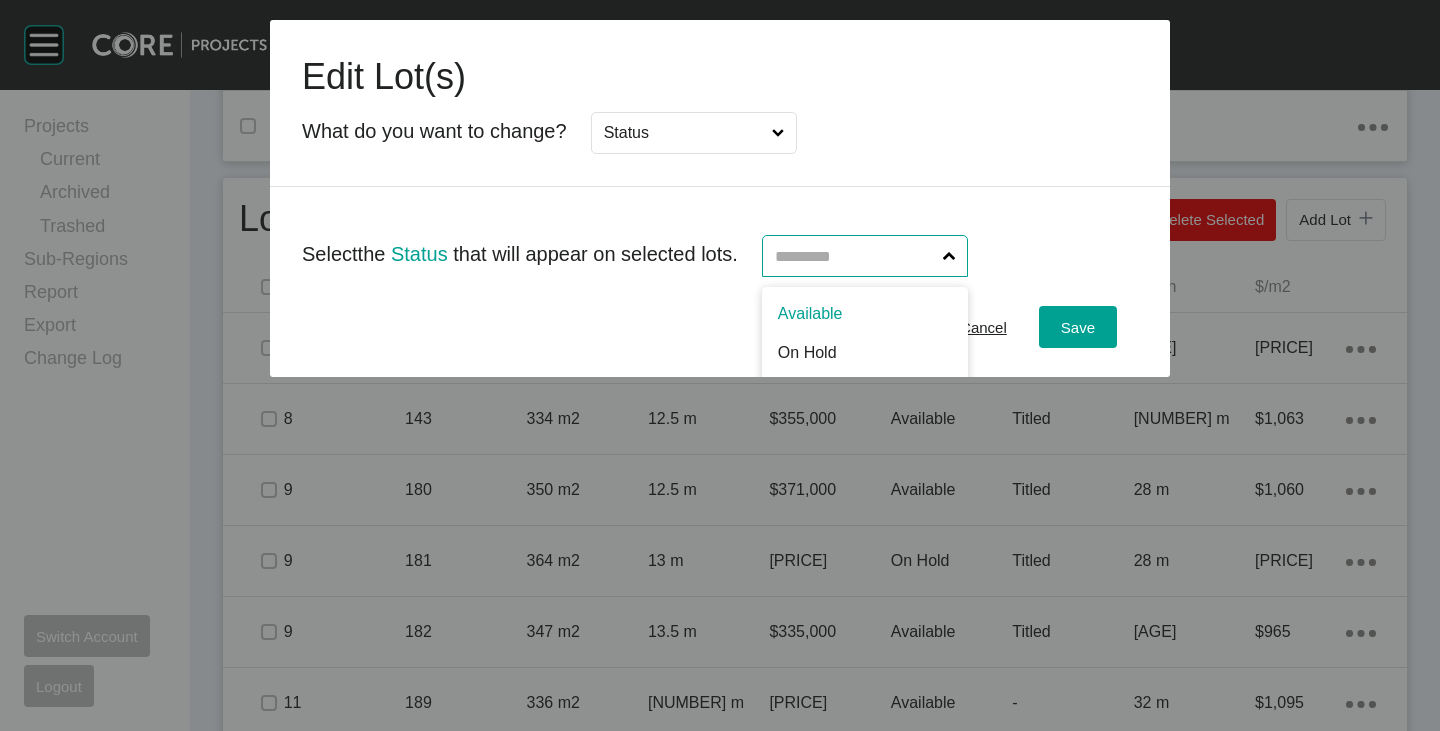 click at bounding box center (855, 256) 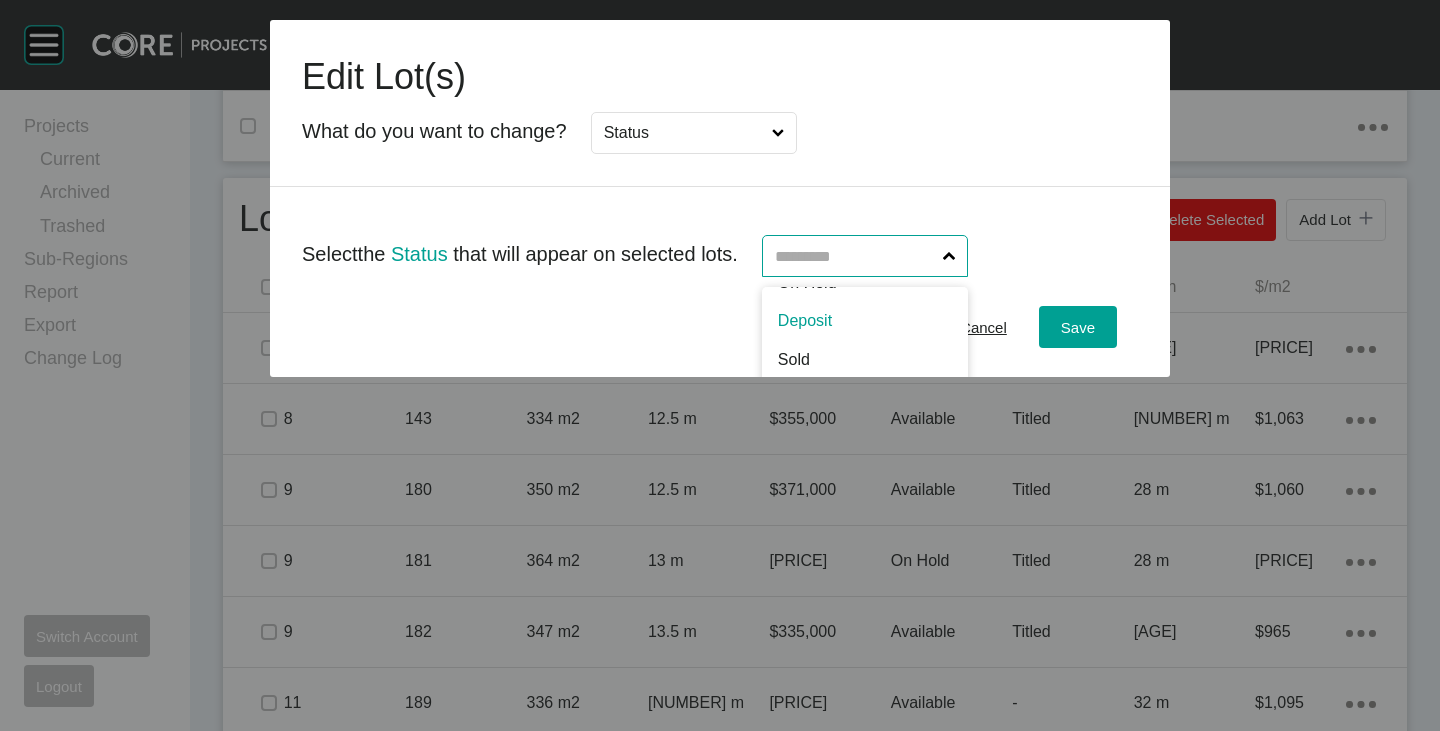 scroll, scrollTop: 86, scrollLeft: 0, axis: vertical 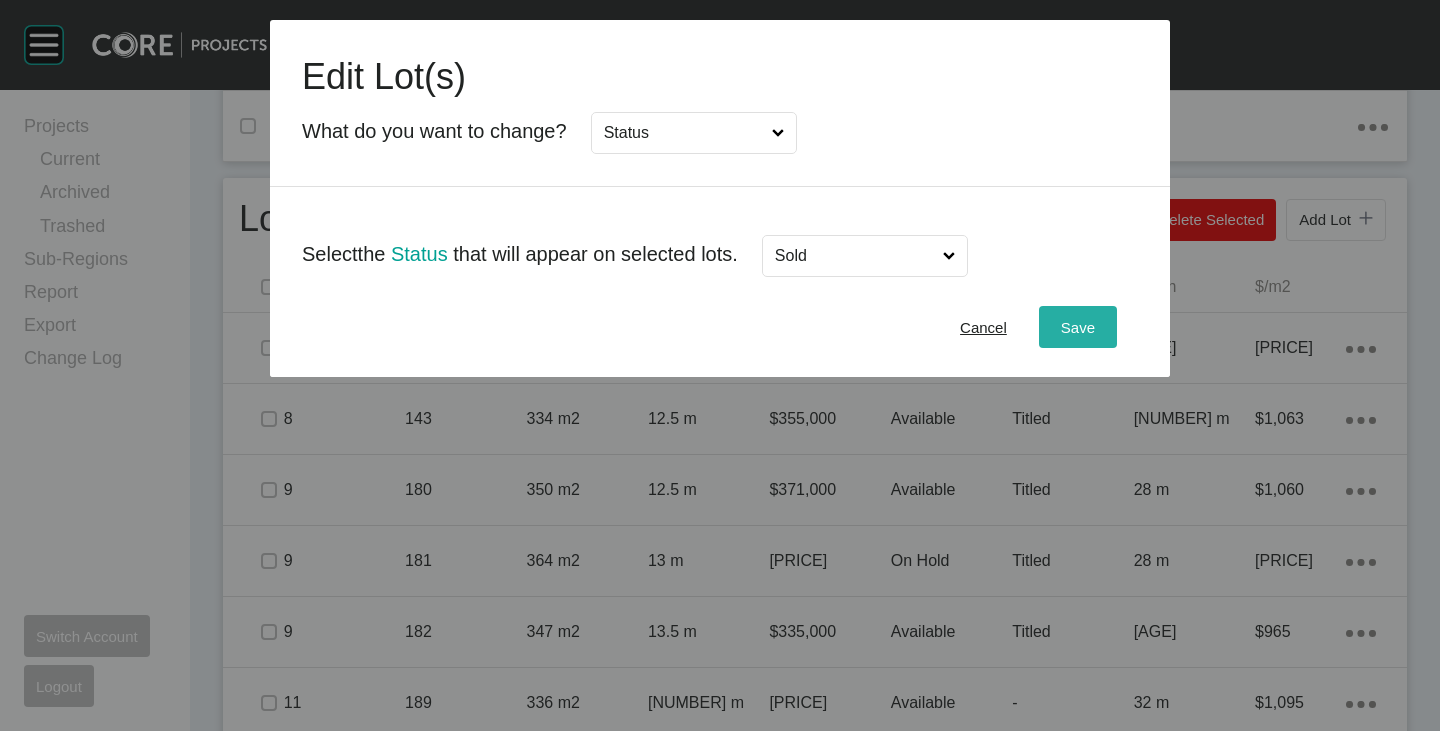 click on "Save" at bounding box center (1078, 327) 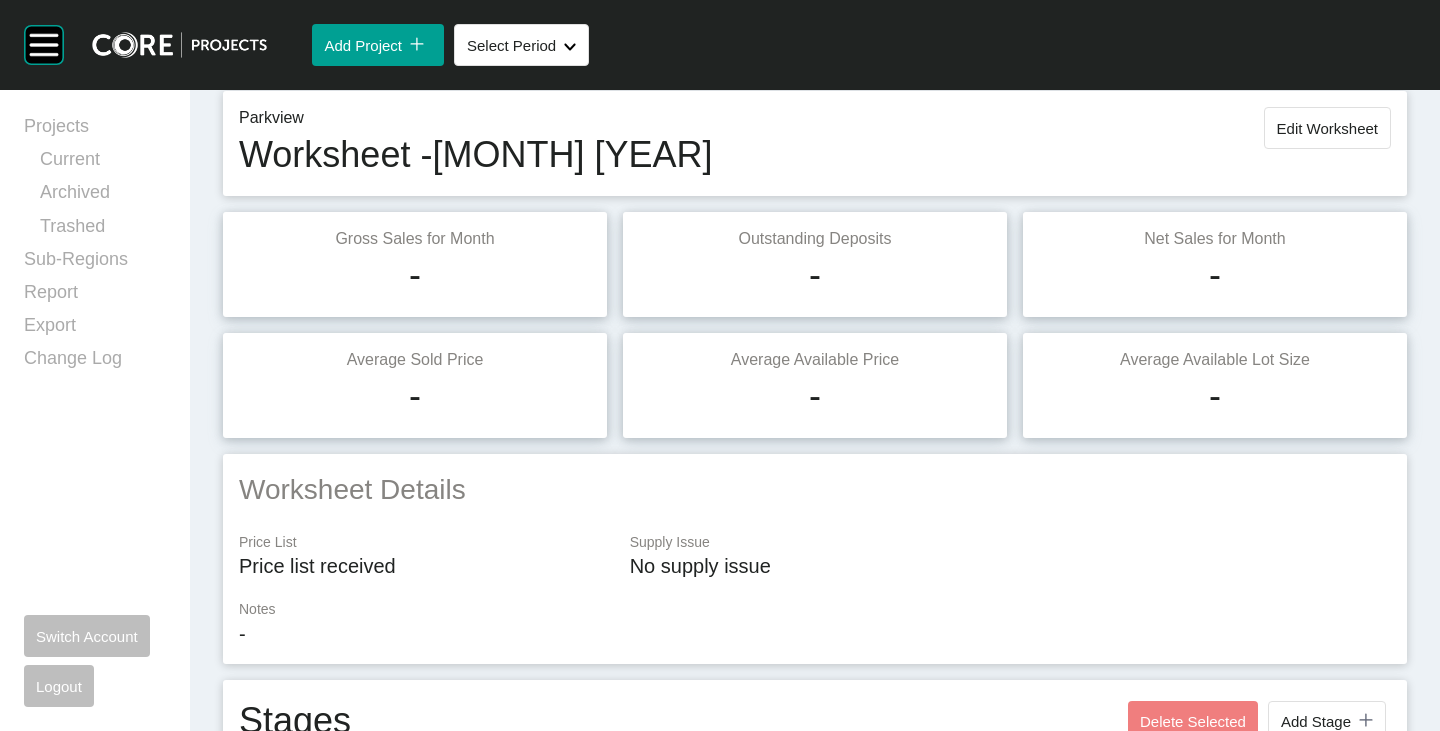 scroll, scrollTop: 0, scrollLeft: 0, axis: both 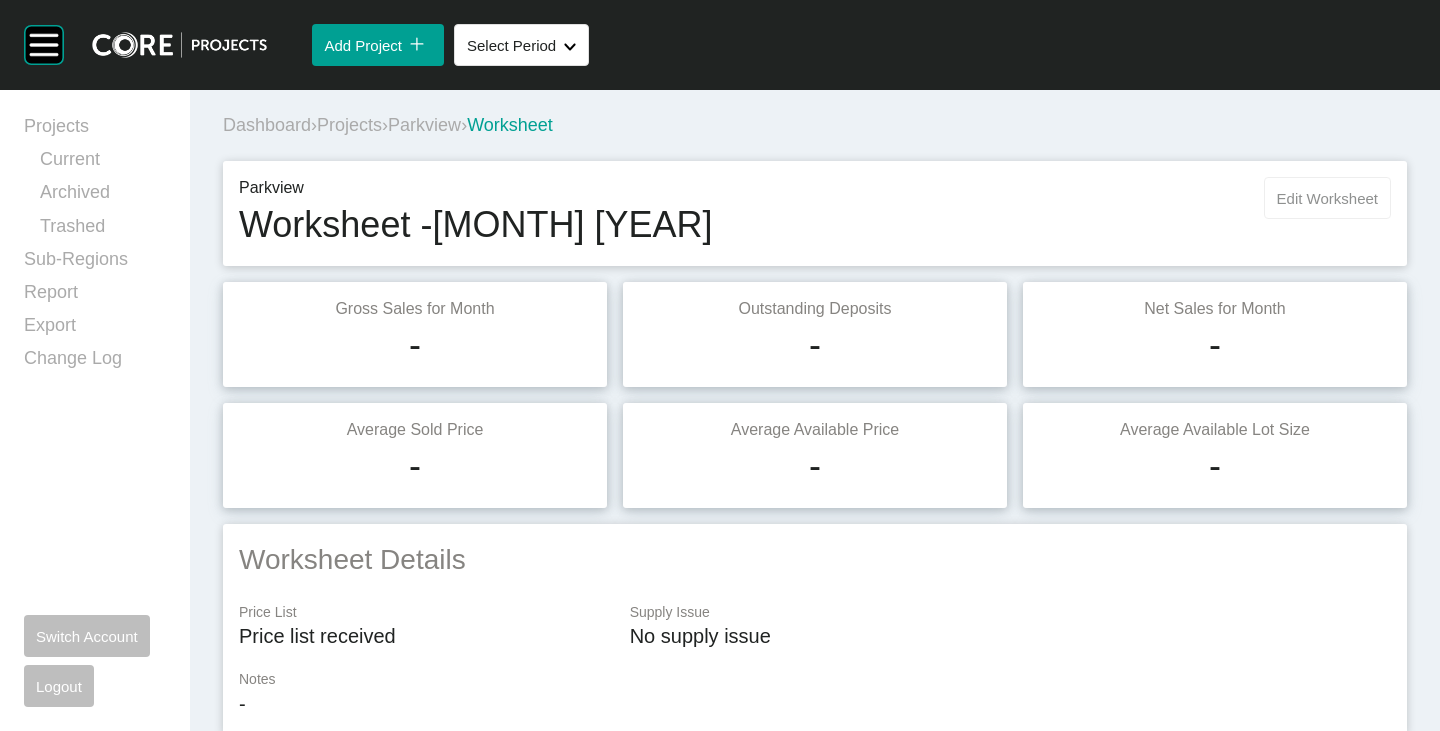 click on "Edit Worksheet" at bounding box center [1327, 198] 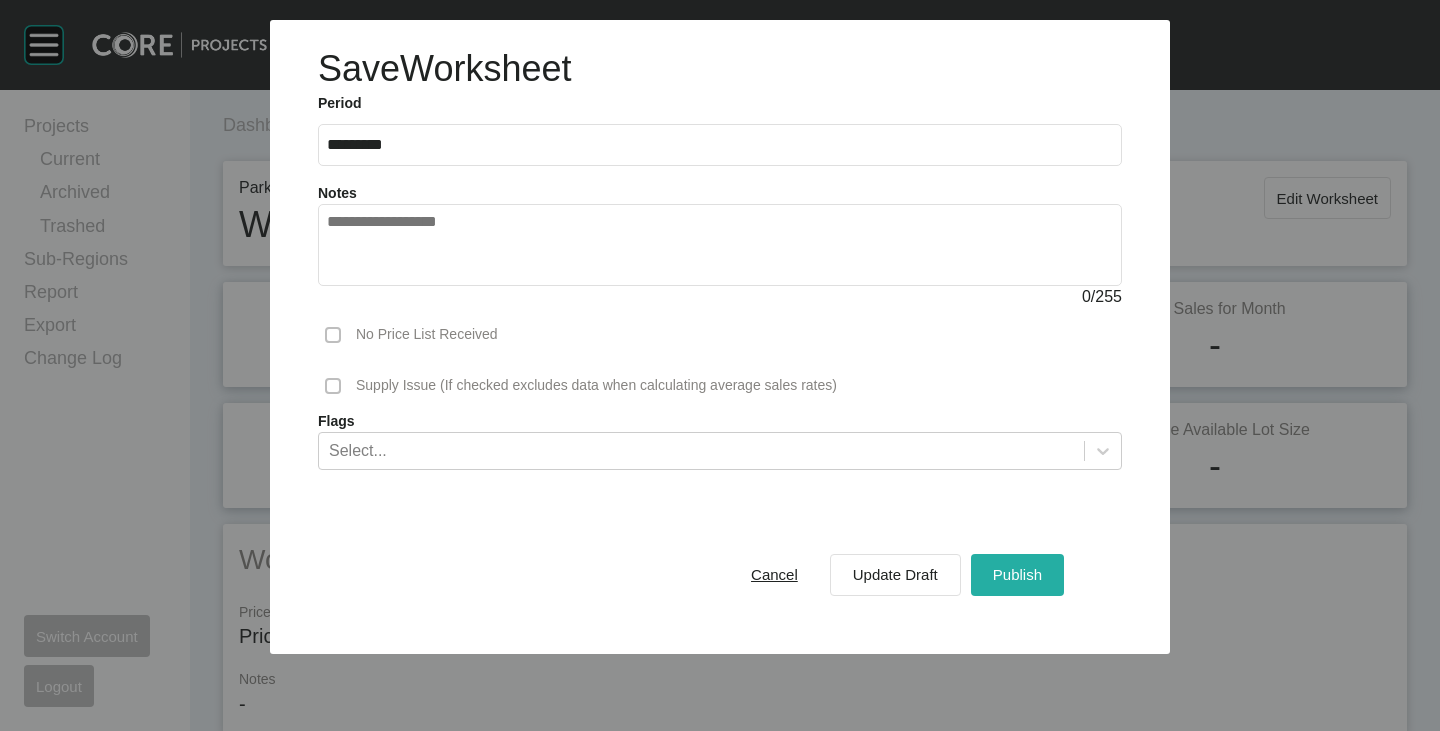 click on "Publish" at bounding box center (1017, 575) 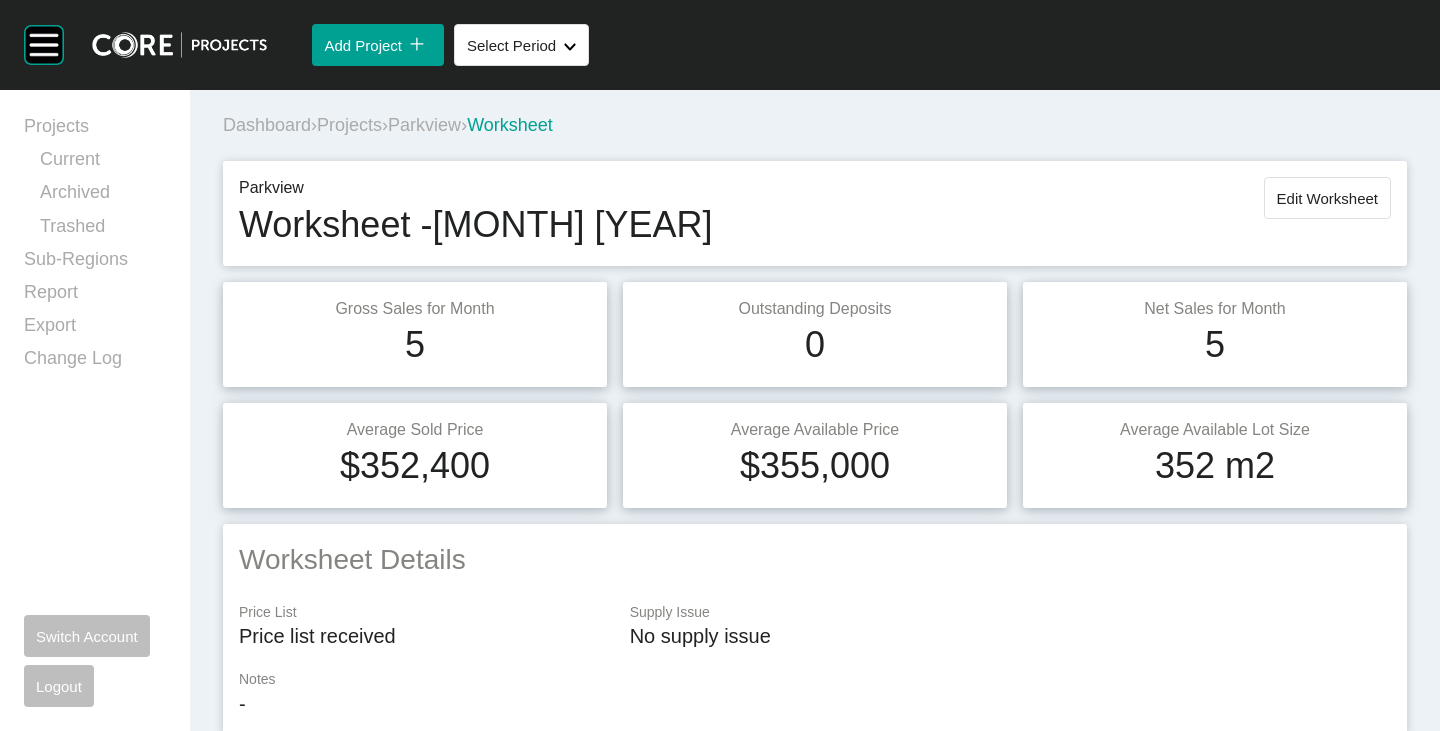 click on "Parkview" at bounding box center (424, 125) 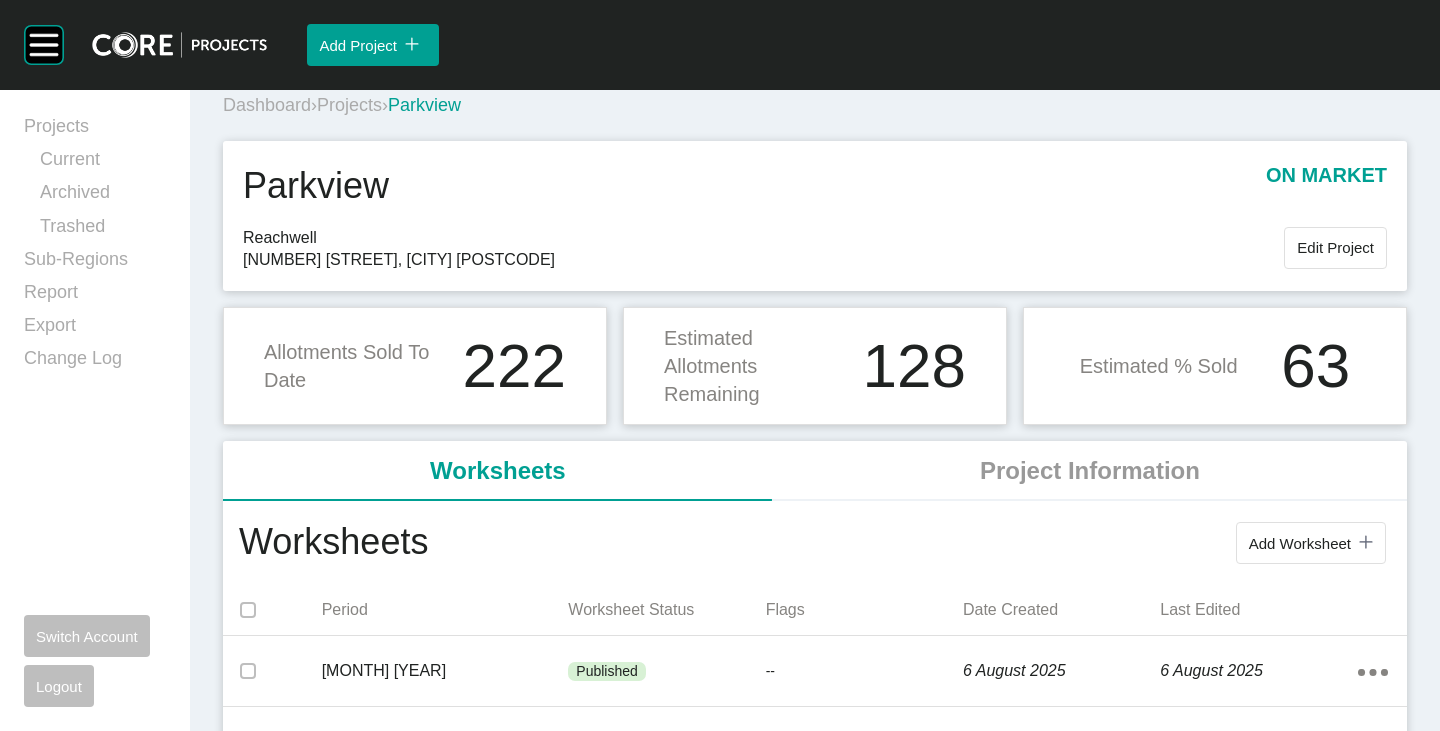 scroll, scrollTop: 0, scrollLeft: 0, axis: both 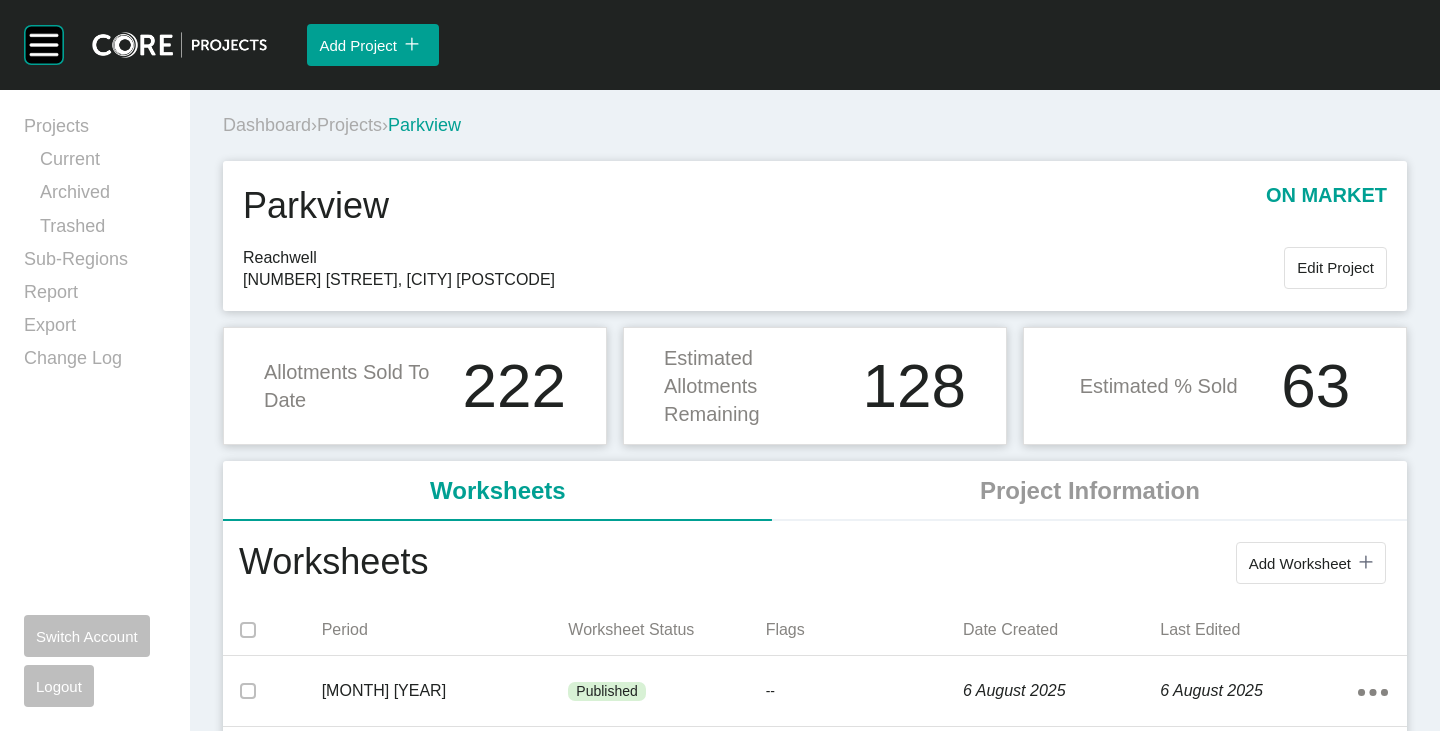 click on "Projects" at bounding box center (349, 125) 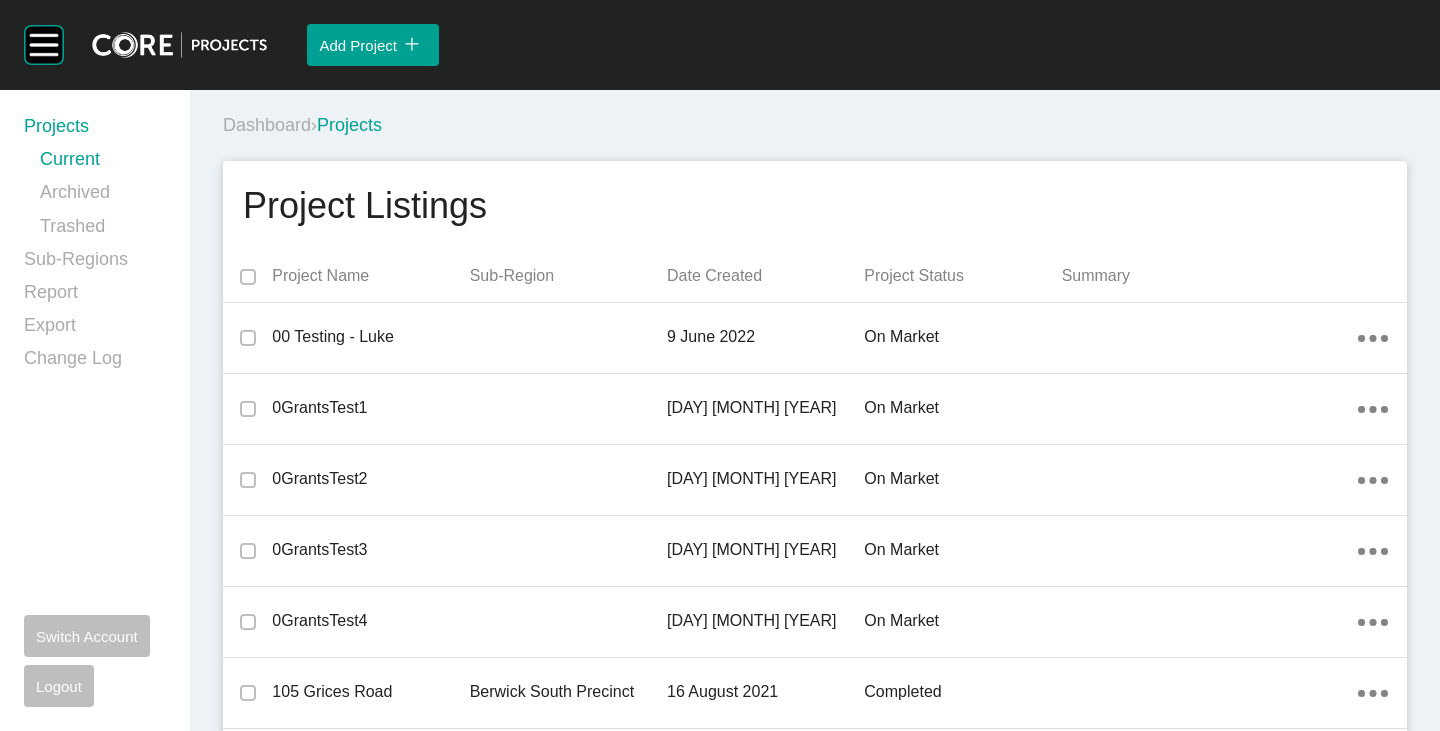 scroll, scrollTop: 38383, scrollLeft: 0, axis: vertical 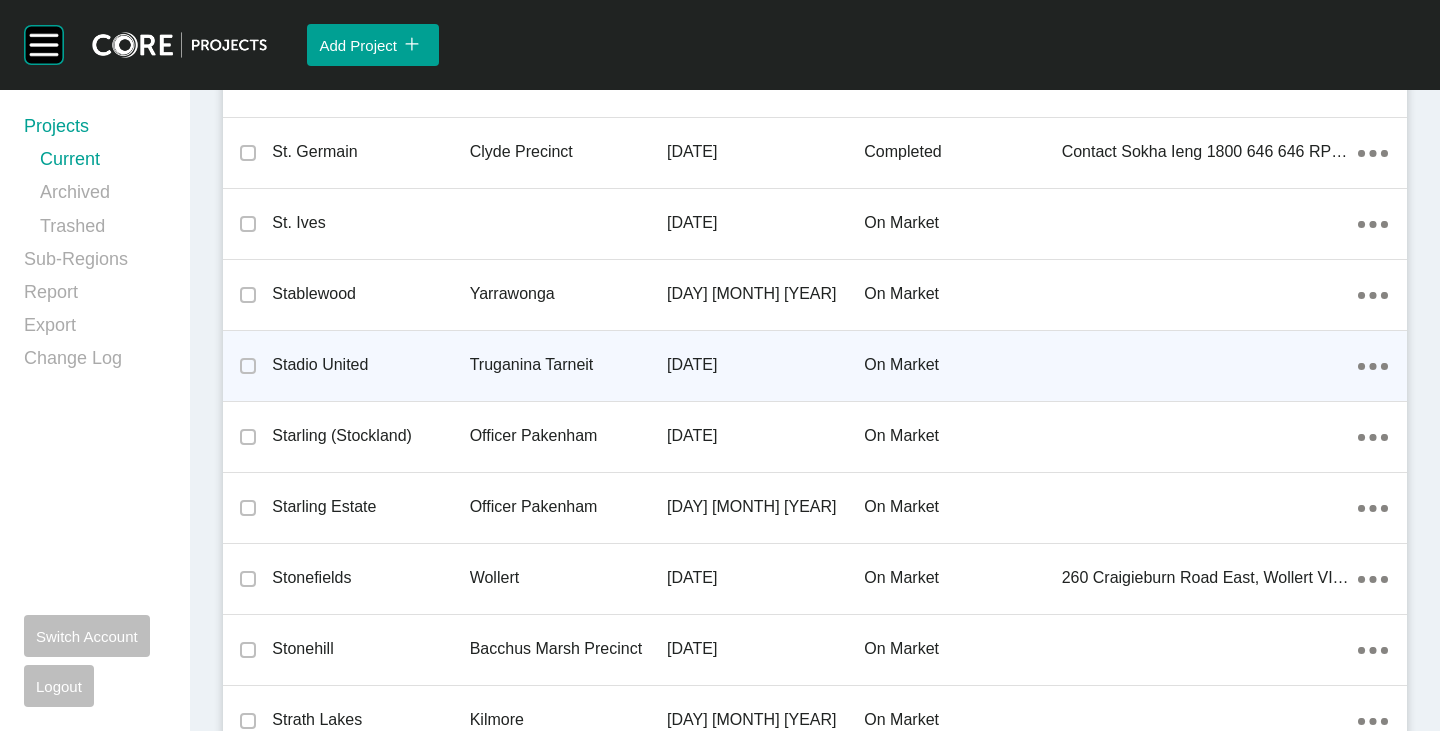 click on "Stadio United" at bounding box center [370, 365] 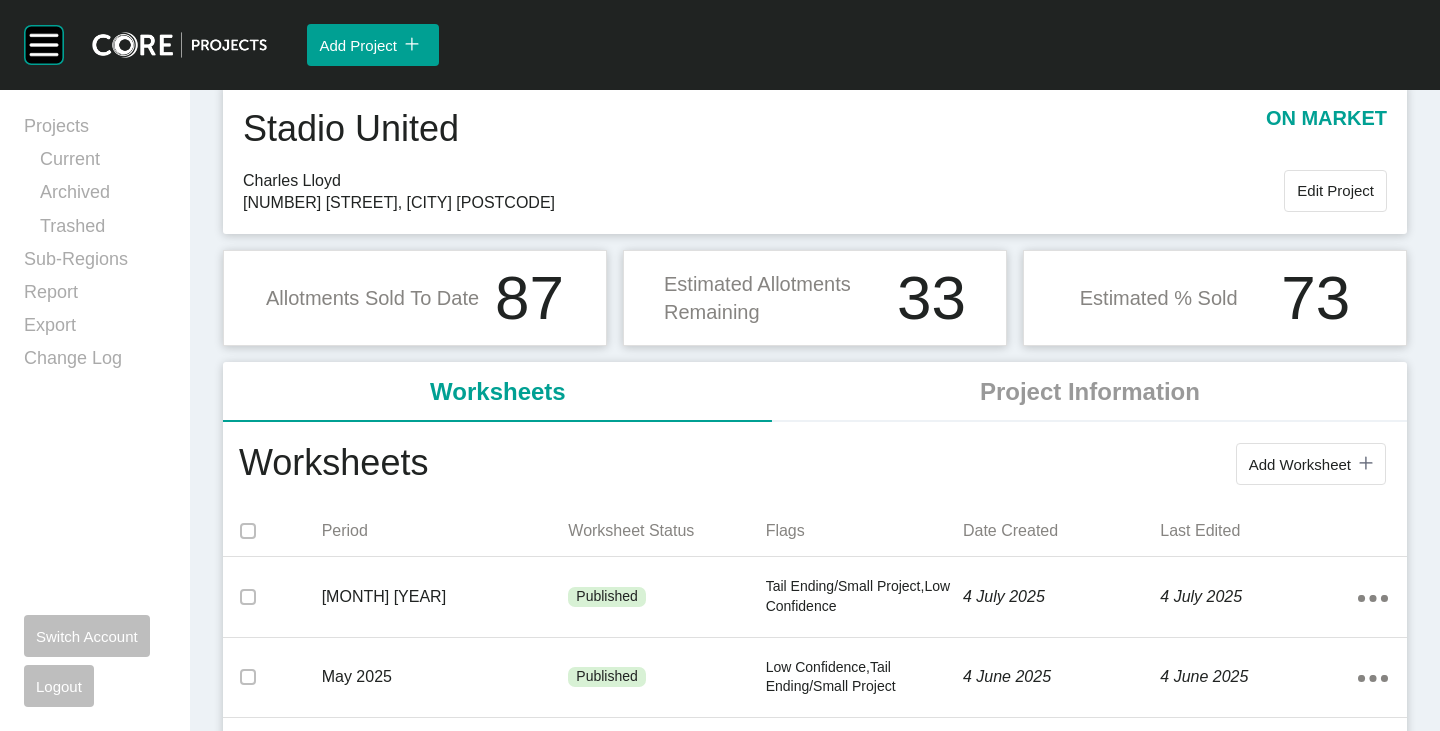 scroll, scrollTop: 100, scrollLeft: 0, axis: vertical 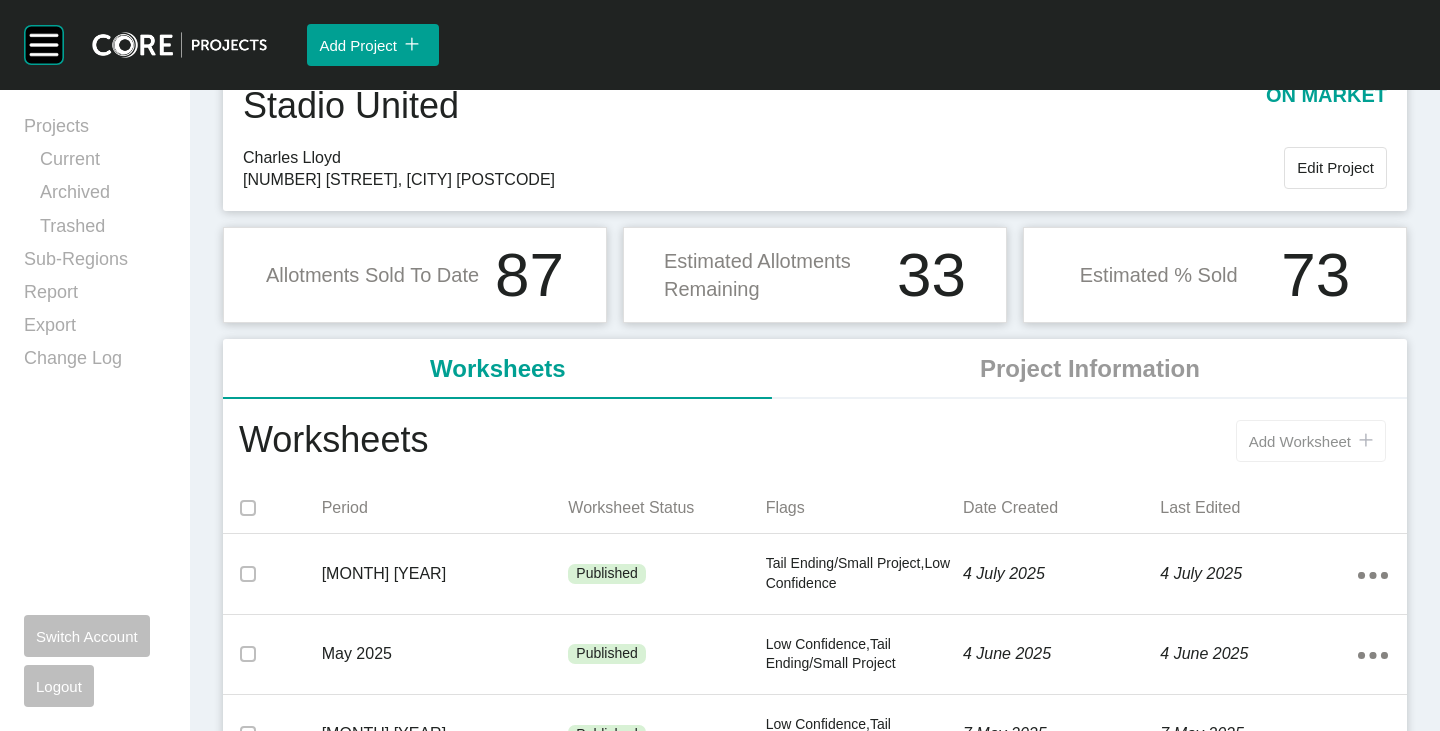 click on "Add Worksheet" at bounding box center (1300, 441) 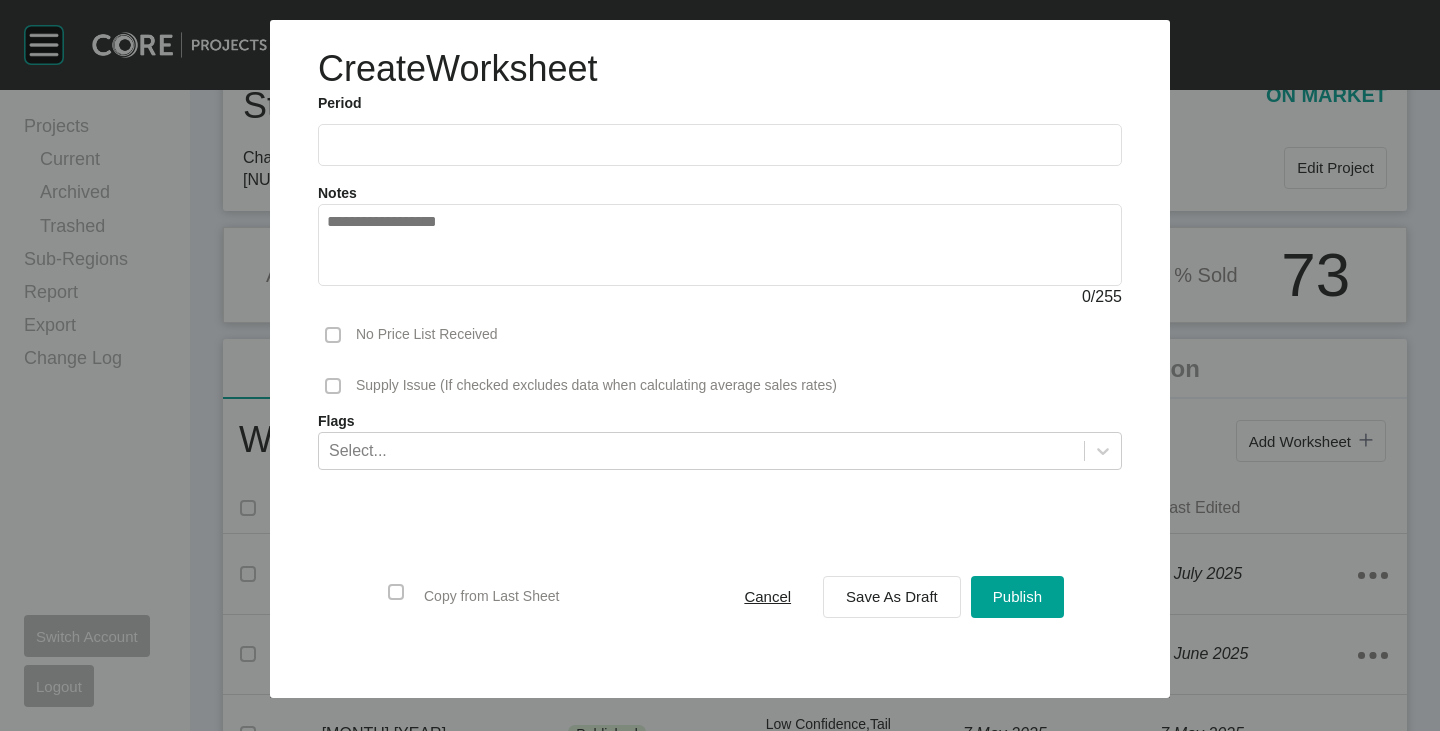 click at bounding box center [720, 144] 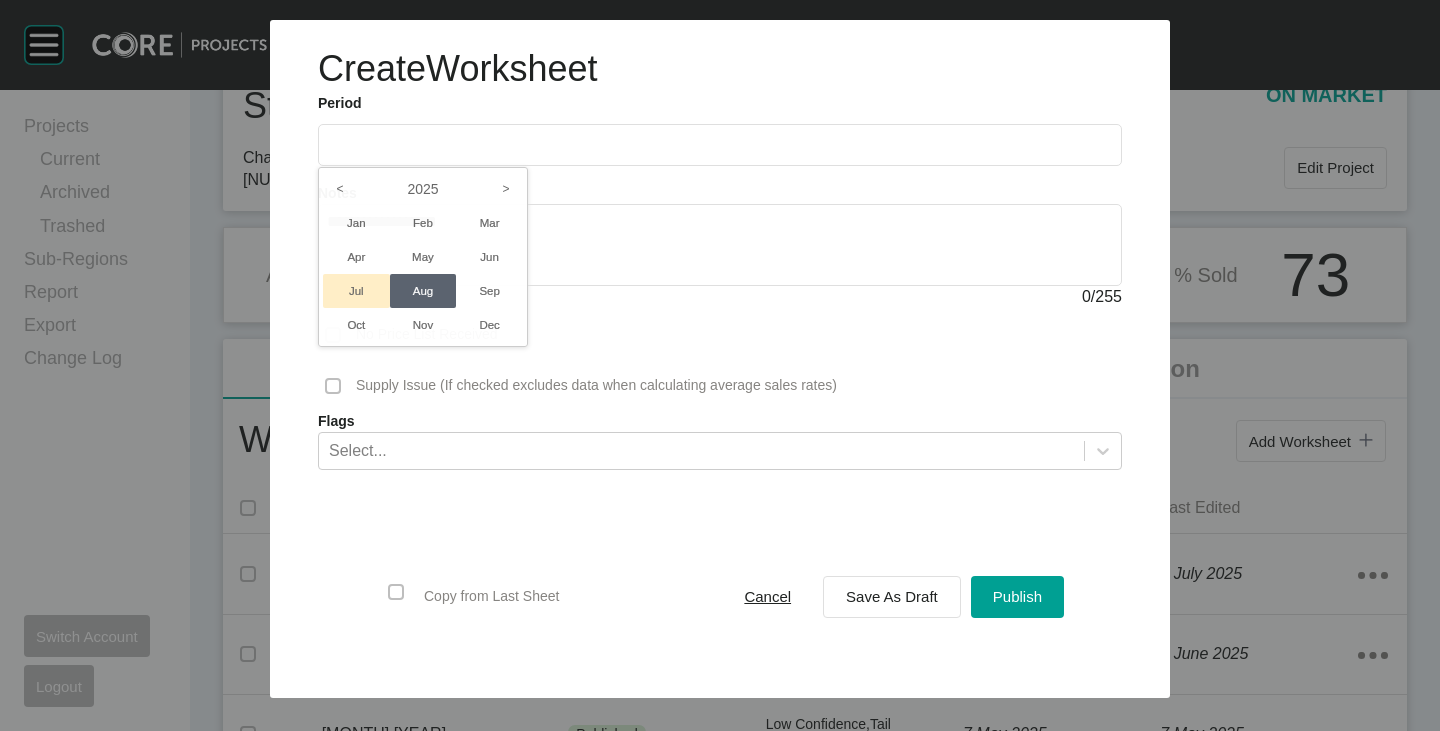 click on "Jul" at bounding box center [356, 291] 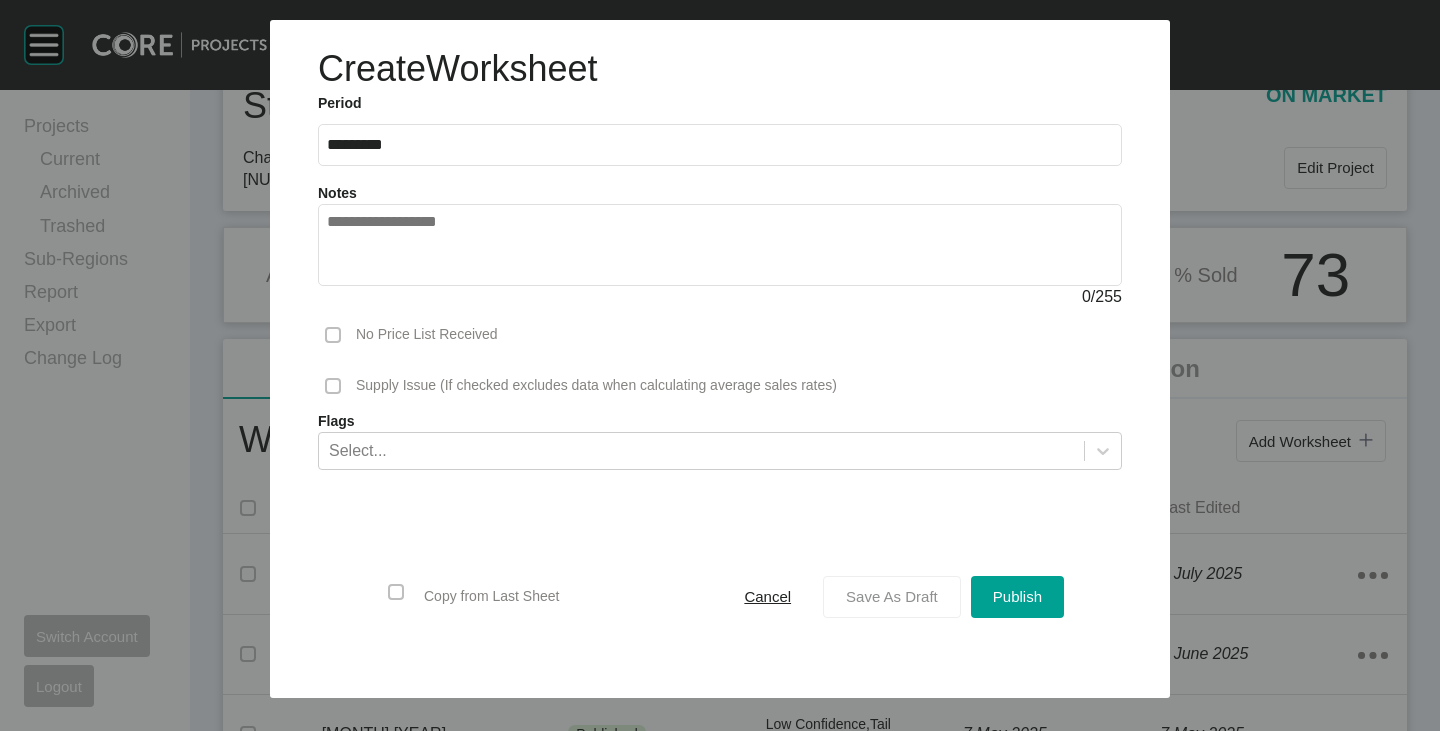 click on "Save As Draft" at bounding box center (892, 596) 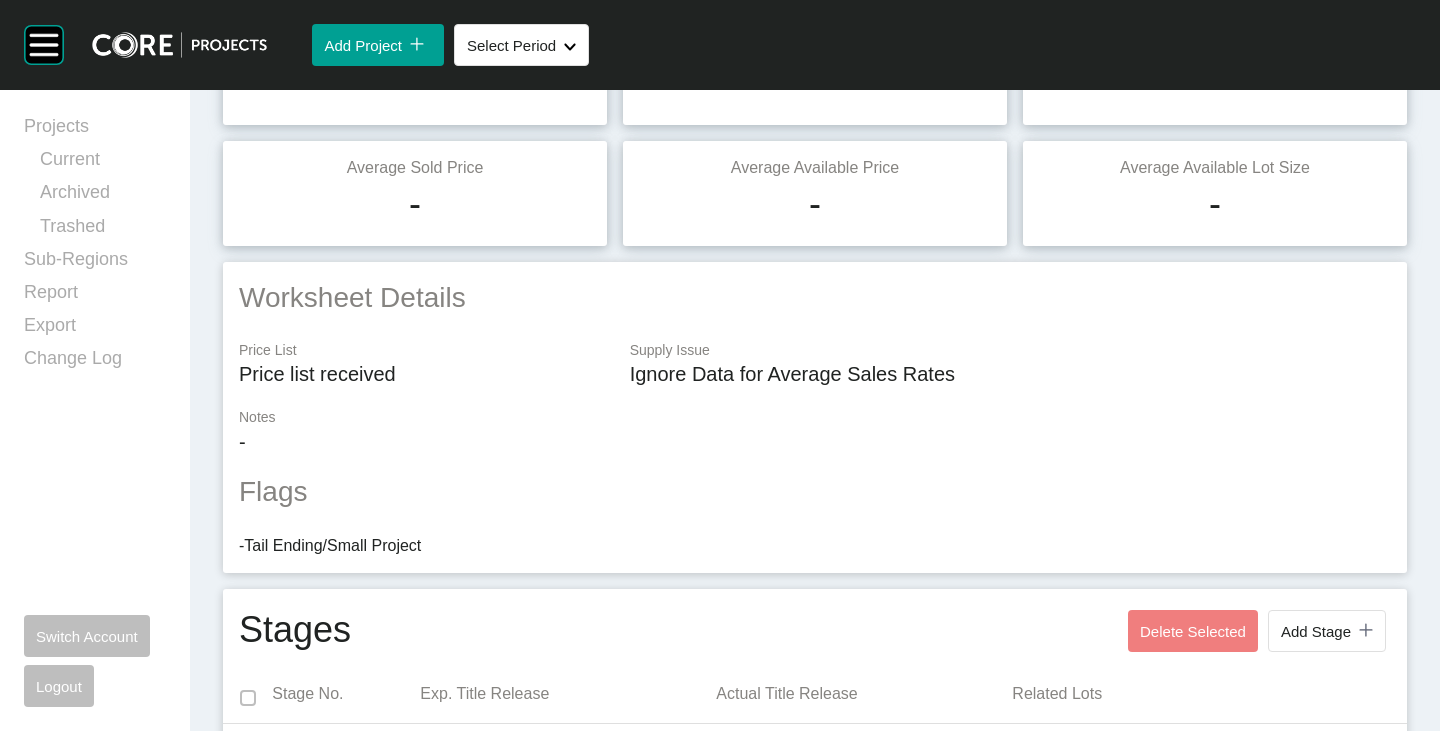 scroll, scrollTop: 0, scrollLeft: 0, axis: both 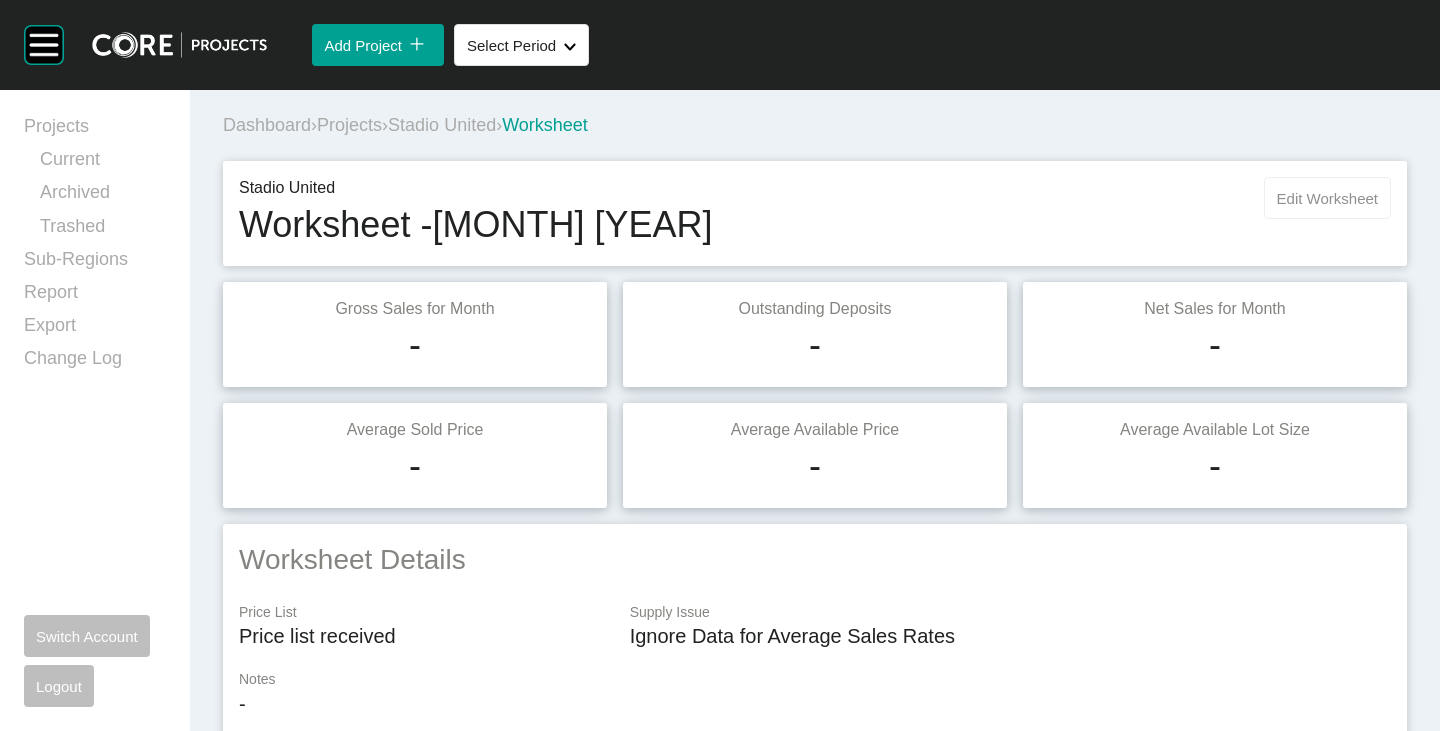 click on "Edit Worksheet" at bounding box center (1327, 198) 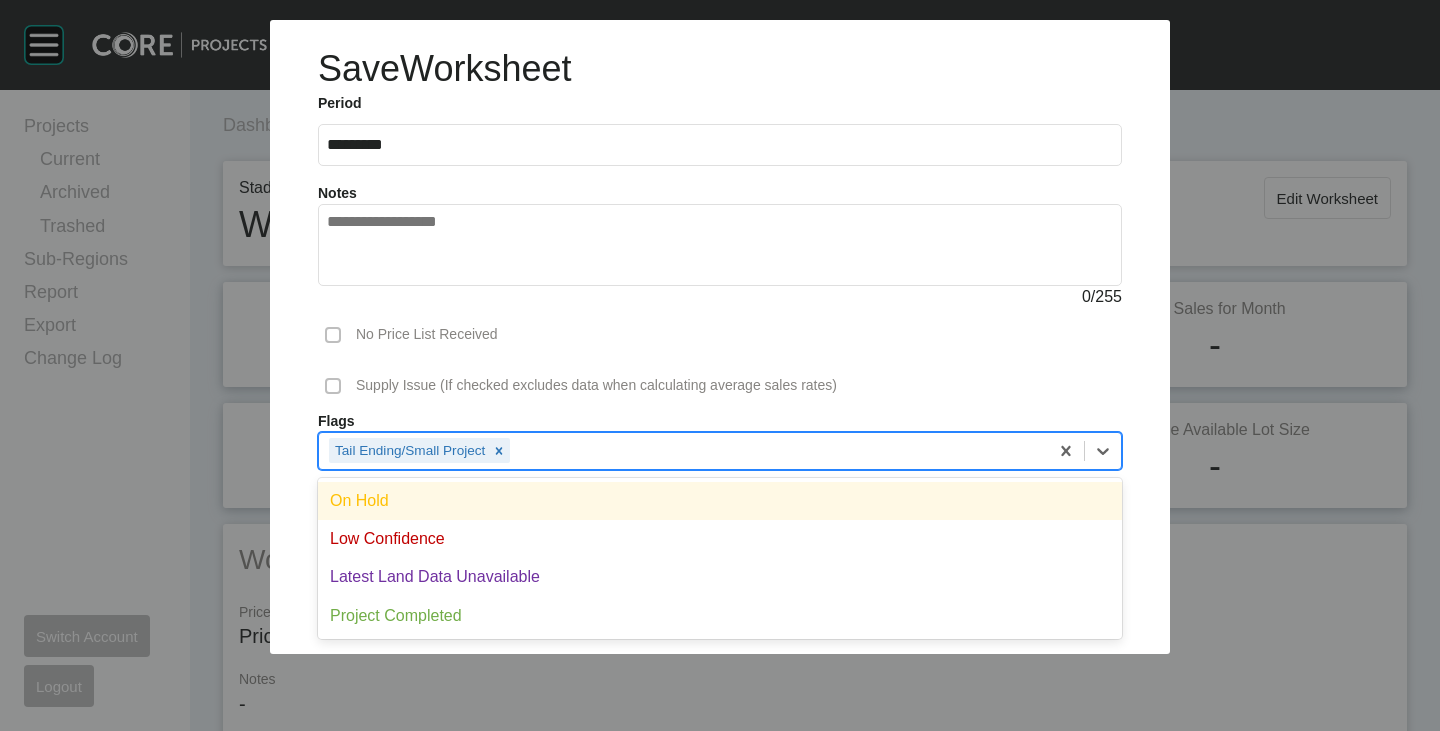 click on "Tail Ending/Small Project" at bounding box center [683, 450] 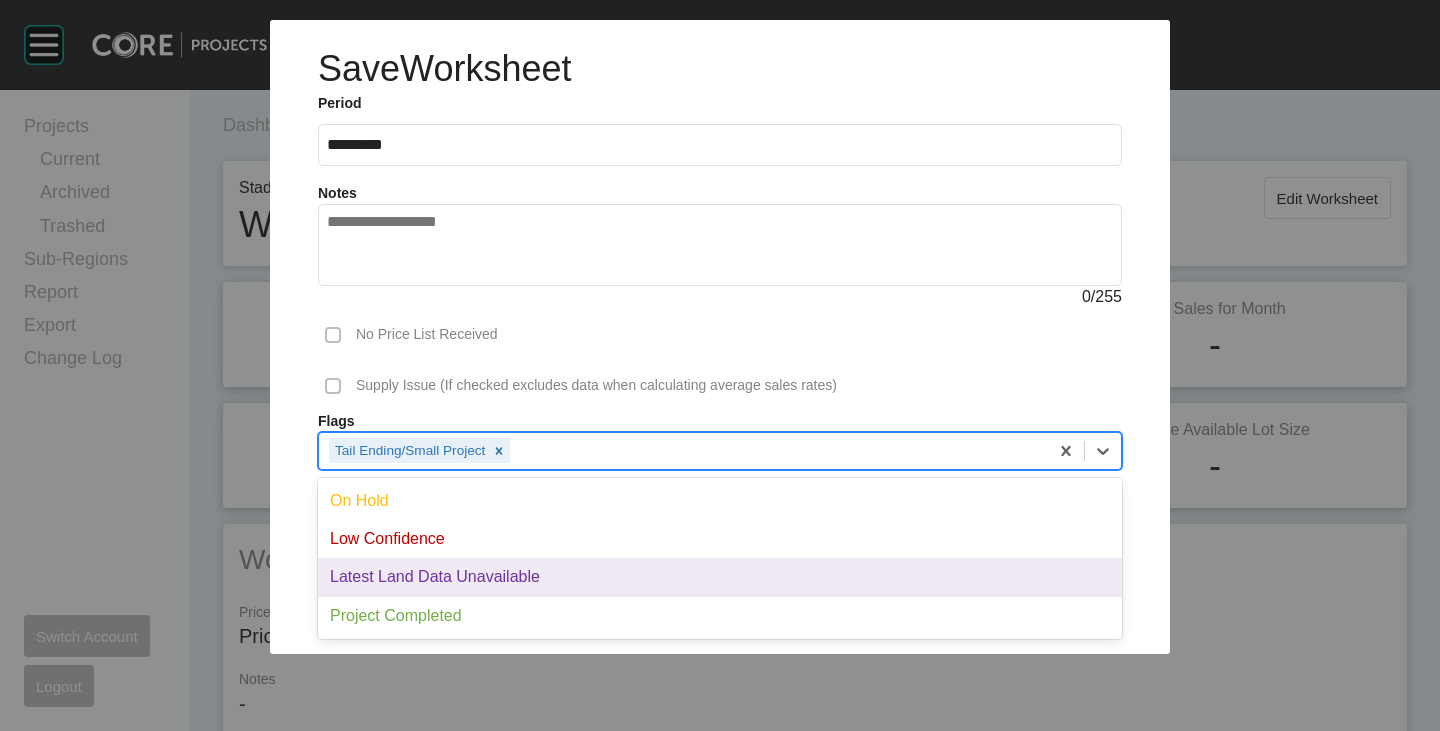 click on "Latest Land Data Unavailable" at bounding box center [720, 577] 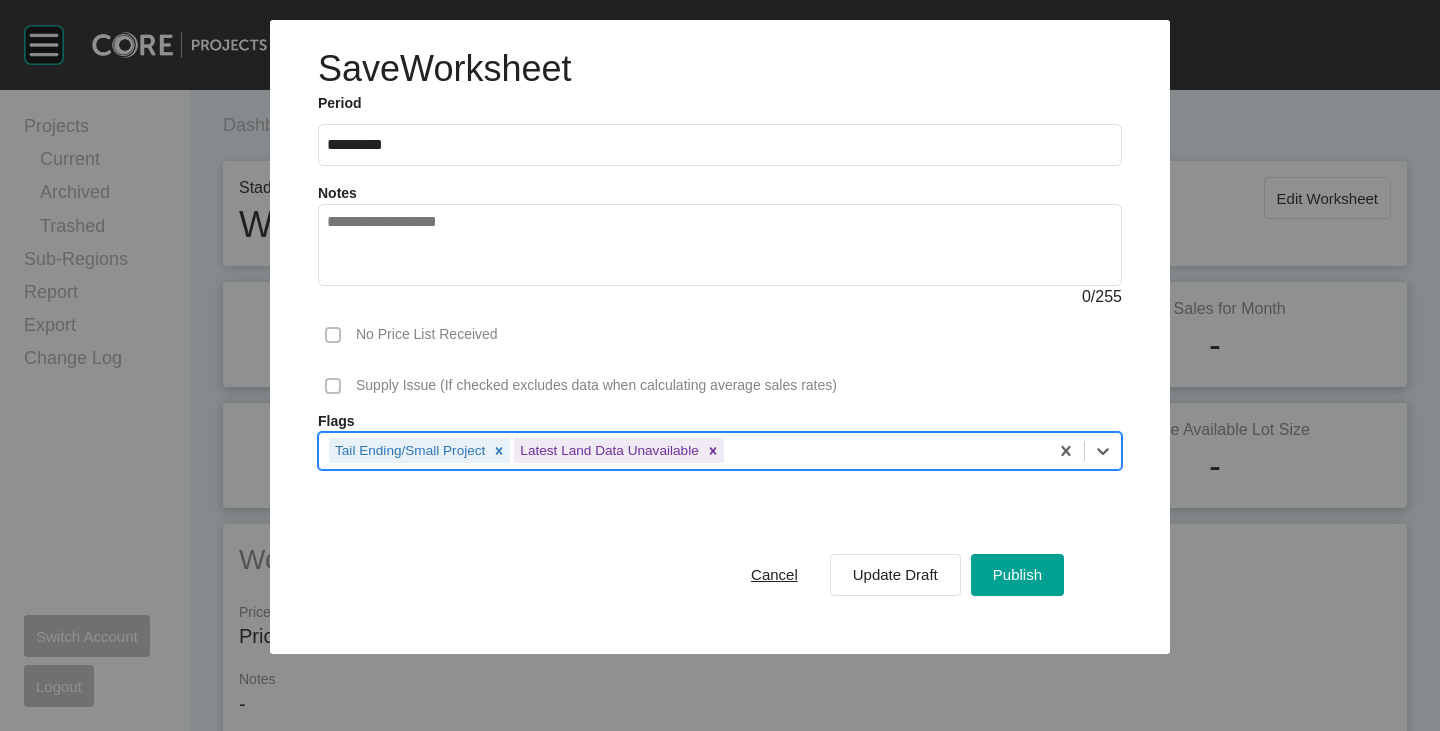 click on "Tail Ending/Small Project Latest Land Data Unavailable" at bounding box center (683, 450) 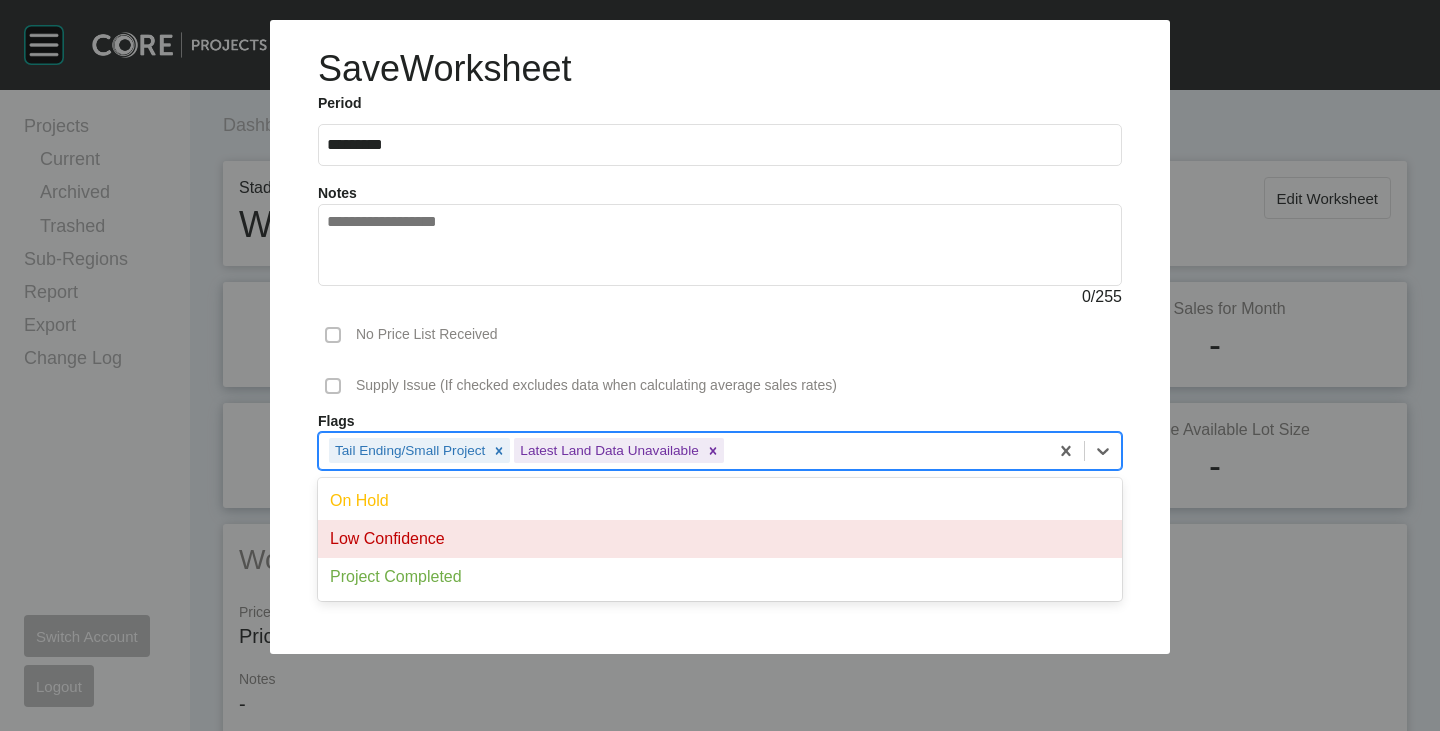 click on "Low Confidence" at bounding box center (720, 539) 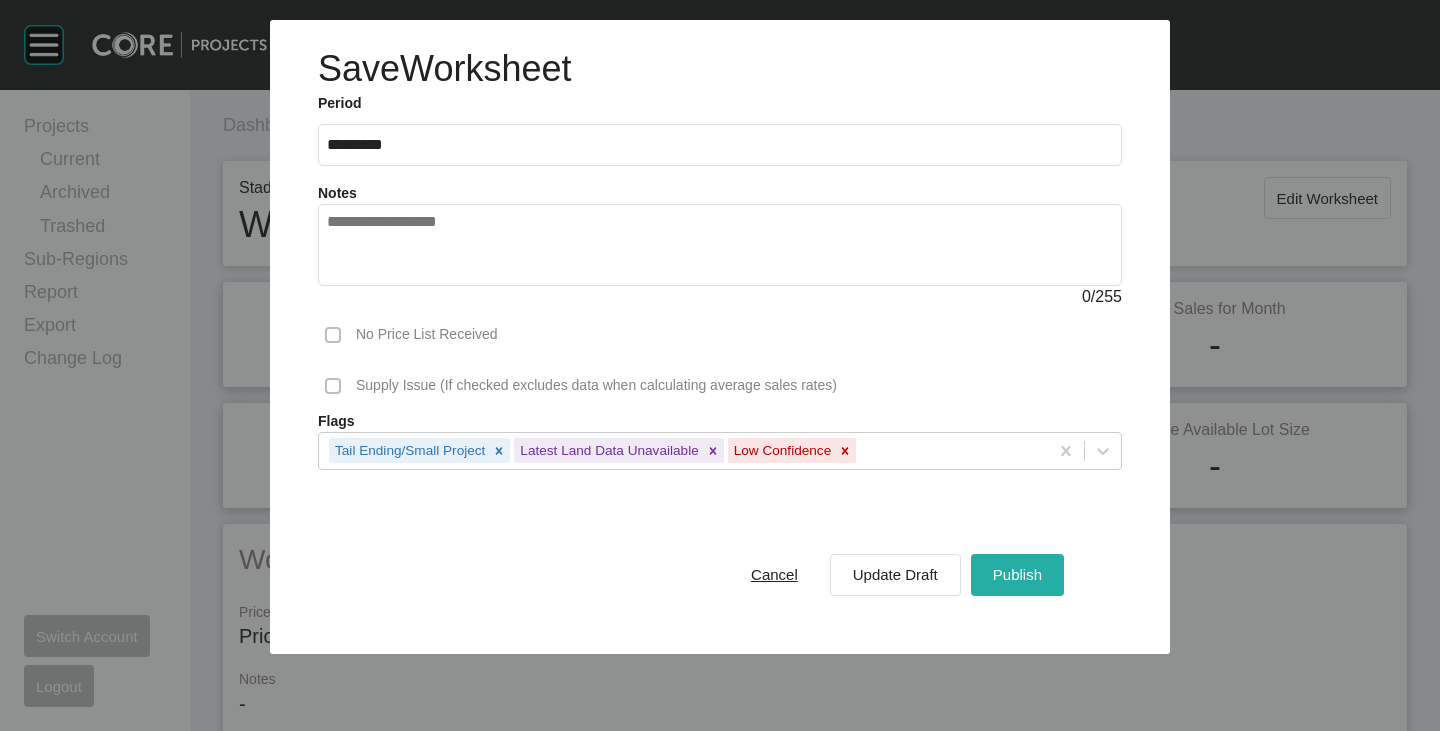 click on "Publish" at bounding box center [1017, 574] 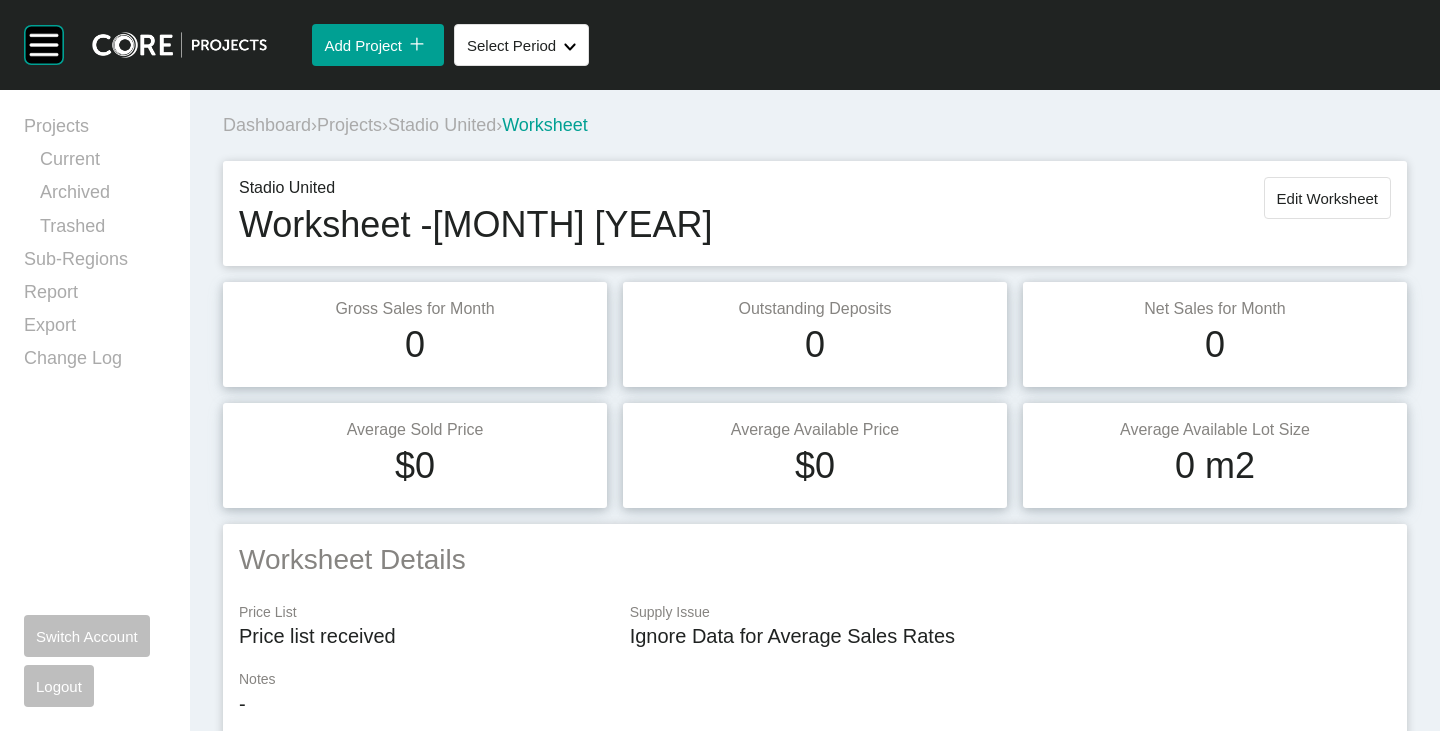 click on "Stadio United" at bounding box center [442, 125] 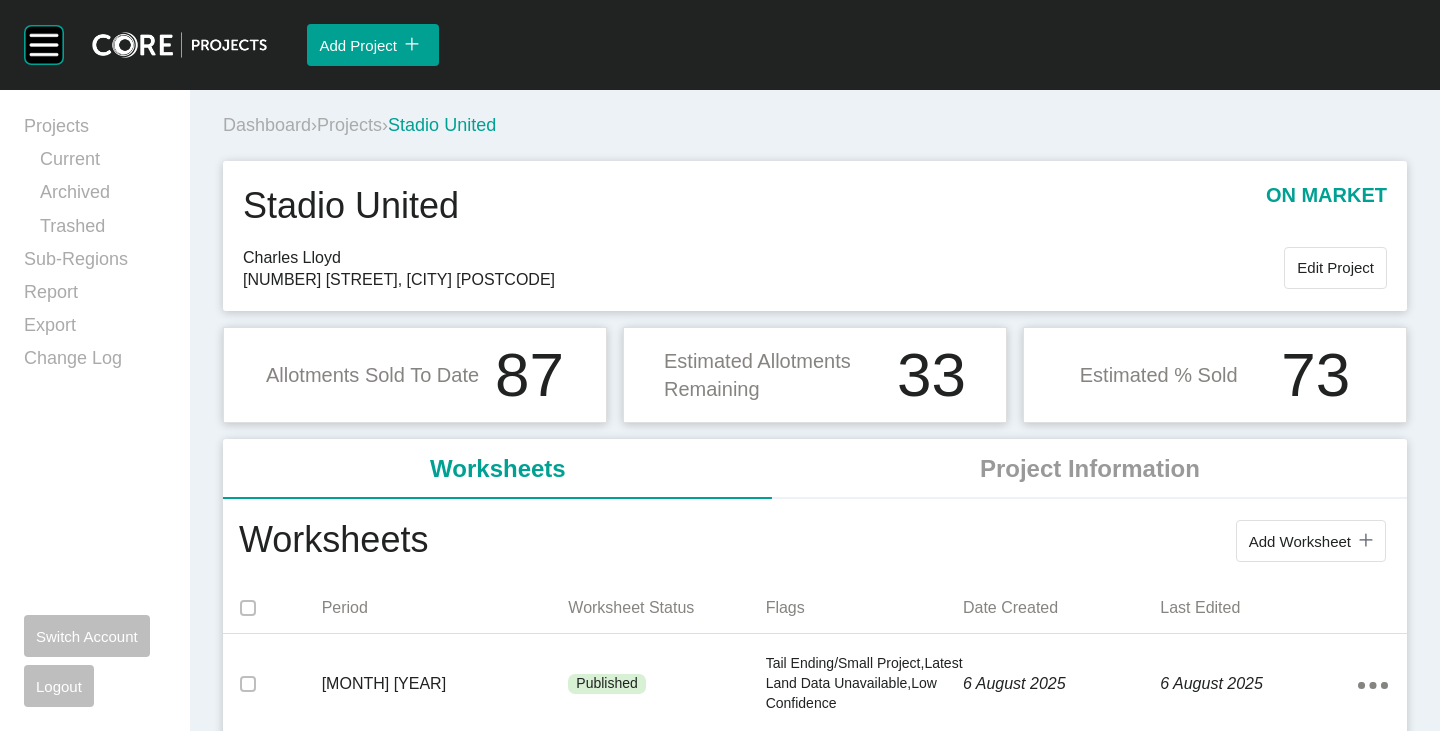 scroll, scrollTop: 200, scrollLeft: 0, axis: vertical 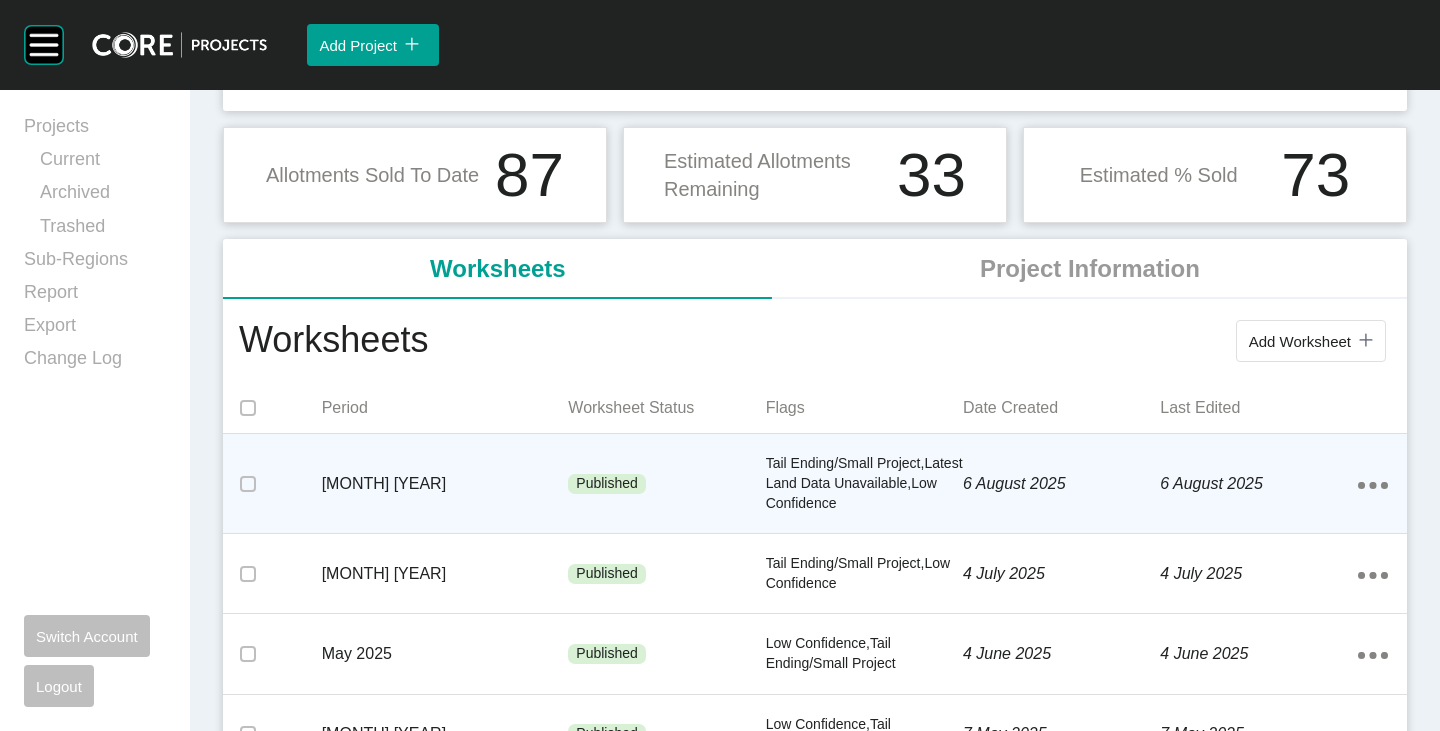 click on "Tail Ending/Small Project,Latest Land Data Unavailable,Low Confidence" at bounding box center [864, 483] 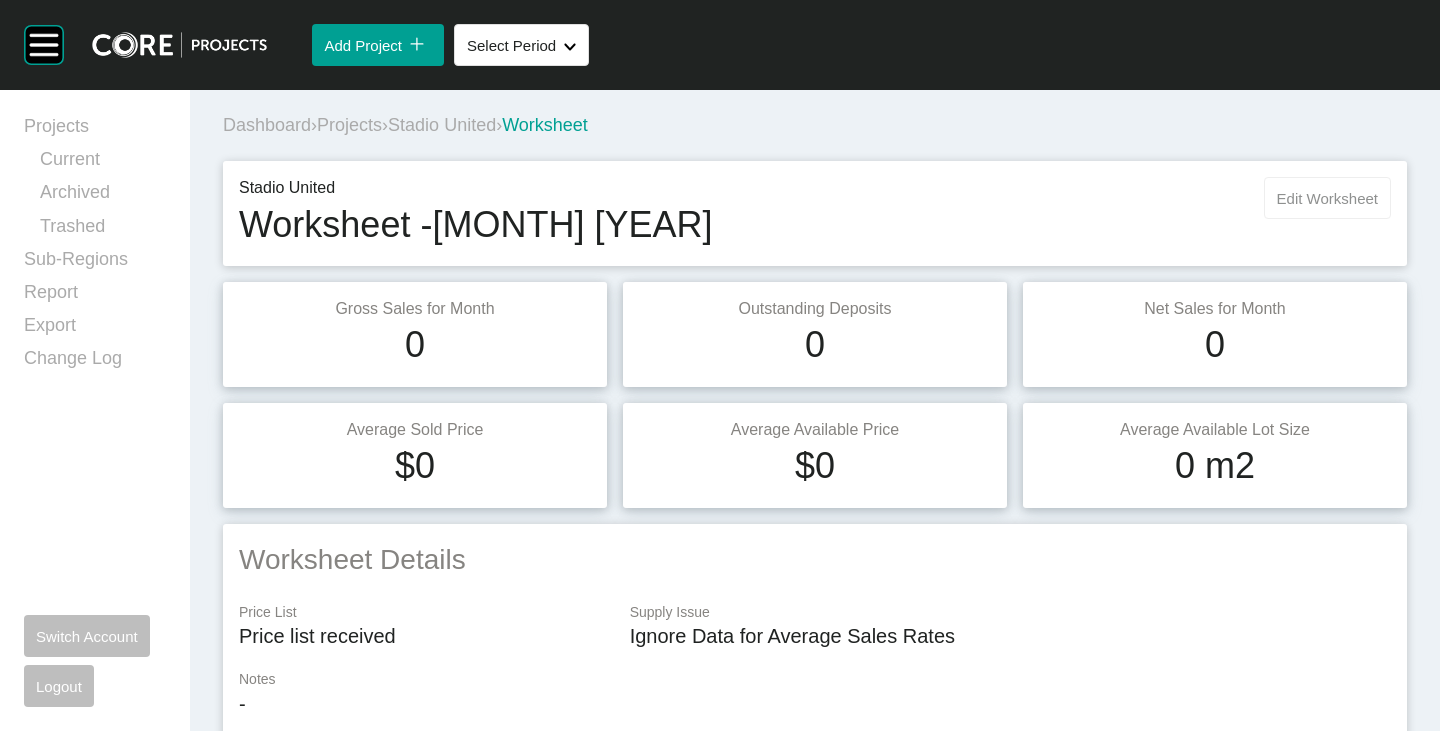 scroll, scrollTop: 0, scrollLeft: 0, axis: both 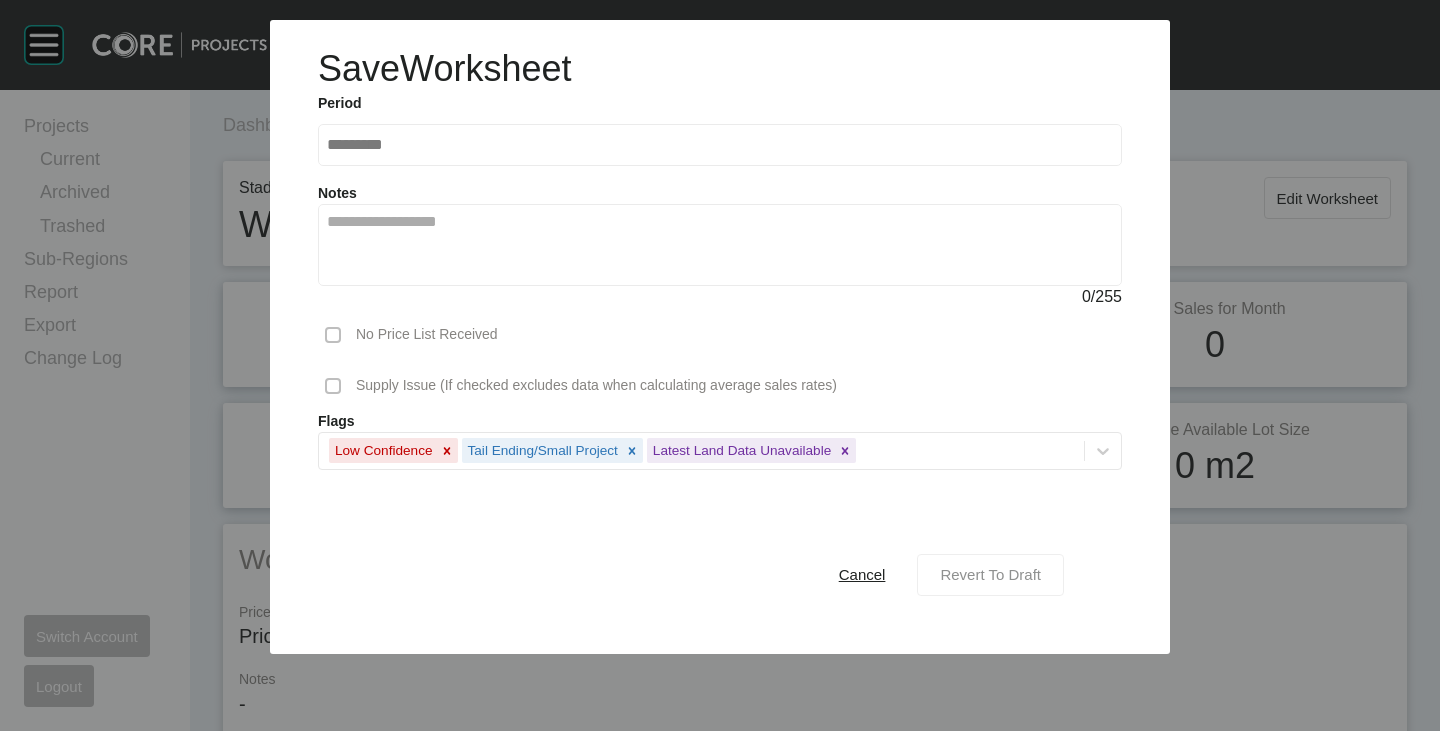 click on "Revert To Draft" at bounding box center (990, 574) 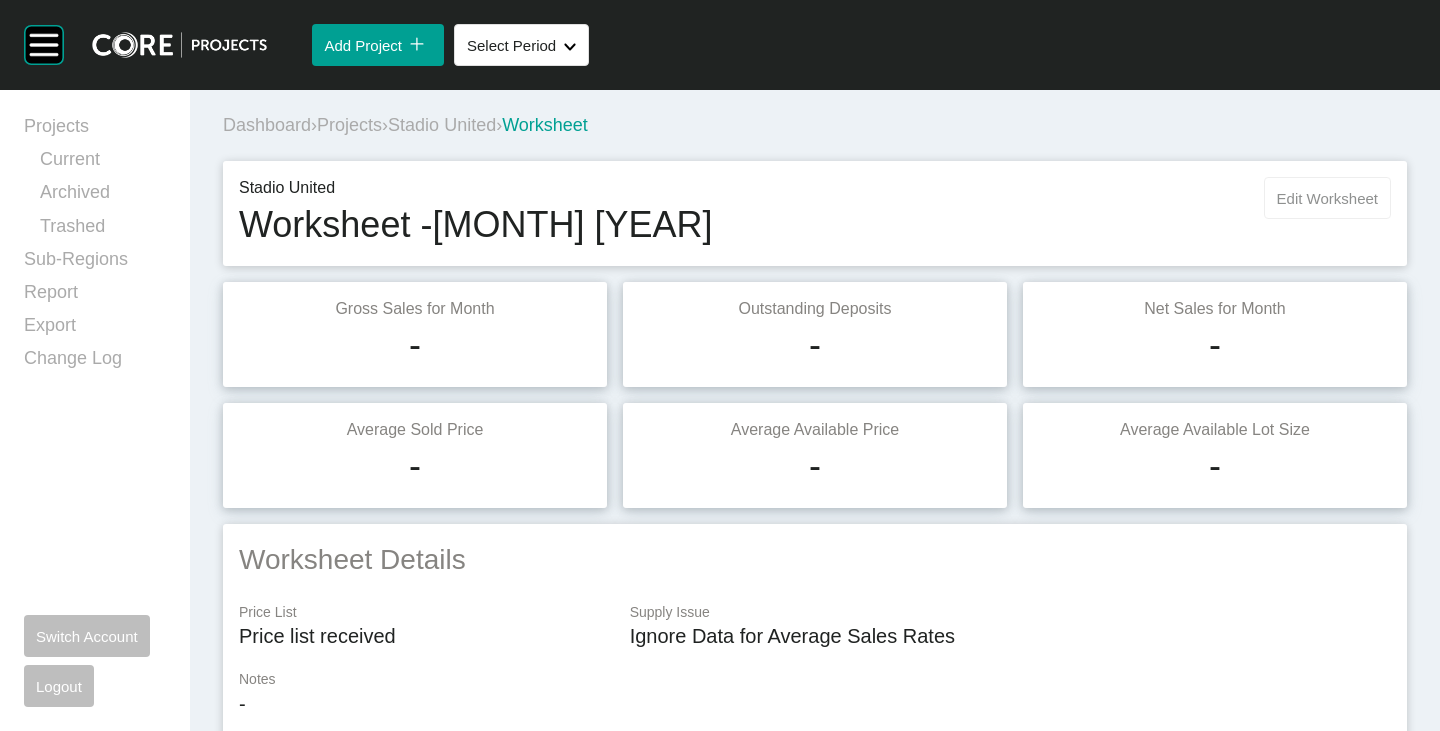 click on "Edit Worksheet" at bounding box center [1327, 198] 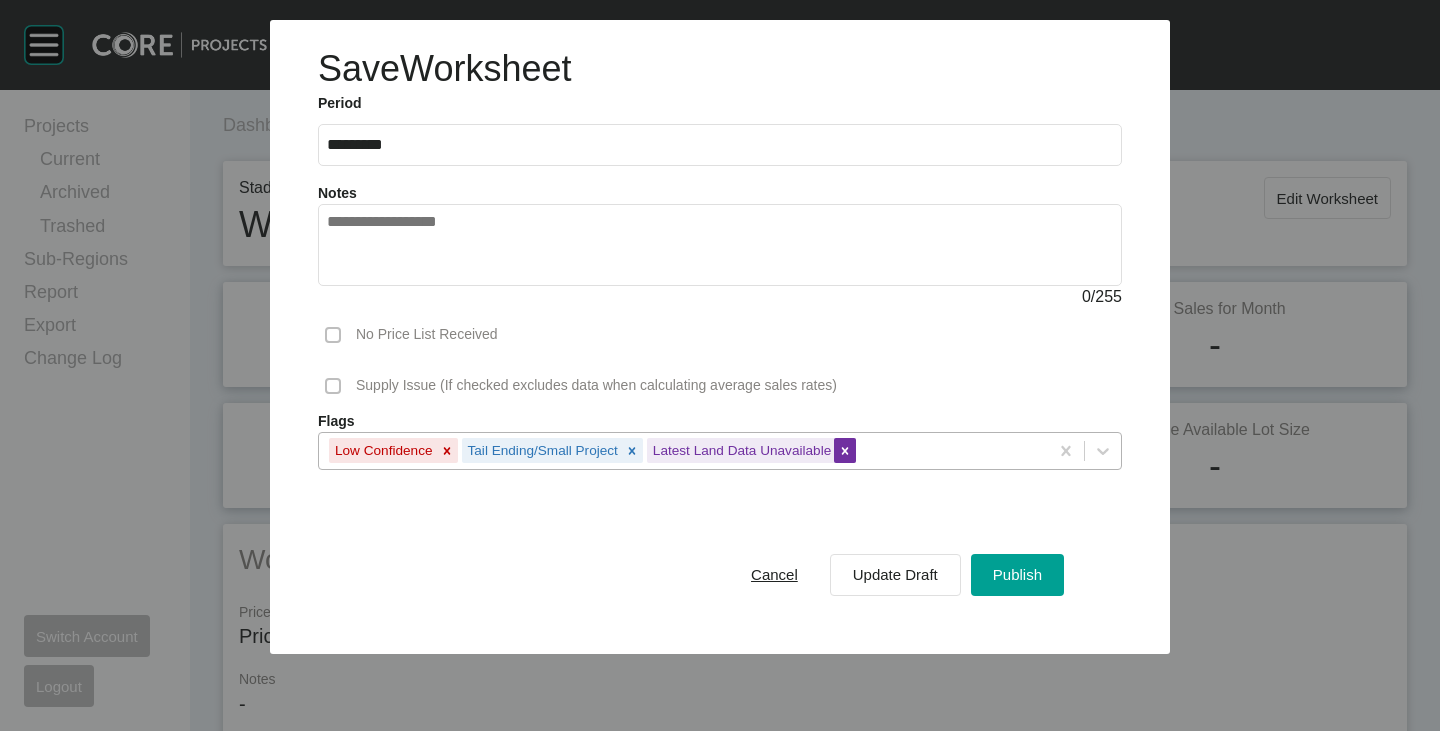 click 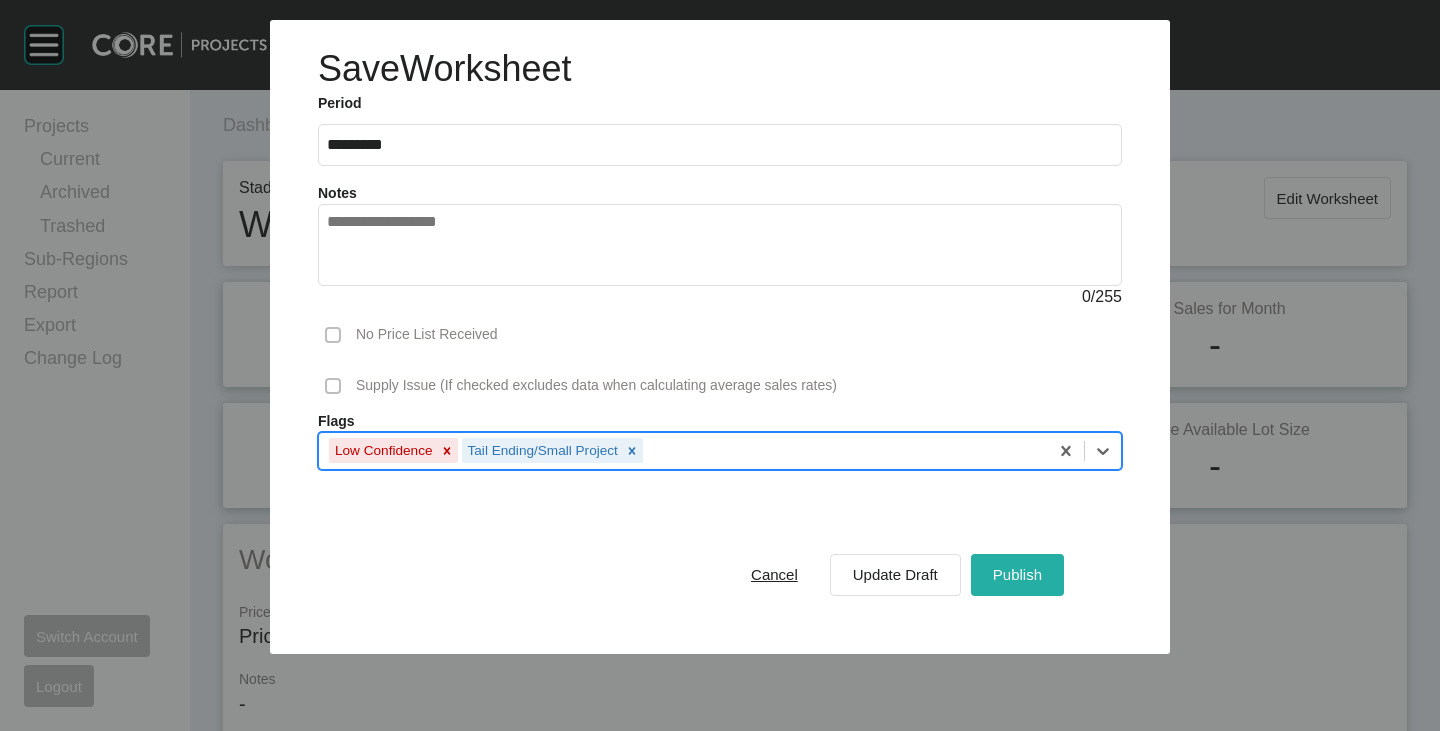 click on "Publish" at bounding box center (1017, 574) 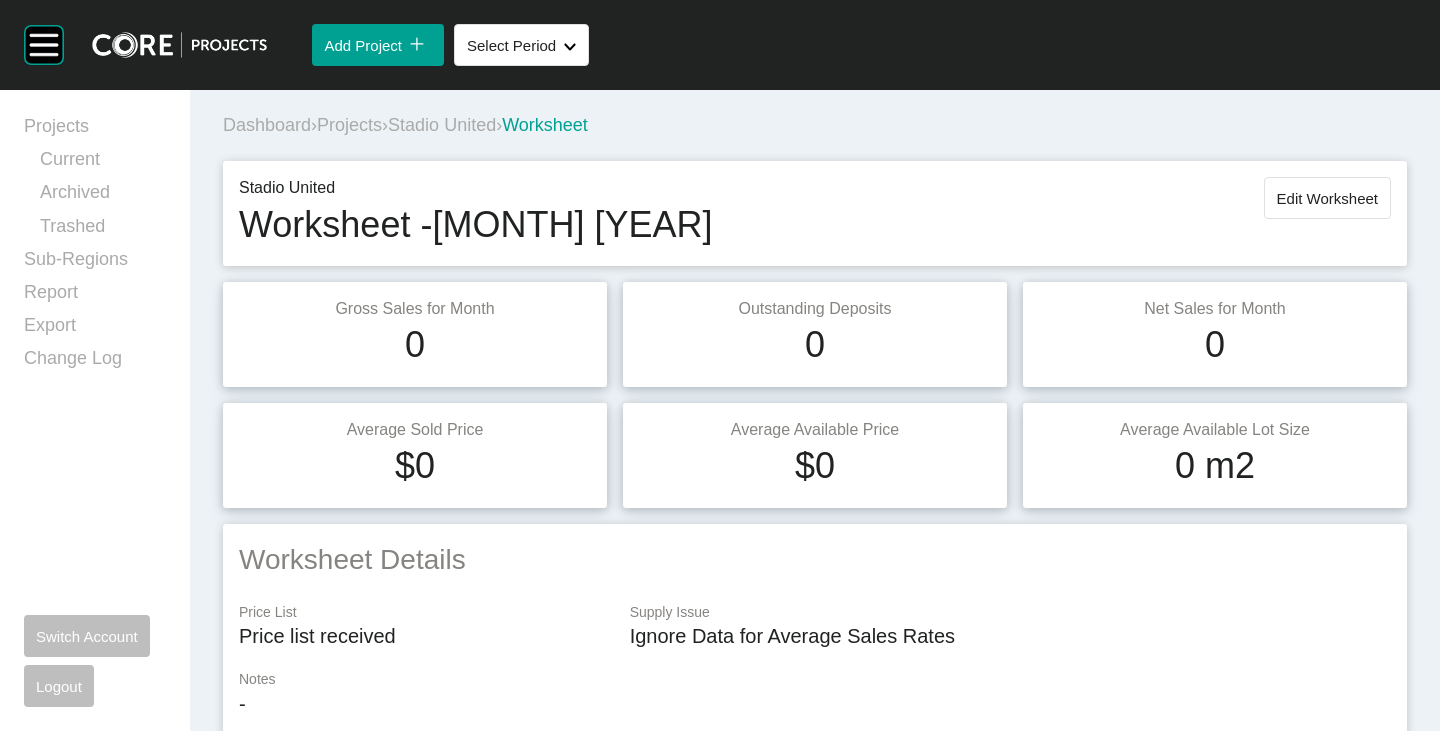 click on "Stadio United" at bounding box center [442, 125] 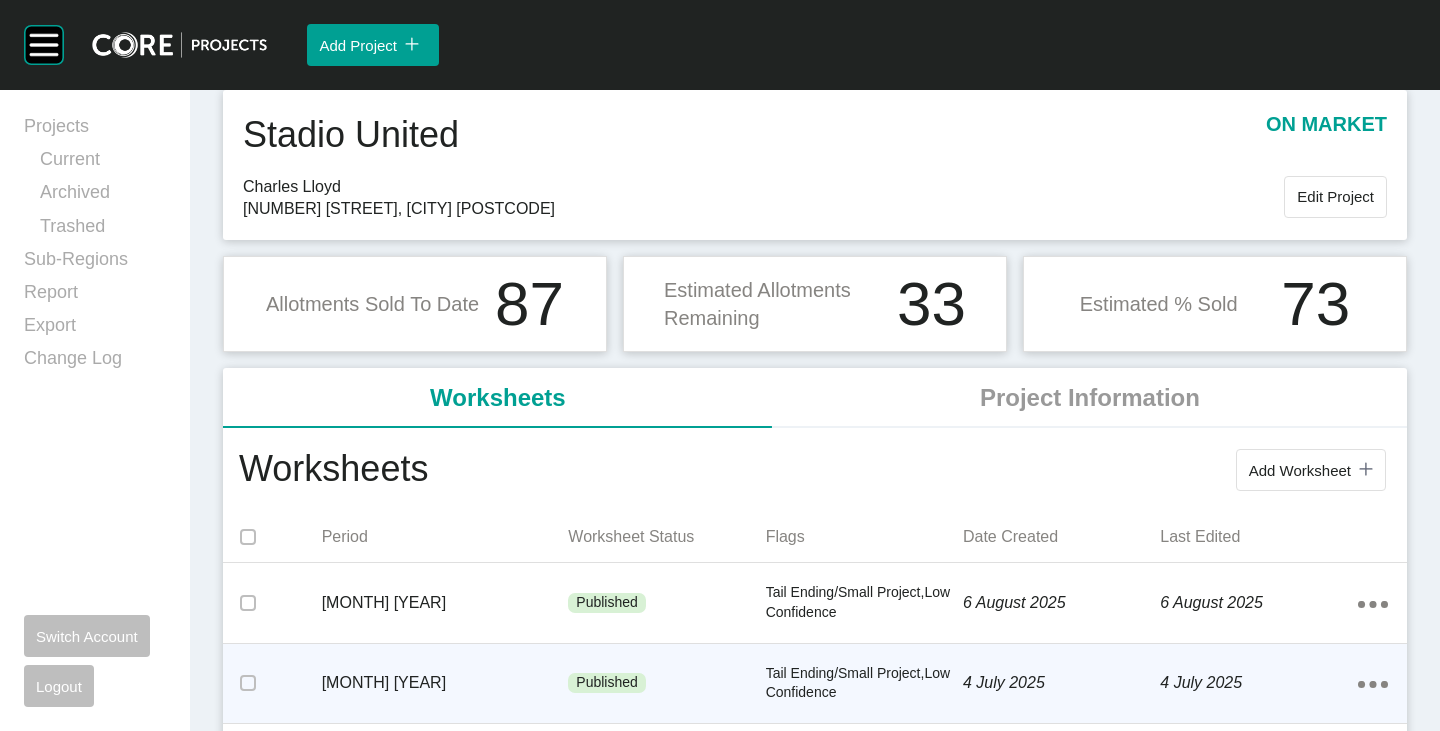 scroll, scrollTop: 0, scrollLeft: 0, axis: both 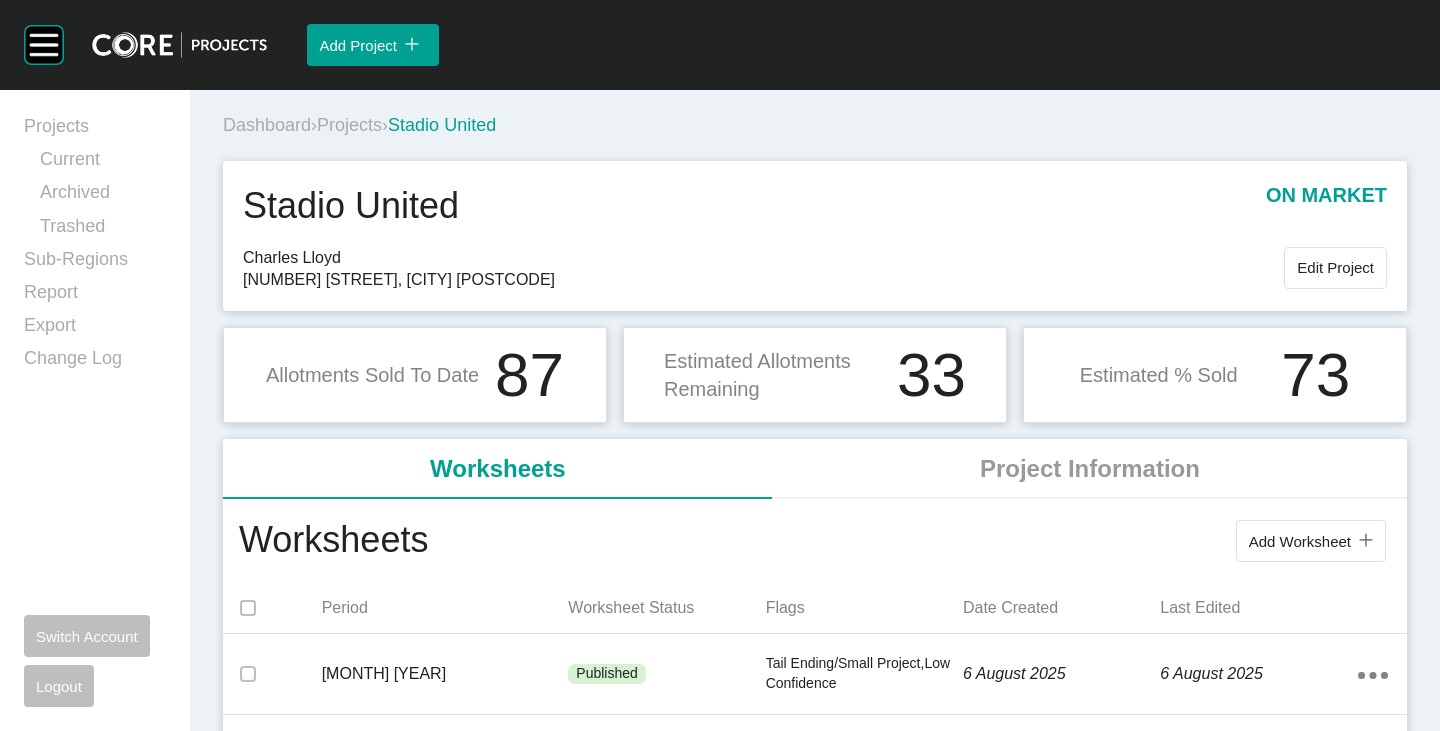 click on "Projects" at bounding box center [349, 125] 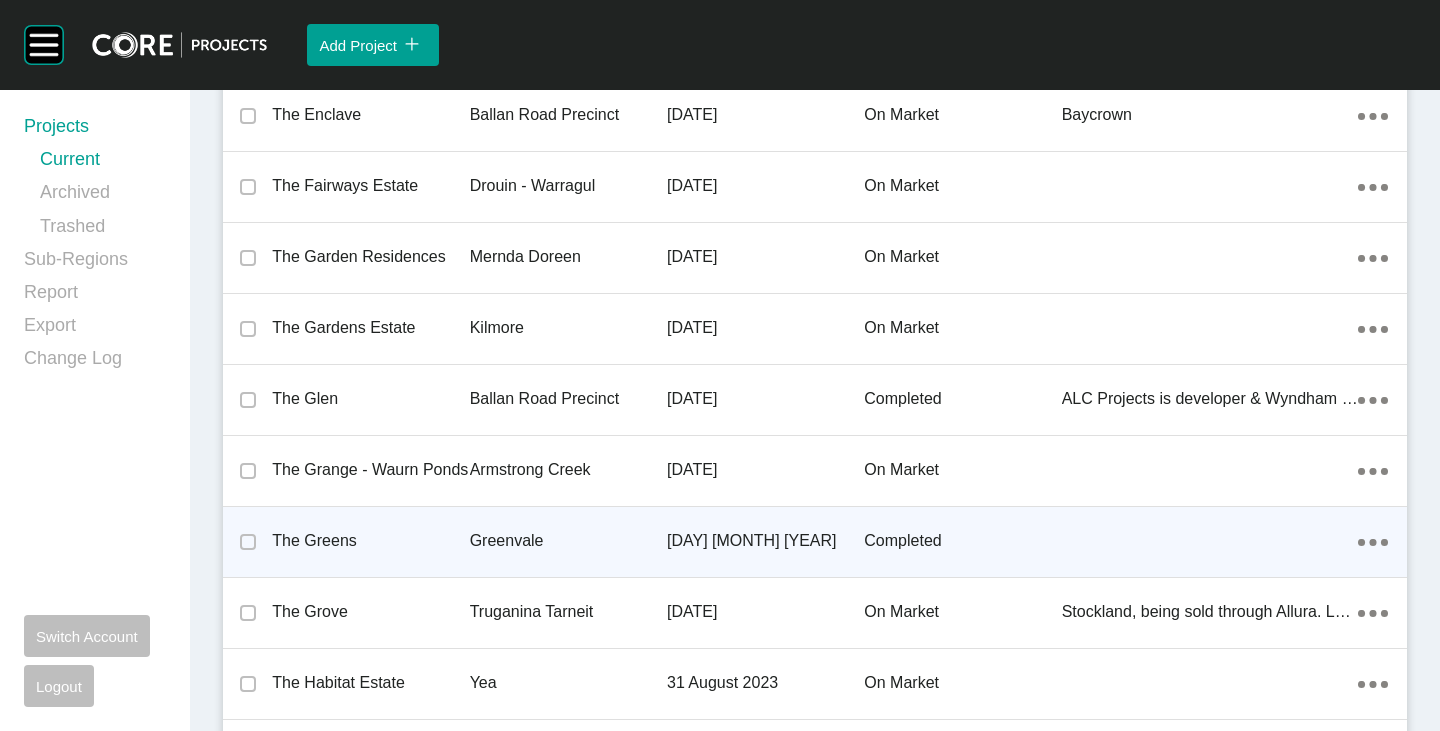 scroll, scrollTop: 40784, scrollLeft: 0, axis: vertical 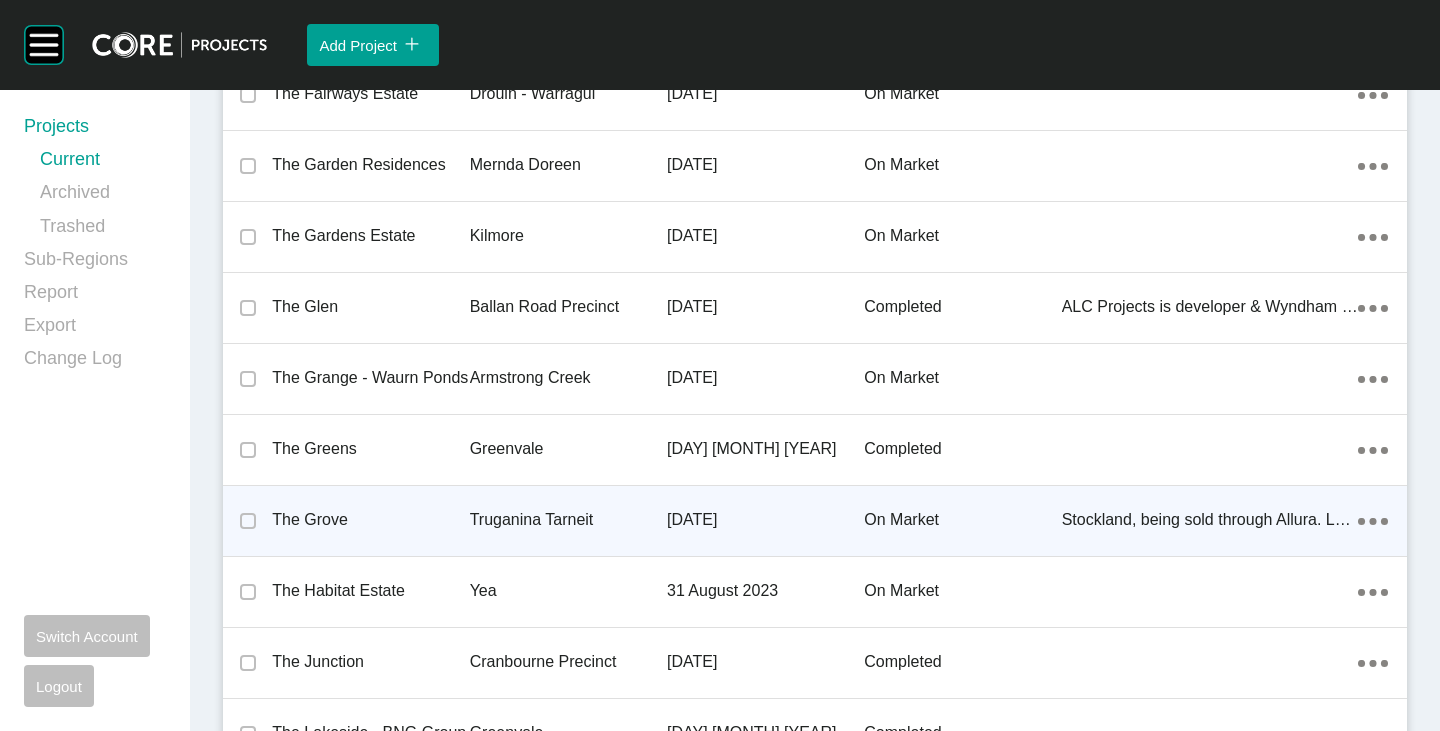 click on "The Grove" at bounding box center [370, 520] 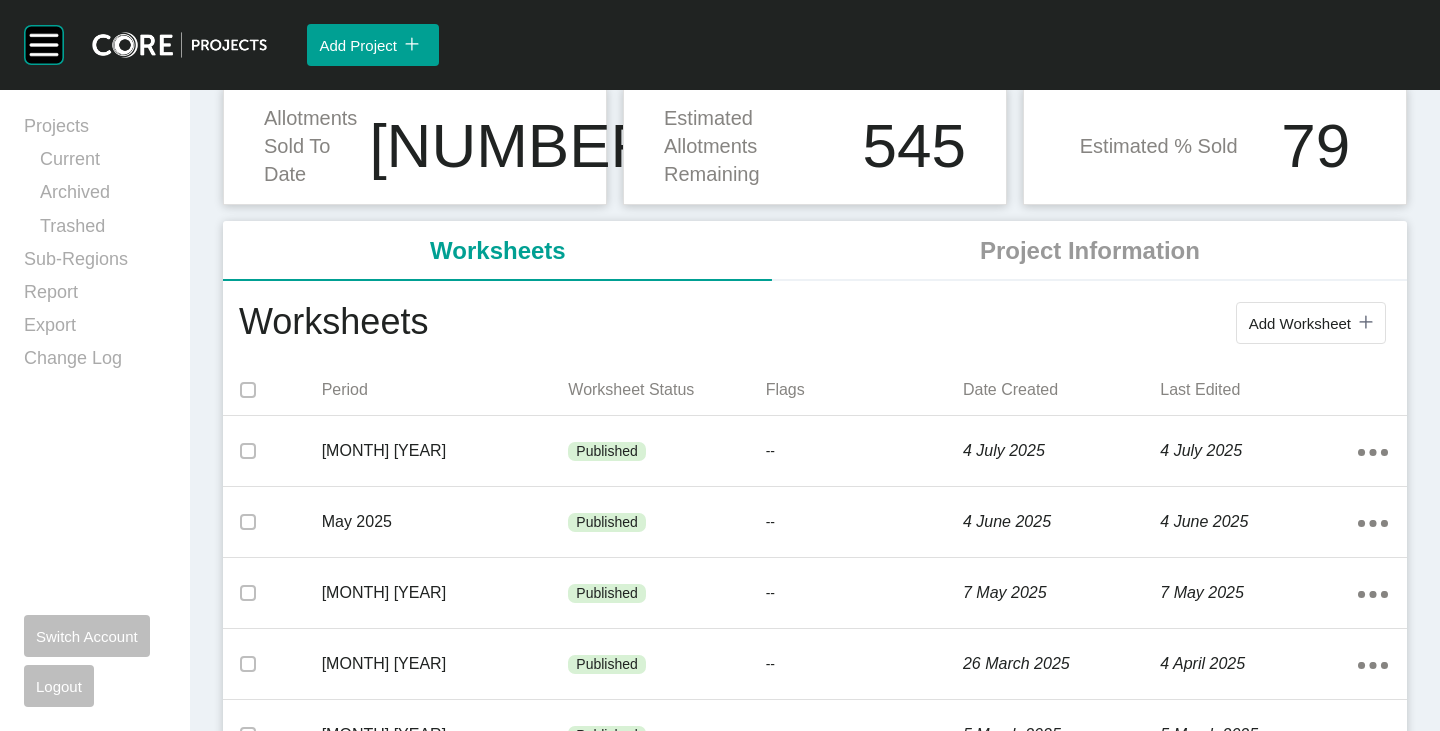 scroll, scrollTop: 200, scrollLeft: 0, axis: vertical 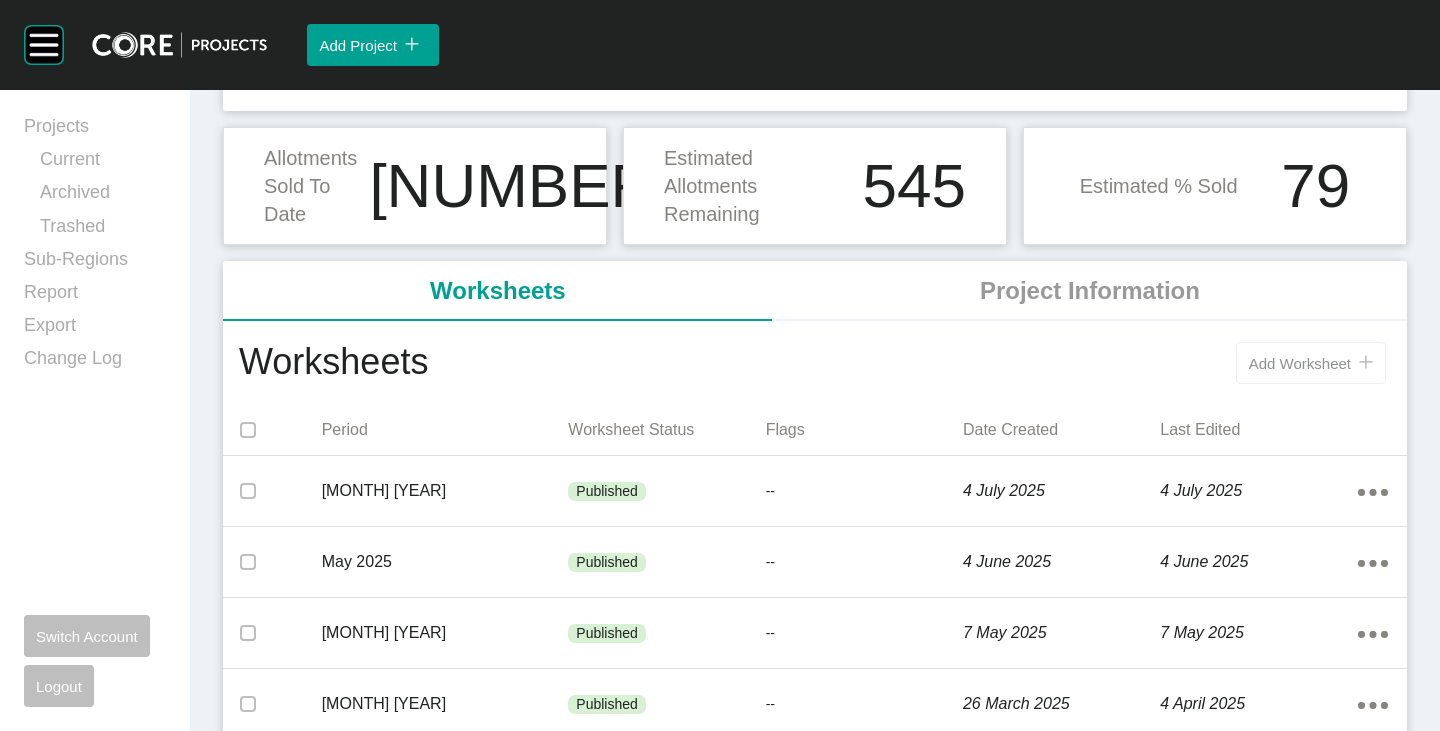click on "Add Worksheet" at bounding box center [1300, 363] 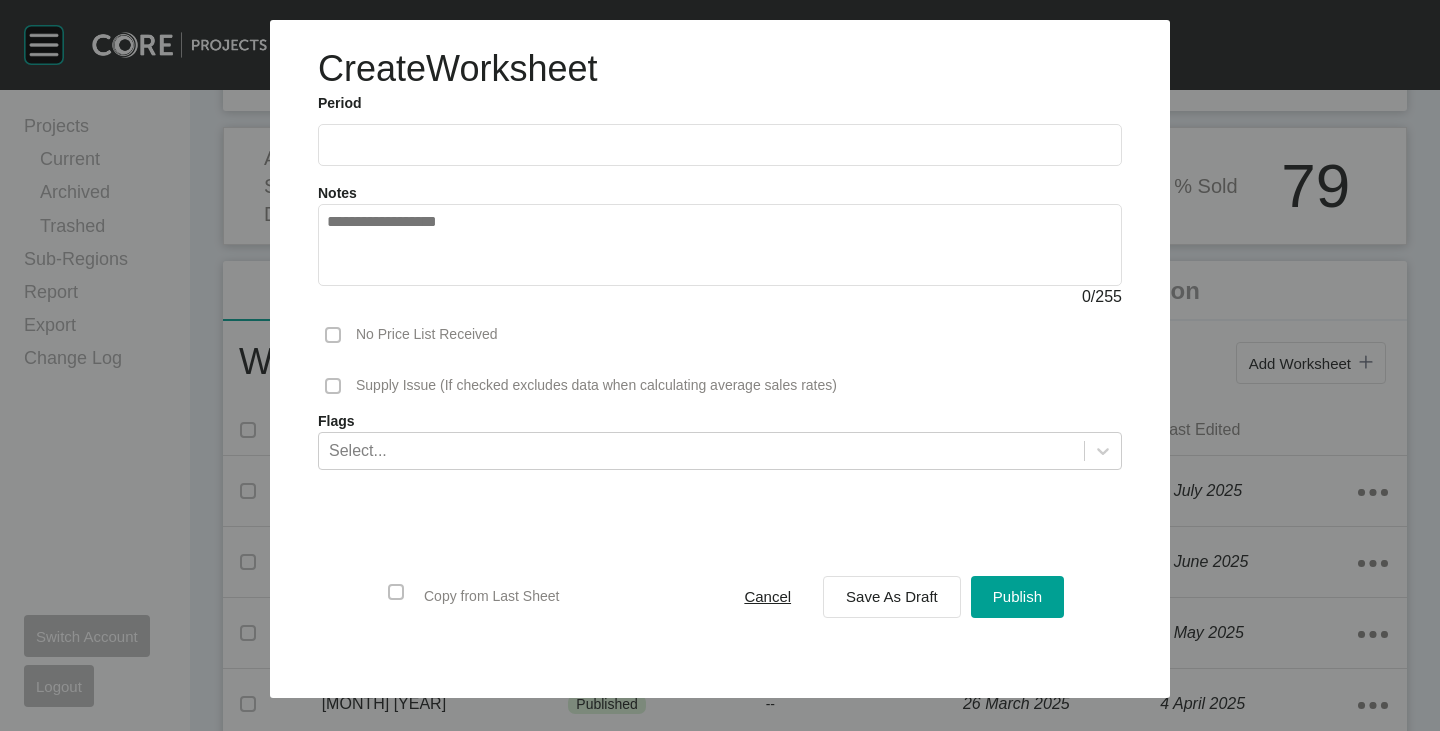 click at bounding box center [720, 144] 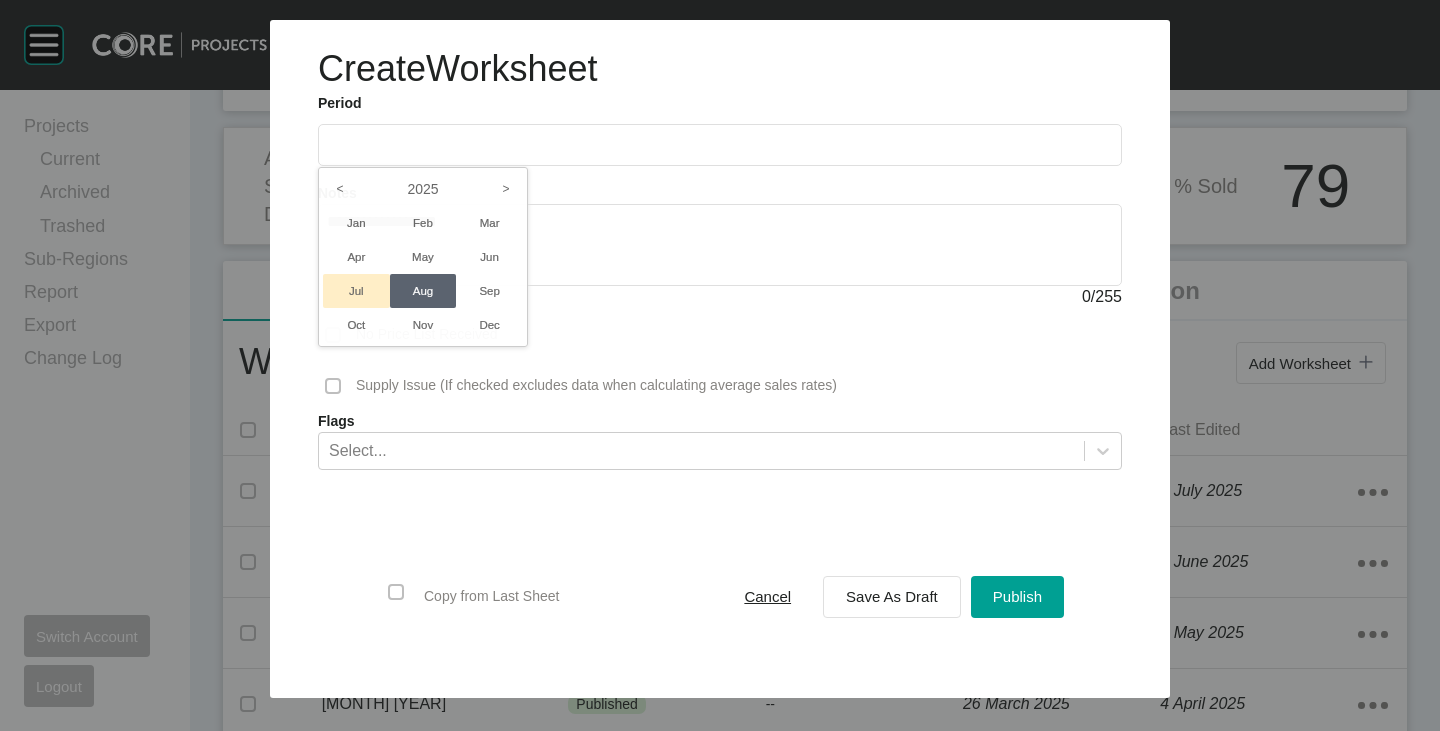click on "Jul" at bounding box center (356, 291) 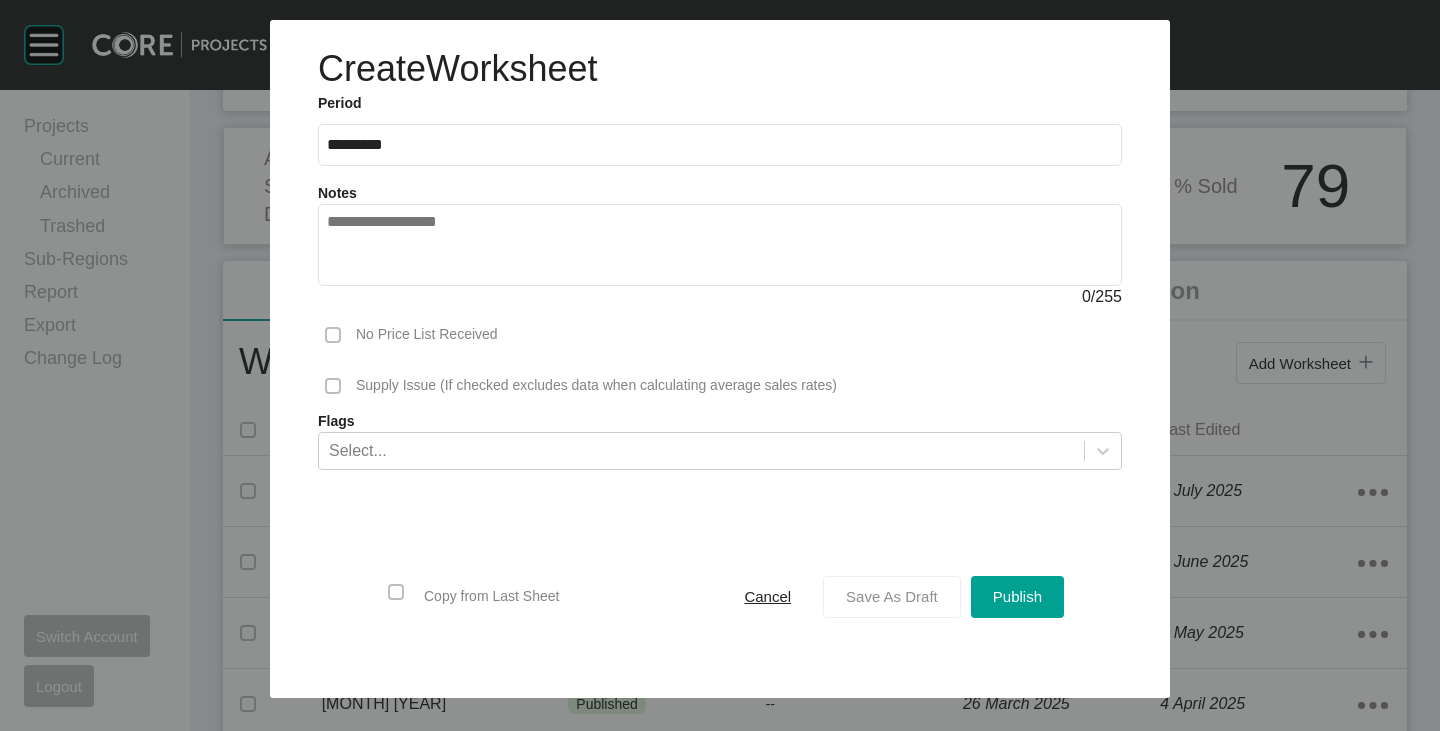 click on "Save As Draft" at bounding box center [892, 596] 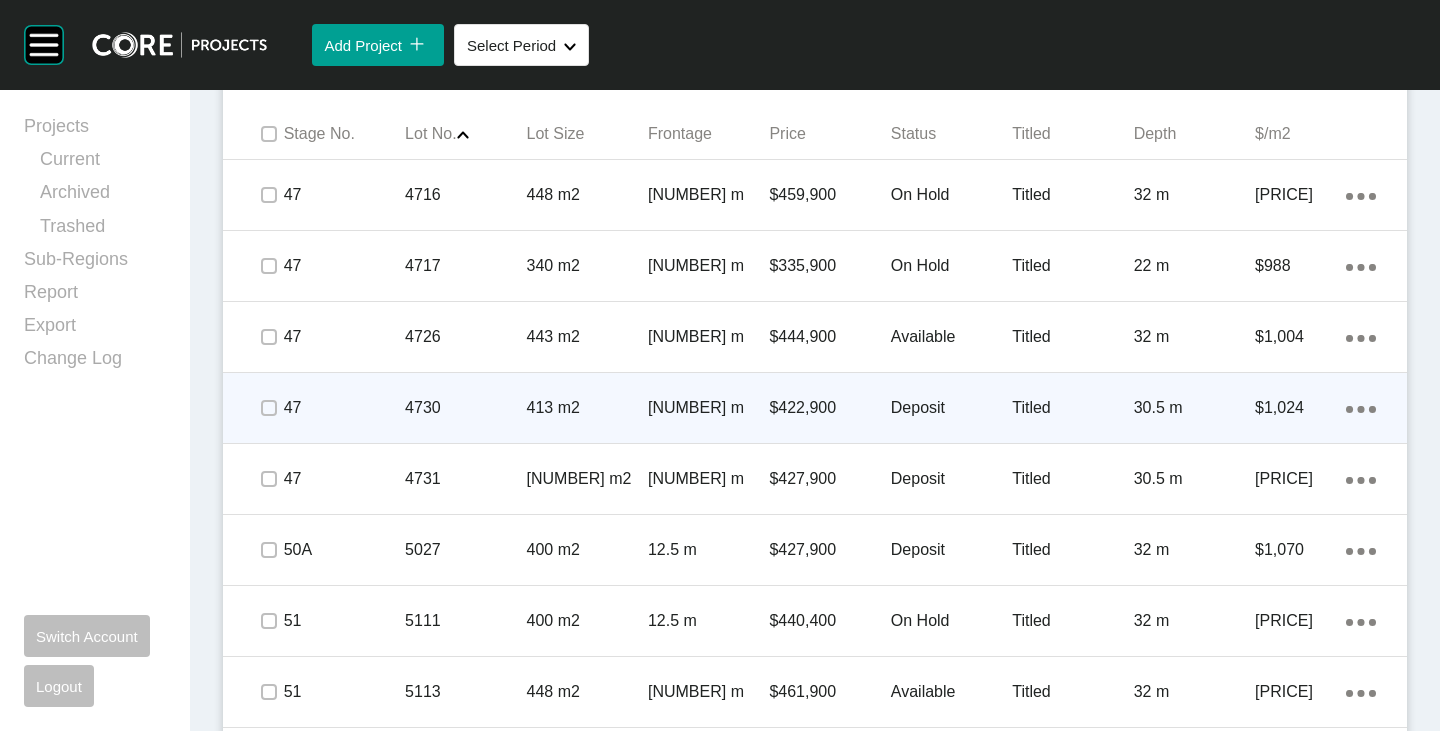 scroll, scrollTop: 1093, scrollLeft: 0, axis: vertical 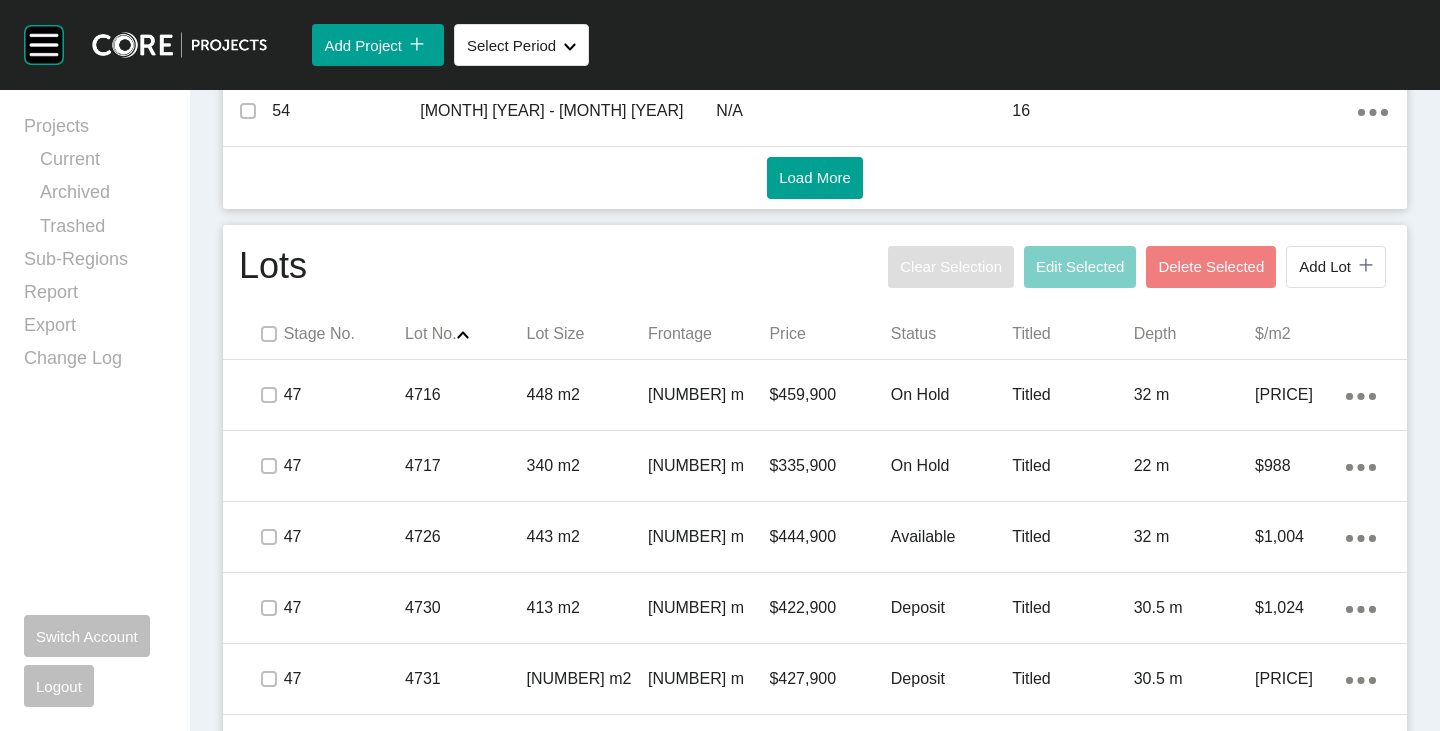 click at bounding box center (268, 334) 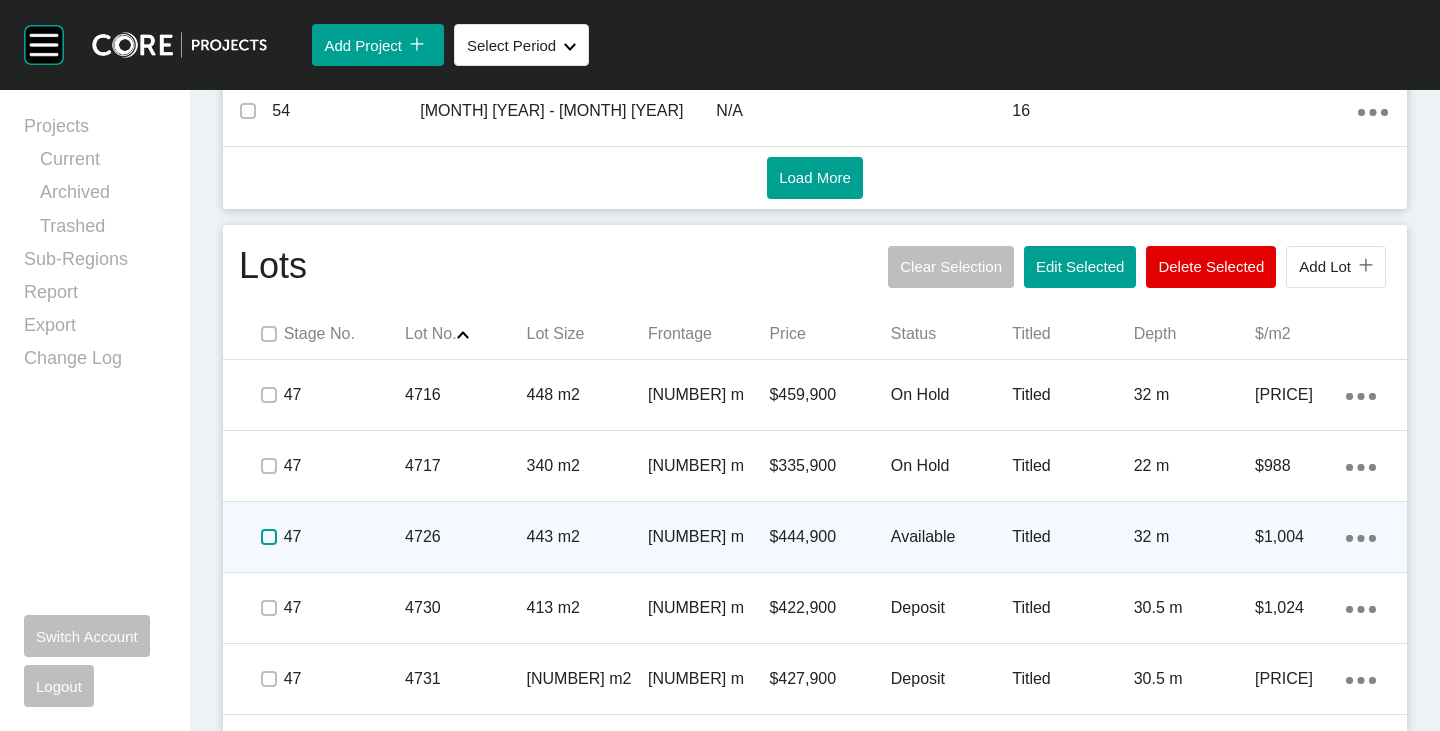 click at bounding box center (269, 537) 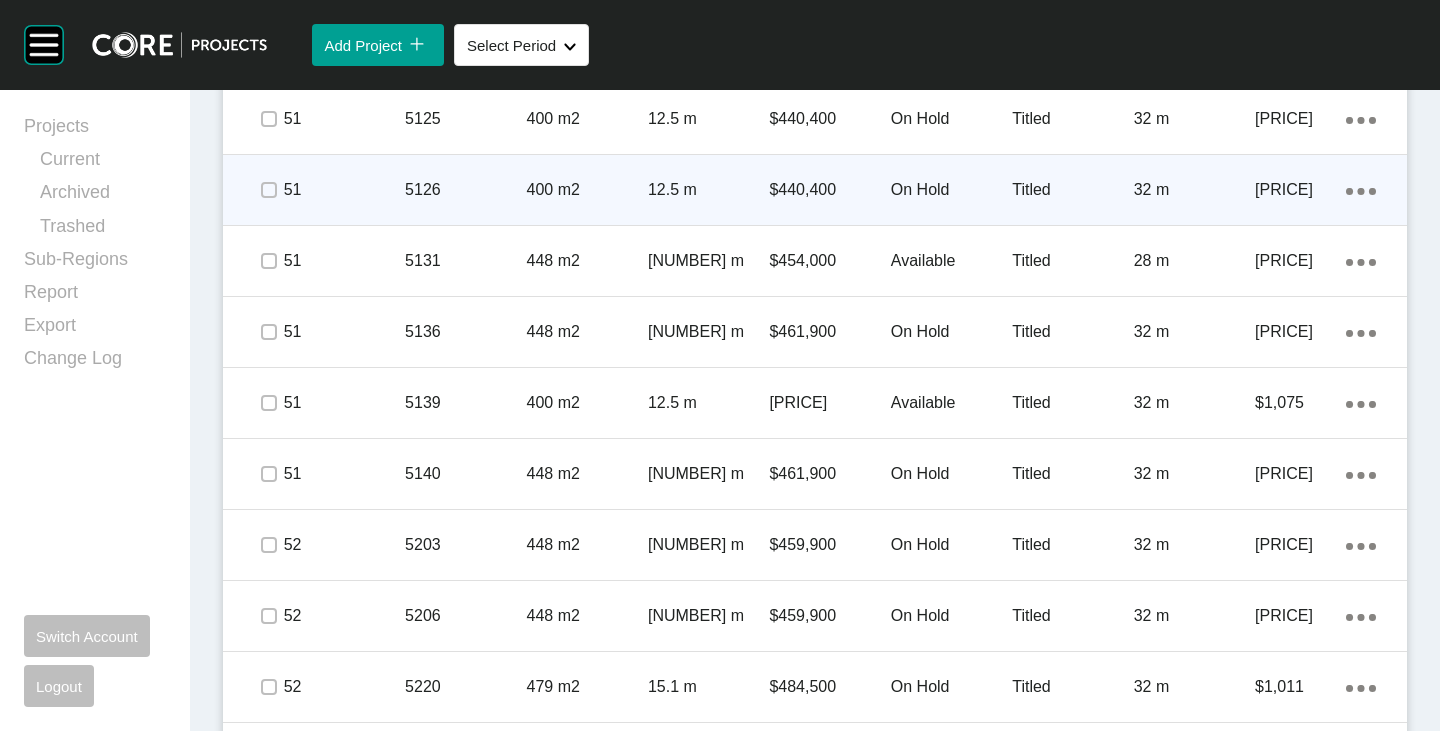scroll, scrollTop: 2293, scrollLeft: 0, axis: vertical 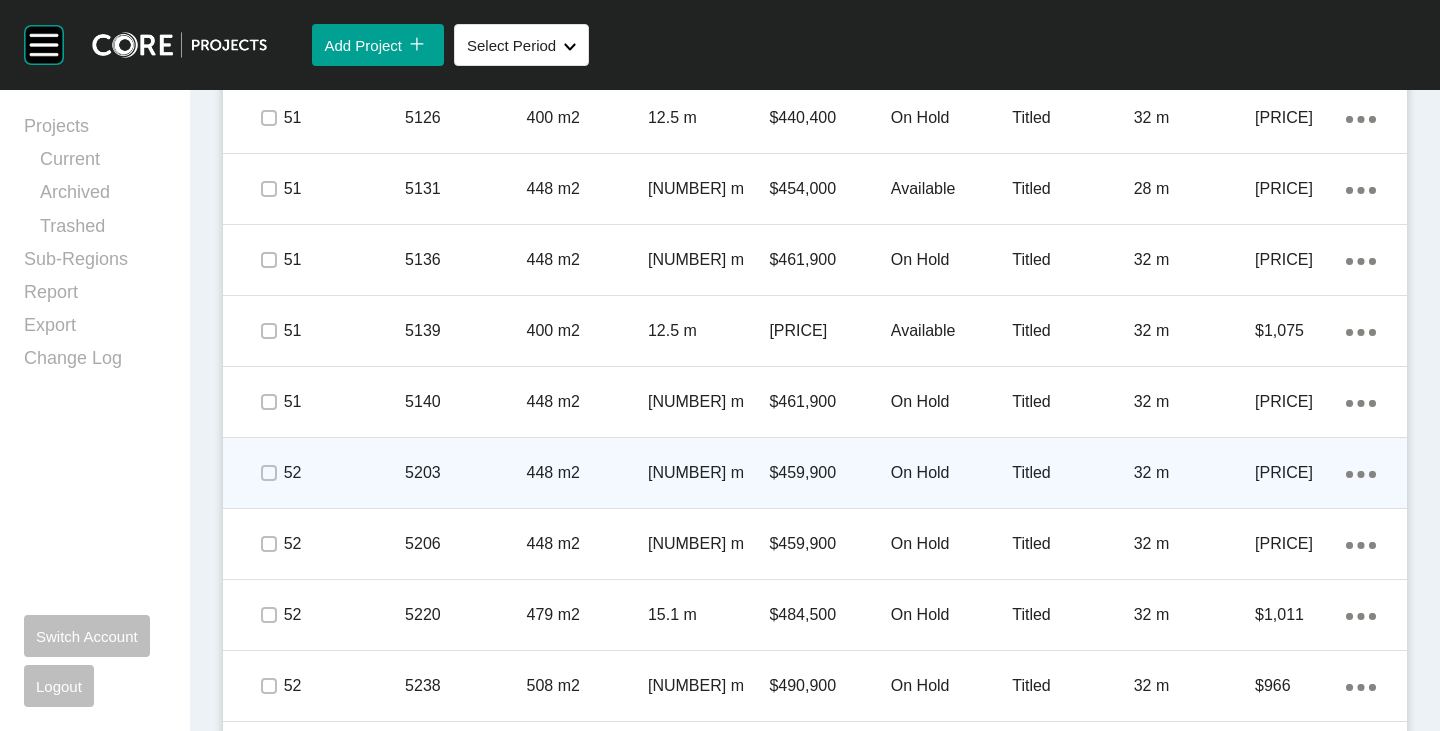 click on "On Hold" at bounding box center (951, 473) 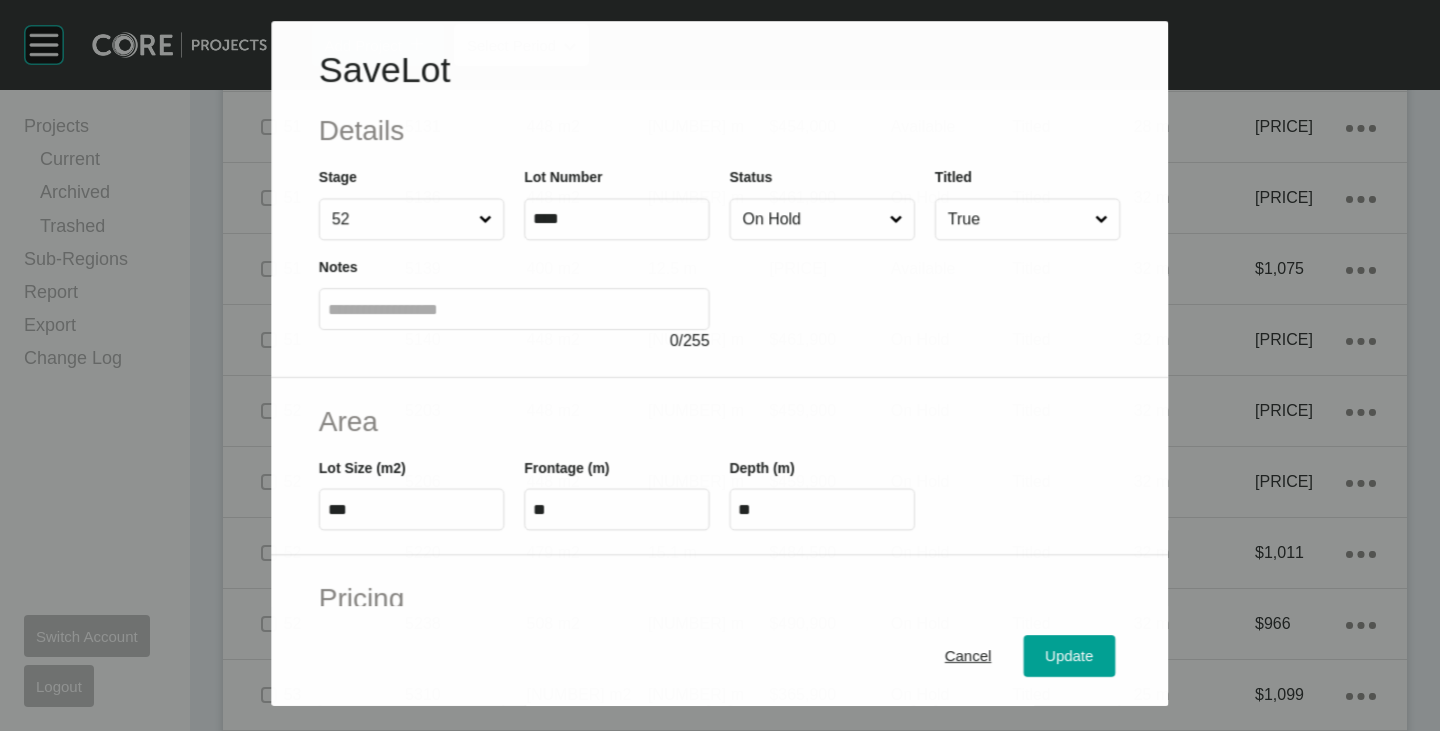 scroll, scrollTop: 2231, scrollLeft: 0, axis: vertical 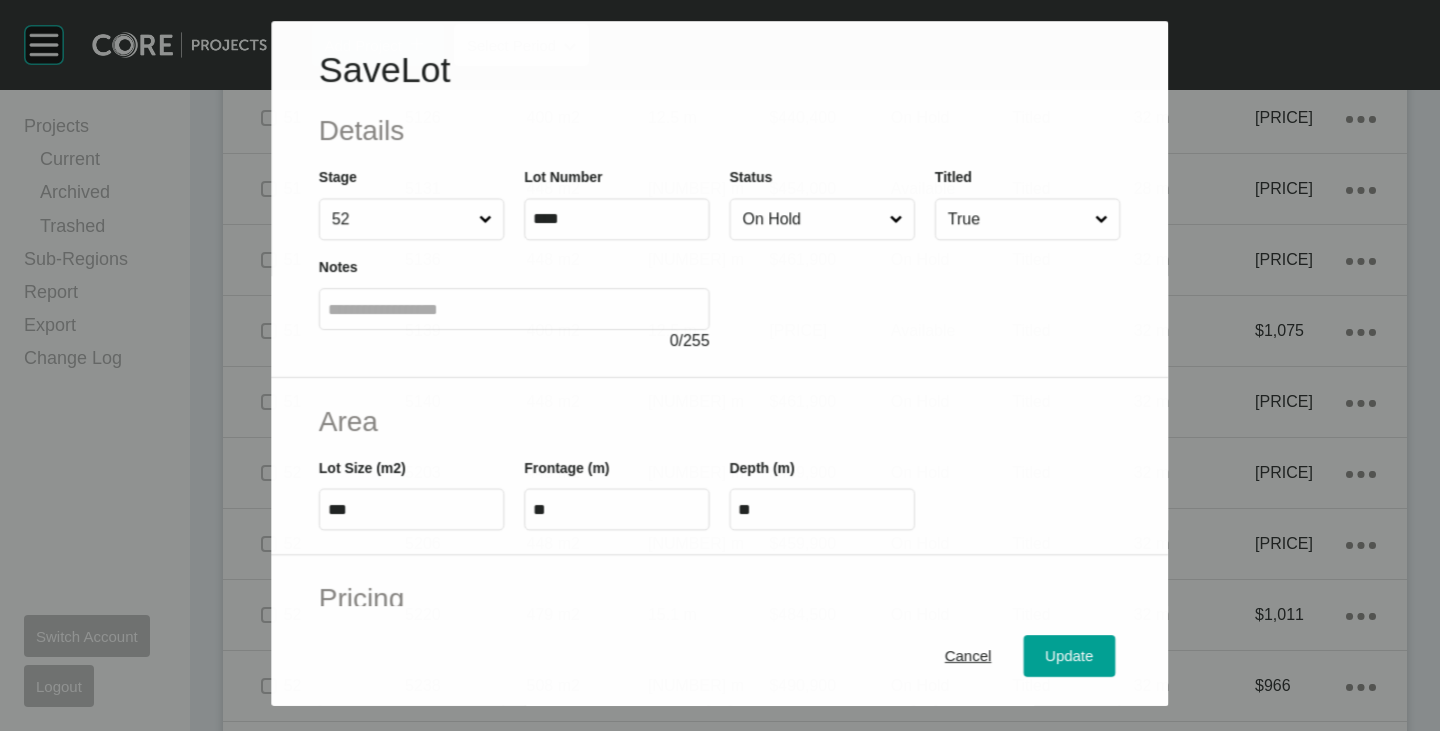 click on "On Hold" at bounding box center [812, 219] 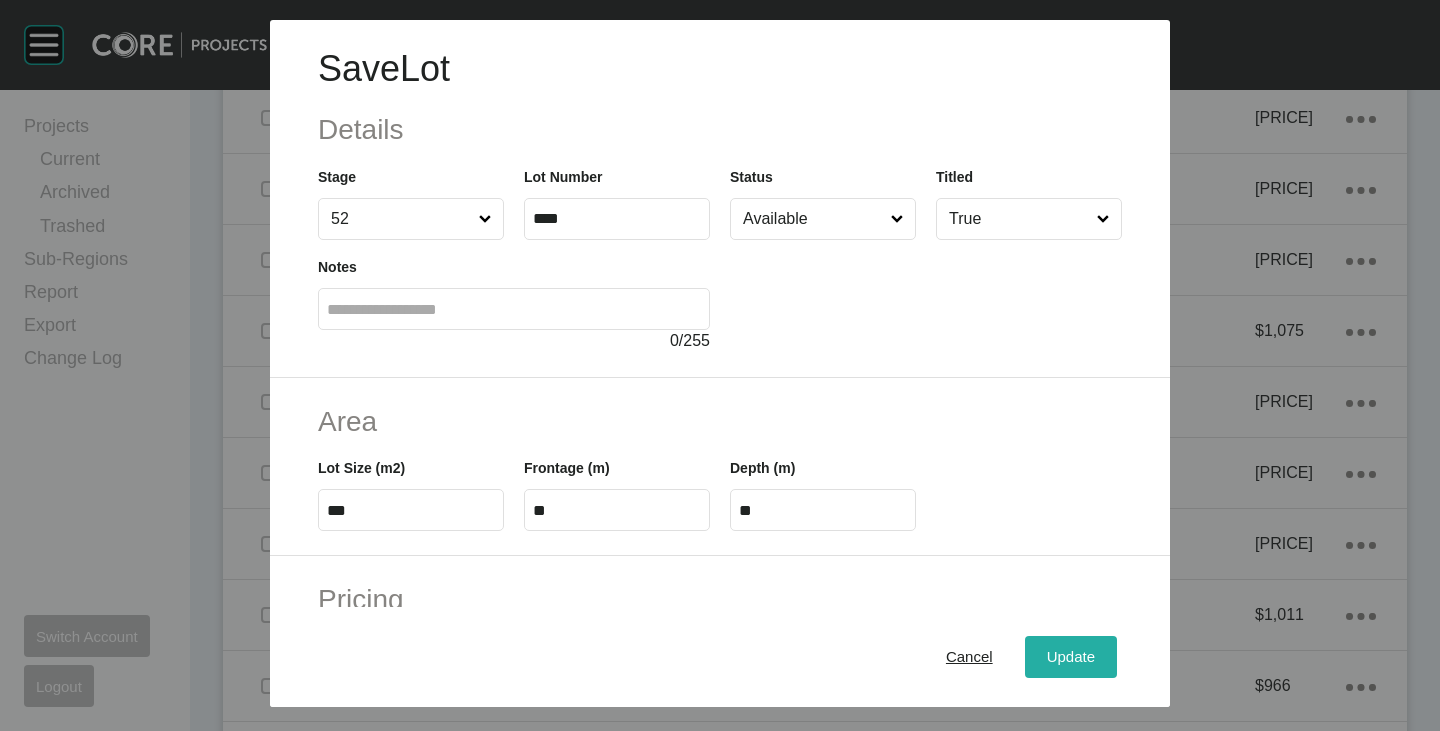 click on "Update" at bounding box center (1071, 657) 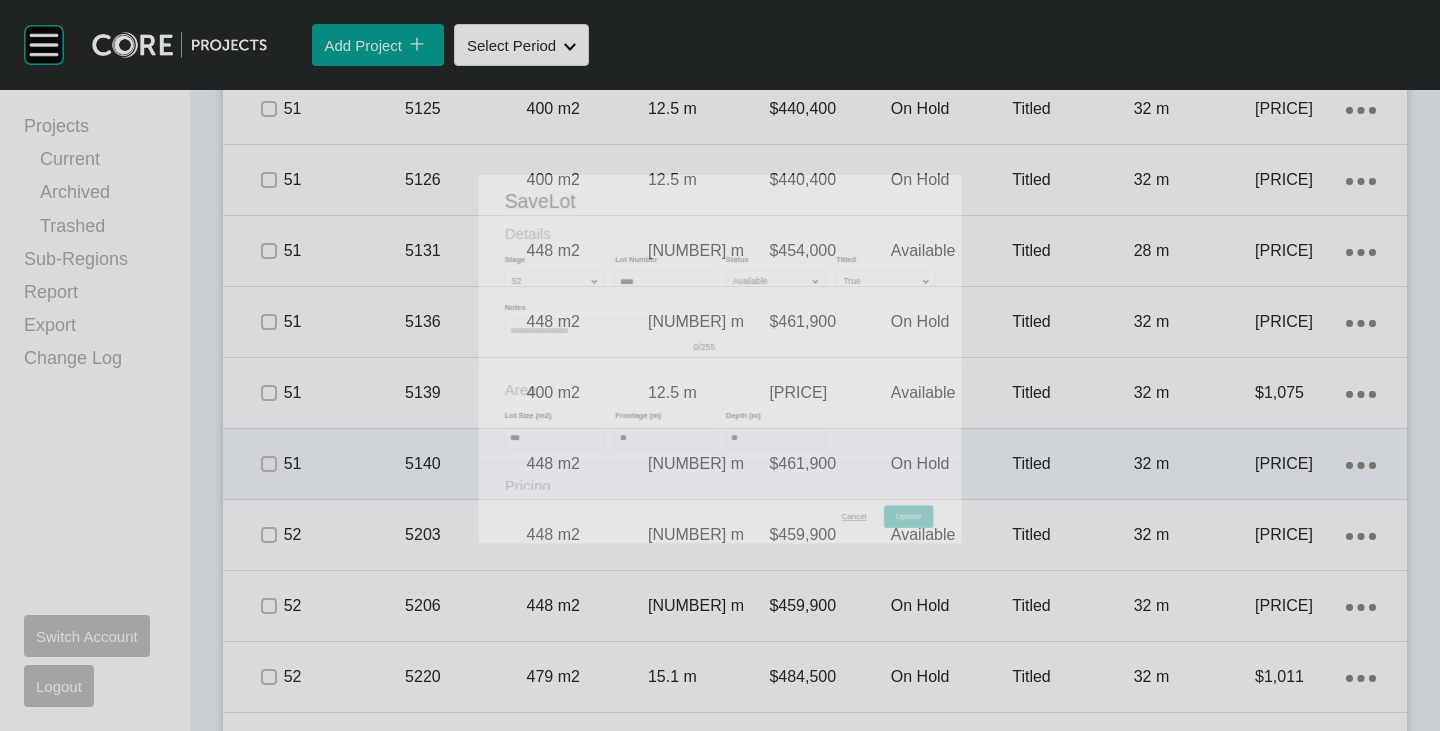 scroll, scrollTop: 2293, scrollLeft: 0, axis: vertical 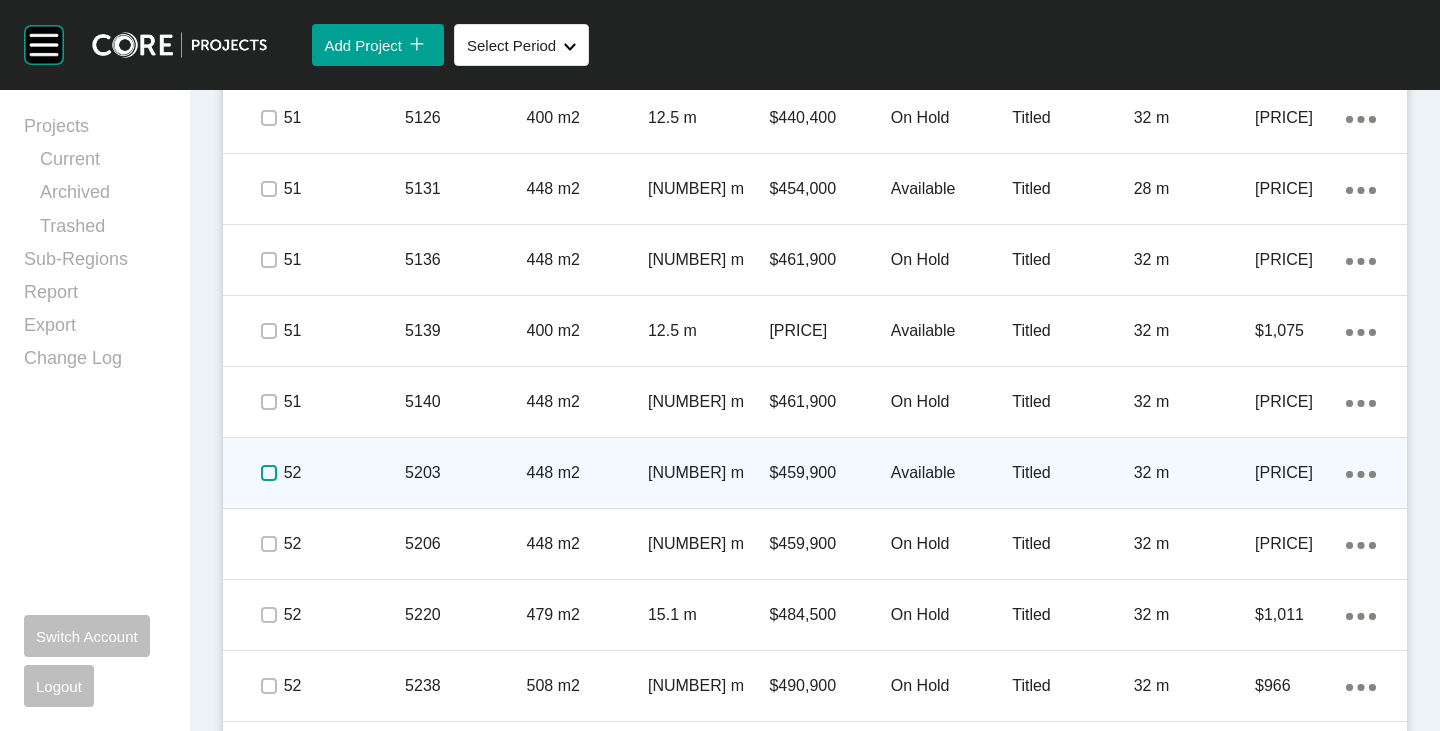 click at bounding box center (269, 473) 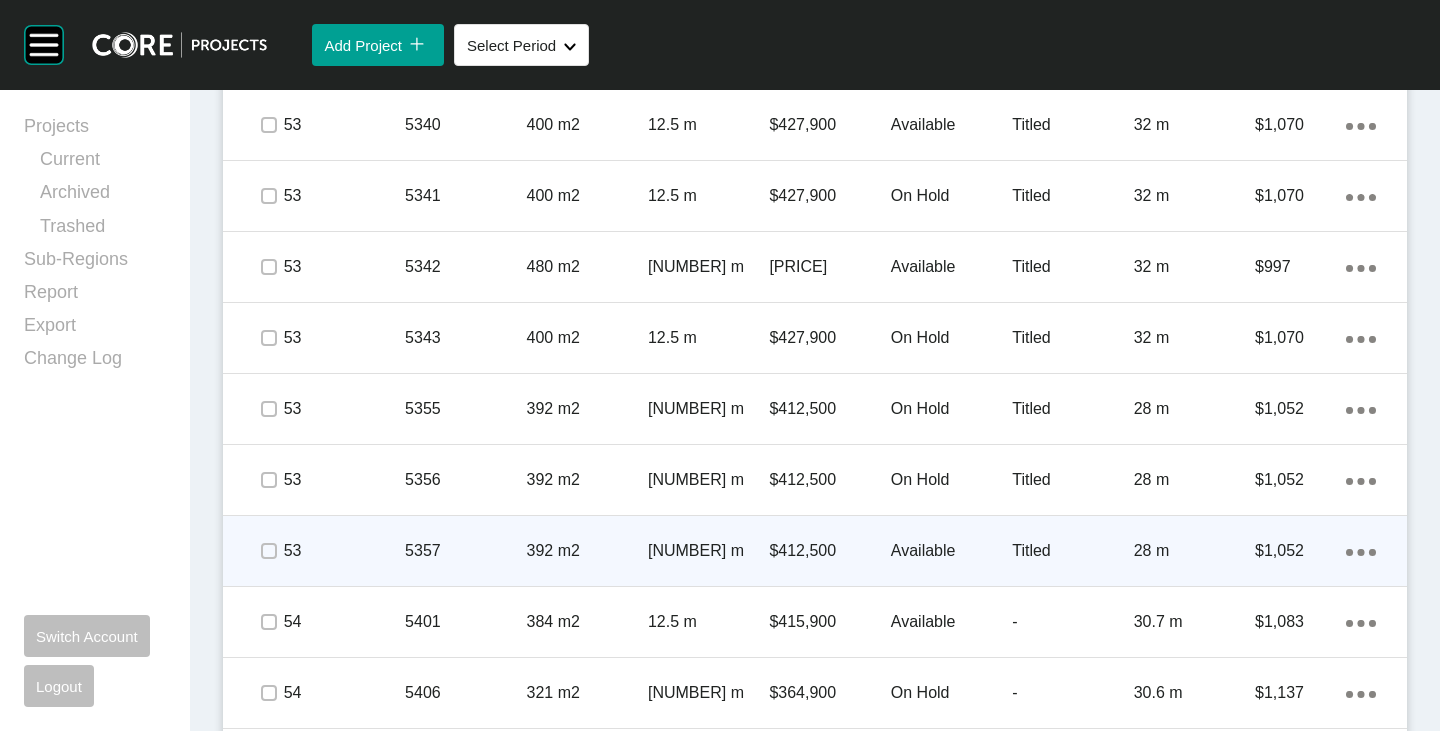 scroll, scrollTop: 3693, scrollLeft: 0, axis: vertical 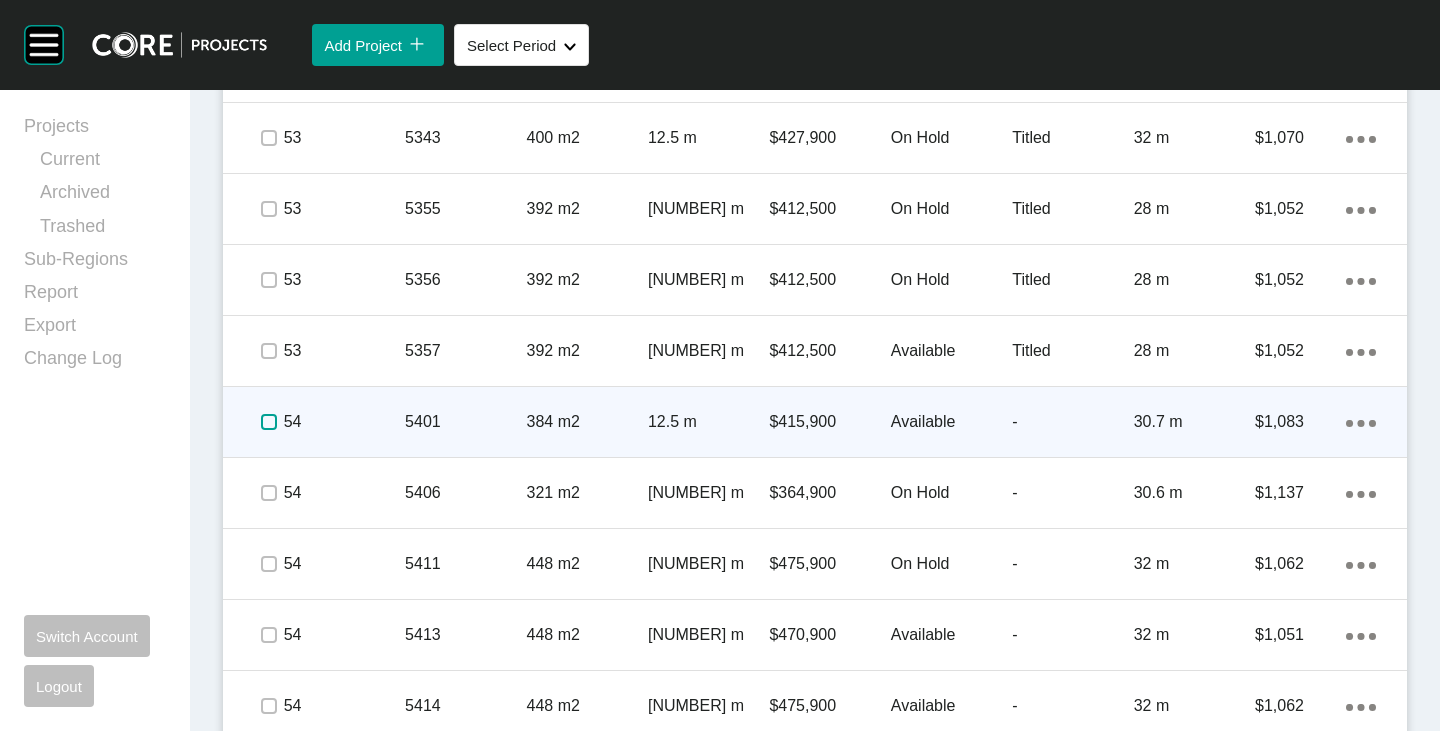 click at bounding box center [269, 422] 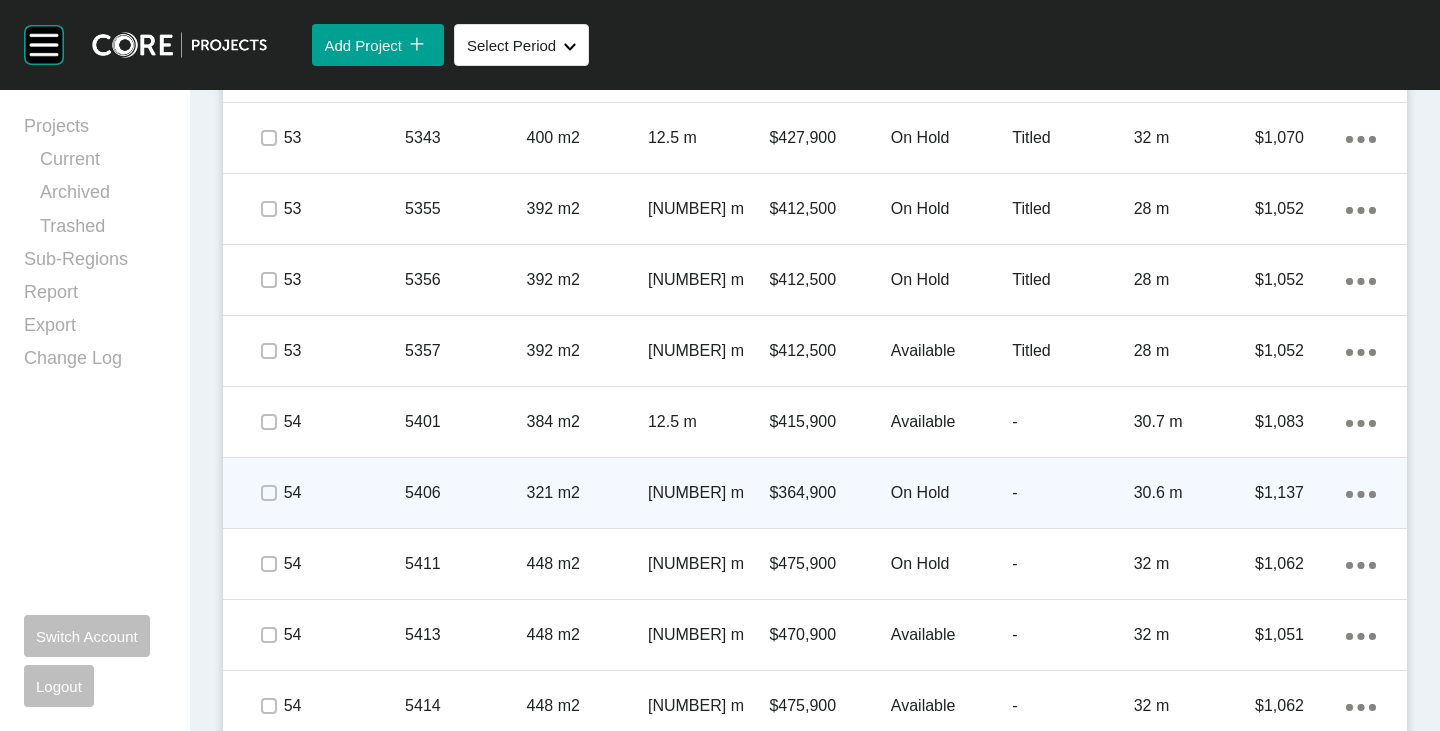 click on "On Hold" at bounding box center [951, 493] 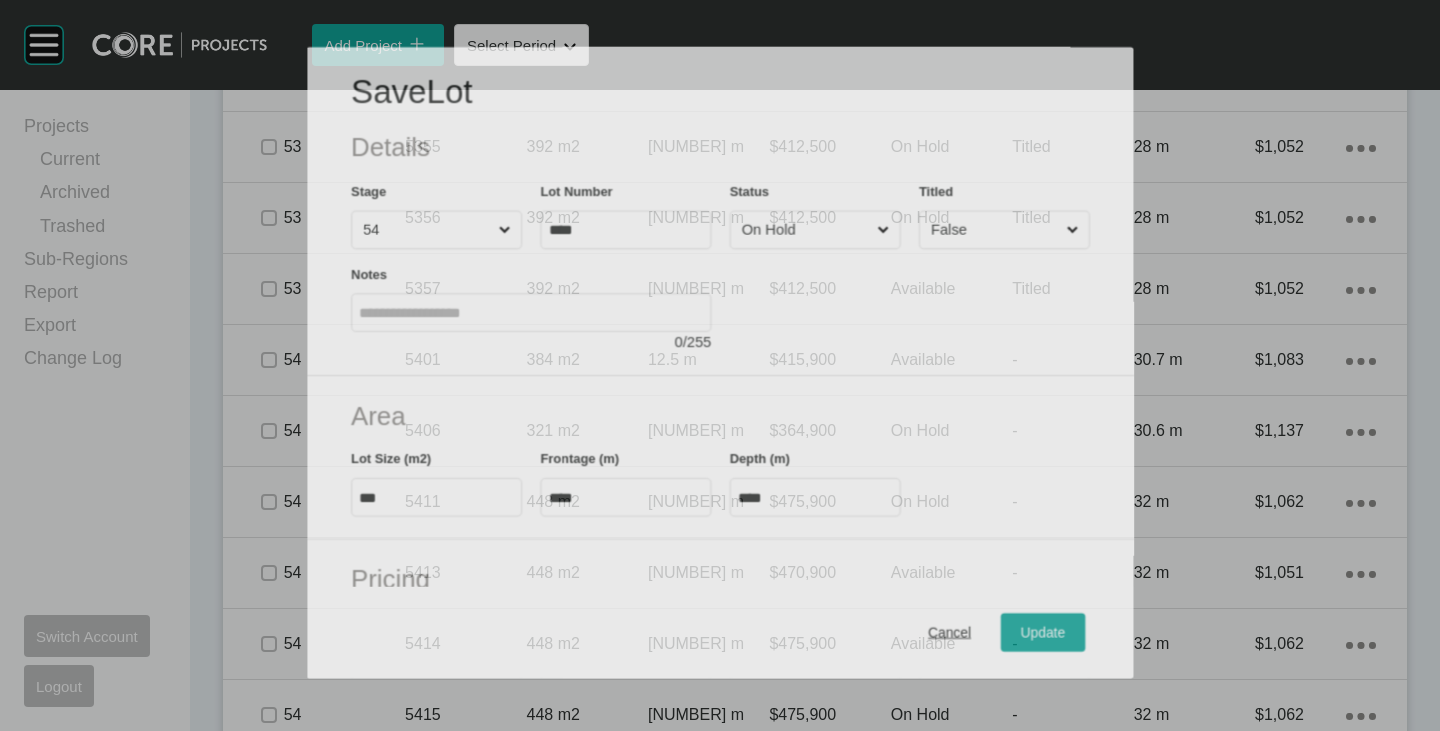 scroll, scrollTop: 3631, scrollLeft: 0, axis: vertical 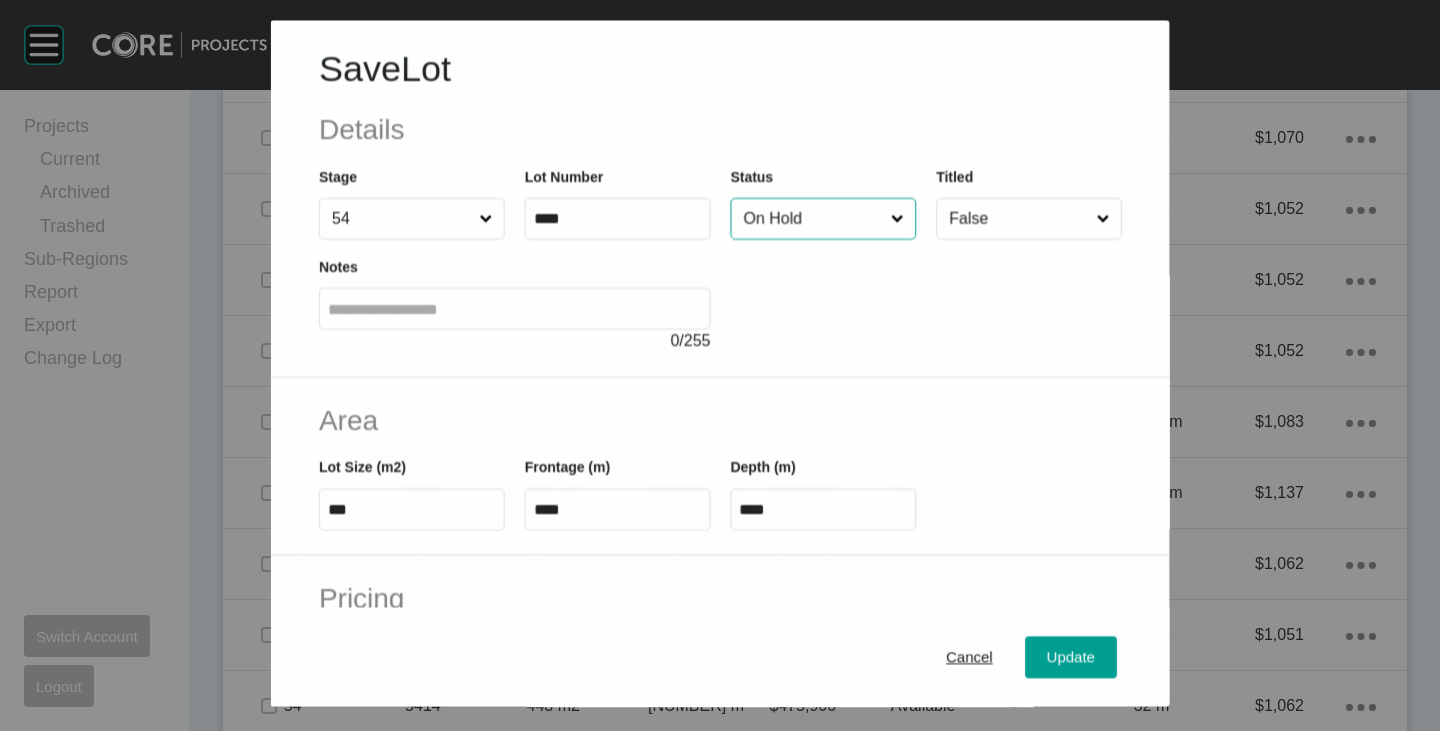 click on "On Hold" at bounding box center (812, 219) 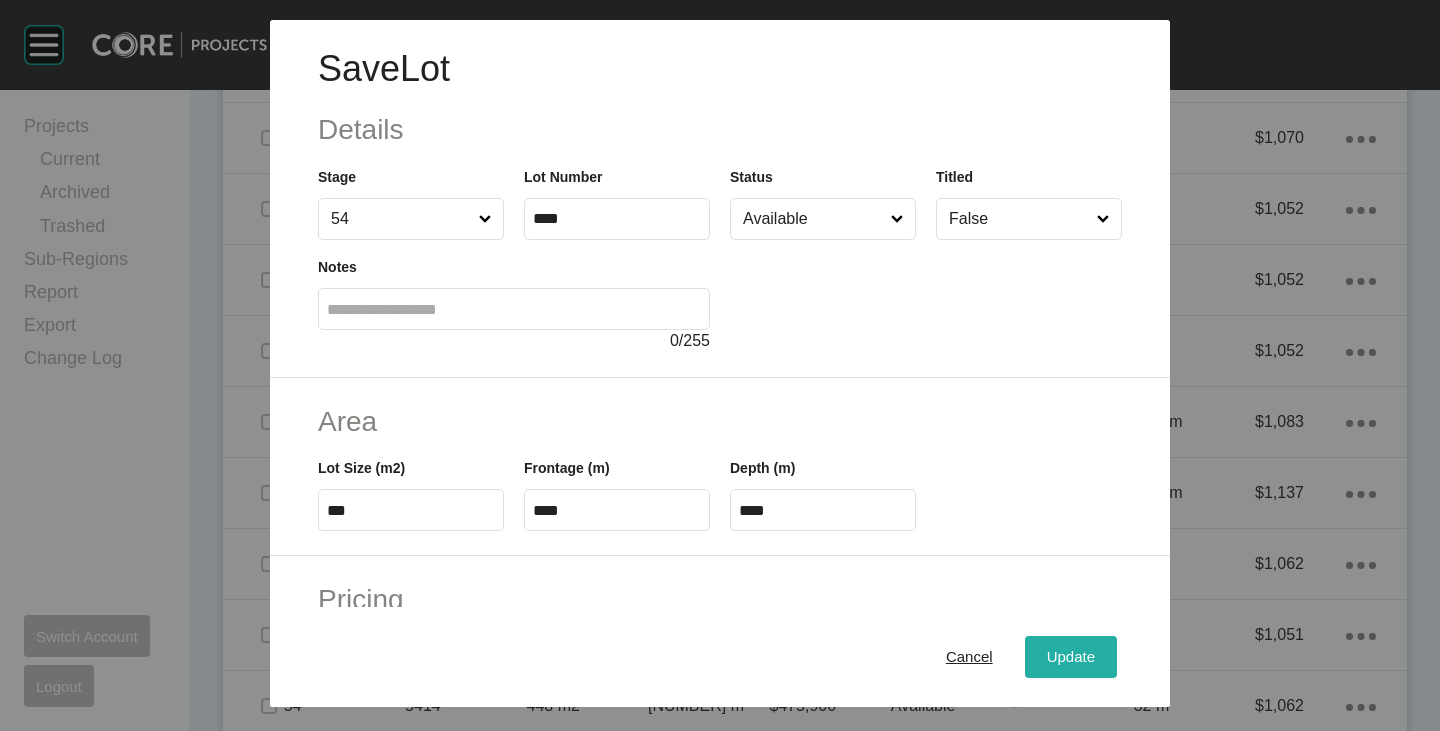 click on "Update" at bounding box center (1071, 657) 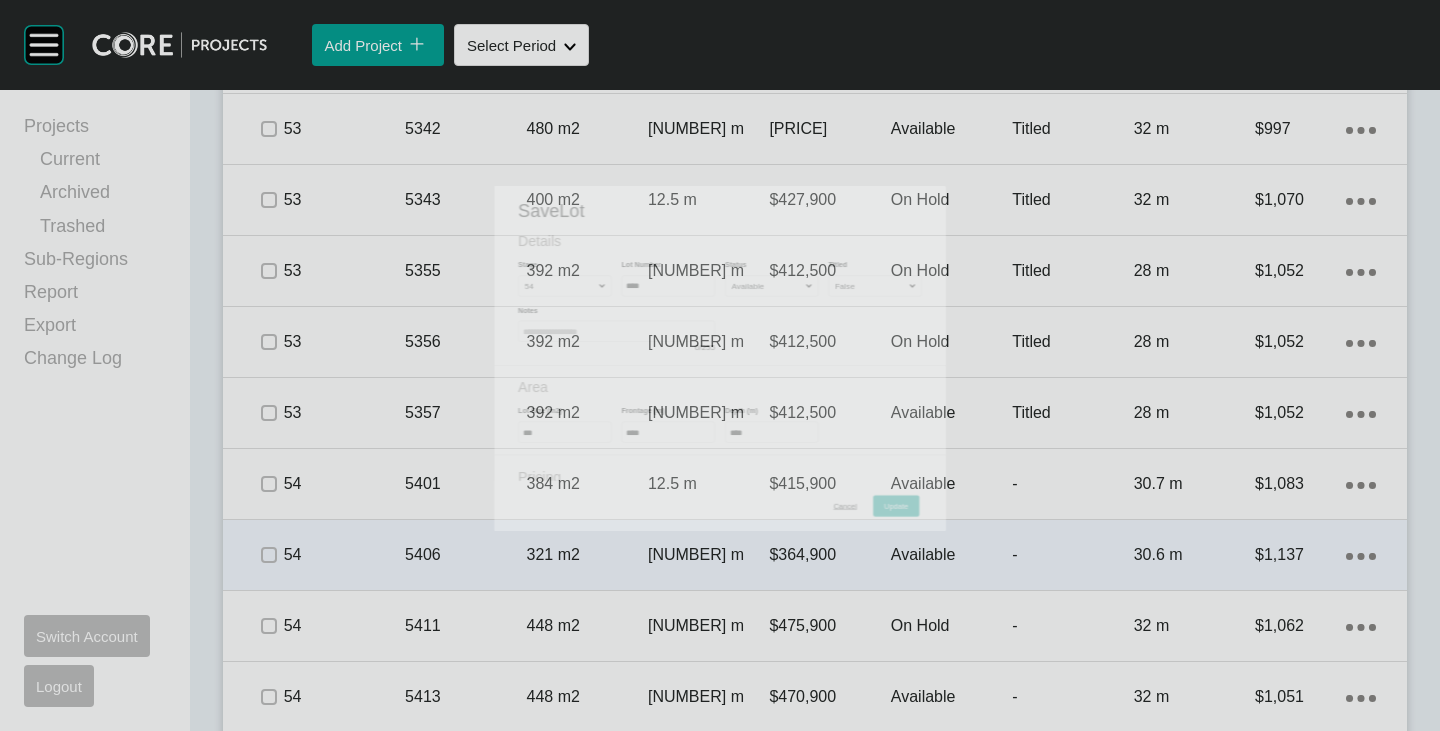 scroll, scrollTop: 3693, scrollLeft: 0, axis: vertical 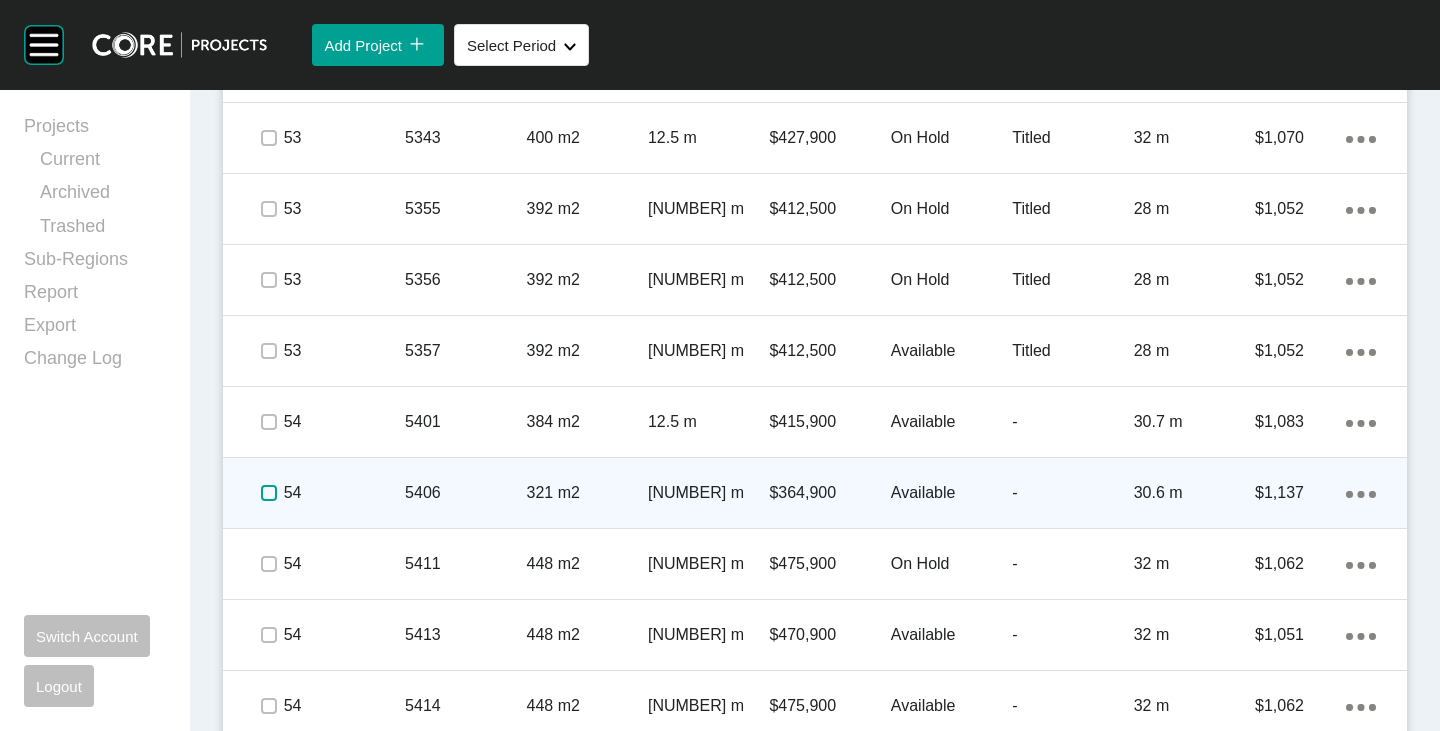 click at bounding box center [269, 493] 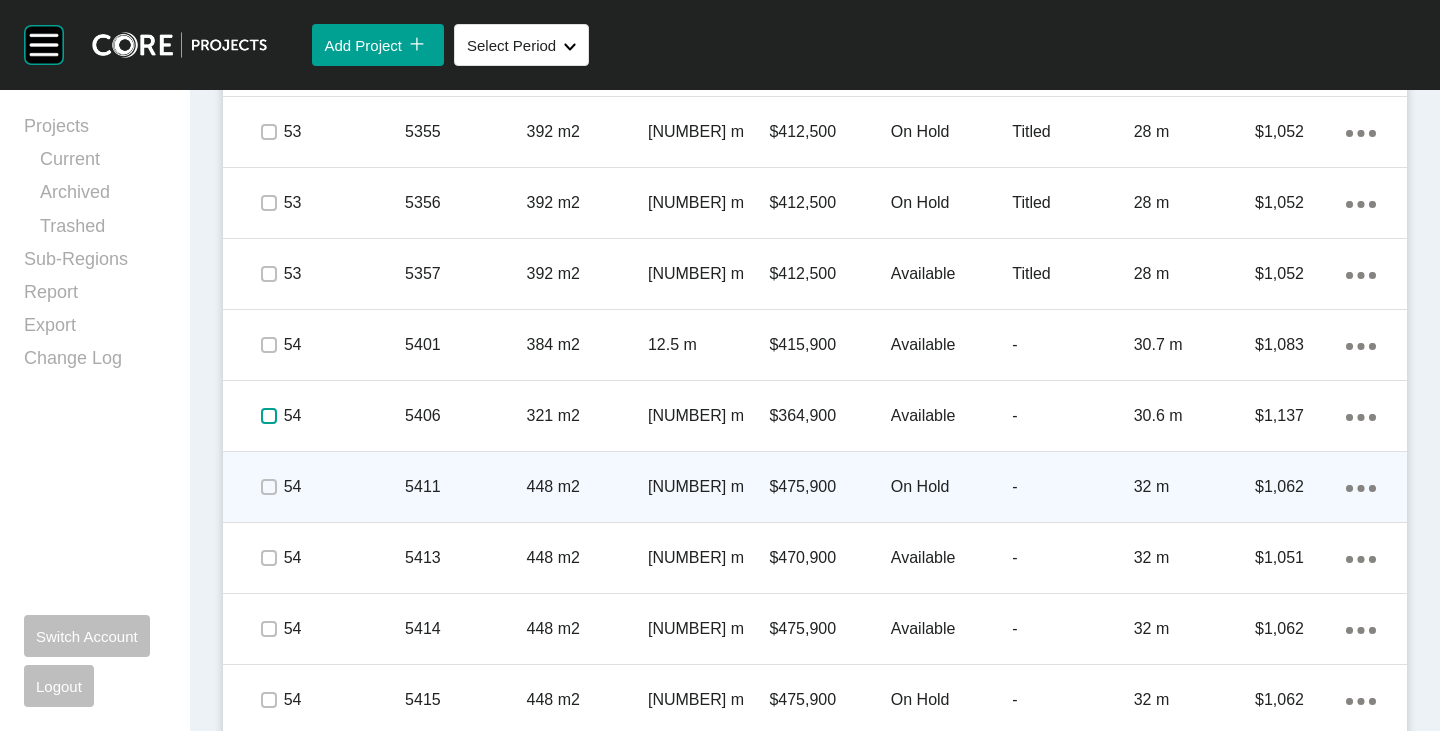 scroll, scrollTop: 3793, scrollLeft: 0, axis: vertical 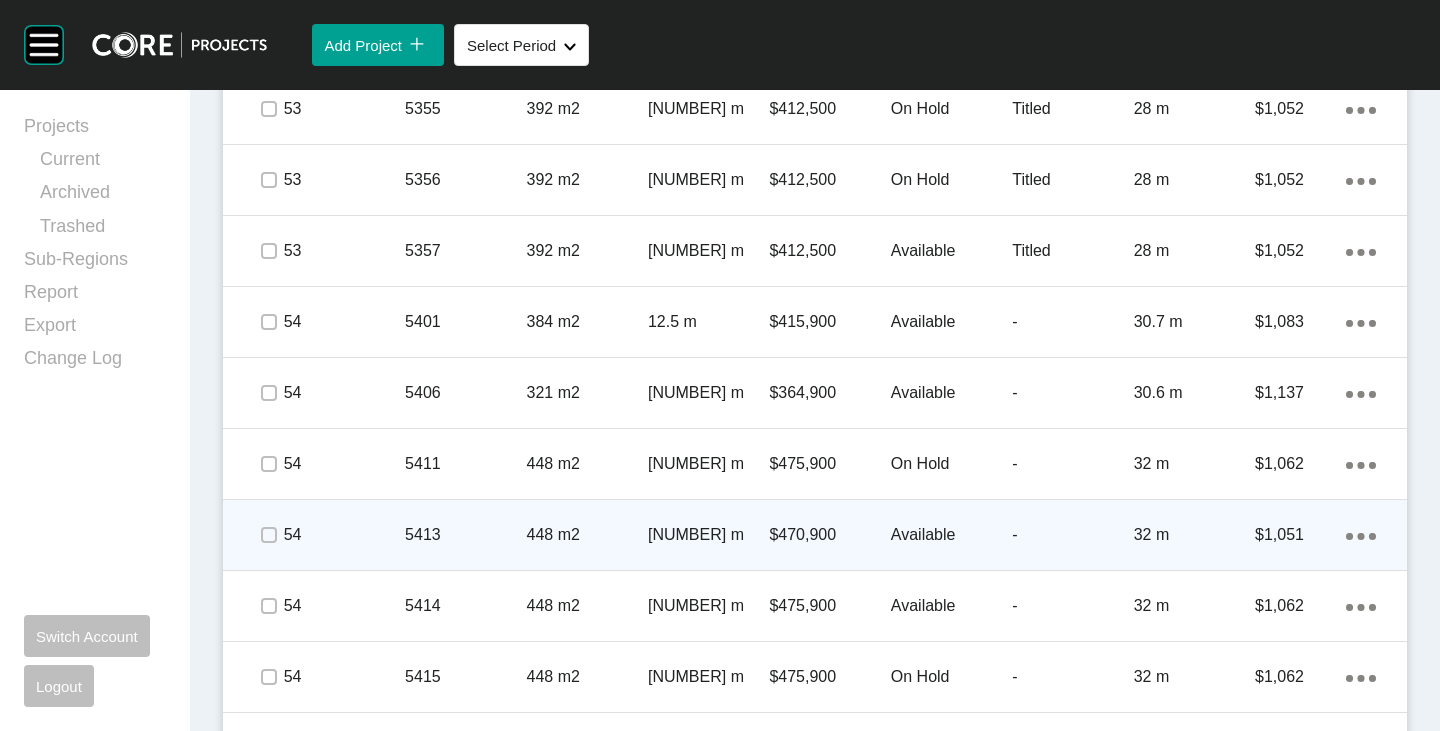 click on "$470,900" at bounding box center [829, 535] 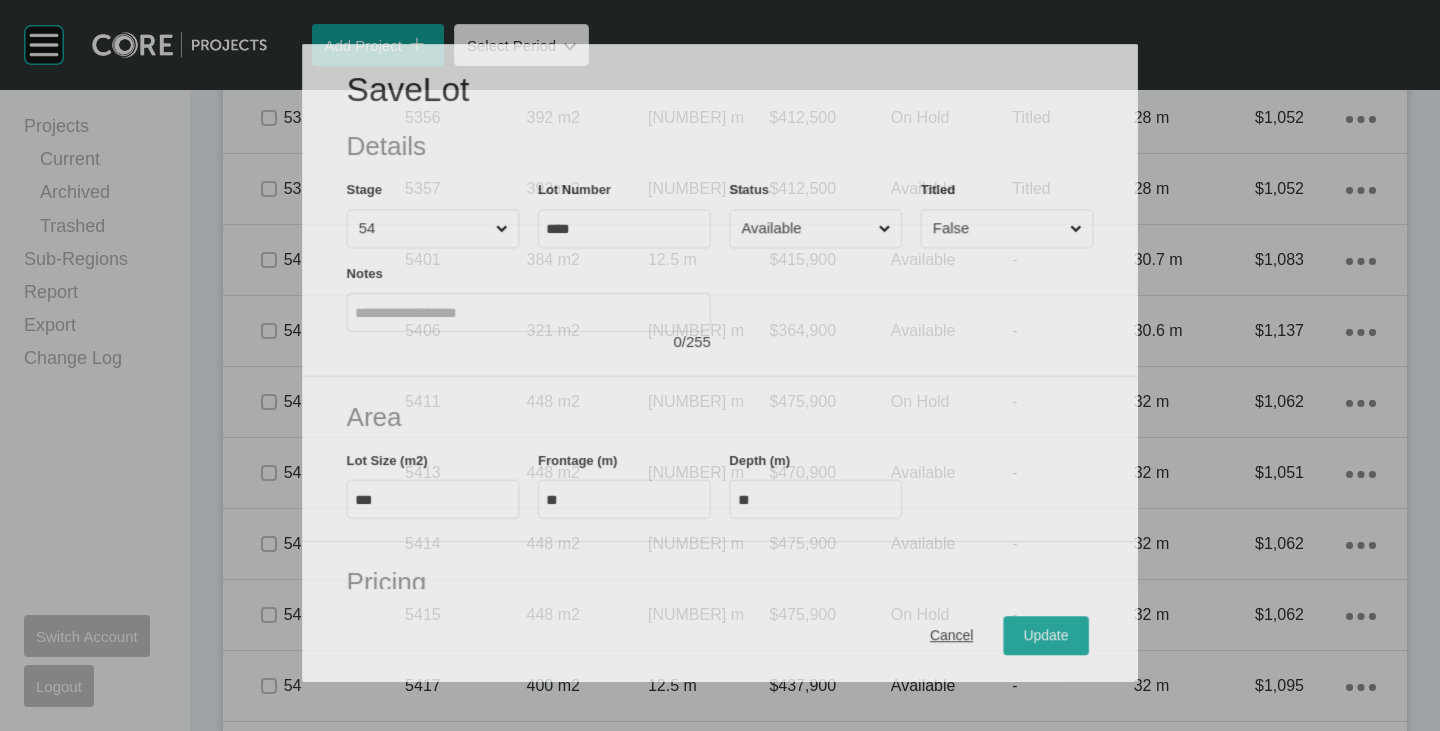 scroll, scrollTop: 3731, scrollLeft: 0, axis: vertical 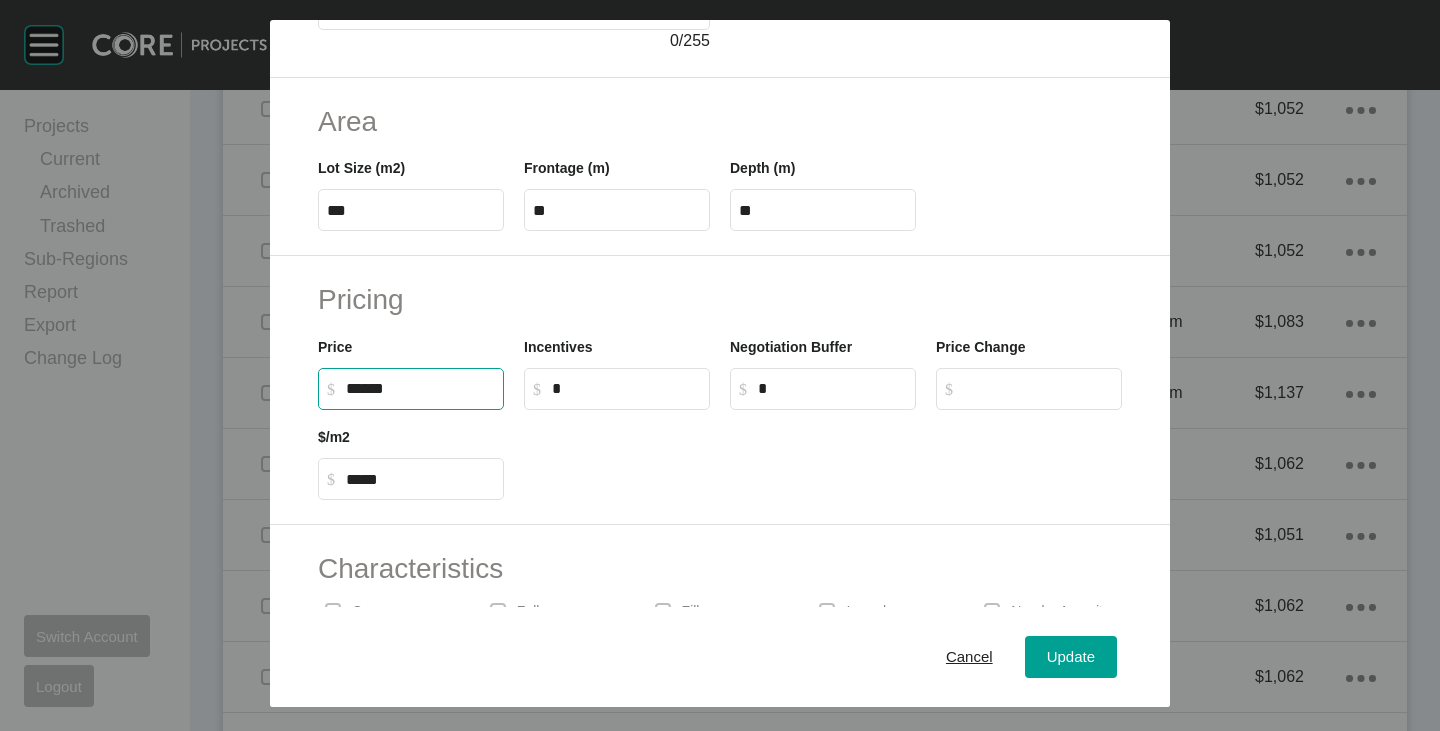 click on "******" at bounding box center (420, 388) 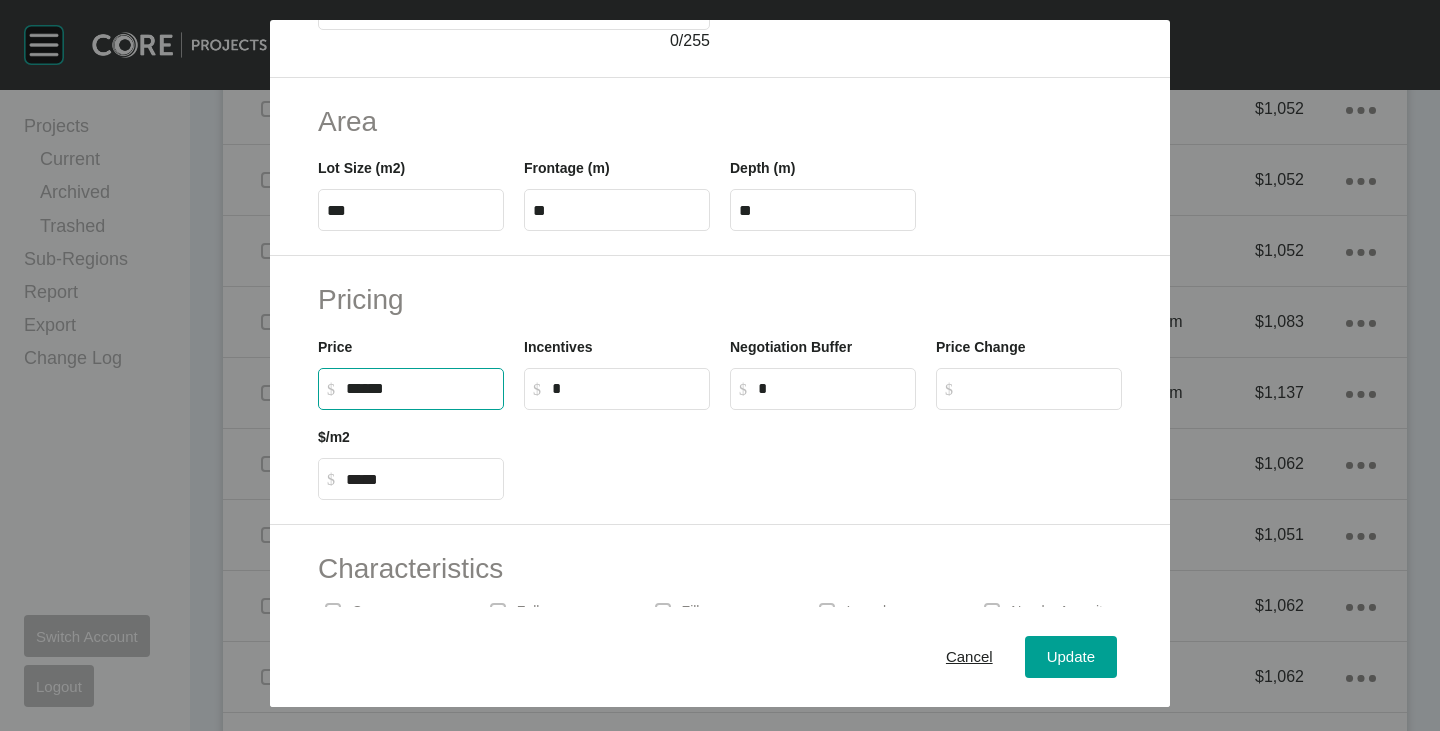 type on "*******" 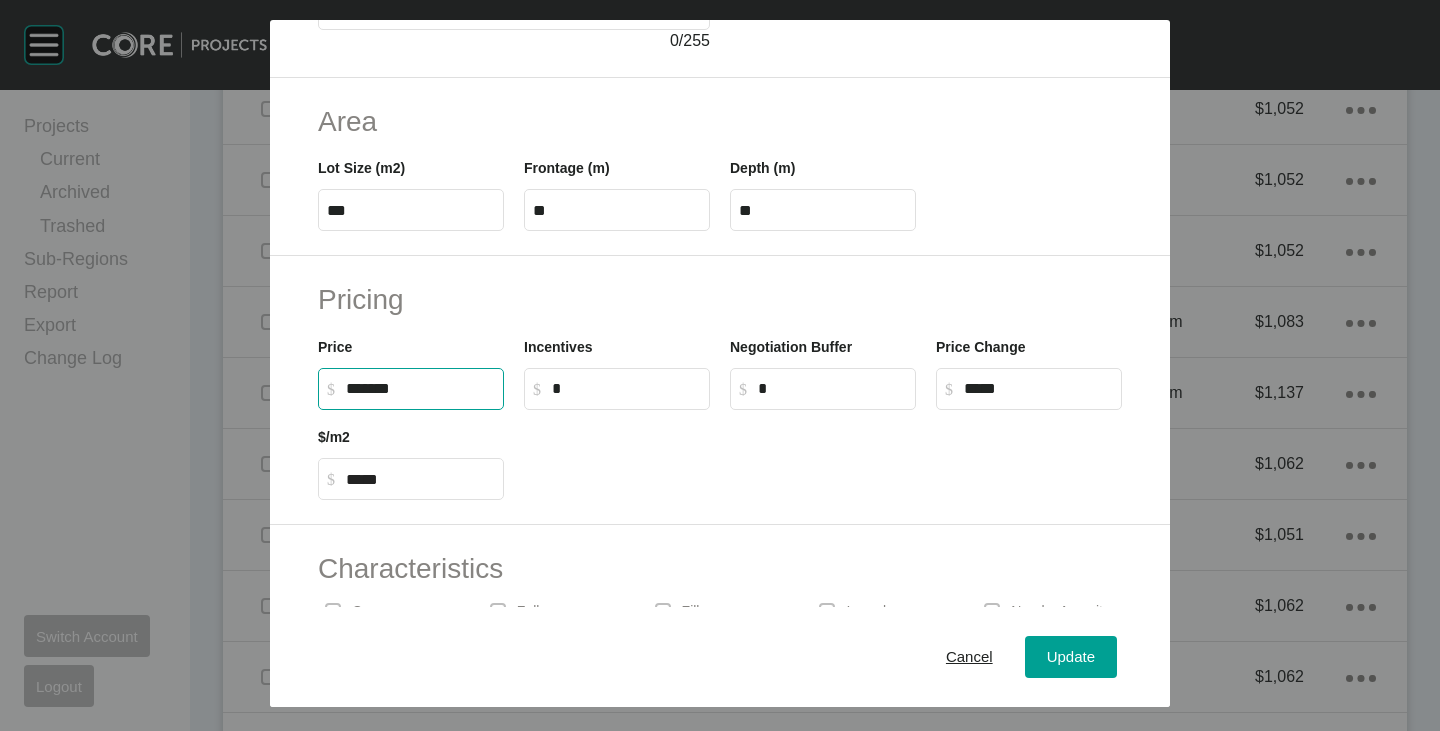 click at bounding box center [823, 455] 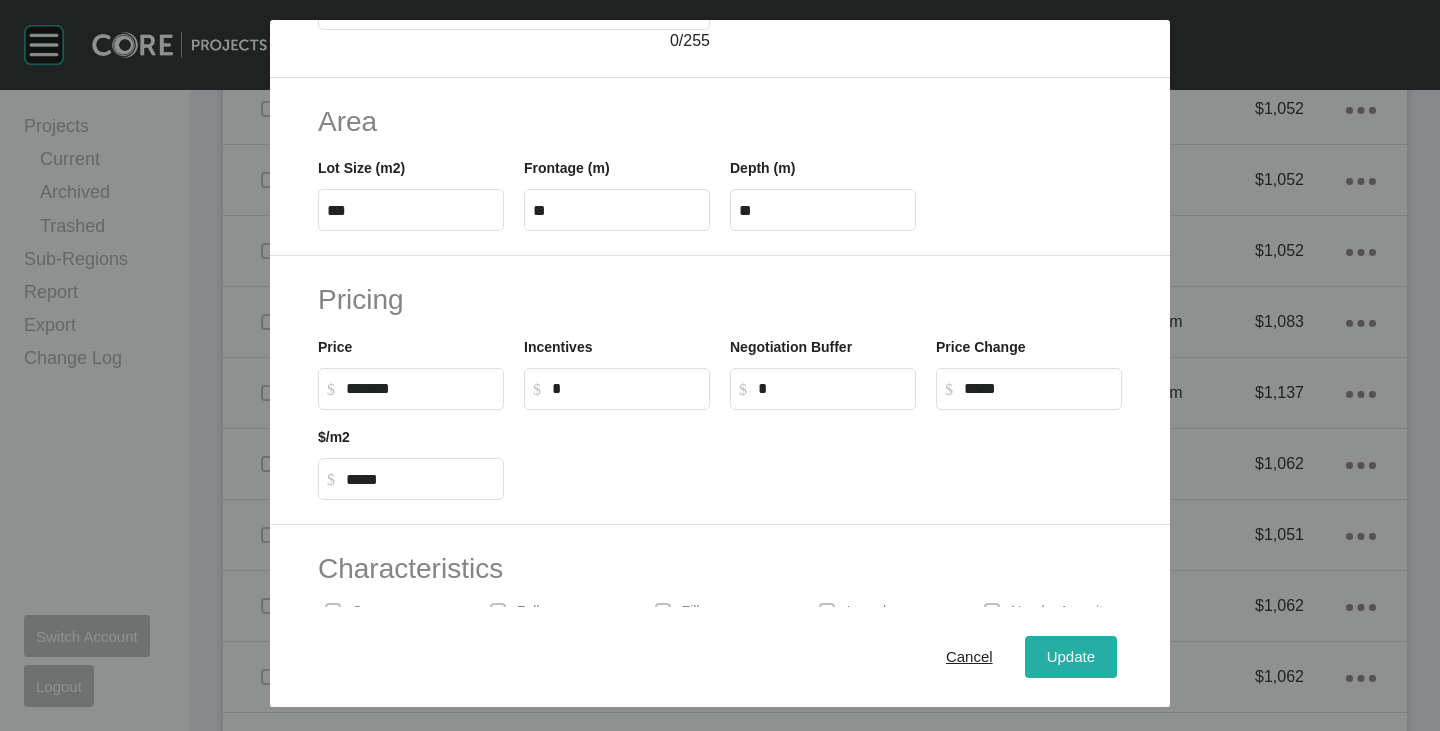 click on "Update" at bounding box center [1071, 657] 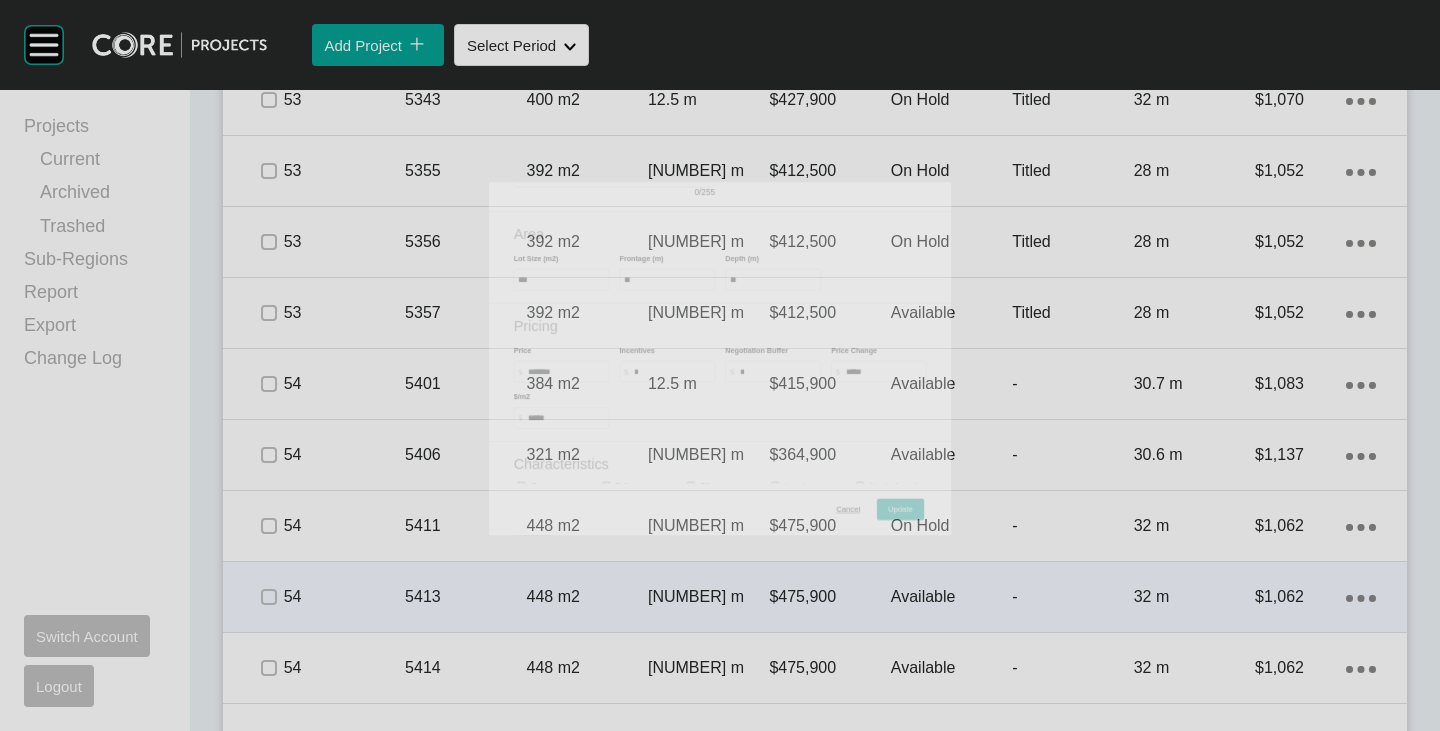 scroll, scrollTop: 3793, scrollLeft: 0, axis: vertical 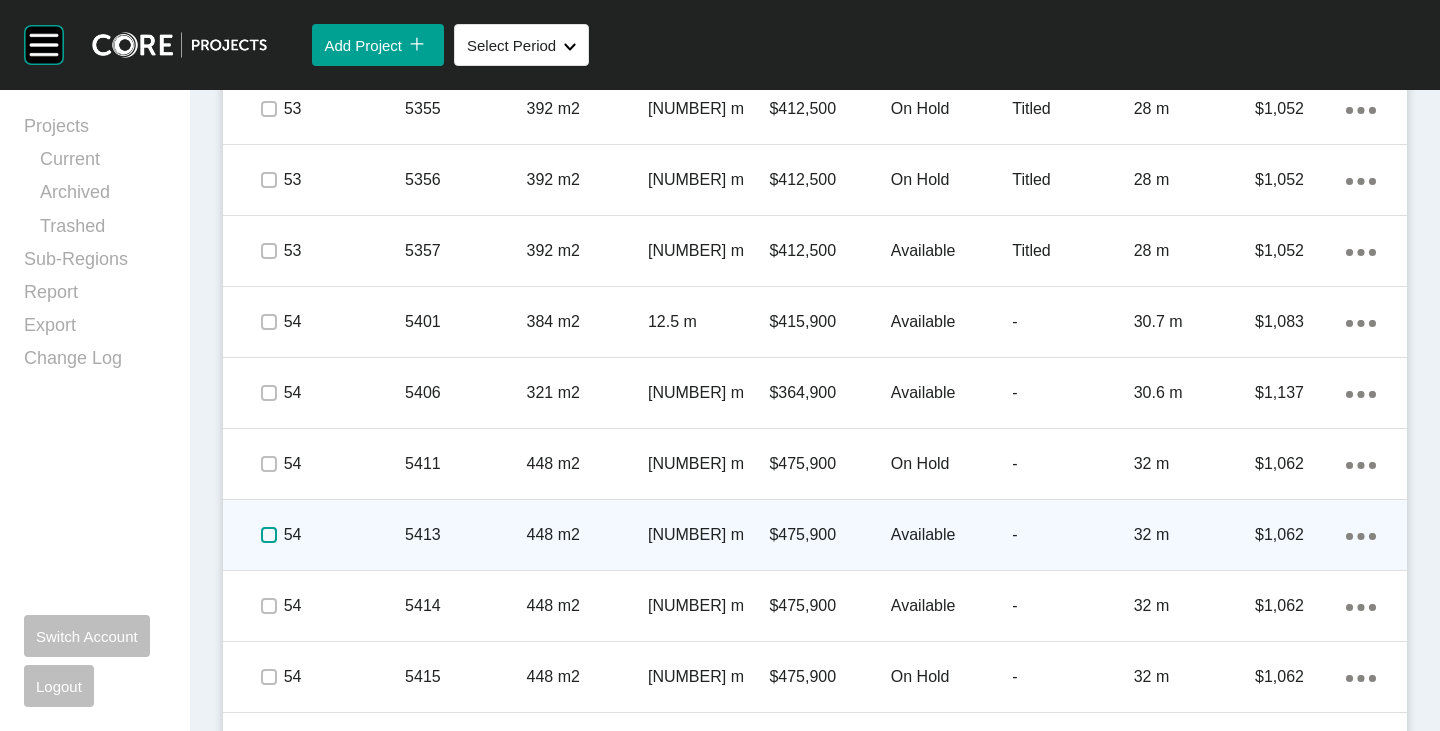 click at bounding box center [269, 535] 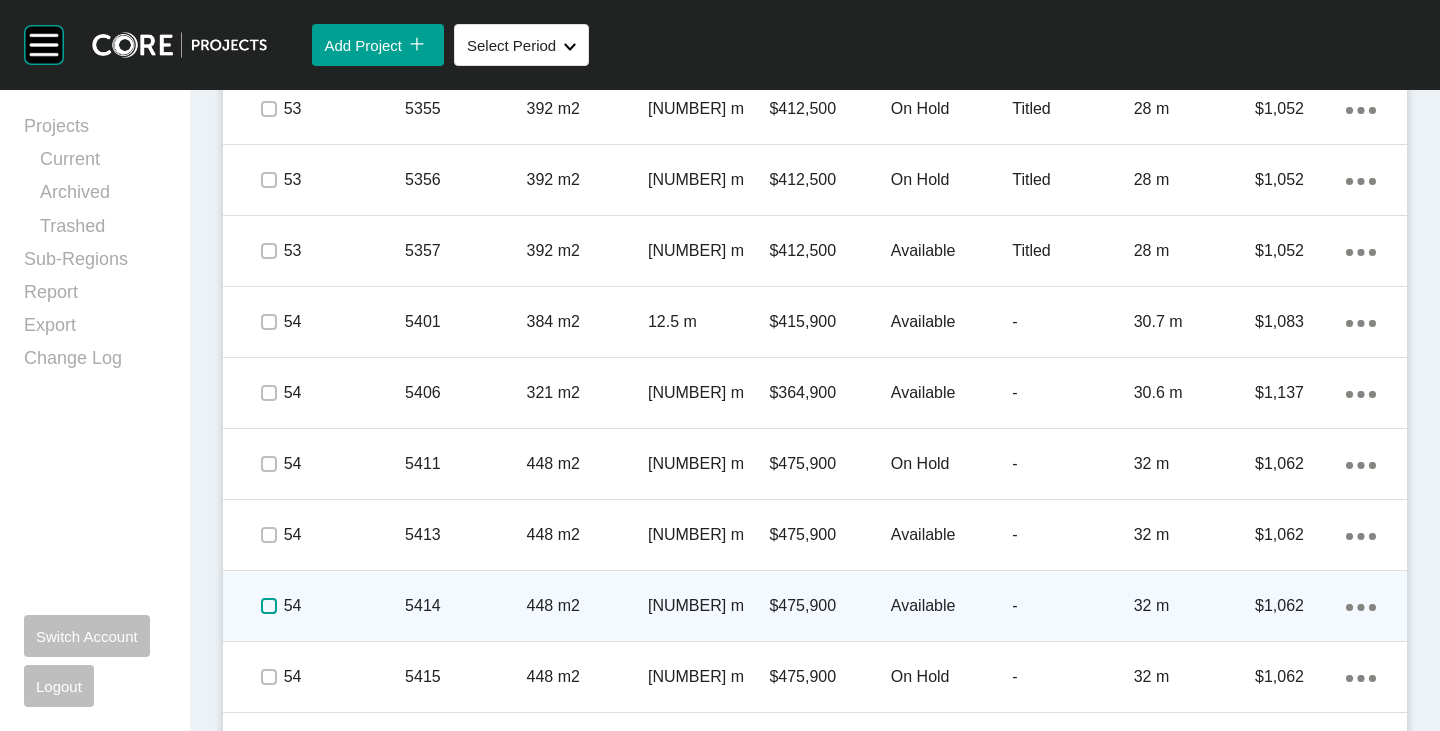 click at bounding box center (269, 606) 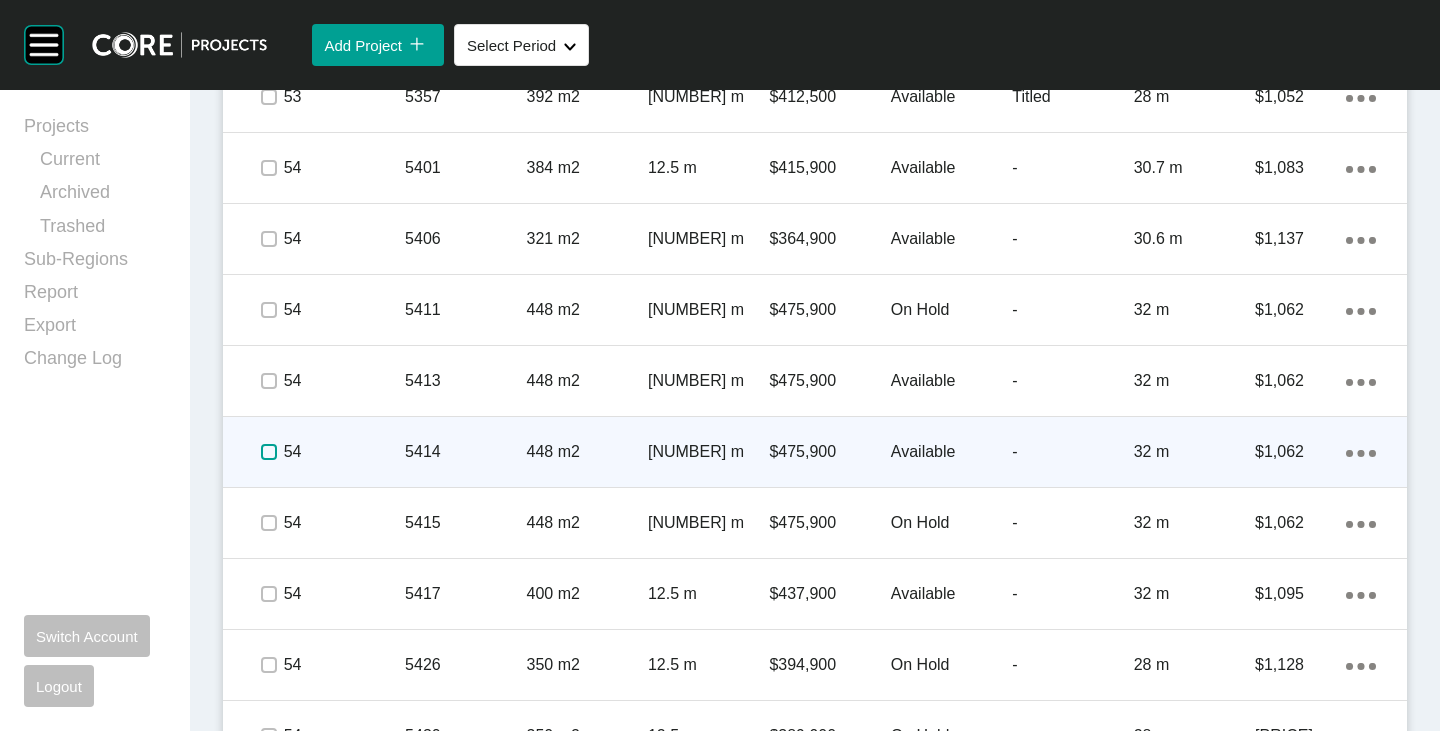 scroll, scrollTop: 3993, scrollLeft: 0, axis: vertical 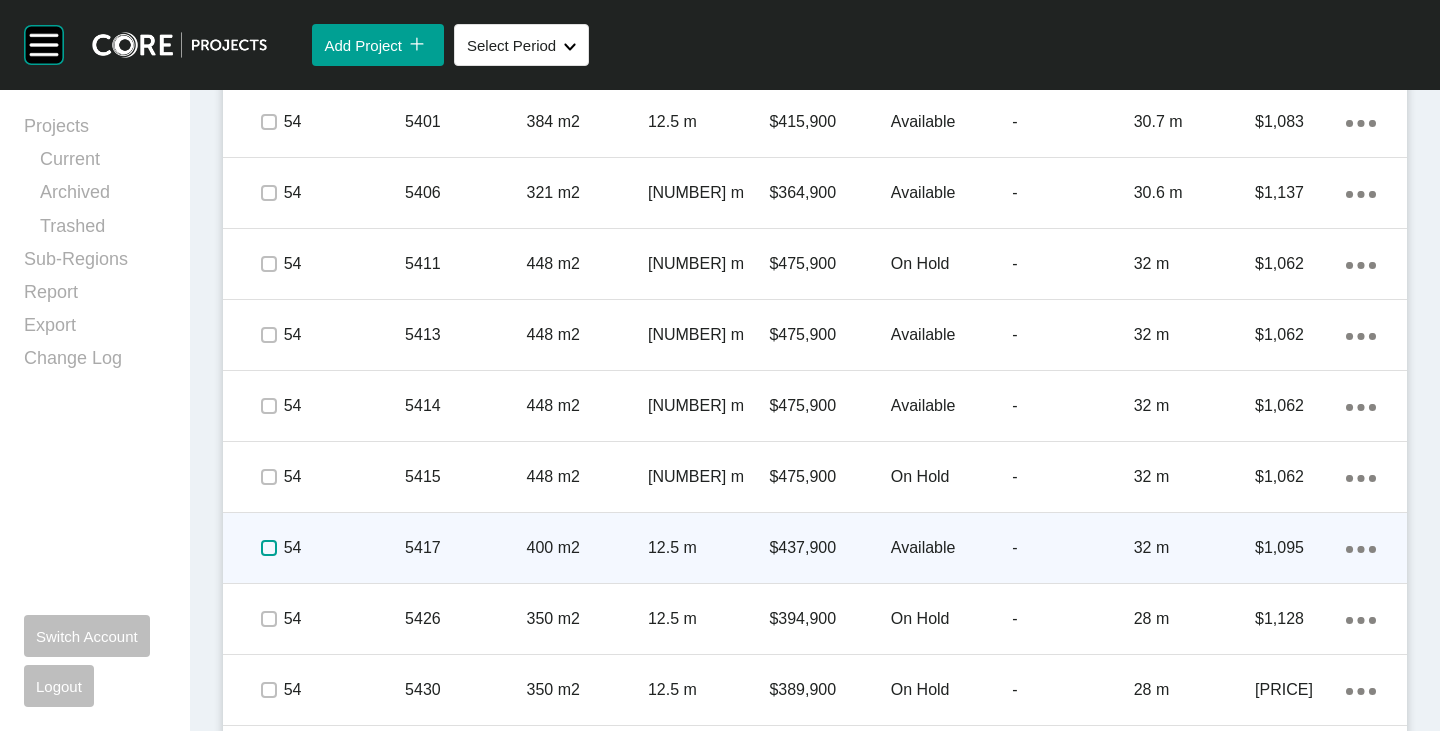 click at bounding box center (269, 548) 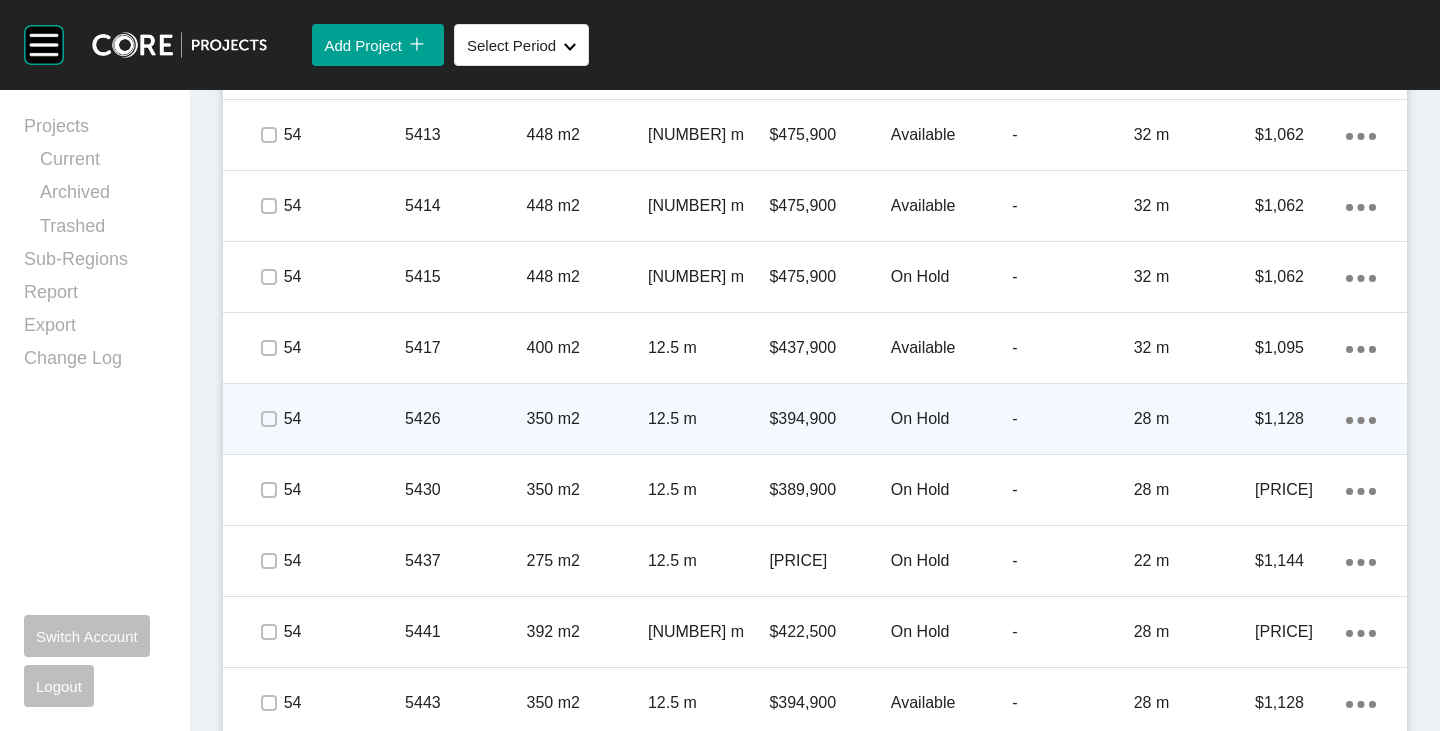 click on "On Hold" at bounding box center (951, 419) 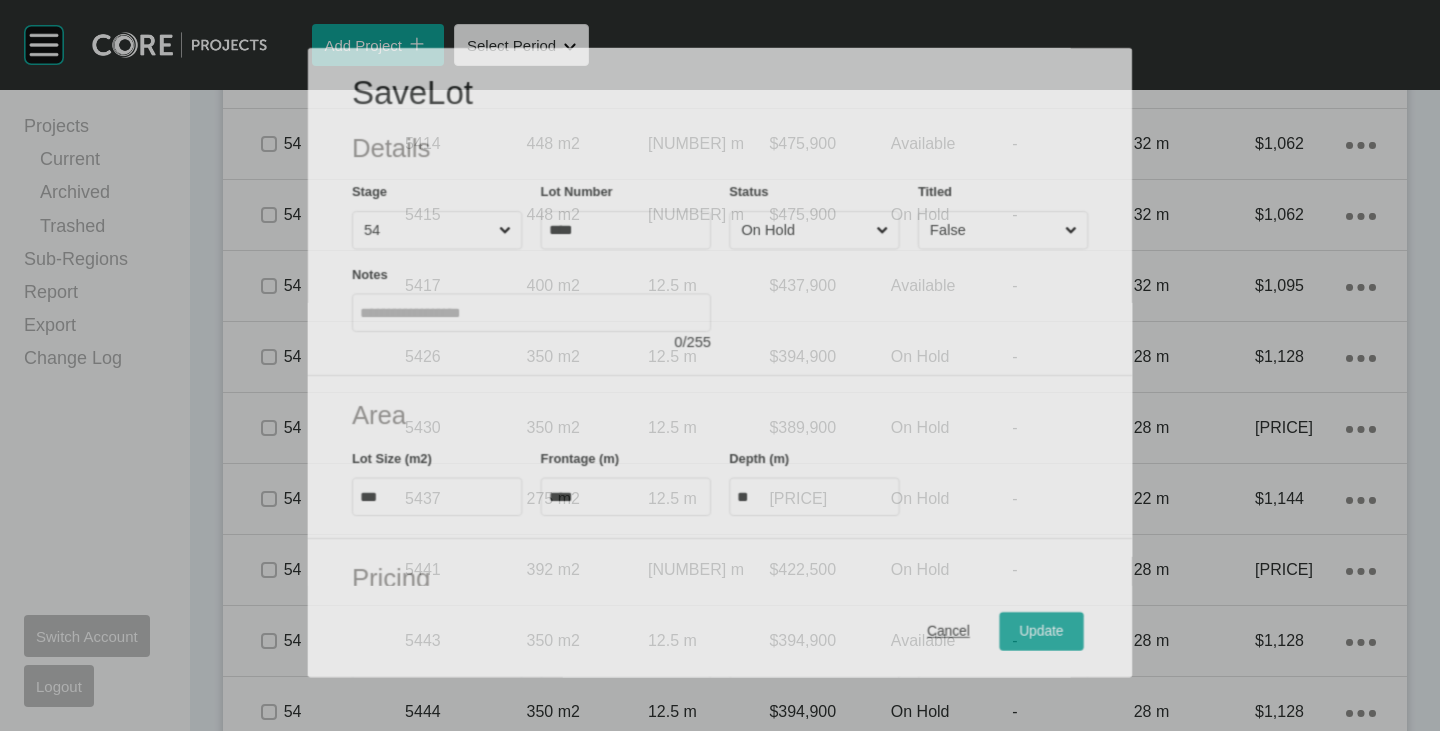 scroll, scrollTop: 4131, scrollLeft: 0, axis: vertical 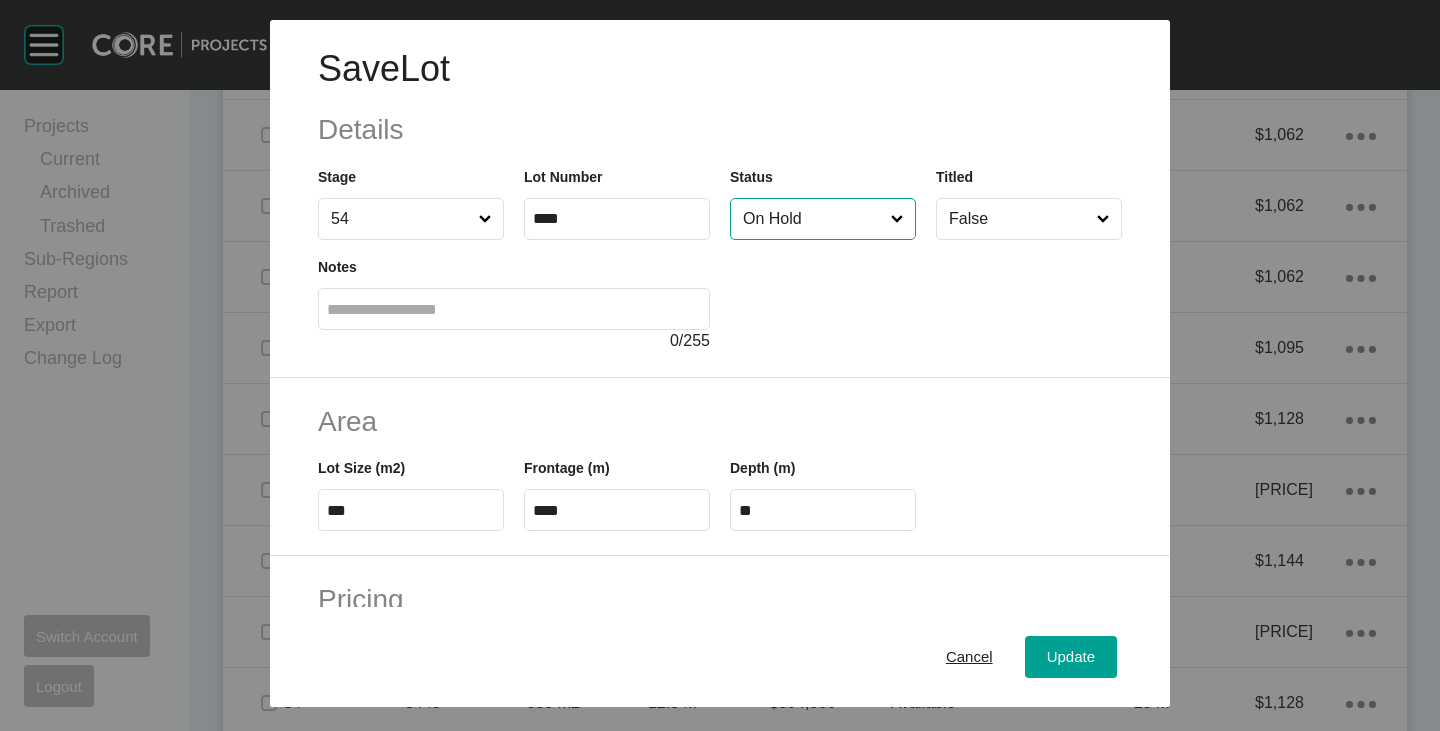 click on "On Hold" at bounding box center (813, 219) 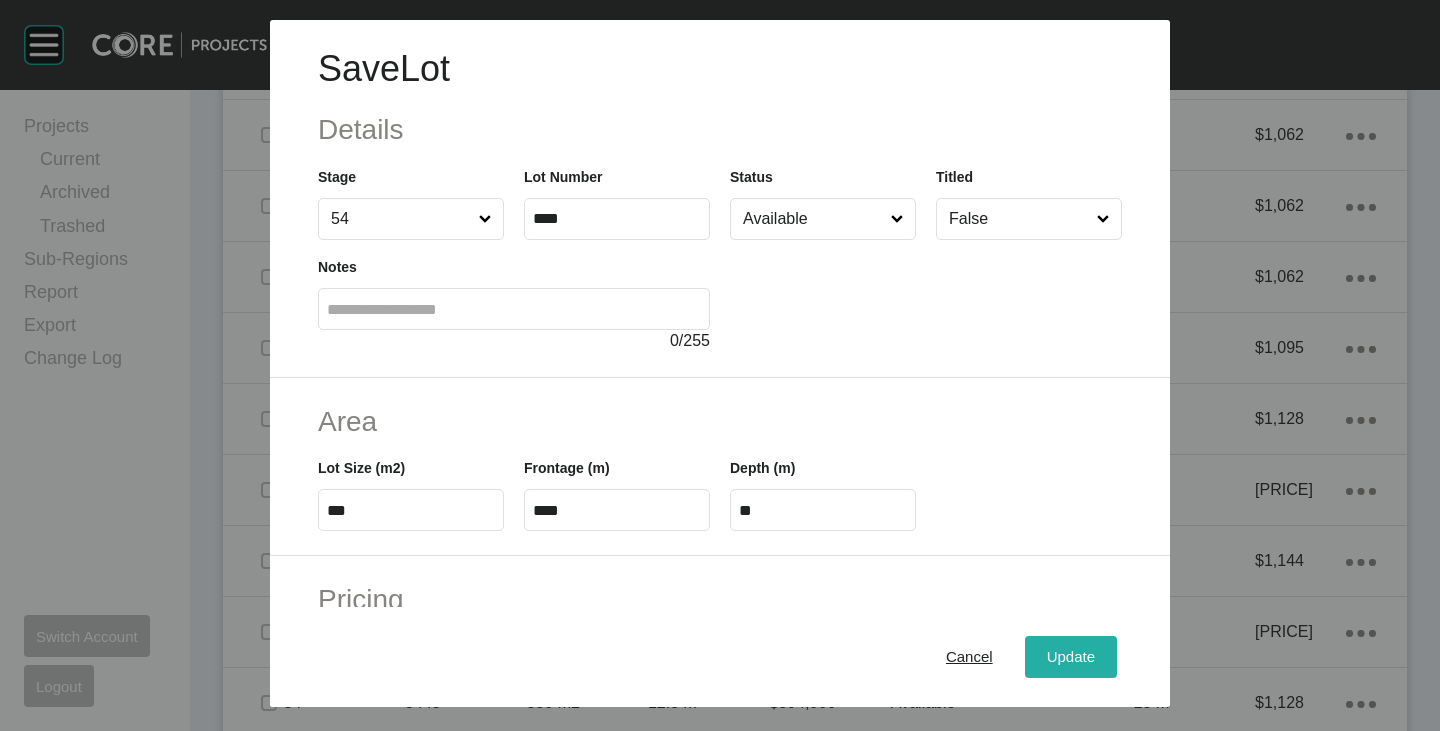 click on "Update" at bounding box center [1071, 657] 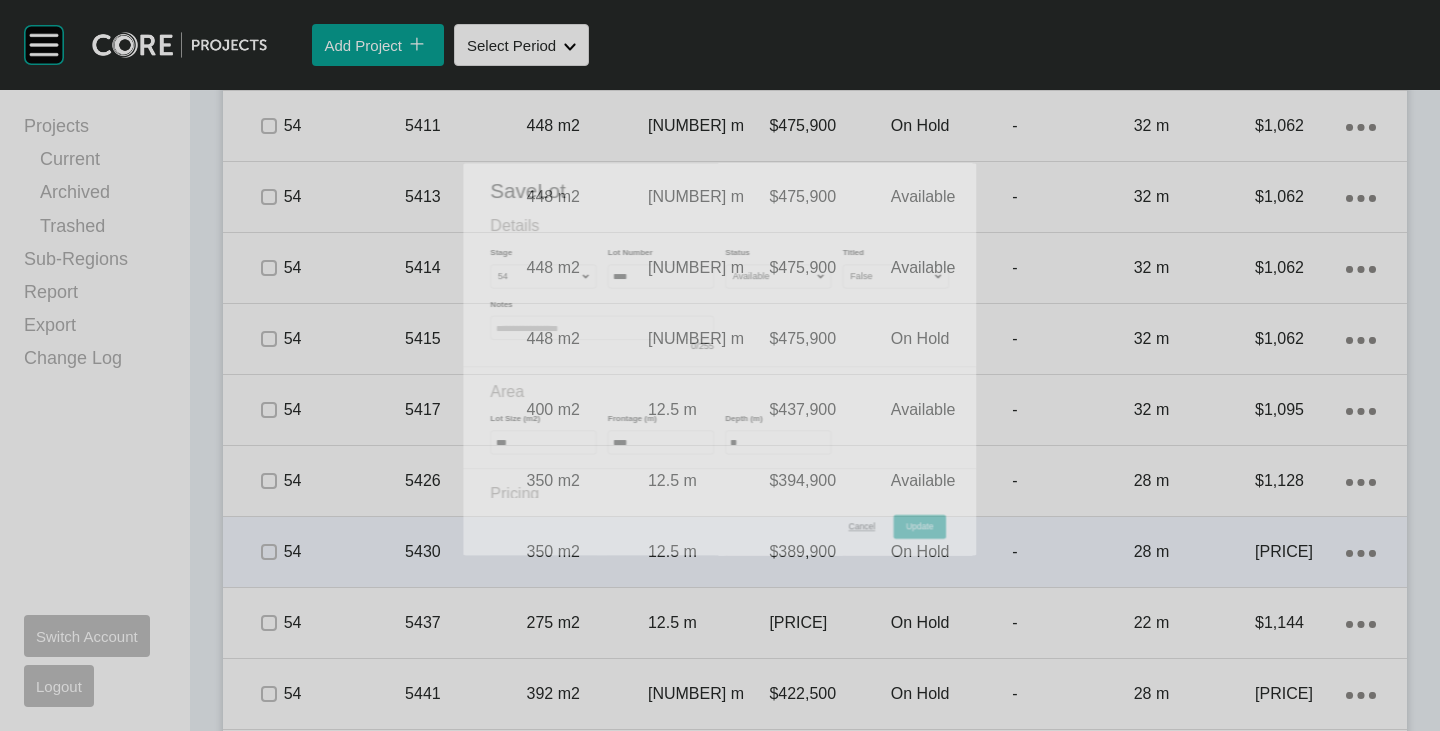 scroll, scrollTop: 4193, scrollLeft: 0, axis: vertical 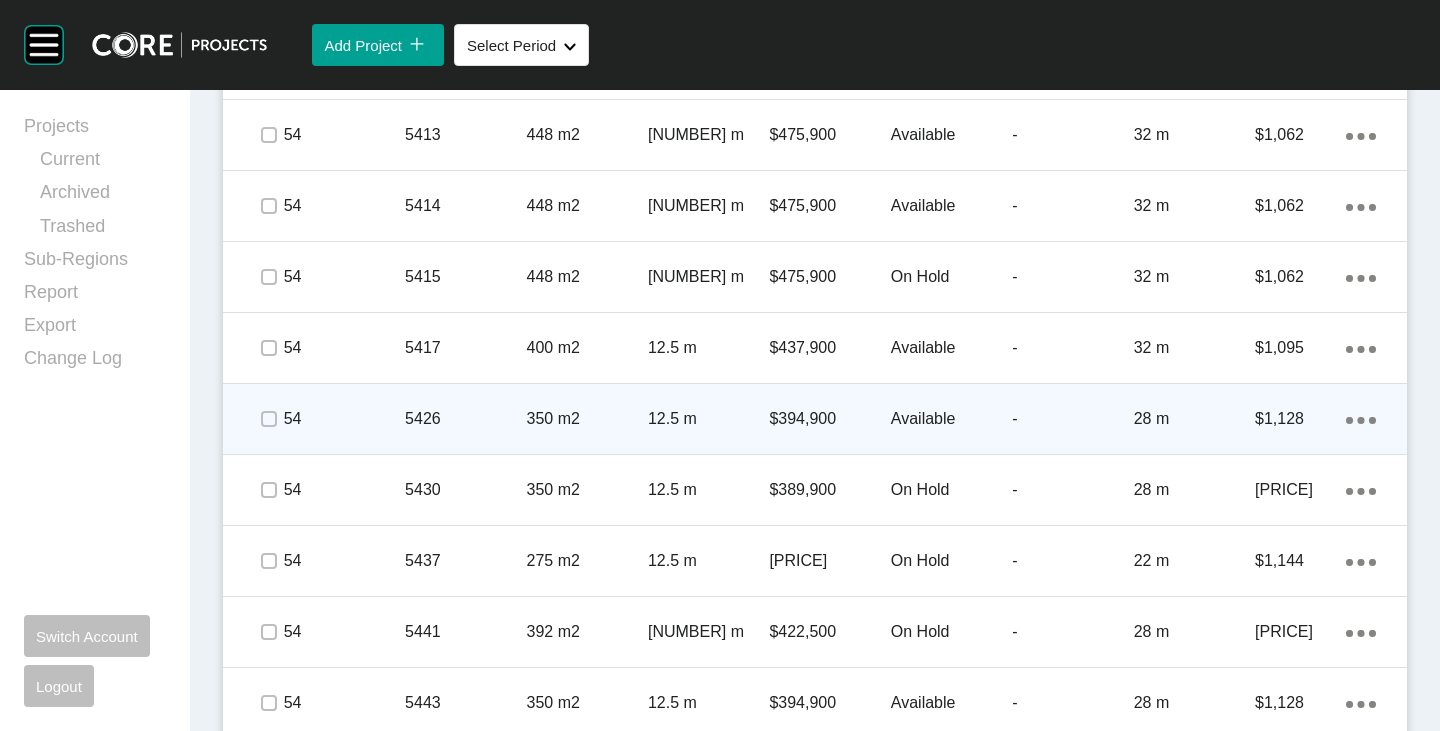 click at bounding box center (268, 419) 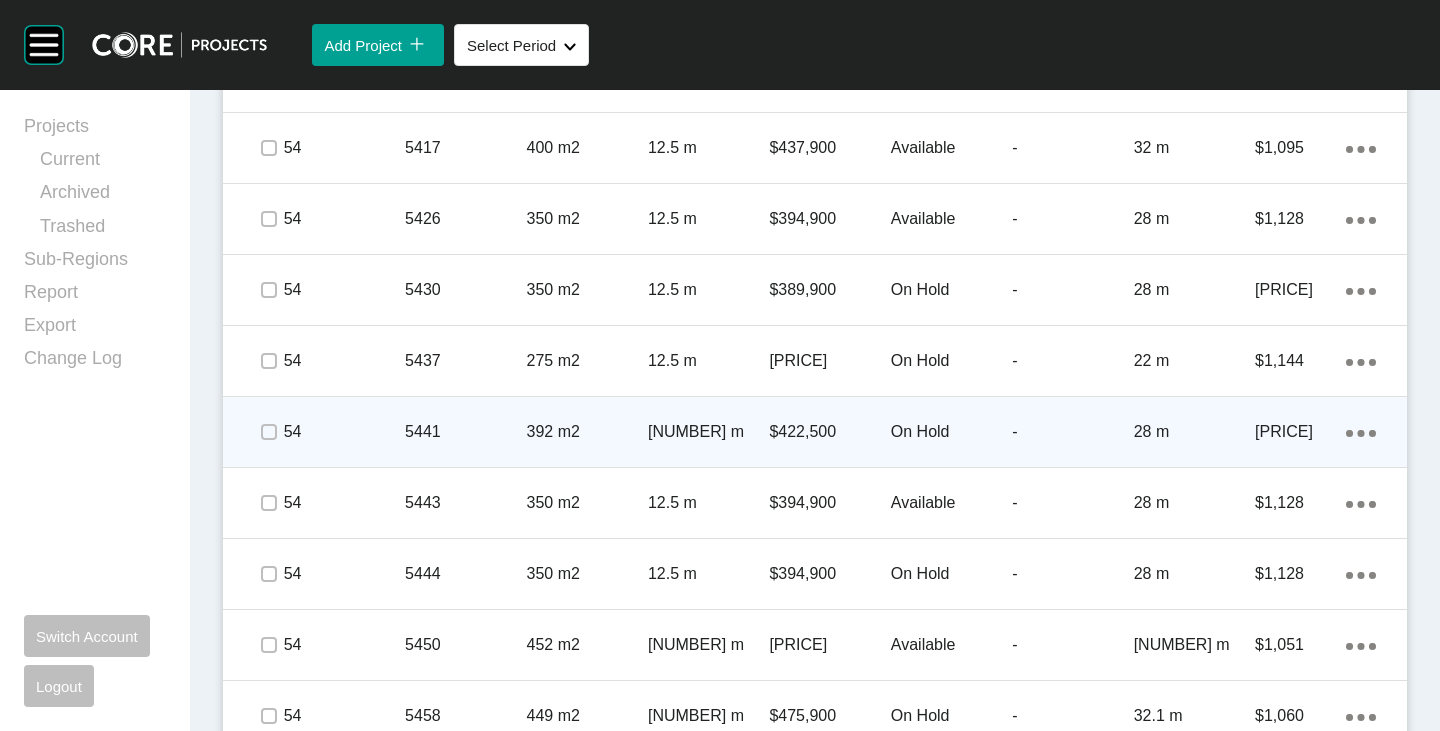 click on "On Hold" at bounding box center (951, 432) 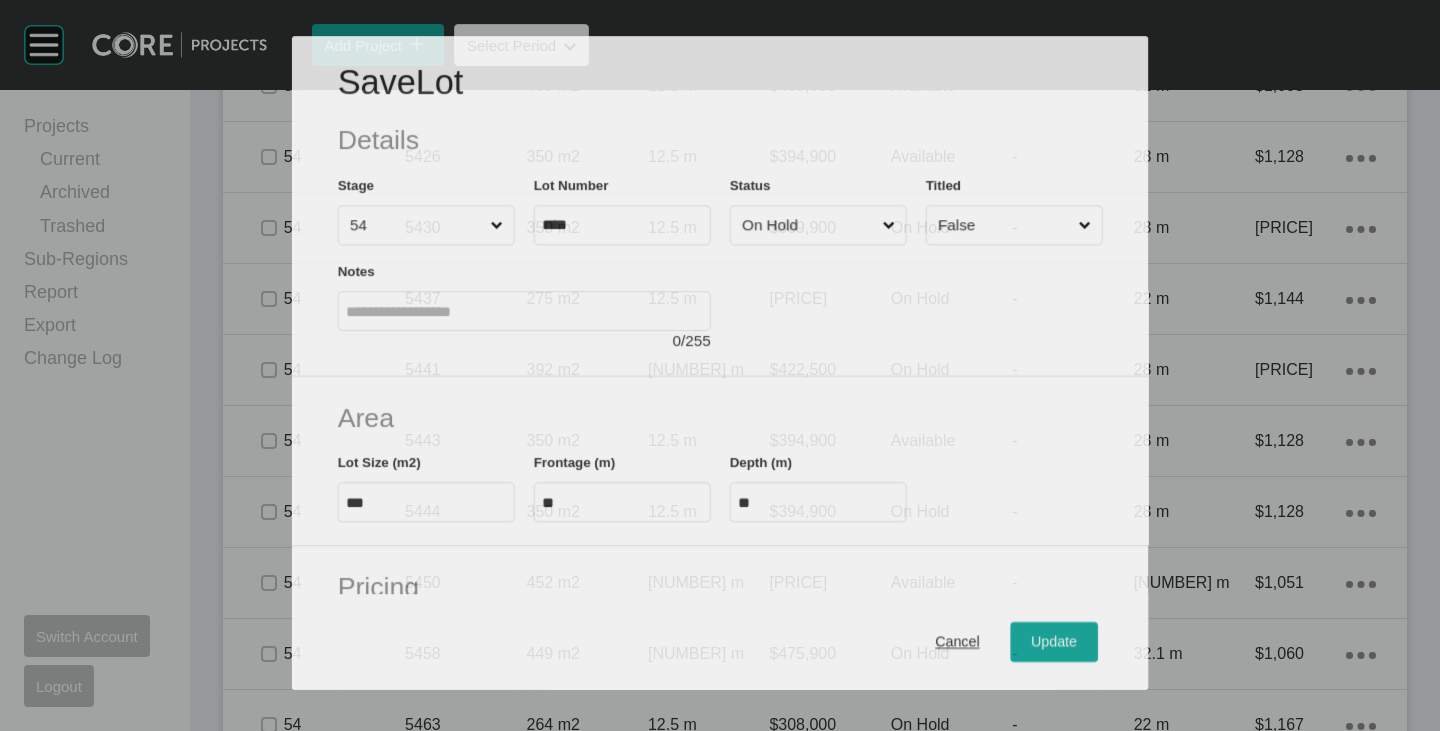 scroll, scrollTop: 4331, scrollLeft: 0, axis: vertical 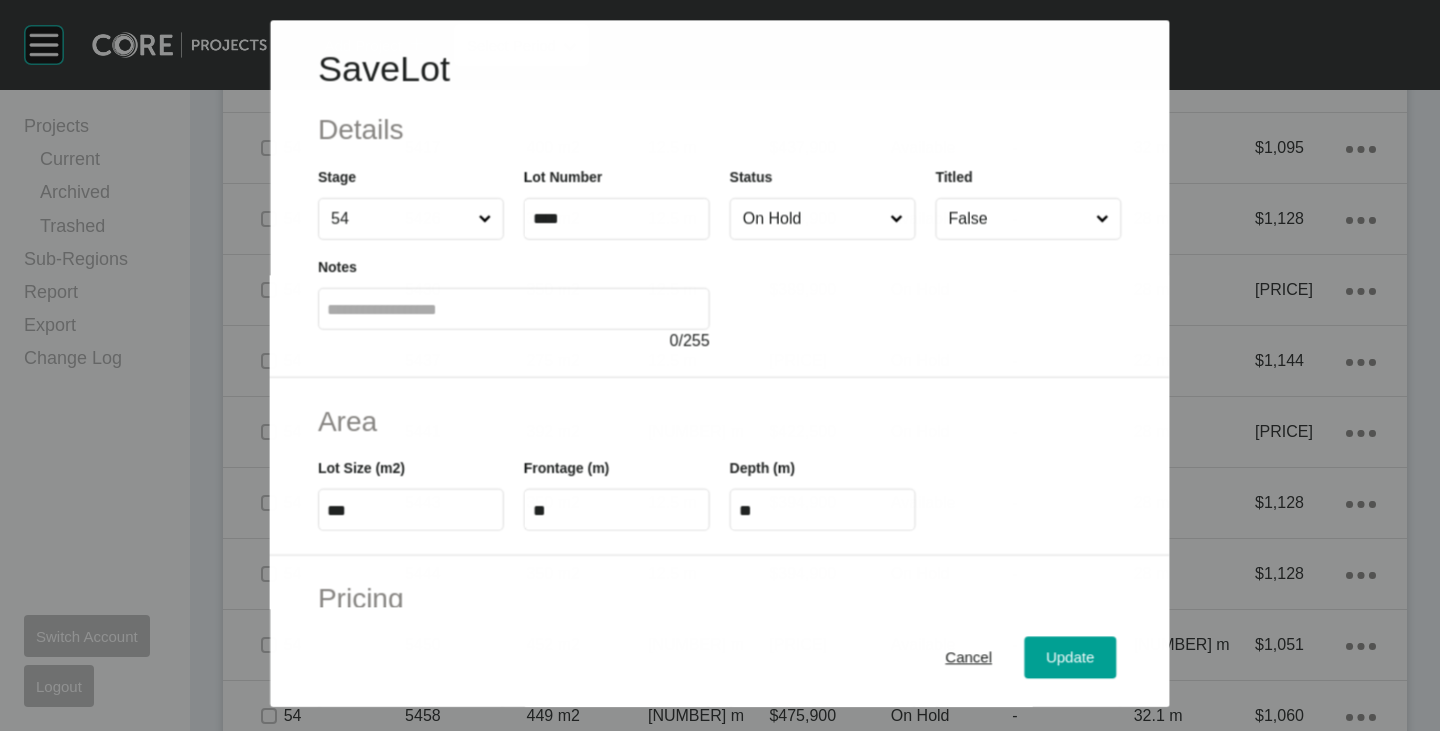 click on "On Hold" at bounding box center [812, 219] 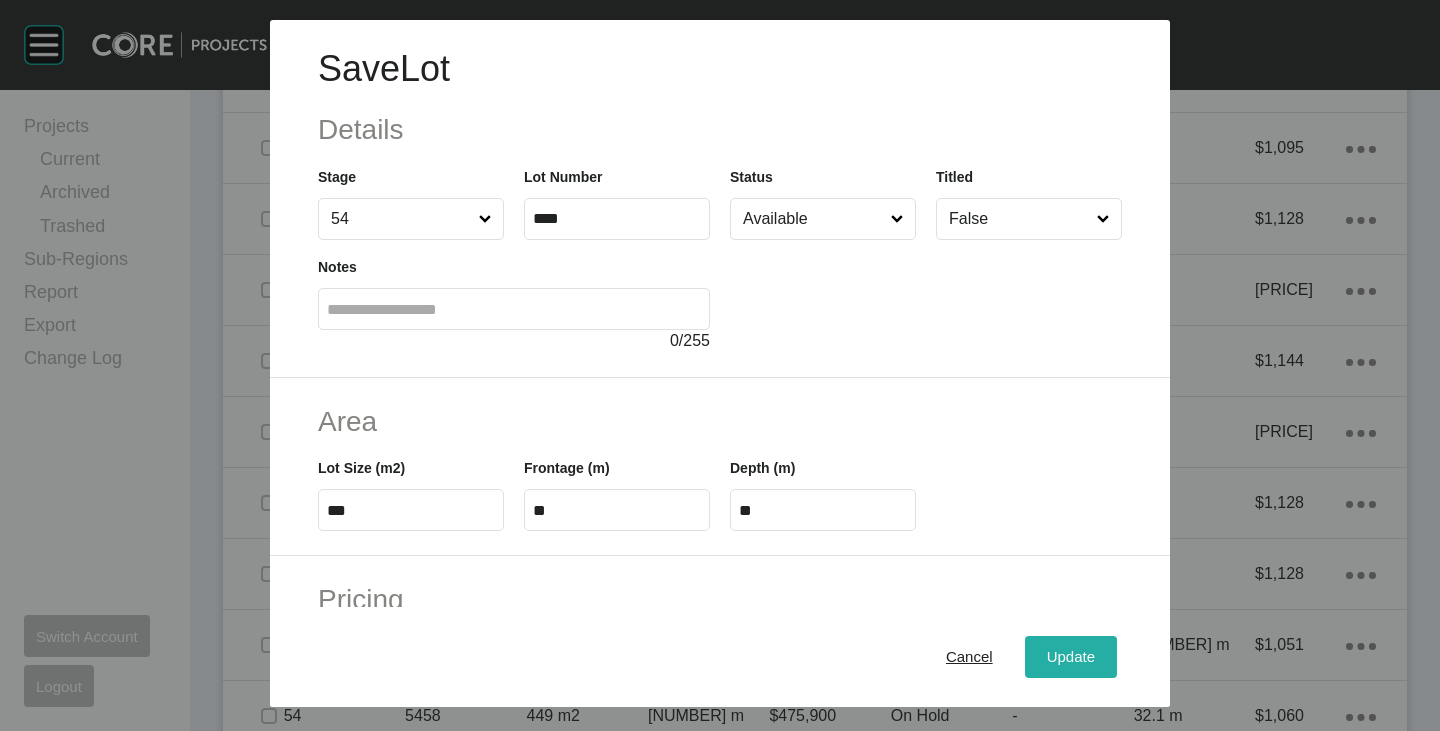 click on "Update" at bounding box center [1071, 657] 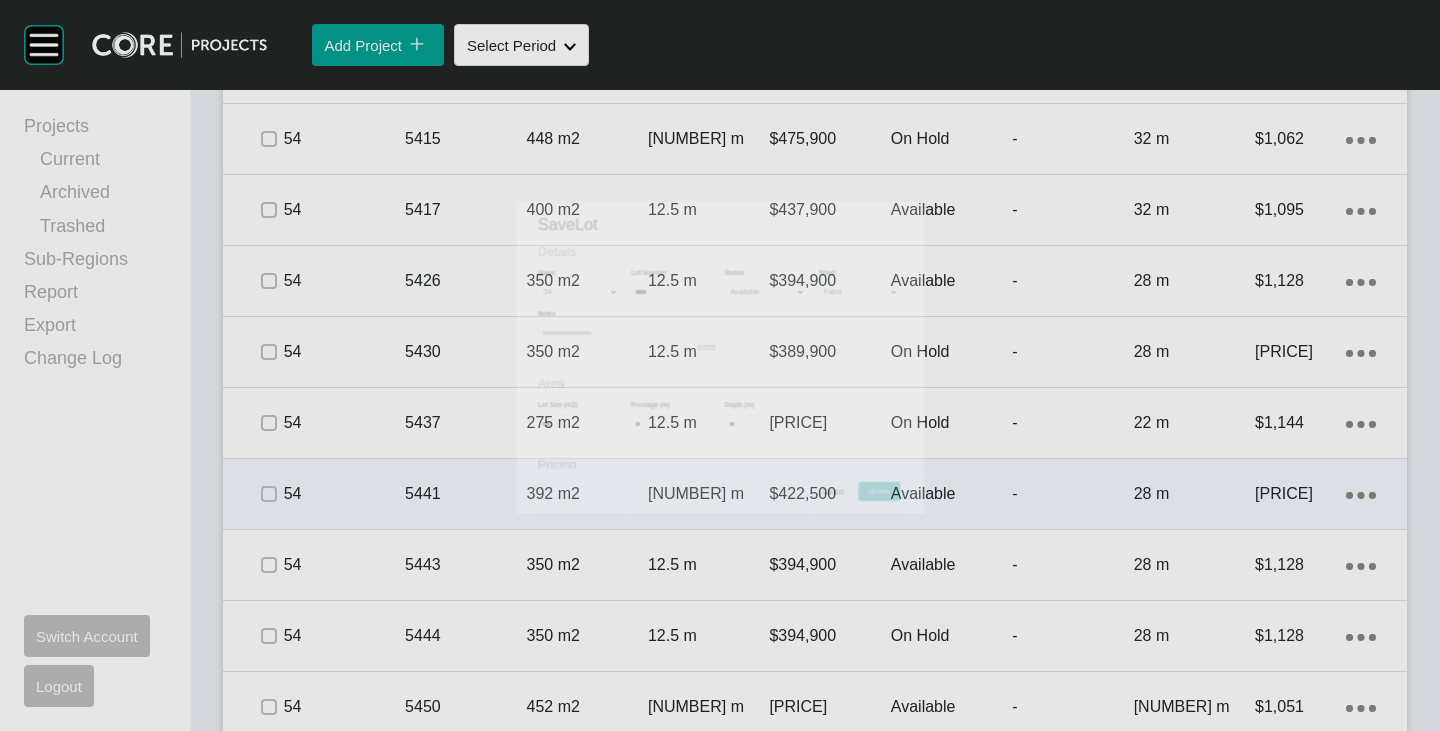 scroll, scrollTop: 4393, scrollLeft: 0, axis: vertical 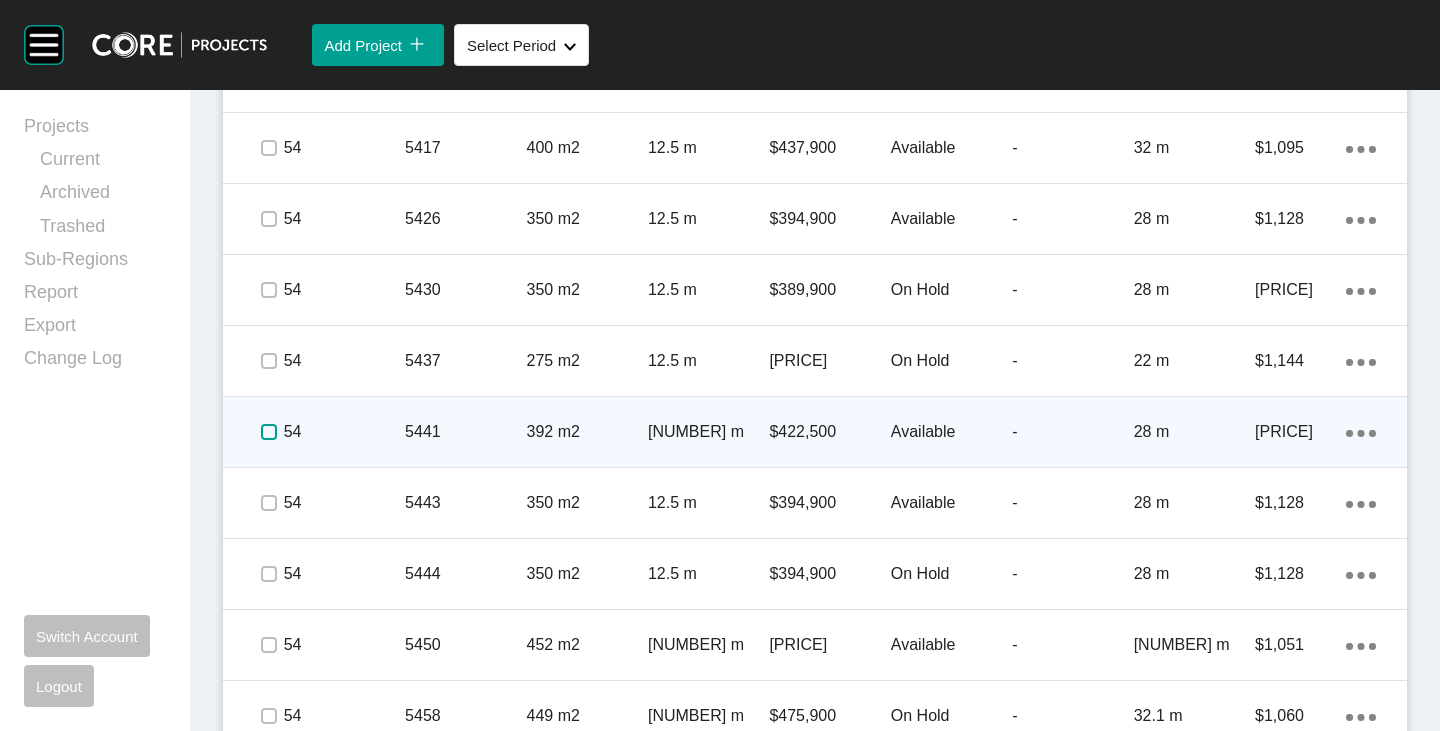 click at bounding box center (269, 432) 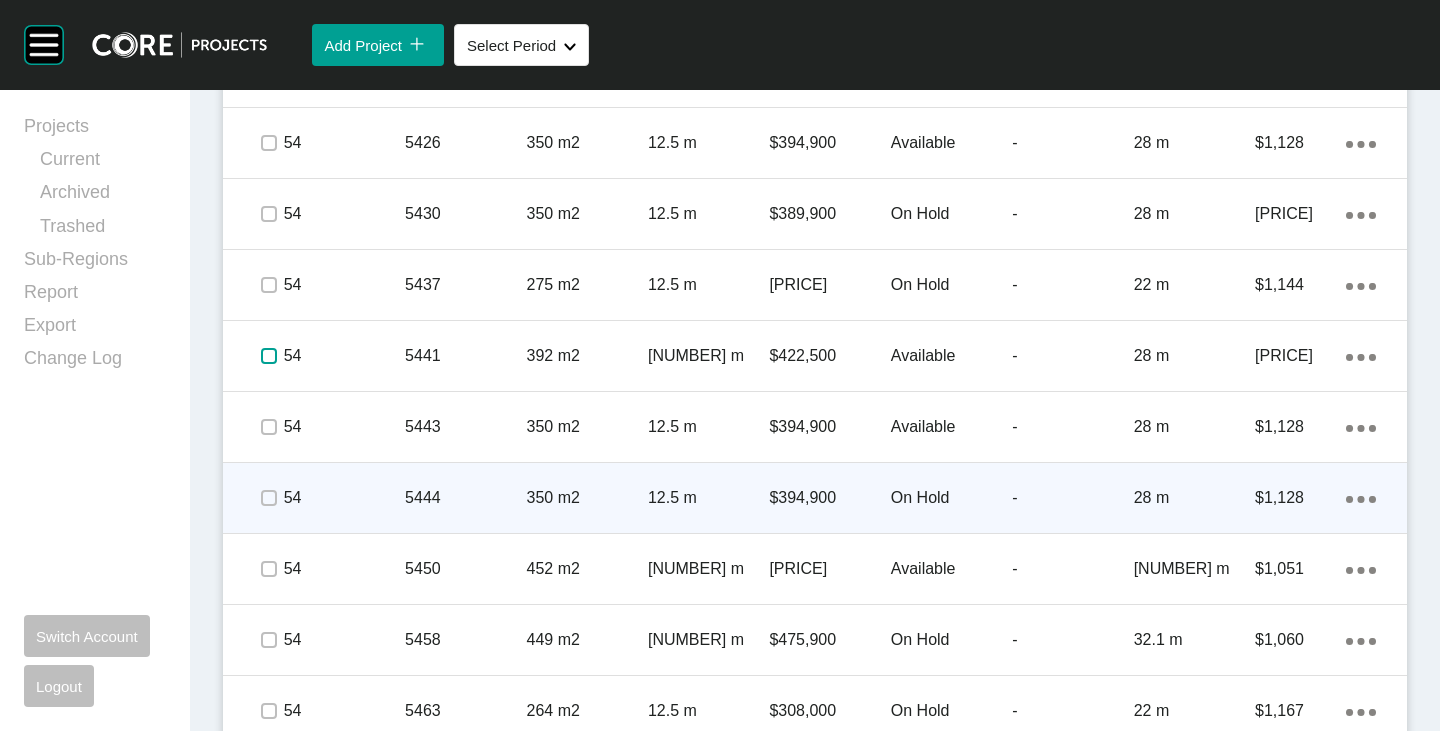 scroll, scrollTop: 4493, scrollLeft: 0, axis: vertical 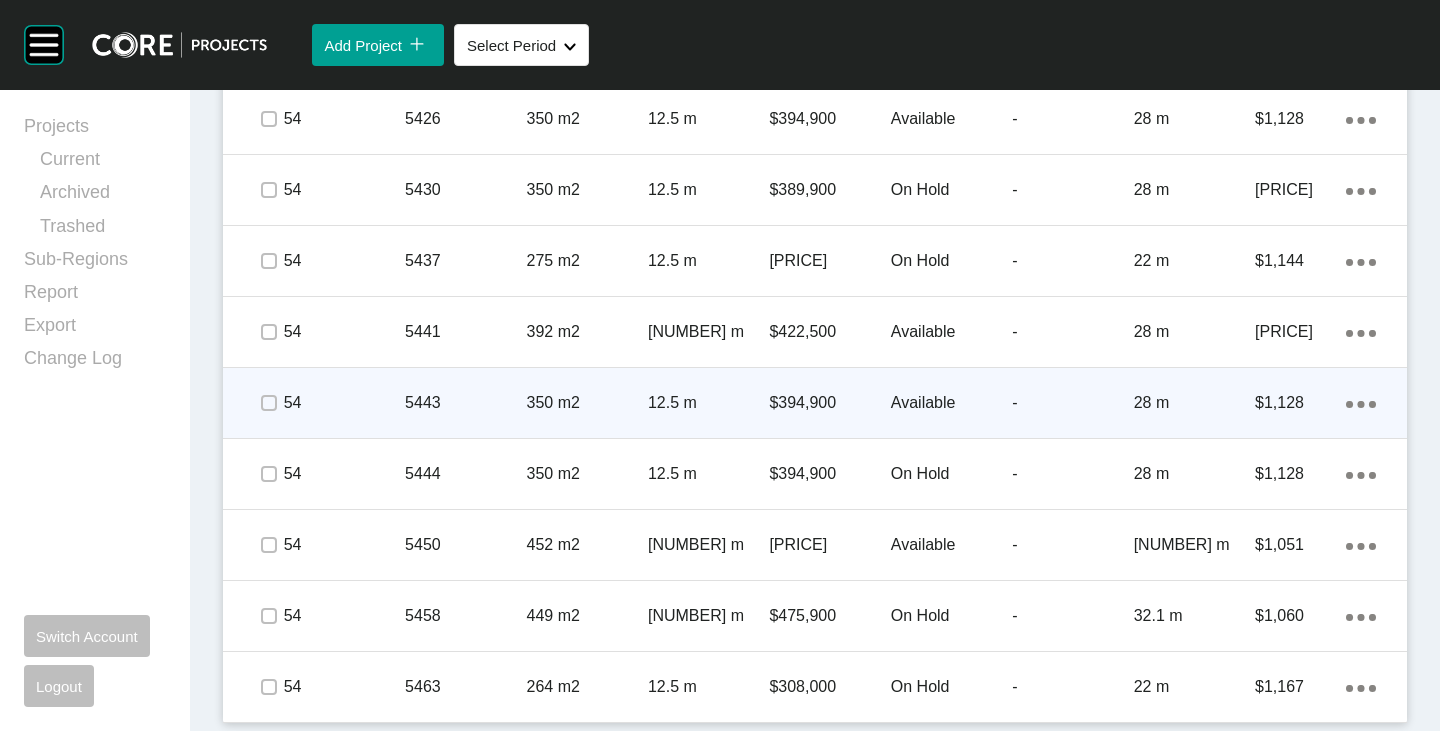 click on "Available" at bounding box center (951, 403) 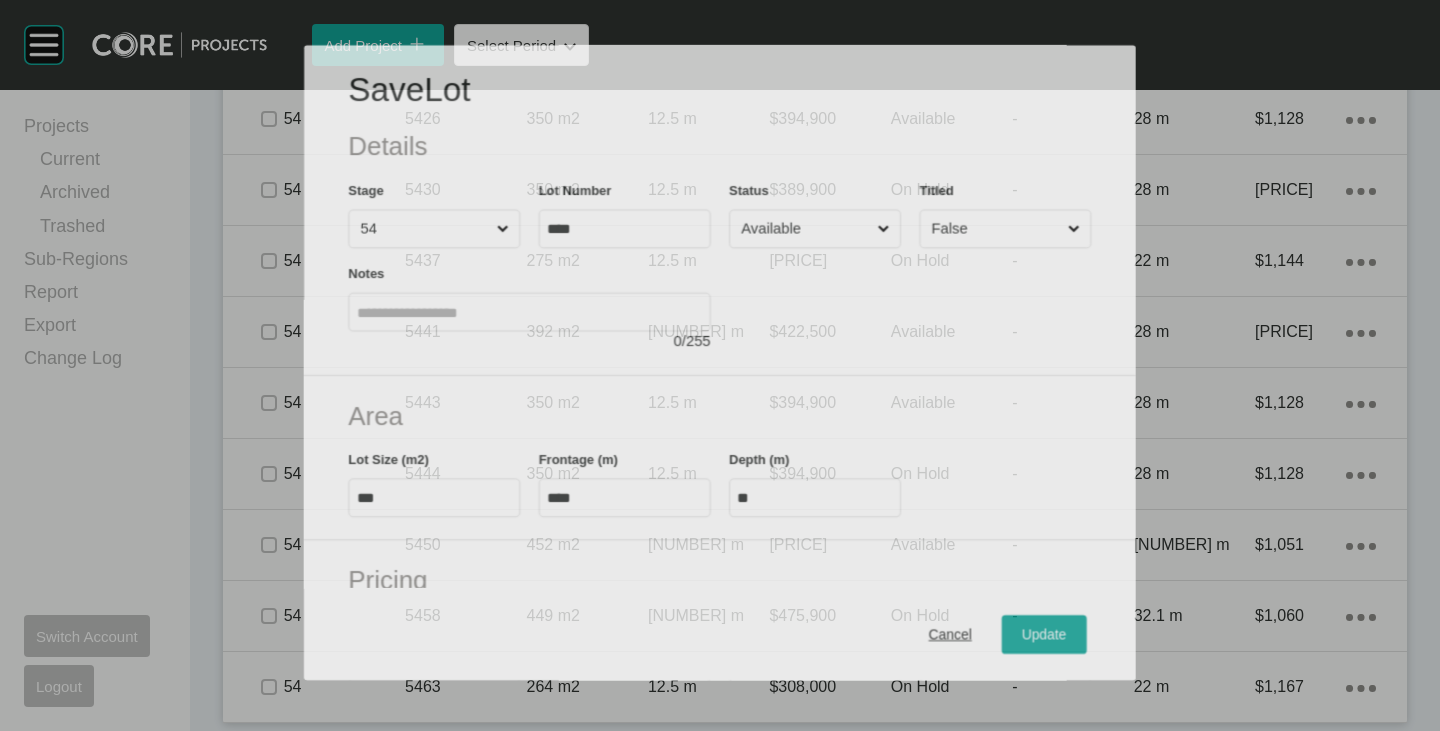 scroll, scrollTop: 4431, scrollLeft: 0, axis: vertical 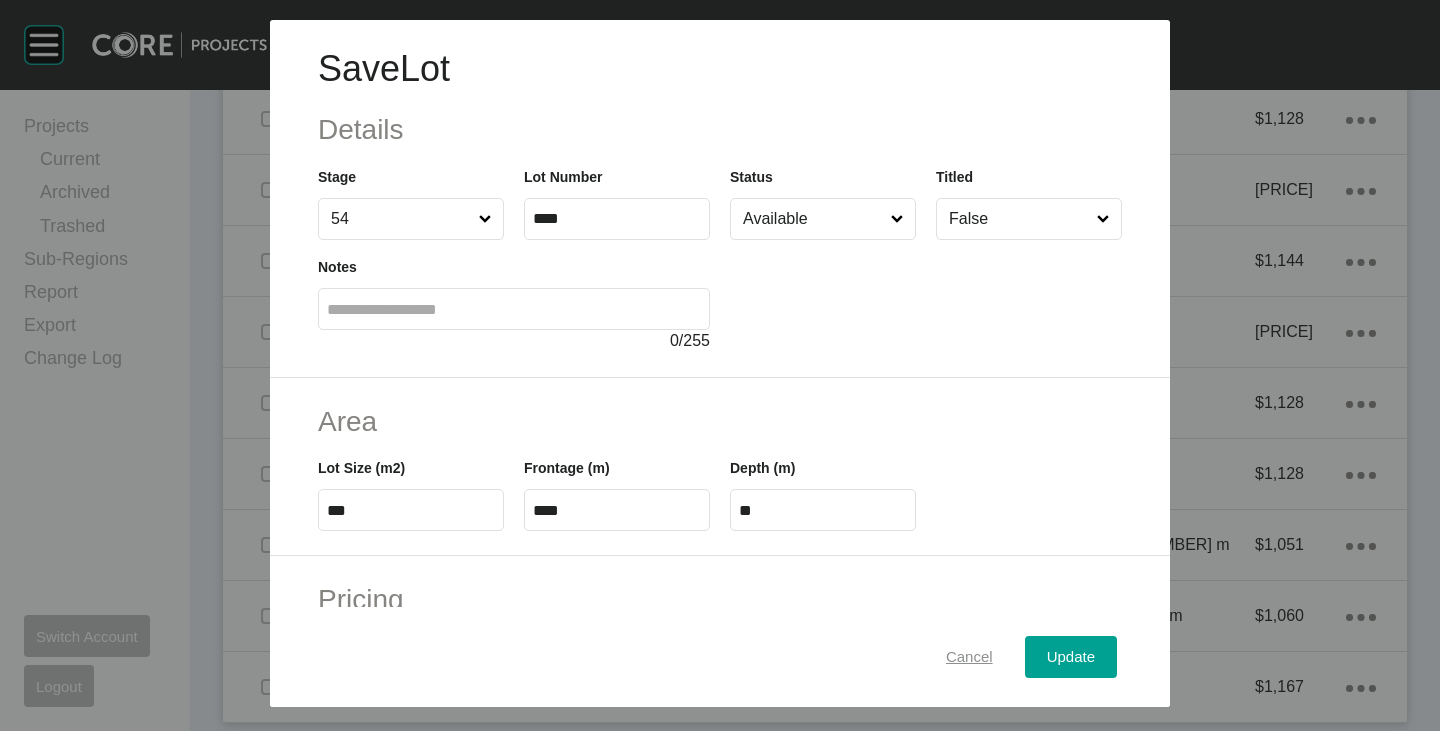 click on "Cancel" at bounding box center [969, 657] 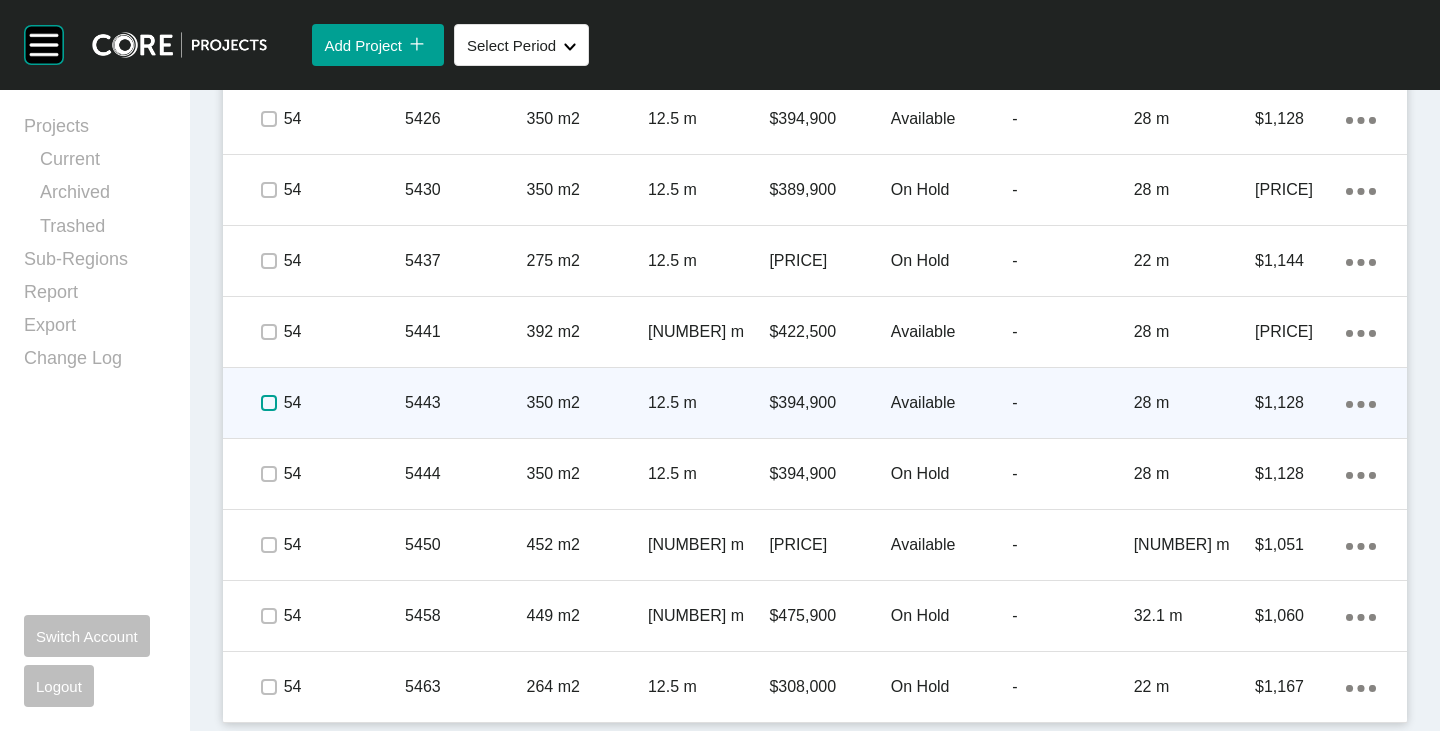 click at bounding box center [269, 403] 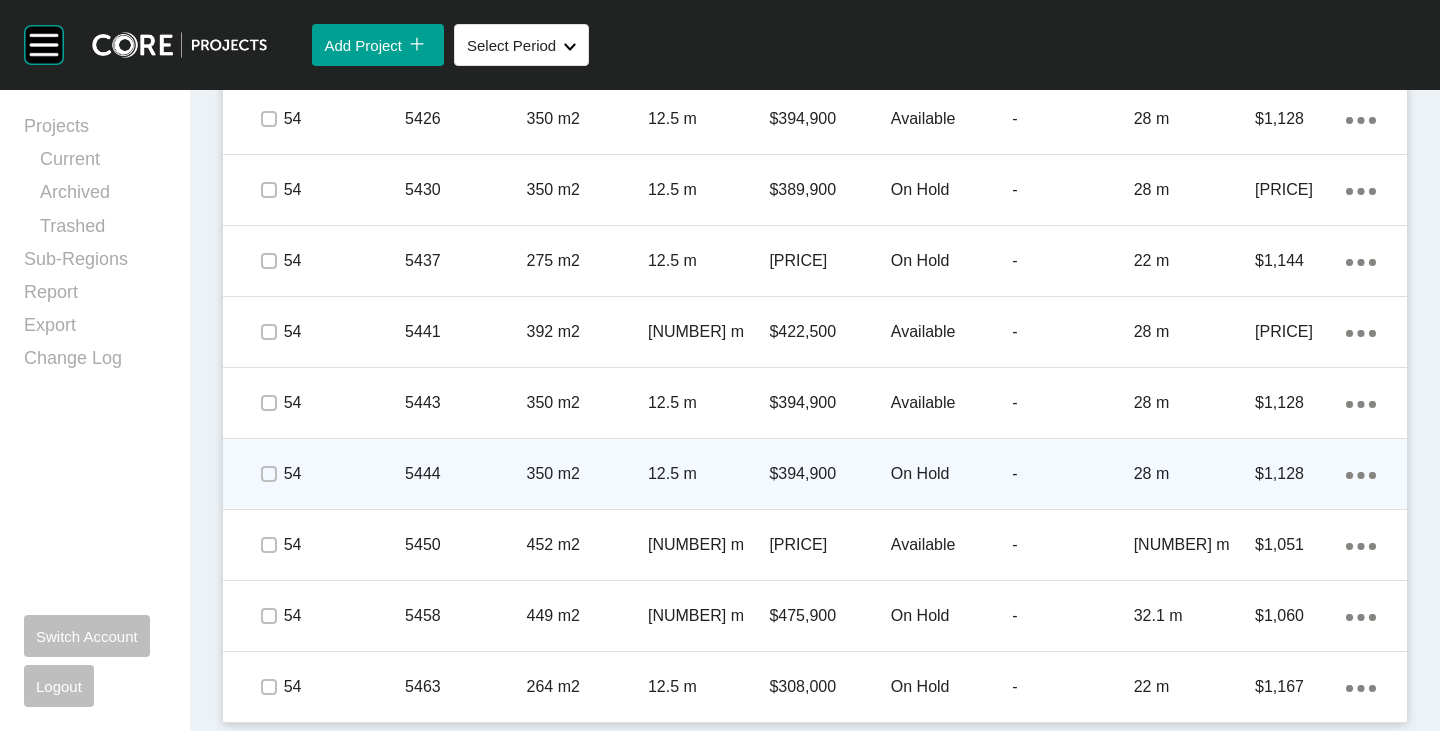 click on "On Hold" at bounding box center [951, 474] 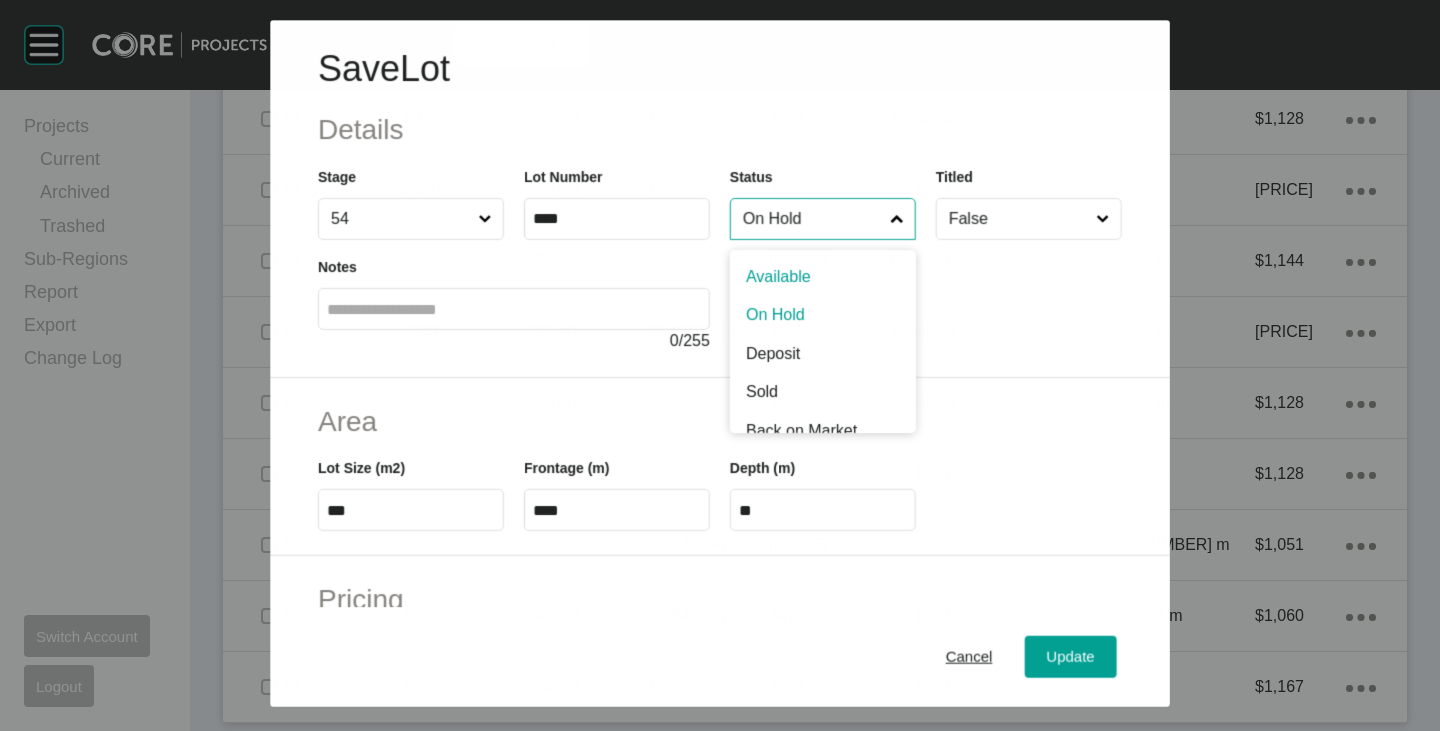 click on "On Hold" at bounding box center (812, 219) 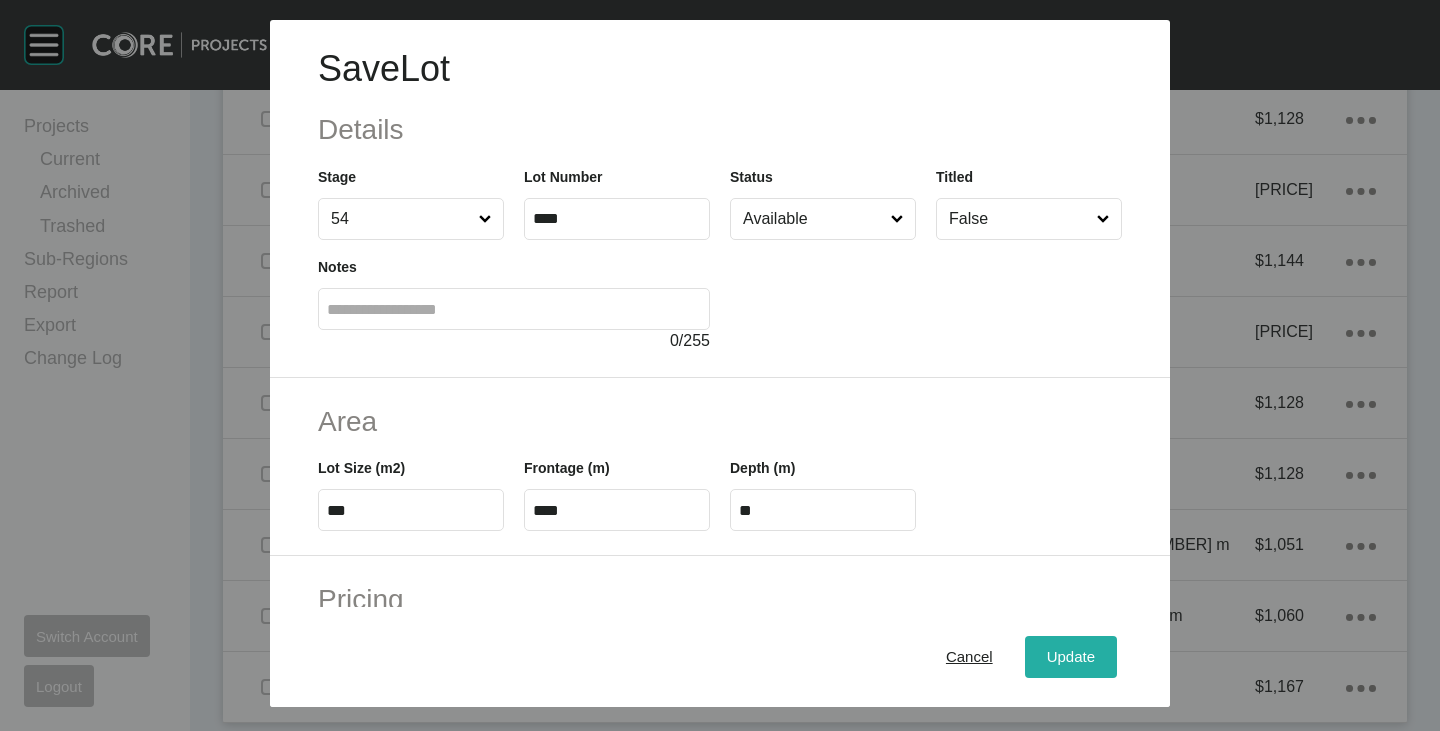 click on "Update" at bounding box center (1071, 657) 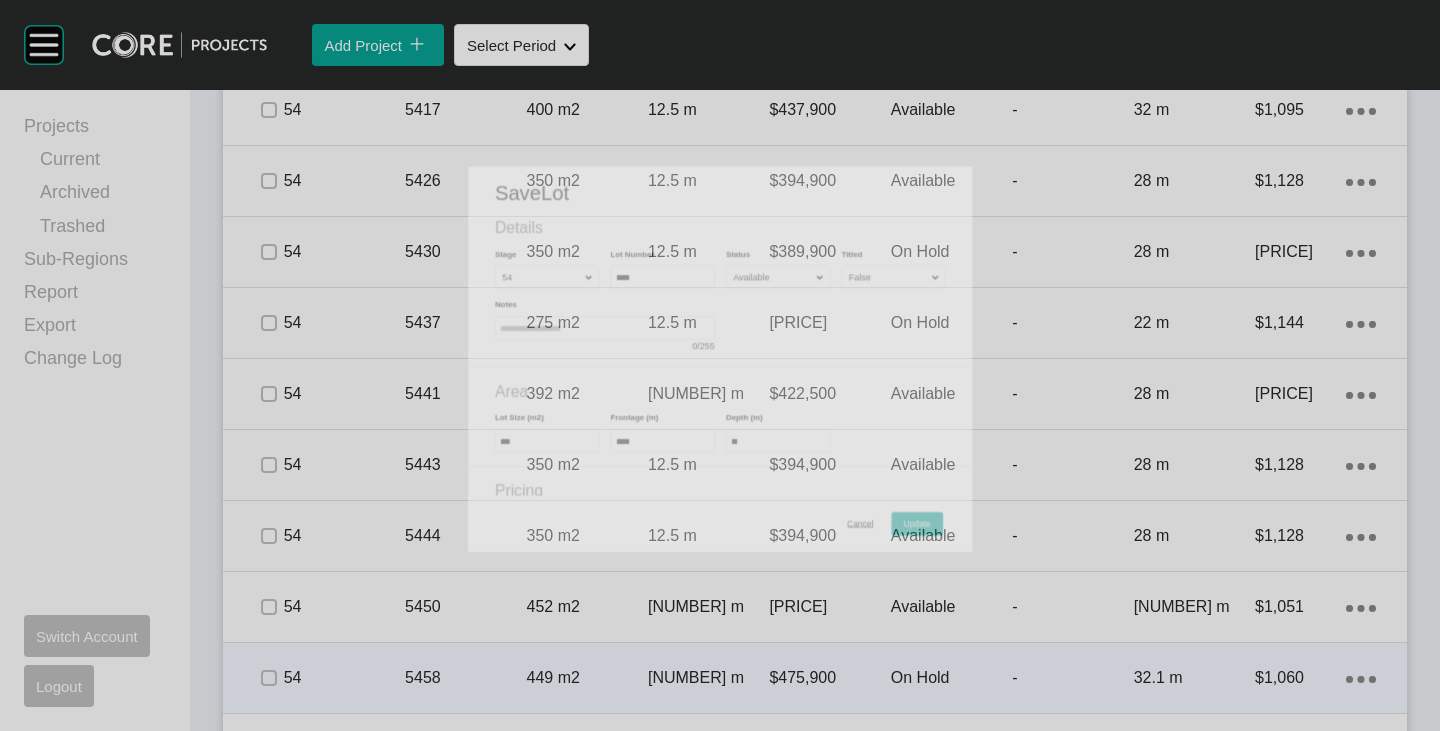 scroll, scrollTop: 4493, scrollLeft: 0, axis: vertical 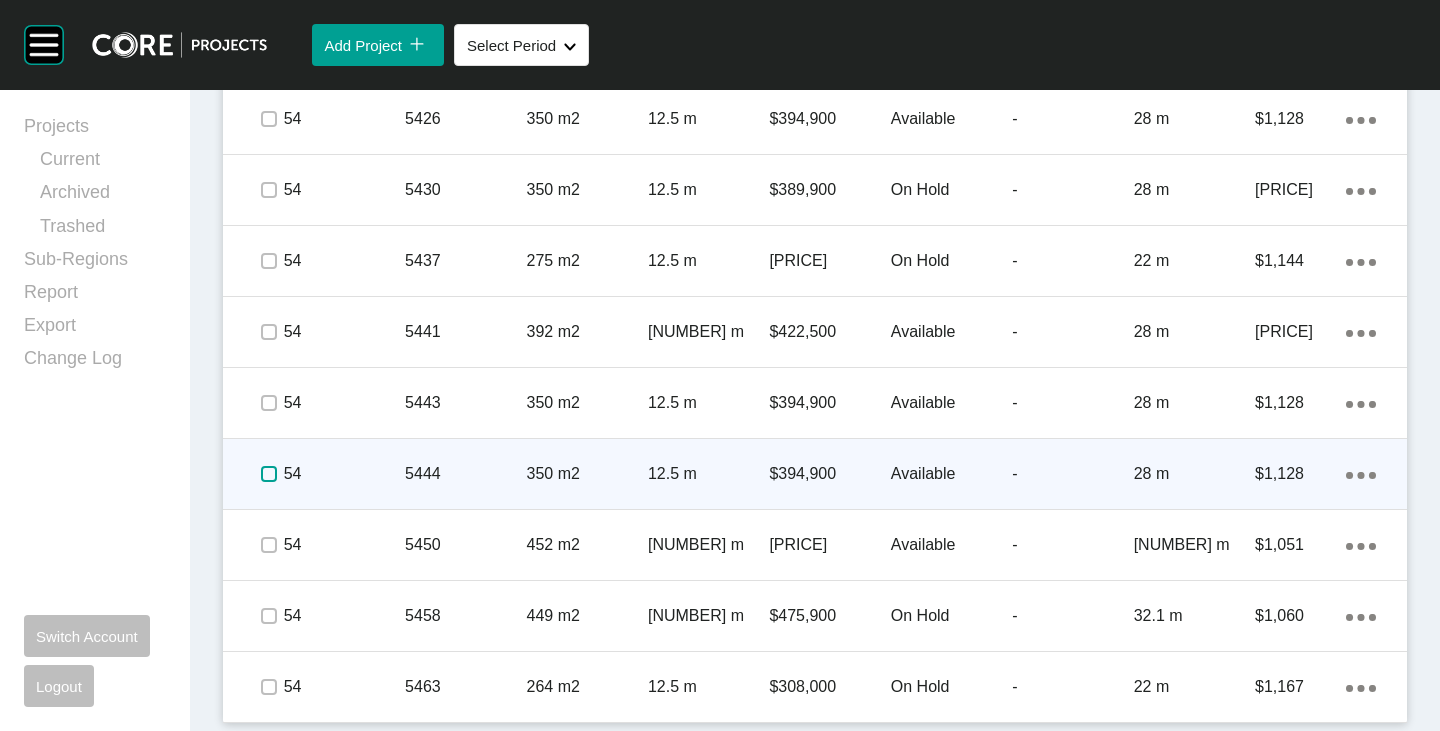 click at bounding box center [269, 474] 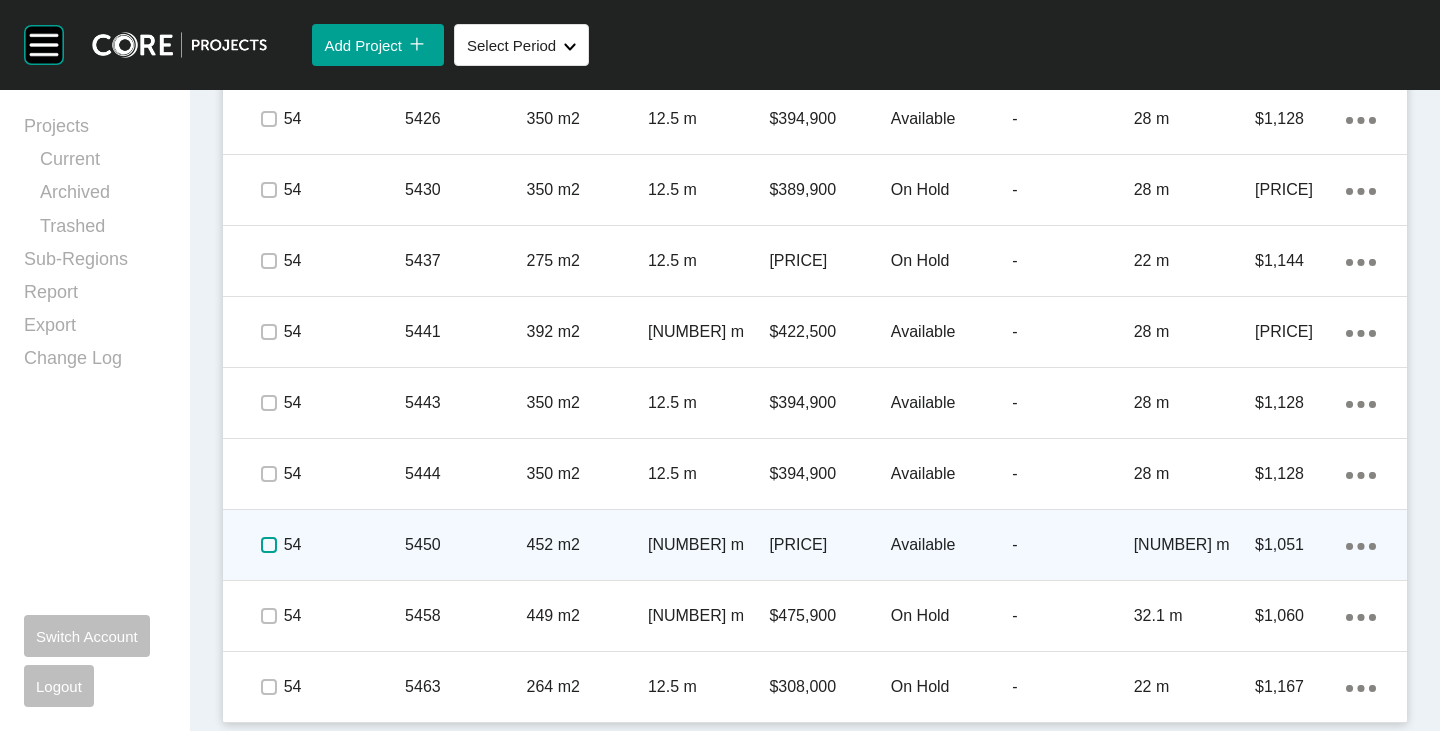 click at bounding box center [269, 545] 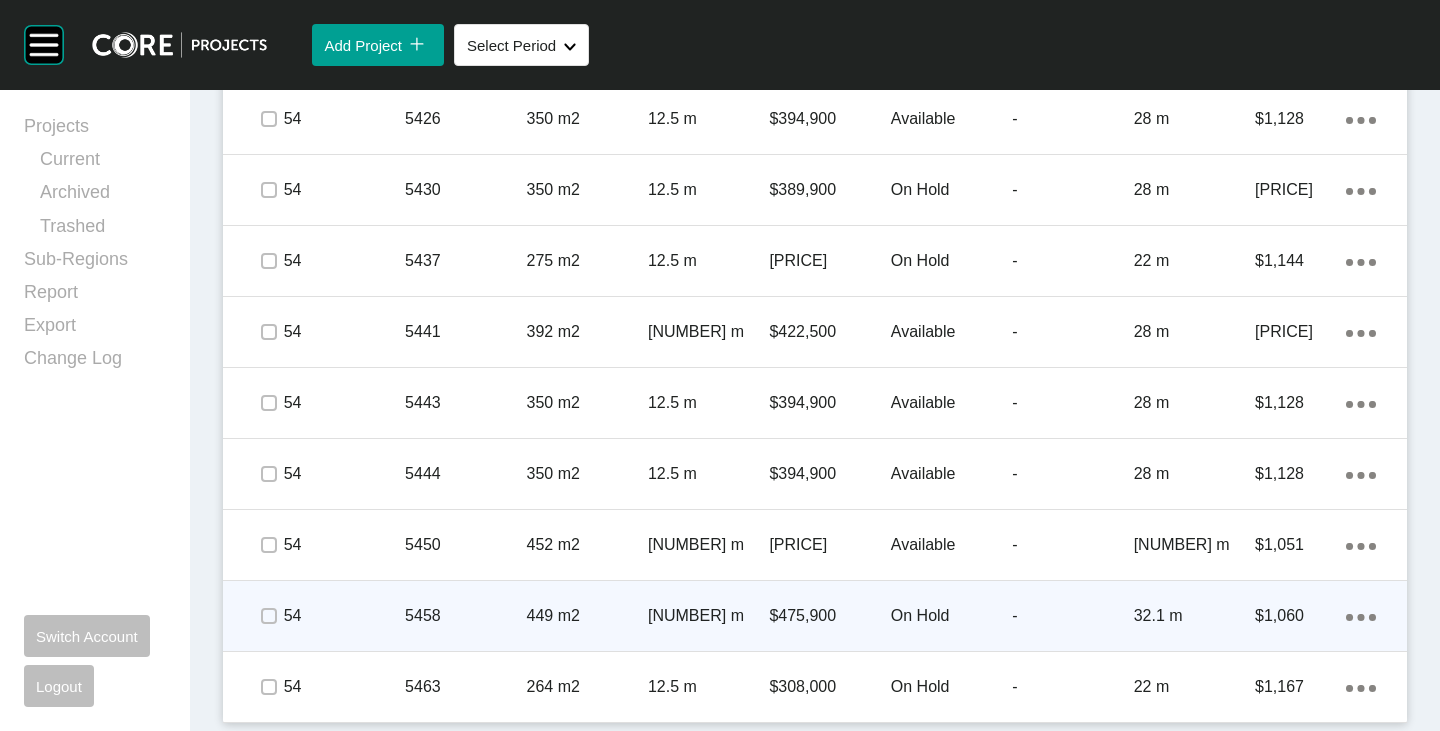click on "On Hold" at bounding box center (951, 616) 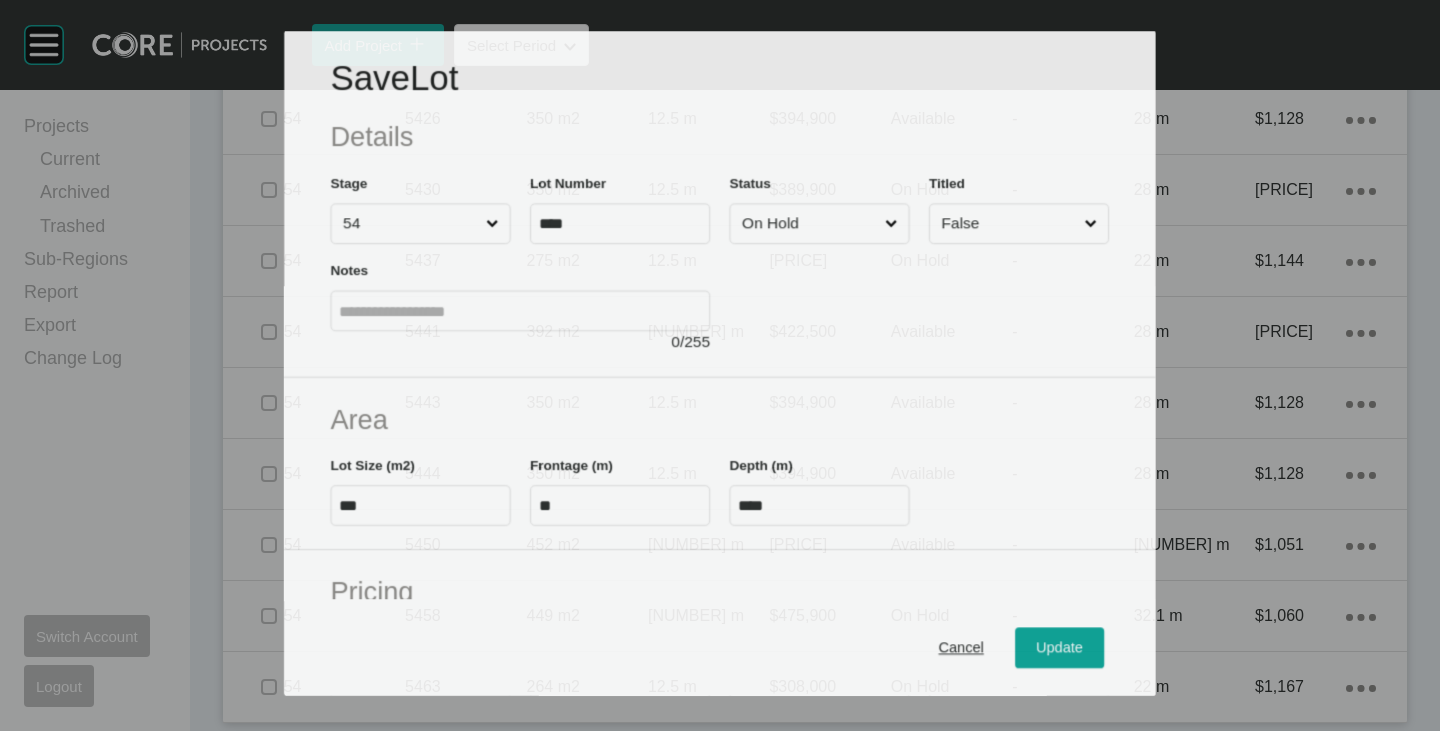 scroll, scrollTop: 4431, scrollLeft: 0, axis: vertical 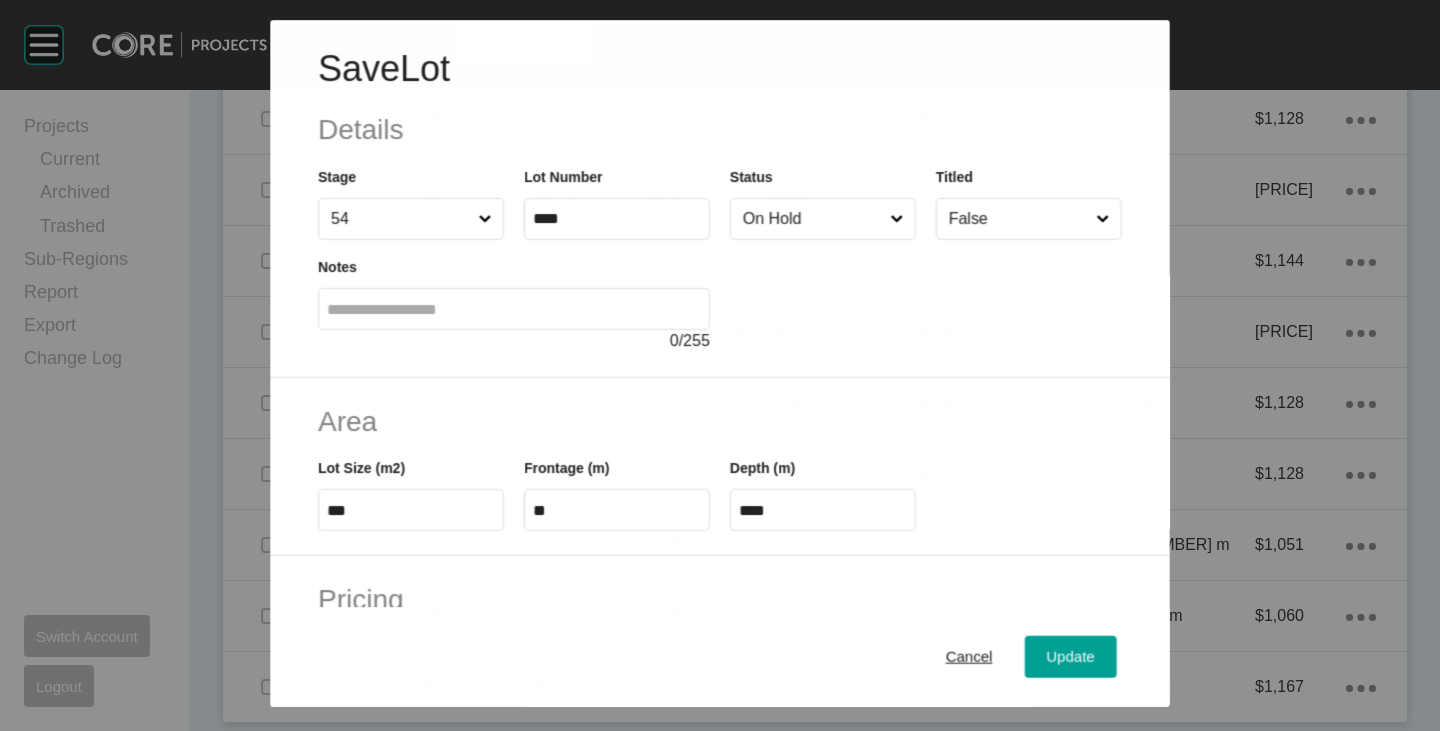 click on "On Hold" at bounding box center [812, 219] 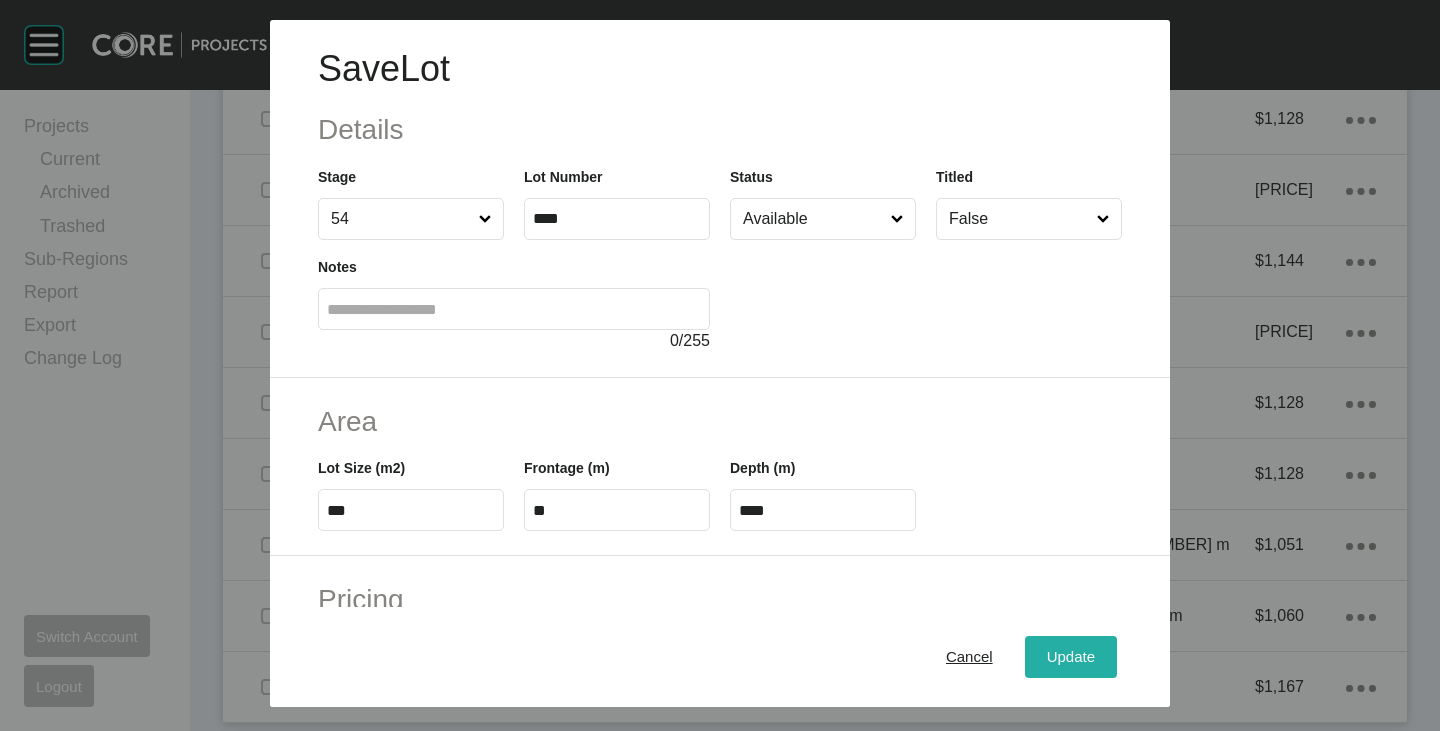 click on "Update" at bounding box center [1071, 657] 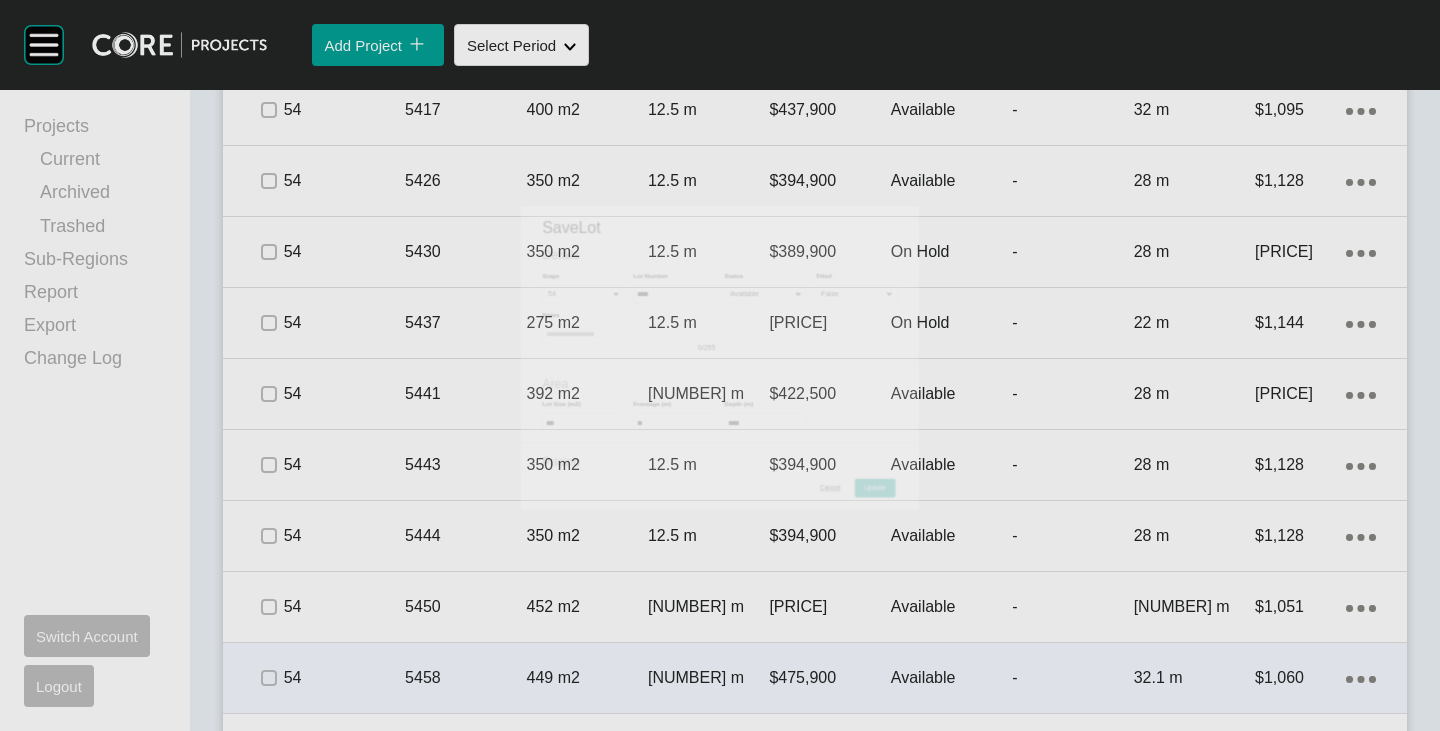 scroll, scrollTop: 4493, scrollLeft: 0, axis: vertical 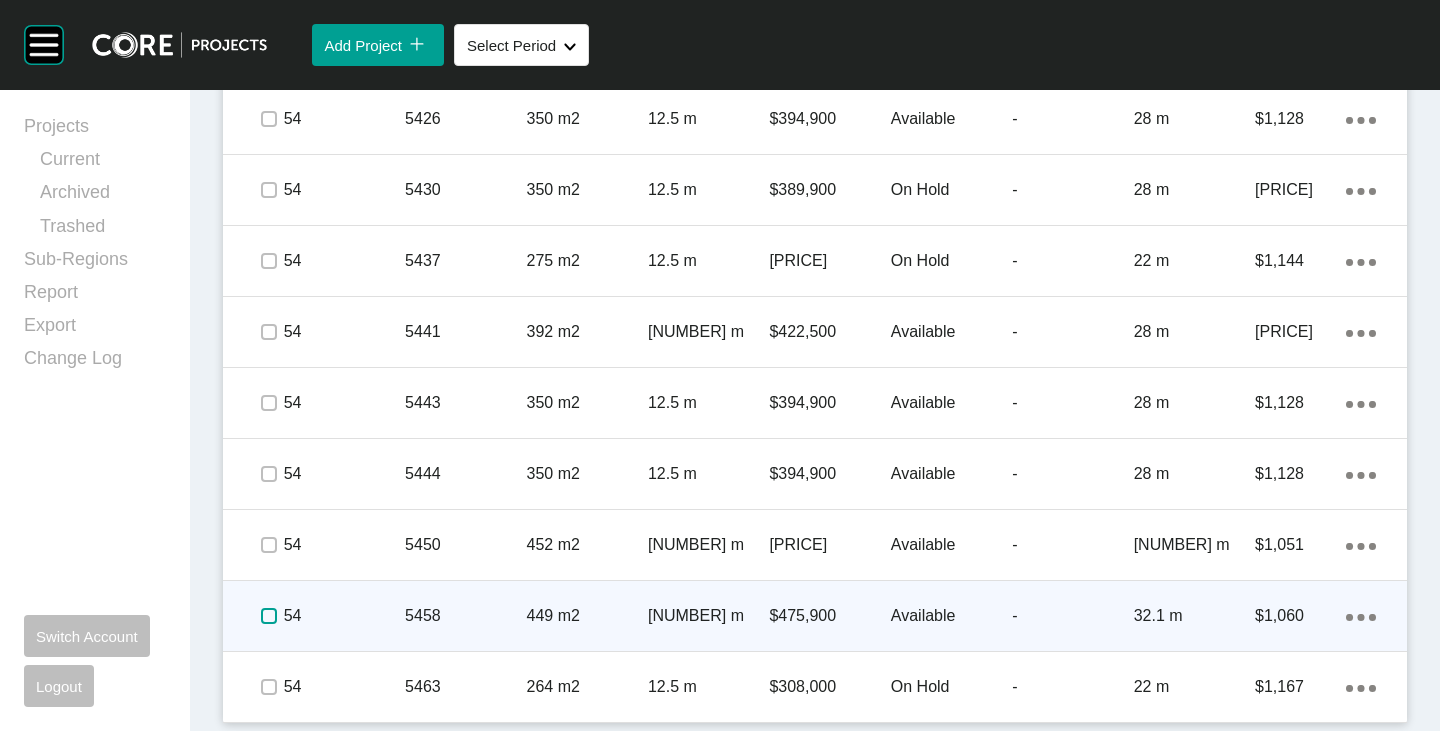 click at bounding box center (269, 616) 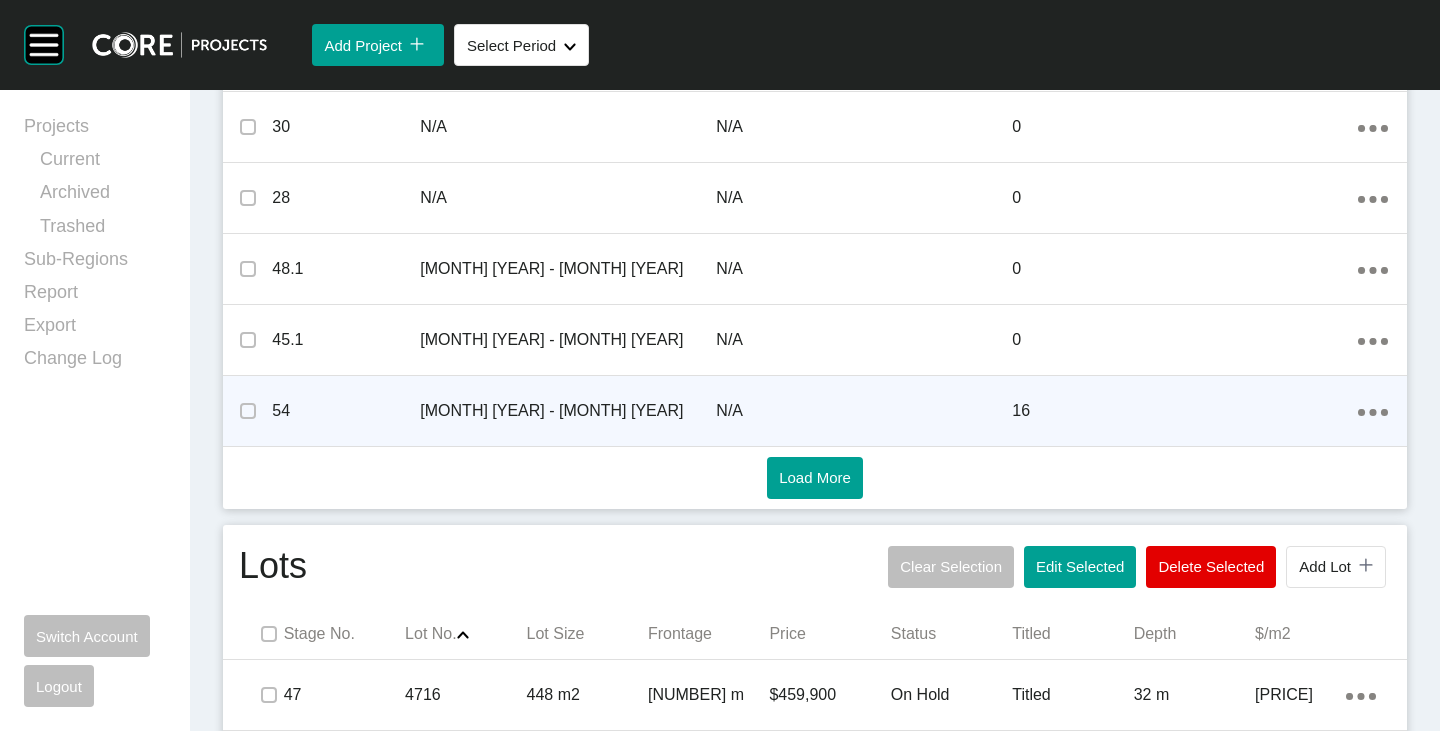 scroll, scrollTop: 1193, scrollLeft: 0, axis: vertical 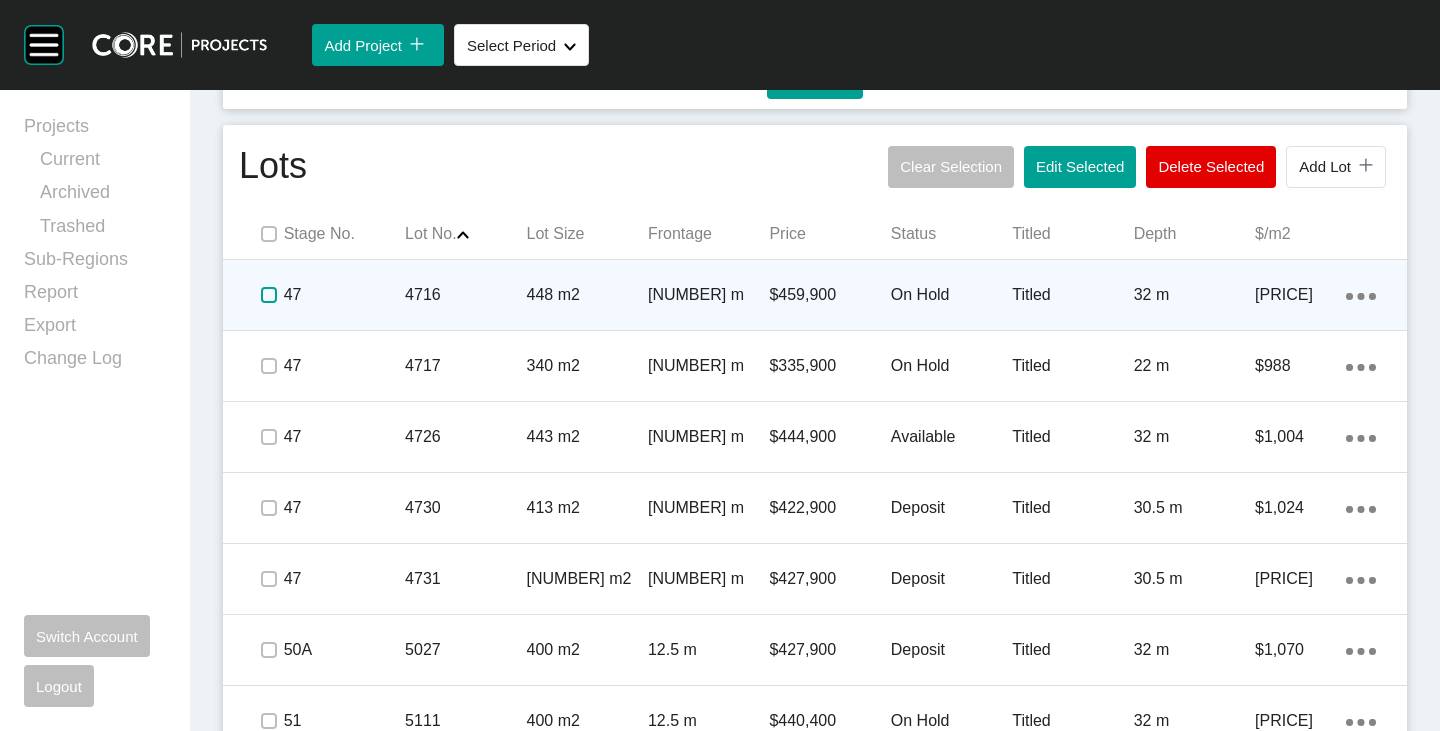 drag, startPoint x: 269, startPoint y: 301, endPoint x: 263, endPoint y: 321, distance: 20.880613 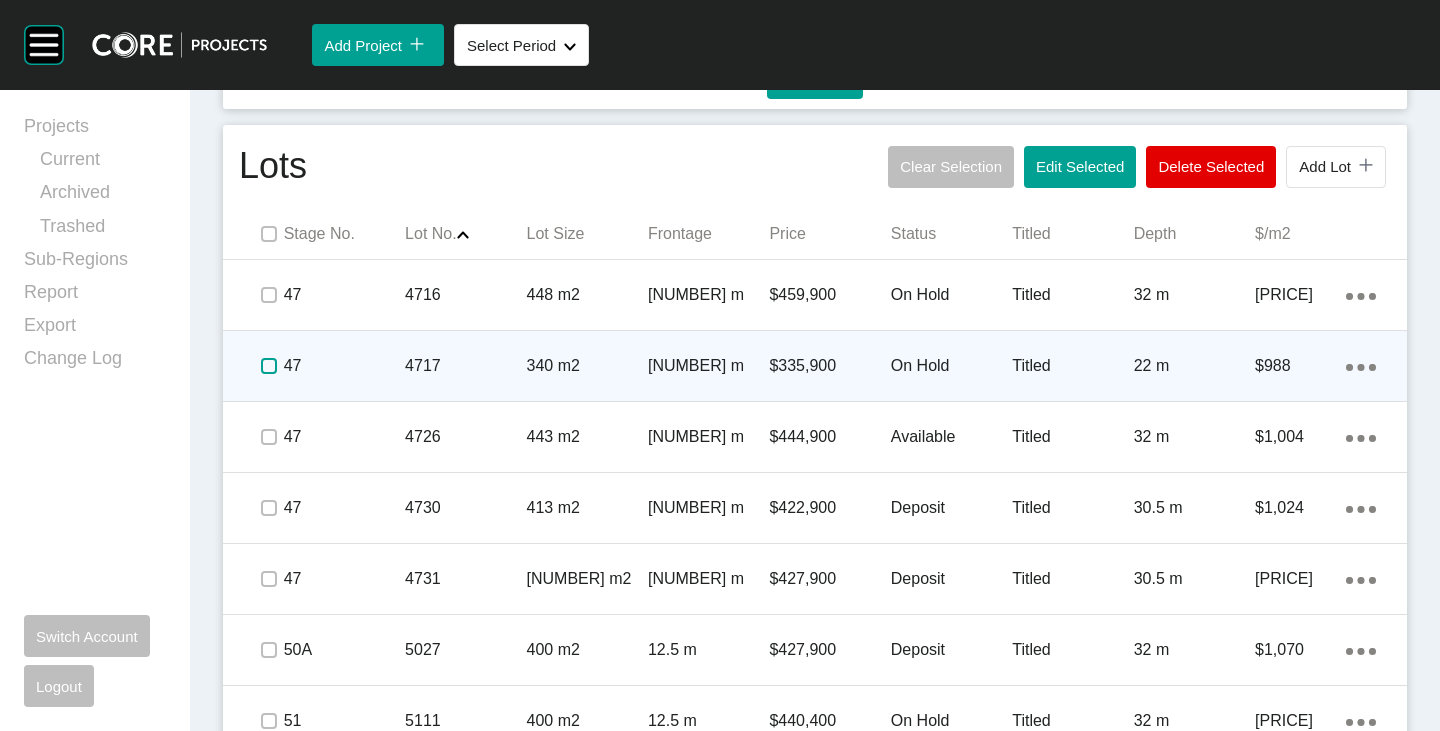 click at bounding box center [269, 366] 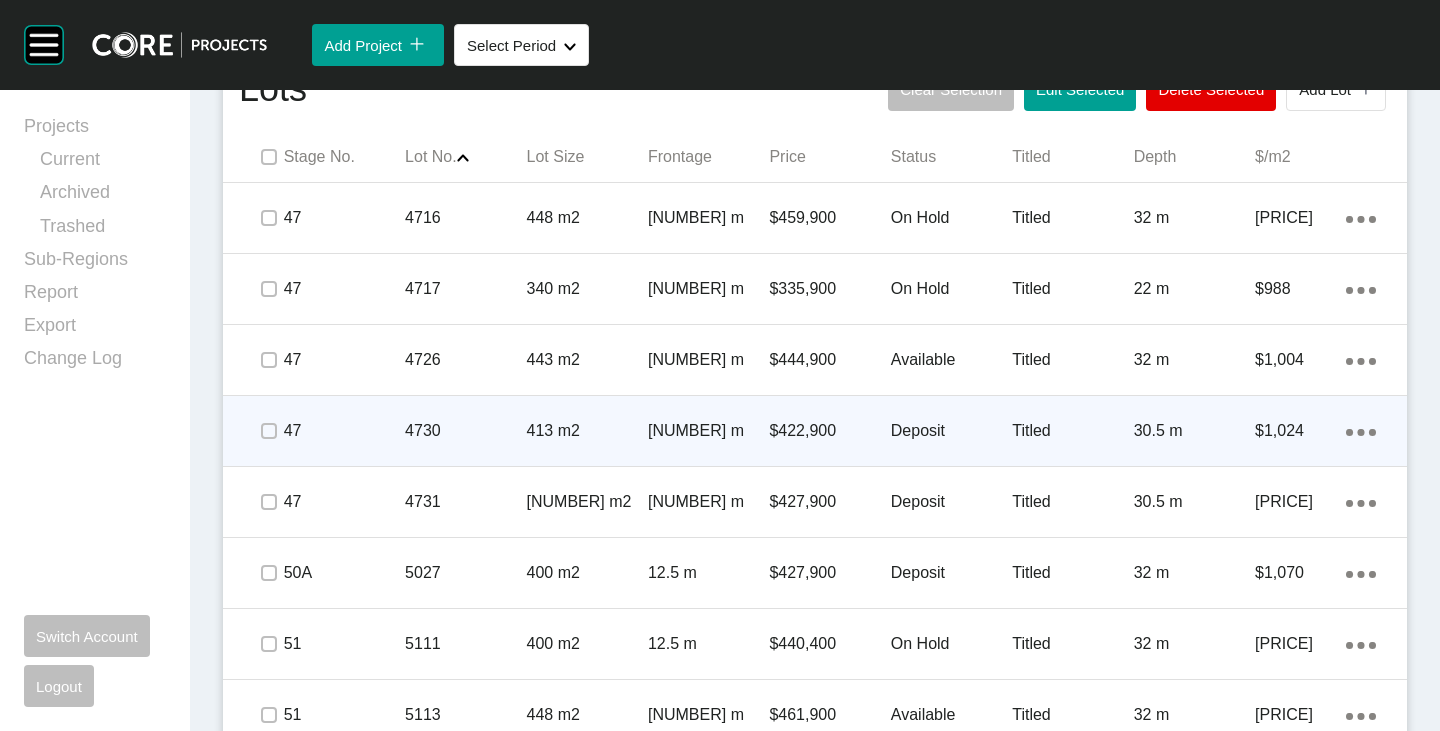 scroll, scrollTop: 1293, scrollLeft: 0, axis: vertical 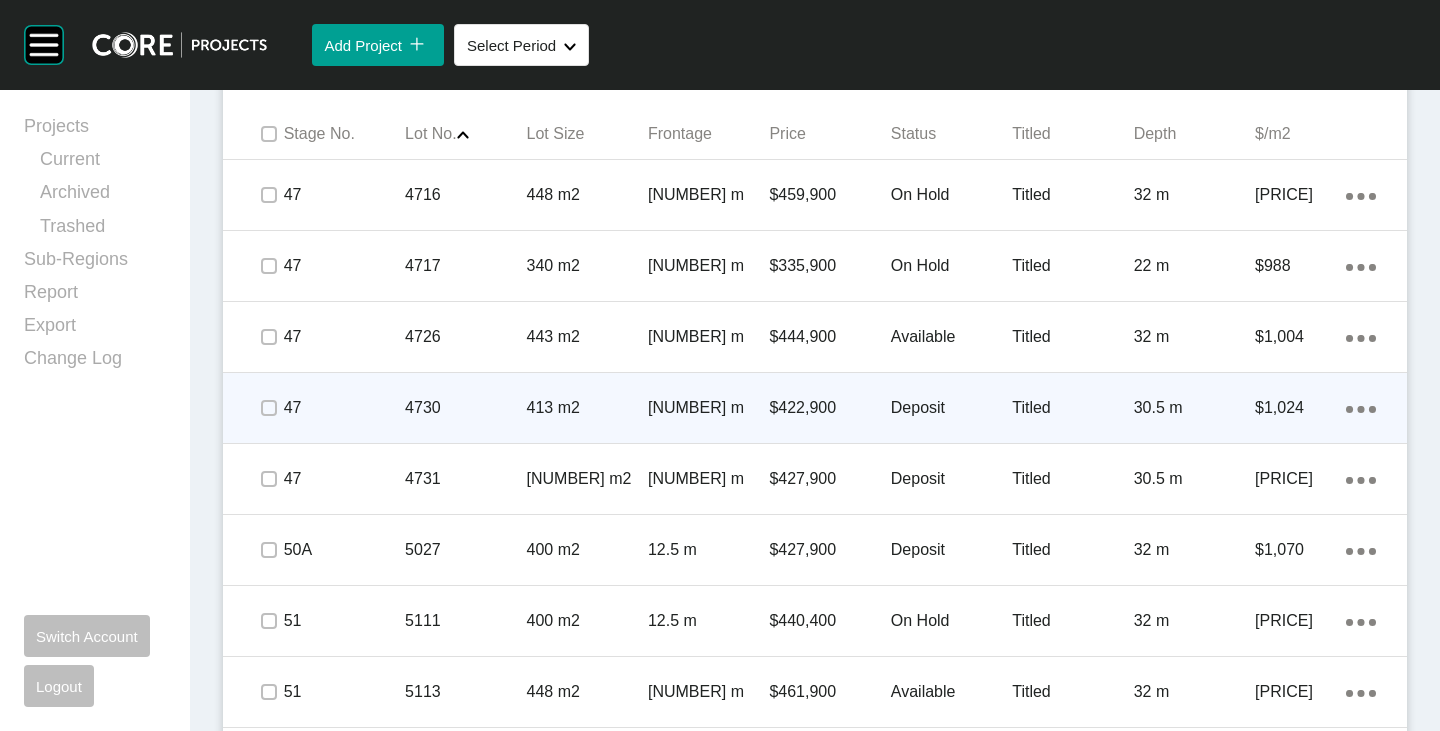 click on "Deposit" at bounding box center [951, 408] 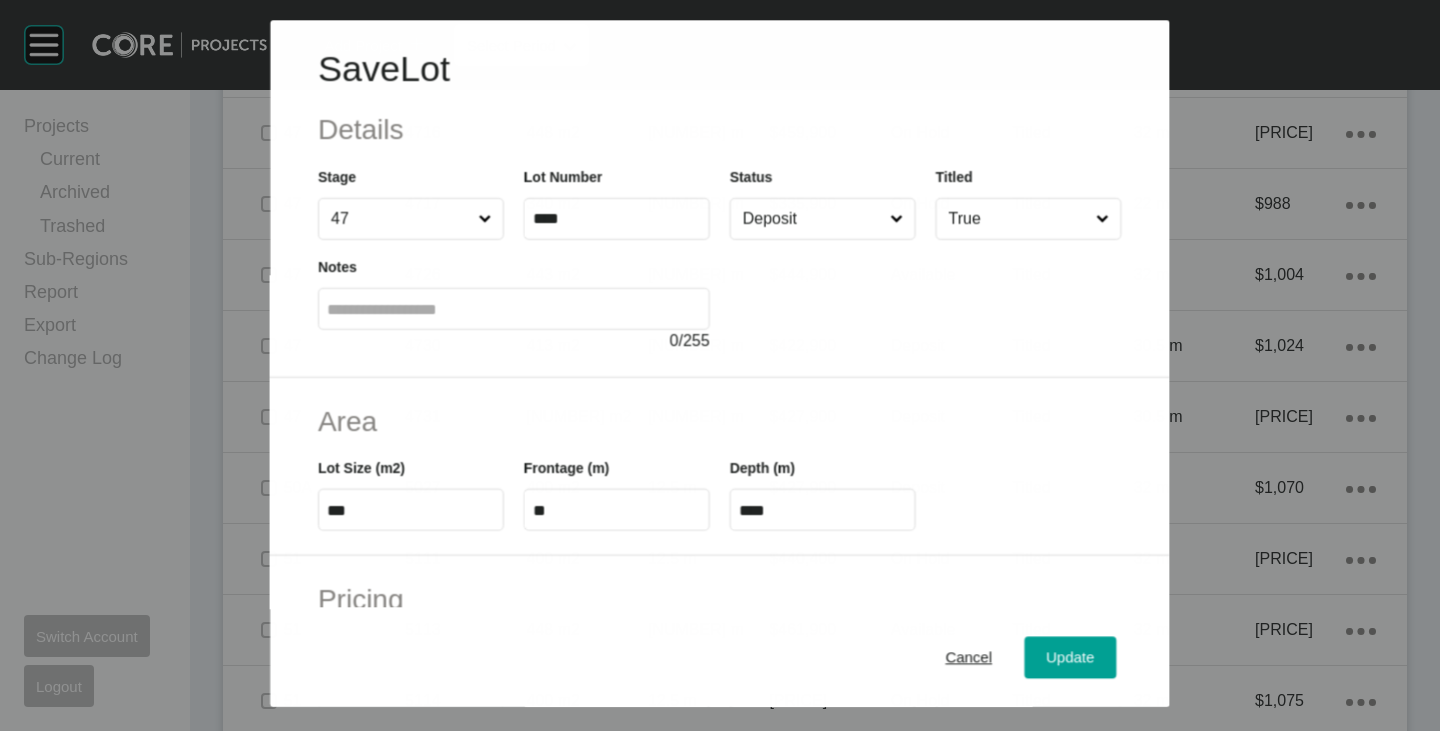 click on "Deposit" at bounding box center (812, 219) 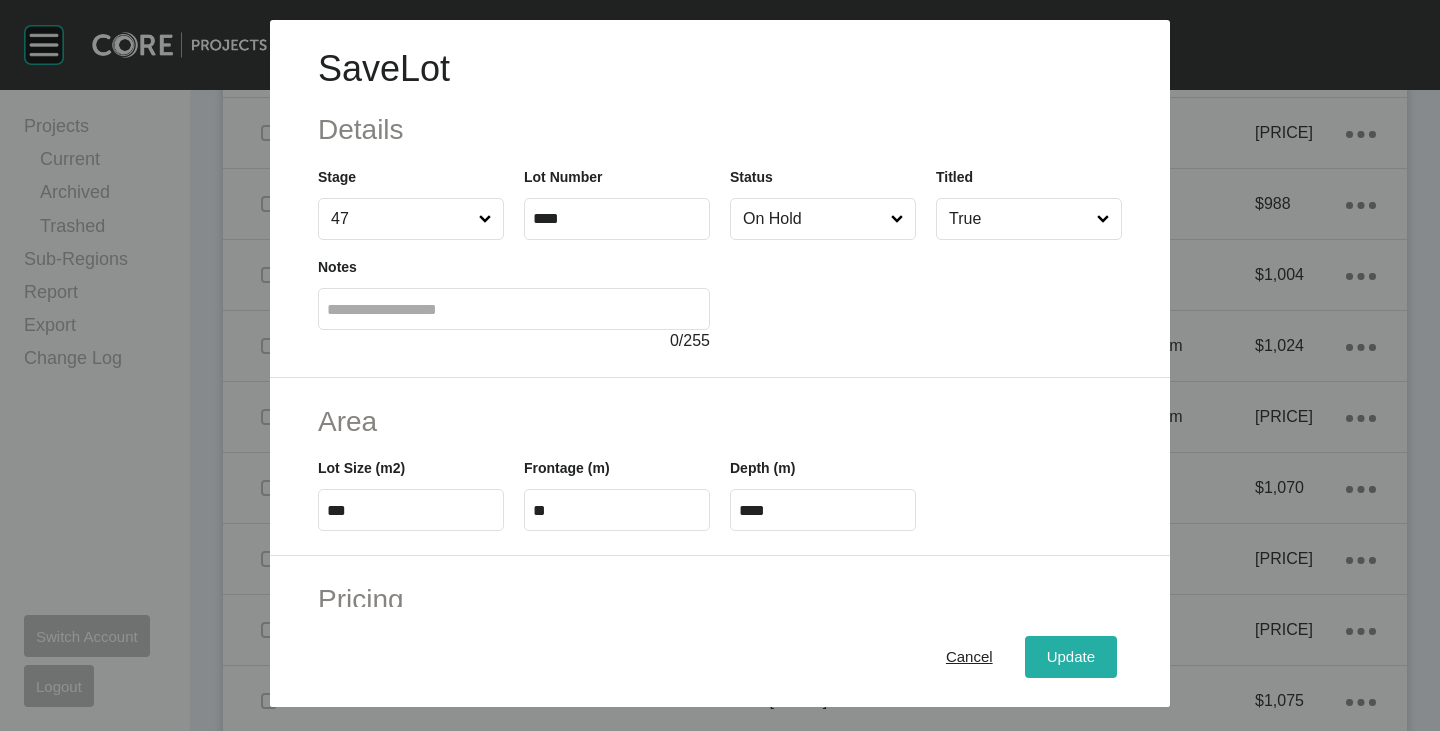 click on "Update" at bounding box center [1071, 657] 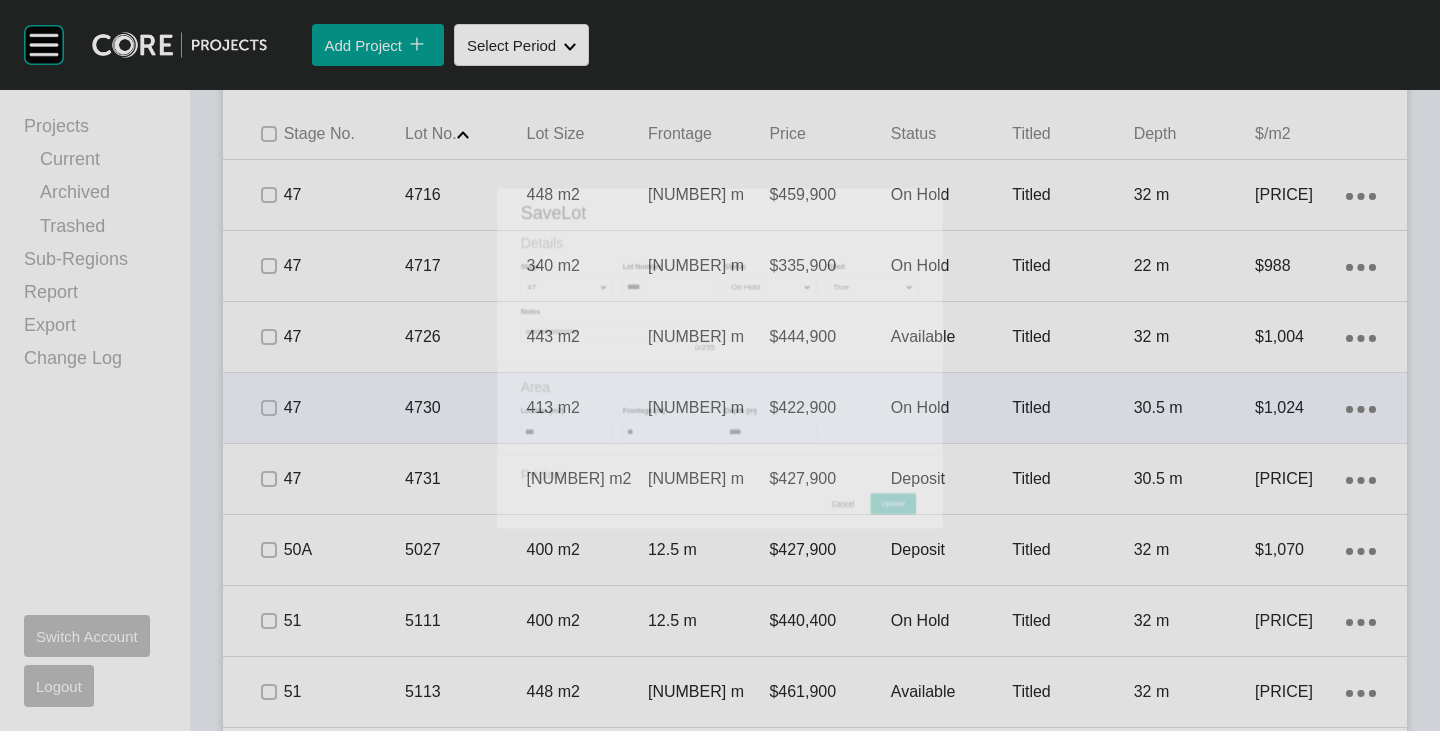 scroll, scrollTop: 1355, scrollLeft: 0, axis: vertical 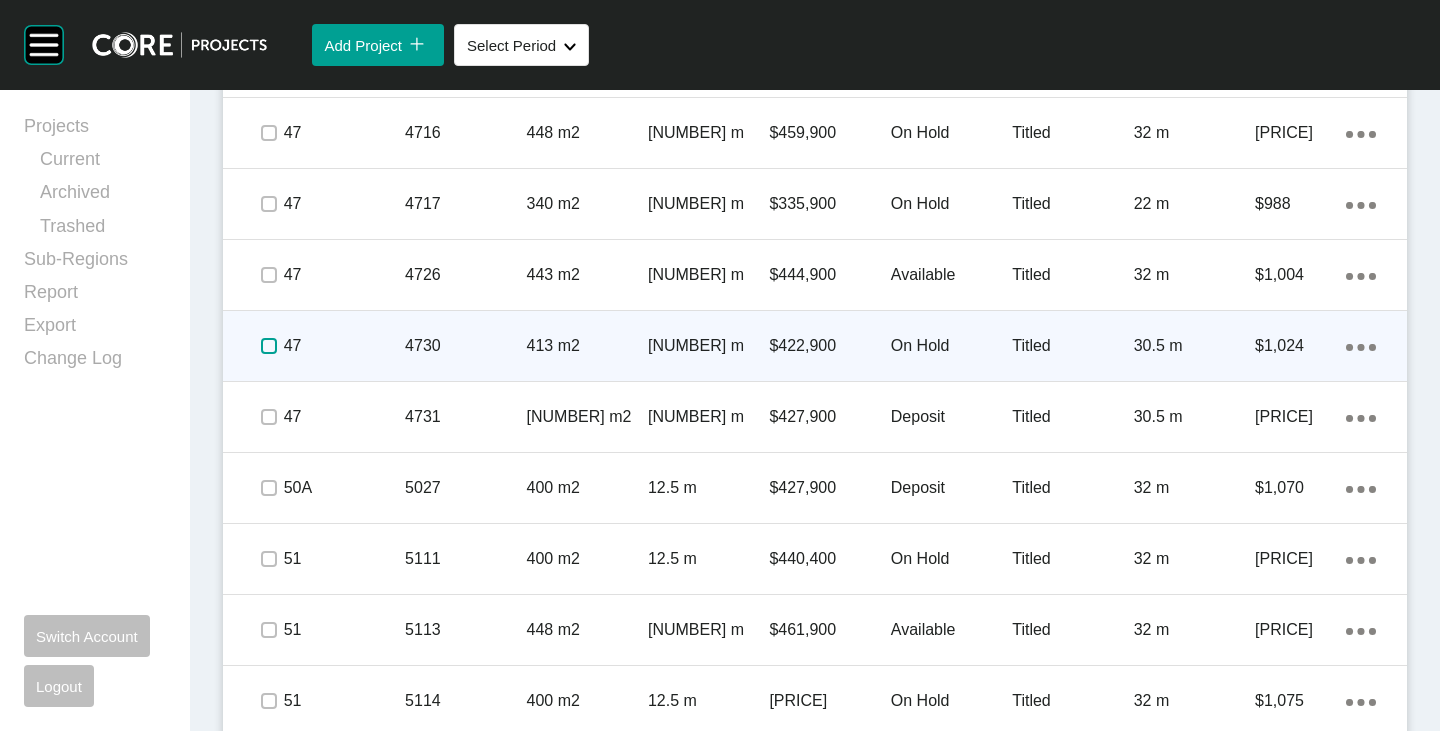 click at bounding box center (269, 346) 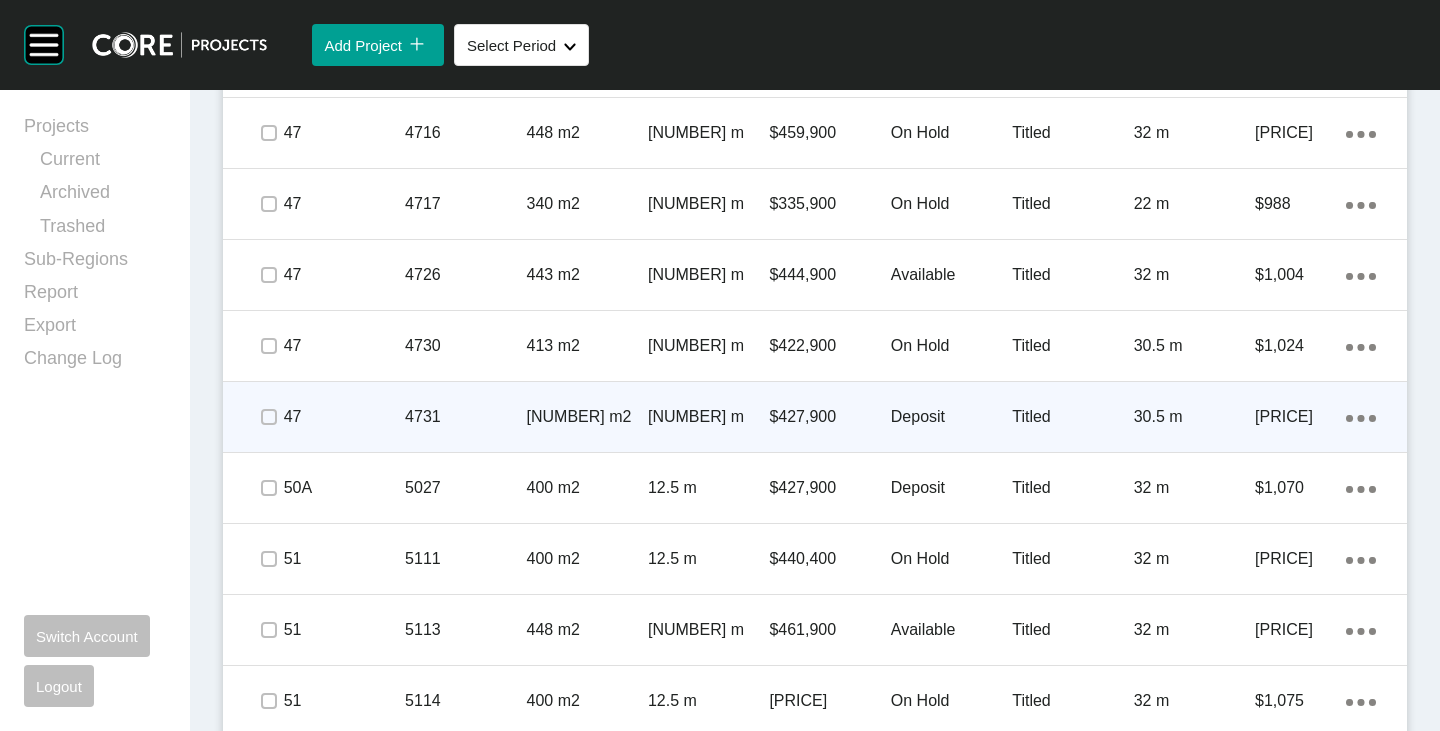 click on "Deposit" at bounding box center (951, 417) 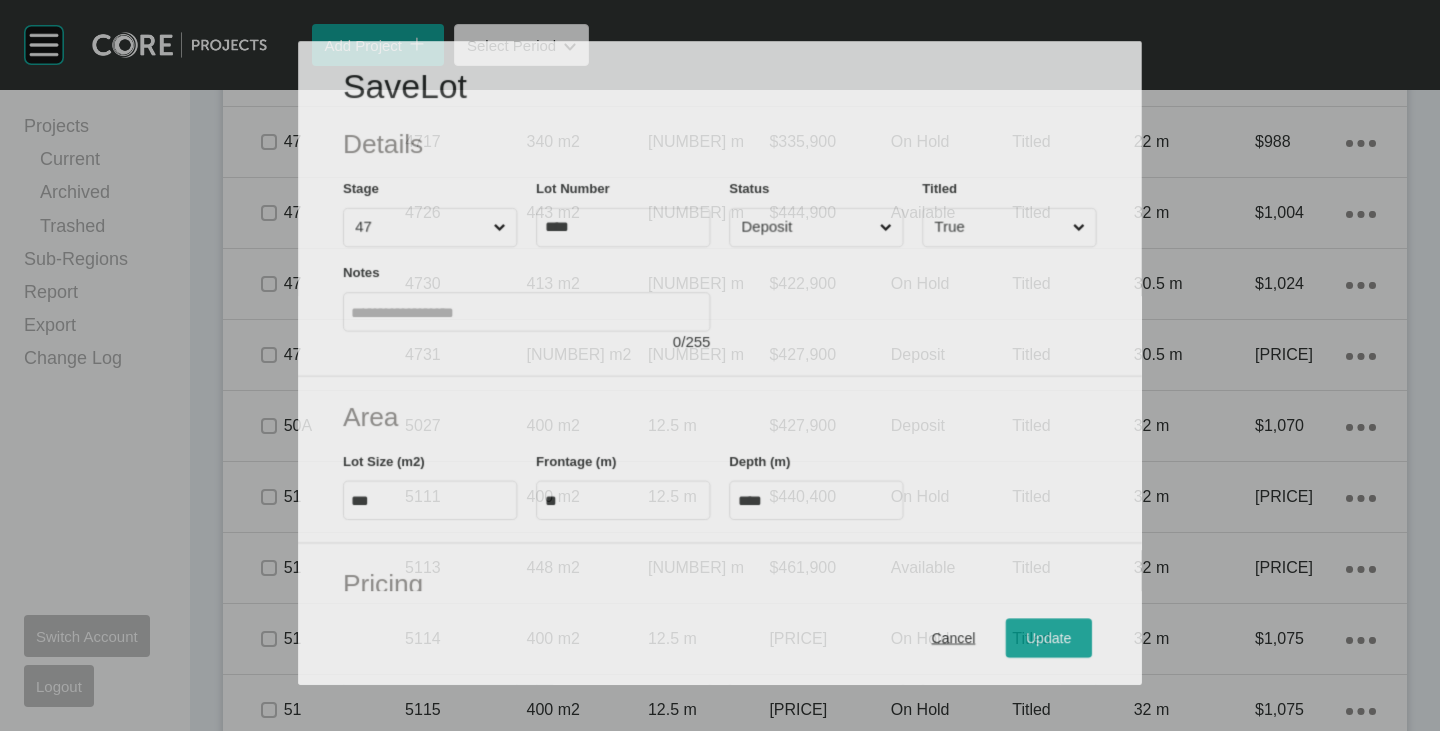 scroll, scrollTop: 1293, scrollLeft: 0, axis: vertical 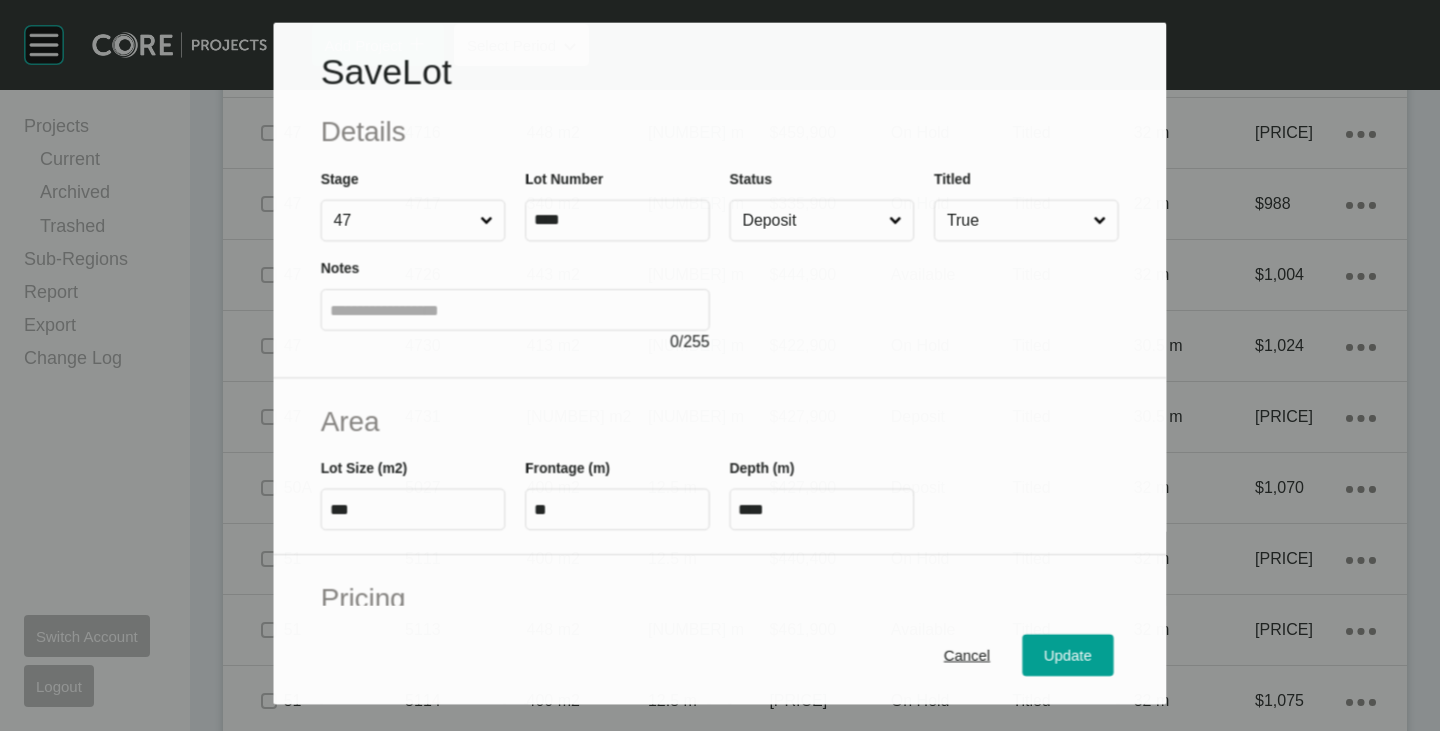 click on "Status Deposit" at bounding box center [822, 204] 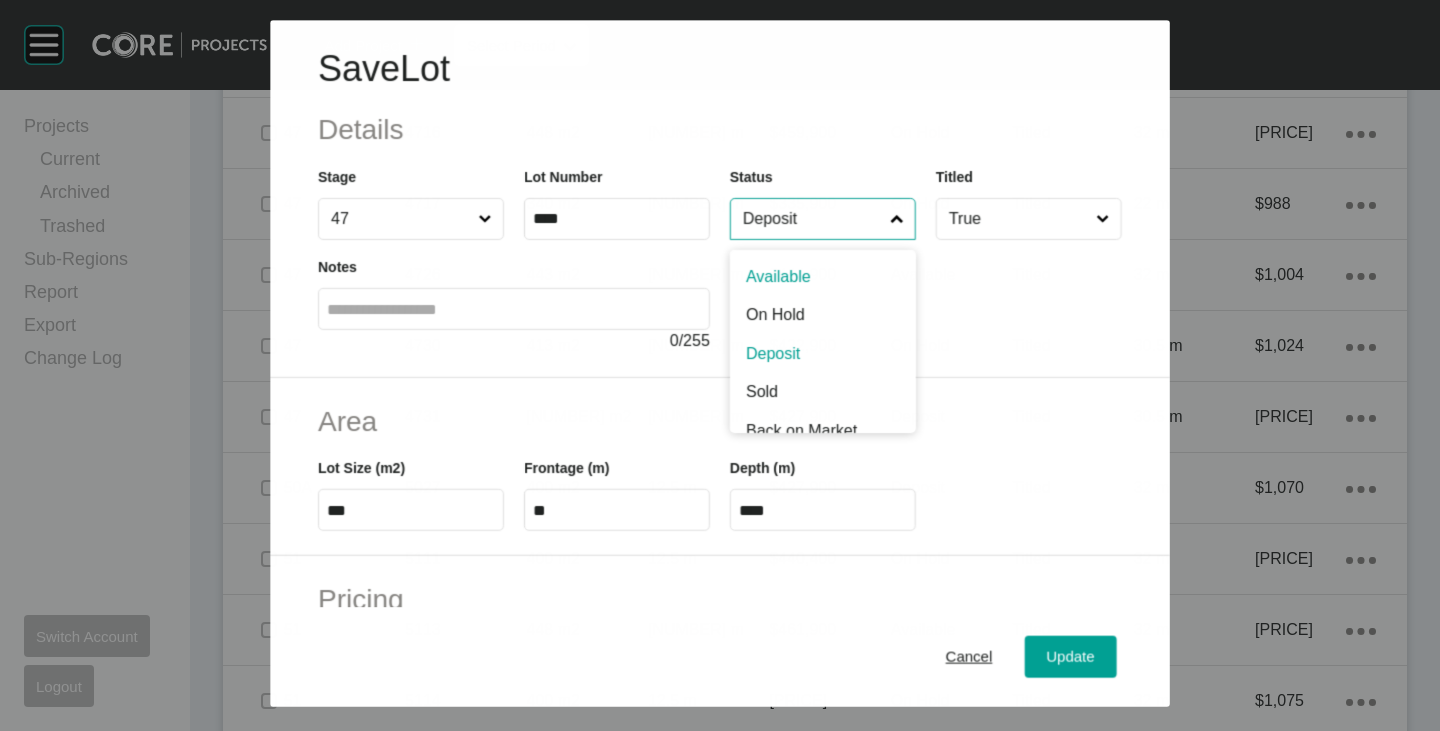 click on "Deposit" at bounding box center (812, 219) 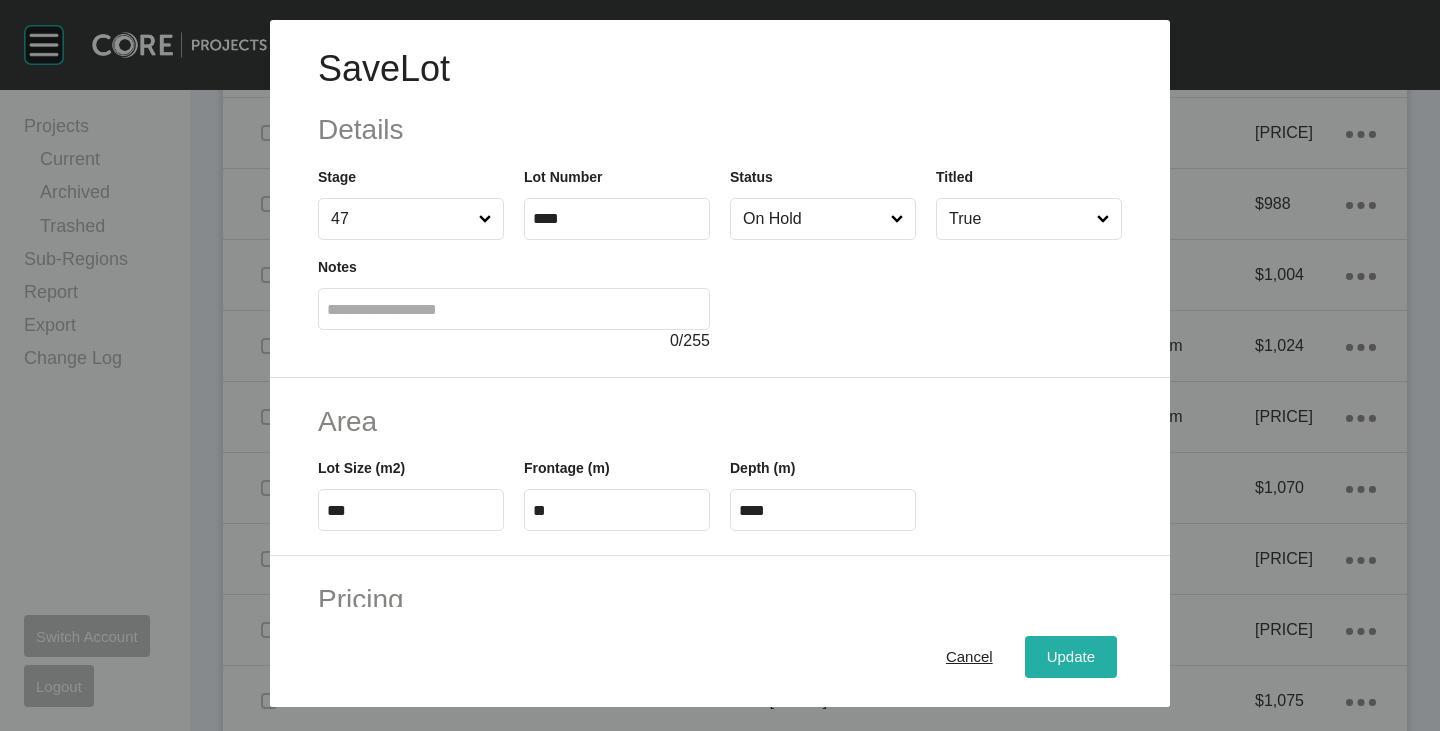 click on "Update" at bounding box center [1071, 657] 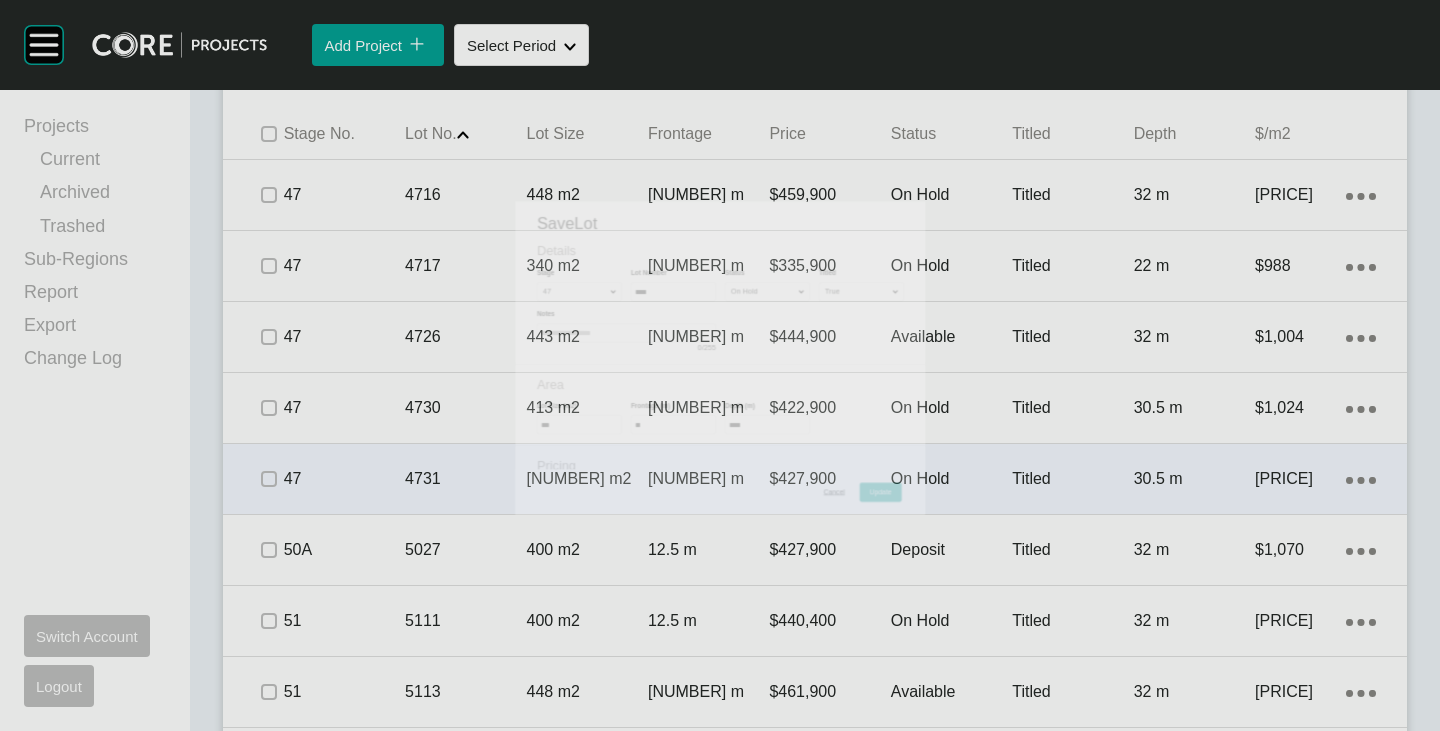 scroll, scrollTop: 1355, scrollLeft: 0, axis: vertical 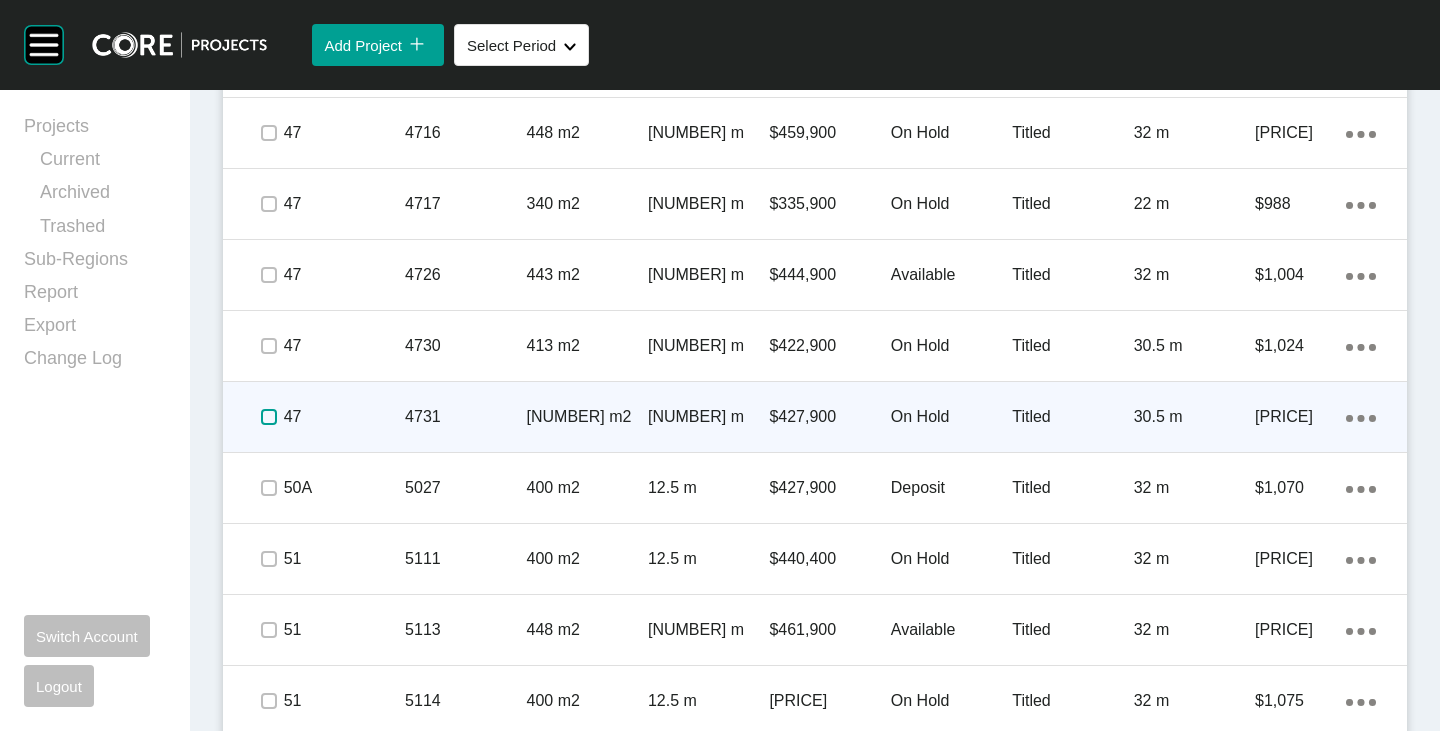 click at bounding box center (269, 417) 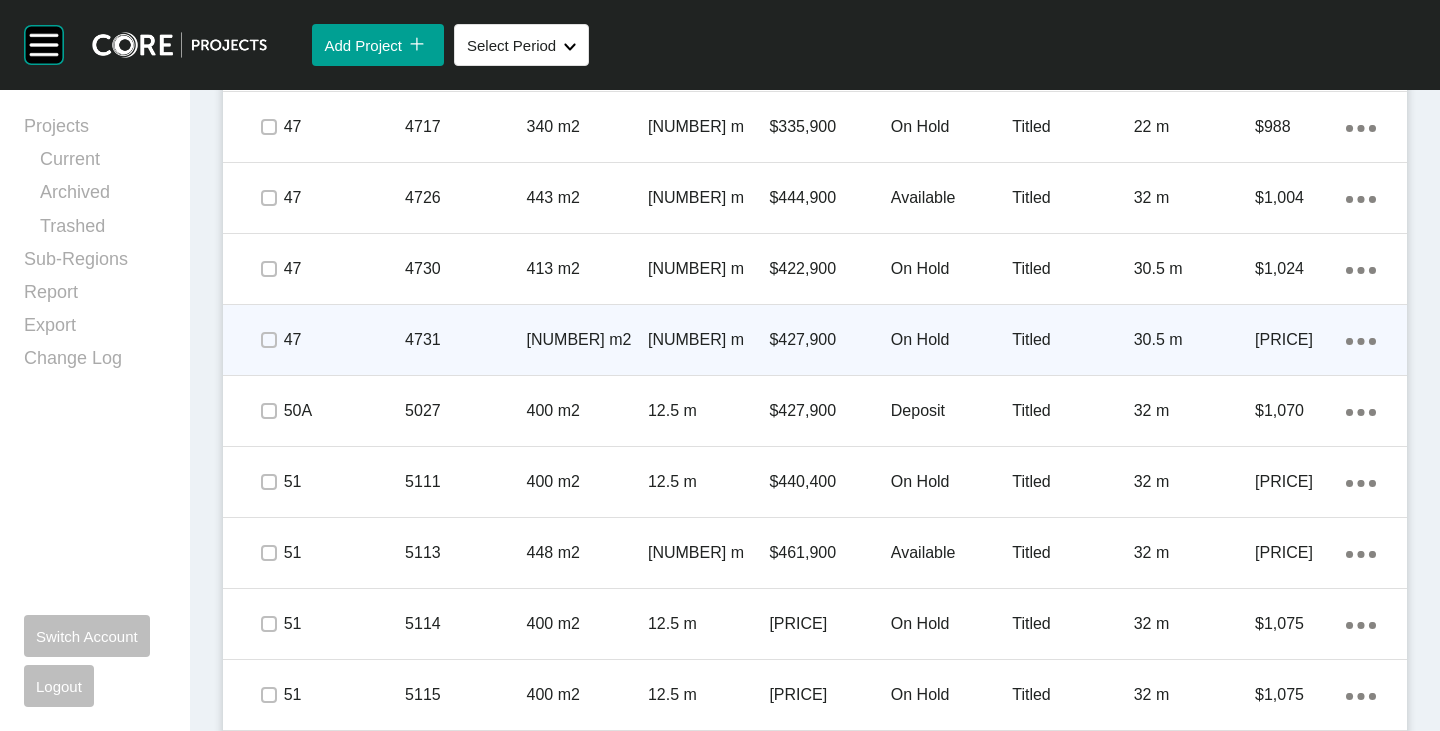 scroll, scrollTop: 1455, scrollLeft: 0, axis: vertical 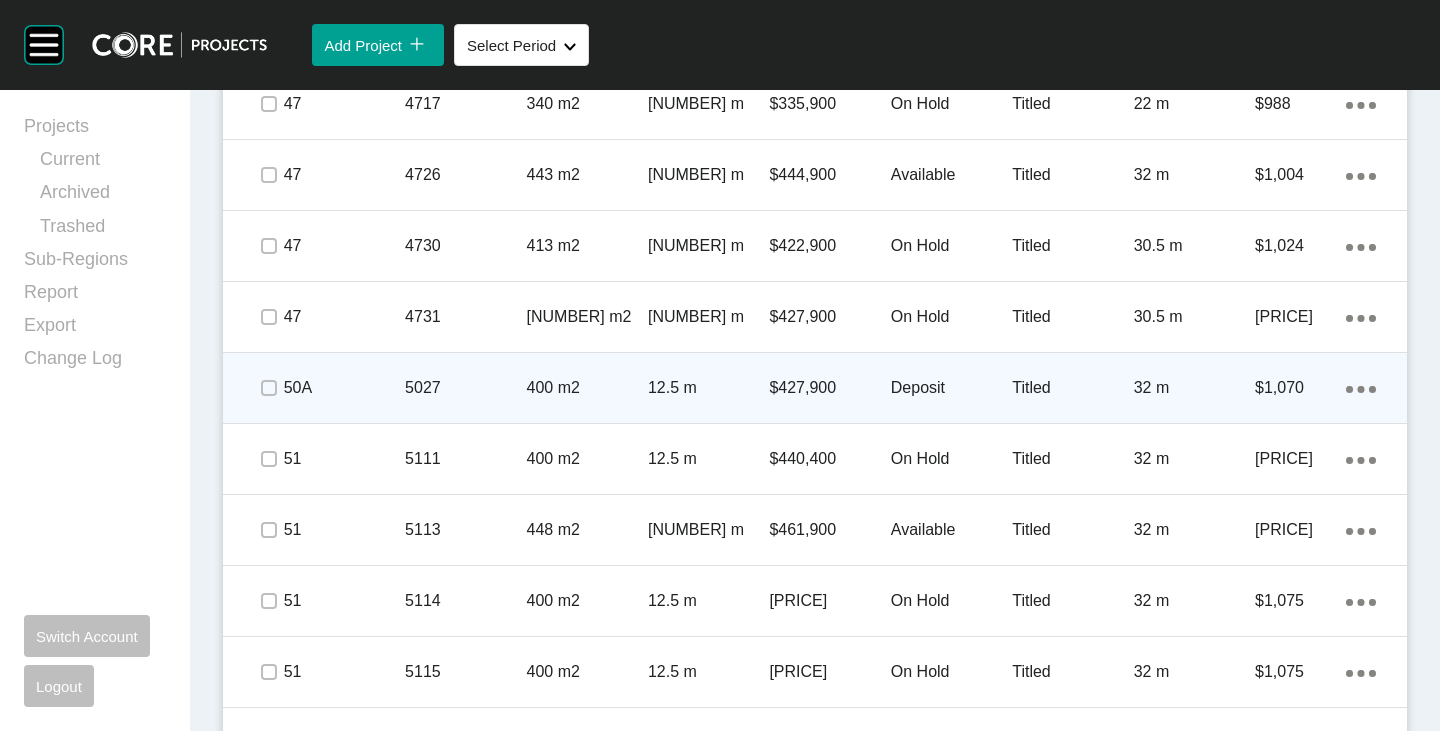 click on "Deposit" at bounding box center (951, 388) 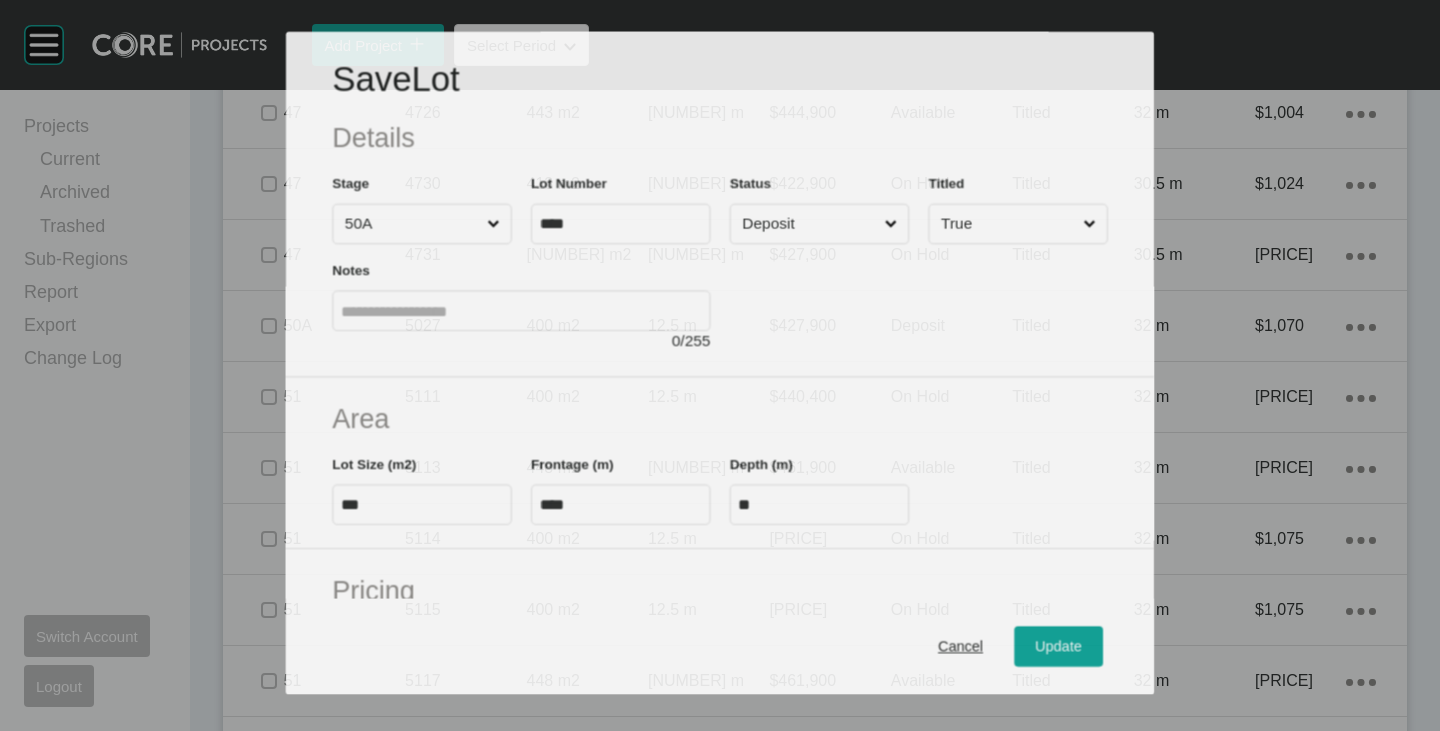 scroll, scrollTop: 1393, scrollLeft: 0, axis: vertical 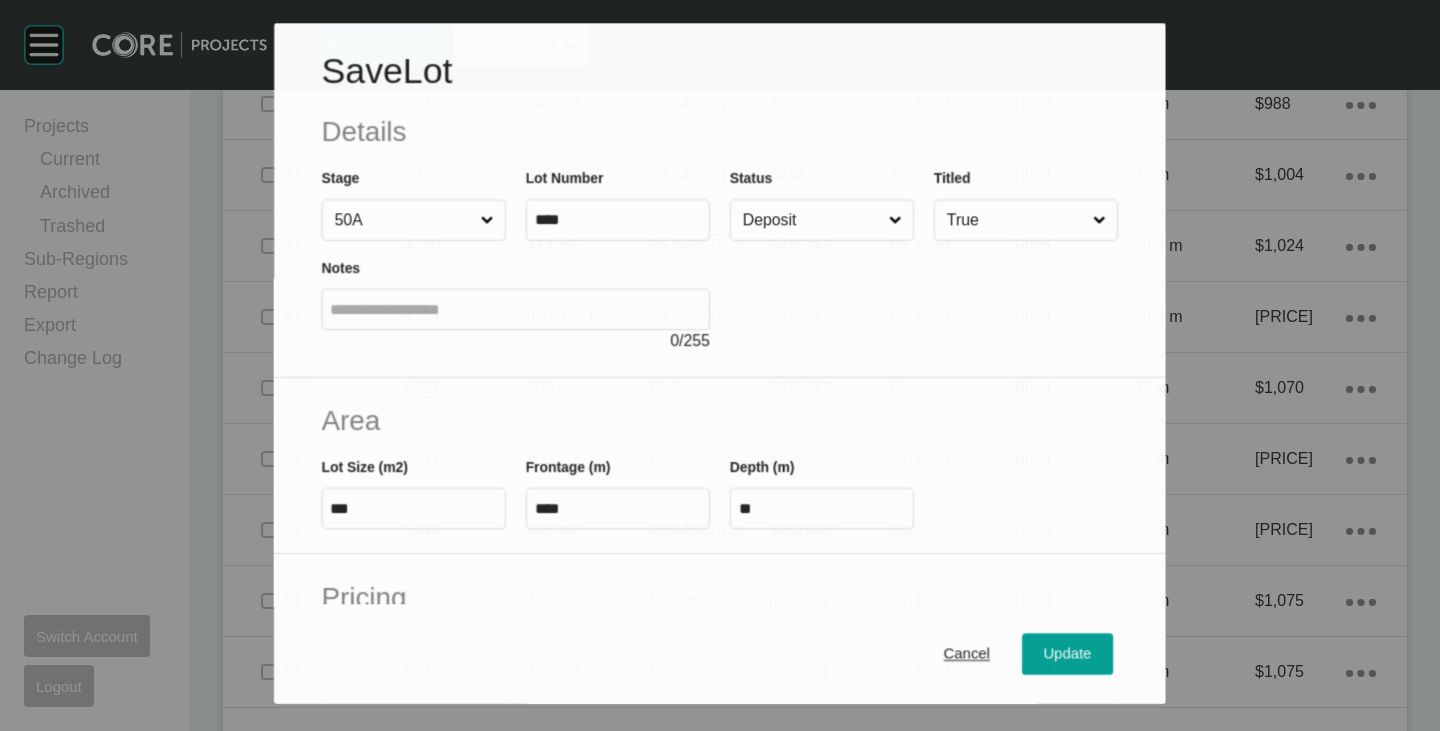 click on "Deposit" at bounding box center (812, 220) 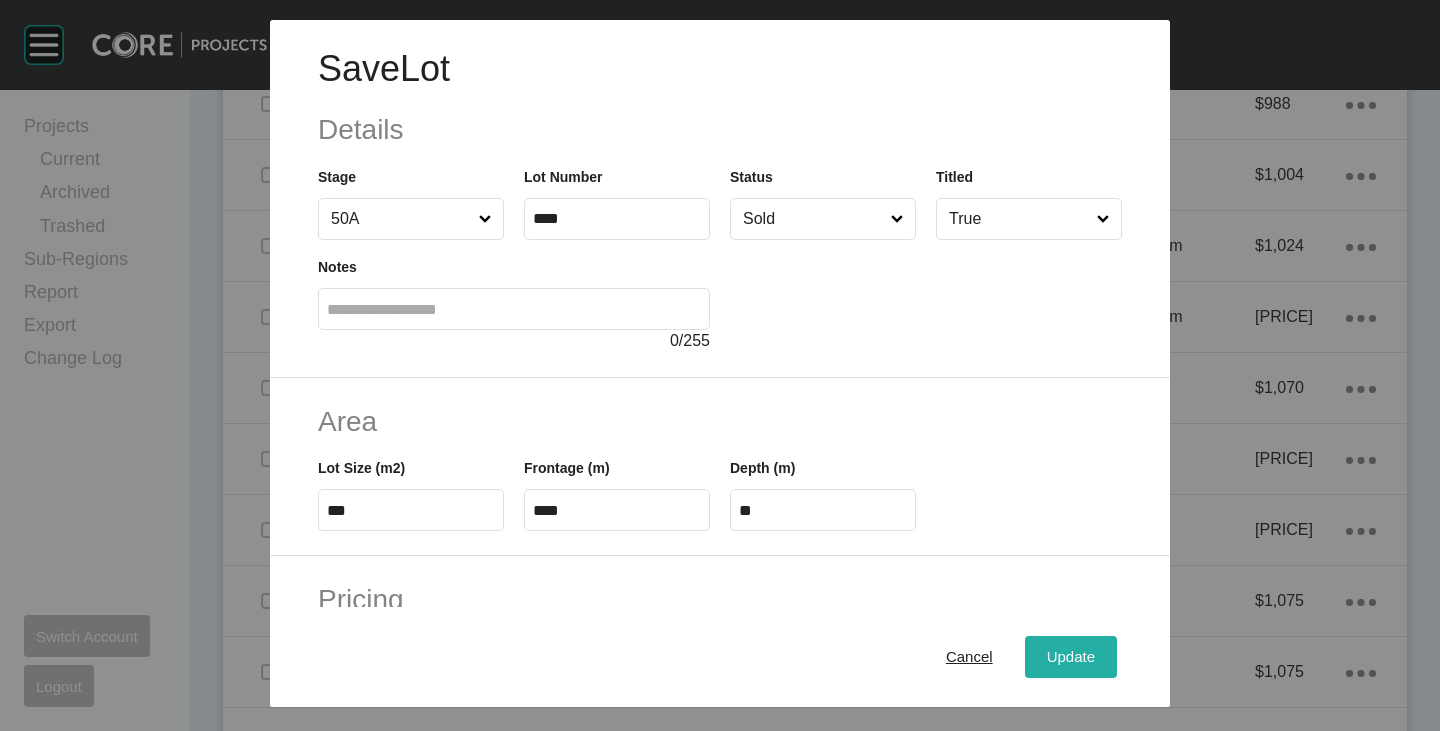 click on "Update" at bounding box center (1071, 657) 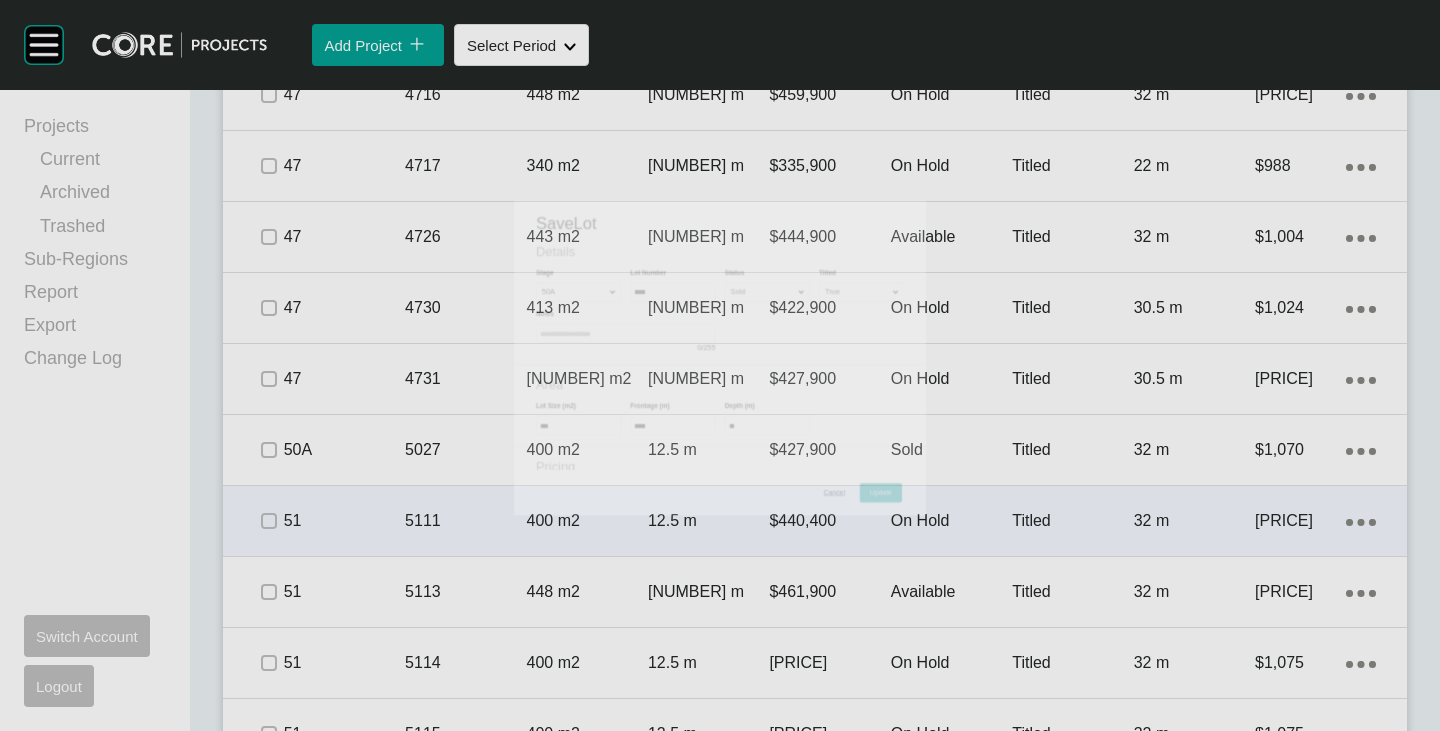 scroll, scrollTop: 1455, scrollLeft: 0, axis: vertical 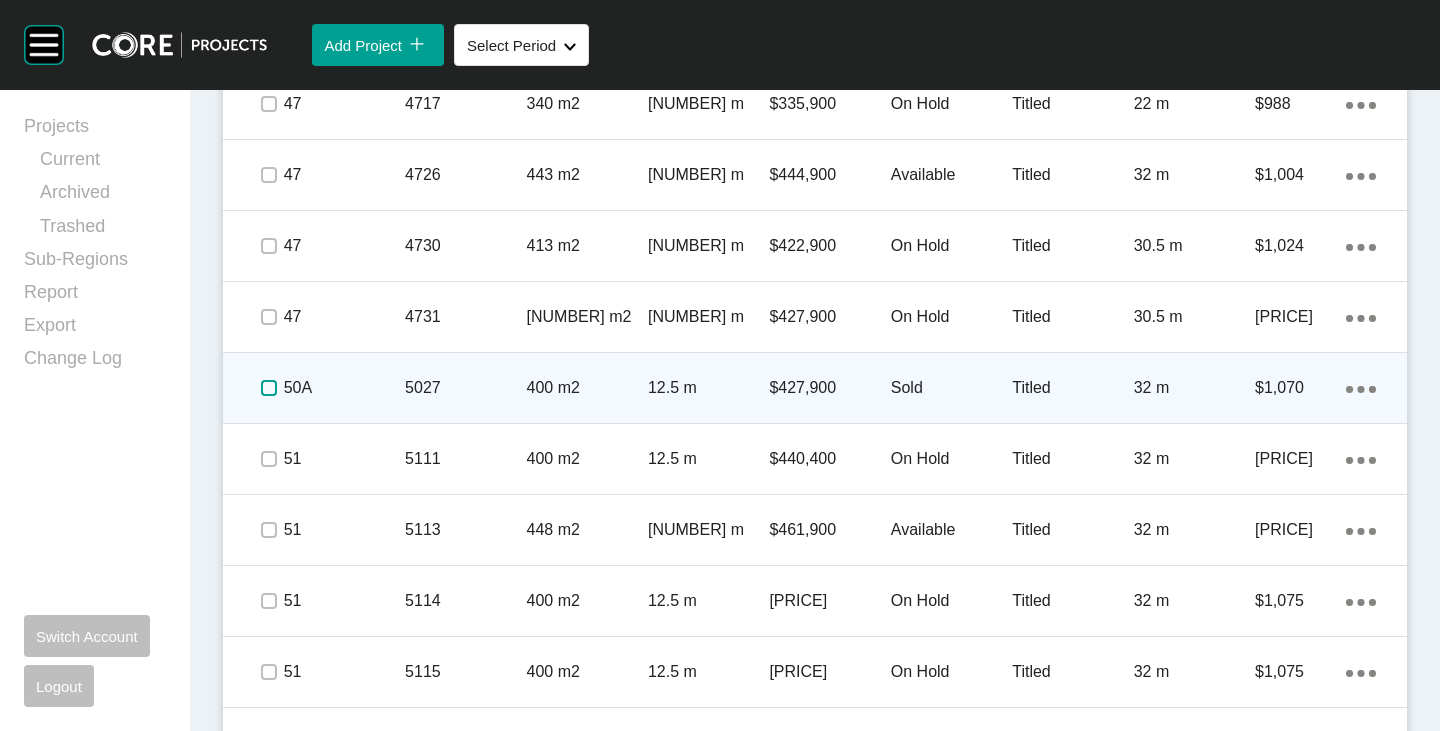 click at bounding box center (269, 388) 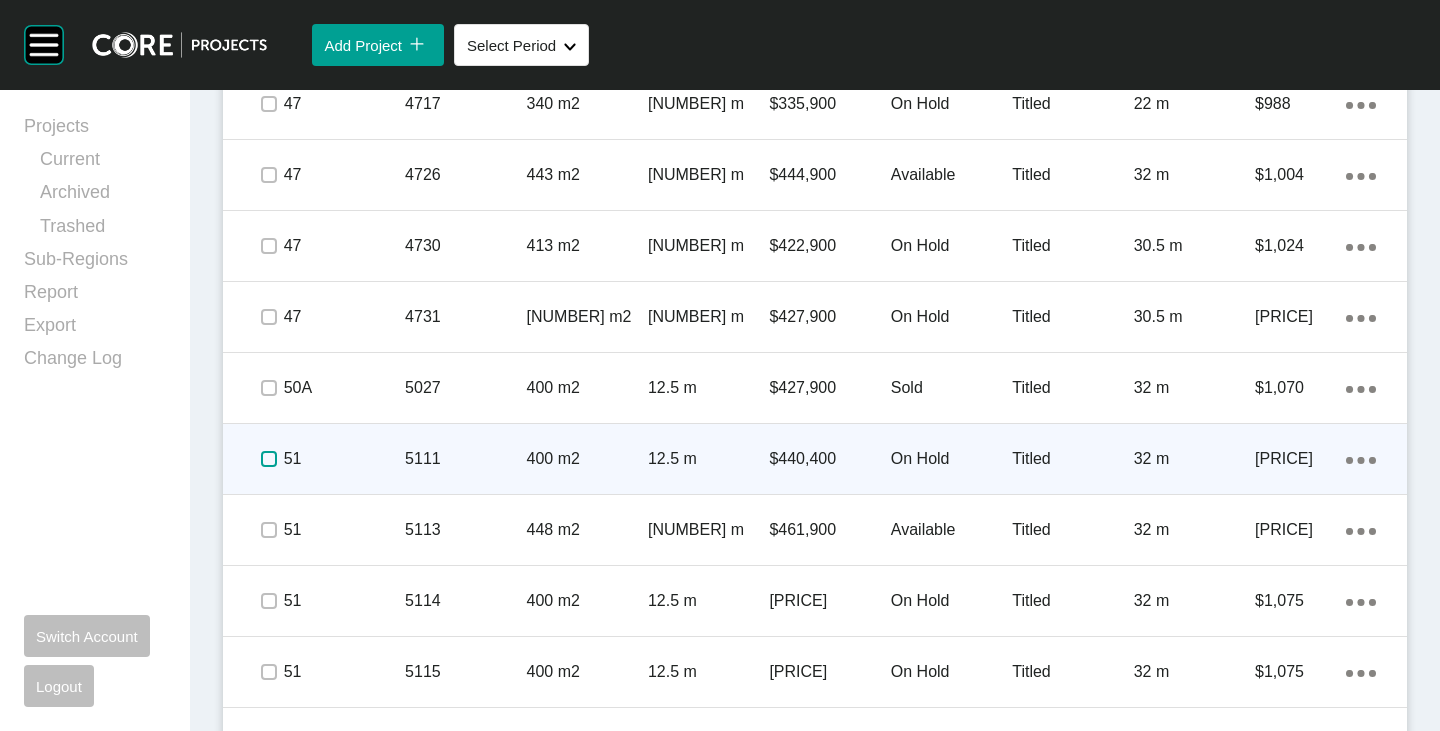 click at bounding box center (269, 459) 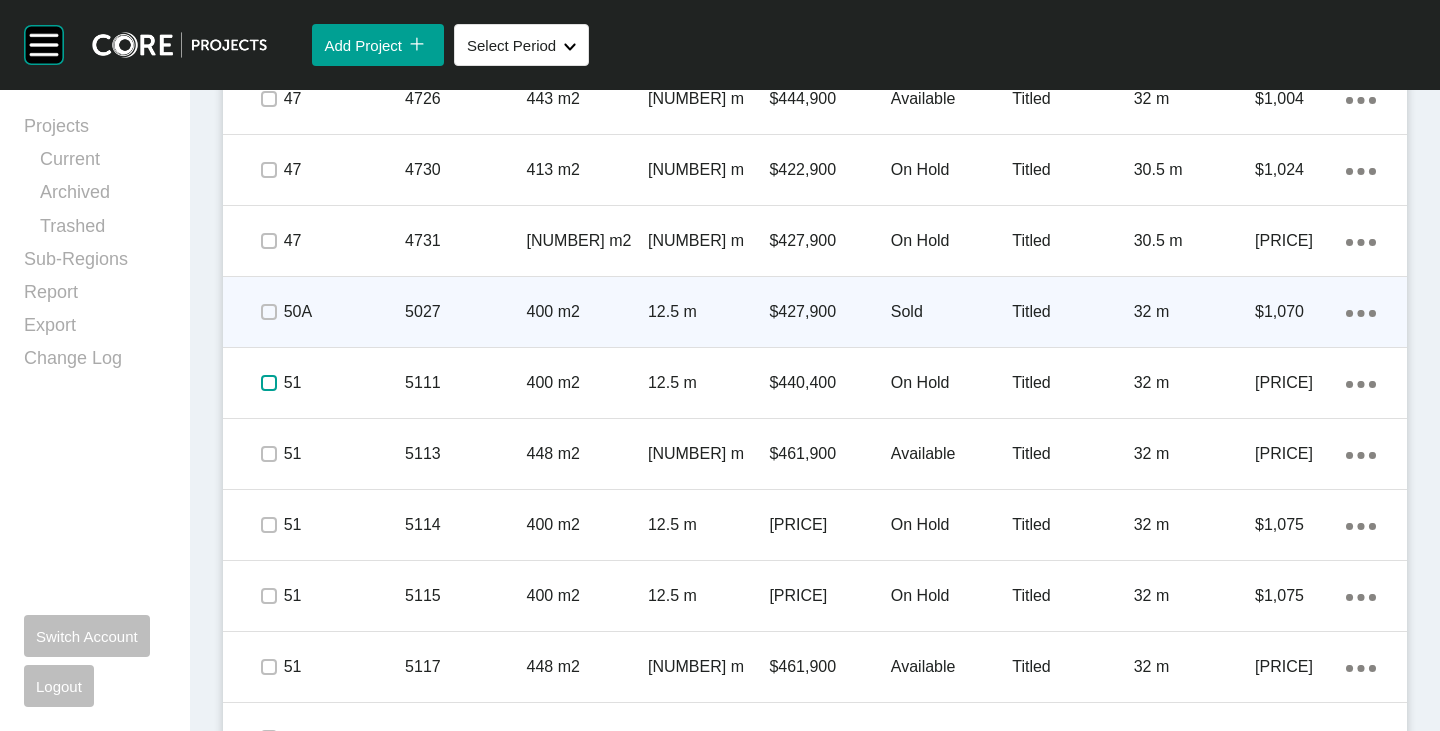 scroll, scrollTop: 1555, scrollLeft: 0, axis: vertical 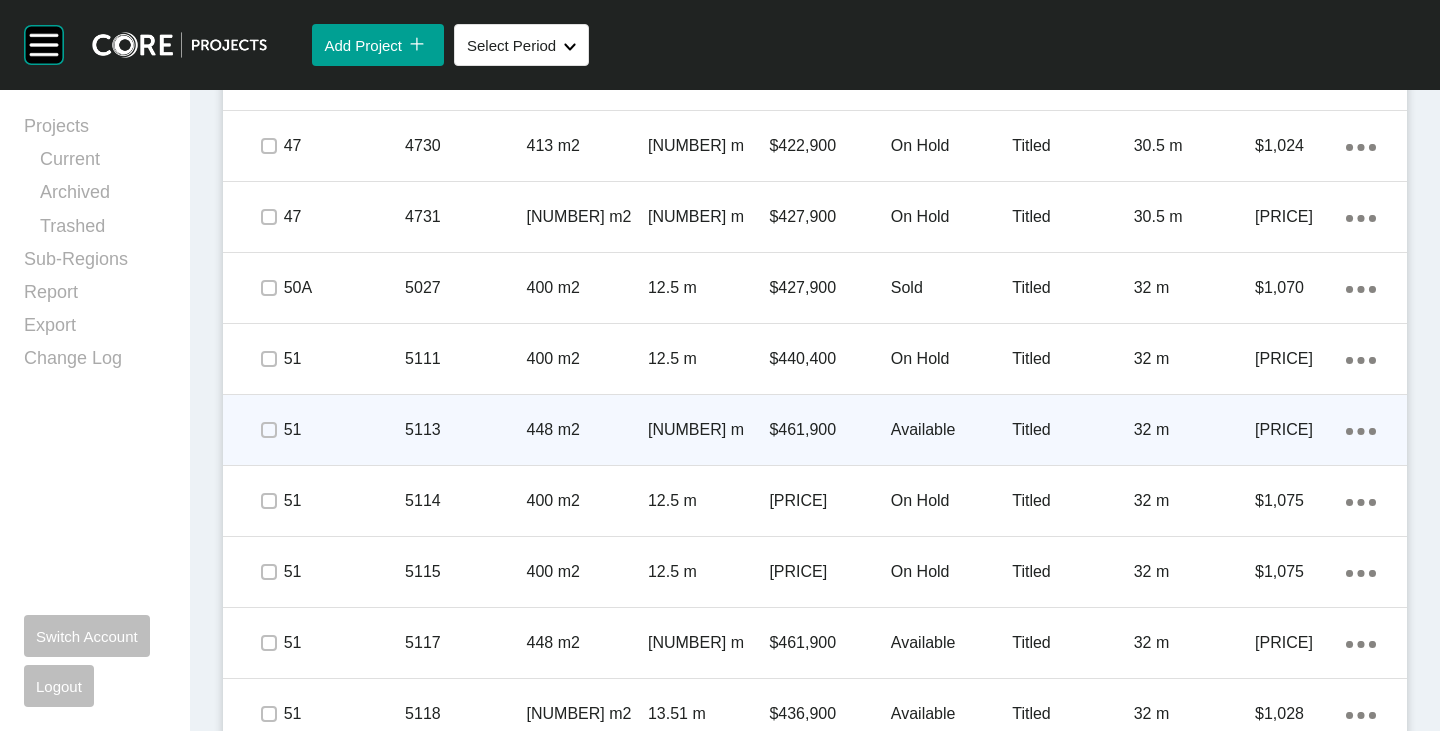 click on "Available" at bounding box center [951, 430] 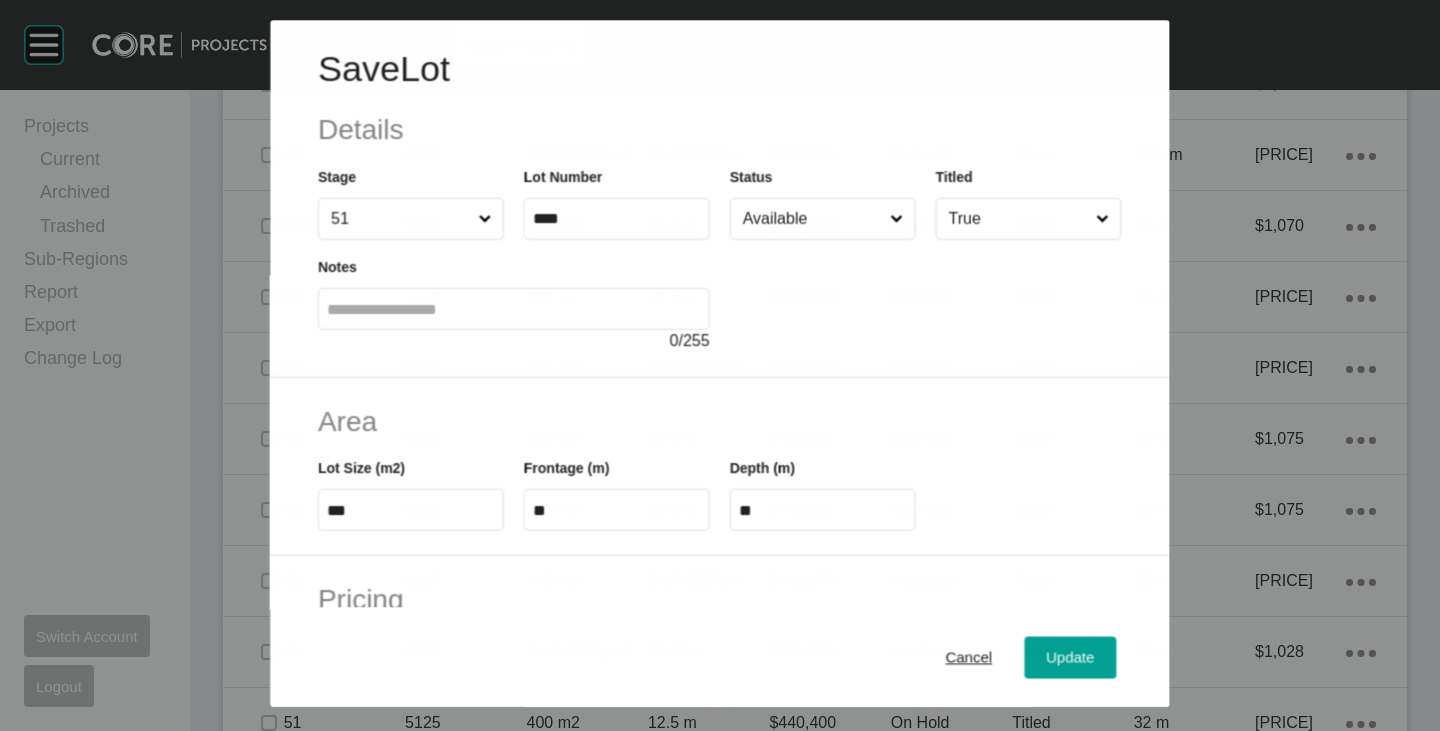 scroll, scrollTop: 1493, scrollLeft: 0, axis: vertical 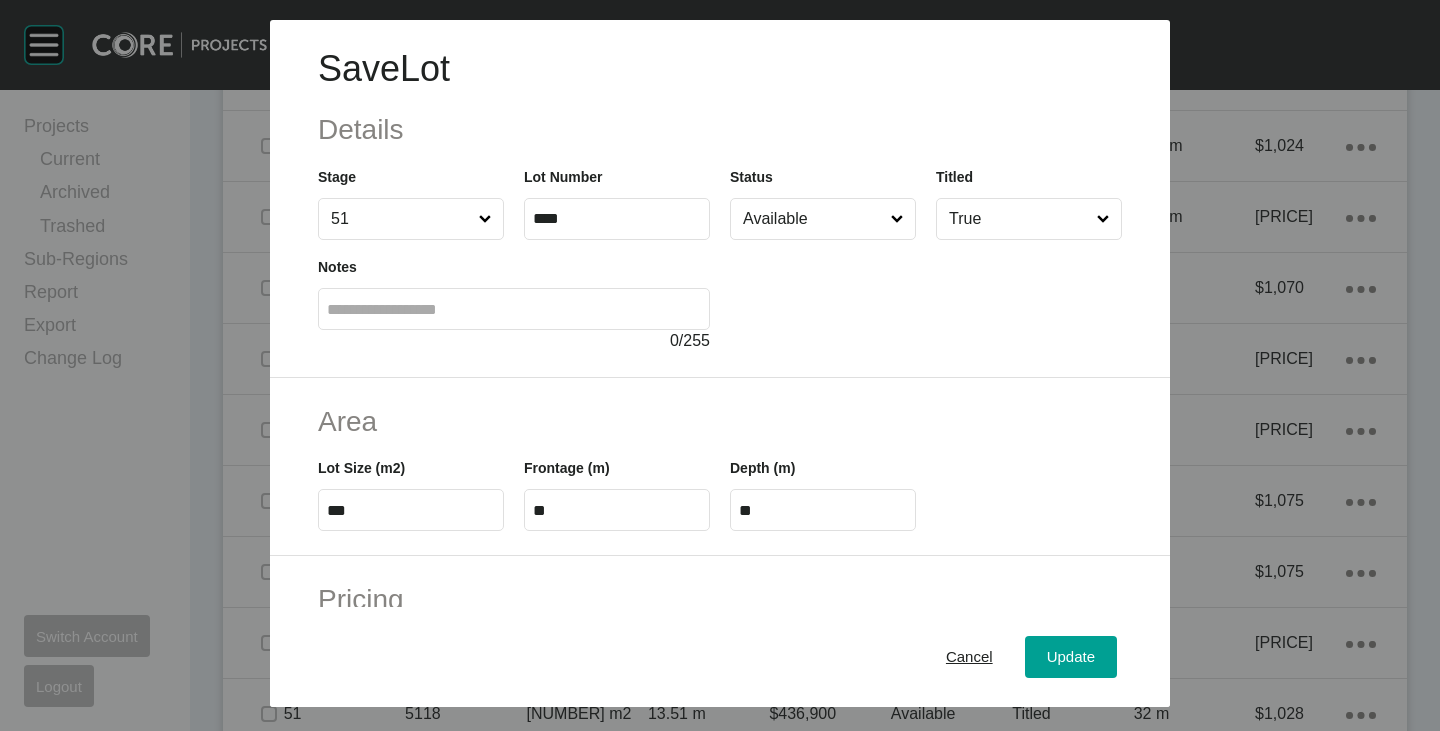 click on "Available" at bounding box center (813, 219) 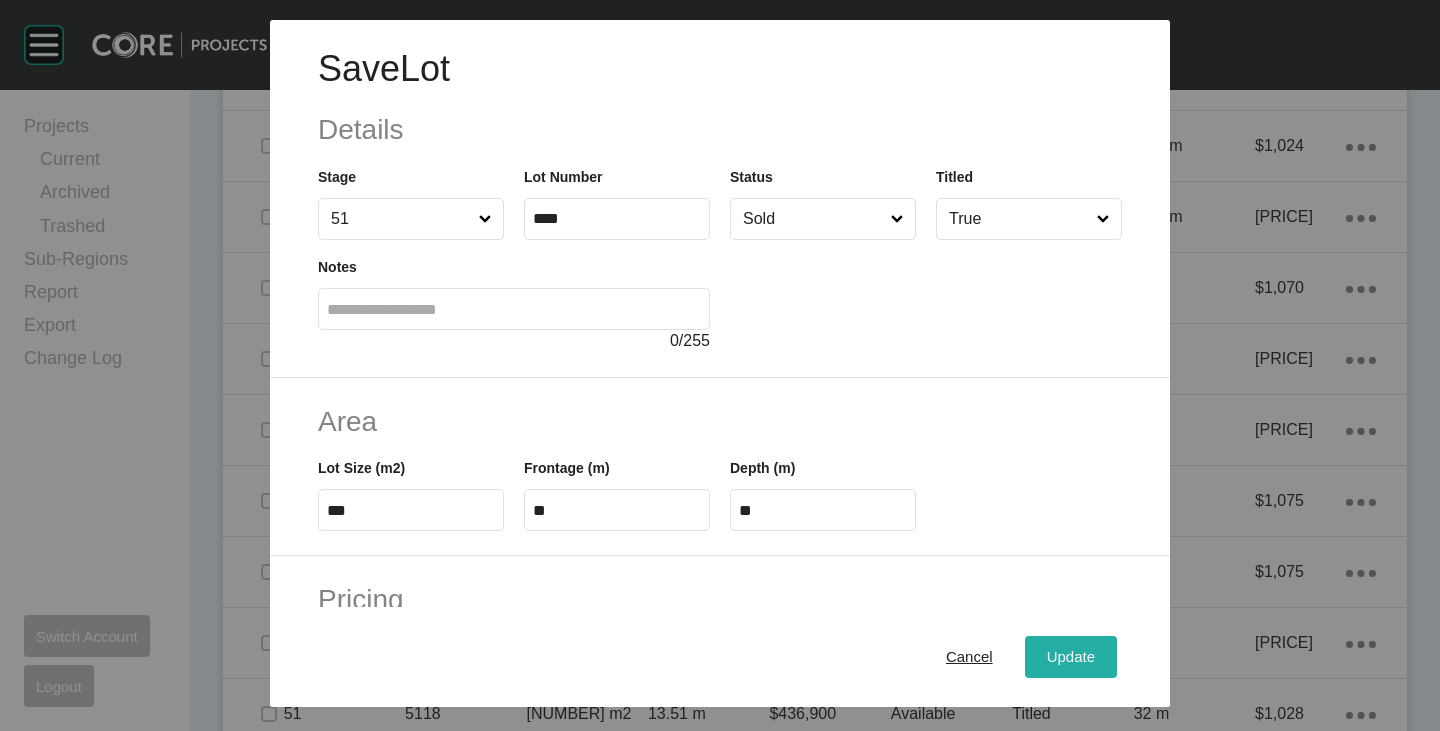 click on "Update" at bounding box center [1071, 657] 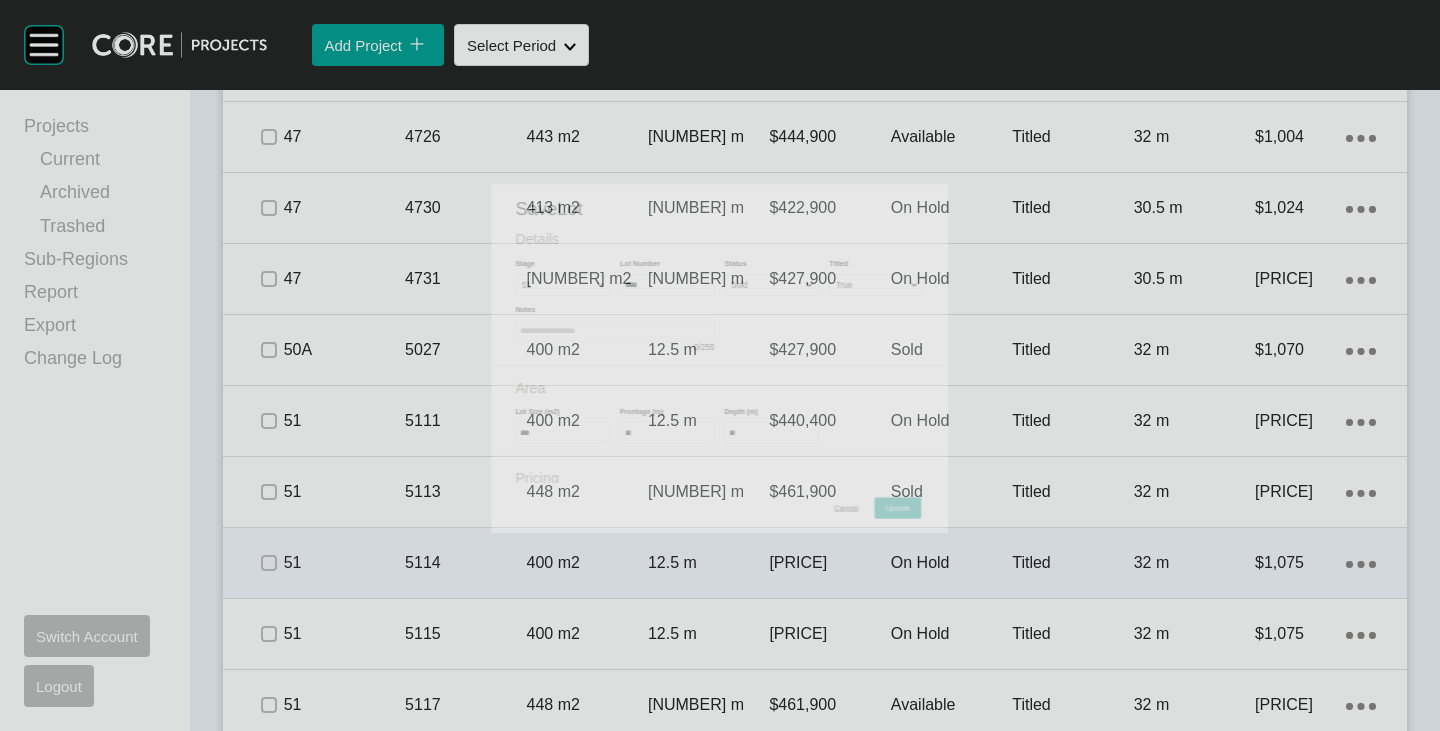 scroll, scrollTop: 1555, scrollLeft: 0, axis: vertical 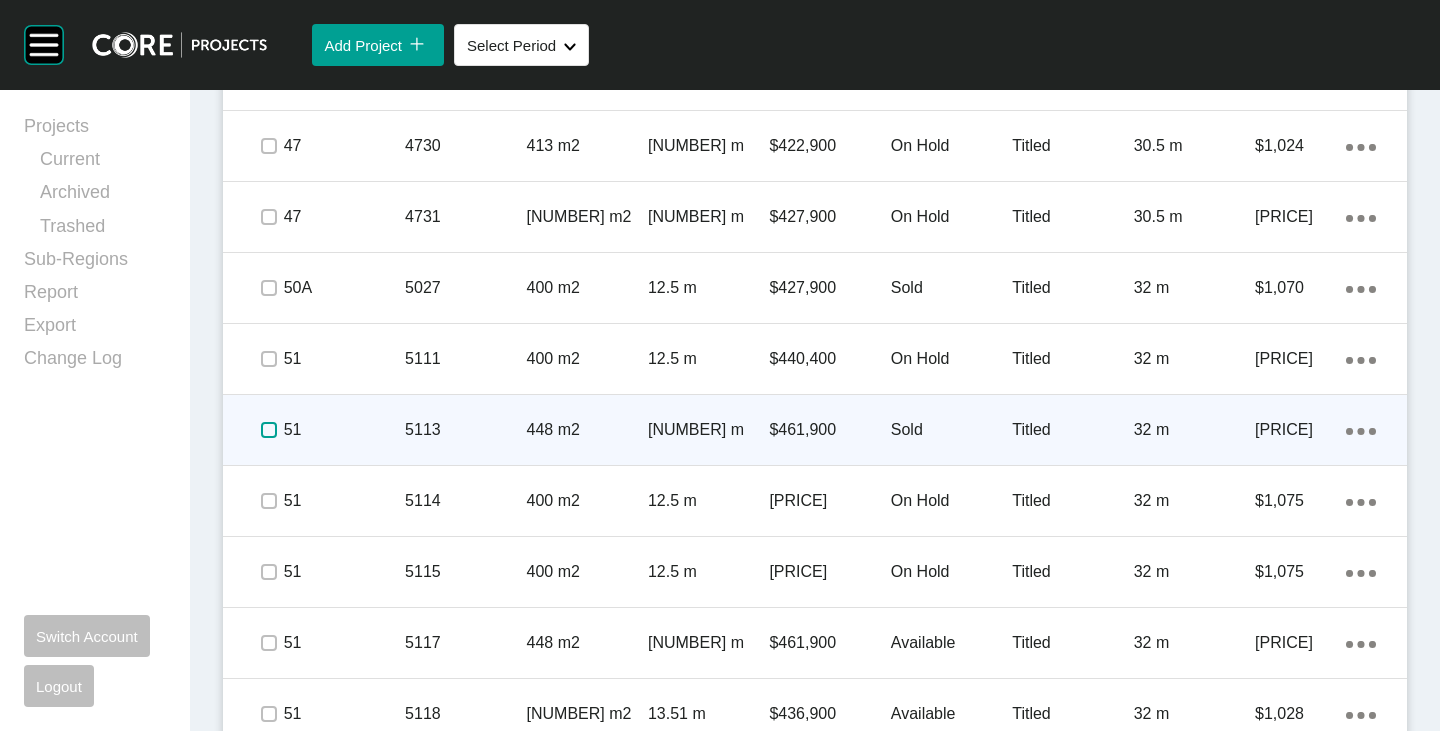 click at bounding box center [269, 430] 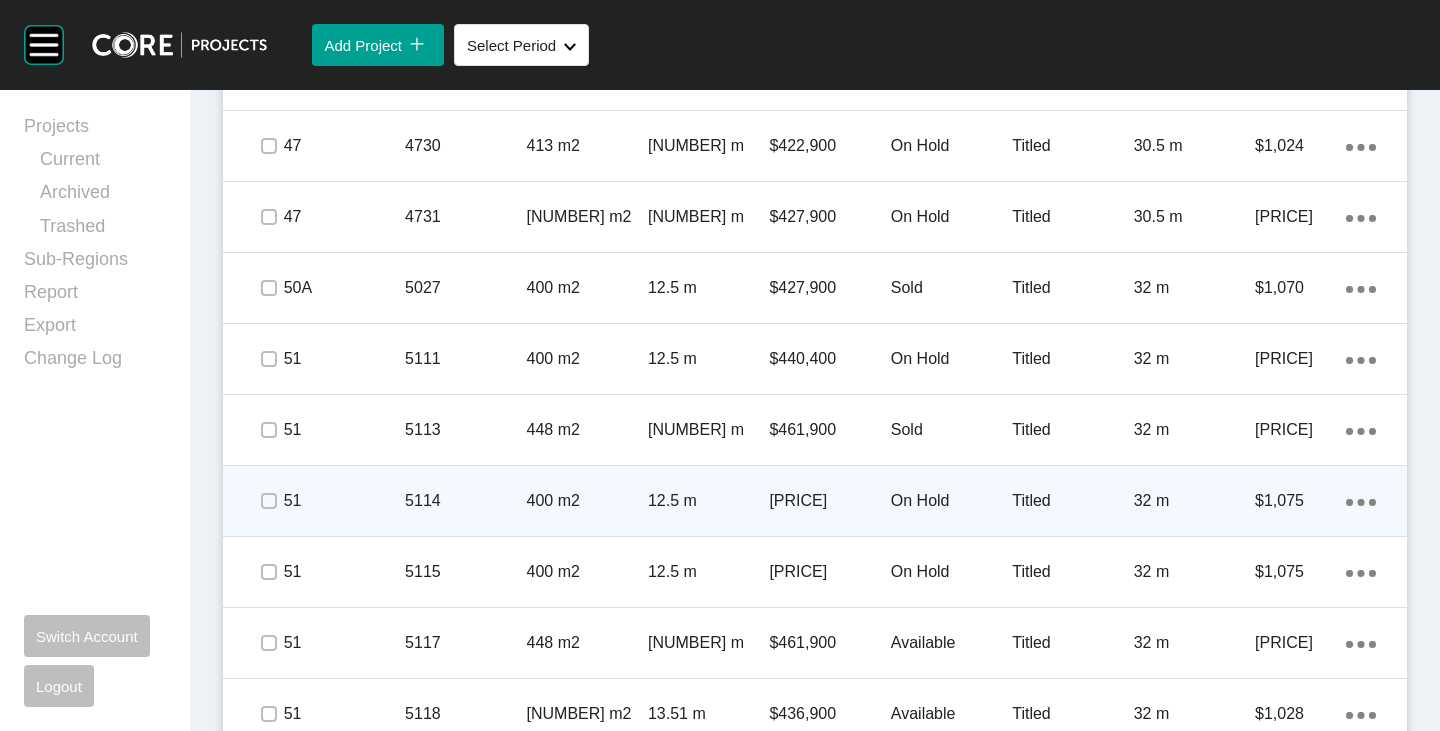 click on "On Hold" at bounding box center (951, 501) 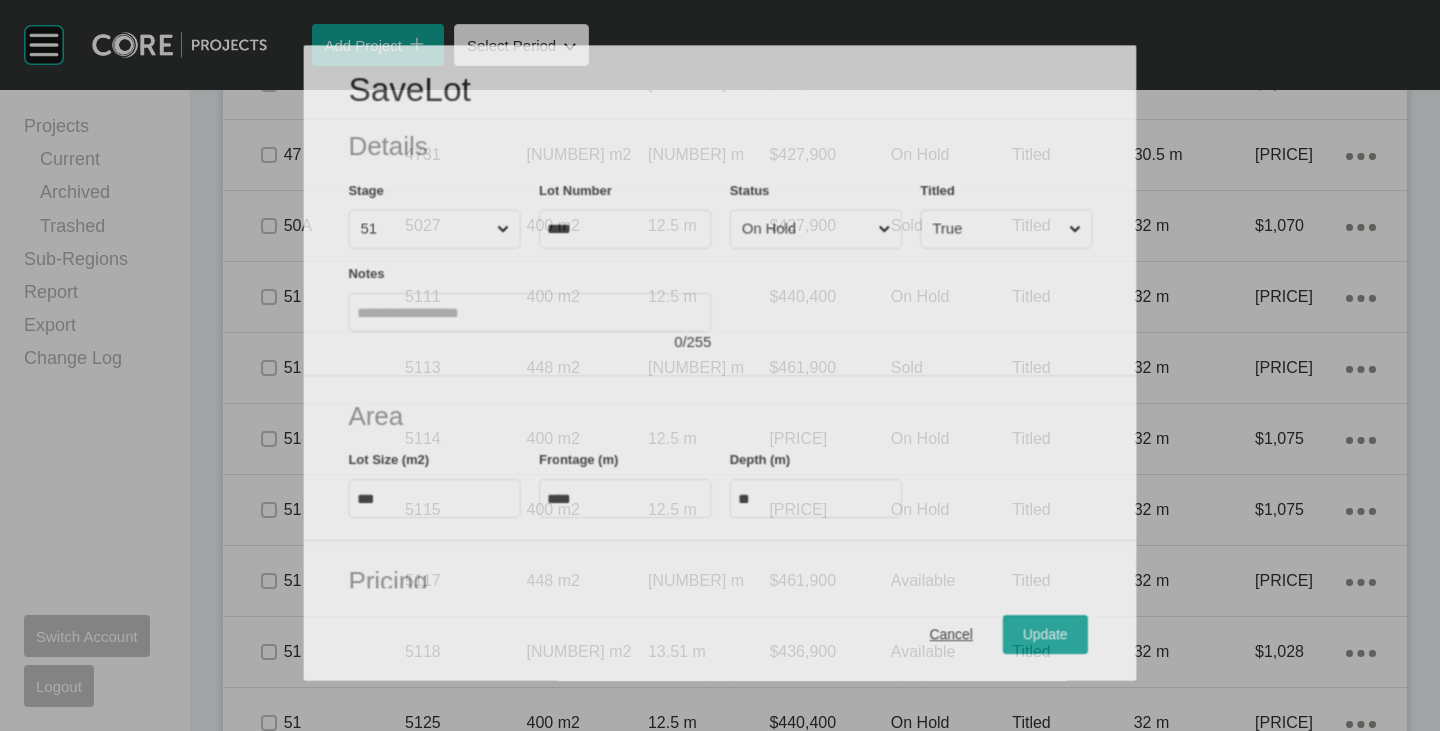 scroll, scrollTop: 1493, scrollLeft: 0, axis: vertical 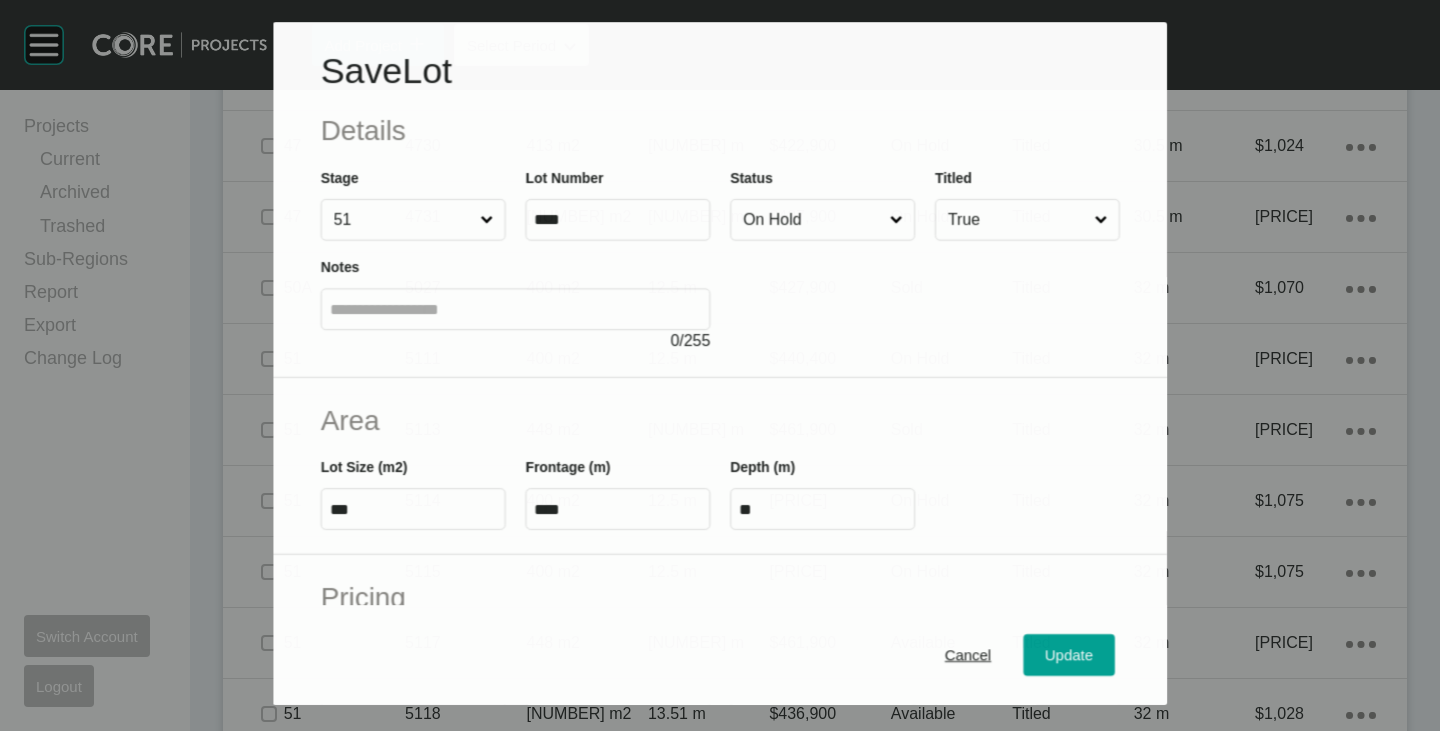 click on "On Hold" at bounding box center (812, 220) 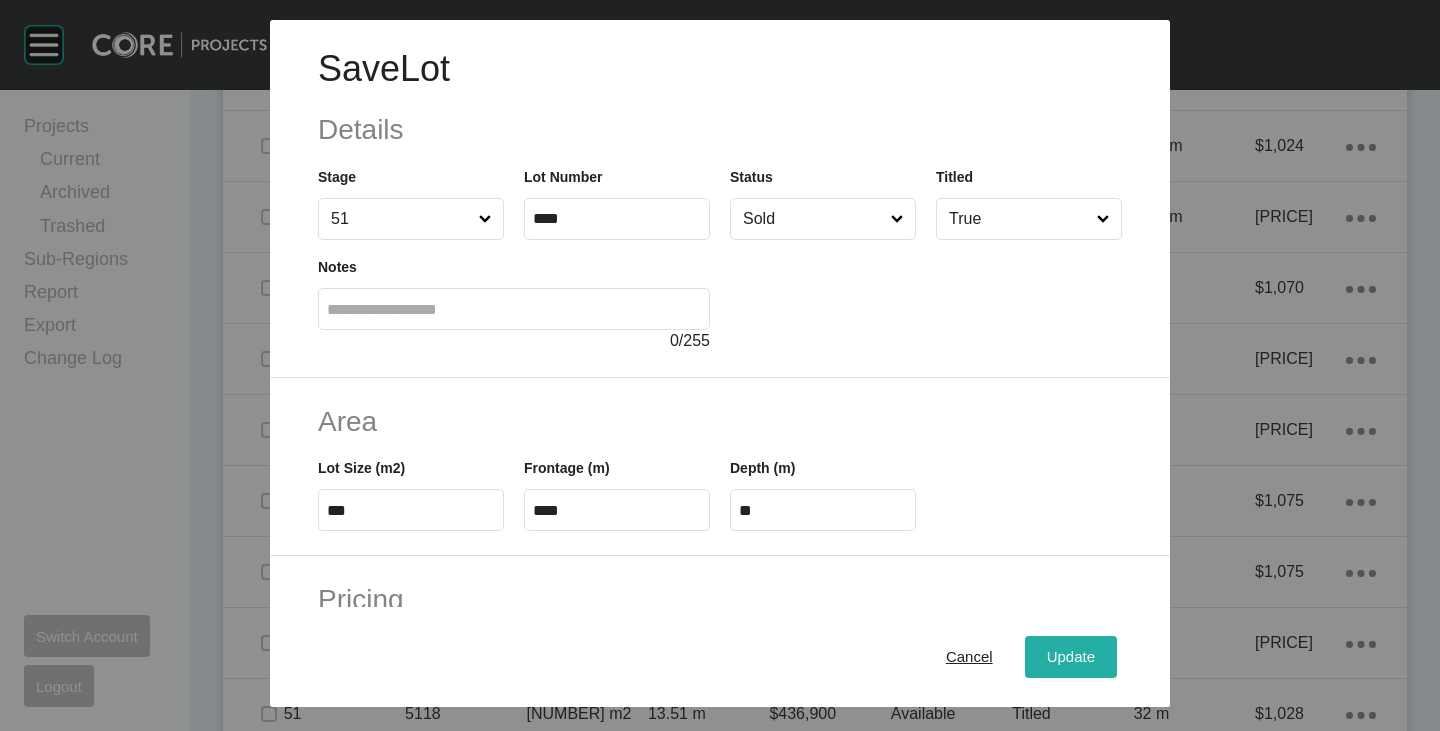 click on "Update" at bounding box center [1071, 657] 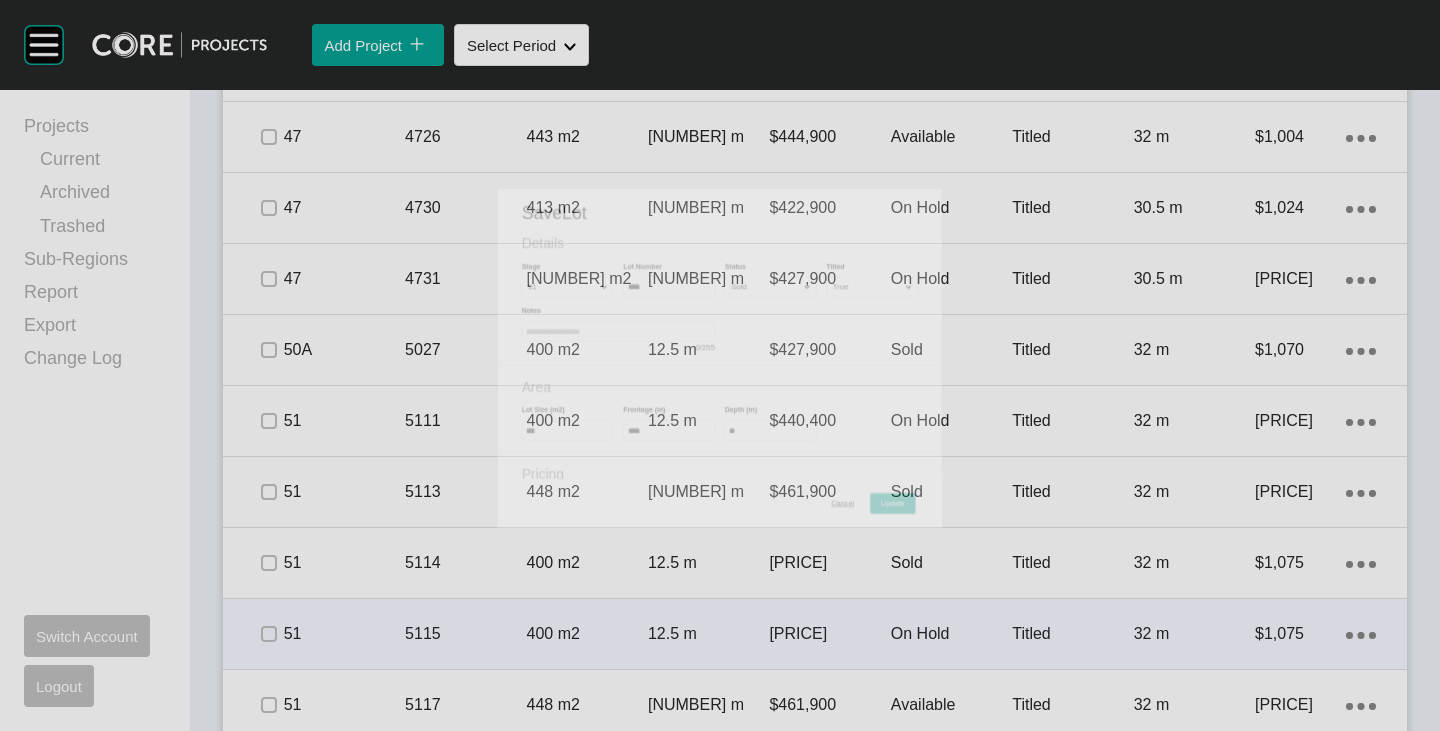 scroll, scrollTop: 1555, scrollLeft: 0, axis: vertical 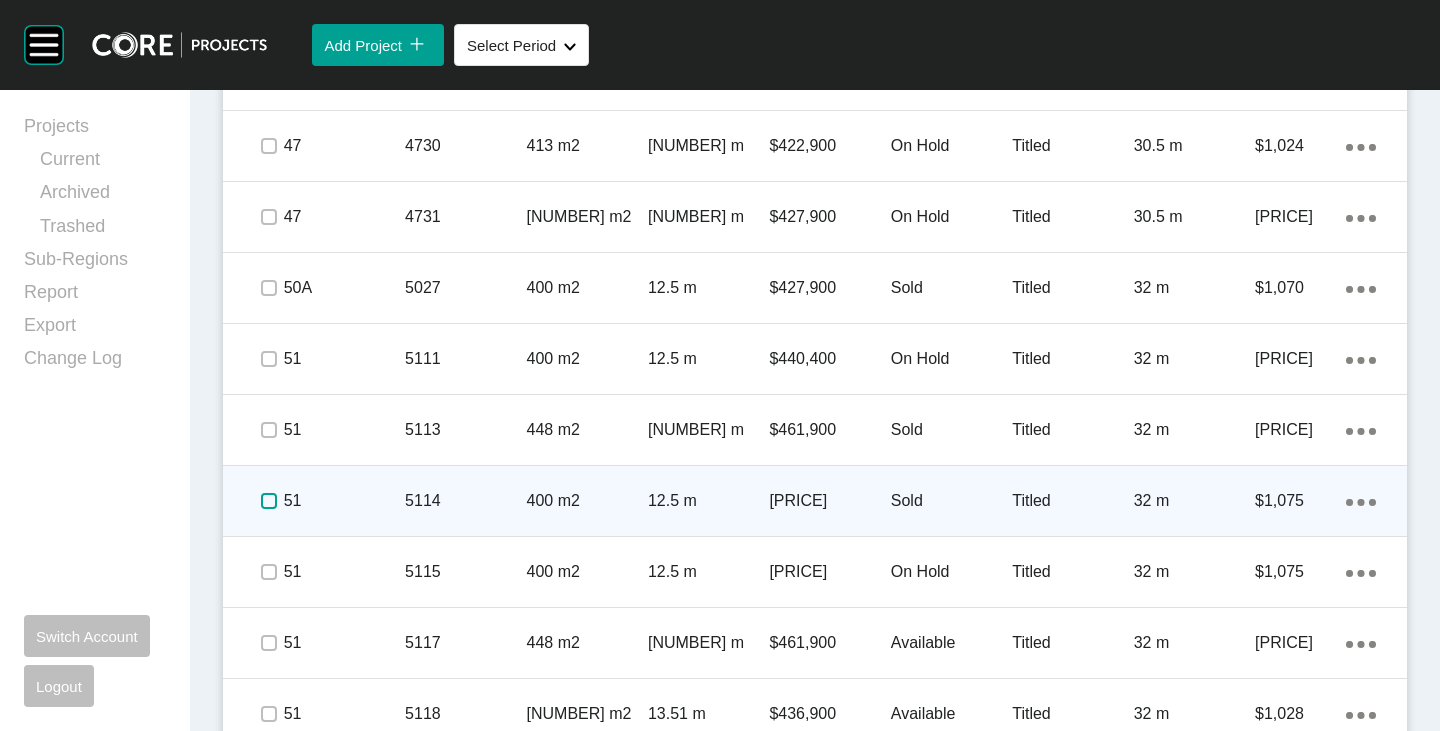 click at bounding box center (269, 501) 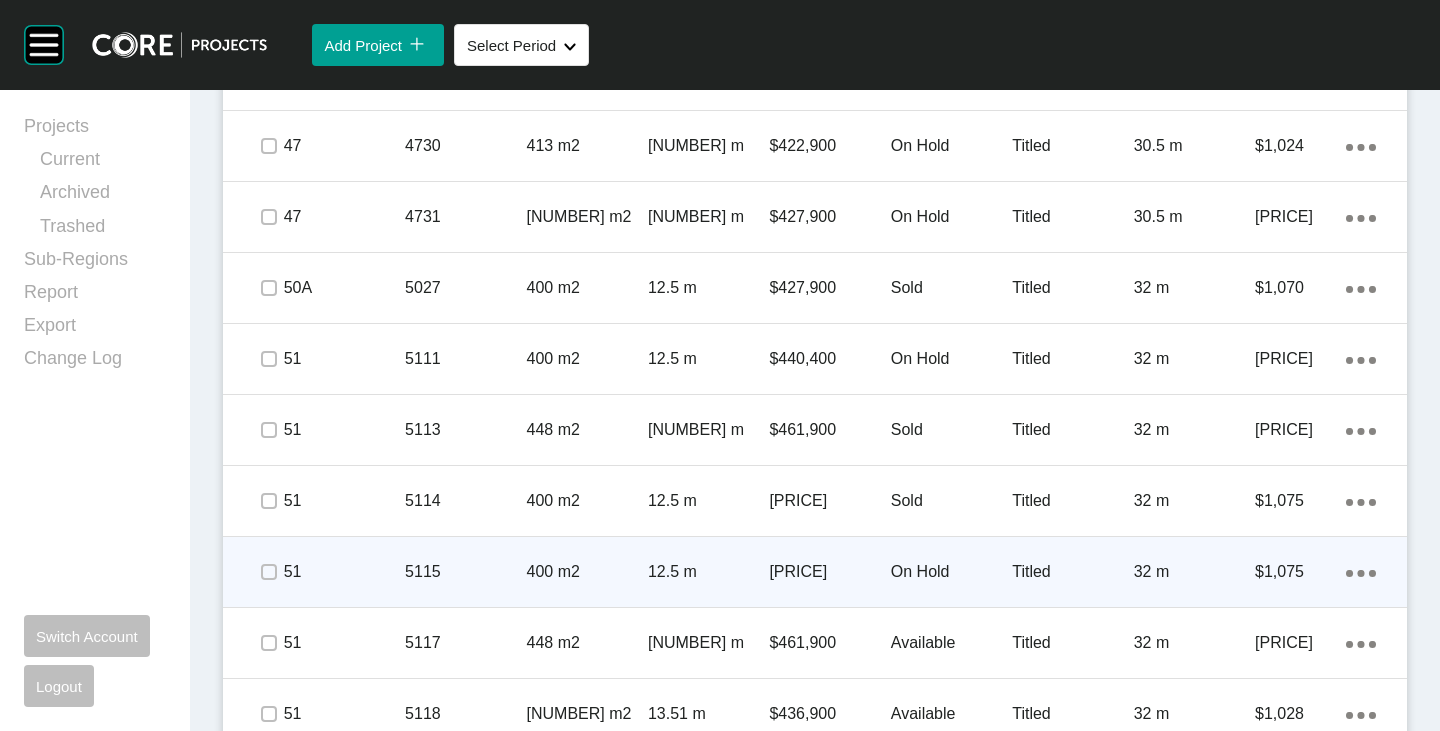 click on "On Hold" at bounding box center (951, 572) 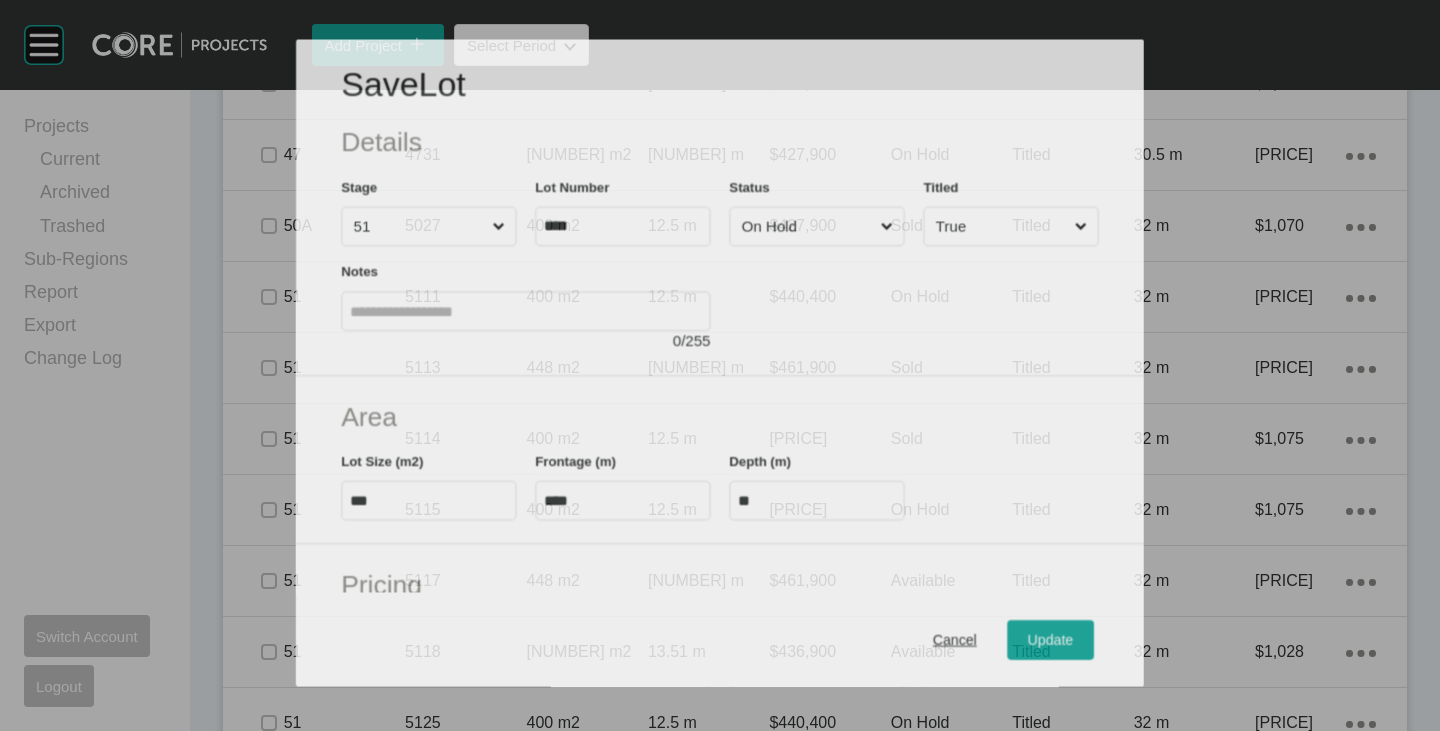 scroll, scrollTop: 1493, scrollLeft: 0, axis: vertical 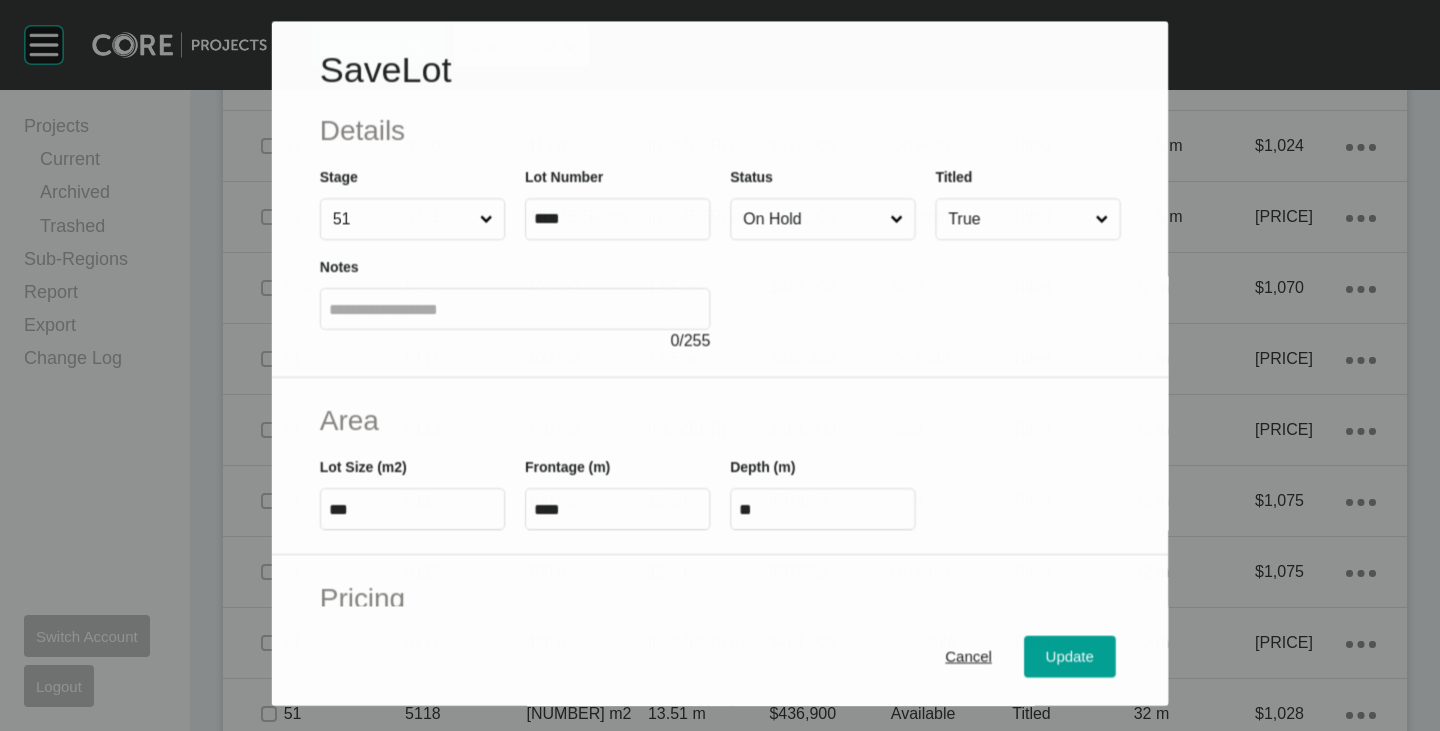 click on "On Hold" at bounding box center (812, 220) 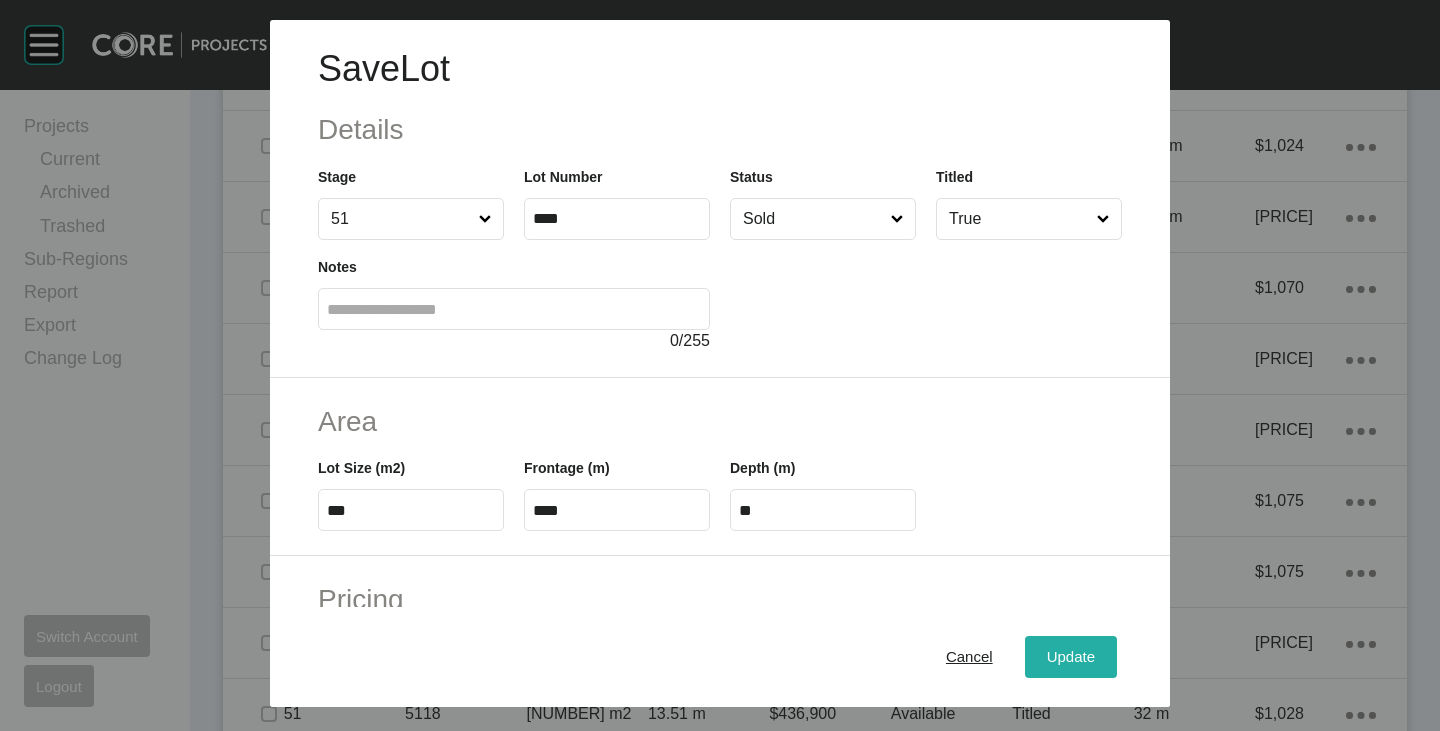 click on "Update" at bounding box center (1071, 657) 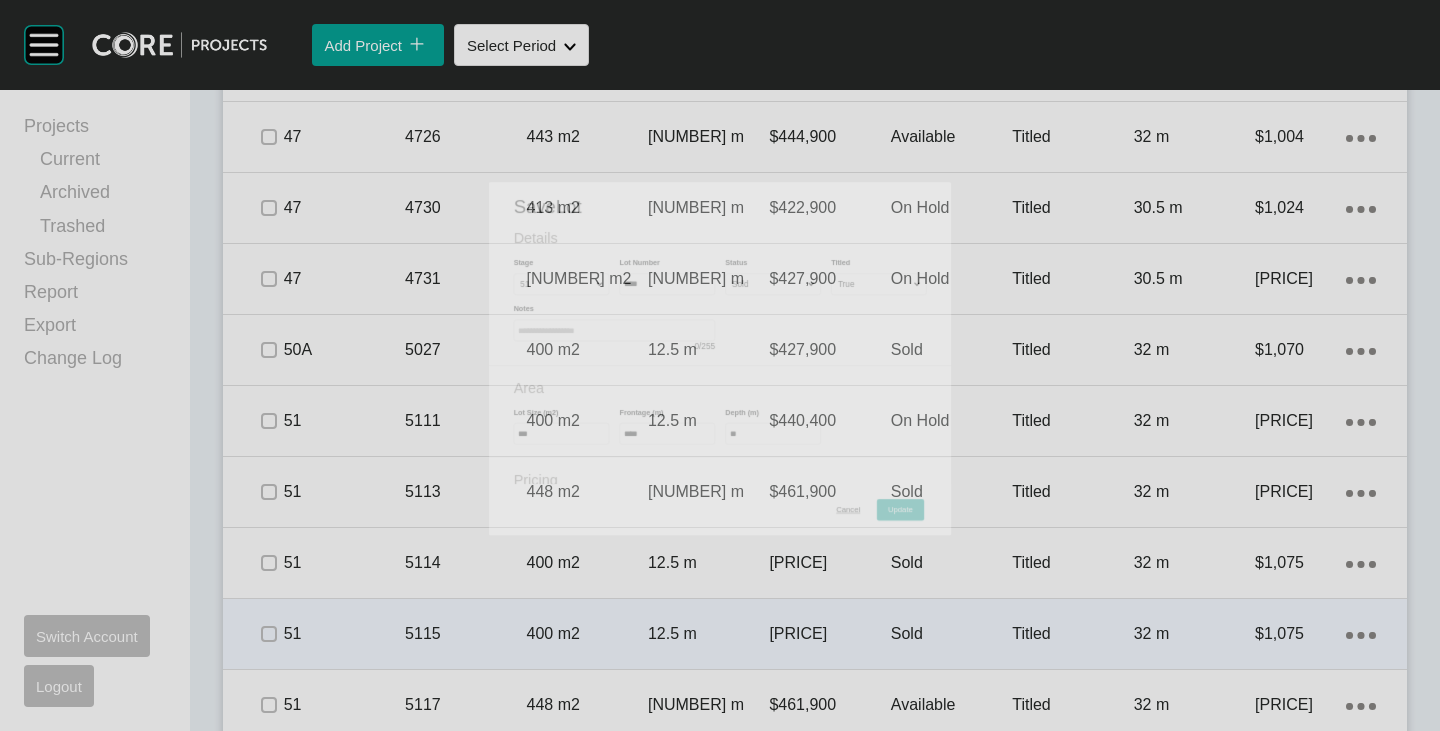 scroll, scrollTop: 1555, scrollLeft: 0, axis: vertical 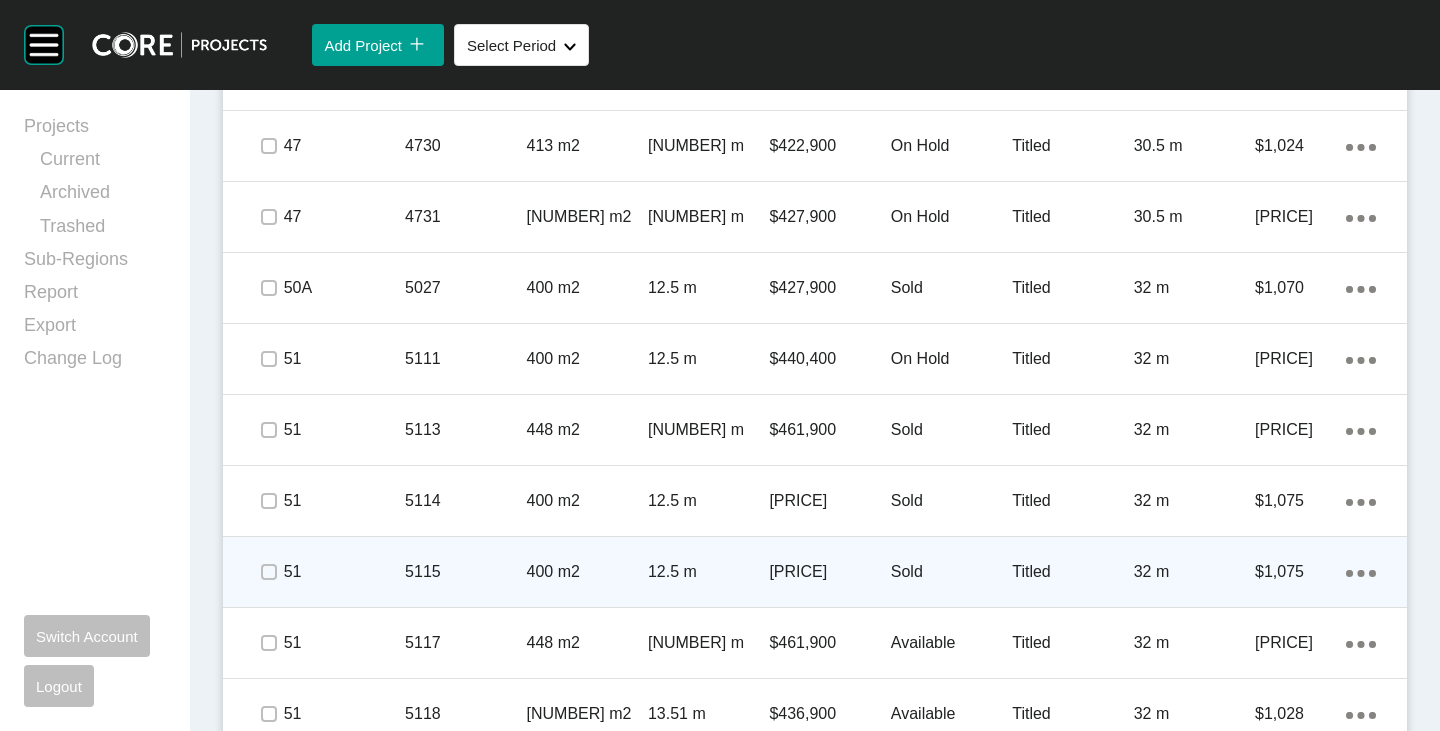 click at bounding box center (268, 572) 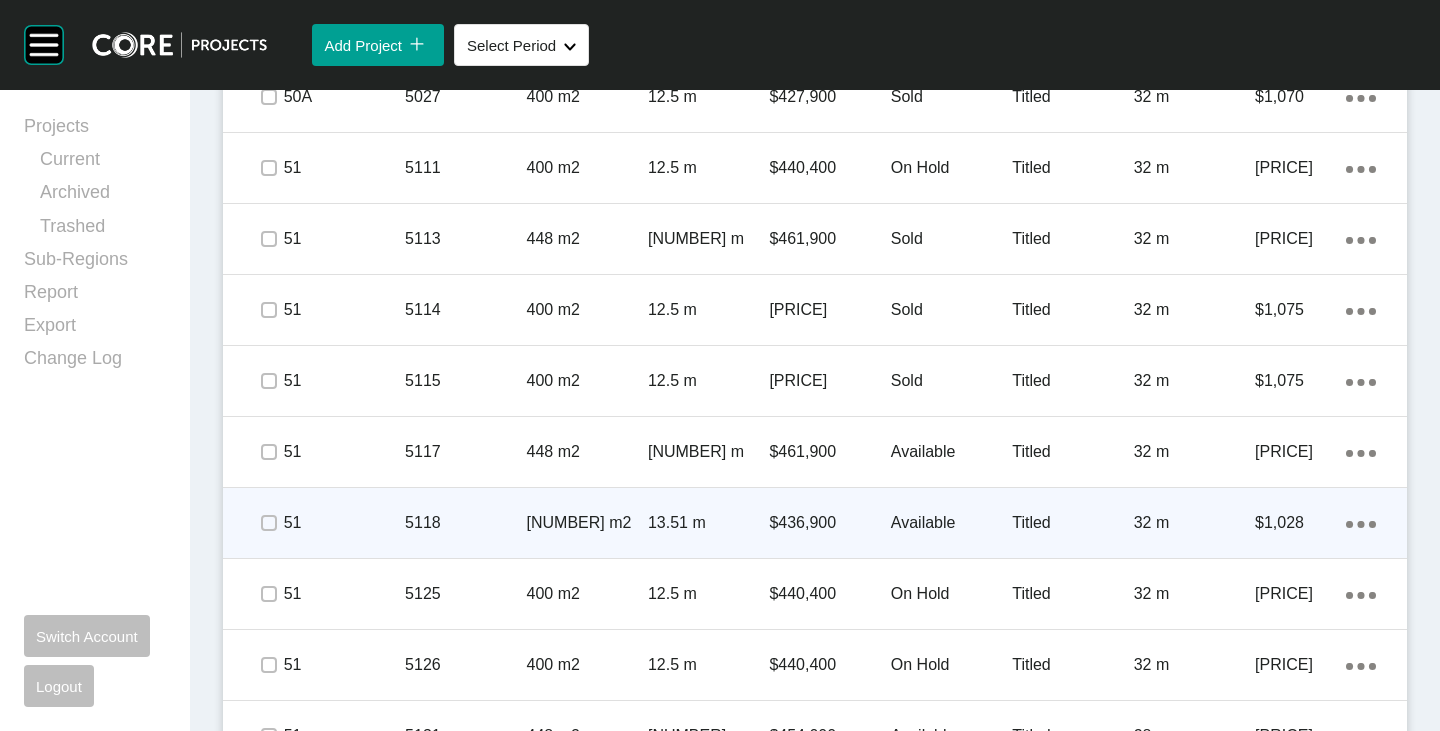 scroll, scrollTop: 1755, scrollLeft: 0, axis: vertical 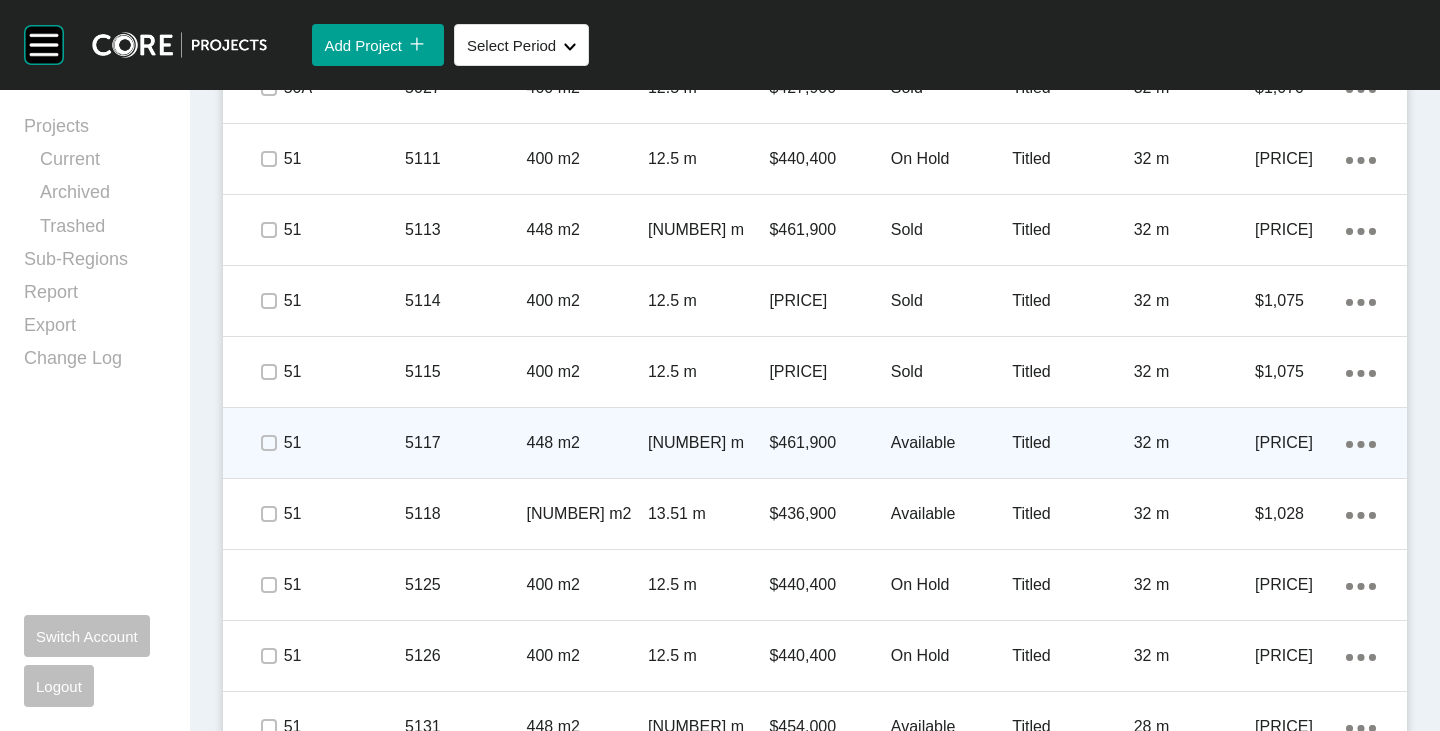 click on "Available" at bounding box center [951, 443] 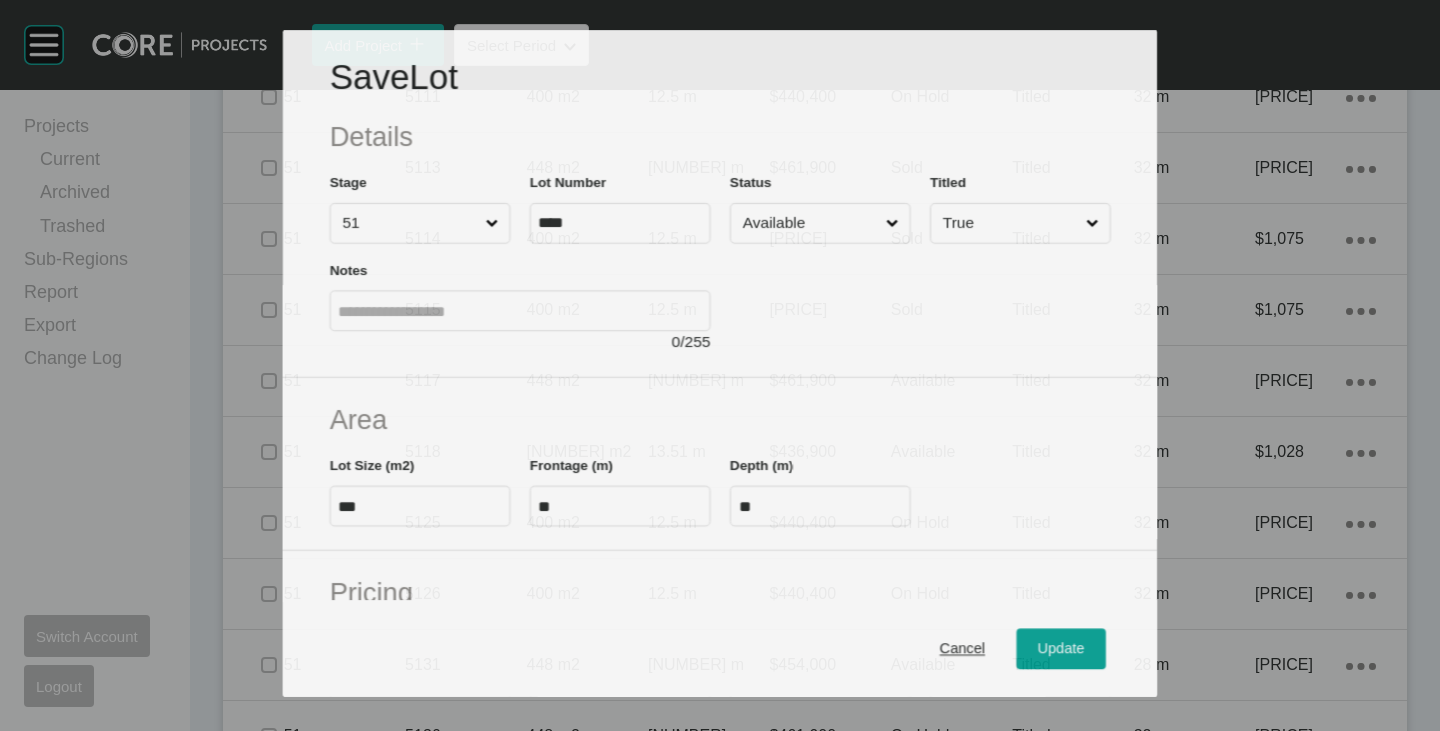 scroll, scrollTop: 1693, scrollLeft: 0, axis: vertical 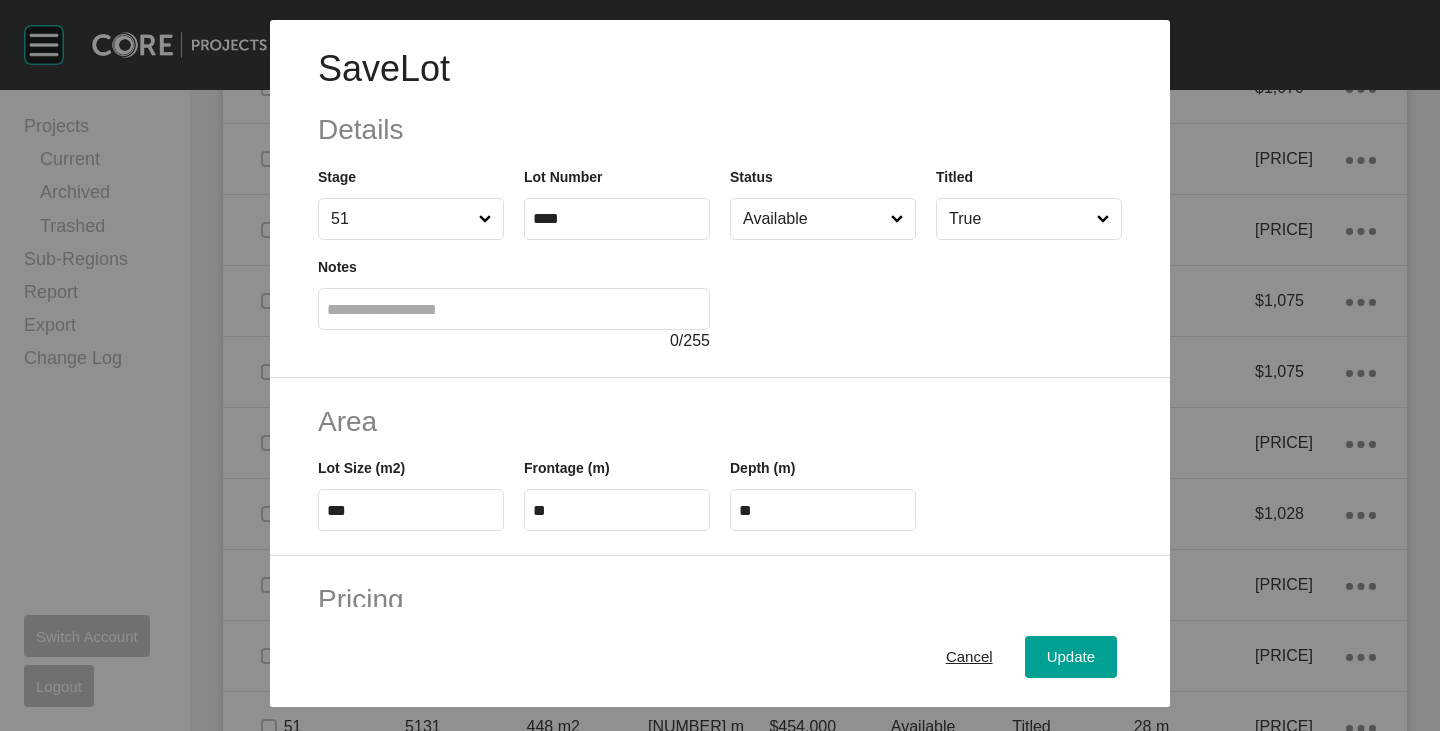 click on "Available" at bounding box center (813, 219) 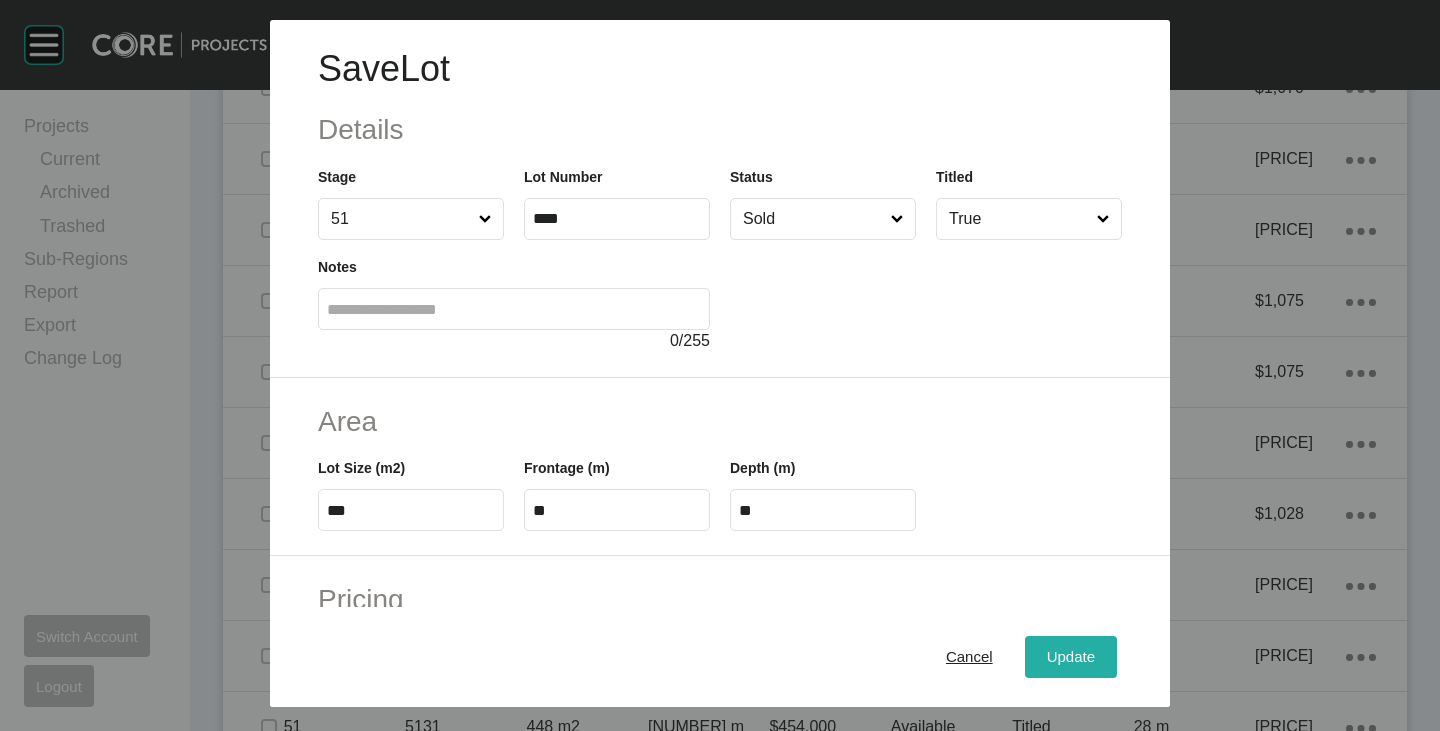 click on "Update" at bounding box center [1071, 657] 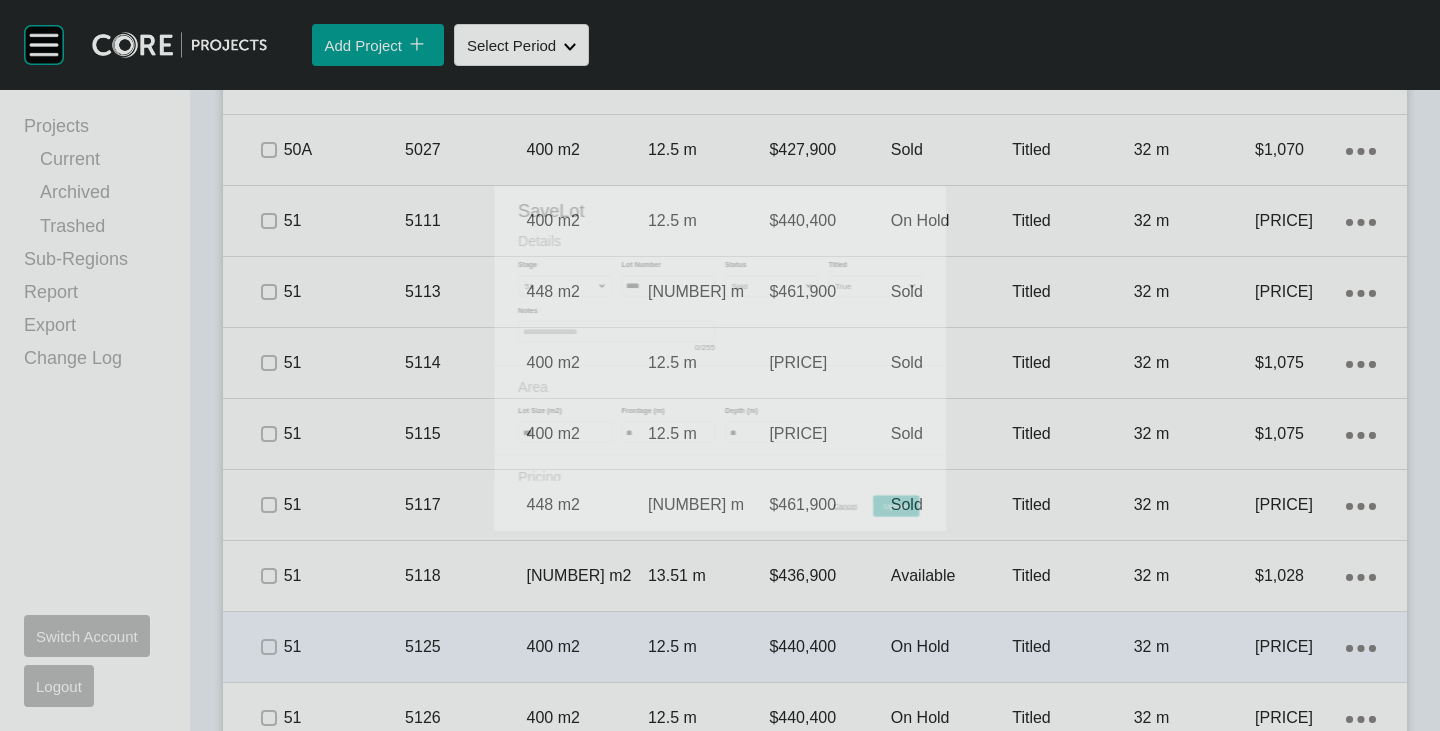 scroll, scrollTop: 1755, scrollLeft: 0, axis: vertical 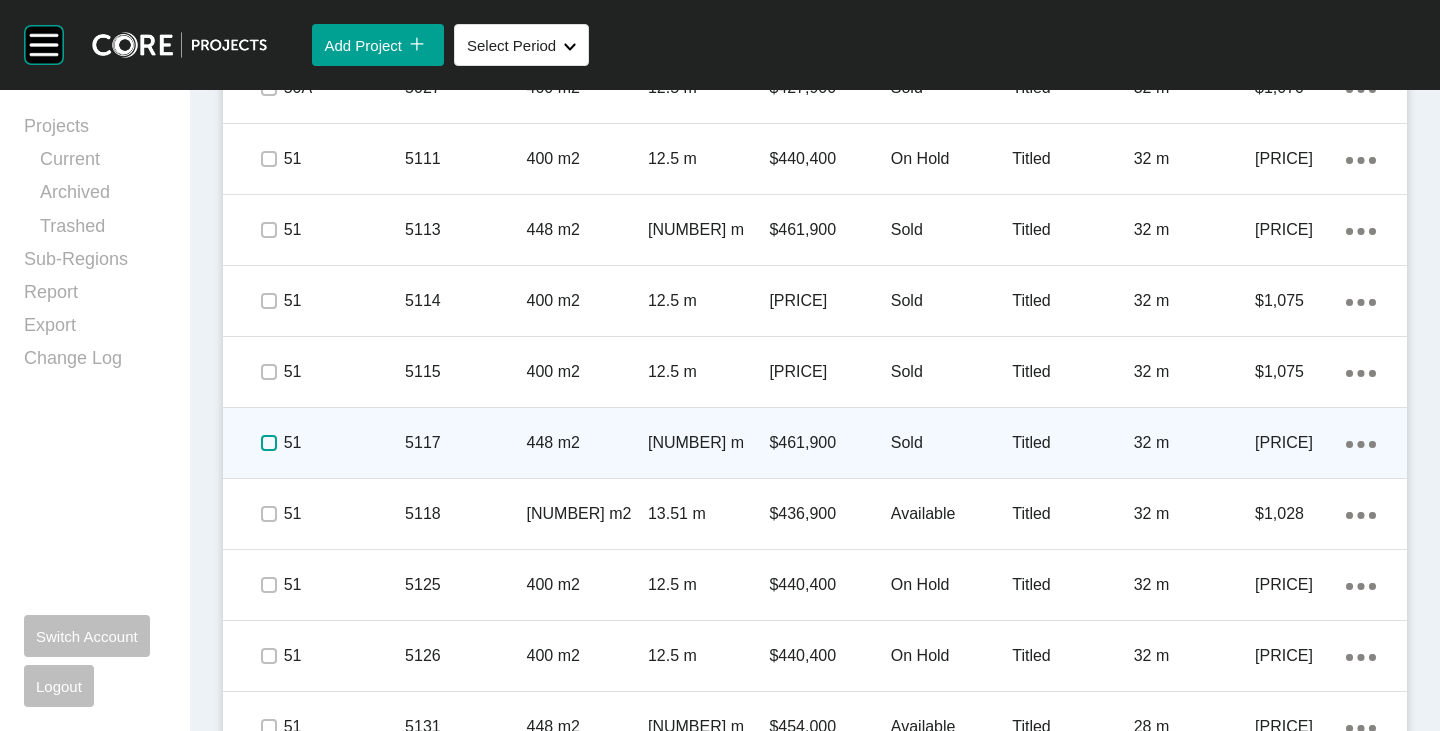 click at bounding box center [269, 443] 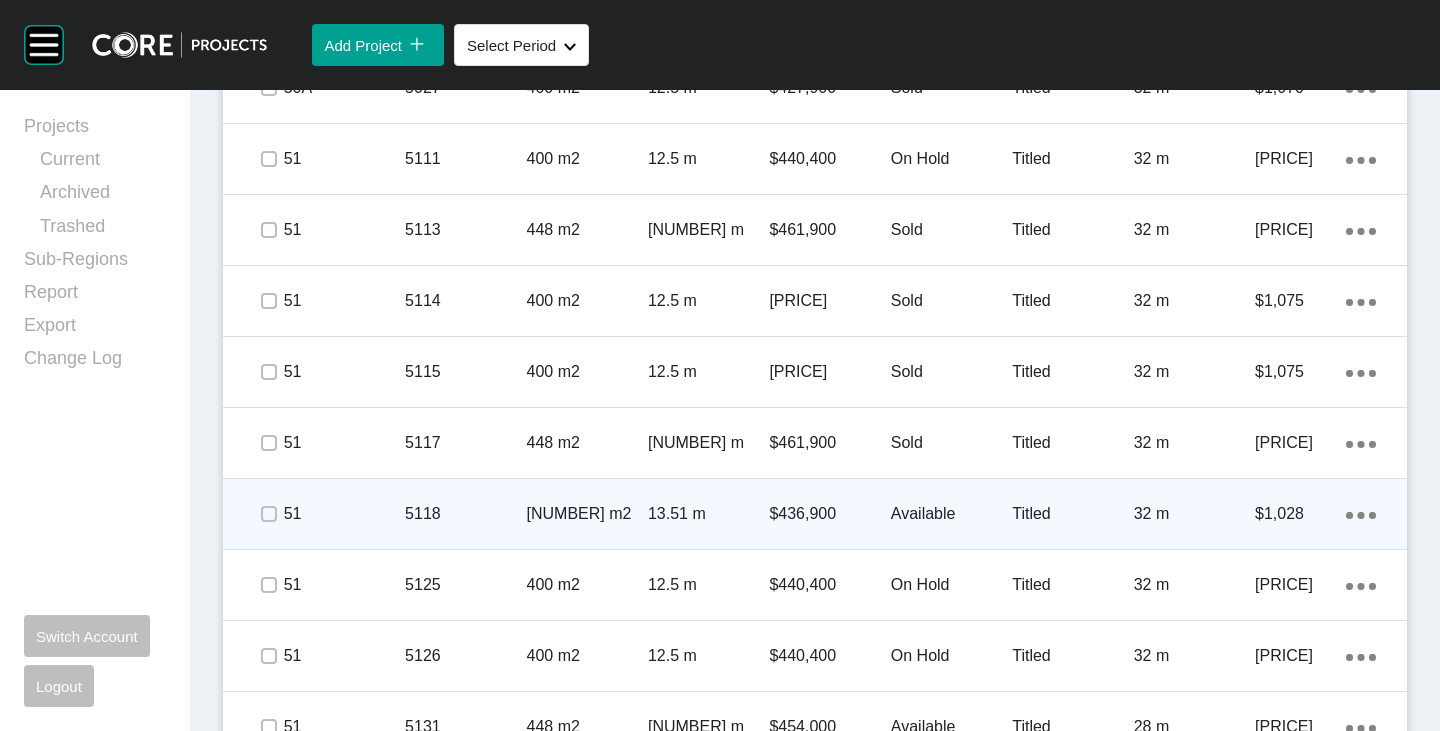 click on "Available" at bounding box center [951, 514] 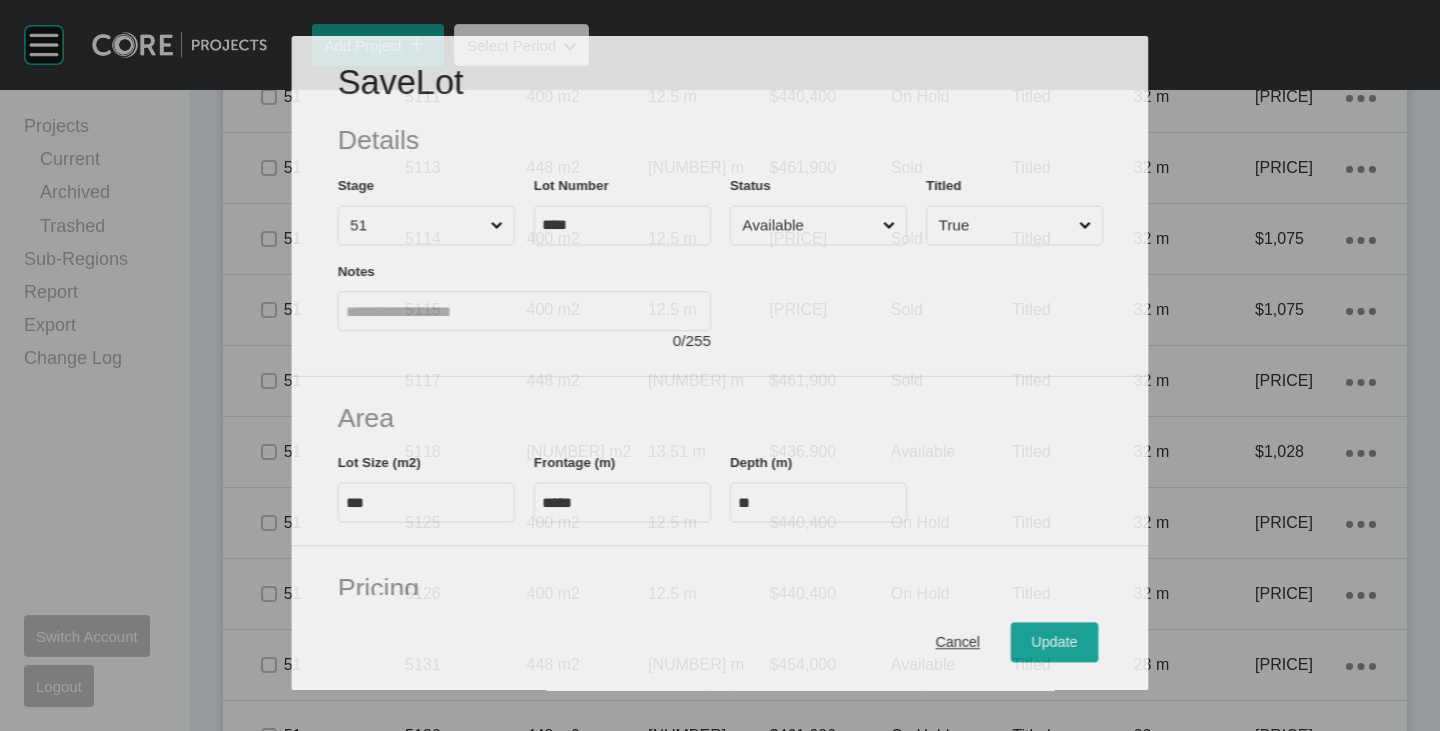scroll, scrollTop: 1693, scrollLeft: 0, axis: vertical 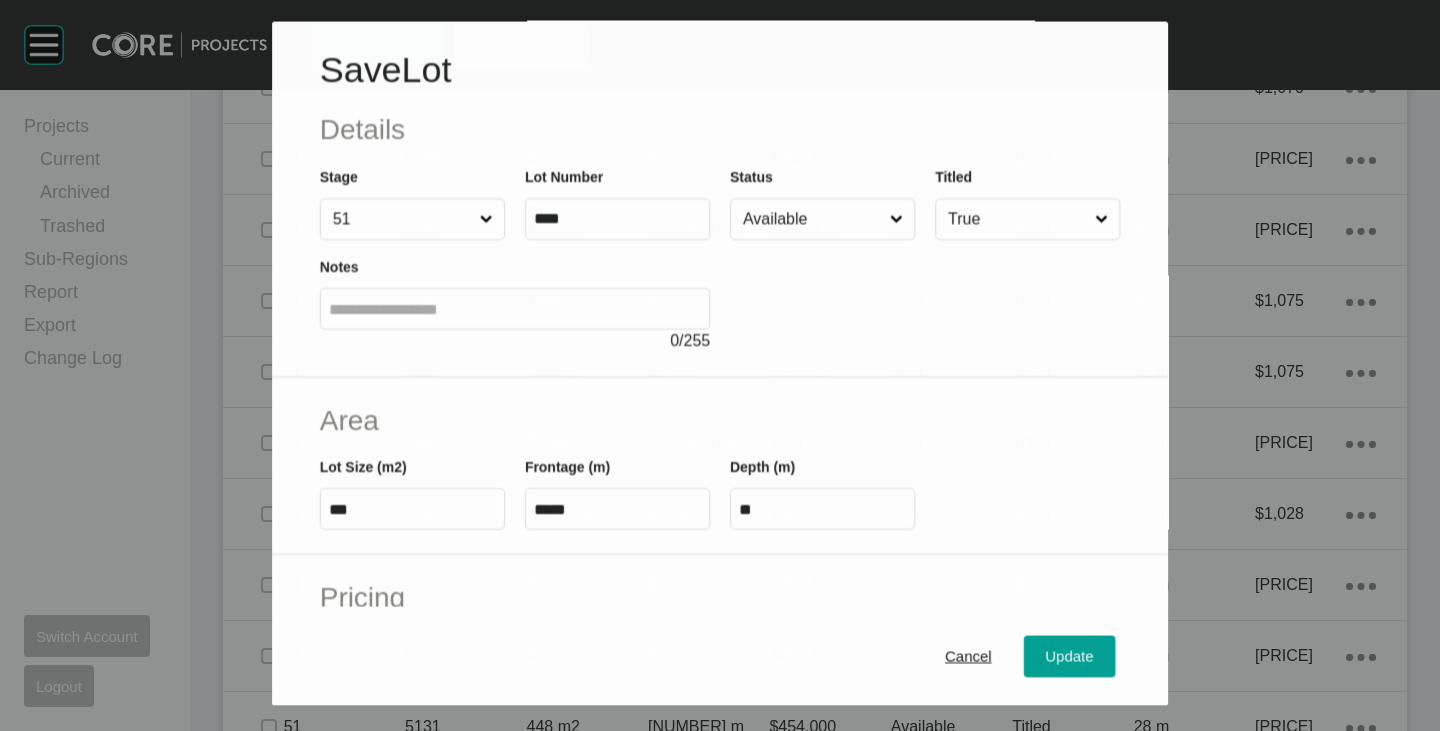 click on "Available" at bounding box center (812, 220) 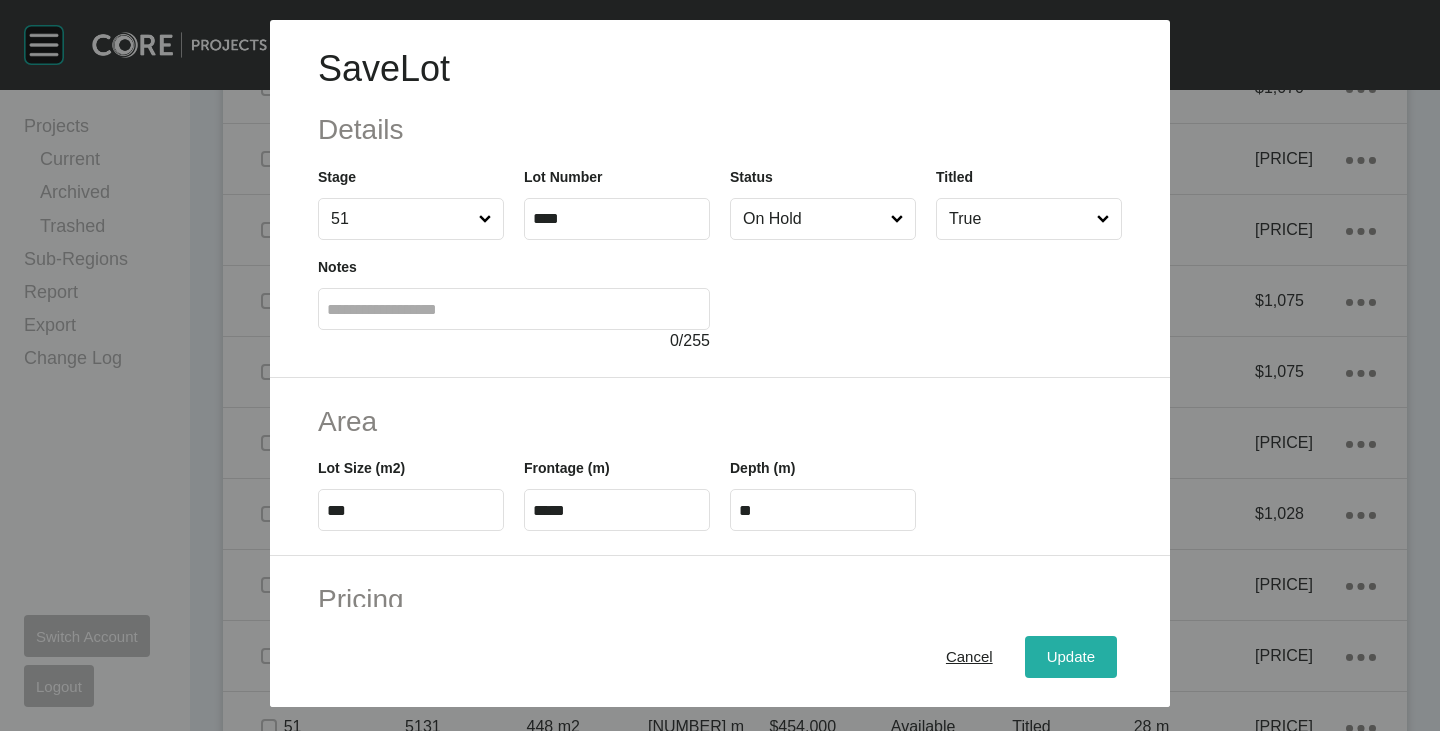 click on "Update" at bounding box center (1071, 657) 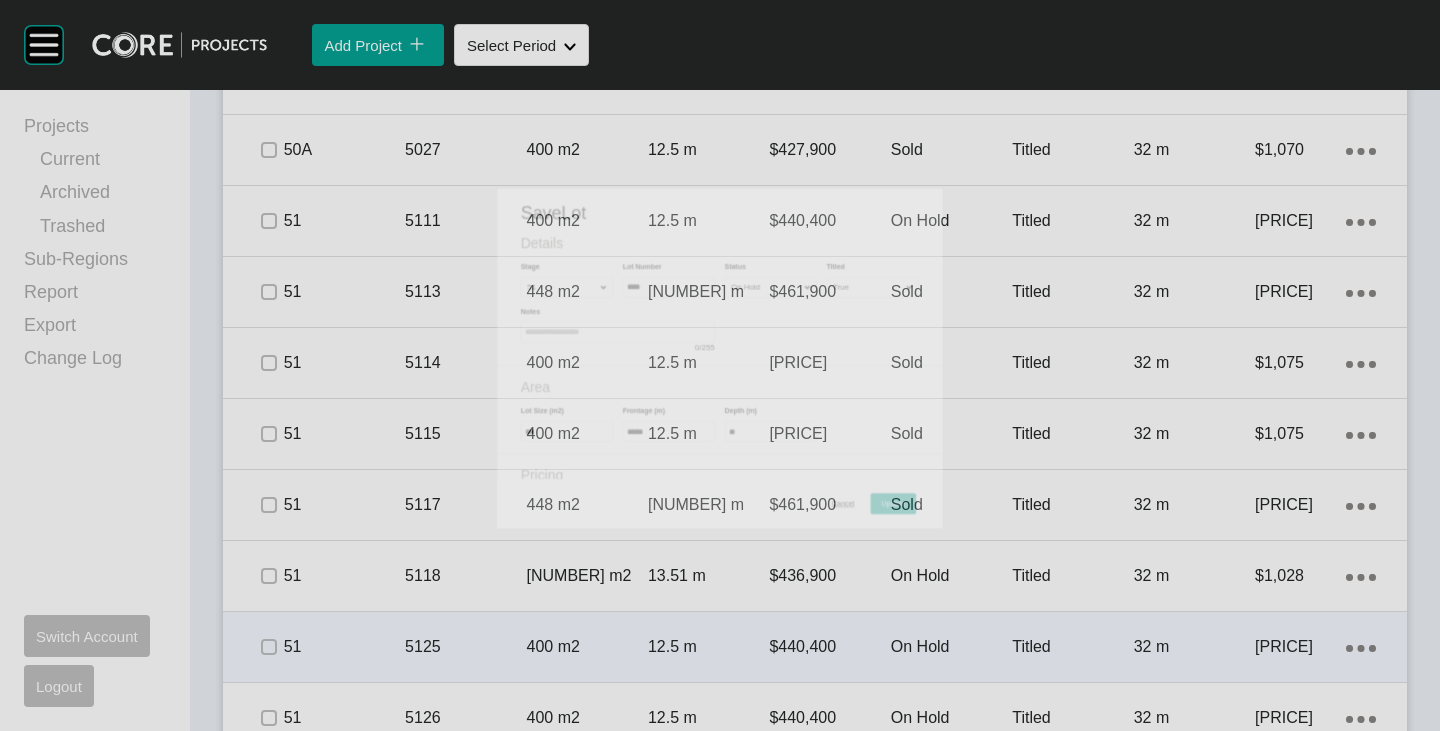 scroll, scrollTop: 1755, scrollLeft: 0, axis: vertical 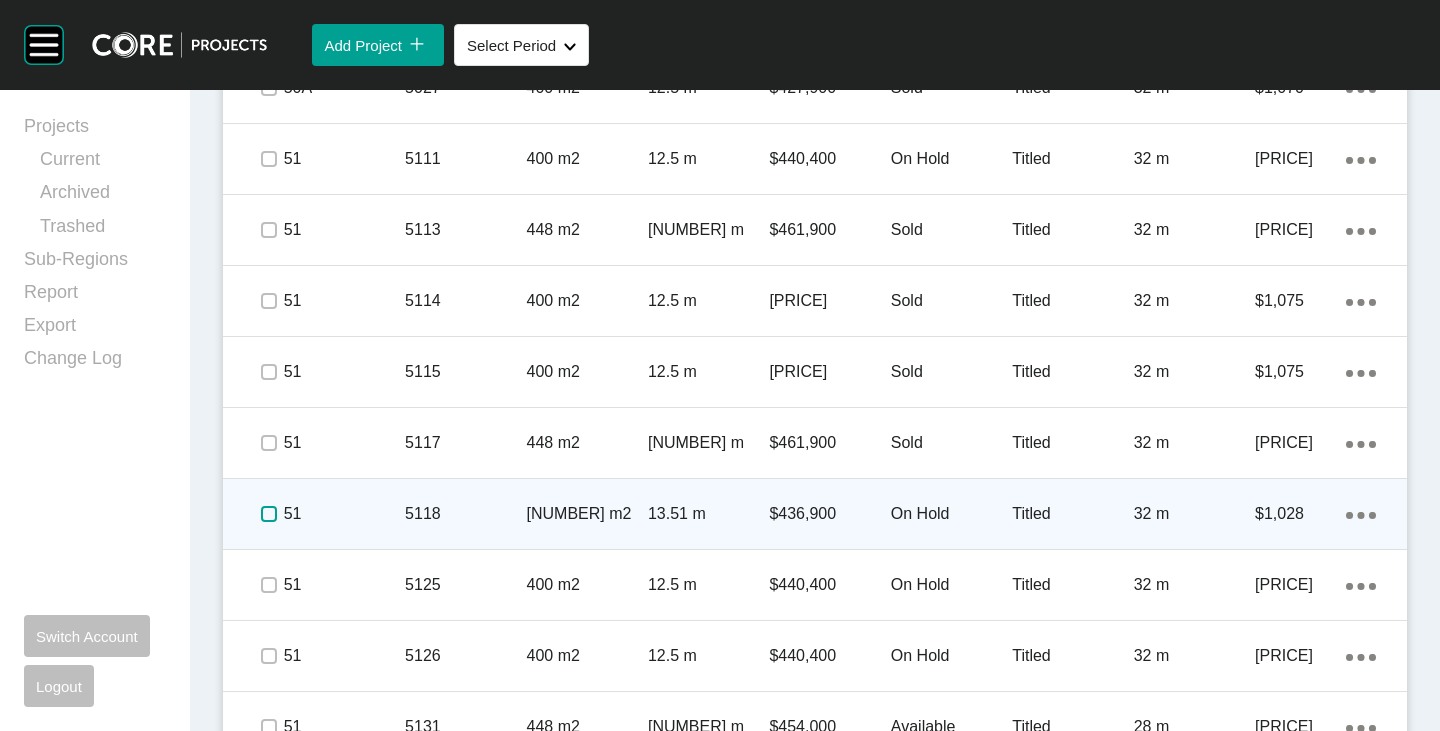 click at bounding box center [269, 514] 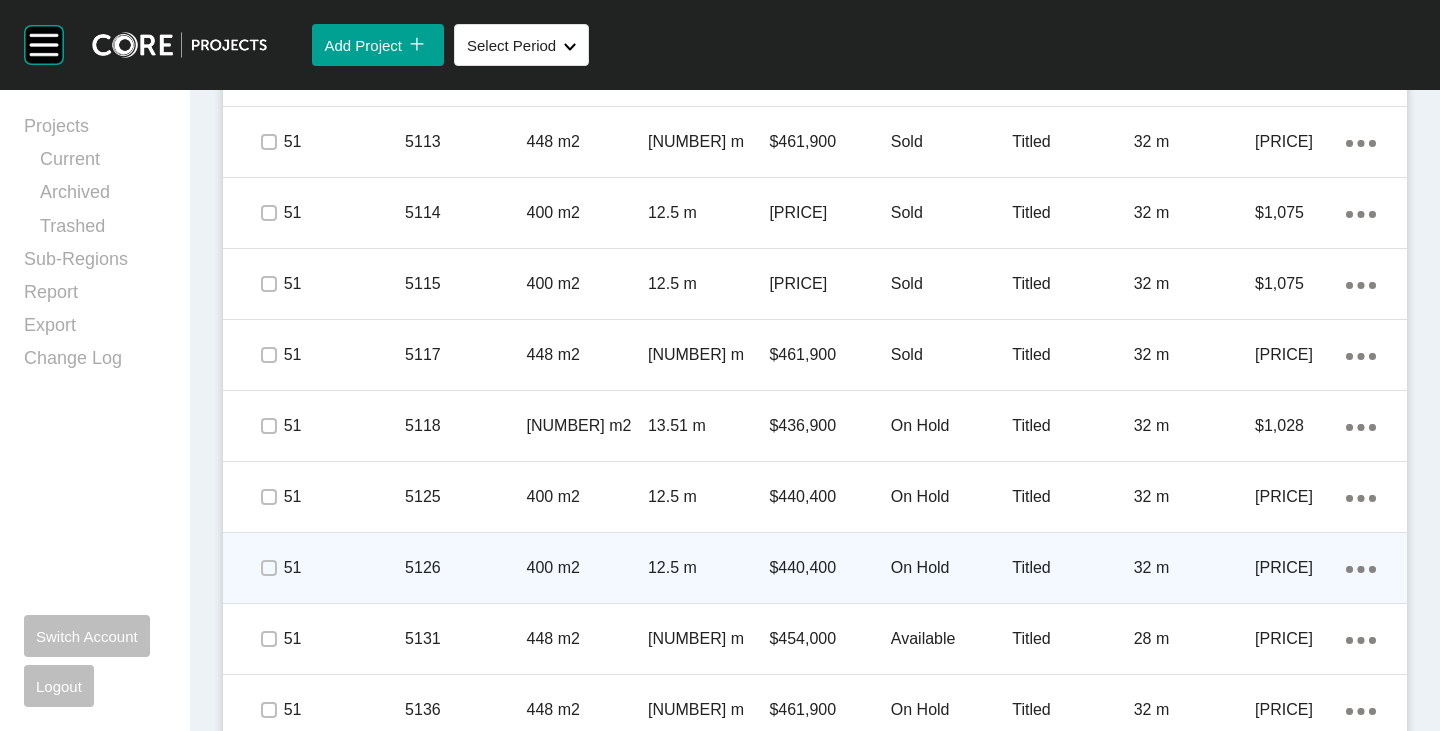 scroll, scrollTop: 1955, scrollLeft: 0, axis: vertical 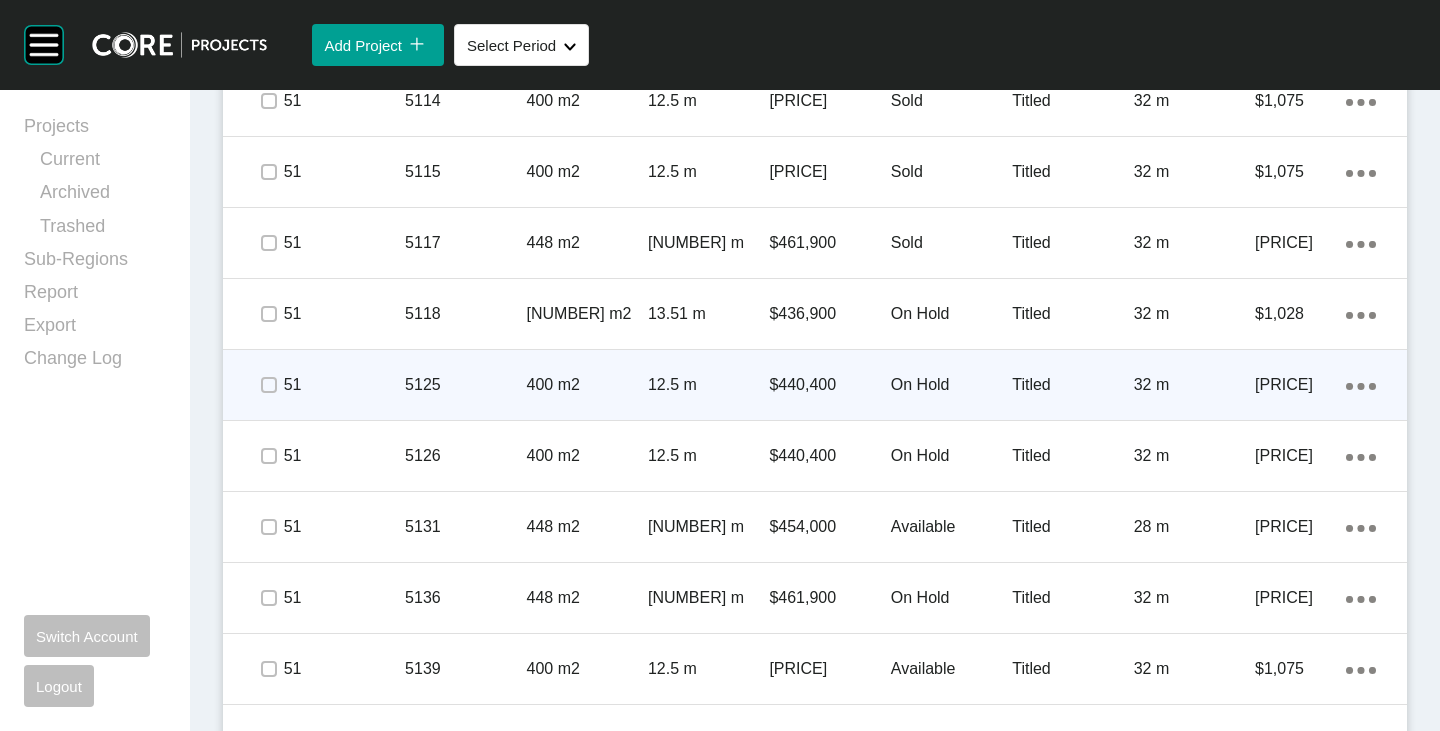 click on "On Hold" at bounding box center (951, 385) 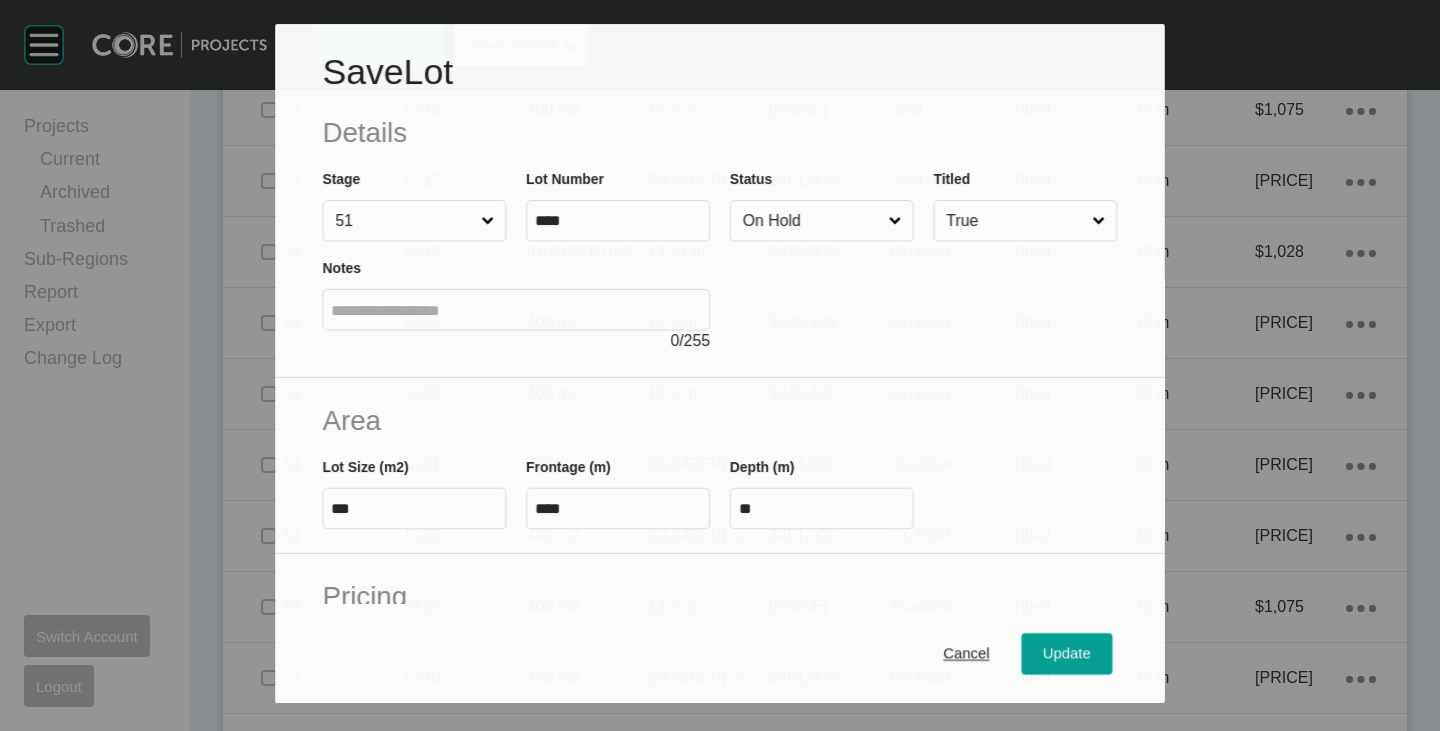 scroll, scrollTop: 1893, scrollLeft: 0, axis: vertical 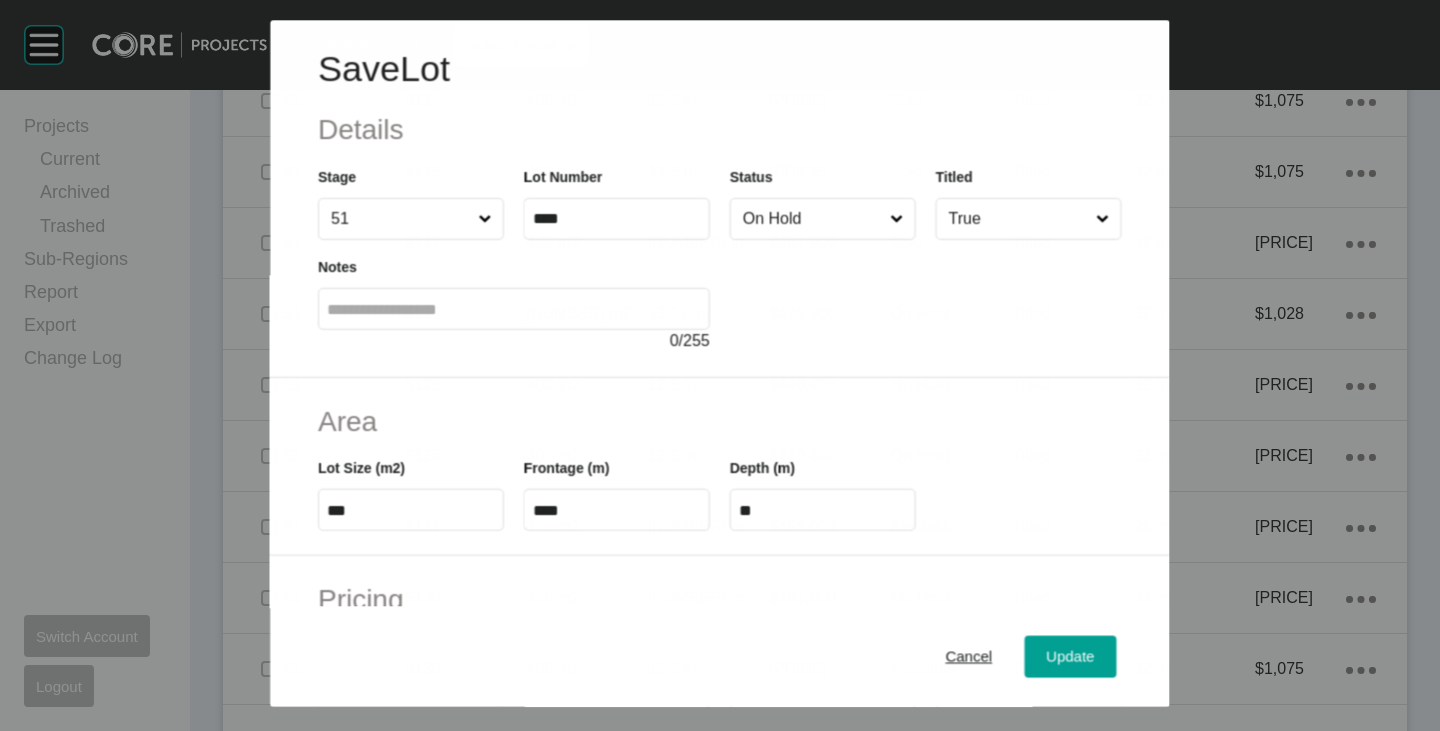 click on "On Hold" at bounding box center (812, 219) 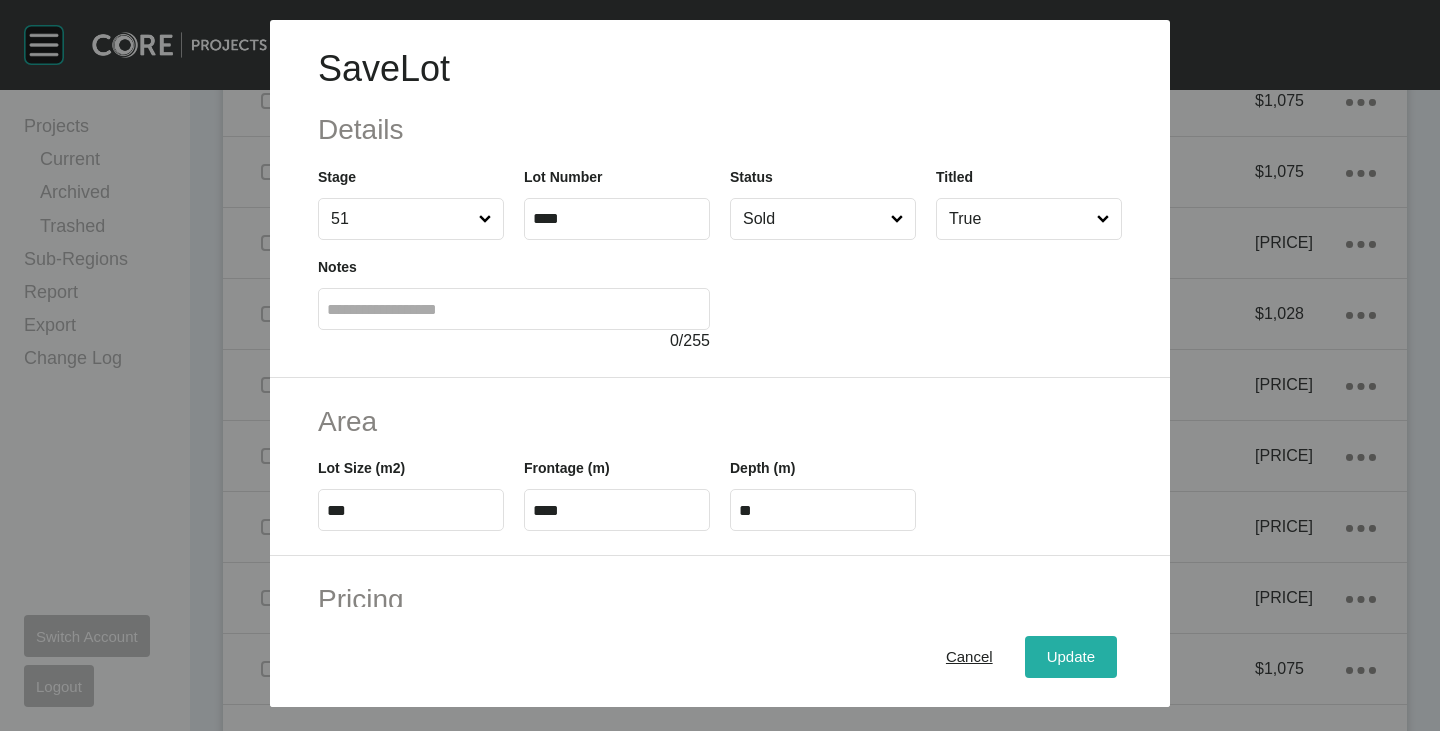 click on "Update" at bounding box center [1071, 657] 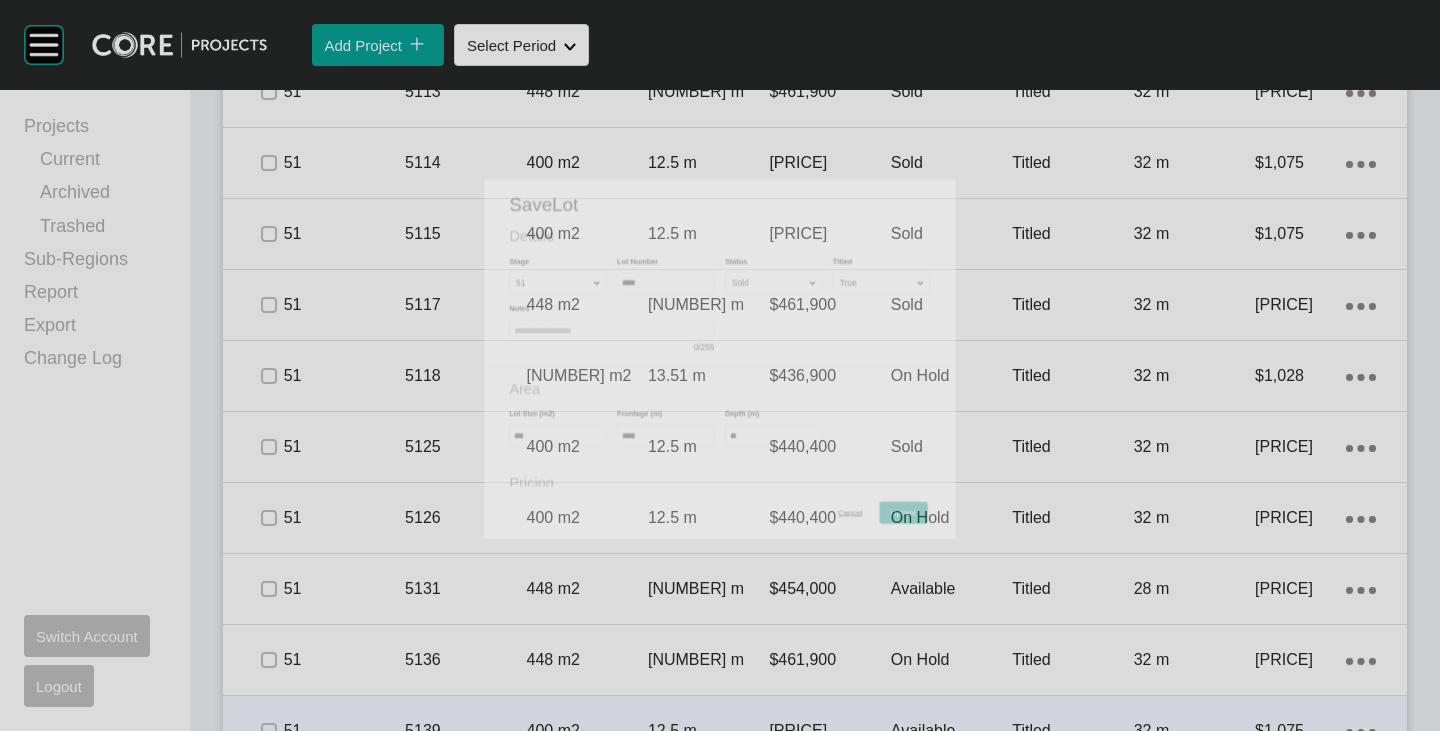 scroll, scrollTop: 1955, scrollLeft: 0, axis: vertical 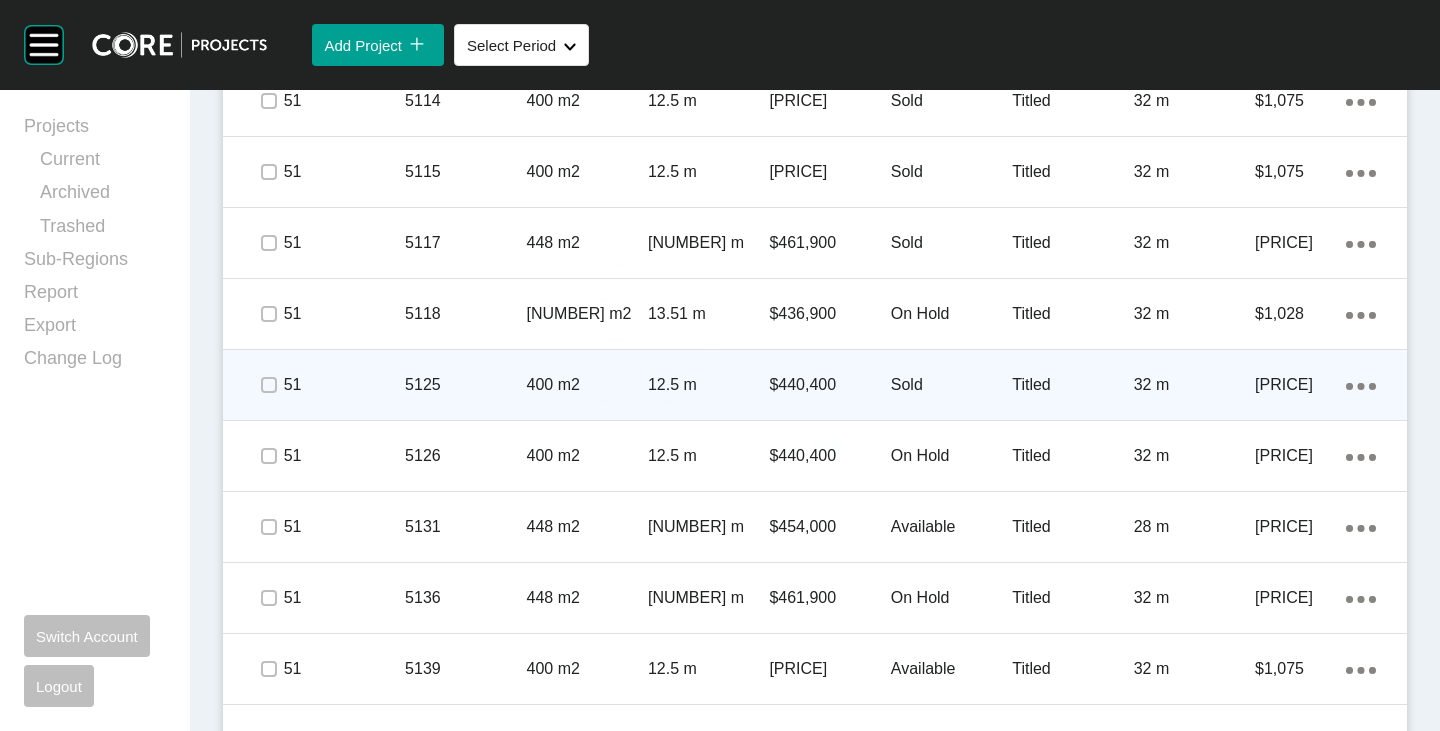 click at bounding box center (268, 385) 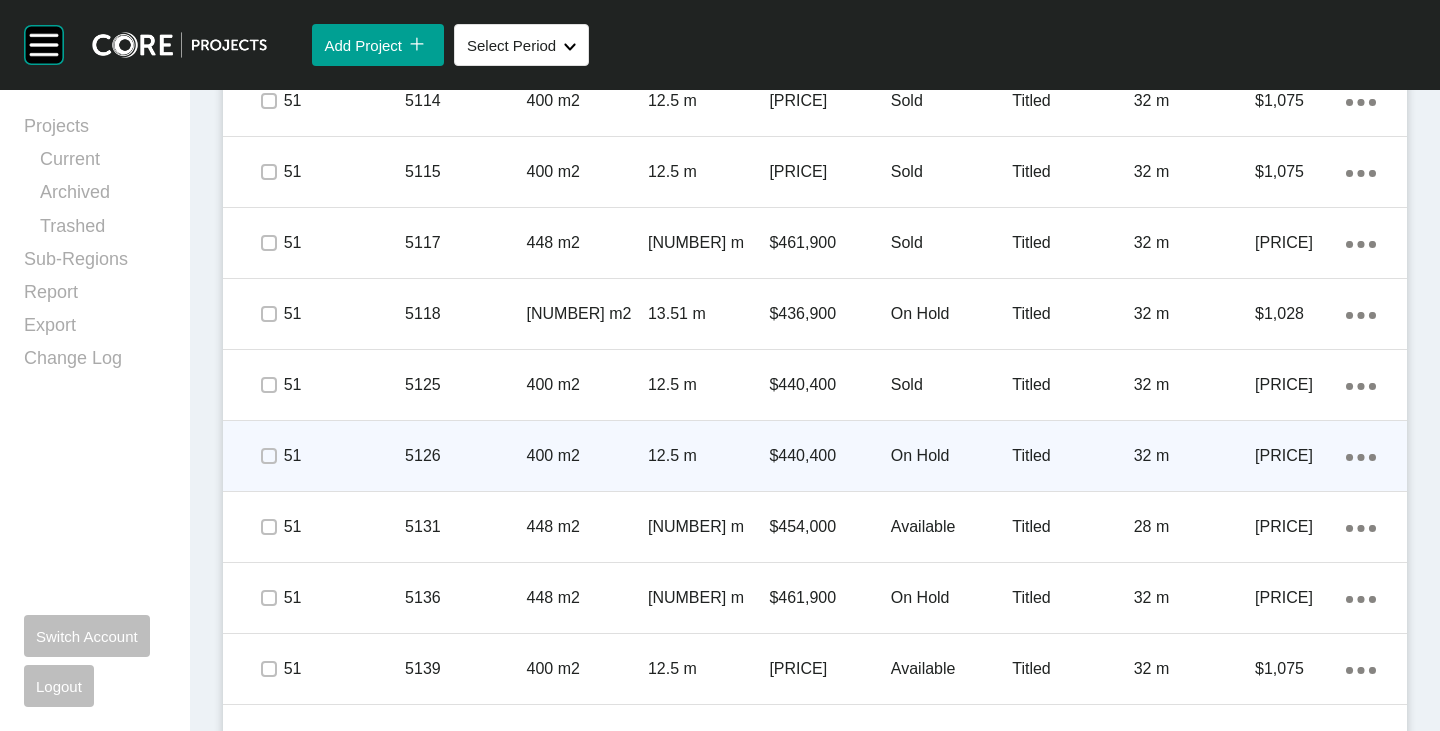 click on "On Hold" at bounding box center [951, 456] 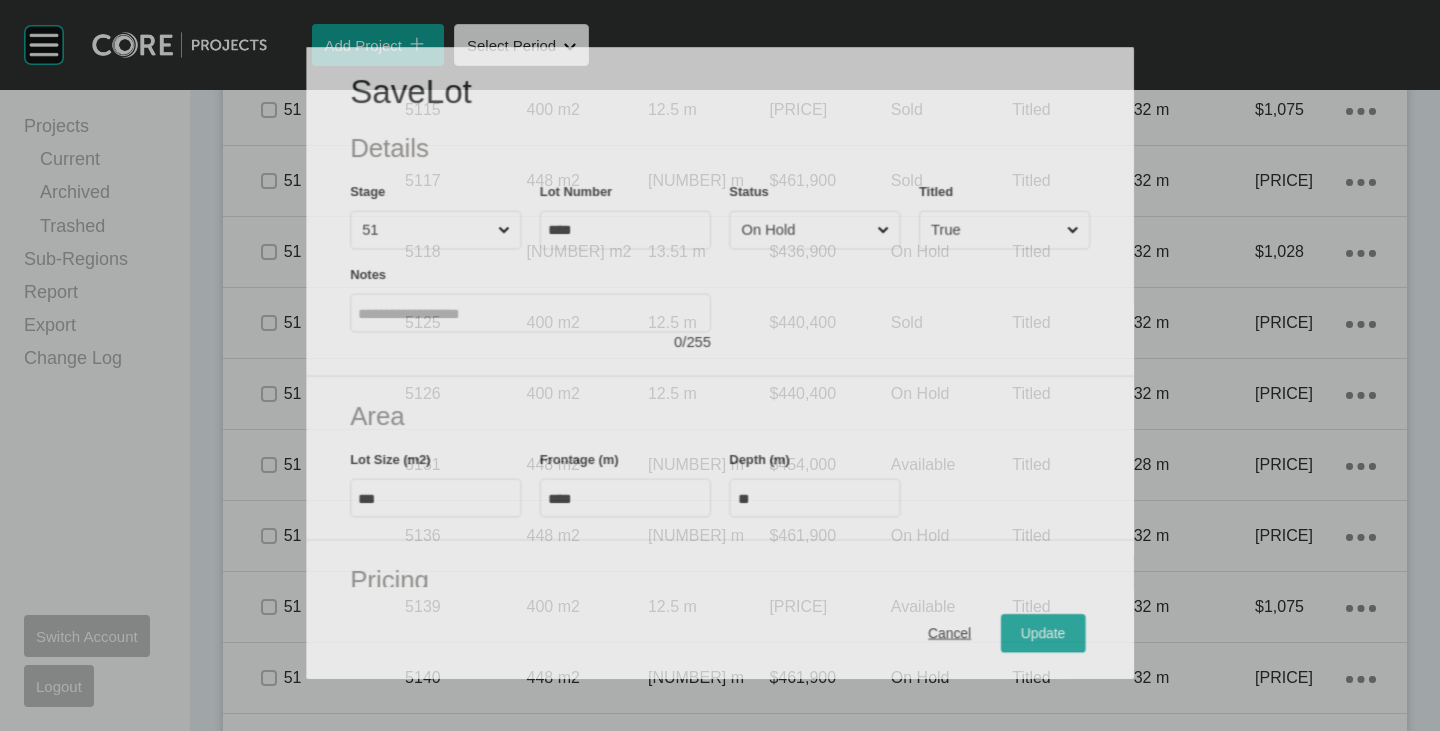 scroll, scrollTop: 1893, scrollLeft: 0, axis: vertical 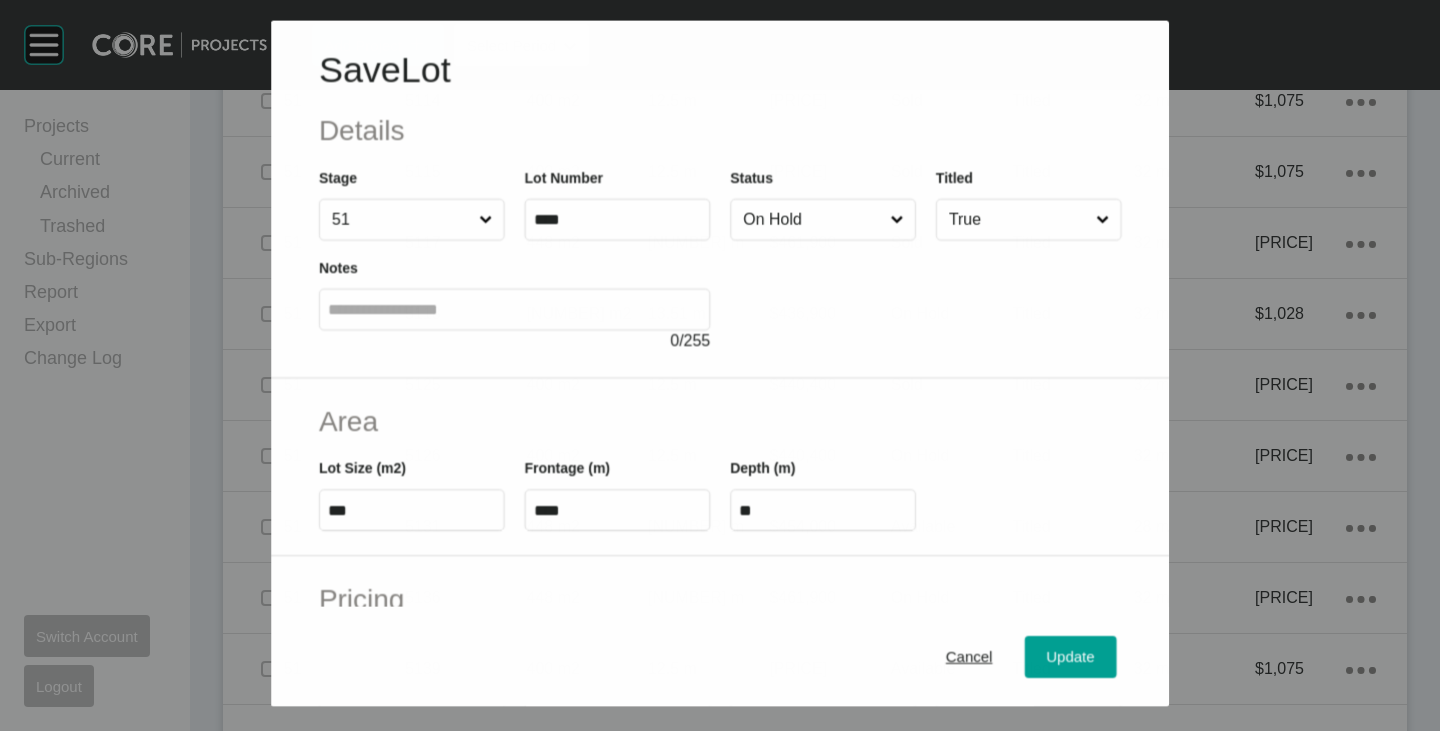 click on "On Hold" at bounding box center [812, 219] 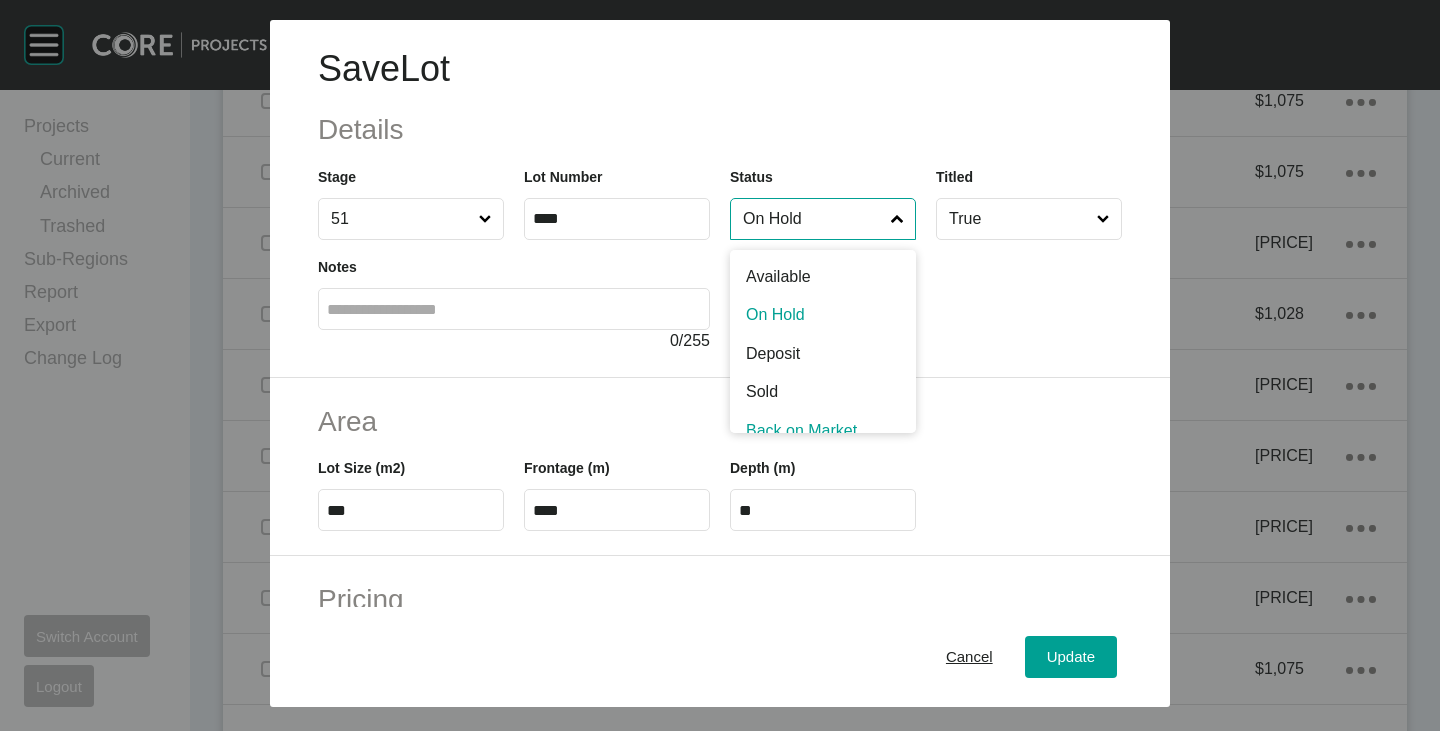 scroll, scrollTop: 17, scrollLeft: 0, axis: vertical 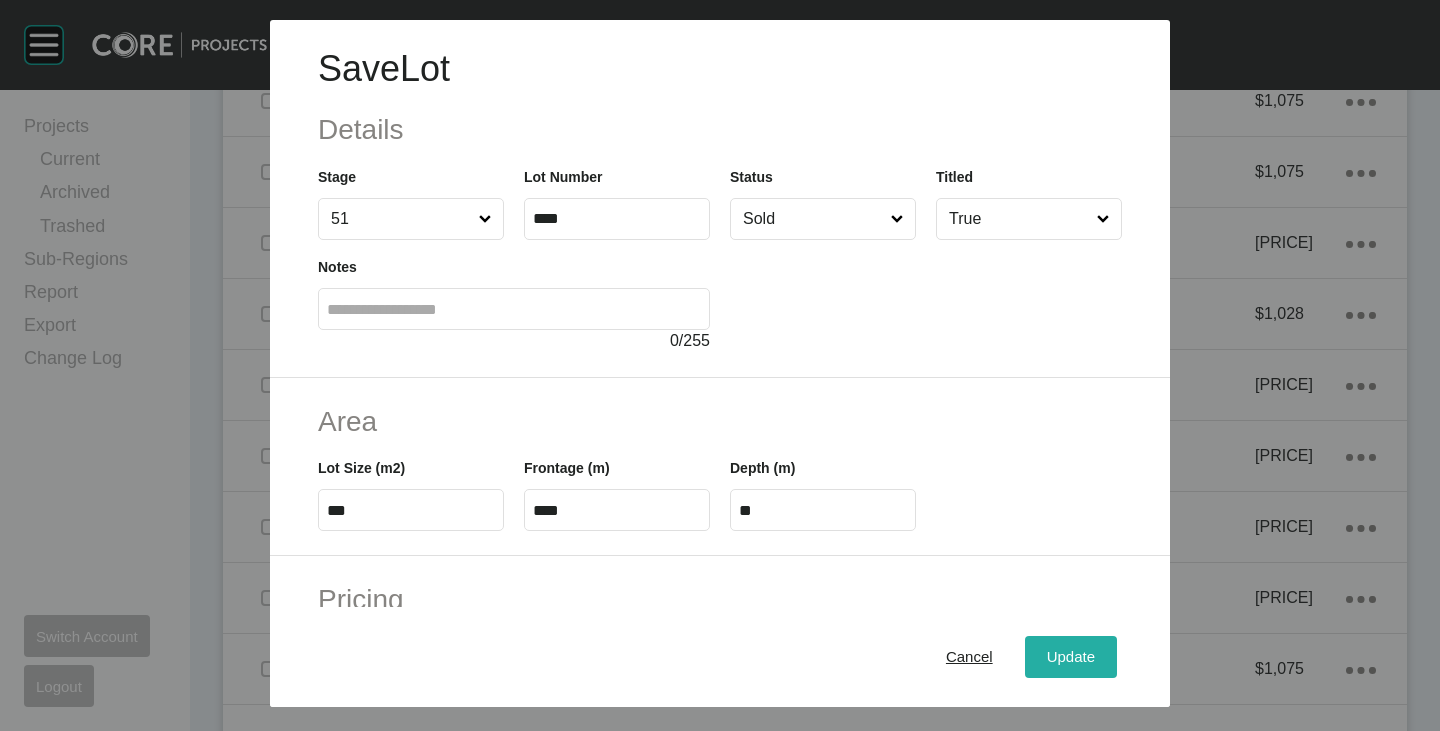 click on "Update" at bounding box center (1071, 657) 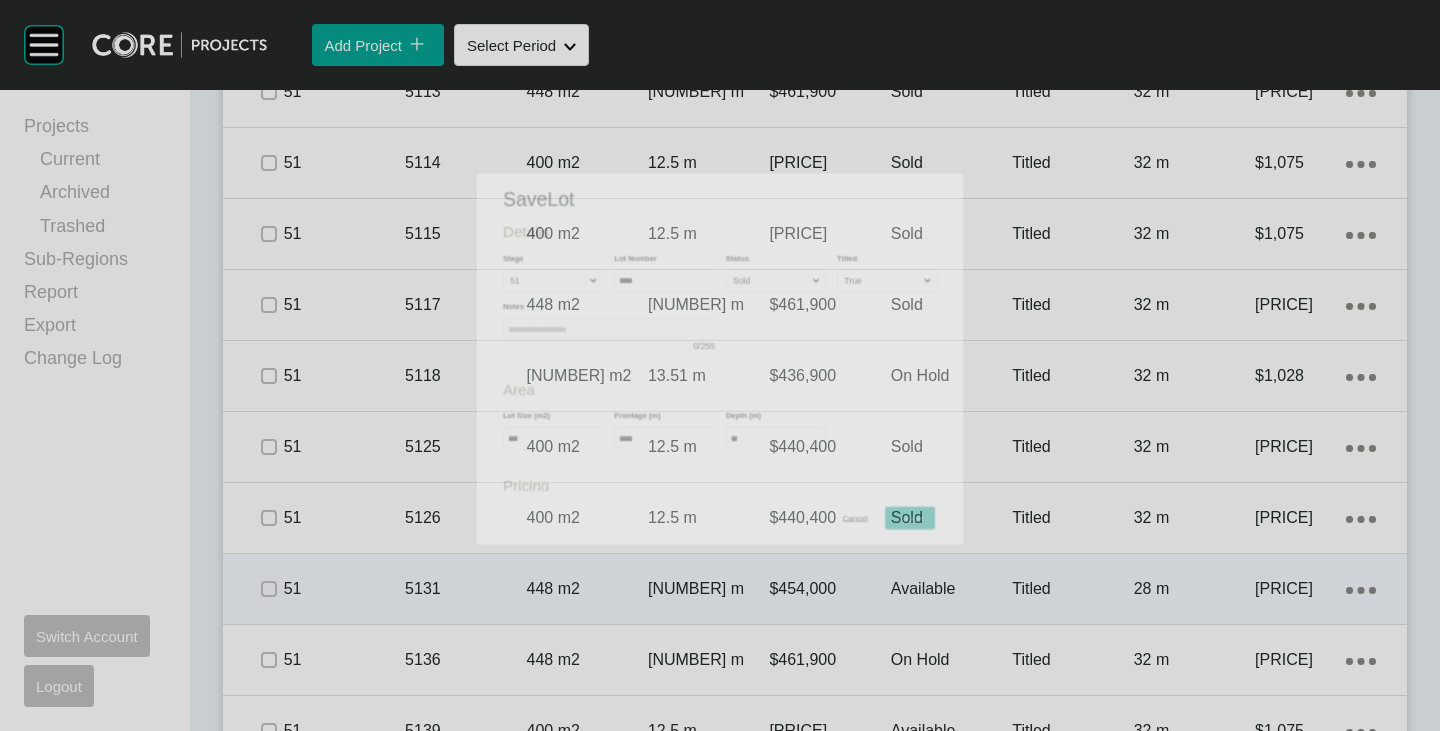 scroll, scrollTop: 1955, scrollLeft: 0, axis: vertical 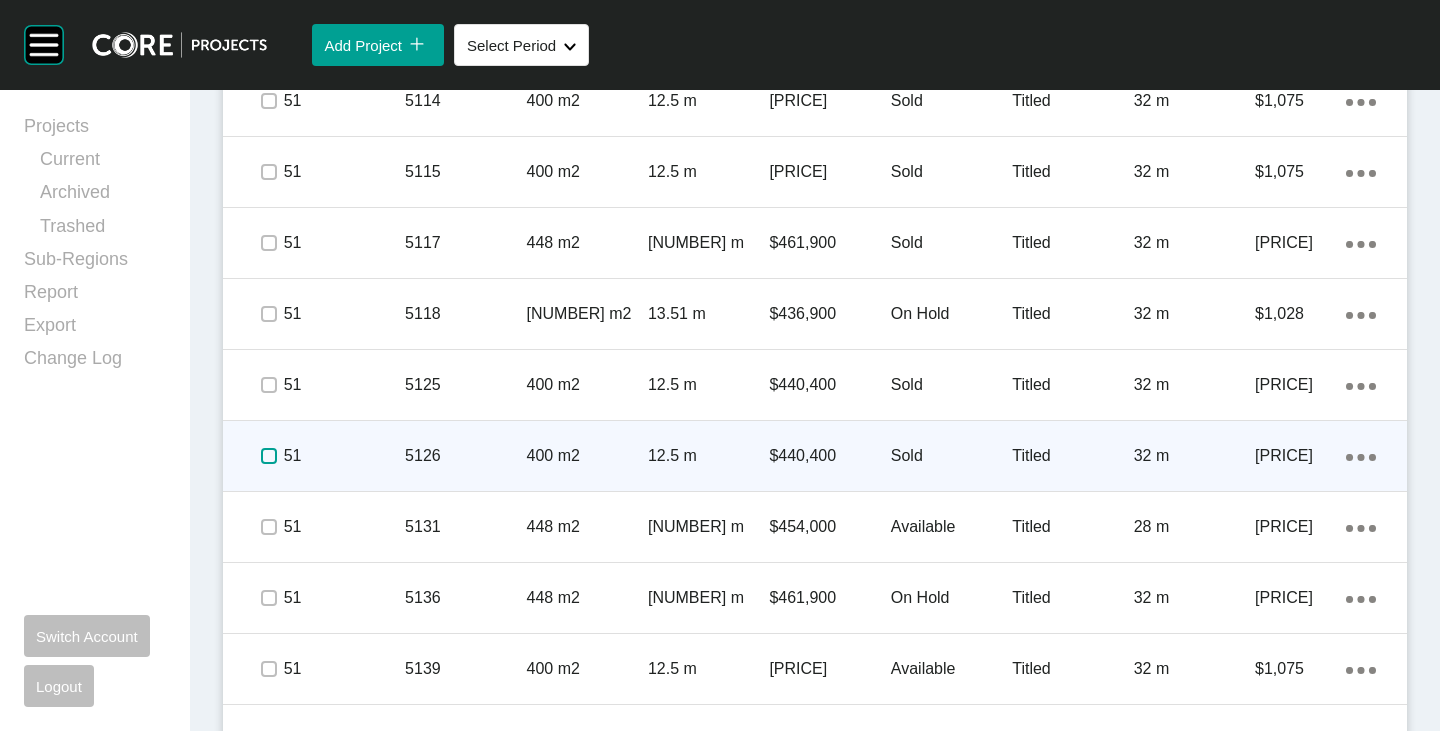 click at bounding box center (269, 456) 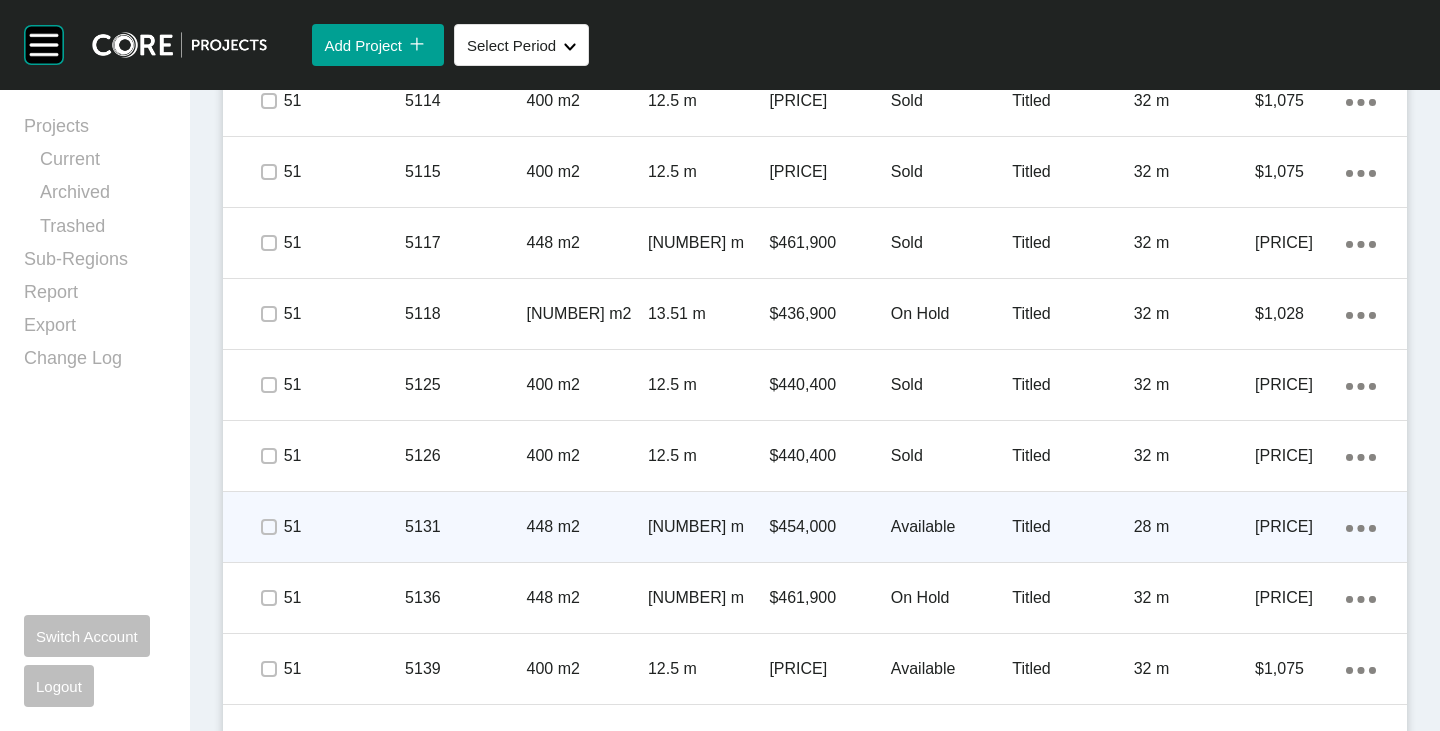 click on "Available" at bounding box center [951, 527] 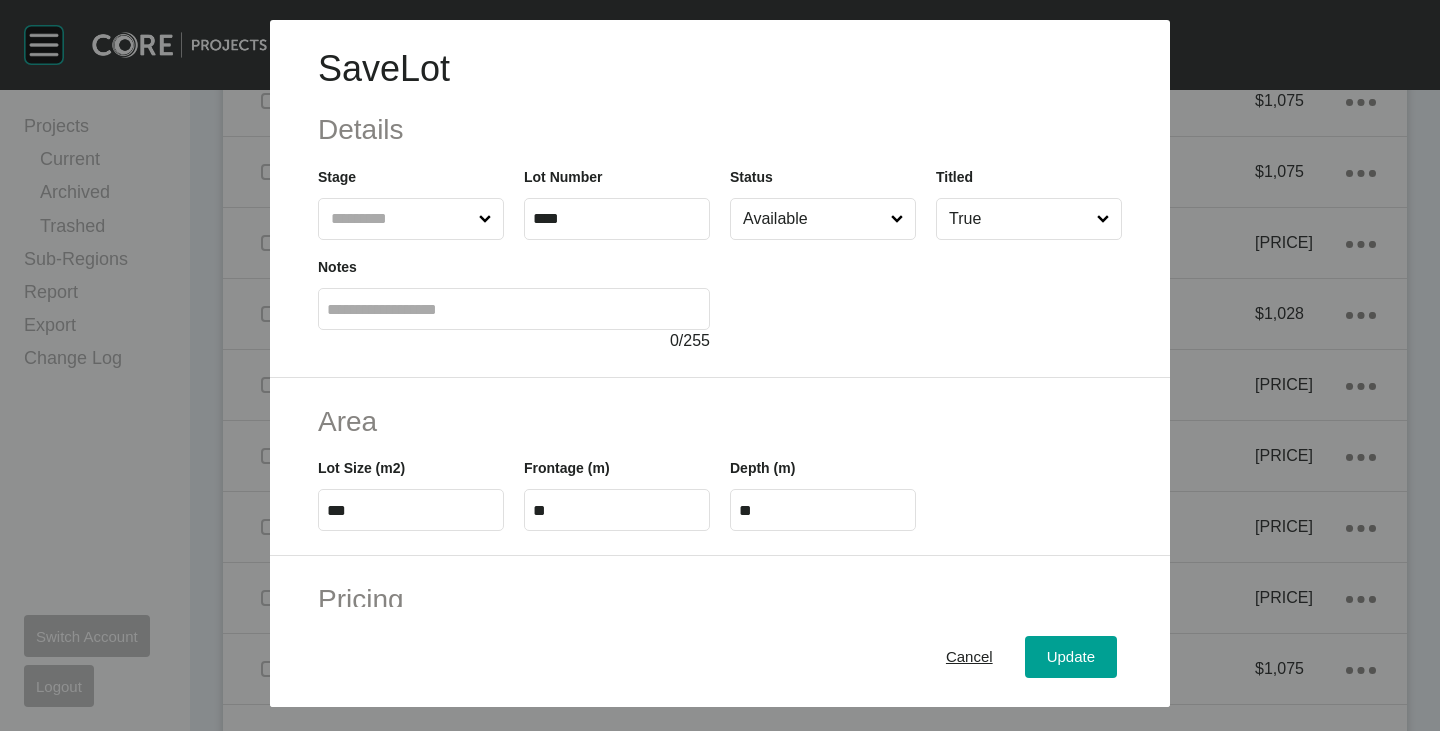 click on "Available" at bounding box center (813, 219) 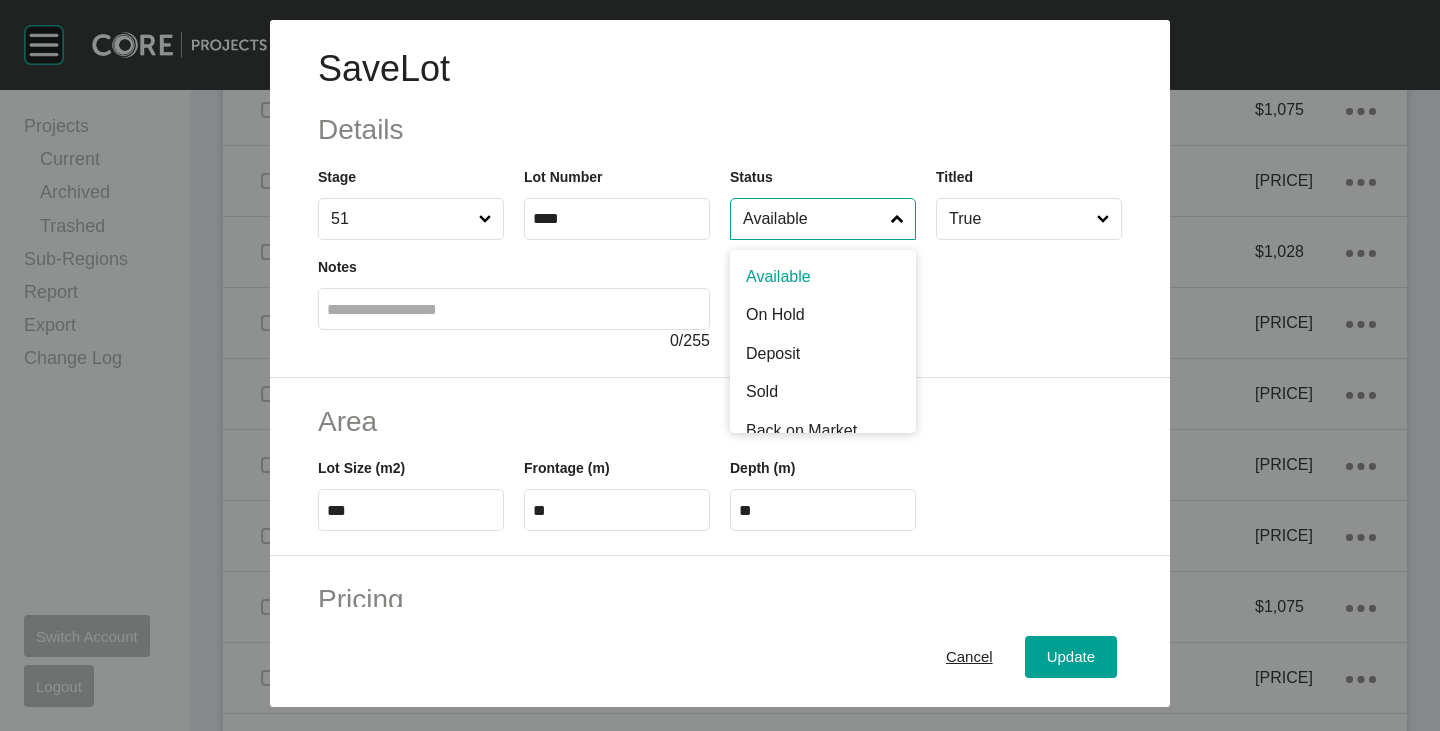 scroll, scrollTop: 1893, scrollLeft: 0, axis: vertical 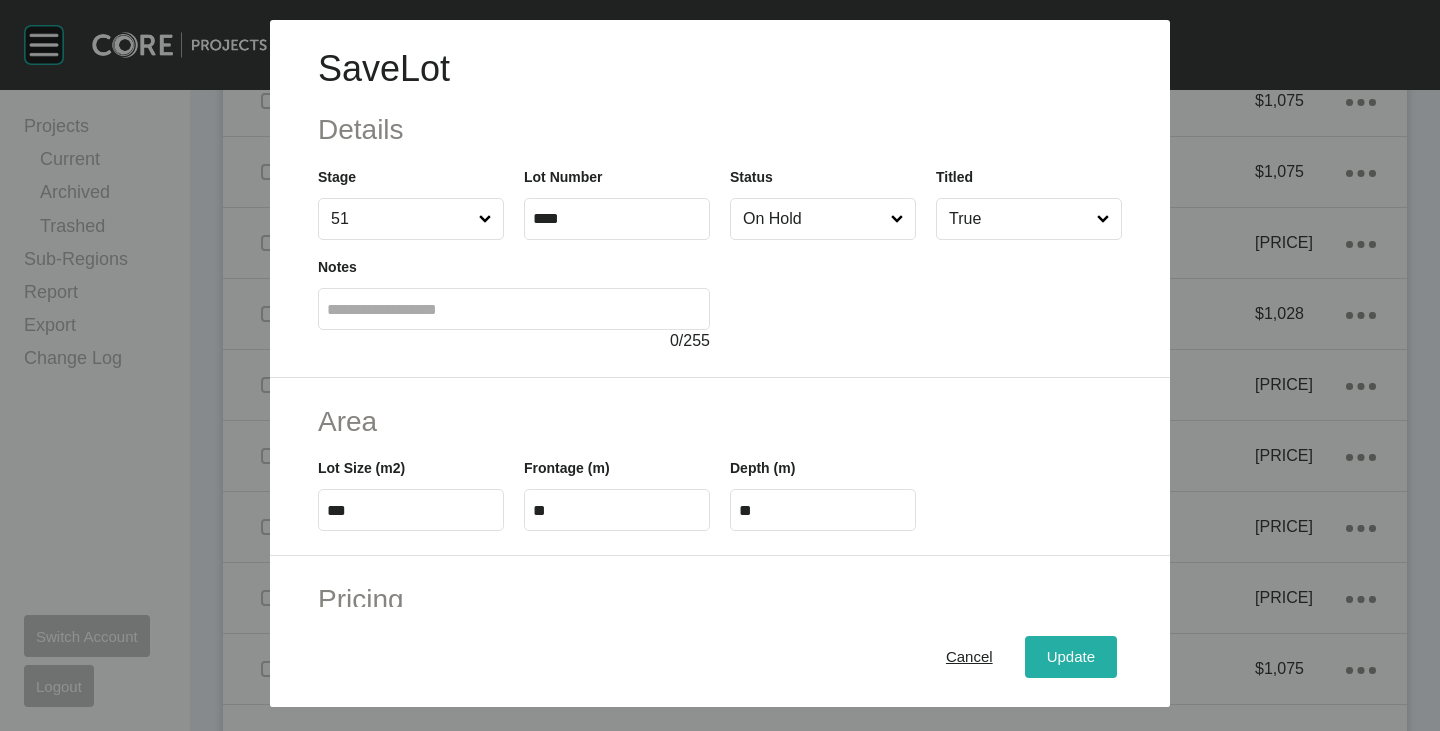 click on "Update" at bounding box center [1071, 657] 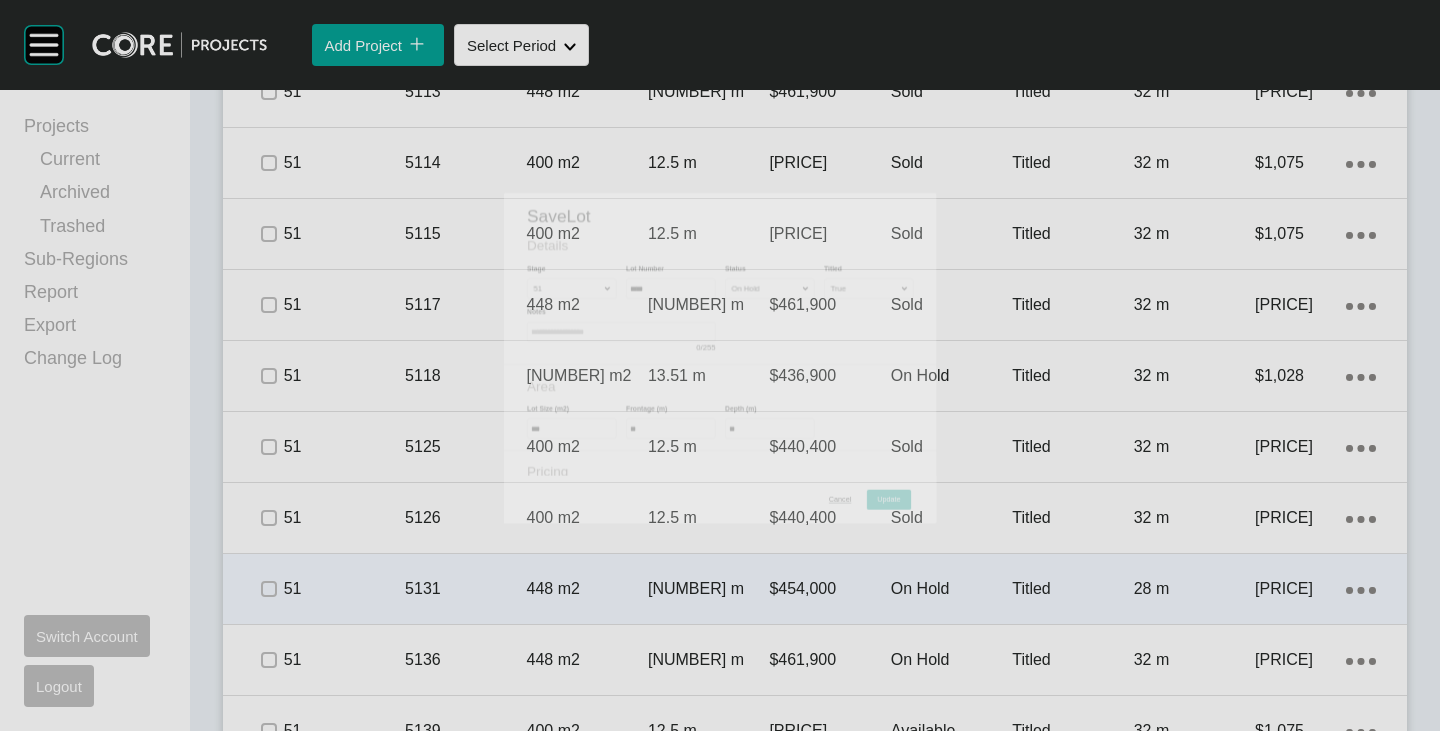 scroll, scrollTop: 1955, scrollLeft: 0, axis: vertical 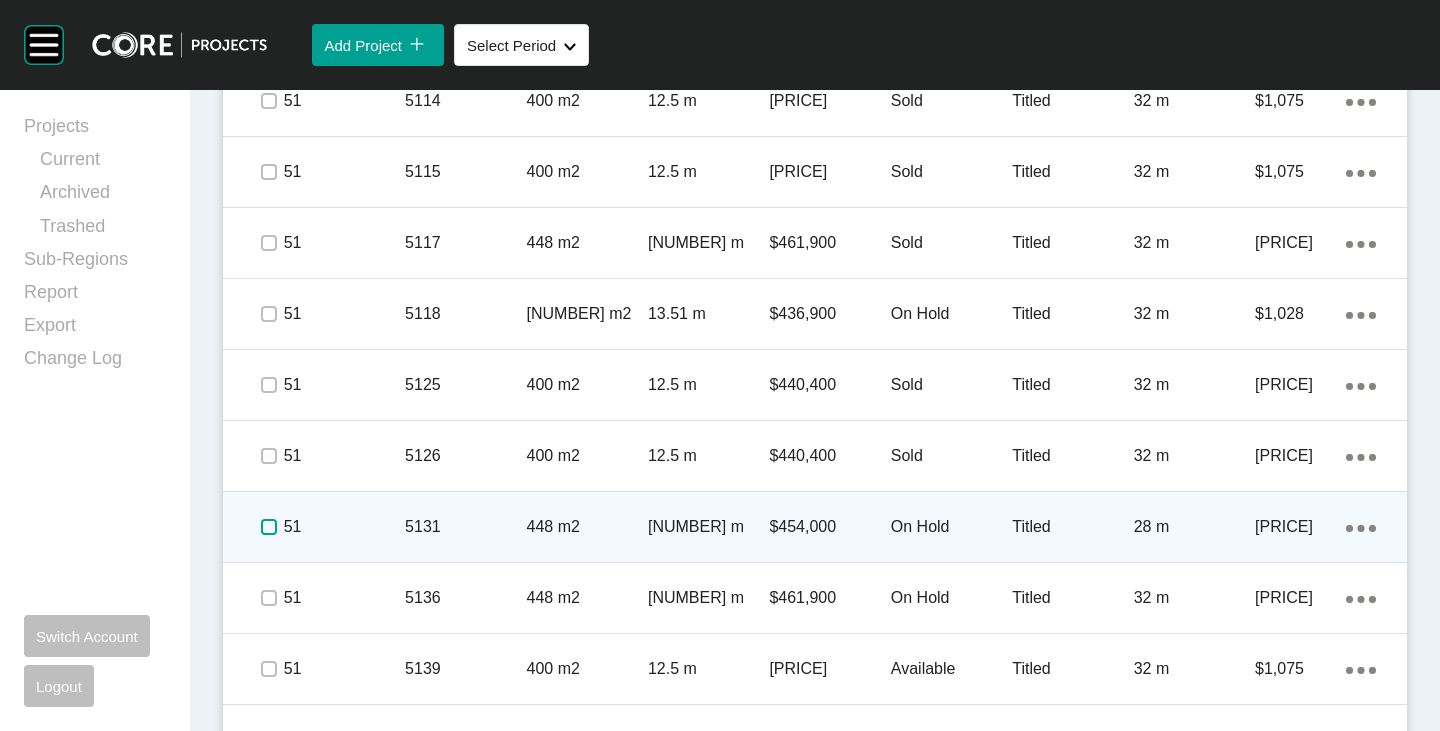 click at bounding box center [269, 527] 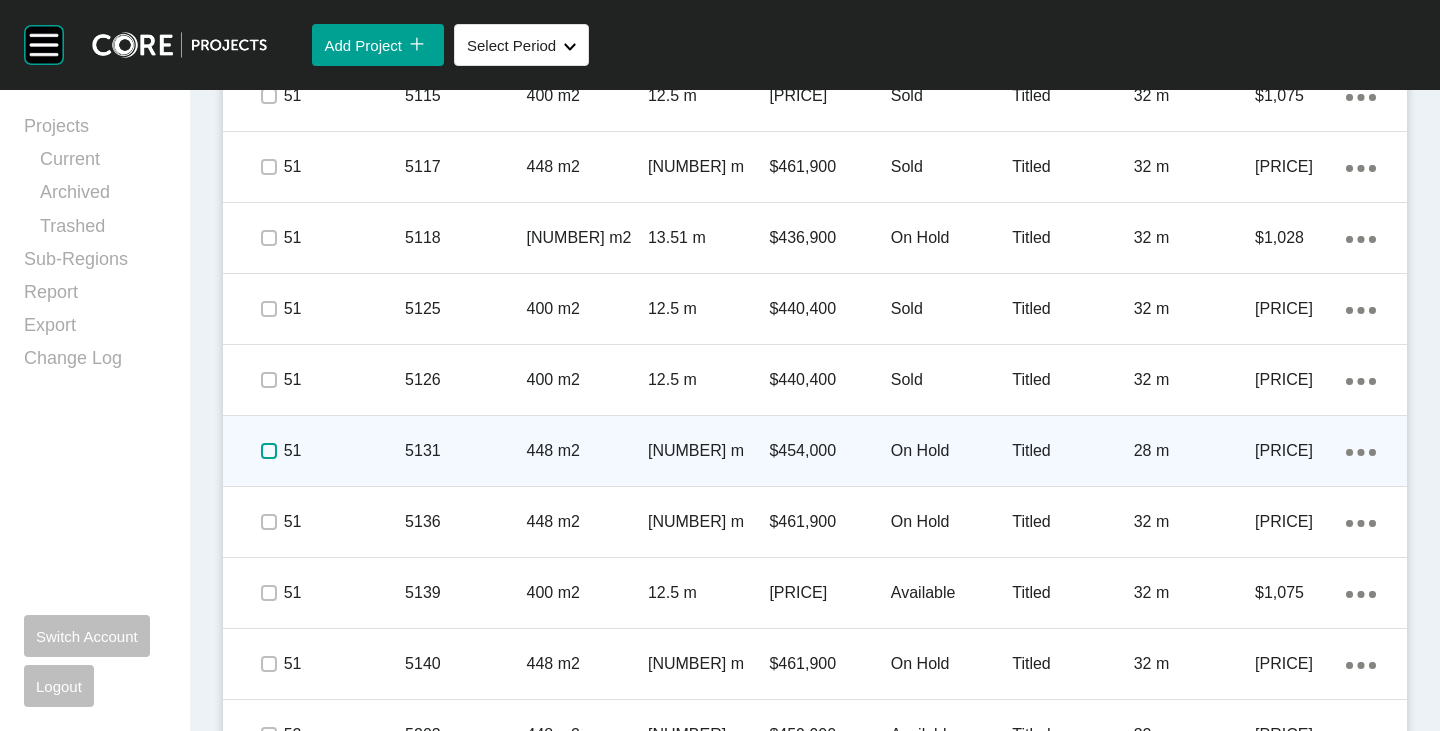scroll, scrollTop: 2055, scrollLeft: 0, axis: vertical 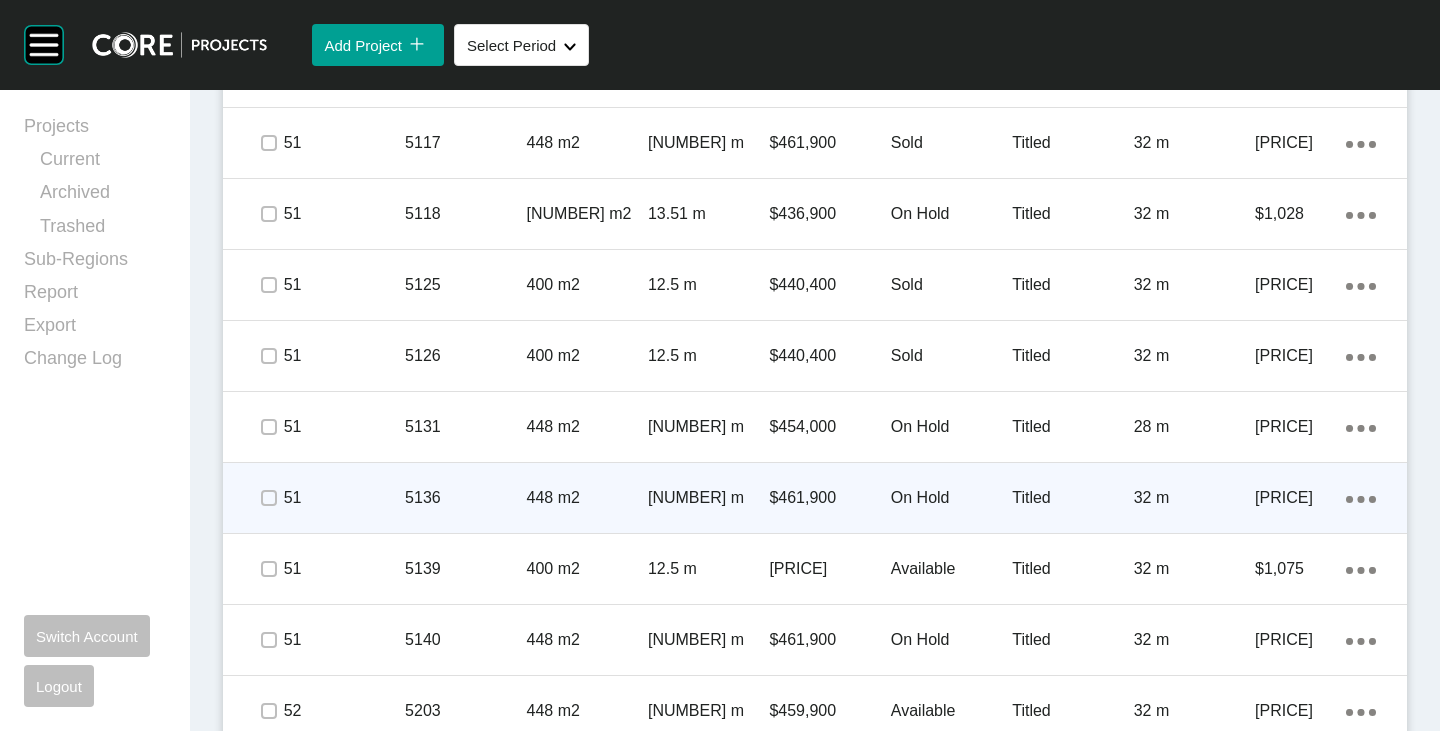 click on "On Hold" at bounding box center [951, 498] 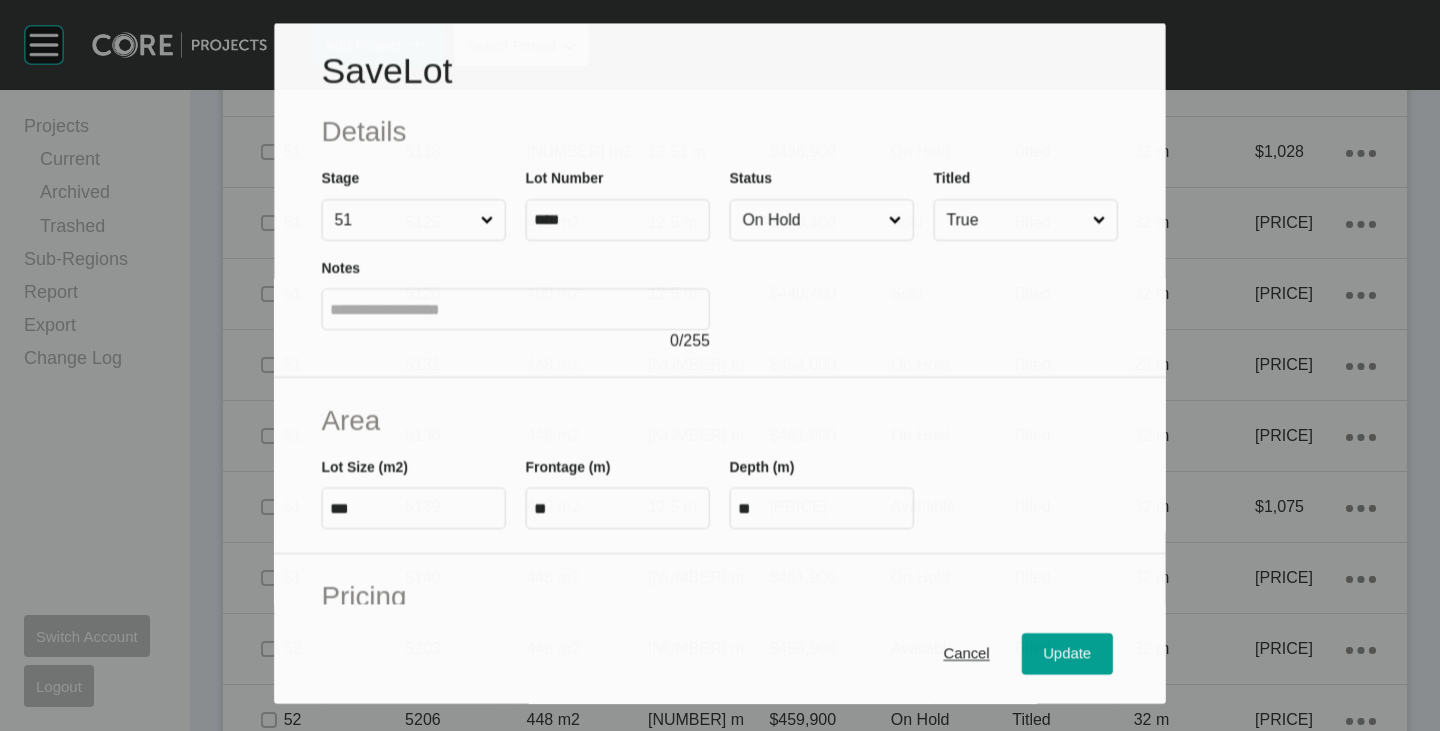 scroll, scrollTop: 1993, scrollLeft: 0, axis: vertical 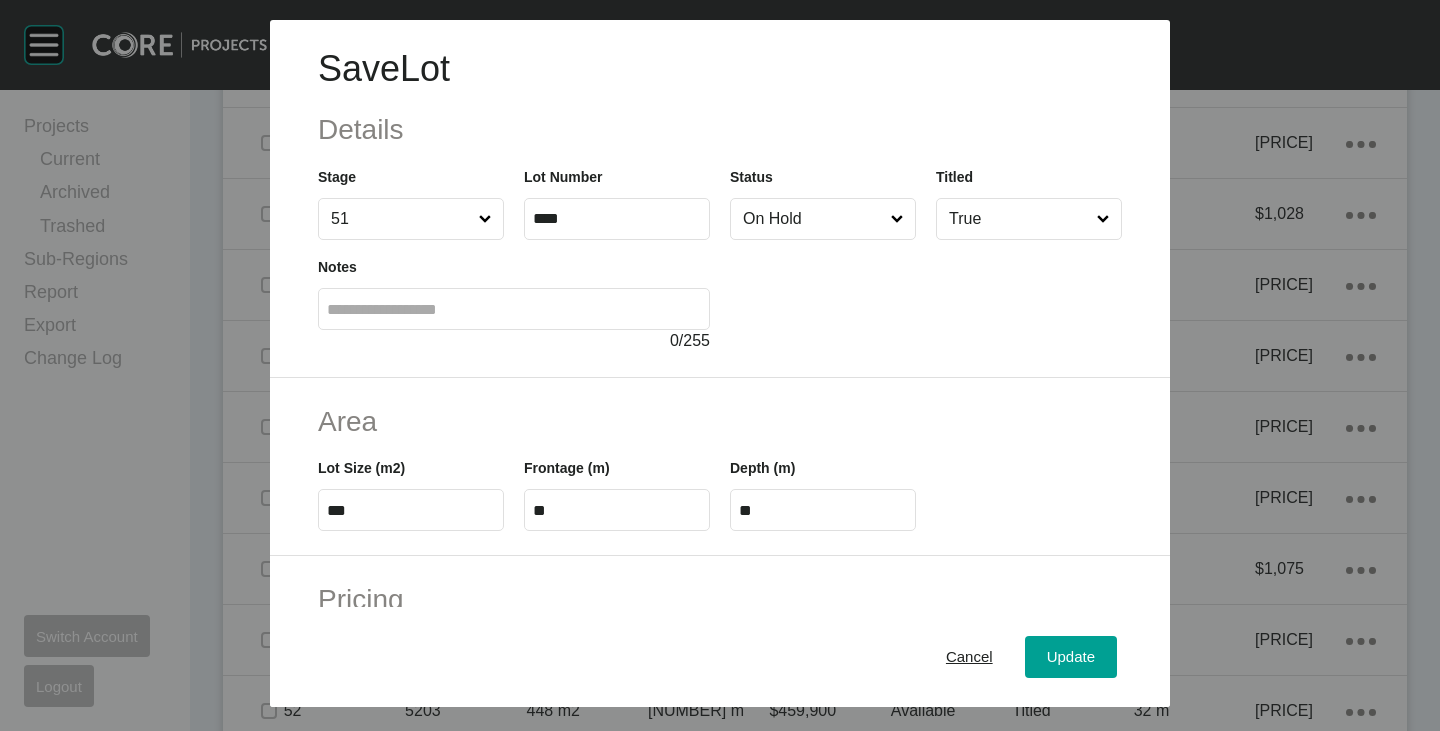 click on "On Hold" at bounding box center [813, 219] 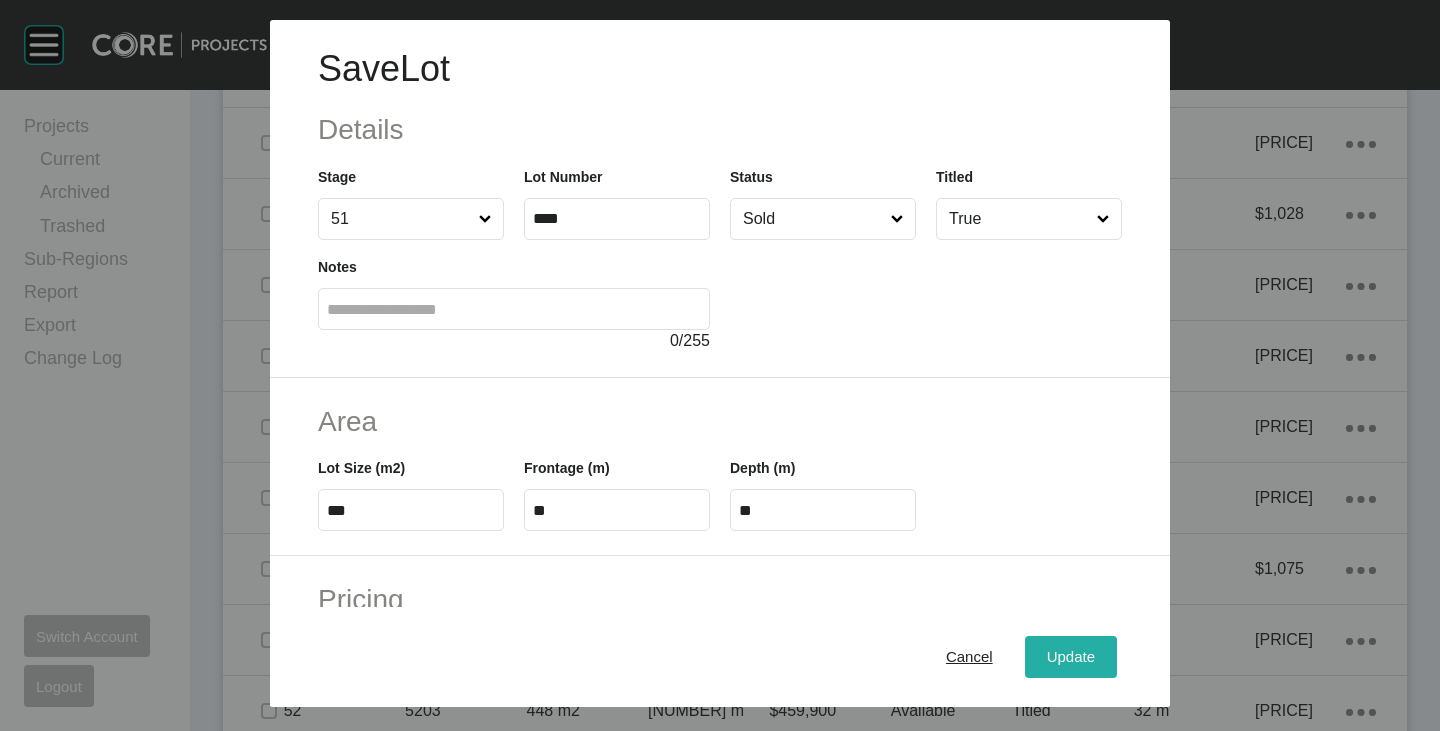 click on "Update" at bounding box center (1071, 657) 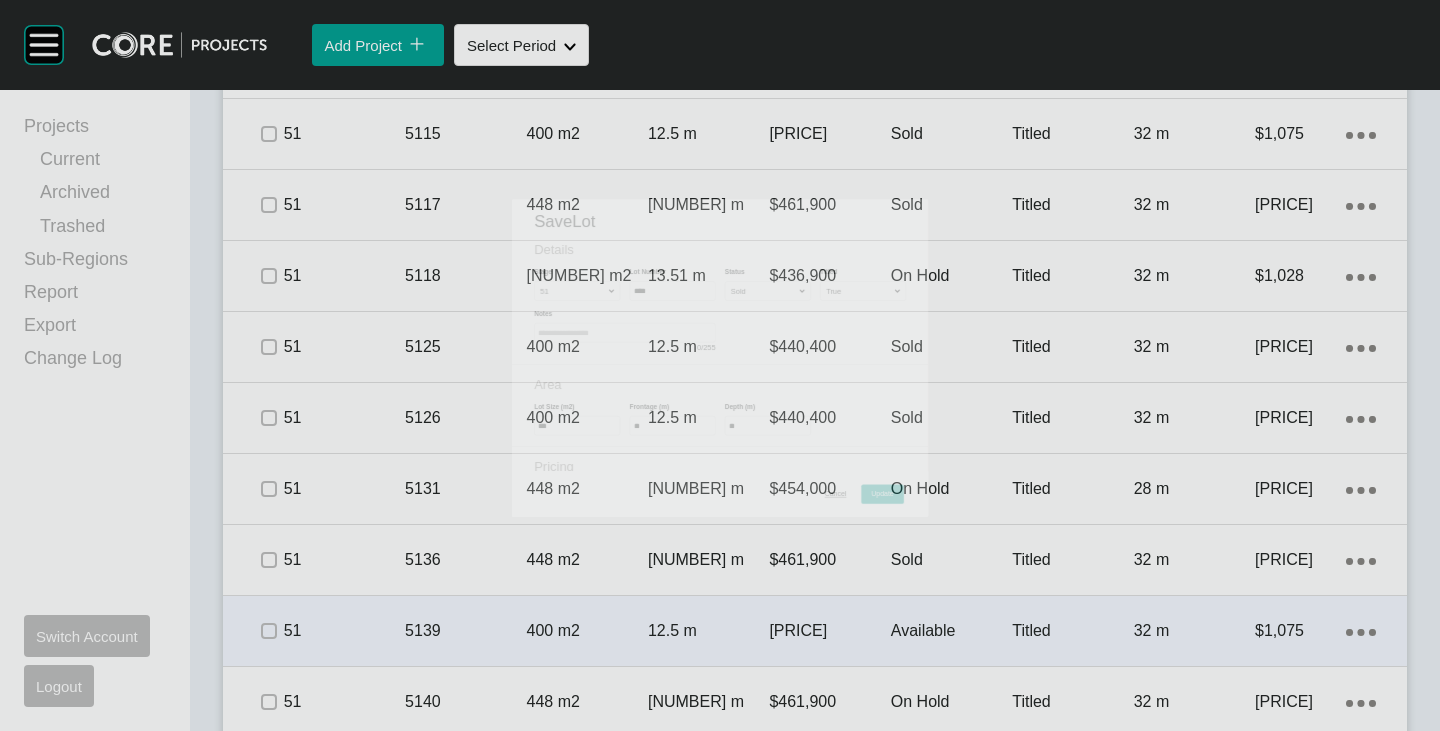 scroll, scrollTop: 2055, scrollLeft: 0, axis: vertical 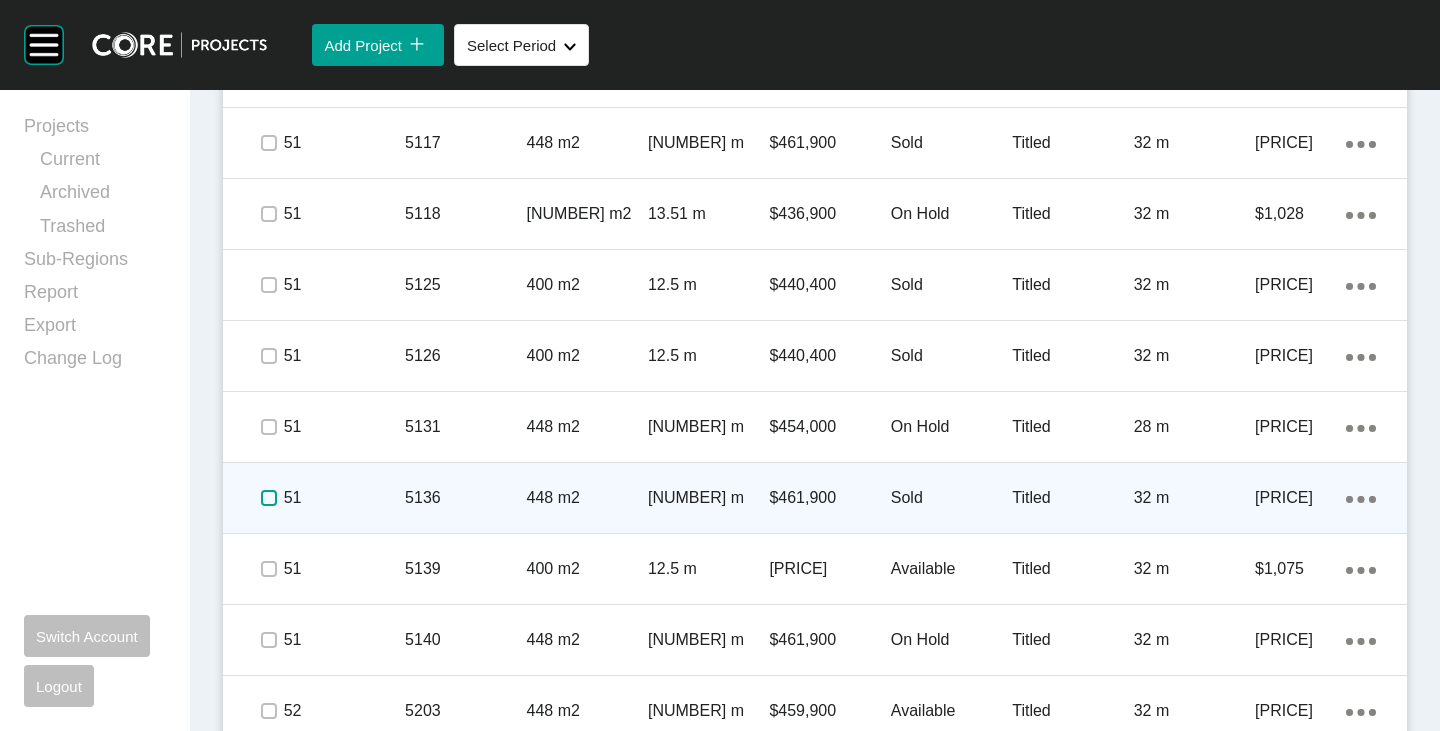 click at bounding box center (269, 498) 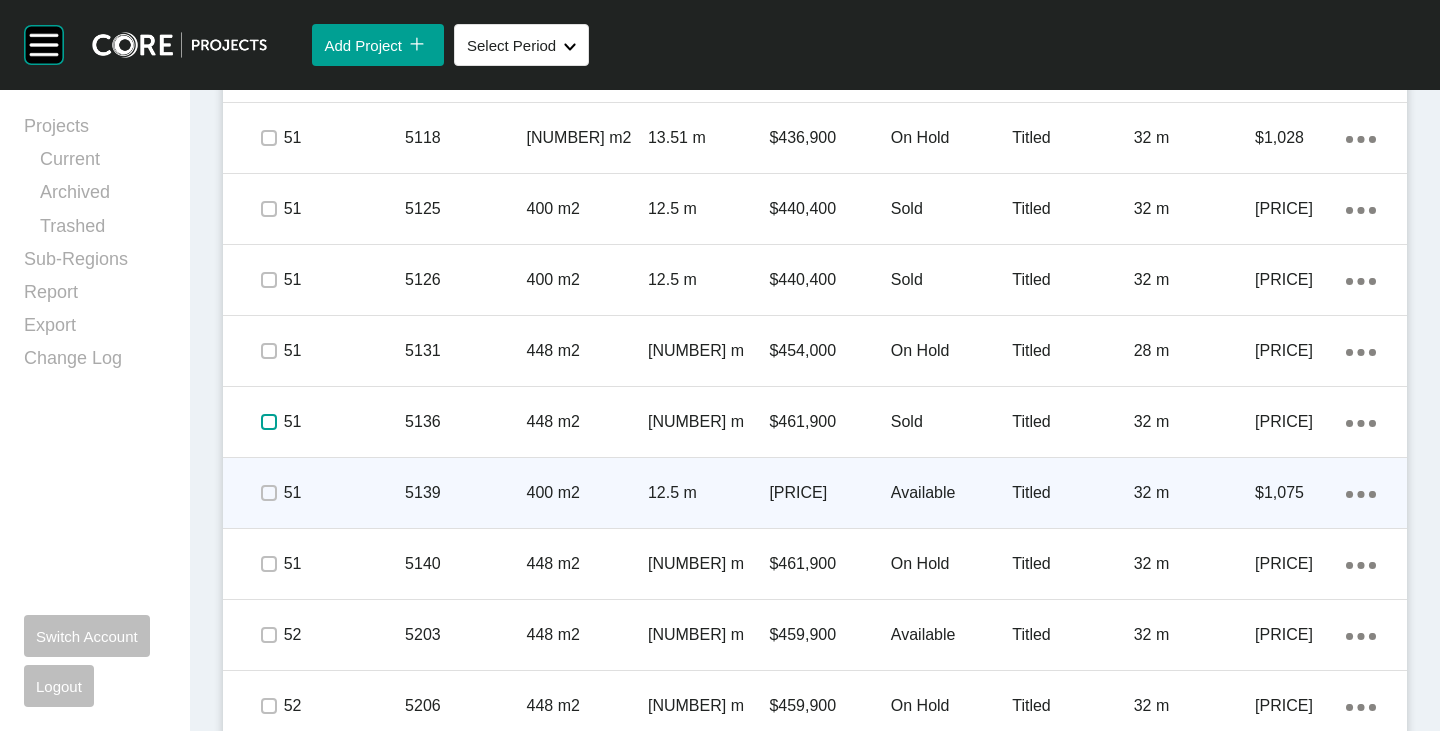 scroll, scrollTop: 2155, scrollLeft: 0, axis: vertical 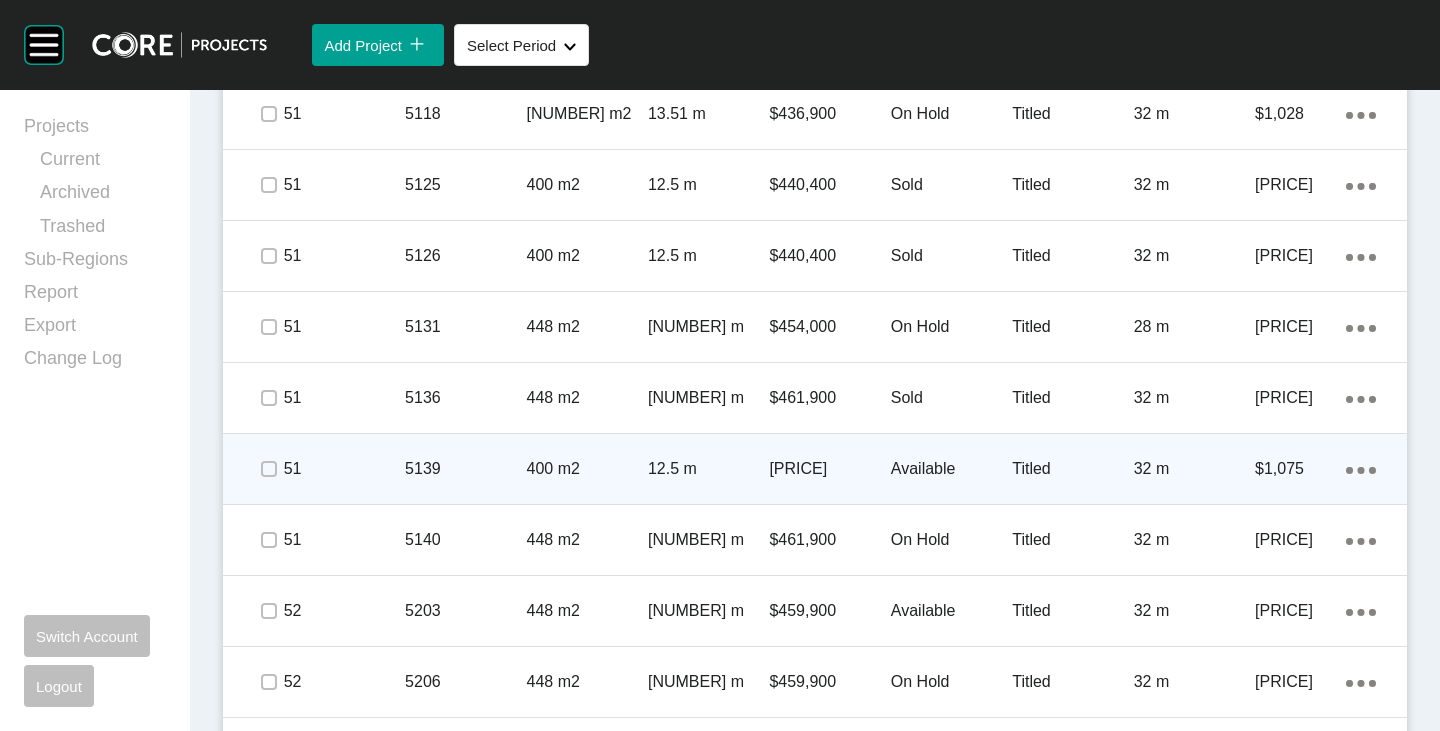 click on "Available" at bounding box center (951, 469) 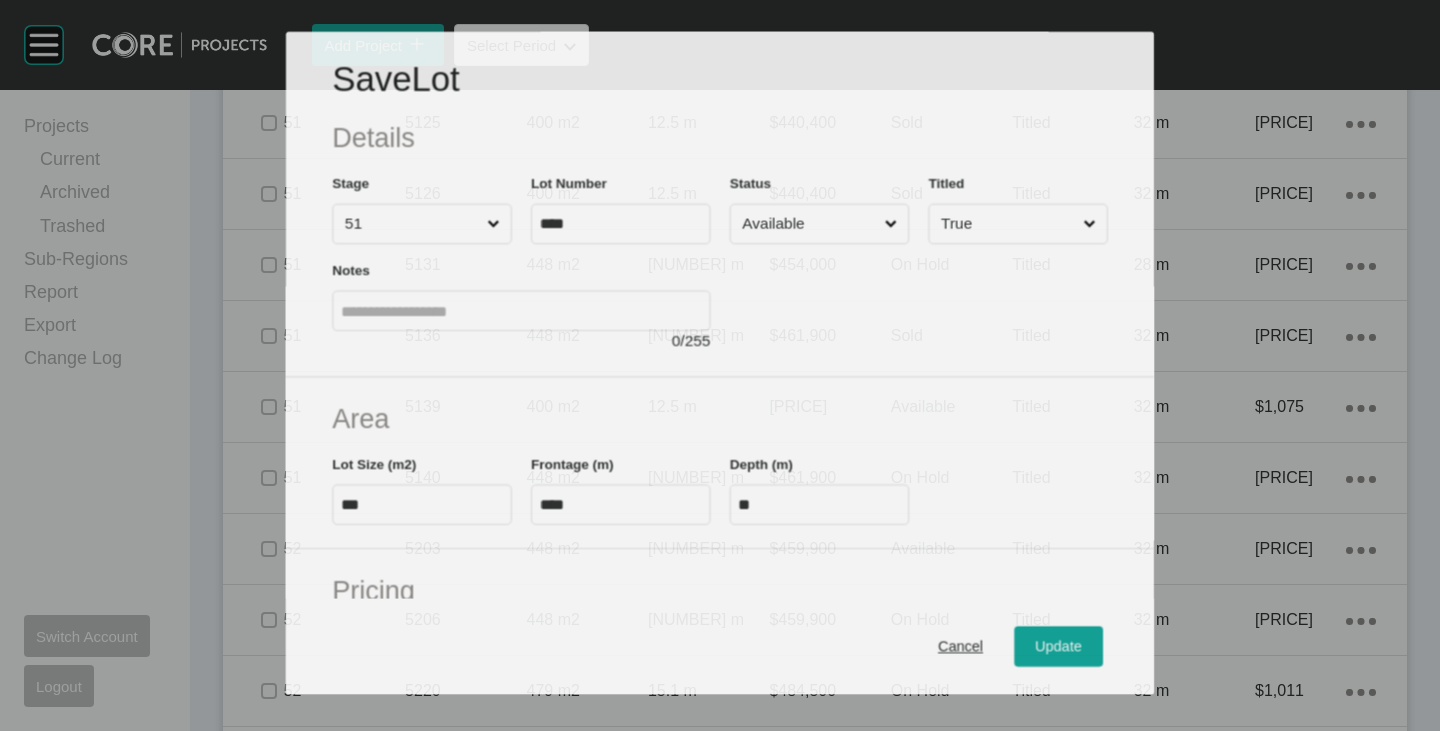 scroll, scrollTop: 2093, scrollLeft: 0, axis: vertical 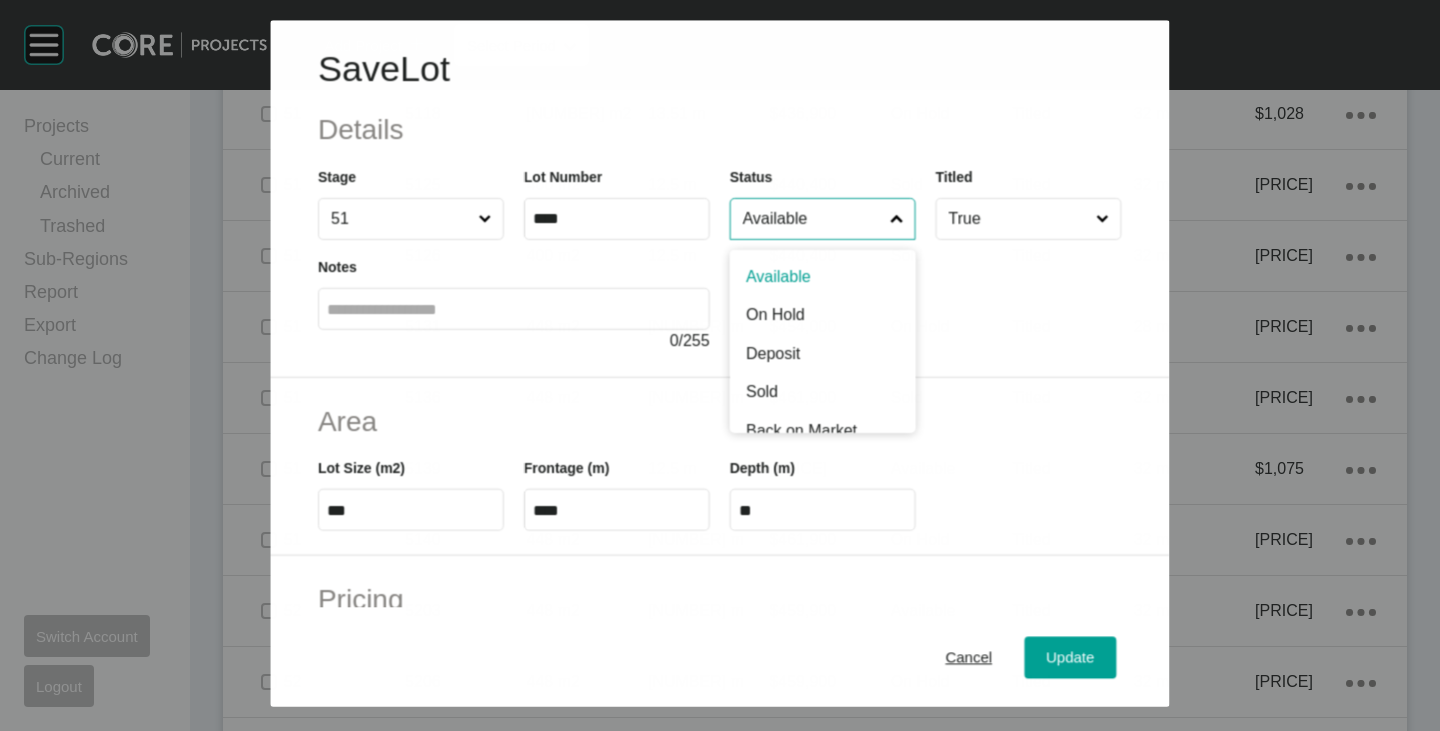 click on "Available" at bounding box center (812, 219) 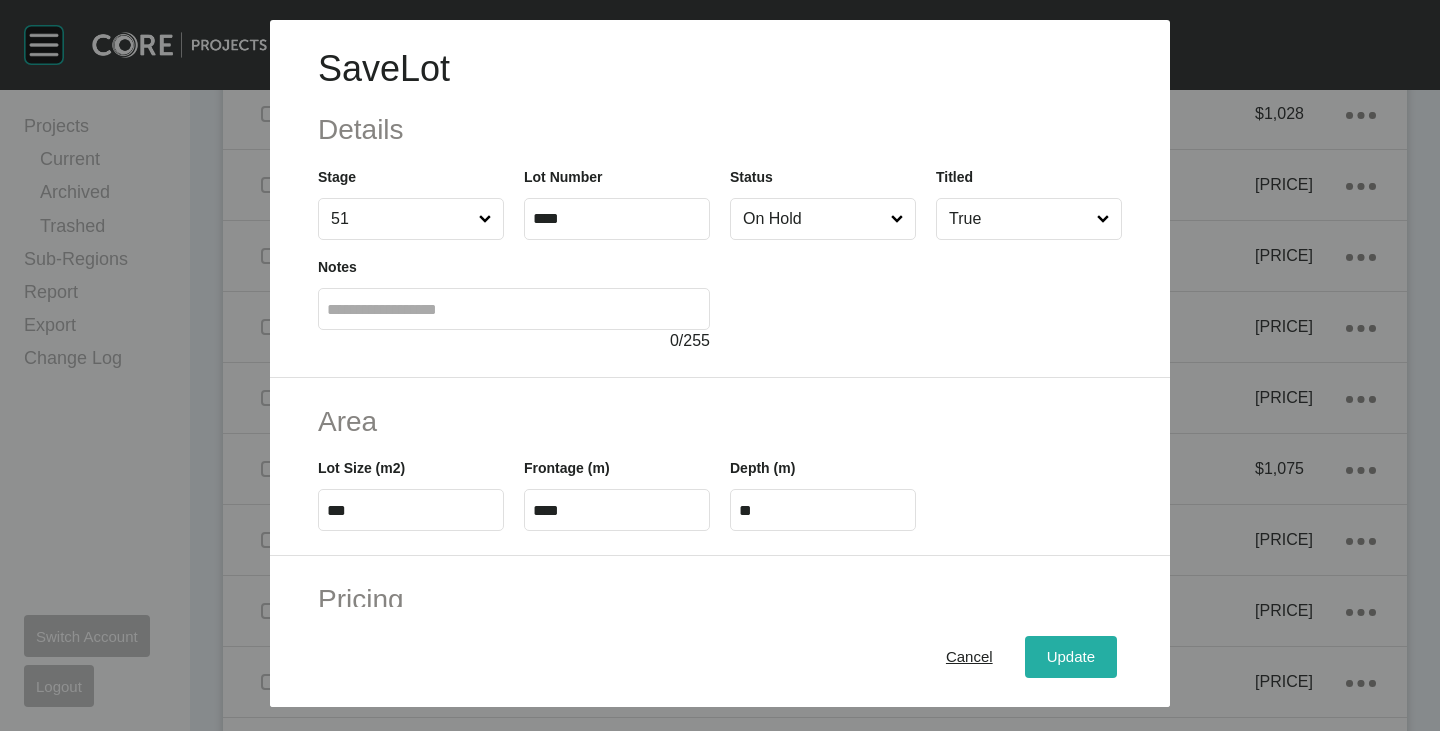 click on "Update" at bounding box center [1071, 657] 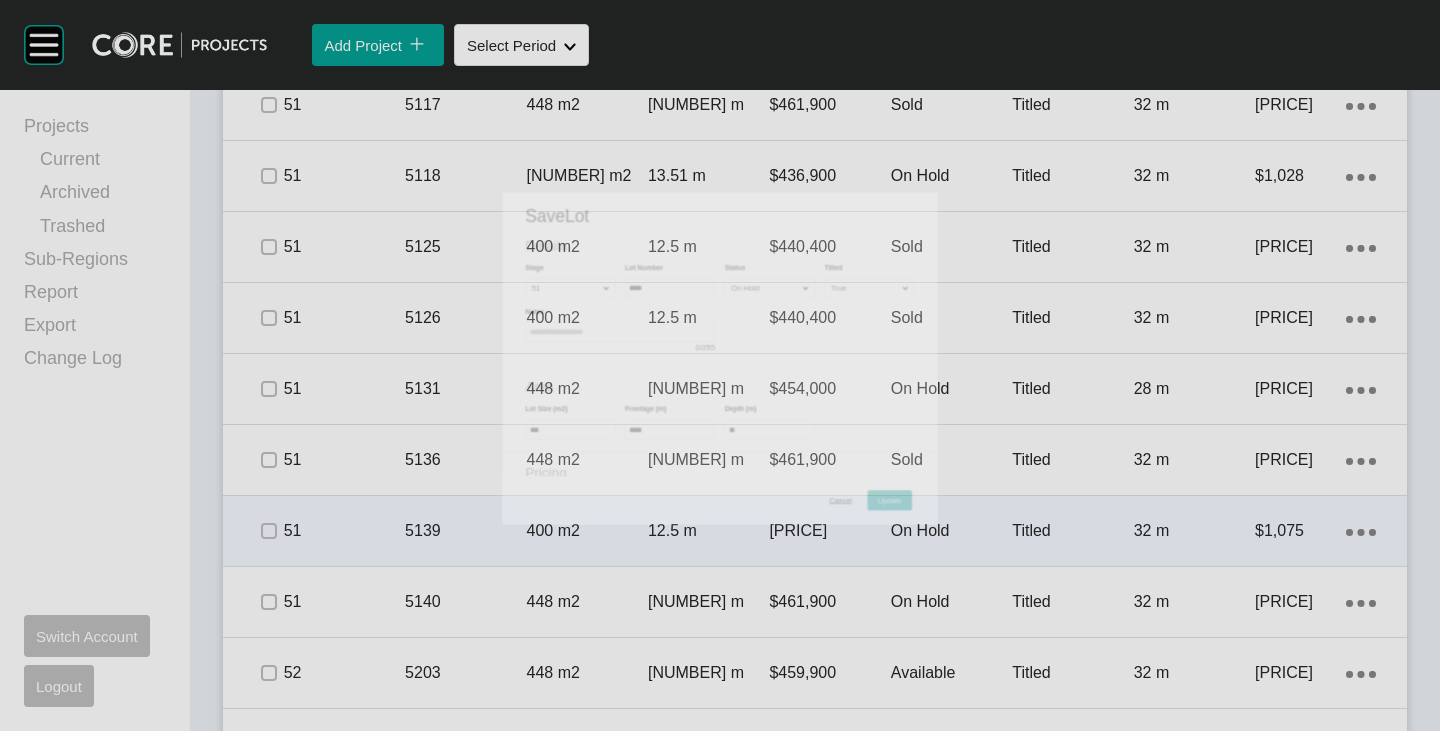 scroll, scrollTop: 2155, scrollLeft: 0, axis: vertical 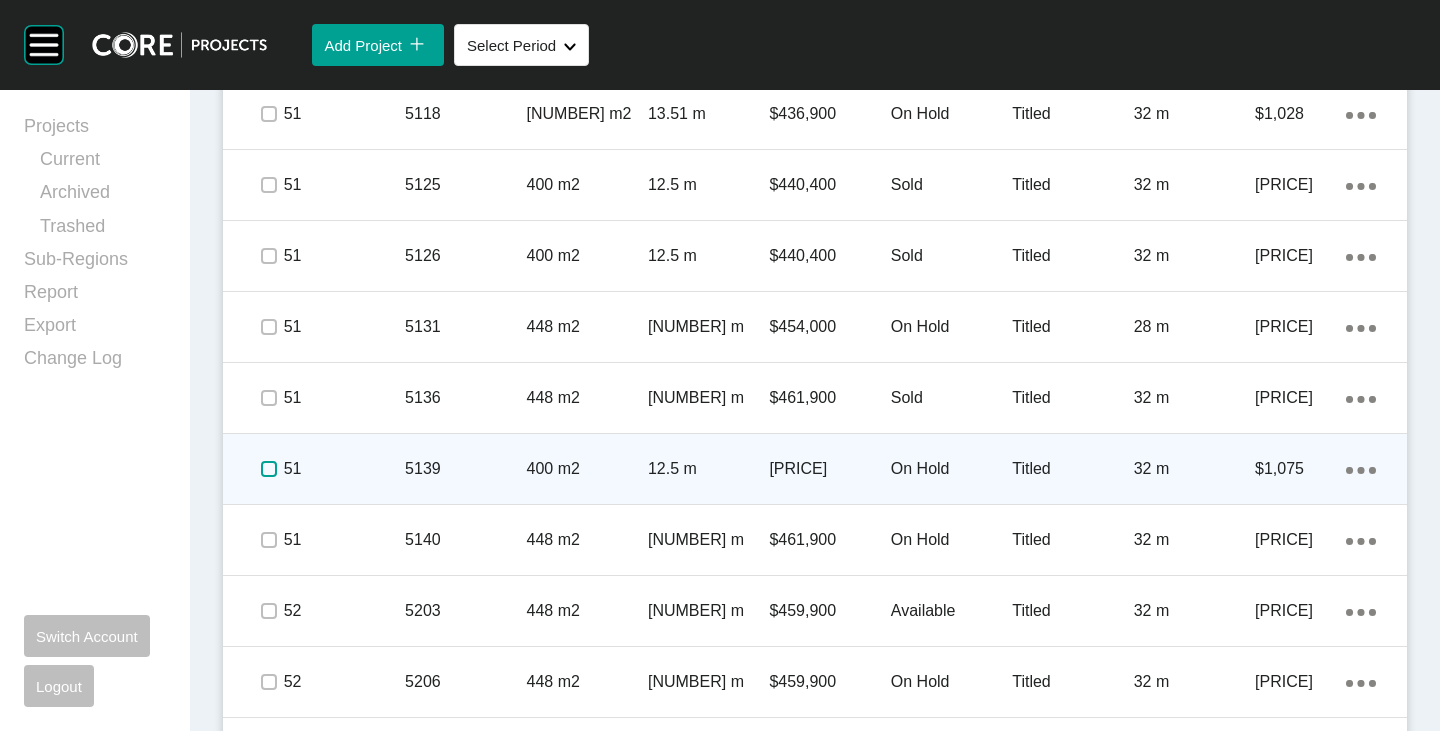 click at bounding box center (269, 469) 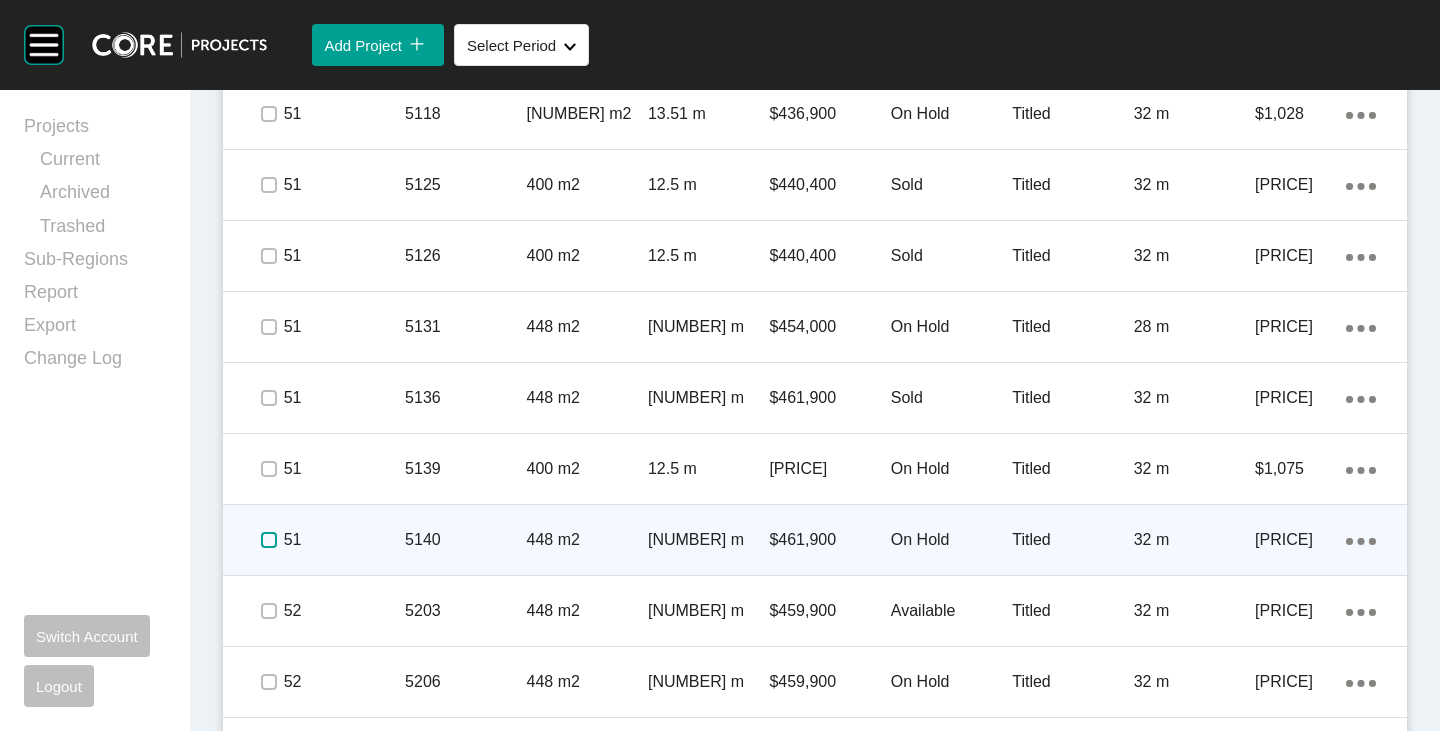 click at bounding box center [269, 540] 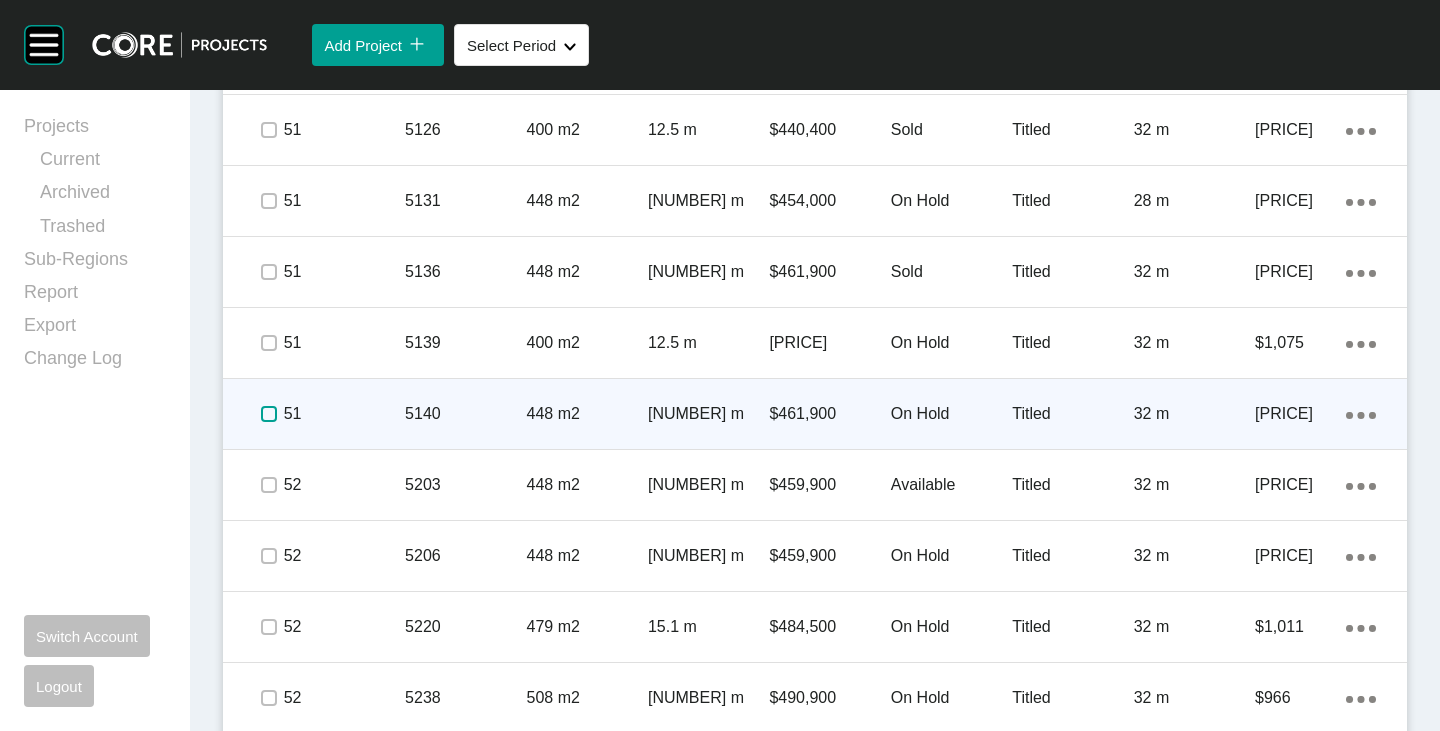 scroll, scrollTop: 2355, scrollLeft: 0, axis: vertical 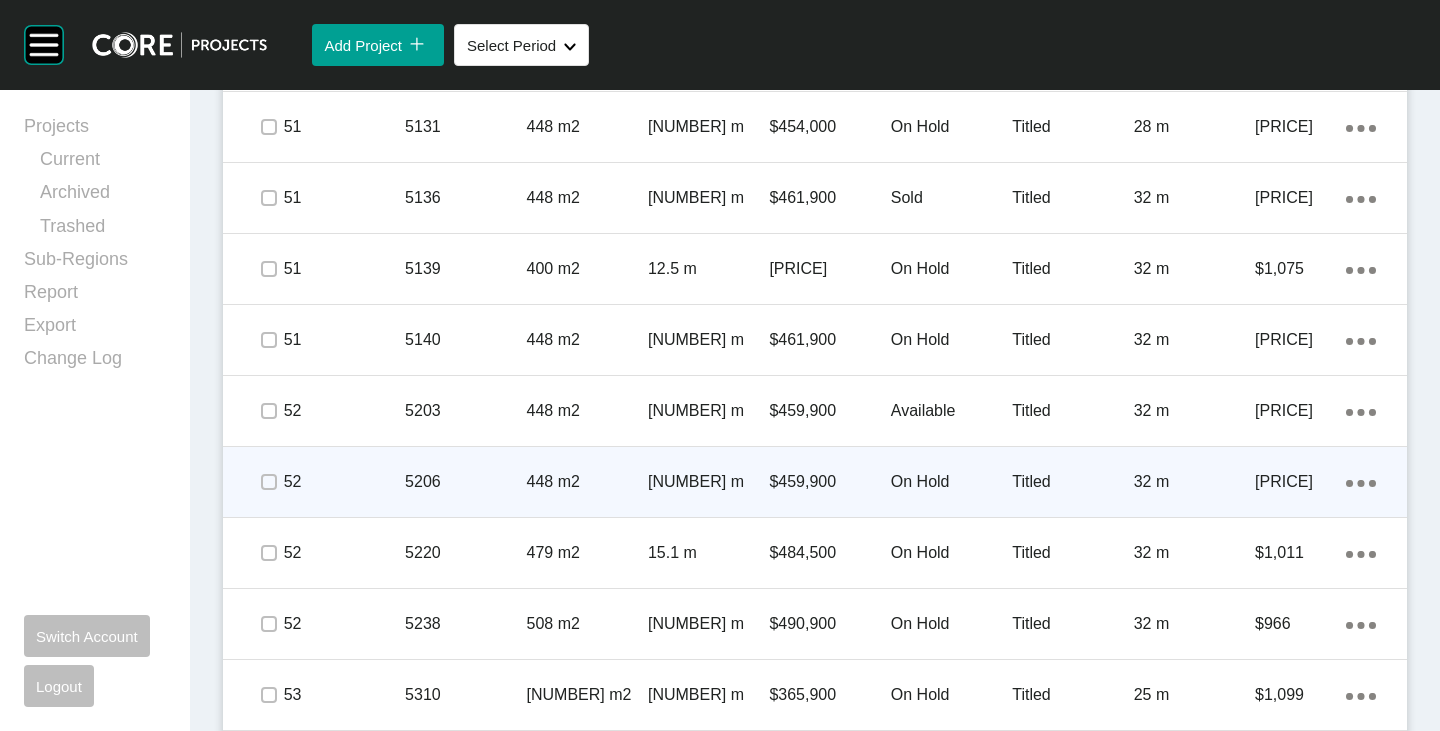 click on "On Hold" at bounding box center (951, 482) 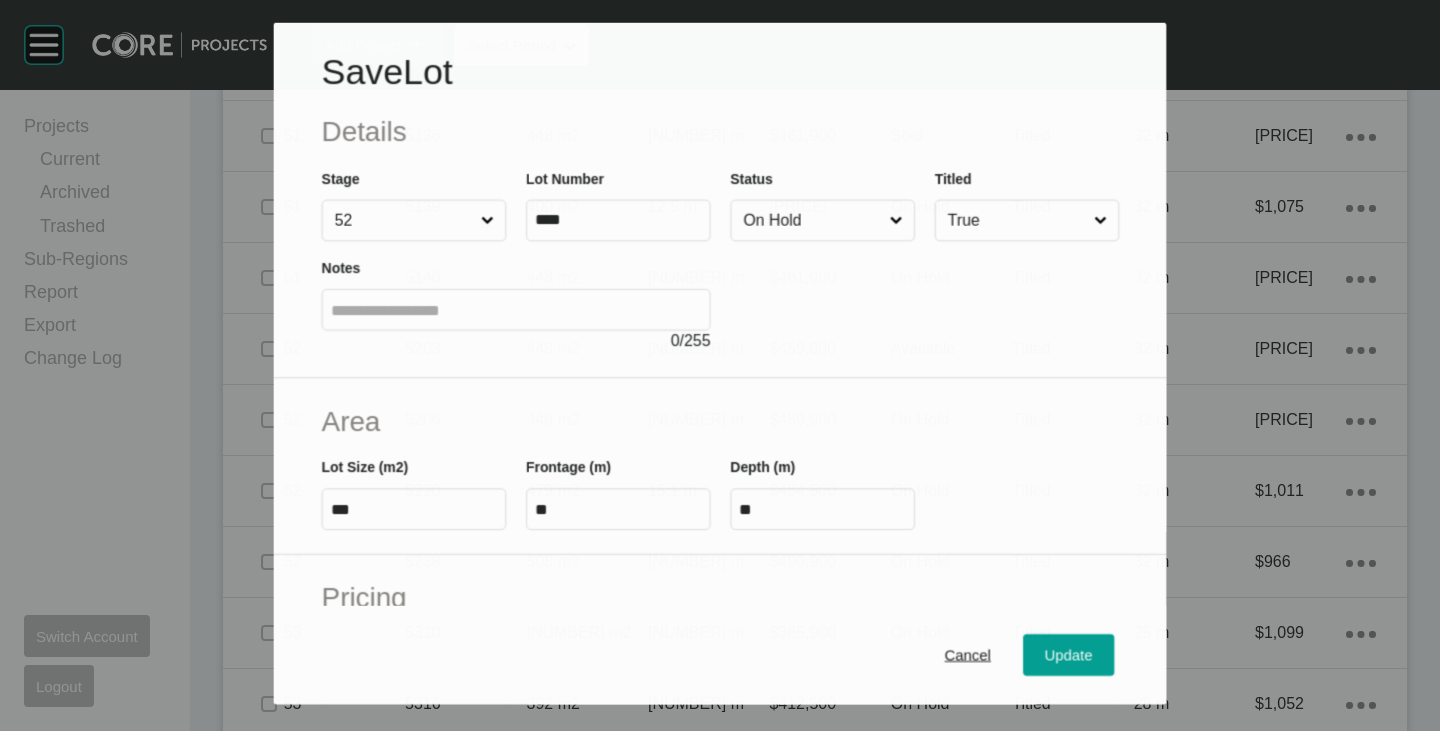 scroll, scrollTop: 2293, scrollLeft: 0, axis: vertical 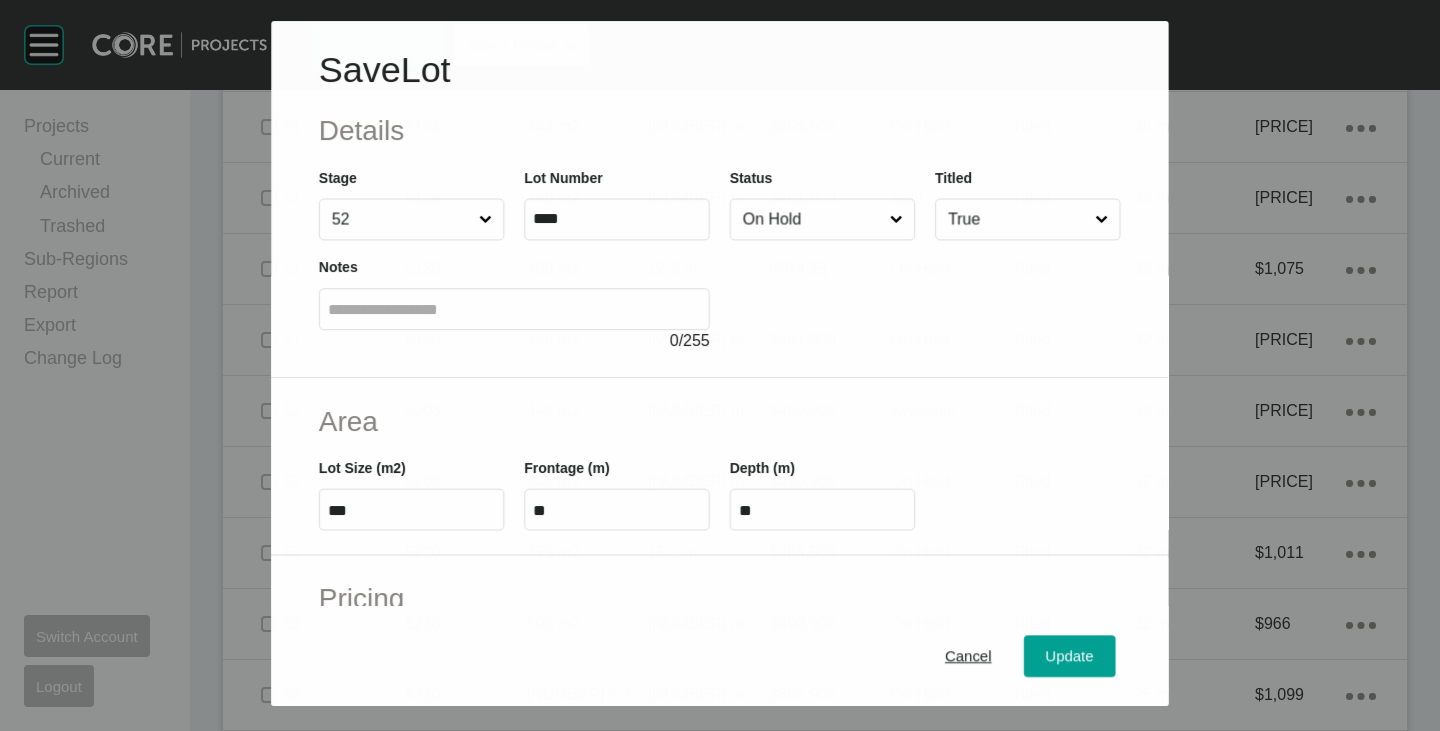 click on "Status On Hold" at bounding box center (822, 203) 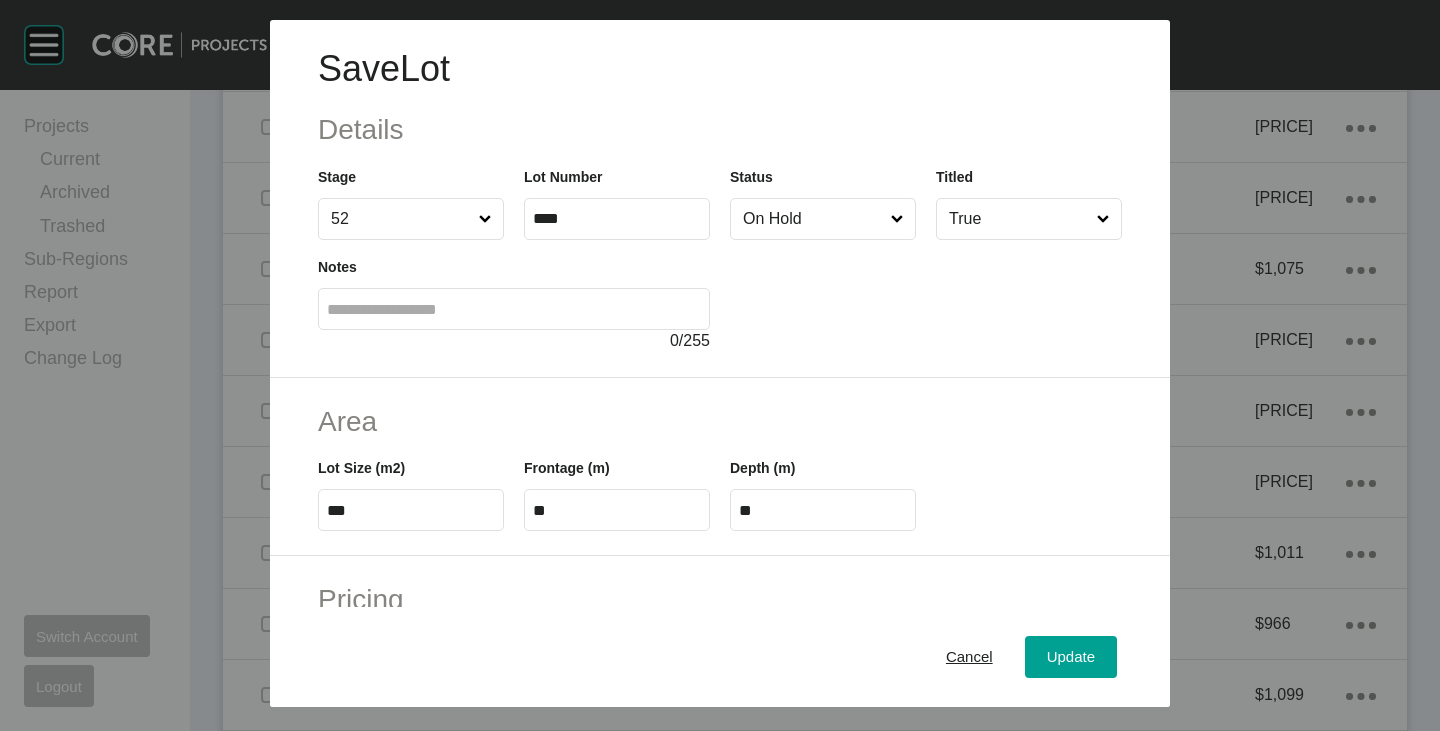 click on "On Hold" at bounding box center [823, 219] 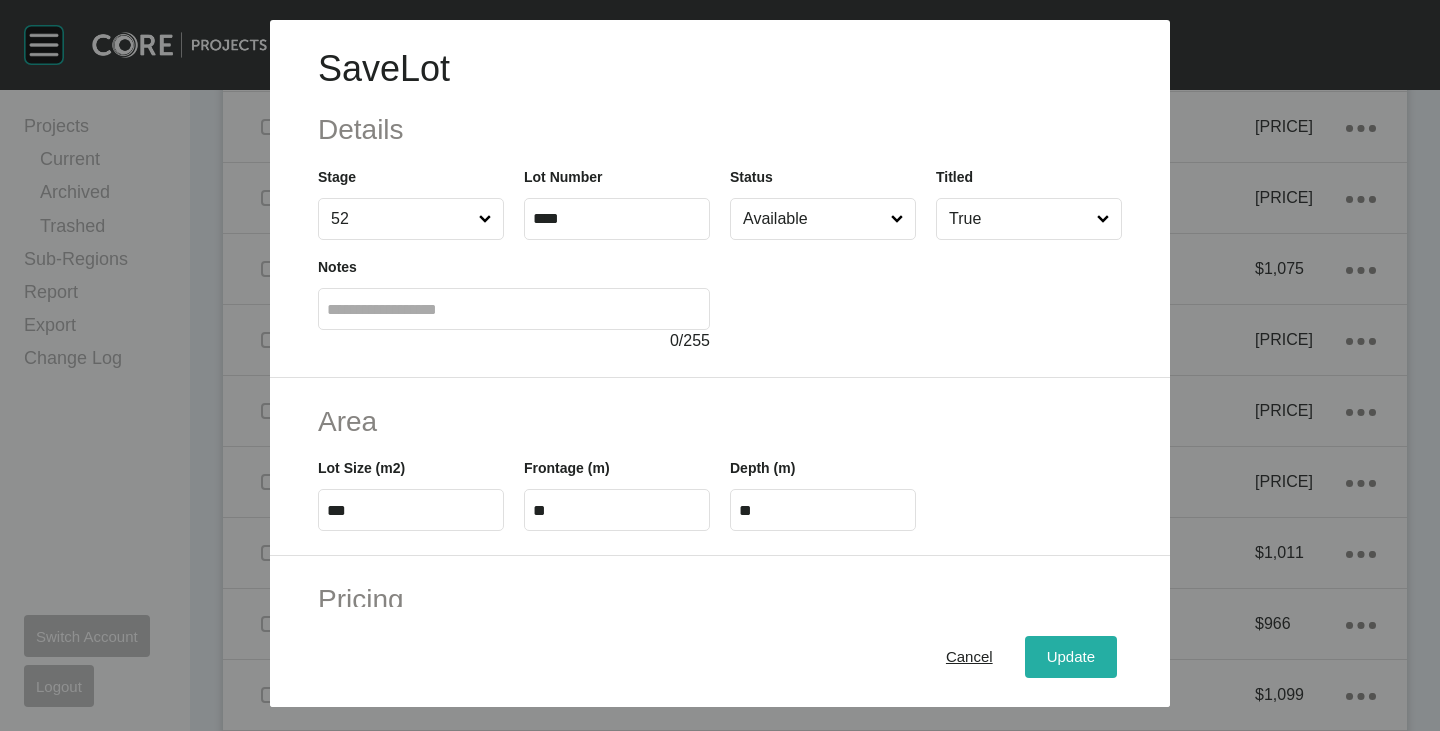 click on "Update" at bounding box center [1071, 657] 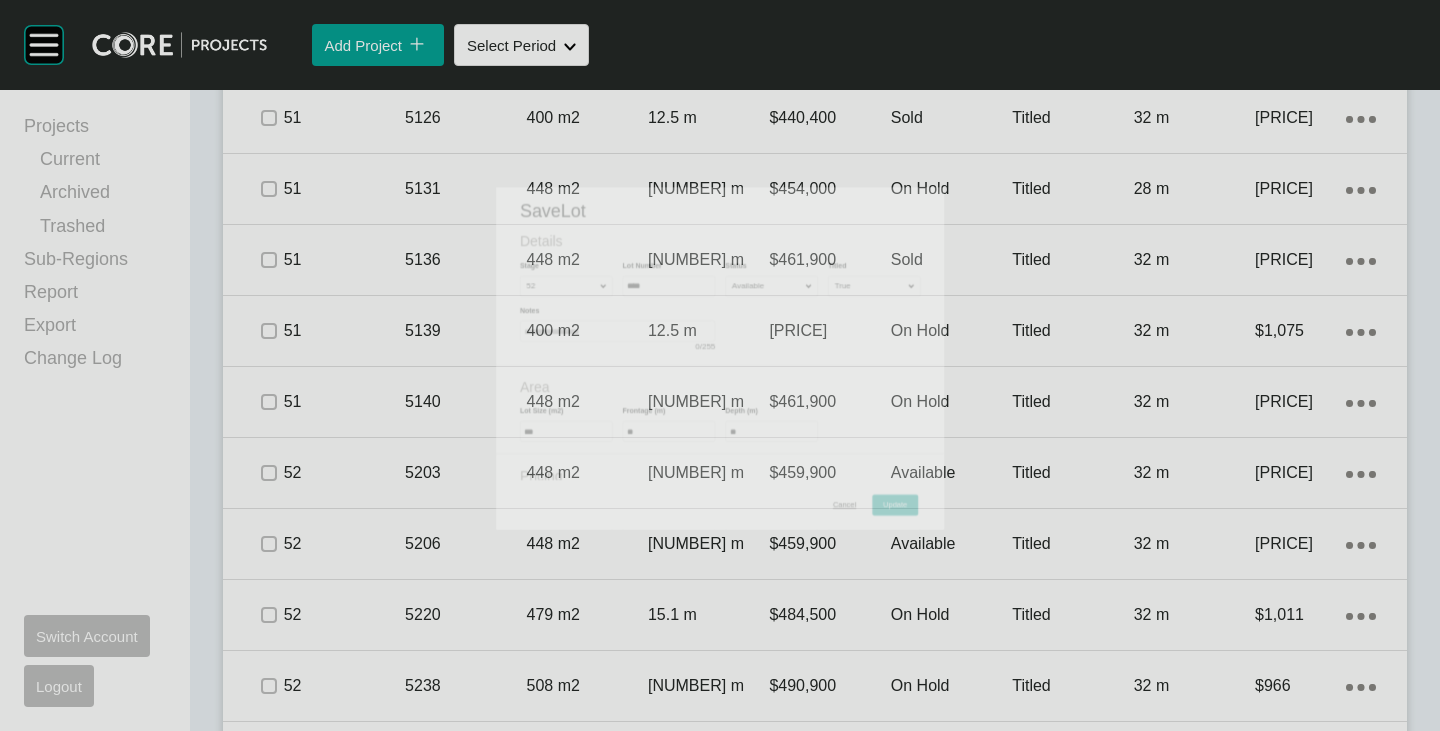 scroll, scrollTop: 2355, scrollLeft: 0, axis: vertical 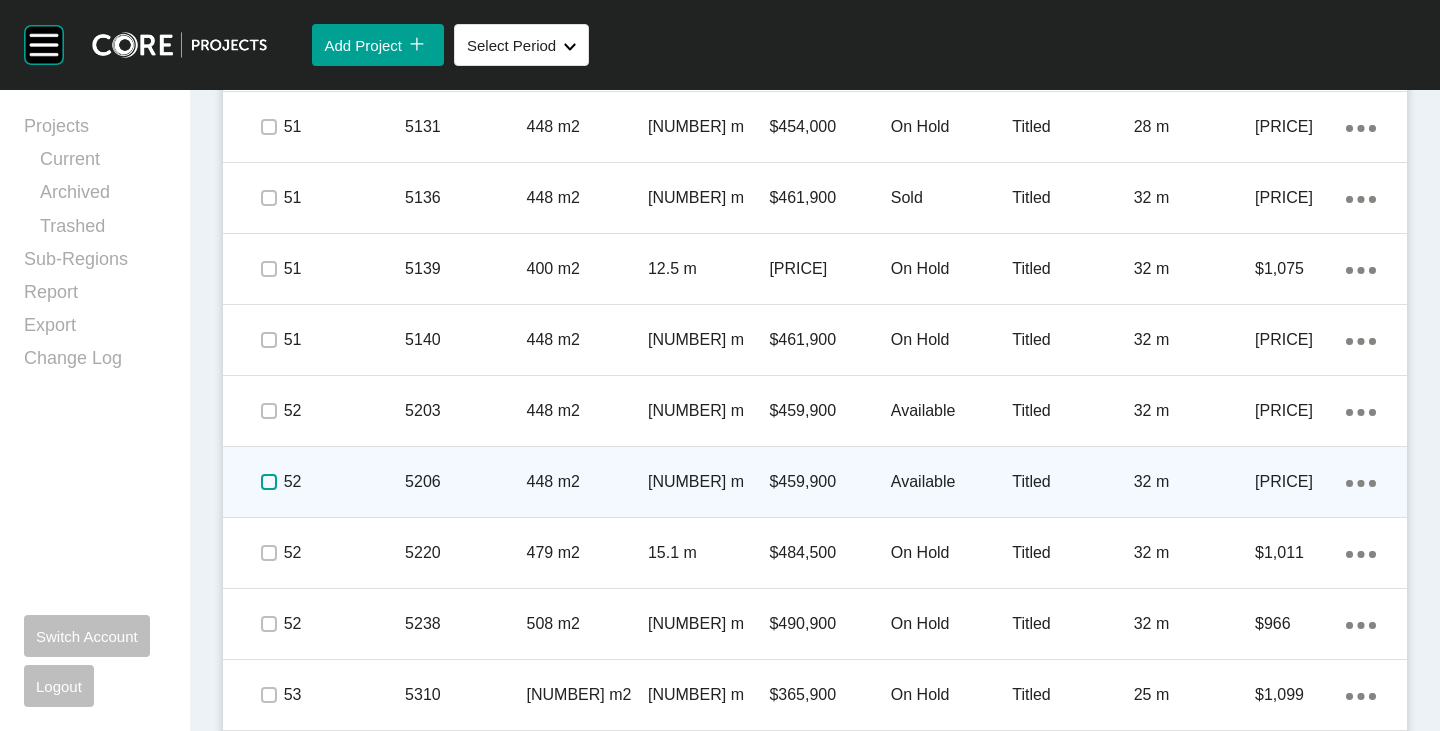 click at bounding box center [269, 482] 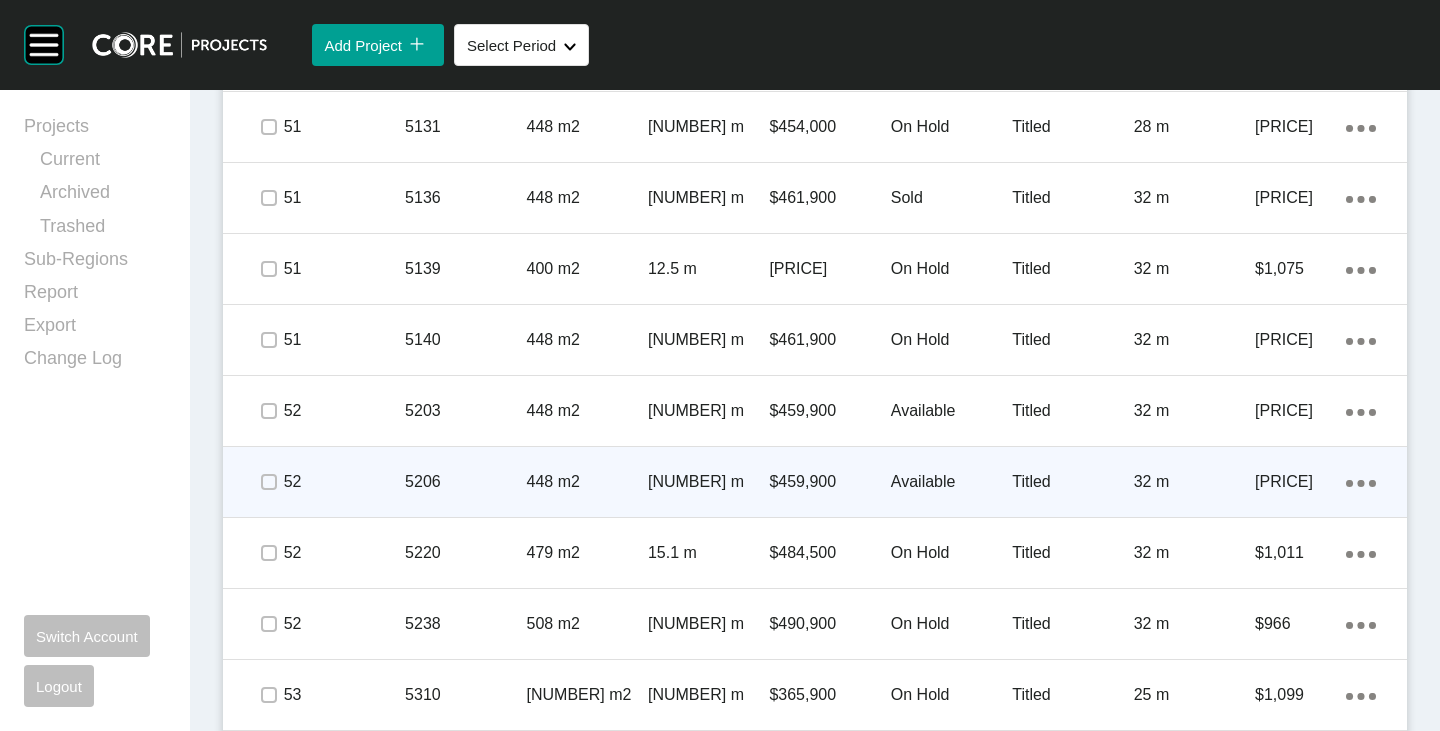 click on "$459,900" at bounding box center (829, 482) 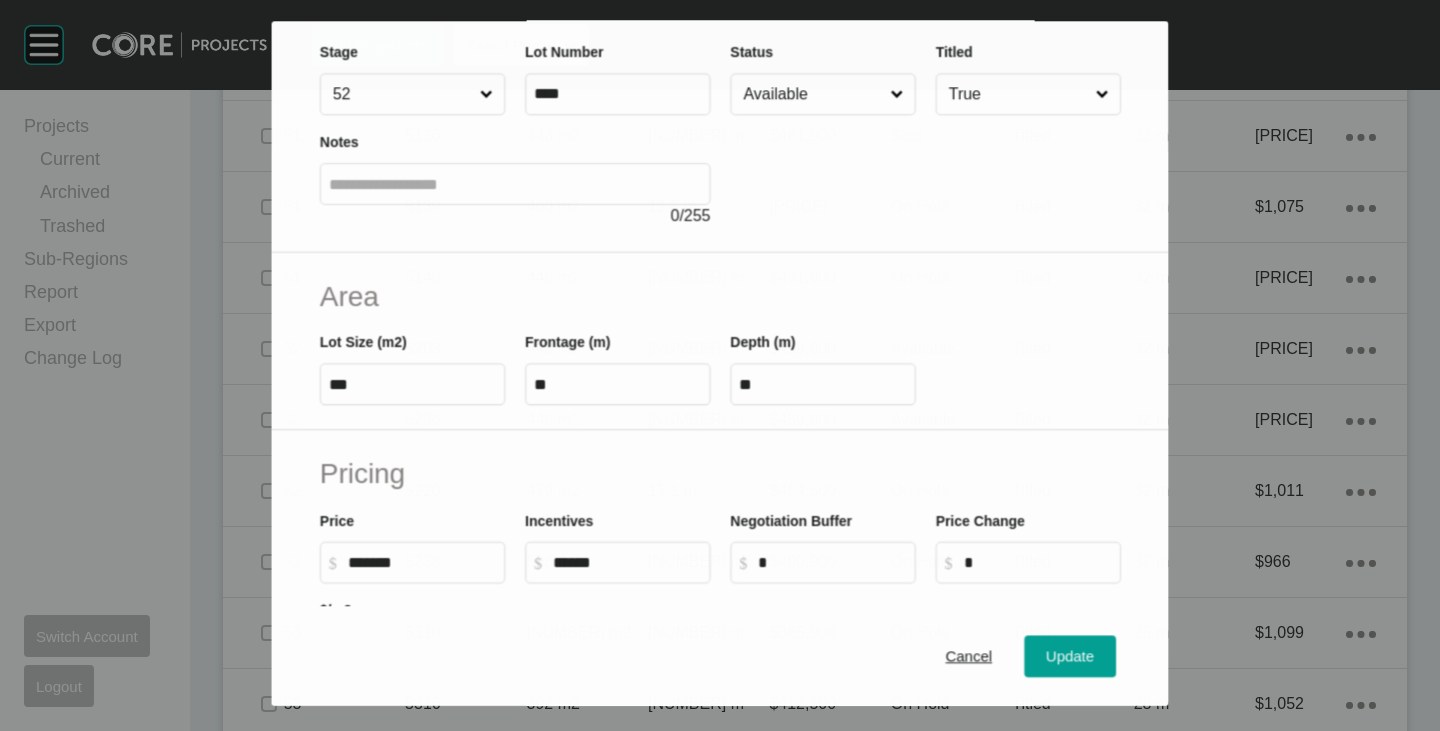 scroll, scrollTop: 200, scrollLeft: 0, axis: vertical 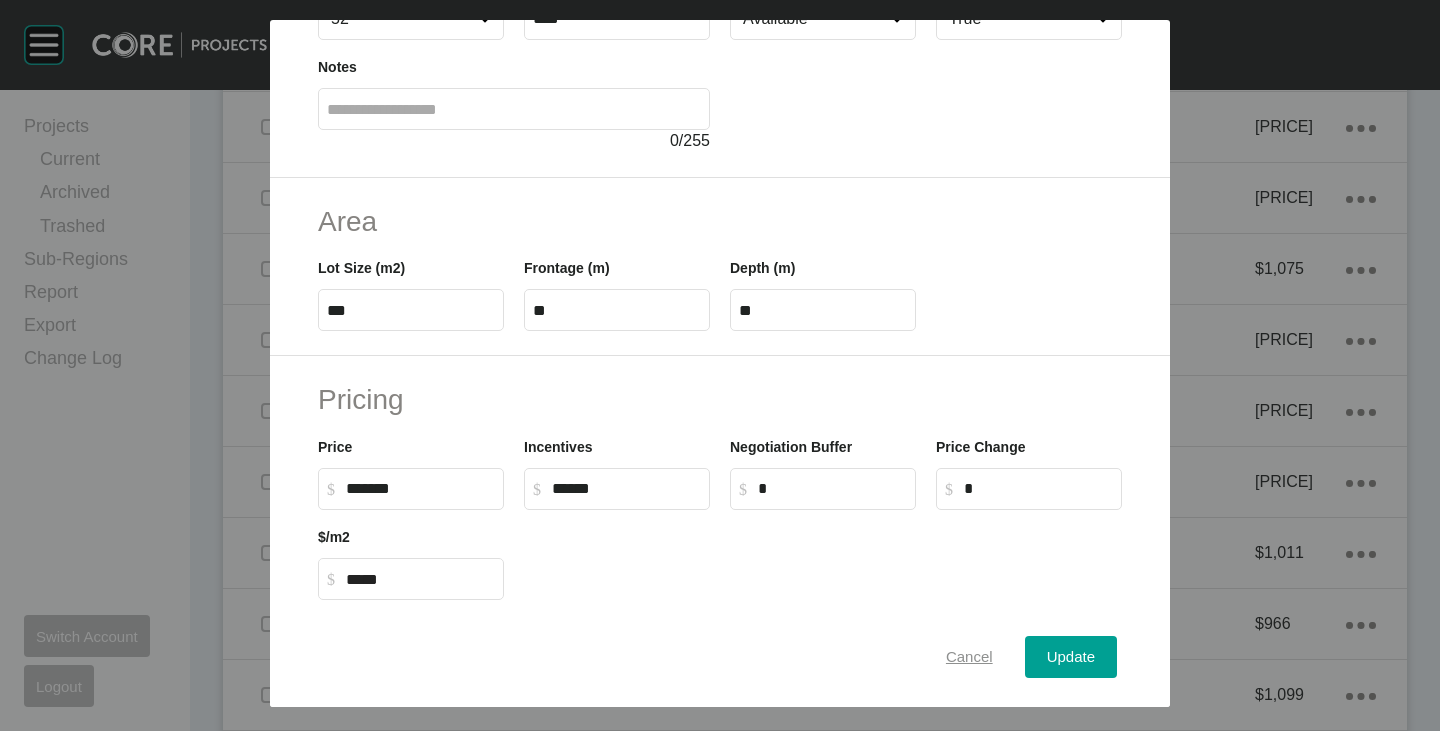 click on "Cancel" at bounding box center (969, 657) 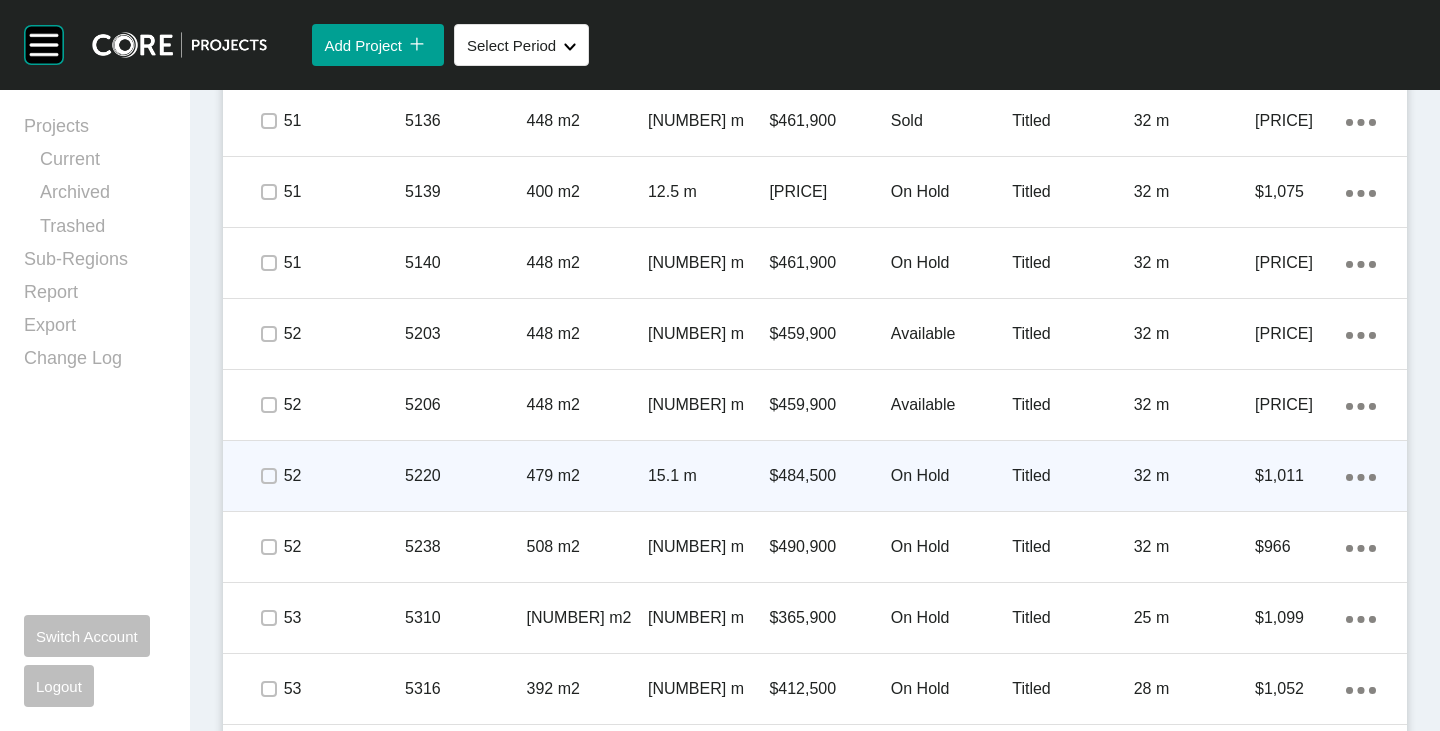 scroll, scrollTop: 2393, scrollLeft: 0, axis: vertical 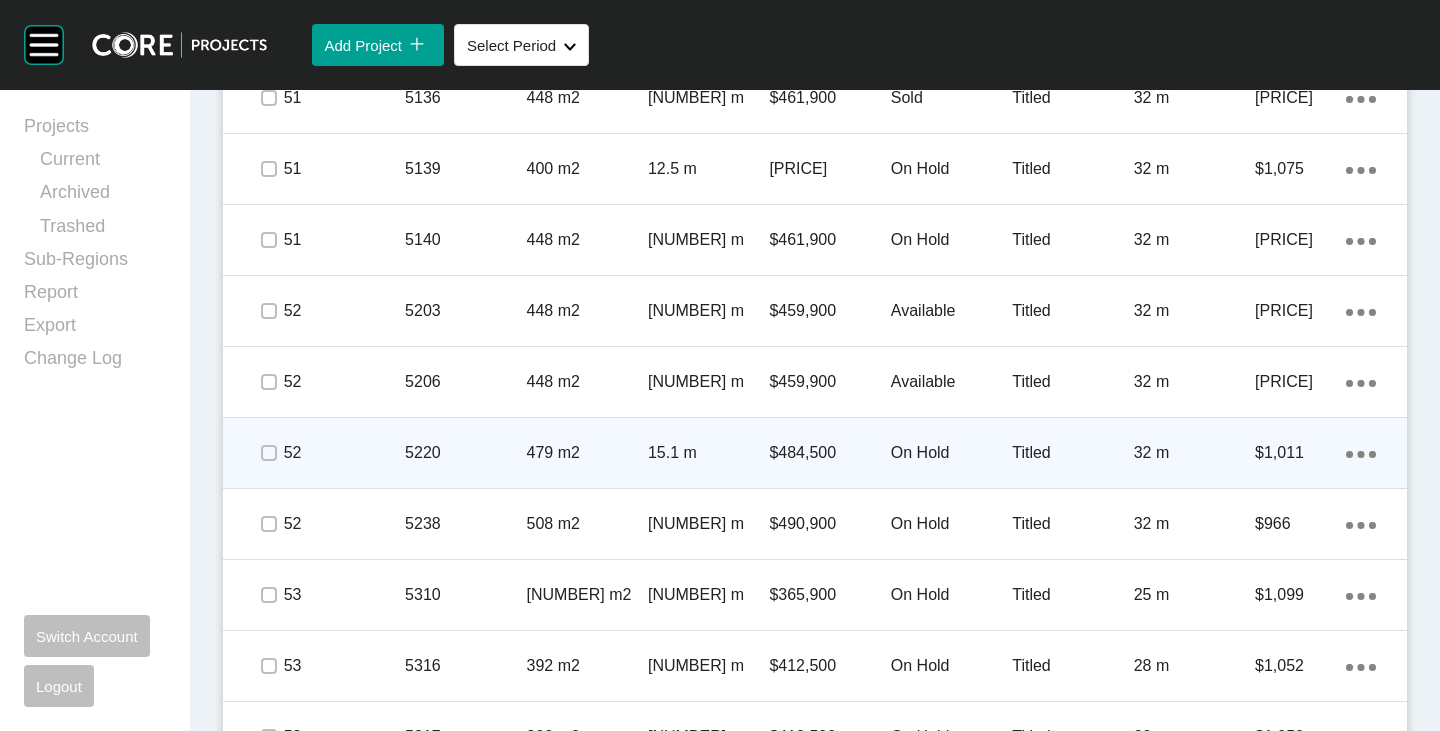 click on "On Hold" at bounding box center [951, 453] 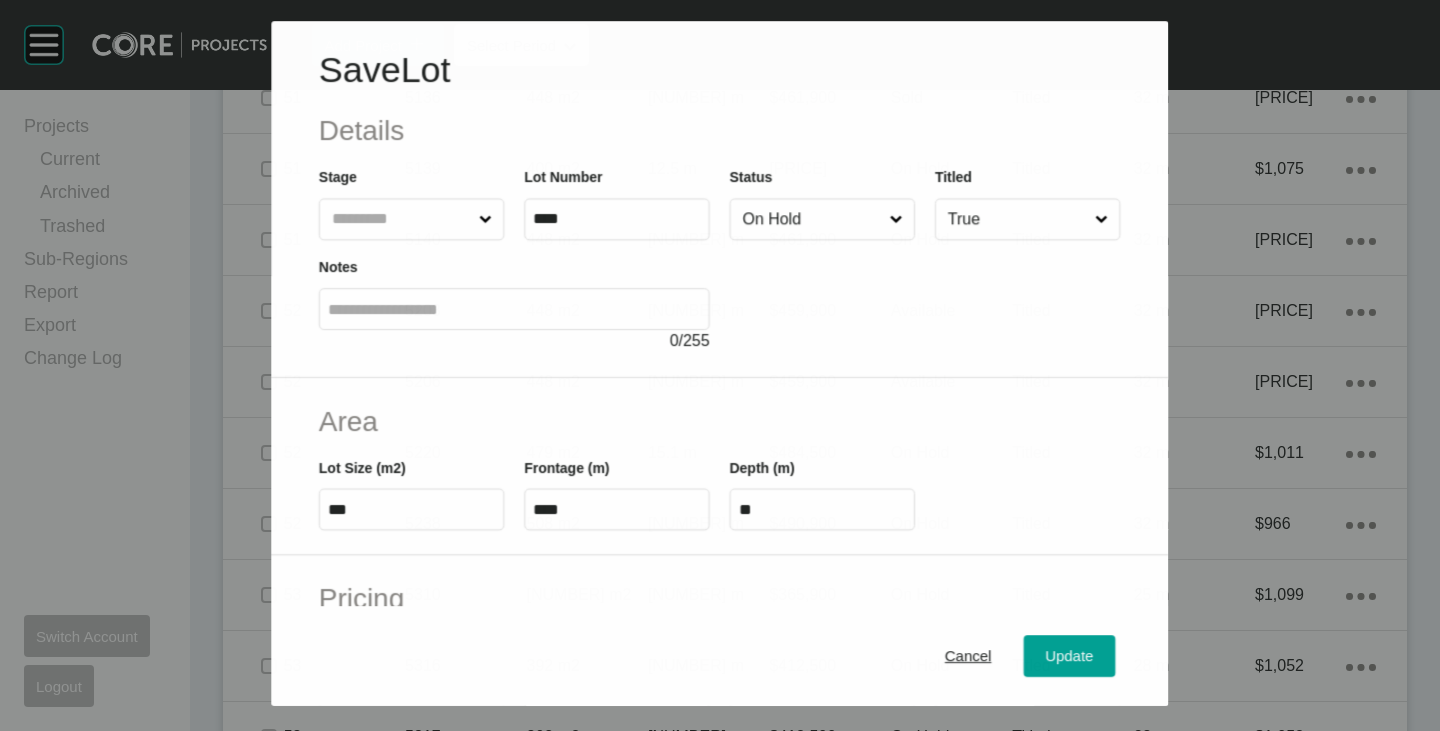 click on "On Hold" at bounding box center (812, 219) 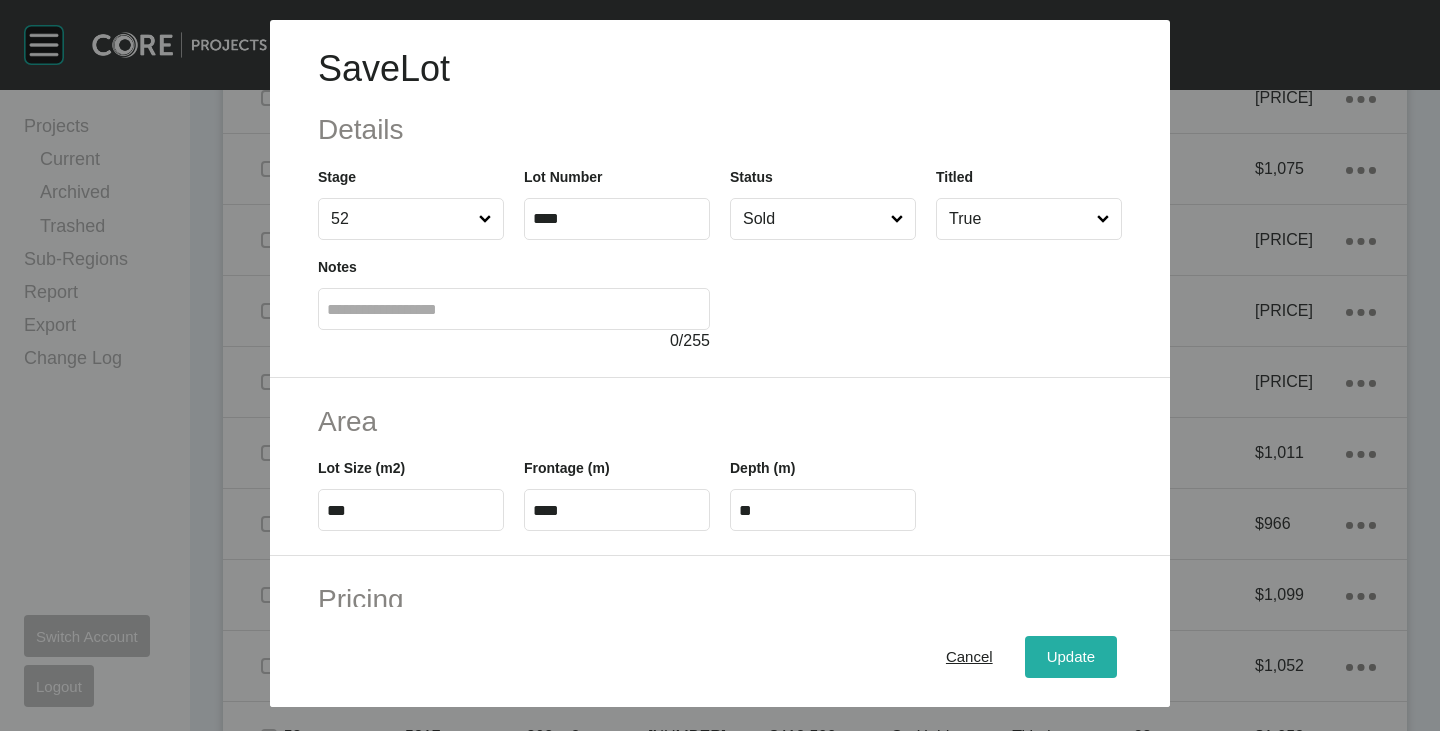 click on "Update" at bounding box center [1071, 657] 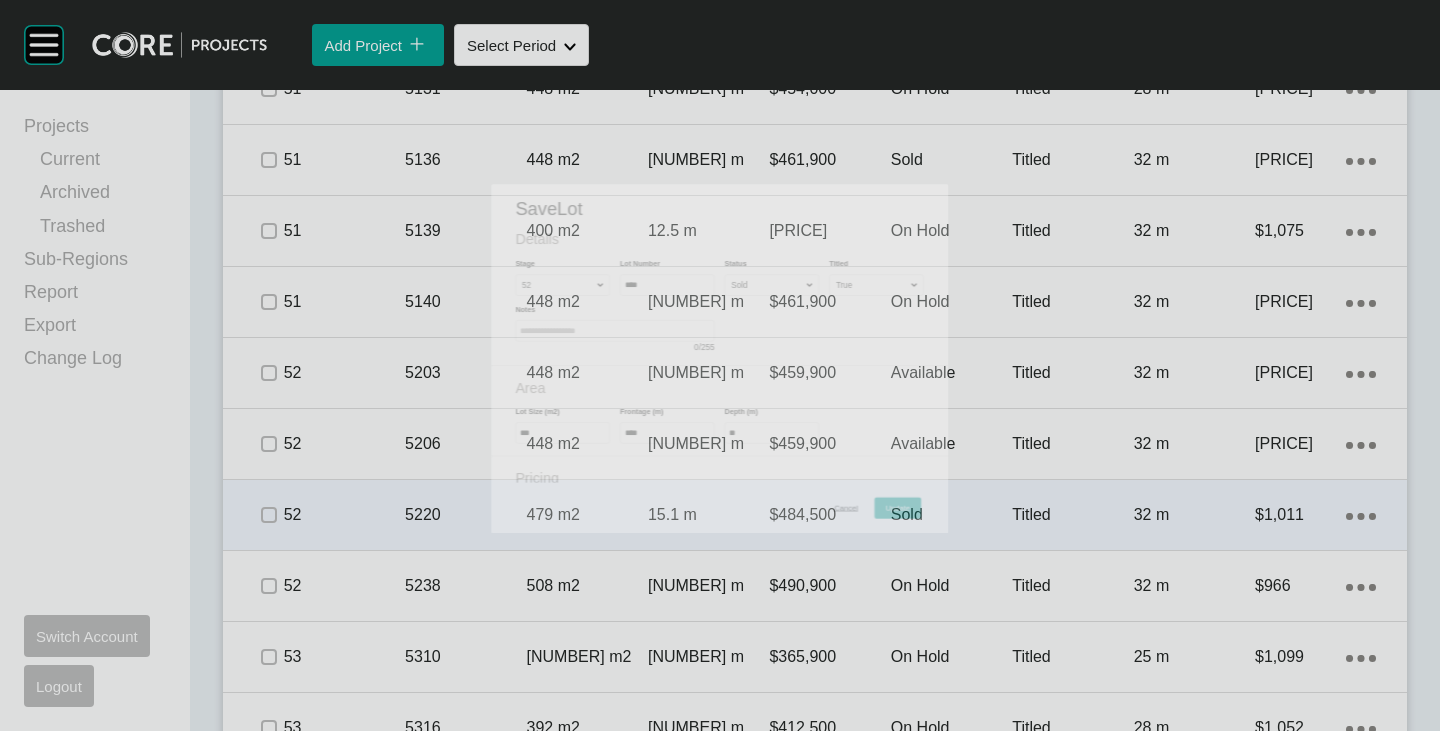 scroll, scrollTop: 2455, scrollLeft: 0, axis: vertical 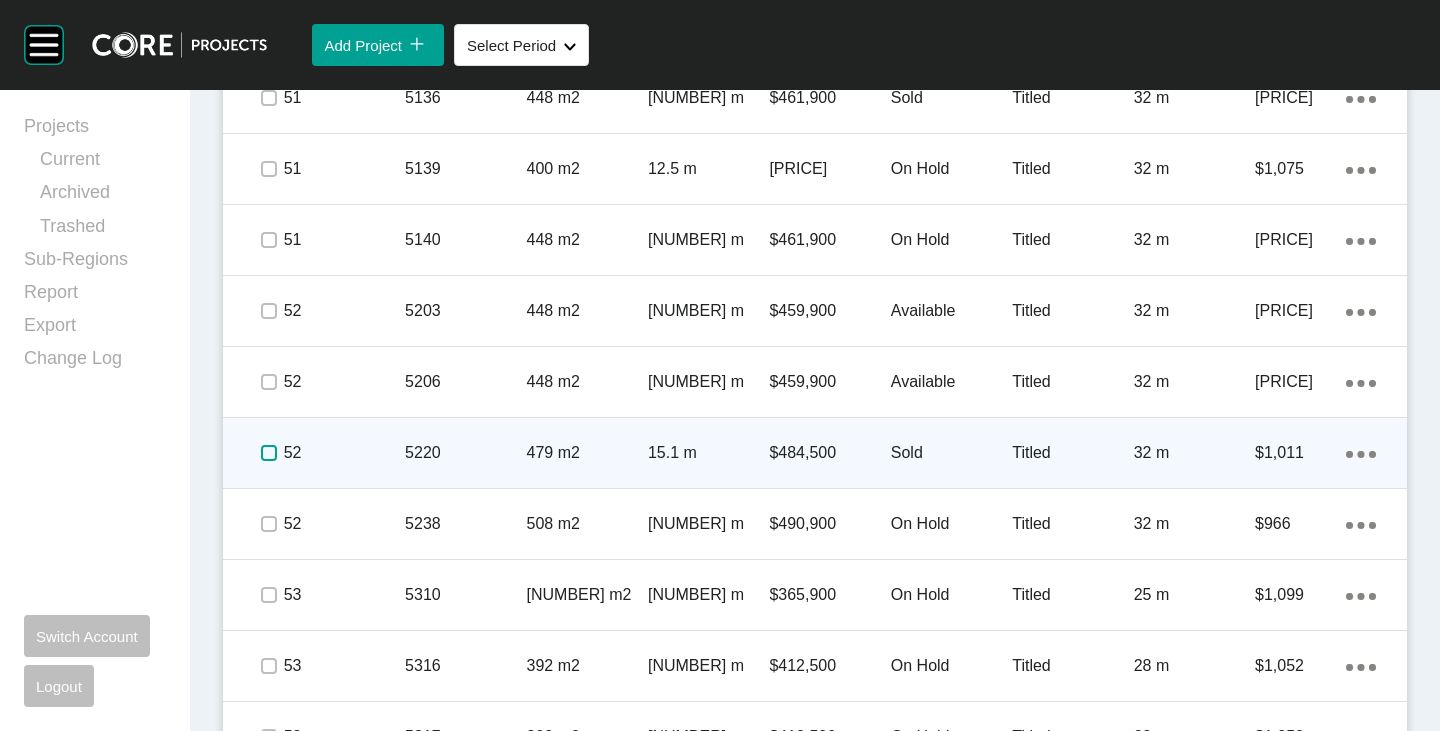 click at bounding box center [269, 453] 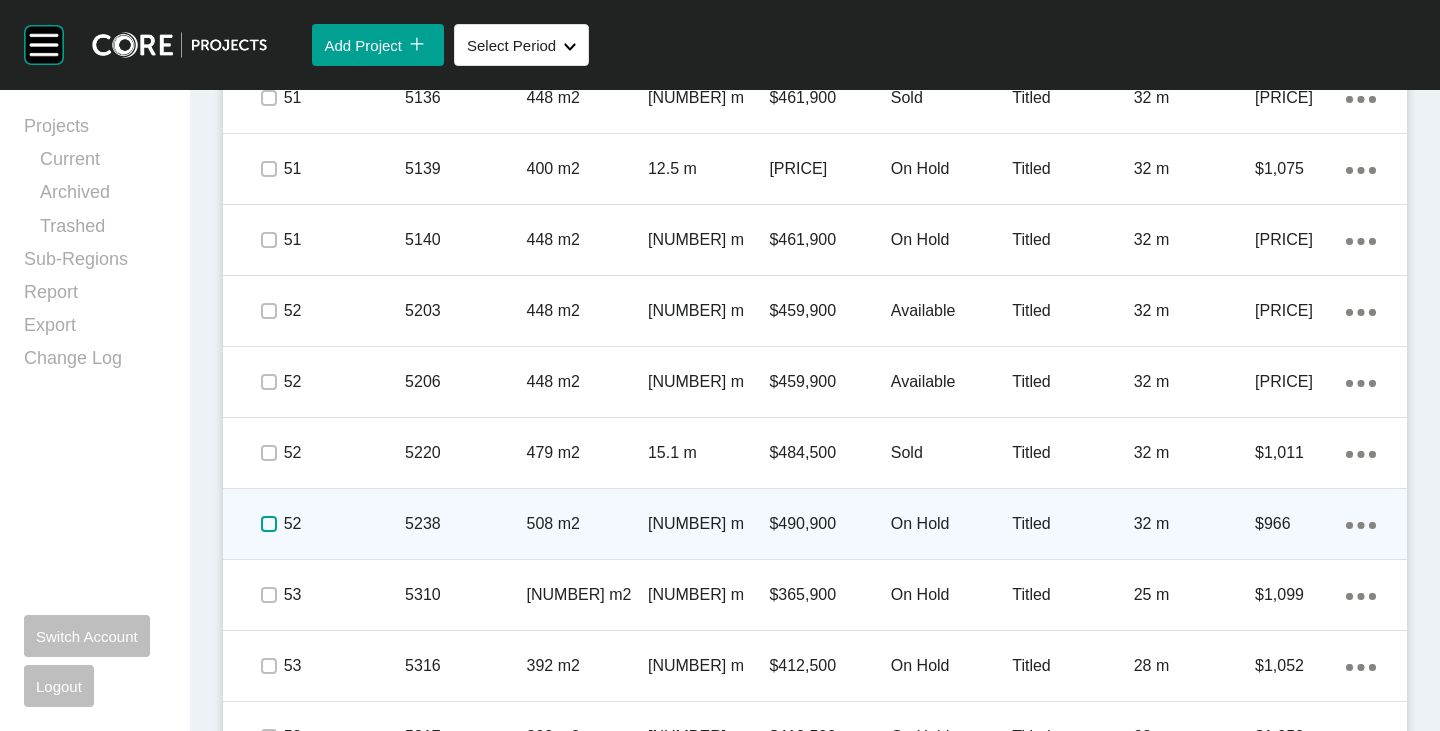 click at bounding box center [269, 524] 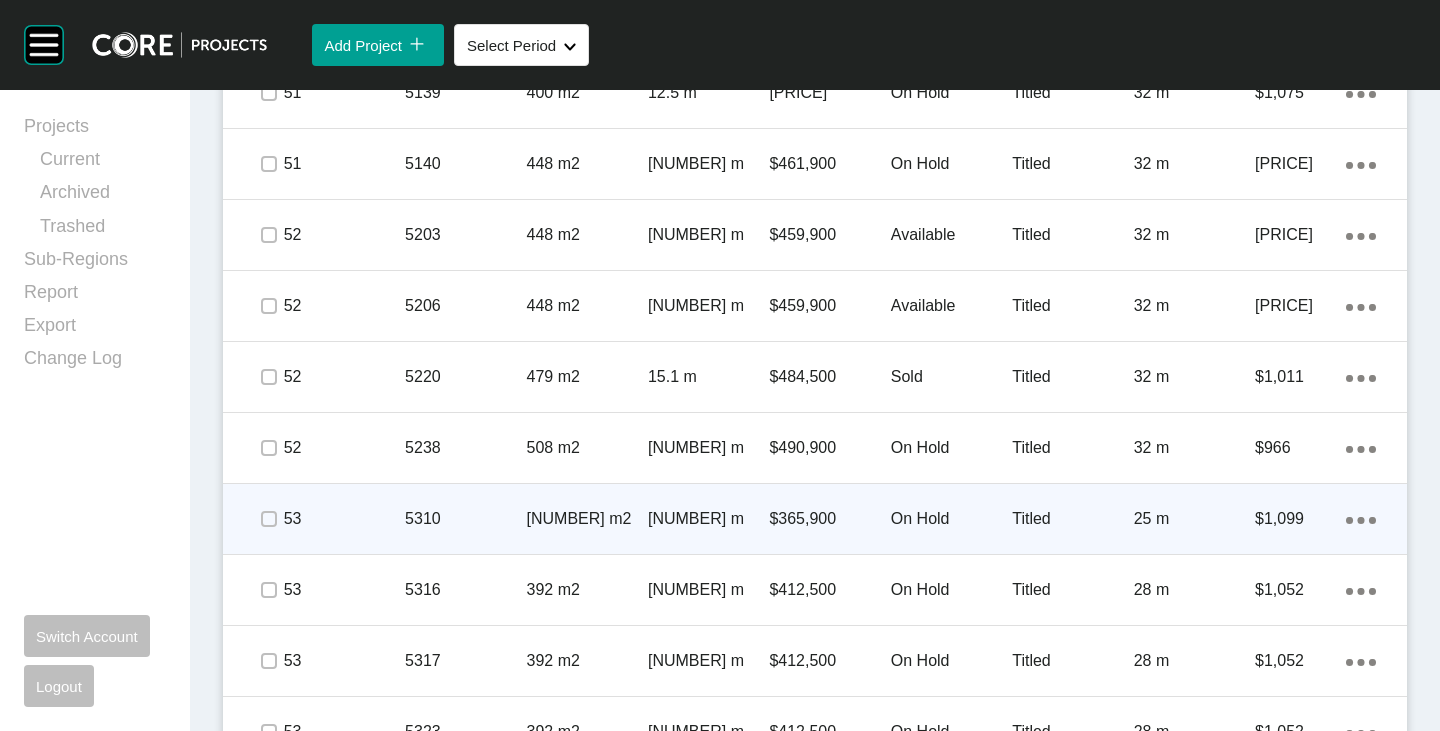 scroll, scrollTop: 2555, scrollLeft: 0, axis: vertical 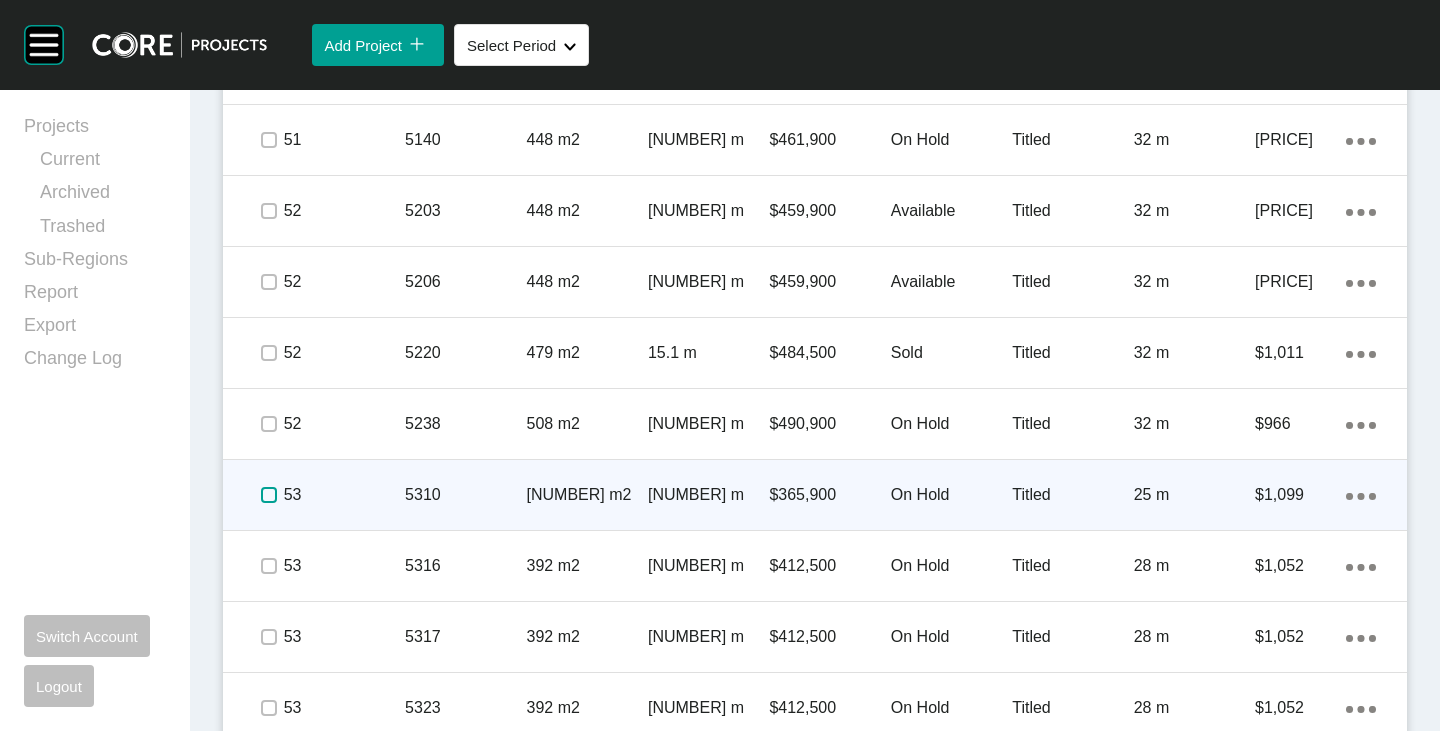 click at bounding box center [269, 495] 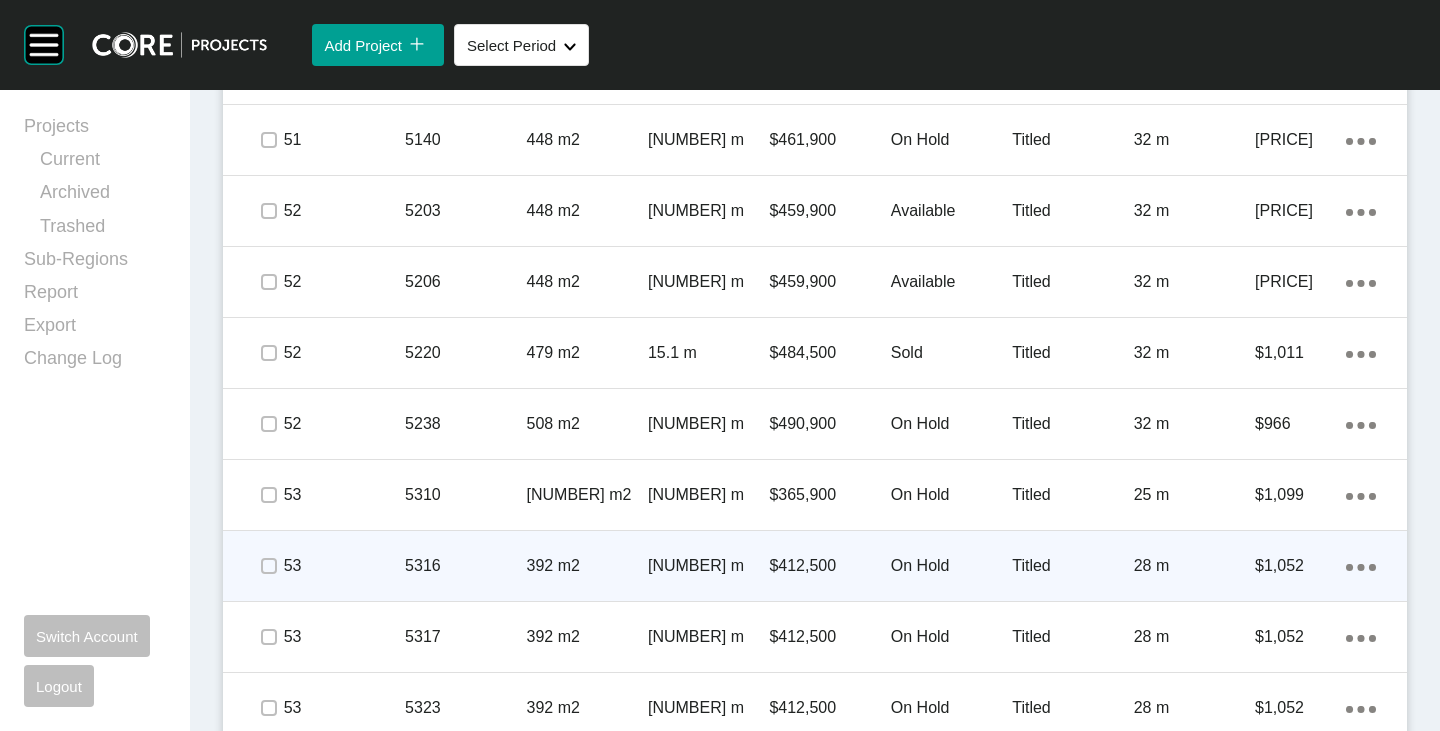 click on "On Hold" at bounding box center (951, 566) 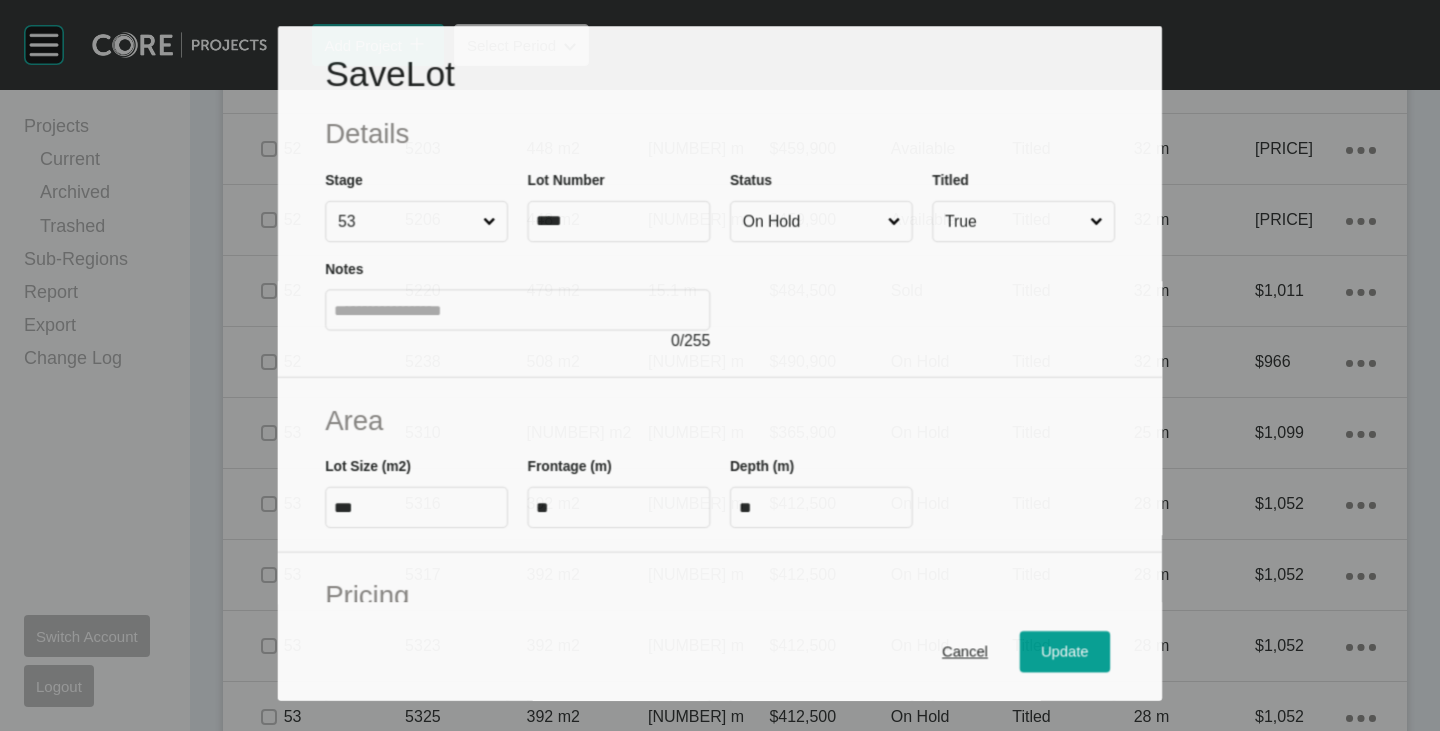 scroll, scrollTop: 2493, scrollLeft: 0, axis: vertical 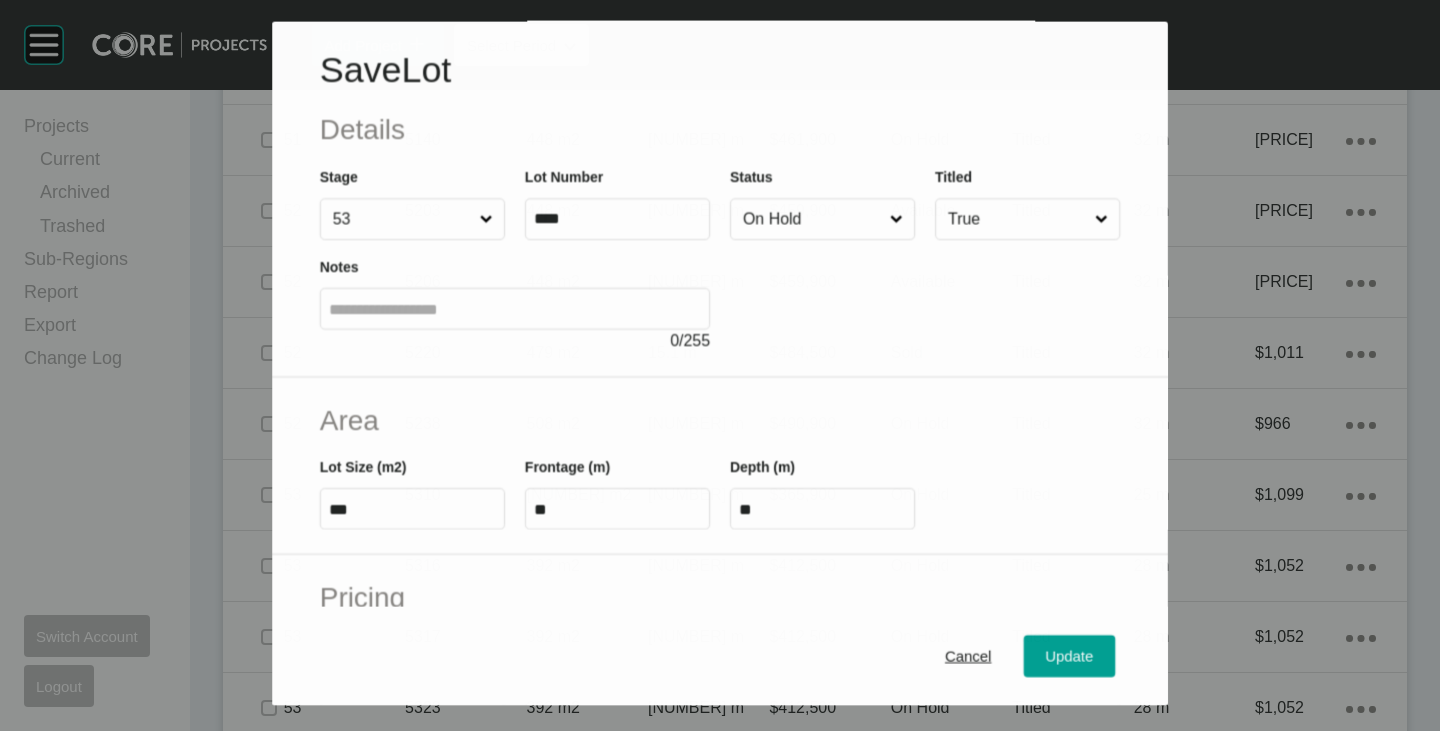click on "On Hold" at bounding box center [812, 220] 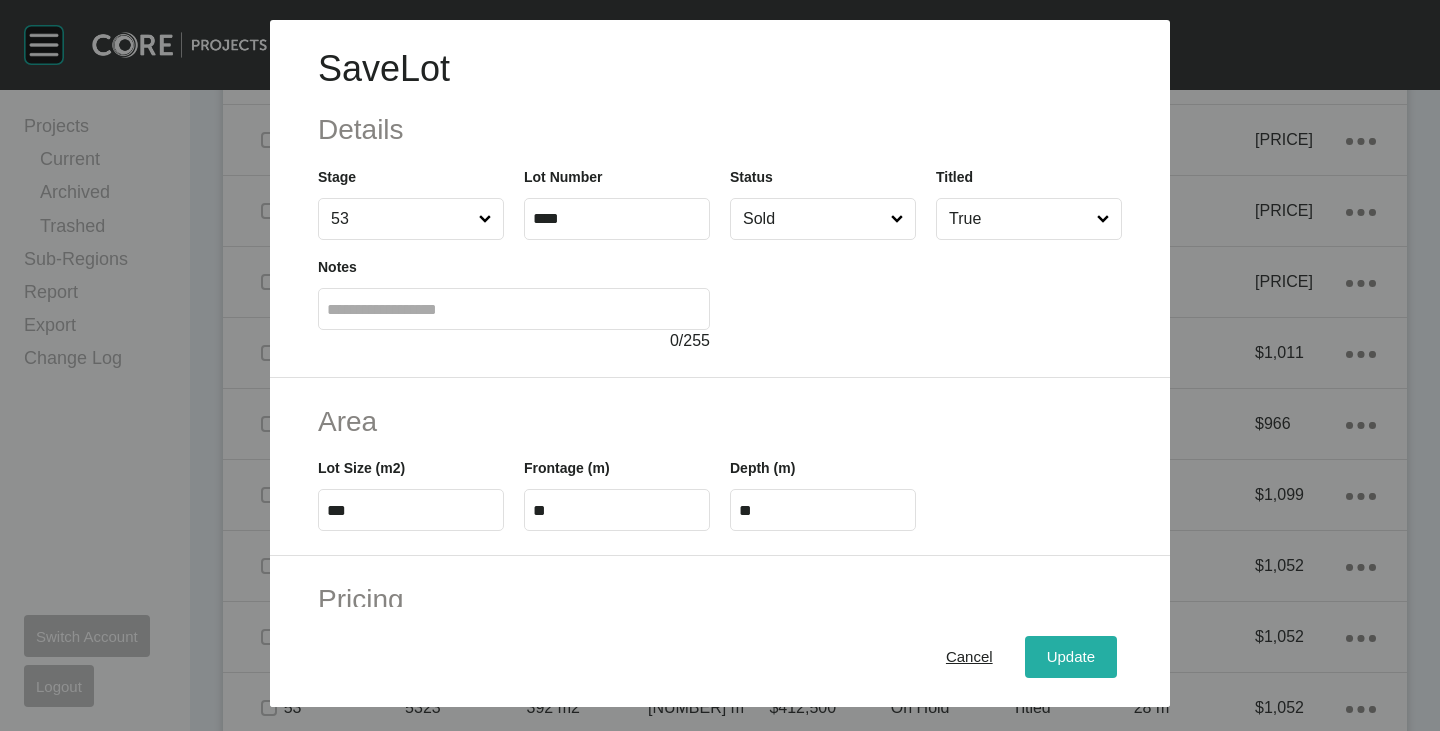 click on "Update" at bounding box center (1071, 657) 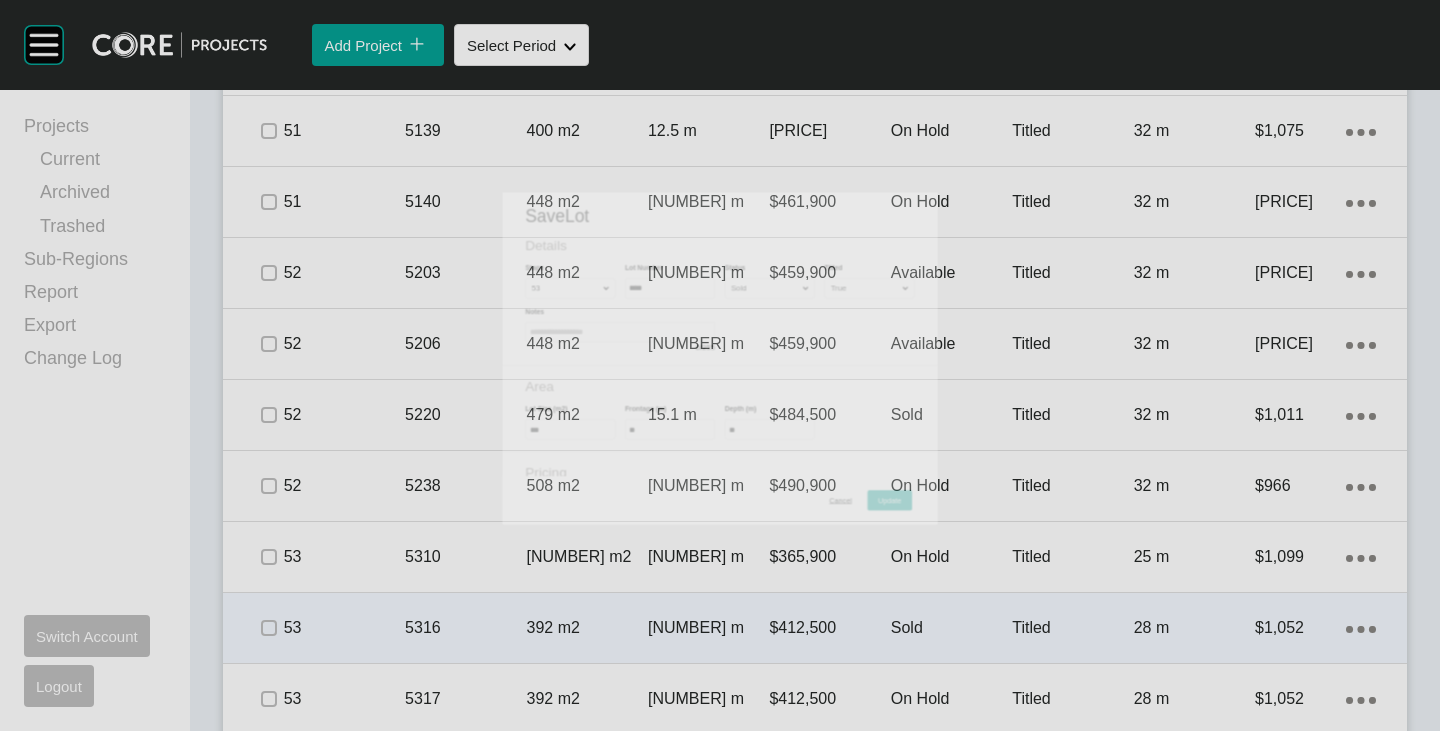 scroll, scrollTop: 2555, scrollLeft: 0, axis: vertical 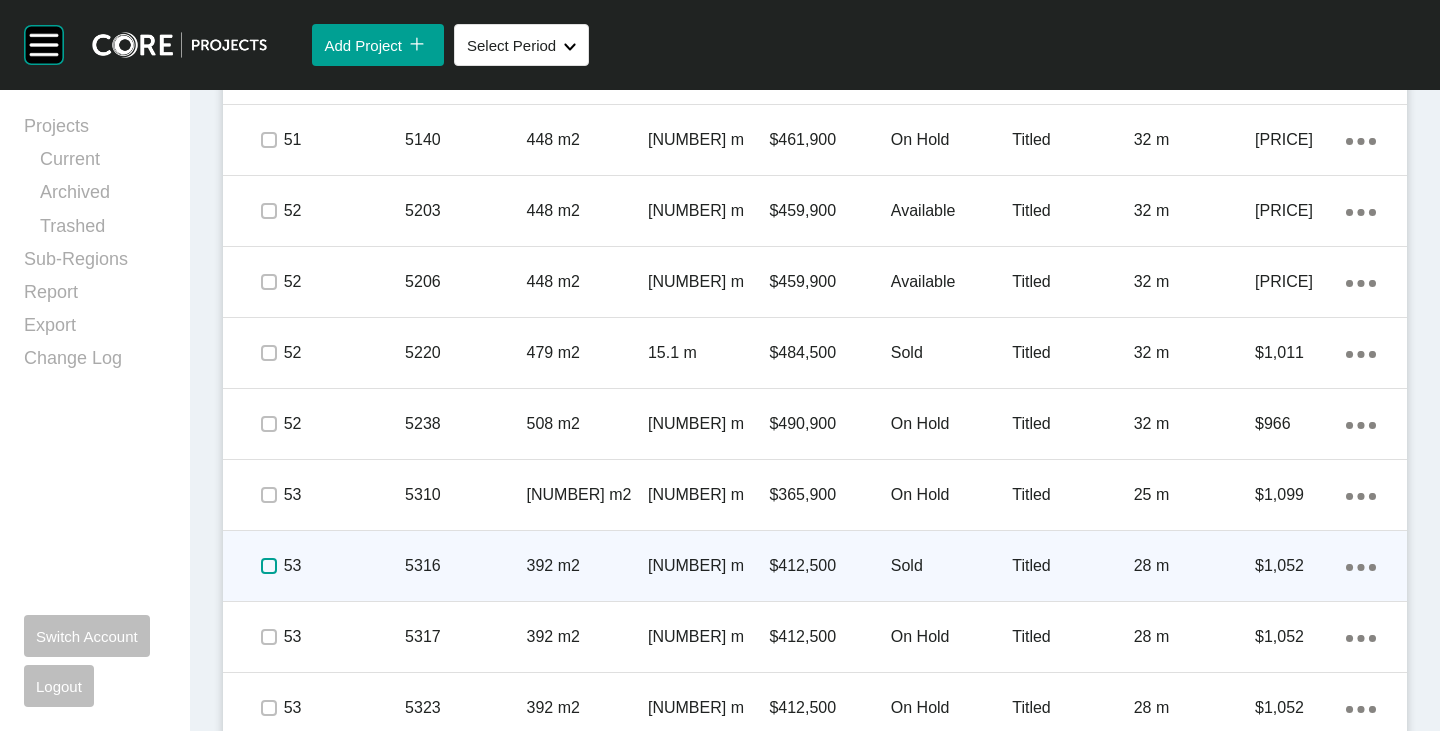 click at bounding box center [269, 566] 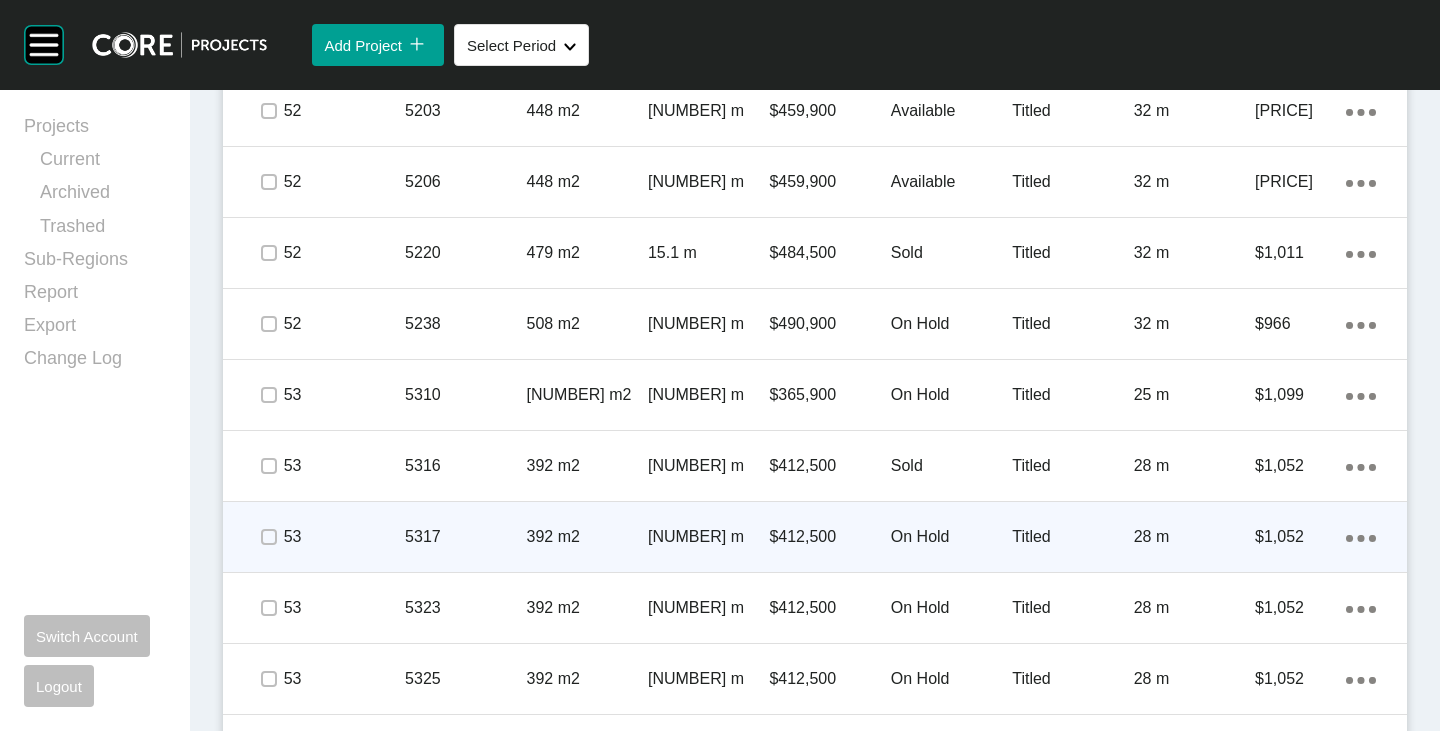 click on "On Hold" at bounding box center (951, 537) 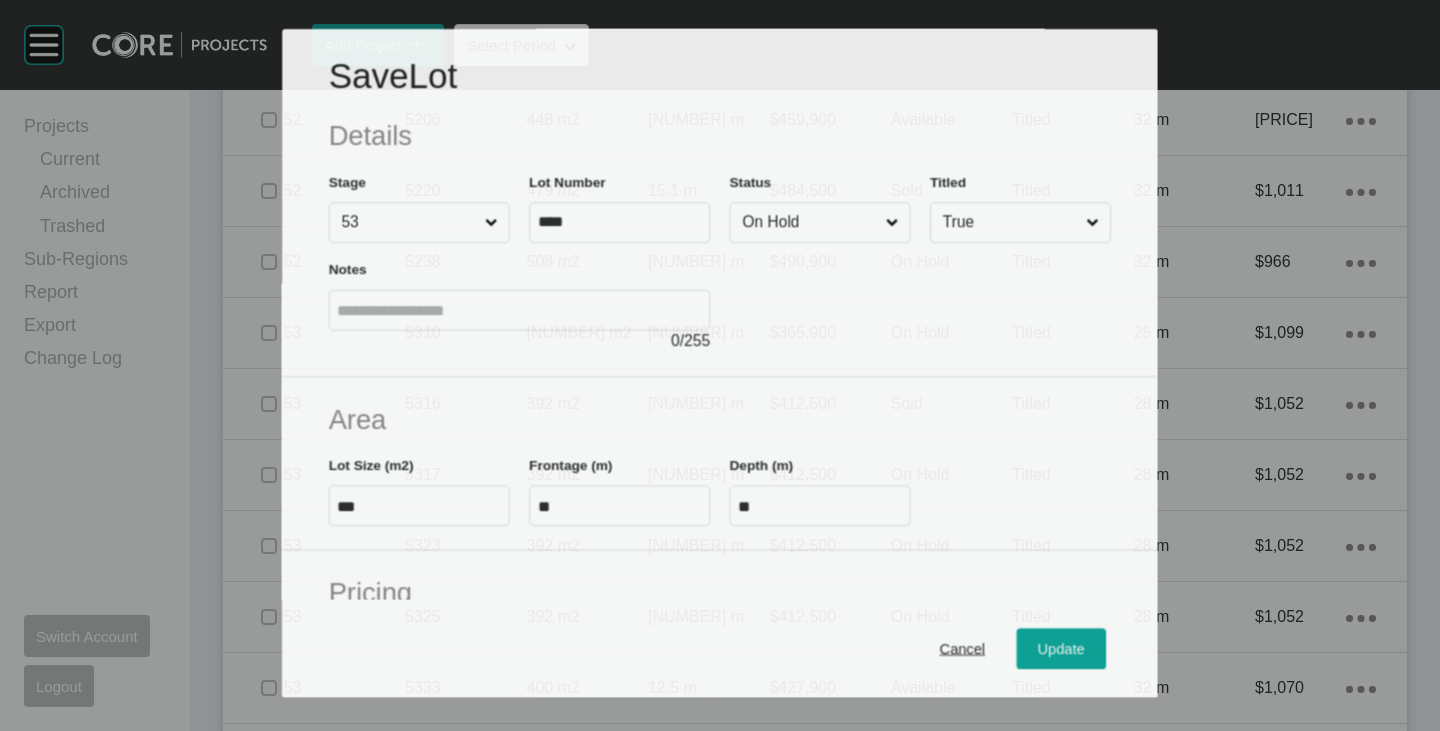 scroll, scrollTop: 2593, scrollLeft: 0, axis: vertical 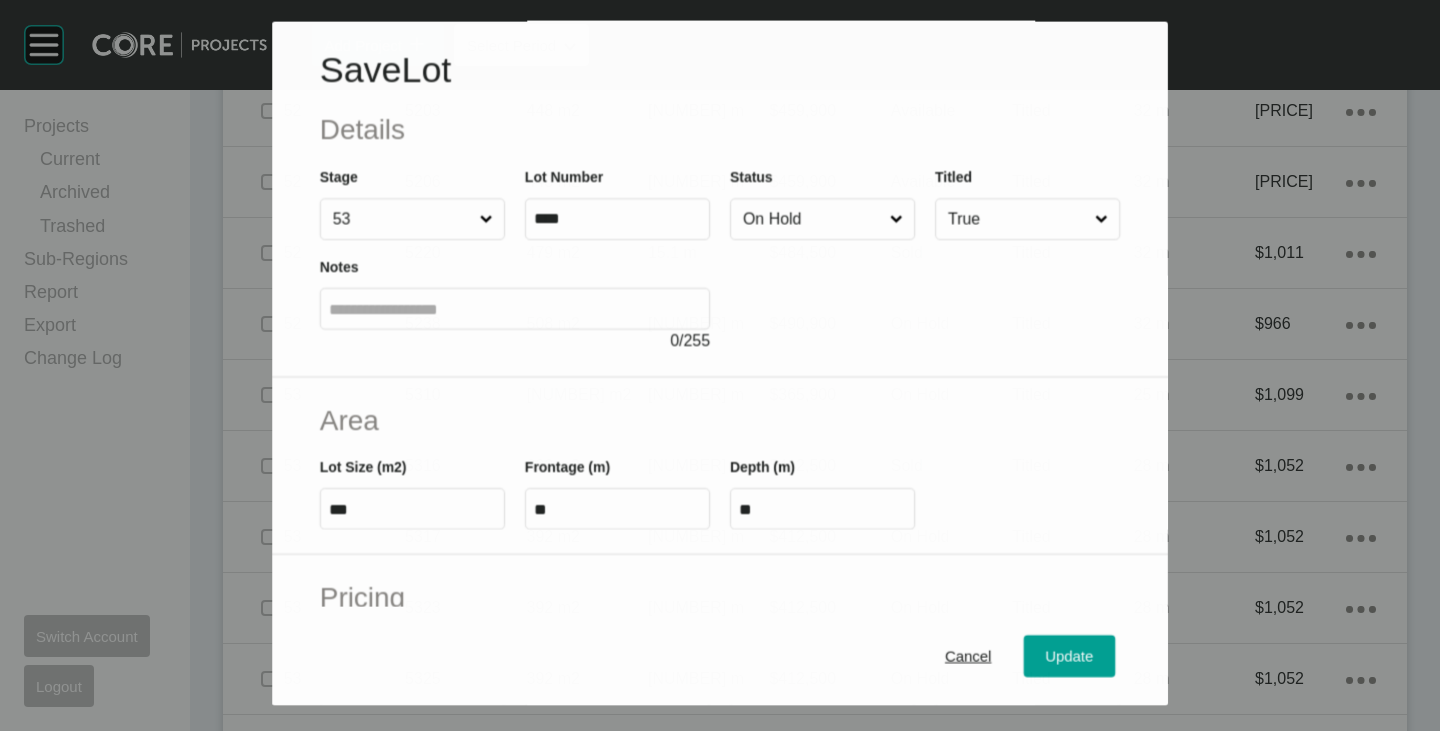 click on "On Hold" at bounding box center (812, 220) 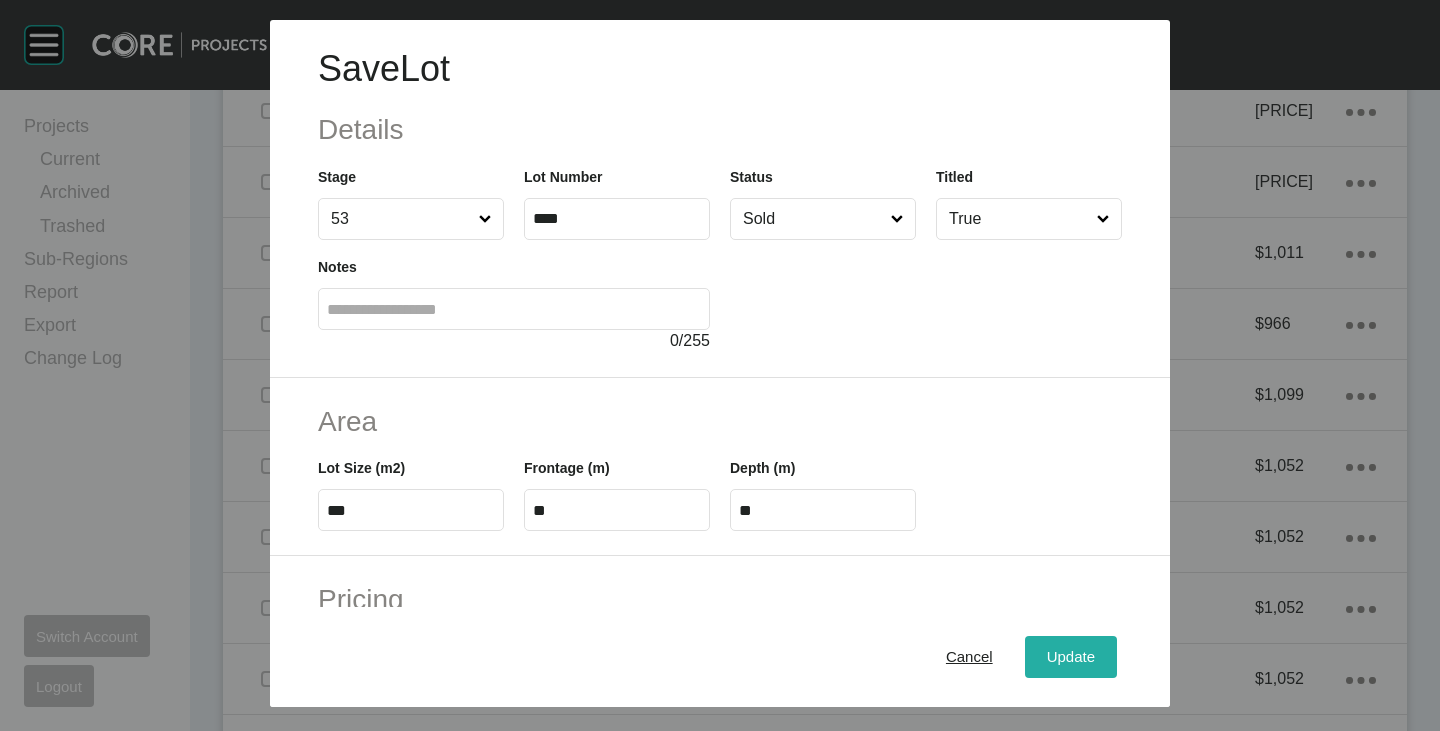 click on "Update" at bounding box center [1071, 657] 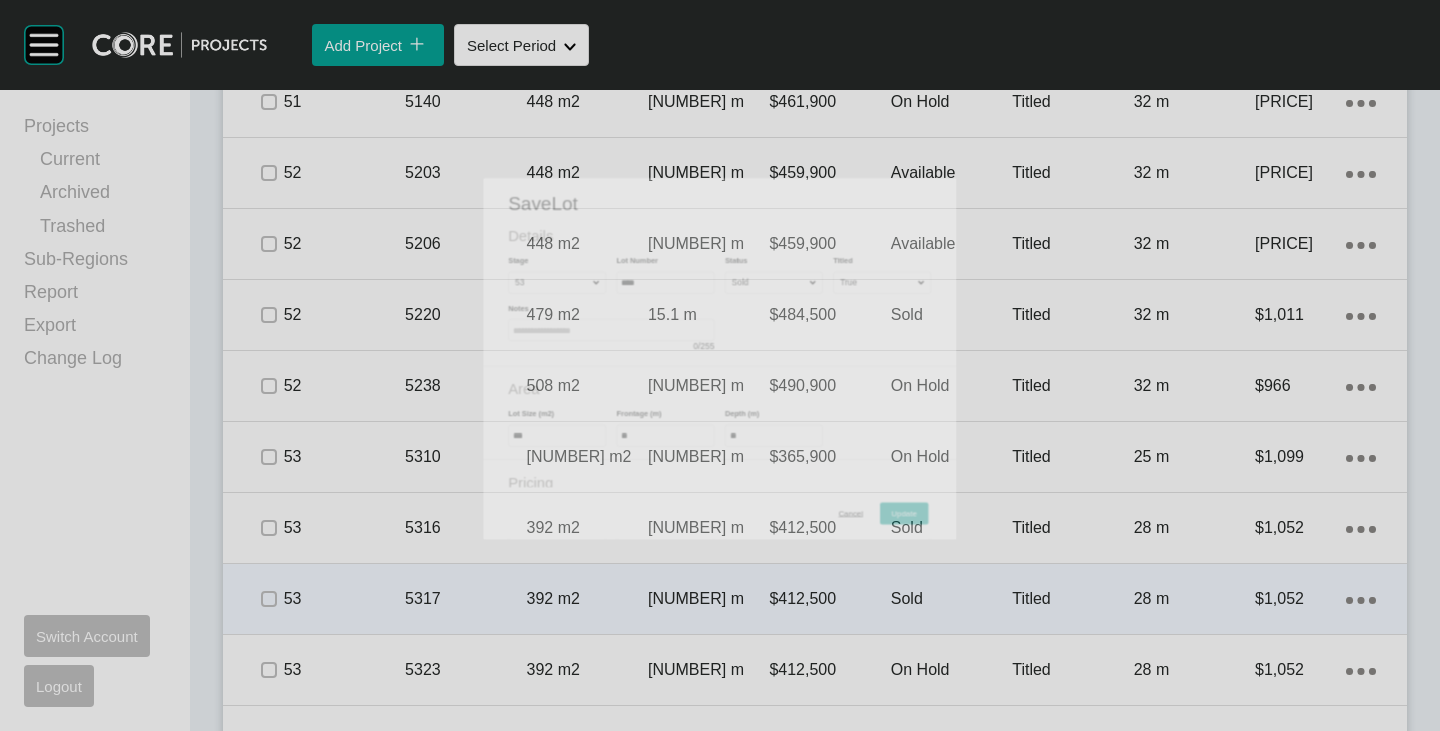 scroll, scrollTop: 2655, scrollLeft: 0, axis: vertical 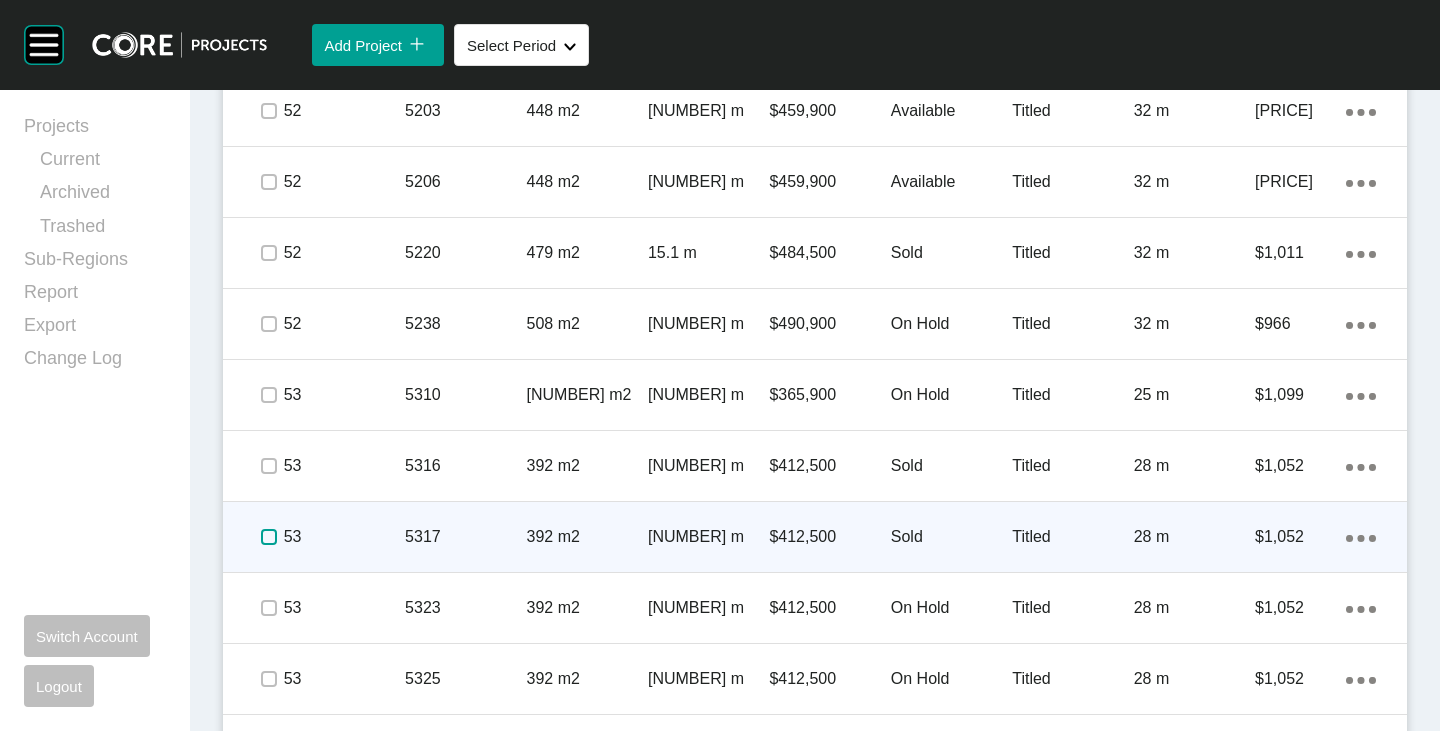 click at bounding box center [269, 537] 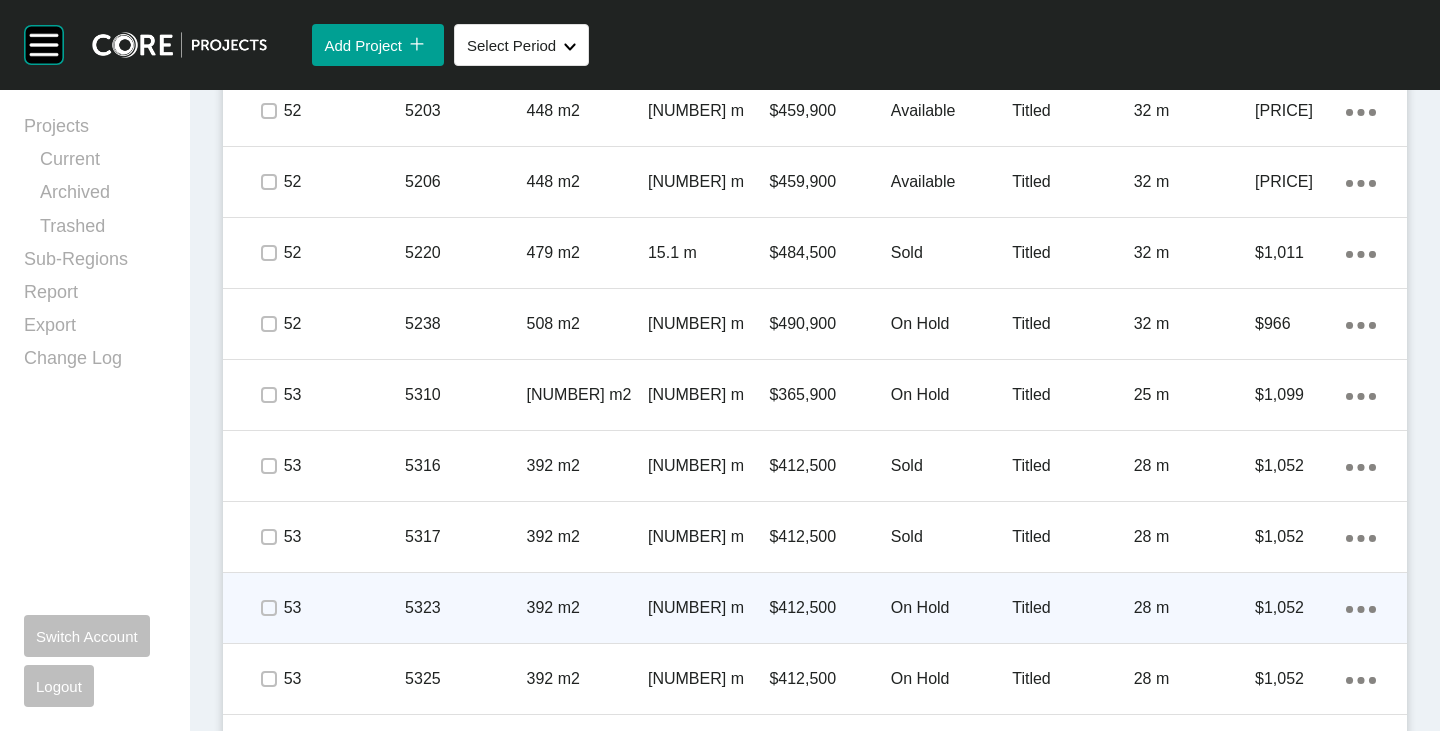 click on "On Hold" at bounding box center [951, 608] 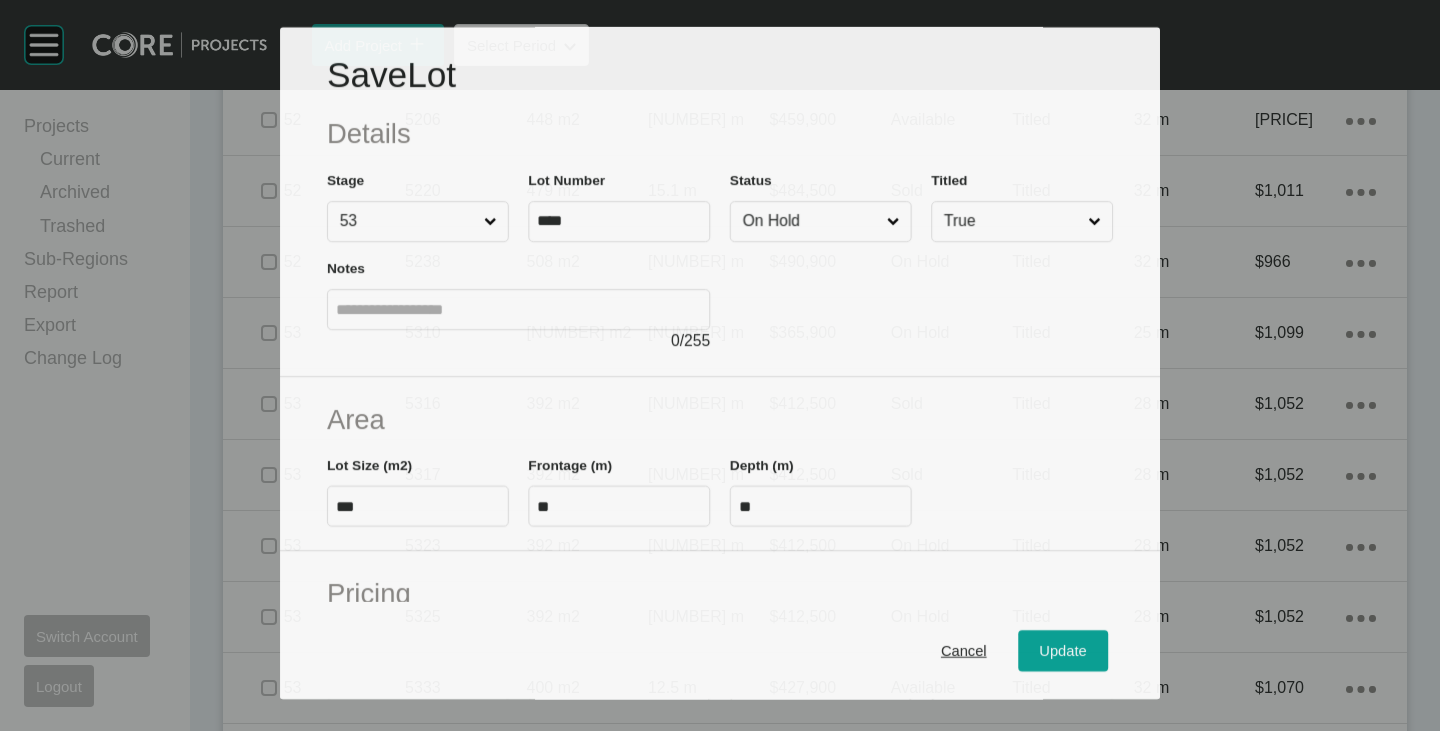 scroll, scrollTop: 2593, scrollLeft: 0, axis: vertical 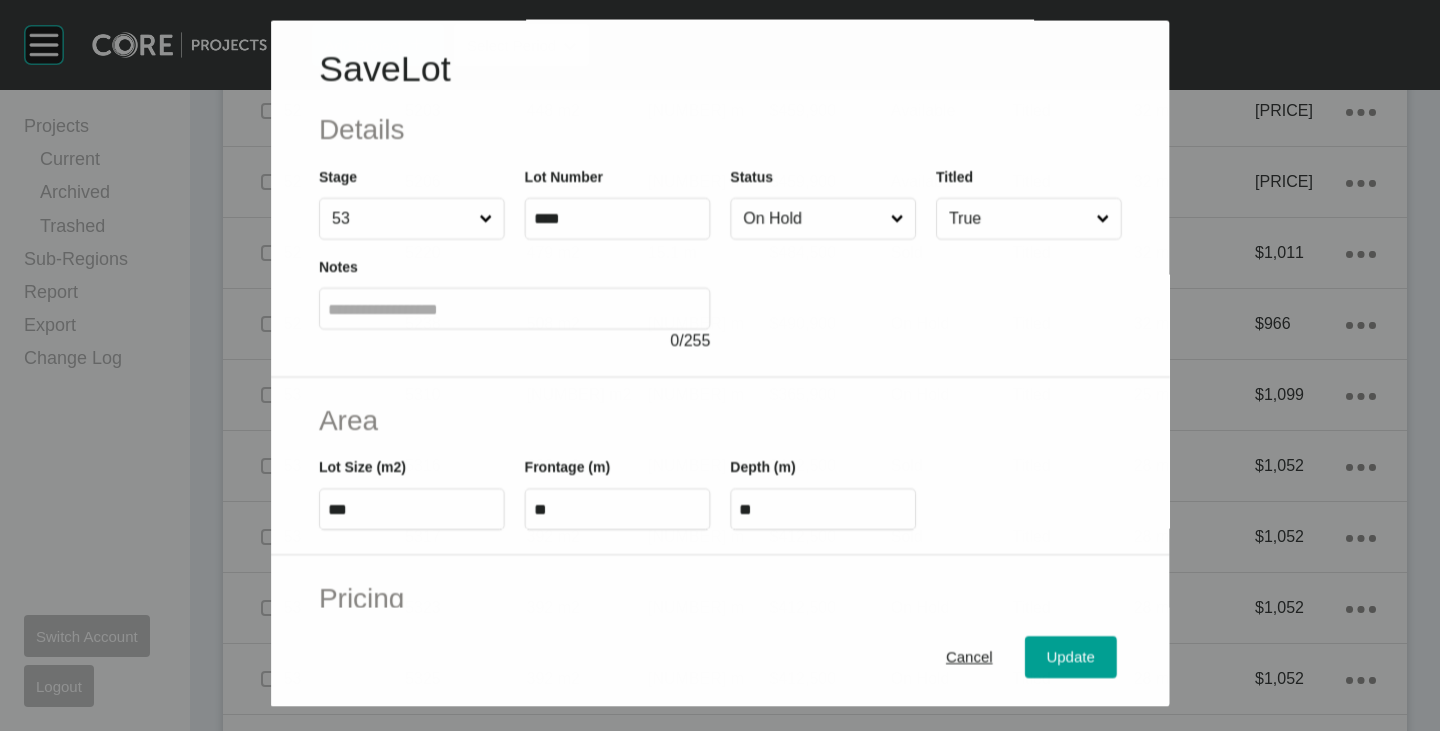 click on "On Hold" at bounding box center (812, 219) 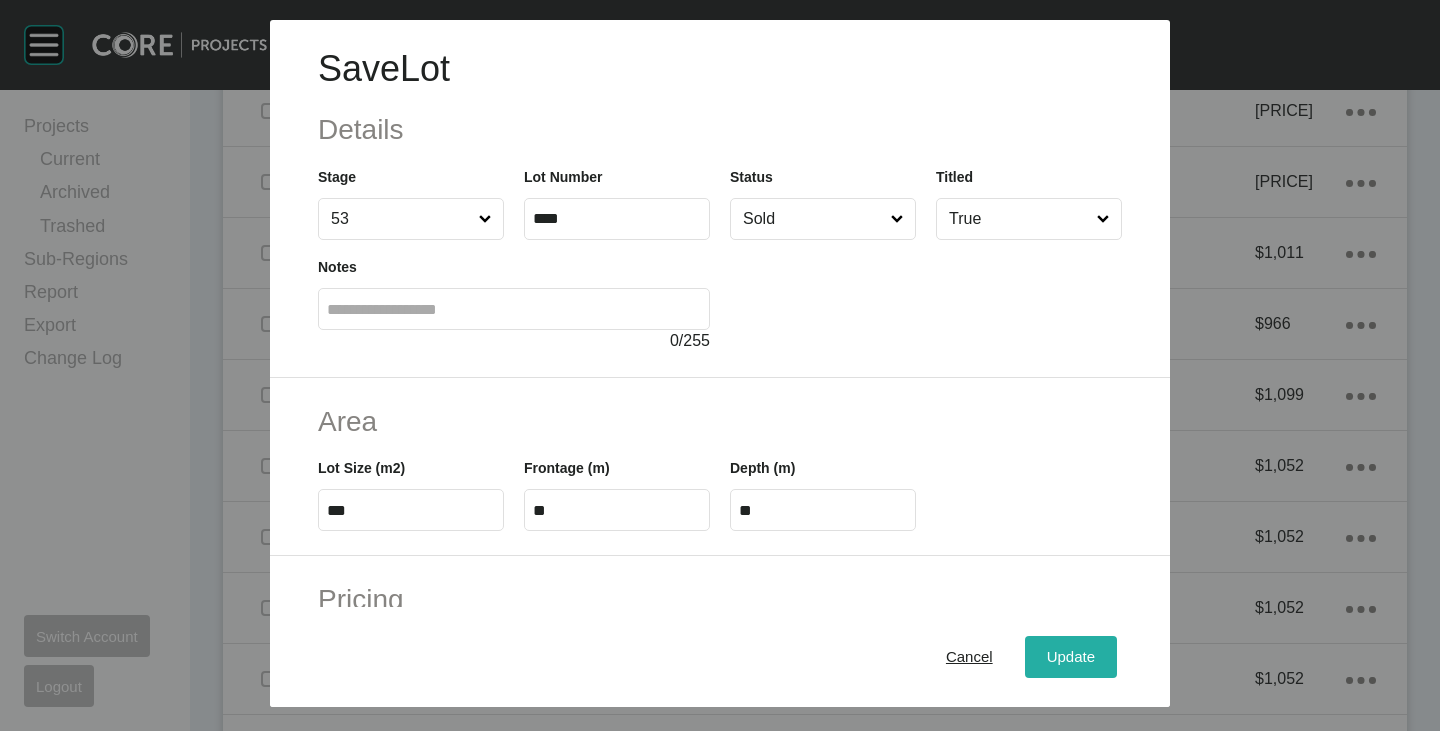 click on "Update" at bounding box center (1071, 657) 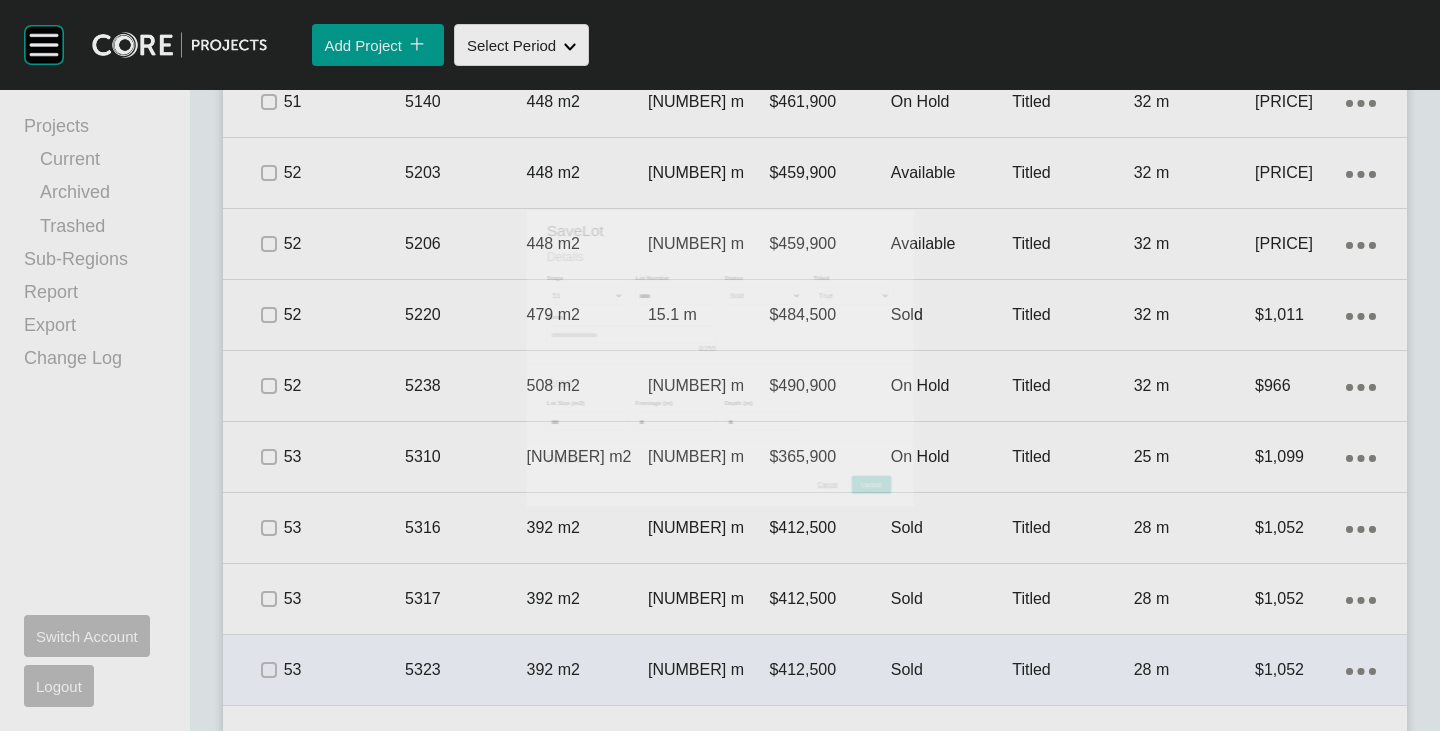 scroll, scrollTop: 2655, scrollLeft: 0, axis: vertical 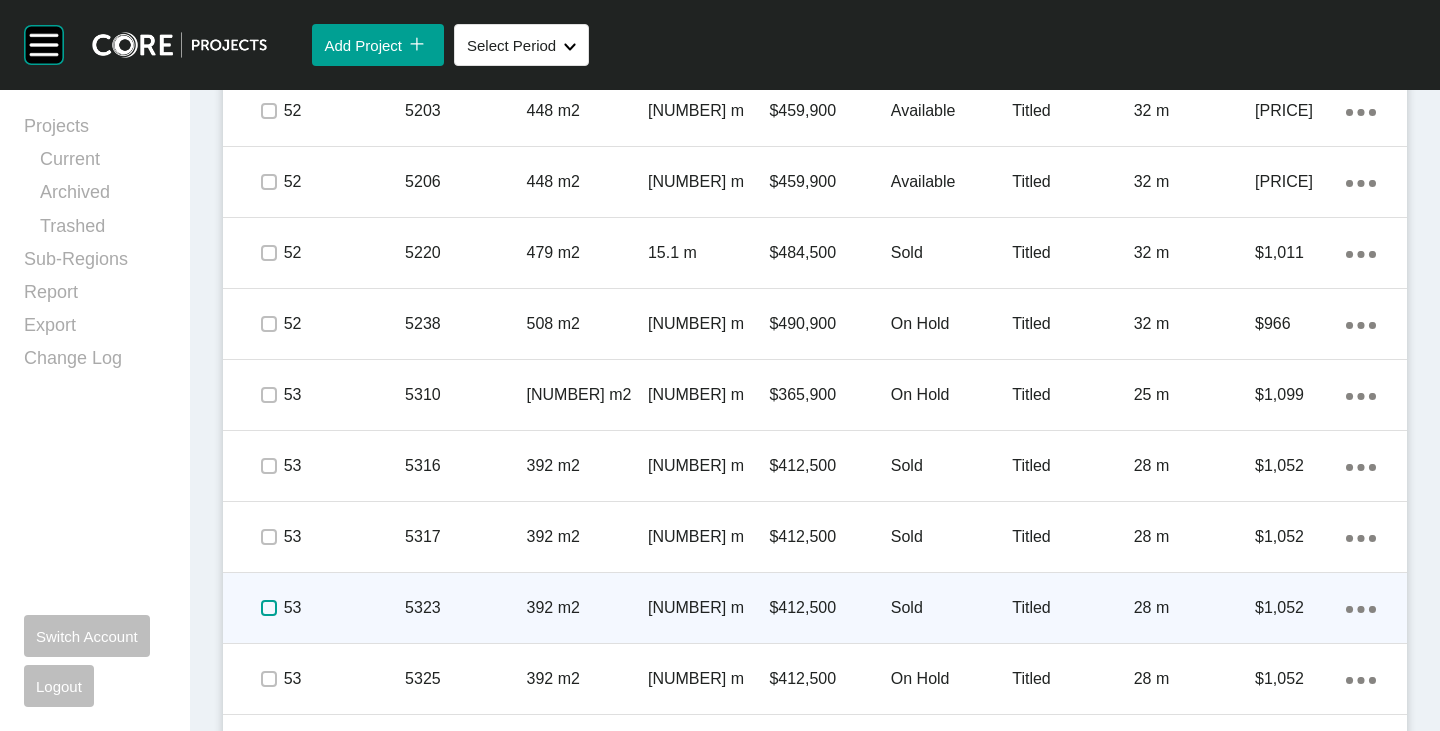 click at bounding box center [269, 608] 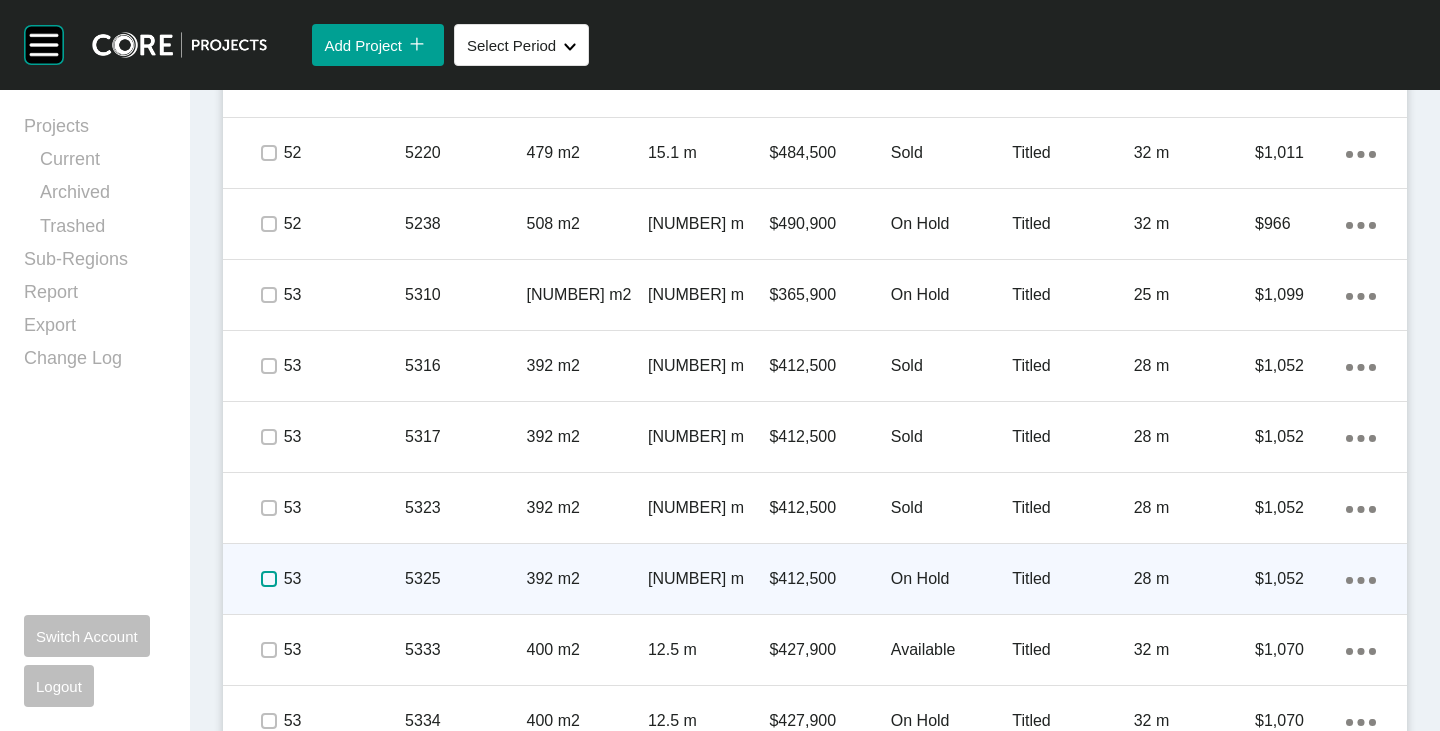 click at bounding box center [269, 579] 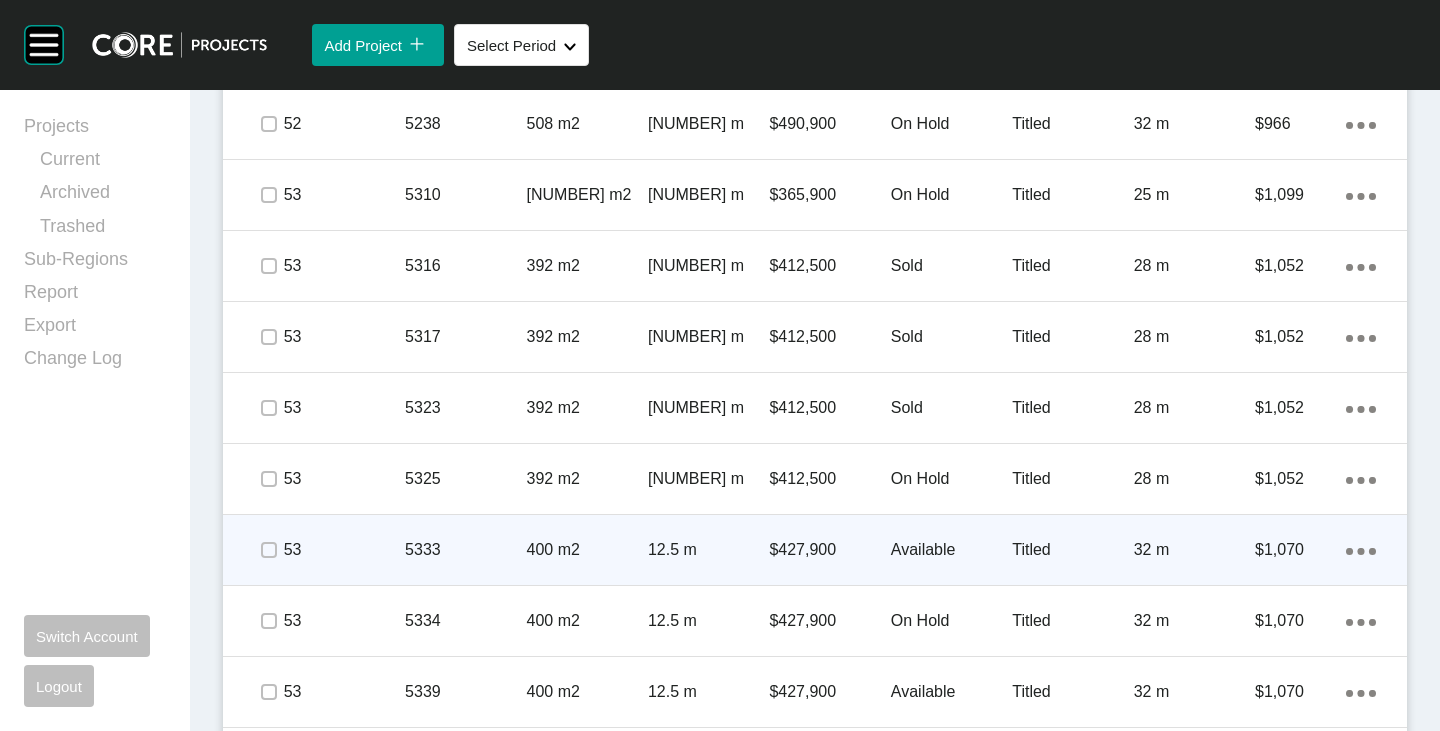 click on "Available" at bounding box center [951, 550] 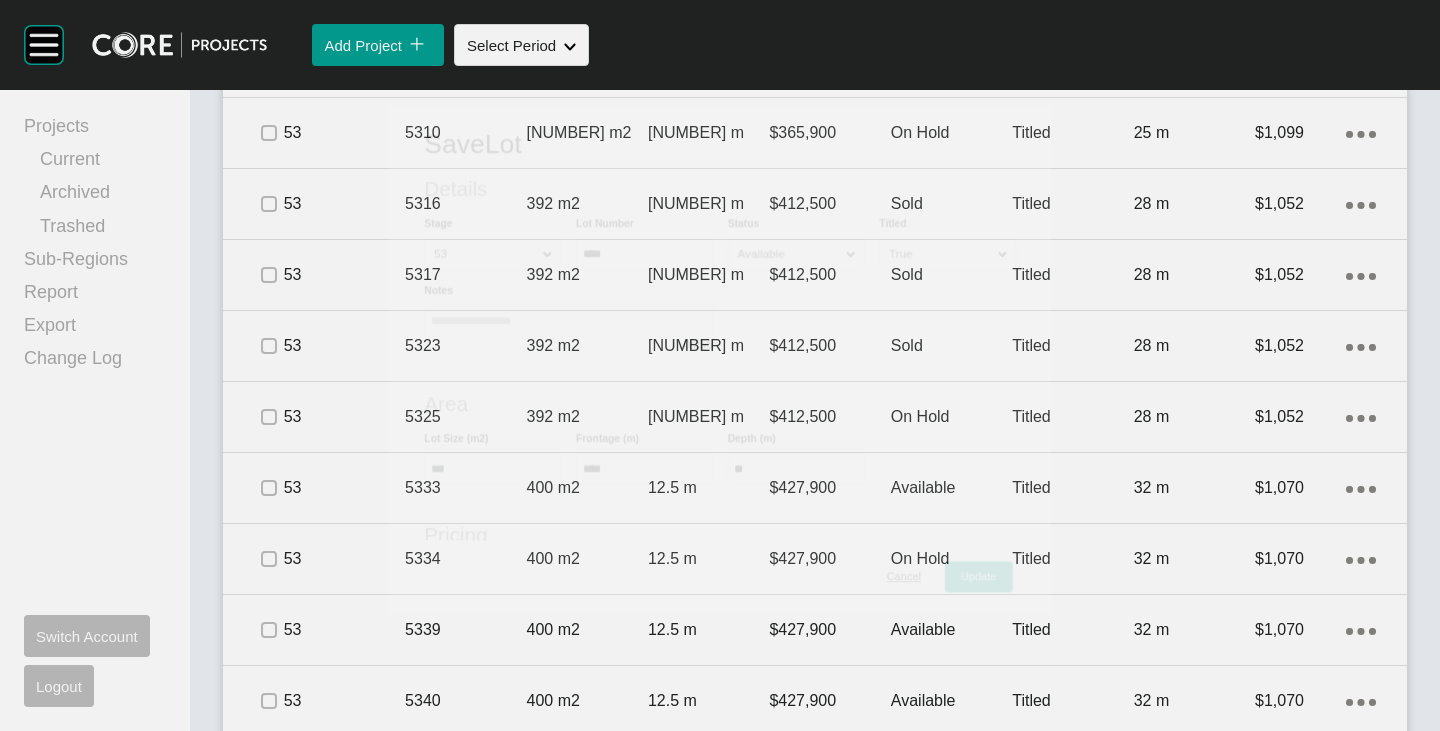 scroll, scrollTop: 2793, scrollLeft: 0, axis: vertical 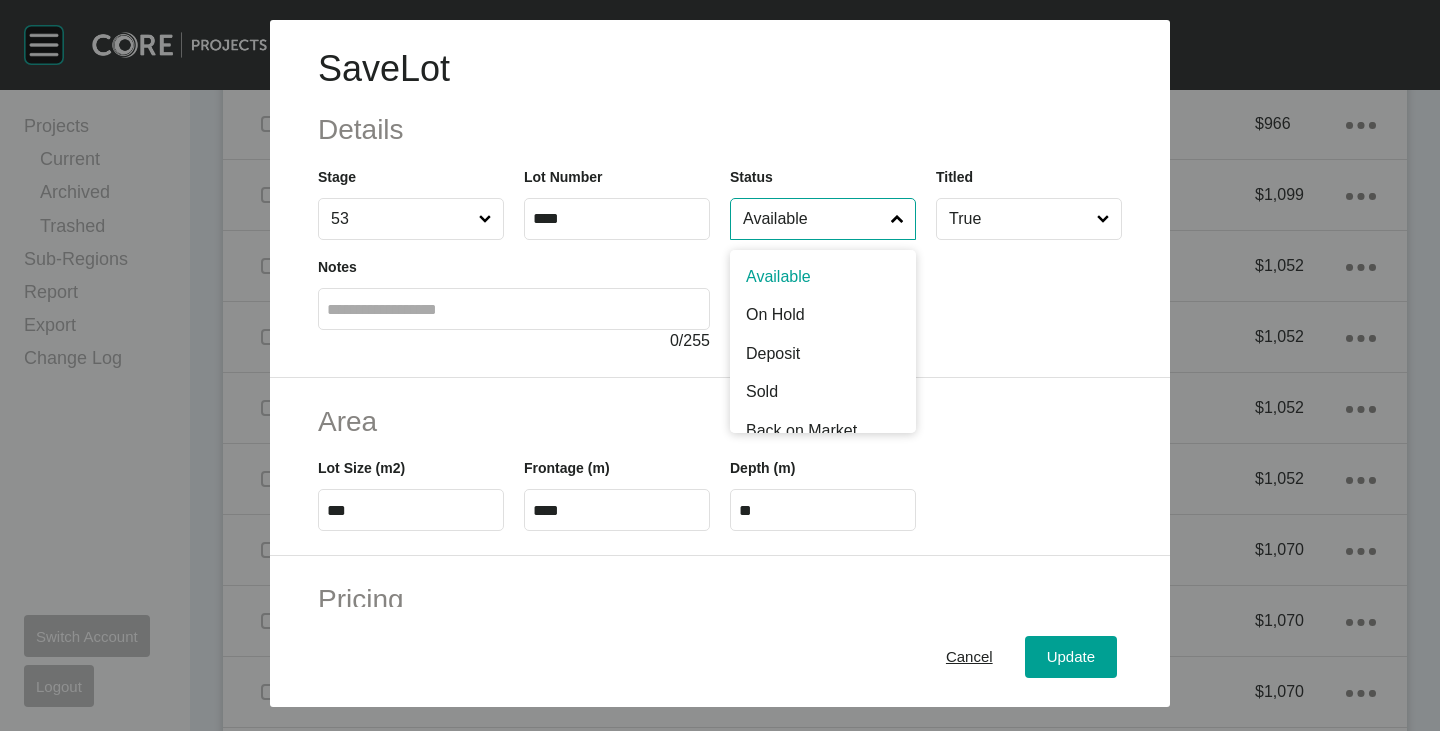 click on "Available" at bounding box center (813, 219) 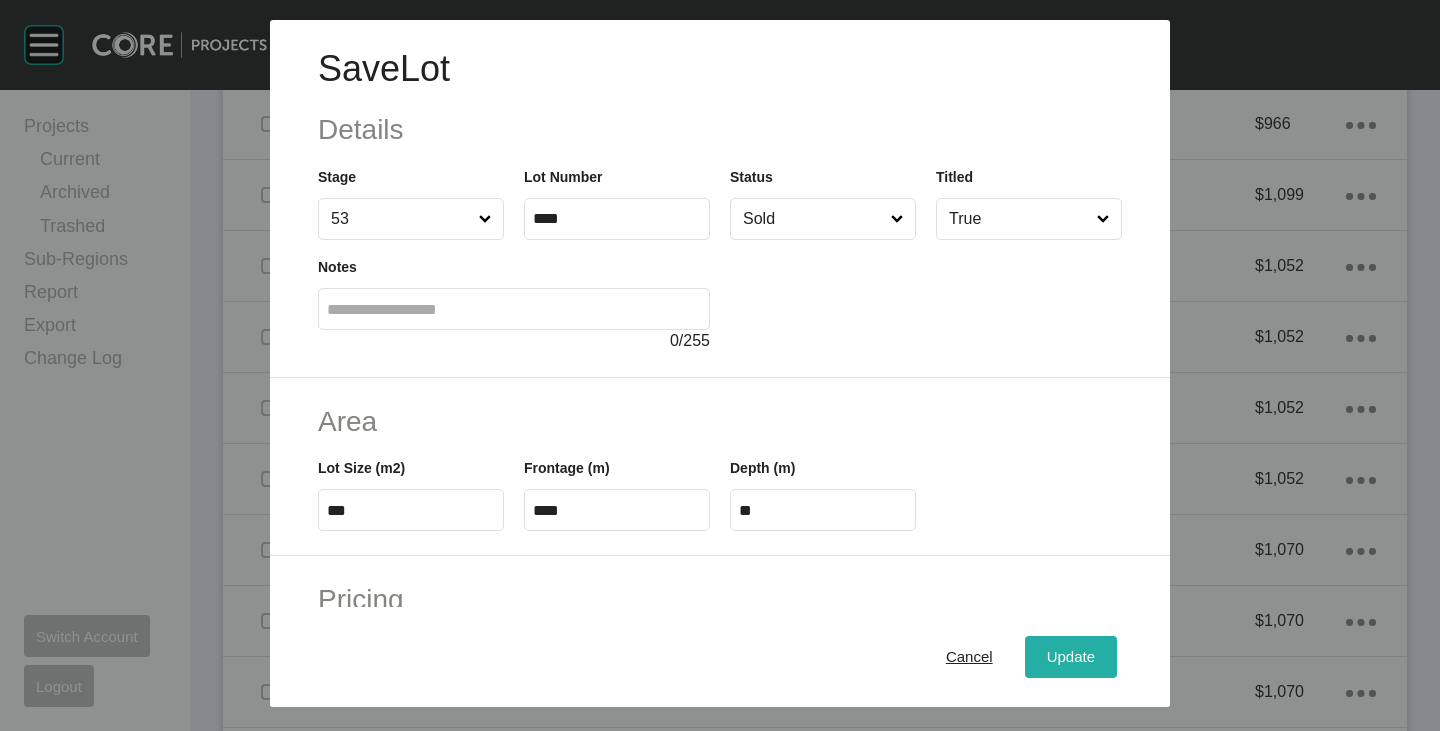 click on "Update" at bounding box center [1071, 657] 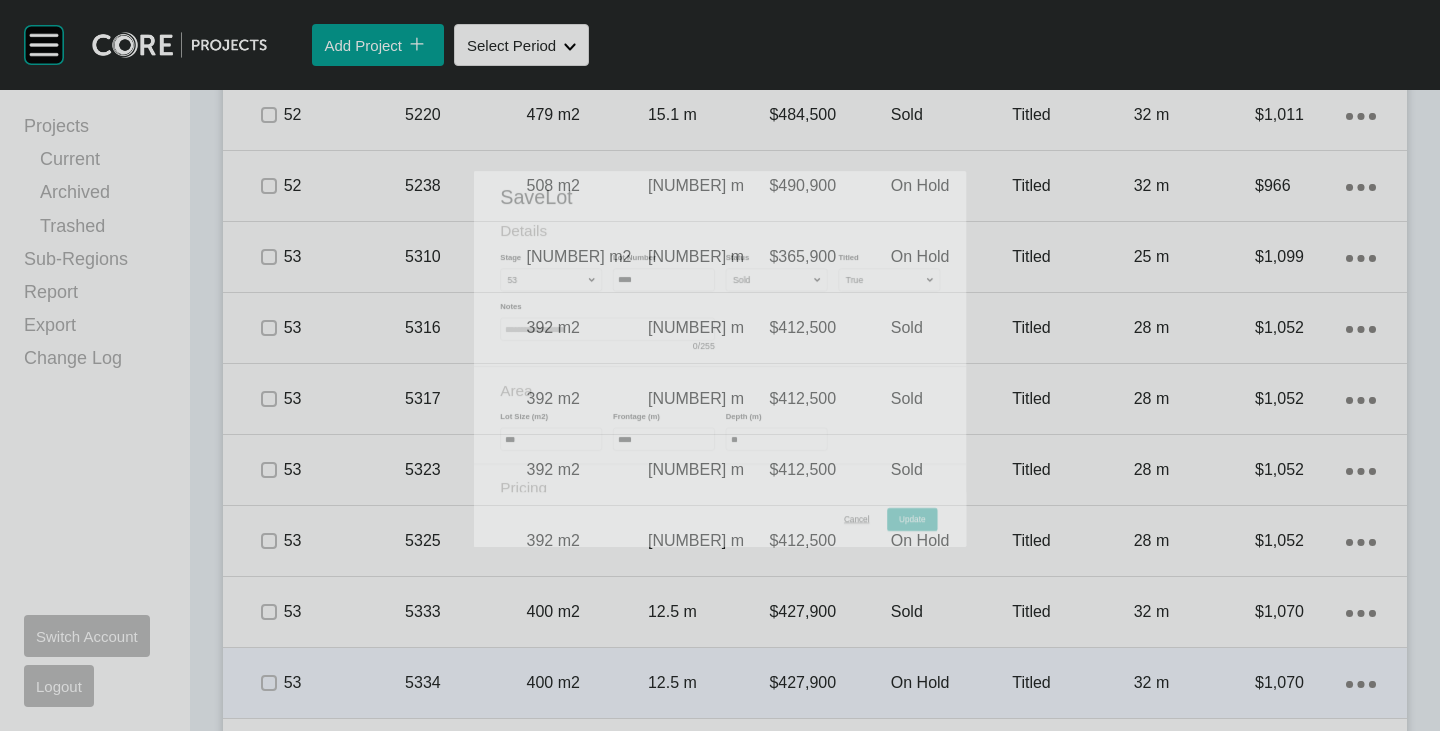 scroll, scrollTop: 2855, scrollLeft: 0, axis: vertical 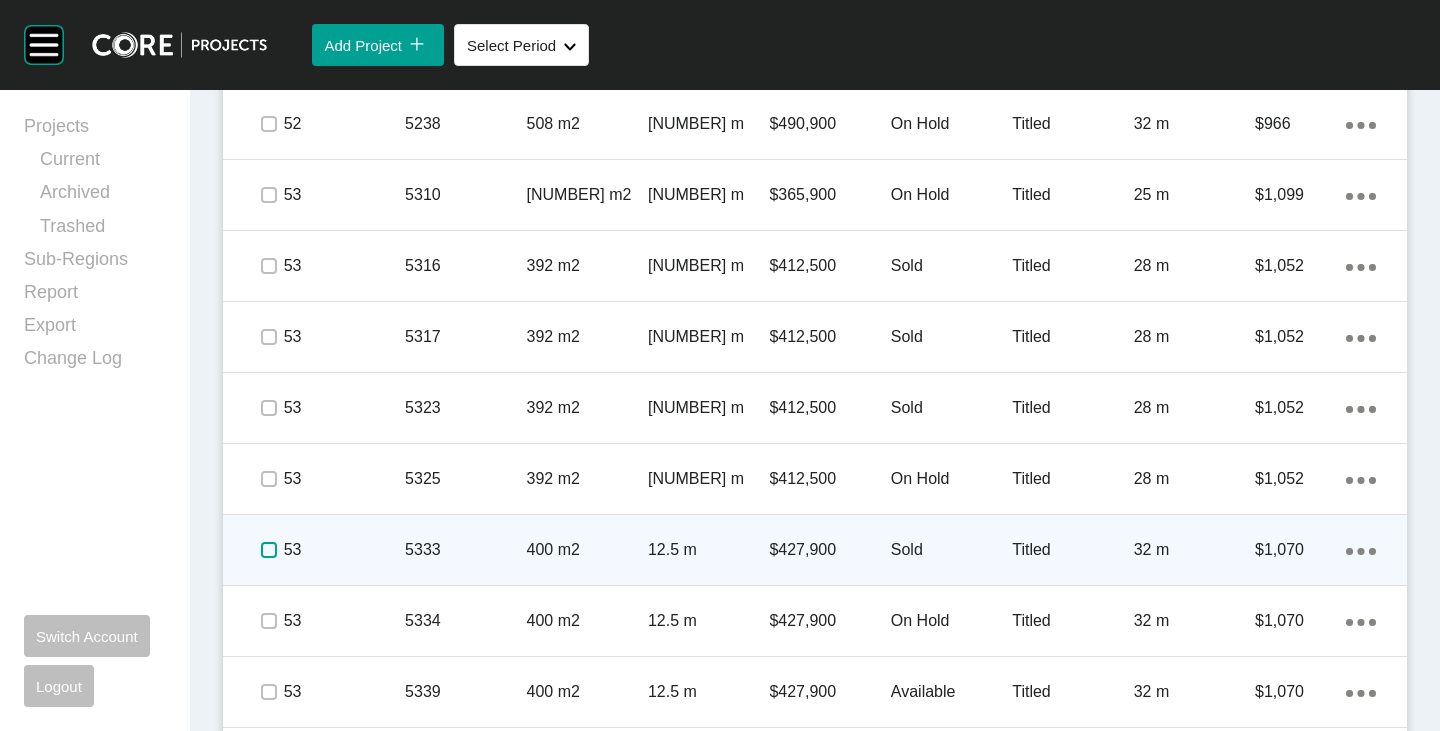 click at bounding box center [269, 550] 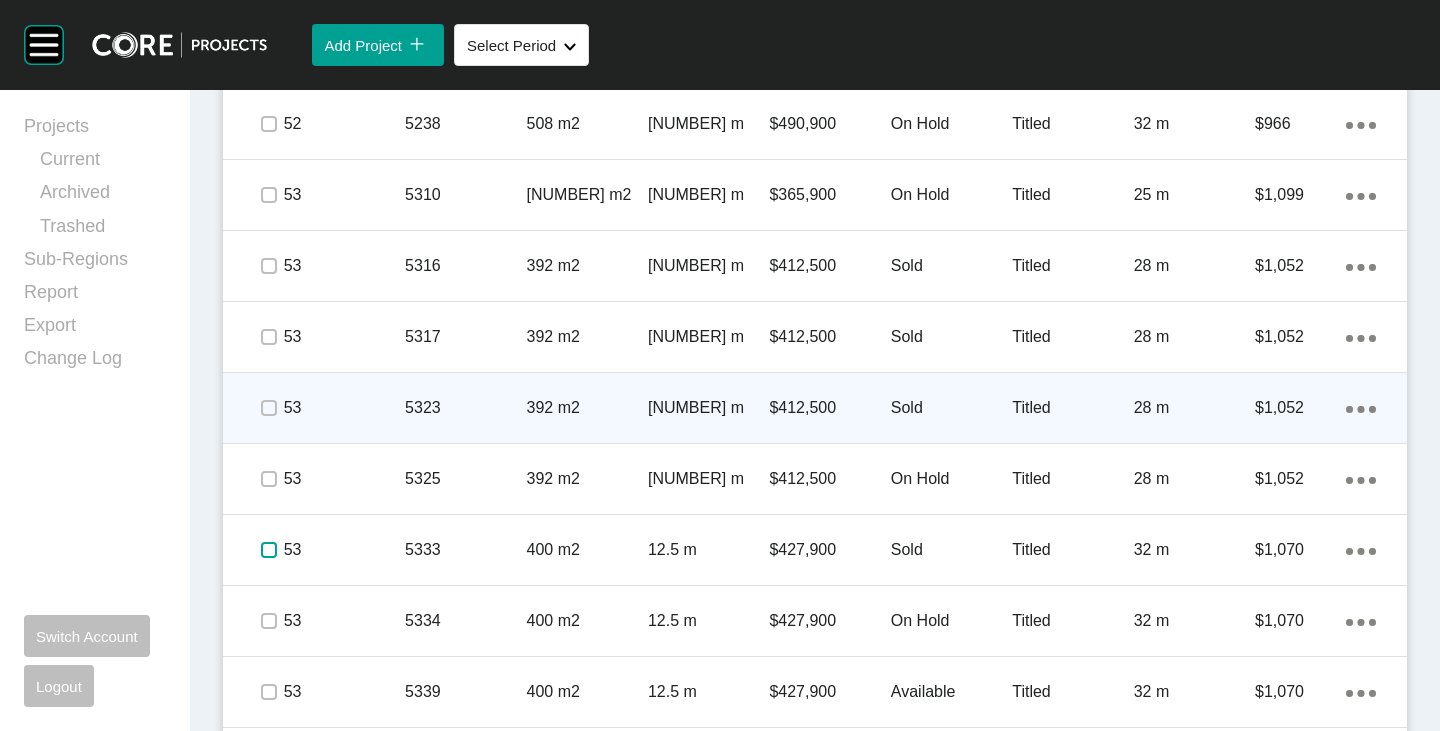 scroll, scrollTop: 2955, scrollLeft: 0, axis: vertical 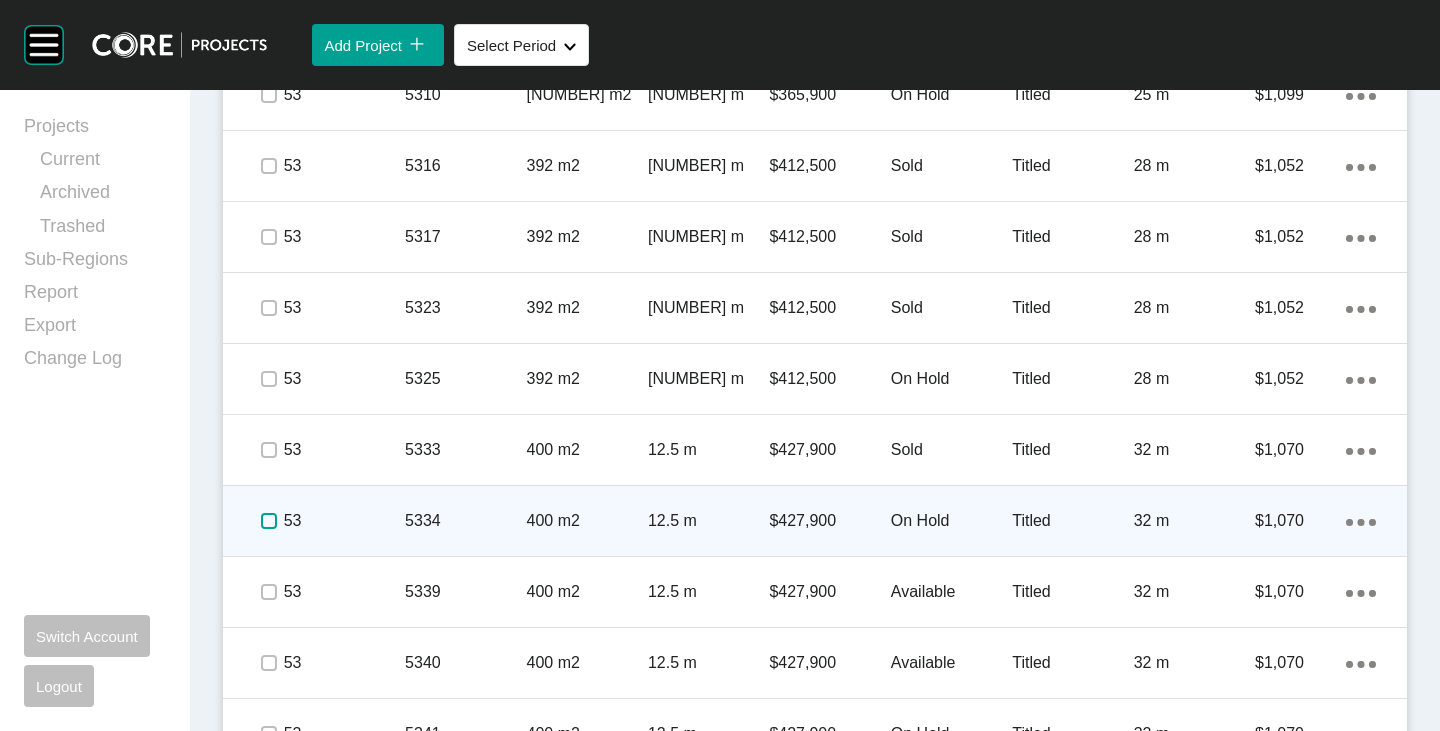 click at bounding box center [269, 521] 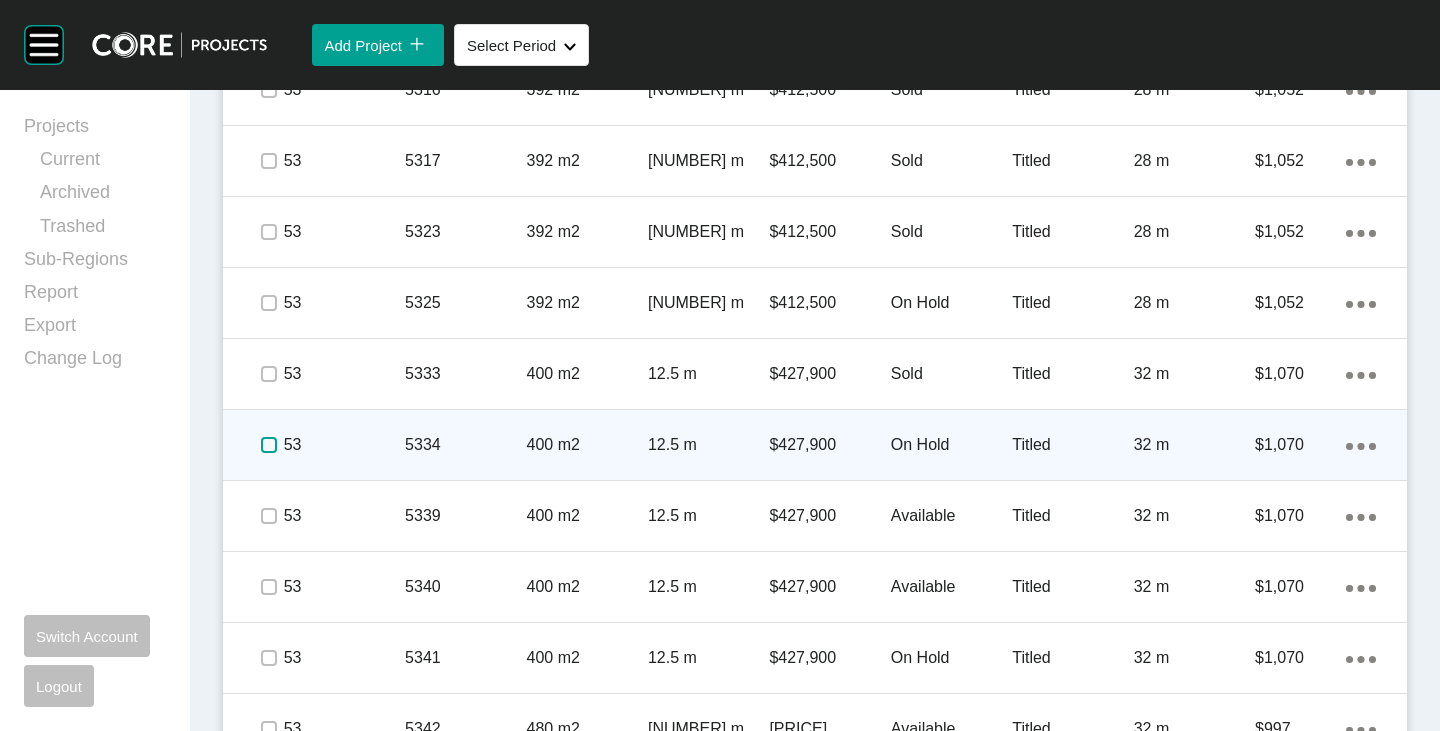 scroll, scrollTop: 3055, scrollLeft: 0, axis: vertical 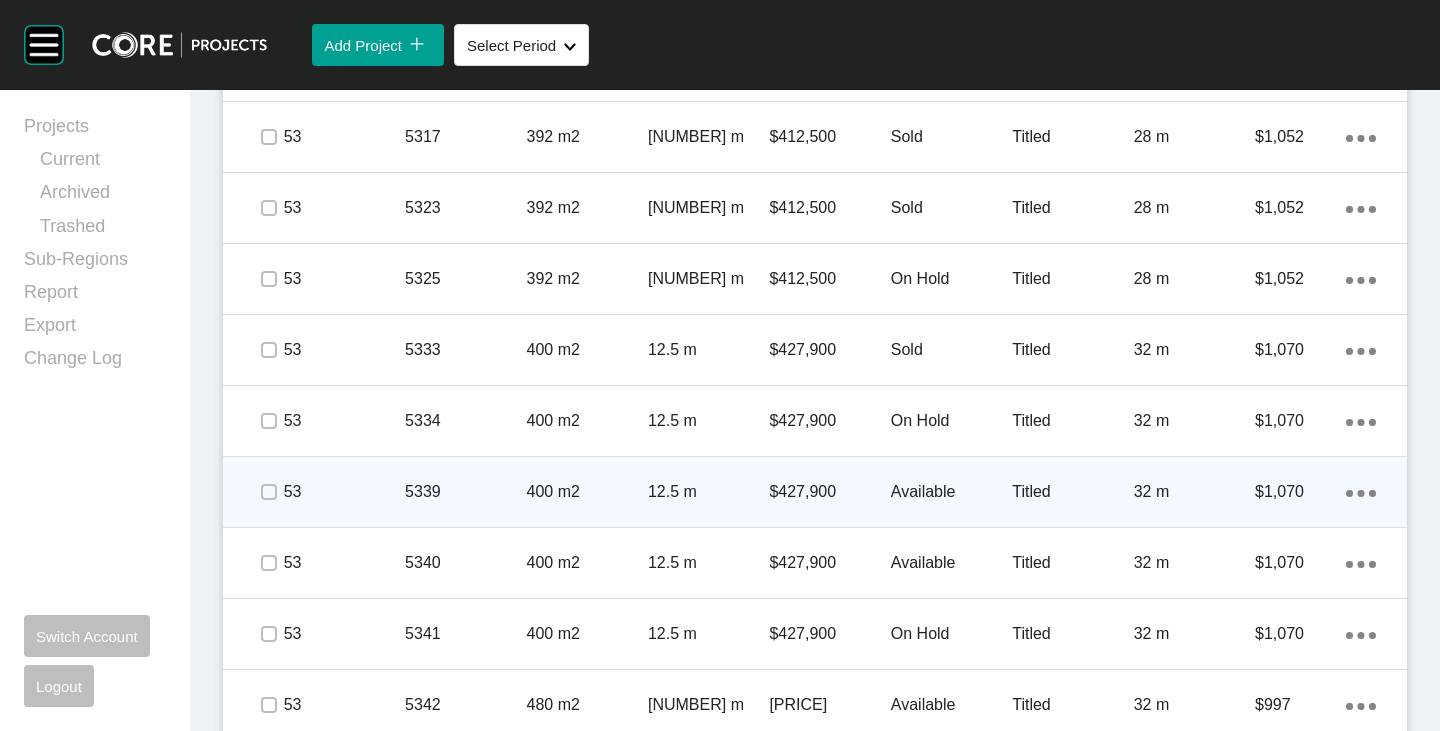 click on "Available" at bounding box center [951, 492] 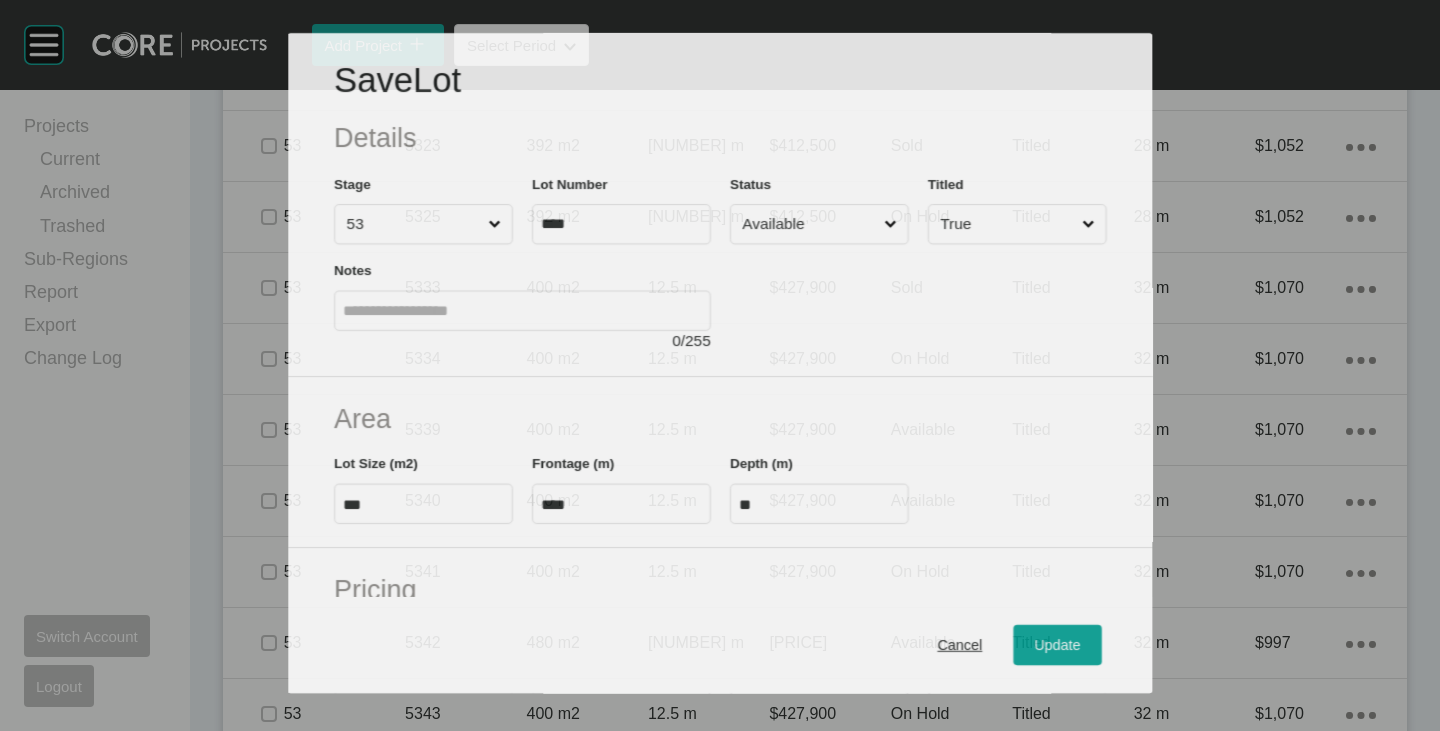 scroll, scrollTop: 2993, scrollLeft: 0, axis: vertical 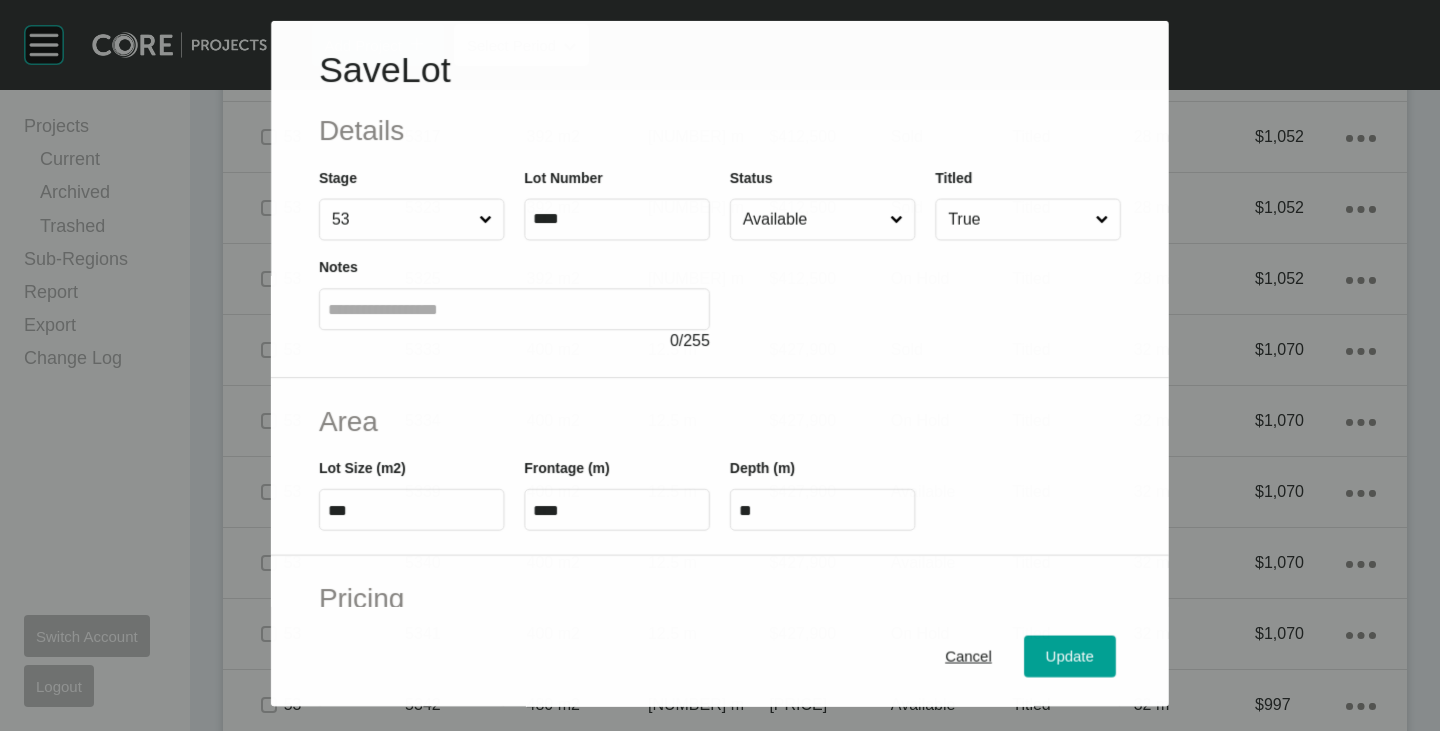 drag, startPoint x: 811, startPoint y: 216, endPoint x: 794, endPoint y: 234, distance: 24.758837 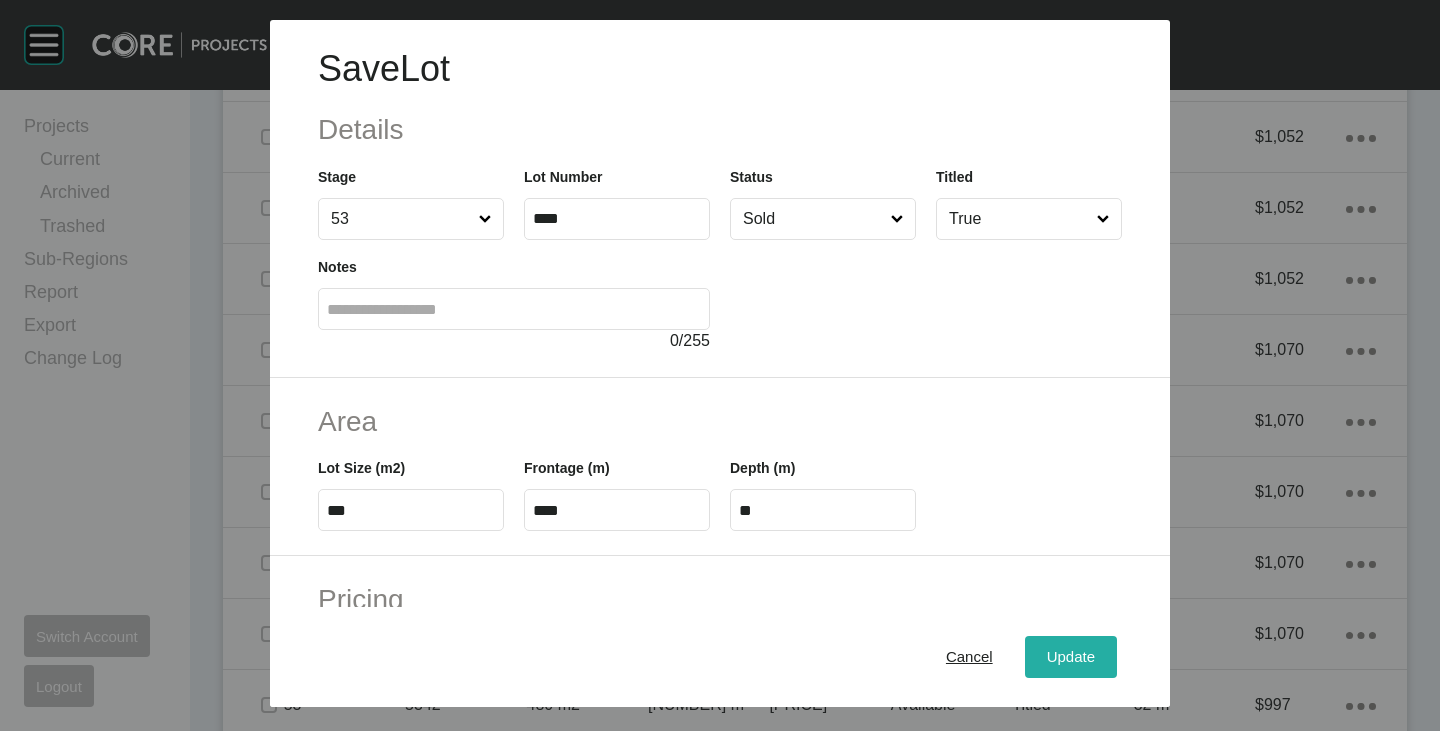 click on "Update" at bounding box center (1071, 657) 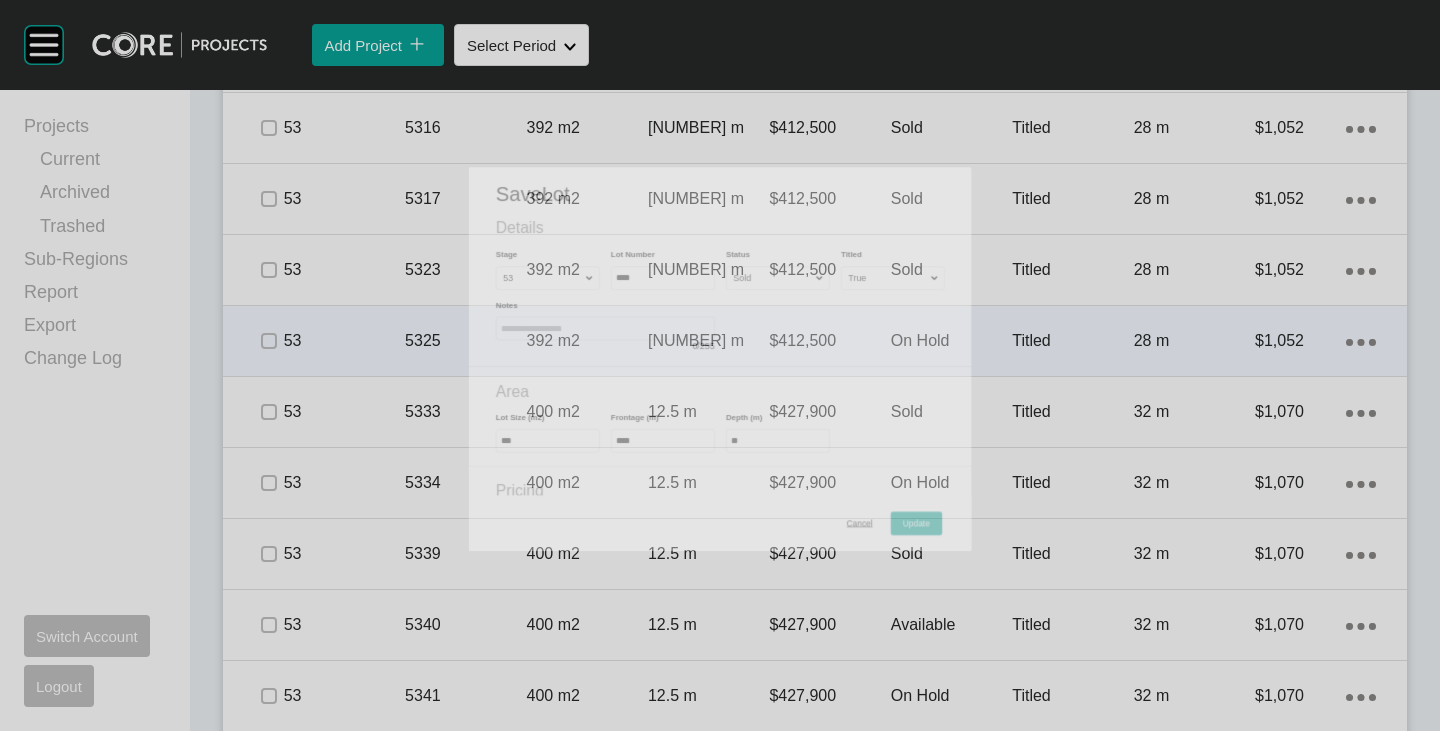 scroll, scrollTop: 3055, scrollLeft: 0, axis: vertical 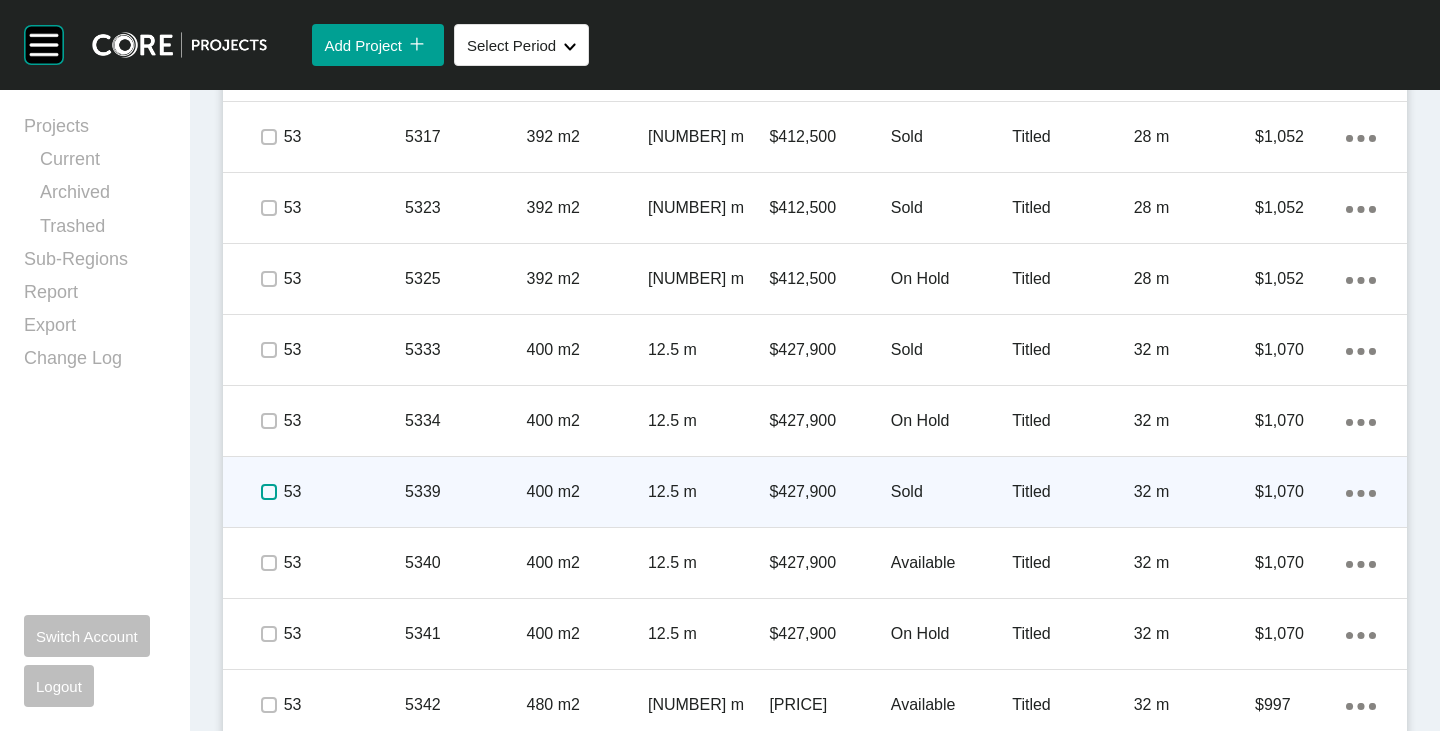 click at bounding box center [269, 492] 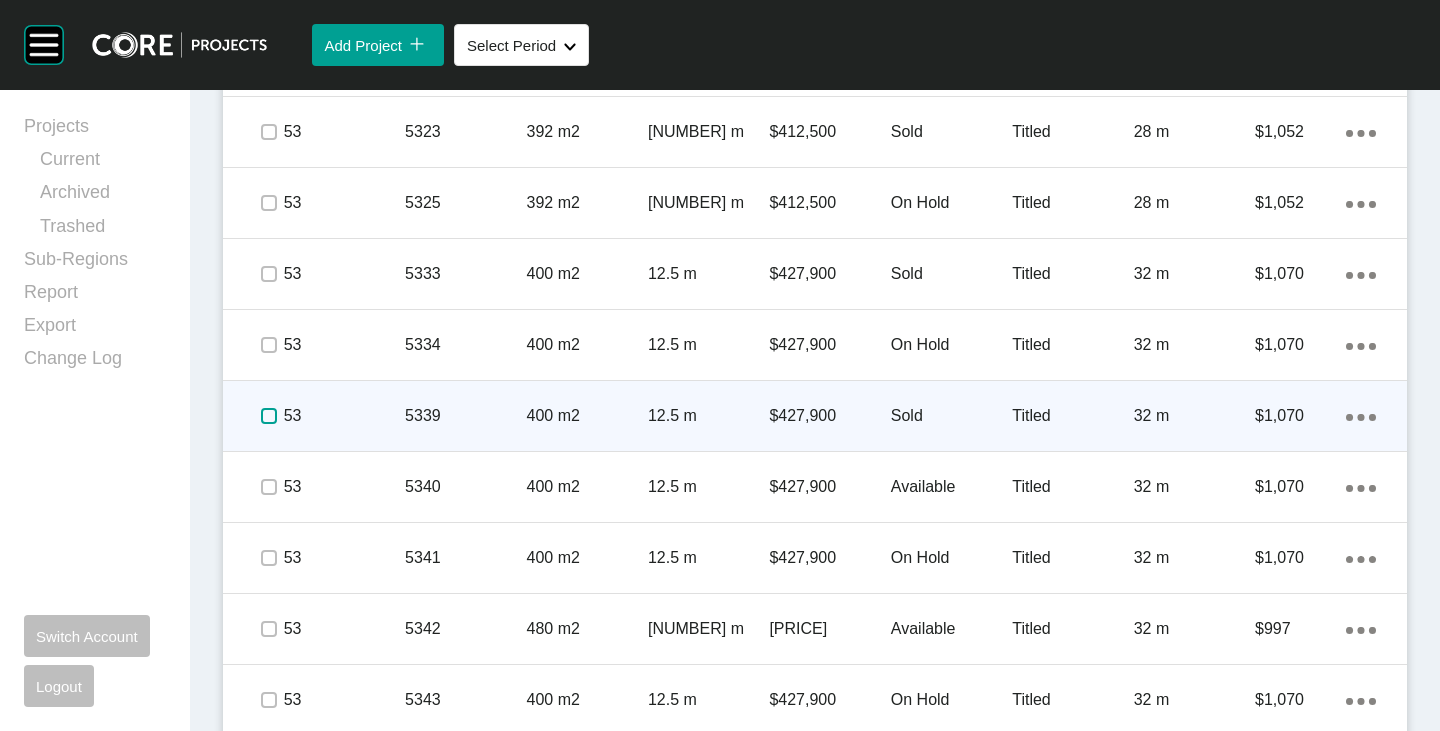 scroll, scrollTop: 3155, scrollLeft: 0, axis: vertical 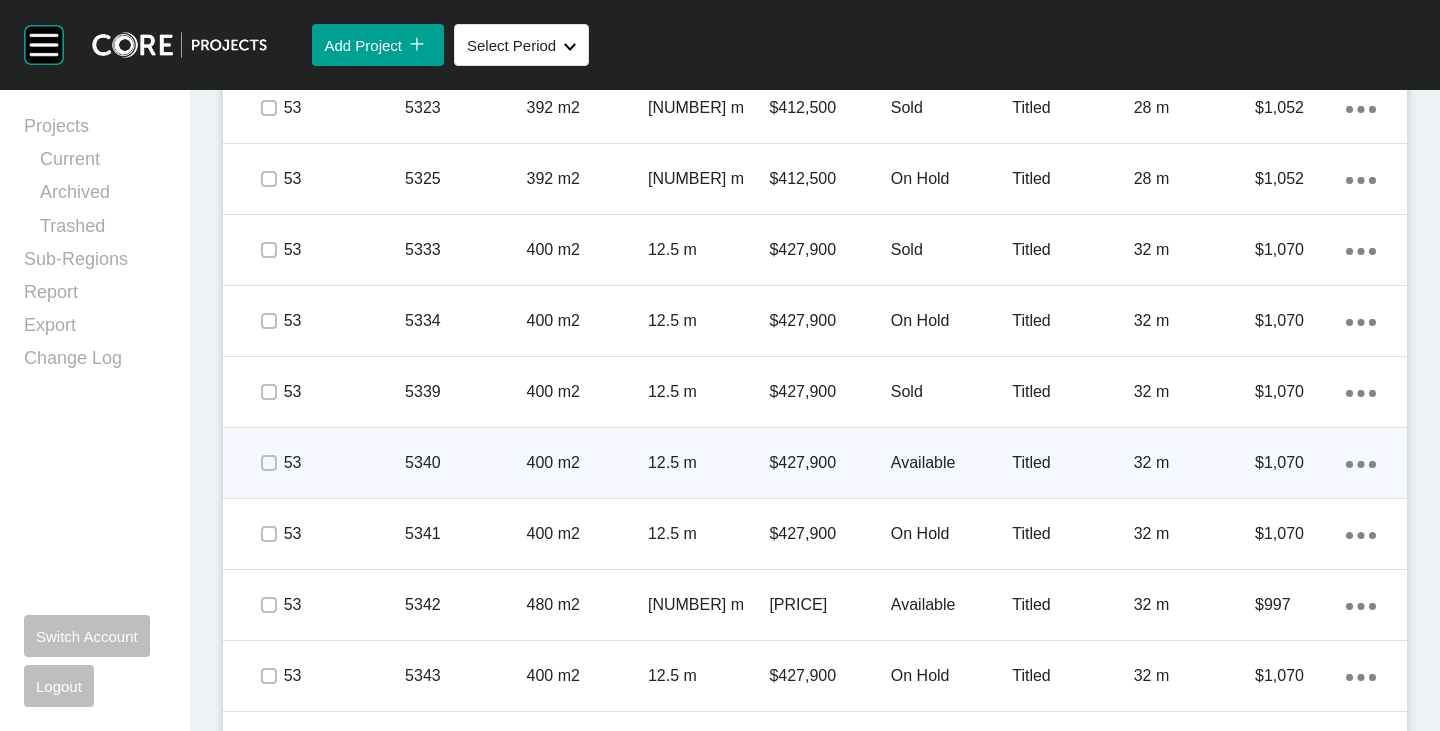 click on "Available" at bounding box center [951, 463] 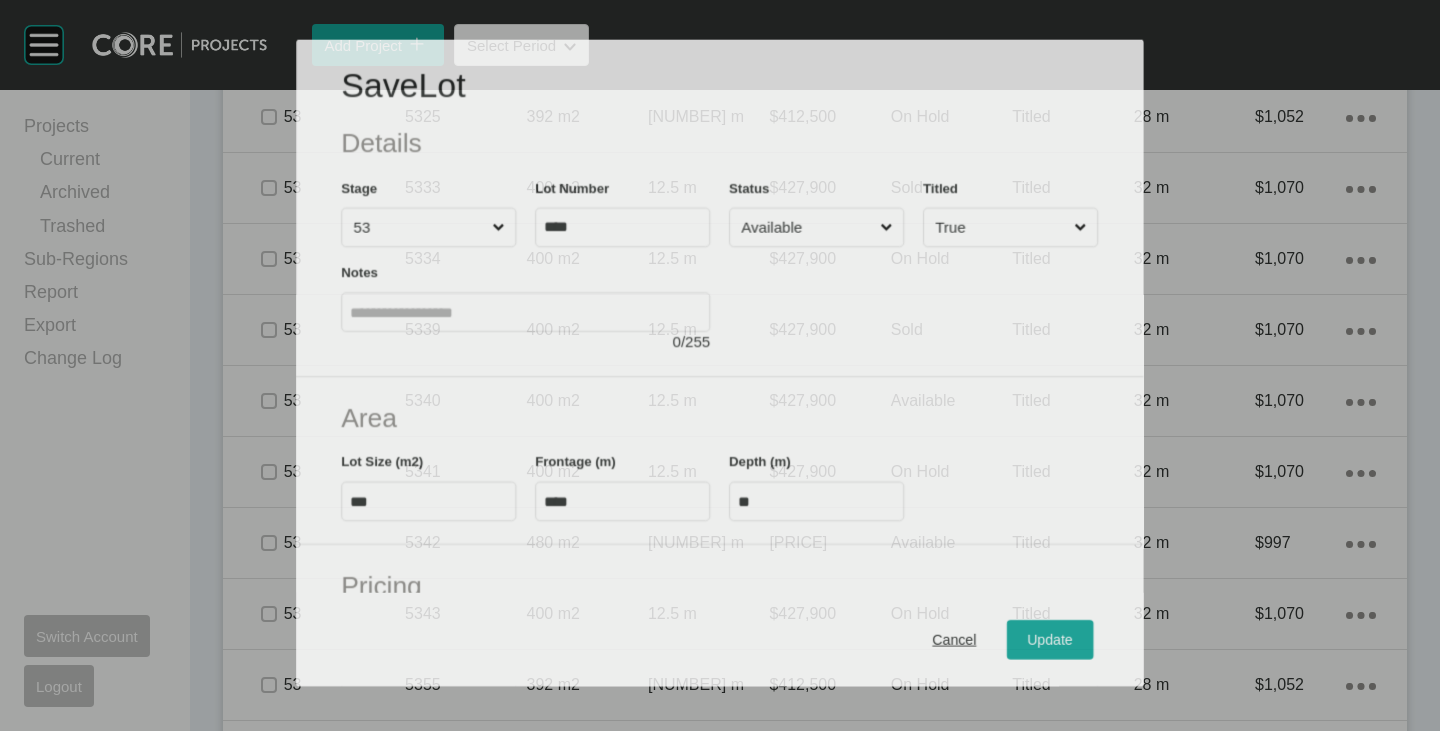 scroll, scrollTop: 3093, scrollLeft: 0, axis: vertical 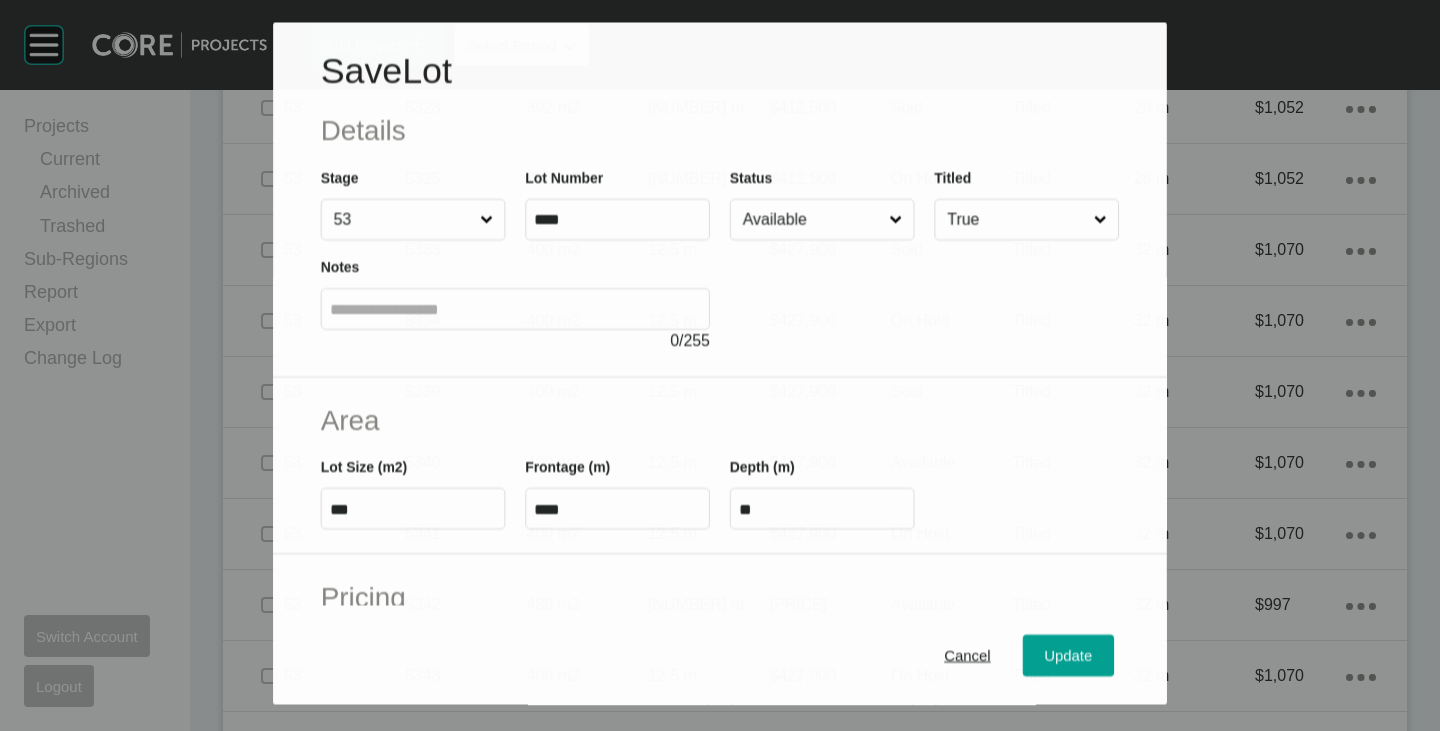 click on "Available" at bounding box center (812, 220) 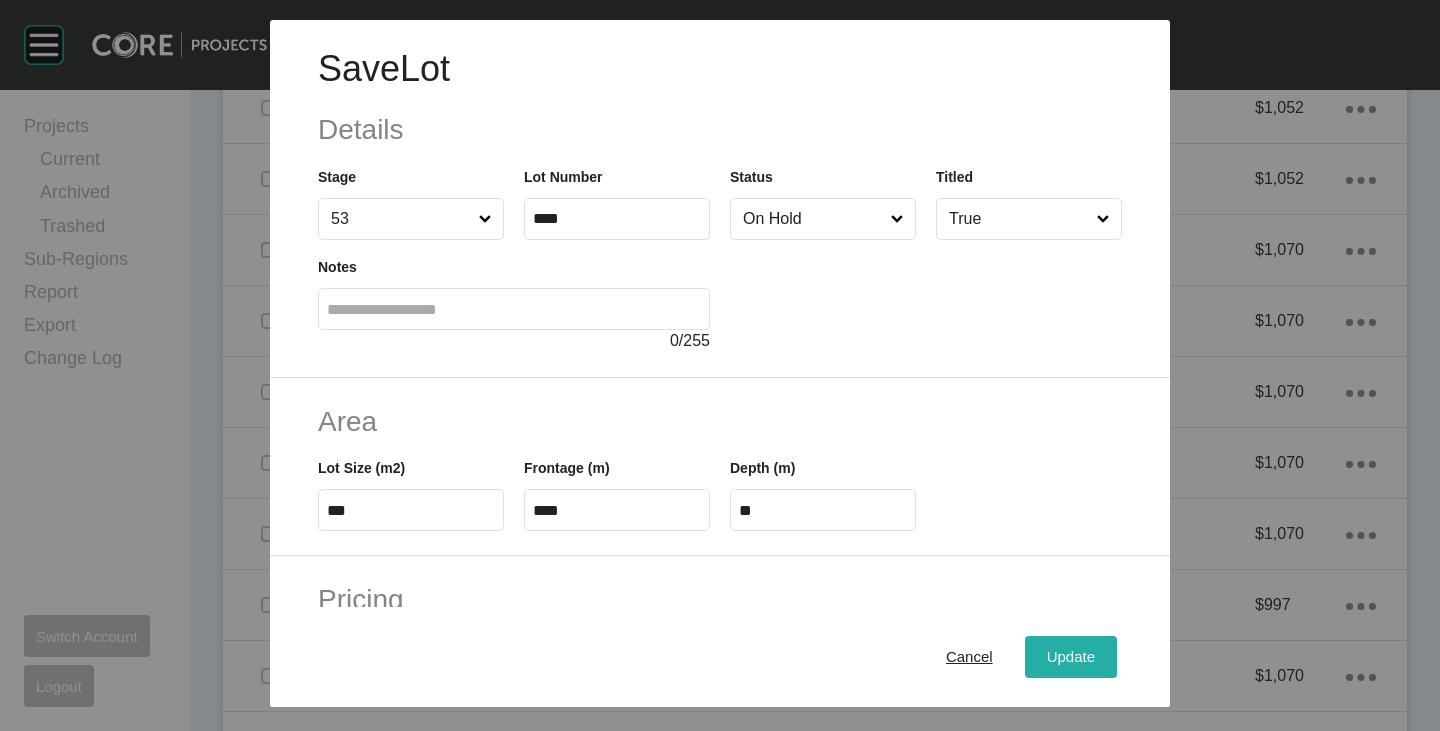 click on "Update" at bounding box center (1071, 657) 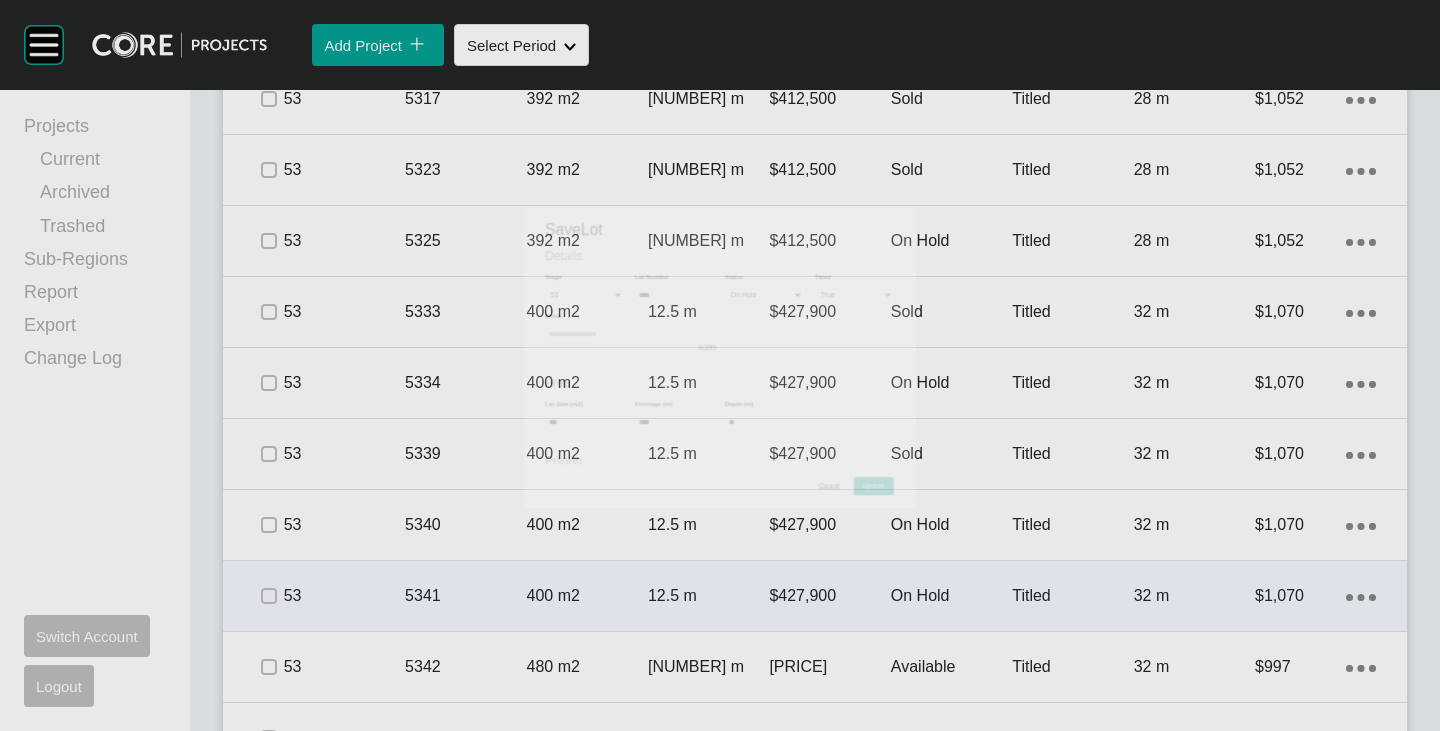 scroll, scrollTop: 3155, scrollLeft: 0, axis: vertical 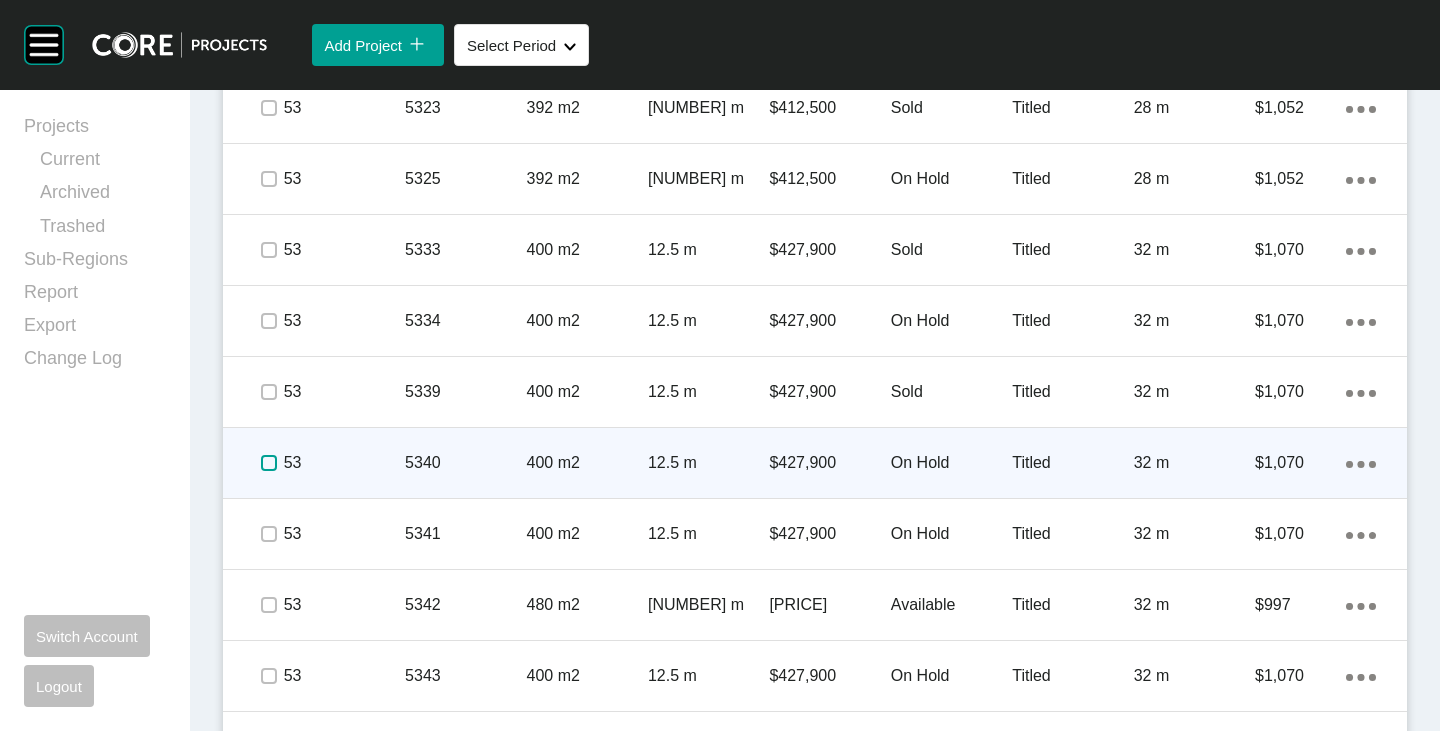 click at bounding box center (269, 463) 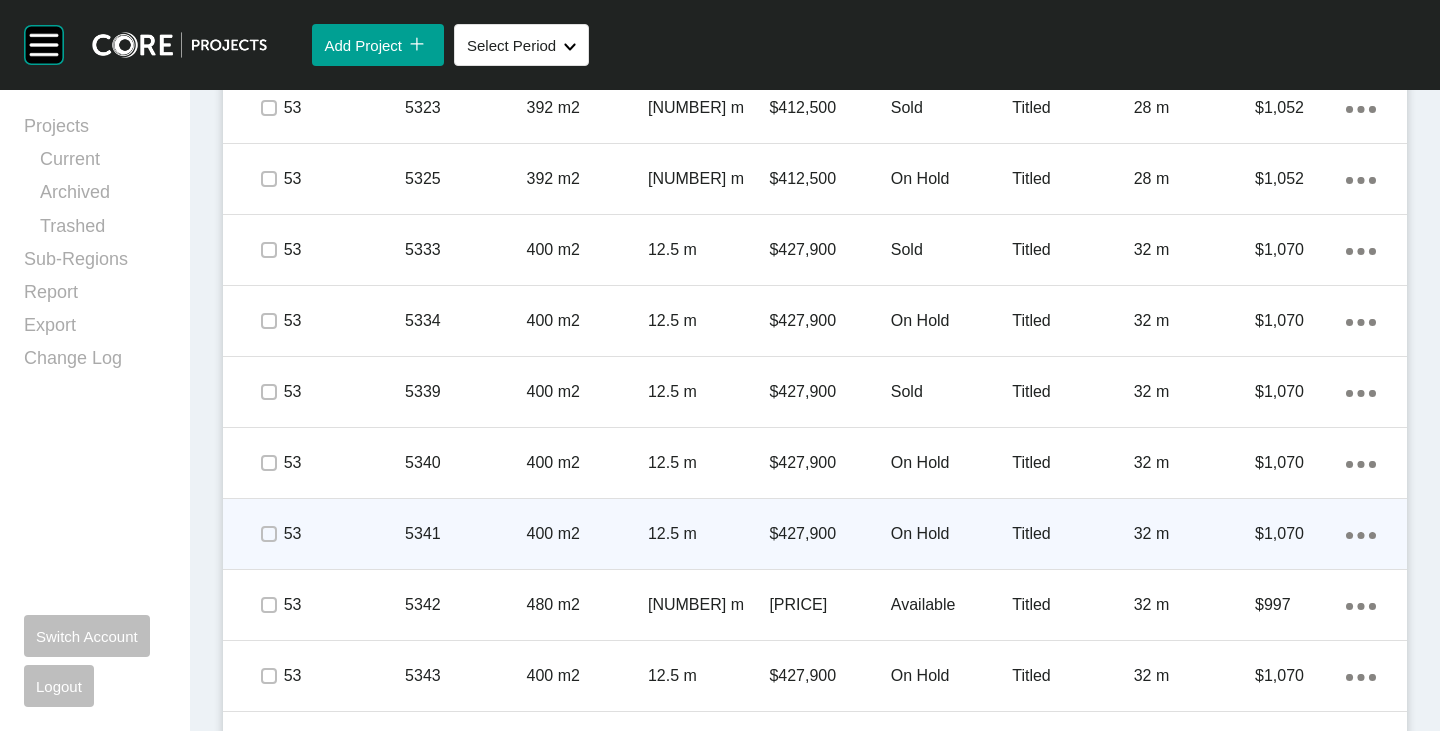 click at bounding box center (268, 534) 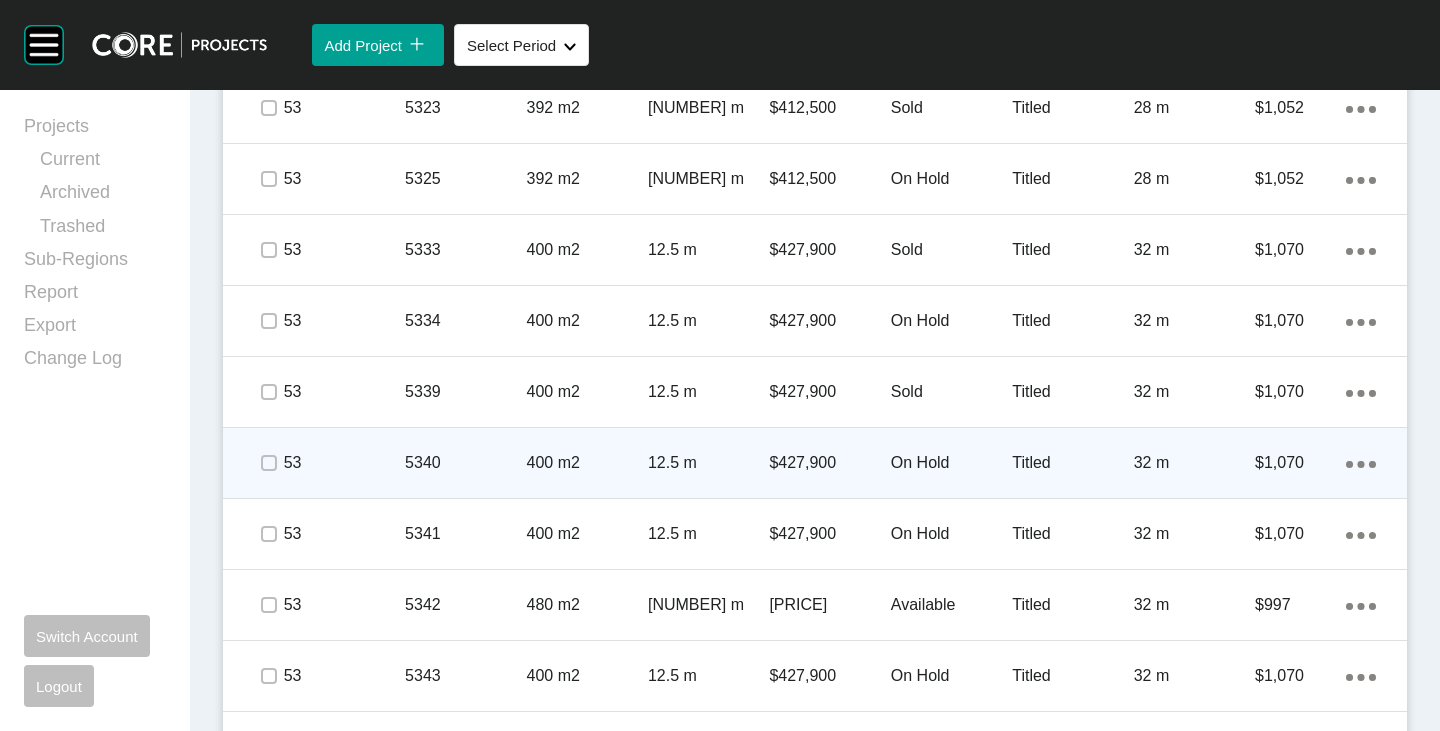 scroll, scrollTop: 3255, scrollLeft: 0, axis: vertical 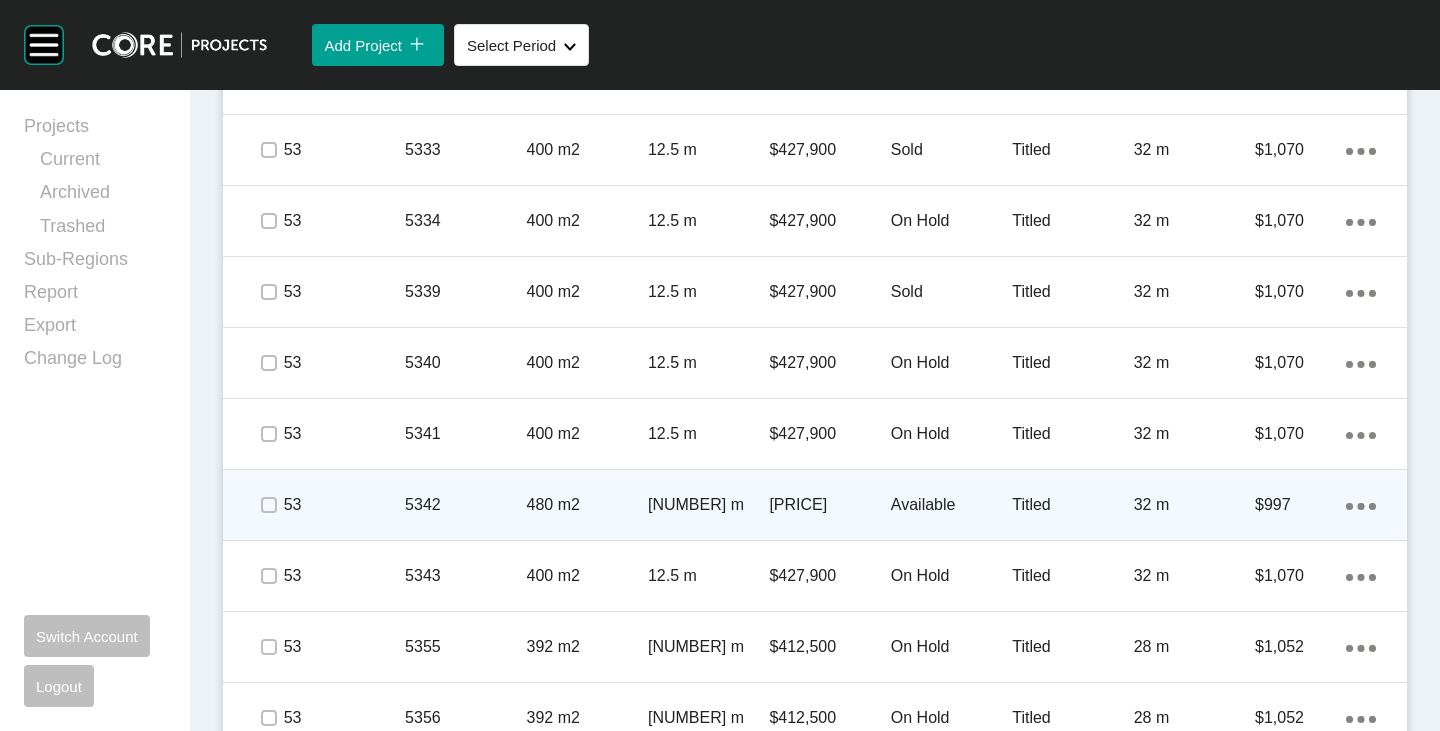 click on "Available" at bounding box center (951, 505) 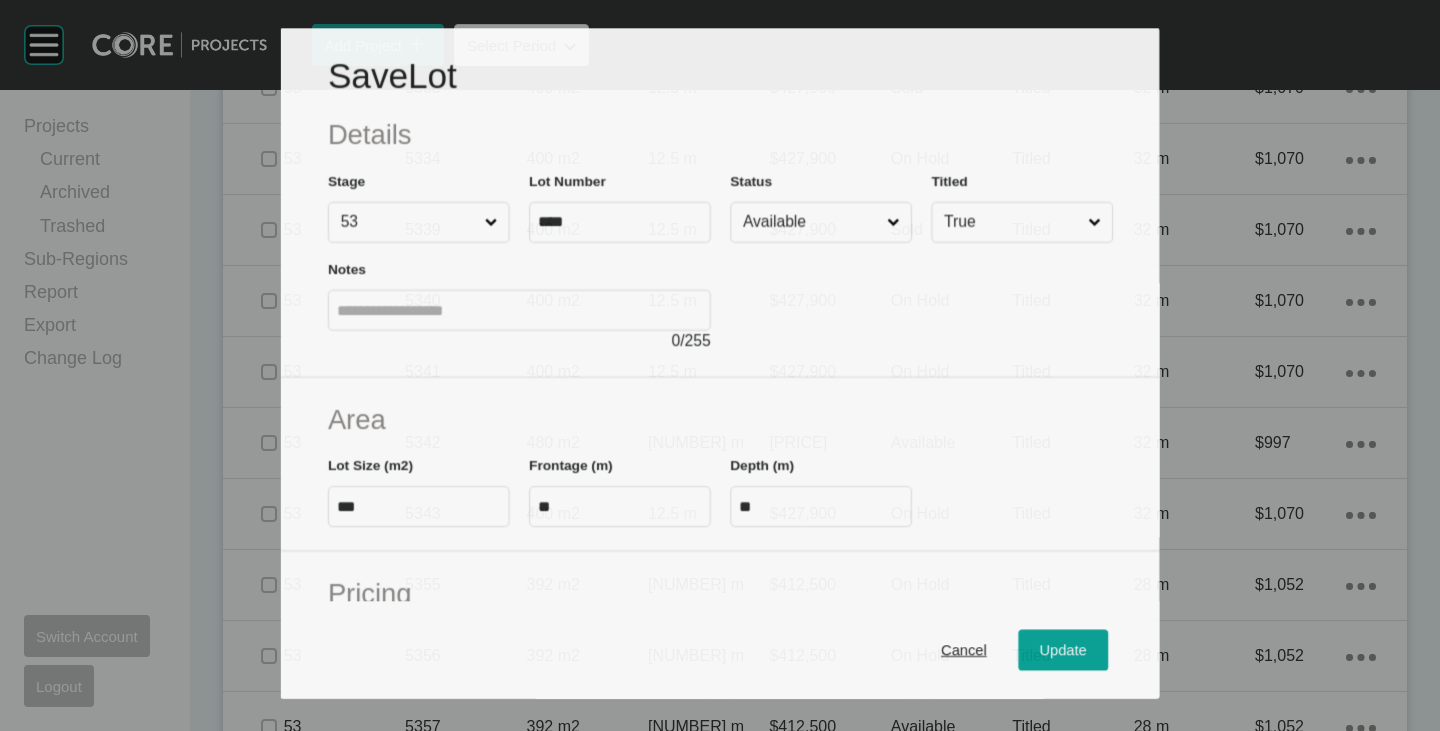 scroll, scrollTop: 3193, scrollLeft: 0, axis: vertical 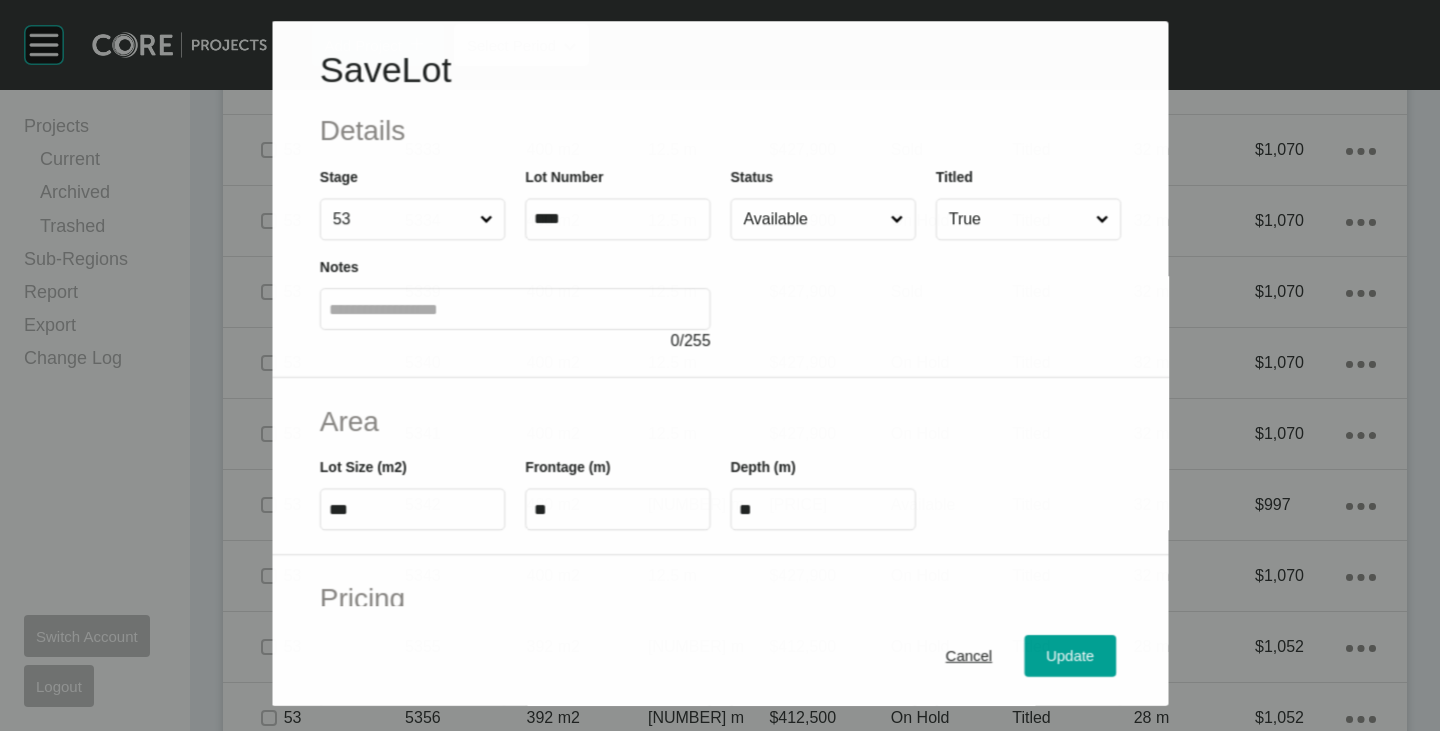 click on "Available" at bounding box center [812, 219] 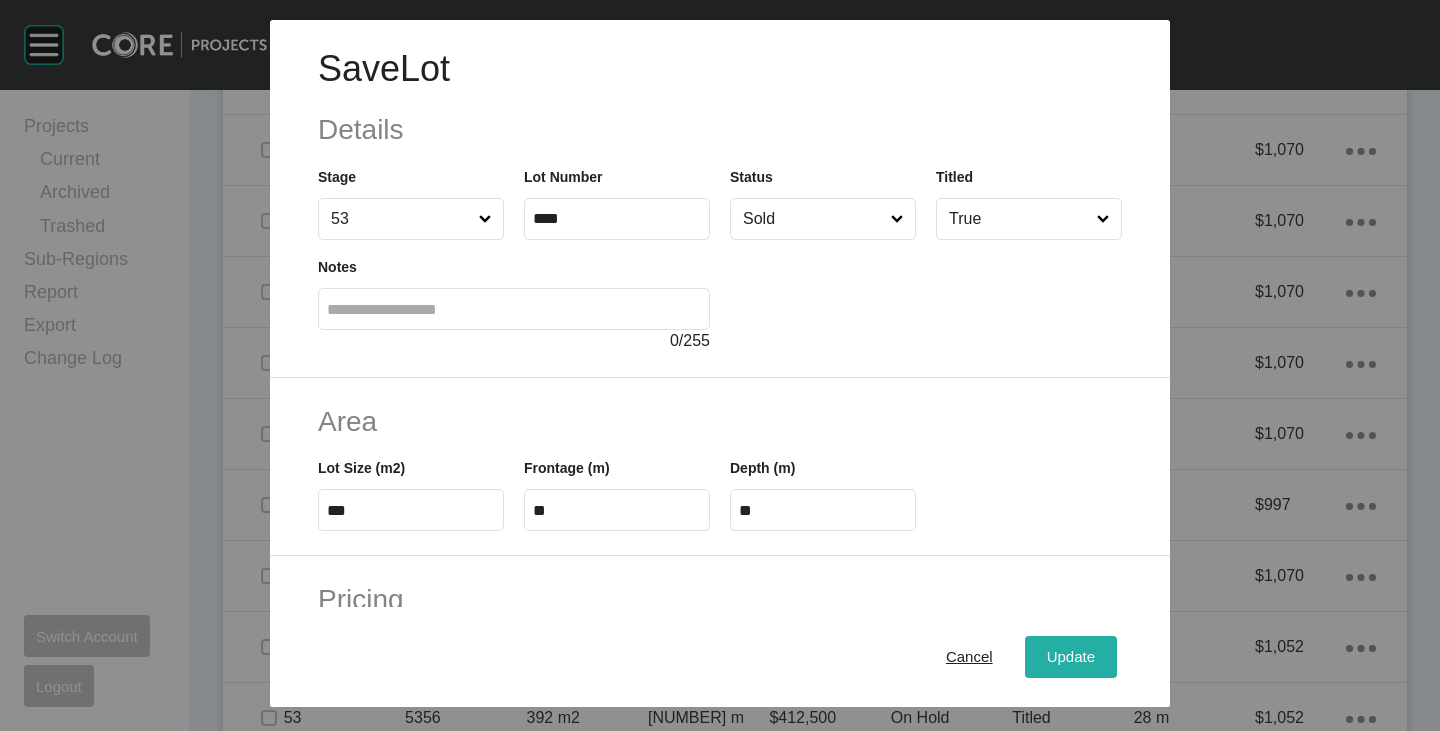 click on "Update" at bounding box center (1071, 657) 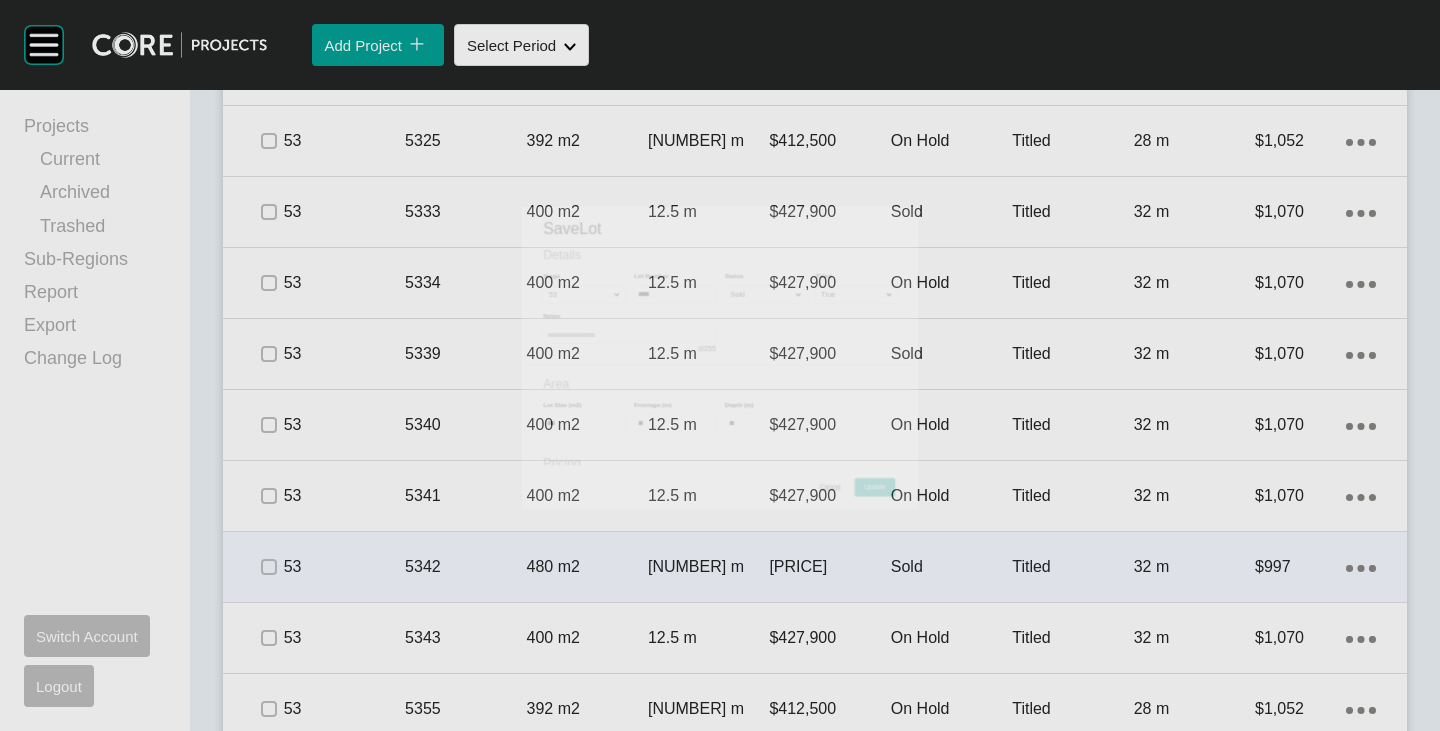 scroll, scrollTop: 3255, scrollLeft: 0, axis: vertical 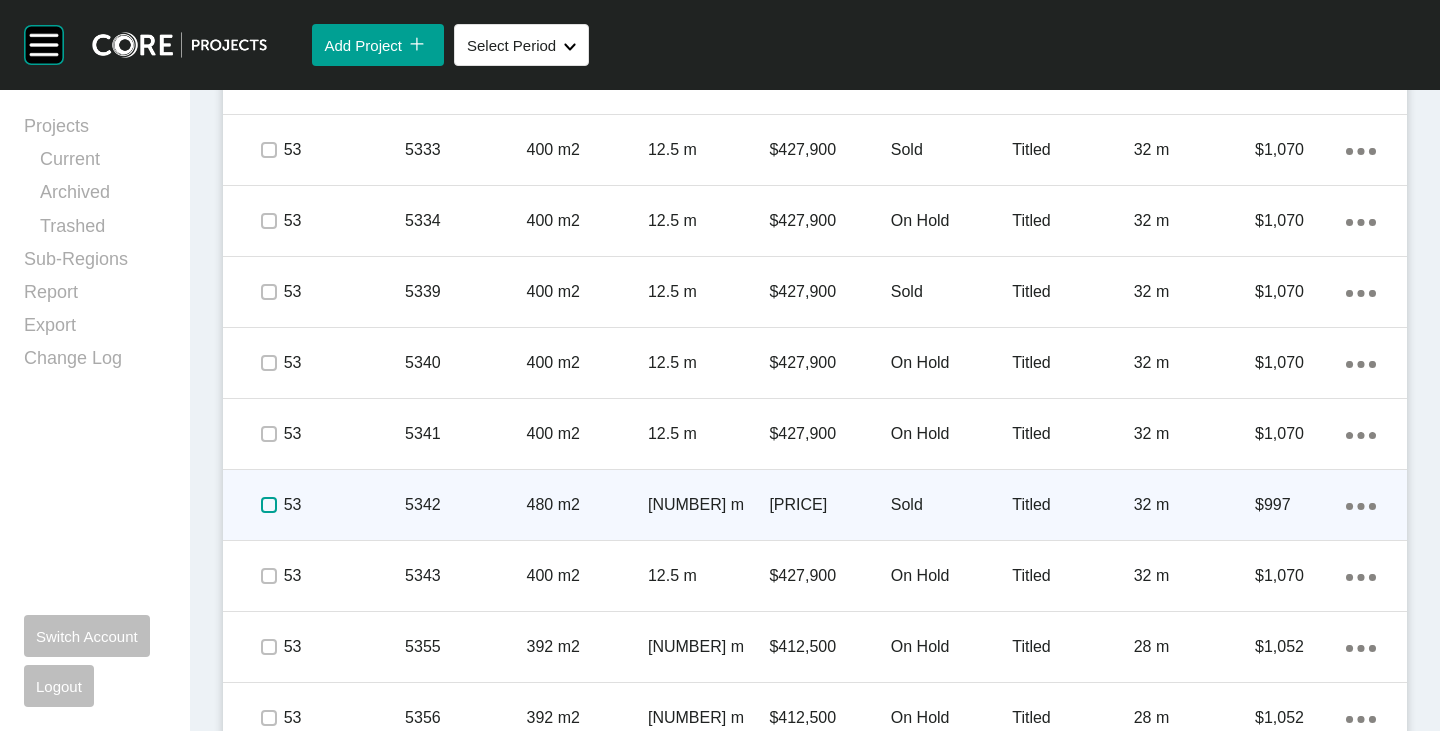 click at bounding box center [269, 505] 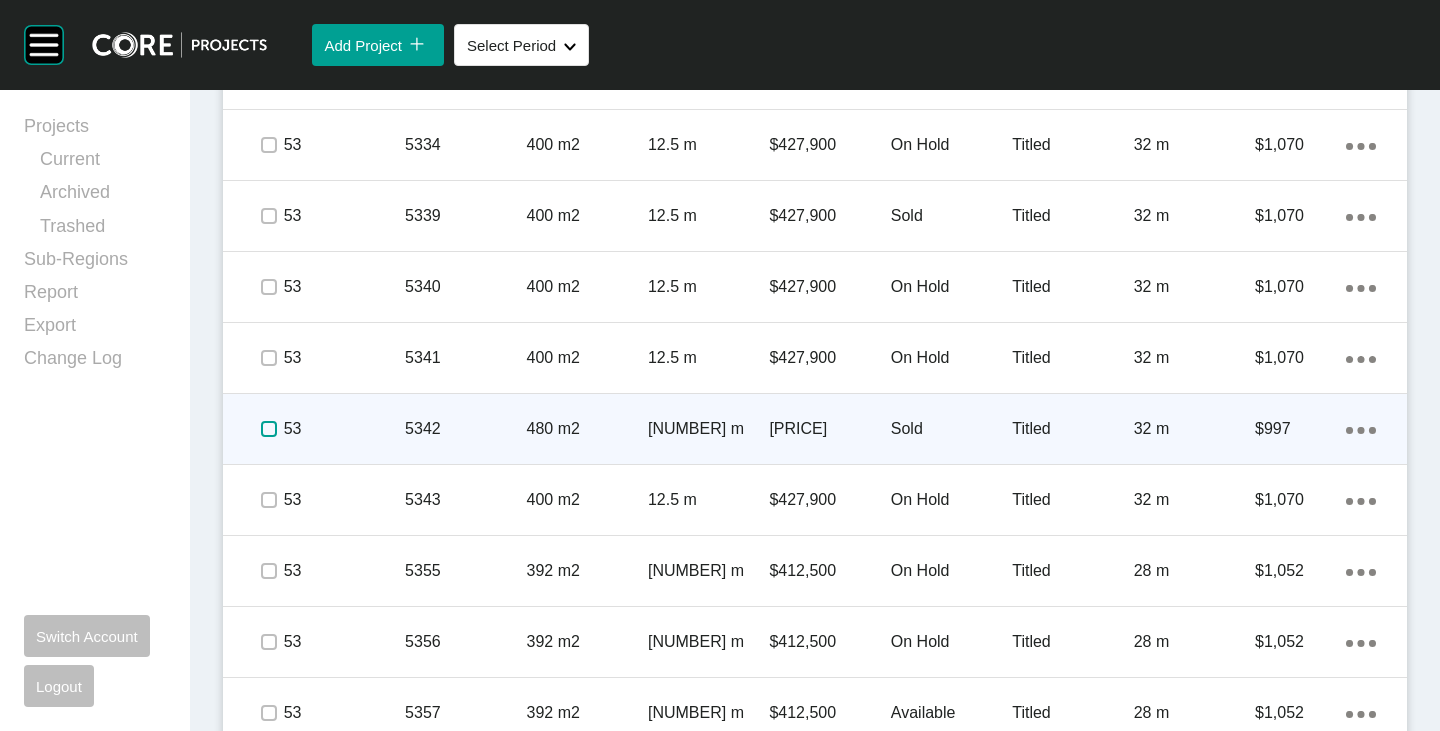 scroll, scrollTop: 3355, scrollLeft: 0, axis: vertical 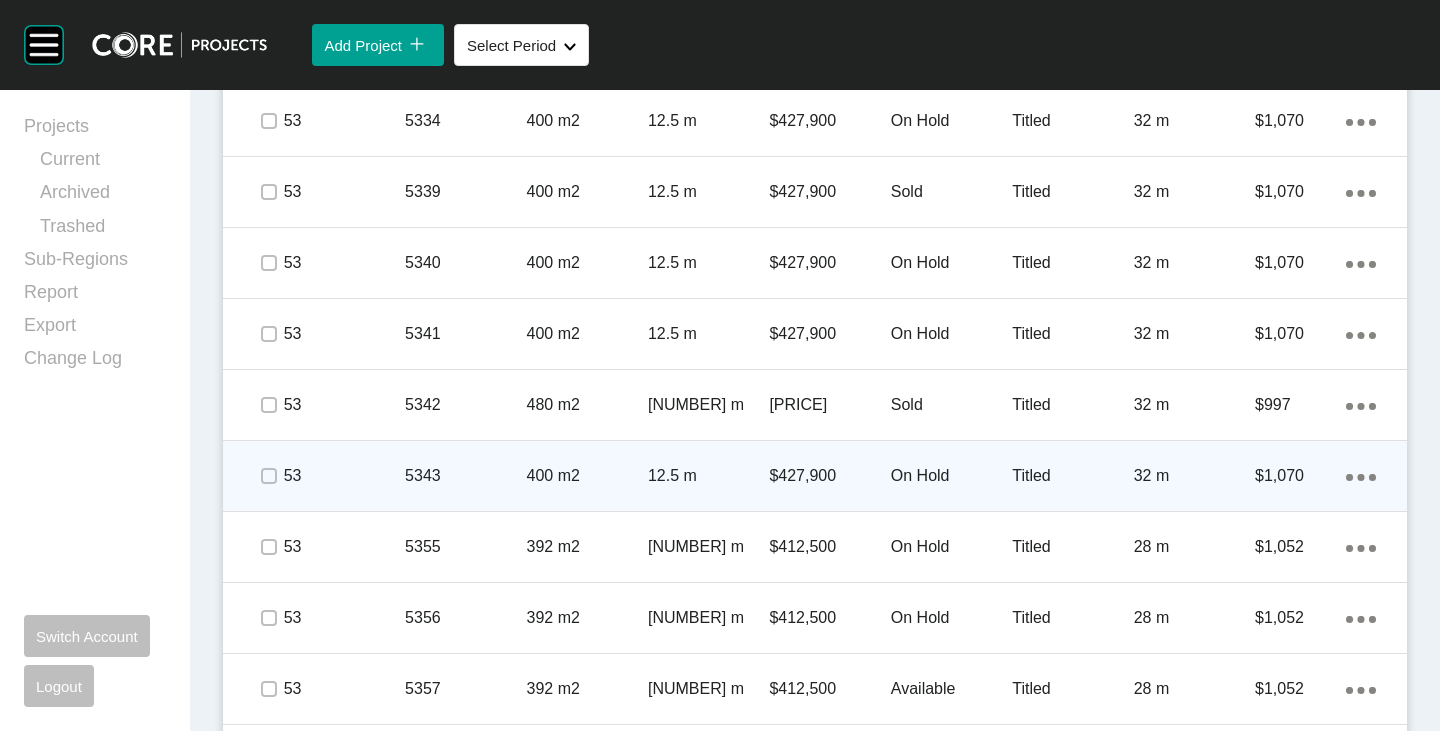 click at bounding box center (268, 476) 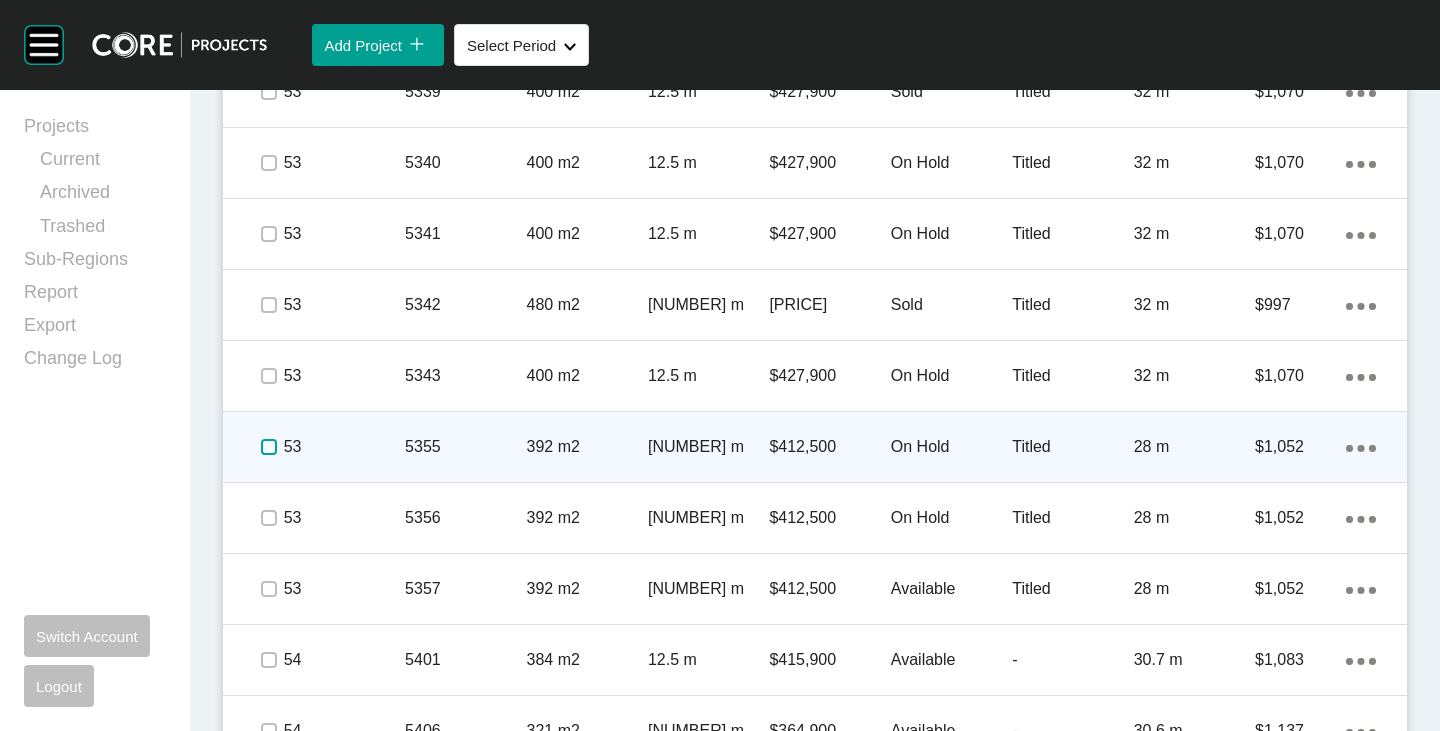 click at bounding box center (269, 447) 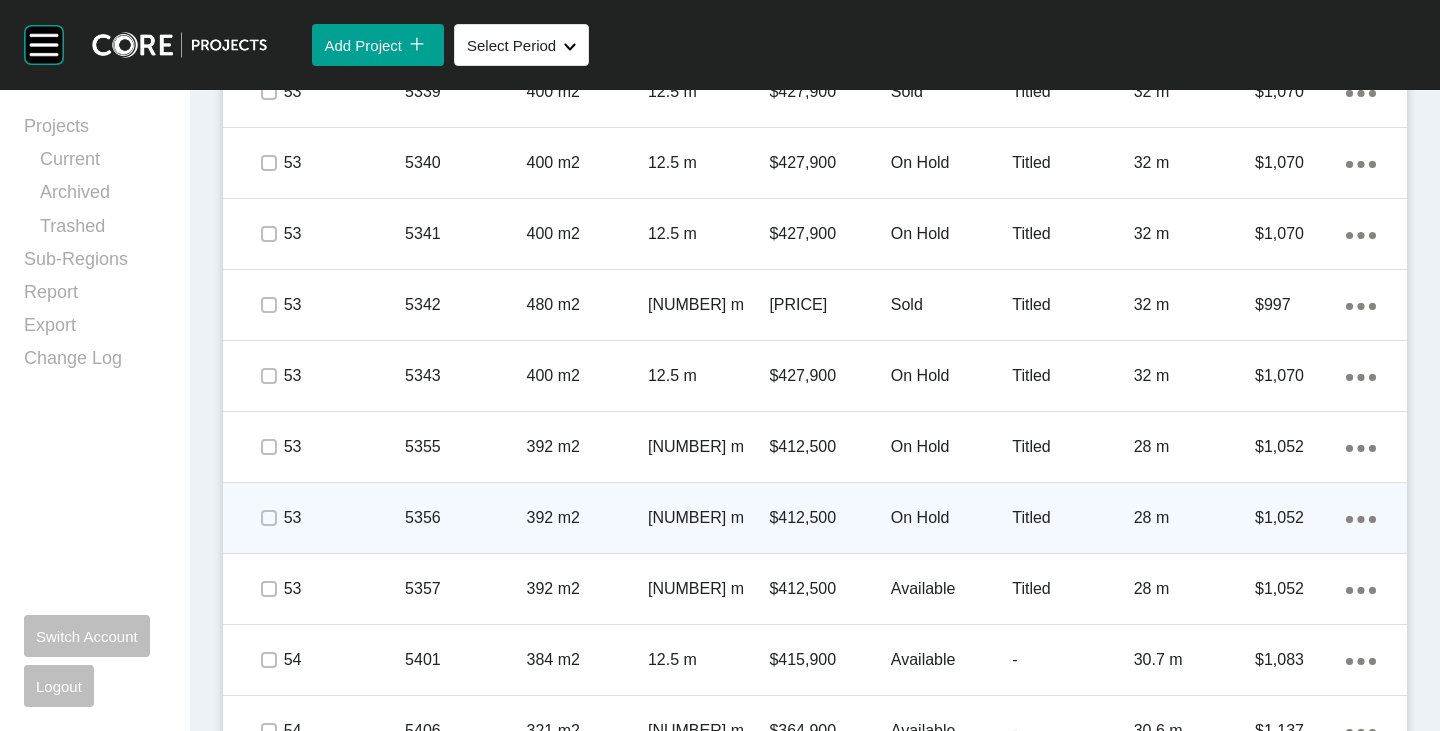 click on "On Hold" at bounding box center (951, 518) 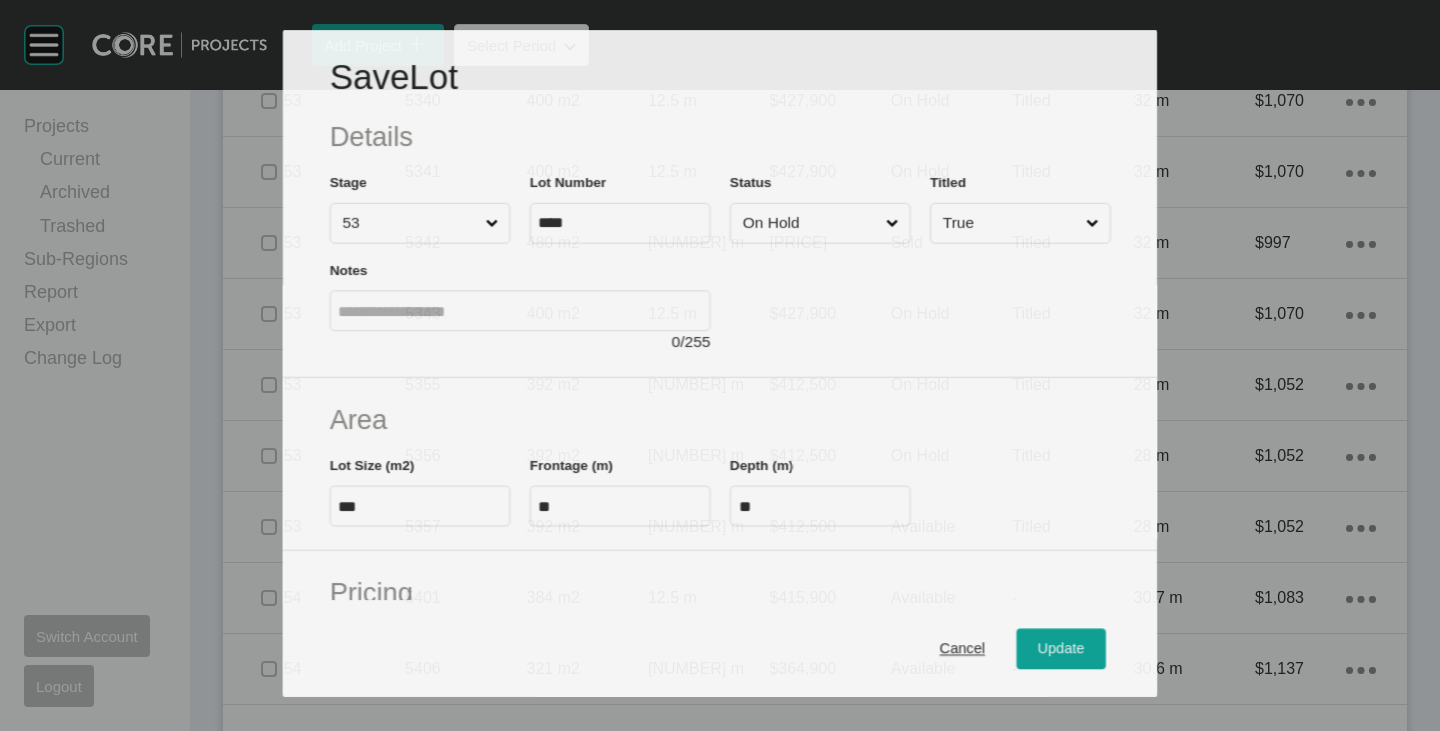 scroll, scrollTop: 3393, scrollLeft: 0, axis: vertical 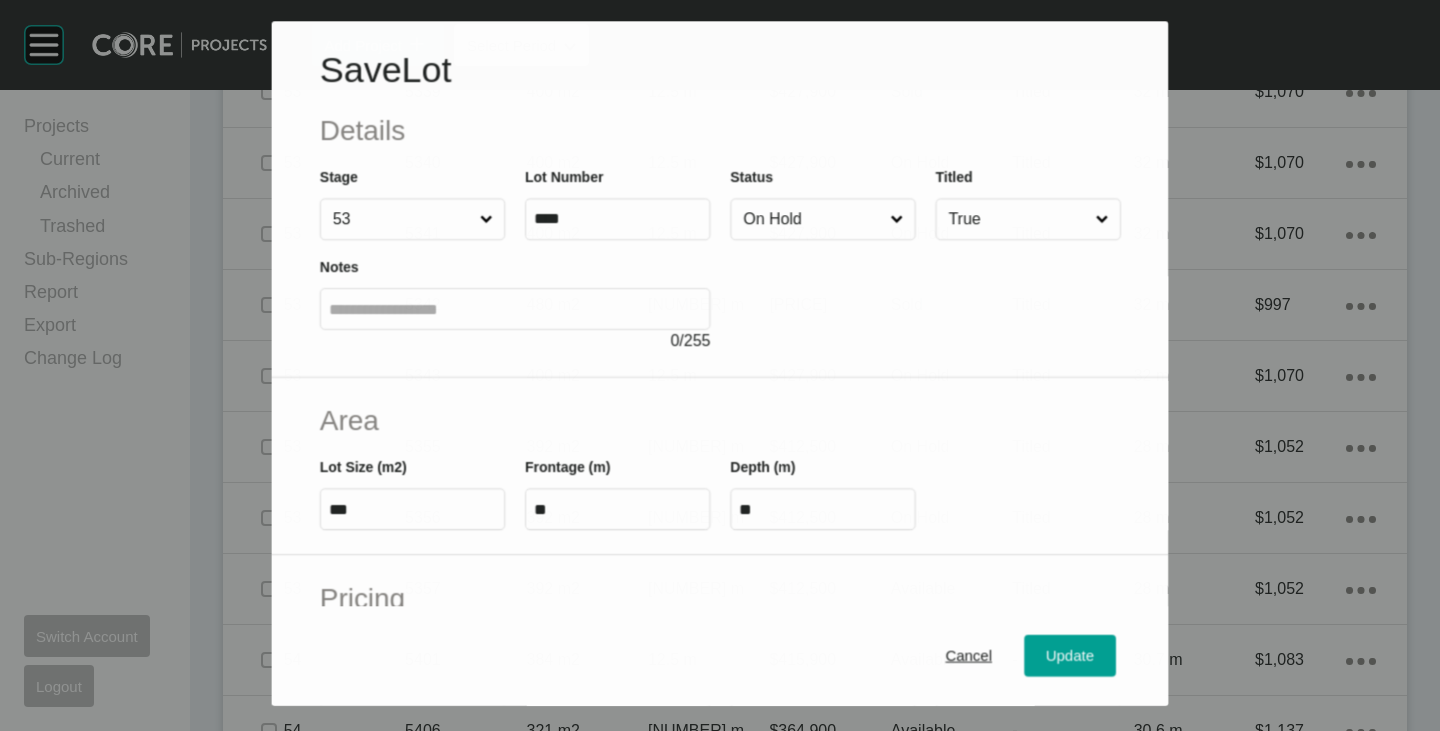 click on "On Hold" at bounding box center [812, 220] 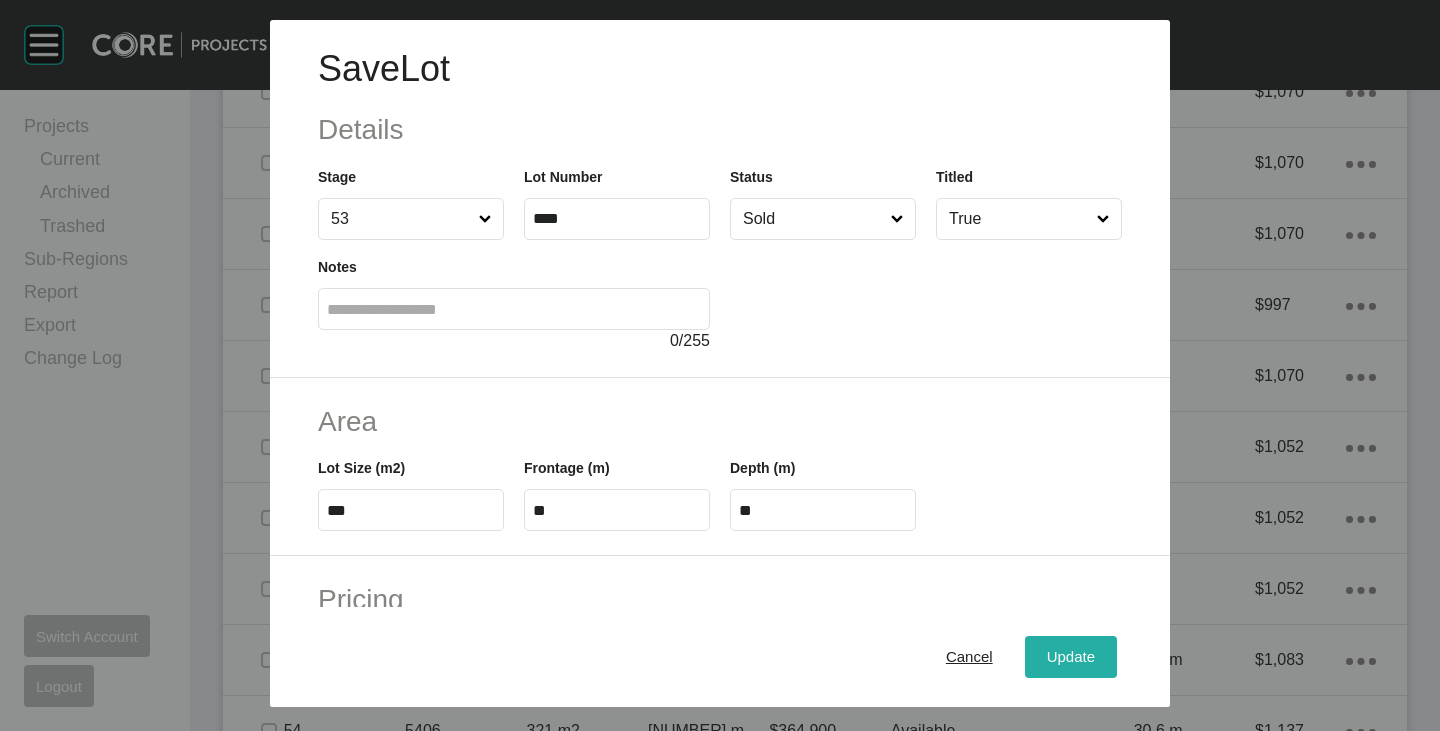 click on "Update" at bounding box center (1071, 657) 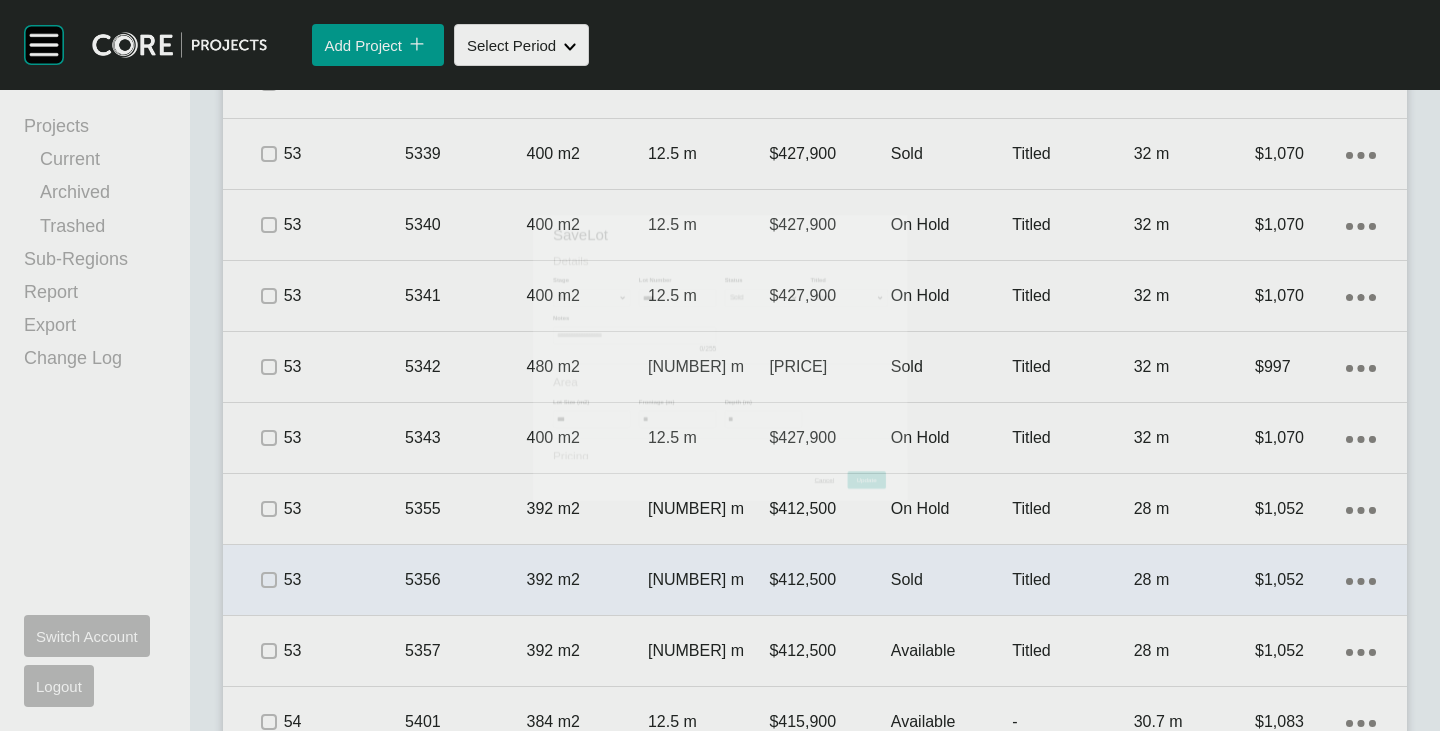 scroll, scrollTop: 3455, scrollLeft: 0, axis: vertical 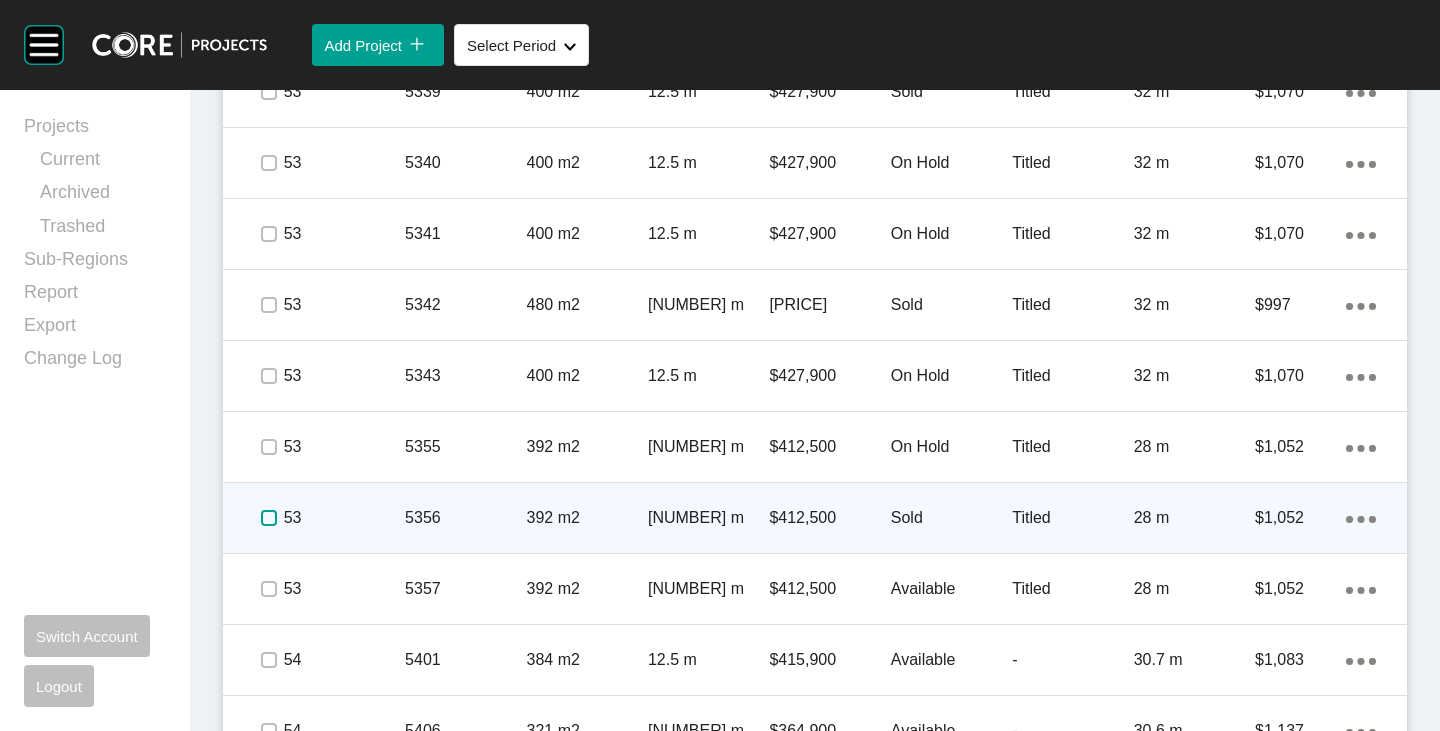 click at bounding box center (269, 518) 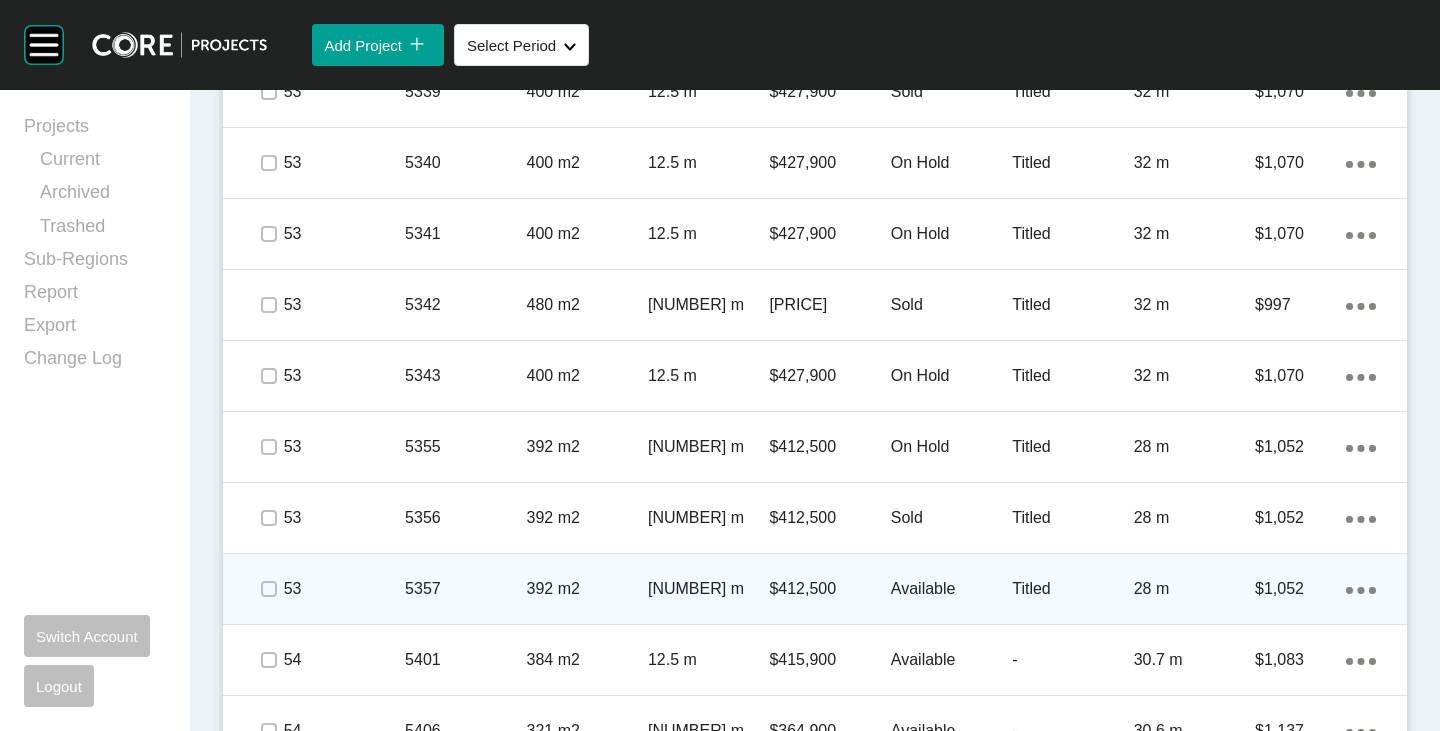 click on "Available" at bounding box center [951, 589] 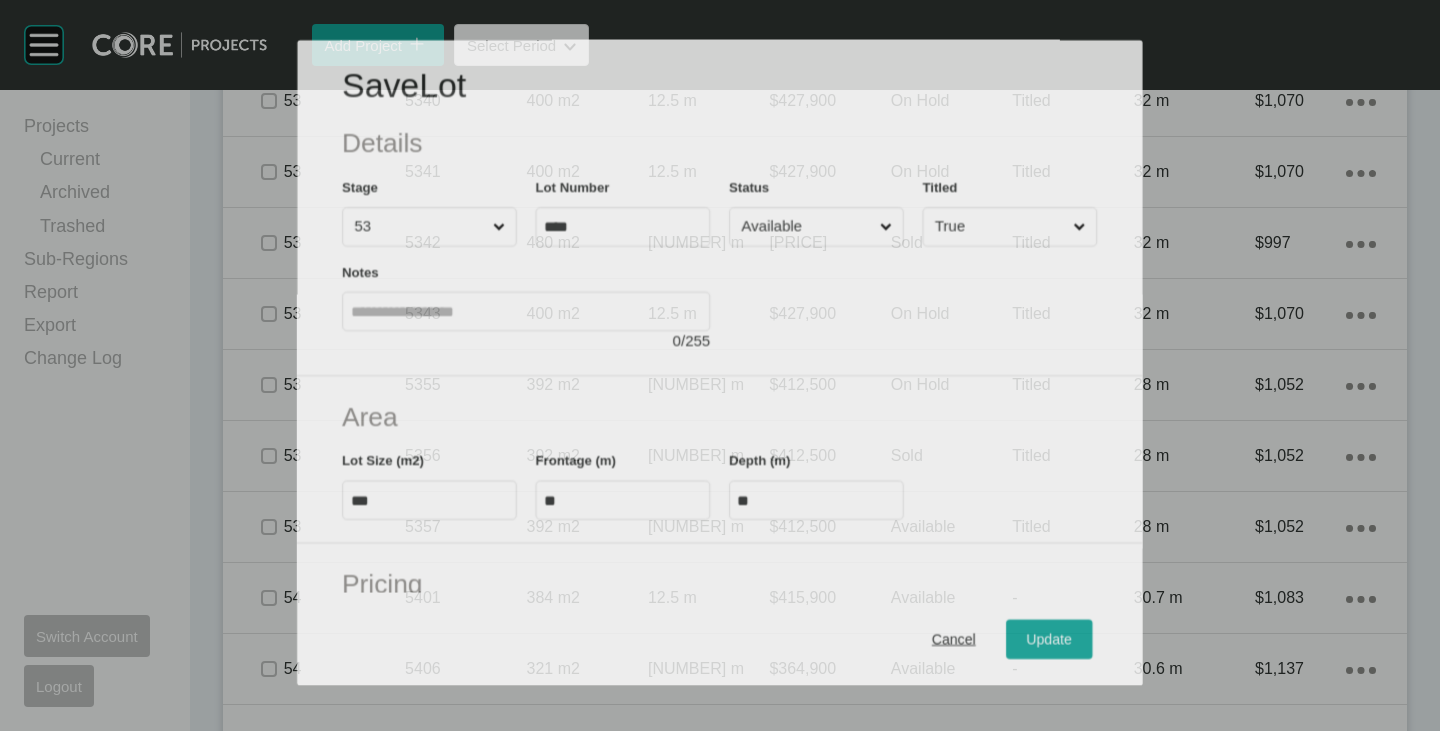 scroll, scrollTop: 3393, scrollLeft: 0, axis: vertical 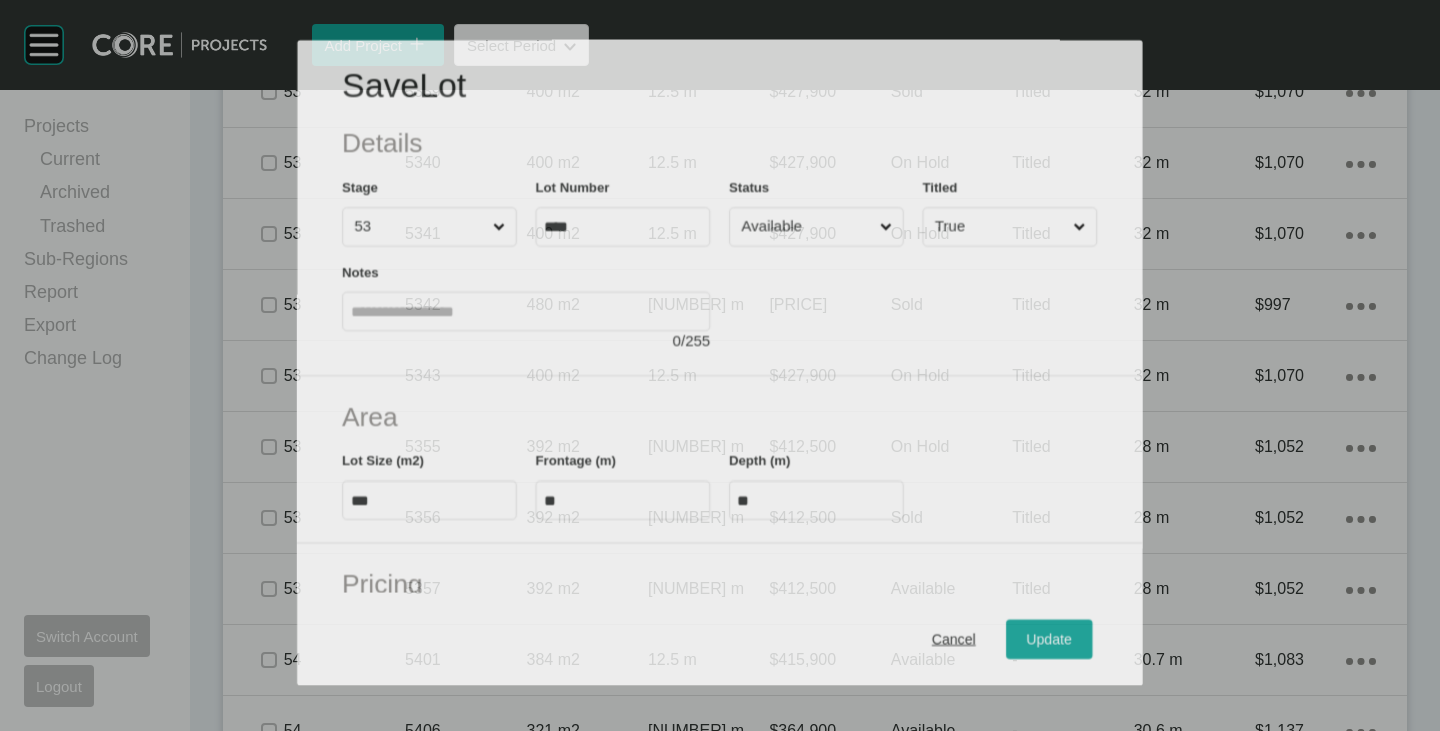 click on "Available" at bounding box center (807, 227) 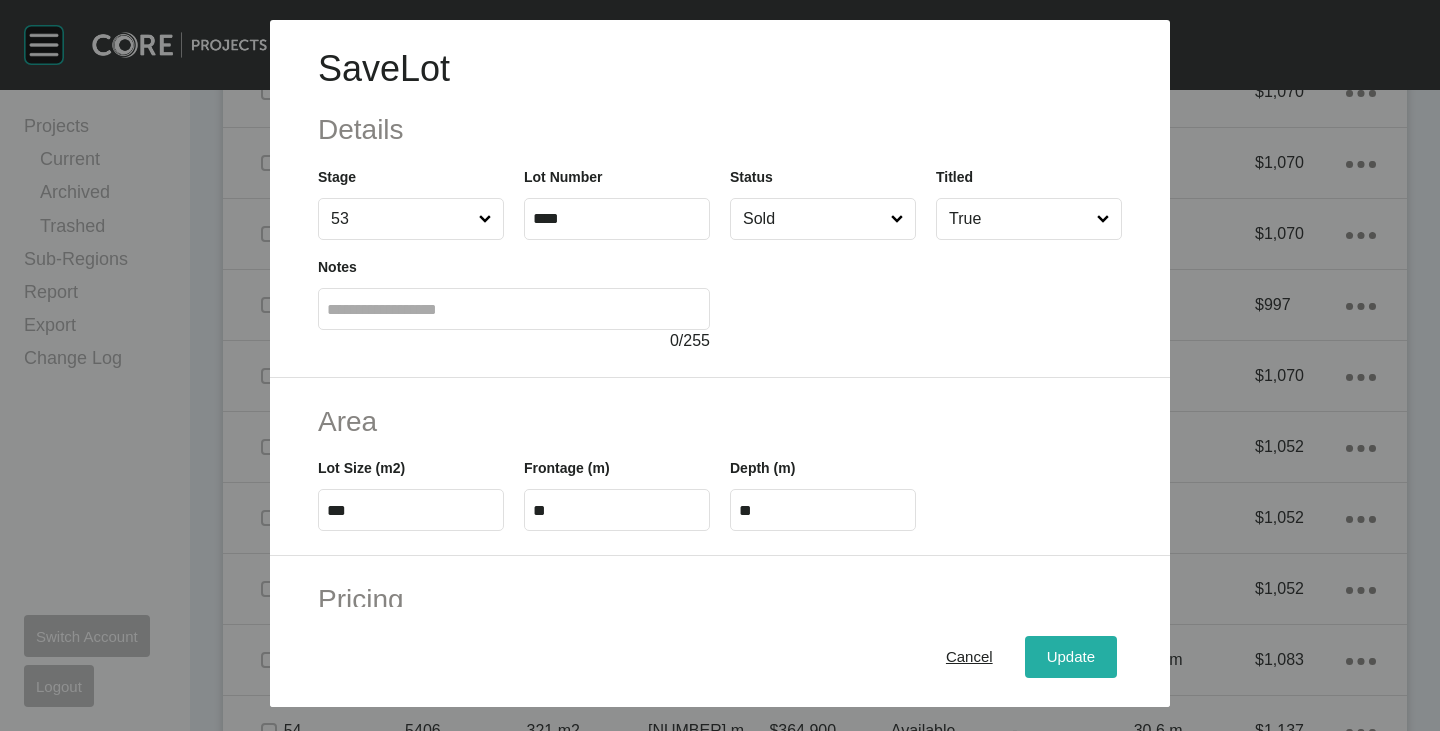 click on "Update" at bounding box center (1071, 657) 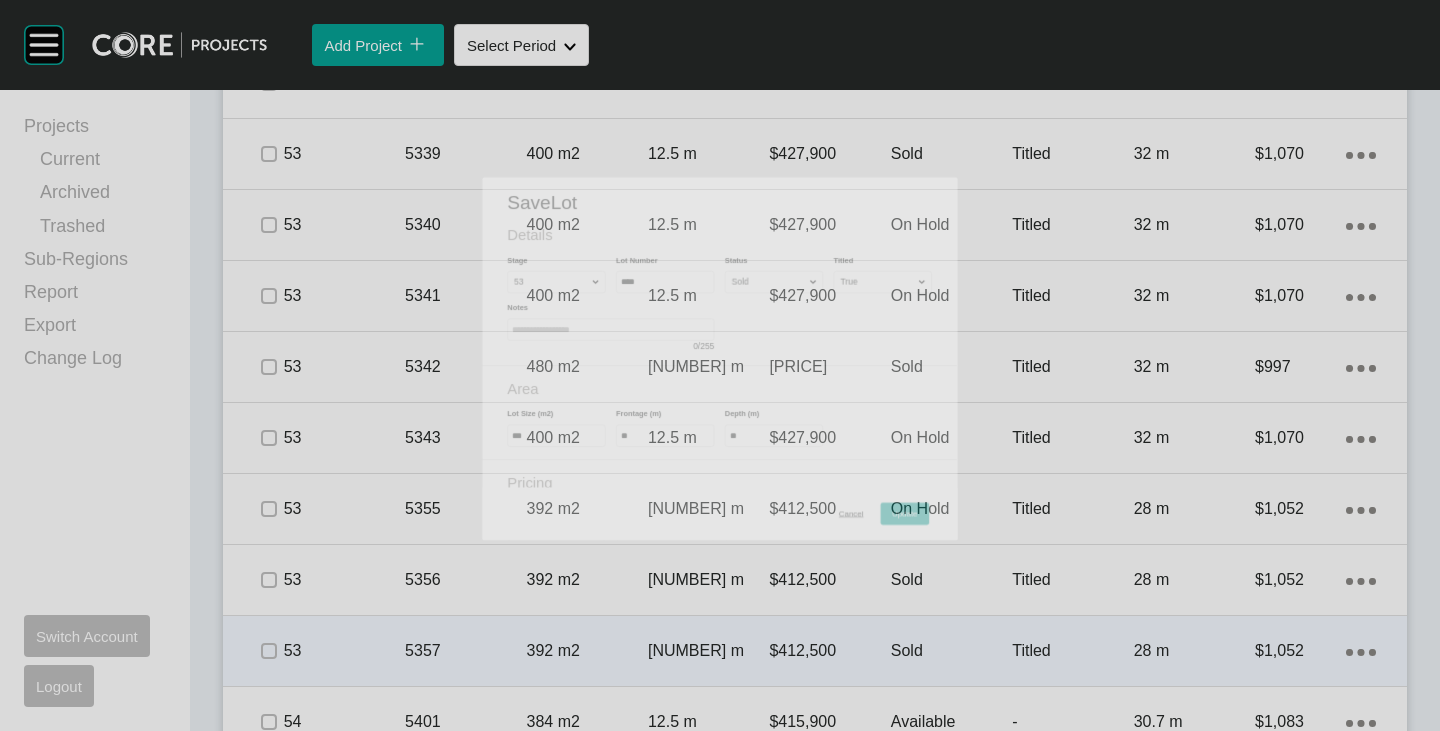scroll, scrollTop: 3455, scrollLeft: 0, axis: vertical 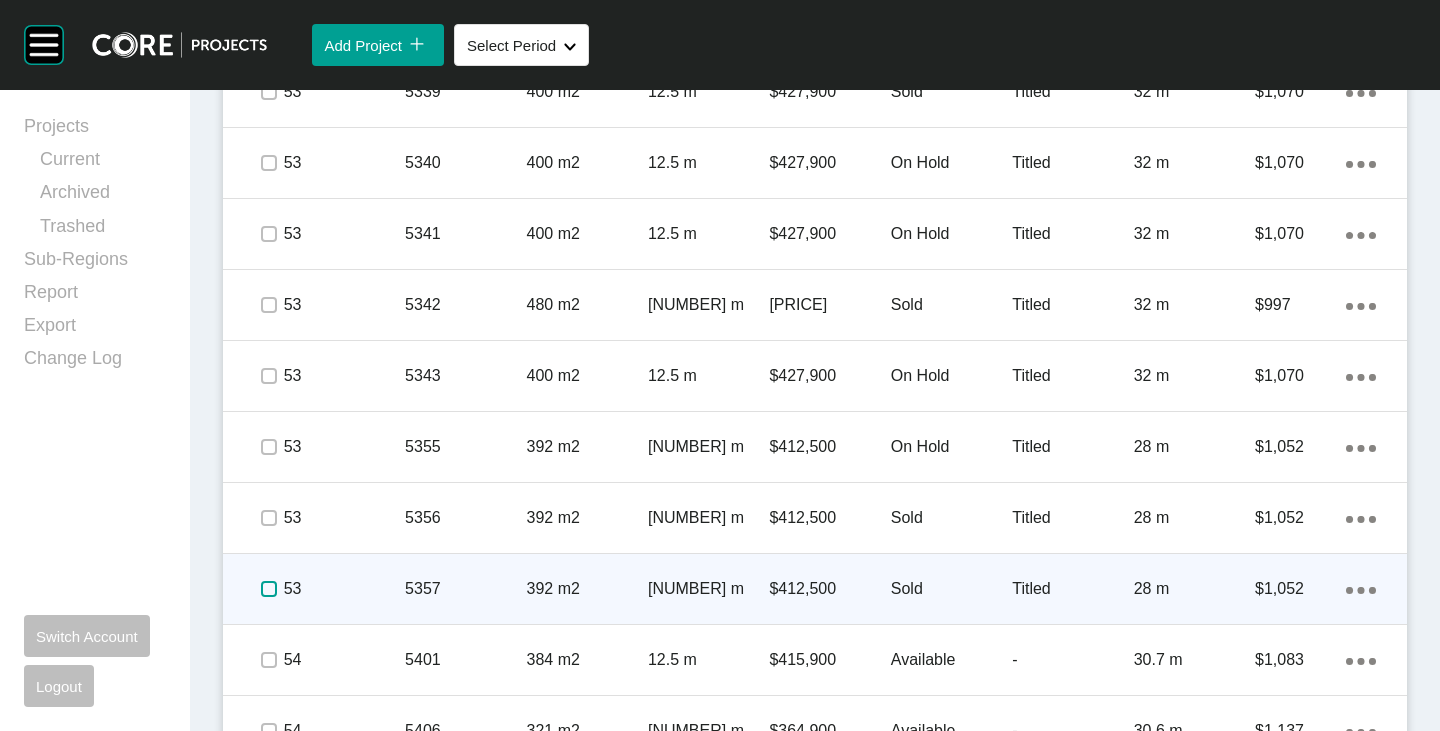 click at bounding box center [269, 589] 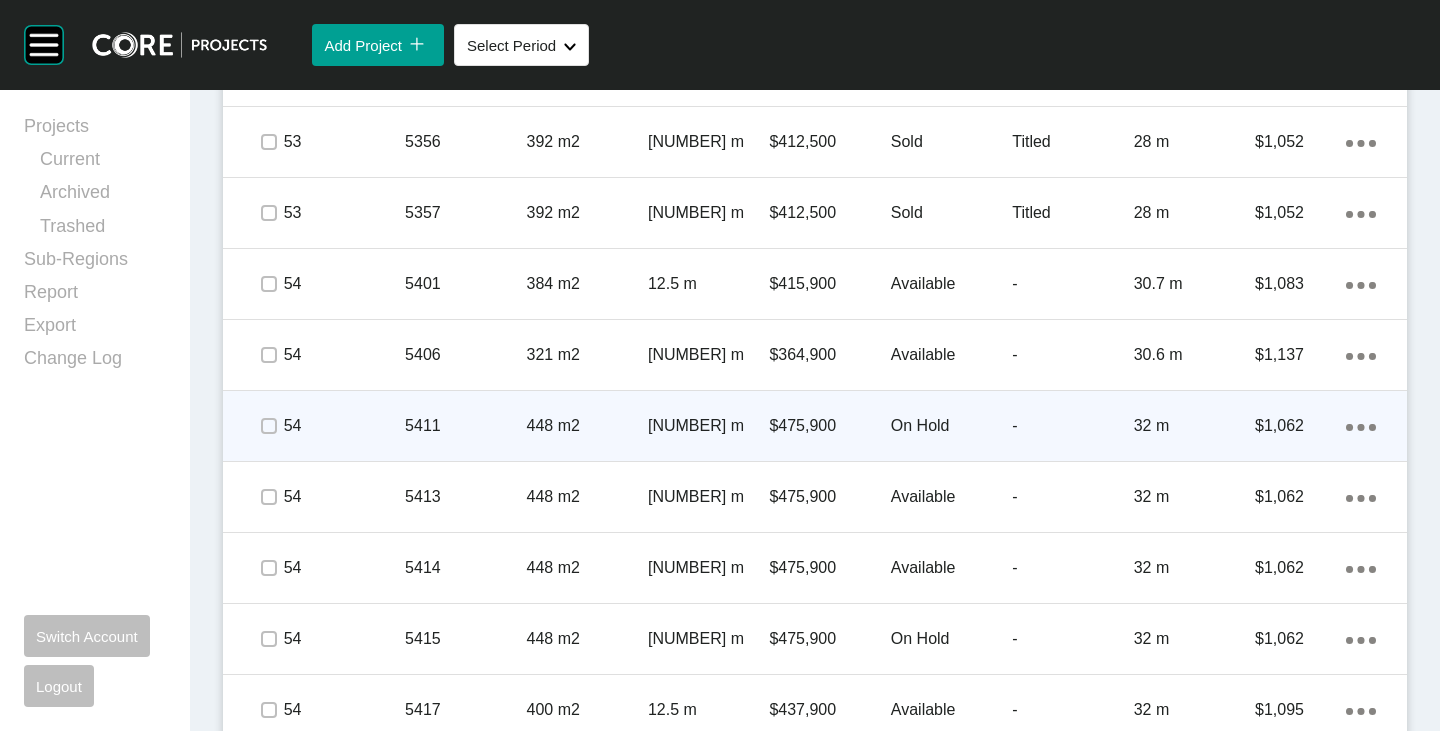 scroll, scrollTop: 3855, scrollLeft: 0, axis: vertical 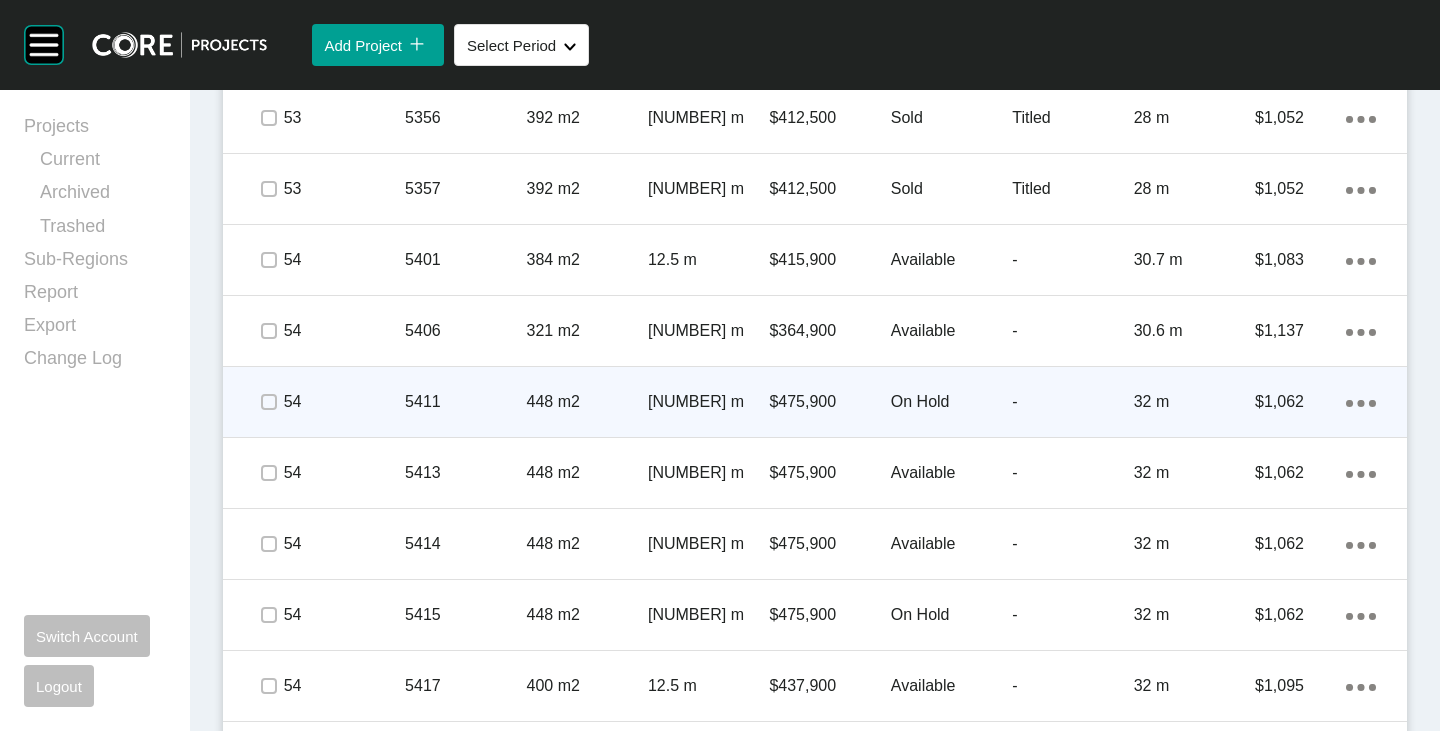 click on "On Hold" at bounding box center (951, 402) 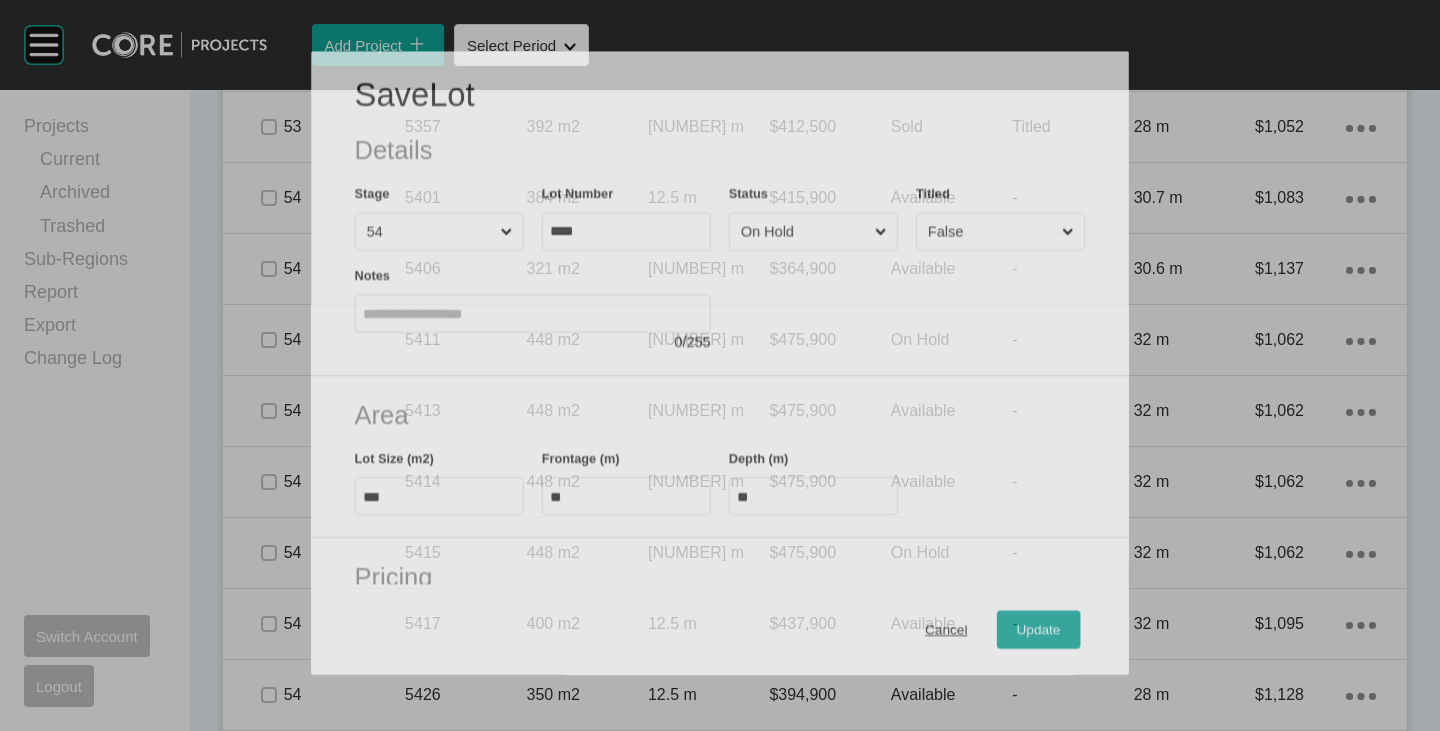 scroll, scrollTop: 3793, scrollLeft: 0, axis: vertical 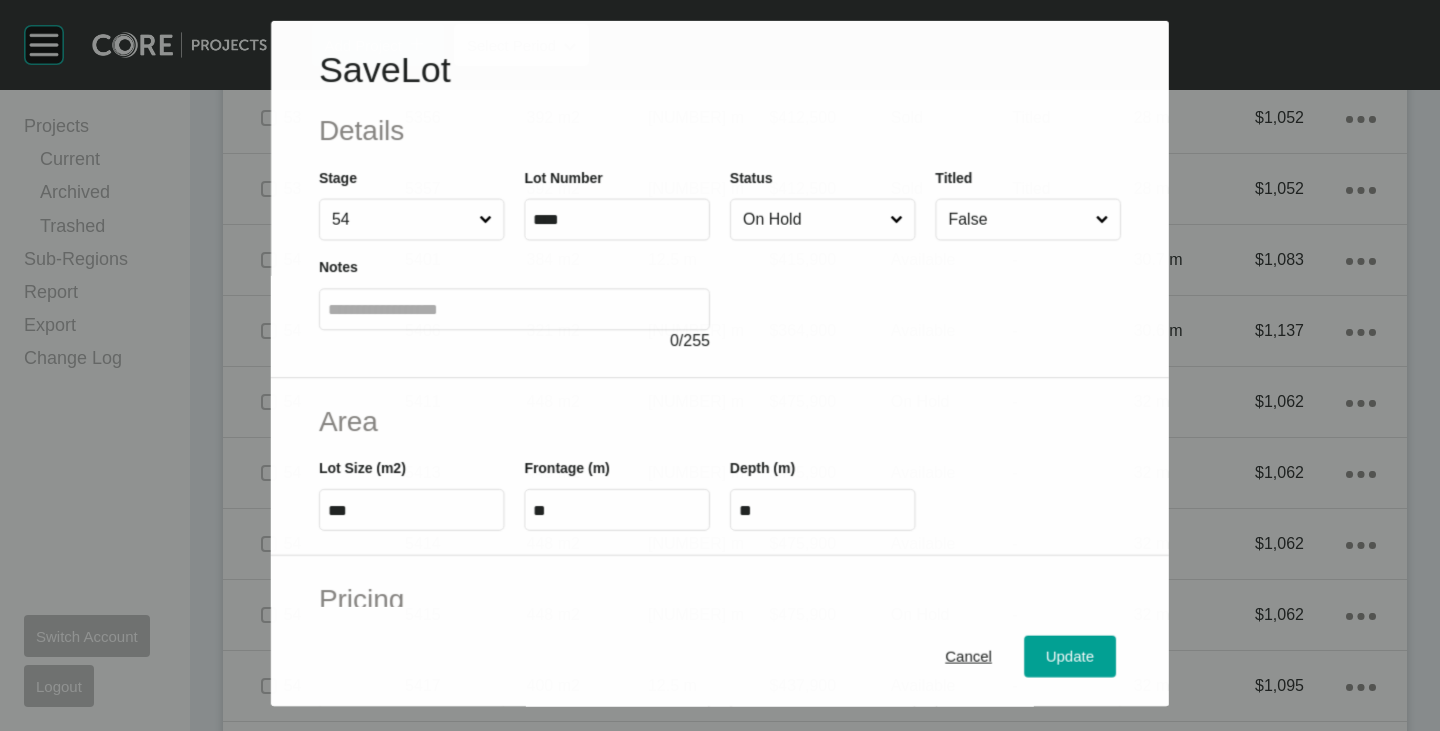 click on "On Hold" at bounding box center [812, 219] 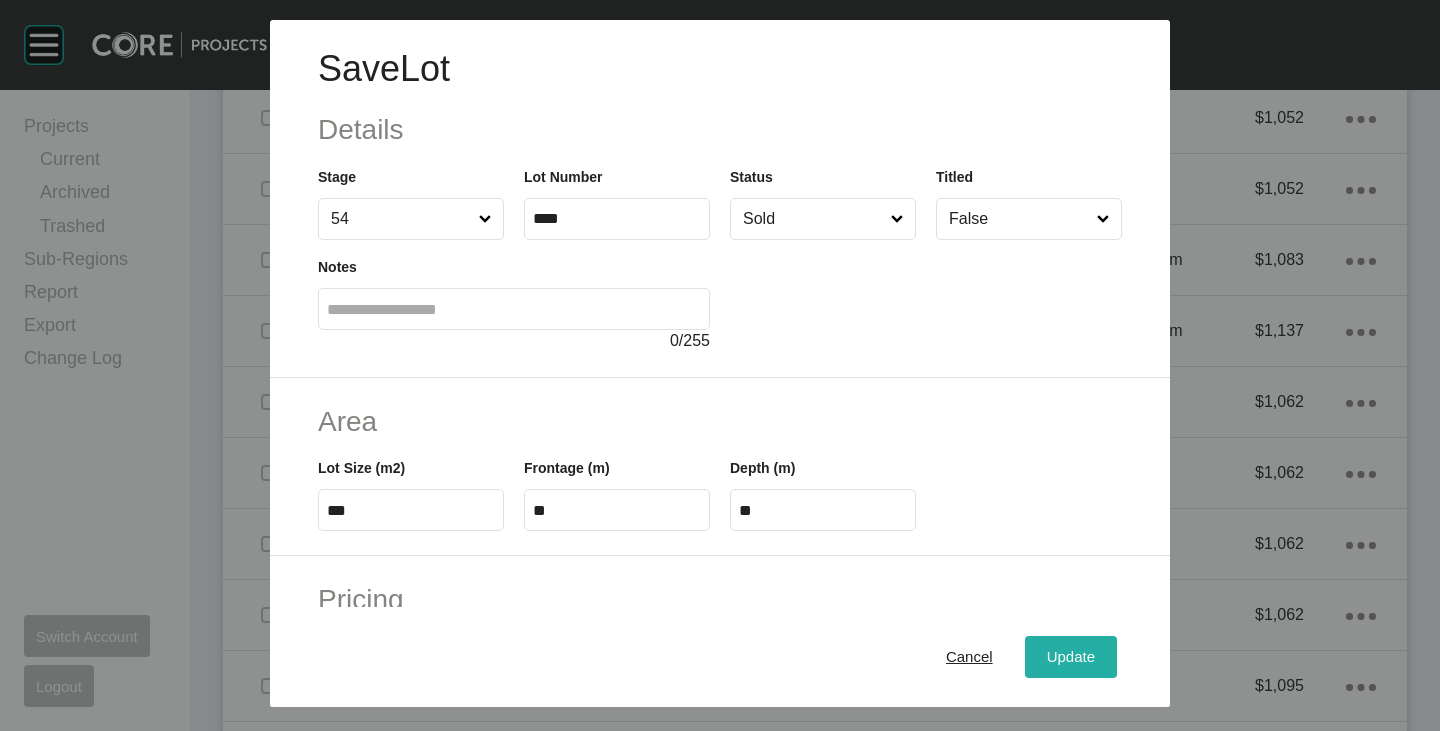 click on "Update" at bounding box center (1071, 657) 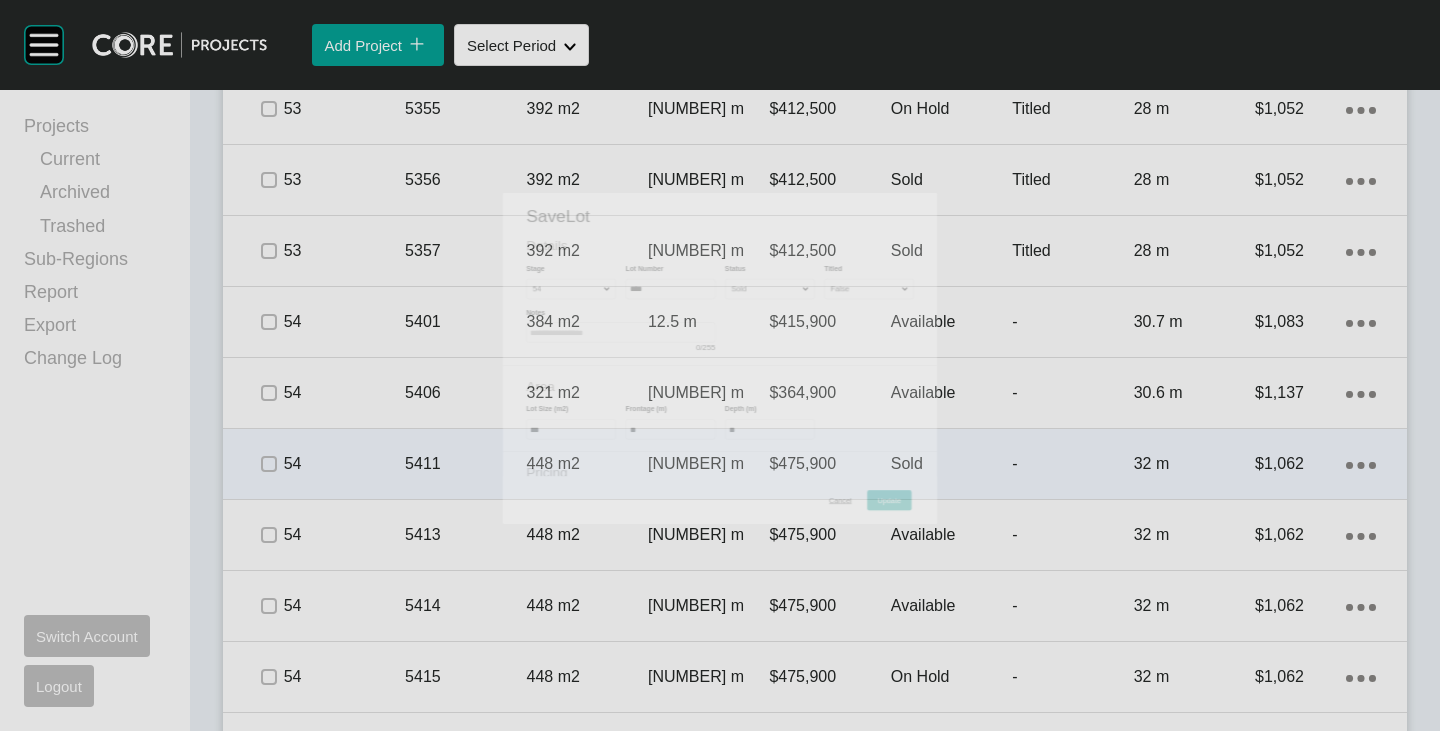 scroll, scrollTop: 3855, scrollLeft: 0, axis: vertical 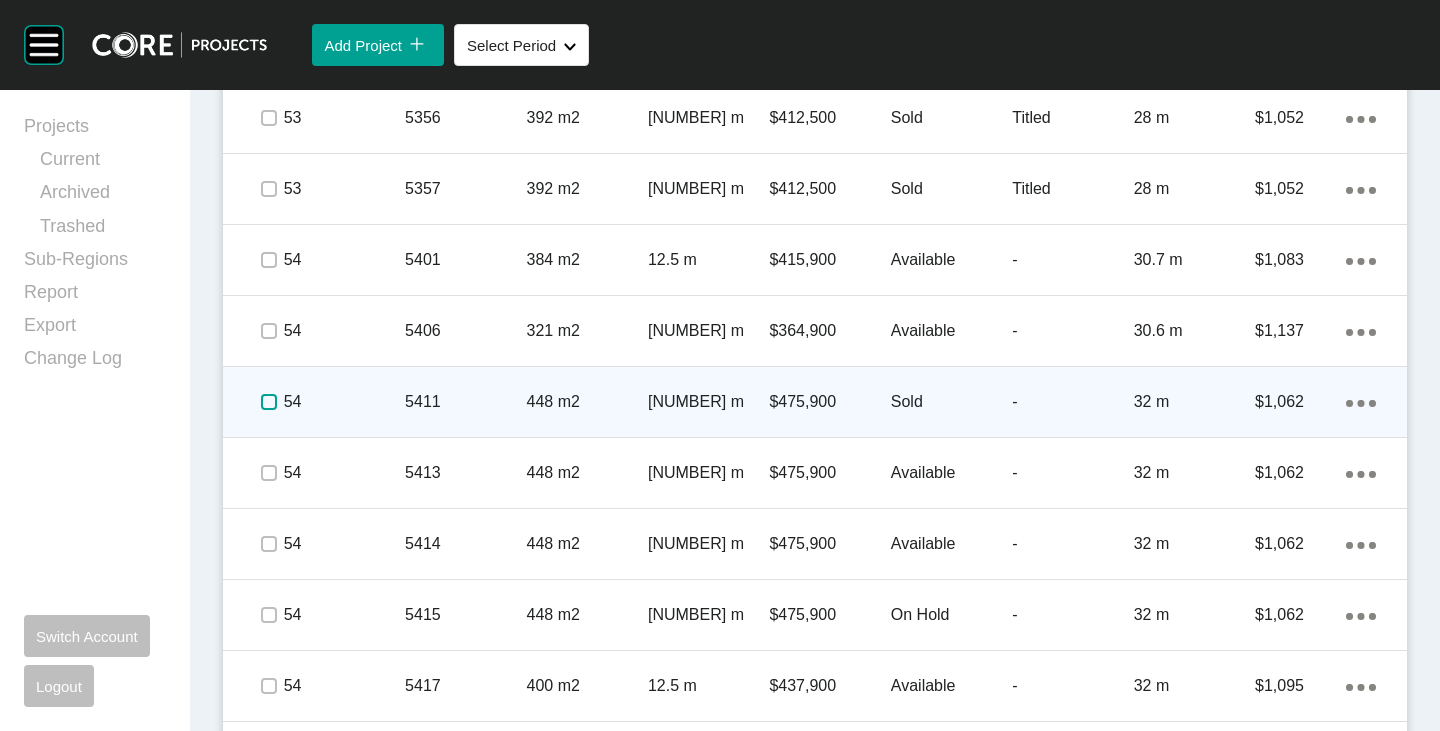 click at bounding box center (269, 402) 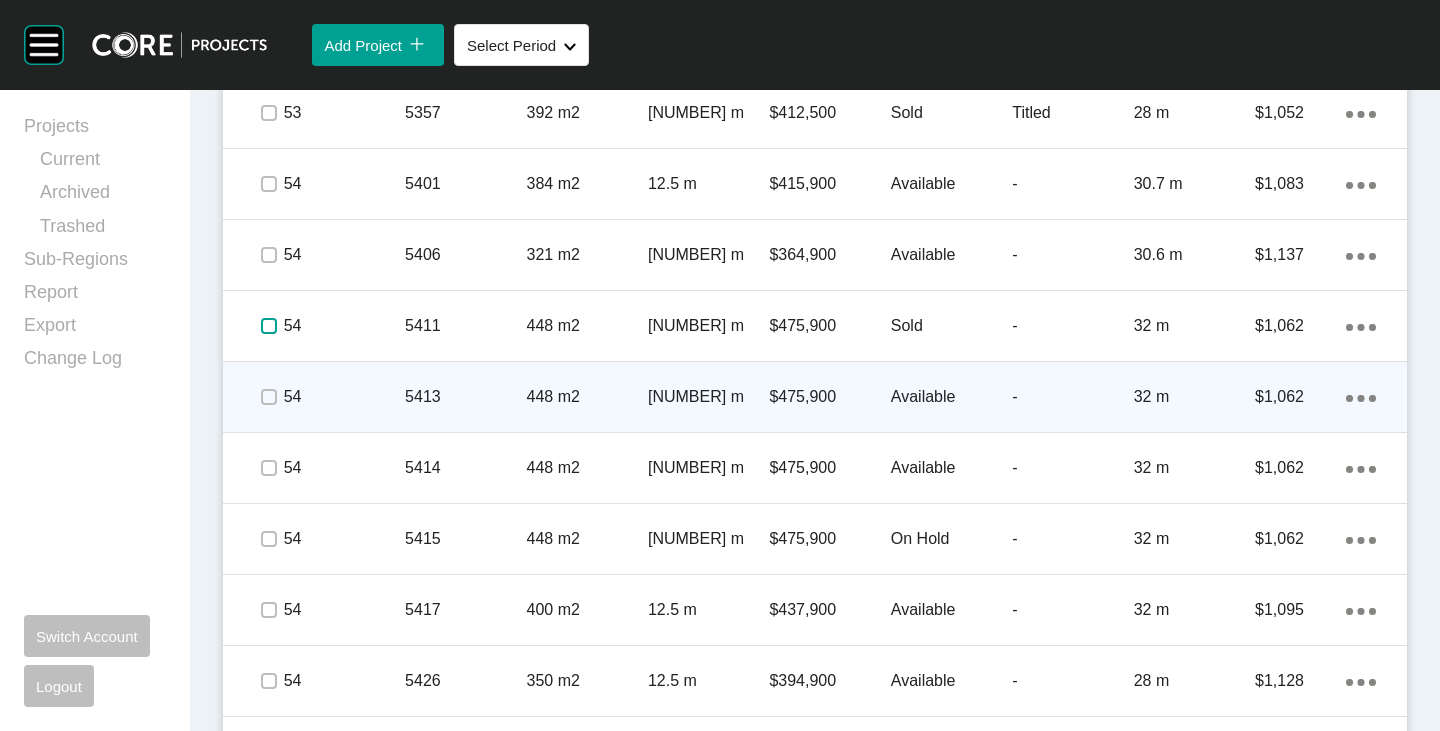 scroll, scrollTop: 3955, scrollLeft: 0, axis: vertical 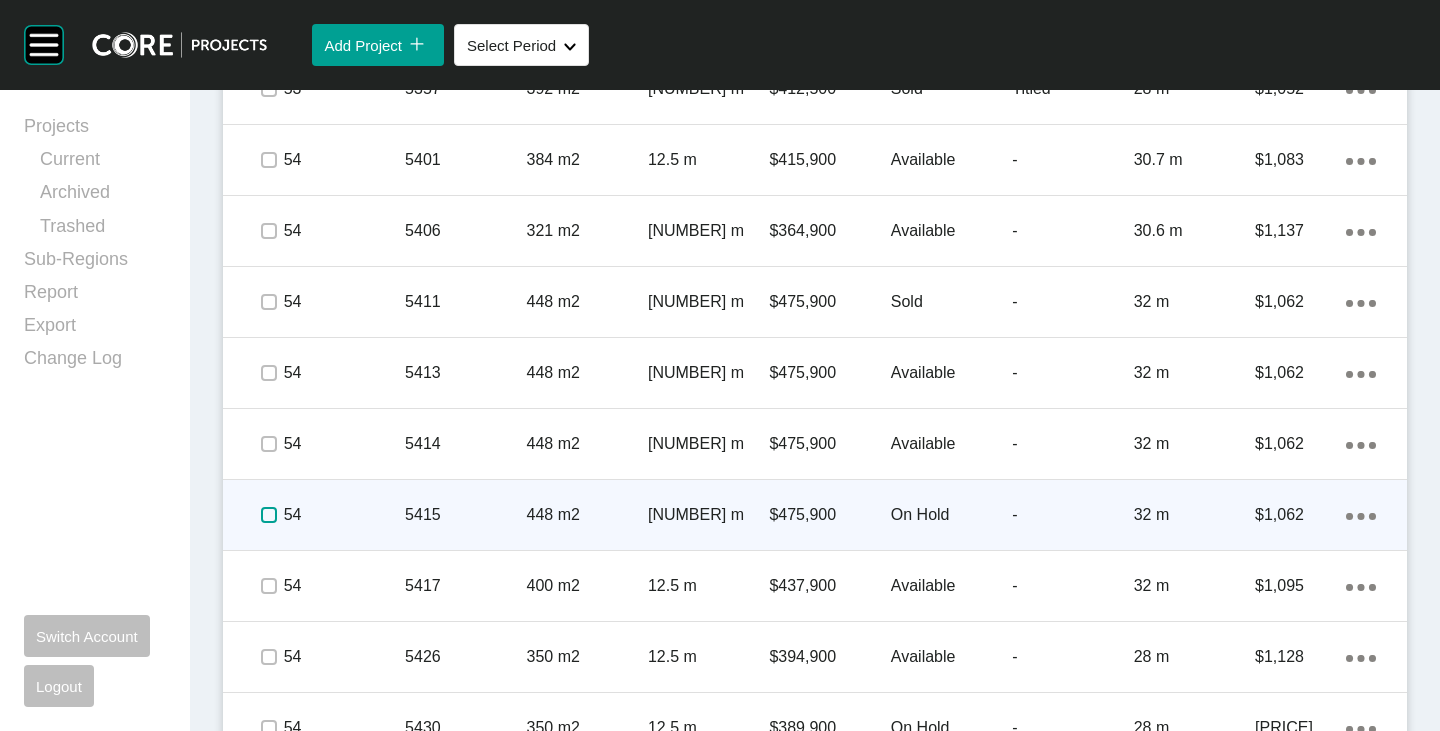 click at bounding box center [269, 515] 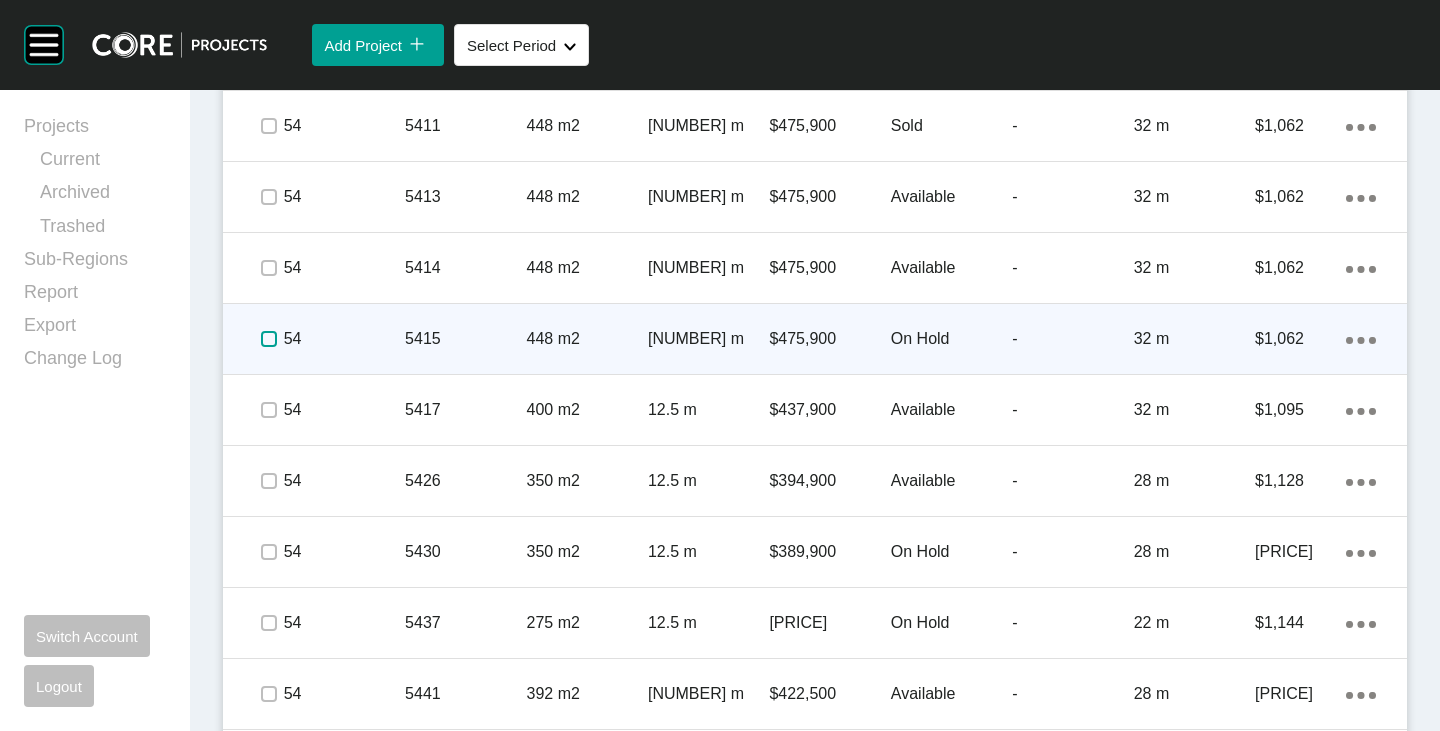 scroll, scrollTop: 4155, scrollLeft: 0, axis: vertical 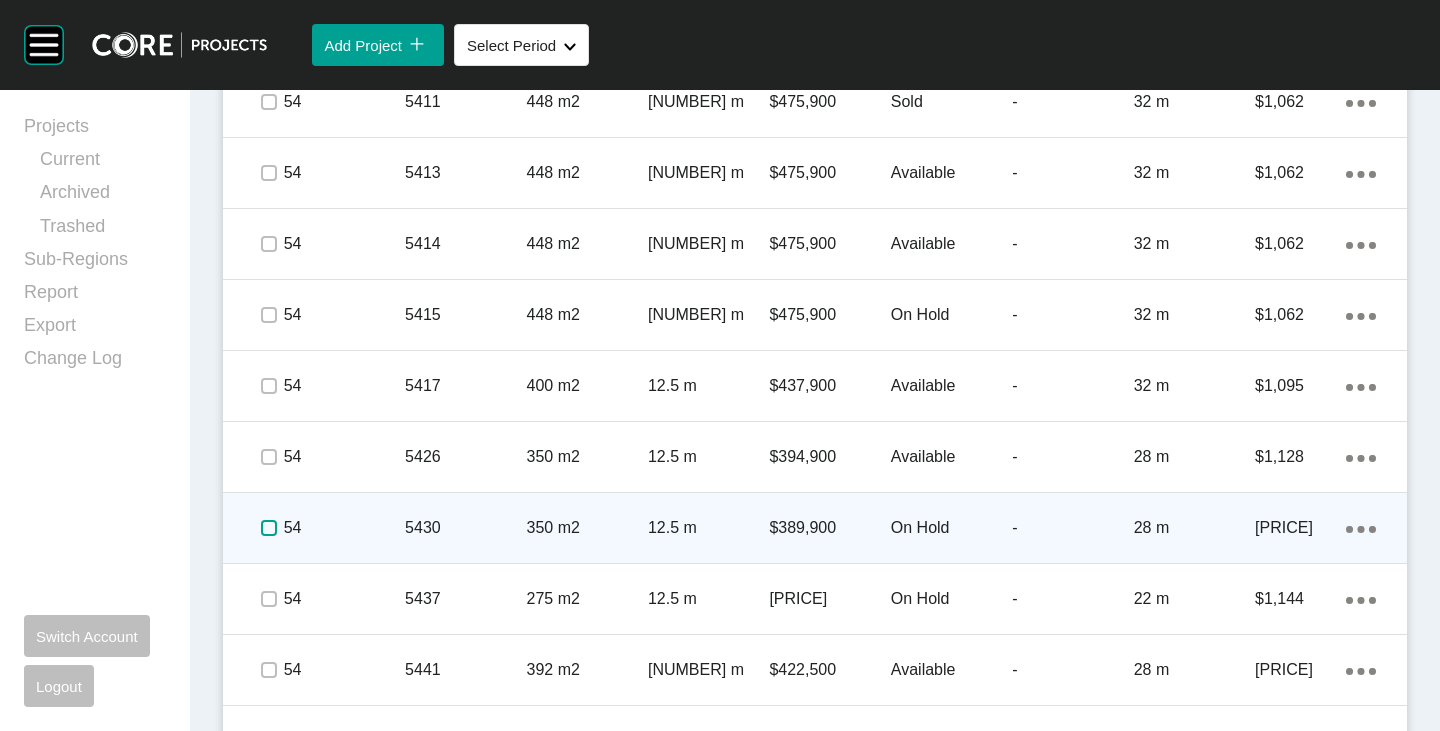 click at bounding box center (269, 528) 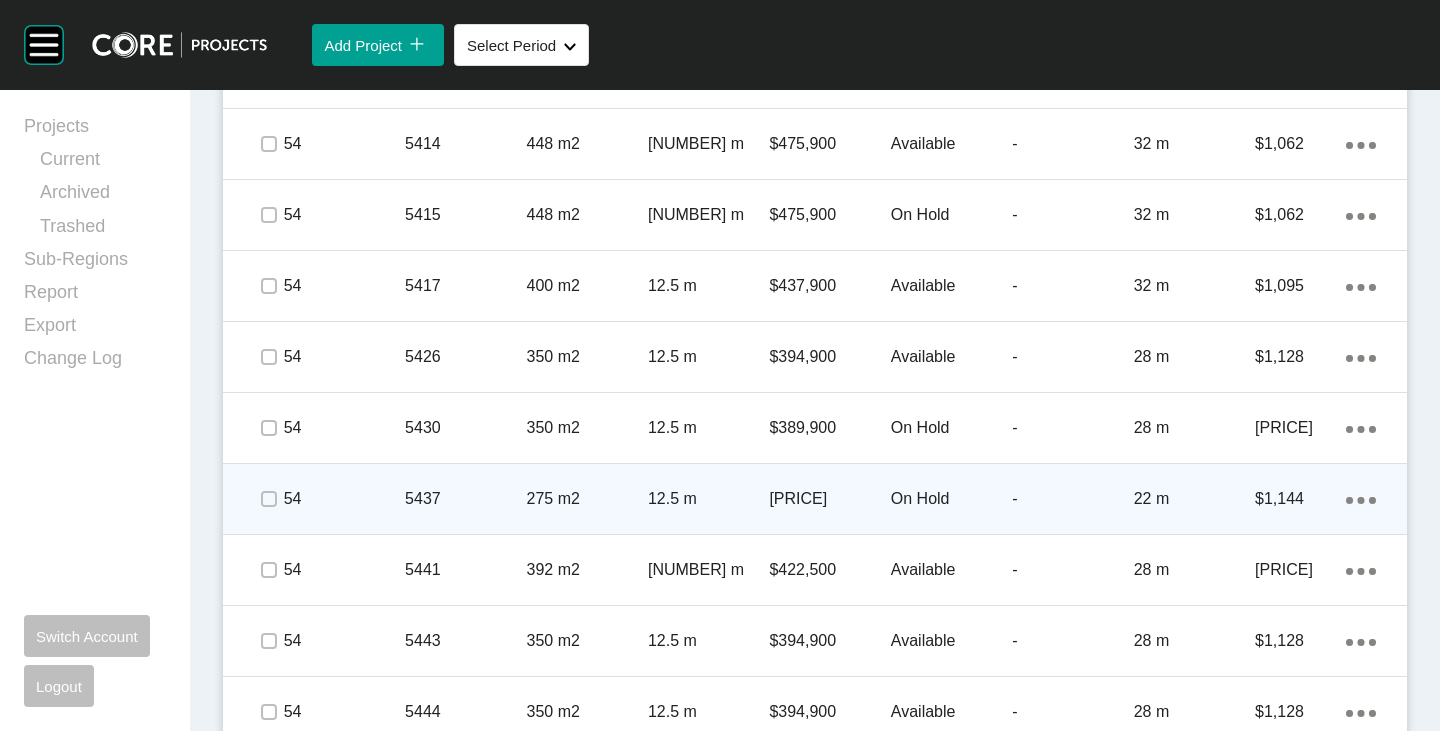 click at bounding box center (268, 499) 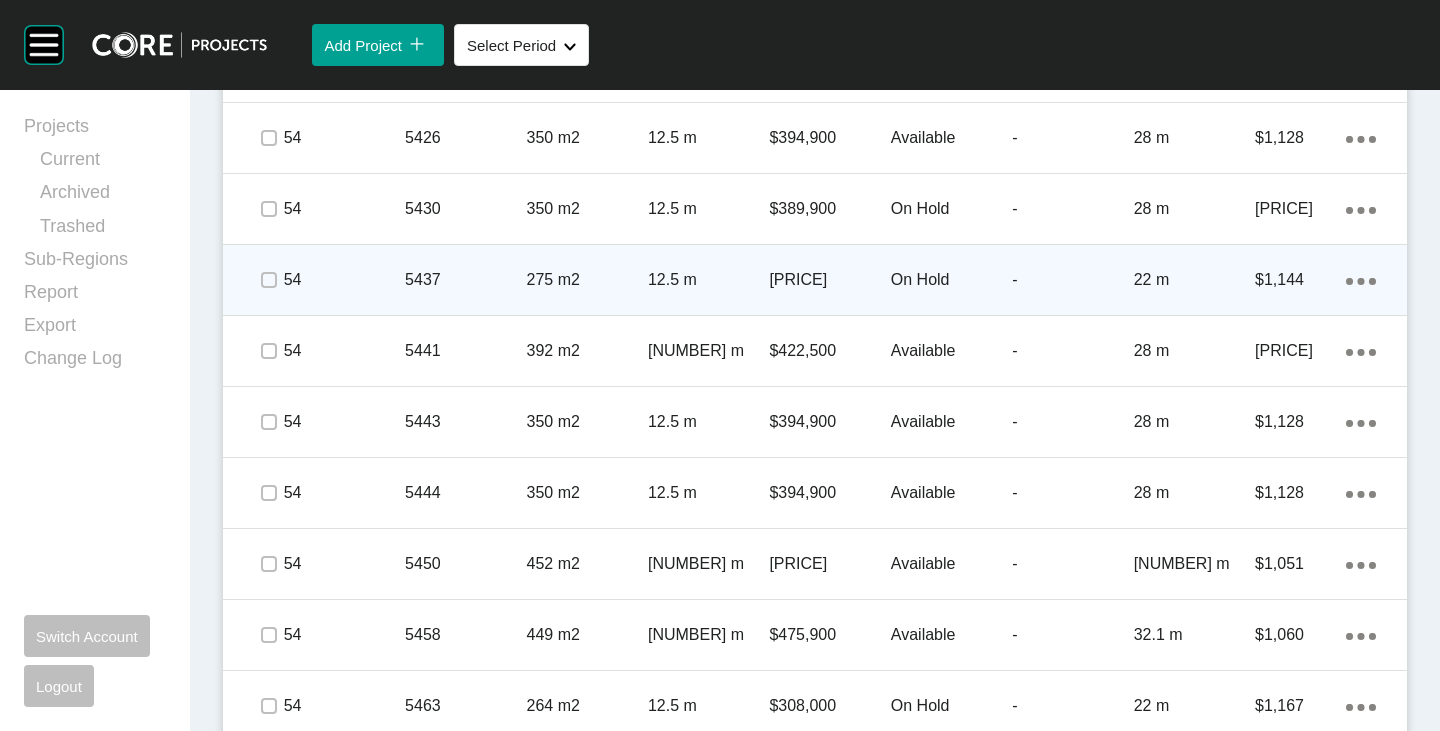 scroll, scrollTop: 4493, scrollLeft: 0, axis: vertical 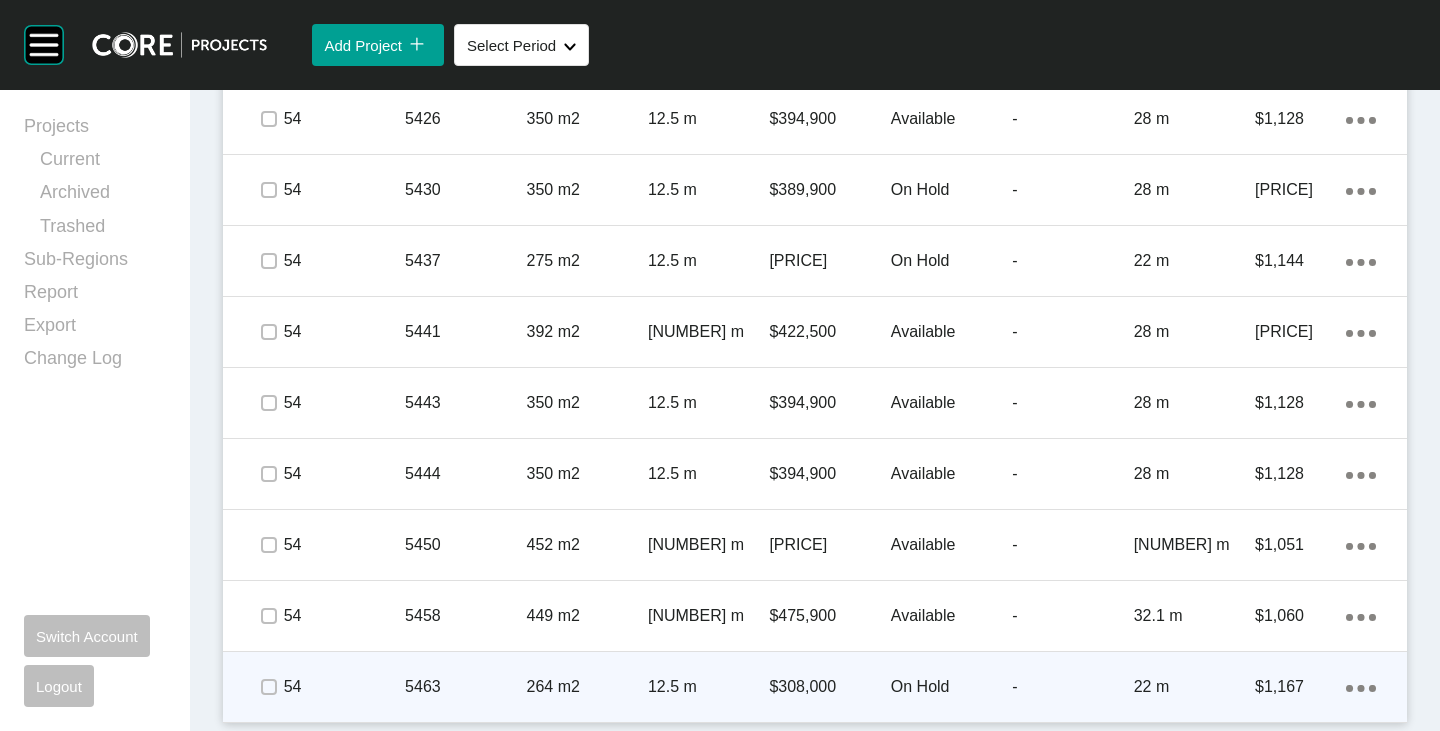 click on "On Hold" at bounding box center (951, 687) 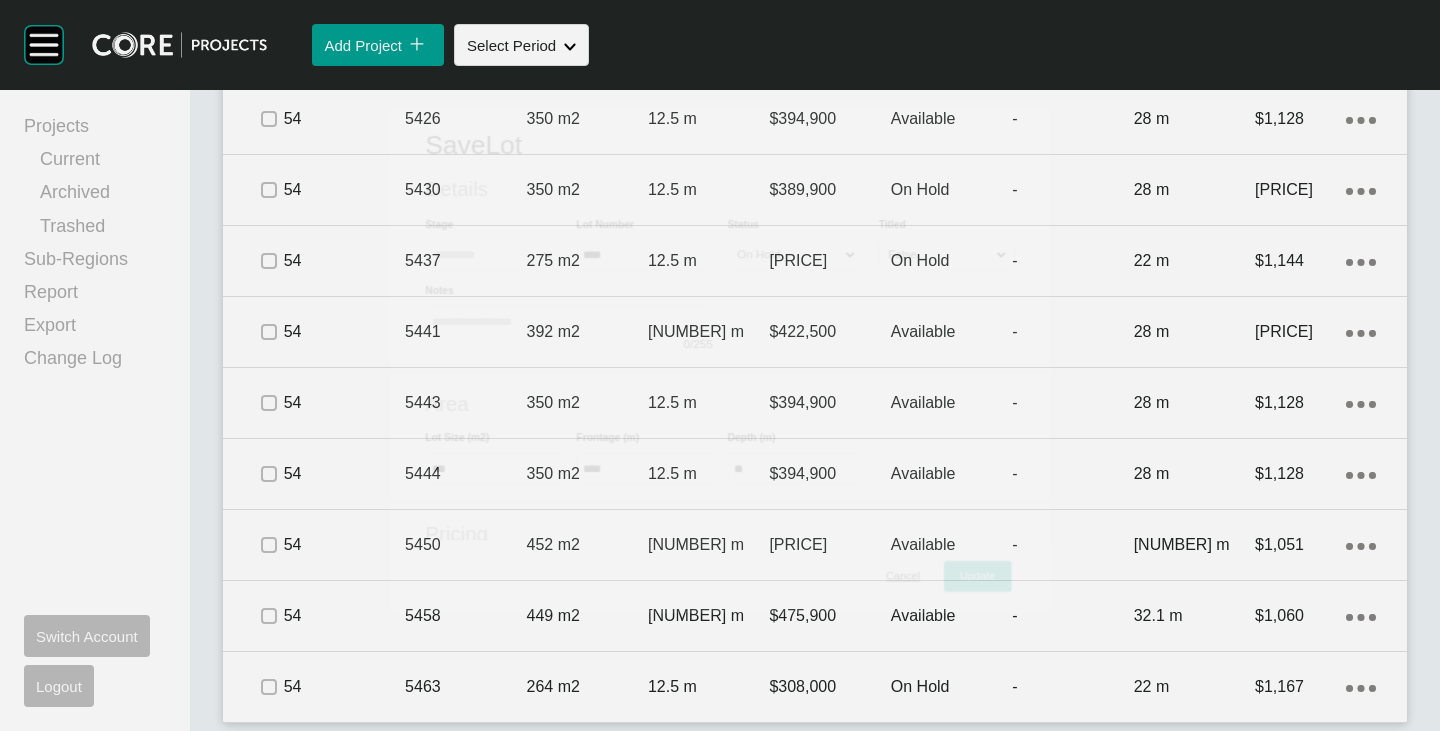 click on "On Hold" at bounding box center [788, 254] 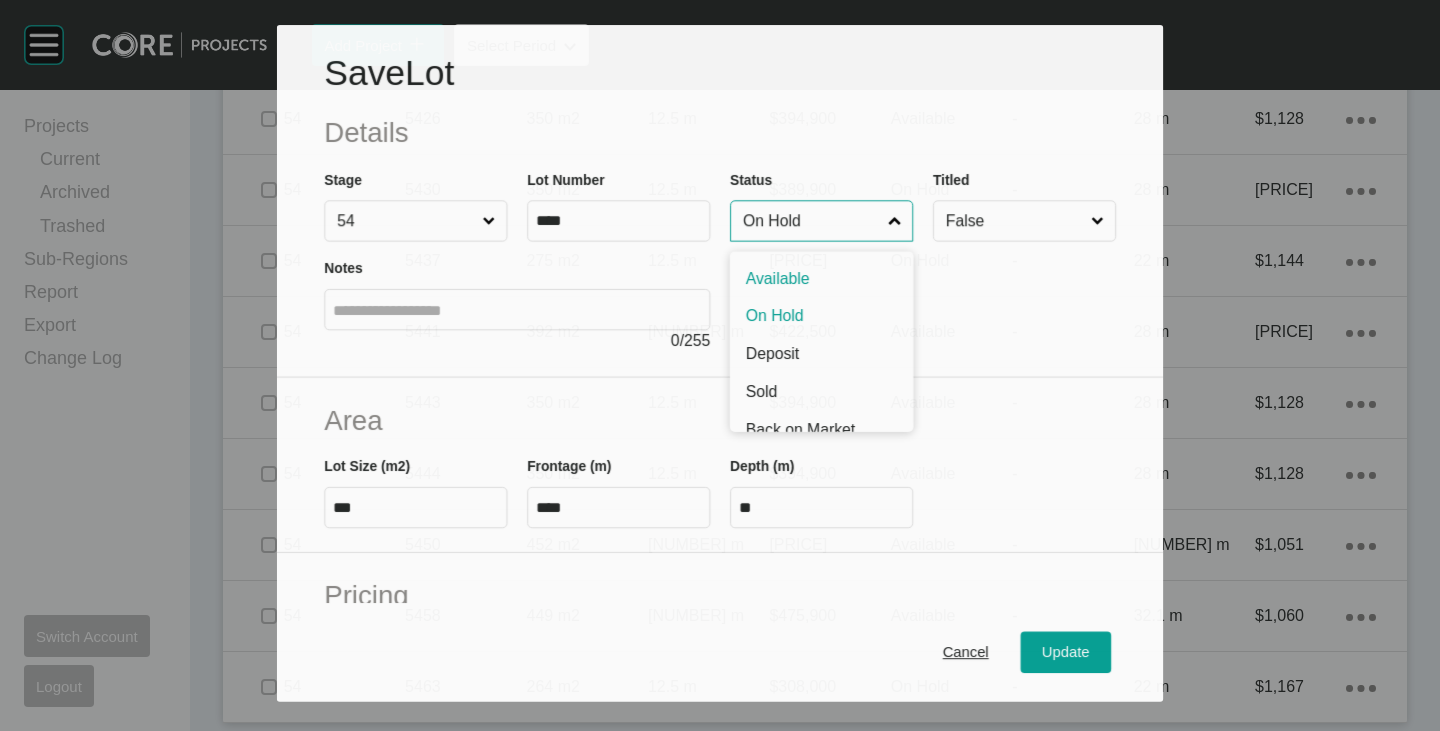 scroll, scrollTop: 4431, scrollLeft: 0, axis: vertical 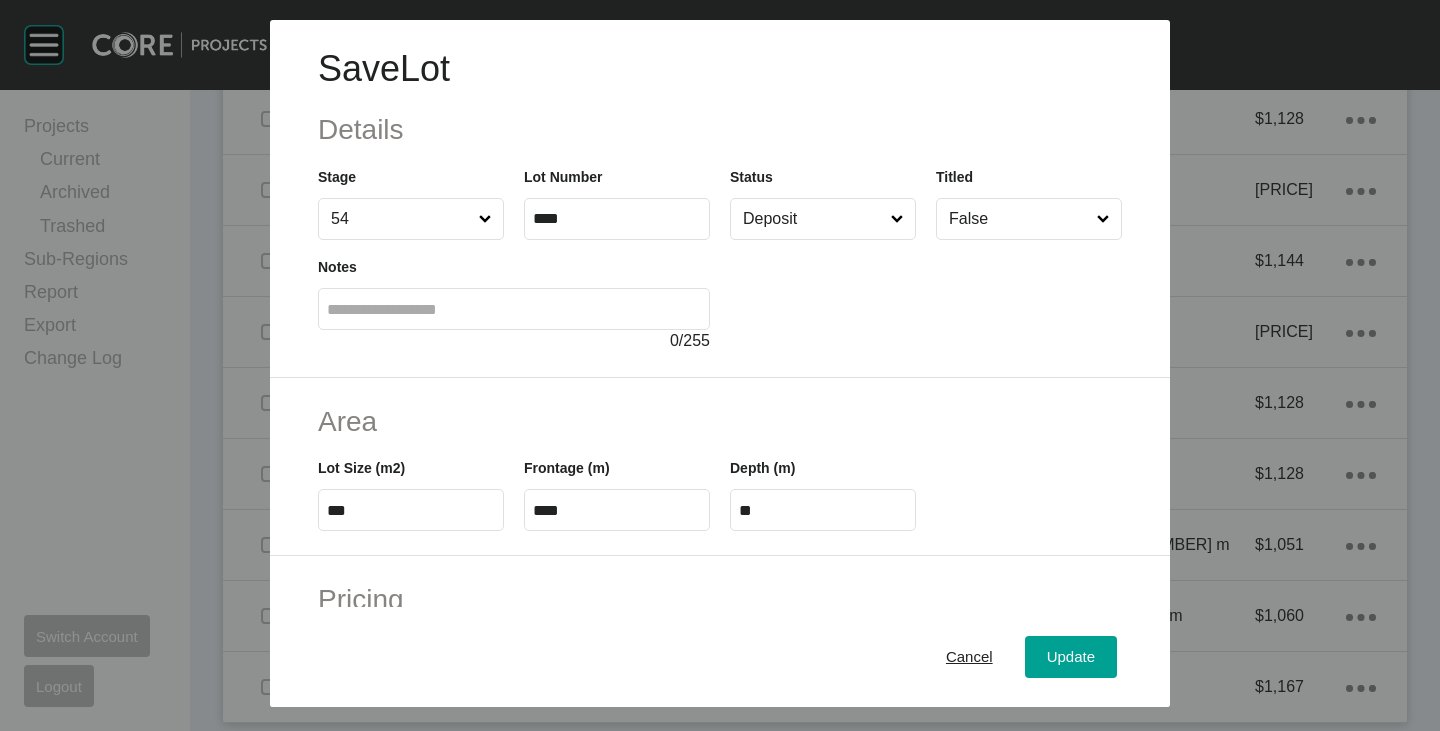 click on "Deposit" at bounding box center [813, 219] 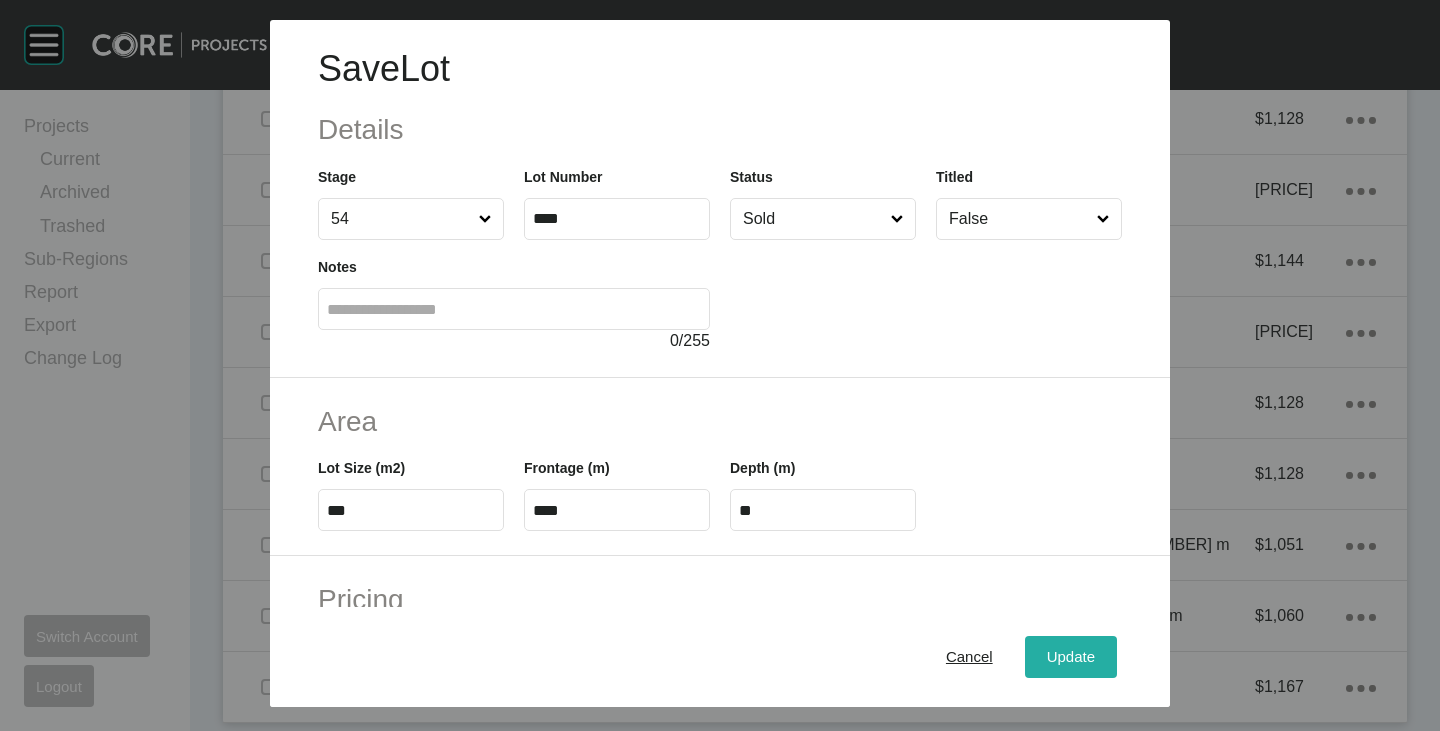 click on "Update" at bounding box center [1071, 657] 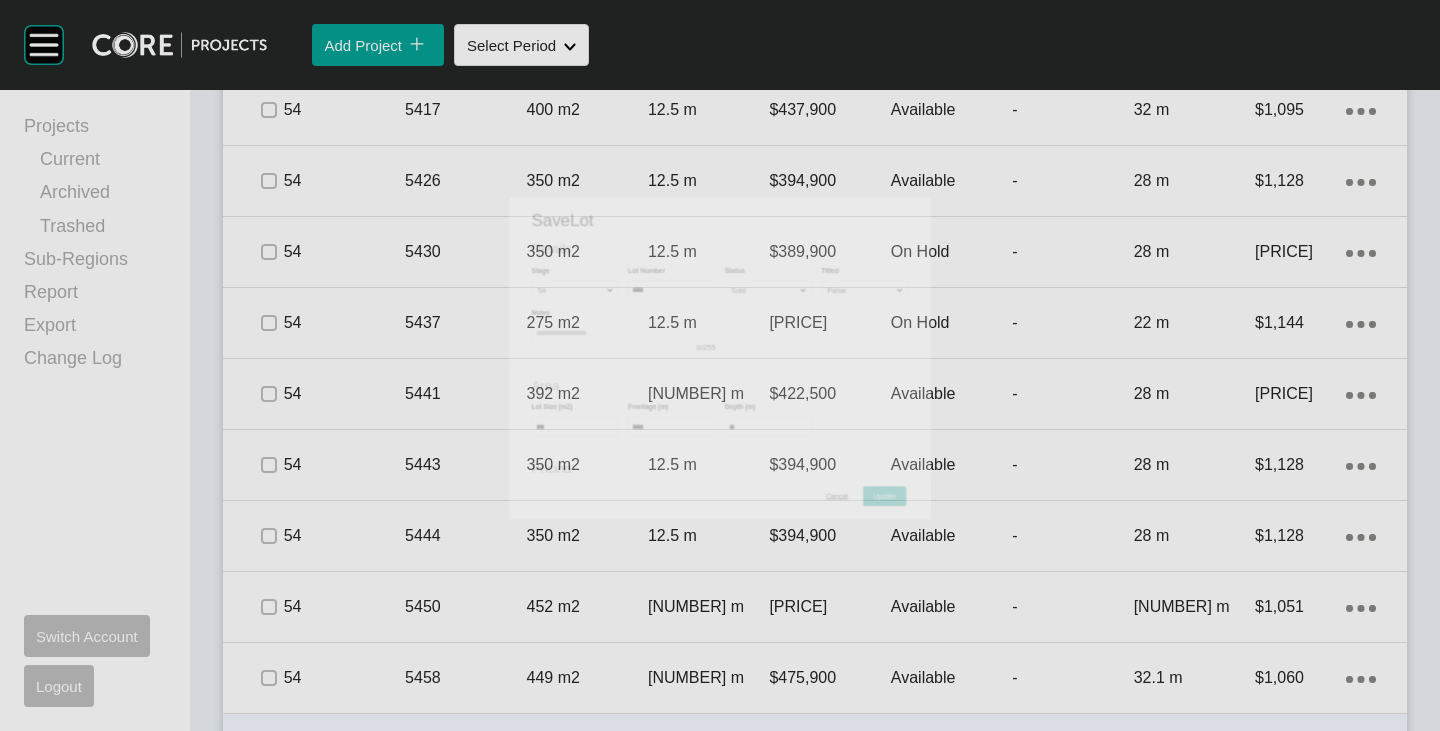 scroll, scrollTop: 4493, scrollLeft: 0, axis: vertical 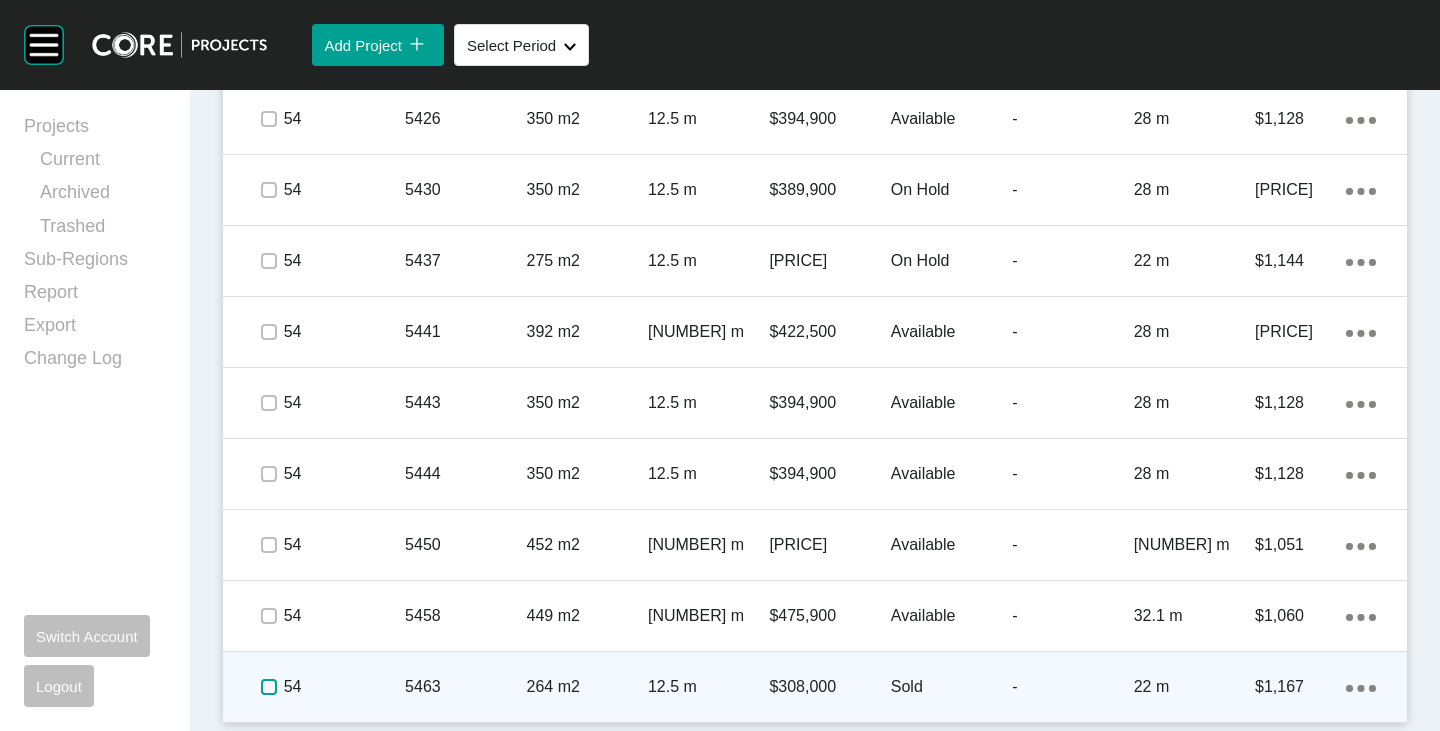 click at bounding box center (269, 687) 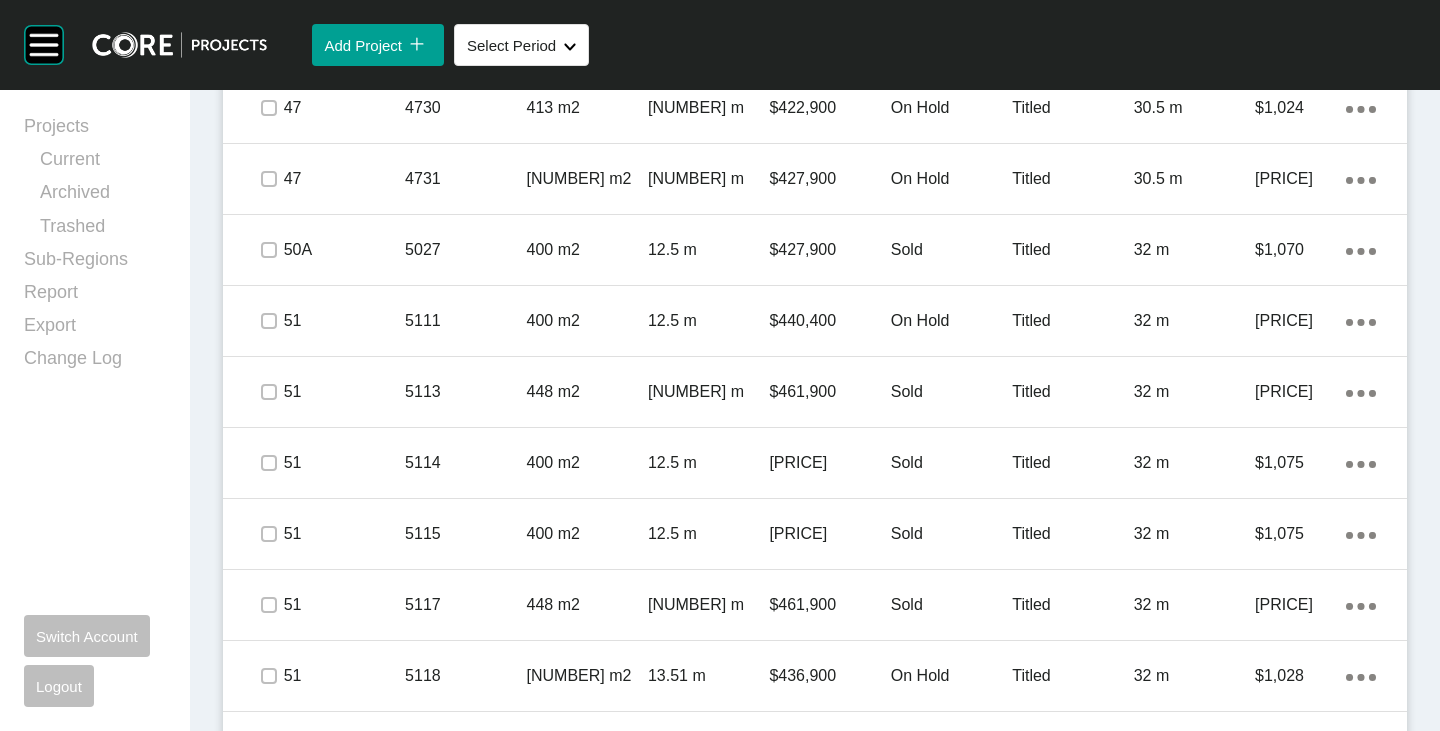 scroll, scrollTop: 1293, scrollLeft: 0, axis: vertical 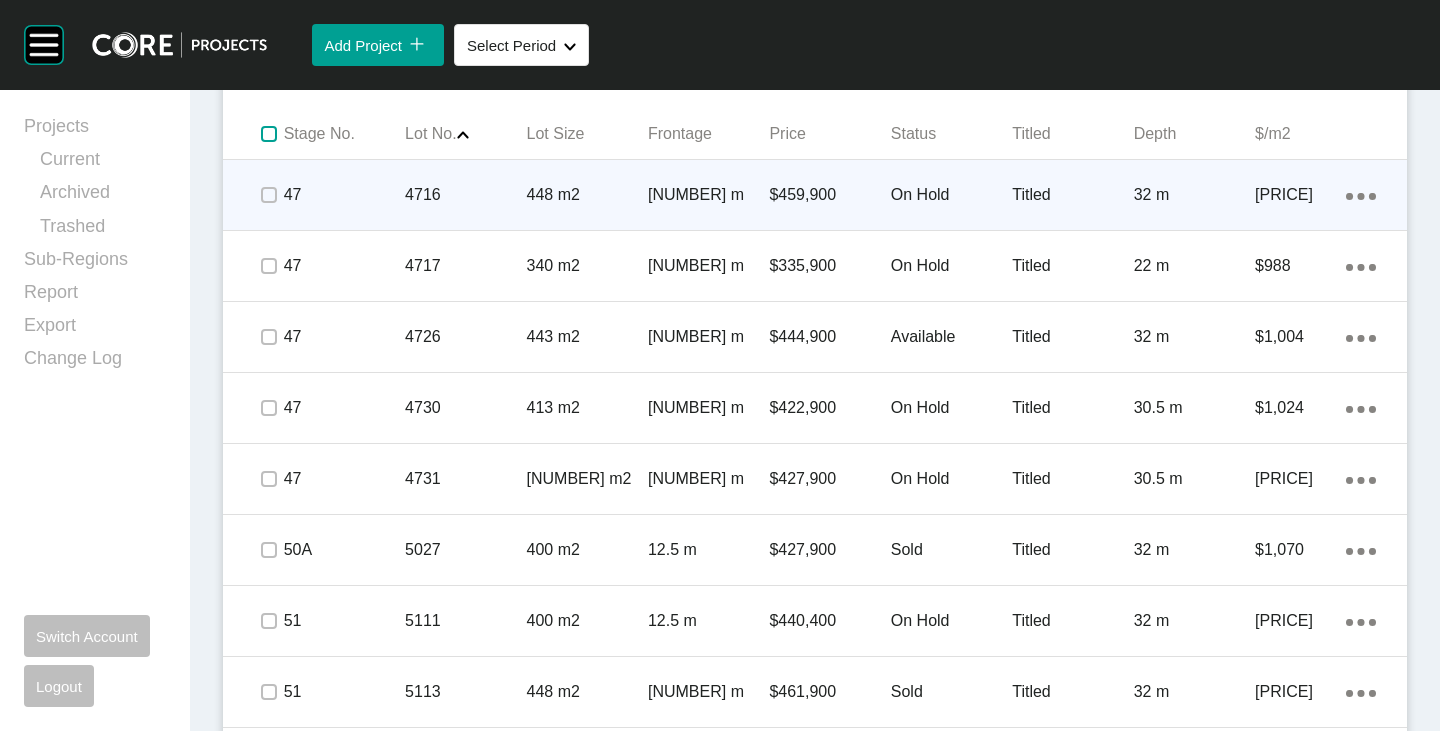drag, startPoint x: 264, startPoint y: 135, endPoint x: 290, endPoint y: 178, distance: 50.24938 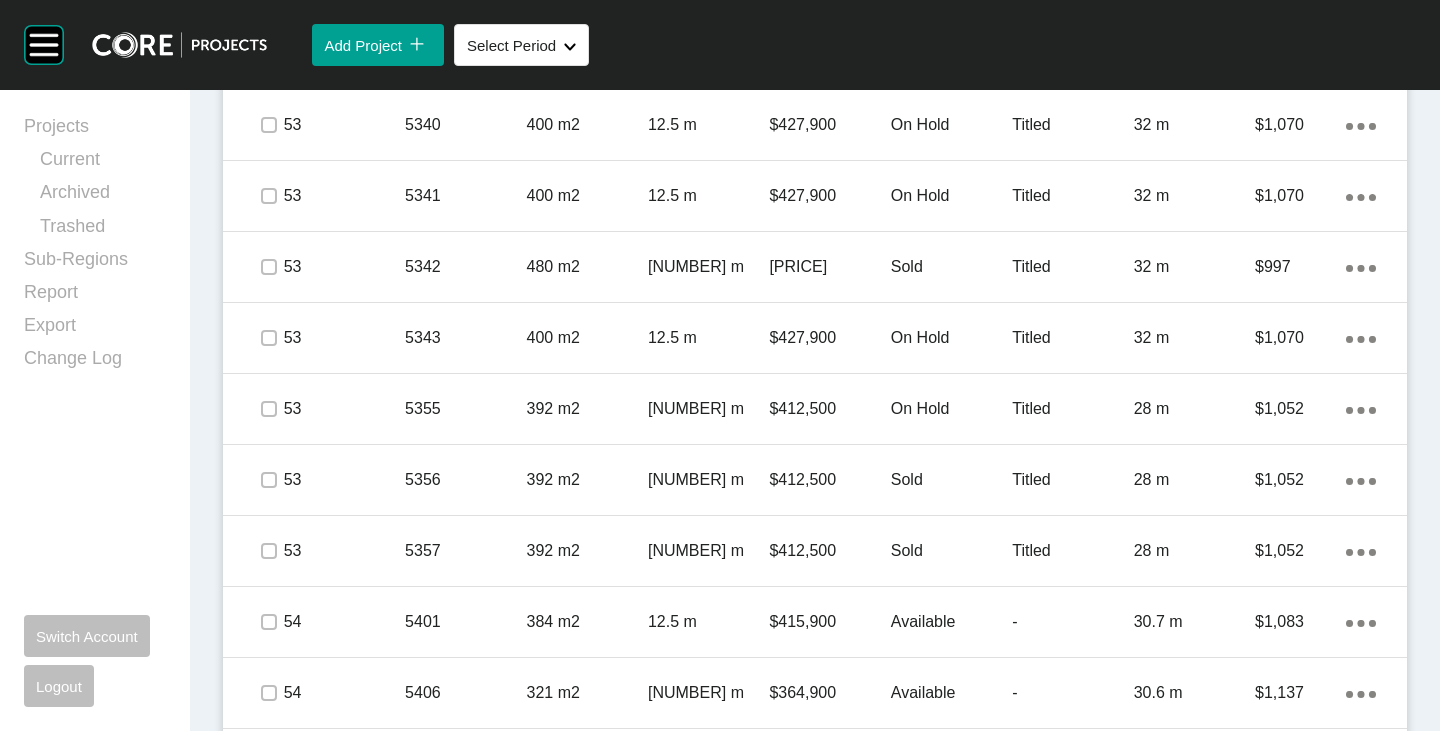 scroll, scrollTop: 3893, scrollLeft: 0, axis: vertical 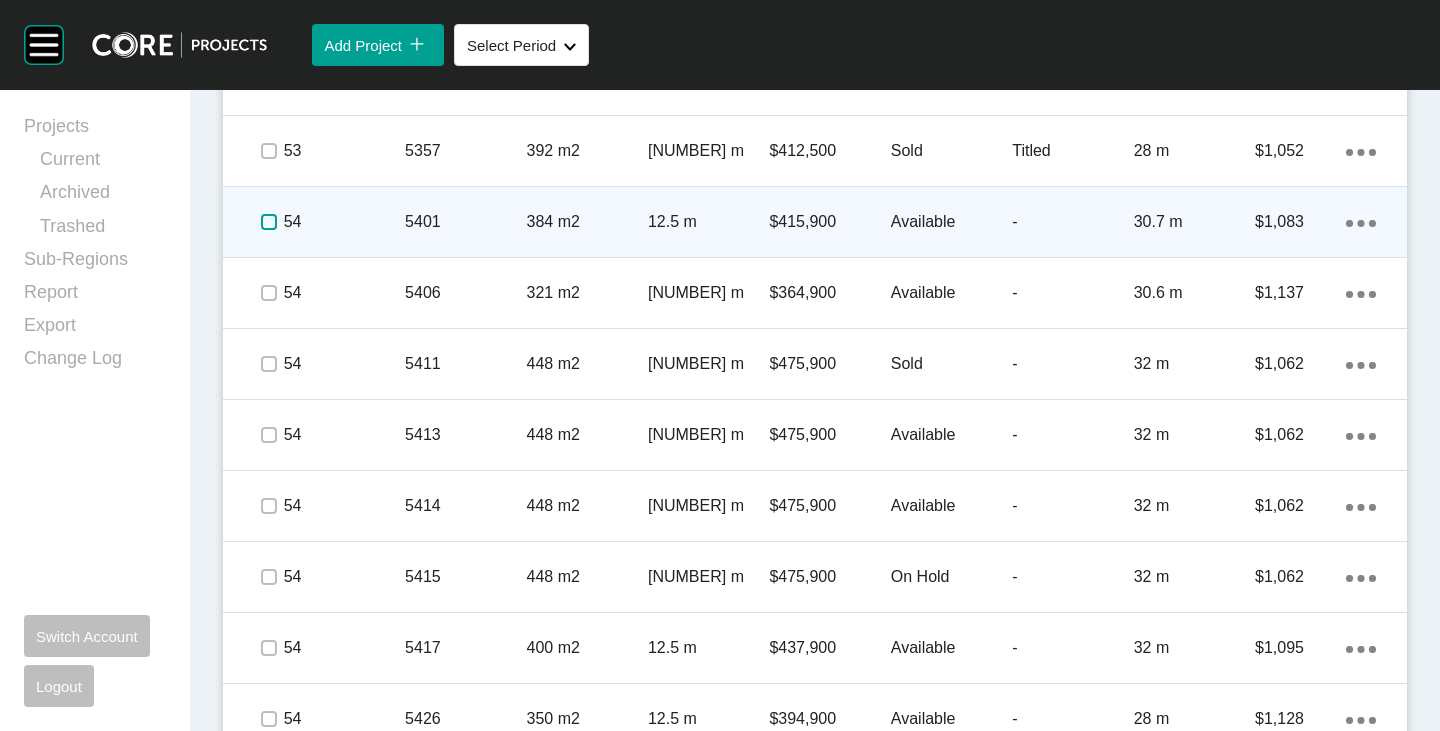 click at bounding box center [269, 222] 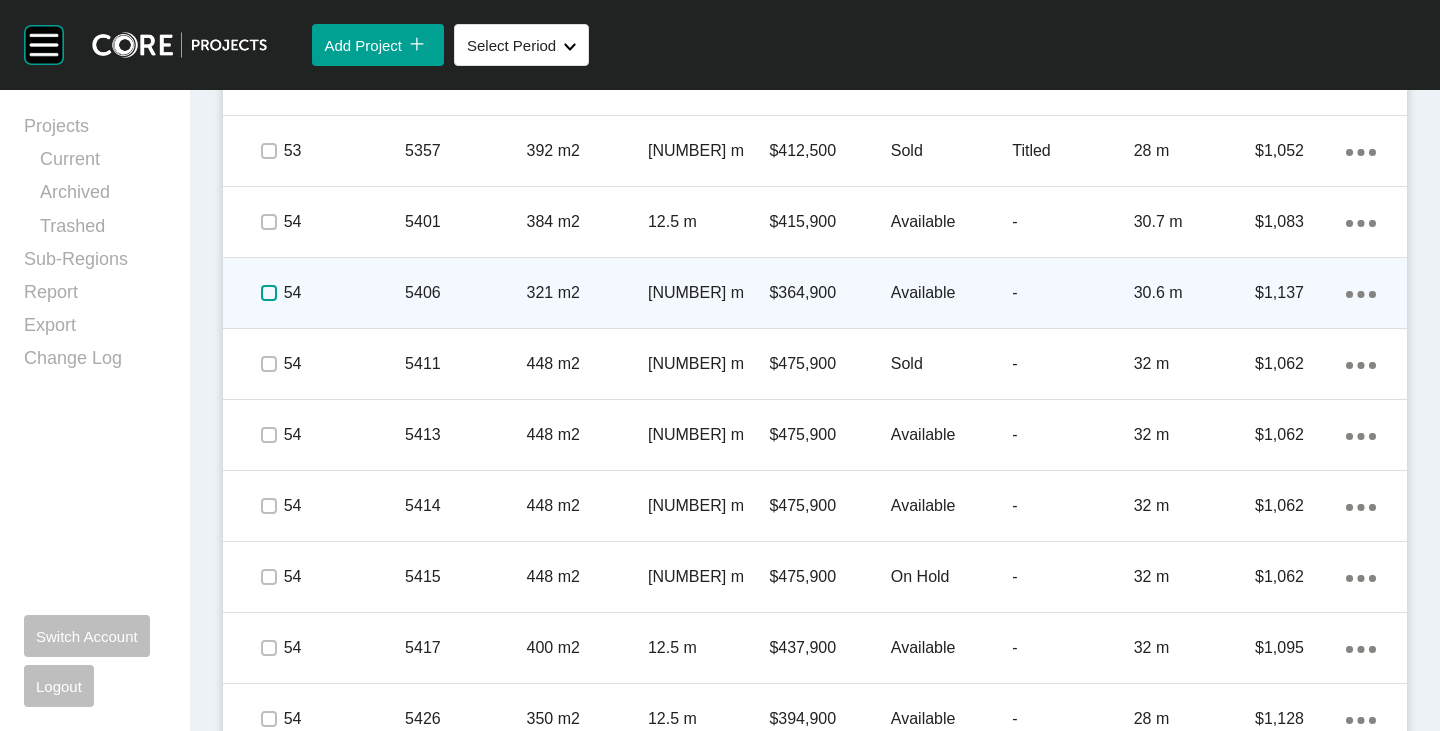 click at bounding box center (269, 293) 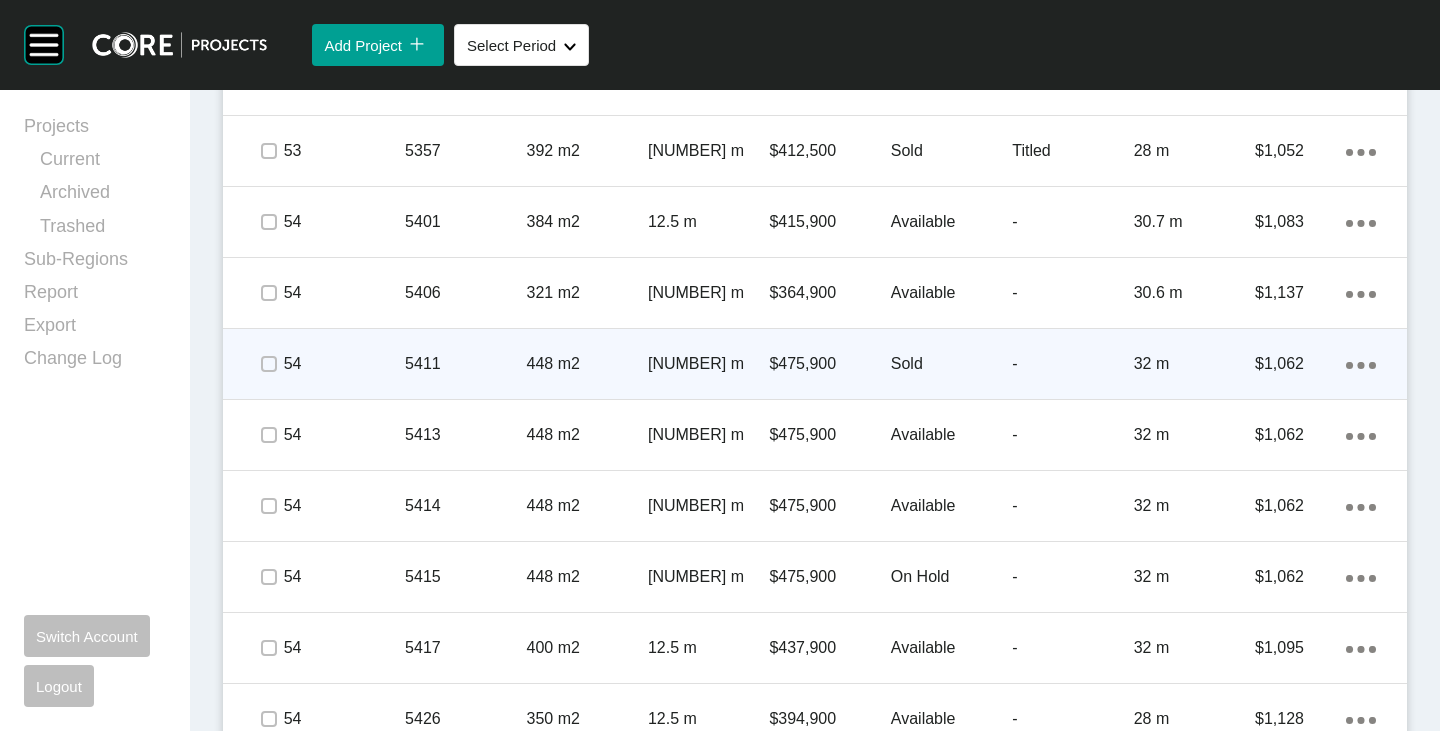 click at bounding box center (268, 364) 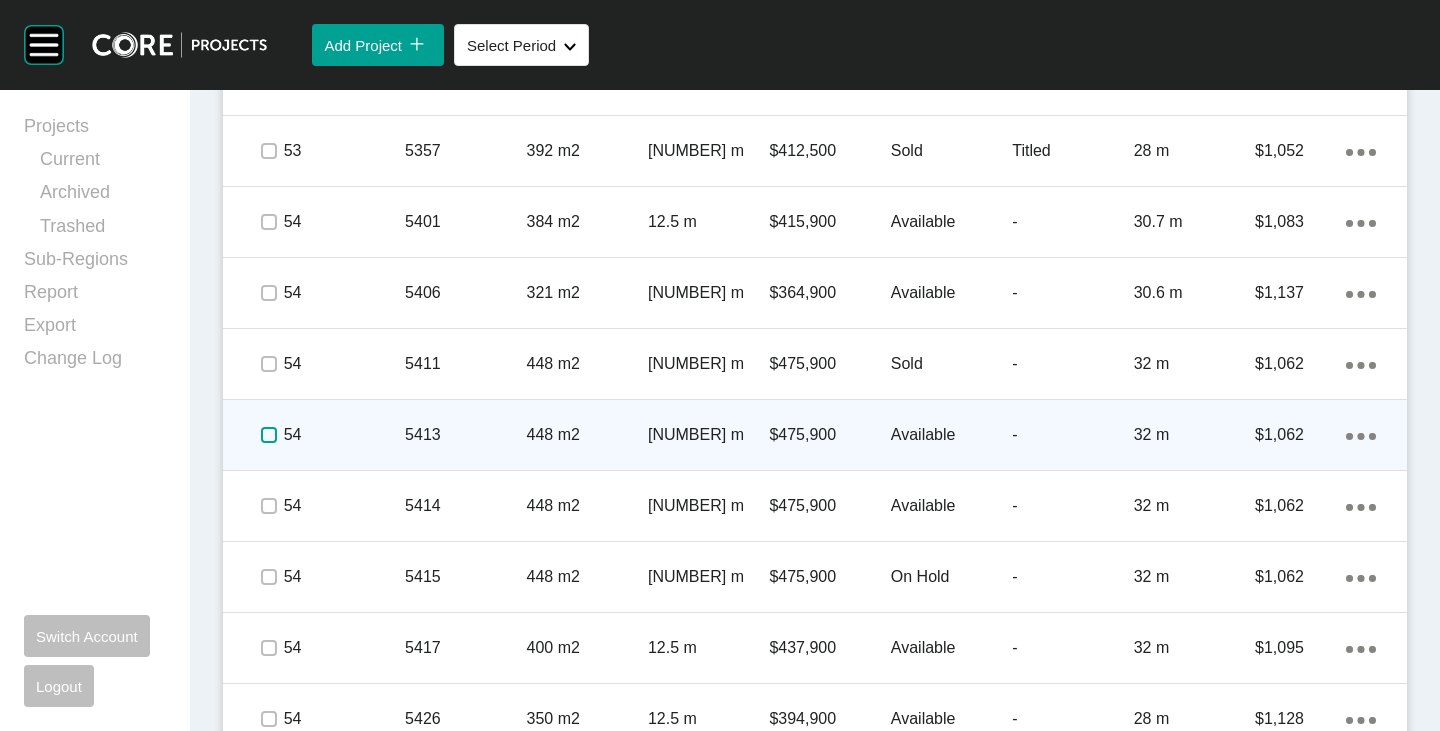 click at bounding box center (269, 435) 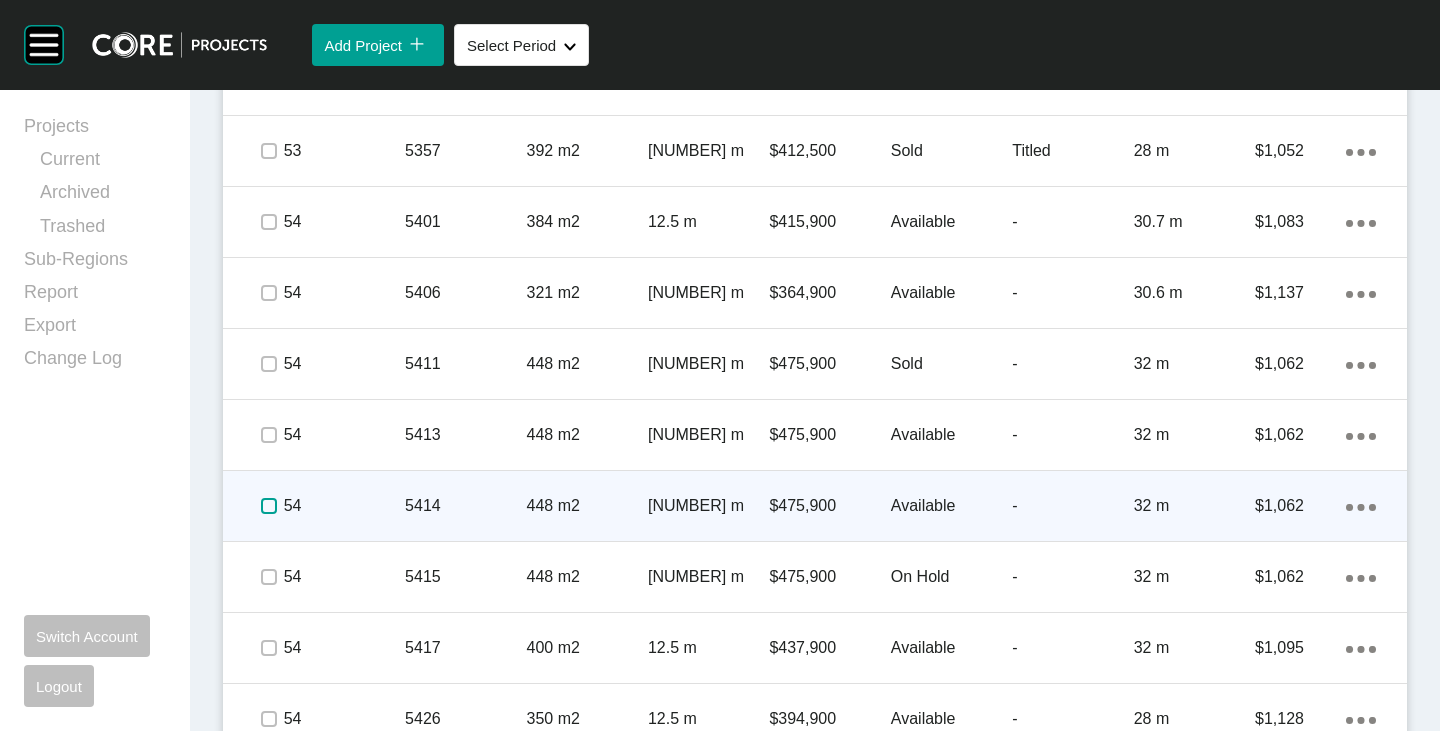 click at bounding box center (269, 506) 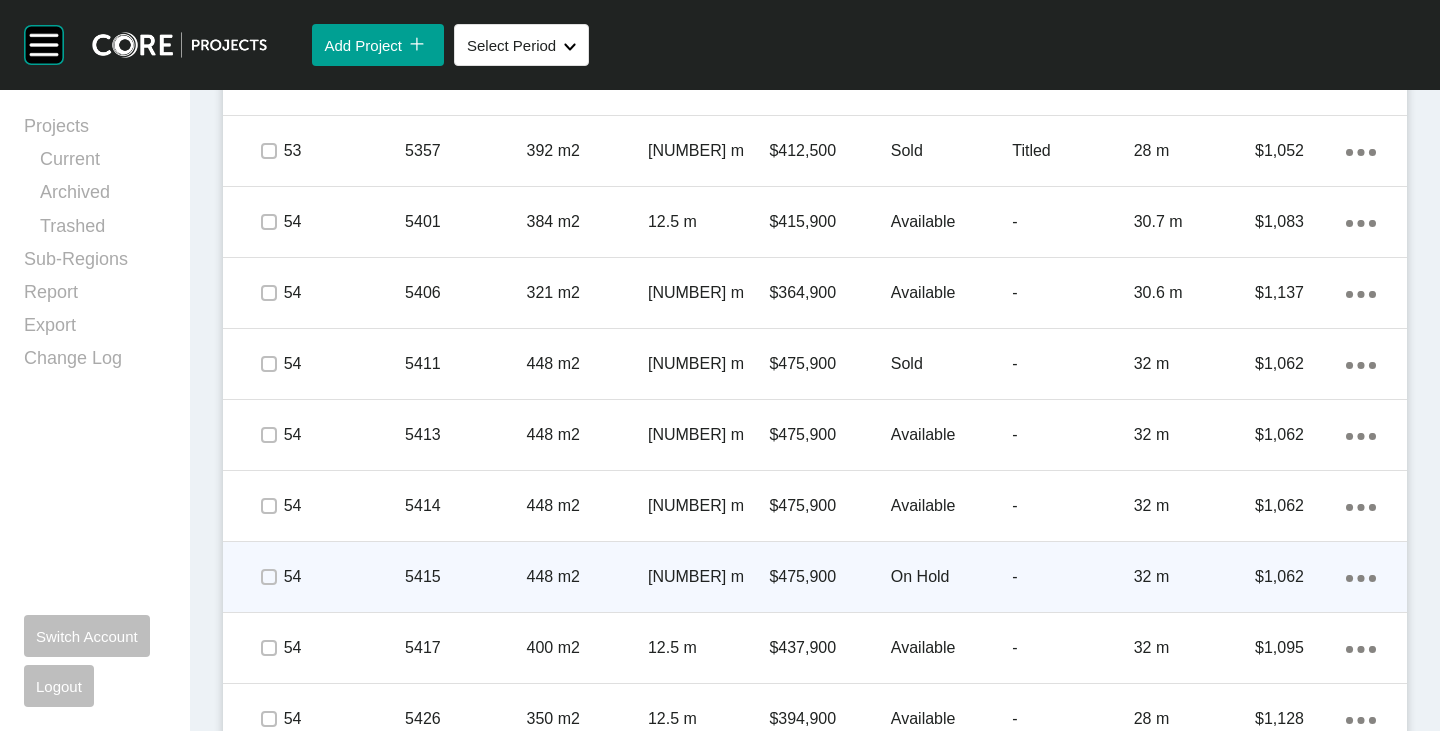 click at bounding box center [268, 577] 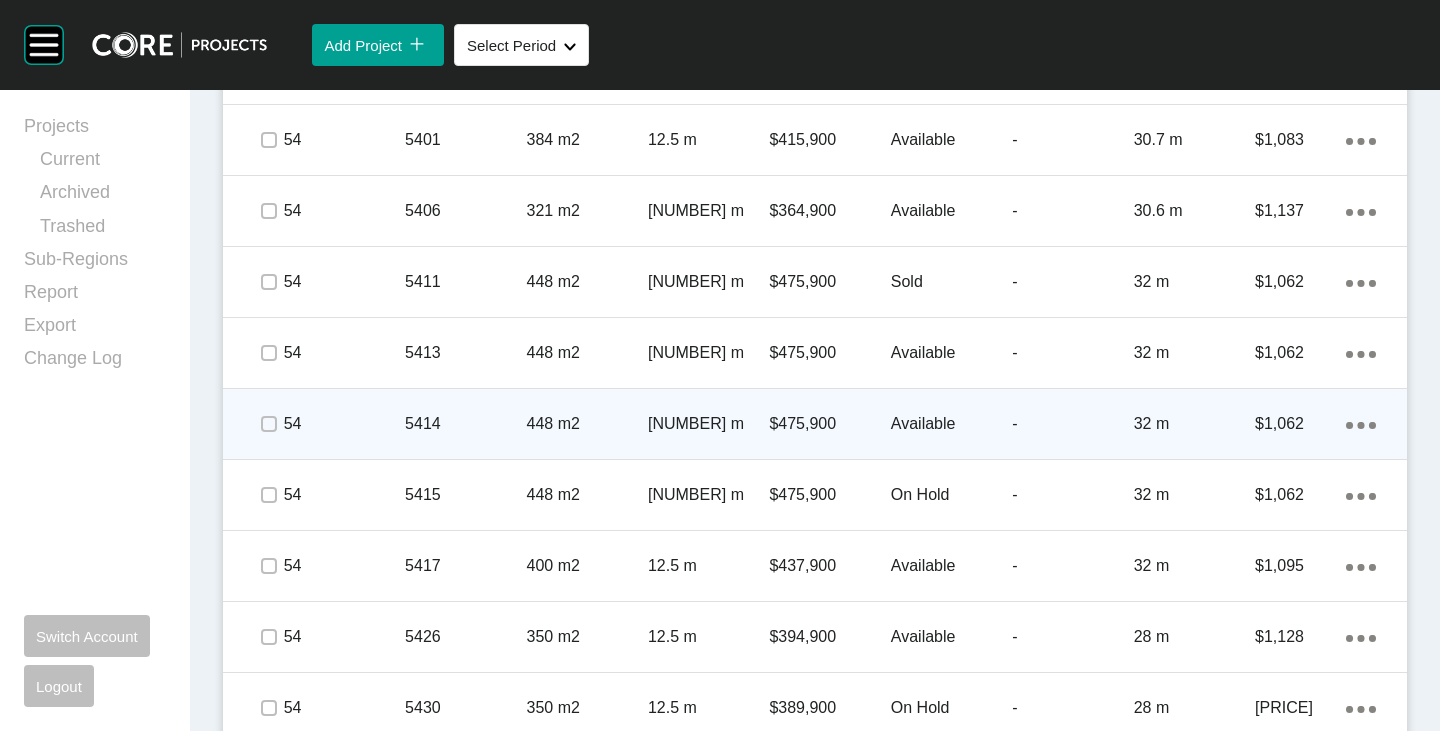 scroll, scrollTop: 4093, scrollLeft: 0, axis: vertical 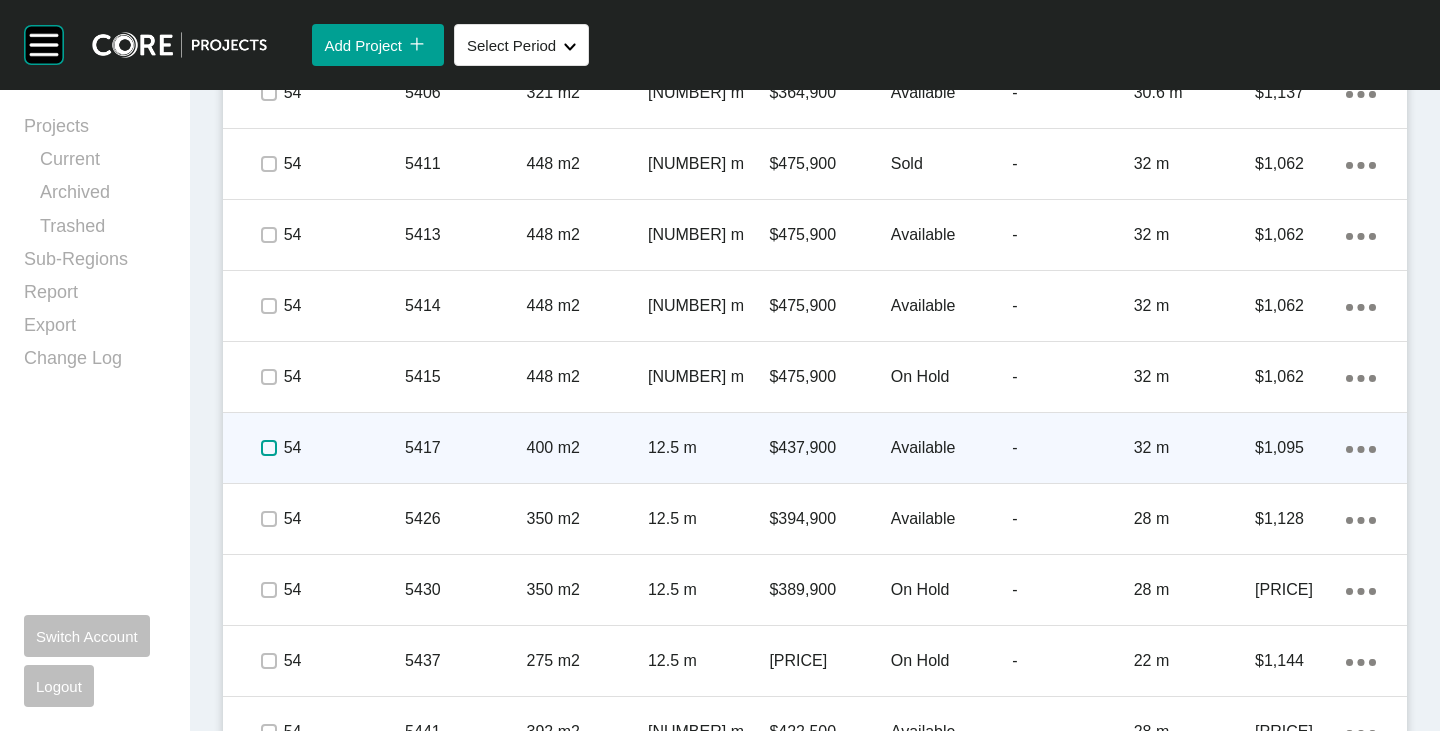 click at bounding box center [269, 448] 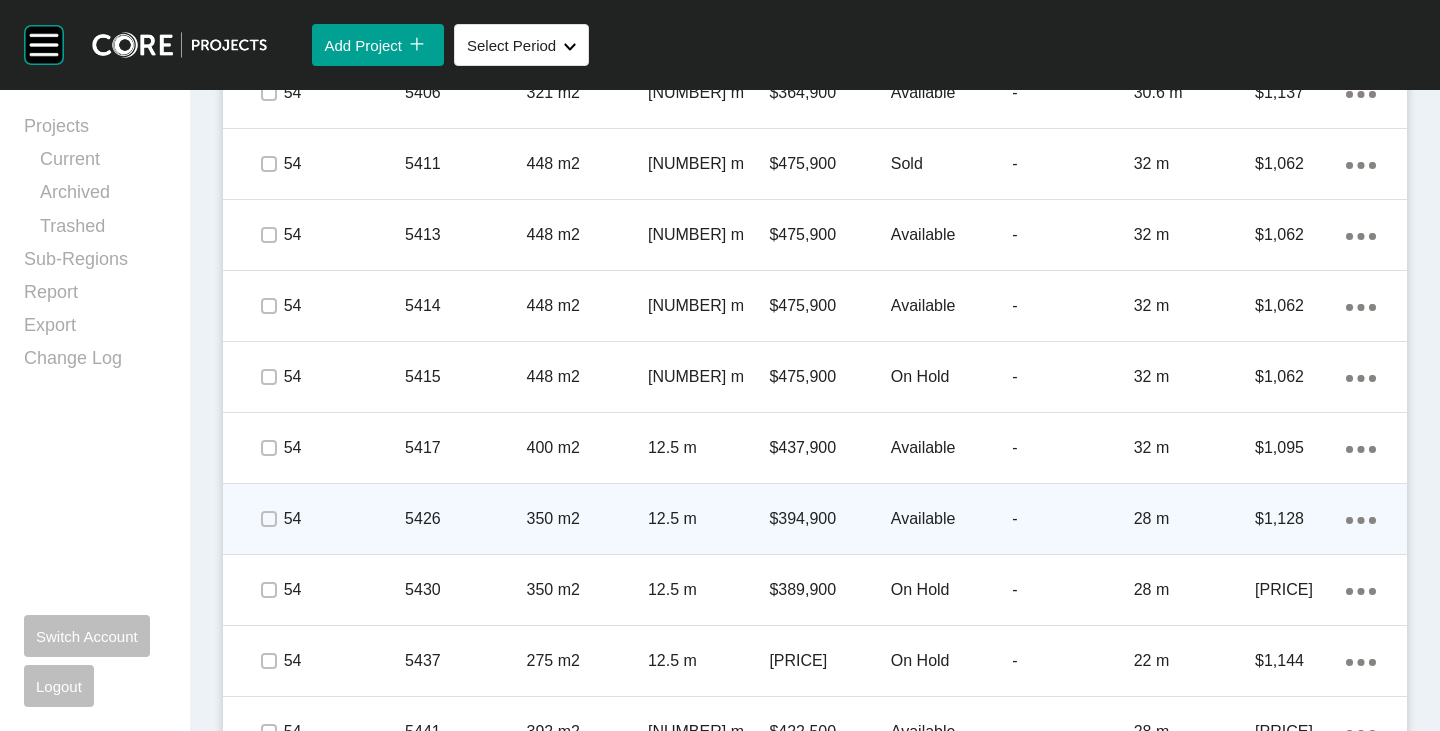 click at bounding box center [268, 519] 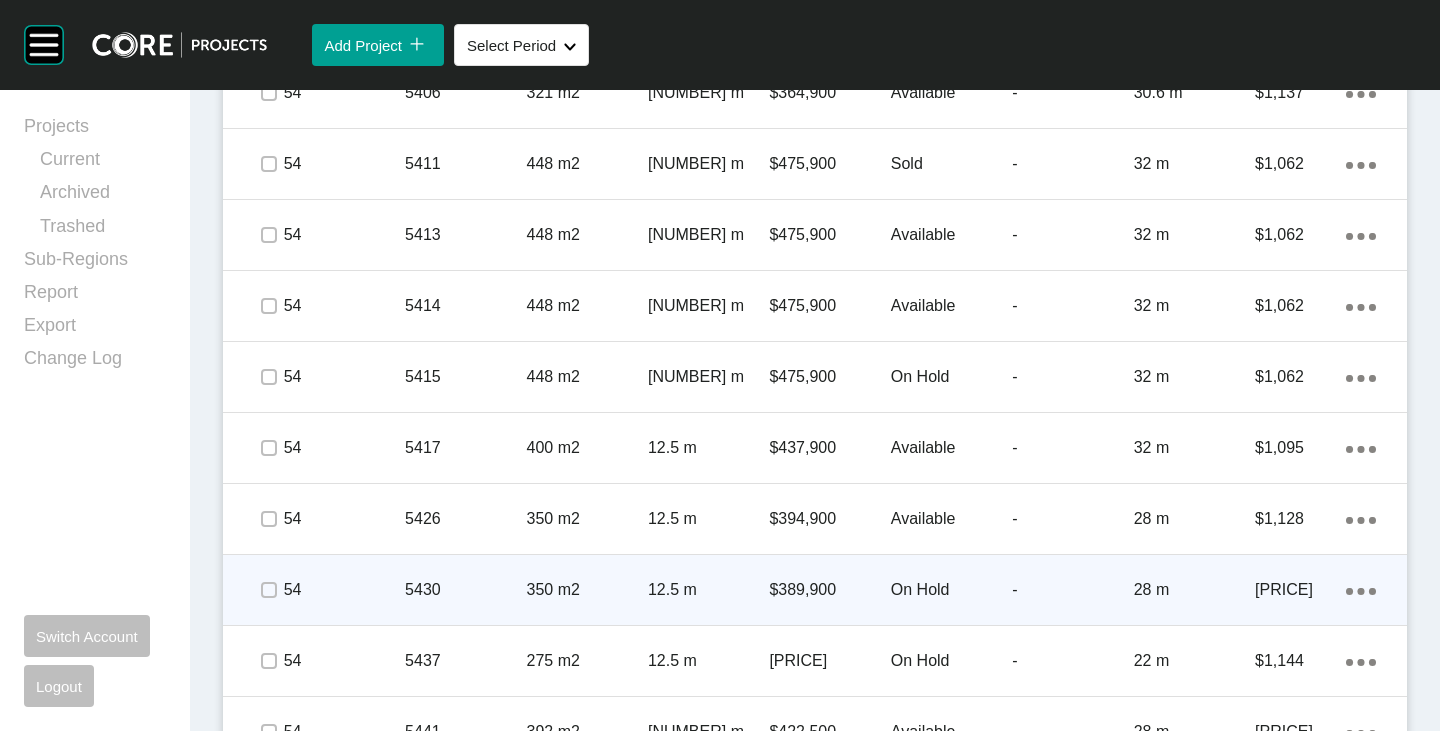 drag, startPoint x: 262, startPoint y: 600, endPoint x: 274, endPoint y: 632, distance: 34.176014 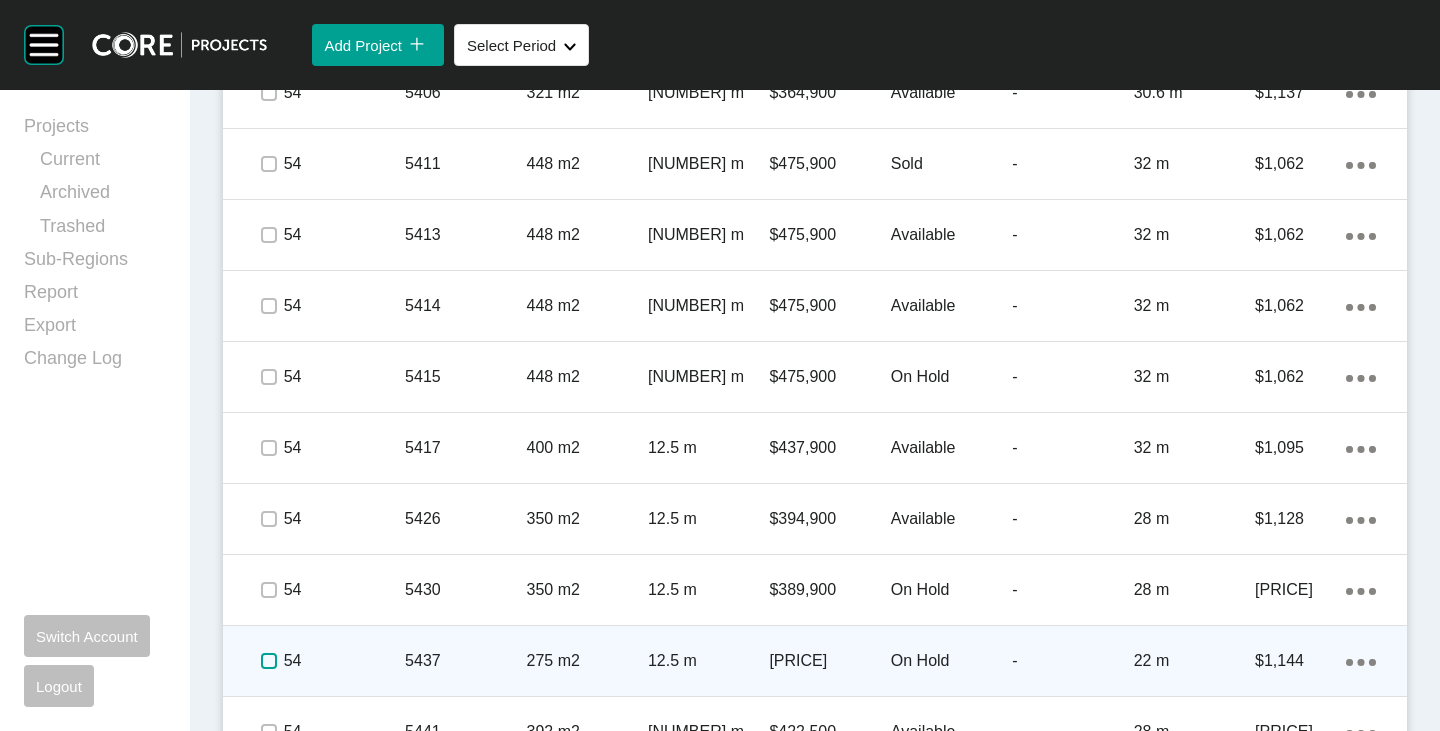 click at bounding box center [269, 661] 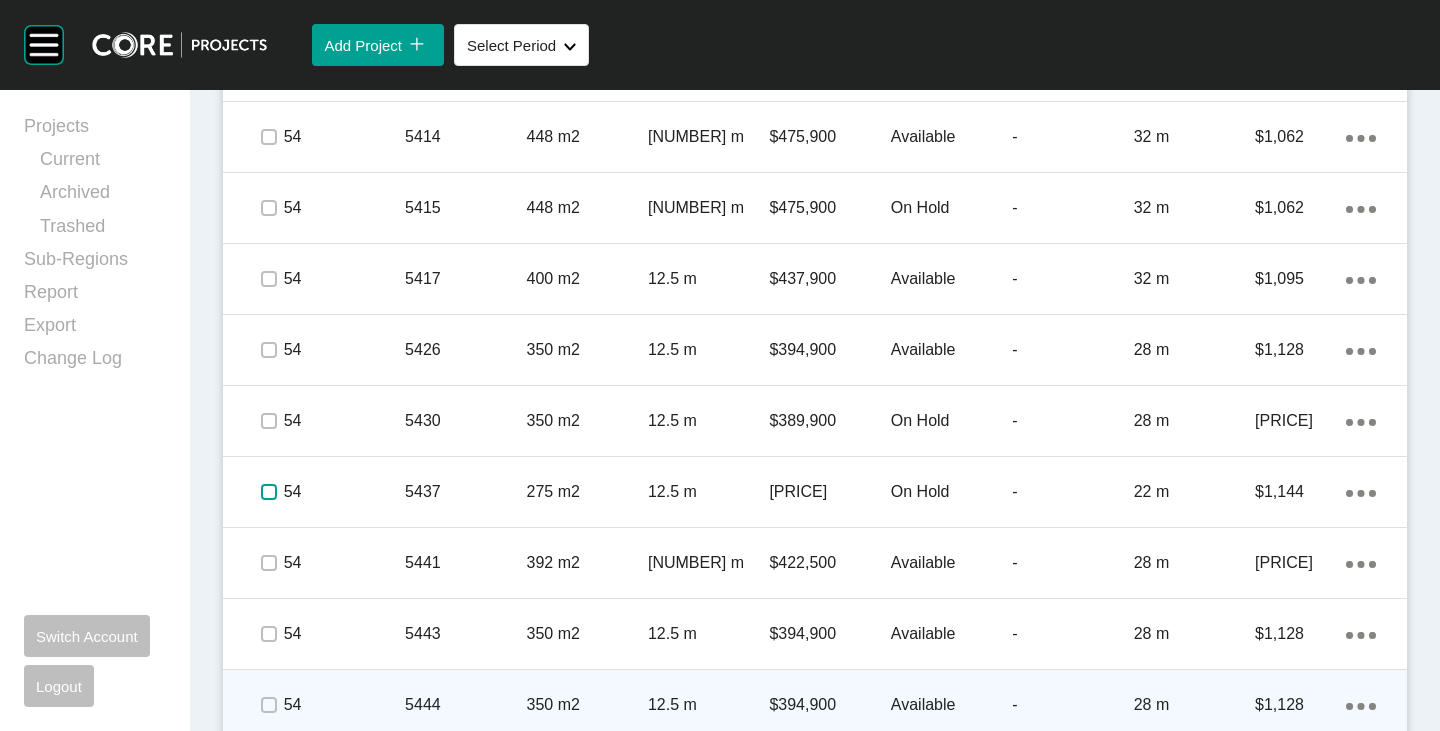 scroll, scrollTop: 4393, scrollLeft: 0, axis: vertical 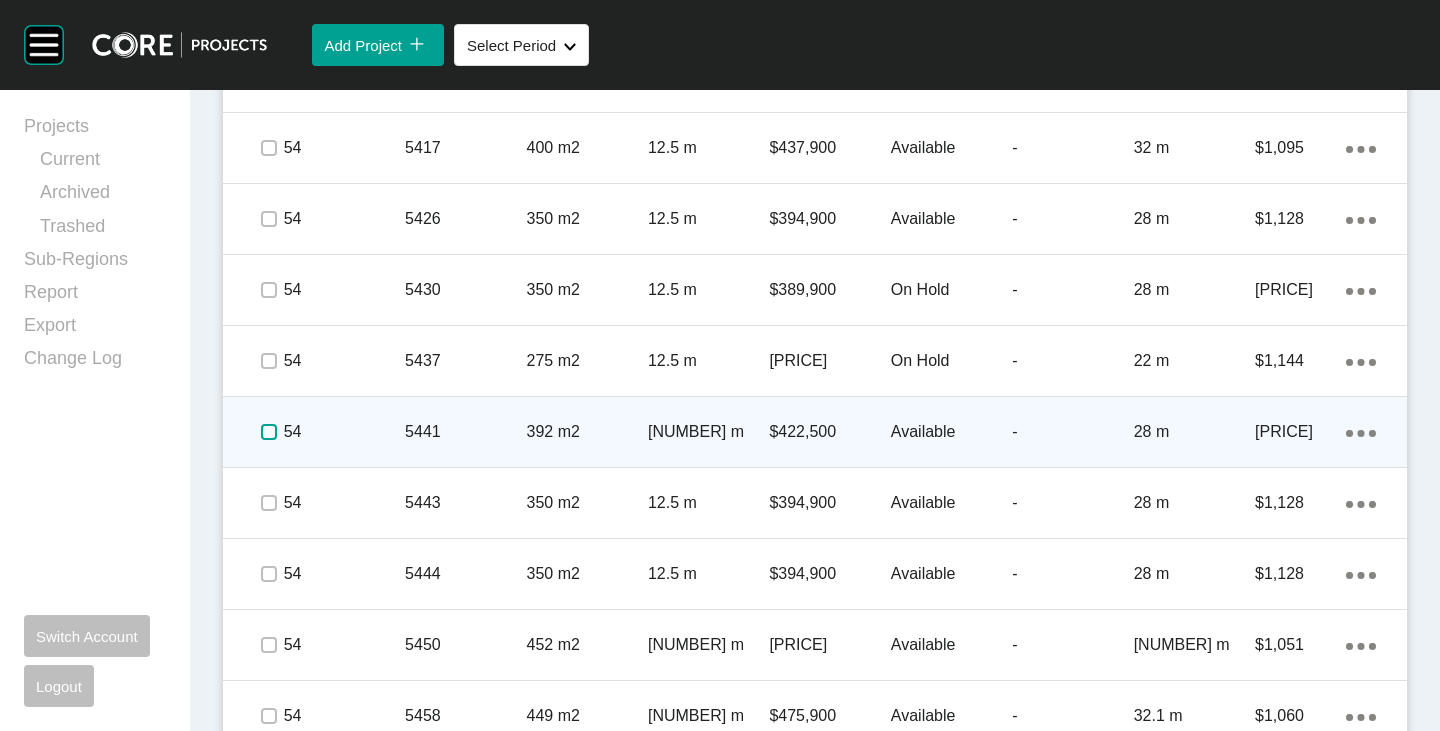 click at bounding box center (269, 432) 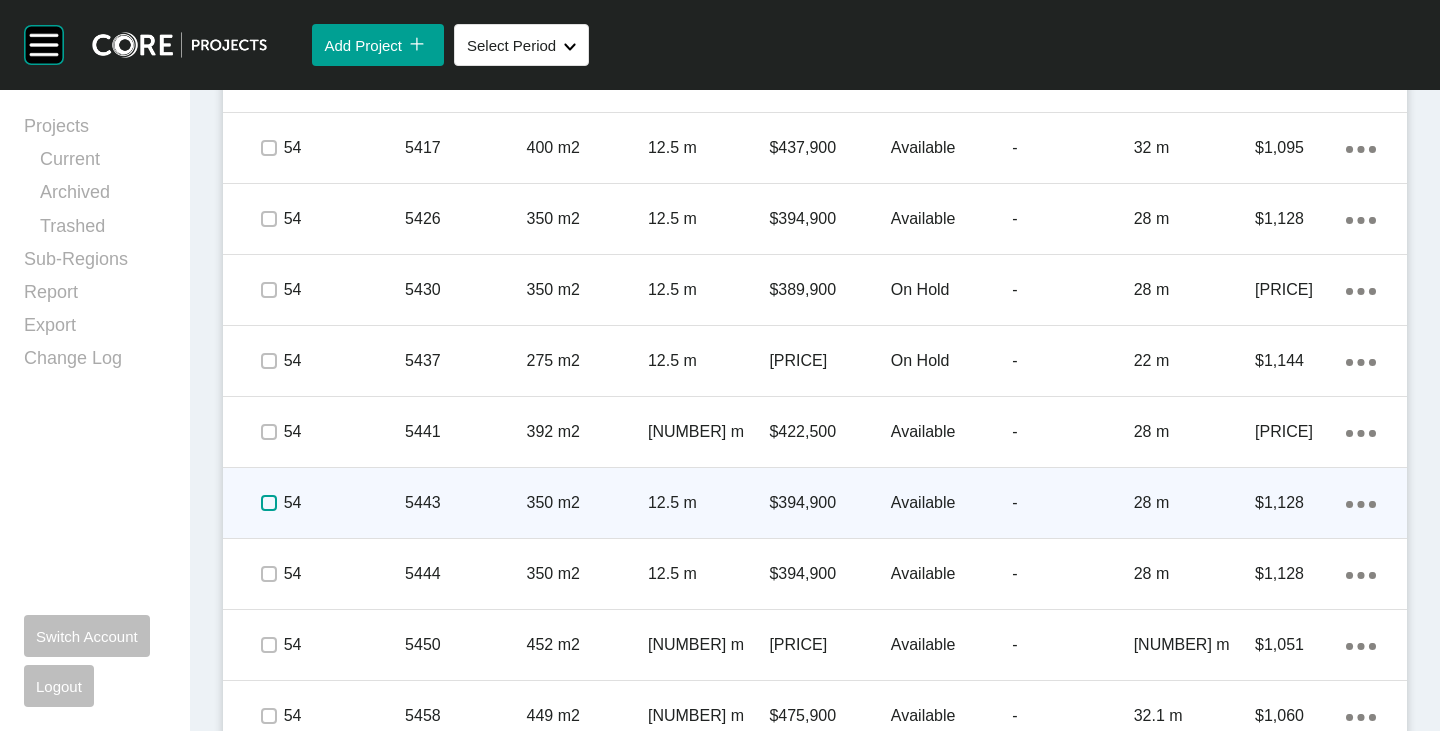 click at bounding box center (269, 503) 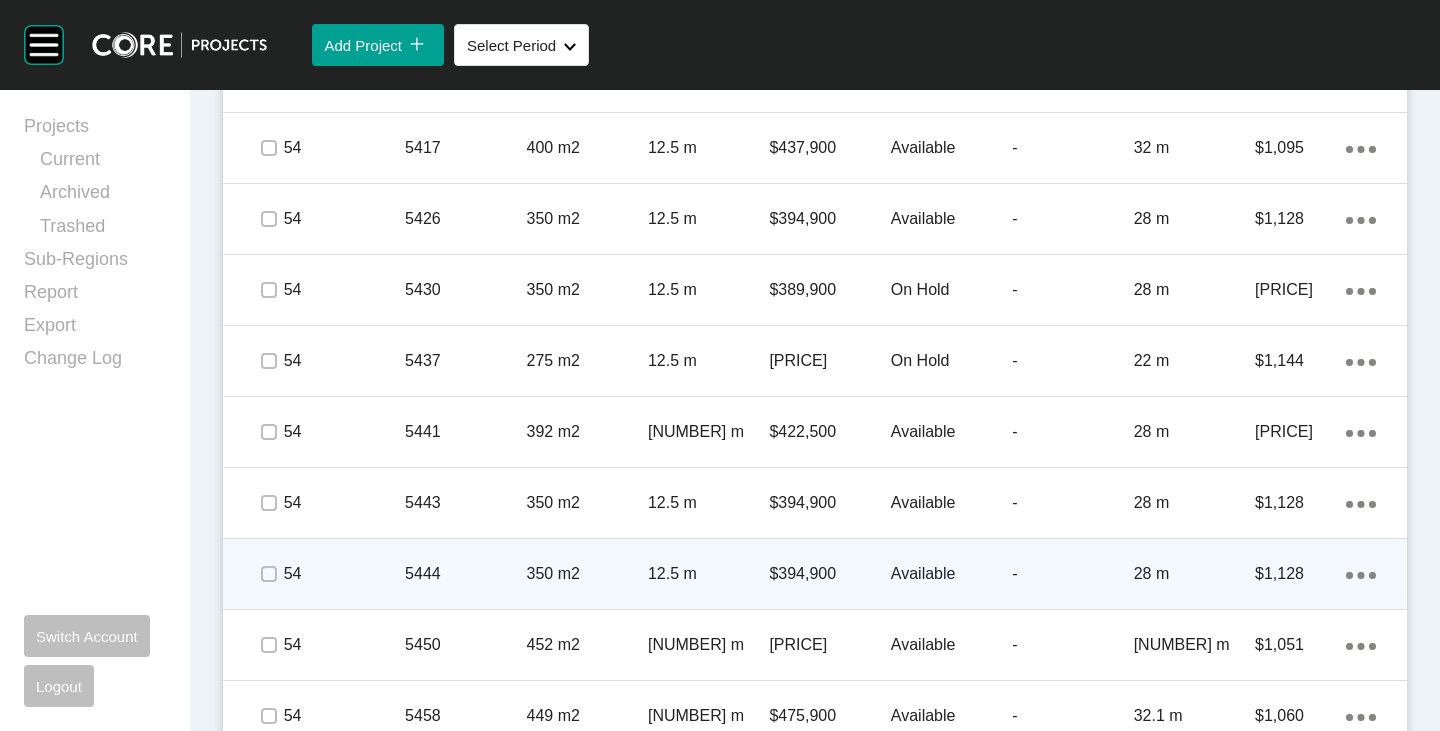 click at bounding box center (268, 574) 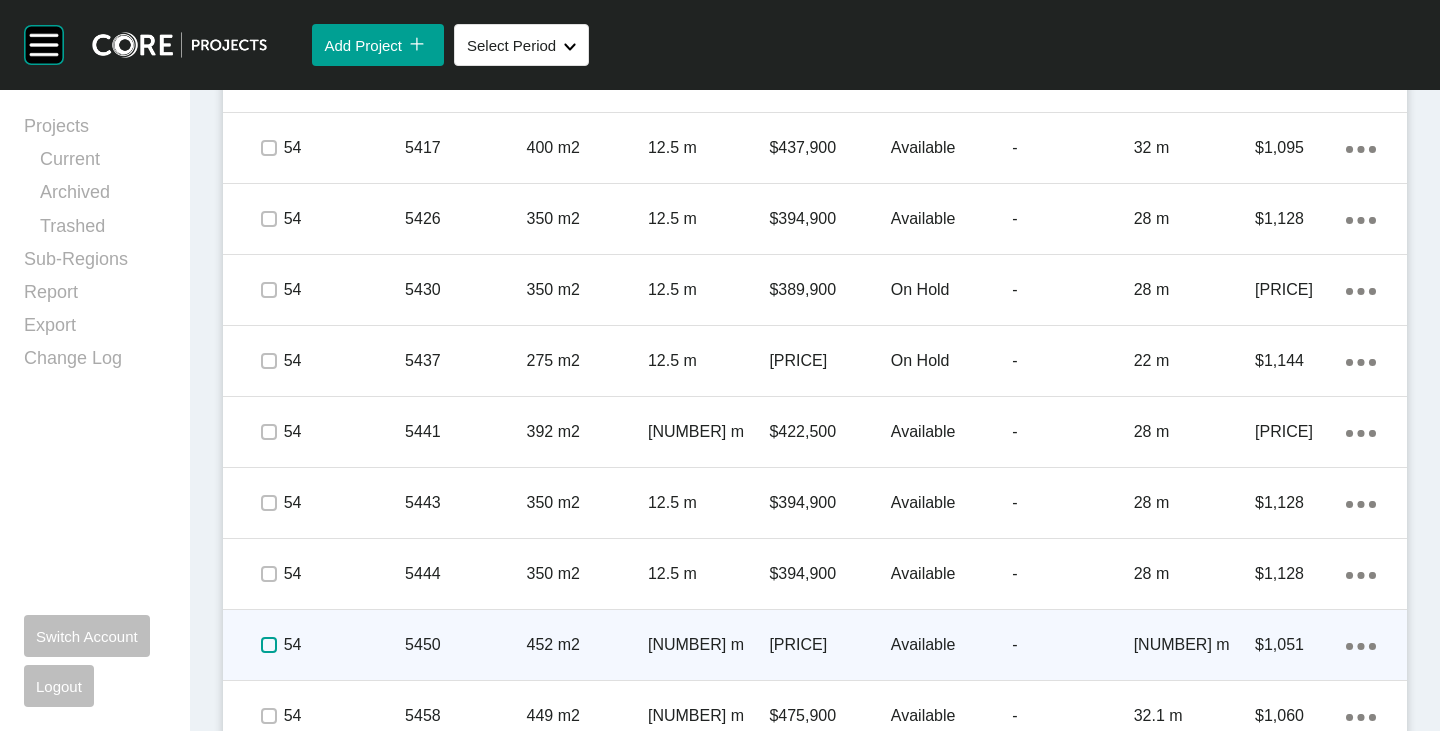 click at bounding box center [269, 645] 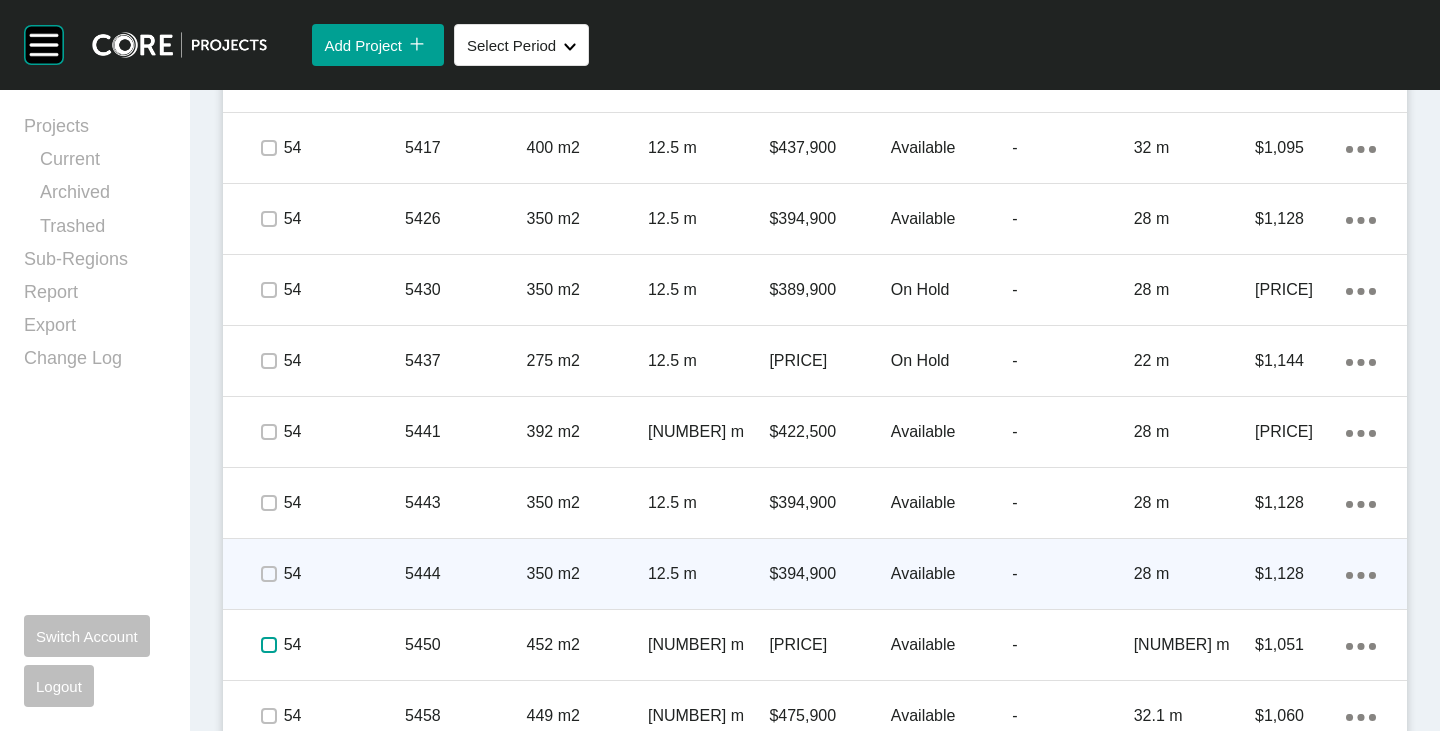 scroll, scrollTop: 4493, scrollLeft: 0, axis: vertical 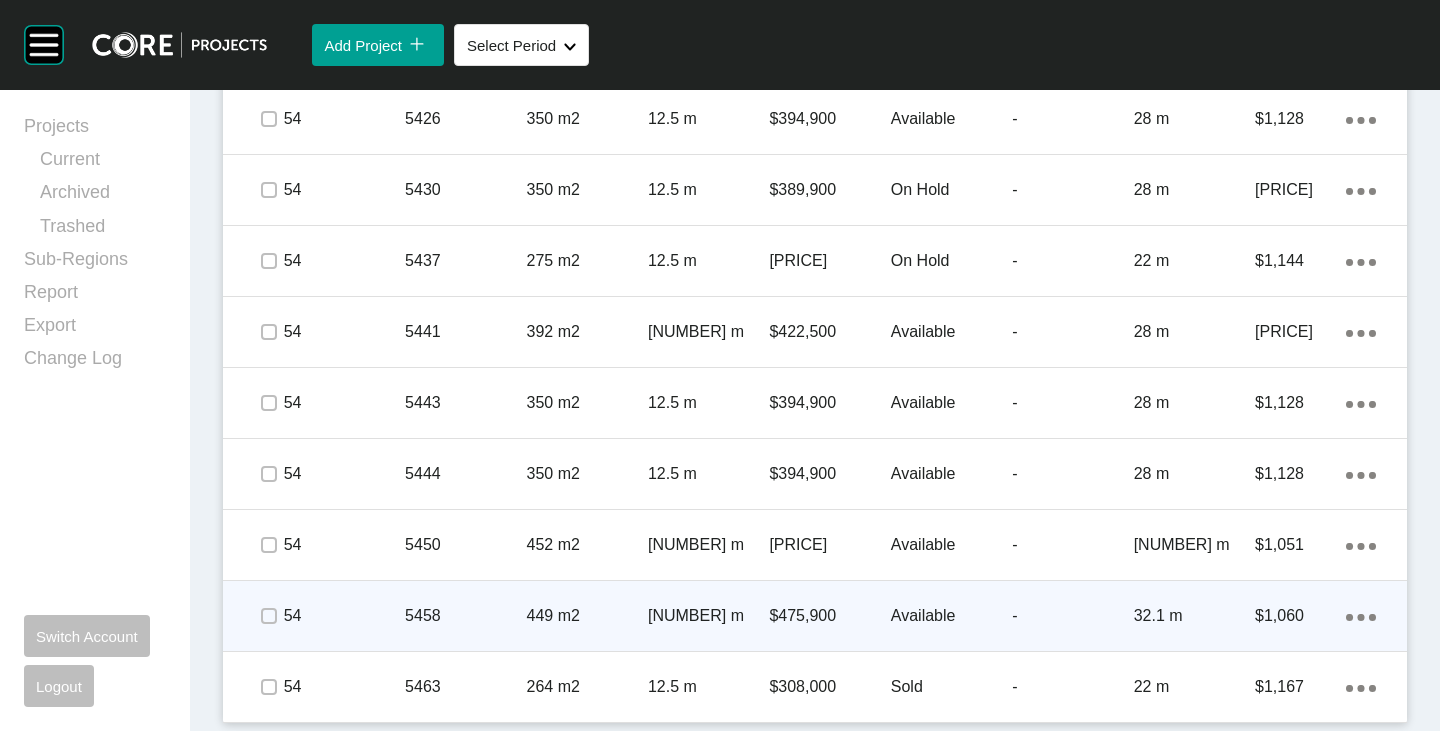 click at bounding box center [268, 616] 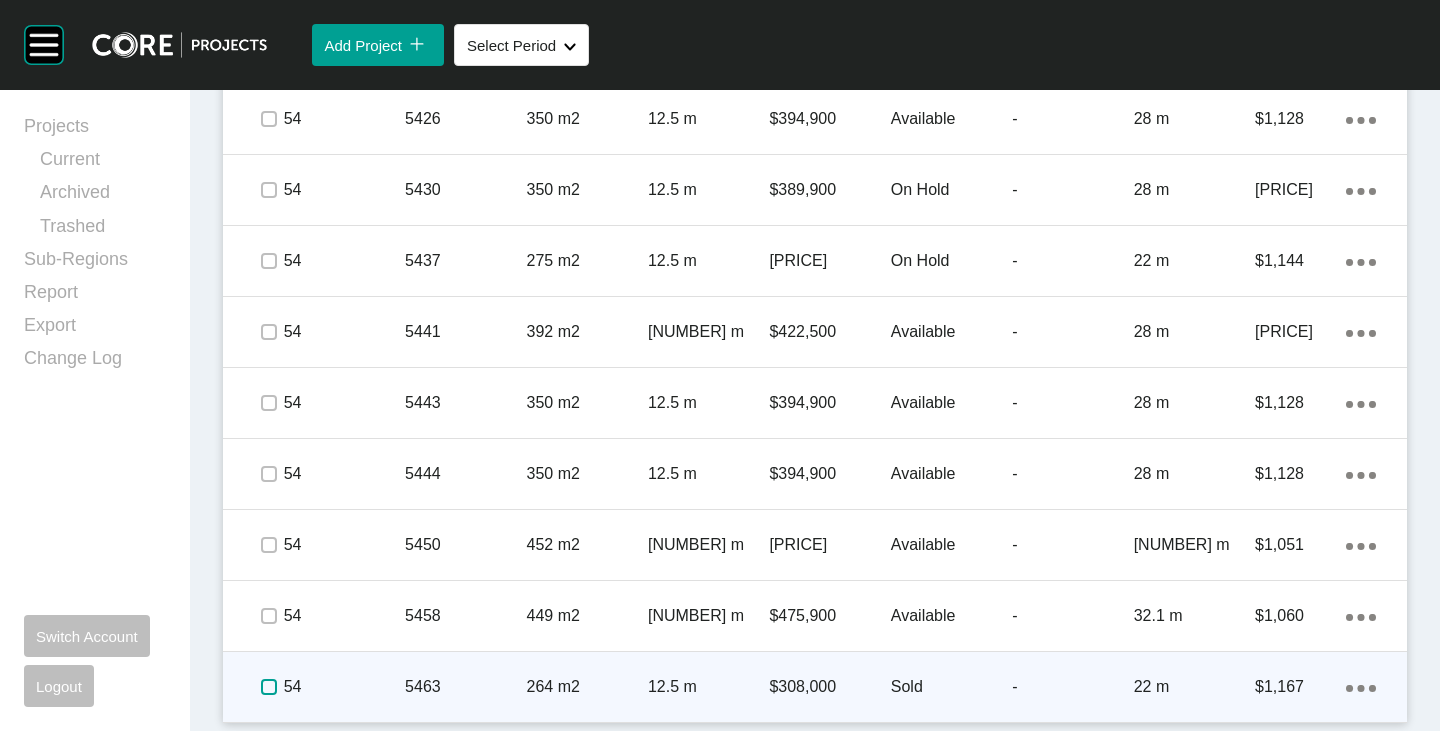 click at bounding box center [269, 687] 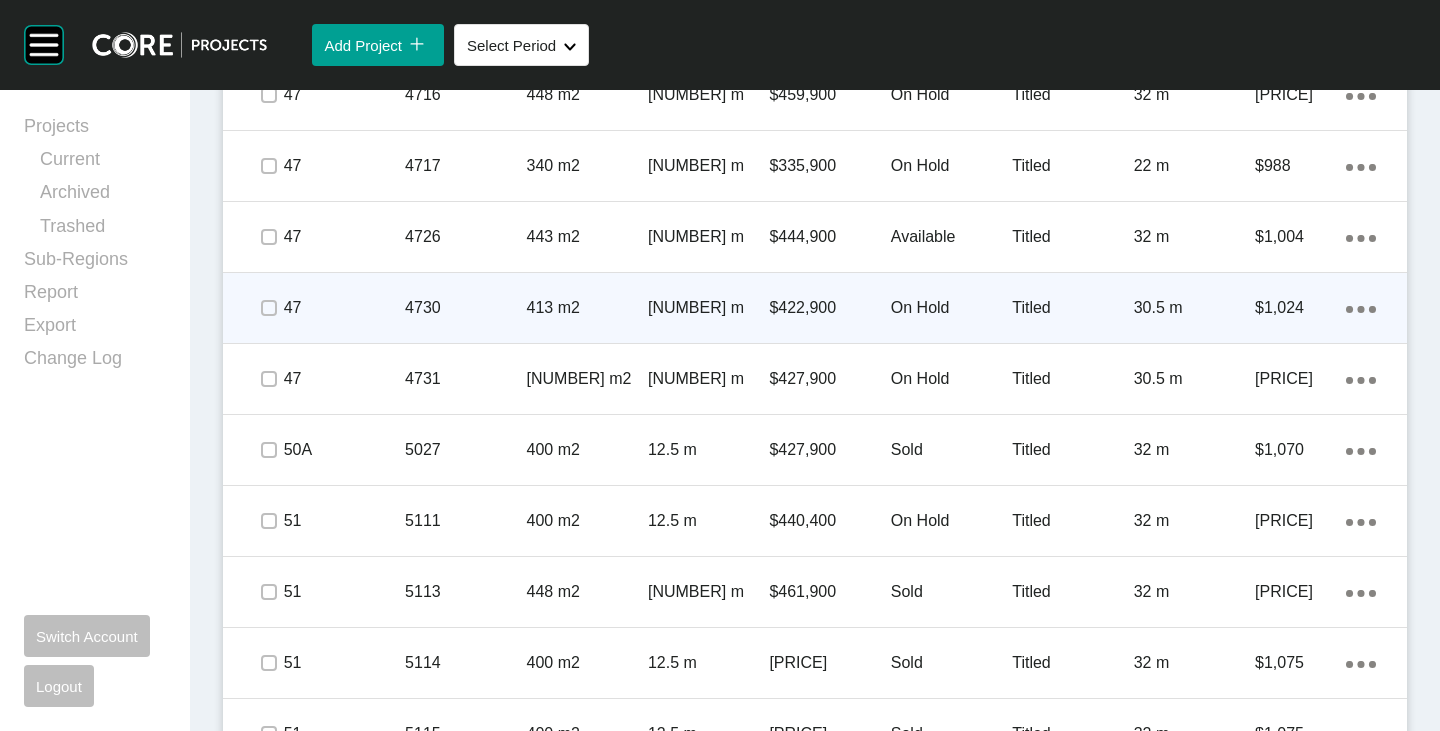 scroll, scrollTop: 893, scrollLeft: 0, axis: vertical 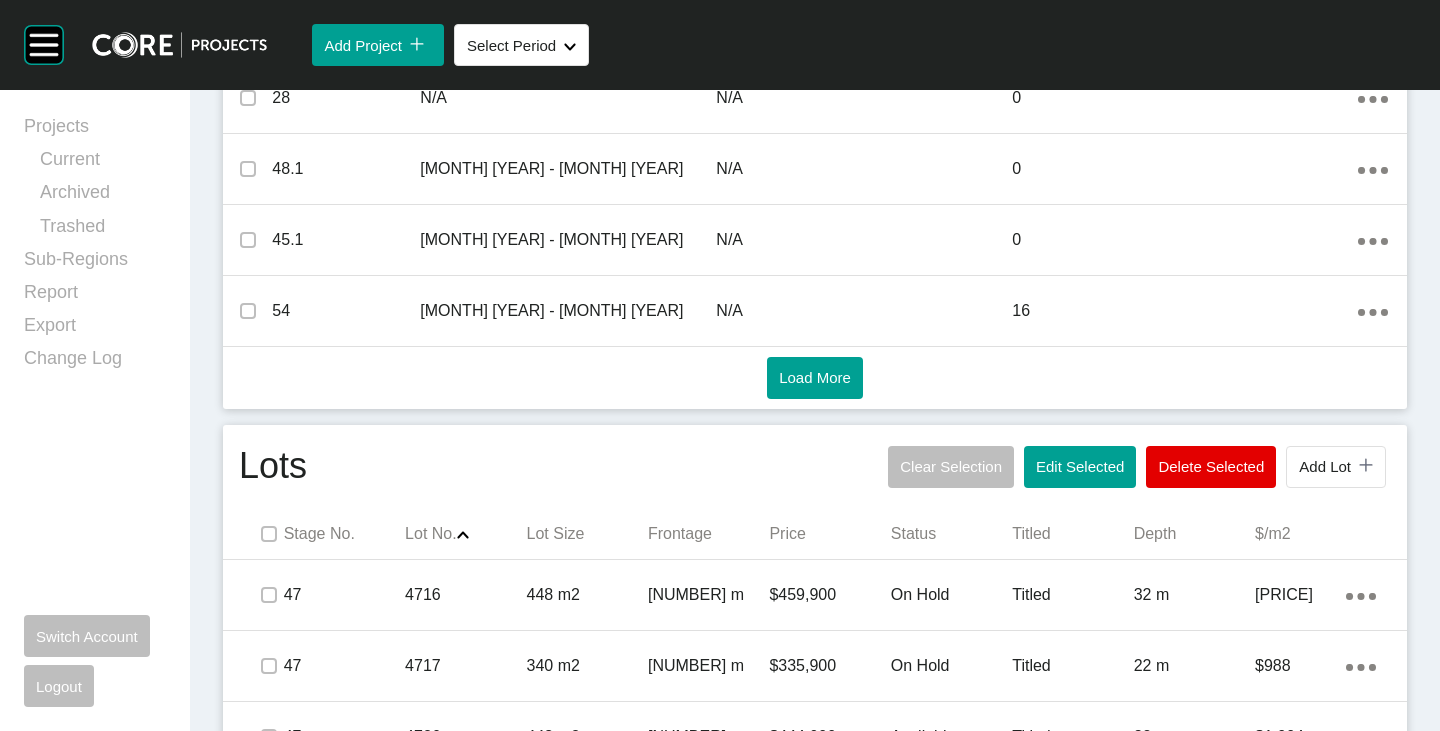 click on "Edit Selected" at bounding box center (1080, 467) 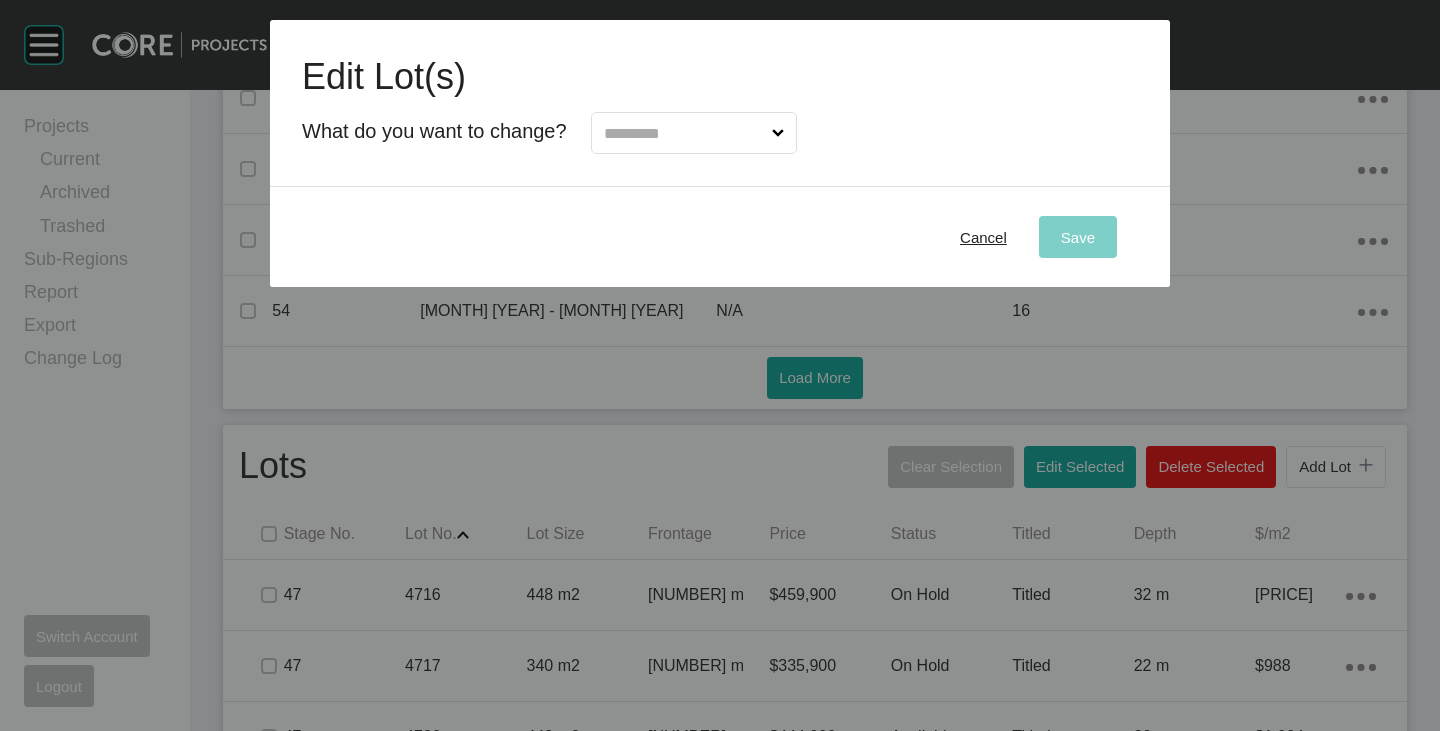 click at bounding box center [684, 133] 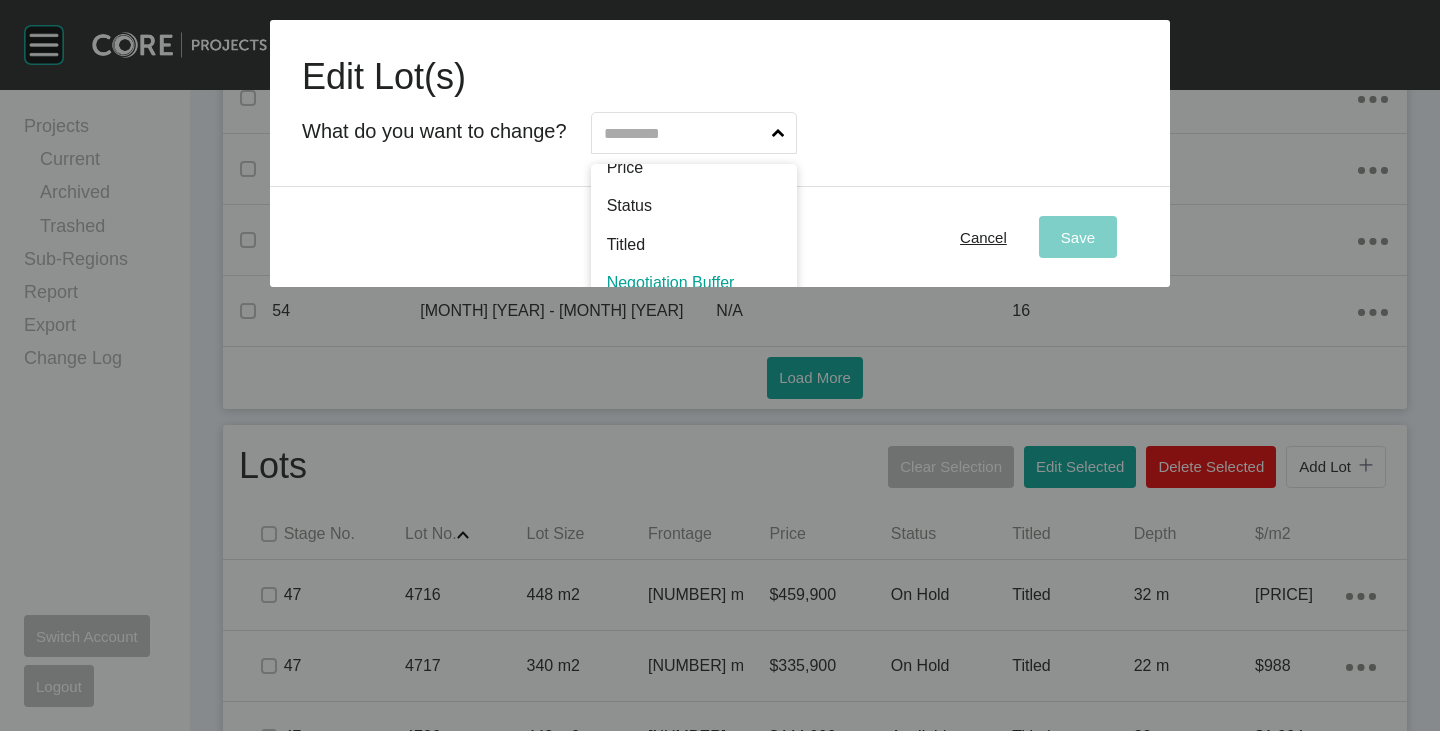 scroll, scrollTop: 102, scrollLeft: 0, axis: vertical 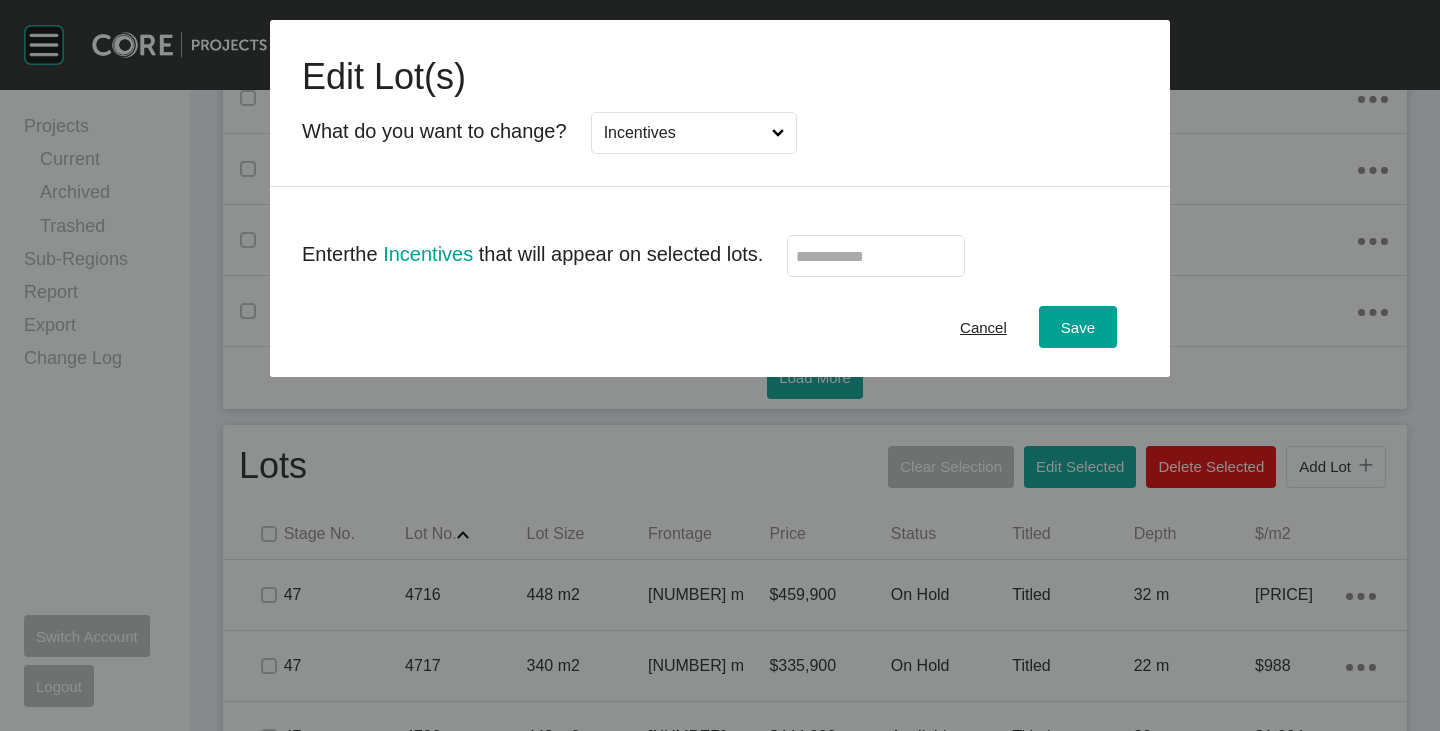 click at bounding box center [876, 256] 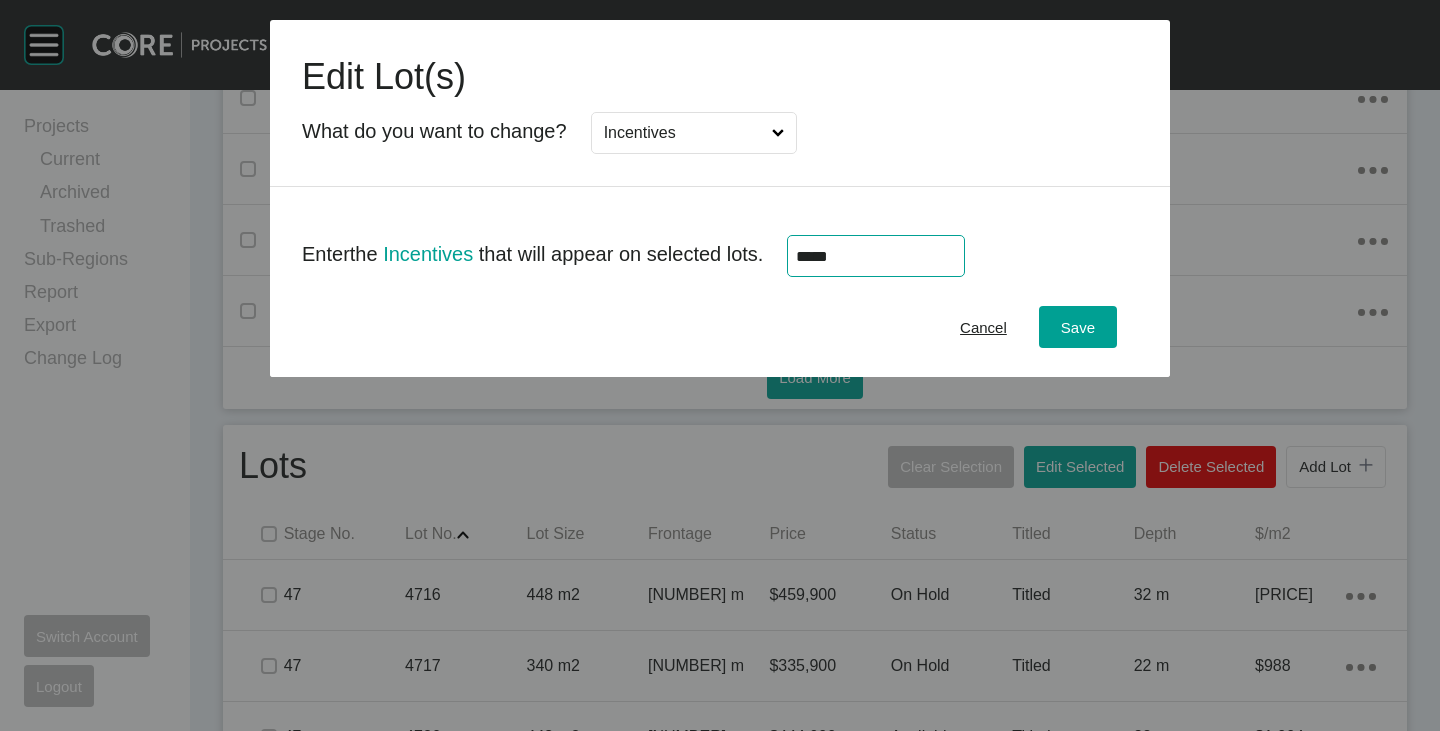 type on "******" 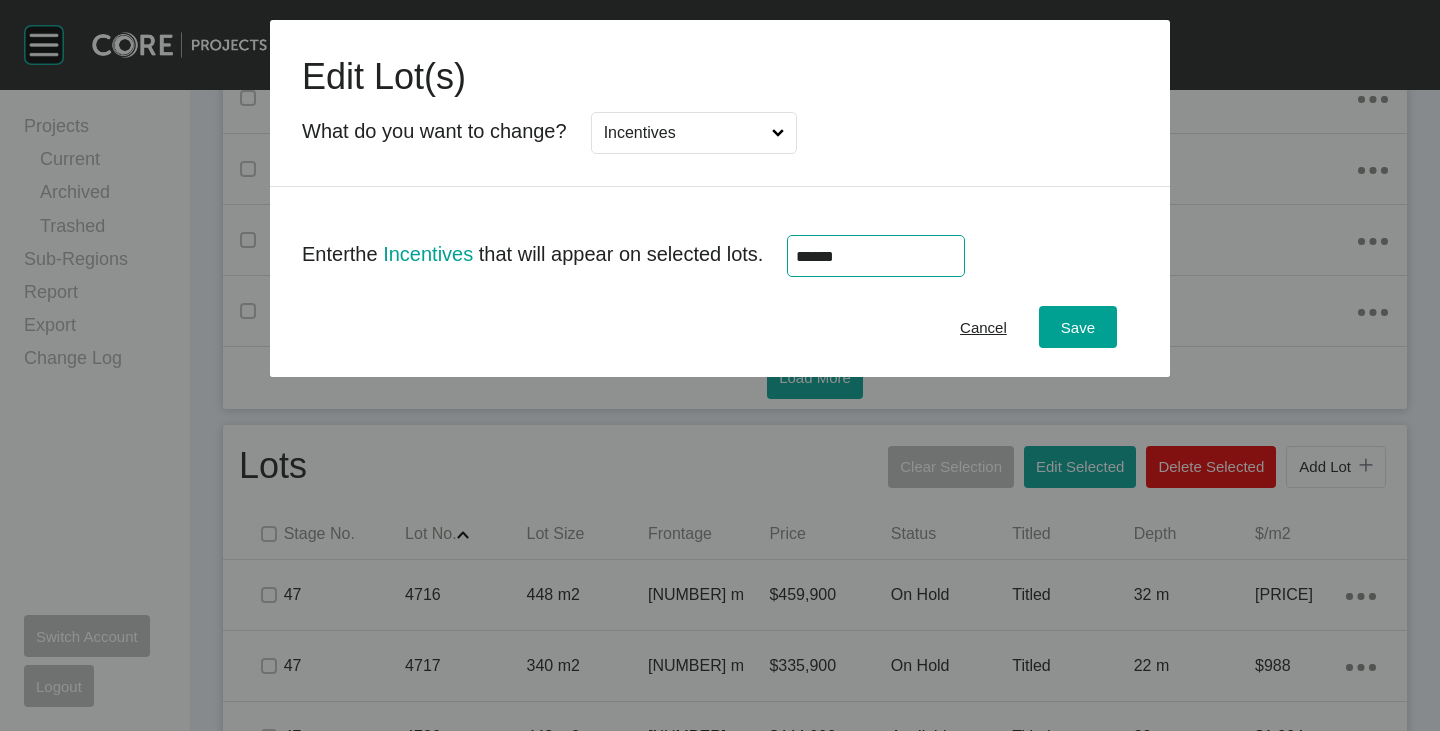 click on "Cancel Save" at bounding box center (720, 327) 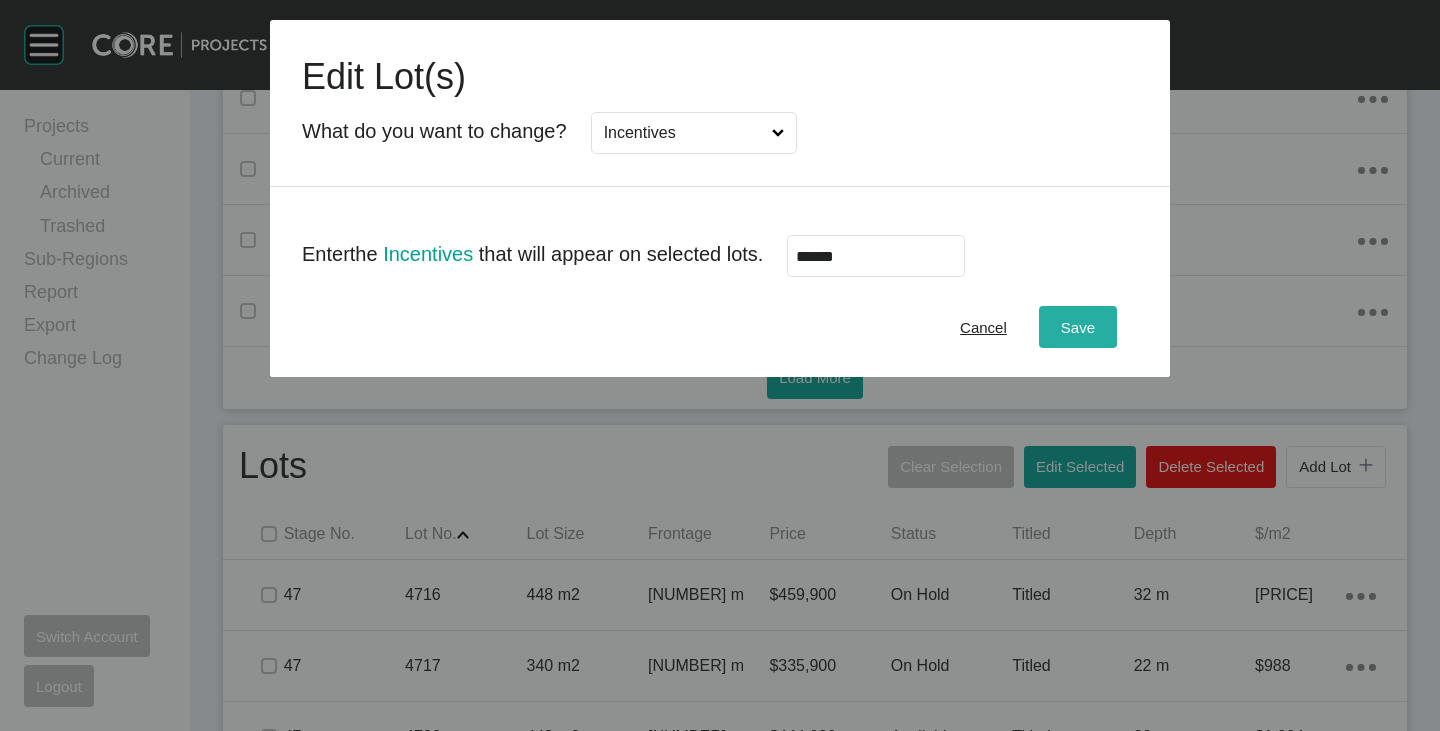 click on "Save" at bounding box center [1078, 327] 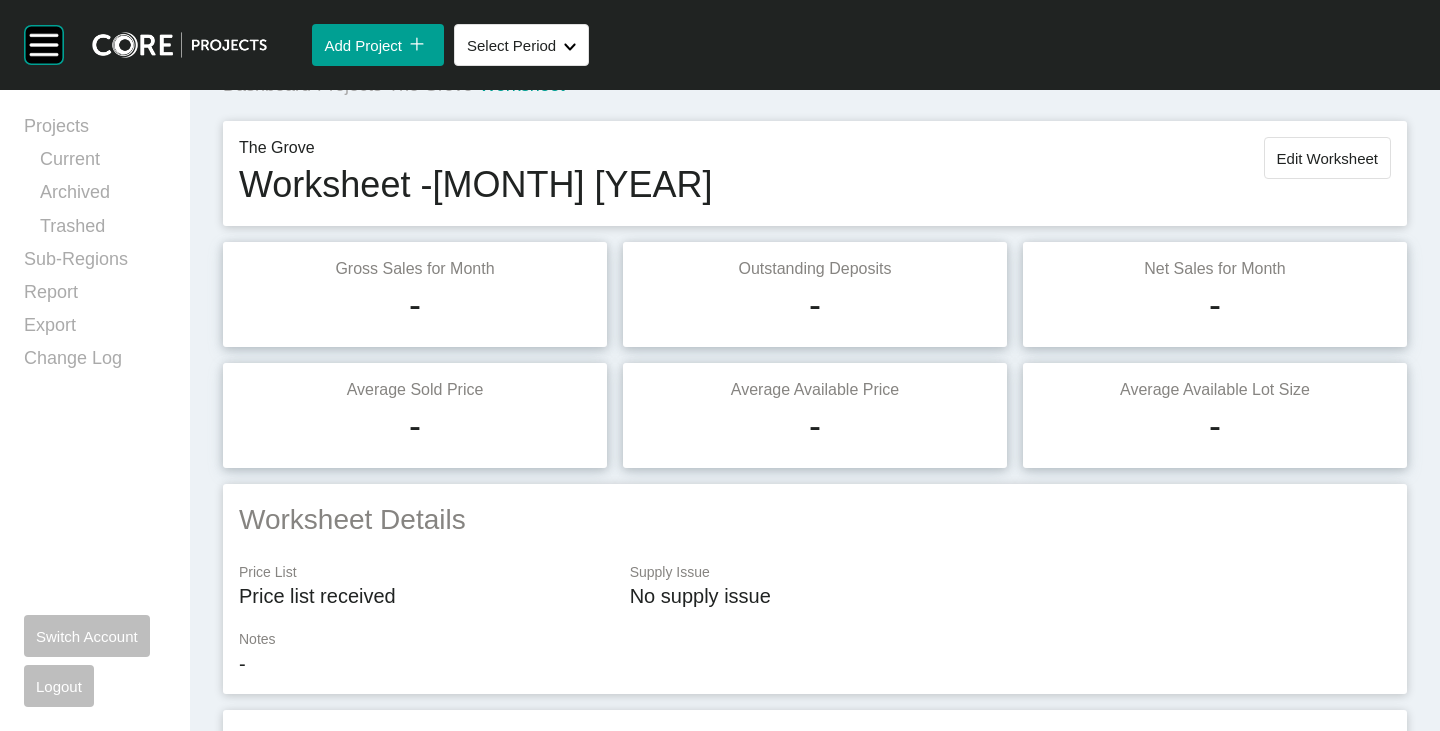 scroll, scrollTop: 0, scrollLeft: 0, axis: both 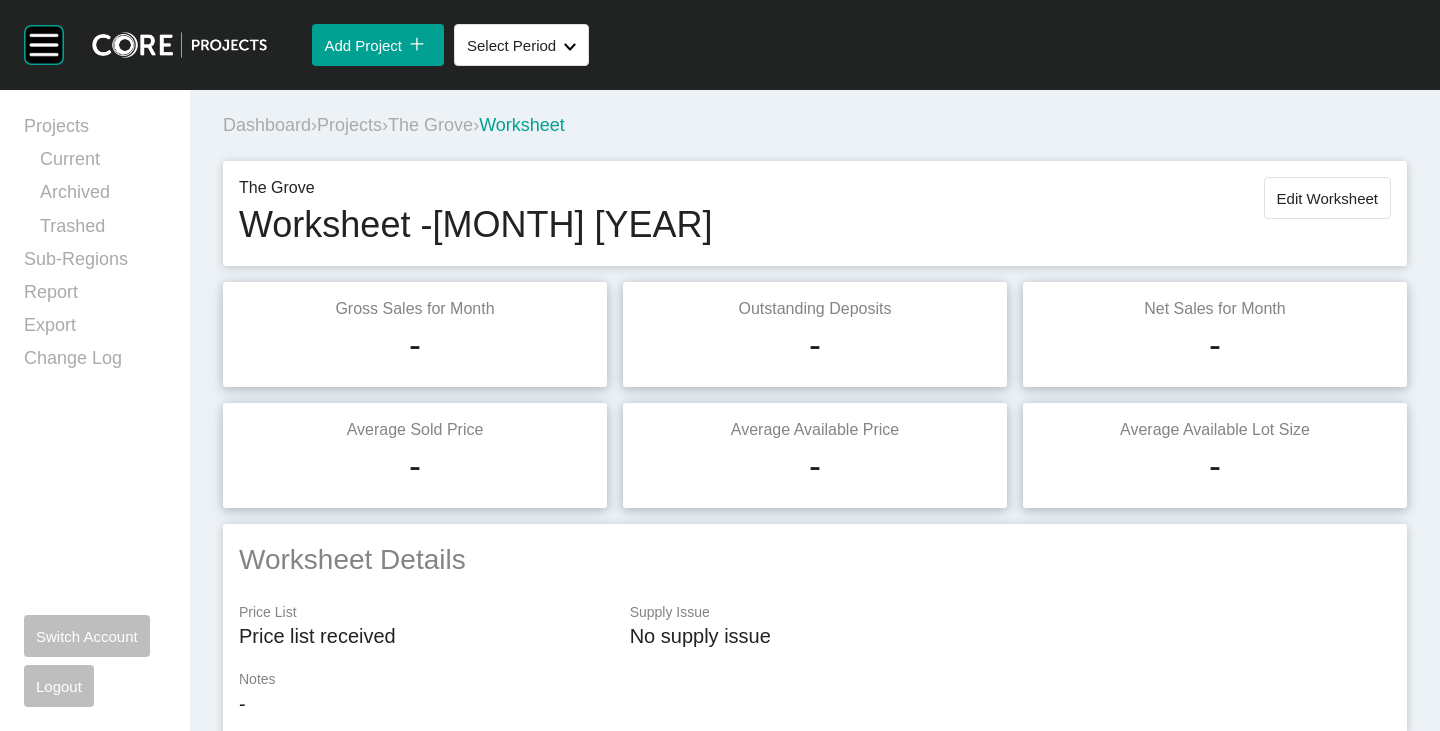 click on "Edit Worksheet" at bounding box center (1327, 198) 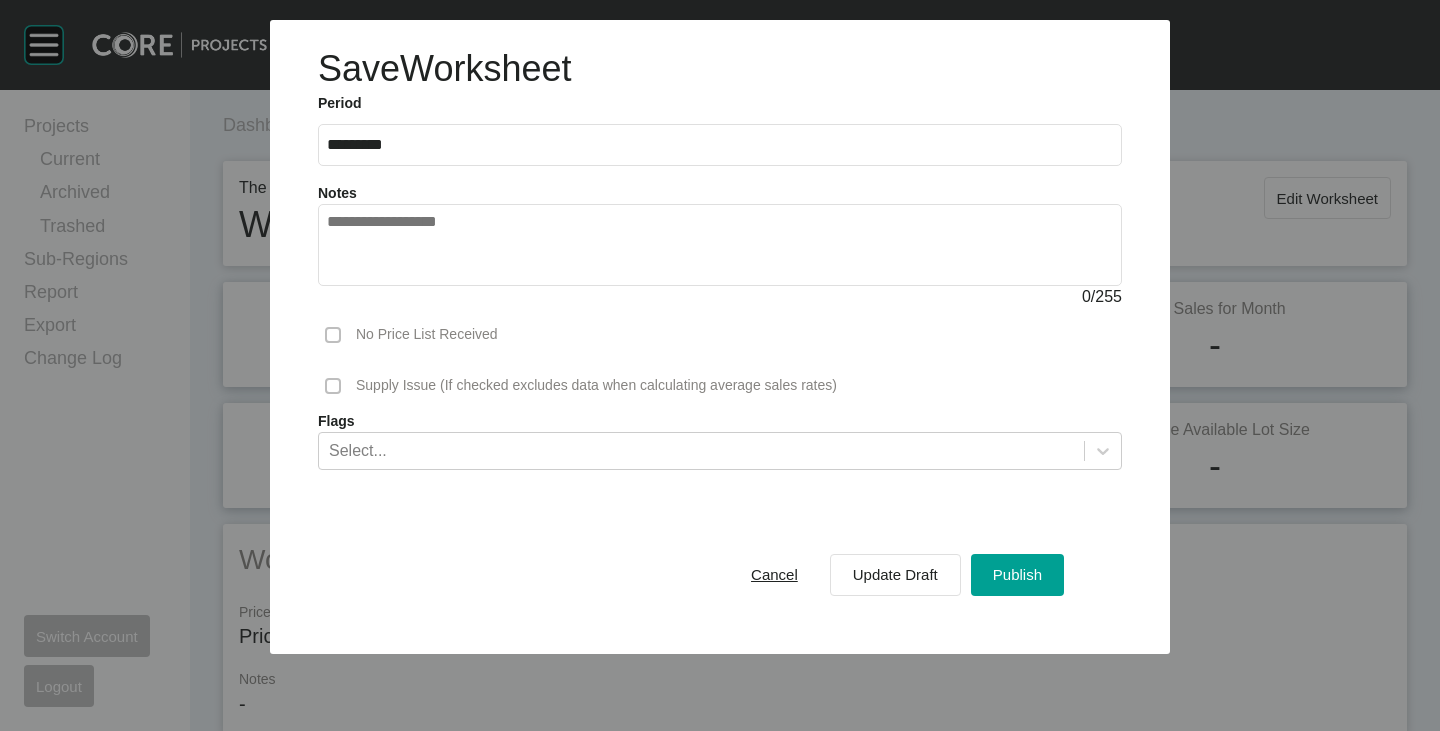 click at bounding box center (720, 245) 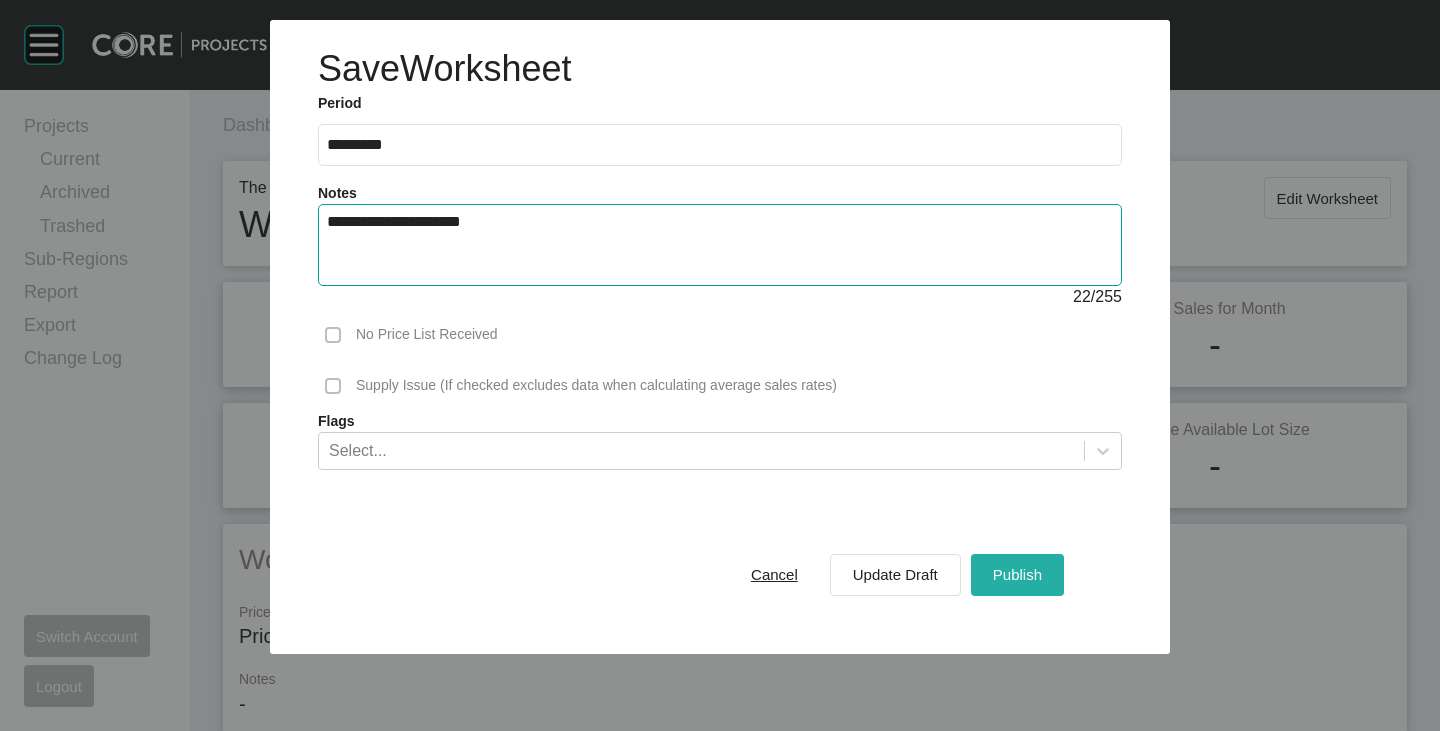 type on "**********" 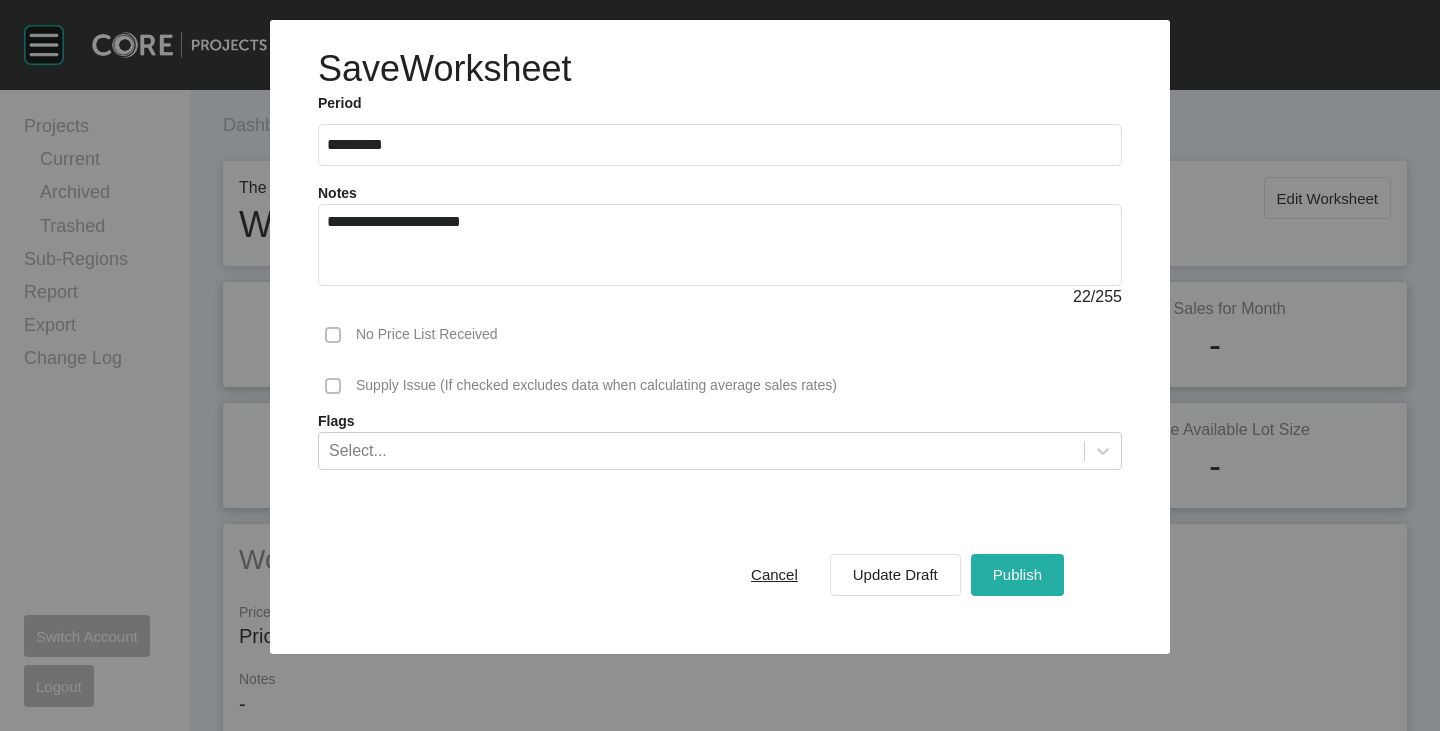 click on "Publish" at bounding box center (1017, 574) 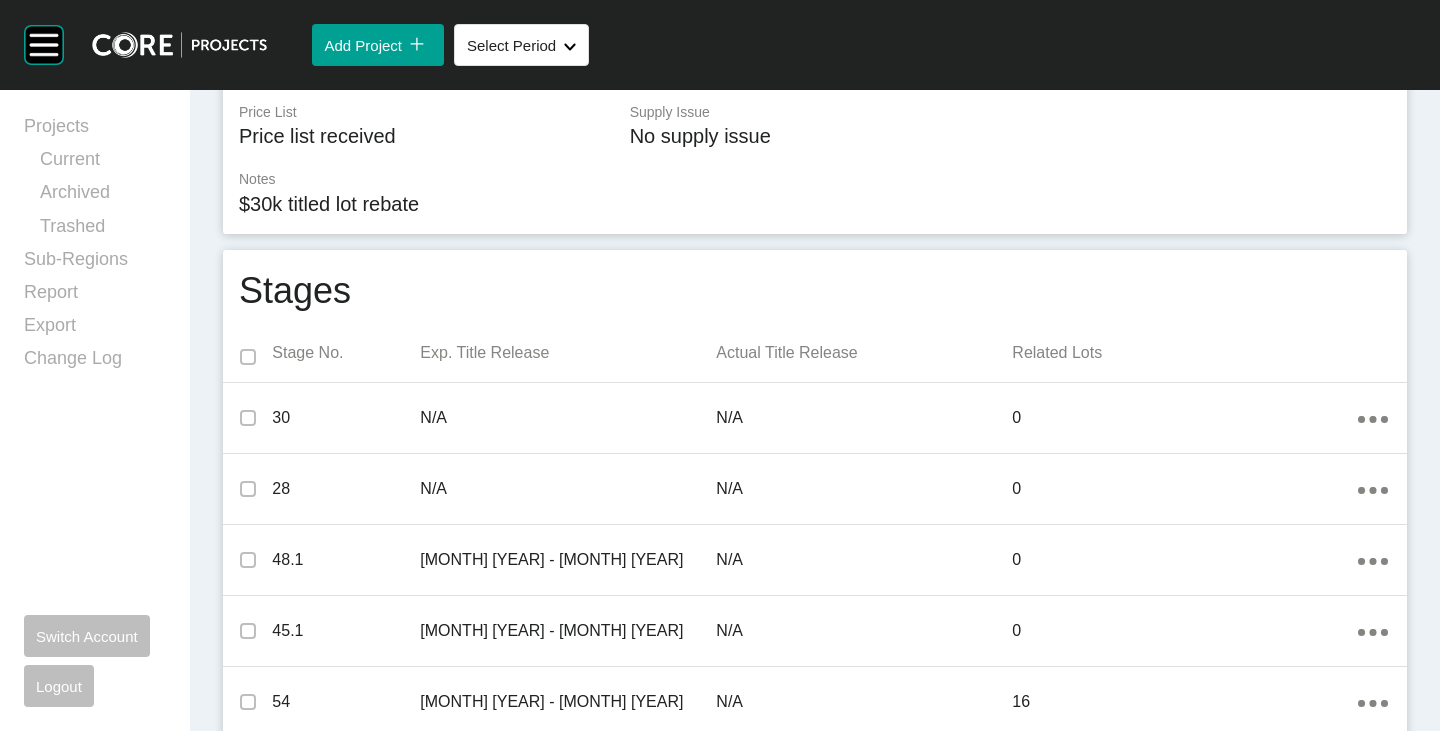 scroll, scrollTop: 0, scrollLeft: 0, axis: both 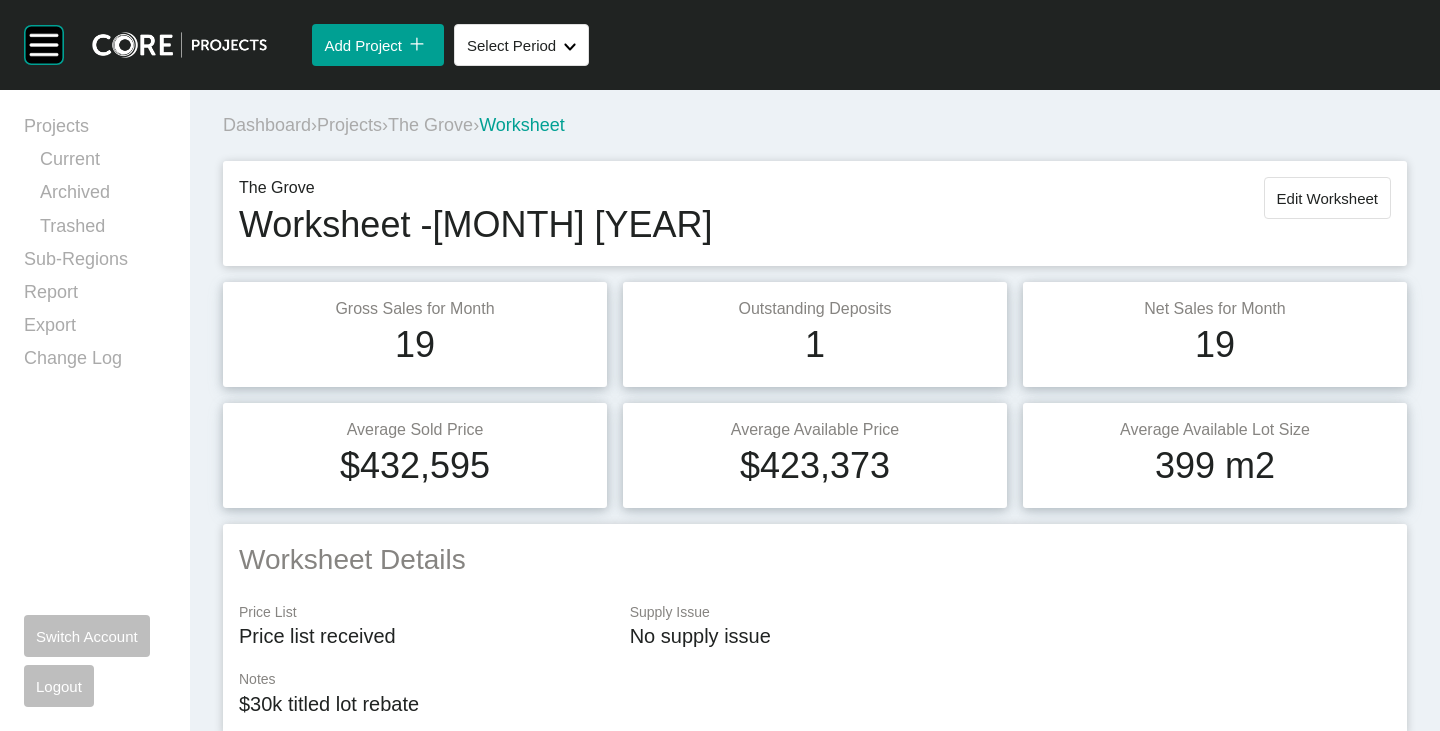click on "The Grove" at bounding box center (430, 125) 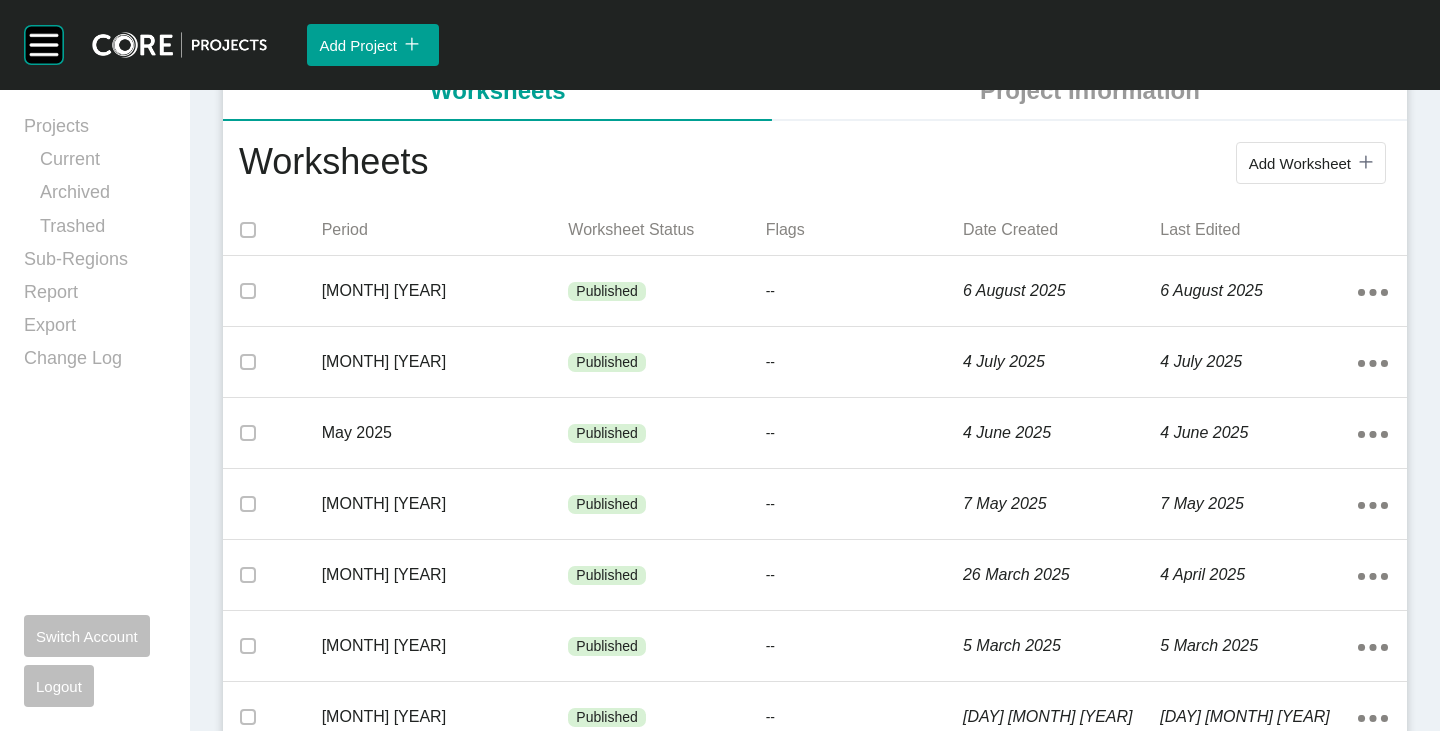 scroll, scrollTop: 0, scrollLeft: 0, axis: both 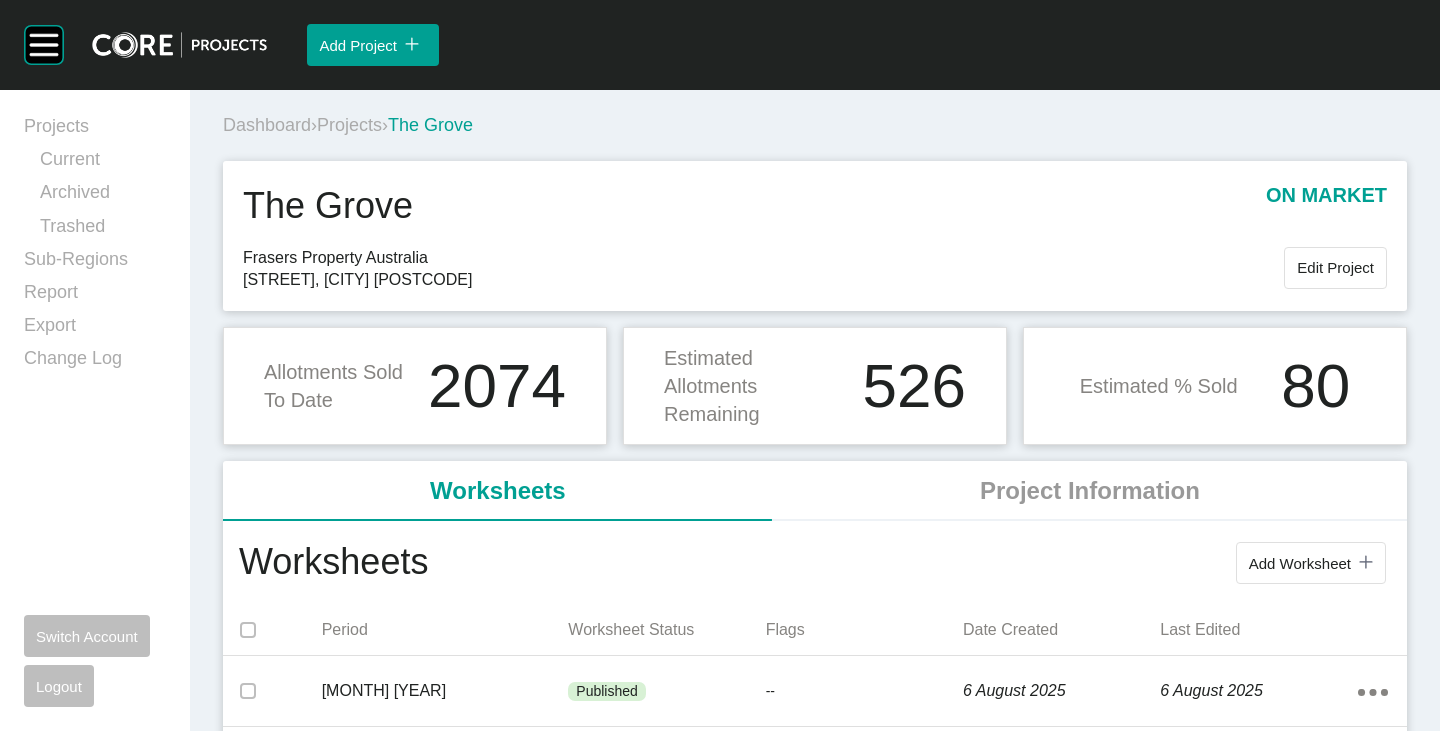 click on "Projects" at bounding box center (349, 125) 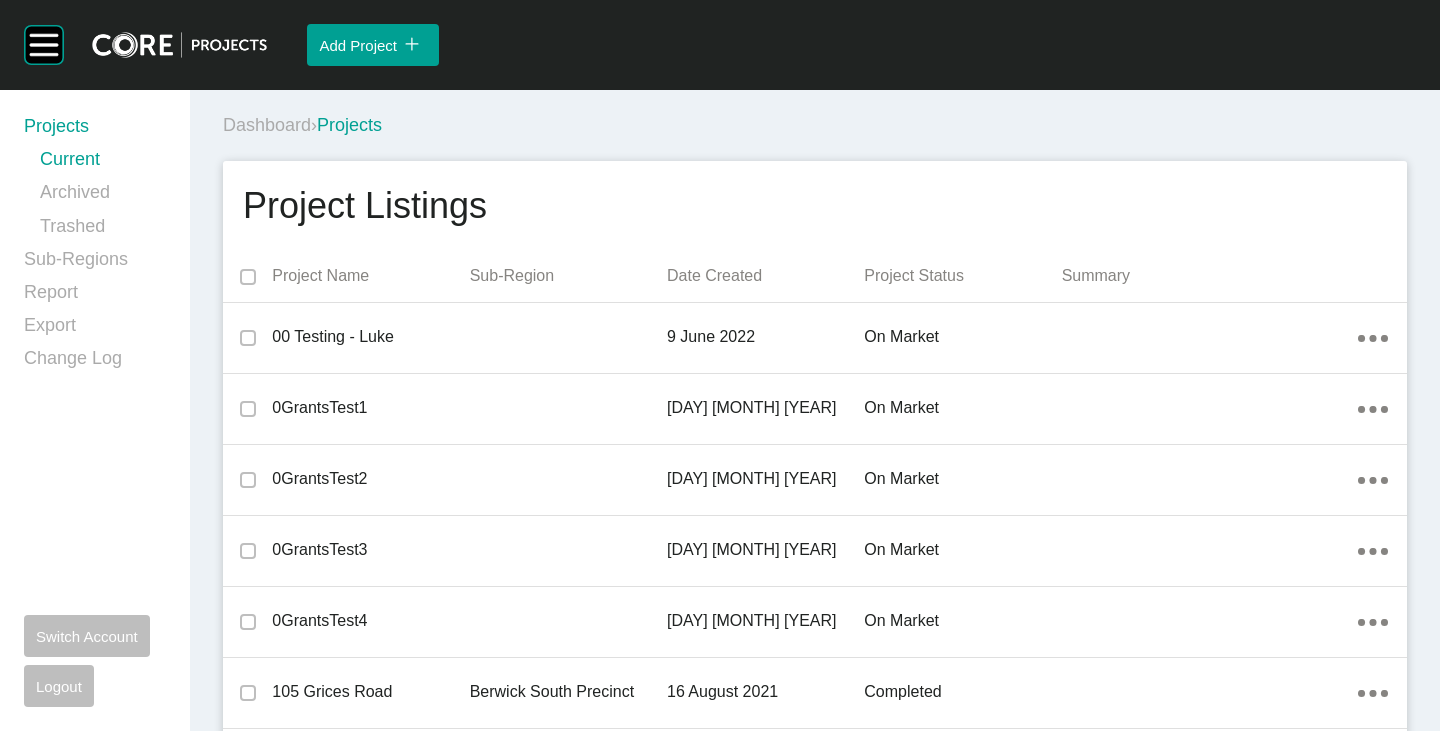 scroll, scrollTop: 45696, scrollLeft: 0, axis: vertical 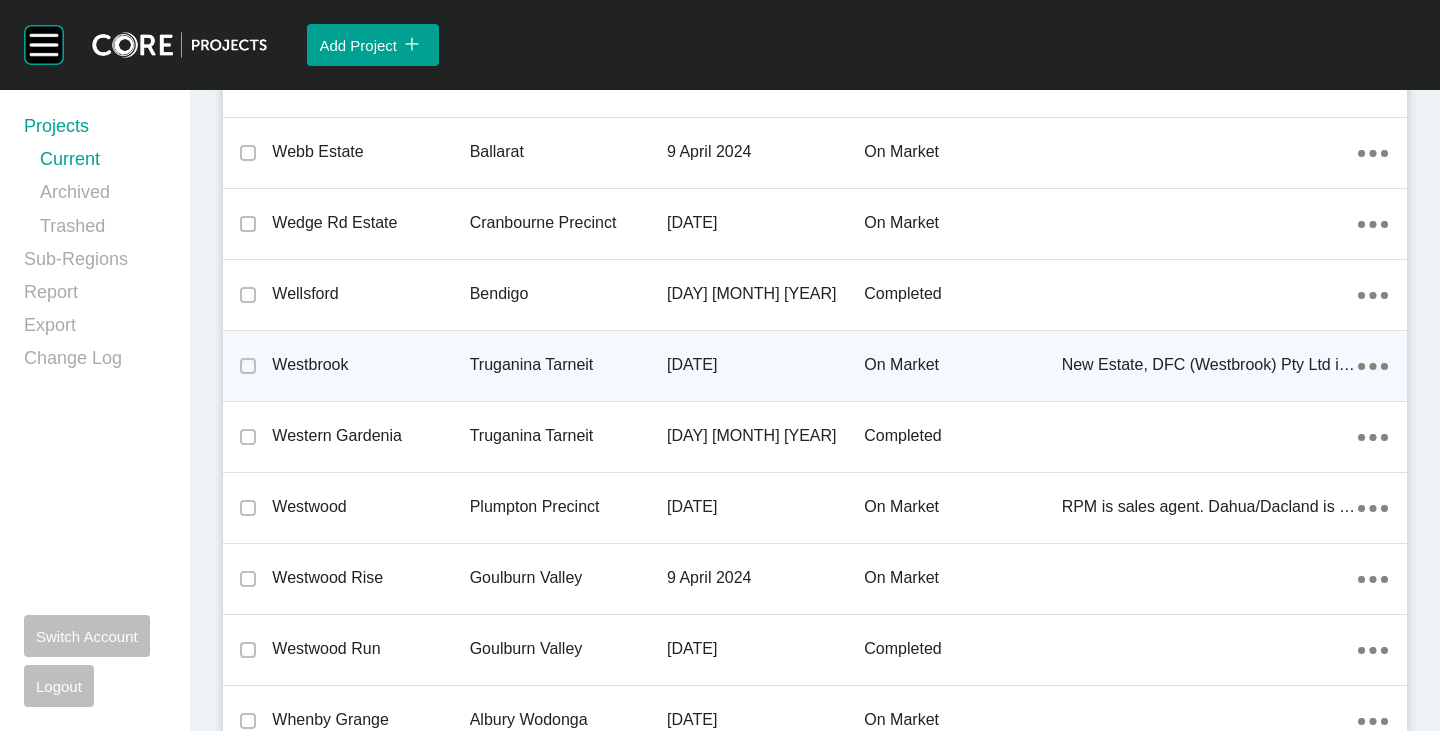 click on "Westbrook" at bounding box center [370, 365] 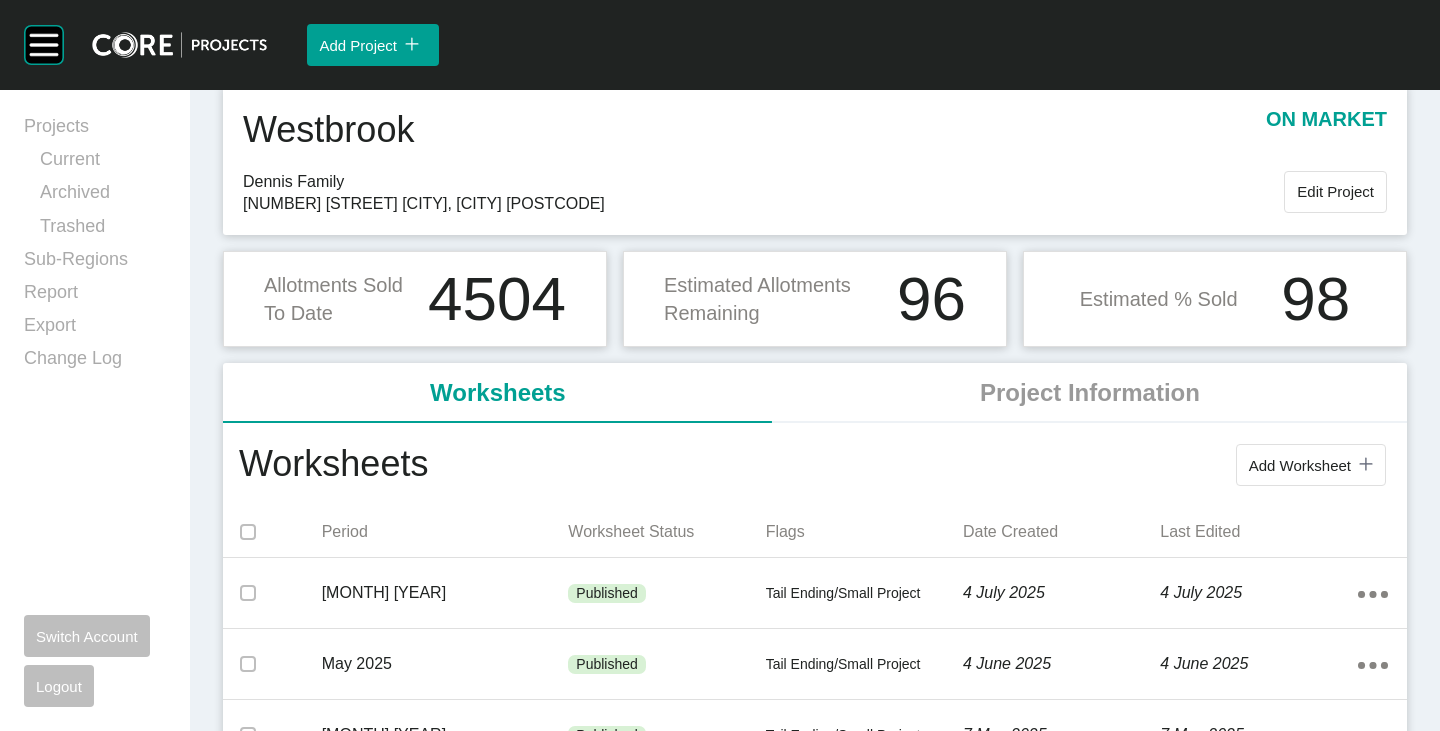 scroll, scrollTop: 100, scrollLeft: 0, axis: vertical 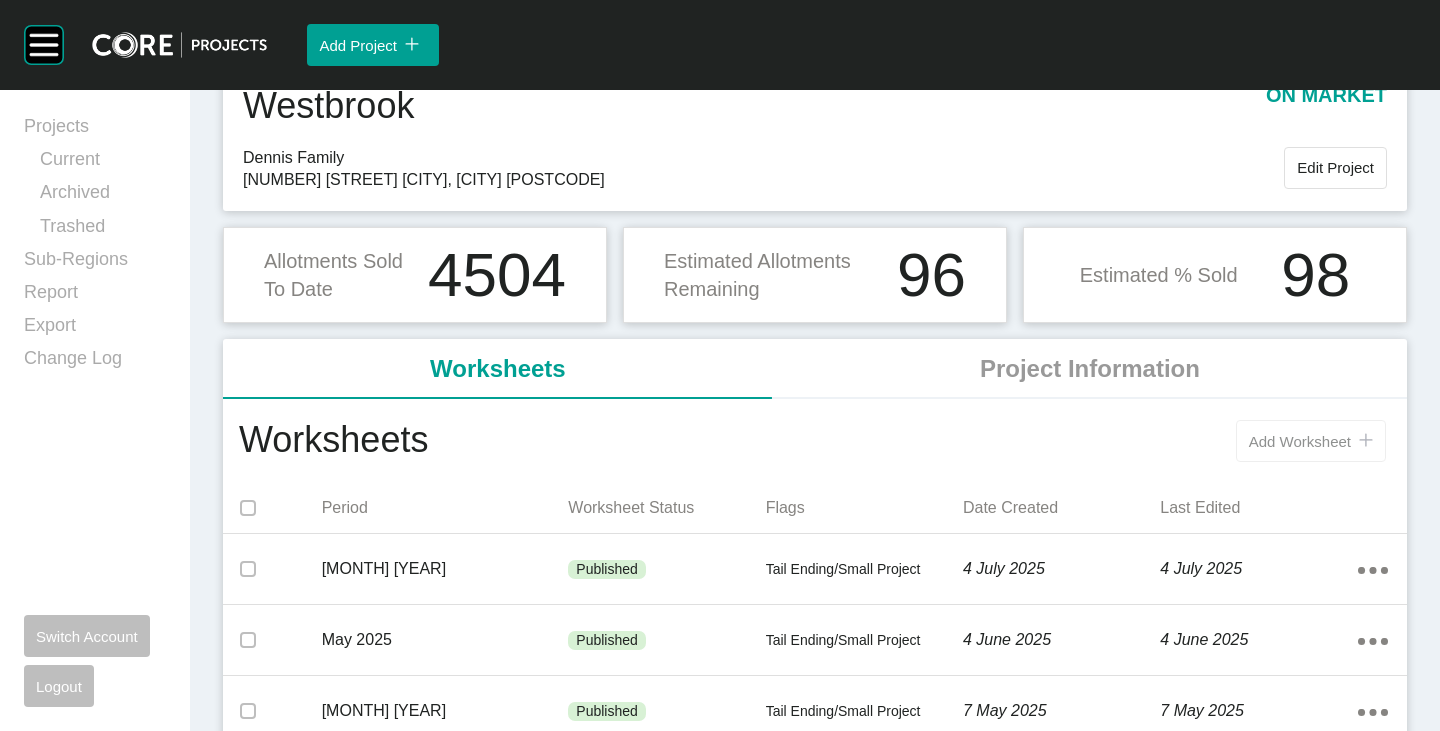 click on "Add Worksheet icon/tick copy 11 Created with Sketch." at bounding box center [1311, 441] 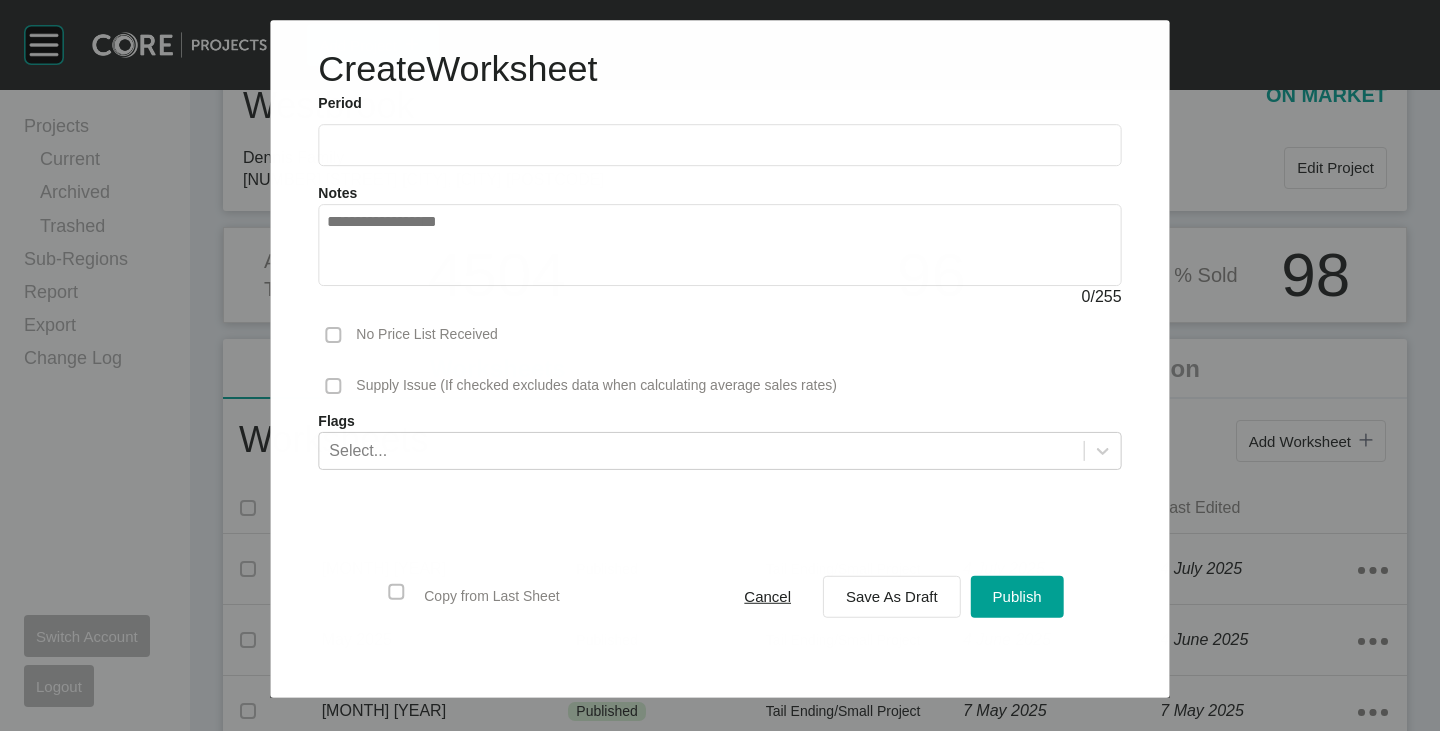 click at bounding box center (719, 145) 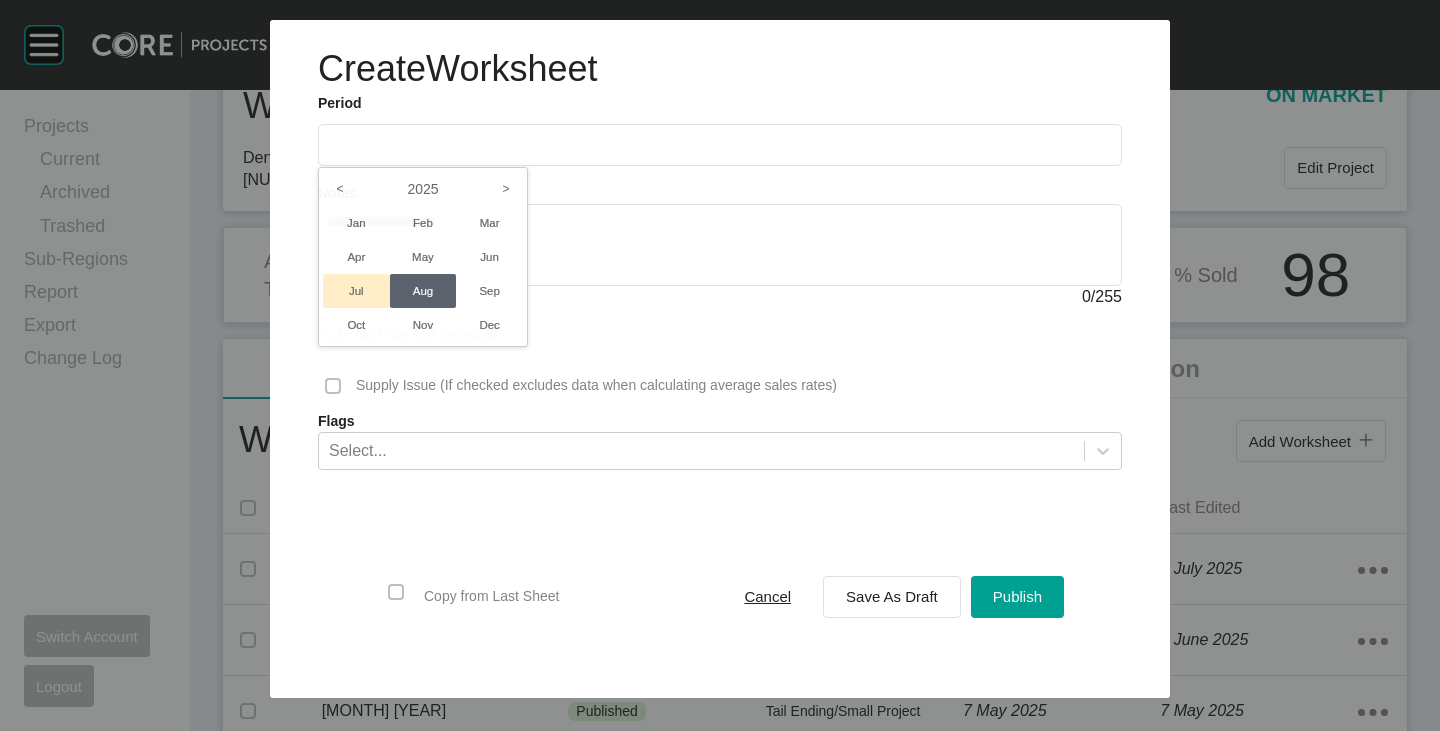 click on "Jul" at bounding box center (356, 291) 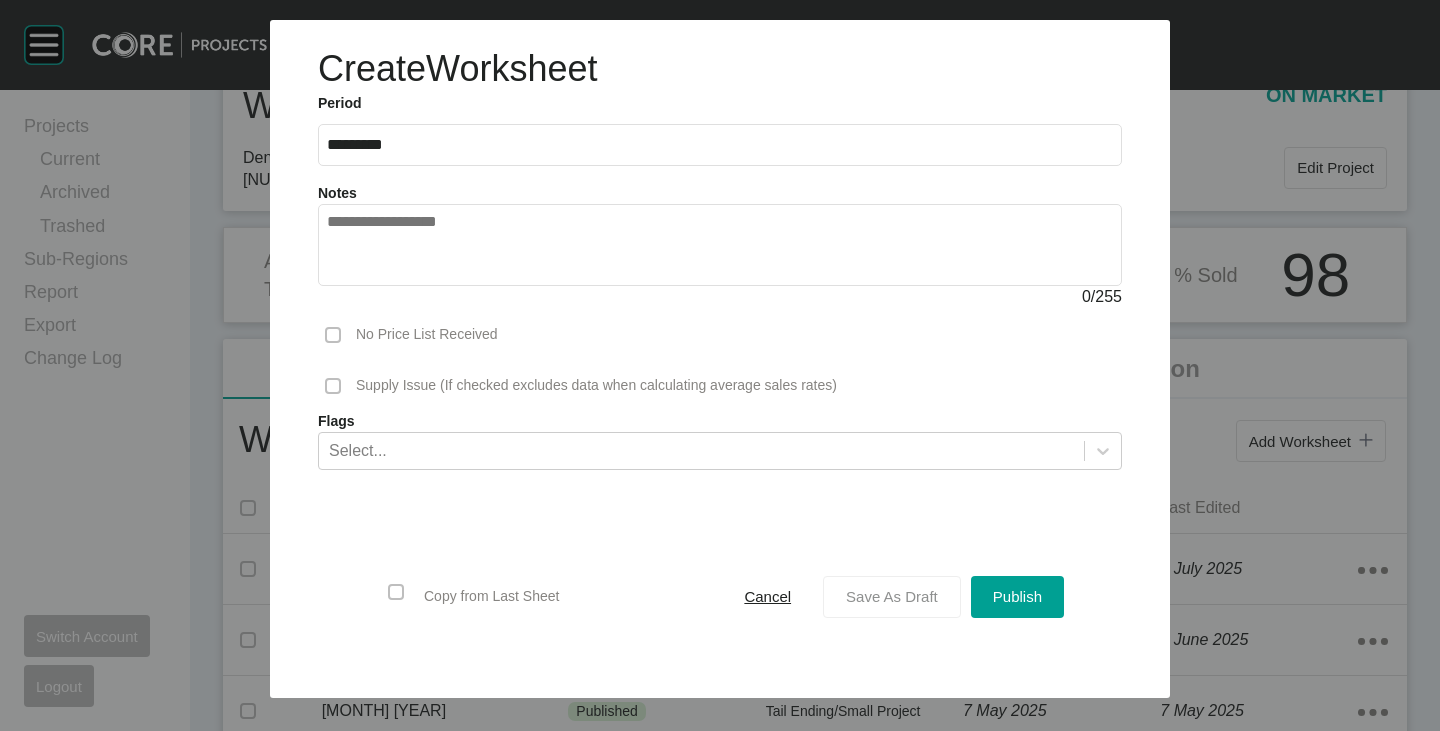 click on "Save As Draft" at bounding box center (892, 596) 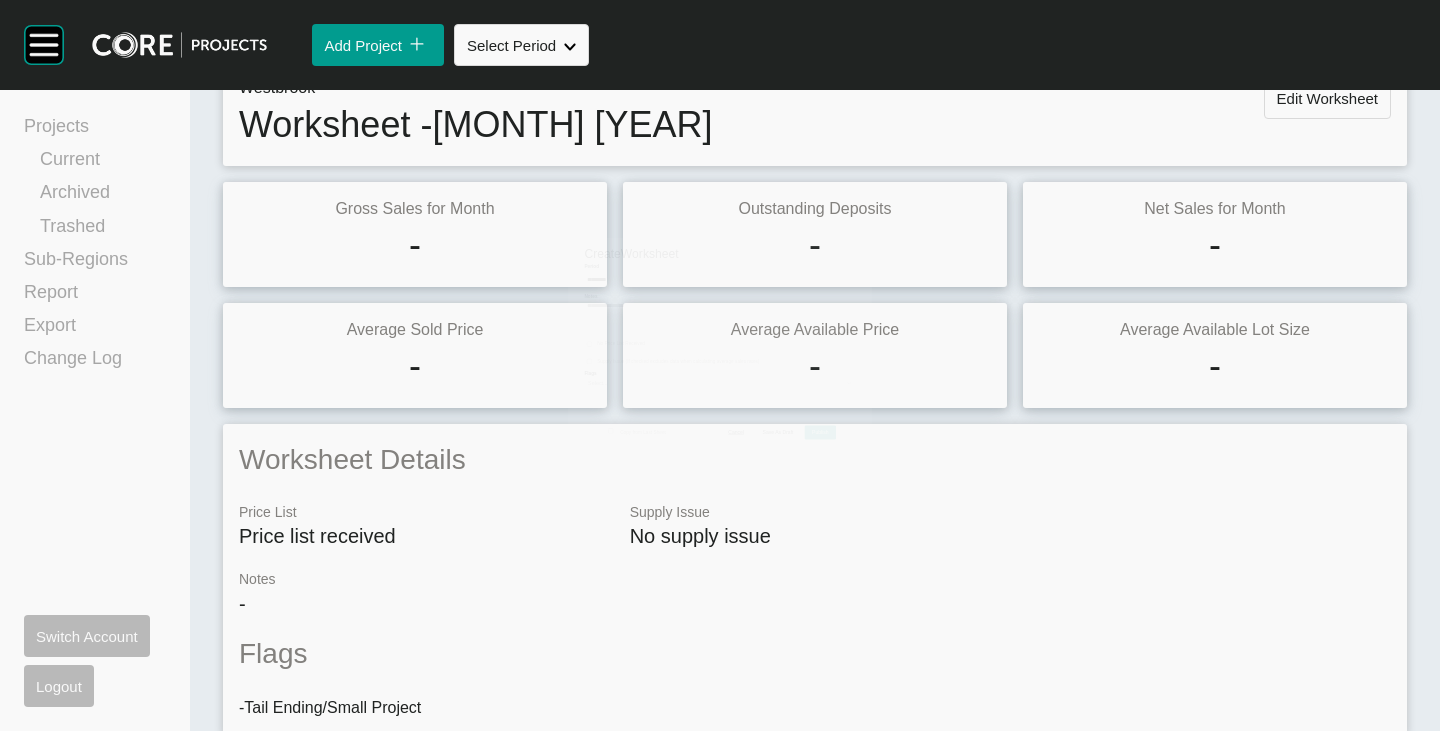 scroll, scrollTop: 0, scrollLeft: 0, axis: both 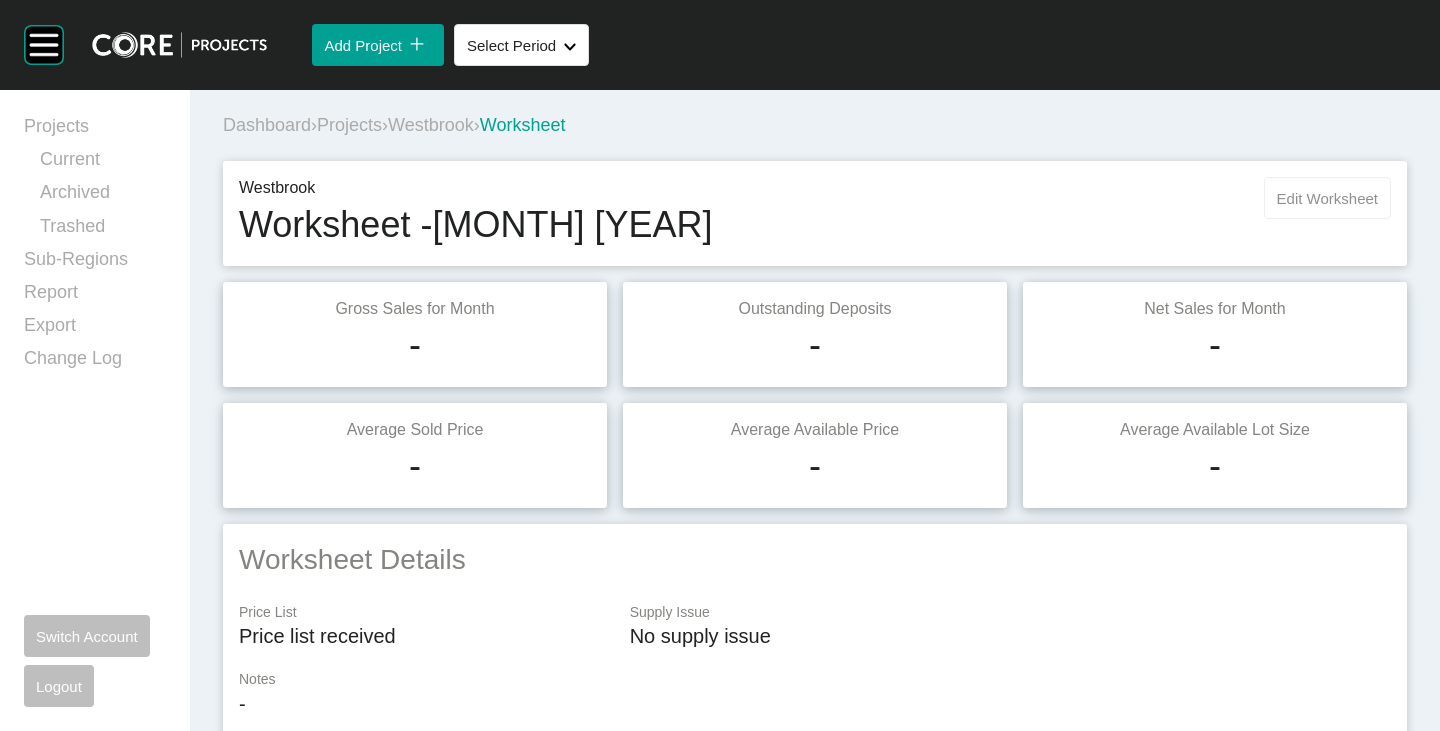 click on "Edit Worksheet" at bounding box center [1327, 198] 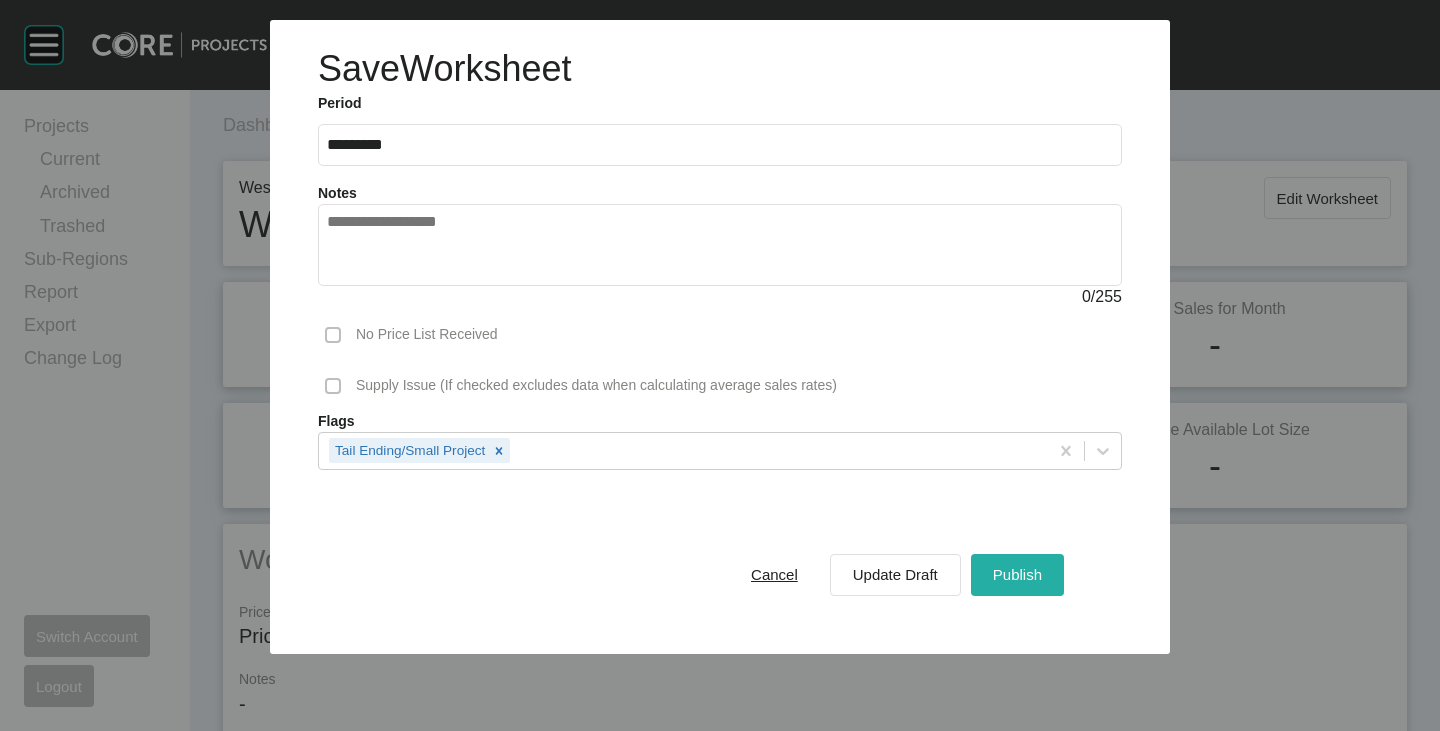 click on "Publish" at bounding box center (1017, 574) 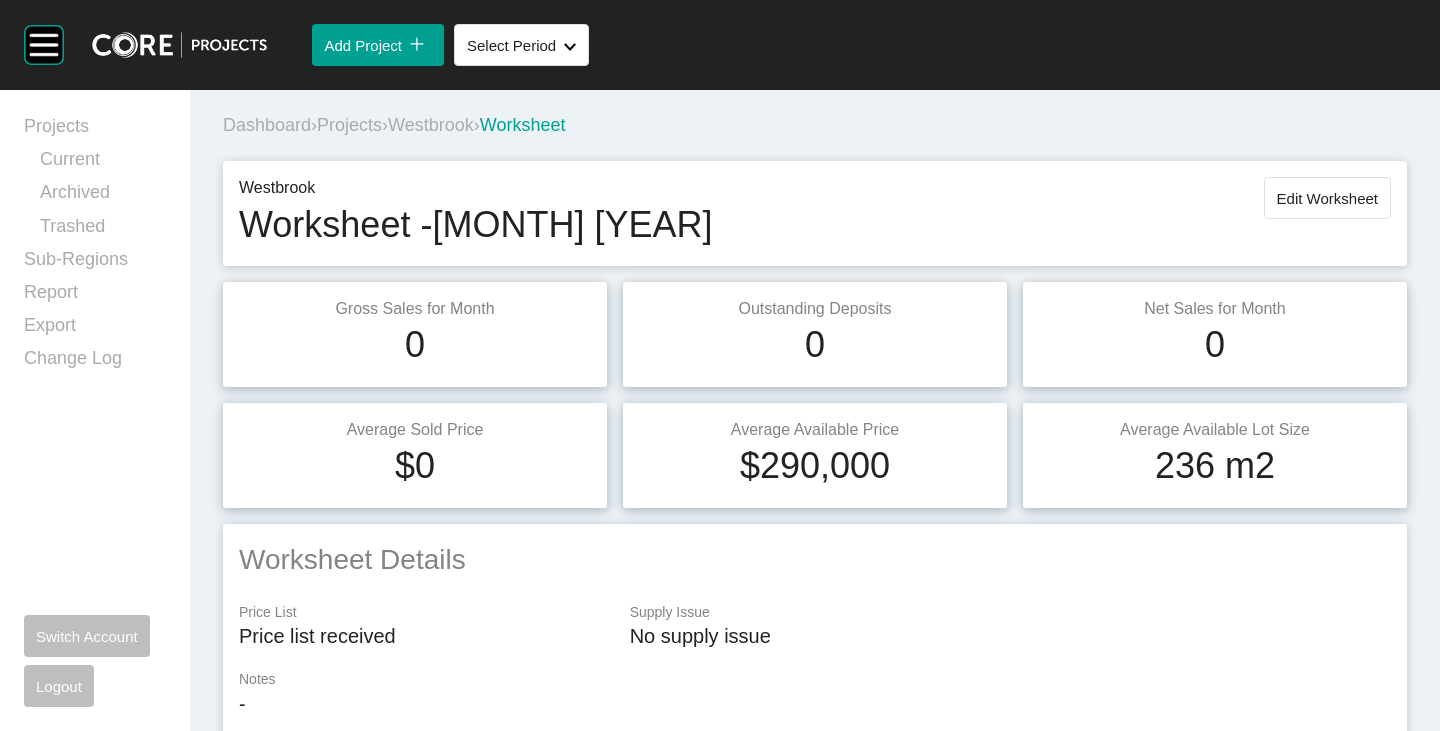 click on "Westbrook" at bounding box center (431, 125) 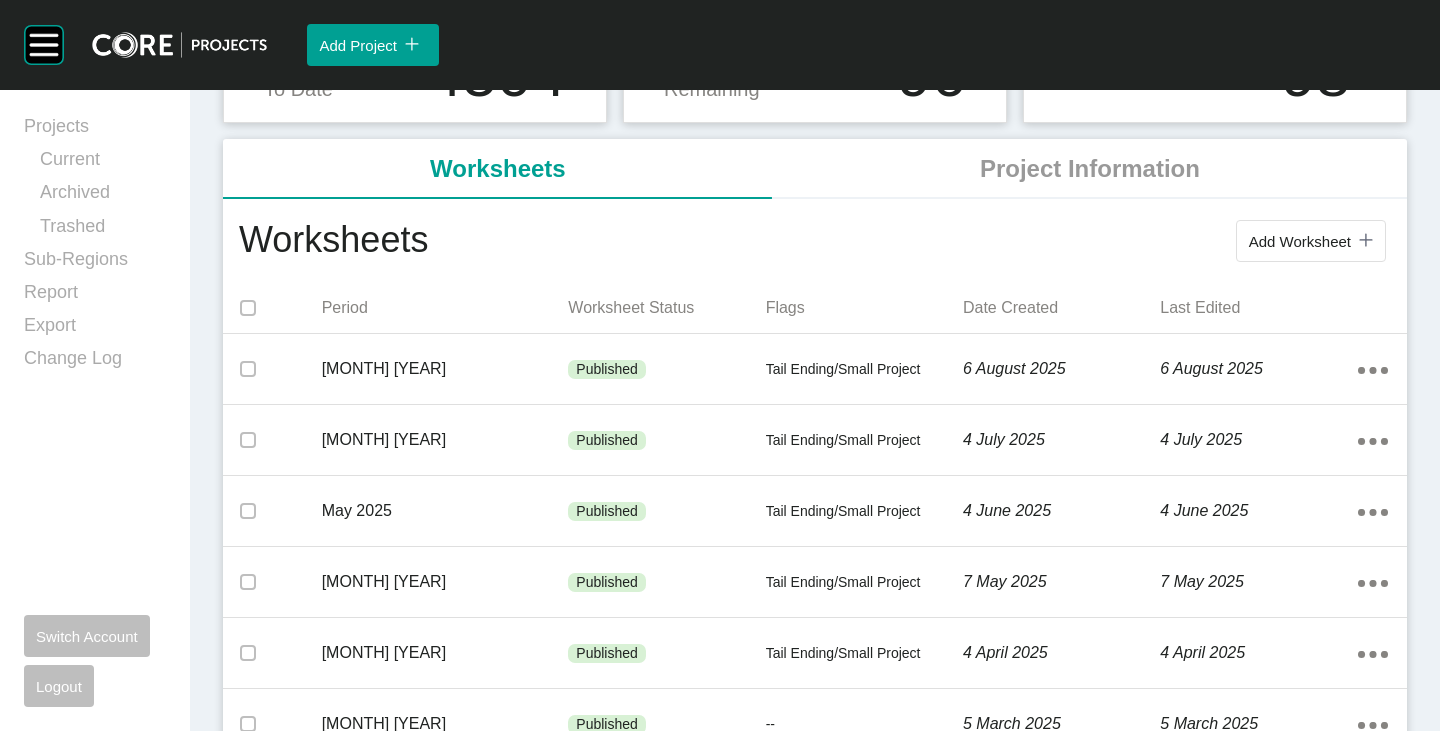 scroll, scrollTop: 0, scrollLeft: 0, axis: both 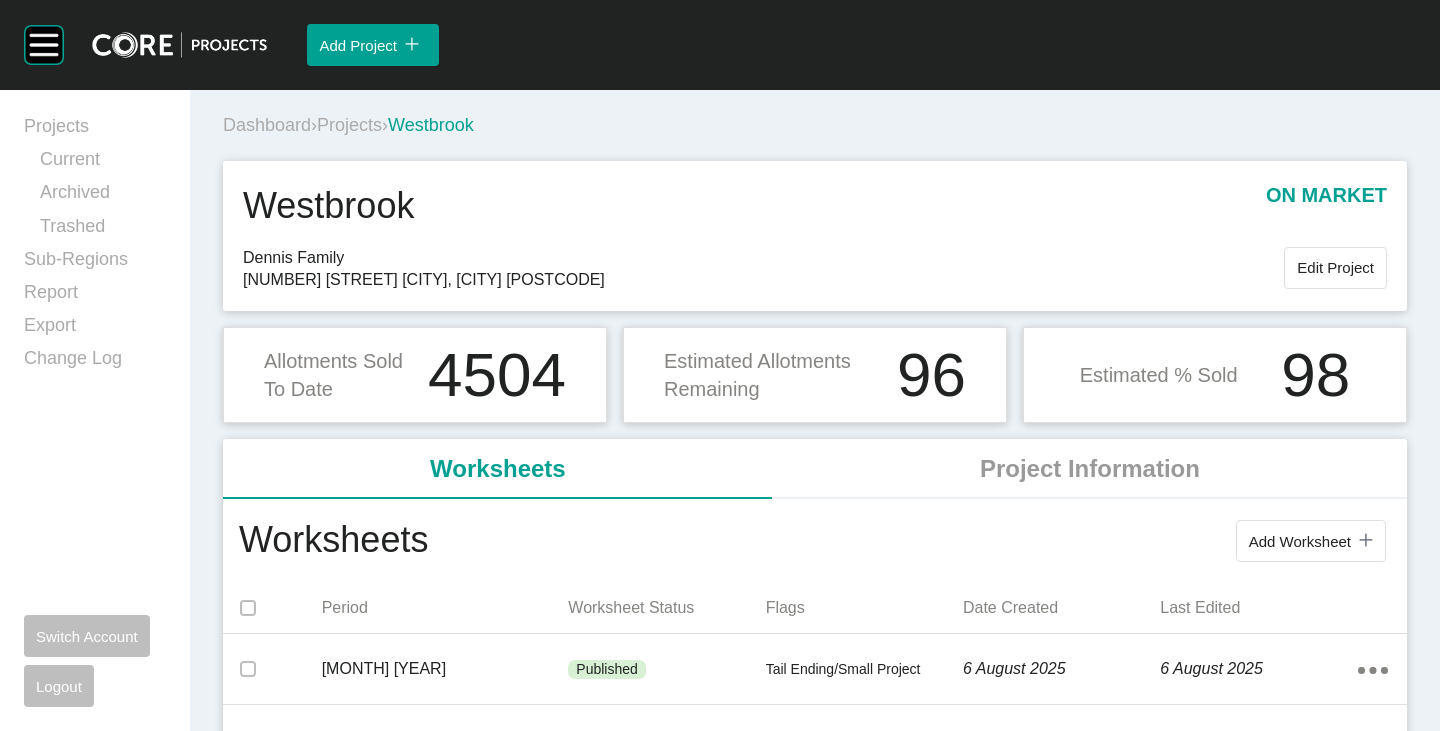 click on "Projects" at bounding box center (349, 125) 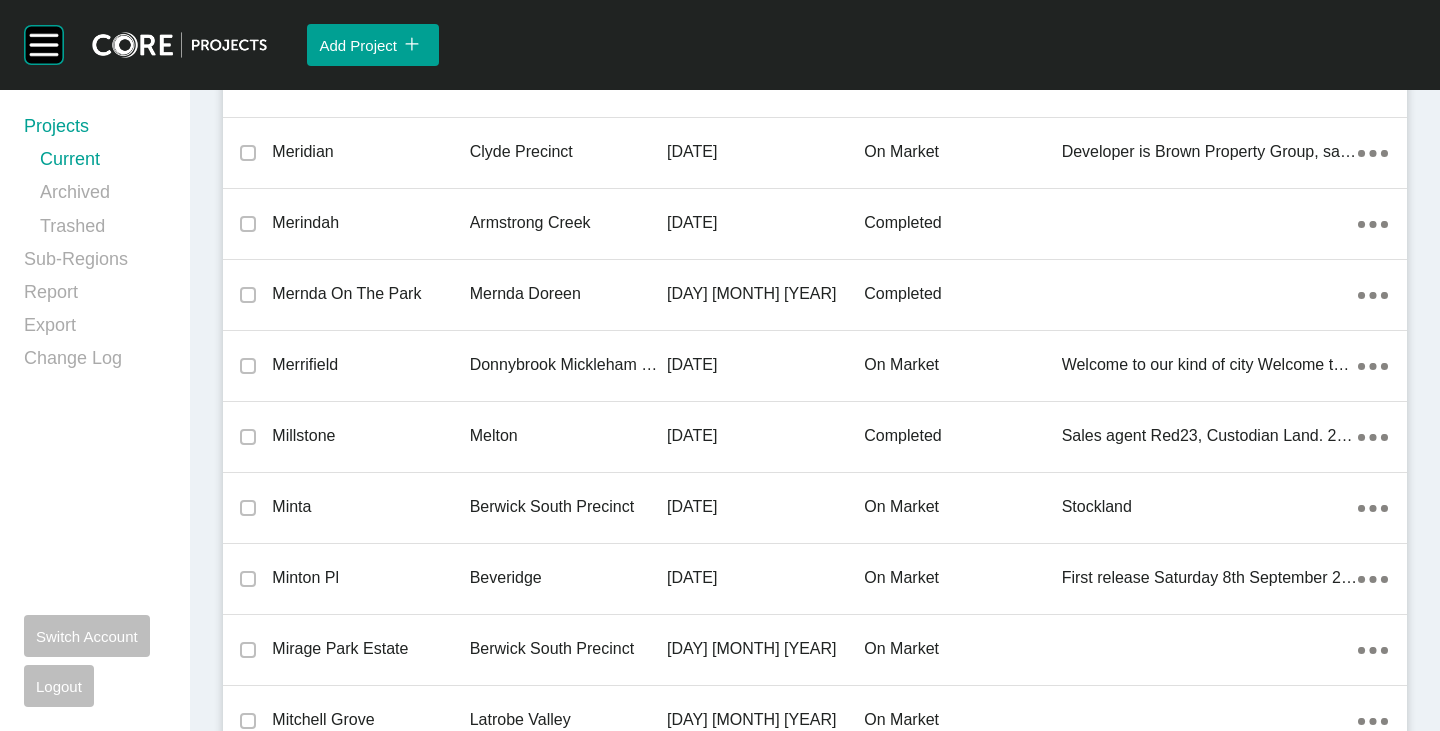 scroll, scrollTop: 43708, scrollLeft: 0, axis: vertical 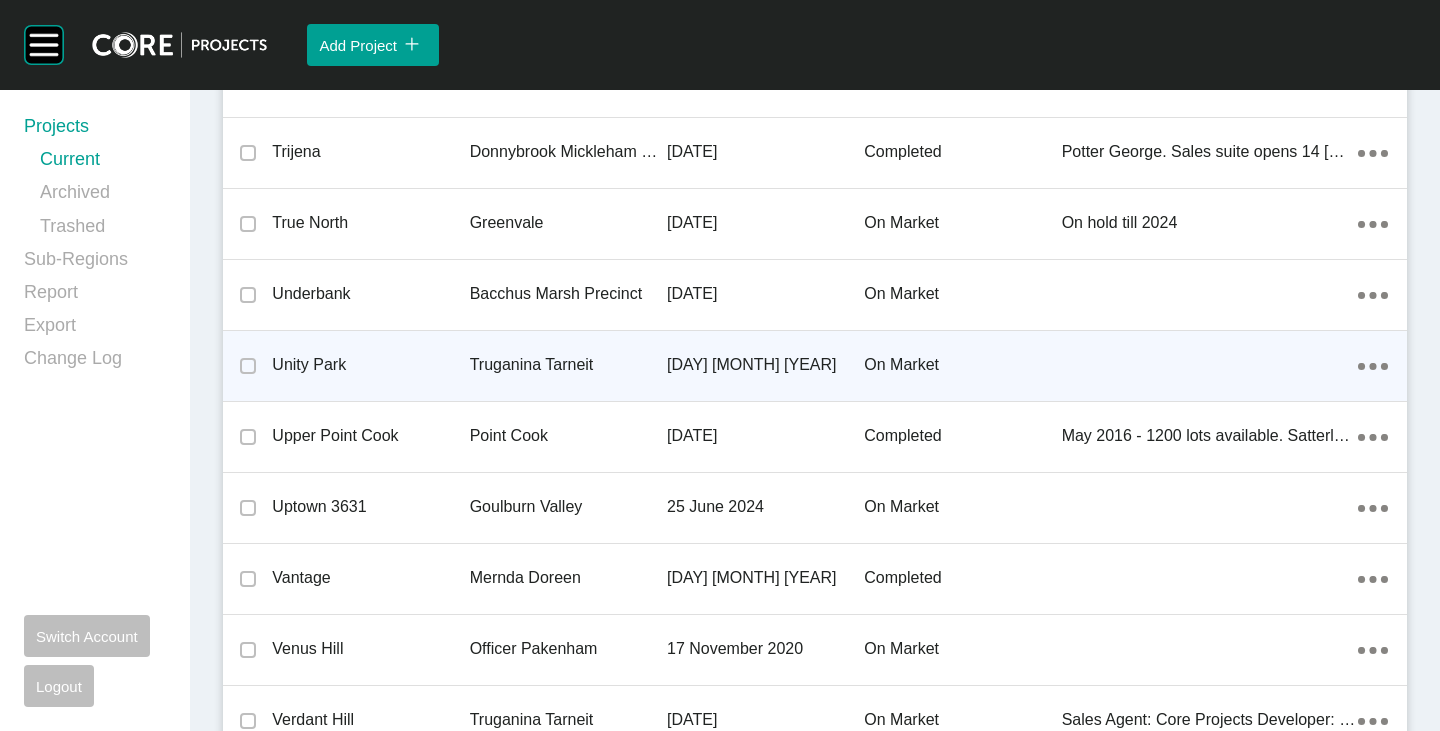 click on "Unity Park" at bounding box center (370, 365) 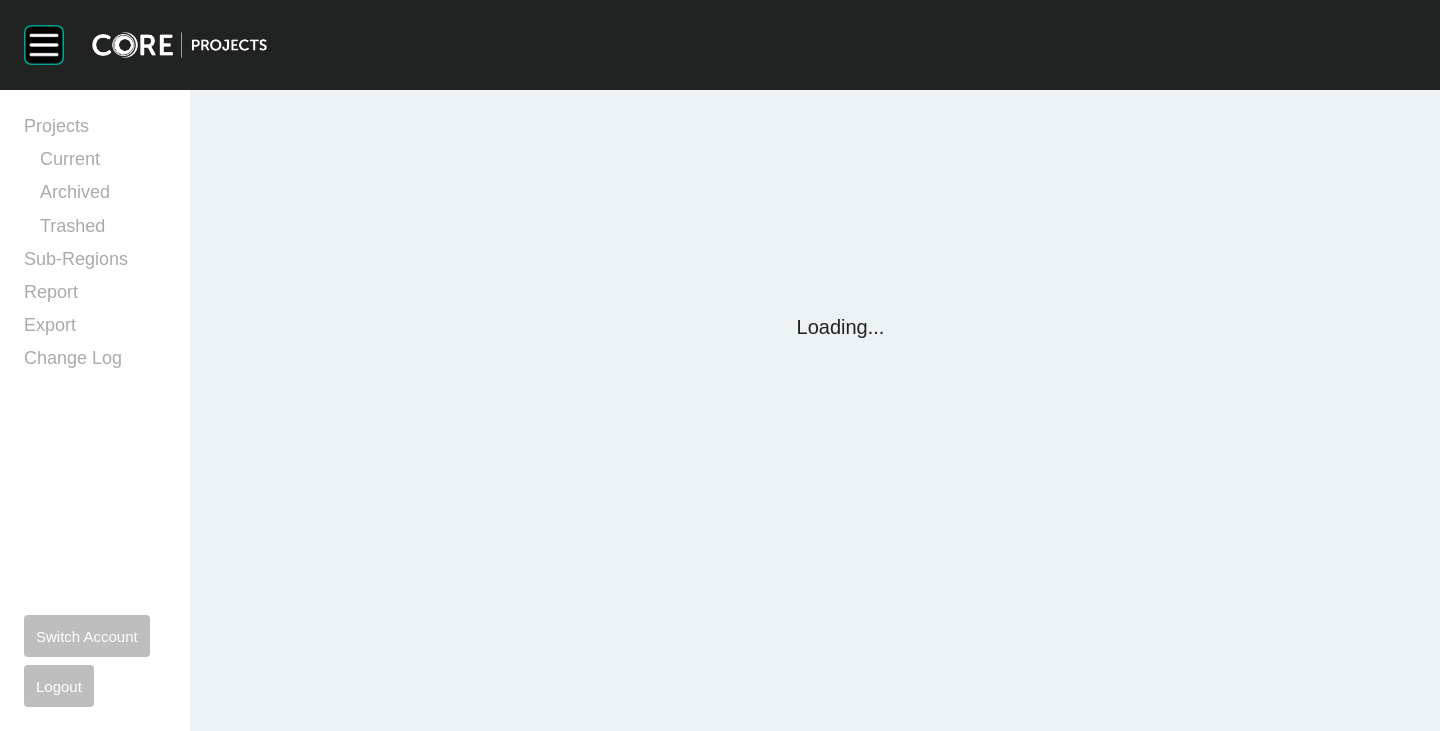 scroll, scrollTop: 0, scrollLeft: 0, axis: both 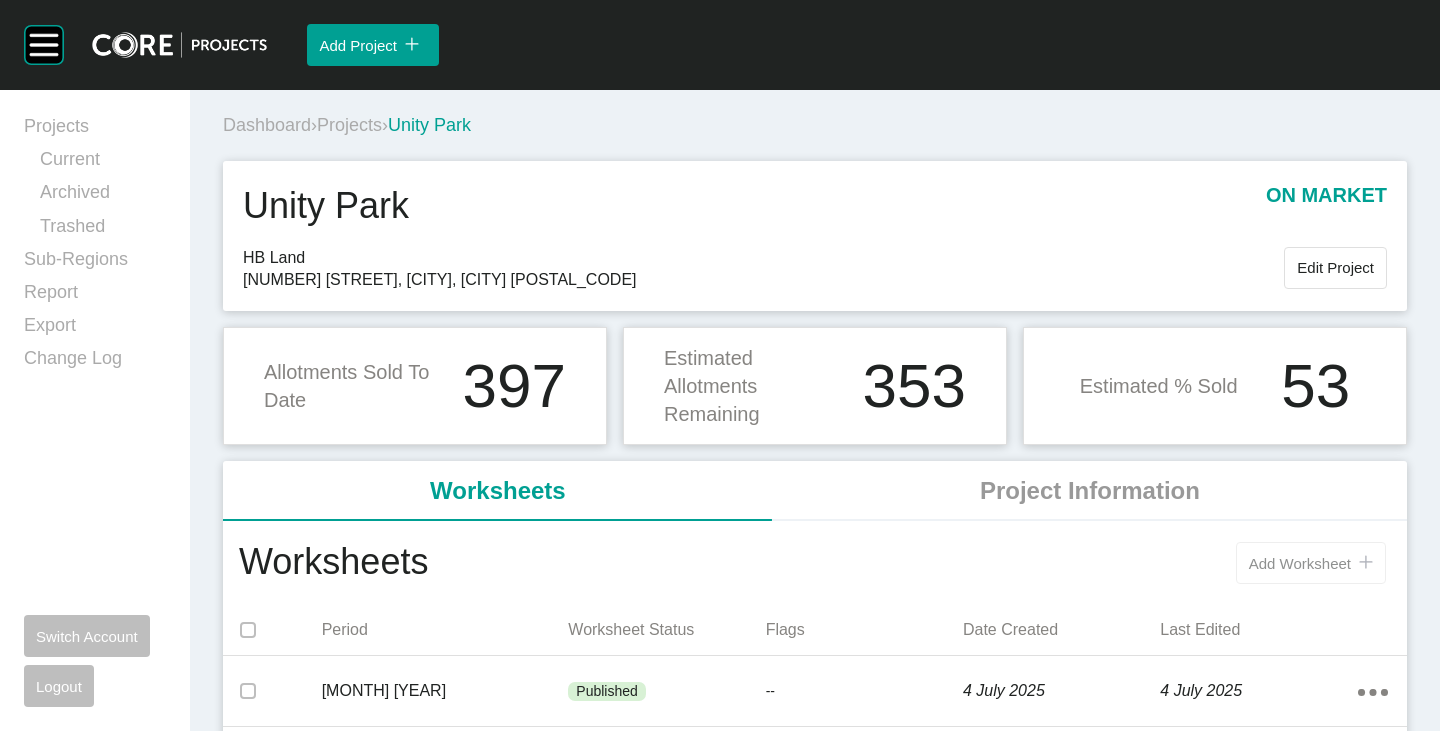 click on "Add Worksheet" at bounding box center (1300, 563) 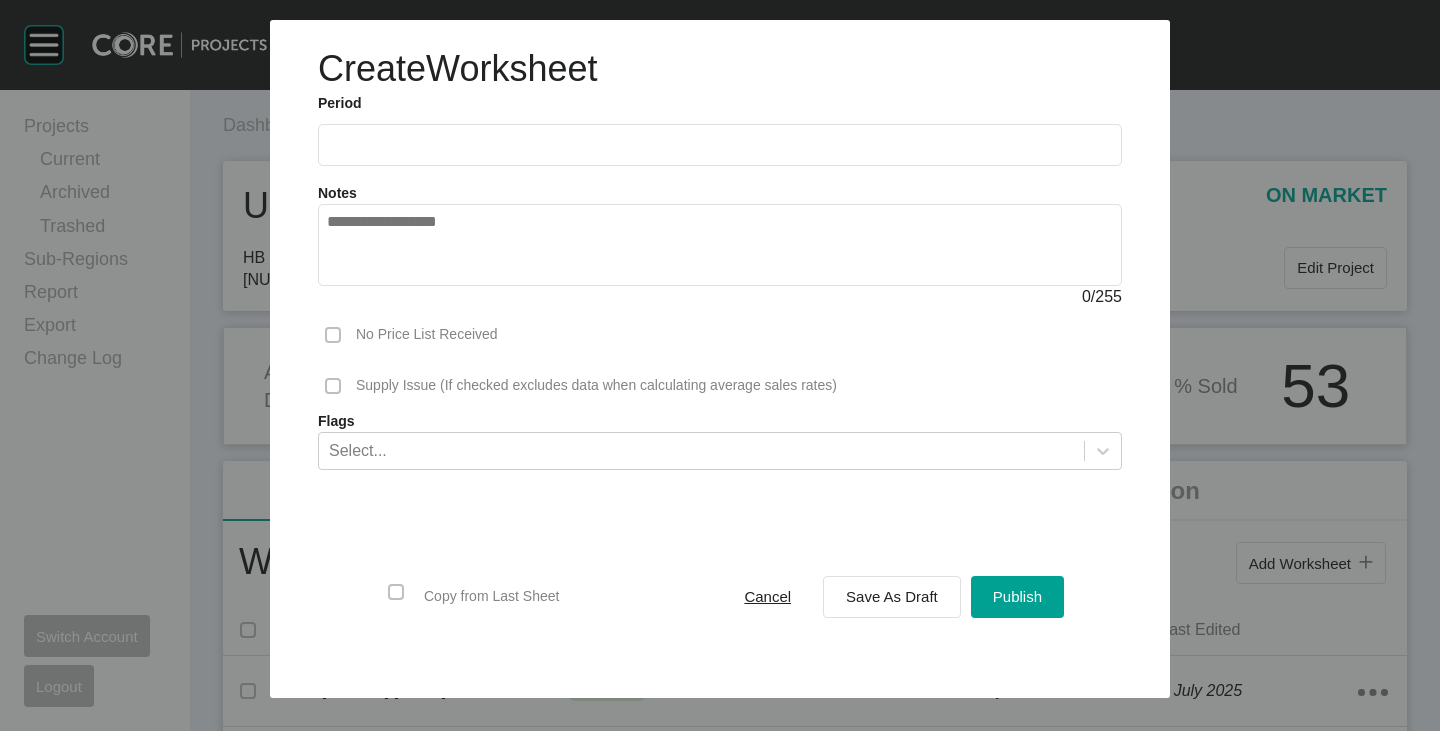 click at bounding box center [720, 144] 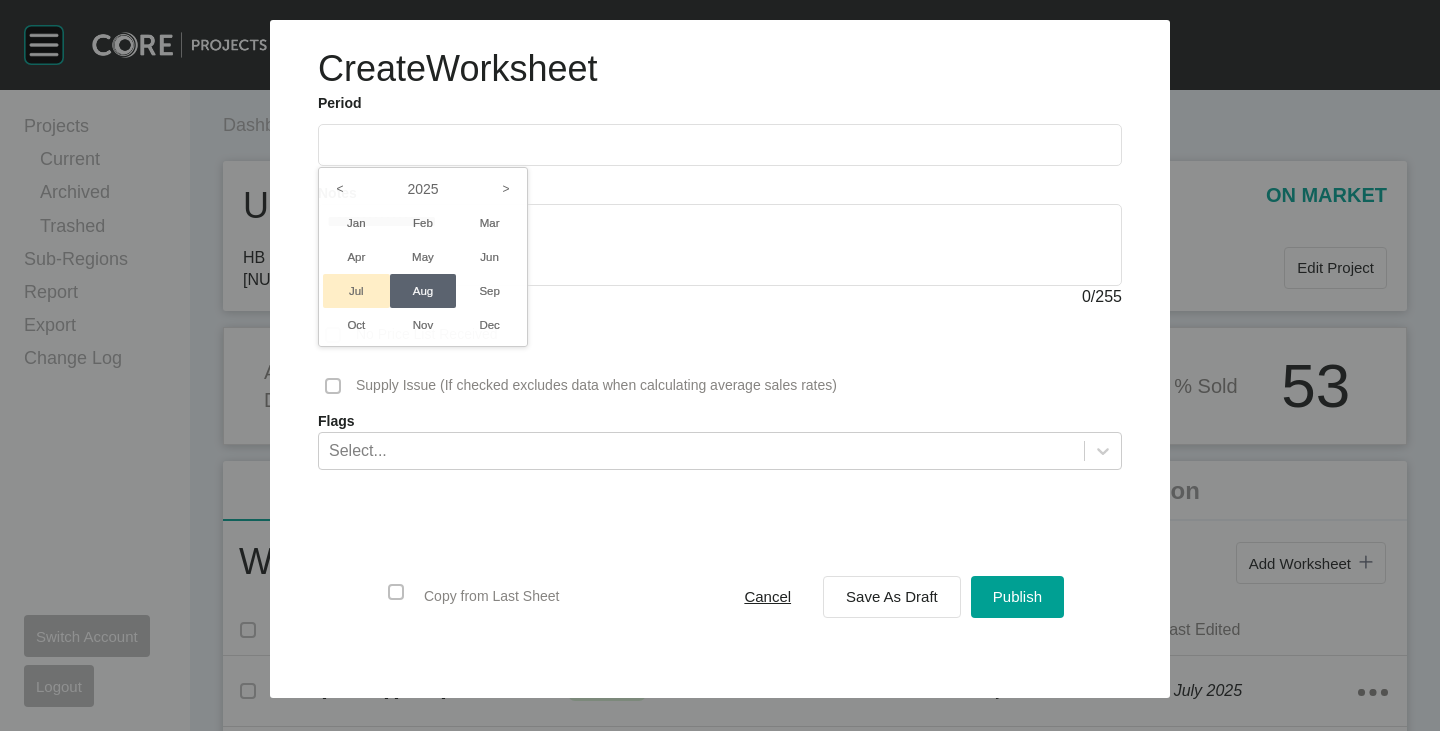 click on "Jul" at bounding box center (356, 291) 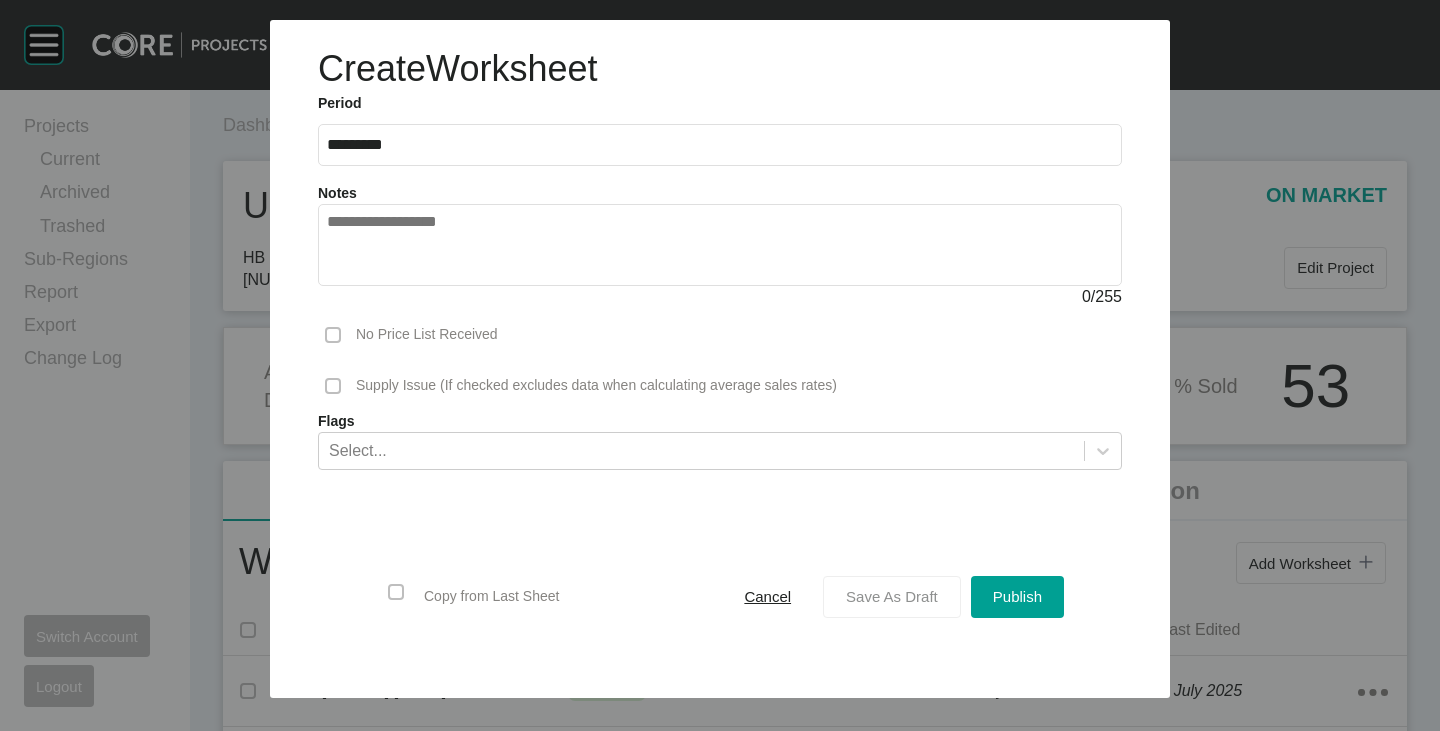 click on "Save As Draft" at bounding box center (892, 596) 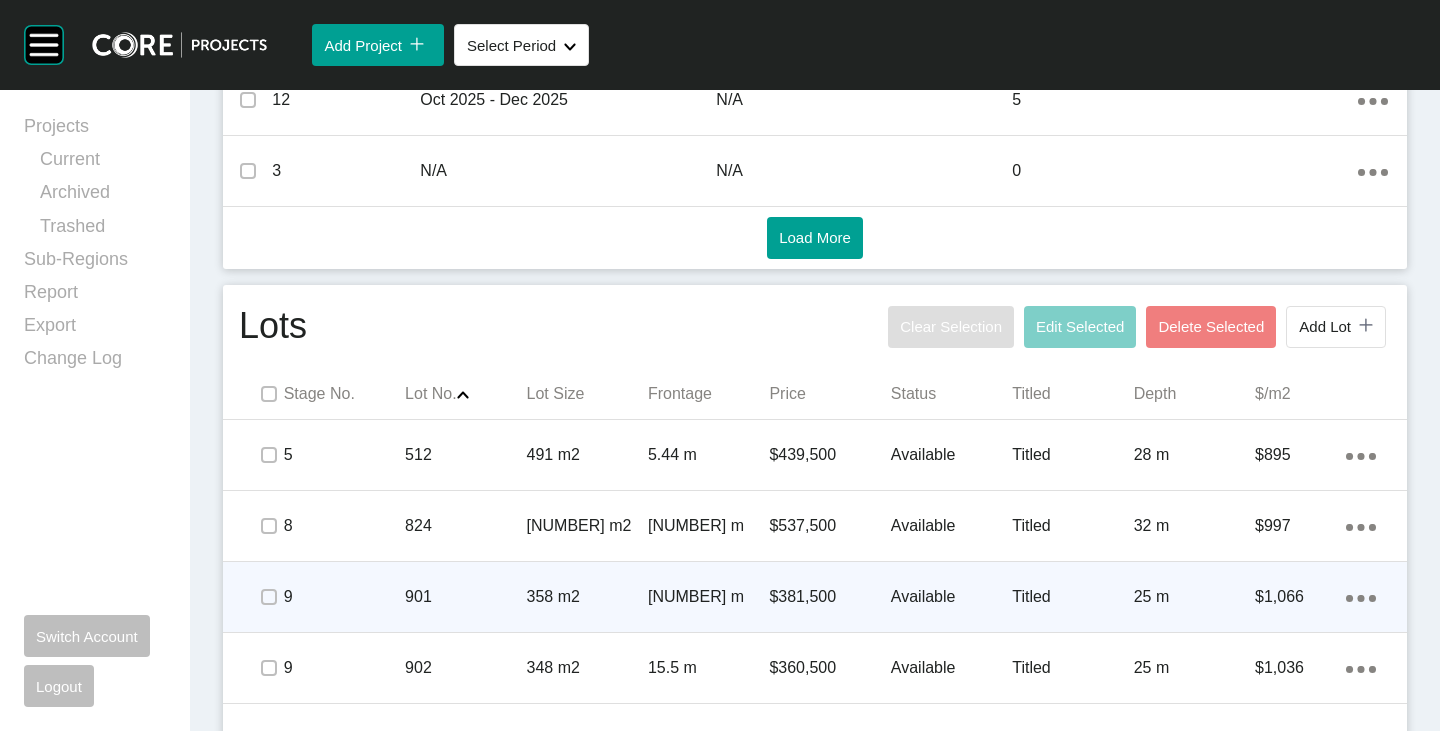 scroll, scrollTop: 1200, scrollLeft: 0, axis: vertical 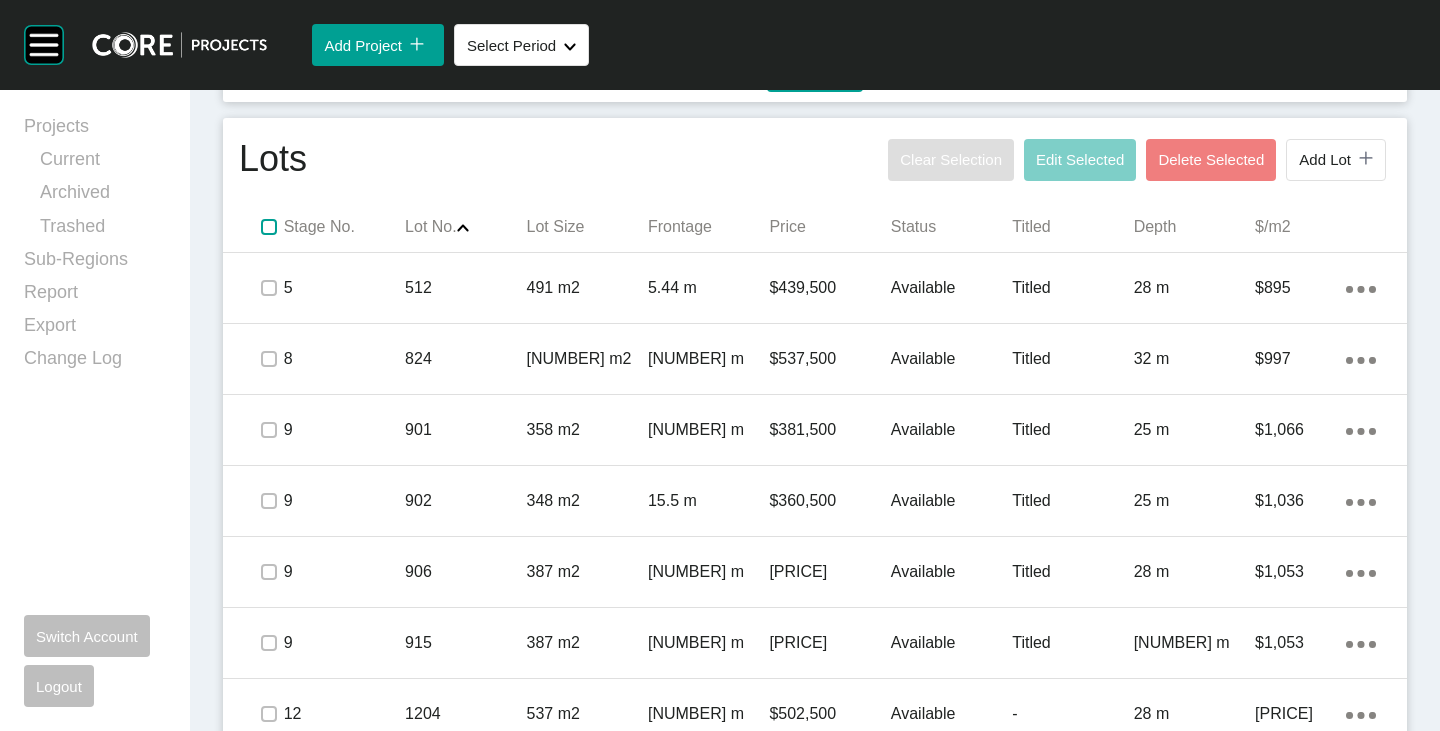 click at bounding box center (269, 227) 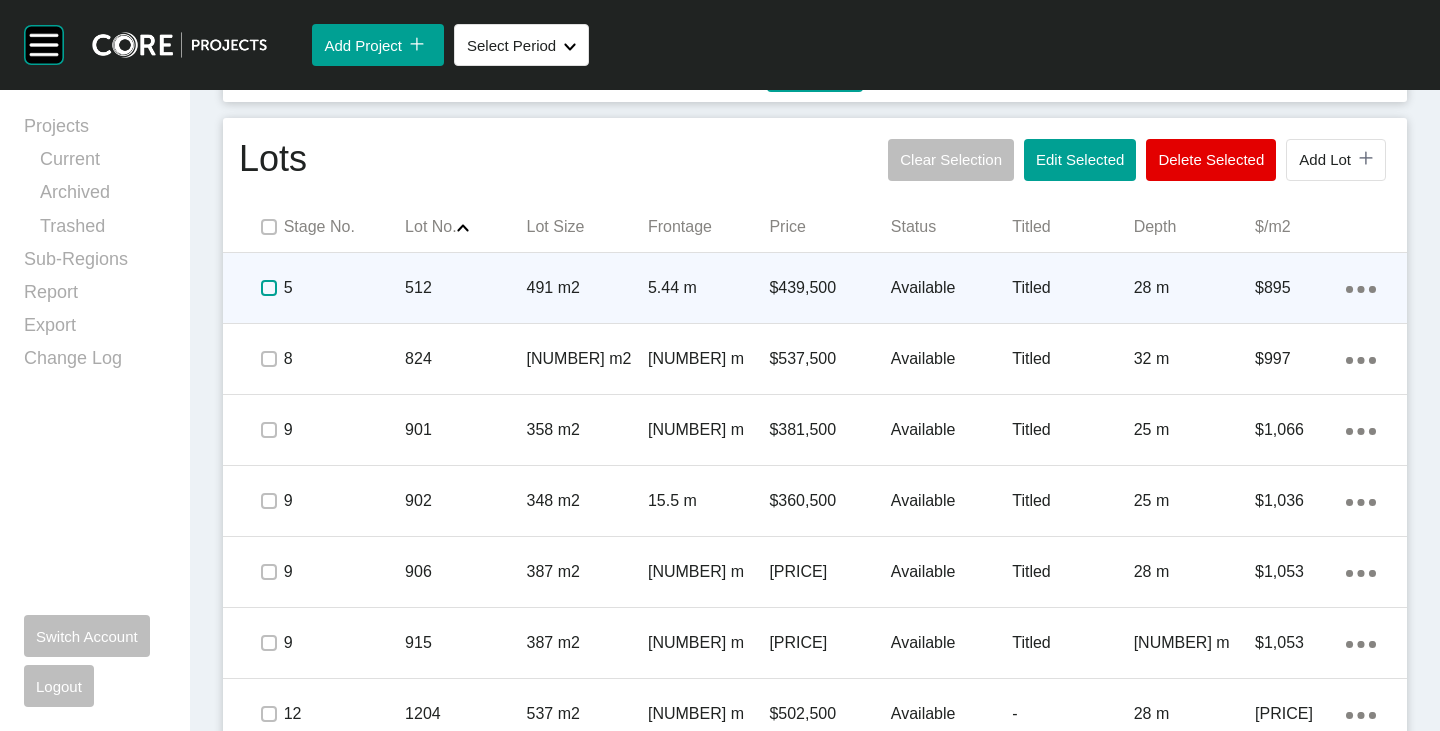 click at bounding box center (269, 288) 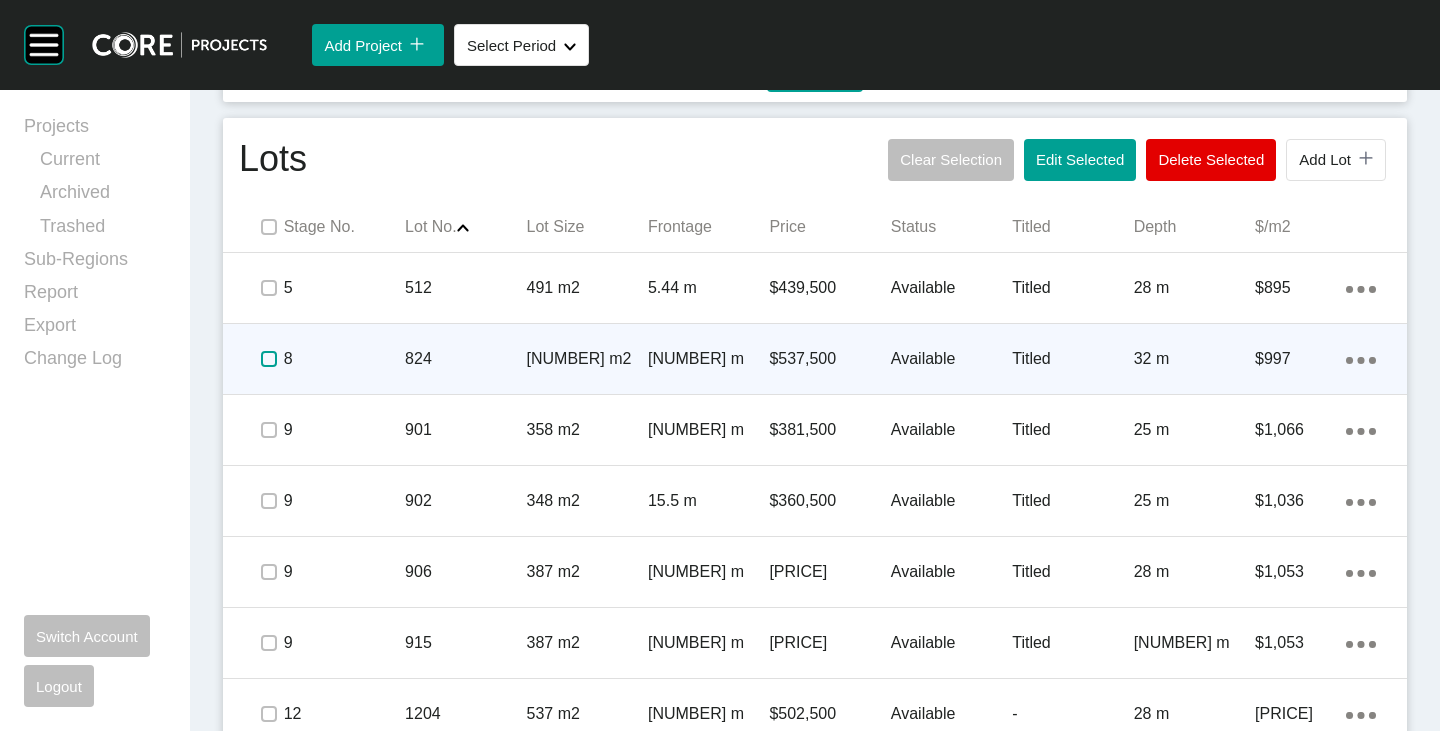 click at bounding box center (269, 359) 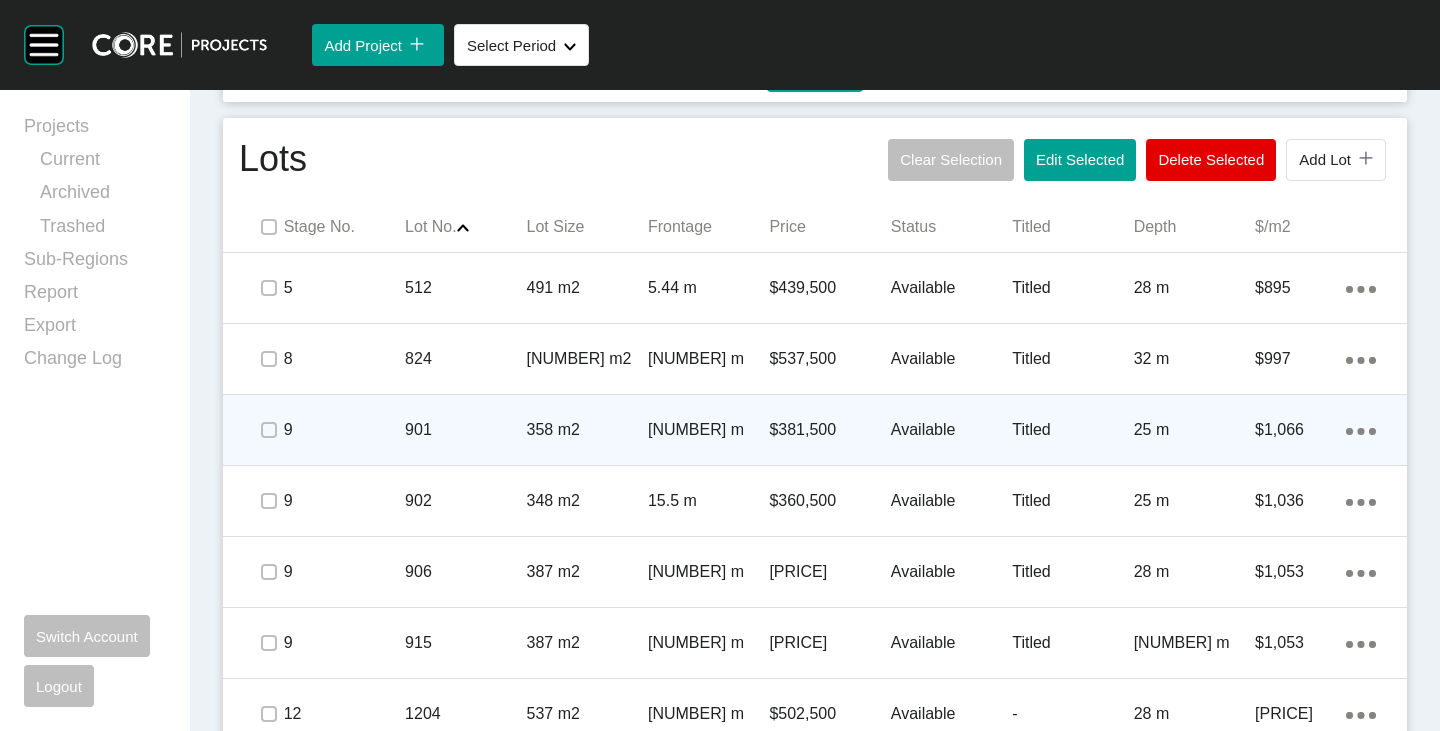 click at bounding box center (268, 430) 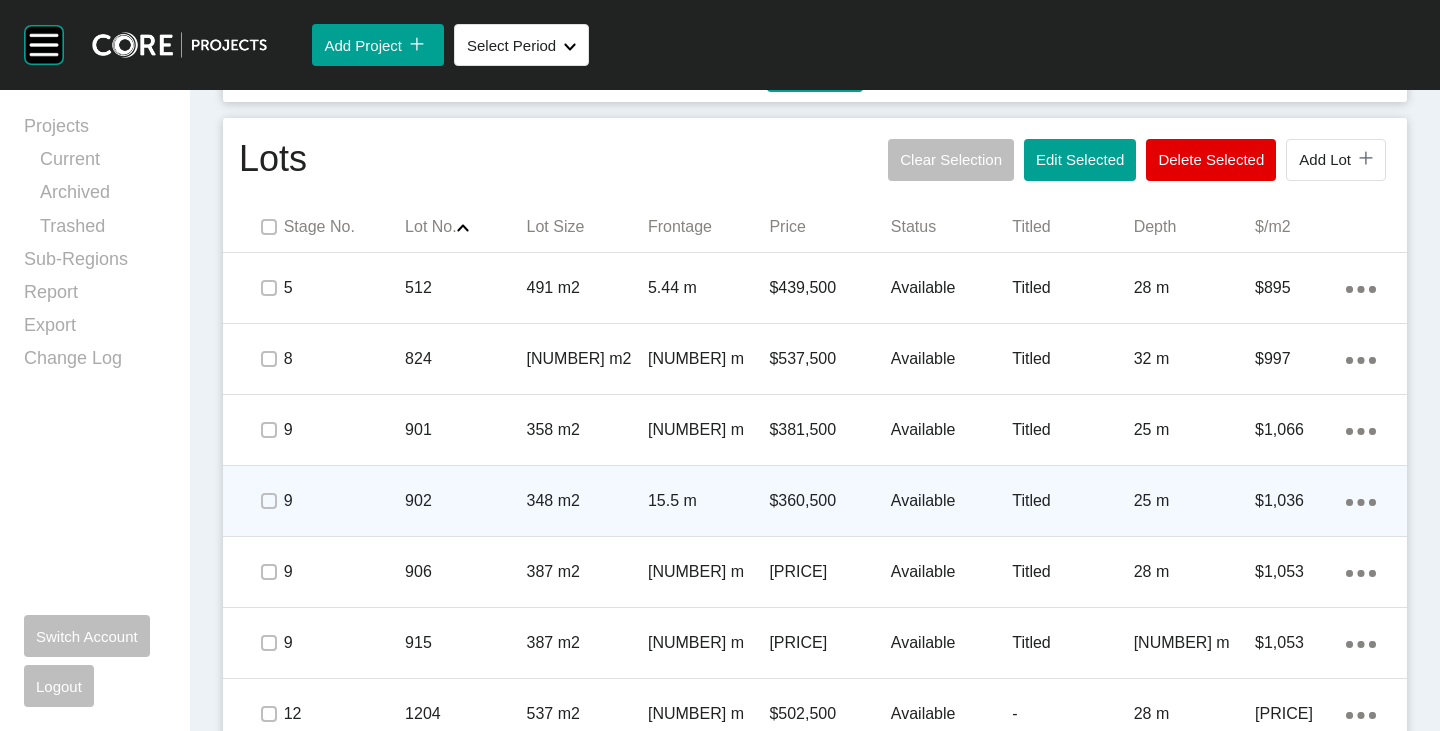click at bounding box center [268, 501] 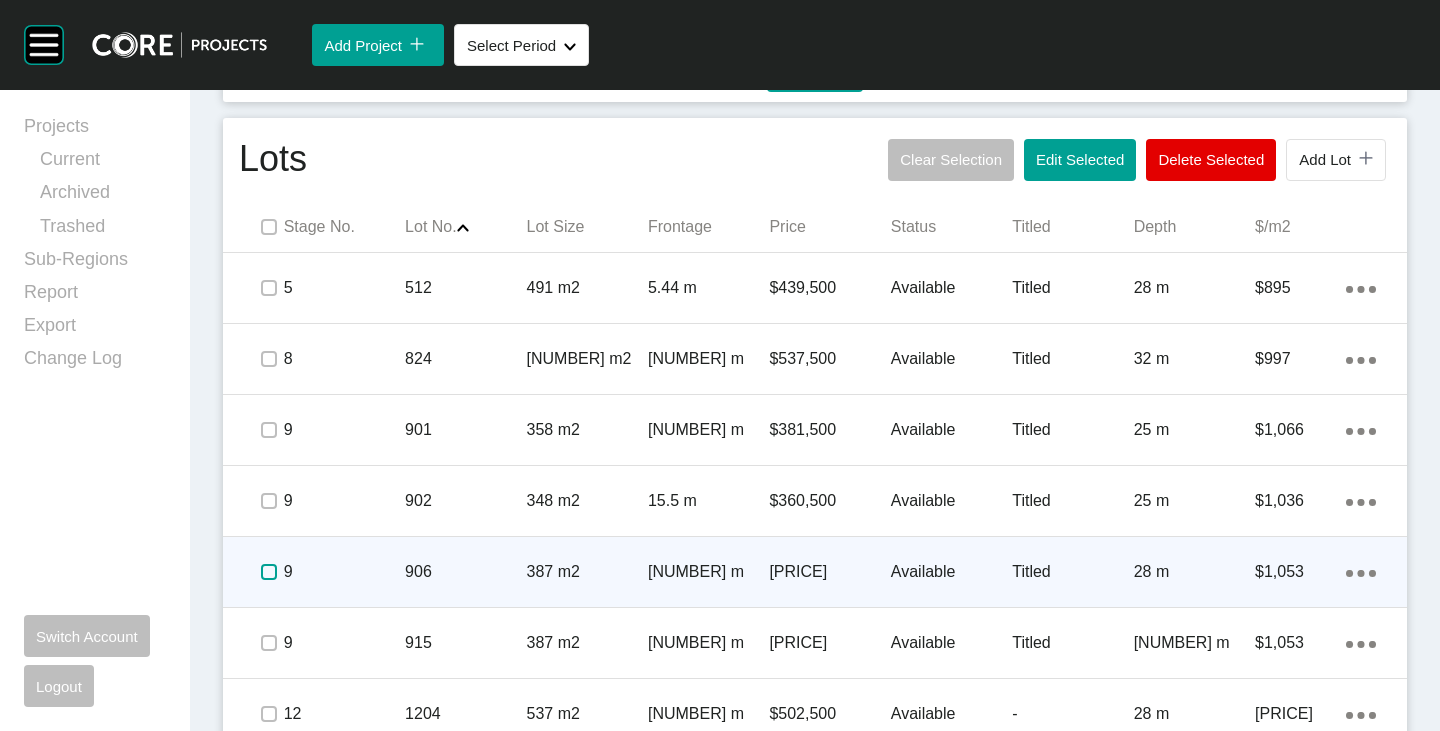 click at bounding box center (269, 572) 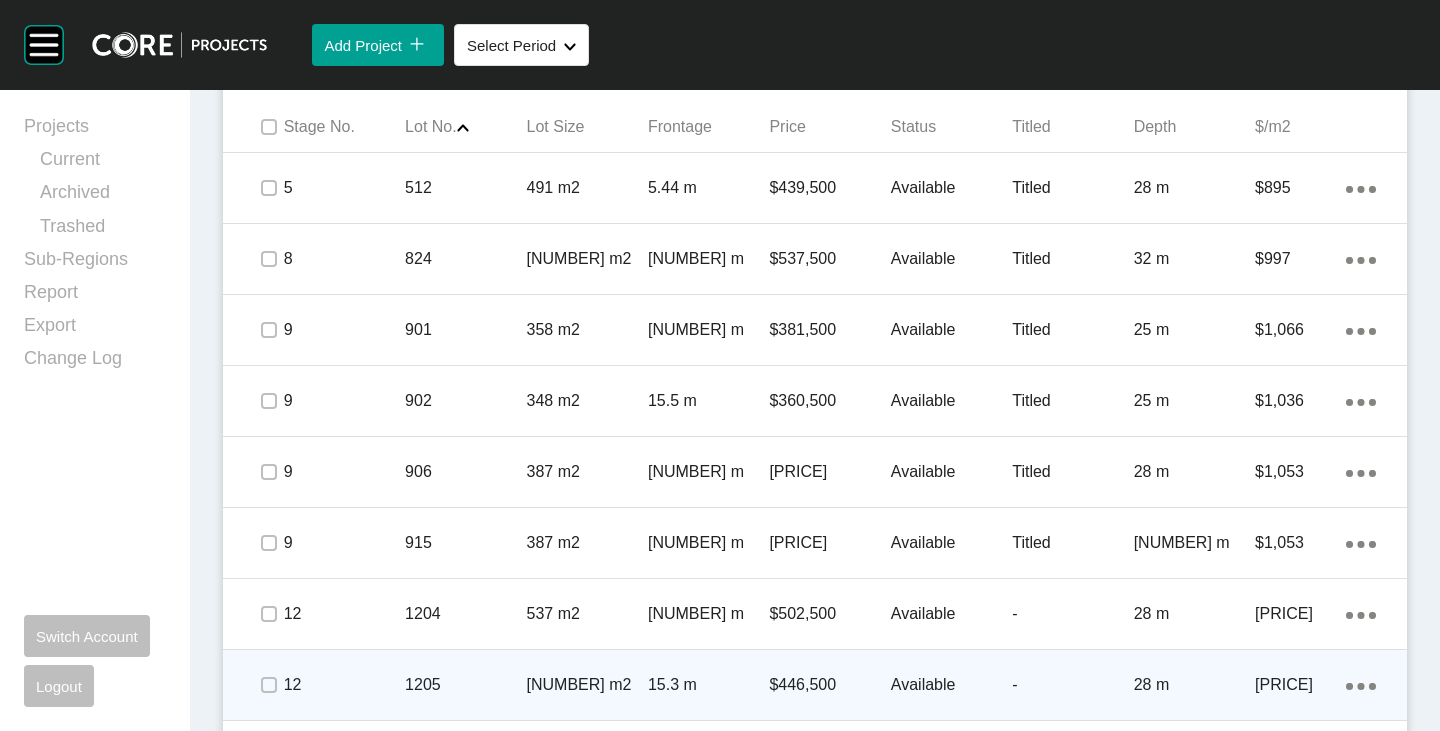 scroll, scrollTop: 1400, scrollLeft: 0, axis: vertical 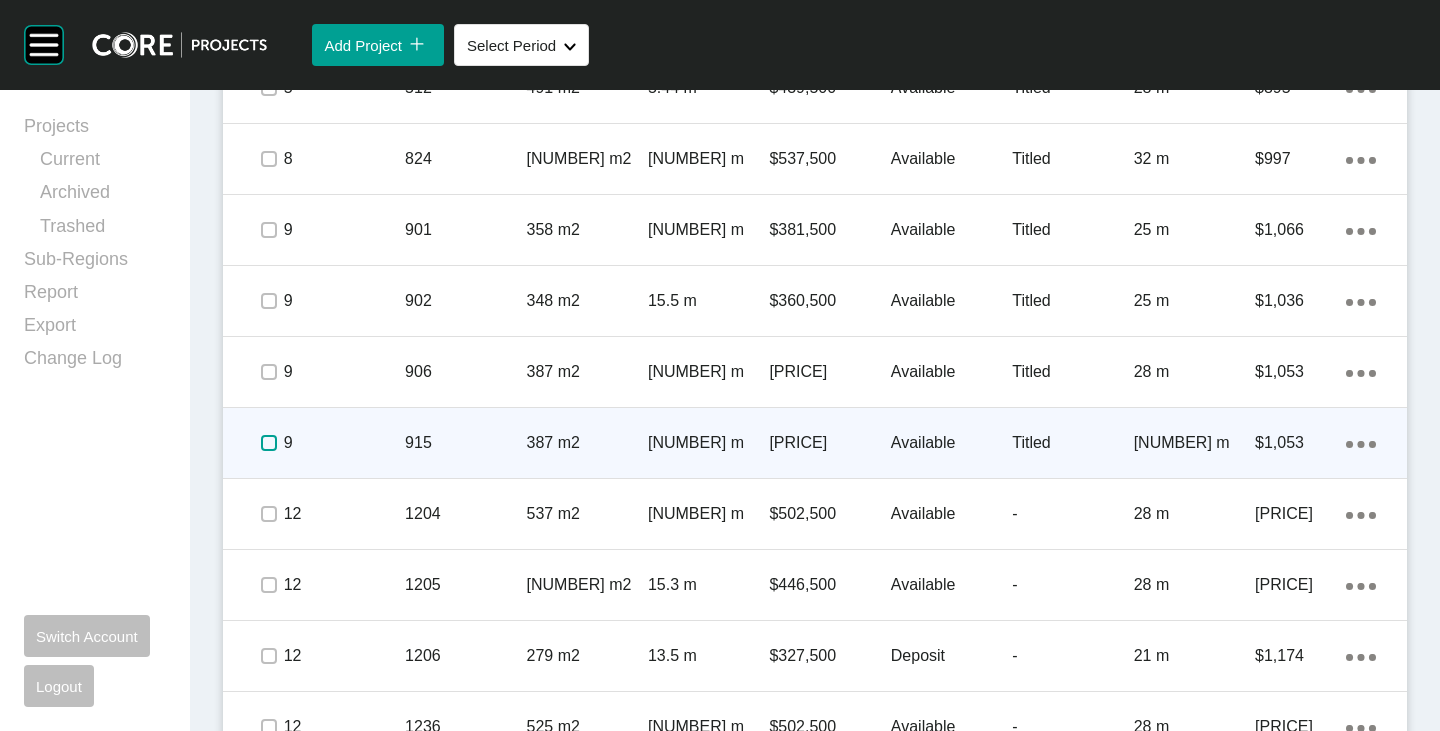 click at bounding box center (269, 443) 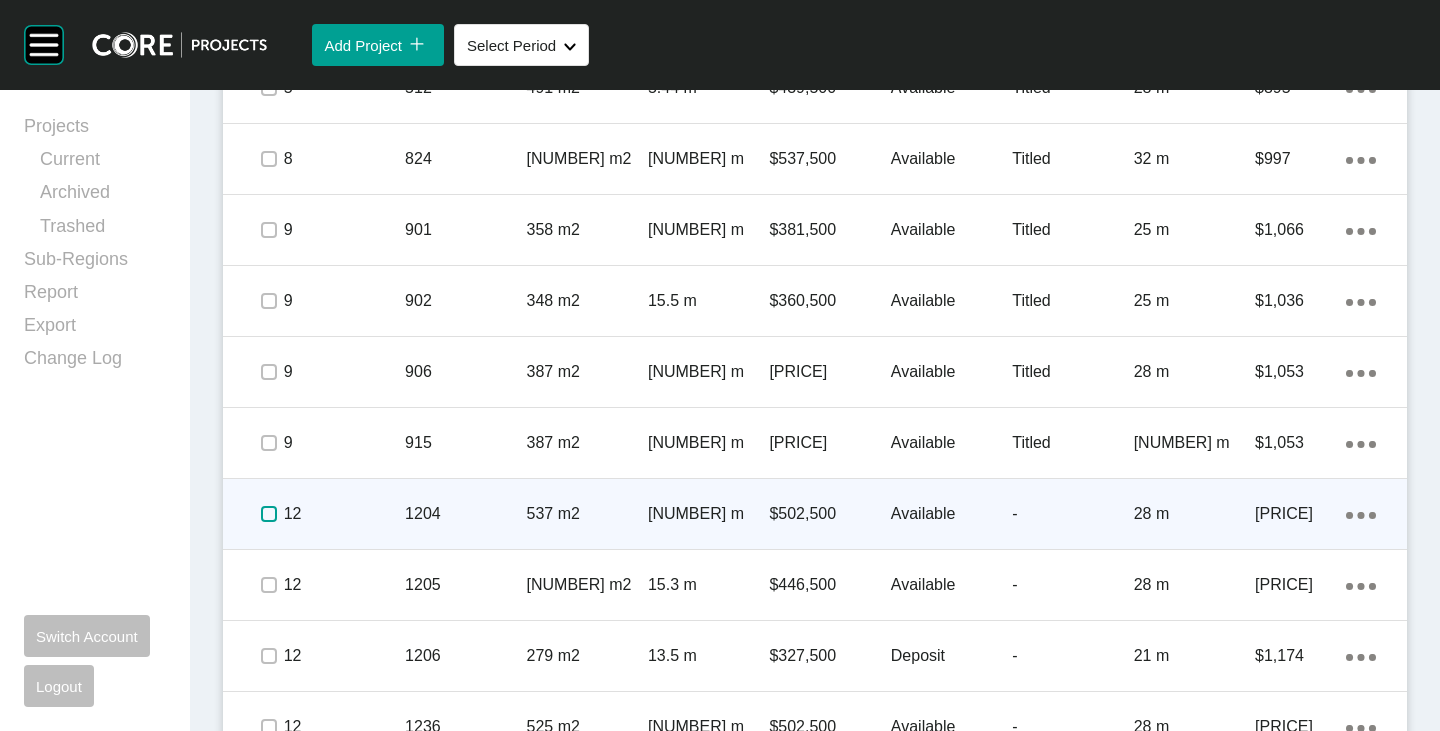 click at bounding box center (269, 514) 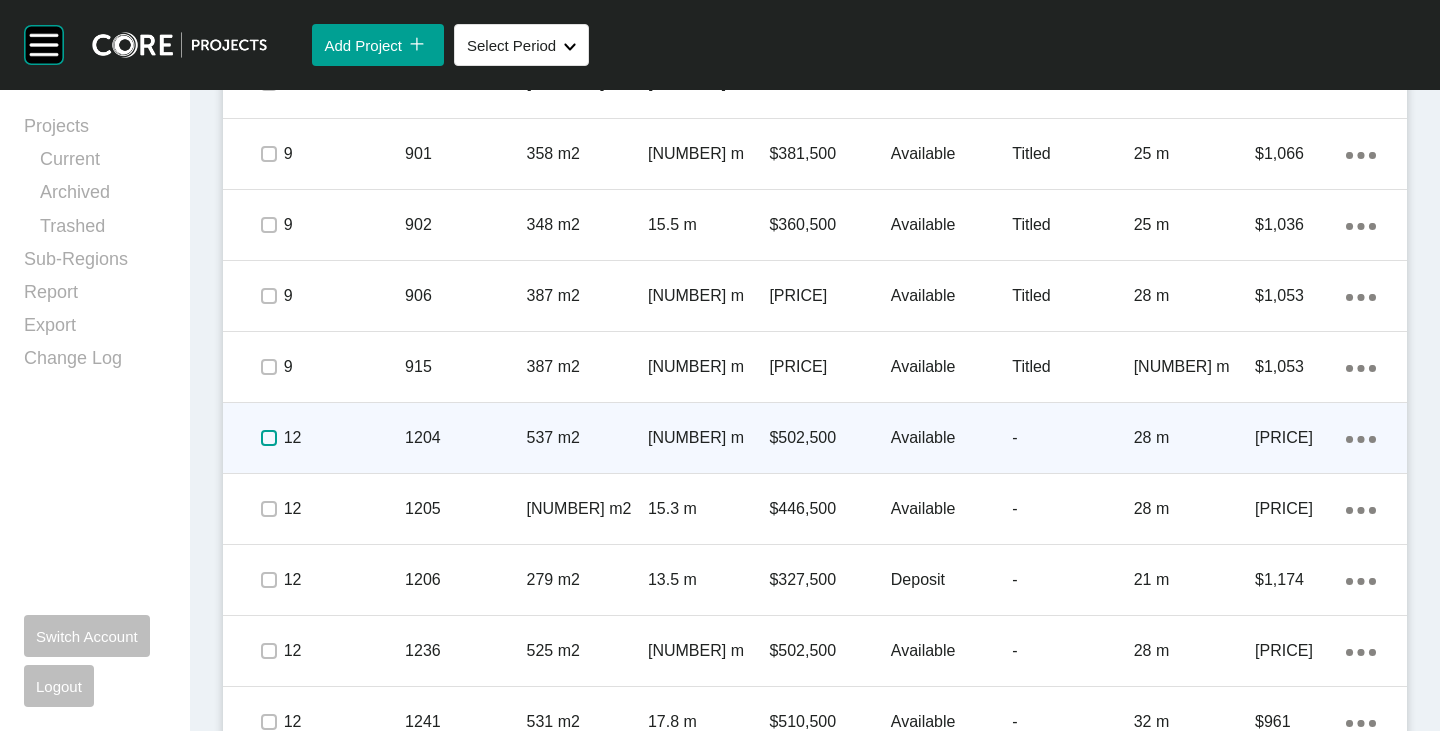 scroll, scrollTop: 1500, scrollLeft: 0, axis: vertical 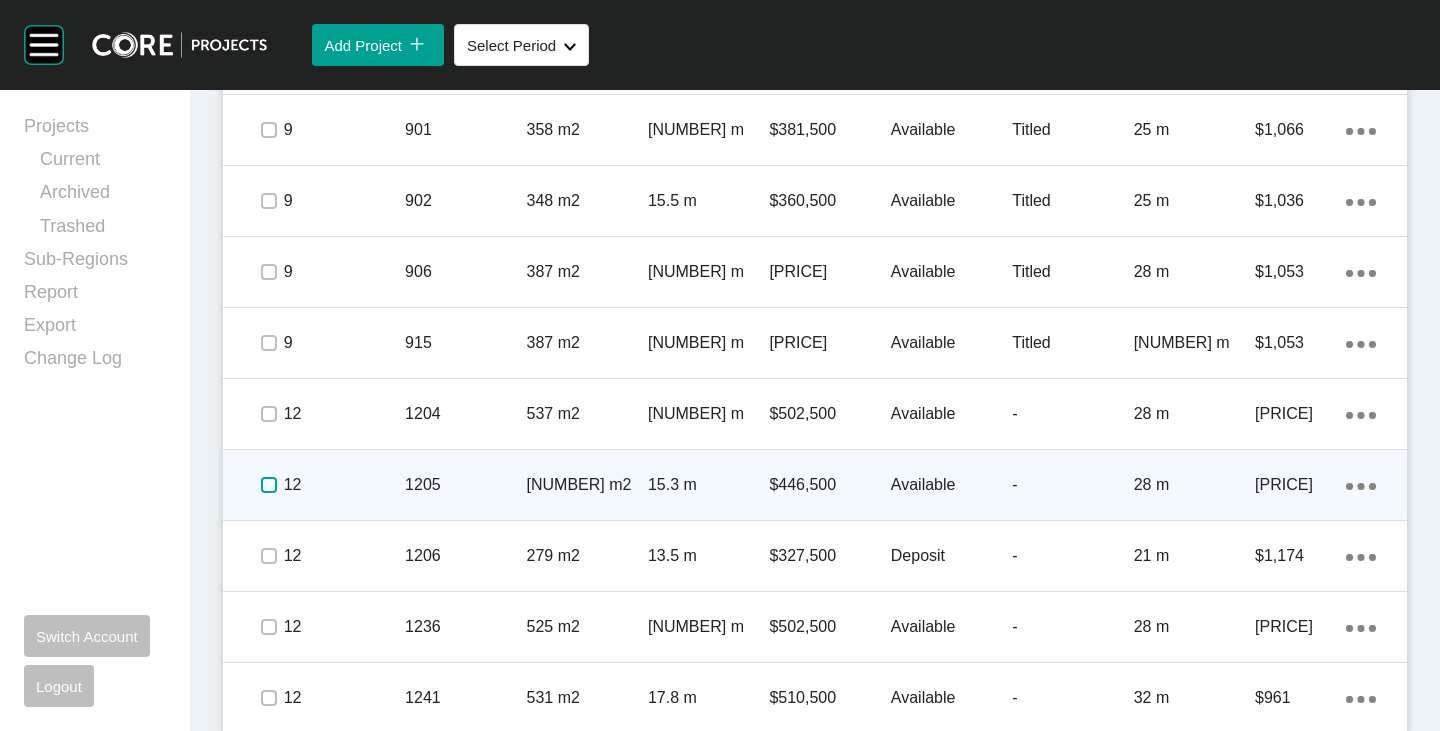 click at bounding box center (269, 485) 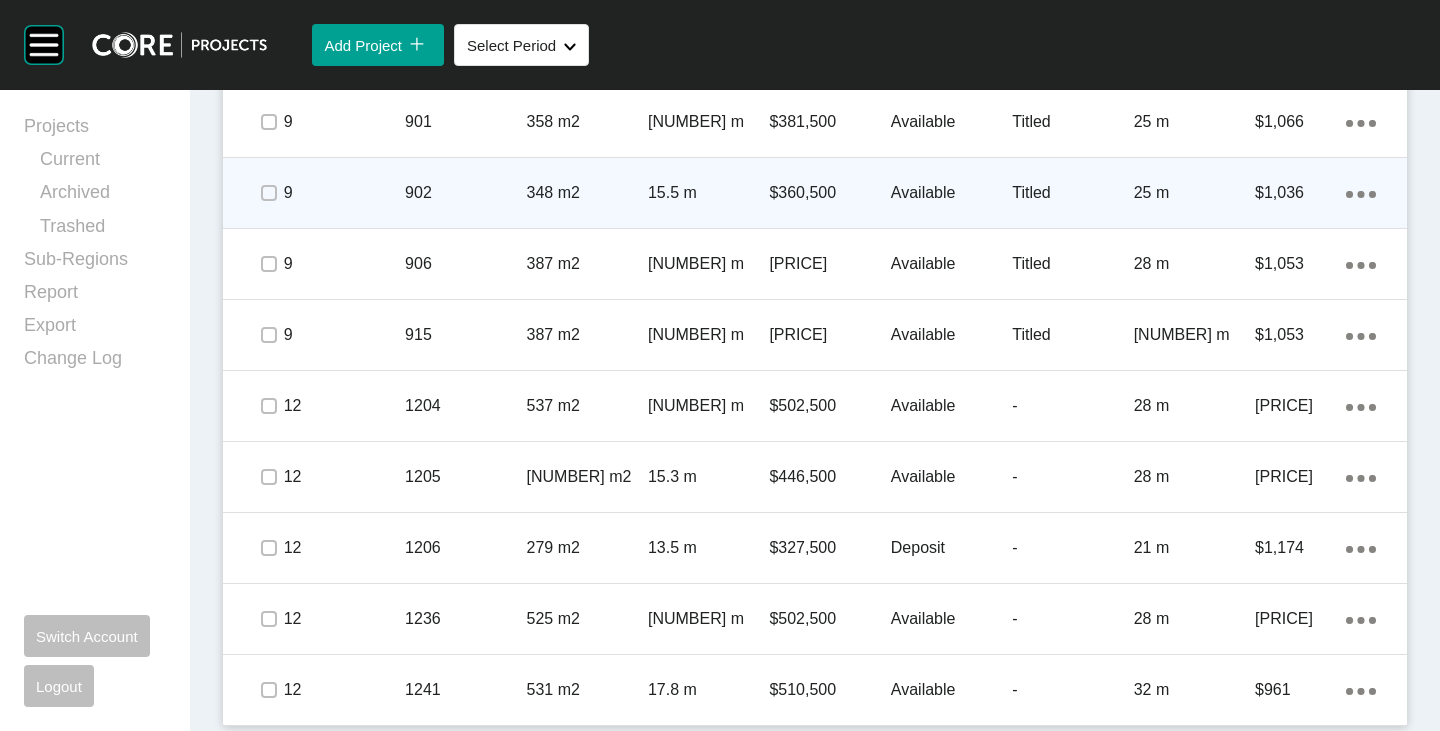 scroll, scrollTop: 1511, scrollLeft: 0, axis: vertical 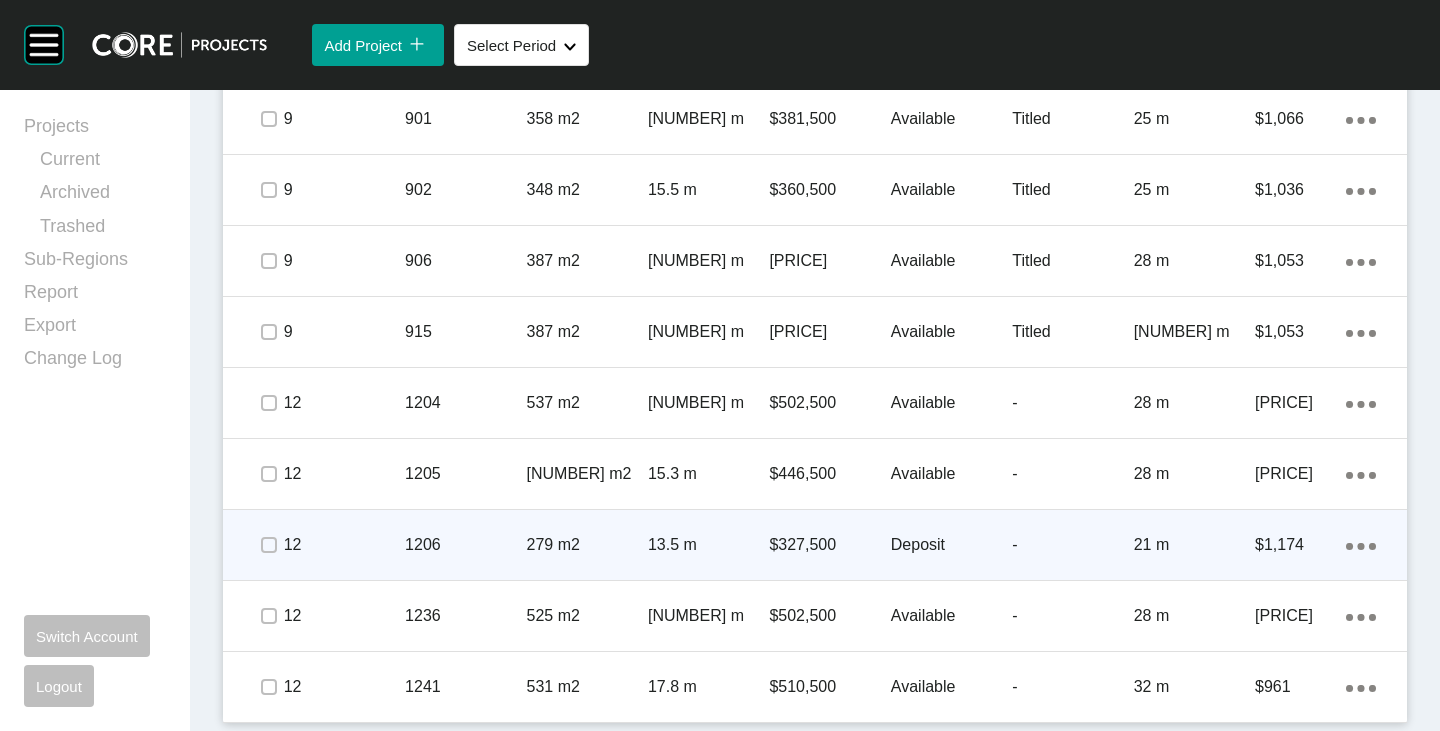 click on "$327,500" at bounding box center [829, 545] 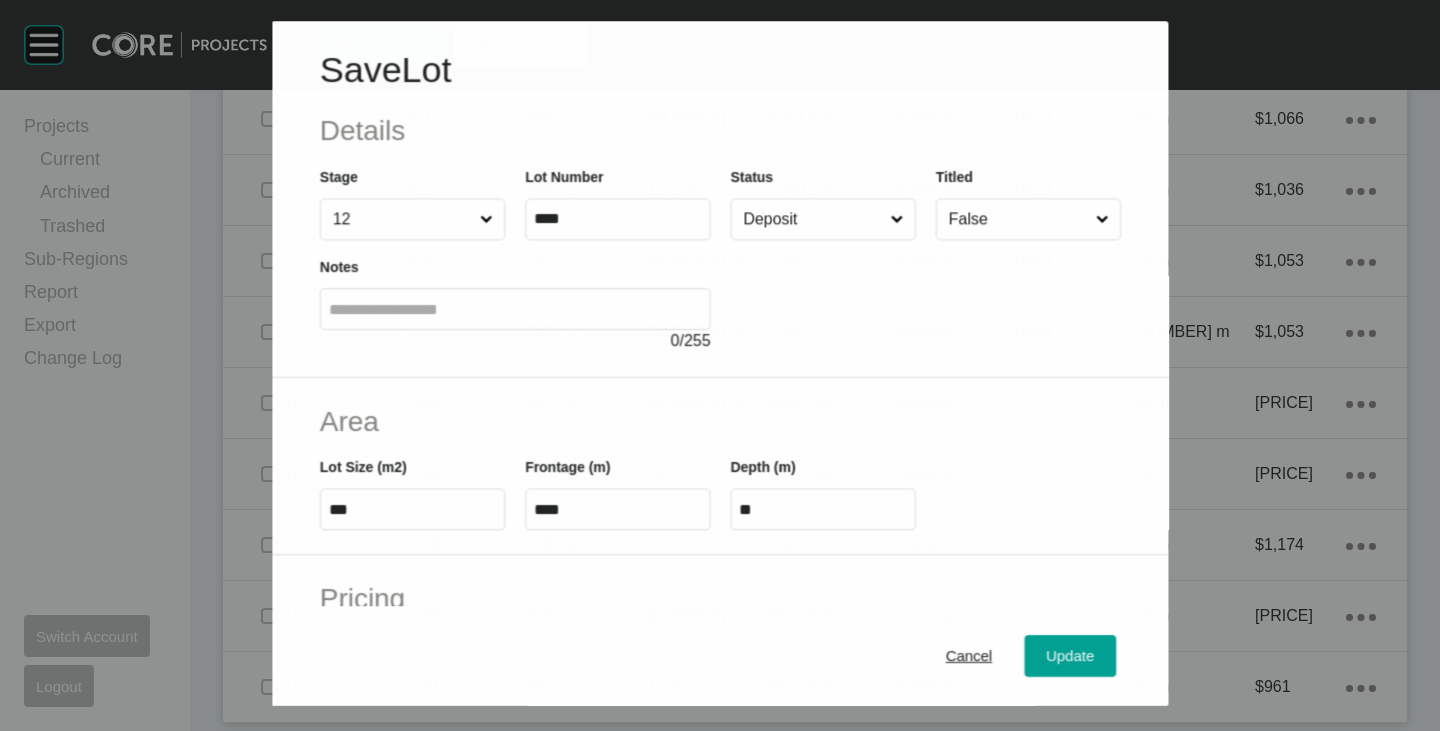 scroll, scrollTop: 1449, scrollLeft: 0, axis: vertical 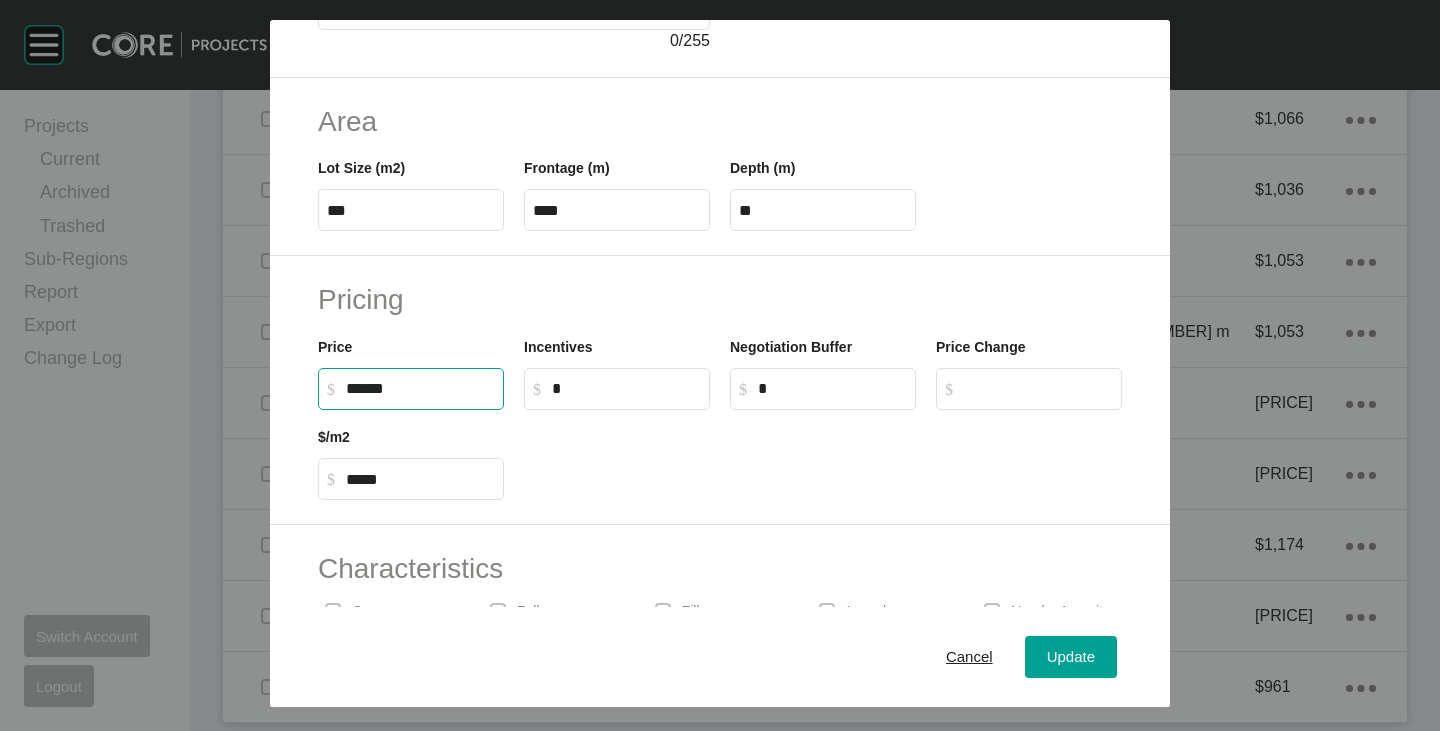 drag, startPoint x: 350, startPoint y: 391, endPoint x: 371, endPoint y: 391, distance: 21 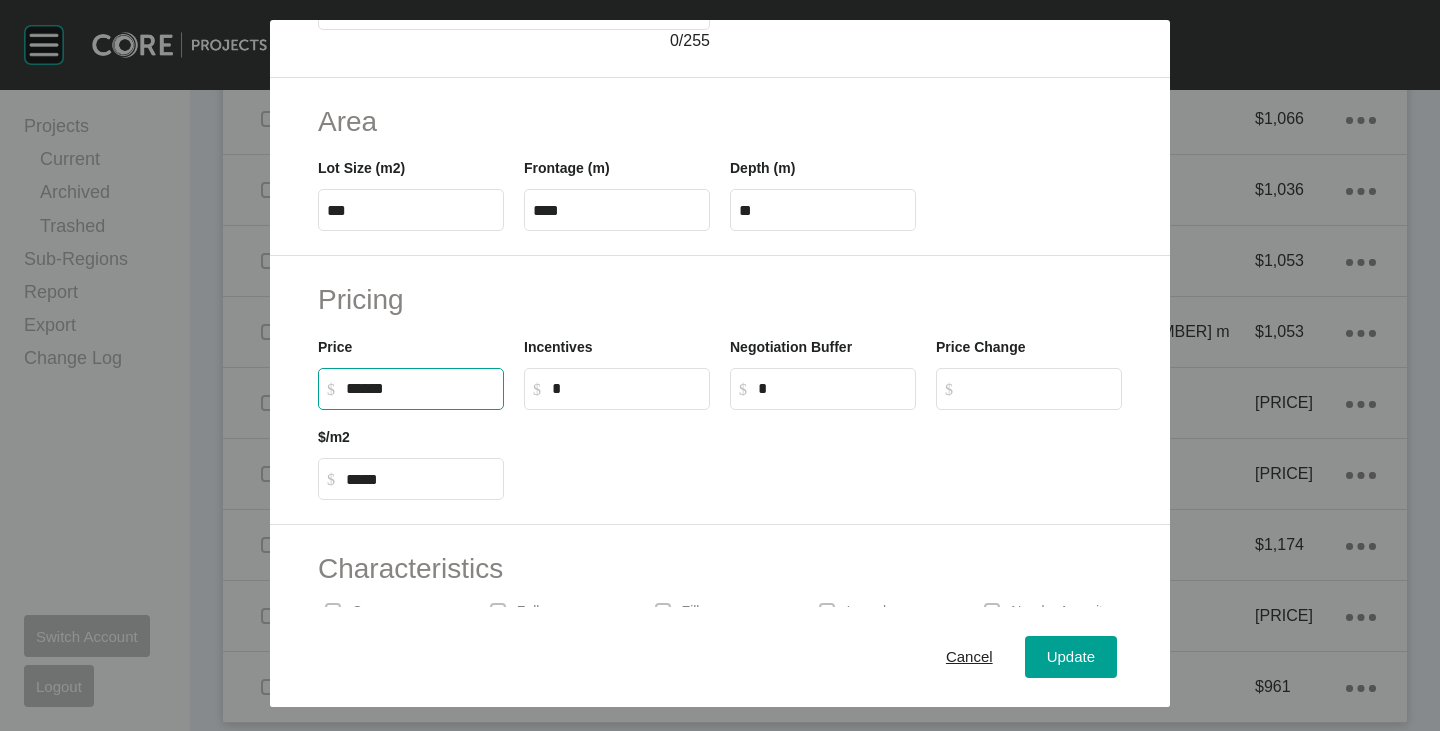 type on "*******" 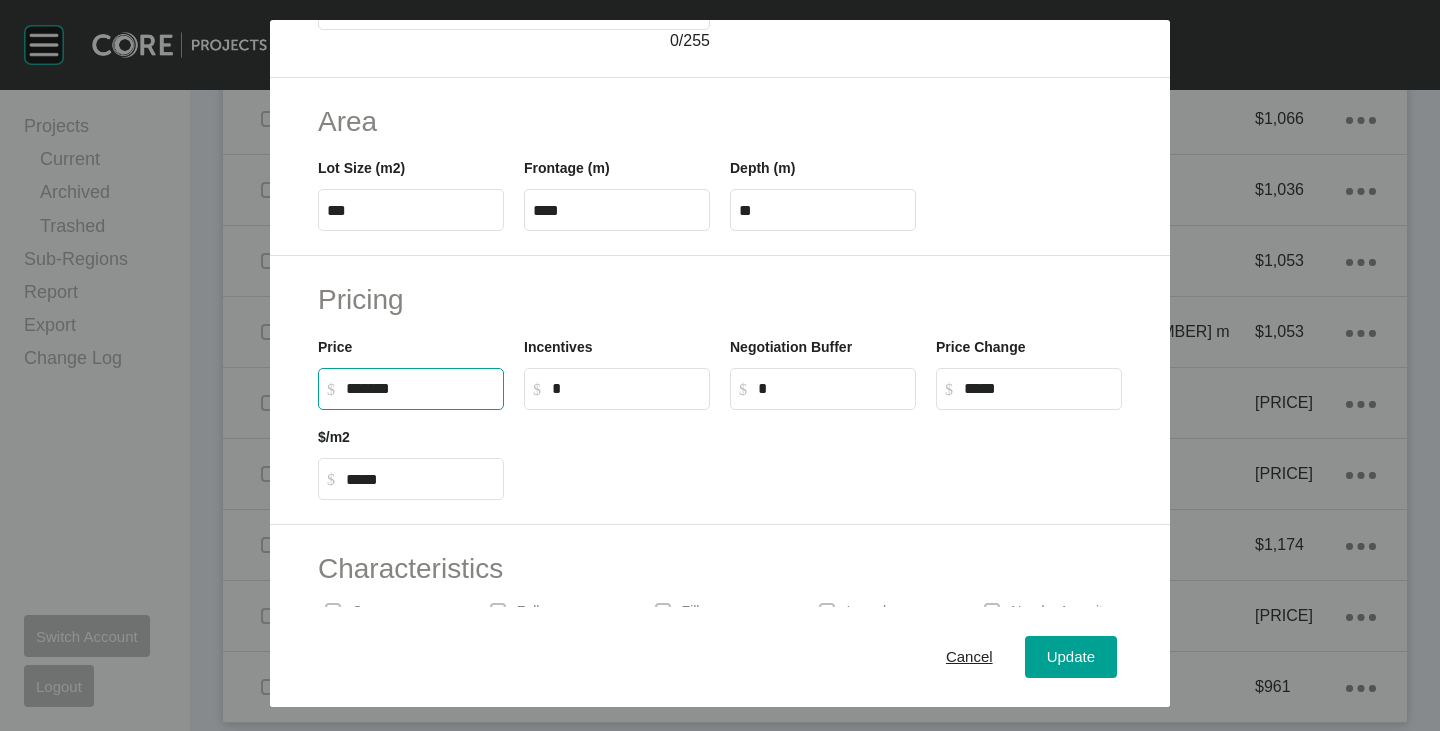click on "Pricing Price $ Created with Sketch. $ ******* Incentives $ Created with Sketch. $ * Negotiation Buffer $ Created with Sketch. $ * Price Change $ Created with Sketch. $ ***** $/m2 $ Created with Sketch. $ *****" at bounding box center (720, 390) 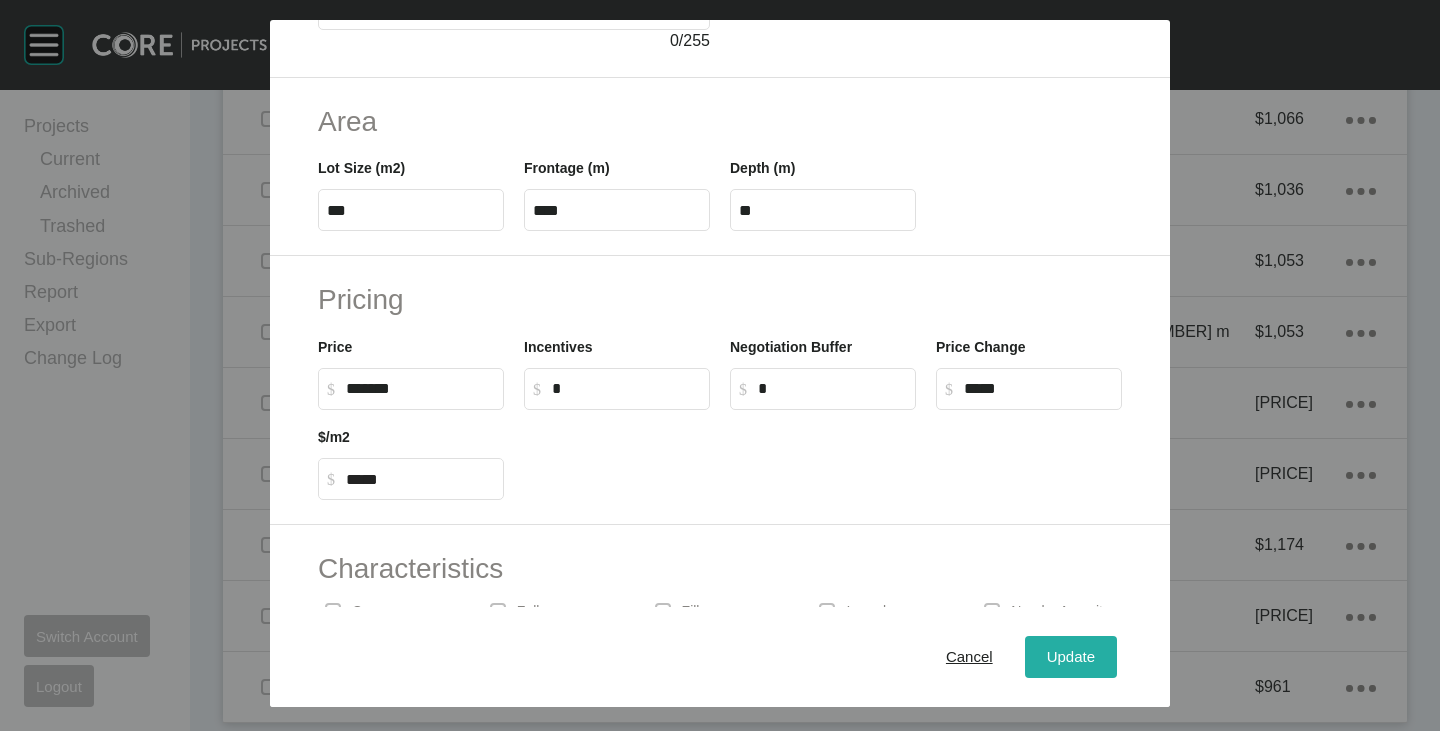 click on "Update" at bounding box center (1071, 657) 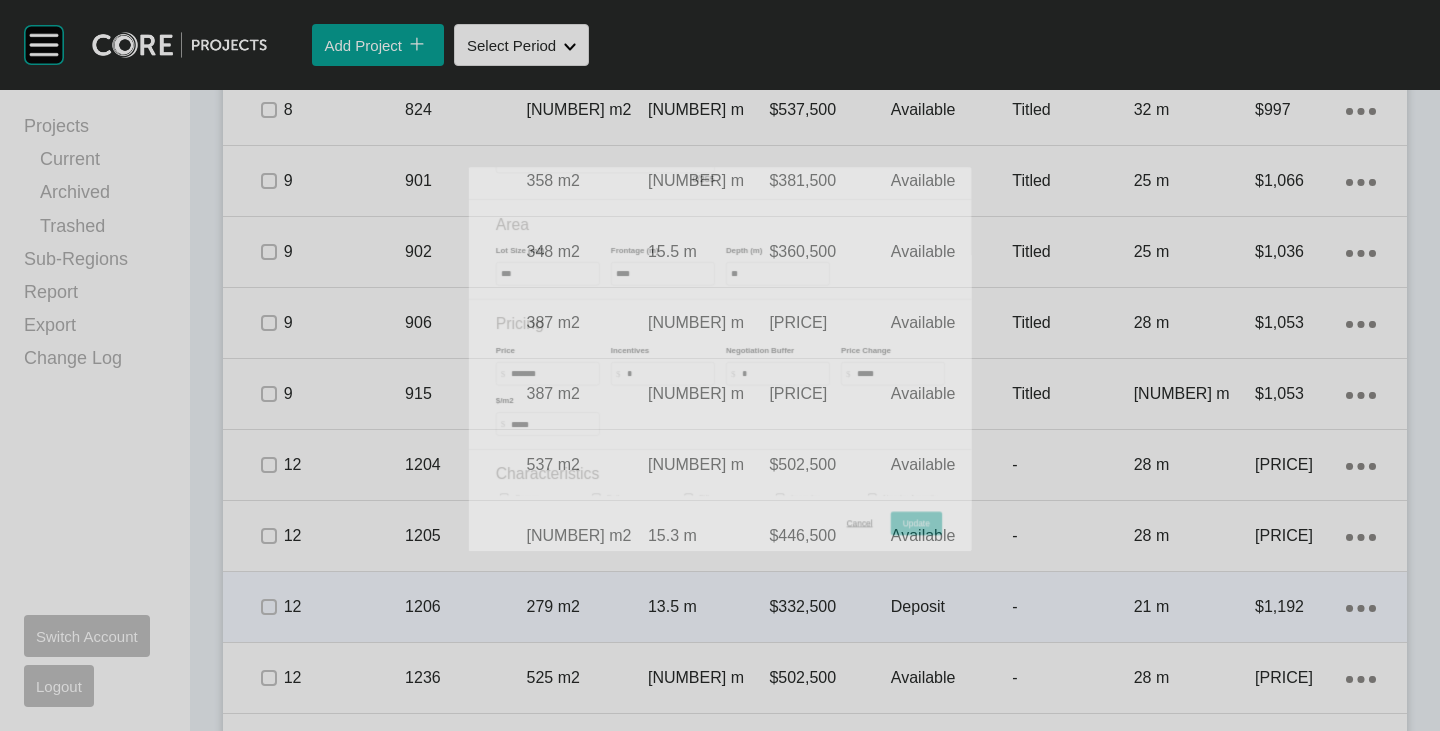scroll, scrollTop: 1511, scrollLeft: 0, axis: vertical 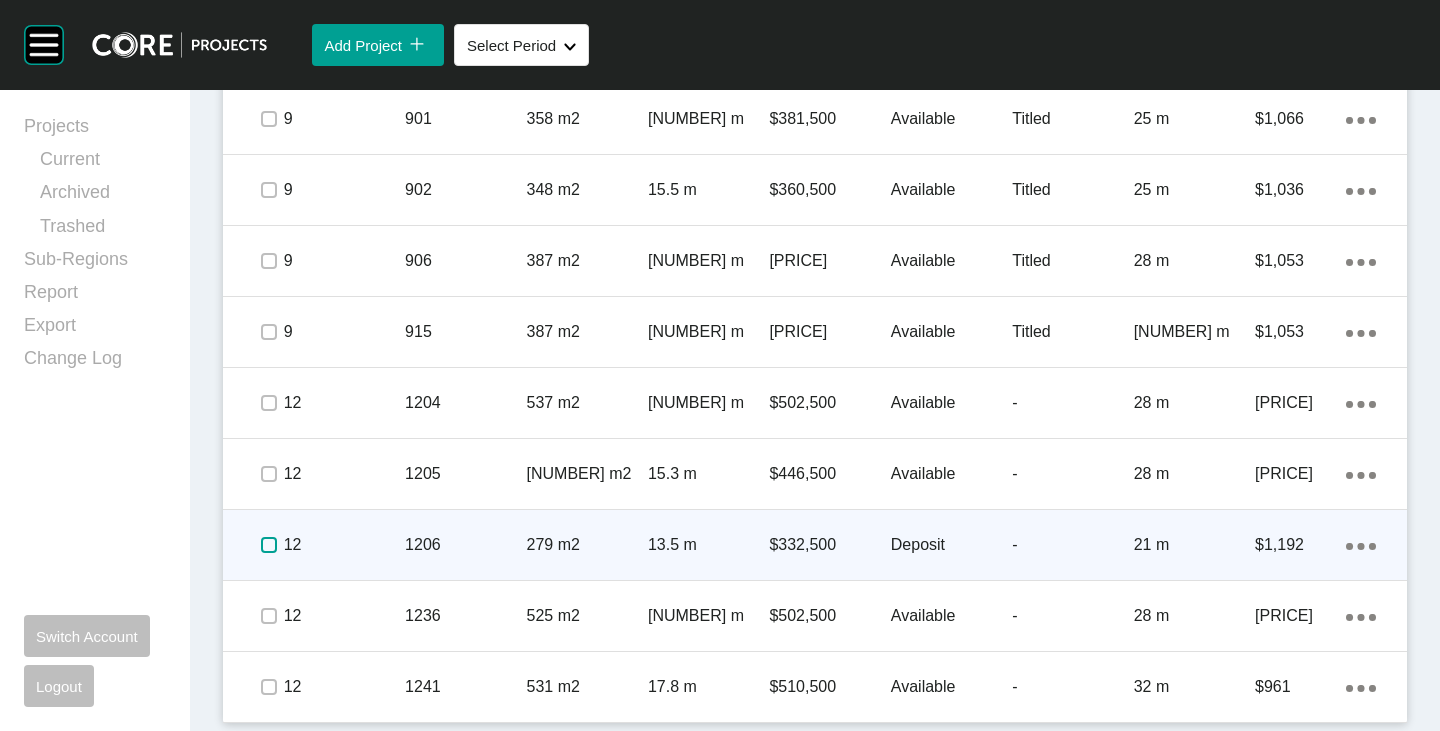 click at bounding box center (269, 545) 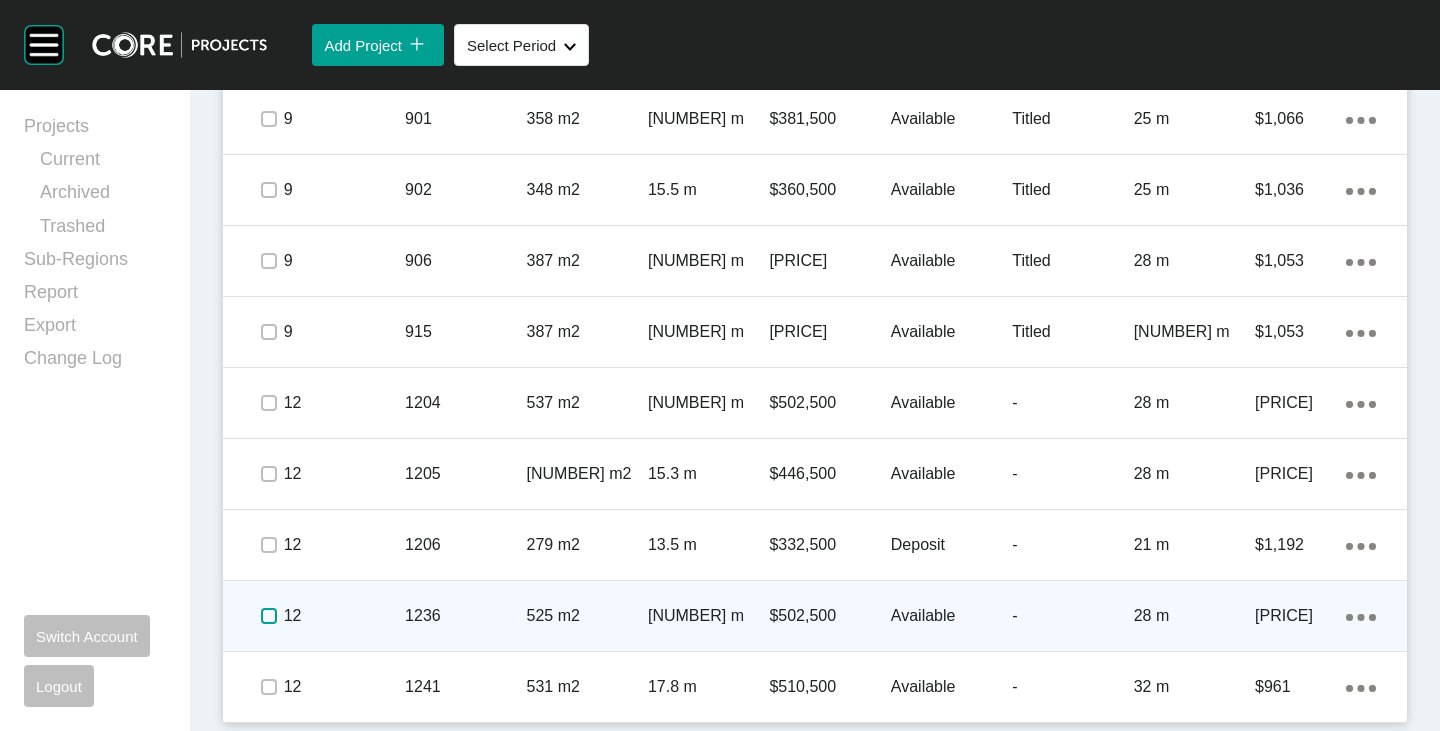 click at bounding box center [269, 616] 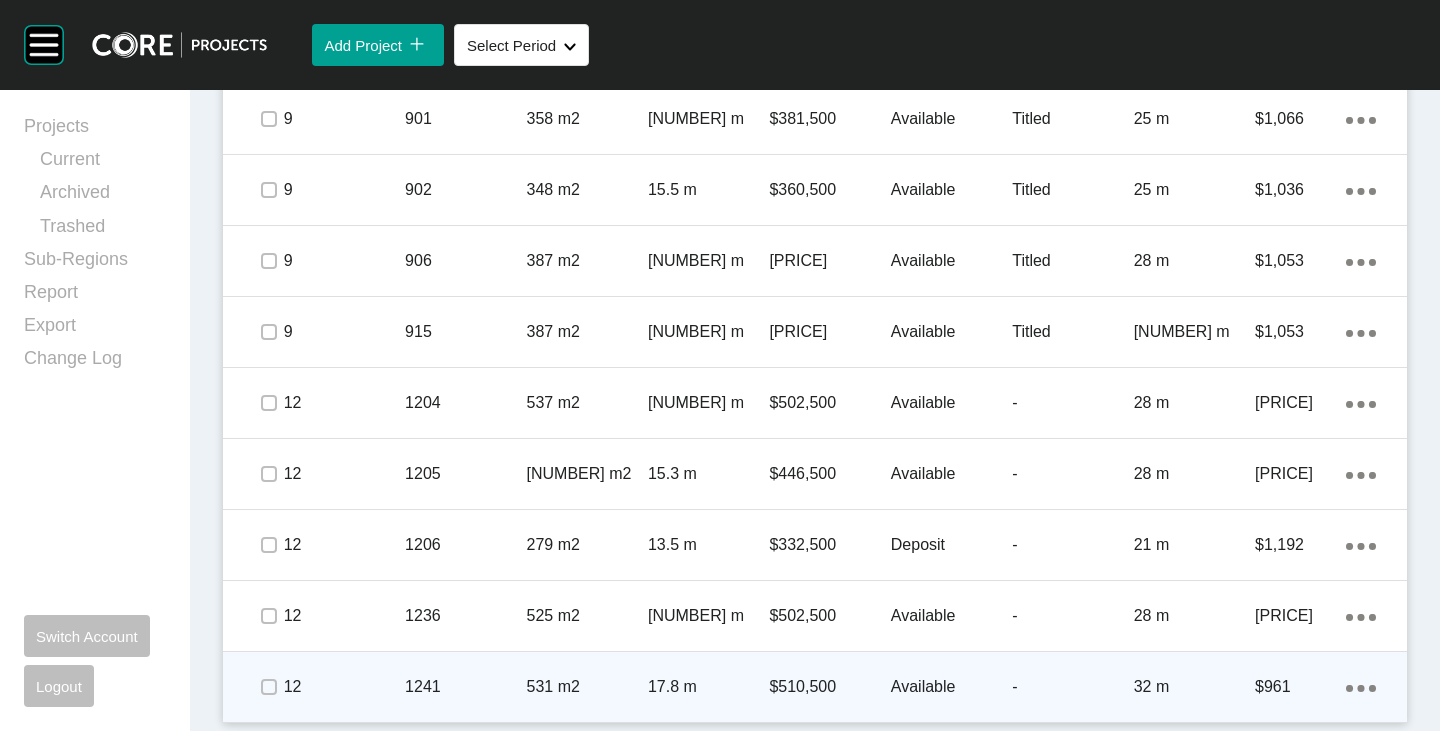 click at bounding box center [268, 687] 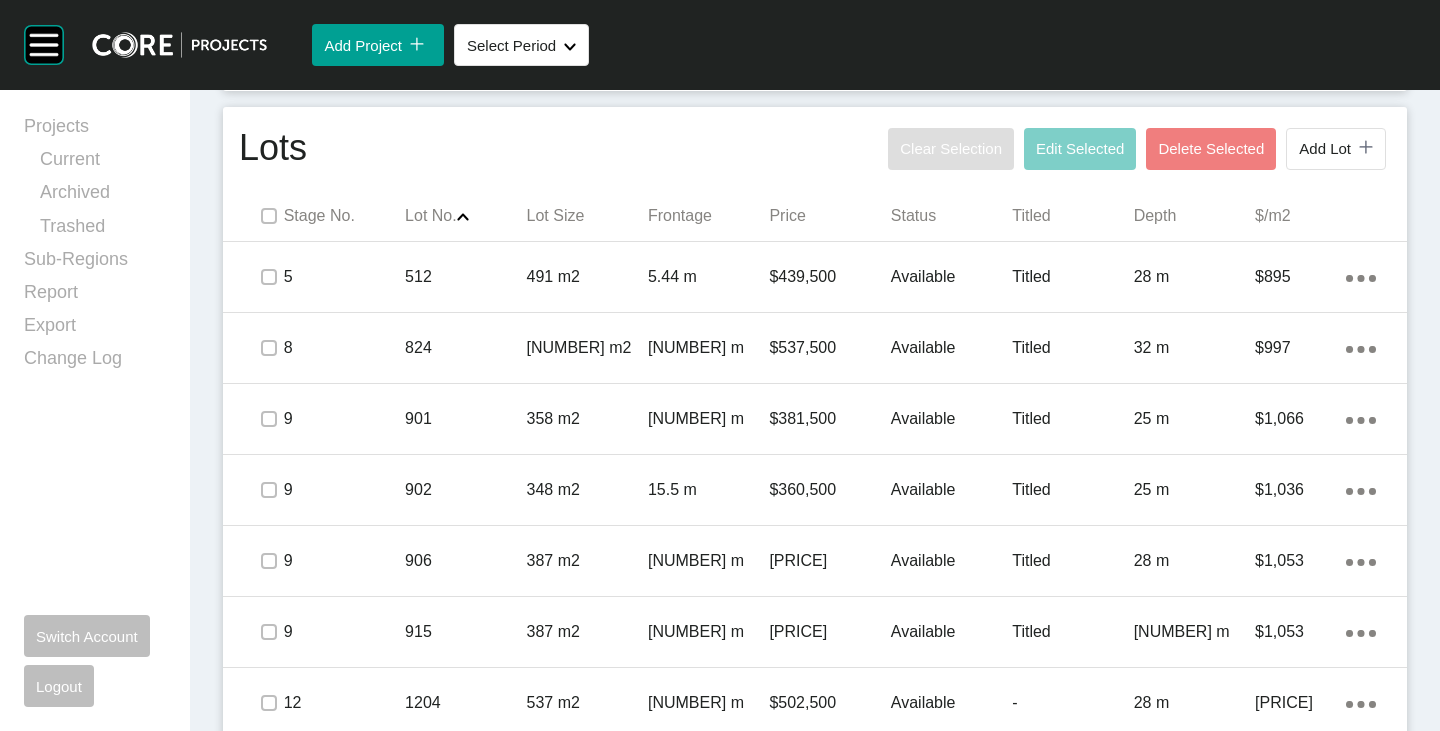 scroll, scrollTop: 1511, scrollLeft: 0, axis: vertical 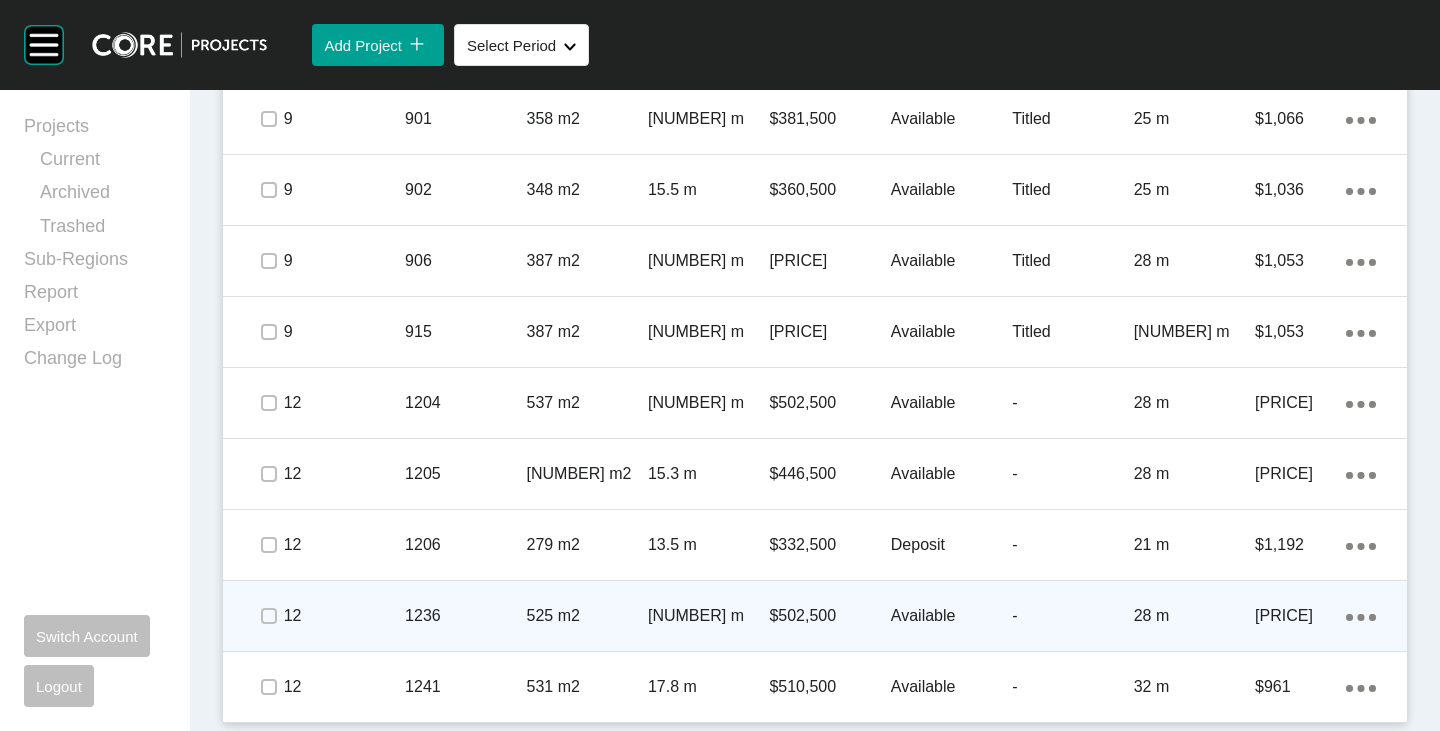 click on "Action Menu Dots Copy 6 Created with Sketch." at bounding box center [1361, 616] 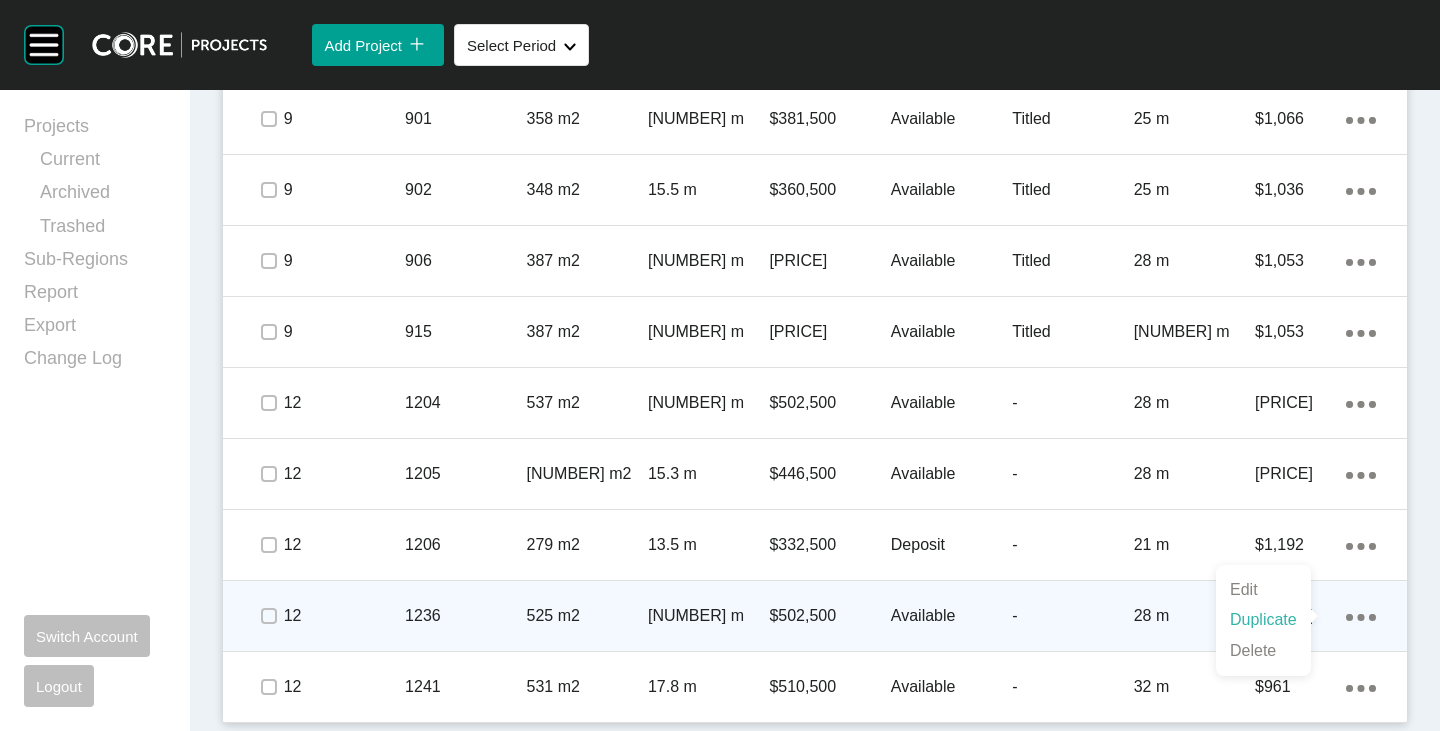 click on "Duplicate" at bounding box center [1263, 620] 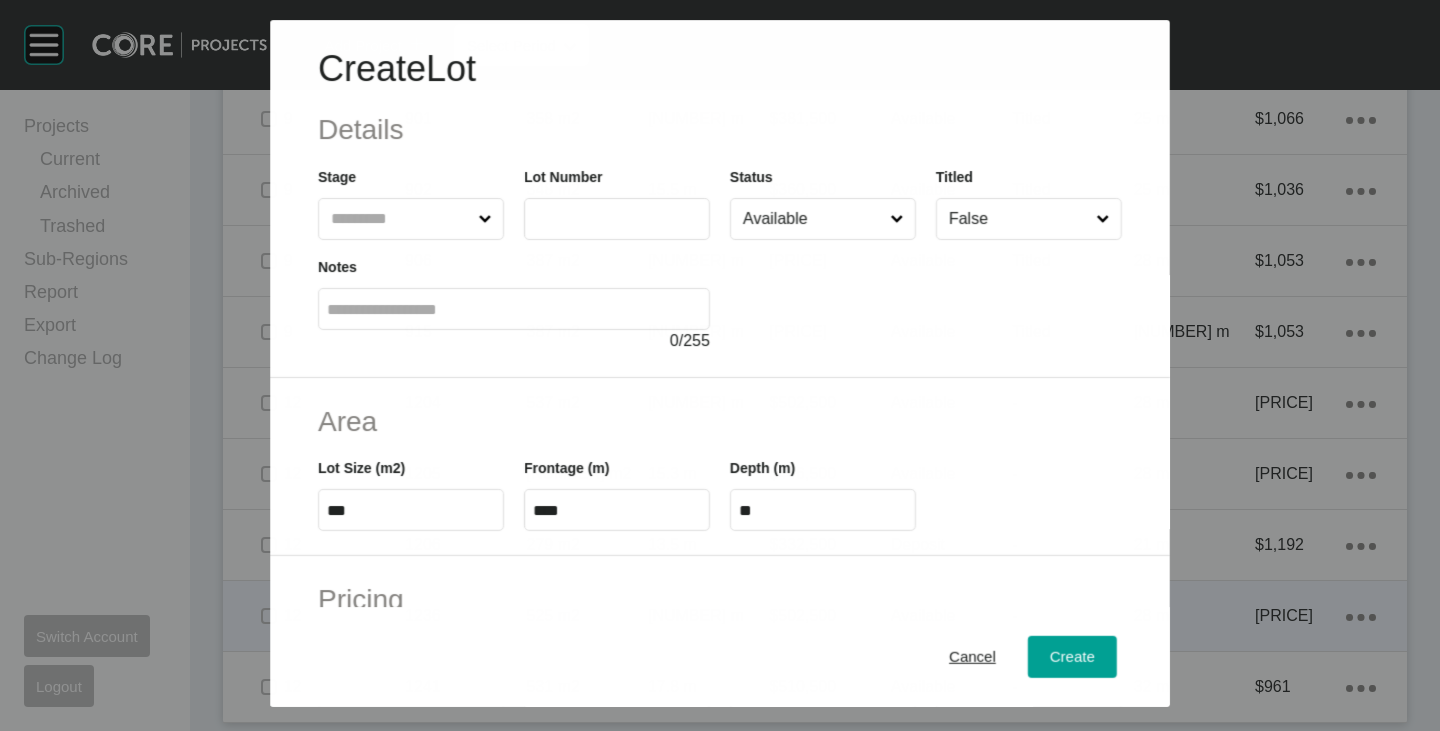 scroll, scrollTop: 1449, scrollLeft: 0, axis: vertical 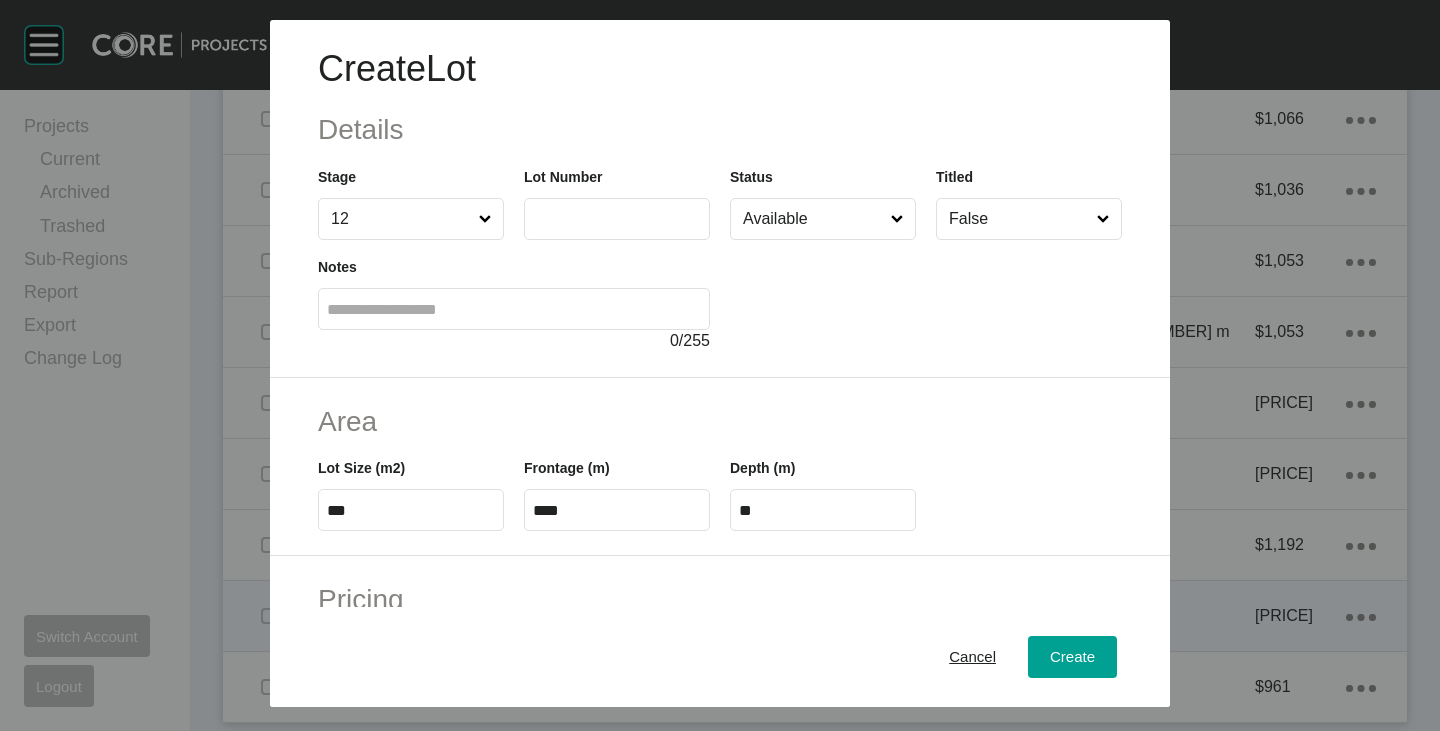 click at bounding box center [617, 218] 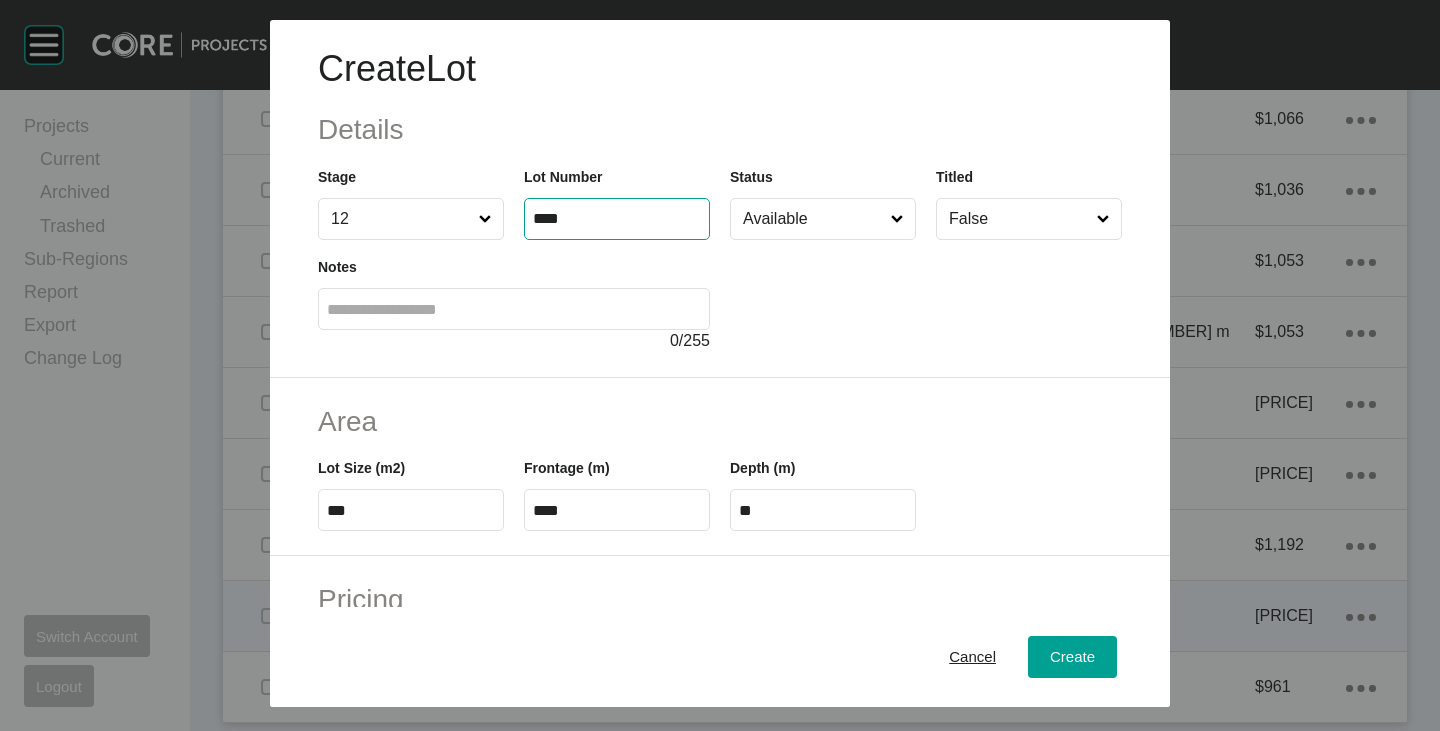 type on "****" 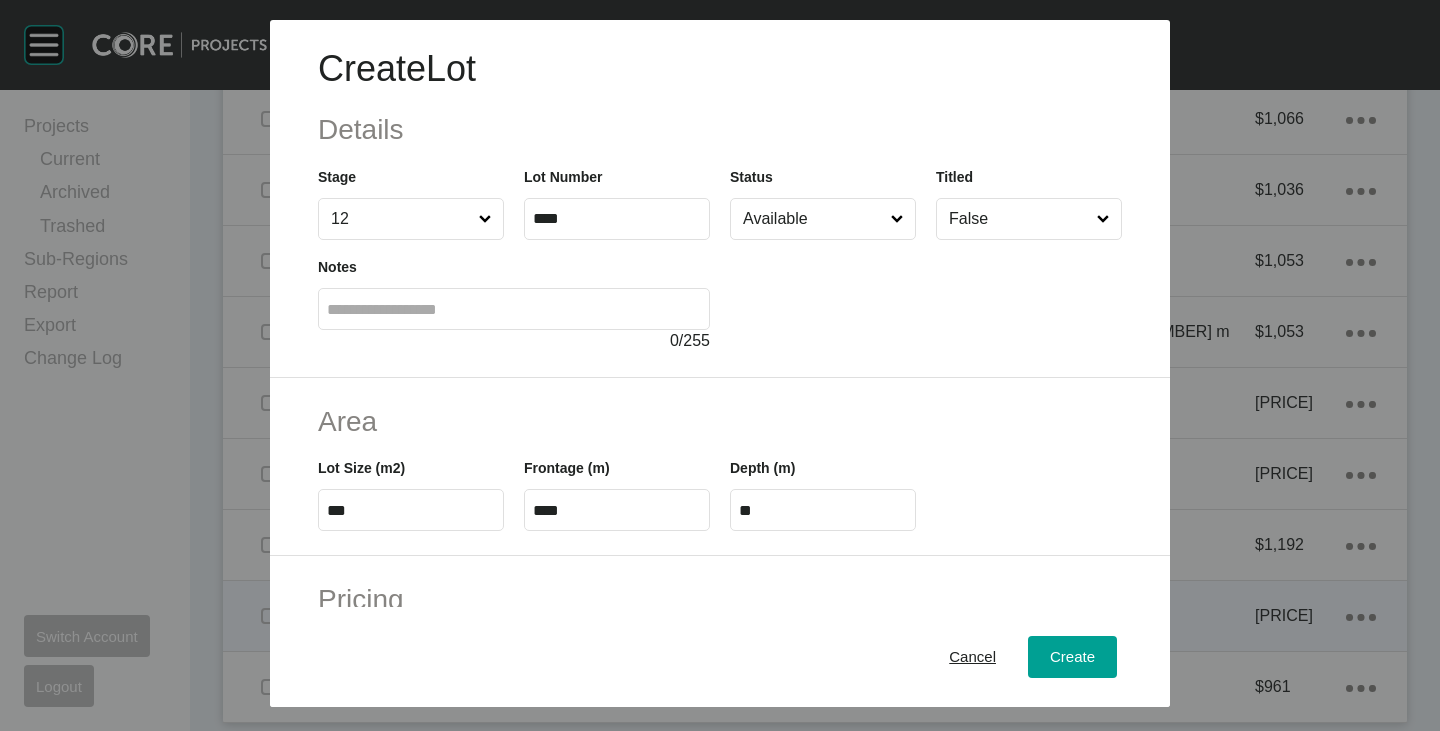 drag, startPoint x: 800, startPoint y: 346, endPoint x: 792, endPoint y: 339, distance: 10.630146 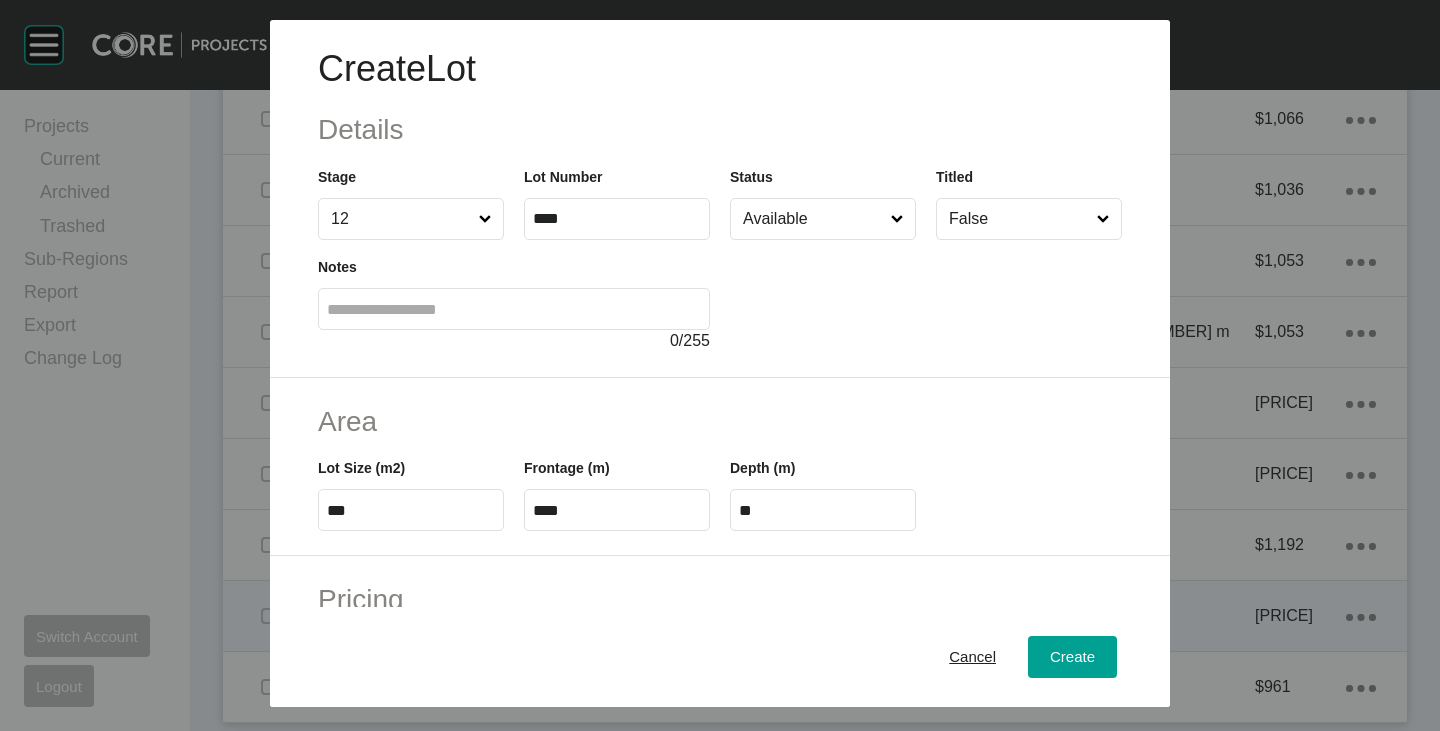 click at bounding box center (926, 296) 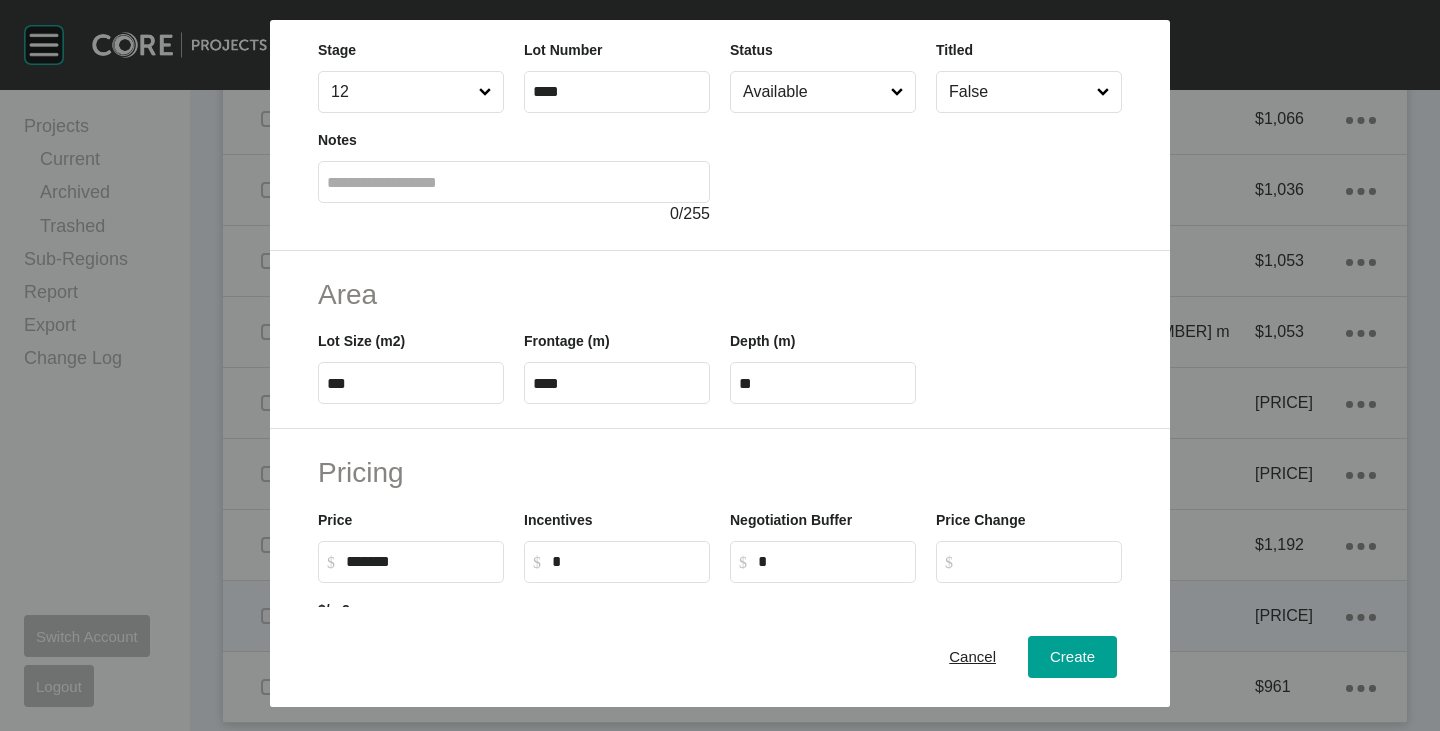 scroll, scrollTop: 200, scrollLeft: 0, axis: vertical 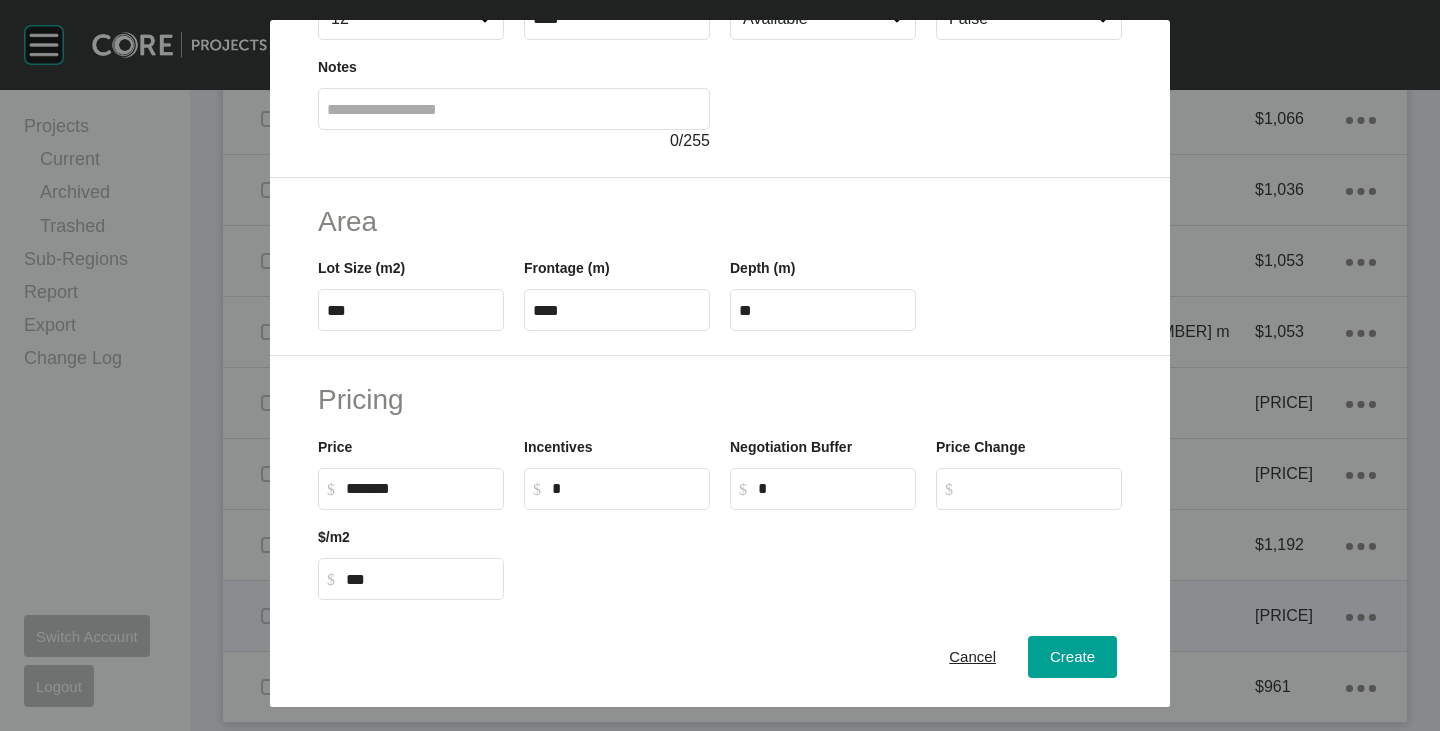 click on "***" at bounding box center [411, 310] 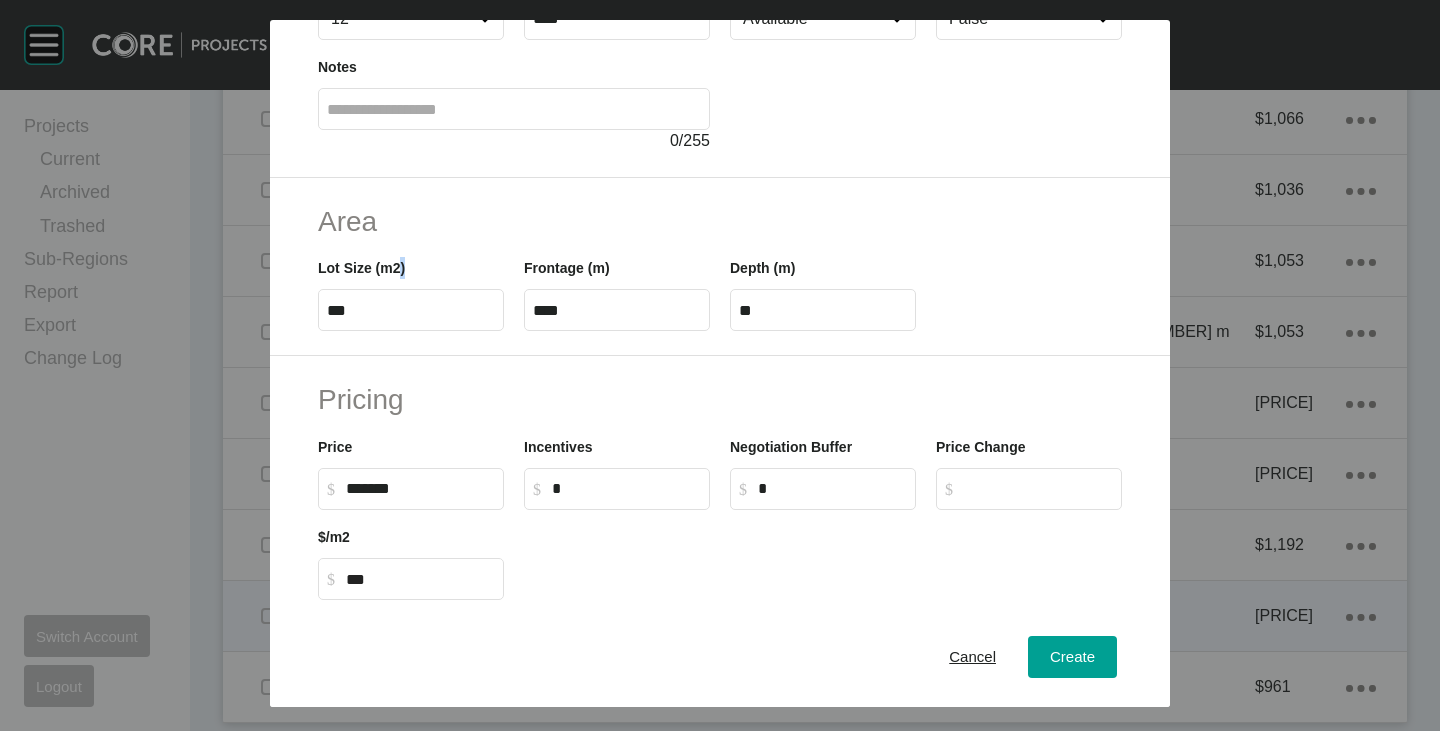 click on "***" at bounding box center (411, 310) 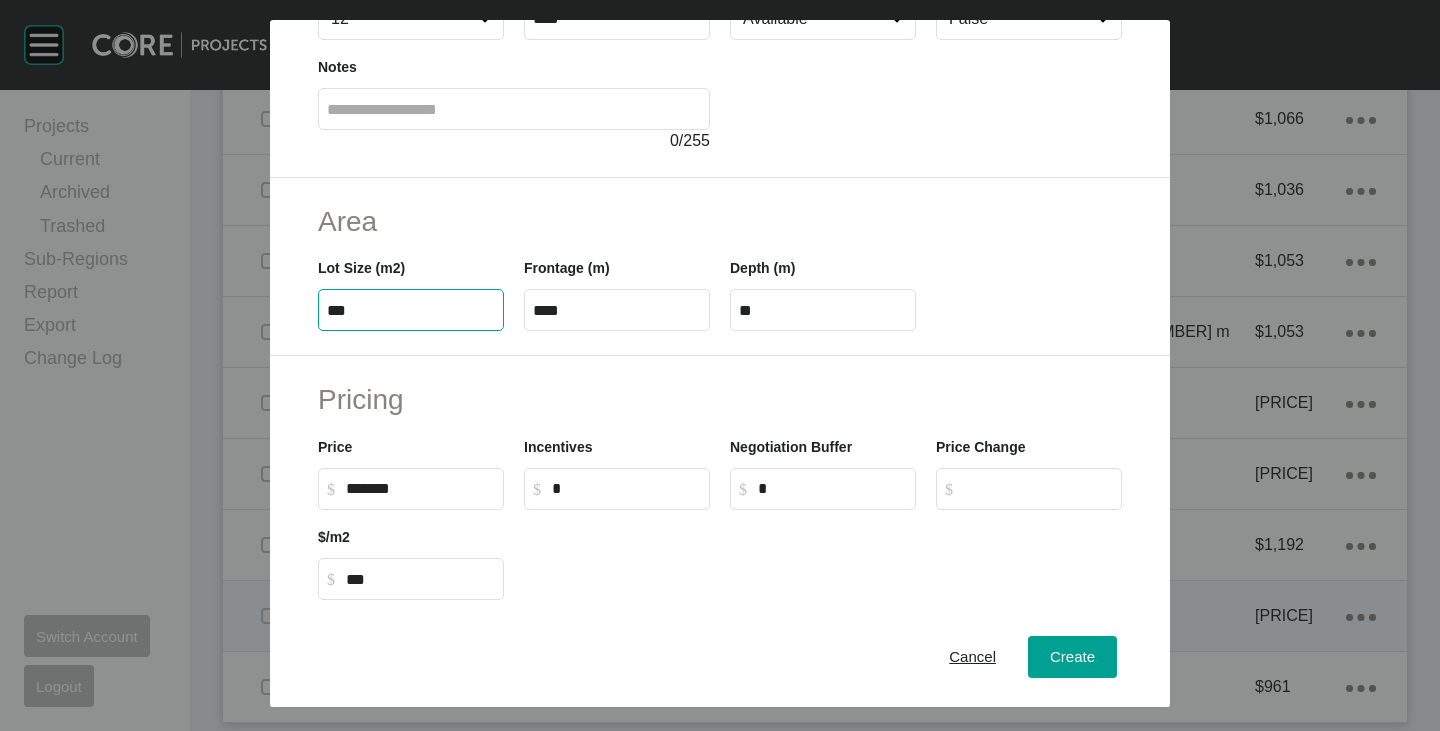 click on "***" at bounding box center [411, 310] 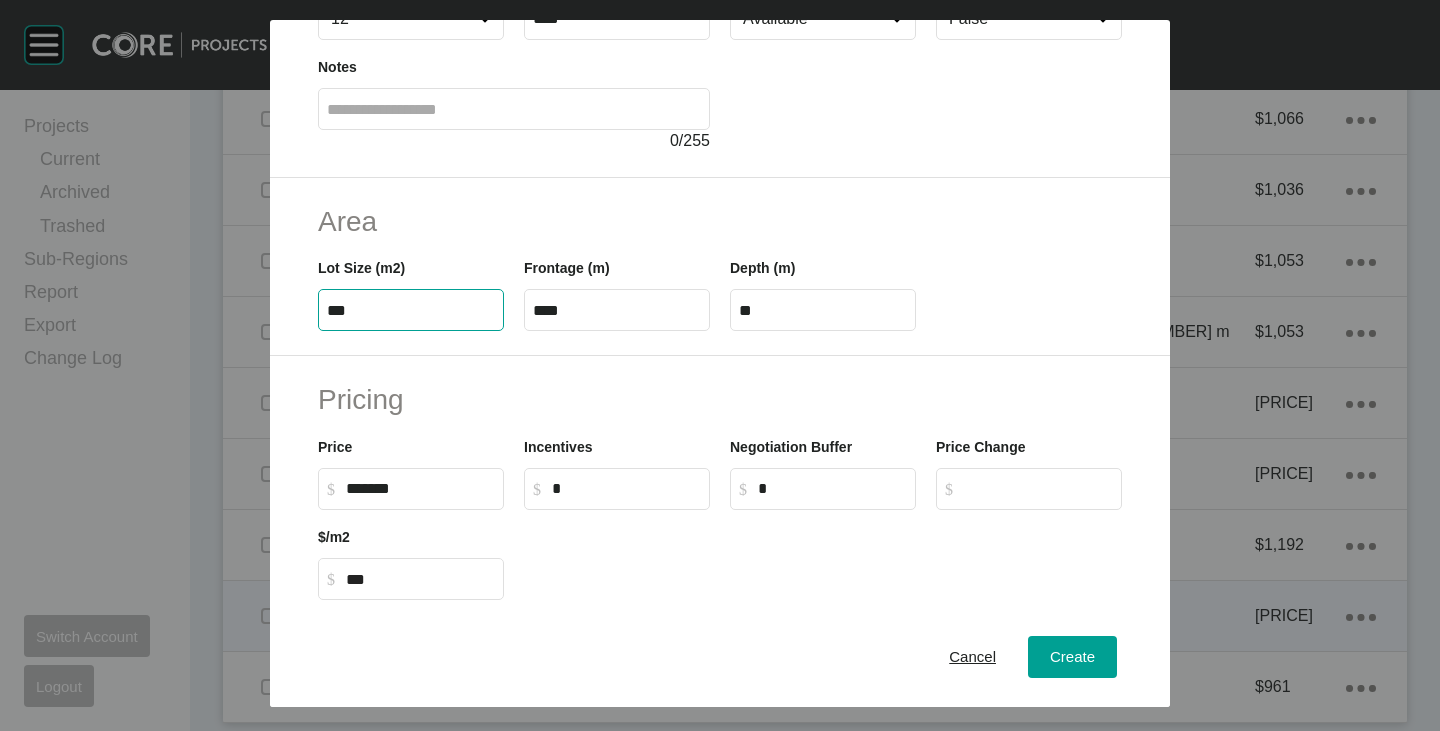 type on "***" 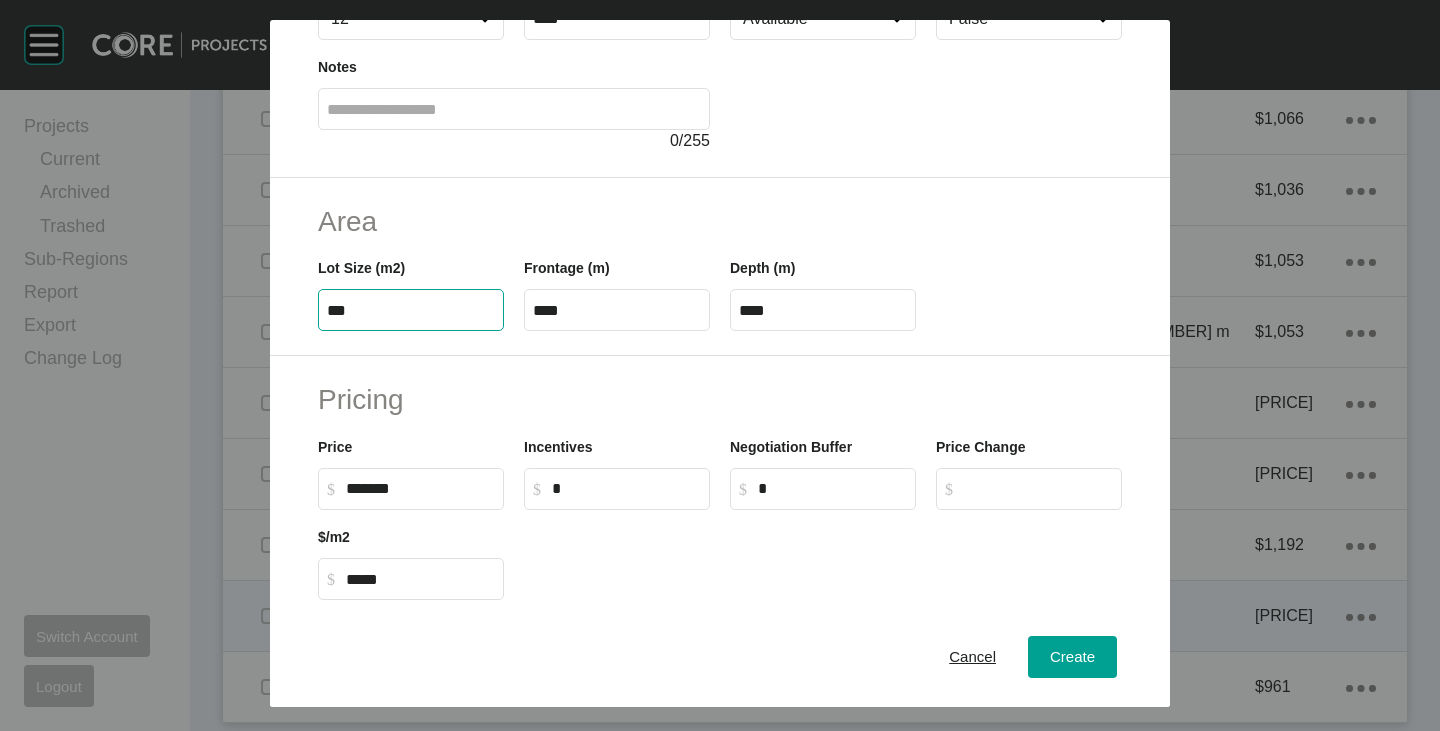 click on "Area" at bounding box center (720, 221) 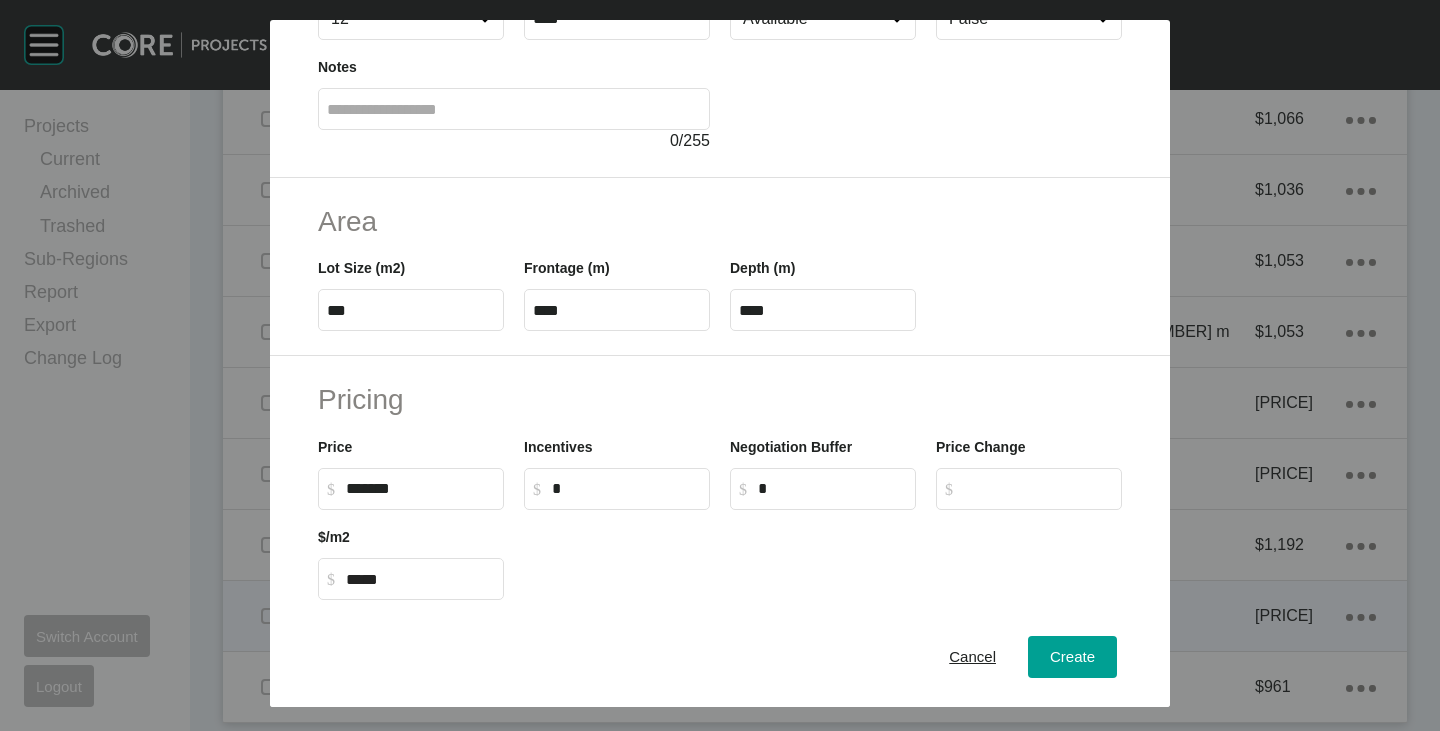 click on "****" at bounding box center (617, 310) 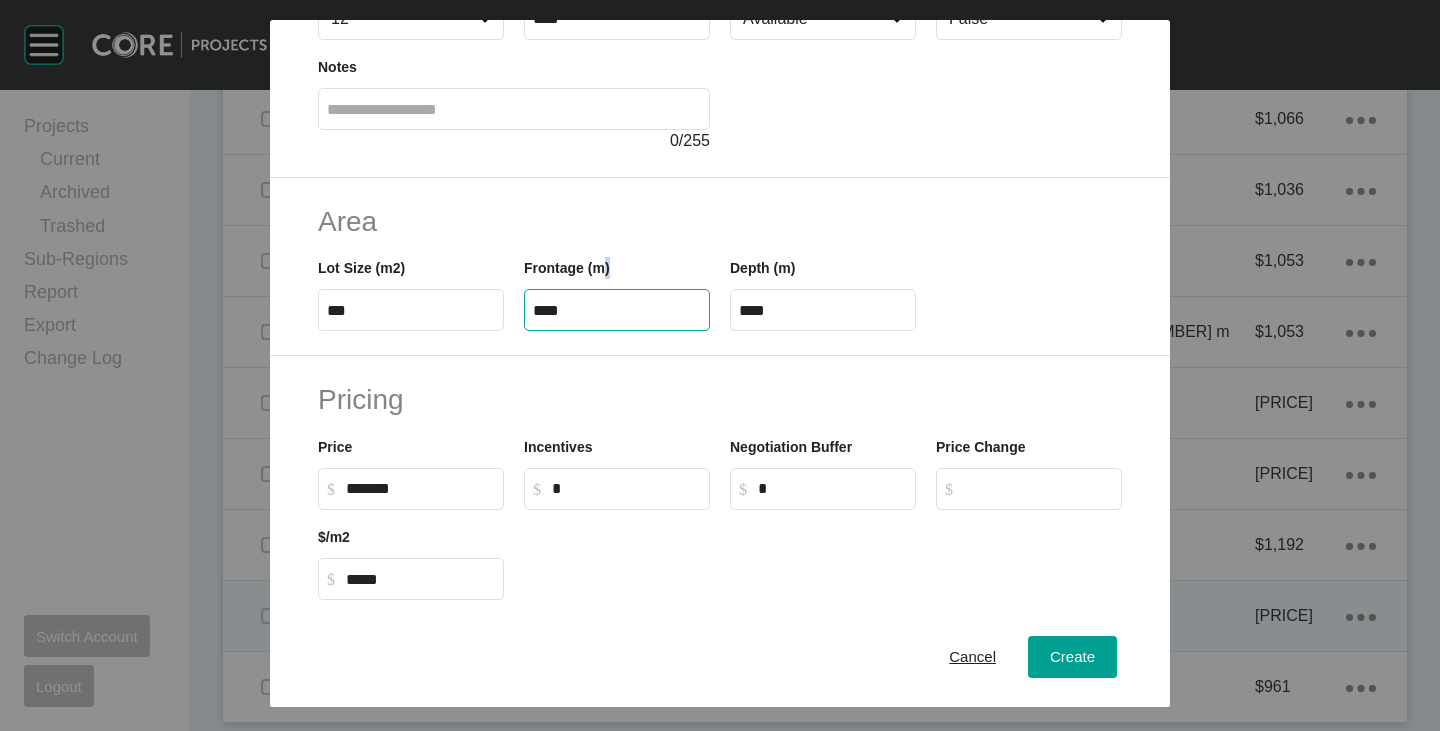 click on "****" at bounding box center [617, 310] 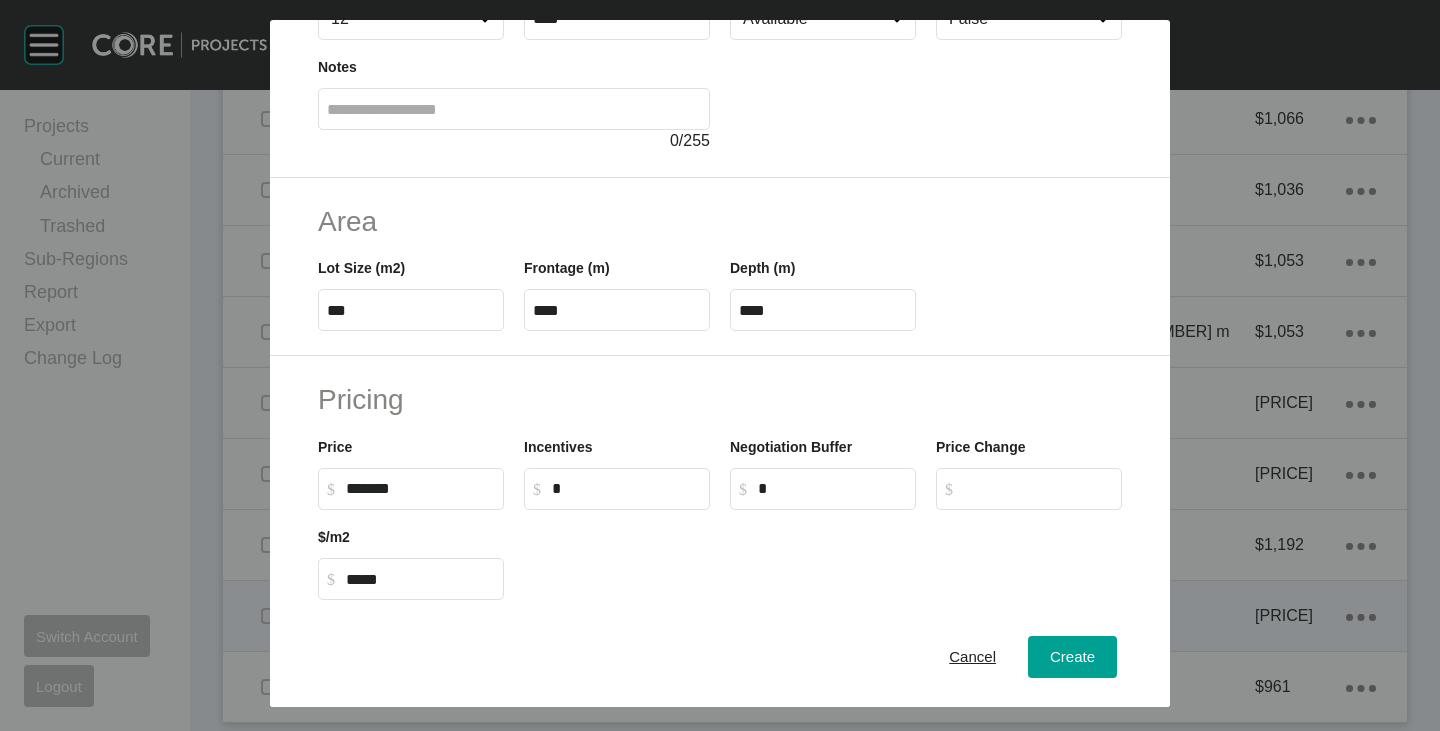 click on "****" at bounding box center (617, 310) 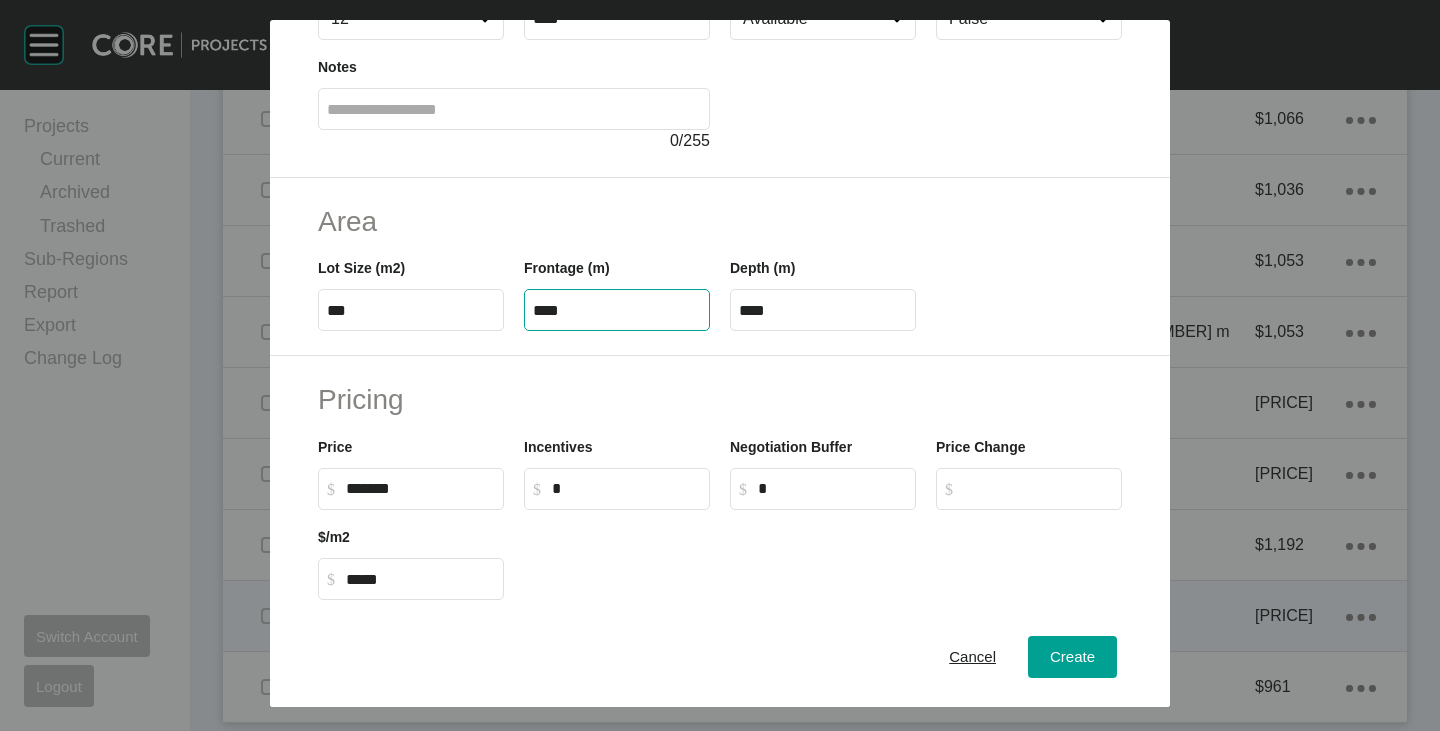 click on "****" at bounding box center (617, 310) 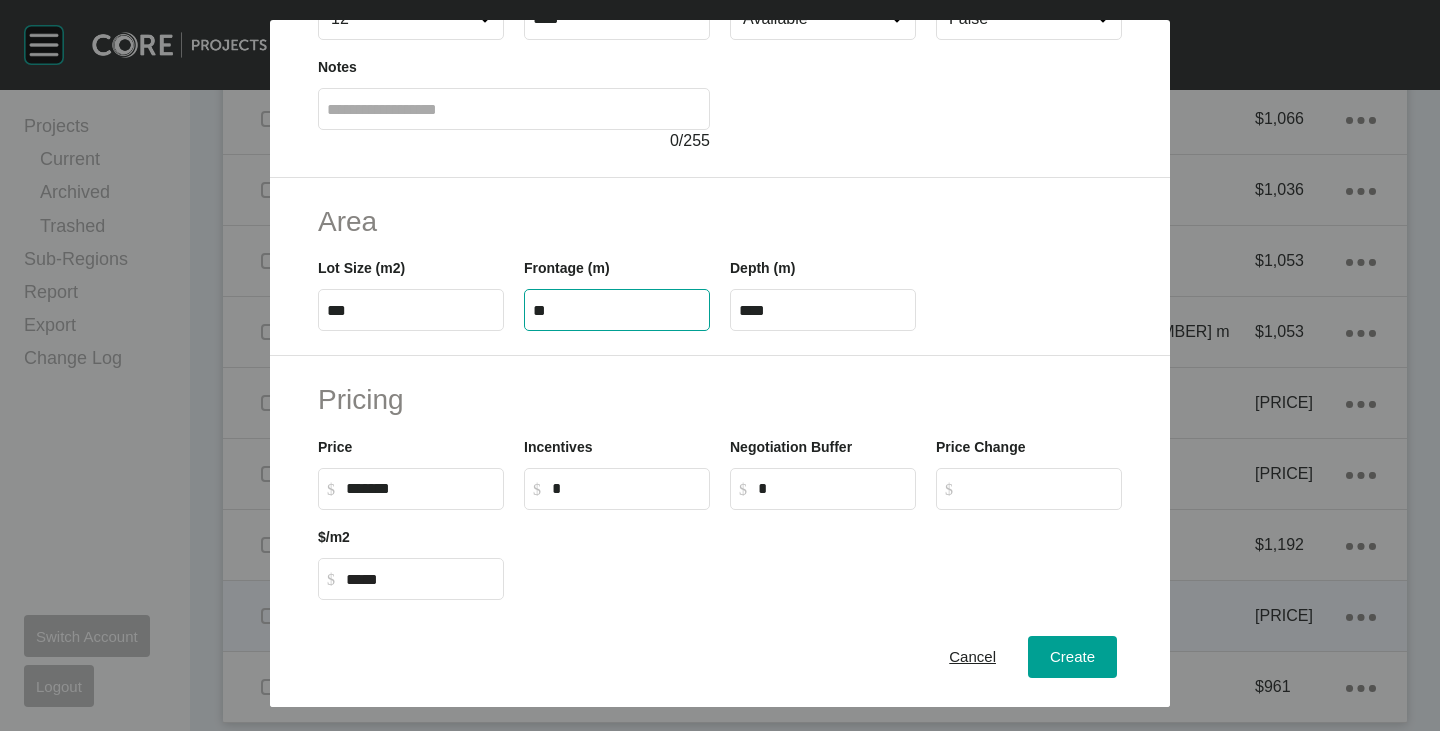 type on "**" 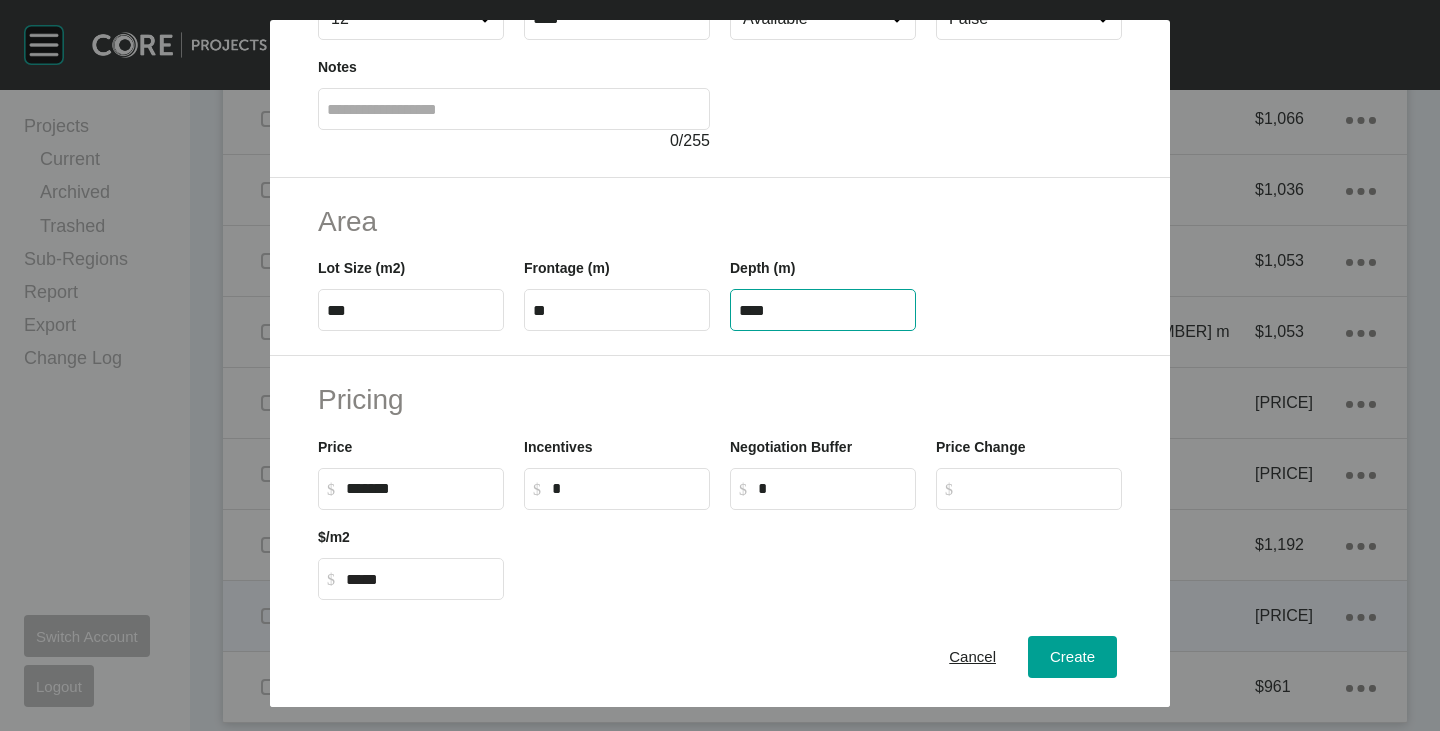 click on "****" at bounding box center (823, 310) 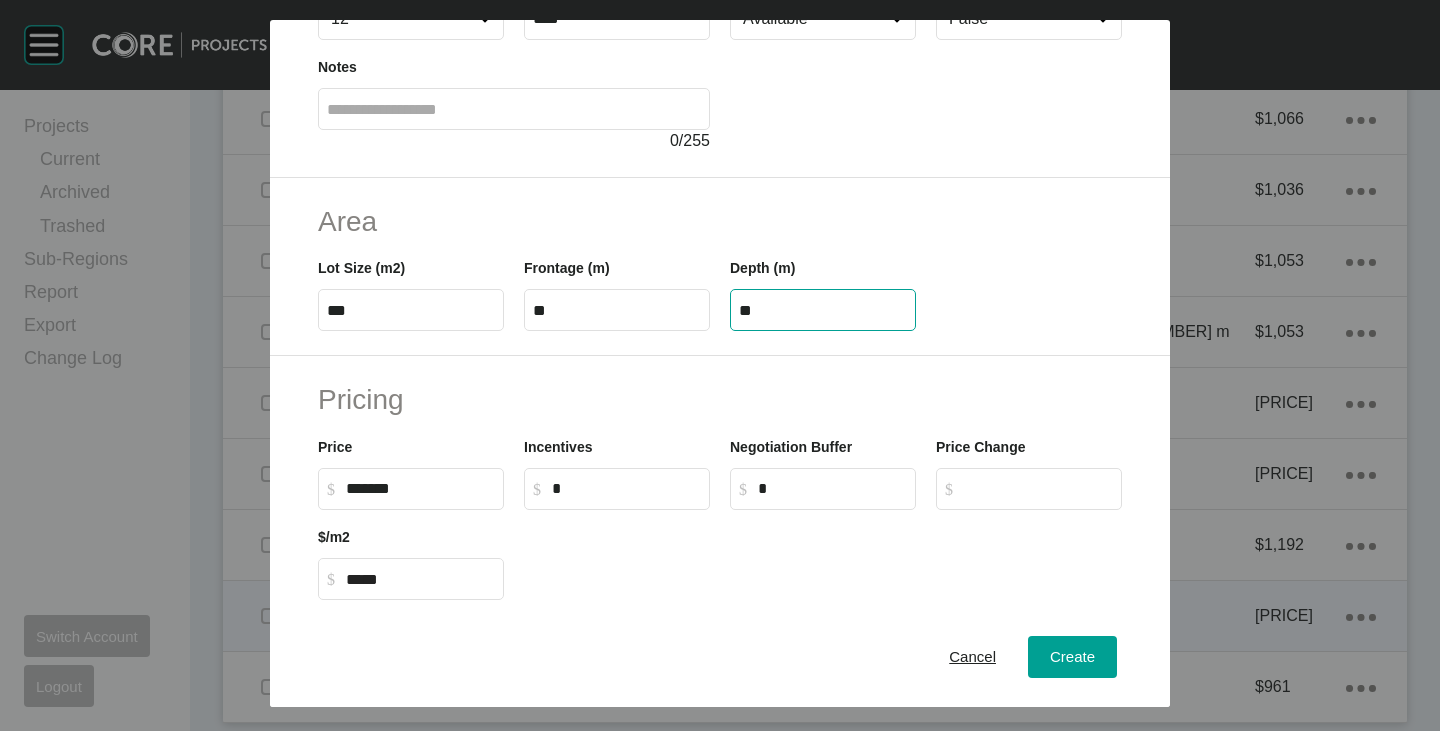 type on "**" 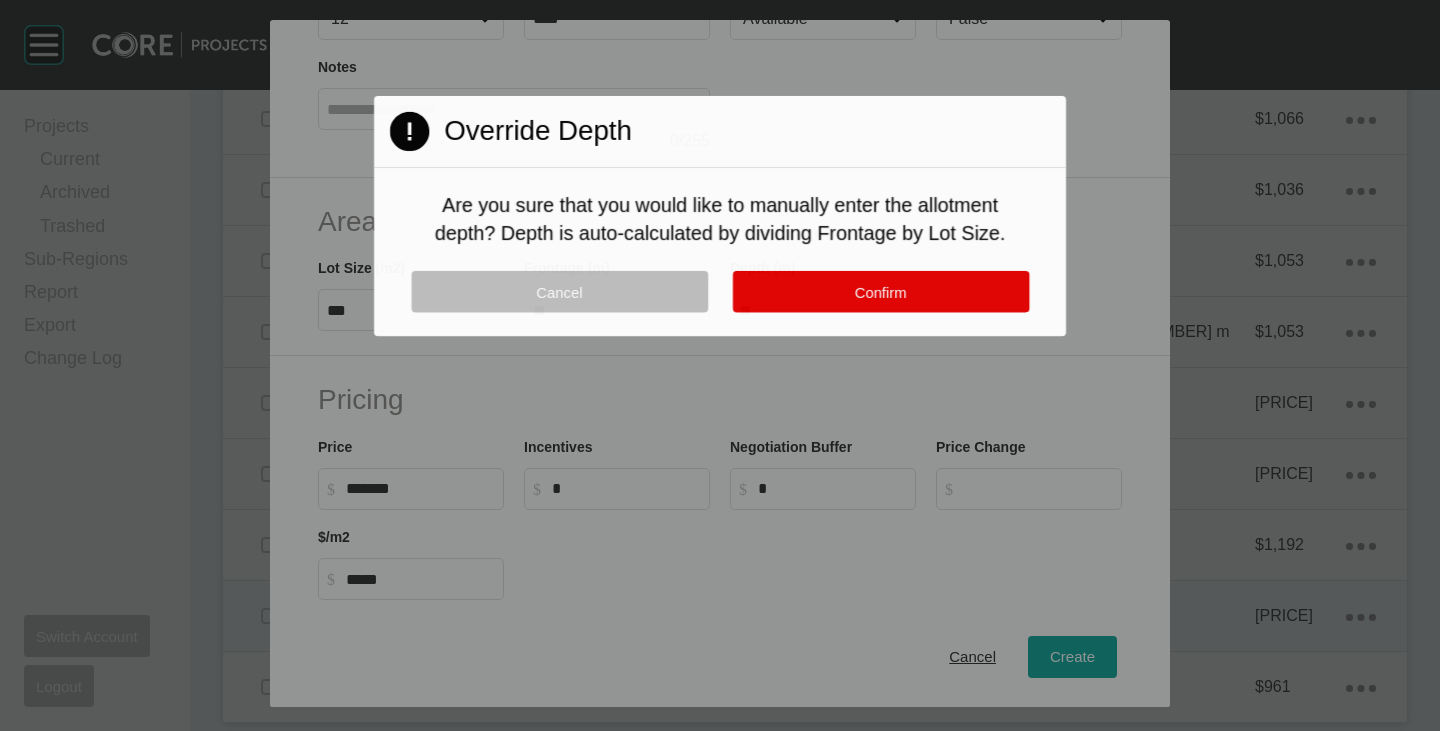 click on "Page 1 Created with Sketch.   Override Depth Are you sure that you would like to manually enter the allotment depth? Depth is auto-calculated by dividing Frontage by Lot Size. Cancel Confirm" at bounding box center [720, 216] 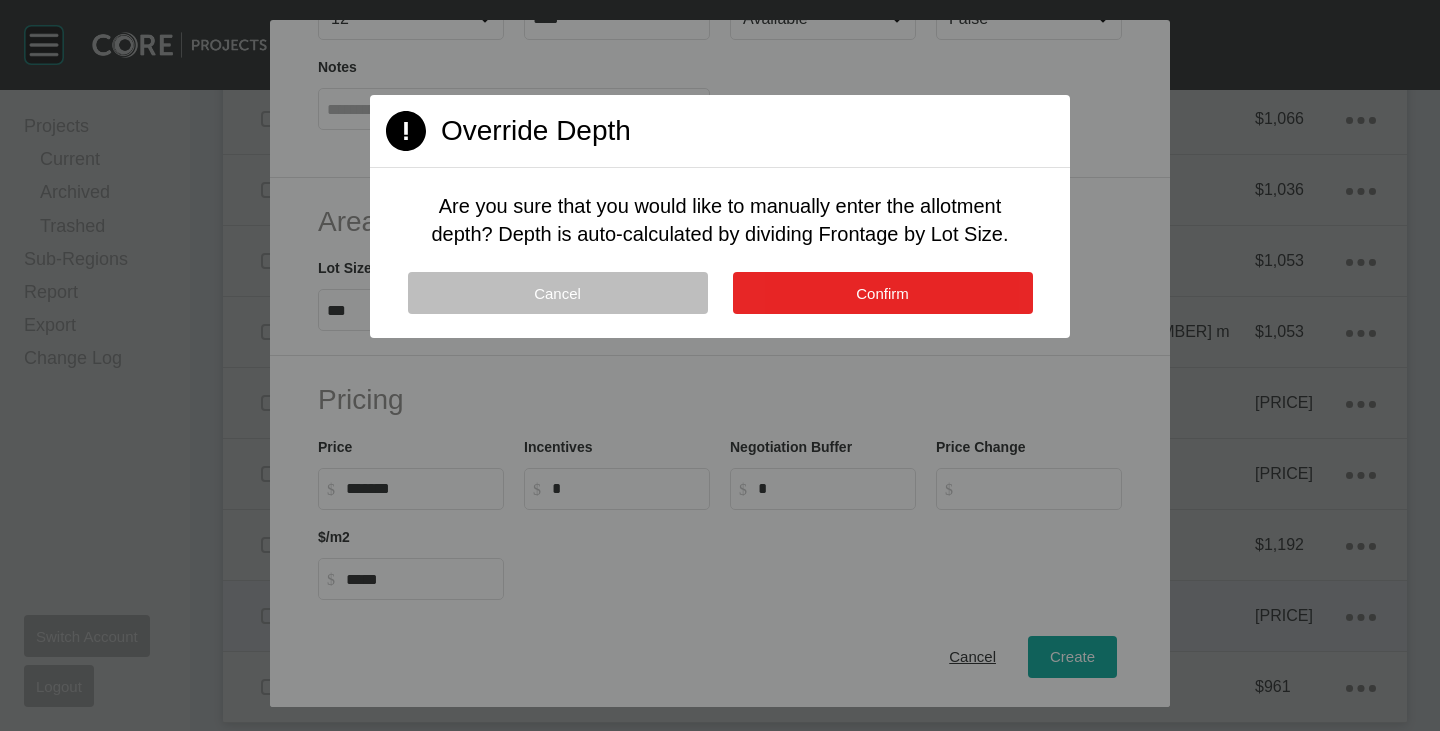 click on "Confirm" at bounding box center (883, 293) 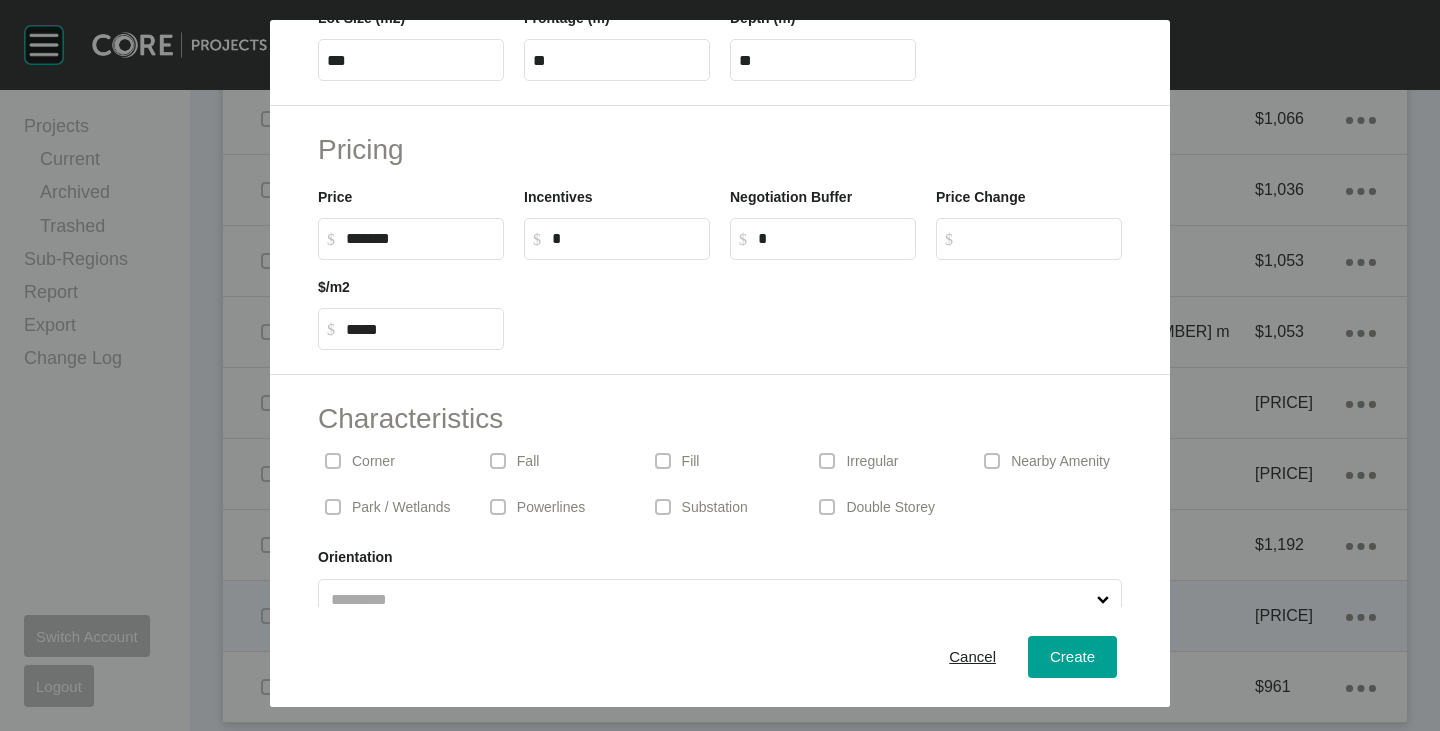 scroll, scrollTop: 489, scrollLeft: 0, axis: vertical 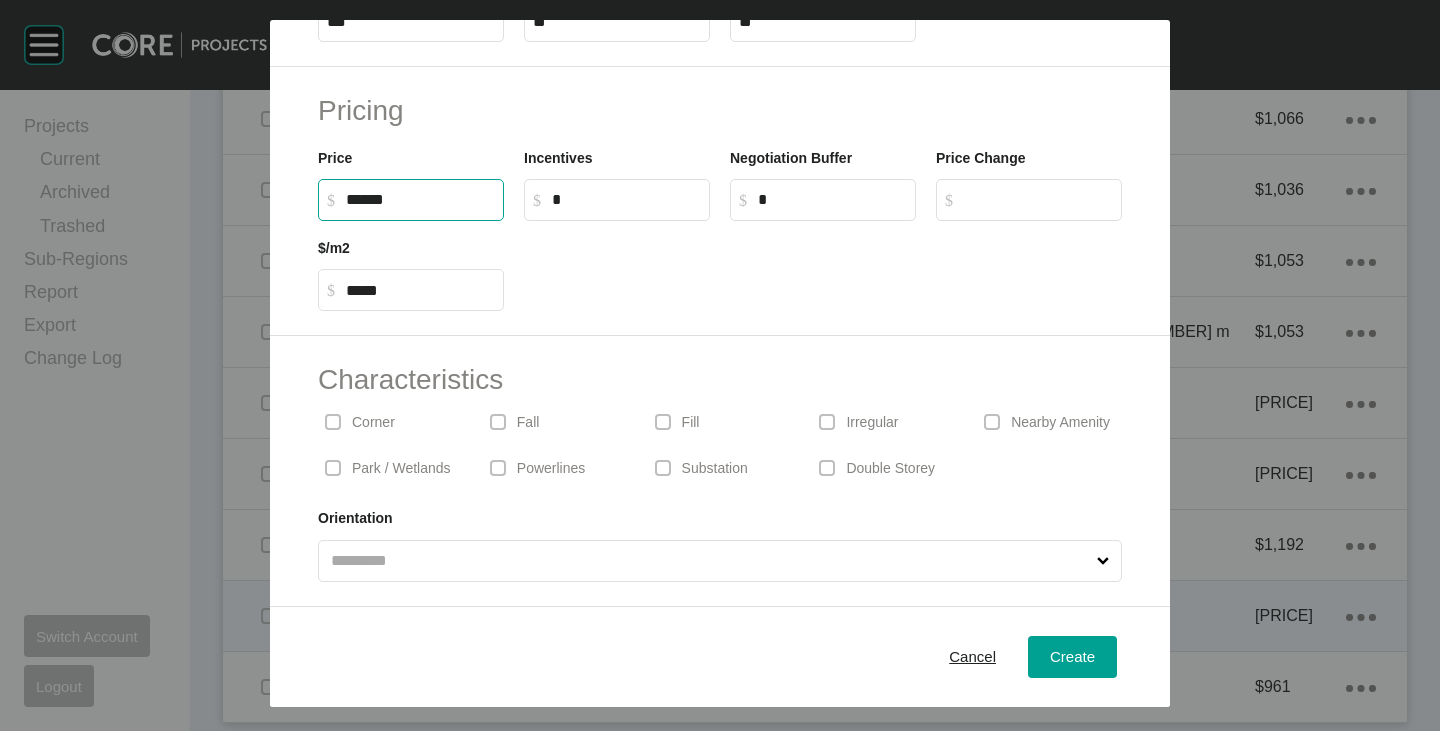 drag, startPoint x: 346, startPoint y: 201, endPoint x: 361, endPoint y: 202, distance: 15.033297 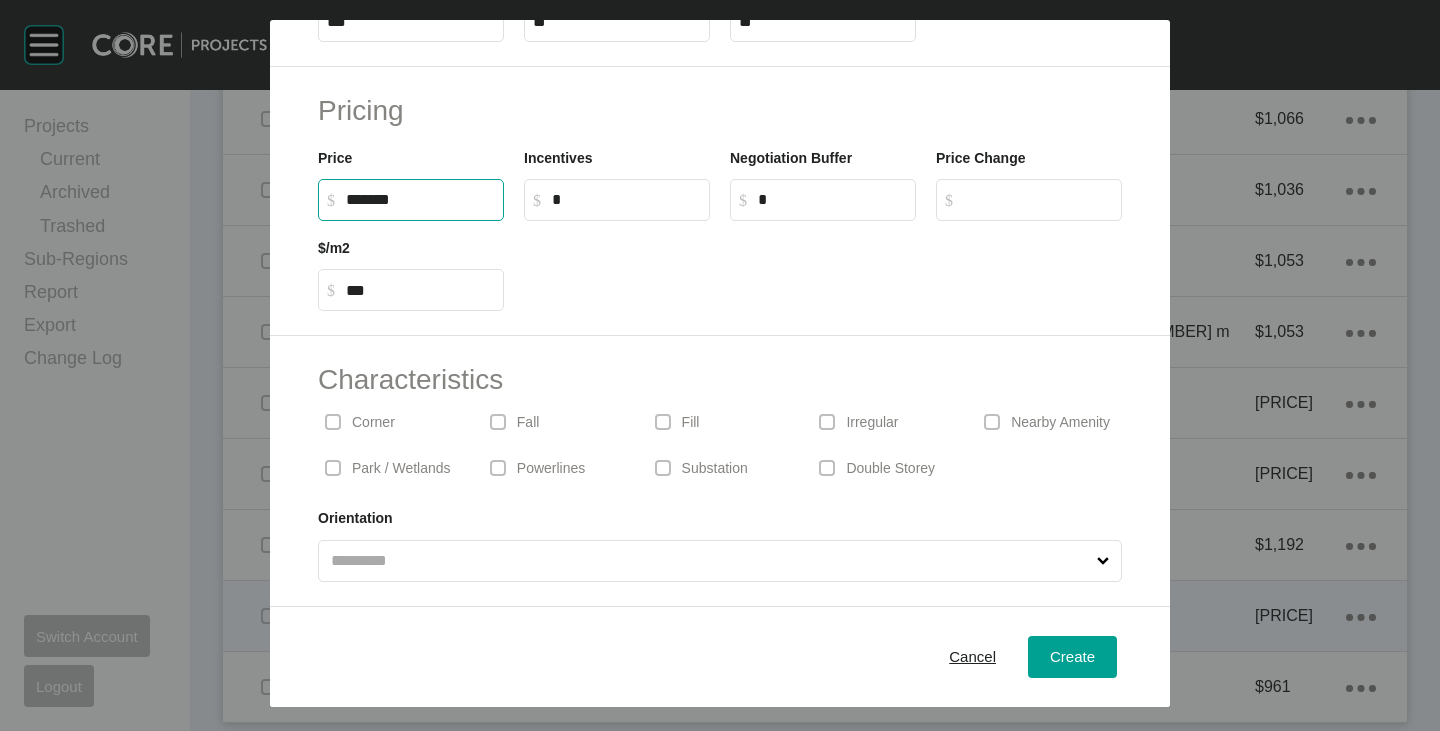 click at bounding box center [823, 266] 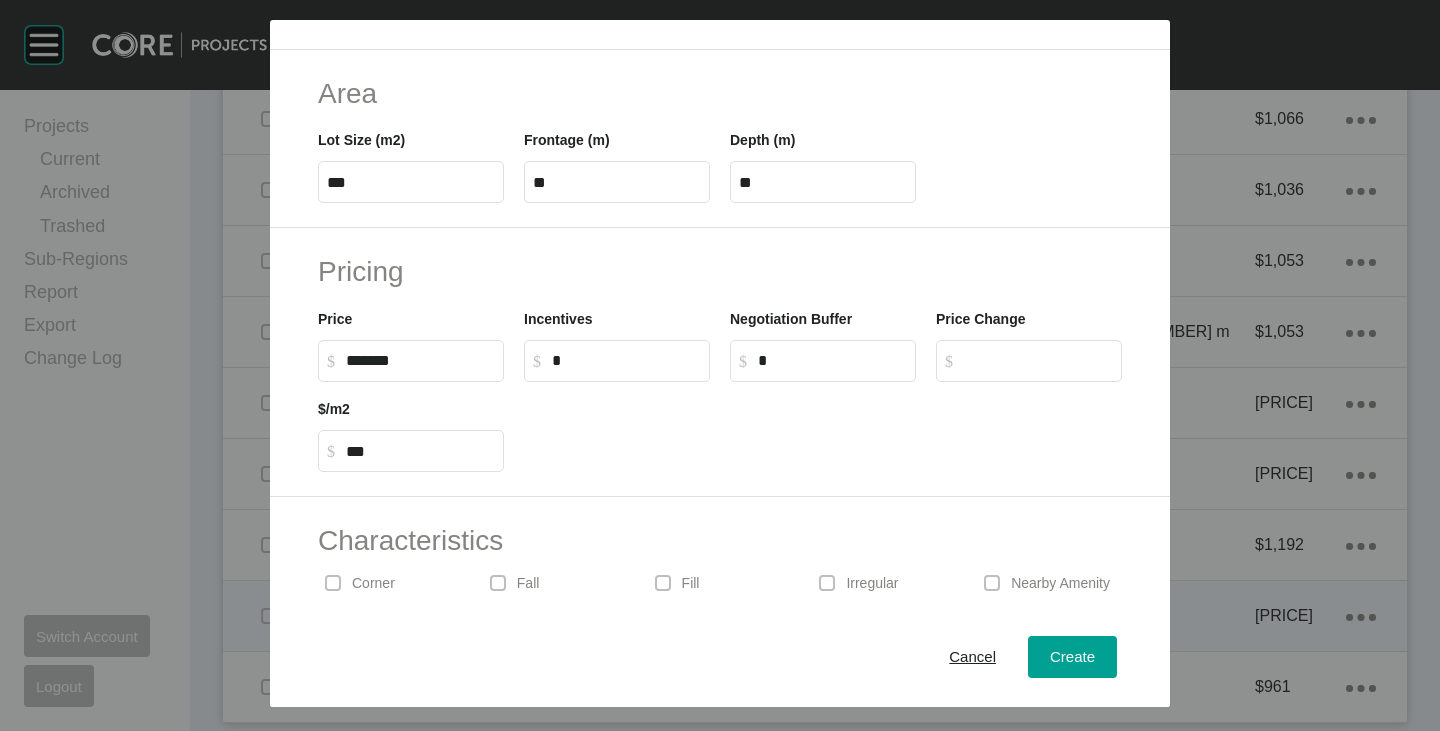 scroll, scrollTop: 289, scrollLeft: 0, axis: vertical 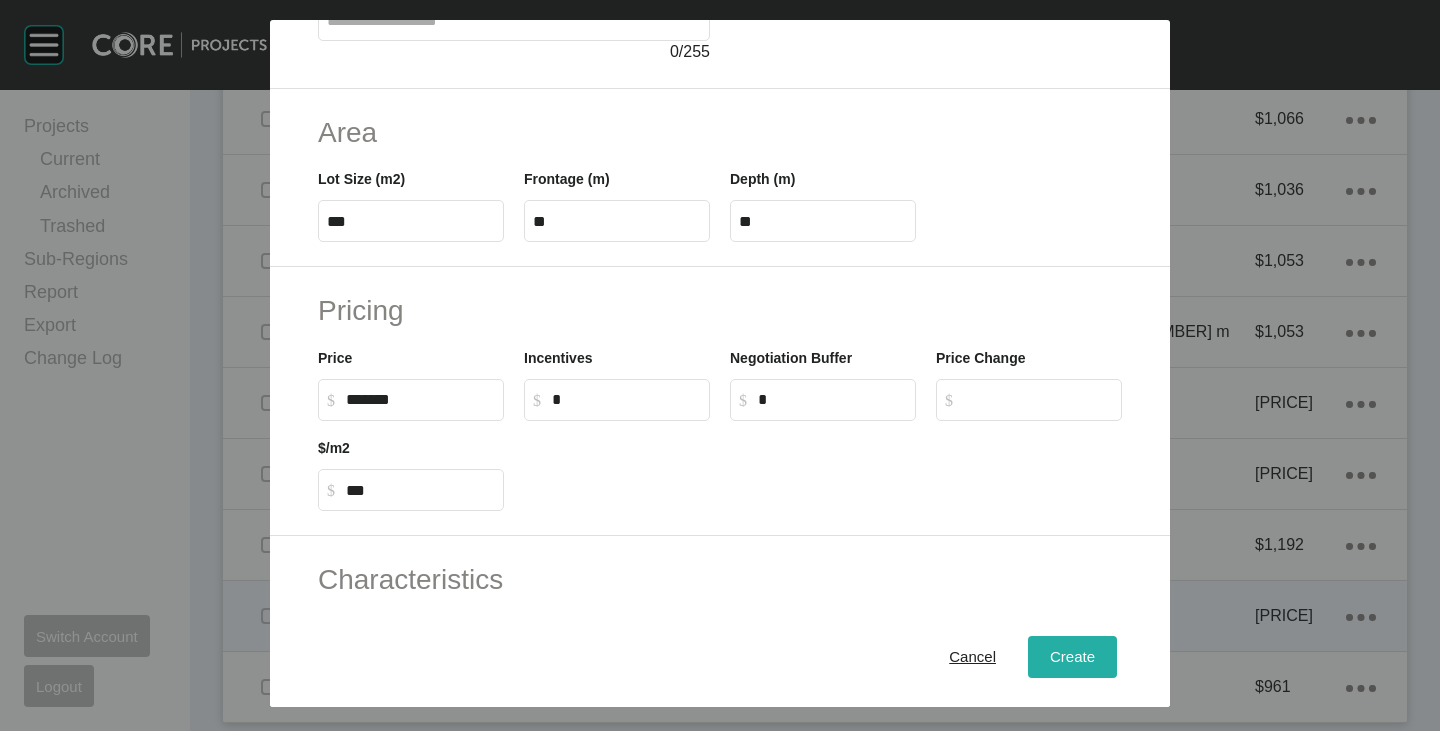 click on "Create" at bounding box center [1072, 657] 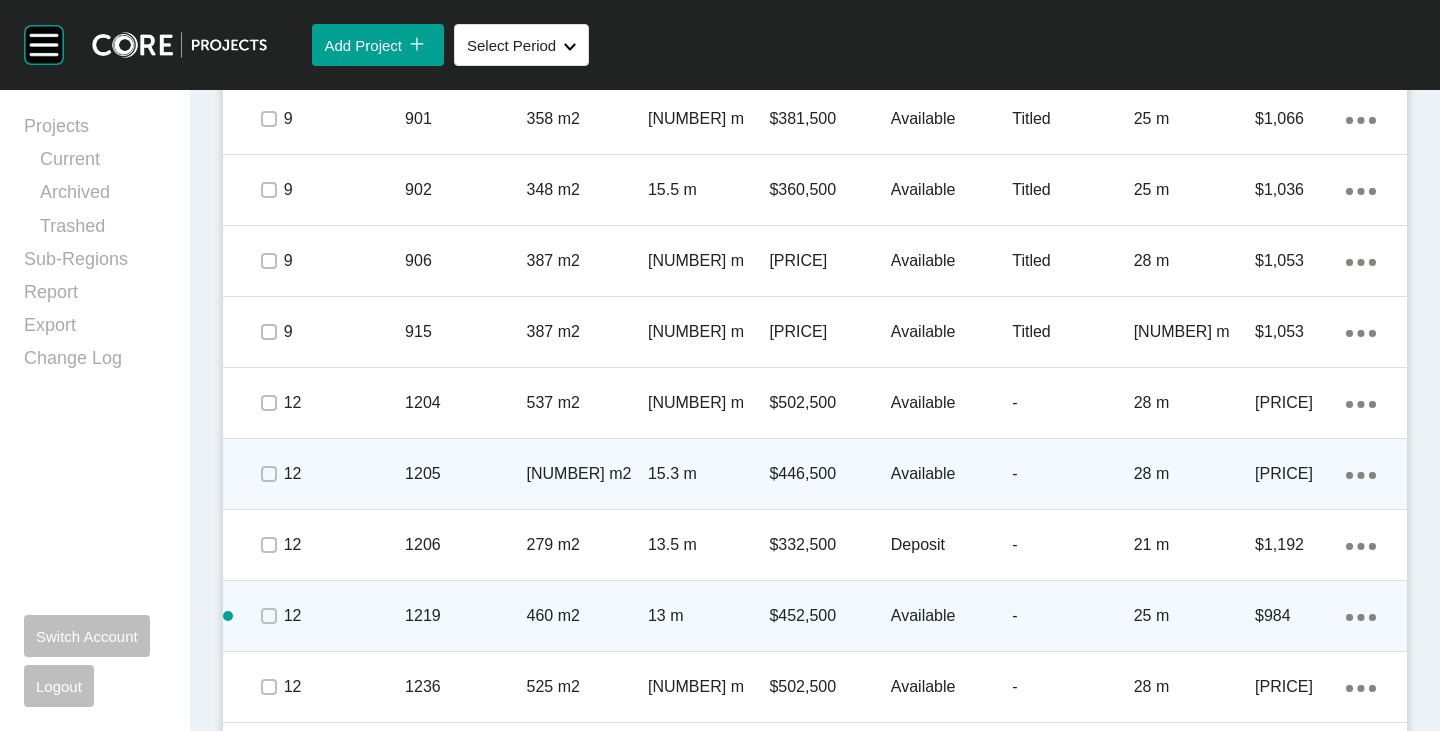 scroll, scrollTop: 1582, scrollLeft: 0, axis: vertical 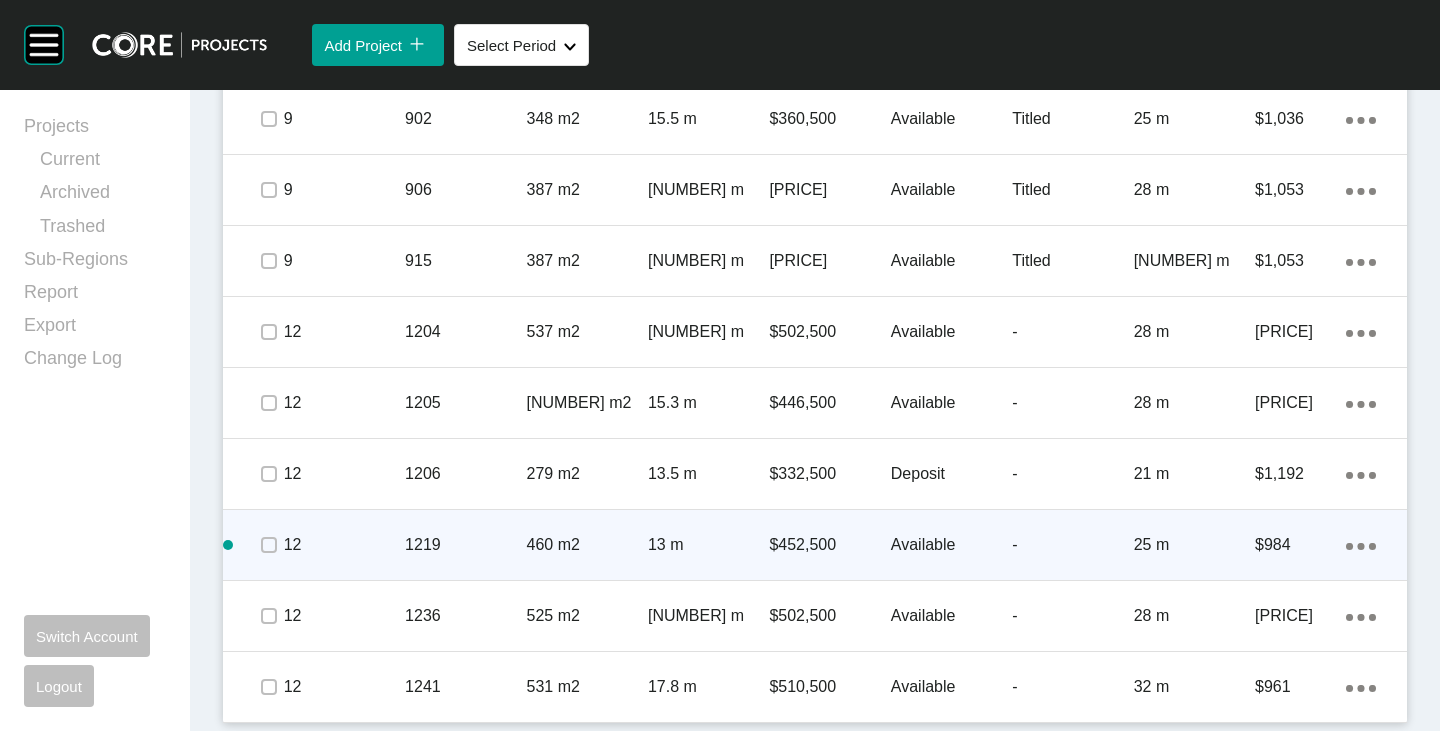 click on "Action Menu Dots Copy 6 Created with Sketch." at bounding box center (1361, 545) 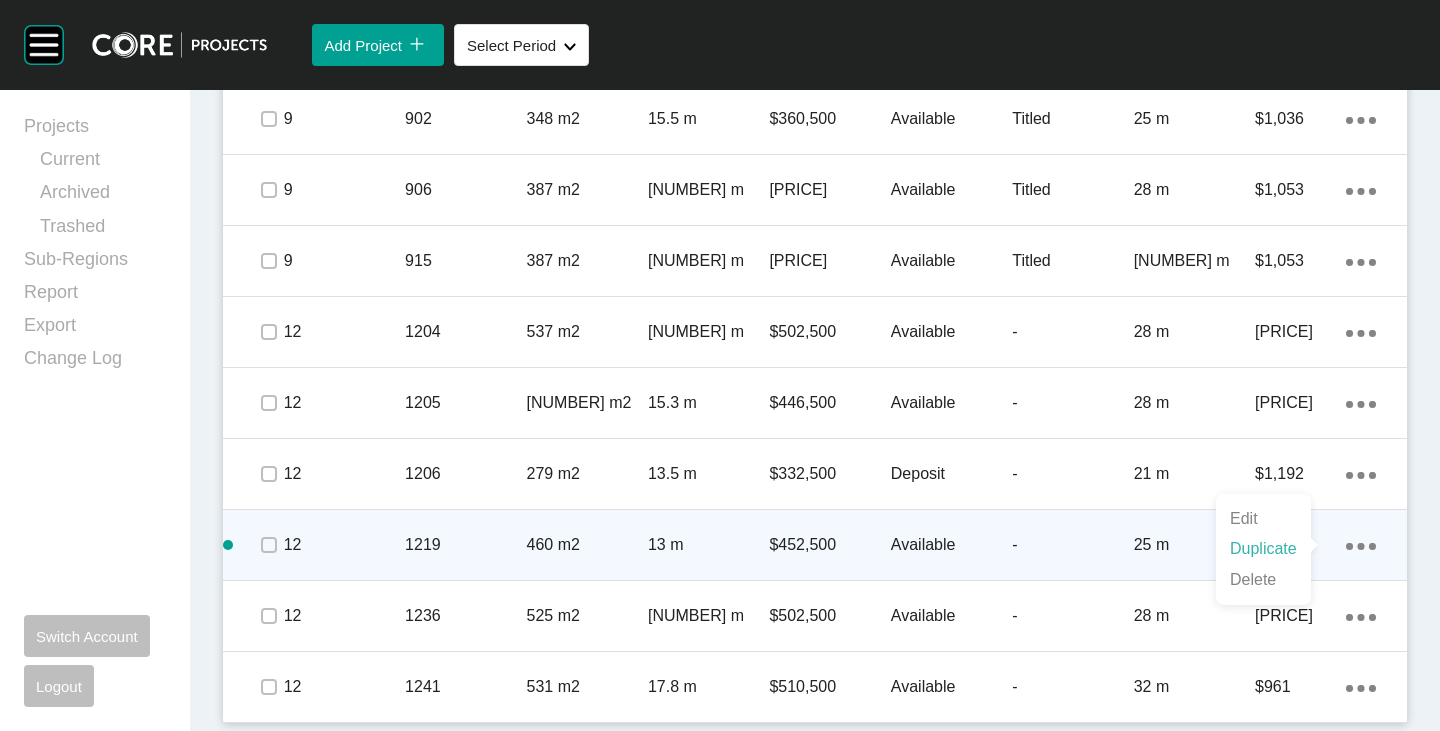 click on "Duplicate" at bounding box center (1263, 549) 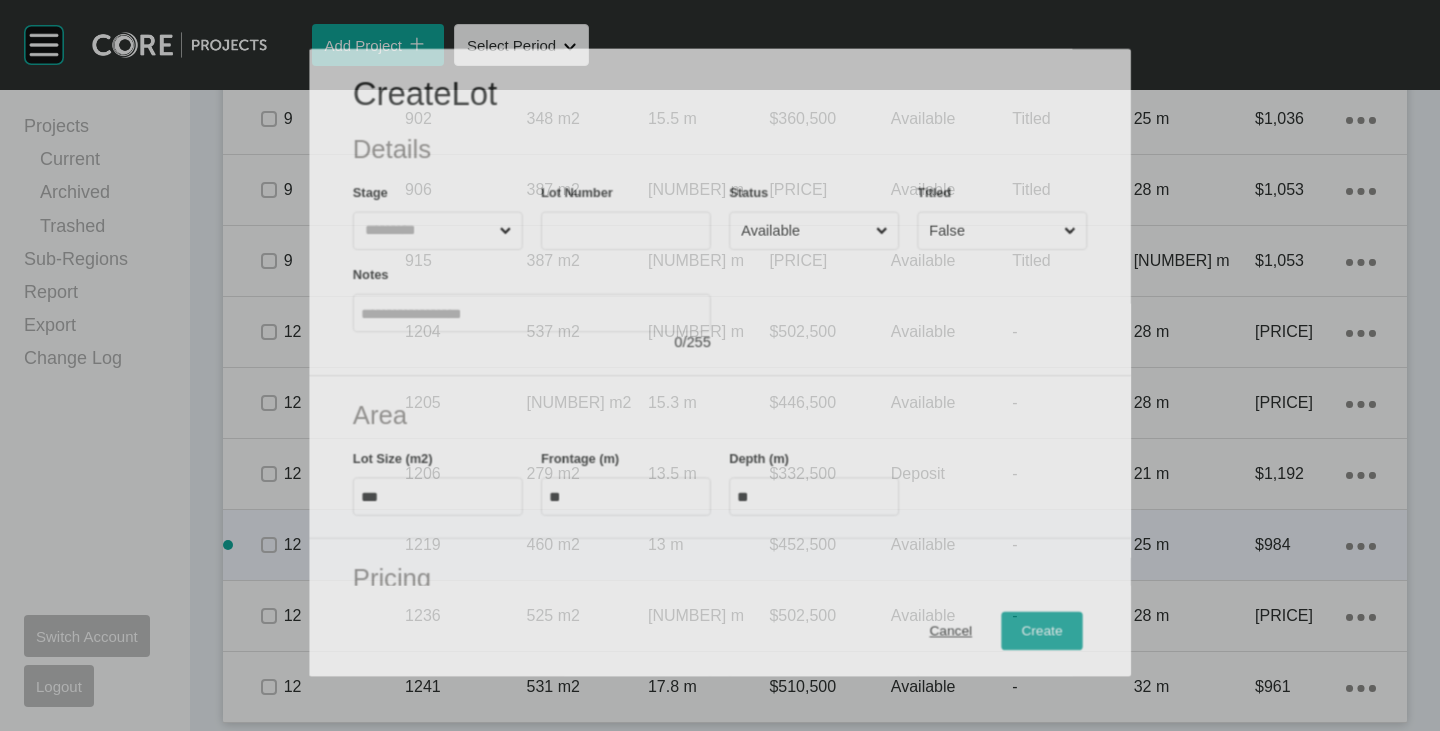 scroll, scrollTop: 1520, scrollLeft: 0, axis: vertical 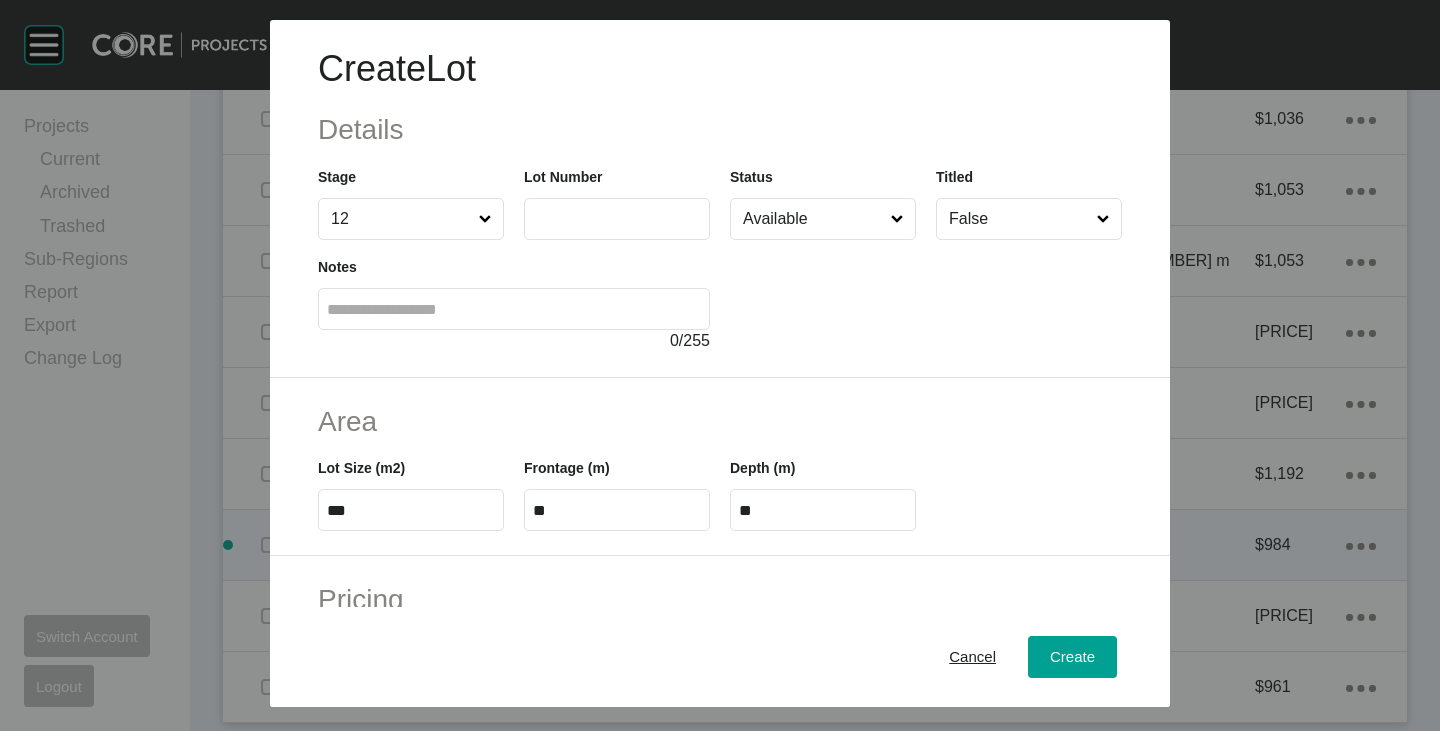 click at bounding box center (617, 218) 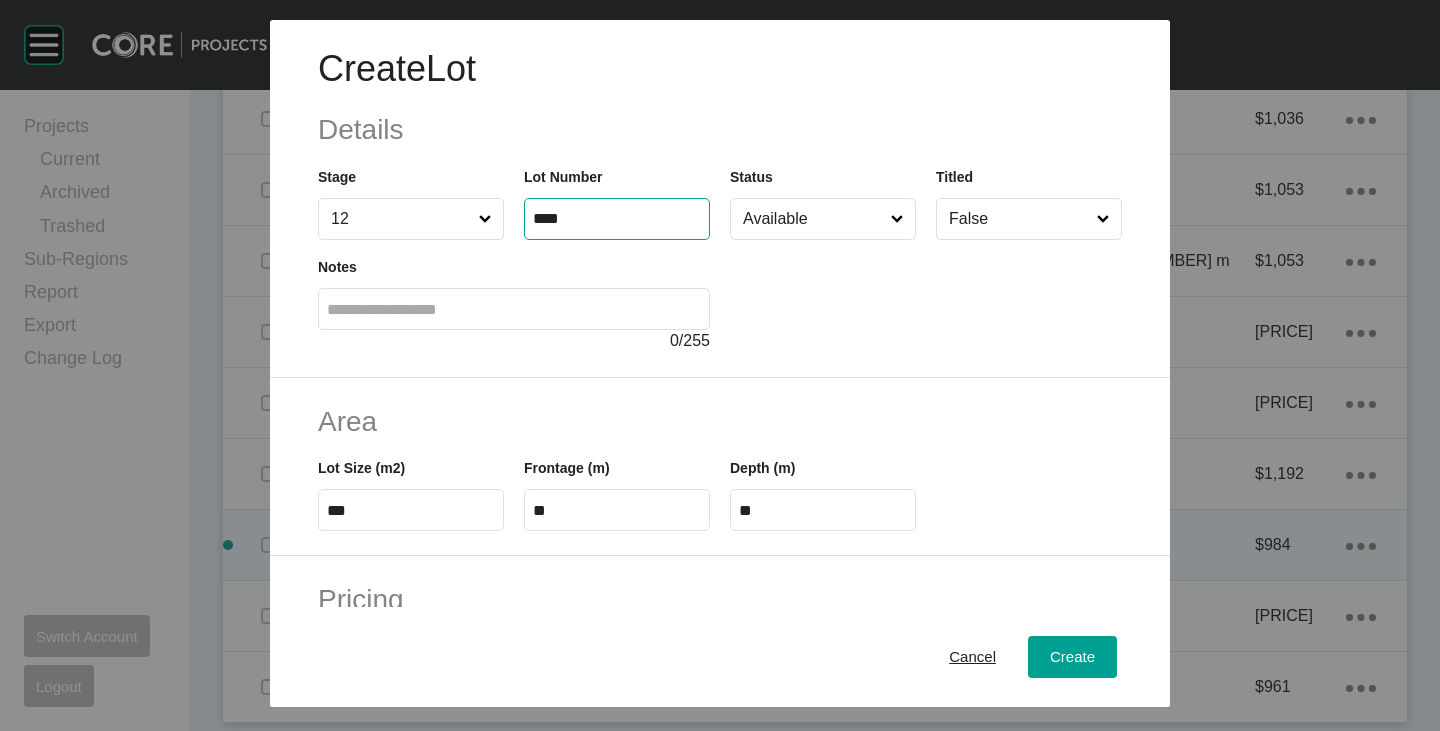type on "****" 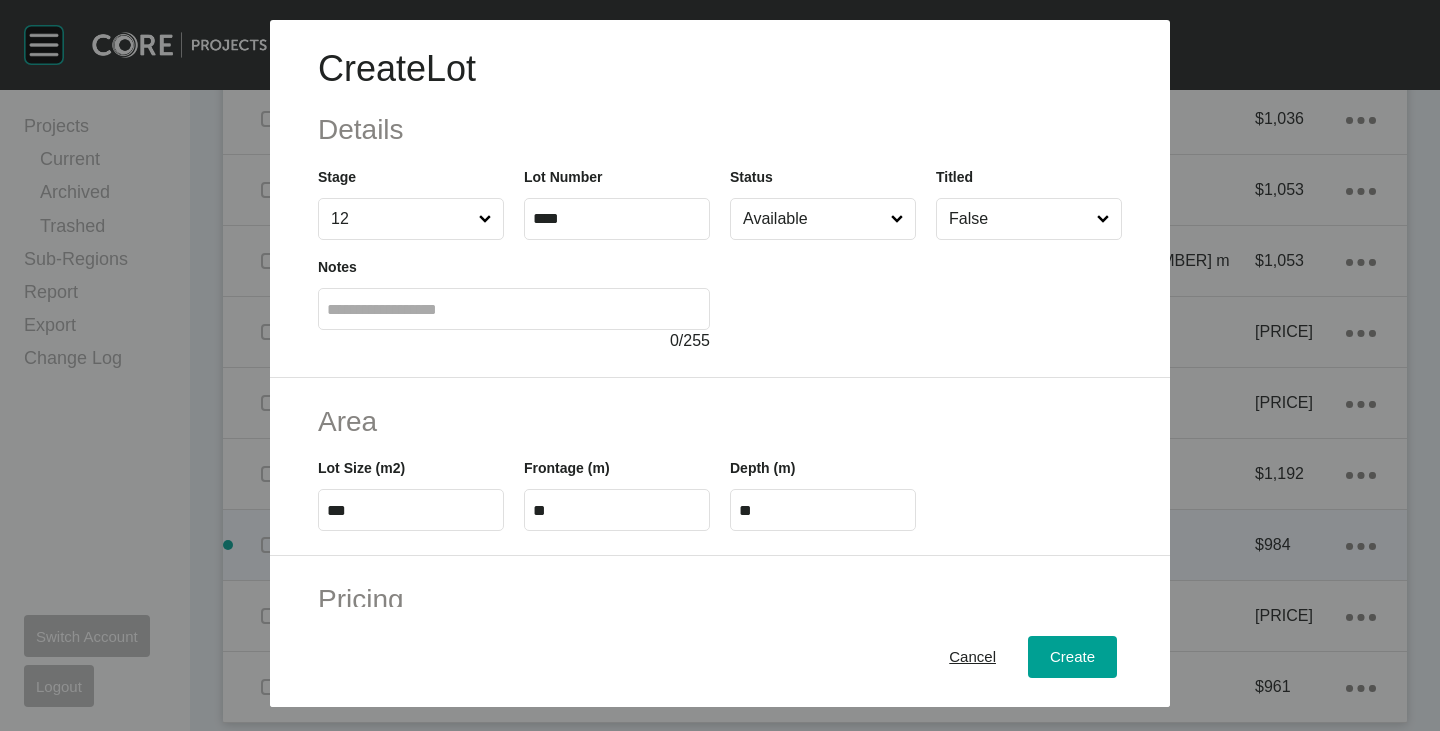 click at bounding box center [926, 296] 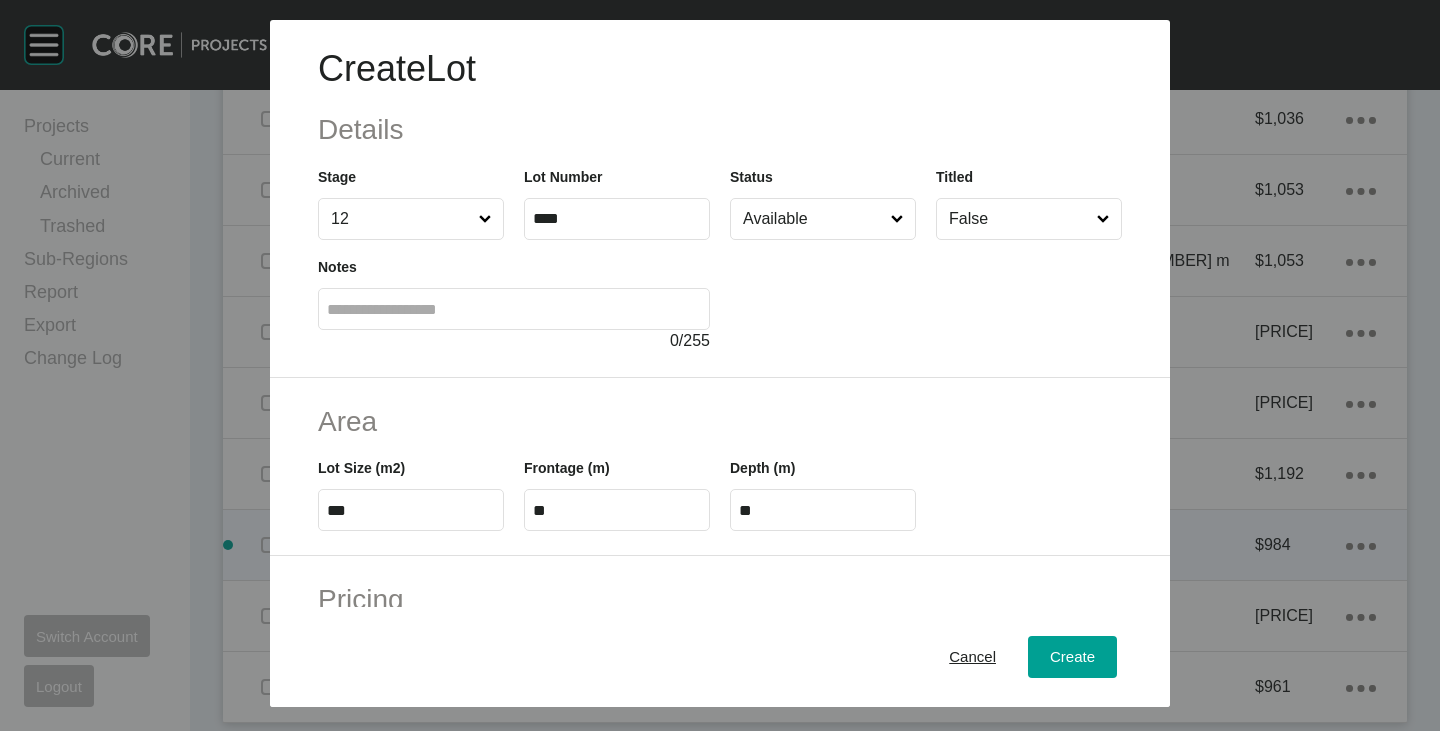 click on "***" at bounding box center [411, 510] 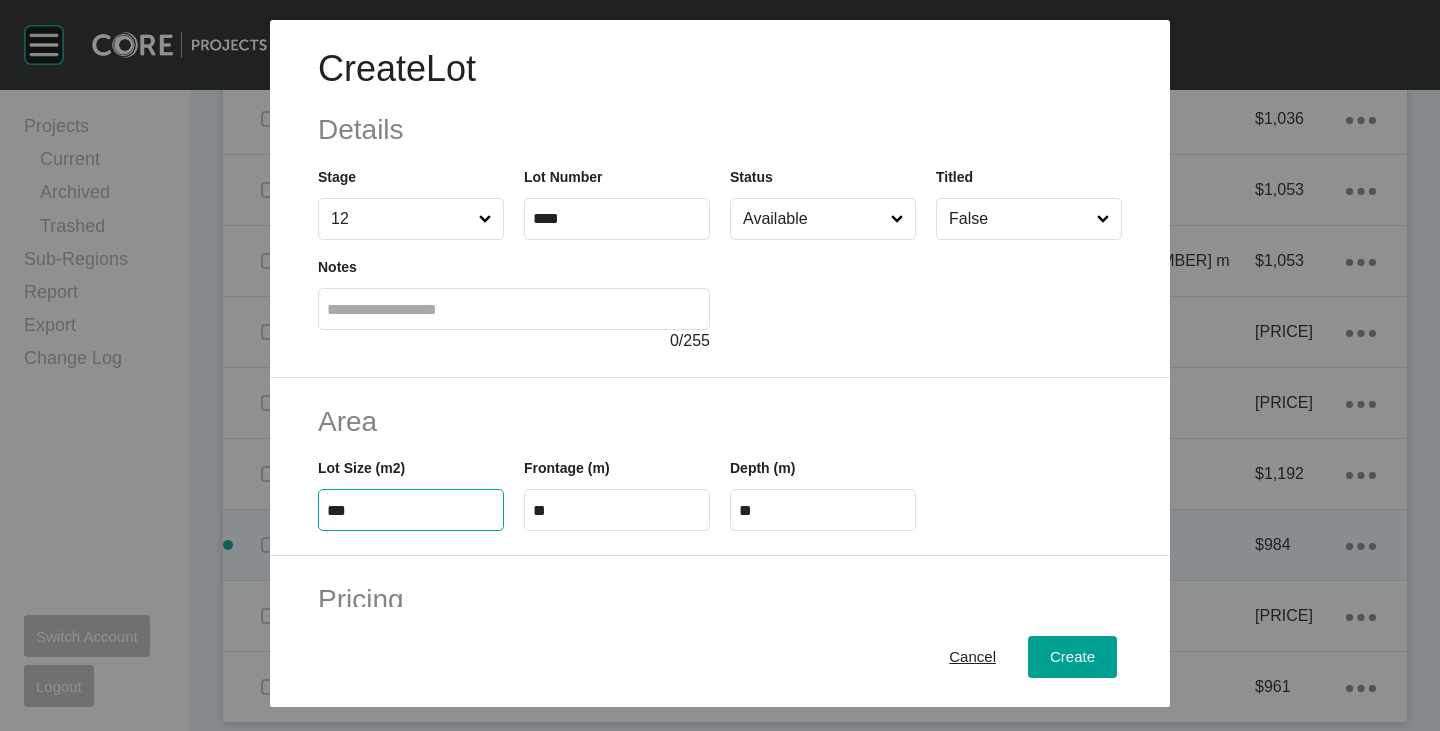click on "***" at bounding box center (411, 510) 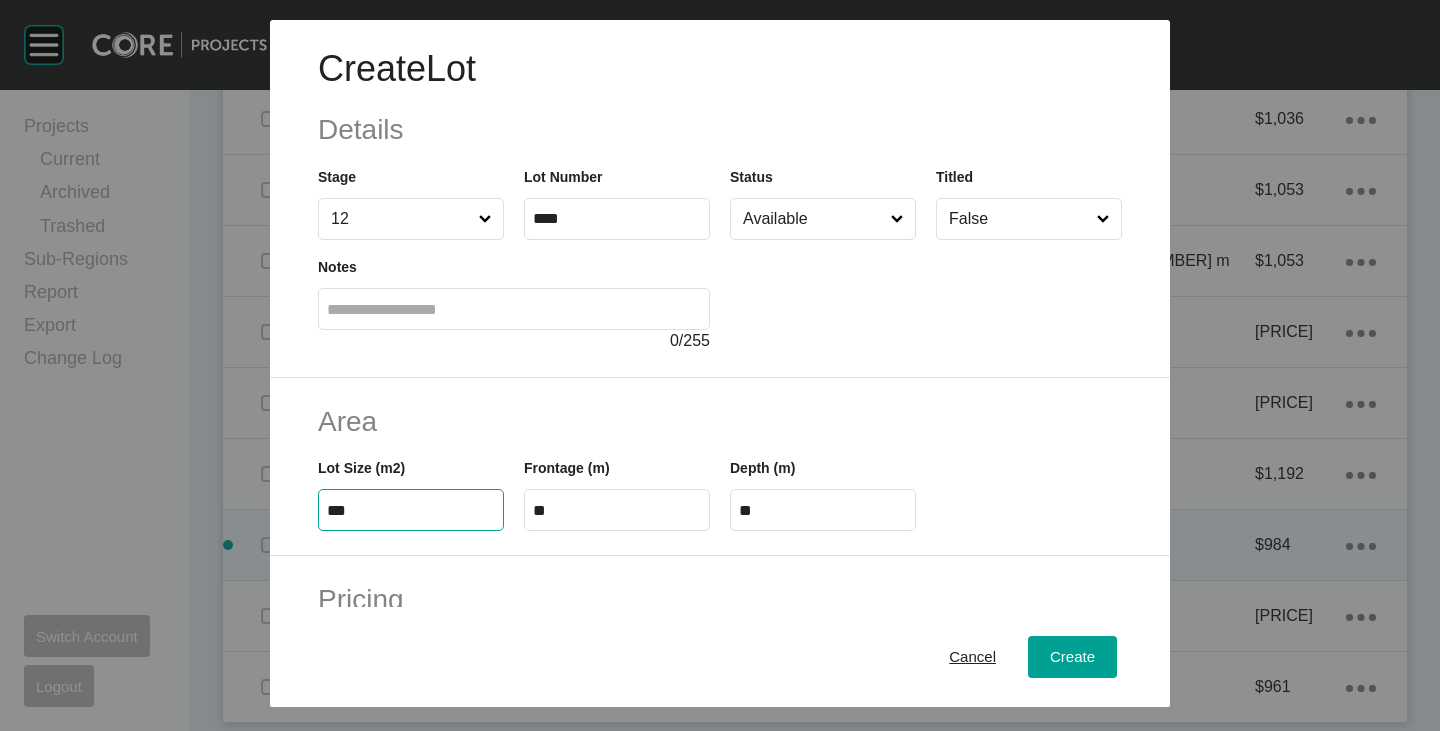 type on "***" 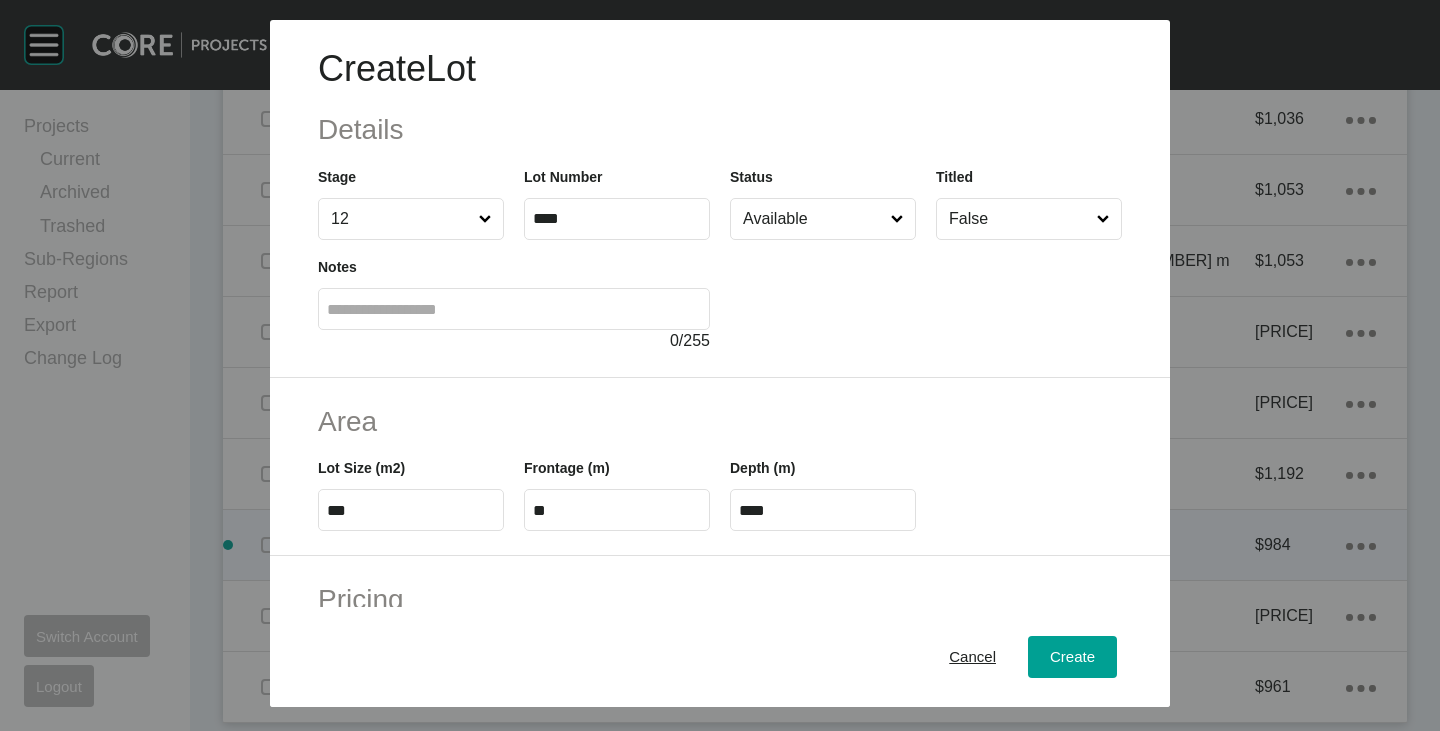 click on "Area Lot Size (m2) *** Frontage (m) ** Depth (m) ****" at bounding box center [720, 467] 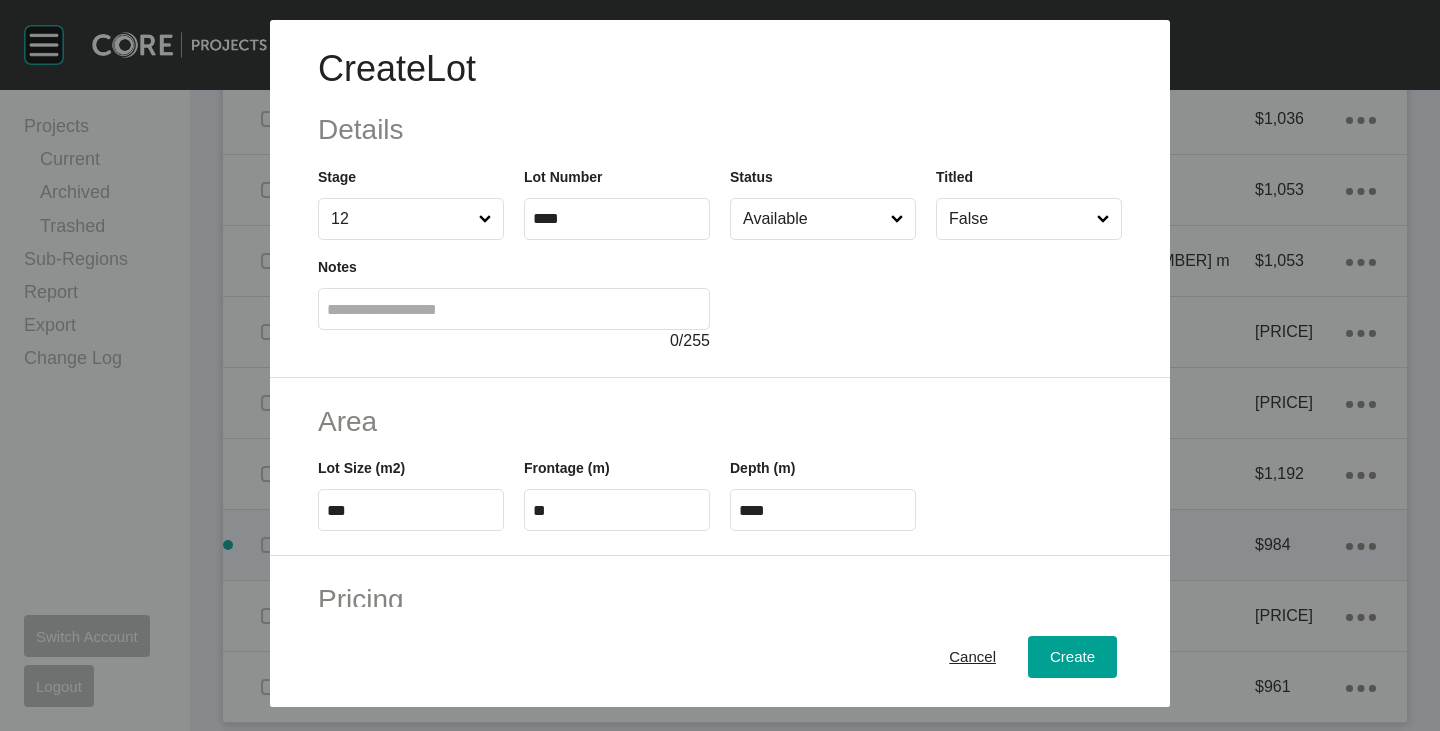 click on "**" at bounding box center (617, 510) 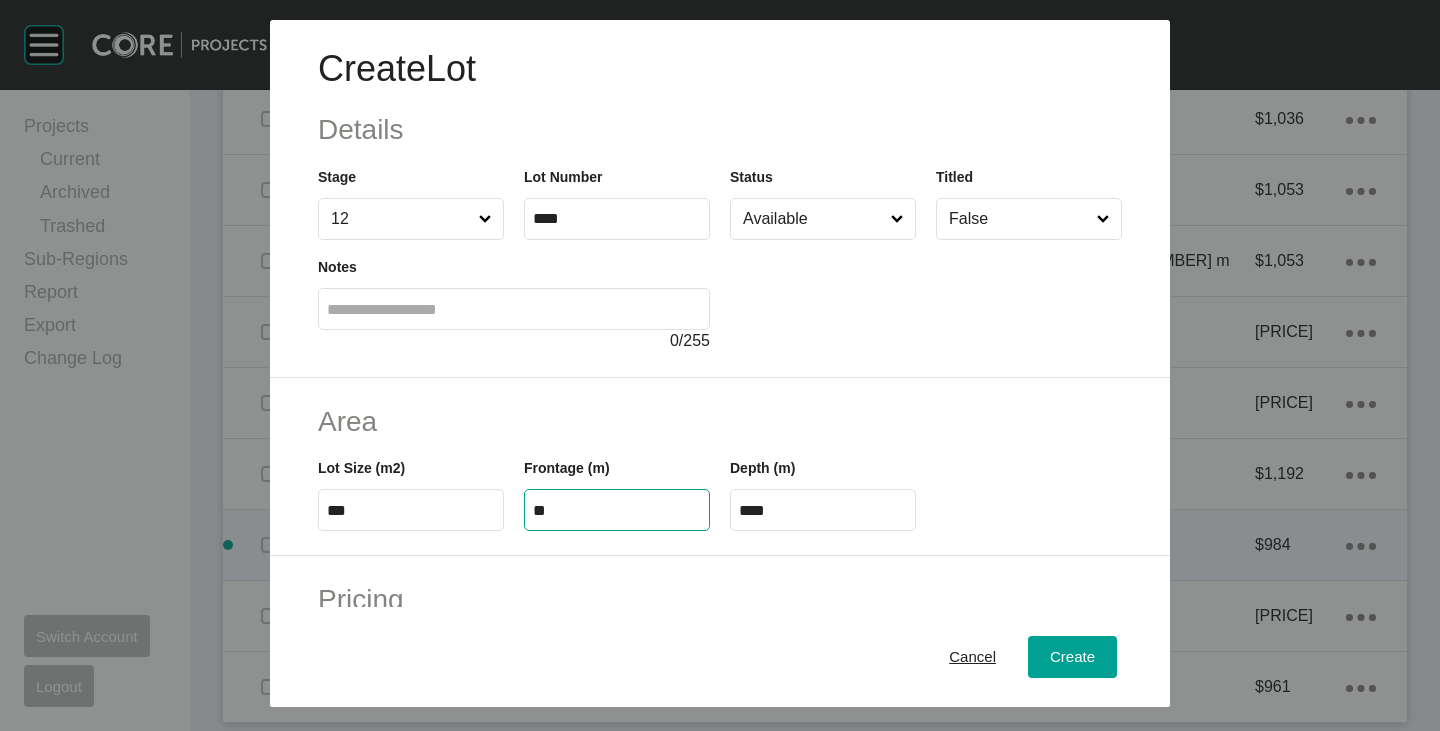 click on "**" at bounding box center [617, 510] 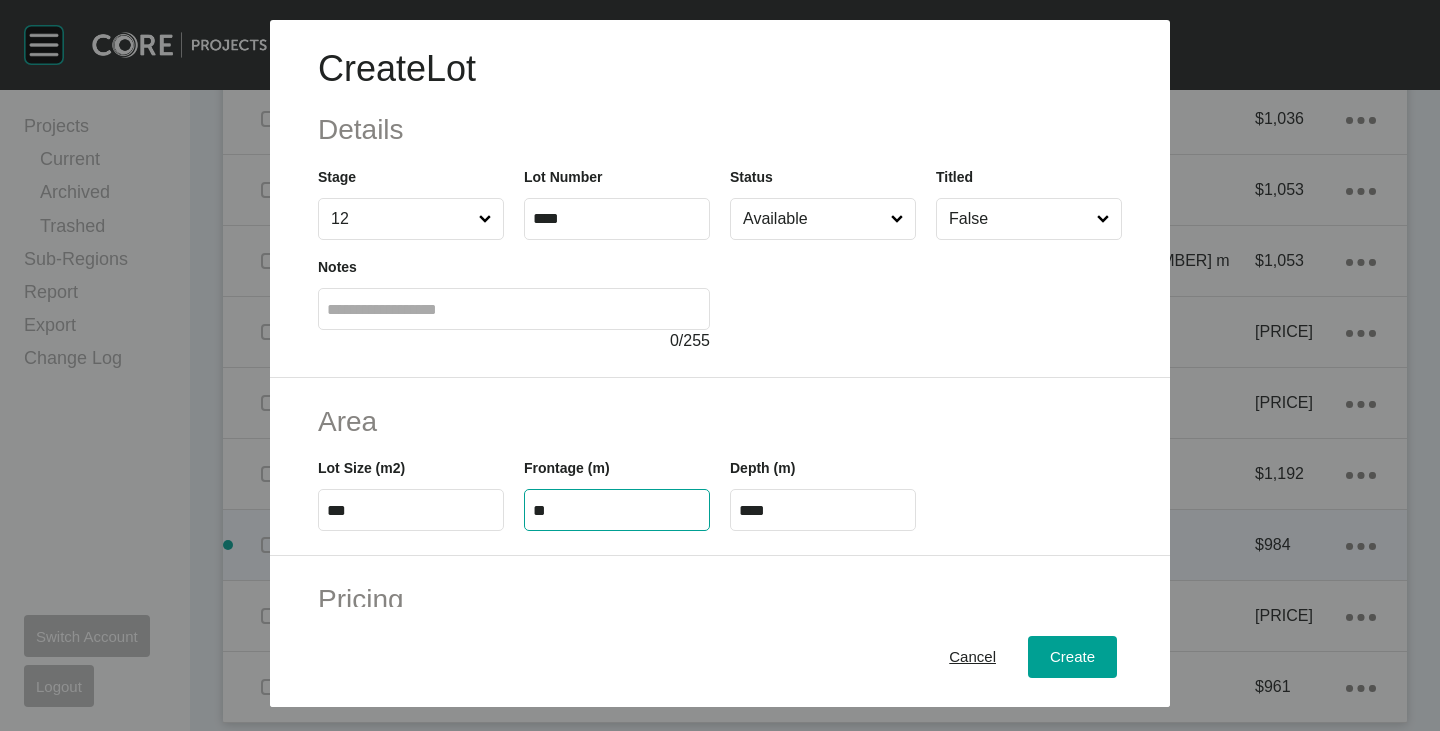 type on "**" 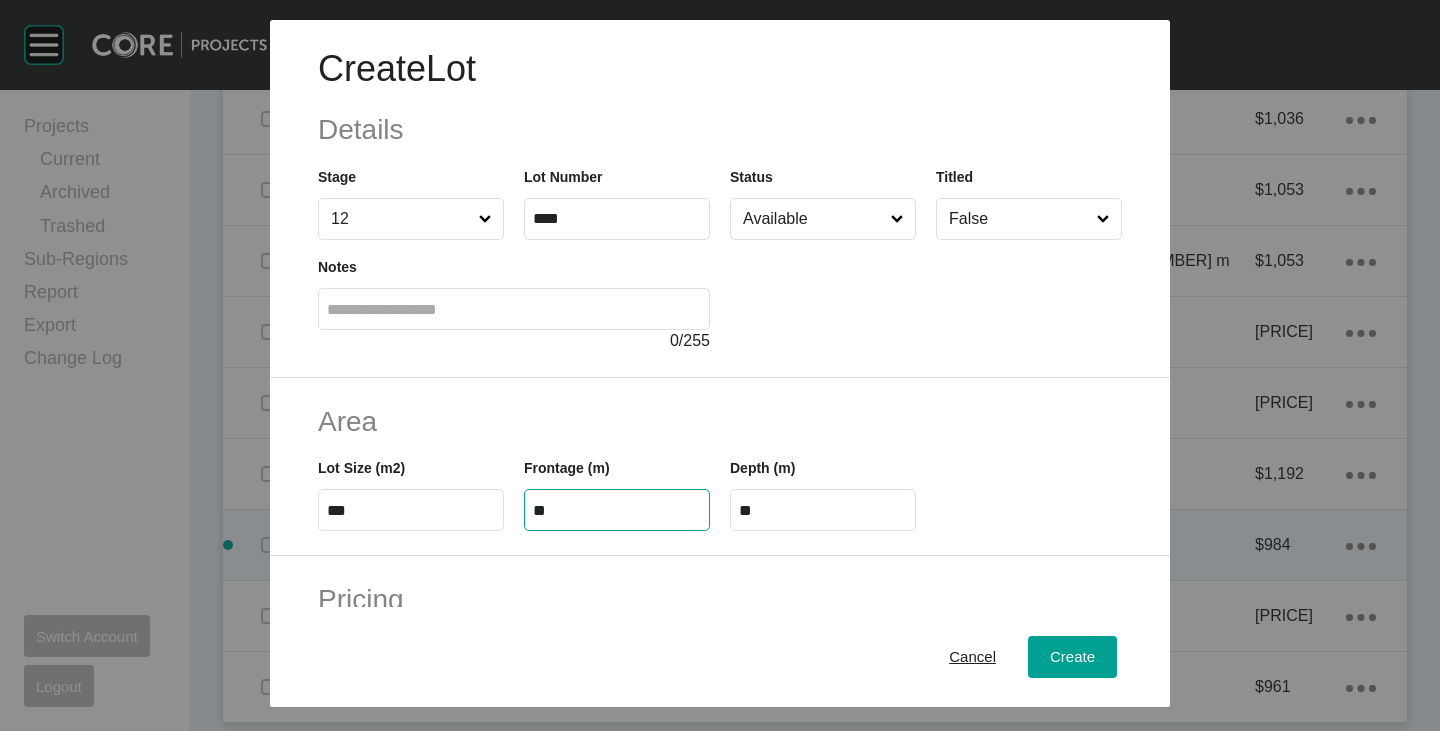 click on "Area" at bounding box center (720, 421) 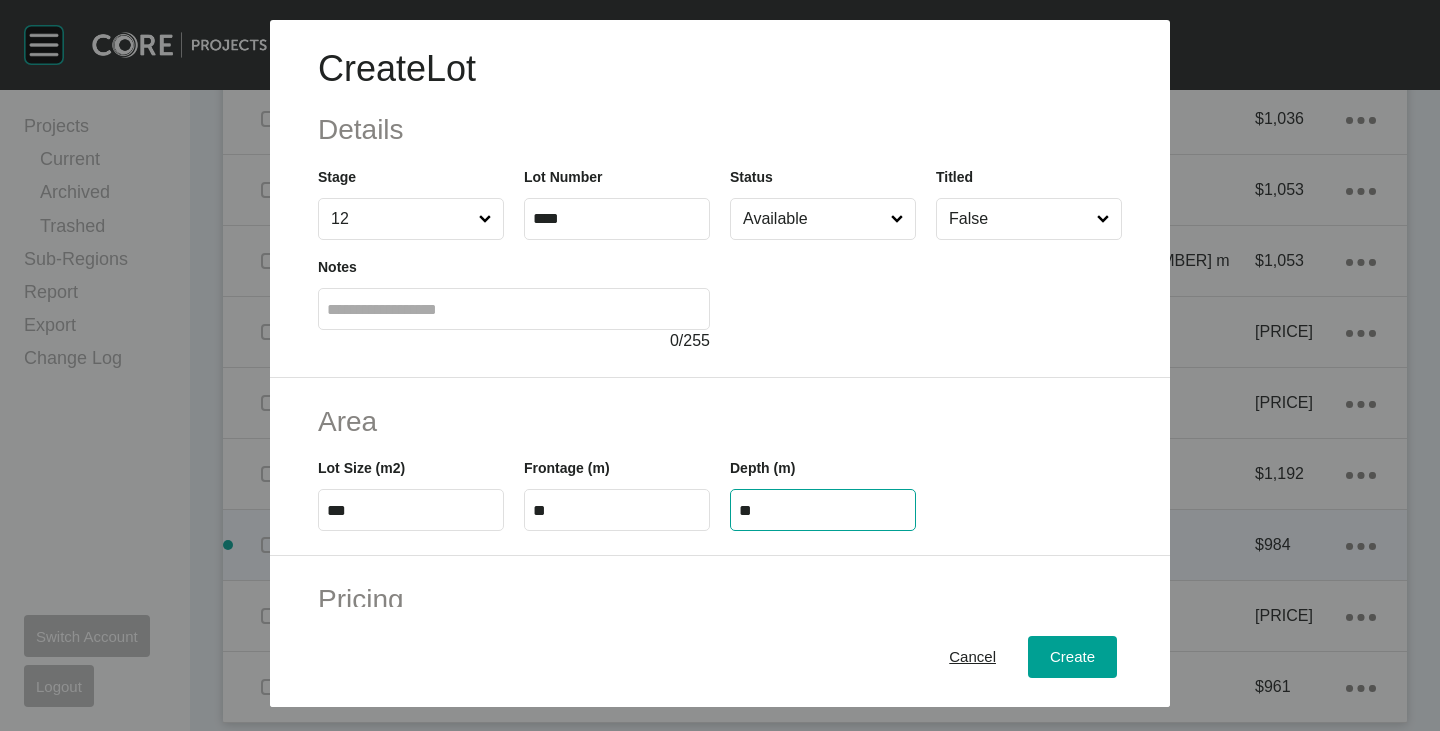 click on "**" at bounding box center [823, 510] 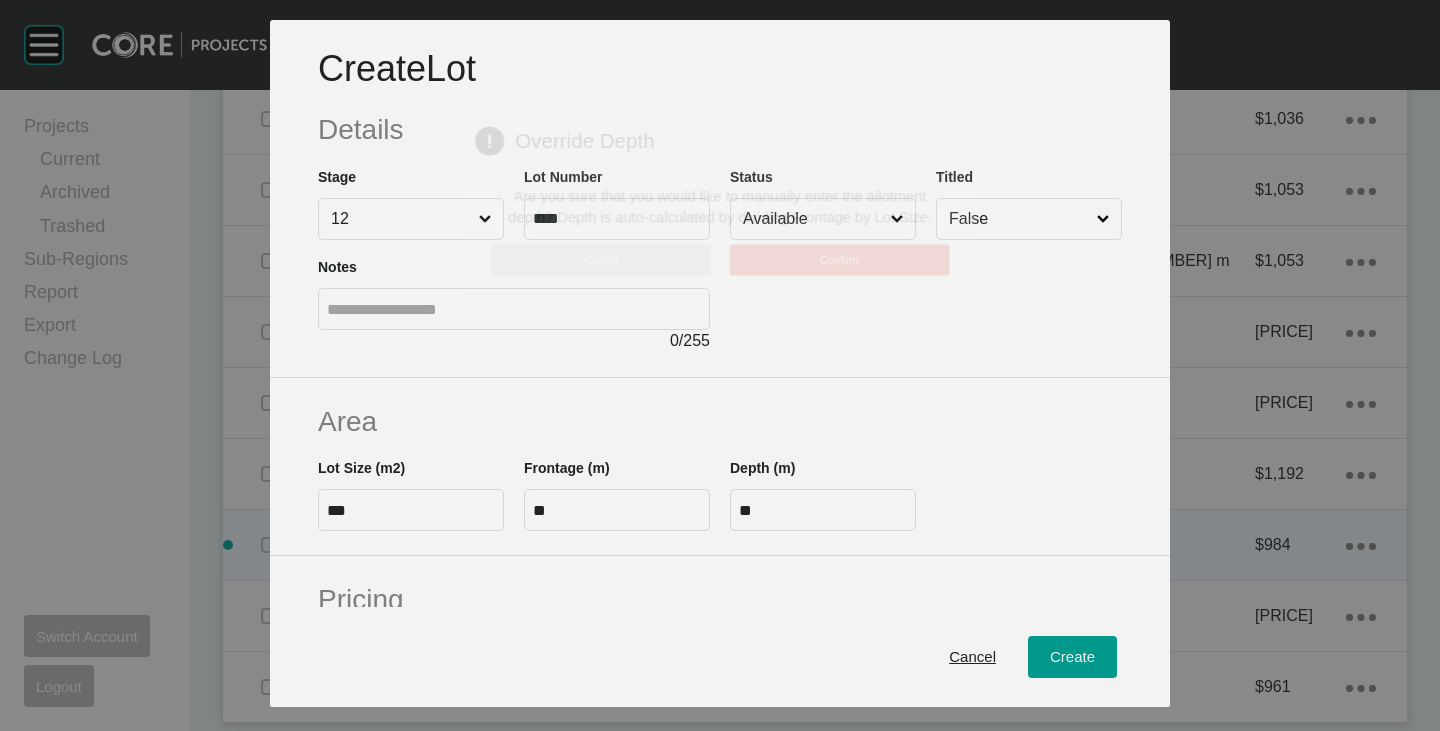 click on "Create  Lot Details Stage 12 Lot Number **** Status Available Titled False Notes 0 / 255 Area Lot Size (m2) *** Frontage (m) ** Depth (m) ** Pricing Price $ Created with Sketch. $ ******* Incentives $ Created with Sketch. $ * Negotiation Buffer $ Created with Sketch. $ * Price Change $ Created with Sketch. $ $/m2 $ Created with Sketch. $ ***** Characteristics Corner Fall Fill Irregular Nearby Amenity Park / Wetlands Powerlines Substation Double Storey Orientation Cancel Create Page 1 Created with Sketch.   Override Depth Are you sure that you would like to manually enter the allotment depth? Depth is auto-calculated by dividing Frontage by Lot Size. Cancel Confirm" at bounding box center (720, 365) 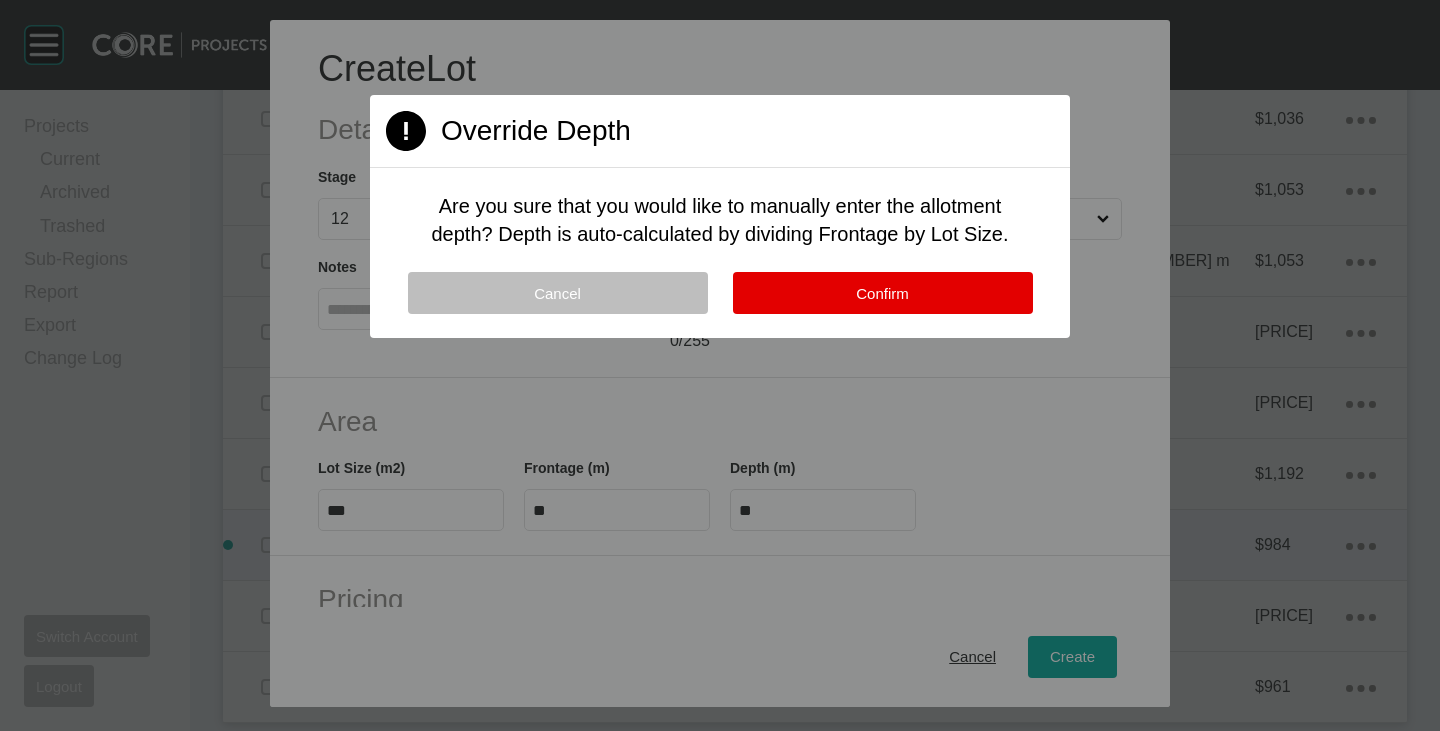 click at bounding box center (720, 365) 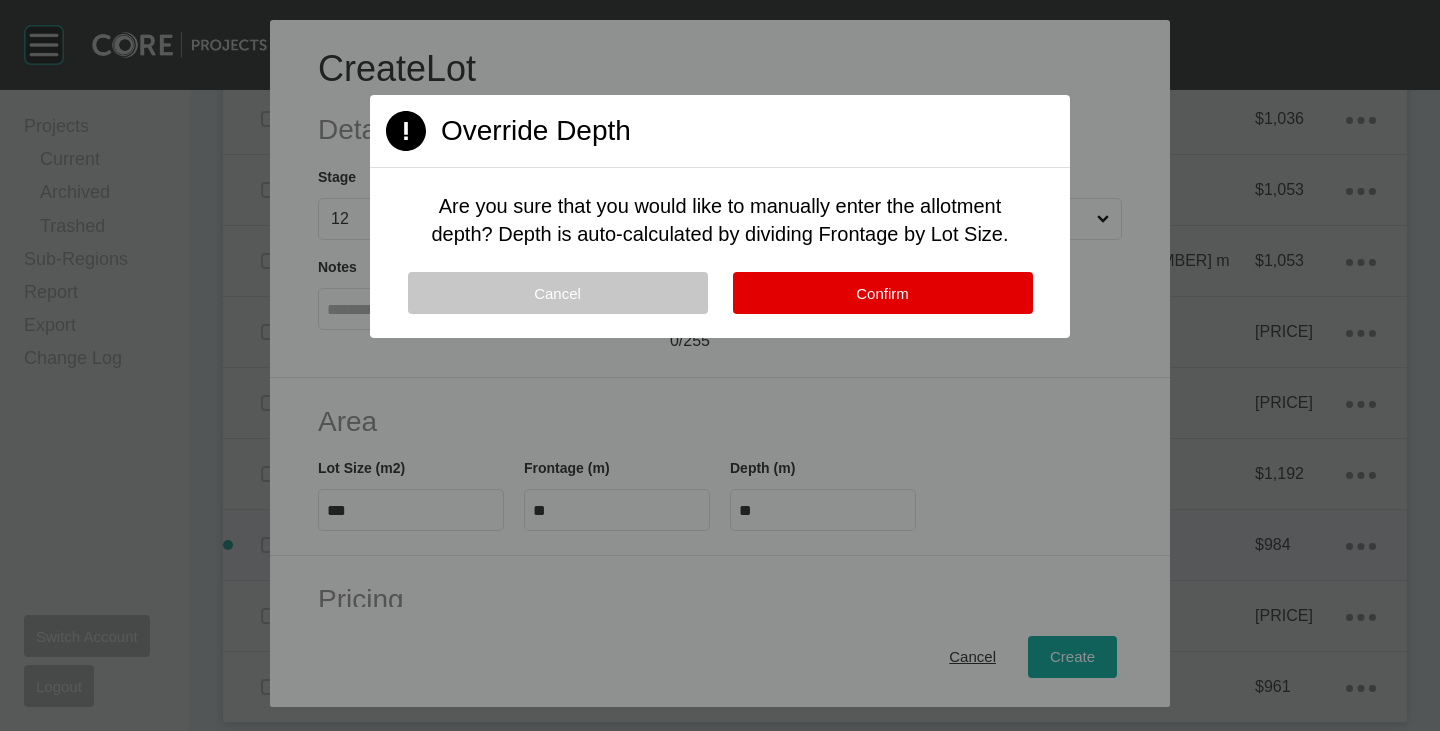 click on "Cancel" at bounding box center [557, 293] 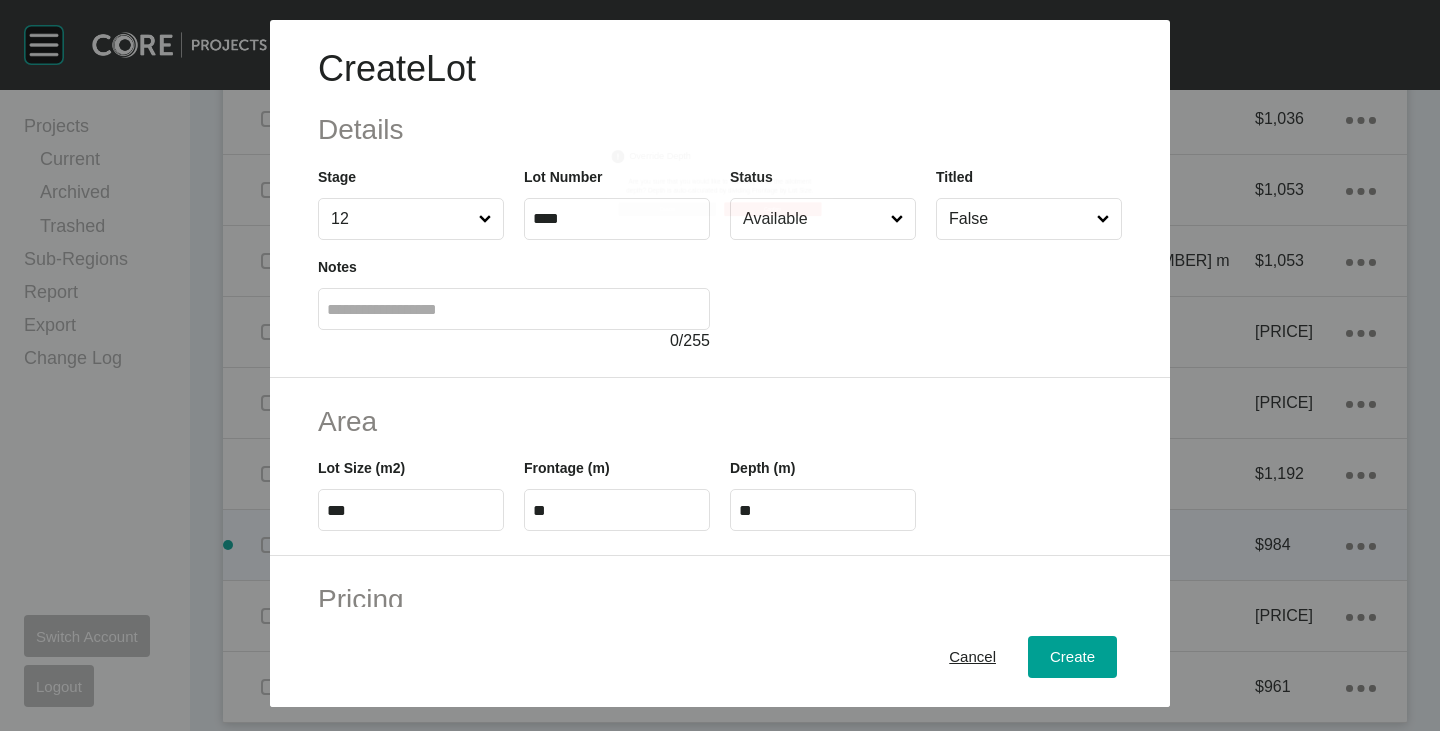click on "**" at bounding box center [823, 510] 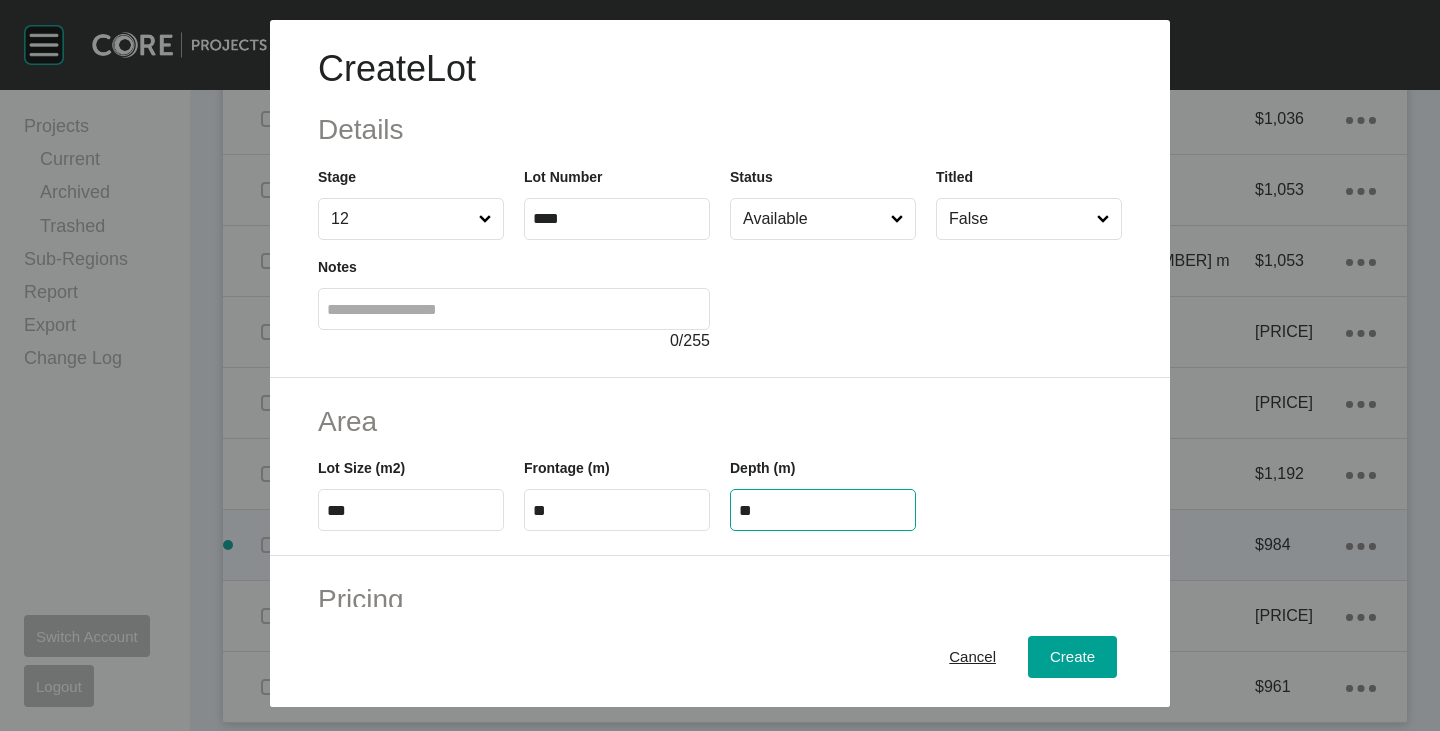 click on "**" at bounding box center (823, 510) 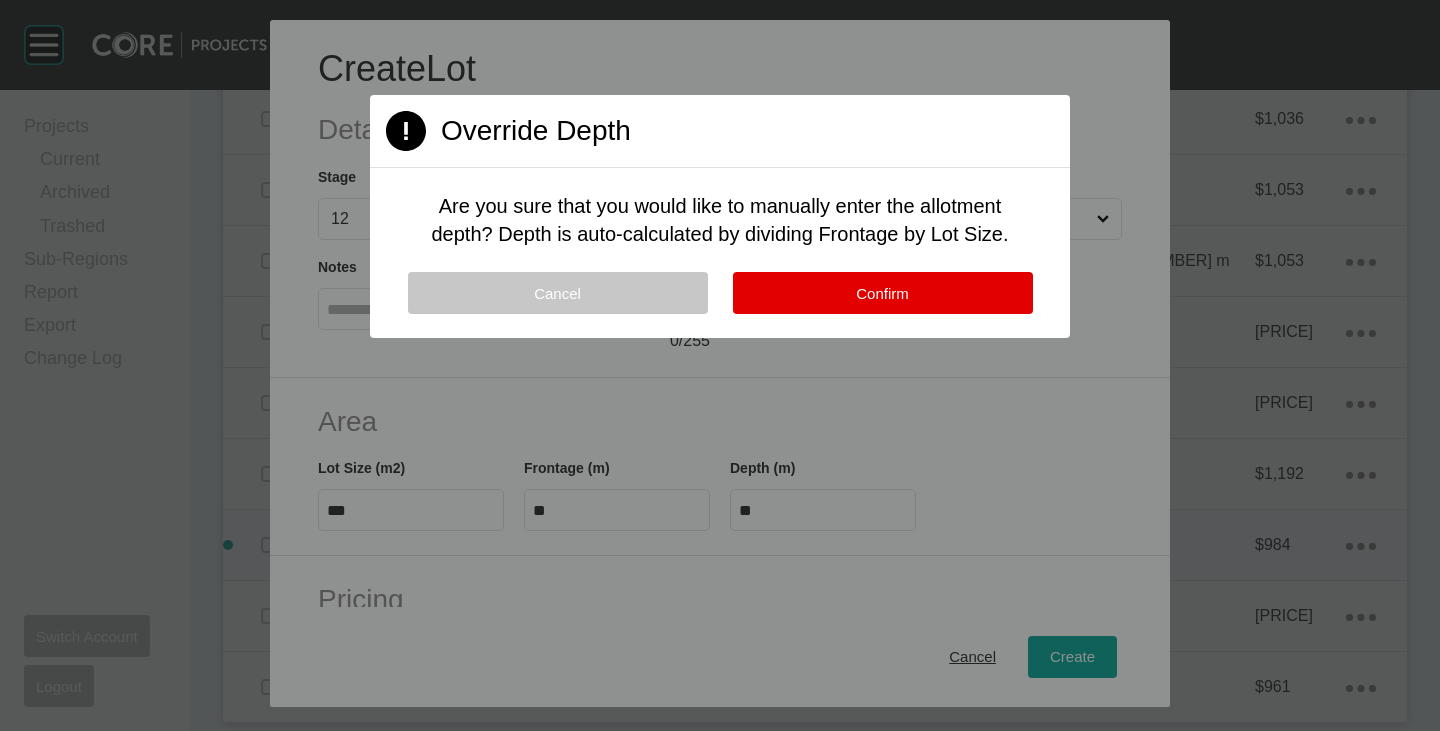 click on "Cancel" at bounding box center [558, 293] 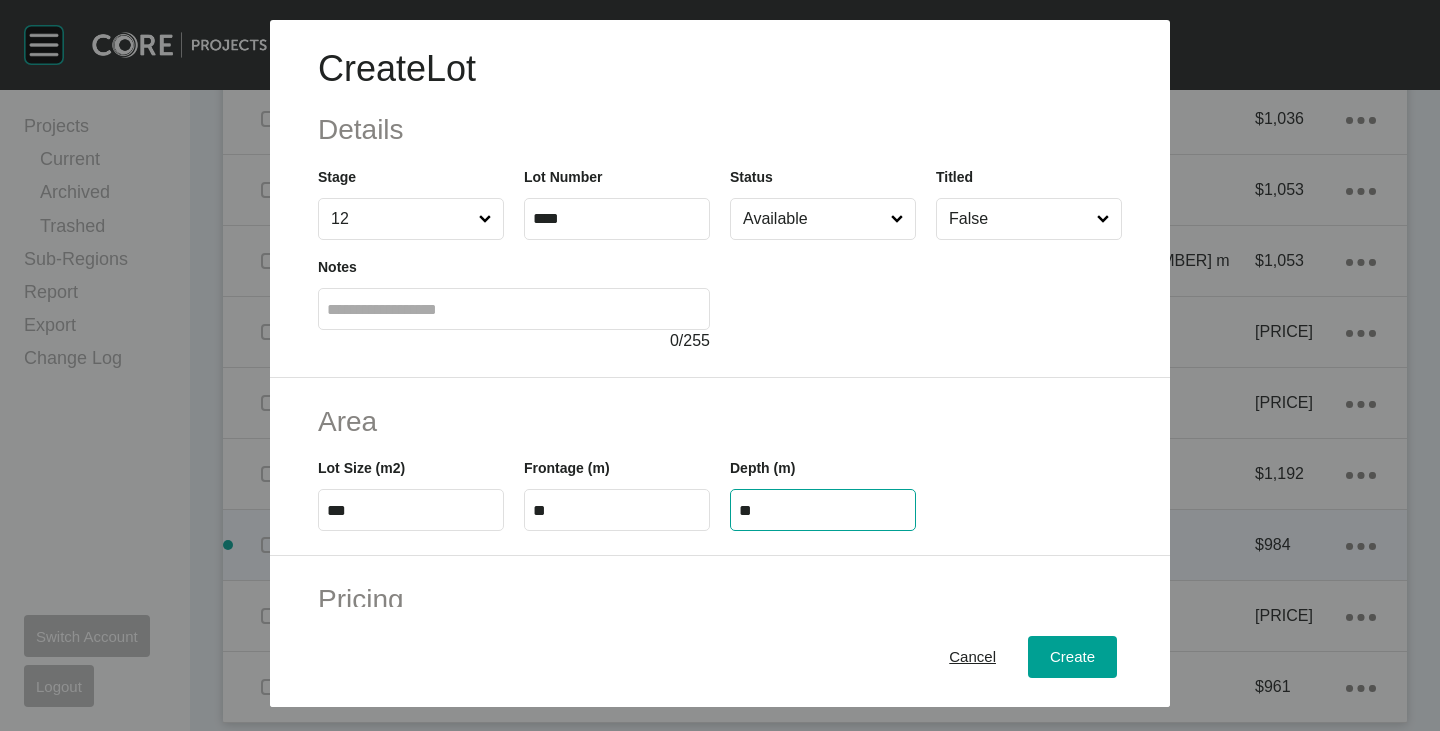click on "**" at bounding box center [823, 510] 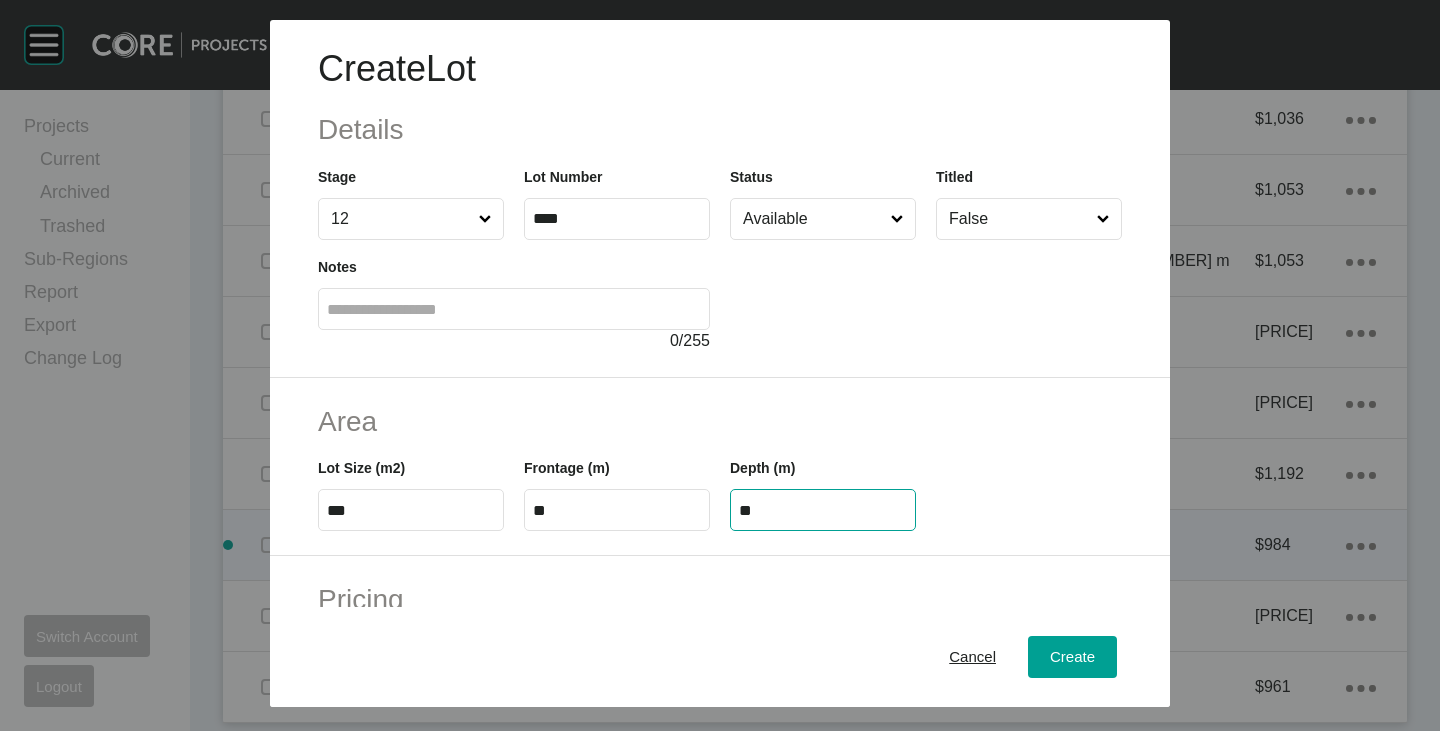 type on "**" 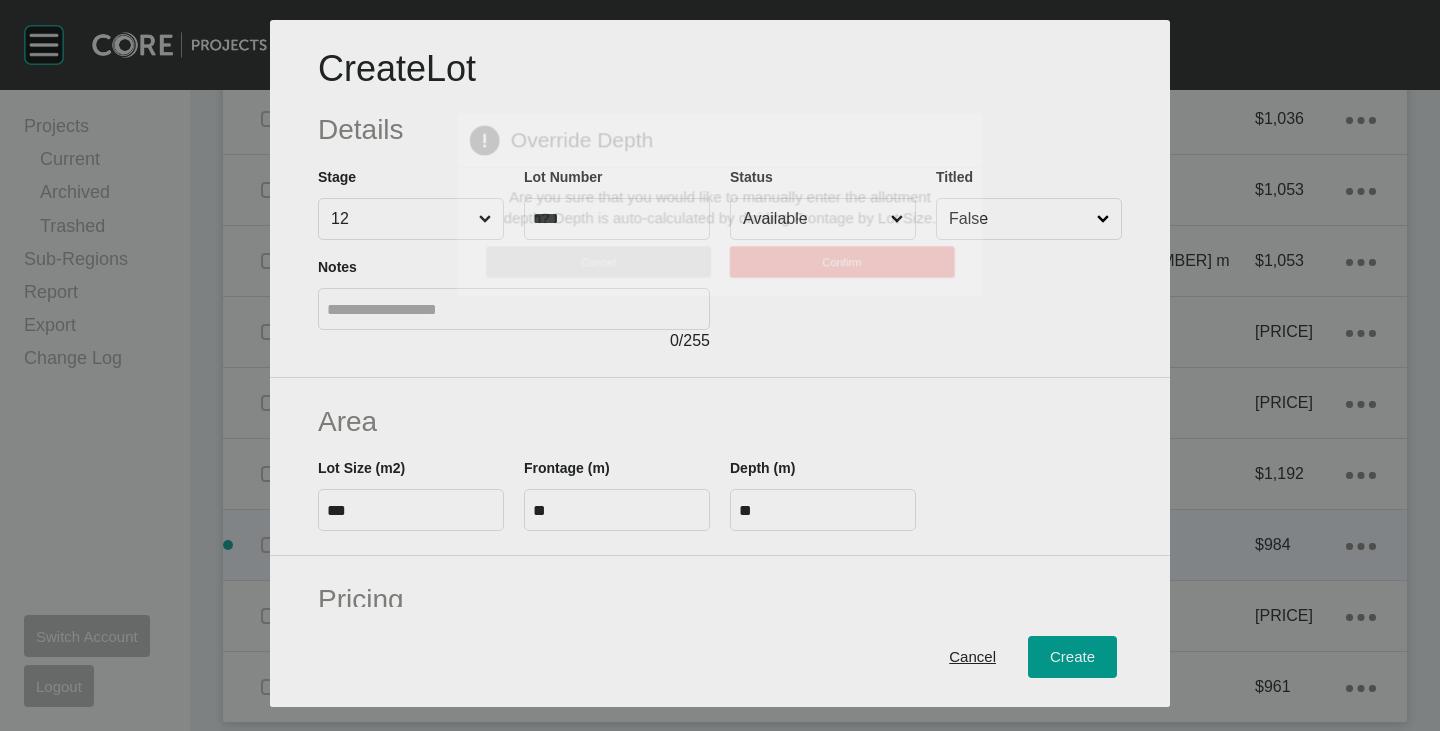 click on "Create  Lot Details Stage 12 Lot Number **** Status Available Titled False Notes 0 / 255 Area Lot Size (m2) *** Frontage (m) ** Depth (m) ** Pricing Price $ Created with Sketch. $ ******* Incentives $ Created with Sketch. $ * Negotiation Buffer $ Created with Sketch. $ * Price Change $ Created with Sketch. $ $/m2 $ Created with Sketch. $ ***** Characteristics Corner Fall Fill Irregular Nearby Amenity Park / Wetlands Powerlines Substation Double Storey Orientation Cancel Create Page 1 Created with Sketch.   Override Depth Are you sure that you would like to manually enter the allotment depth? Depth is auto-calculated by dividing Frontage by Lot Size. Cancel Confirm" at bounding box center (720, 365) 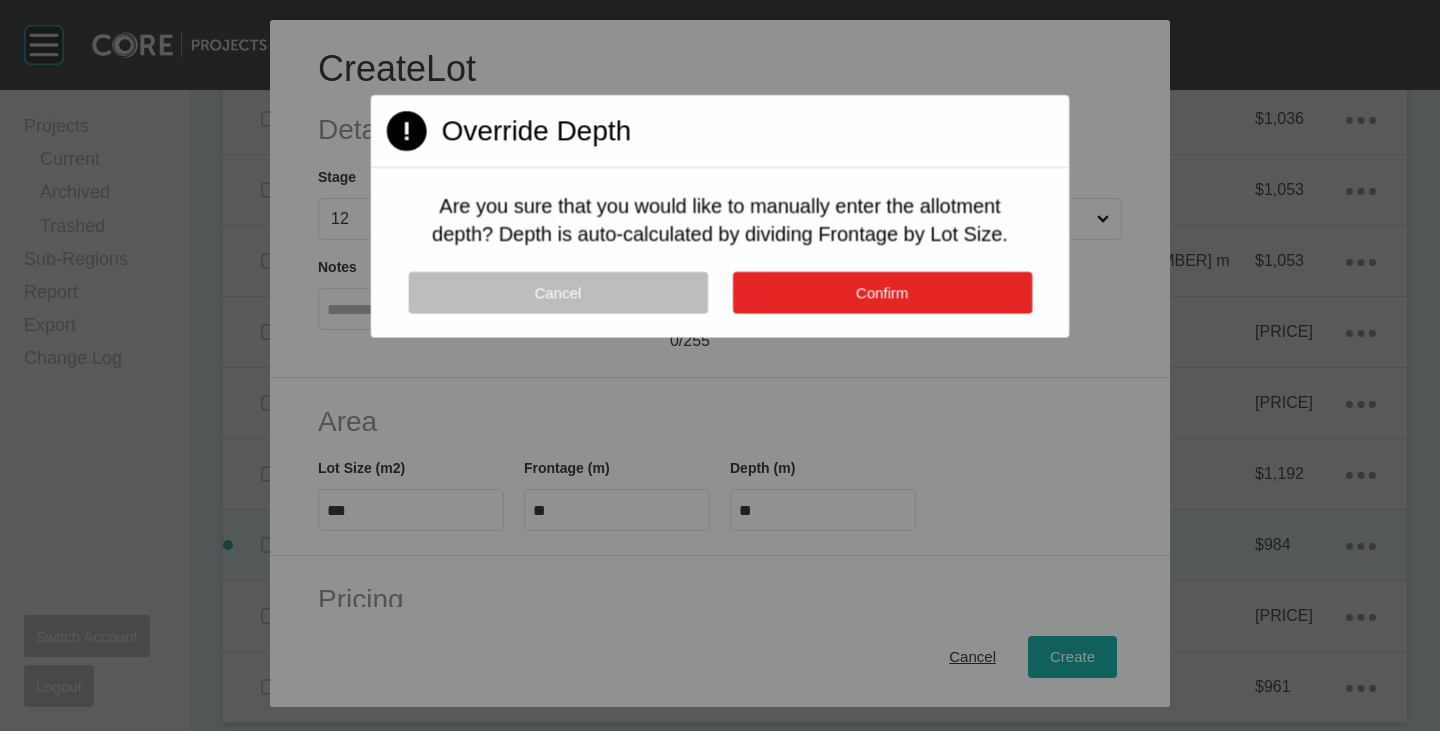 click on "Confirm" at bounding box center [881, 293] 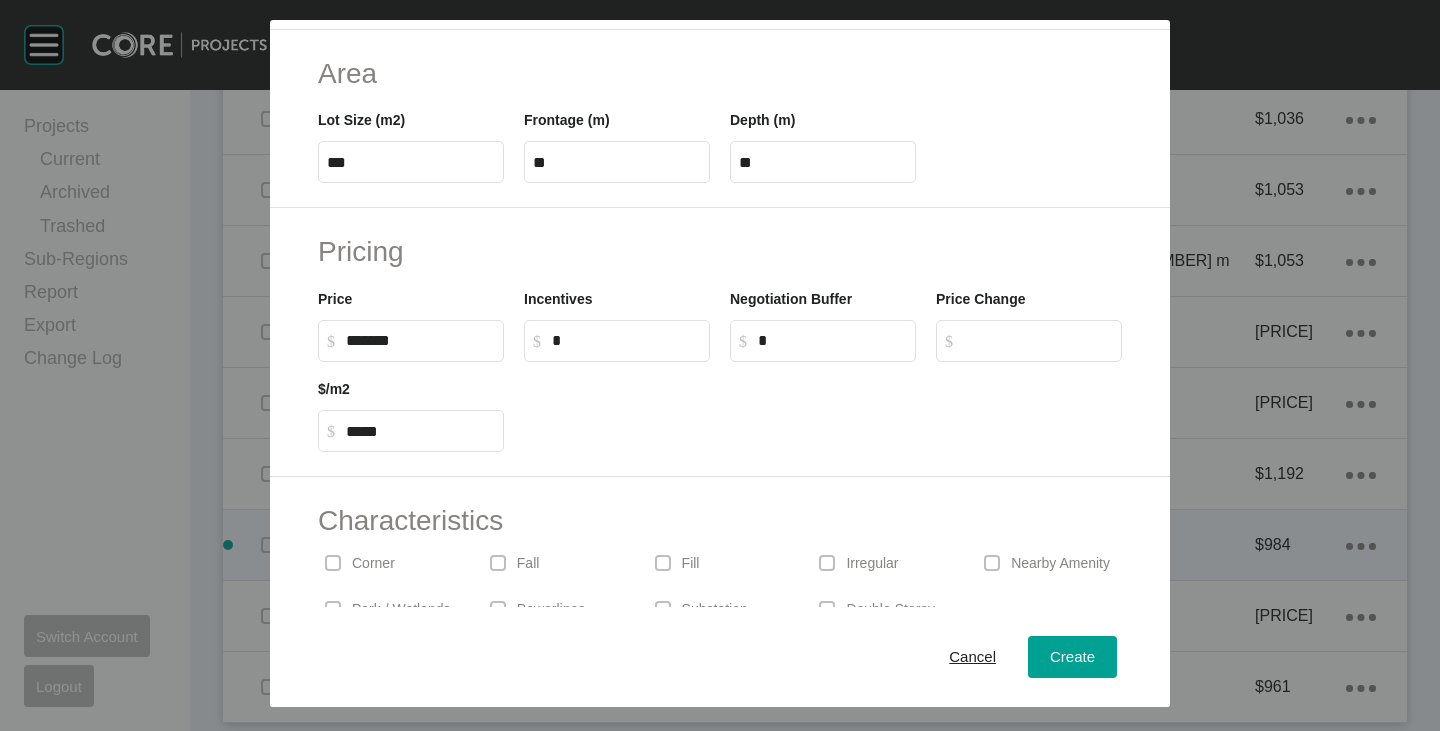 scroll, scrollTop: 489, scrollLeft: 0, axis: vertical 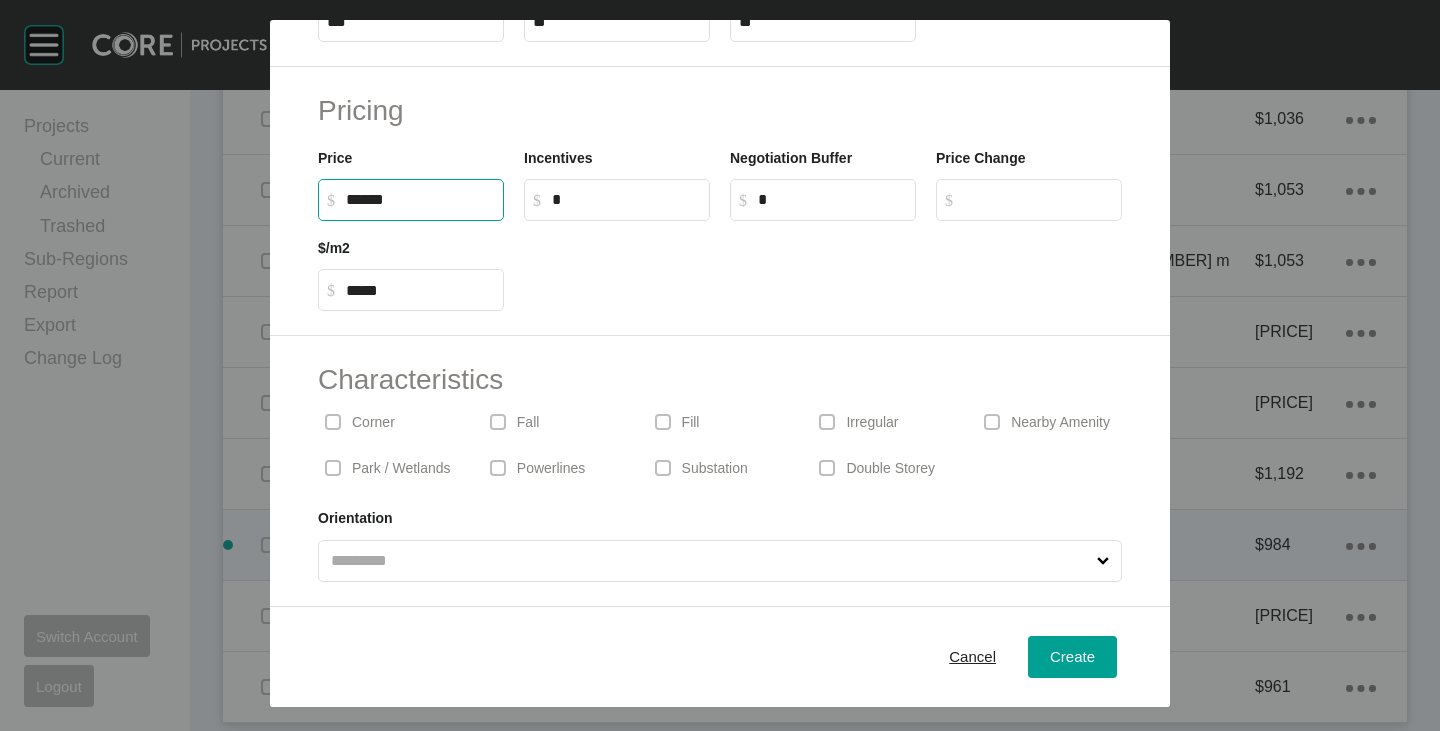 drag, startPoint x: 354, startPoint y: 202, endPoint x: 369, endPoint y: 210, distance: 17 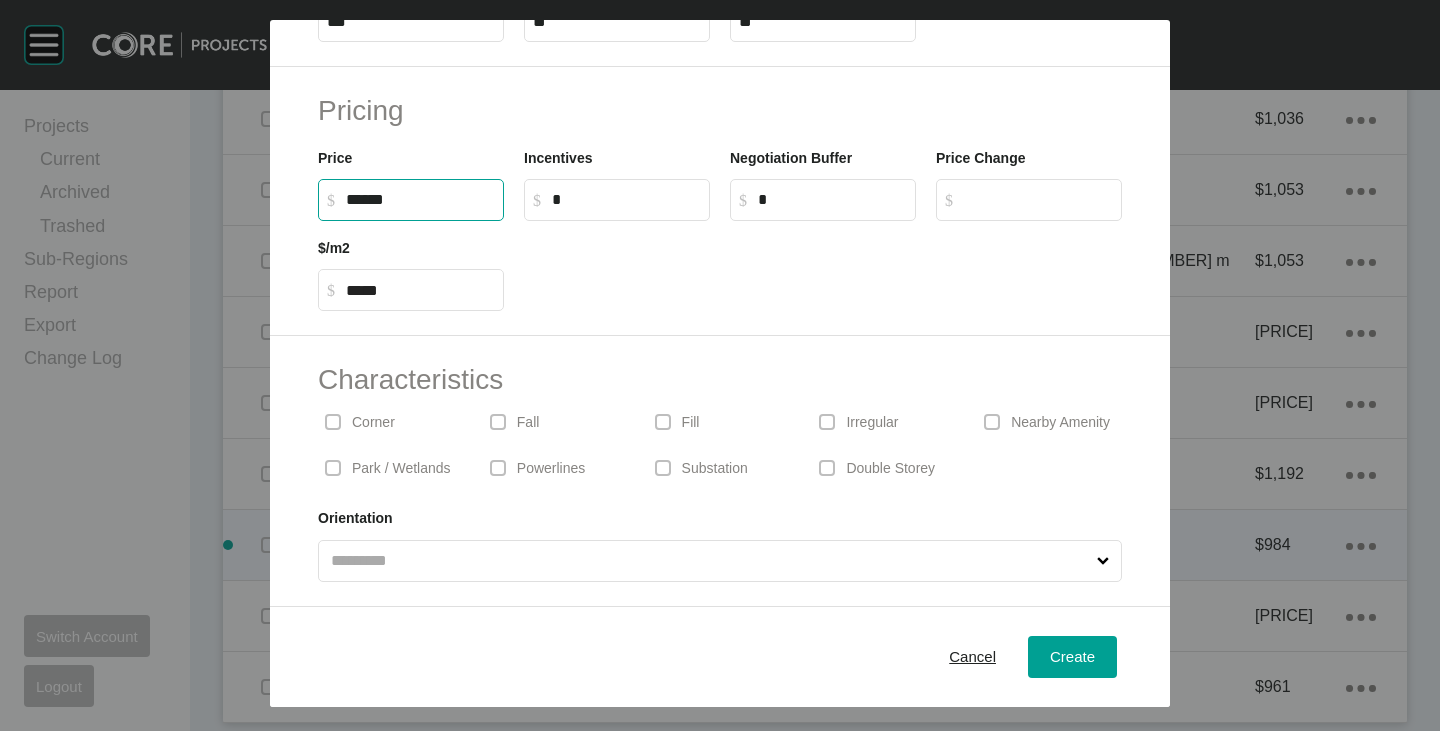 type on "*******" 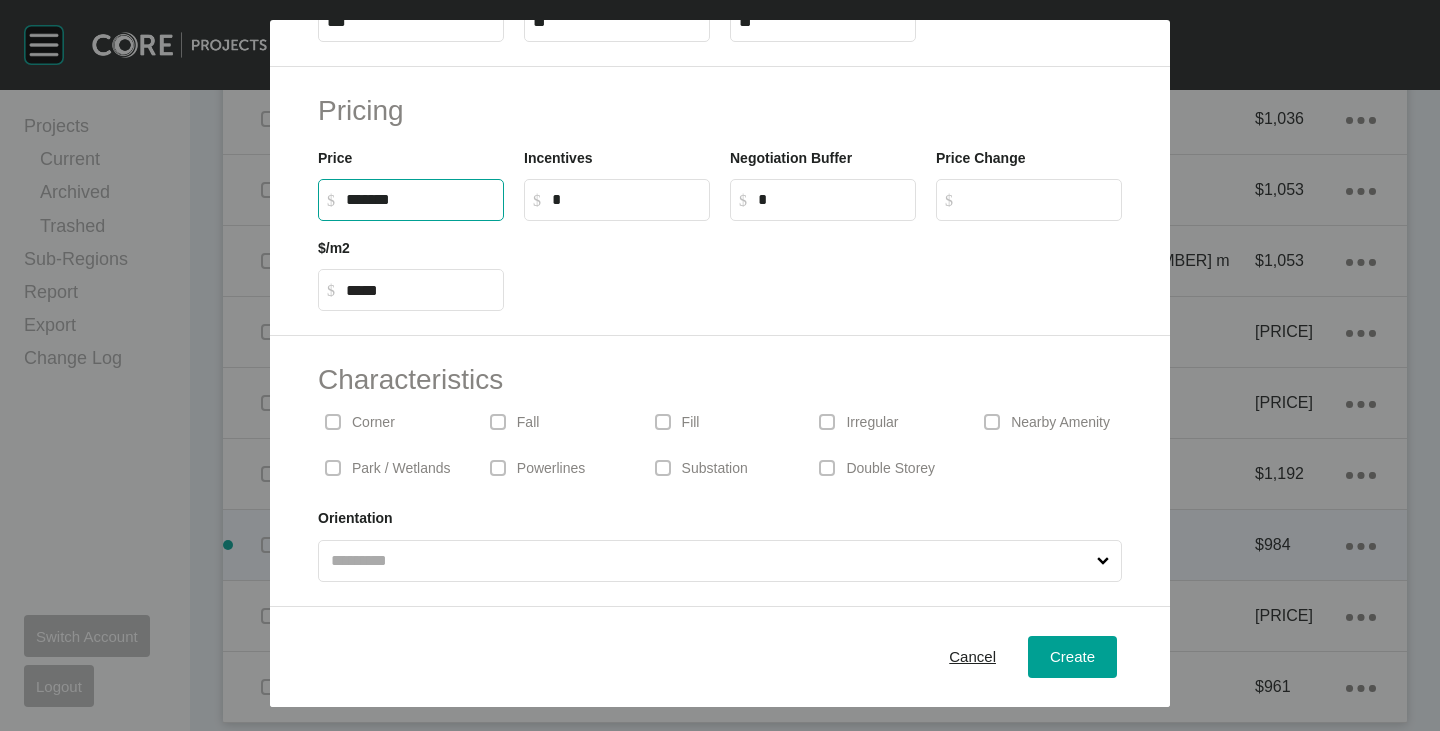 type on "*****" 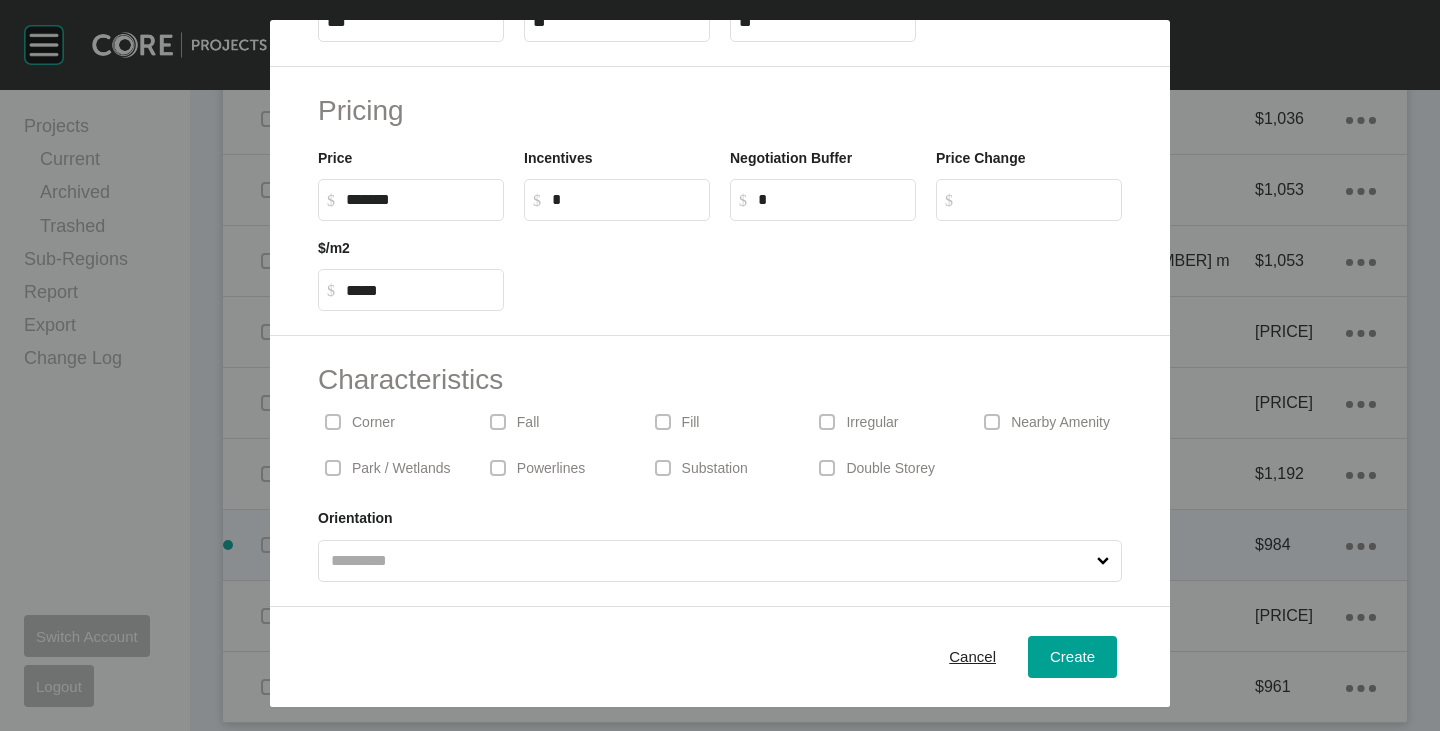 click at bounding box center (823, 266) 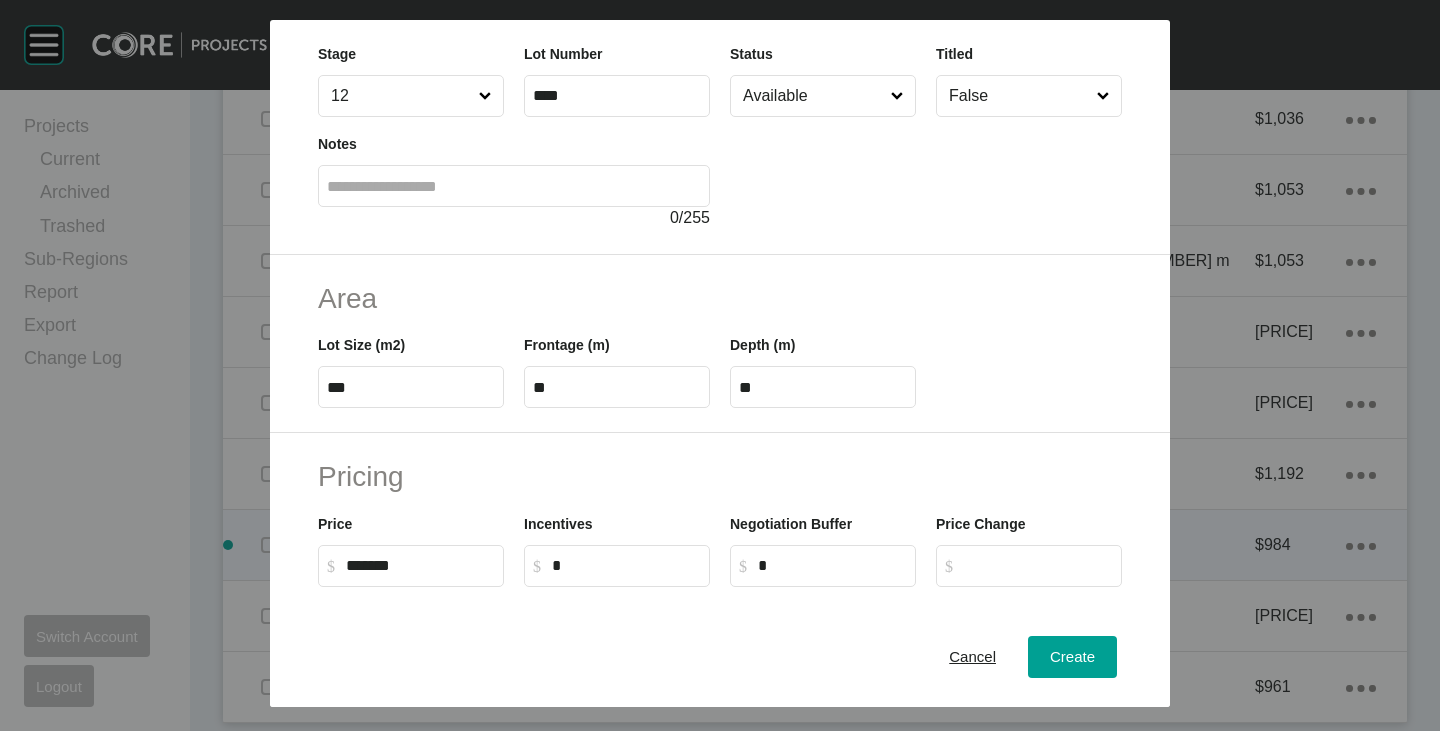 scroll, scrollTop: 0, scrollLeft: 0, axis: both 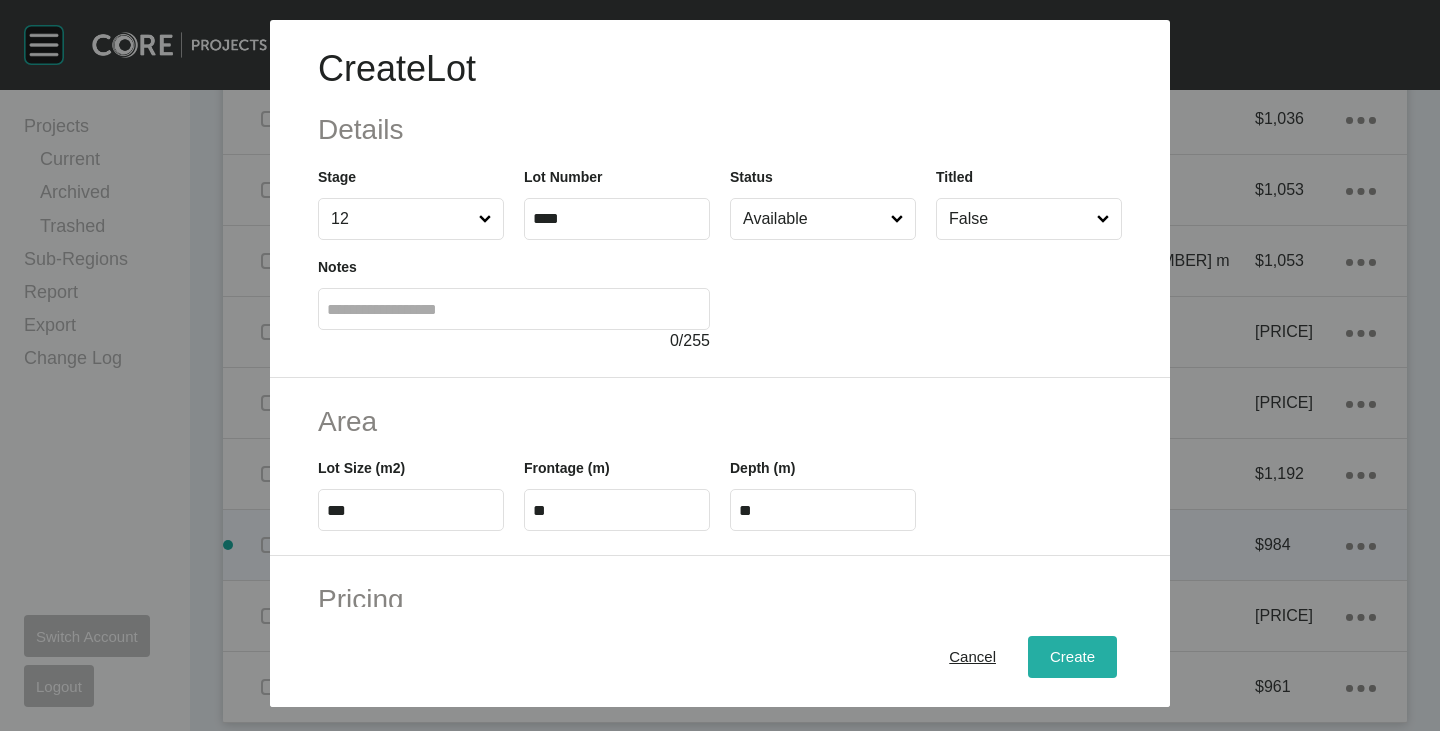 click on "Create" at bounding box center [1072, 657] 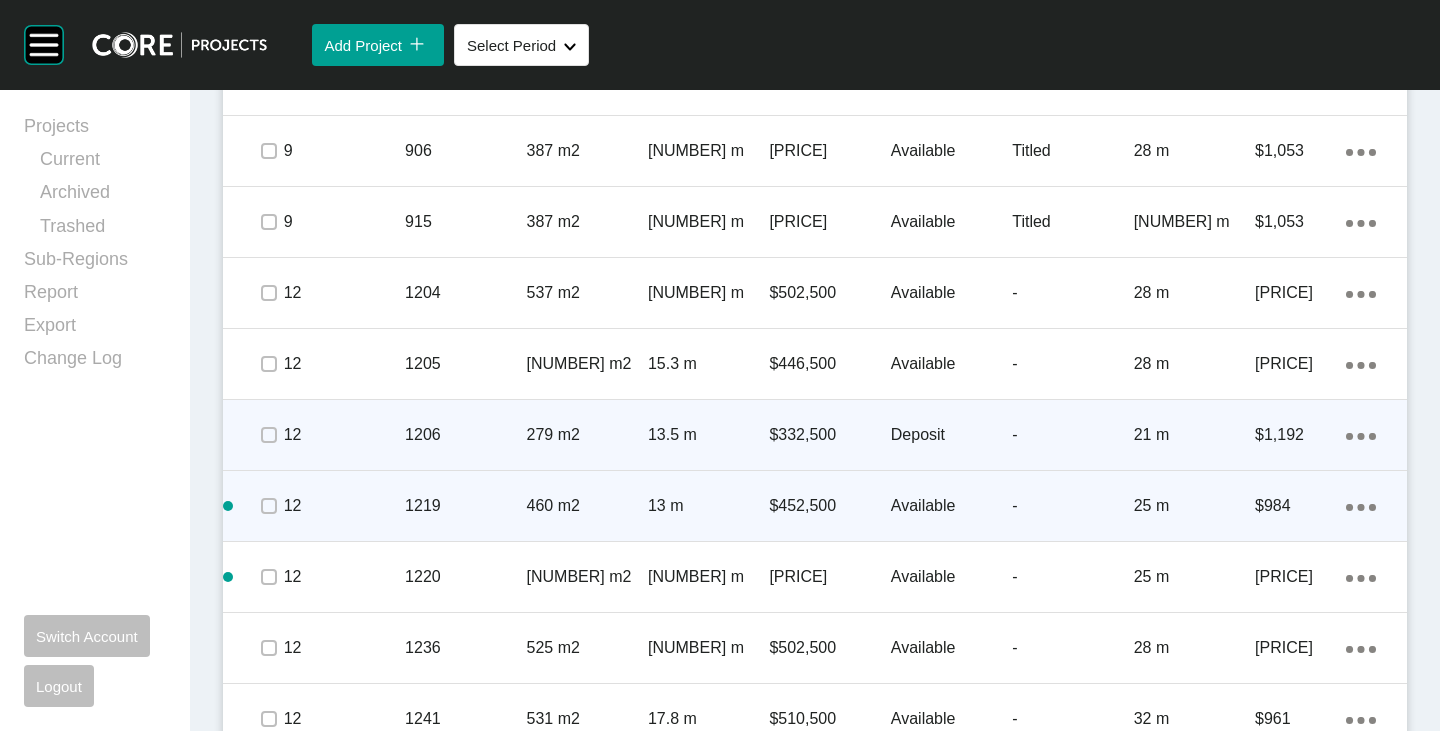 scroll, scrollTop: 1653, scrollLeft: 0, axis: vertical 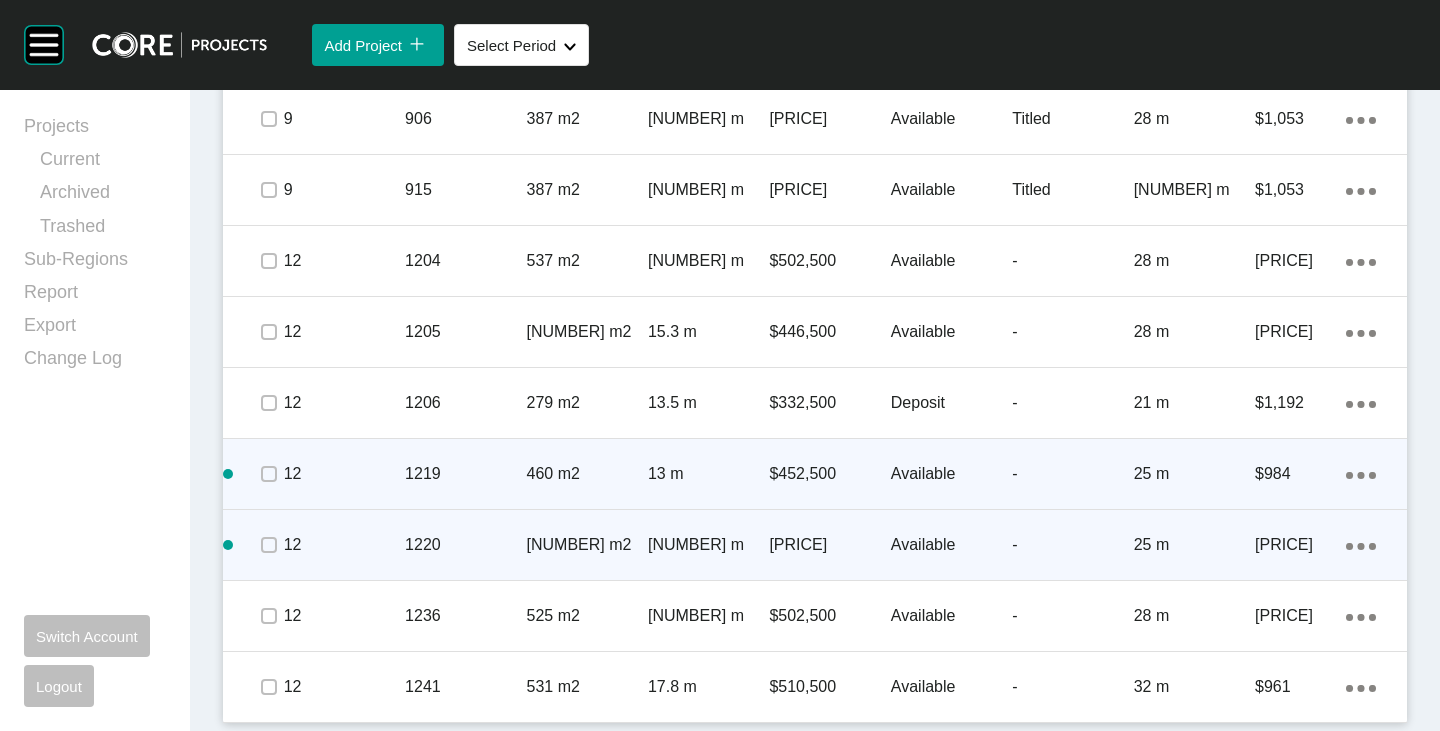 click 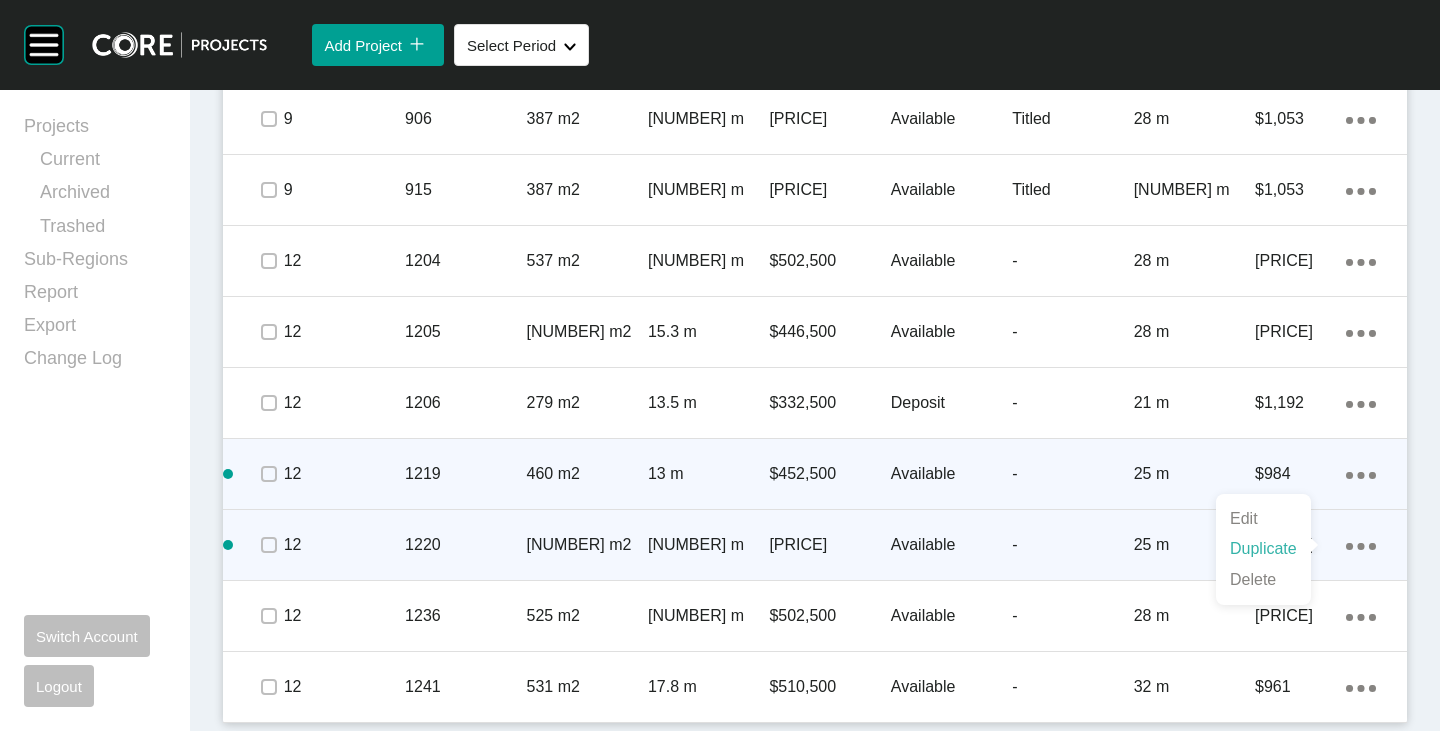 click on "Duplicate" at bounding box center (1263, 549) 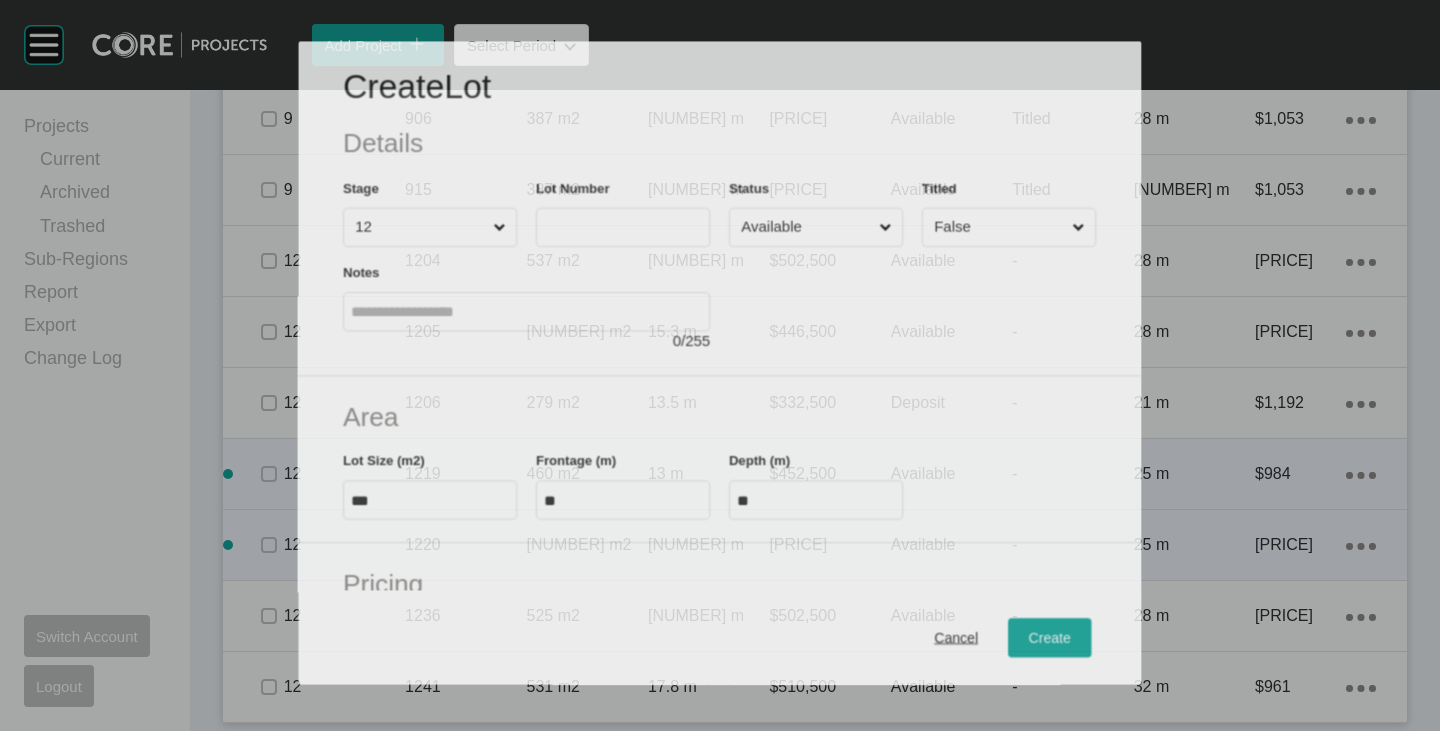 scroll, scrollTop: 1591, scrollLeft: 0, axis: vertical 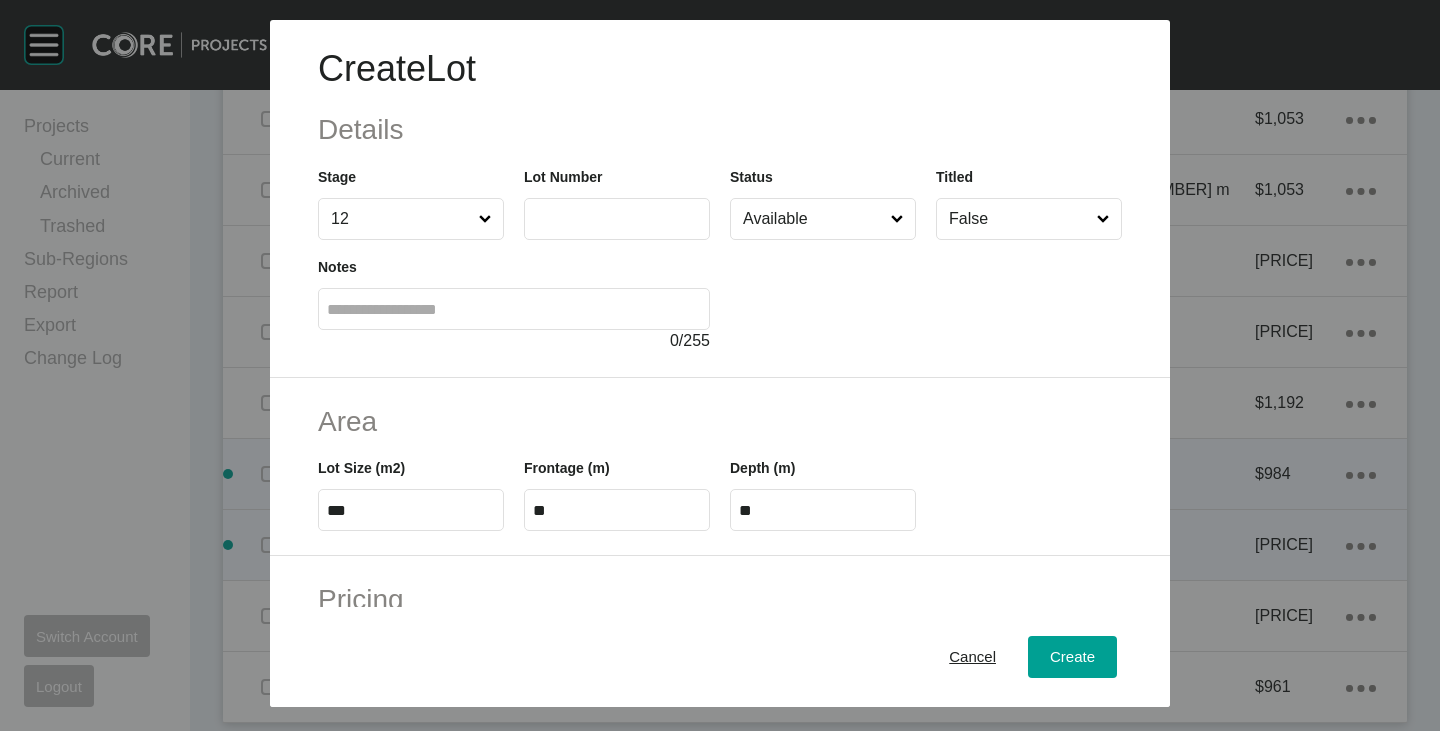 click at bounding box center (617, 219) 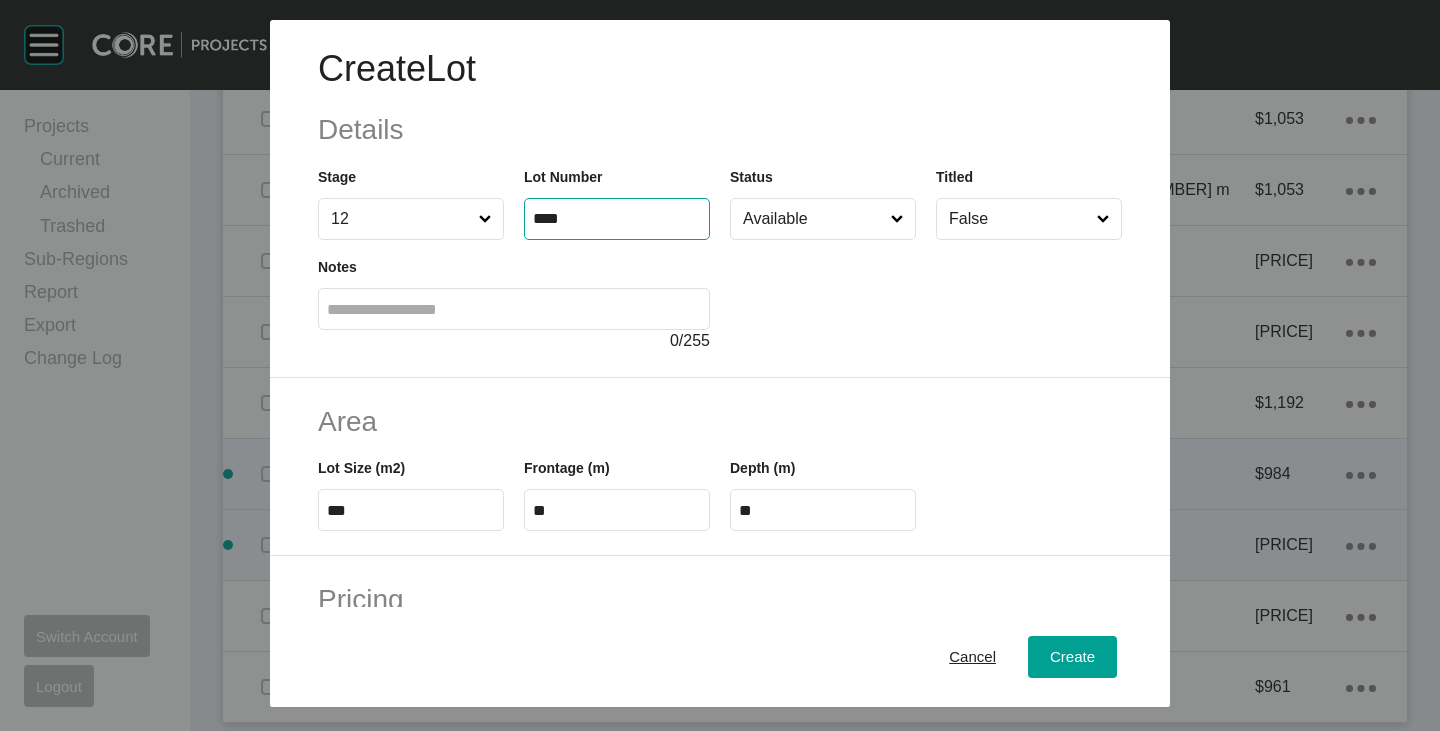 type on "****" 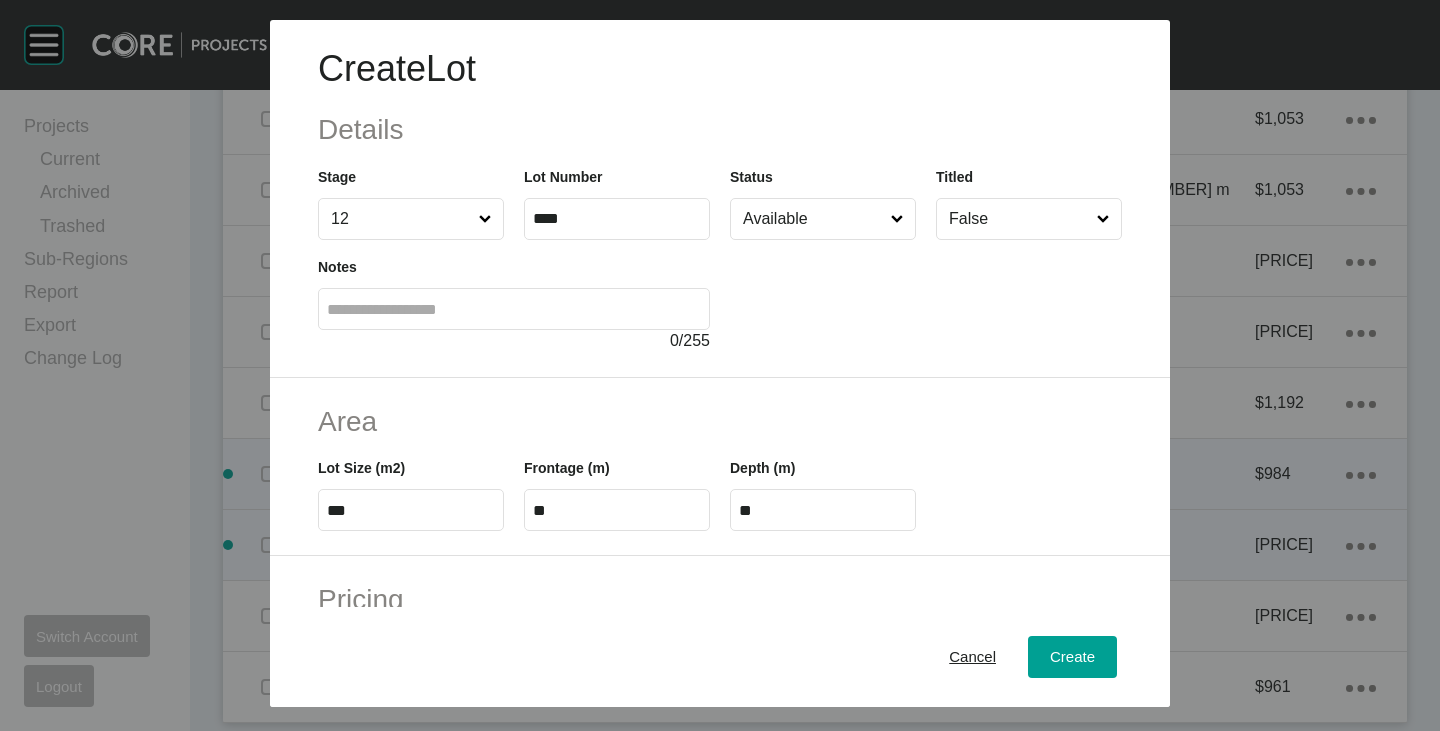 click on "Available" at bounding box center [813, 219] 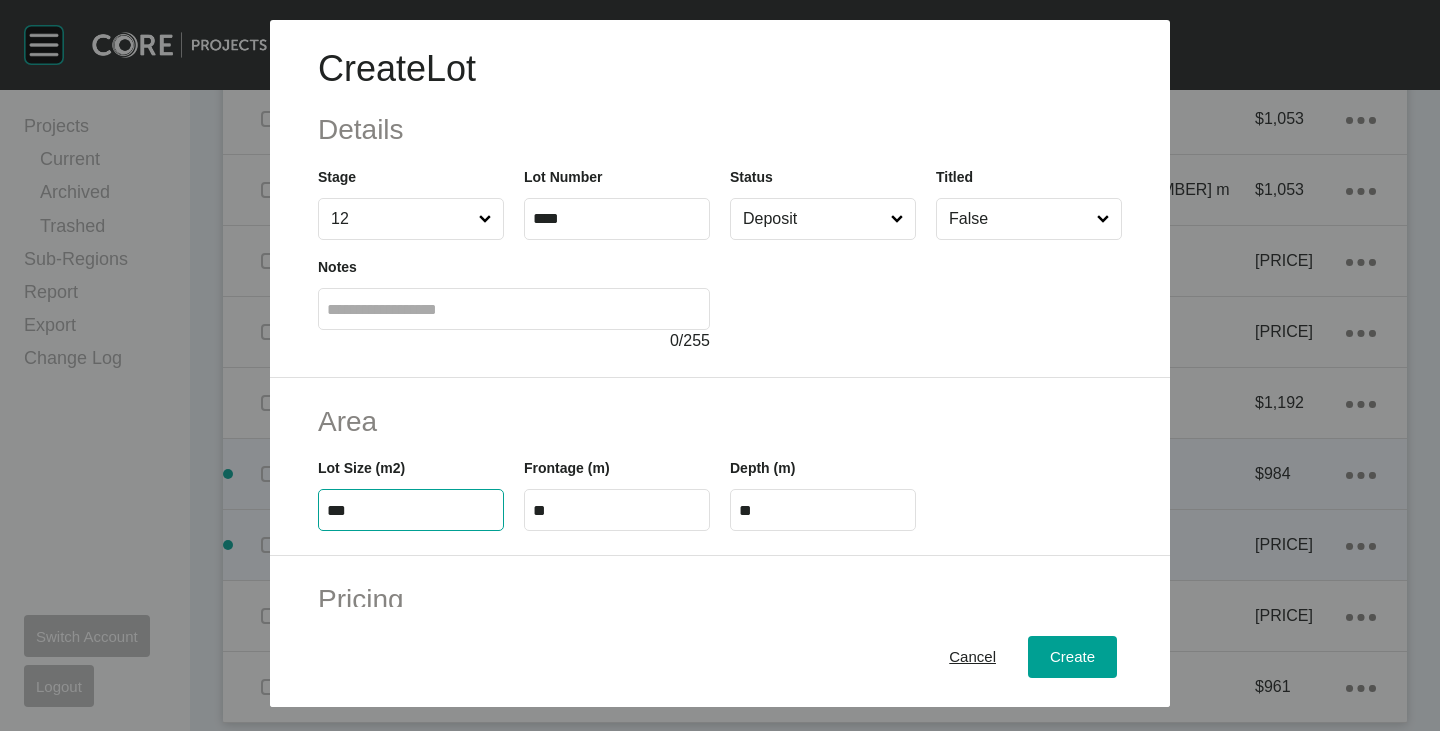 click on "***" at bounding box center (411, 510) 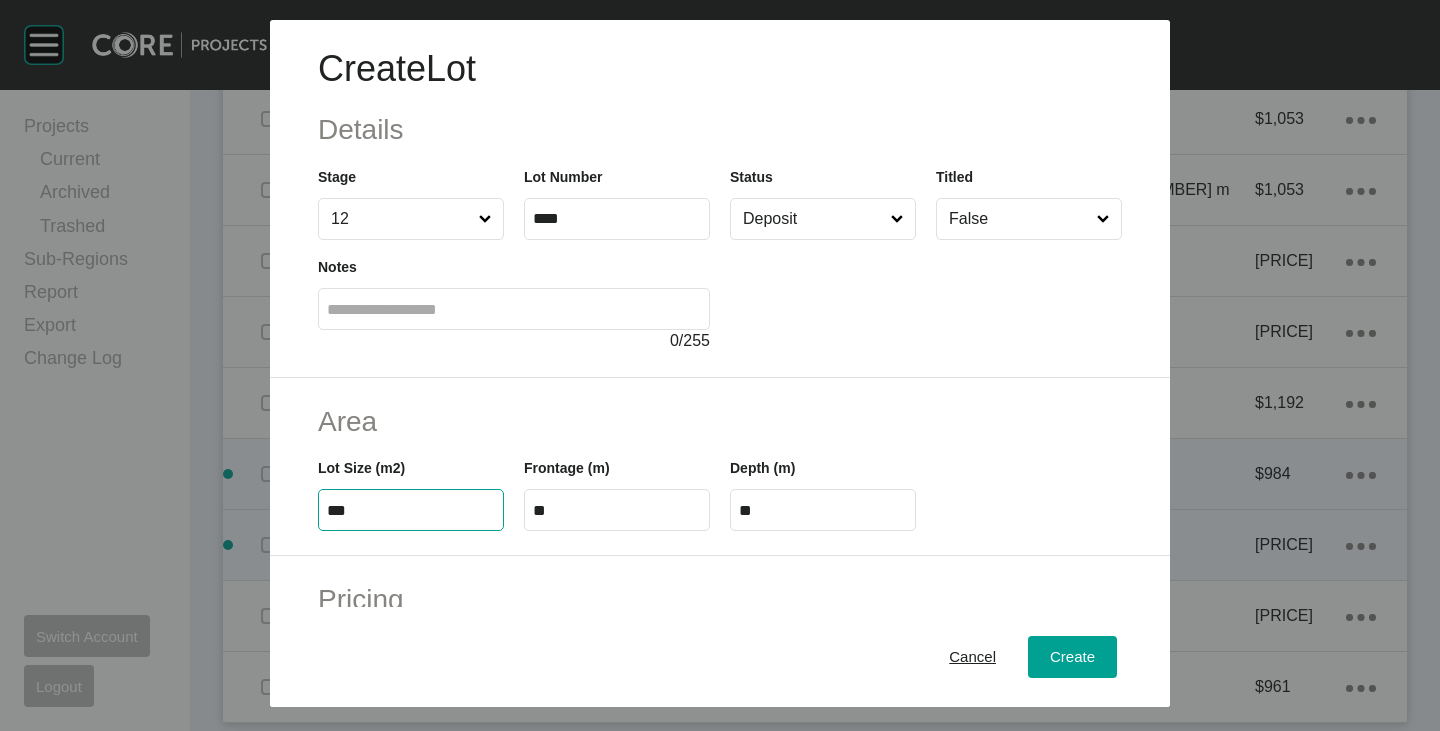 type on "***" 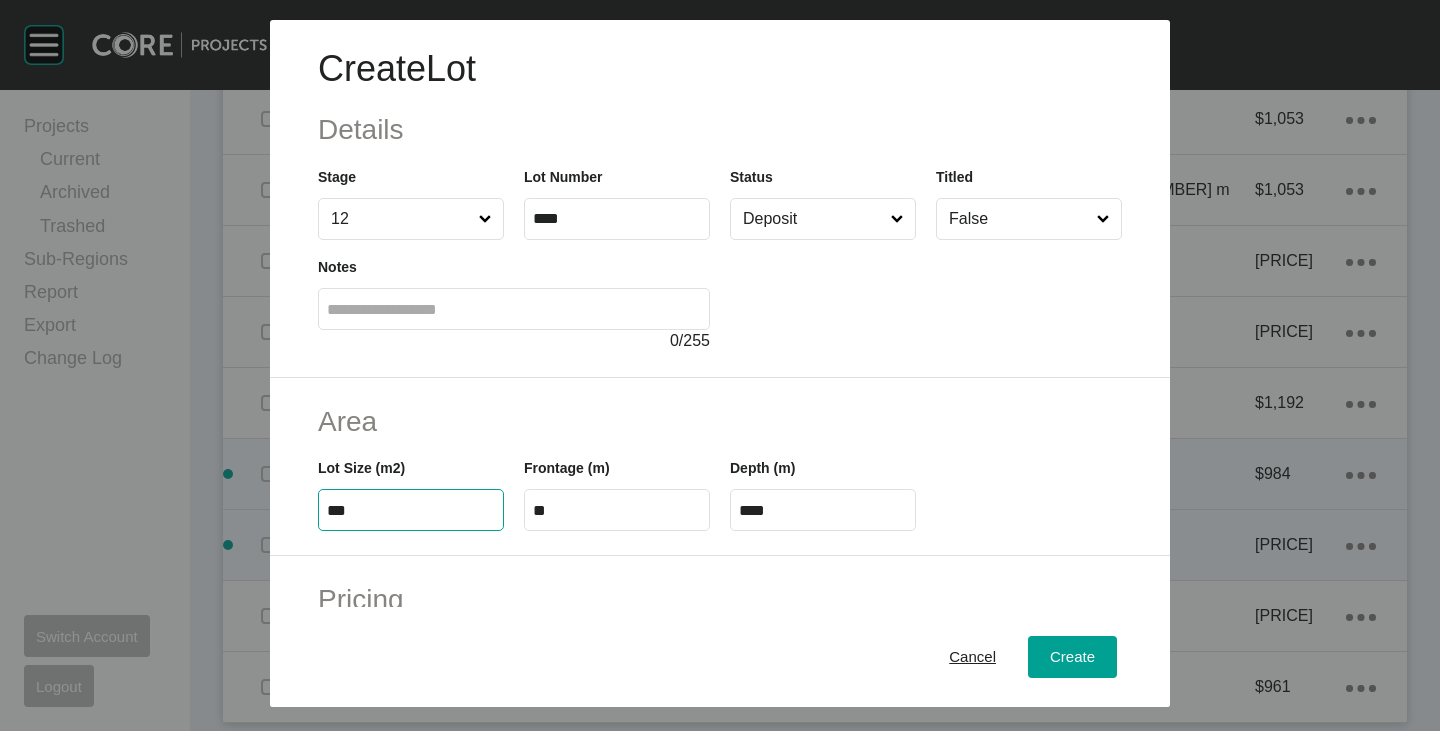 click on "Frontage (m) **" at bounding box center [617, 486] 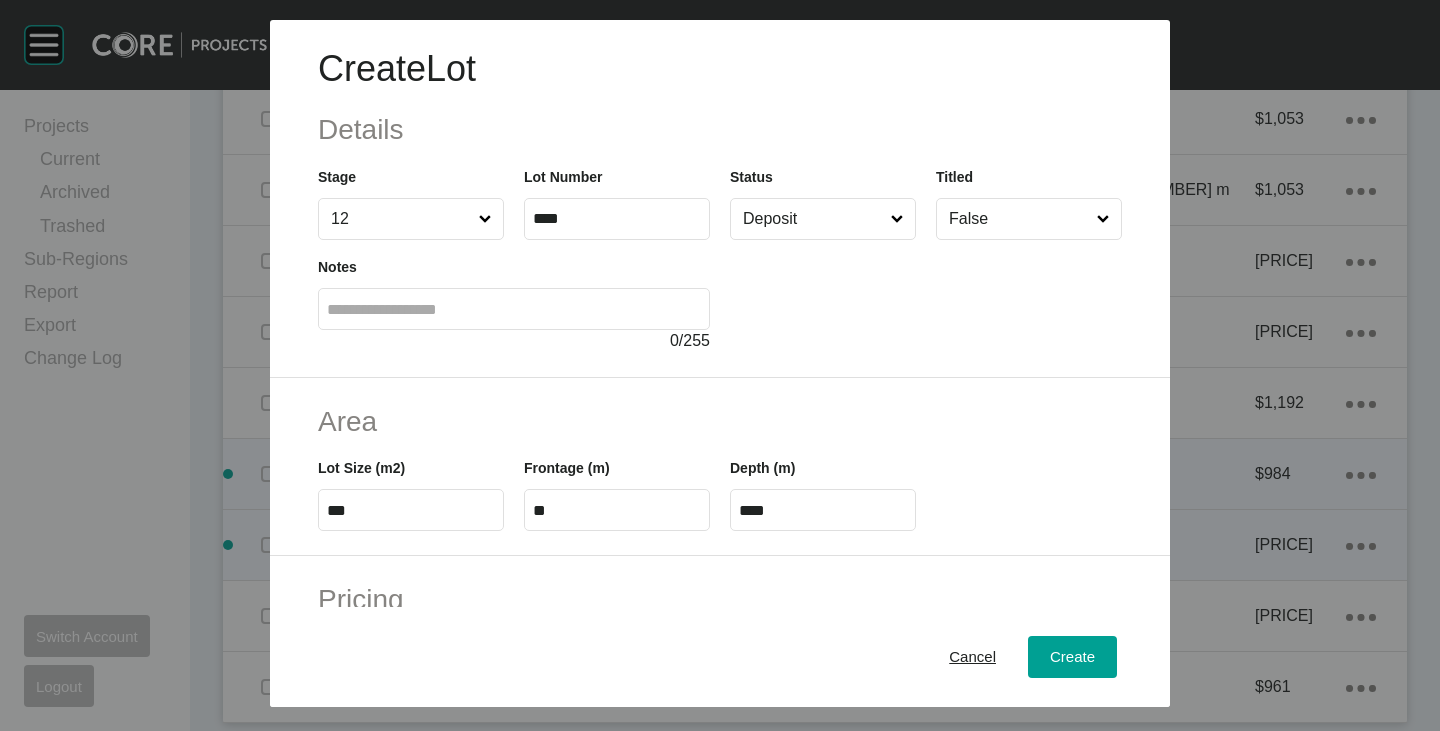 click on "**" at bounding box center (617, 510) 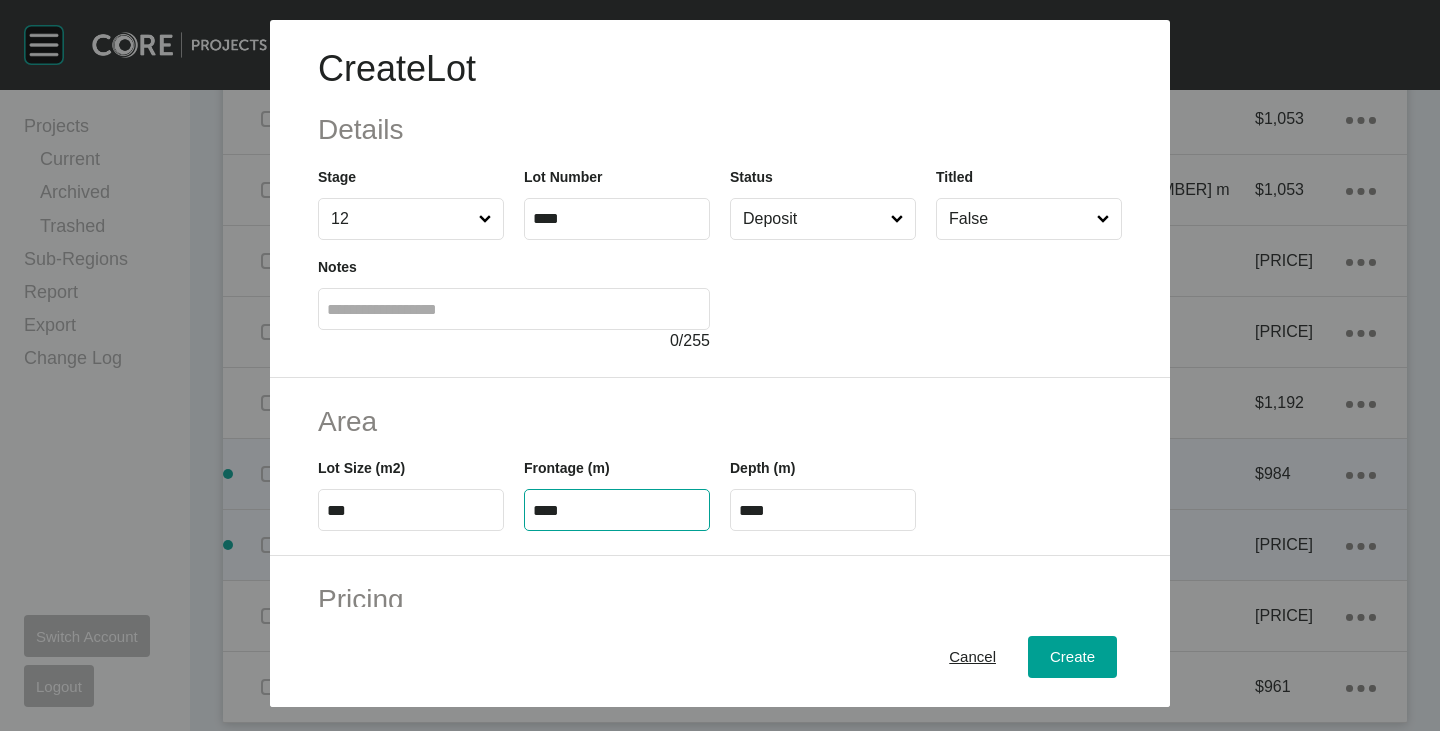 type on "****" 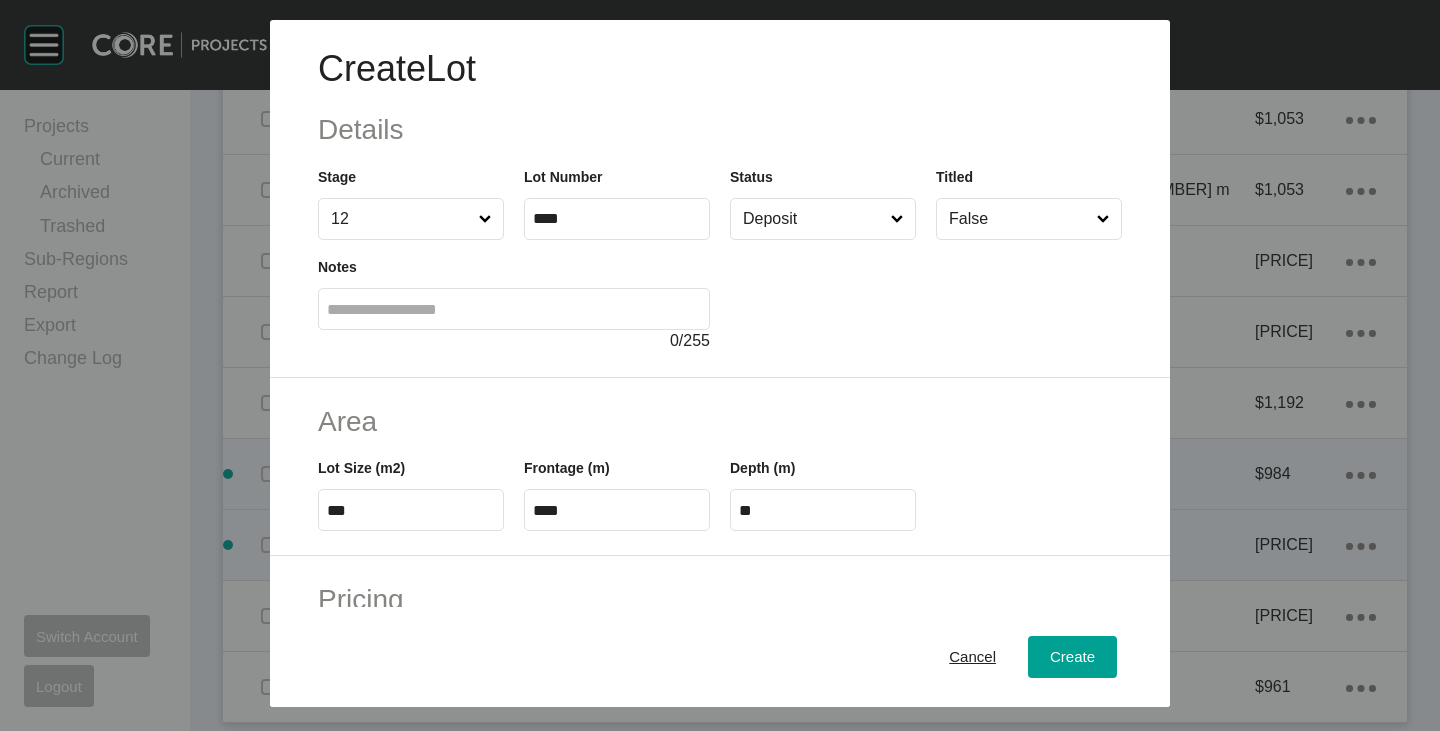 click on "Area" at bounding box center [720, 421] 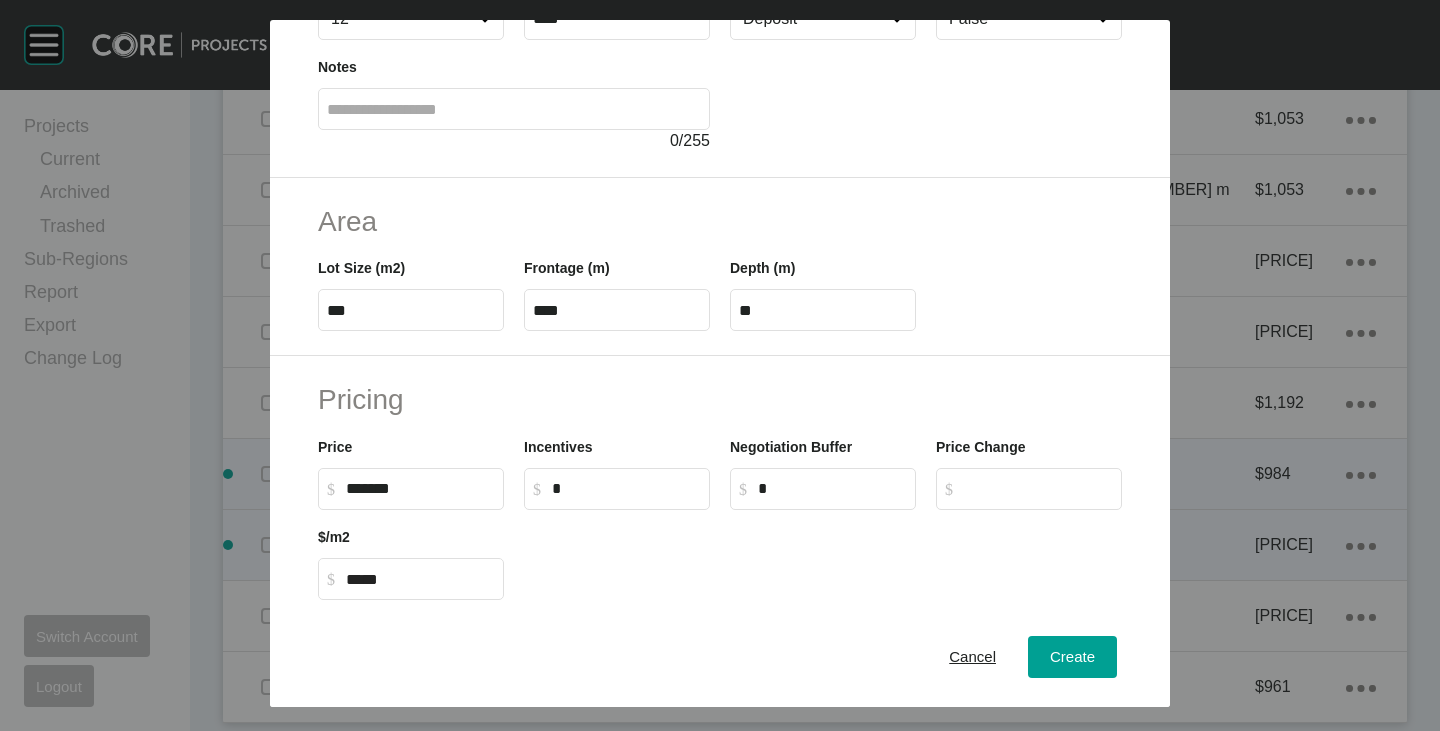 scroll, scrollTop: 489, scrollLeft: 0, axis: vertical 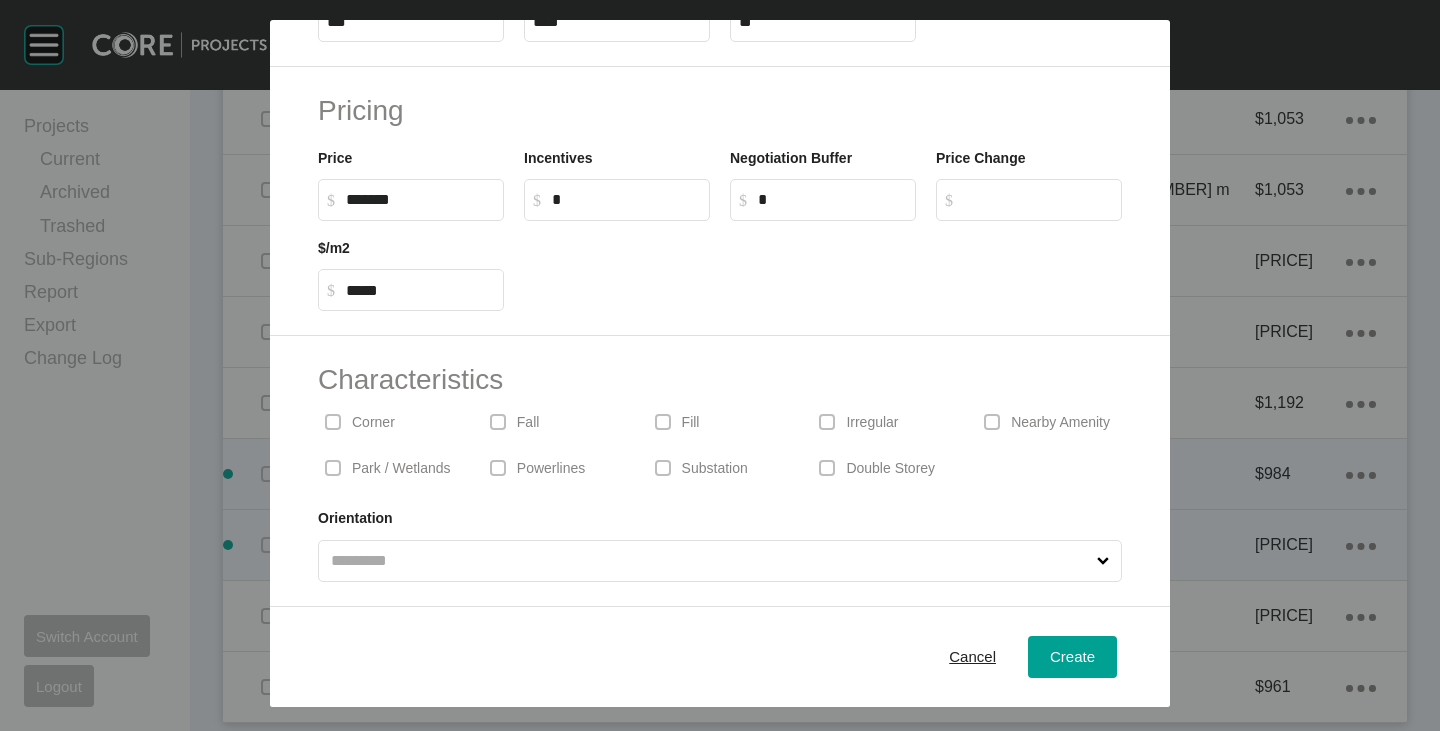 click on "Irregular" at bounding box center [884, 422] 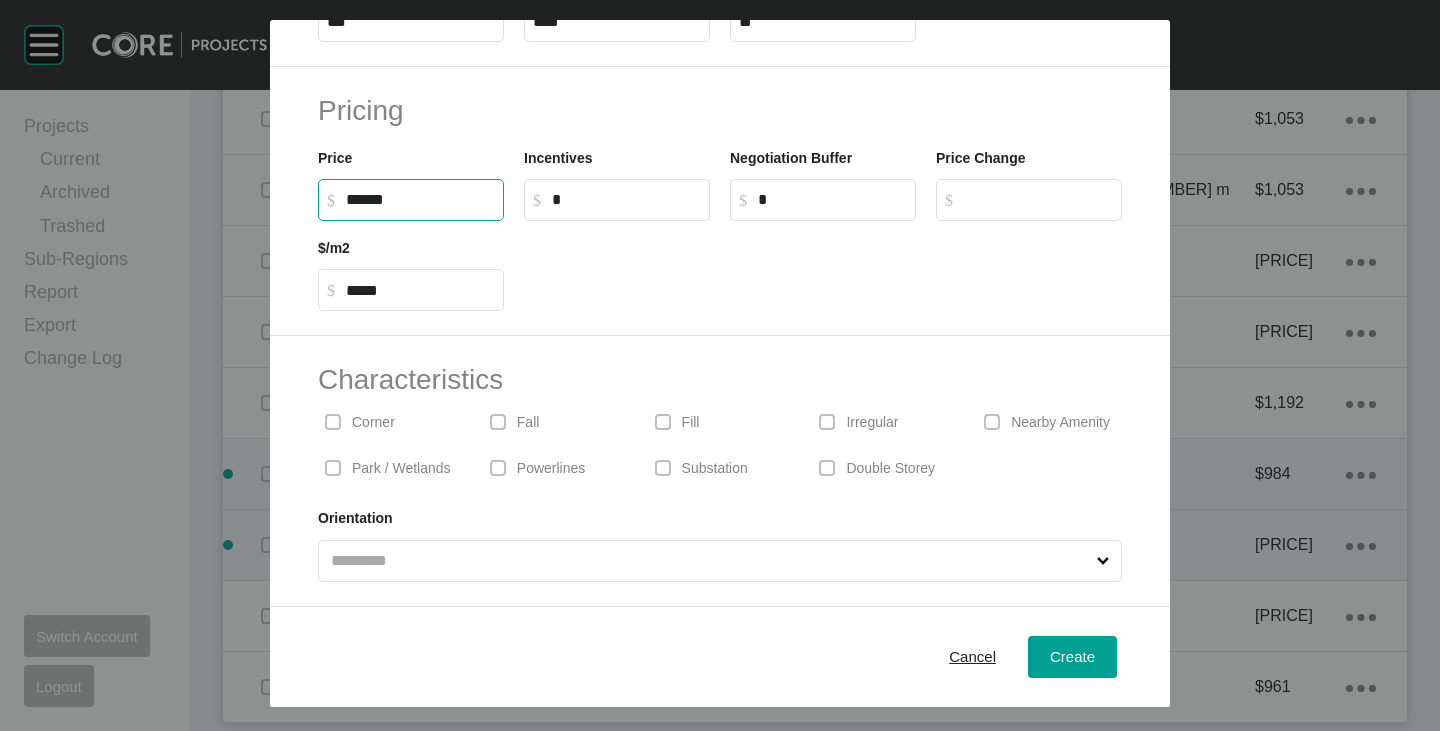 drag, startPoint x: 346, startPoint y: 199, endPoint x: 373, endPoint y: 207, distance: 28.160255 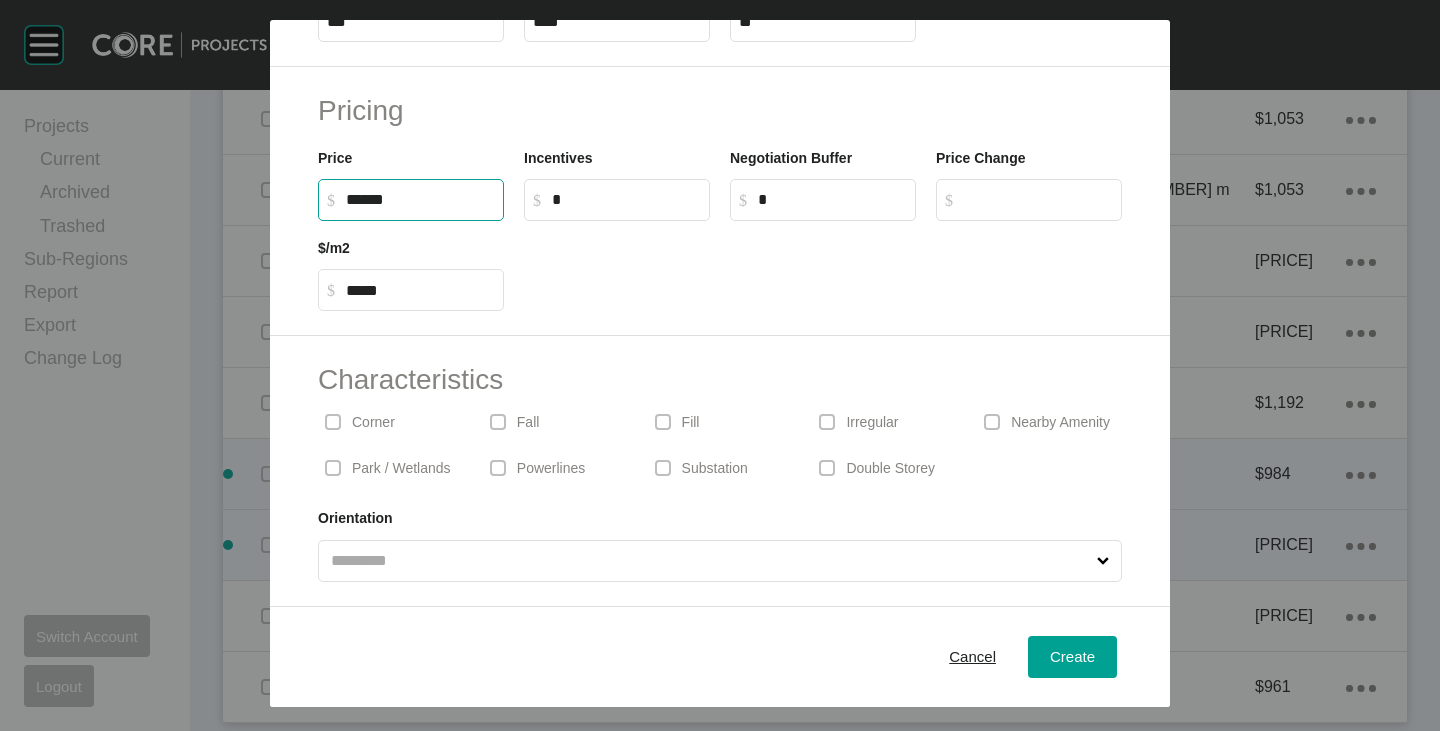 type on "*******" 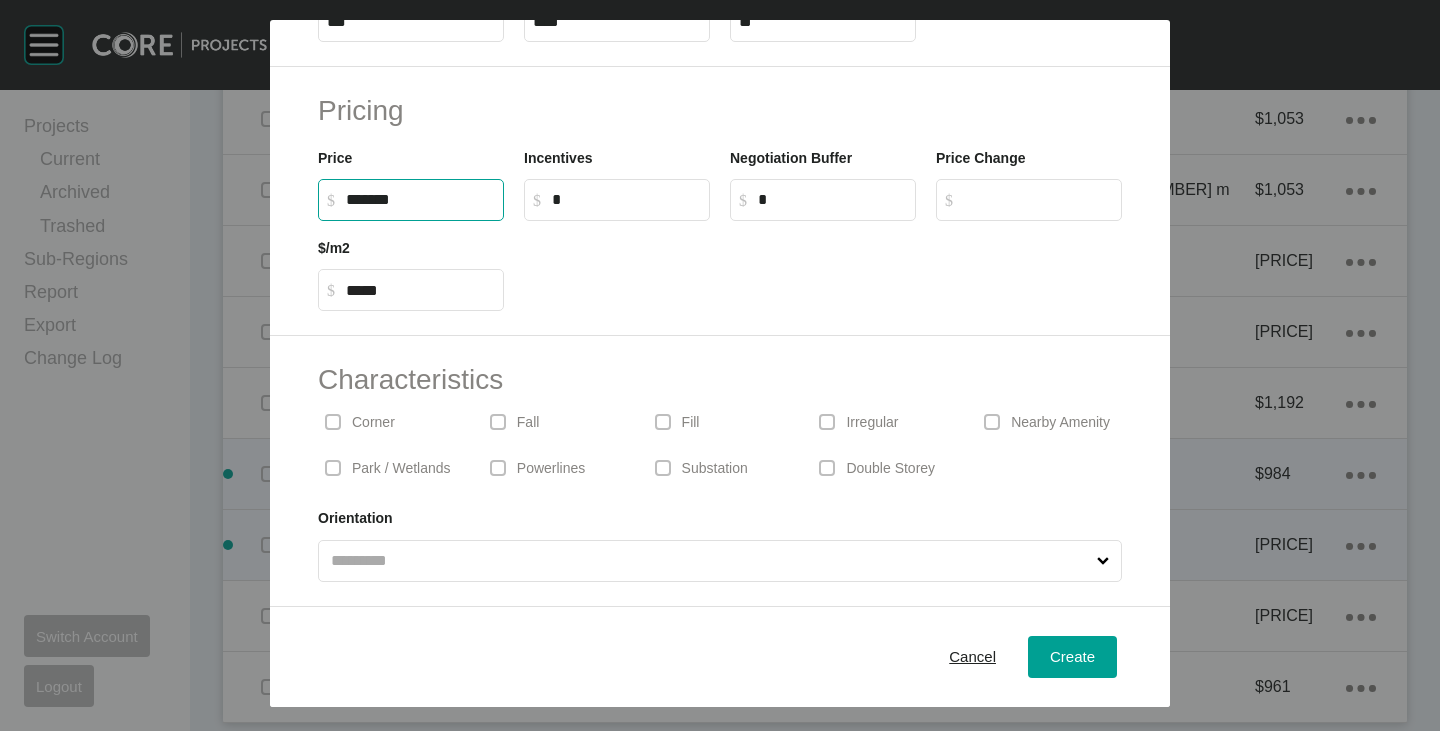 click at bounding box center [823, 266] 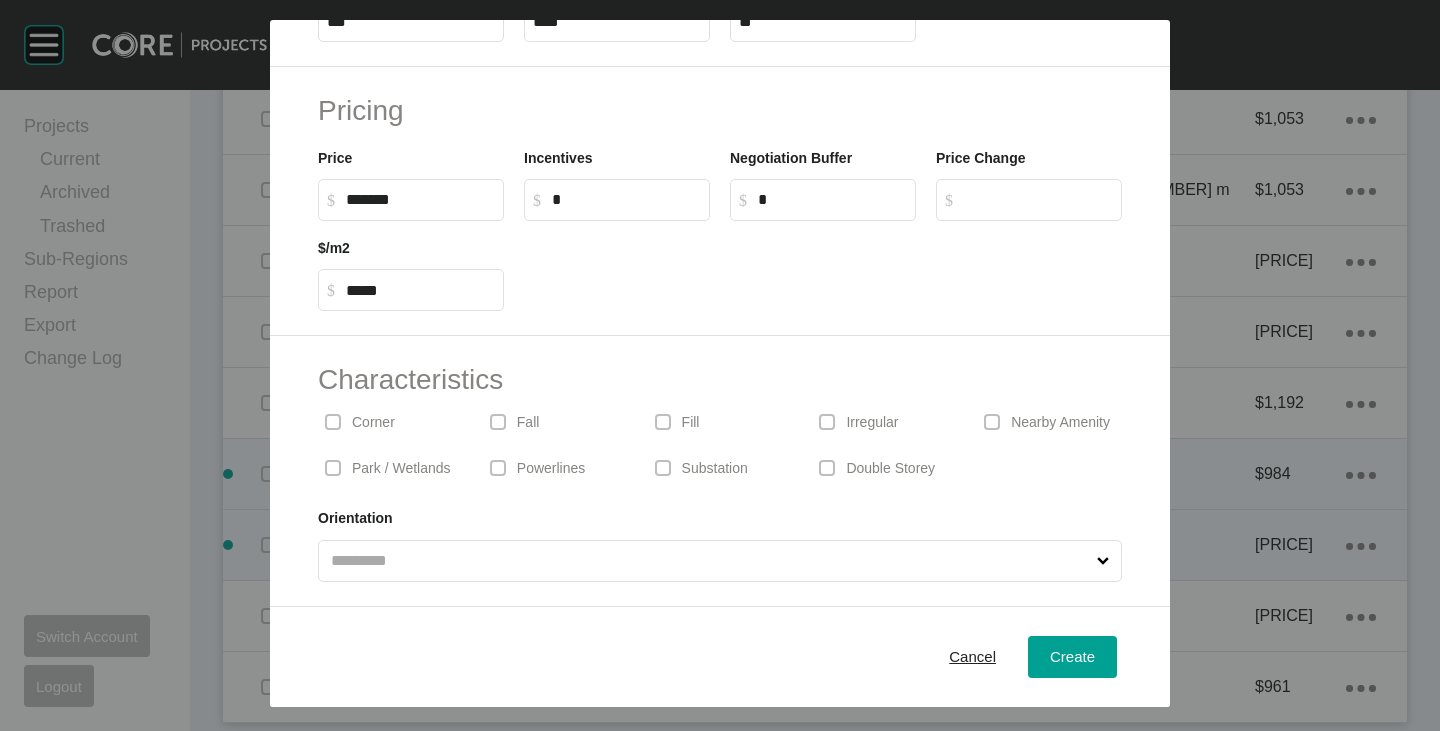 scroll, scrollTop: 0, scrollLeft: 0, axis: both 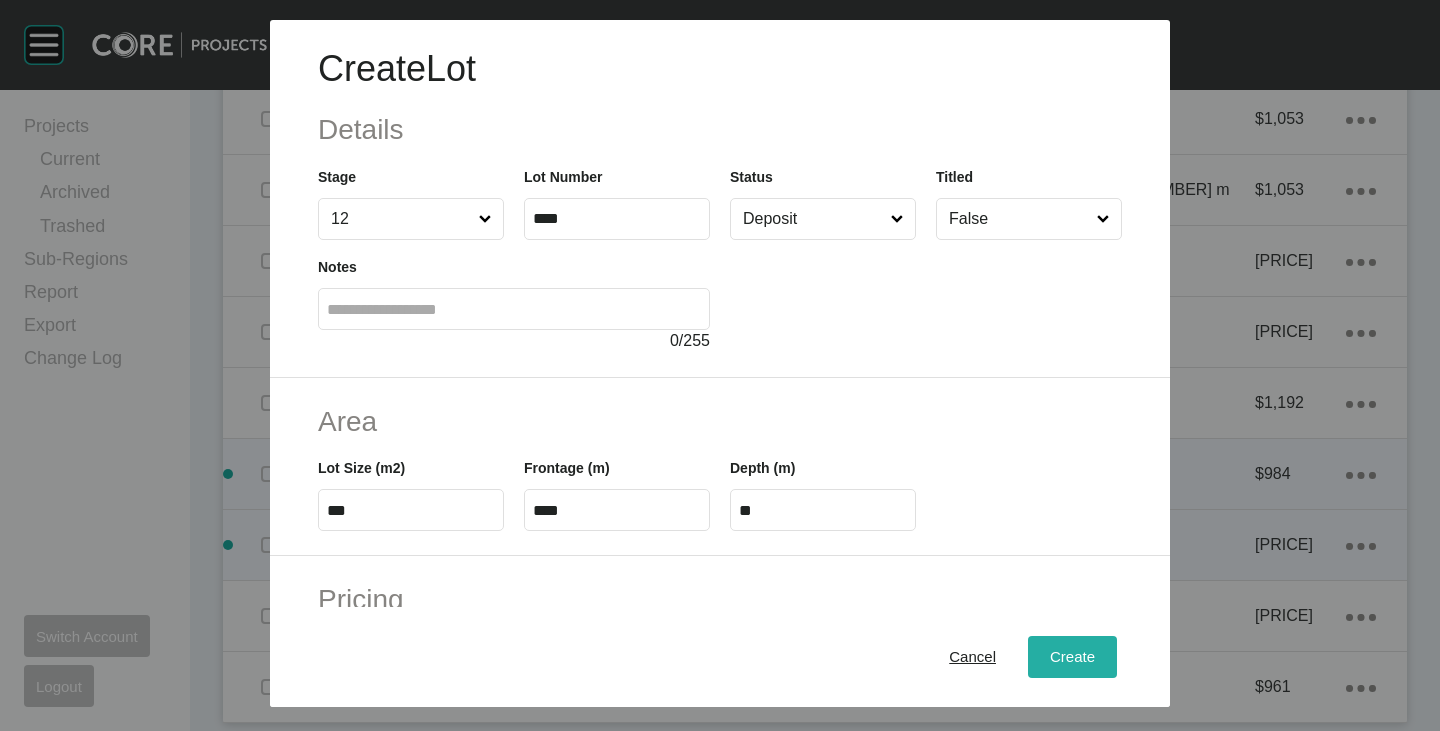 click on "Create" at bounding box center [1072, 657] 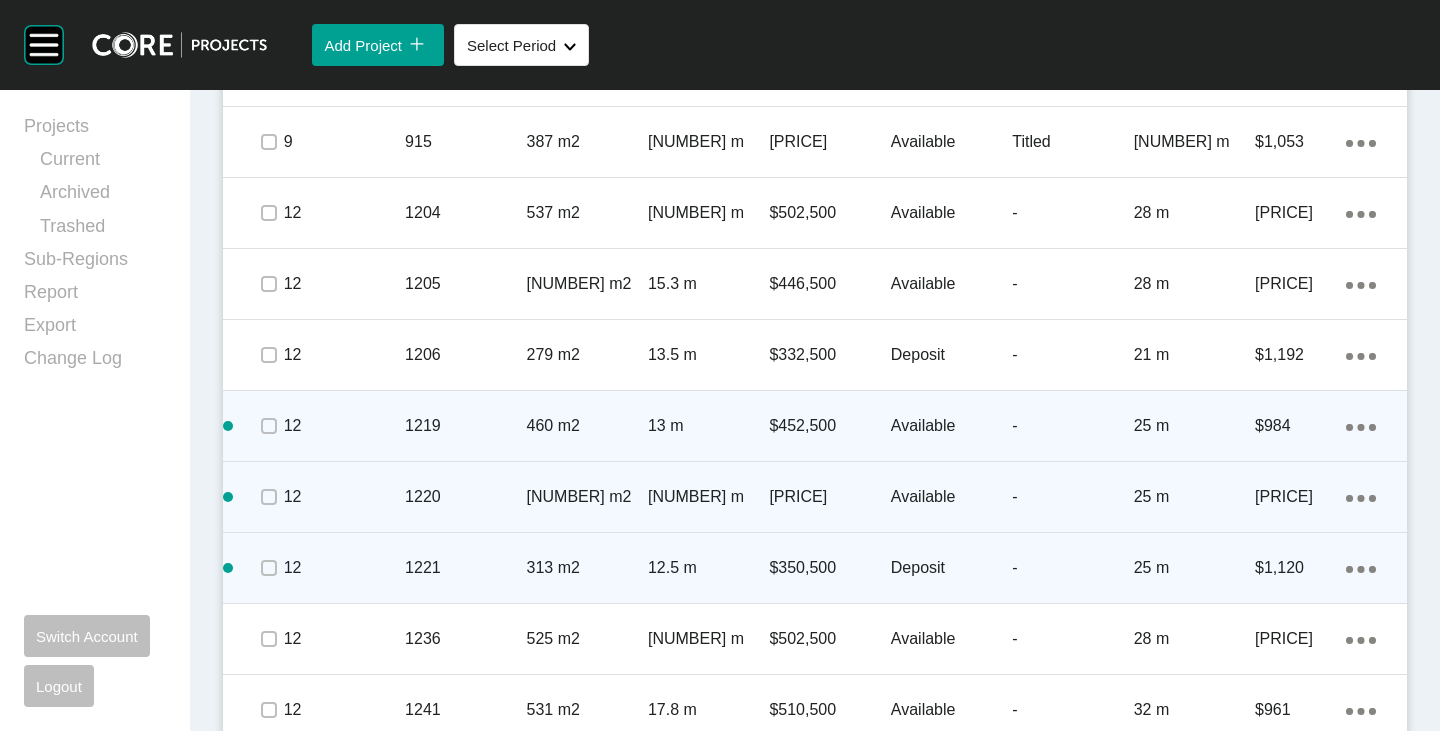 scroll, scrollTop: 1724, scrollLeft: 0, axis: vertical 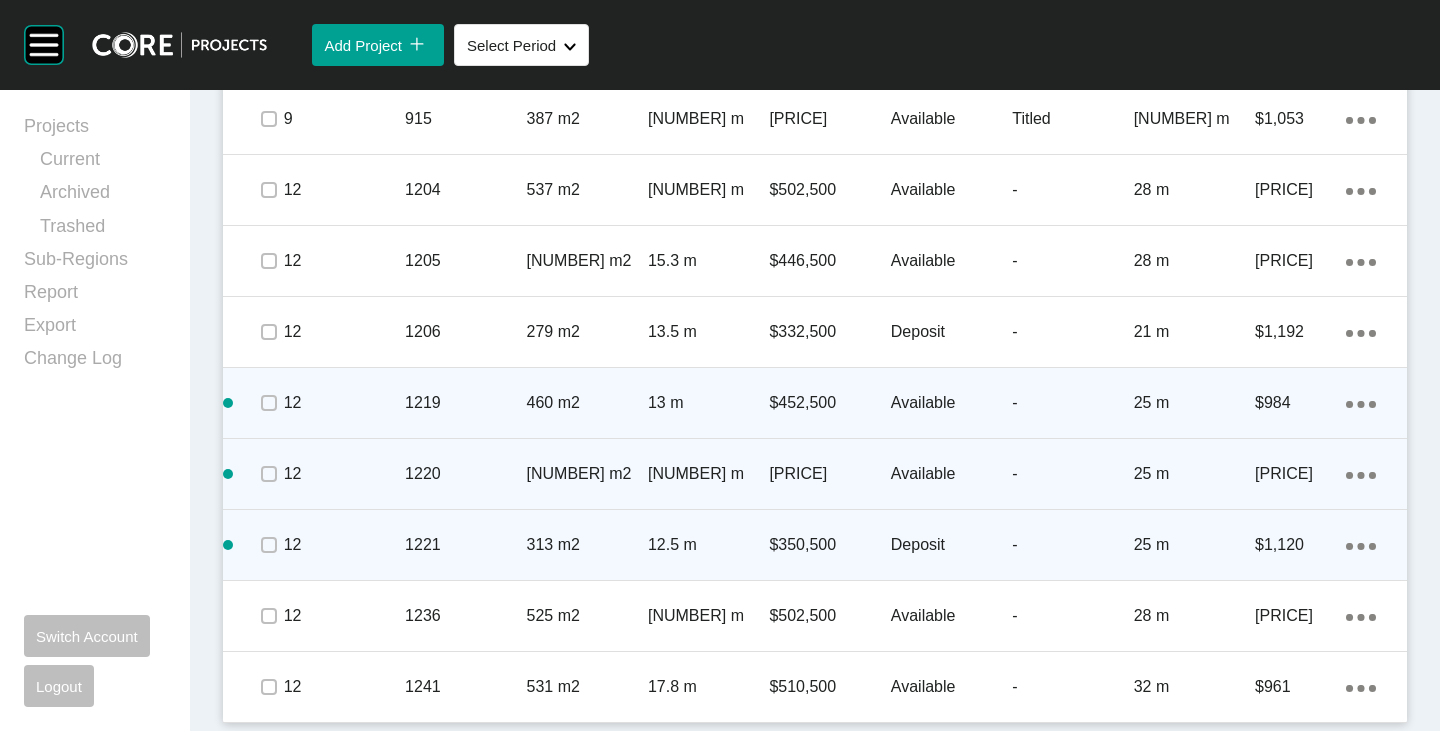 click on "Action Menu Dots Copy 6 Created with Sketch." 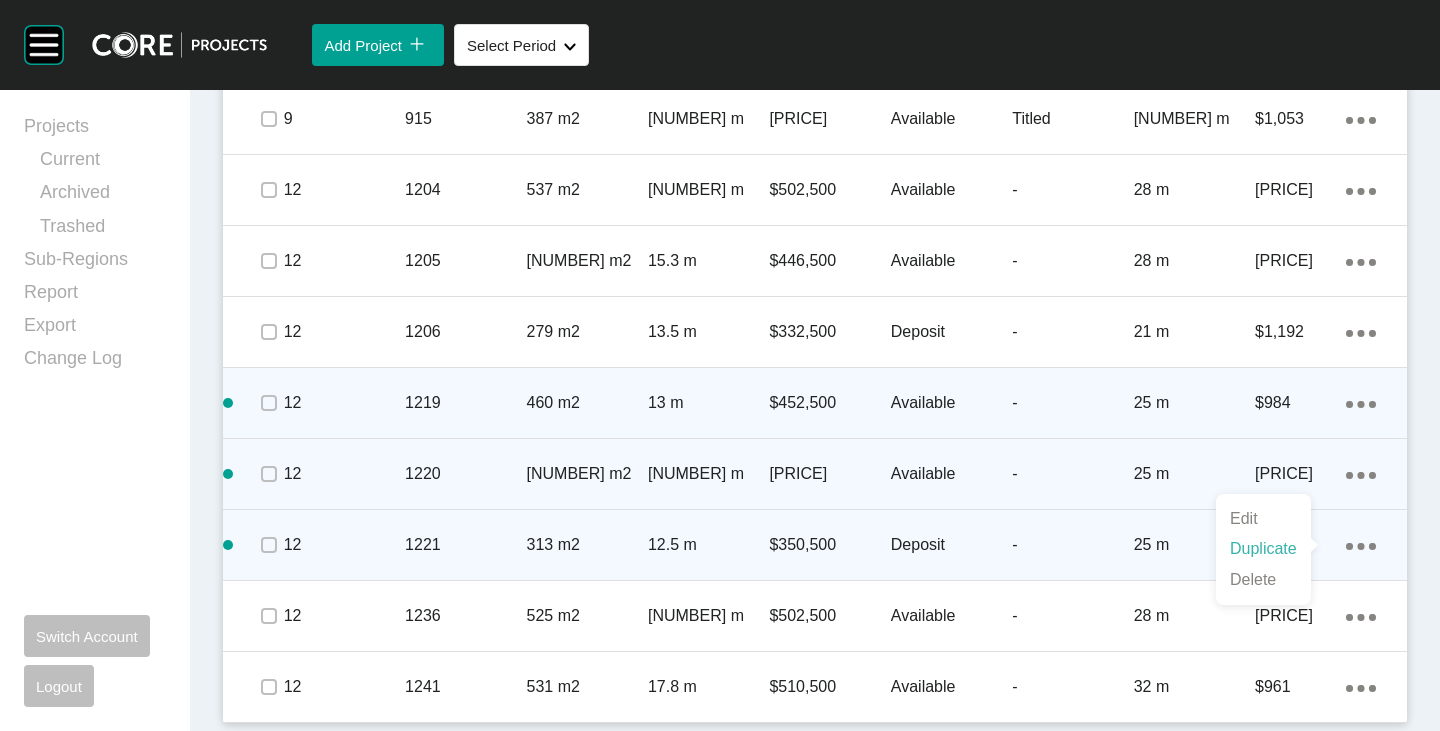 click on "Duplicate" at bounding box center (1263, 549) 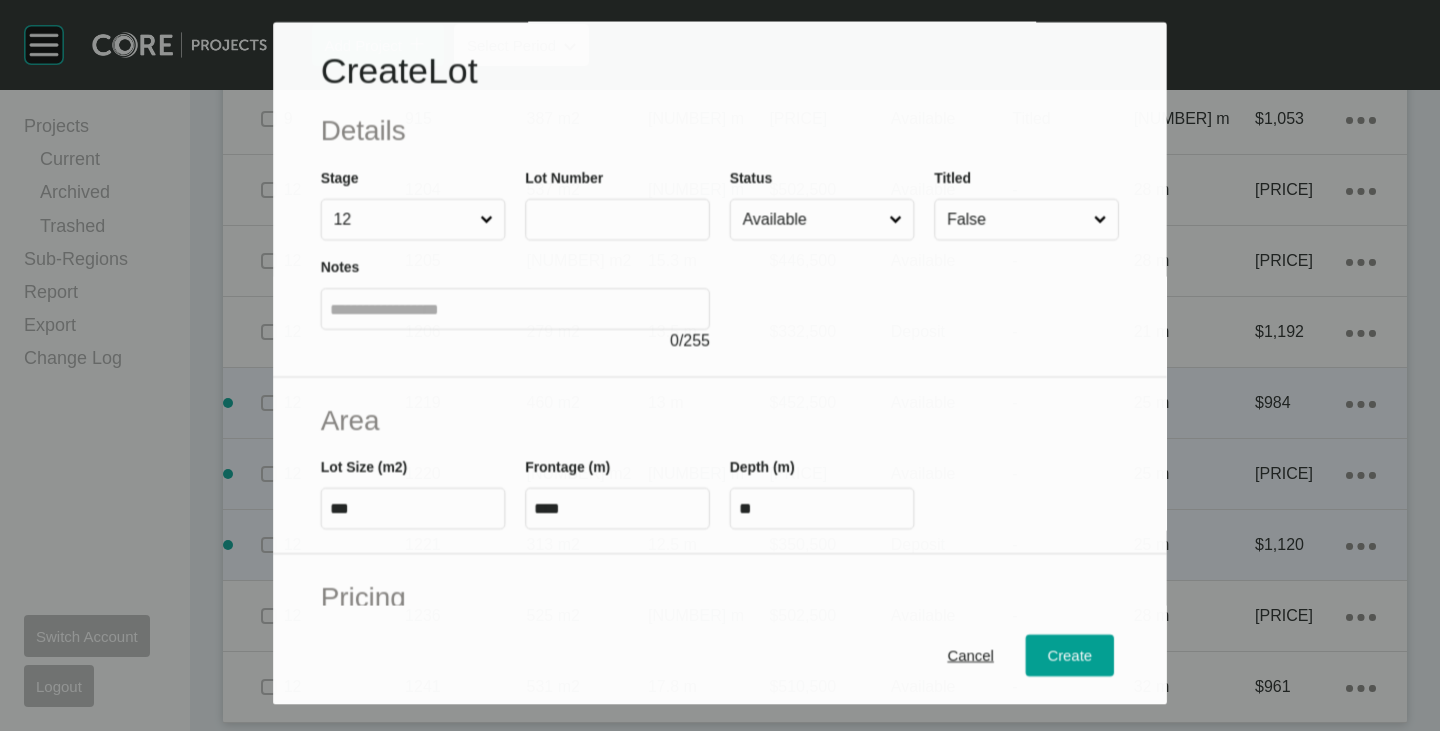 scroll, scrollTop: 1662, scrollLeft: 0, axis: vertical 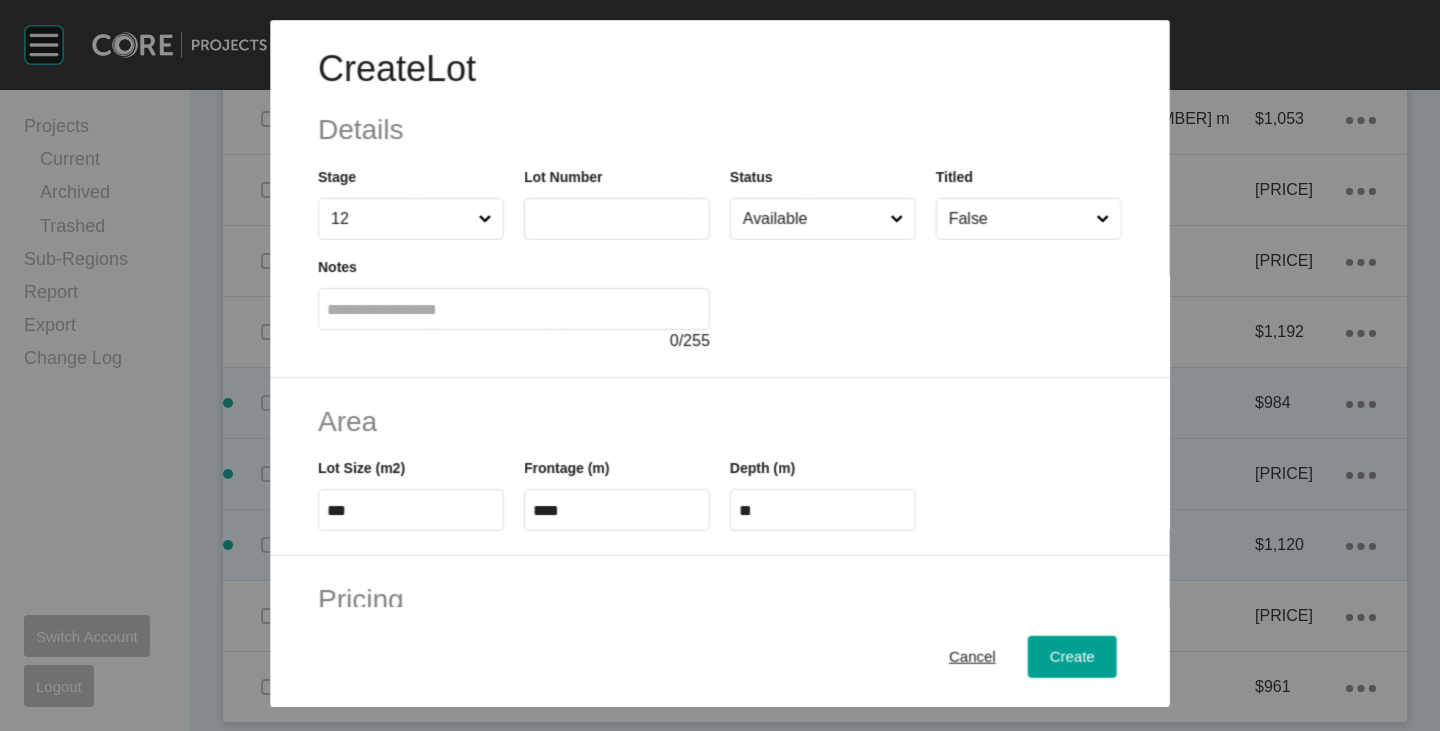 click at bounding box center (617, 219) 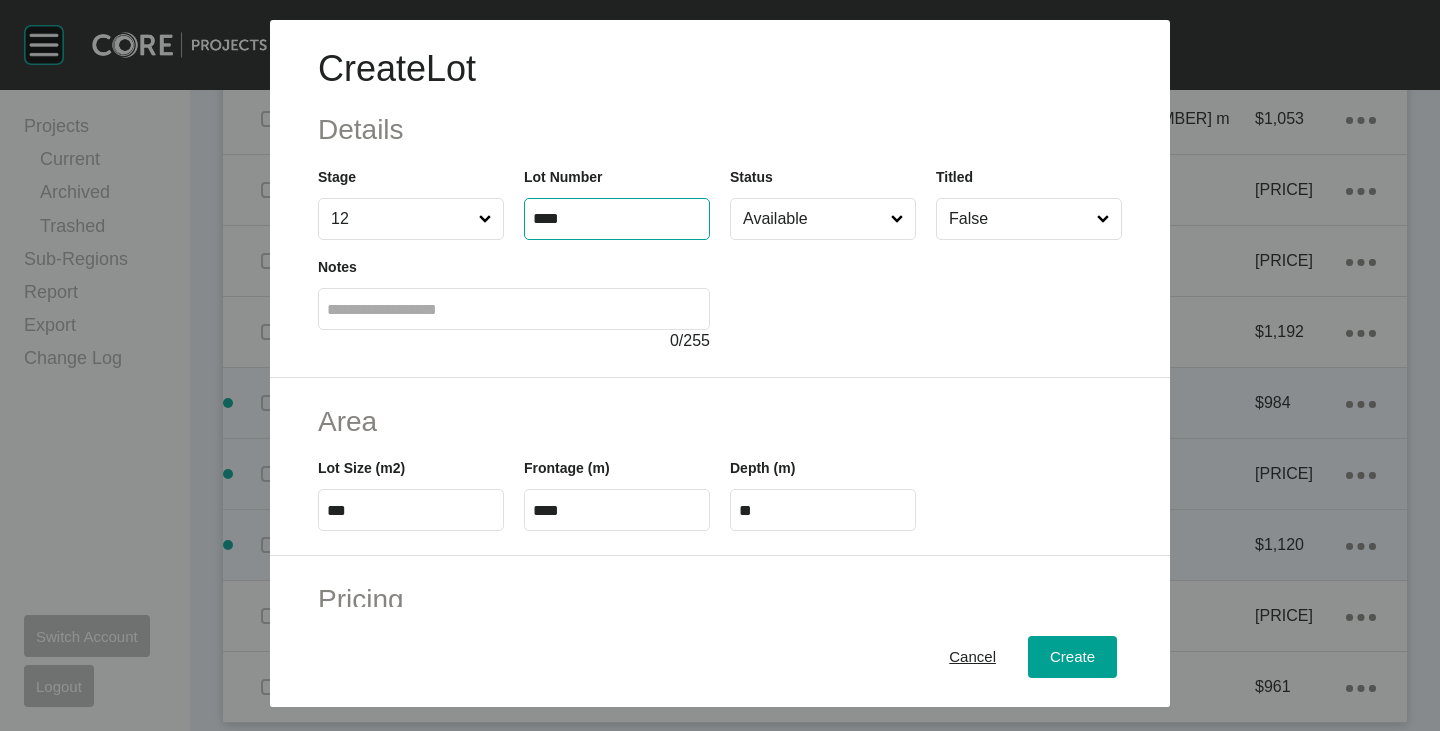 type on "****" 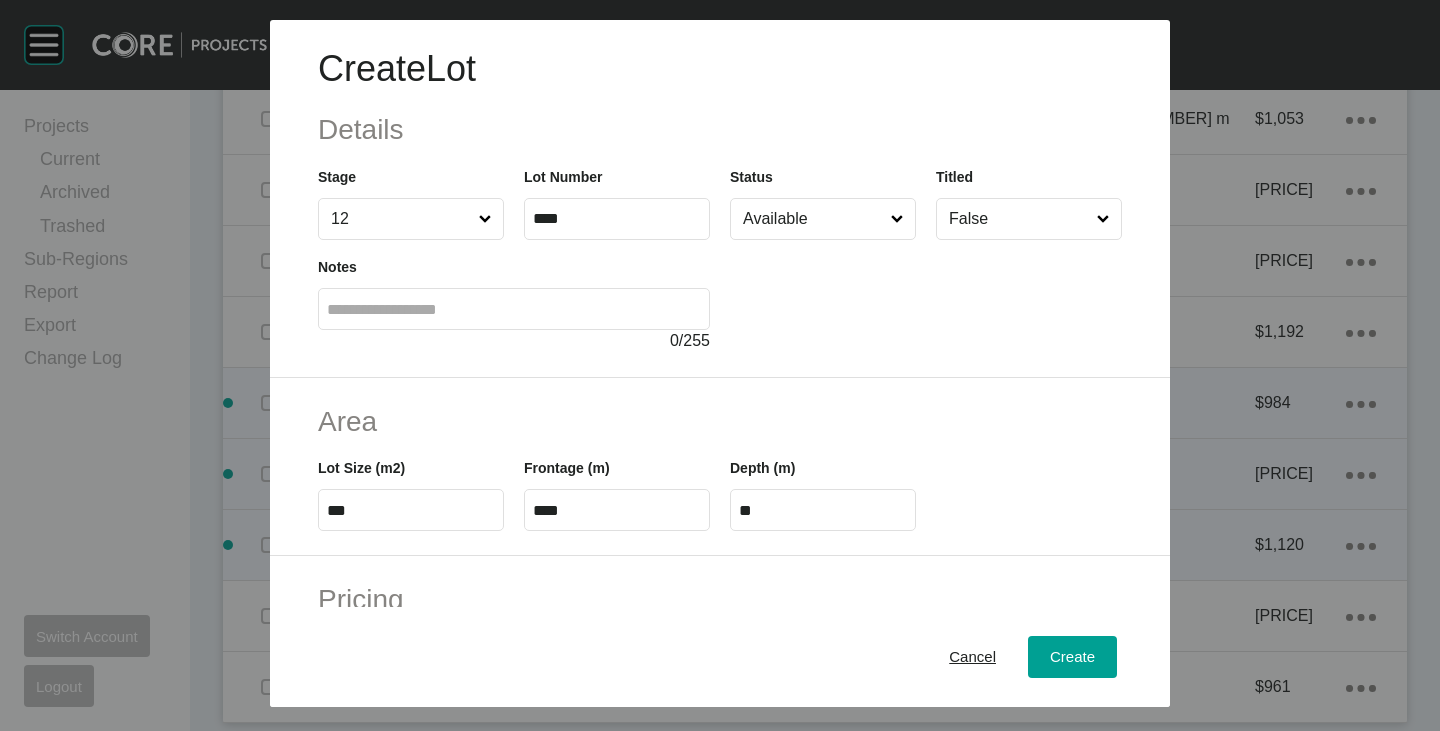 click at bounding box center (926, 296) 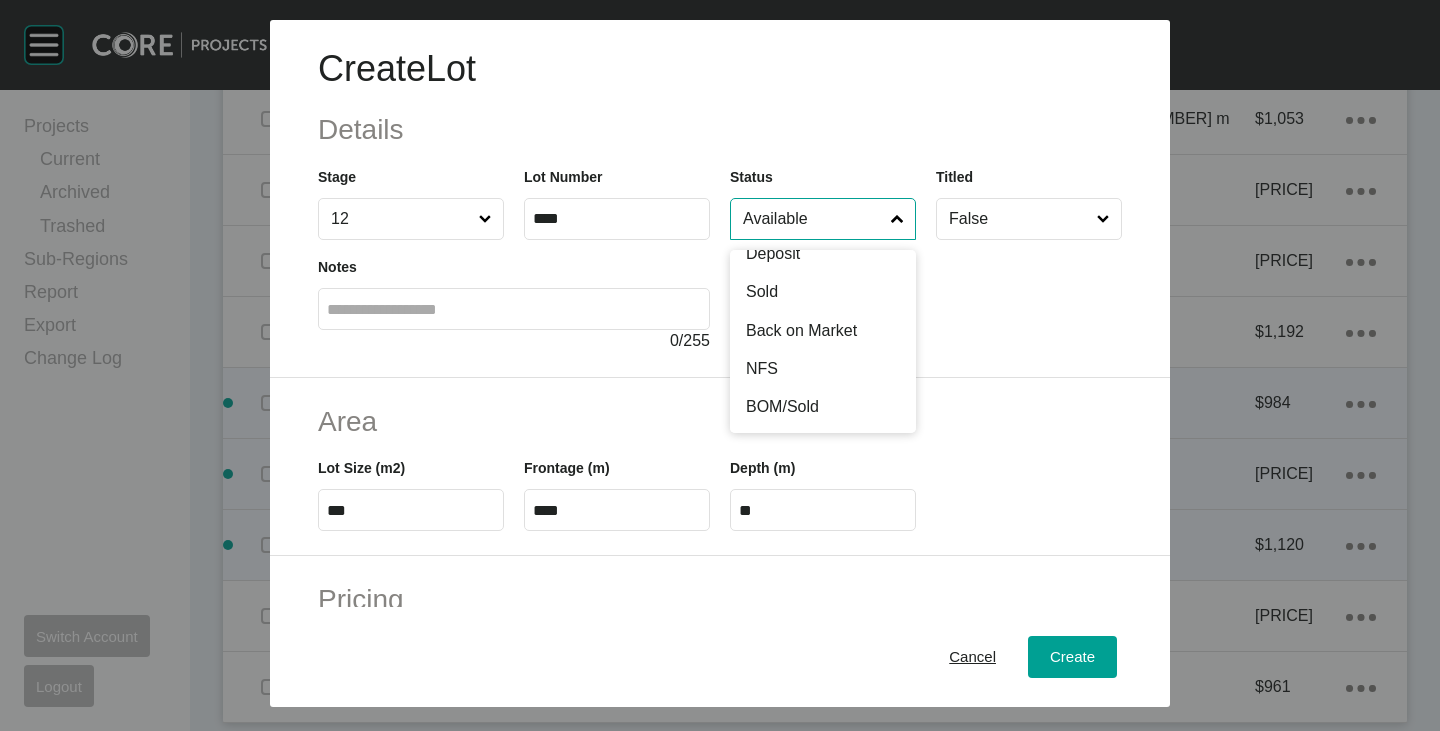 scroll, scrollTop: 85, scrollLeft: 0, axis: vertical 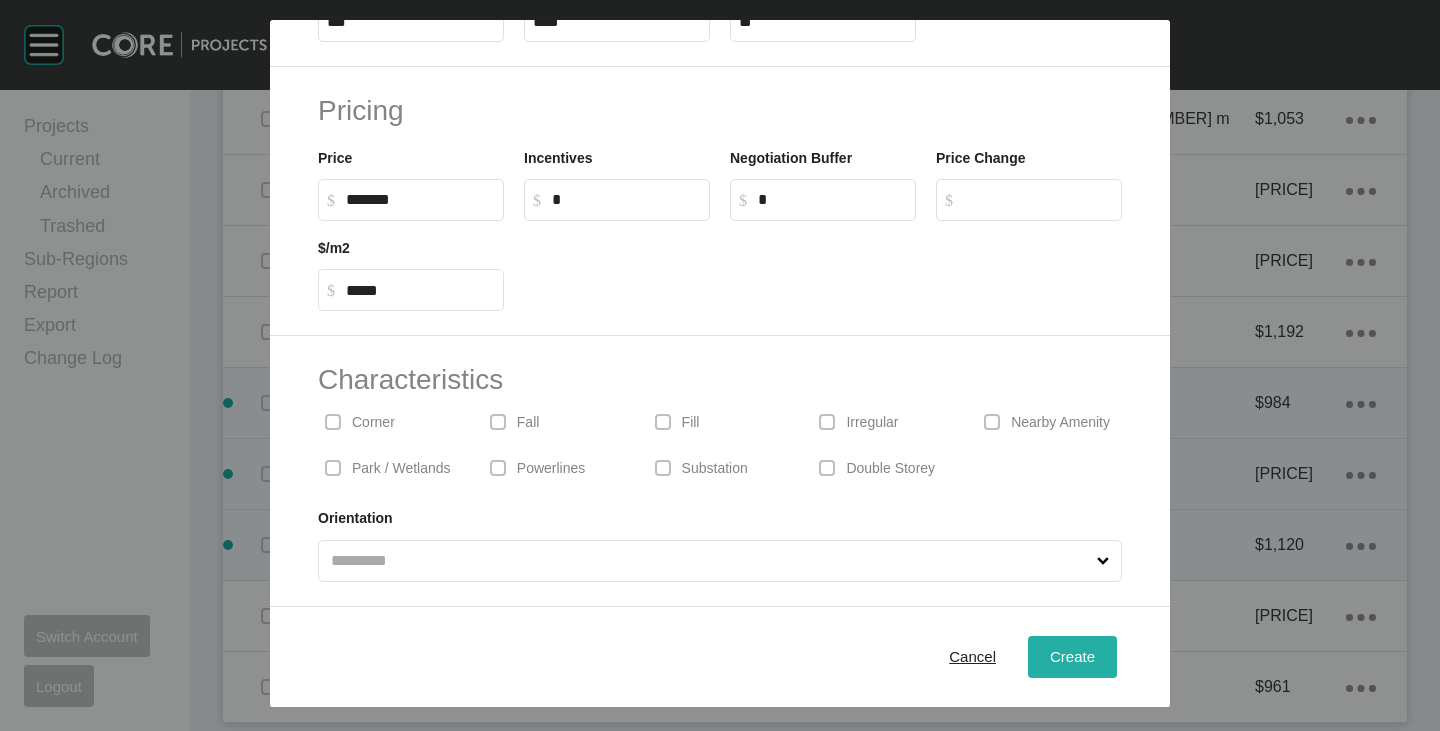 click on "Create" at bounding box center (1072, 656) 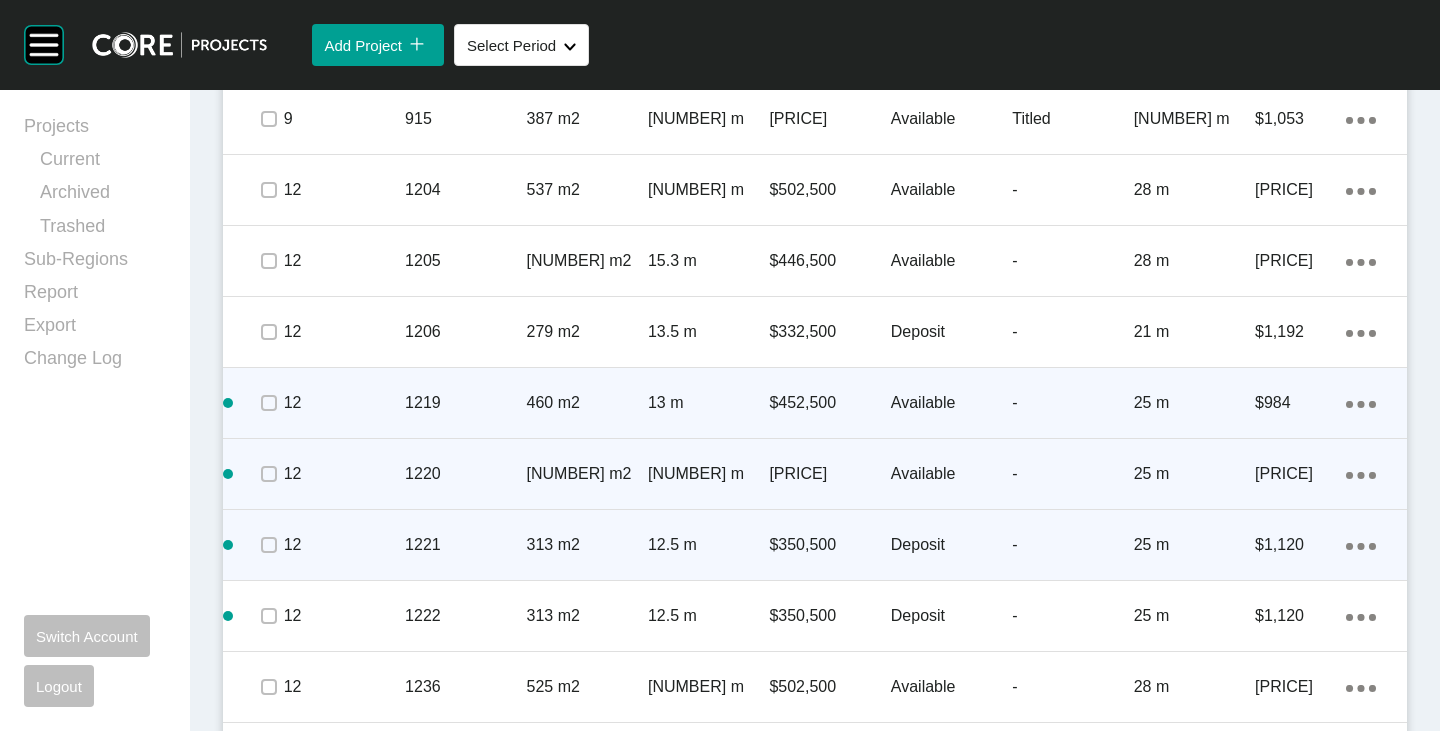 scroll, scrollTop: 1795, scrollLeft: 0, axis: vertical 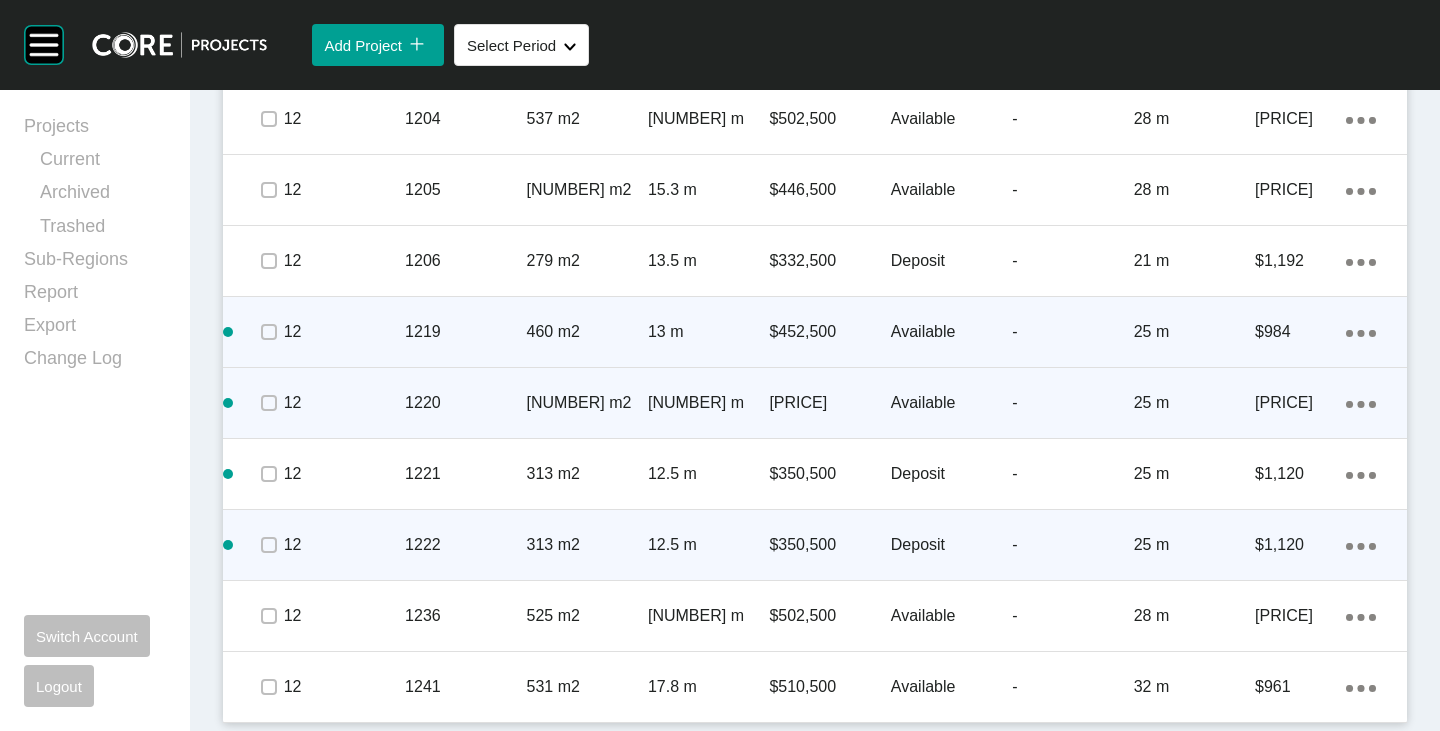 click on "Action Menu Dots Copy 6 Created with Sketch." 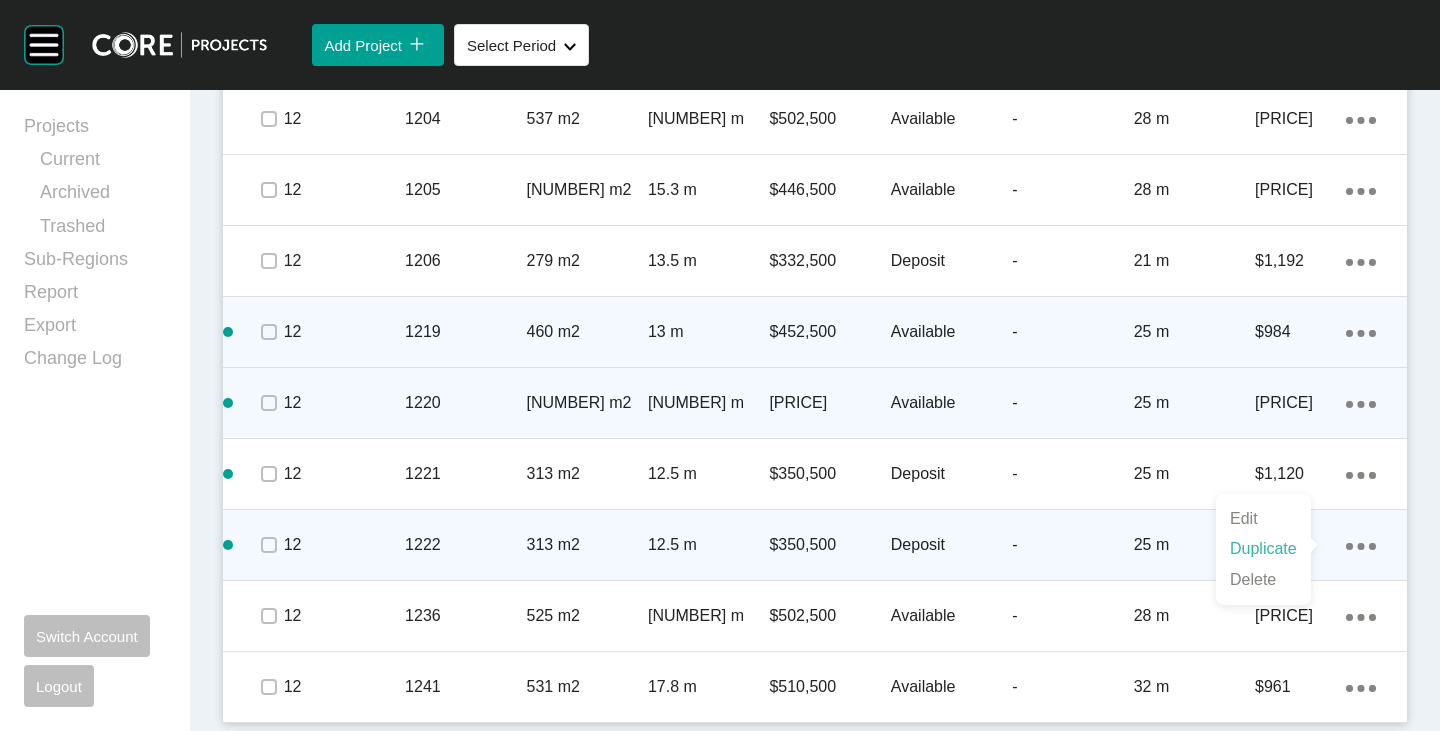 click on "Duplicate" at bounding box center [1263, 549] 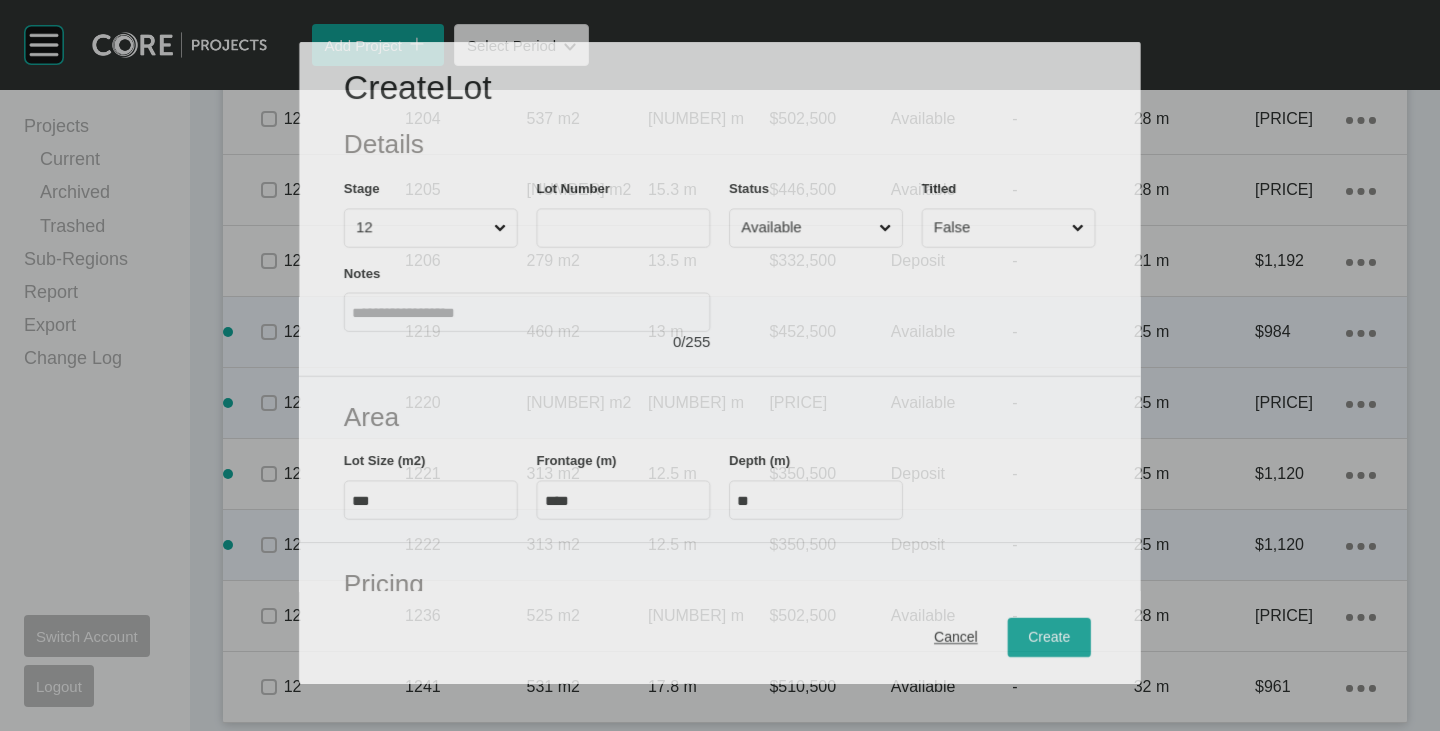 scroll, scrollTop: 1733, scrollLeft: 0, axis: vertical 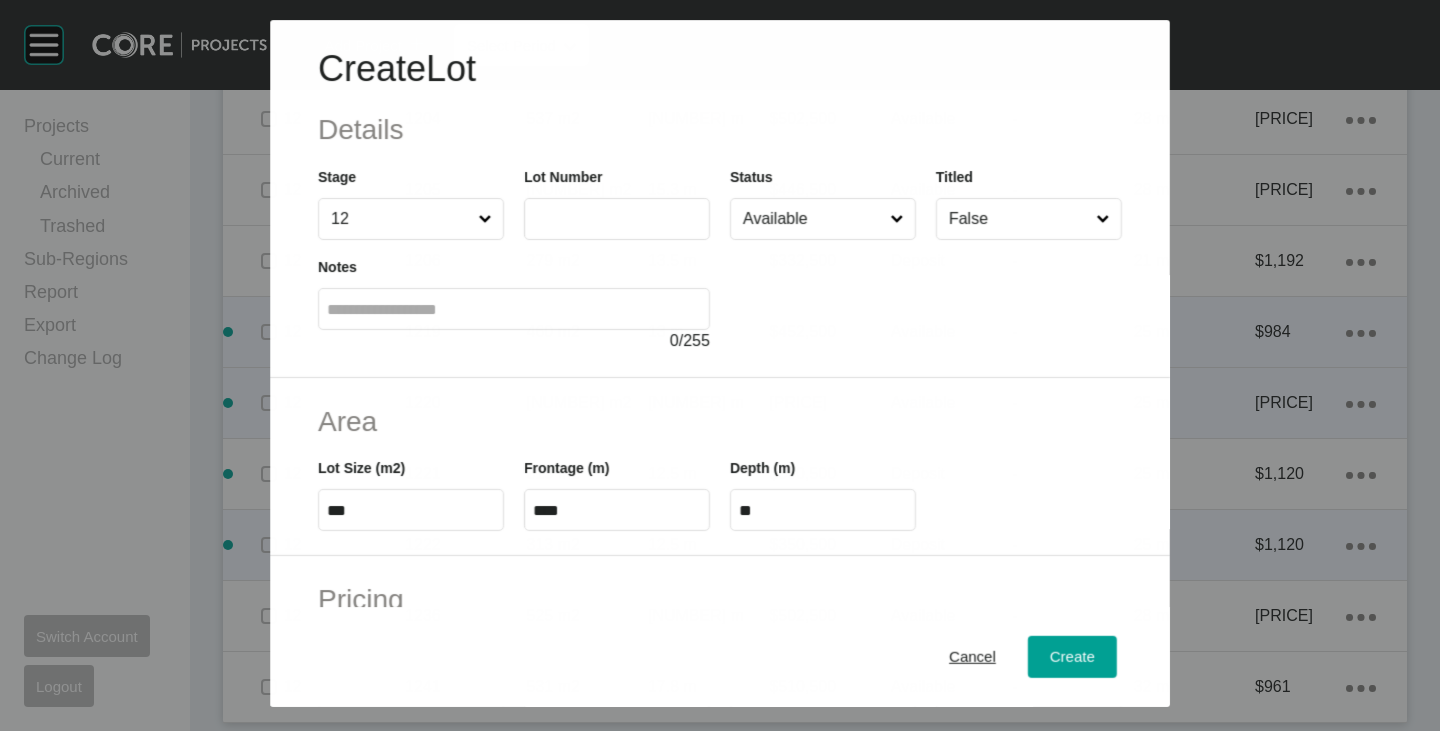 click at bounding box center [617, 219] 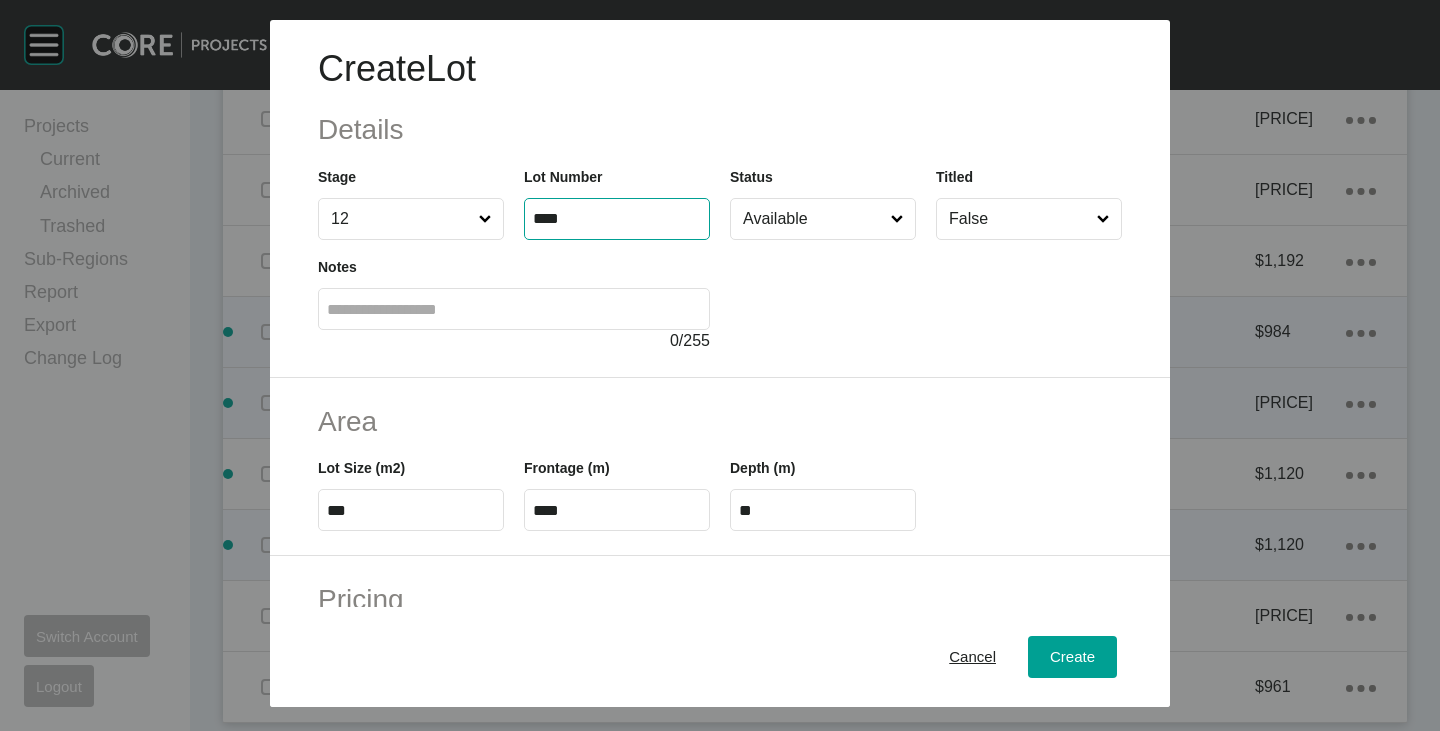 type on "****" 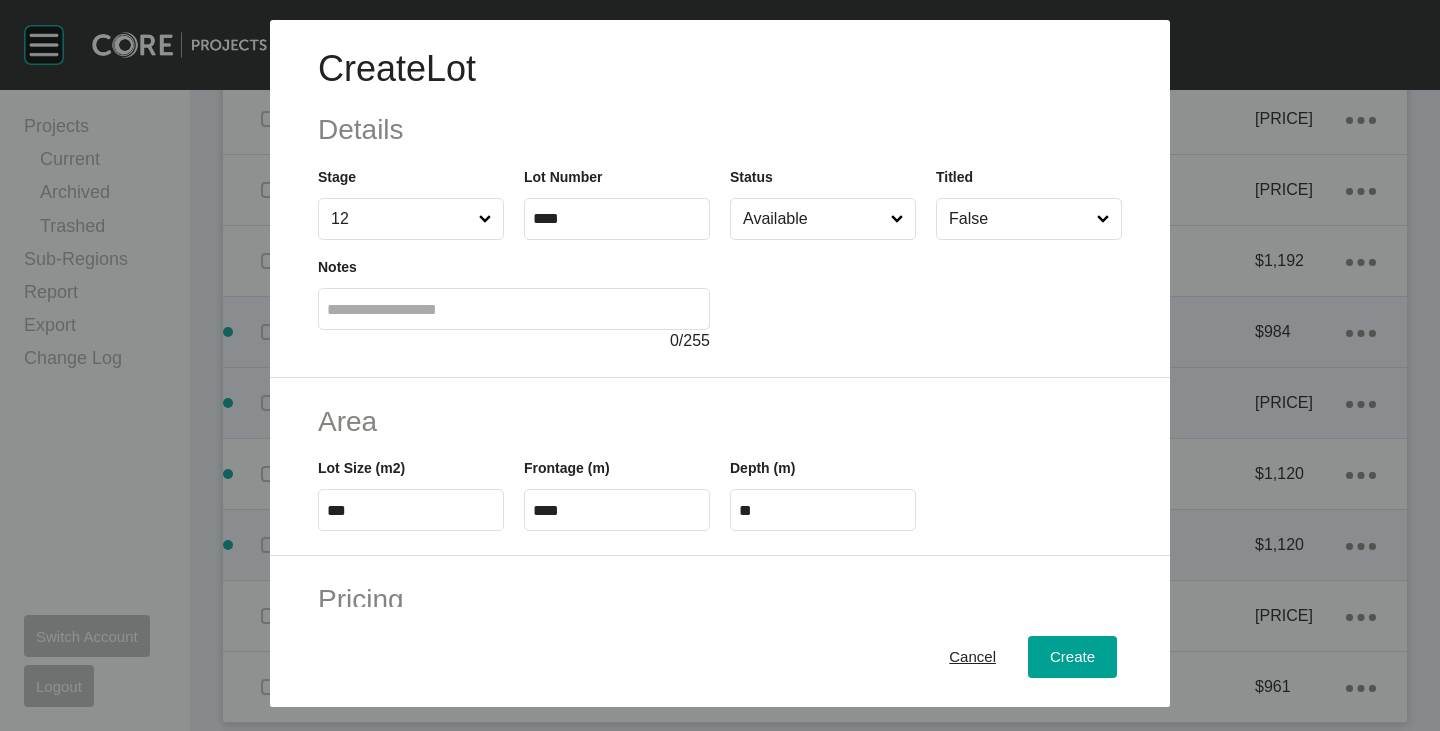 click at bounding box center (926, 296) 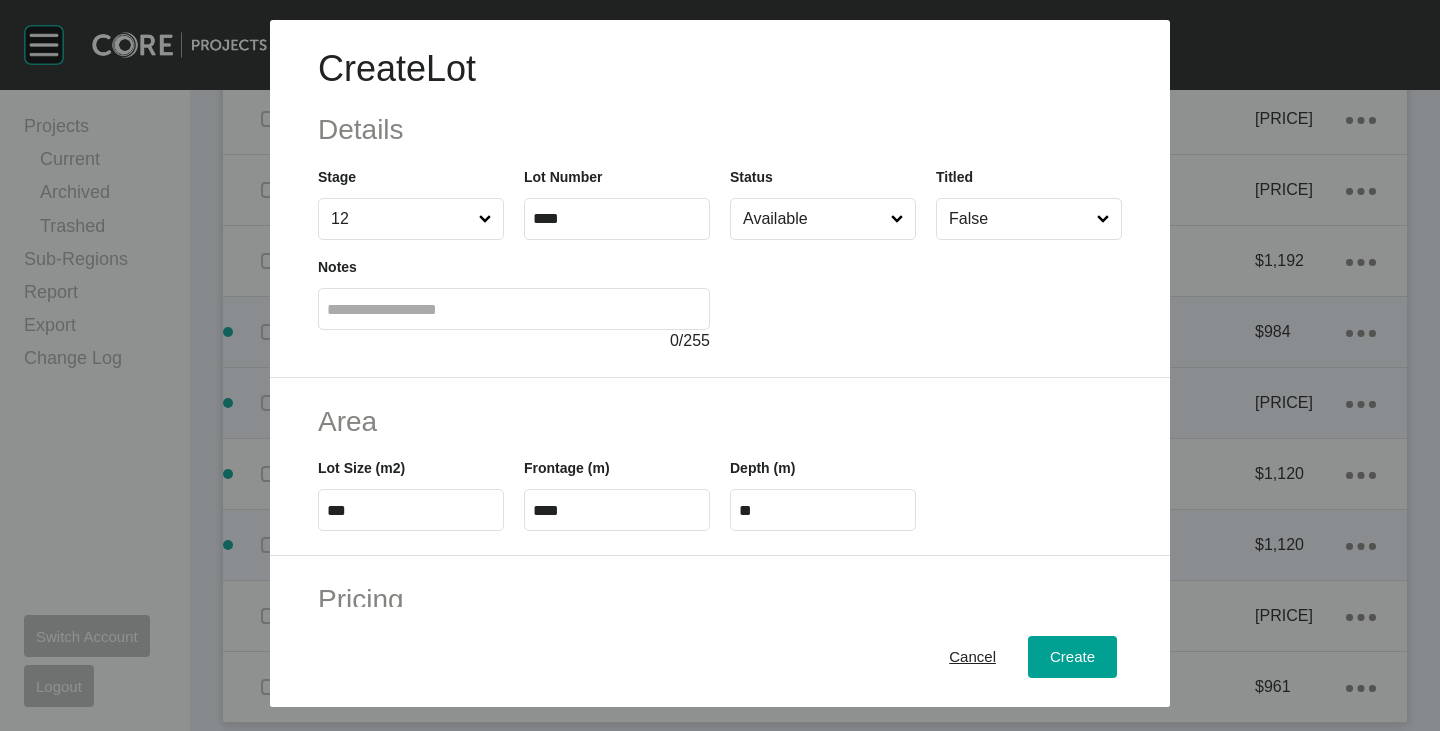 click on "Available" at bounding box center [813, 219] 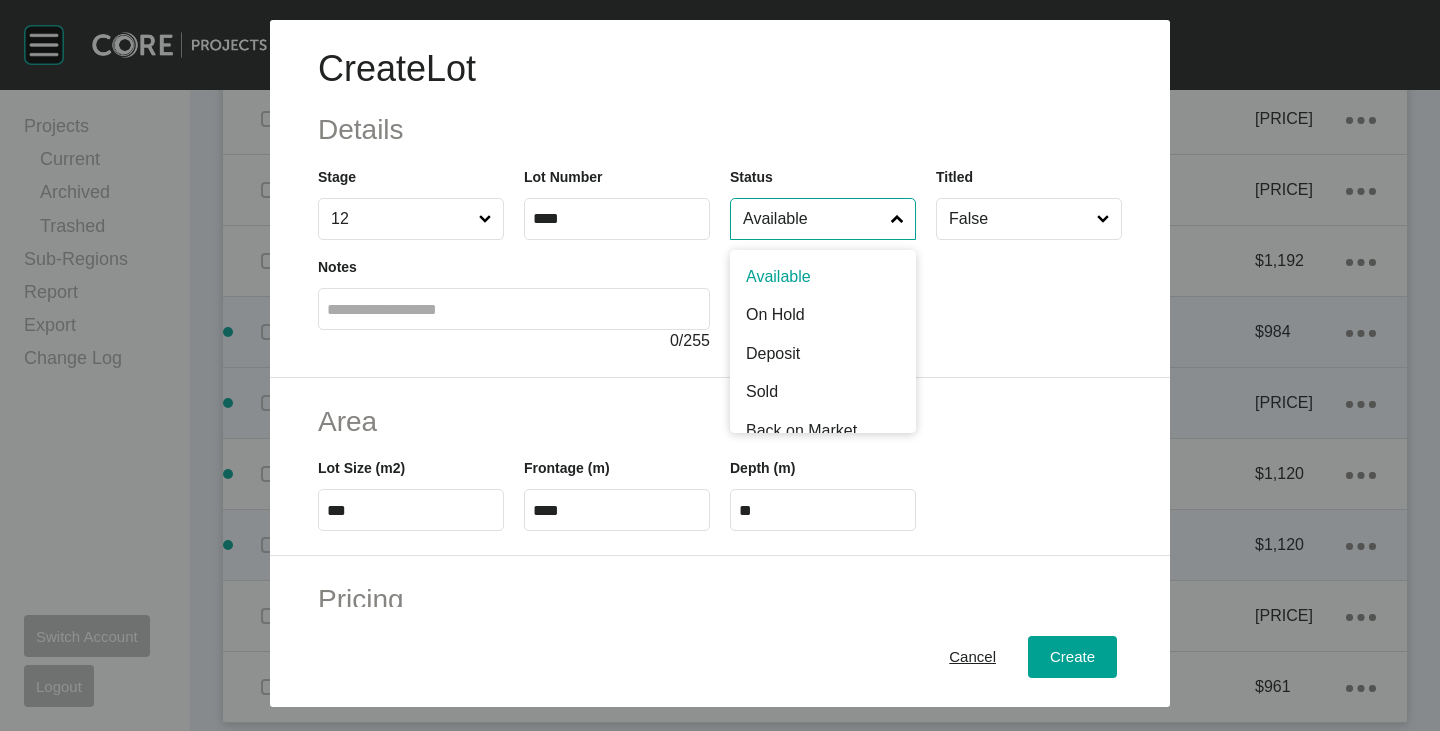 scroll, scrollTop: 100, scrollLeft: 0, axis: vertical 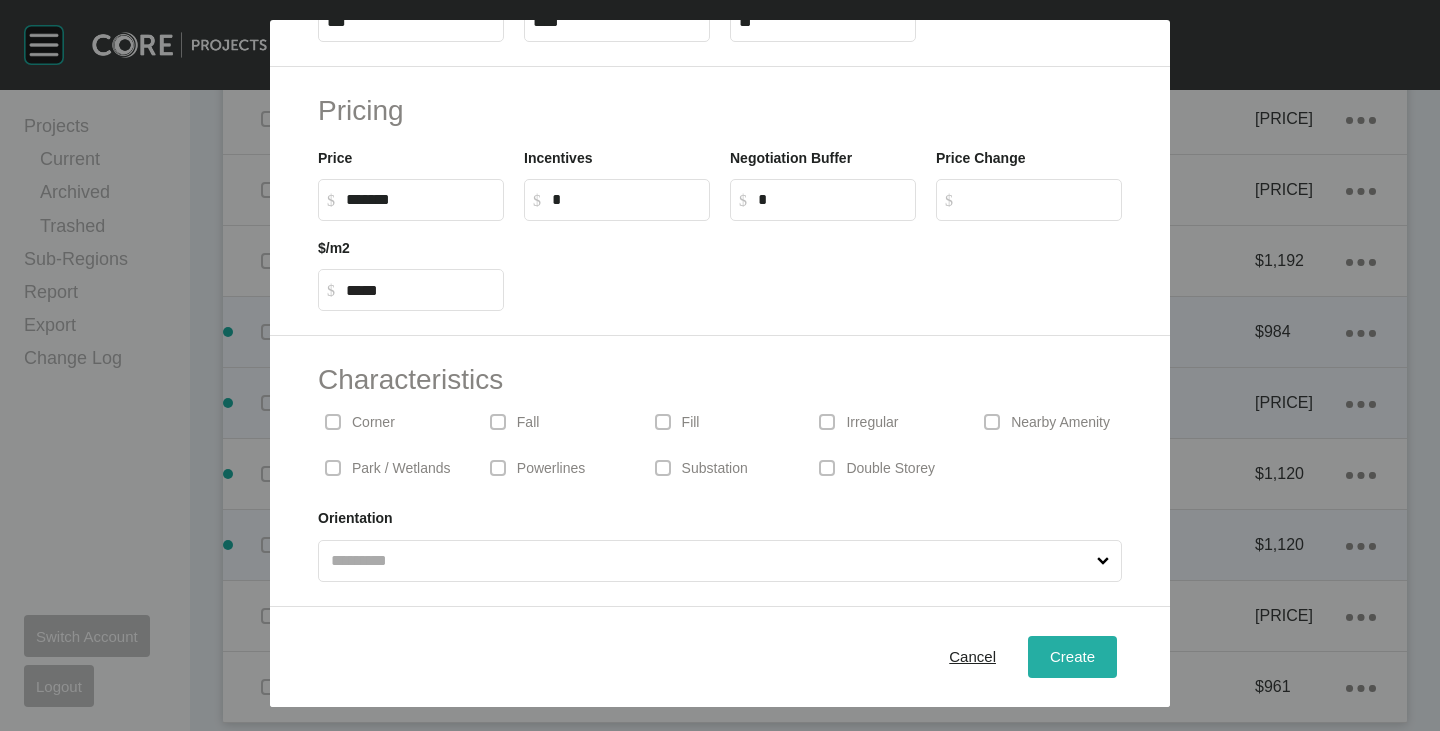 click on "Create" at bounding box center [1072, 656] 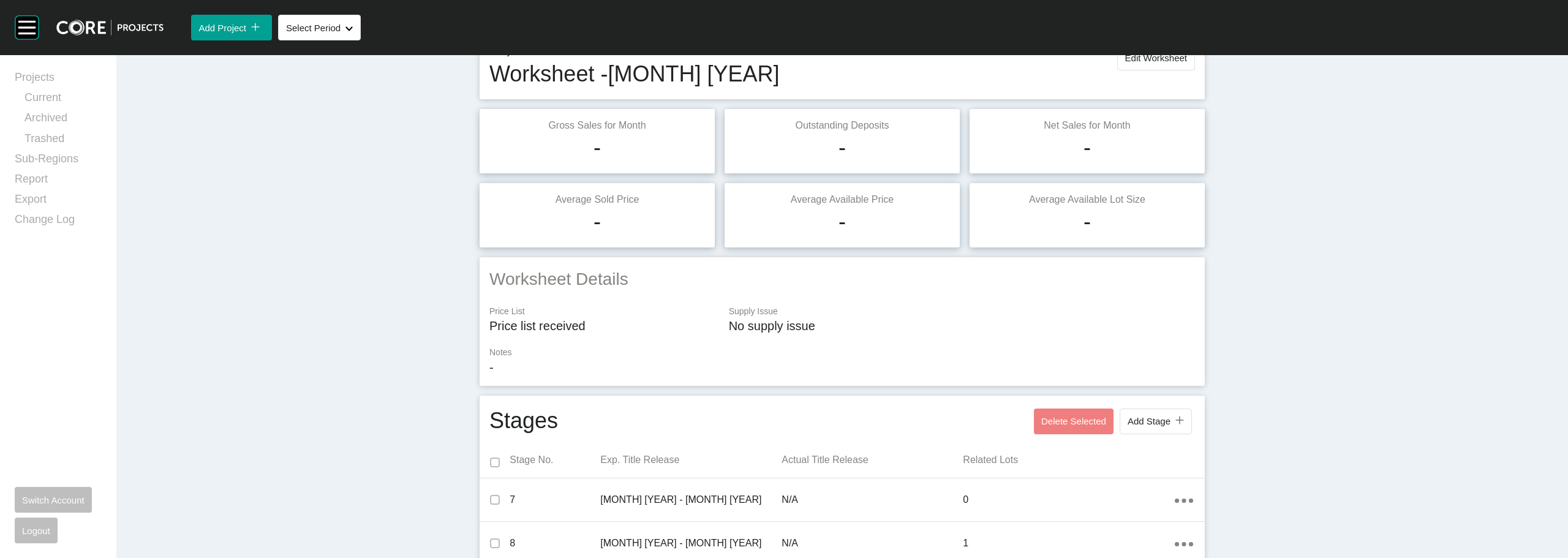 scroll, scrollTop: 0, scrollLeft: 0, axis: both 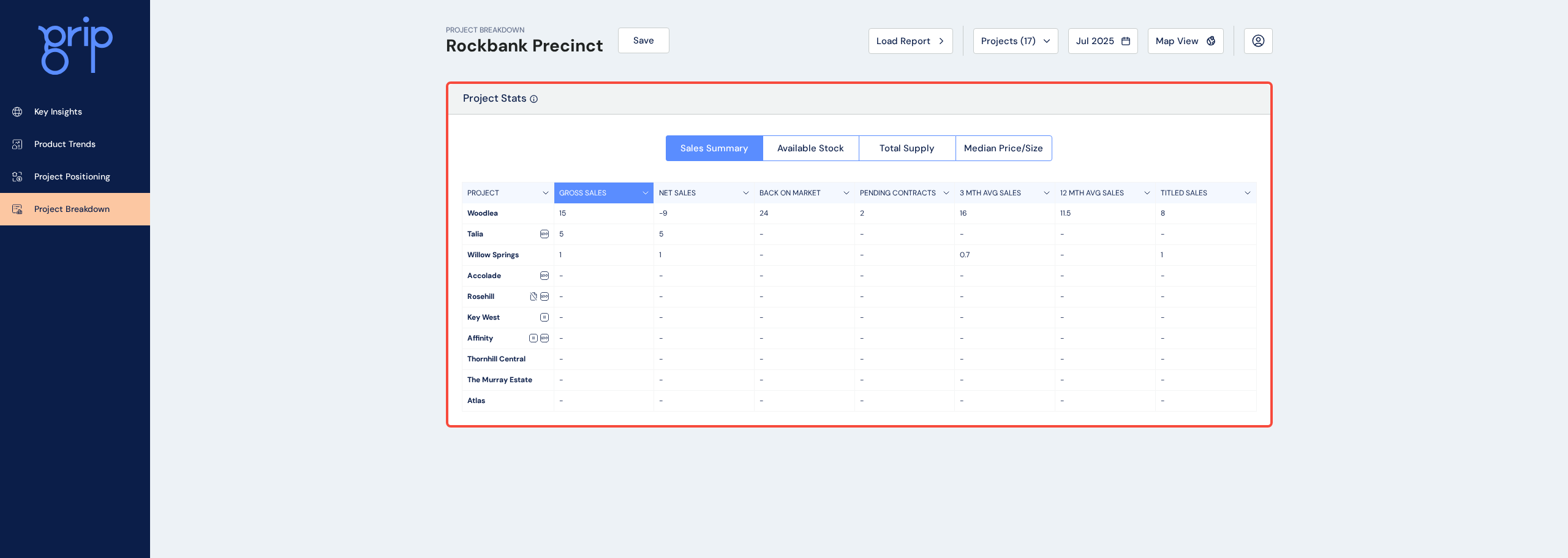 click on "Map View" at bounding box center [1177, 41] 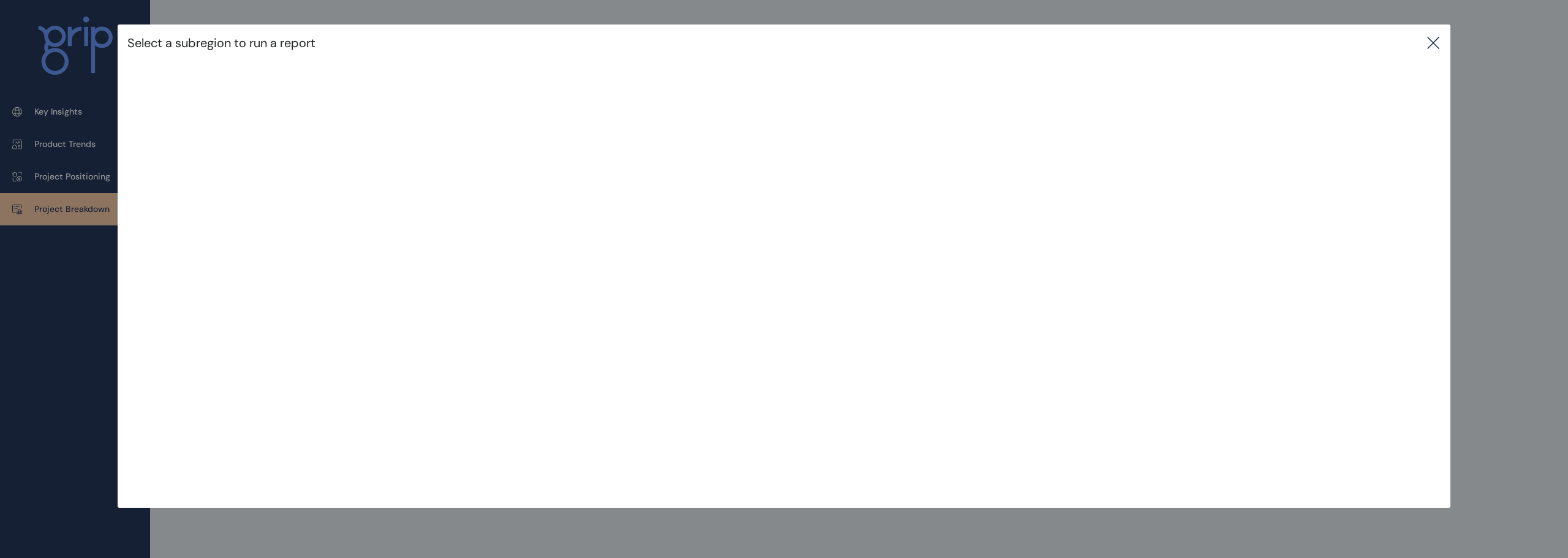 click 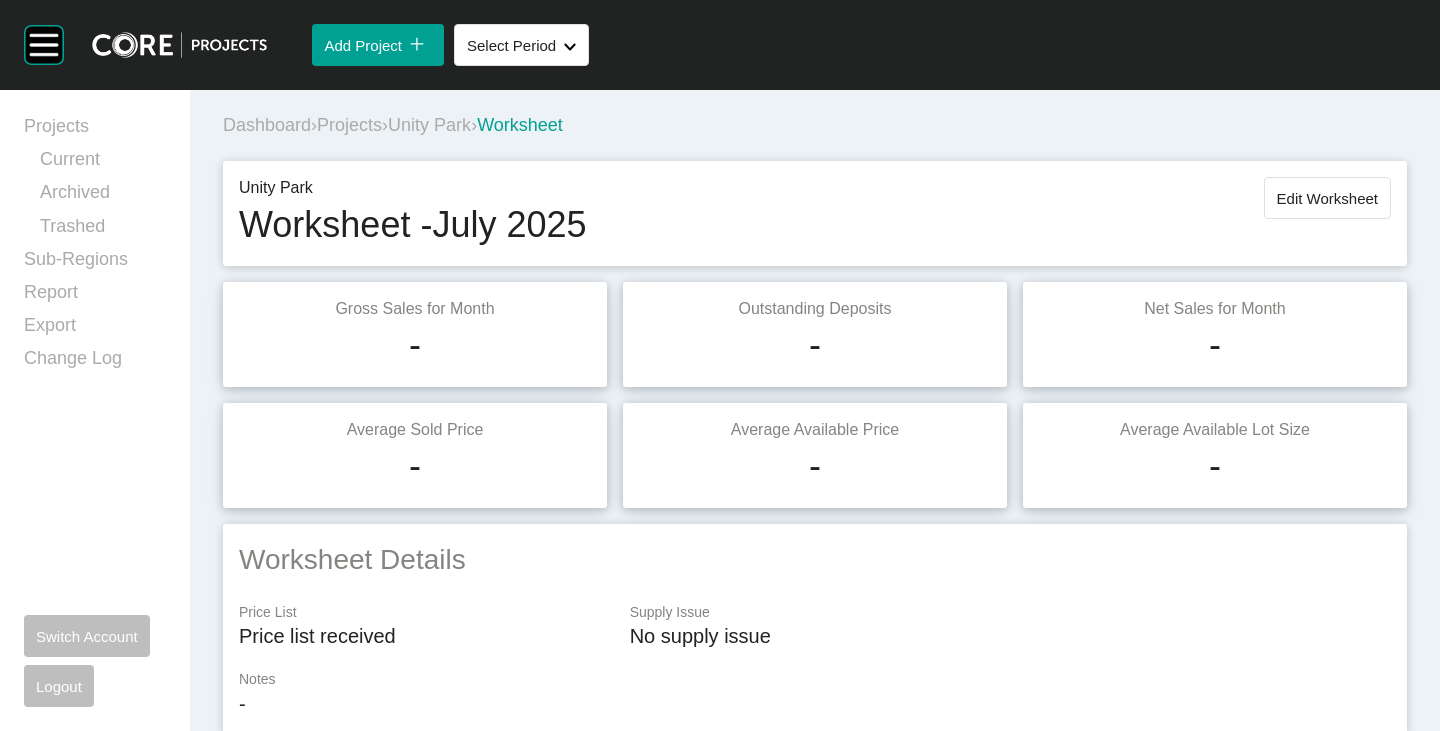 scroll, scrollTop: 0, scrollLeft: 0, axis: both 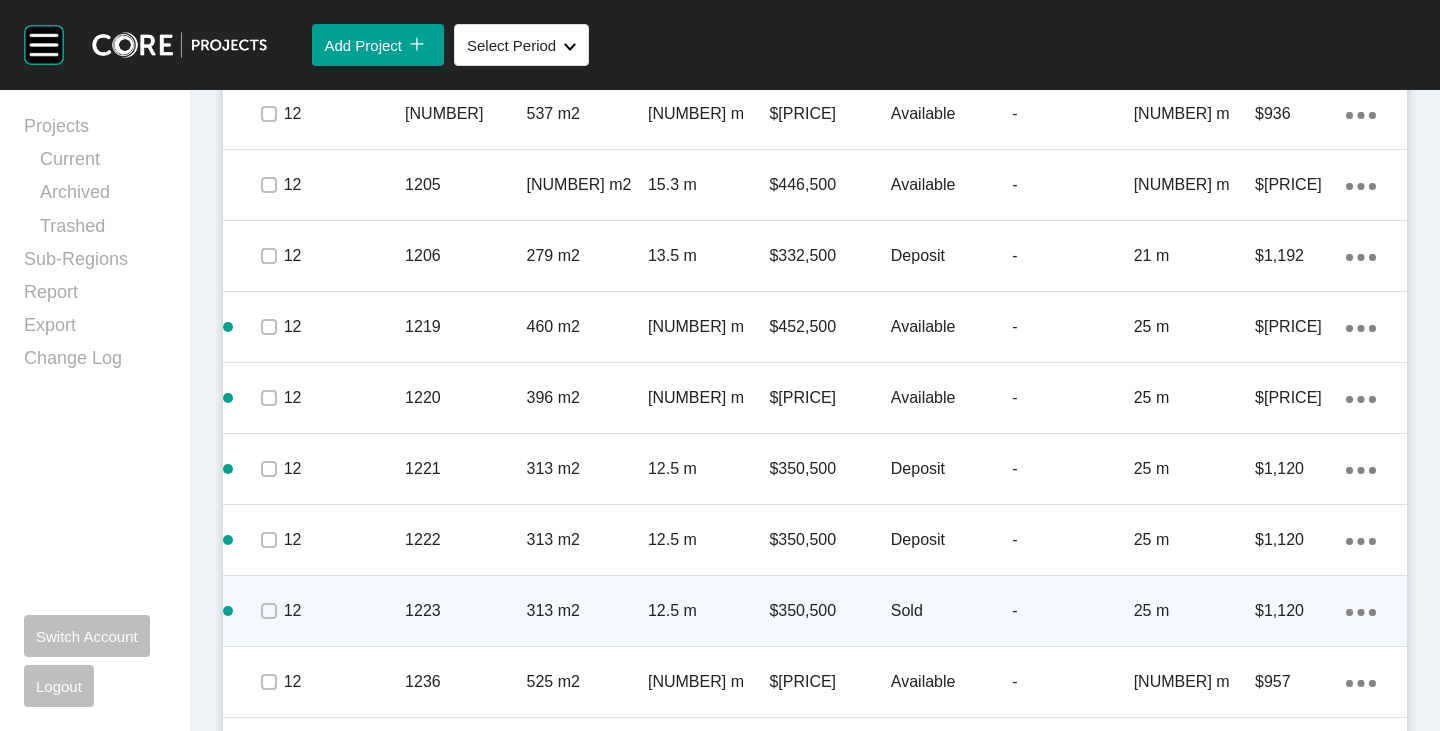 drag, startPoint x: 1336, startPoint y: 612, endPoint x: 1324, endPoint y: 613, distance: 12.0415945 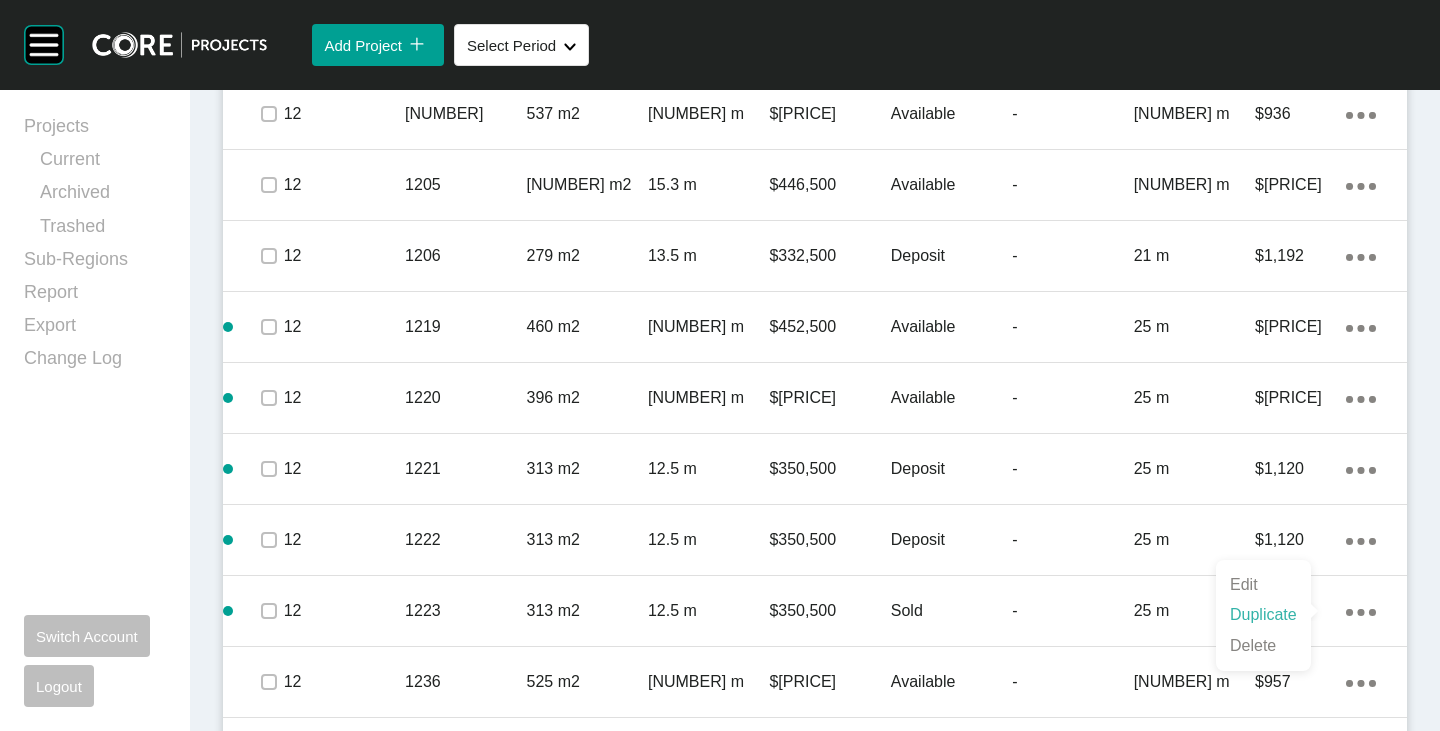 click on "Duplicate" at bounding box center (1263, 615) 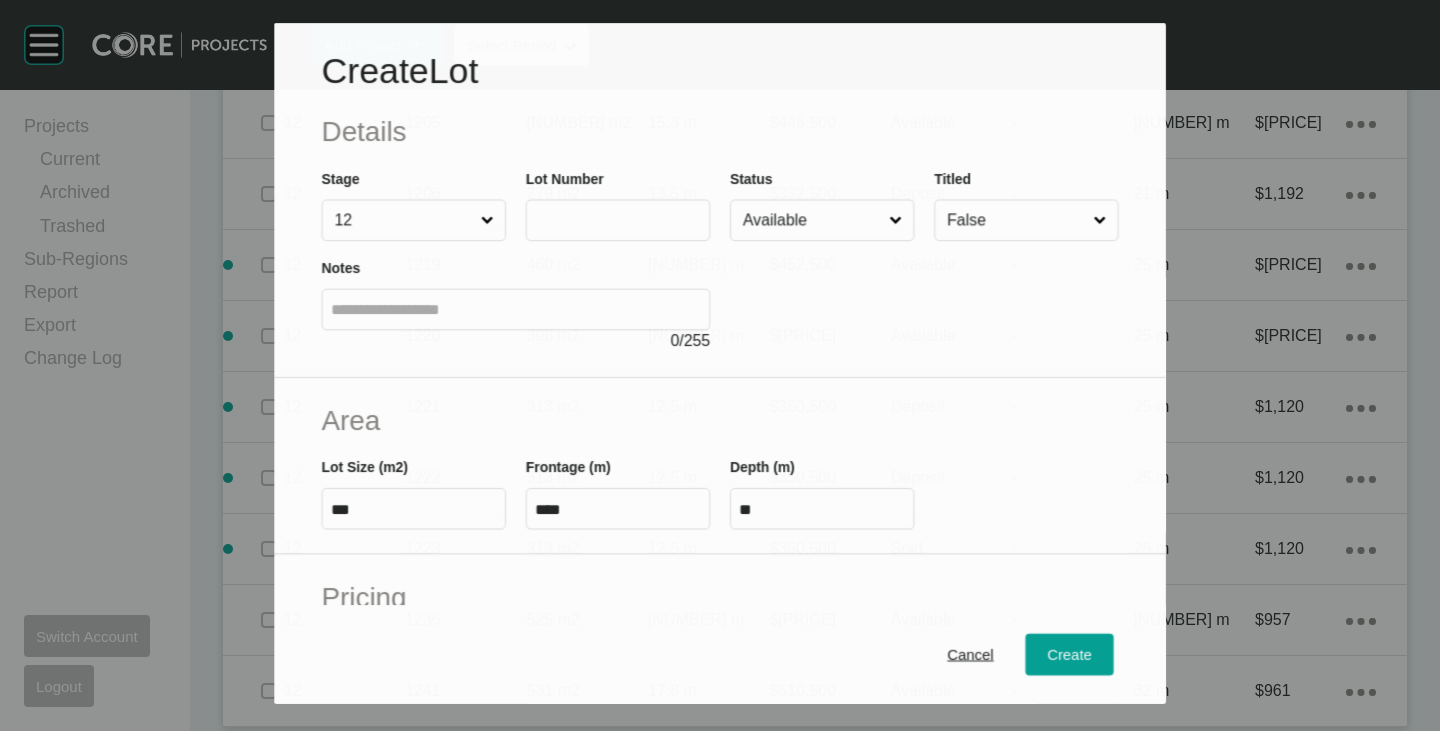 scroll, scrollTop: 1738, scrollLeft: 0, axis: vertical 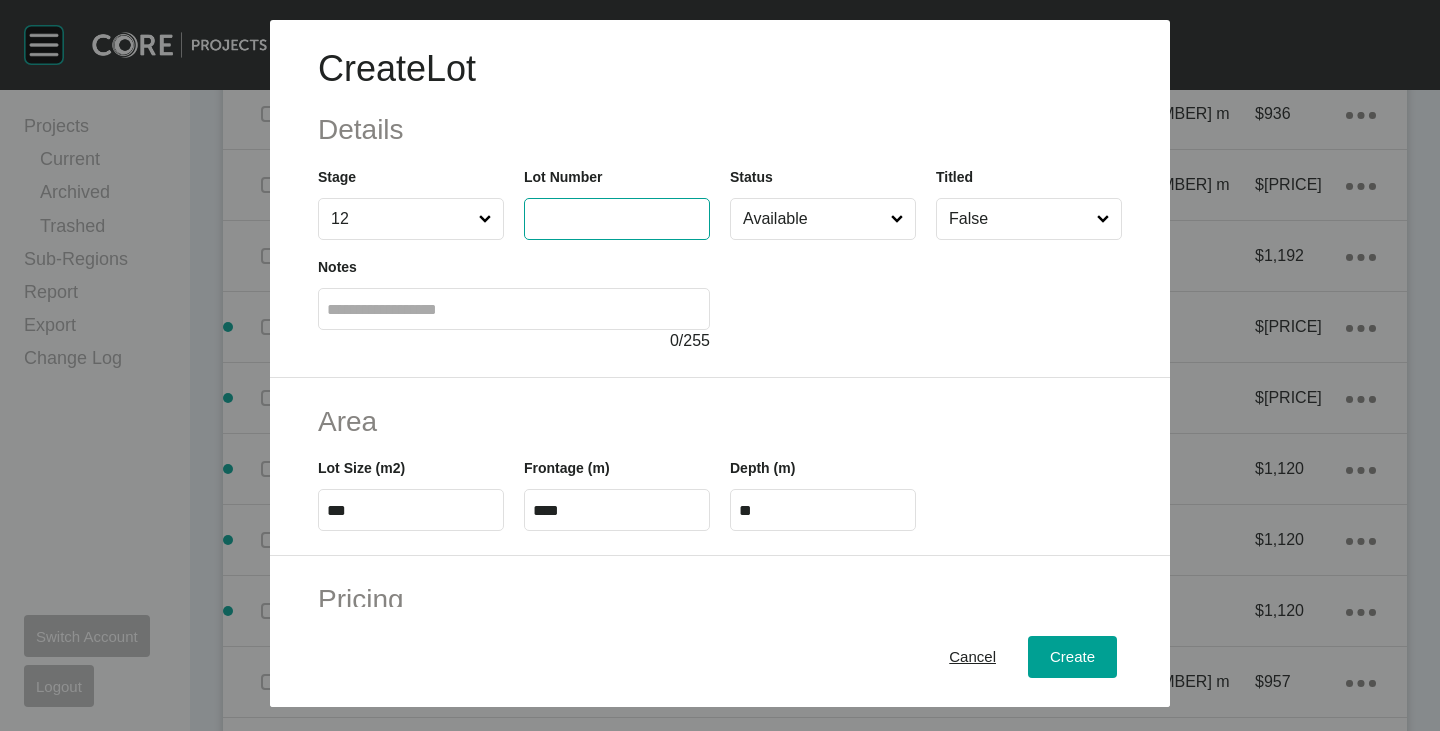click at bounding box center [617, 218] 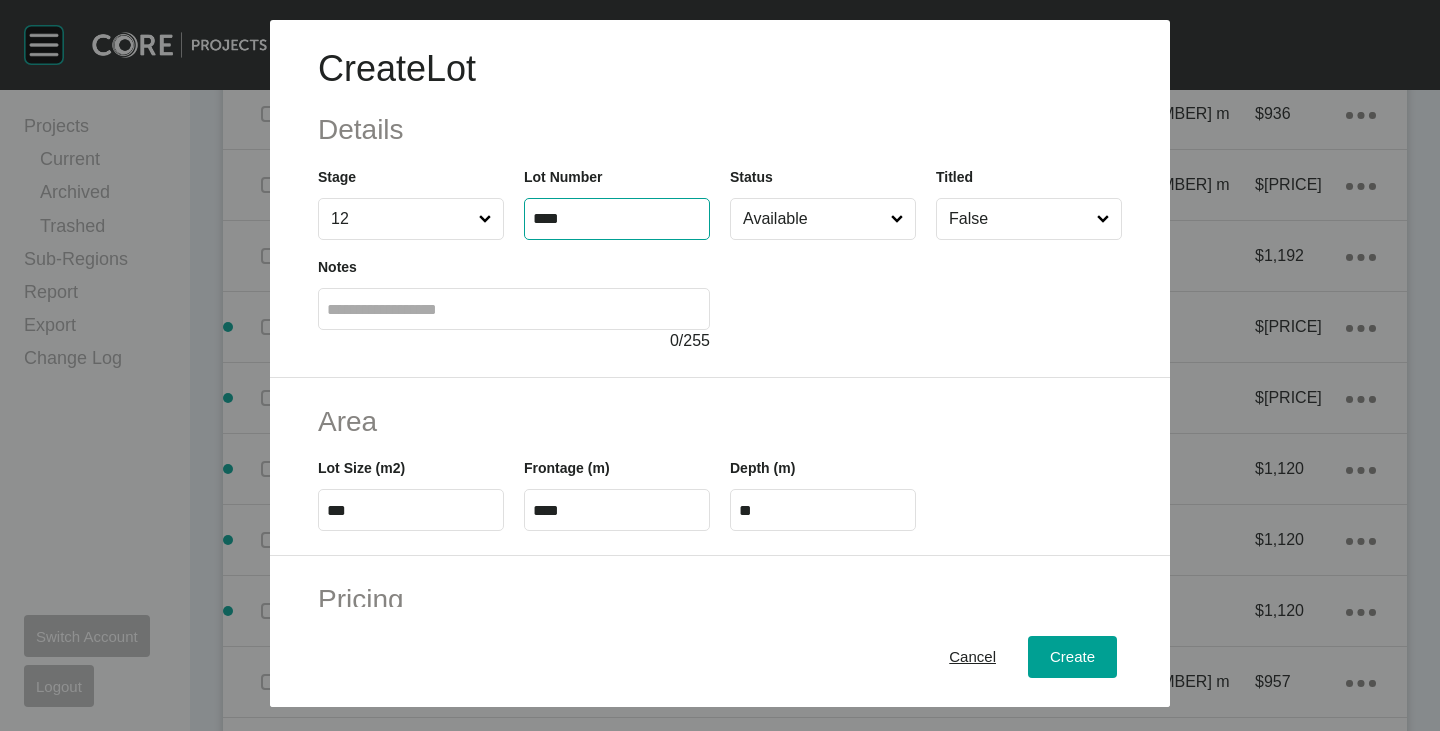 type on "****" 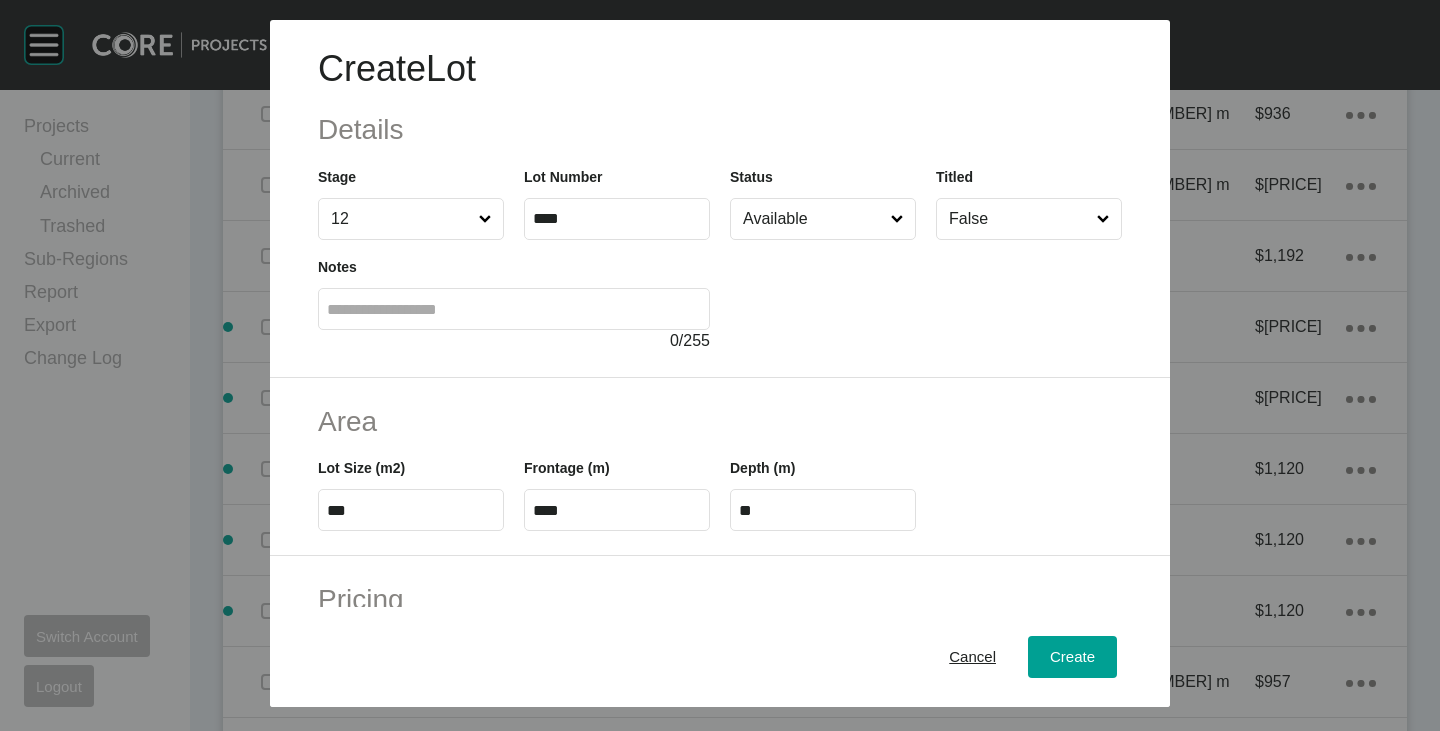 click on "Available" at bounding box center [813, 219] 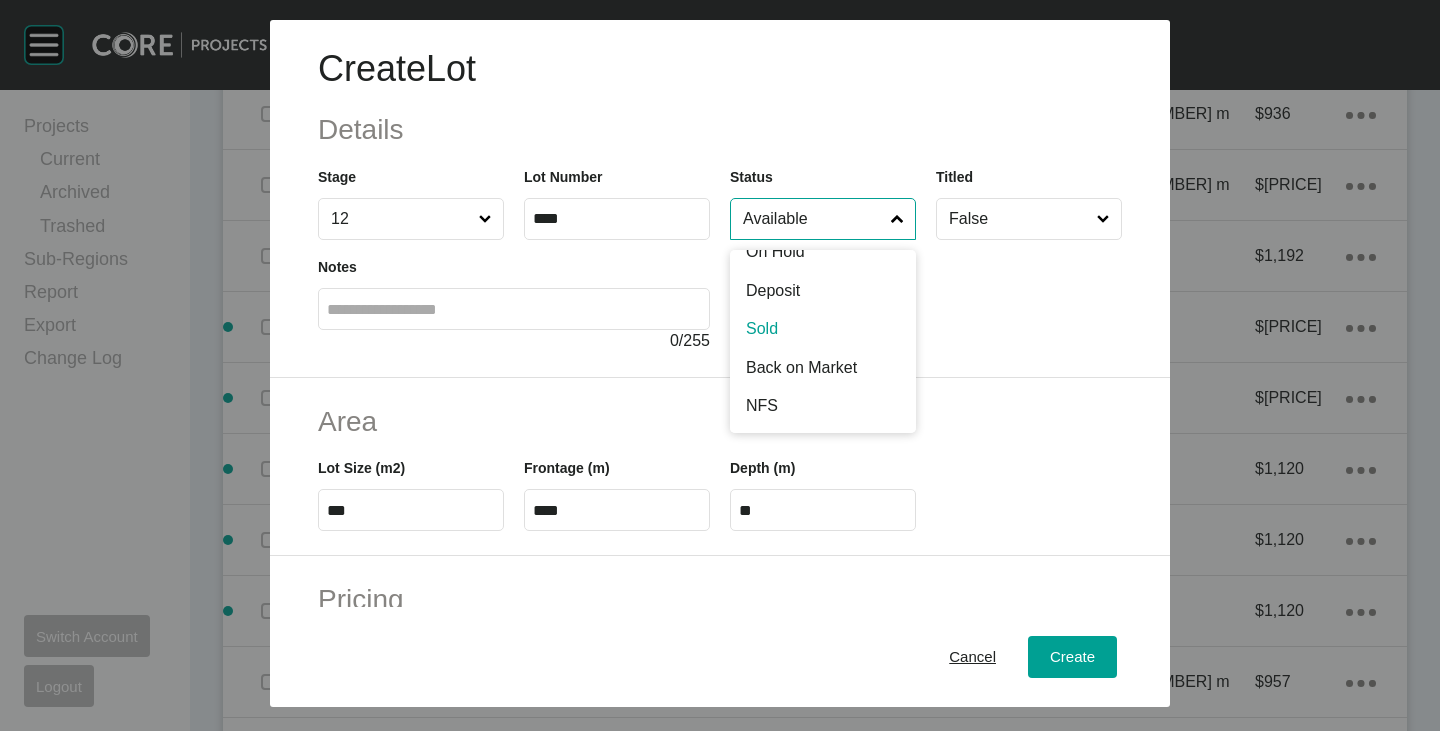 scroll, scrollTop: 102, scrollLeft: 0, axis: vertical 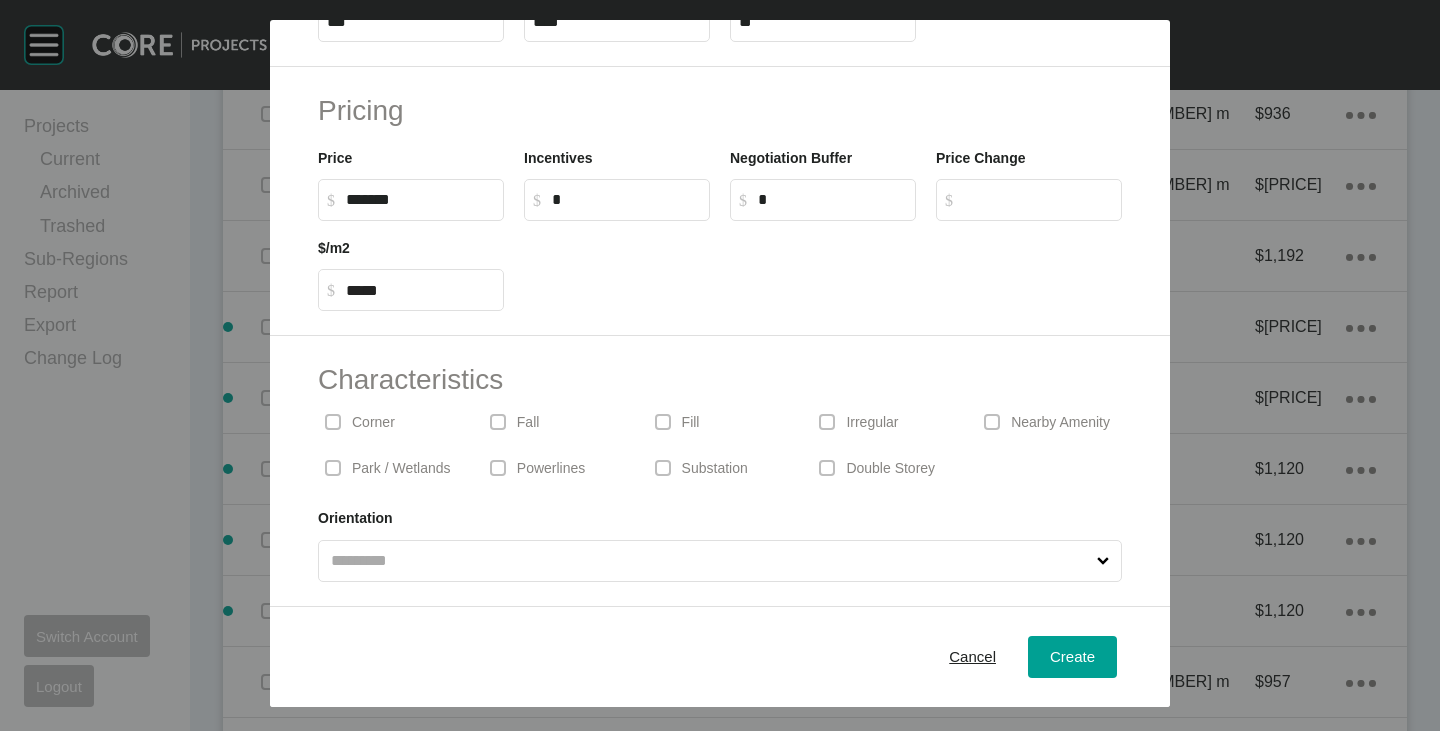 click on "Corner" at bounding box center [390, 422] 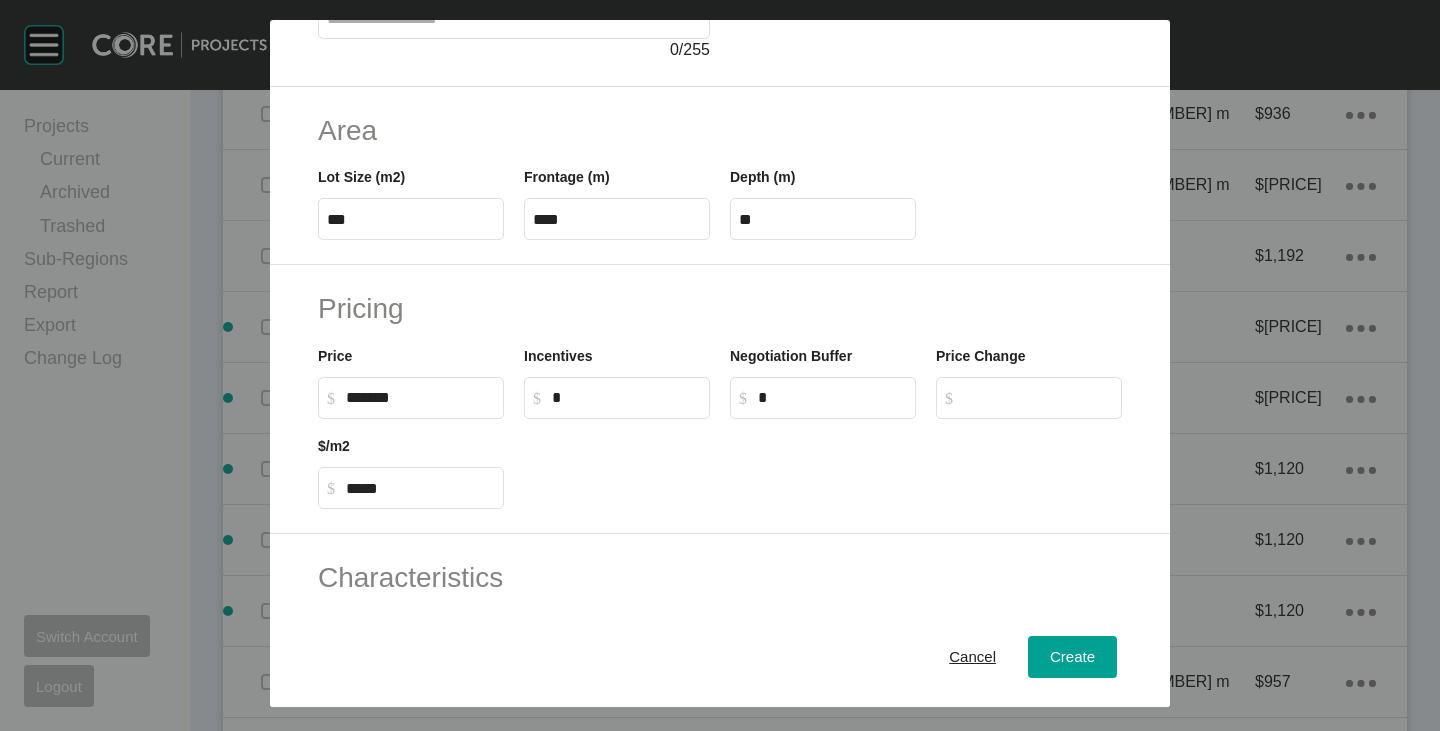 scroll, scrollTop: 289, scrollLeft: 0, axis: vertical 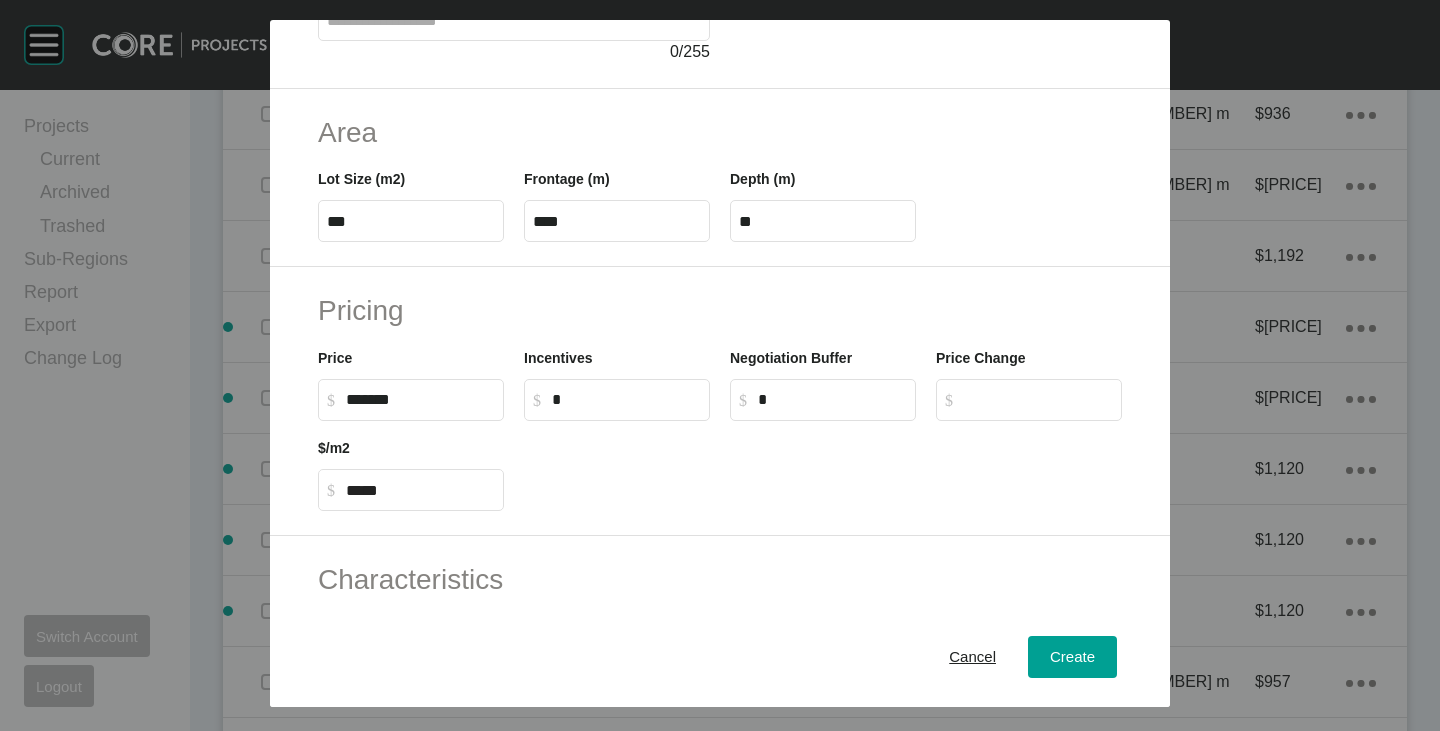 click on "***" at bounding box center [411, 221] 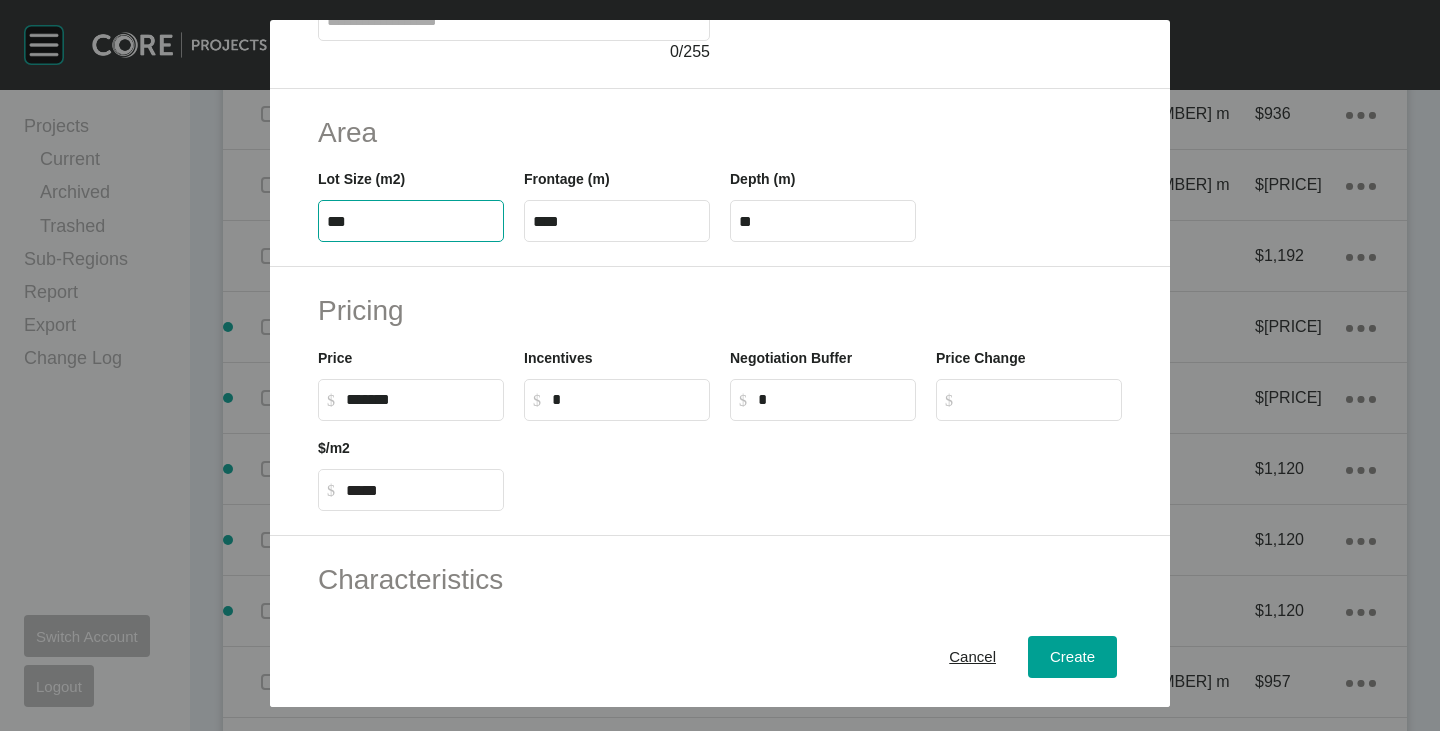 click on "***" at bounding box center (411, 221) 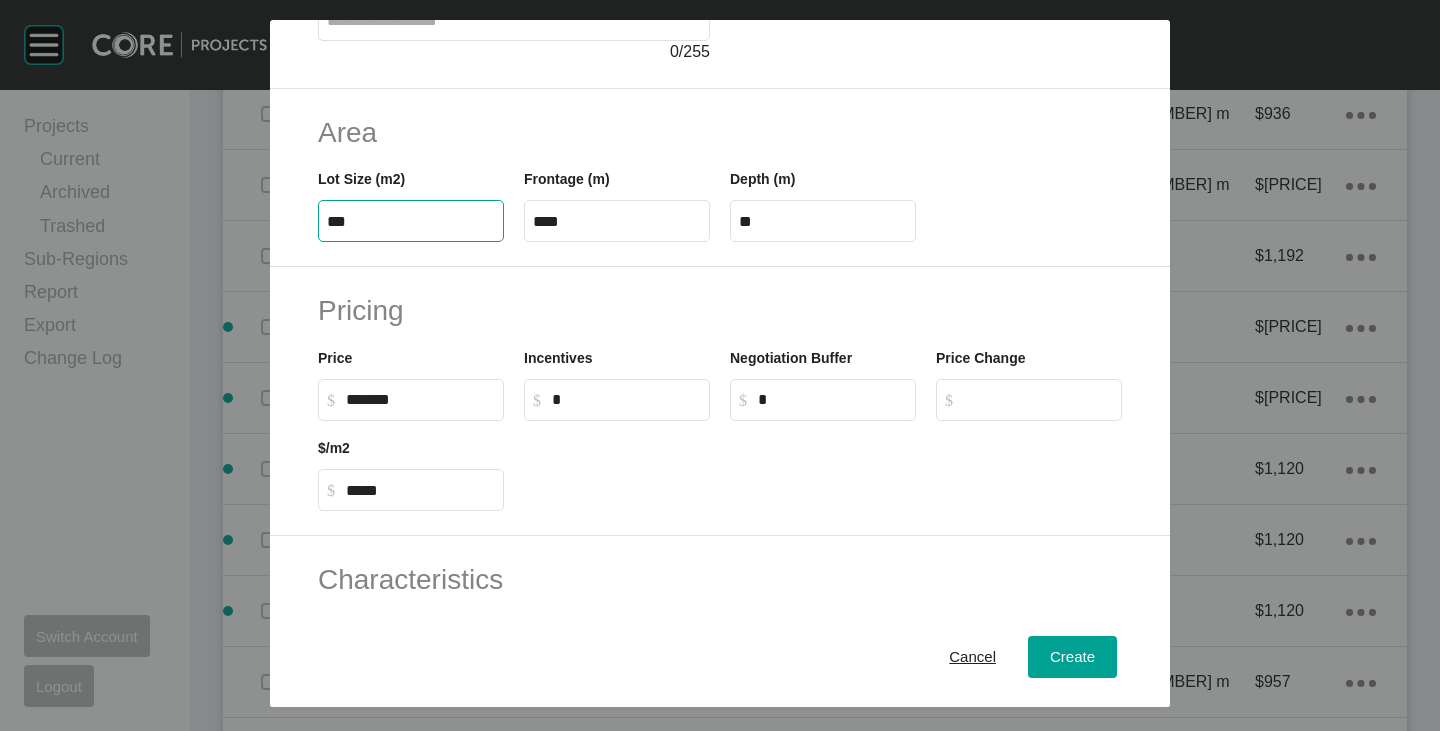 type on "***" 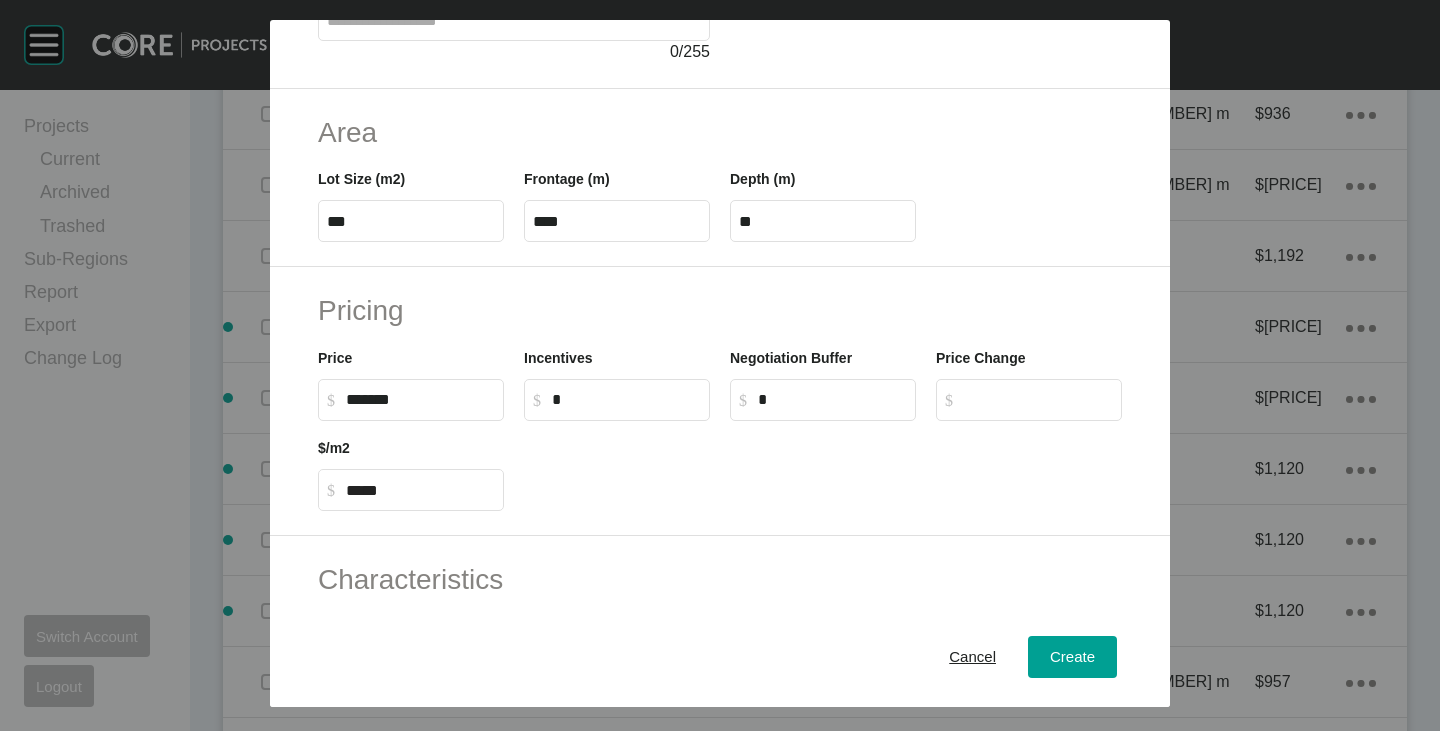 click on "****" at bounding box center [617, 221] 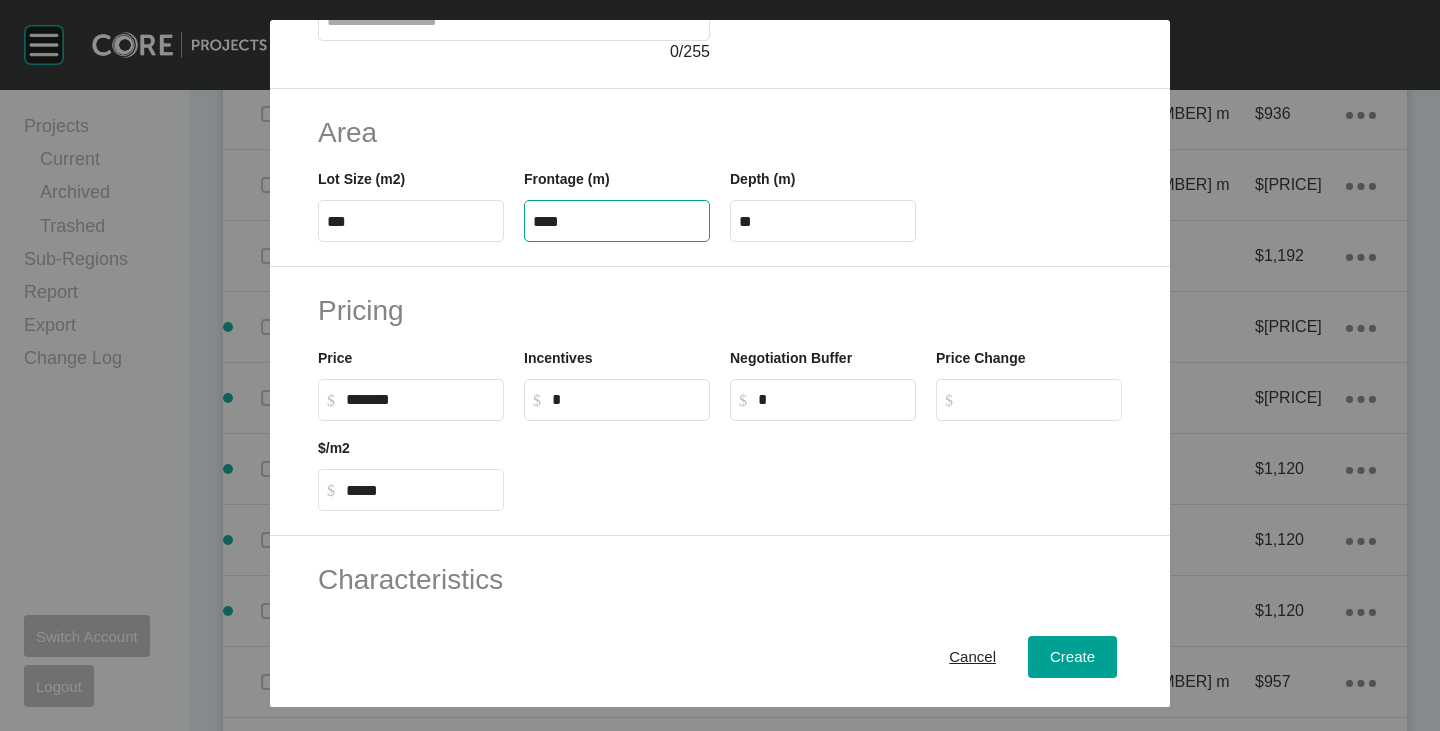 click on "****" at bounding box center [617, 221] 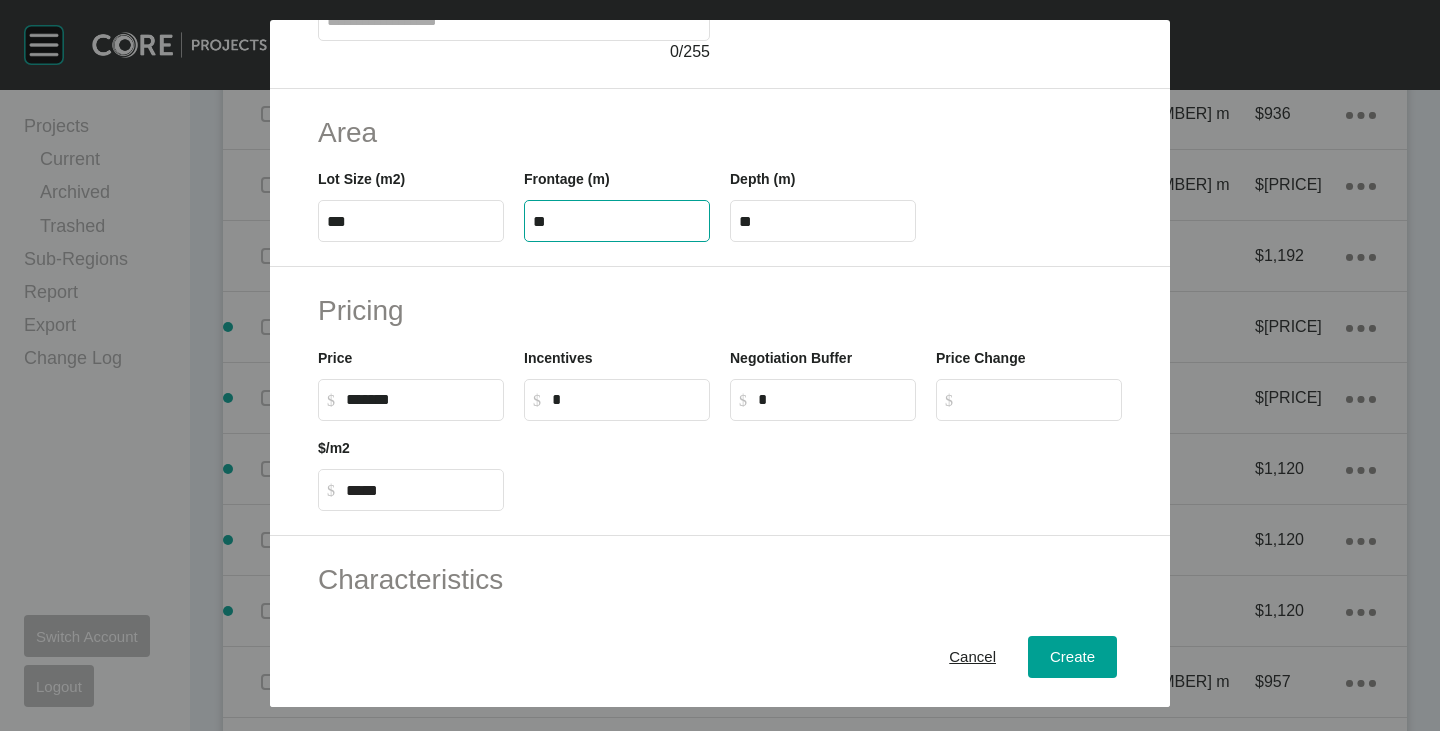 type on "**" 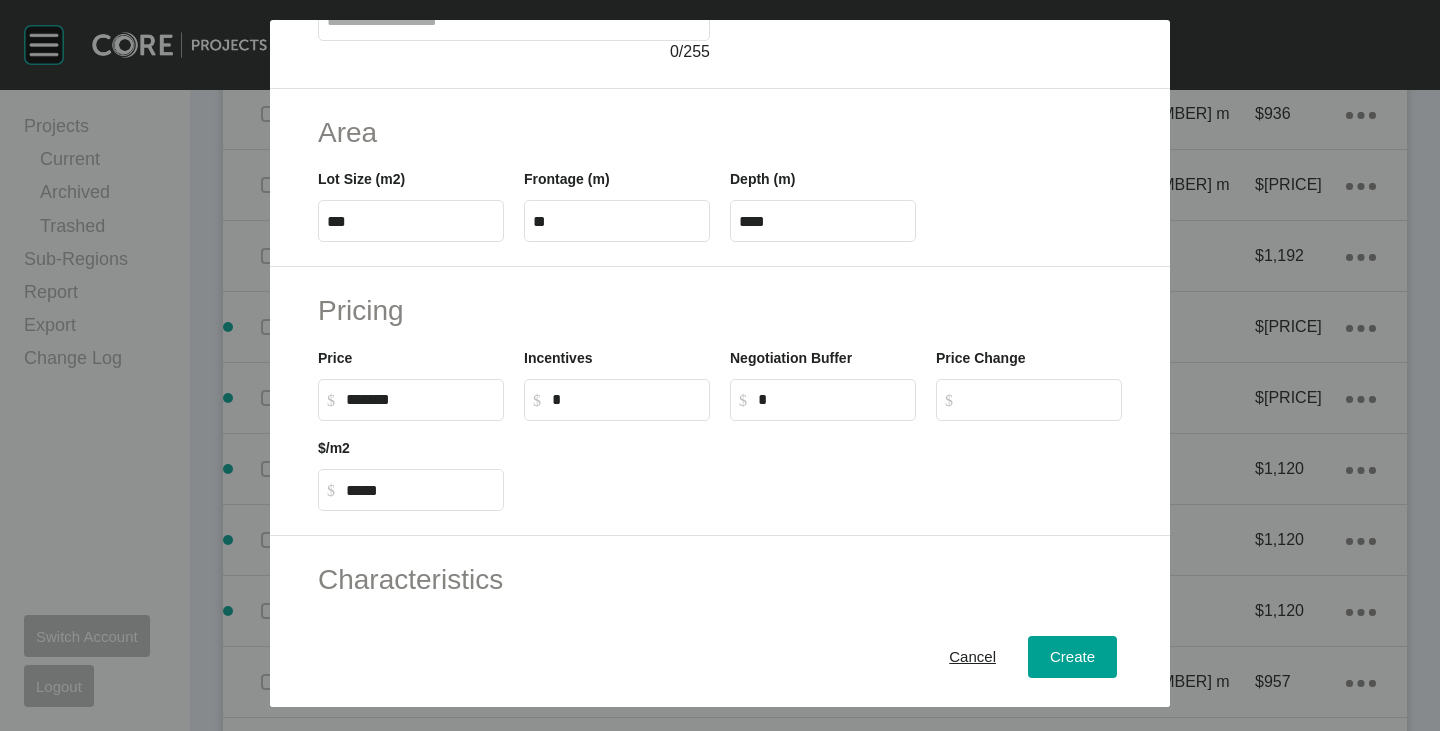 click on "Area" at bounding box center (720, 132) 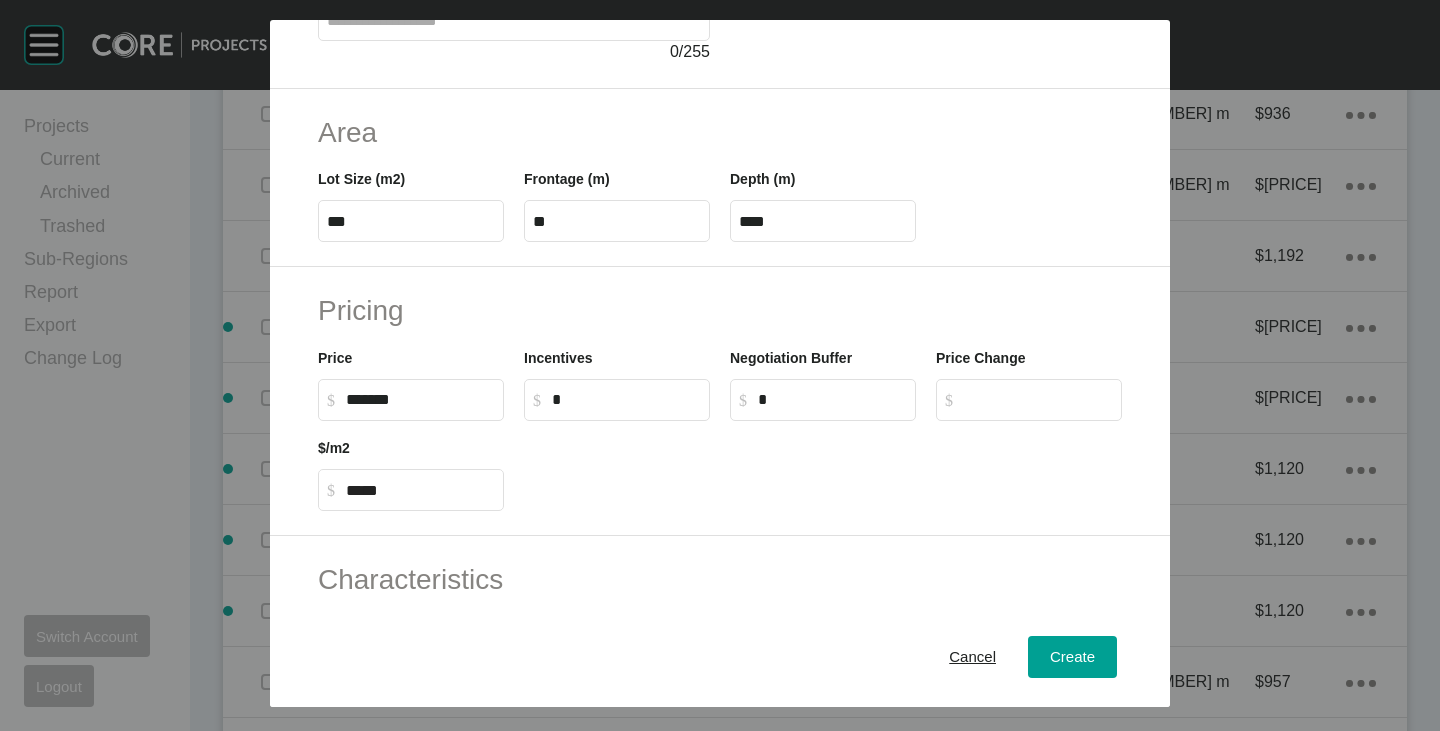 click on "**" at bounding box center [617, 221] 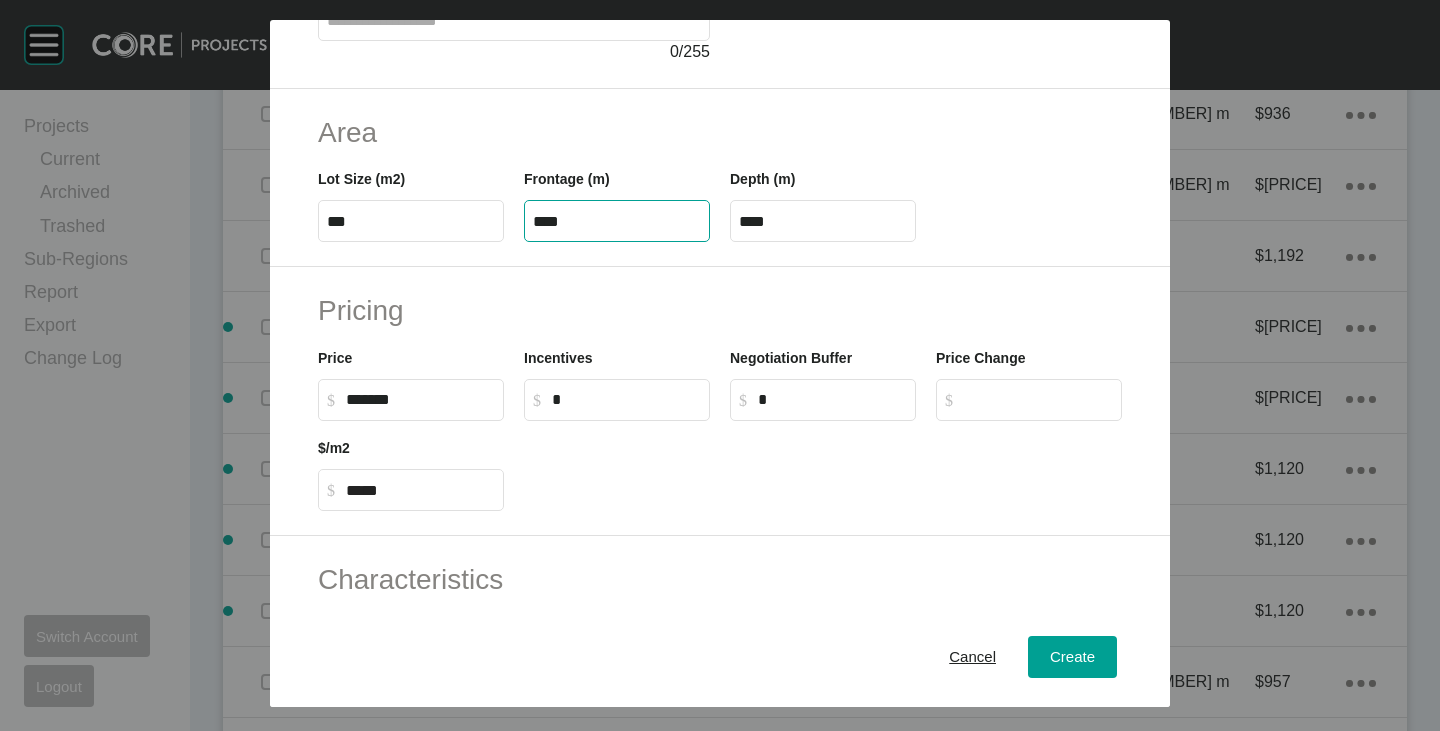 type on "****" 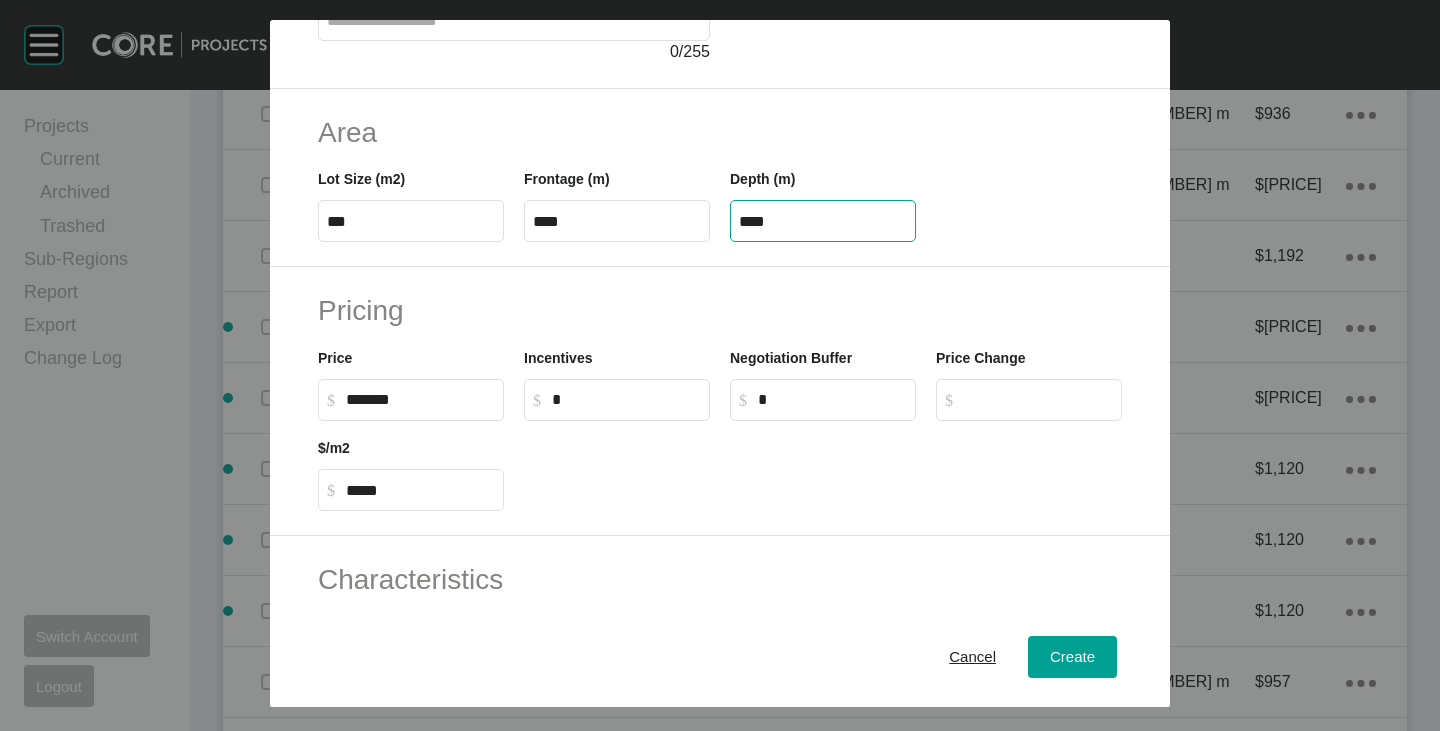 click on "****" at bounding box center (823, 221) 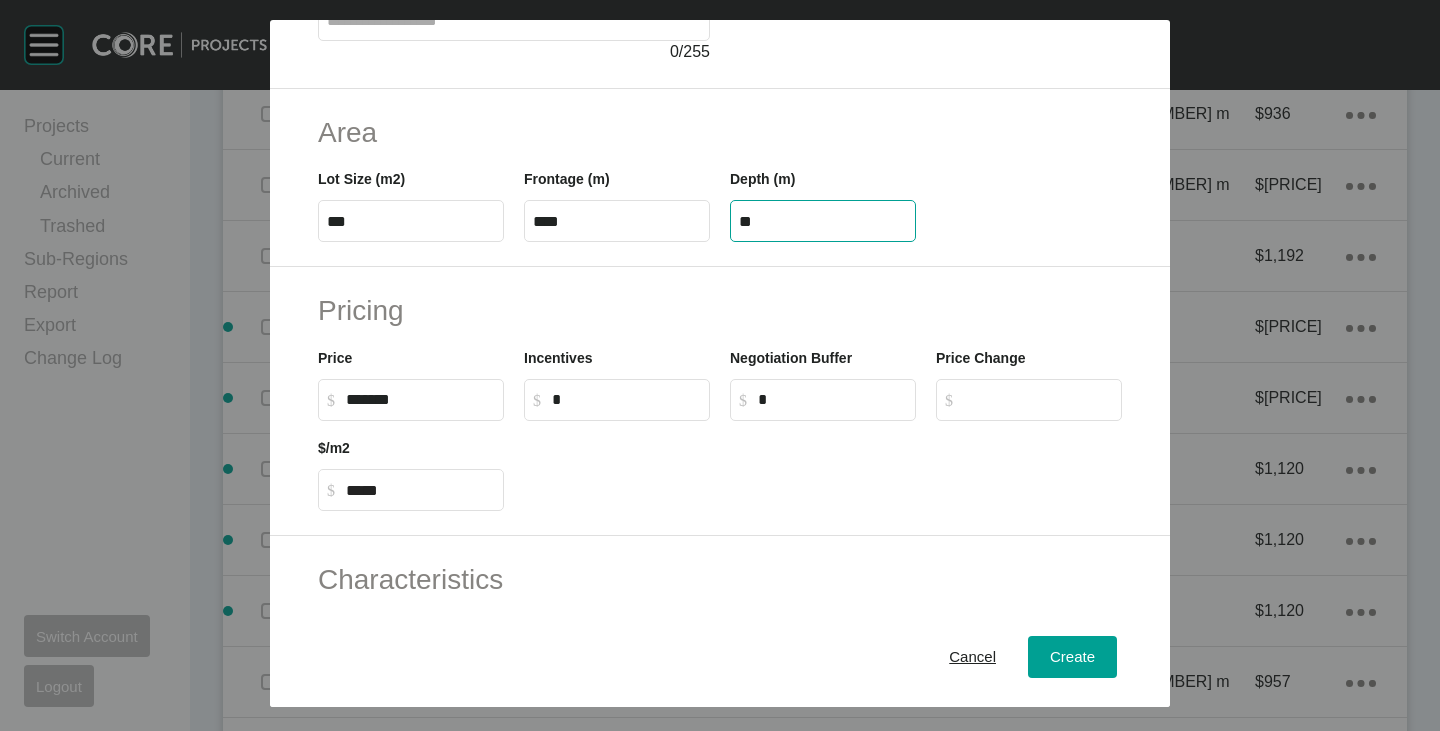 type on "**" 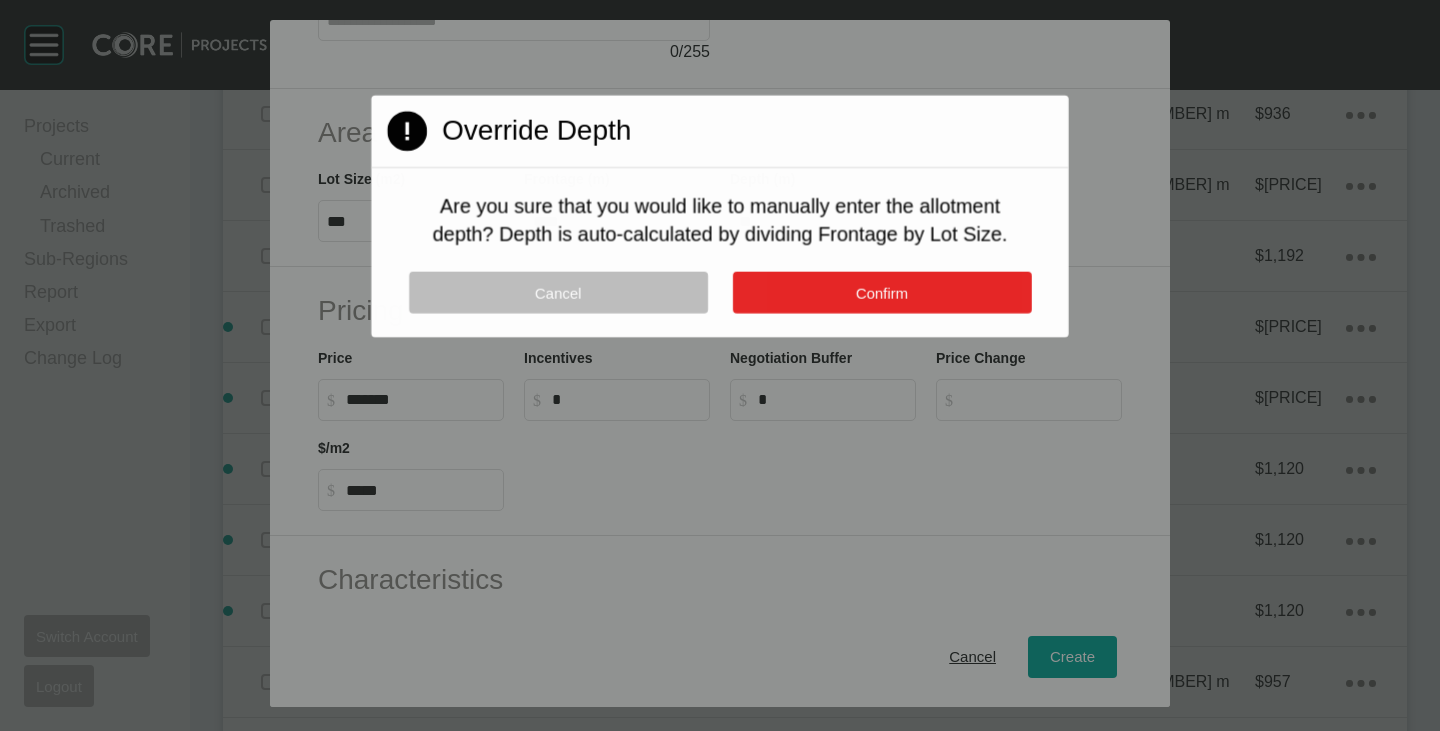 click on "Confirm" at bounding box center (881, 293) 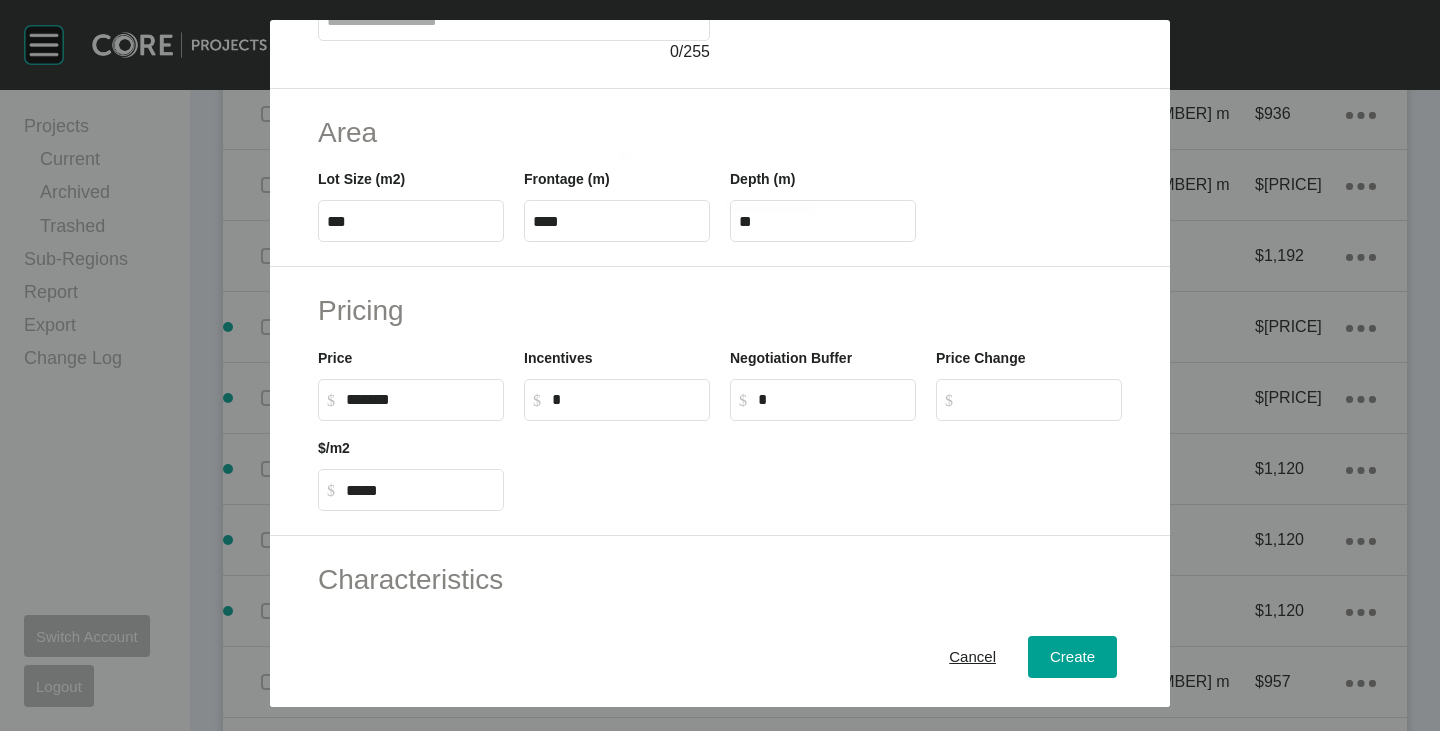 type on "******" 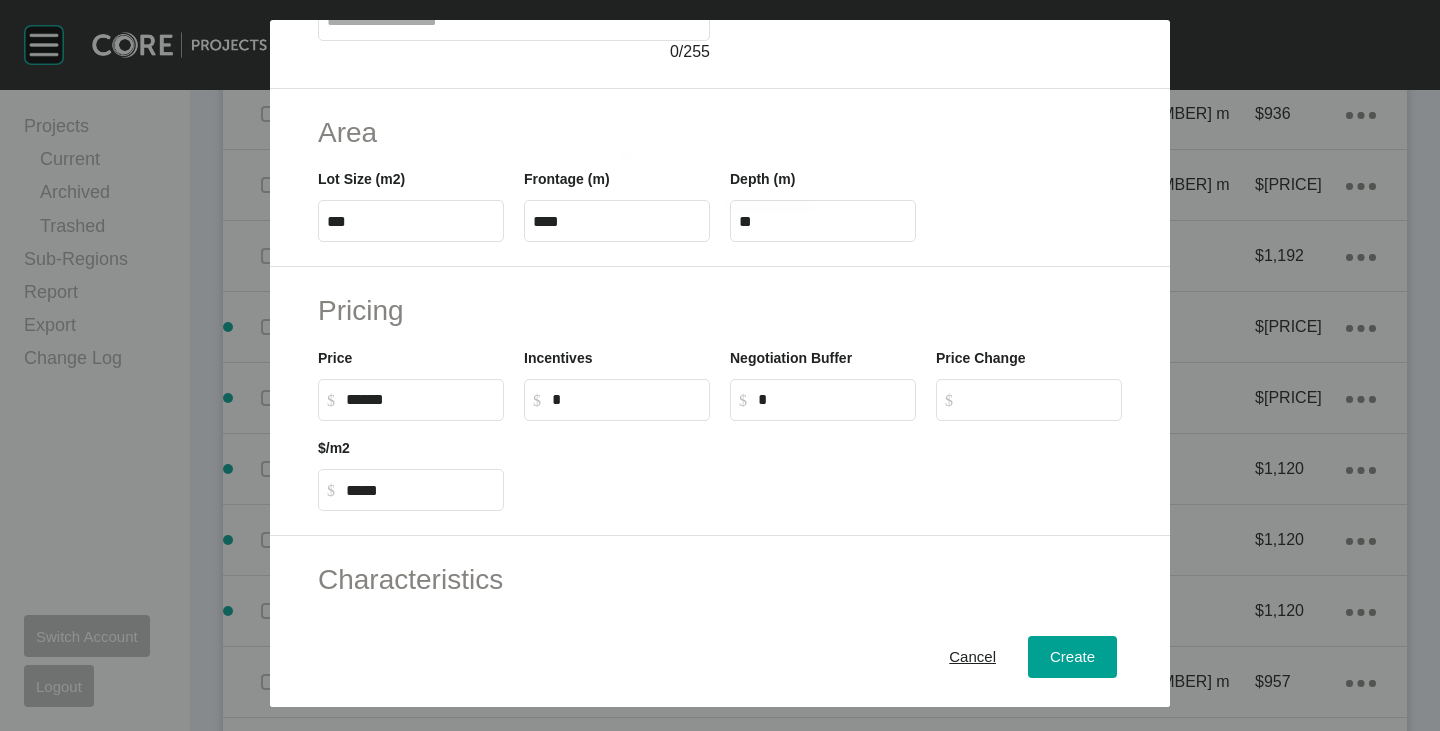 click on "******" at bounding box center (420, 399) 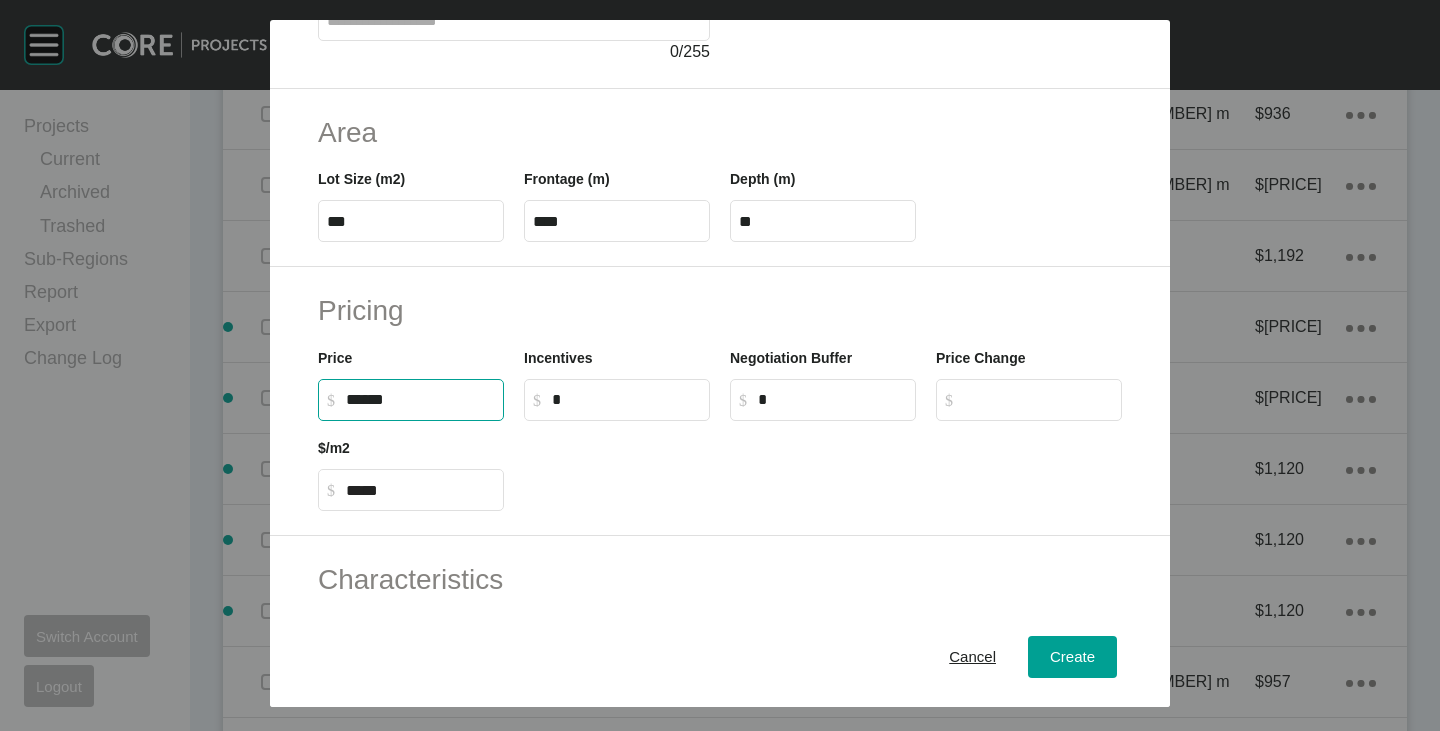 click on "******" at bounding box center (420, 399) 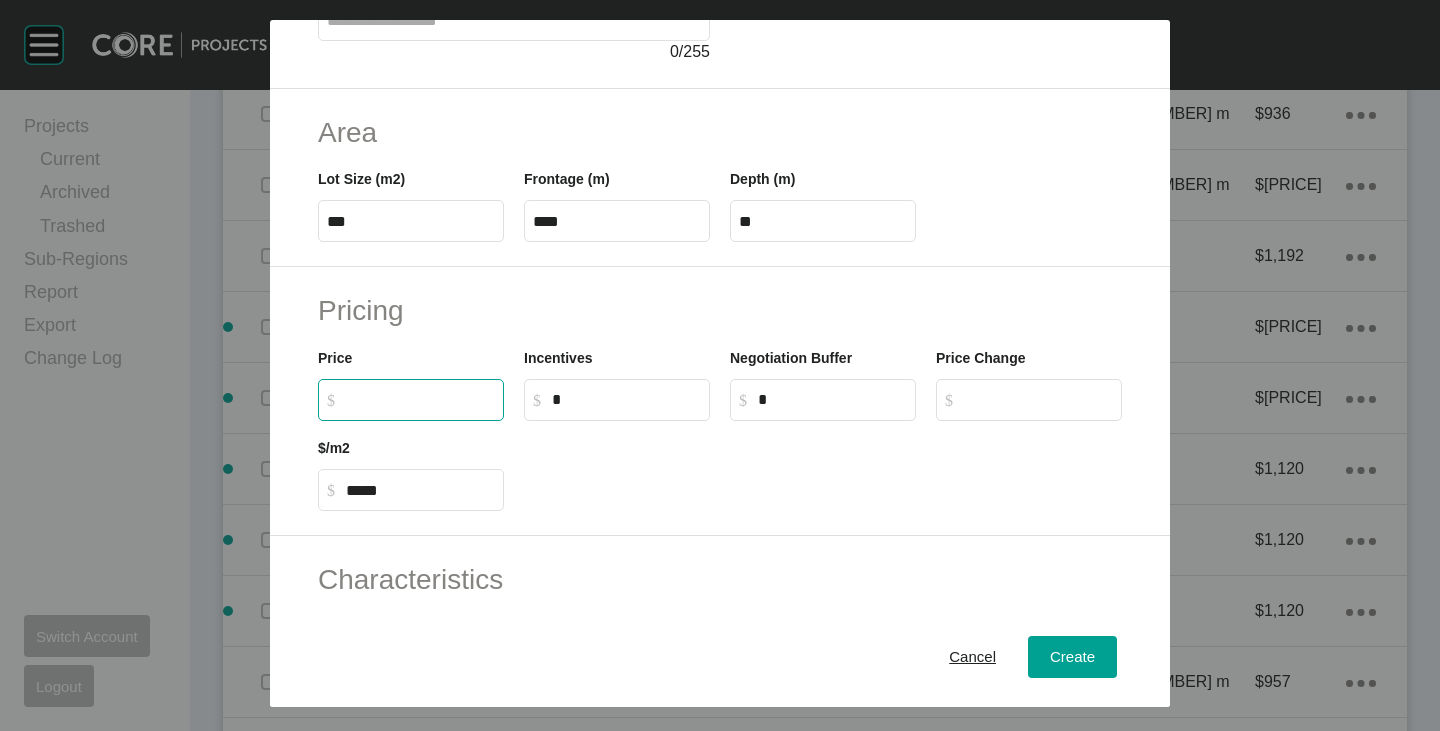 type 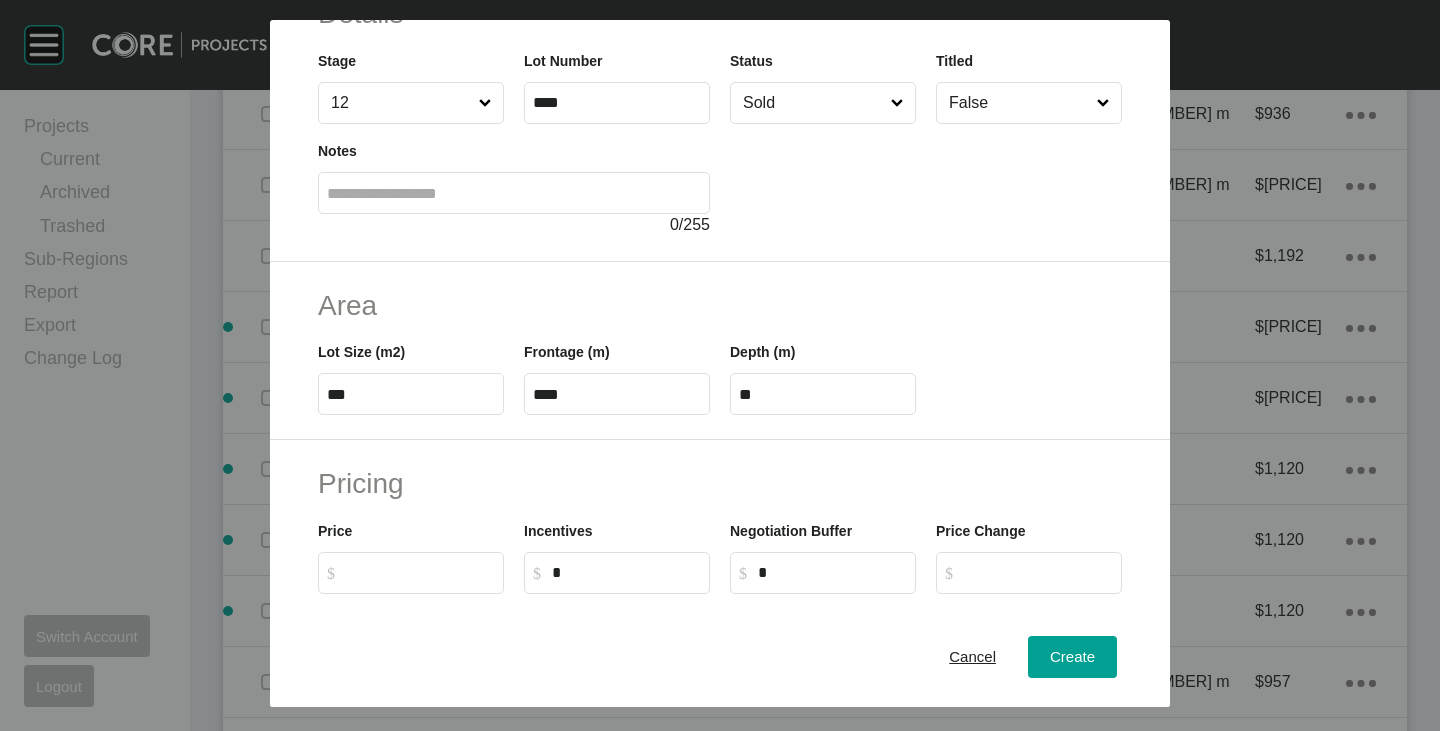 scroll, scrollTop: 0, scrollLeft: 0, axis: both 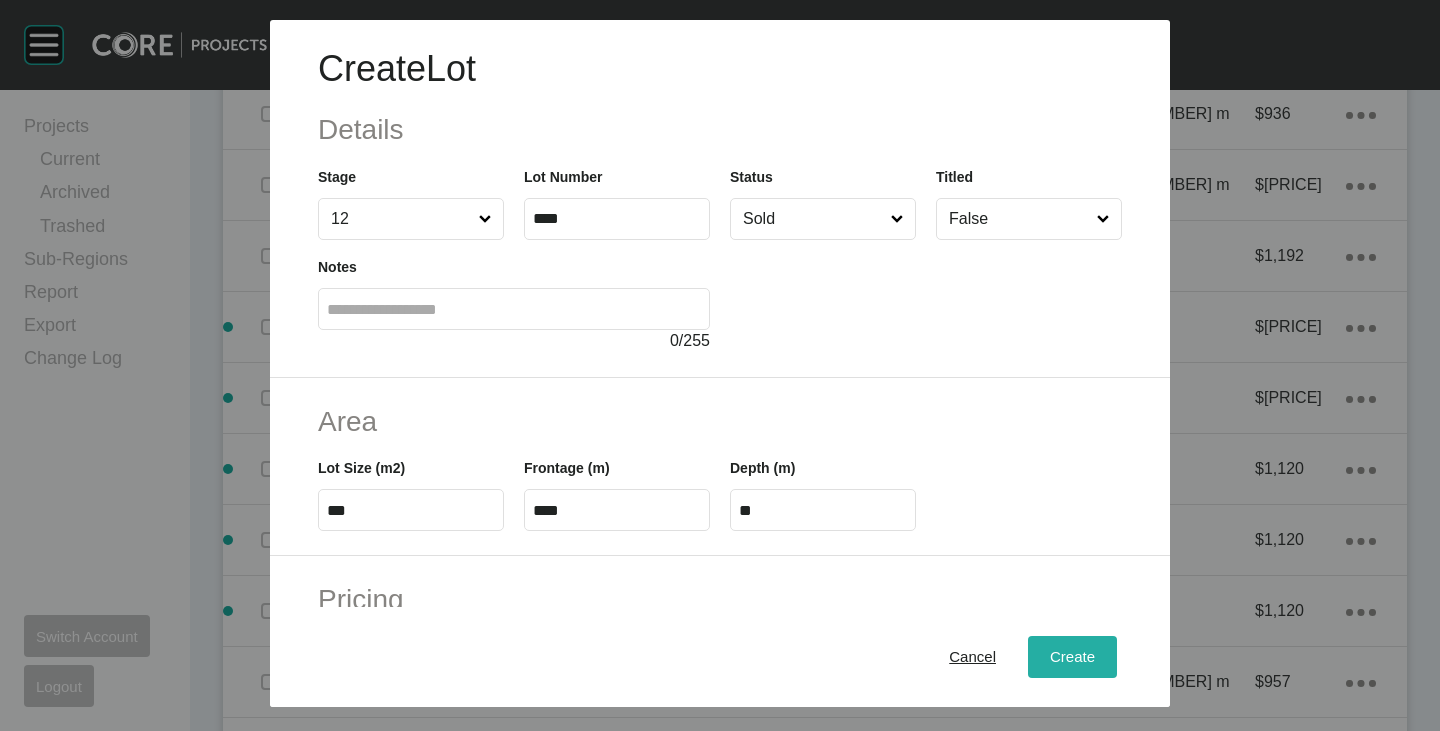 click on "Create" at bounding box center [1072, 657] 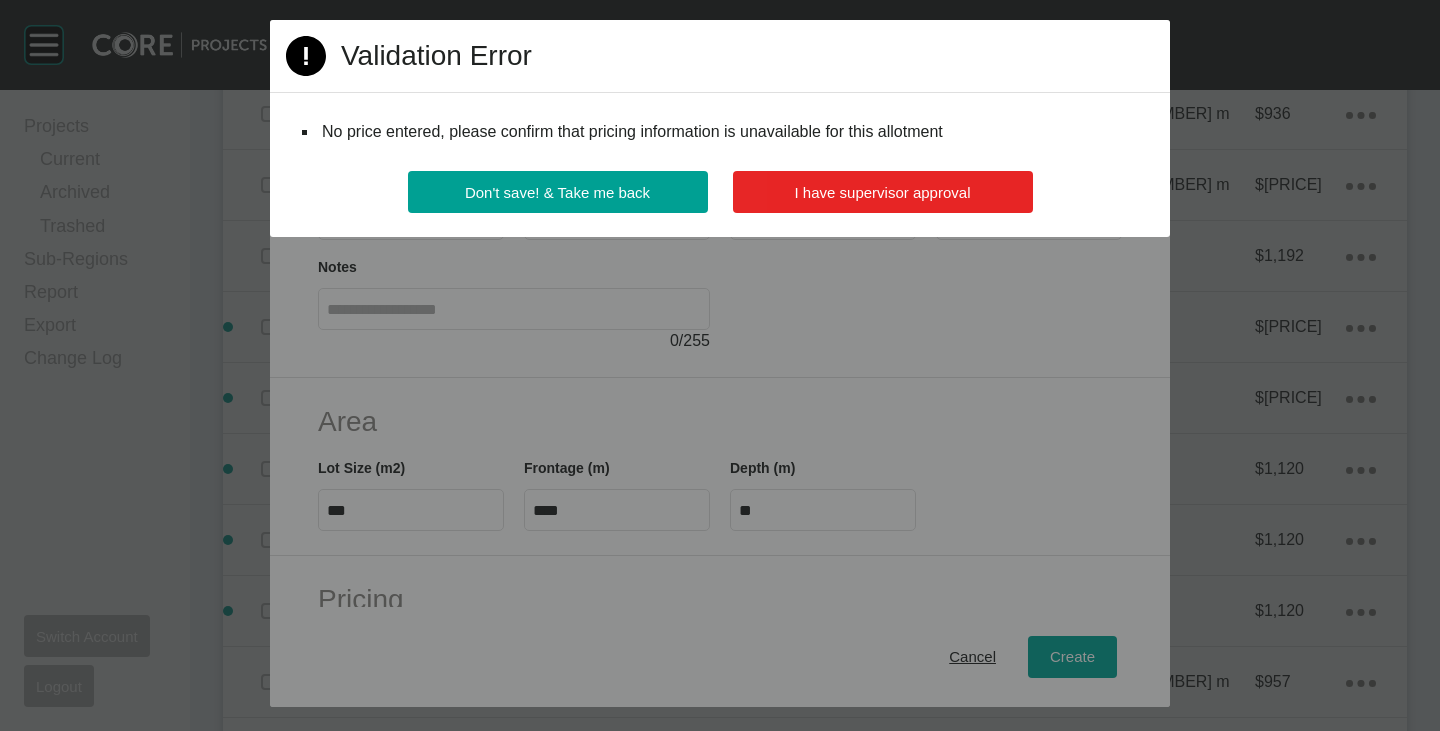 click on "I have supervisor approval" at bounding box center [883, 192] 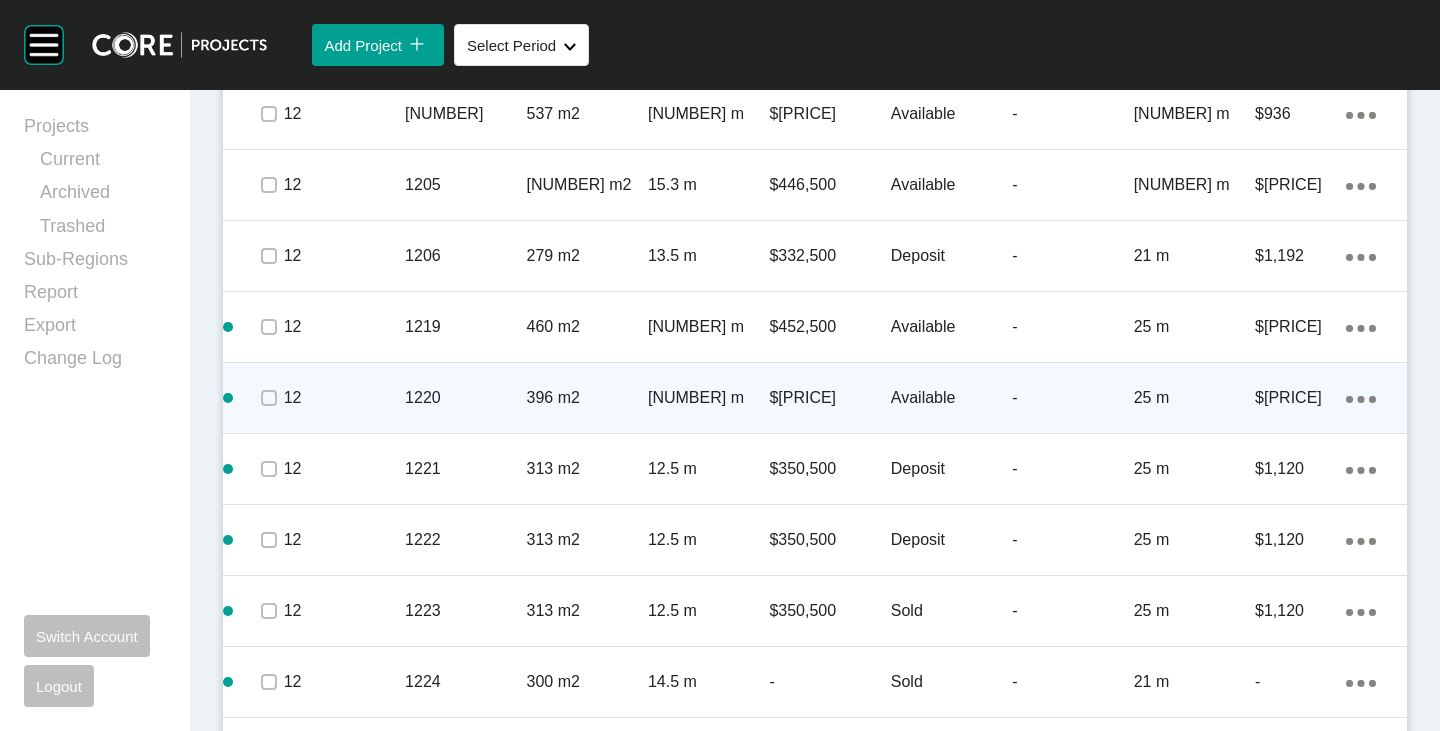 scroll, scrollTop: 1937, scrollLeft: 0, axis: vertical 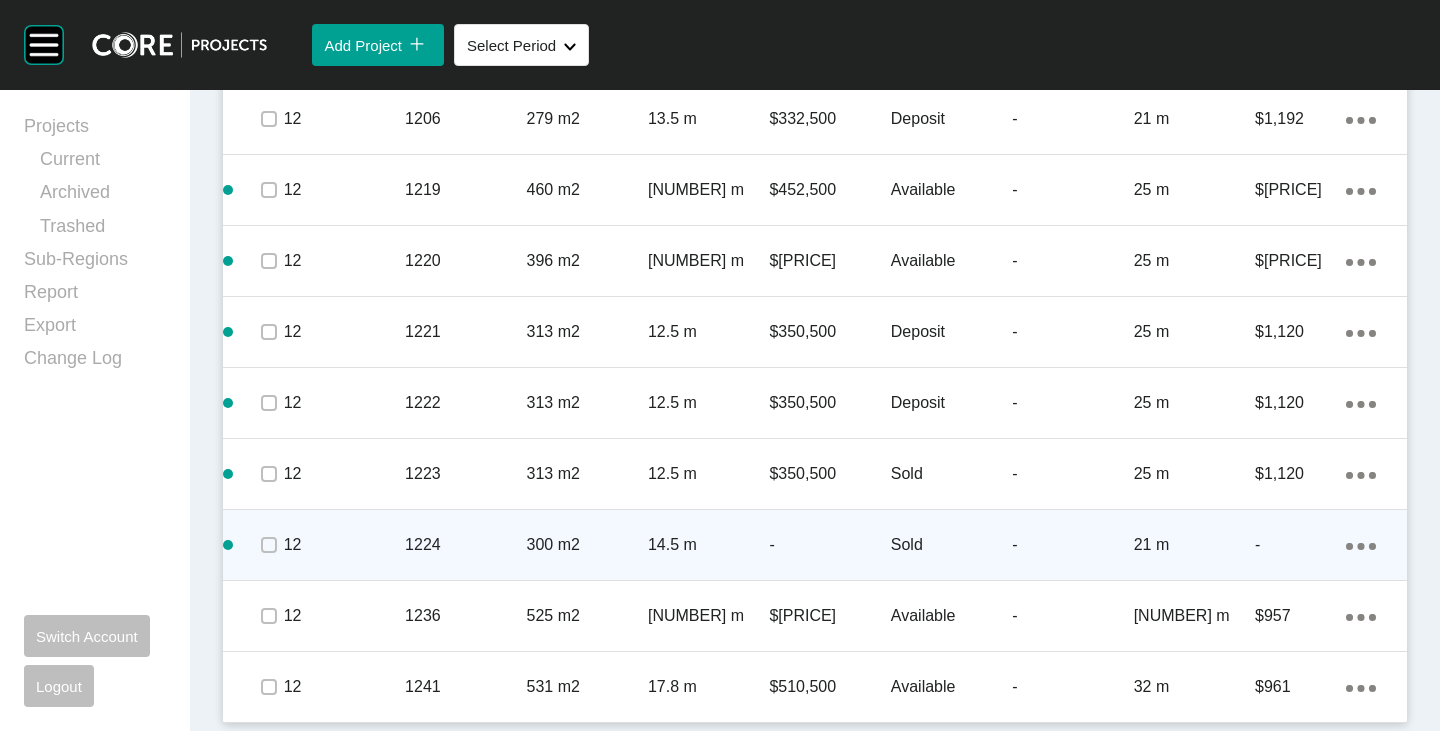 click 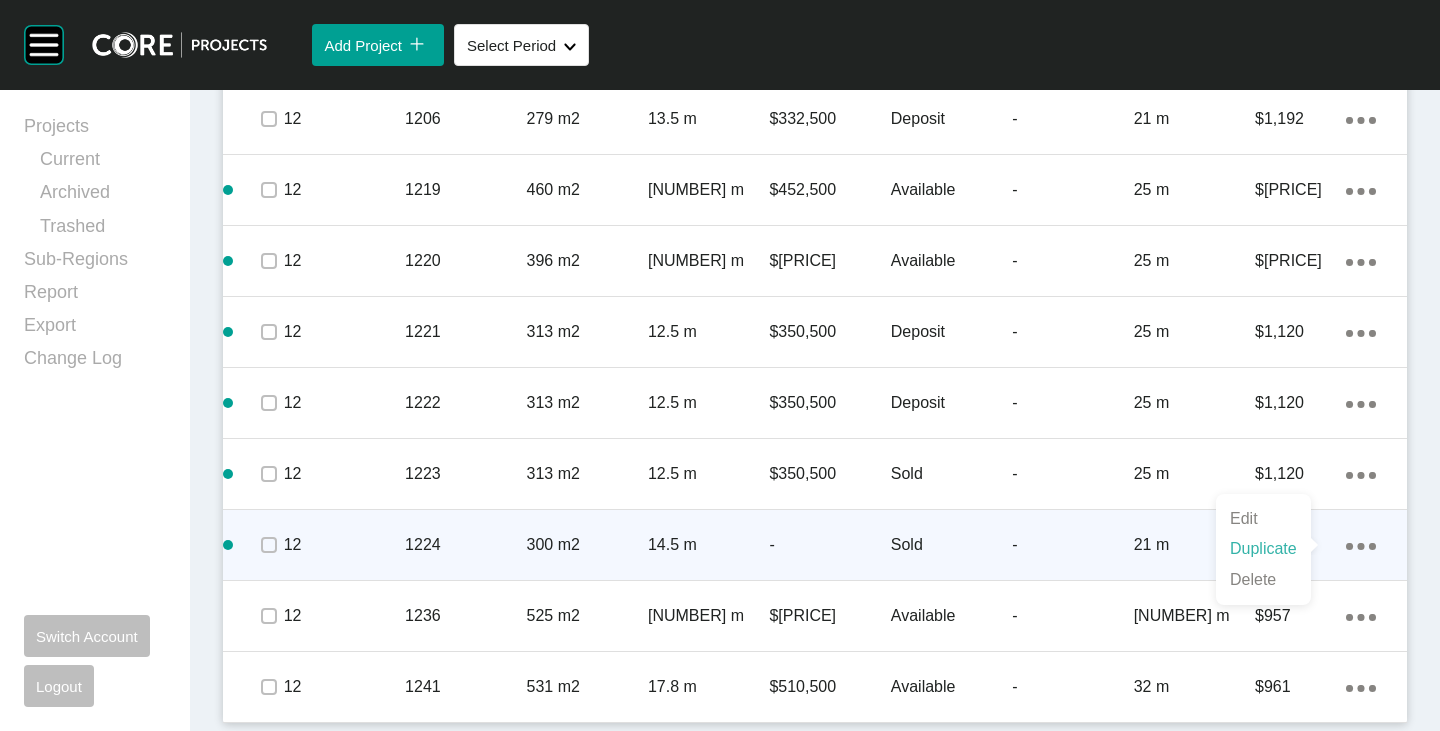 click on "Duplicate" at bounding box center (1263, 549) 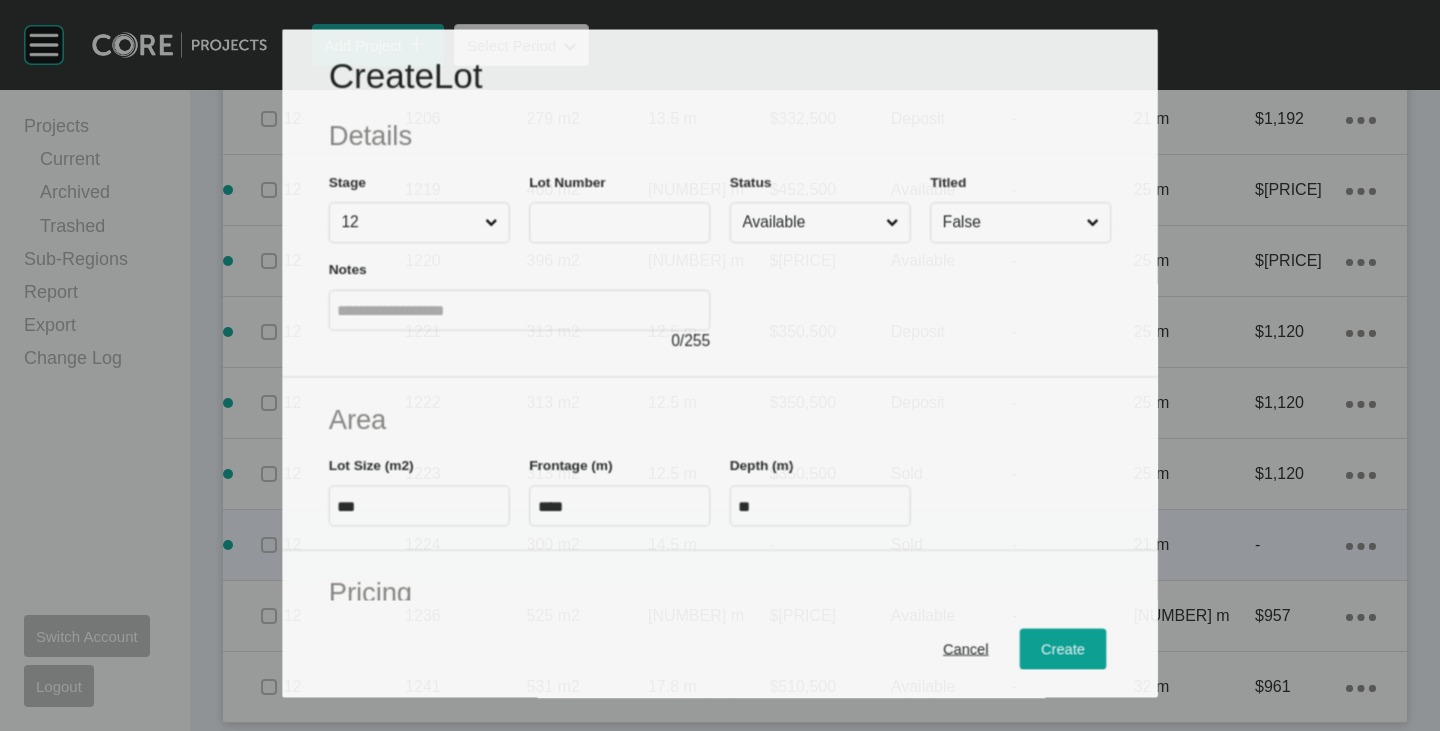 scroll, scrollTop: 1875, scrollLeft: 0, axis: vertical 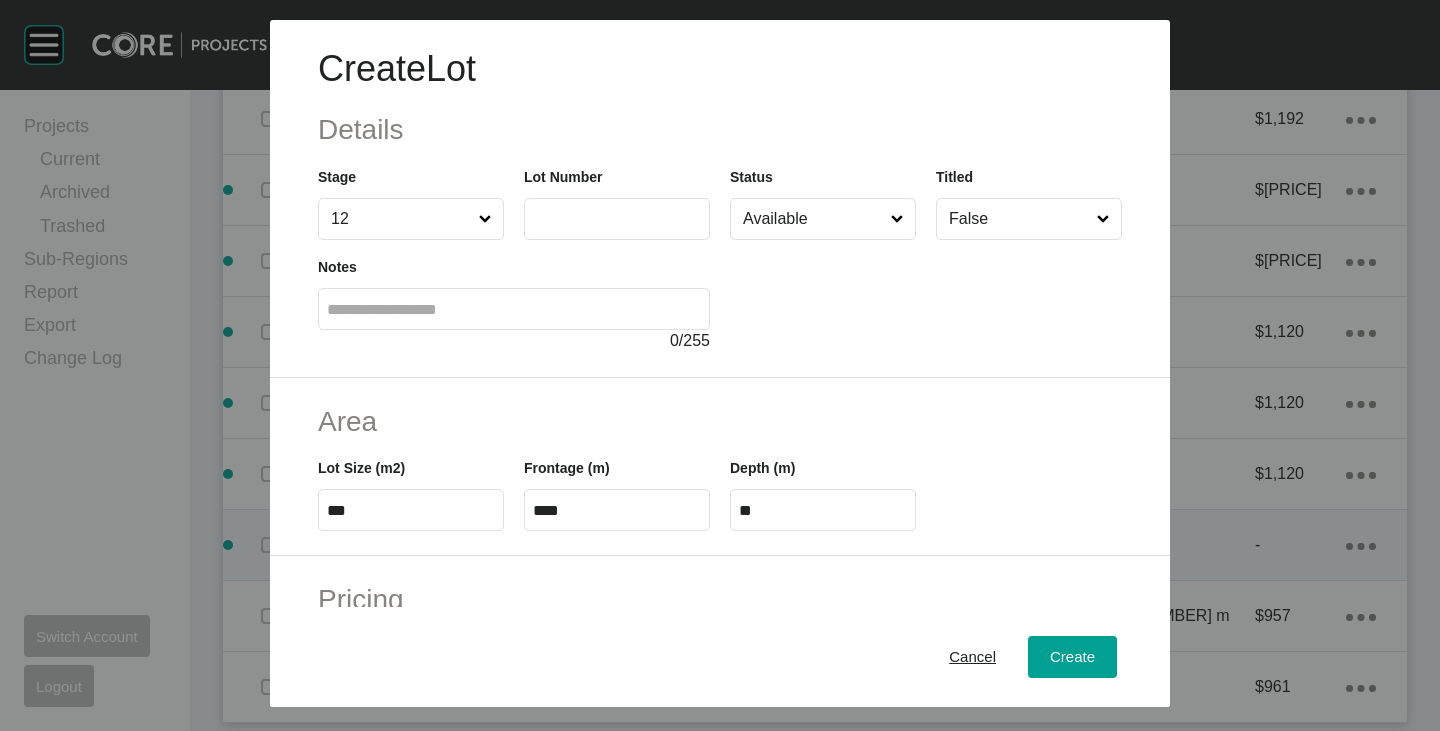 click at bounding box center (617, 218) 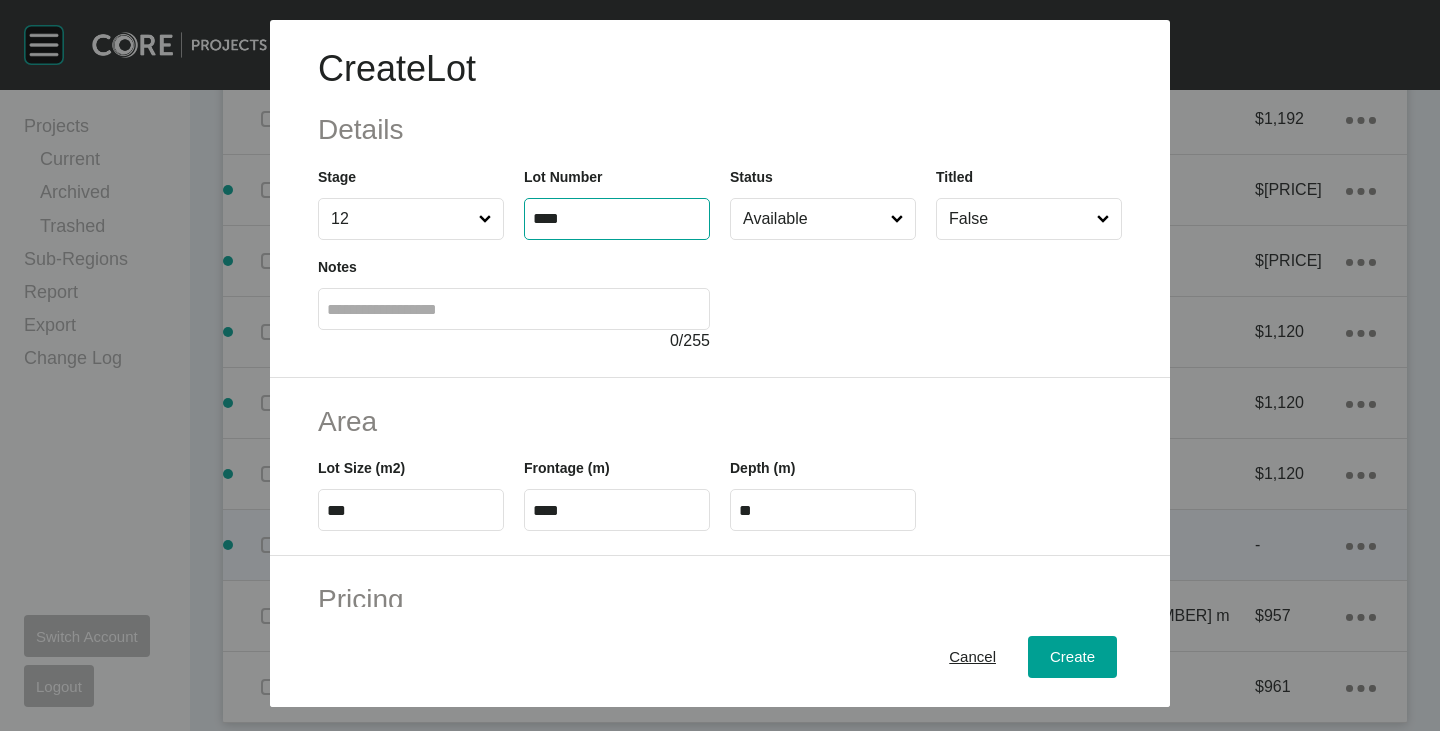 type on "****" 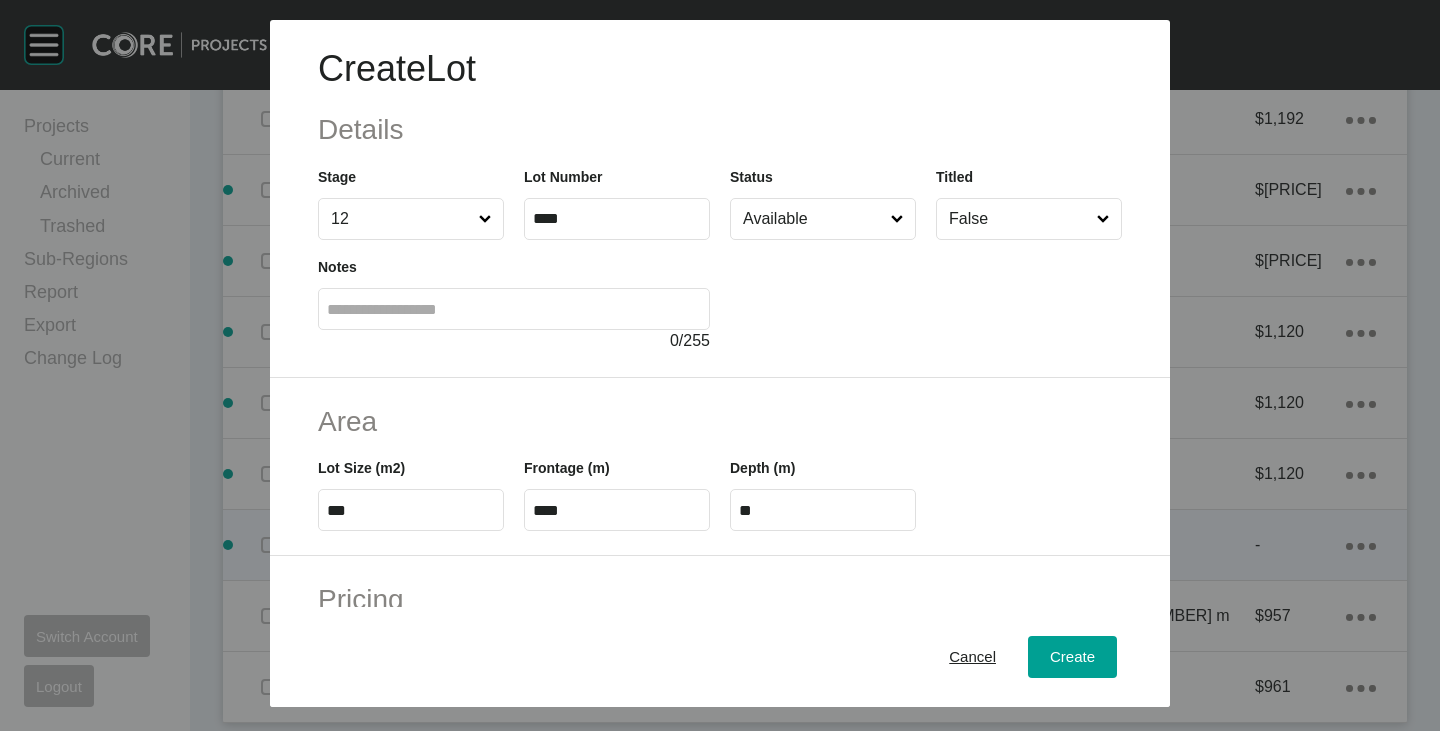 click on "Available" at bounding box center [813, 219] 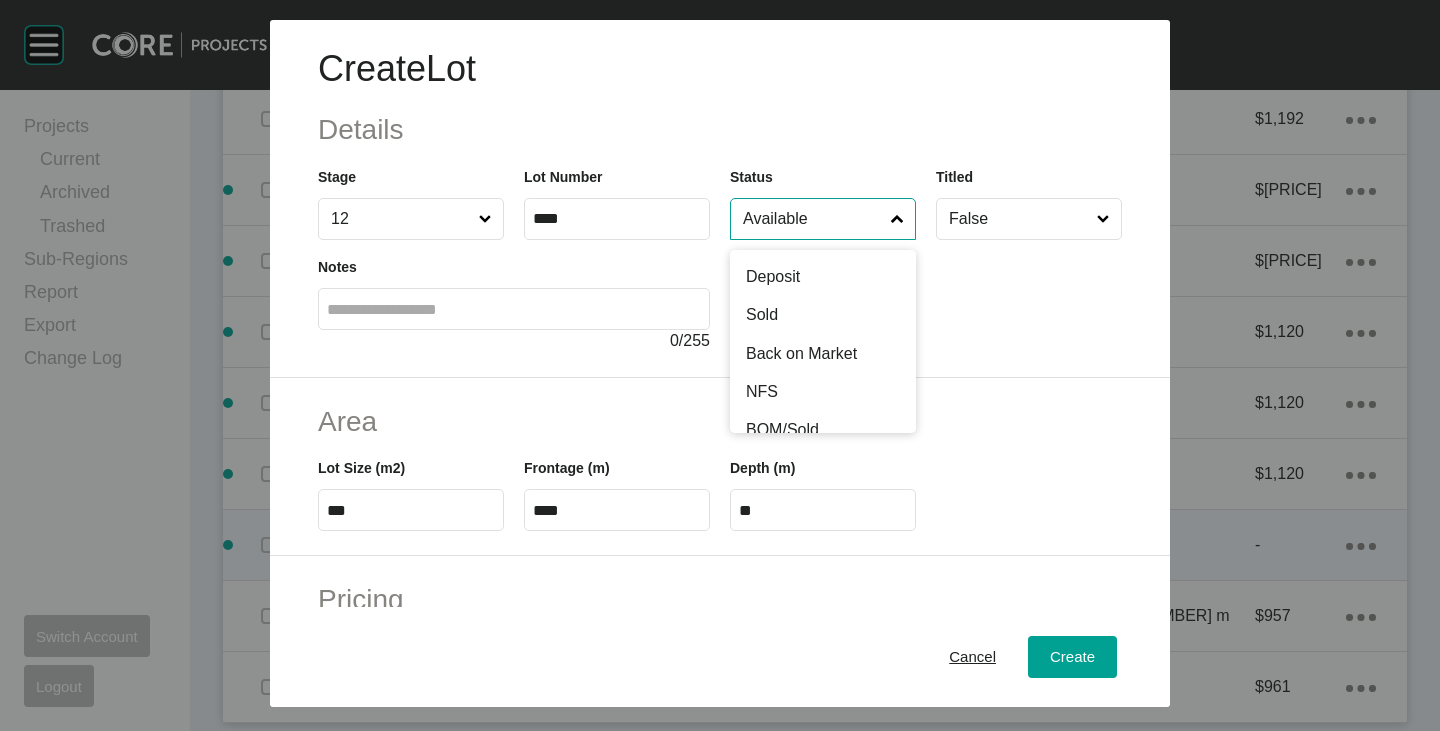 scroll, scrollTop: 100, scrollLeft: 0, axis: vertical 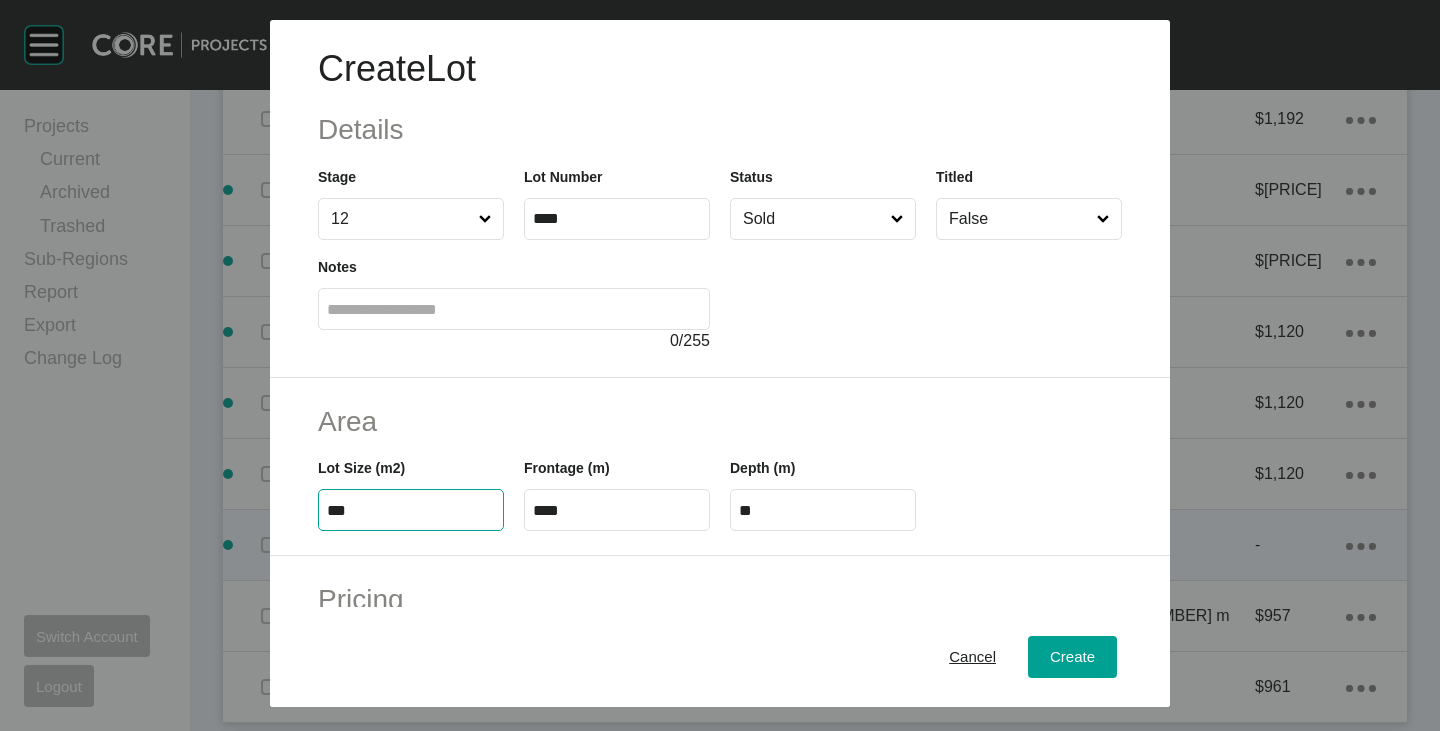 click on "***" at bounding box center [411, 510] 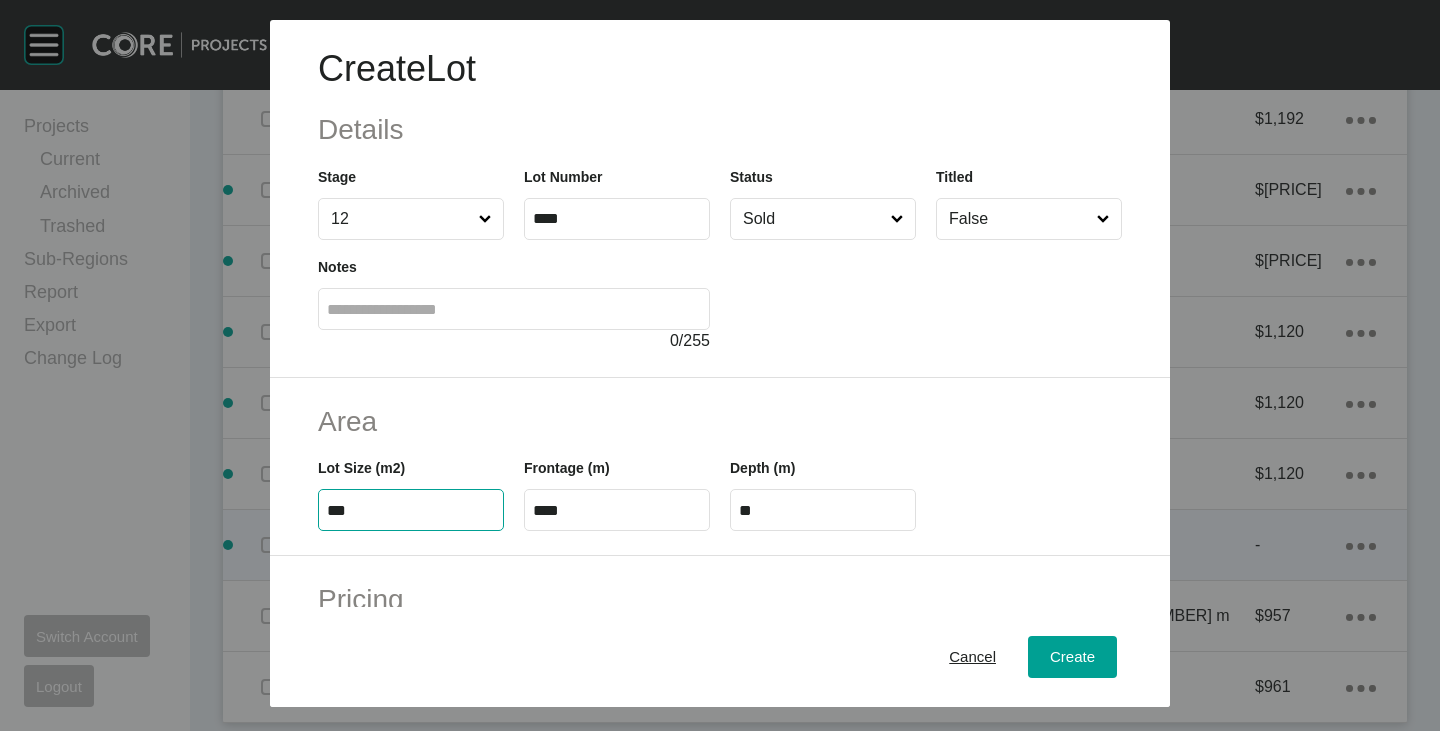 type on "***" 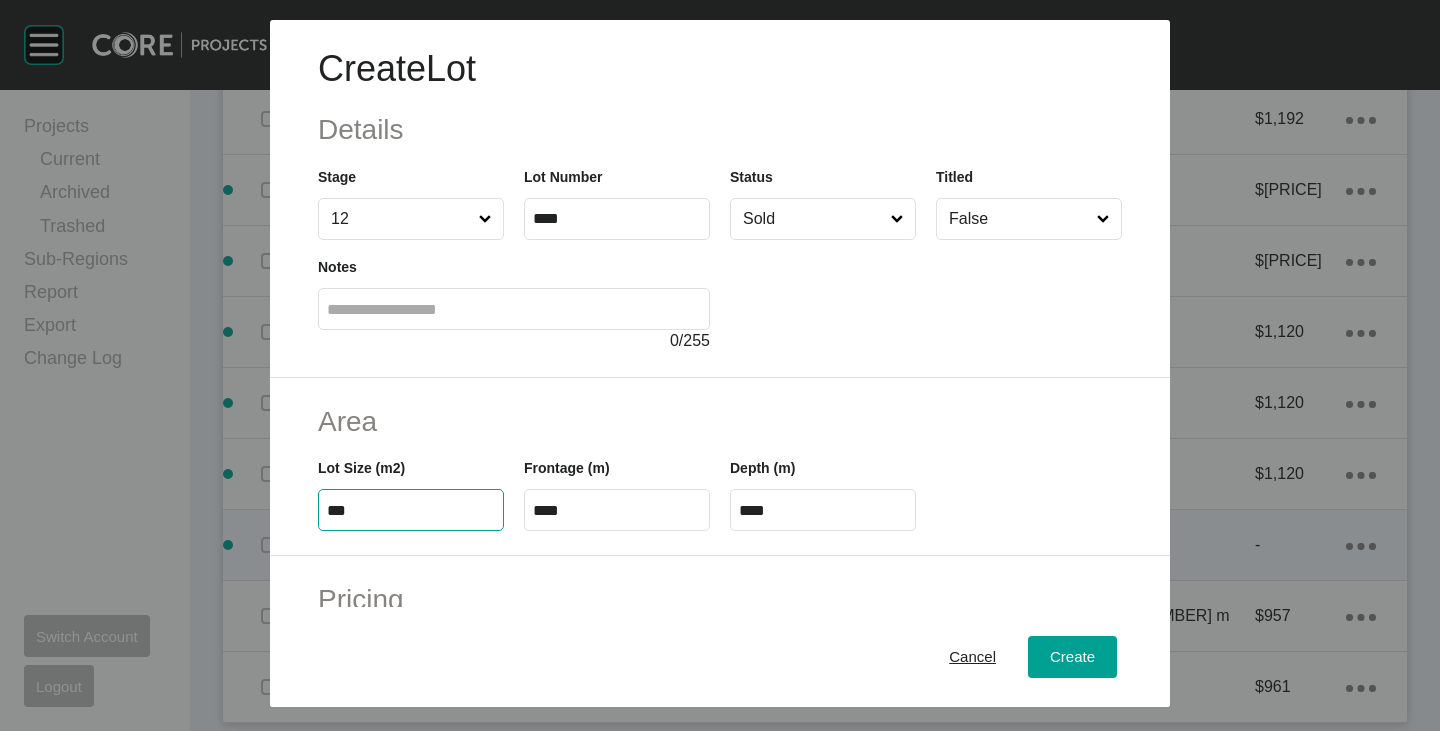 click on "Area Lot Size (m2) *** Frontage (m) **** Depth (m) ****" at bounding box center (720, 467) 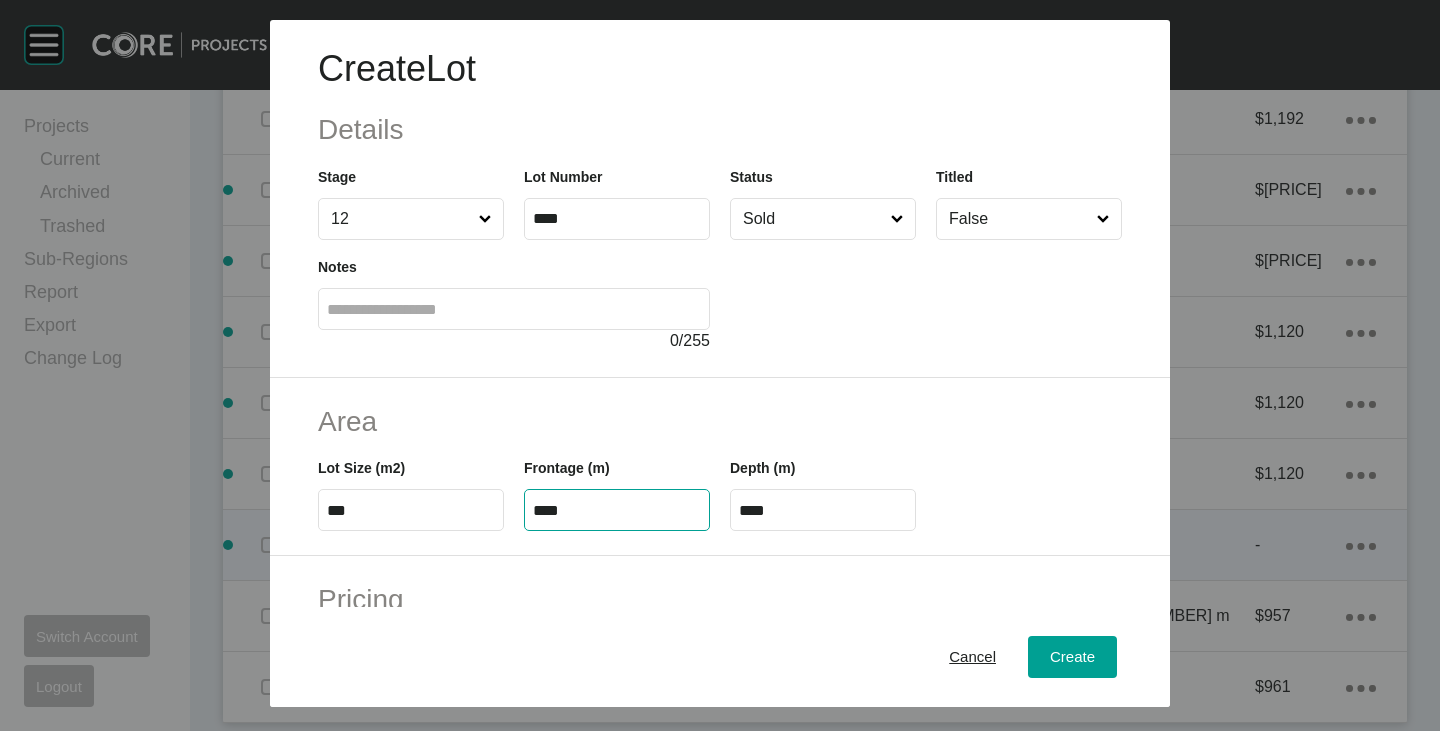 click on "****" at bounding box center (617, 510) 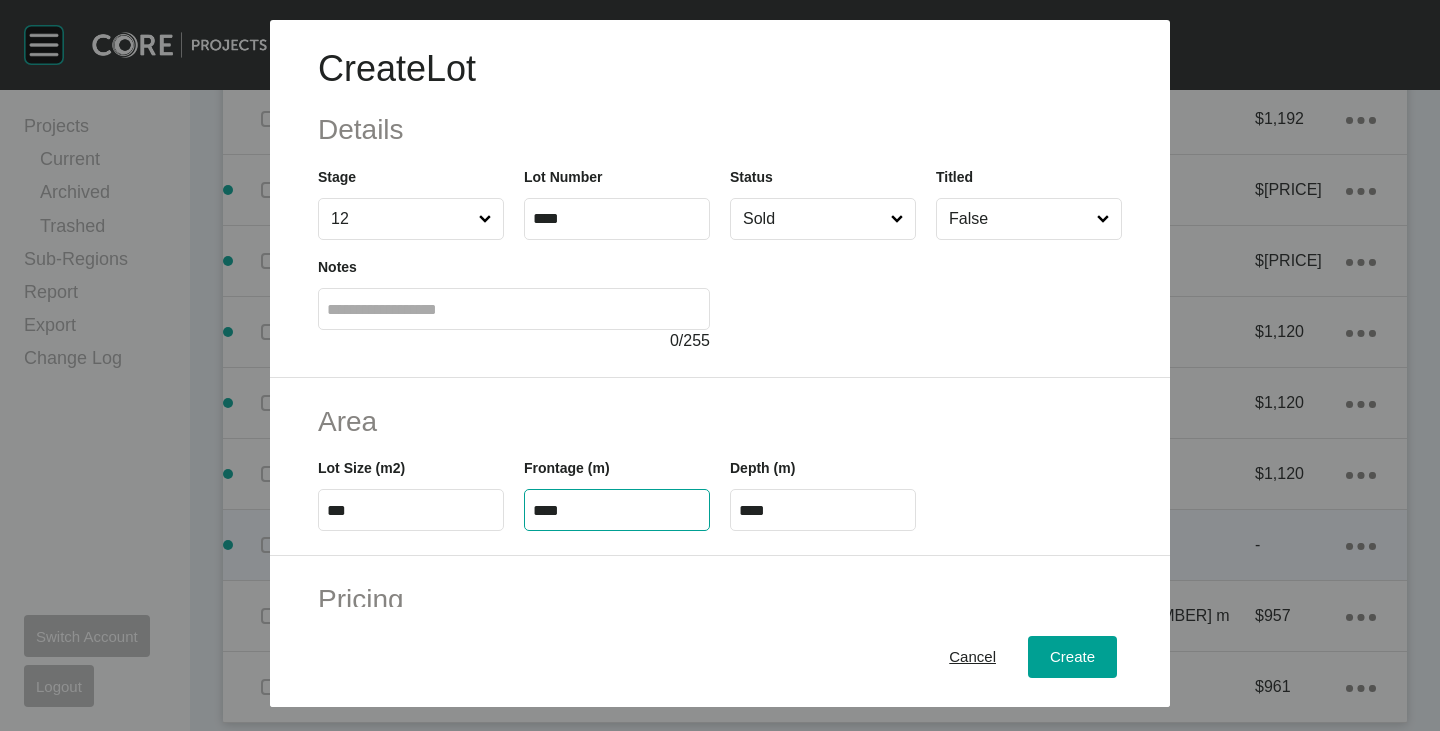 type on "****" 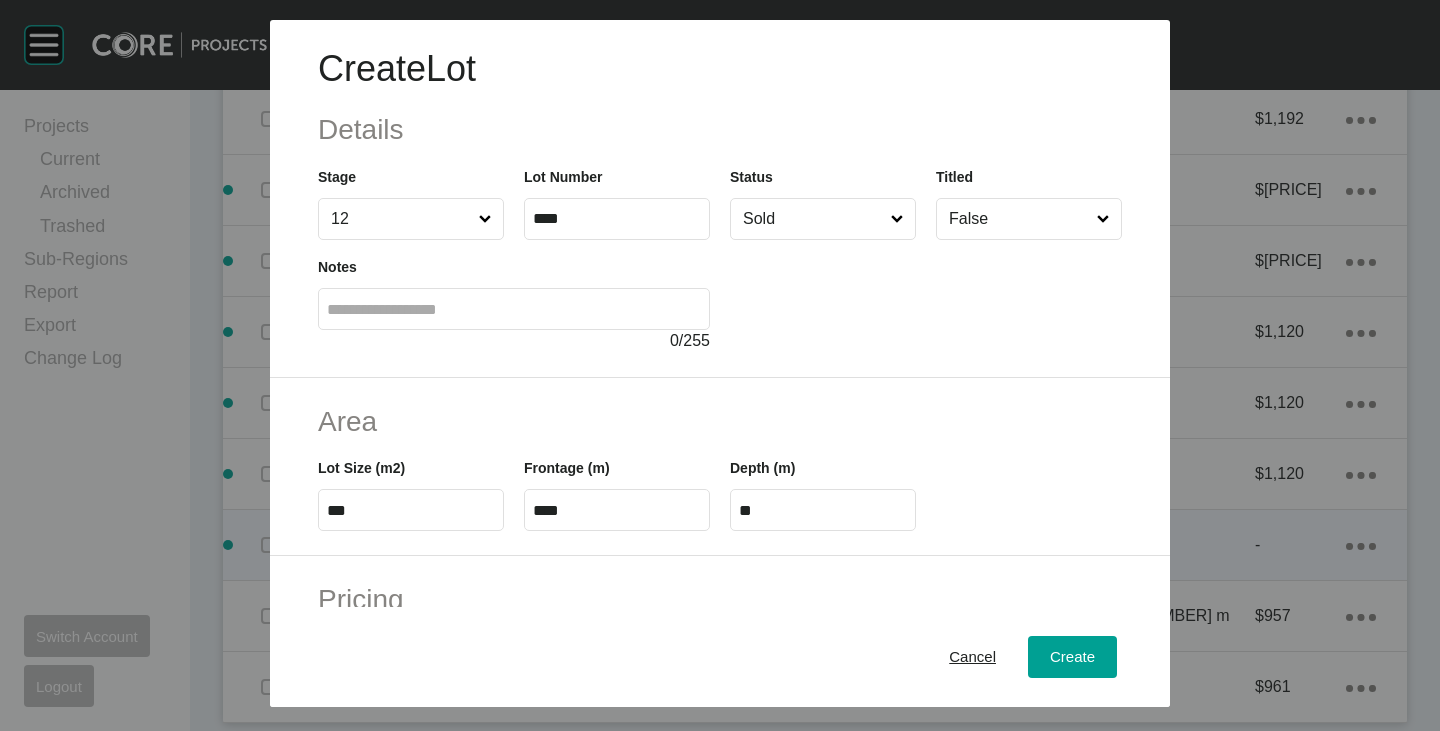 click on "Frontage (m) ****" at bounding box center [617, 486] 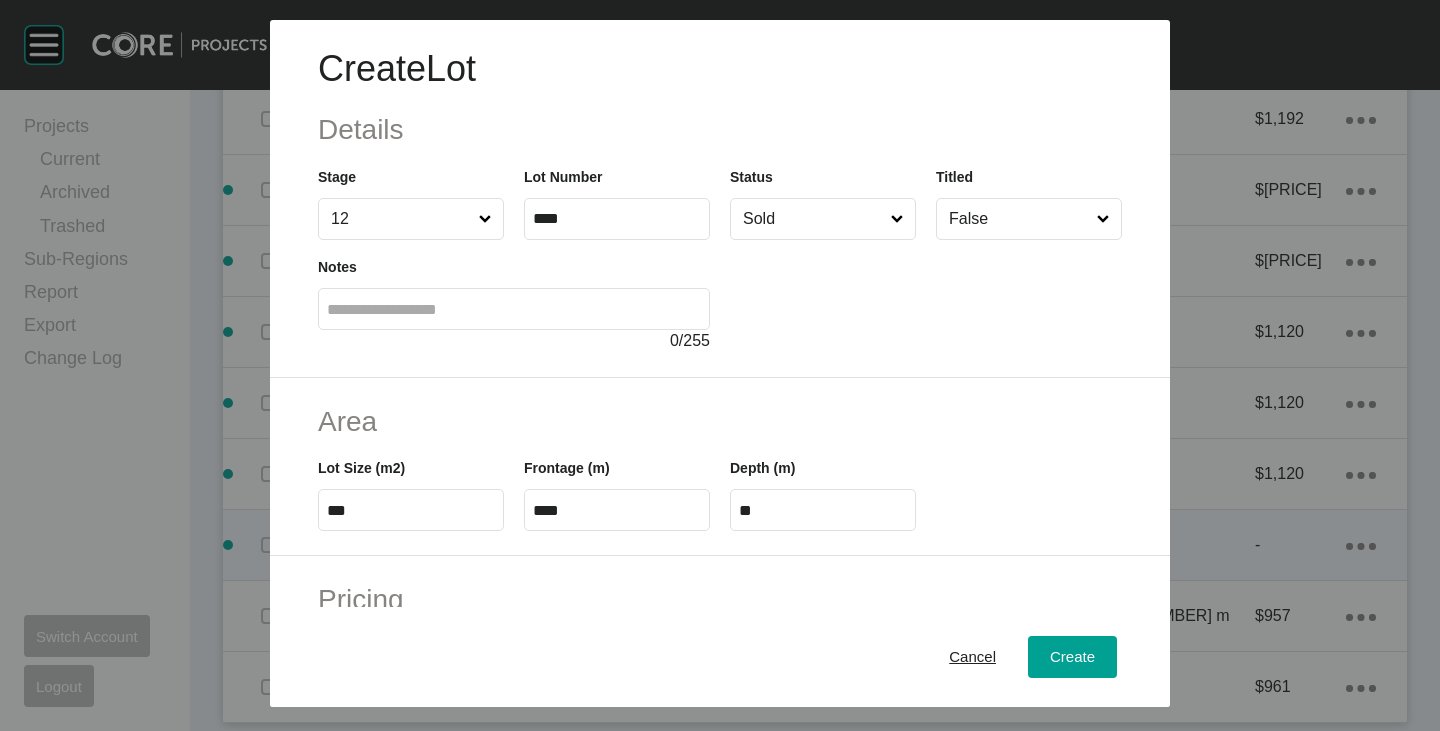 scroll, scrollTop: 489, scrollLeft: 0, axis: vertical 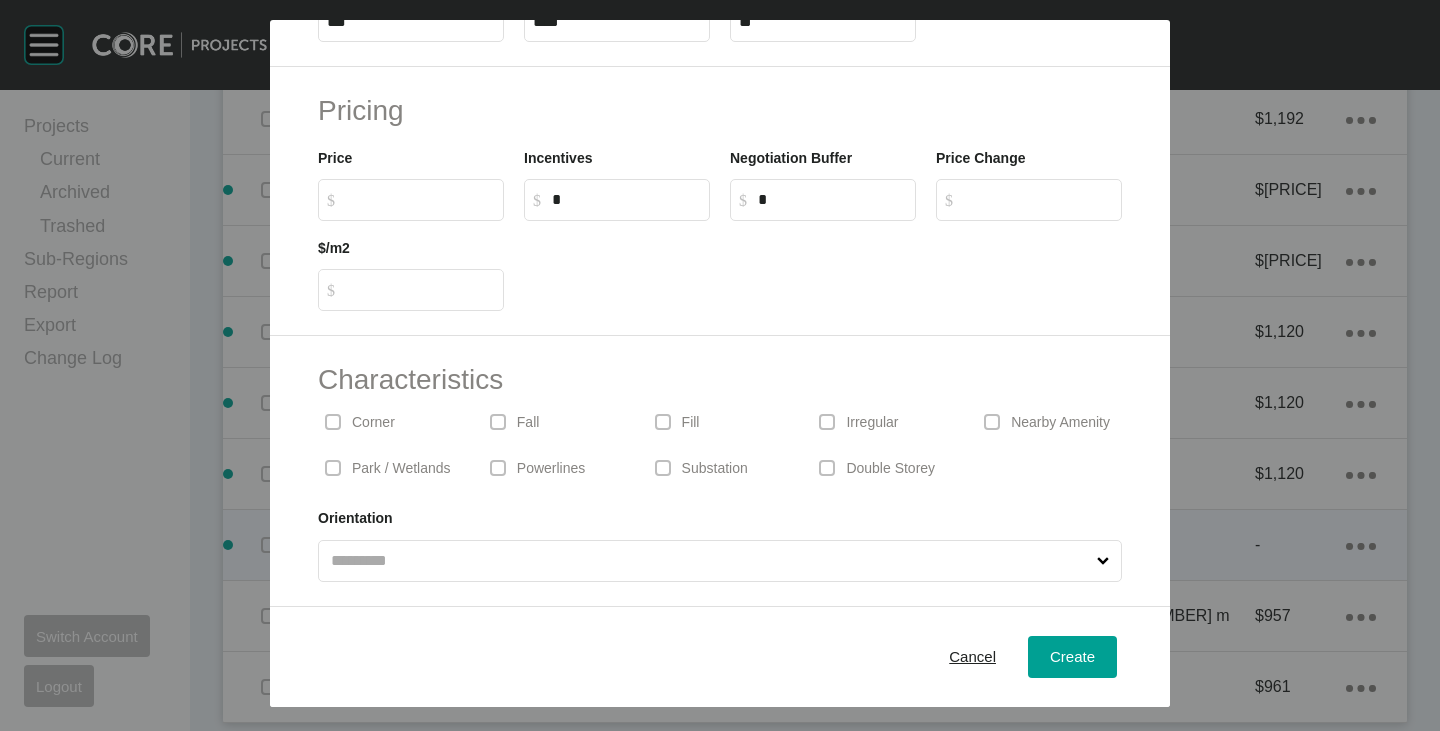 click on "Corner" at bounding box center [390, 422] 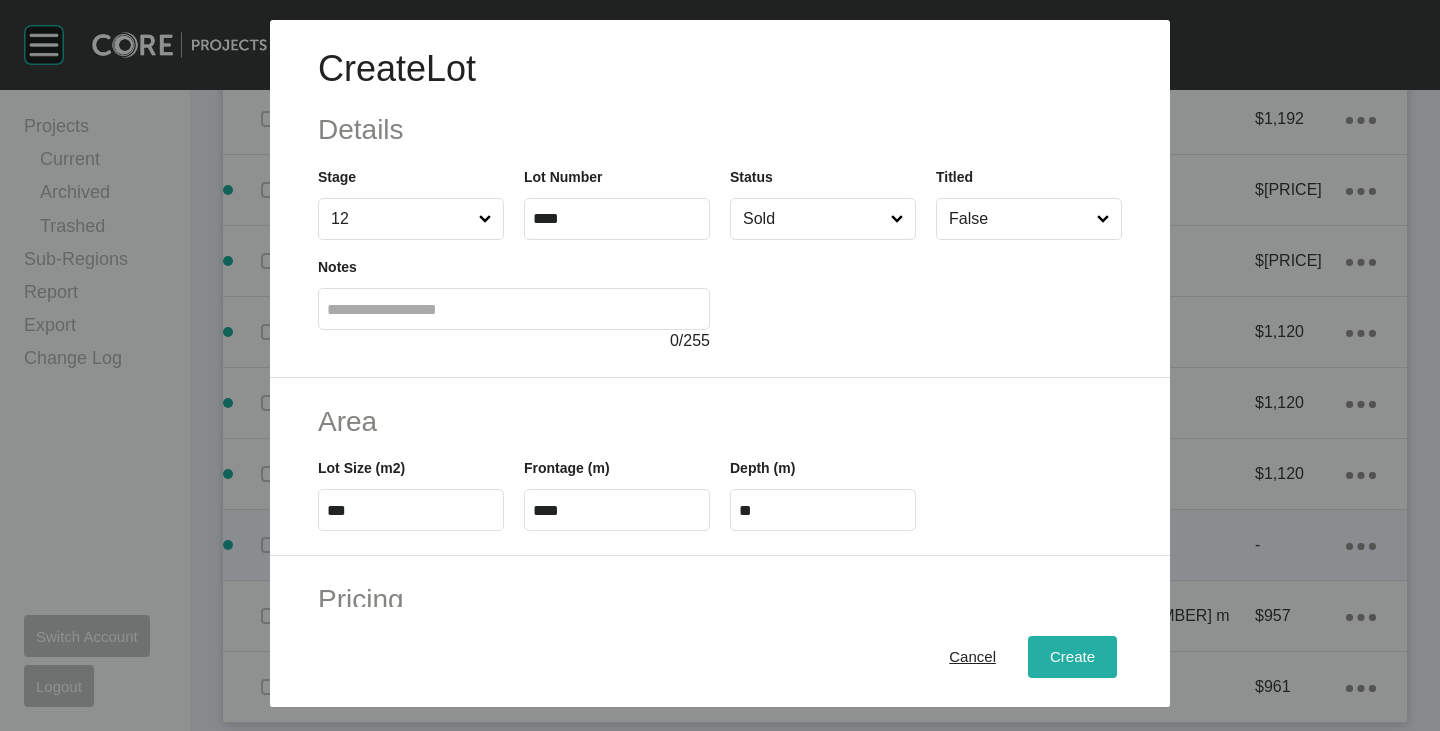 click on "Create" at bounding box center [1072, 657] 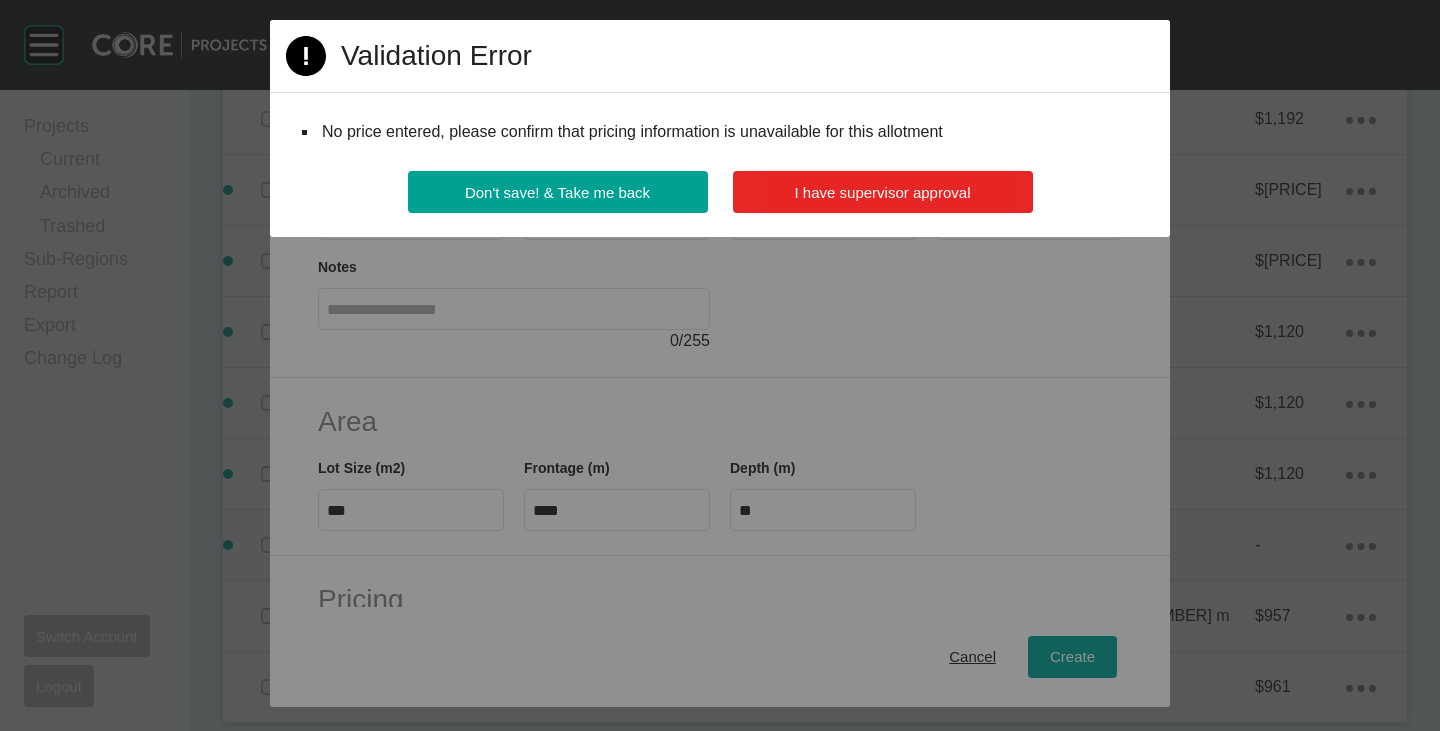 click on "I have supervisor approval" at bounding box center (883, 192) 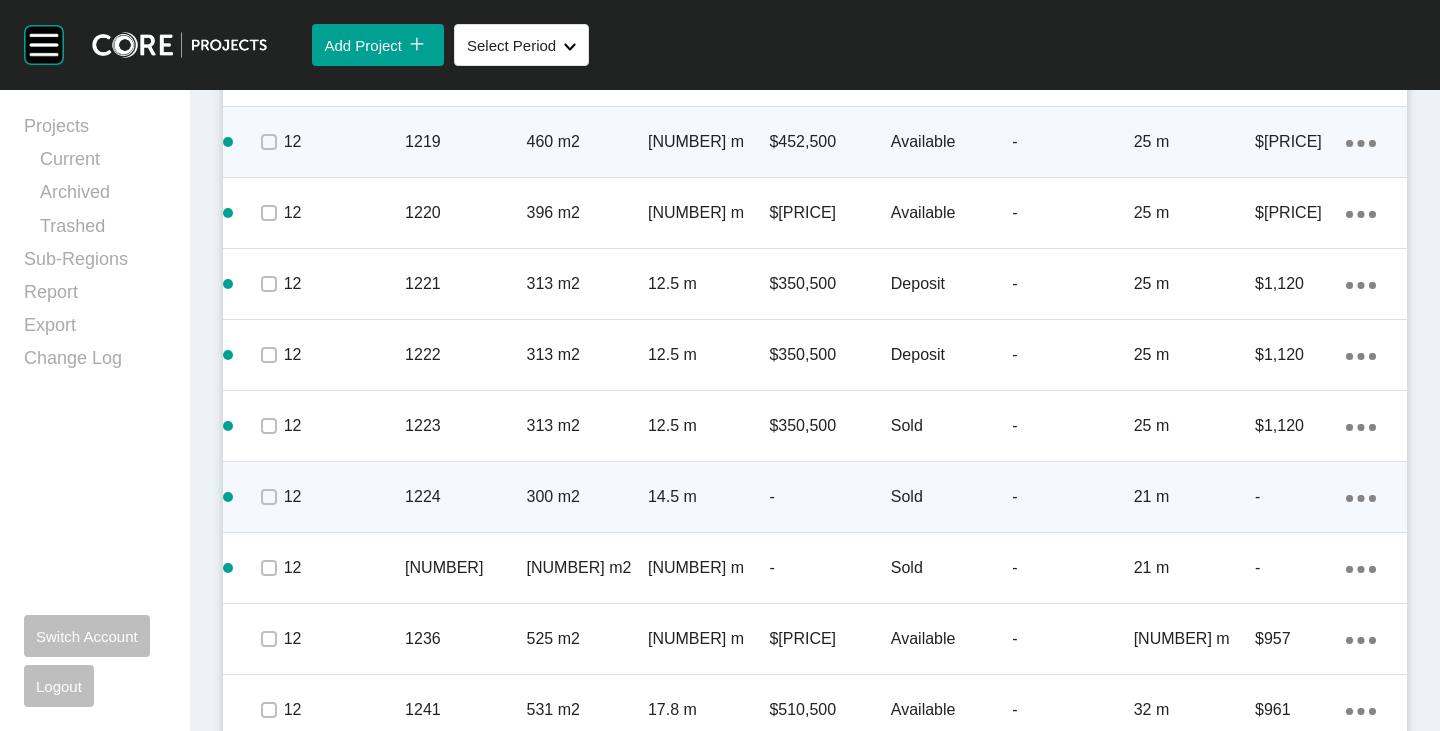 scroll, scrollTop: 2008, scrollLeft: 0, axis: vertical 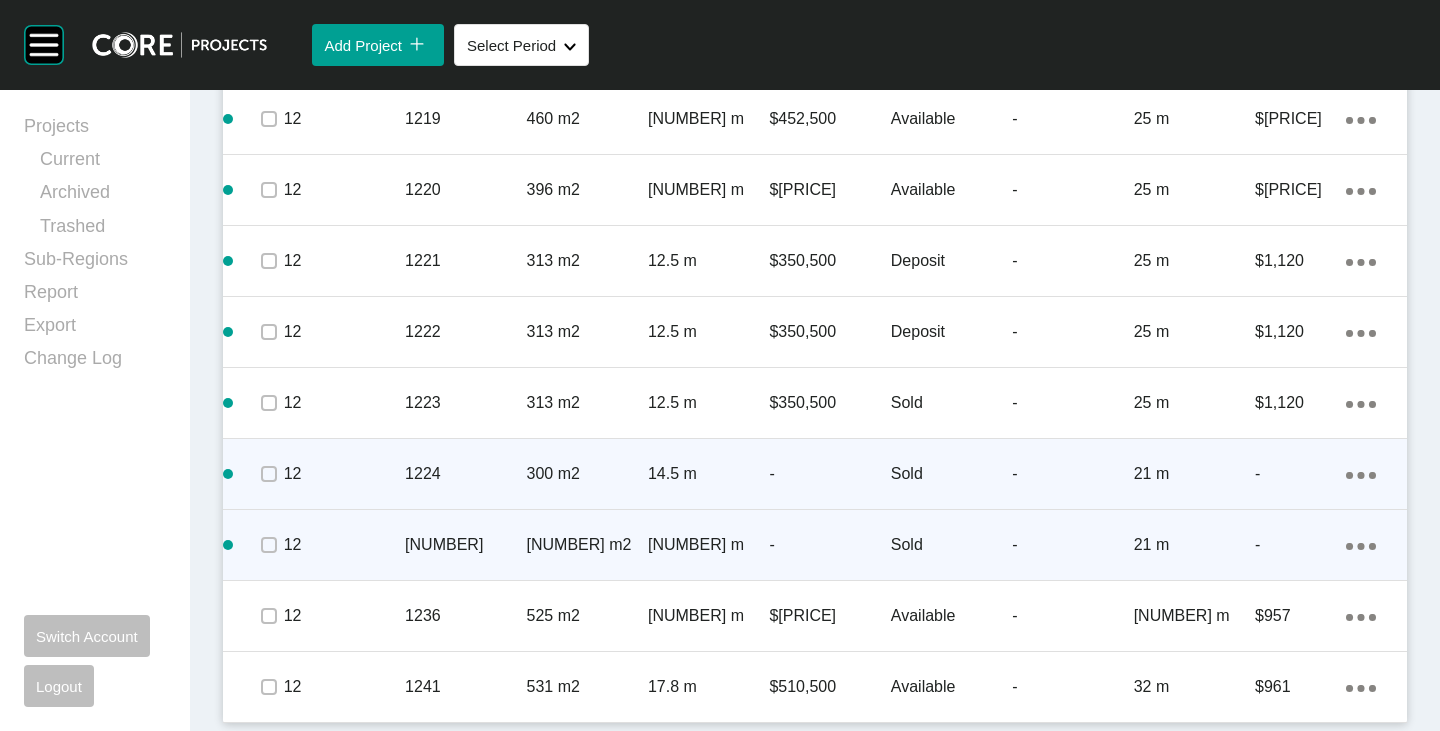 click on "Action Menu Dots Copy 6 Created with Sketch." 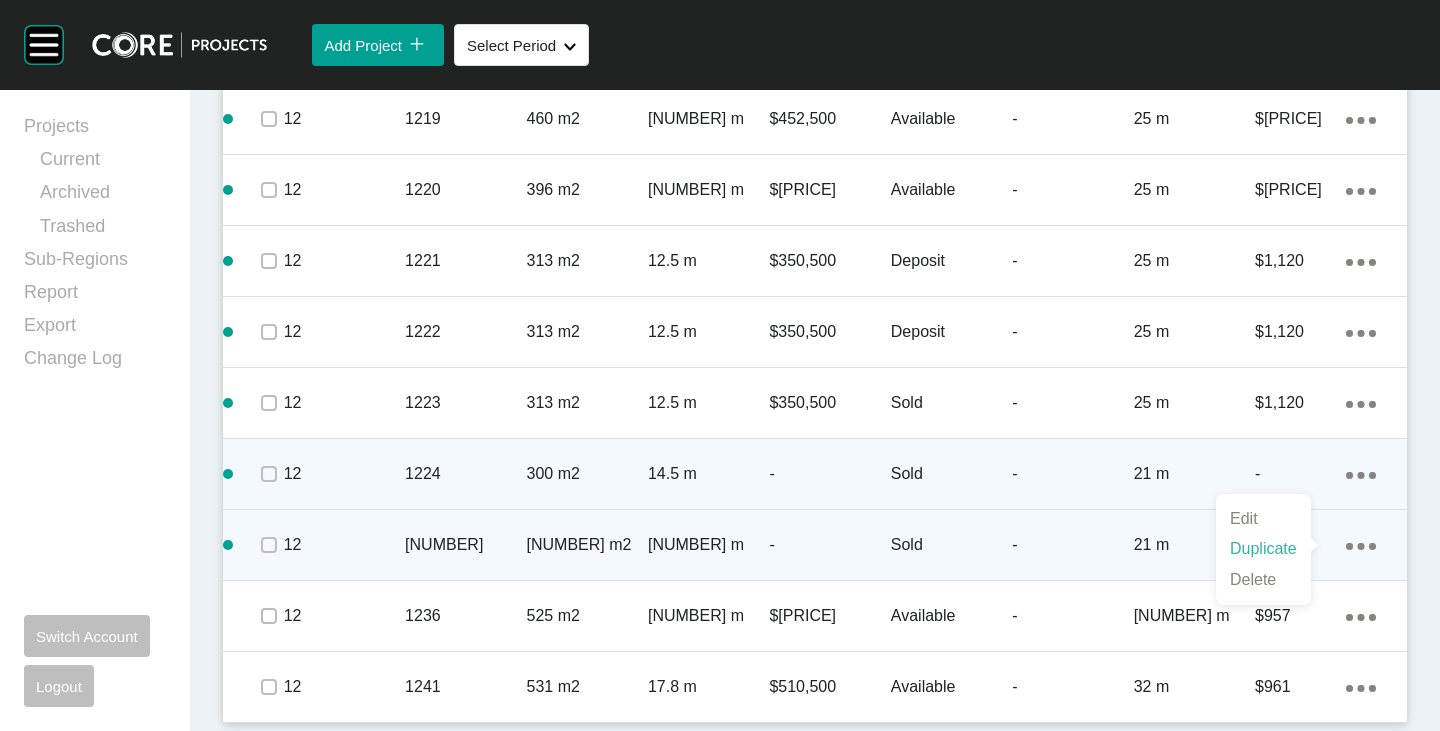 click on "Duplicate" at bounding box center (1263, 549) 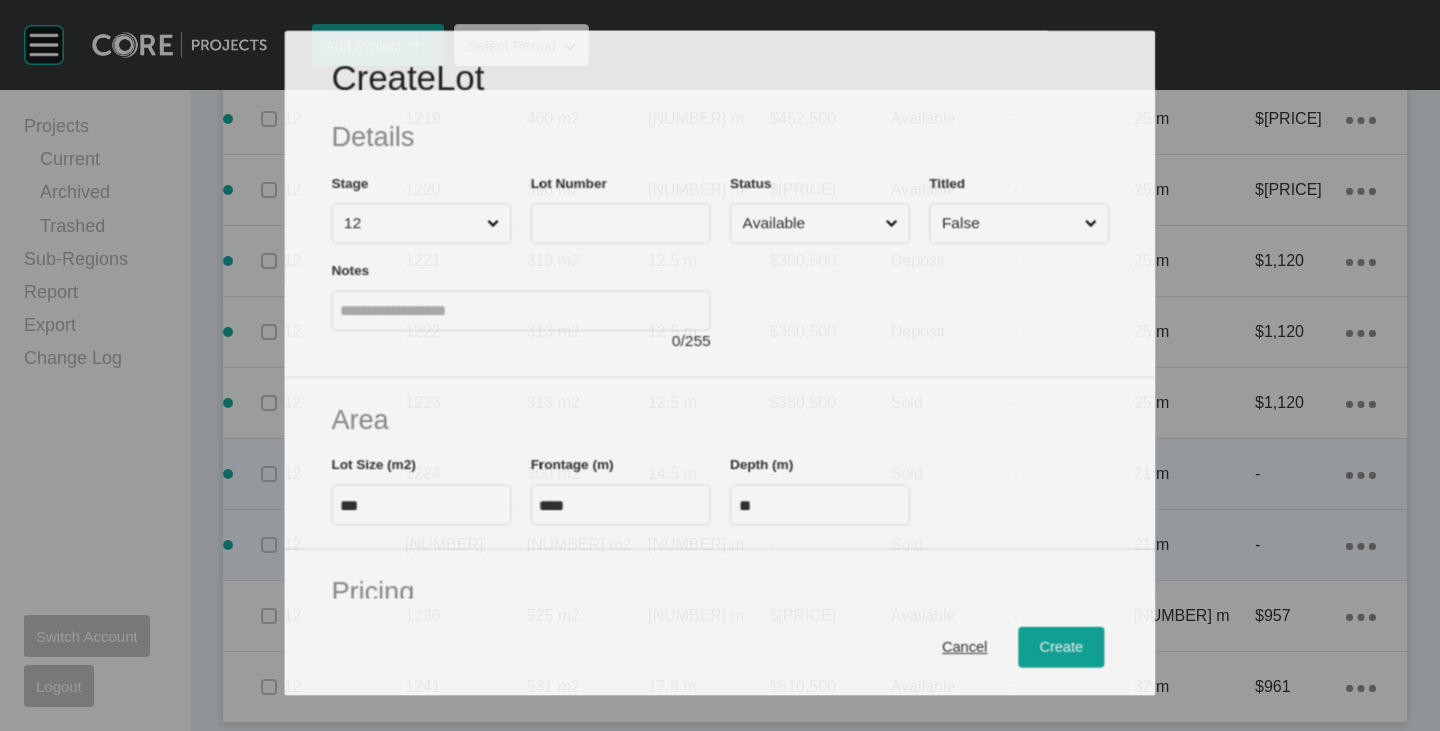 scroll, scrollTop: 1946, scrollLeft: 0, axis: vertical 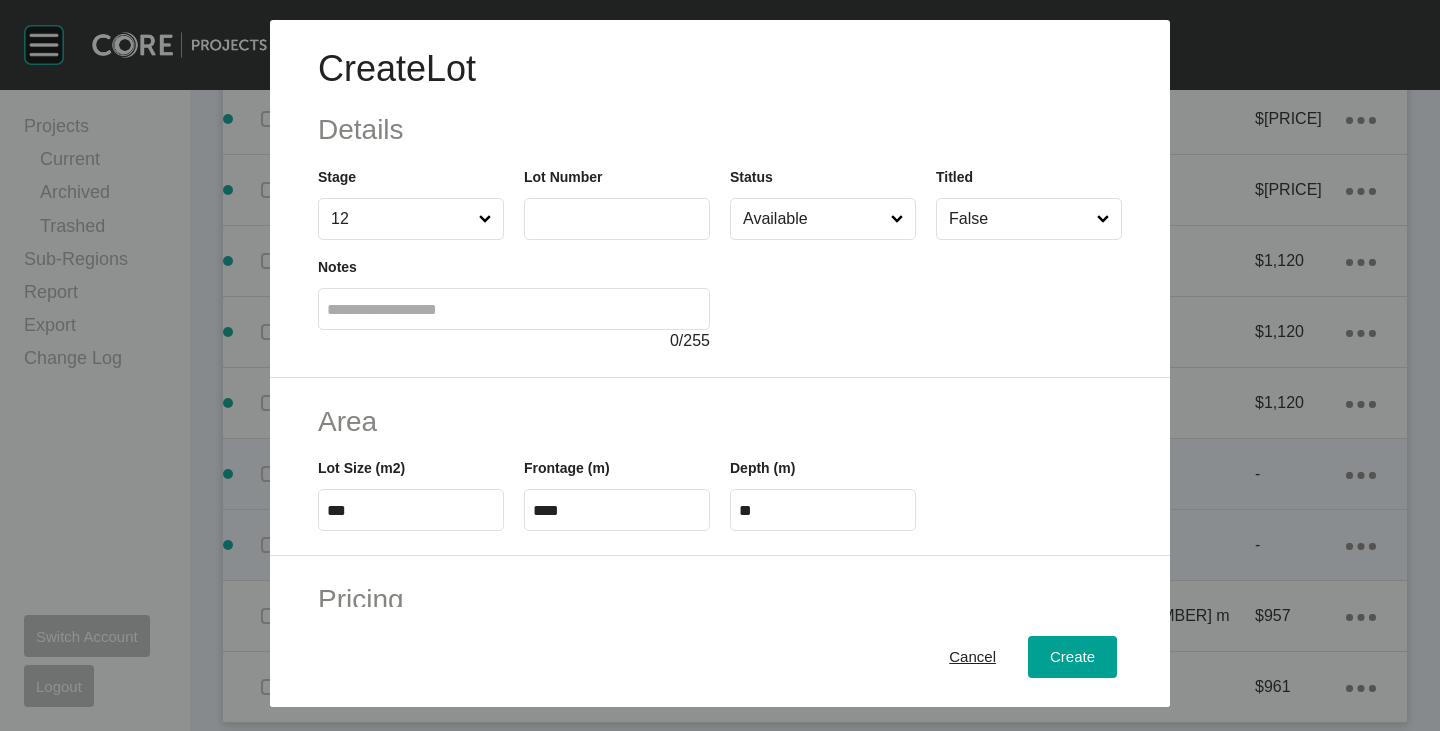 click at bounding box center (617, 219) 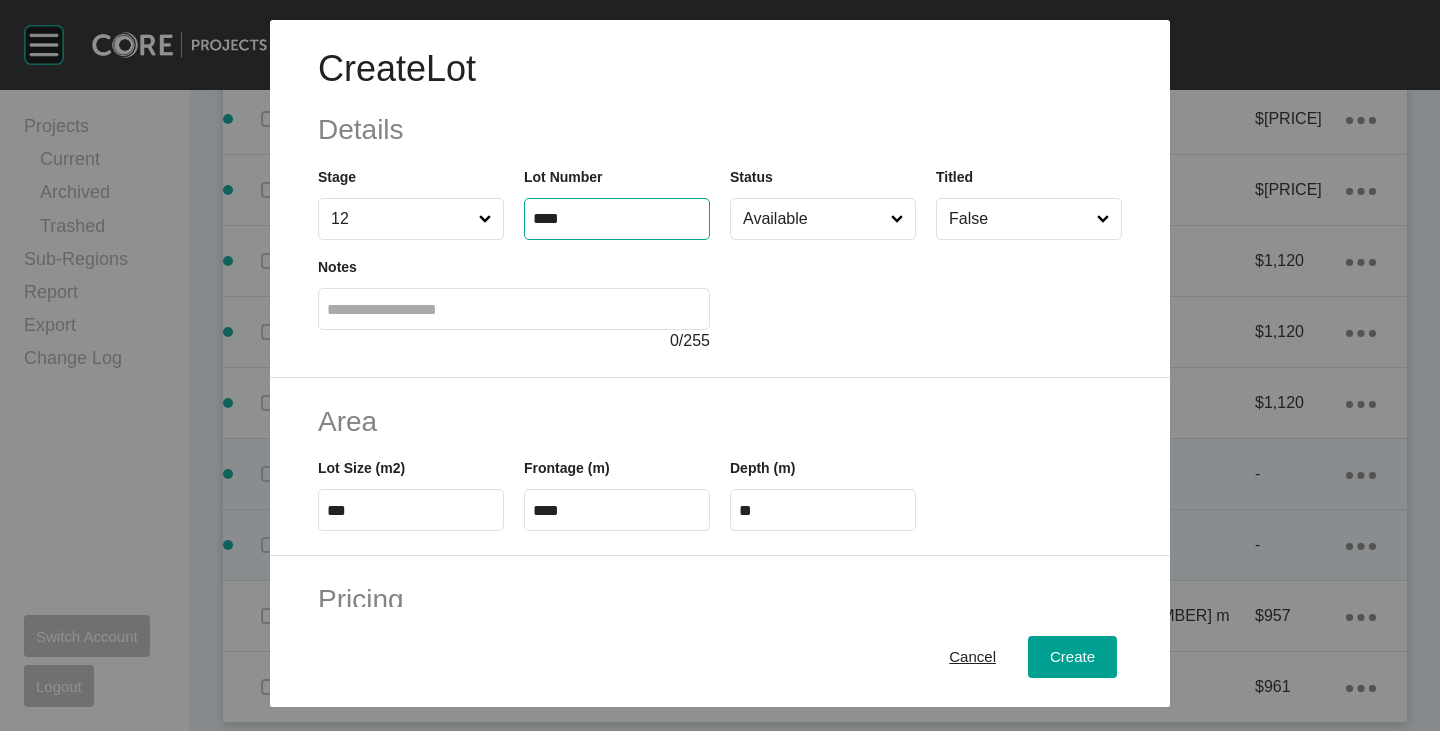 type on "****" 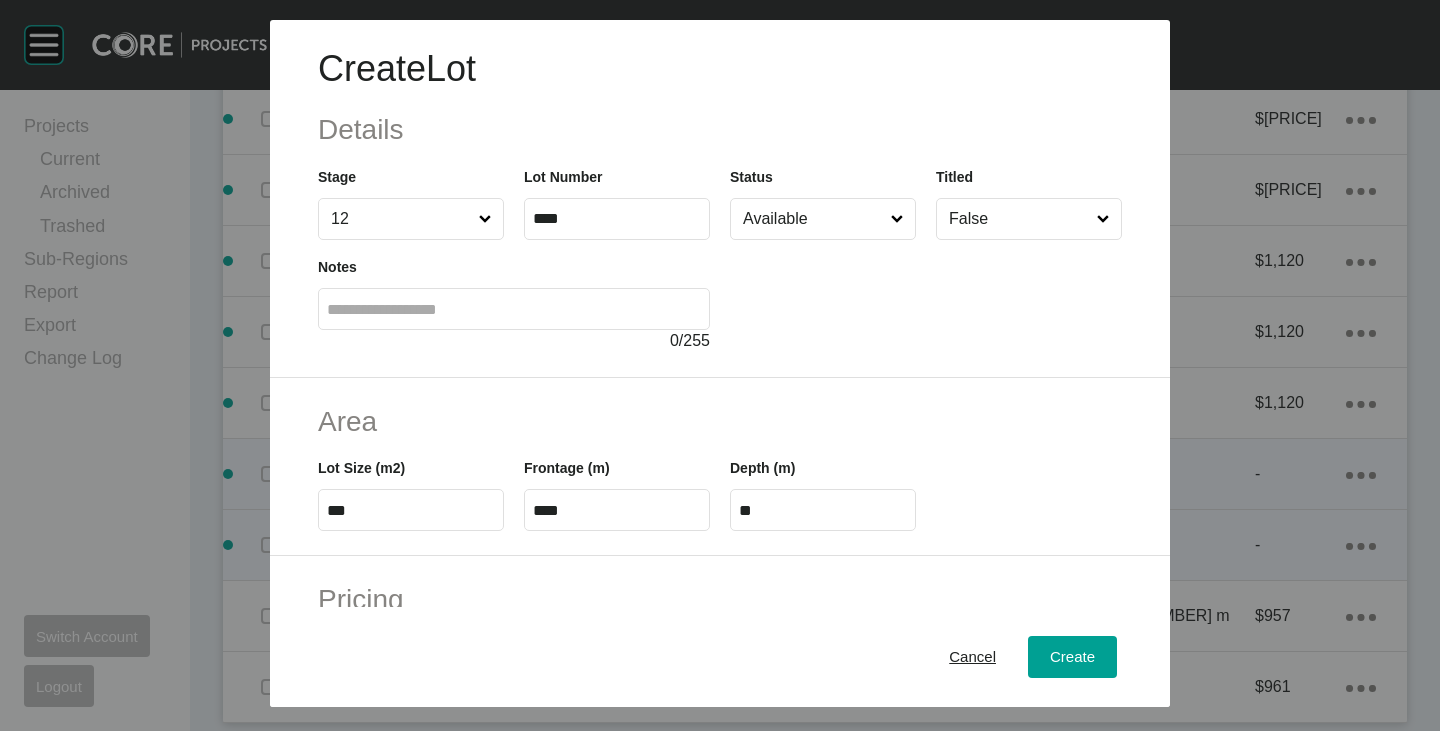 click at bounding box center [926, 296] 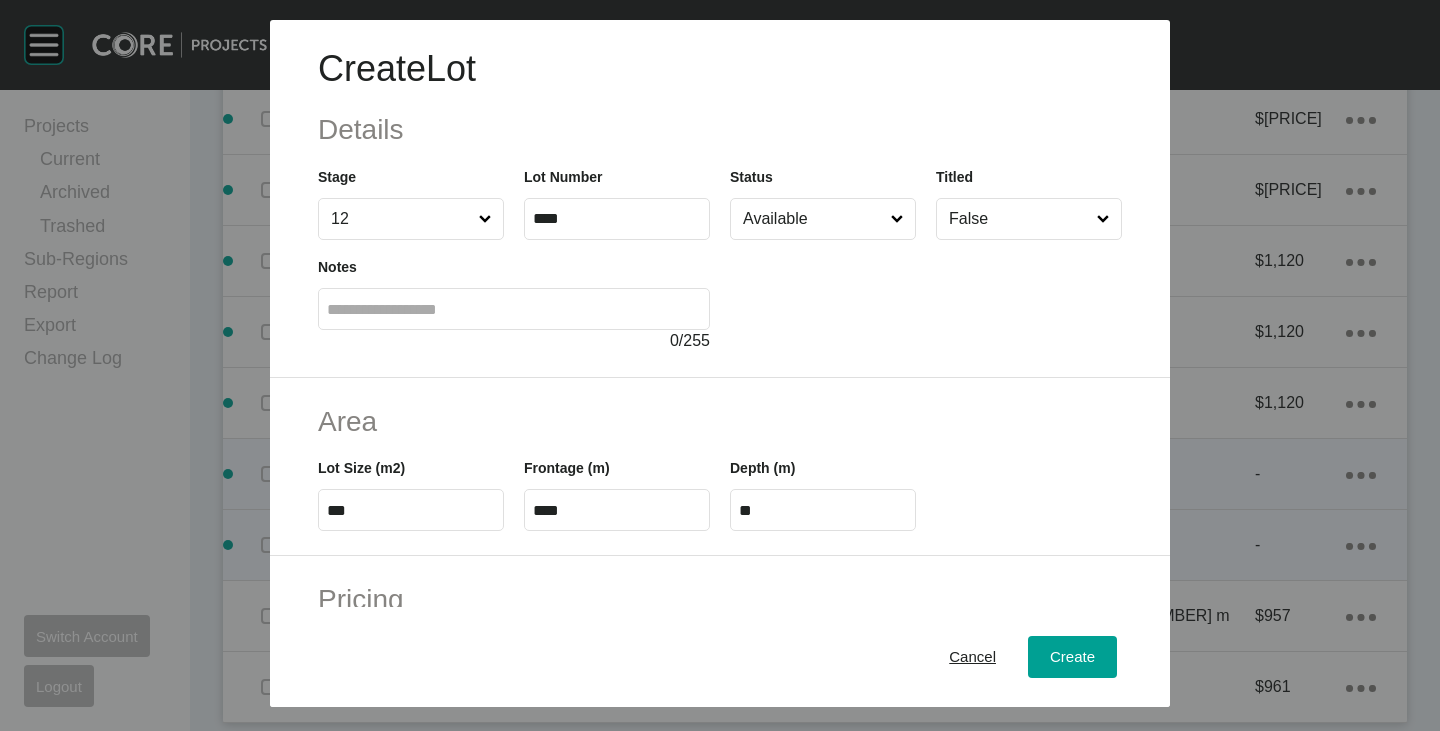 click on "Available" at bounding box center [813, 219] 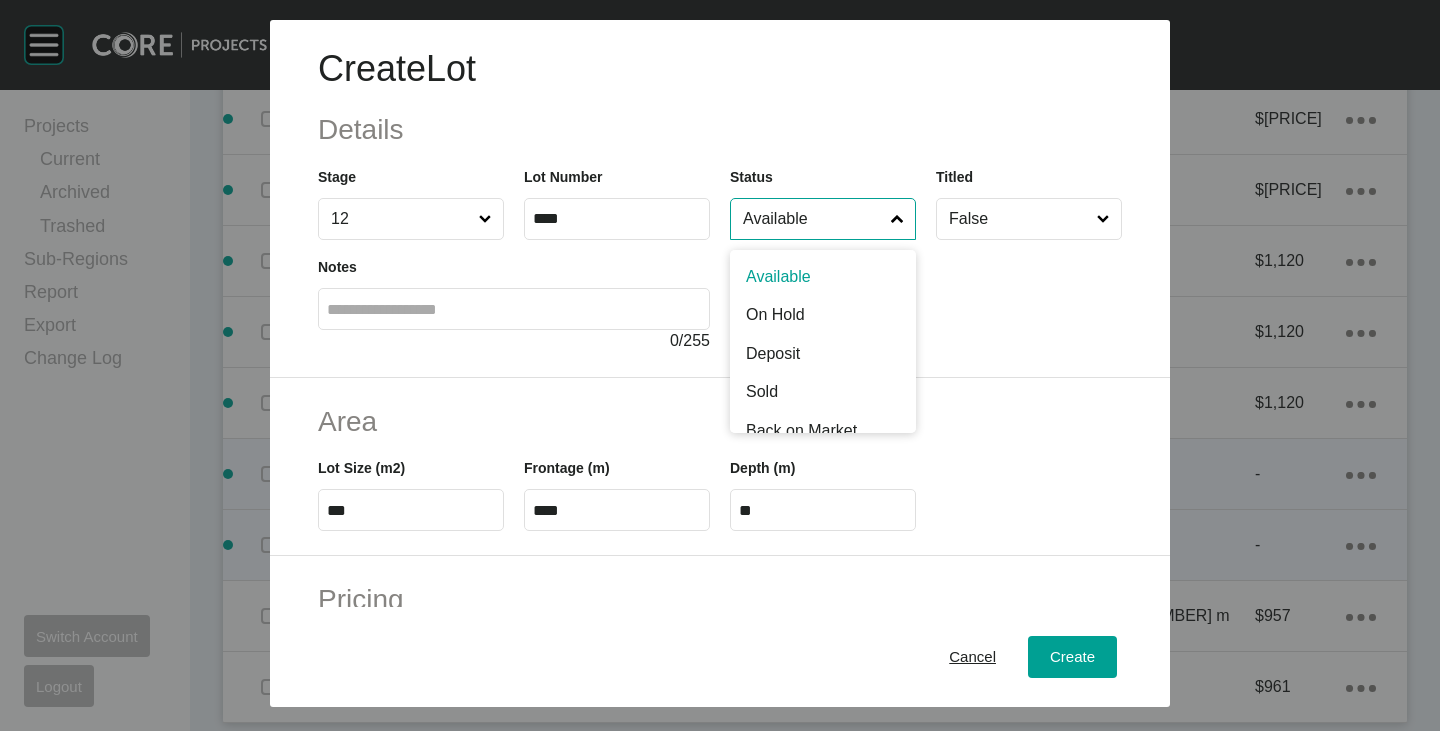 scroll, scrollTop: 100, scrollLeft: 0, axis: vertical 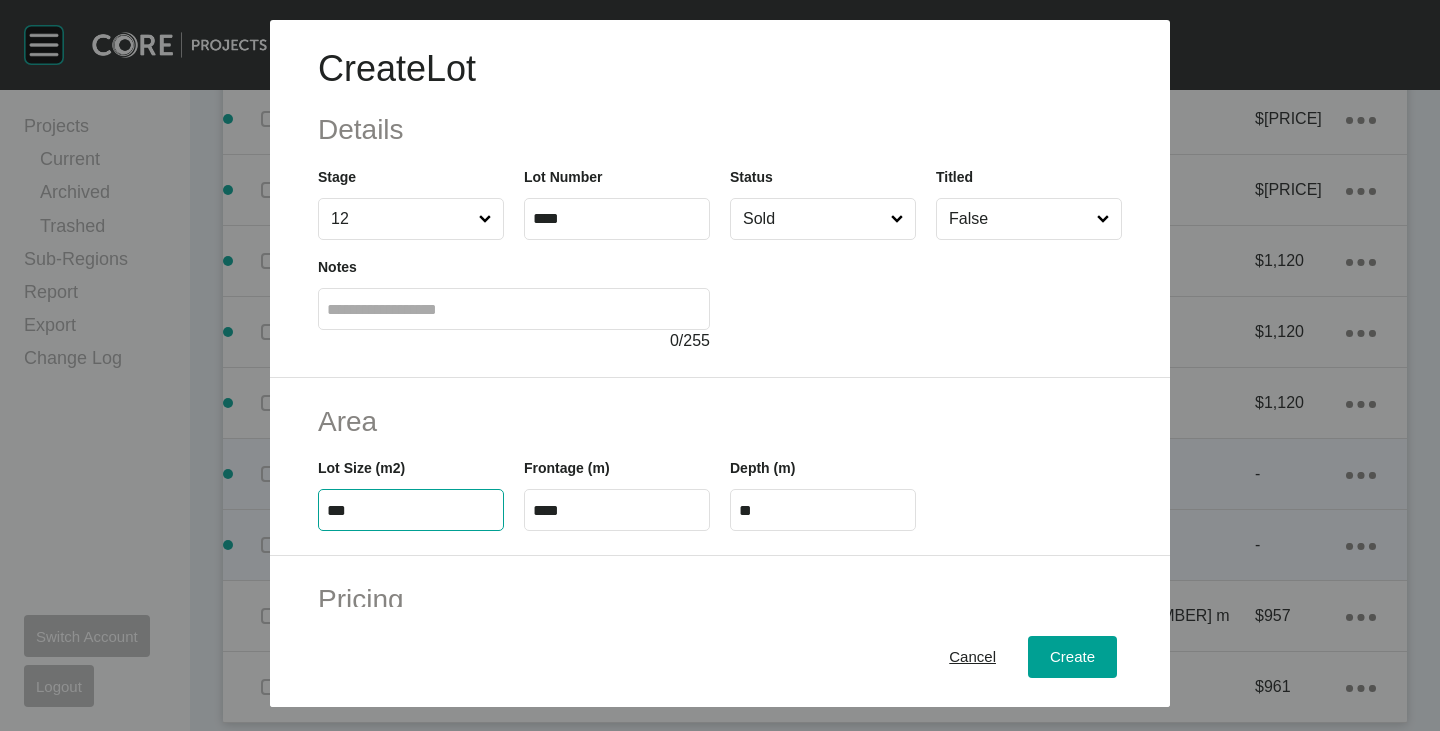 click on "***" at bounding box center [411, 510] 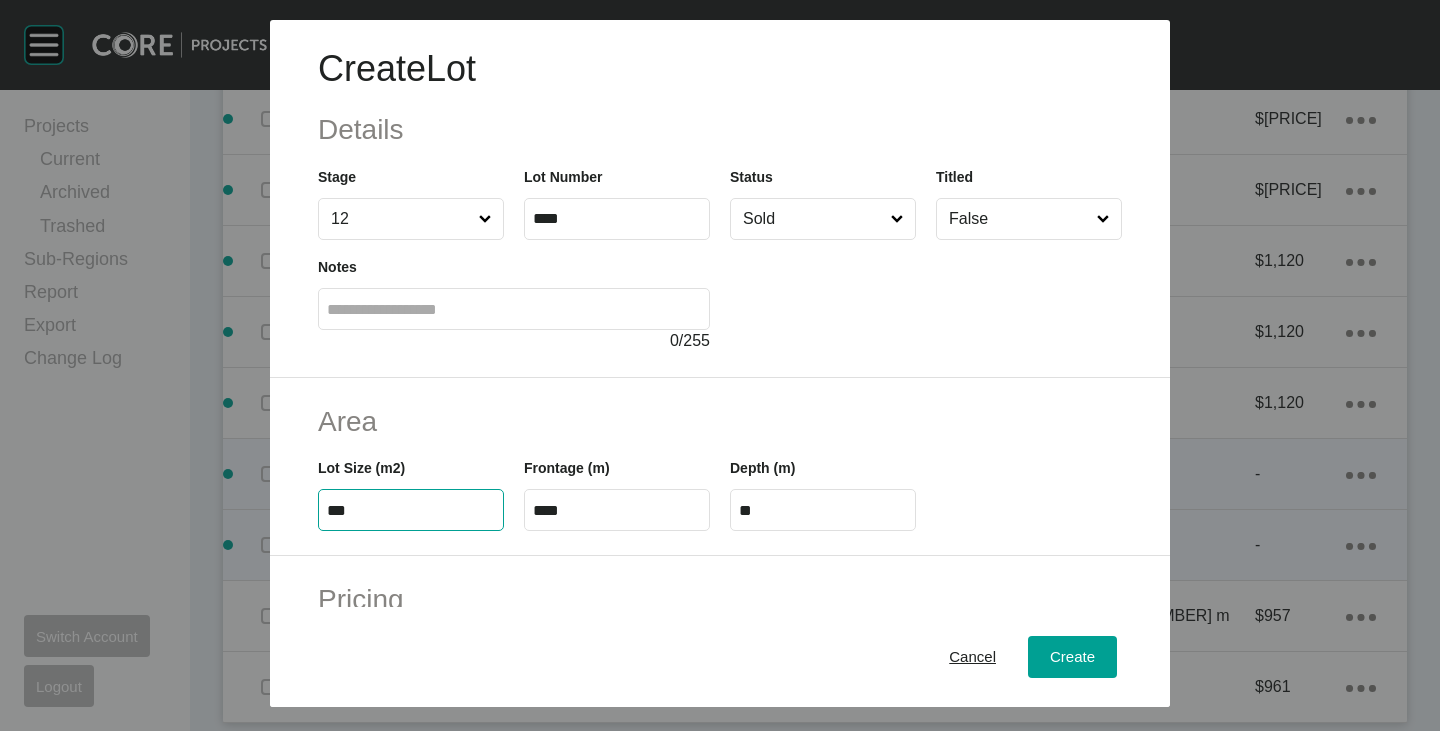 type on "***" 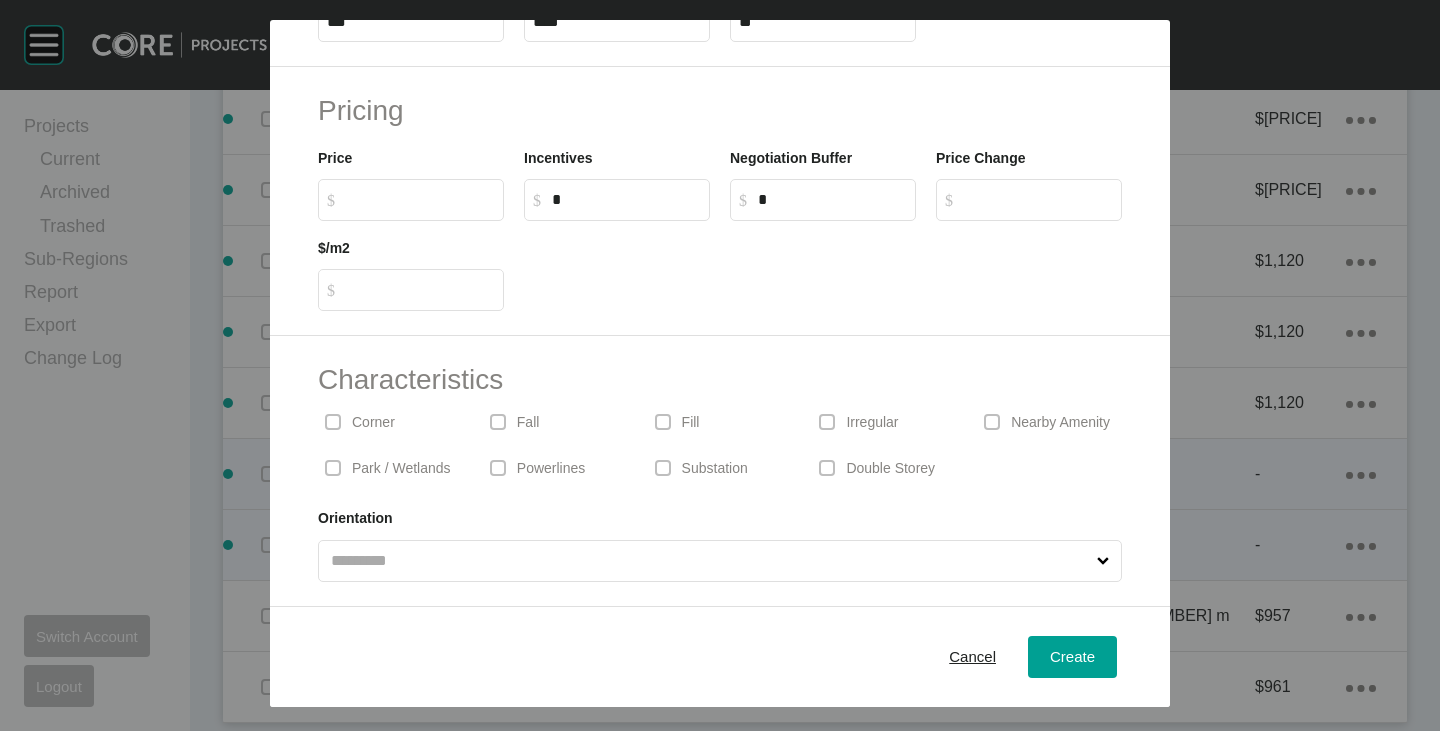 scroll, scrollTop: 0, scrollLeft: 0, axis: both 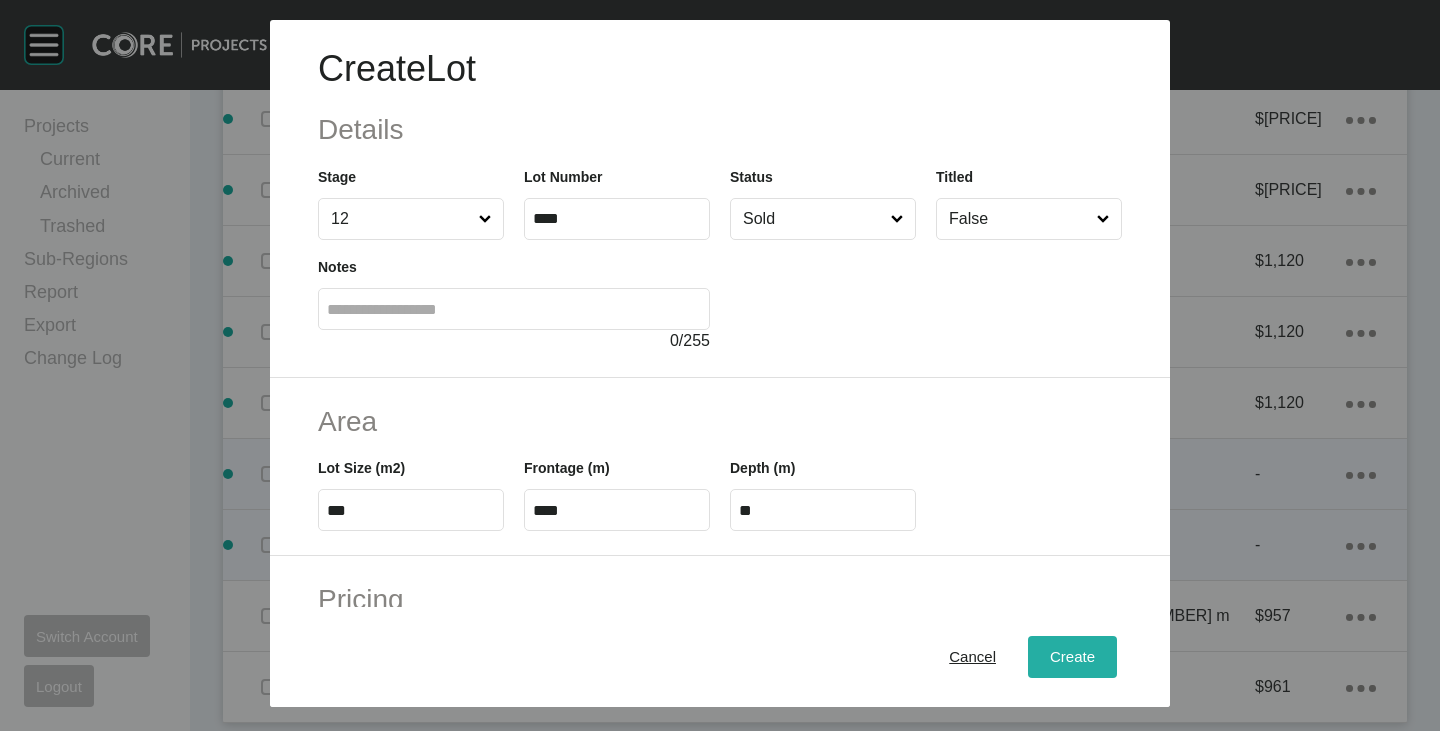 click on "Create" at bounding box center [1072, 657] 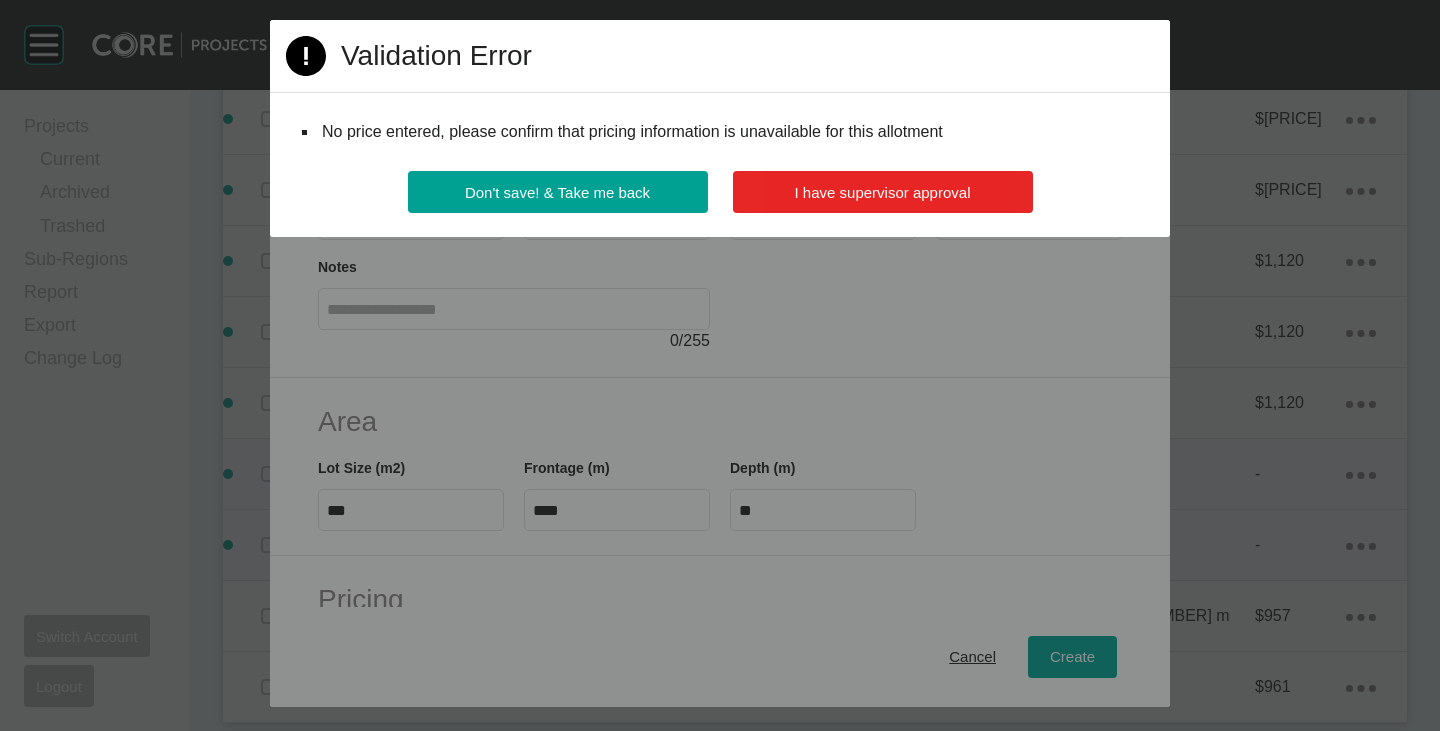 click on "I have supervisor approval" at bounding box center [883, 192] 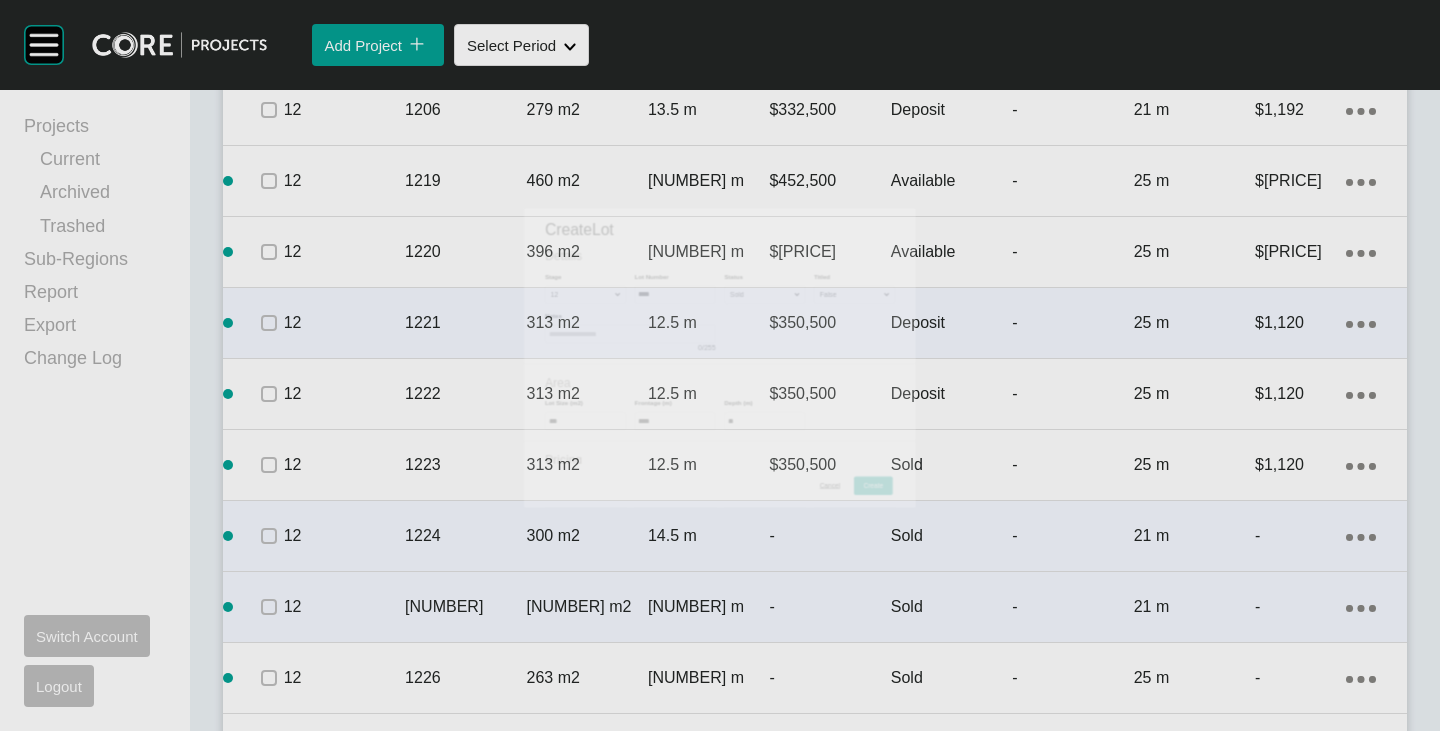 scroll, scrollTop: 2008, scrollLeft: 0, axis: vertical 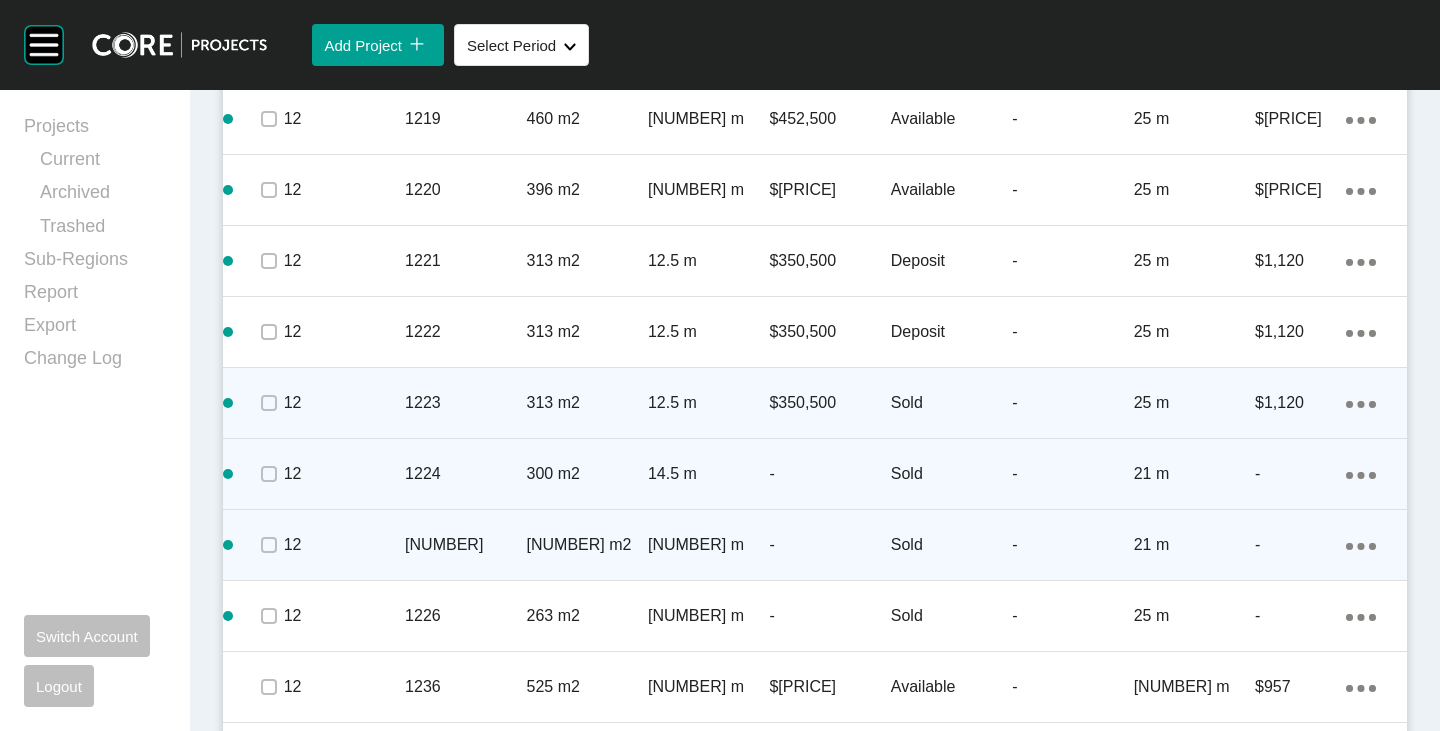 click 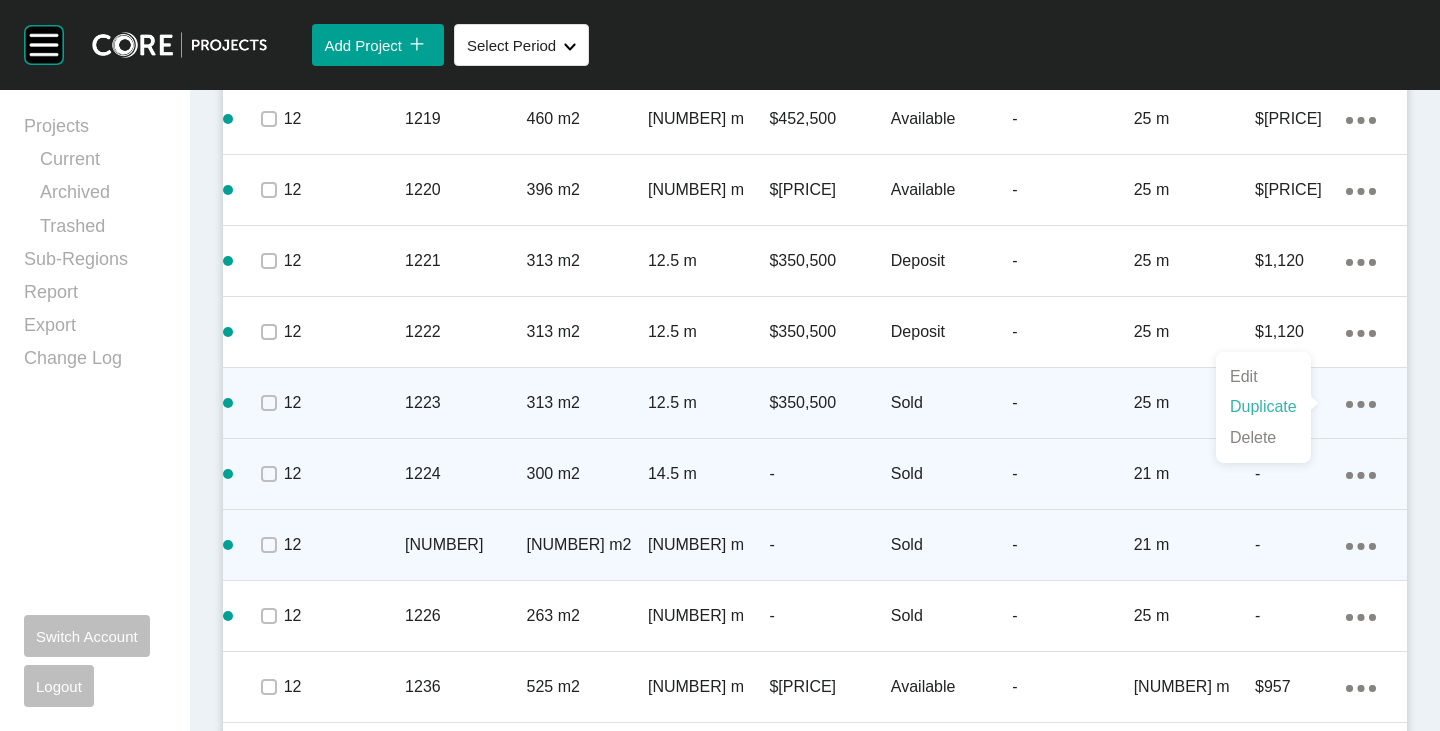 click on "Duplicate" at bounding box center (1263, 407) 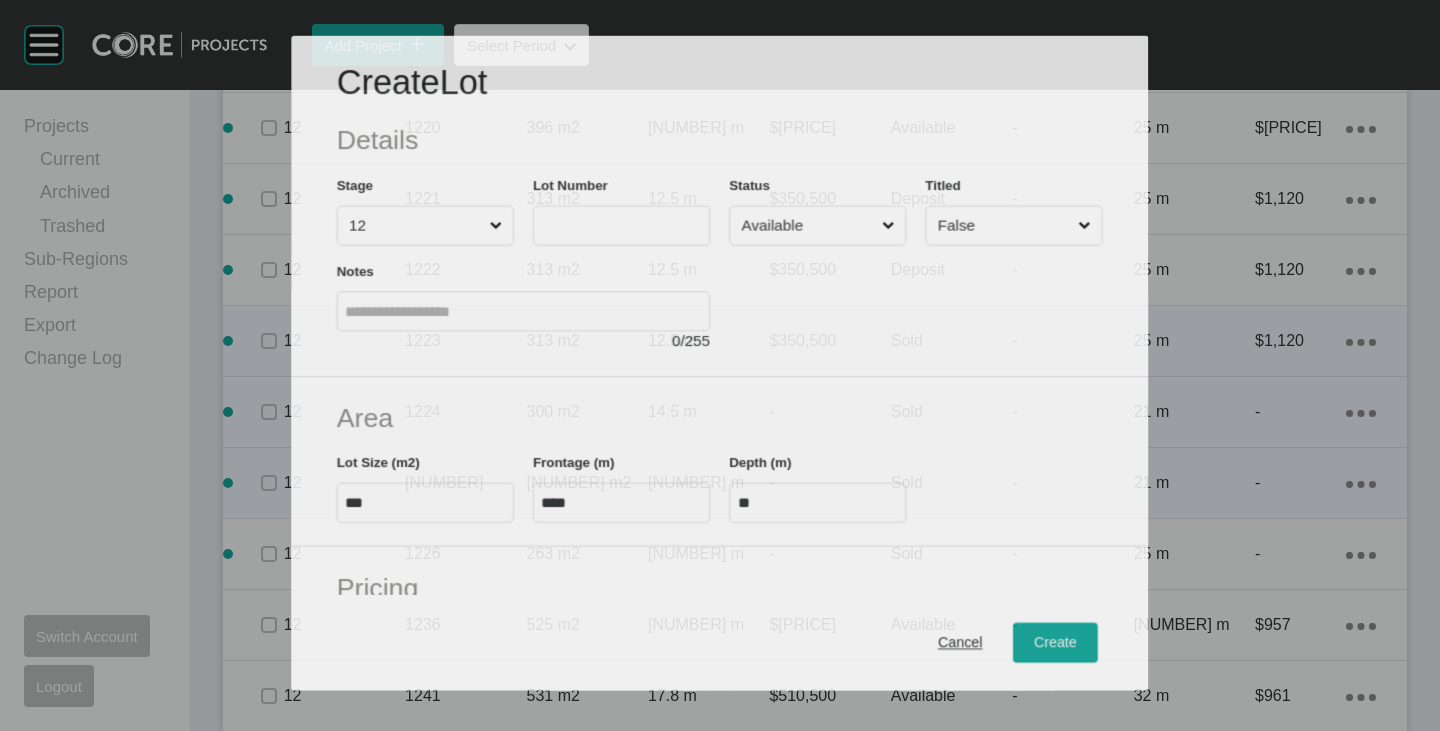 scroll, scrollTop: 1946, scrollLeft: 0, axis: vertical 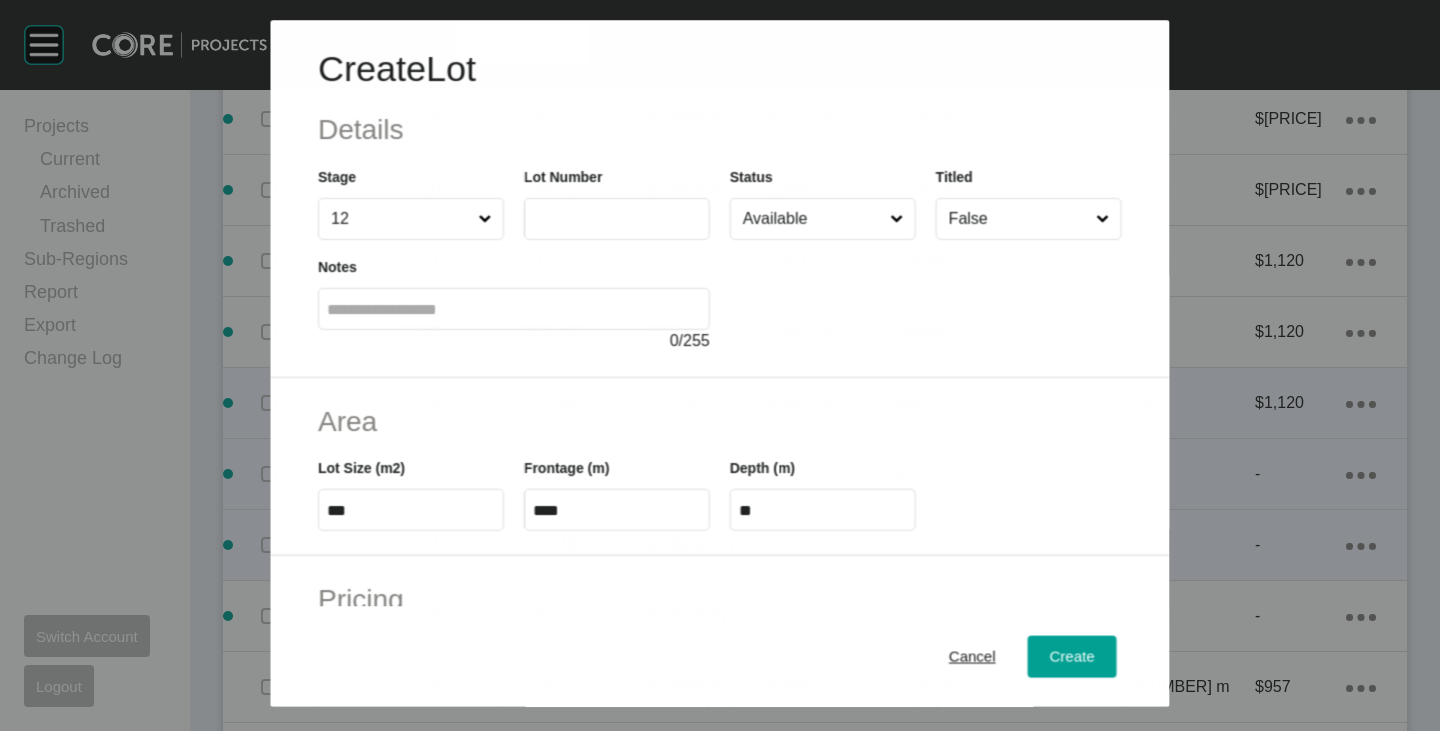 click at bounding box center [617, 219] 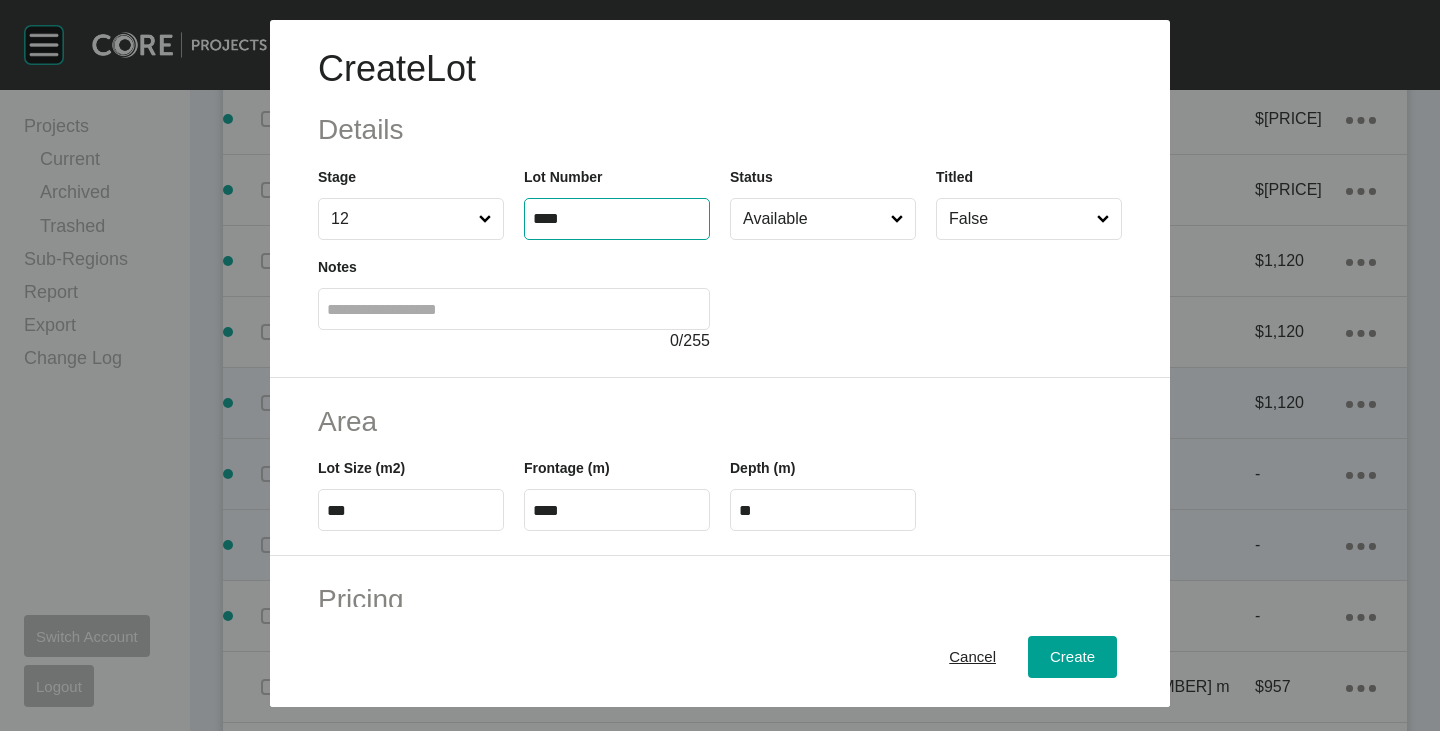 type on "****" 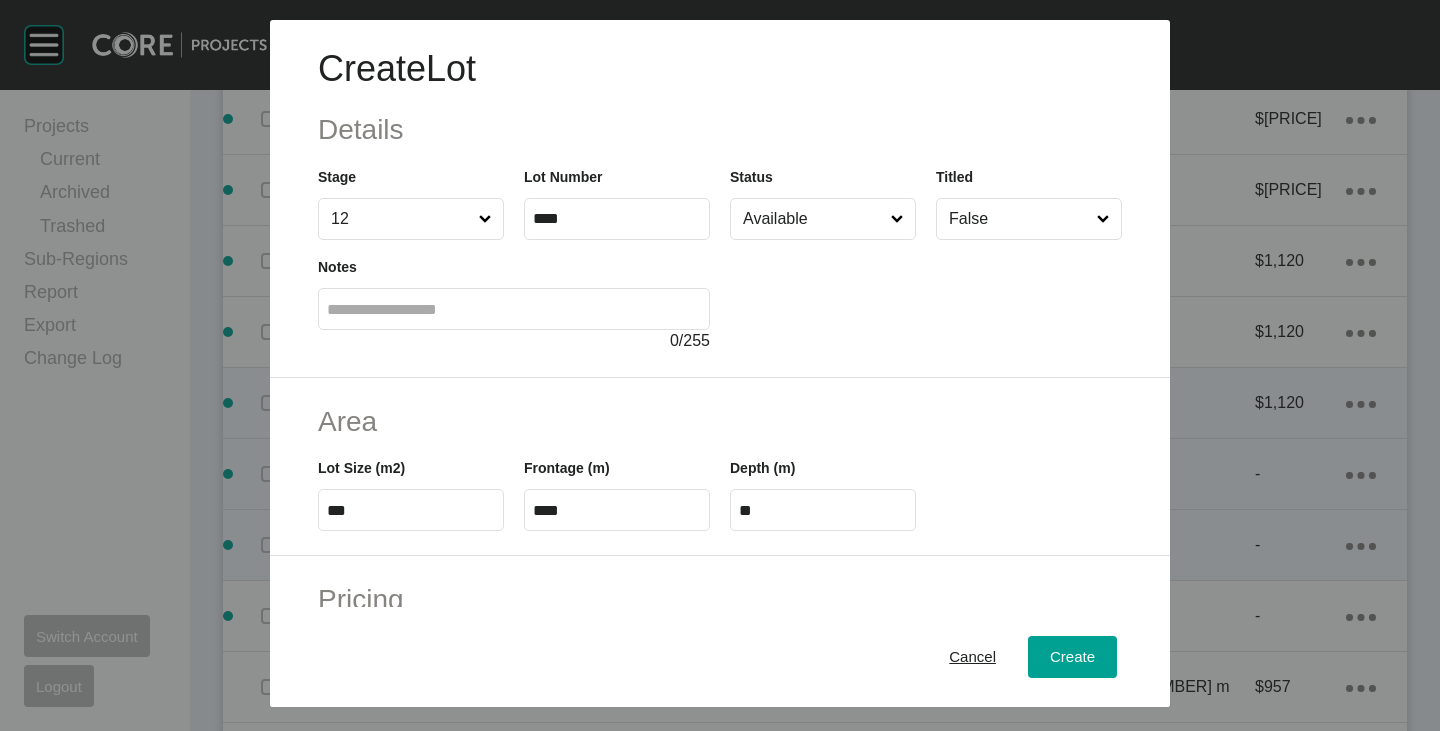 click on "Available" at bounding box center [813, 219] 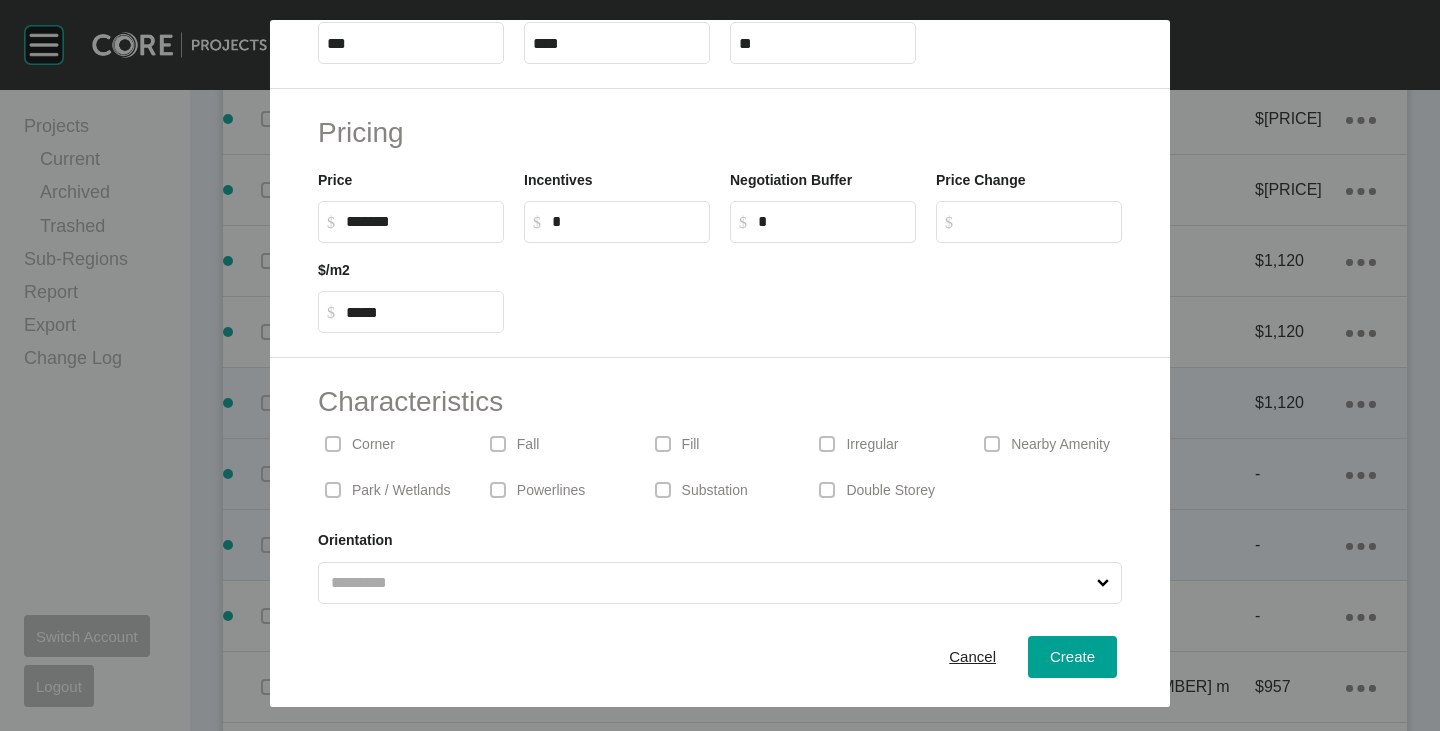 scroll, scrollTop: 489, scrollLeft: 0, axis: vertical 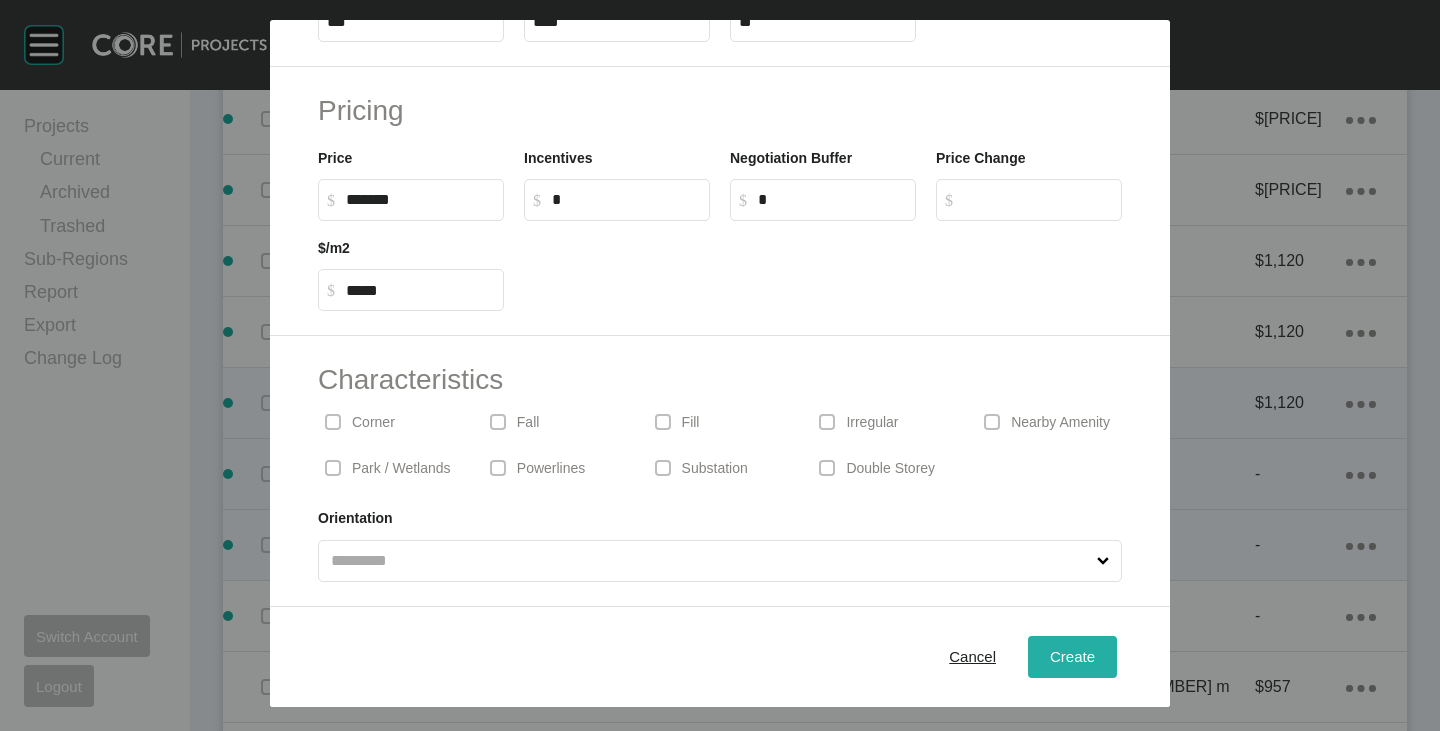 click on "Create" at bounding box center [1072, 656] 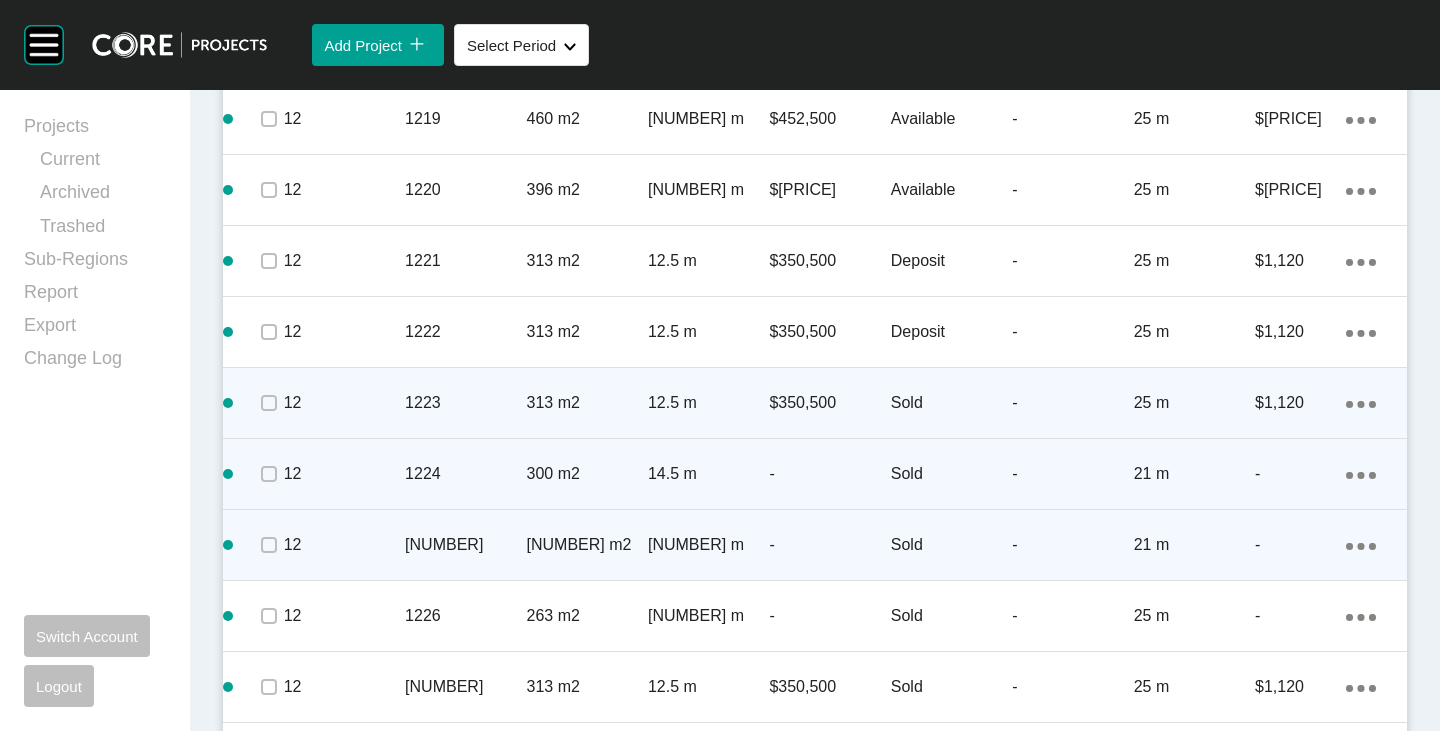 scroll, scrollTop: 2108, scrollLeft: 0, axis: vertical 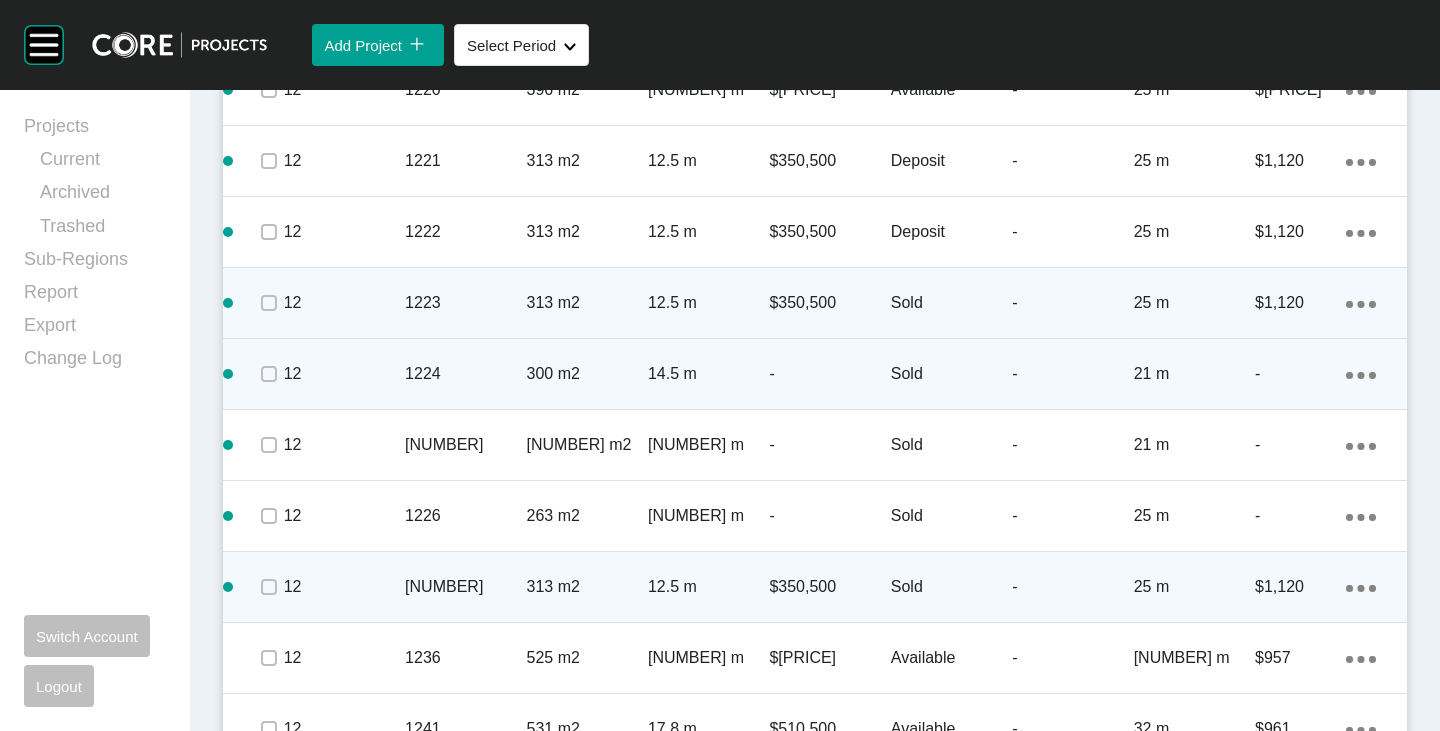 click 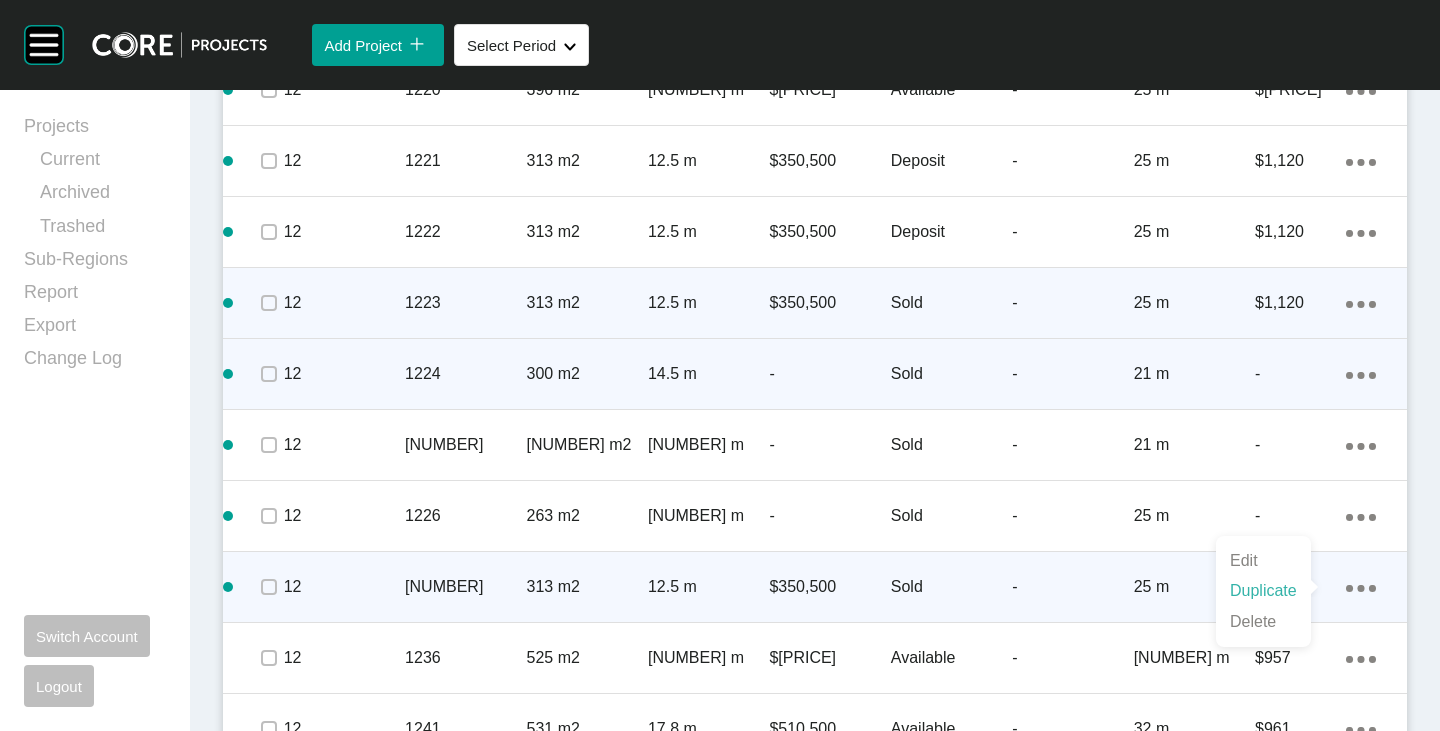 click on "Duplicate" at bounding box center [1263, 591] 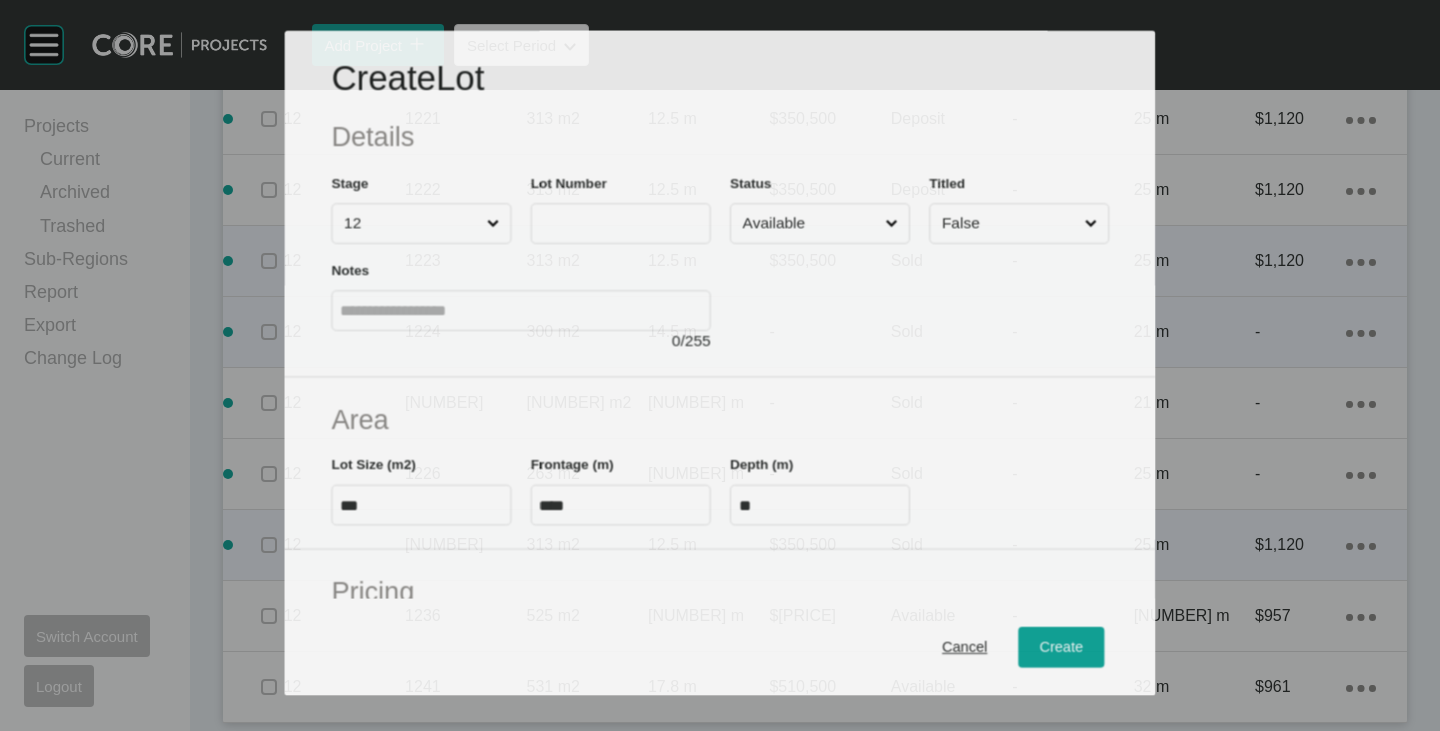 scroll, scrollTop: 2046, scrollLeft: 0, axis: vertical 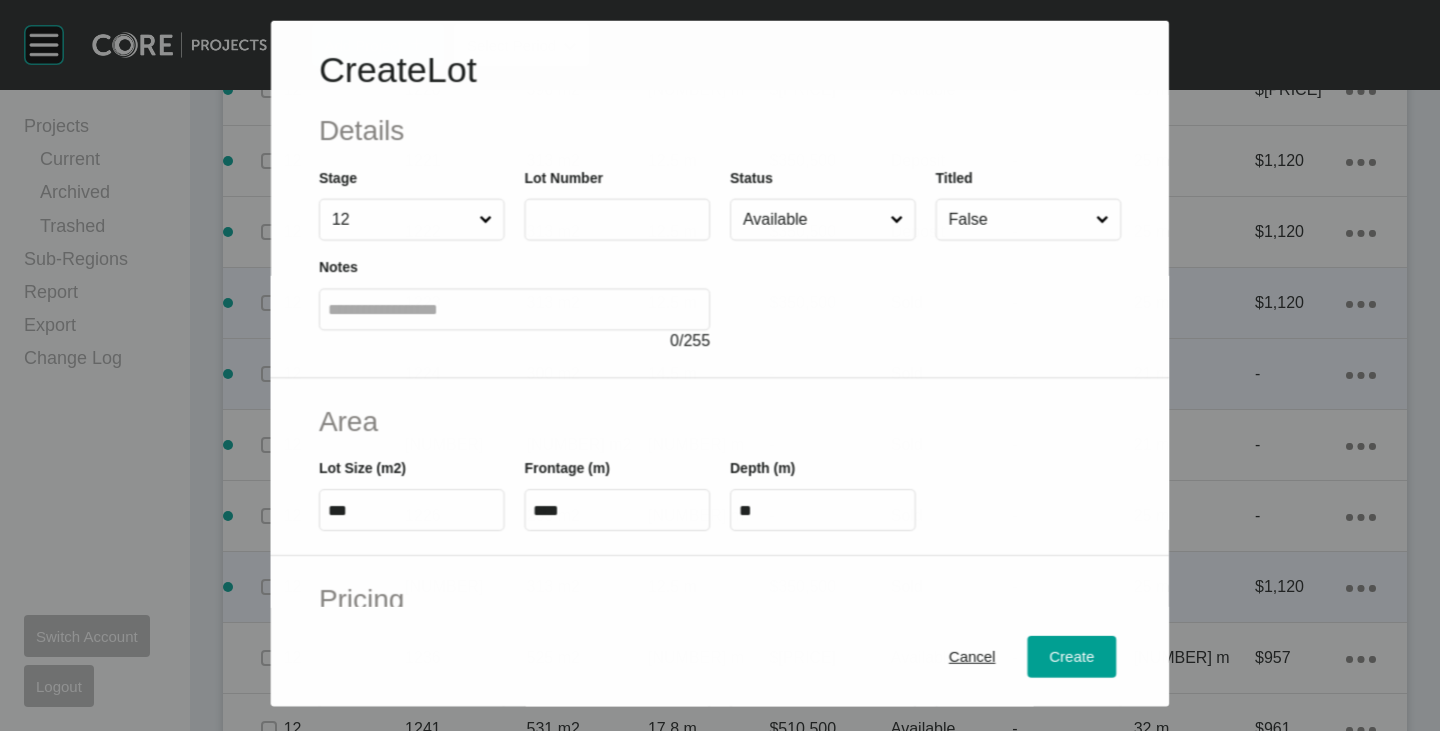 click at bounding box center (617, 219) 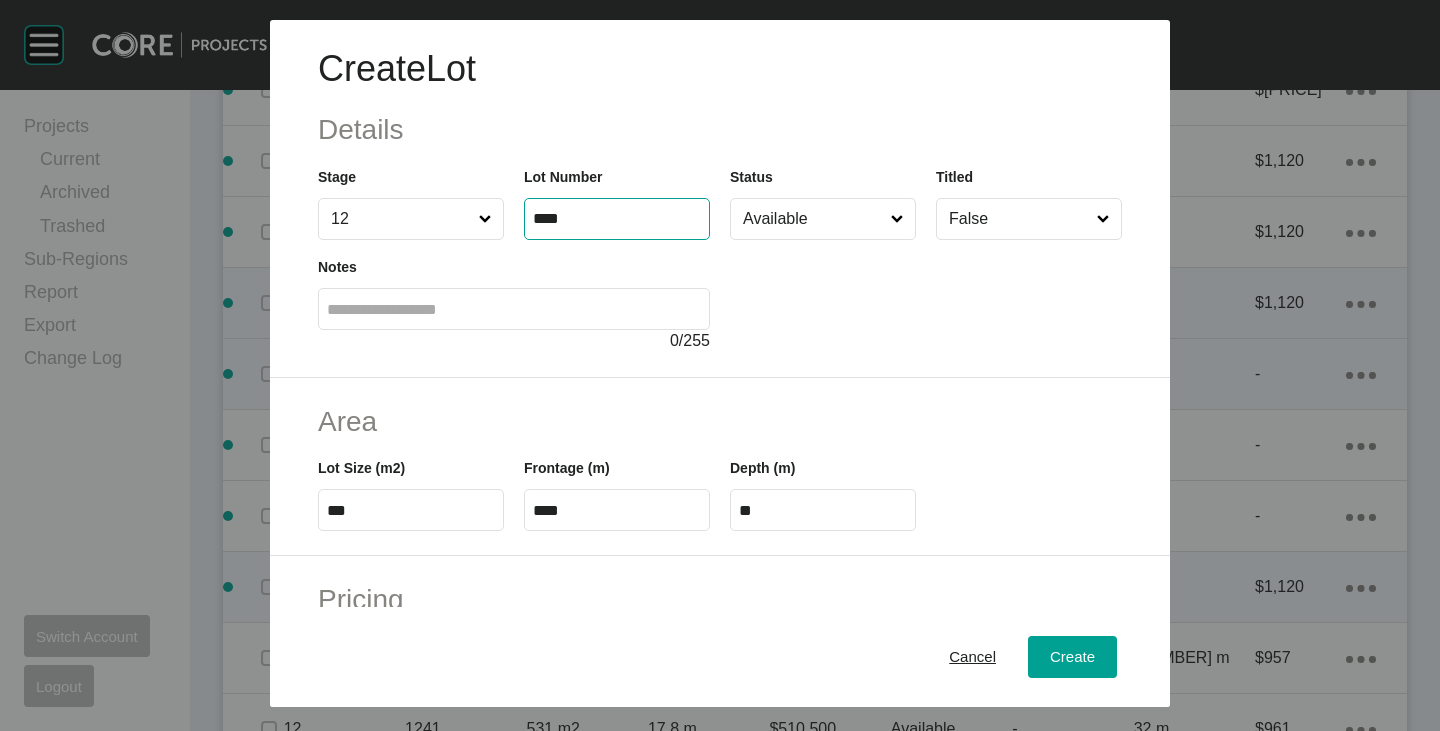 type on "****" 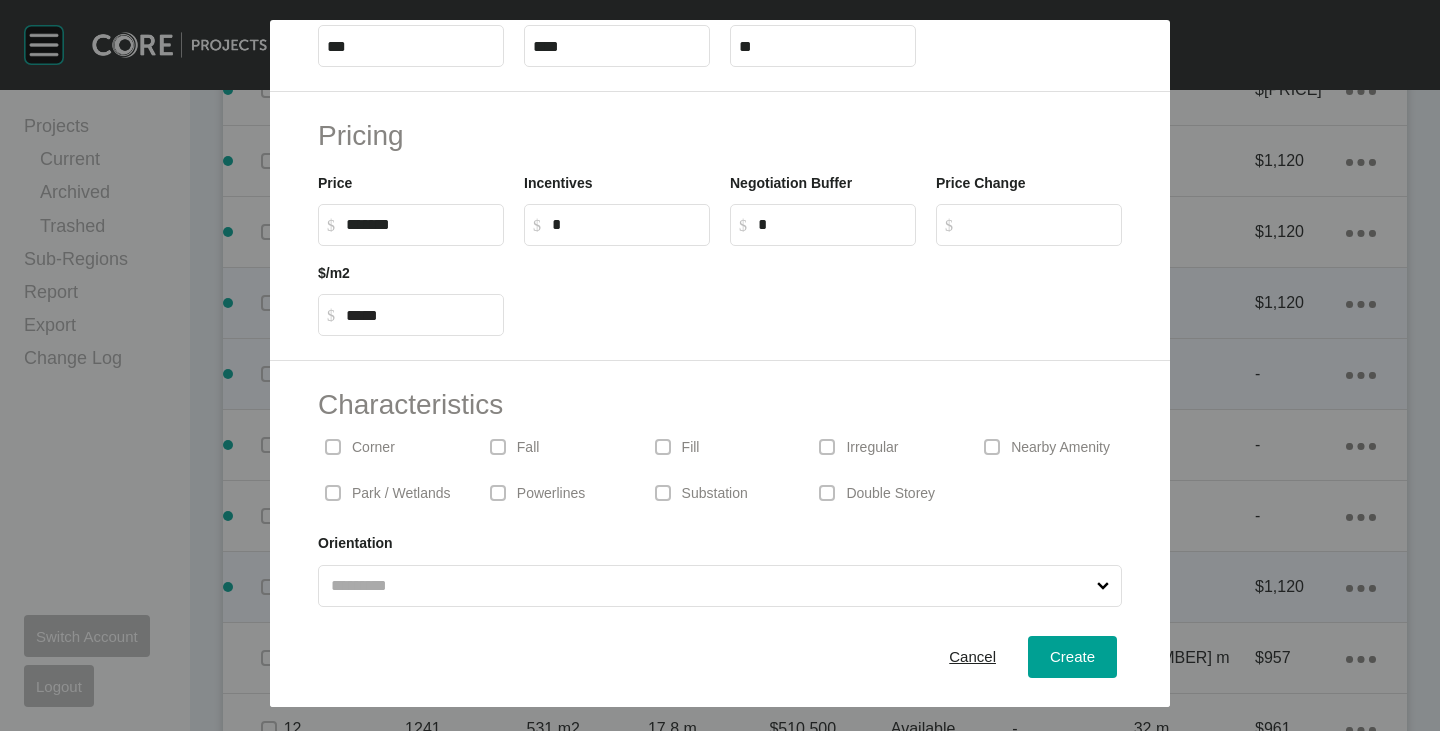 scroll, scrollTop: 489, scrollLeft: 0, axis: vertical 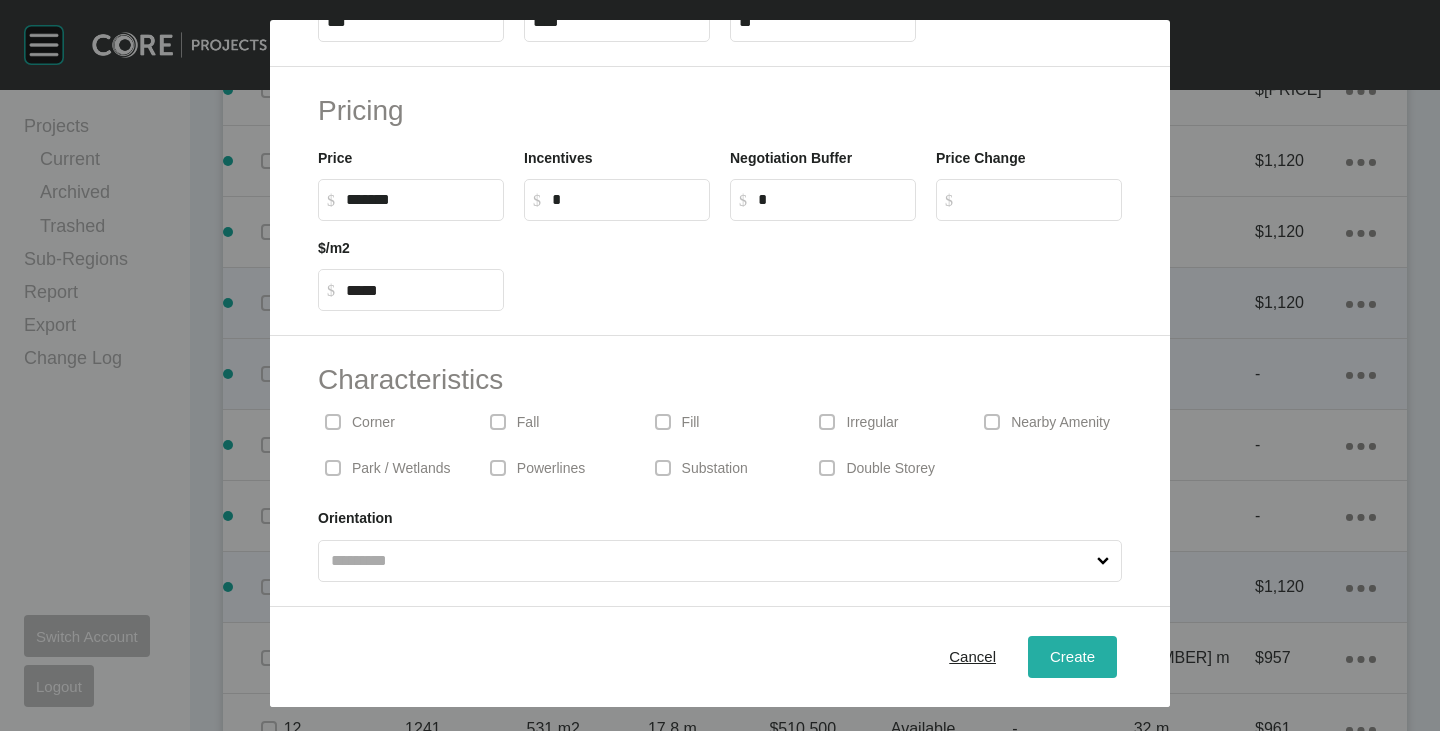 click on "Create" at bounding box center (1072, 656) 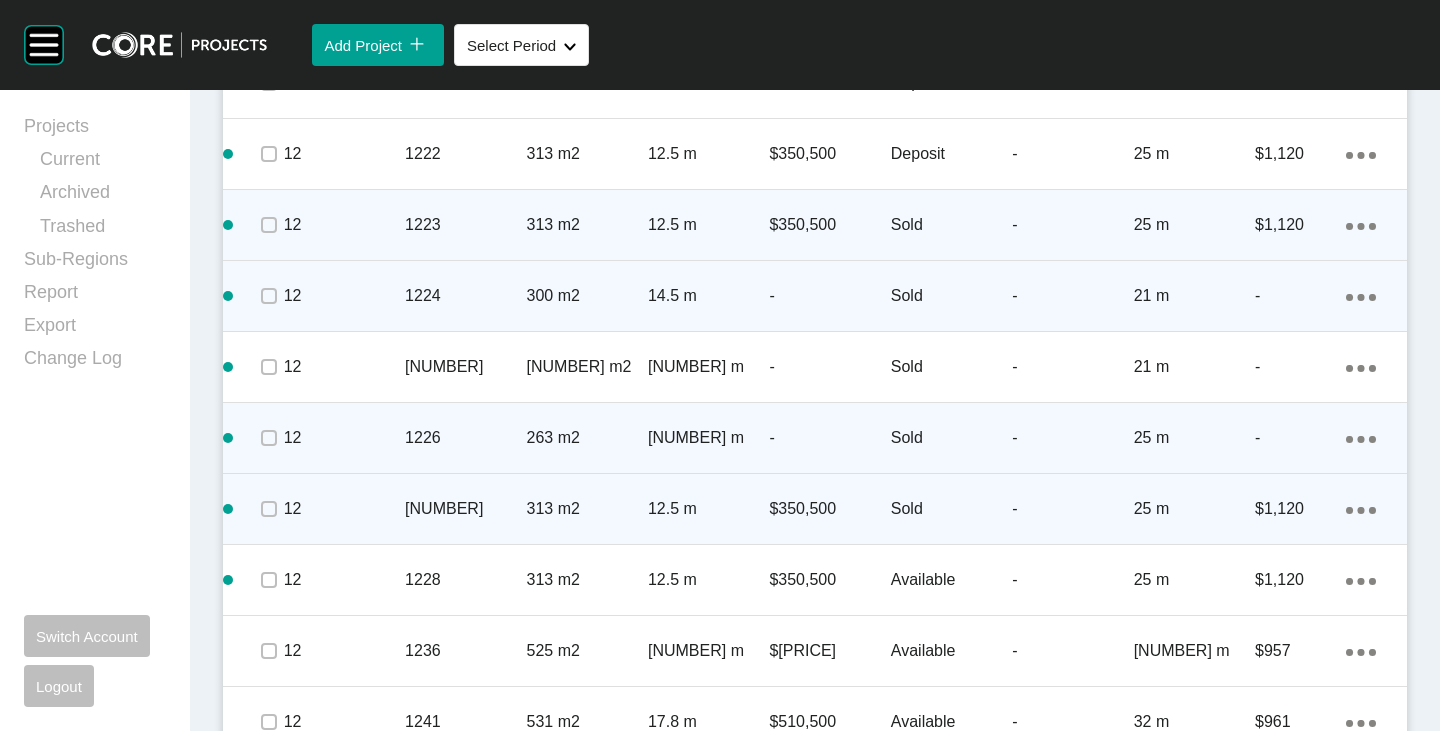 scroll, scrollTop: 2208, scrollLeft: 0, axis: vertical 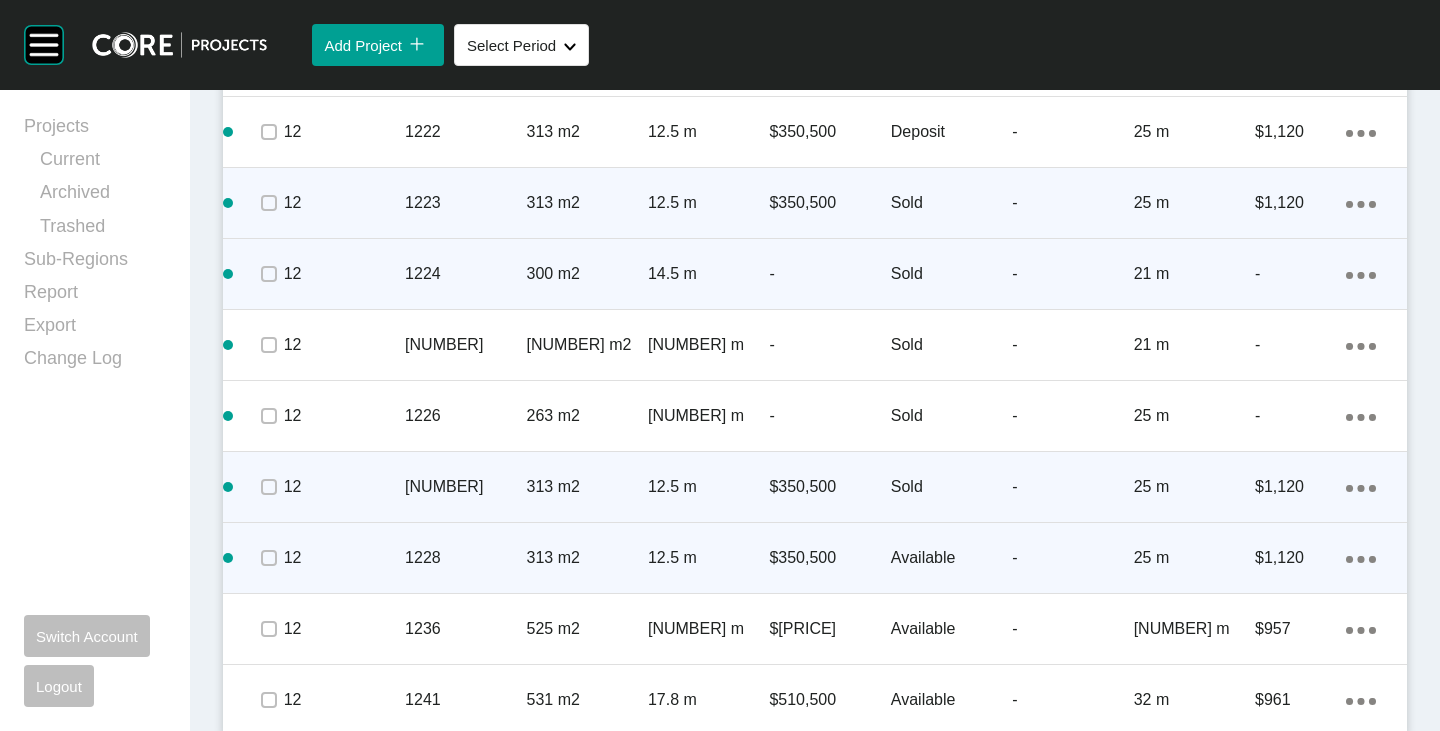 click on "Available" at bounding box center [951, 558] 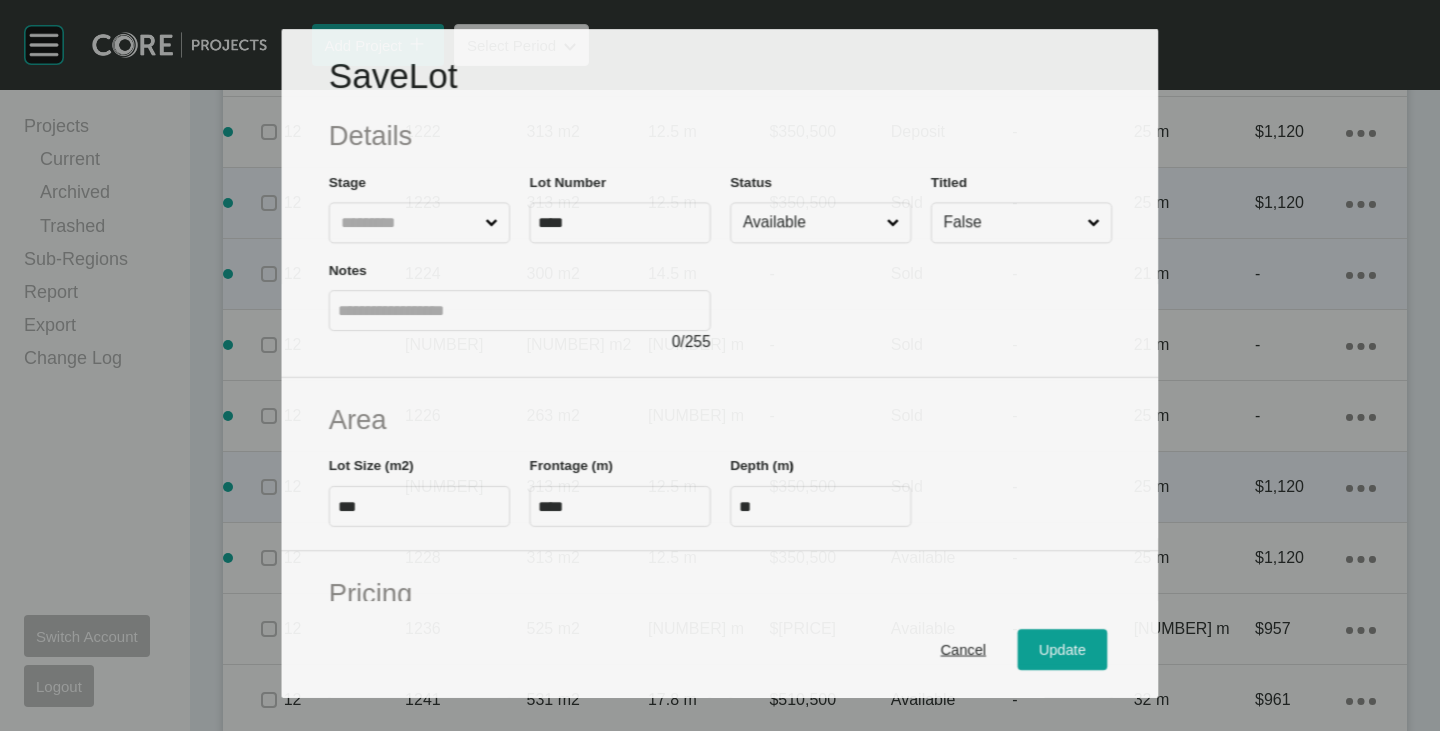 scroll, scrollTop: 2146, scrollLeft: 0, axis: vertical 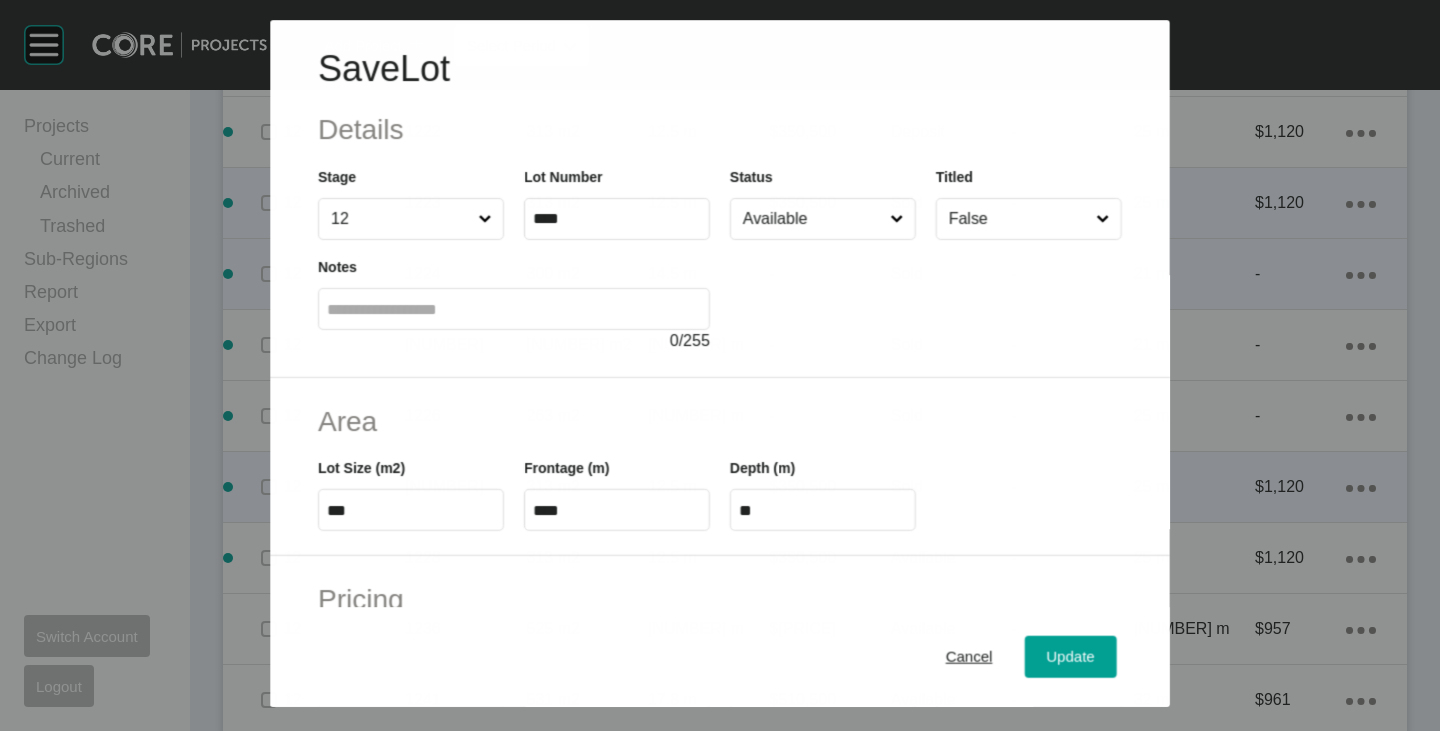 click on "Available" at bounding box center [812, 219] 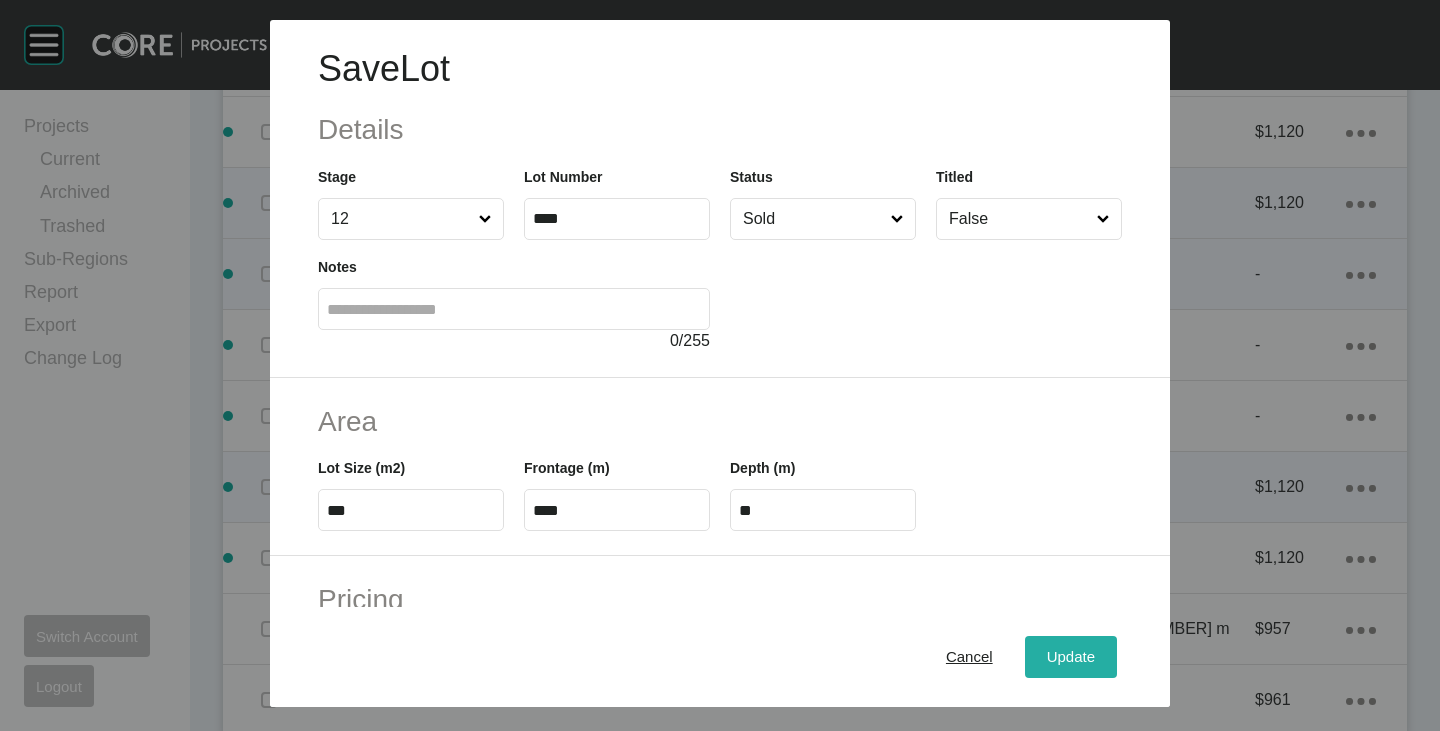 click on "Update" at bounding box center [1071, 657] 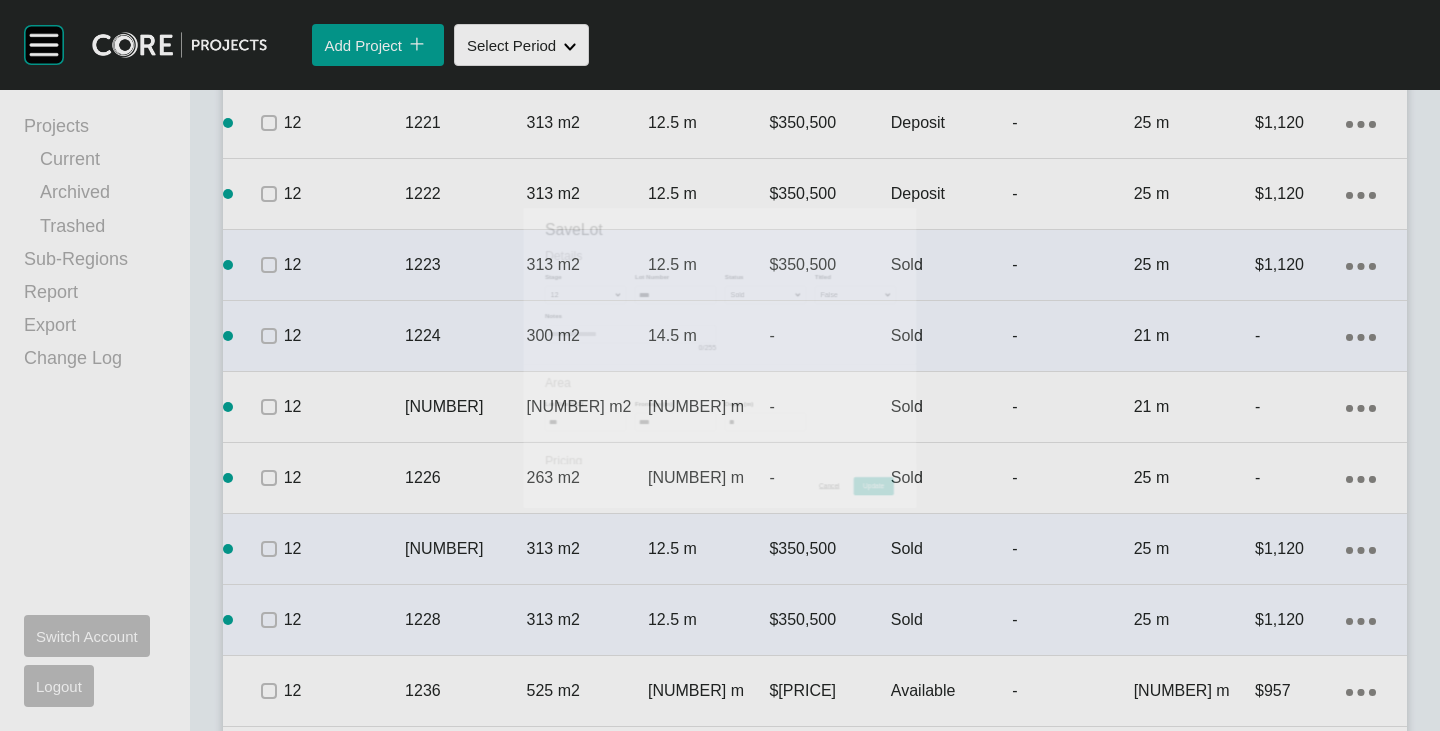 scroll, scrollTop: 2208, scrollLeft: 0, axis: vertical 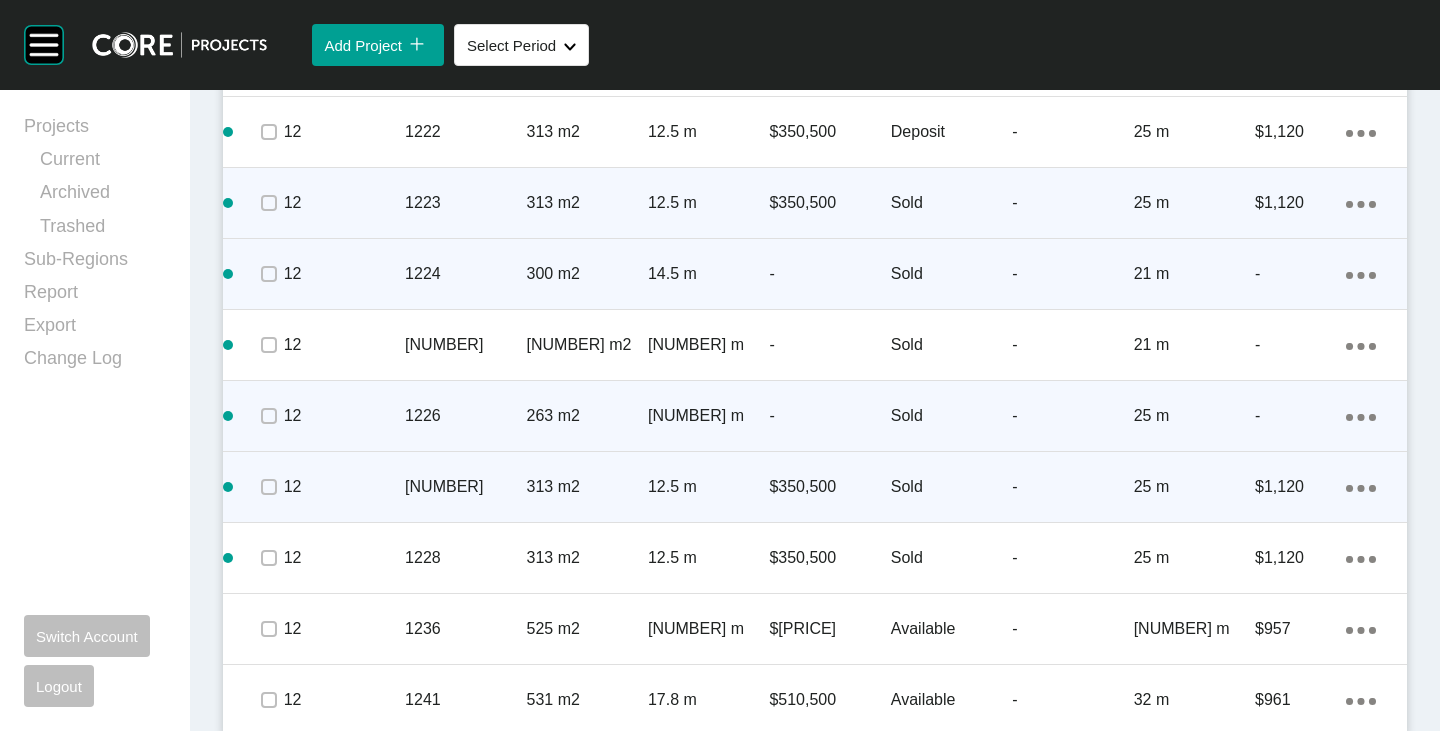 click on "Action Menu Dots Copy 6 Created with Sketch." at bounding box center [1361, 416] 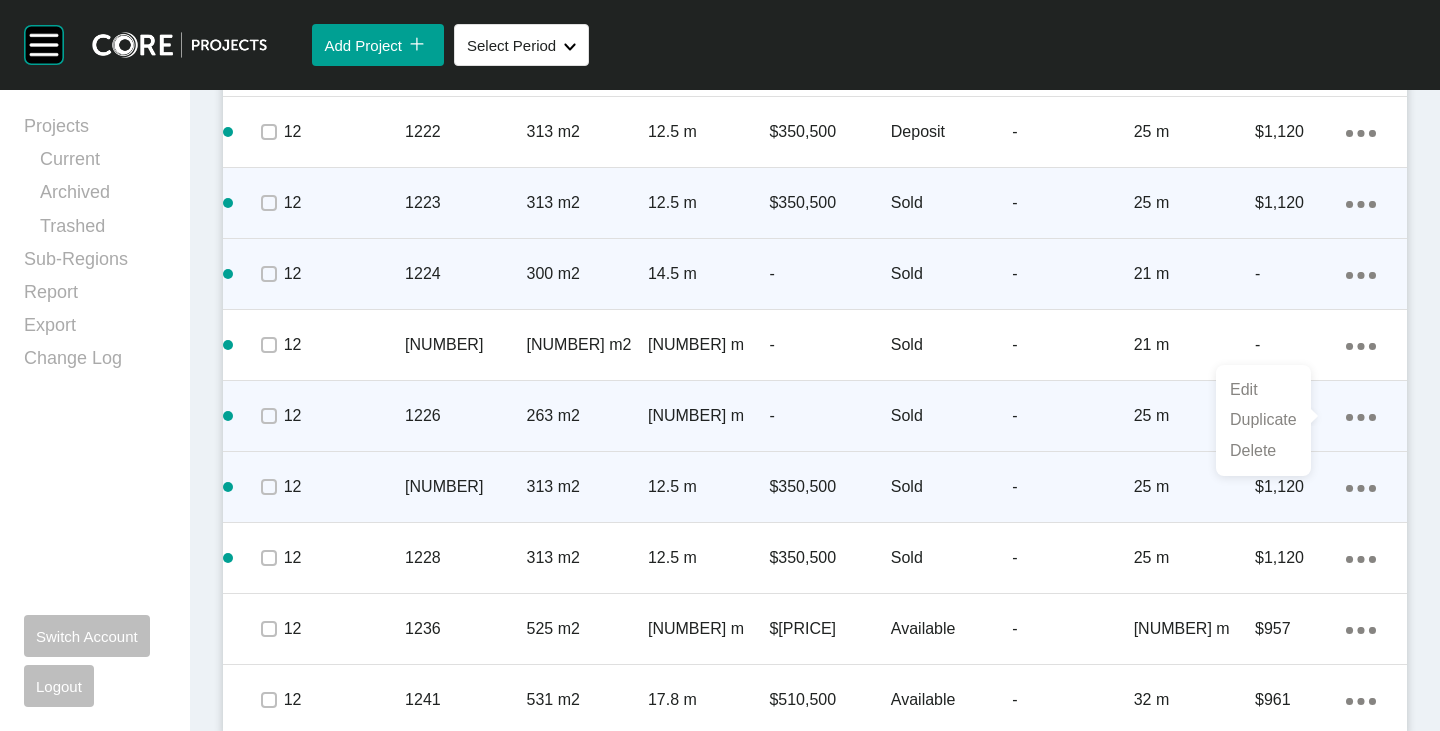 click on "Duplicate" at bounding box center [1263, 420] 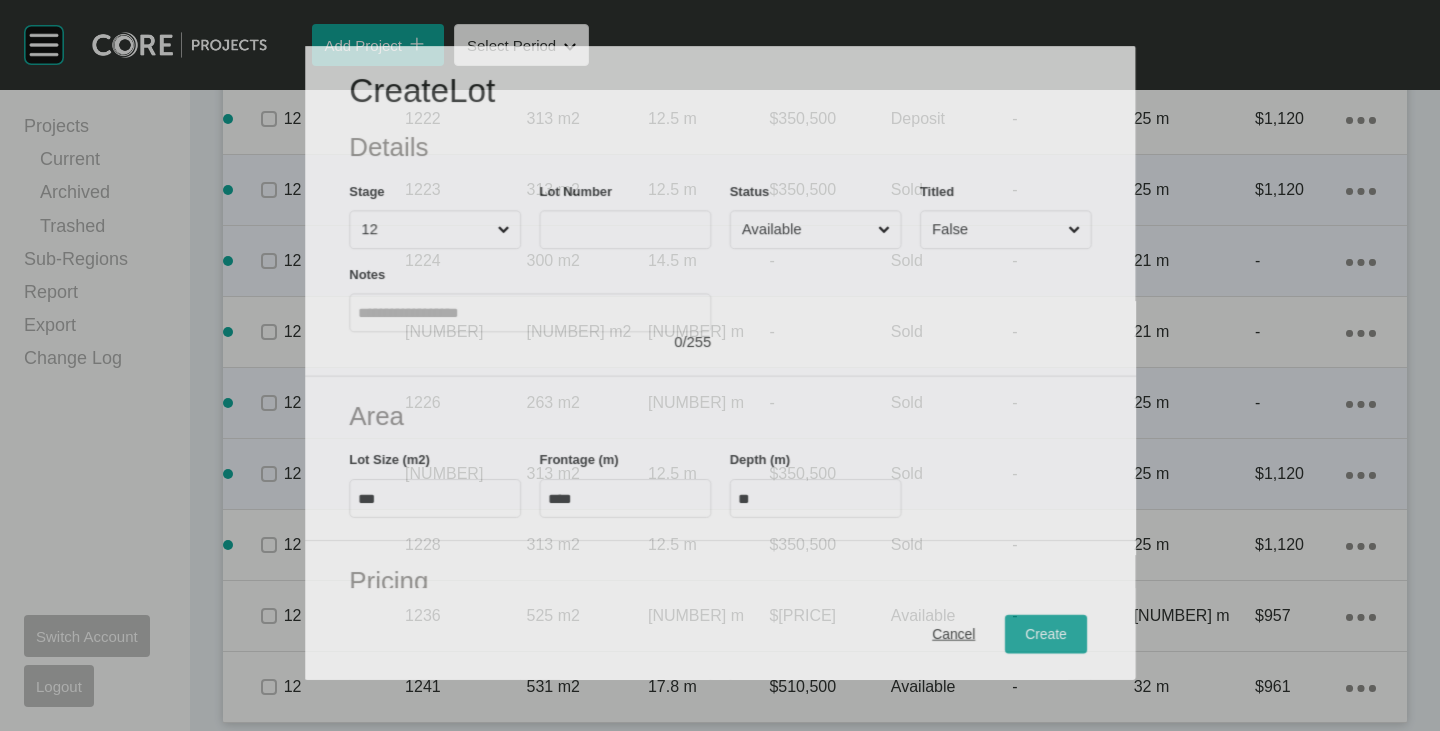 scroll, scrollTop: 2146, scrollLeft: 0, axis: vertical 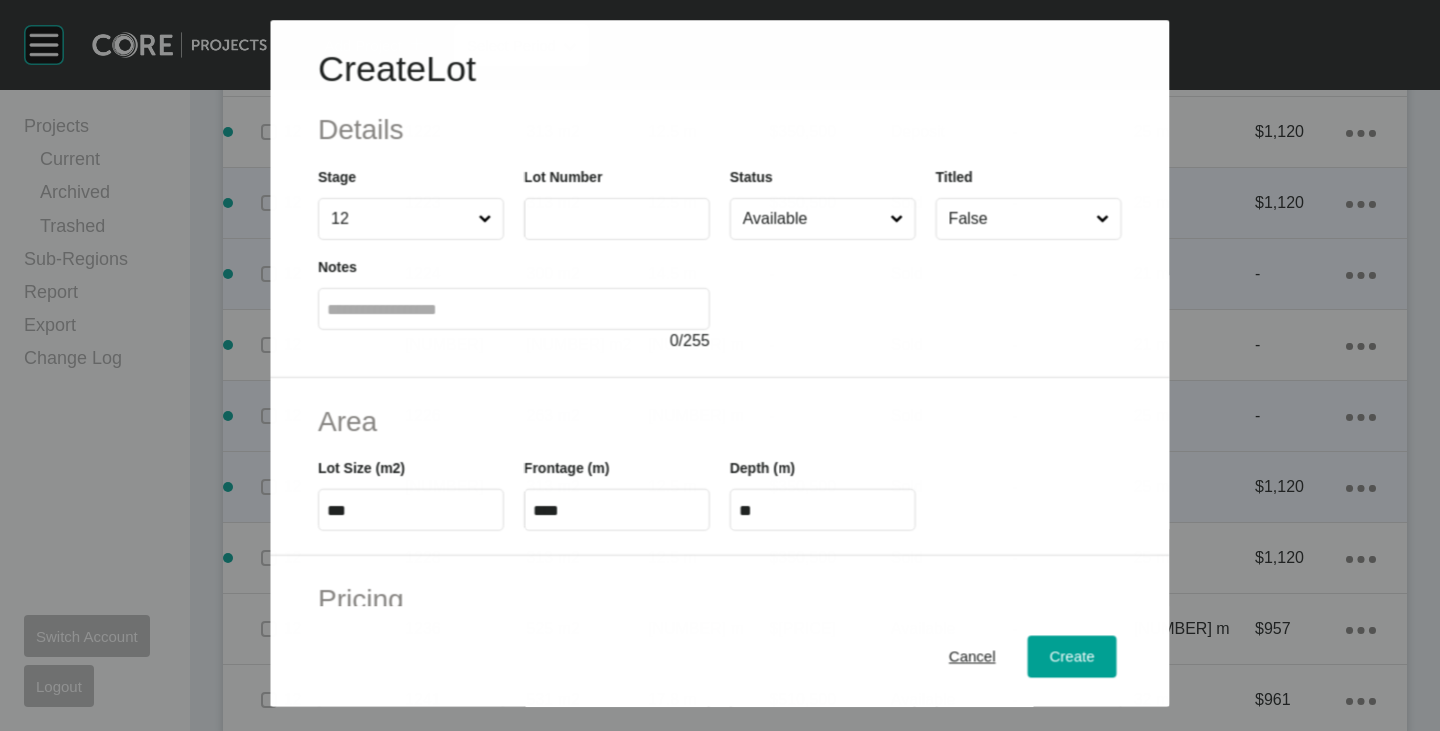 click at bounding box center (617, 219) 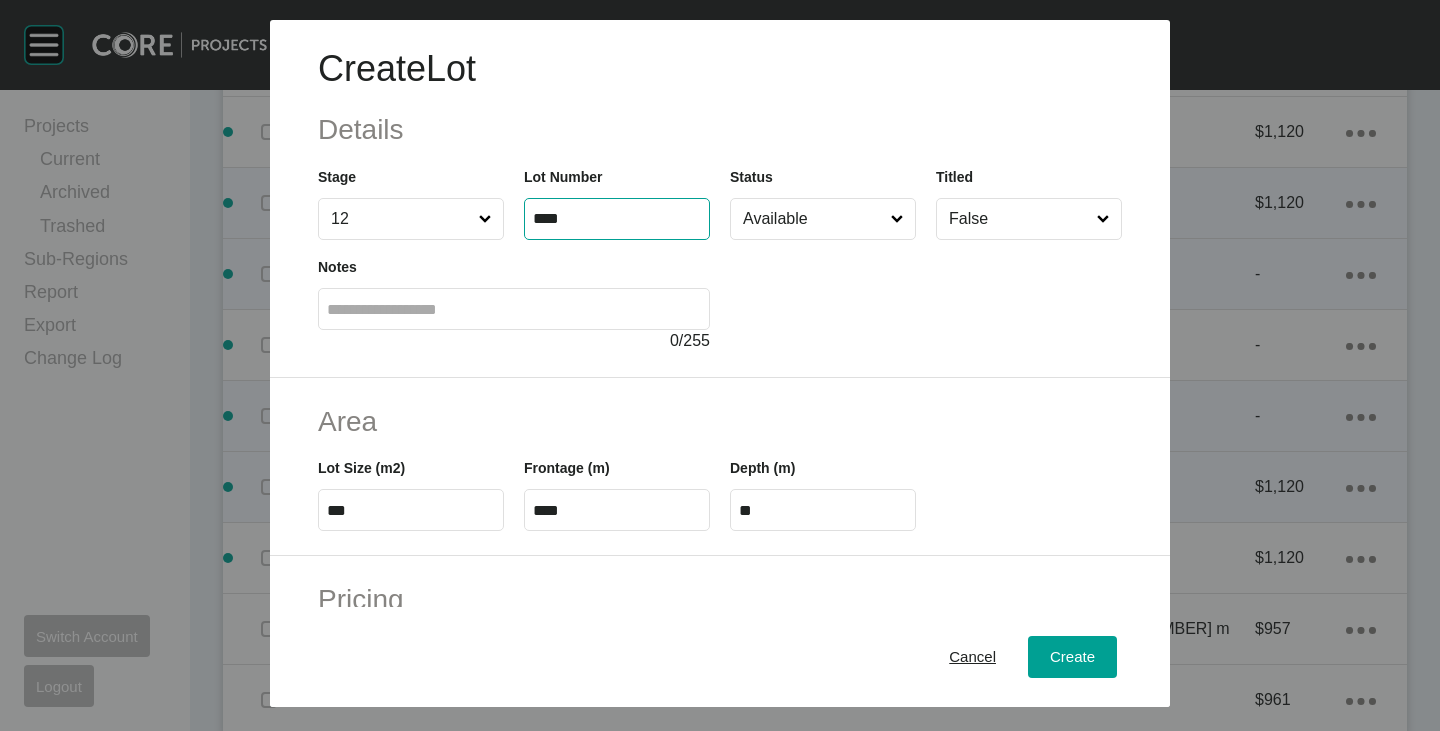 type on "****" 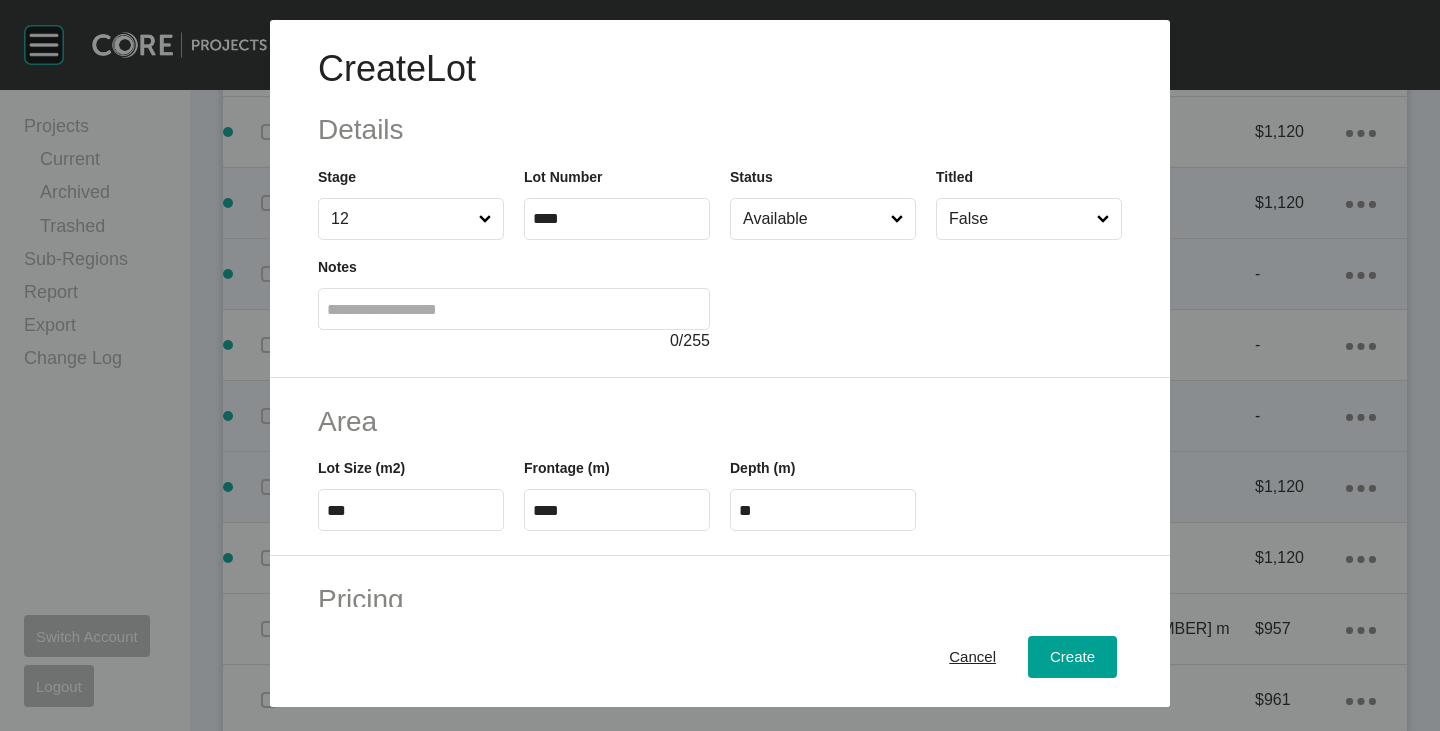 click at bounding box center (926, 296) 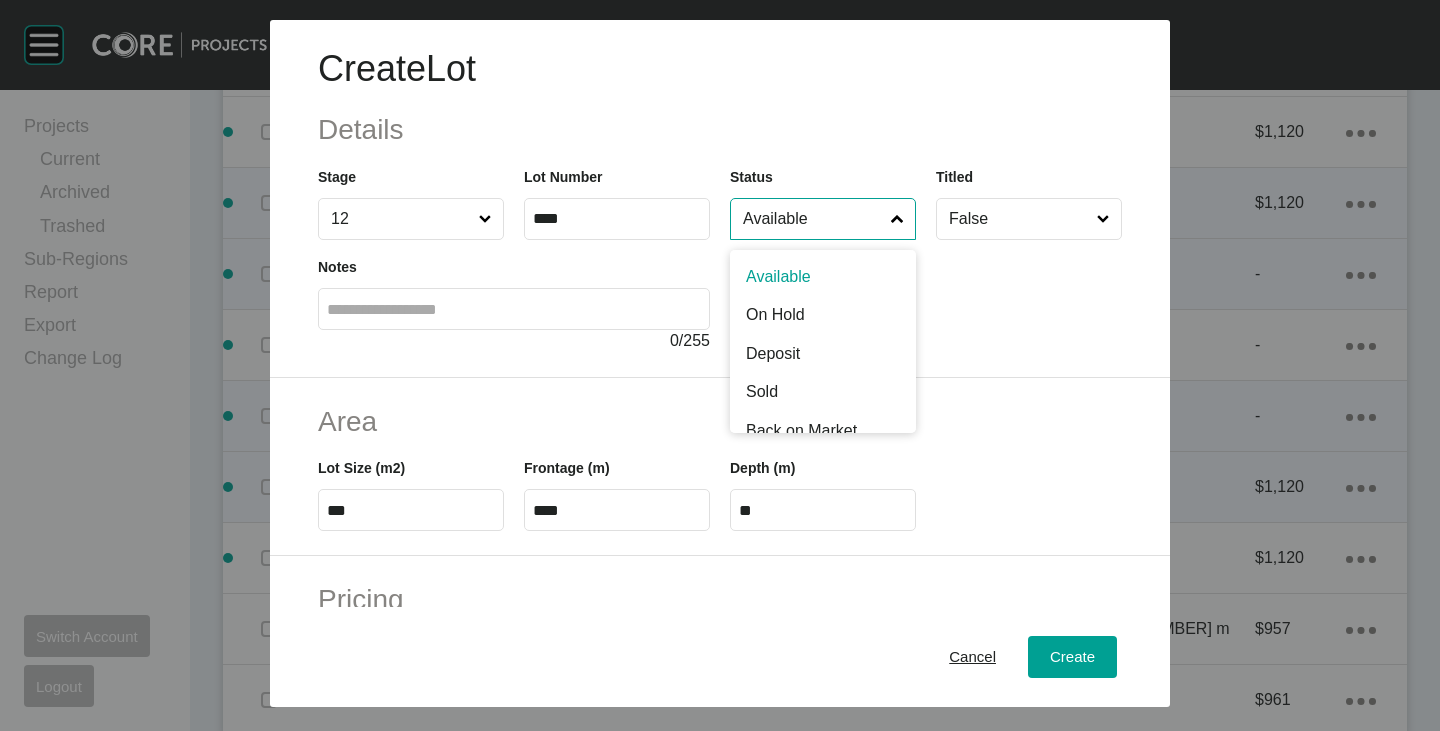 click on "Available" at bounding box center [813, 219] 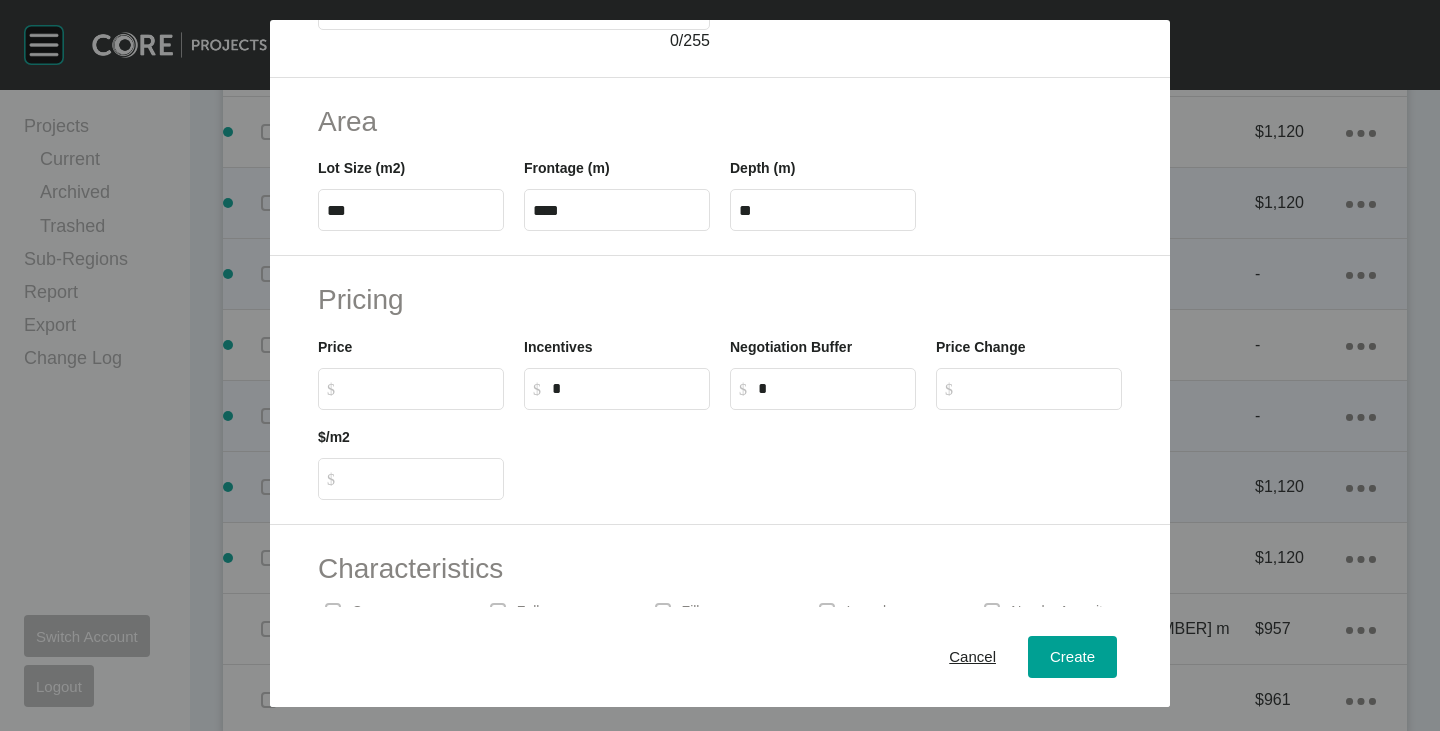 scroll, scrollTop: 489, scrollLeft: 0, axis: vertical 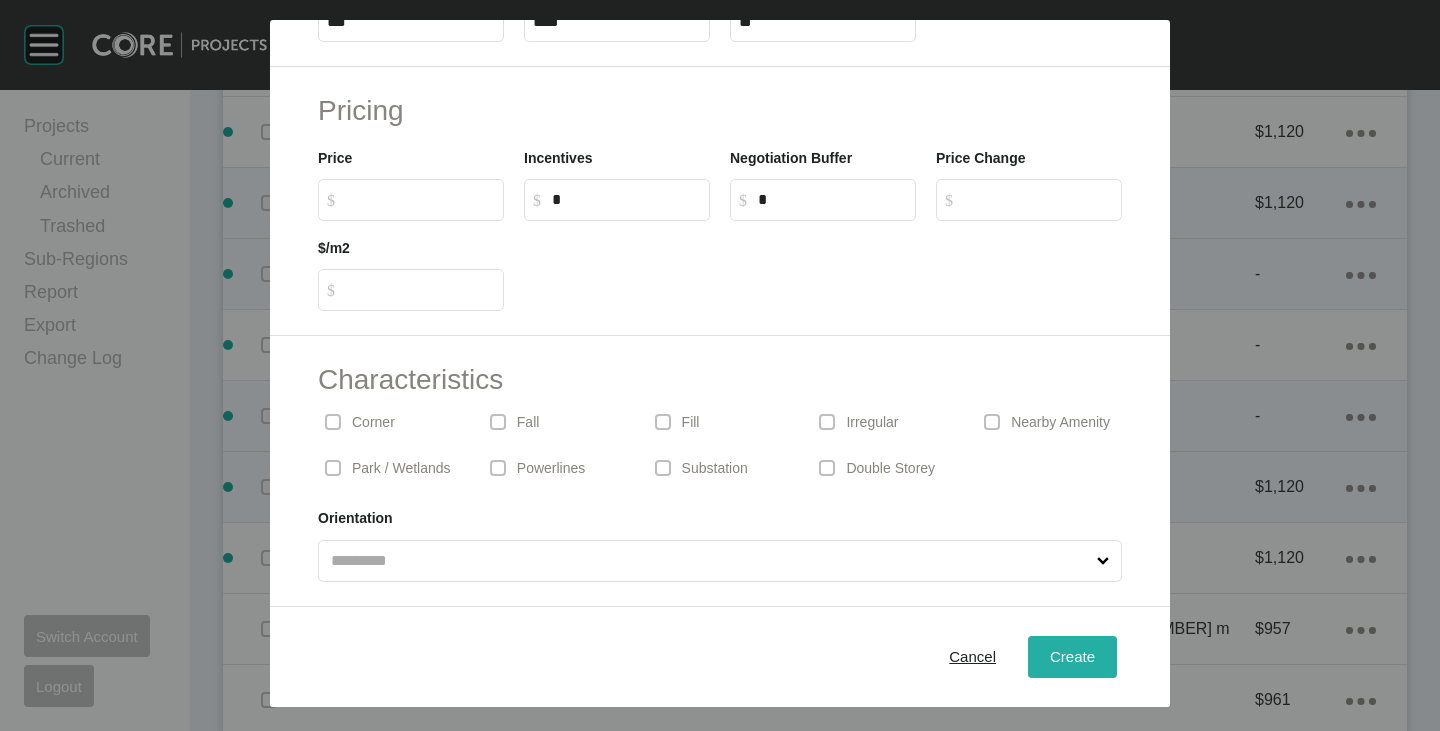 click on "Create" at bounding box center [1072, 656] 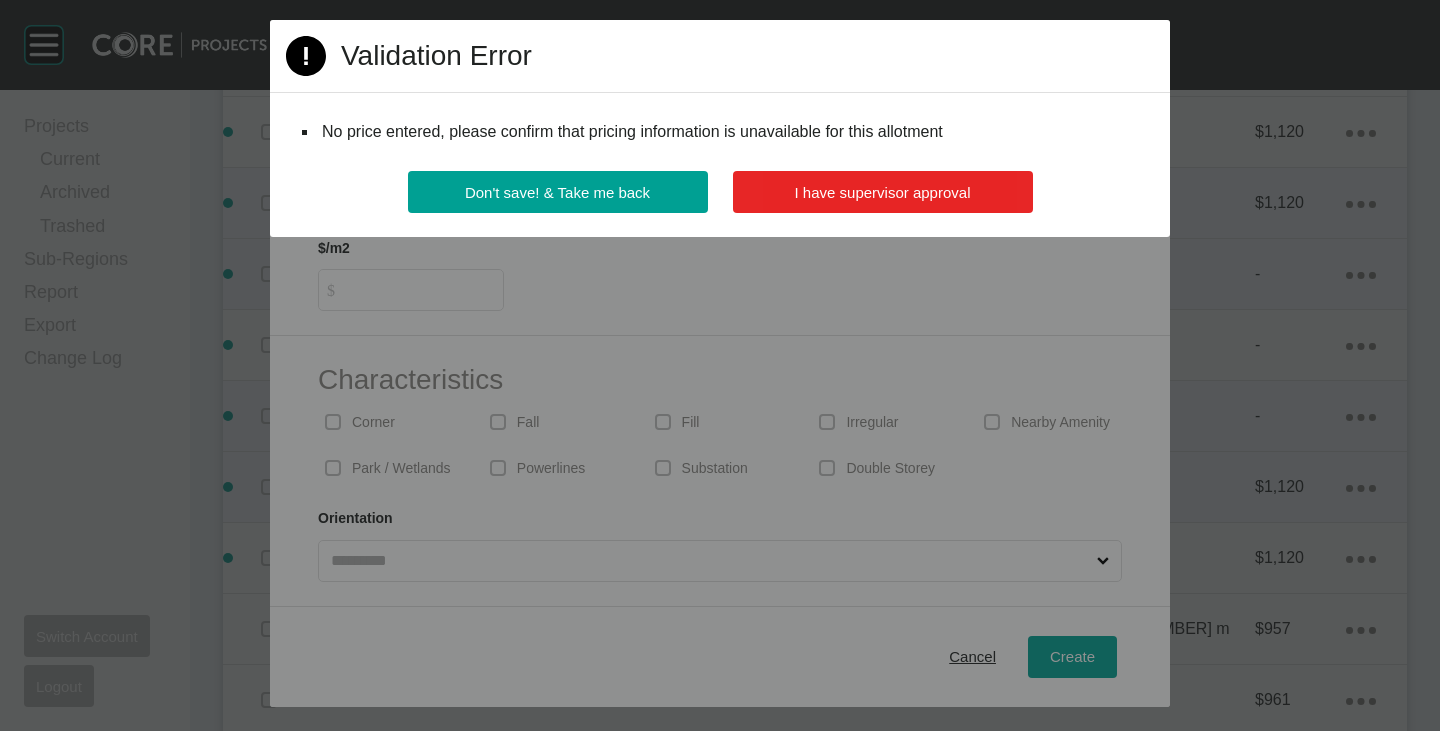drag, startPoint x: 920, startPoint y: 184, endPoint x: 924, endPoint y: 202, distance: 18.439089 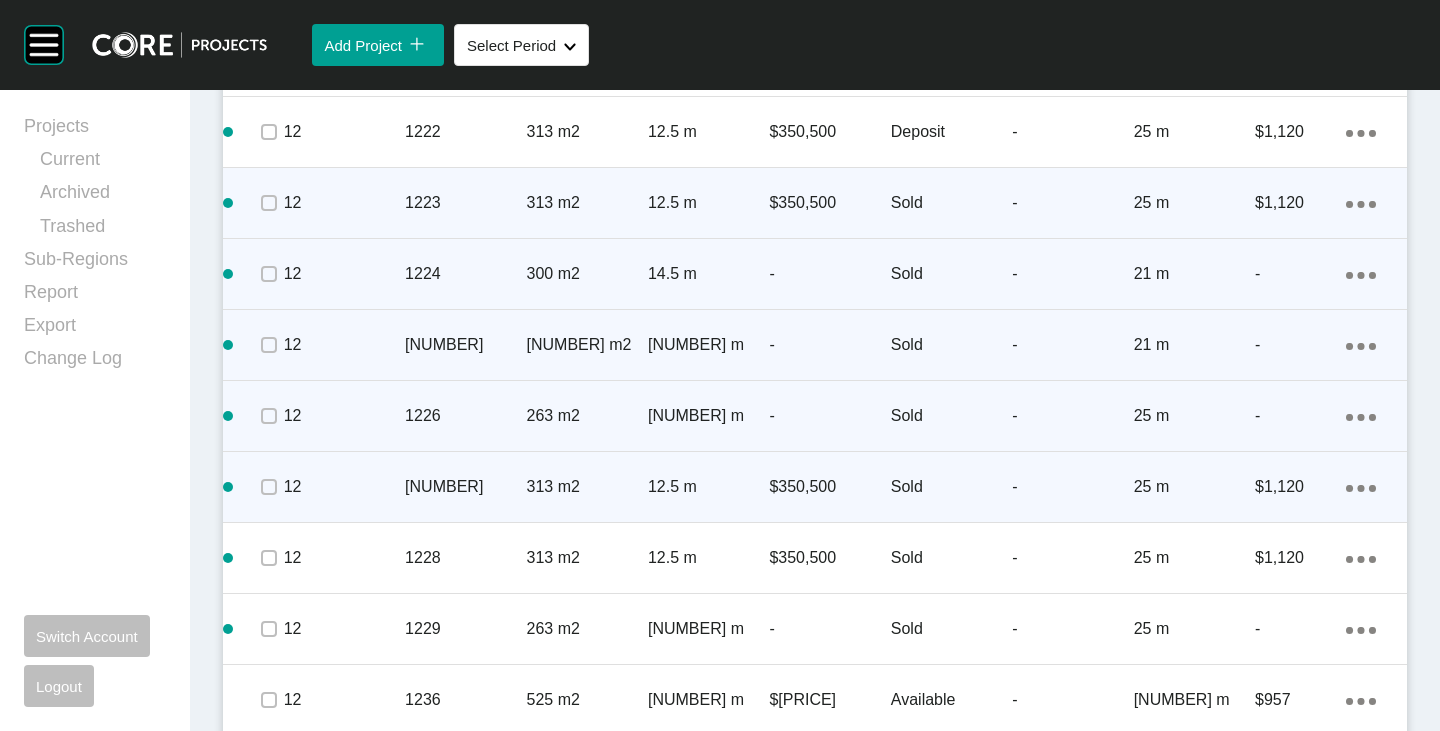 scroll, scrollTop: 2292, scrollLeft: 0, axis: vertical 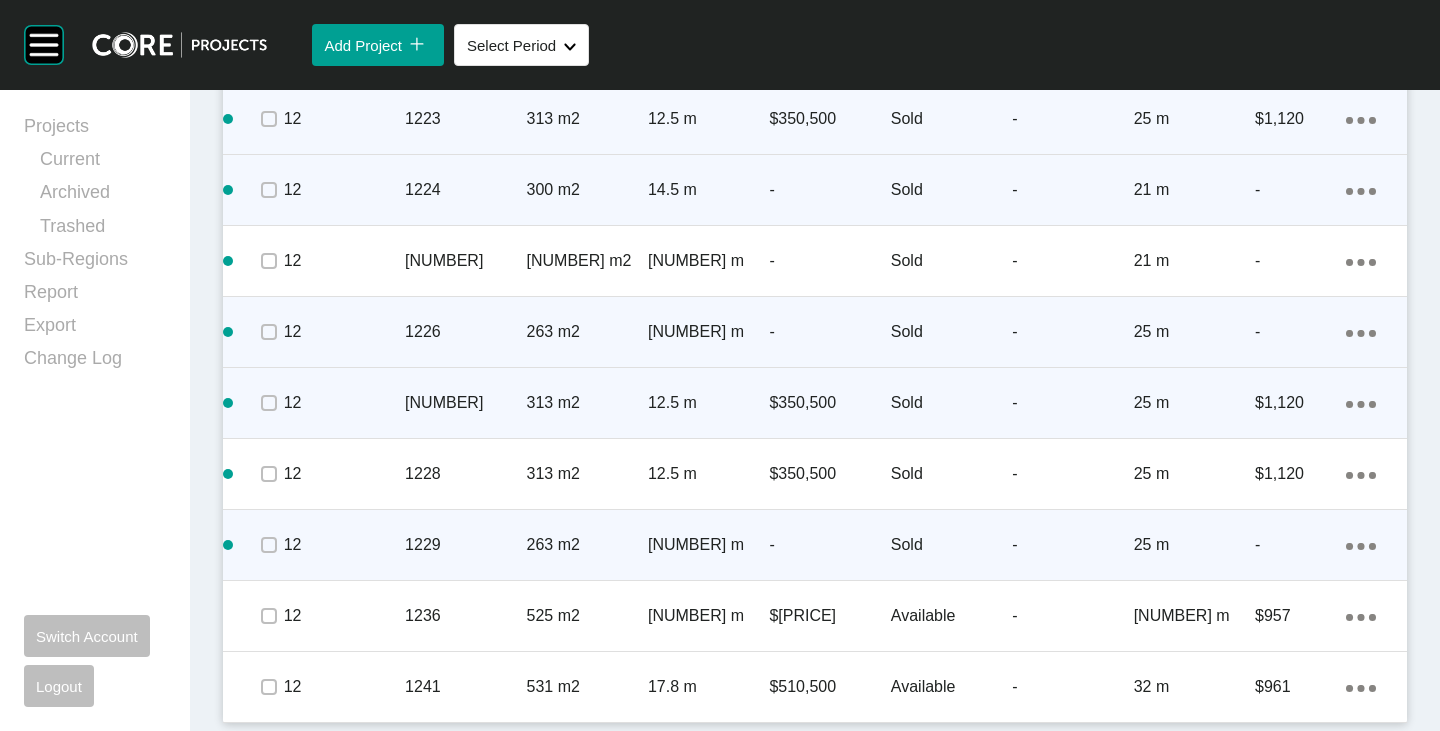 click on "Action Menu Dots Copy 6 Created with Sketch." 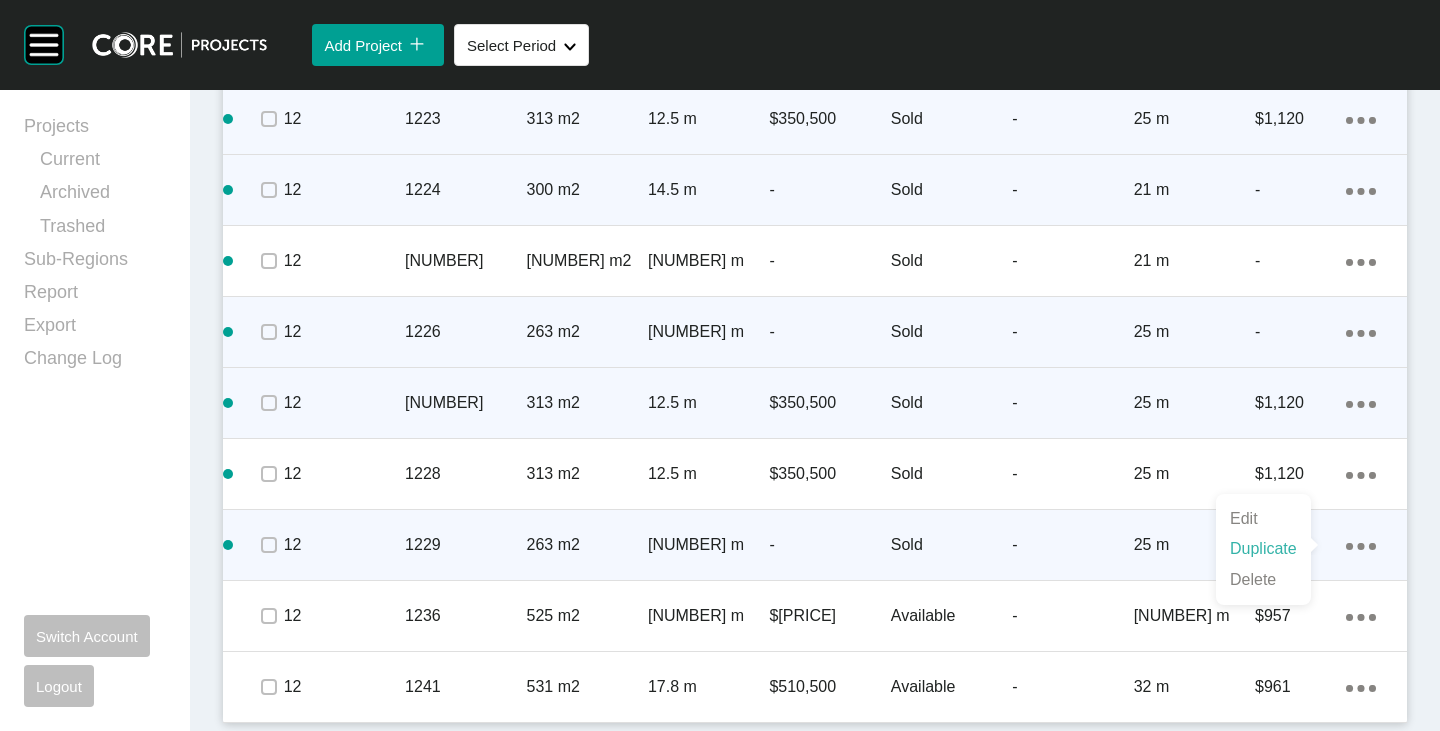 click on "Duplicate" at bounding box center [1263, 549] 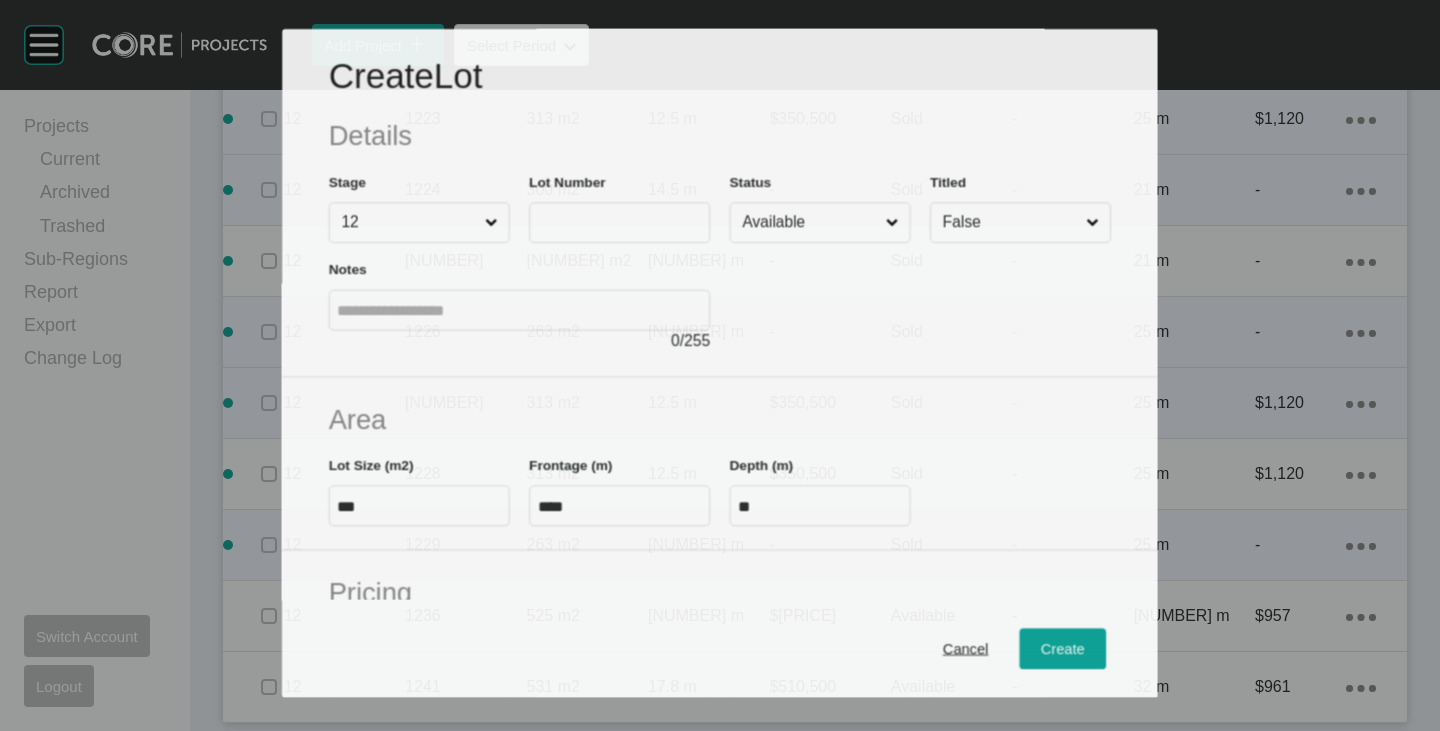 scroll, scrollTop: 2230, scrollLeft: 0, axis: vertical 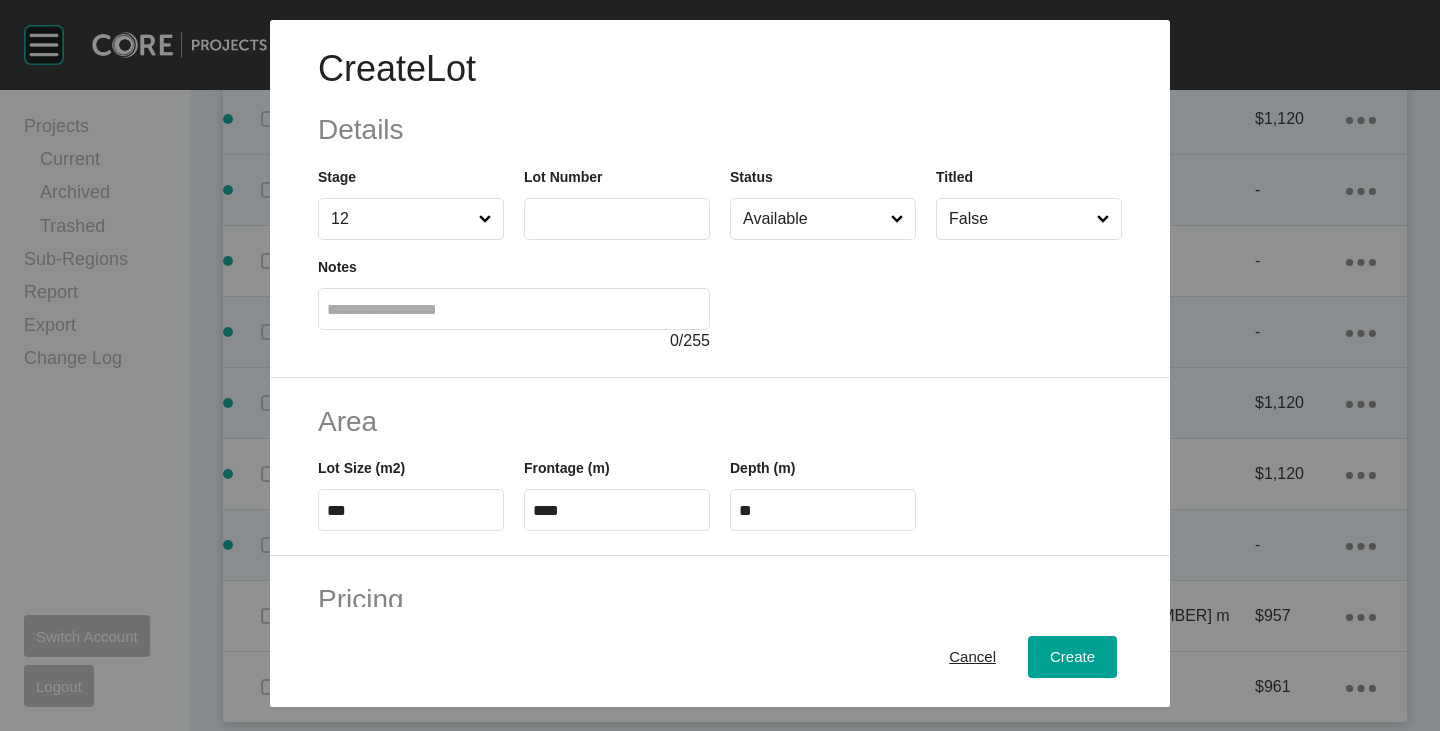 click on "Lot Number" at bounding box center [617, 203] 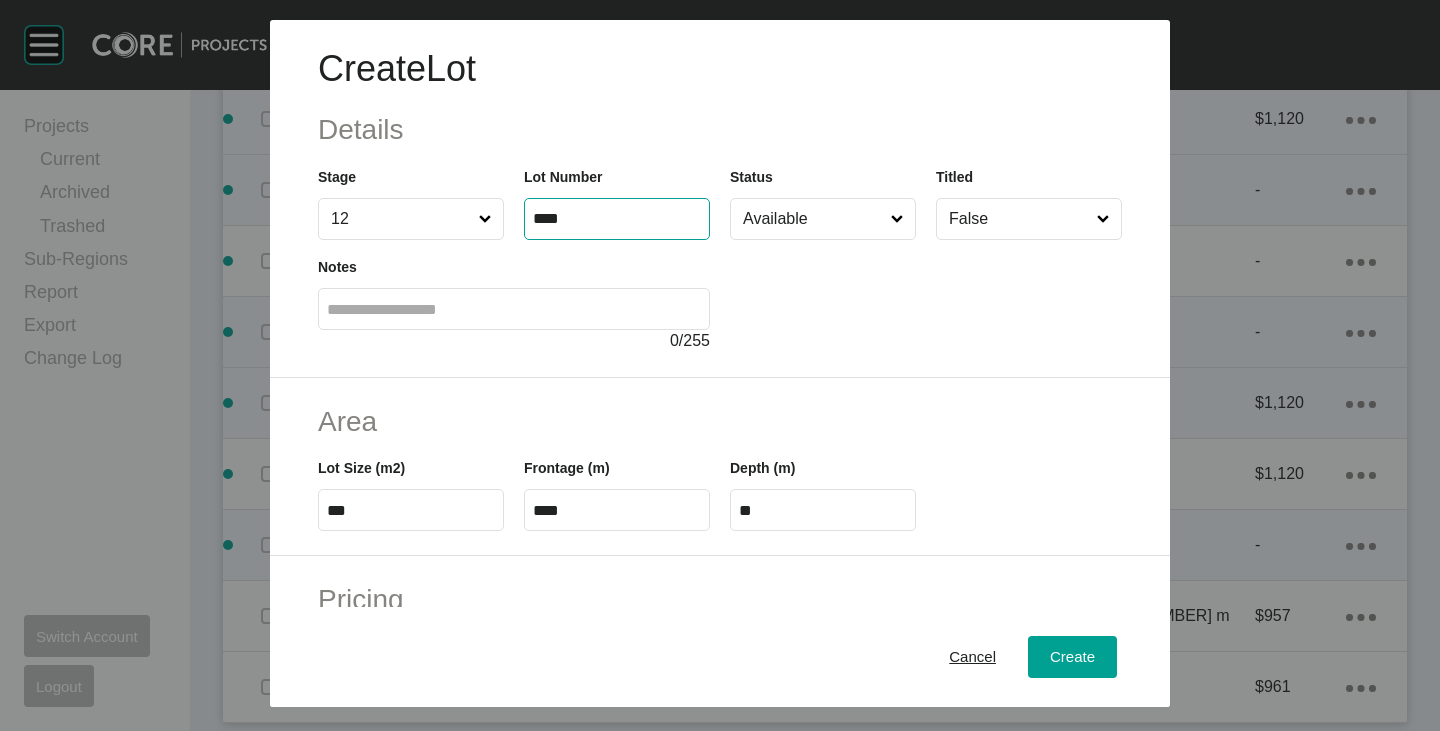type on "****" 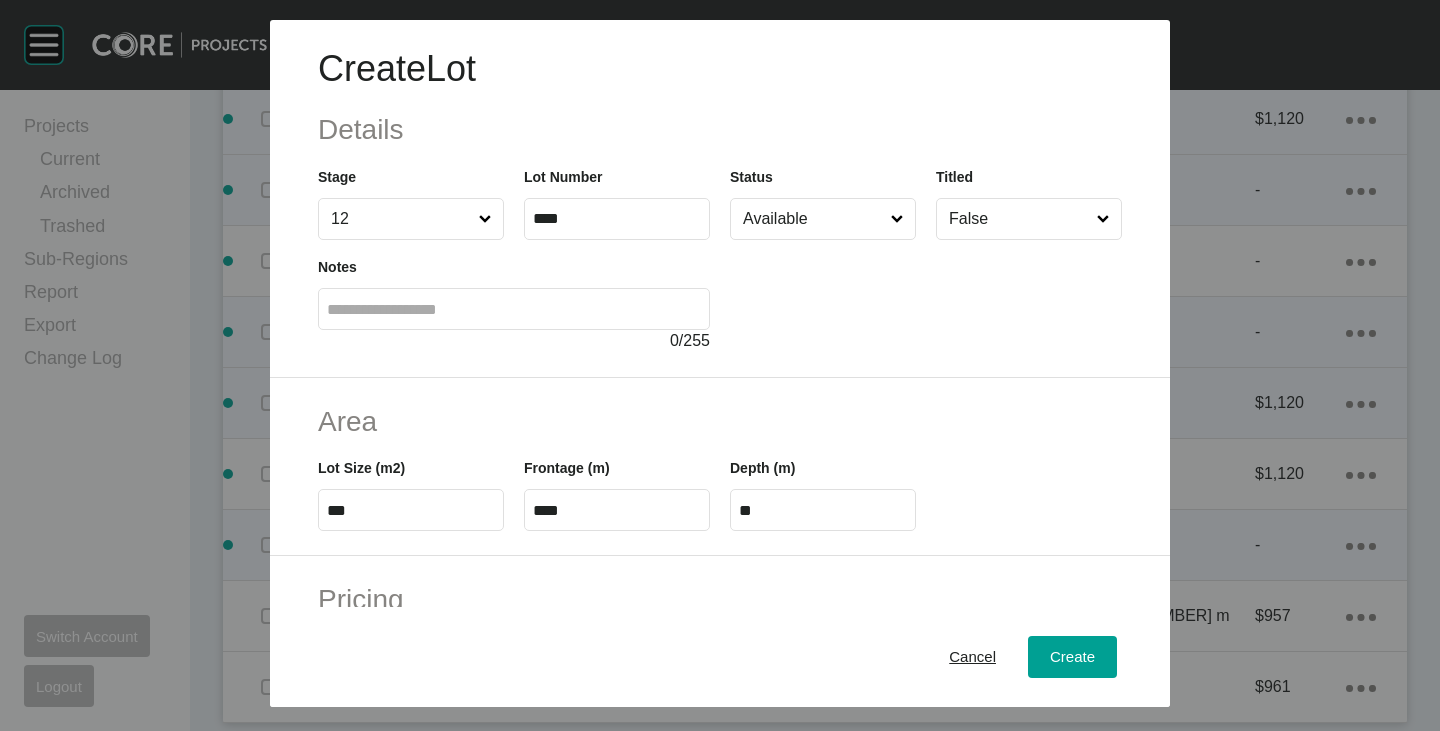 click on "Available" at bounding box center [813, 219] 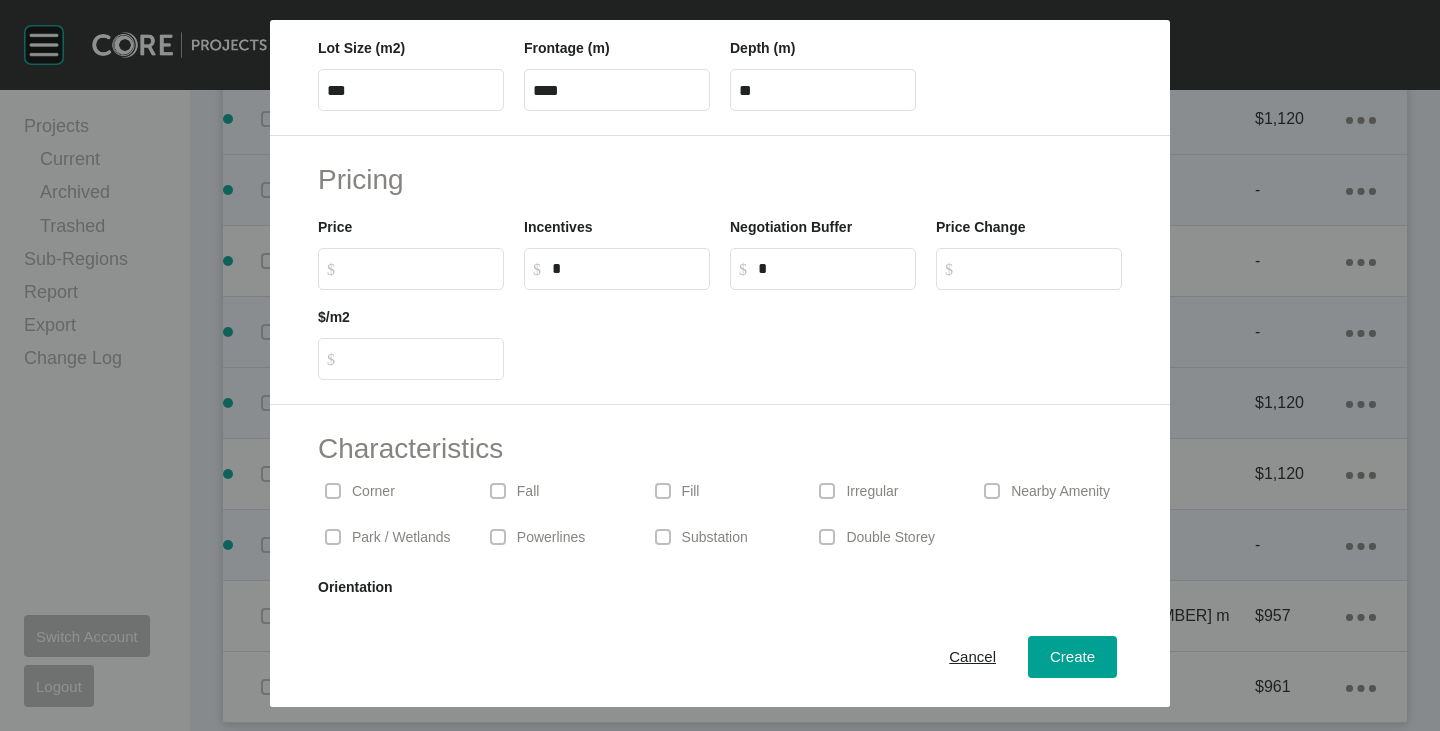 scroll, scrollTop: 489, scrollLeft: 0, axis: vertical 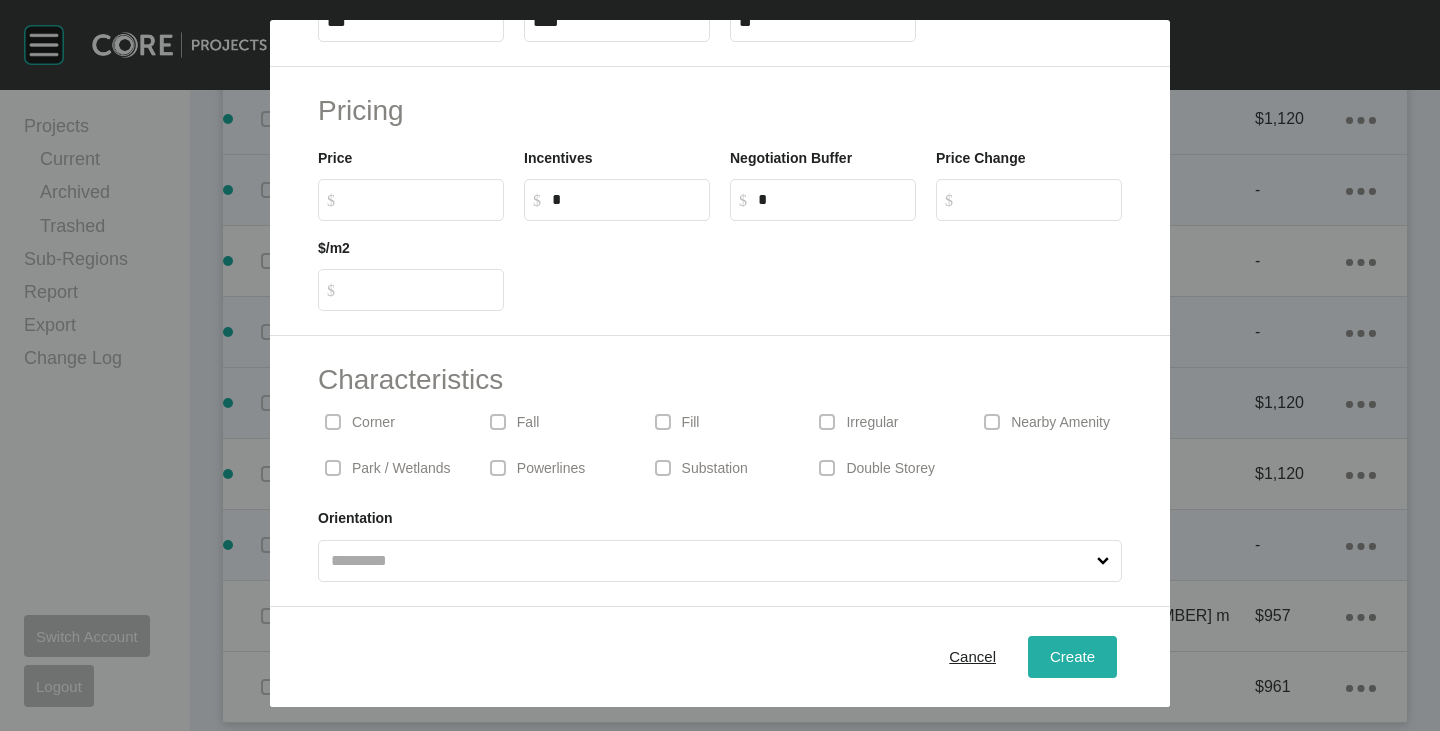 click on "Create" at bounding box center [1072, 656] 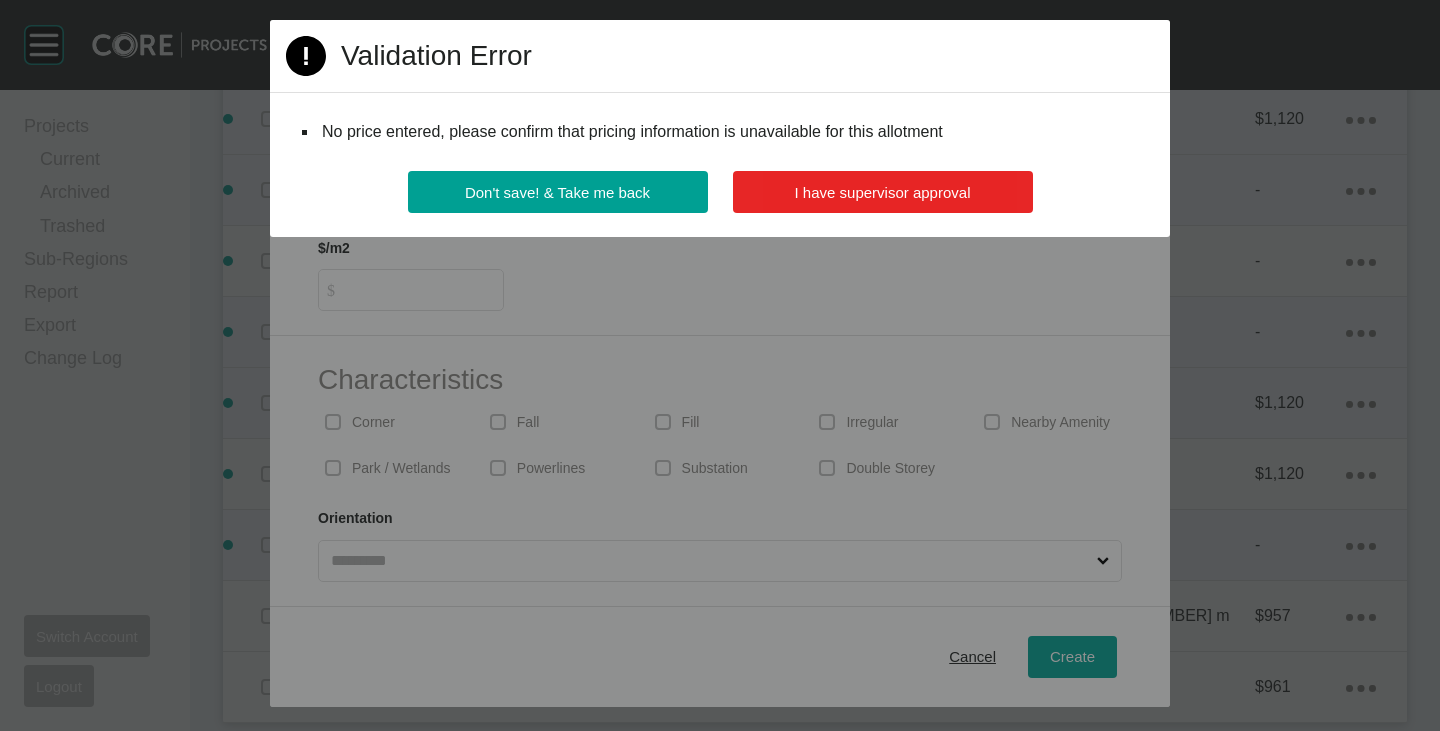 click on "I have supervisor approval" at bounding box center [883, 192] 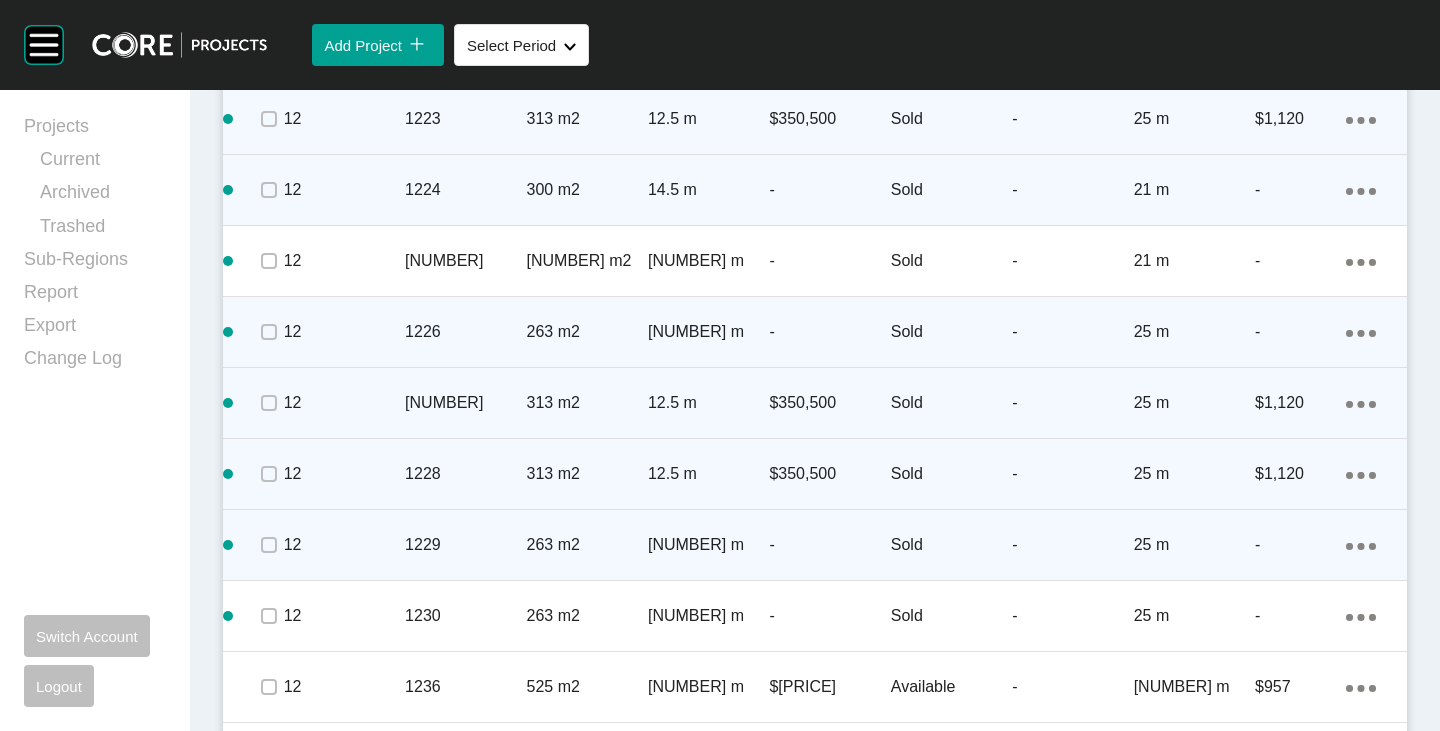 scroll, scrollTop: 2363, scrollLeft: 0, axis: vertical 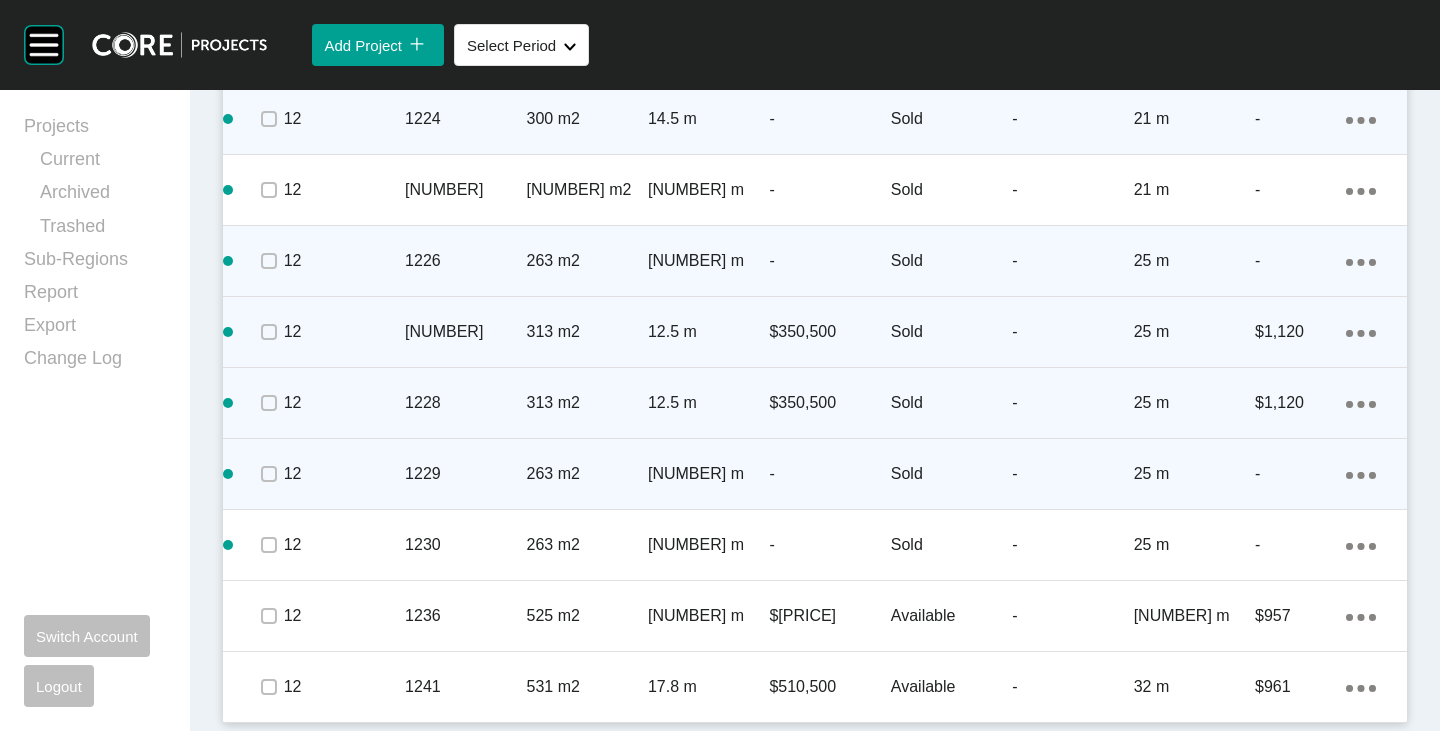 click 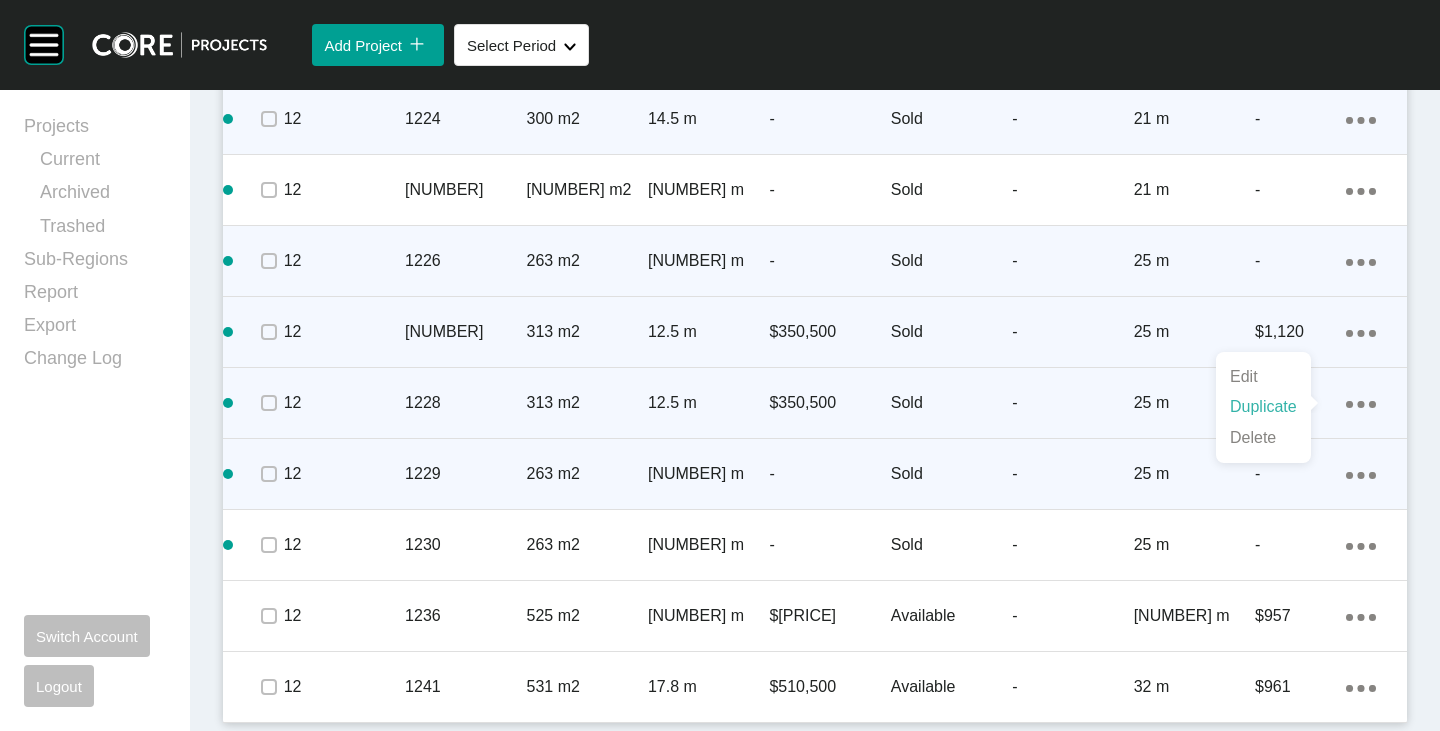 click on "Duplicate" at bounding box center [1263, 407] 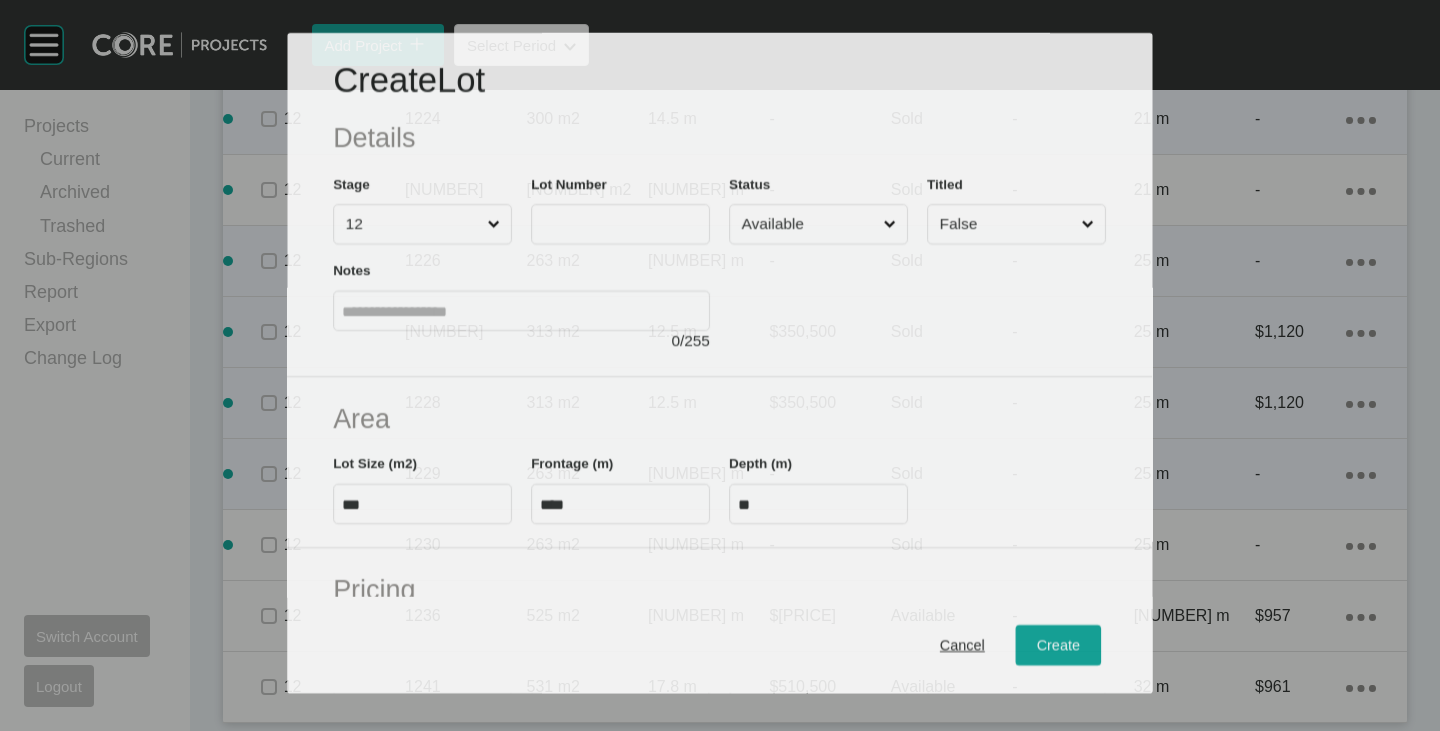 scroll, scrollTop: 2301, scrollLeft: 0, axis: vertical 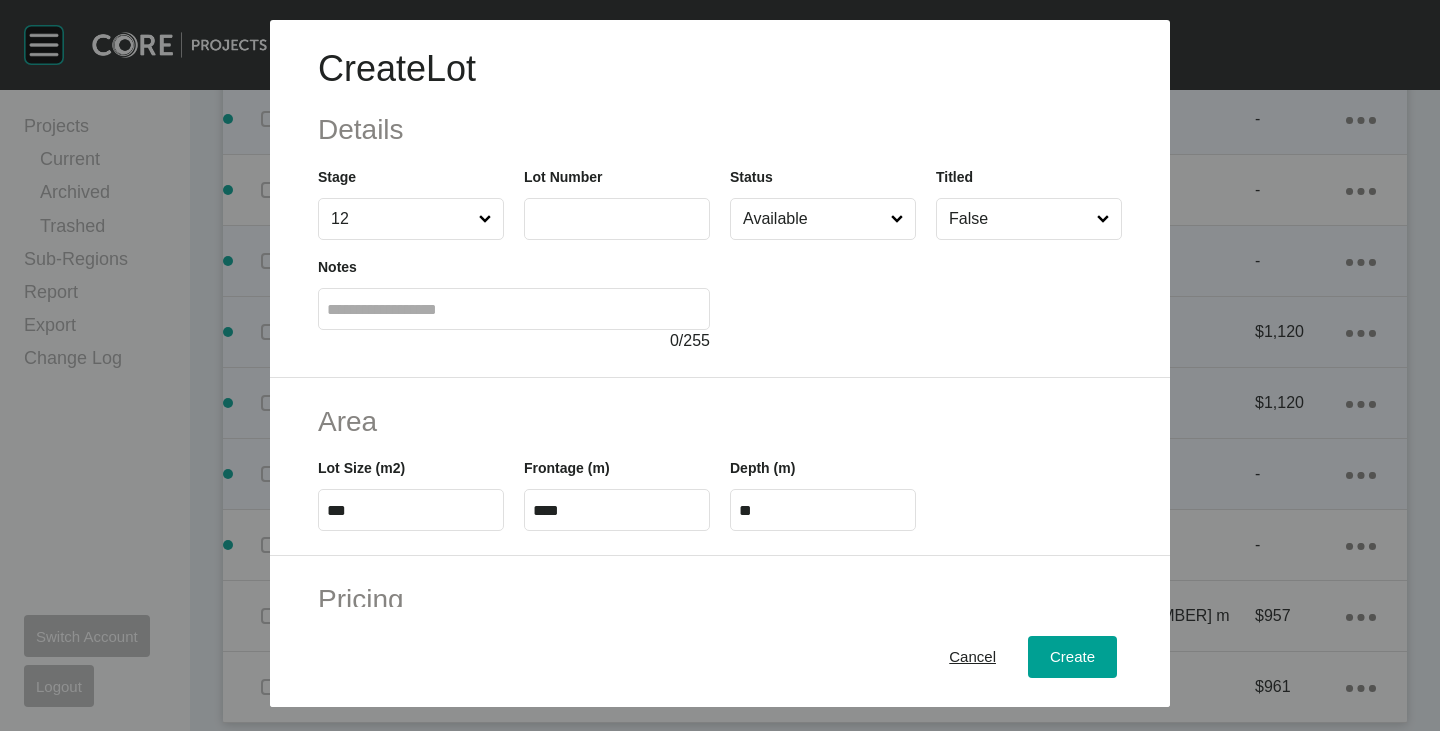 click at bounding box center [617, 219] 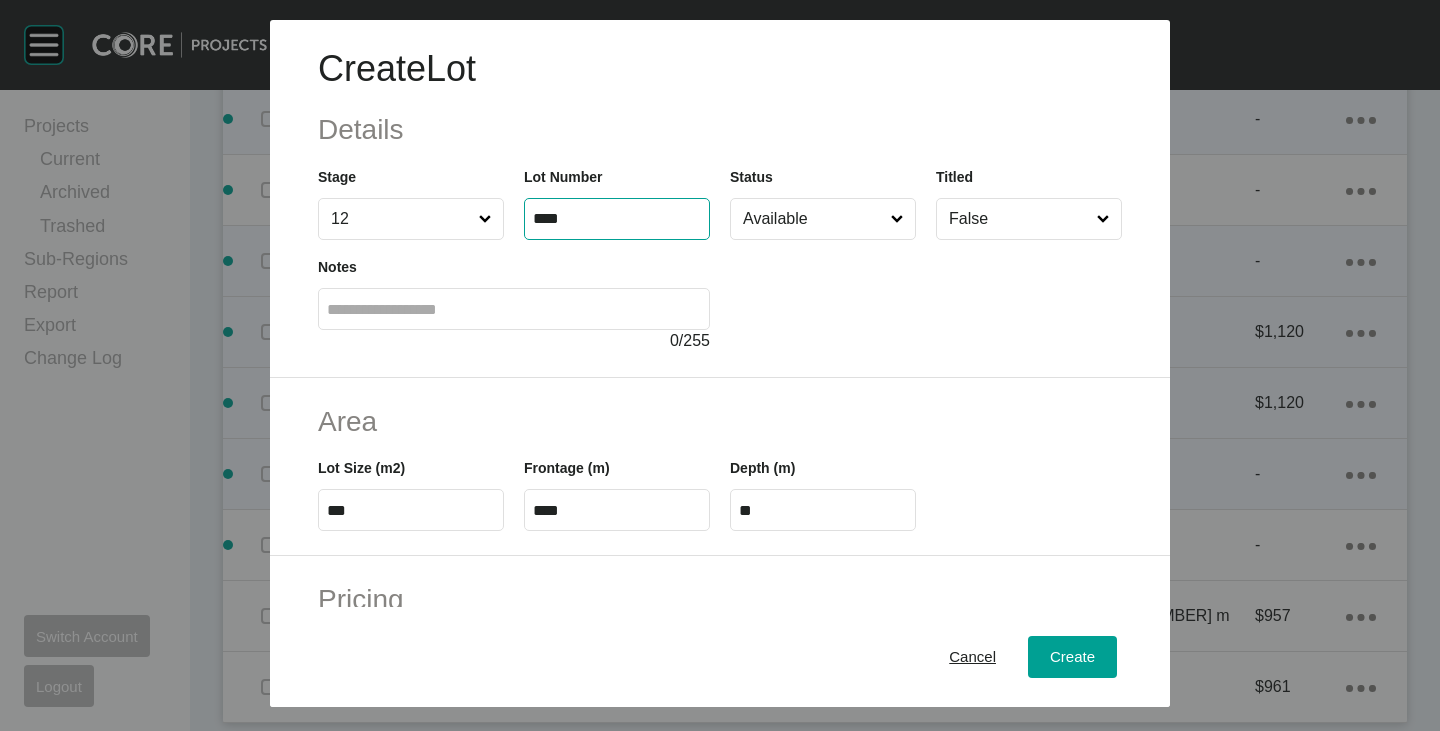 type on "****" 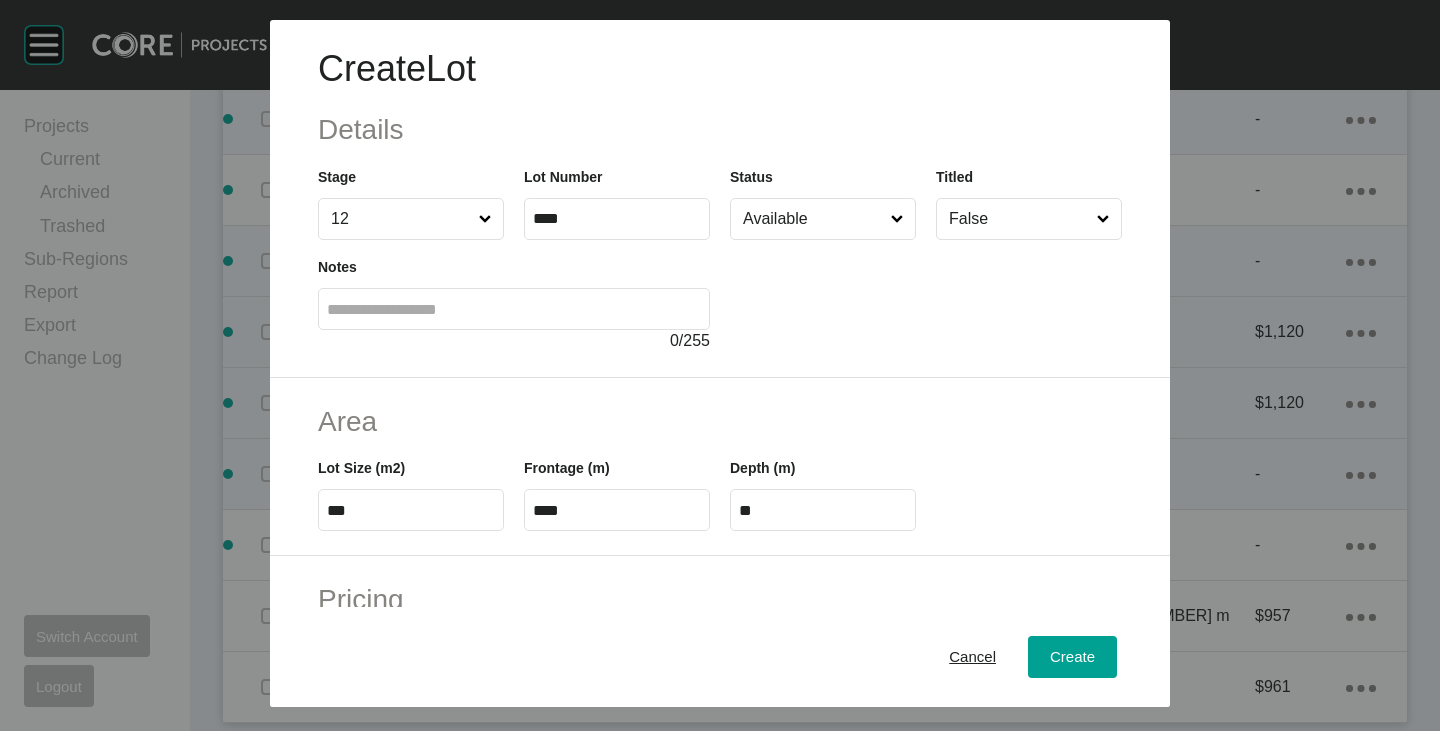 click at bounding box center [926, 296] 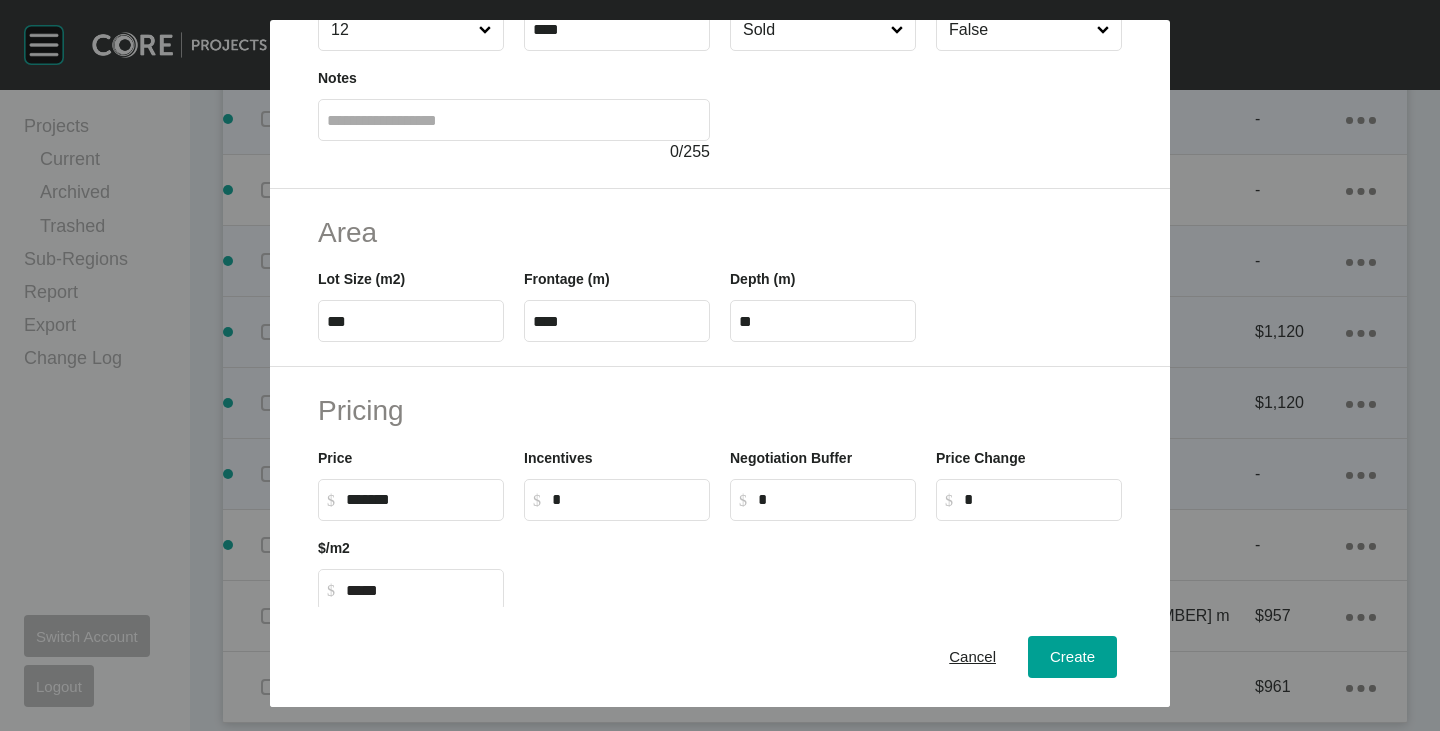 scroll, scrollTop: 0, scrollLeft: 0, axis: both 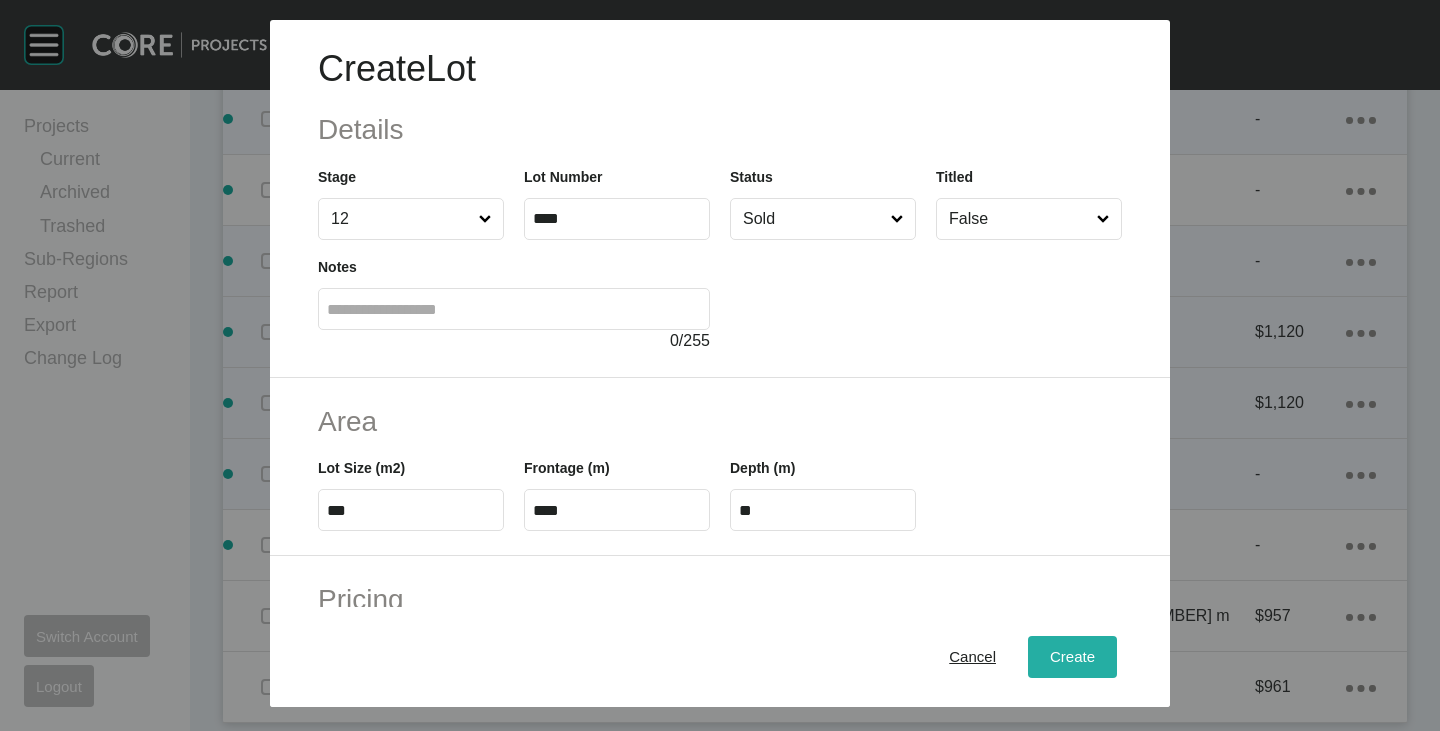 click on "Create" at bounding box center (1072, 657) 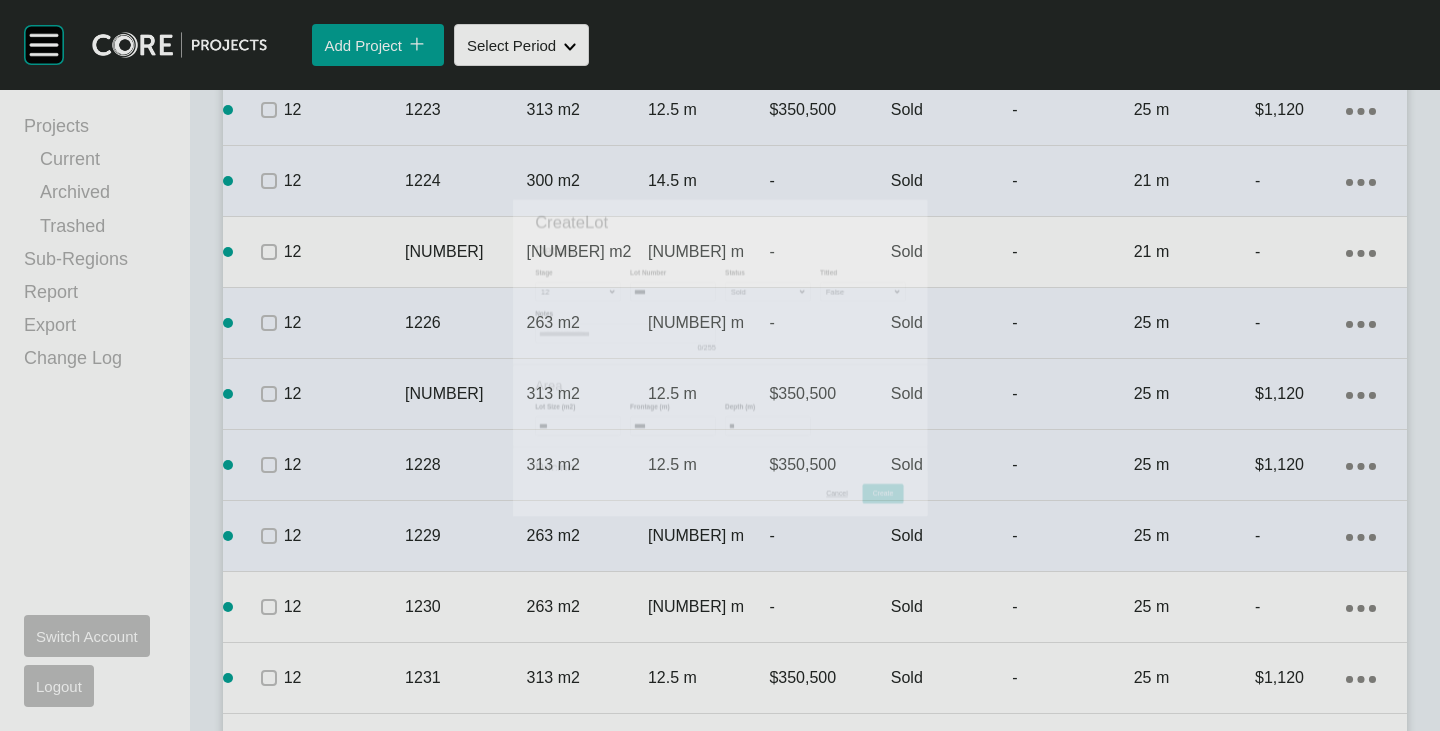 scroll, scrollTop: 2363, scrollLeft: 0, axis: vertical 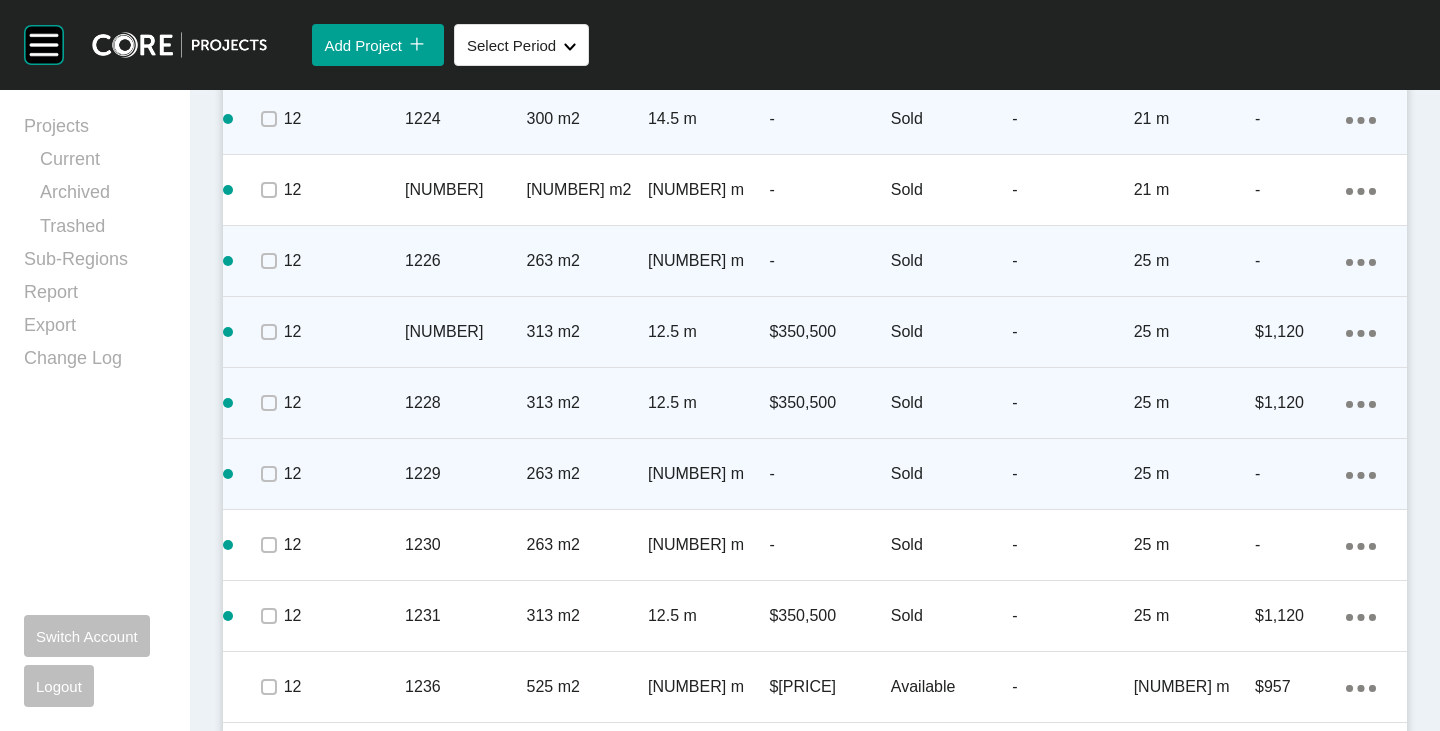 click on "Action Menu Dots Copy 6 Created with Sketch." 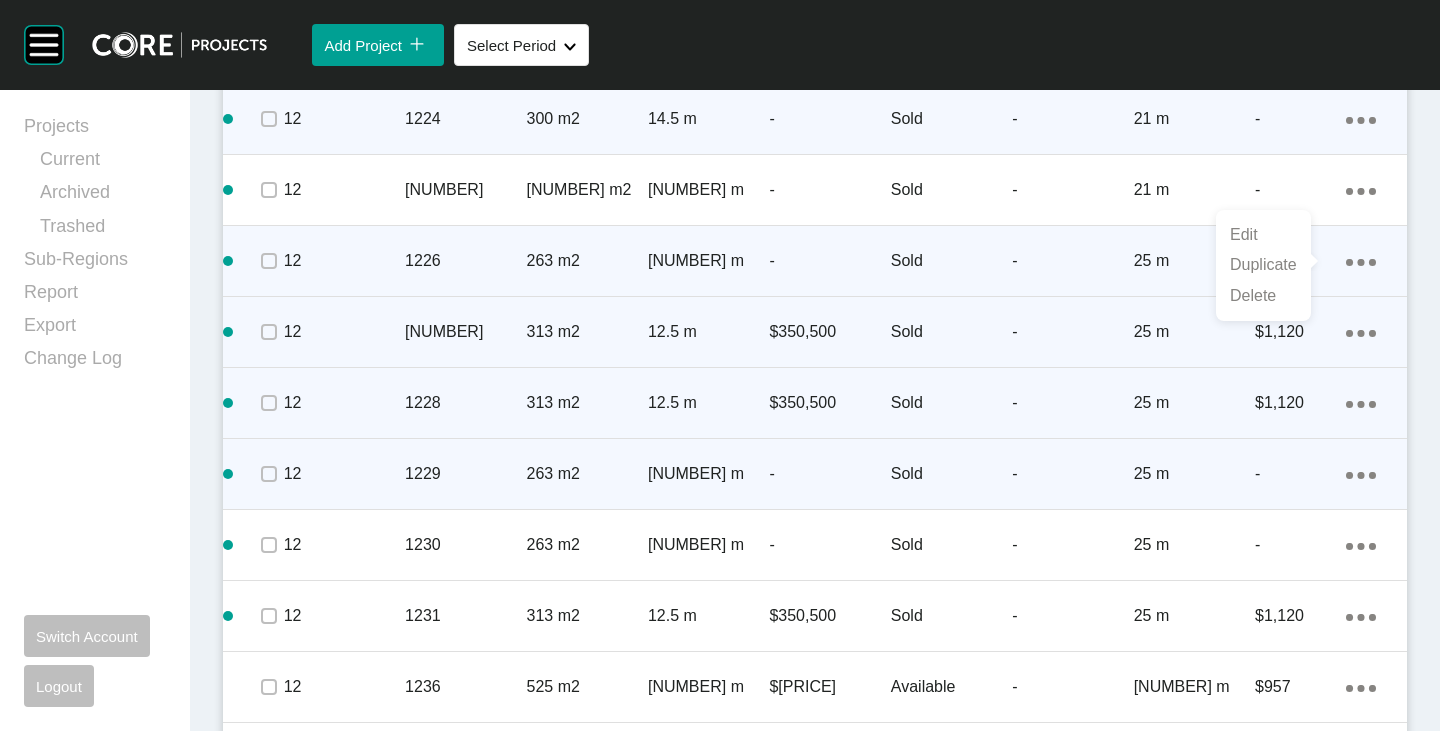 click on "Duplicate" at bounding box center (1263, 265) 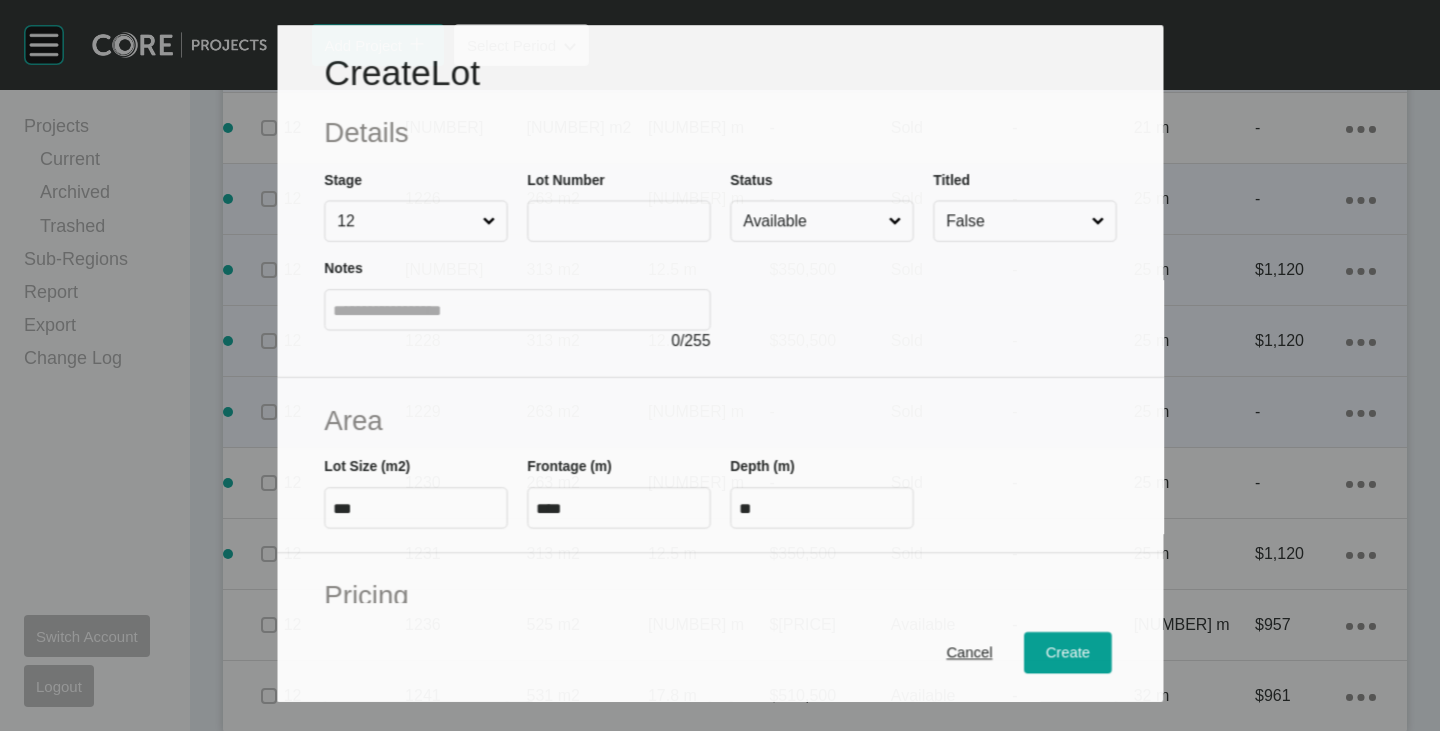 scroll, scrollTop: 2301, scrollLeft: 0, axis: vertical 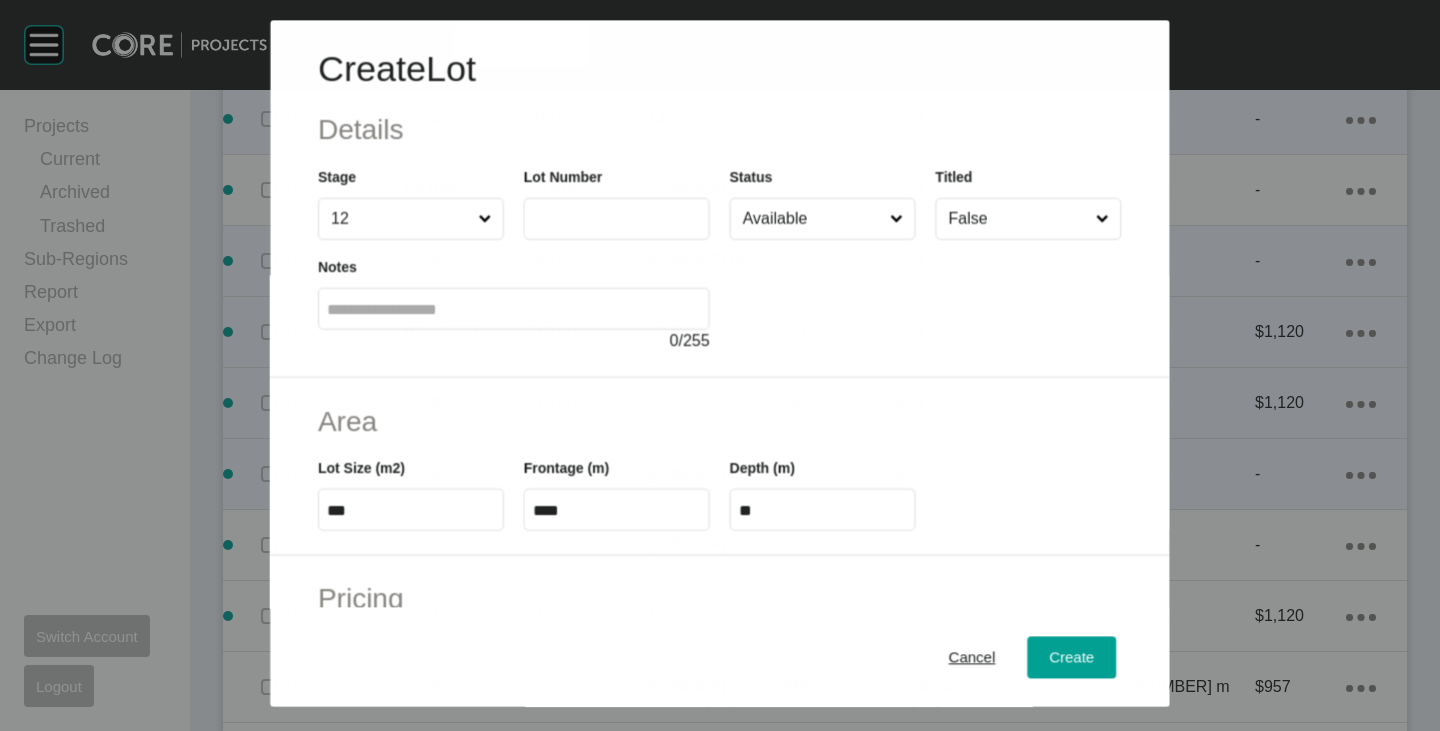 click at bounding box center [617, 219] 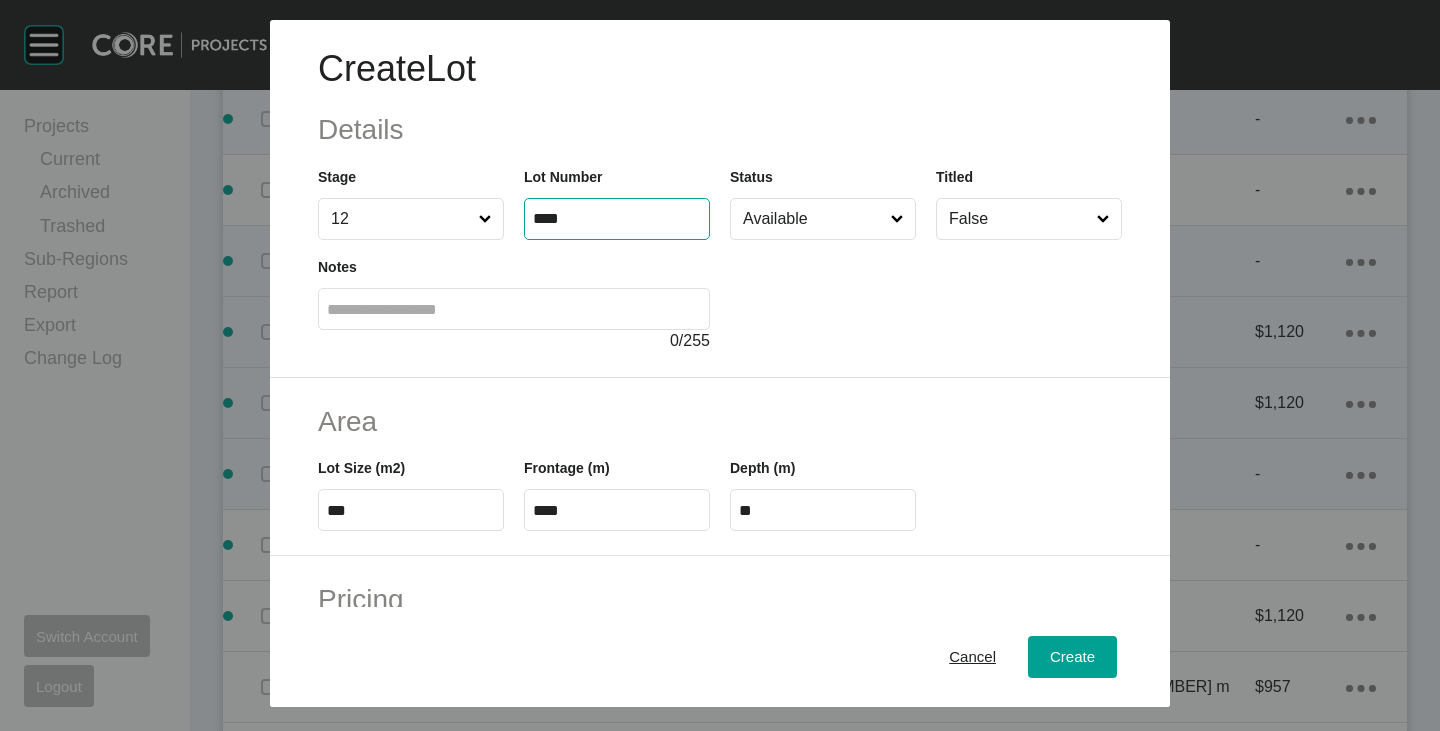 type on "****" 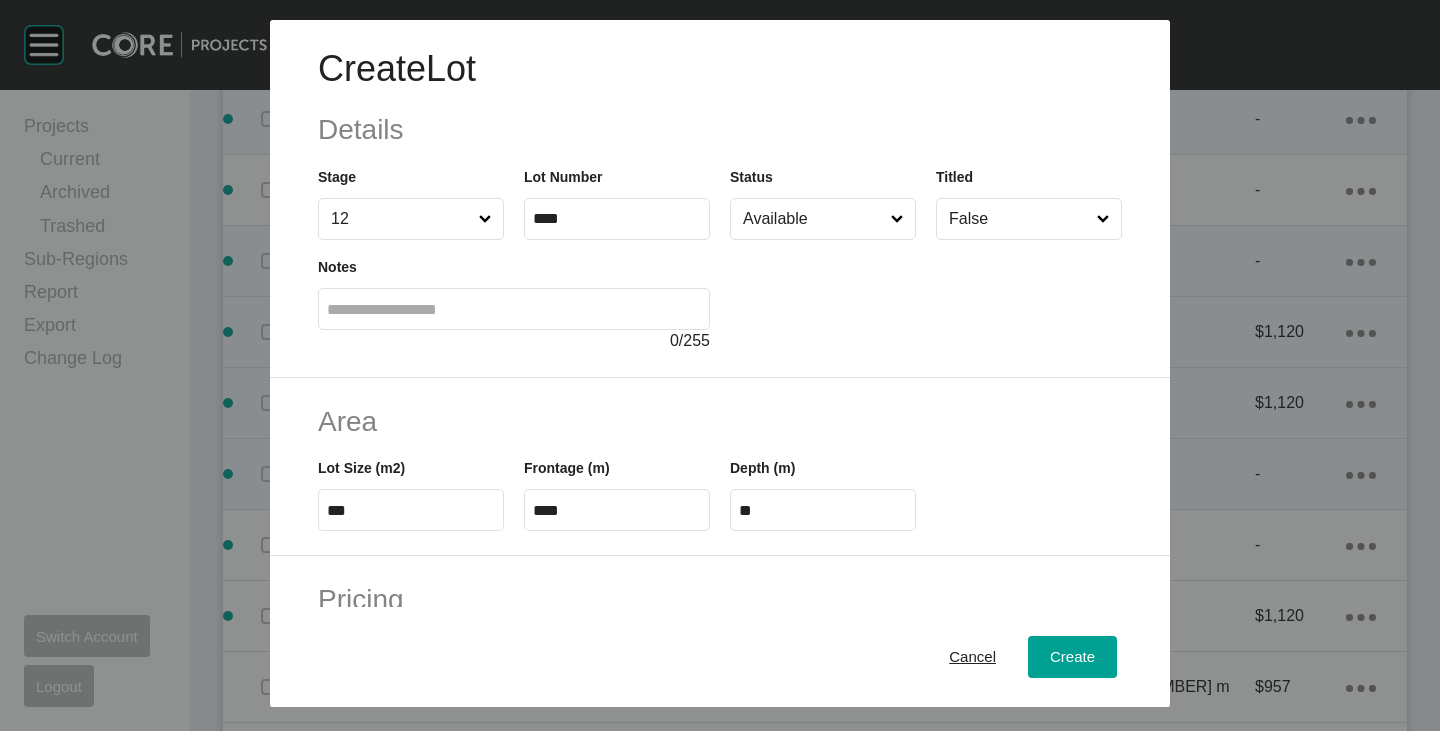 click on "Create  Lot Details Stage 12 Lot Number **** Status Available Titled False Notes 0 / 255" at bounding box center [720, 199] 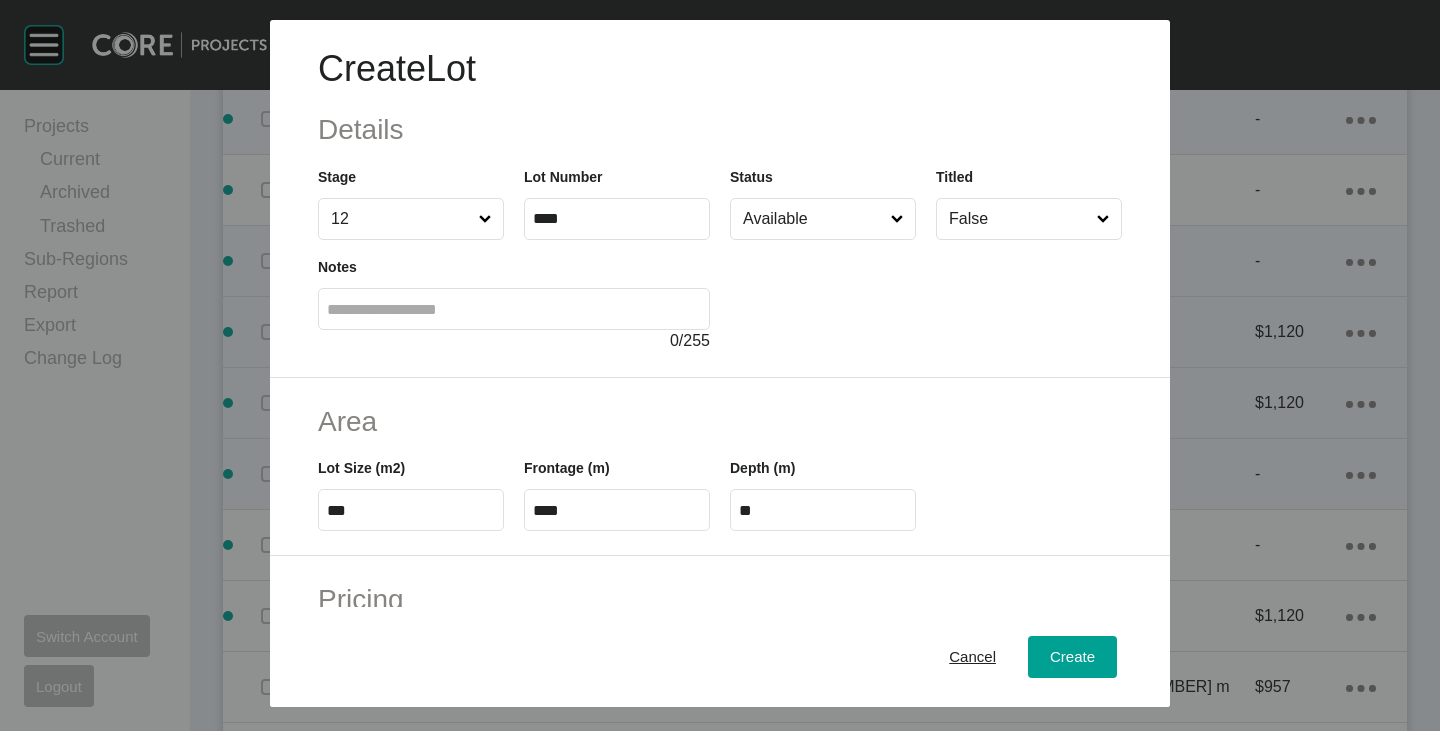 click on "Available" at bounding box center [813, 219] 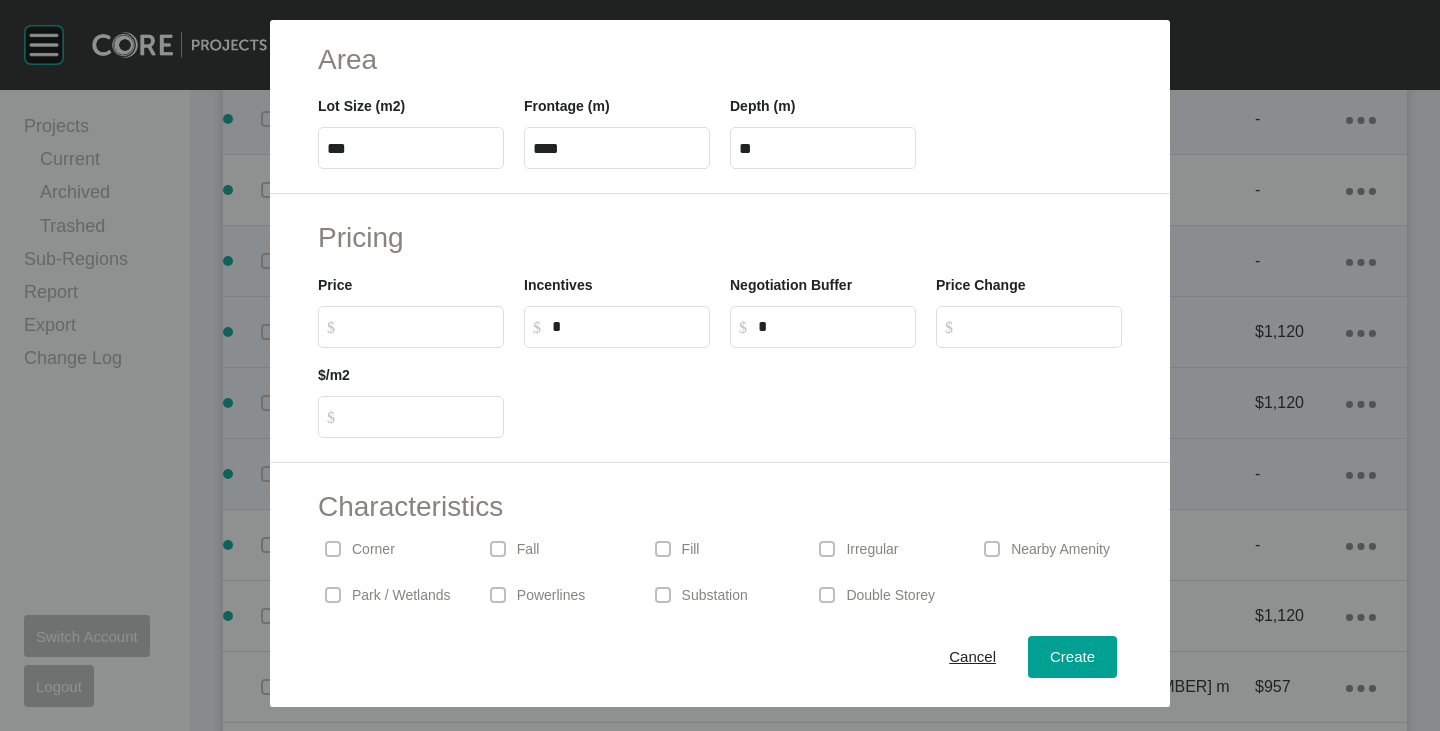 scroll, scrollTop: 489, scrollLeft: 0, axis: vertical 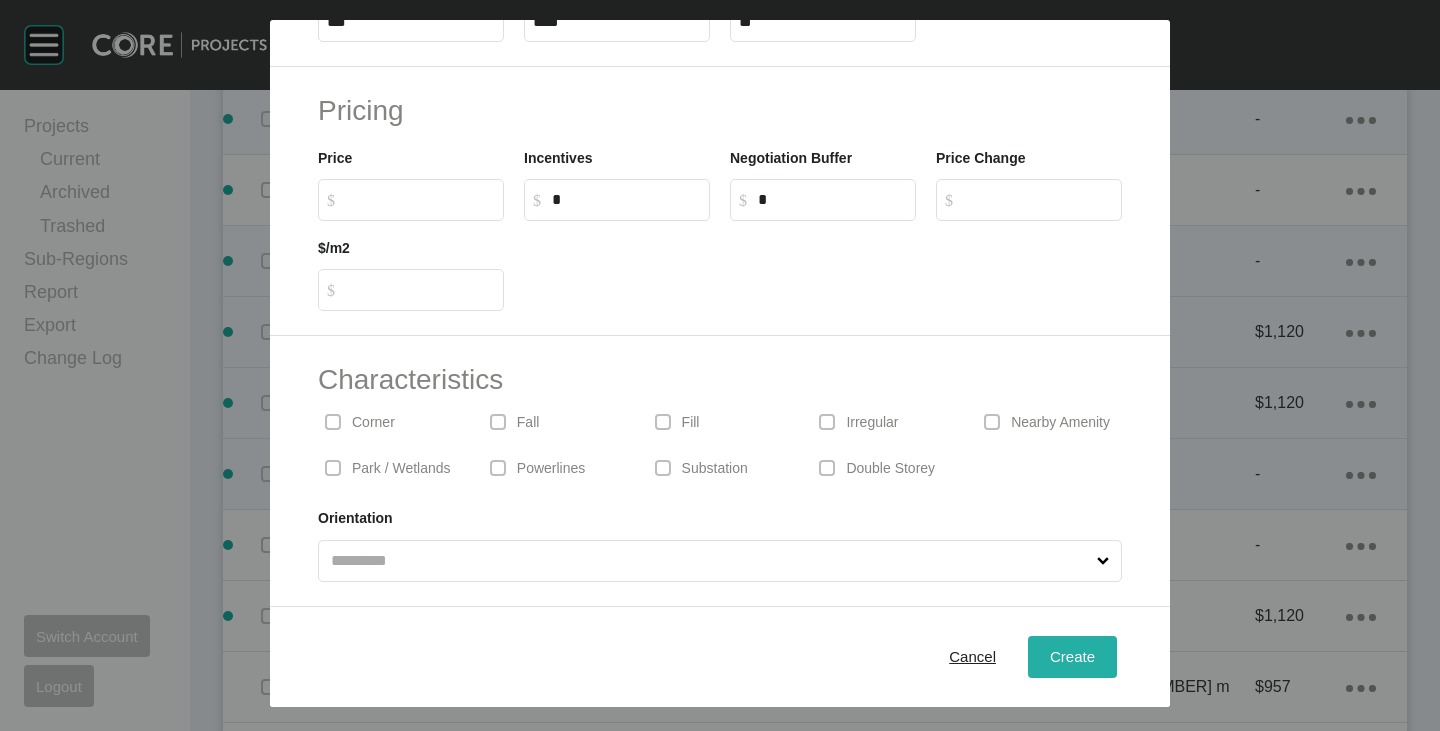 click on "Create" at bounding box center (1072, 656) 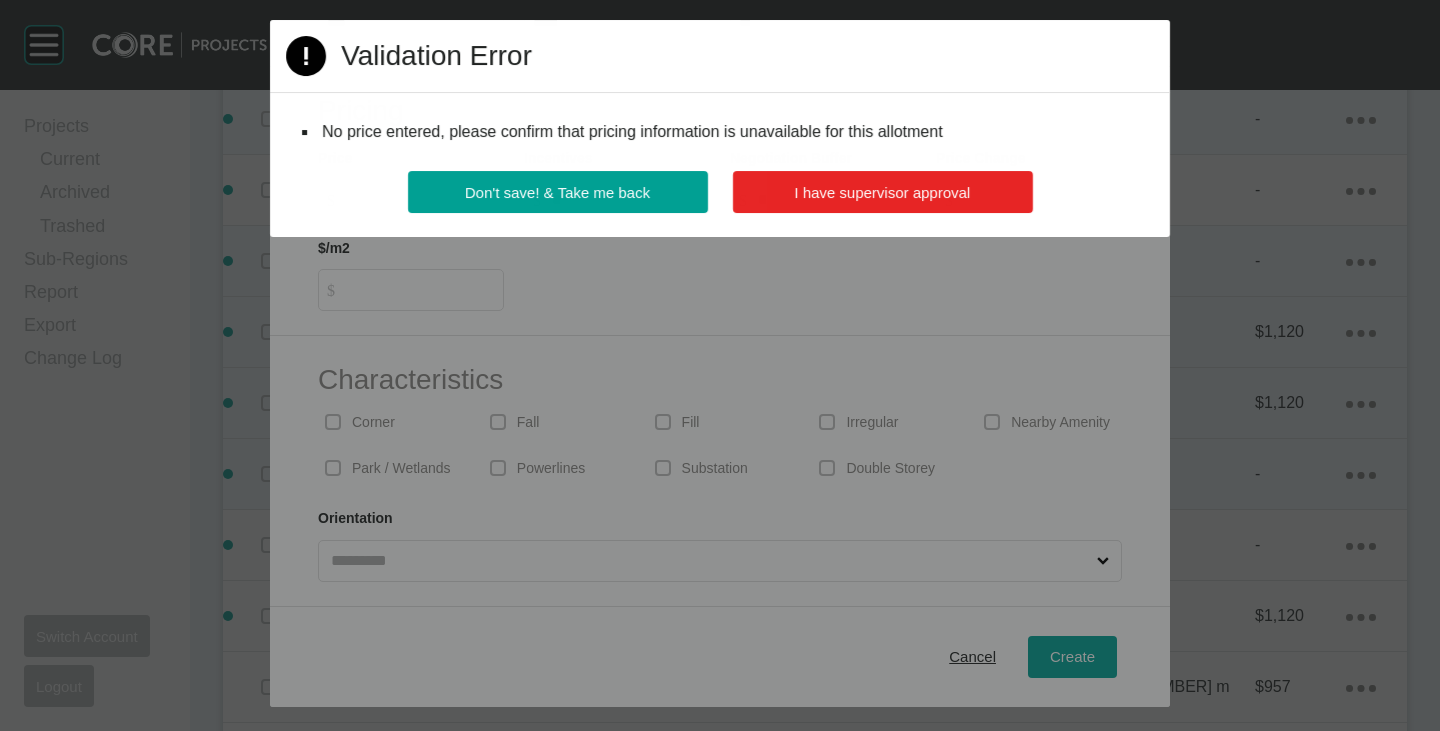 click on "I have supervisor approval" at bounding box center [882, 192] 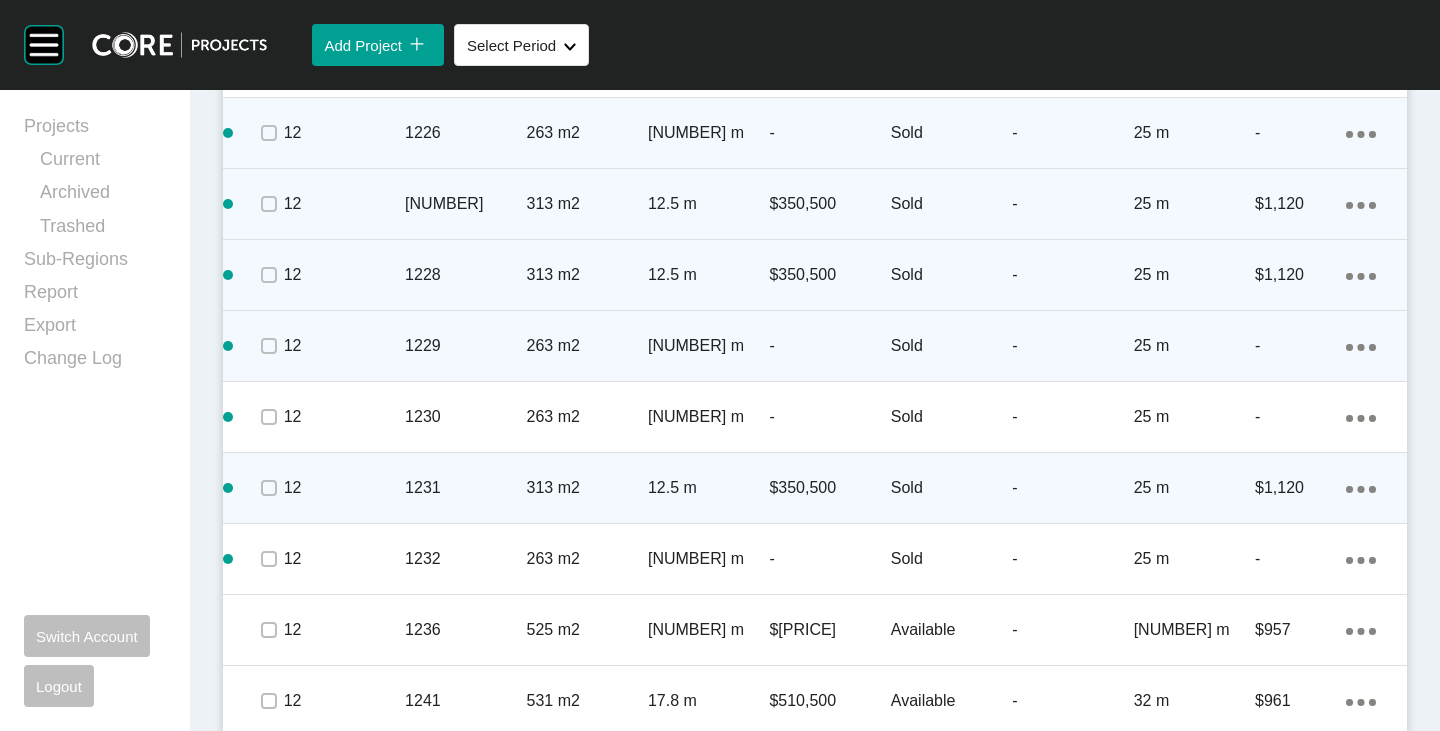 scroll, scrollTop: 2505, scrollLeft: 0, axis: vertical 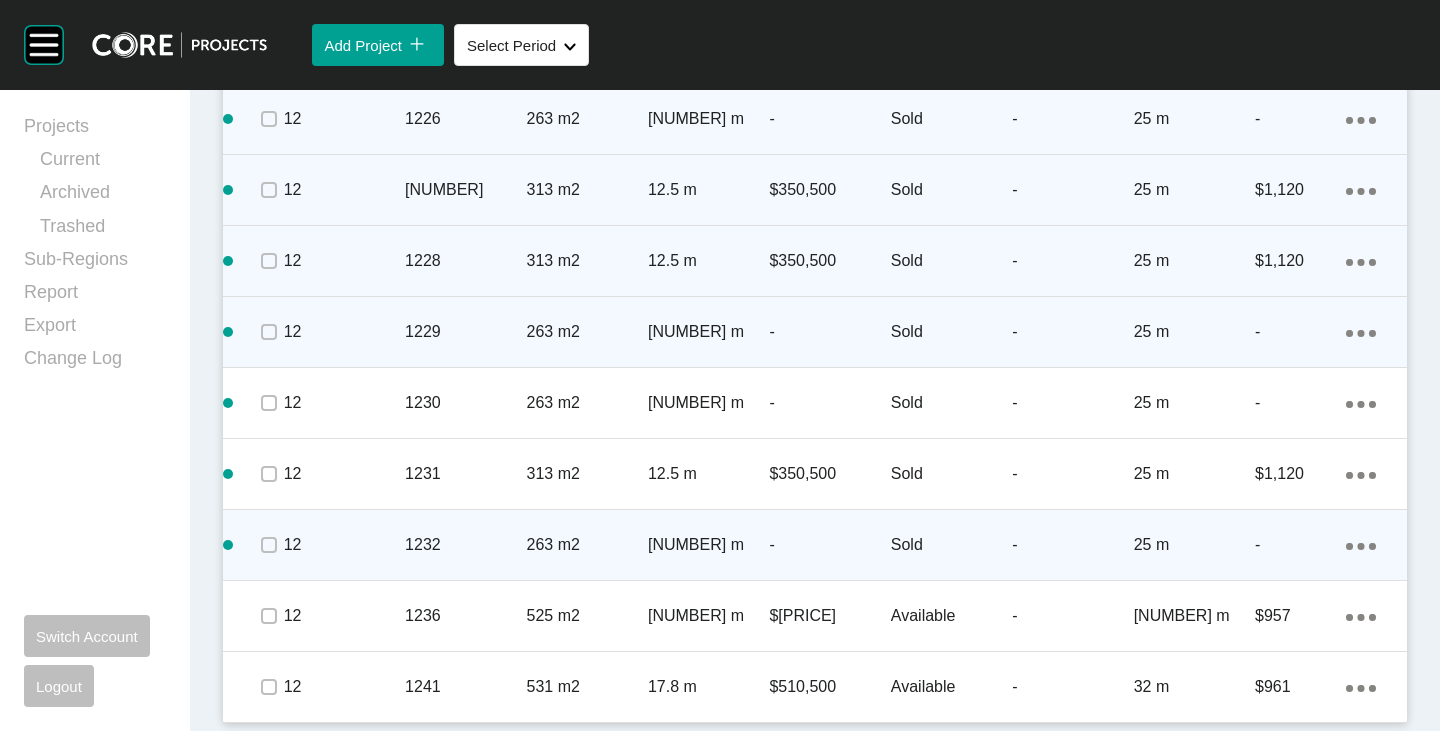 click 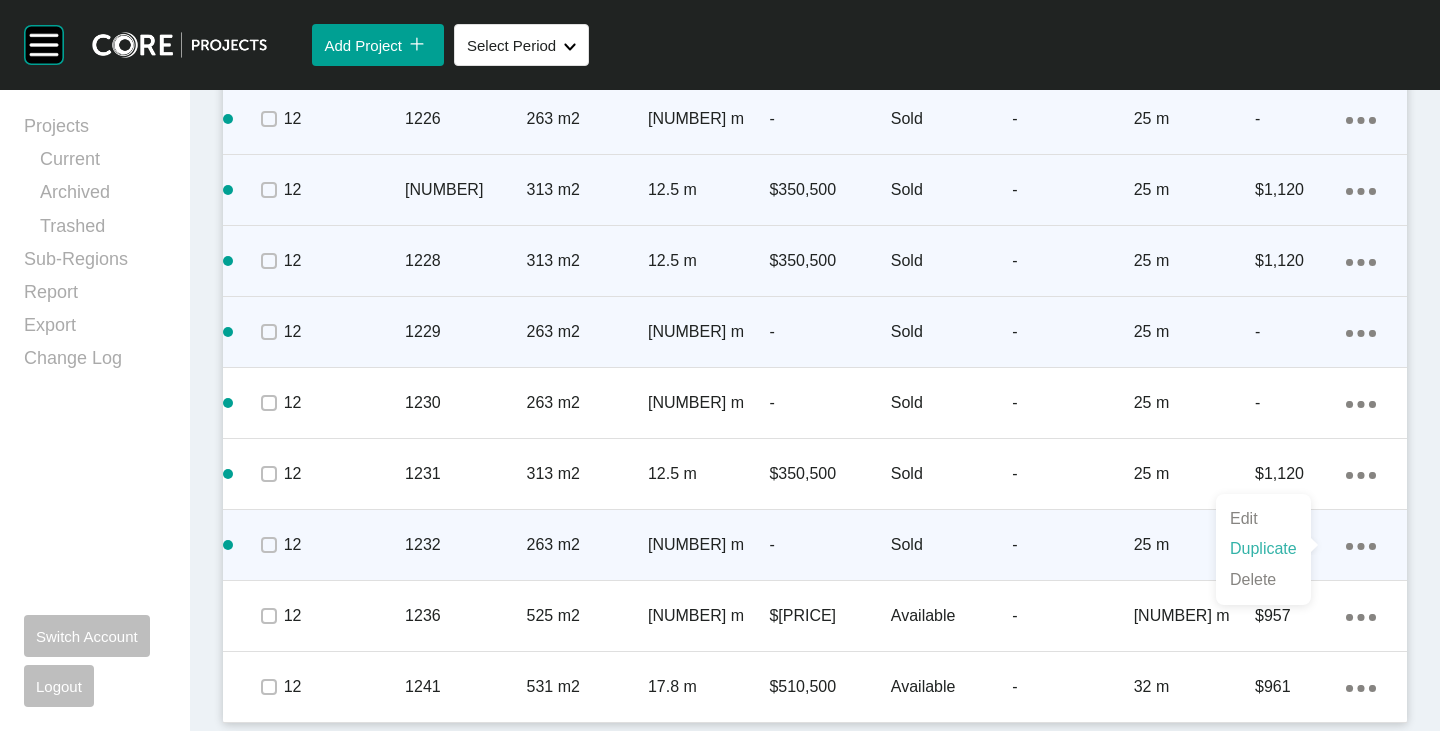 click on "Duplicate" at bounding box center [1263, 549] 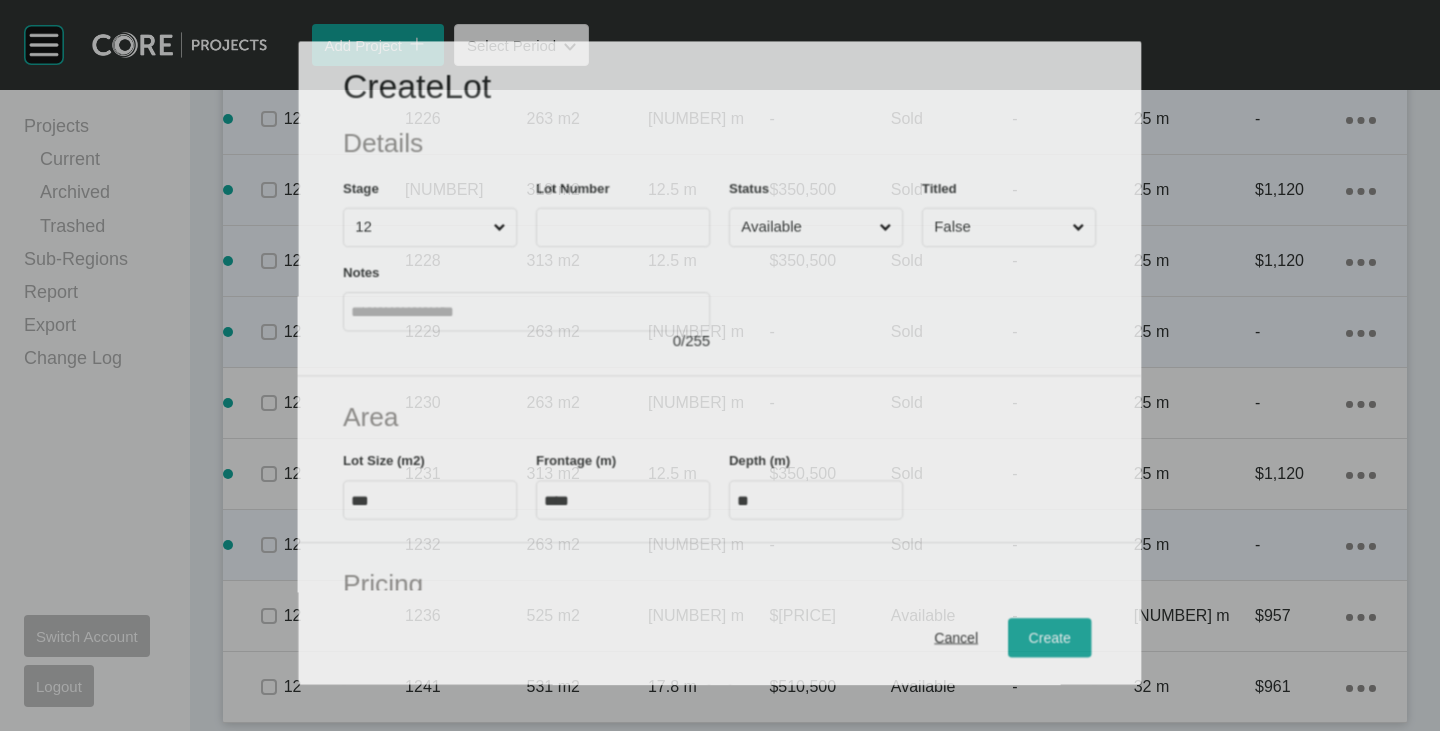 scroll, scrollTop: 2443, scrollLeft: 0, axis: vertical 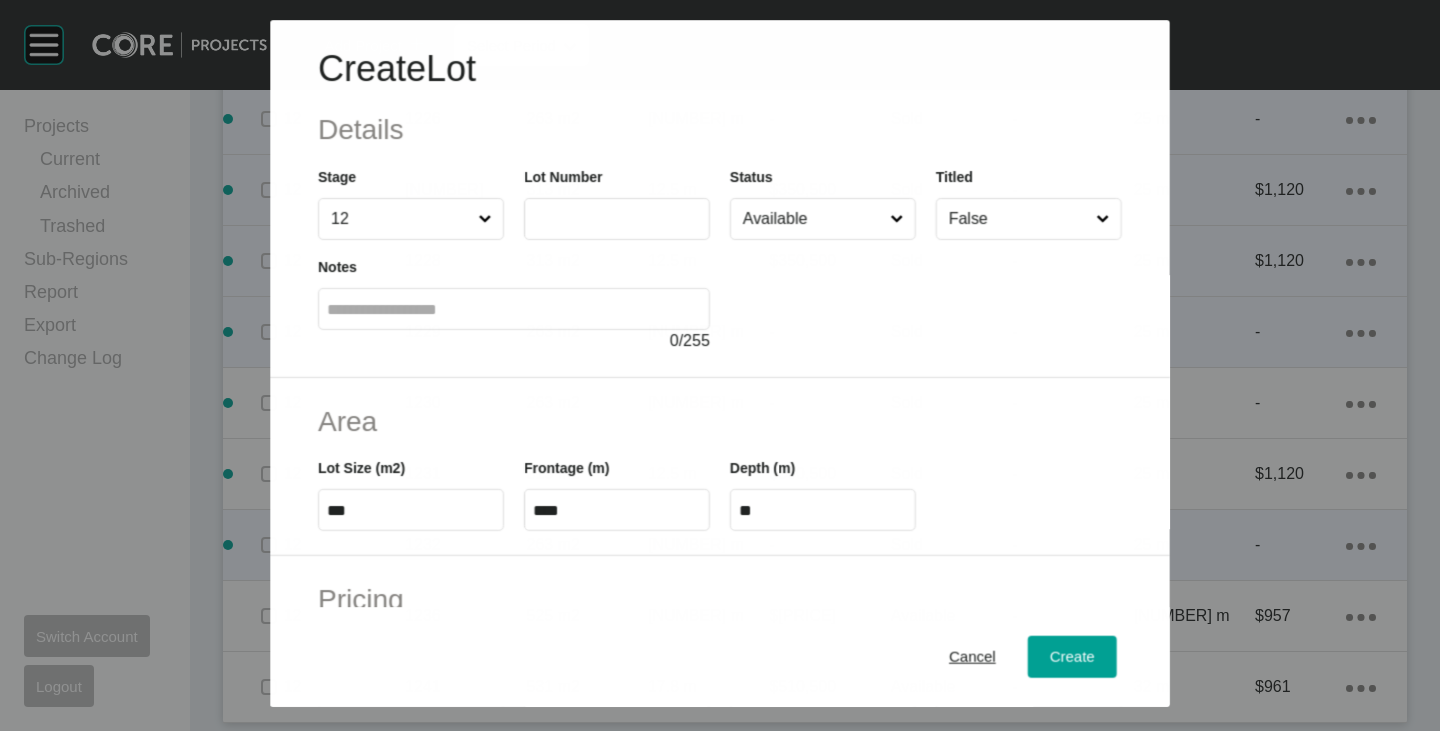 click at bounding box center [617, 219] 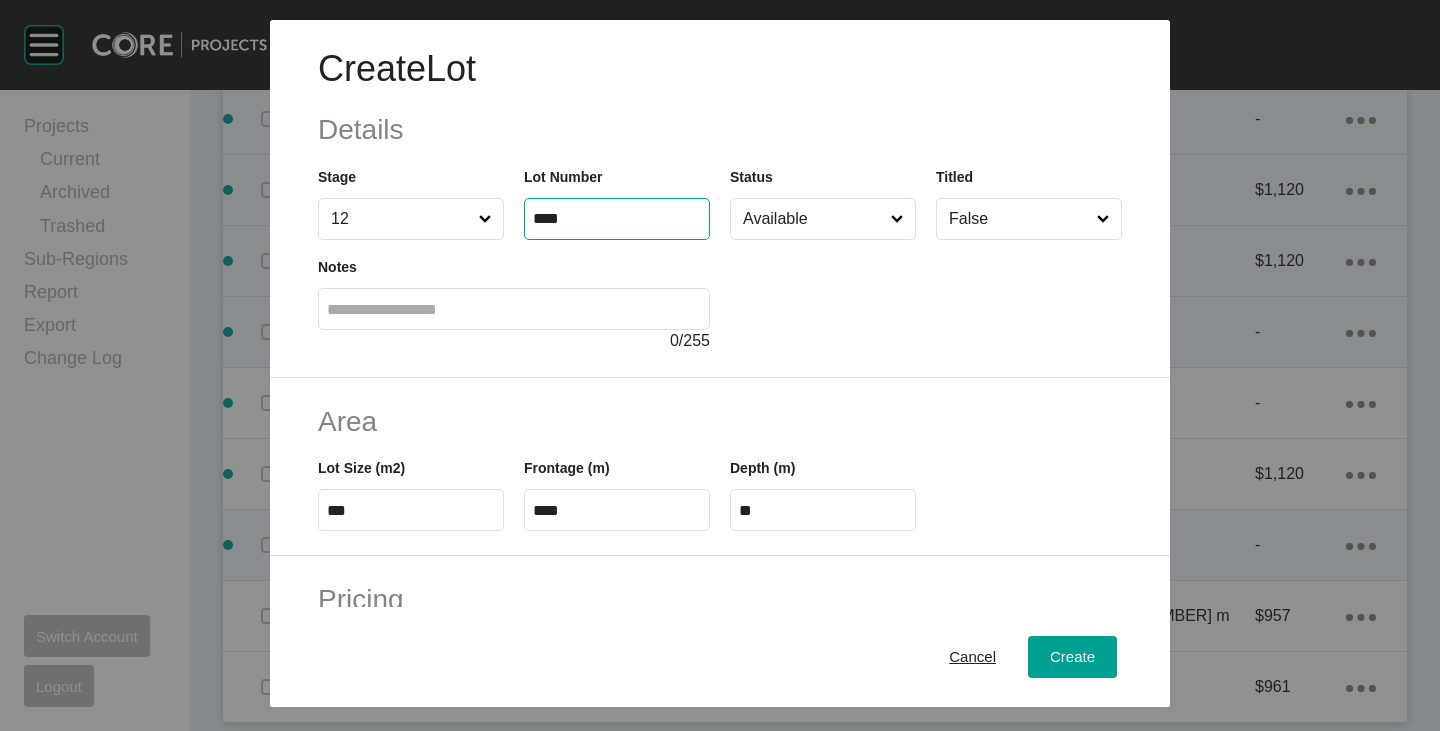 type on "****" 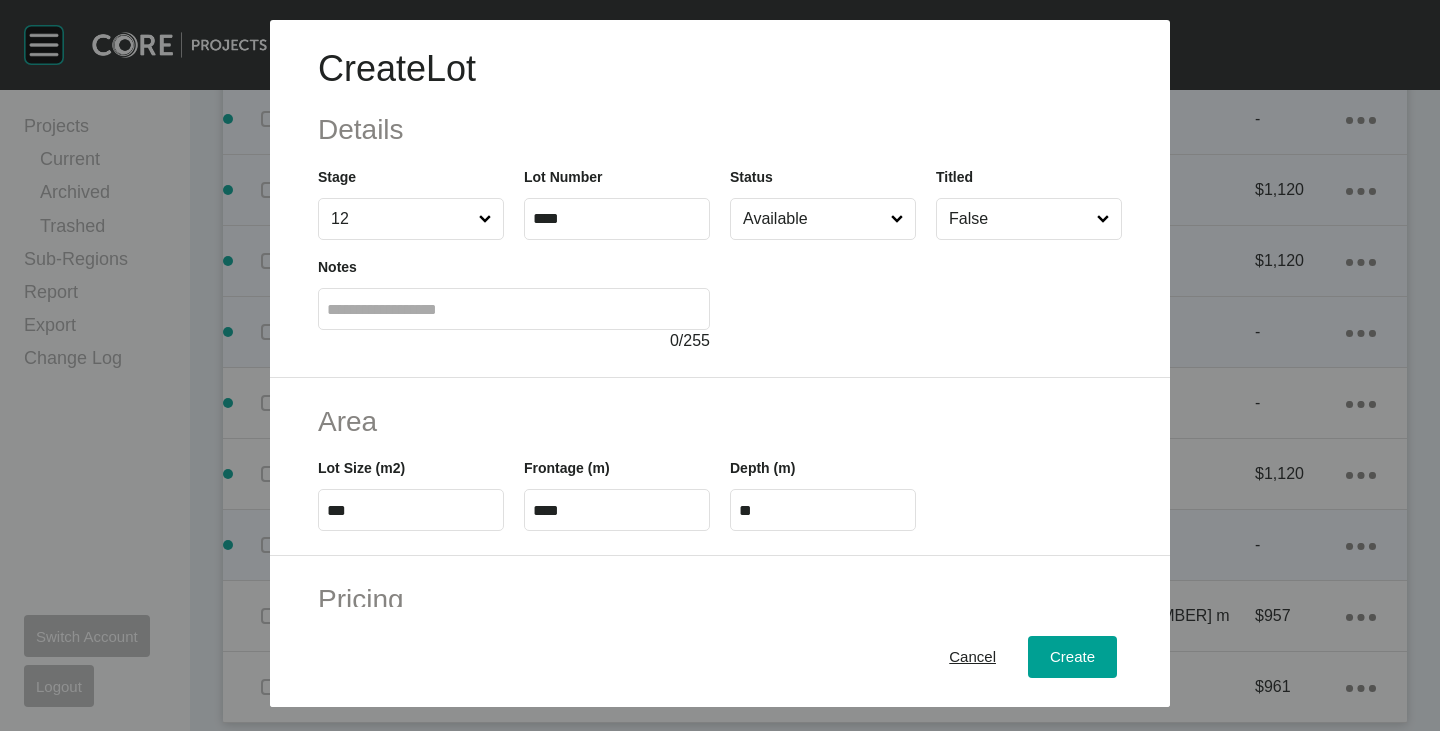 click on "Available" at bounding box center (813, 219) 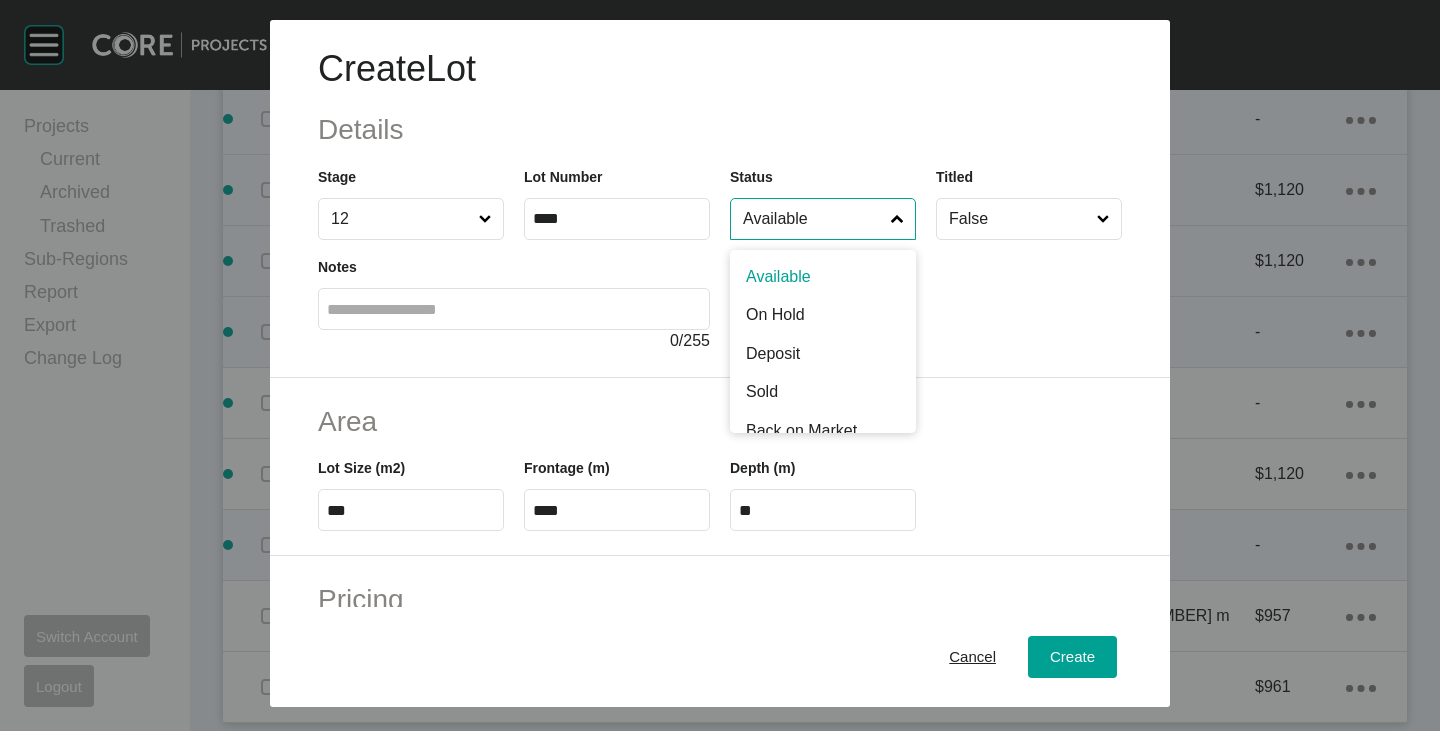 click on "Details" at bounding box center (720, 129) 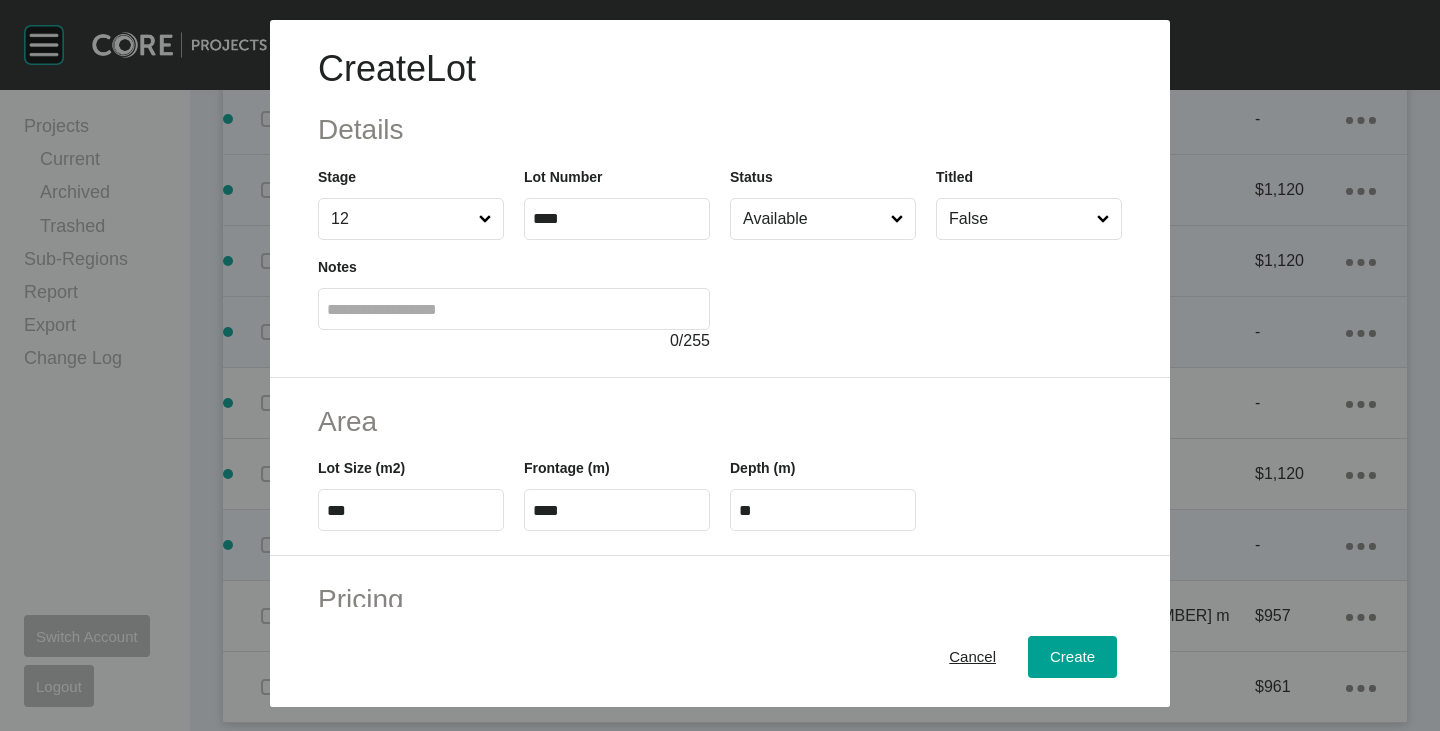 click on "***" at bounding box center (411, 510) 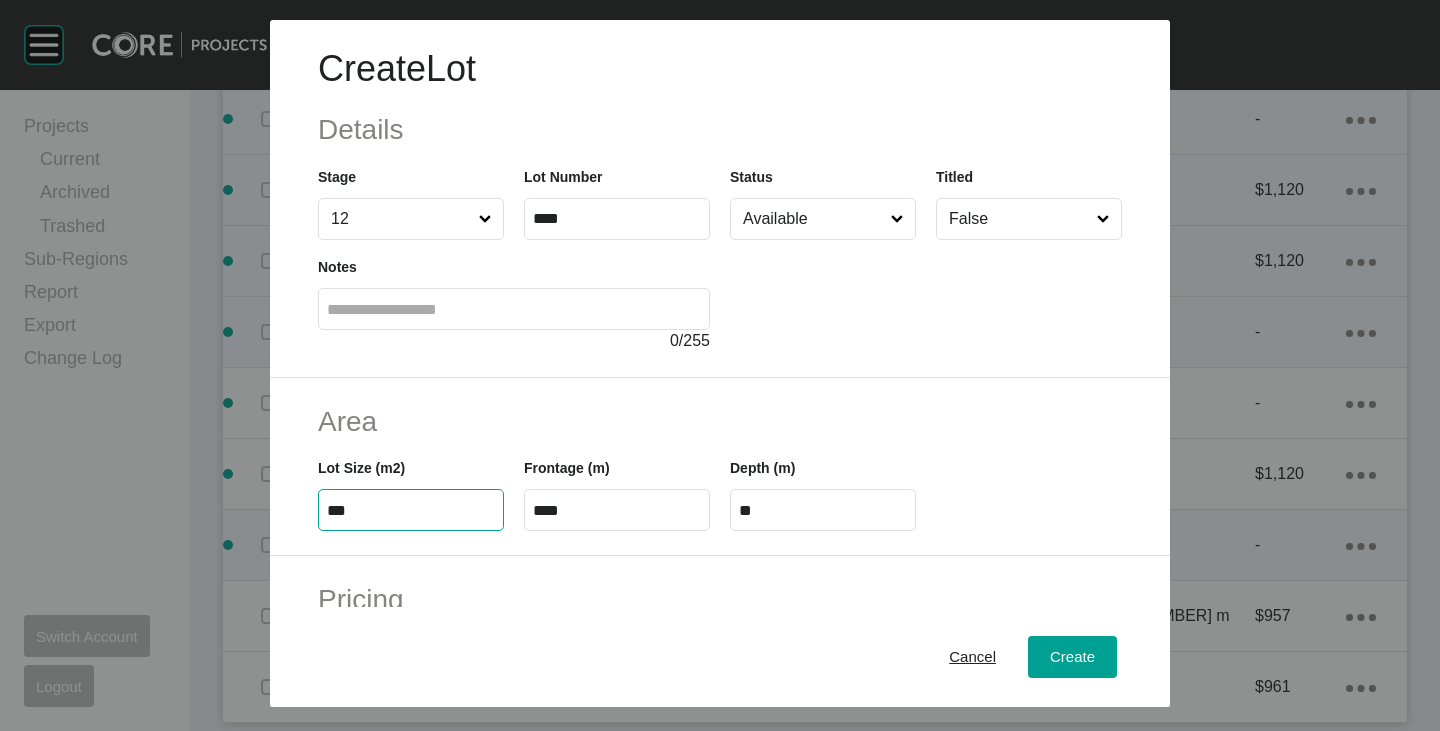 click on "***" at bounding box center [411, 510] 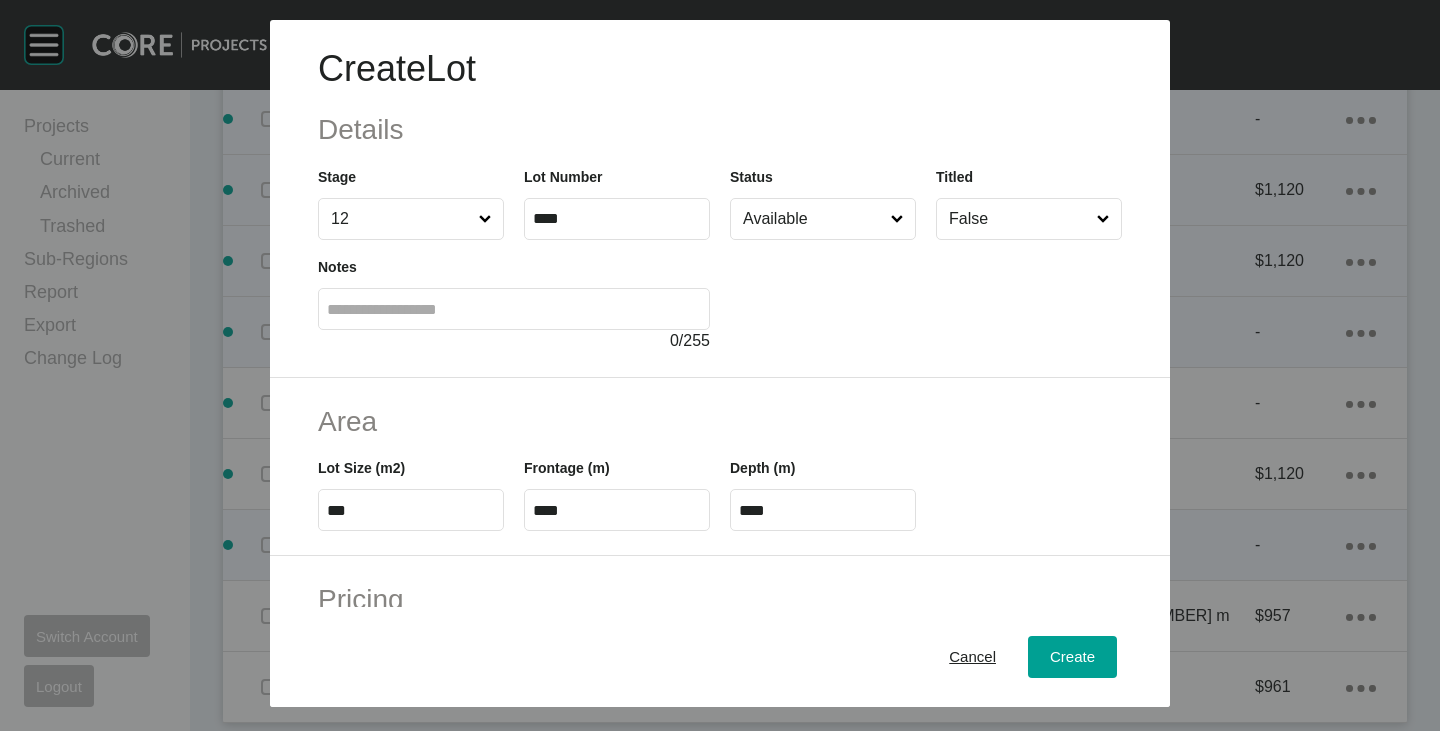 click on "Area" at bounding box center [720, 421] 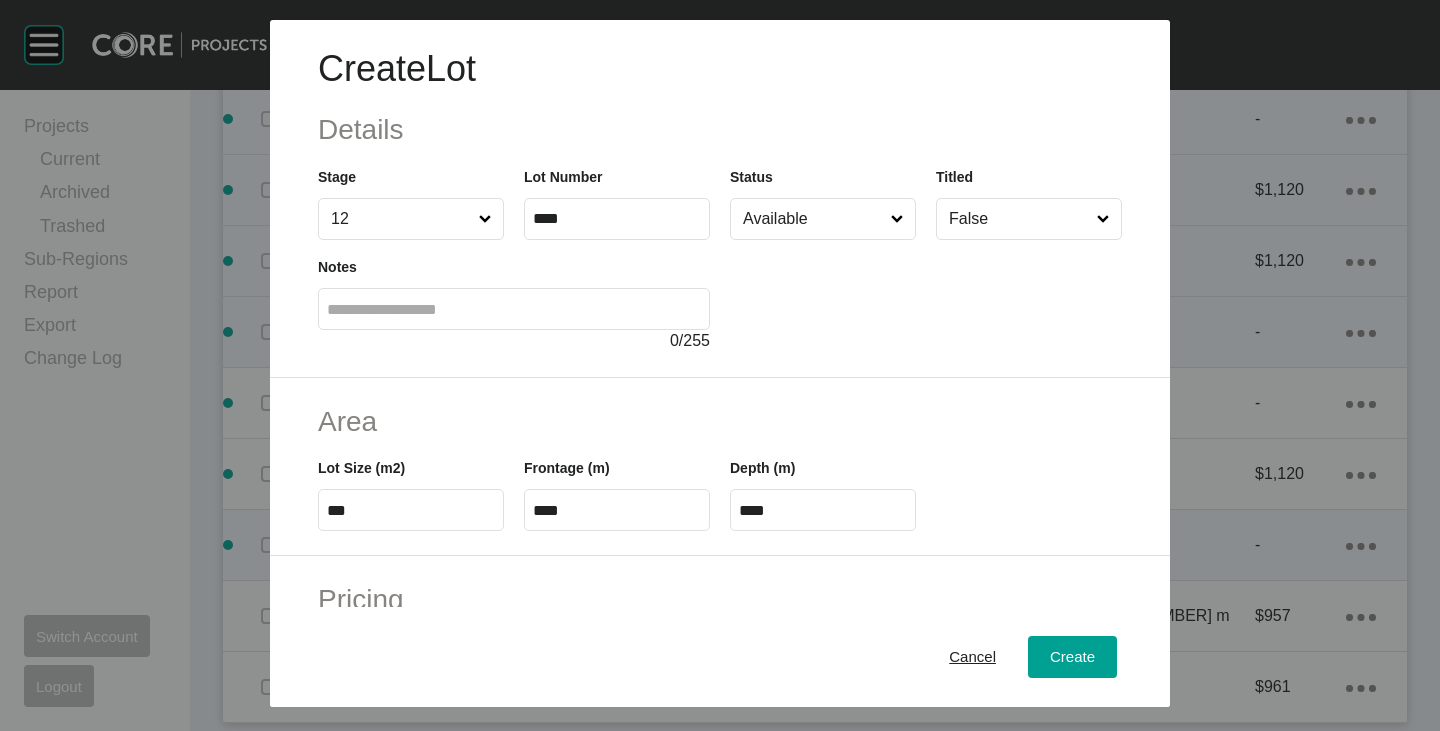 click on "****" at bounding box center (617, 510) 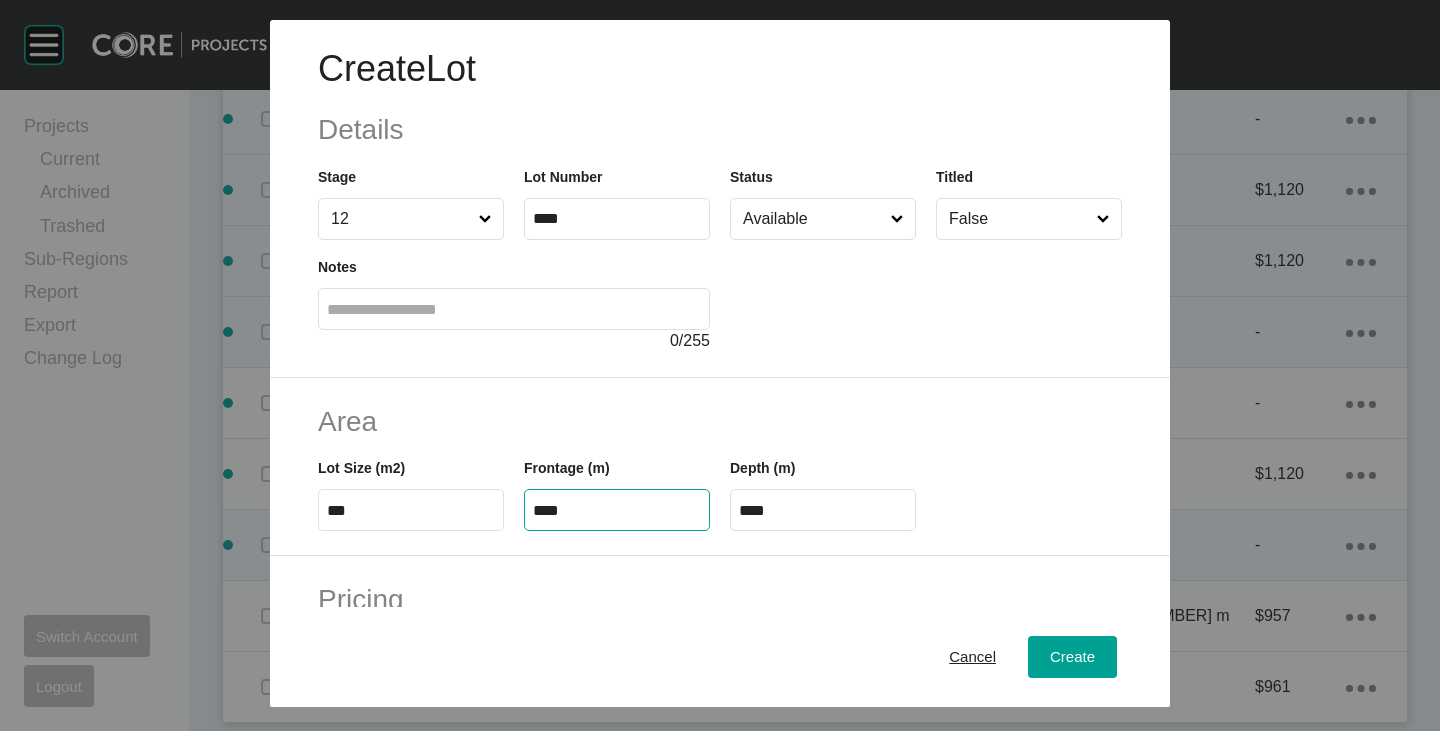 click on "****" at bounding box center (617, 510) 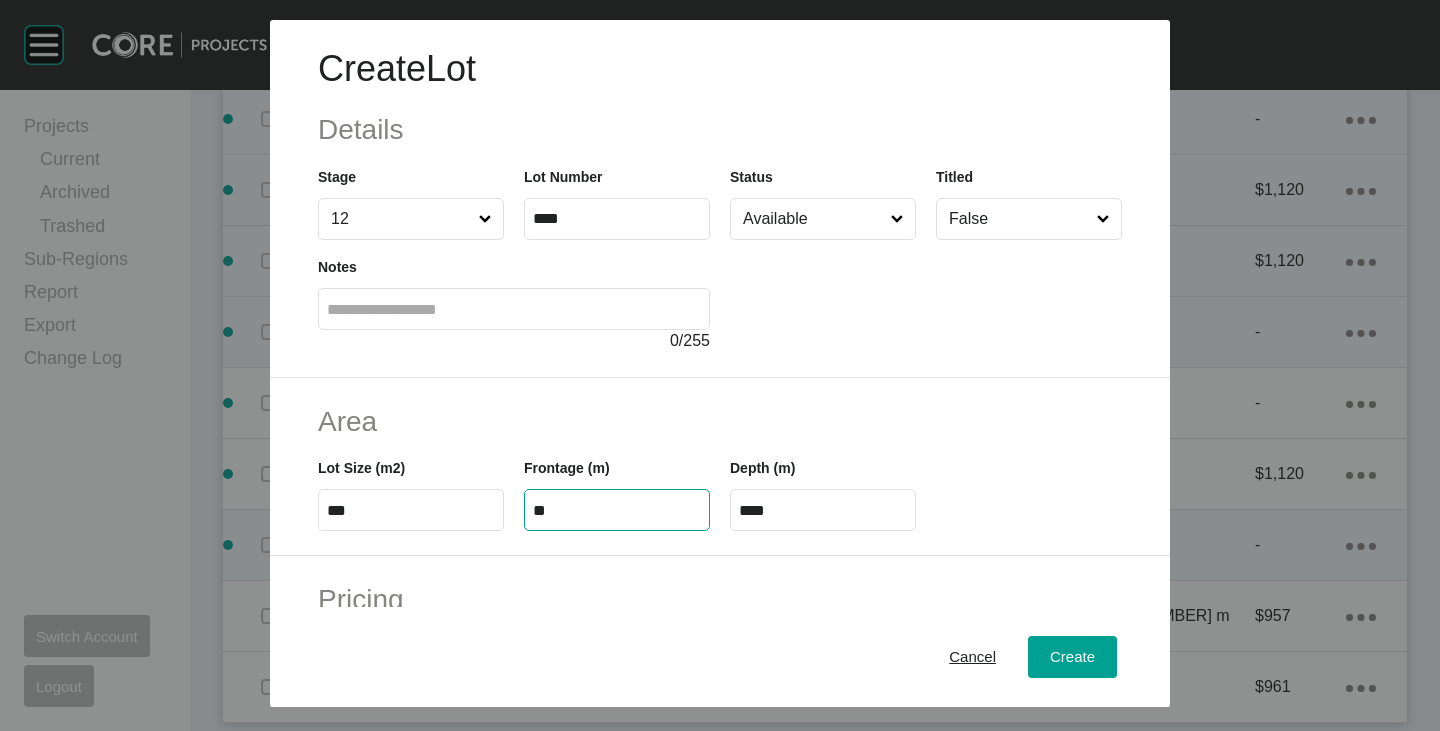 type on "**" 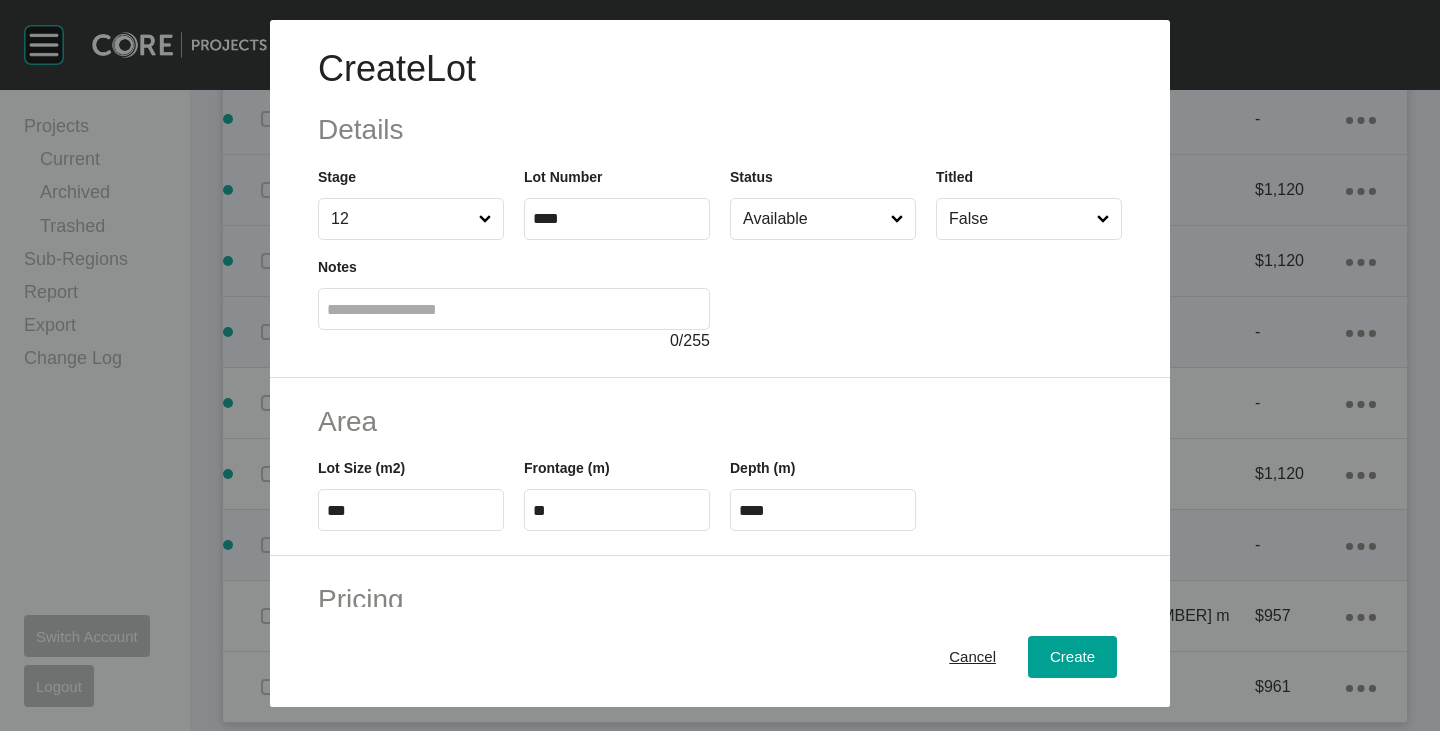 click on "Create  Lot Details Stage 12 Lot Number **** Status Available Titled False Notes 0 / 255" at bounding box center [720, 199] 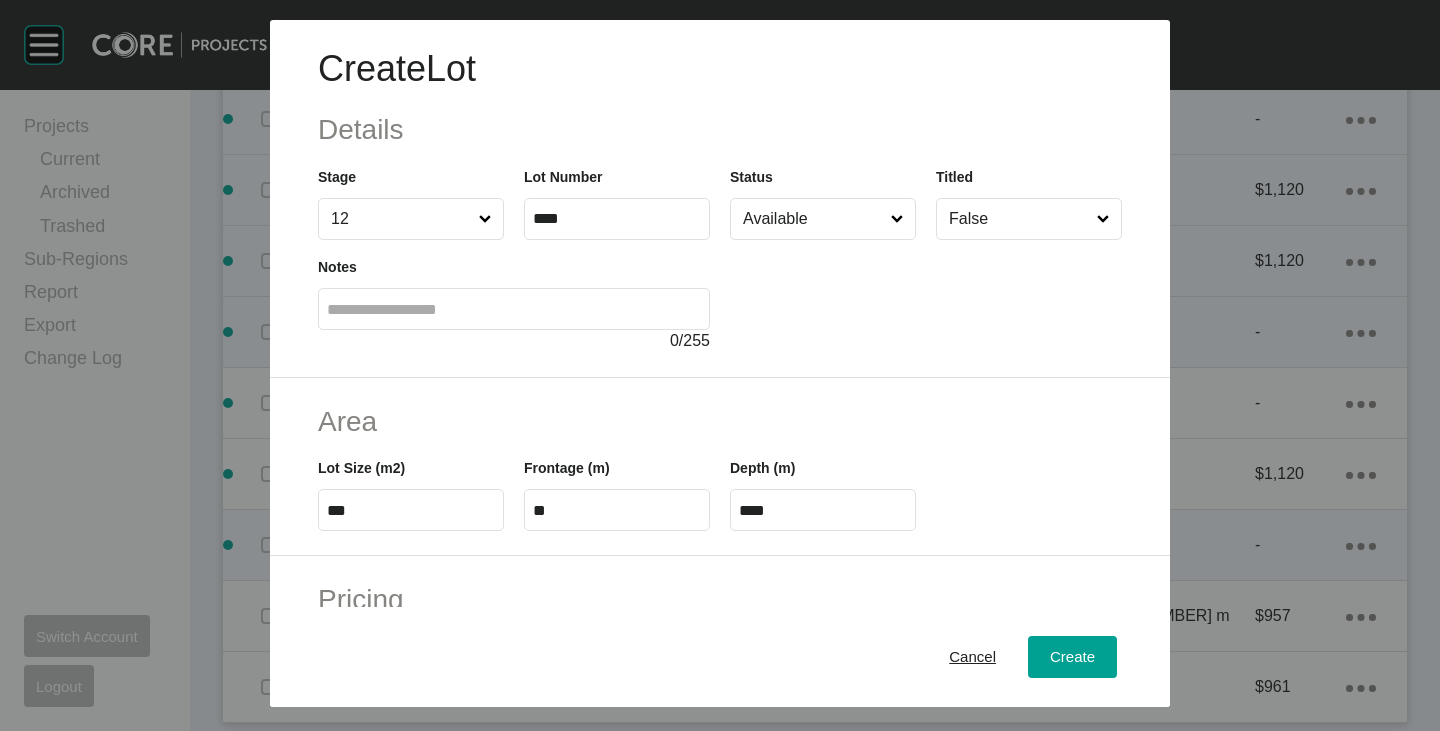 click on "**" at bounding box center [617, 510] 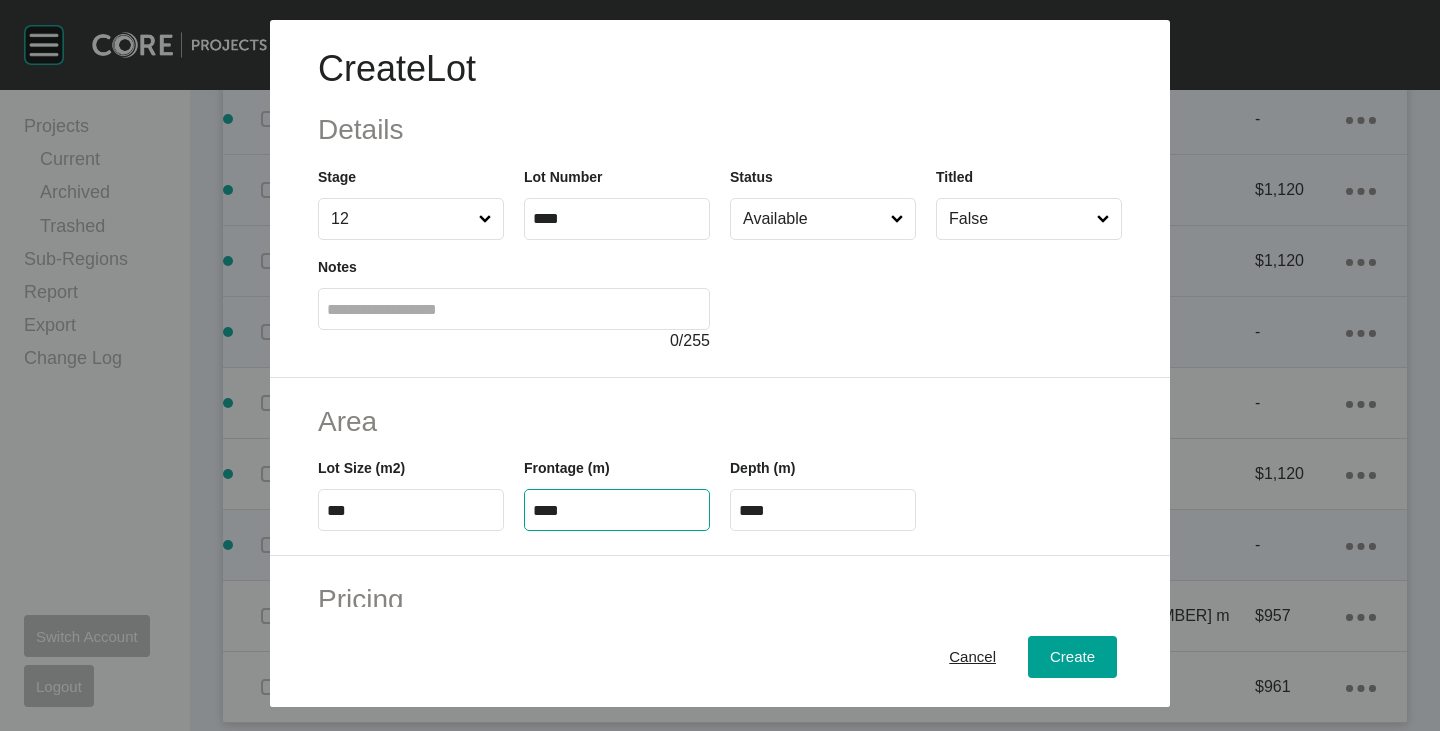 type on "****" 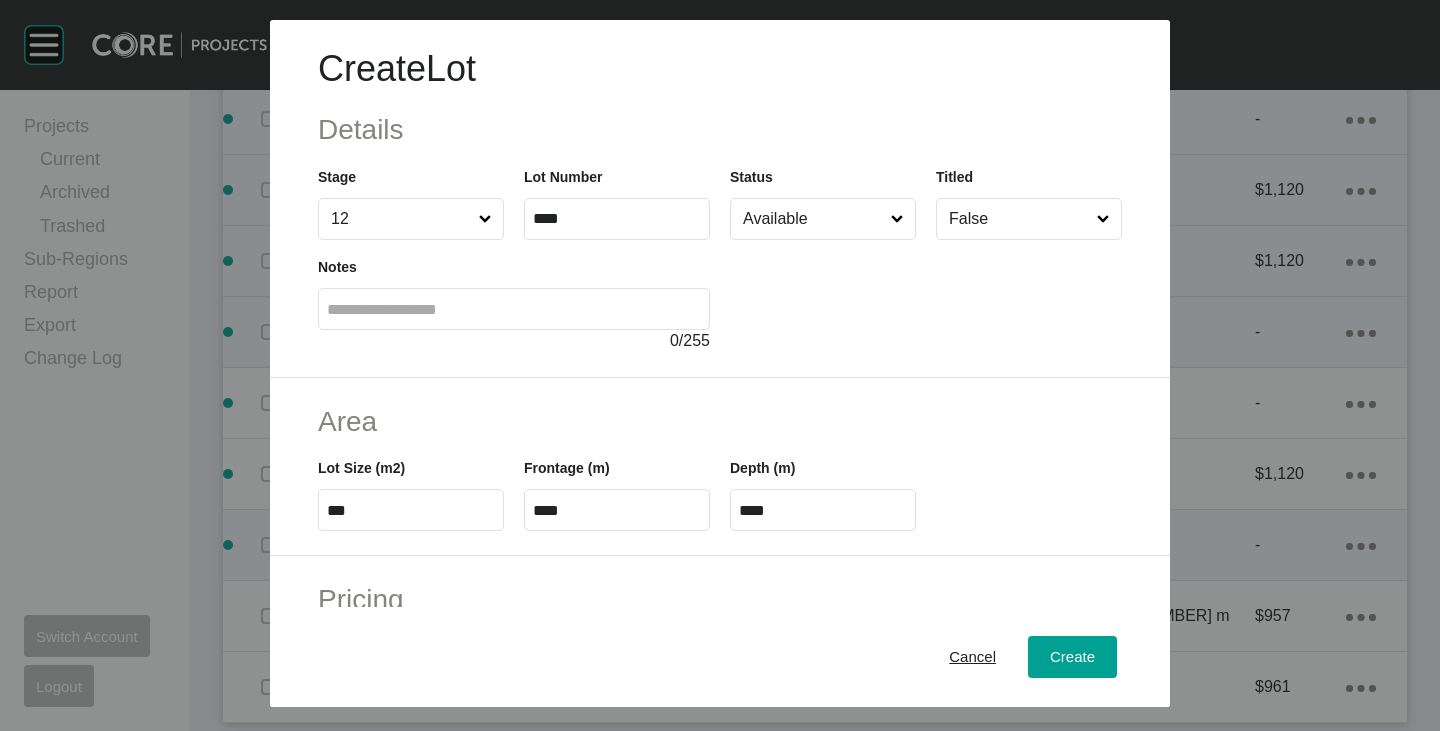 click on "Area Lot Size (m2) *** Frontage (m) **** Depth (m) ****" at bounding box center [720, 467] 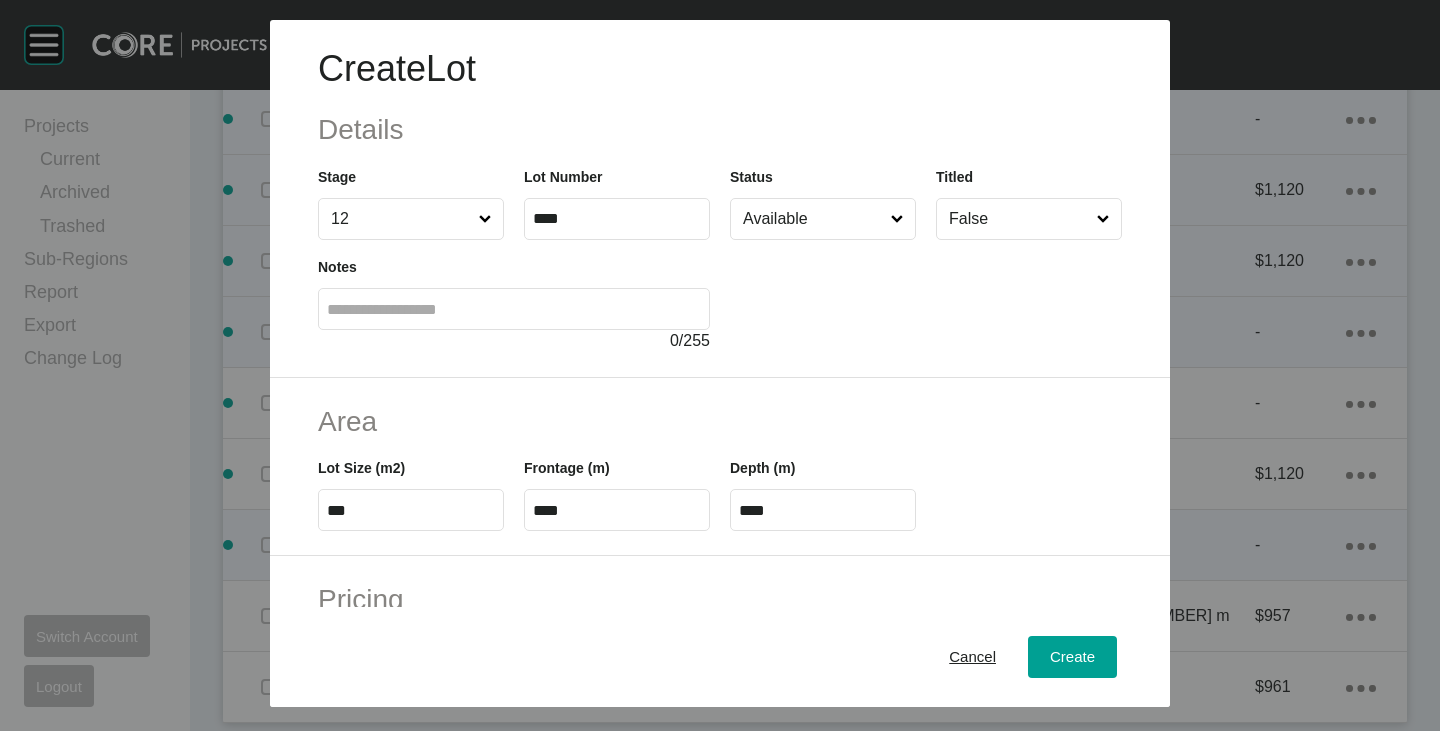click on "****" at bounding box center [617, 510] 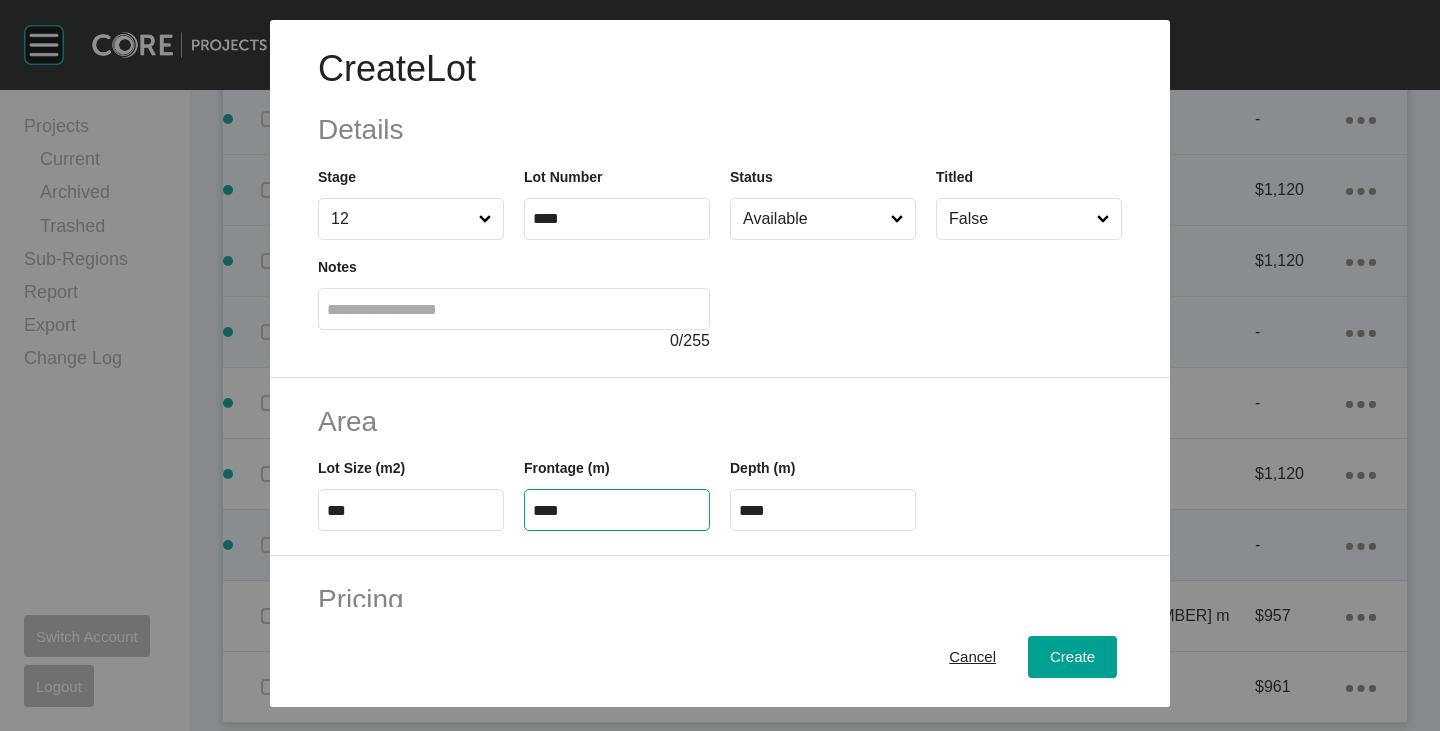 click on "****" at bounding box center [617, 510] 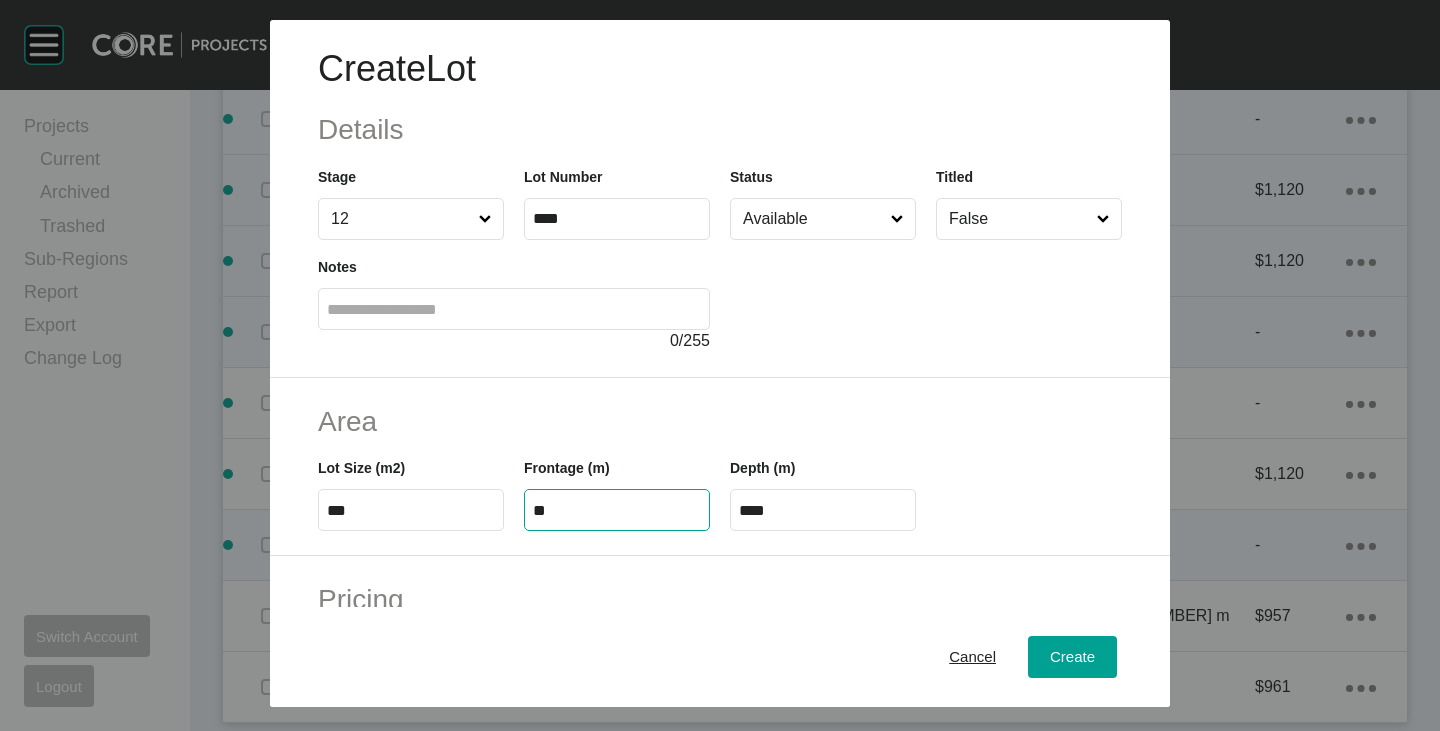 type on "**" 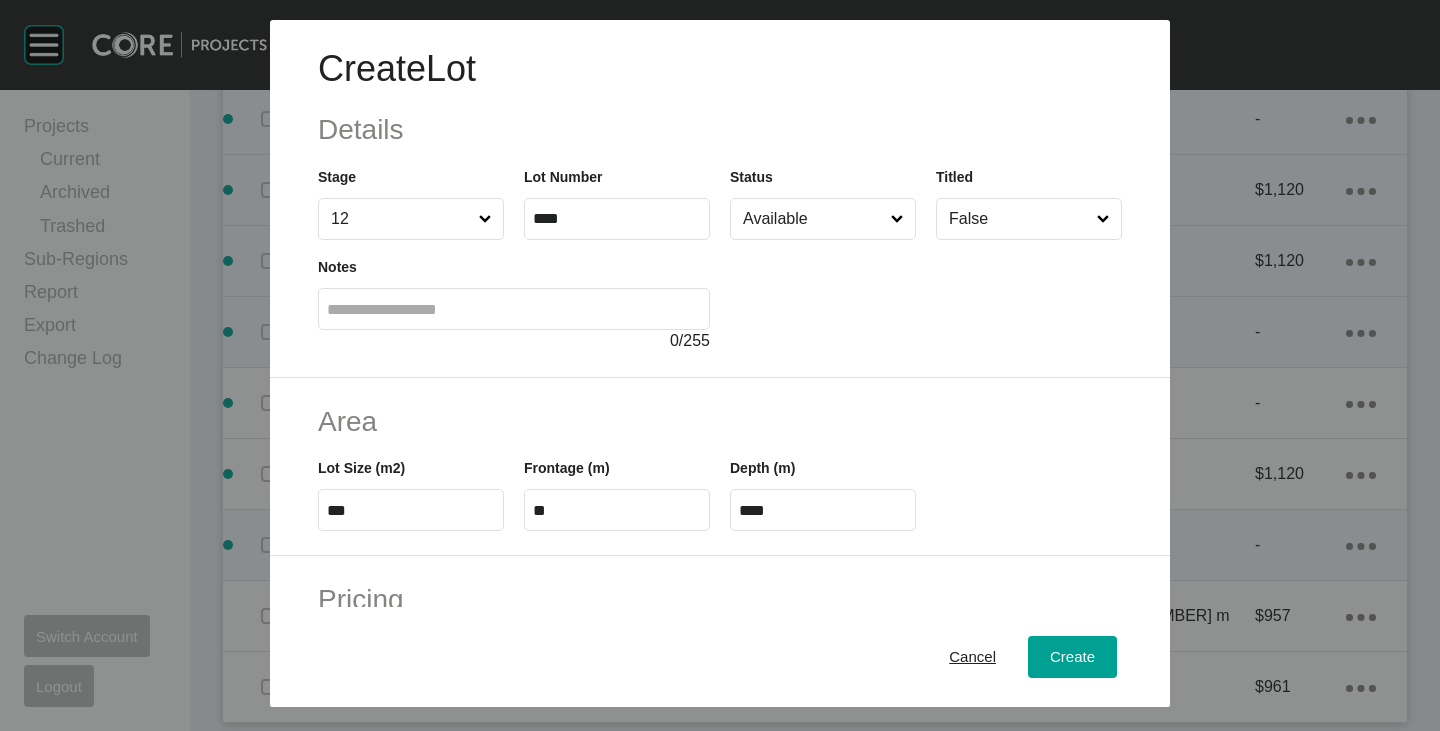 click on "Area Lot Size (m2) *** Frontage (m) ** Depth (m) ****" at bounding box center (720, 467) 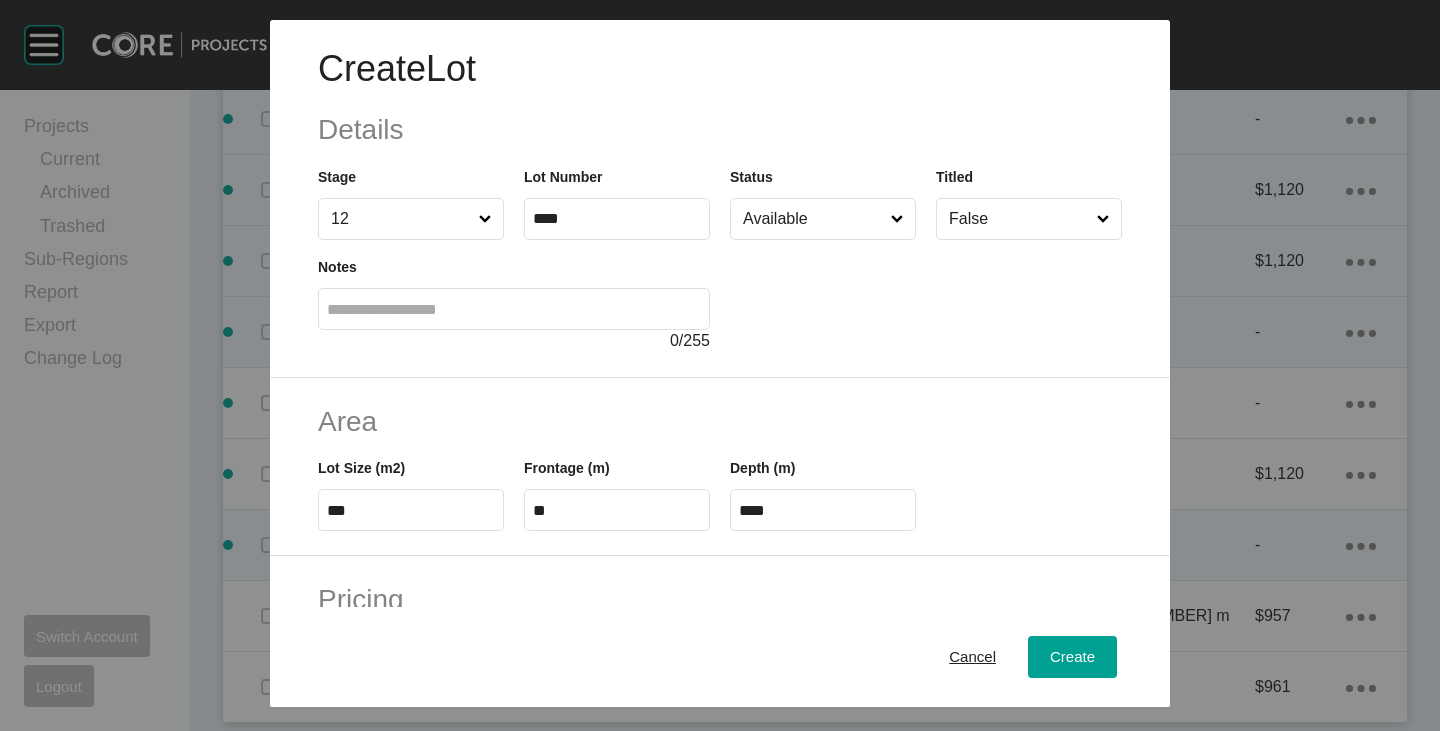 click on "****" at bounding box center (823, 510) 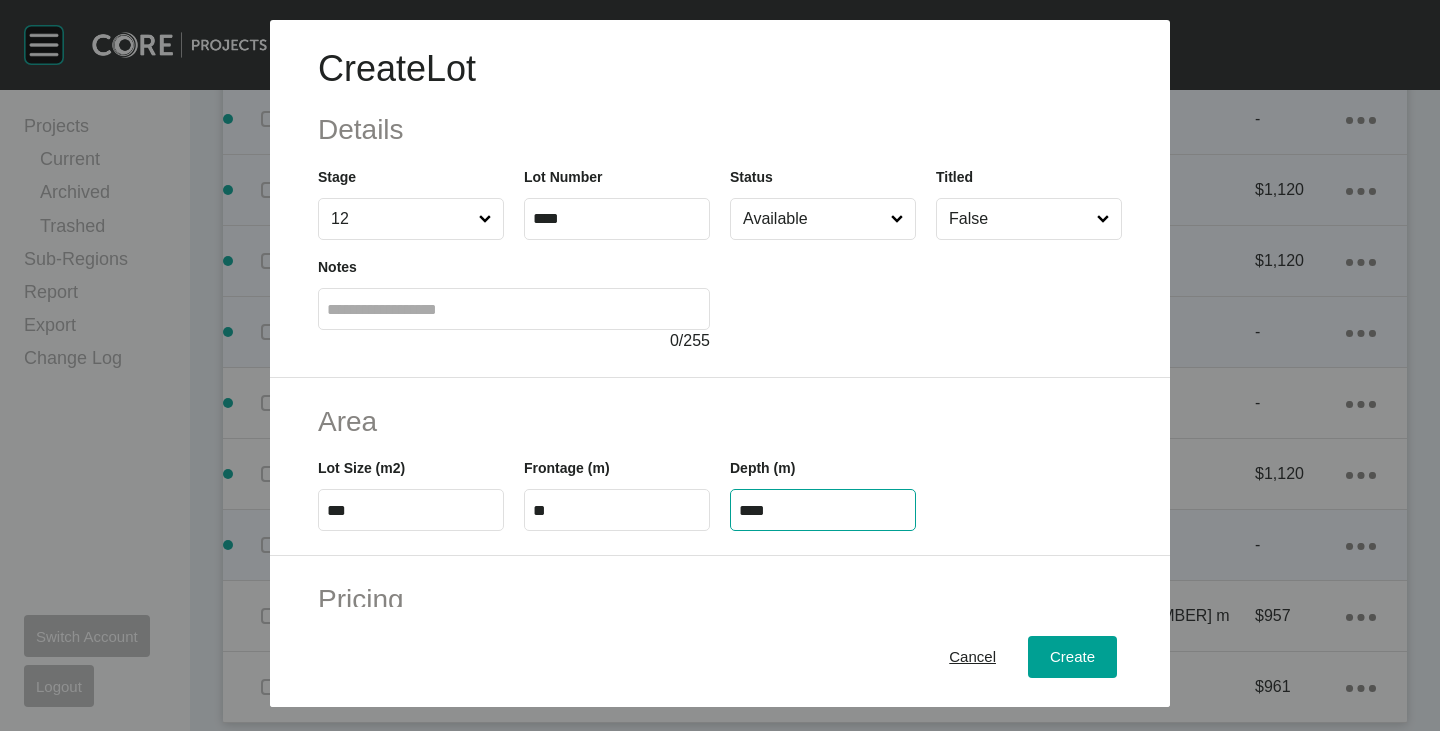 click on "****" at bounding box center [823, 510] 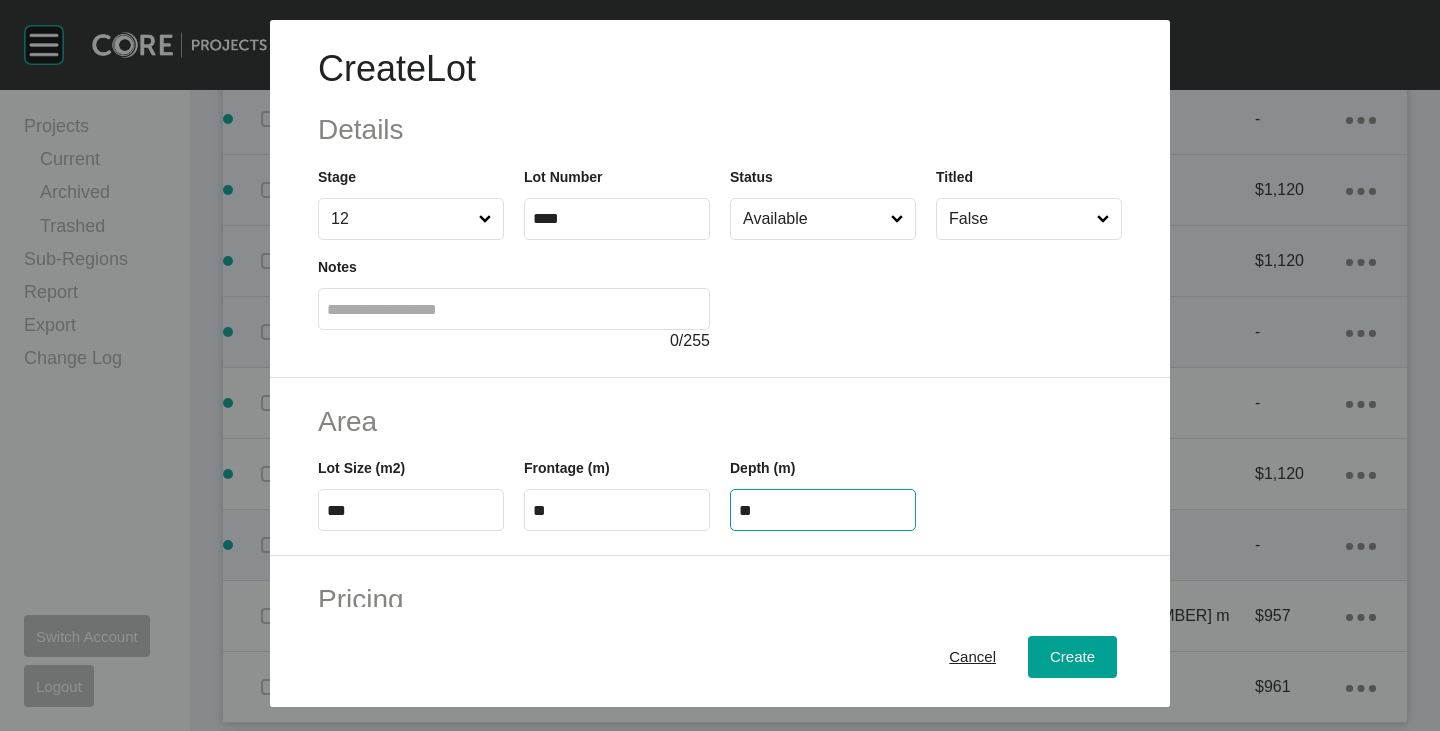 type on "**" 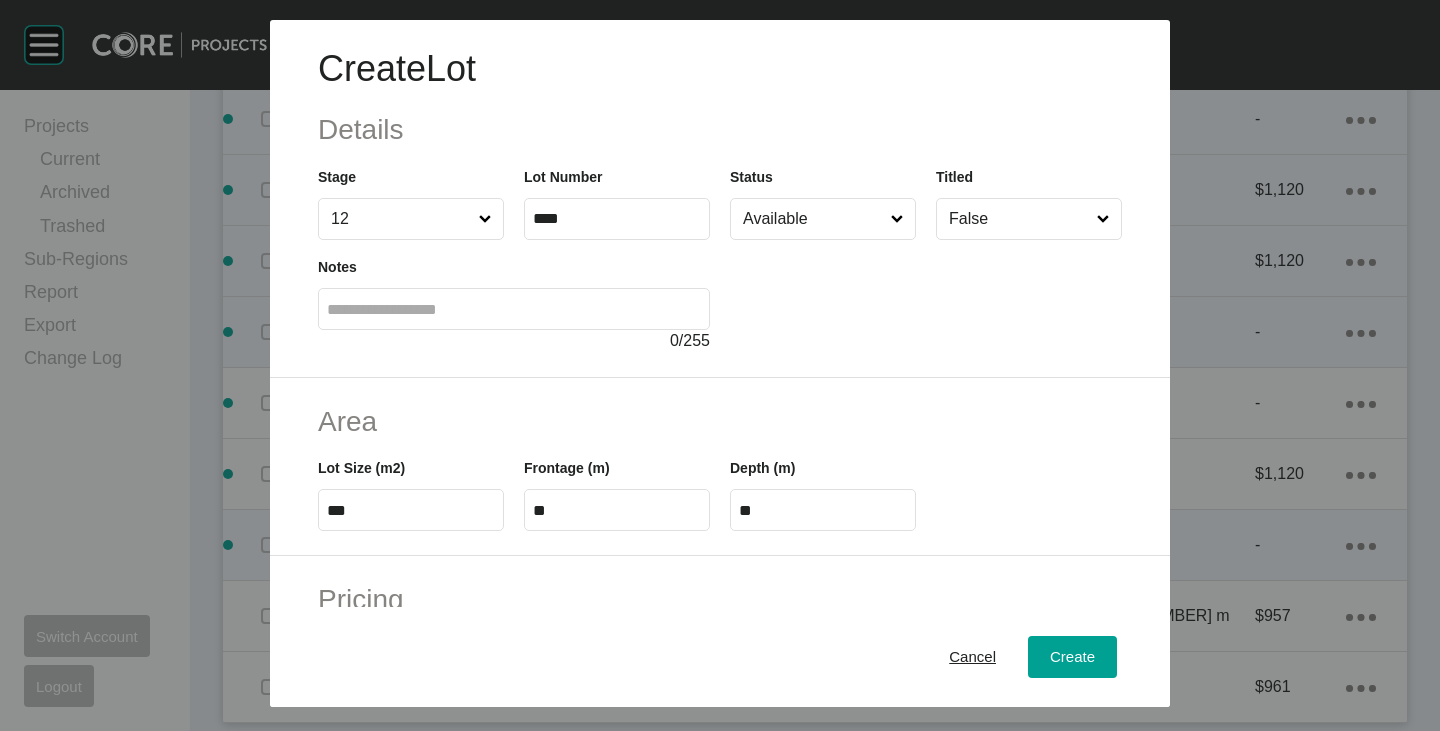click on "Create  Lot Details Stage 12 Lot Number **** Status Available Titled False Notes 0 / 255 Area Lot Size (m2) *** Frontage (m) ** Depth (m) ** Pricing Price $ Created with Sketch. $ Incentives $ Created with Sketch. $ * Negotiation Buffer $ Created with Sketch. $ * Price Change $ Created with Sketch. $ $/m2 $ Created with Sketch. $ Characteristics Corner Fall Fill Irregular Nearby Amenity Park / Wetlands Powerlines Substation Double Storey Orientation Cancel Create Page 1 Created with Sketch.   Override Depth Are you sure that you would like to manually enter the allotment depth? Depth is auto-calculated by dividing Frontage by Lot Size. Cancel Confirm" at bounding box center [720, 365] 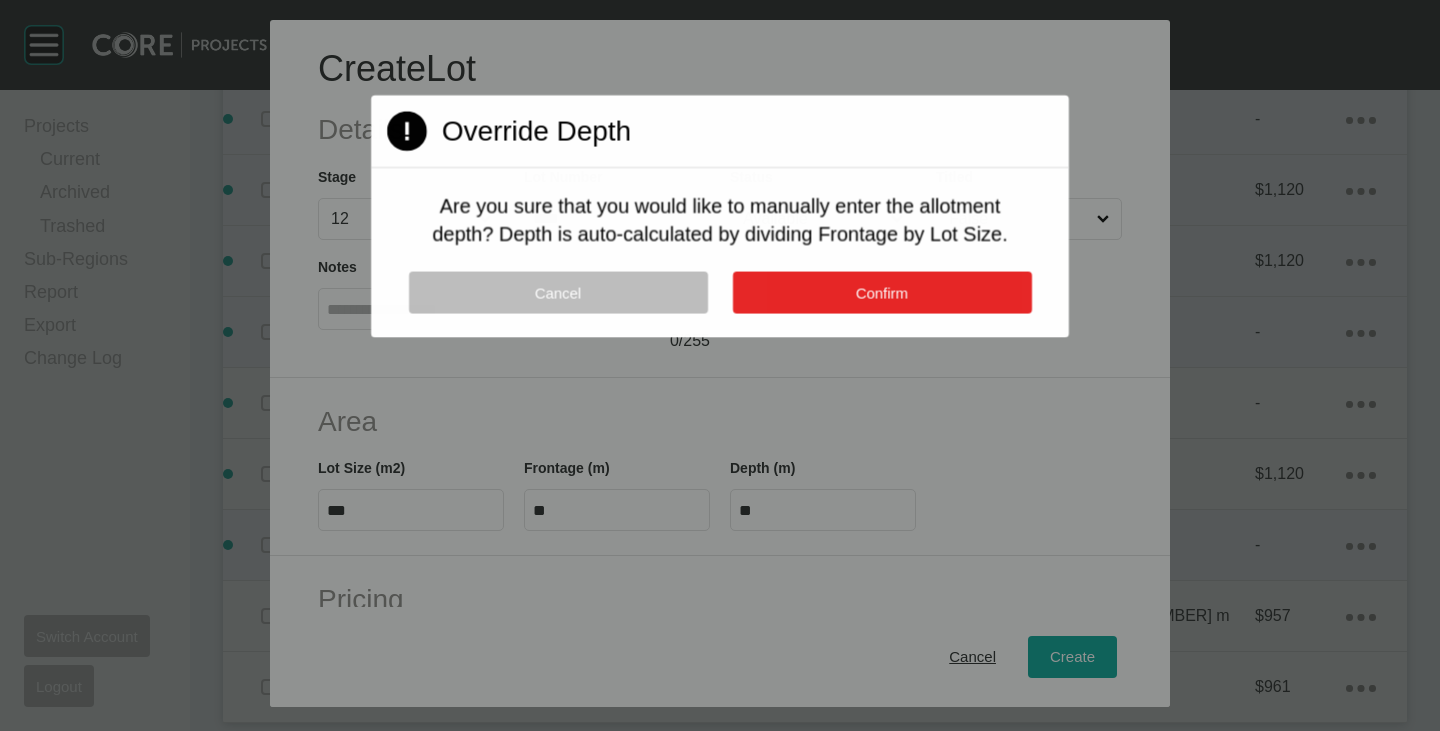 click on "Confirm" at bounding box center (881, 293) 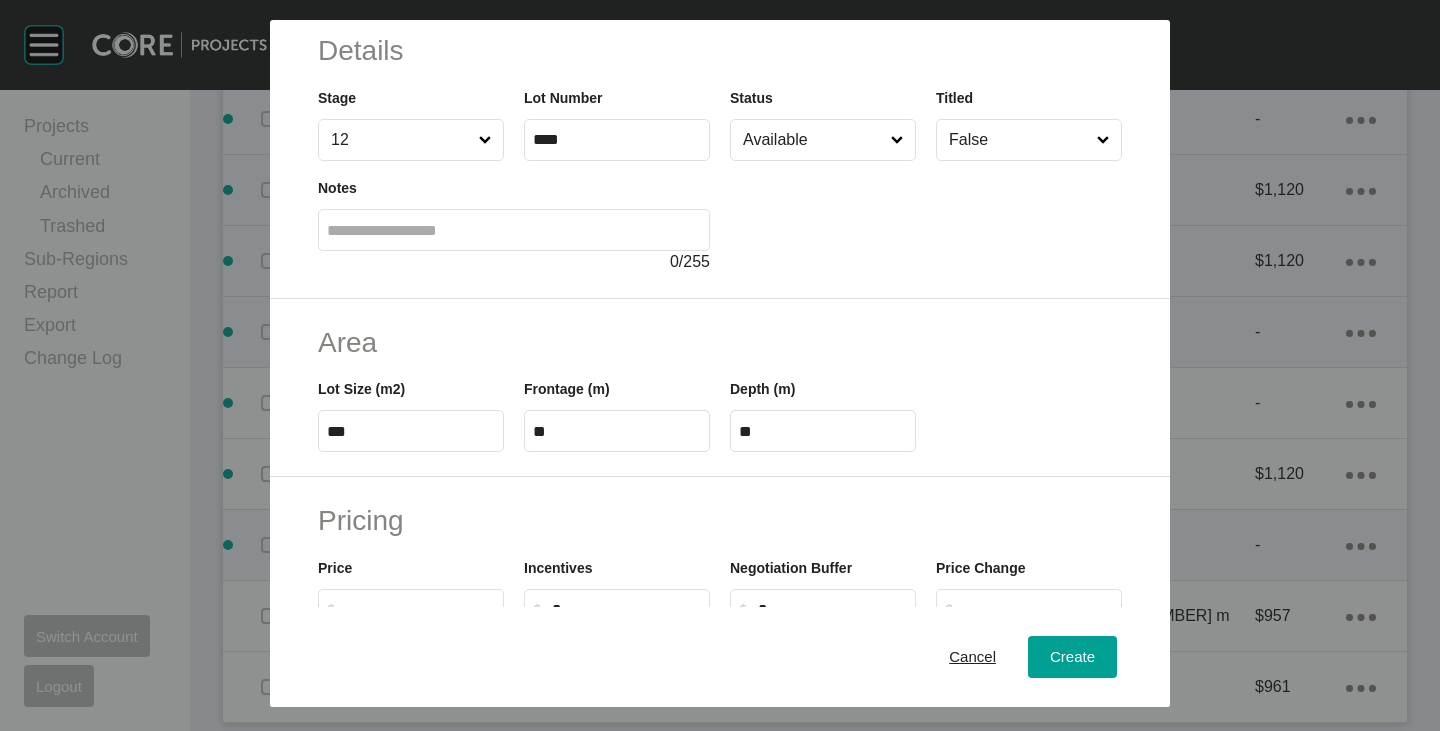 scroll, scrollTop: 100, scrollLeft: 0, axis: vertical 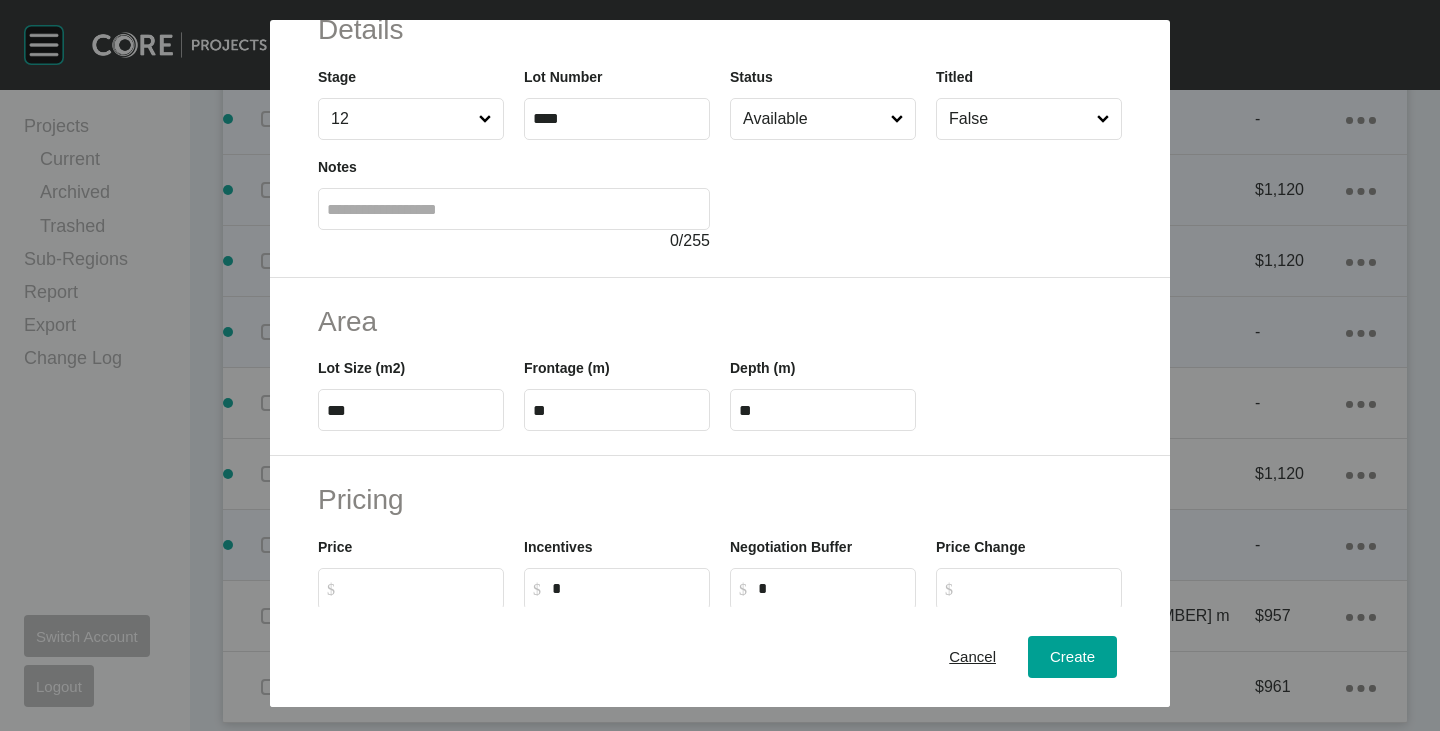 click on "**" at bounding box center (617, 410) 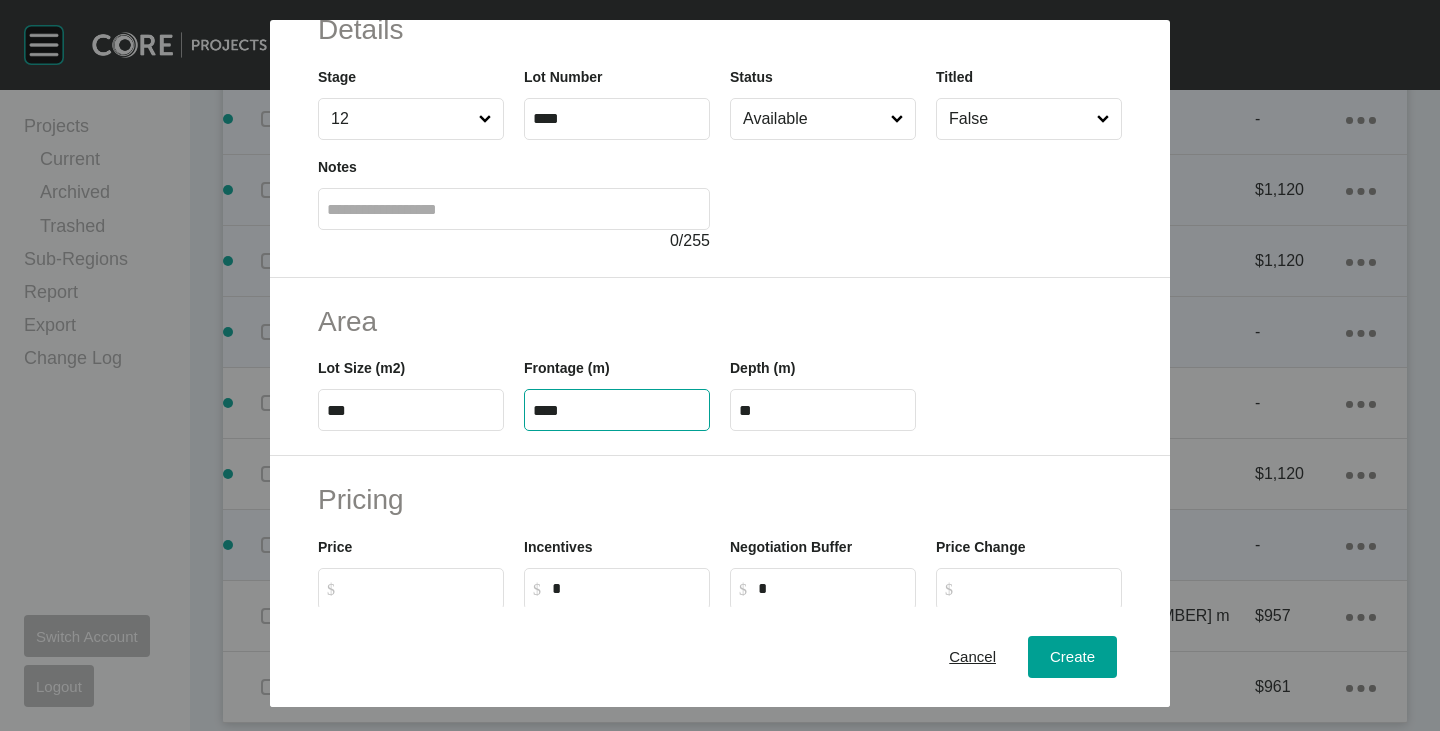 type on "****" 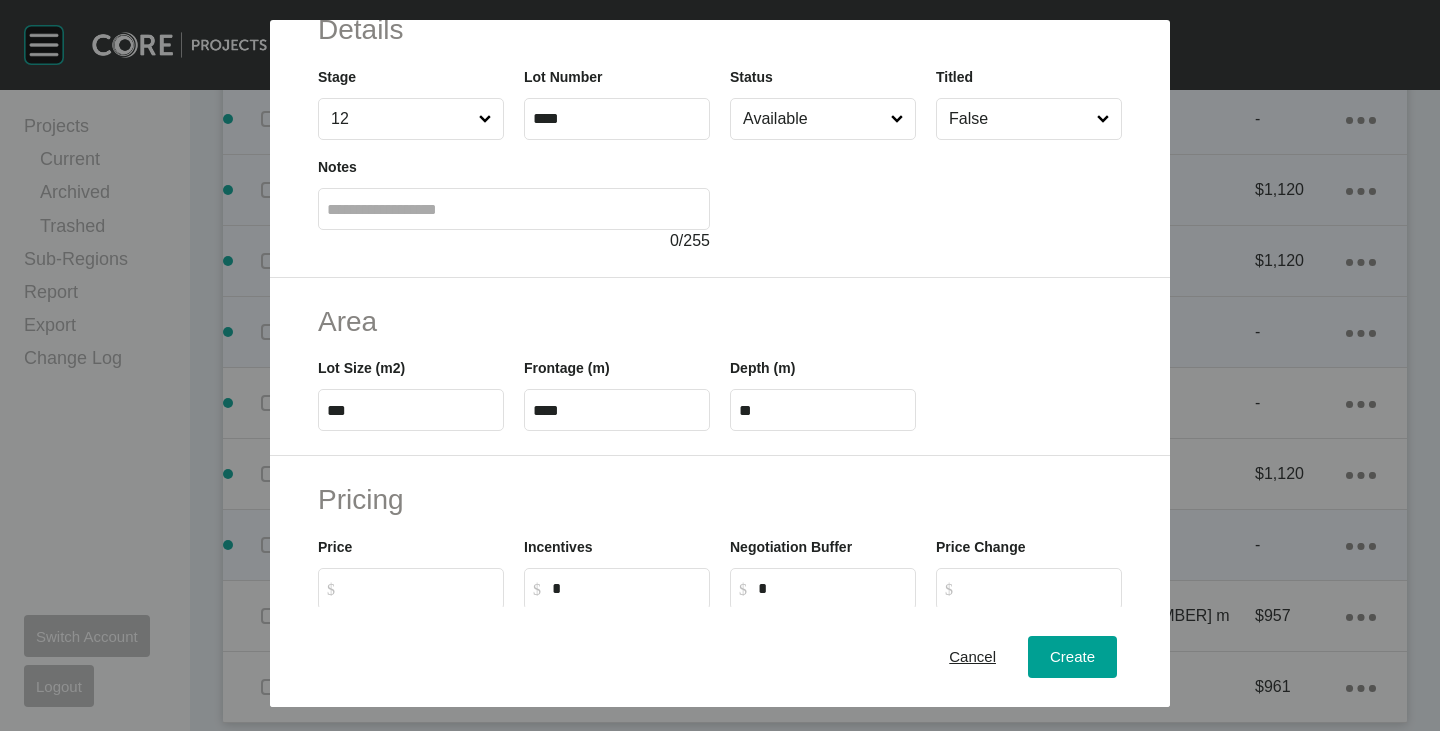 click on "Area" at bounding box center (720, 321) 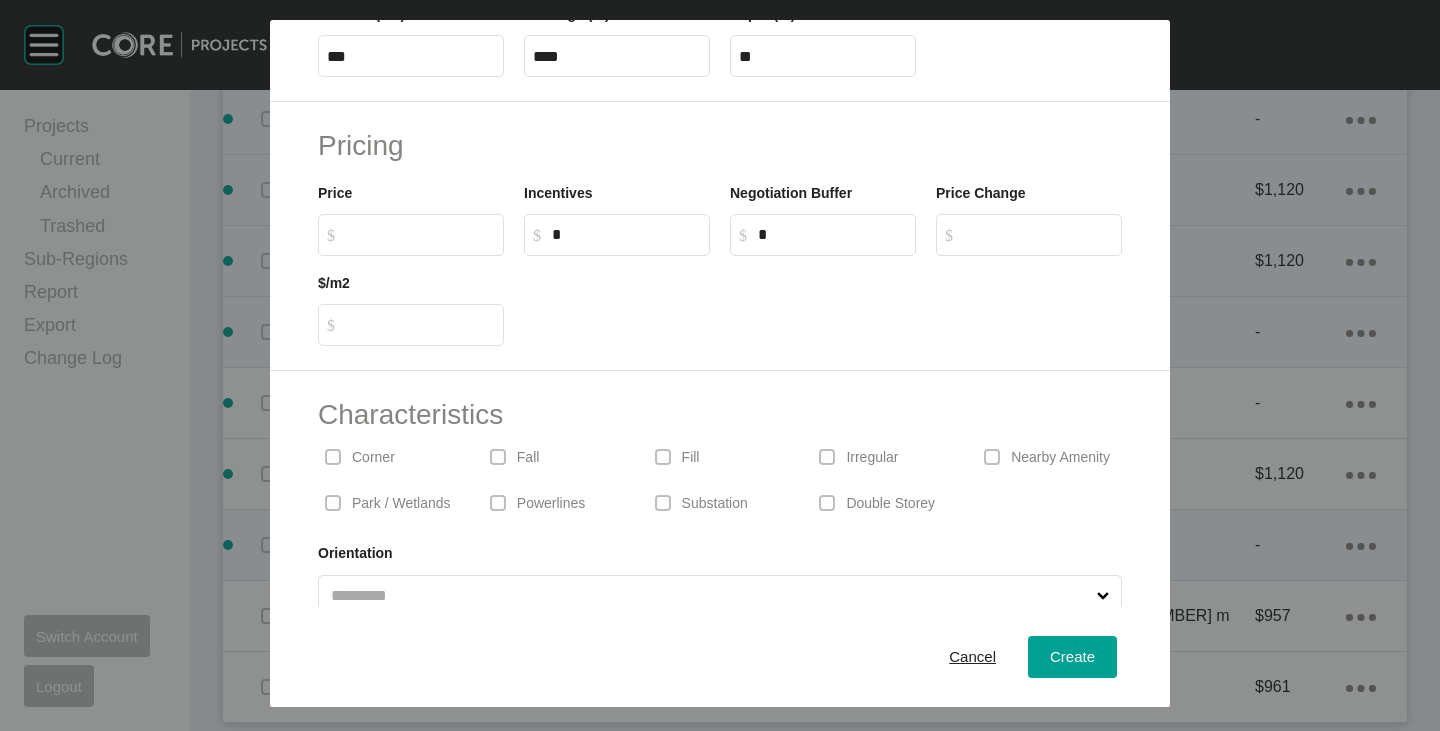 scroll, scrollTop: 489, scrollLeft: 0, axis: vertical 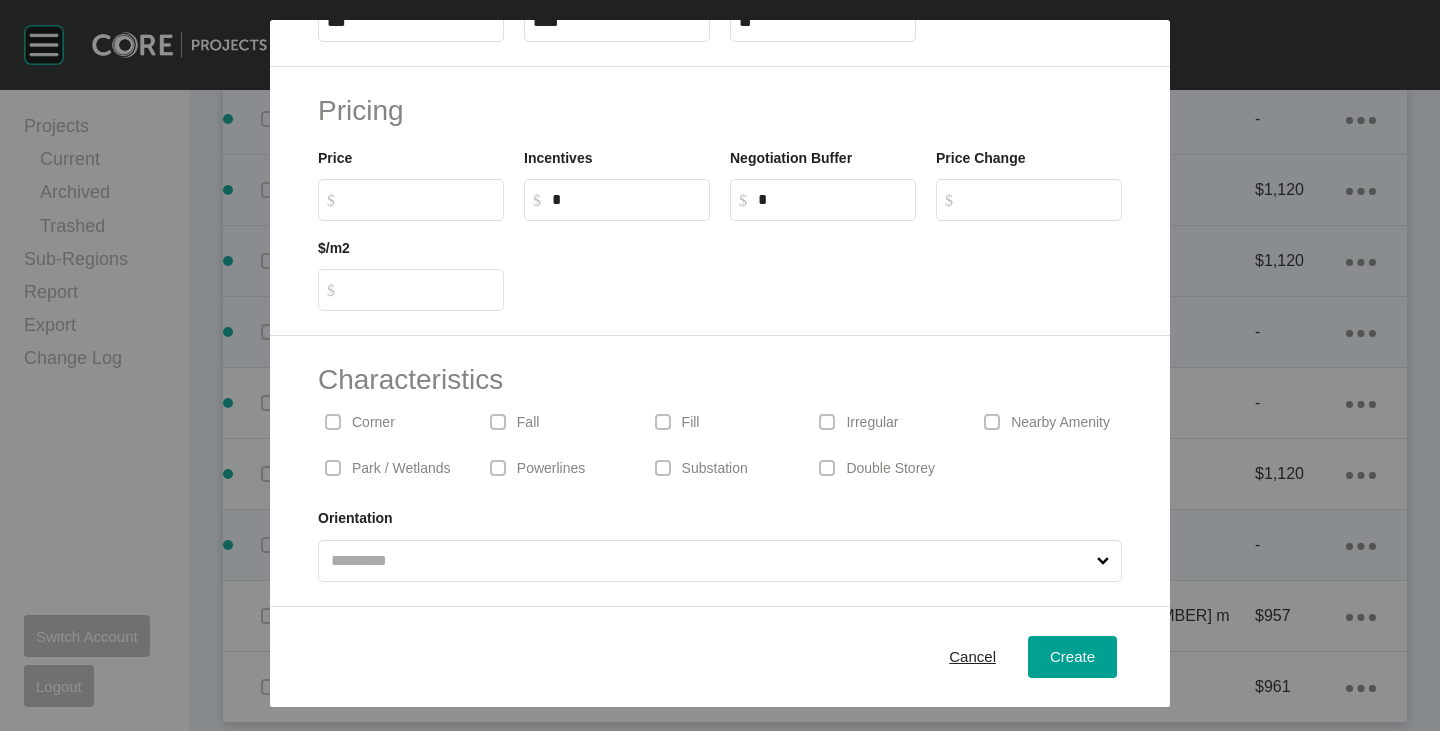 click on "Corner" at bounding box center [373, 423] 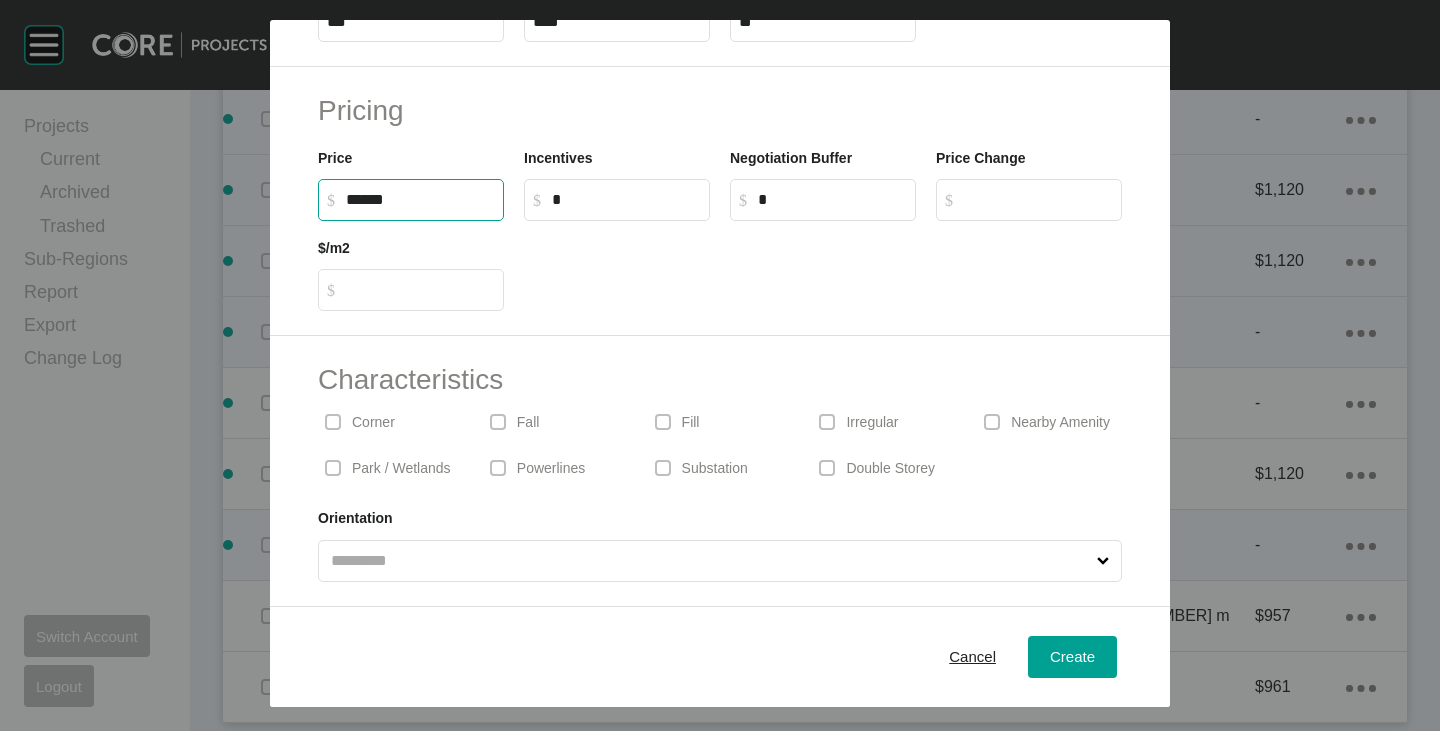 type on "*******" 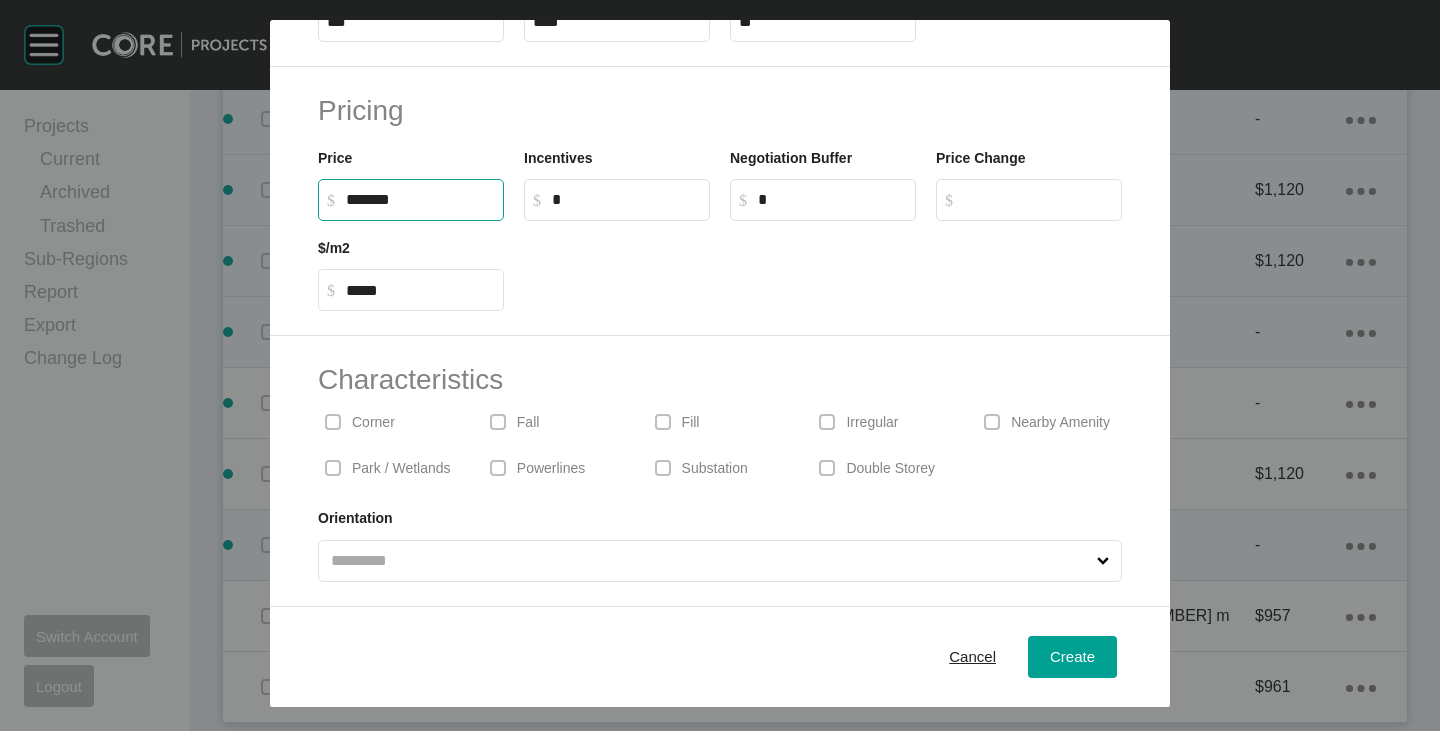 click at bounding box center [823, 266] 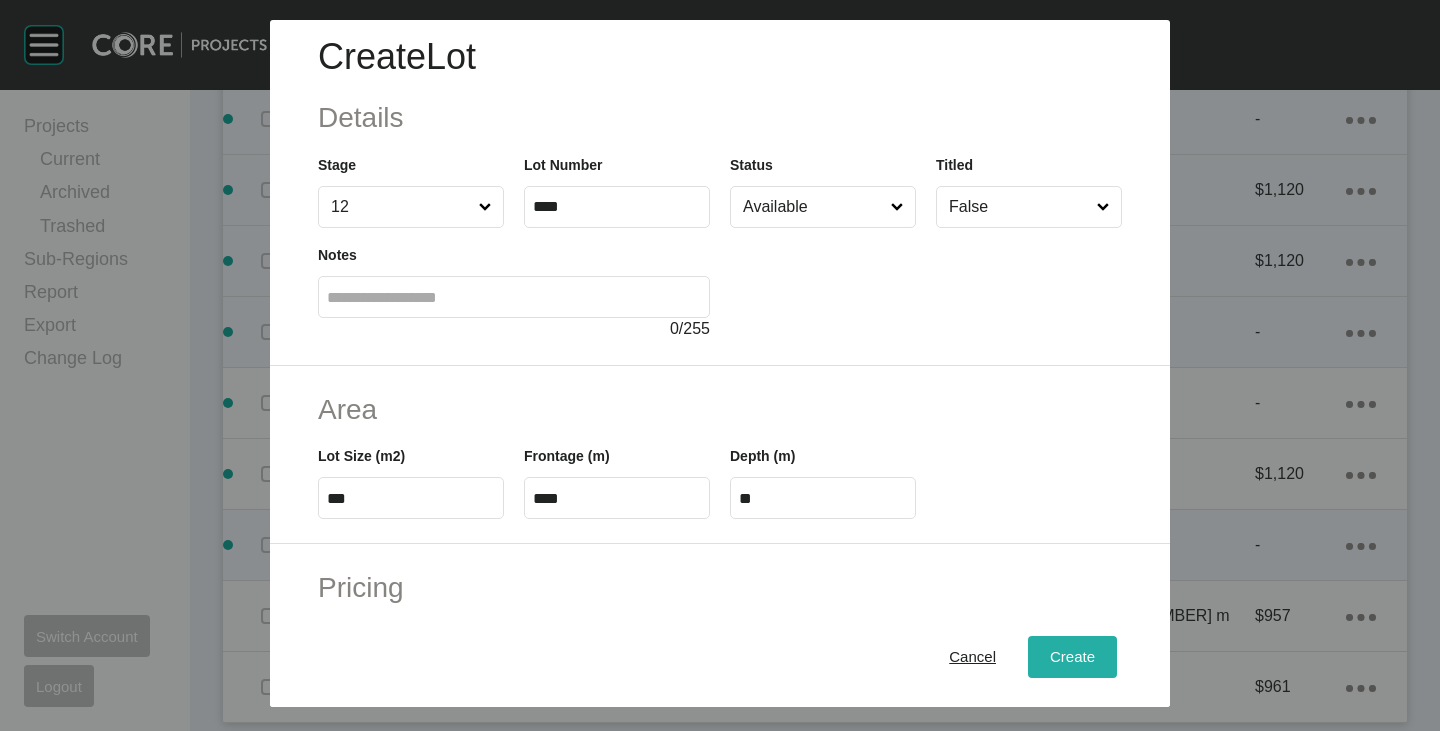 scroll, scrollTop: 0, scrollLeft: 0, axis: both 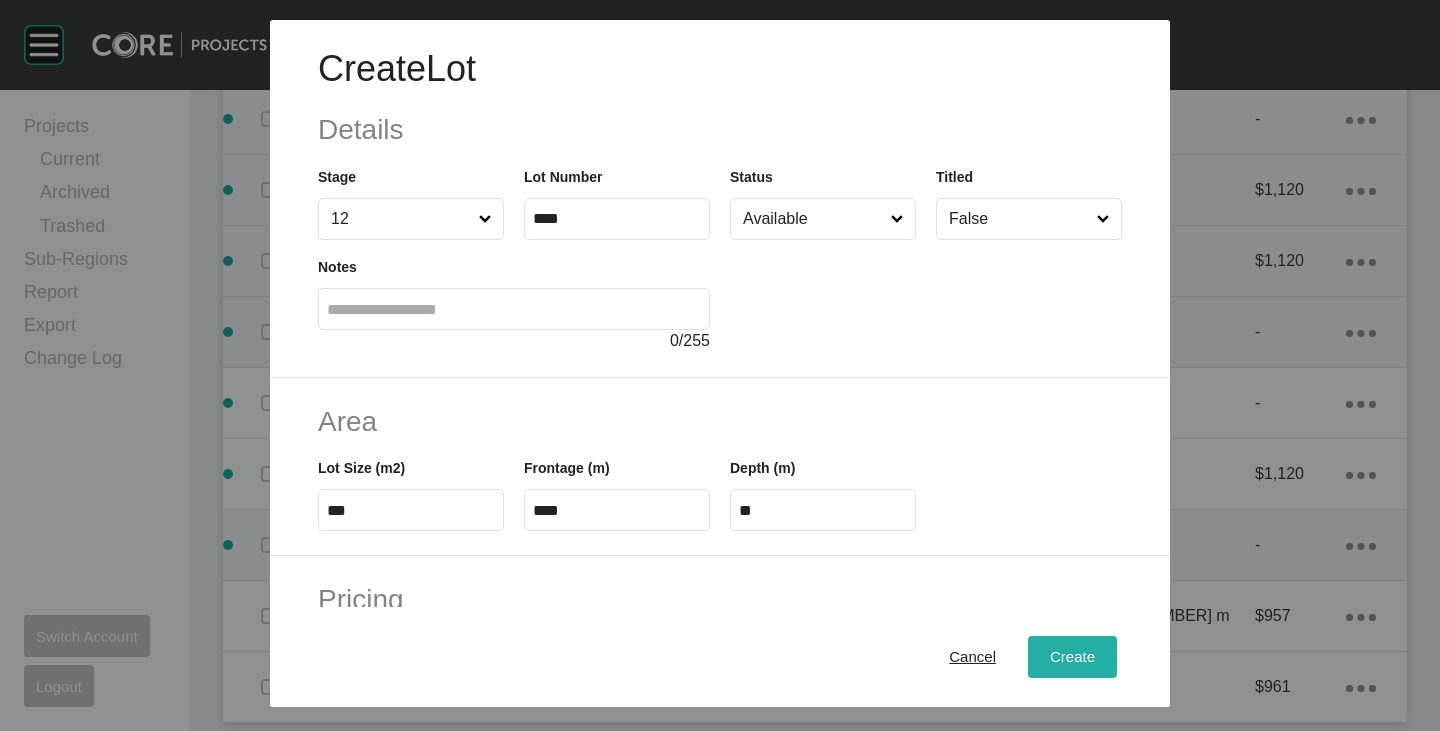 click on "Create" at bounding box center [1072, 657] 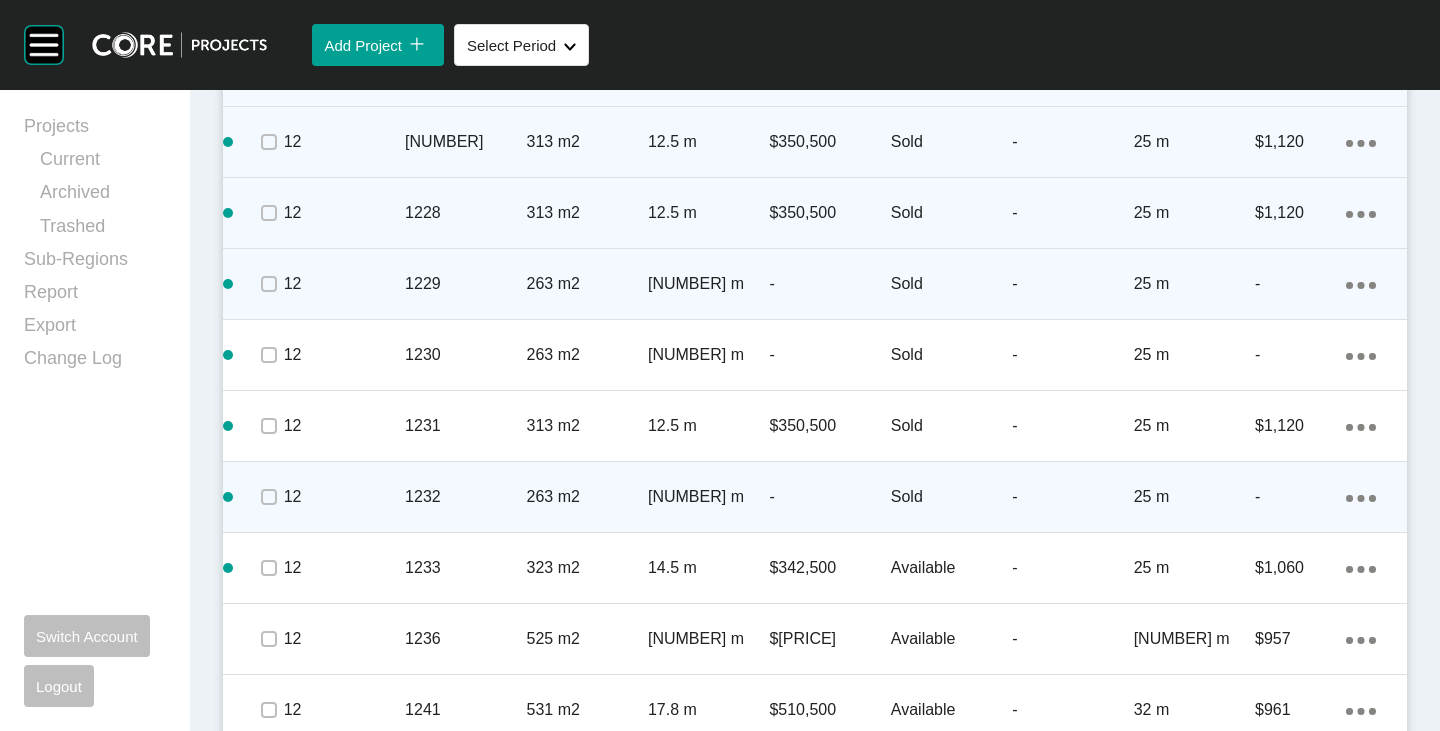 scroll, scrollTop: 2576, scrollLeft: 0, axis: vertical 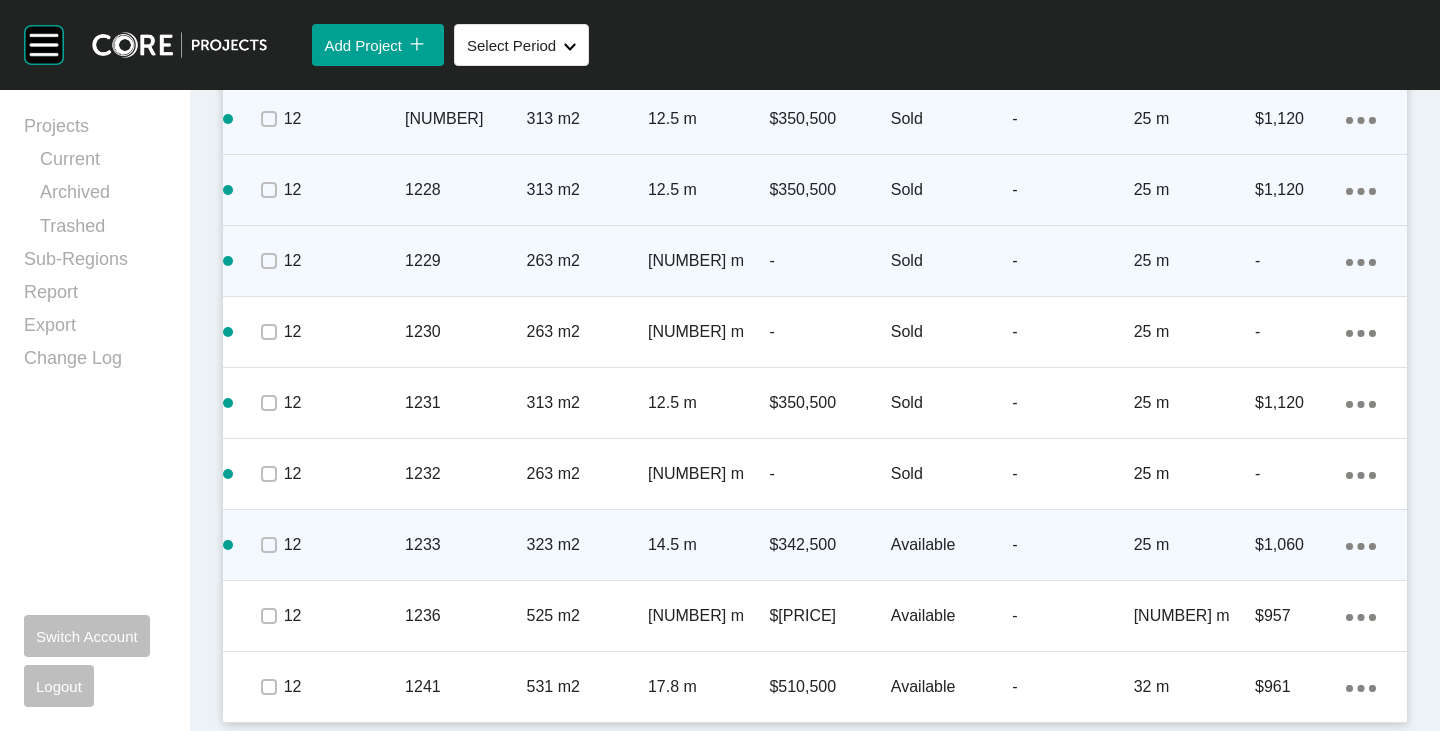 click 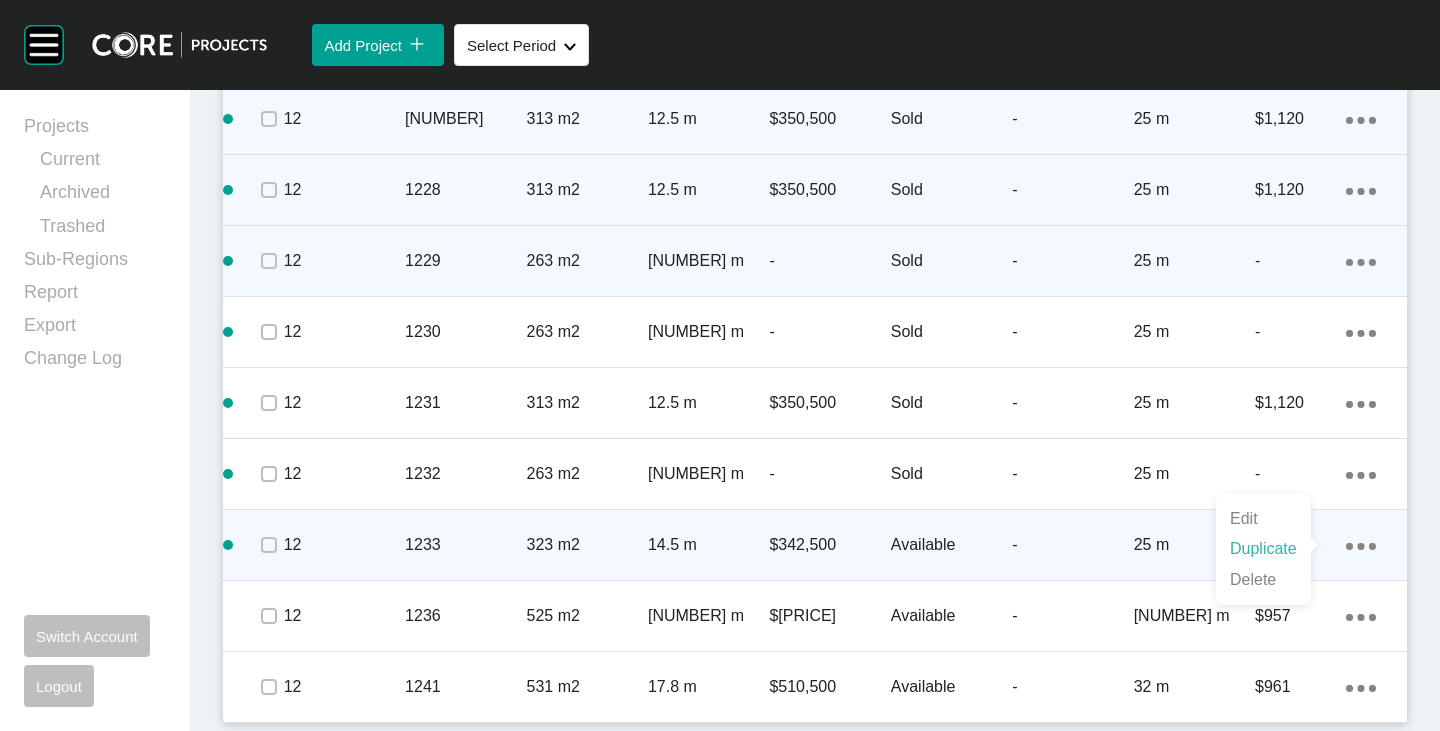 click on "Duplicate" at bounding box center [1263, 549] 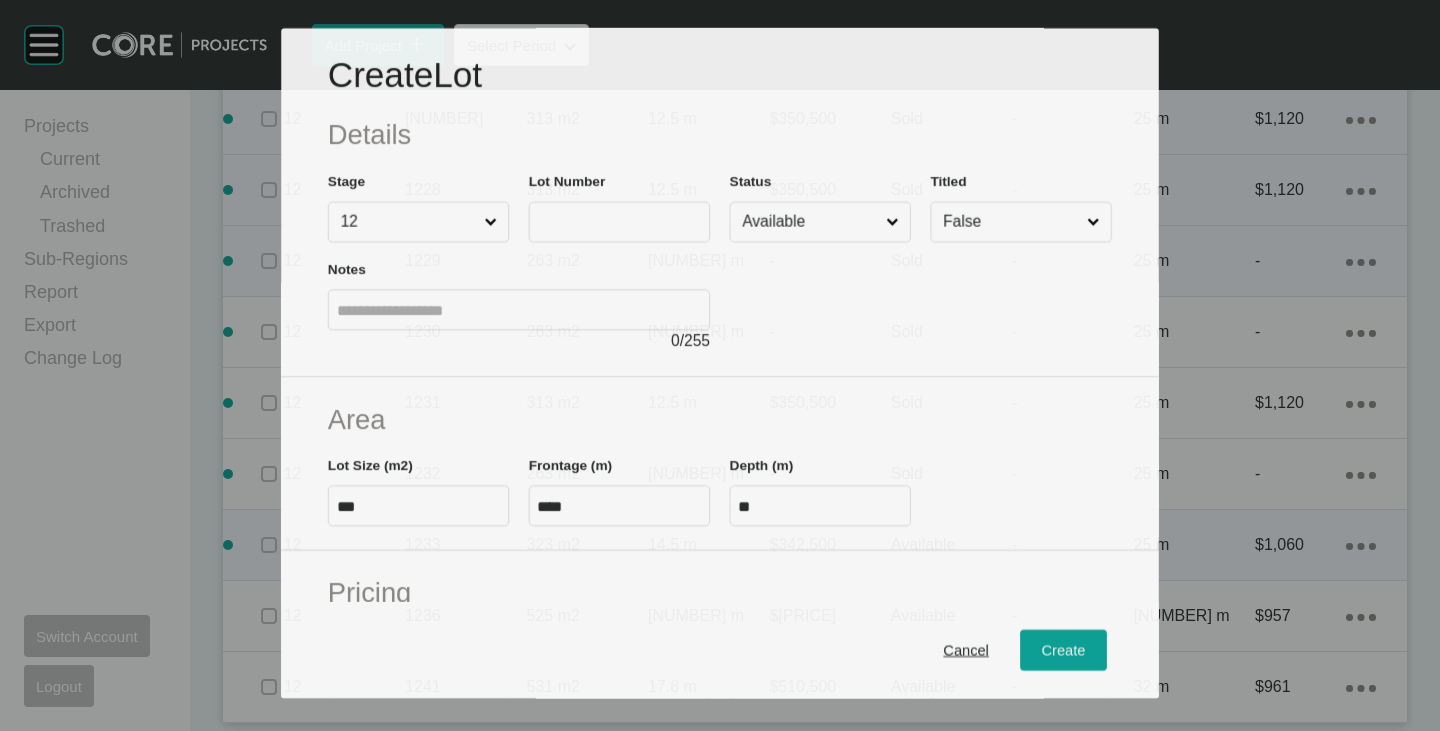 scroll, scrollTop: 2514, scrollLeft: 0, axis: vertical 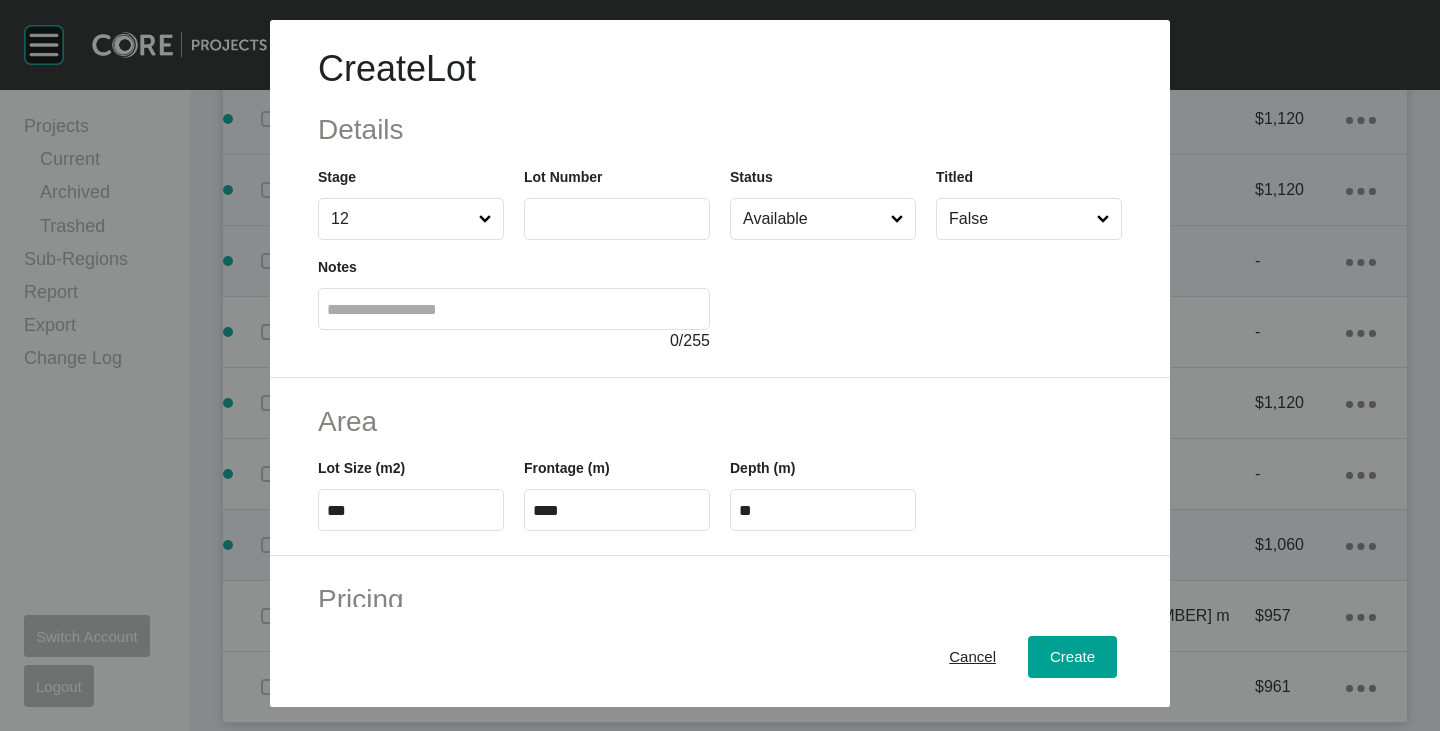 click at bounding box center [617, 219] 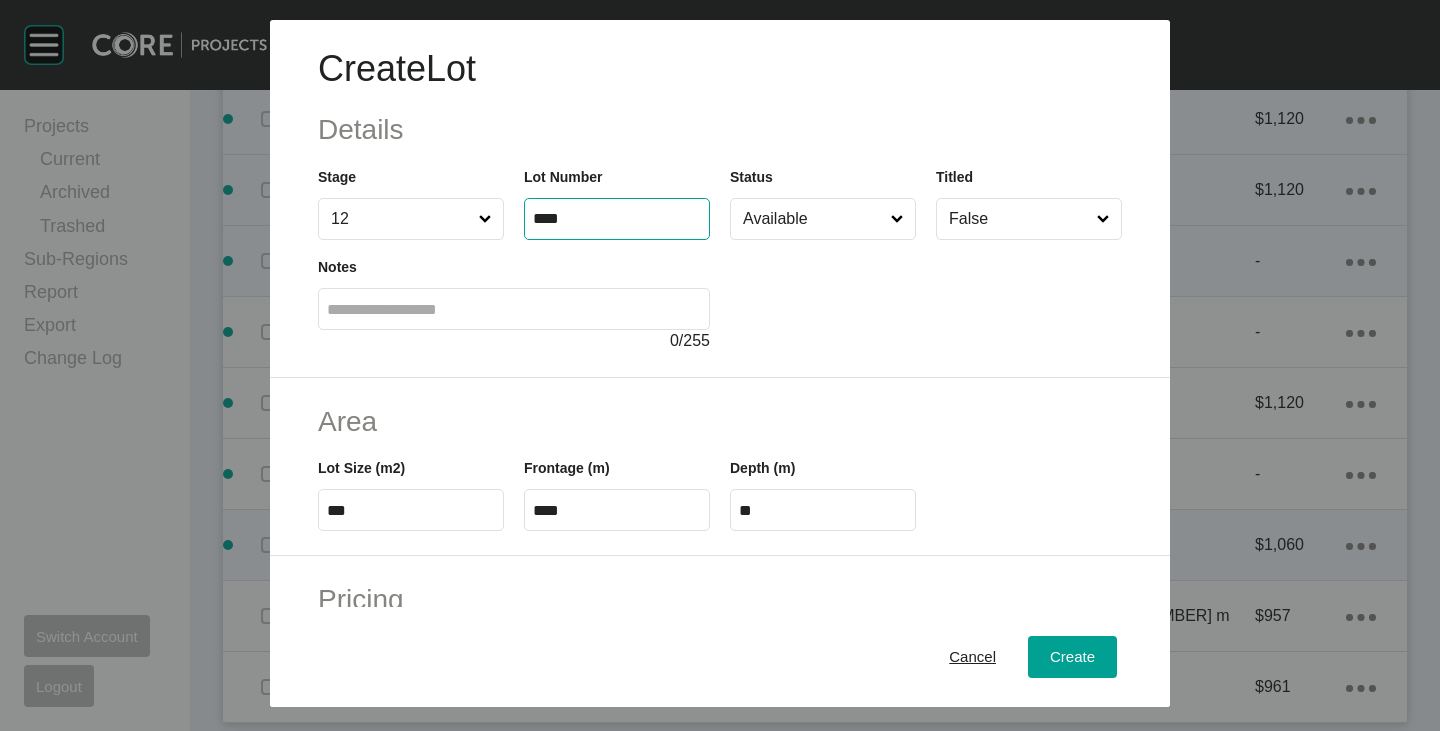 type on "****" 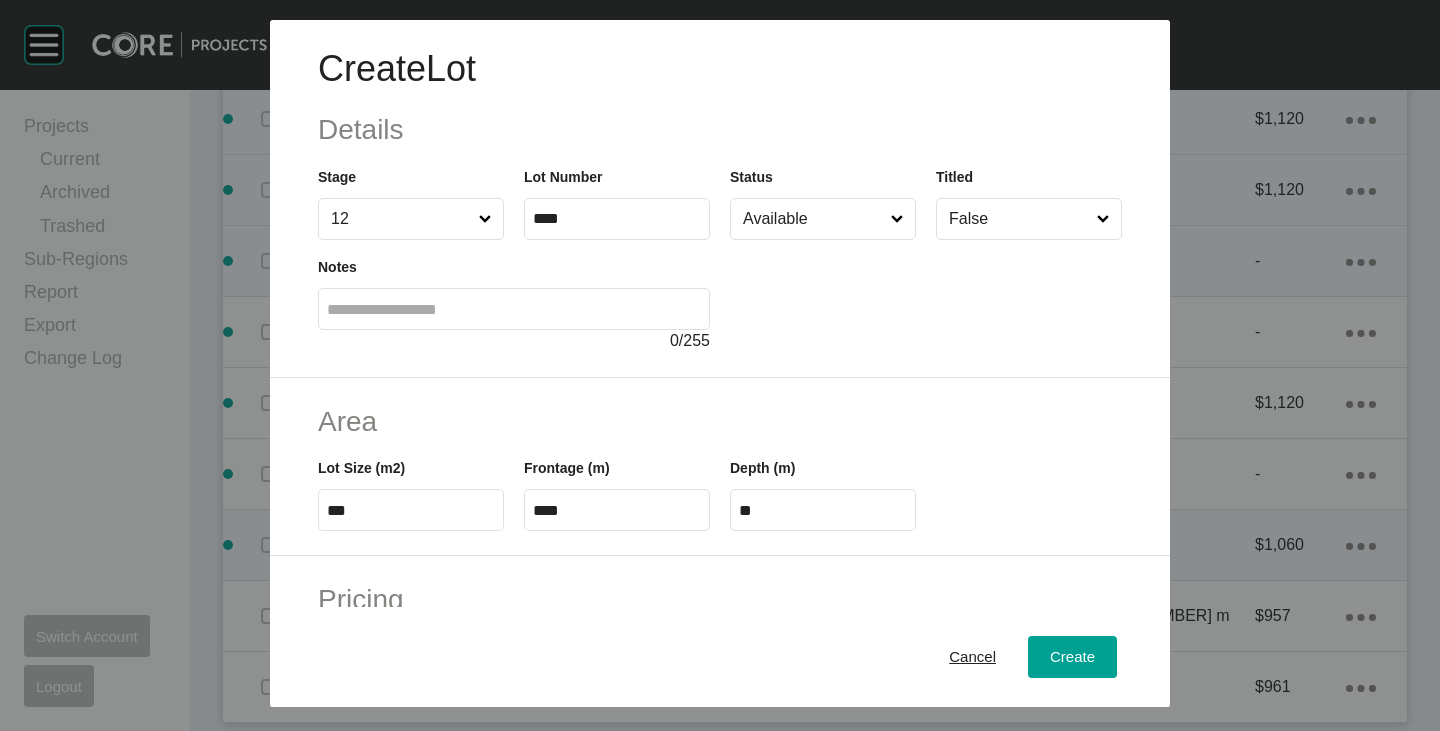 click on "Create  Lot Details Stage 12 Lot Number **** Status Available Titled False Notes 0 / 255" at bounding box center (720, 199) 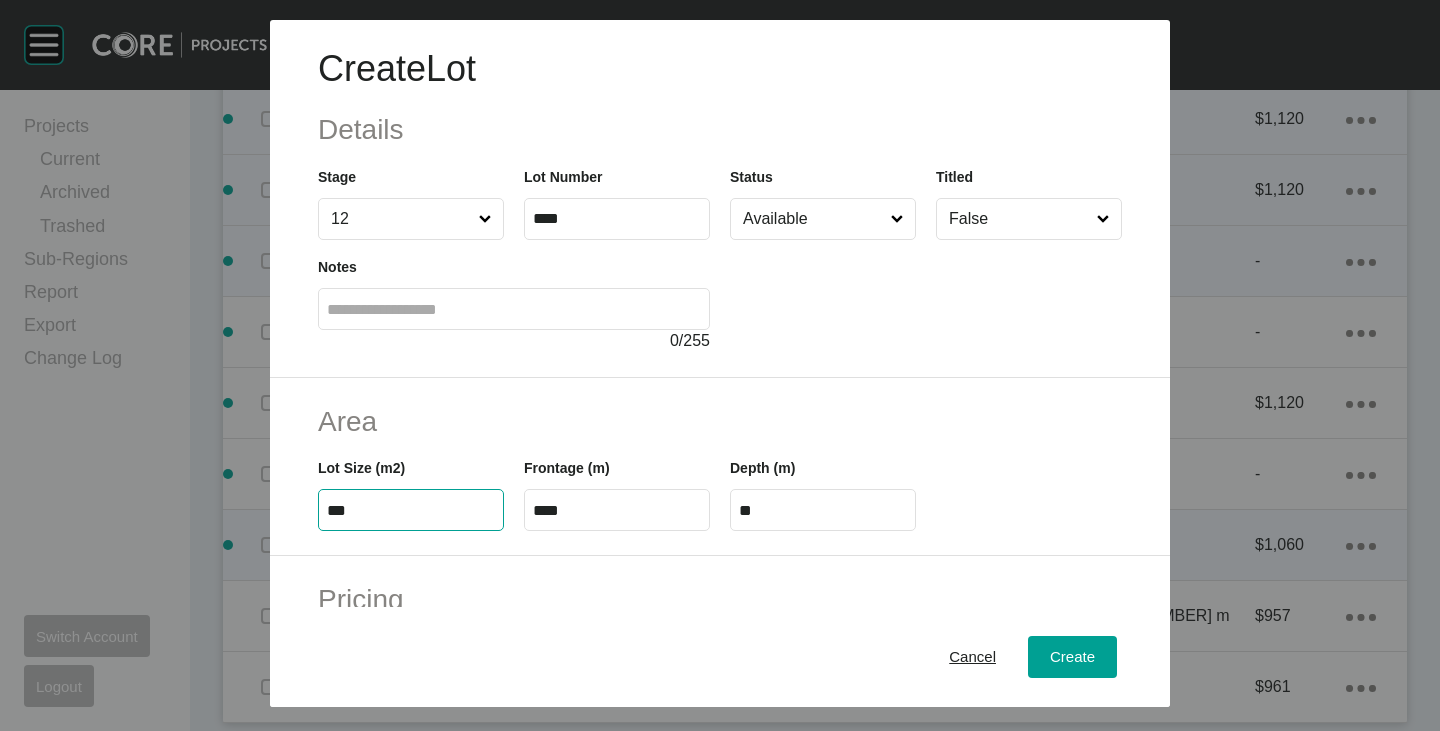 click on "***" at bounding box center (411, 510) 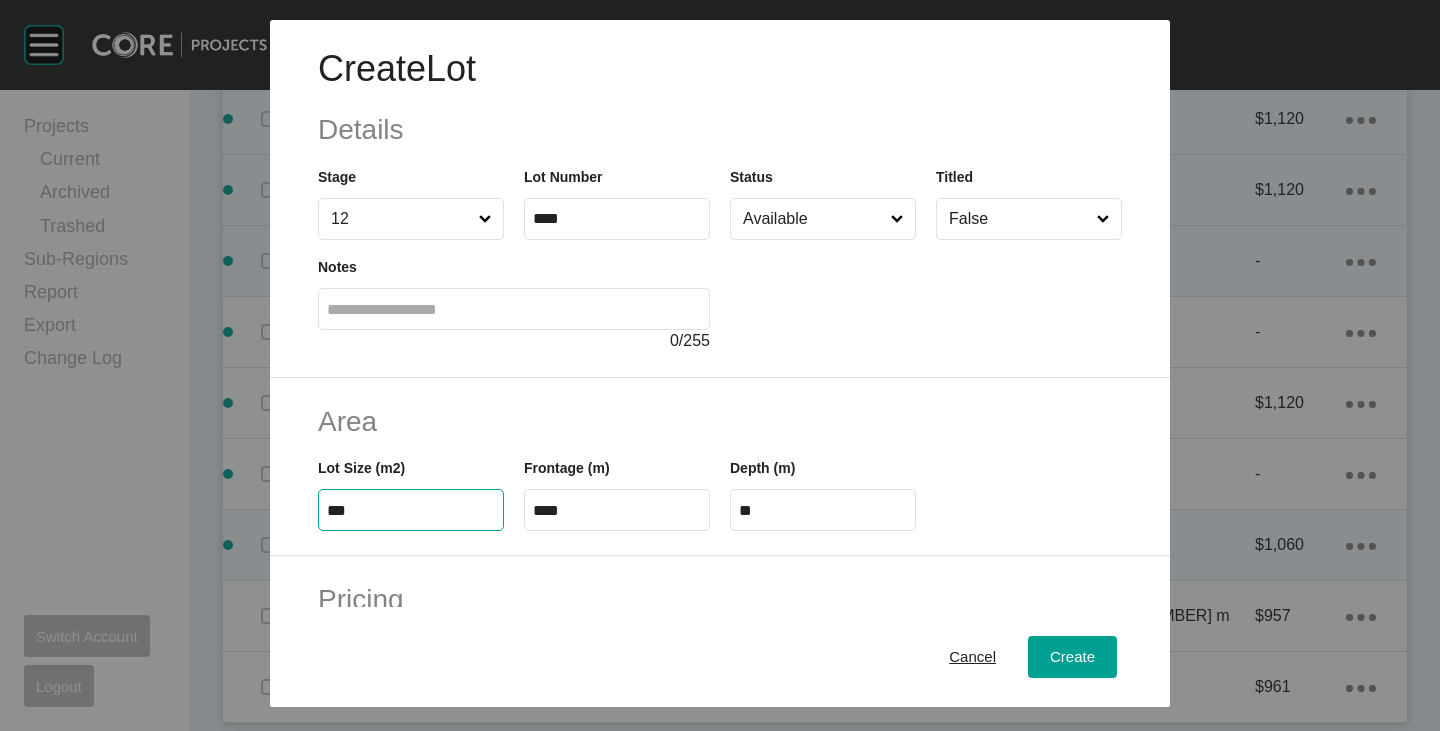 type on "***" 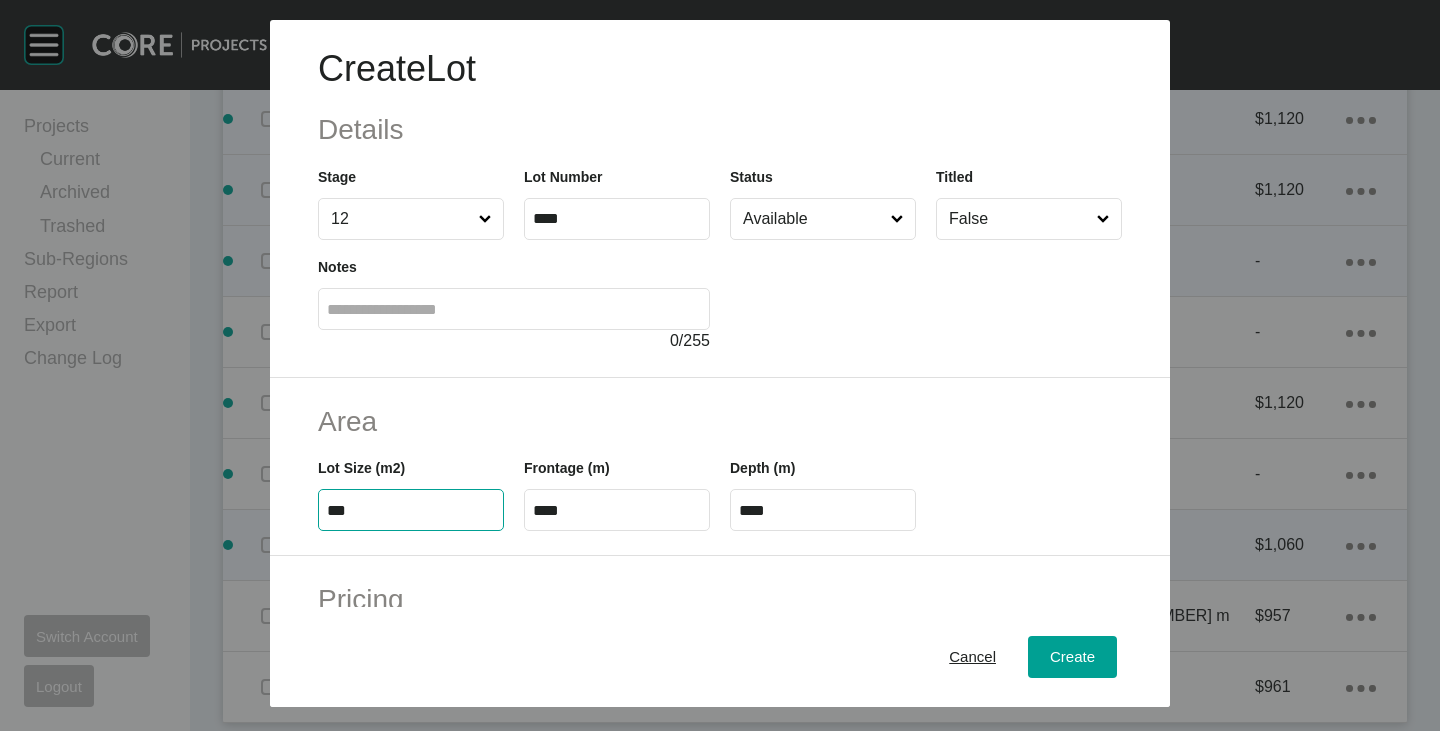 type on "*****" 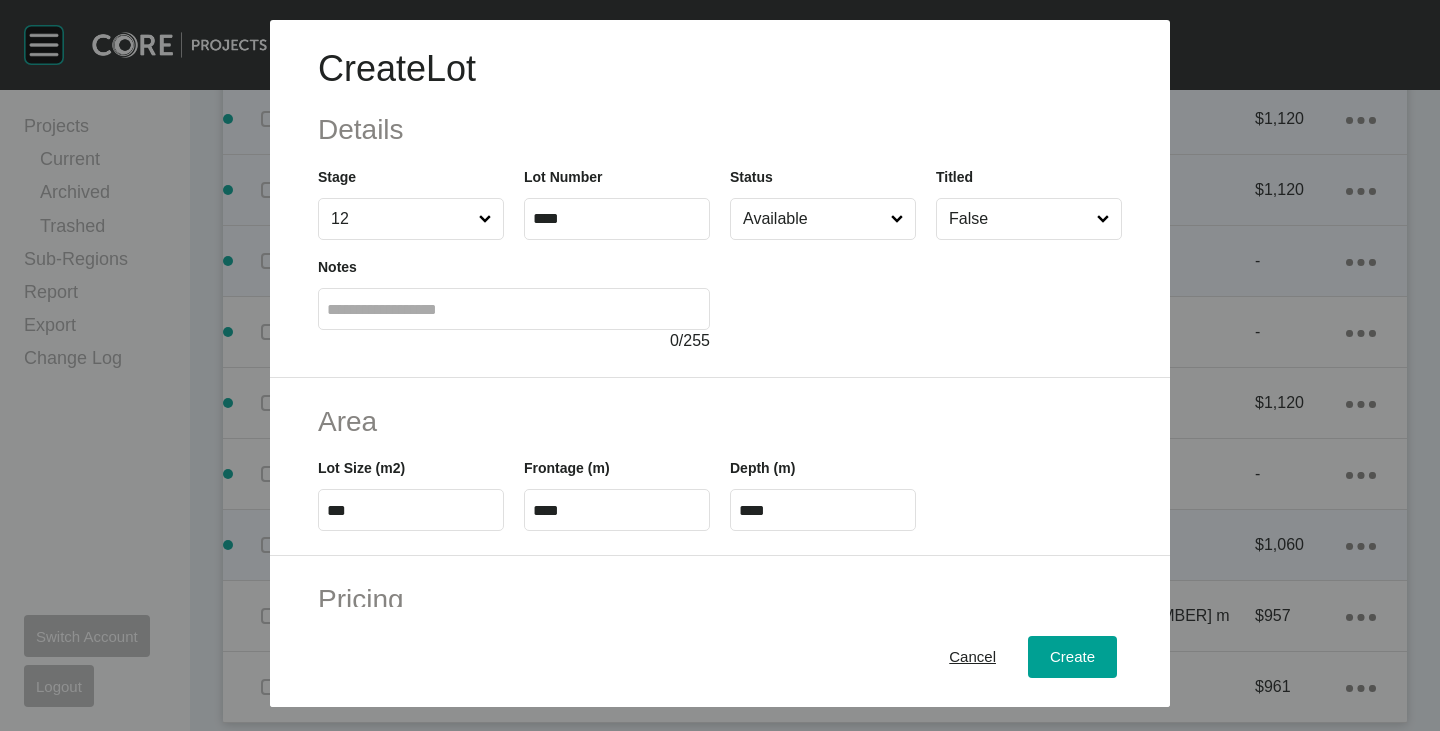 click on "****" at bounding box center [823, 510] 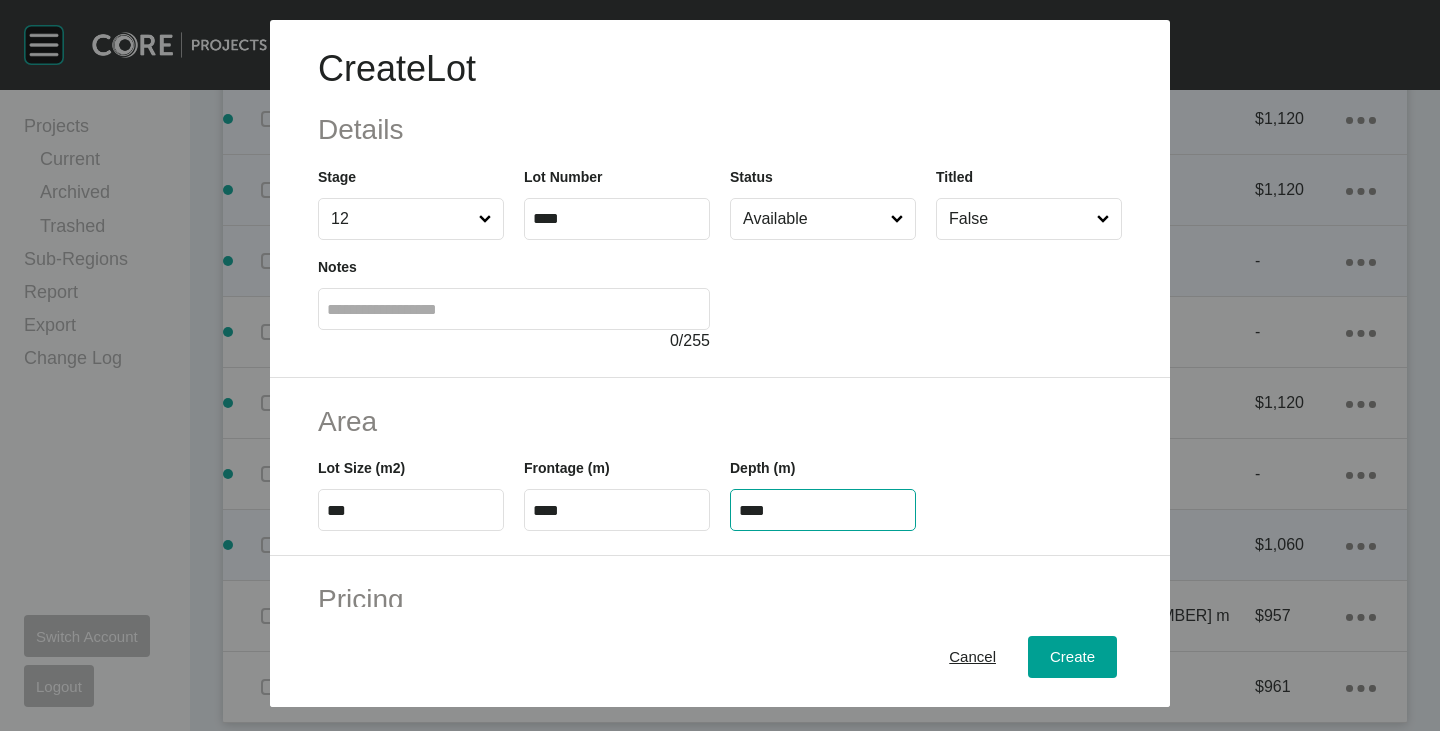 click on "****" at bounding box center (823, 510) 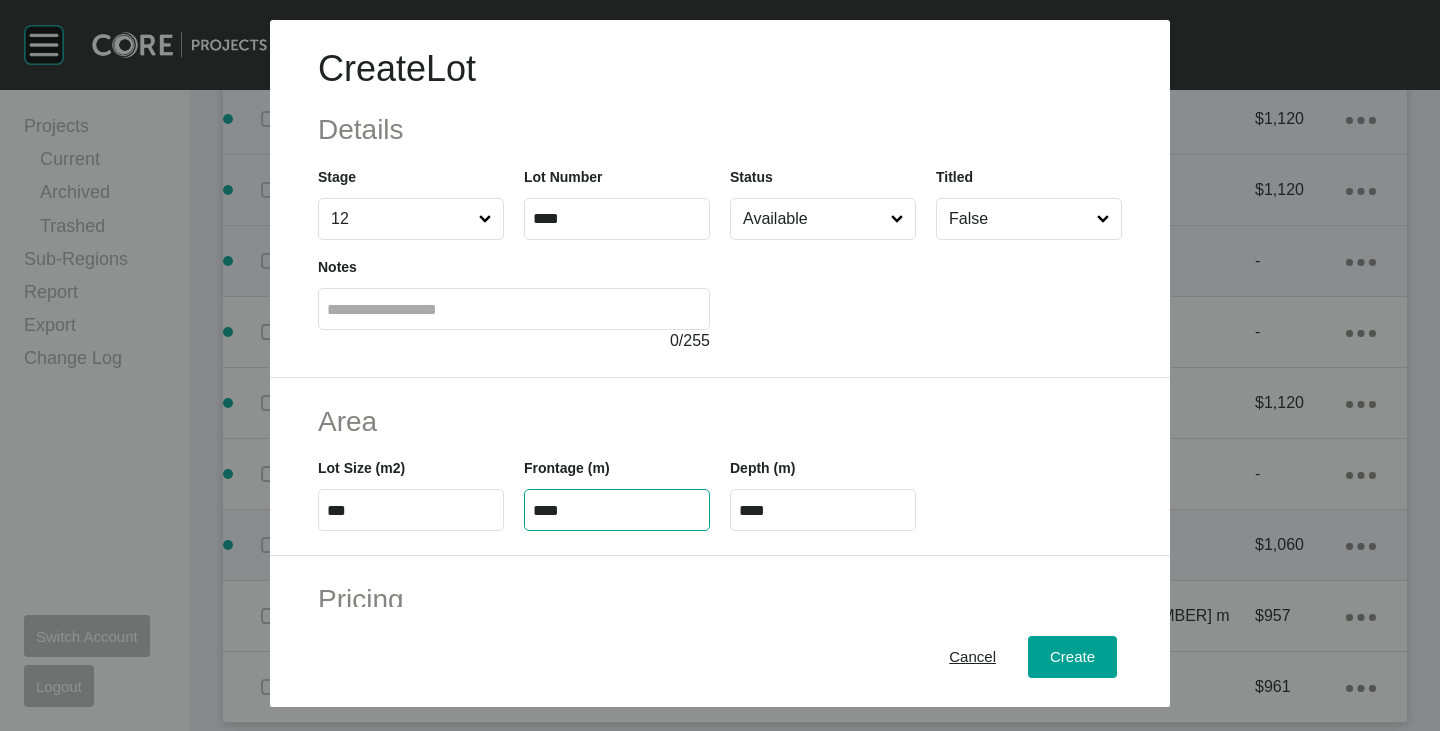 click on "****" at bounding box center (617, 510) 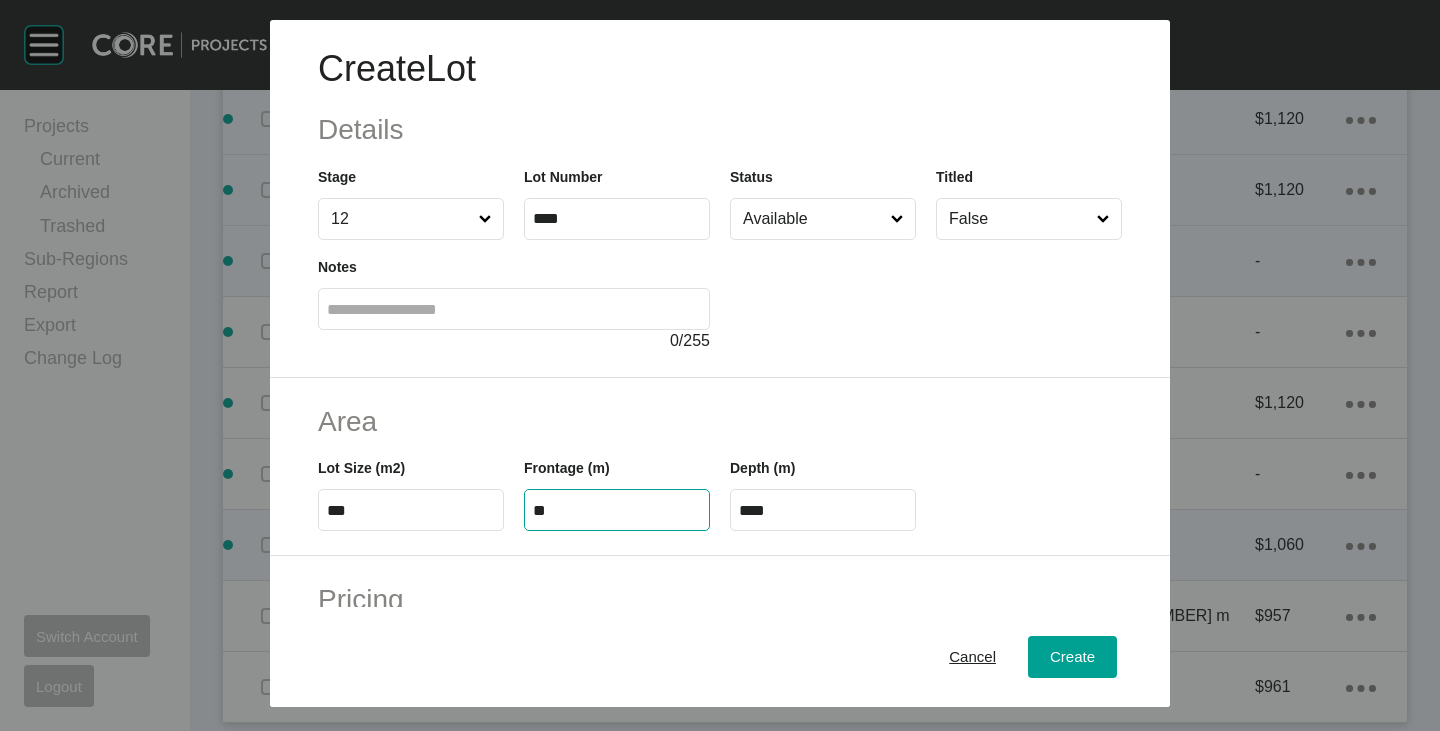 type on "**" 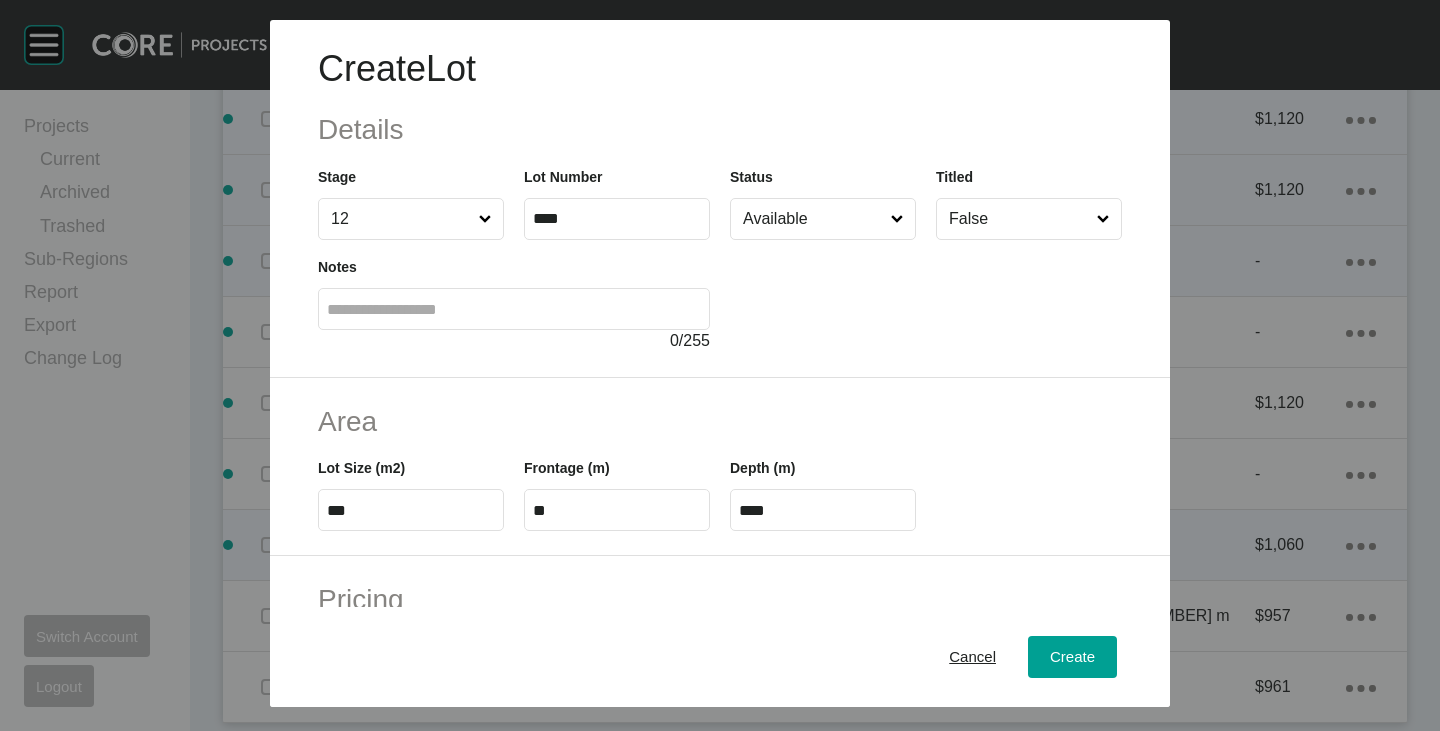 click on "Area" at bounding box center (720, 421) 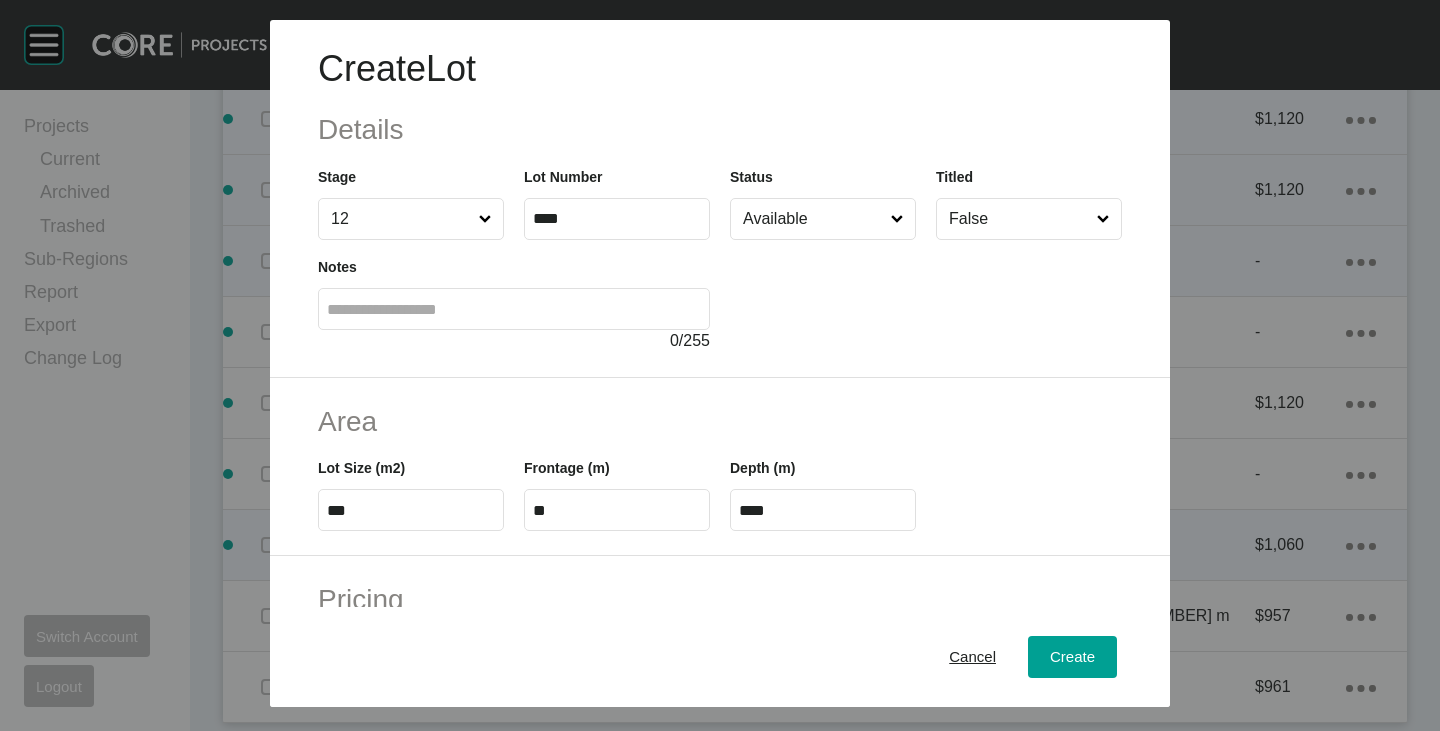 click on "**" at bounding box center (617, 510) 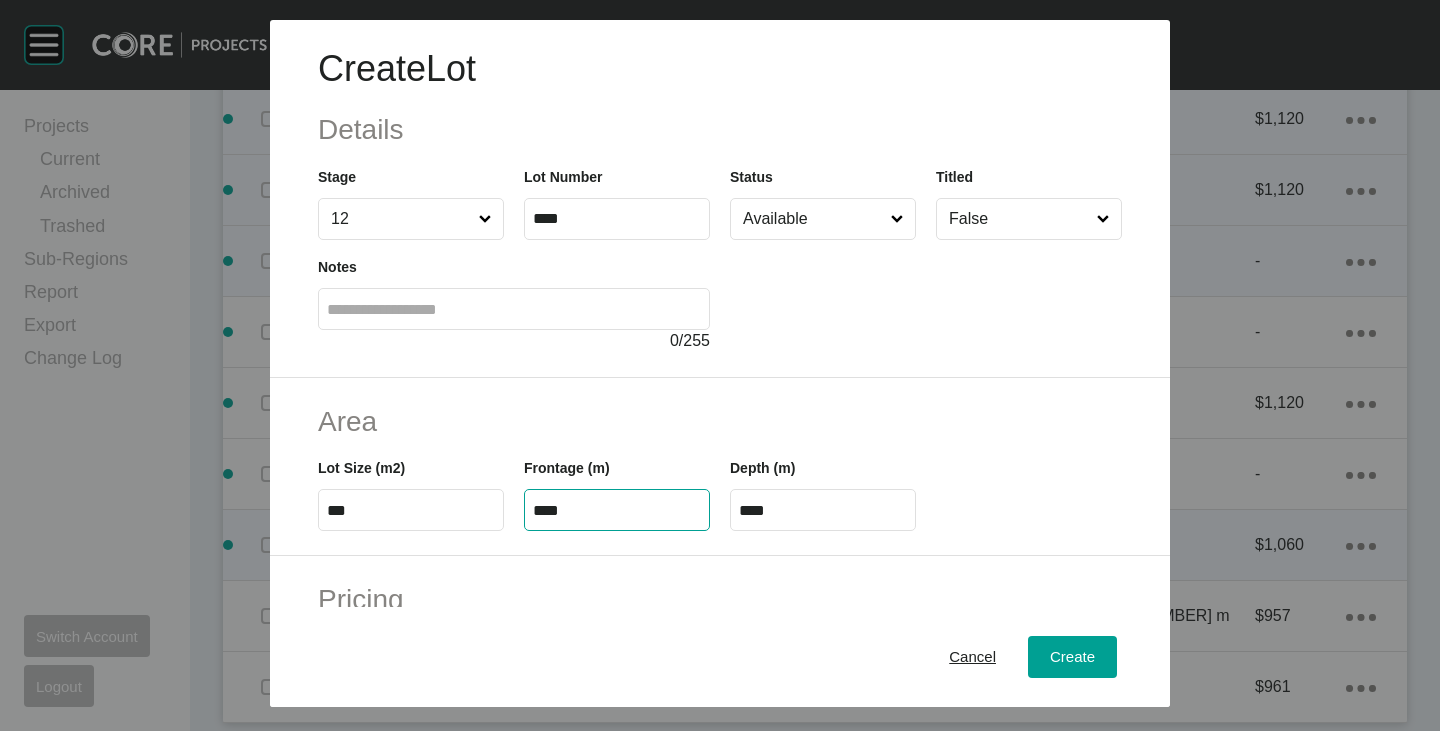 type on "****" 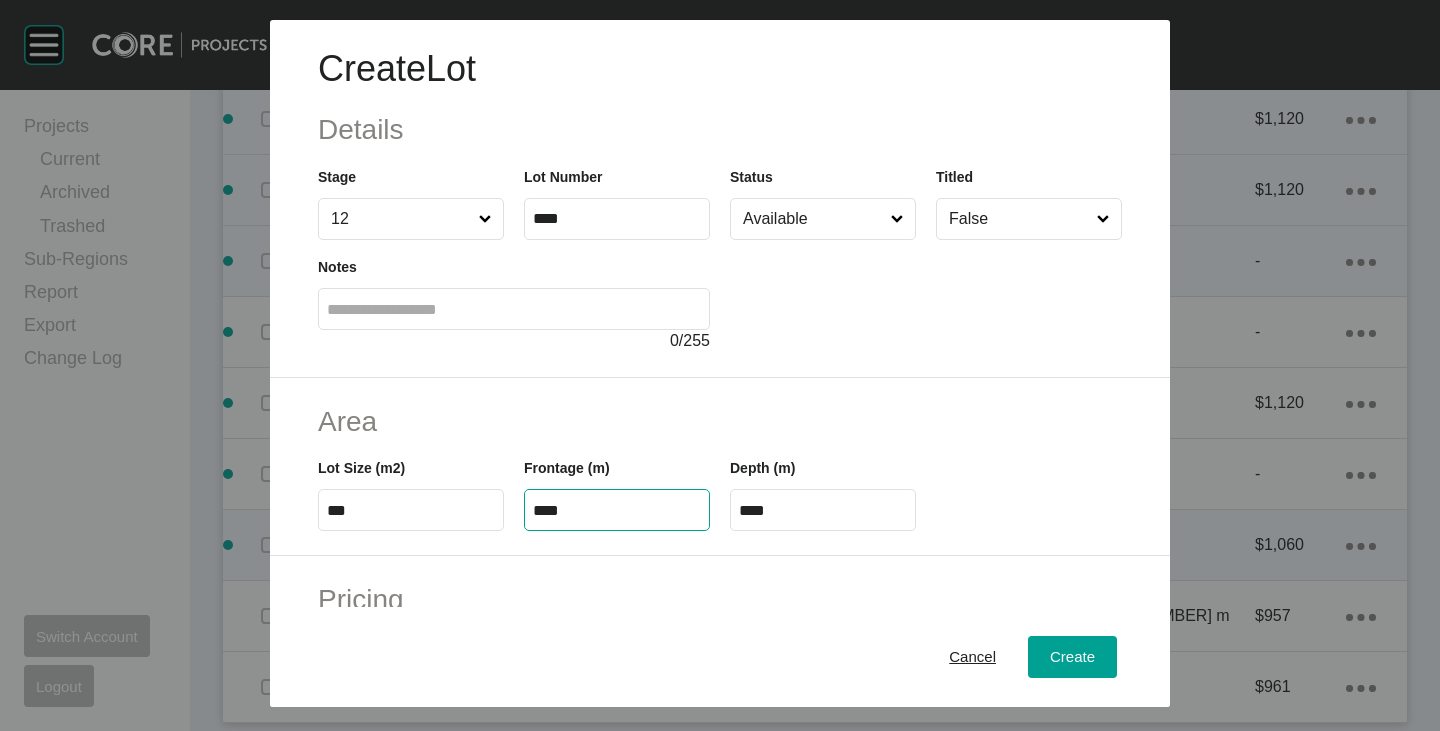 click on "****" at bounding box center (617, 510) 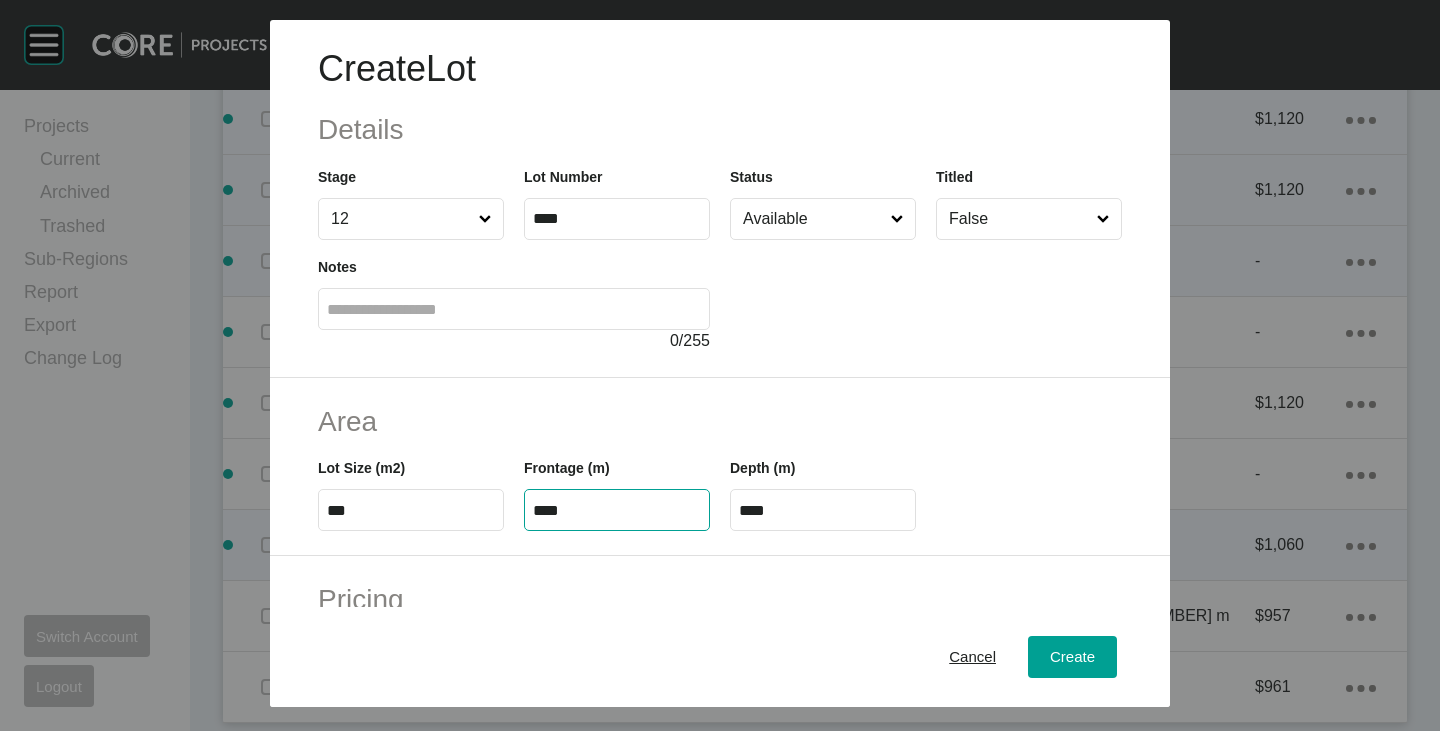 type on "****" 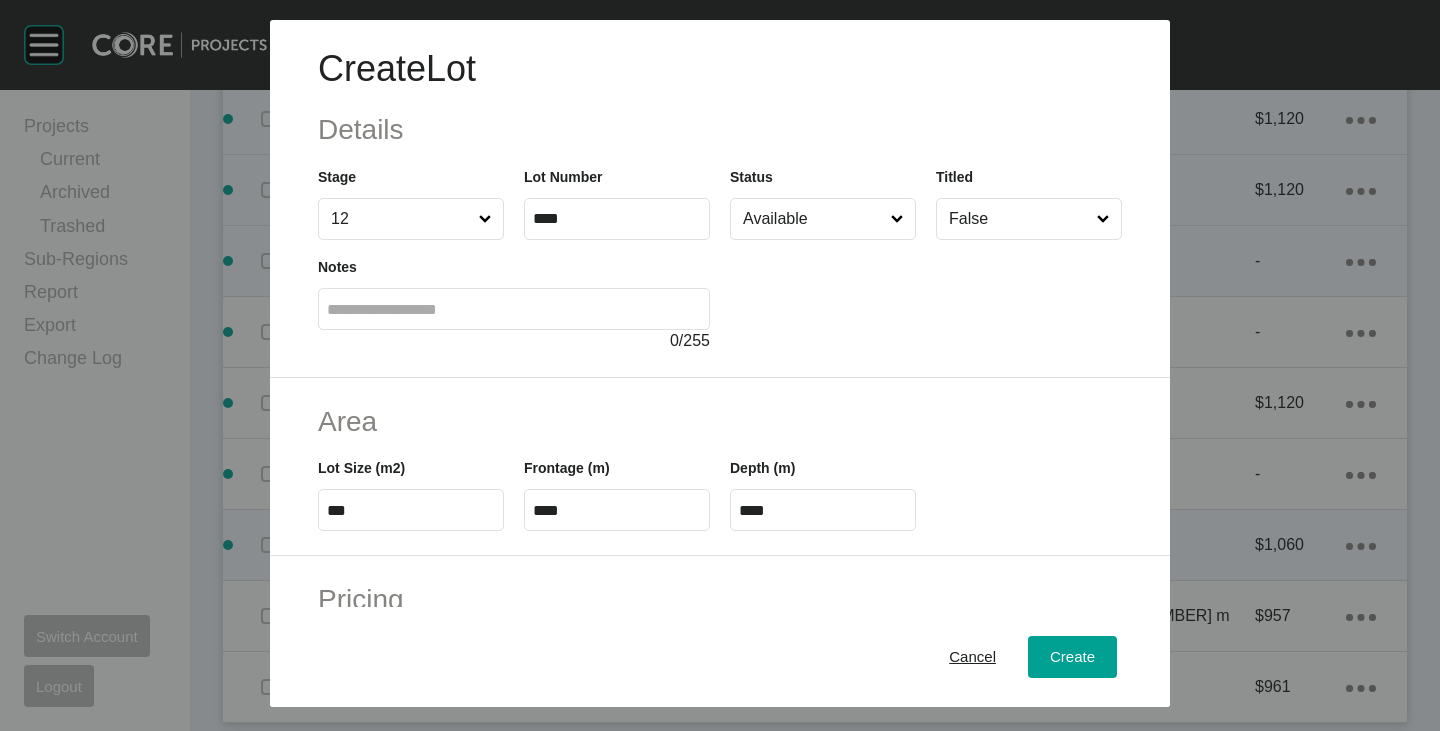 click on "Frontage (m) ****" at bounding box center [617, 494] 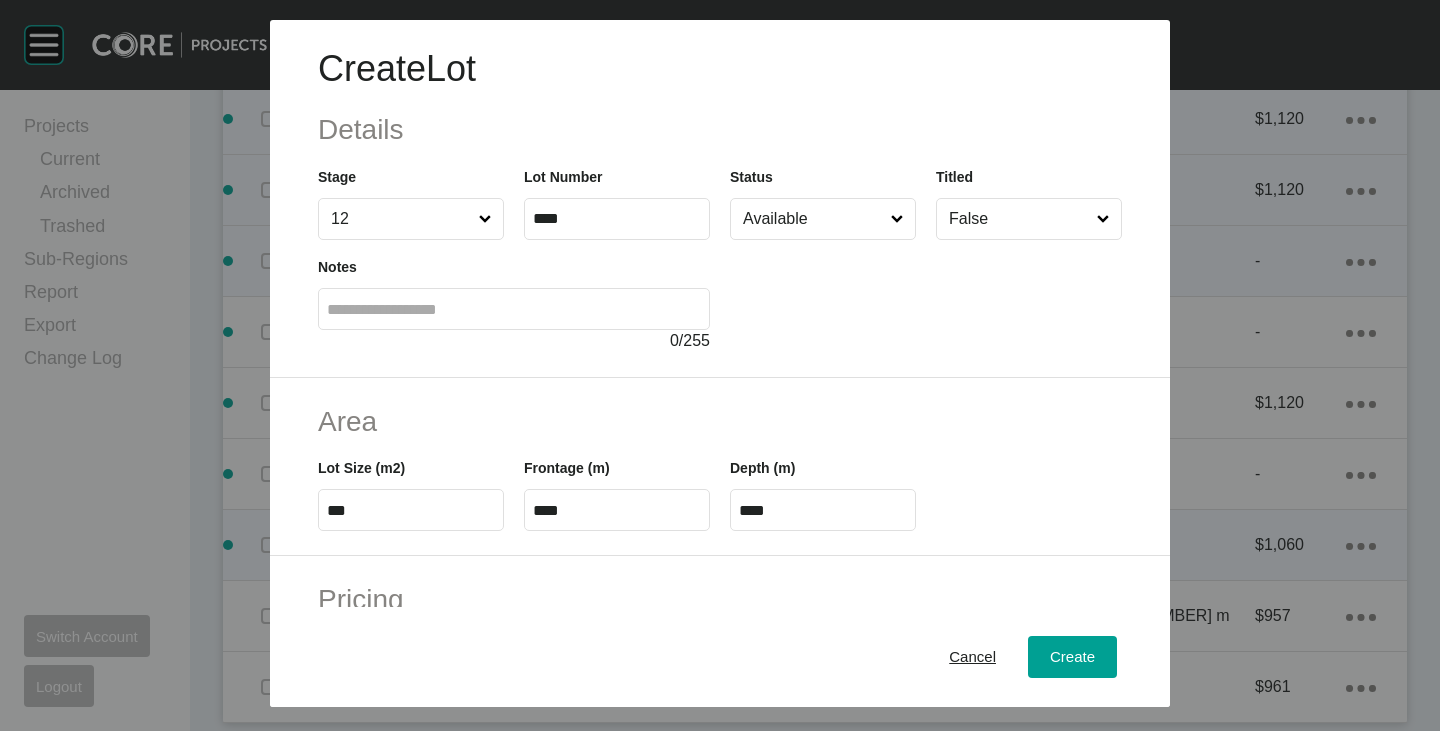 click on "****" at bounding box center (617, 510) 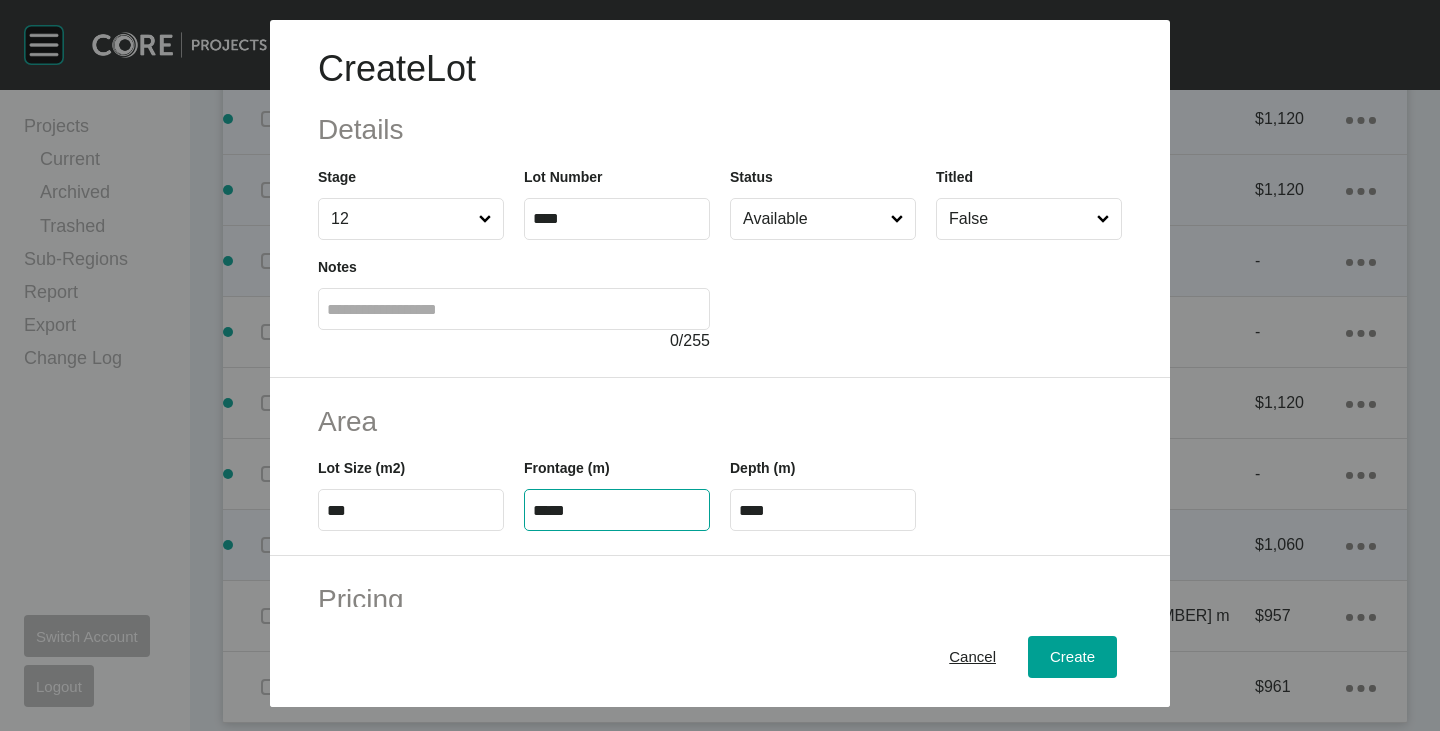 type on "*****" 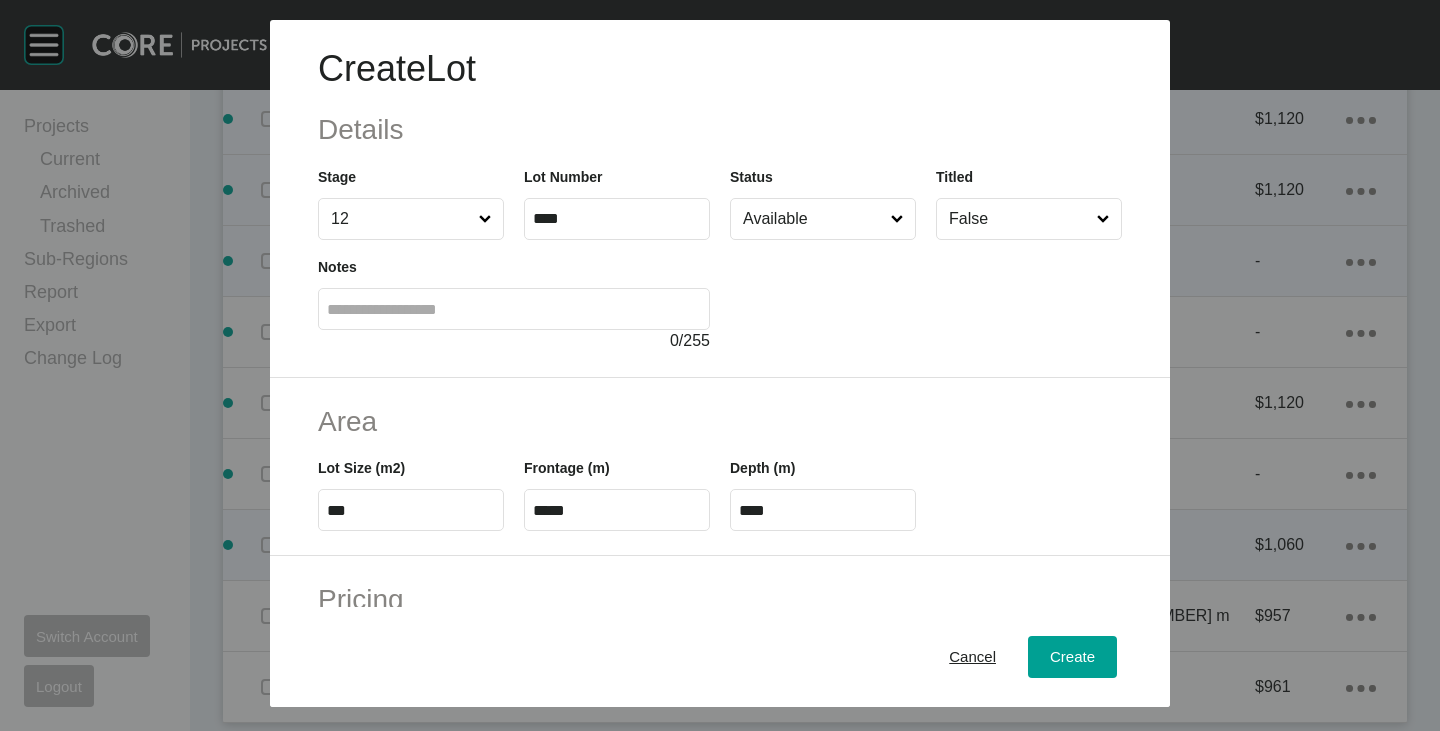 click on "****" at bounding box center [823, 510] 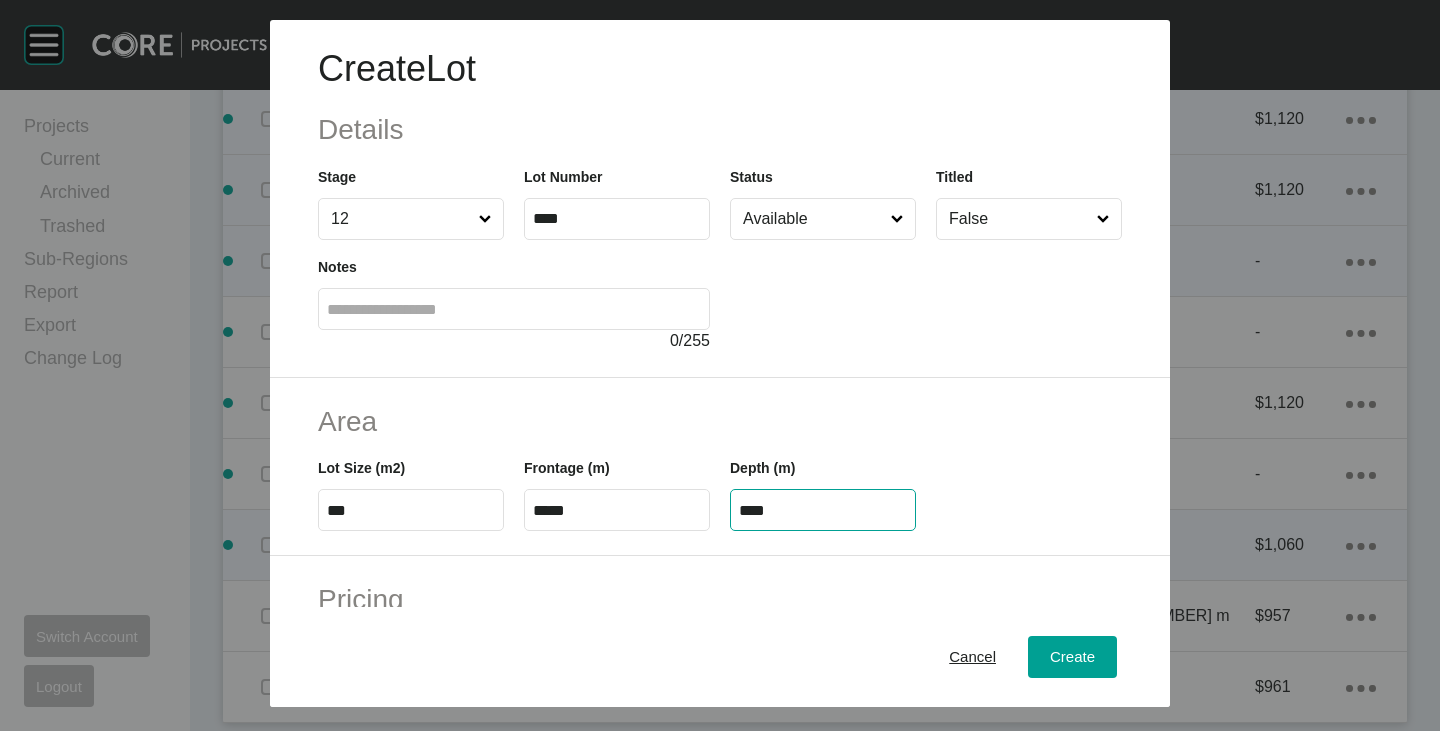 click on "****" at bounding box center [823, 510] 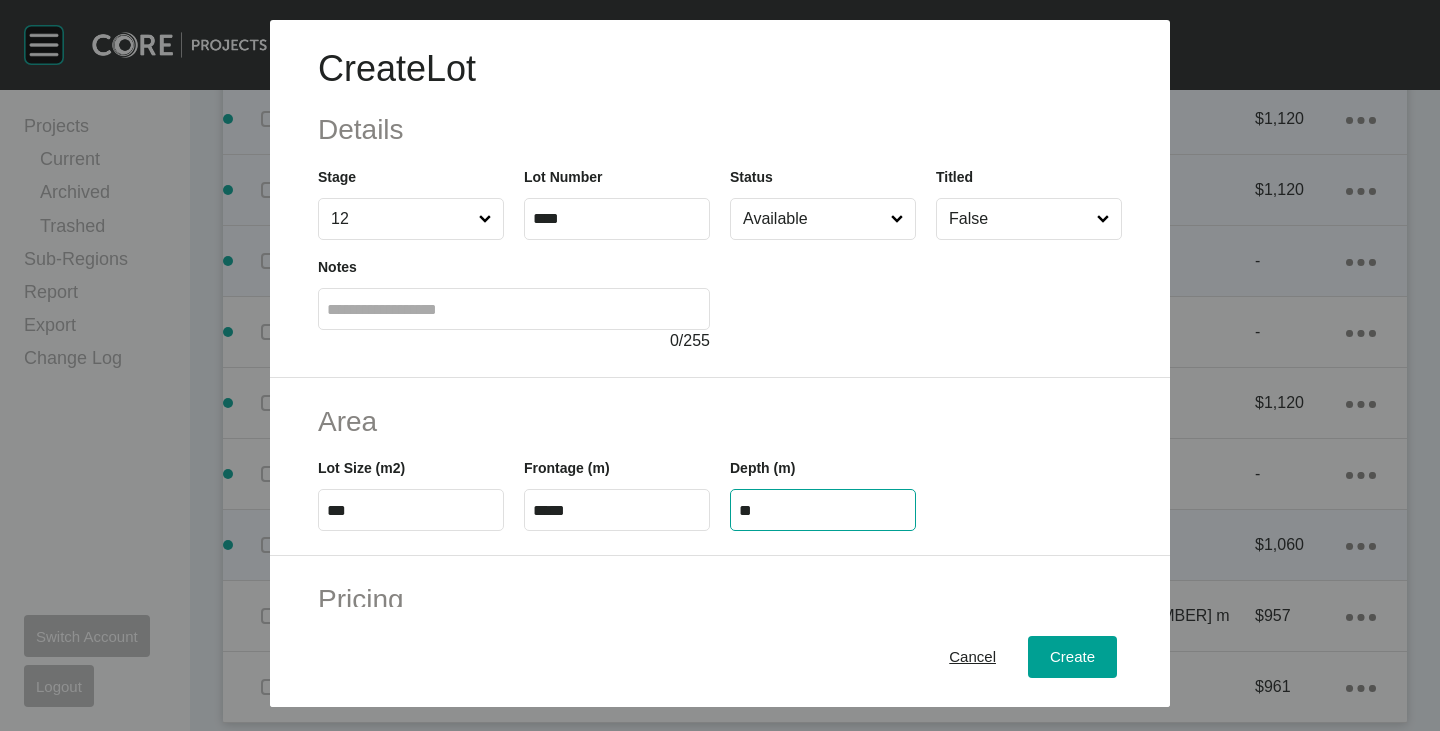 type on "**" 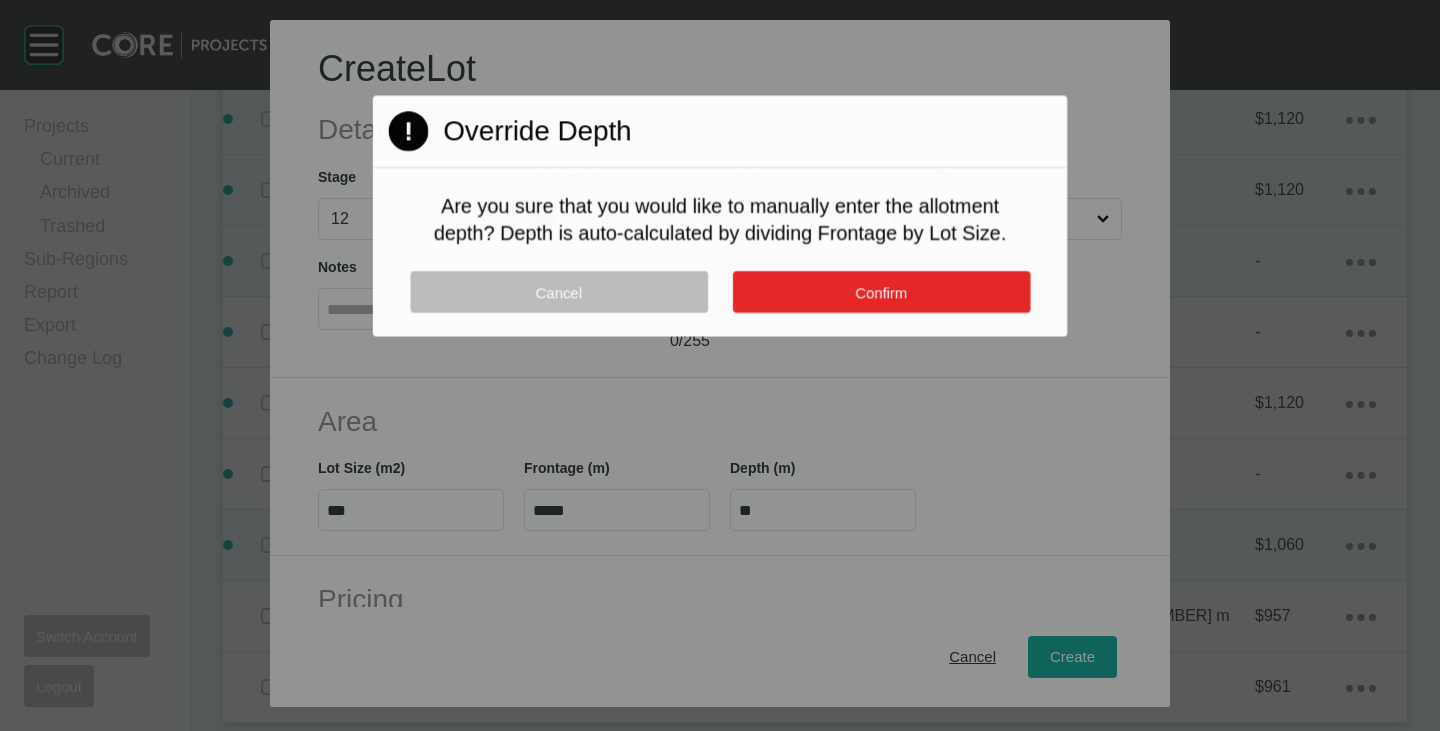 click on "Confirm" at bounding box center [881, 292] 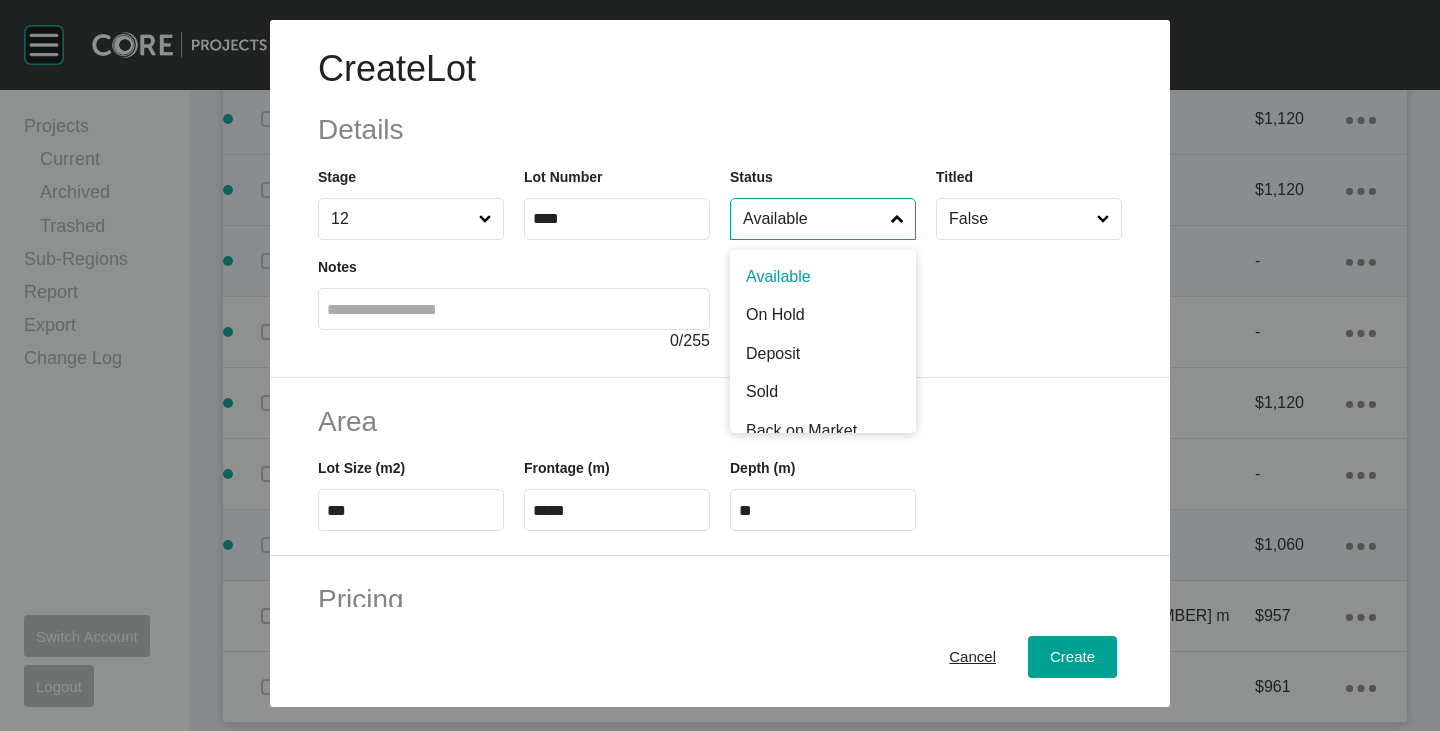 click on "Available" at bounding box center [813, 219] 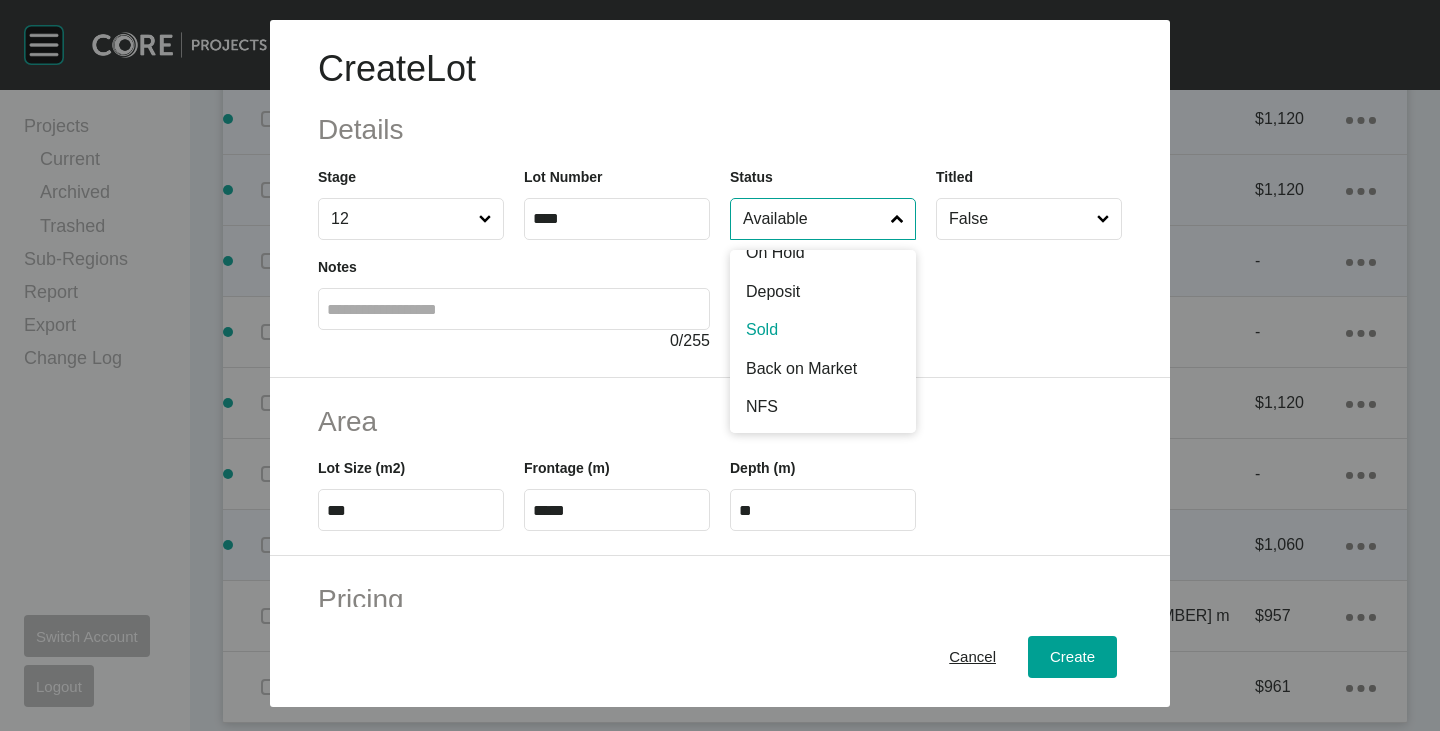 scroll, scrollTop: 102, scrollLeft: 0, axis: vertical 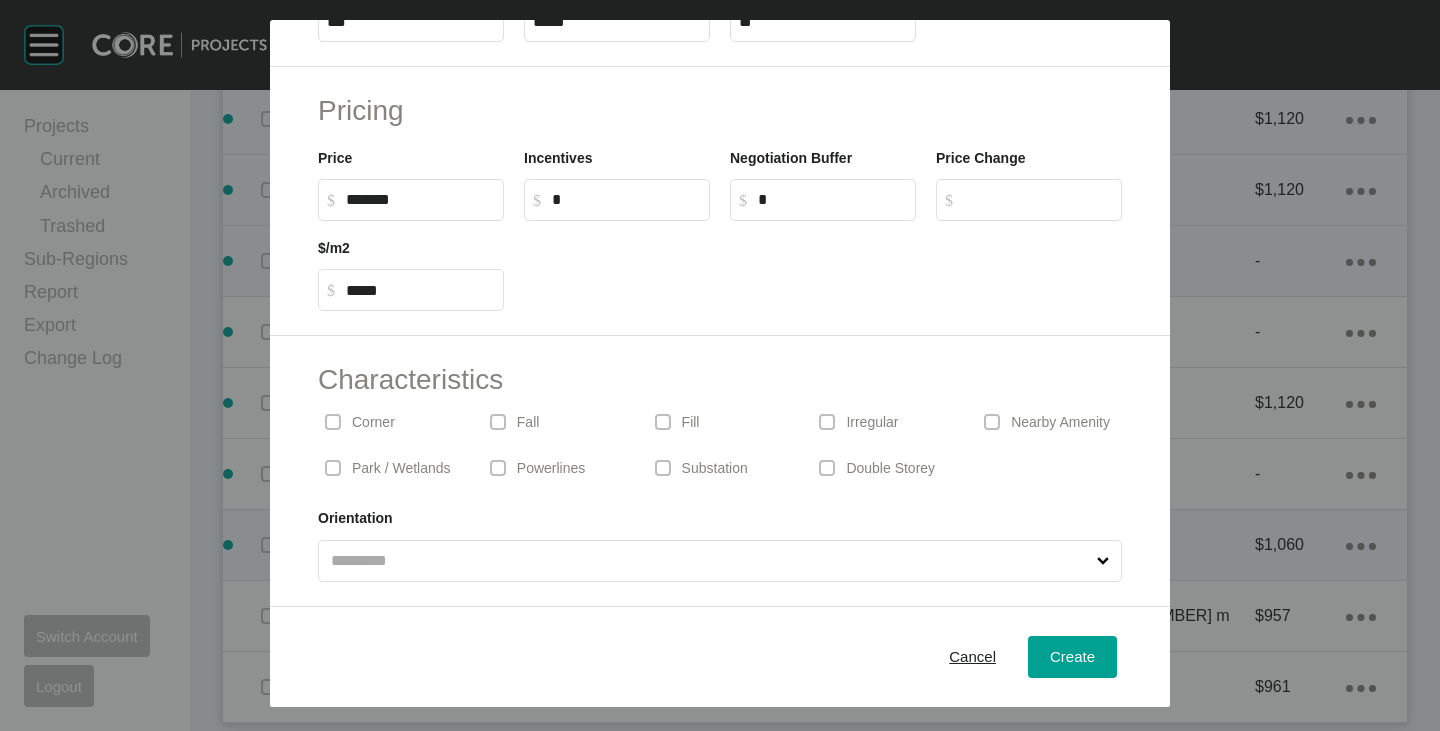 type on "******" 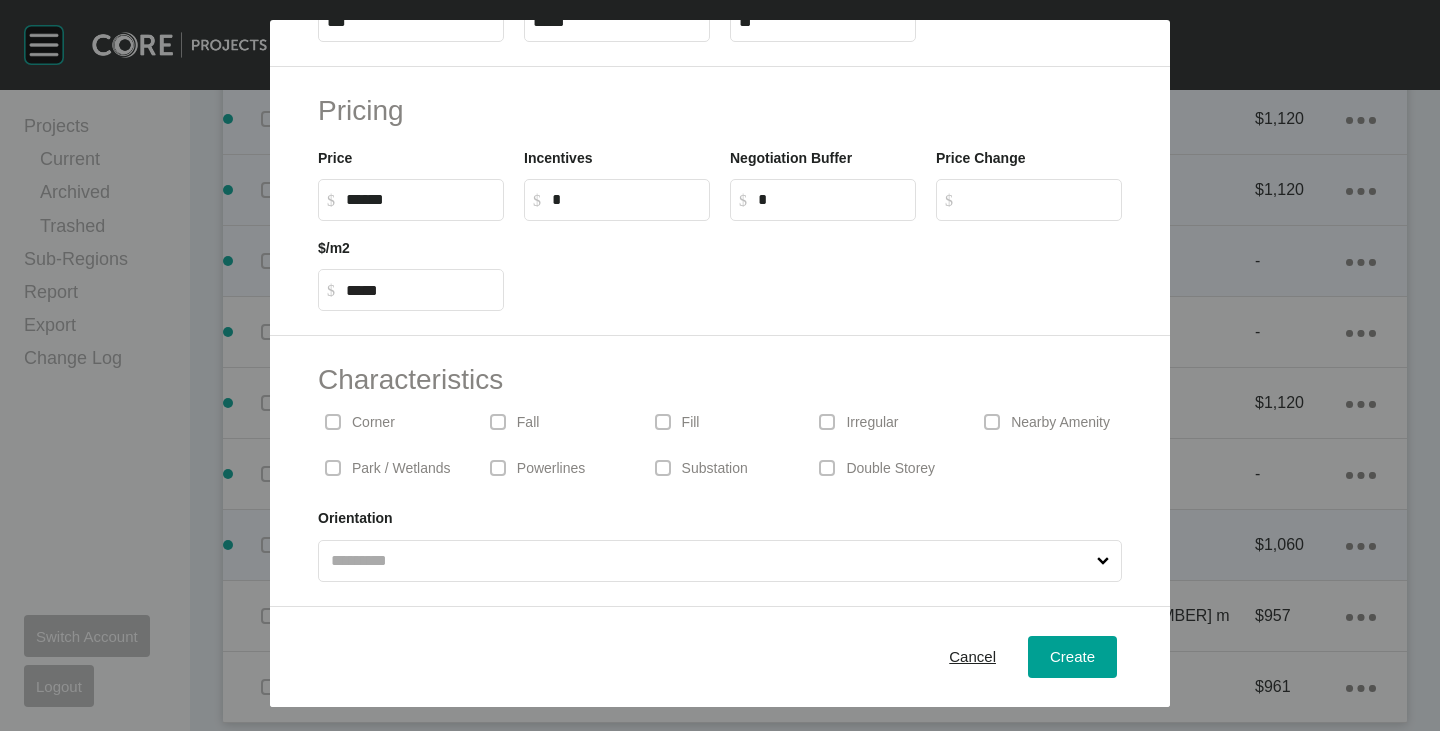 click on "******" at bounding box center (420, 199) 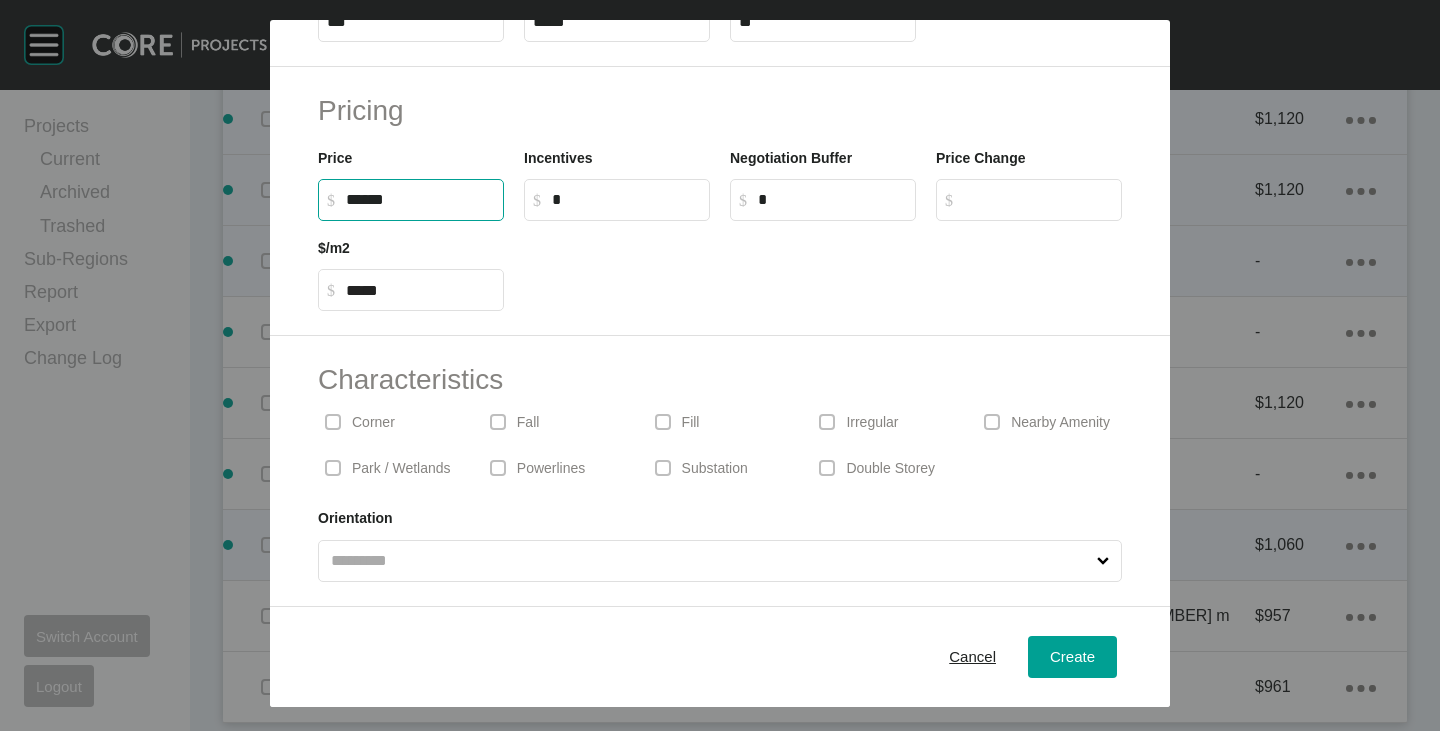 click on "******" at bounding box center [420, 199] 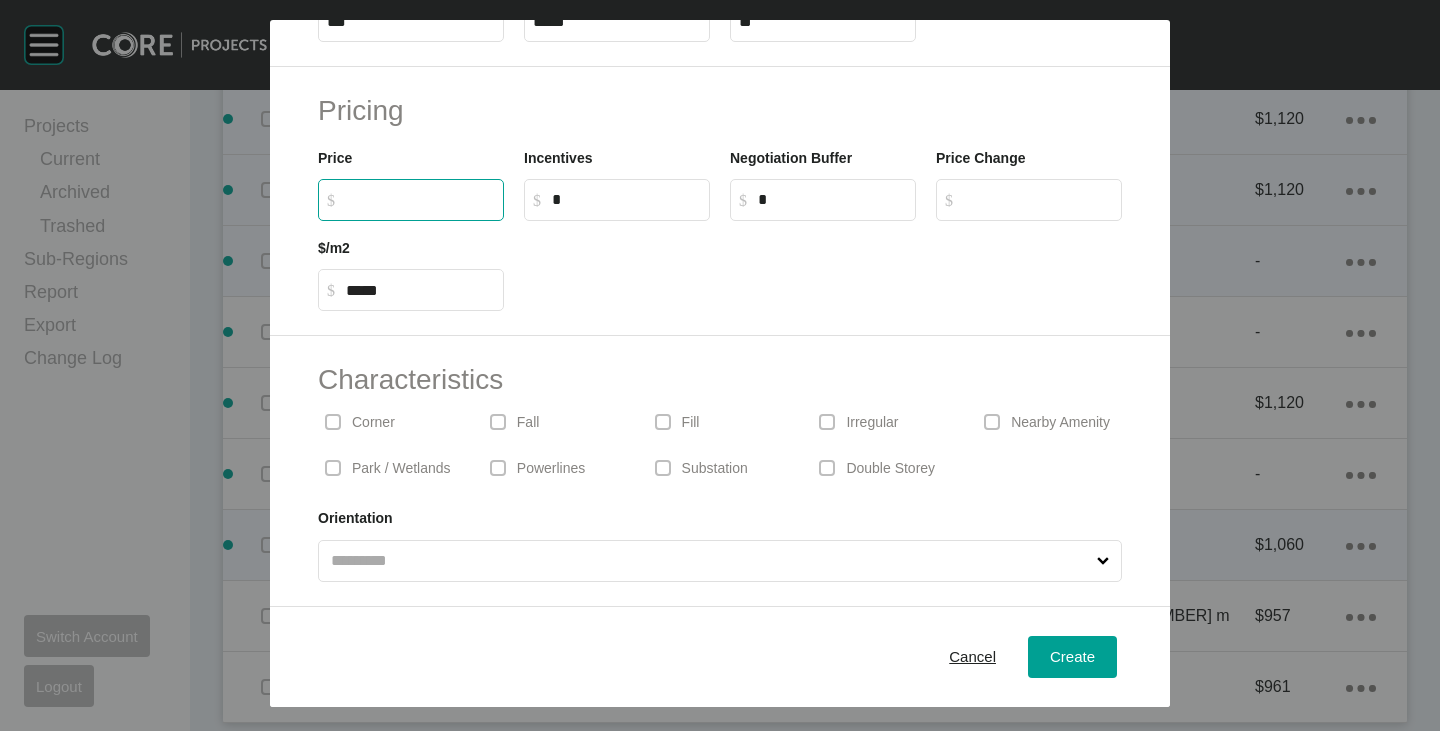 type 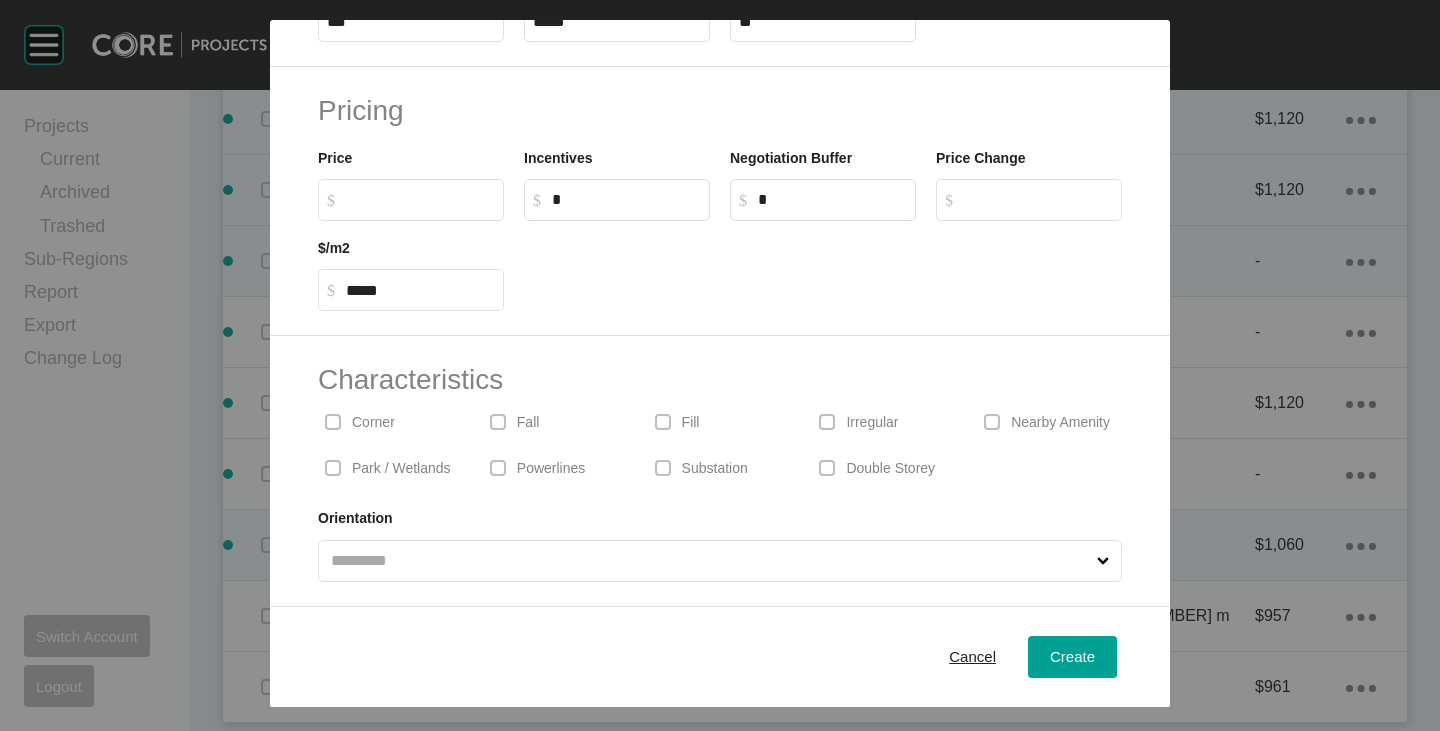 click at bounding box center [823, 266] 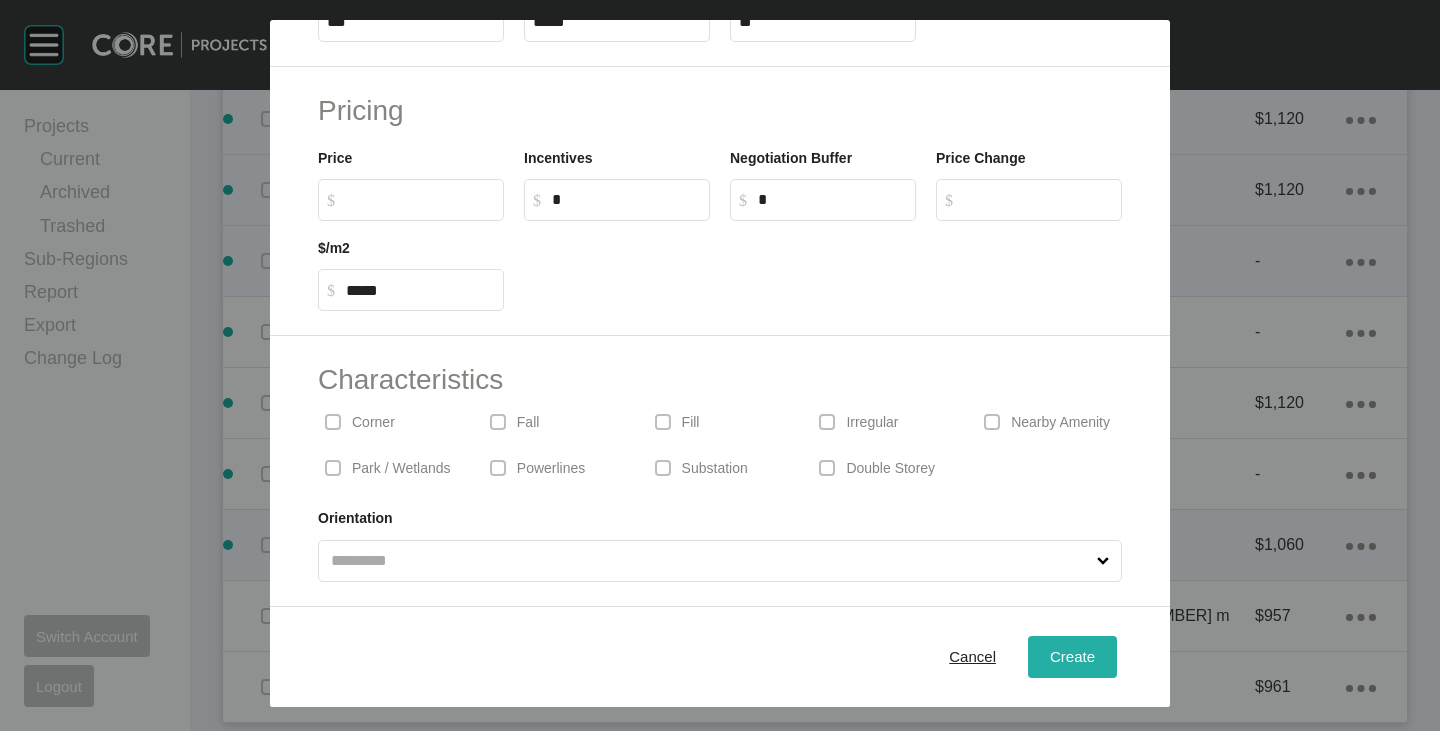 click on "Create" at bounding box center [1072, 656] 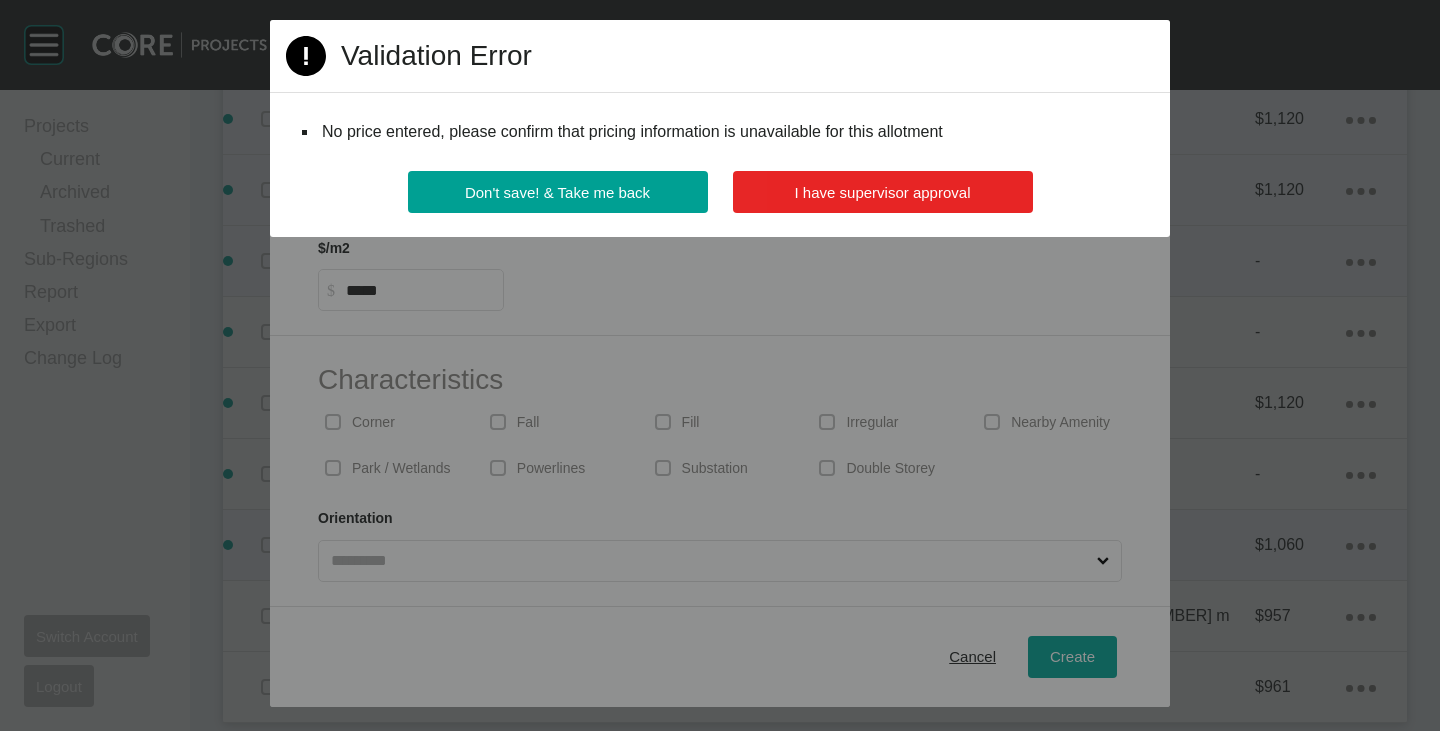 click on "I have supervisor approval" at bounding box center (883, 192) 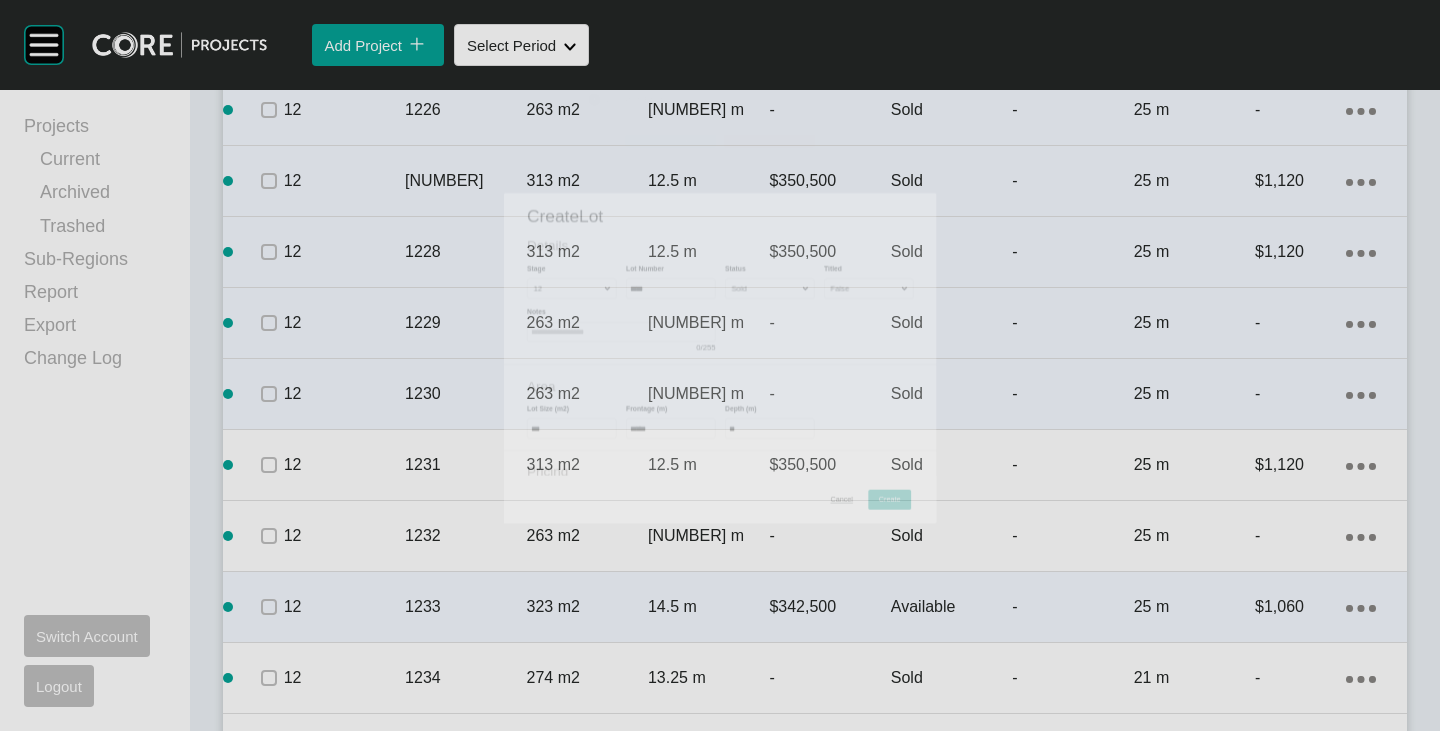 scroll, scrollTop: 2576, scrollLeft: 0, axis: vertical 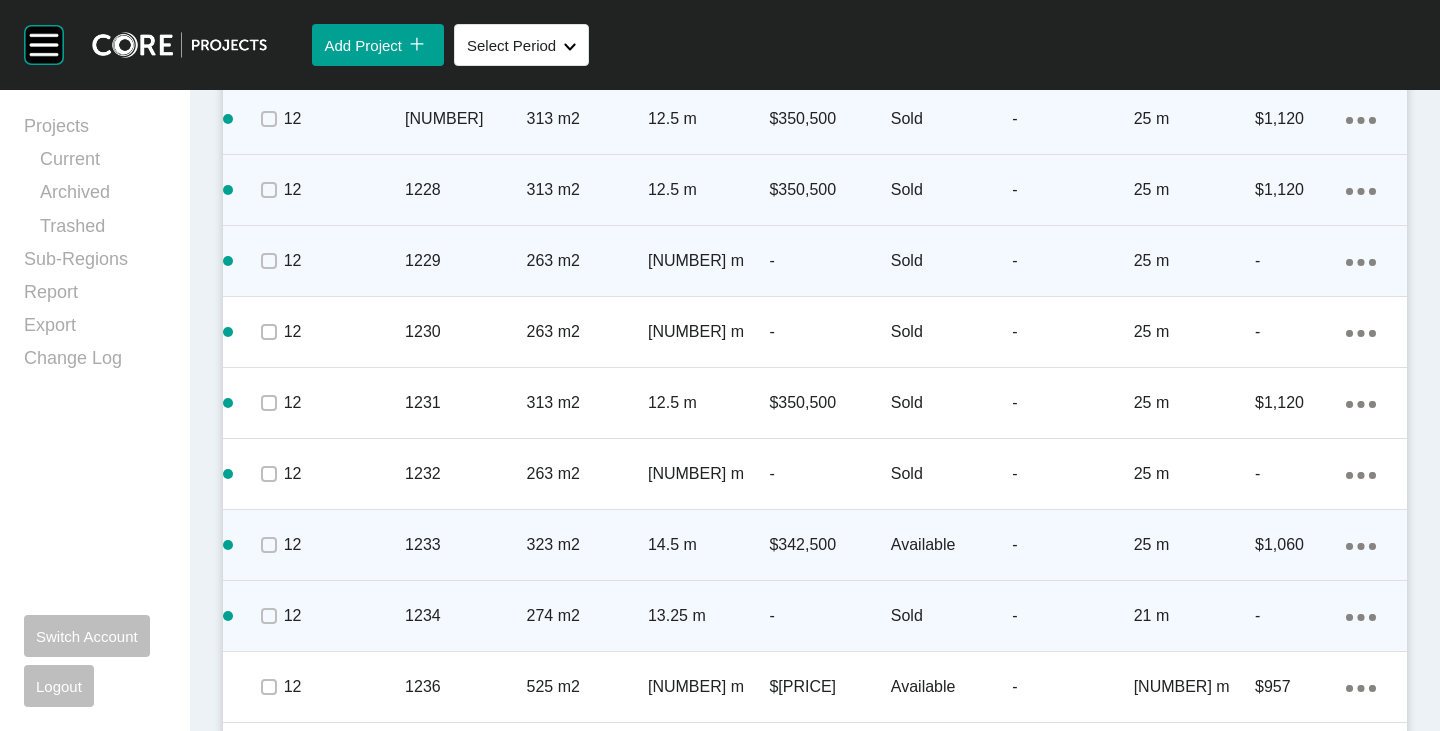 click on "Action Menu Dots Copy 6 Created with Sketch." 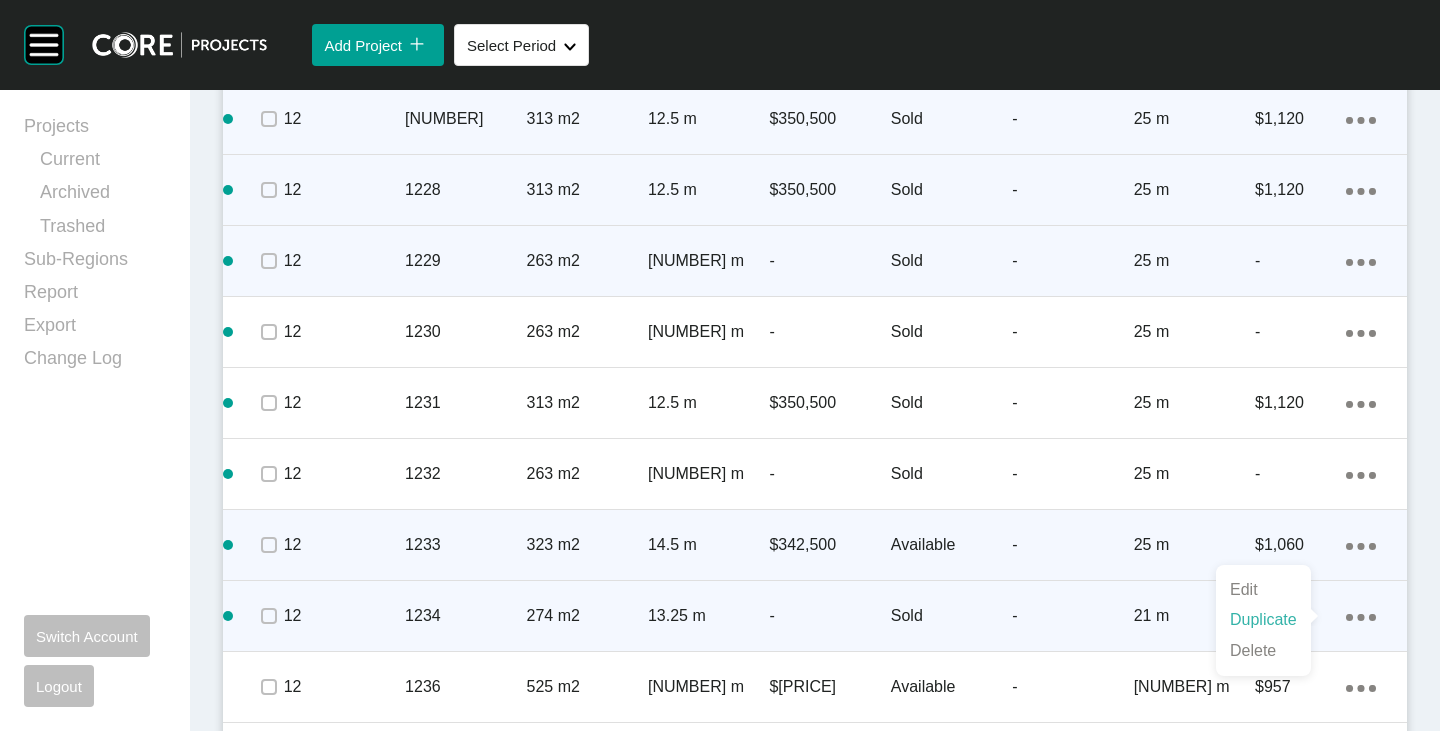 click on "Duplicate" at bounding box center [1263, 620] 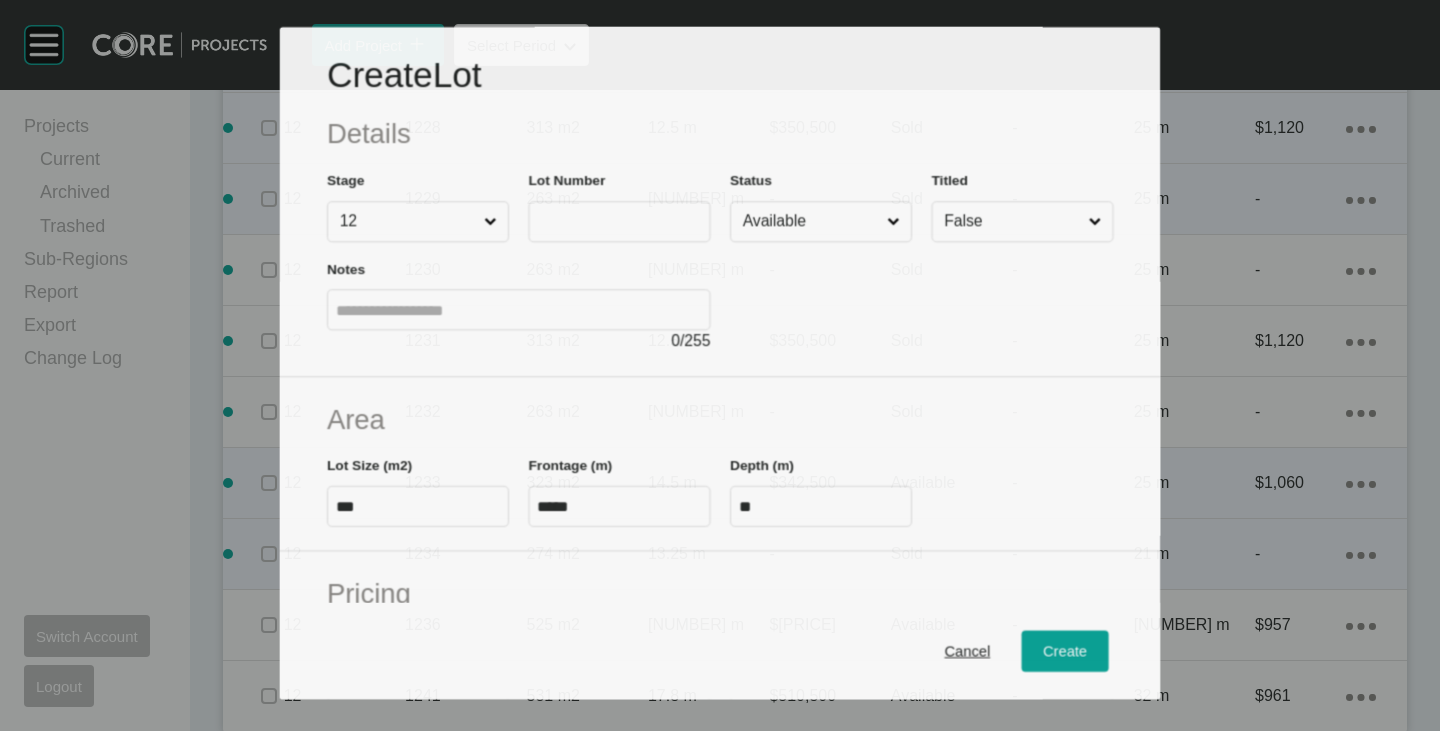 scroll, scrollTop: 2514, scrollLeft: 0, axis: vertical 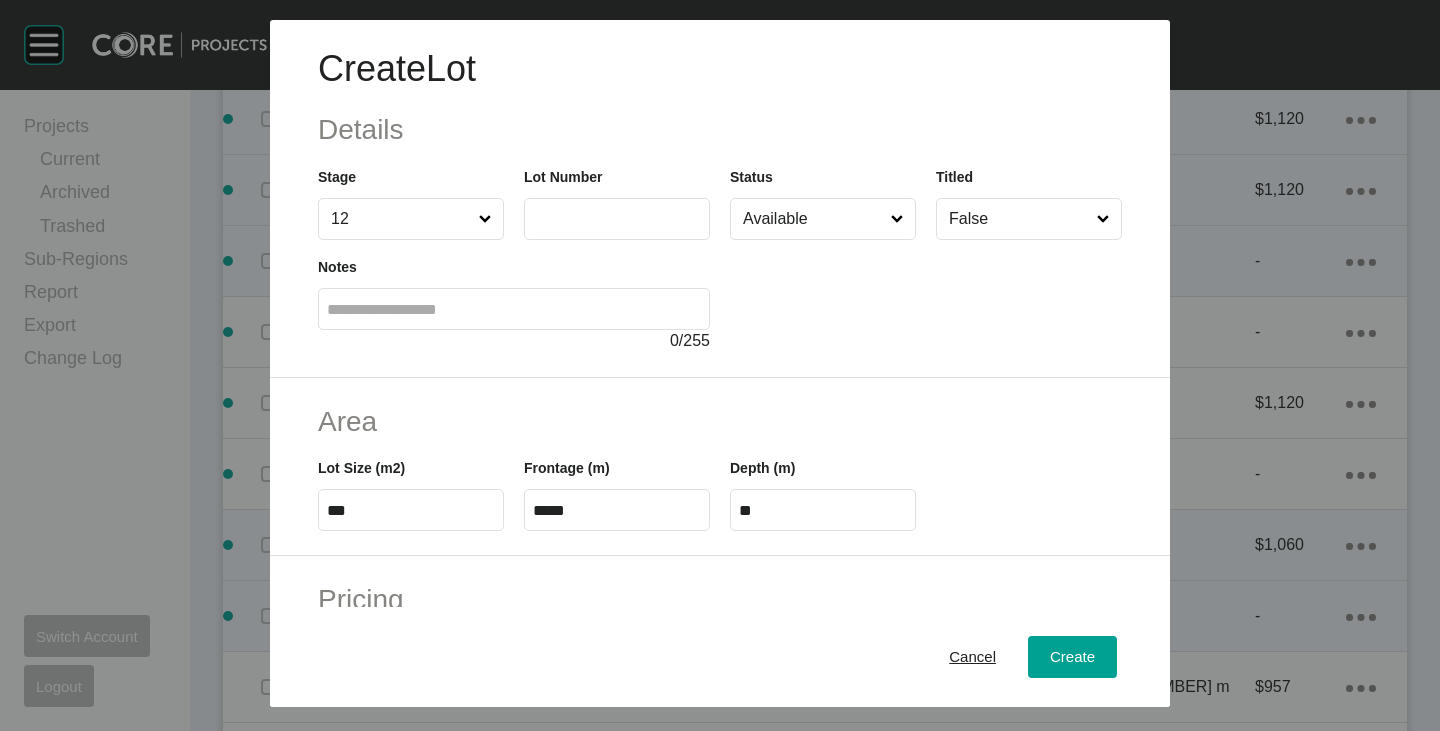 click at bounding box center [617, 219] 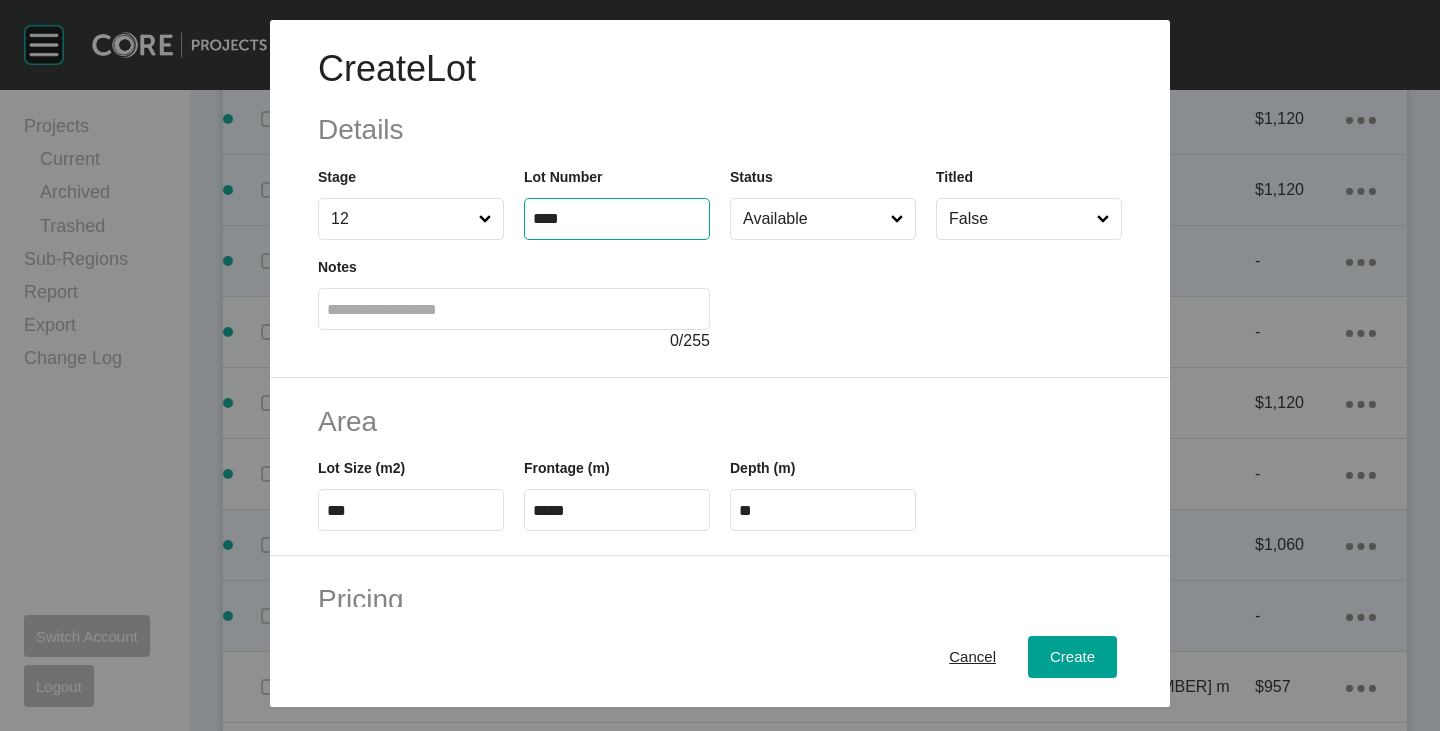 type on "****" 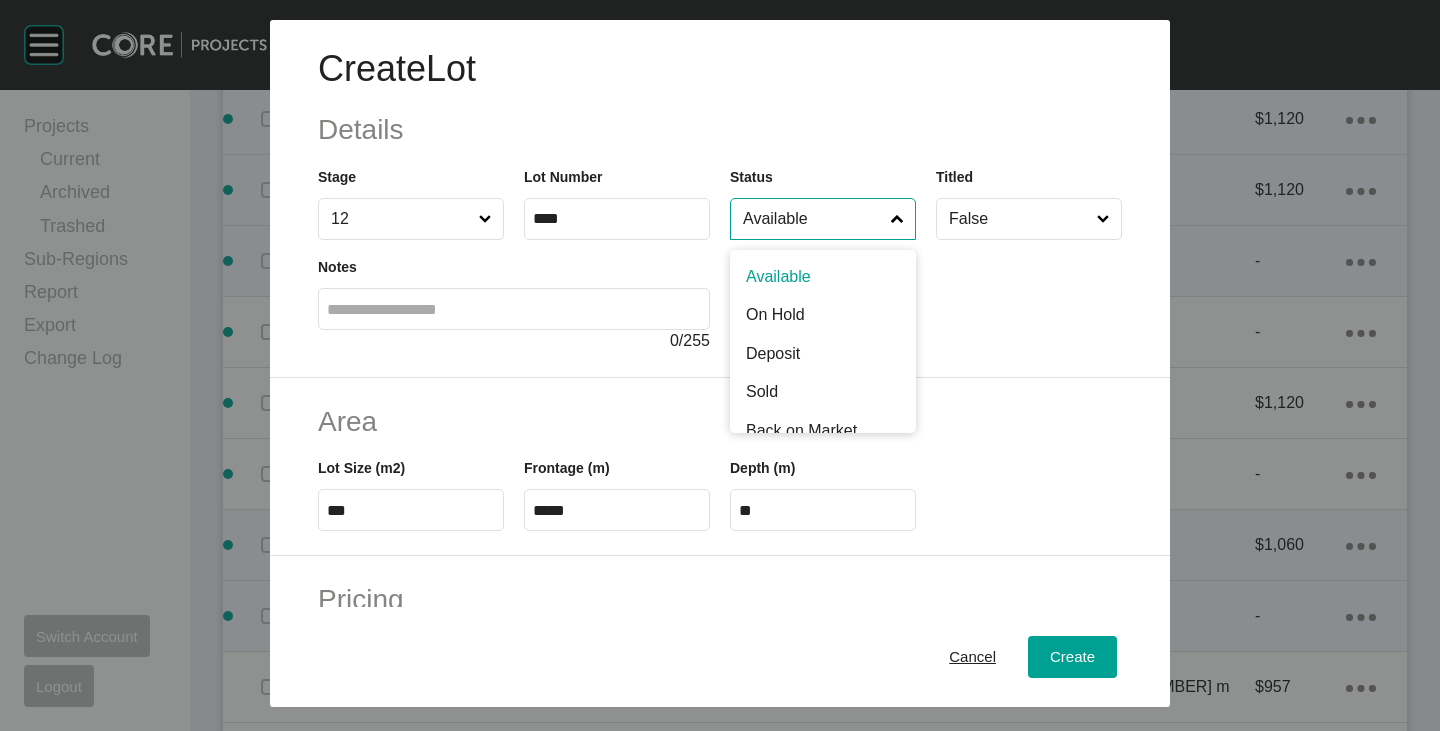 click on "Available" at bounding box center (813, 219) 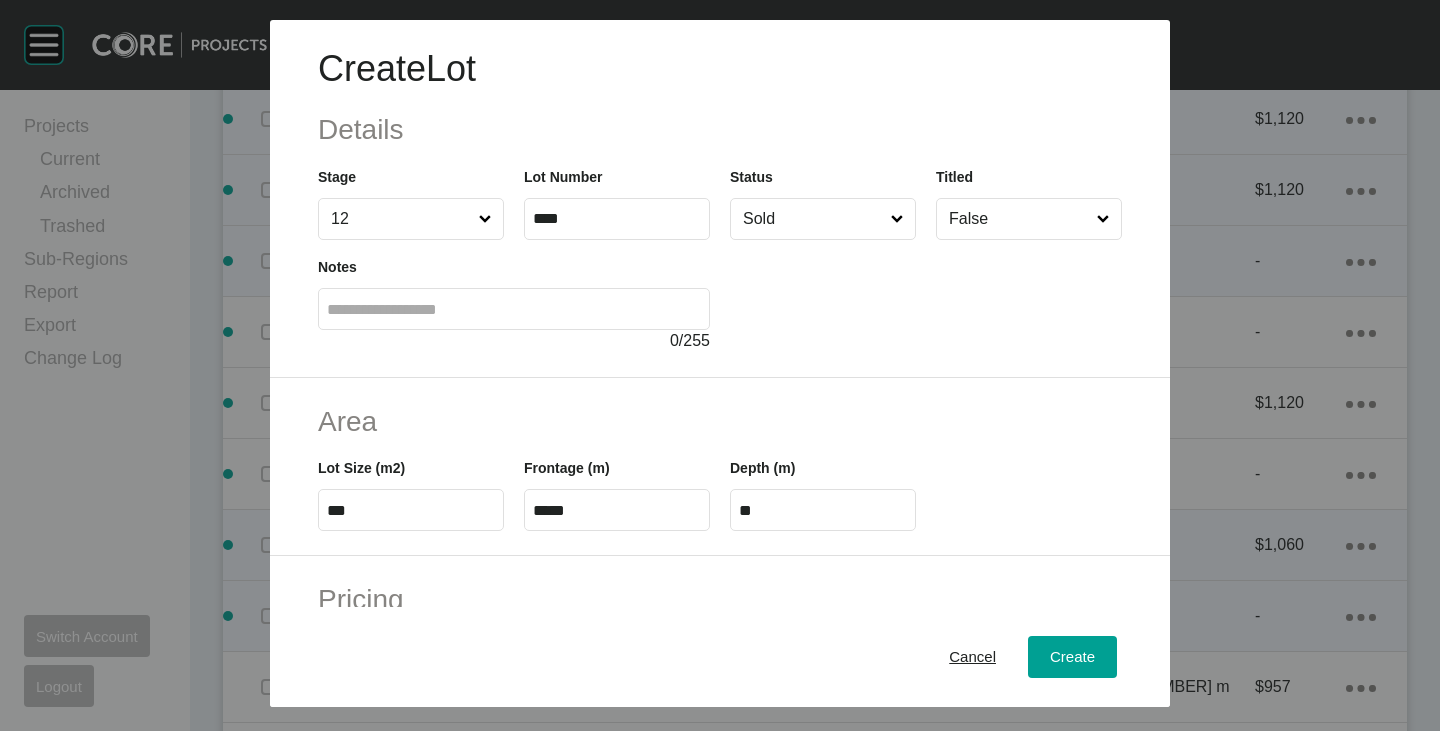 click on "***" at bounding box center [411, 510] 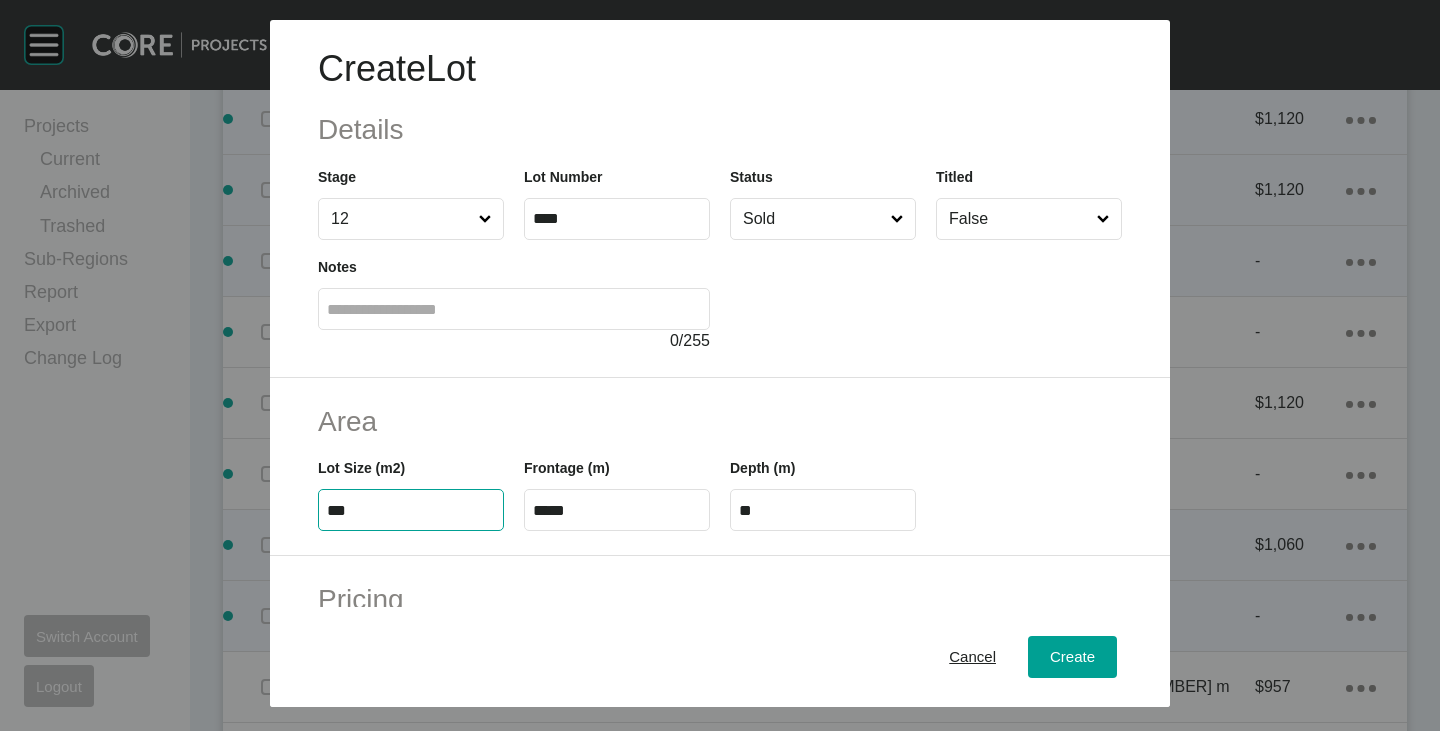 click on "***" at bounding box center [411, 510] 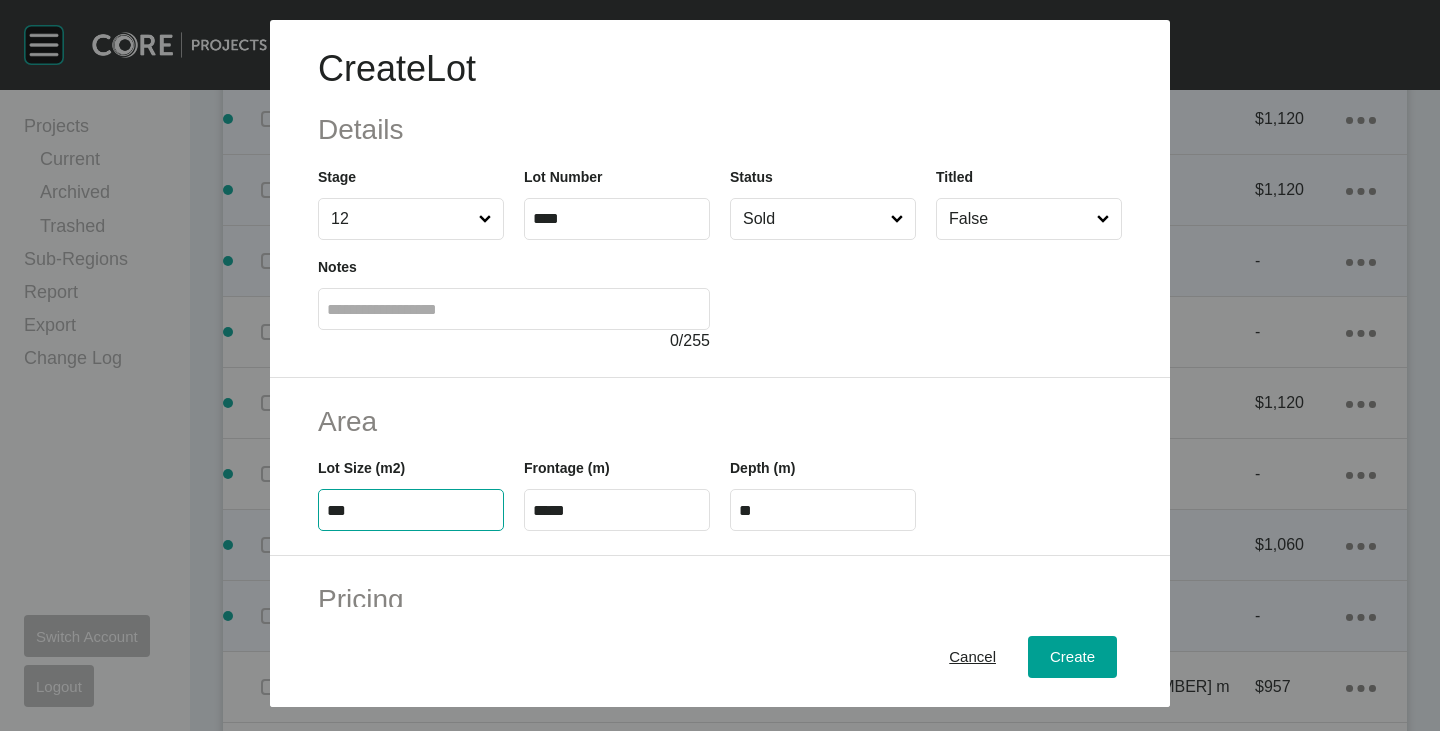 type on "***" 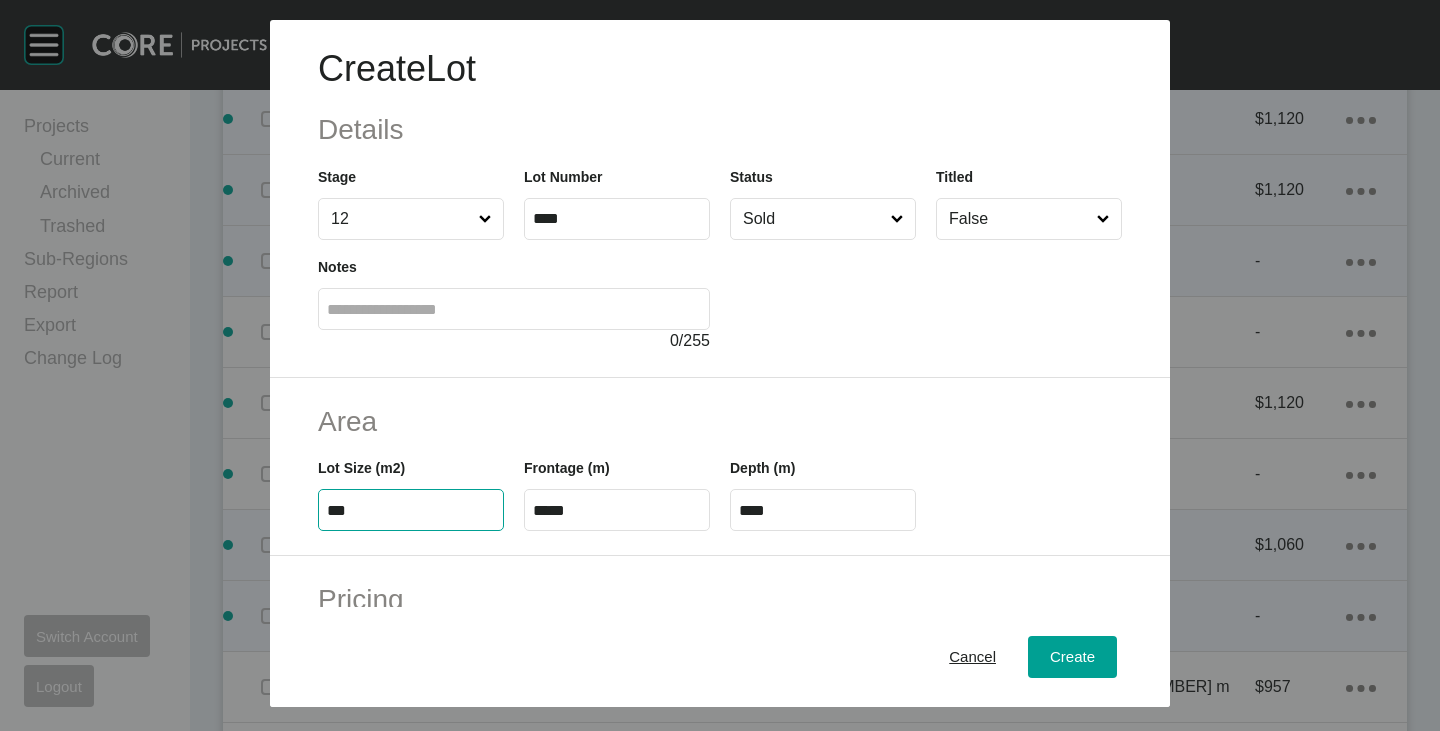 click on "Area" at bounding box center [720, 421] 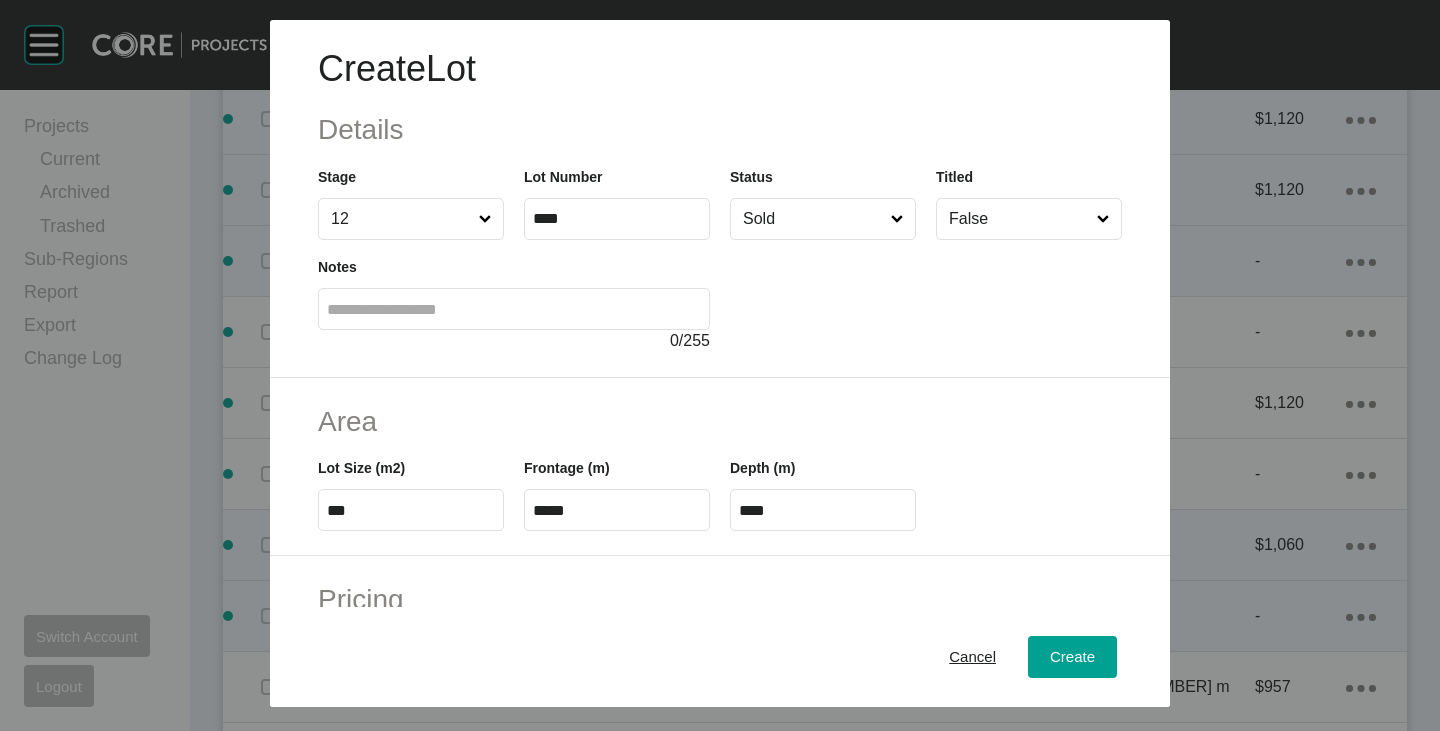 click on "*****" at bounding box center [617, 510] 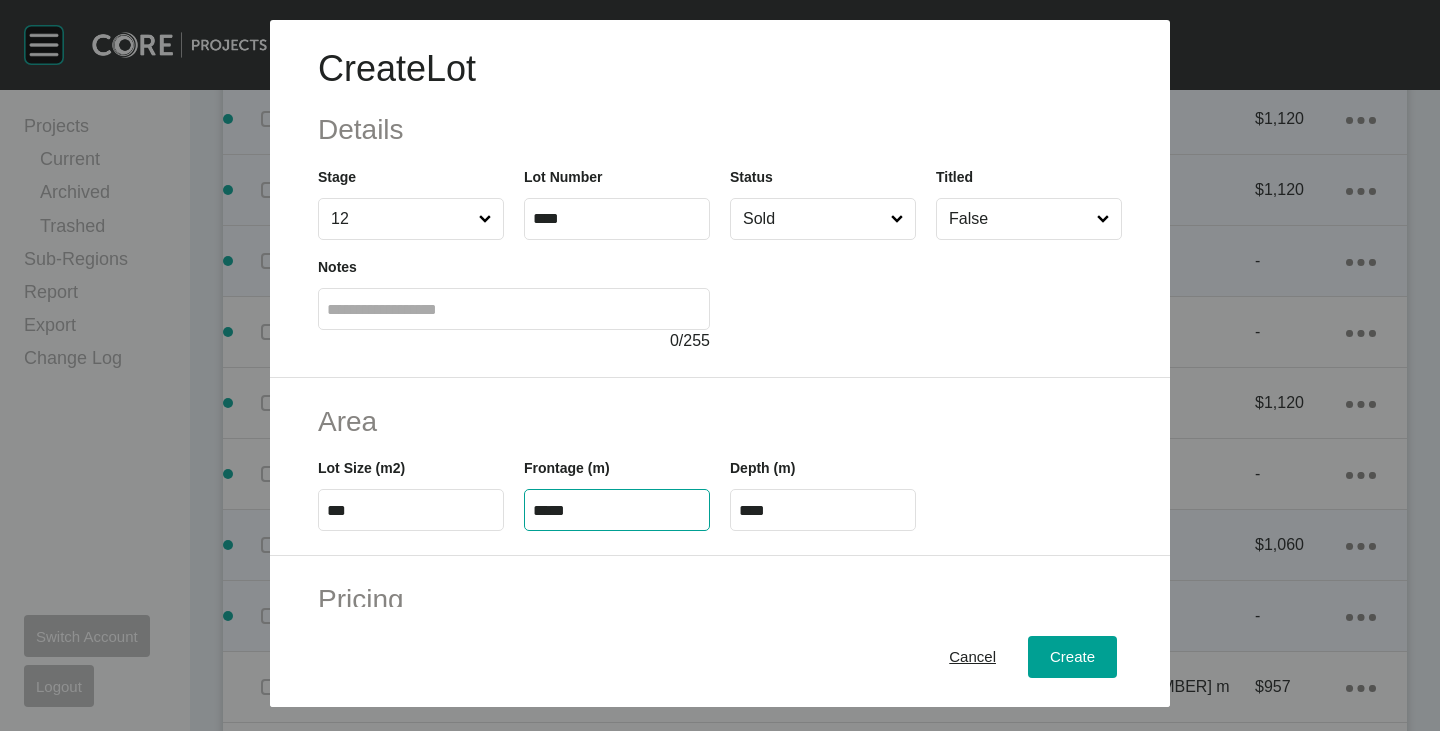 click on "*****" at bounding box center (617, 510) 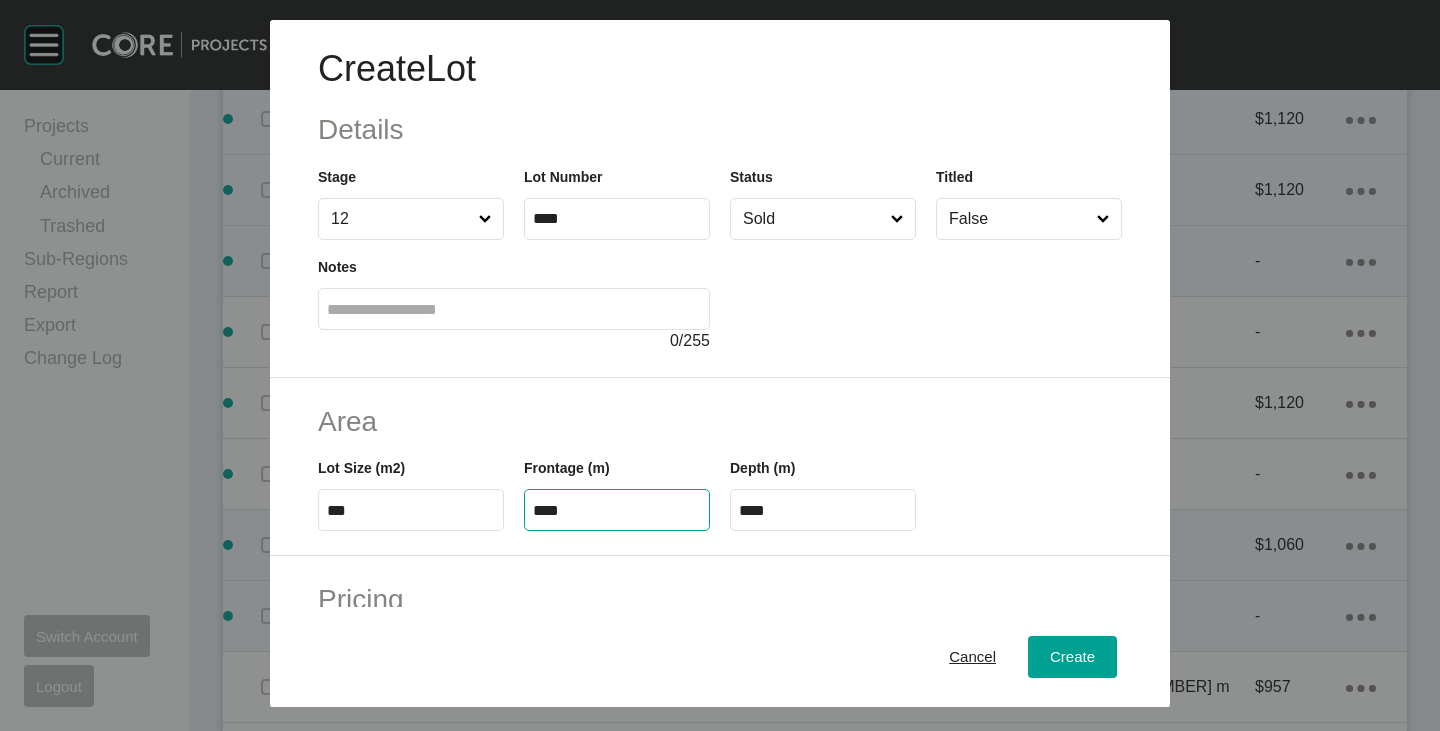 type on "****" 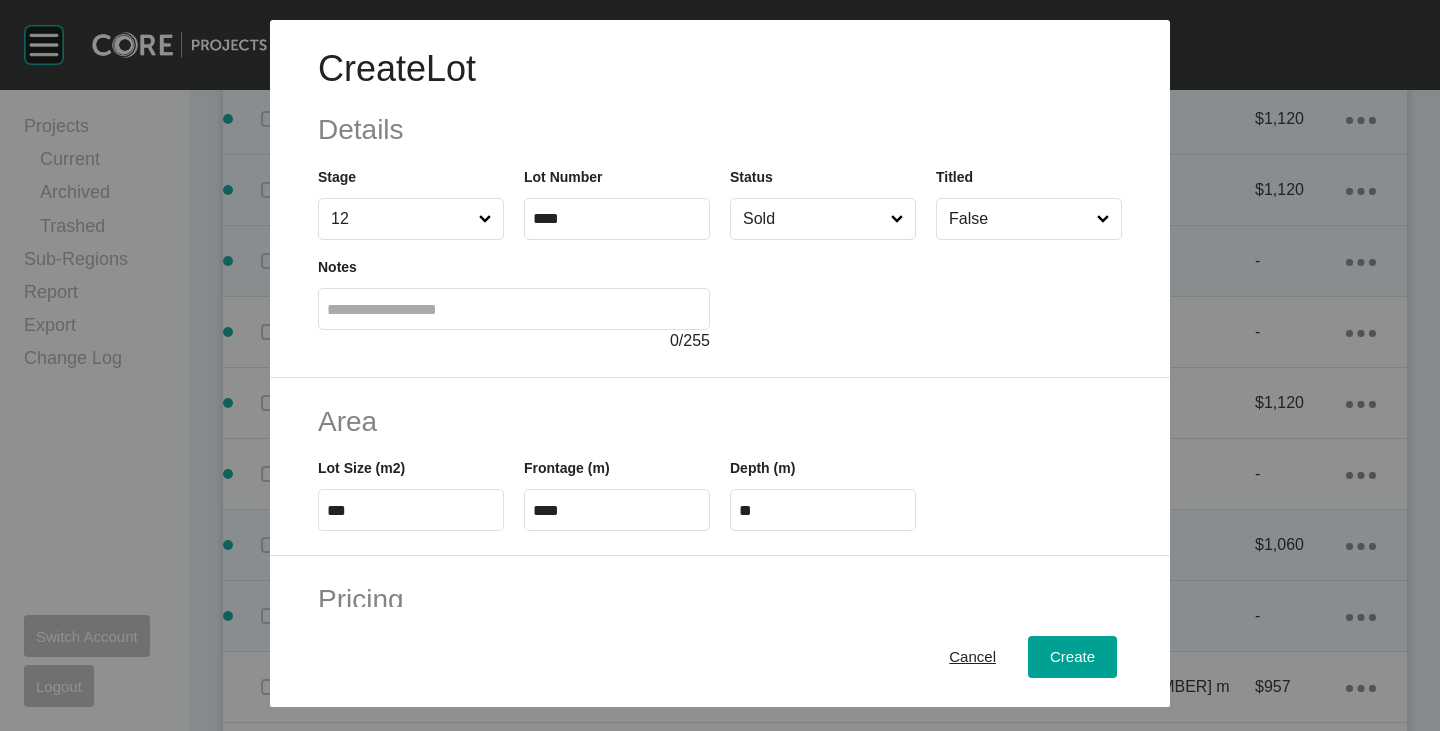 click on "Area" at bounding box center (720, 421) 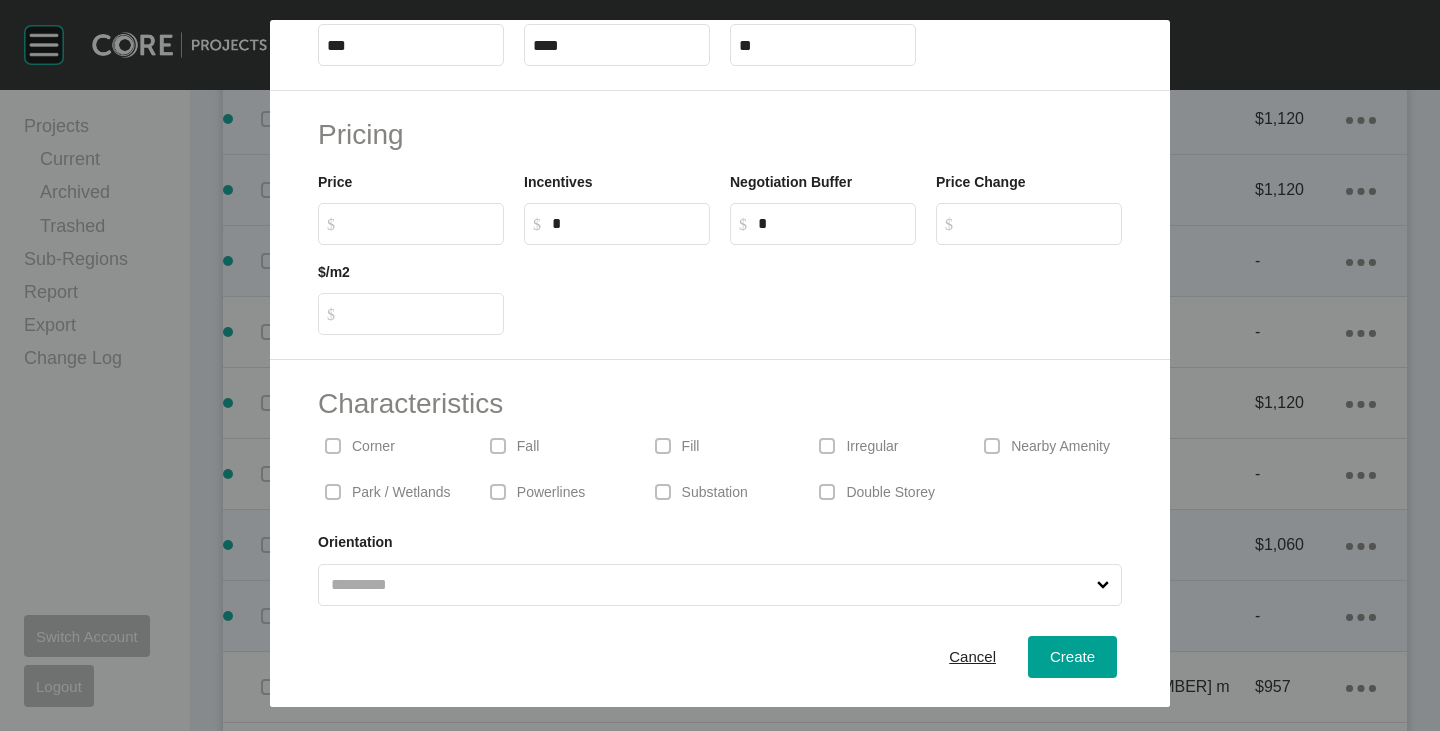 scroll, scrollTop: 489, scrollLeft: 0, axis: vertical 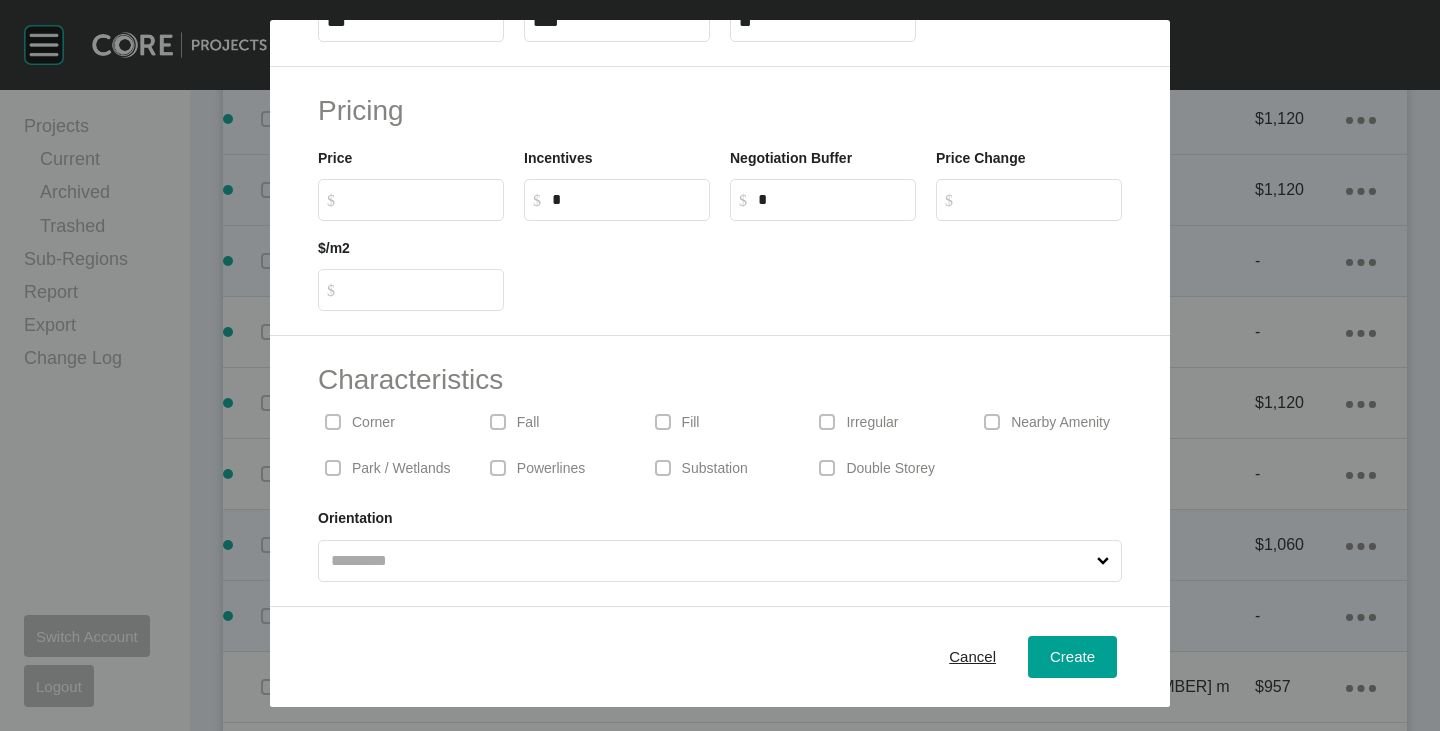 click on "Corner" at bounding box center (373, 423) 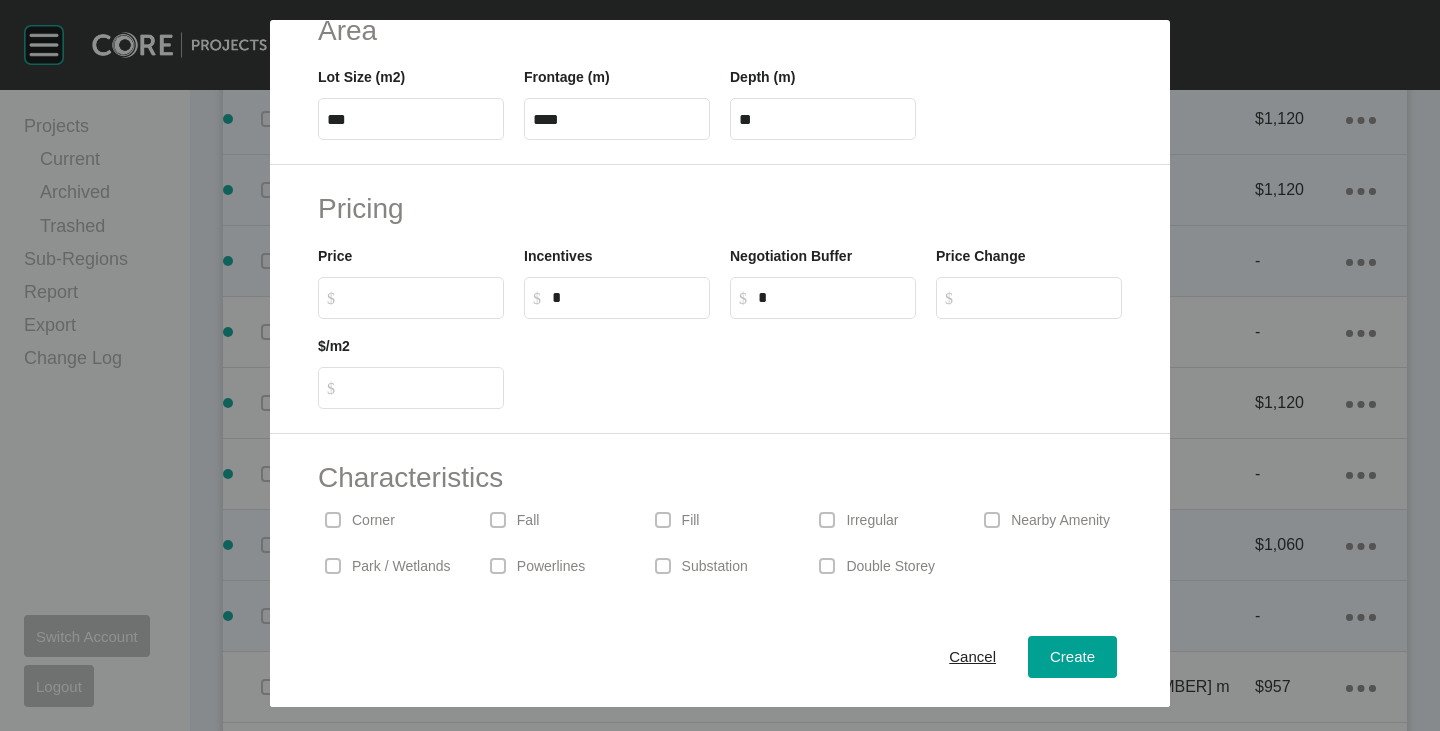 scroll, scrollTop: 489, scrollLeft: 0, axis: vertical 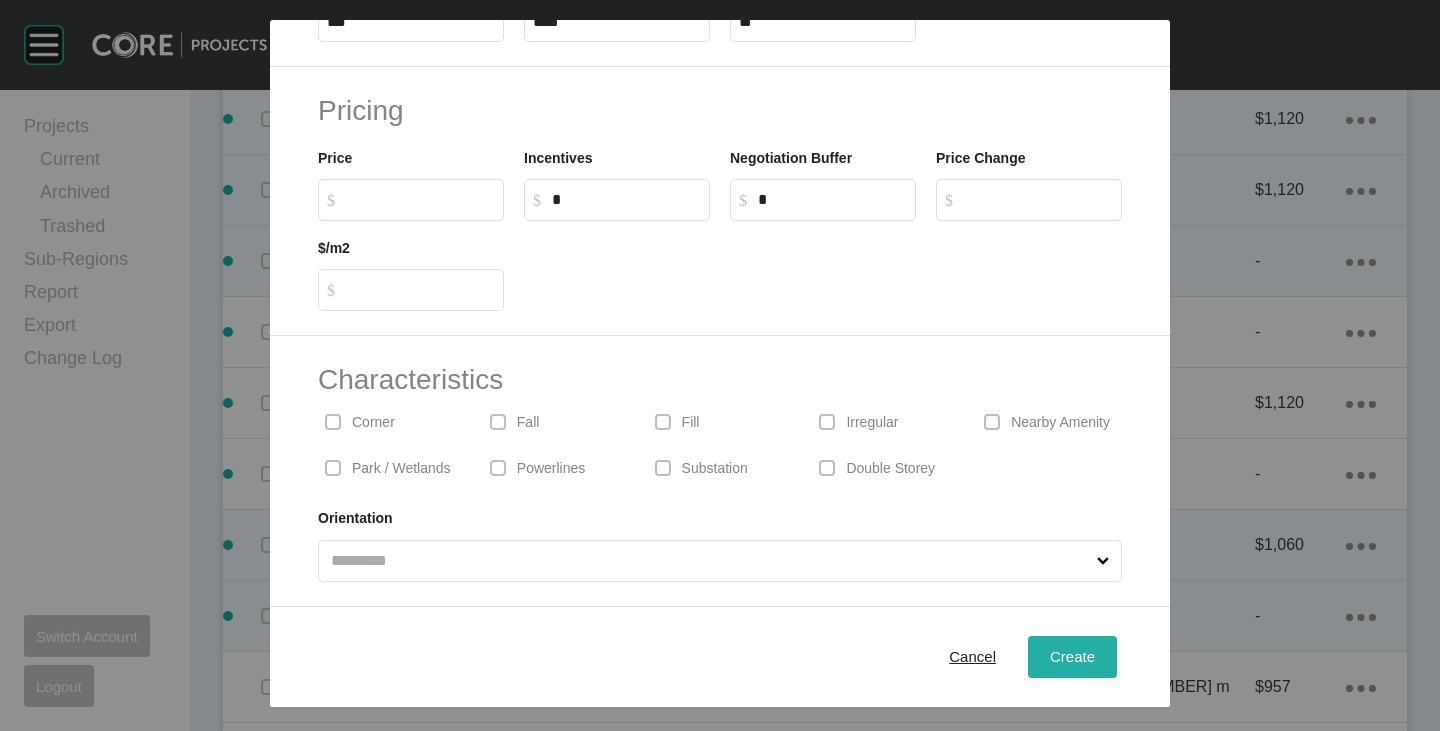click on "Create" at bounding box center [1072, 656] 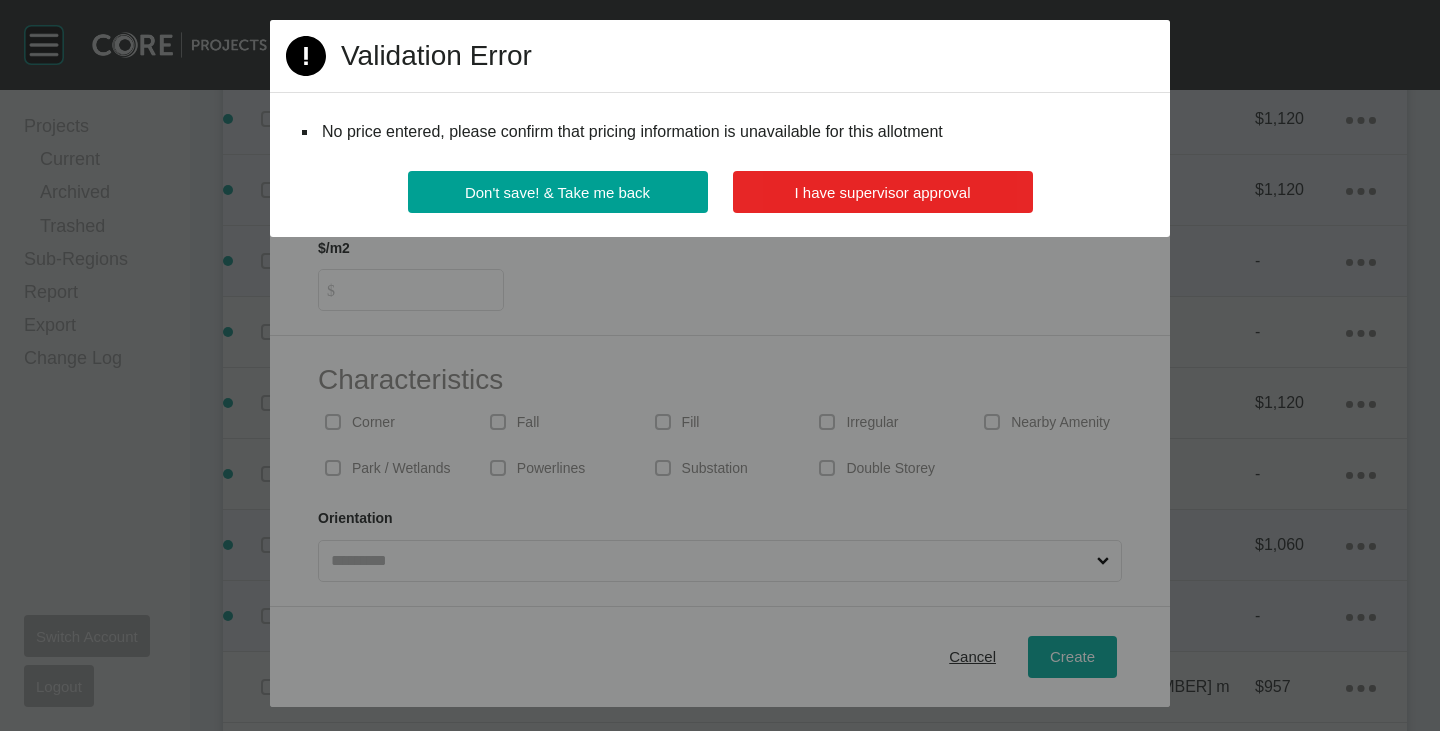 click on "I have supervisor approval" at bounding box center [883, 192] 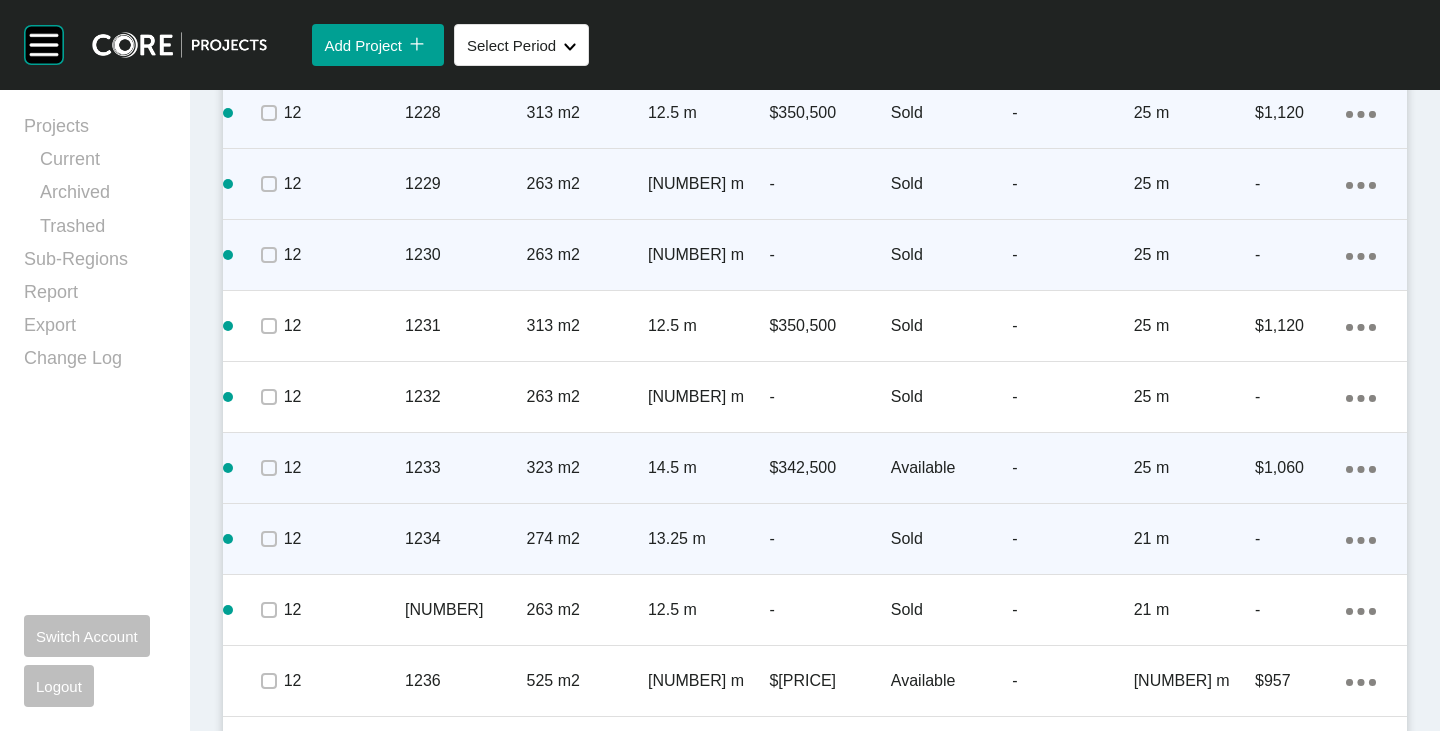scroll, scrollTop: 2718, scrollLeft: 0, axis: vertical 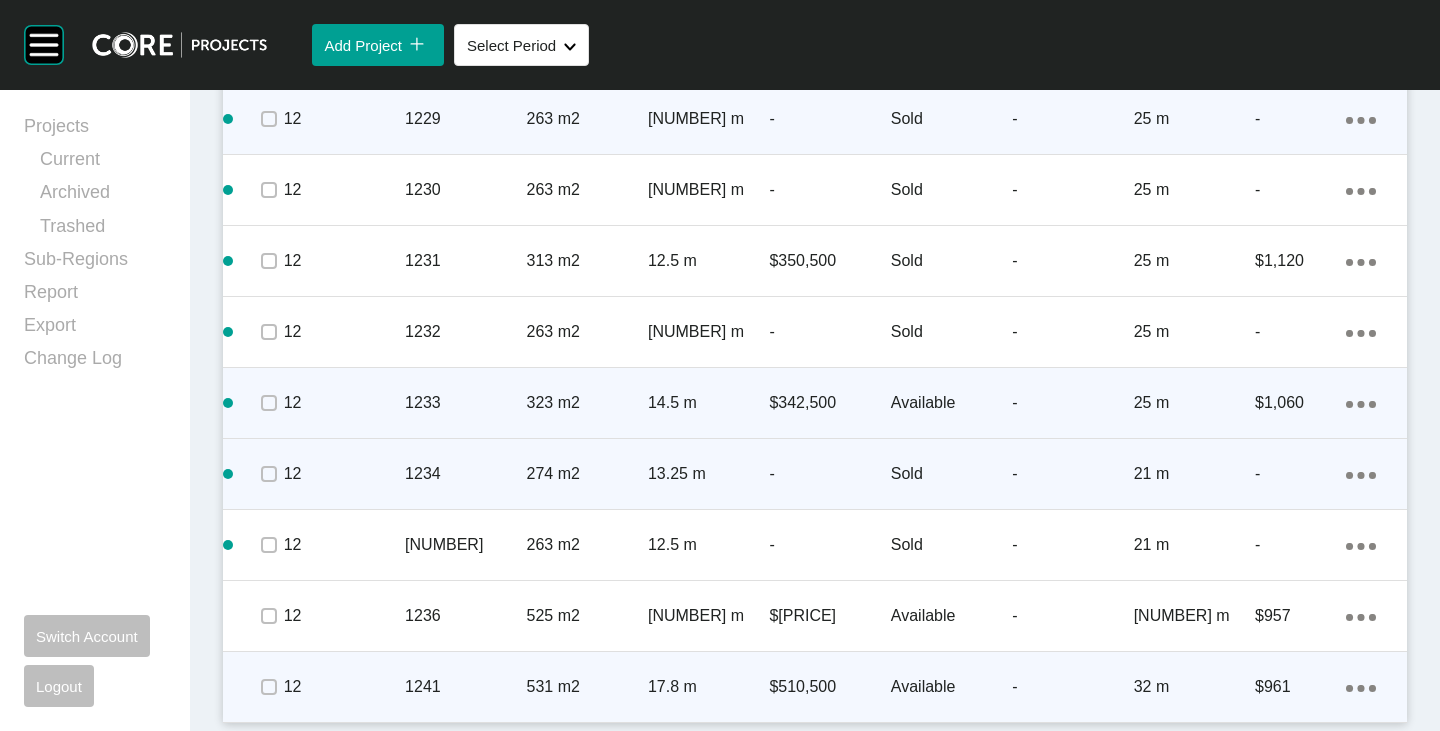 click 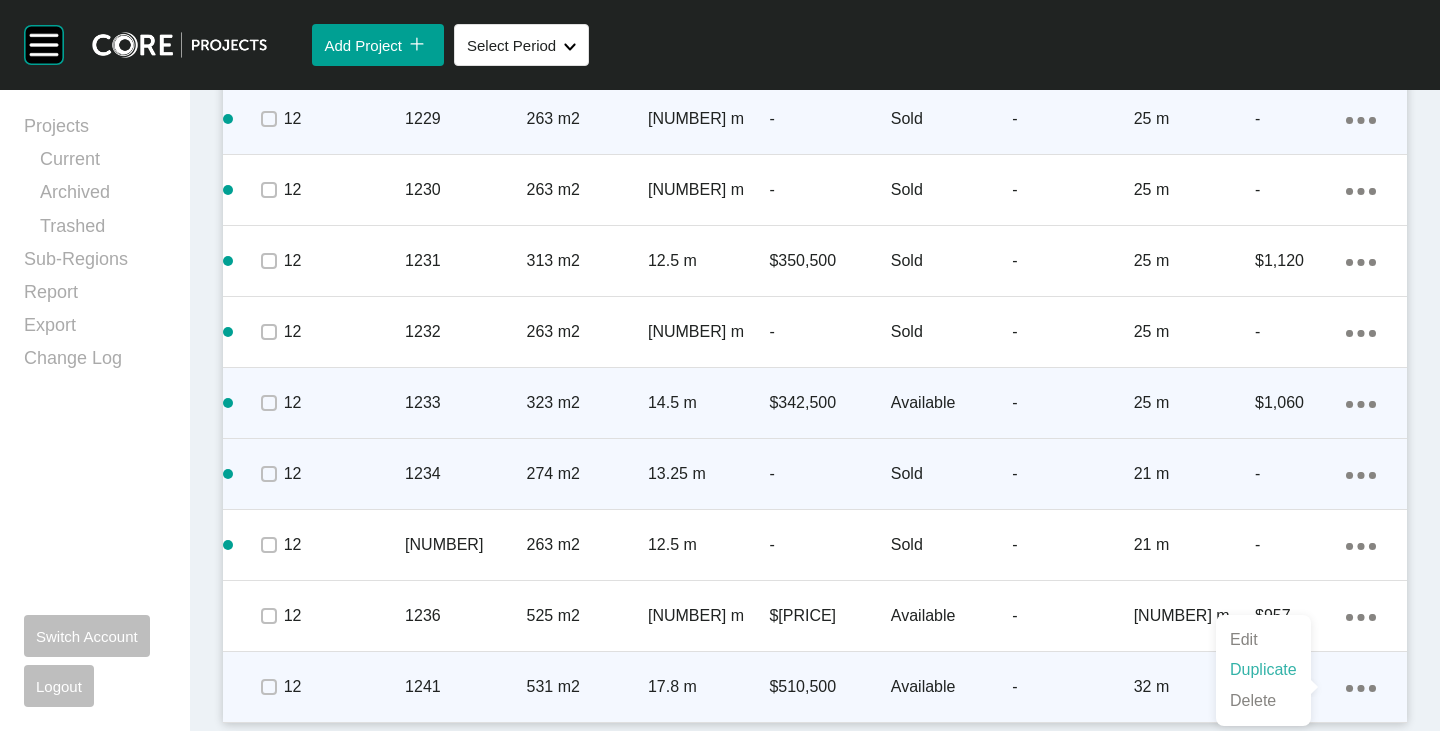 click on "Duplicate" at bounding box center [1263, 670] 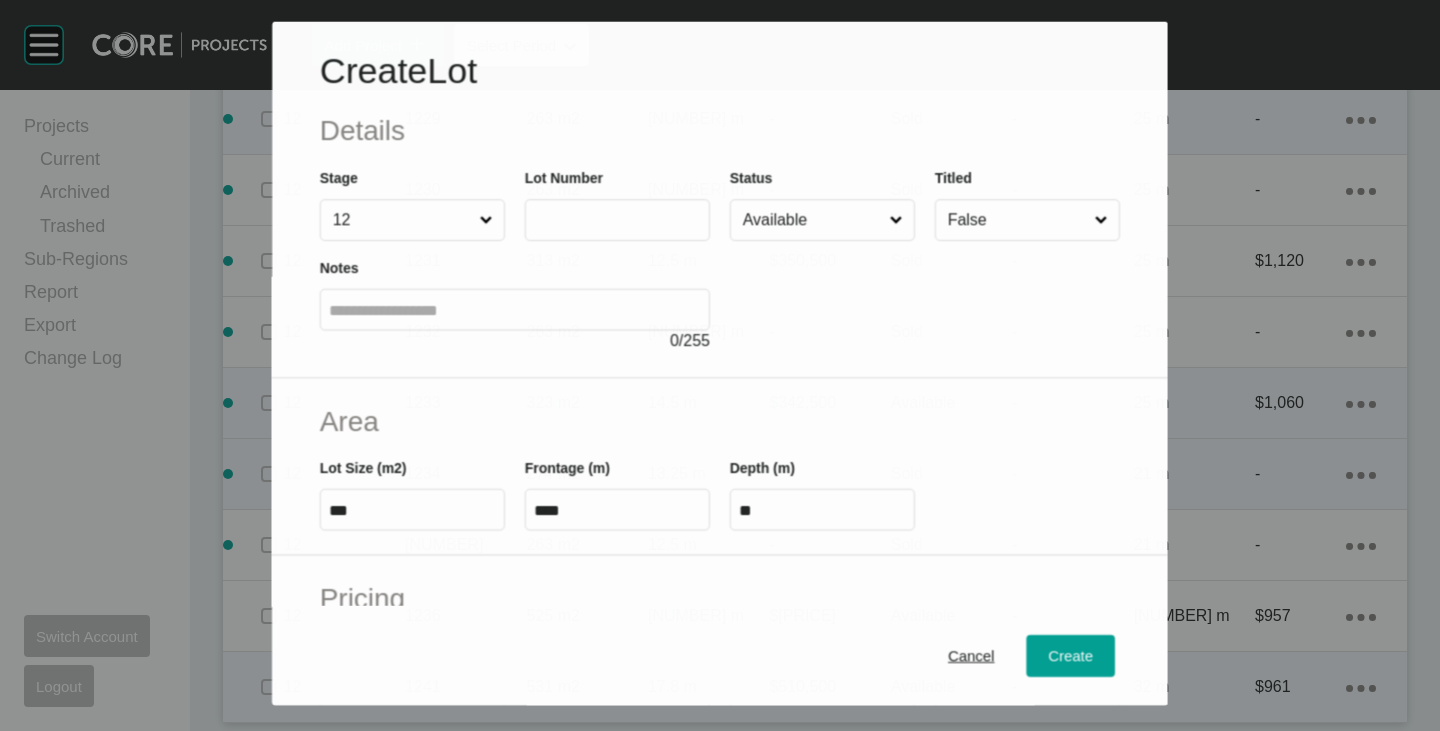 scroll, scrollTop: 2656, scrollLeft: 0, axis: vertical 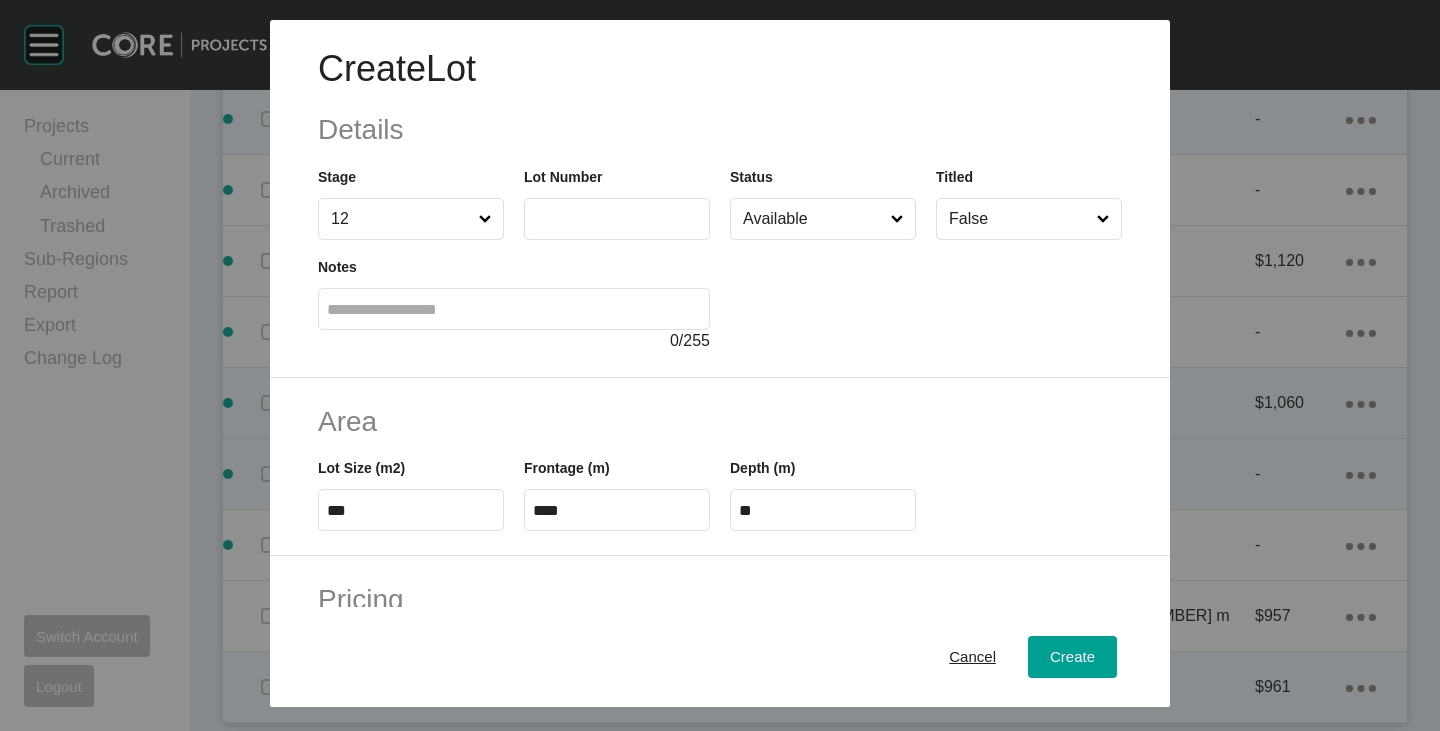 click at bounding box center [617, 218] 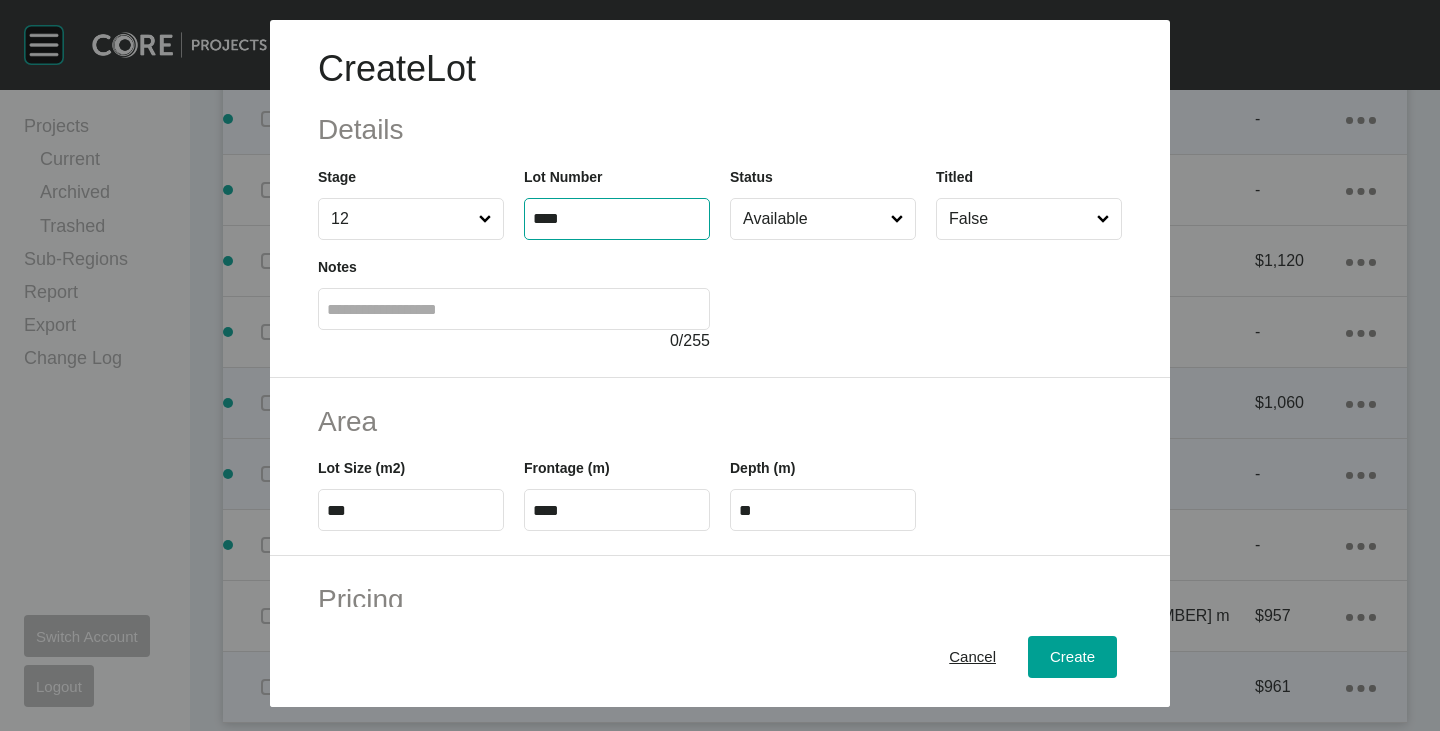 type on "****" 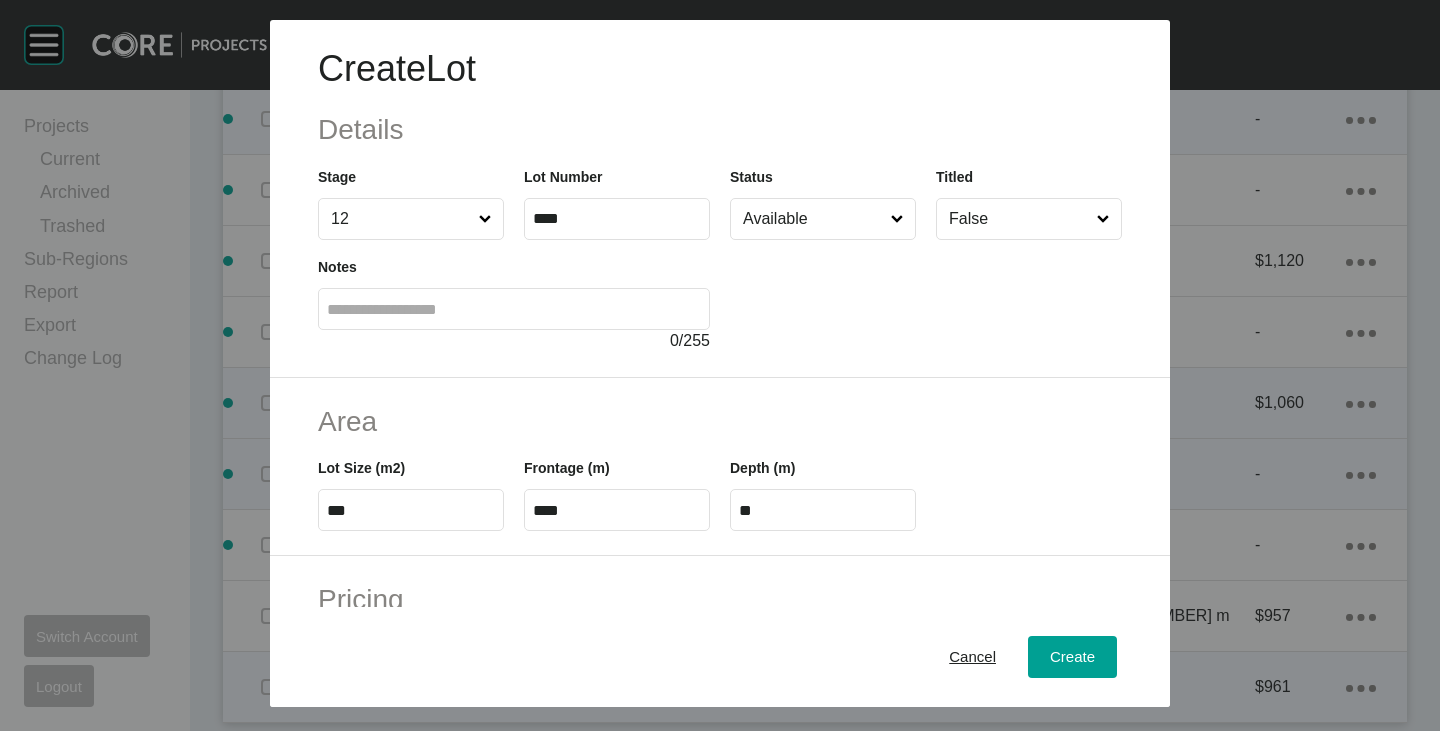 click on "***" at bounding box center (411, 510) 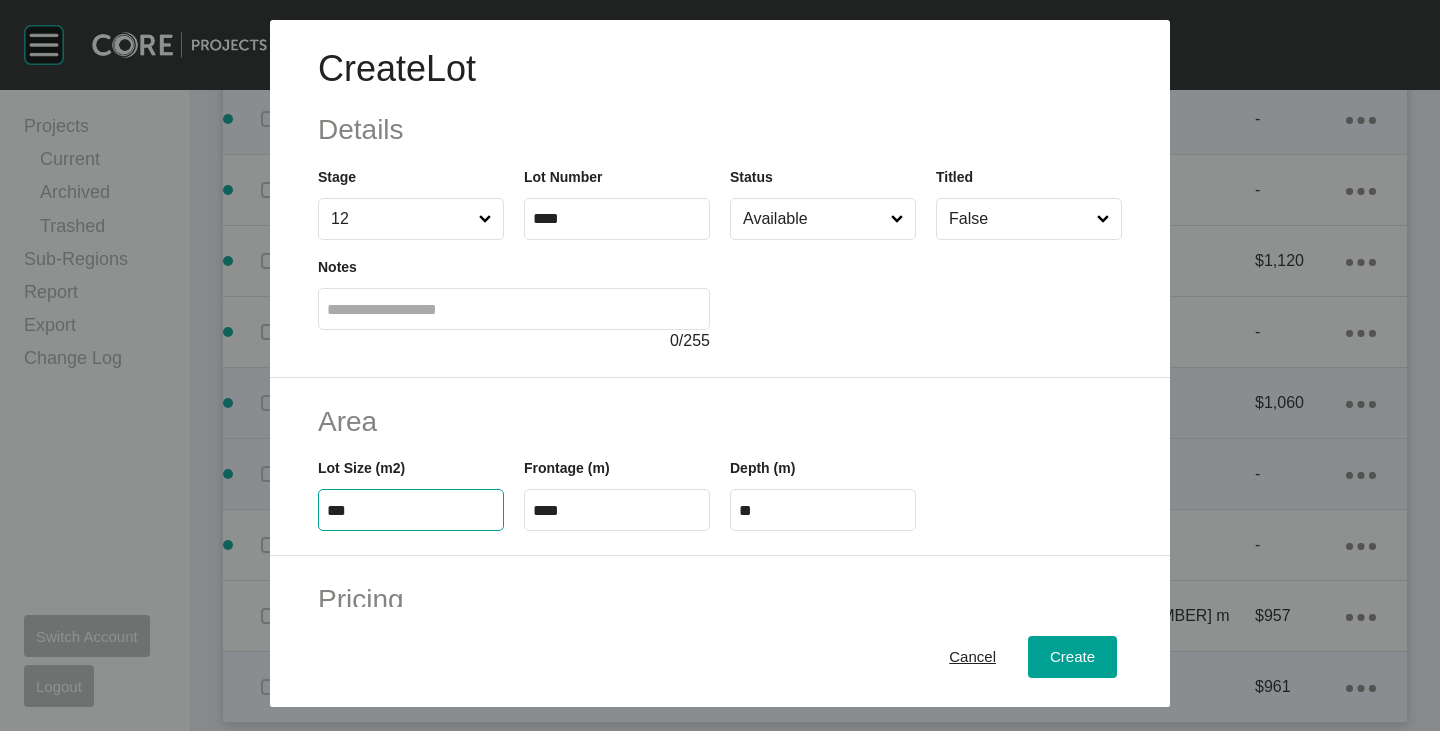 click on "***" at bounding box center (411, 510) 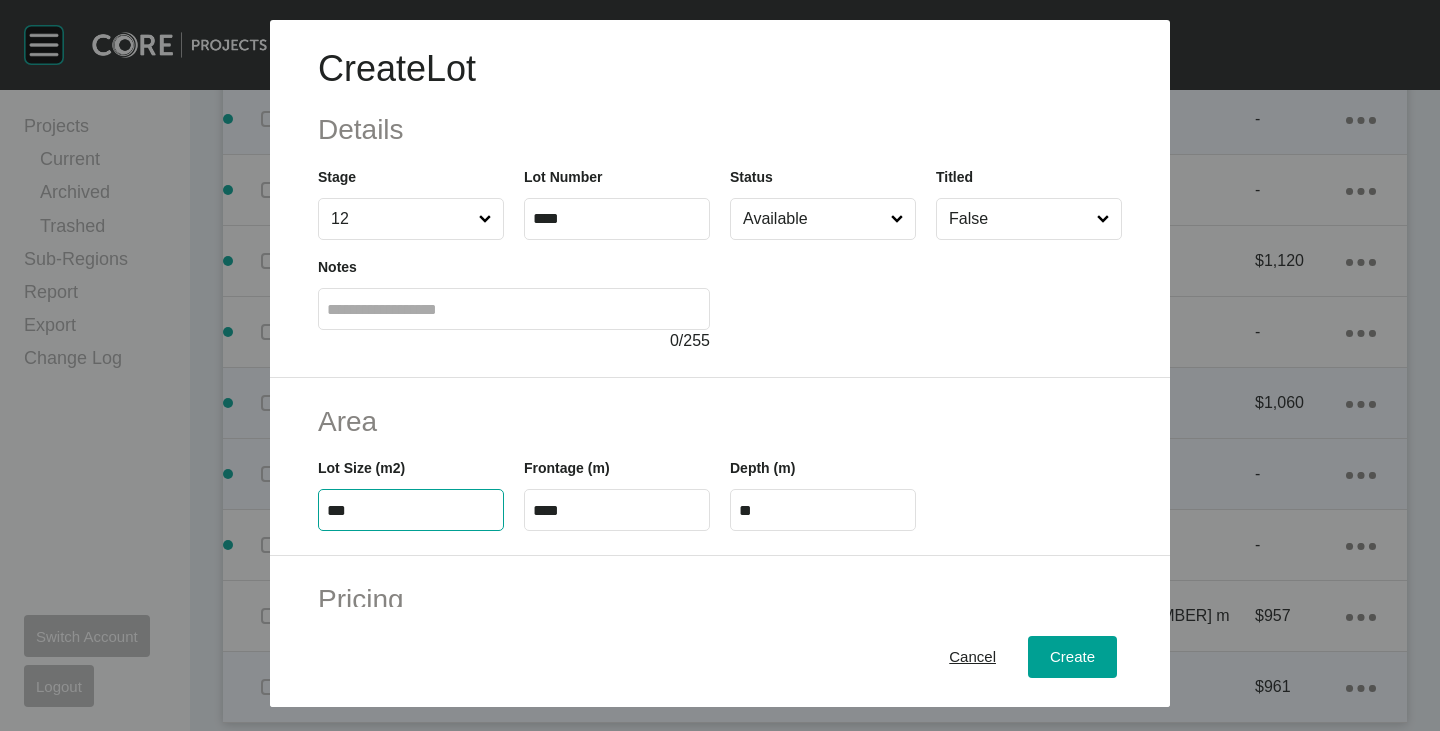 type on "***" 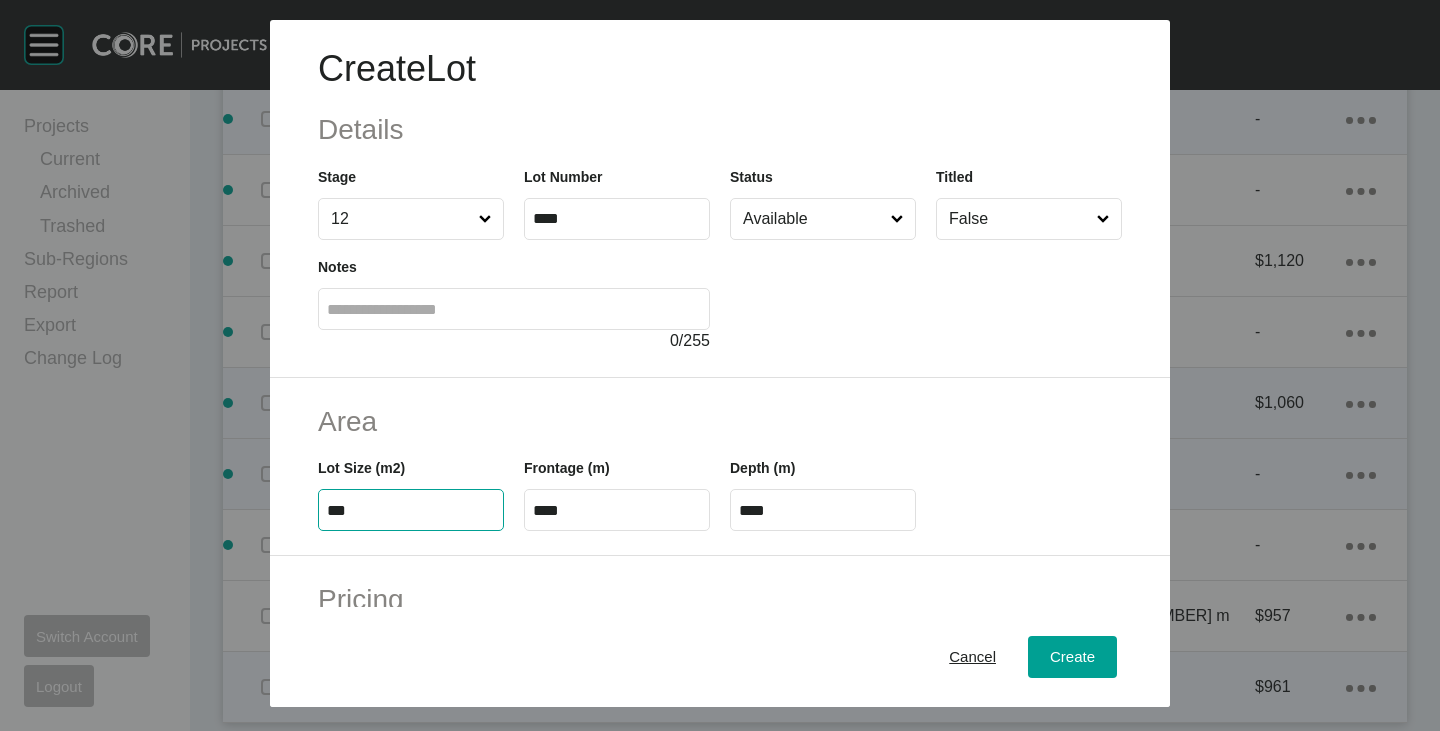 click on "Area" at bounding box center (720, 421) 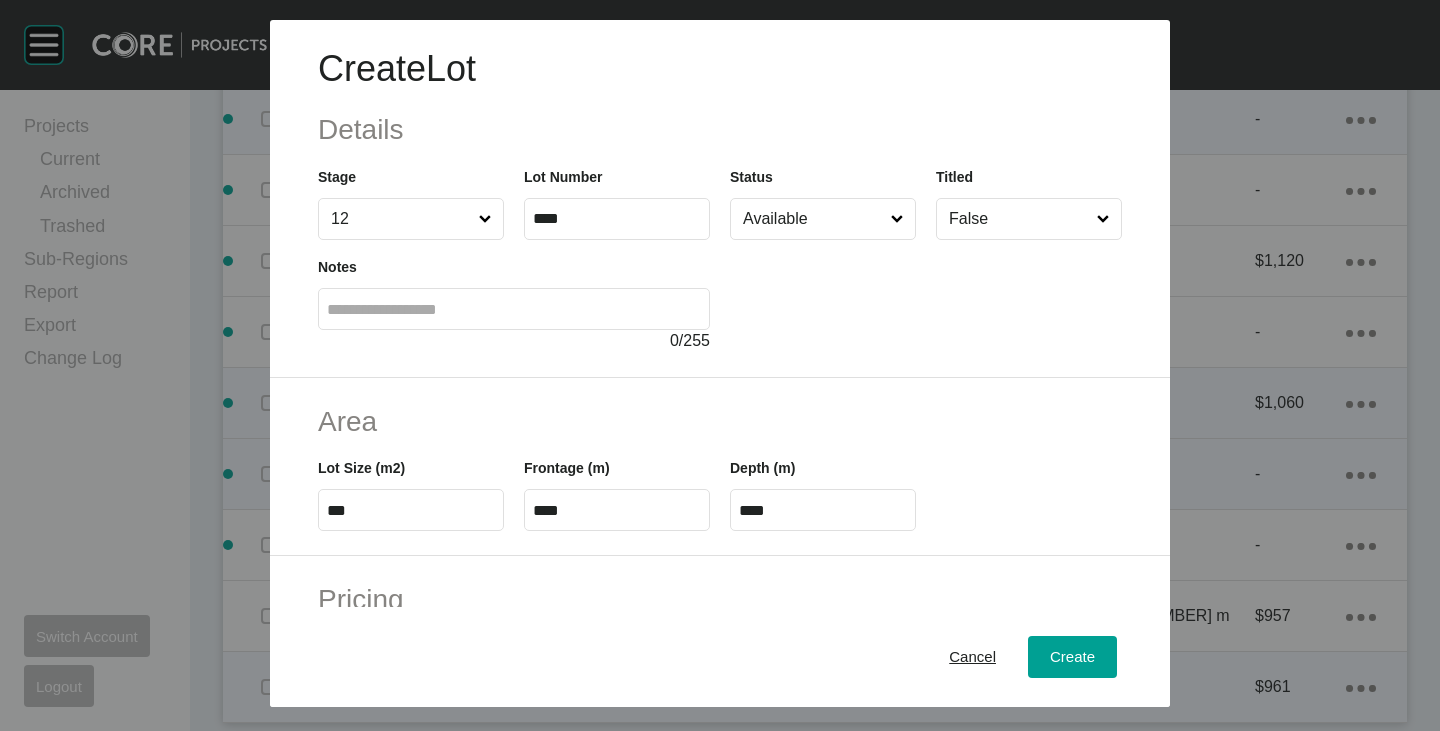 click on "****" at bounding box center (617, 510) 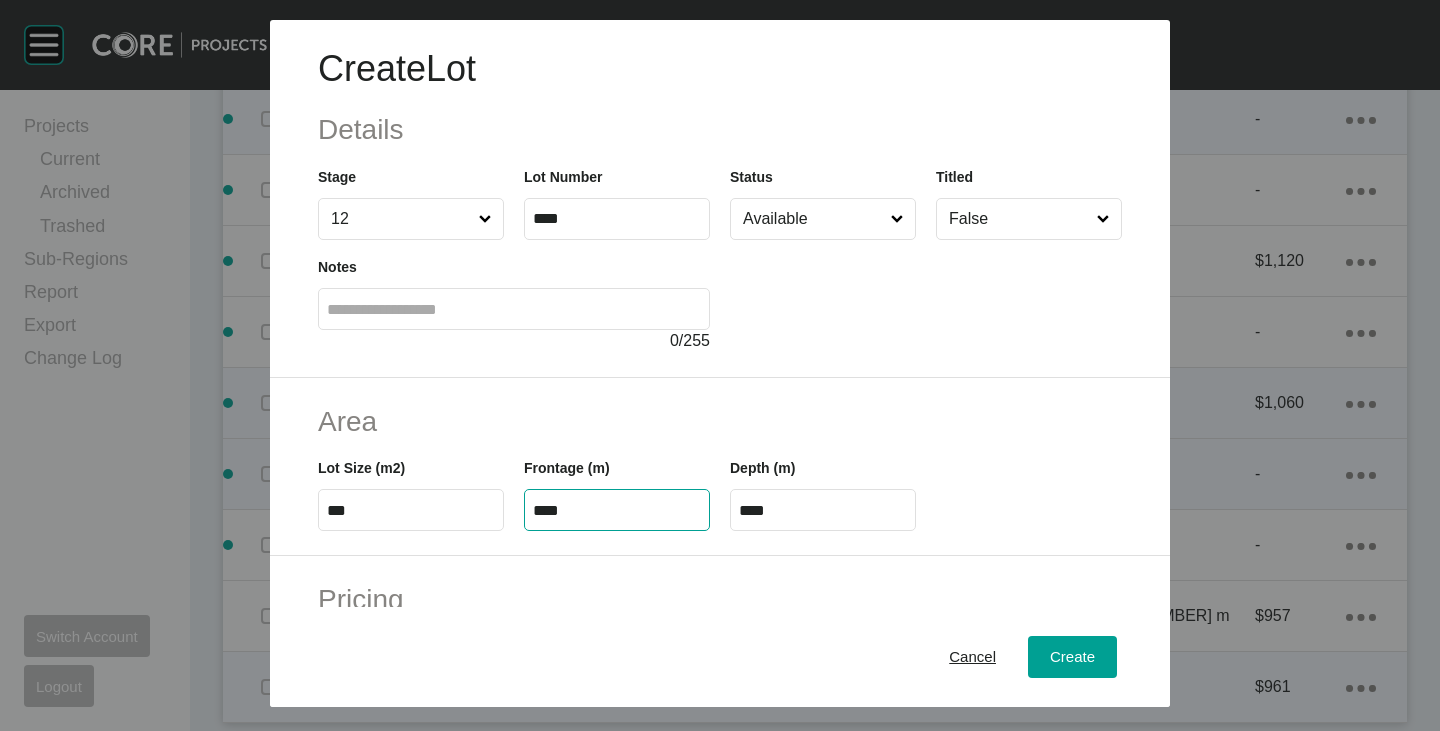 click on "****" at bounding box center [617, 510] 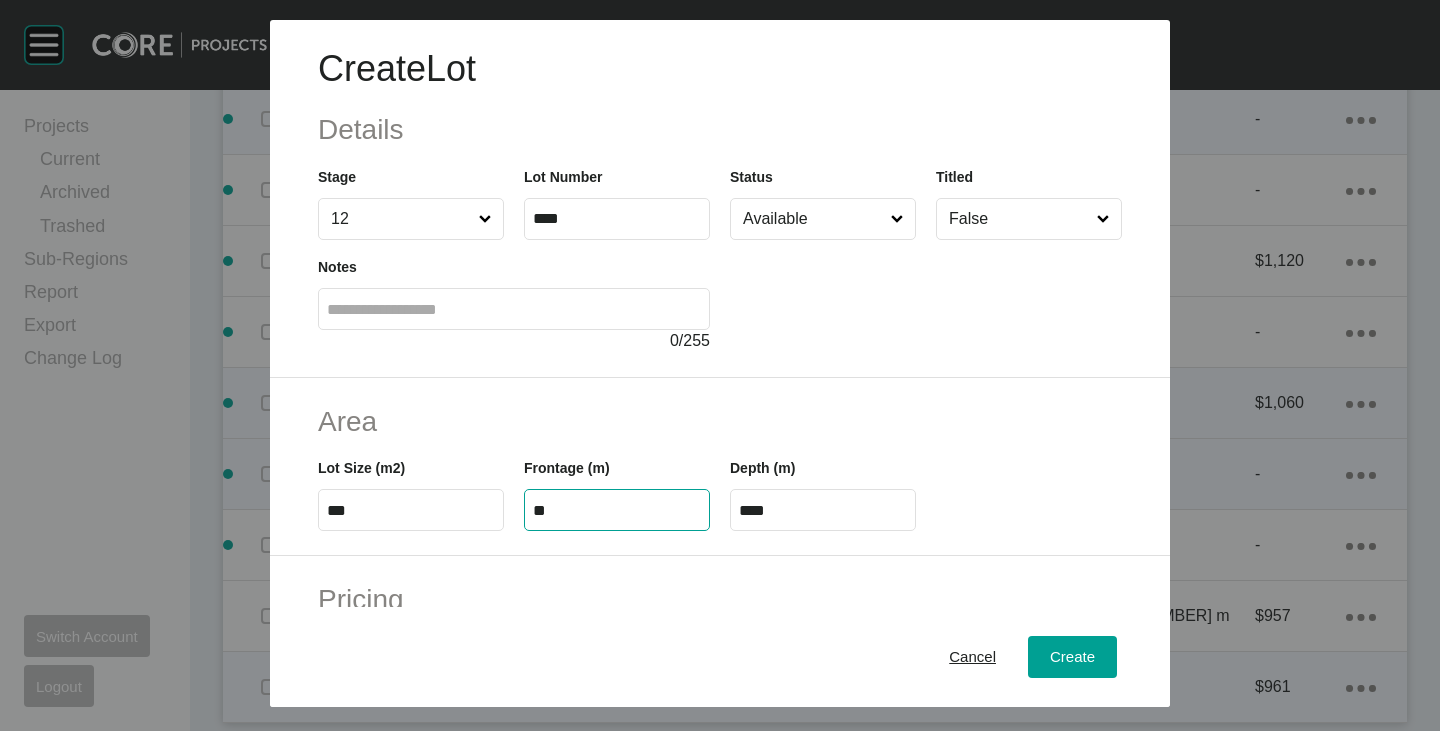 type on "**" 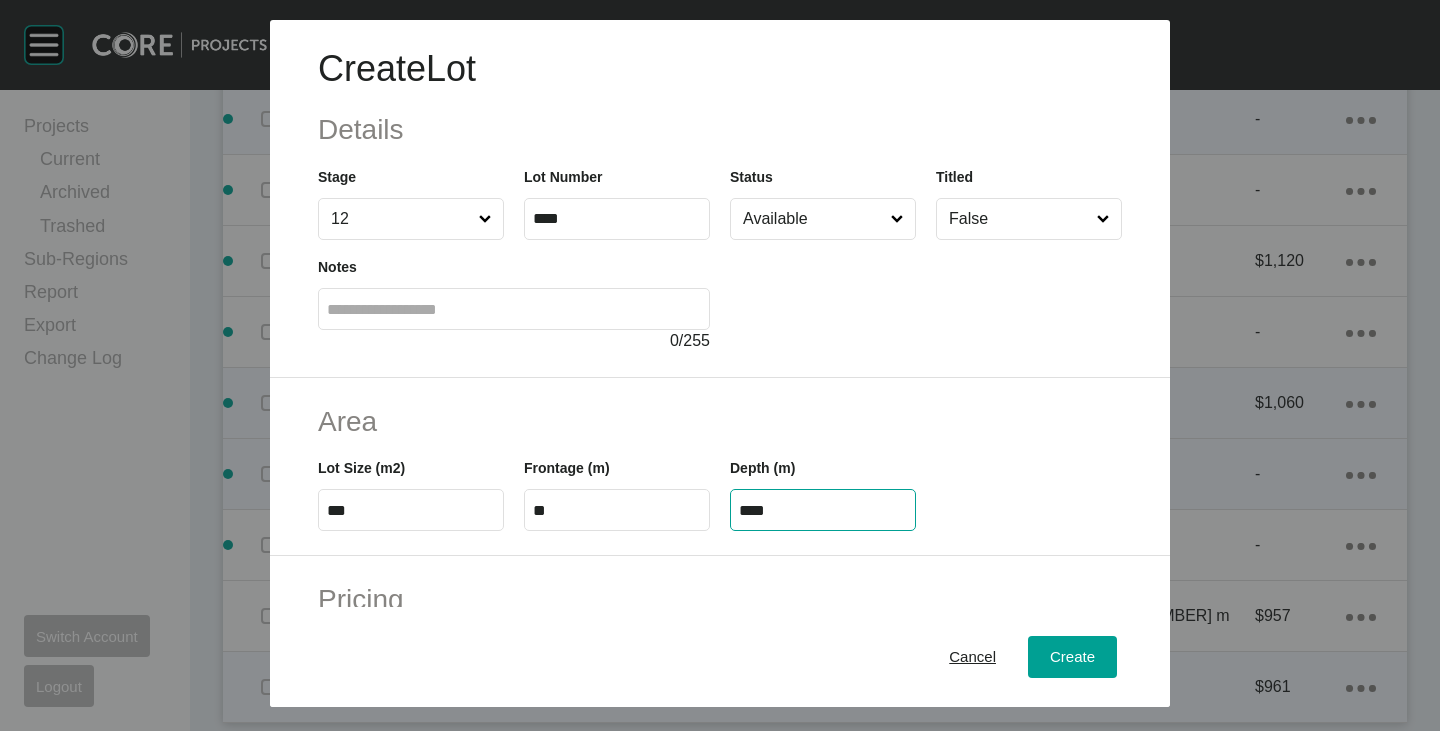 click on "****" at bounding box center [823, 510] 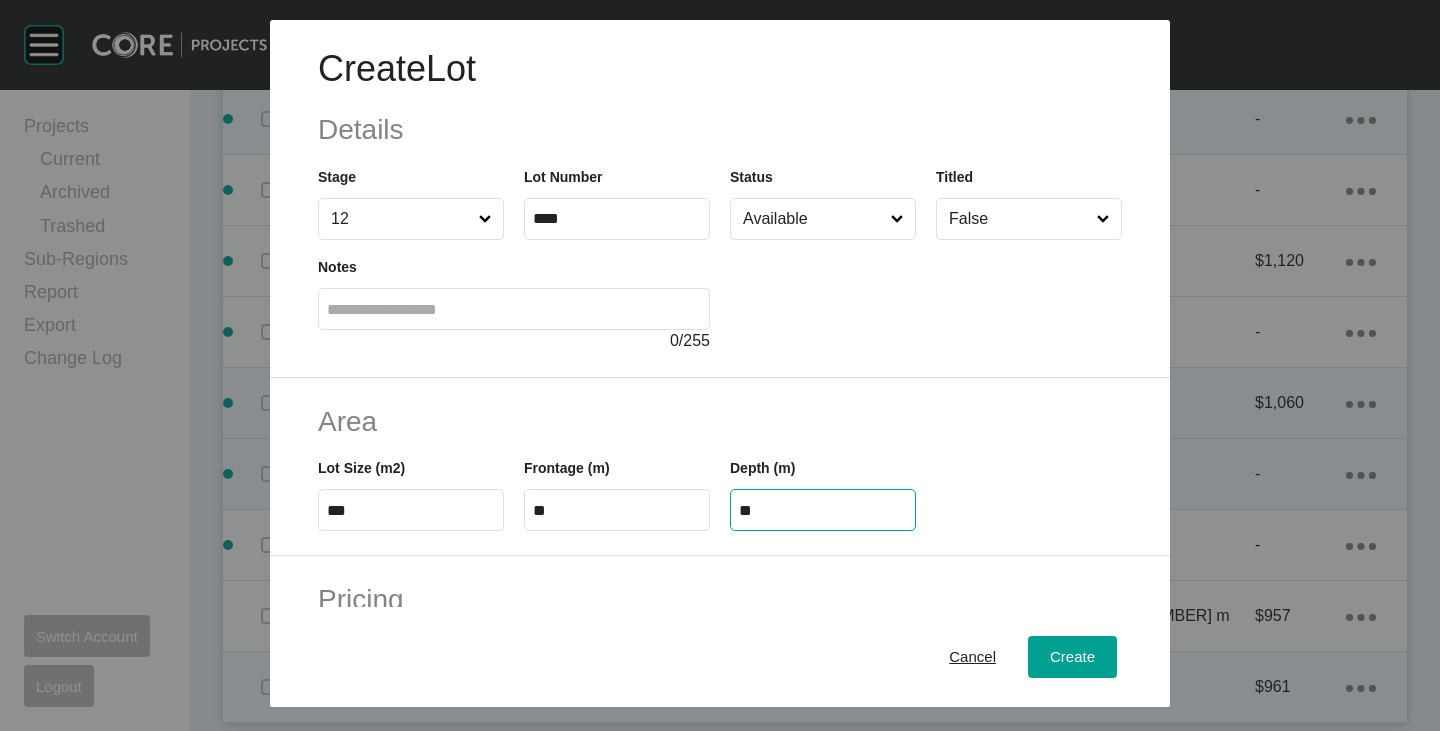 type on "**" 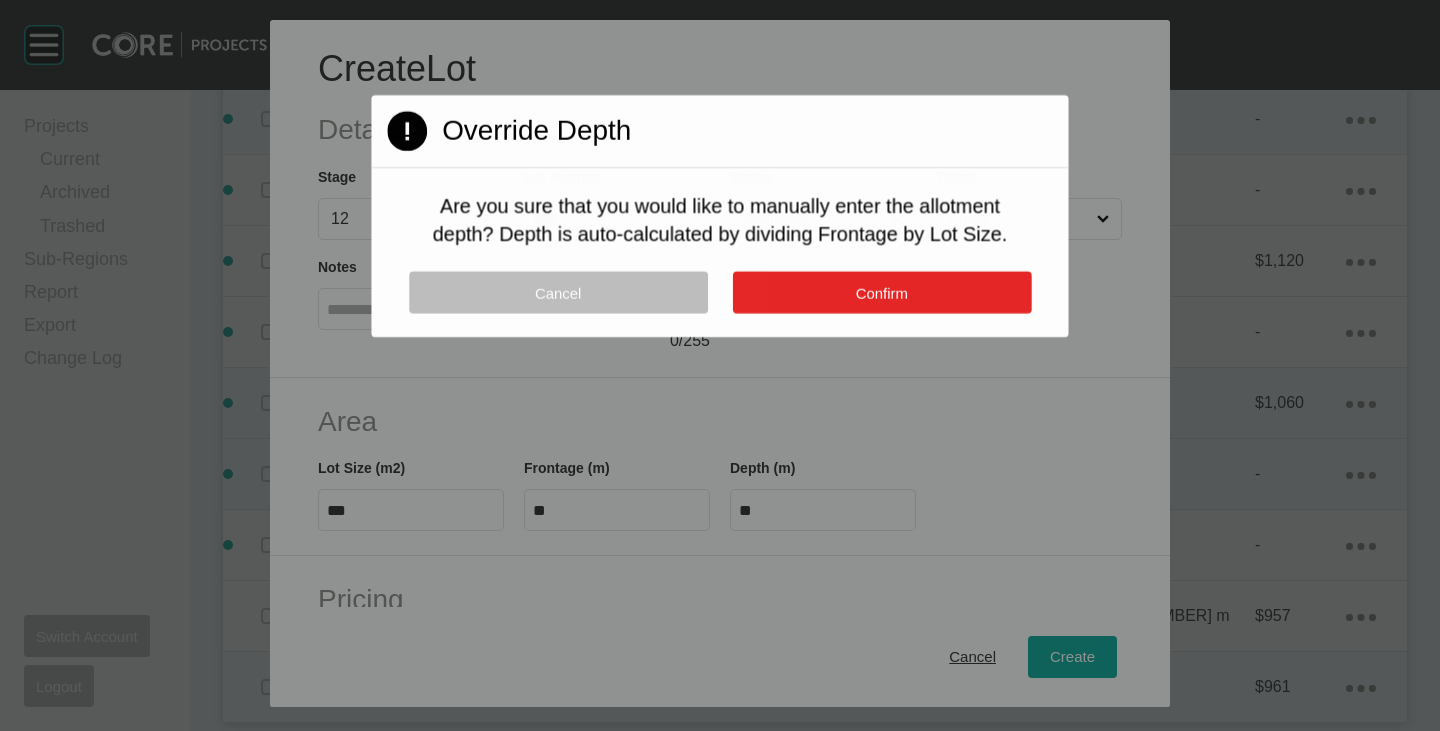 click on "Confirm" at bounding box center [881, 293] 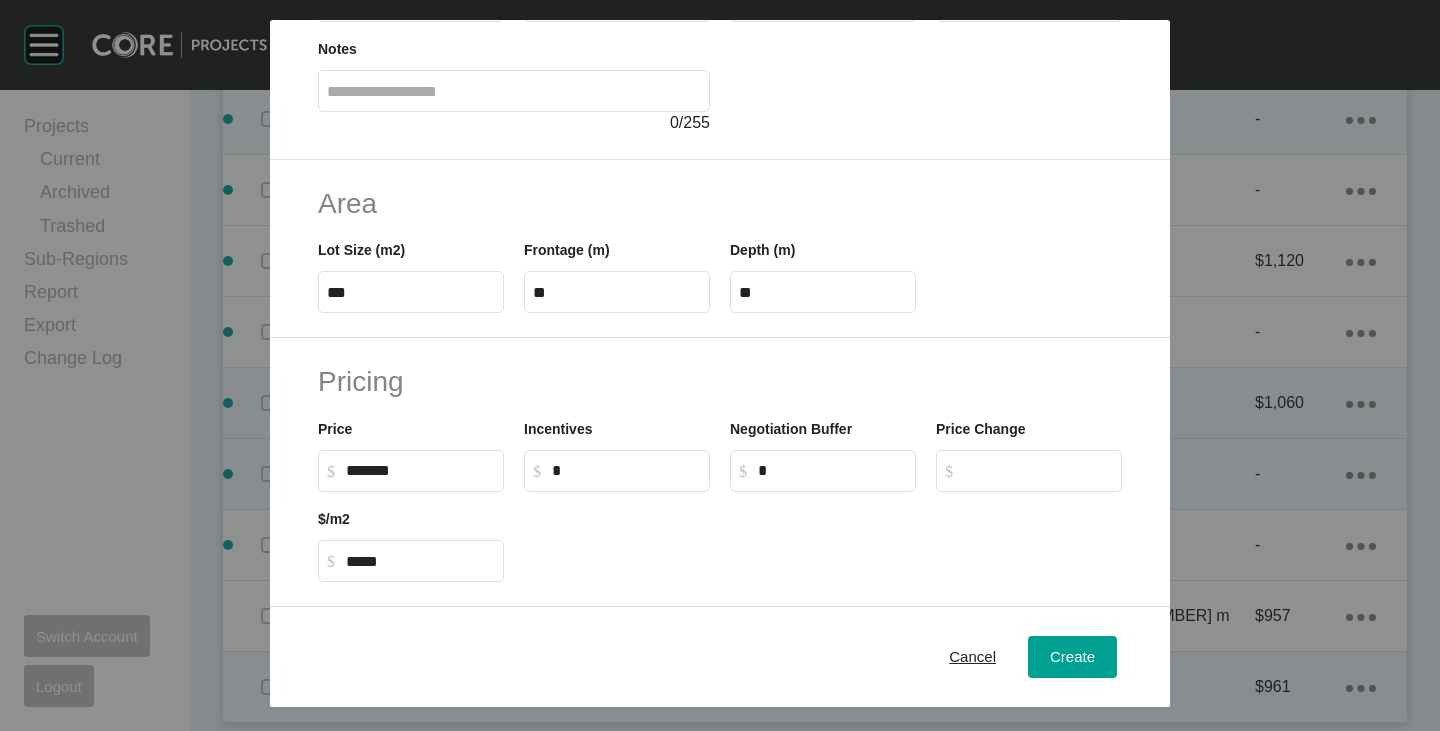 scroll, scrollTop: 300, scrollLeft: 0, axis: vertical 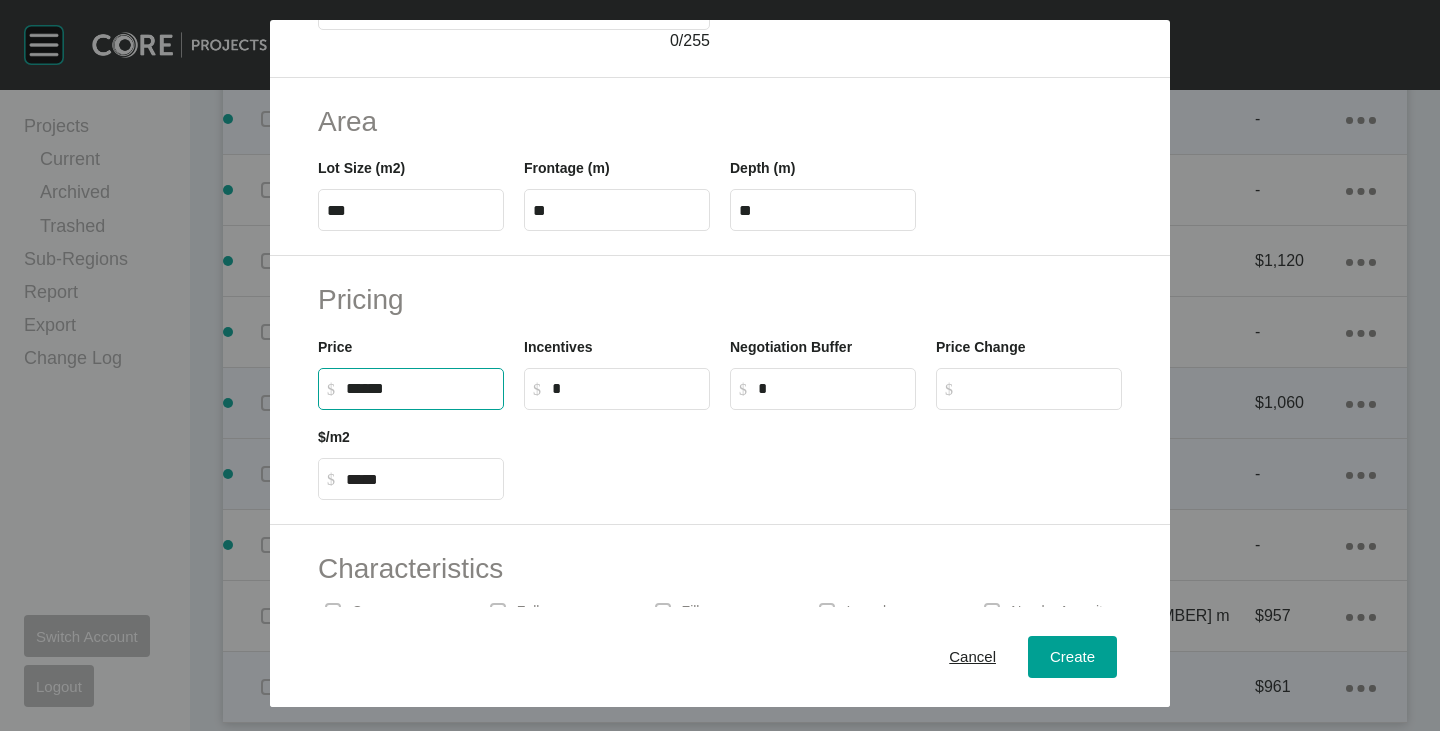 drag, startPoint x: 357, startPoint y: 387, endPoint x: 369, endPoint y: 390, distance: 12.369317 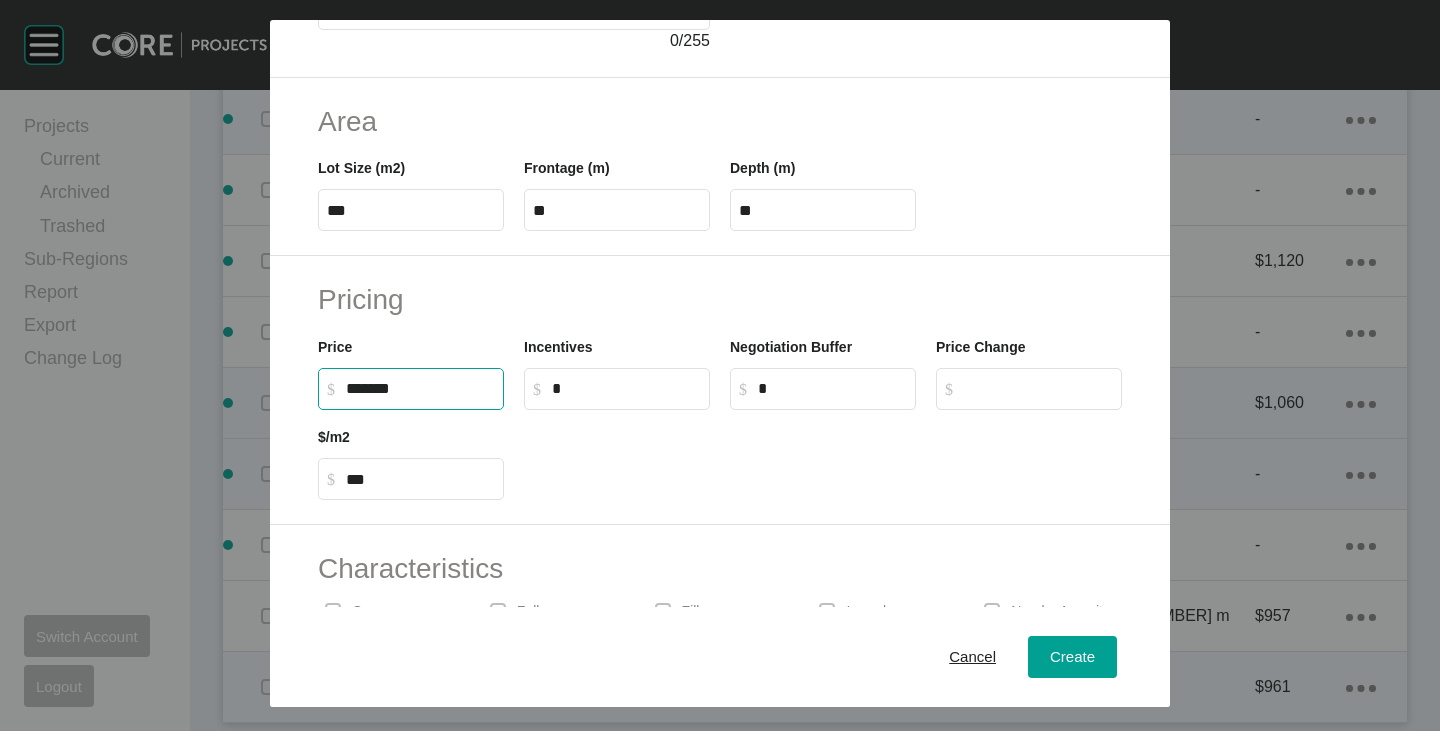 click at bounding box center [823, 455] 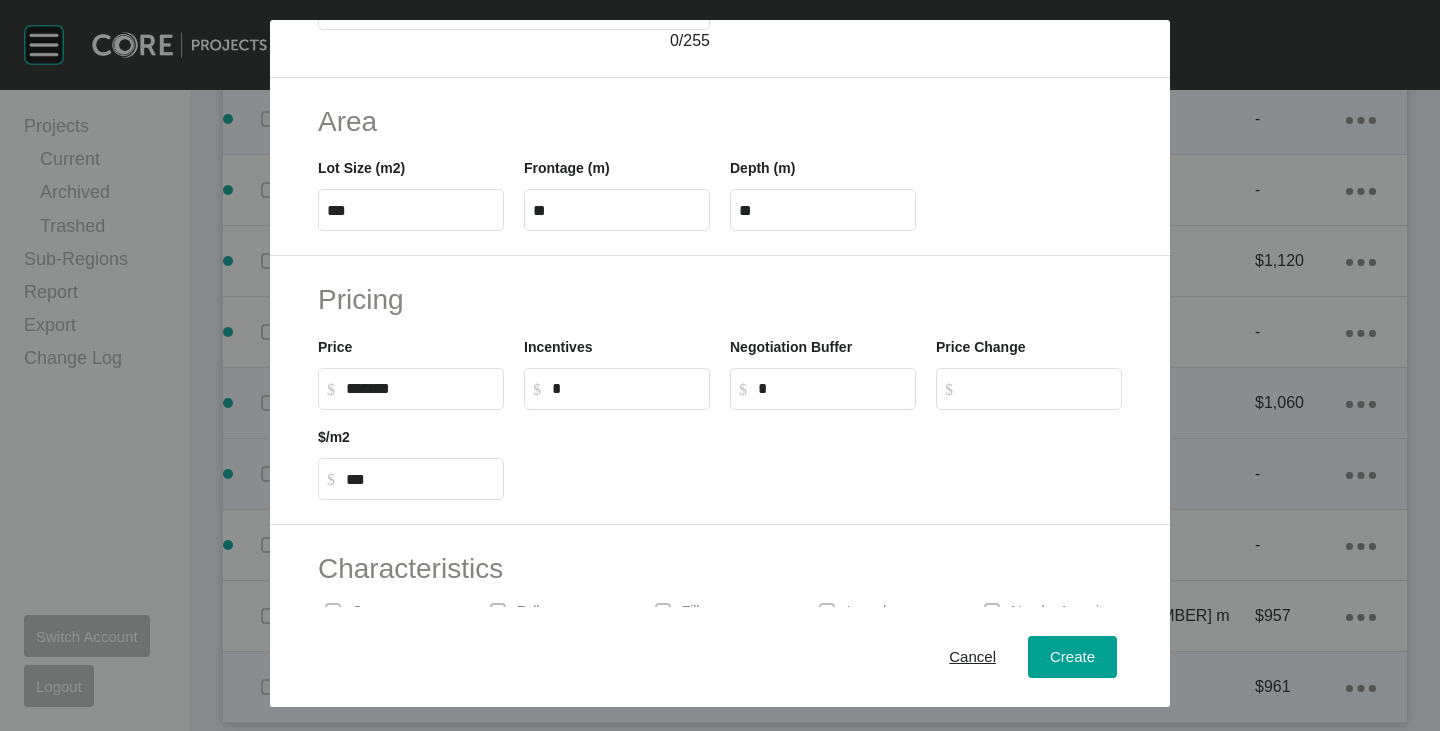 scroll, scrollTop: 489, scrollLeft: 0, axis: vertical 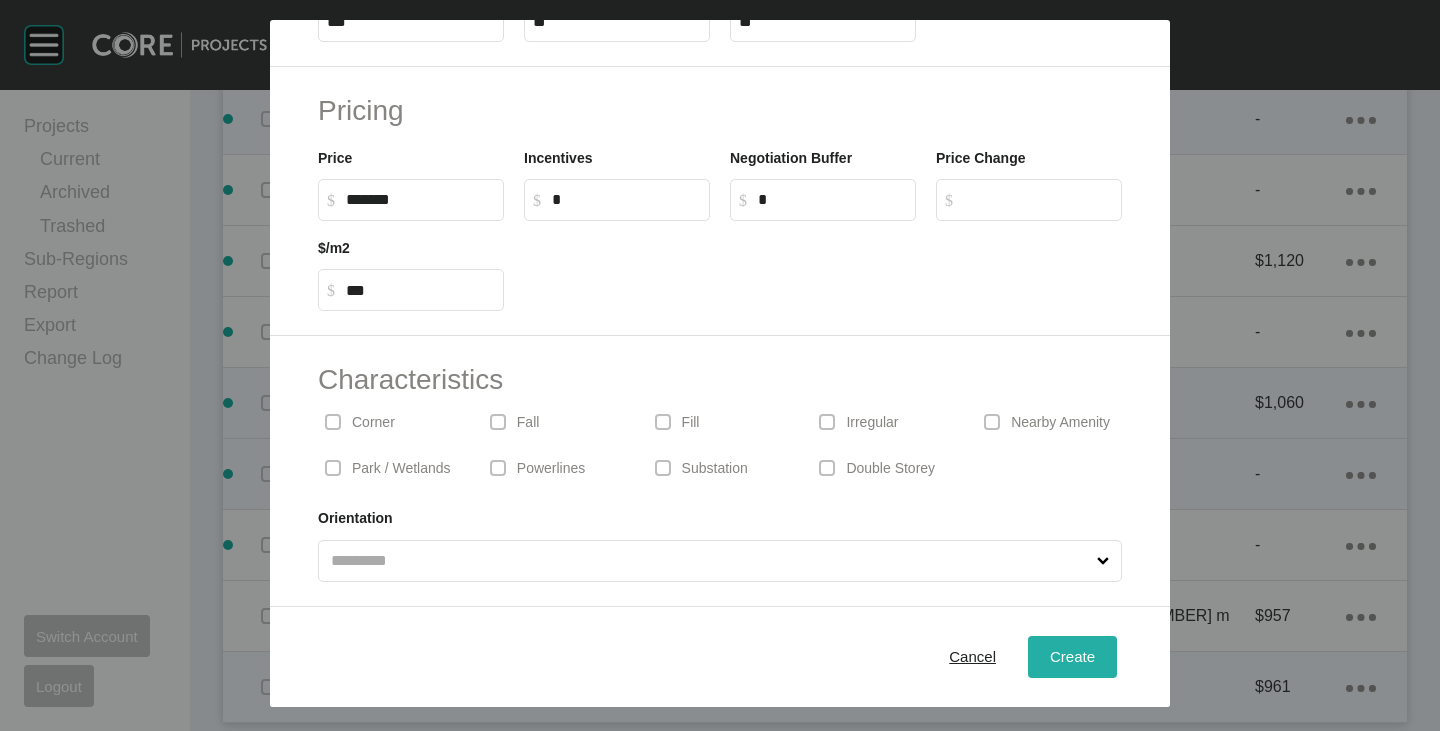 click on "Create" at bounding box center [1072, 656] 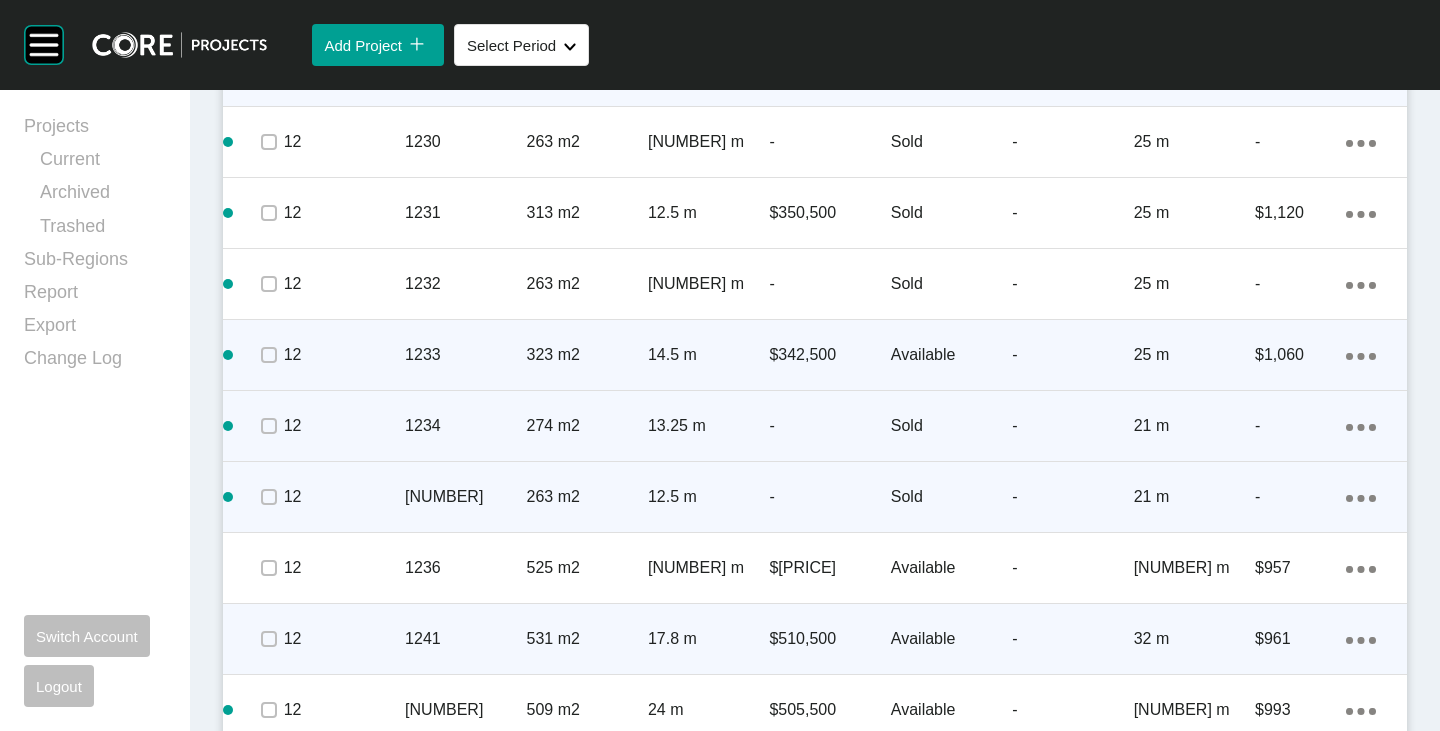 scroll, scrollTop: 2789, scrollLeft: 0, axis: vertical 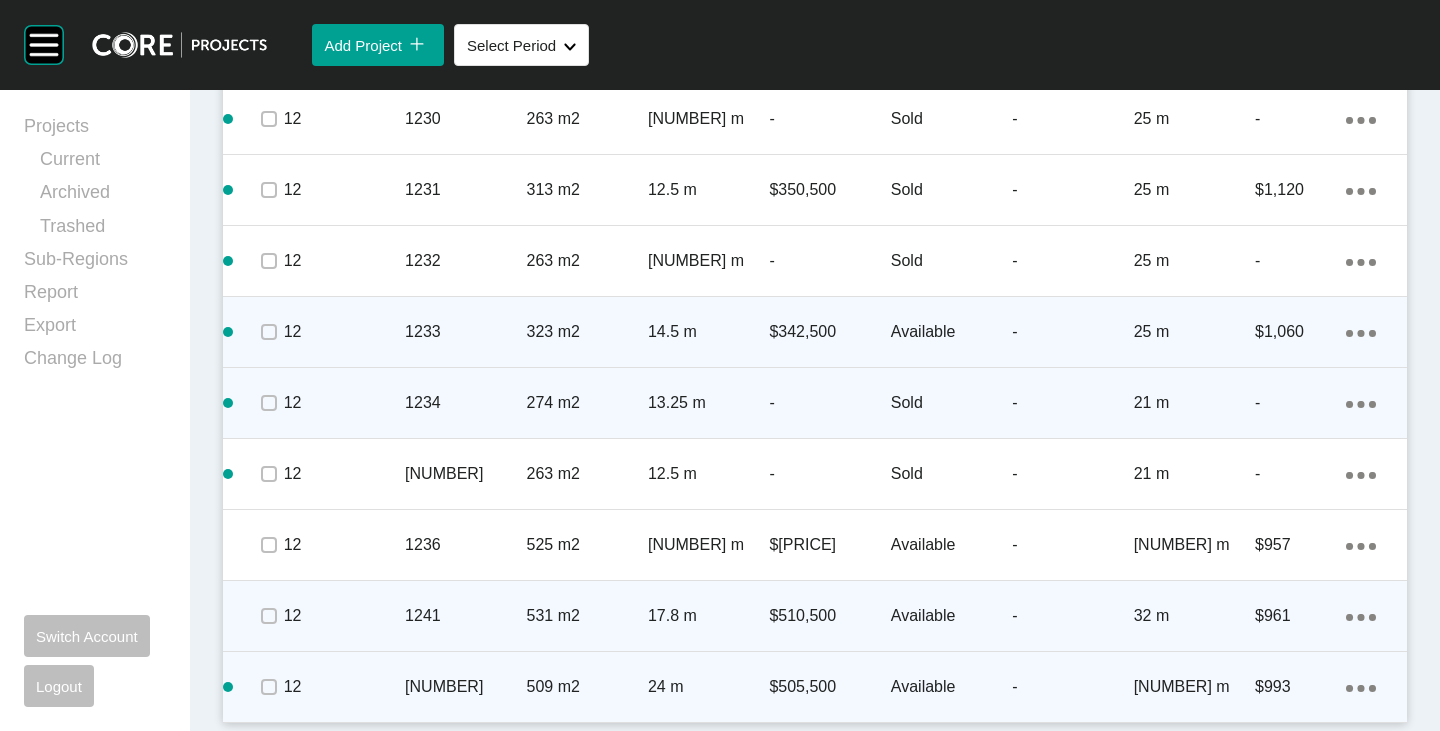 click 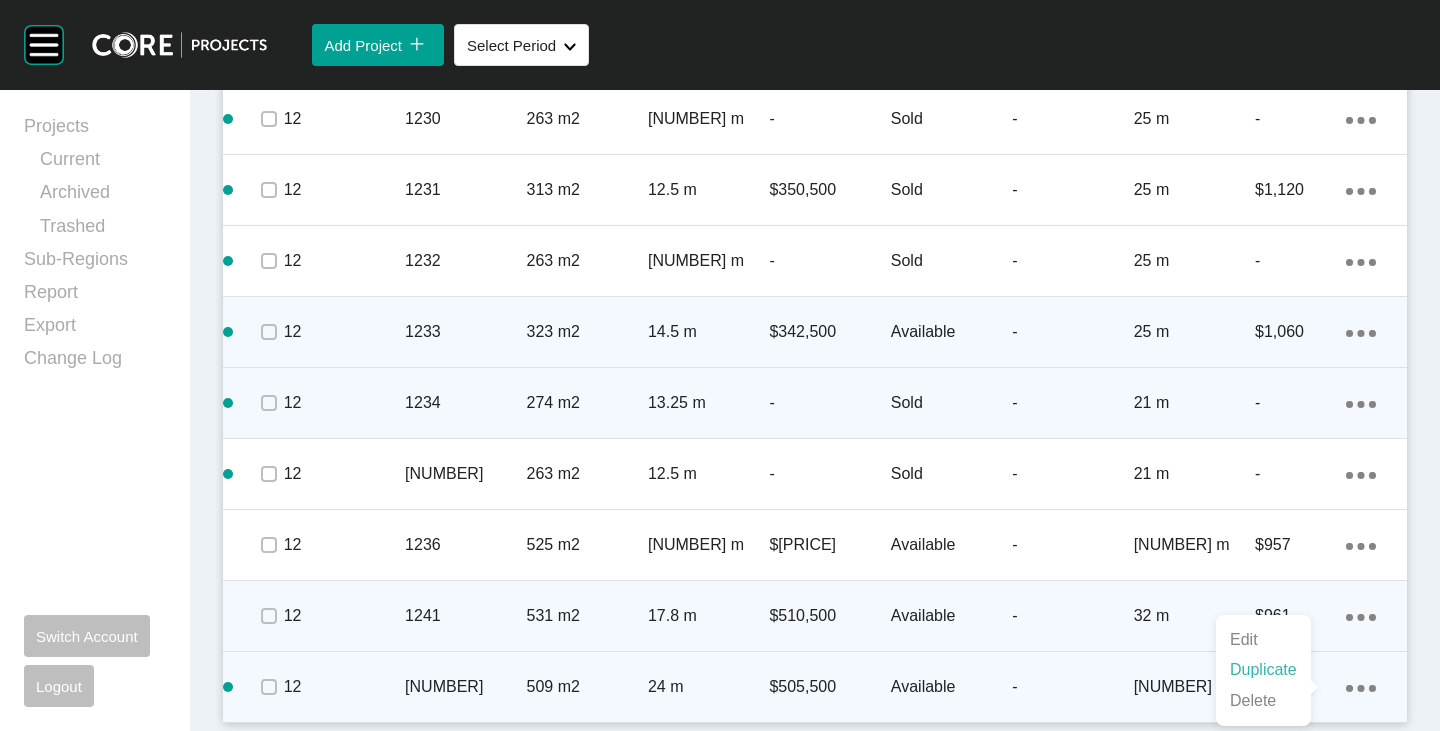 click on "Duplicate" at bounding box center (1263, 670) 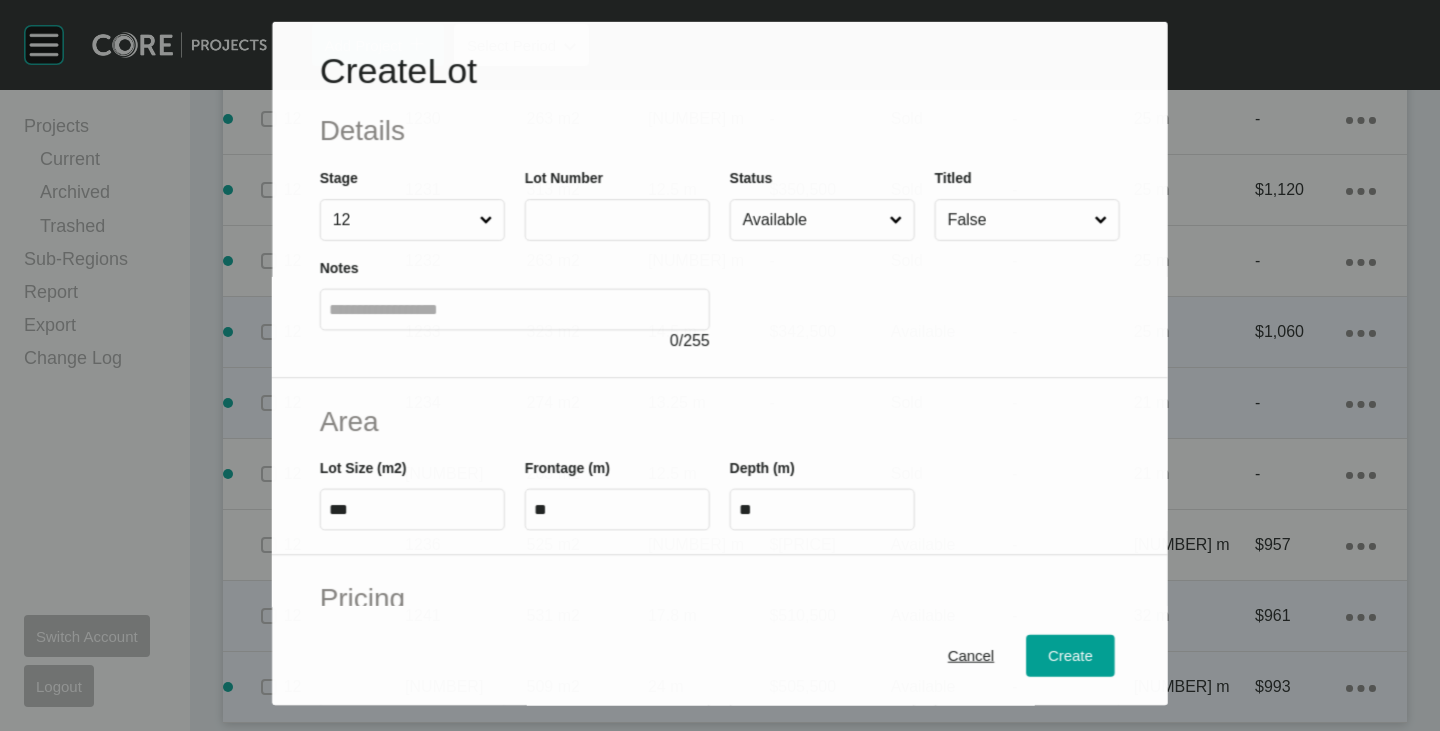 scroll, scrollTop: 2727, scrollLeft: 0, axis: vertical 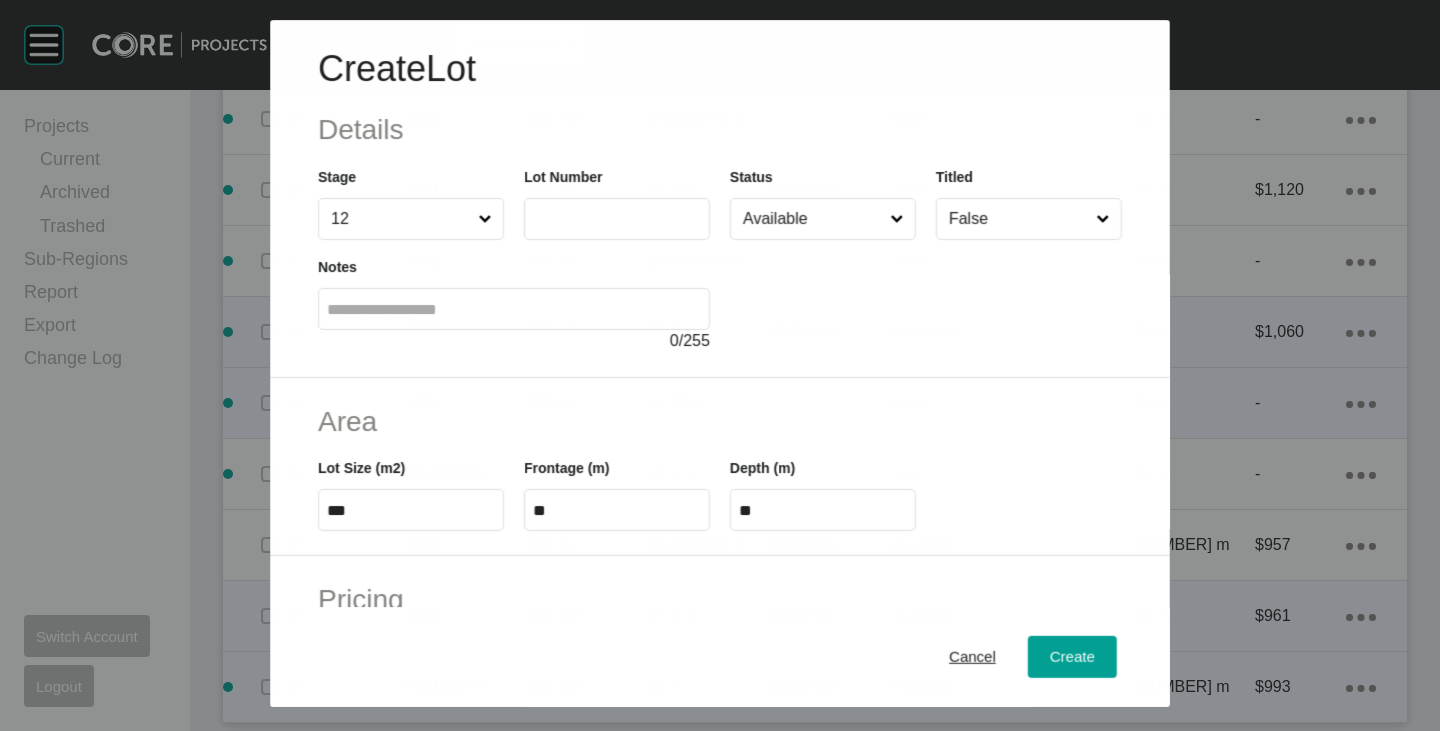 click at bounding box center (617, 219) 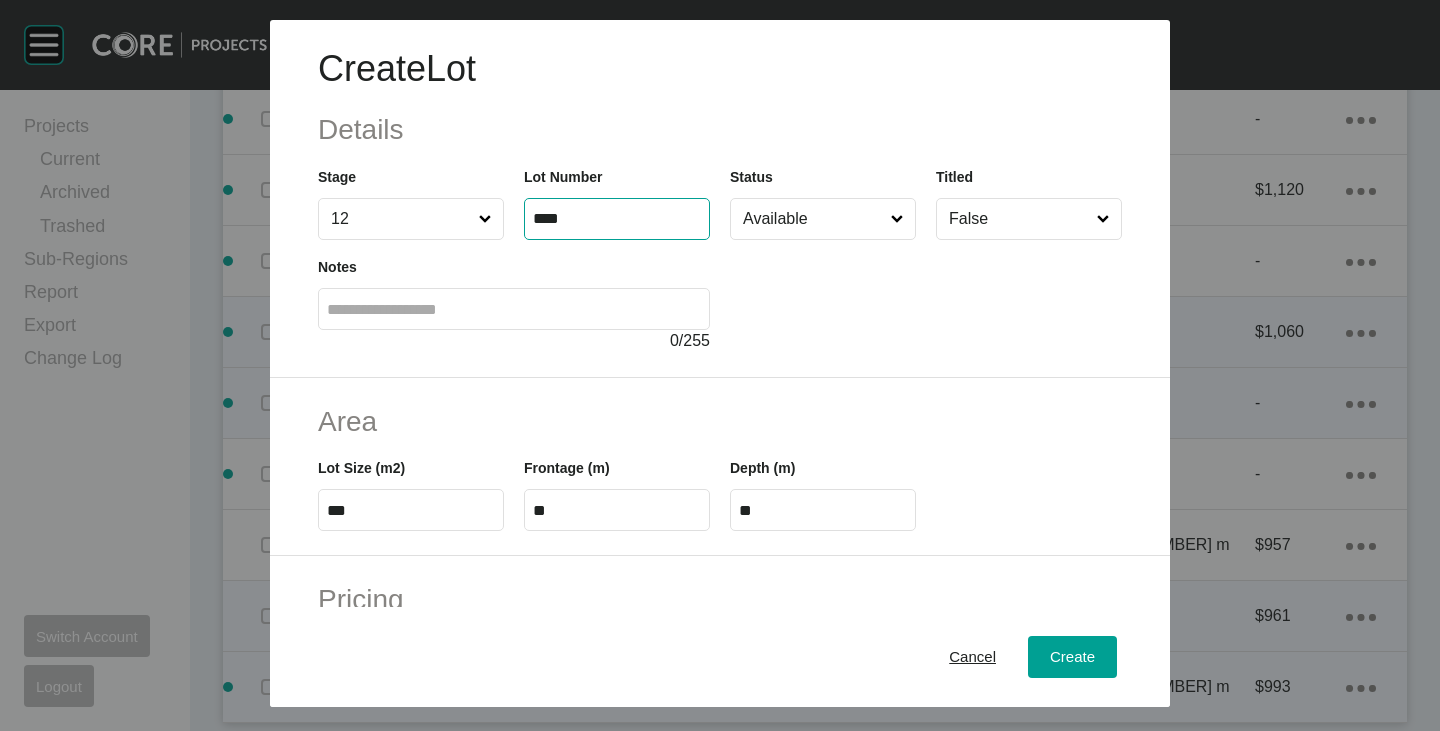 type on "****" 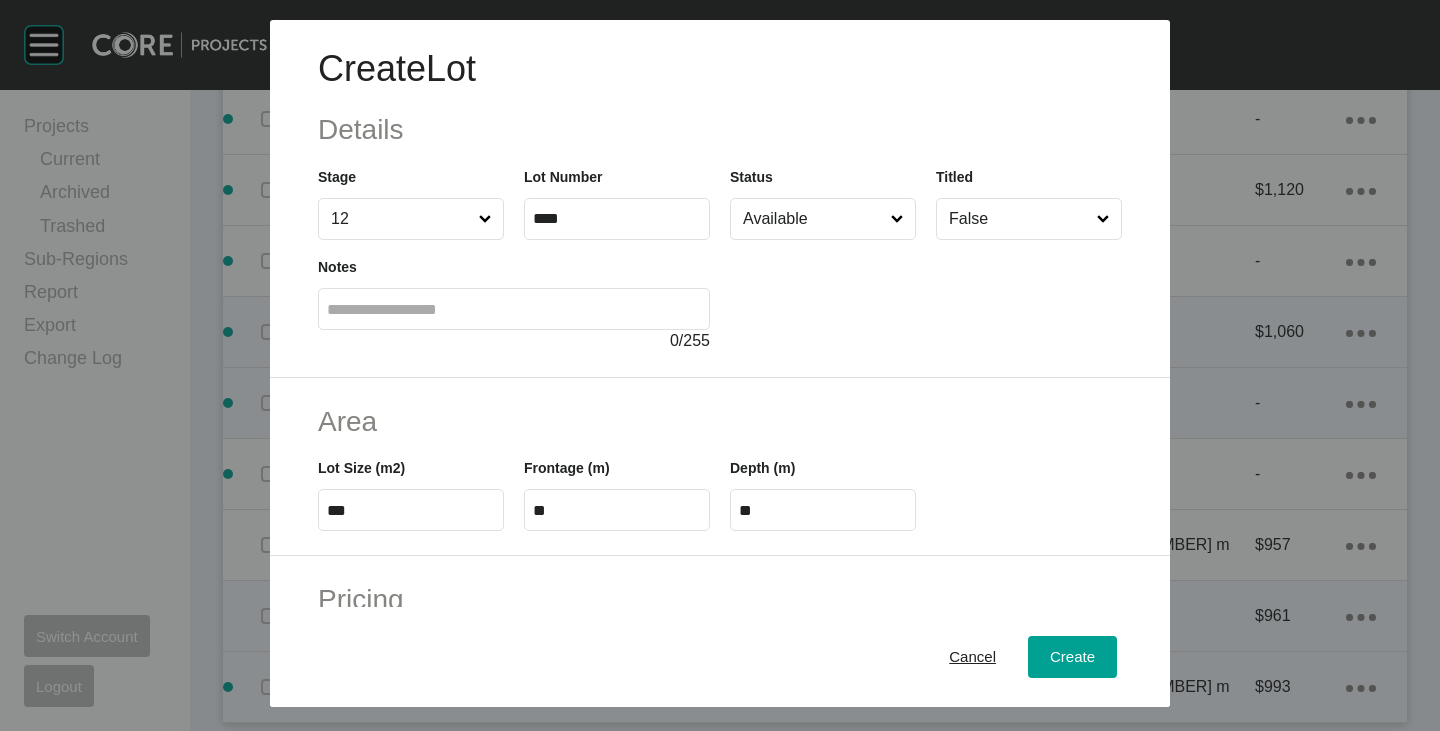 click on "Available" at bounding box center [813, 219] 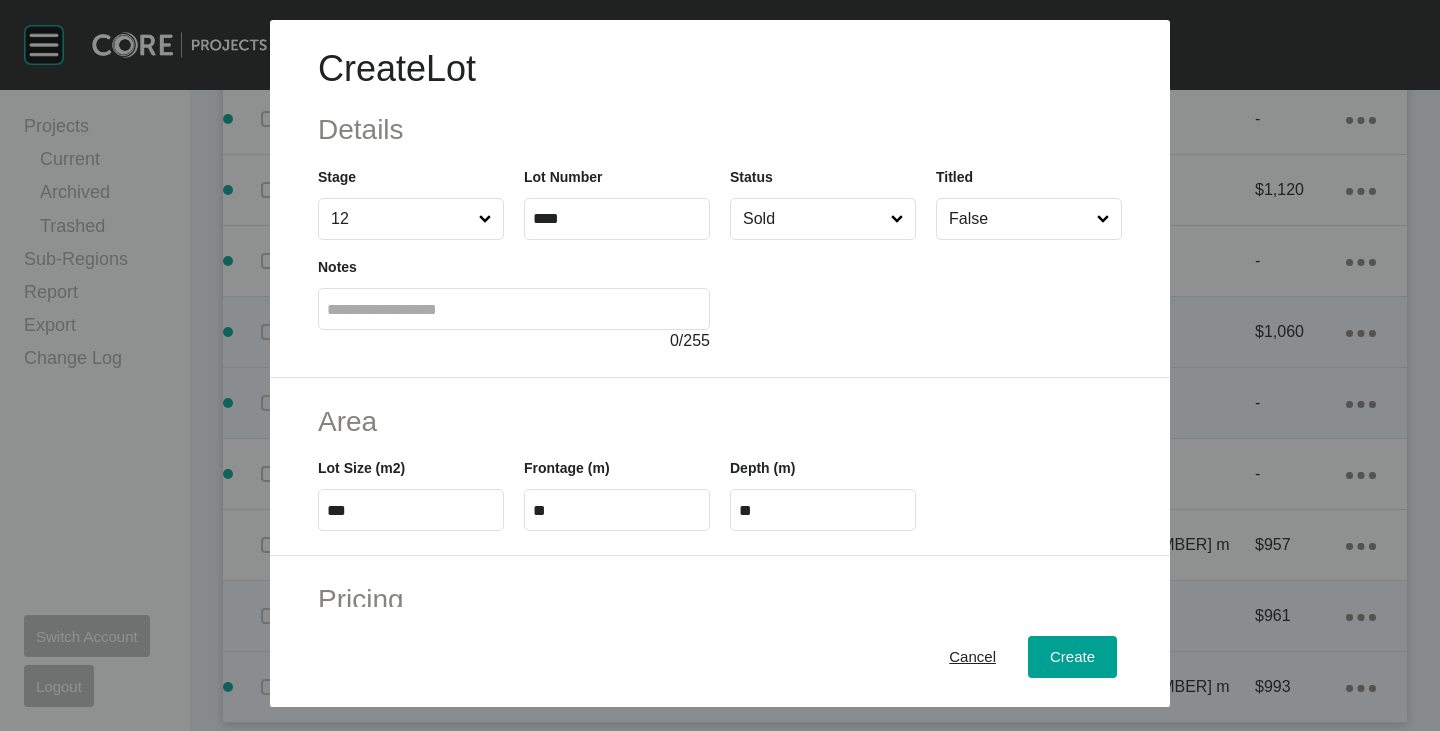click on "***" at bounding box center (411, 510) 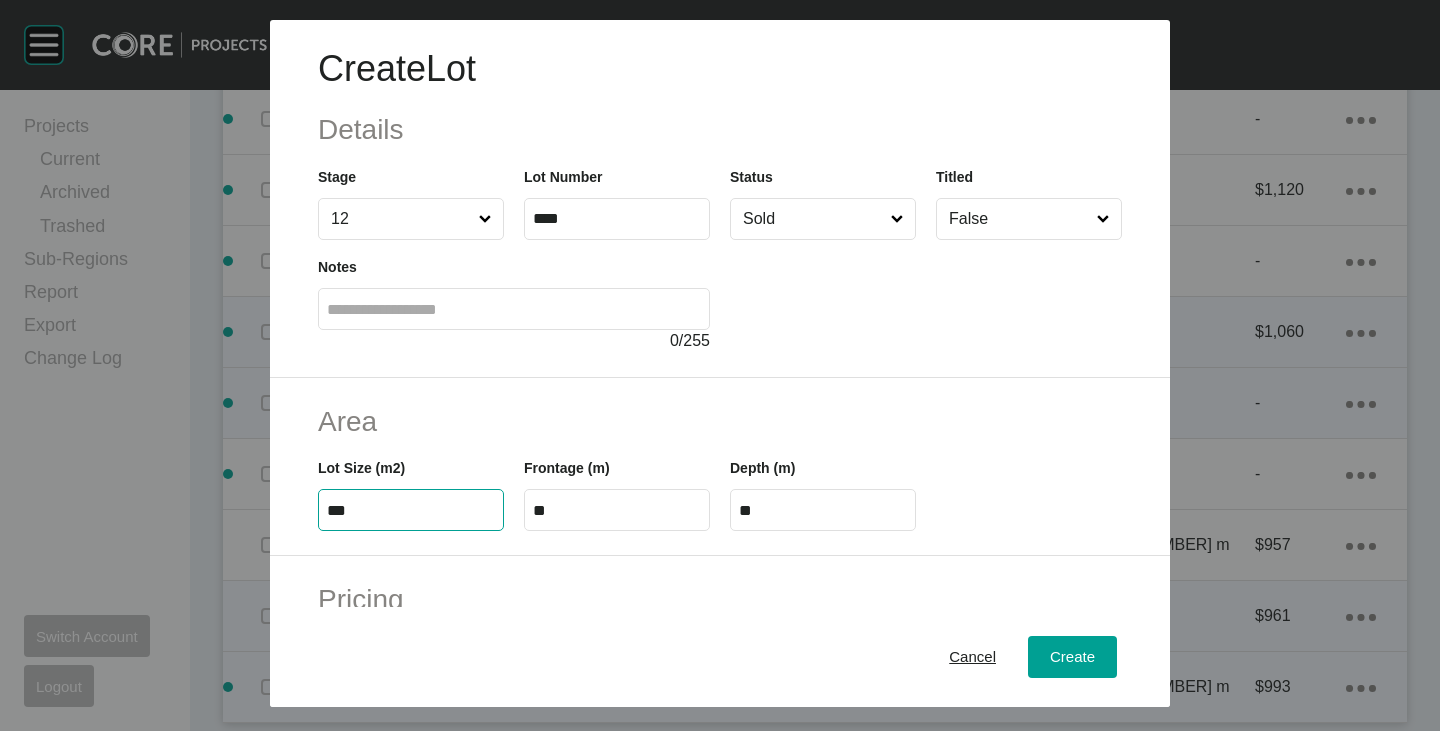 click on "***" at bounding box center [411, 510] 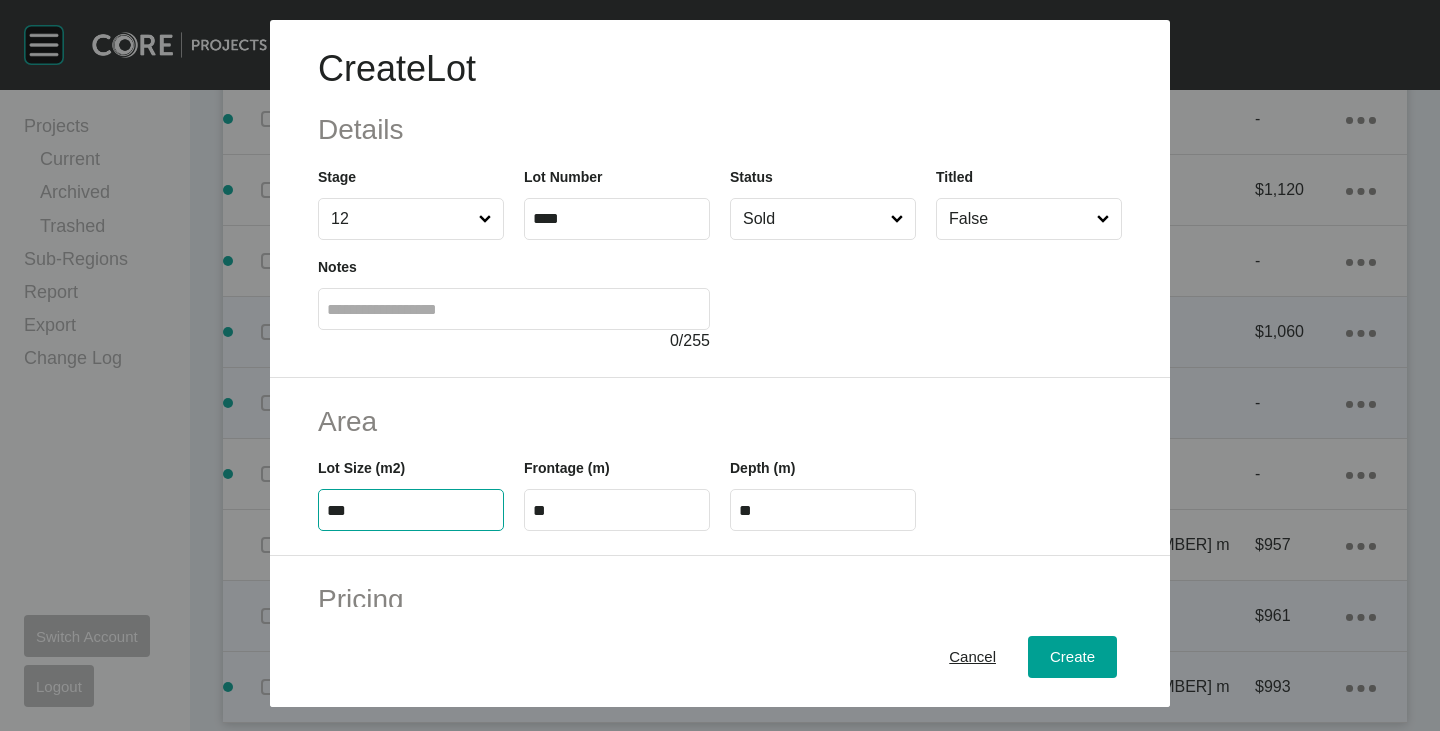type on "***" 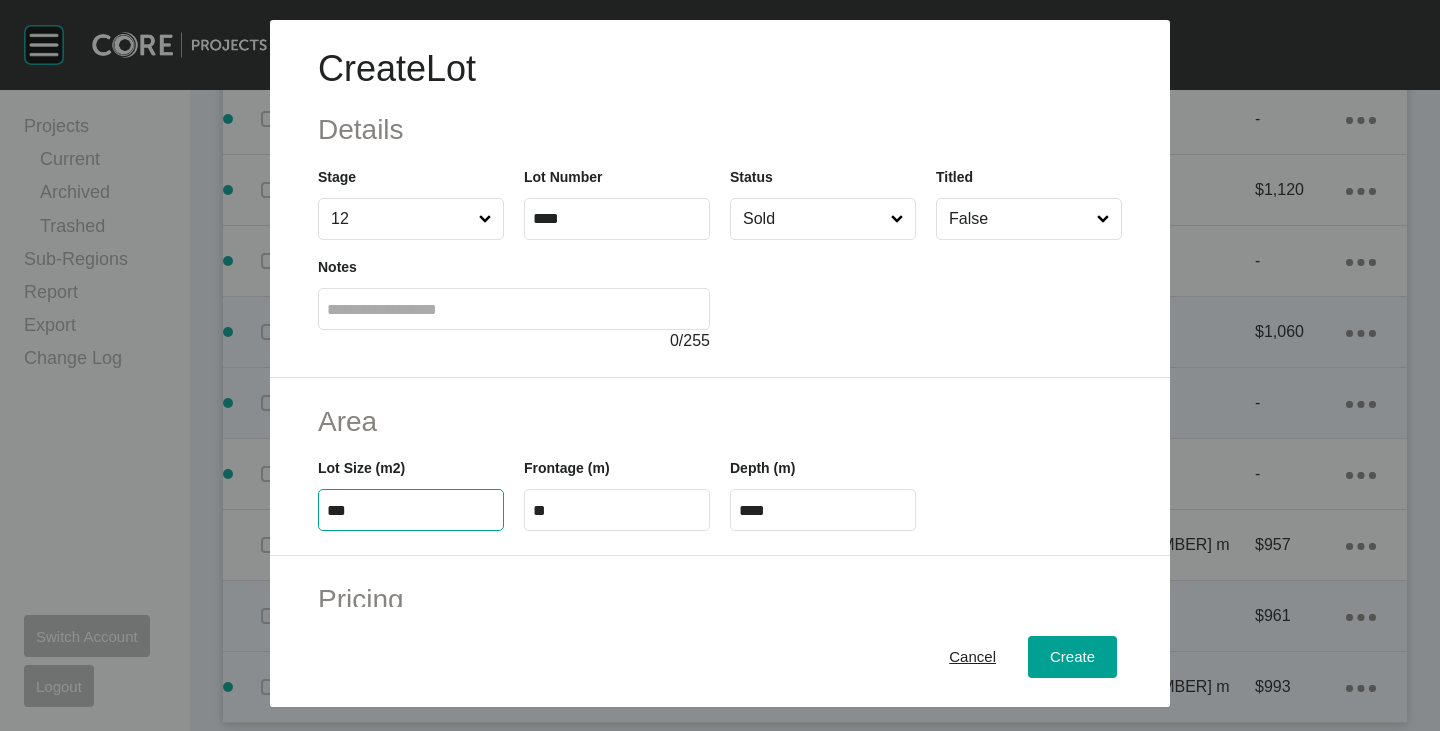 click on "Area Lot Size (m2) *** Frontage (m) ** Depth (m) ****" at bounding box center (720, 467) 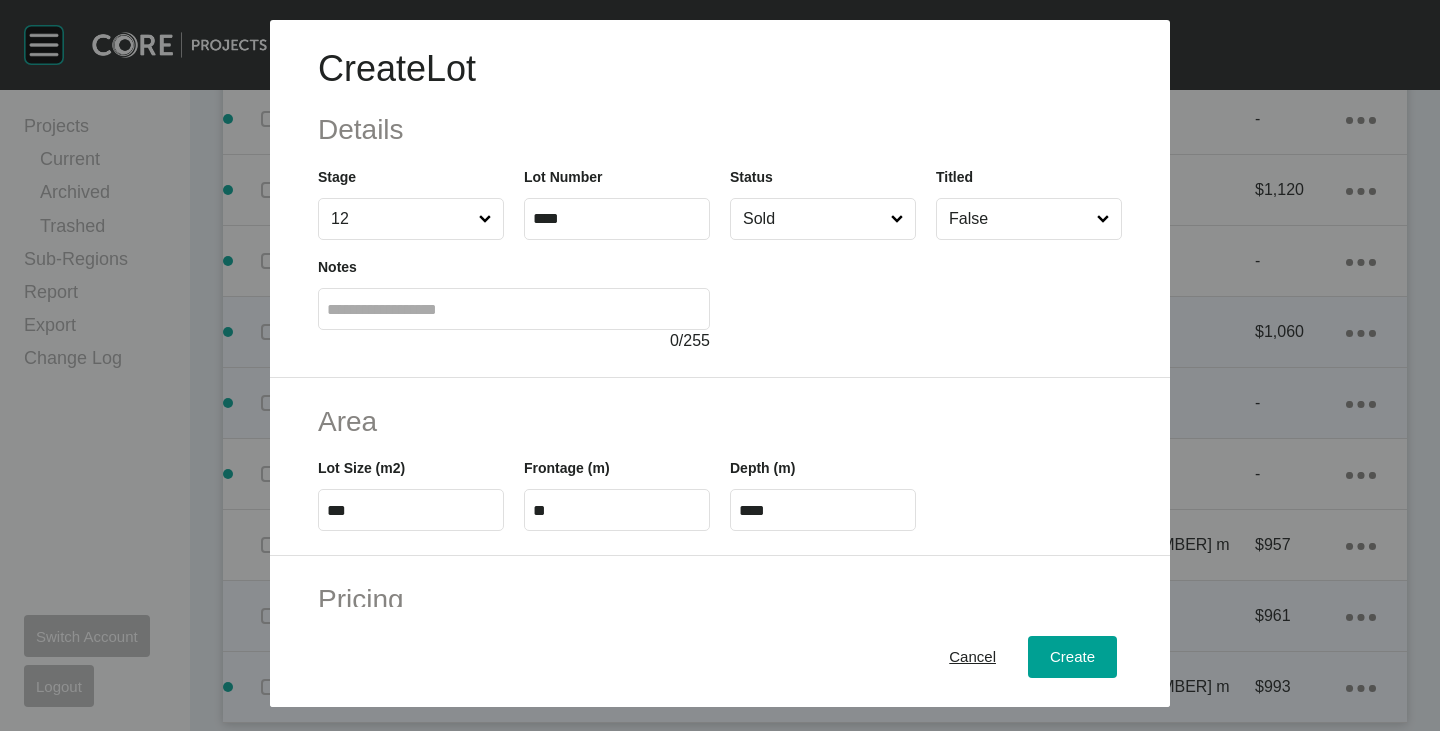 click on "**" at bounding box center (617, 510) 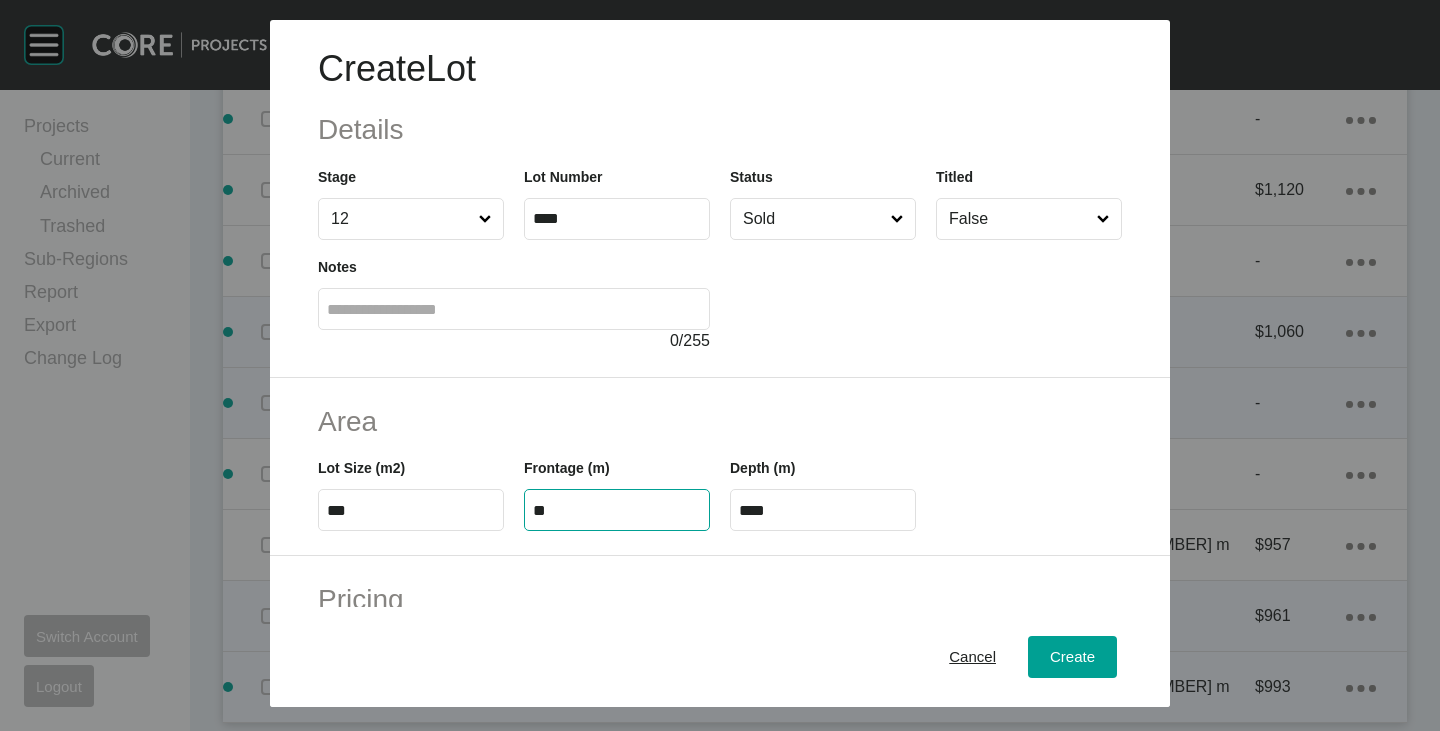 click on "**" at bounding box center [617, 510] 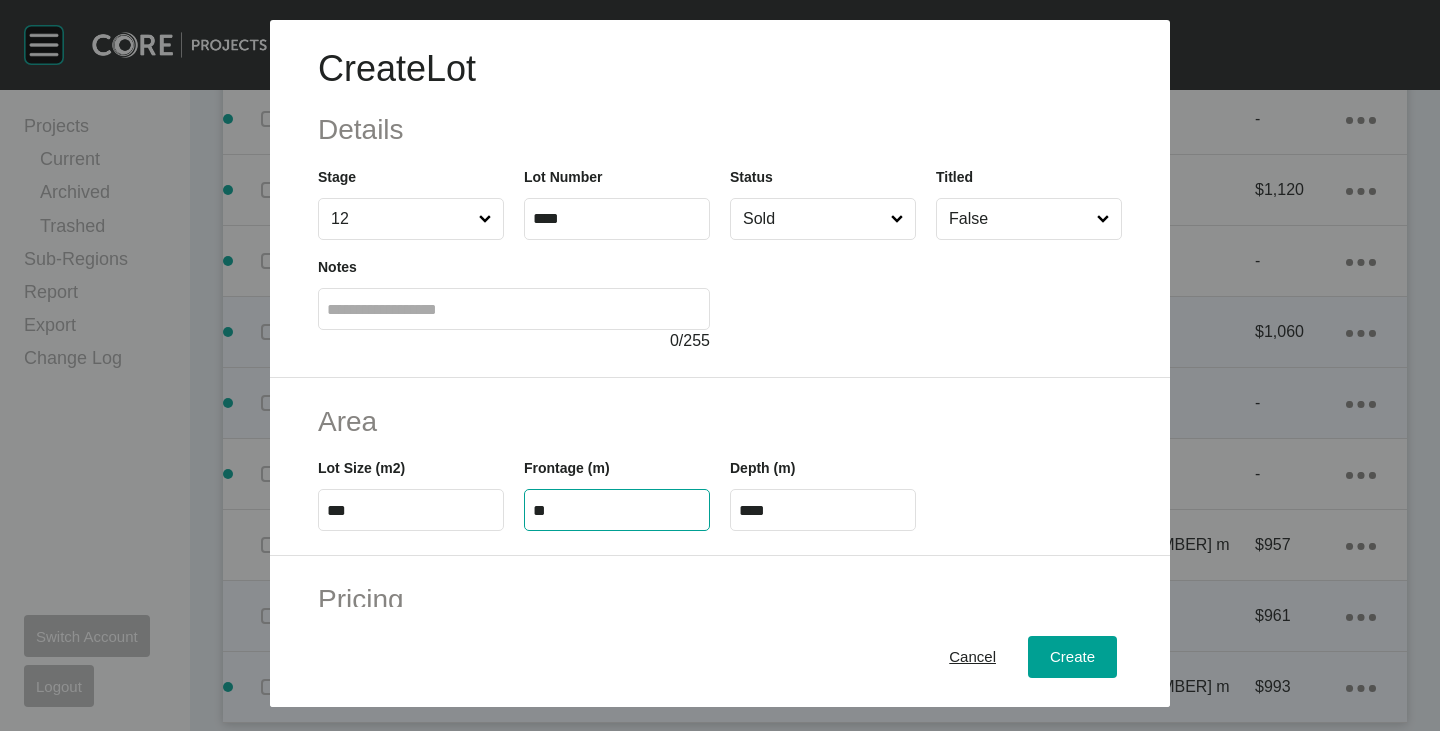 type on "**" 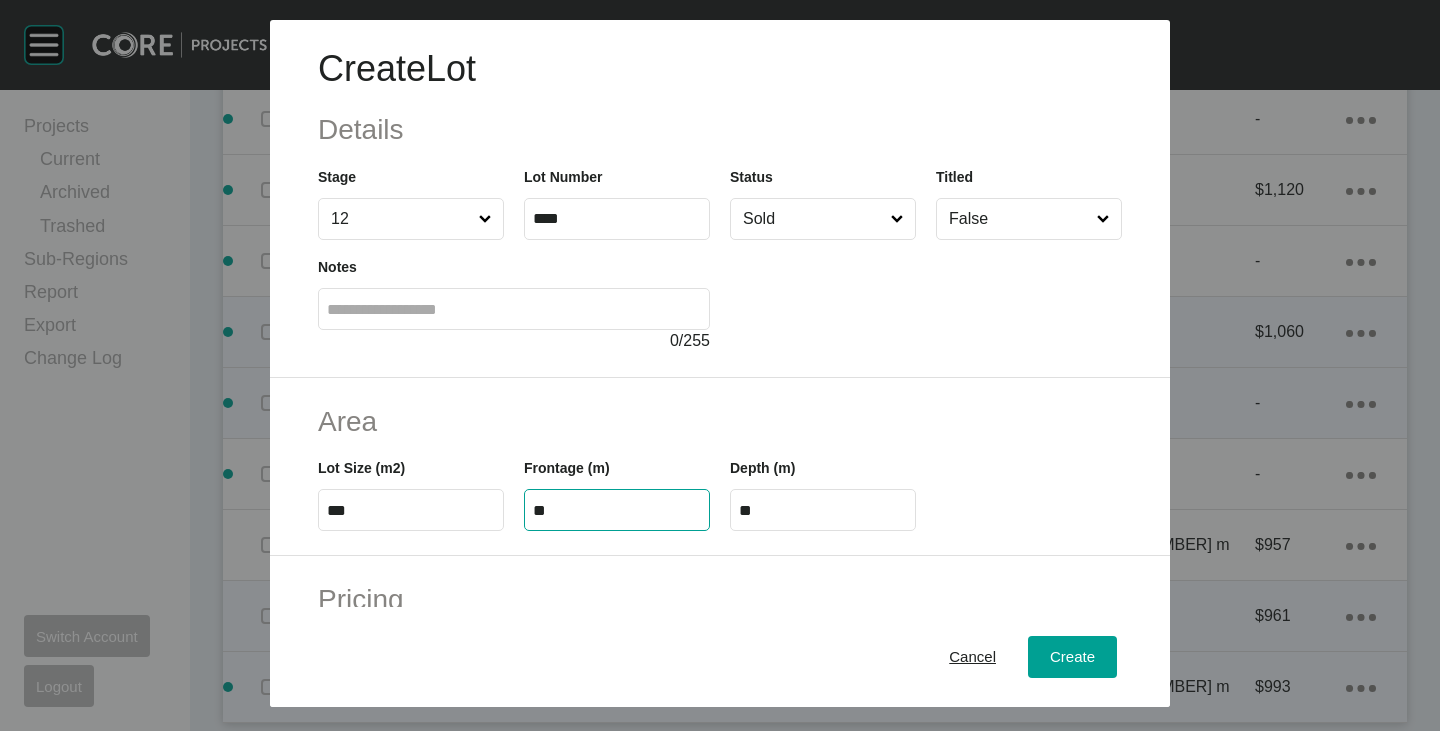 click on "Area" at bounding box center (720, 421) 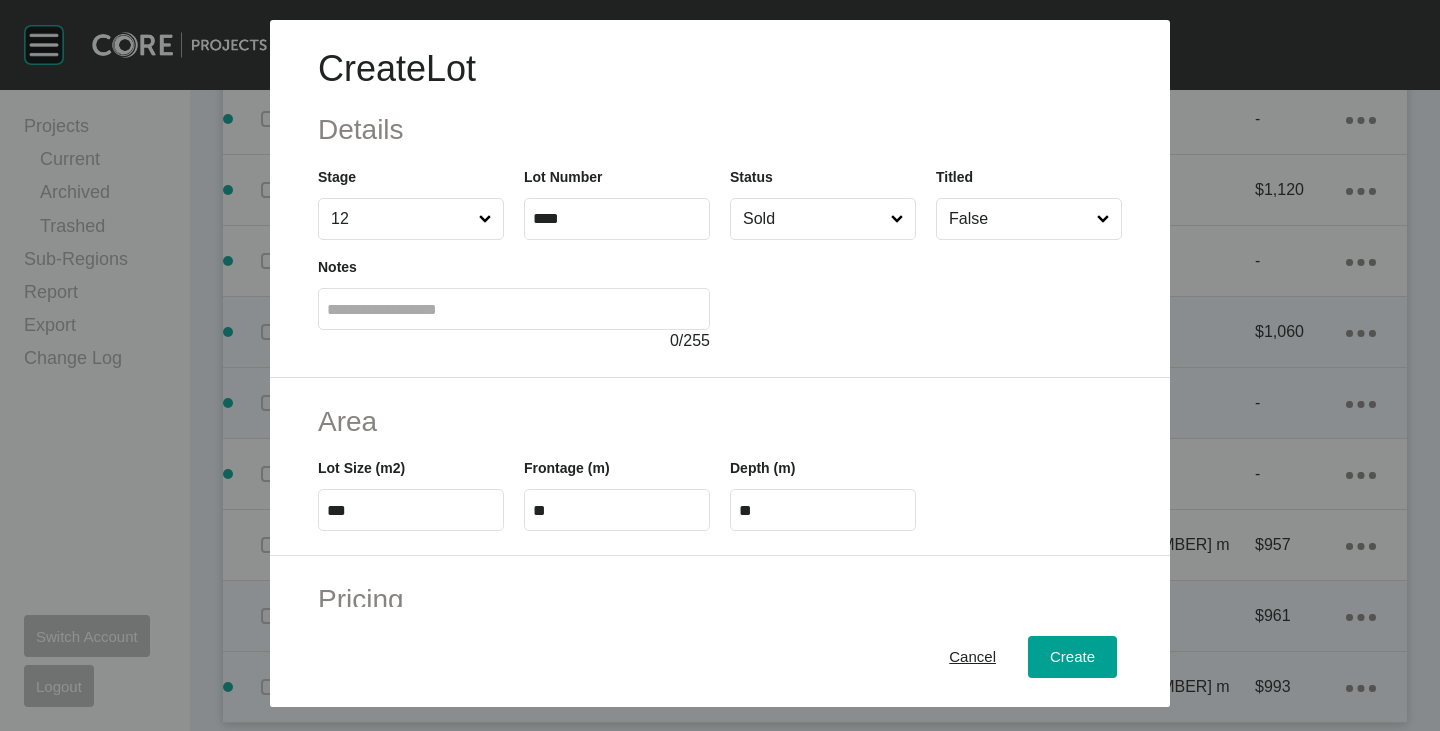 scroll, scrollTop: 489, scrollLeft: 0, axis: vertical 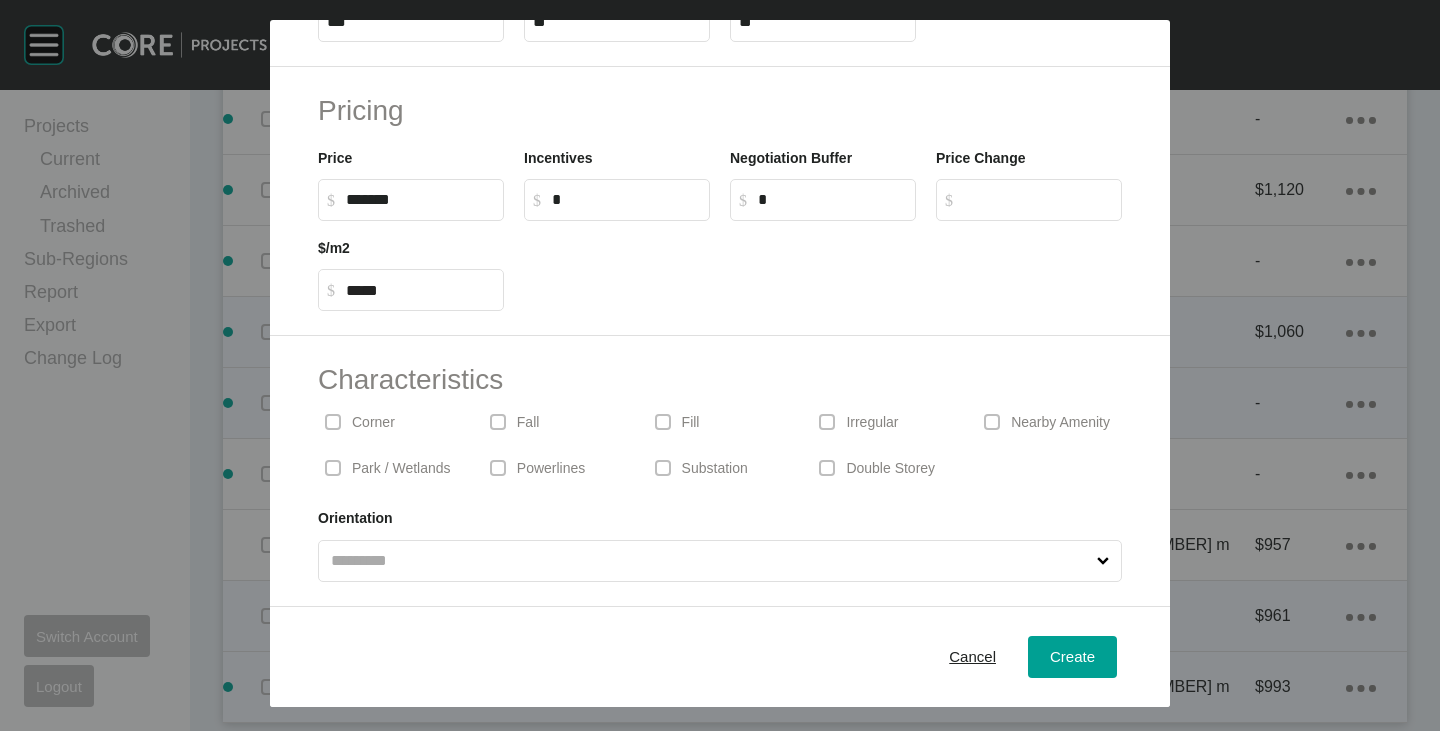 type on "******" 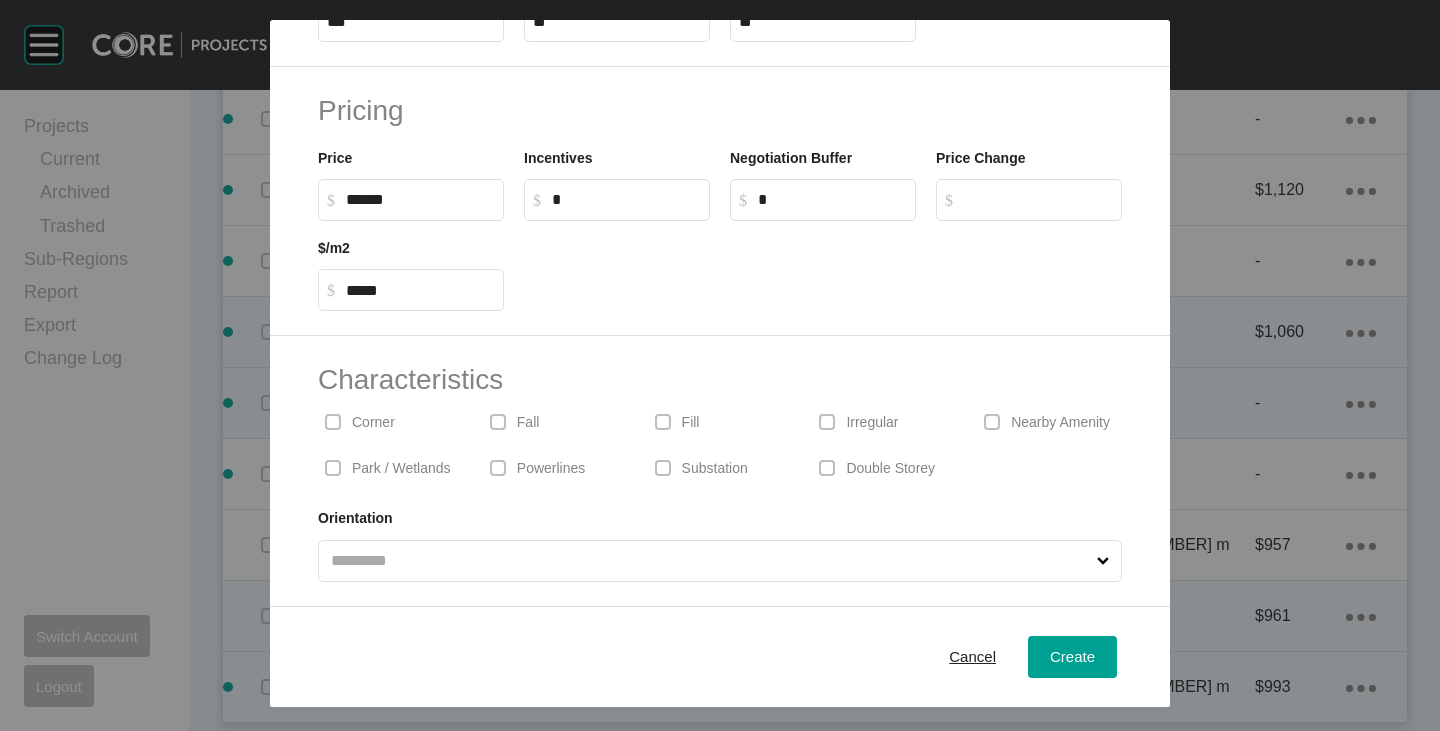 click on "******" at bounding box center (420, 199) 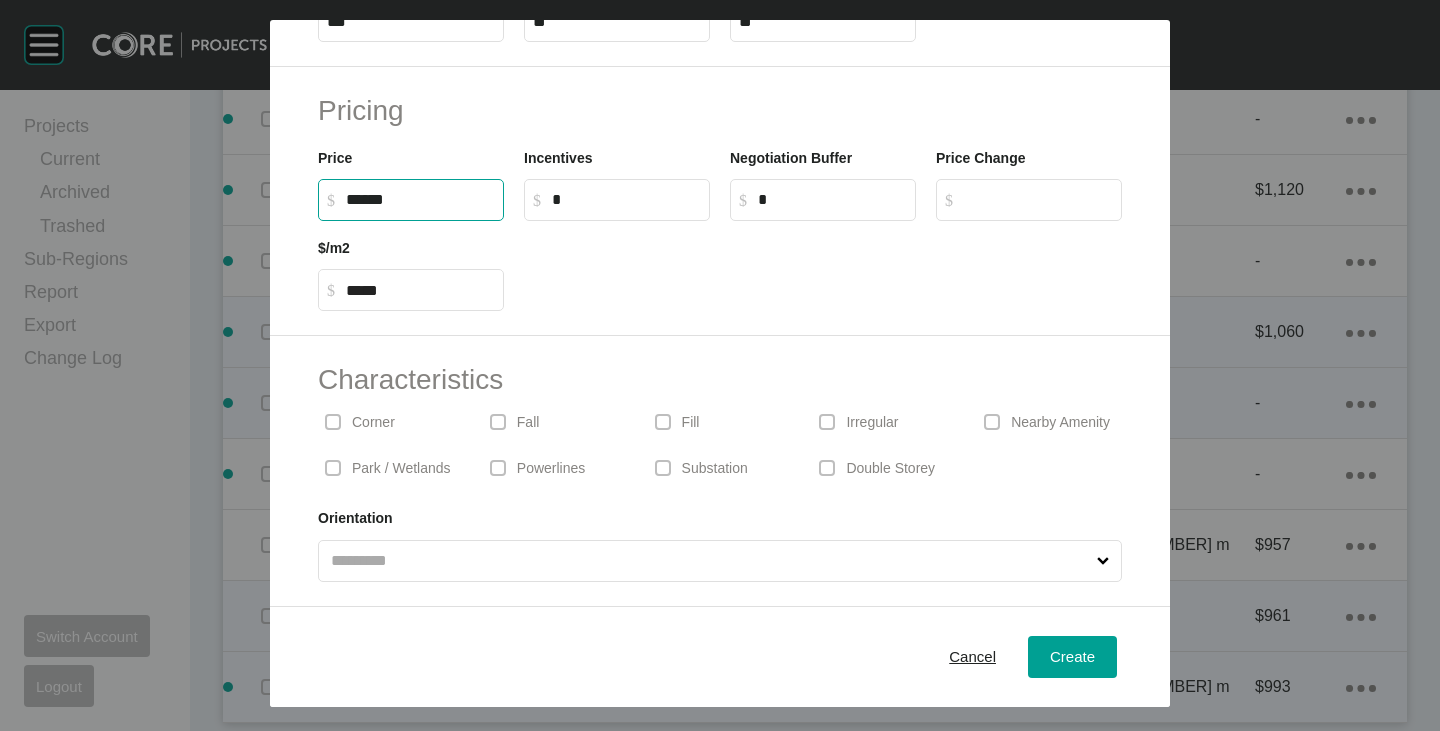 click on "******" at bounding box center (420, 199) 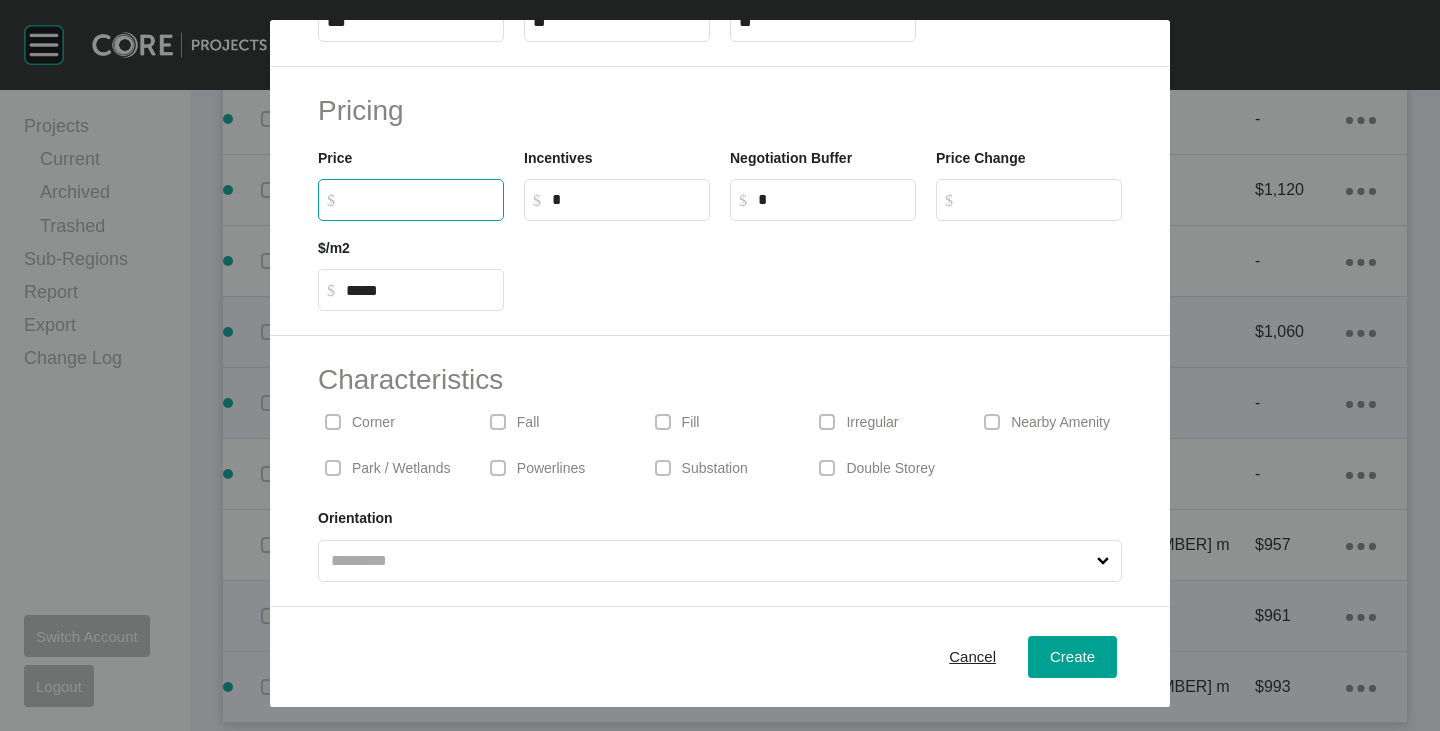 type 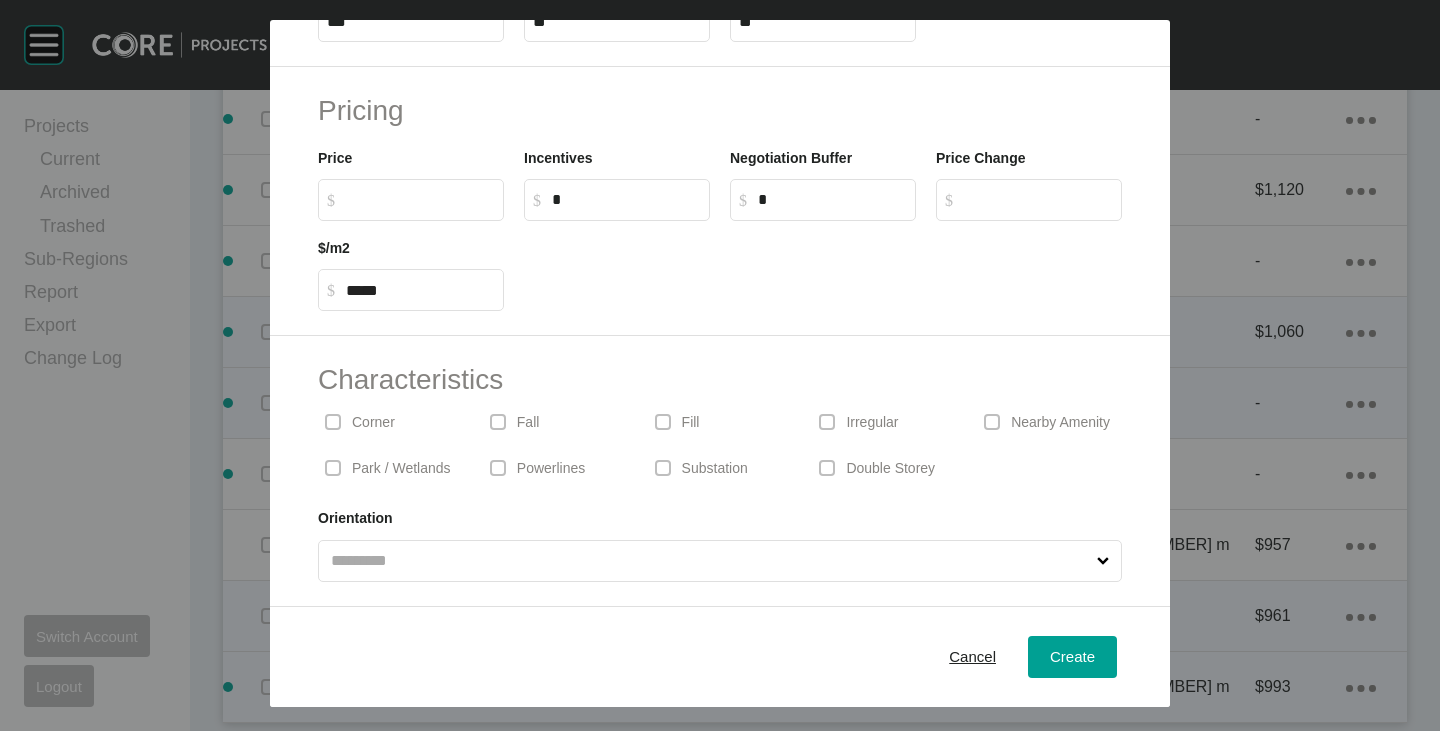 click at bounding box center (823, 266) 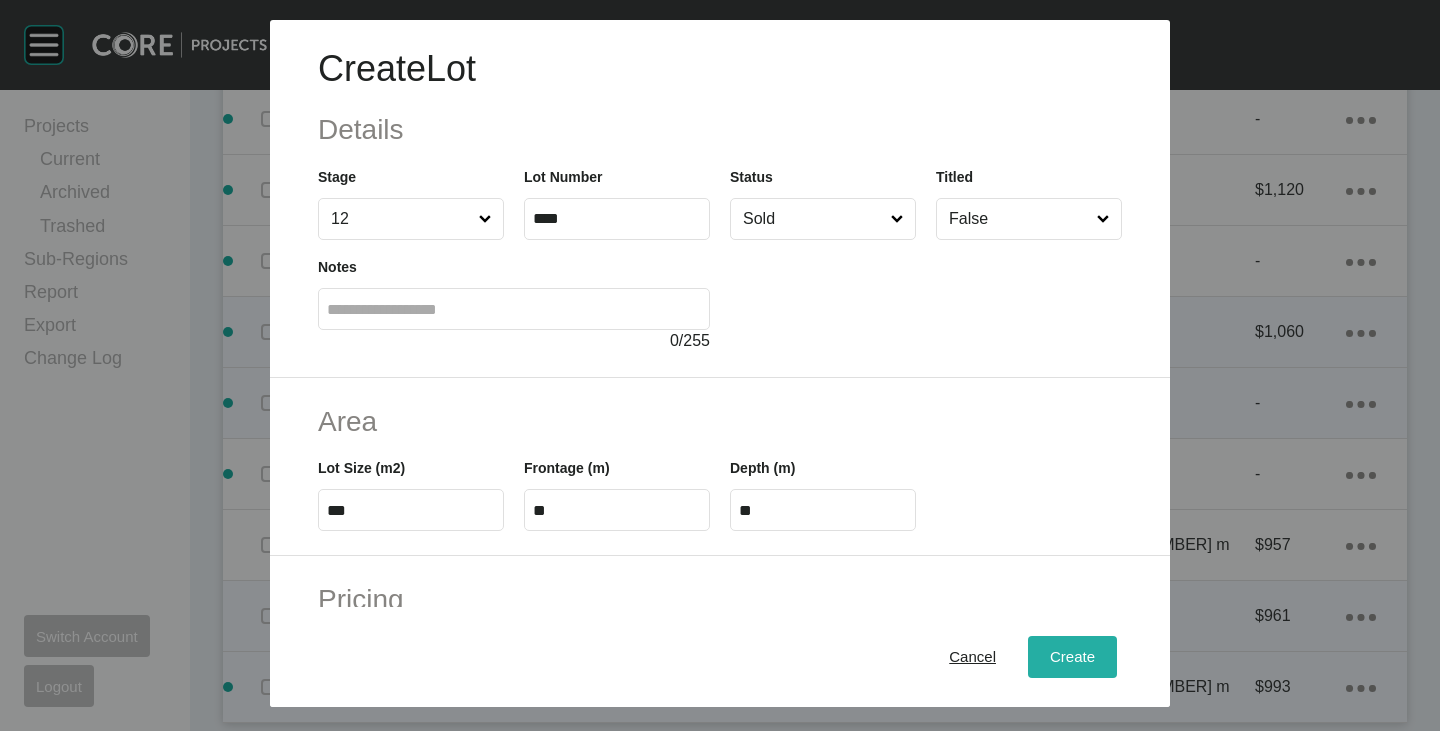 click on "Create" at bounding box center [1072, 657] 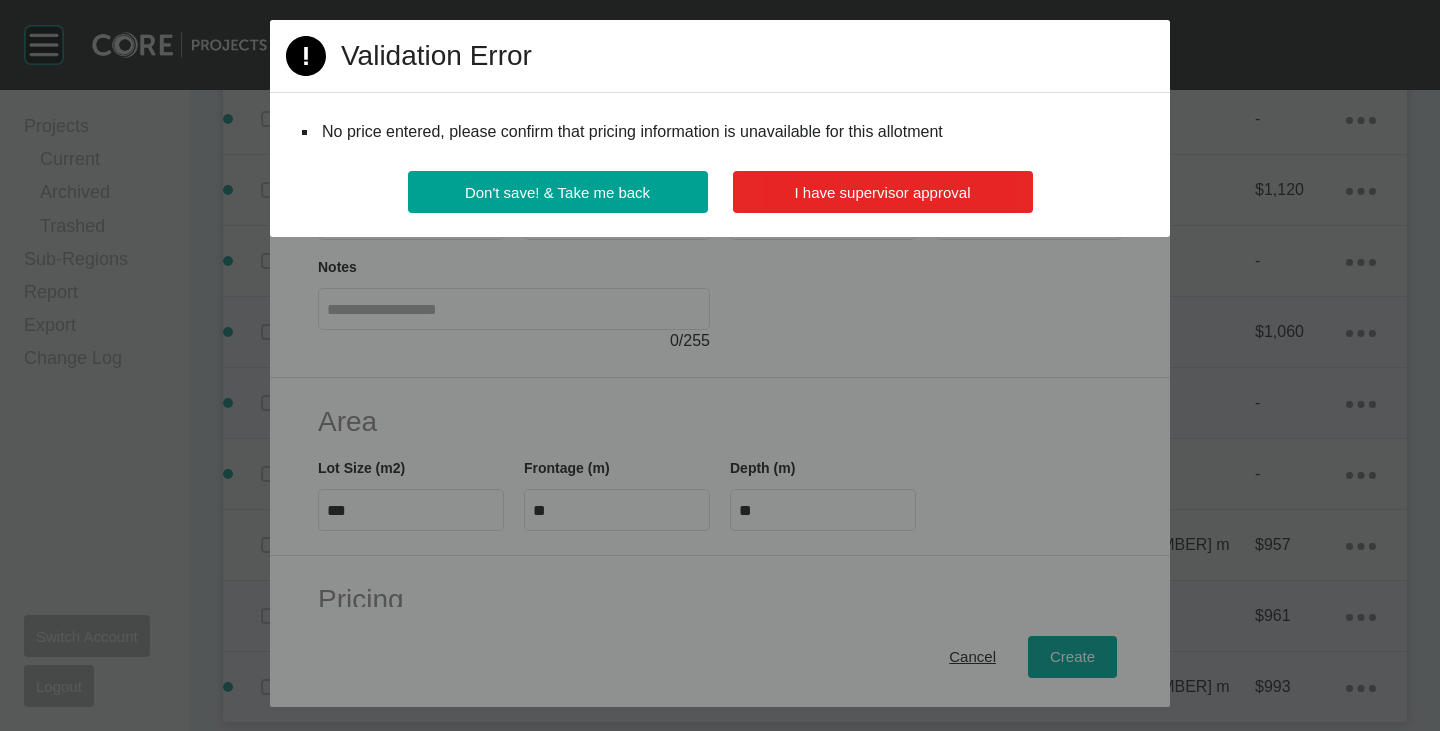 click on "I have supervisor approval" at bounding box center [883, 192] 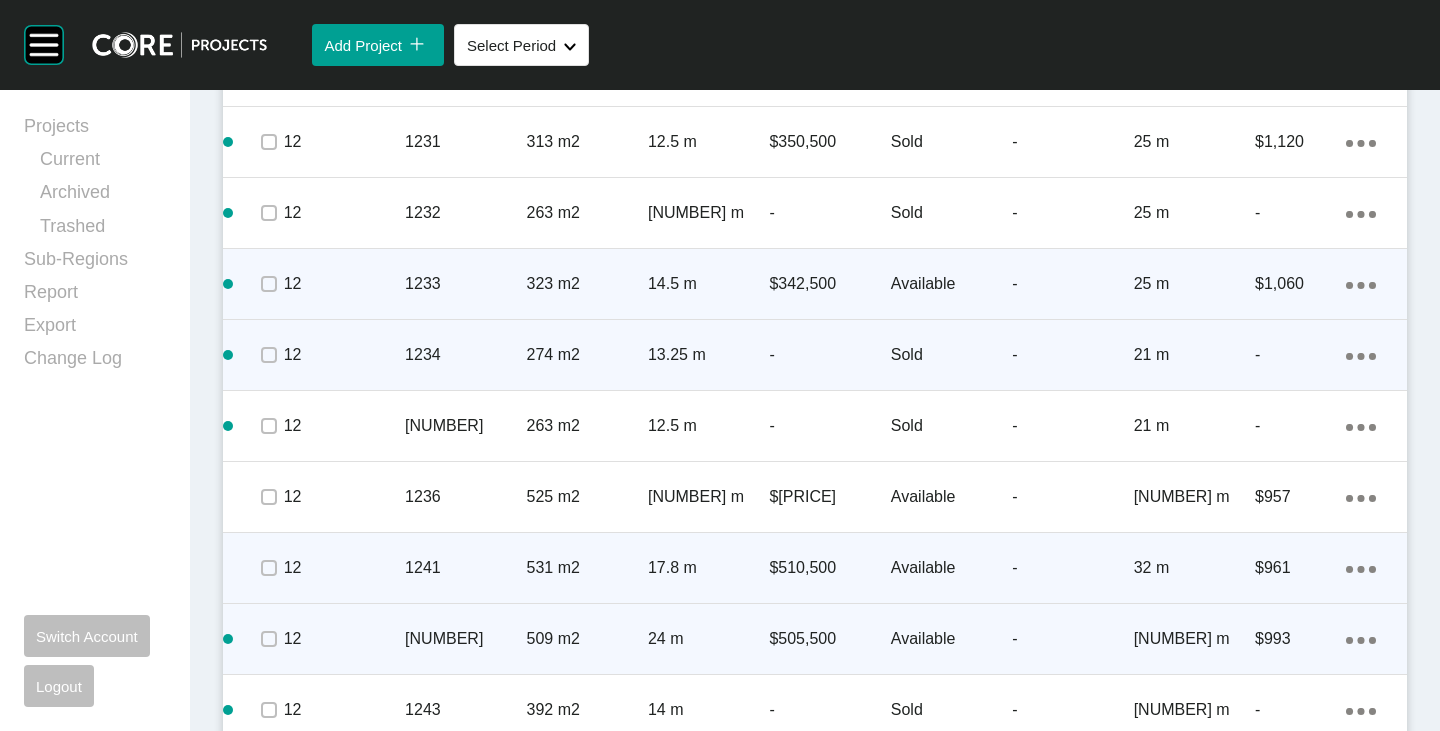 scroll, scrollTop: 2860, scrollLeft: 0, axis: vertical 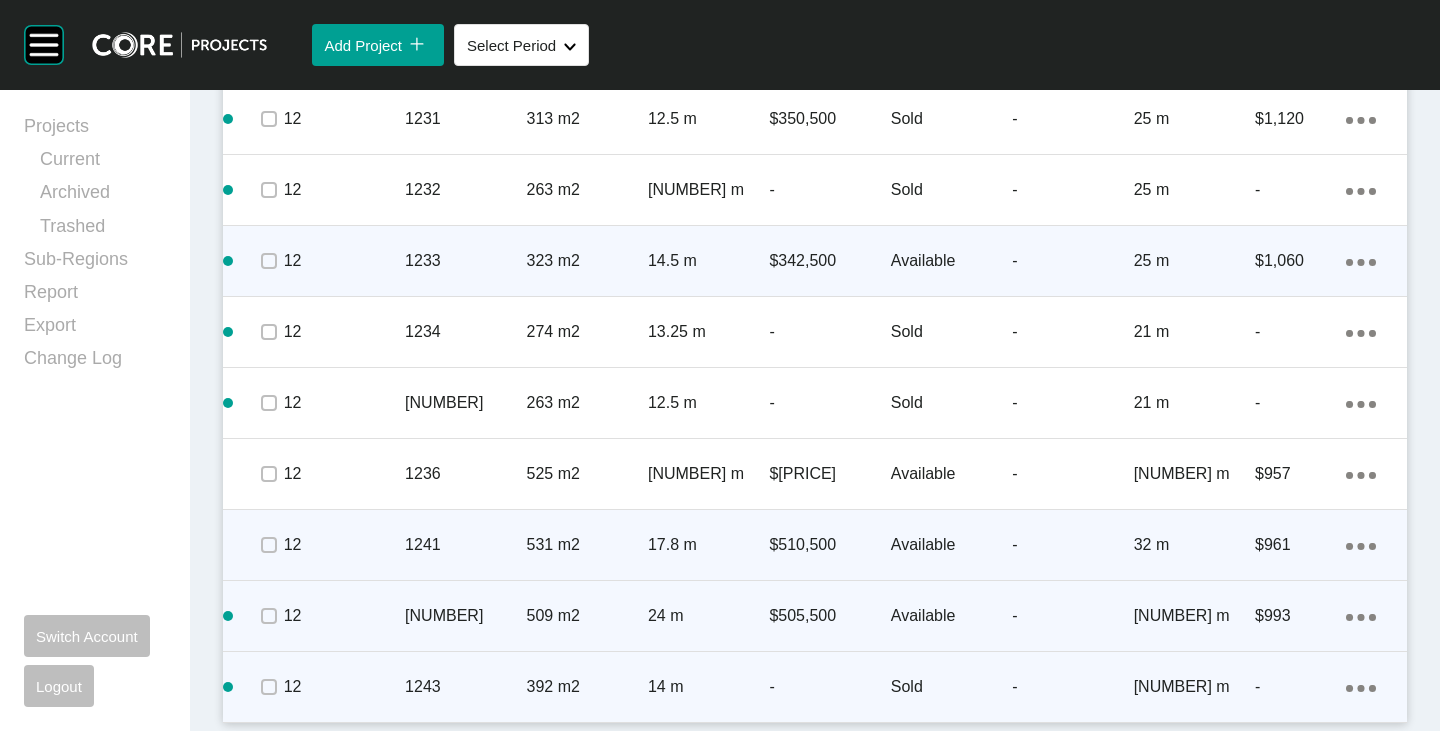 click on "Action Menu Dots Copy 6 Created with Sketch." at bounding box center (1361, 687) 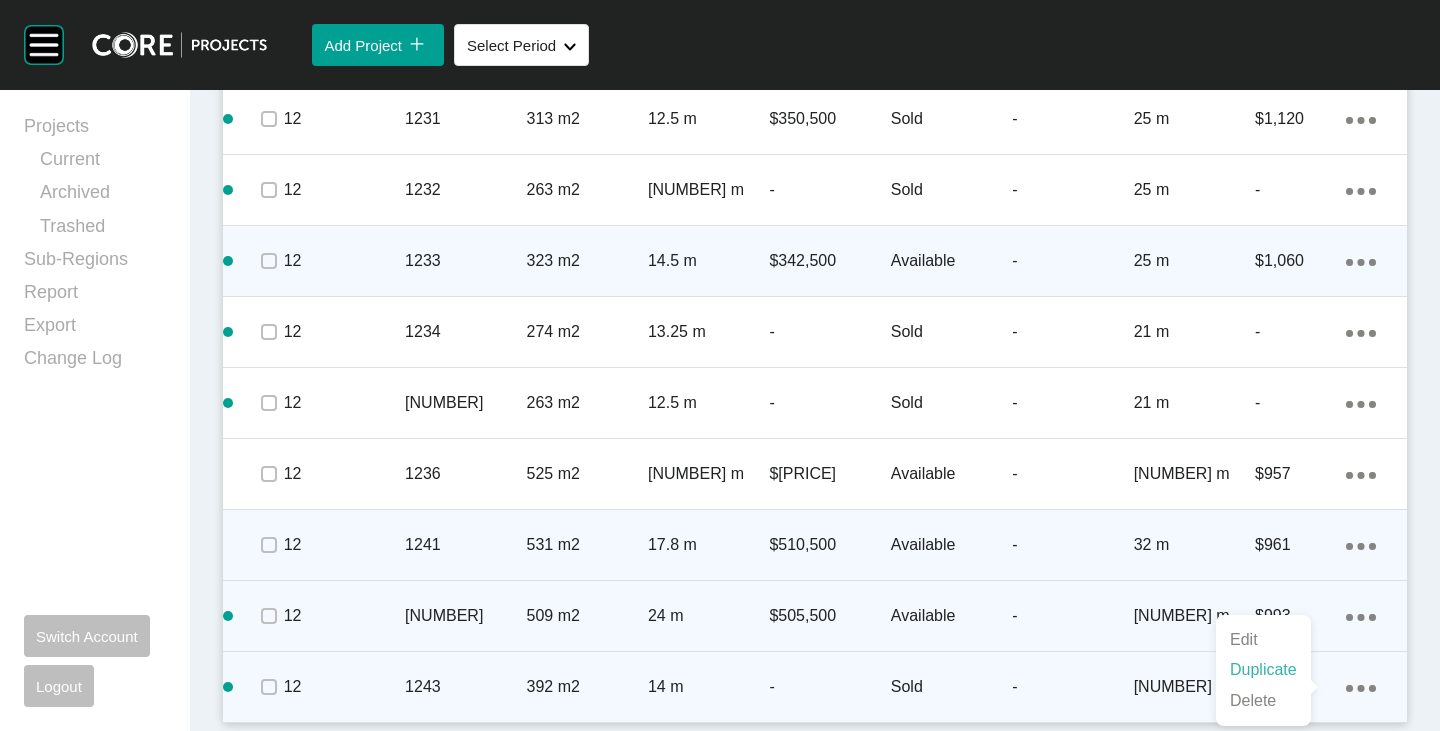 click on "Duplicate" at bounding box center [1263, 670] 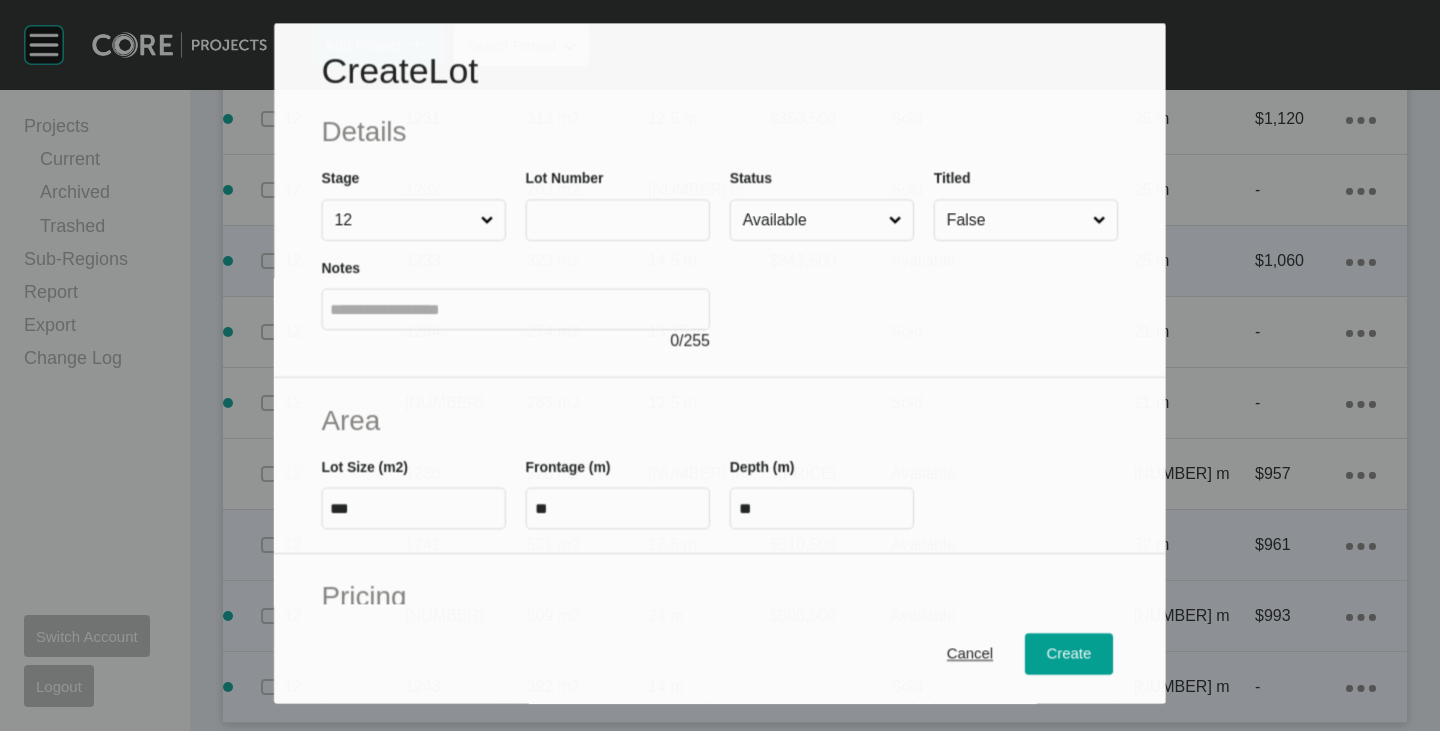 scroll, scrollTop: 2798, scrollLeft: 0, axis: vertical 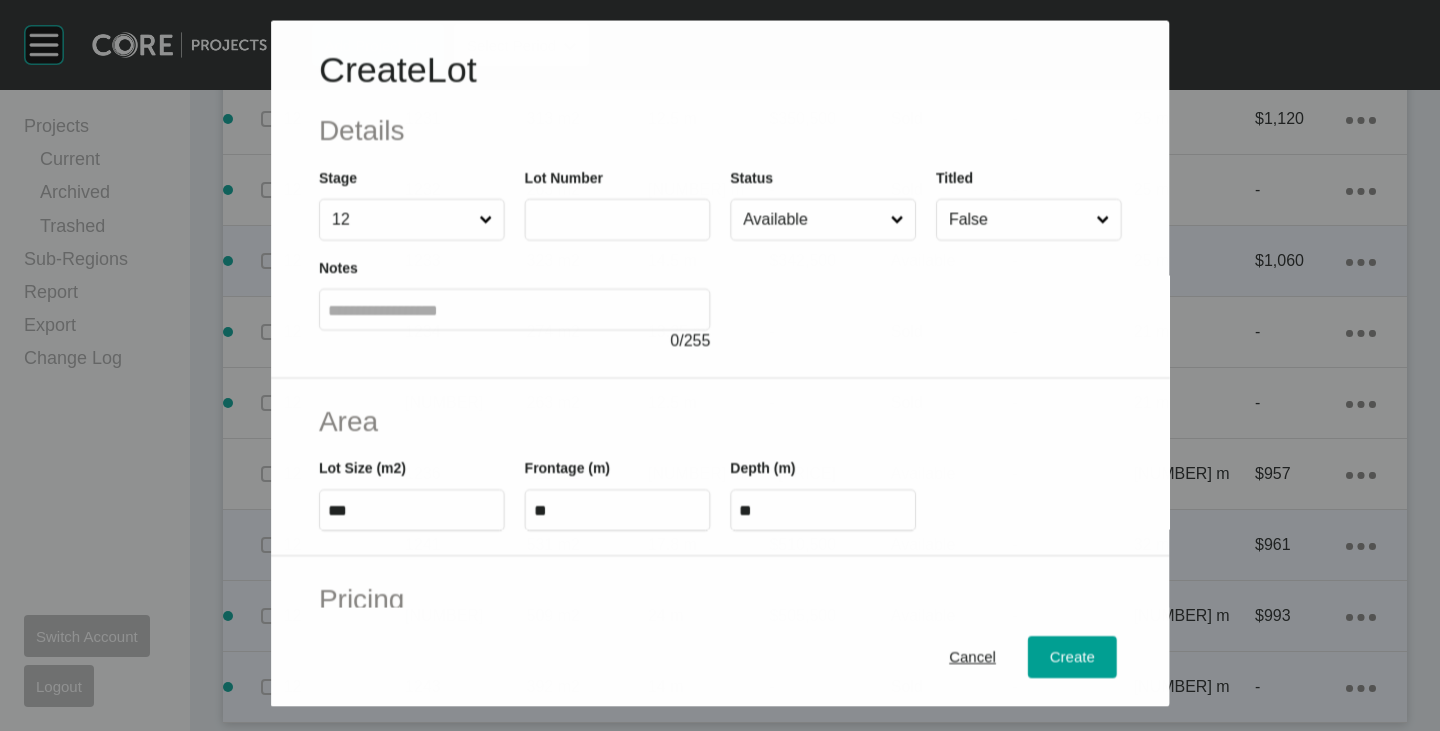 click at bounding box center [617, 219] 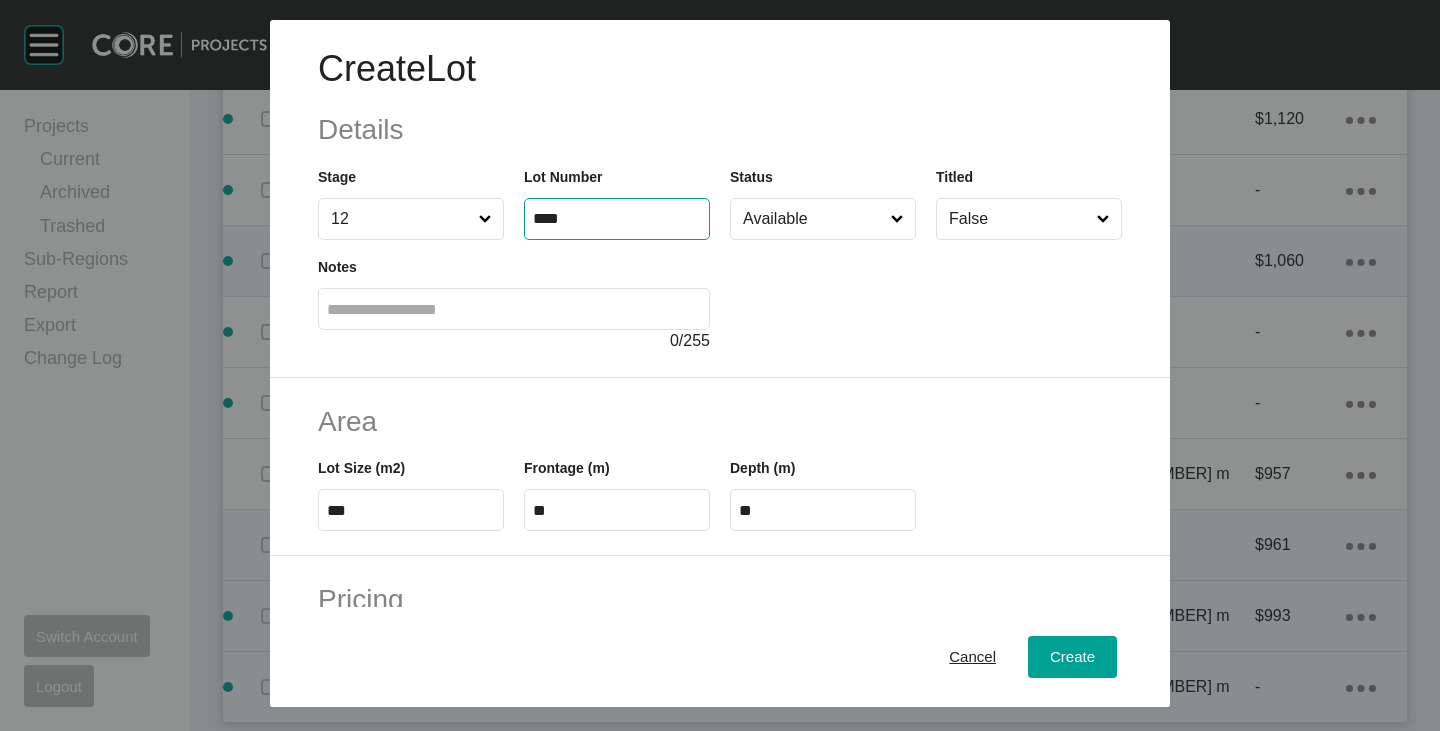 type on "****" 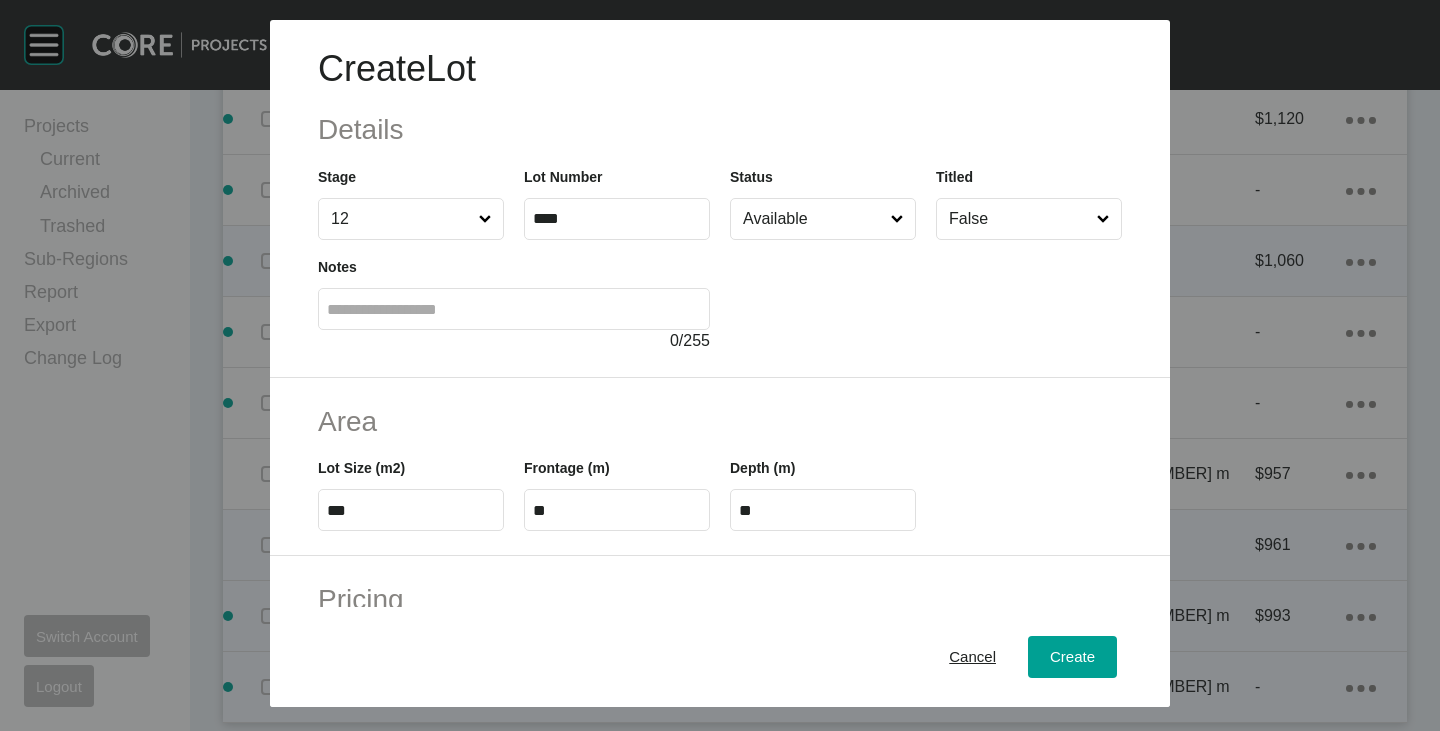 click at bounding box center (926, 296) 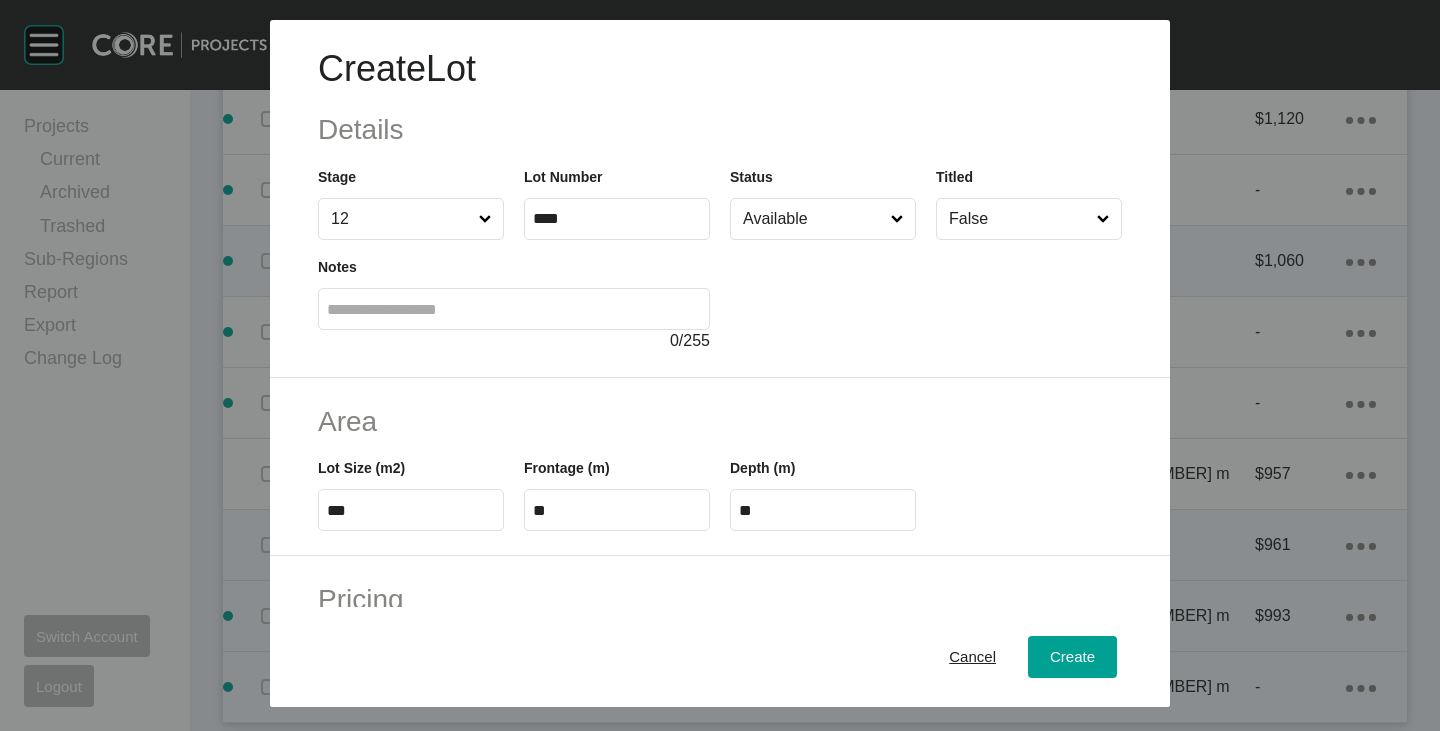 click on "***" at bounding box center [411, 510] 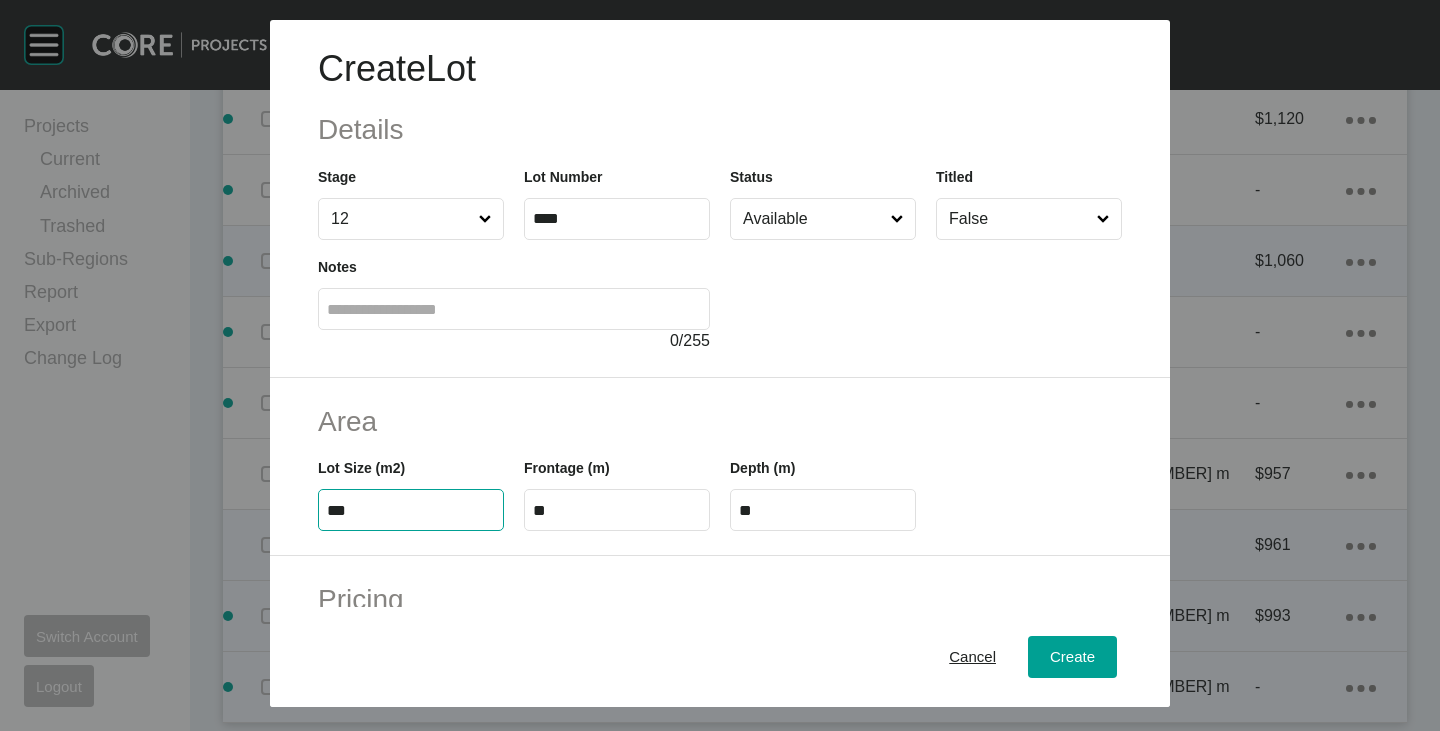 click on "***" at bounding box center [411, 510] 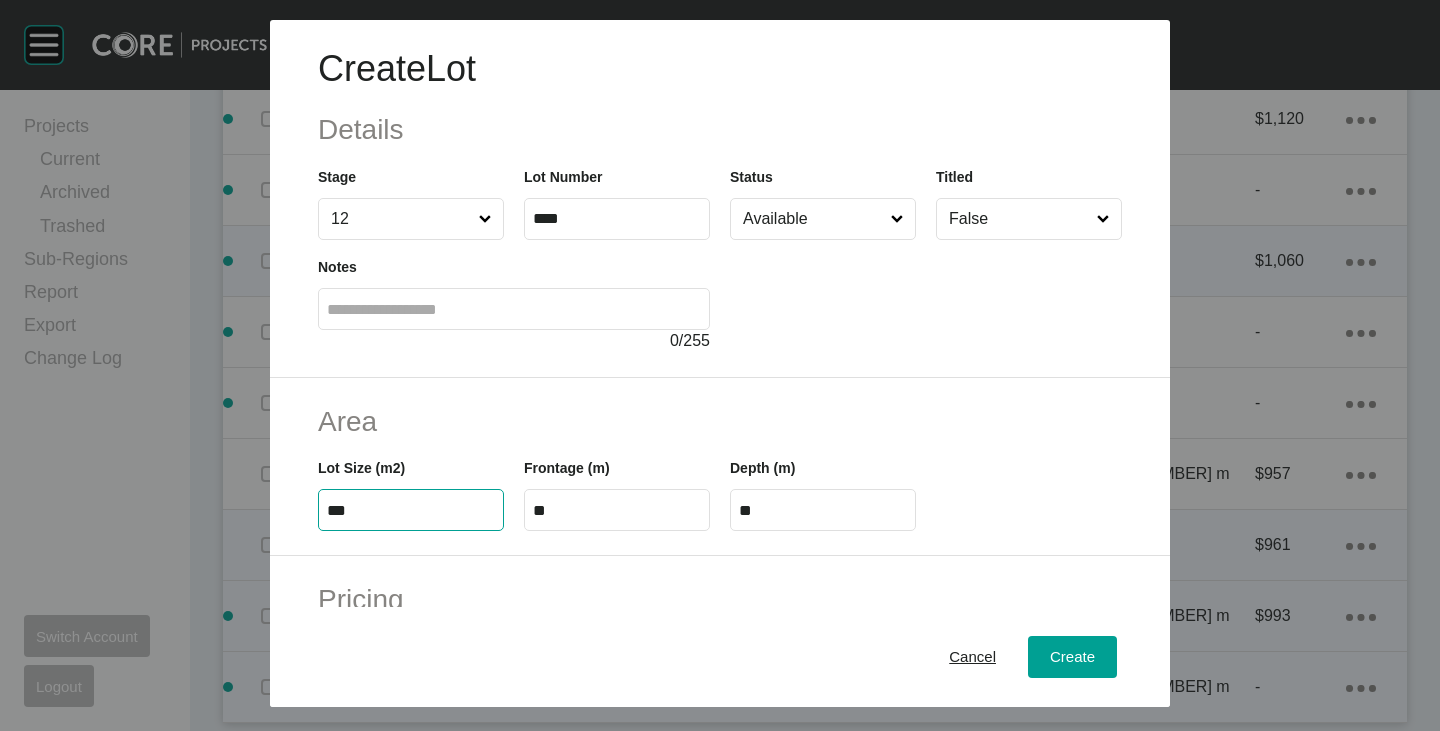 type on "***" 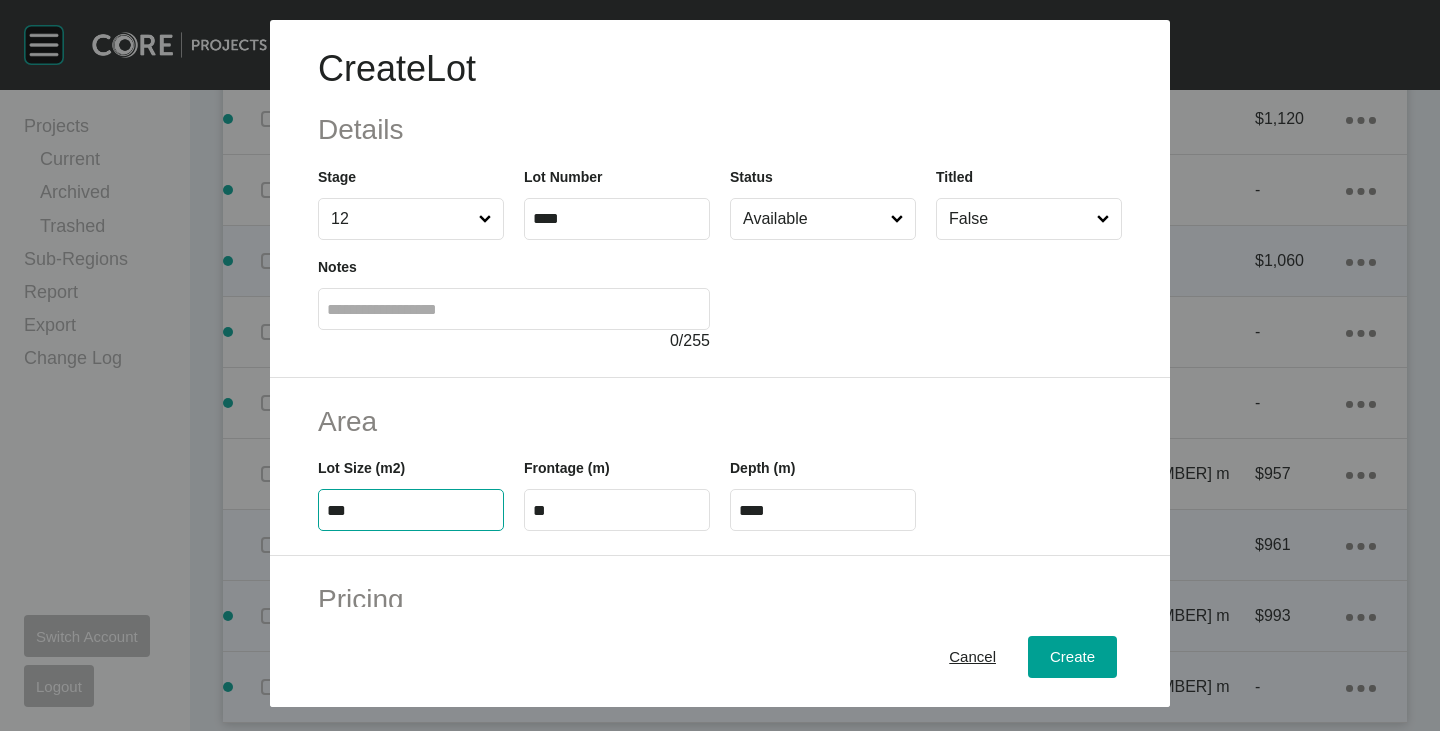 click on "Area" at bounding box center [720, 421] 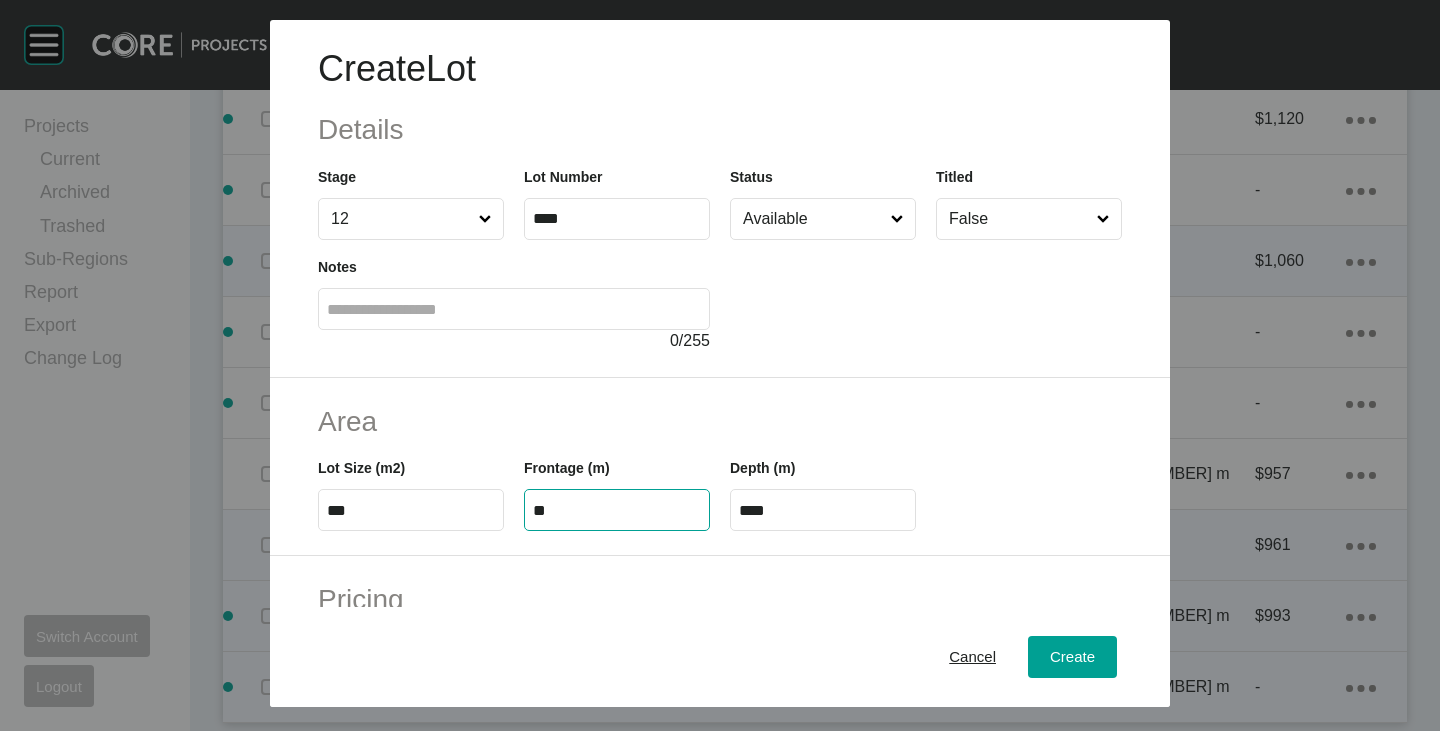 click on "**" at bounding box center [617, 510] 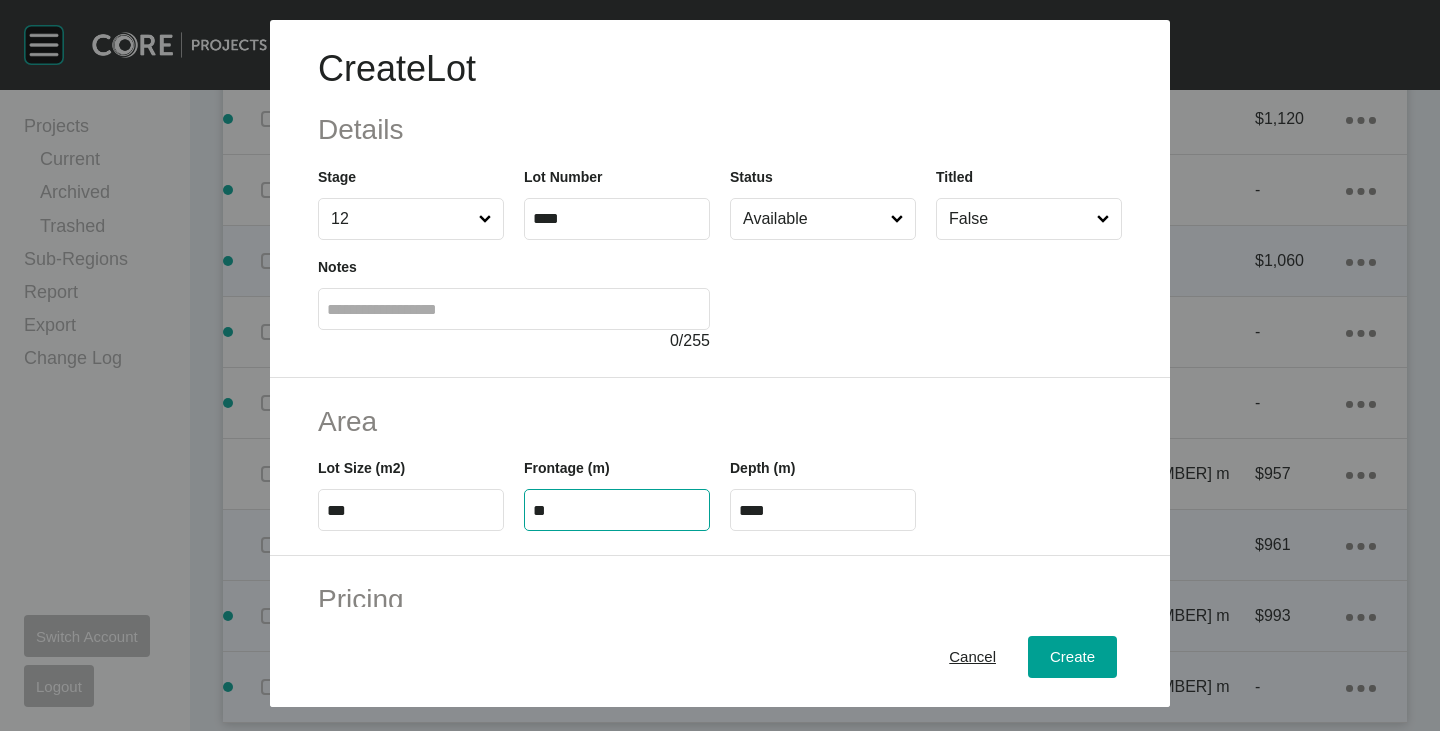 type on "**" 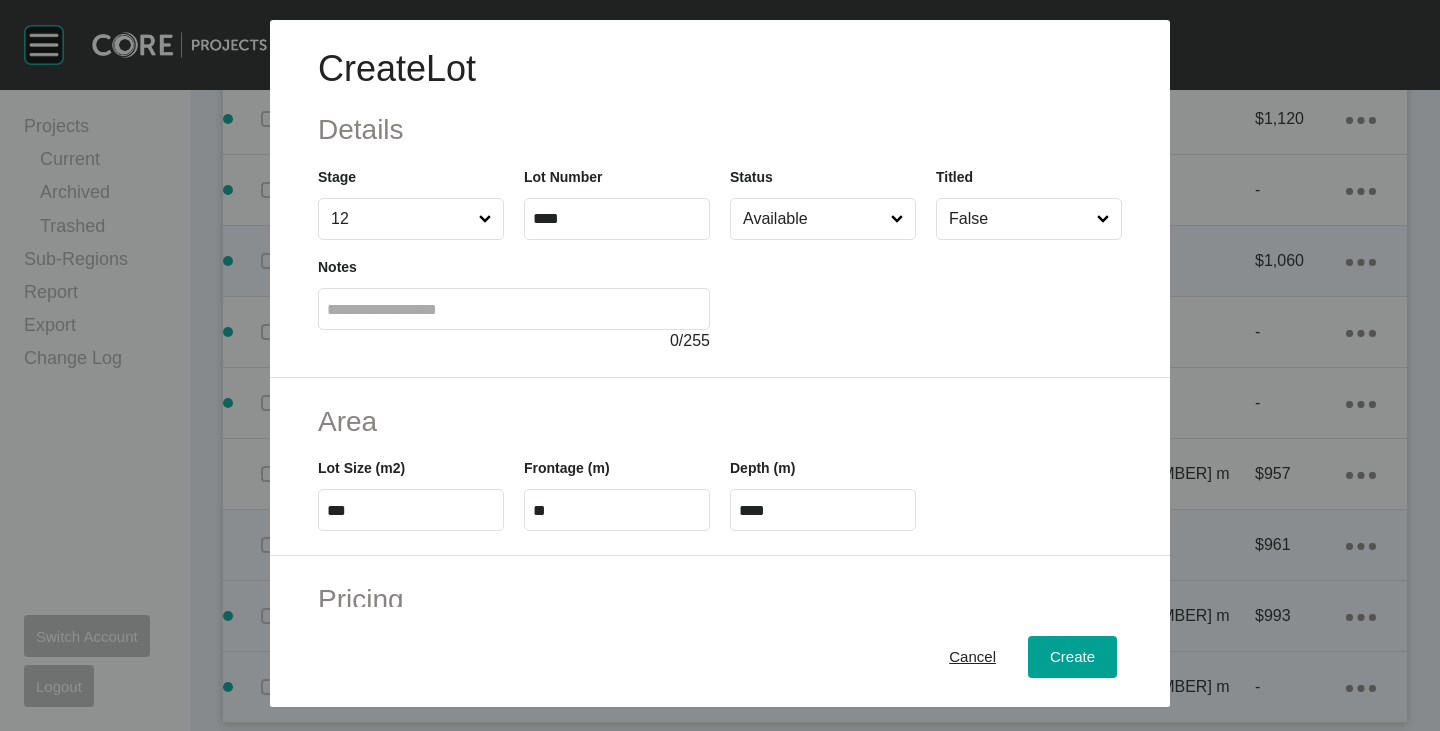 click on "**" at bounding box center (617, 510) 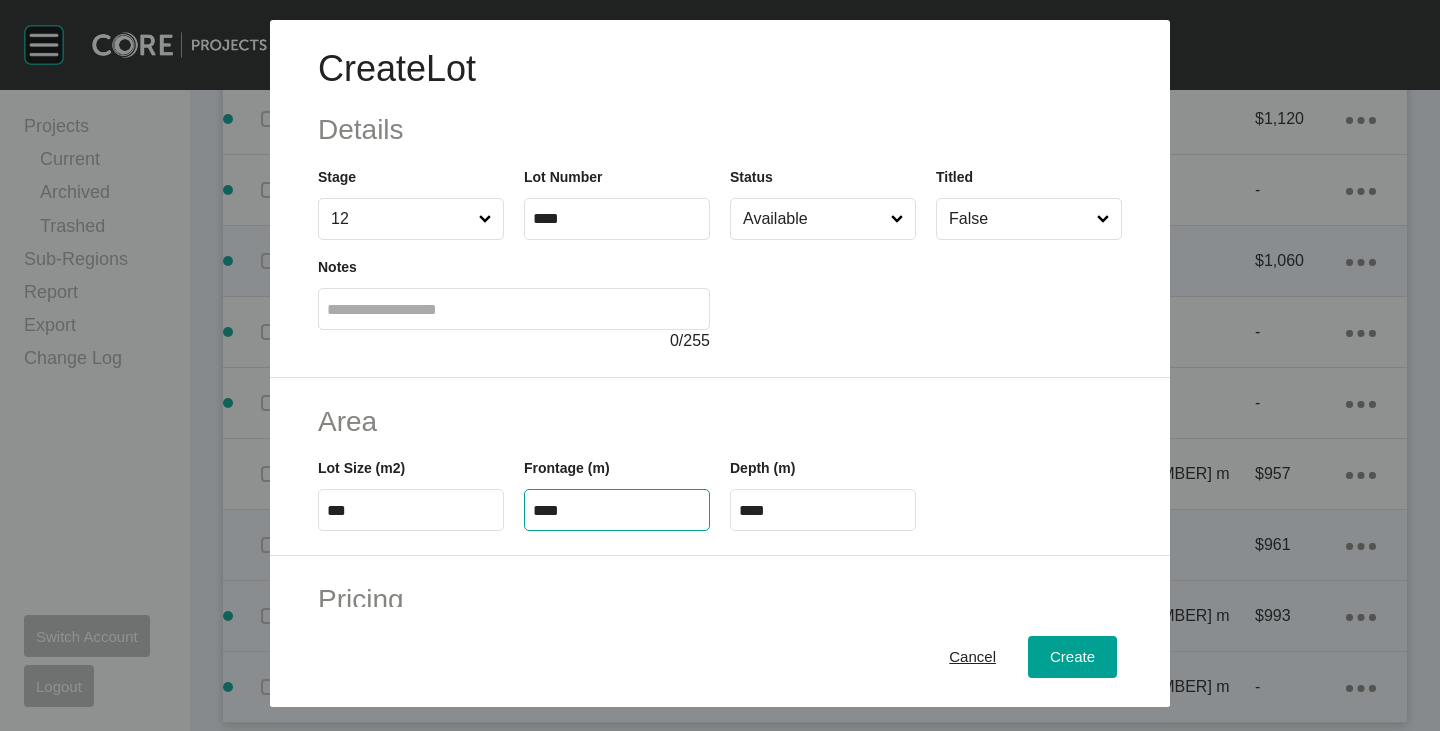 type on "****" 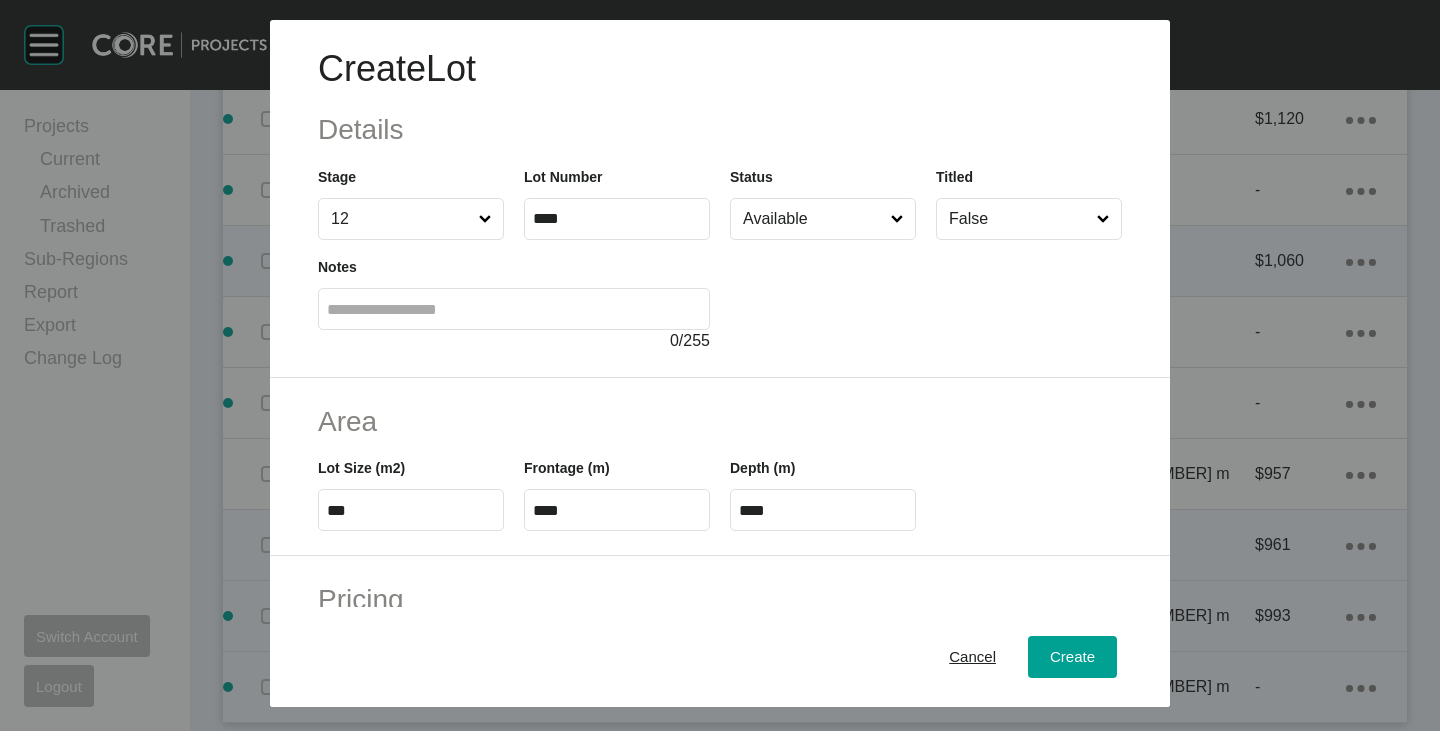 click on "Area" at bounding box center (720, 421) 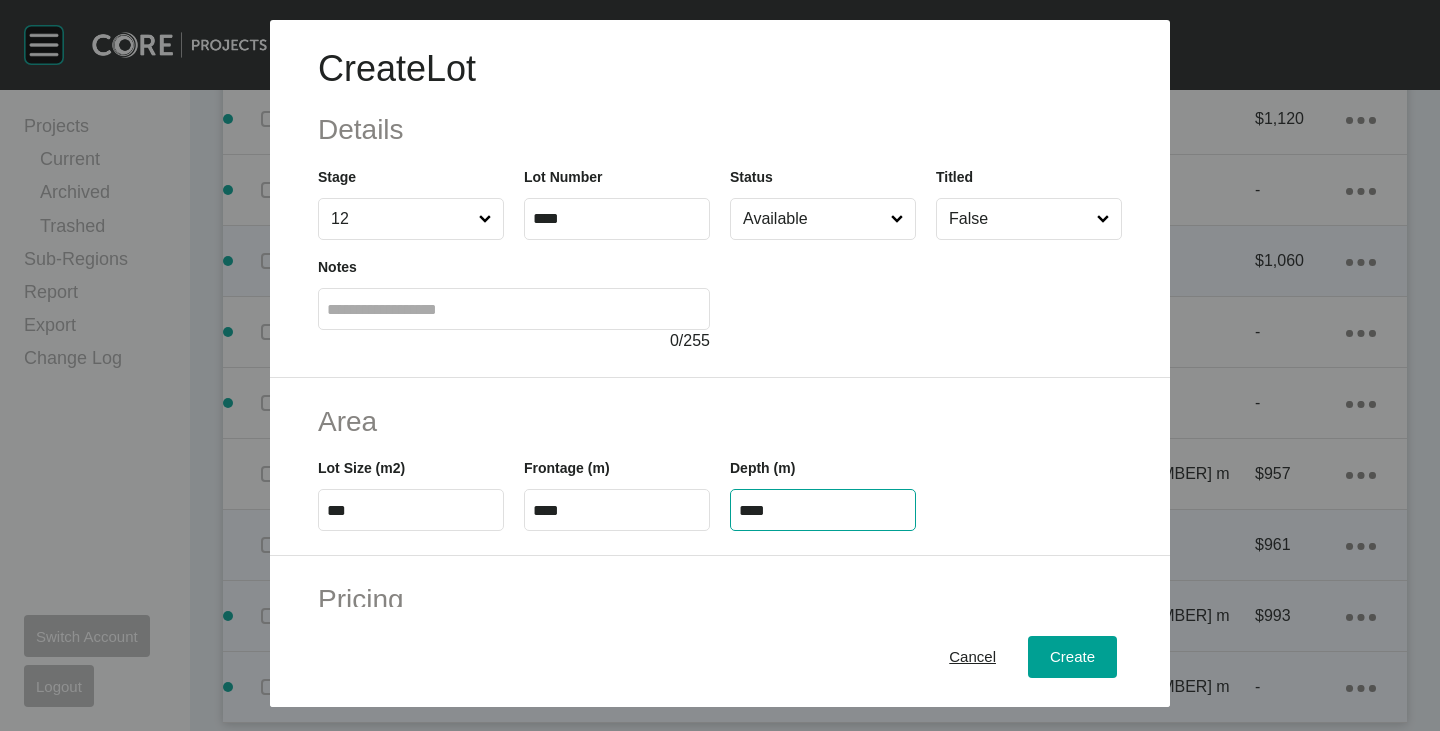 click on "****" at bounding box center (823, 510) 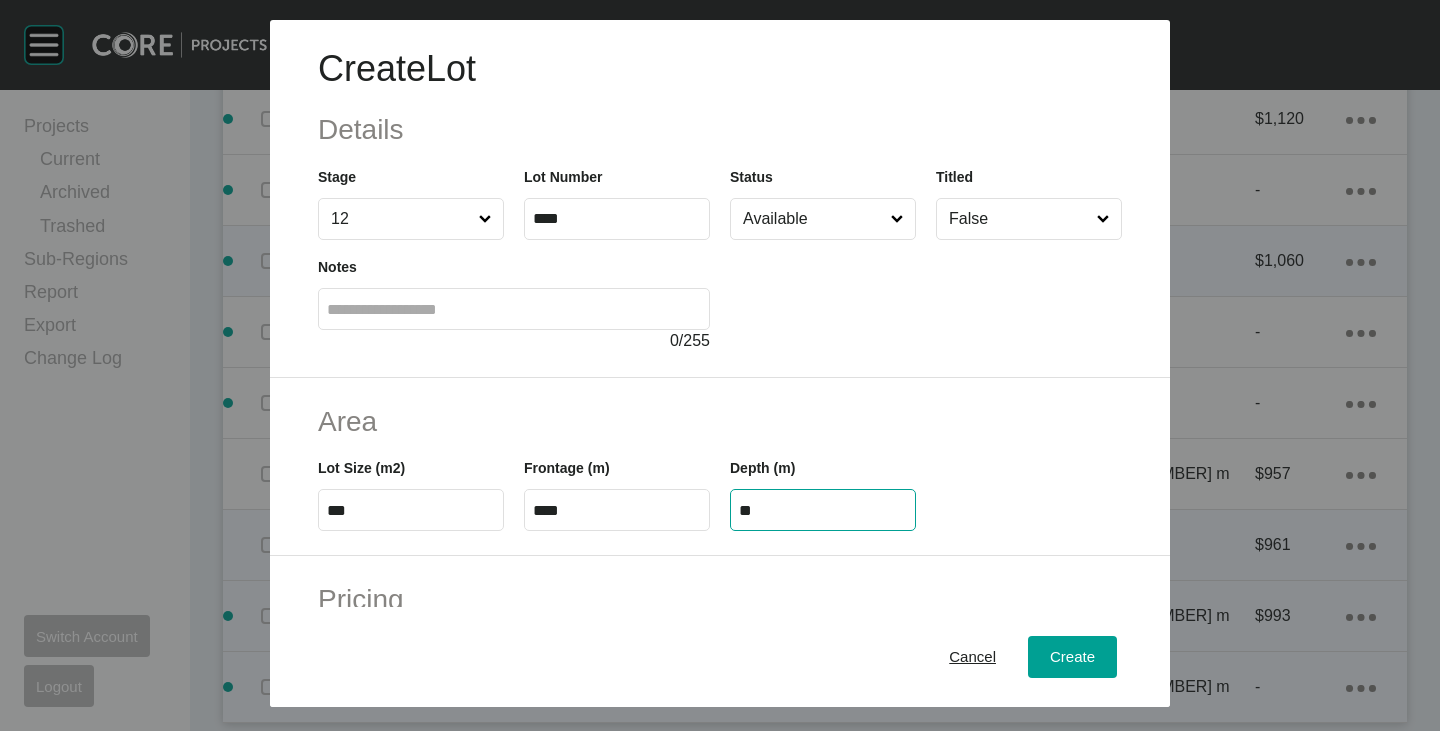 type on "**" 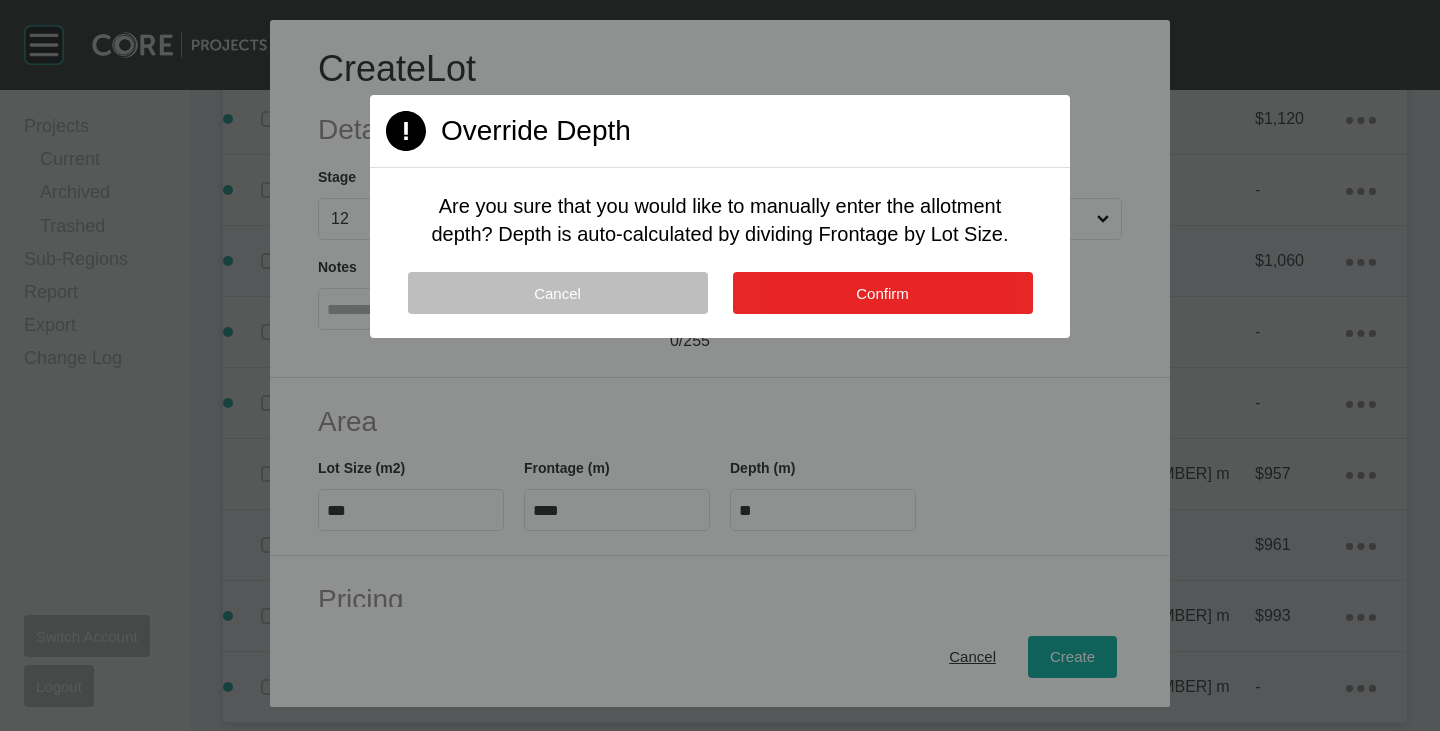 click on "Confirm" at bounding box center (882, 293) 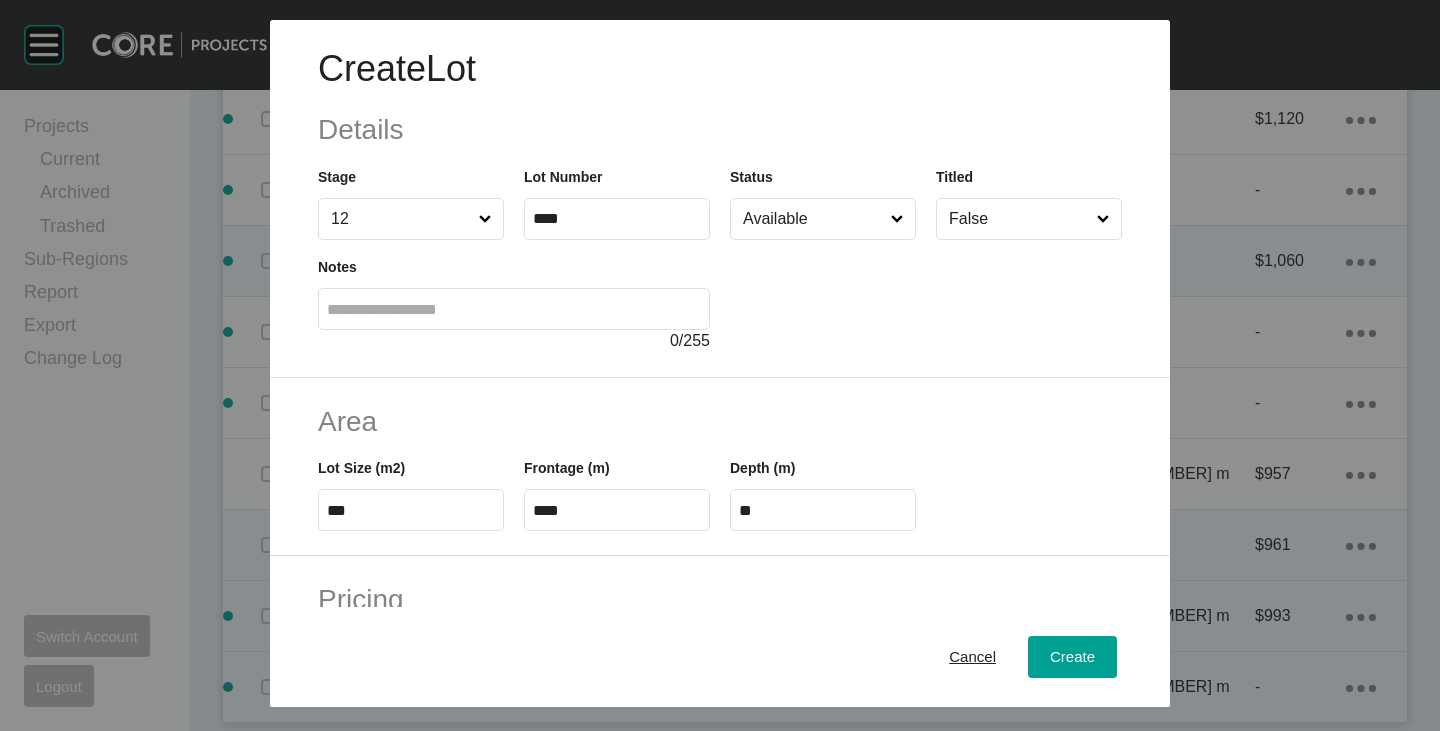 scroll, scrollTop: 489, scrollLeft: 0, axis: vertical 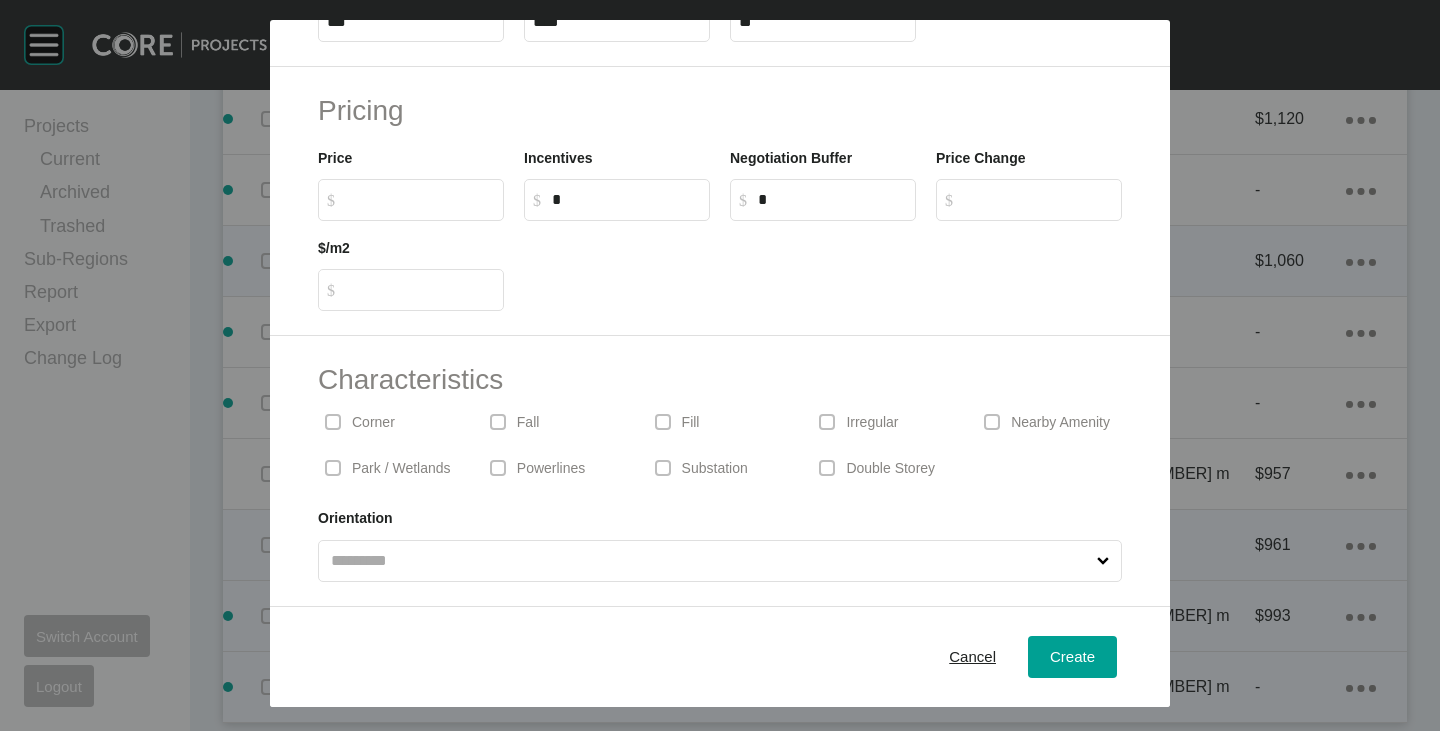 click on "Corner" at bounding box center [373, 423] 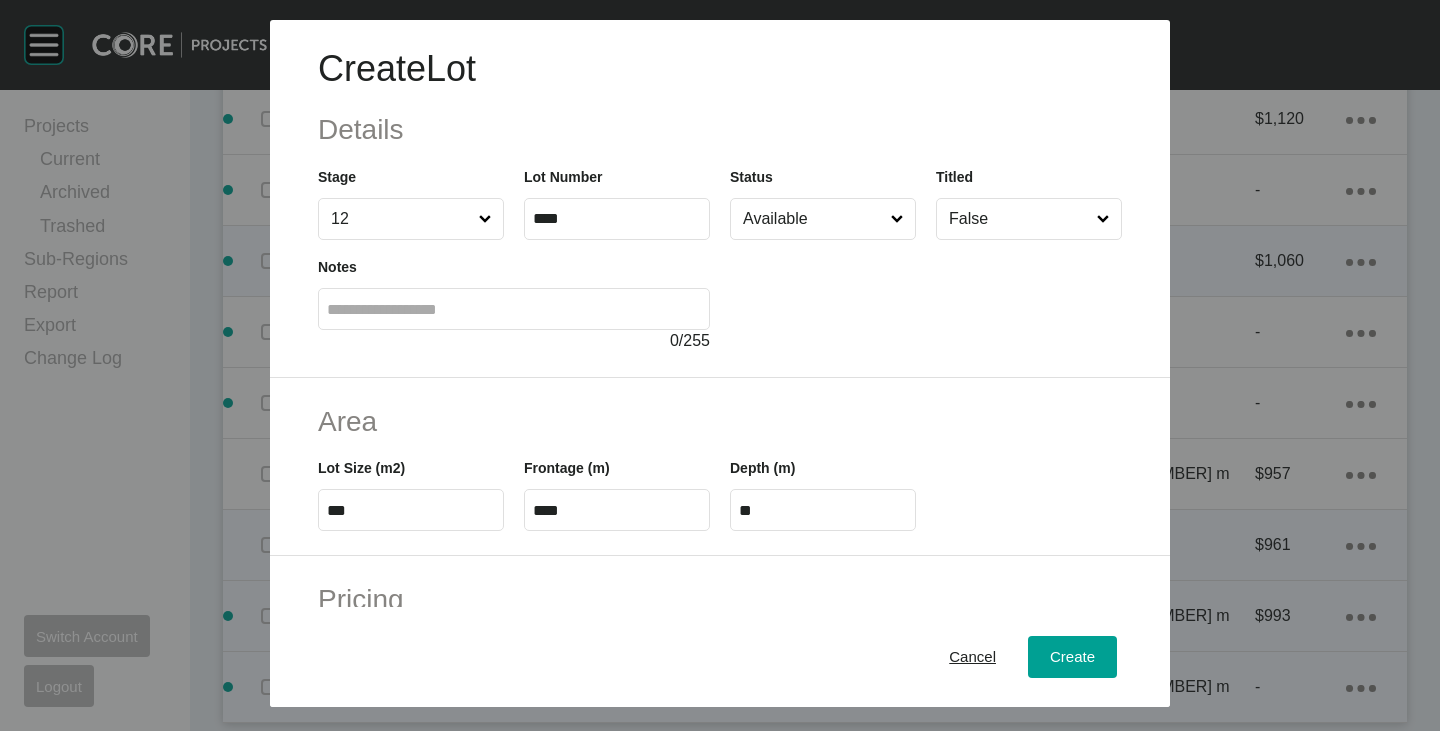 click on "Available" at bounding box center [813, 219] 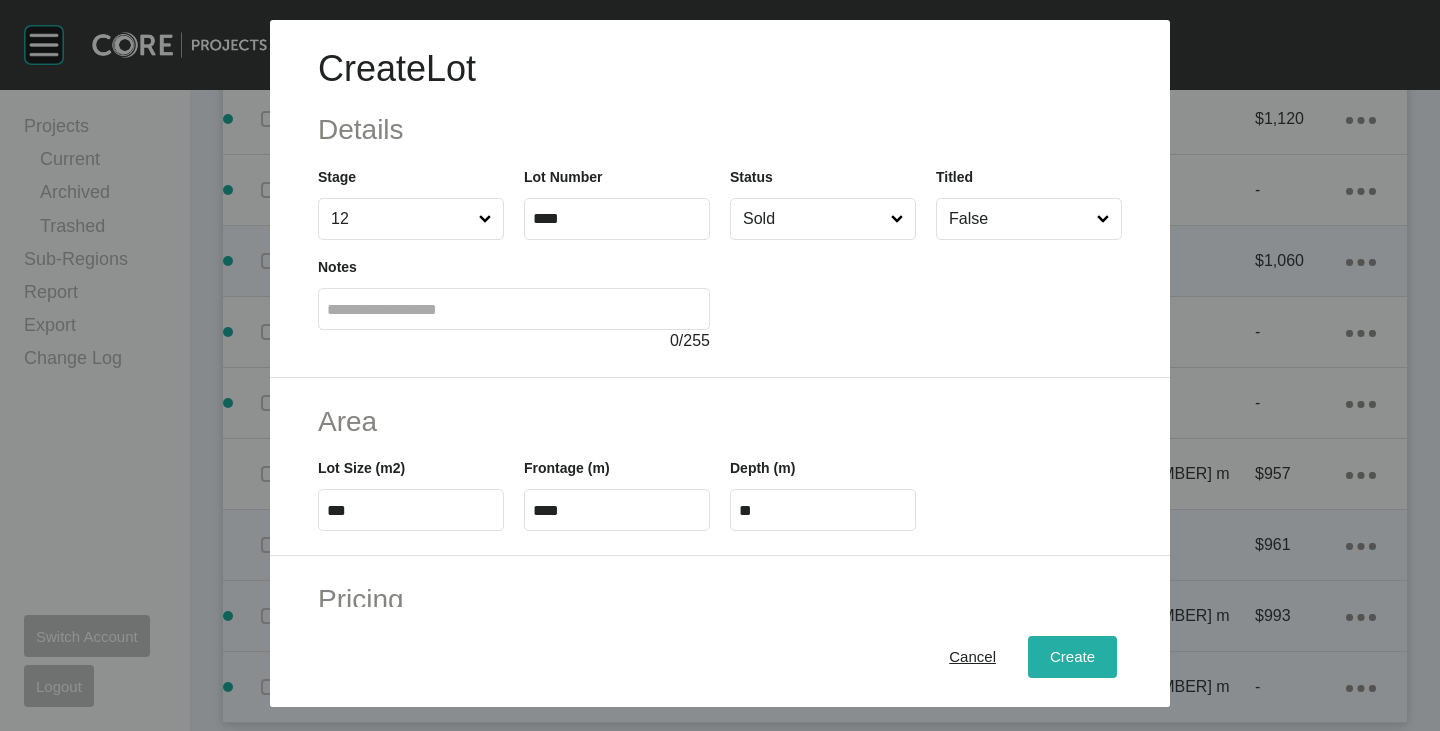 click on "Create" at bounding box center (1072, 657) 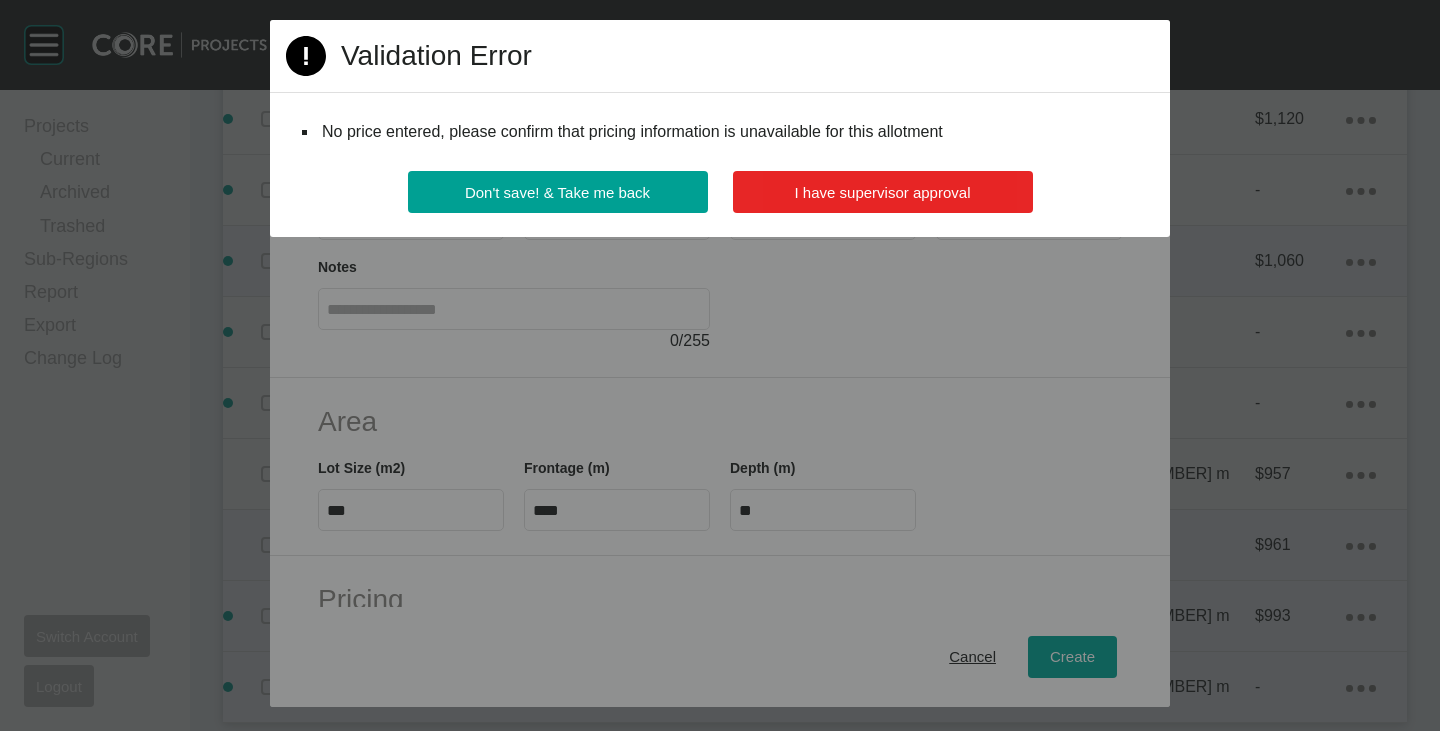 click on "I have supervisor approval" at bounding box center [883, 192] 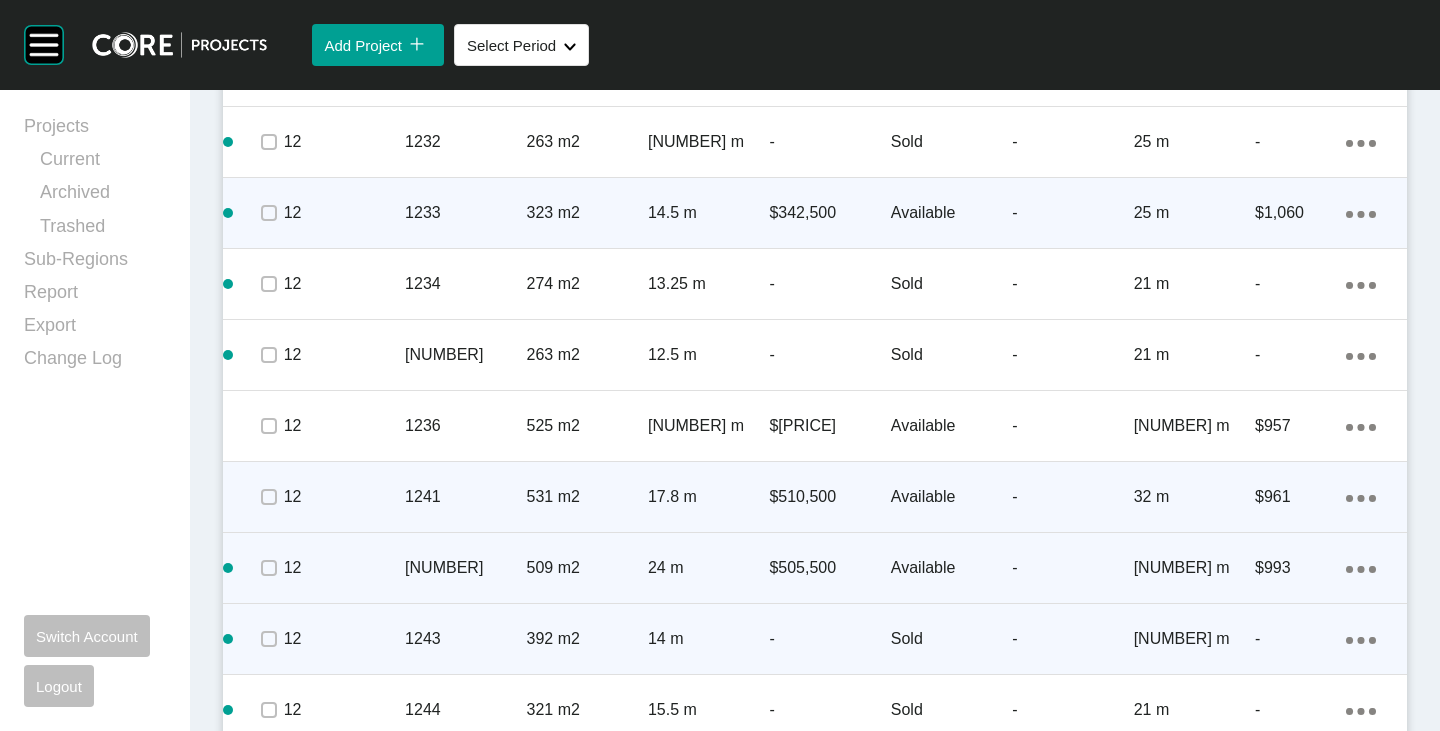 scroll, scrollTop: 2931, scrollLeft: 0, axis: vertical 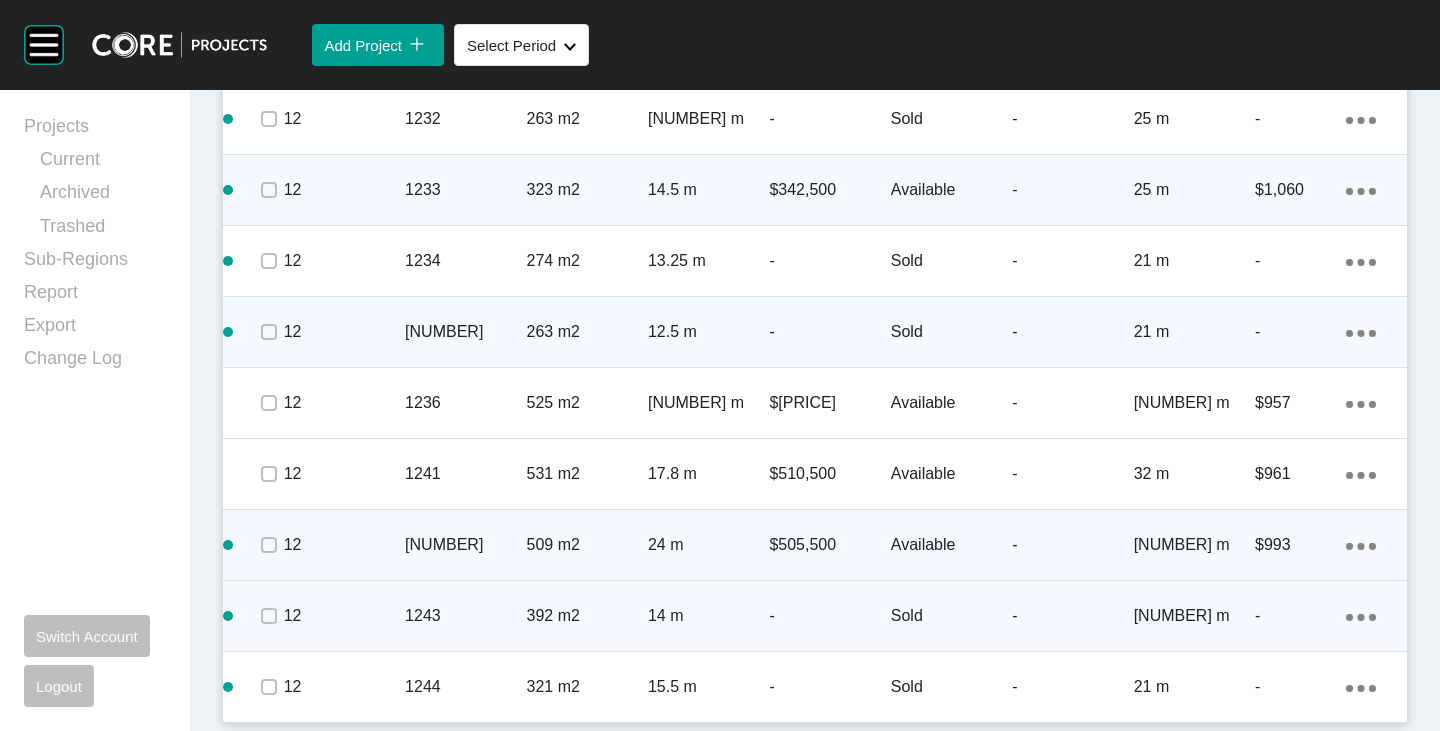 click on "Action Menu Dots Copy 6 Created with Sketch." at bounding box center (1361, 332) 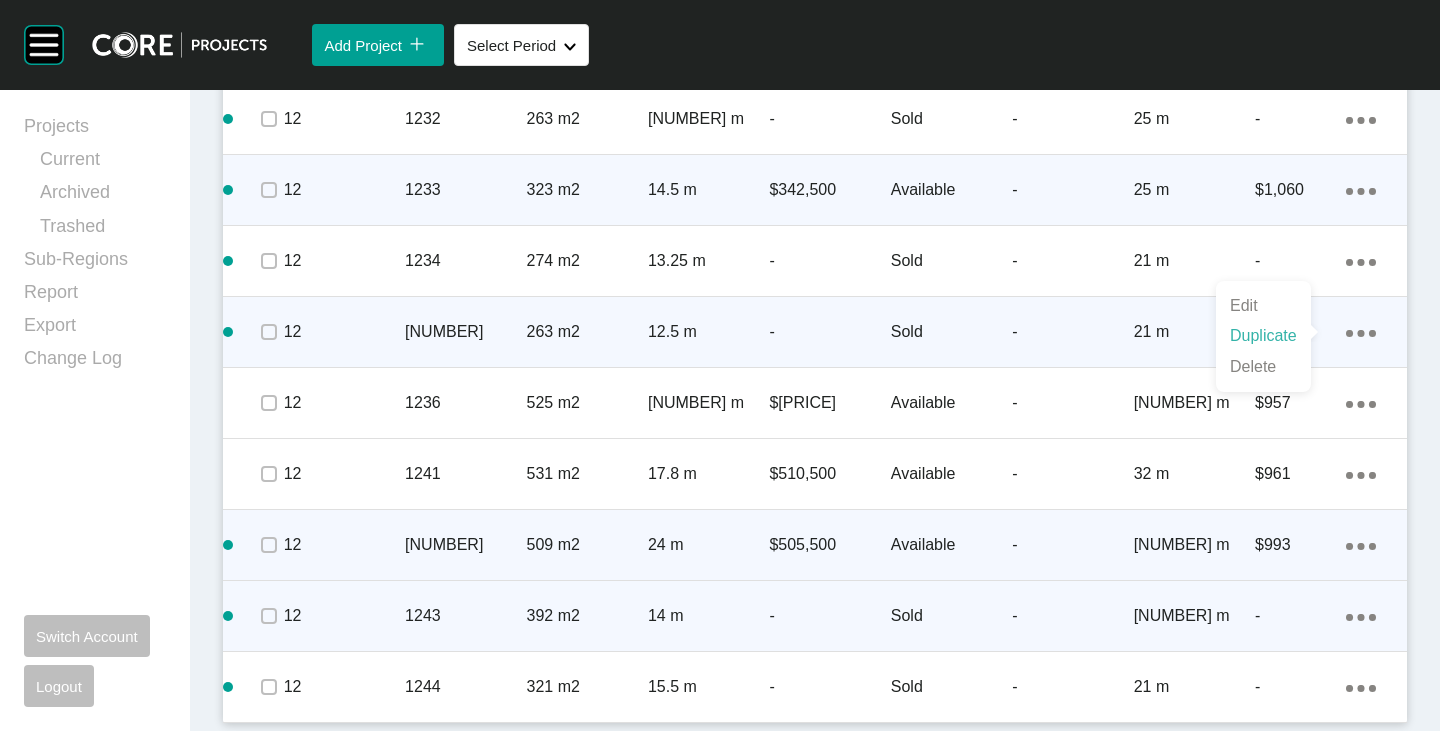click on "Duplicate" at bounding box center [1263, 336] 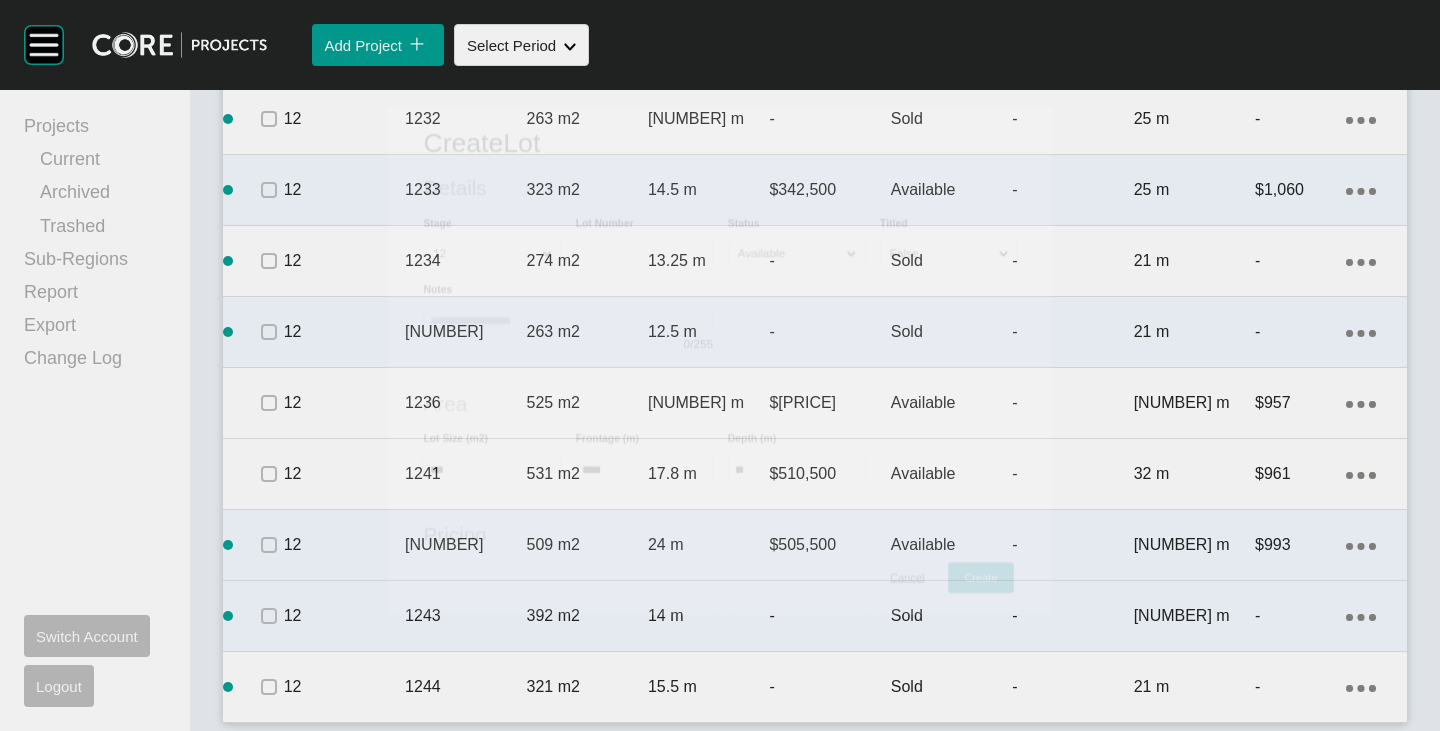 scroll, scrollTop: 2869, scrollLeft: 0, axis: vertical 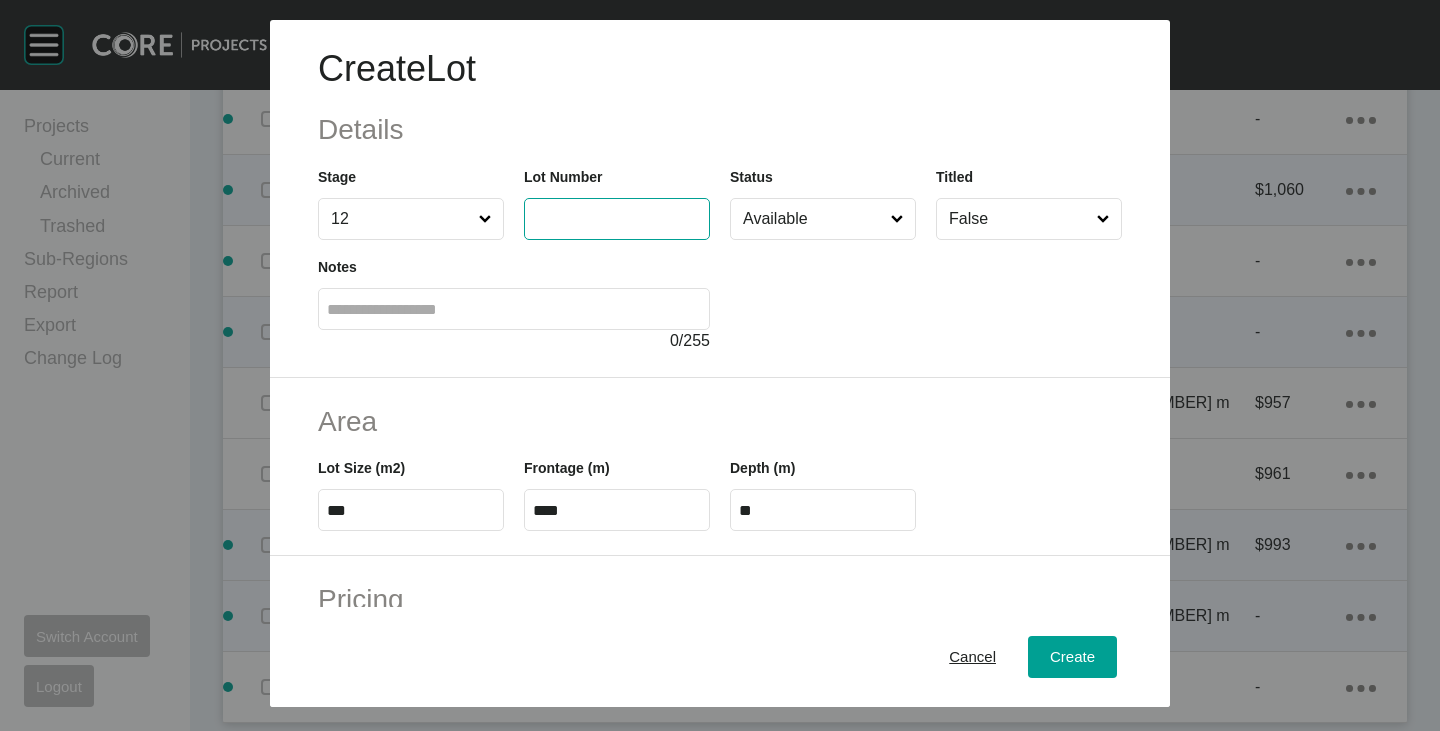 click at bounding box center (617, 218) 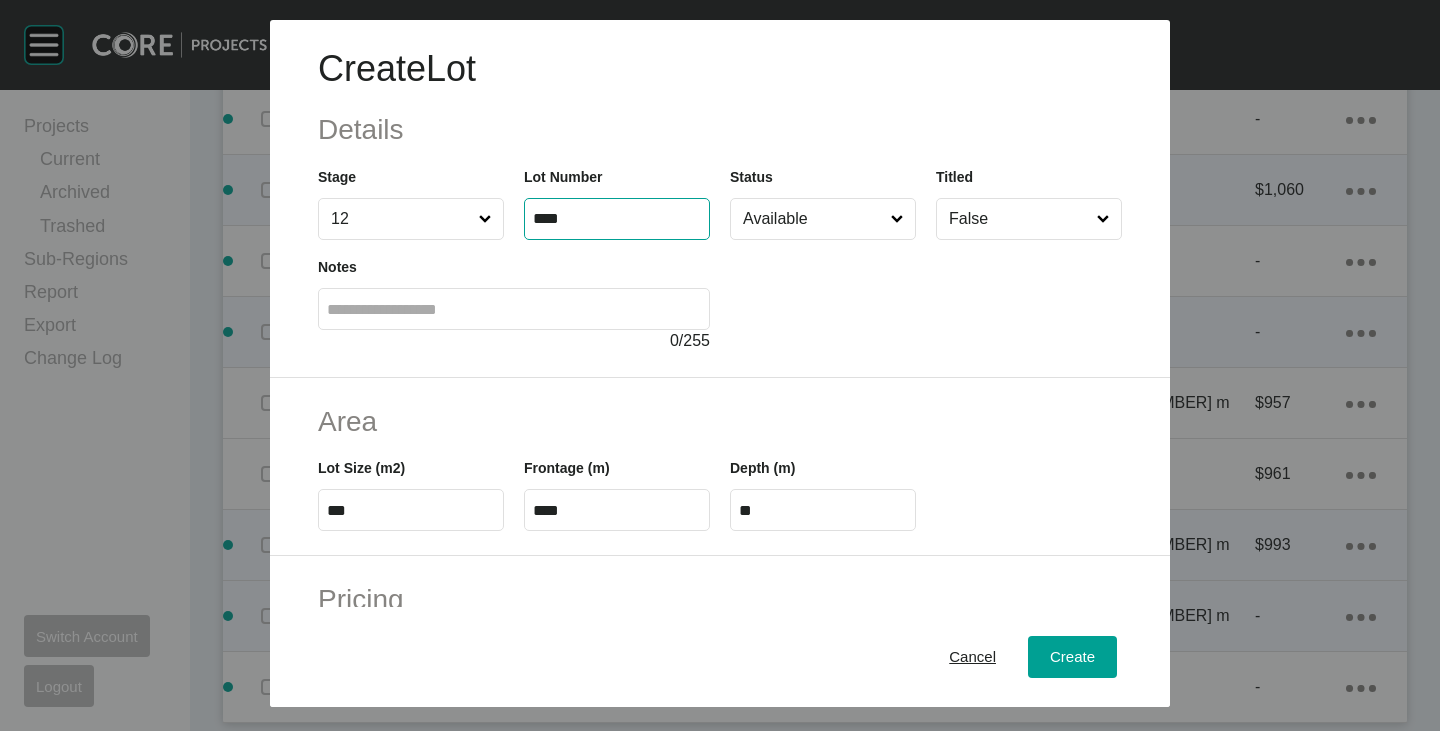 type on "****" 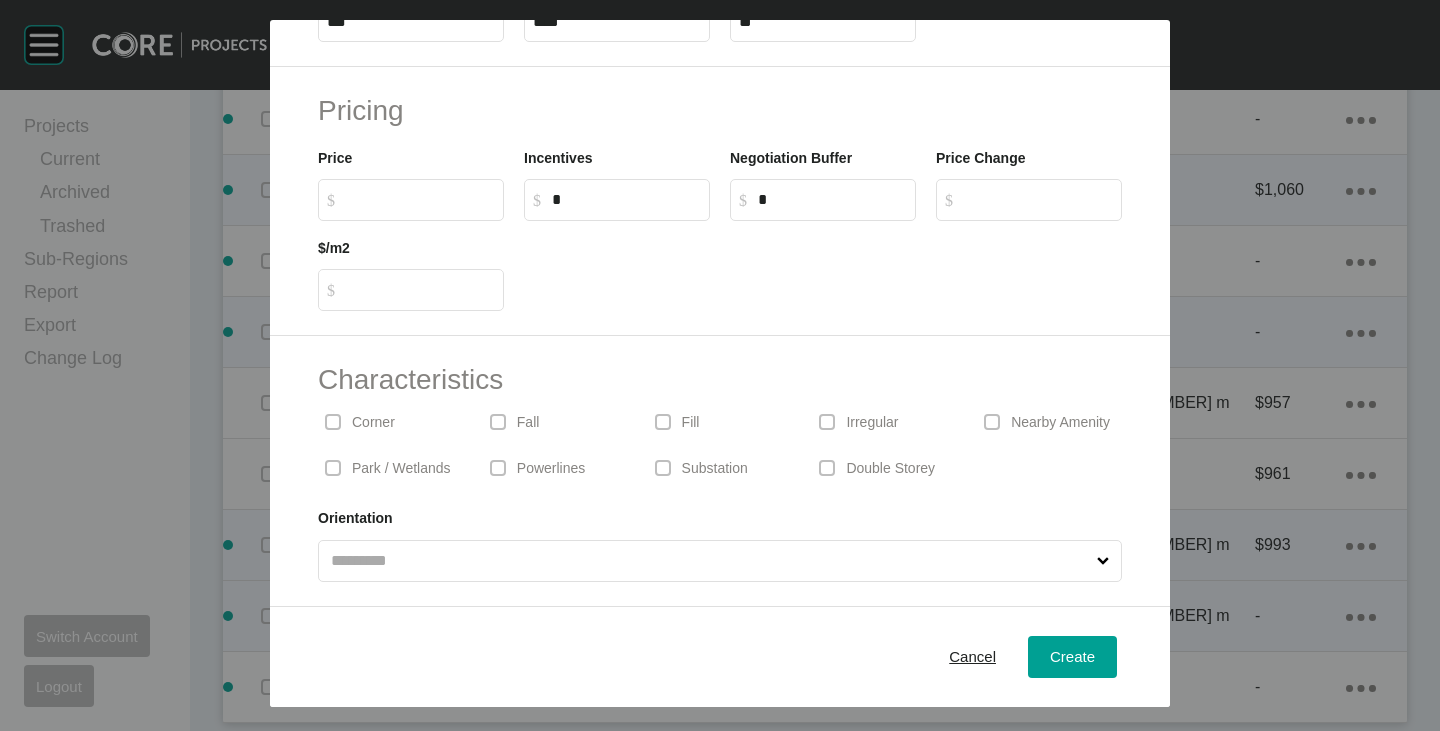 scroll, scrollTop: 0, scrollLeft: 0, axis: both 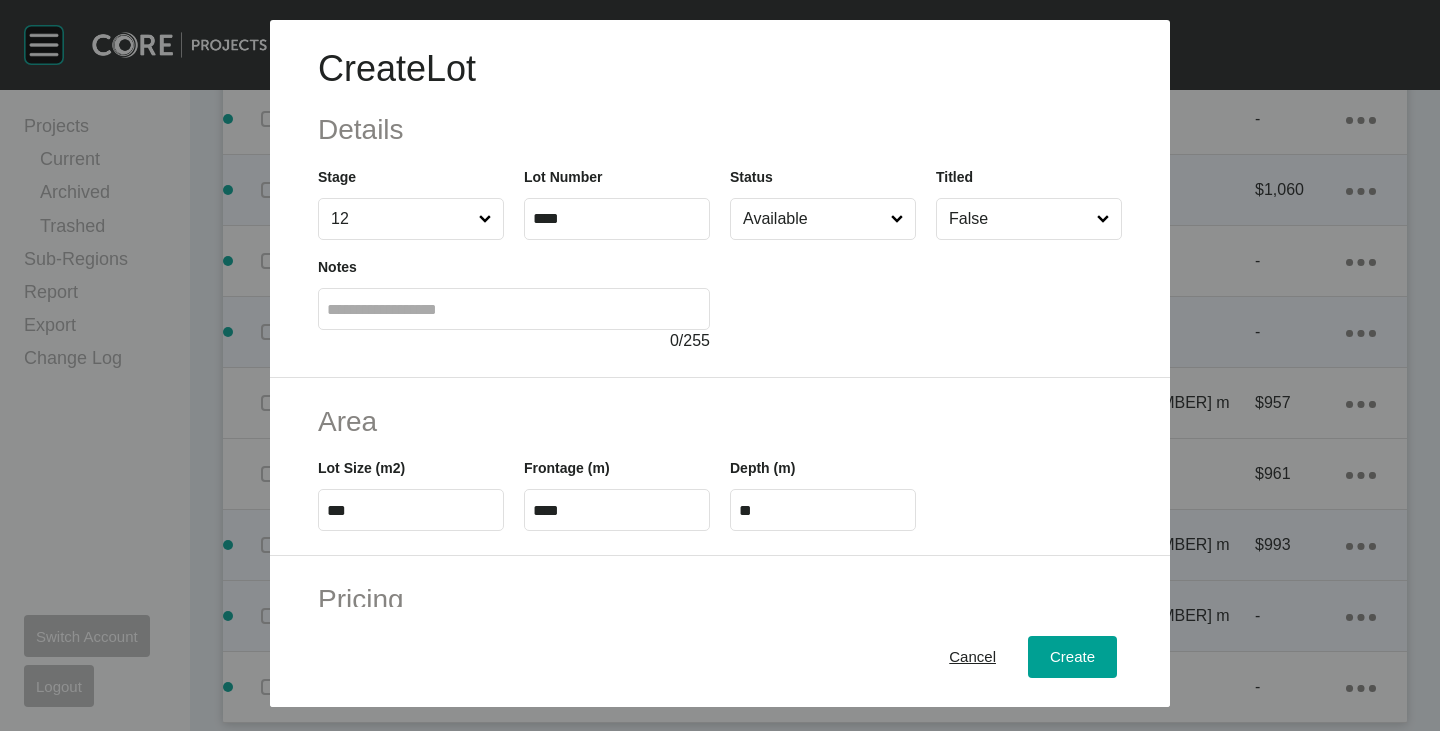 click on "Available" at bounding box center (813, 219) 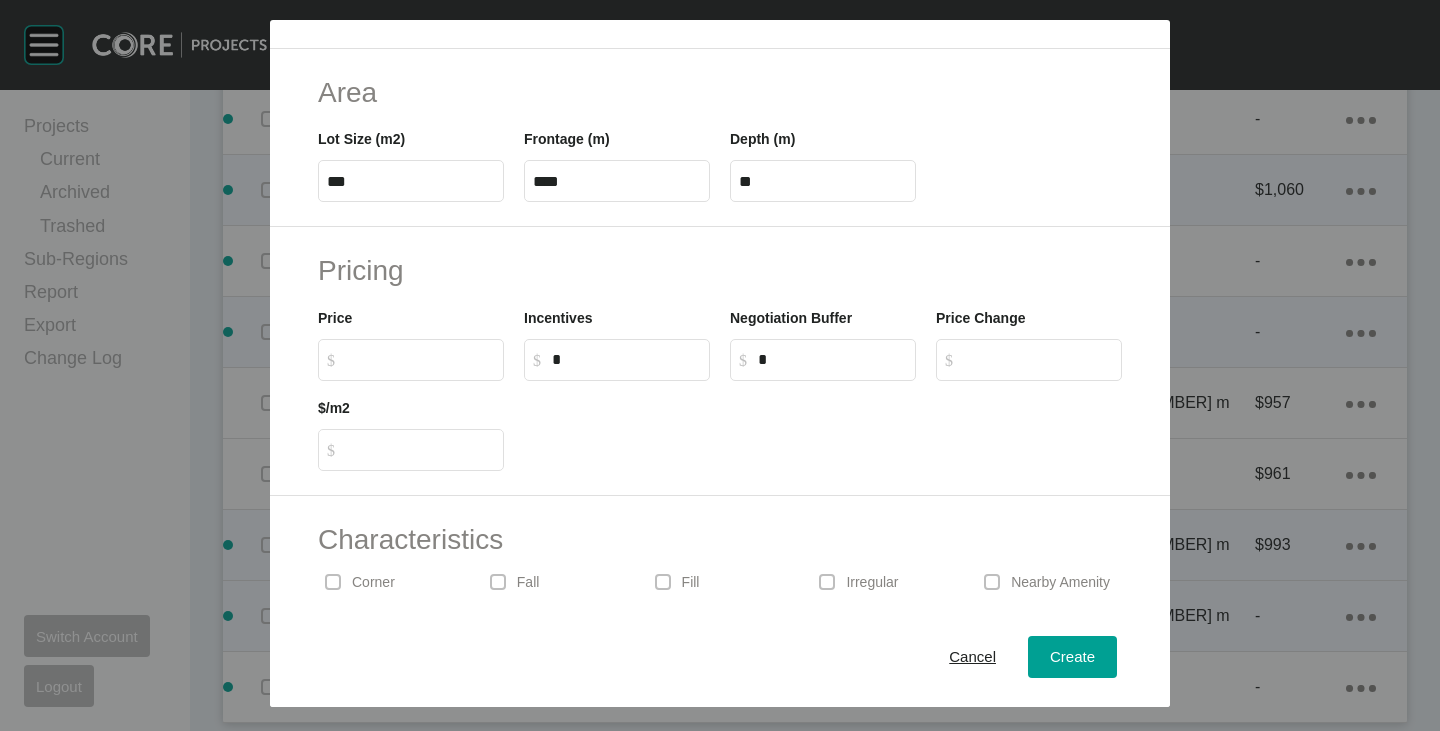 scroll, scrollTop: 489, scrollLeft: 0, axis: vertical 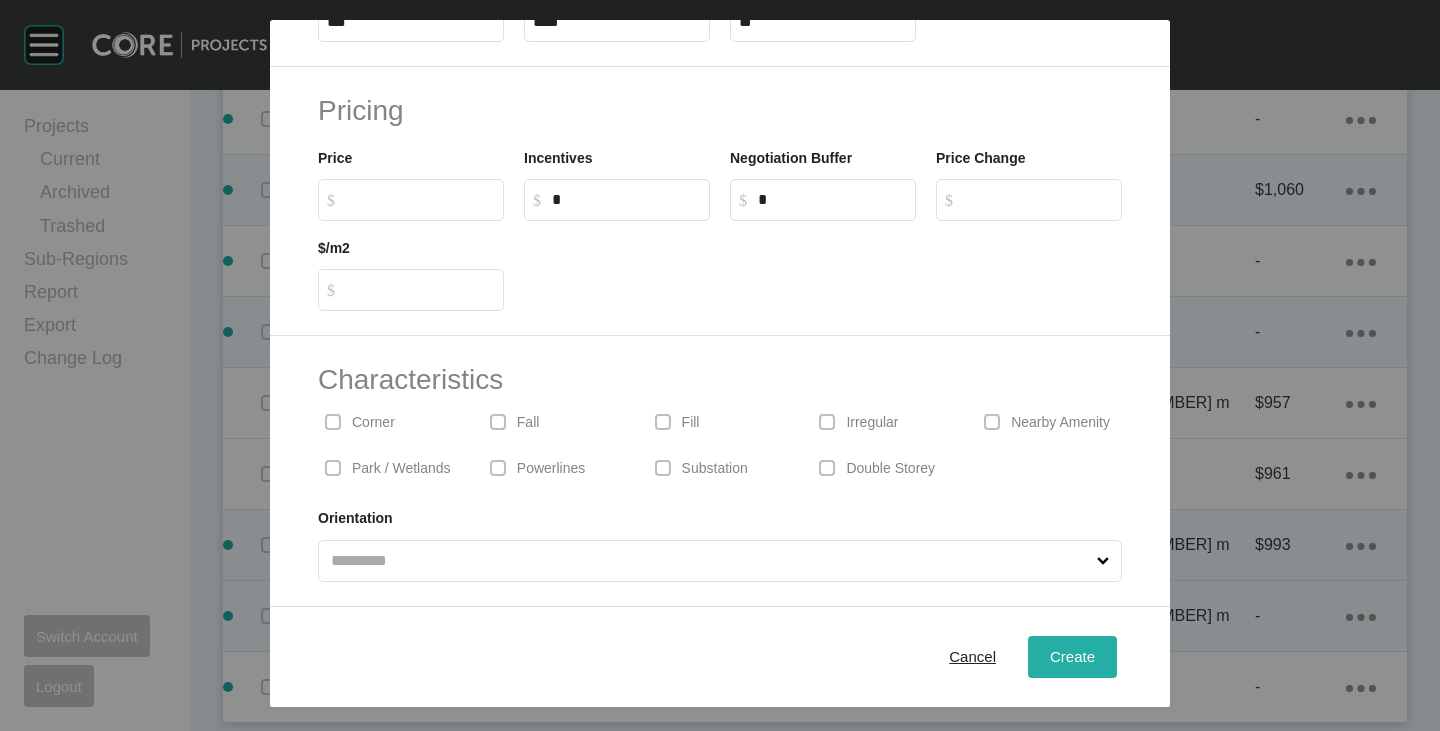 click on "Create" at bounding box center (1072, 656) 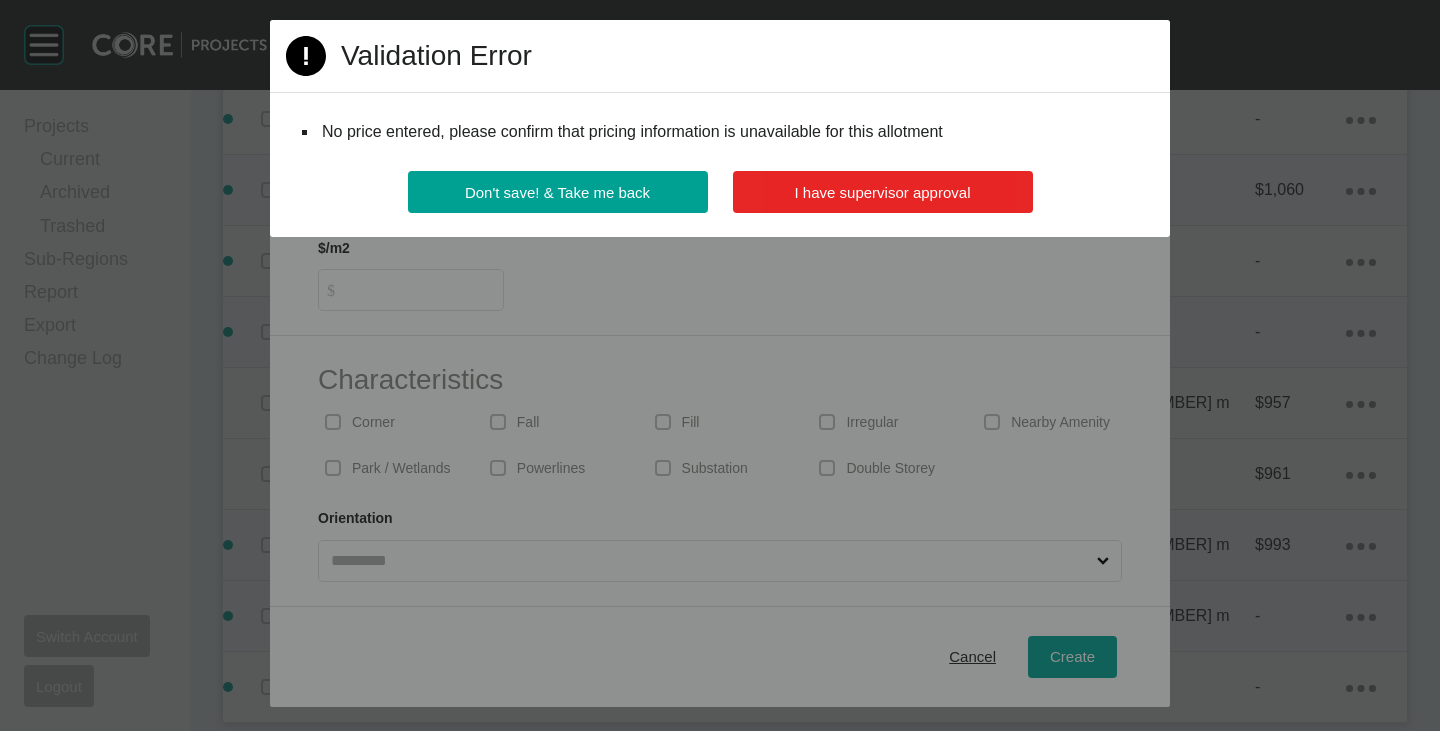 click on "I have supervisor approval" at bounding box center [883, 192] 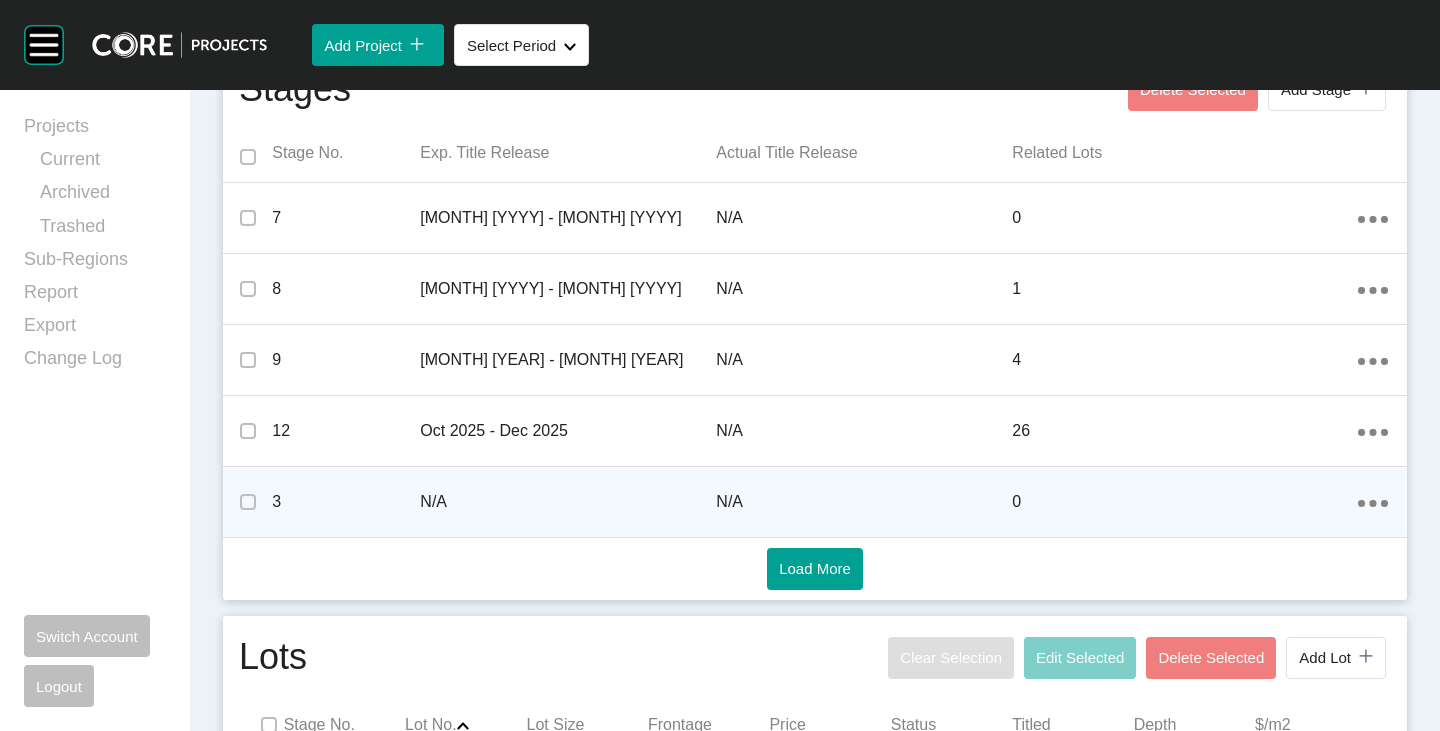 scroll, scrollTop: 1202, scrollLeft: 0, axis: vertical 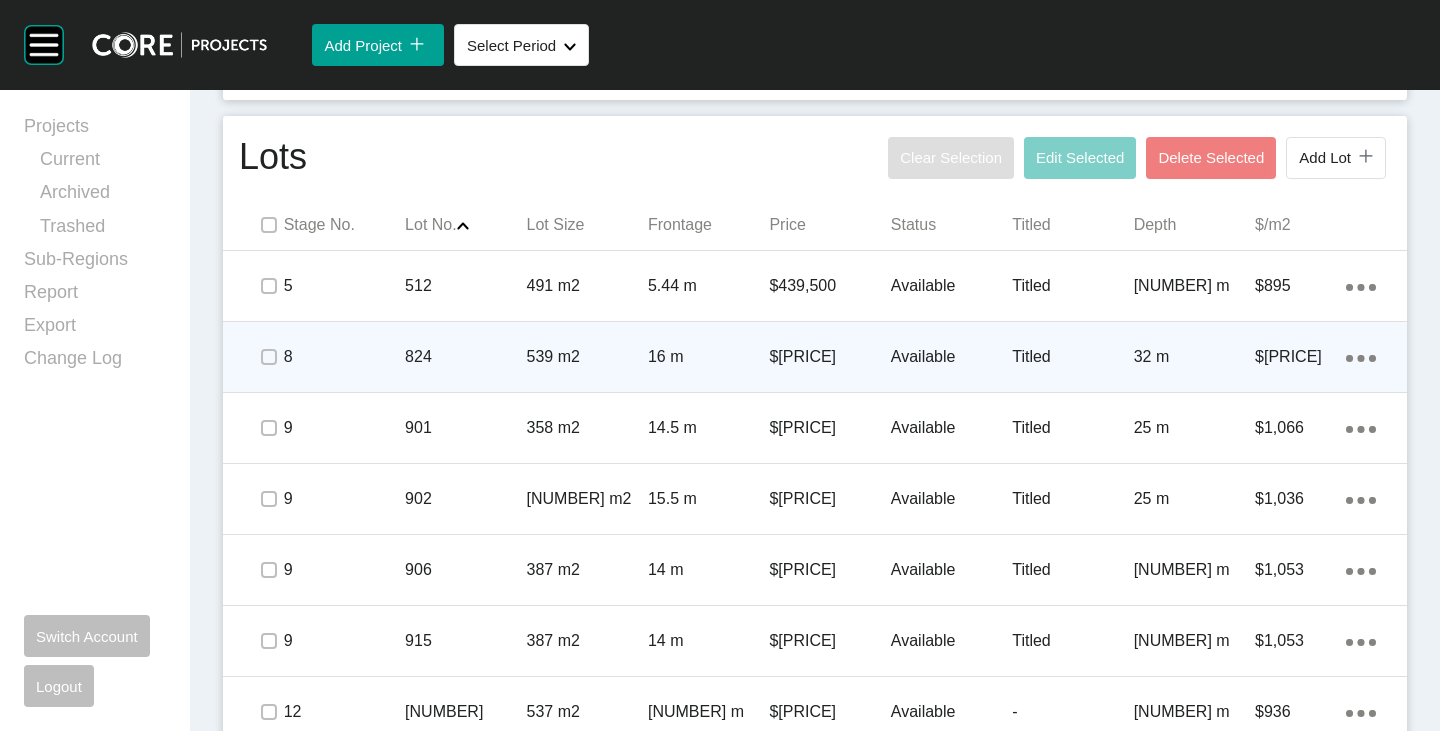 click on "Available" at bounding box center [951, 357] 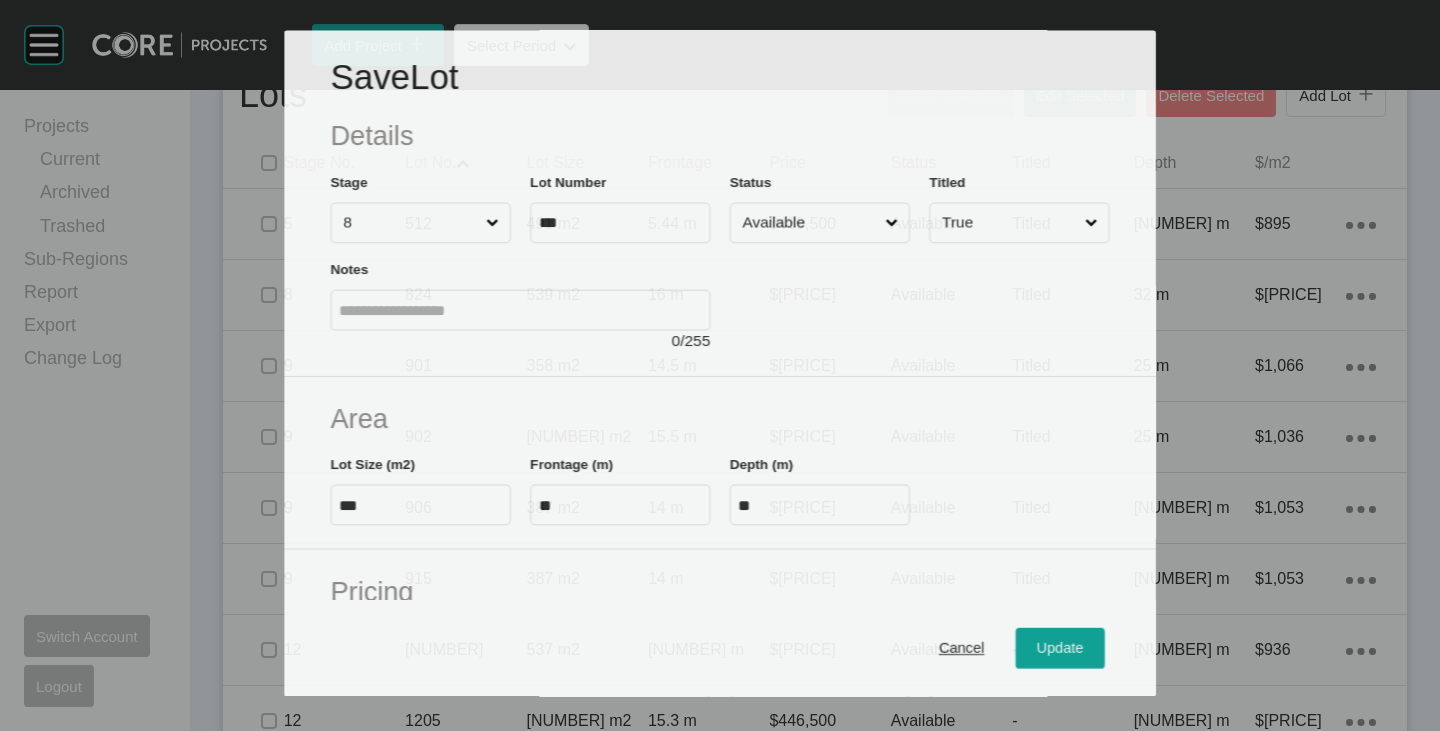 scroll, scrollTop: 300, scrollLeft: 0, axis: vertical 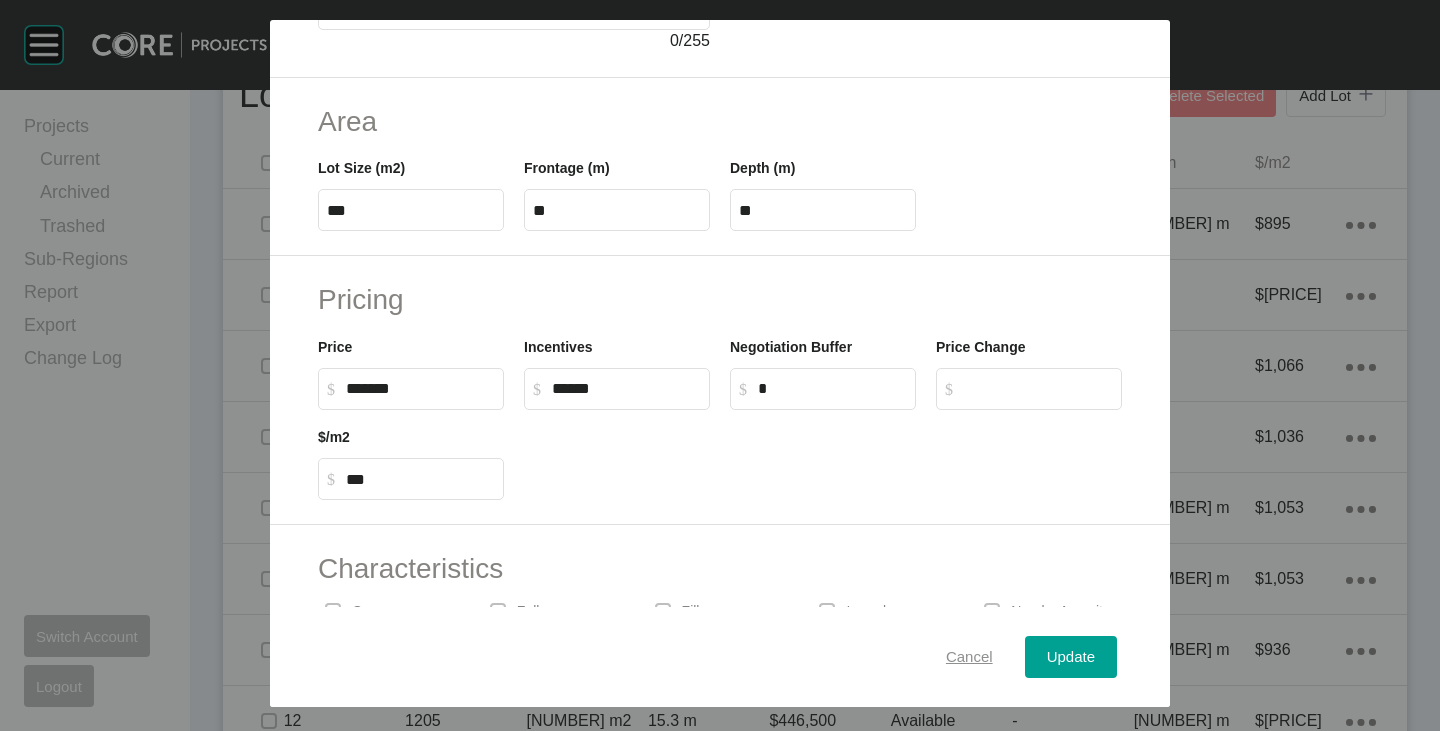 click on "Cancel" at bounding box center (969, 657) 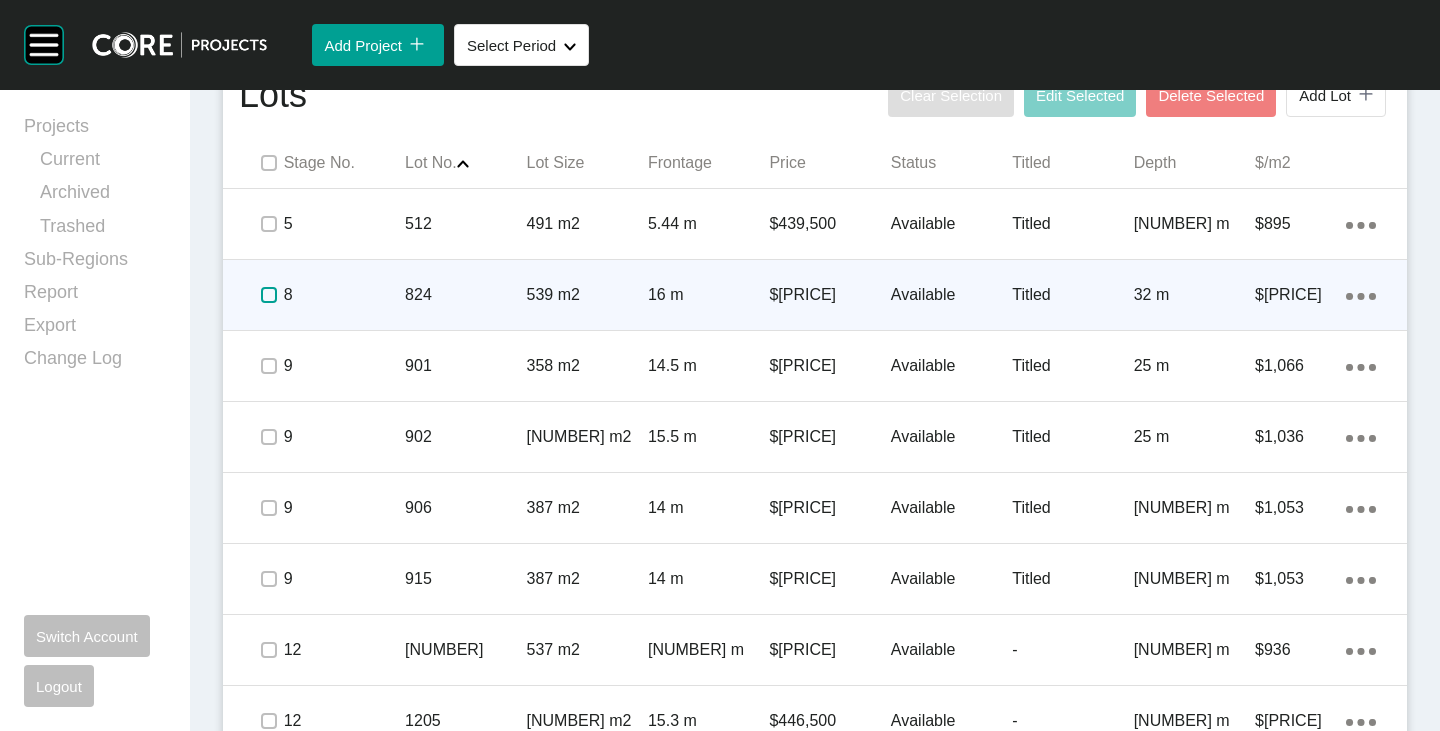 click at bounding box center [269, 295] 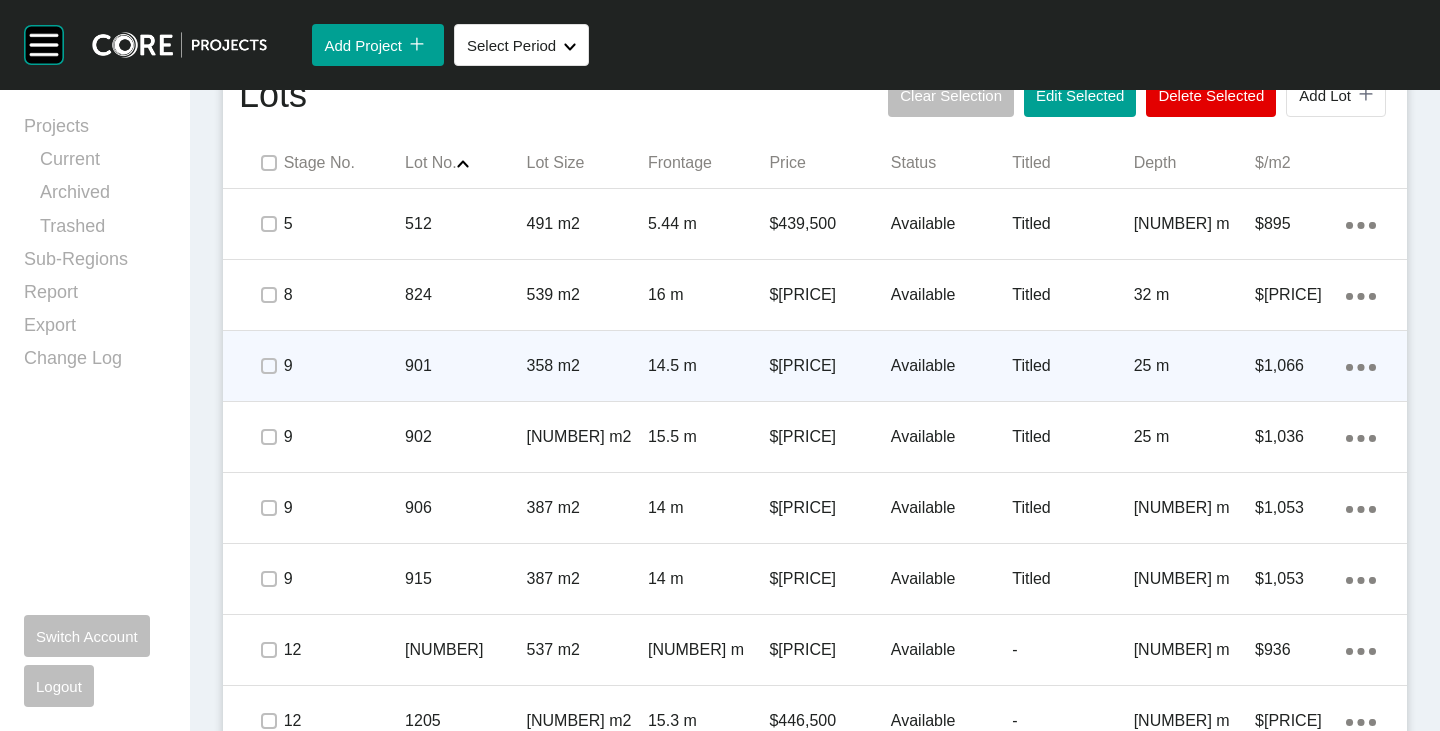 click at bounding box center (268, 366) 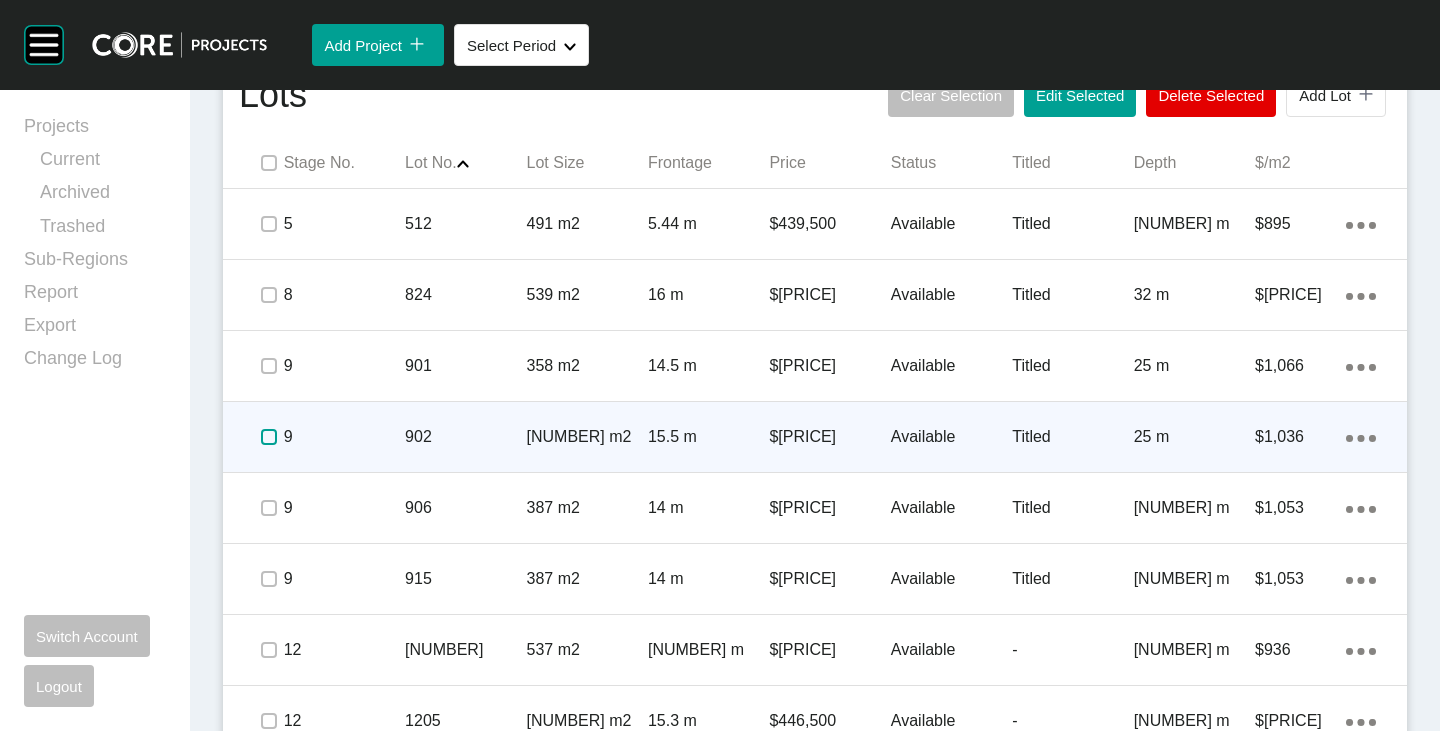 click at bounding box center [268, 437] 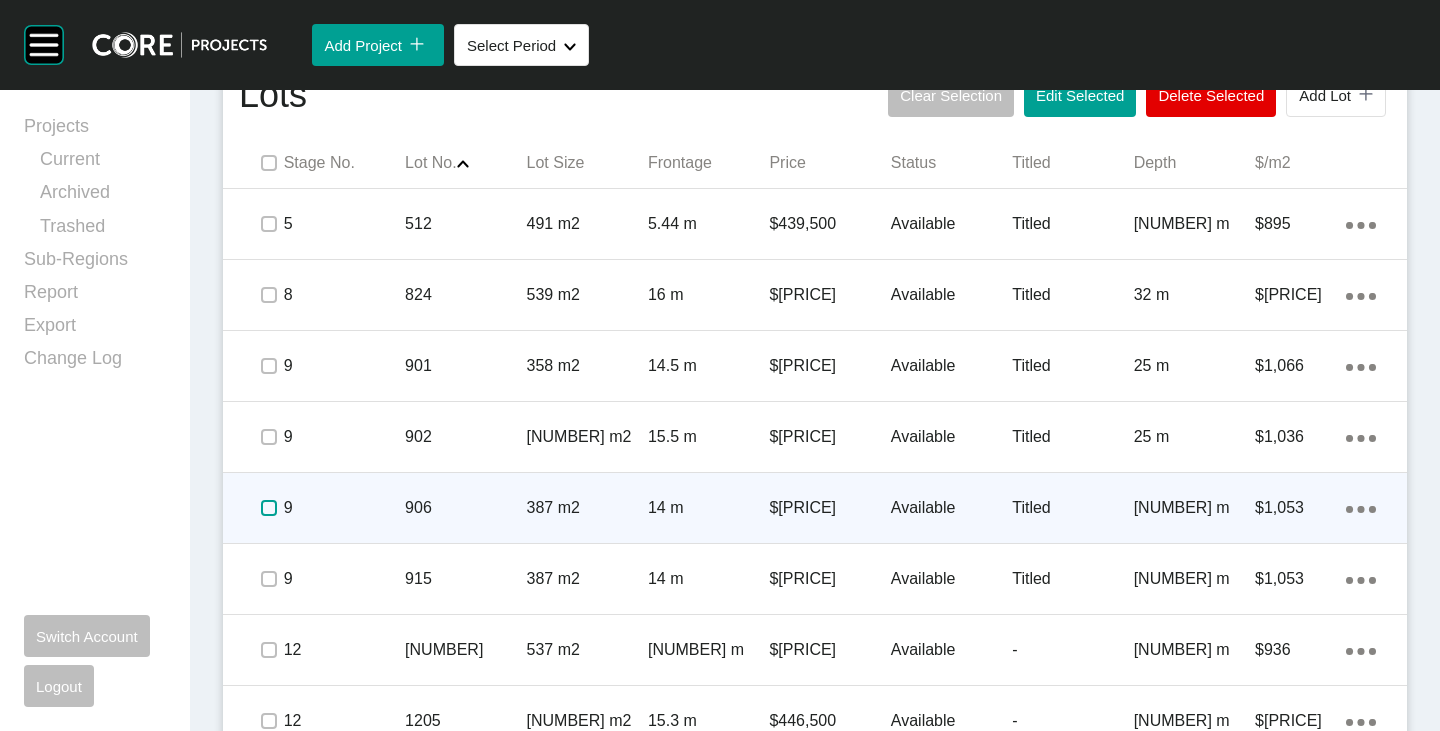 click at bounding box center (269, 508) 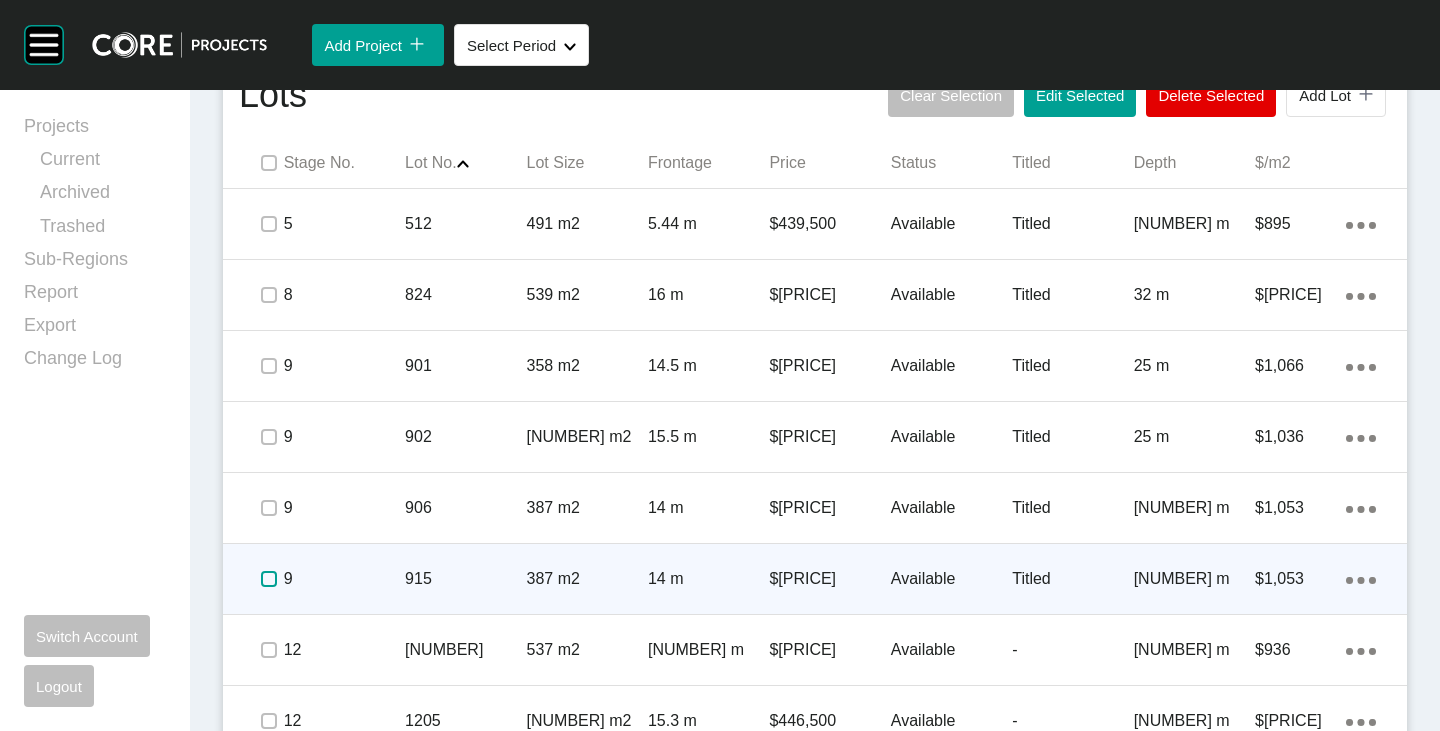 click at bounding box center (269, 579) 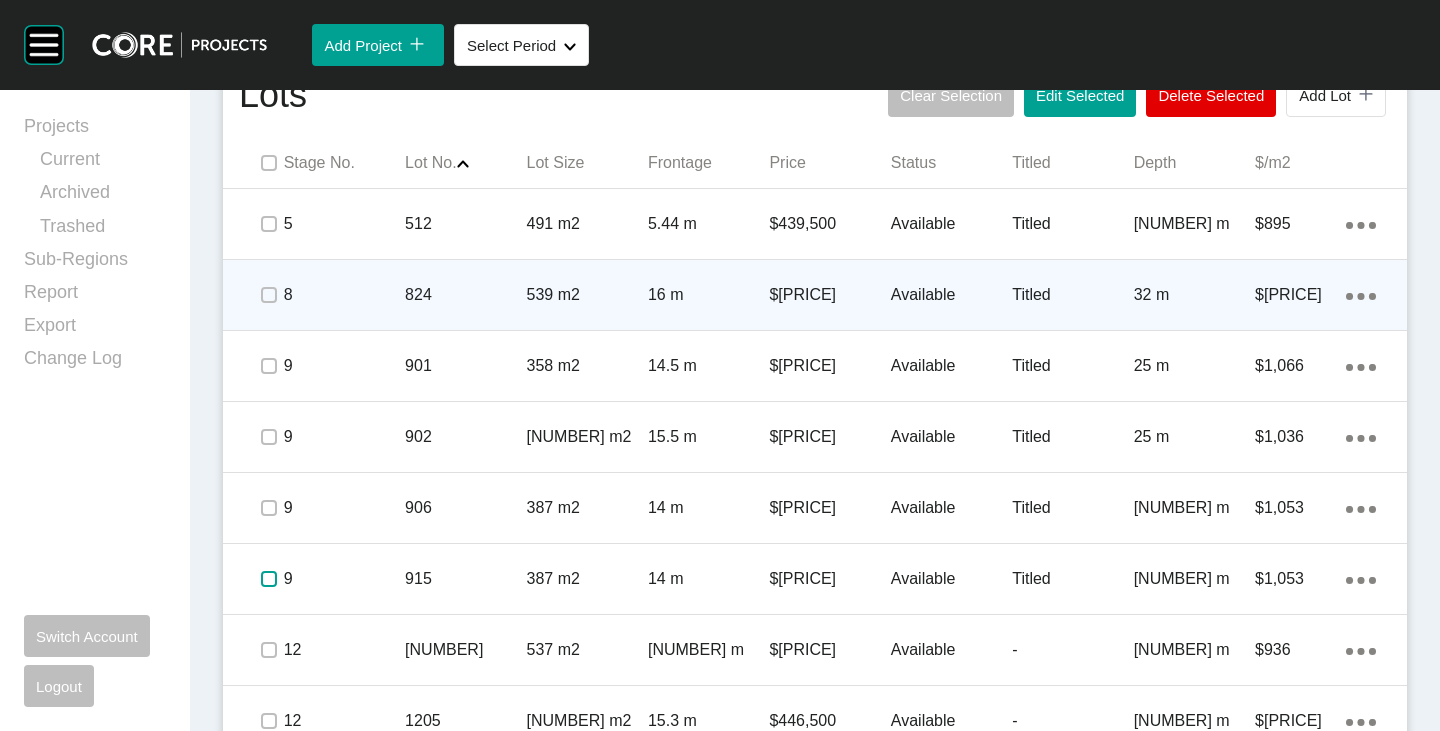 scroll, scrollTop: 1002, scrollLeft: 0, axis: vertical 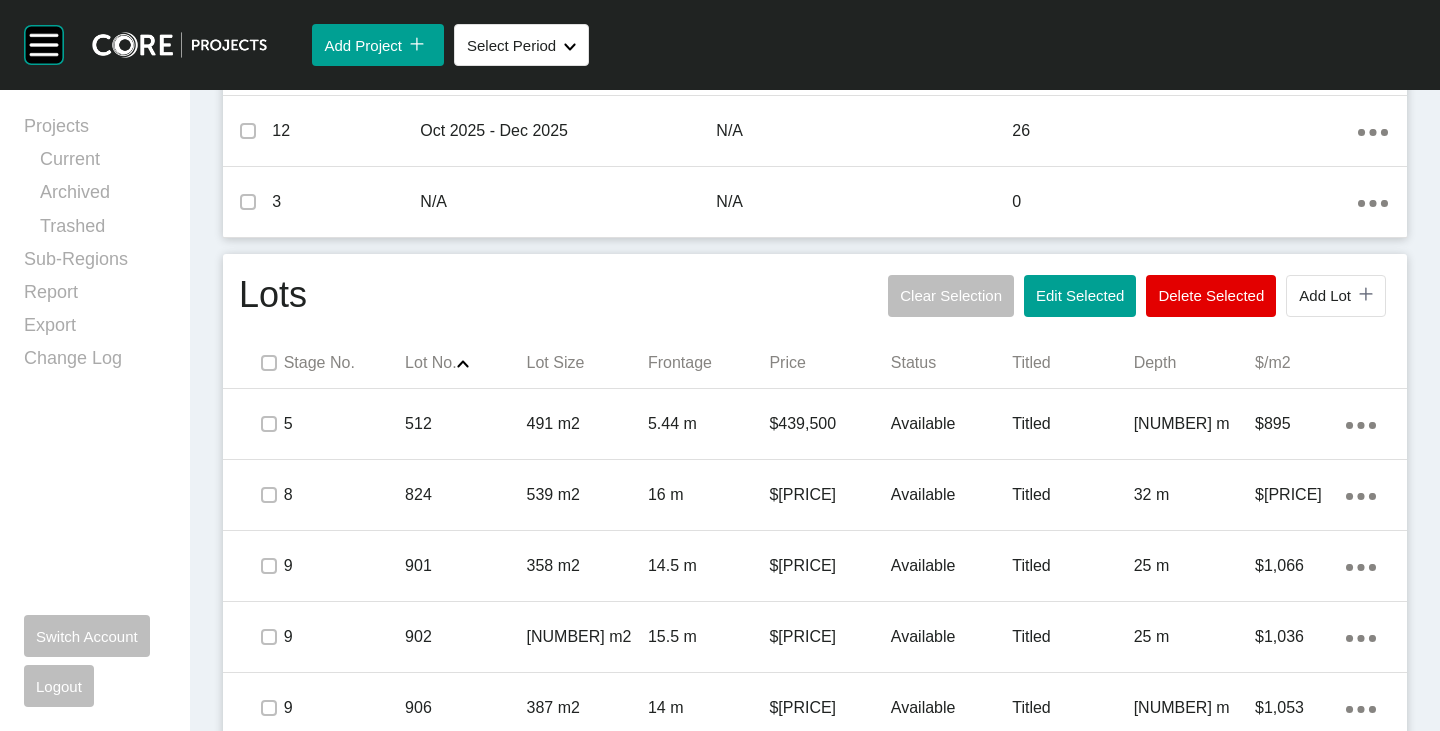 click on "Edit Selected" at bounding box center (1080, 295) 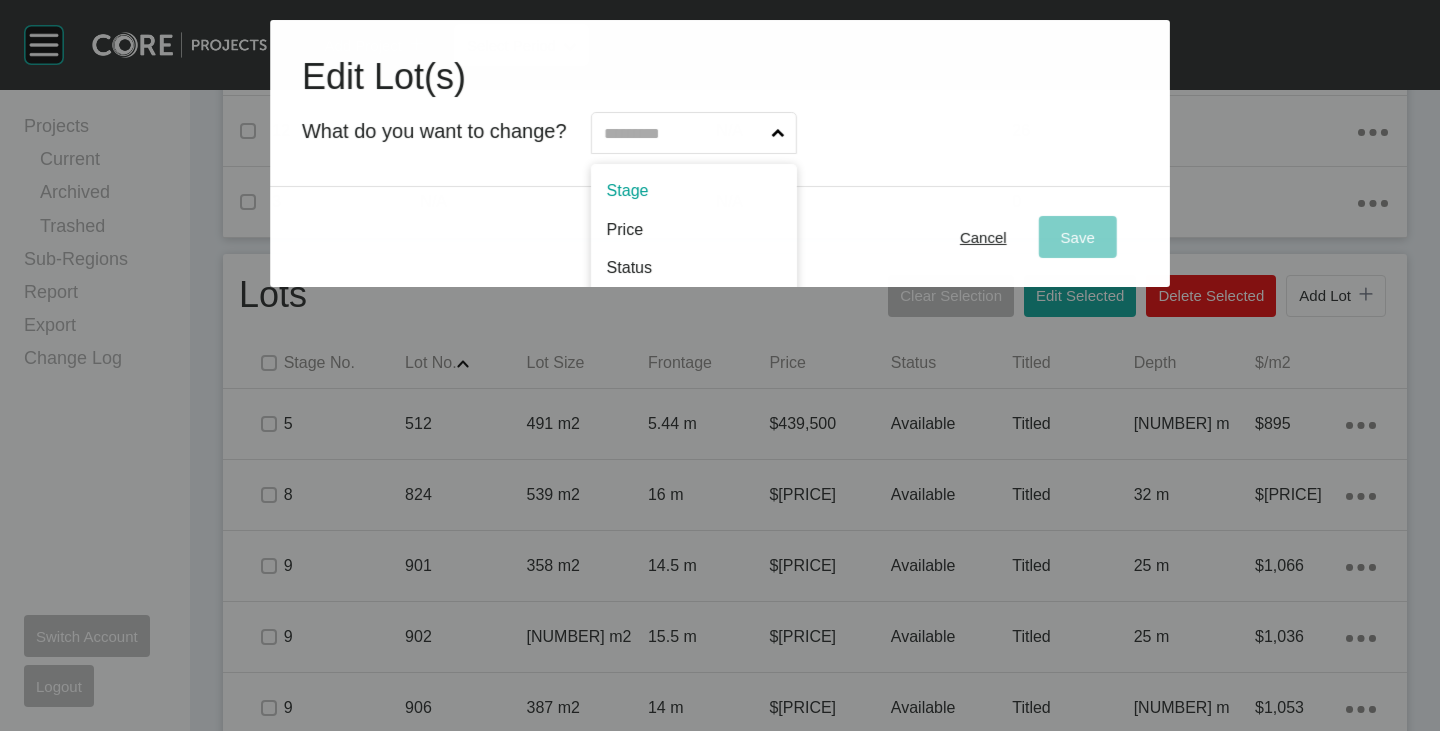 click at bounding box center (684, 133) 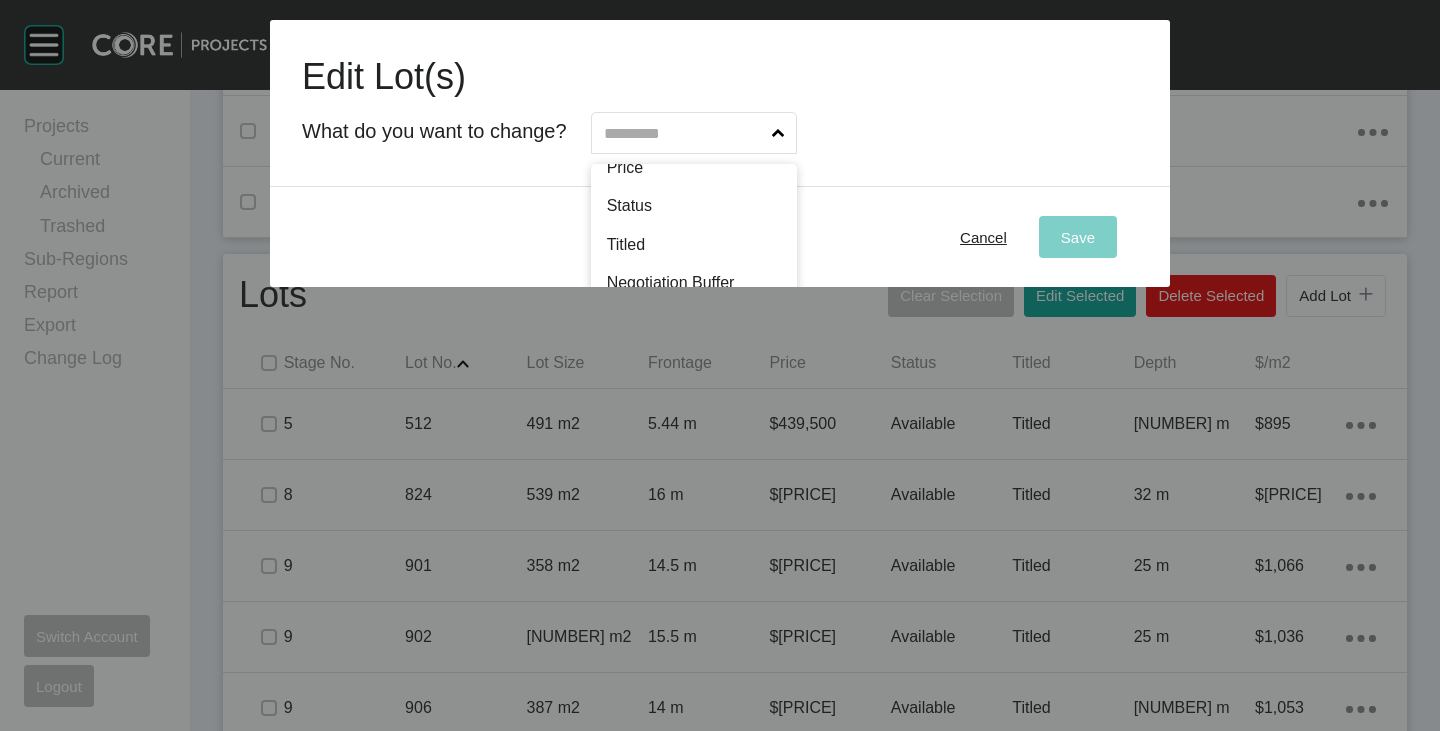 scroll, scrollTop: 102, scrollLeft: 0, axis: vertical 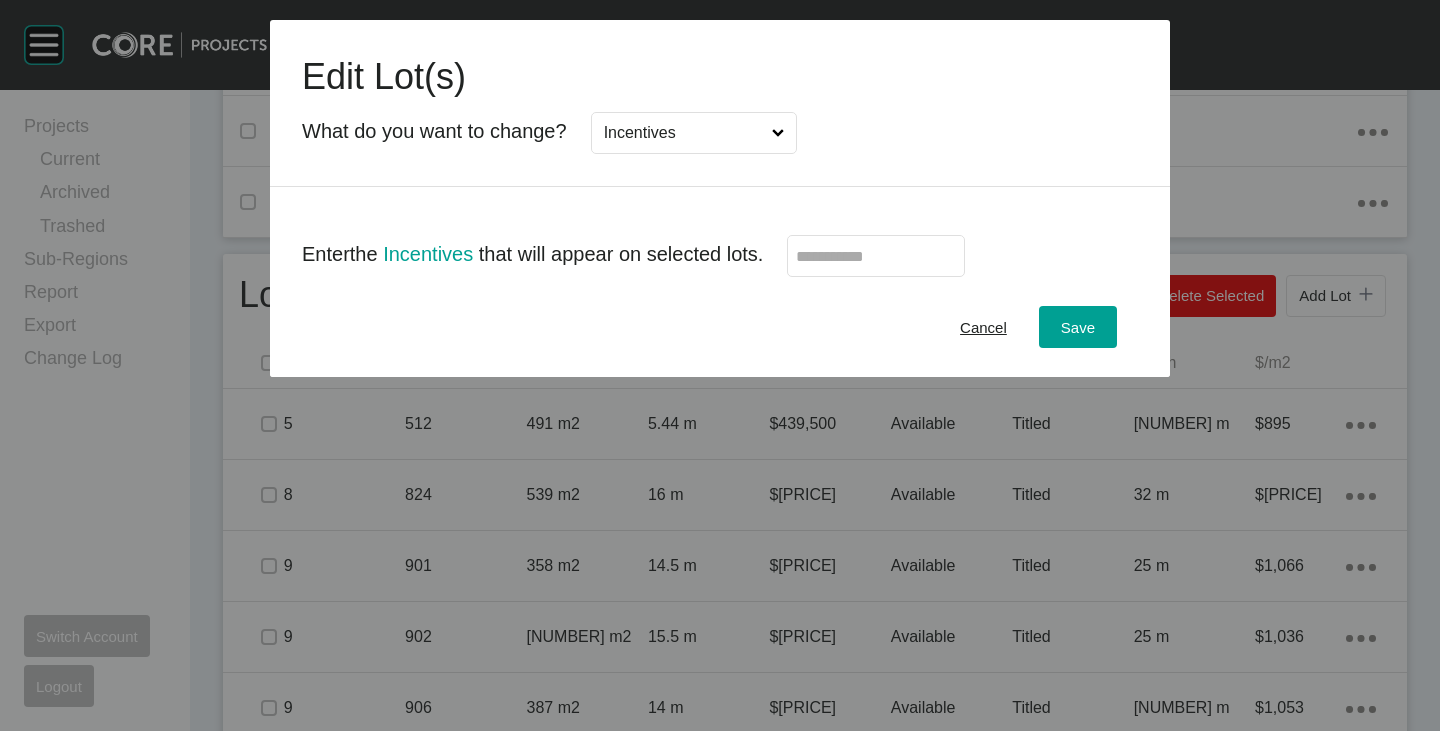 click at bounding box center [876, 256] 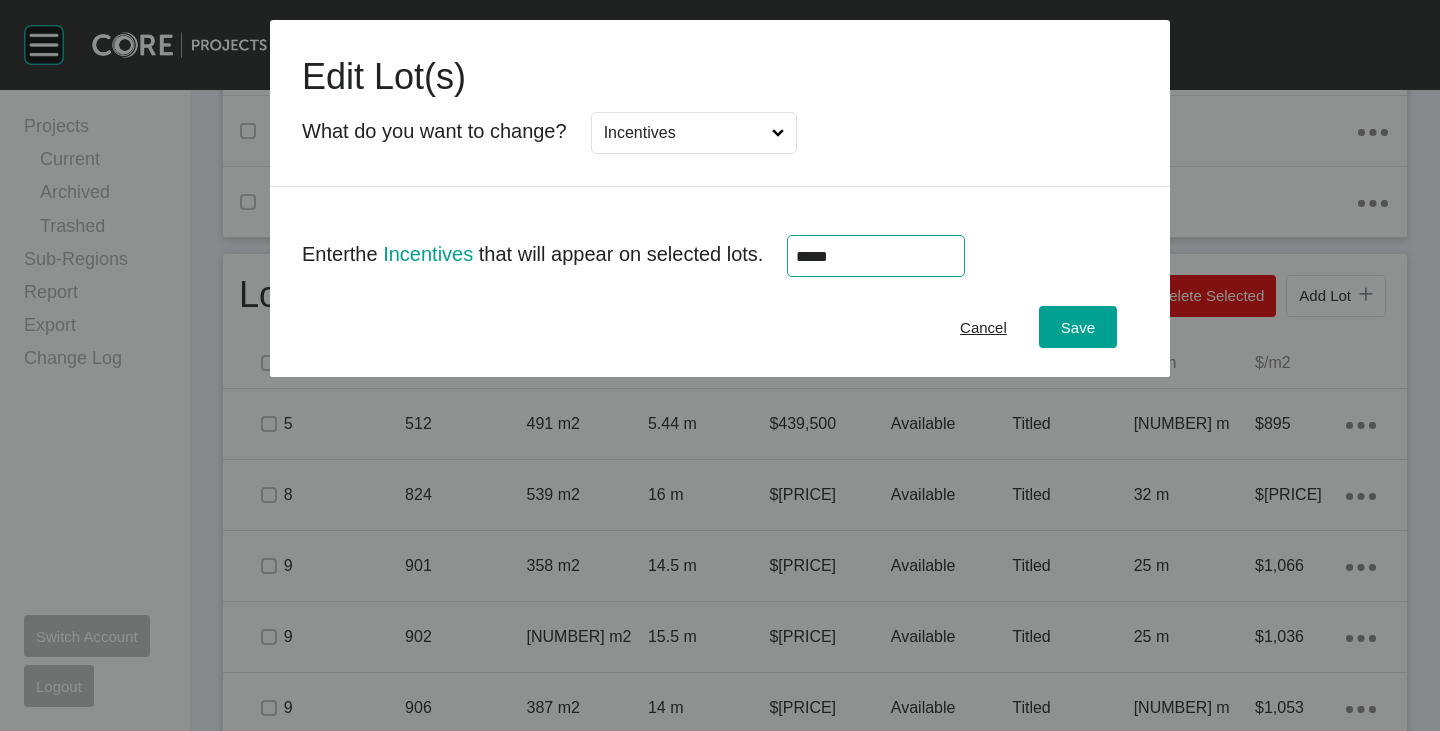 type on "******" 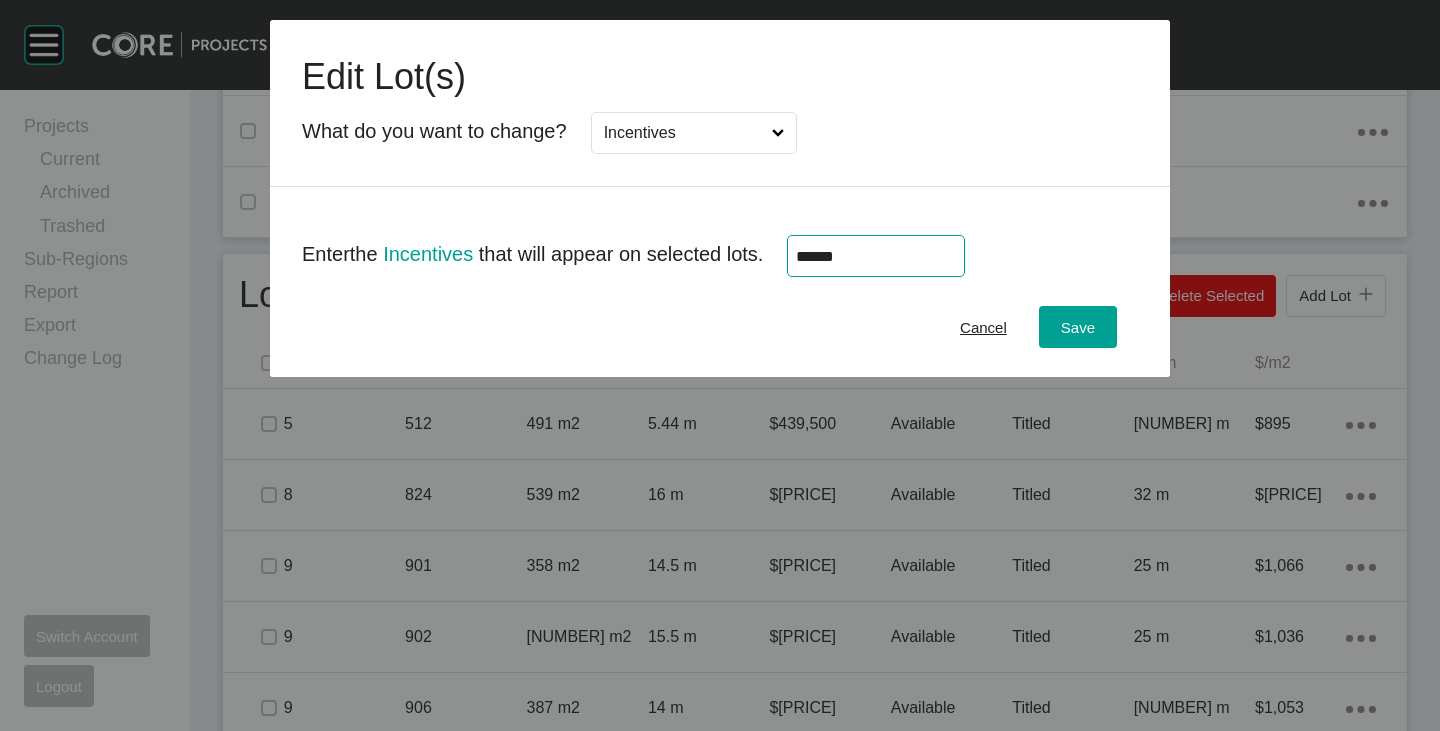 click on "Cancel Save" at bounding box center [720, 327] 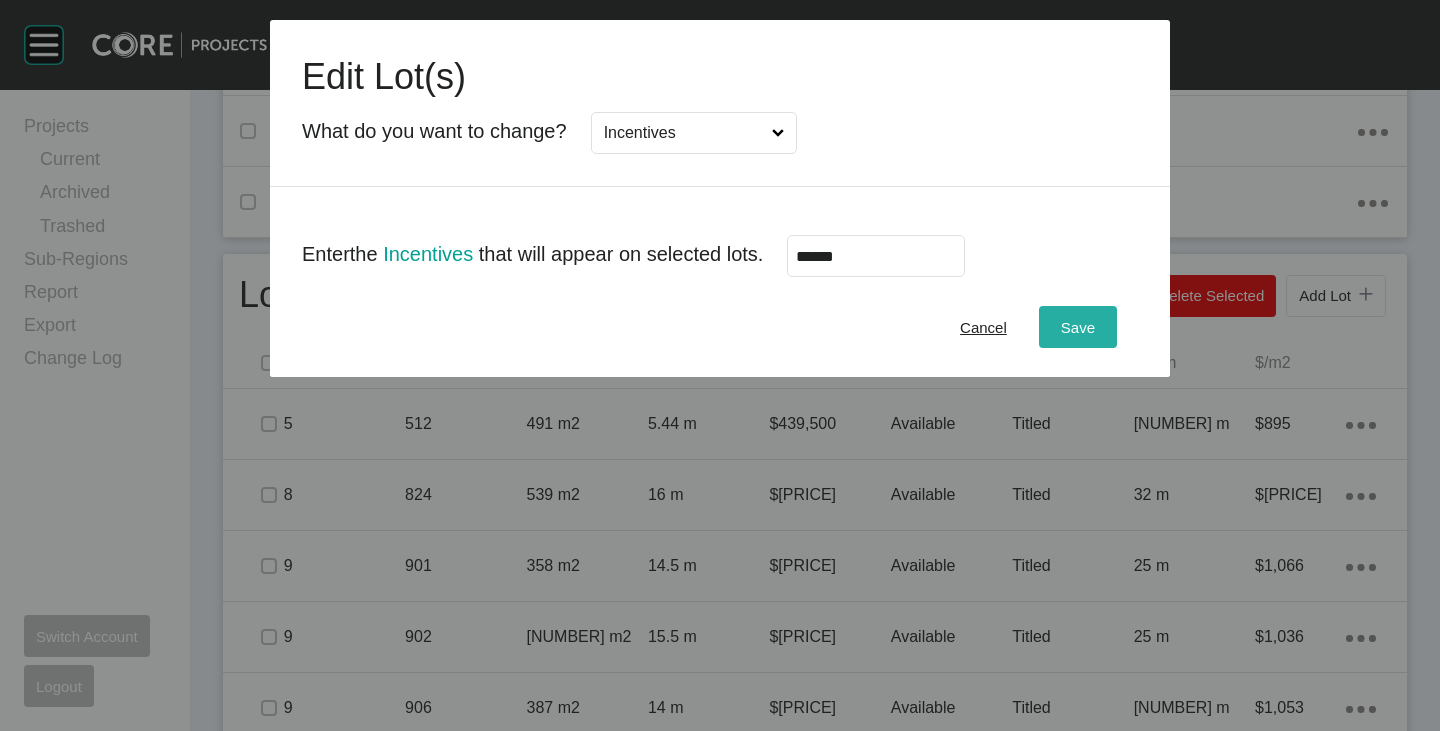 click on "Save" at bounding box center [1078, 327] 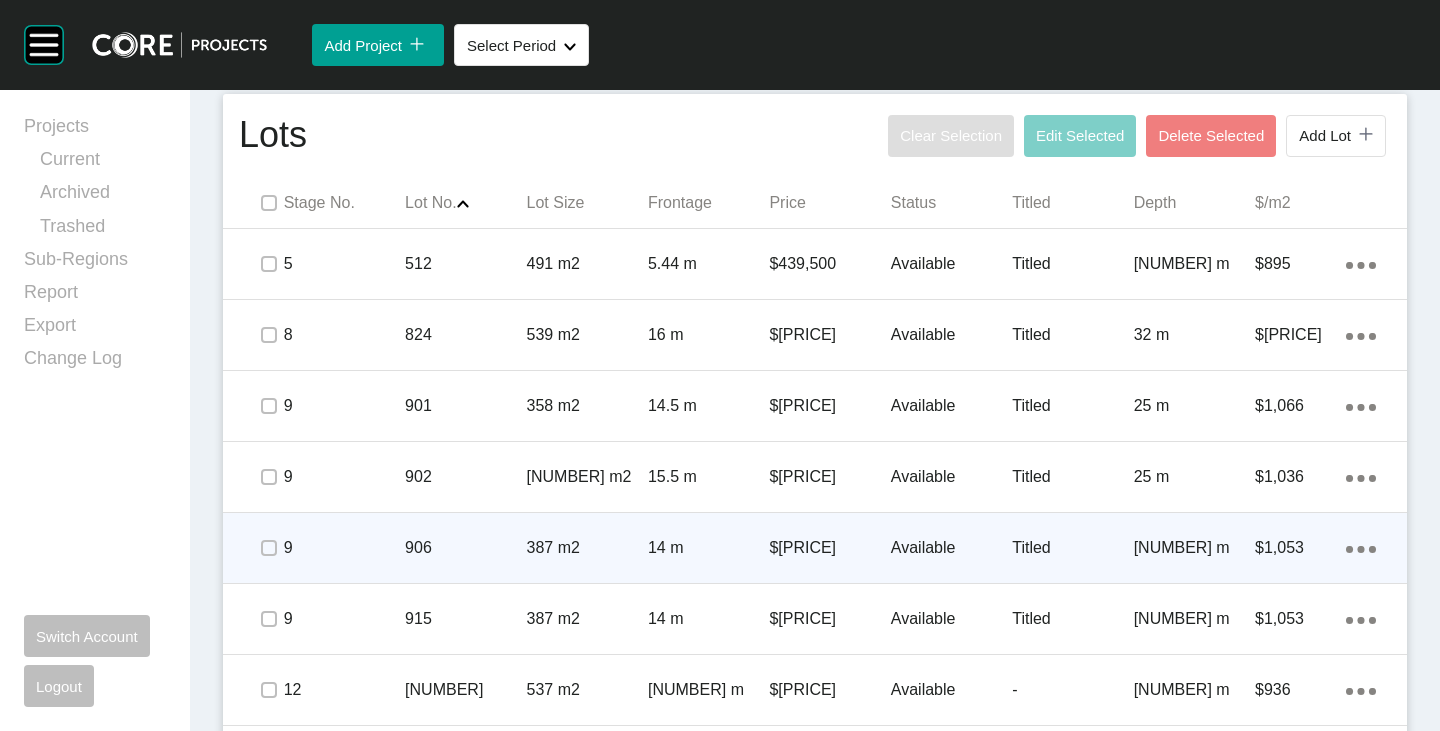 scroll, scrollTop: 1202, scrollLeft: 0, axis: vertical 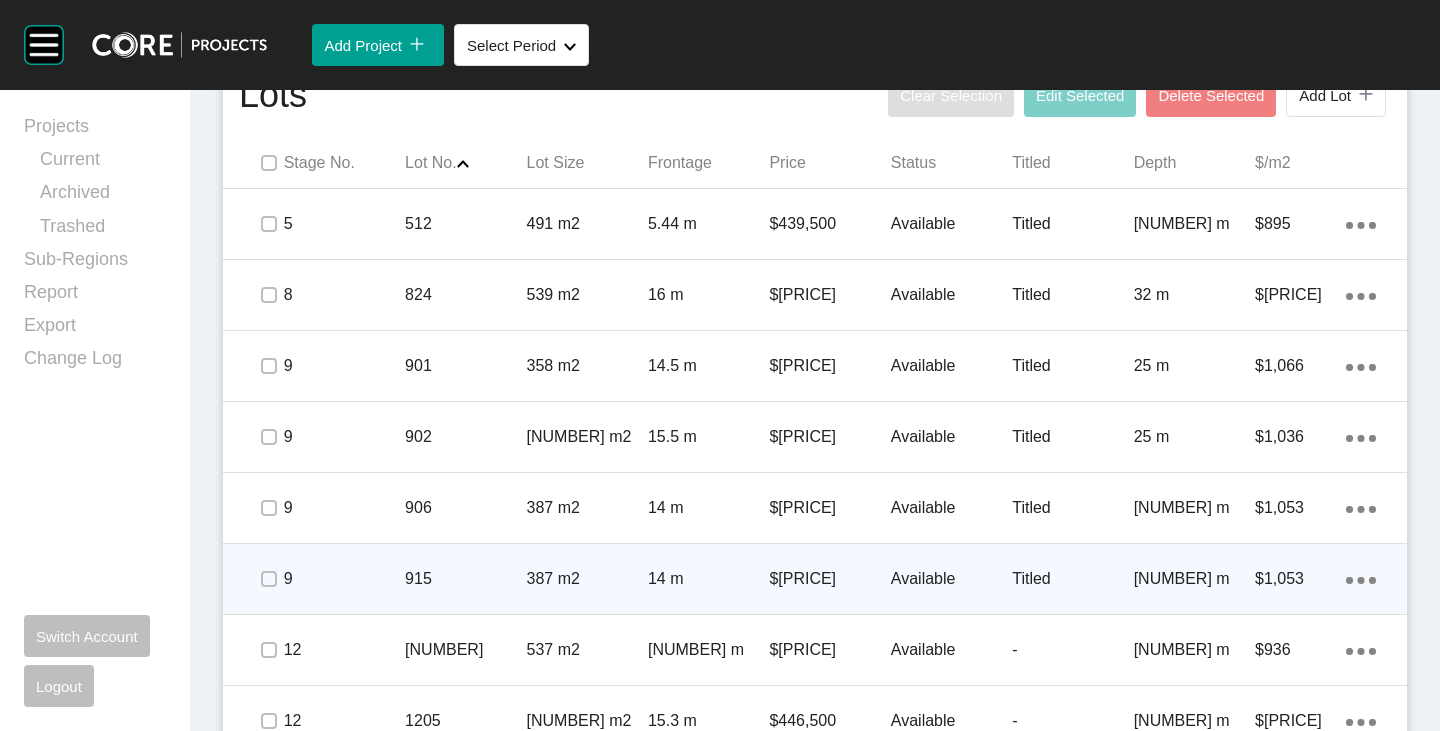 click on "Available" at bounding box center [951, 579] 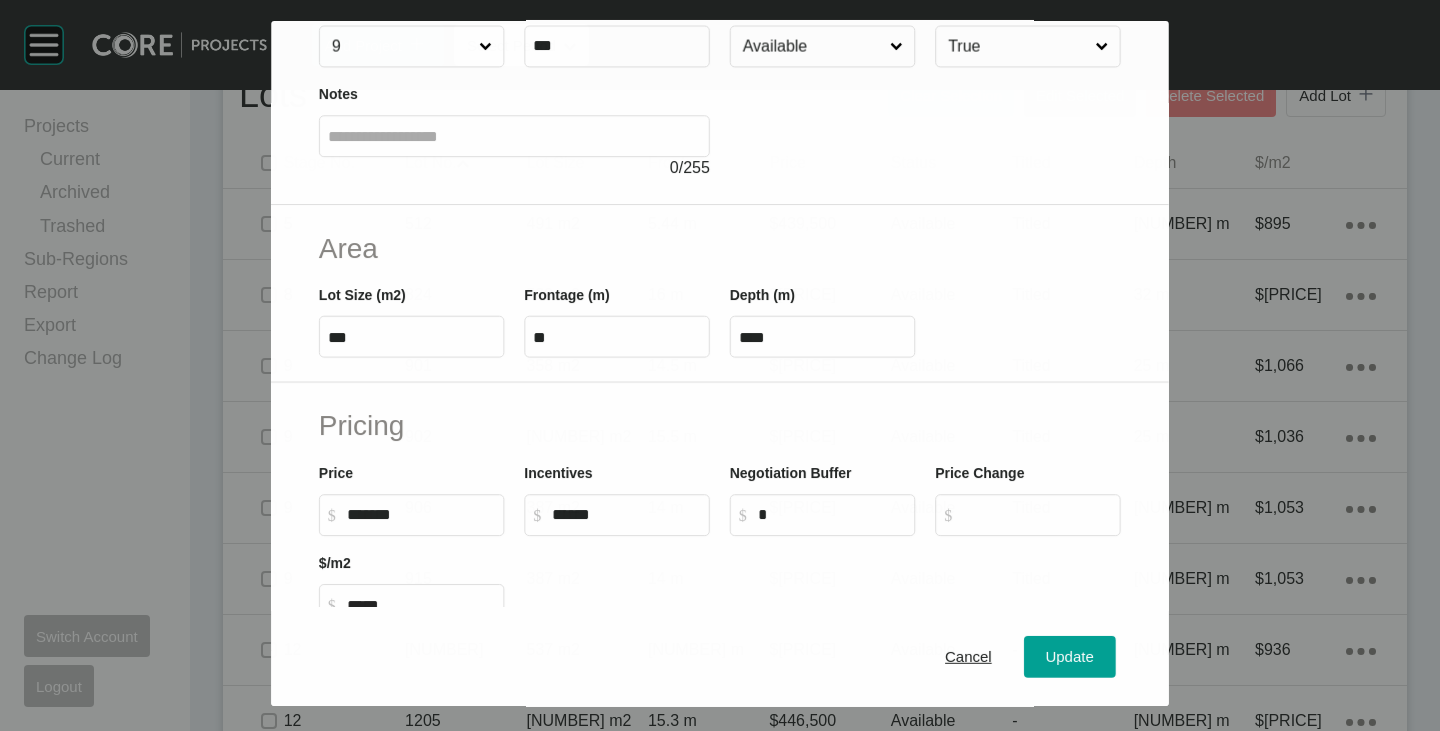 scroll, scrollTop: 200, scrollLeft: 0, axis: vertical 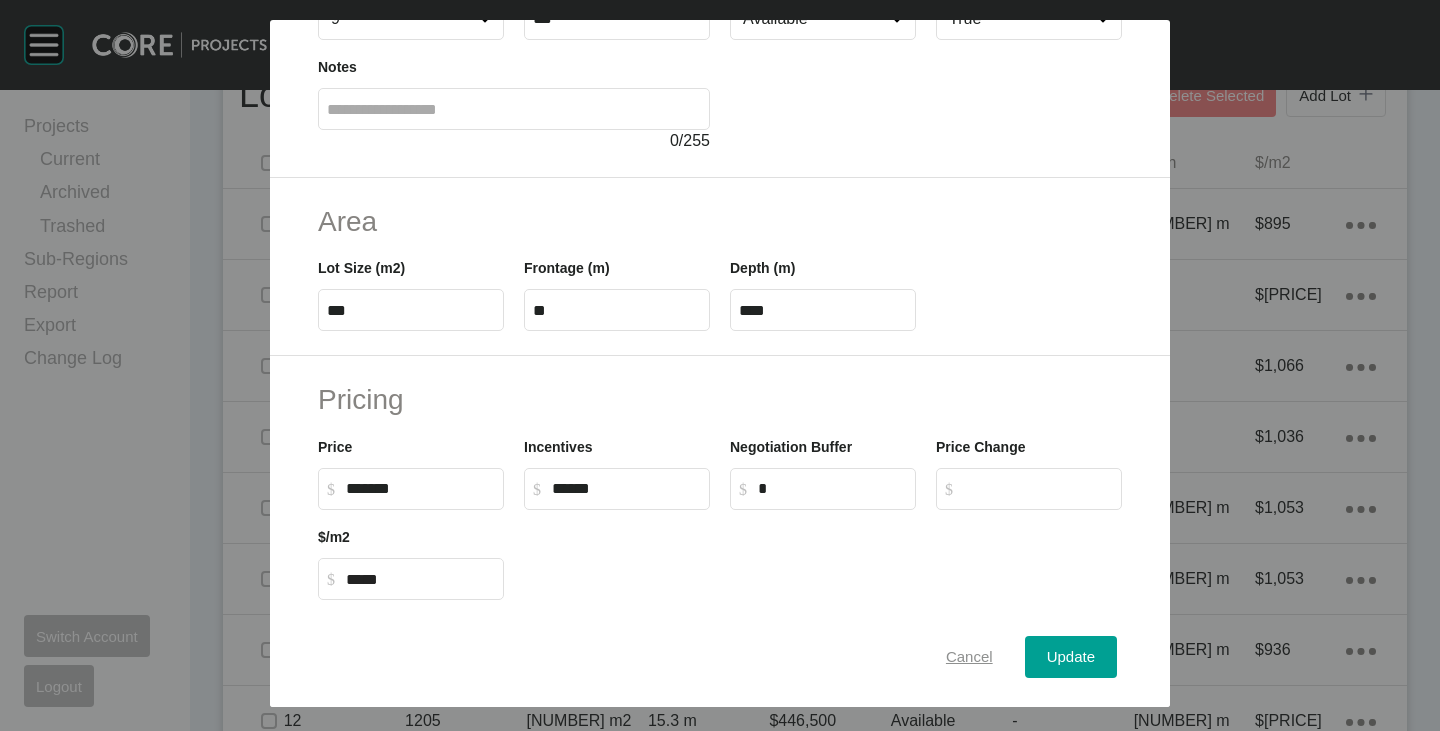 click on "Cancel" at bounding box center (969, 657) 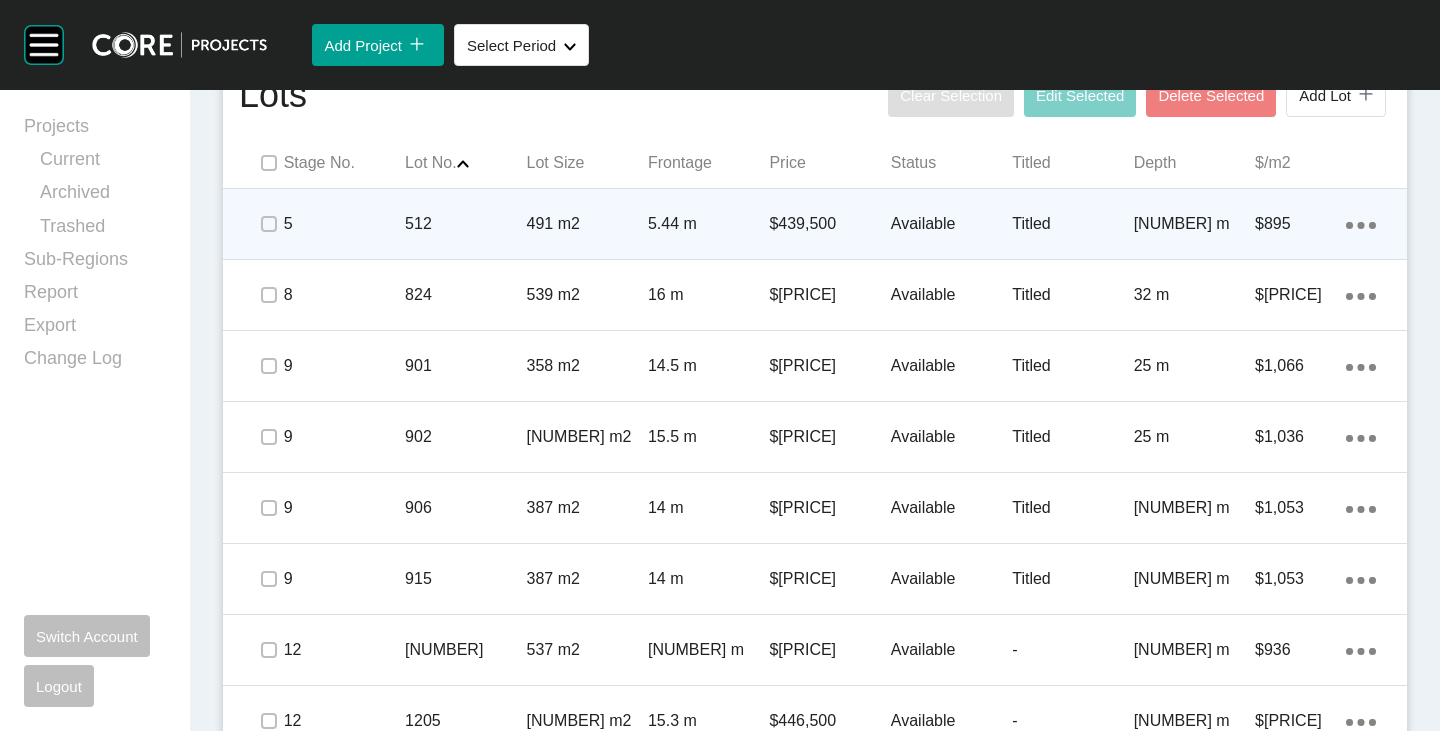 click on "Available" at bounding box center (951, 224) 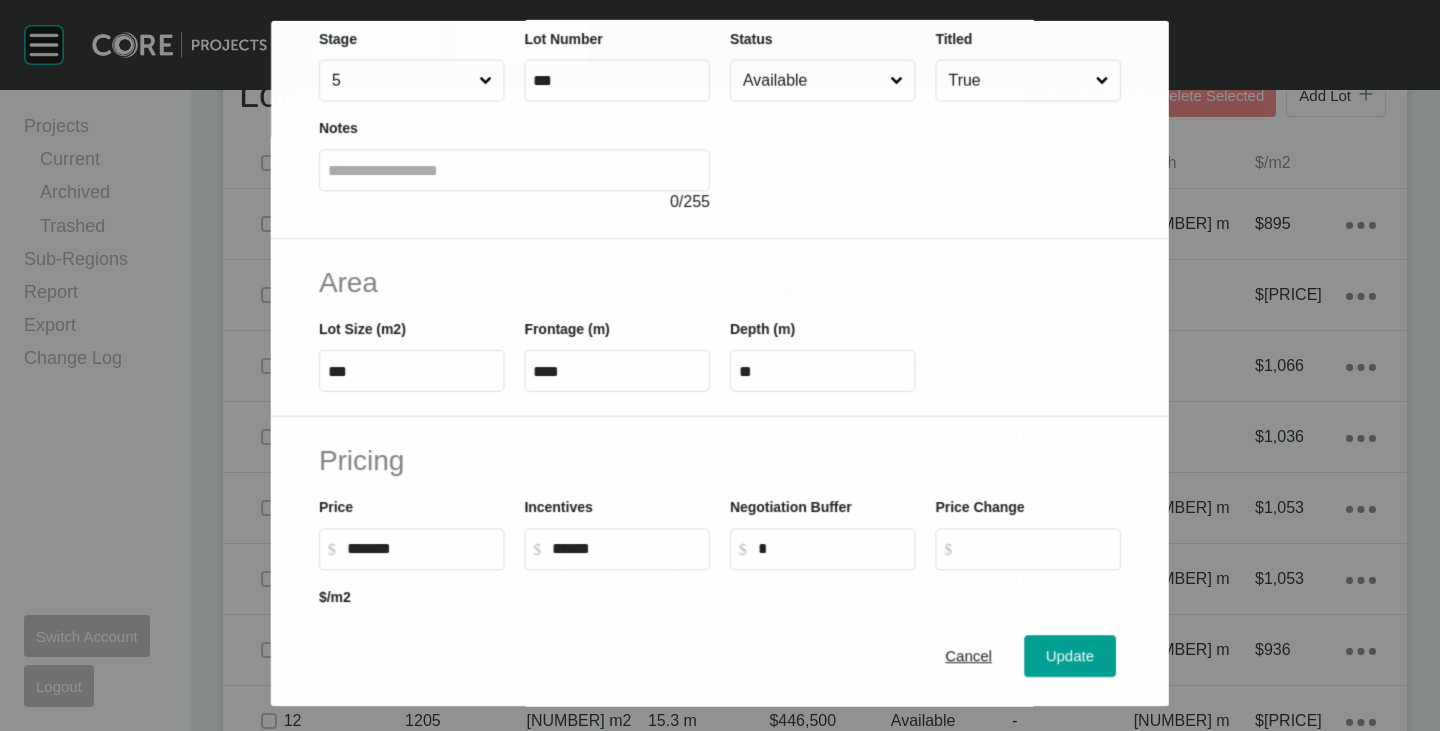 scroll, scrollTop: 200, scrollLeft: 0, axis: vertical 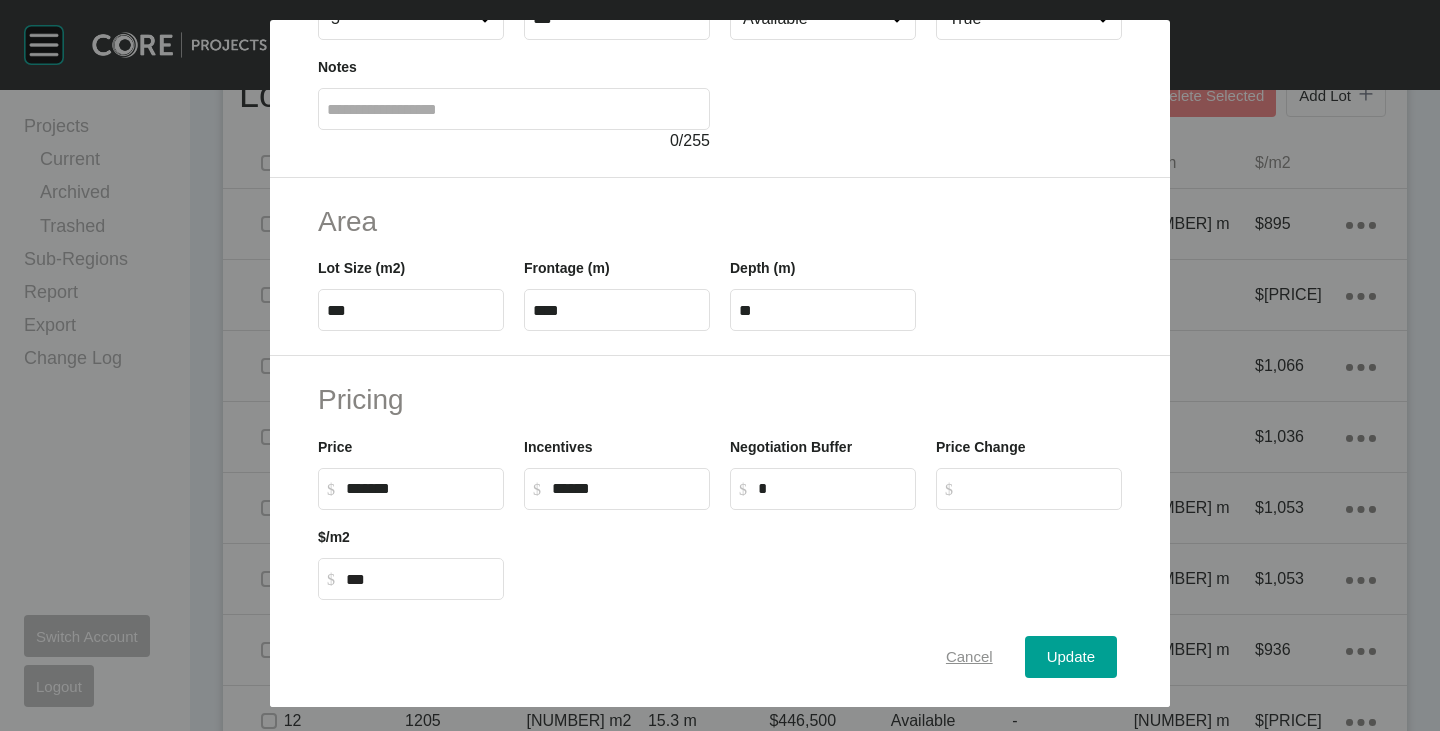 click on "Cancel" at bounding box center (969, 657) 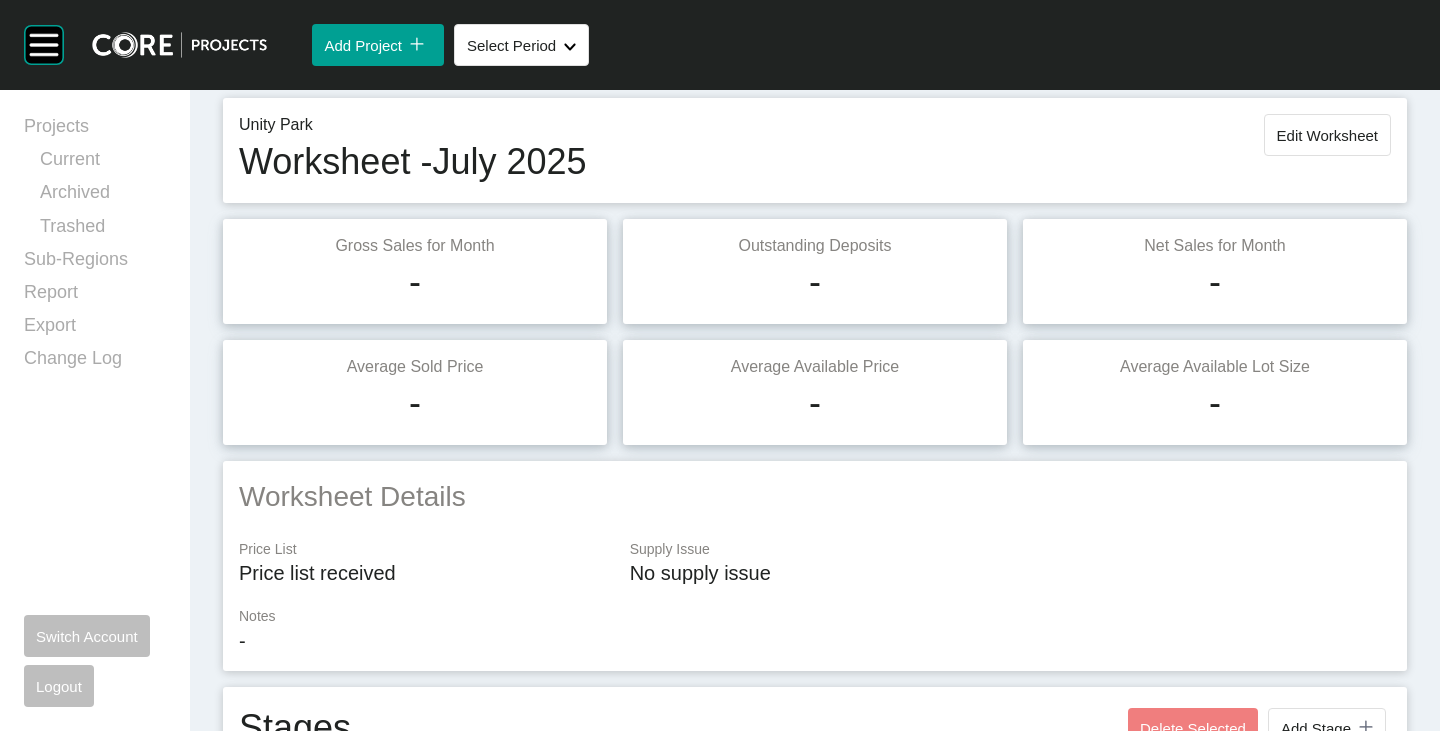 scroll, scrollTop: 0, scrollLeft: 0, axis: both 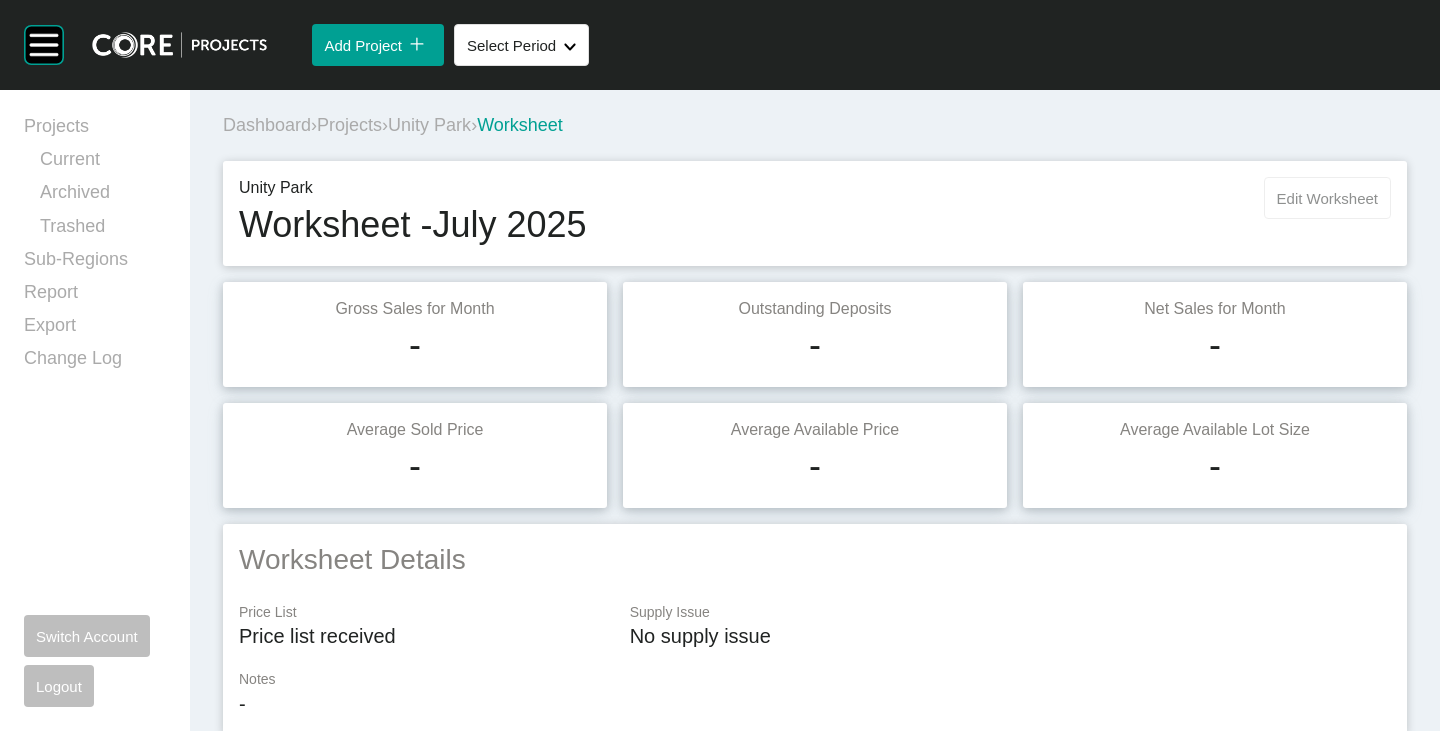 click on "Edit Worksheet" at bounding box center (1327, 198) 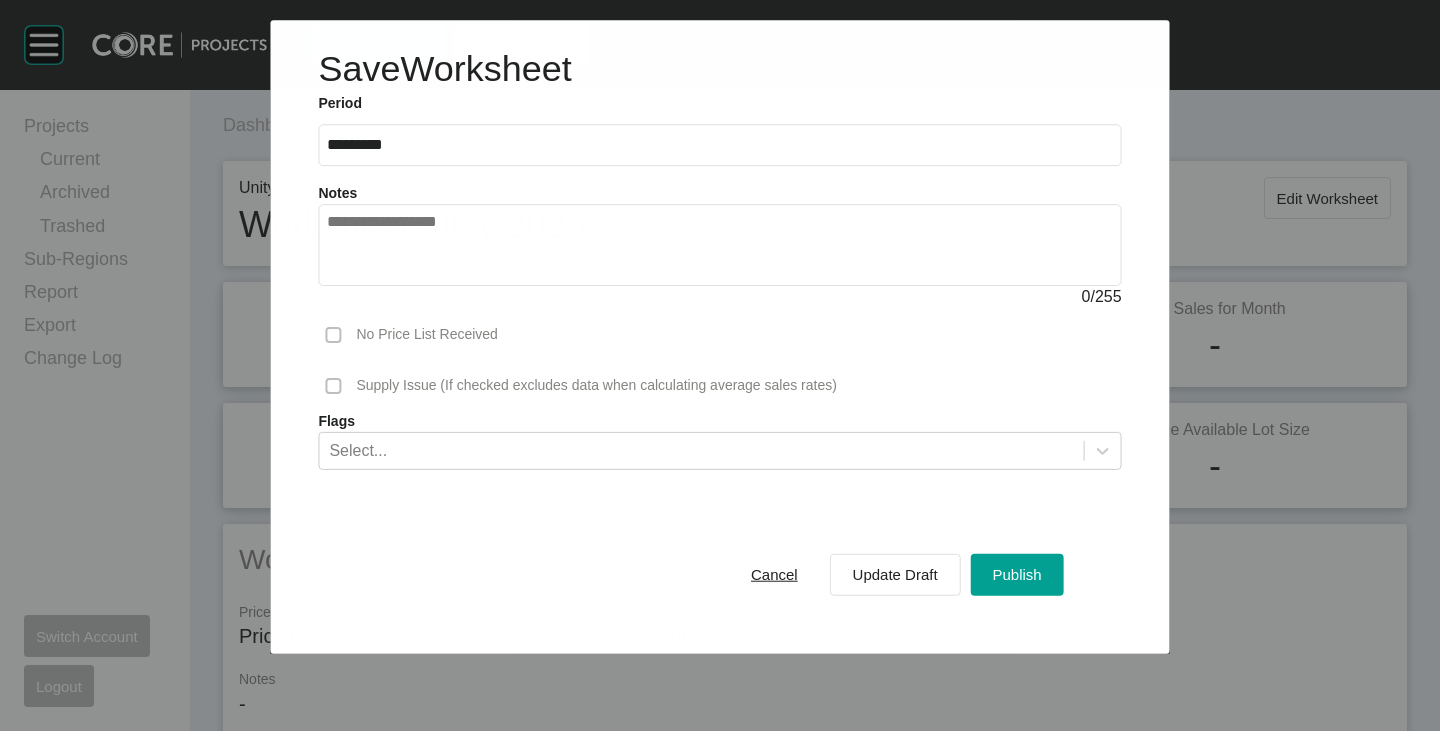 click at bounding box center [719, 245] 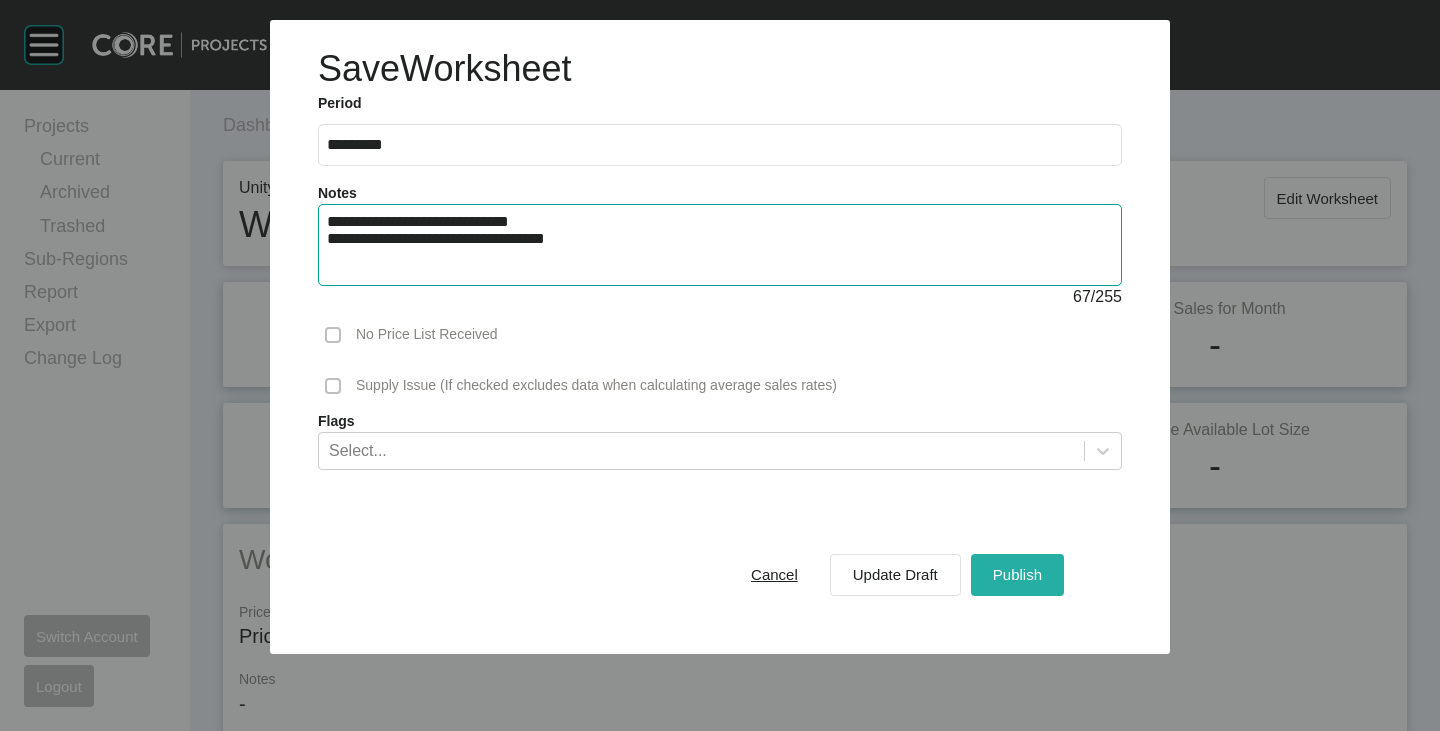 type on "**********" 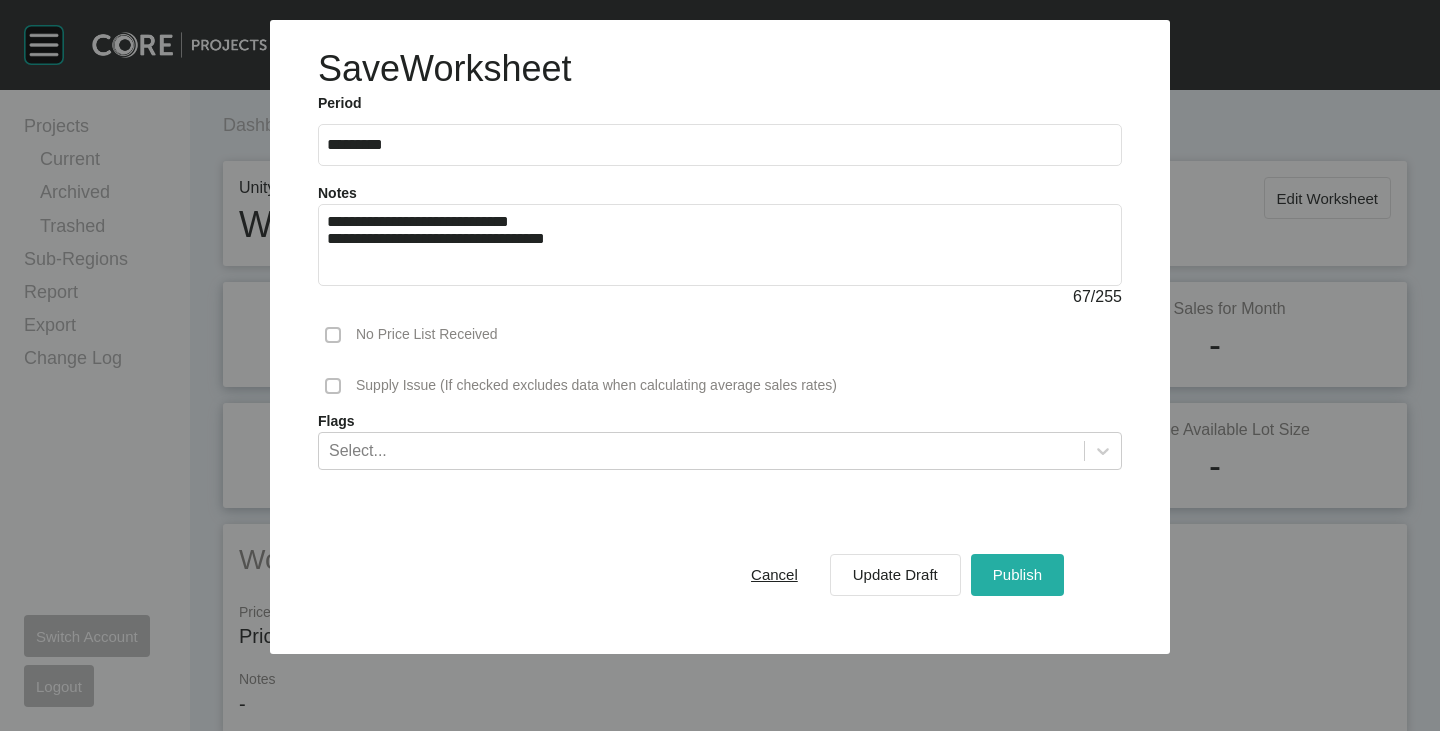 click on "Publish" at bounding box center [1017, 574] 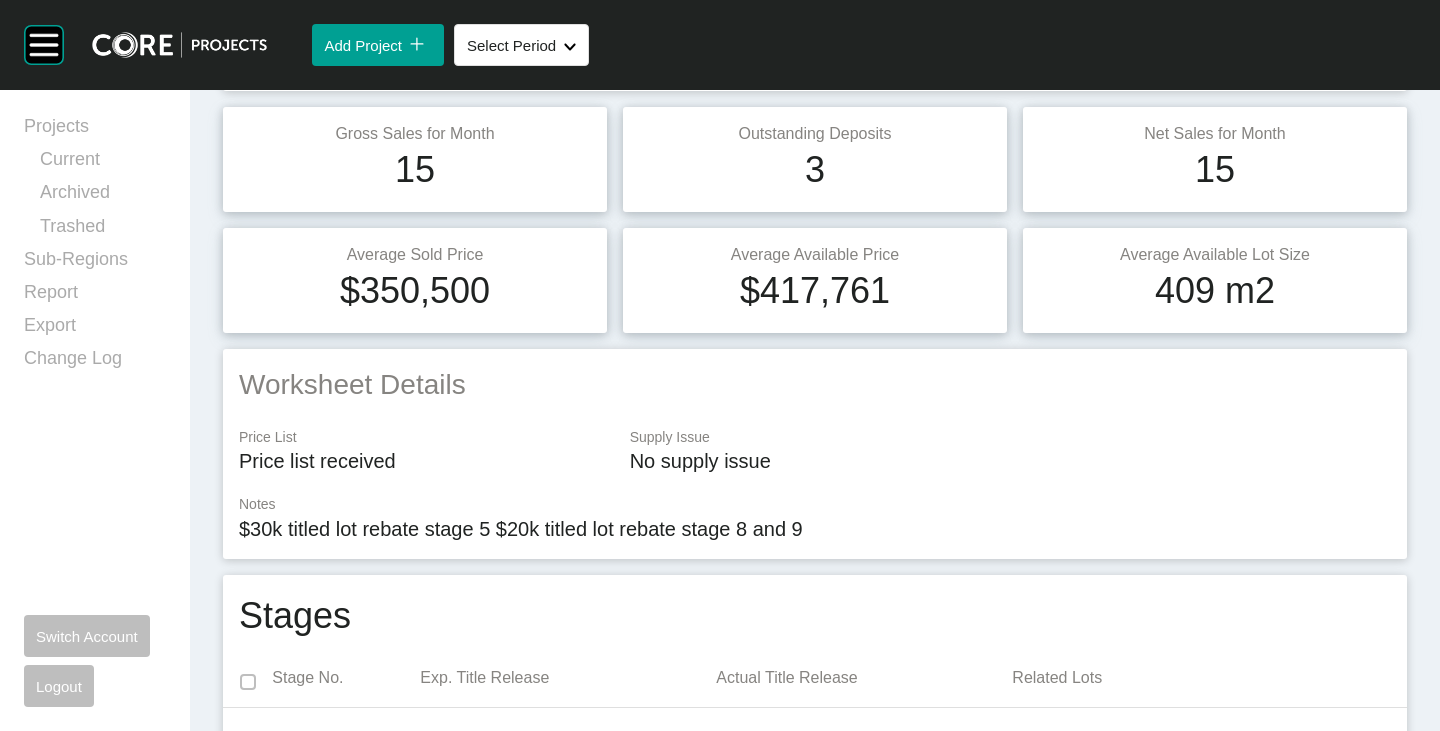 scroll, scrollTop: 0, scrollLeft: 0, axis: both 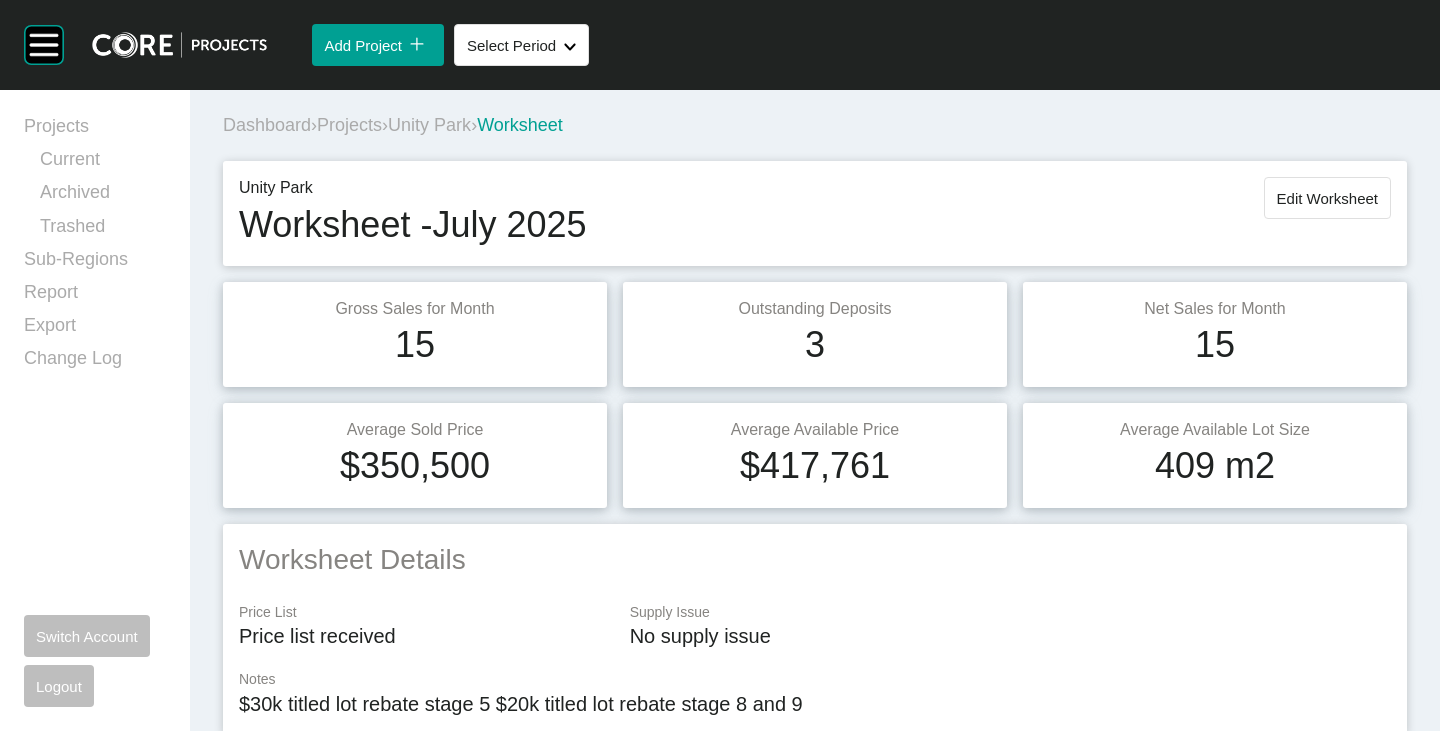 click on "Unity Park" at bounding box center (429, 125) 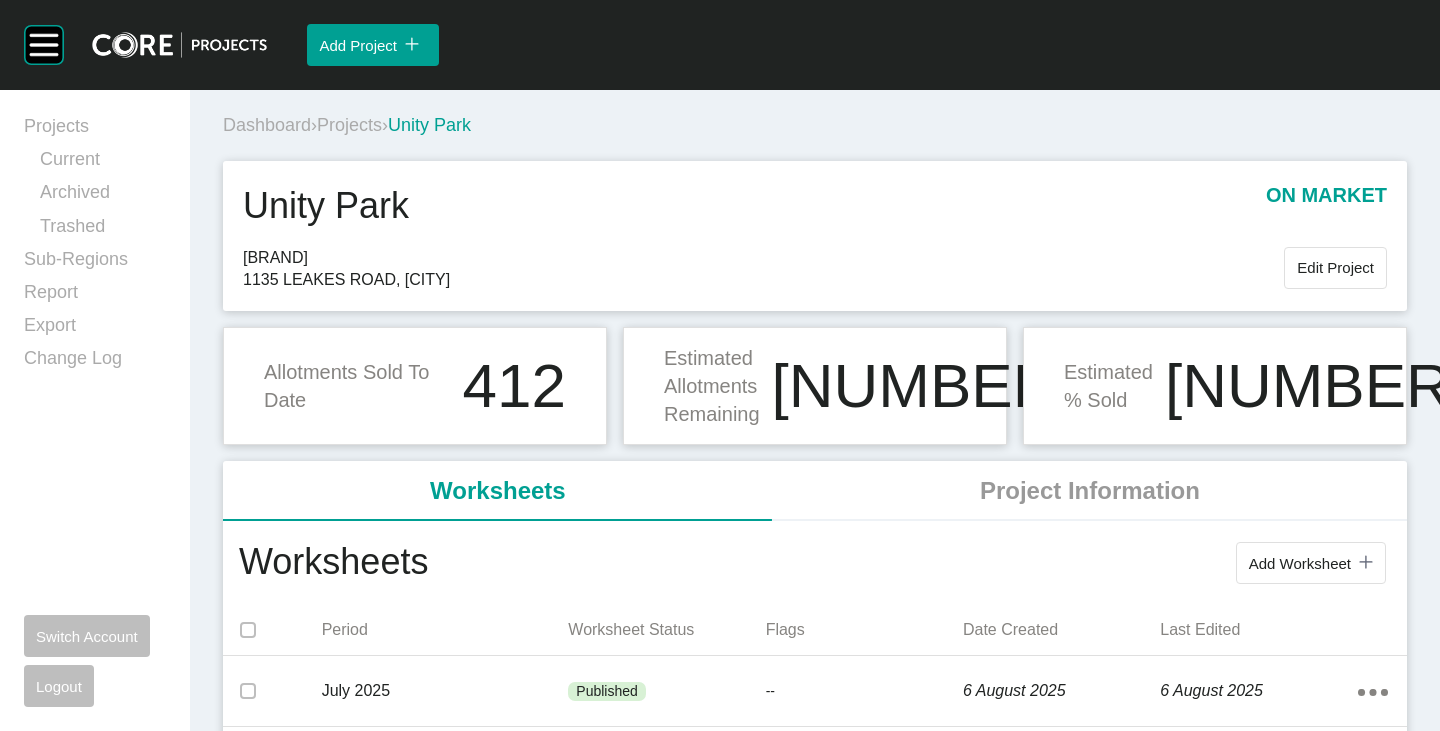 click on "Projects" at bounding box center [349, 125] 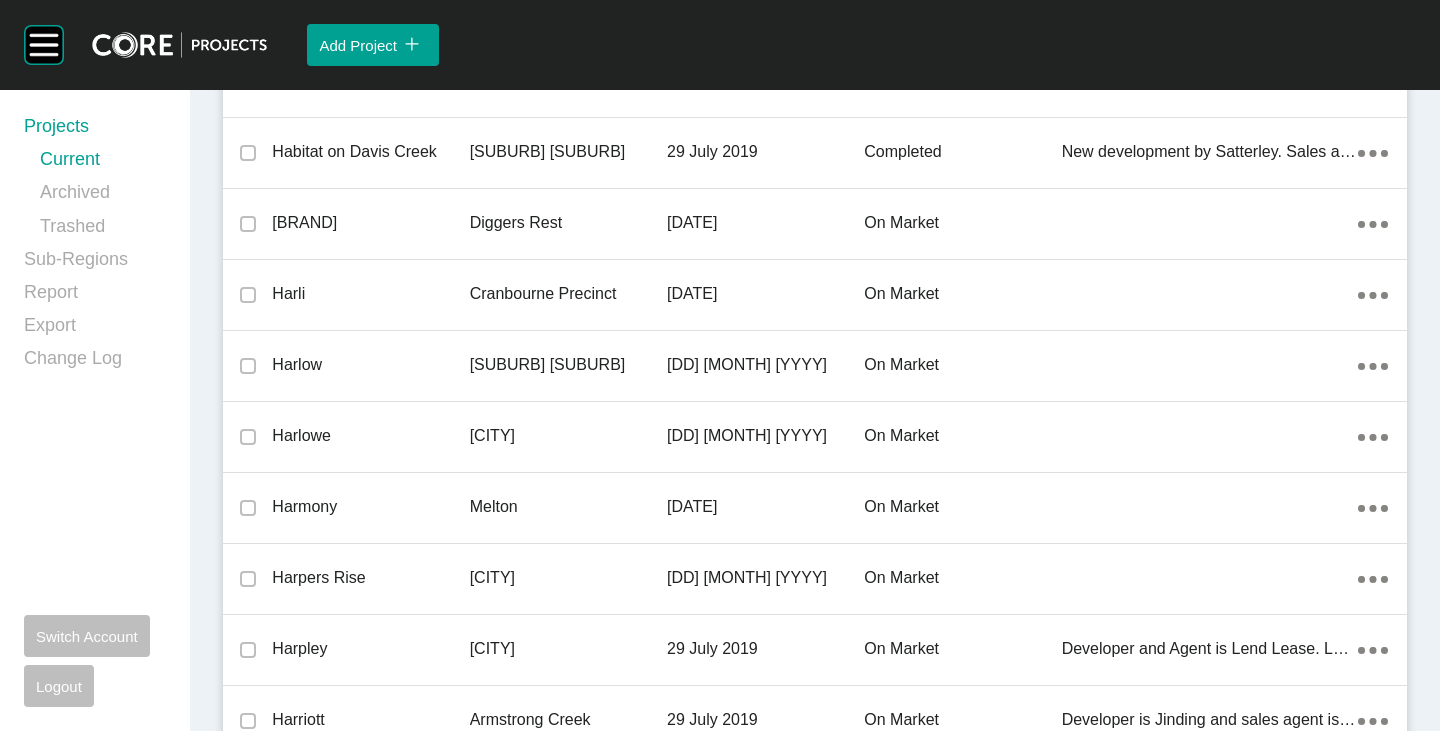 scroll, scrollTop: 18148, scrollLeft: 0, axis: vertical 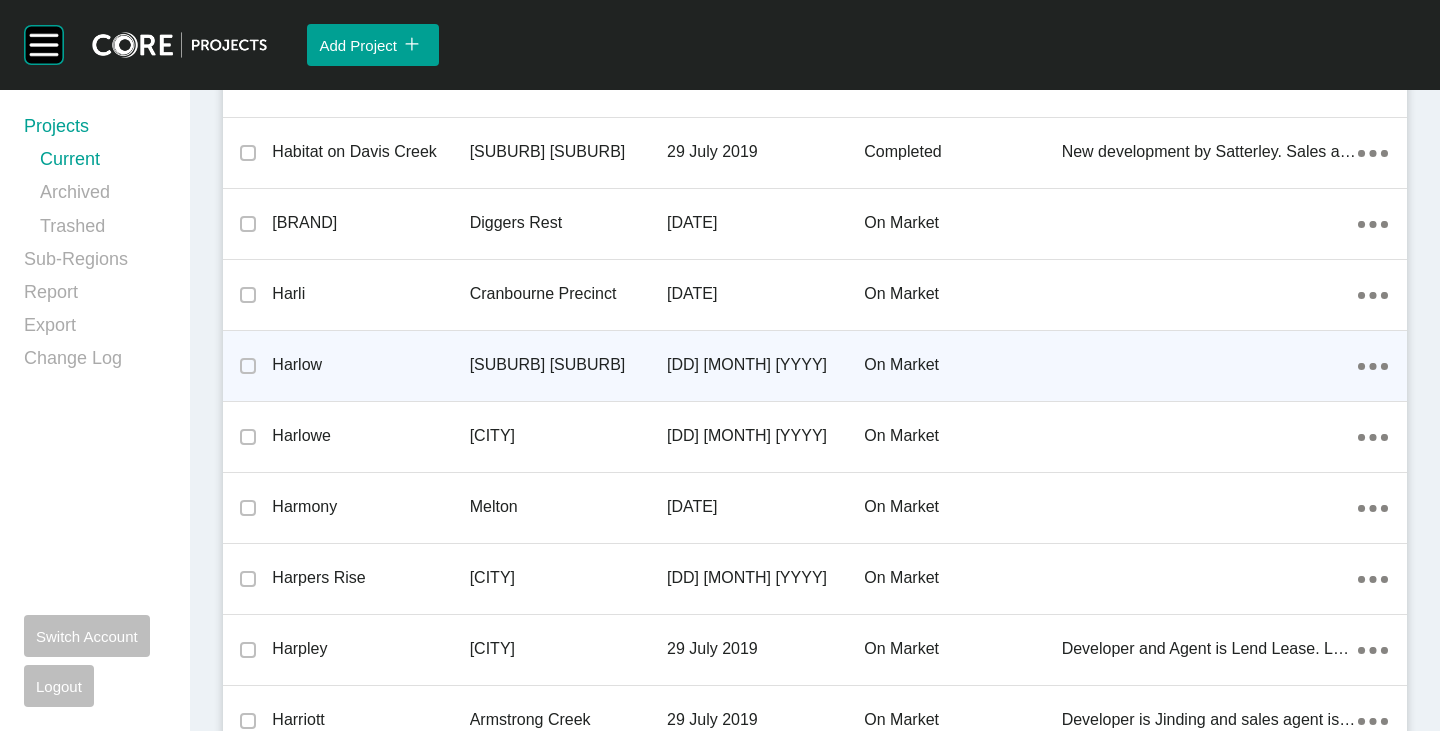 click on "Harlow" at bounding box center (370, 365) 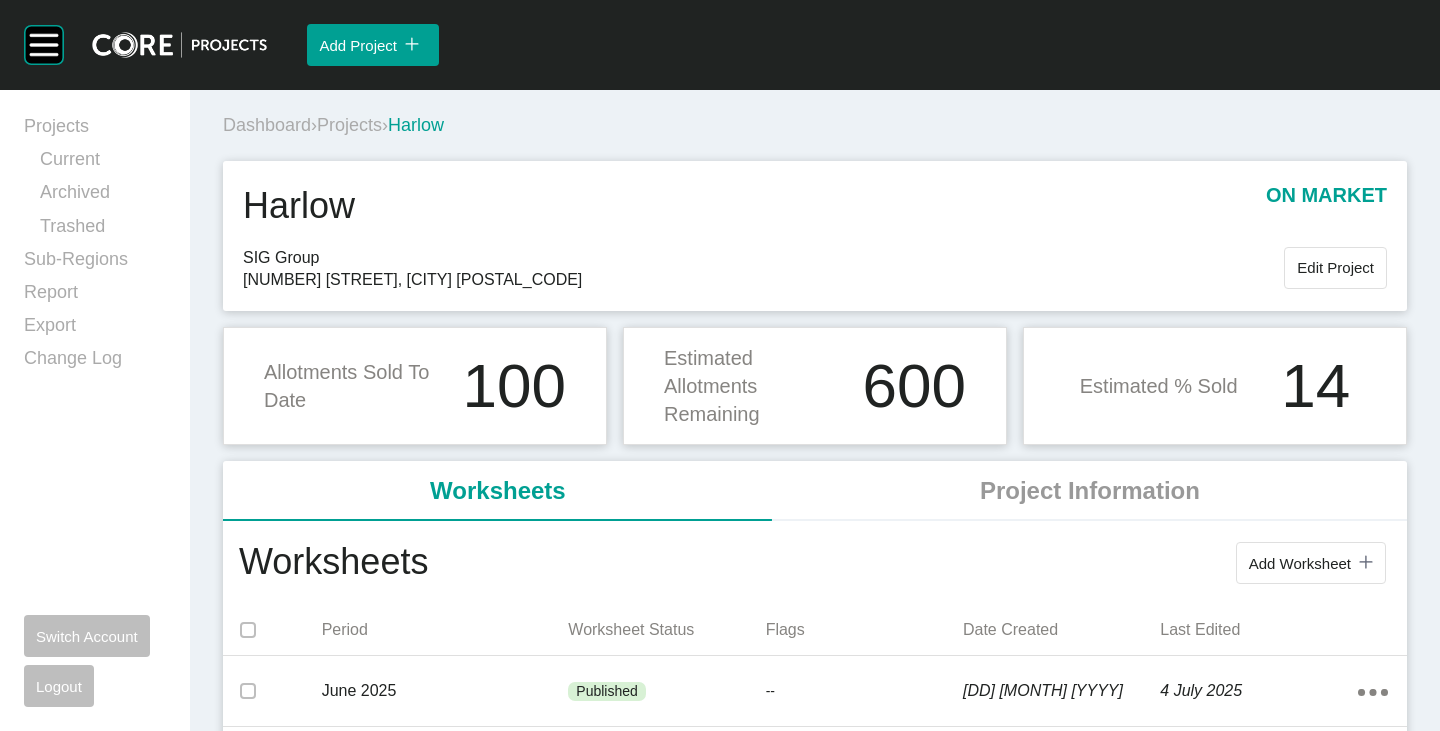 scroll, scrollTop: 200, scrollLeft: 0, axis: vertical 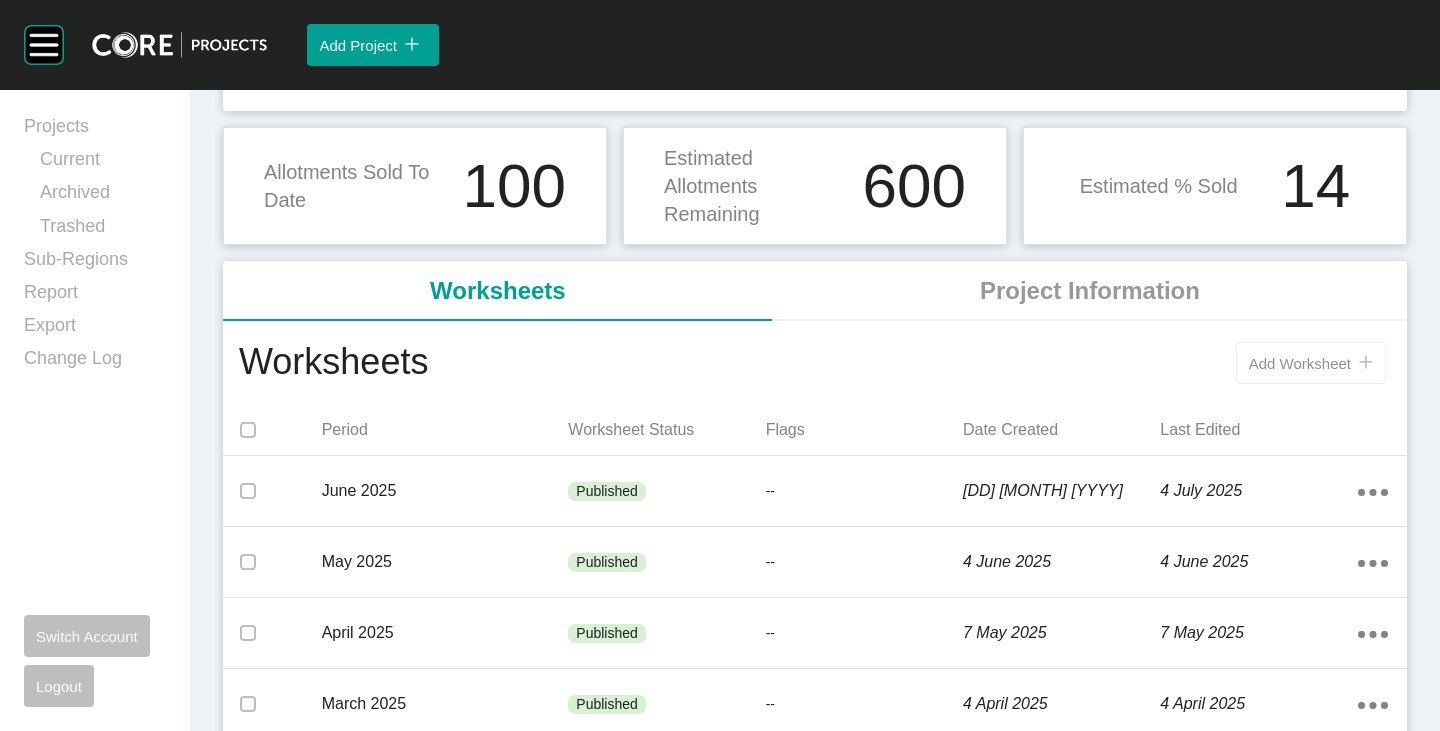 click on "Add Worksheet" at bounding box center (1300, 363) 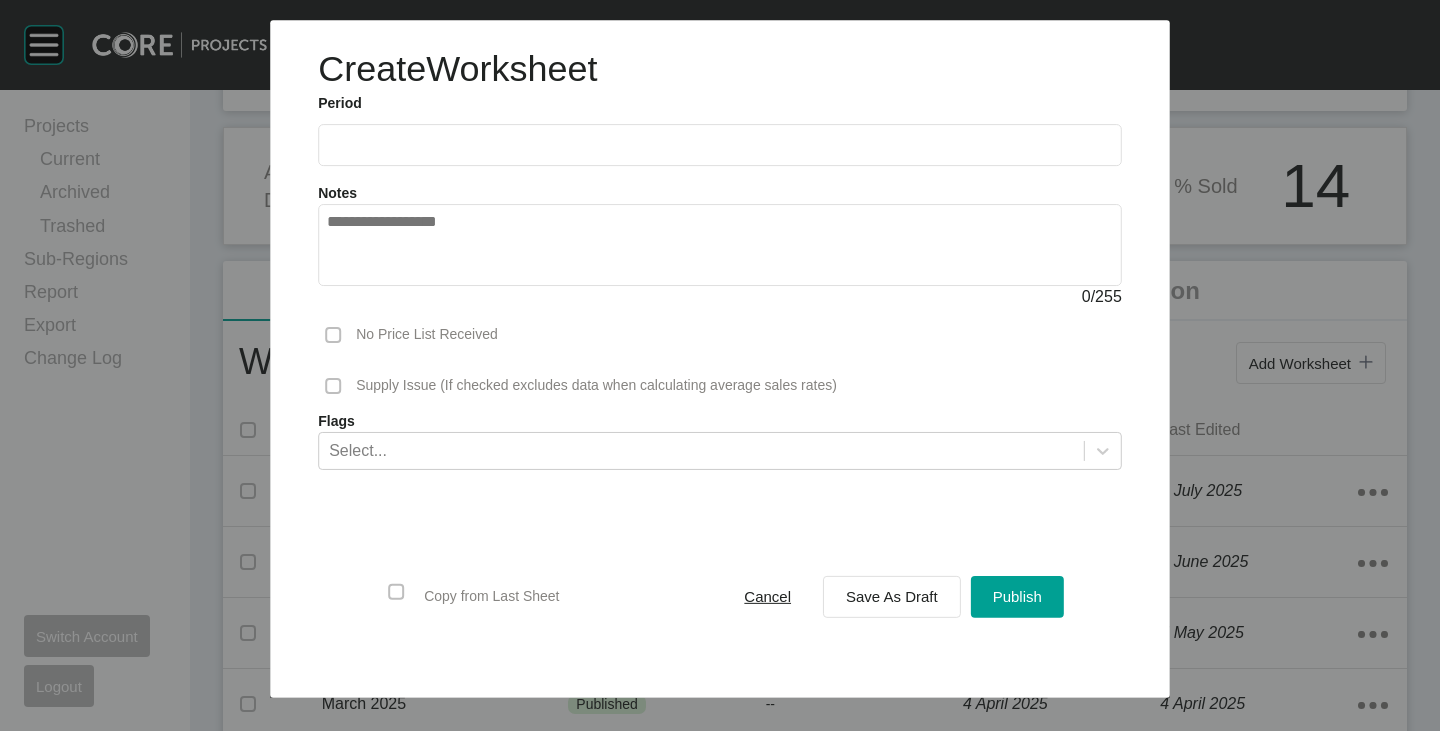 click at bounding box center [720, 145] 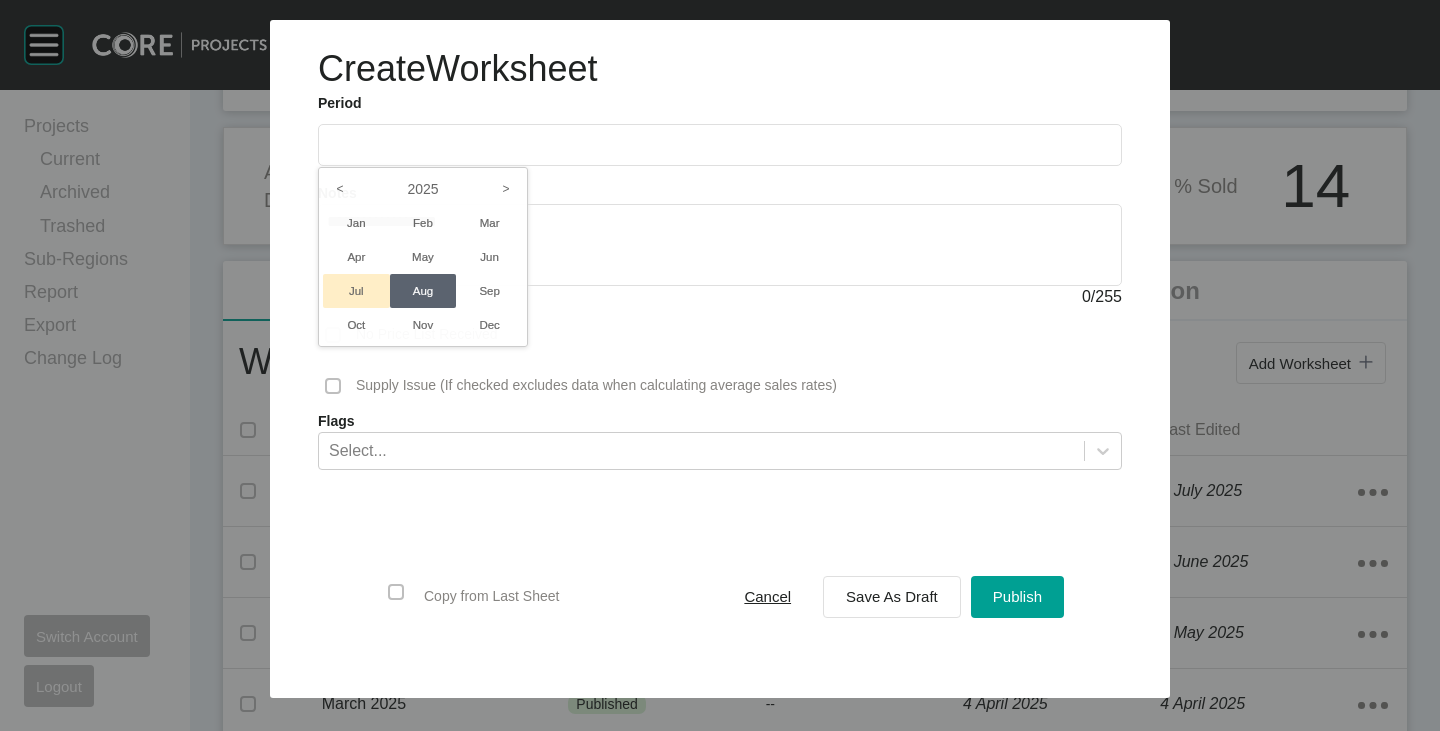 click on "Jul" at bounding box center [356, 291] 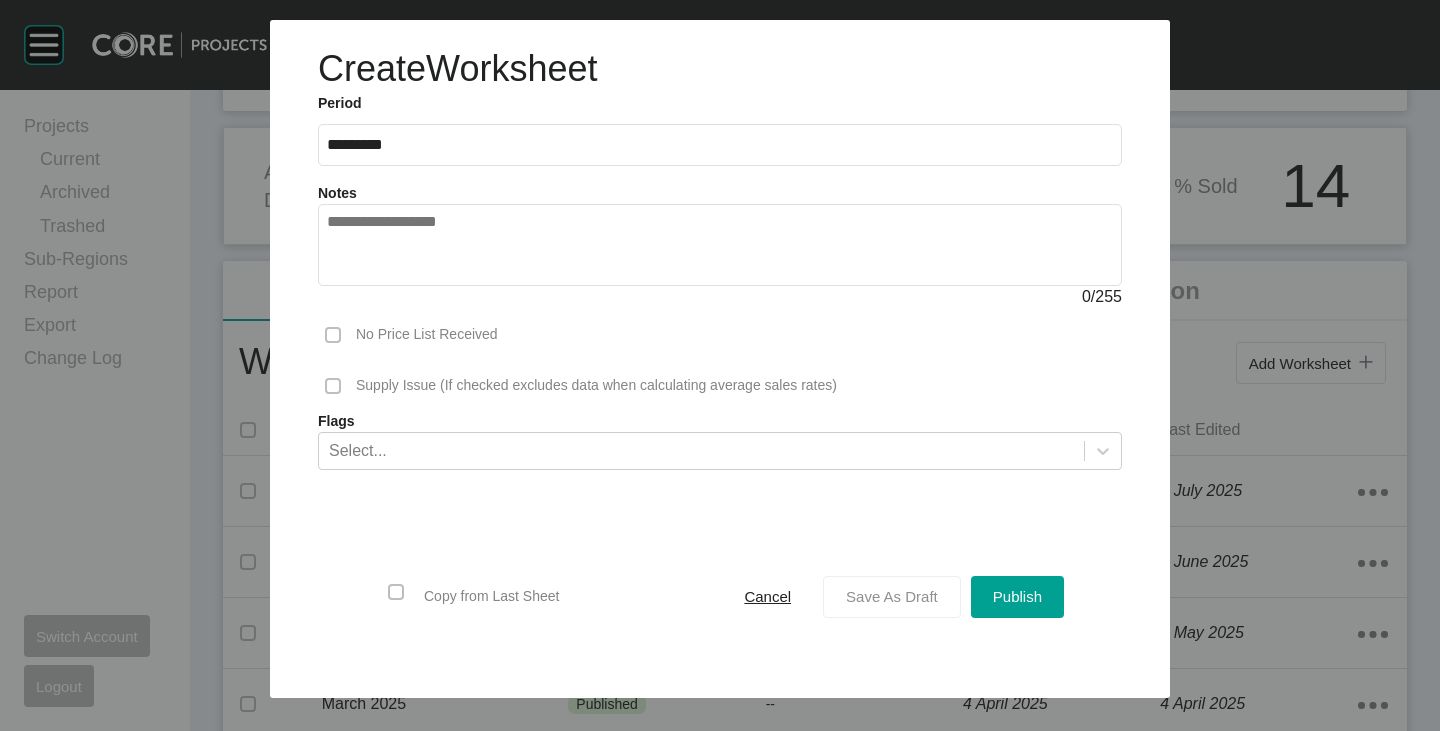 click on "Save As Draft" at bounding box center (892, 596) 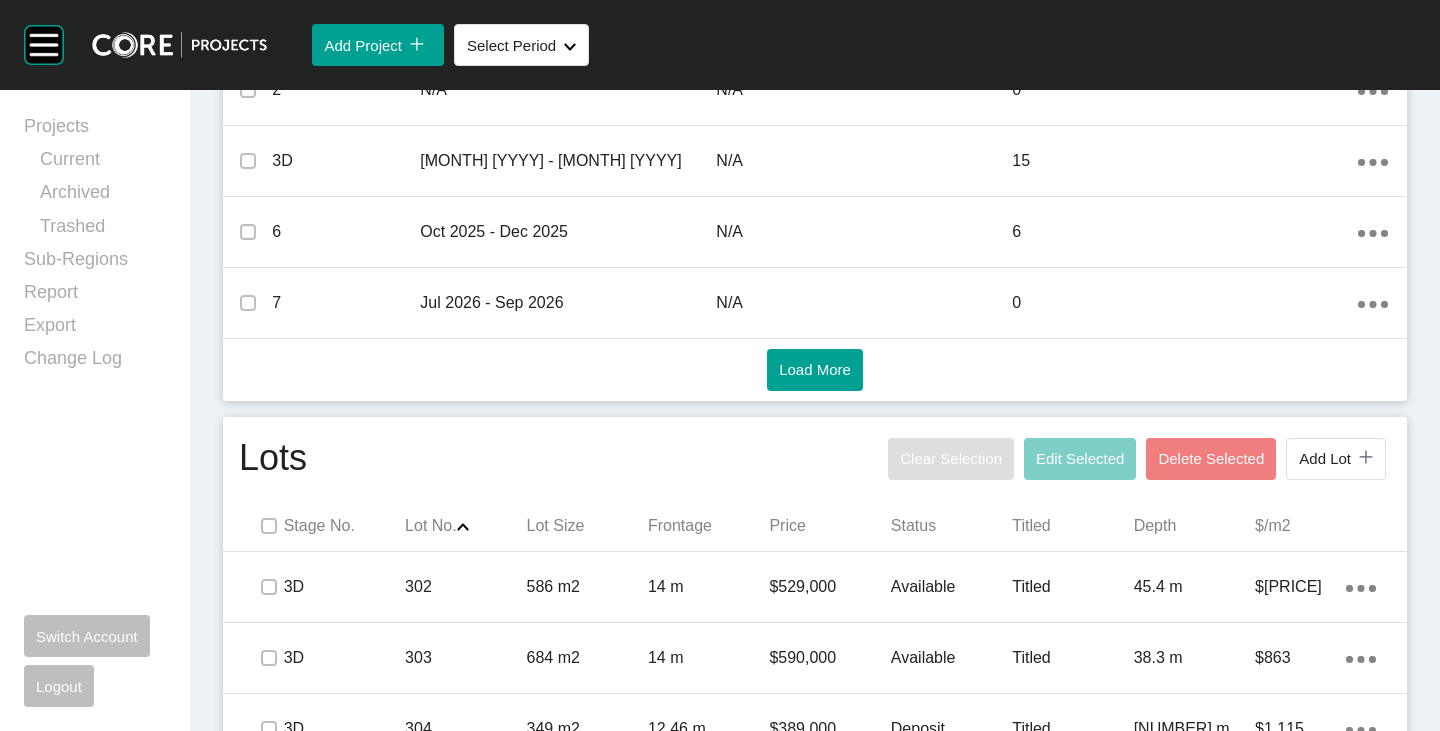 scroll, scrollTop: 1000, scrollLeft: 0, axis: vertical 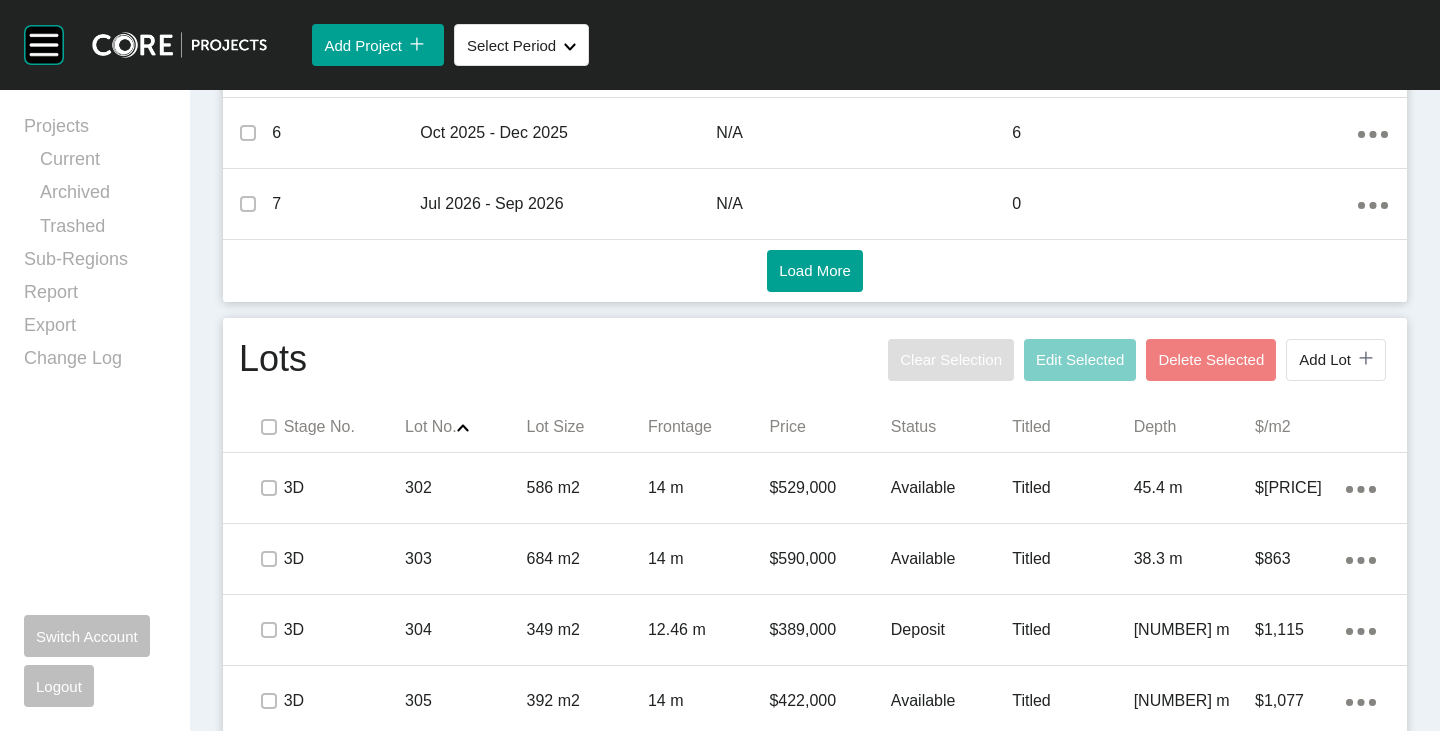 click on "Stage No.  Lot No.  Shape Created with Sketch. Lot Size  Frontage  Price  Status  Titled  Depth  $/m2" at bounding box center [815, 427] 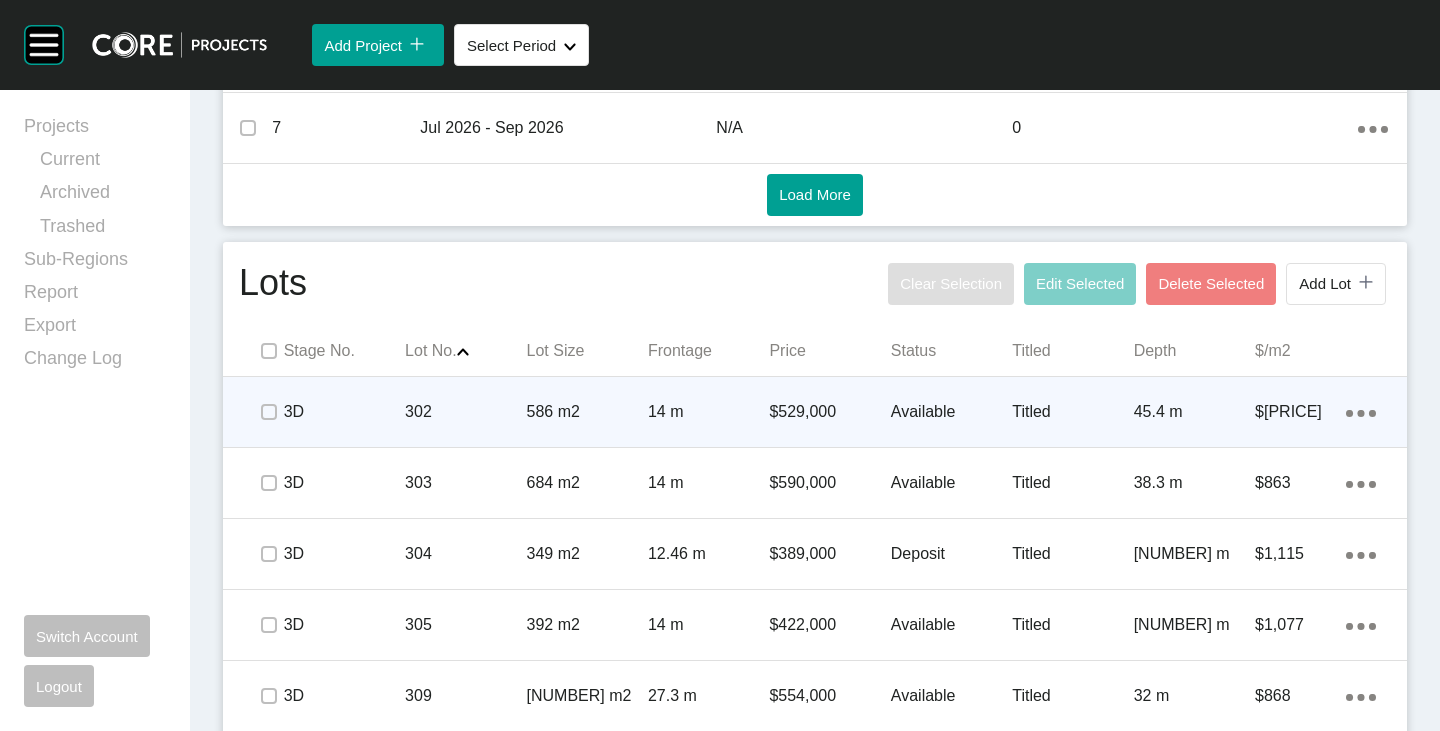 scroll, scrollTop: 1100, scrollLeft: 0, axis: vertical 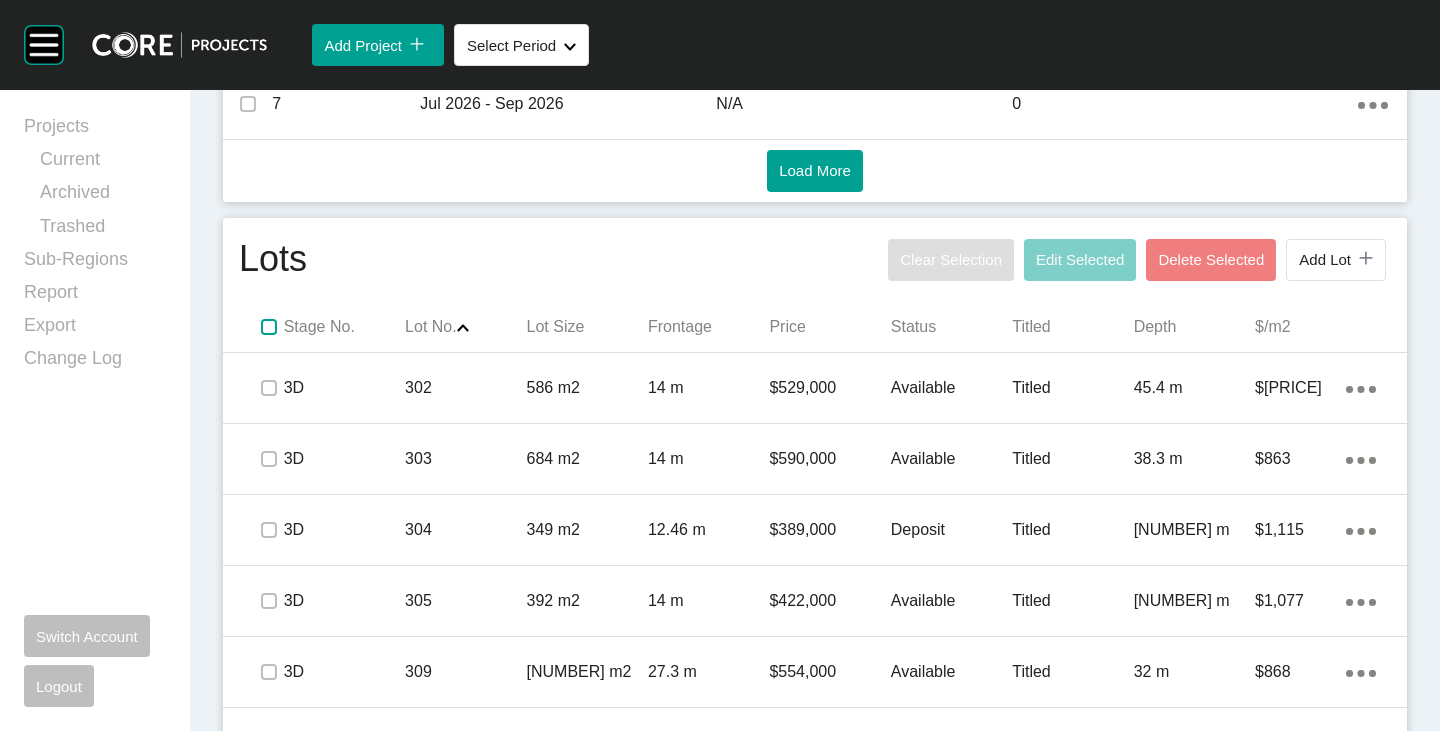click at bounding box center [269, 327] 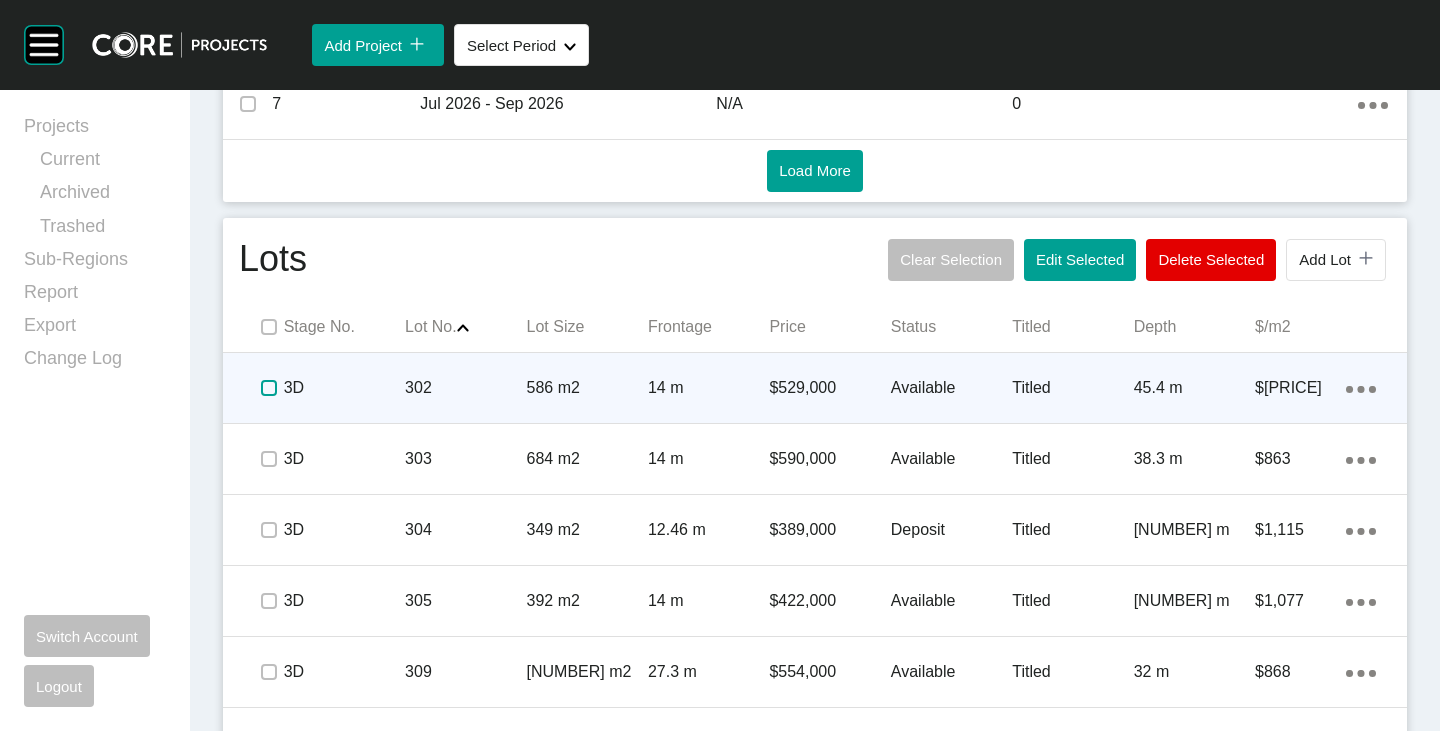 click at bounding box center (269, 388) 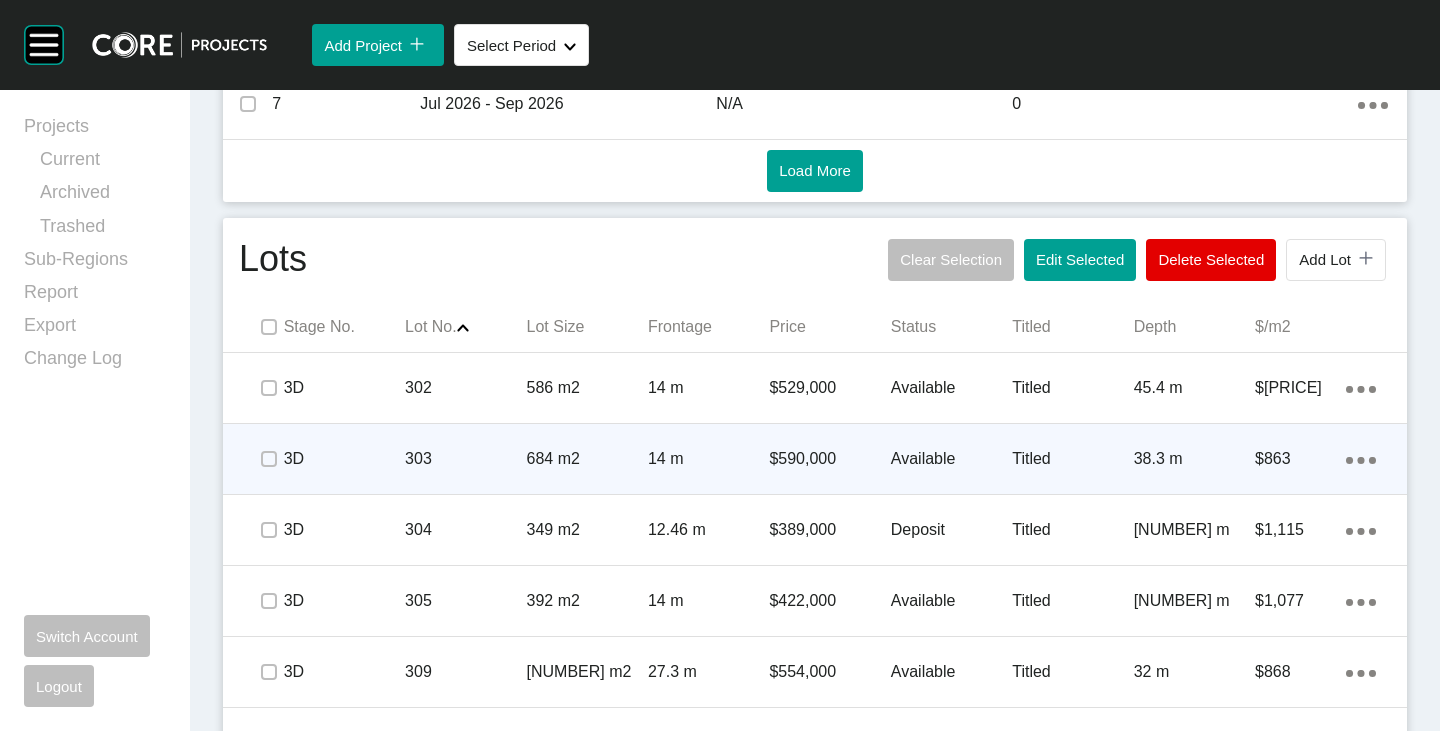 click at bounding box center [268, 459] 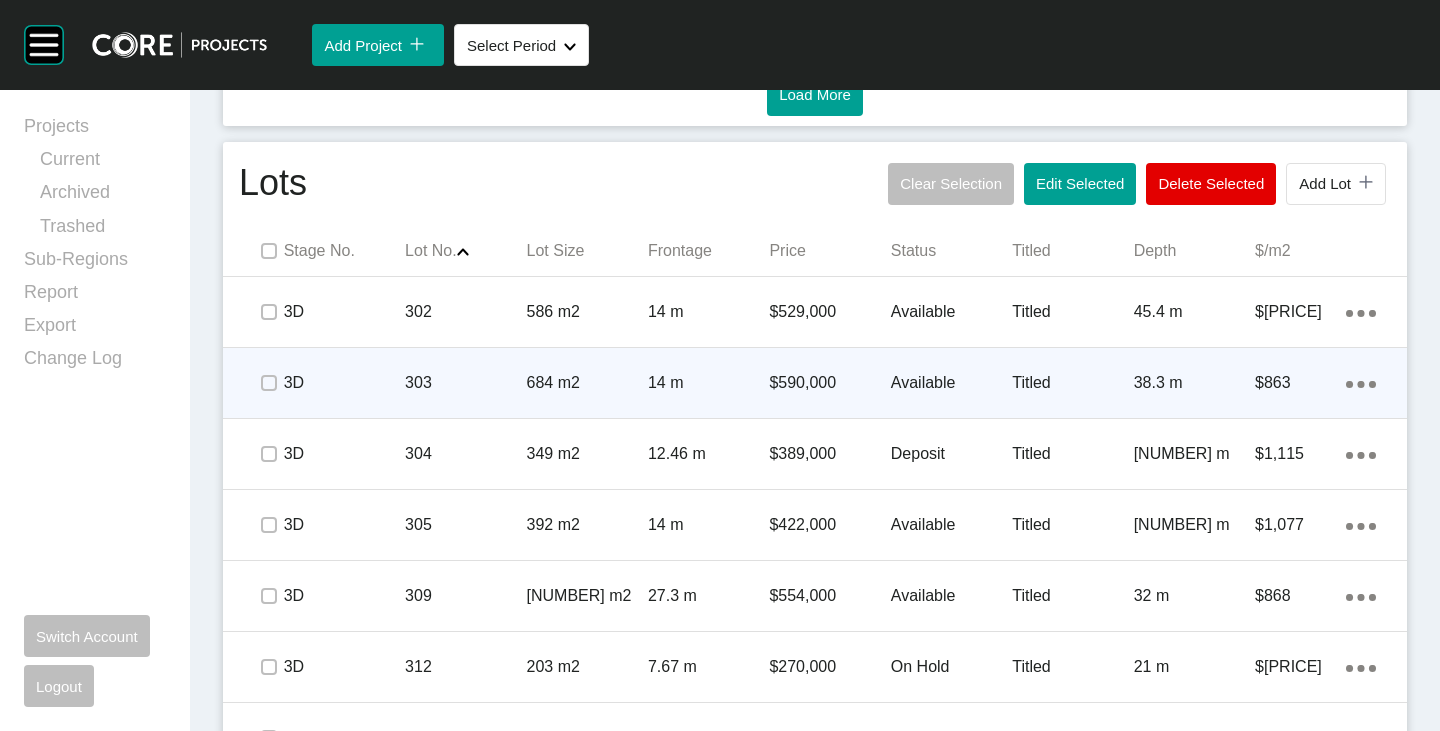 scroll, scrollTop: 1200, scrollLeft: 0, axis: vertical 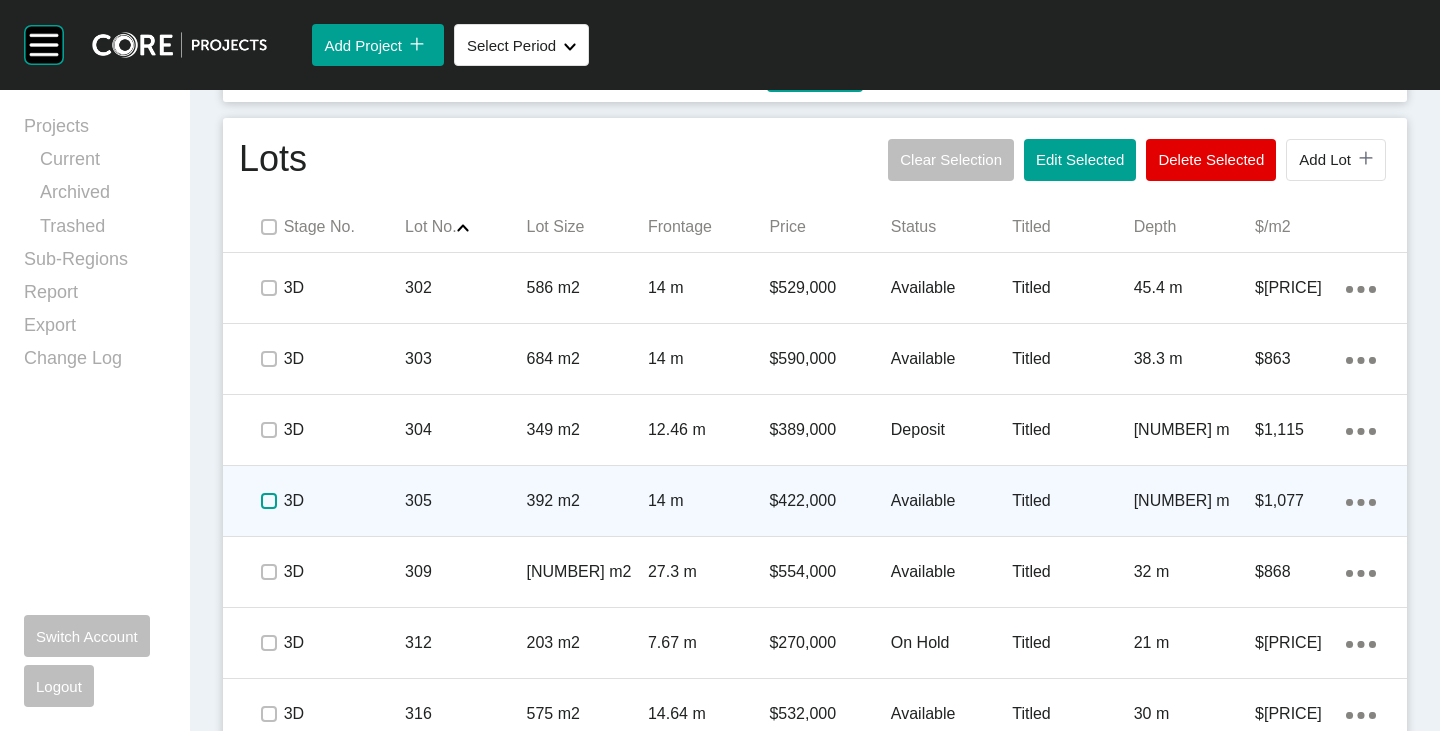 click at bounding box center (269, 501) 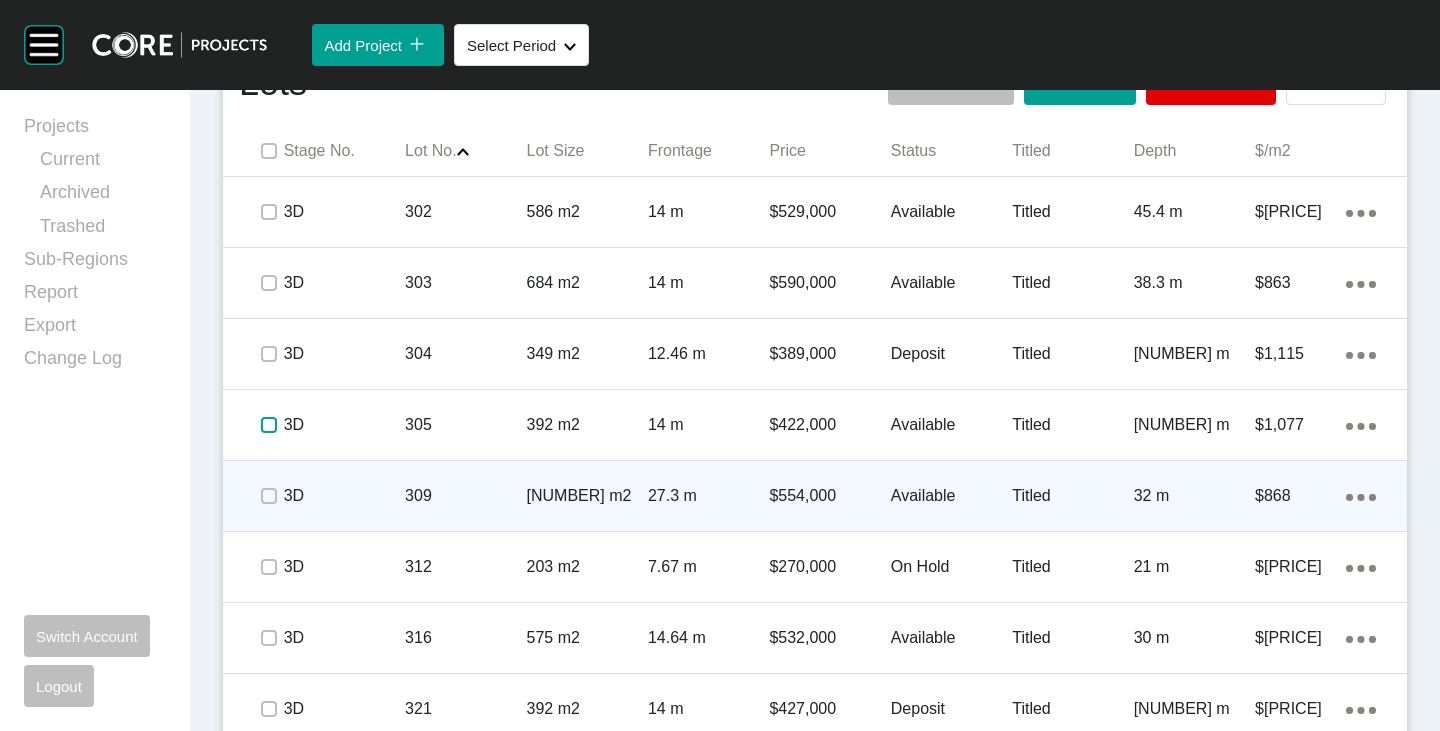 scroll, scrollTop: 1300, scrollLeft: 0, axis: vertical 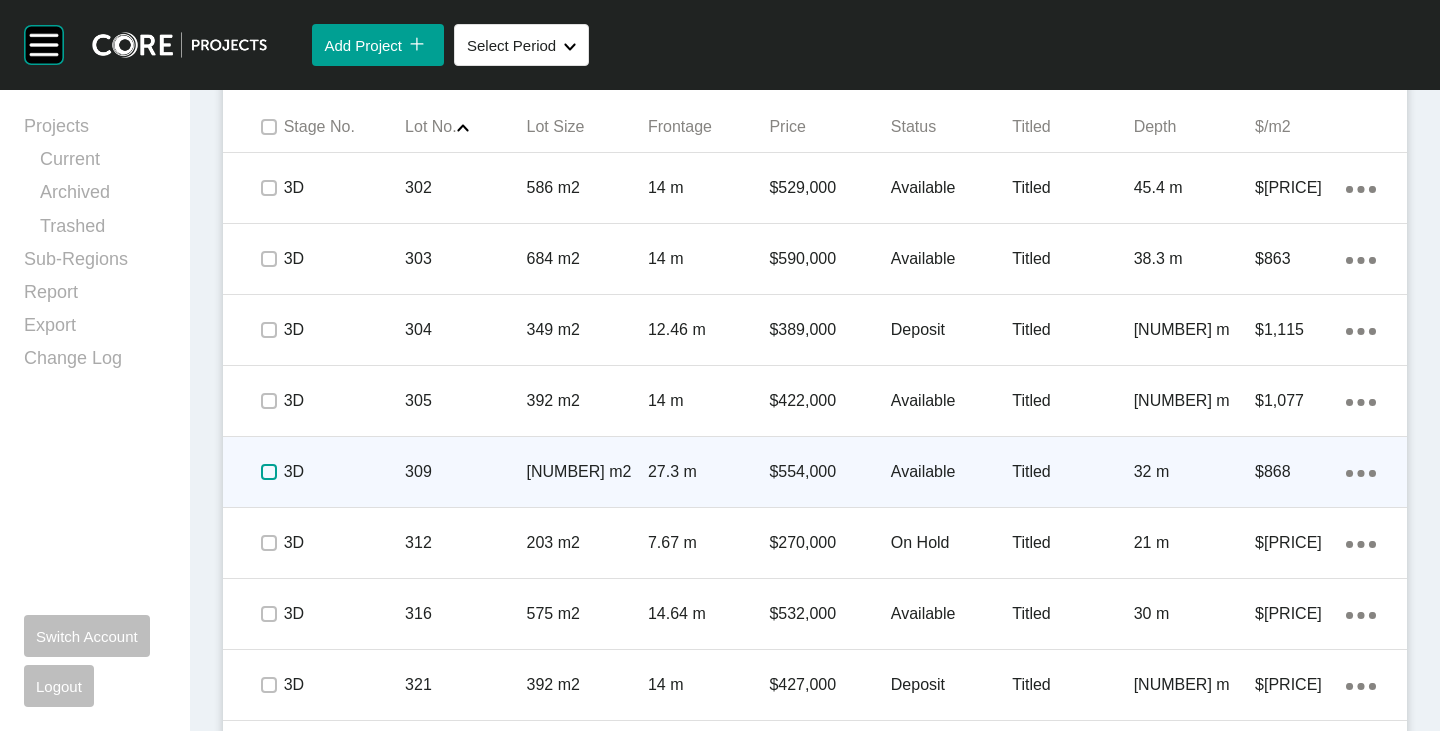 click at bounding box center [269, 472] 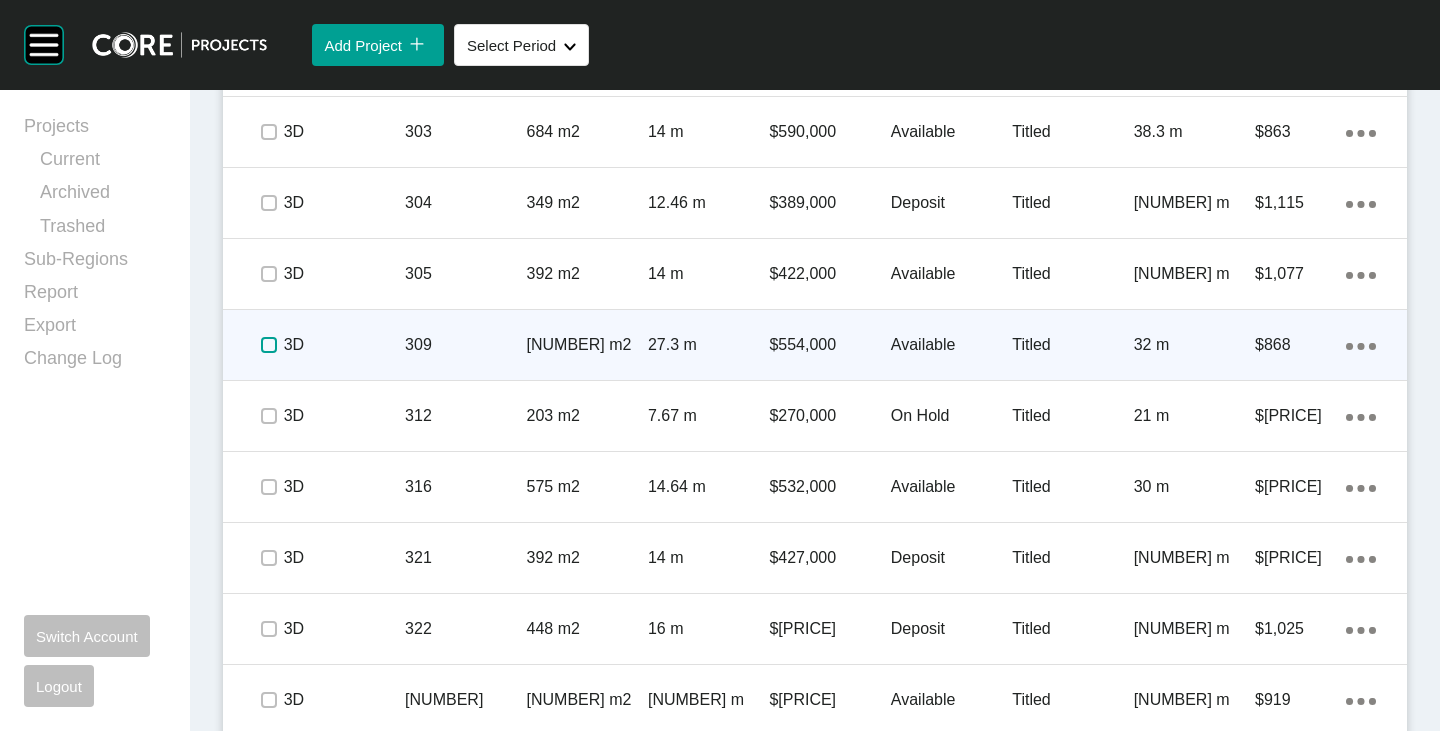 scroll, scrollTop: 1500, scrollLeft: 0, axis: vertical 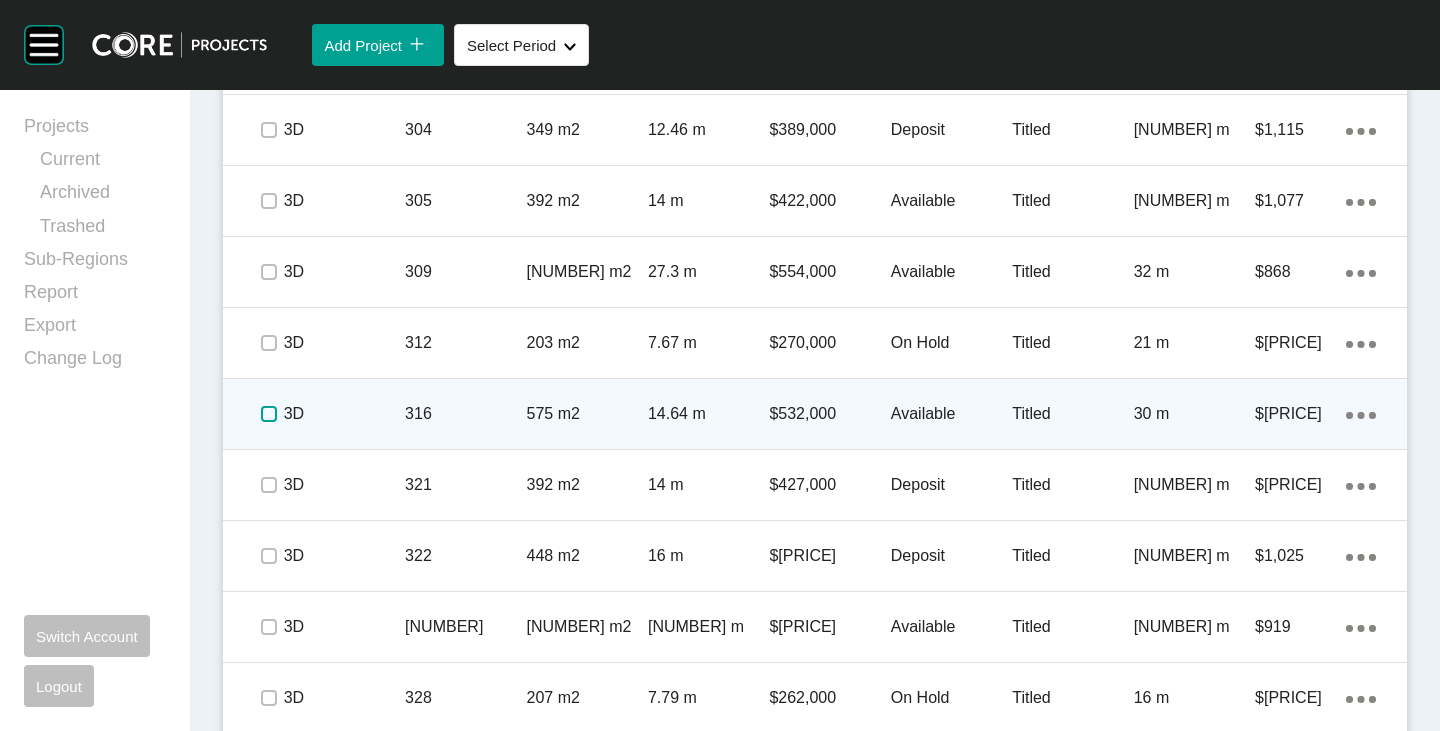 click at bounding box center (269, 414) 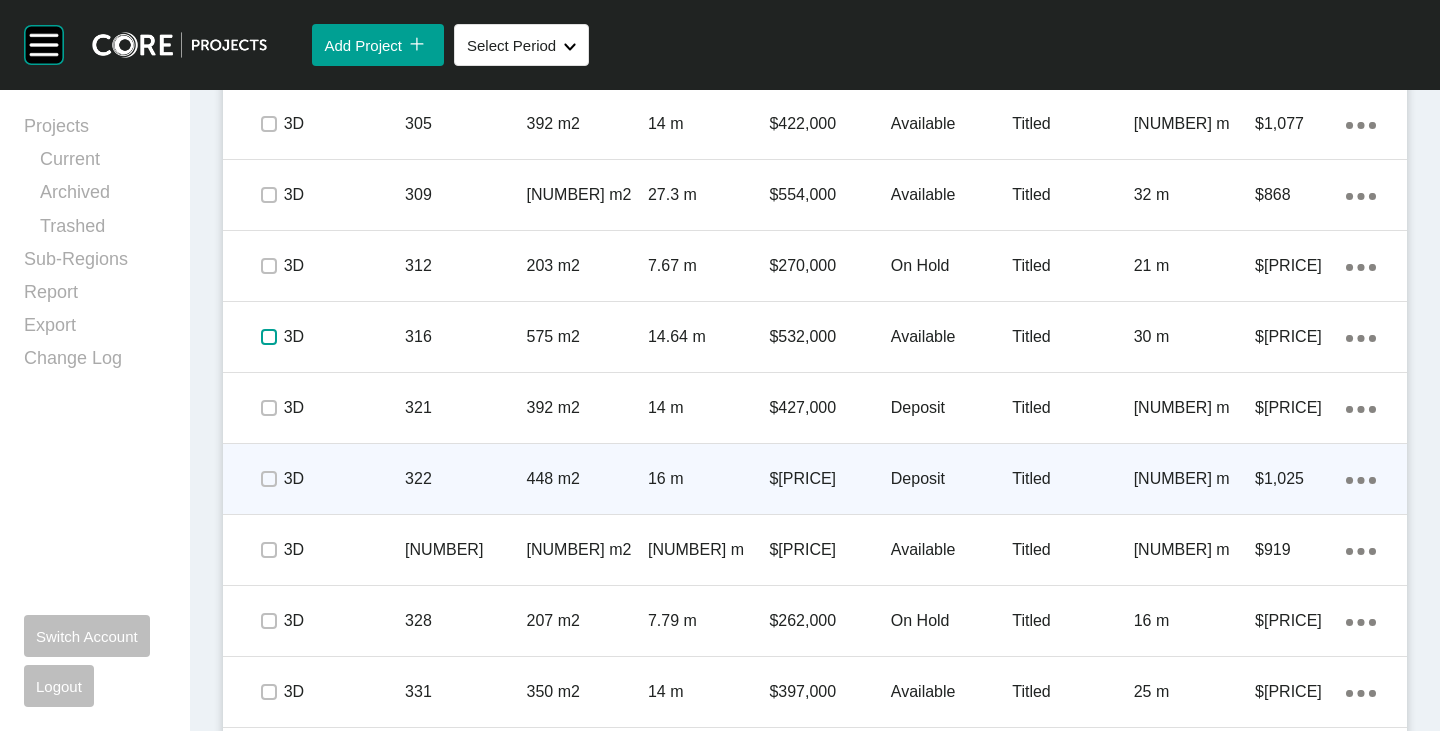 scroll, scrollTop: 1600, scrollLeft: 0, axis: vertical 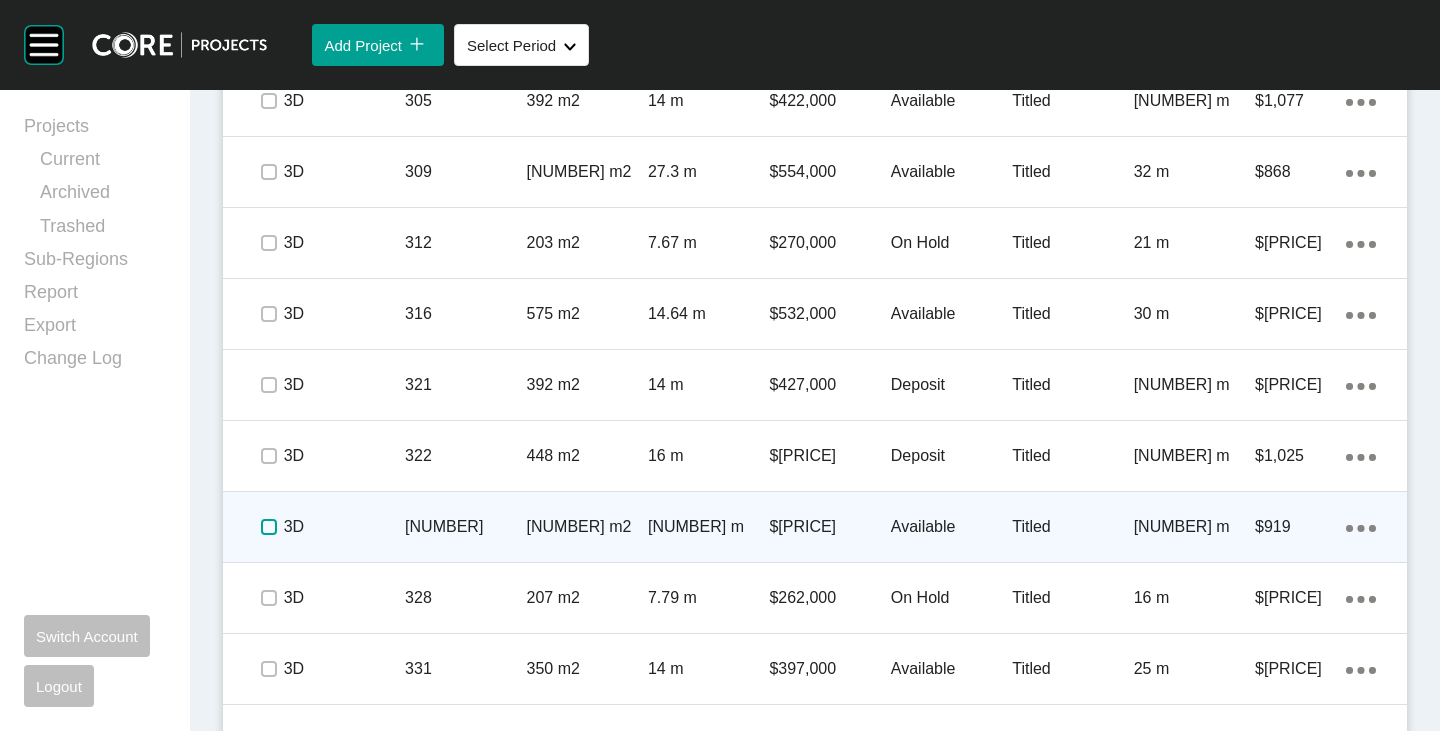 click at bounding box center [269, 527] 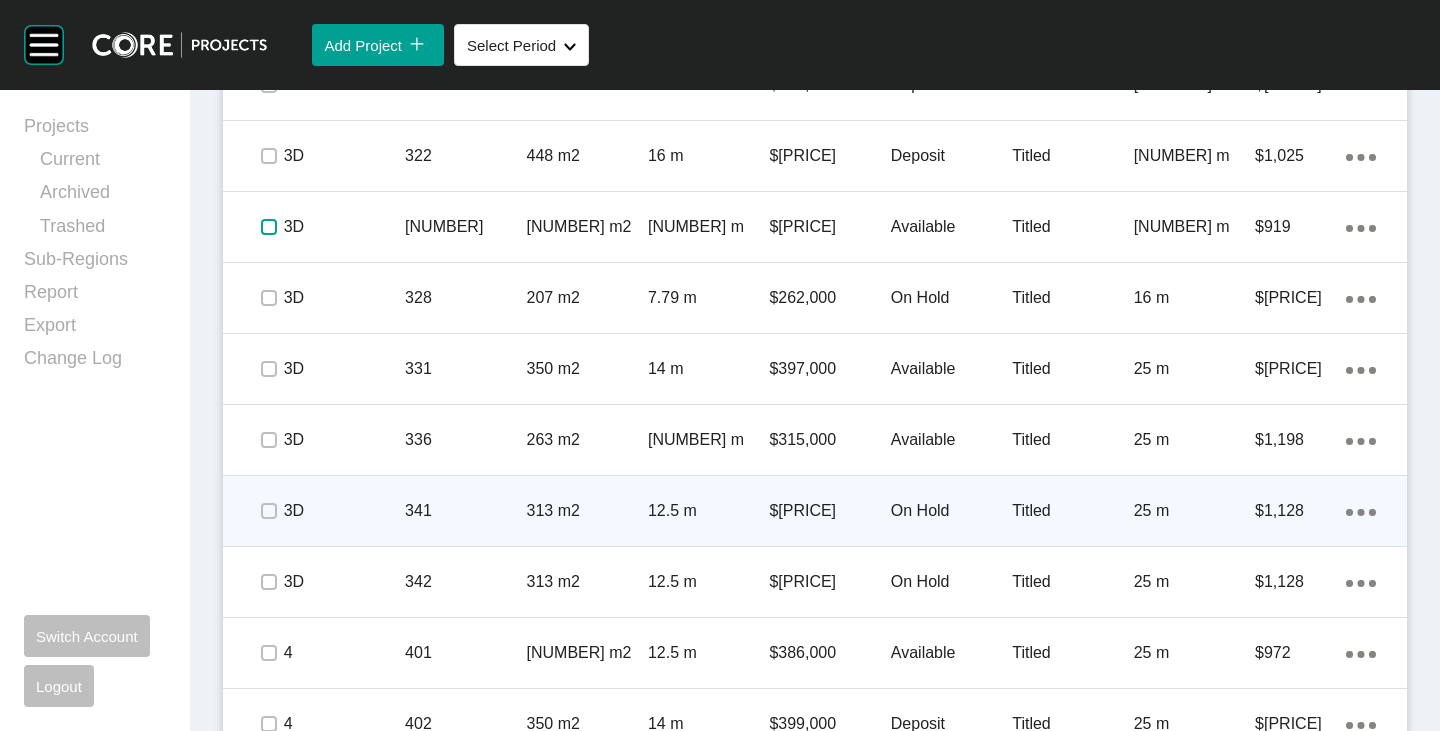 scroll, scrollTop: 2000, scrollLeft: 0, axis: vertical 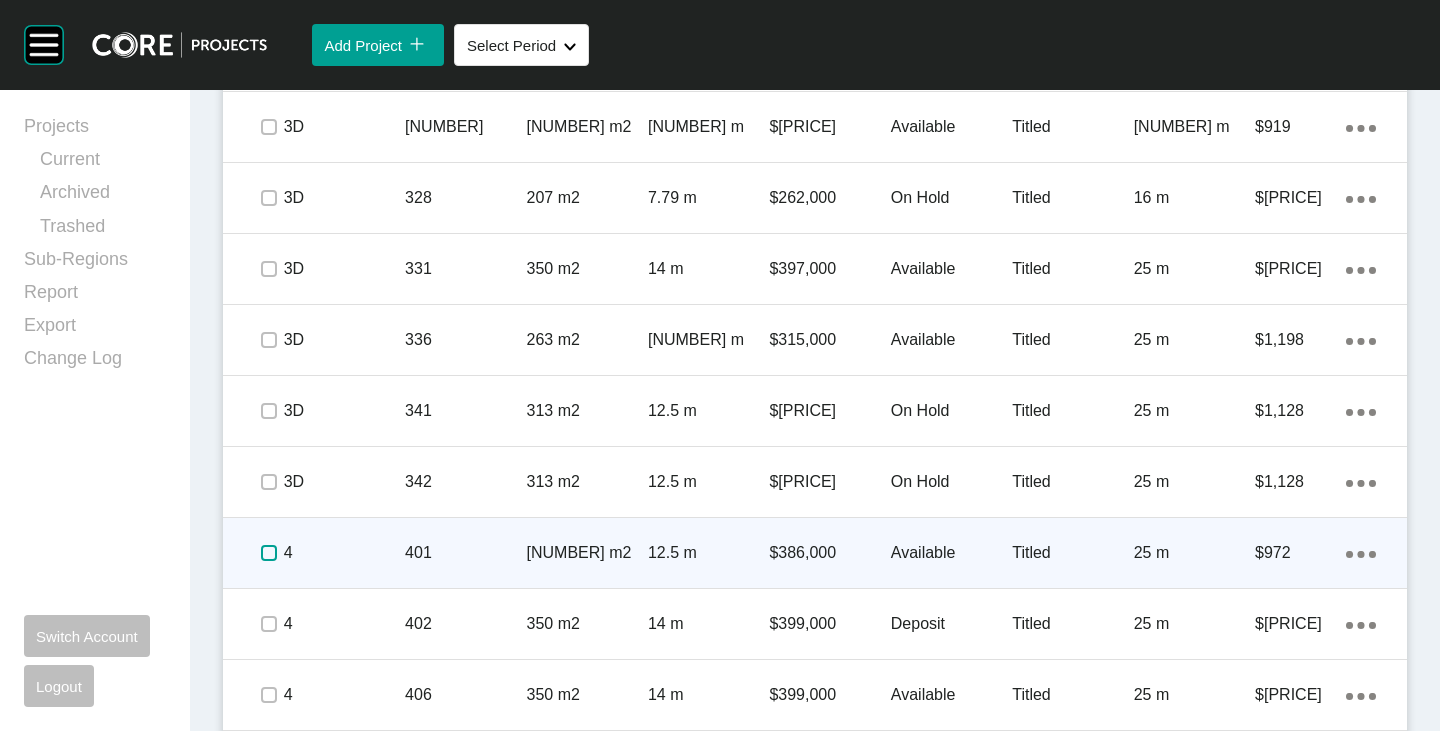 click at bounding box center [269, 553] 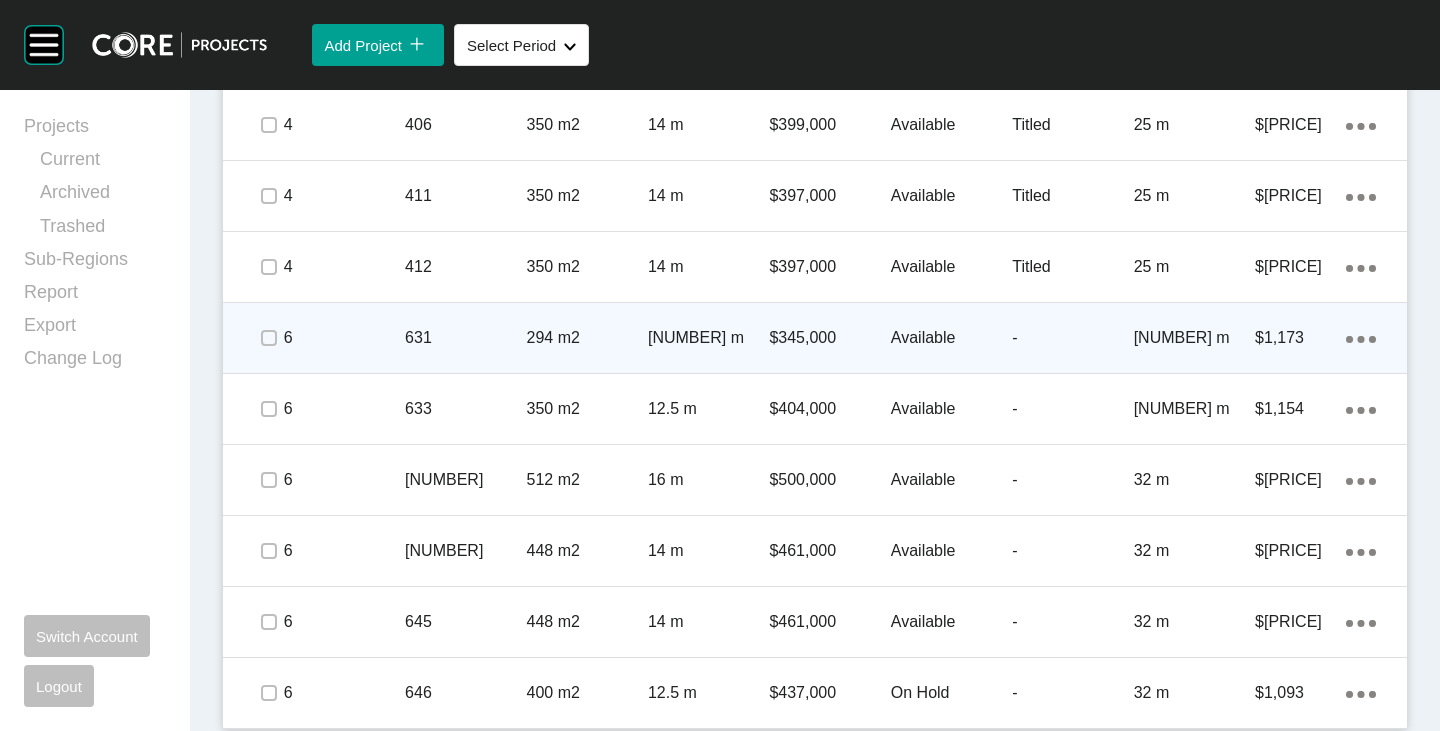 scroll, scrollTop: 2576, scrollLeft: 0, axis: vertical 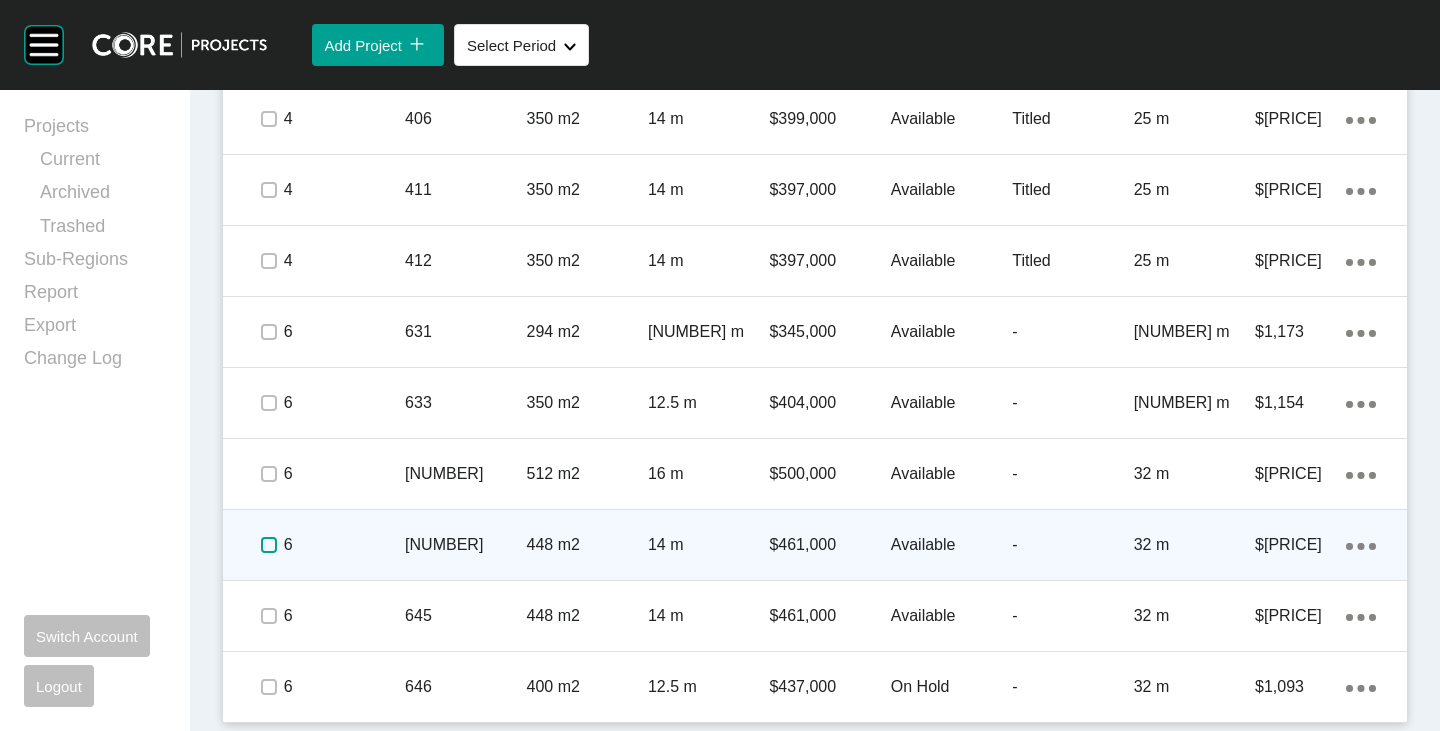 click at bounding box center [269, 545] 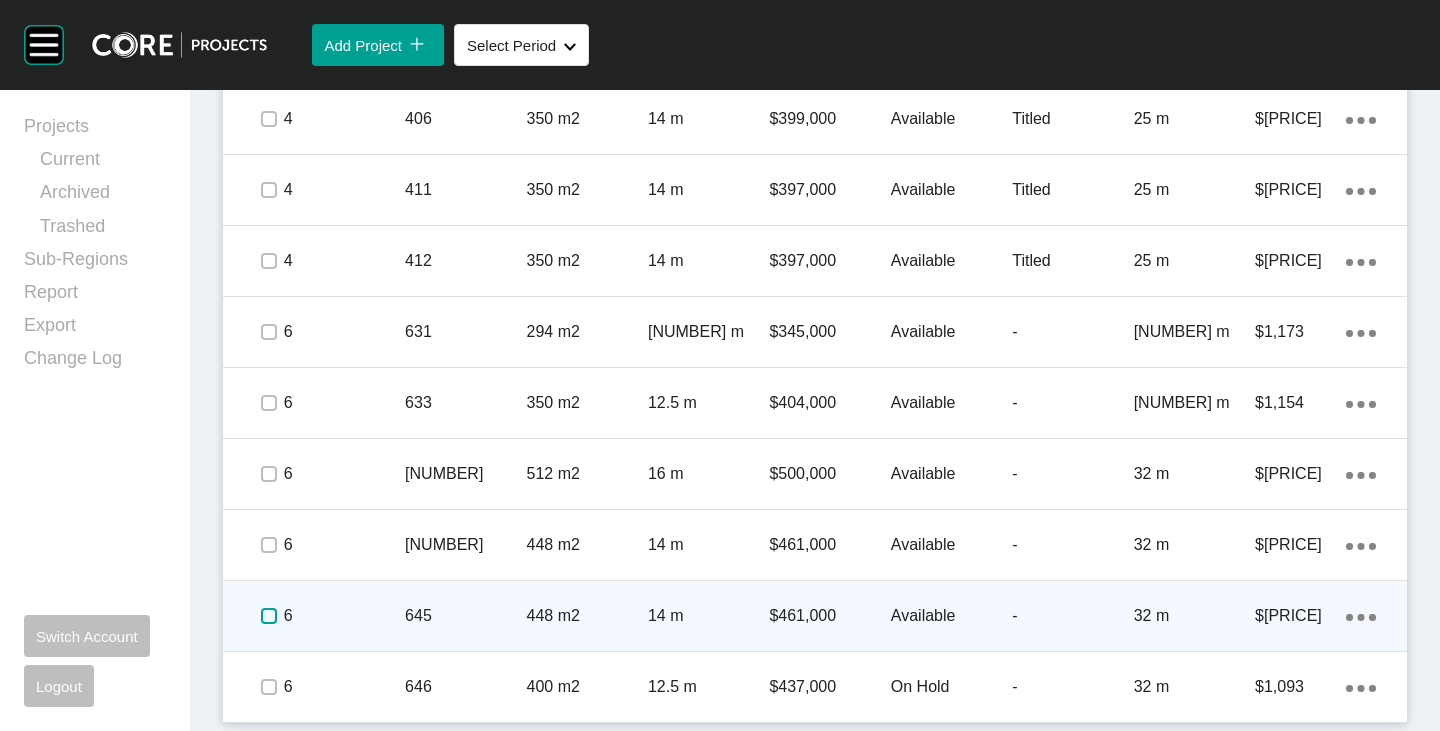 click at bounding box center [269, 616] 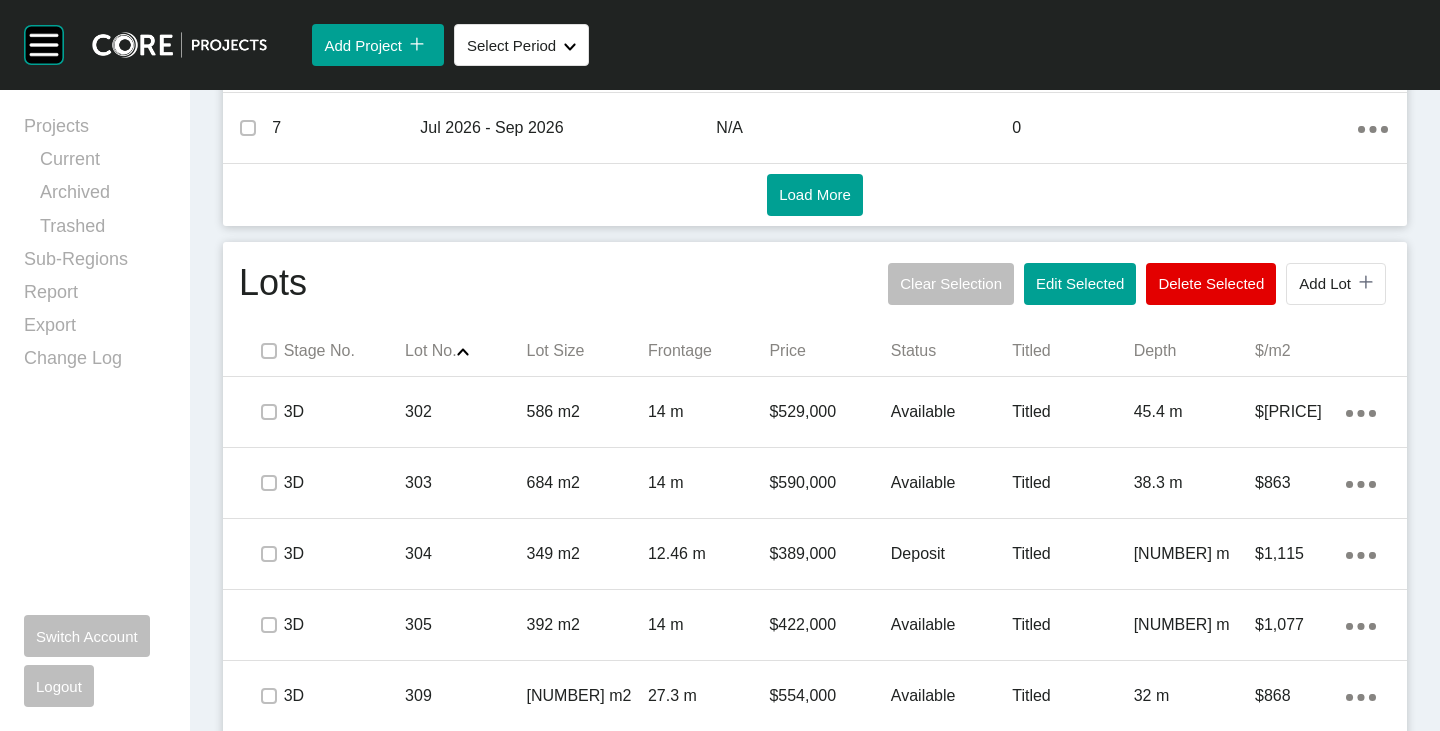 scroll, scrollTop: 1176, scrollLeft: 0, axis: vertical 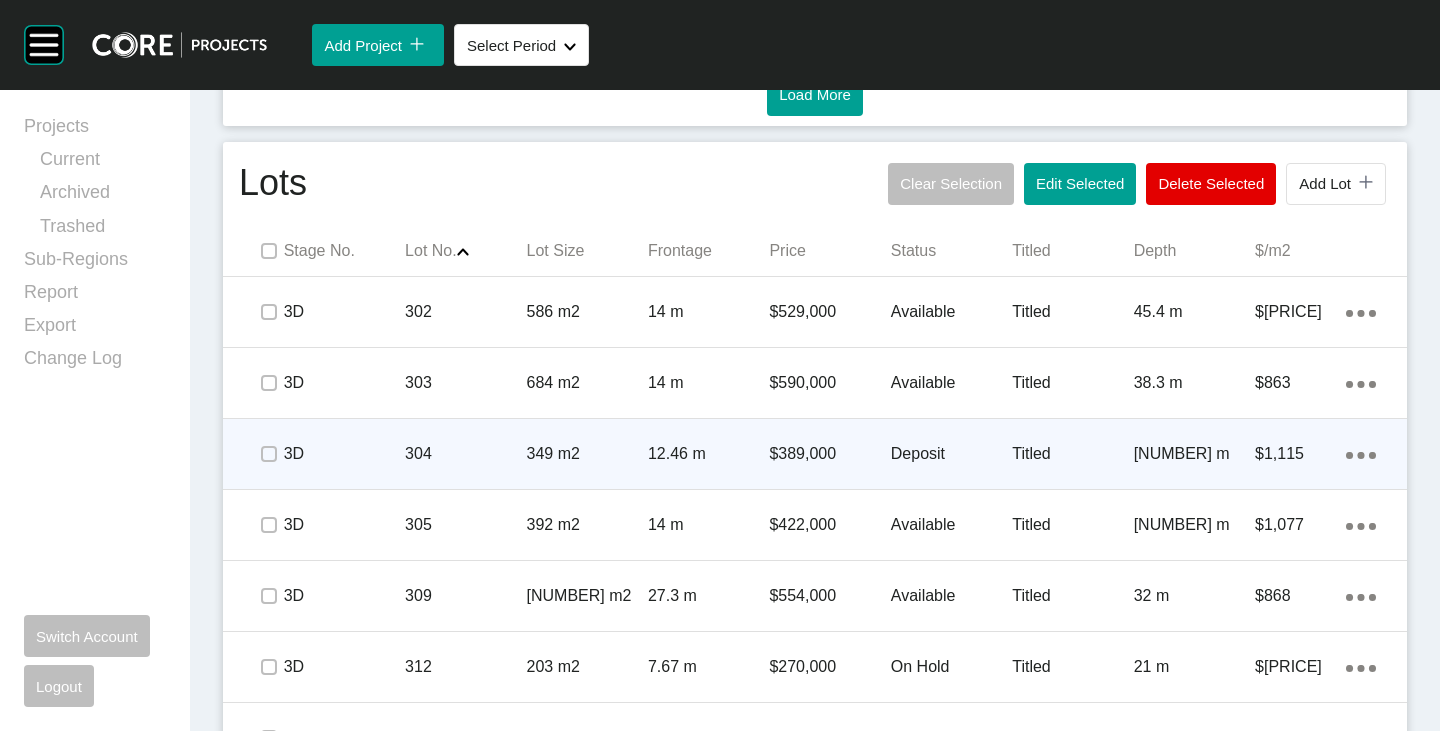 click on "Deposit" at bounding box center (951, 454) 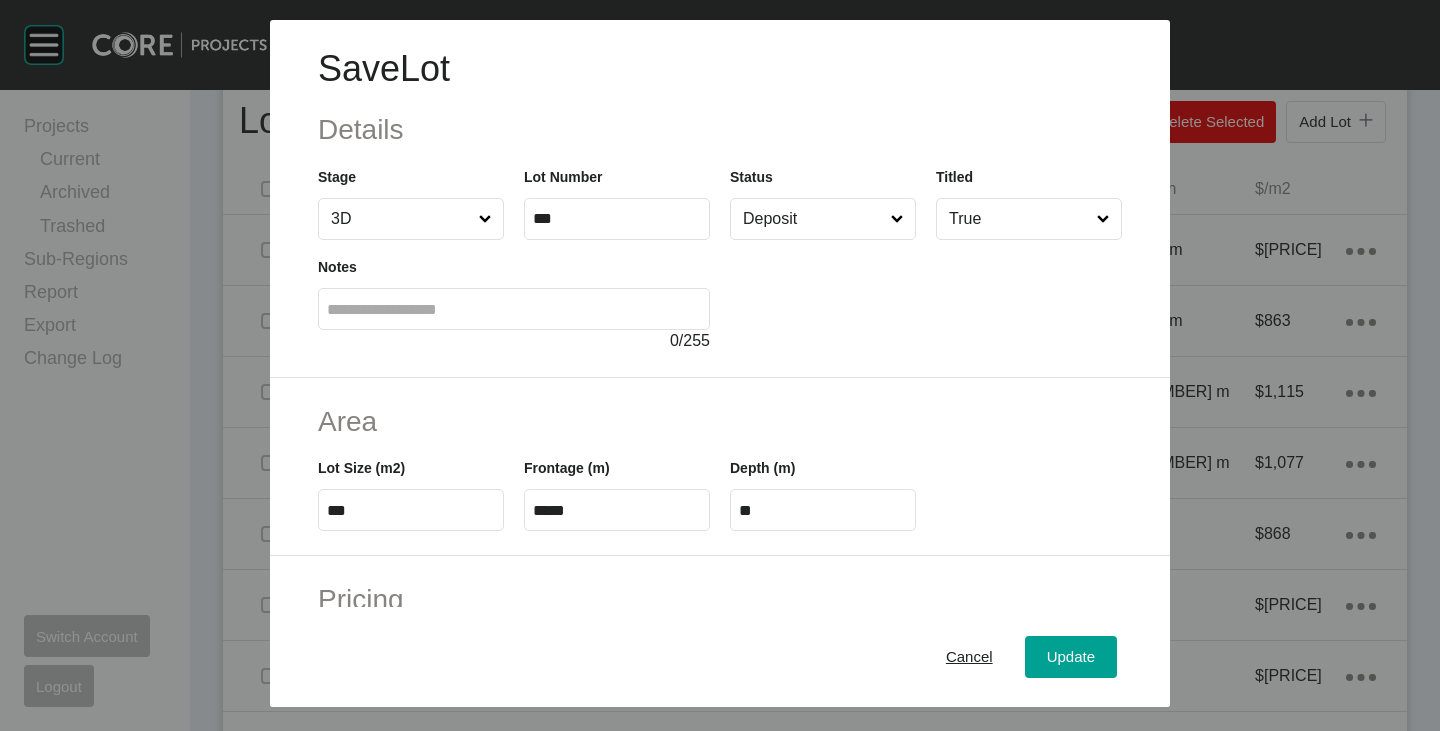 click on "Deposit" at bounding box center (813, 219) 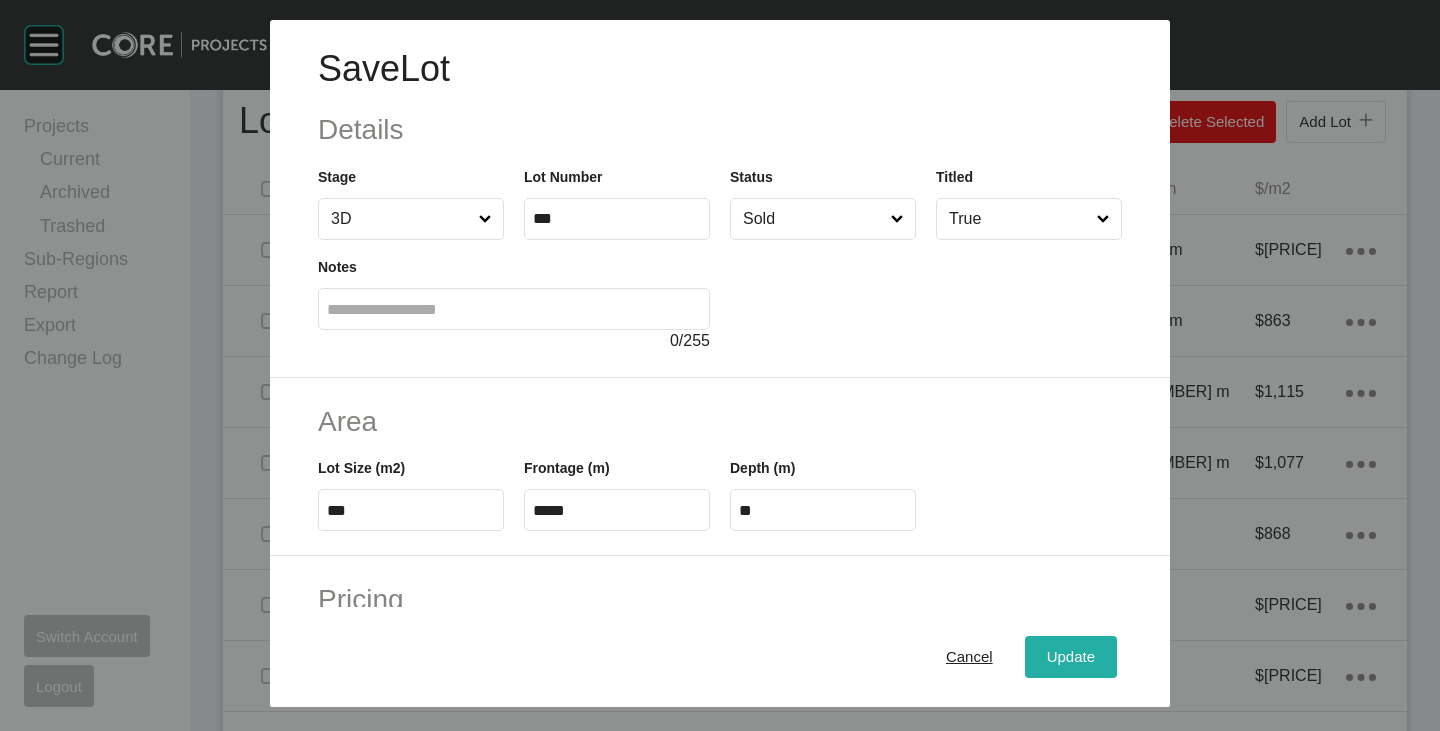 click on "Update" at bounding box center (1071, 657) 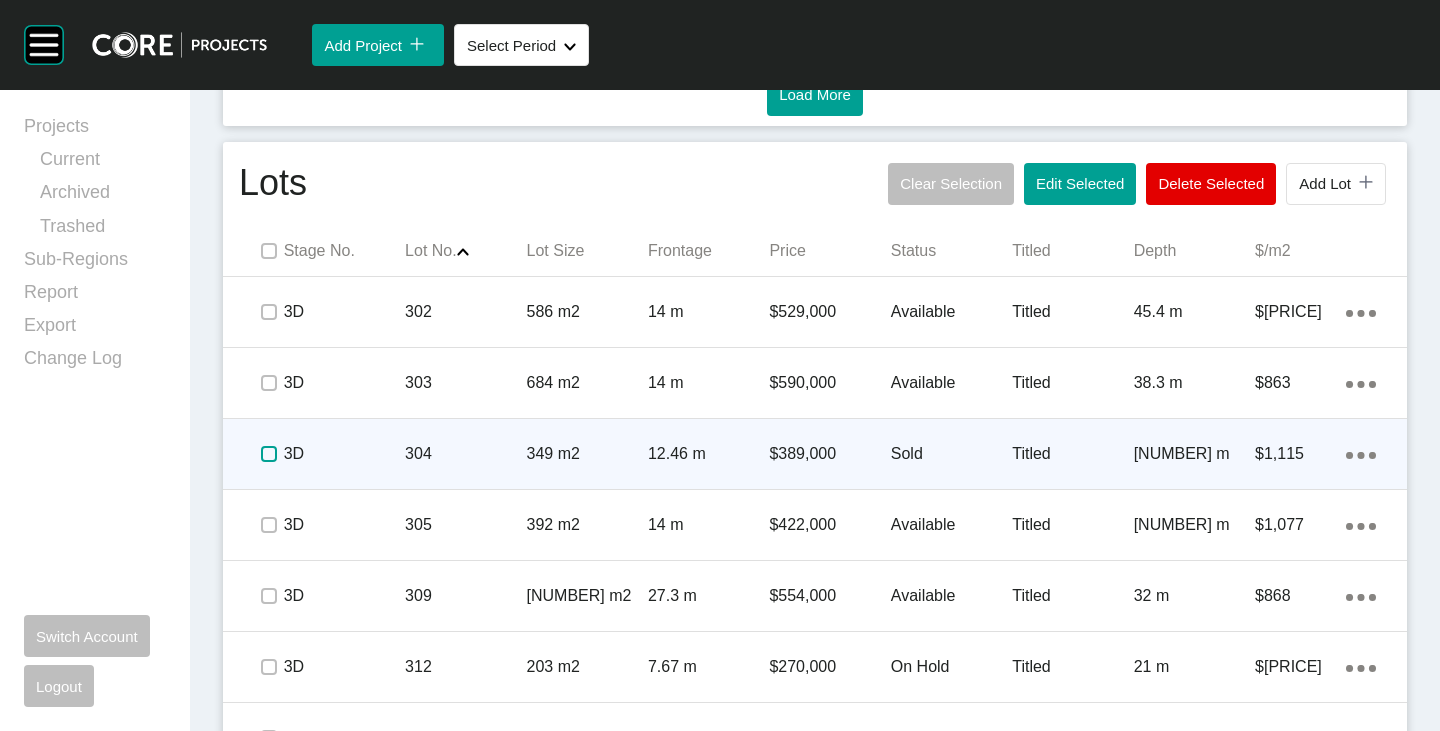 click at bounding box center (269, 454) 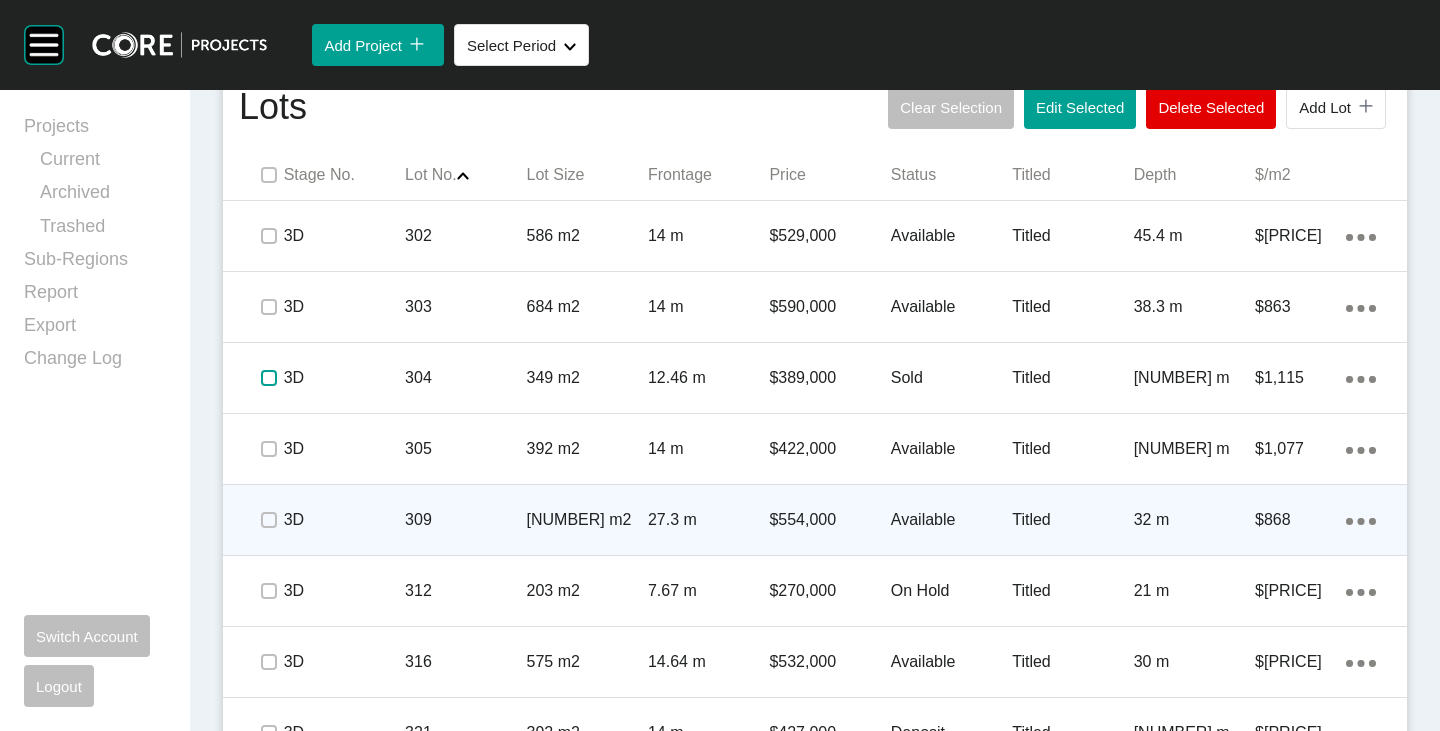 scroll, scrollTop: 1276, scrollLeft: 0, axis: vertical 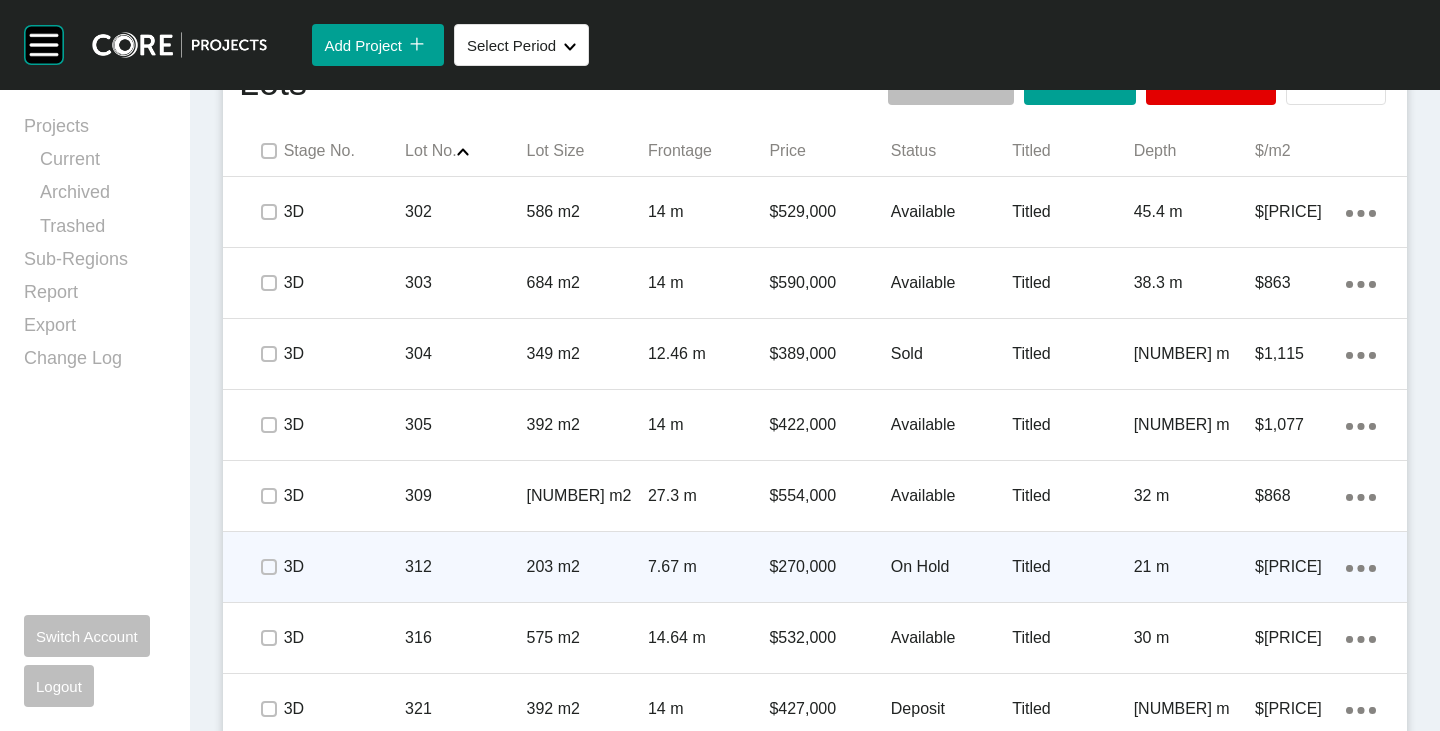 click on "On Hold" at bounding box center (951, 567) 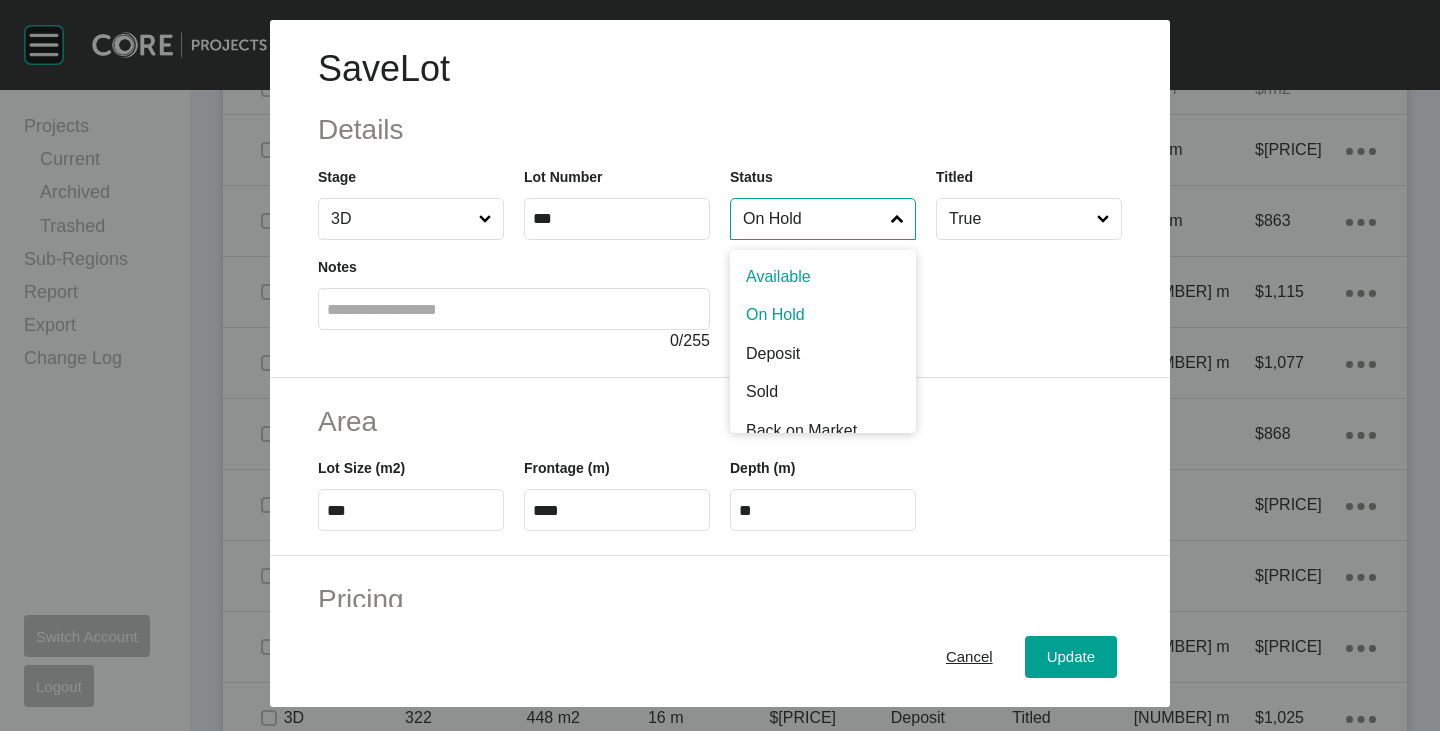 click on "On Hold" at bounding box center (813, 219) 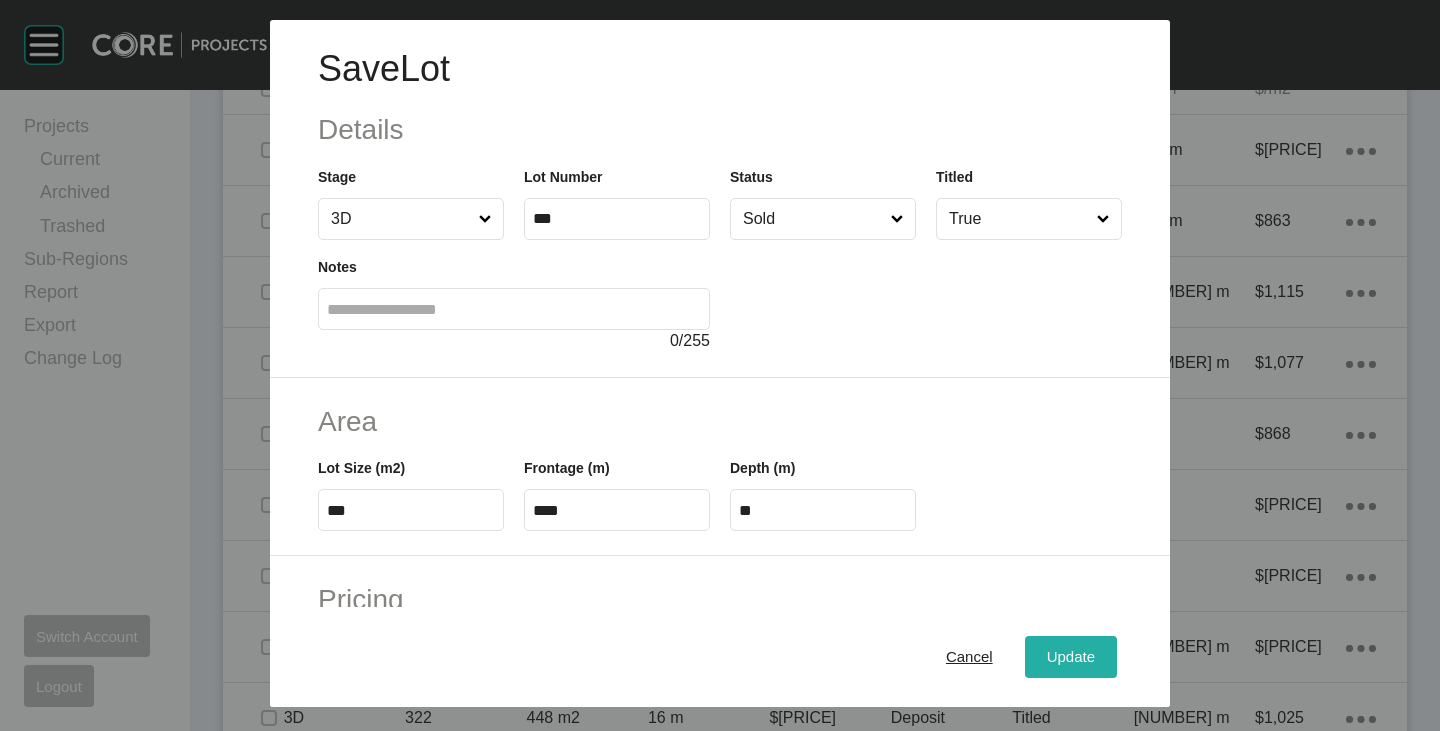 click on "Update" at bounding box center (1071, 657) 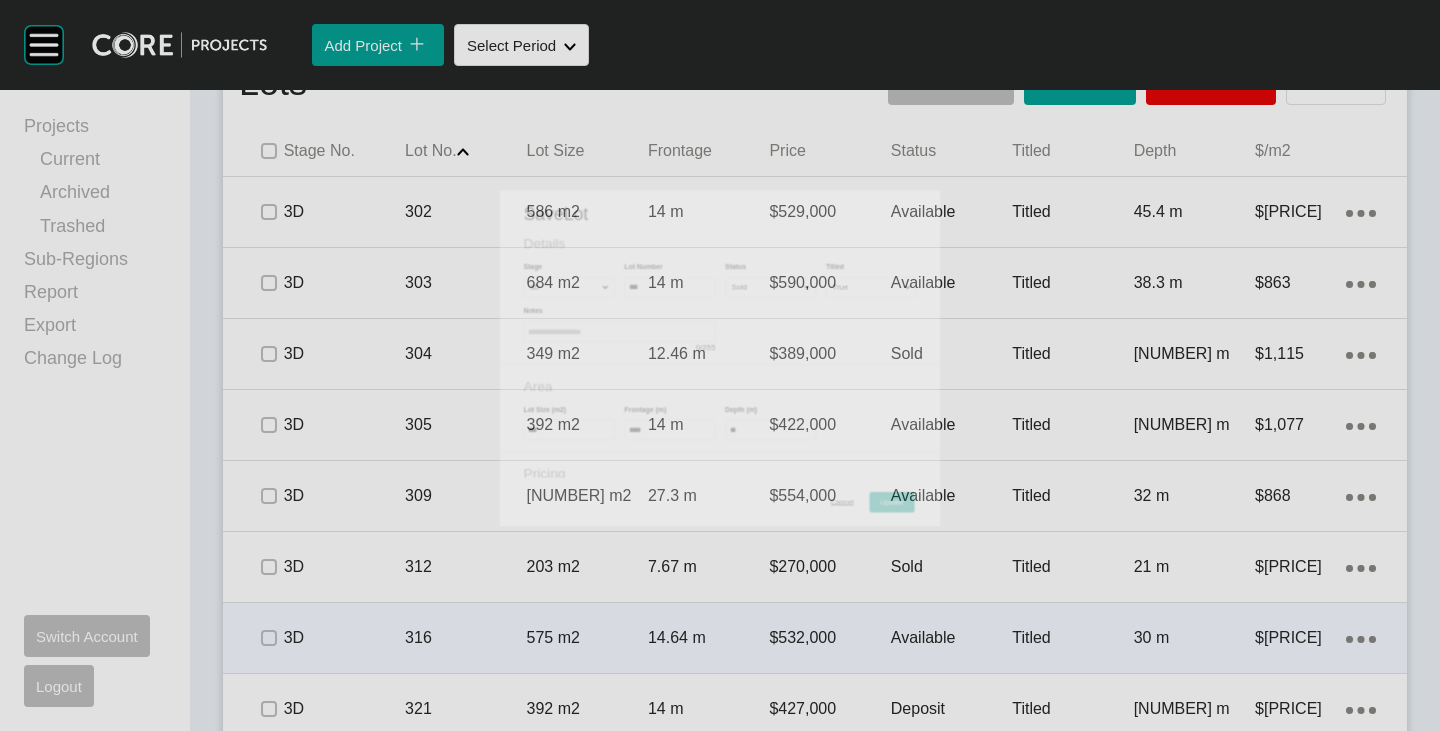 scroll, scrollTop: 1338, scrollLeft: 0, axis: vertical 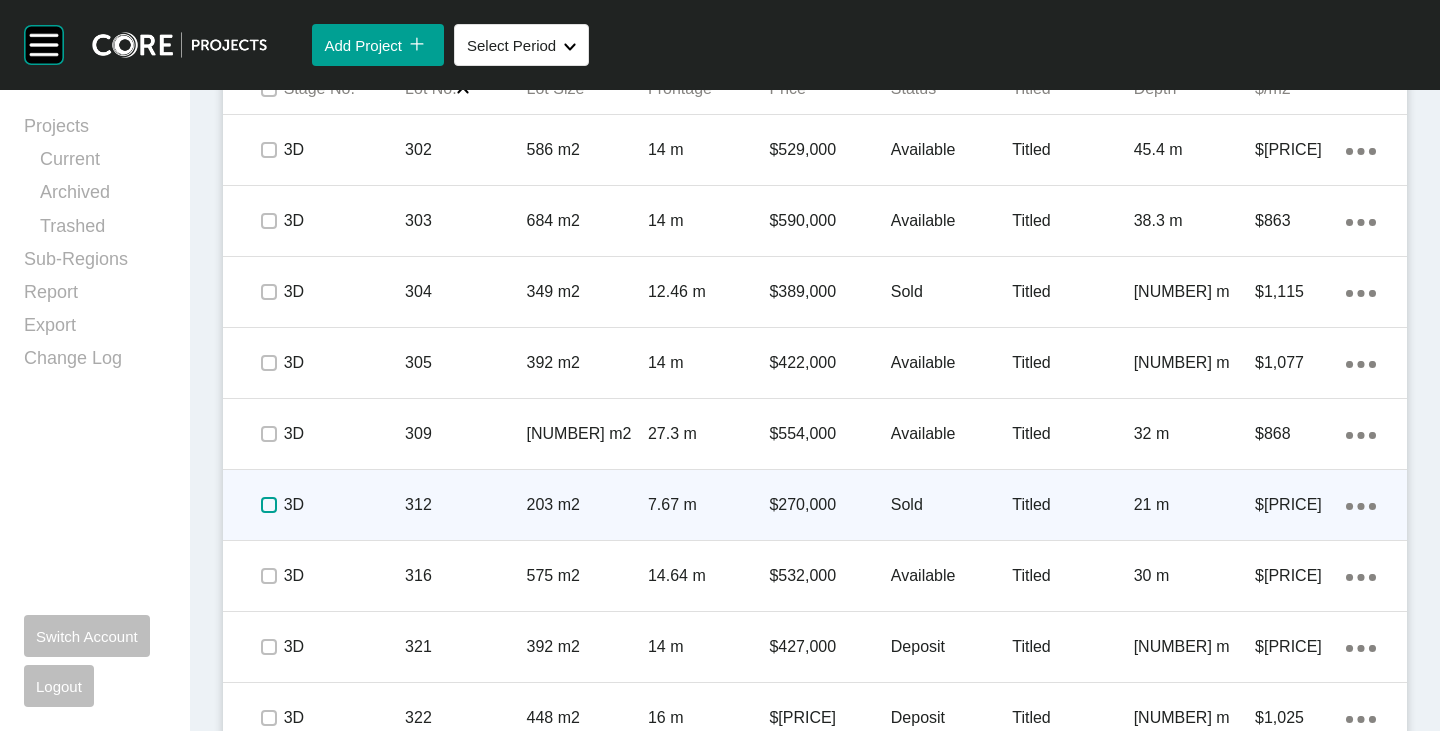 click at bounding box center [269, 505] 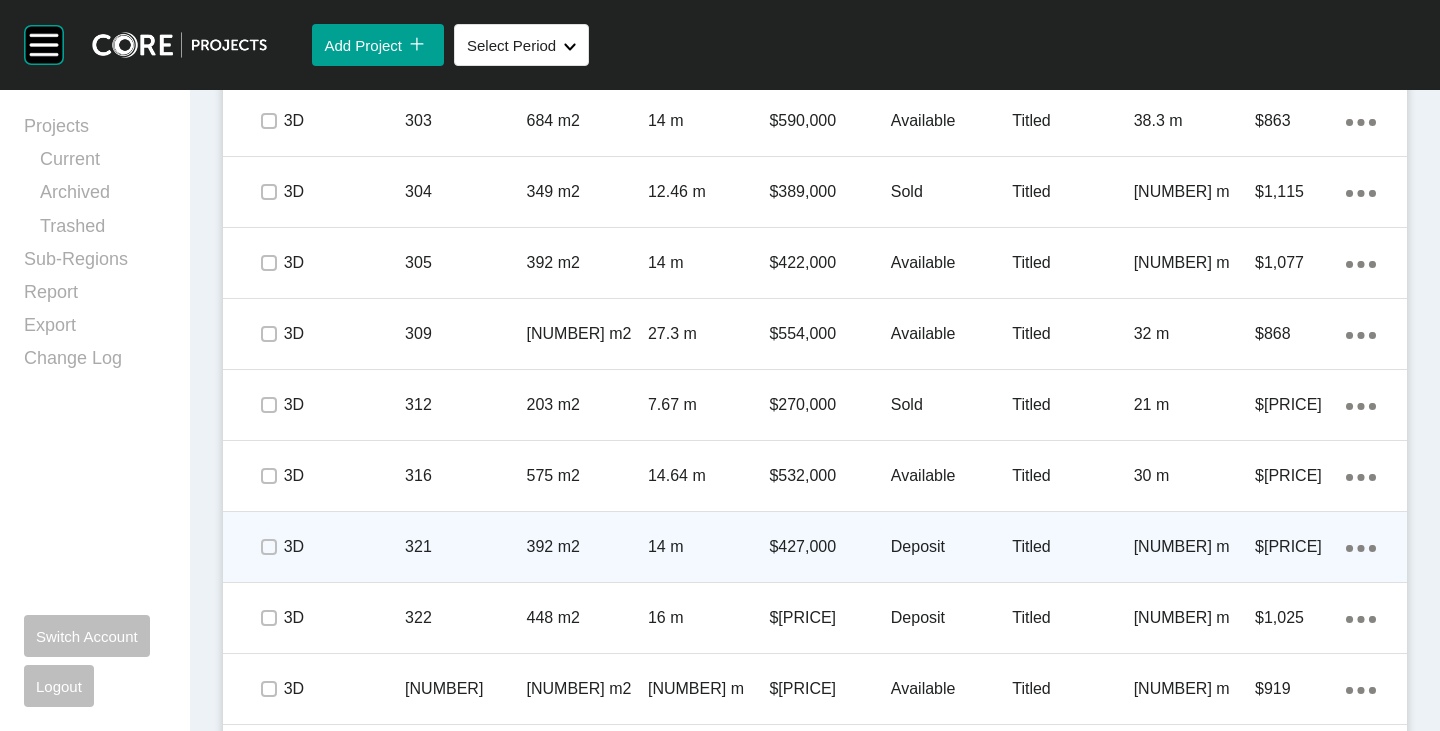 click on "Deposit" at bounding box center [951, 547] 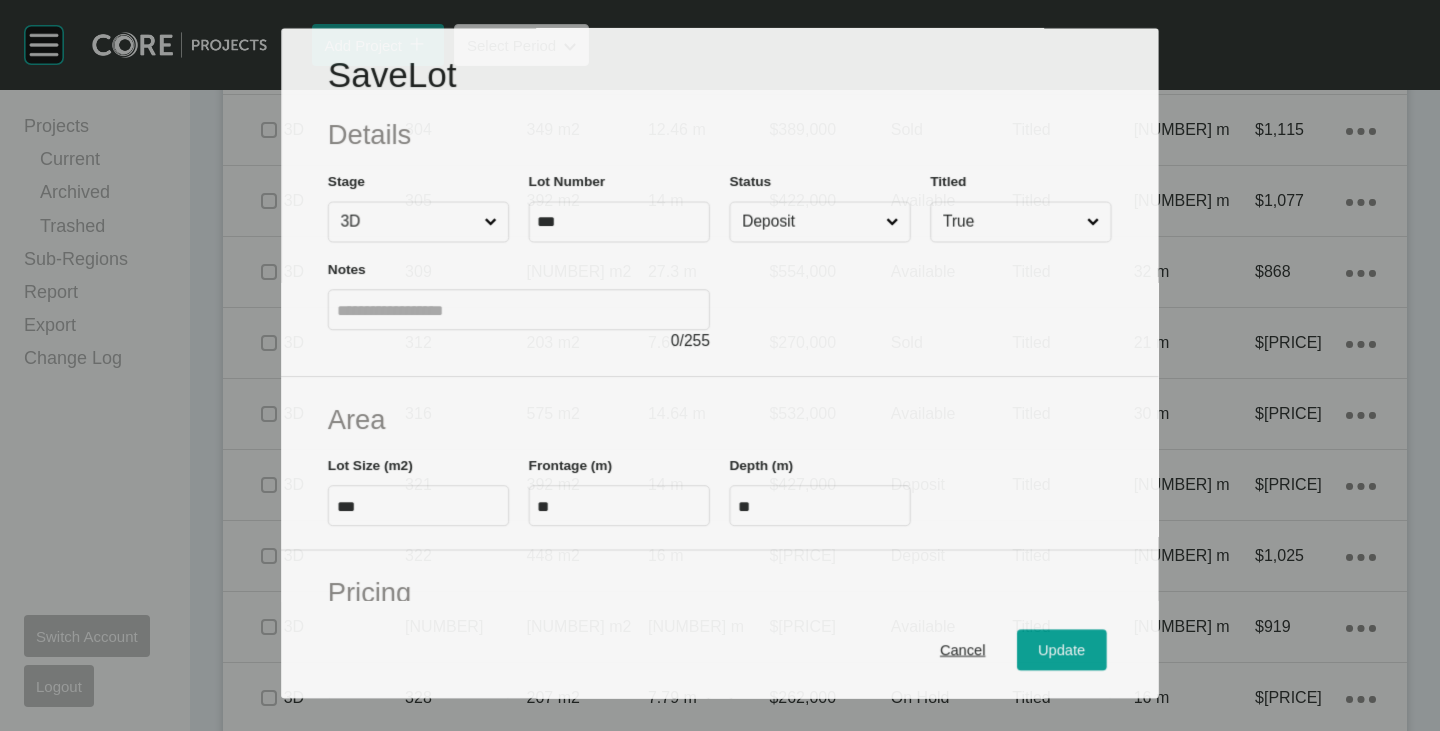 scroll, scrollTop: 1376, scrollLeft: 0, axis: vertical 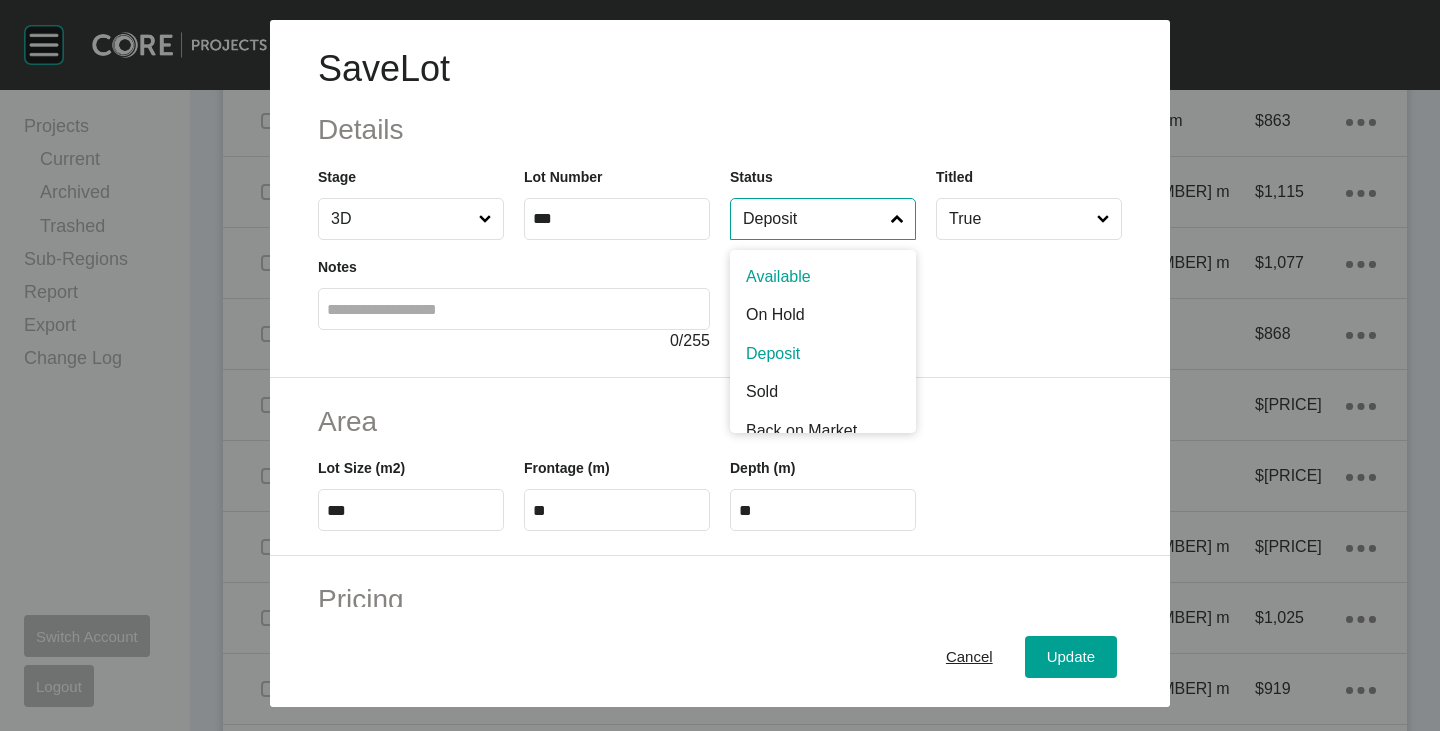 click on "Deposit" at bounding box center (813, 219) 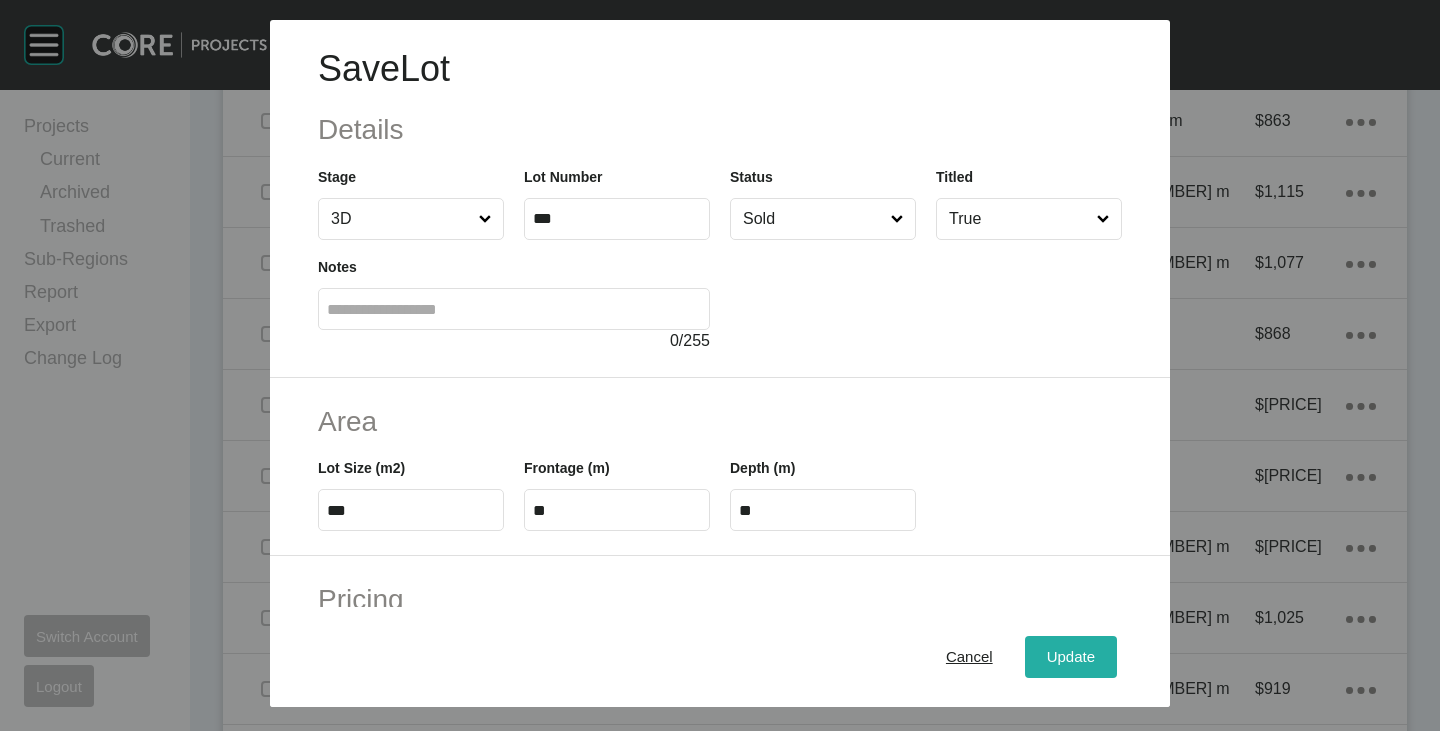 click on "Update" at bounding box center [1071, 657] 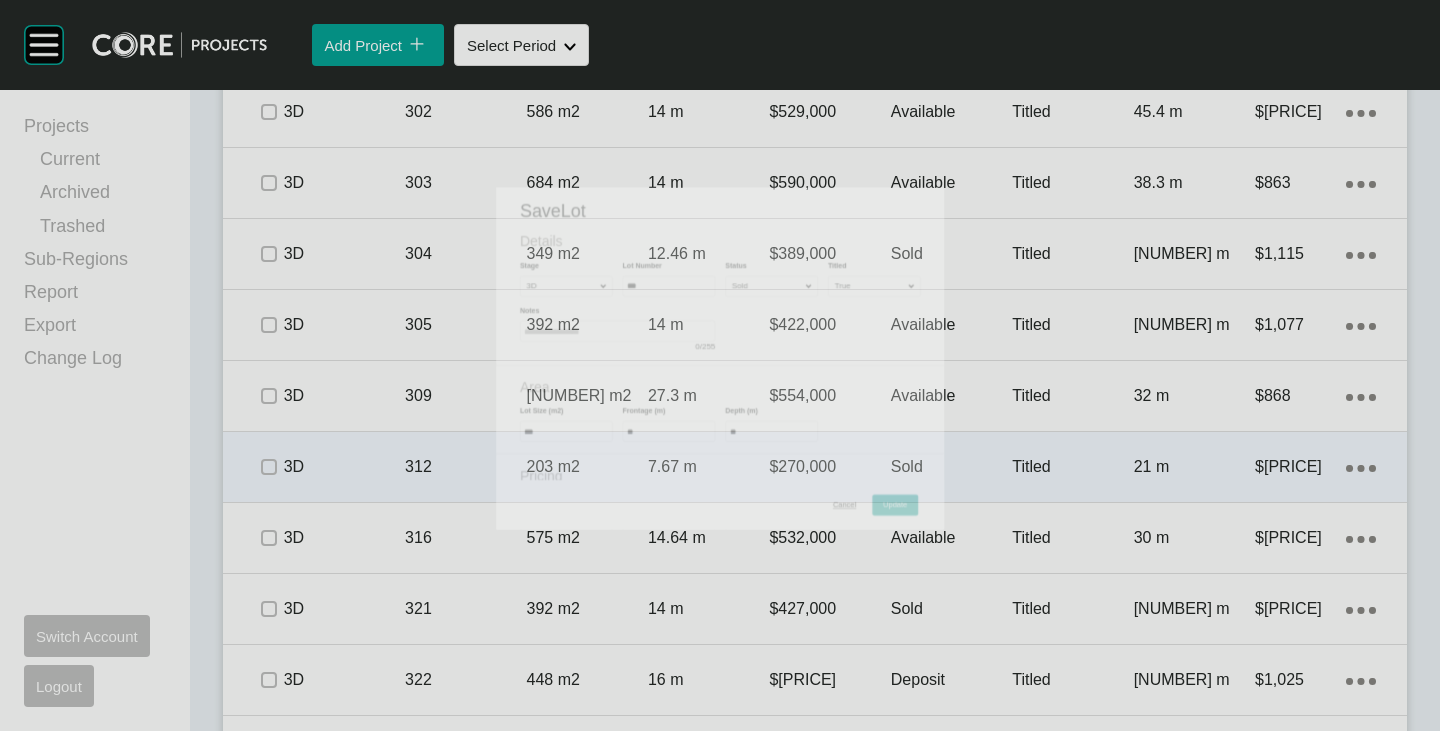 scroll, scrollTop: 1438, scrollLeft: 0, axis: vertical 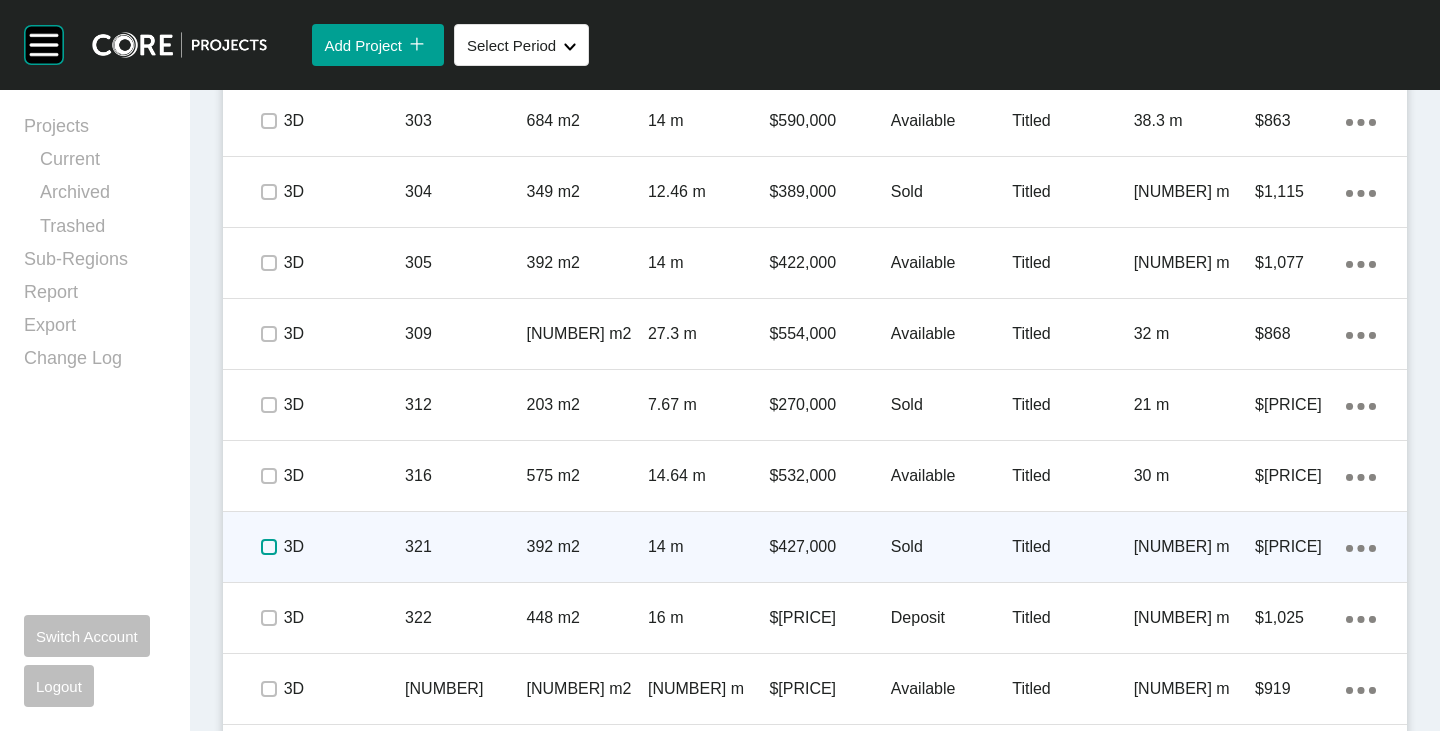 click at bounding box center [269, 547] 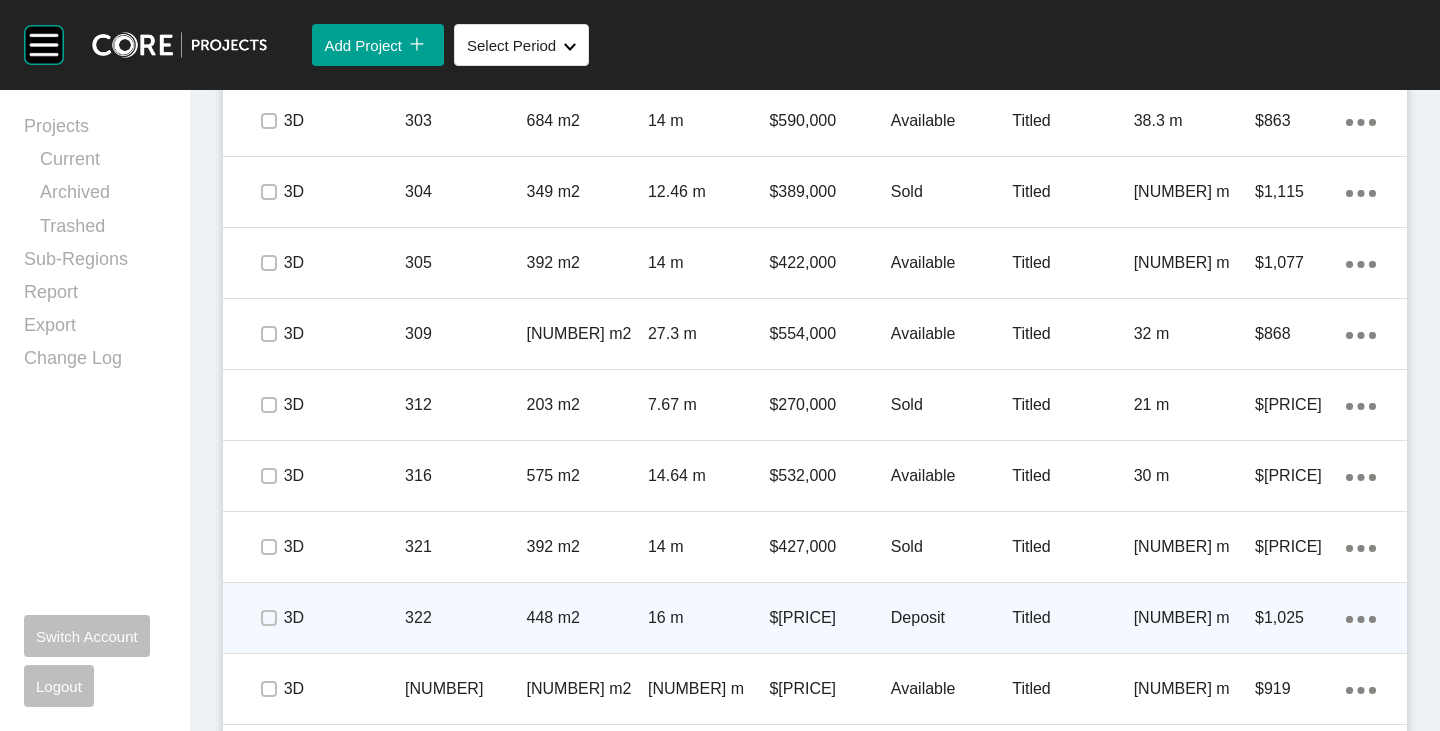 click on "Deposit" at bounding box center [951, 618] 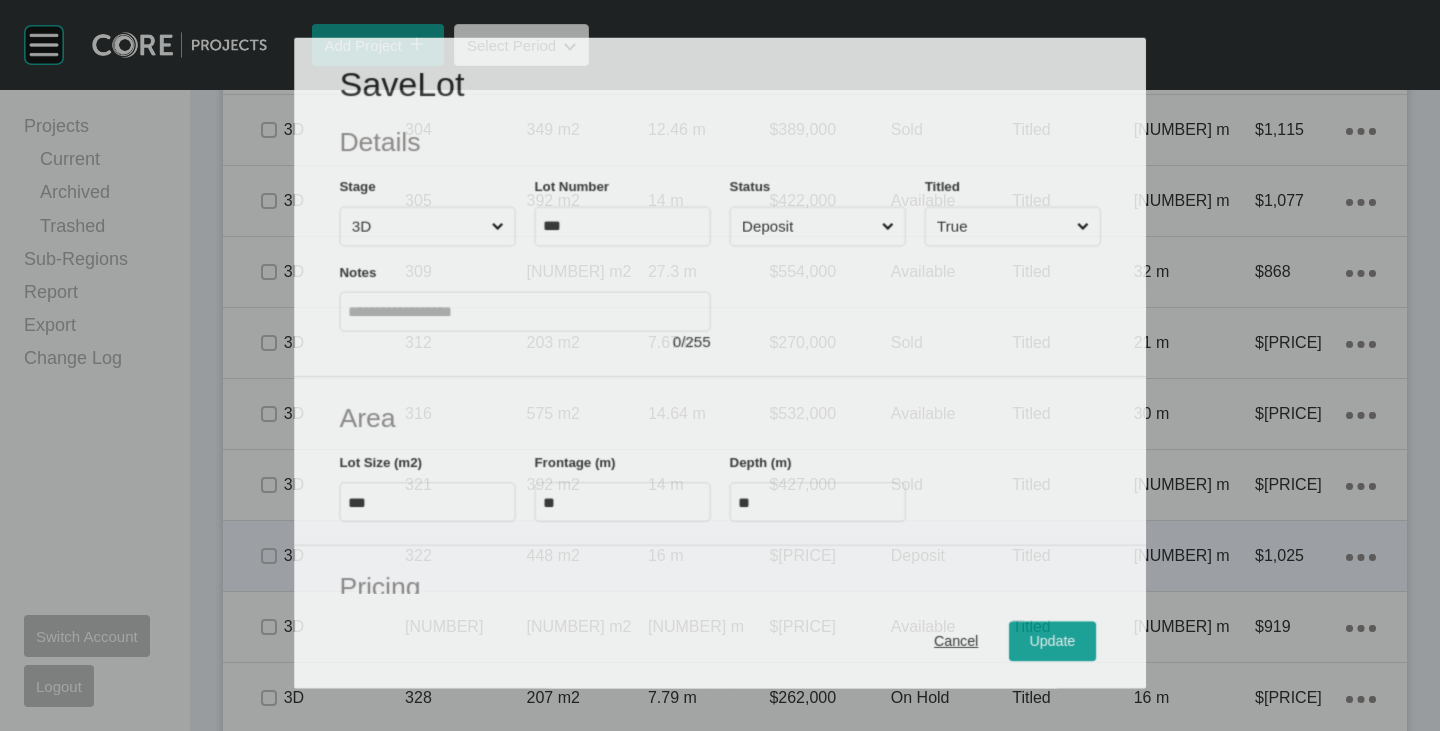 scroll, scrollTop: 1376, scrollLeft: 0, axis: vertical 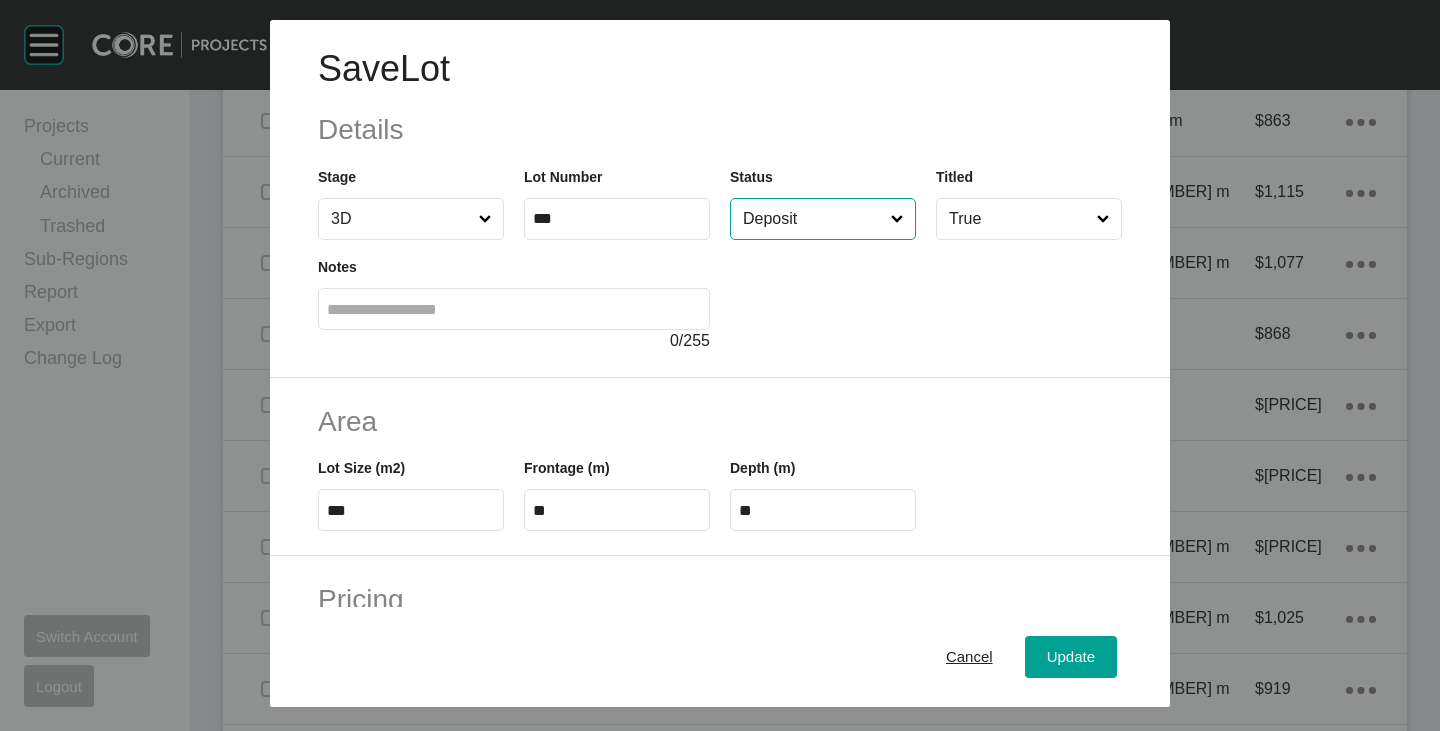 click on "Deposit" at bounding box center [813, 219] 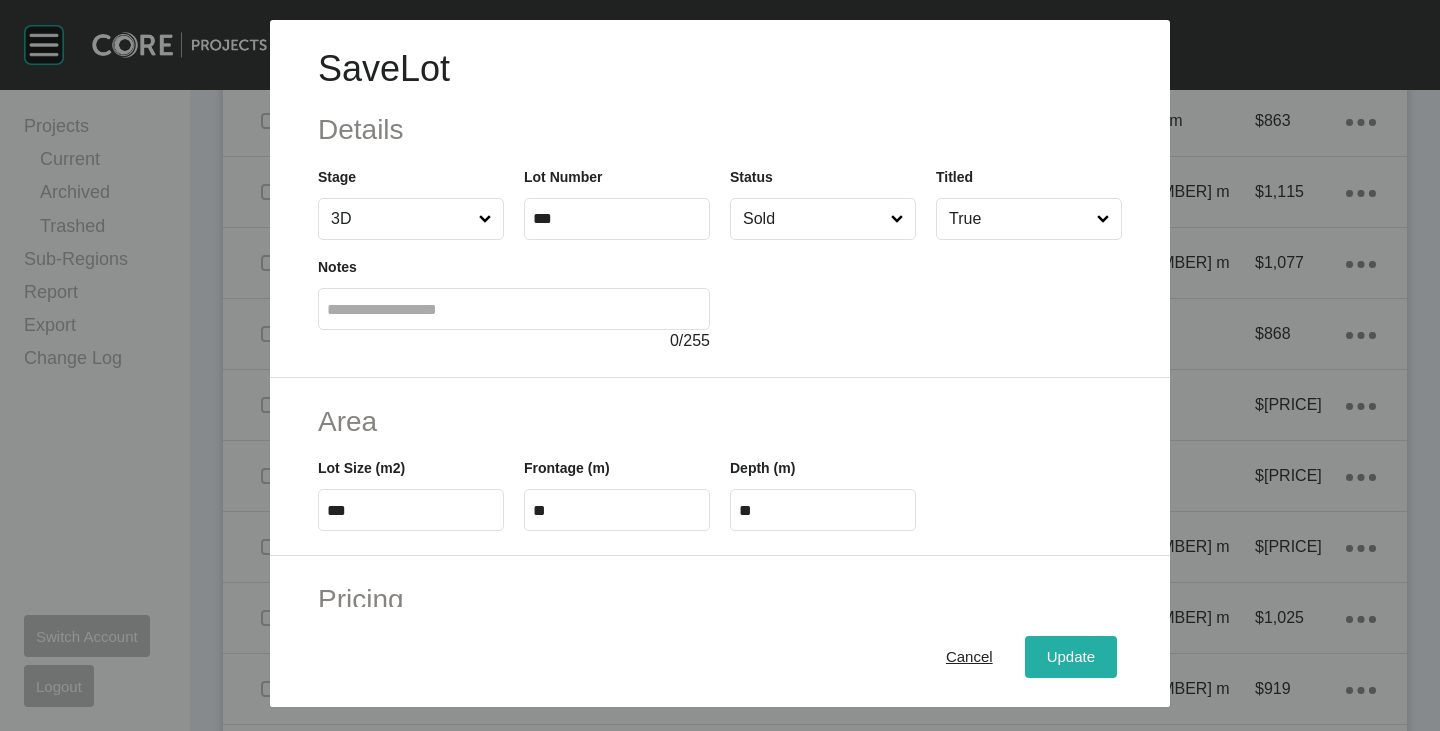 click on "Update" at bounding box center [1071, 657] 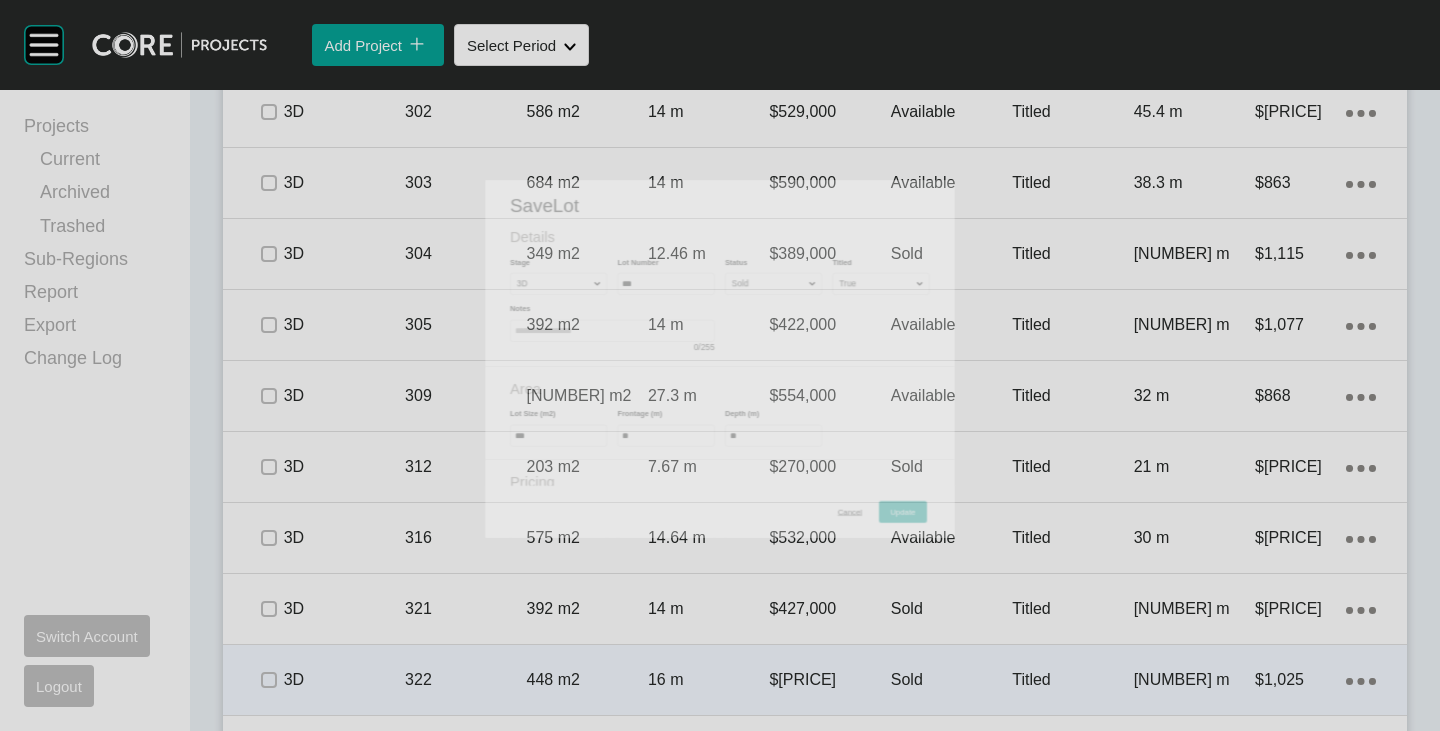 scroll, scrollTop: 1438, scrollLeft: 0, axis: vertical 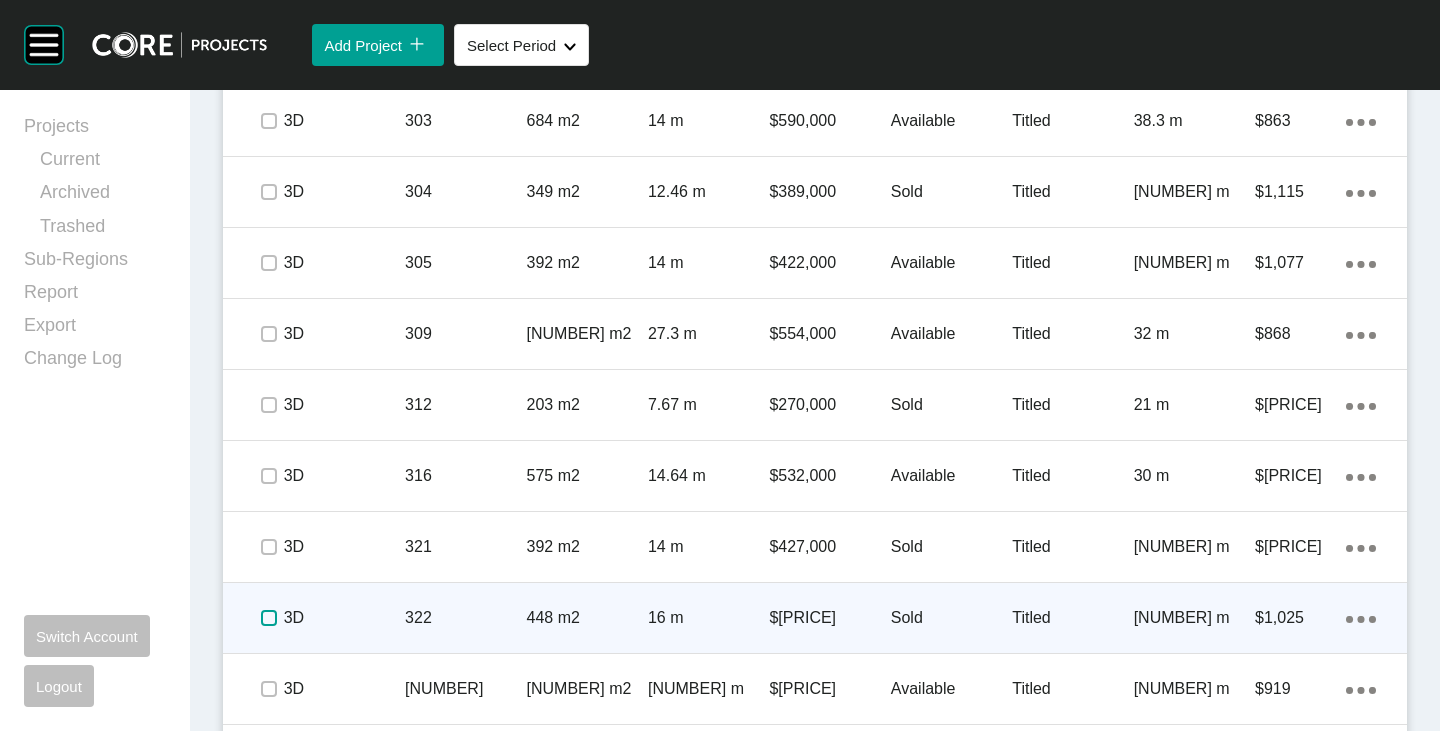 click at bounding box center [269, 618] 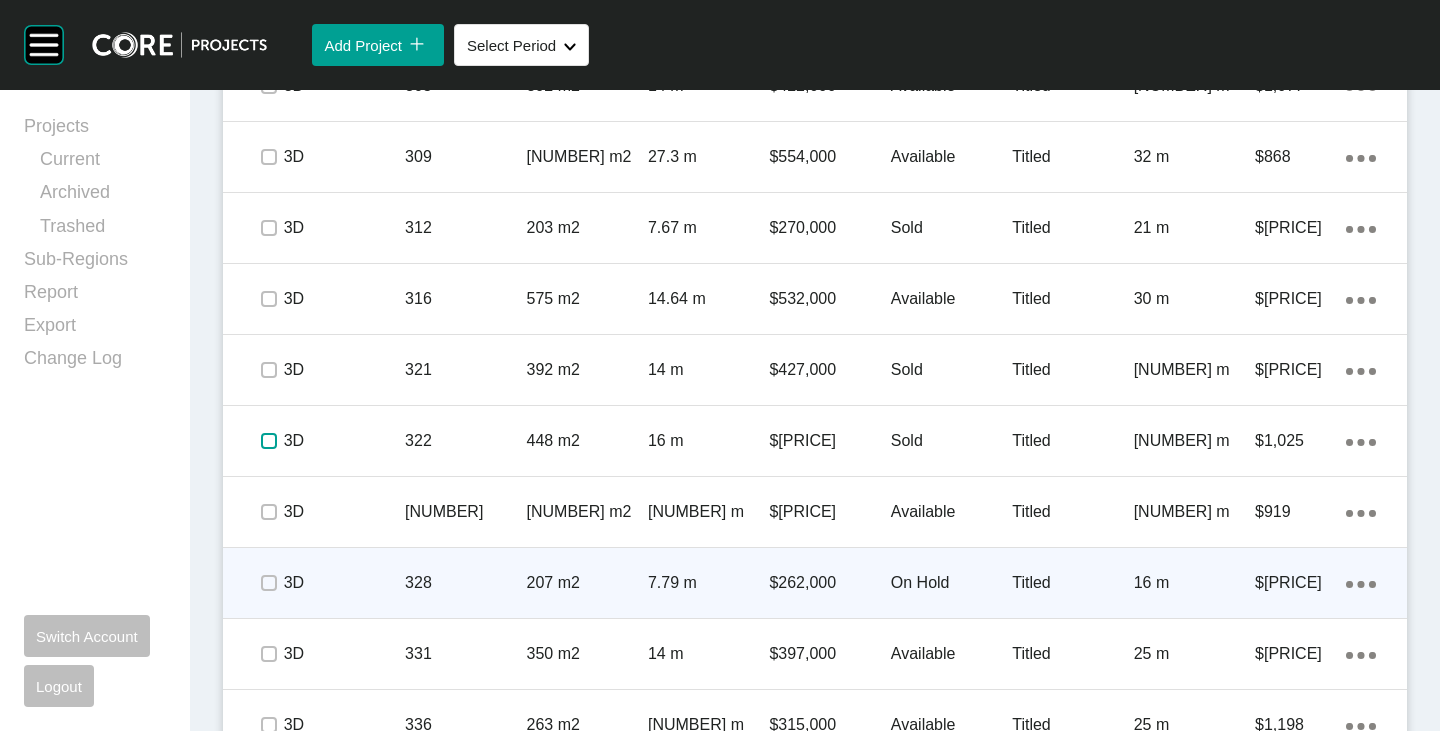 scroll, scrollTop: 1638, scrollLeft: 0, axis: vertical 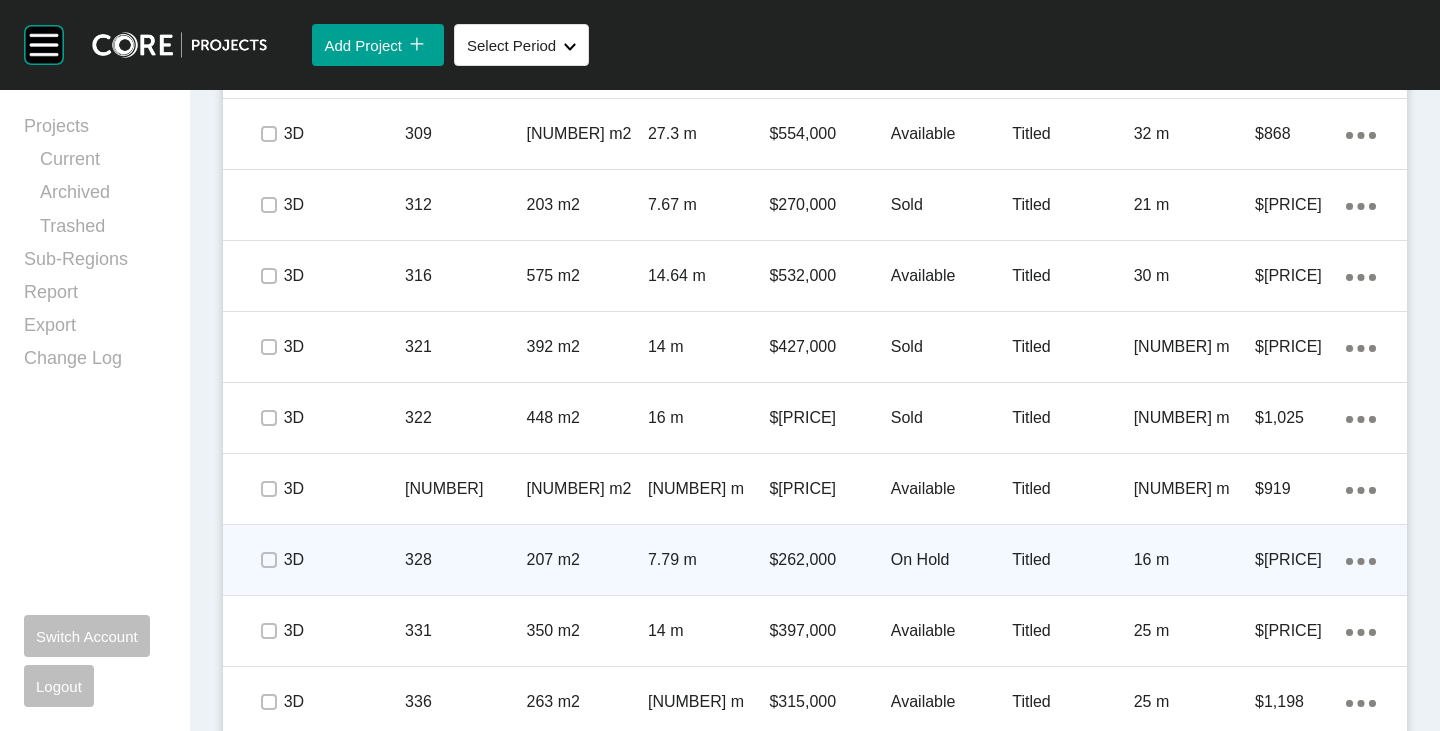 click on "On Hold" at bounding box center [951, 560] 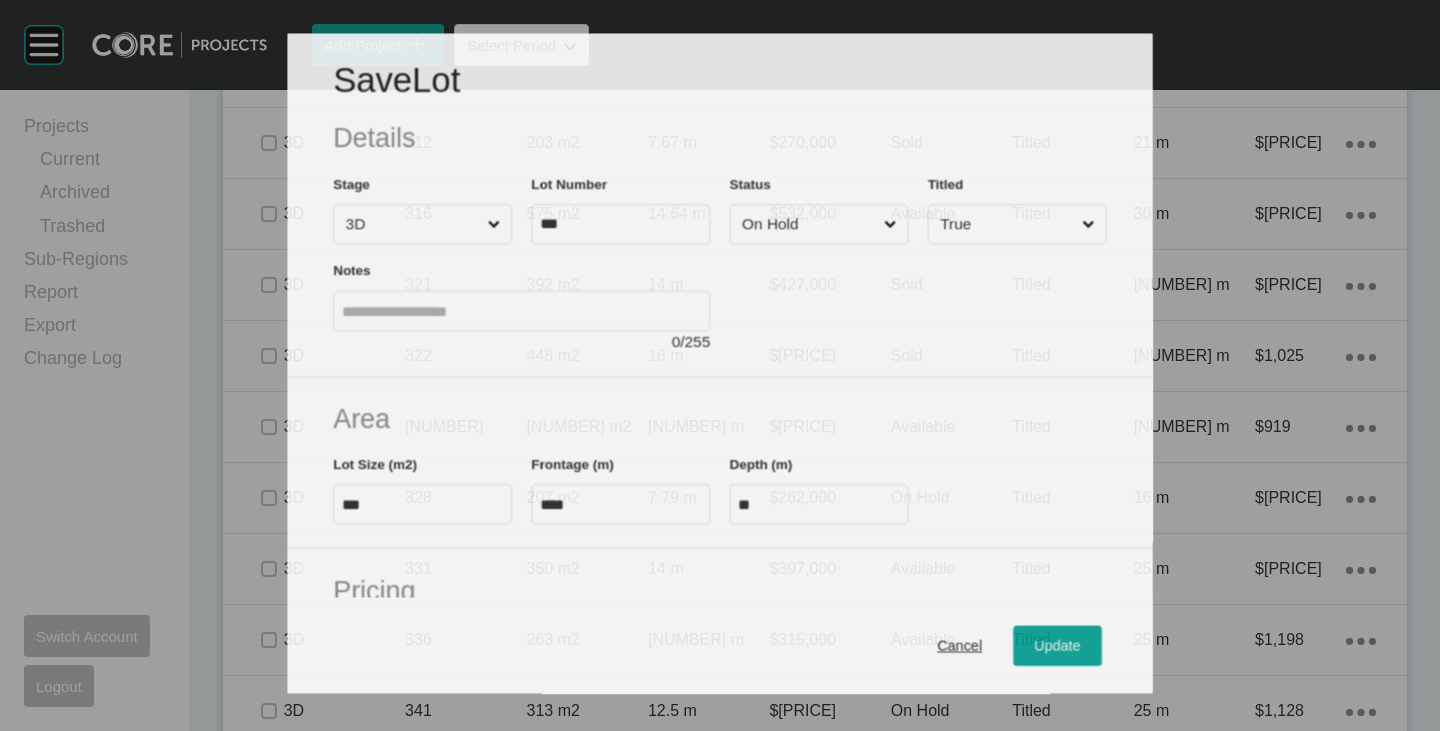 scroll, scrollTop: 1576, scrollLeft: 0, axis: vertical 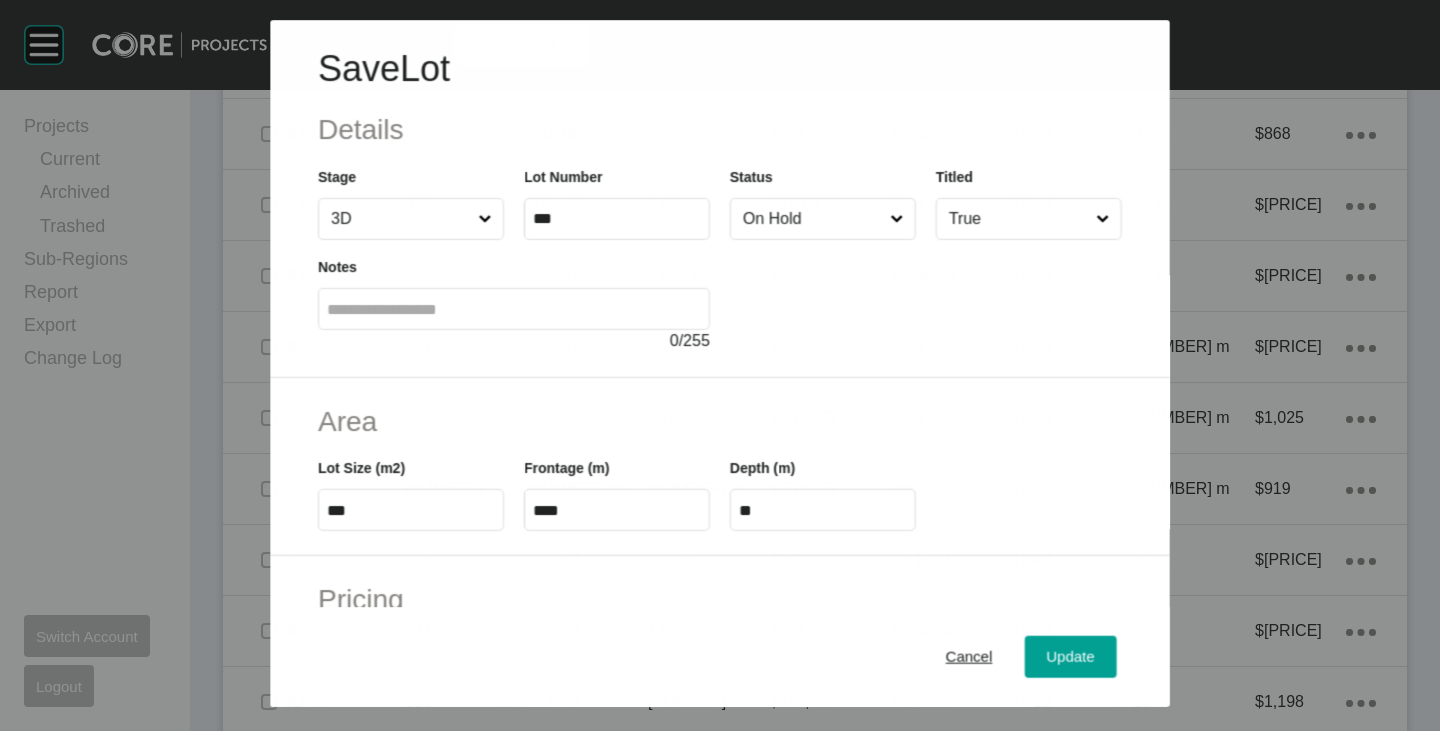 click on "On Hold" at bounding box center [812, 219] 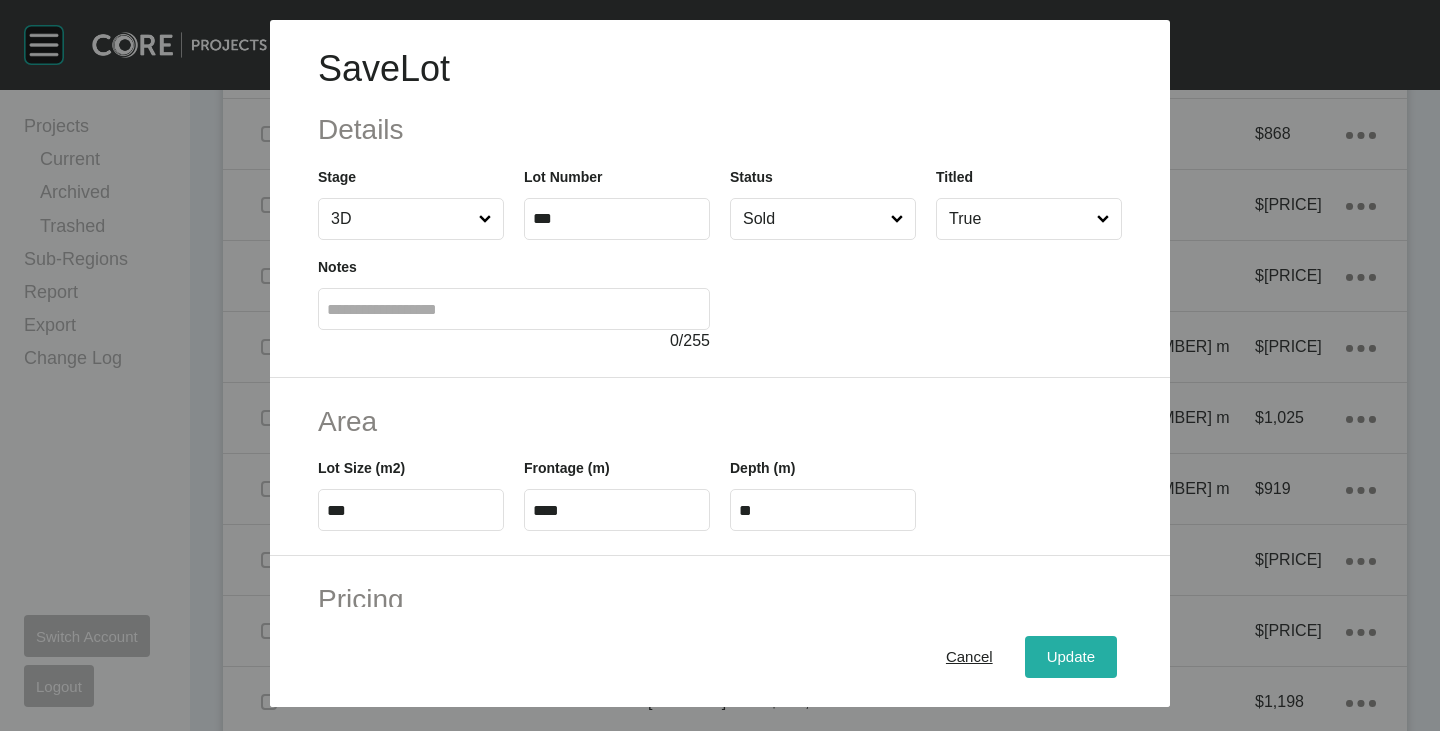 click on "Update" at bounding box center (1071, 657) 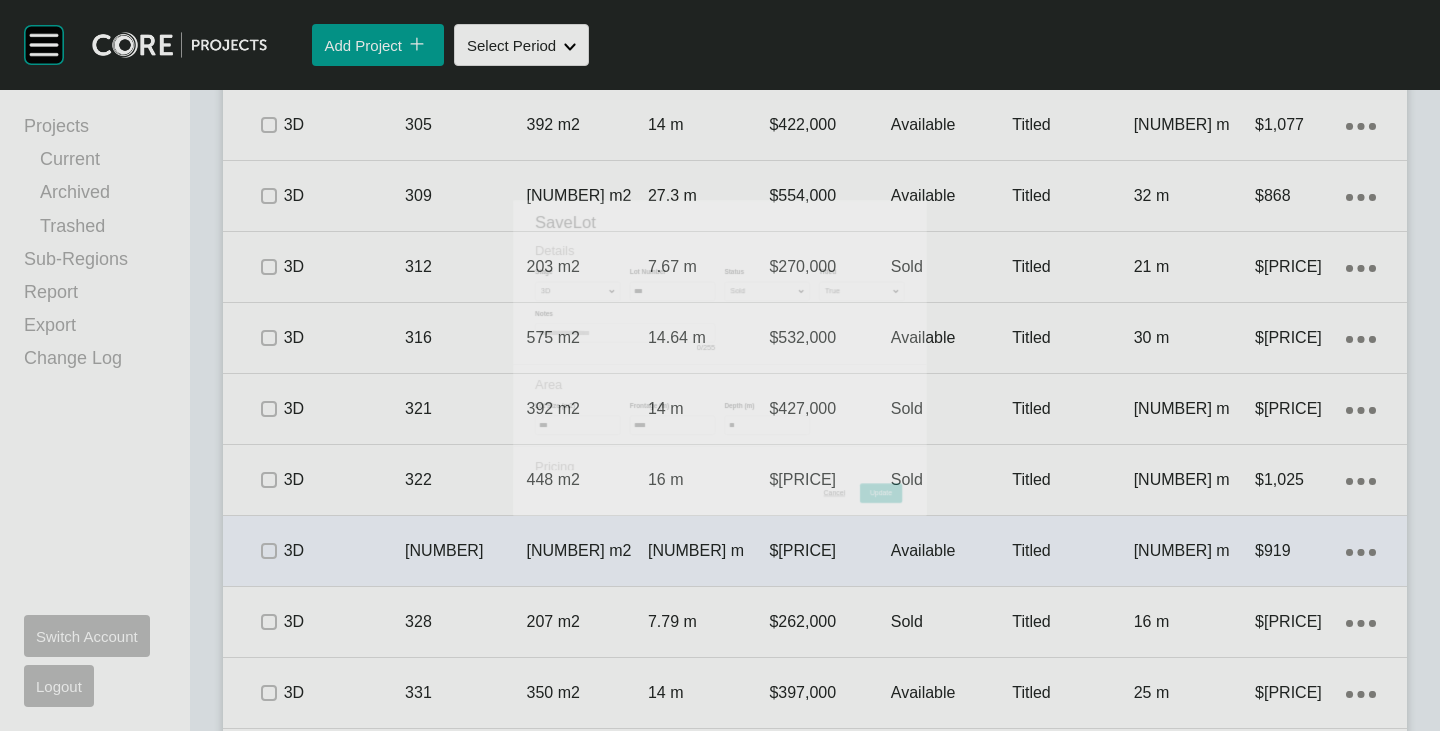 scroll, scrollTop: 1638, scrollLeft: 0, axis: vertical 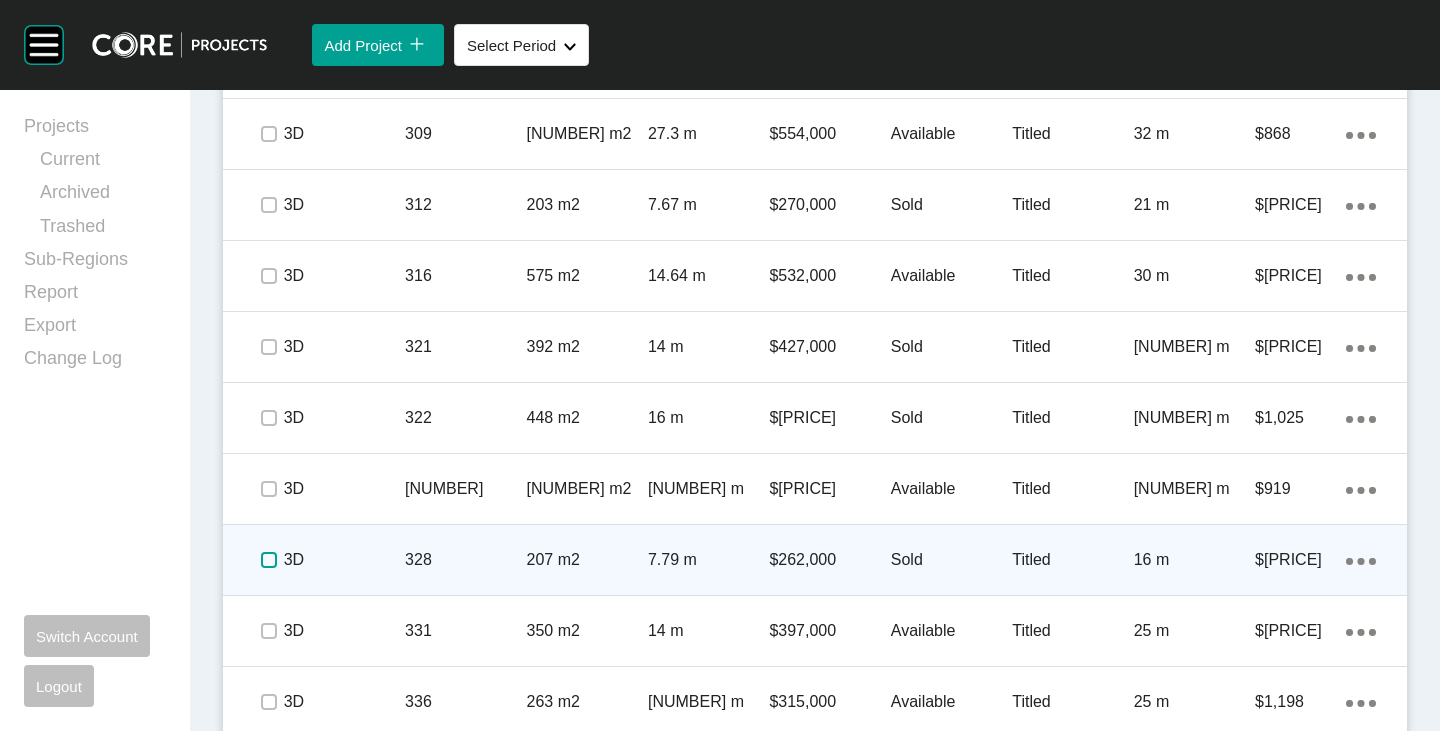 click at bounding box center [269, 560] 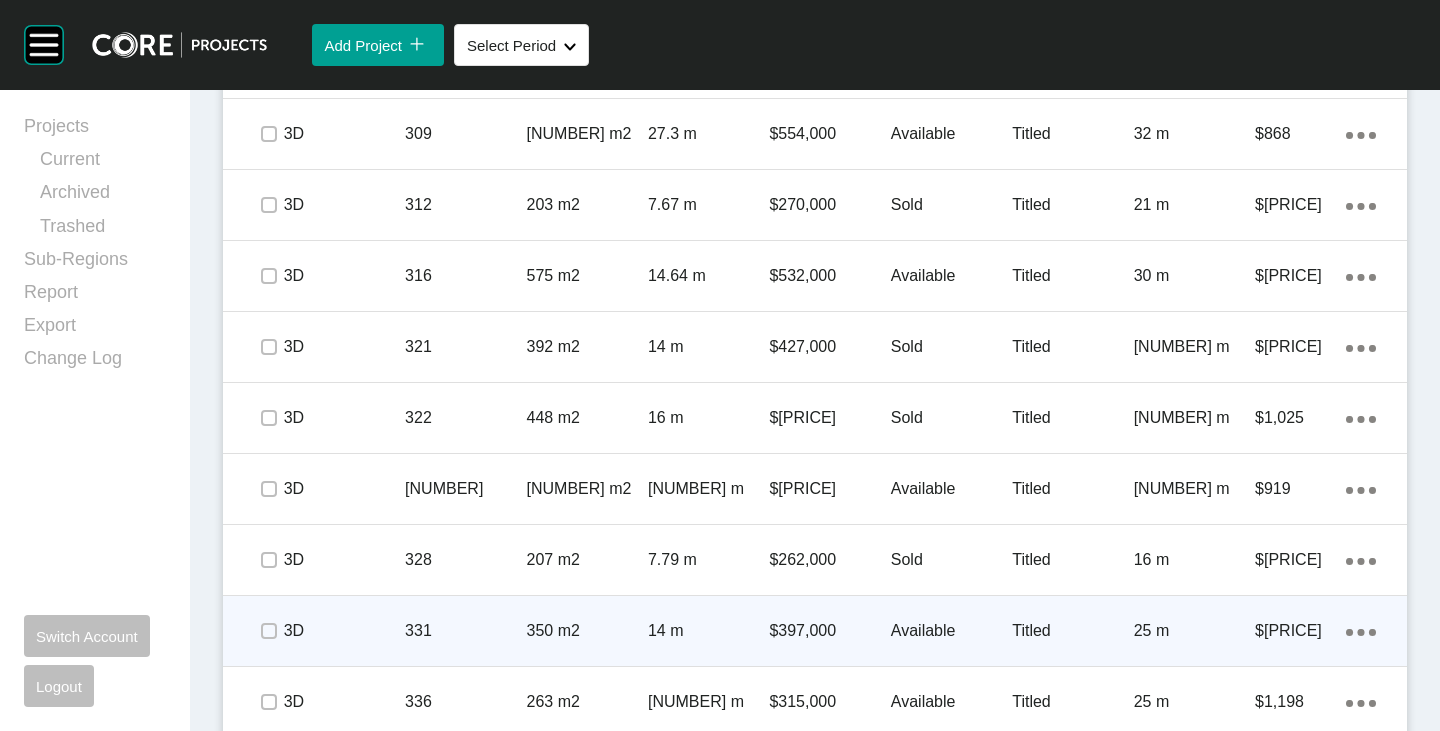 click on "Available" at bounding box center (951, 631) 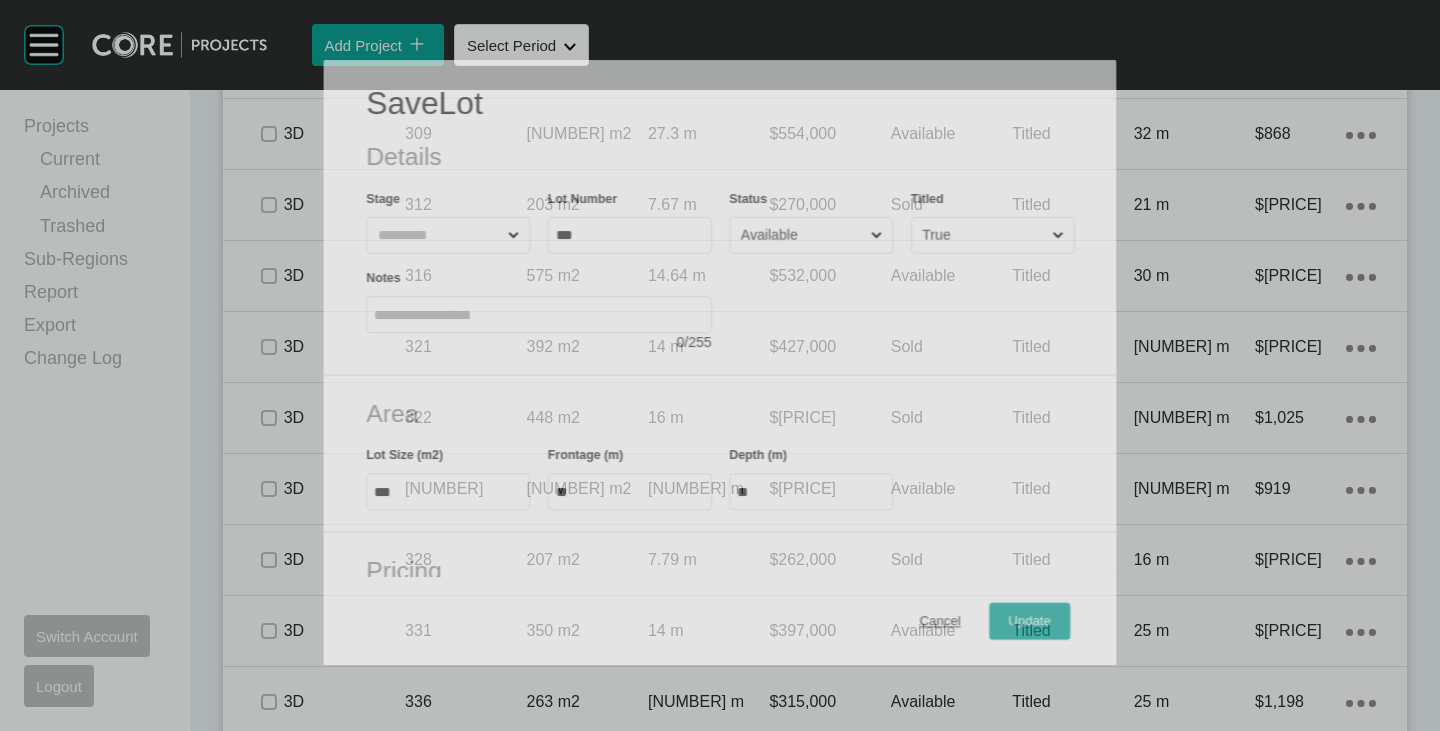 scroll, scrollTop: 1576, scrollLeft: 0, axis: vertical 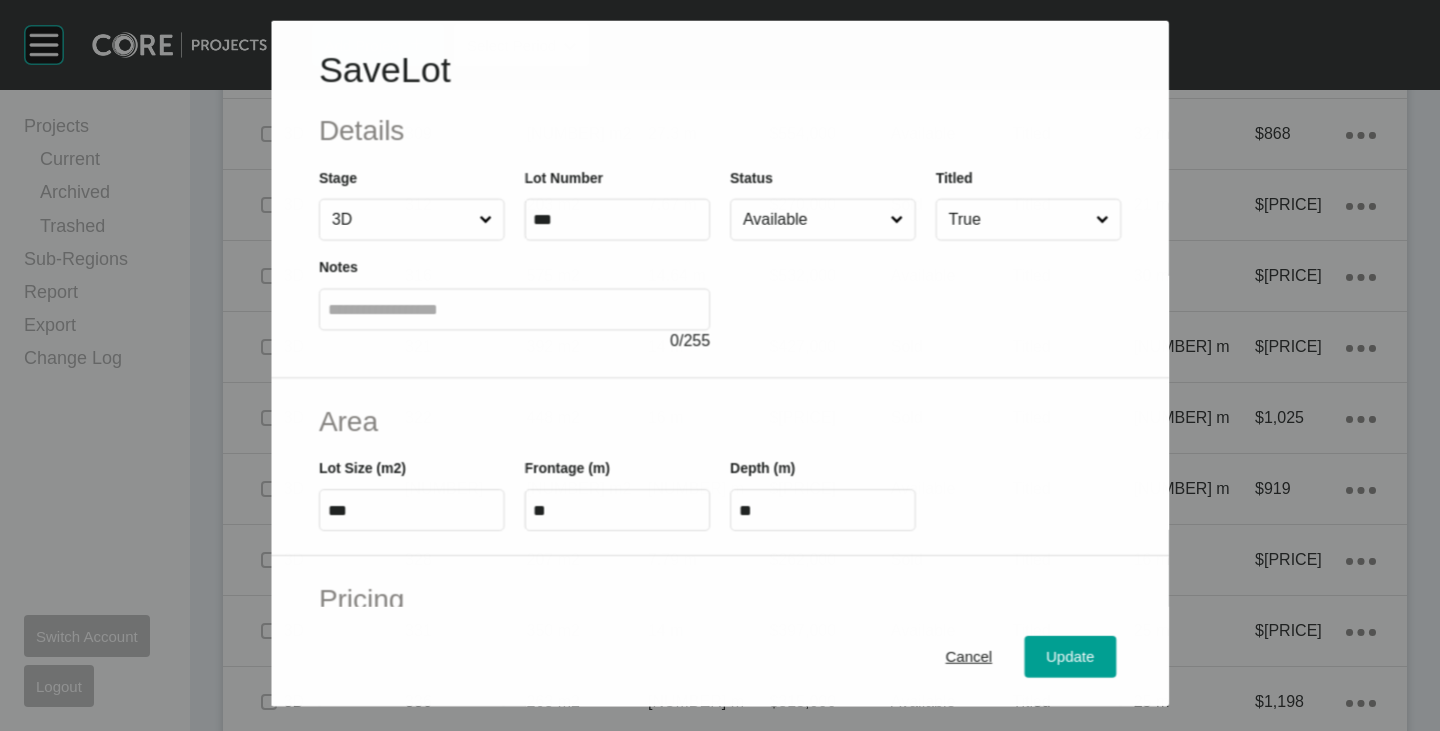 click on "Available" at bounding box center [812, 219] 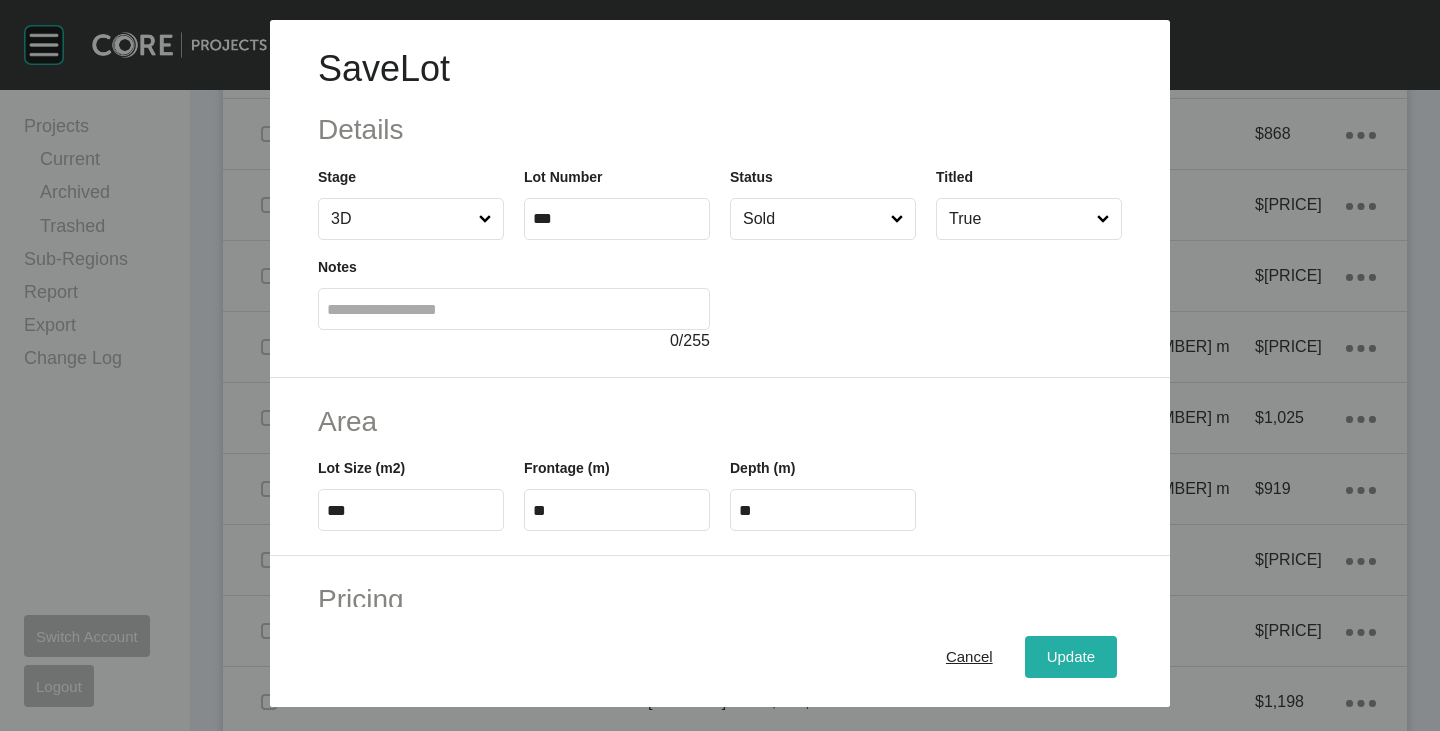 click on "Update" at bounding box center (1071, 657) 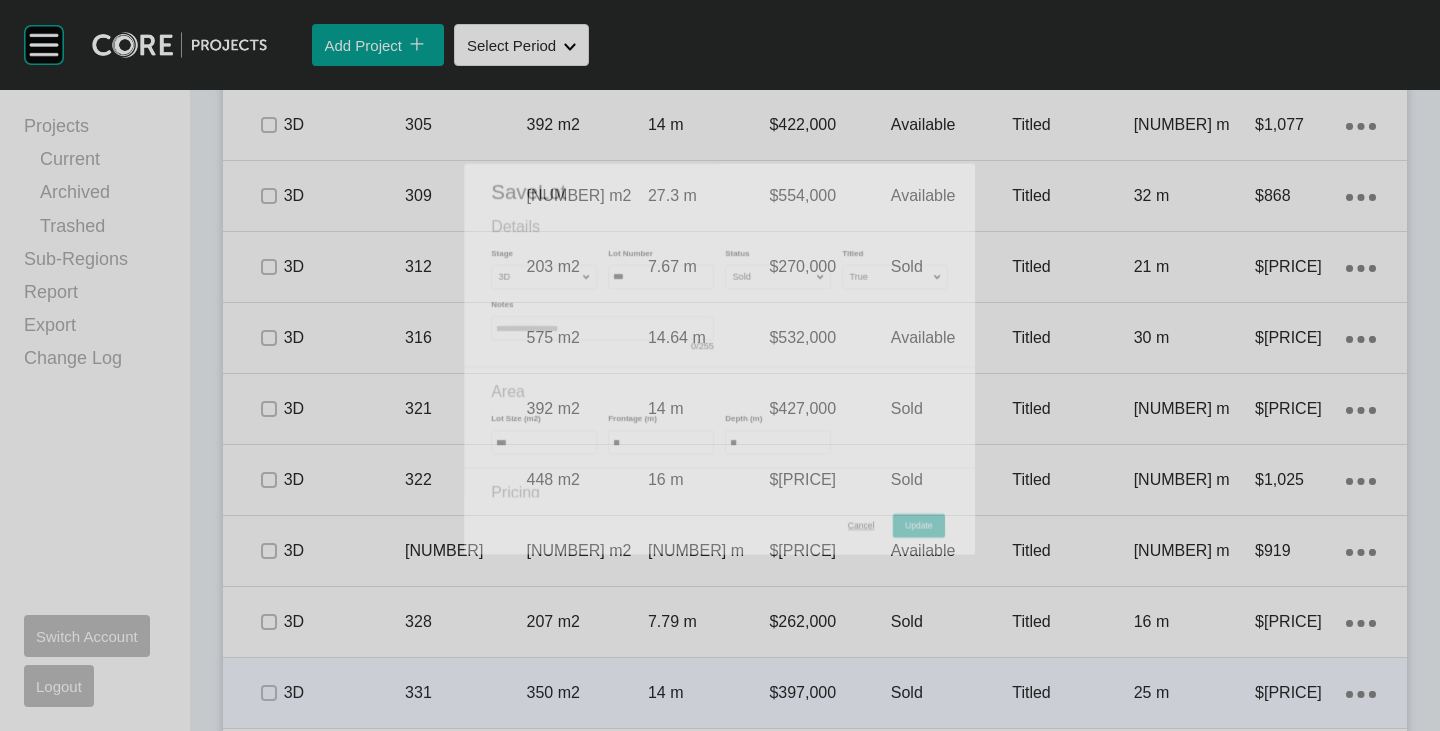scroll, scrollTop: 1638, scrollLeft: 0, axis: vertical 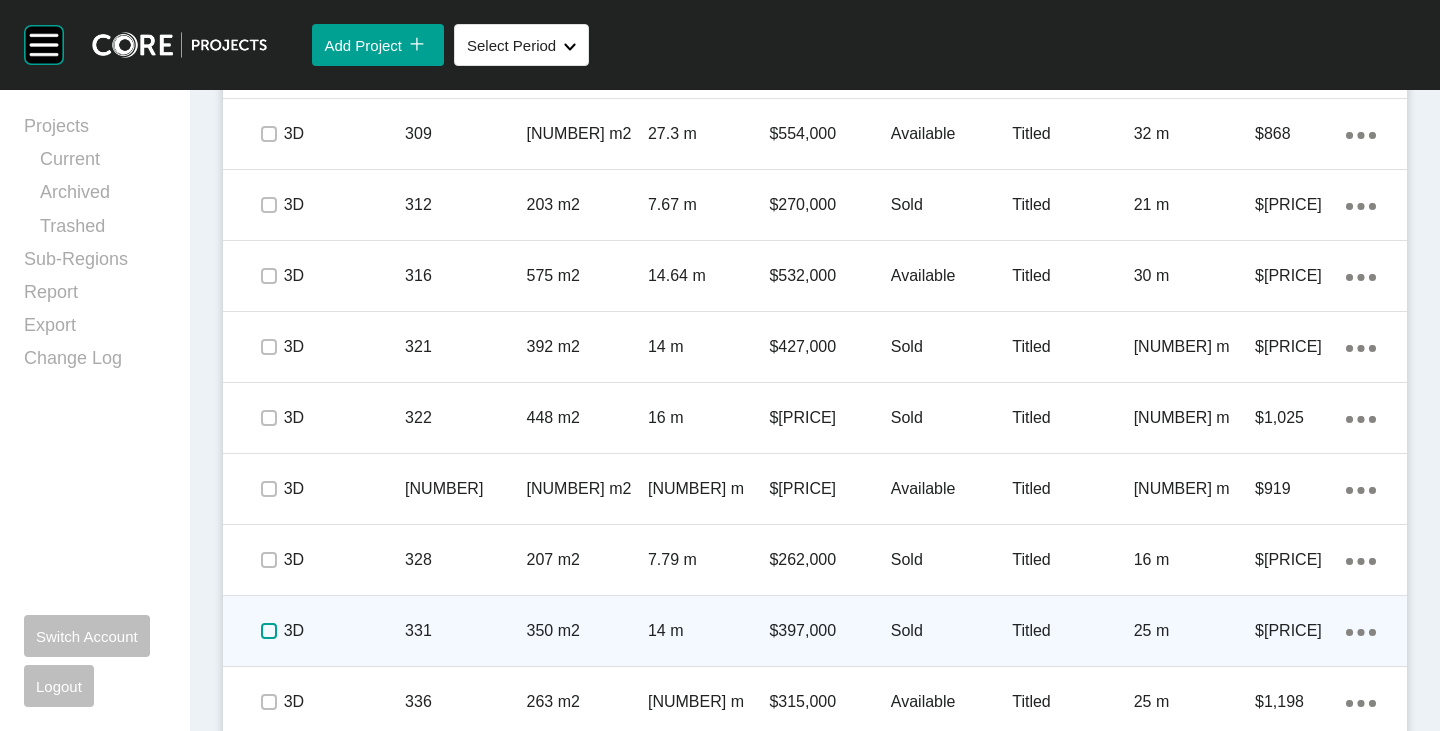 click at bounding box center [269, 631] 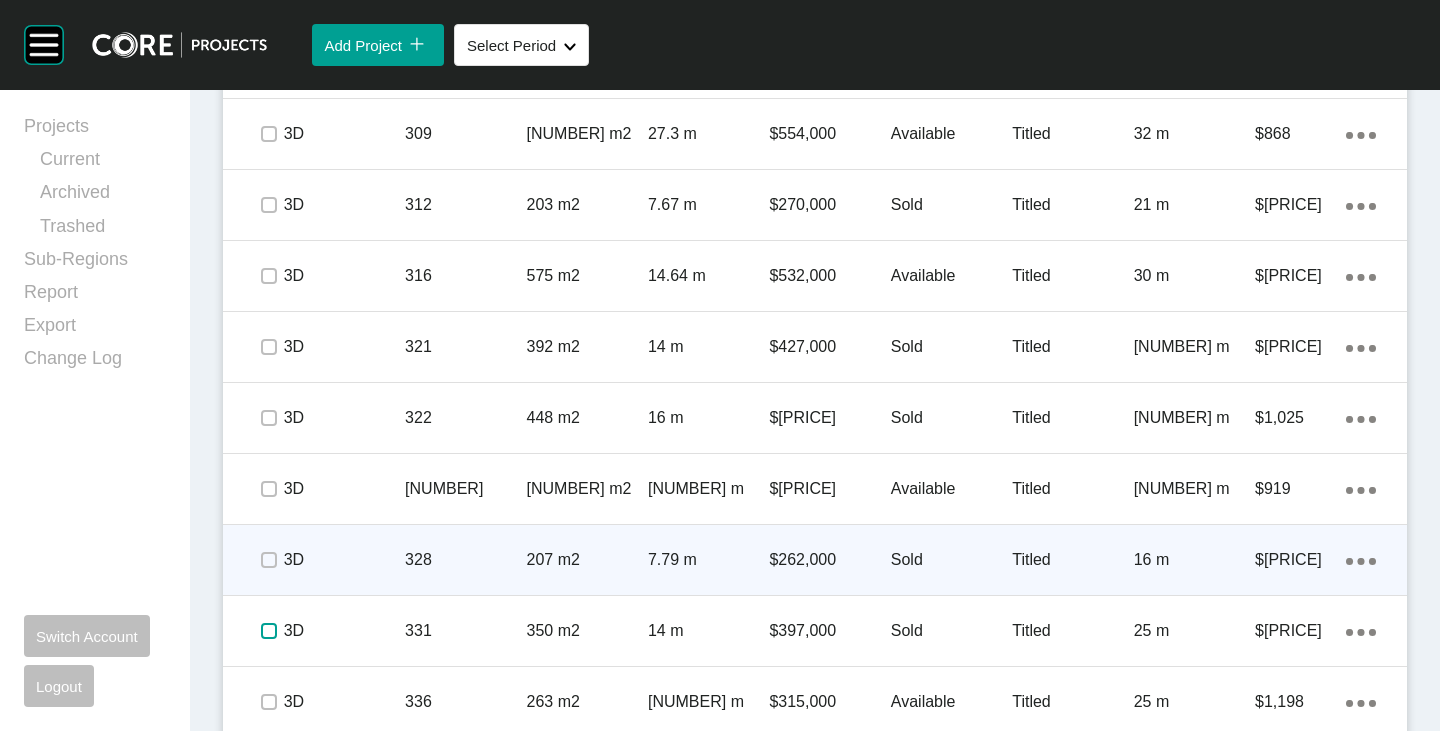 scroll, scrollTop: 1738, scrollLeft: 0, axis: vertical 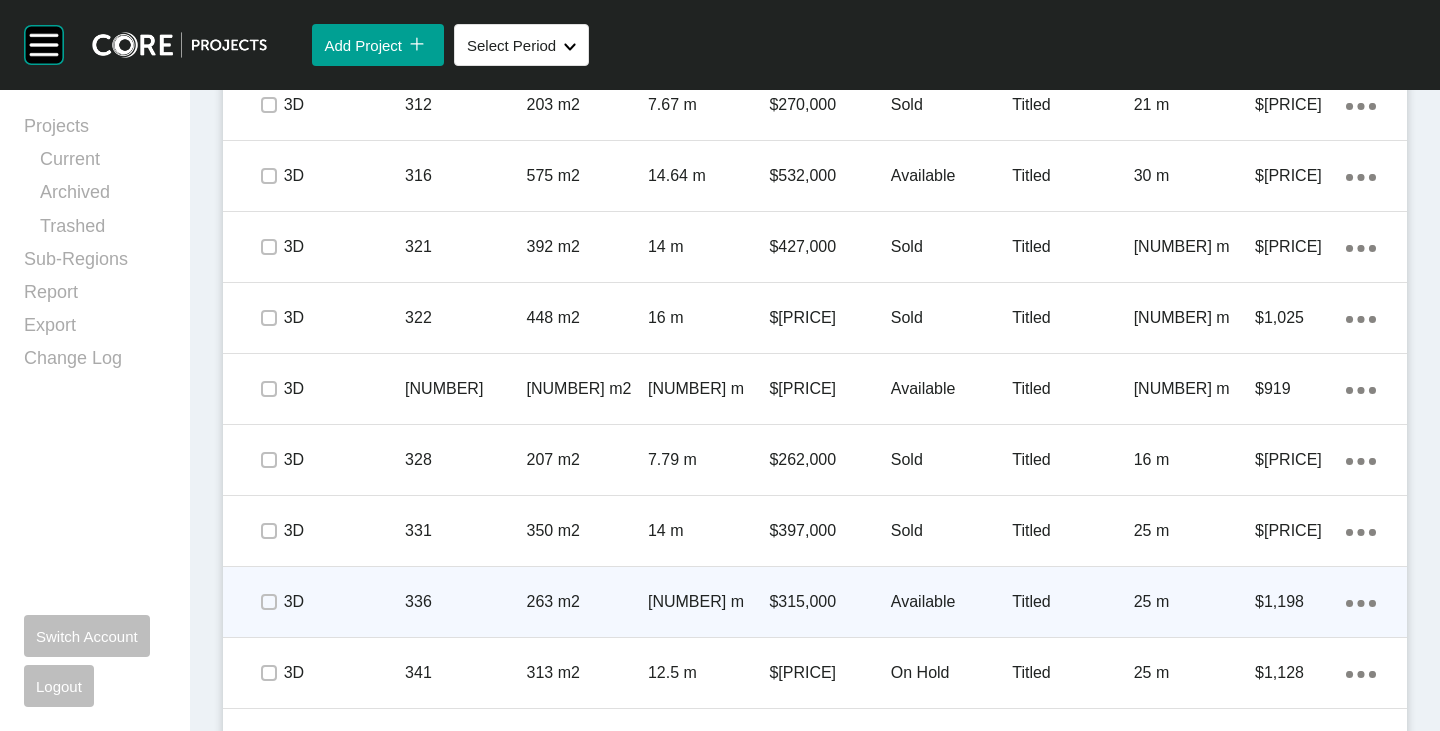 click on "Available" at bounding box center [951, 602] 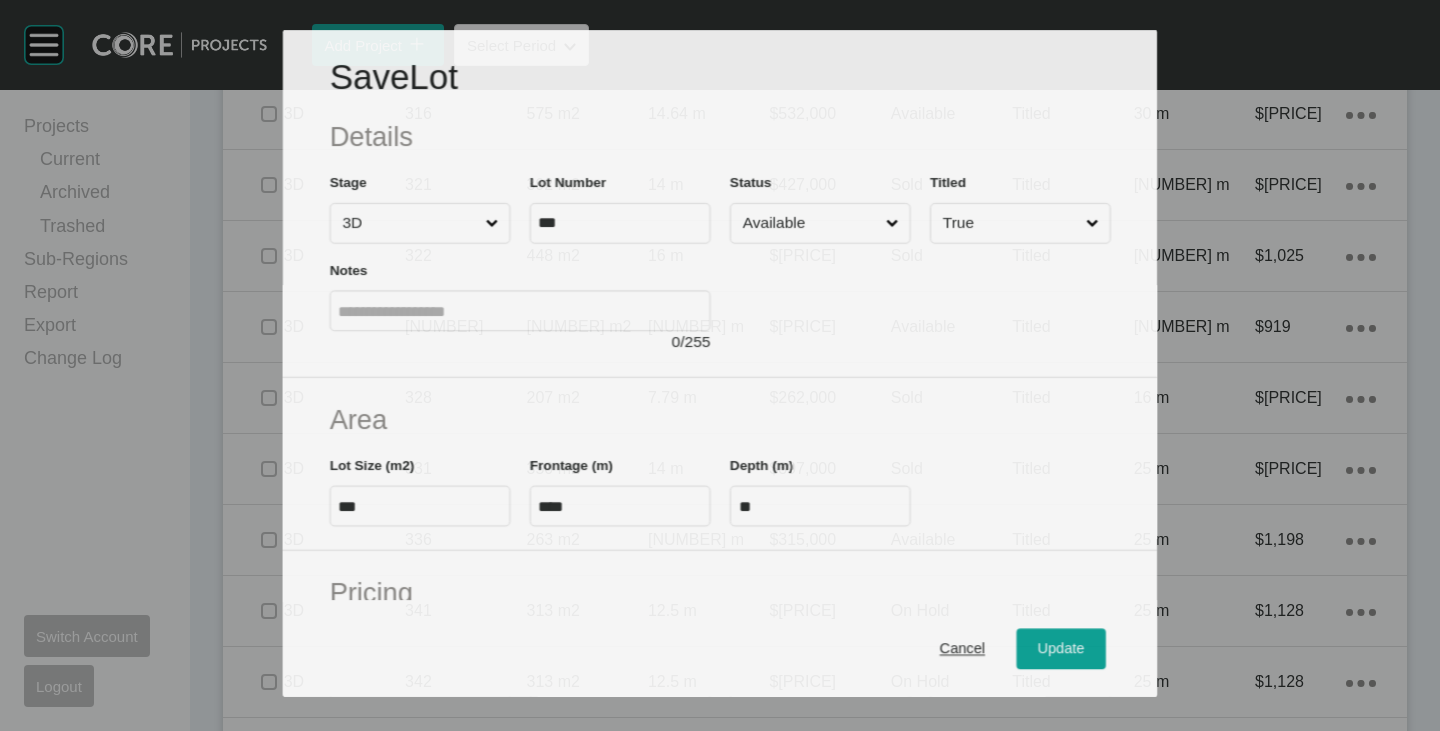 scroll, scrollTop: 1676, scrollLeft: 0, axis: vertical 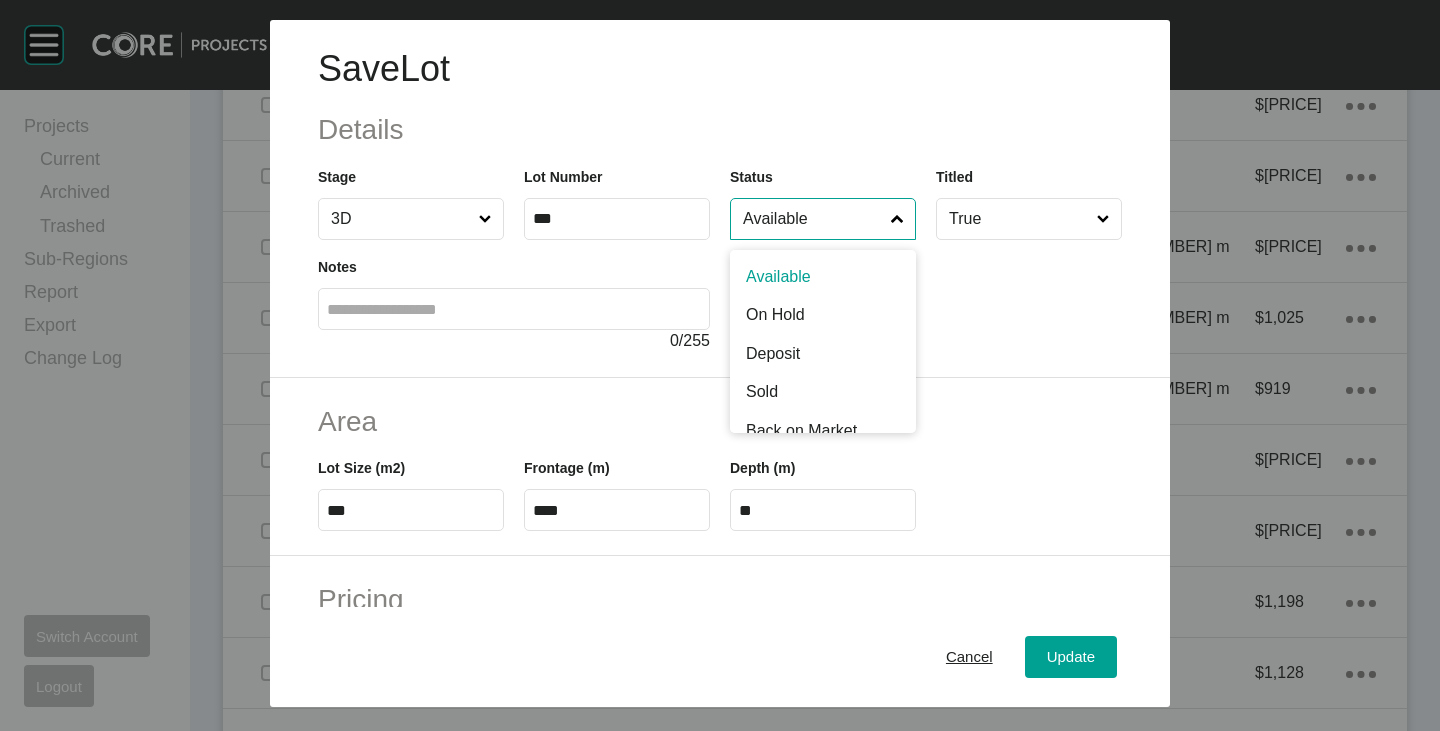 click on "Available" at bounding box center (813, 219) 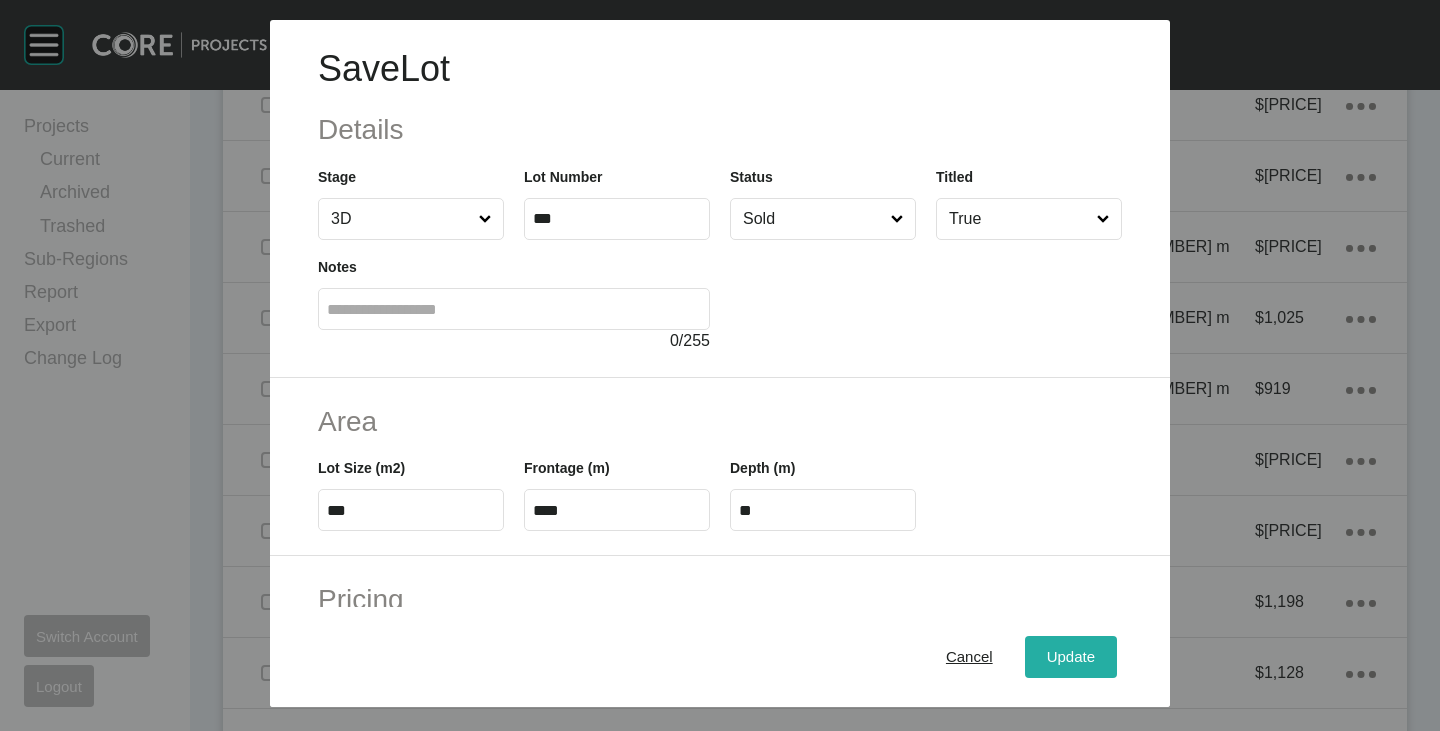 click on "Update" at bounding box center (1071, 657) 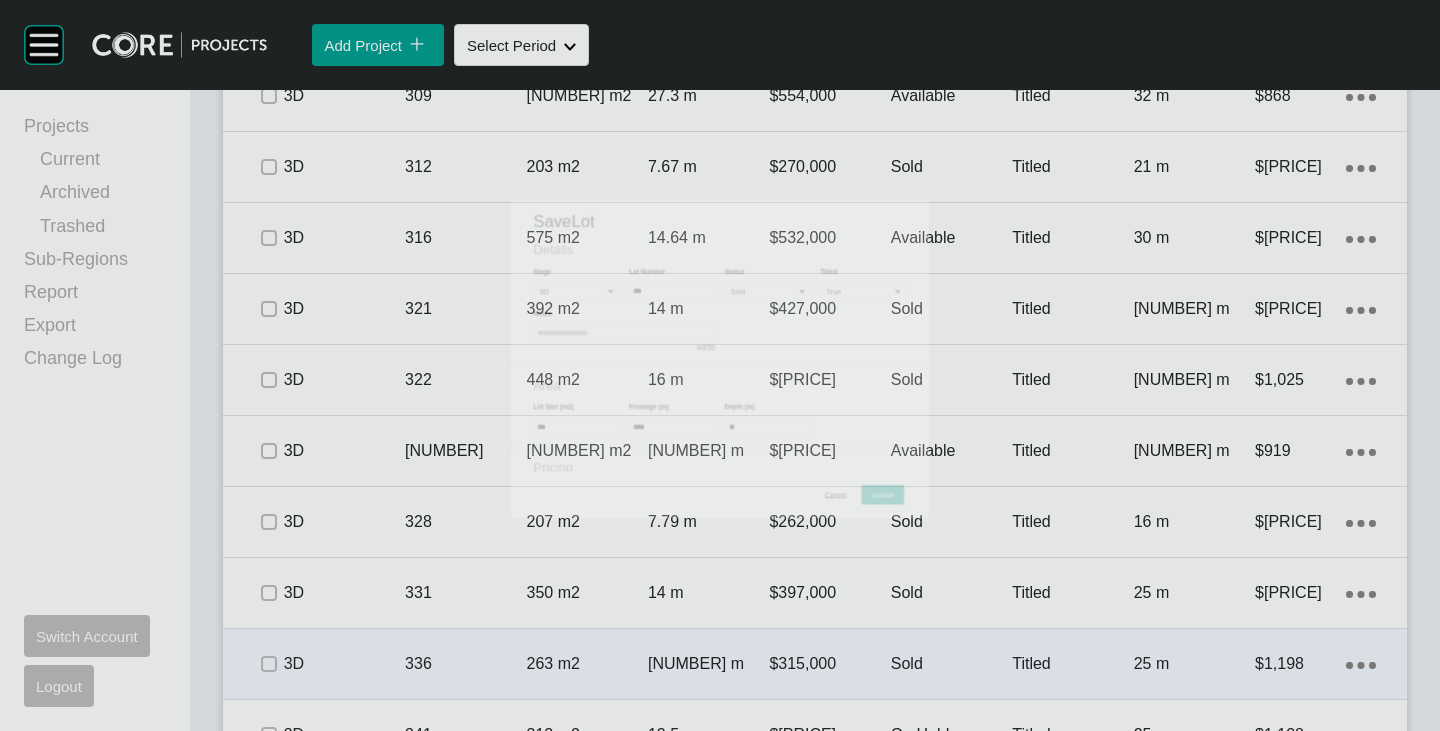 scroll, scrollTop: 1738, scrollLeft: 0, axis: vertical 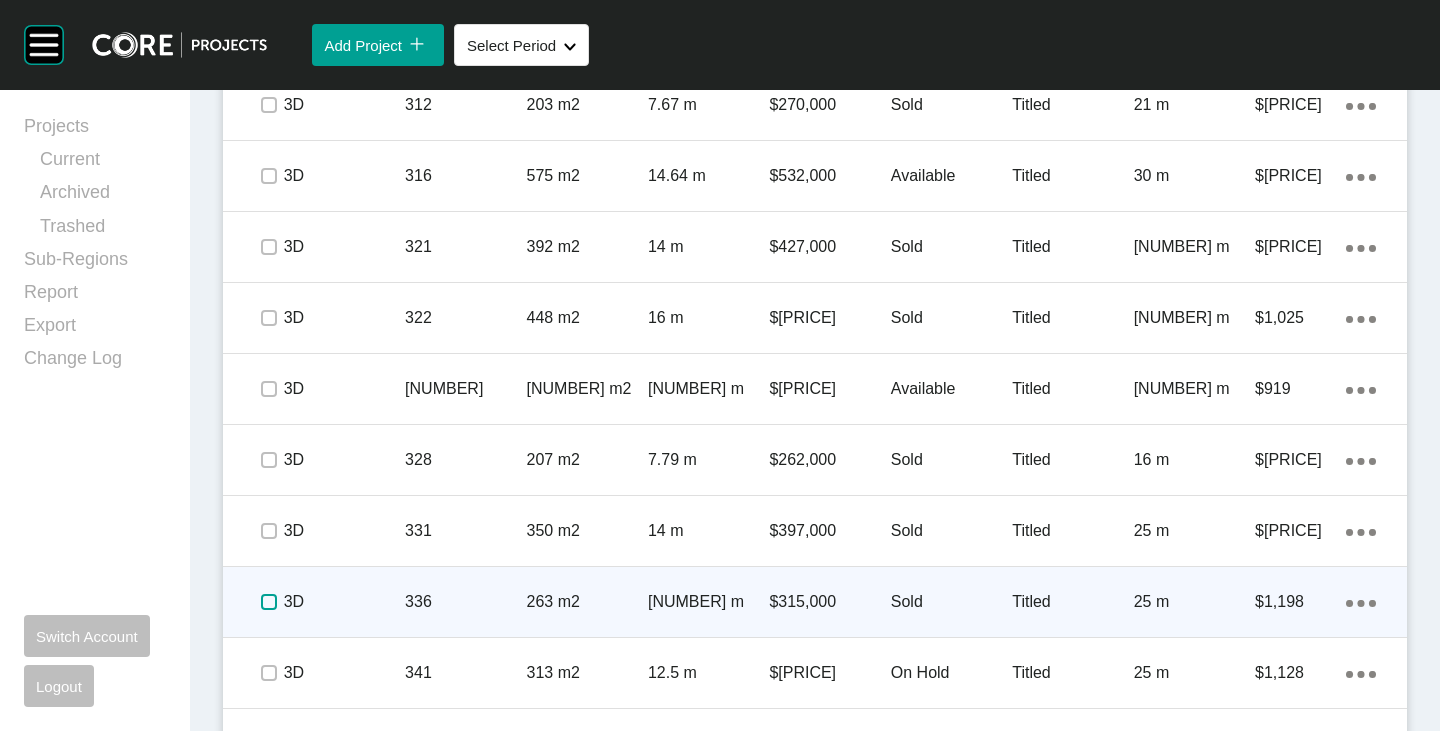 click at bounding box center [269, 602] 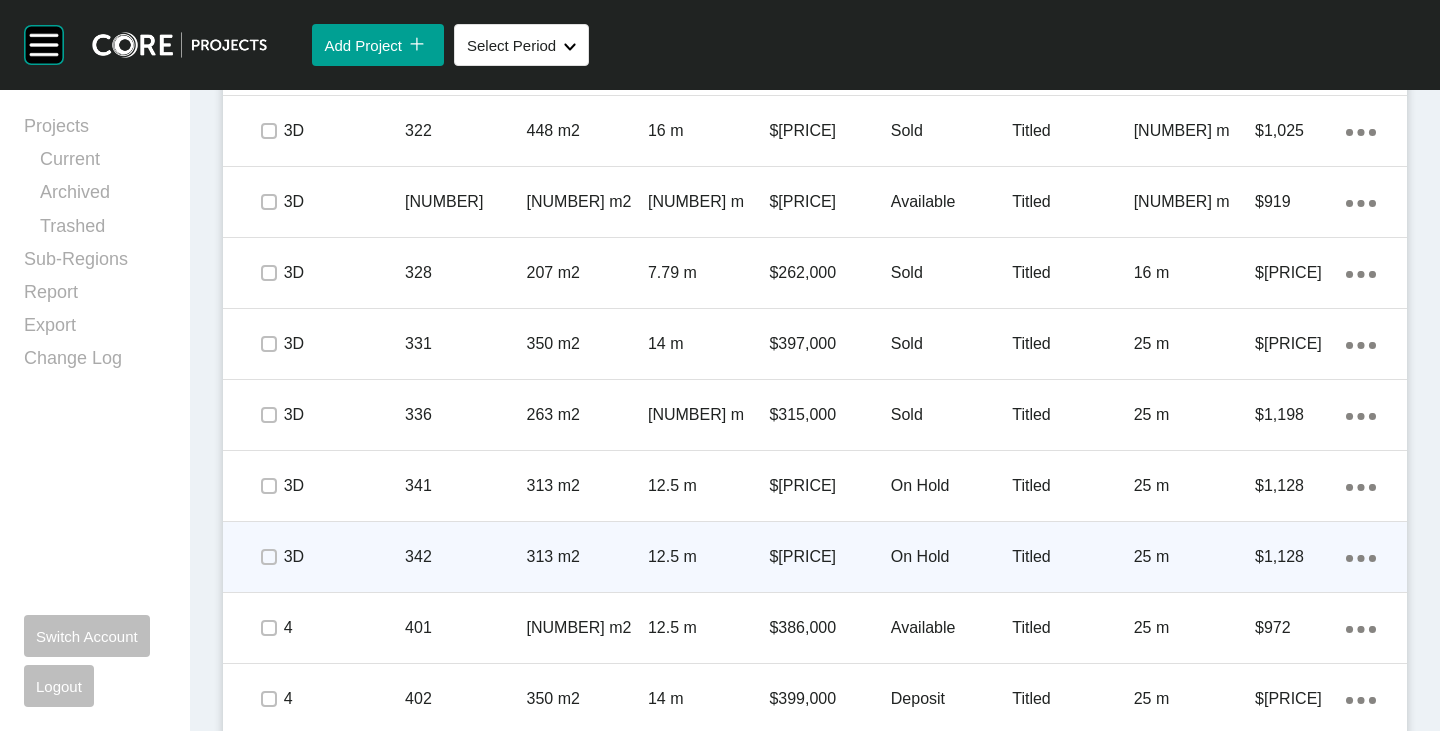 scroll, scrollTop: 1938, scrollLeft: 0, axis: vertical 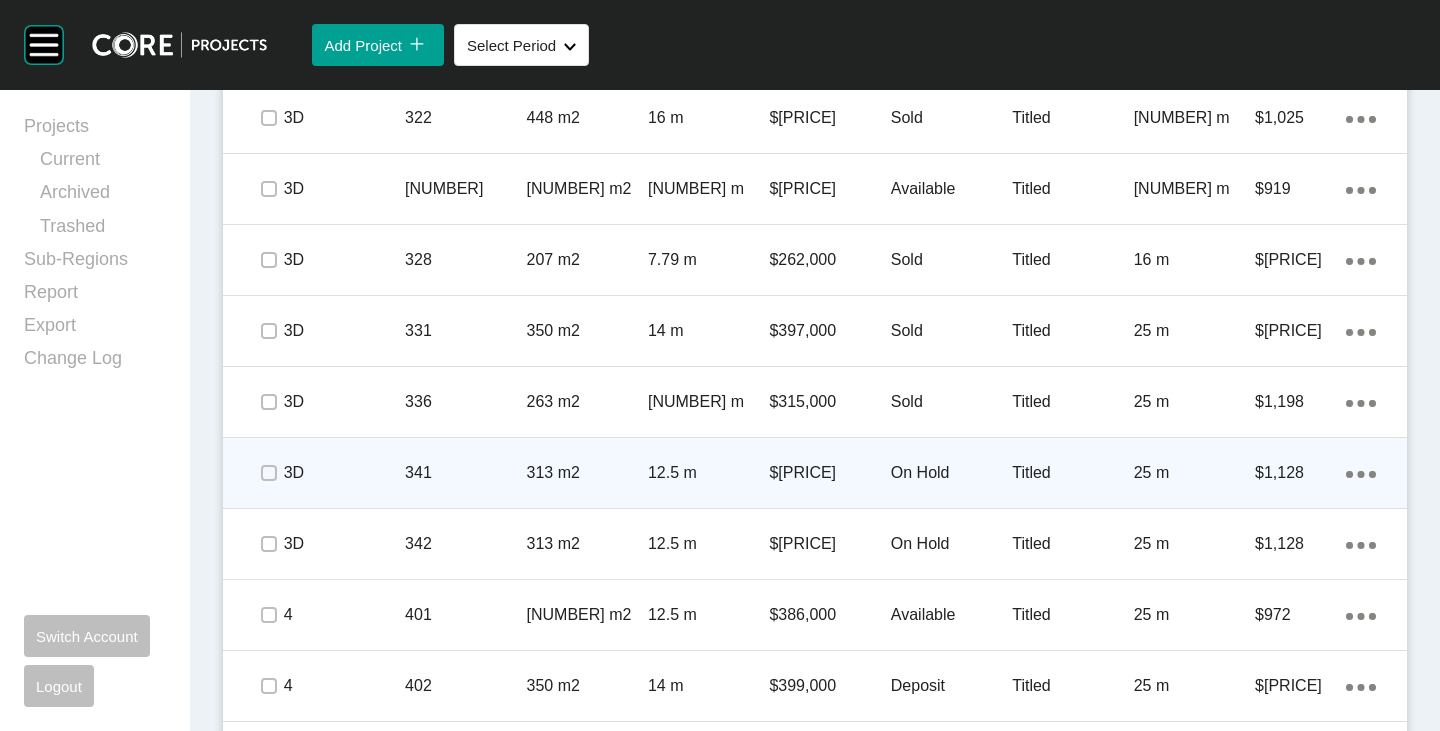 click on "On Hold" at bounding box center (951, 473) 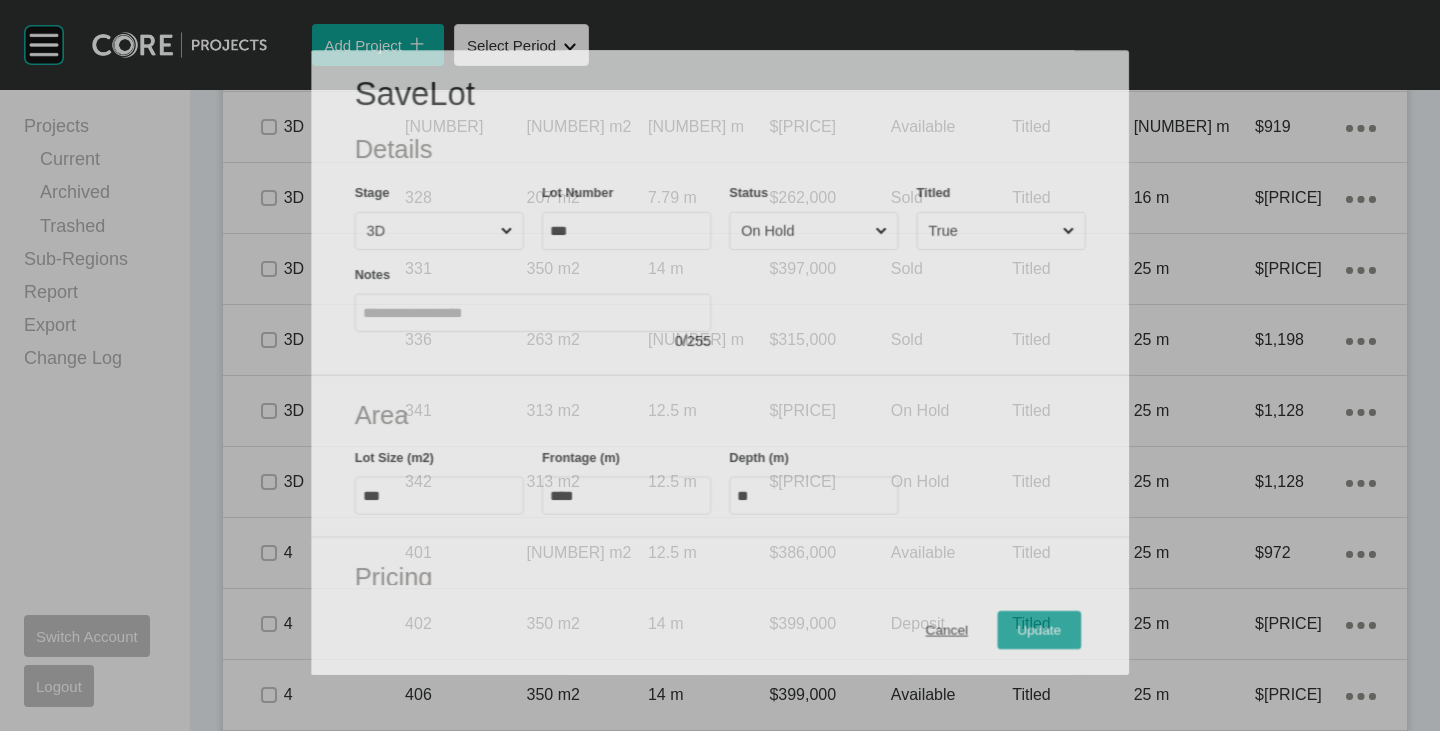 scroll, scrollTop: 1876, scrollLeft: 0, axis: vertical 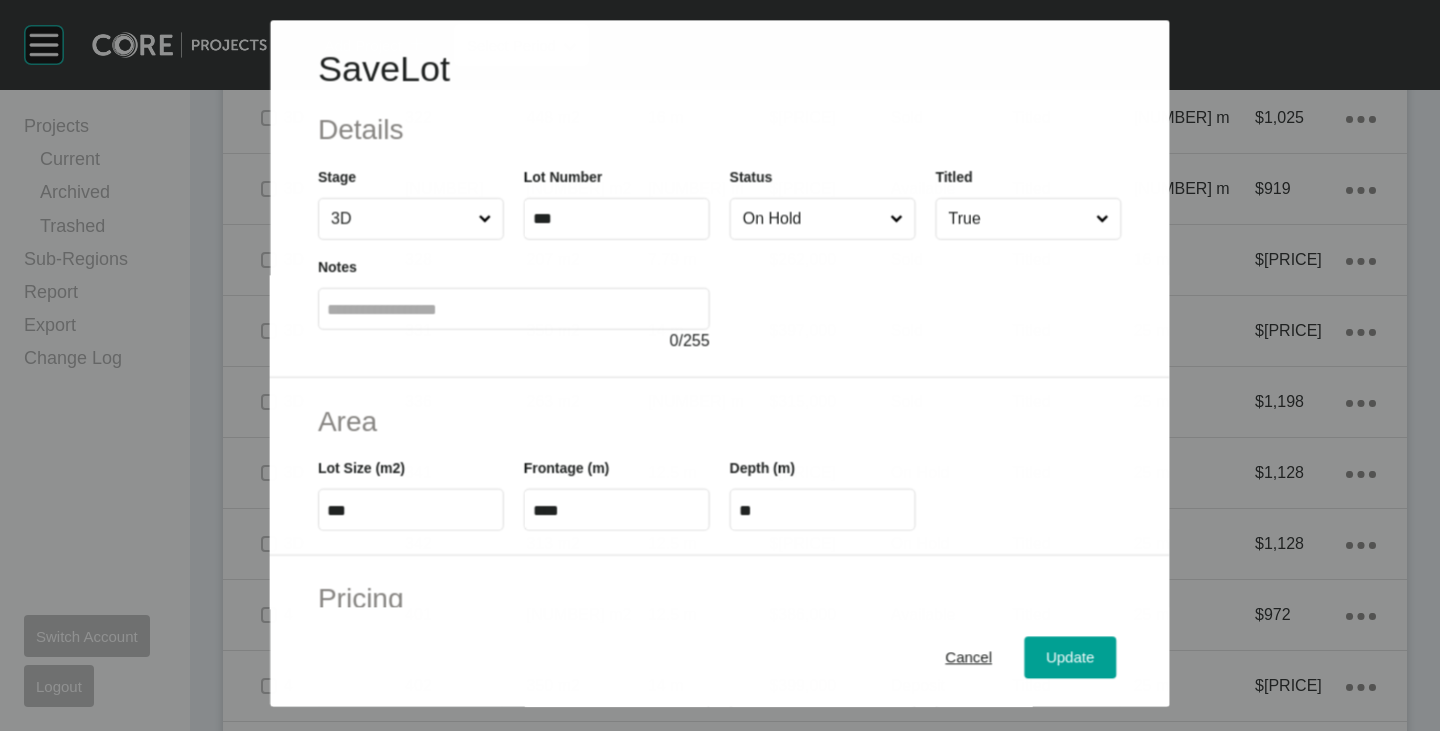 click on "On Hold" at bounding box center [812, 219] 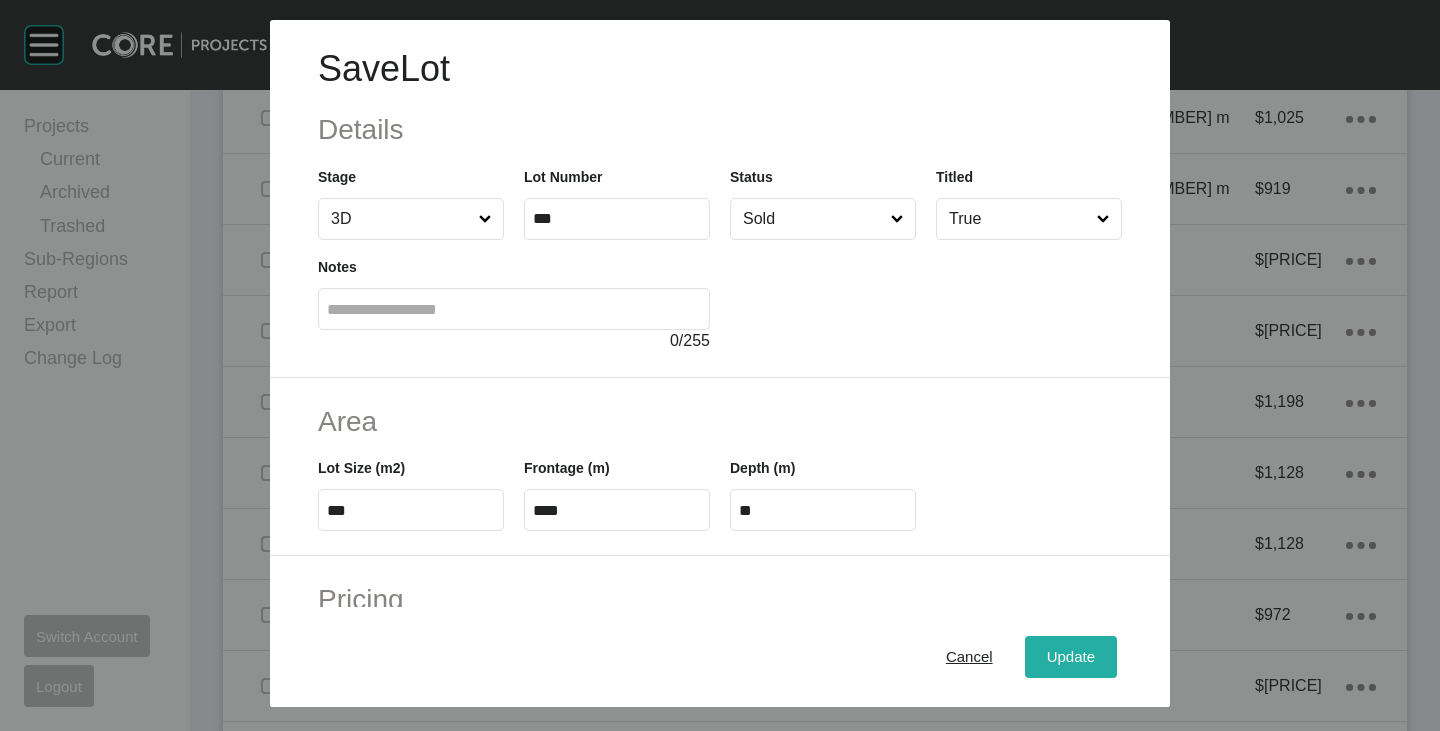 click on "Update" at bounding box center (1071, 657) 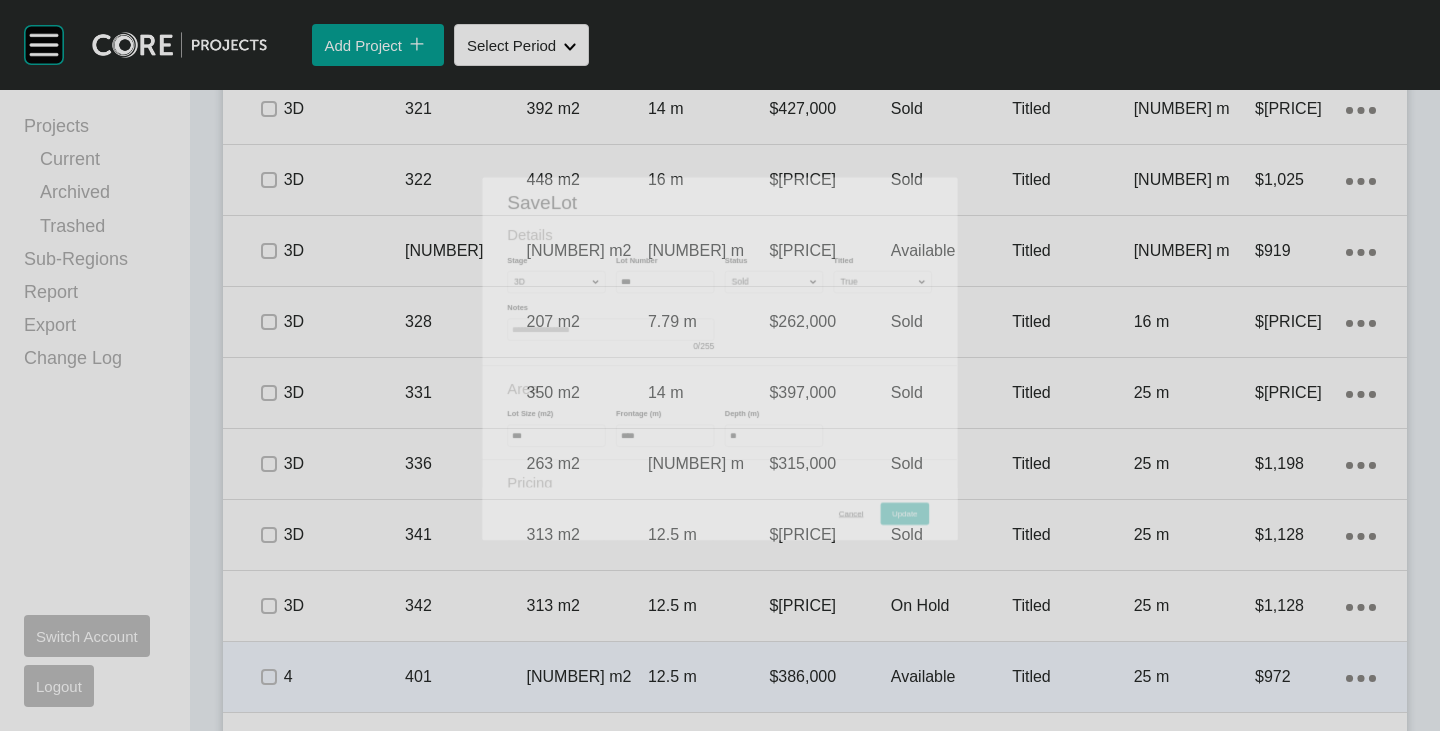 scroll, scrollTop: 1938, scrollLeft: 0, axis: vertical 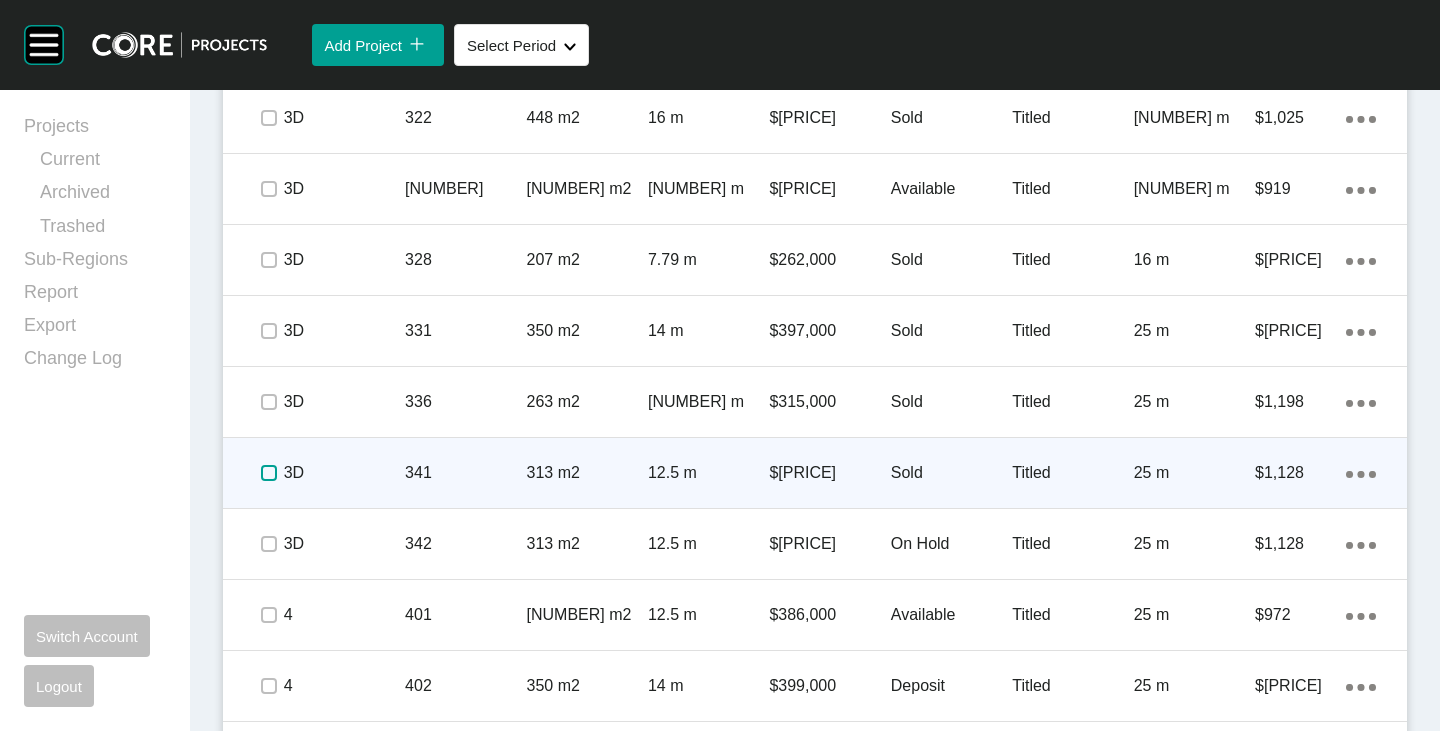 click at bounding box center [269, 473] 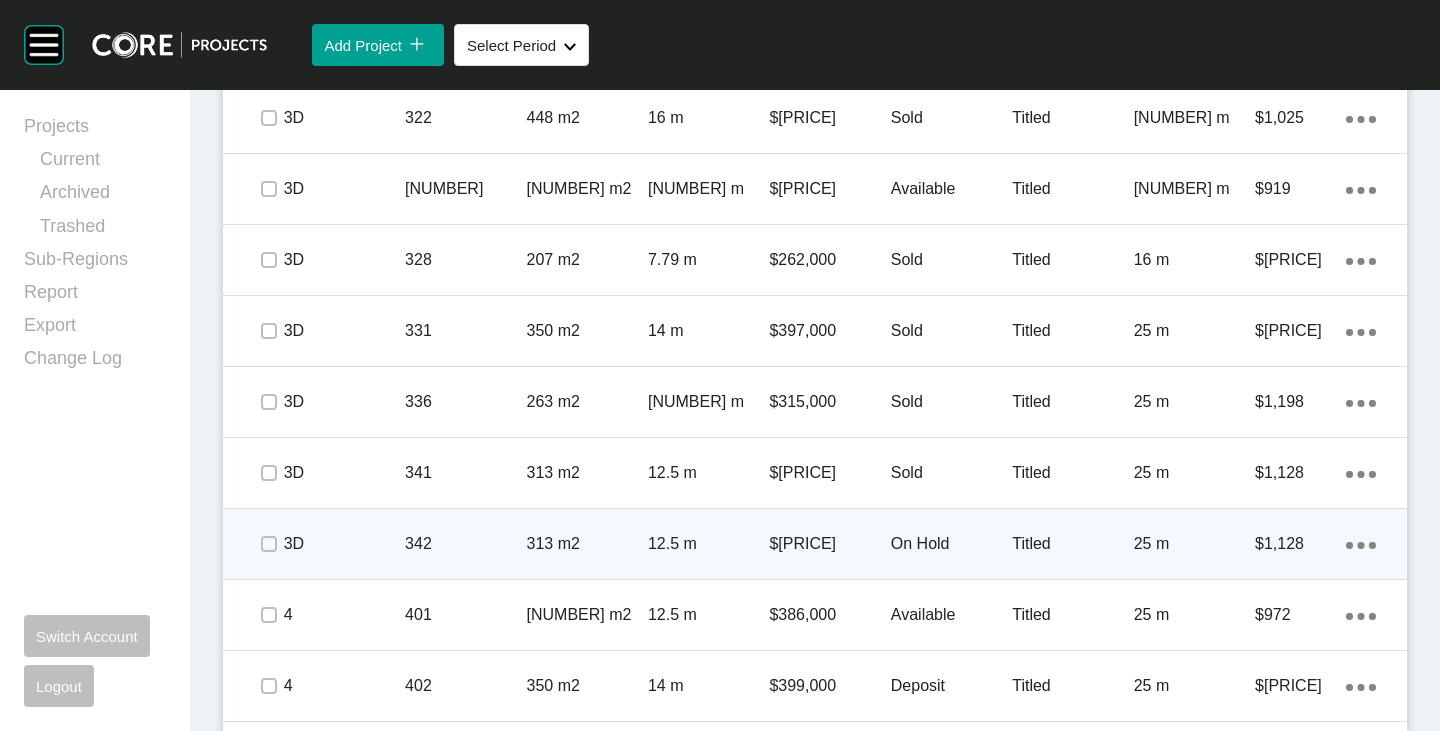 click on "On Hold" at bounding box center [951, 544] 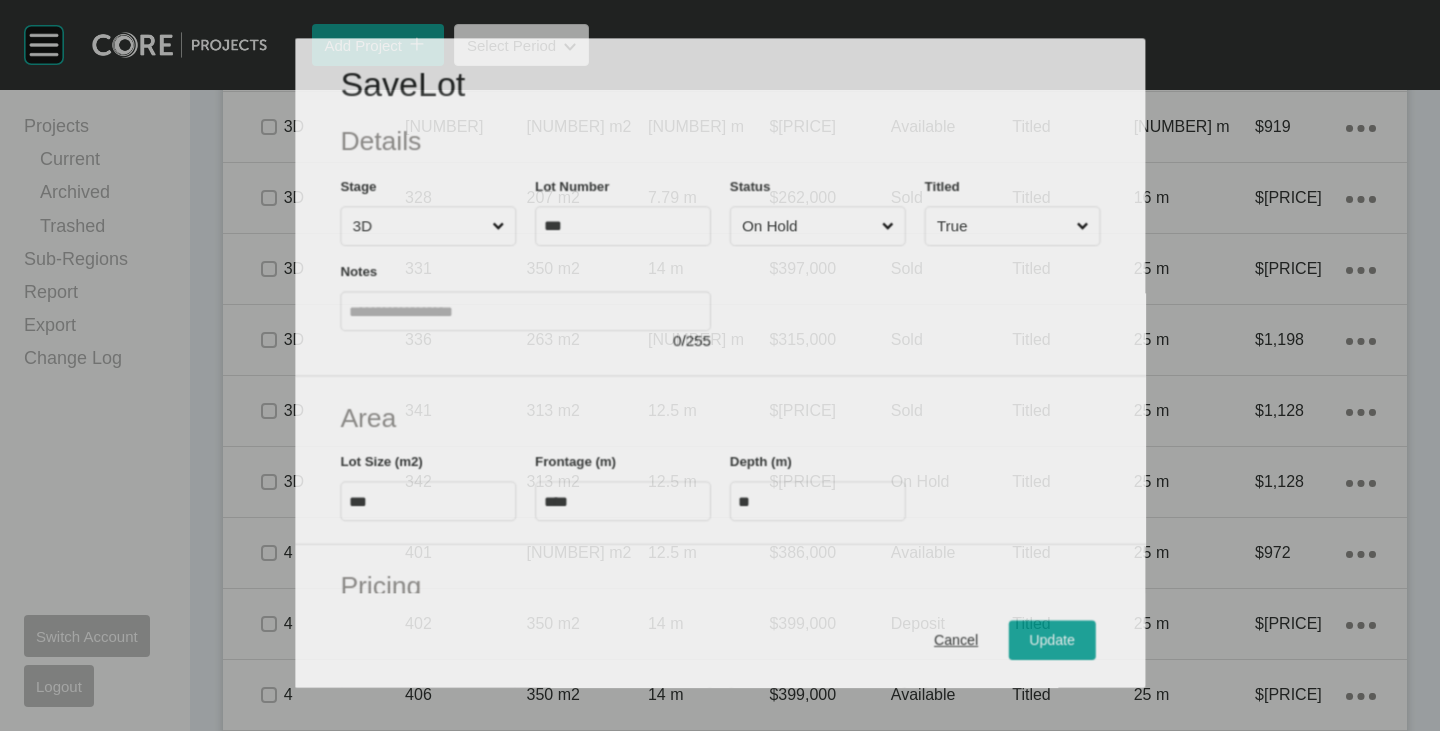 scroll, scrollTop: 1876, scrollLeft: 0, axis: vertical 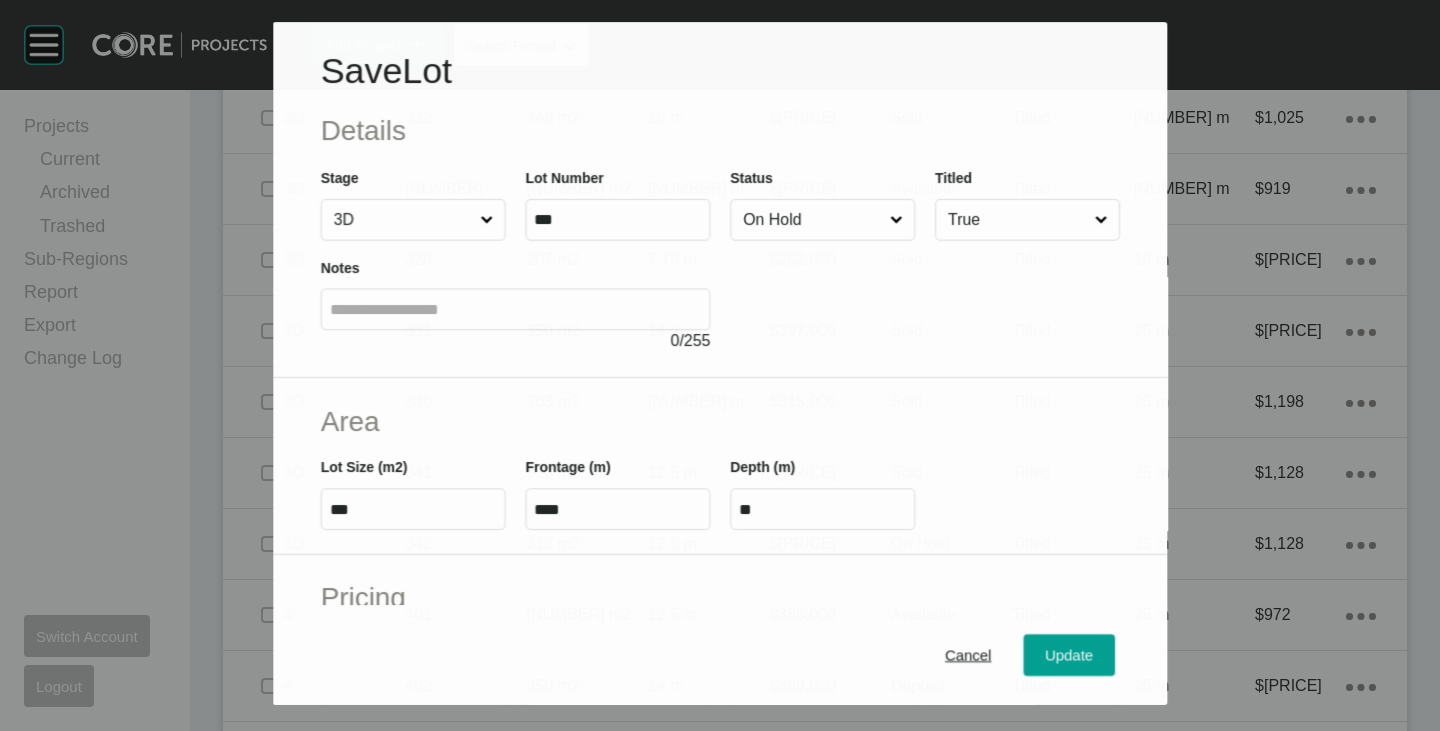 click on "On Hold" at bounding box center [812, 220] 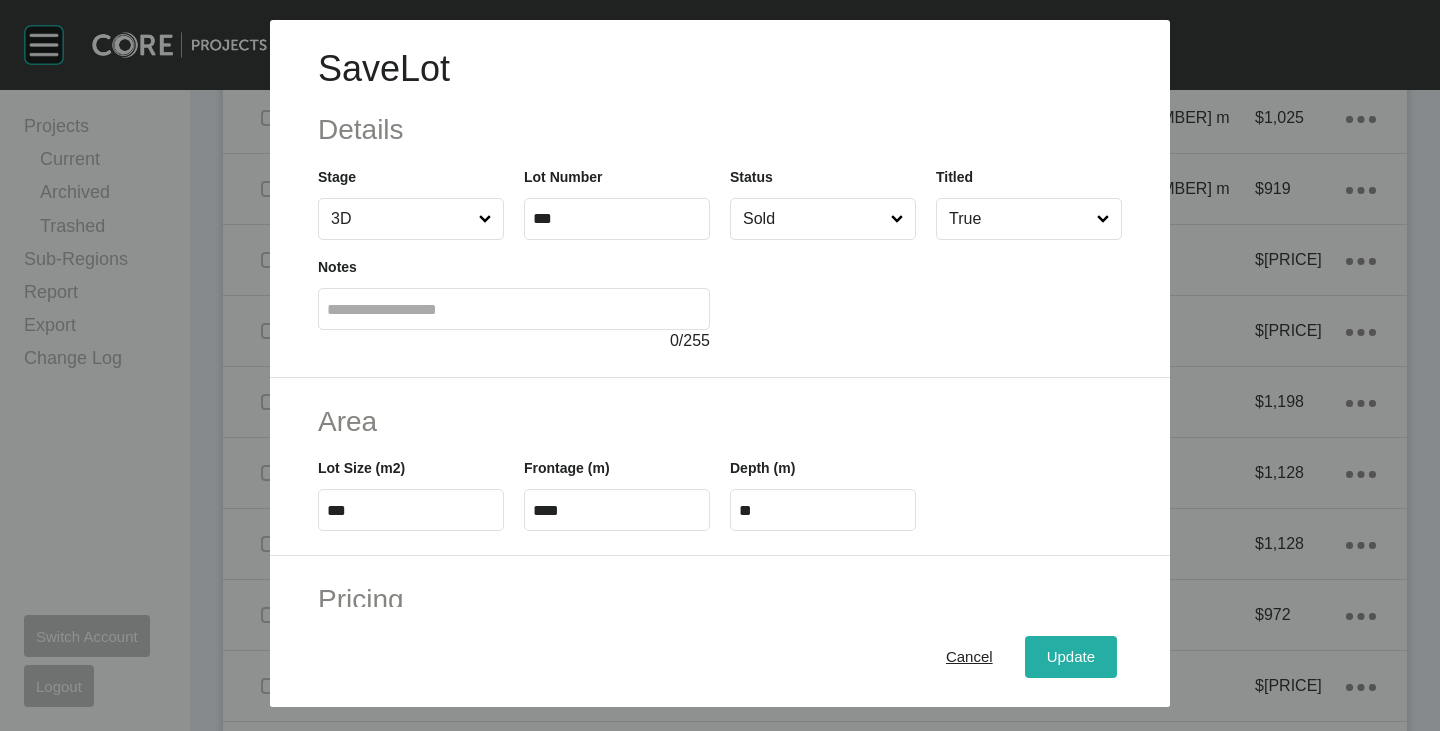 click on "Update" at bounding box center [1071, 657] 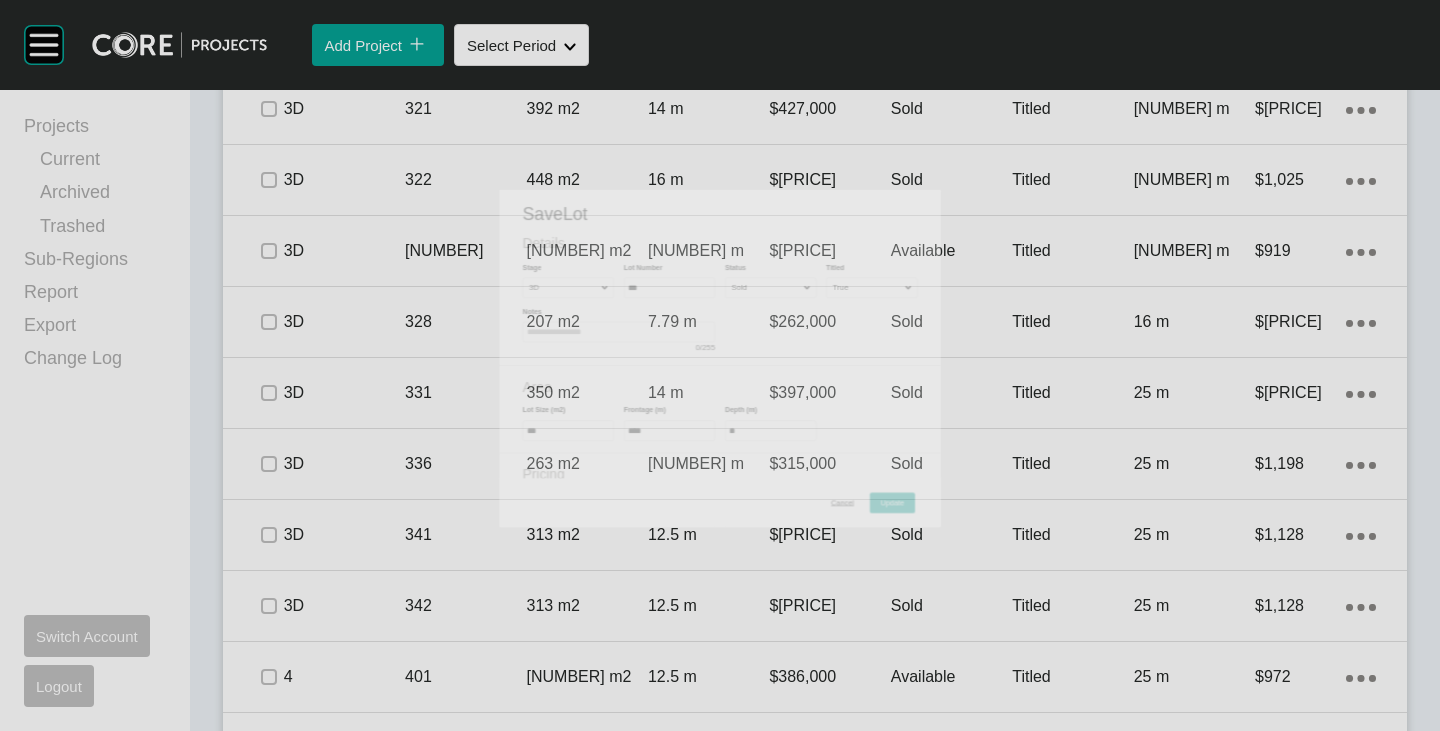 scroll, scrollTop: 1938, scrollLeft: 0, axis: vertical 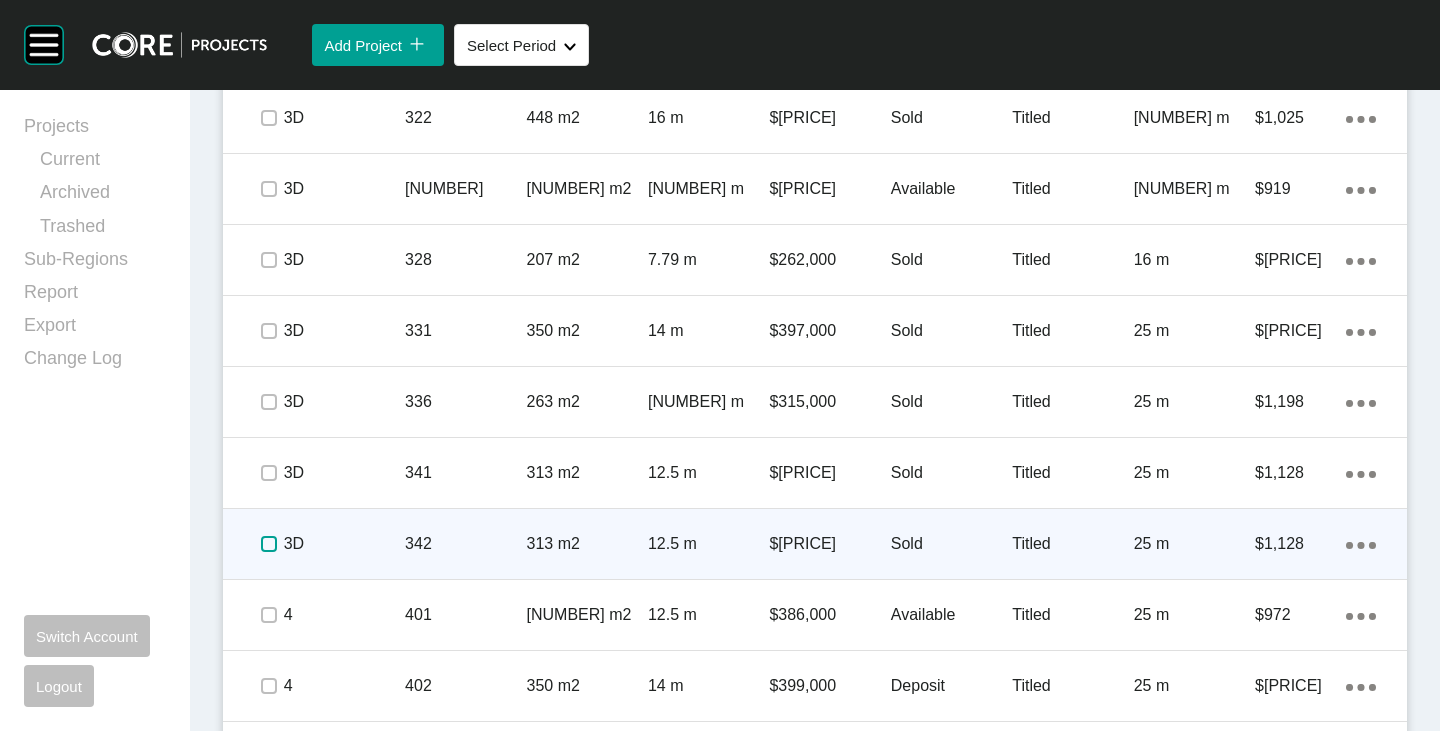 click at bounding box center [269, 544] 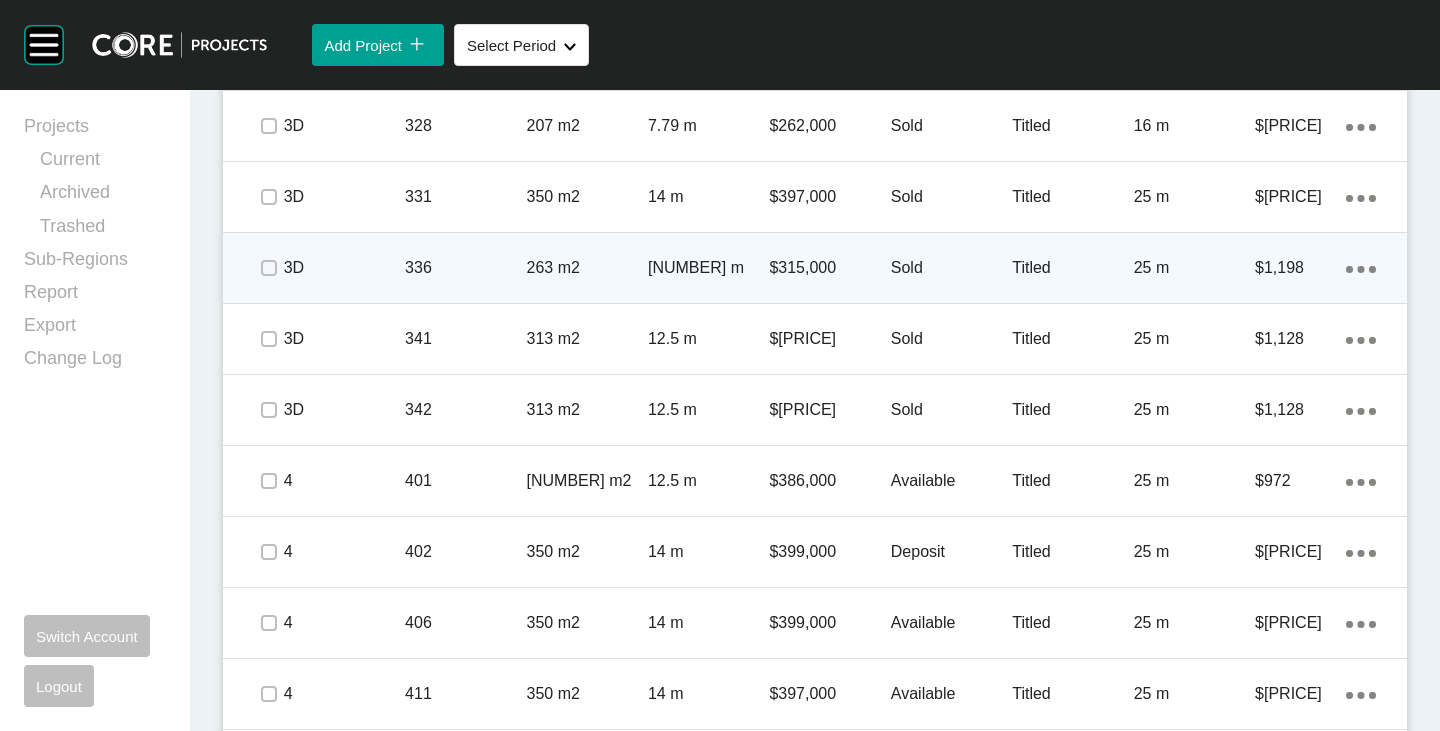 scroll, scrollTop: 2238, scrollLeft: 0, axis: vertical 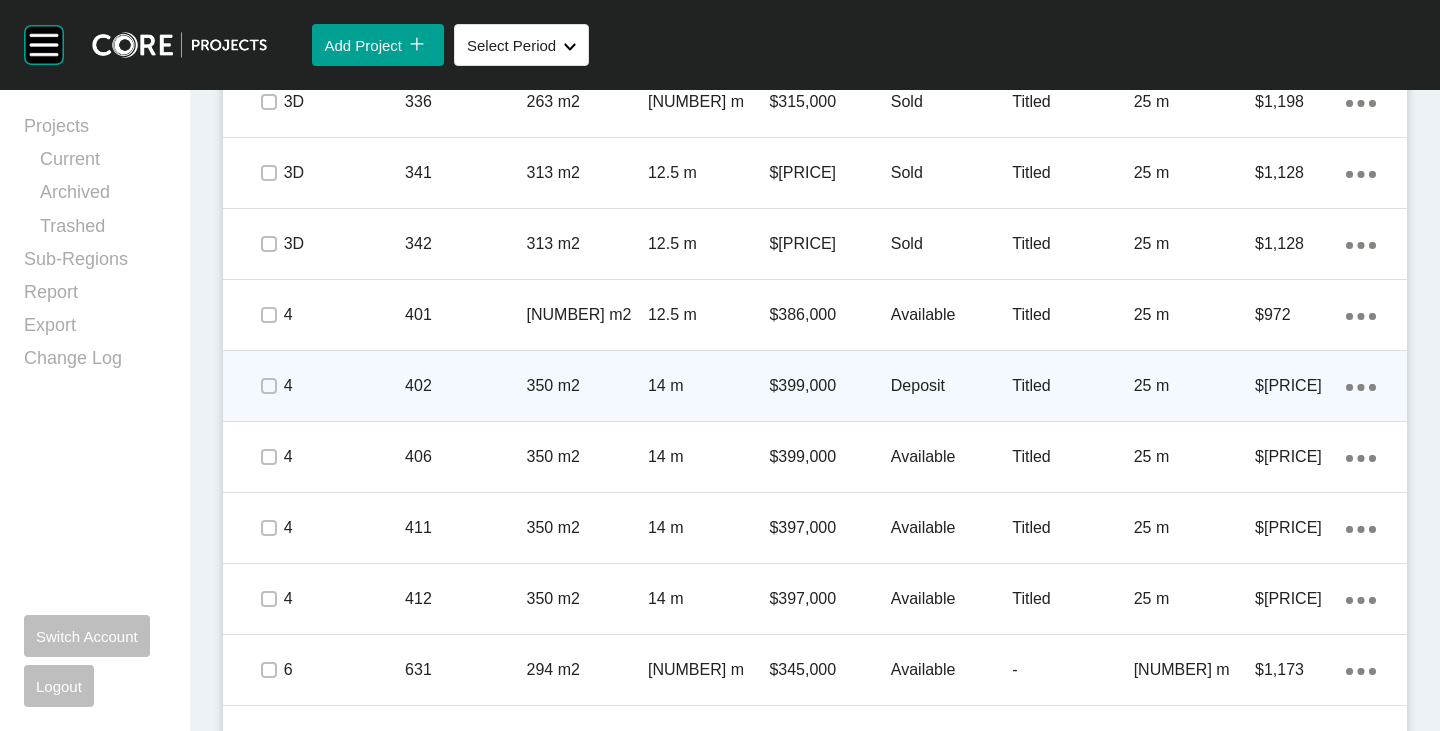 click on "Deposit" at bounding box center (951, 386) 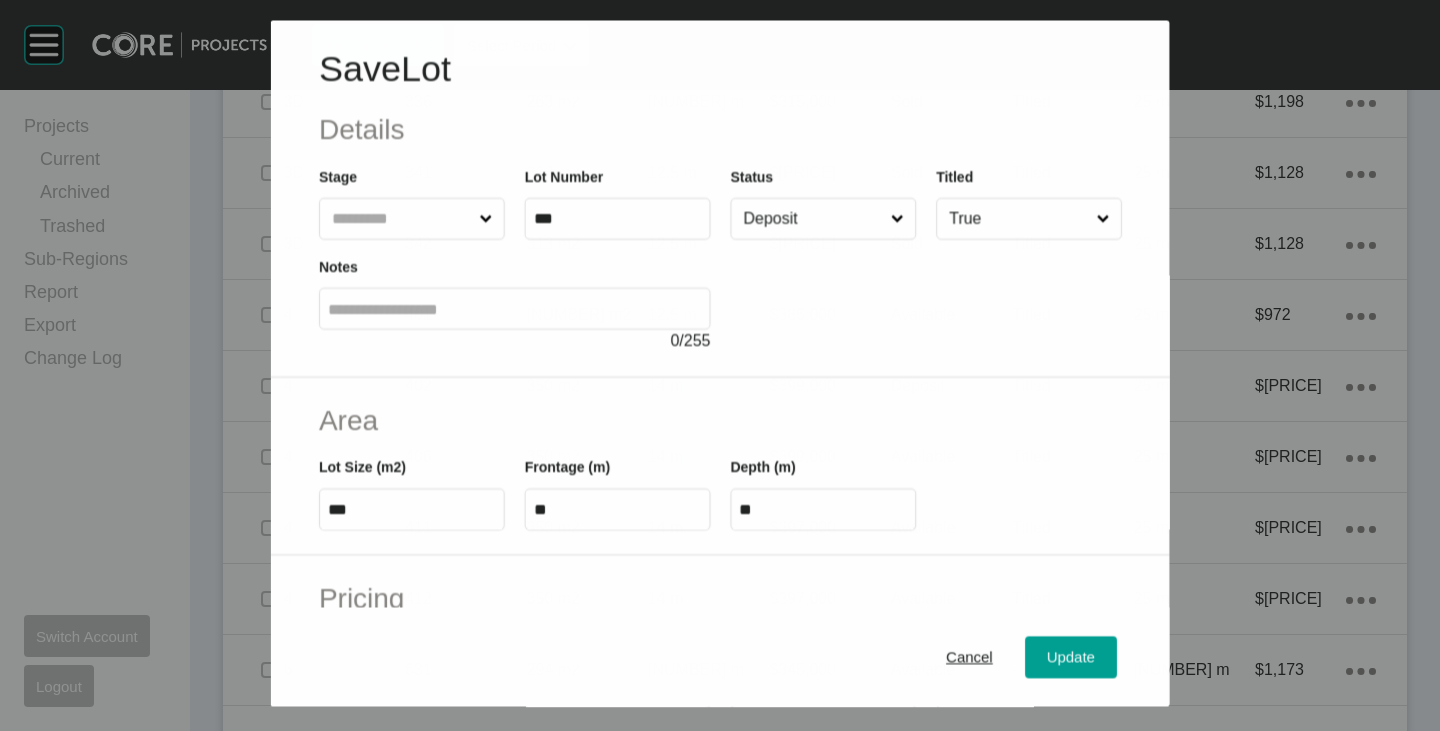 click on "Deposit" at bounding box center [812, 219] 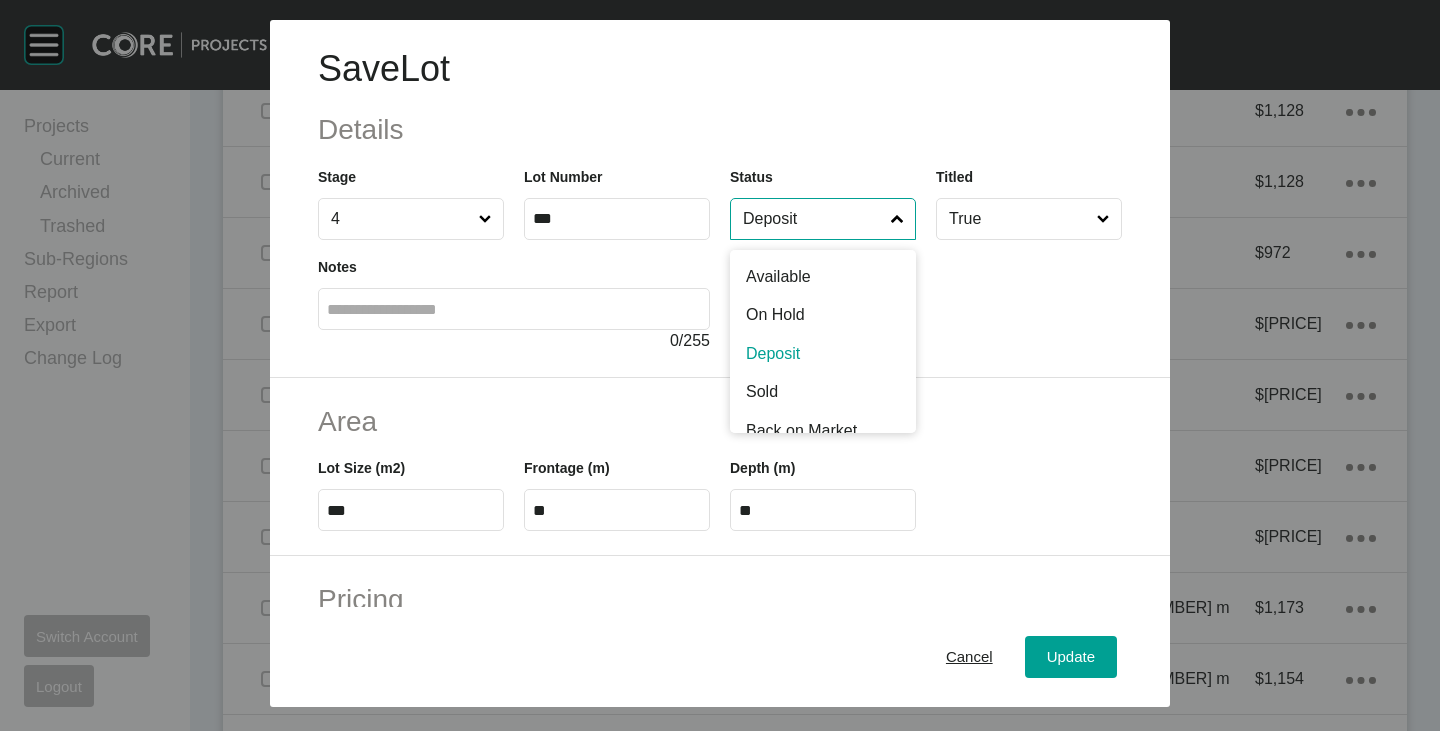 scroll, scrollTop: 2176, scrollLeft: 0, axis: vertical 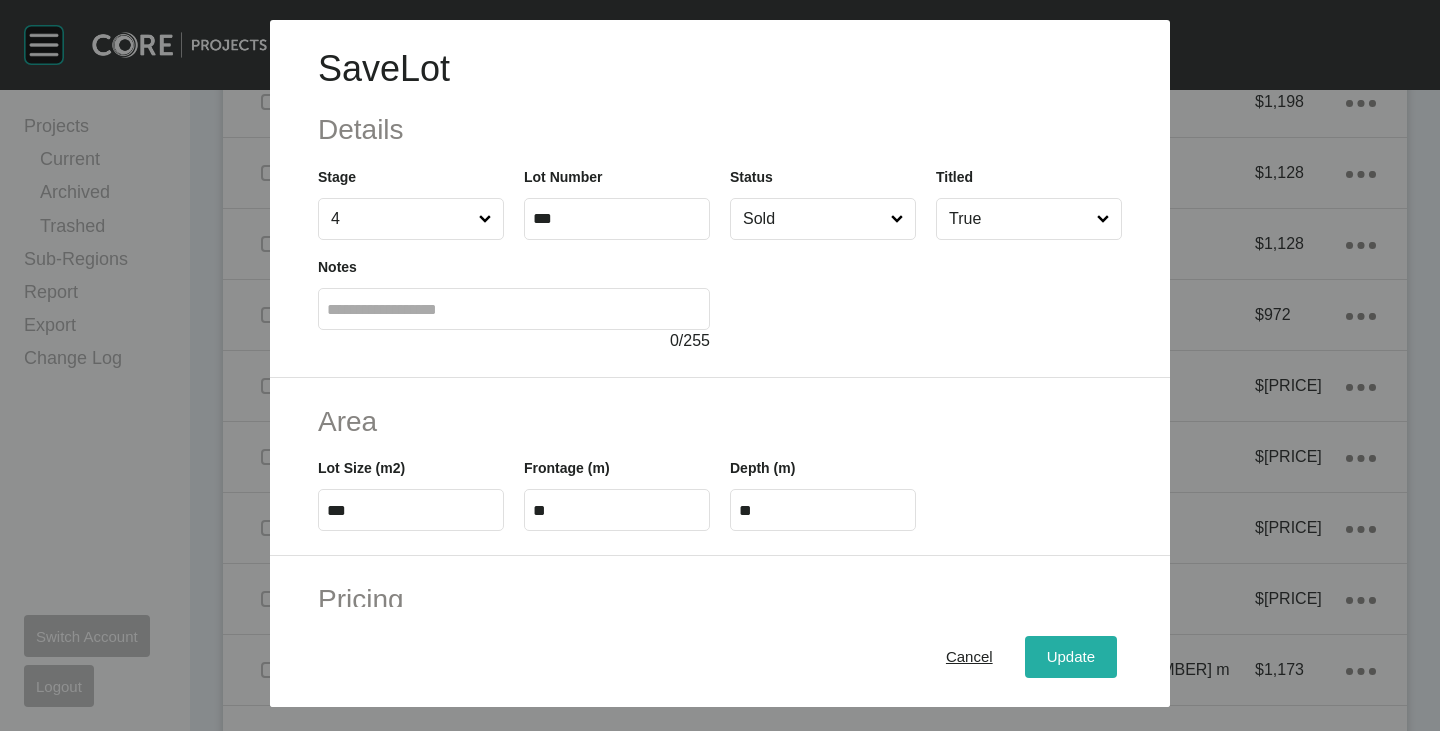 click on "Update" at bounding box center (1071, 657) 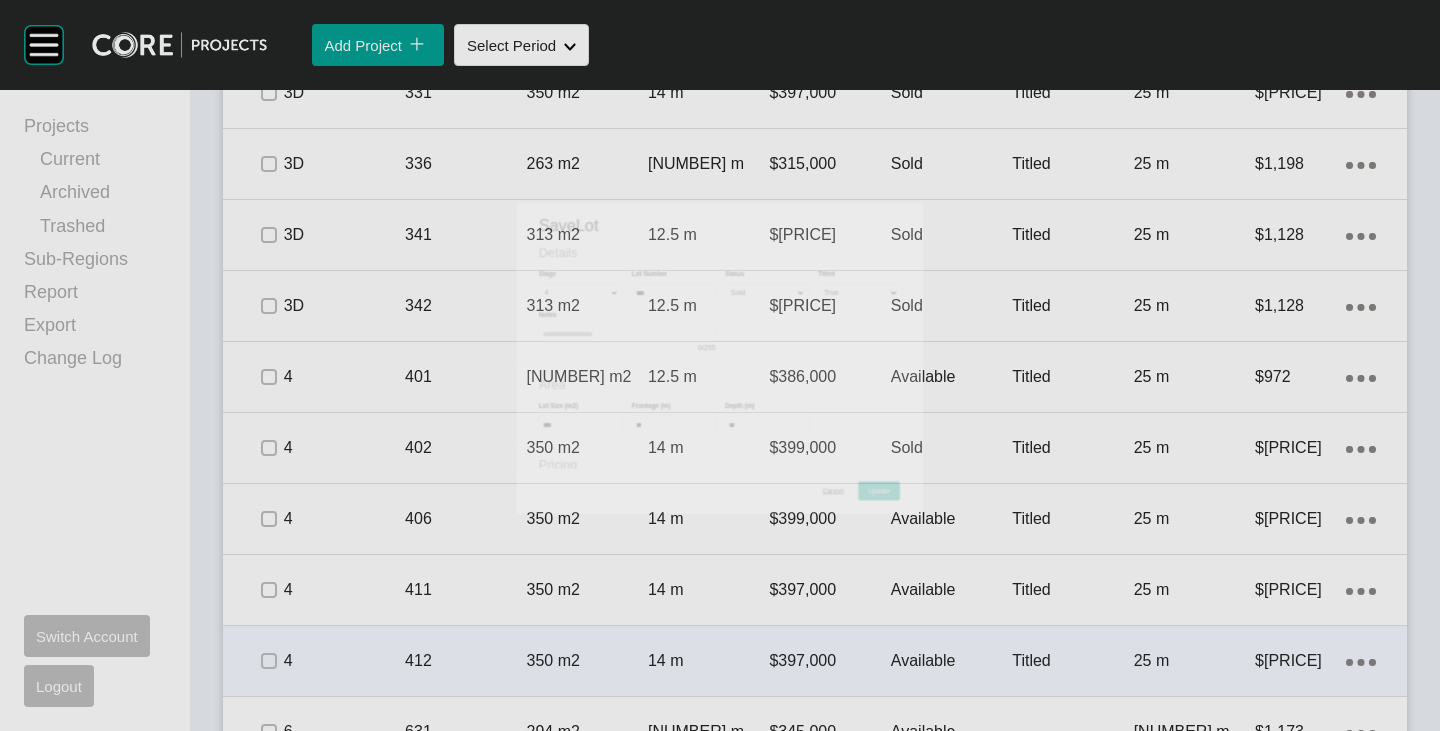 scroll, scrollTop: 2238, scrollLeft: 0, axis: vertical 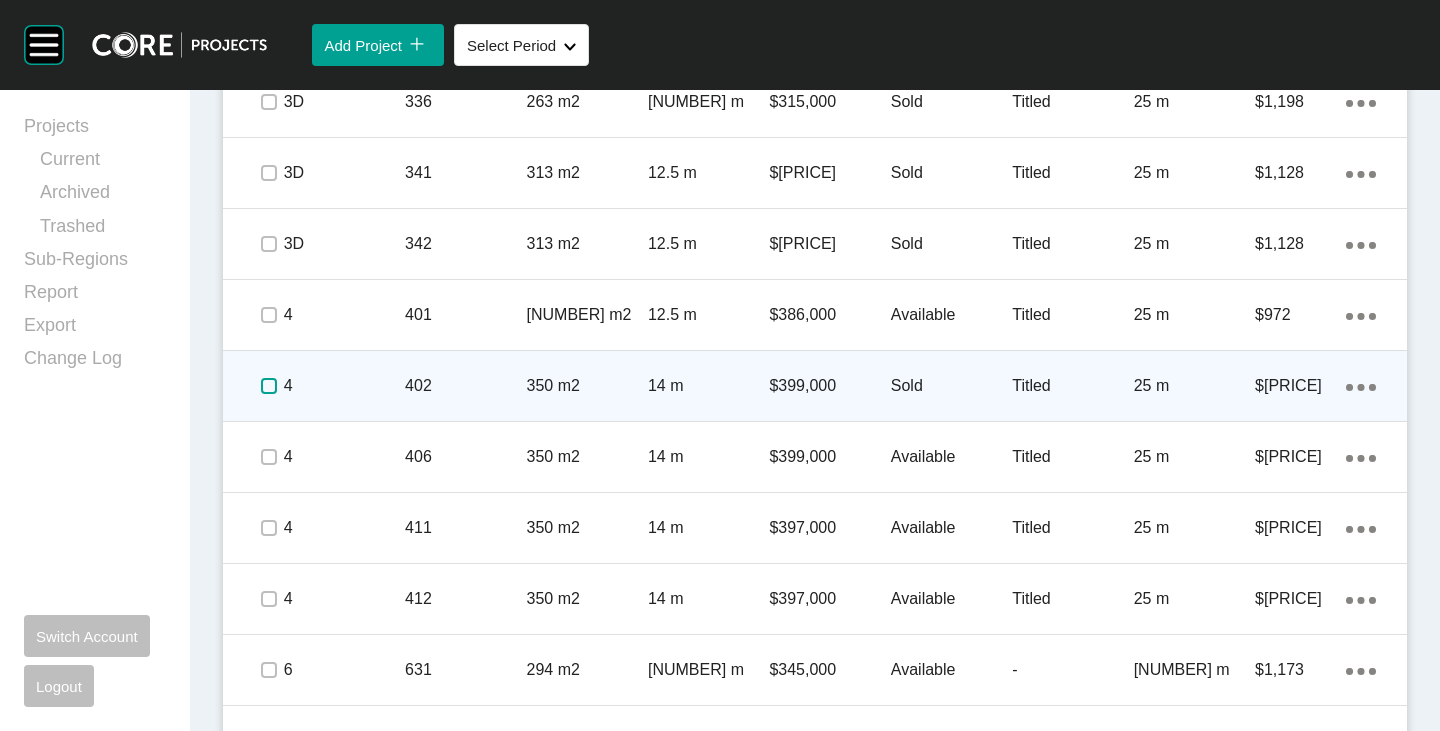 click at bounding box center (269, 386) 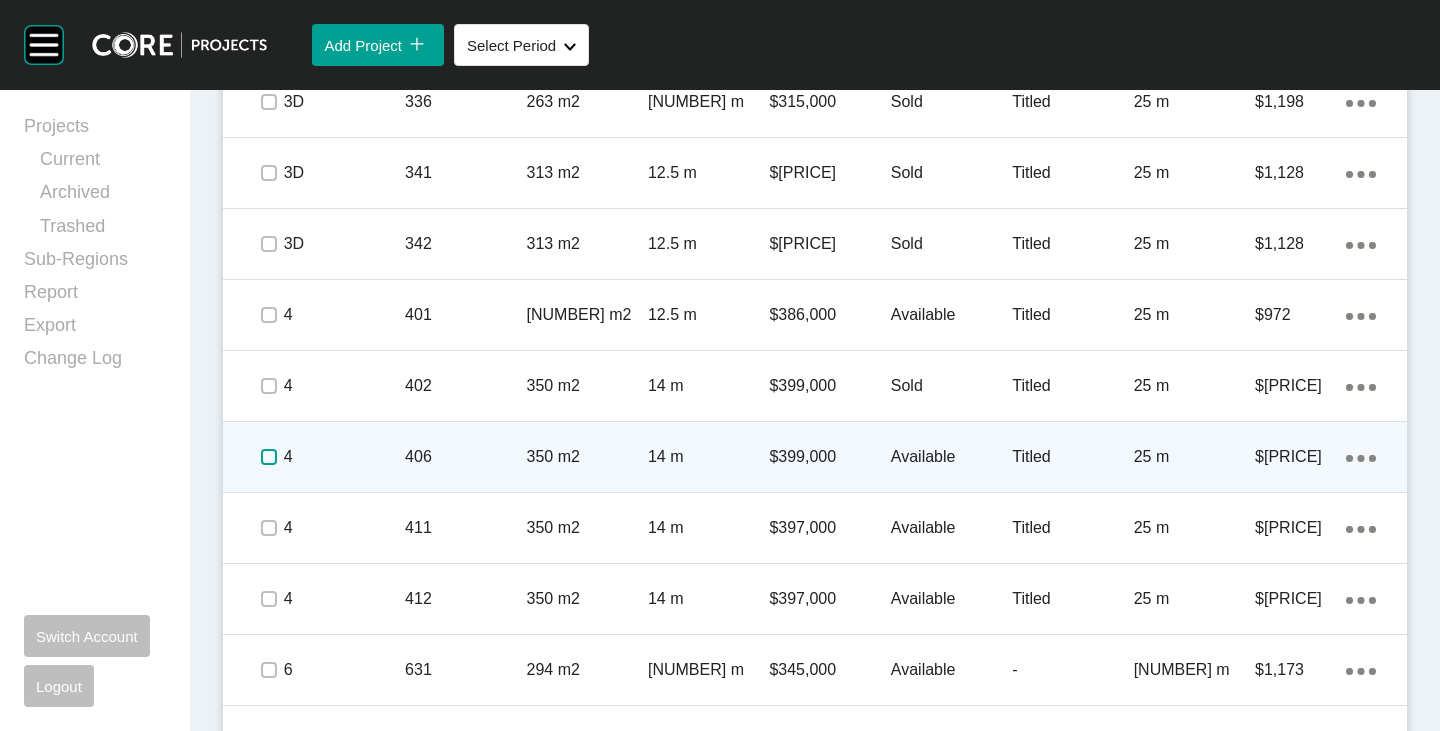 click at bounding box center (269, 457) 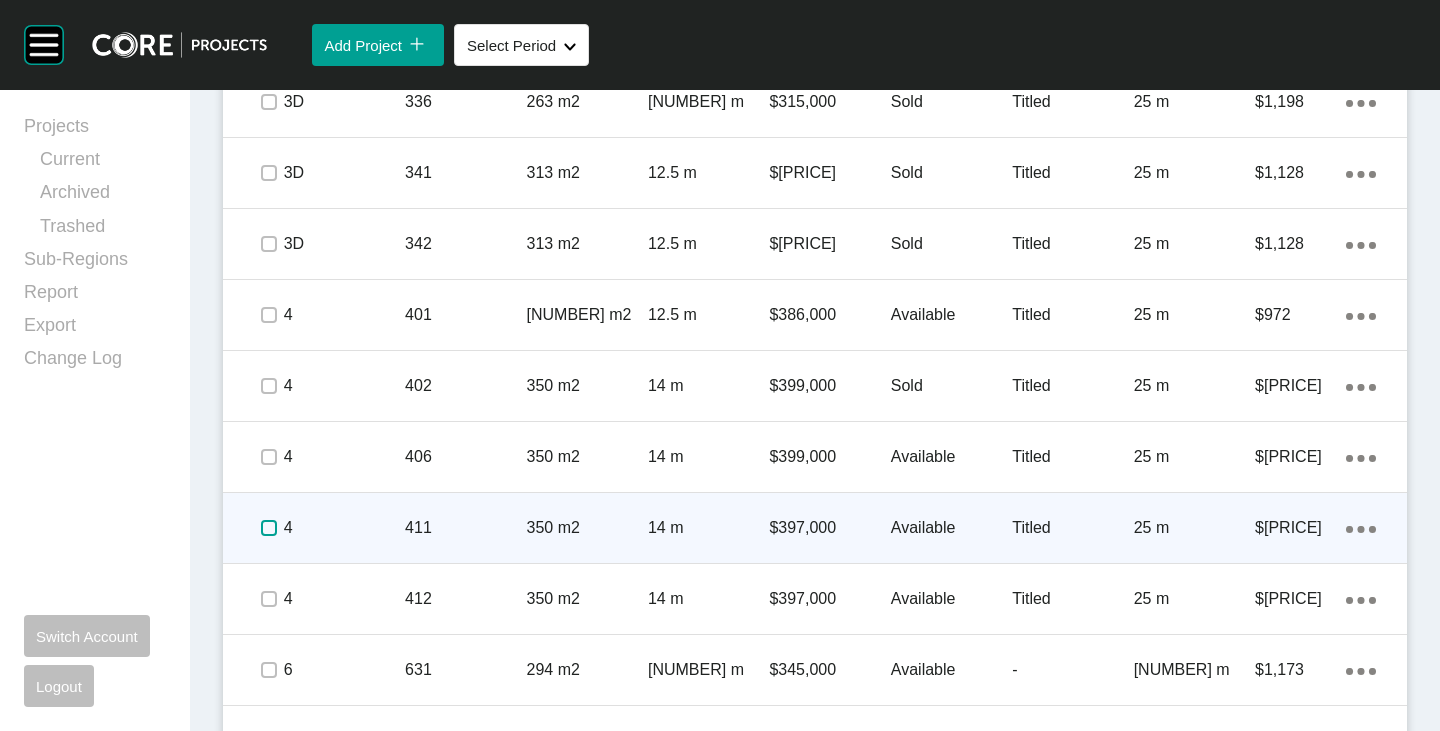 click at bounding box center (269, 528) 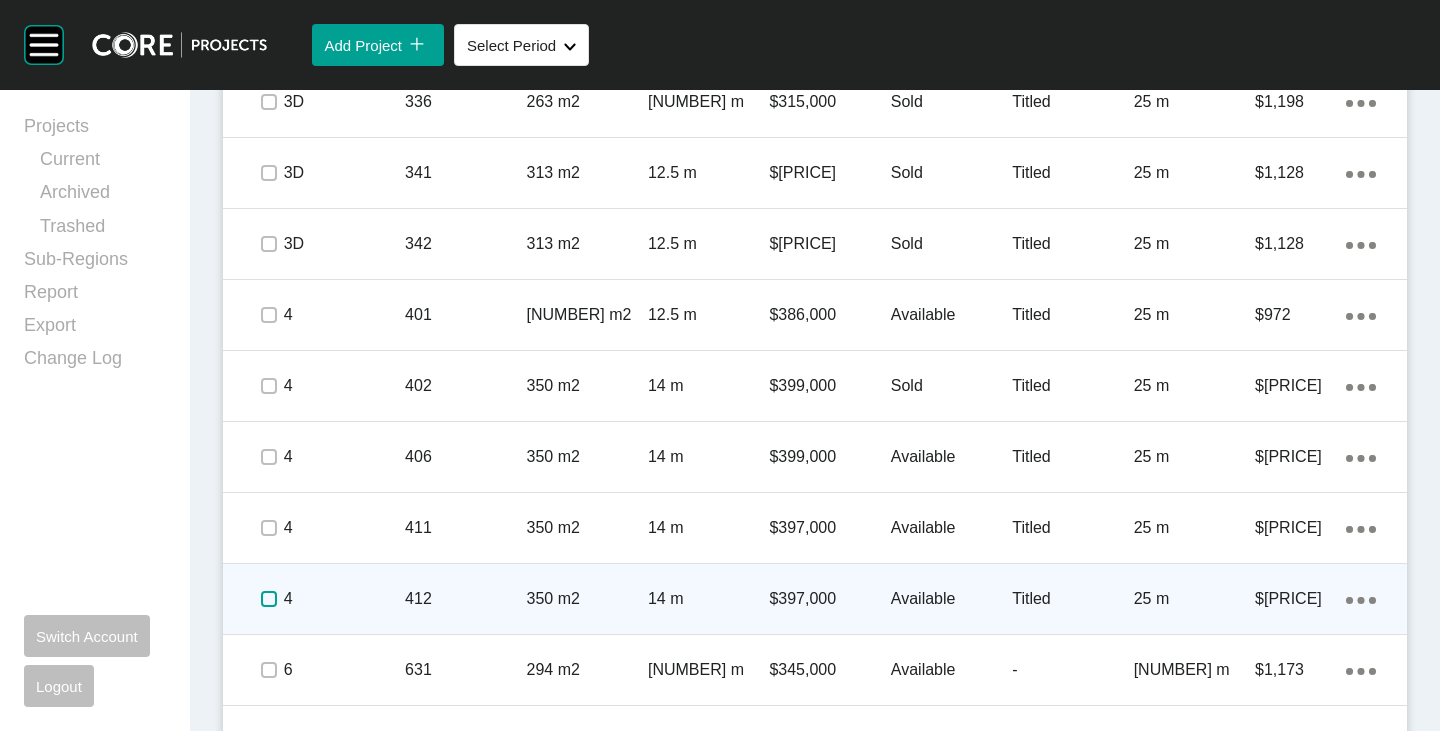 click at bounding box center (269, 599) 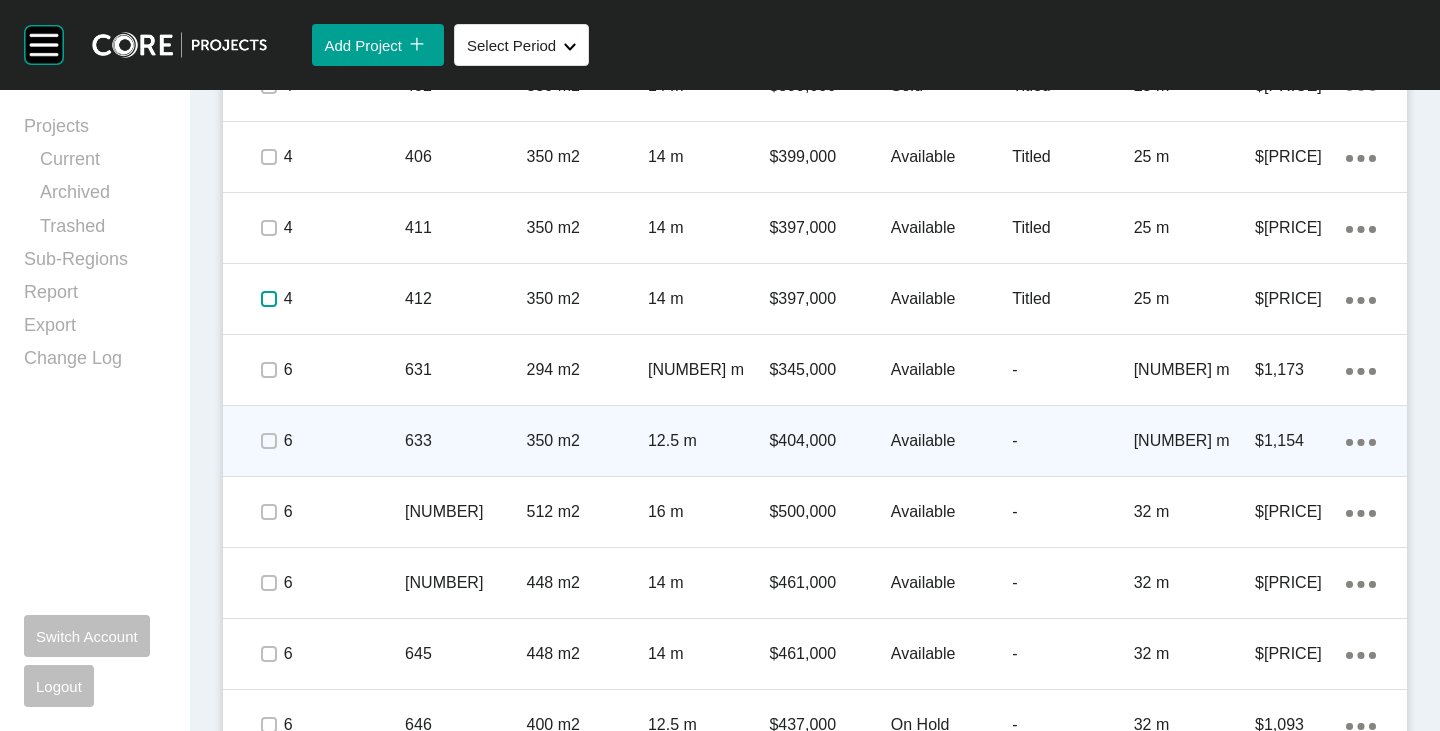 scroll, scrollTop: 2576, scrollLeft: 0, axis: vertical 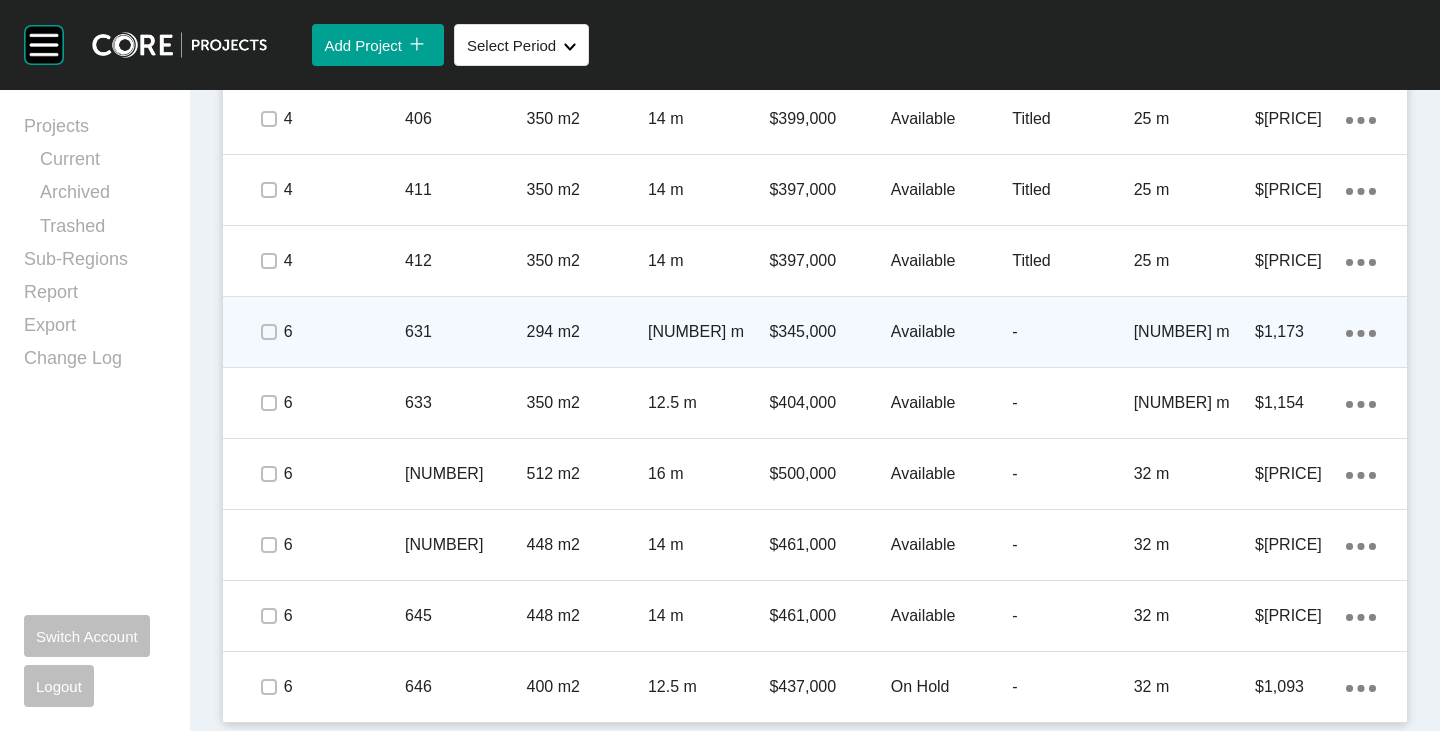 click on "Available" at bounding box center [951, 332] 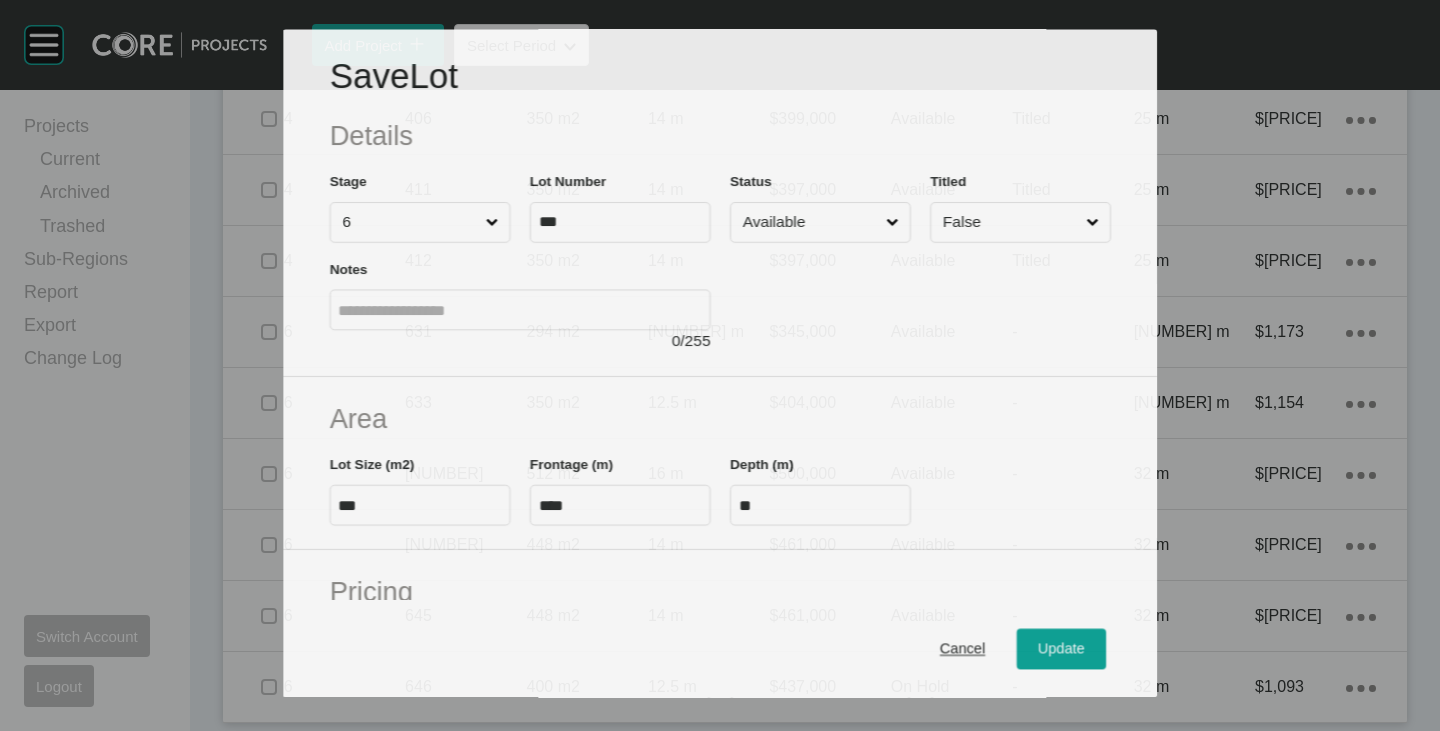 scroll, scrollTop: 2514, scrollLeft: 0, axis: vertical 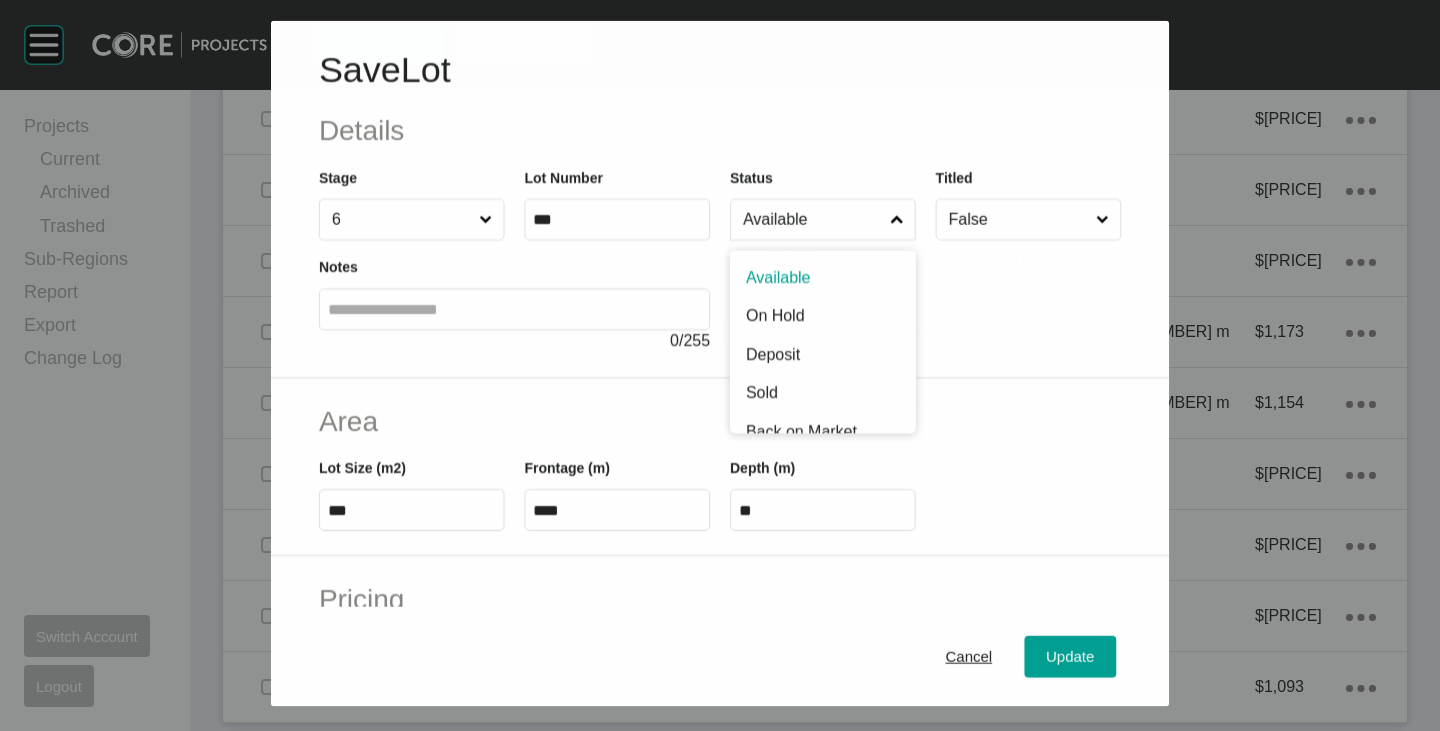 click on "Available" at bounding box center (823, 219) 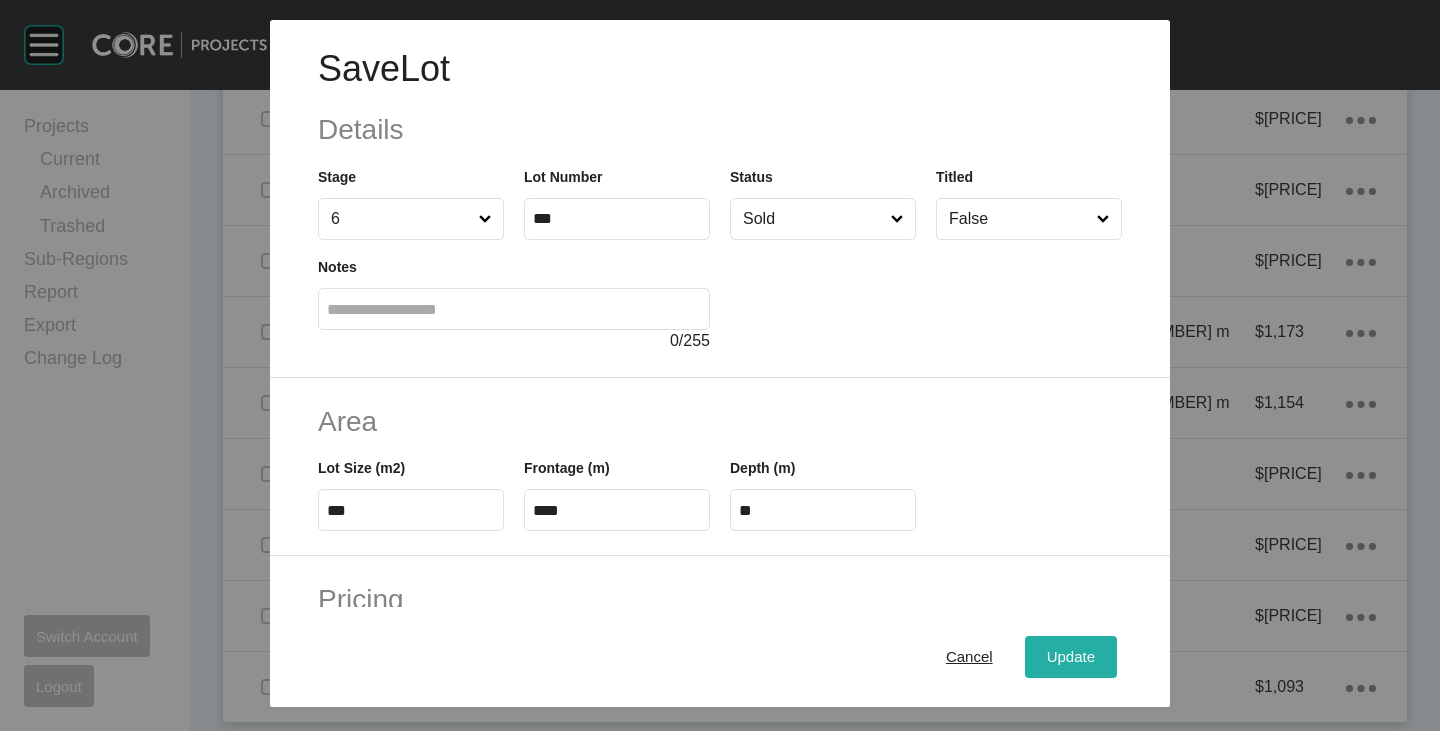 click on "Update" at bounding box center (1071, 657) 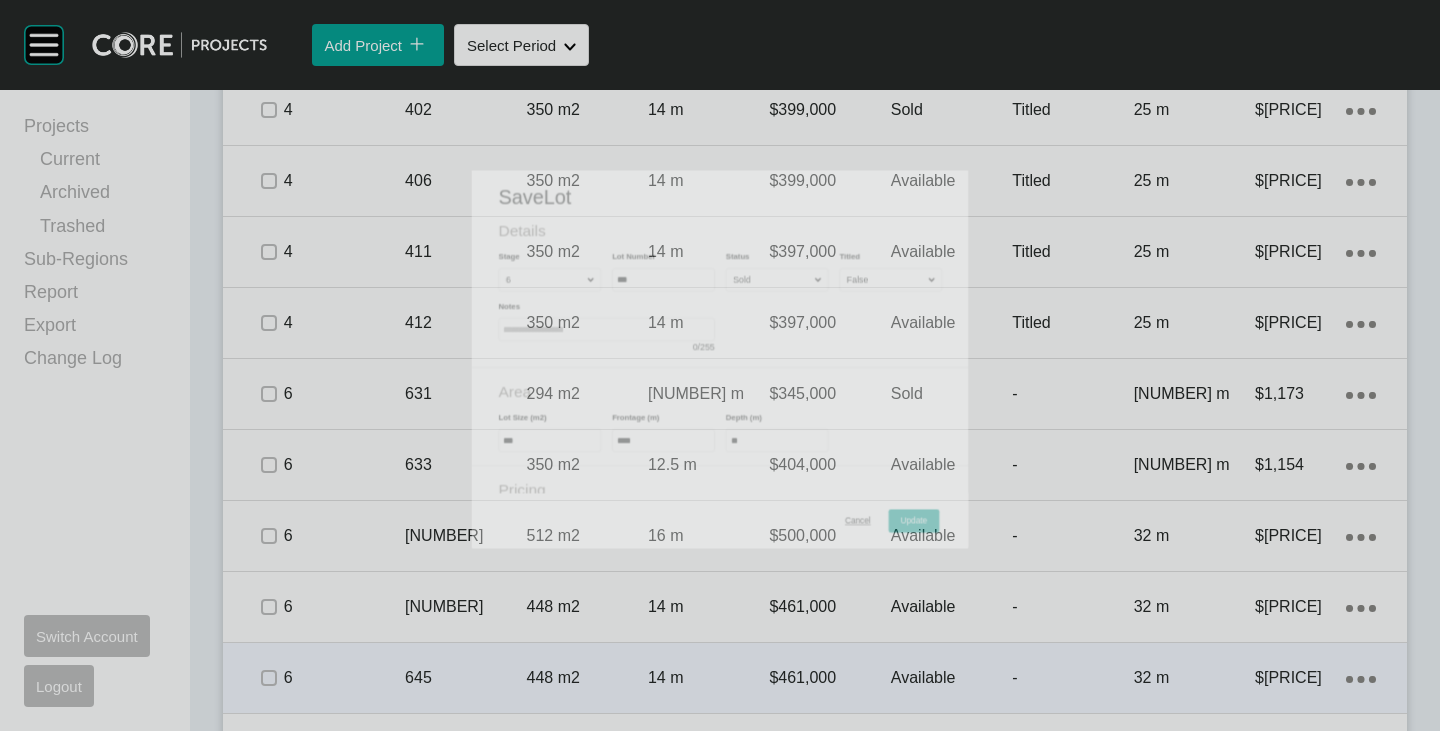 scroll, scrollTop: 2576, scrollLeft: 0, axis: vertical 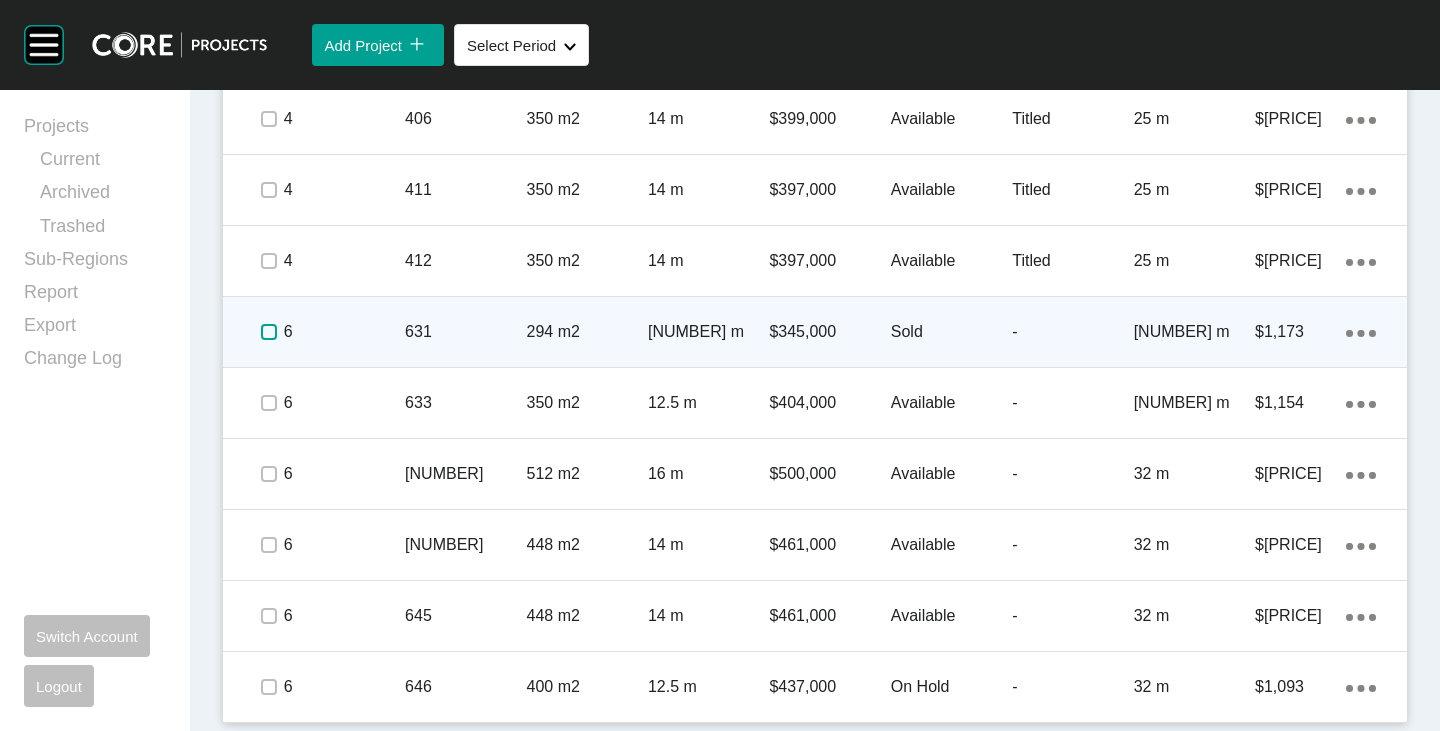 click at bounding box center (269, 332) 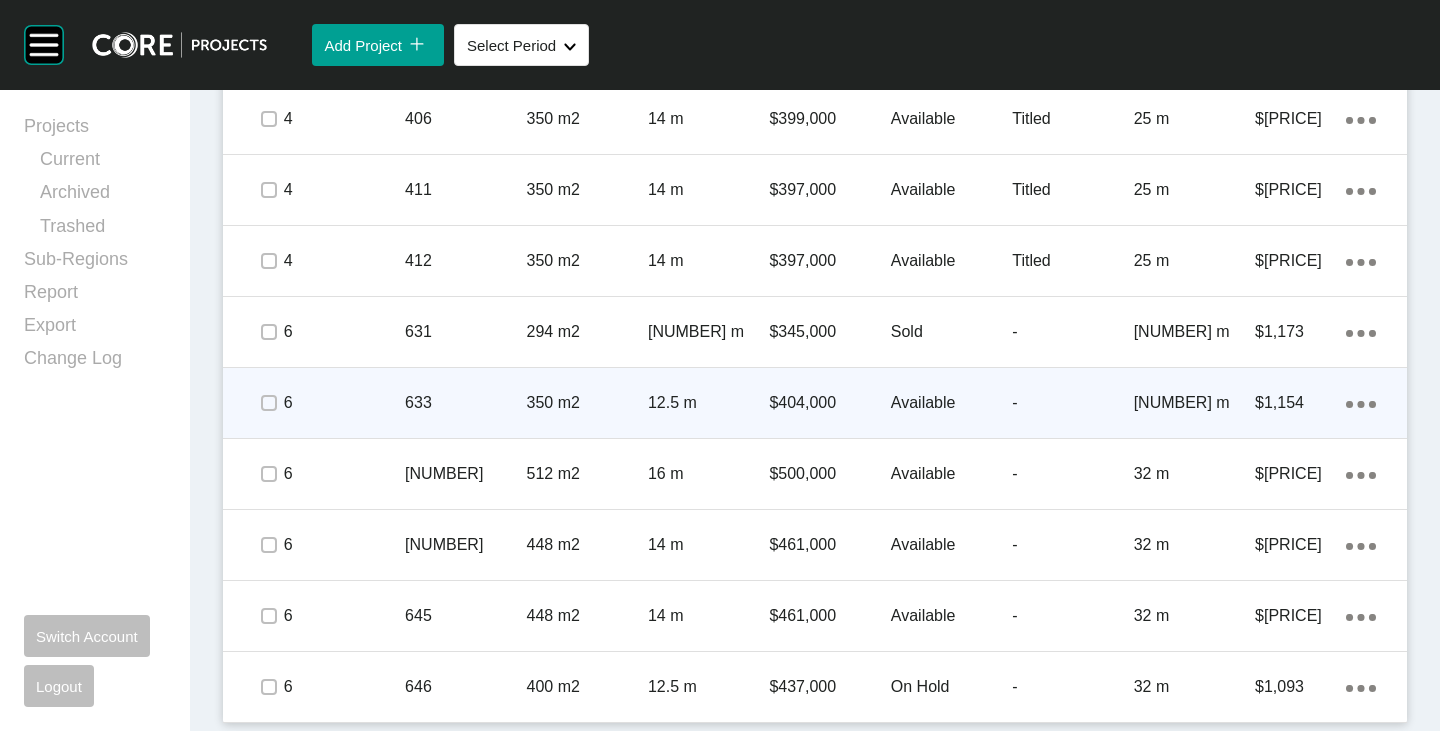 click on "Available" at bounding box center [951, 403] 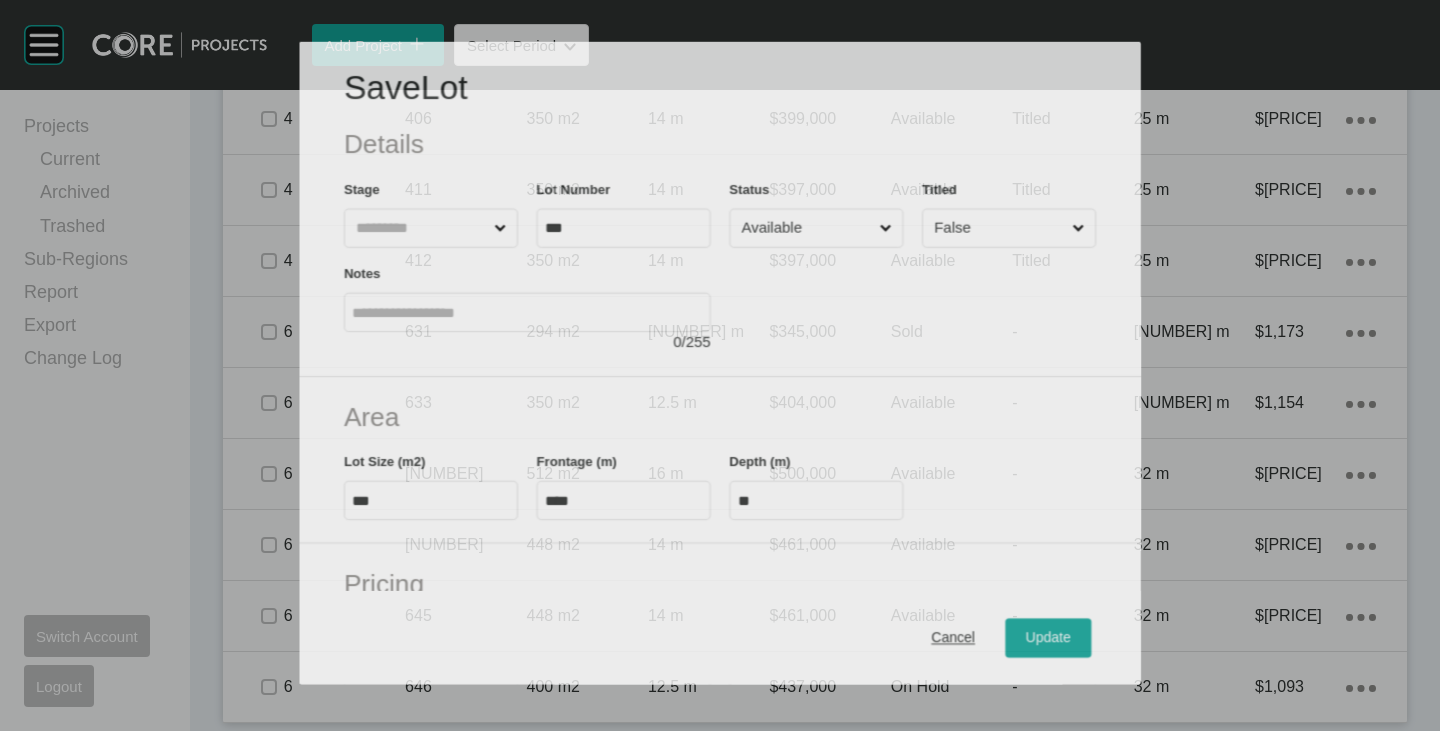 scroll, scrollTop: 2514, scrollLeft: 0, axis: vertical 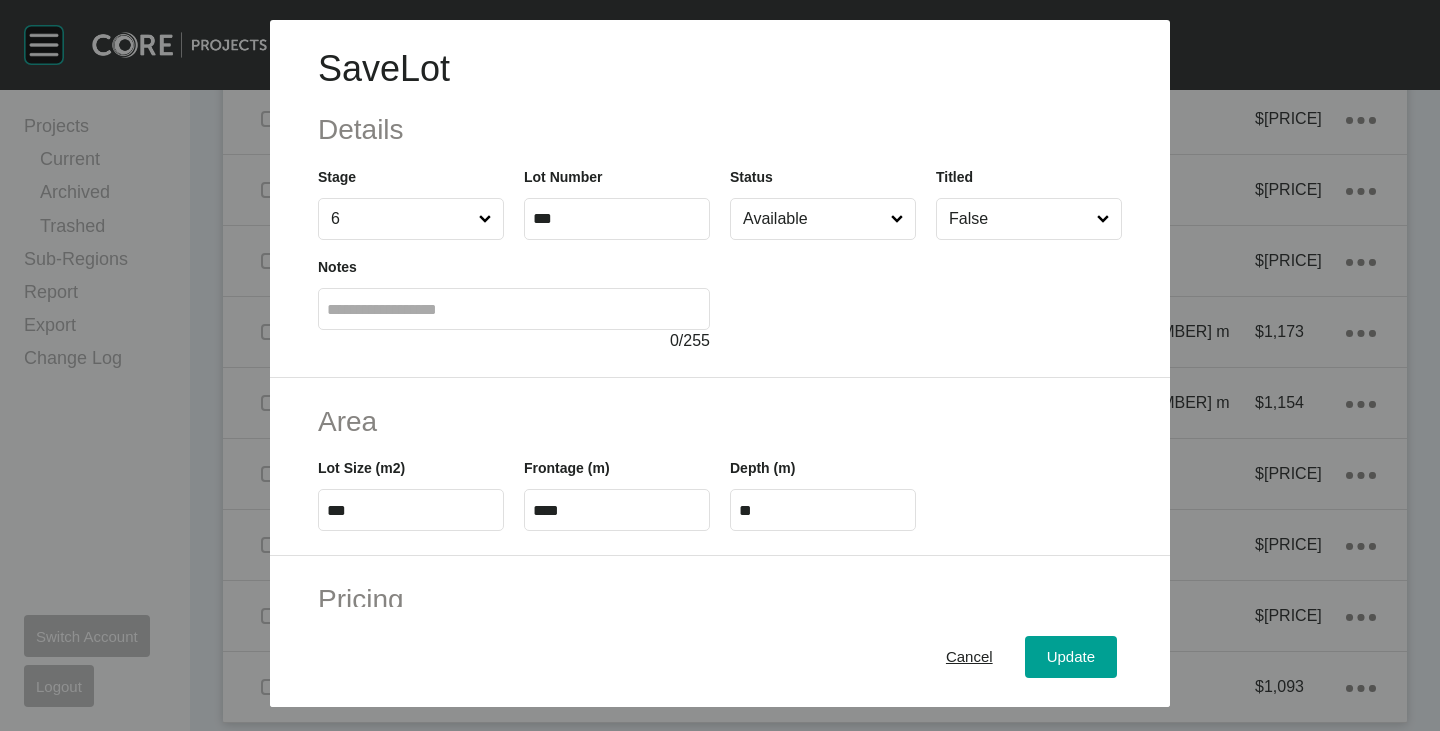 click on "Available" at bounding box center [813, 219] 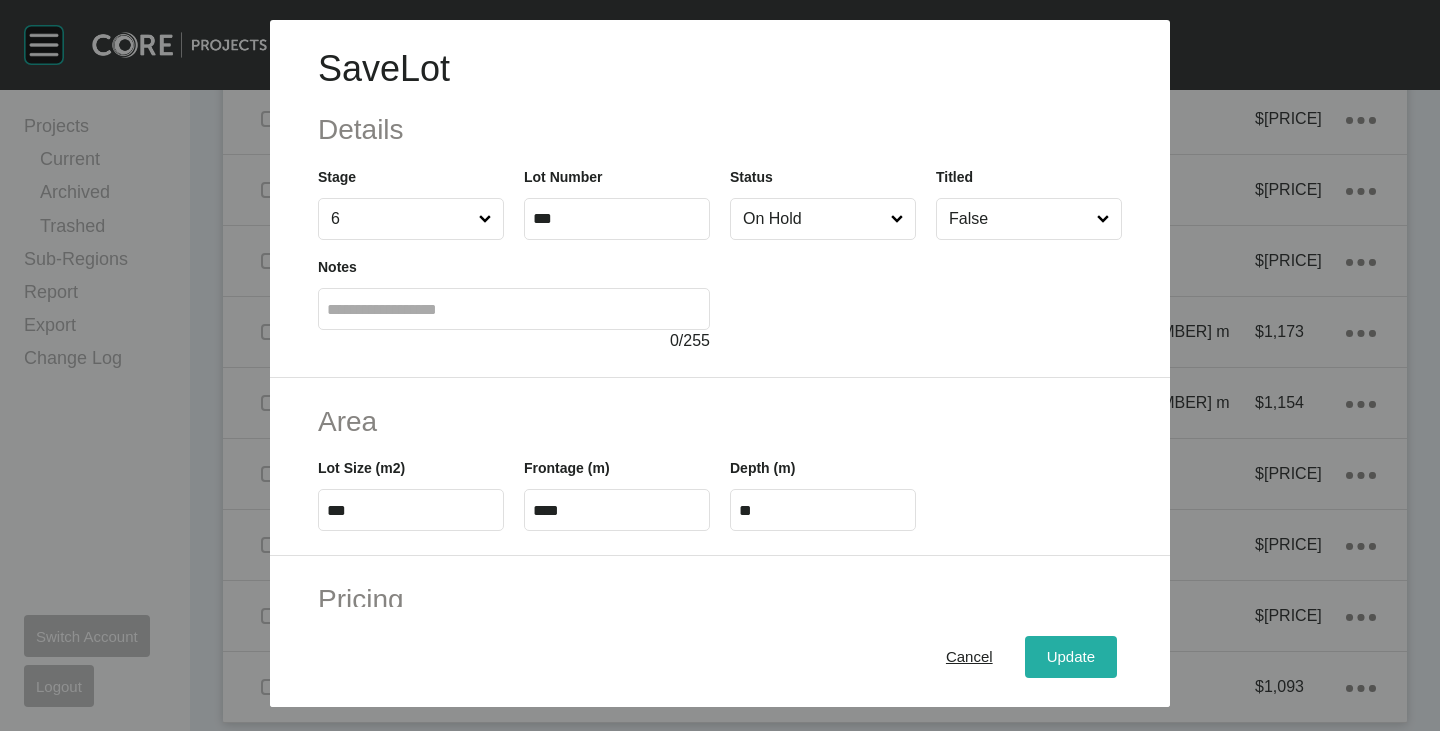 click on "Update" at bounding box center (1071, 657) 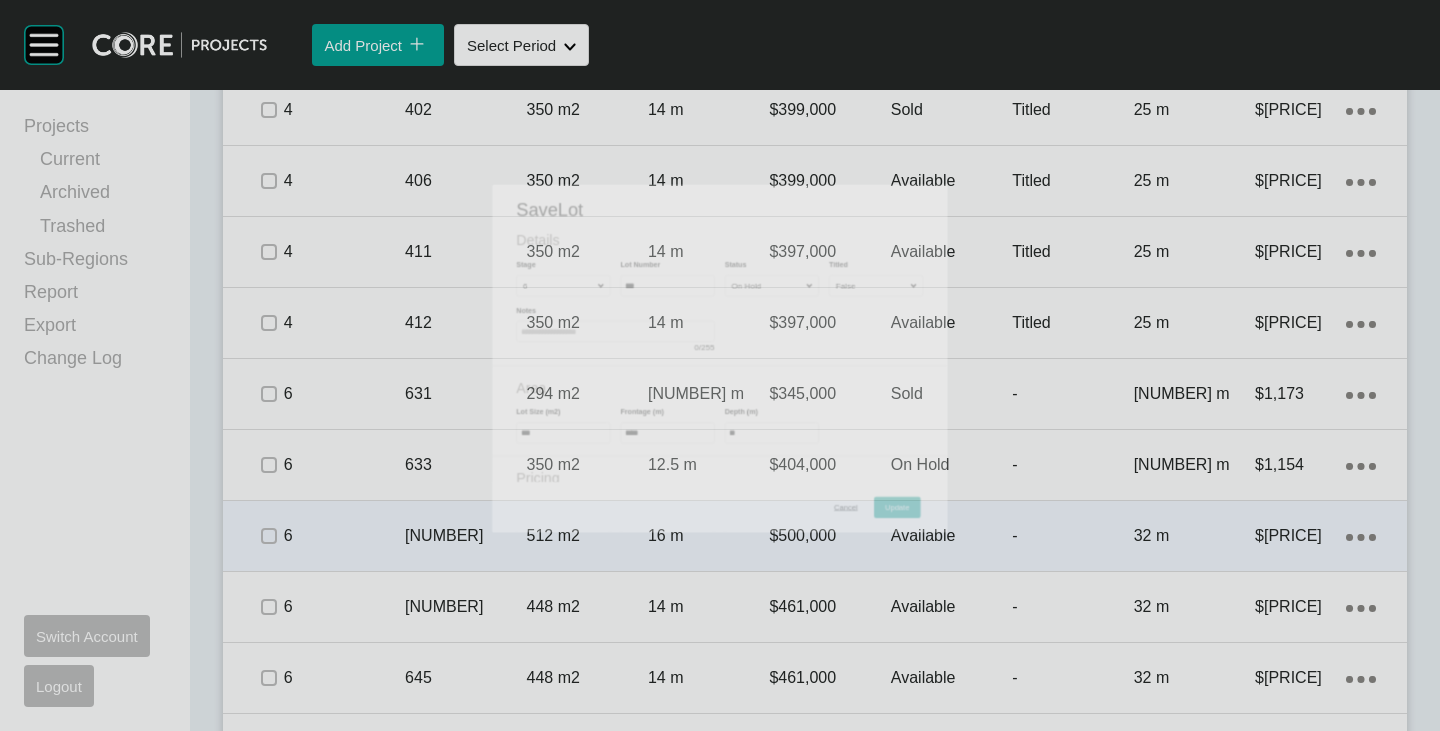 scroll, scrollTop: 2576, scrollLeft: 0, axis: vertical 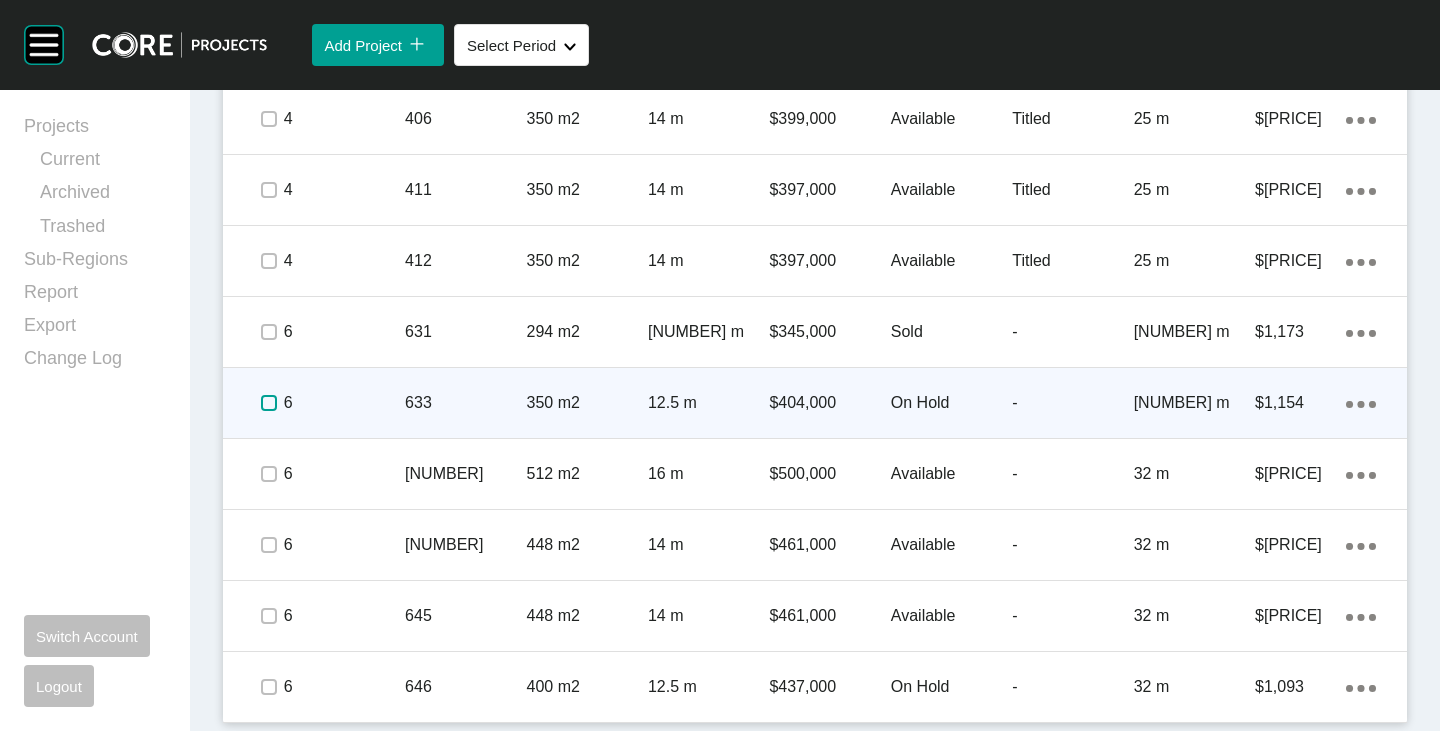 click at bounding box center [269, 403] 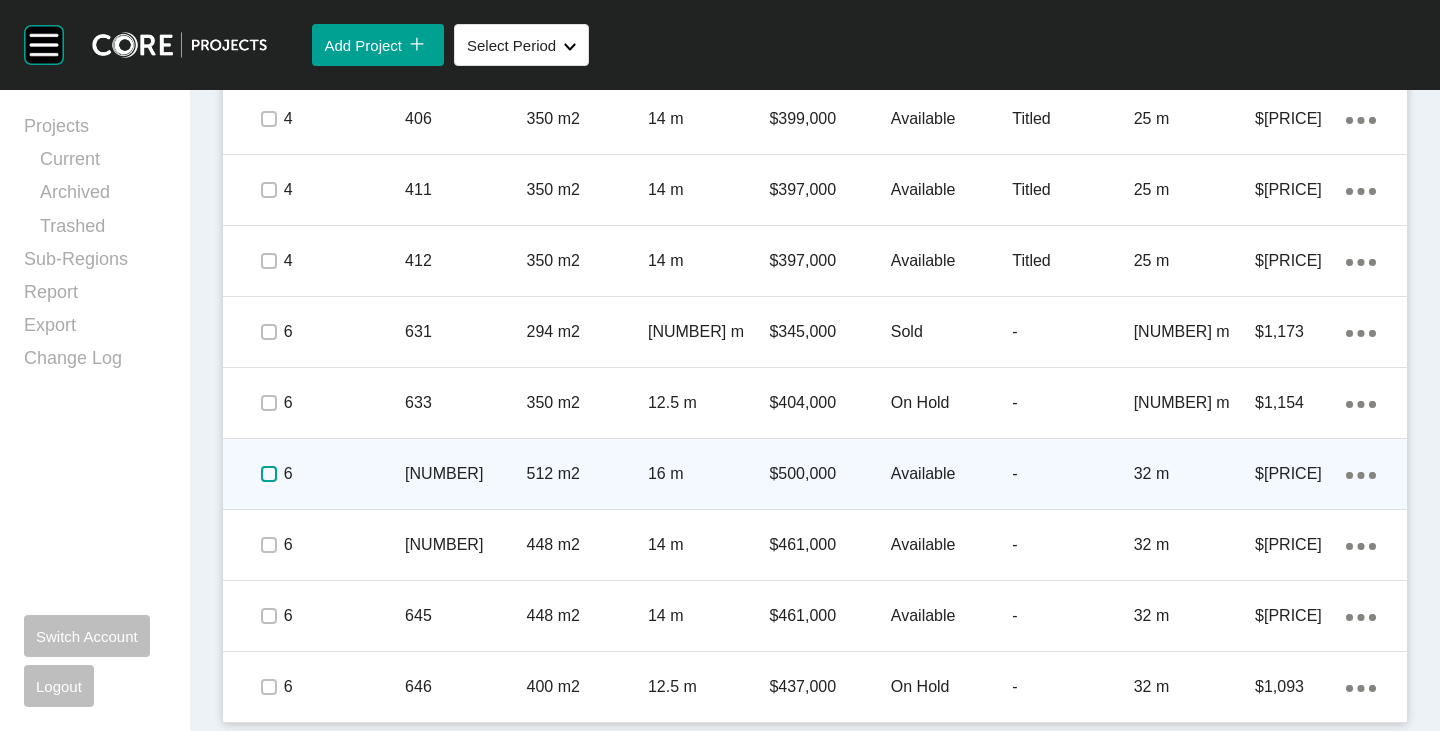 click at bounding box center [269, 474] 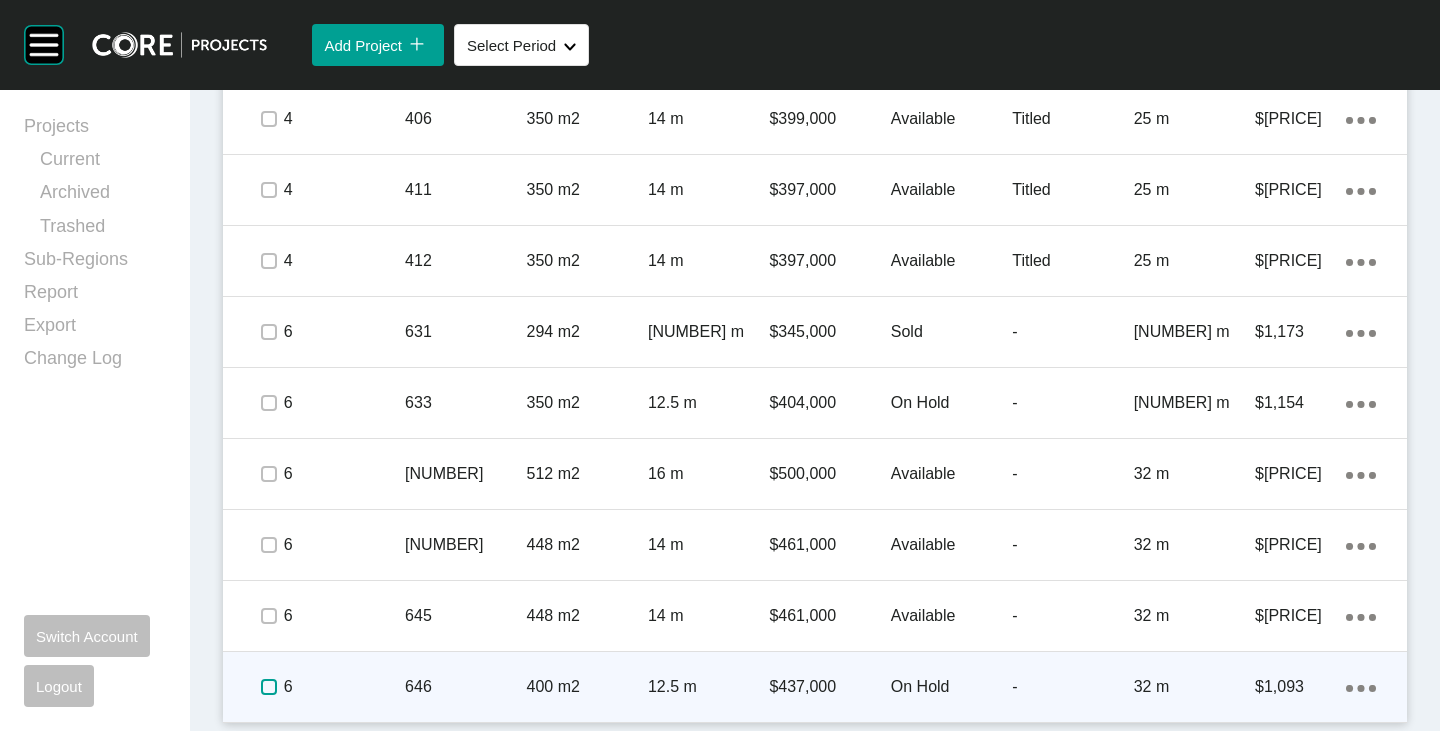 click at bounding box center [269, 687] 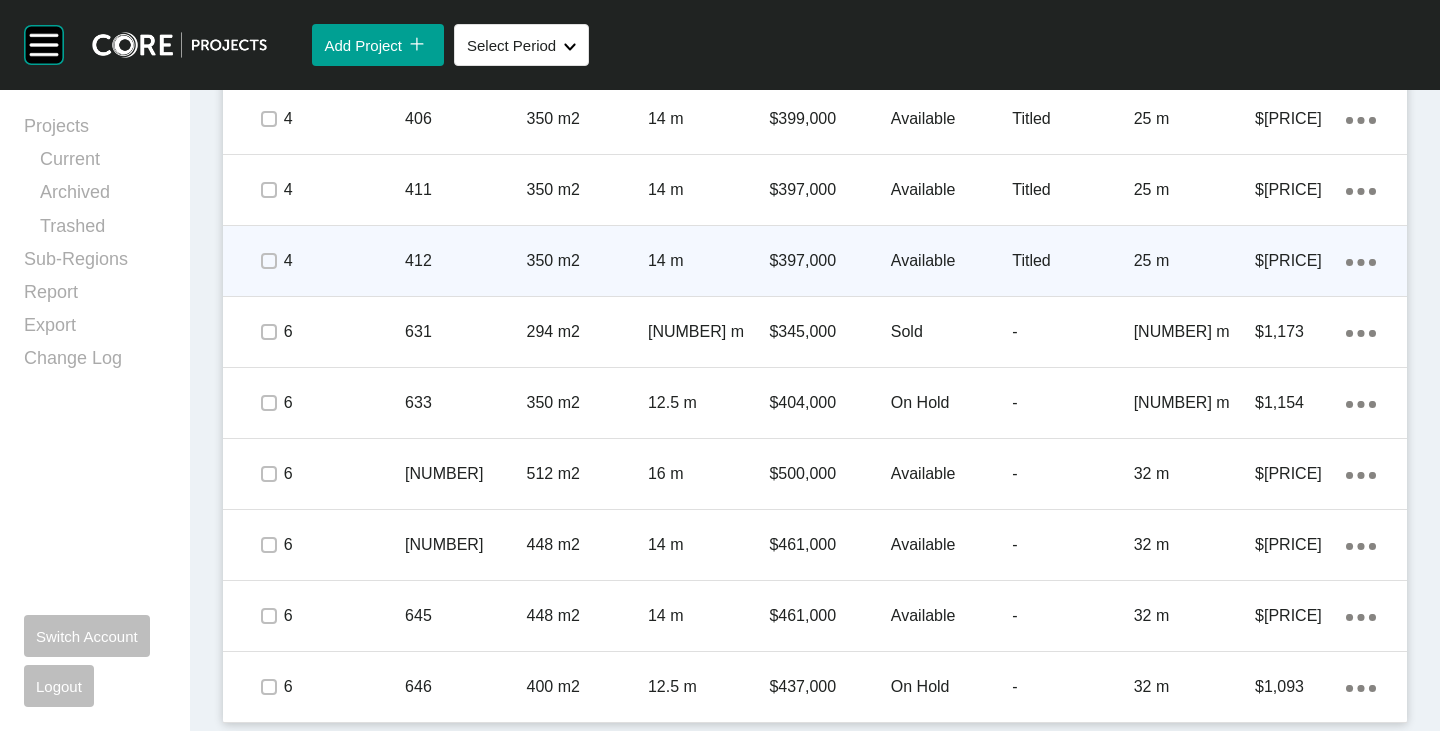 click on "Available" at bounding box center [951, 261] 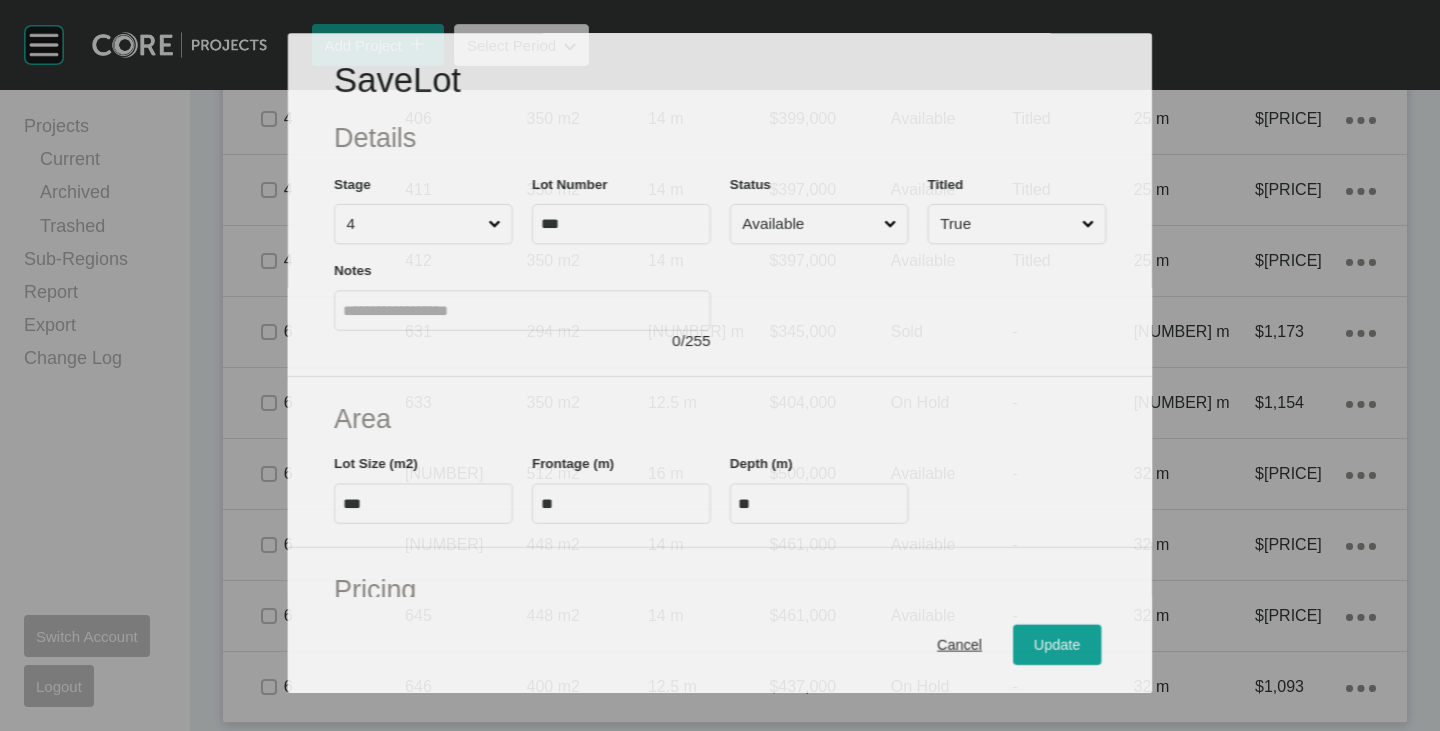 scroll, scrollTop: 2514, scrollLeft: 0, axis: vertical 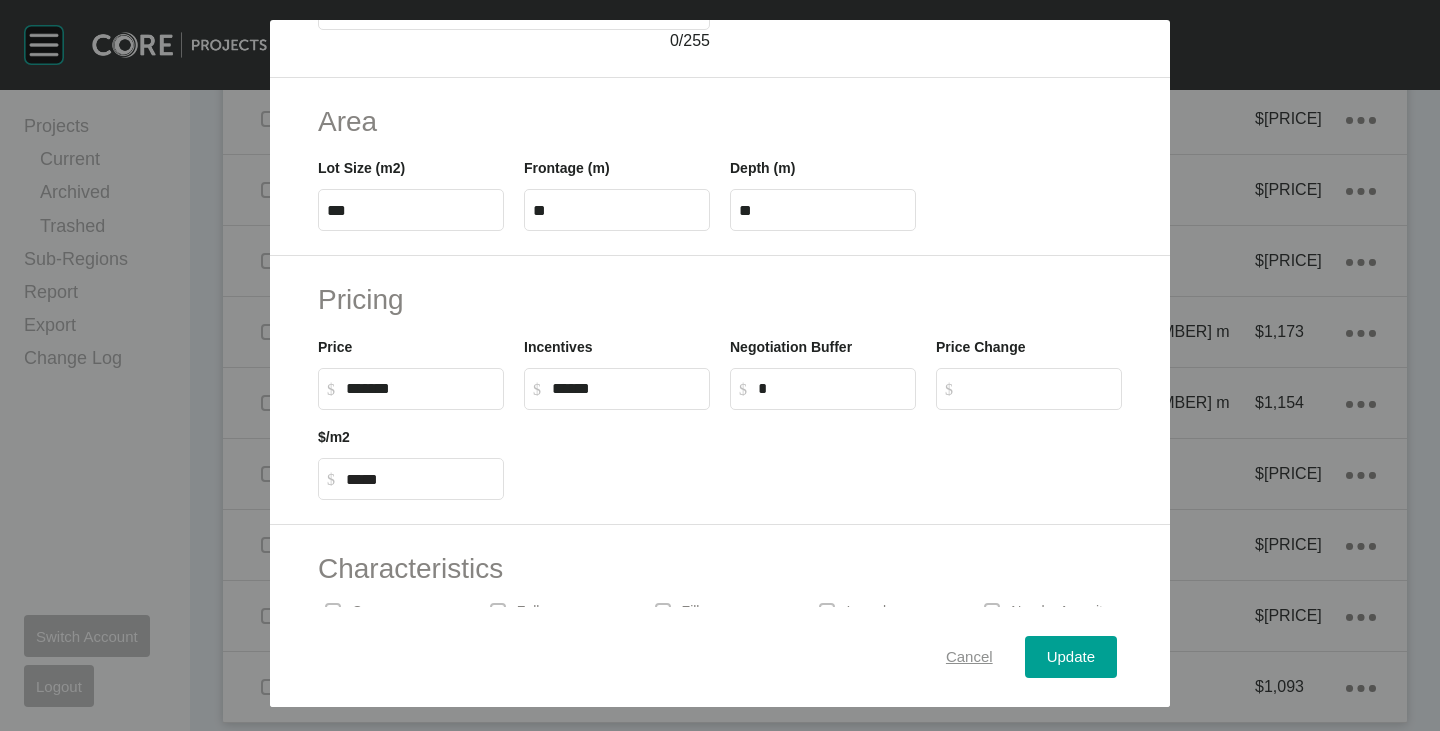 click on "Cancel" at bounding box center [969, 657] 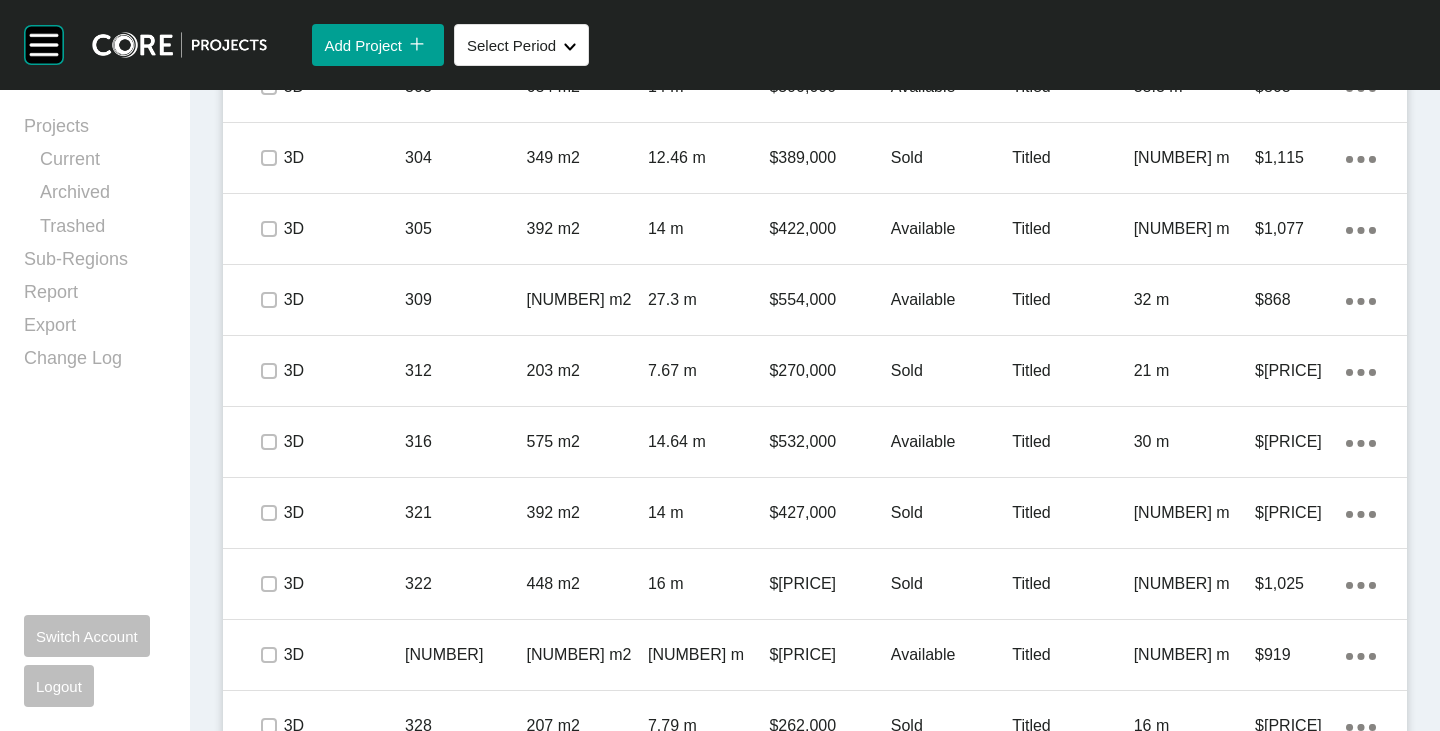 scroll, scrollTop: 1014, scrollLeft: 0, axis: vertical 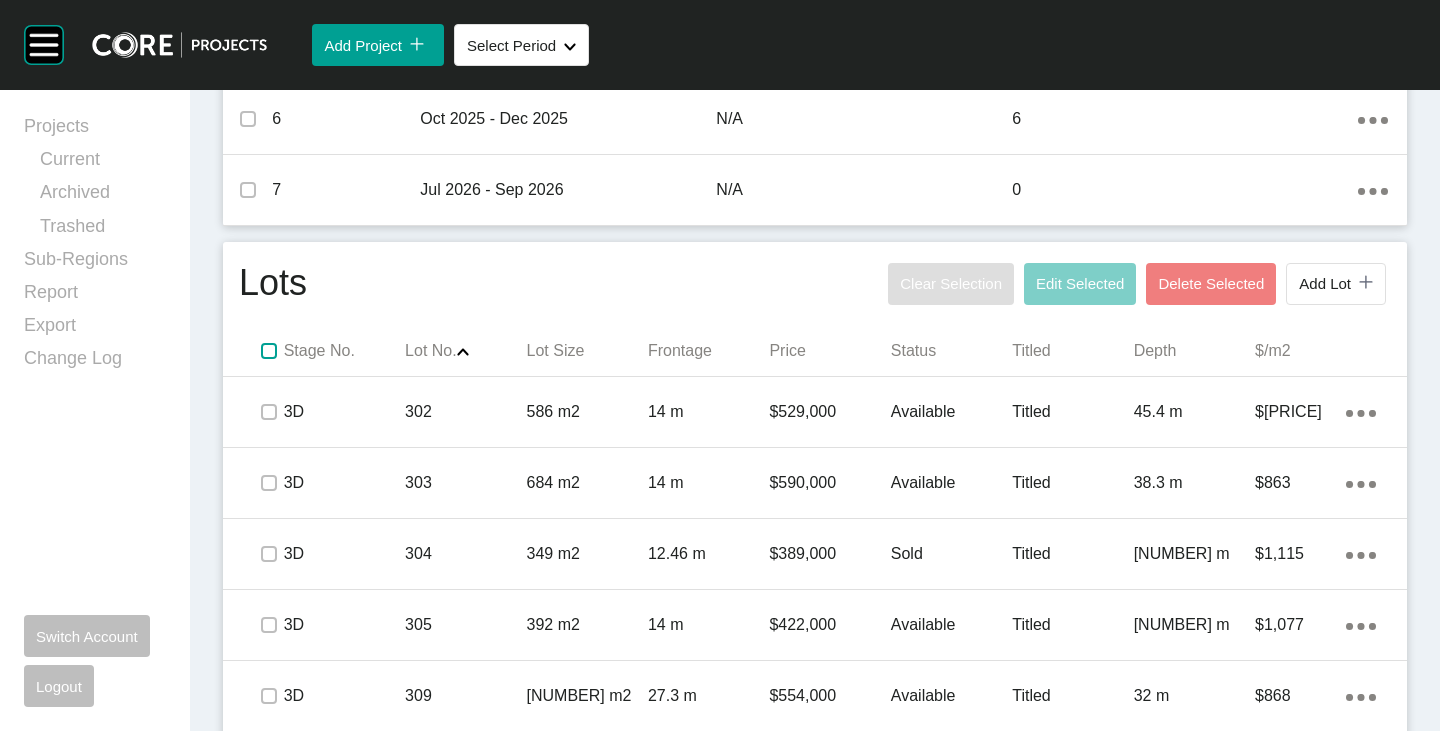 drag, startPoint x: 270, startPoint y: 355, endPoint x: 287, endPoint y: 355, distance: 17 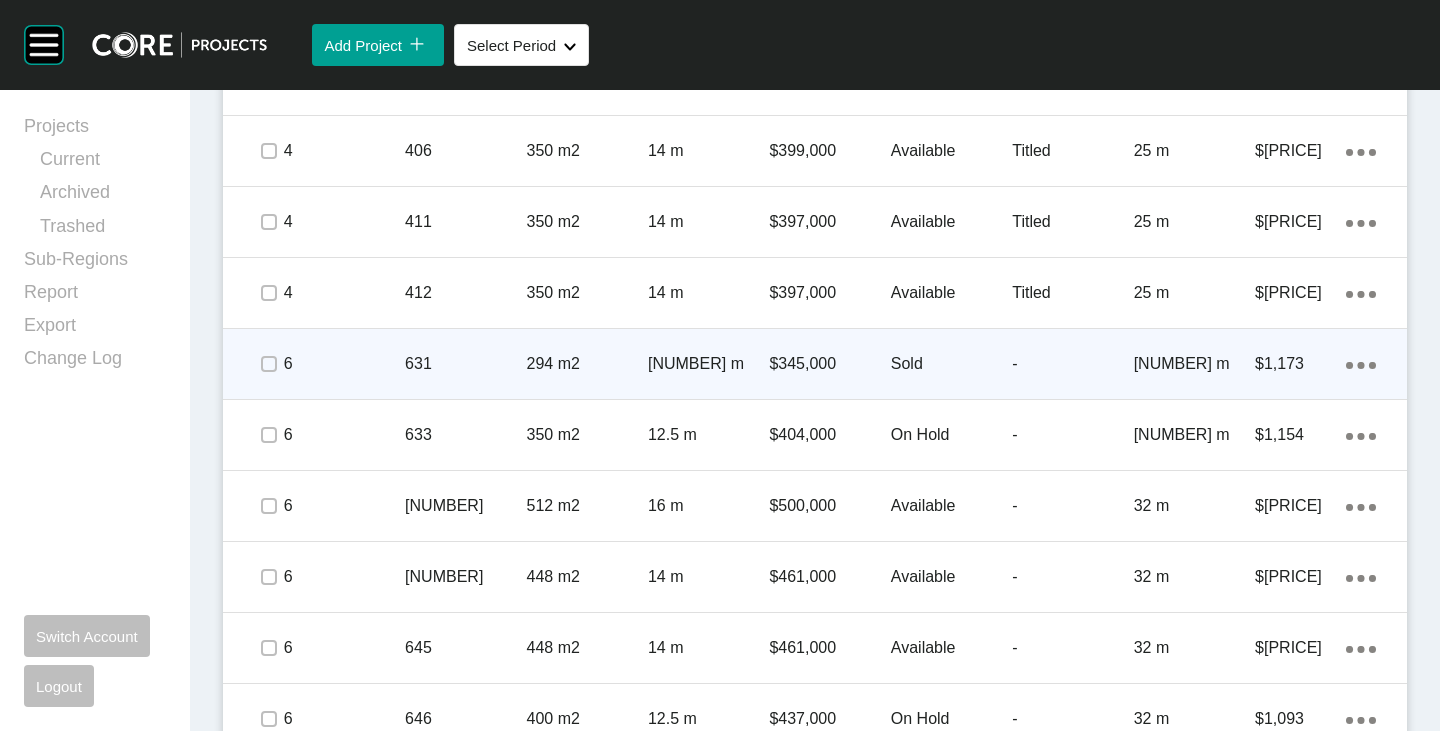 scroll, scrollTop: 2514, scrollLeft: 0, axis: vertical 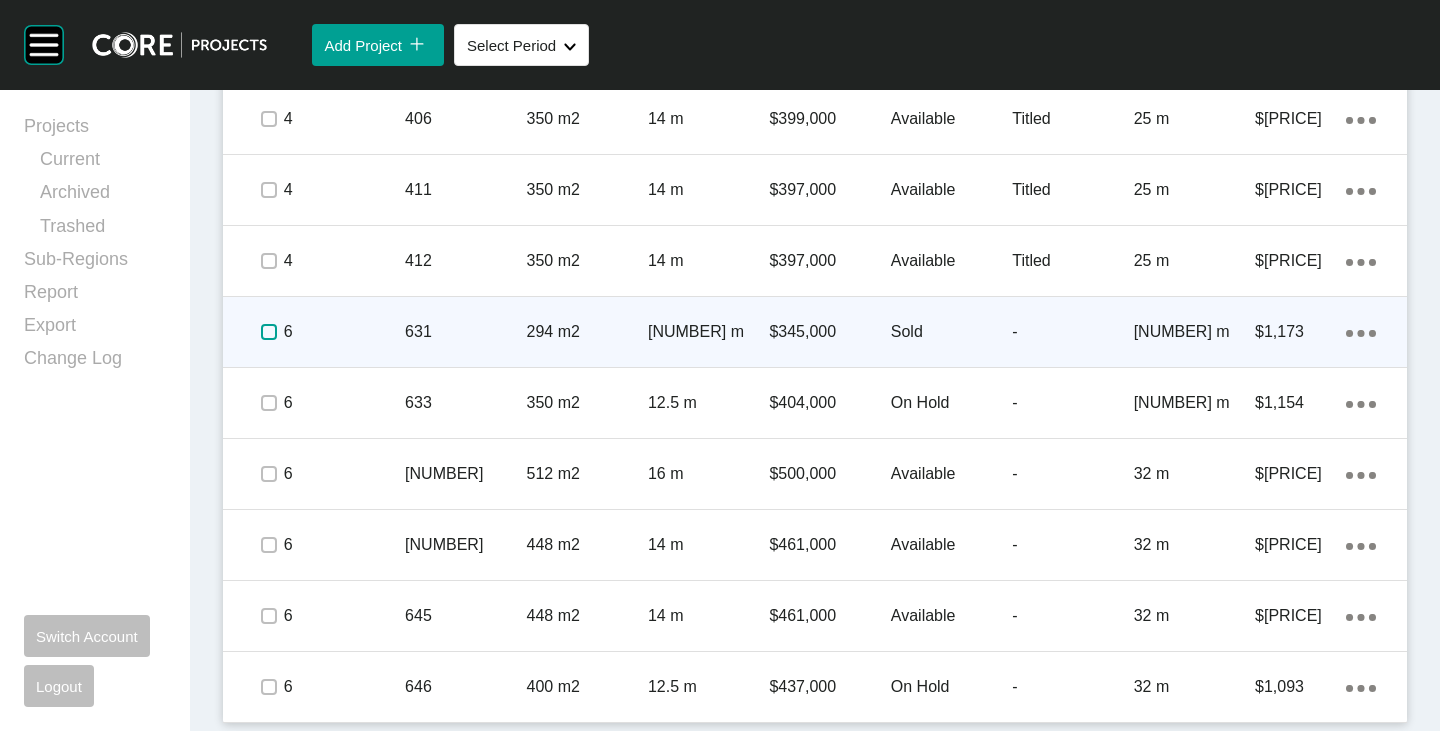 click at bounding box center (269, 332) 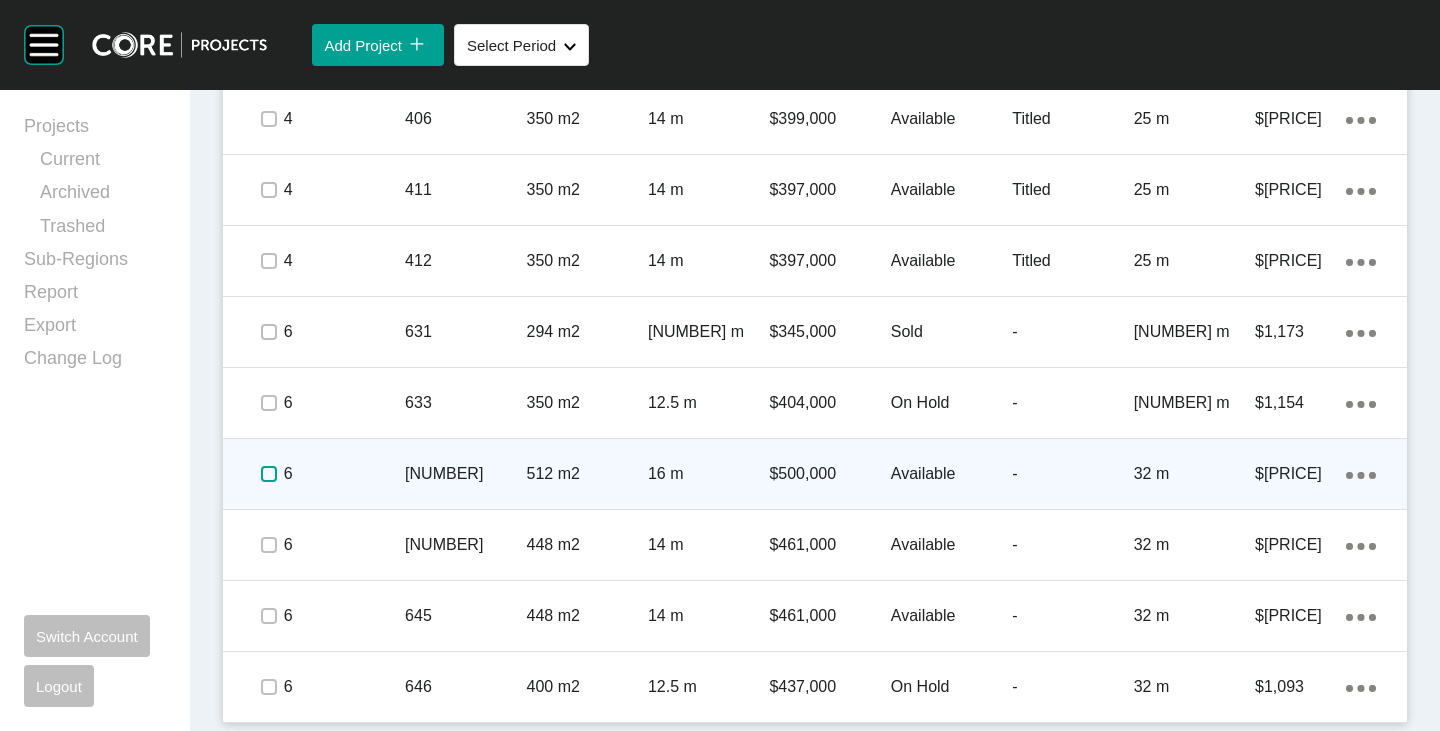 click at bounding box center [269, 474] 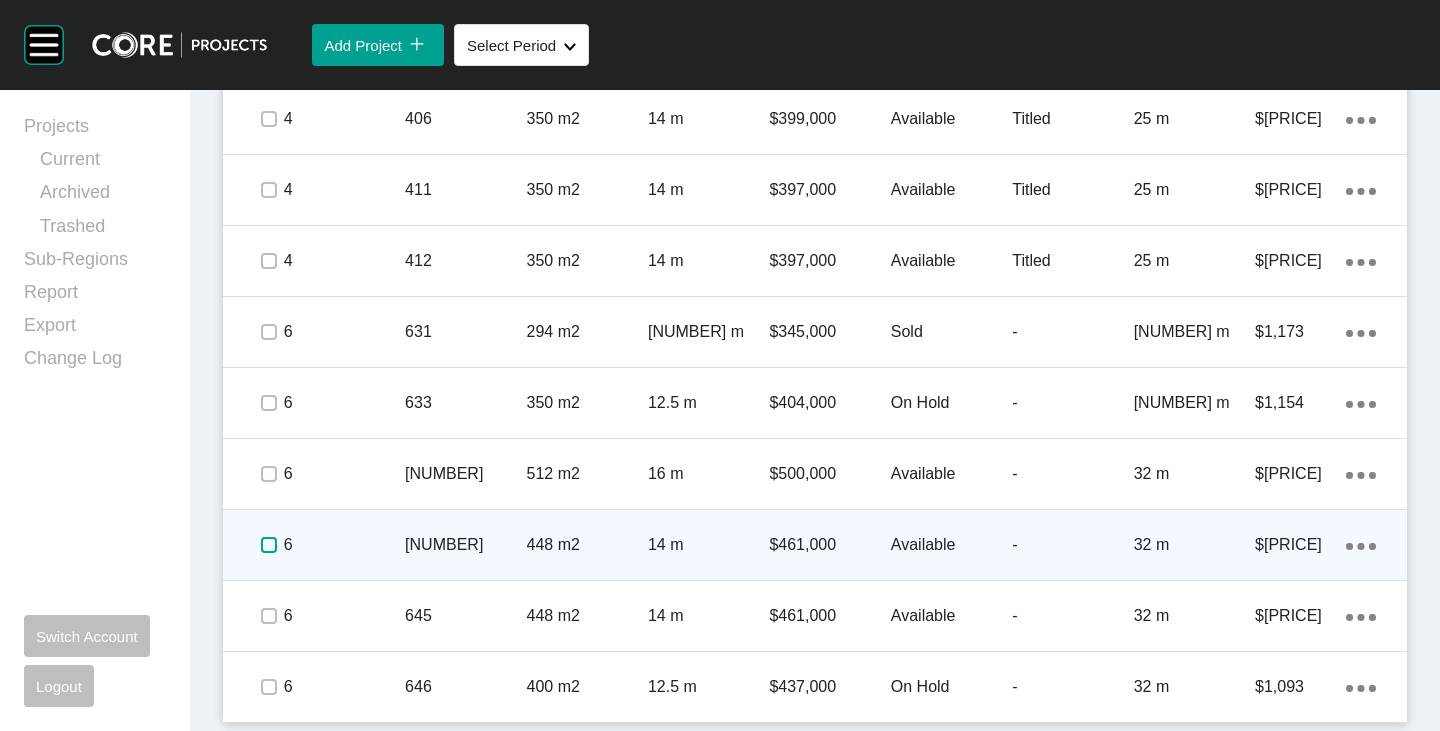 click at bounding box center (269, 545) 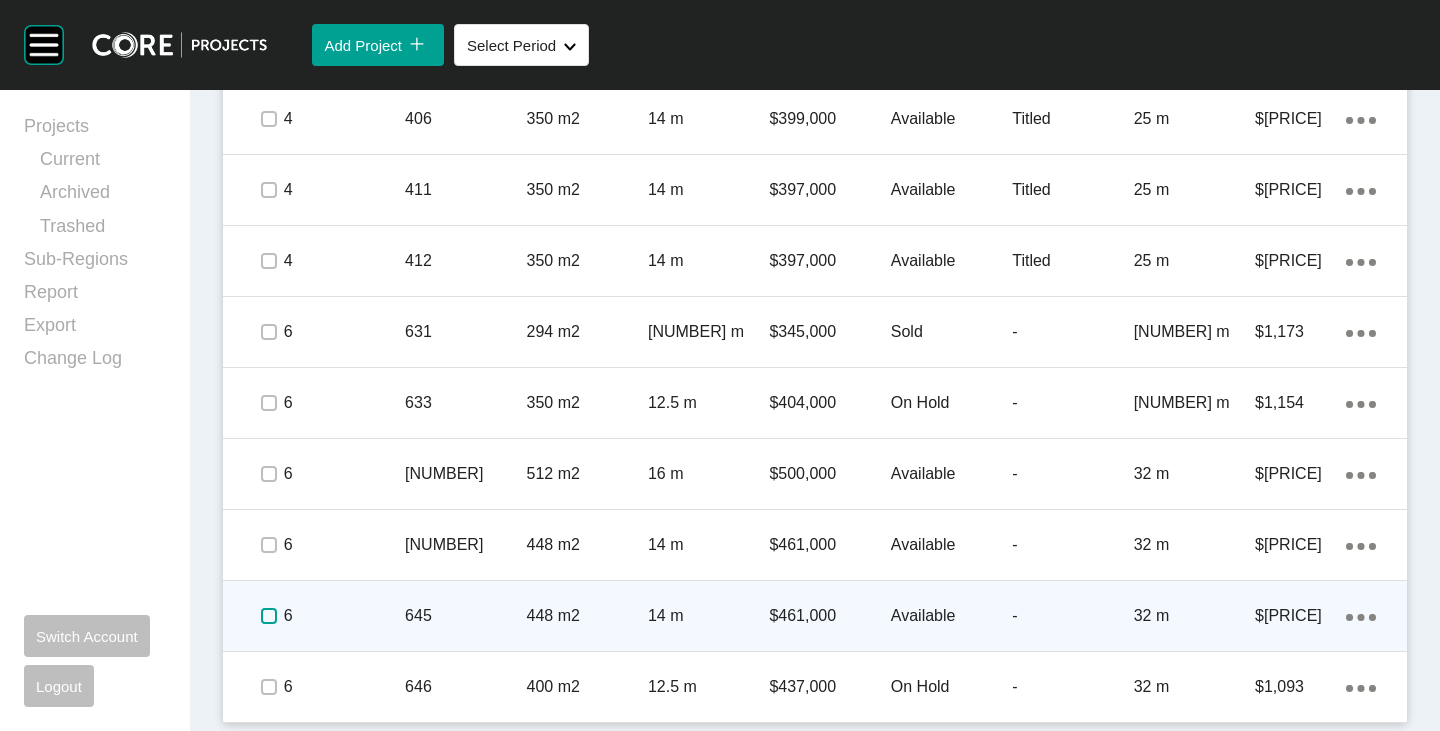 click at bounding box center [269, 616] 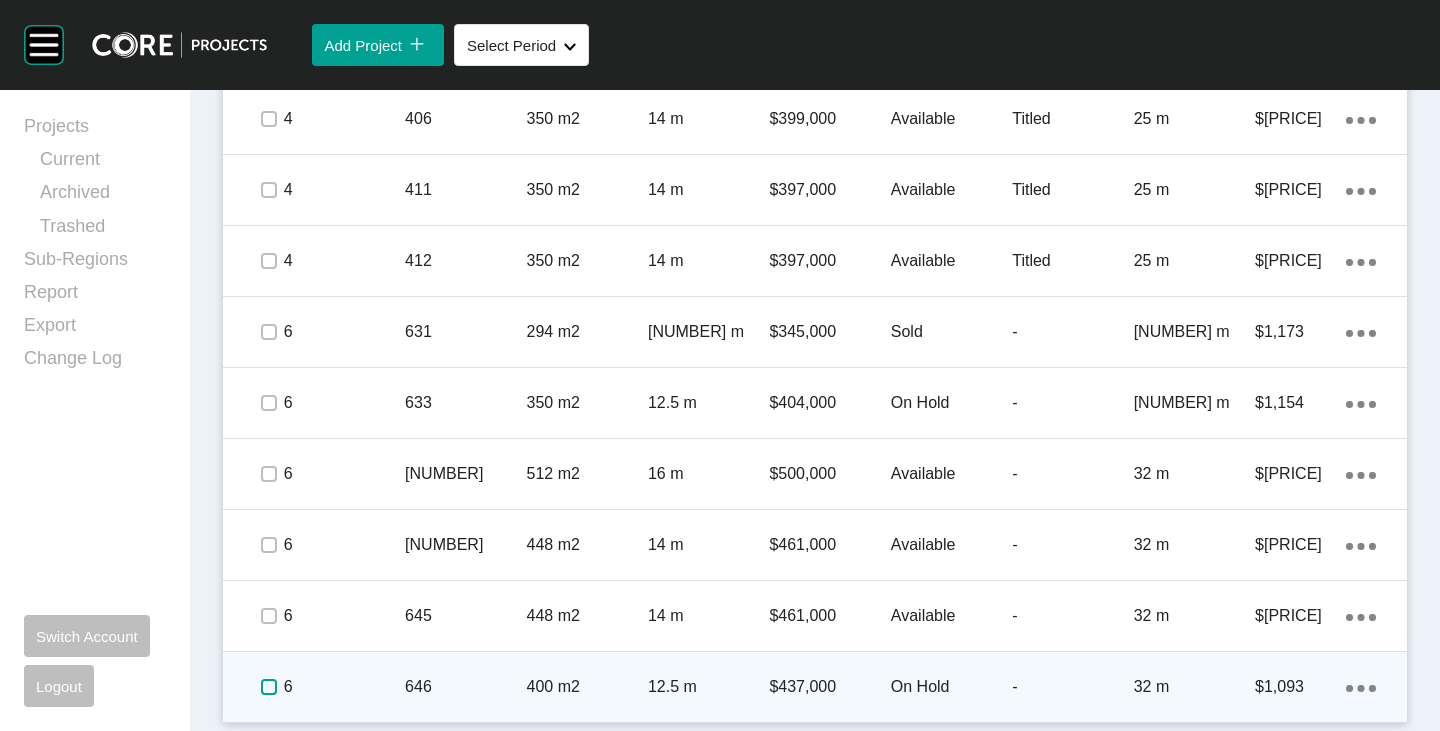 click at bounding box center [269, 687] 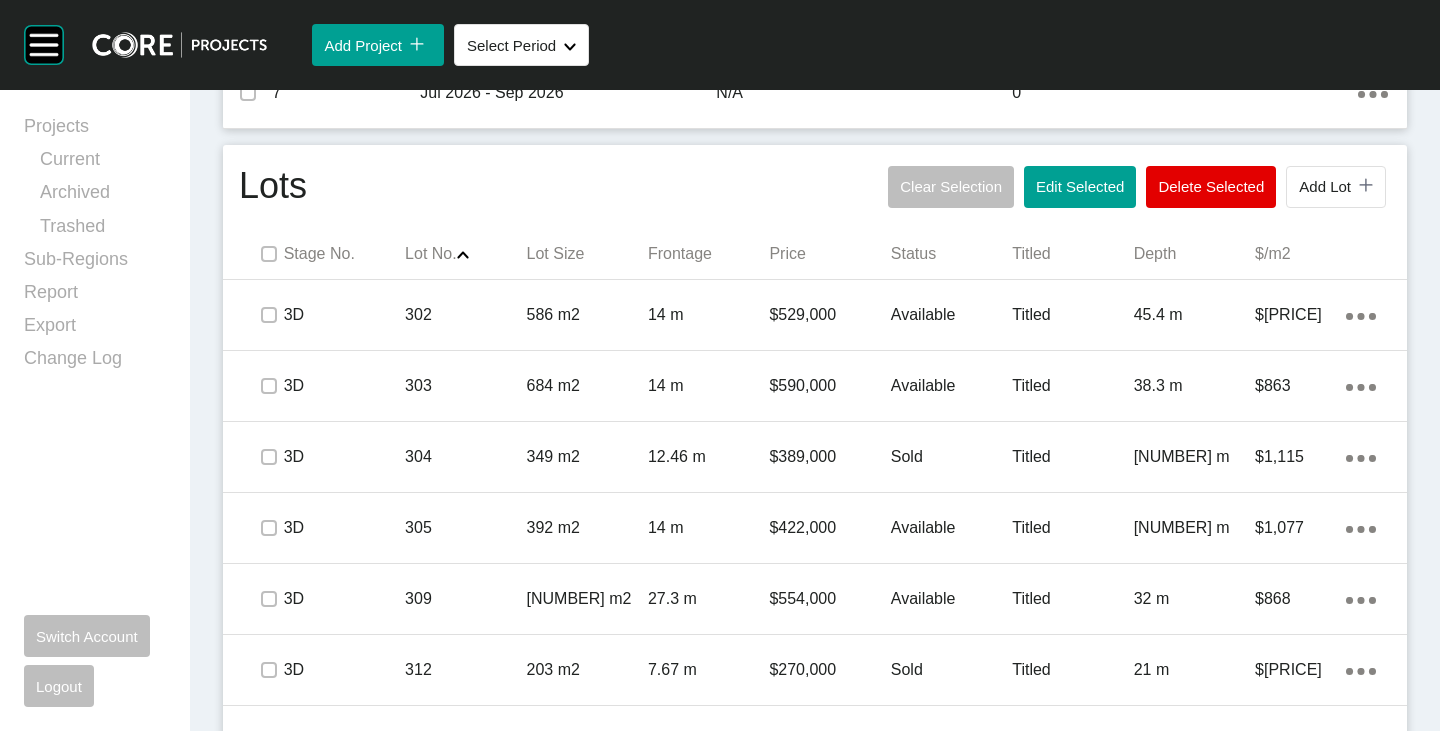 scroll, scrollTop: 1014, scrollLeft: 0, axis: vertical 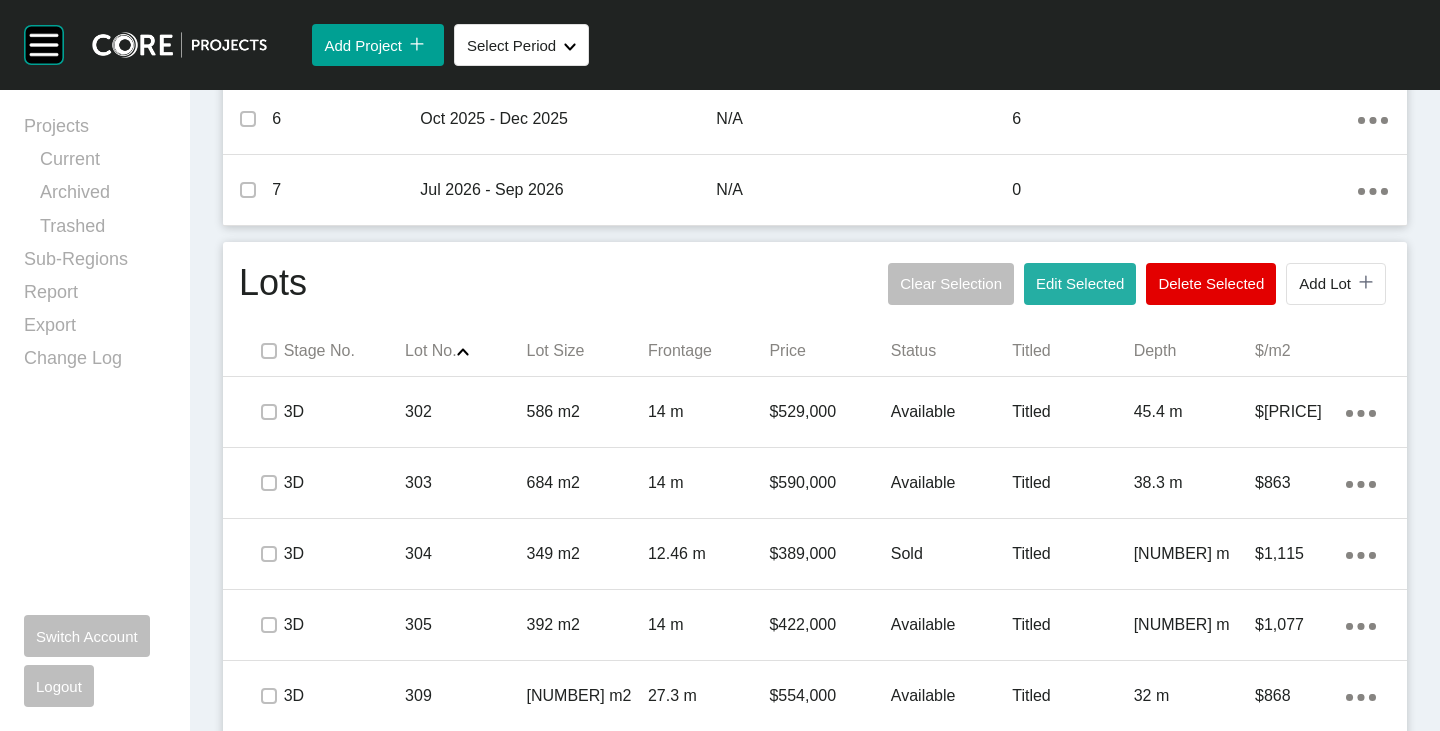 click on "Edit Selected" at bounding box center [1080, 283] 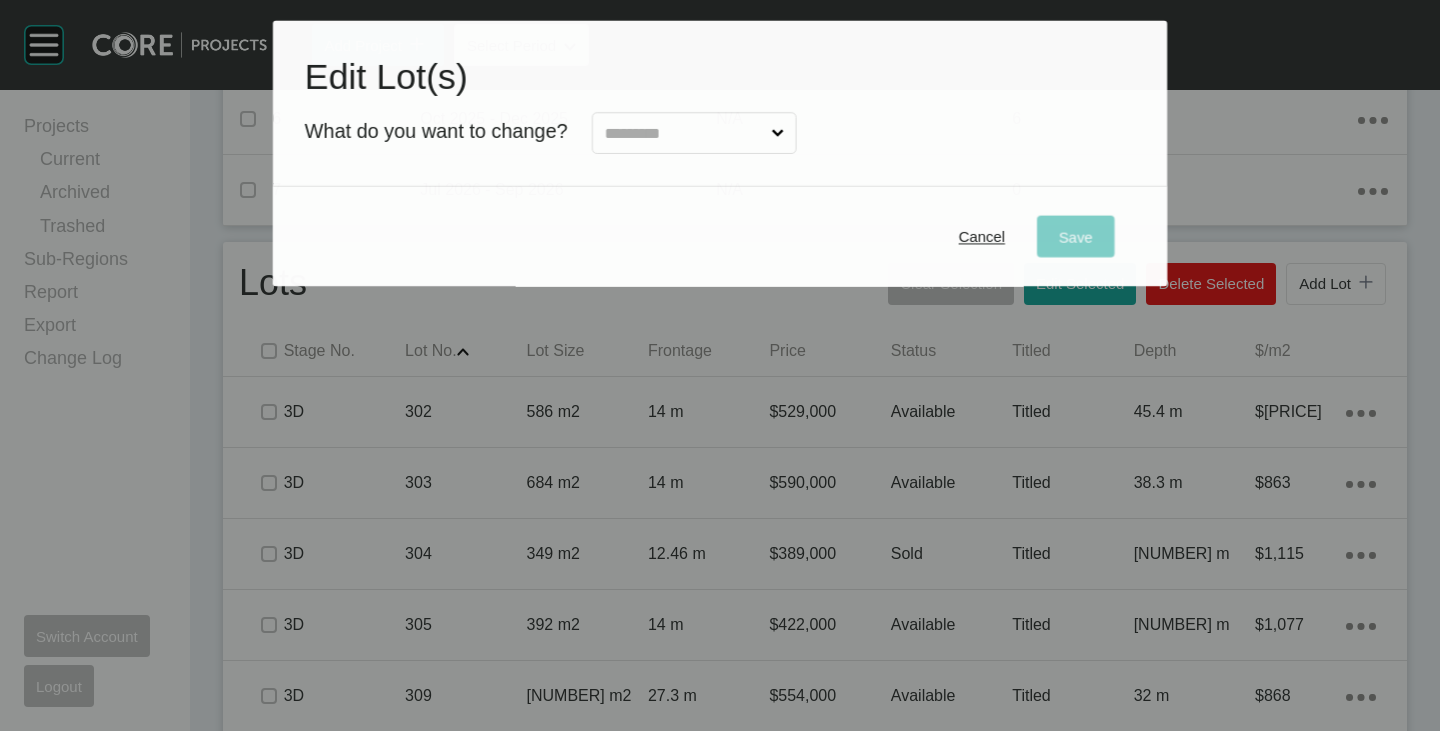 click at bounding box center [683, 134] 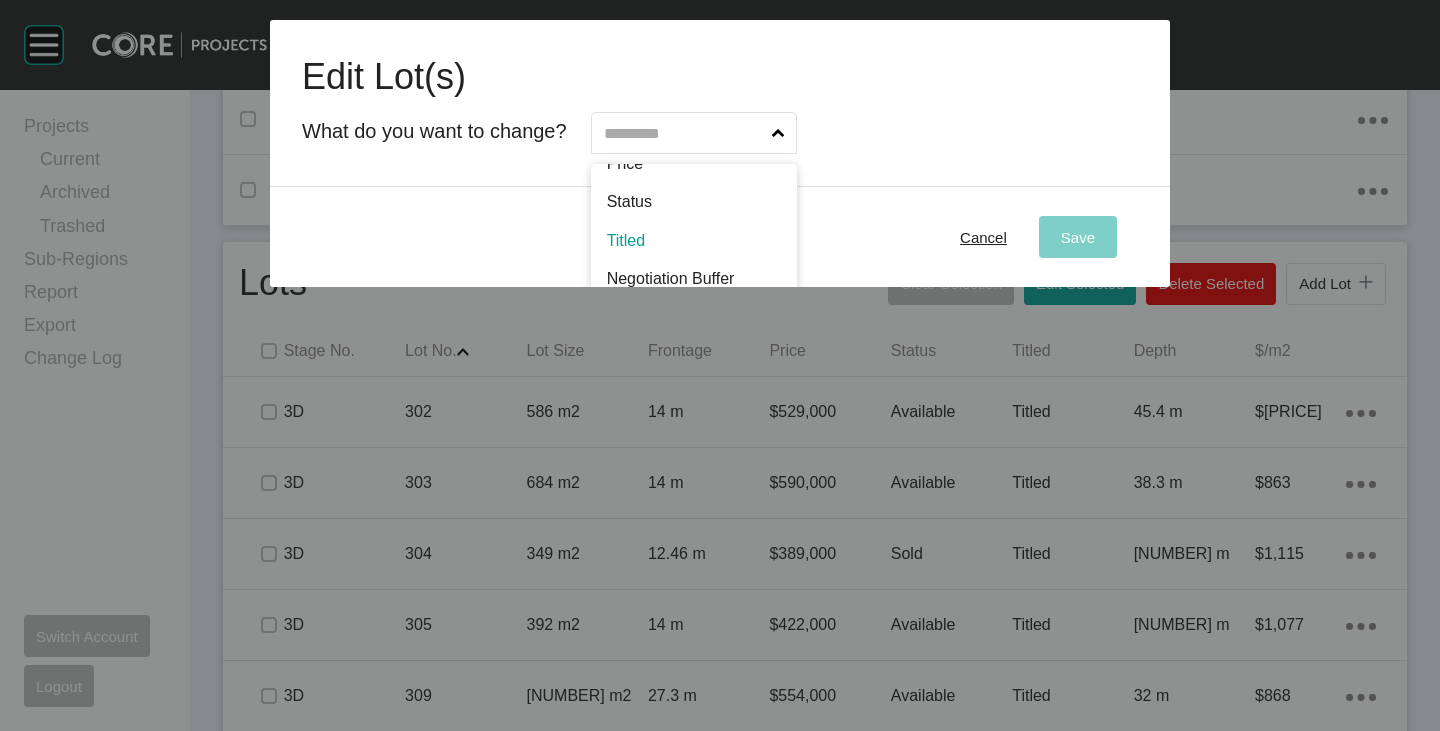 scroll, scrollTop: 97, scrollLeft: 0, axis: vertical 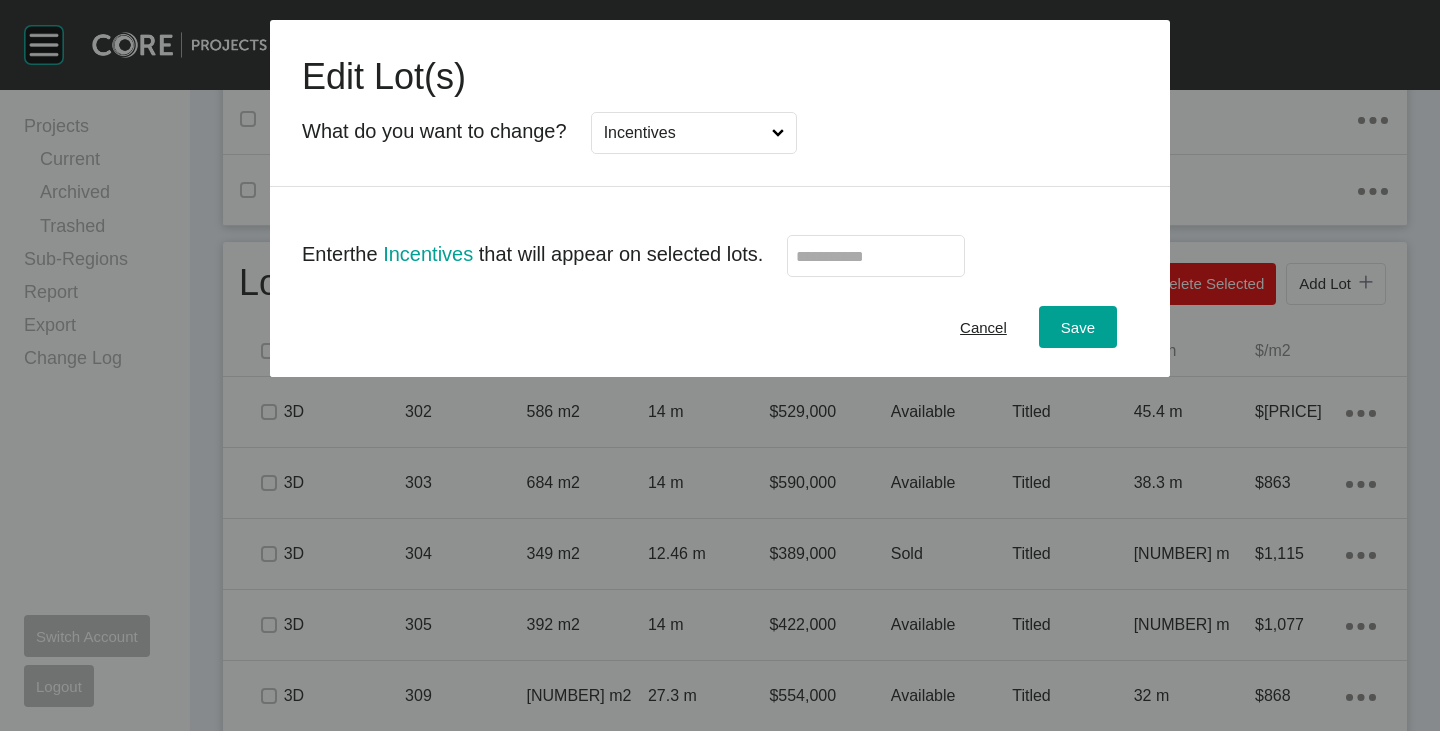 click at bounding box center (876, 256) 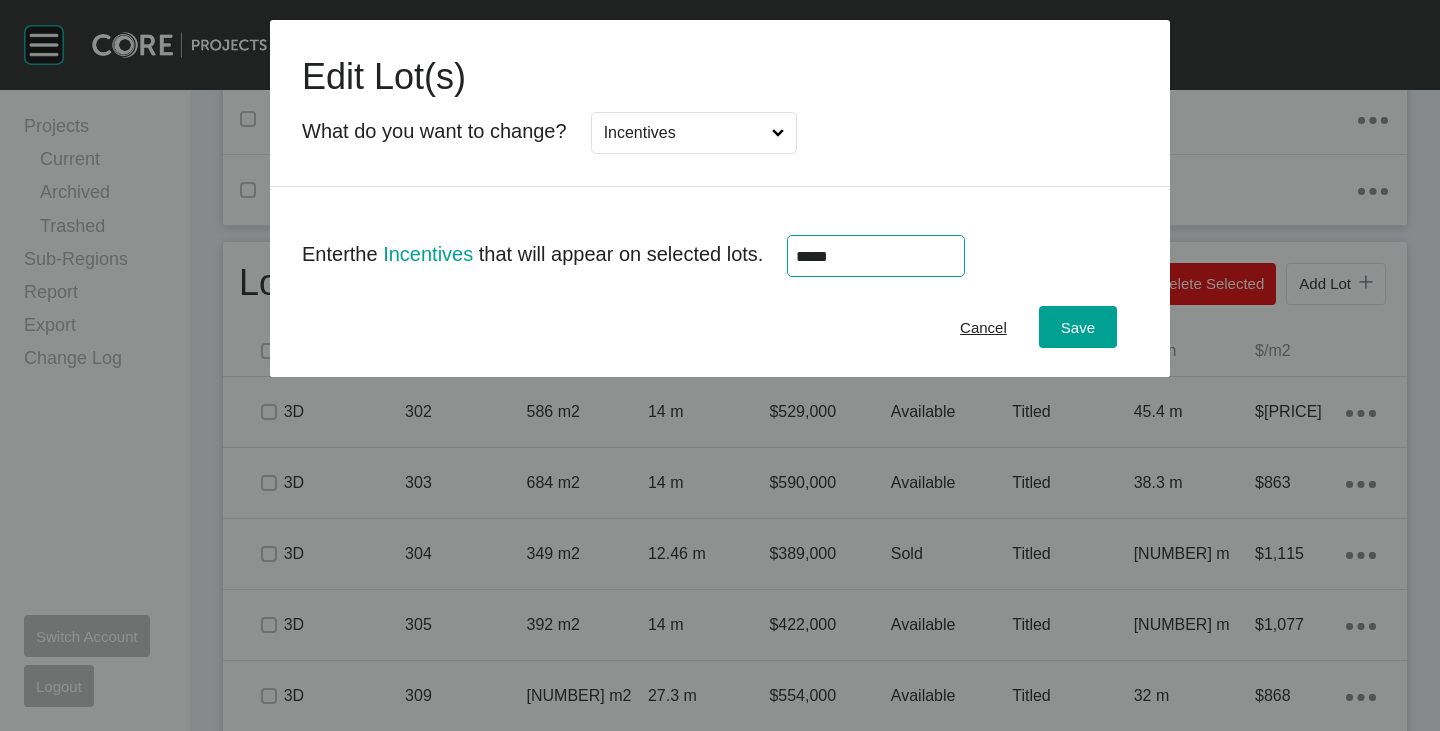 type on "******" 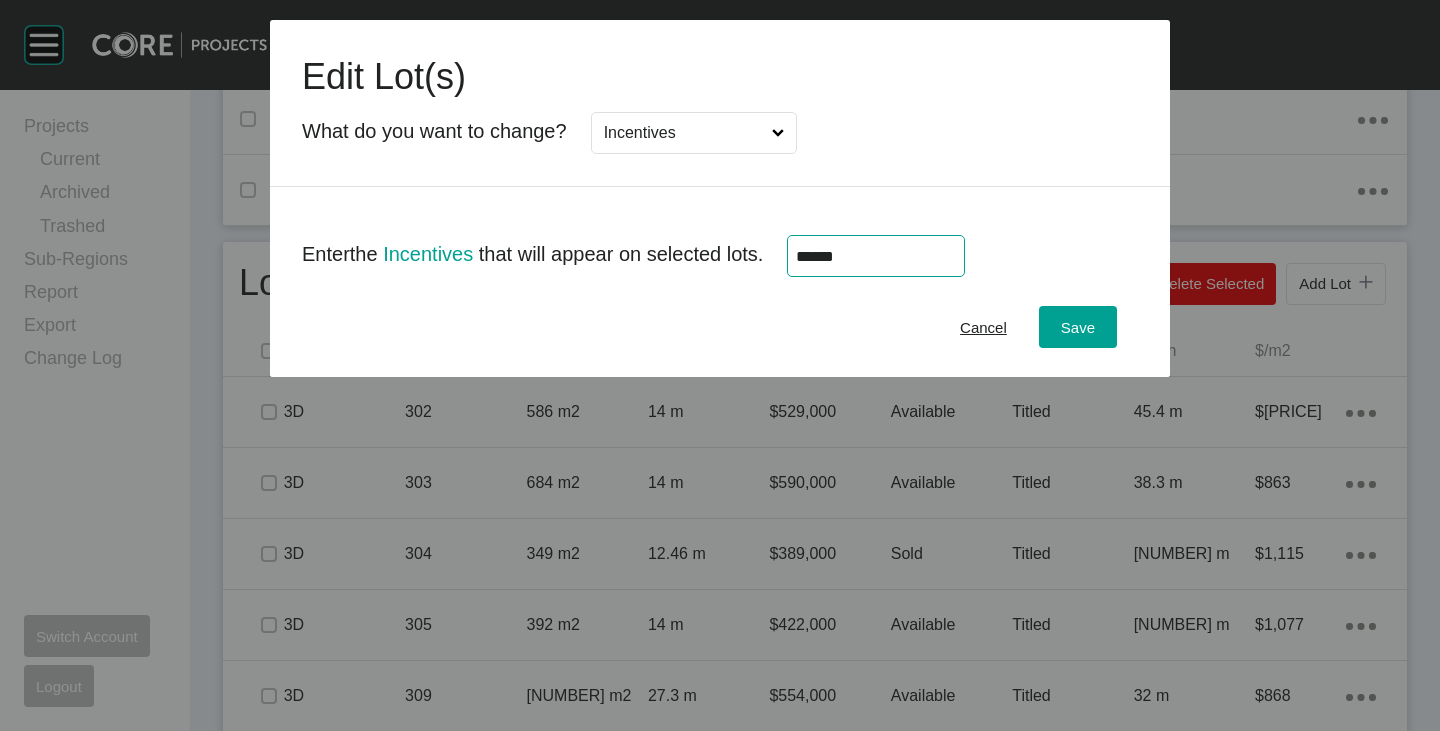 click on "Cancel Save" at bounding box center [720, 327] 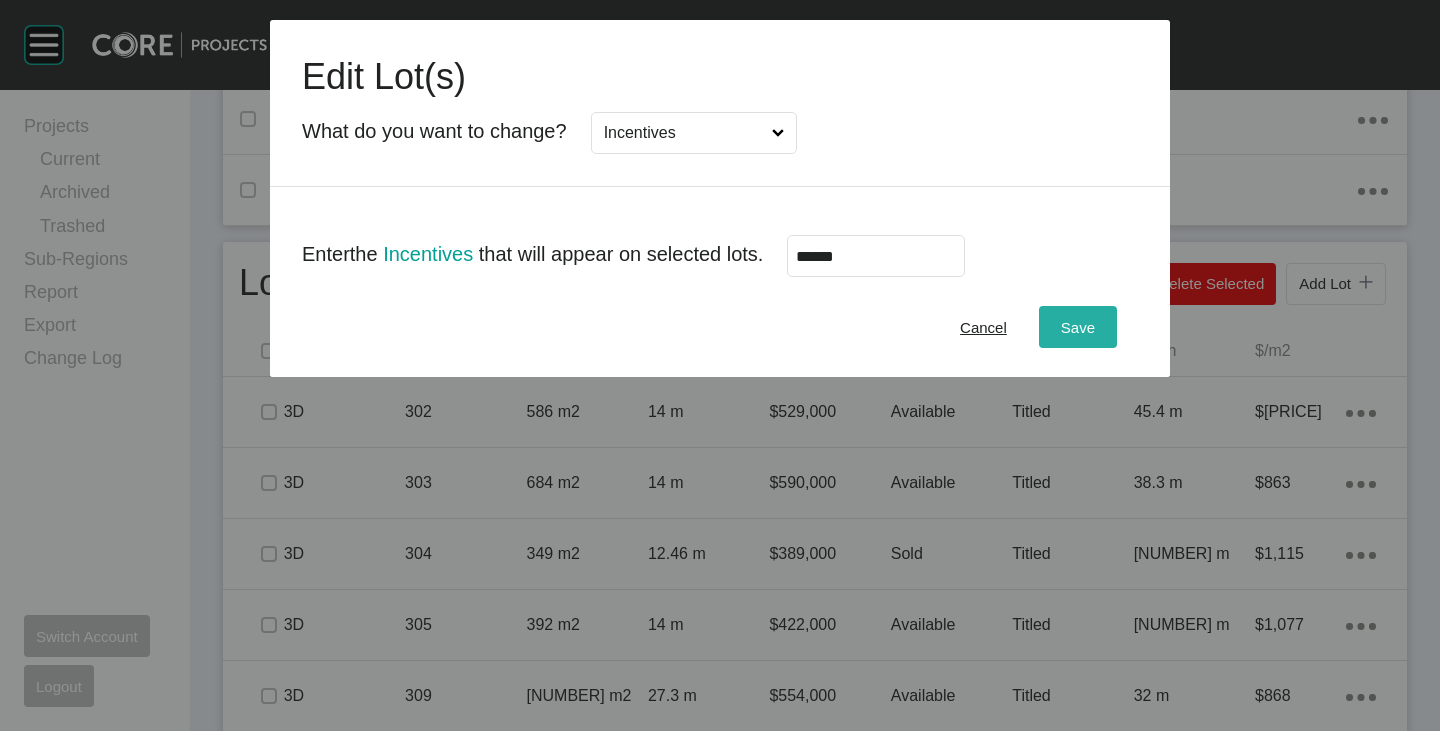 click on "Save" at bounding box center [1078, 327] 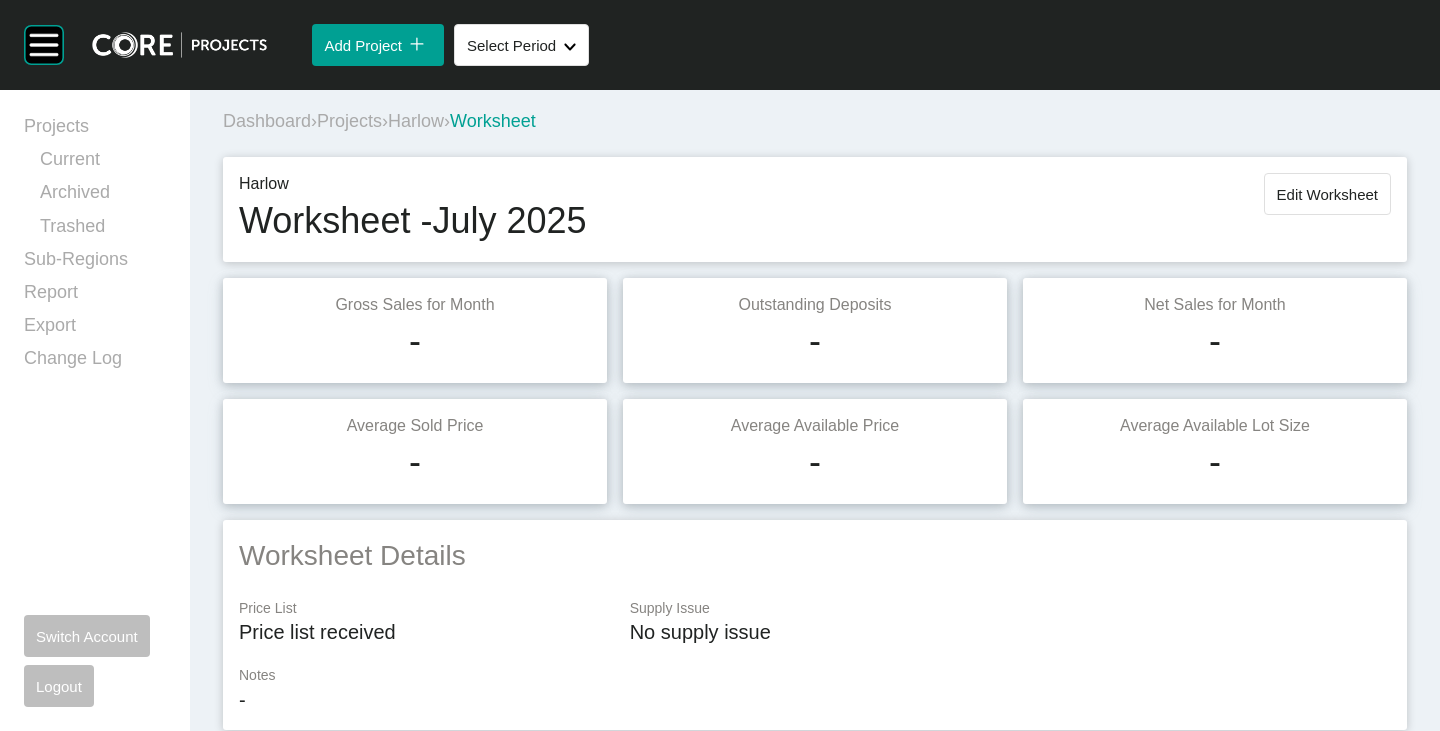 scroll, scrollTop: 0, scrollLeft: 0, axis: both 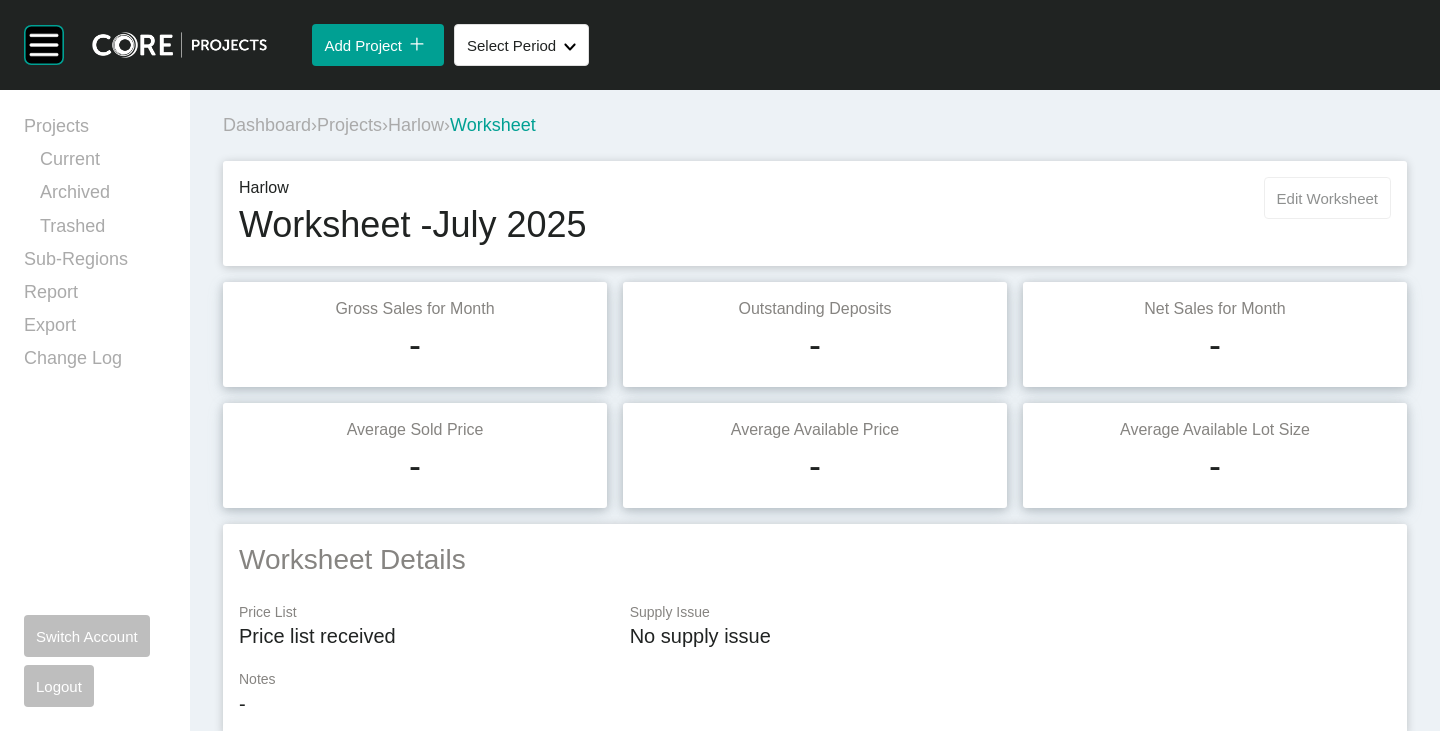 click on "Edit Worksheet" at bounding box center (1327, 198) 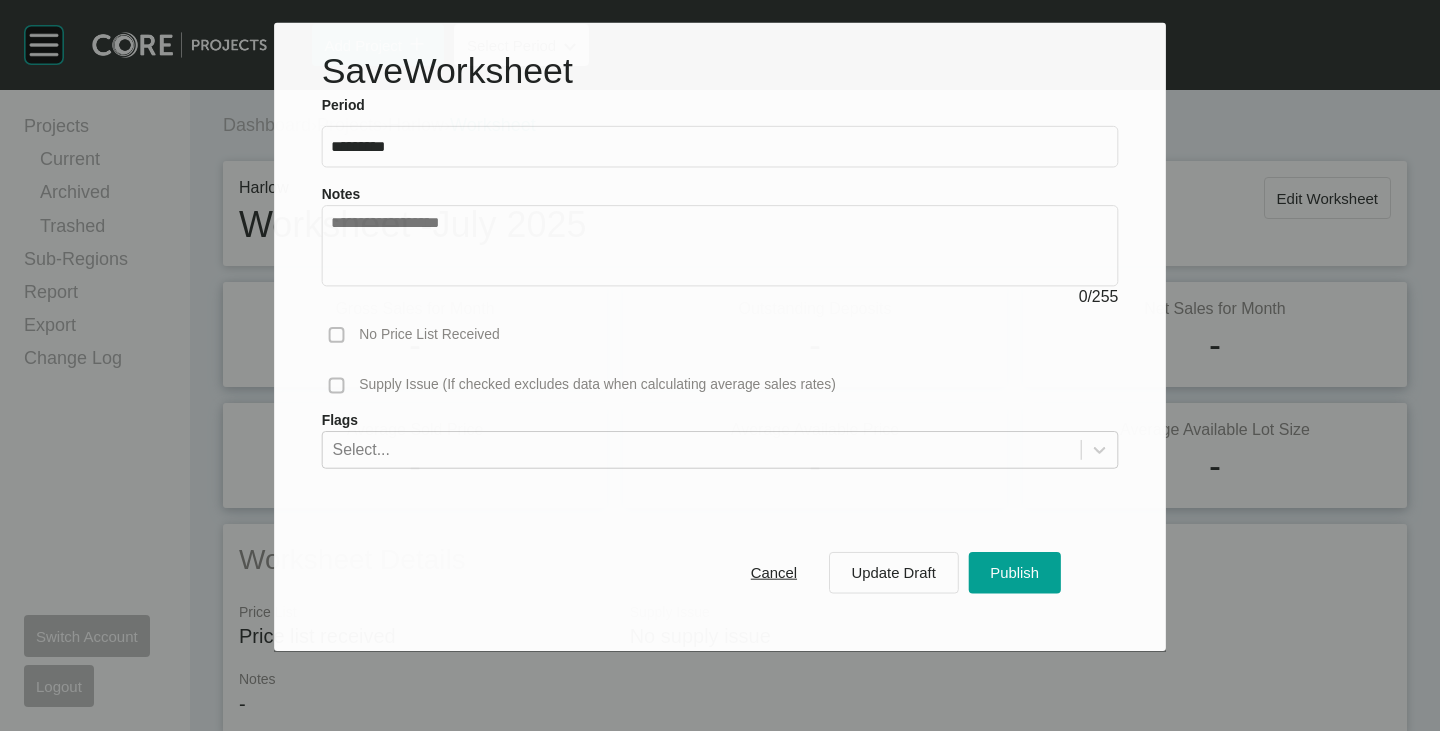 click at bounding box center (720, 245) 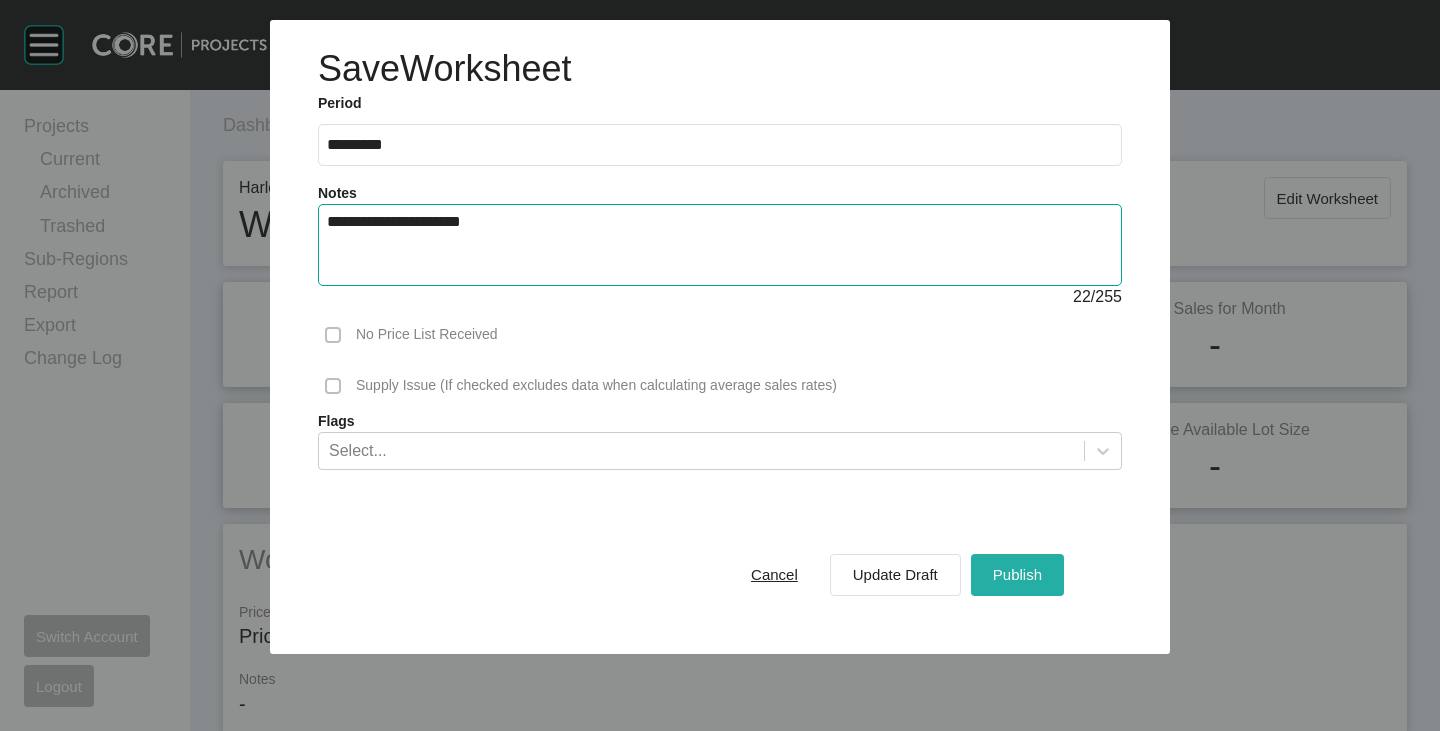 type on "**********" 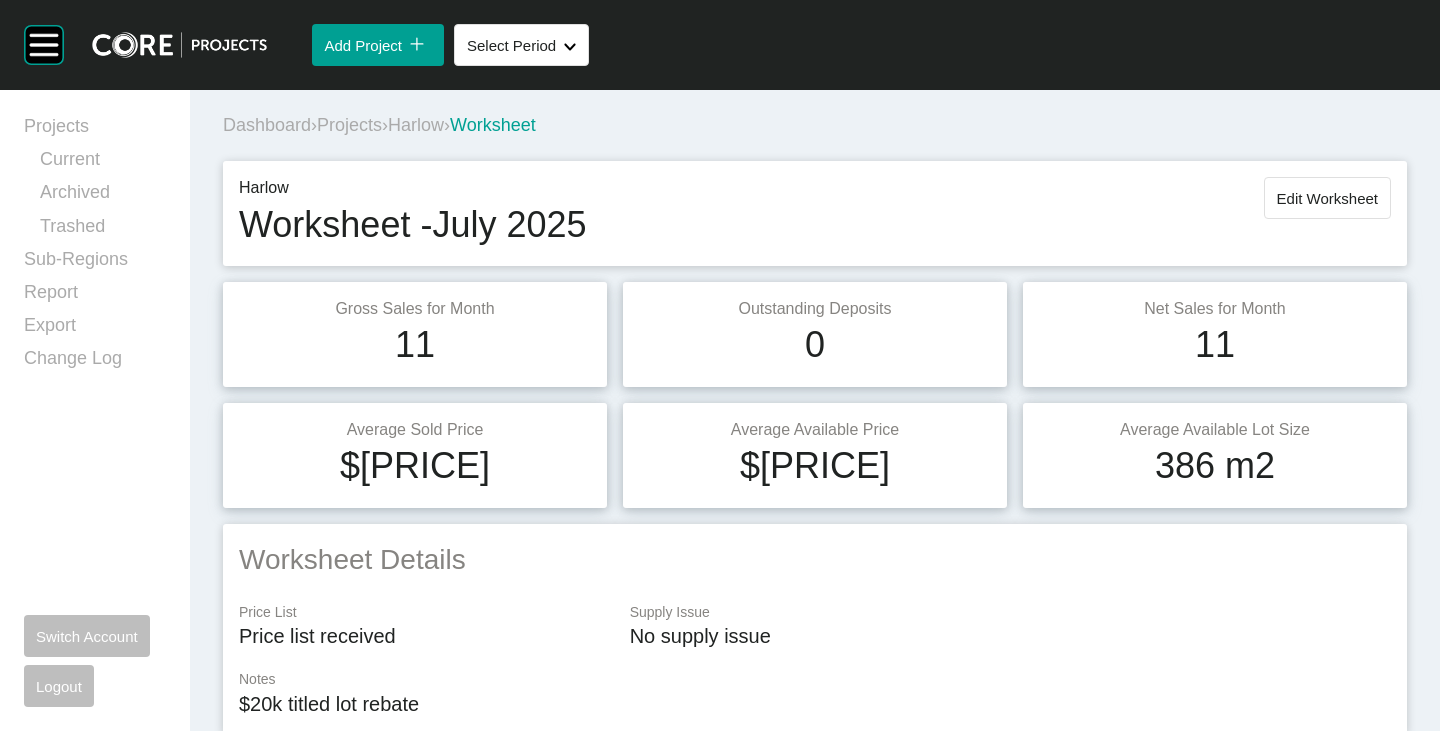 click on "Harlow" at bounding box center (416, 125) 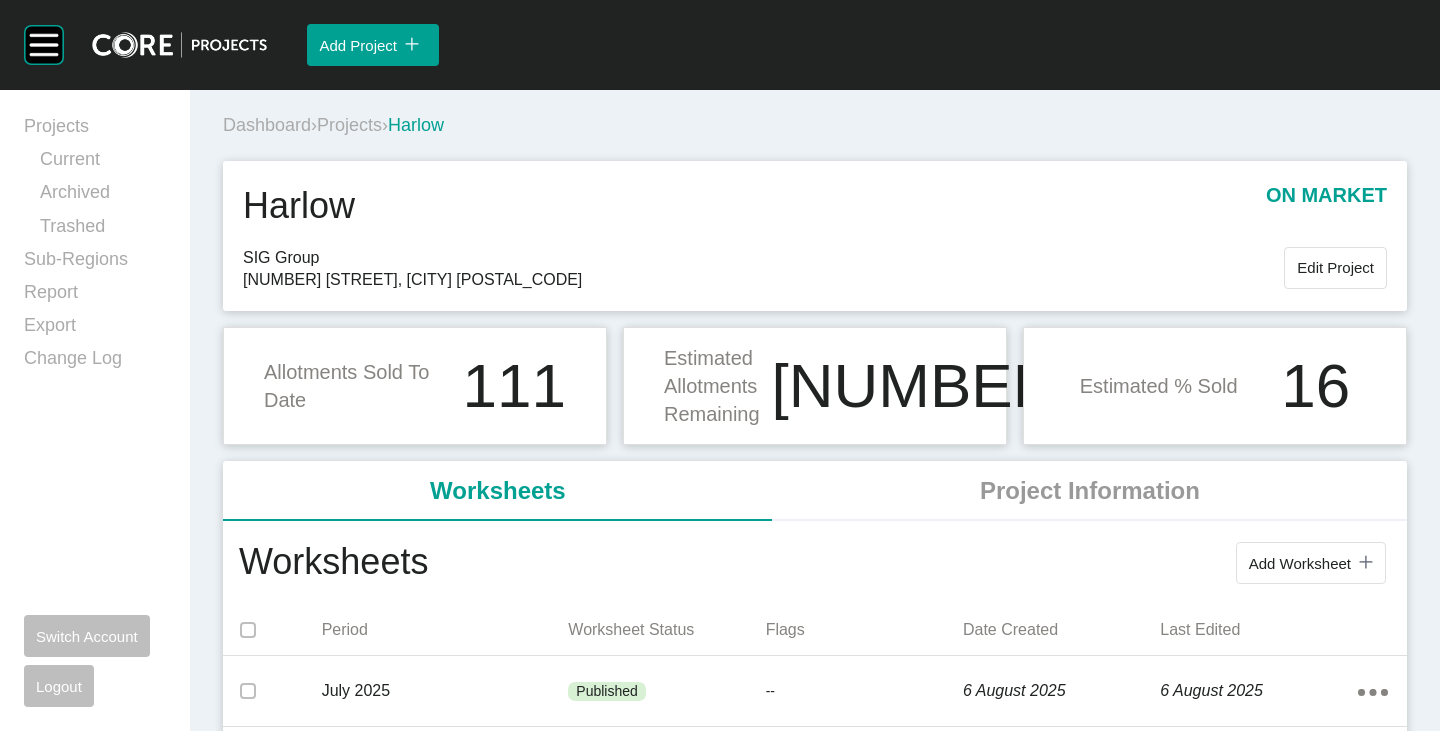 click on "Projects" at bounding box center [349, 125] 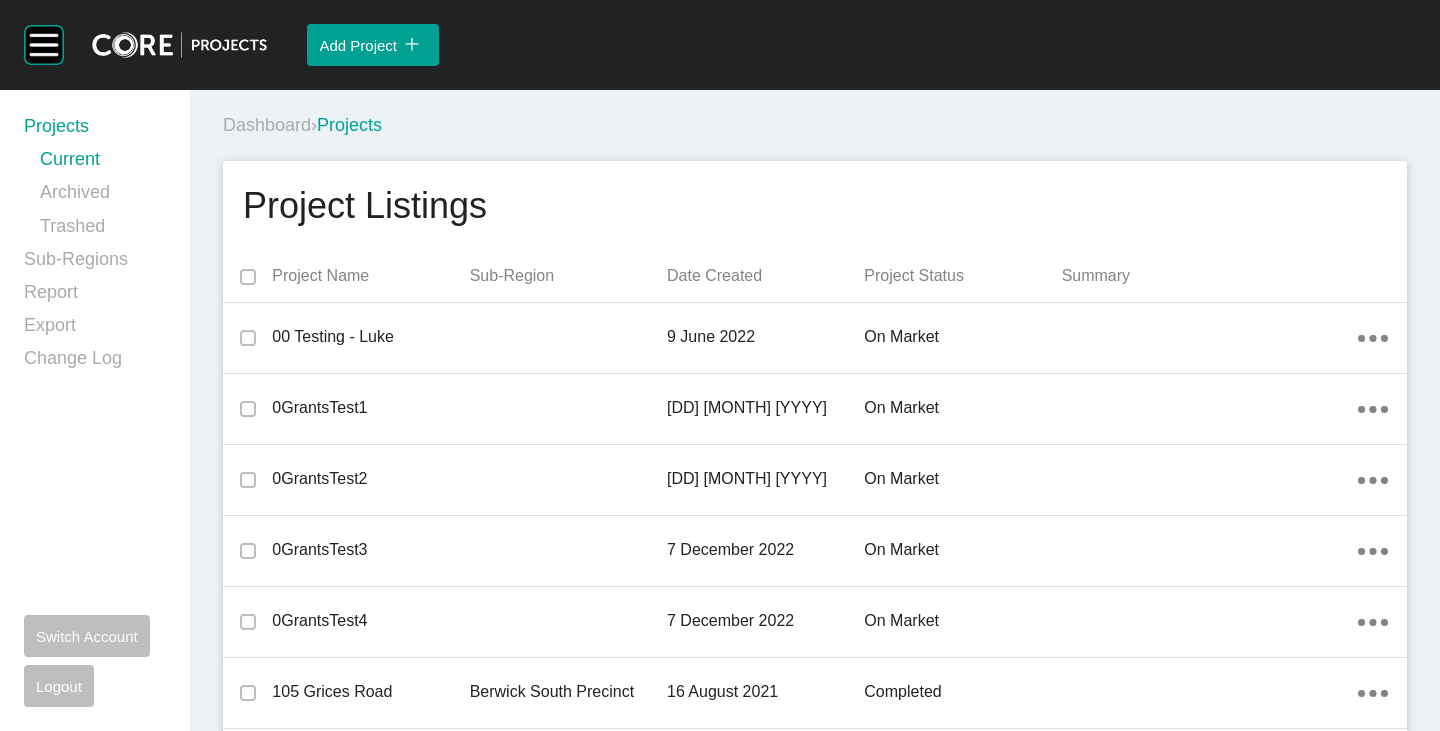 scroll, scrollTop: 4800, scrollLeft: 0, axis: vertical 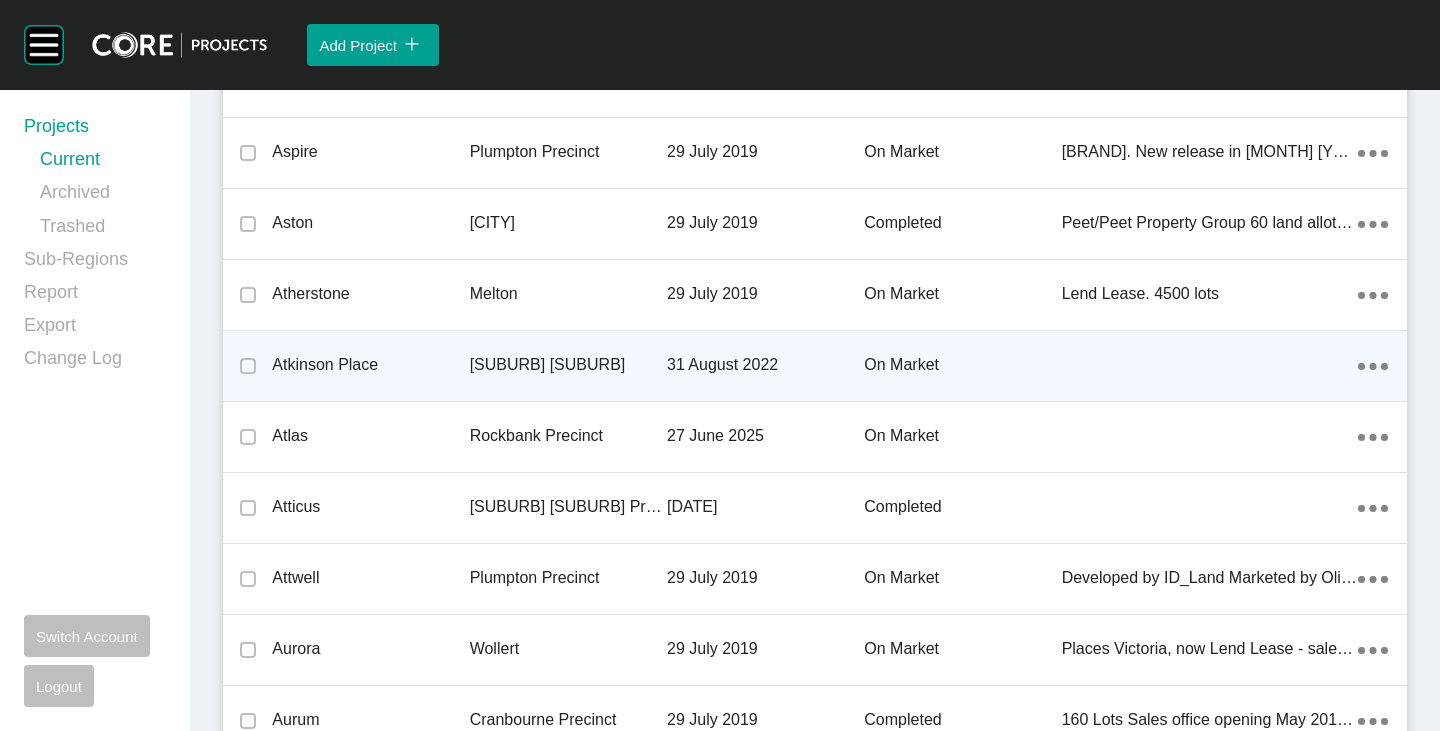 click on "Atkinson Place" at bounding box center (370, 365) 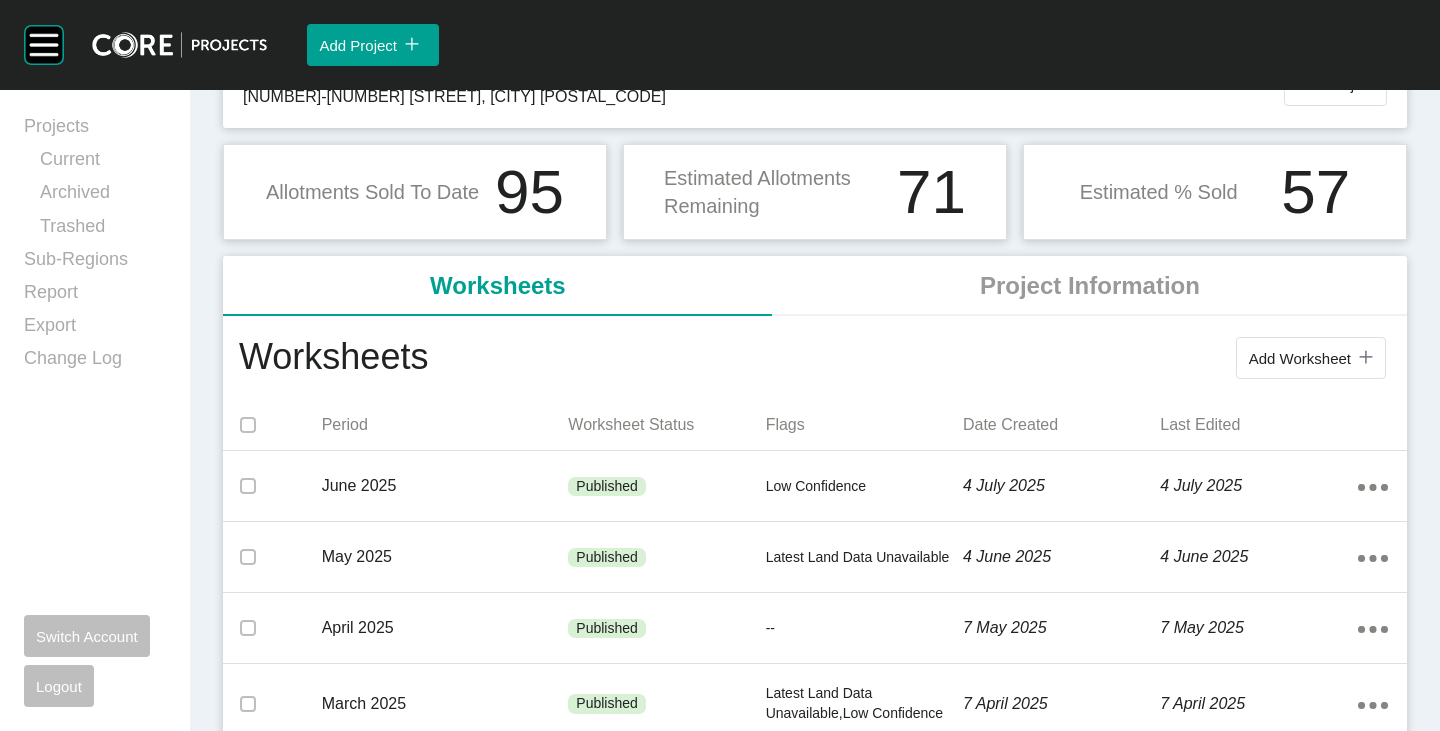 scroll, scrollTop: 200, scrollLeft: 0, axis: vertical 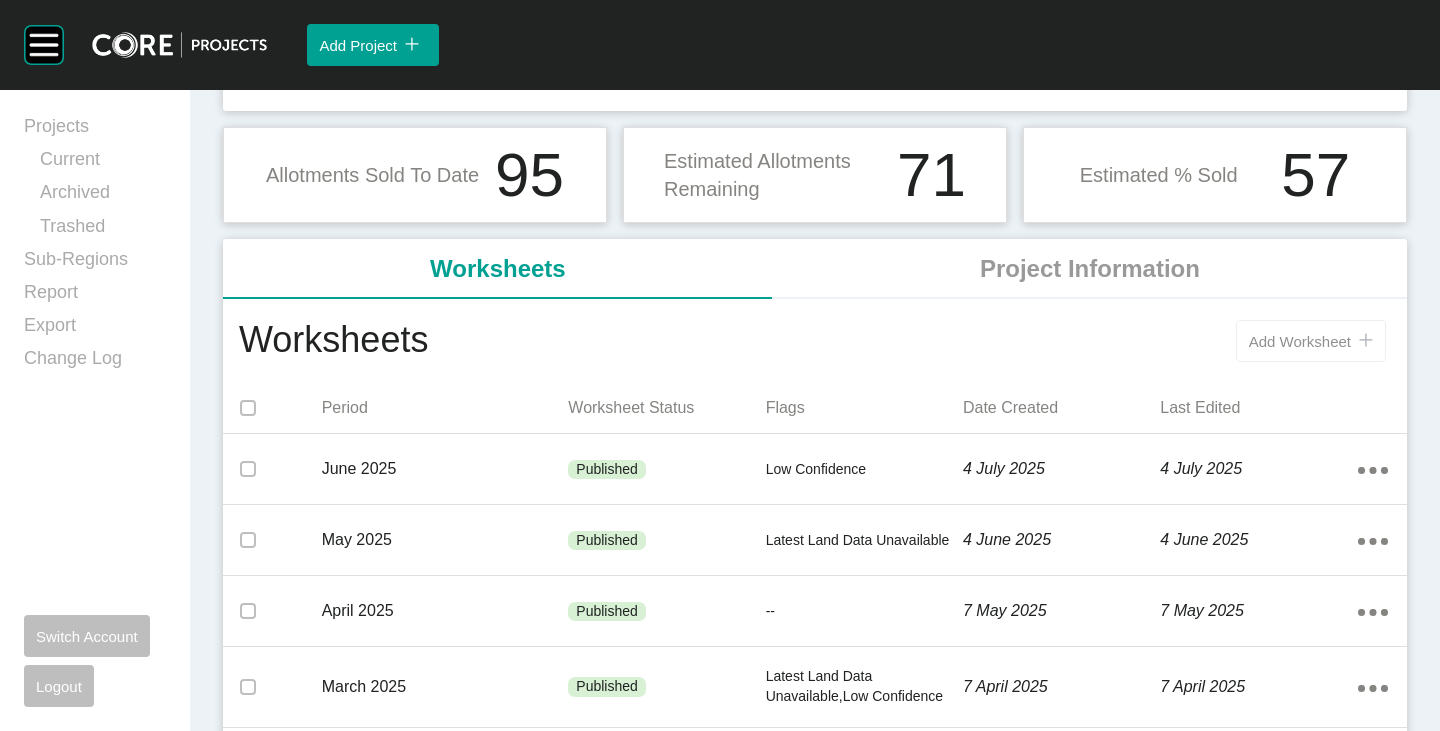 click on "Add Worksheet" at bounding box center (1300, 341) 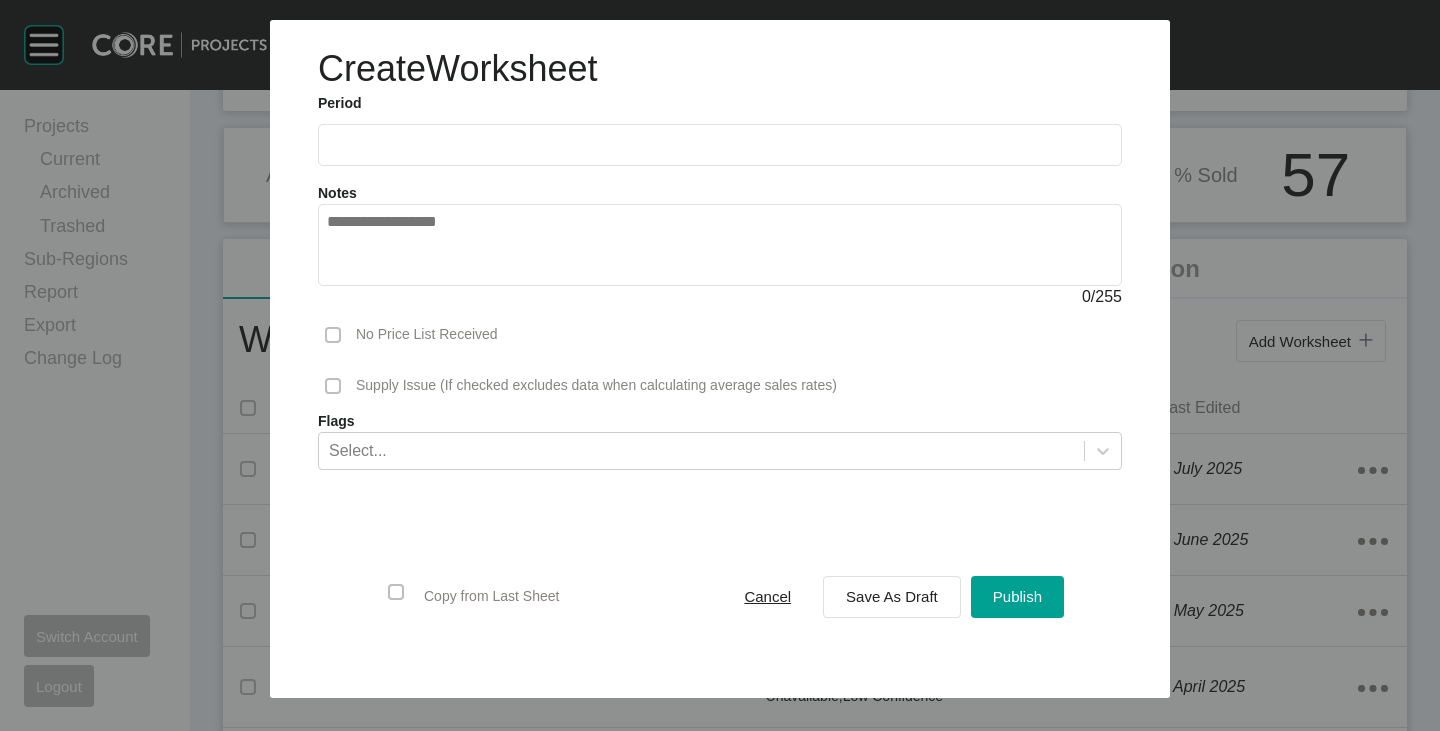 click at bounding box center [720, 144] 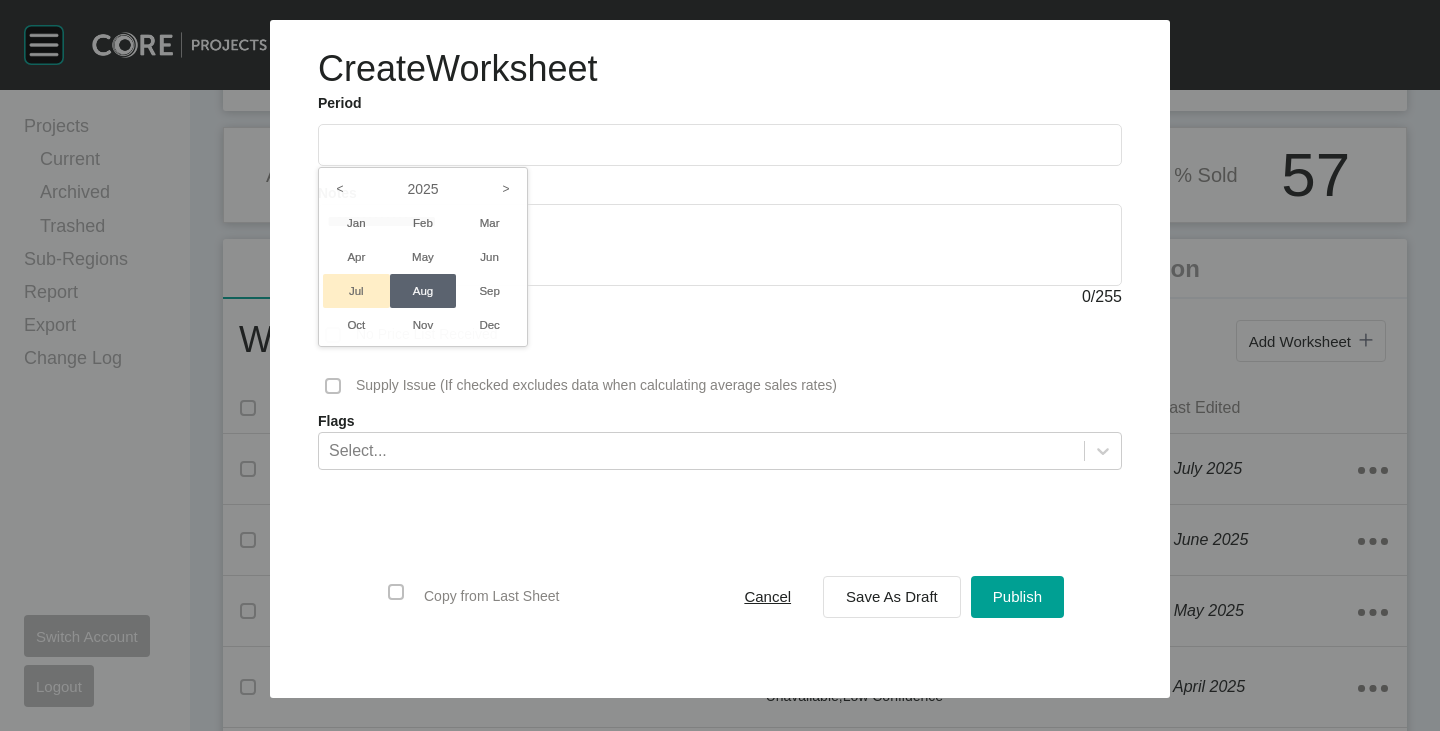 click on "Jul" at bounding box center [356, 291] 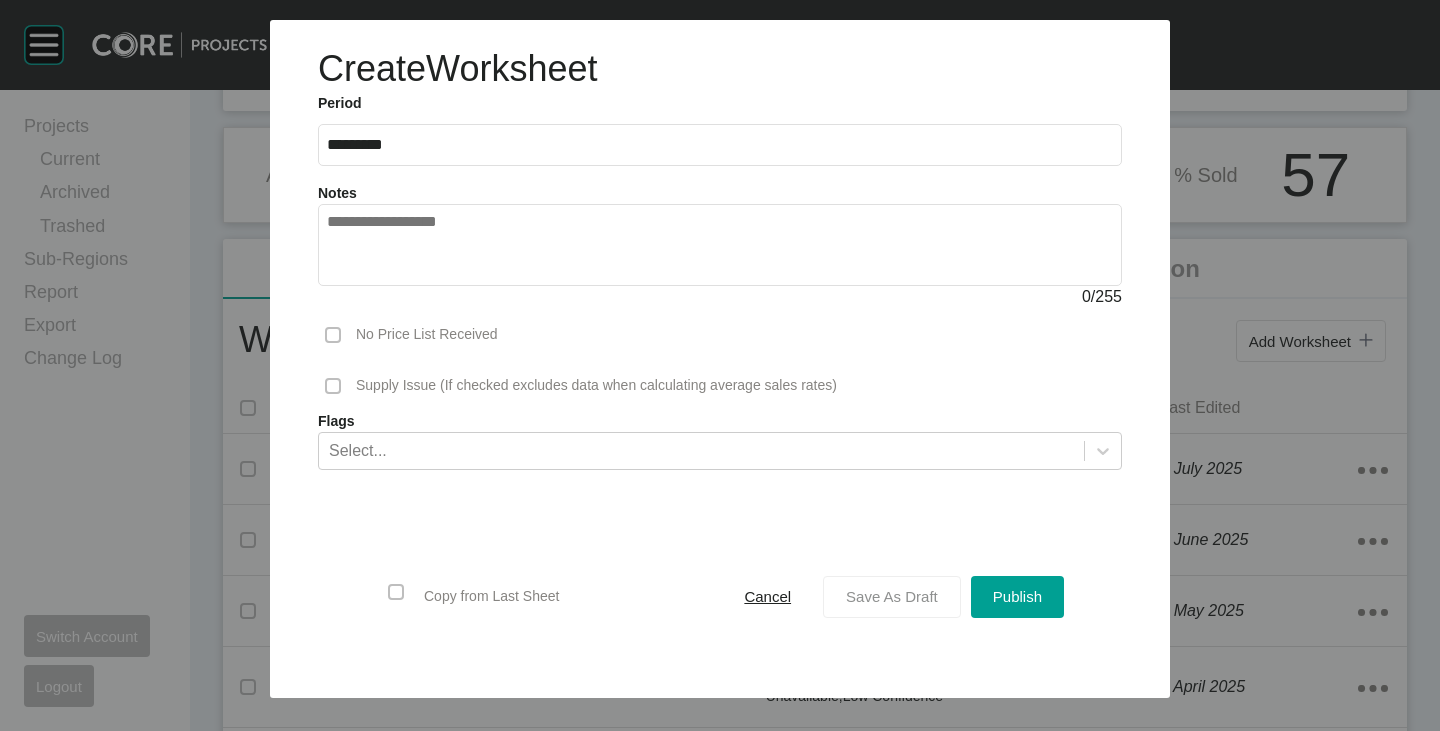 click on "Save As Draft" at bounding box center (892, 596) 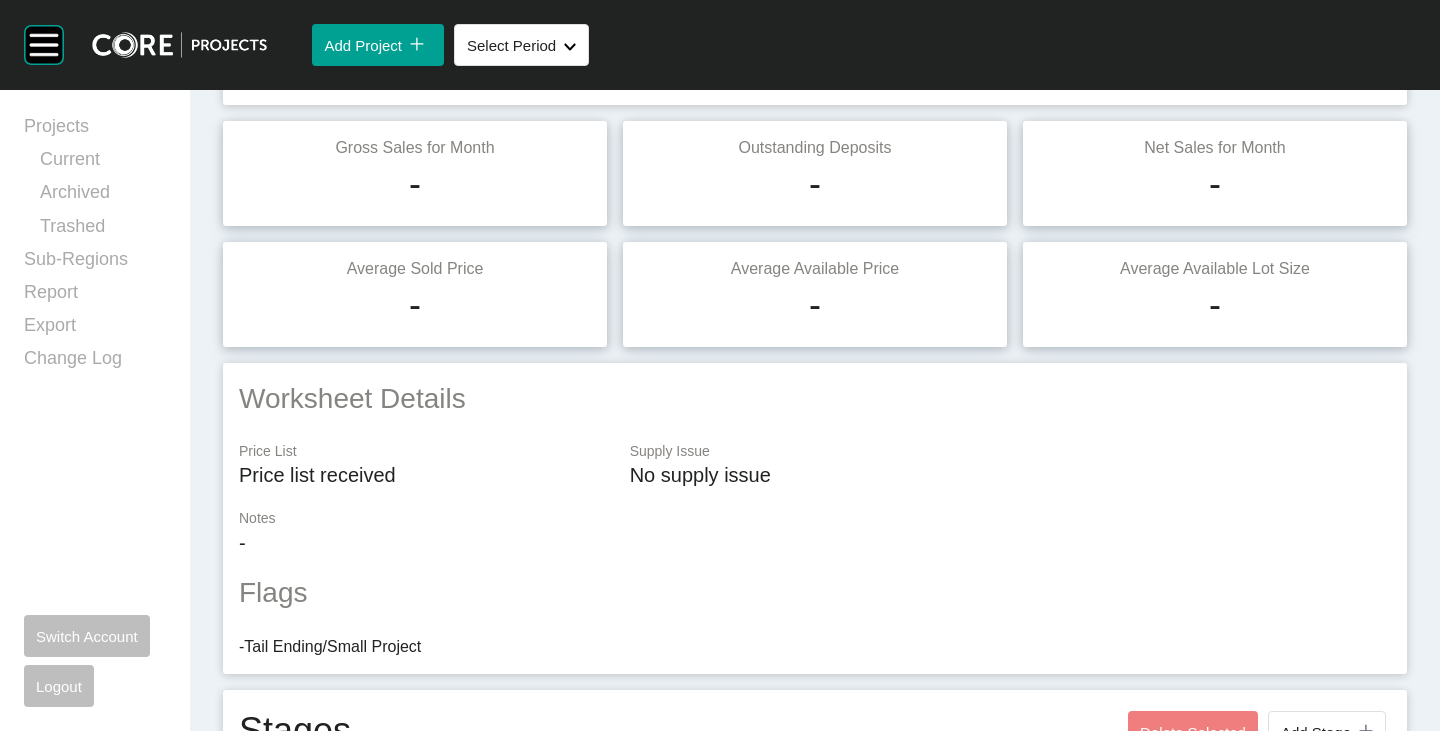 scroll, scrollTop: 0, scrollLeft: 0, axis: both 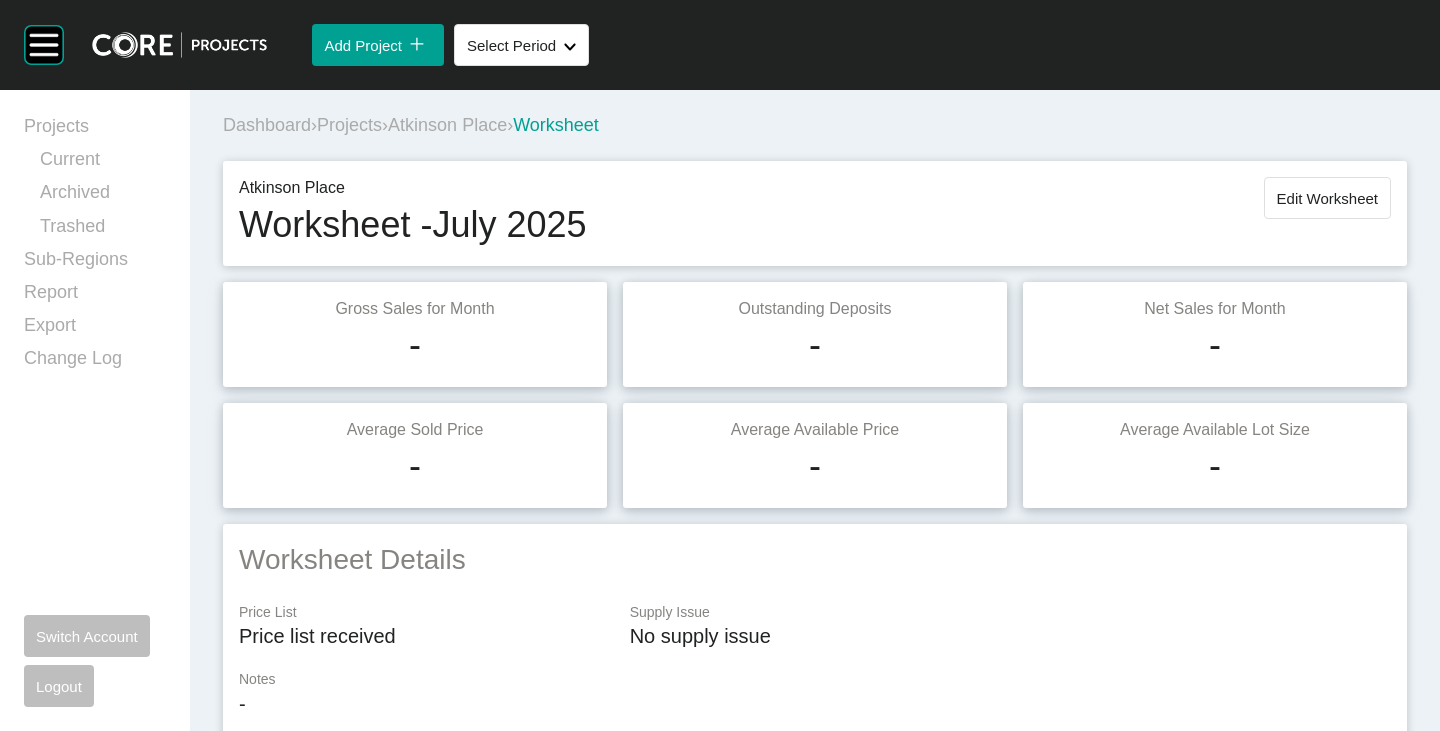 click on "Atkinson Place" at bounding box center [447, 125] 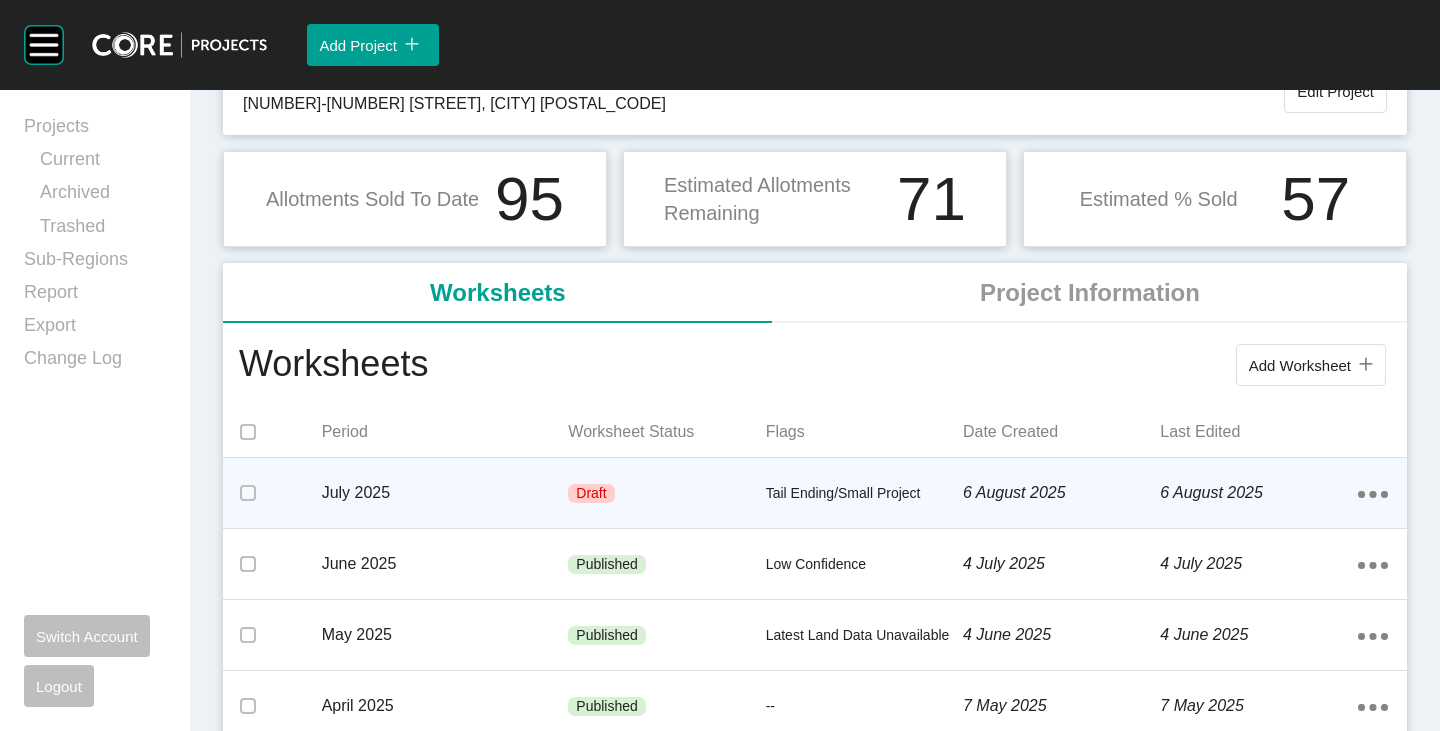 scroll, scrollTop: 300, scrollLeft: 0, axis: vertical 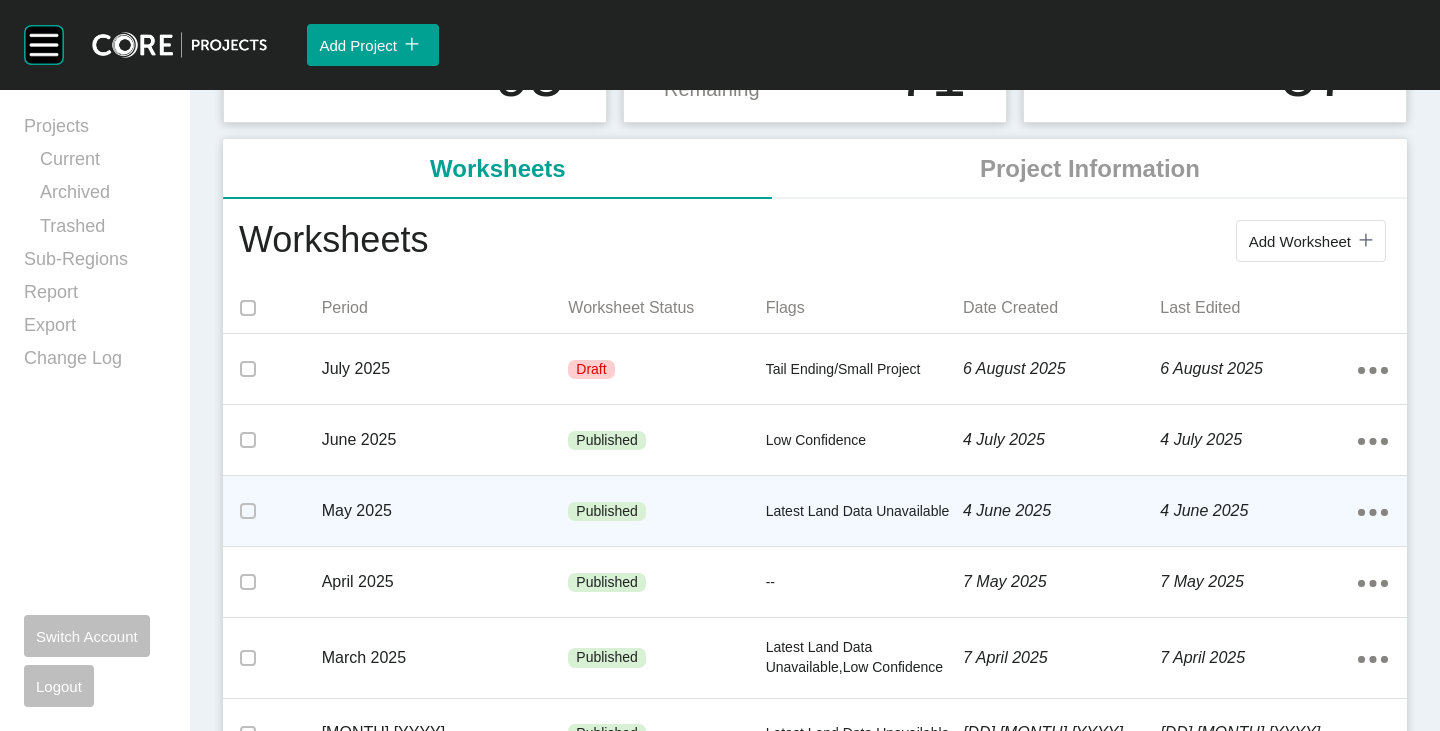 click on "Latest Land Data Unavailable" at bounding box center (864, 512) 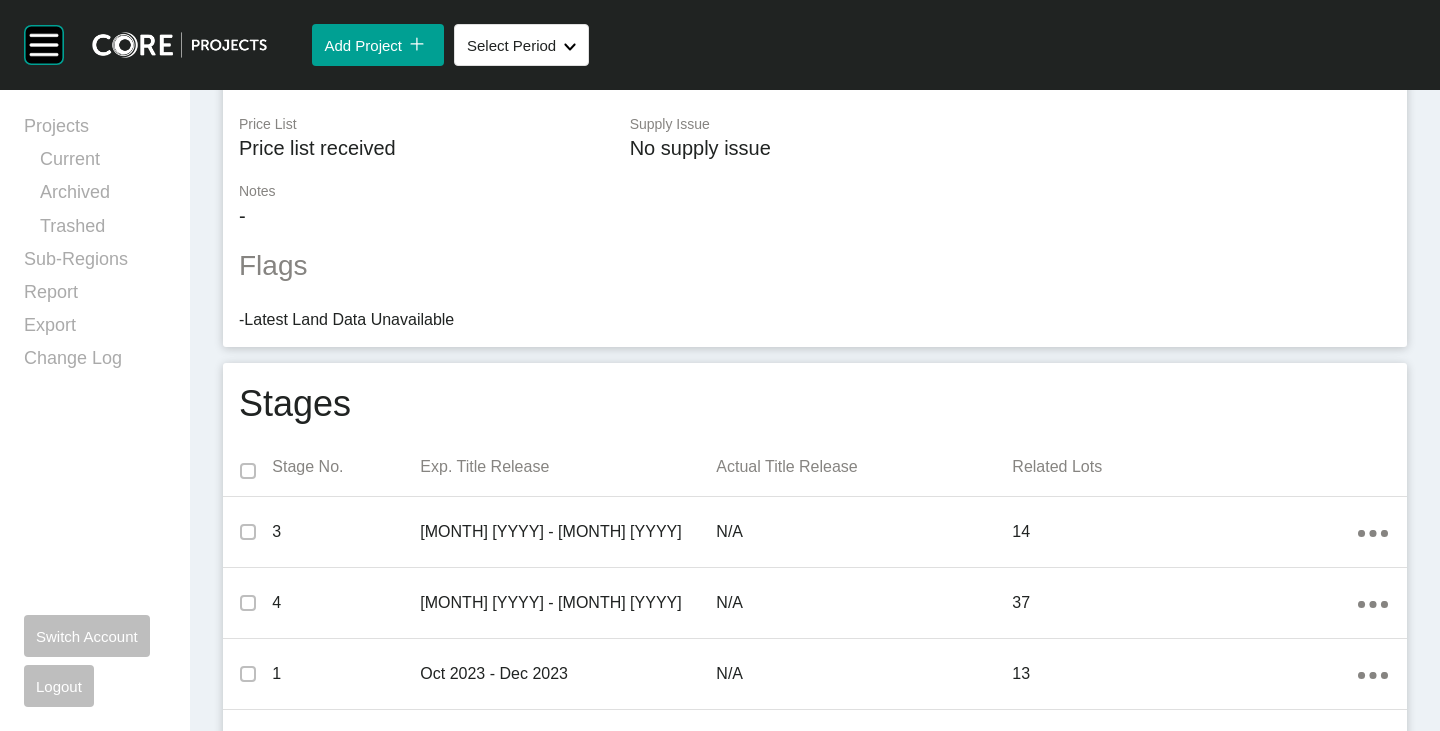 scroll, scrollTop: 0, scrollLeft: 0, axis: both 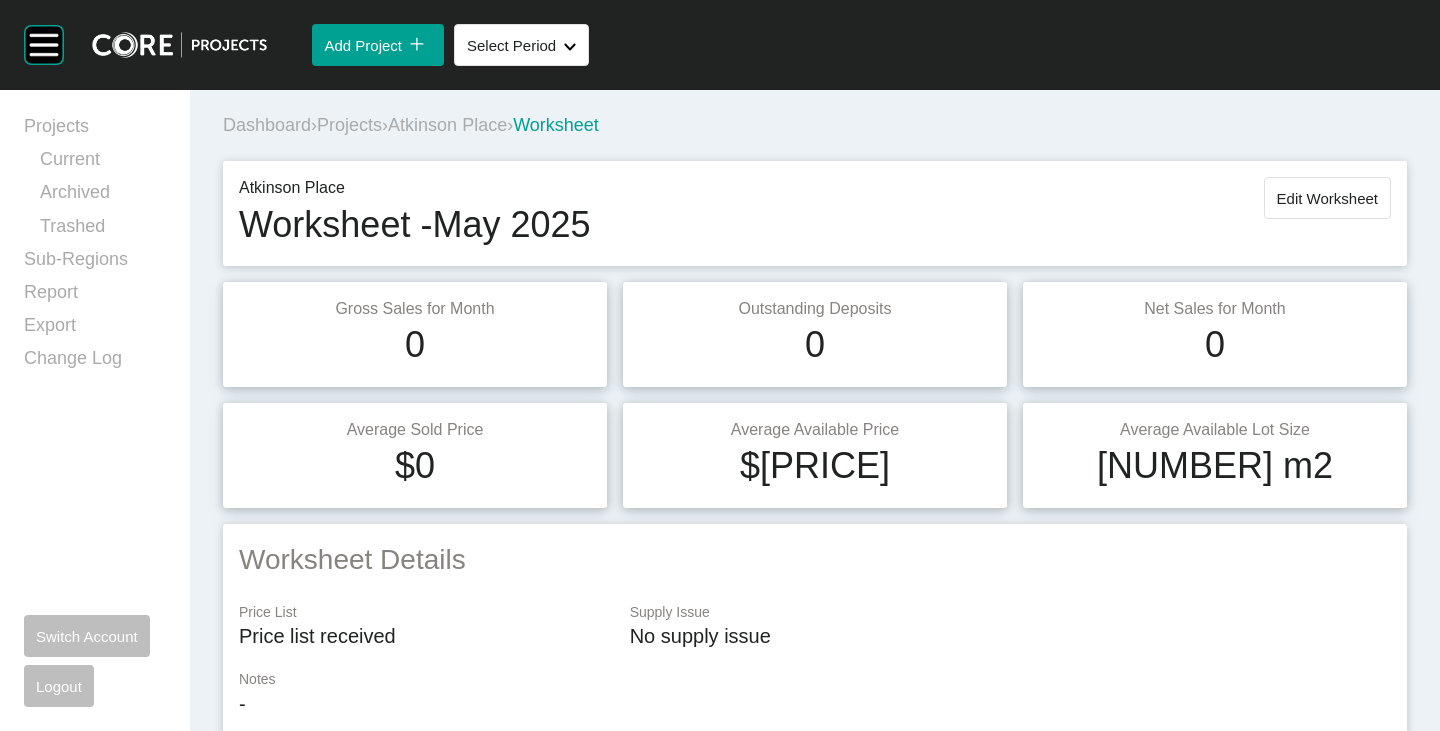 click on "Atkinson Place" at bounding box center (447, 125) 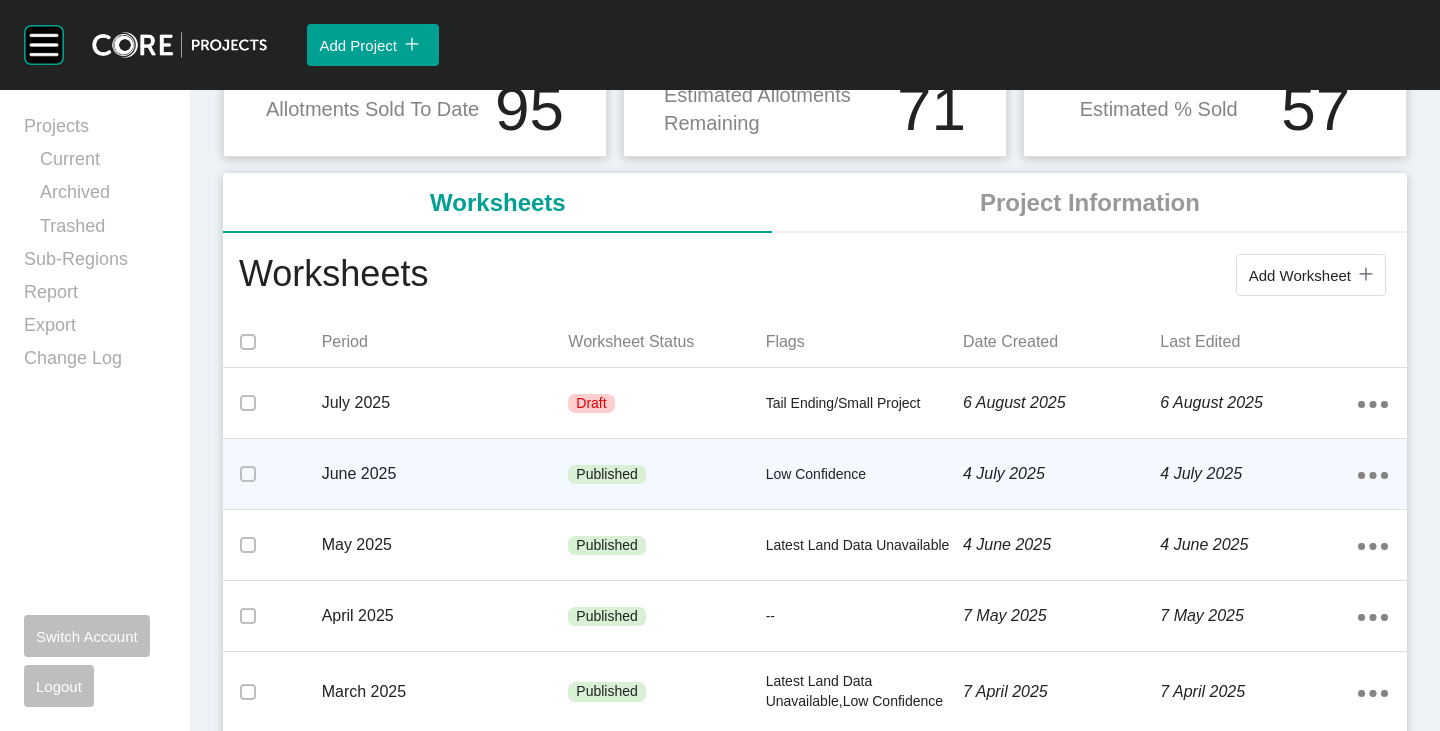 scroll, scrollTop: 300, scrollLeft: 0, axis: vertical 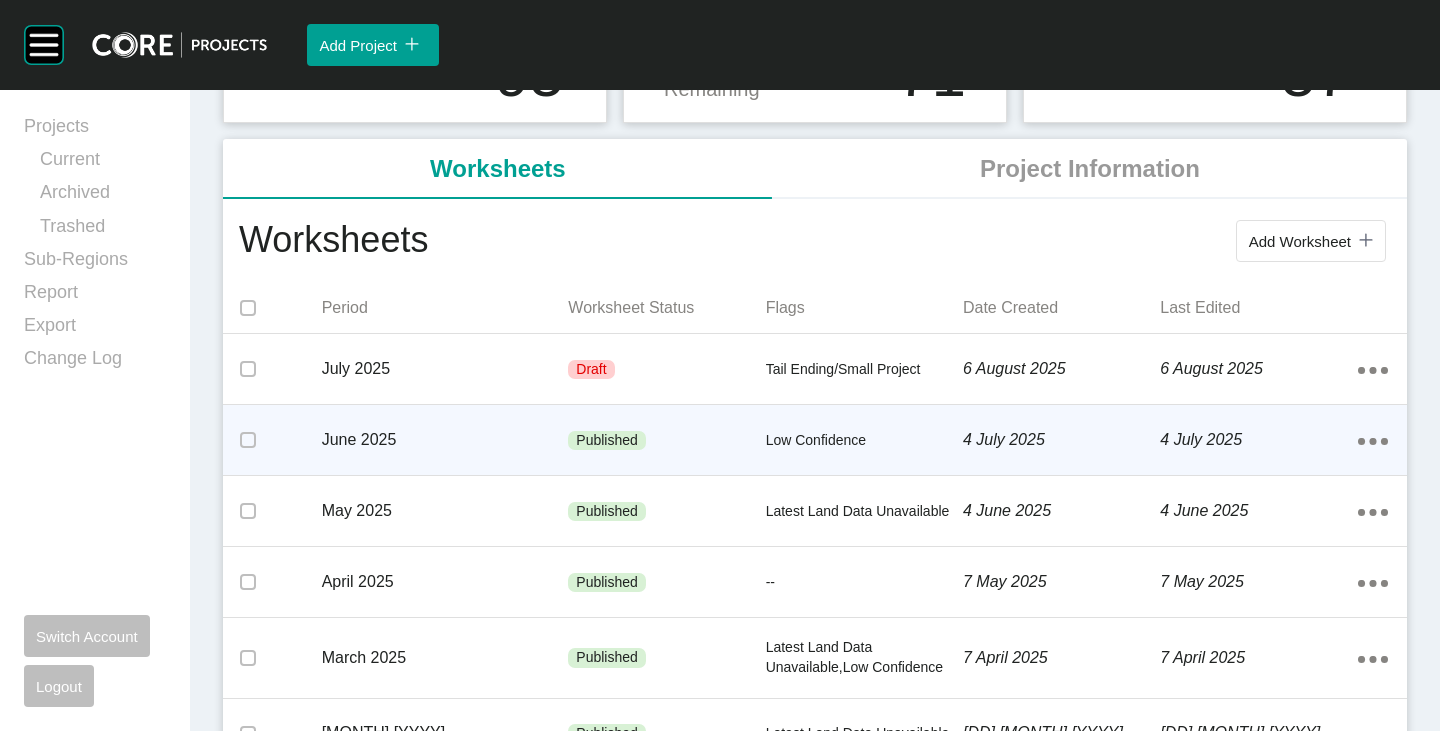 click on "Low Confidence" at bounding box center (864, 441) 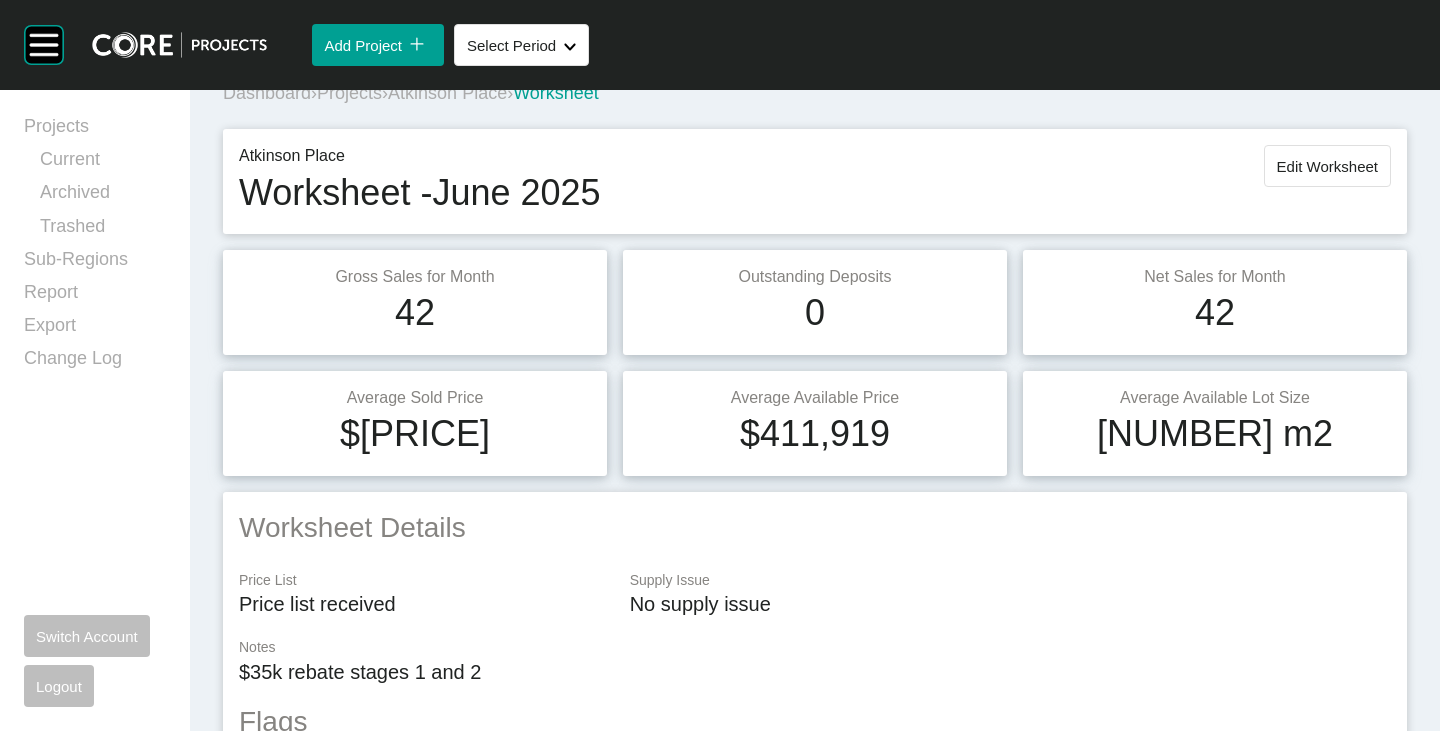scroll, scrollTop: 0, scrollLeft: 0, axis: both 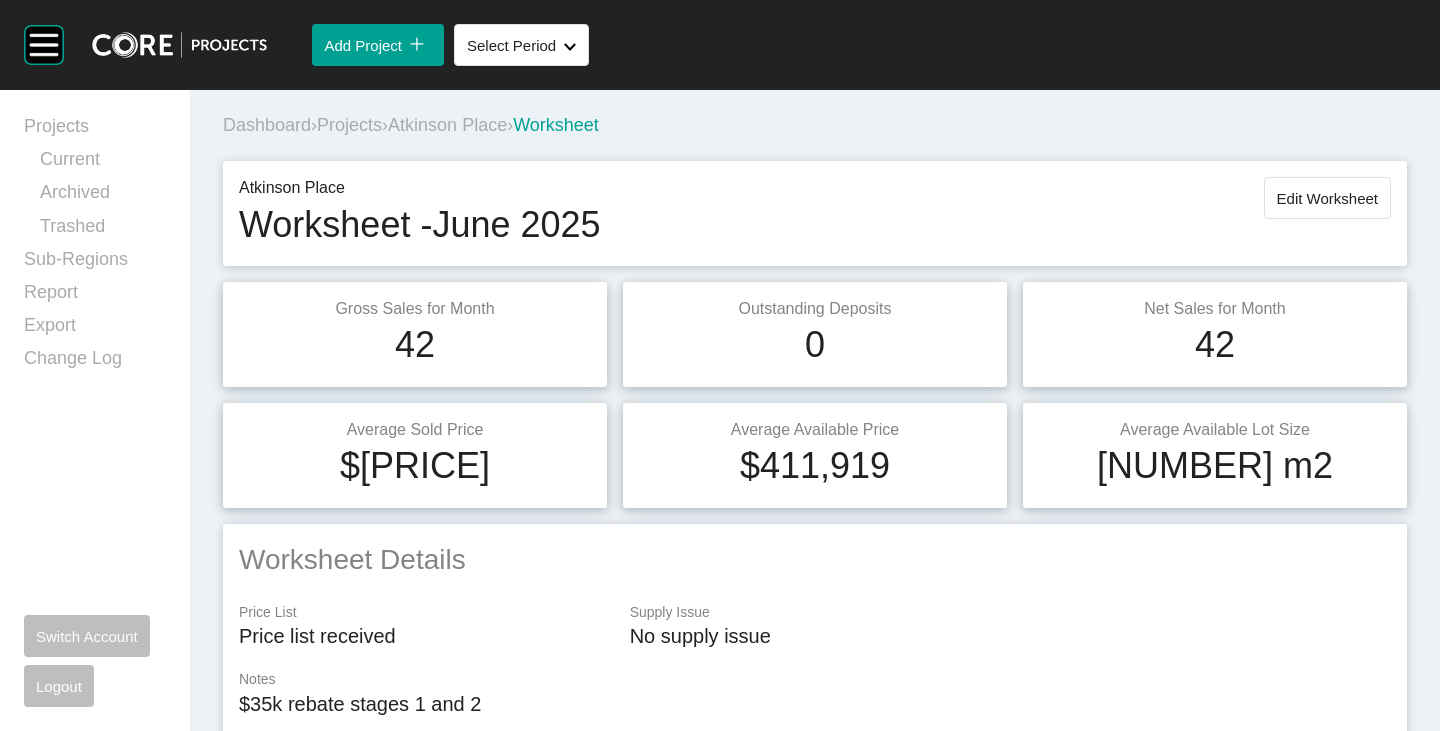 click on "Atkinson Place" at bounding box center [447, 125] 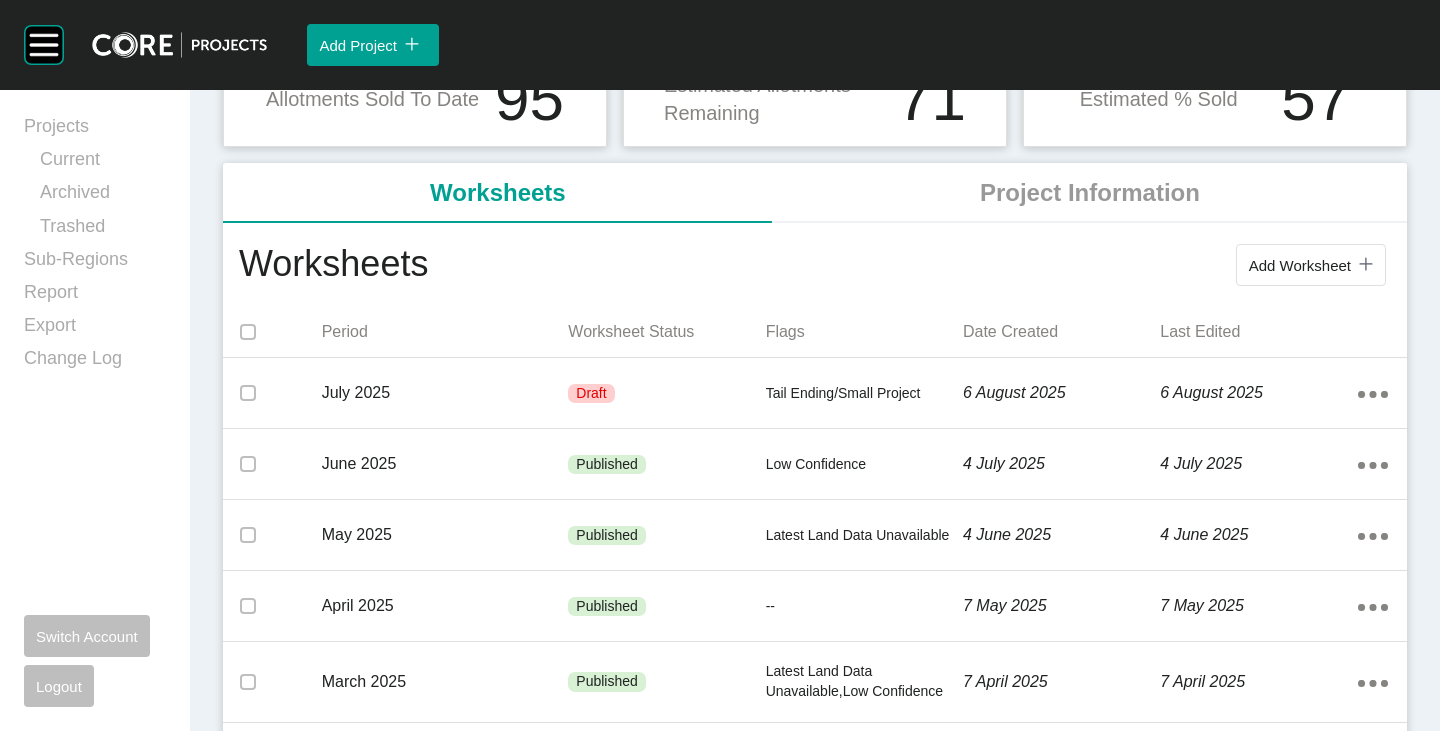 scroll, scrollTop: 300, scrollLeft: 0, axis: vertical 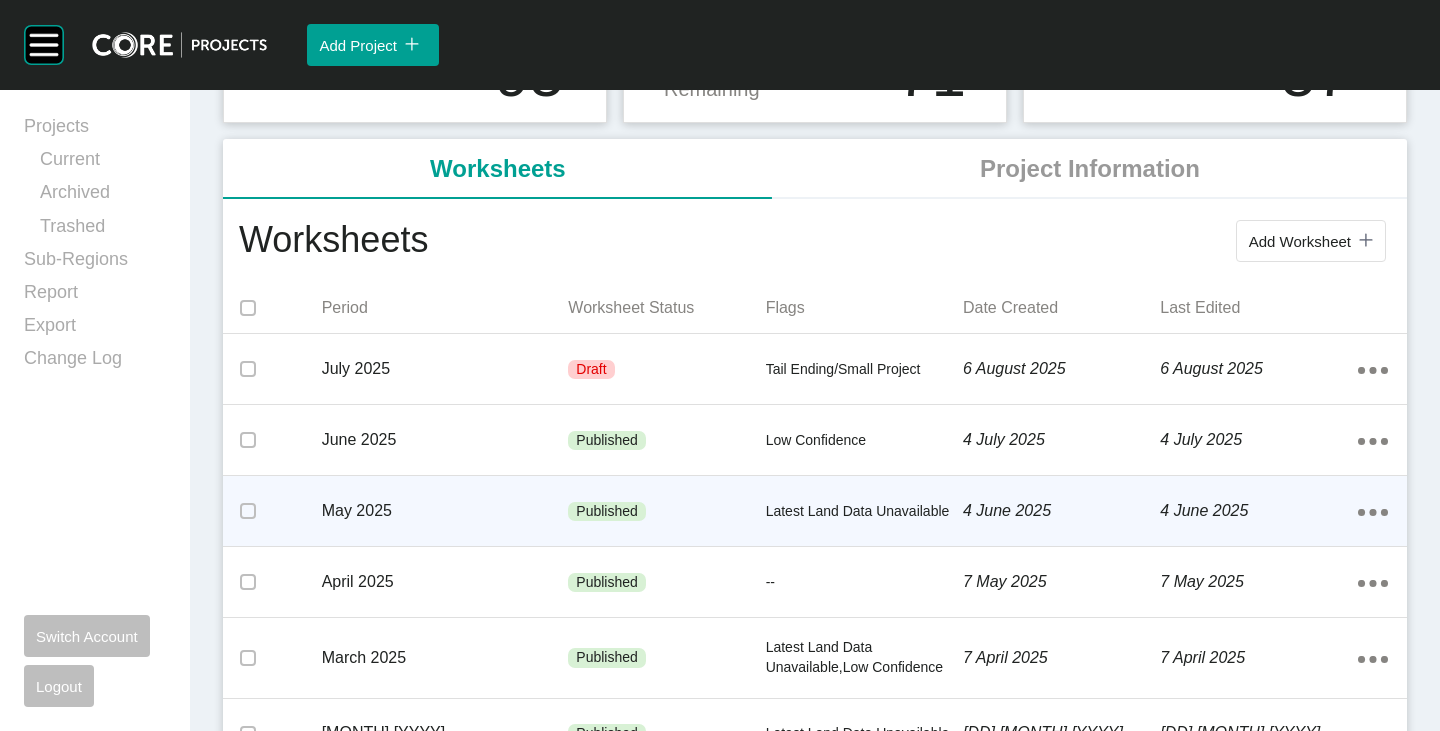 click on "Action Menu Dots Copy 6 Created with Sketch." at bounding box center (1373, 511) 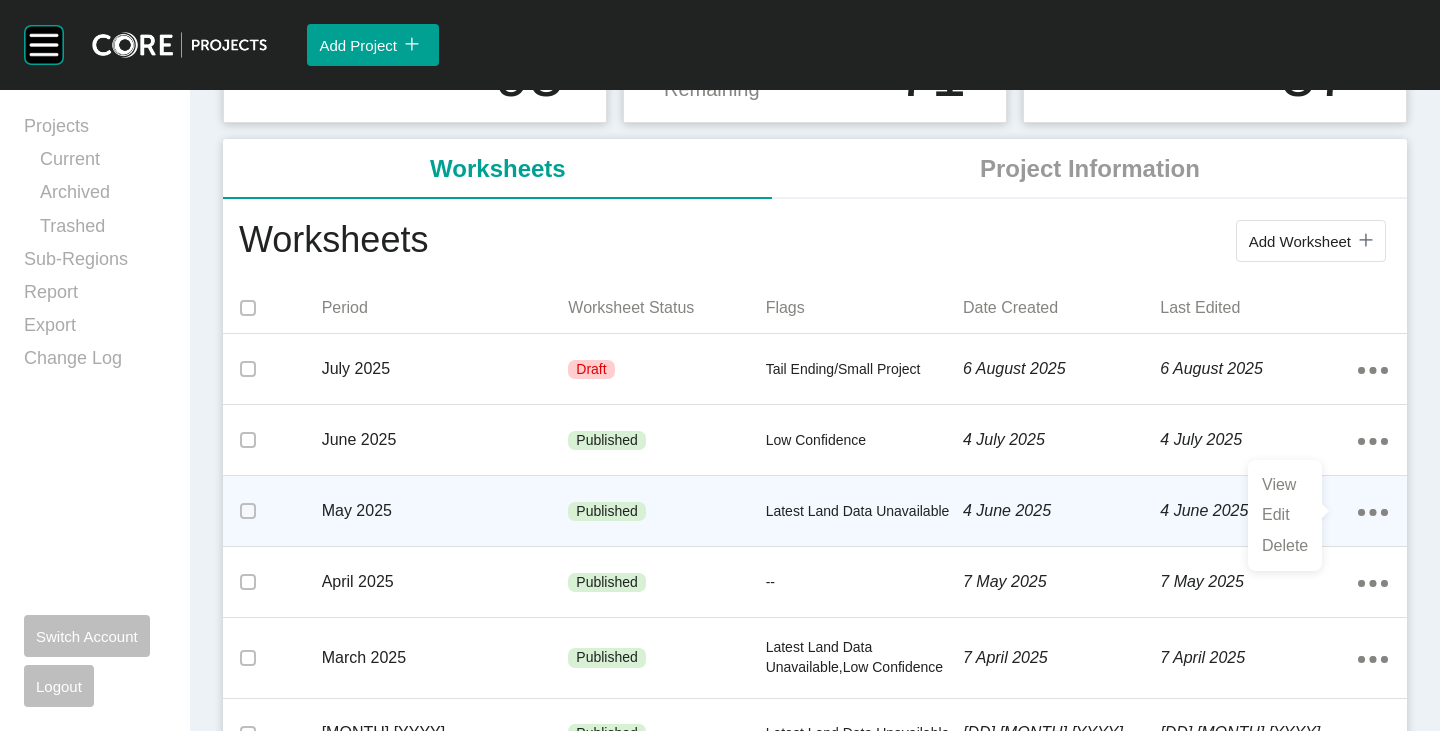 click 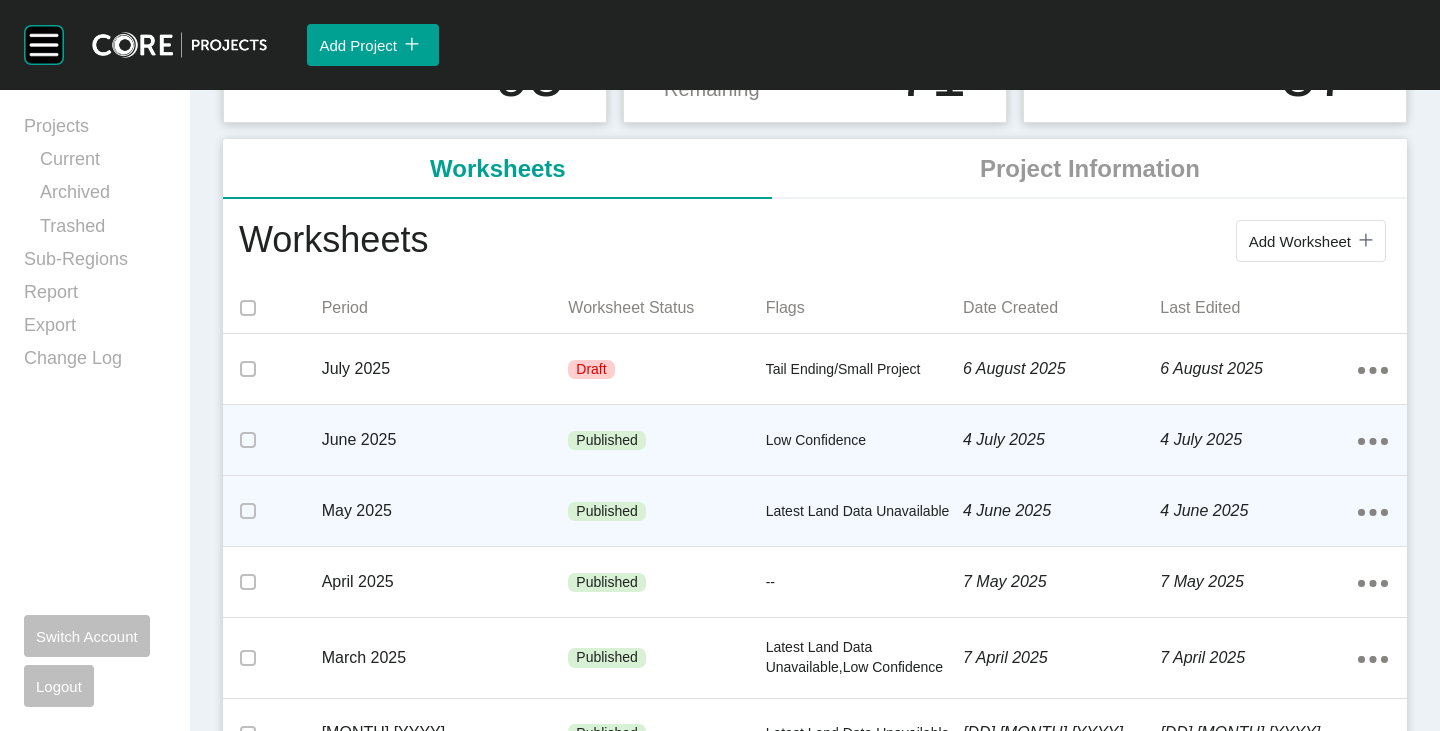 click 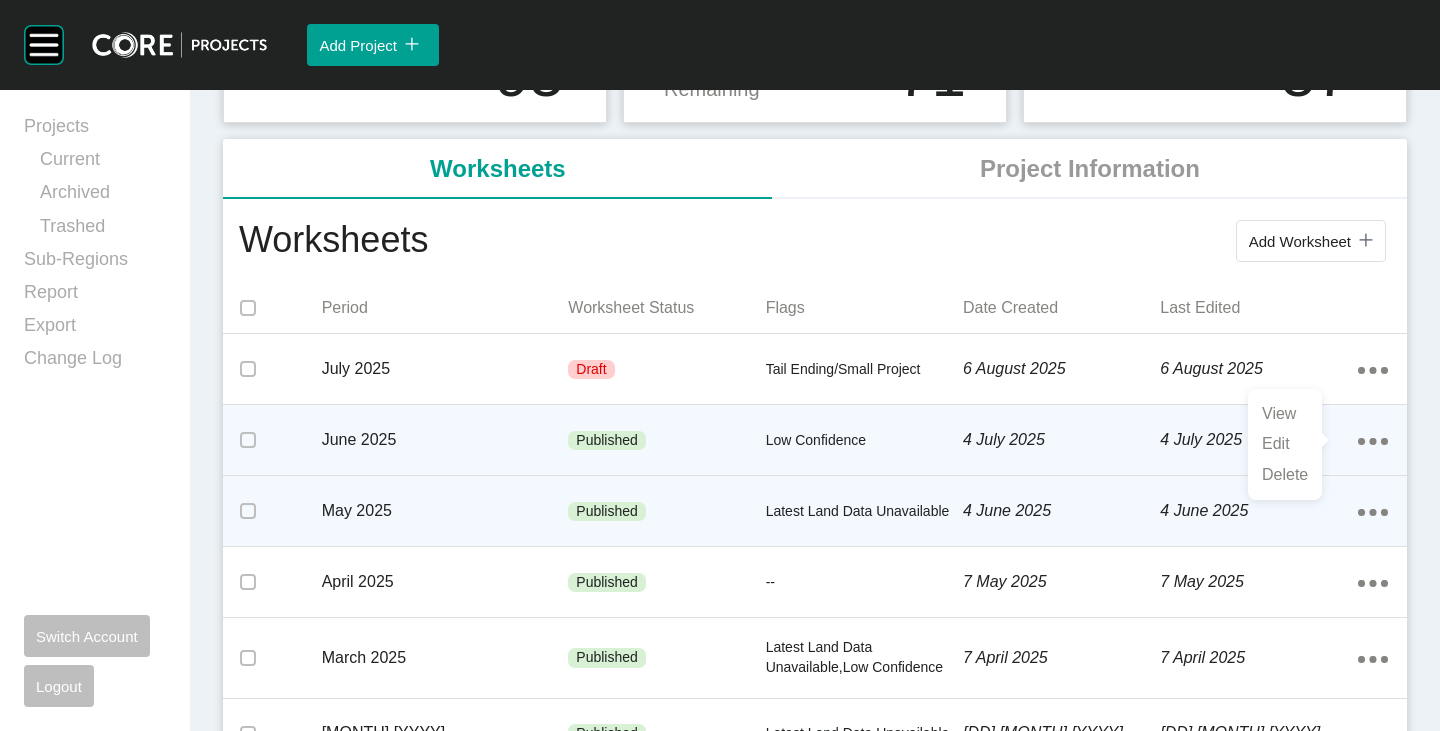 click on "Last Edited" at bounding box center [1258, 308] 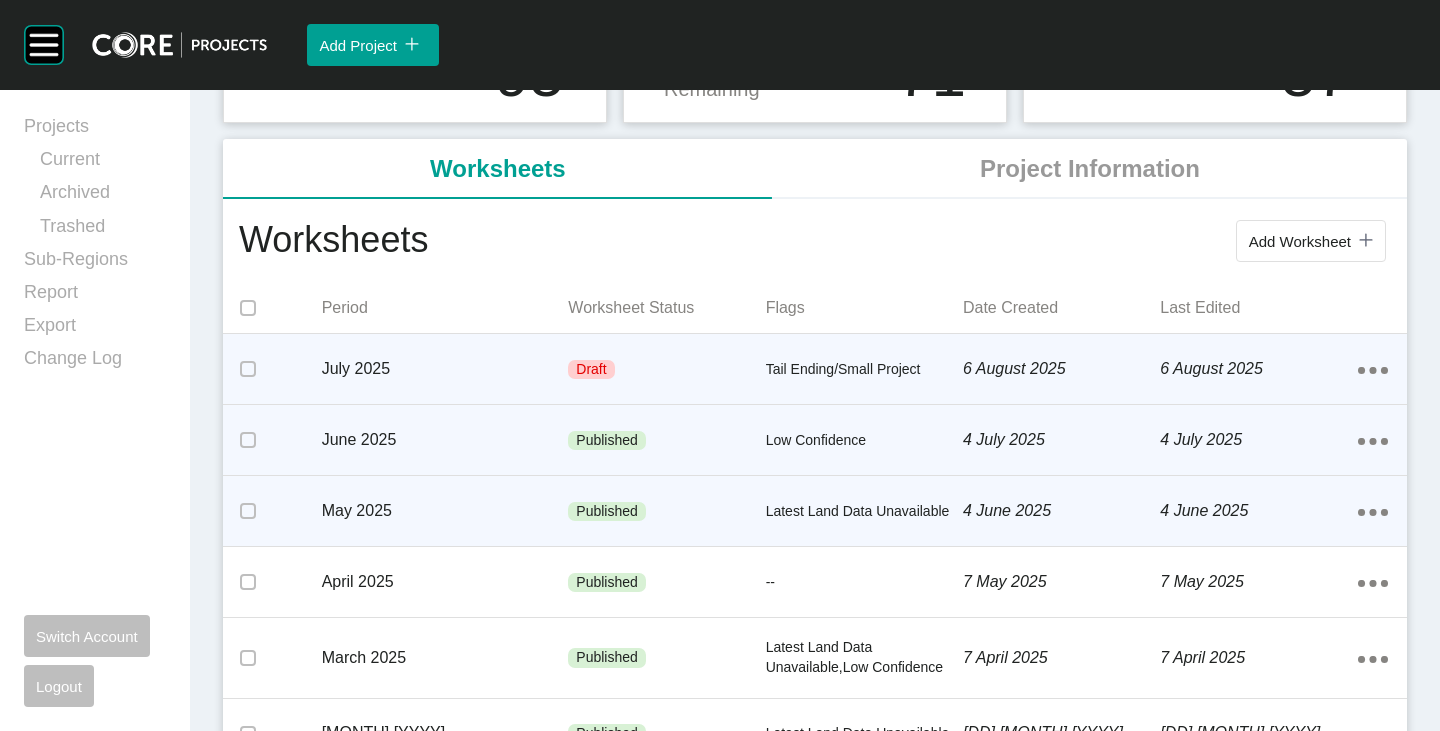 click on "6 August 2025" at bounding box center [1258, 369] 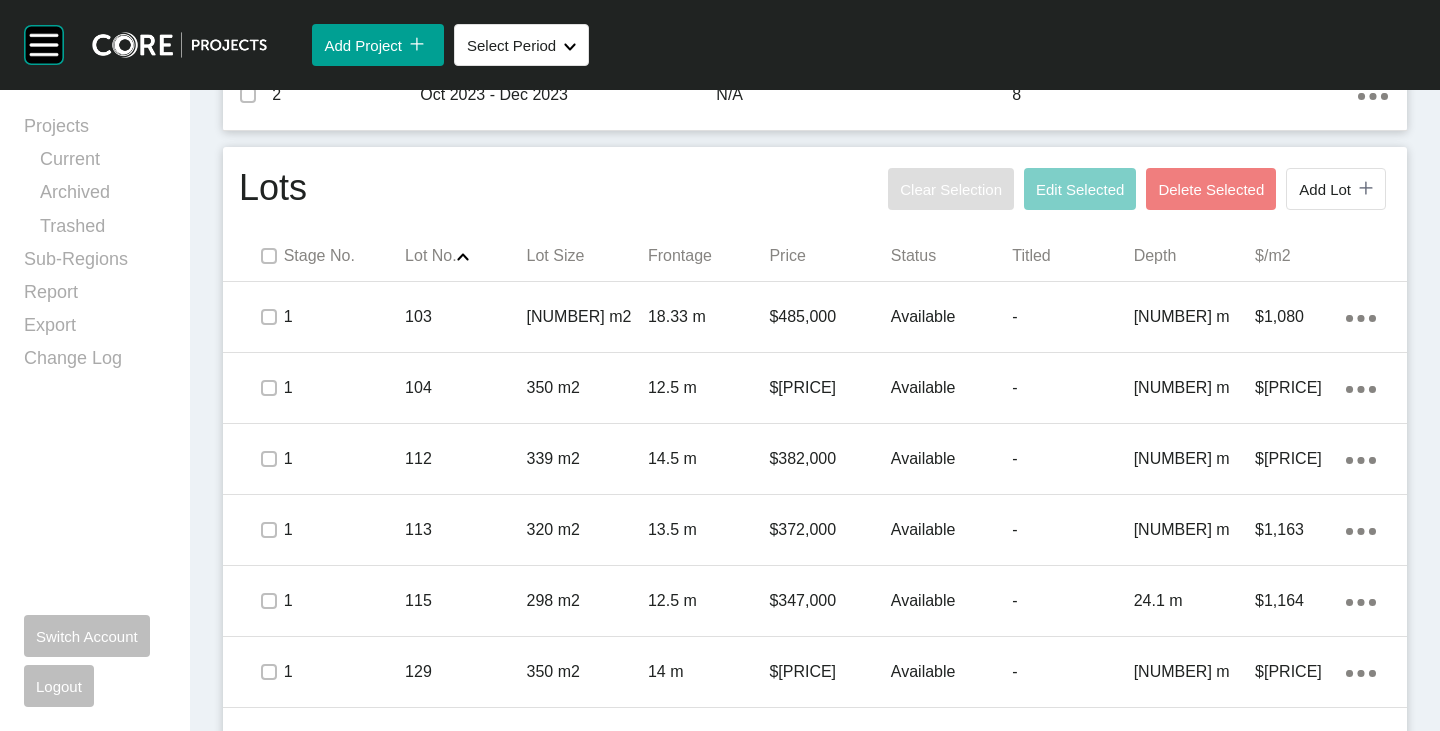 scroll, scrollTop: 1100, scrollLeft: 0, axis: vertical 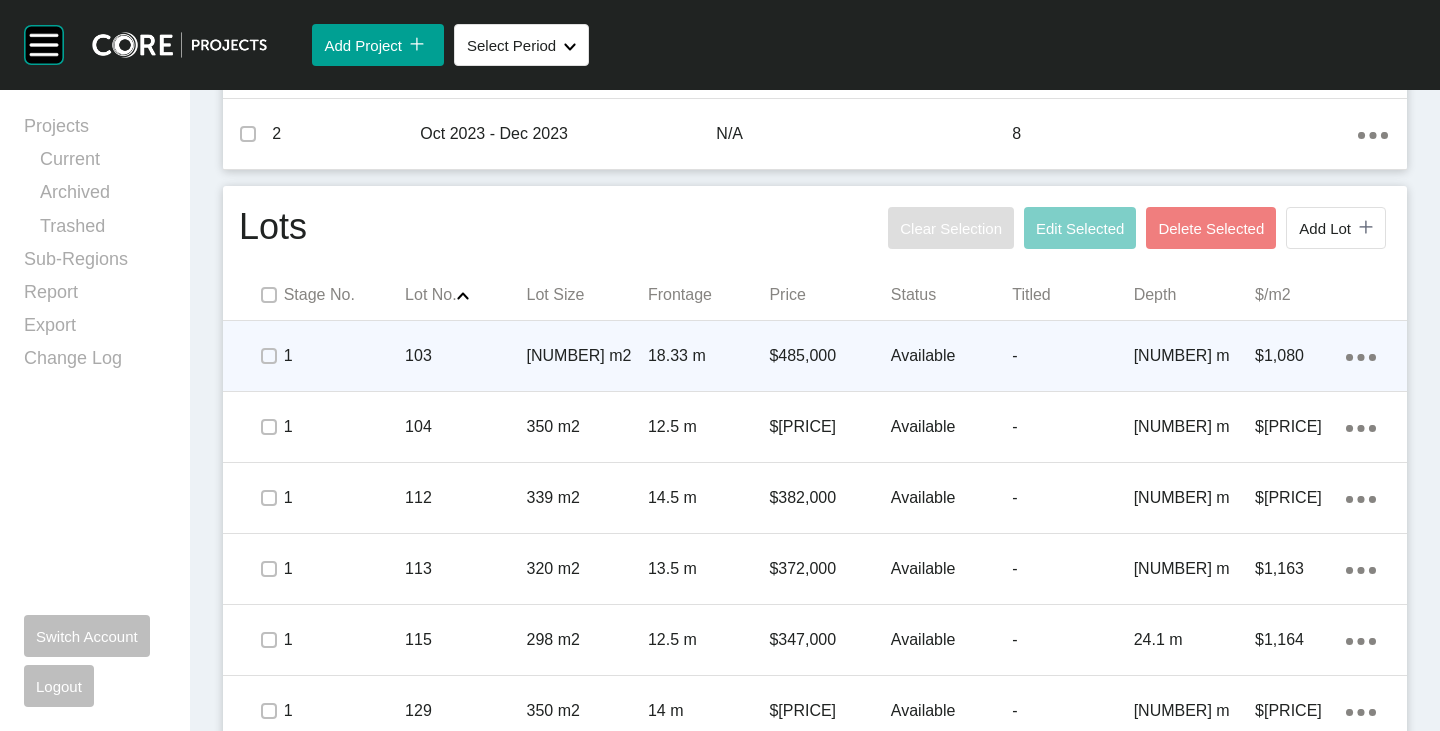 click 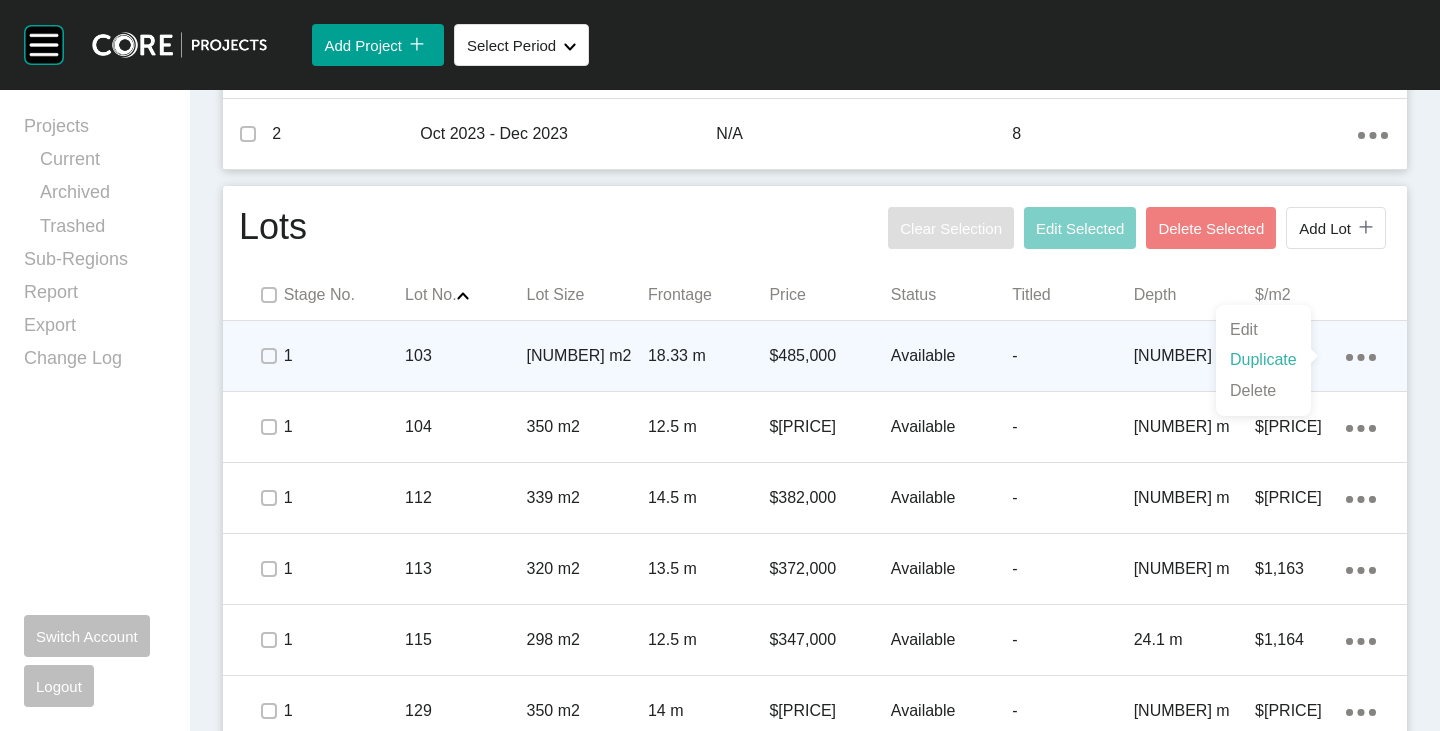 click on "Duplicate" at bounding box center [1263, 360] 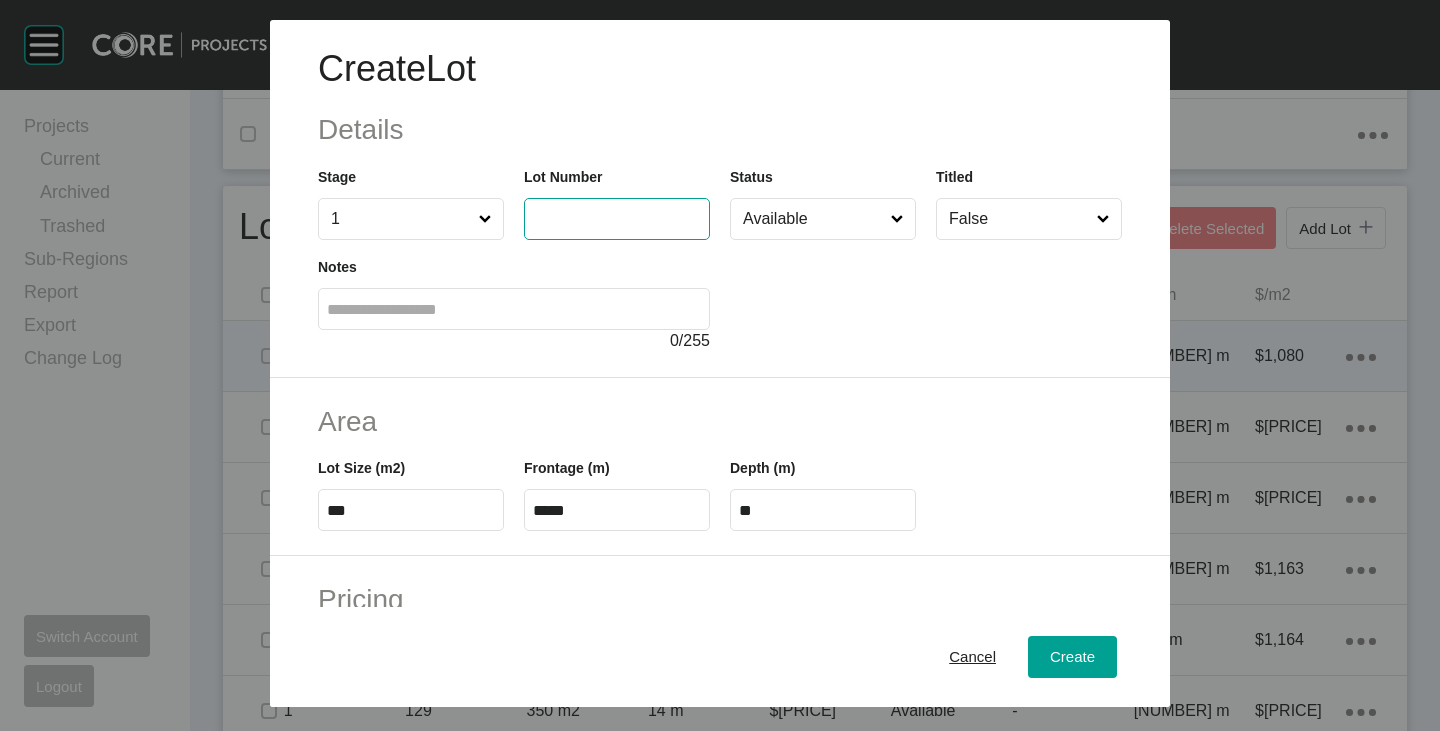 click at bounding box center (617, 218) 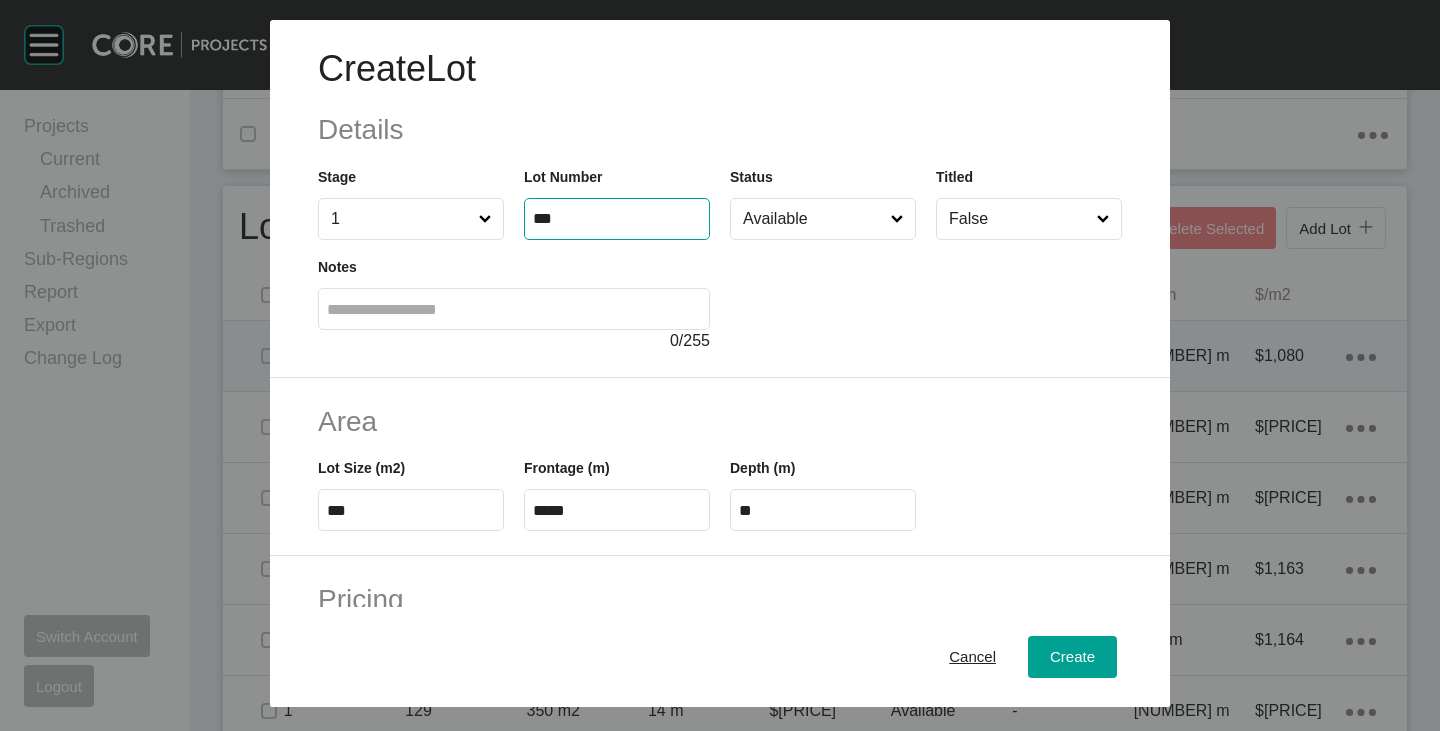 type on "***" 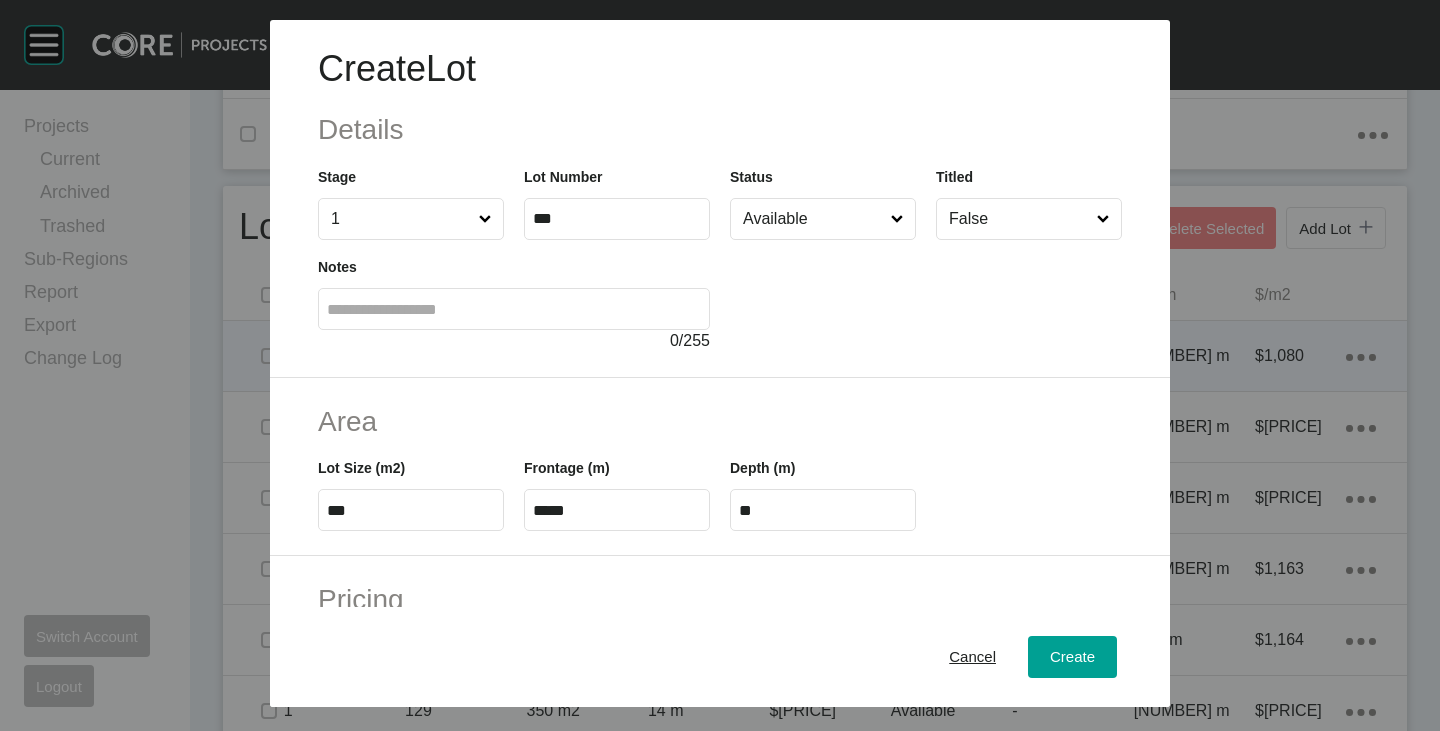 click on "***" at bounding box center [411, 510] 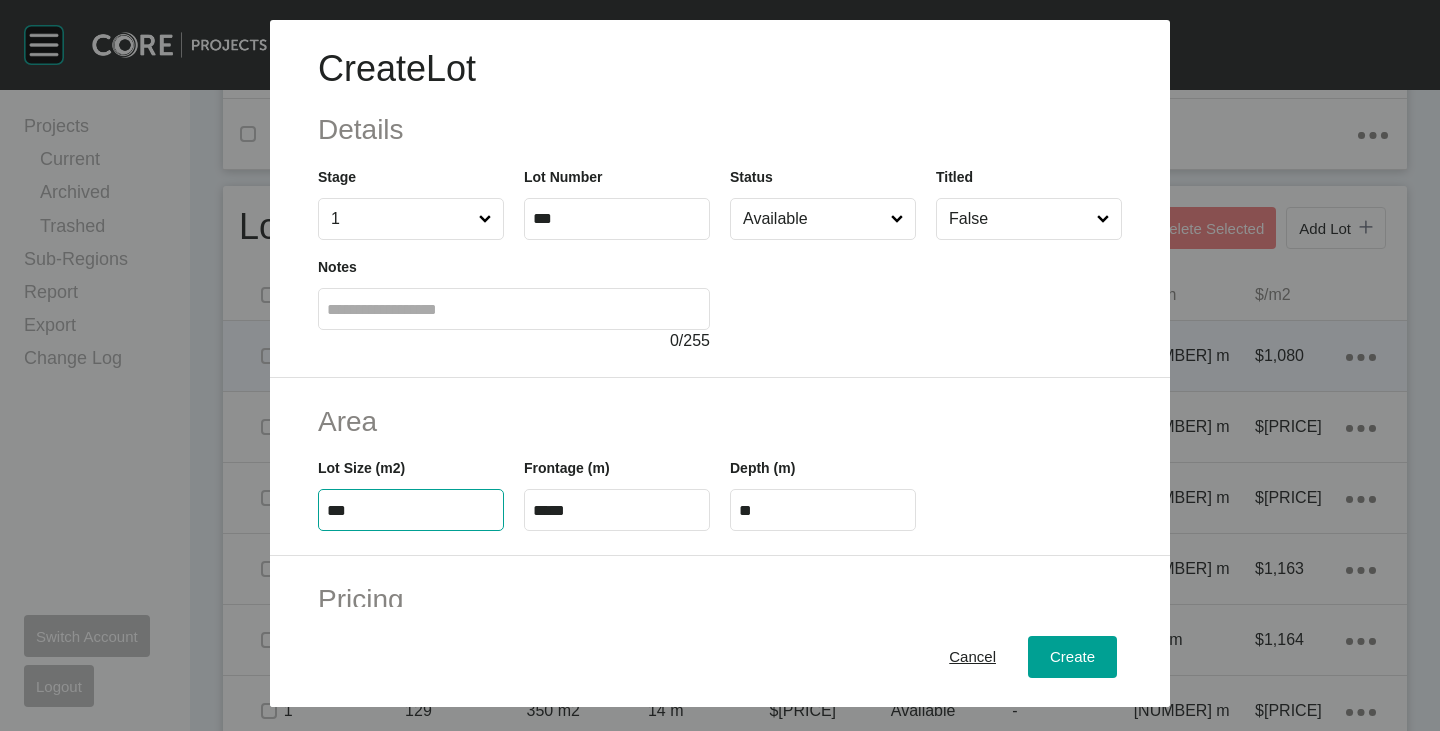 click on "***" at bounding box center (411, 510) 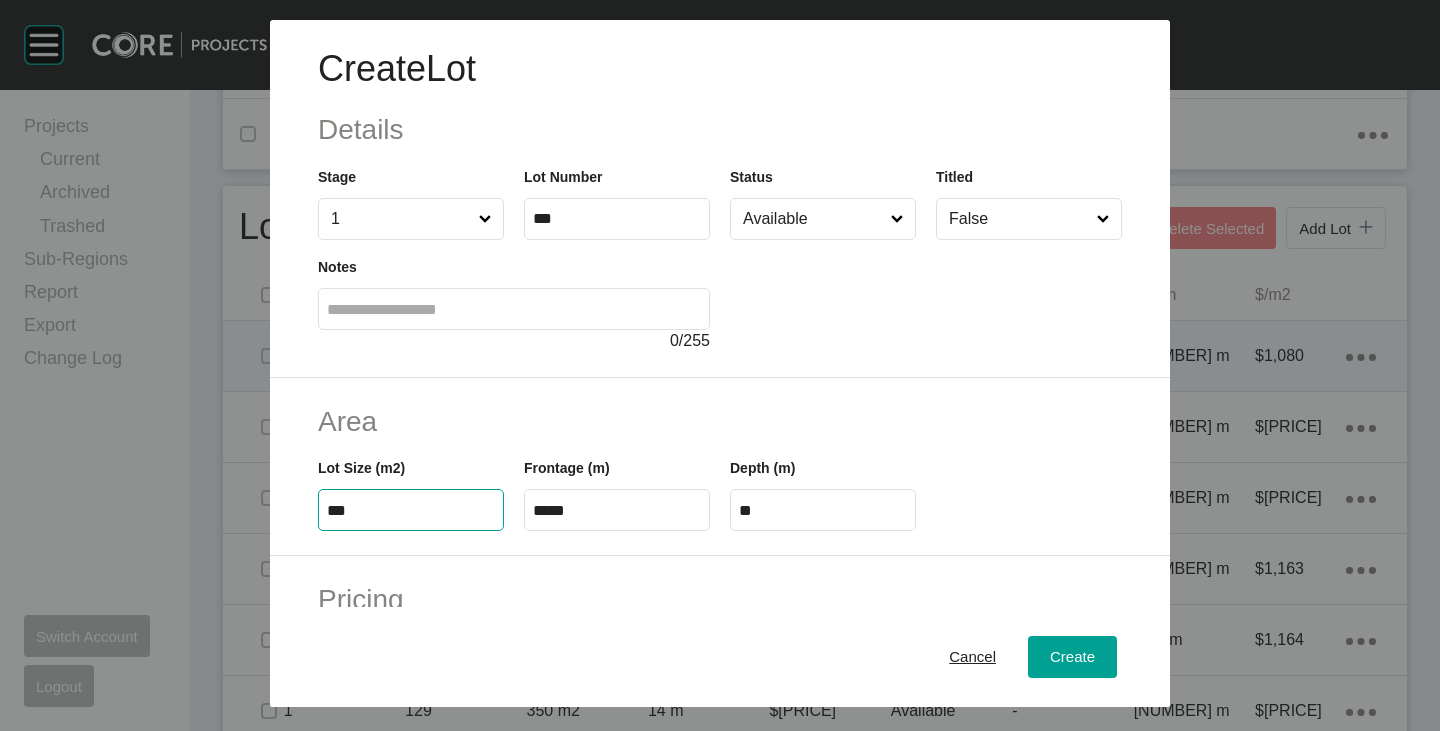 type on "***" 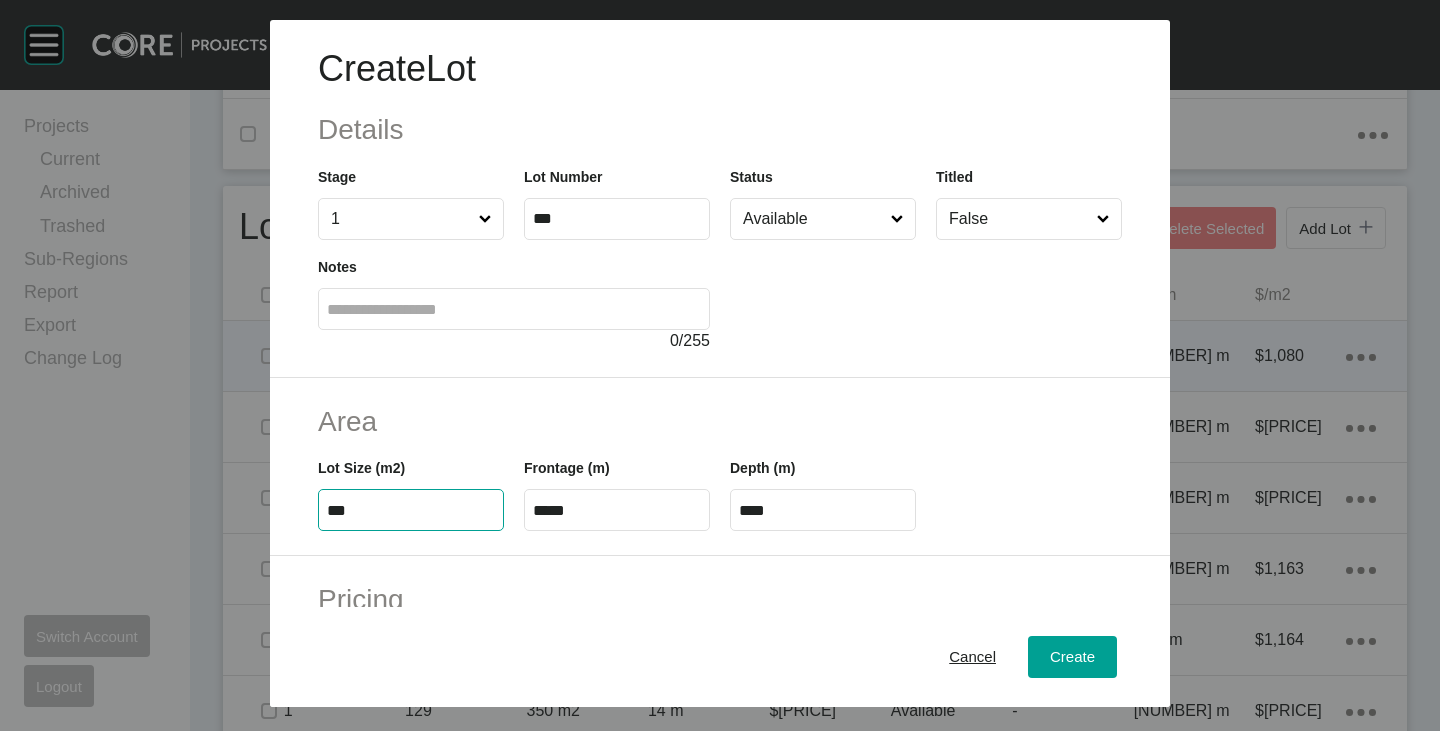 drag, startPoint x: 503, startPoint y: 382, endPoint x: 504, endPoint y: 393, distance: 11.045361 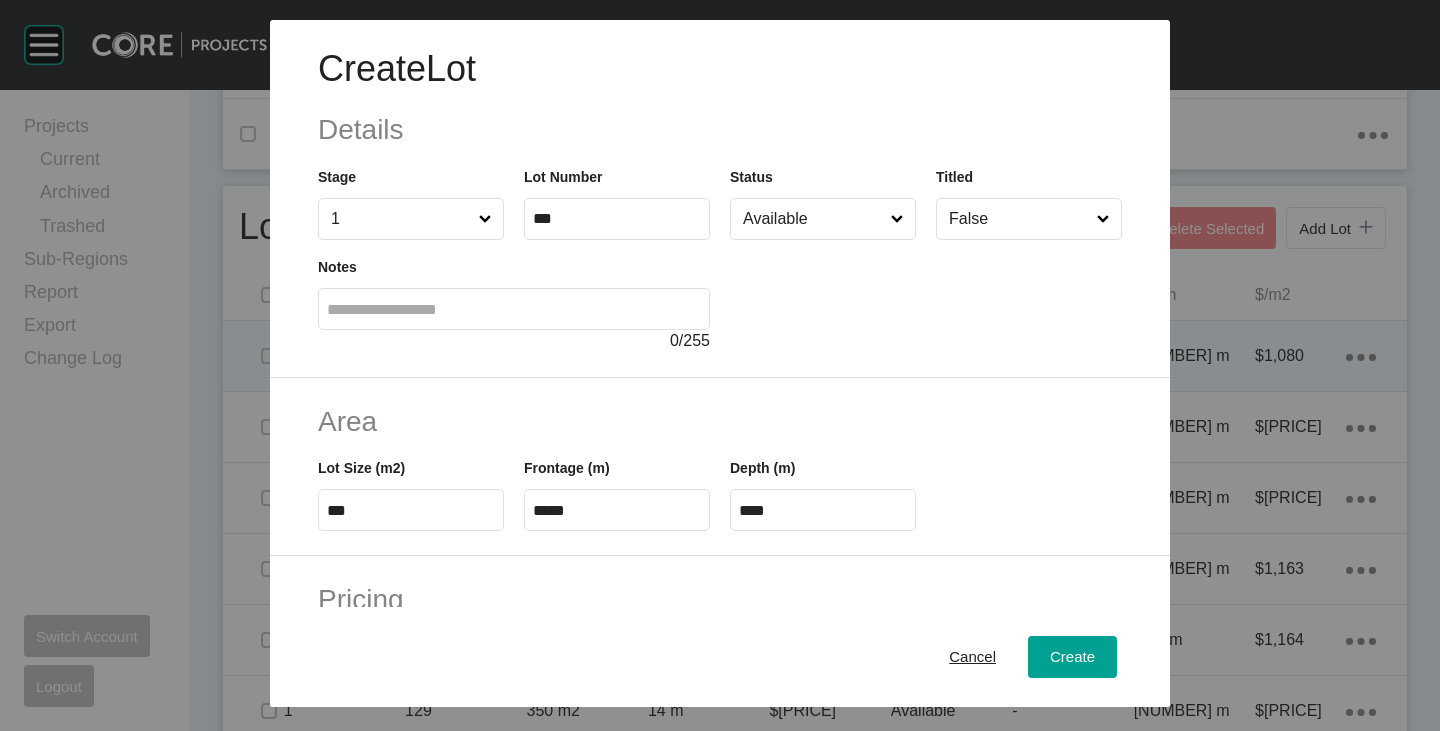 click on "*****" at bounding box center (617, 510) 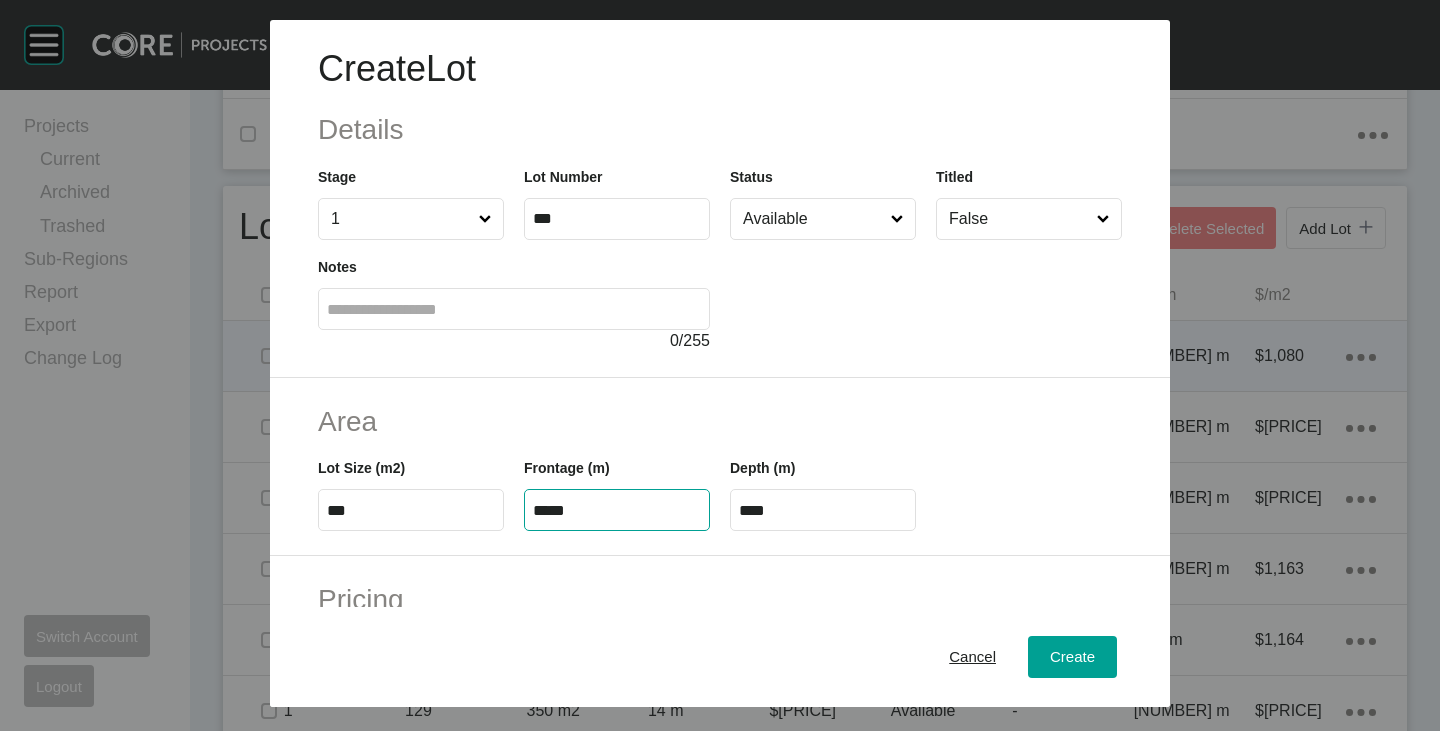 click on "*****" at bounding box center [617, 510] 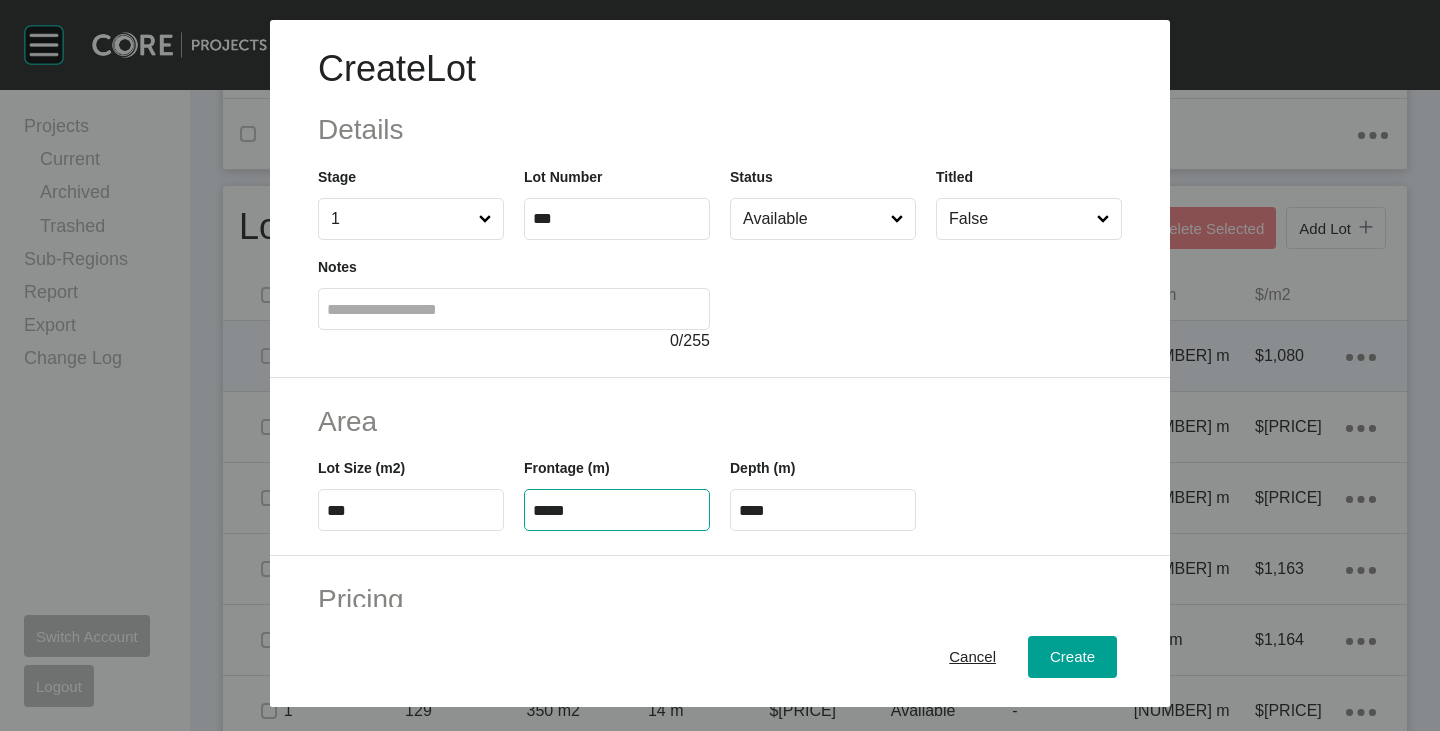 type on "*****" 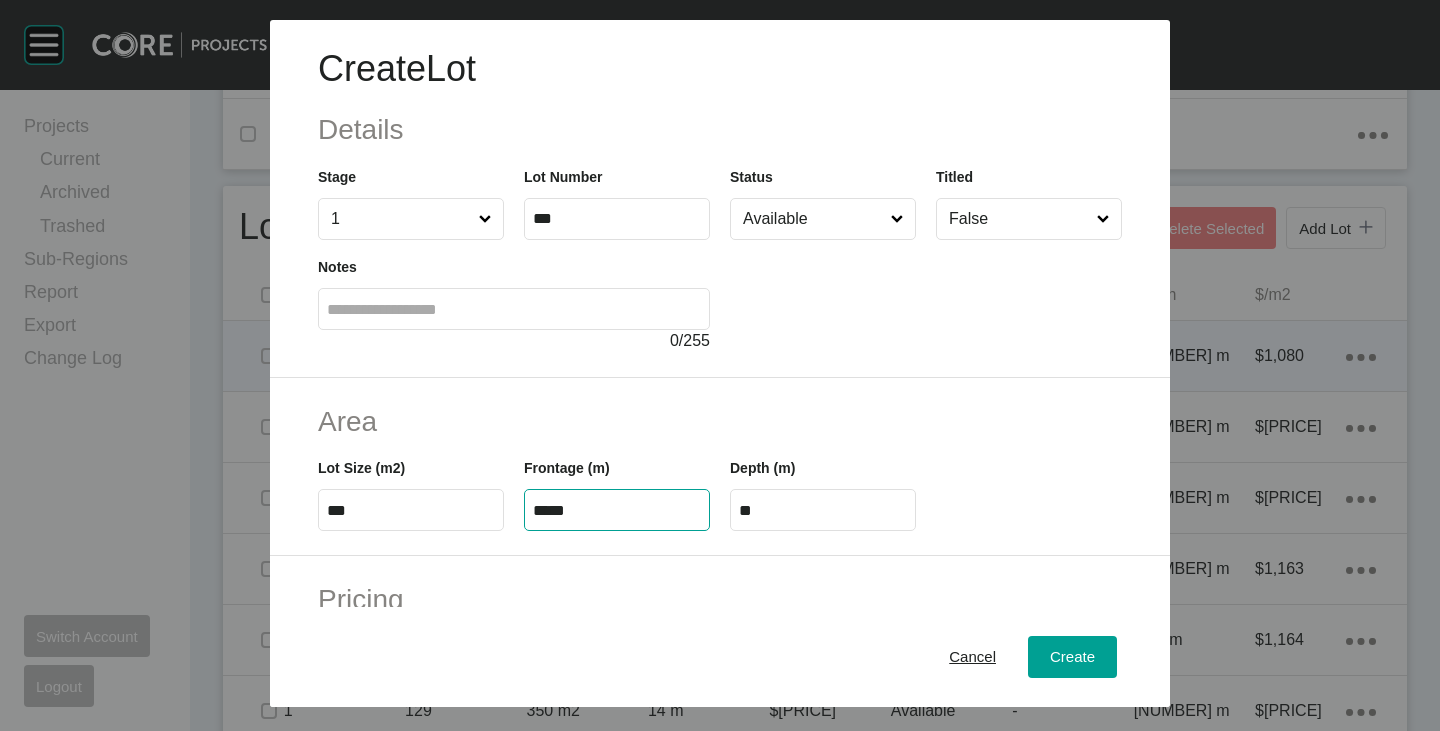 click on "Area" at bounding box center (720, 421) 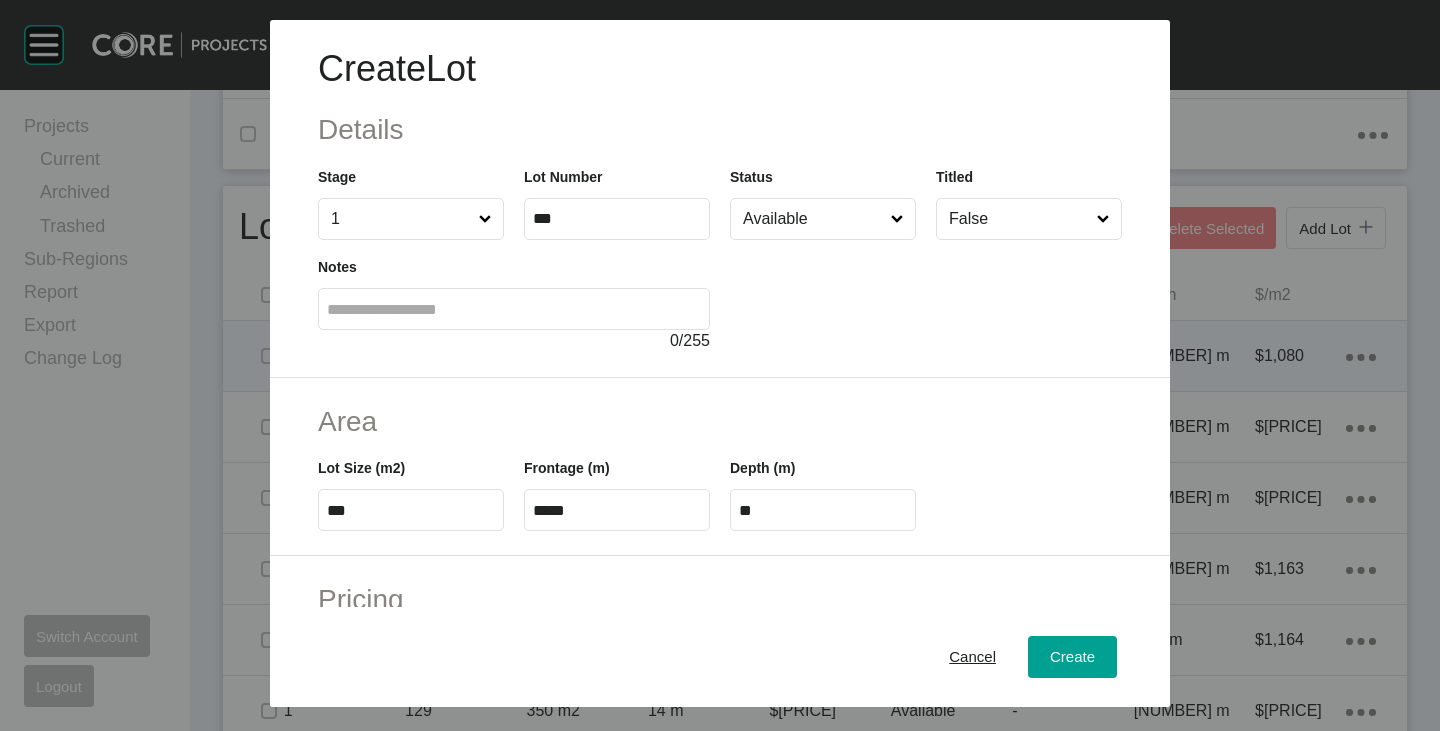 click on "**" at bounding box center [823, 510] 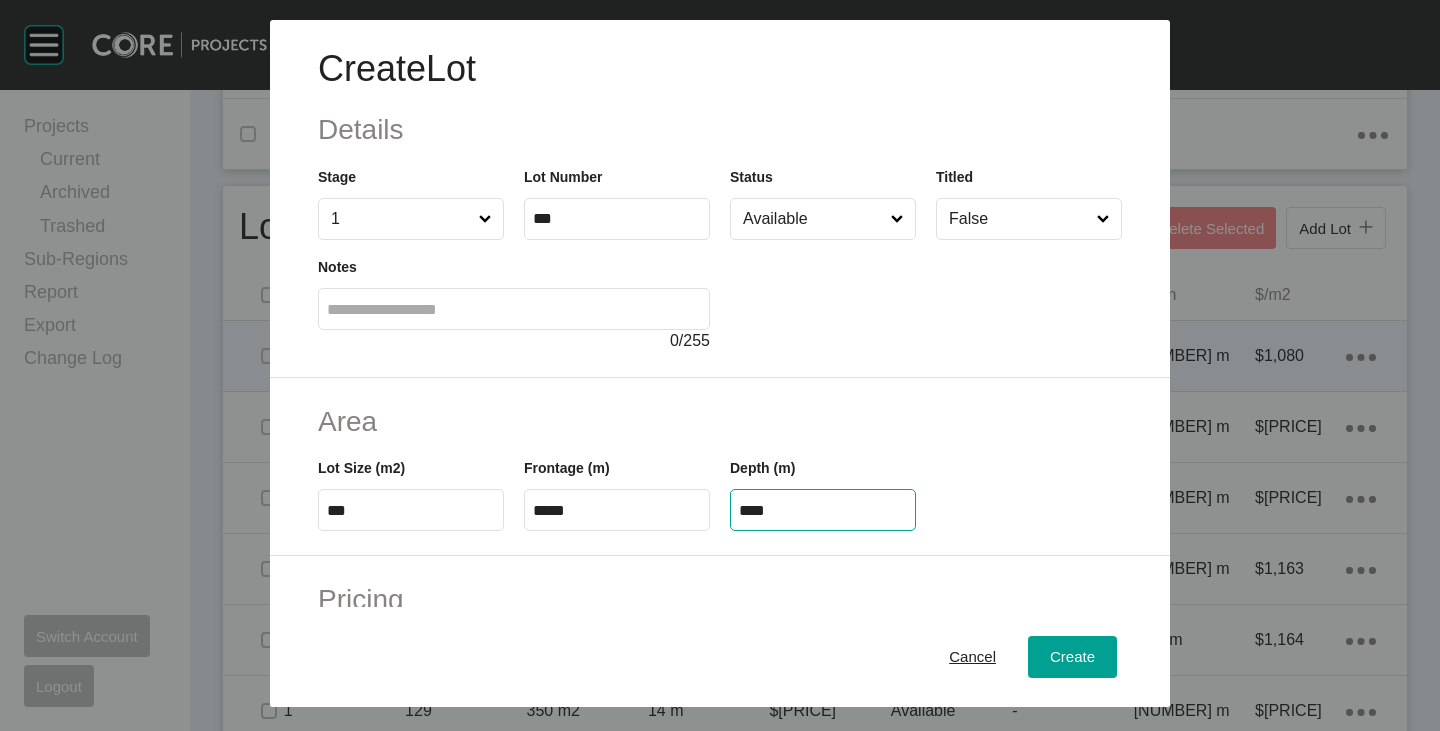 type on "****" 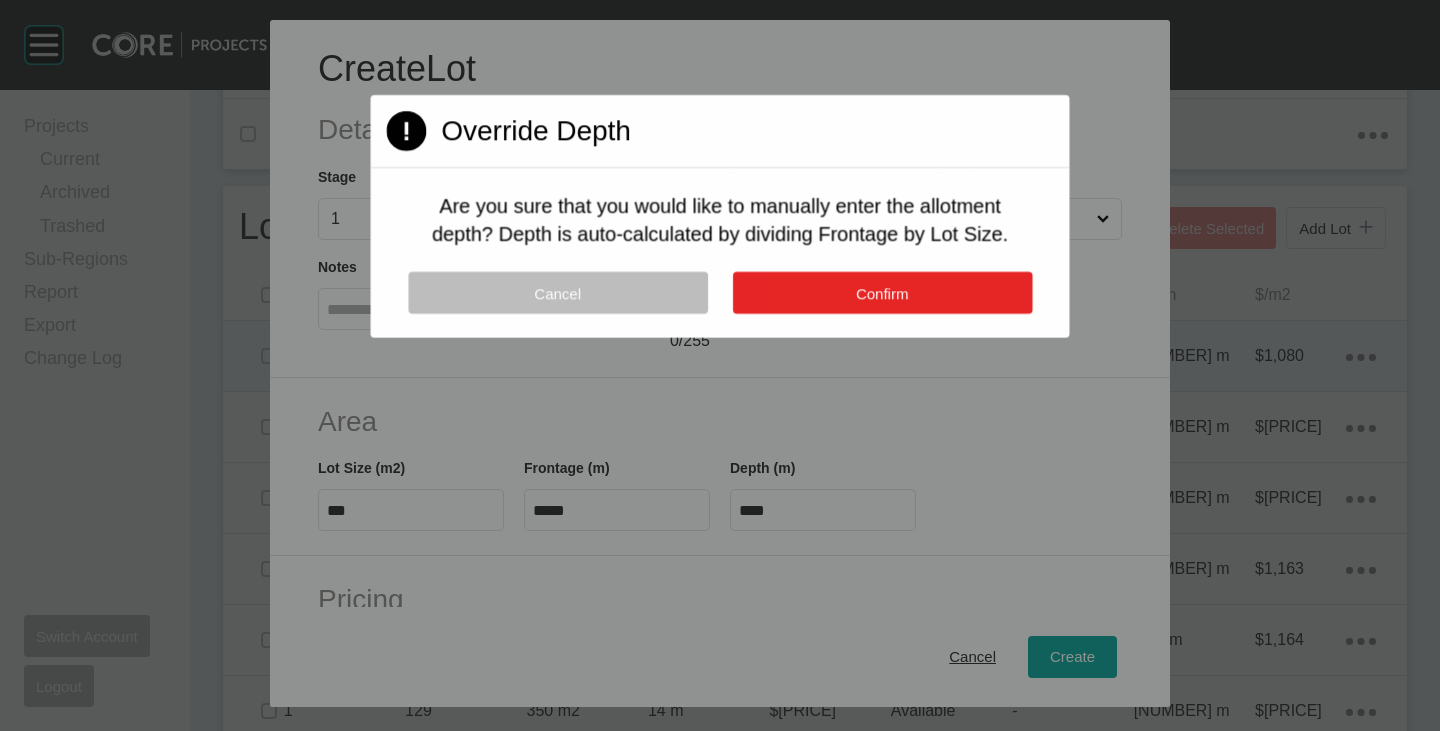 click on "Confirm" at bounding box center (882, 293) 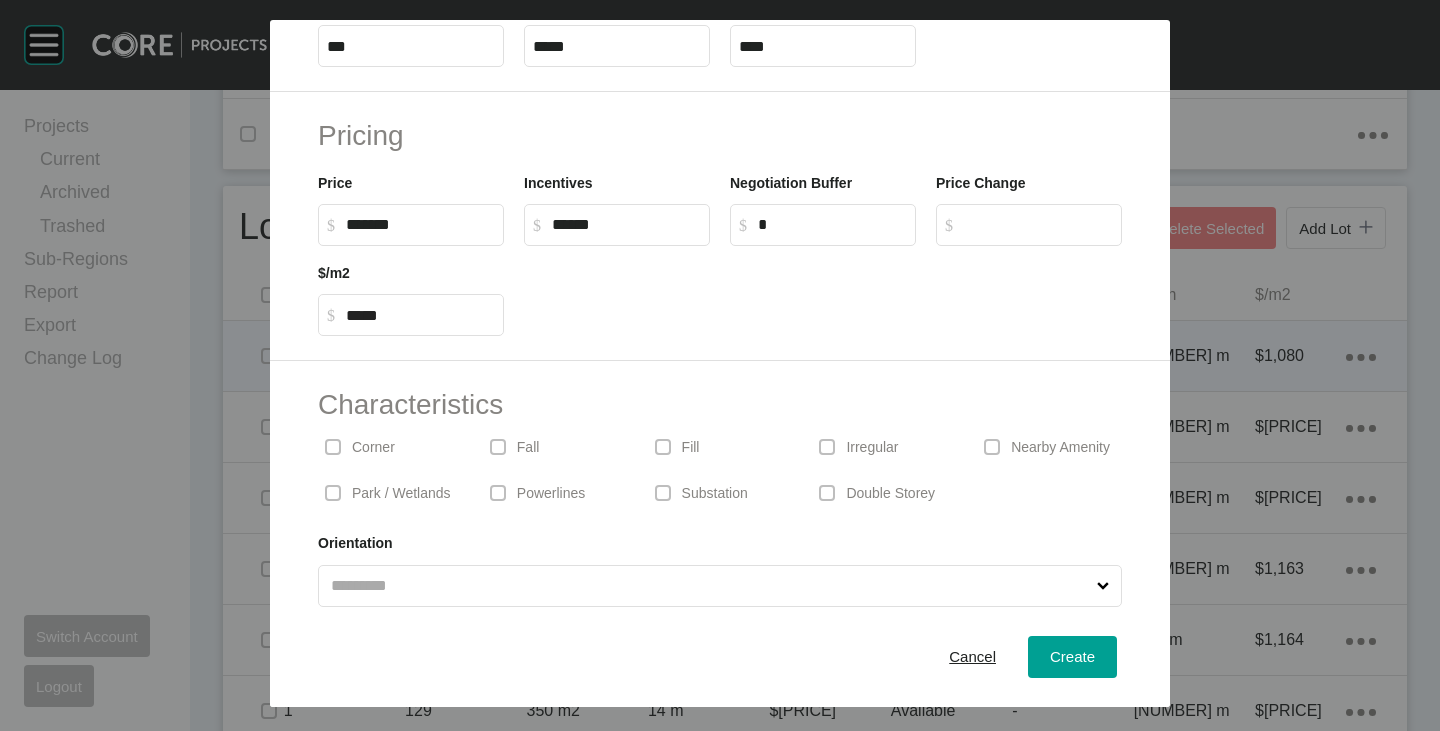 scroll, scrollTop: 489, scrollLeft: 0, axis: vertical 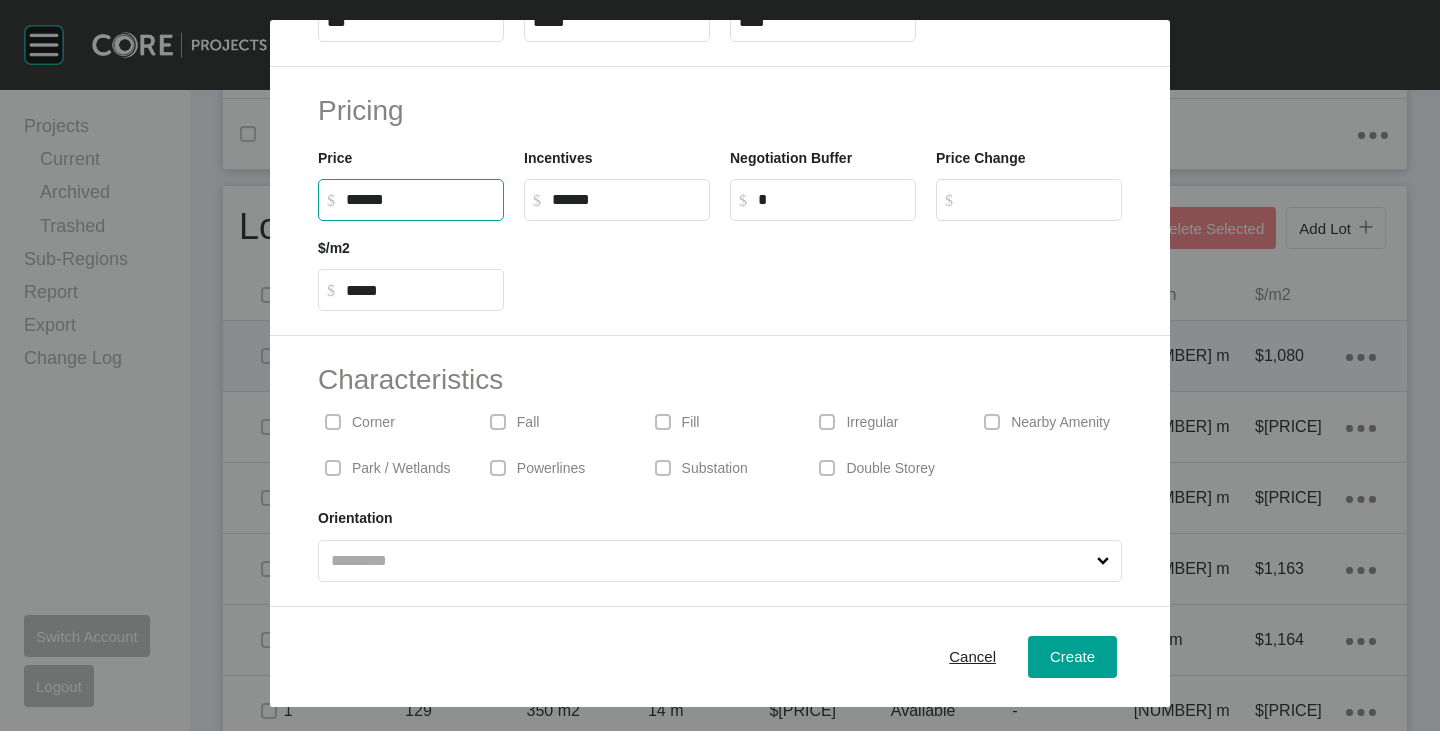 drag, startPoint x: 357, startPoint y: 207, endPoint x: 379, endPoint y: 211, distance: 22.36068 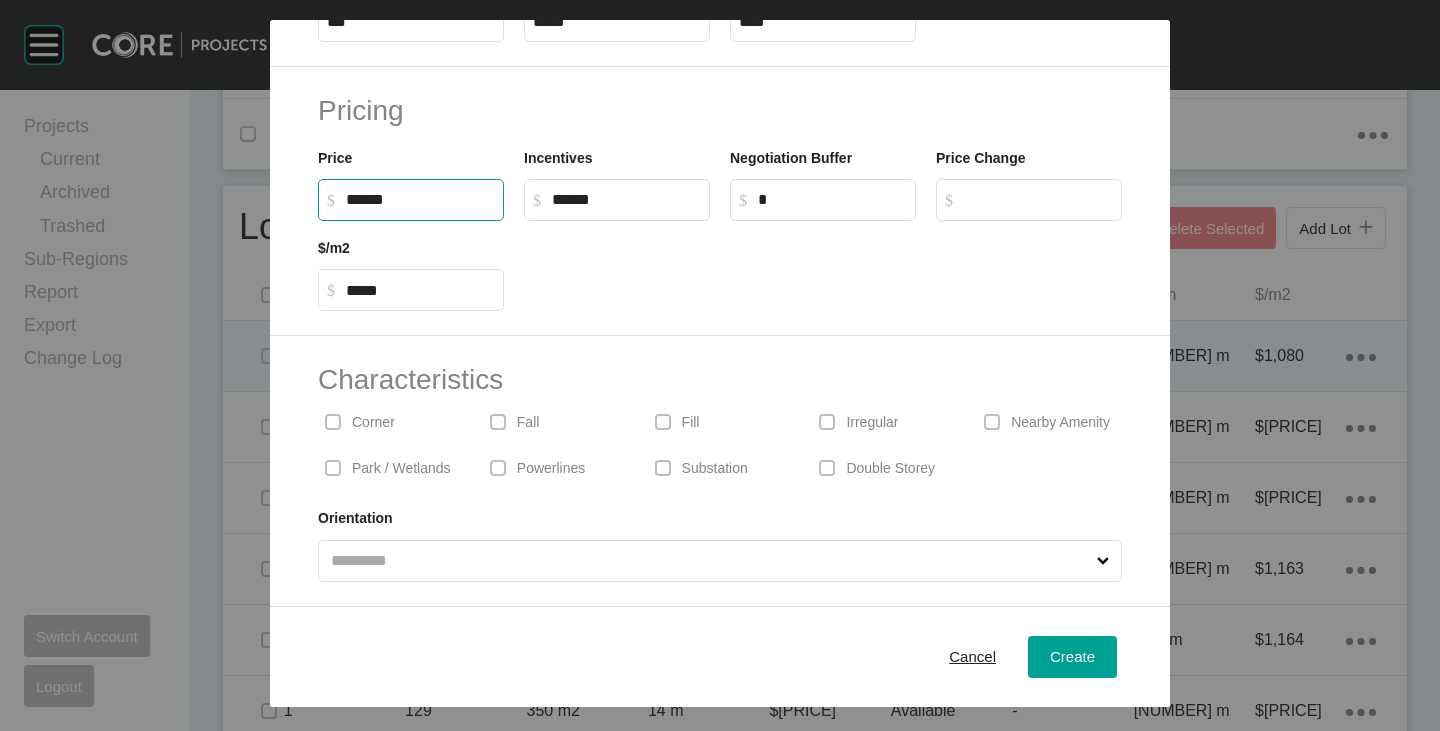 type on "*******" 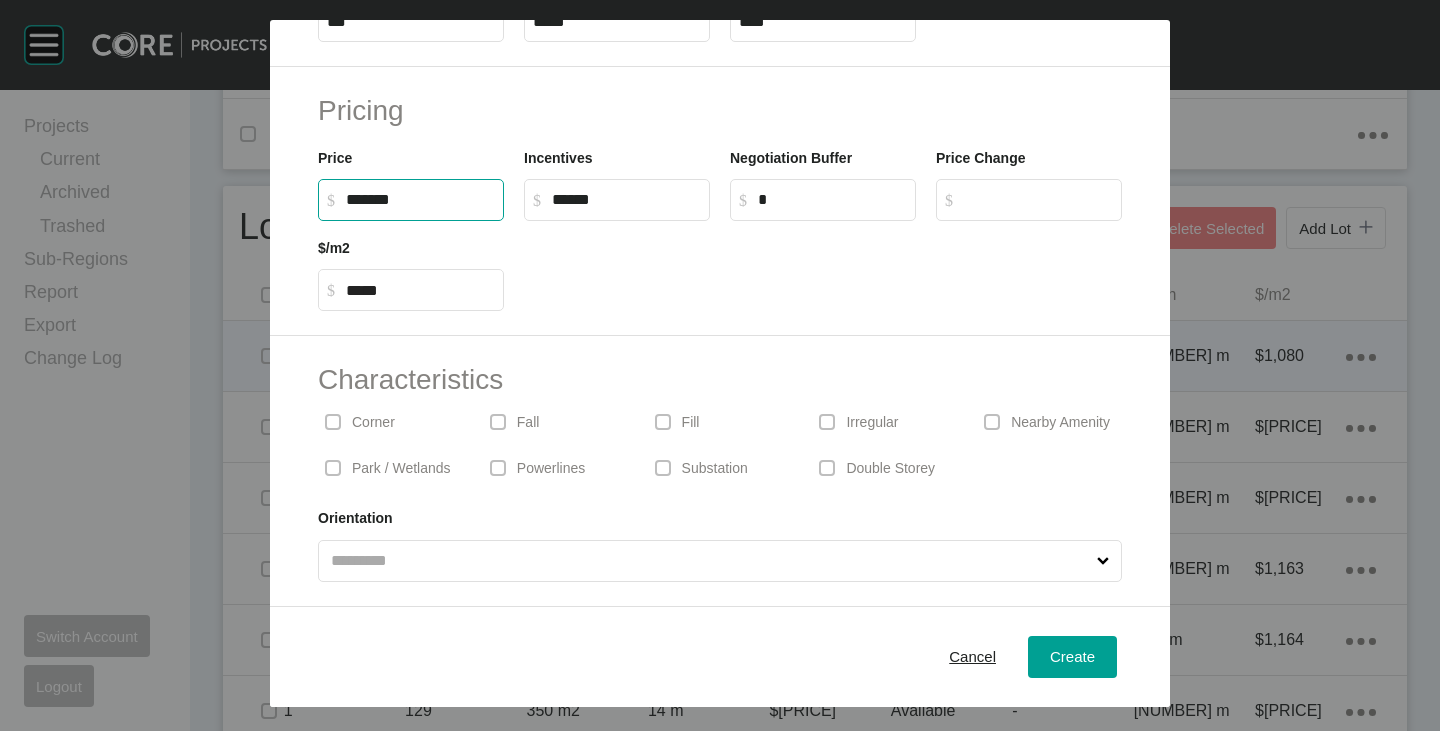 click at bounding box center [823, 266] 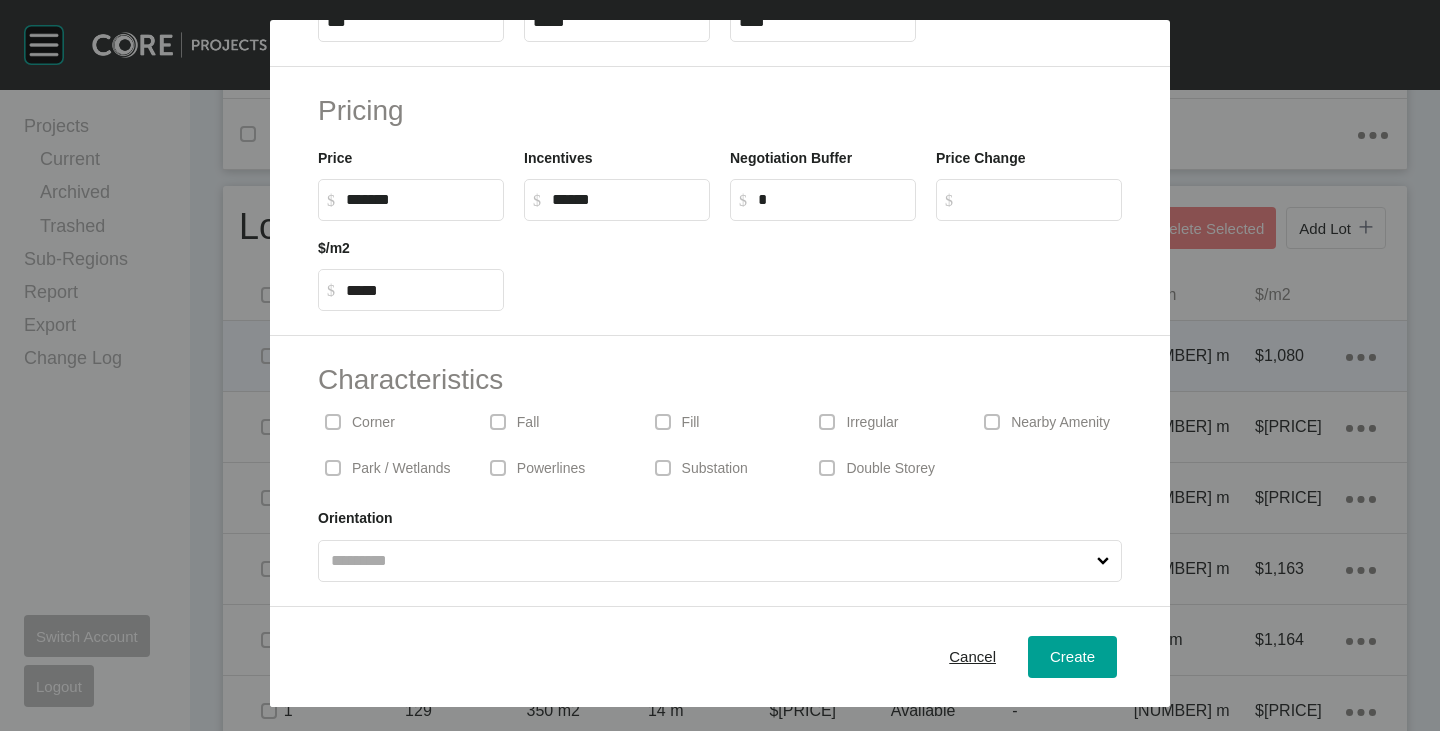 scroll, scrollTop: 0, scrollLeft: 0, axis: both 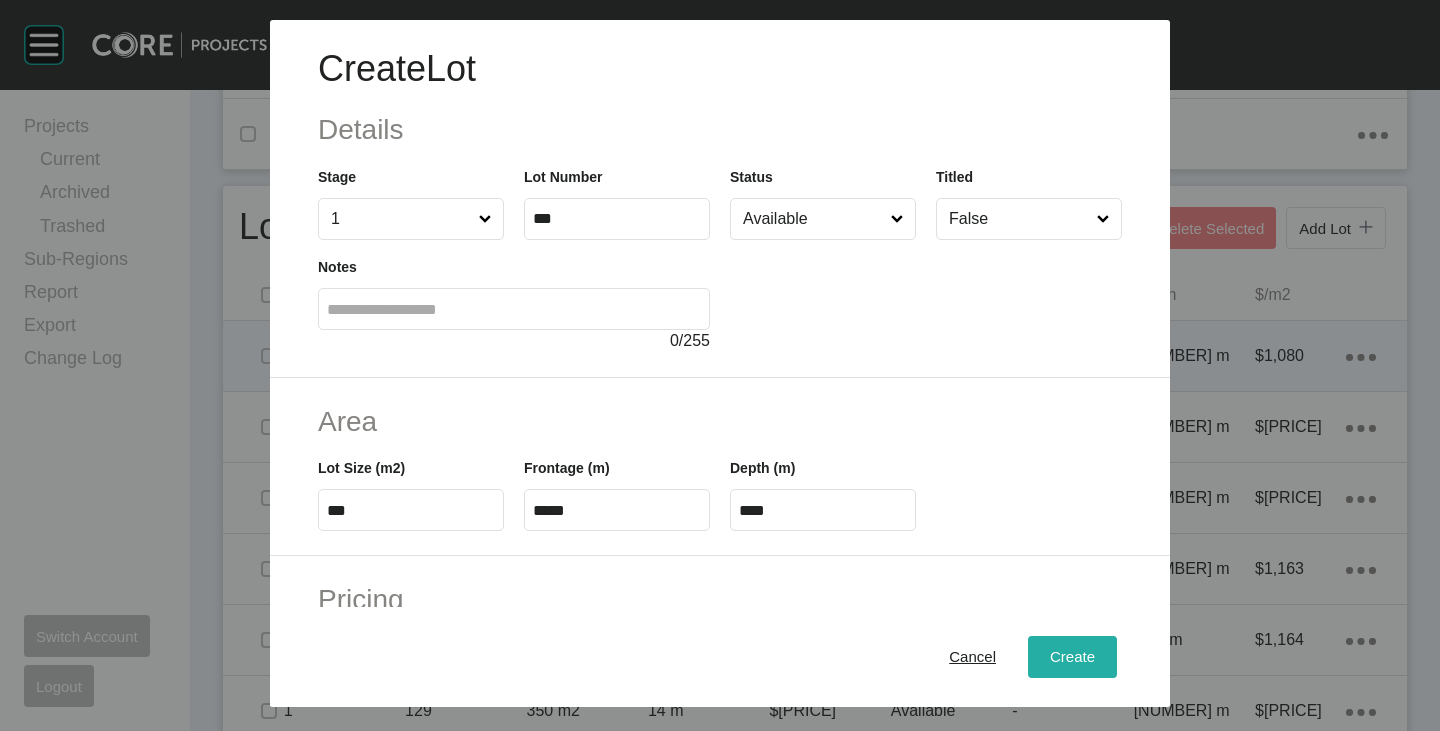 click on "Create" at bounding box center [1072, 657] 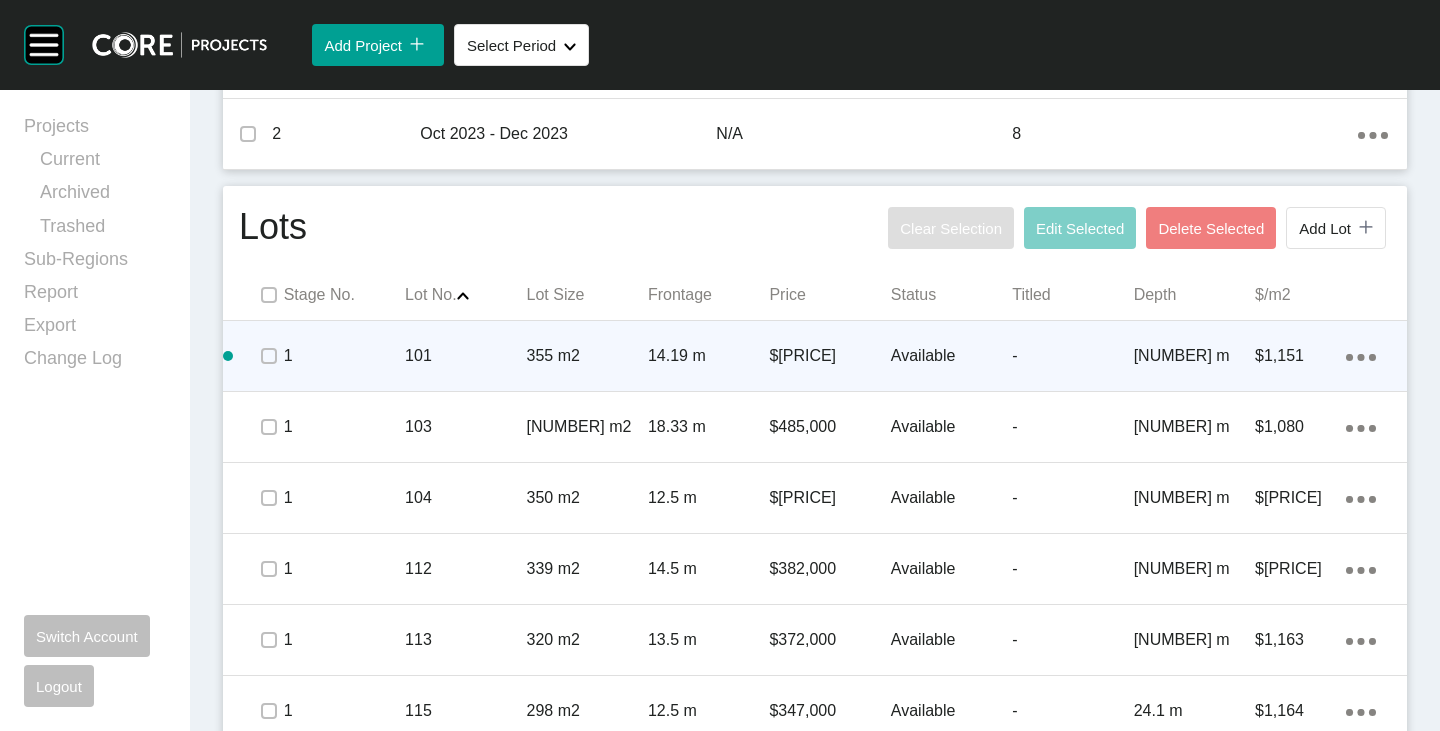 click 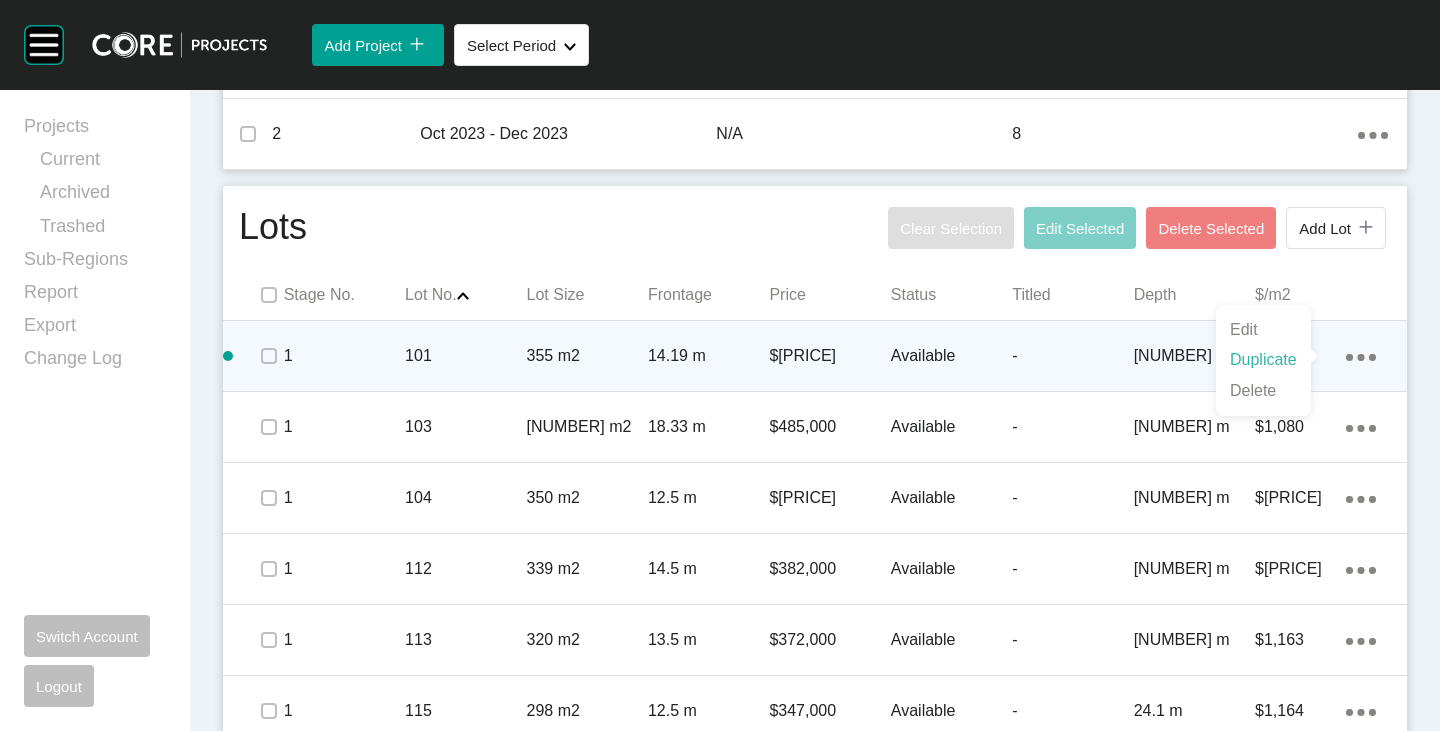 click on "Duplicate" at bounding box center (1263, 360) 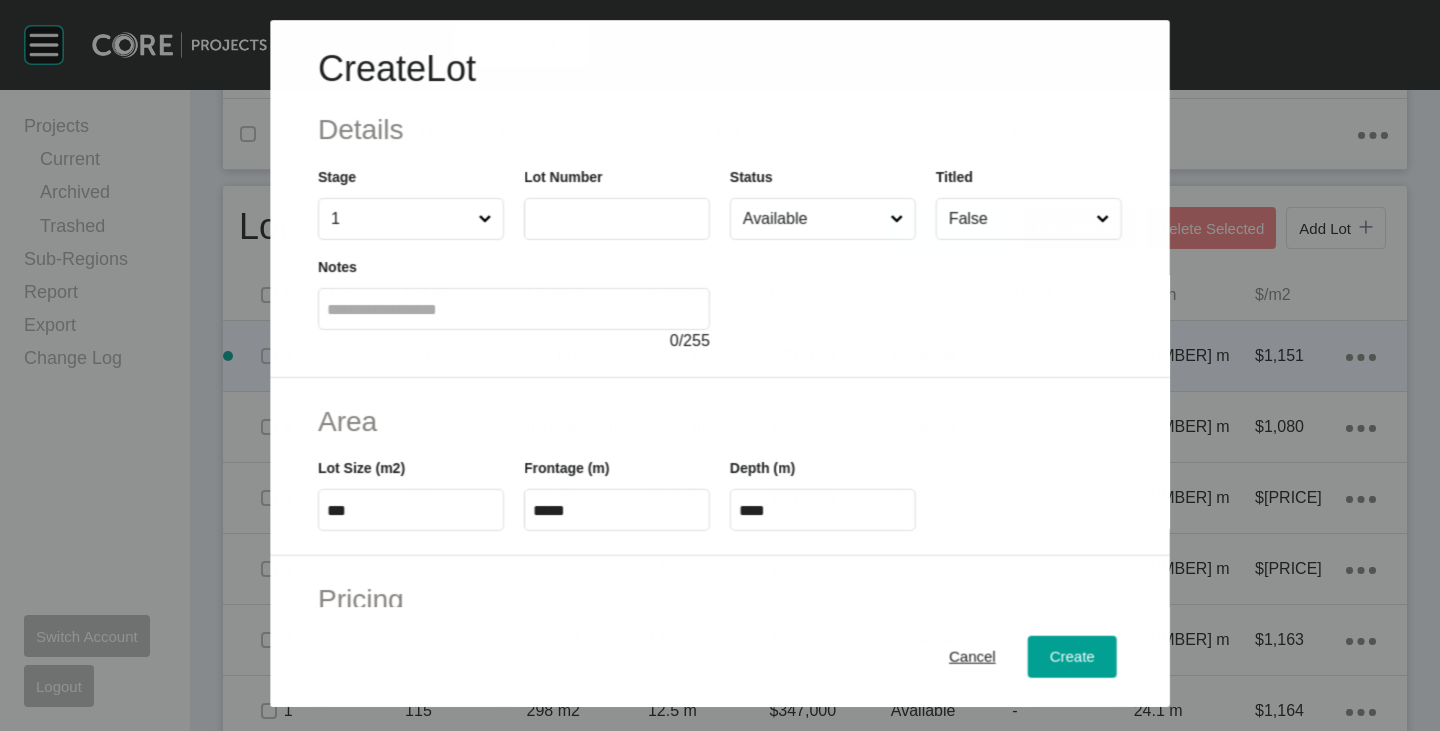 click at bounding box center [617, 219] 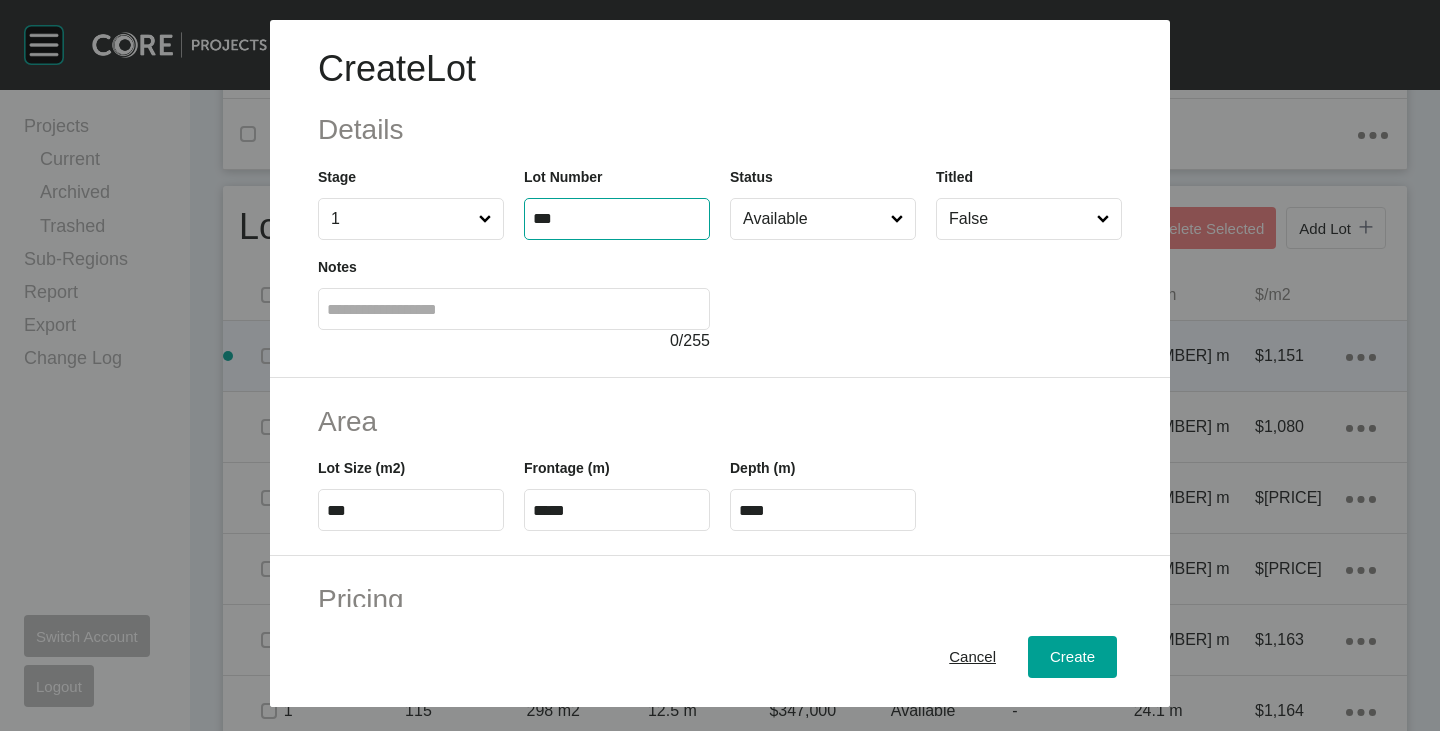 type on "***" 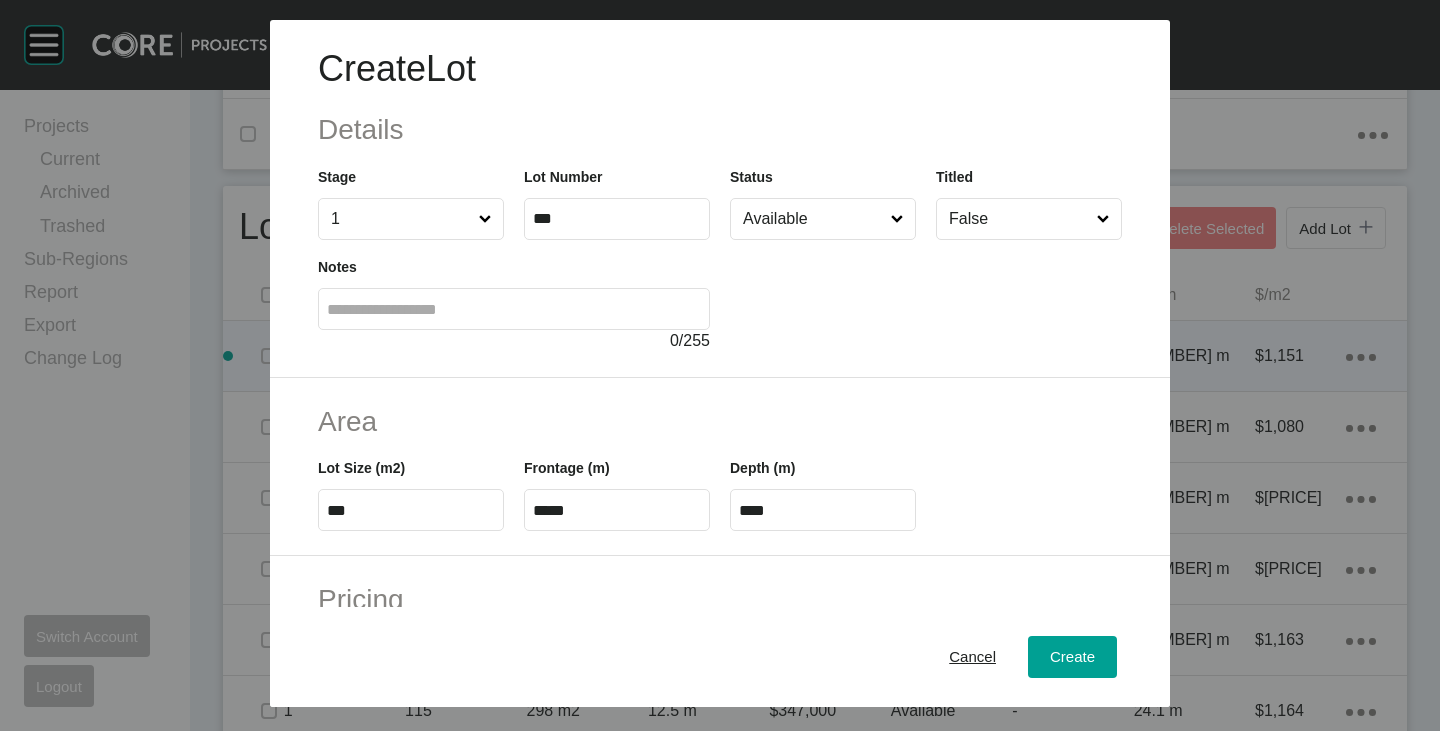 click at bounding box center [926, 296] 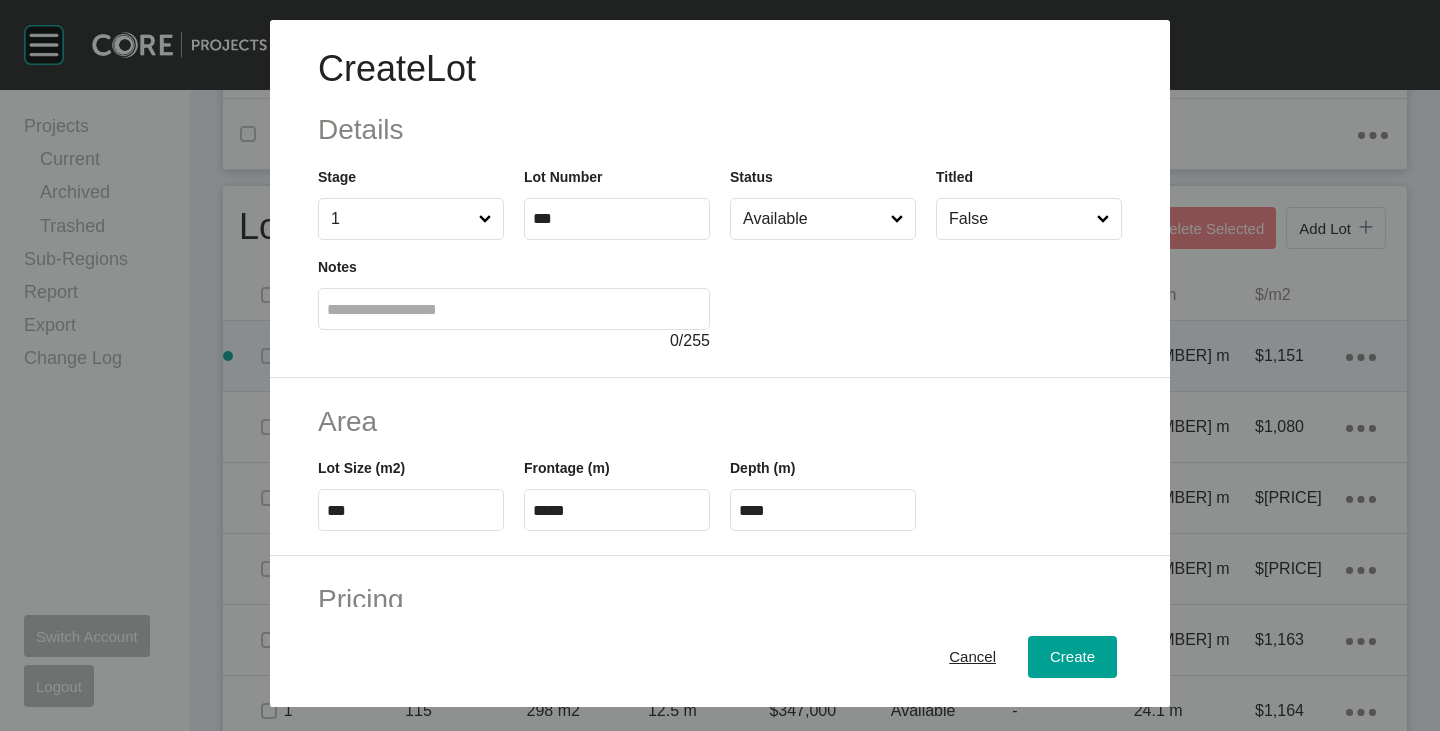 click on "***" at bounding box center [411, 510] 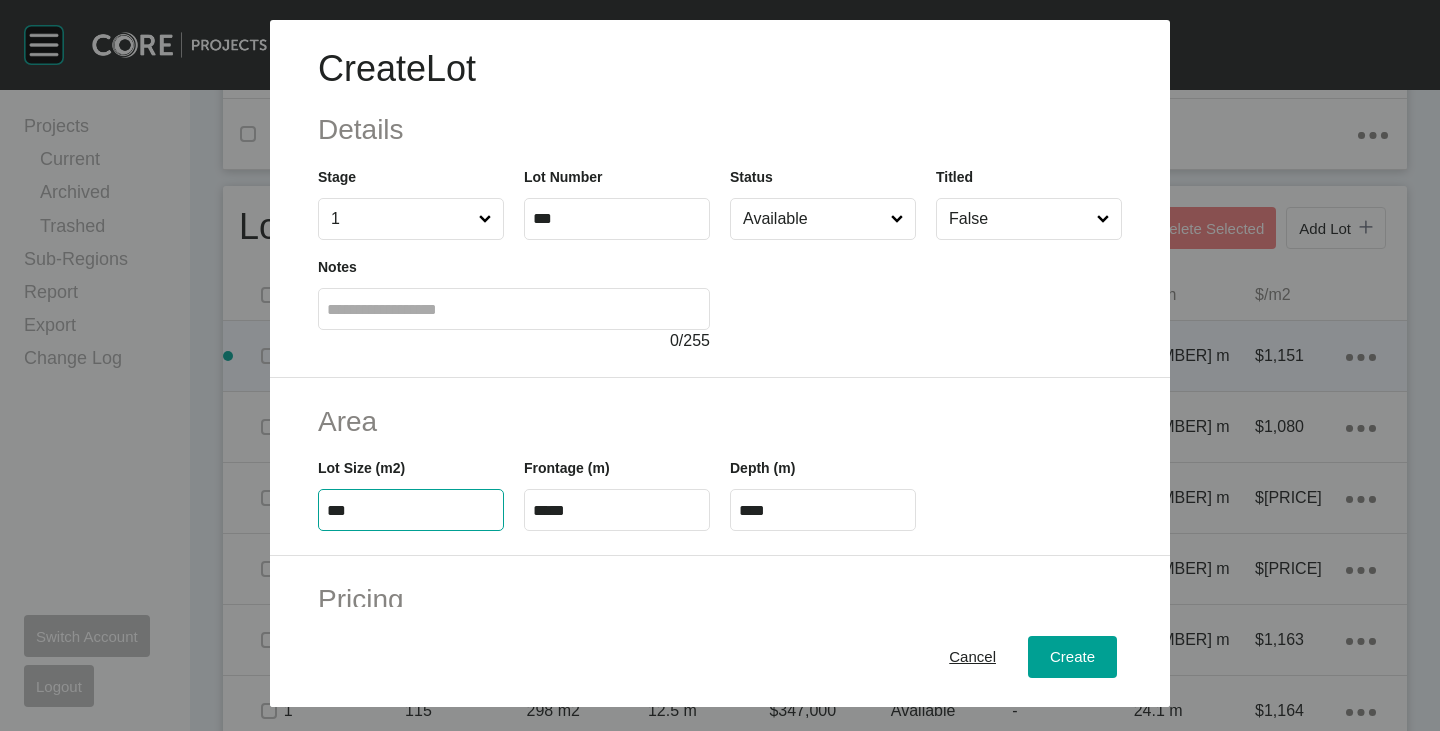 type on "***" 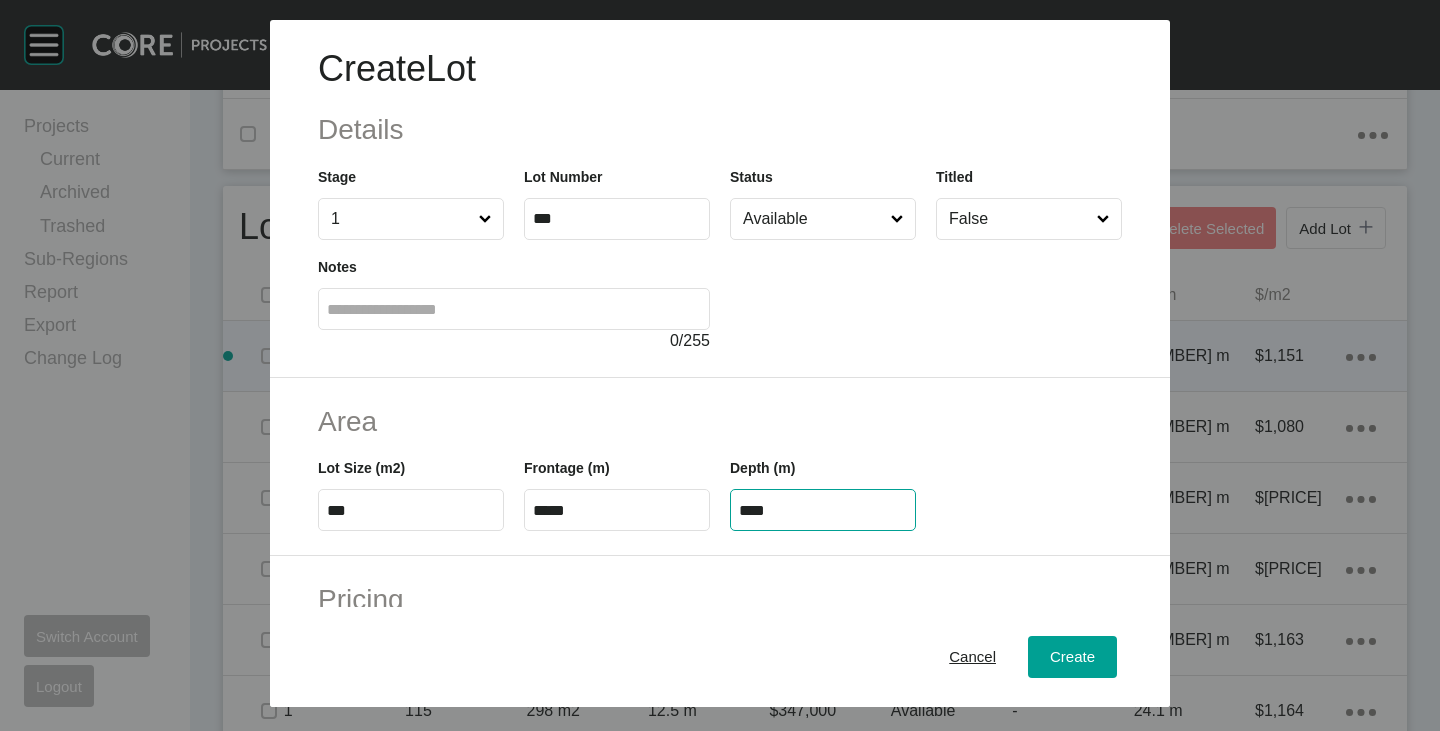 click on "****" at bounding box center (823, 510) 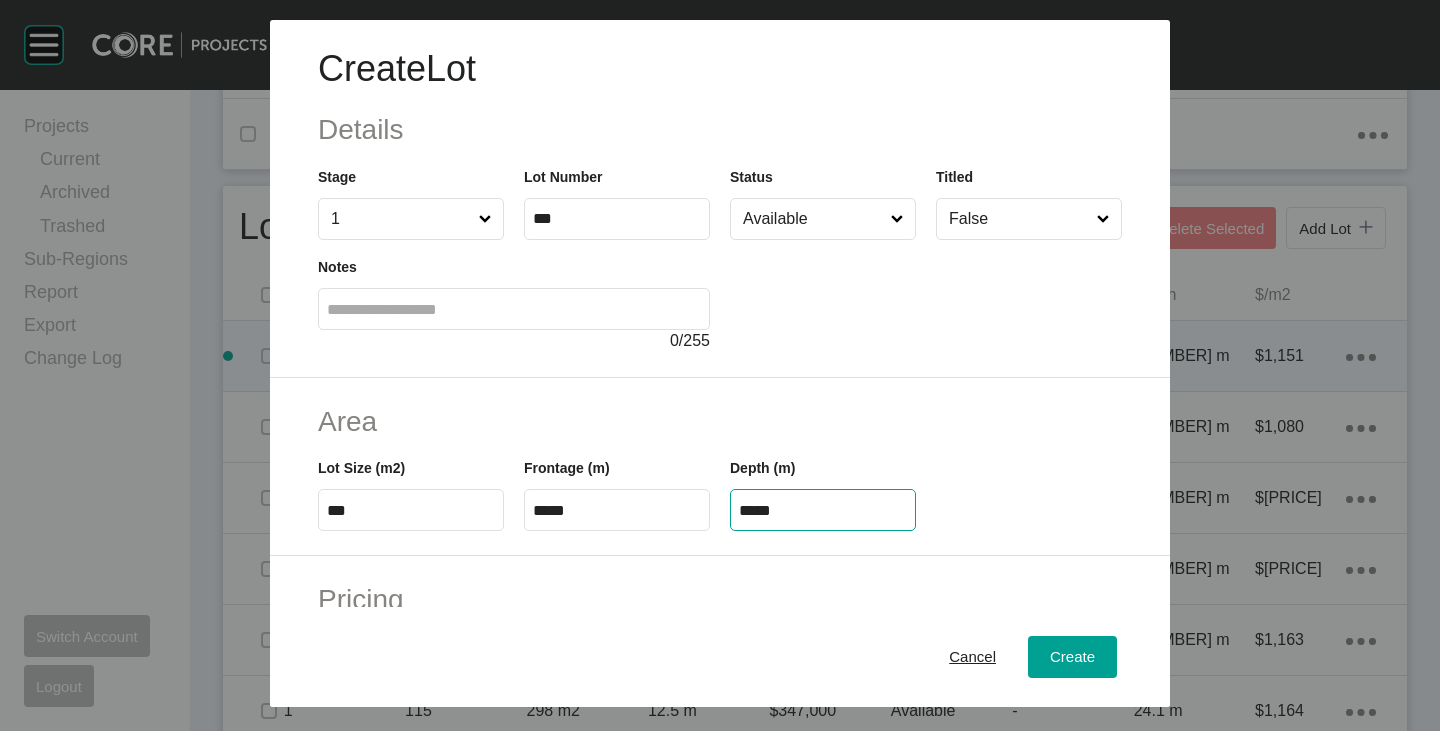 type on "*****" 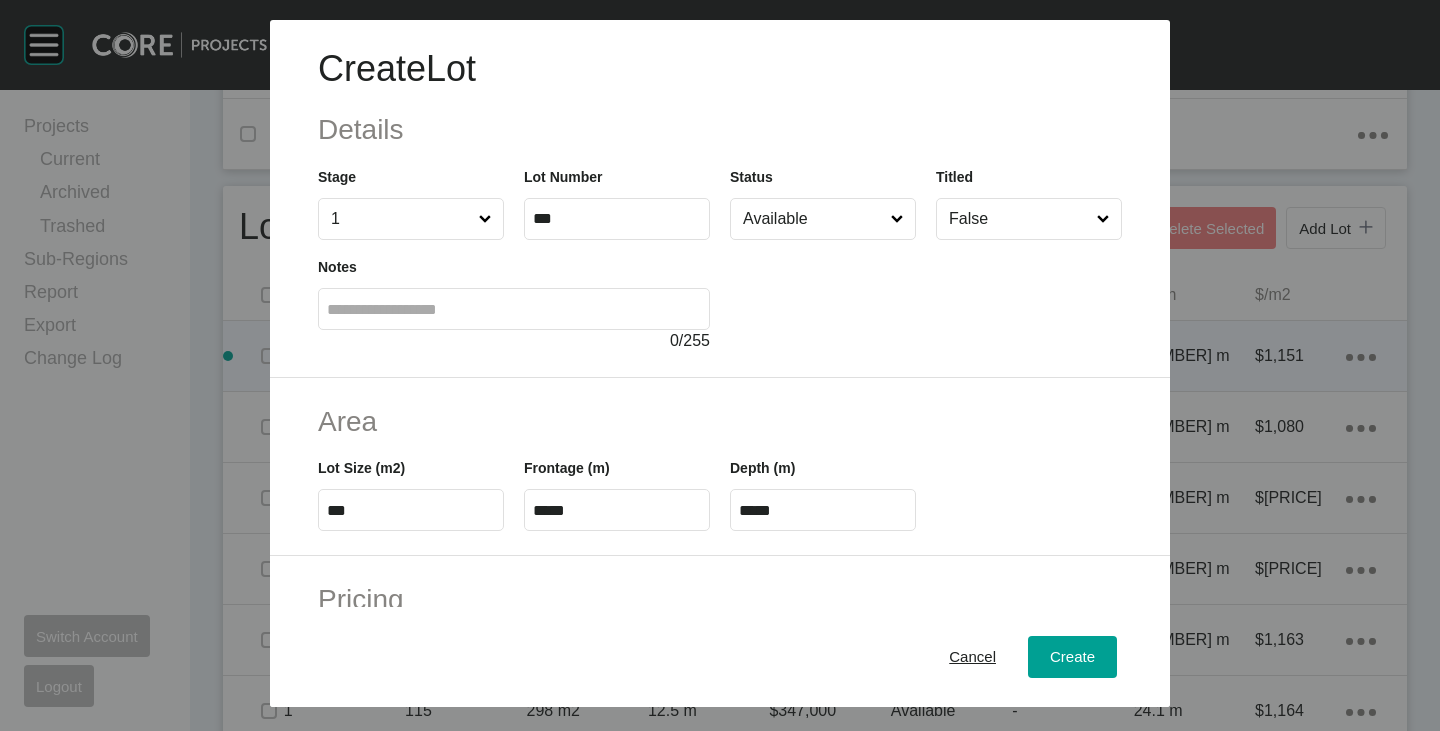 click on "Create  Lot Details Stage 1 Lot Number *** Status Available Titled False Notes 0 / 255 Area Lot Size (m2) *** Frontage (m) ***** Depth (m) ***** Pricing Price $ Created with Sketch. $ ******* Incentives $ Created with Sketch. $ ****** Negotiation Buffer $ Created with Sketch. $ * Price Change $ Created with Sketch. $ $/m2 $ Created with Sketch. $ ***** Characteristics Corner Fall Fill Irregular Nearby Amenity Park / Wetlands Powerlines Substation Double Storey Orientation Cancel Create Page 1 Created with Sketch.   Override Depth Are you sure that you would like to manually enter the allotment depth? Depth is auto-calculated by dividing Frontage by Lot Size. Cancel Confirm" at bounding box center [720, 365] 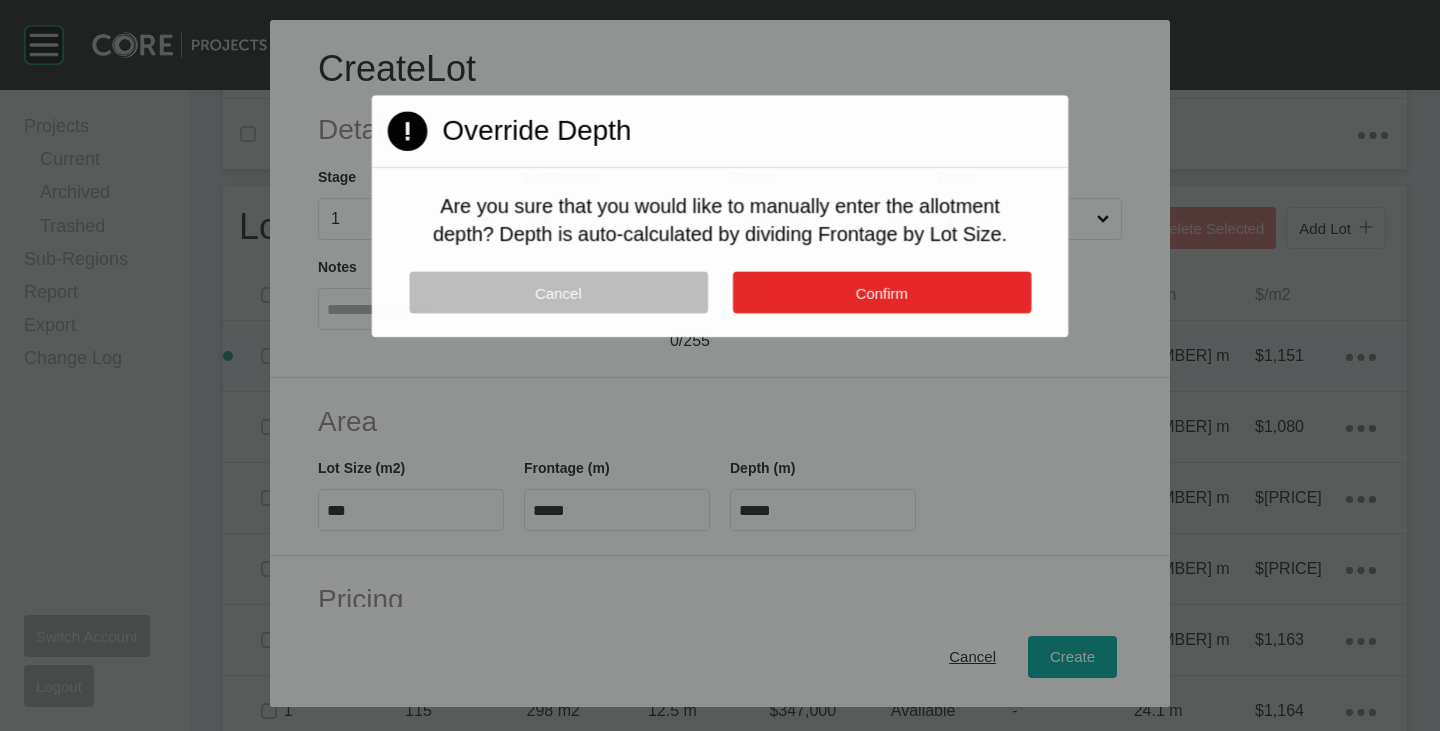 click on "Confirm" at bounding box center (881, 292) 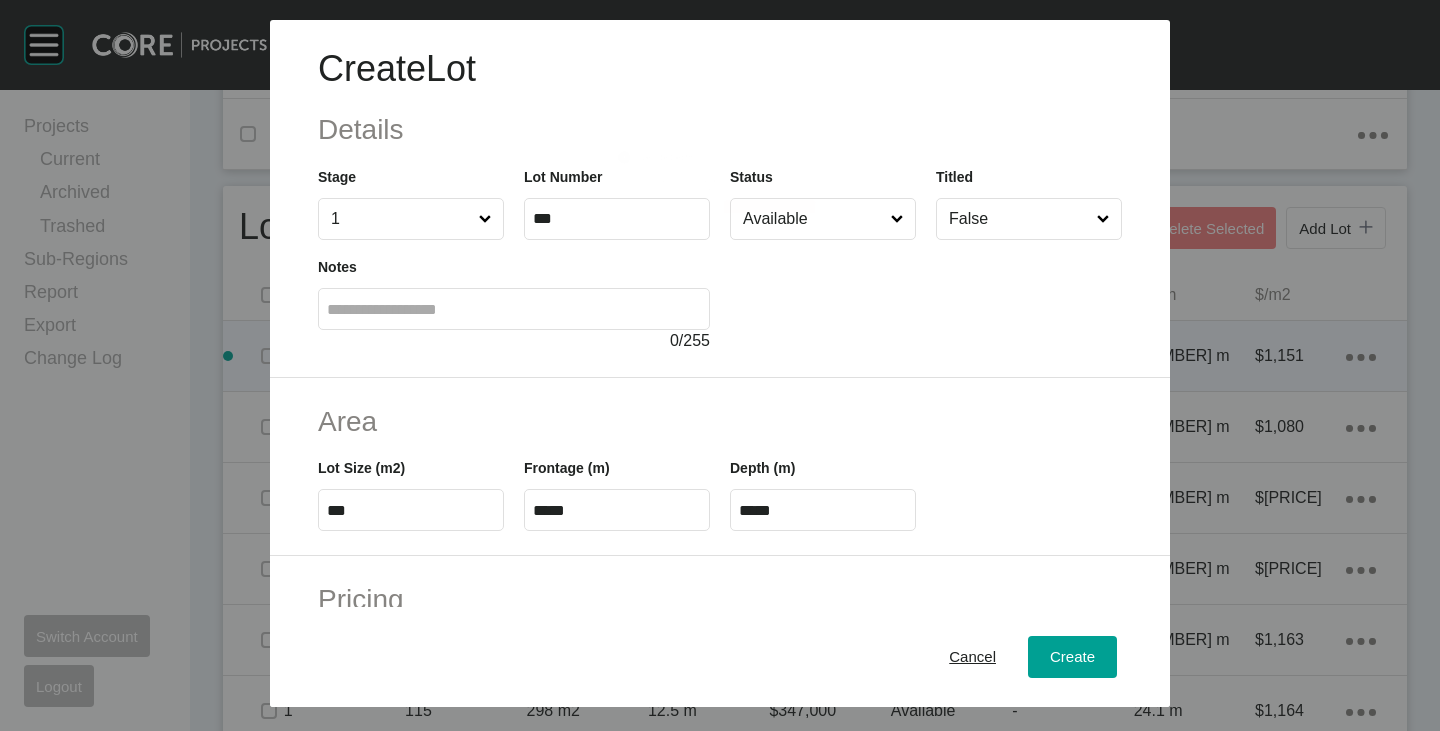 scroll, scrollTop: 489, scrollLeft: 0, axis: vertical 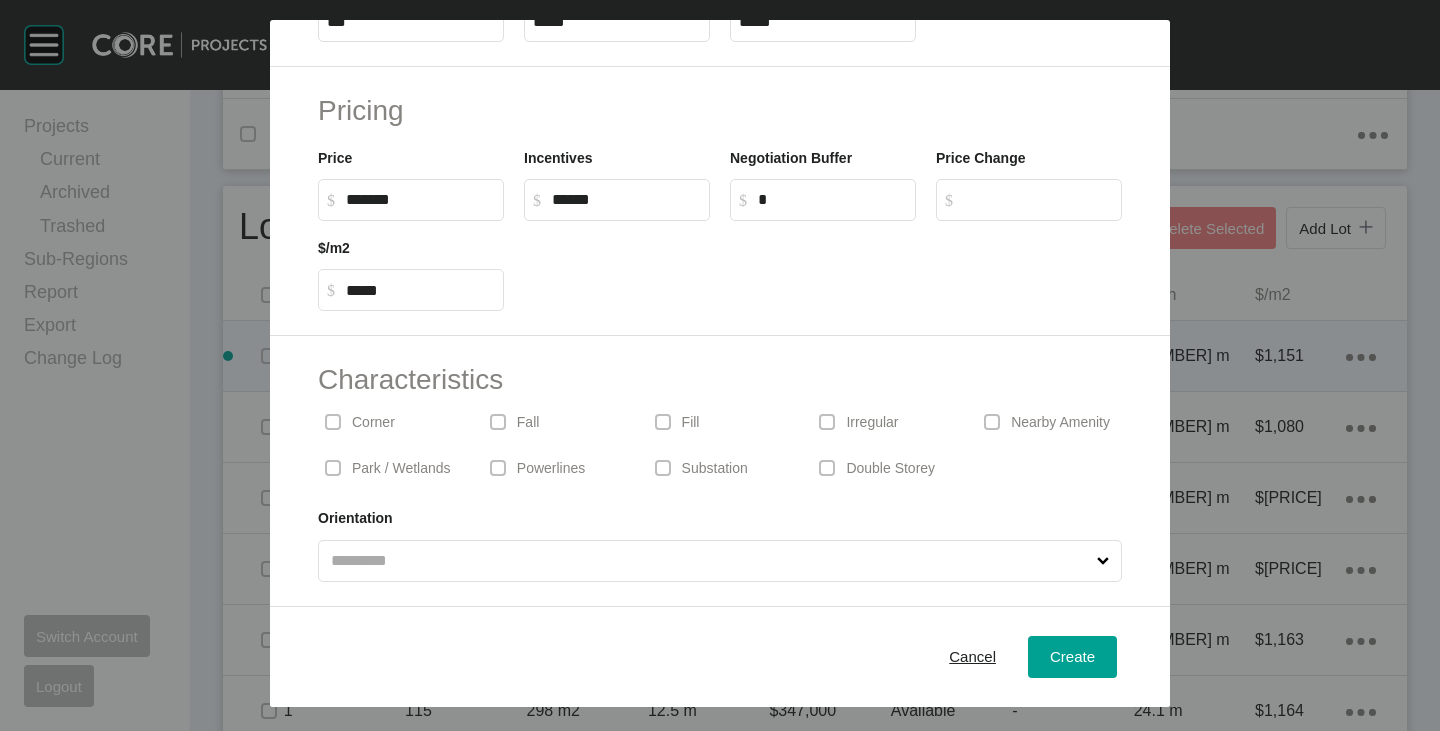 click on "Corner" at bounding box center [390, 422] 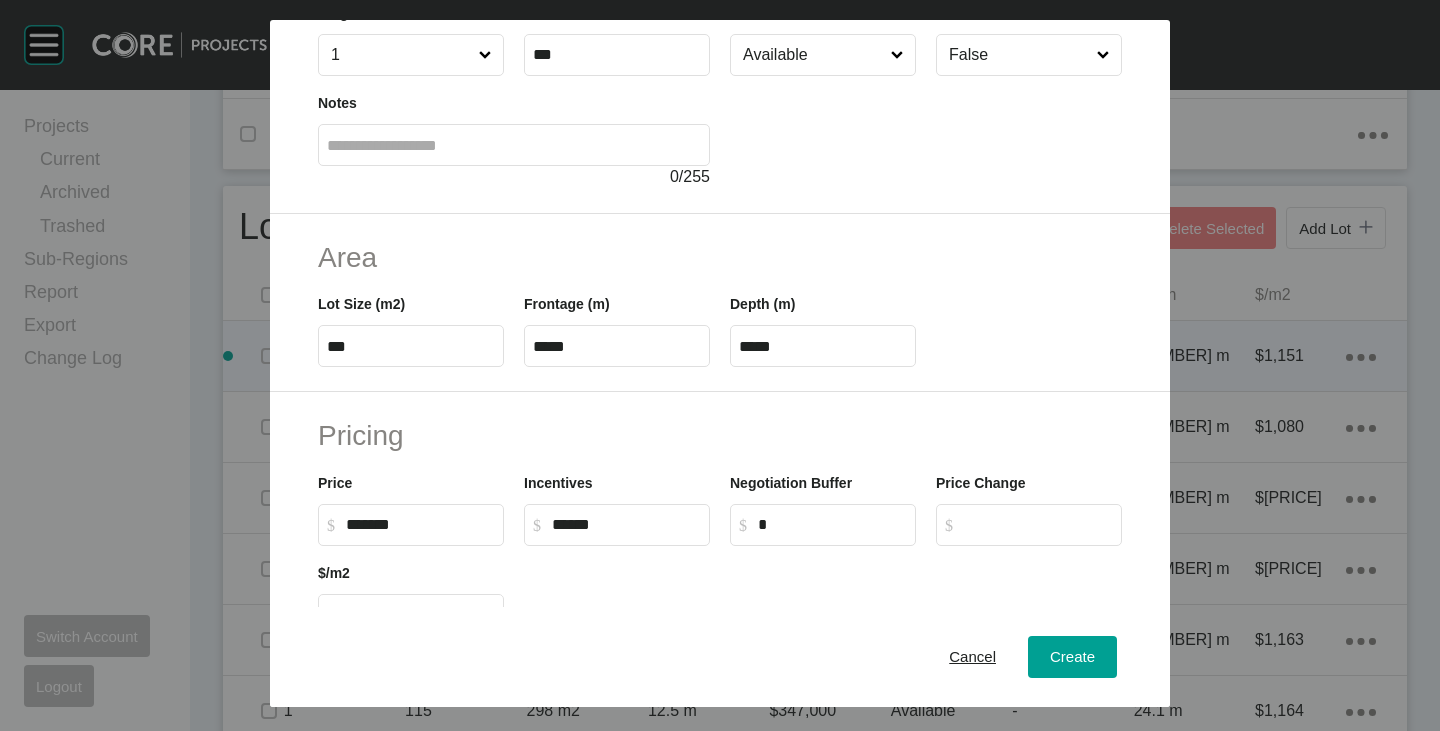 scroll, scrollTop: 300, scrollLeft: 0, axis: vertical 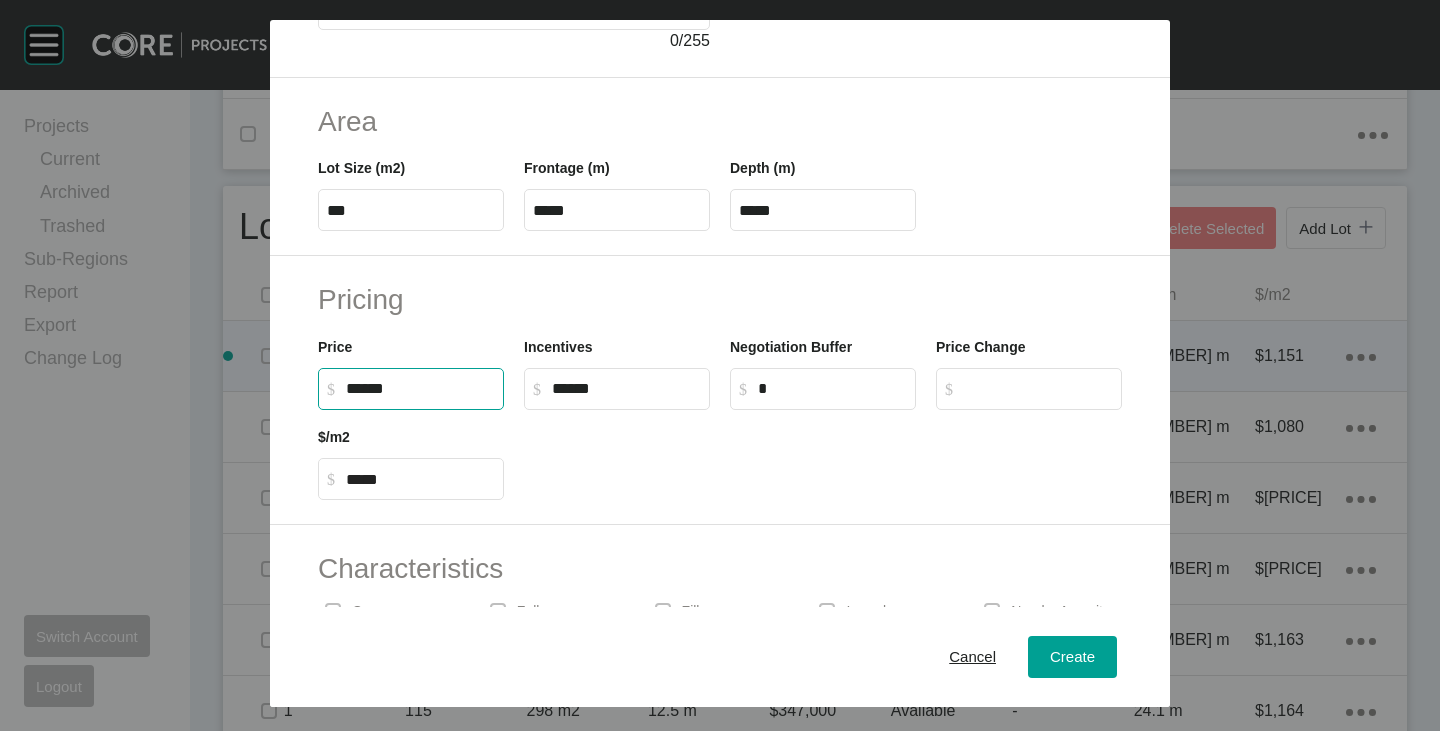 drag, startPoint x: 366, startPoint y: 390, endPoint x: 384, endPoint y: 399, distance: 20.12461 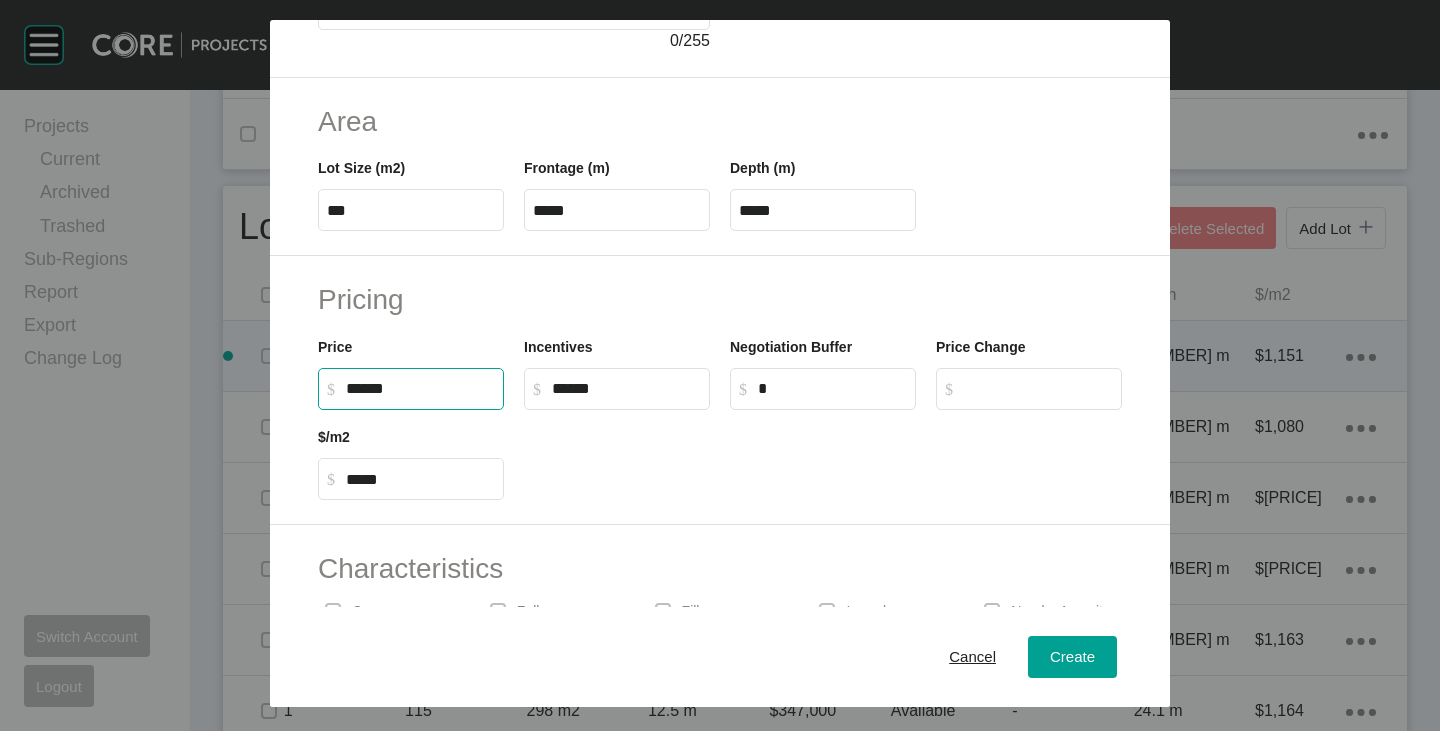 type on "*******" 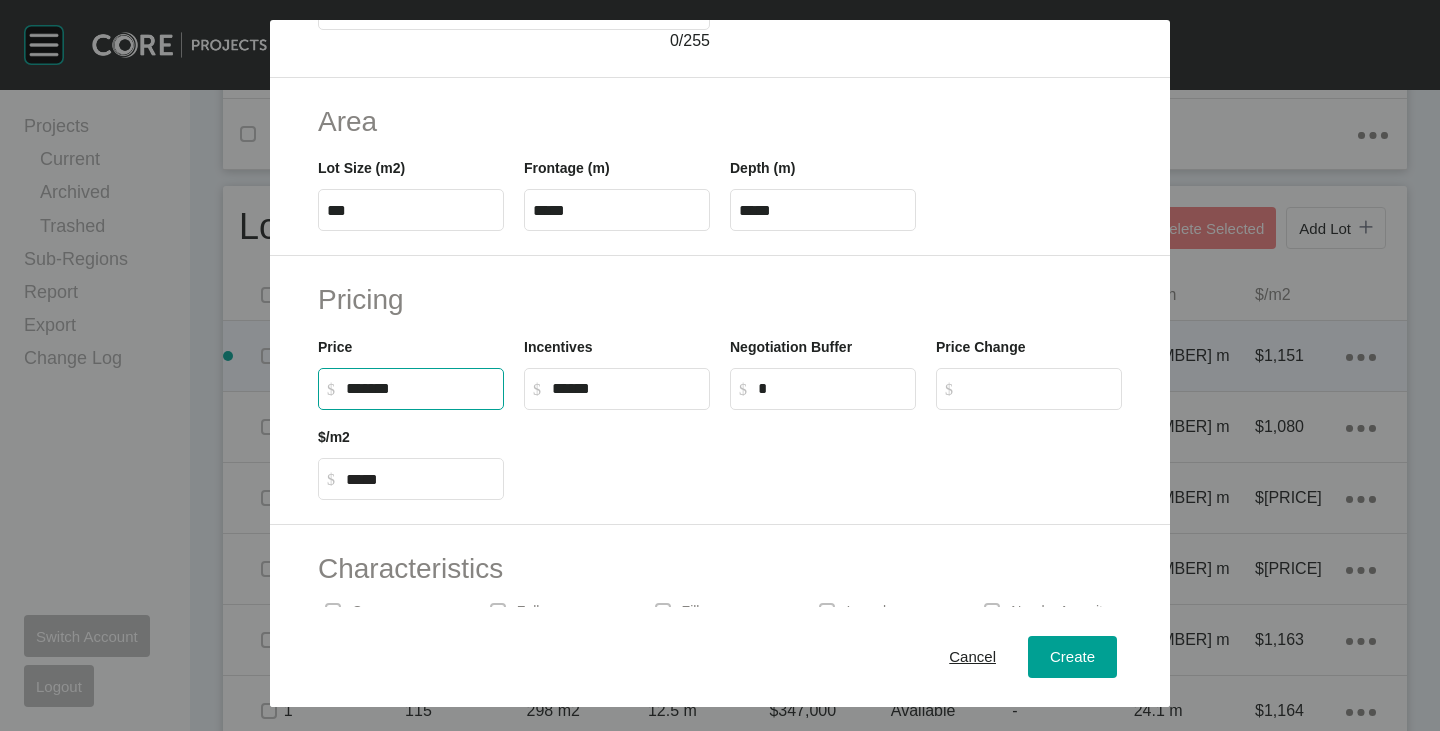 type on "*****" 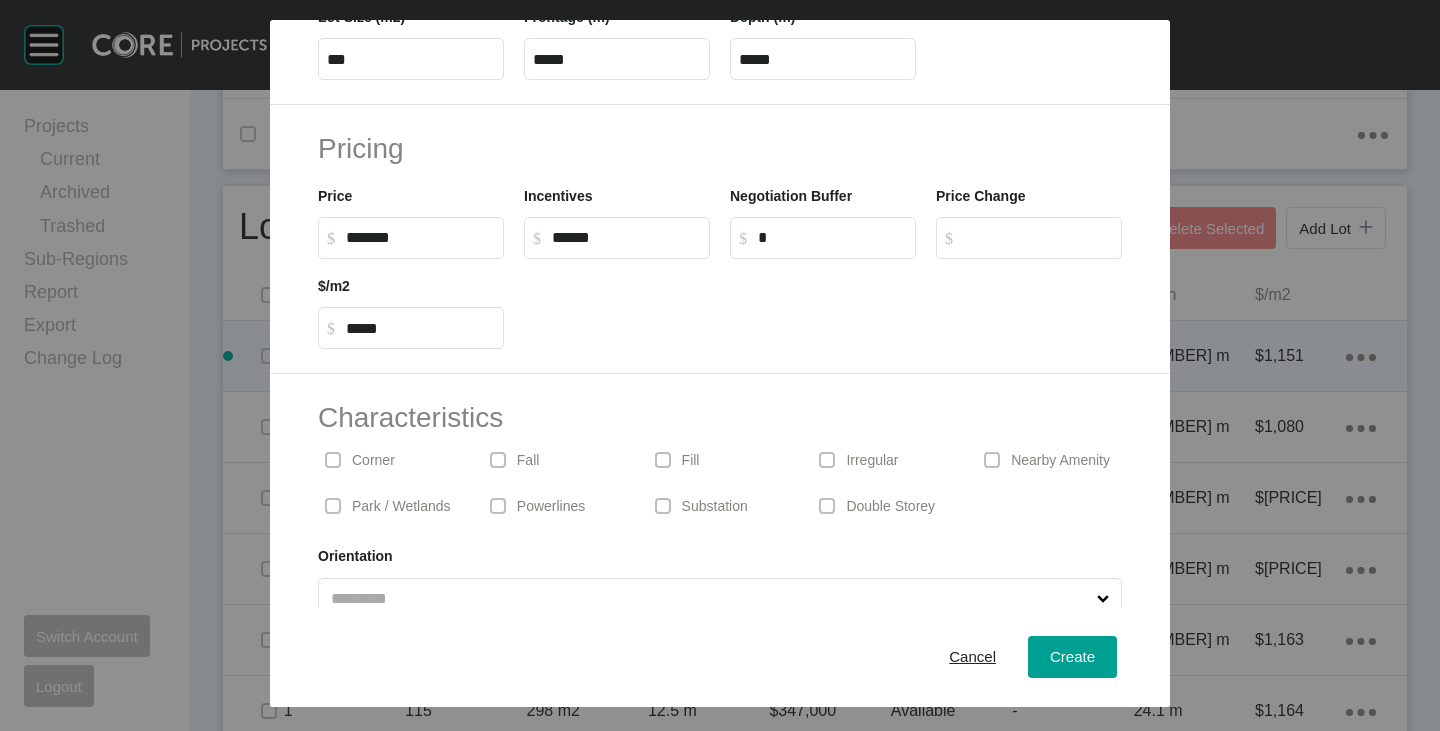 scroll, scrollTop: 489, scrollLeft: 0, axis: vertical 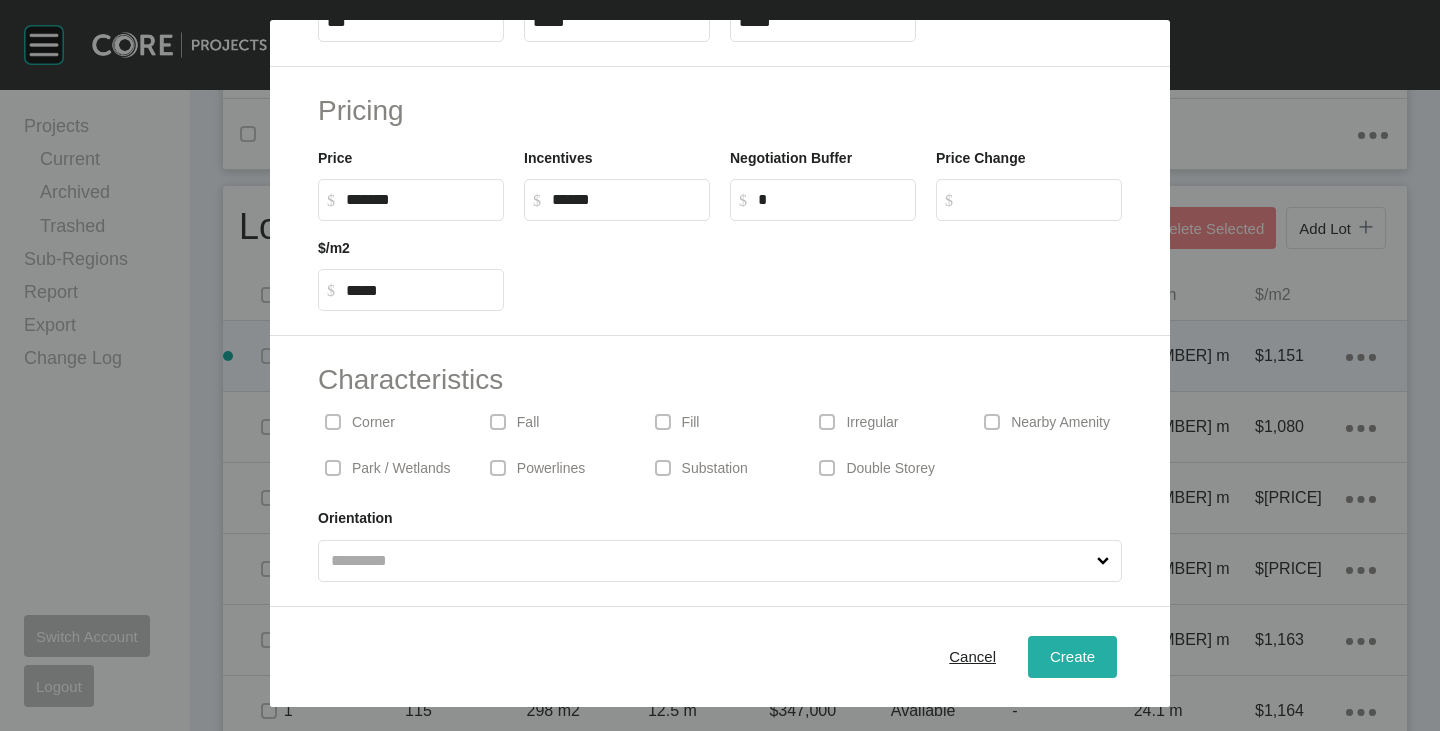 click on "Create" at bounding box center (1072, 657) 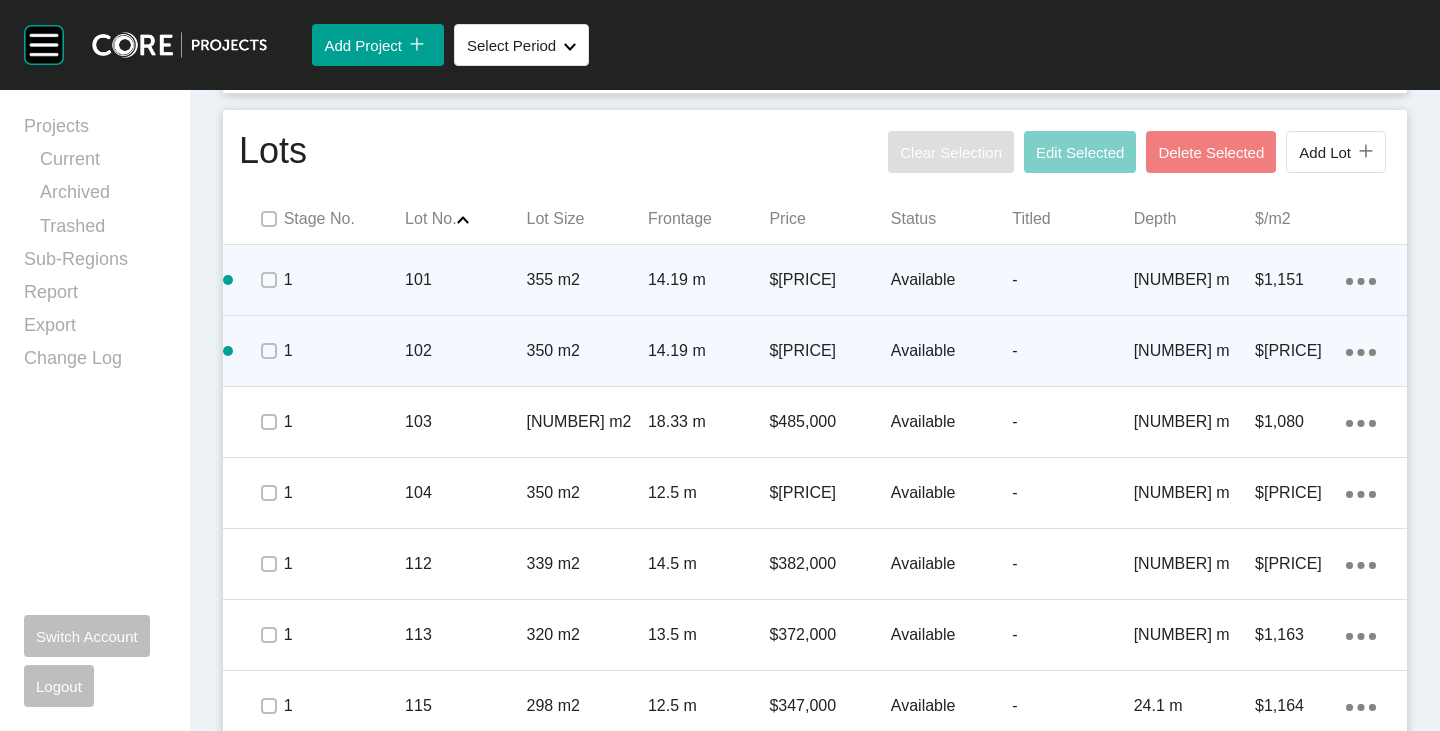 scroll, scrollTop: 1200, scrollLeft: 0, axis: vertical 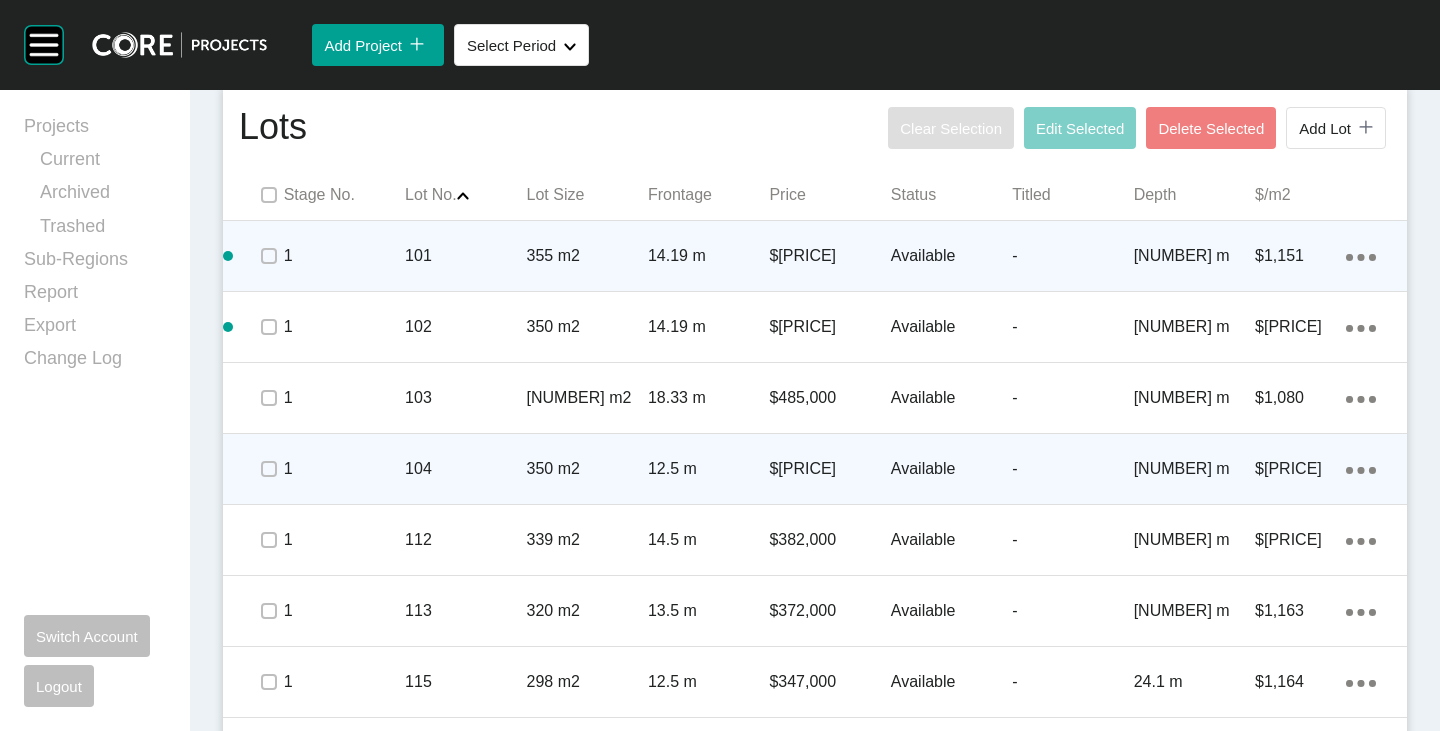 click 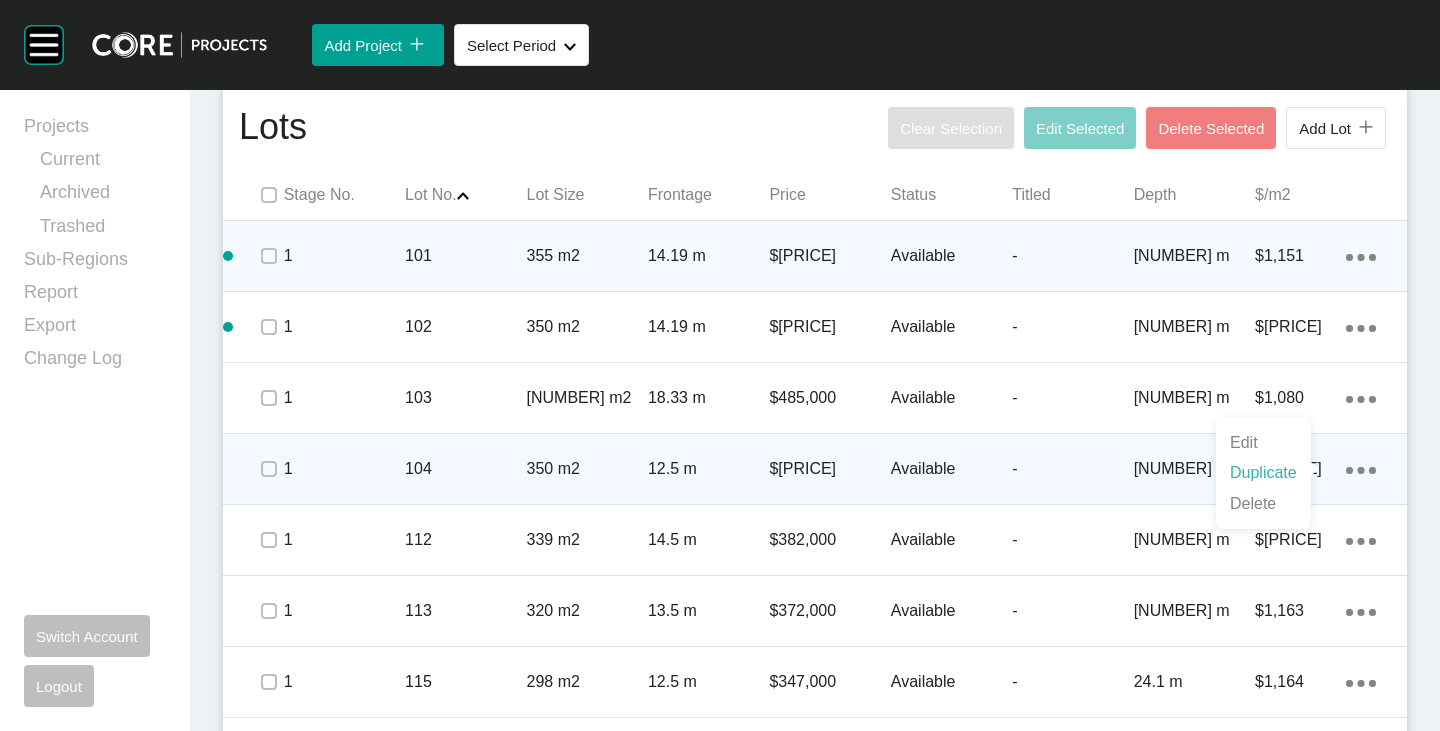 click on "Duplicate" at bounding box center (1263, 473) 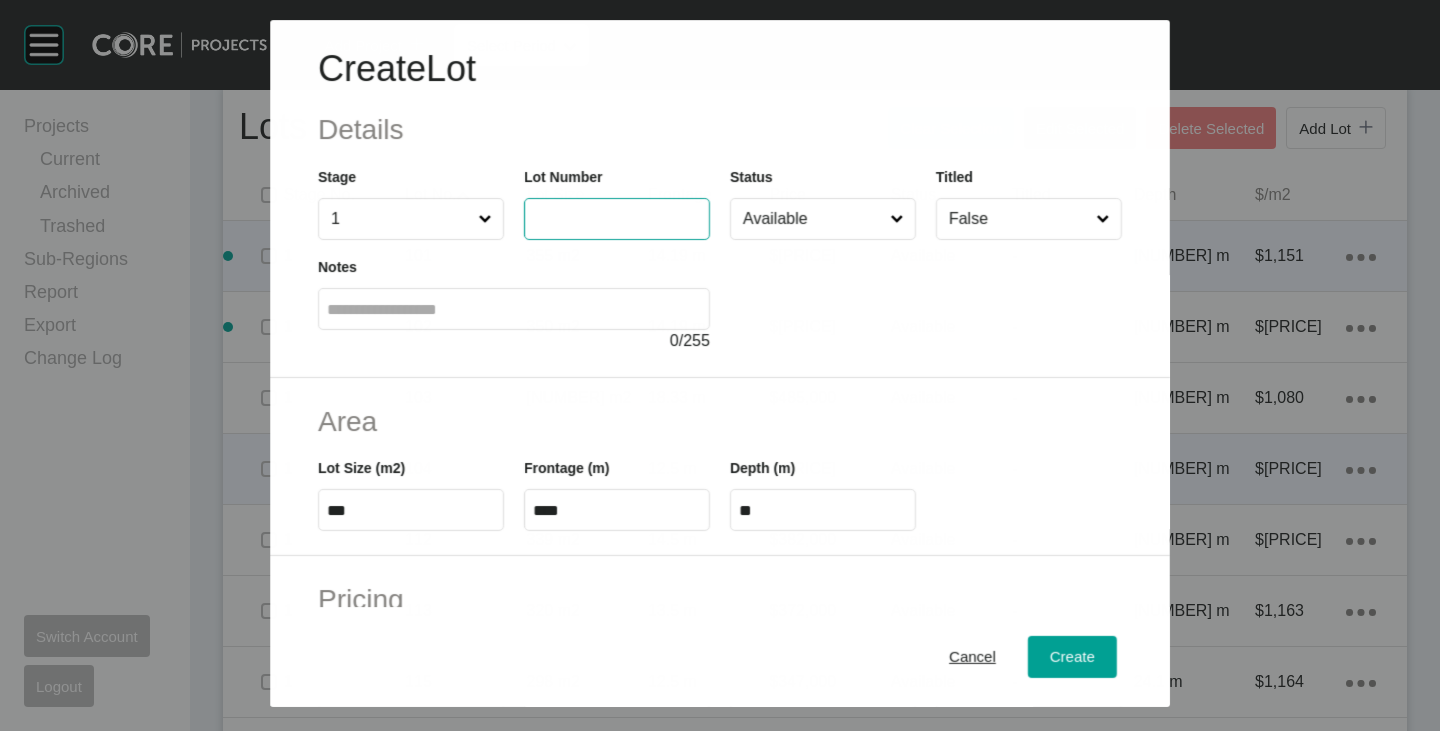 click at bounding box center (617, 219) 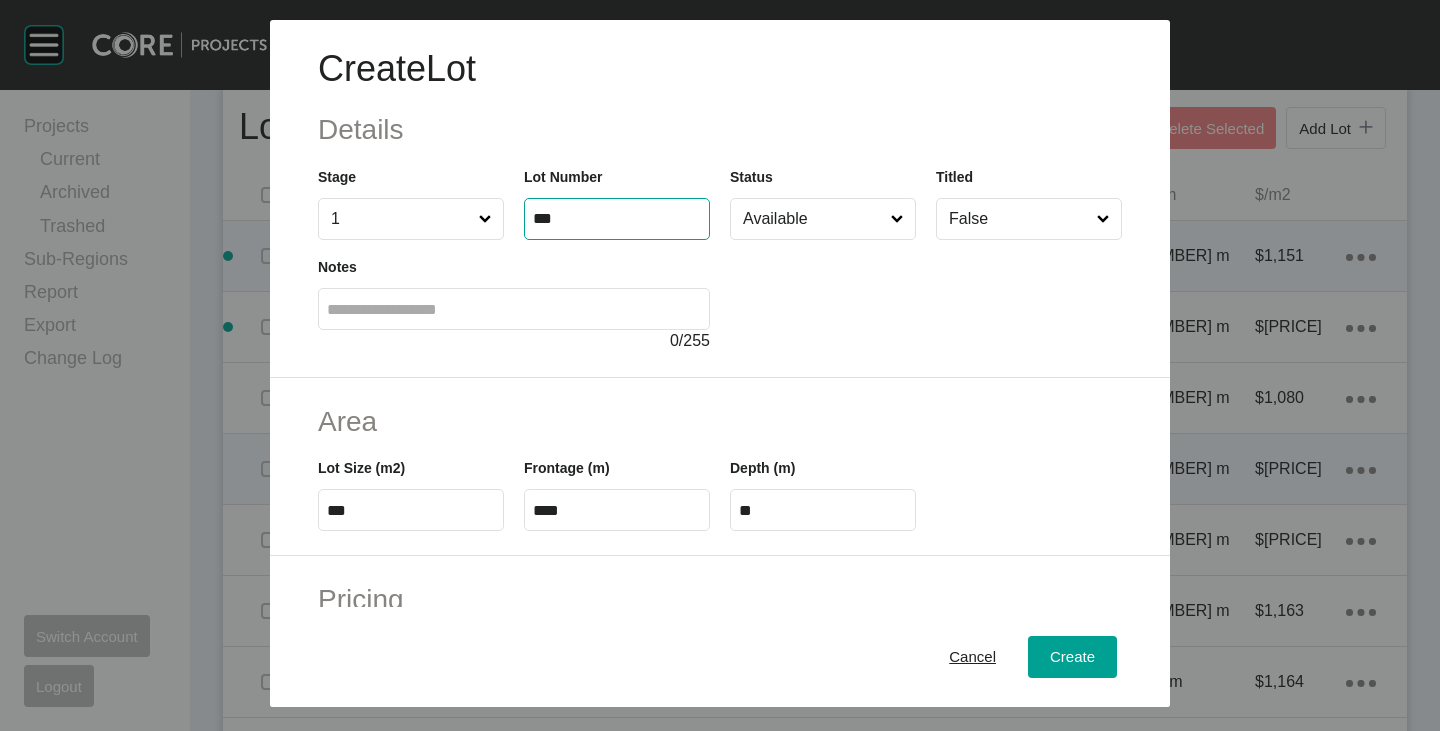 type on "***" 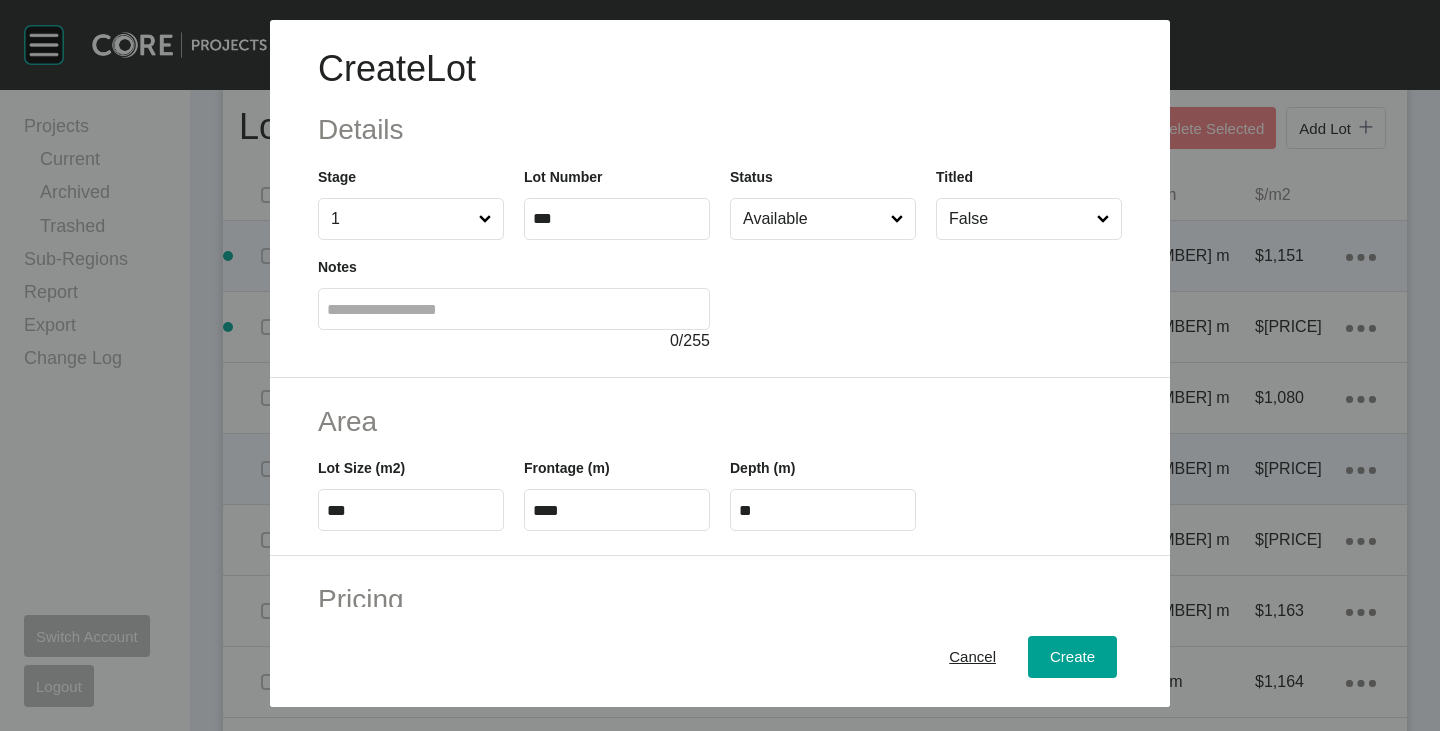type on "*" 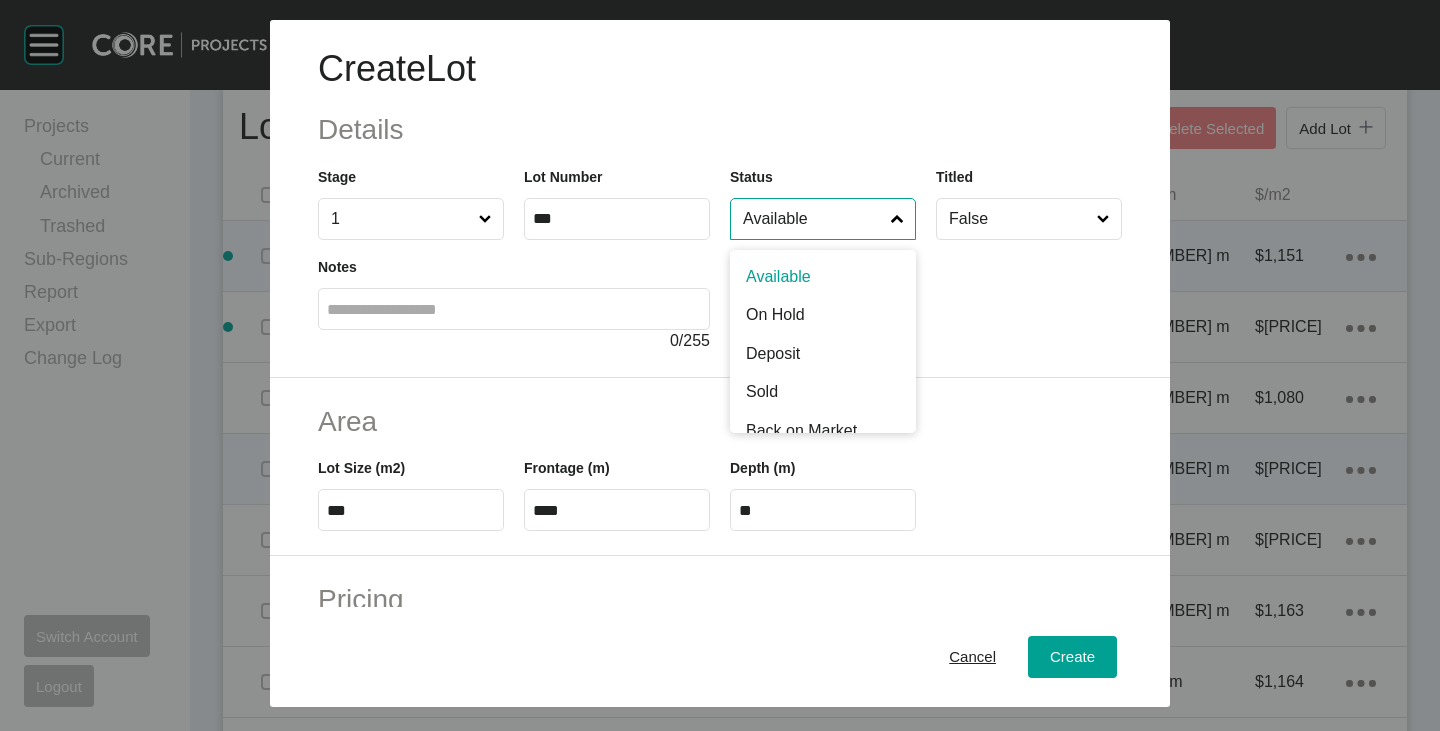 click on "Available" at bounding box center (813, 219) 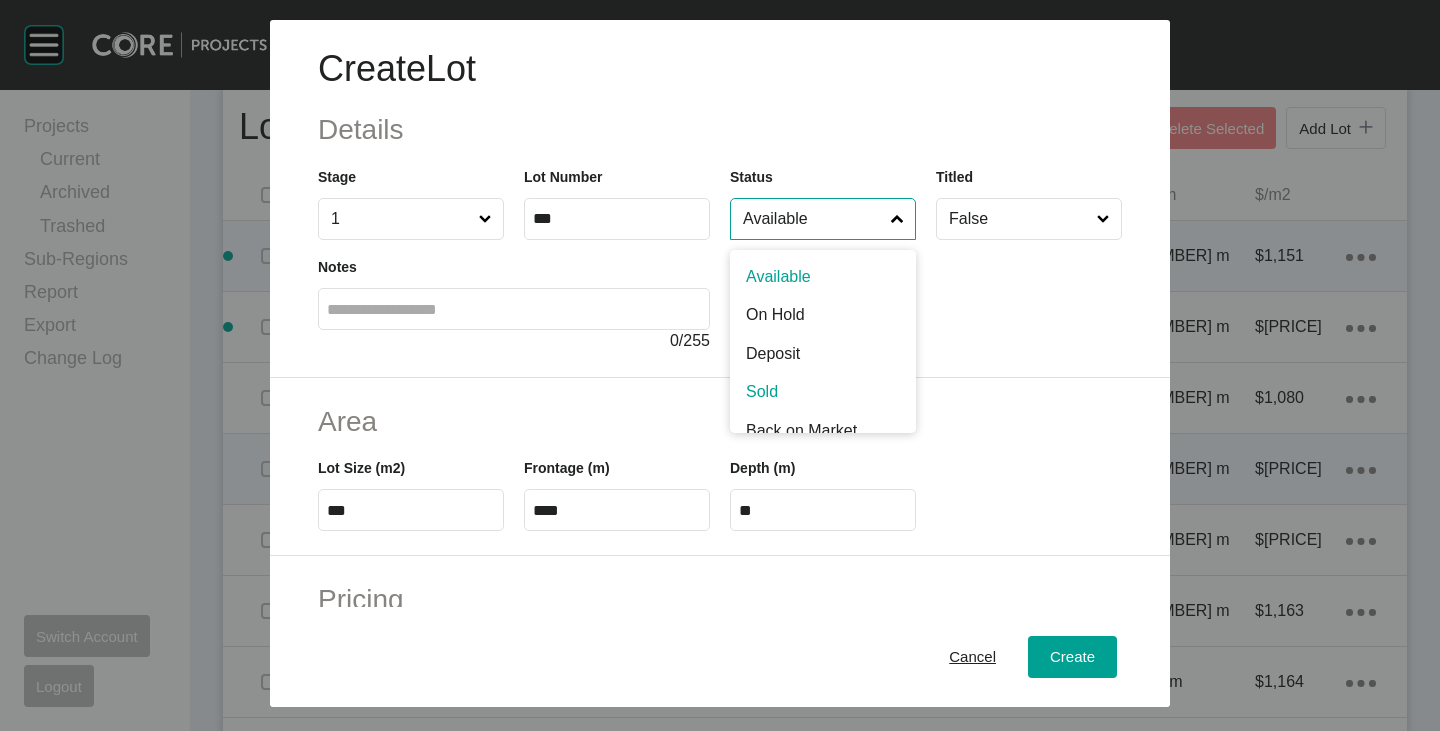 scroll, scrollTop: 17, scrollLeft: 0, axis: vertical 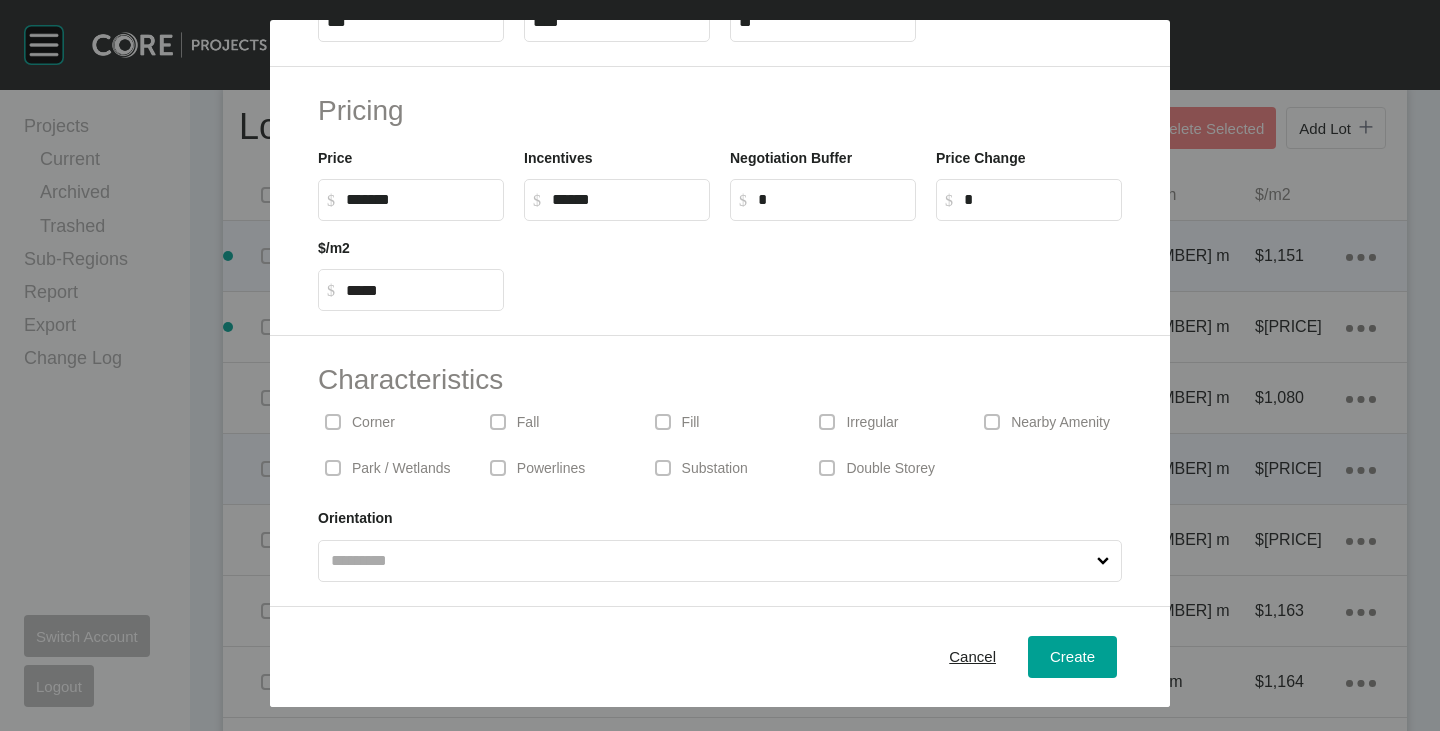 click at bounding box center [710, 561] 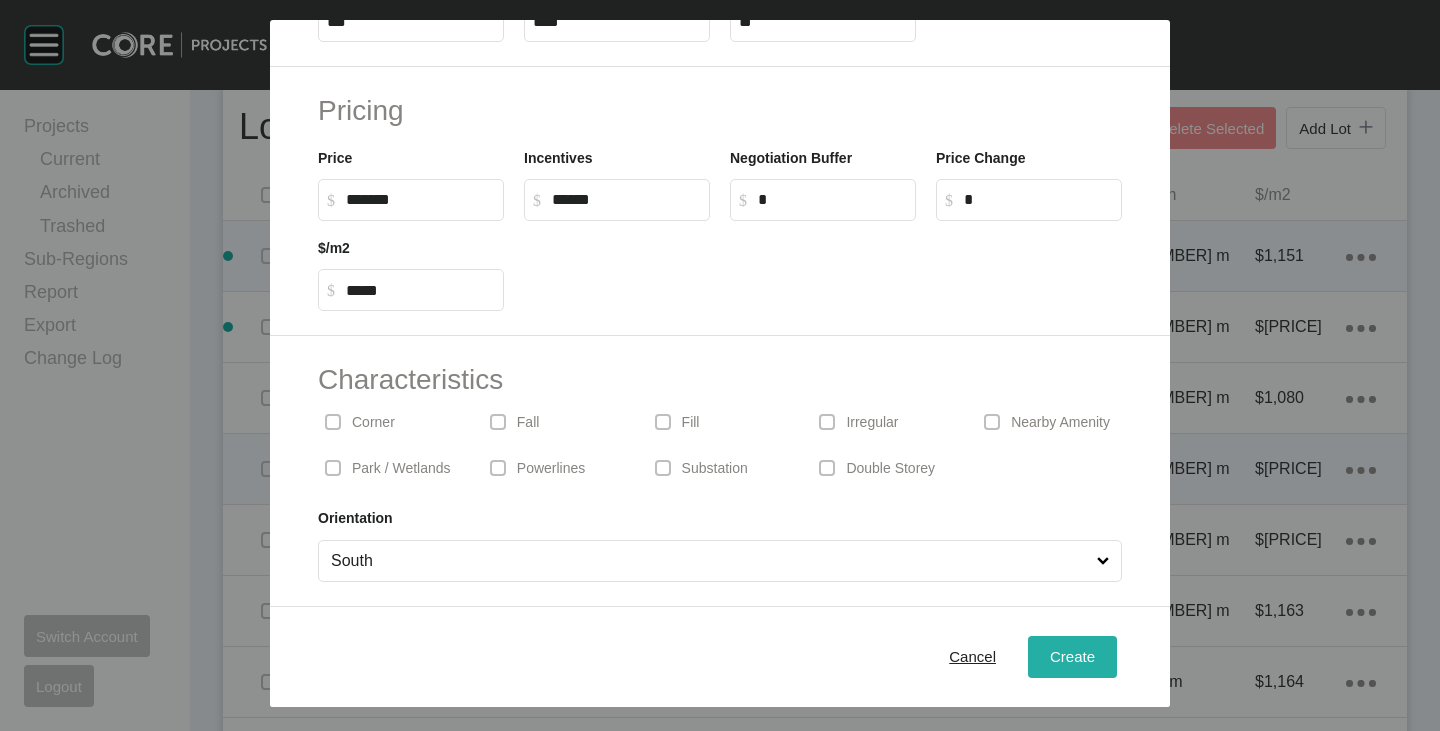 click on "Create" at bounding box center [1072, 656] 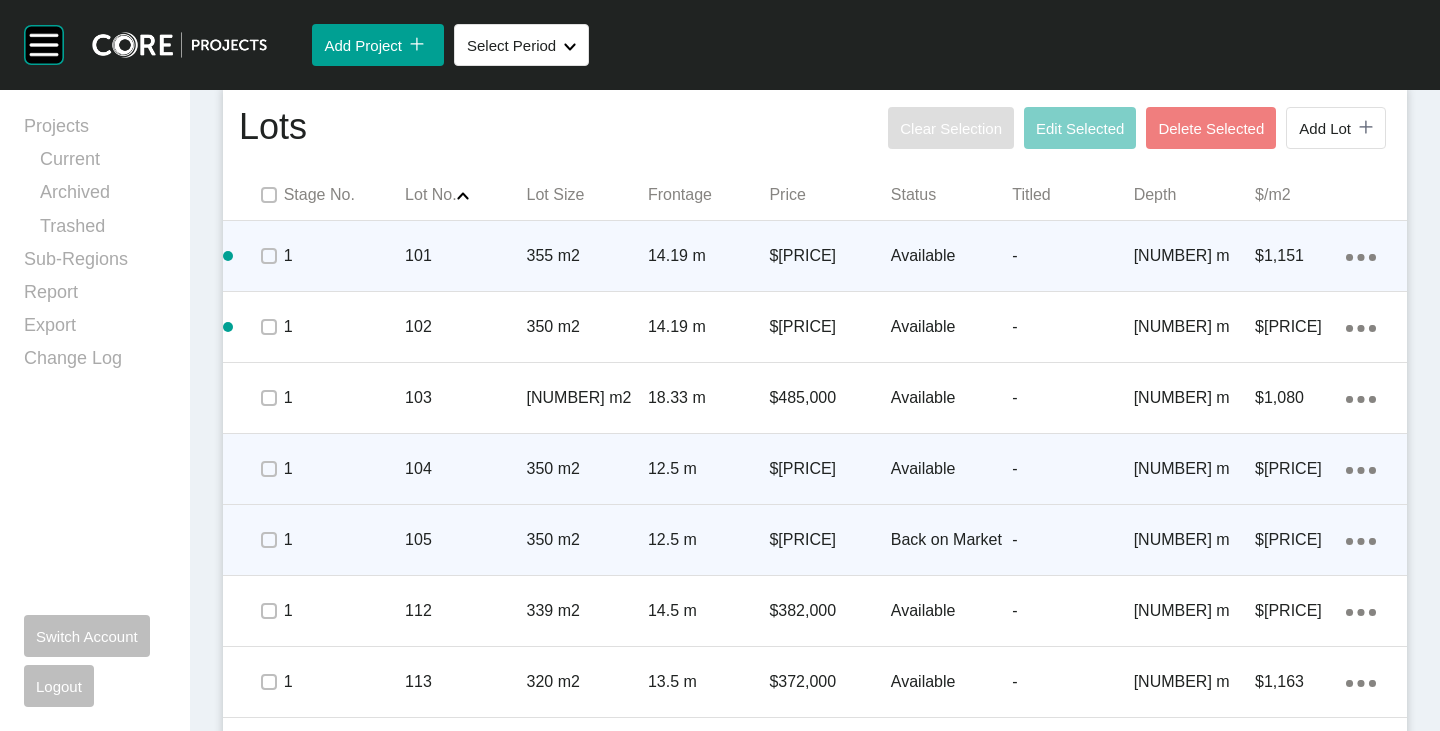 click 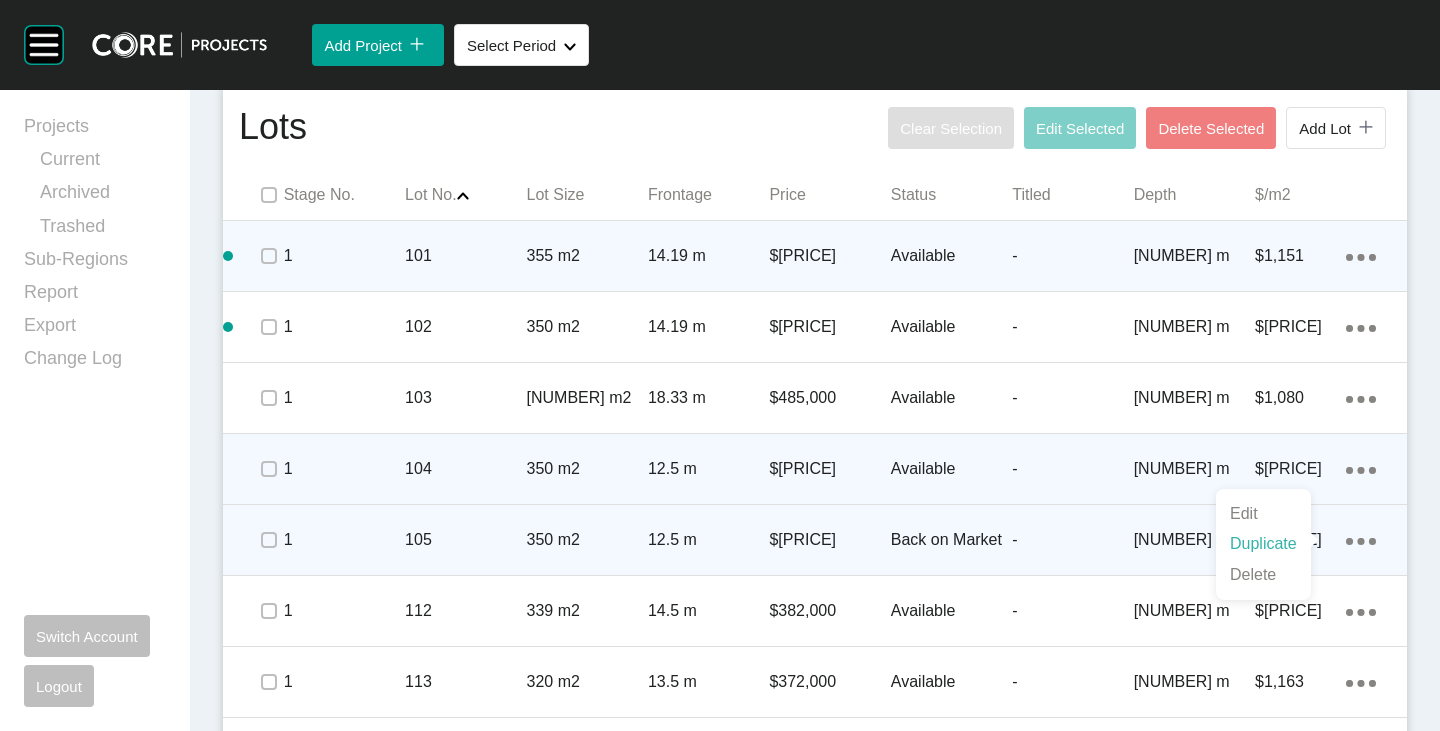 click on "Duplicate" at bounding box center [1263, 544] 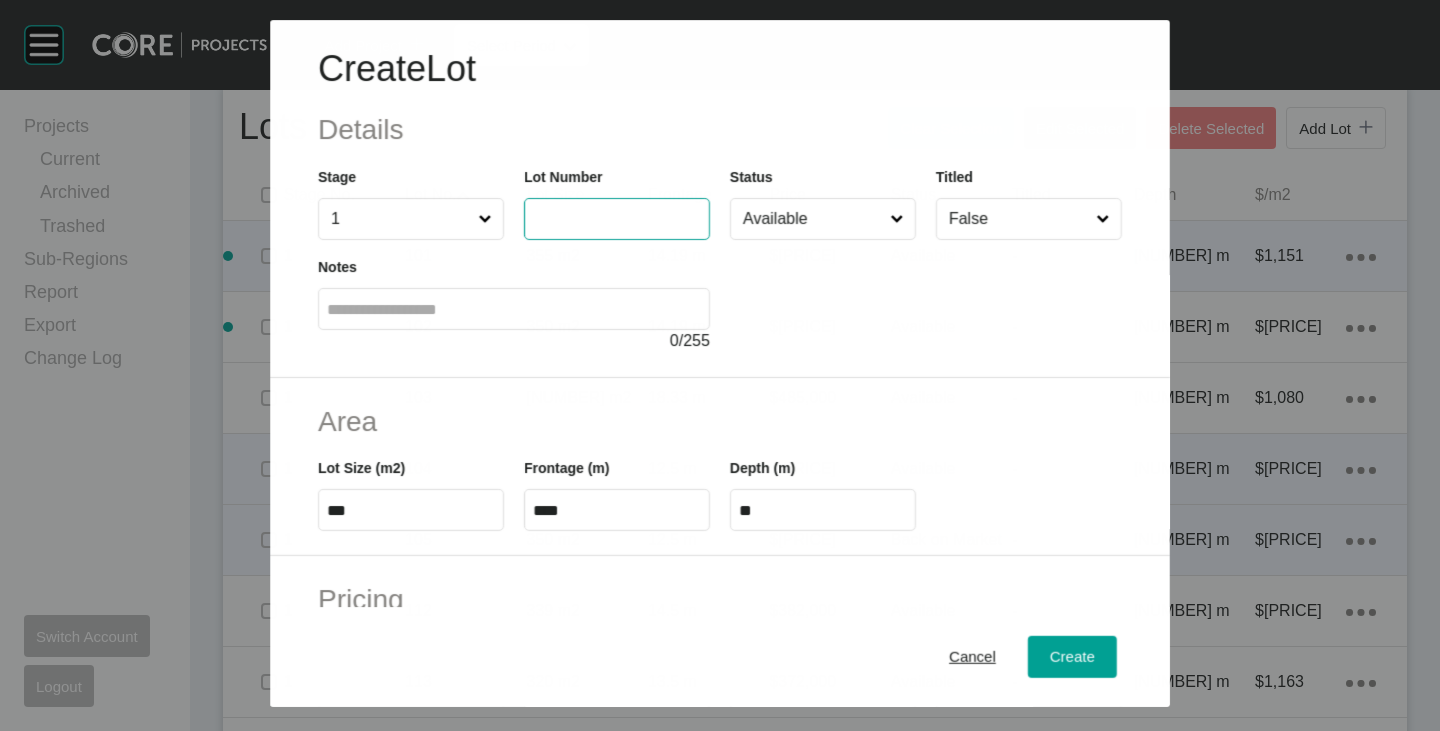 click at bounding box center [617, 219] 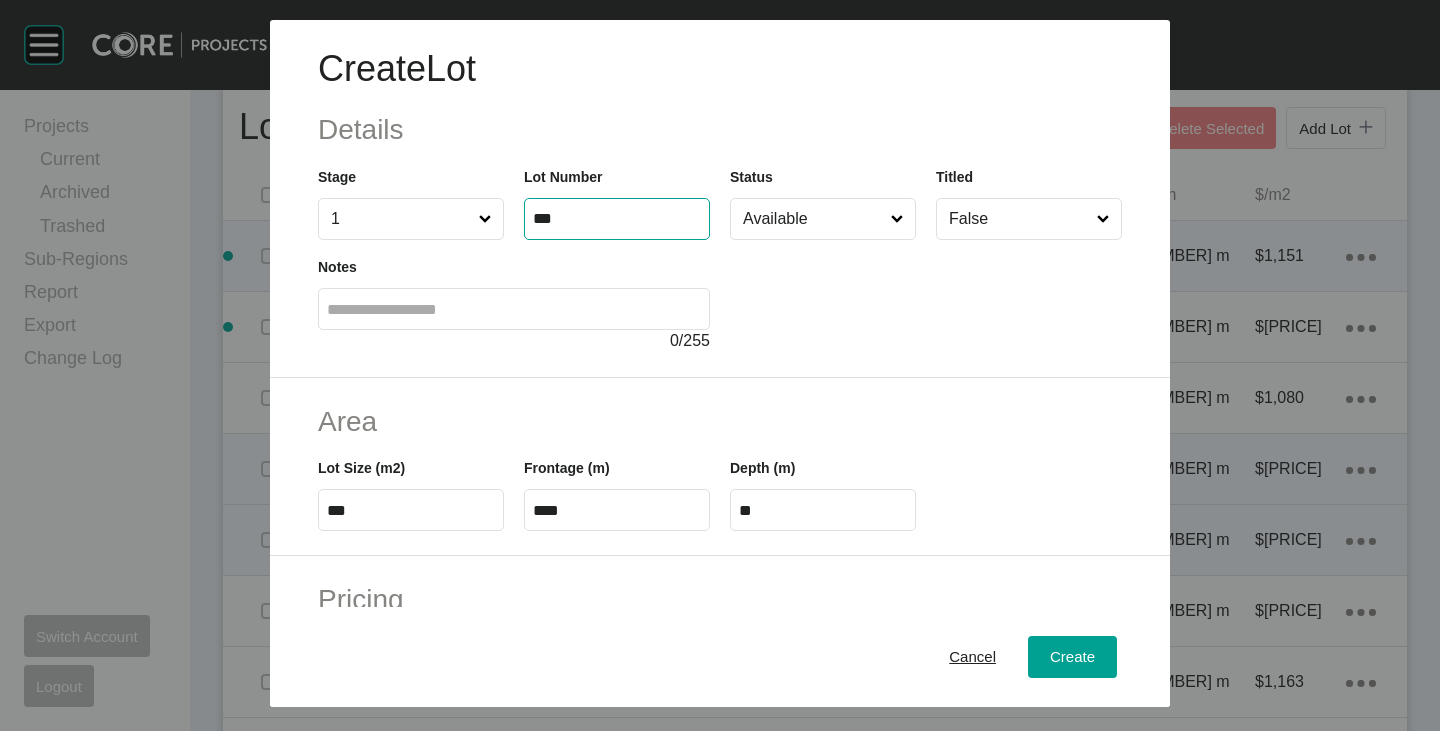 type on "***" 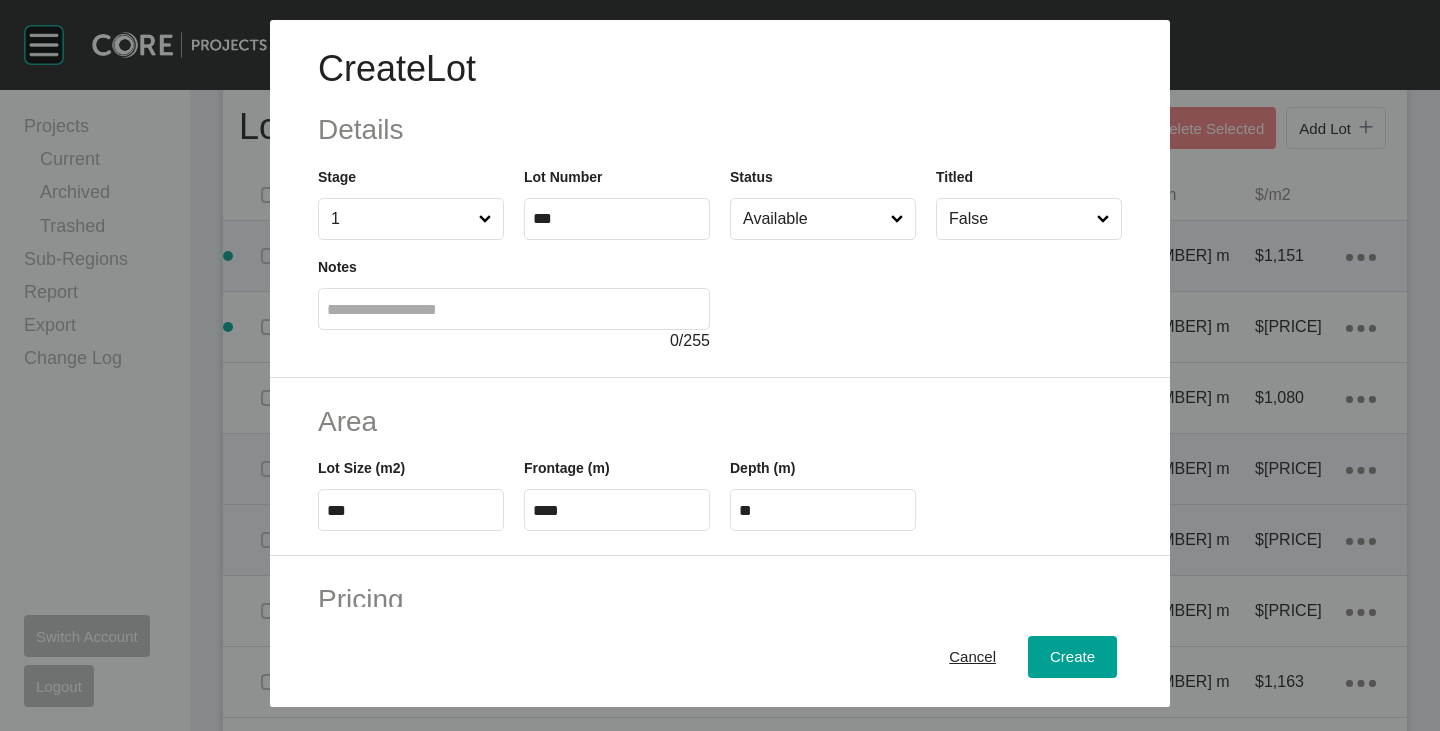 type on "*" 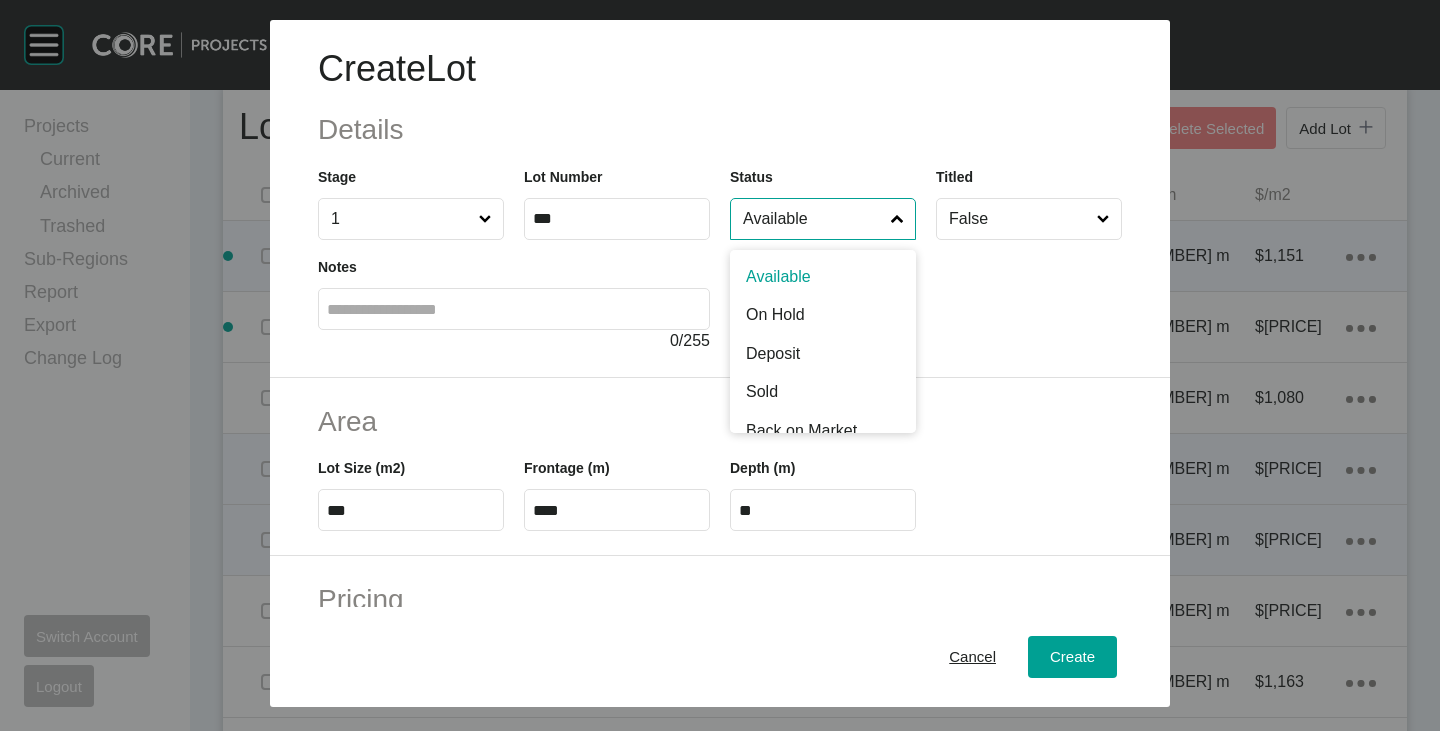 drag, startPoint x: 801, startPoint y: 220, endPoint x: 799, endPoint y: 254, distance: 34.058773 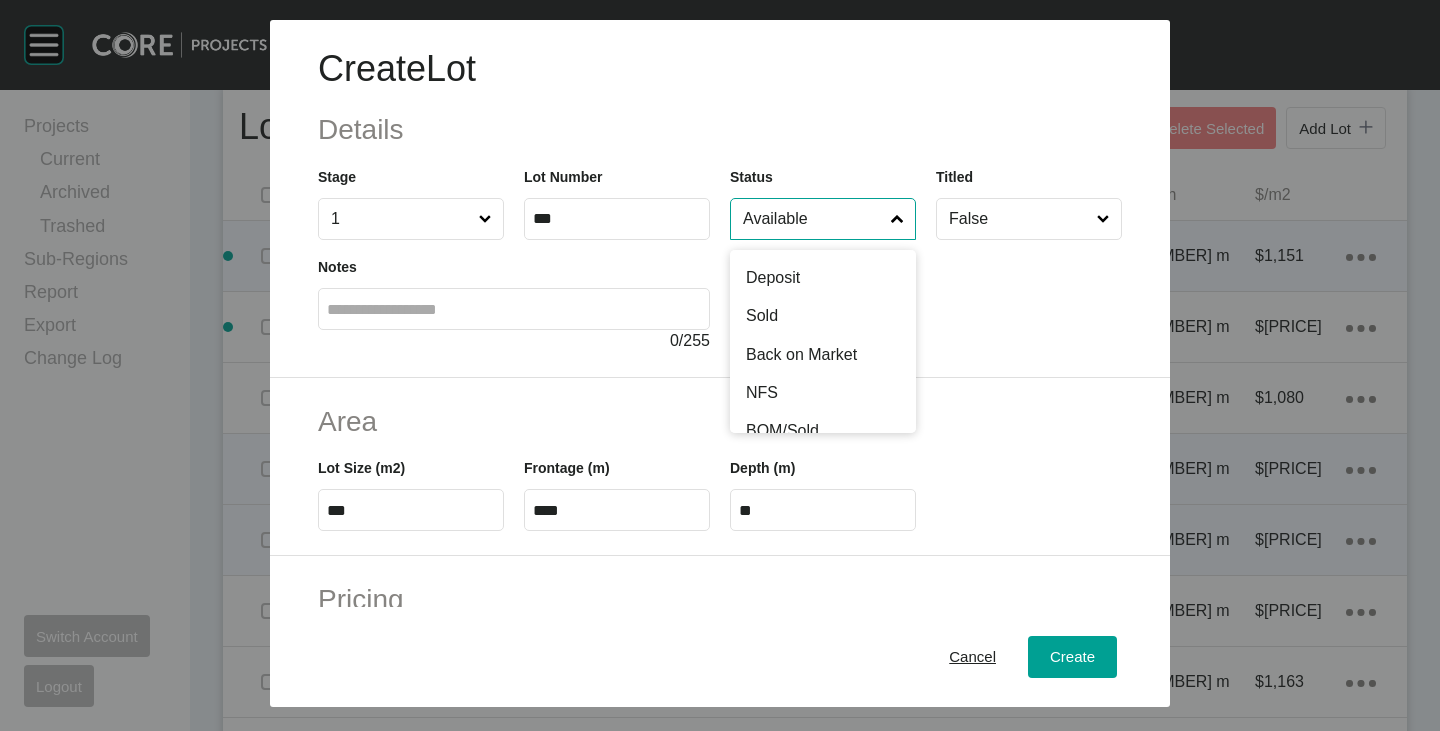 scroll, scrollTop: 100, scrollLeft: 0, axis: vertical 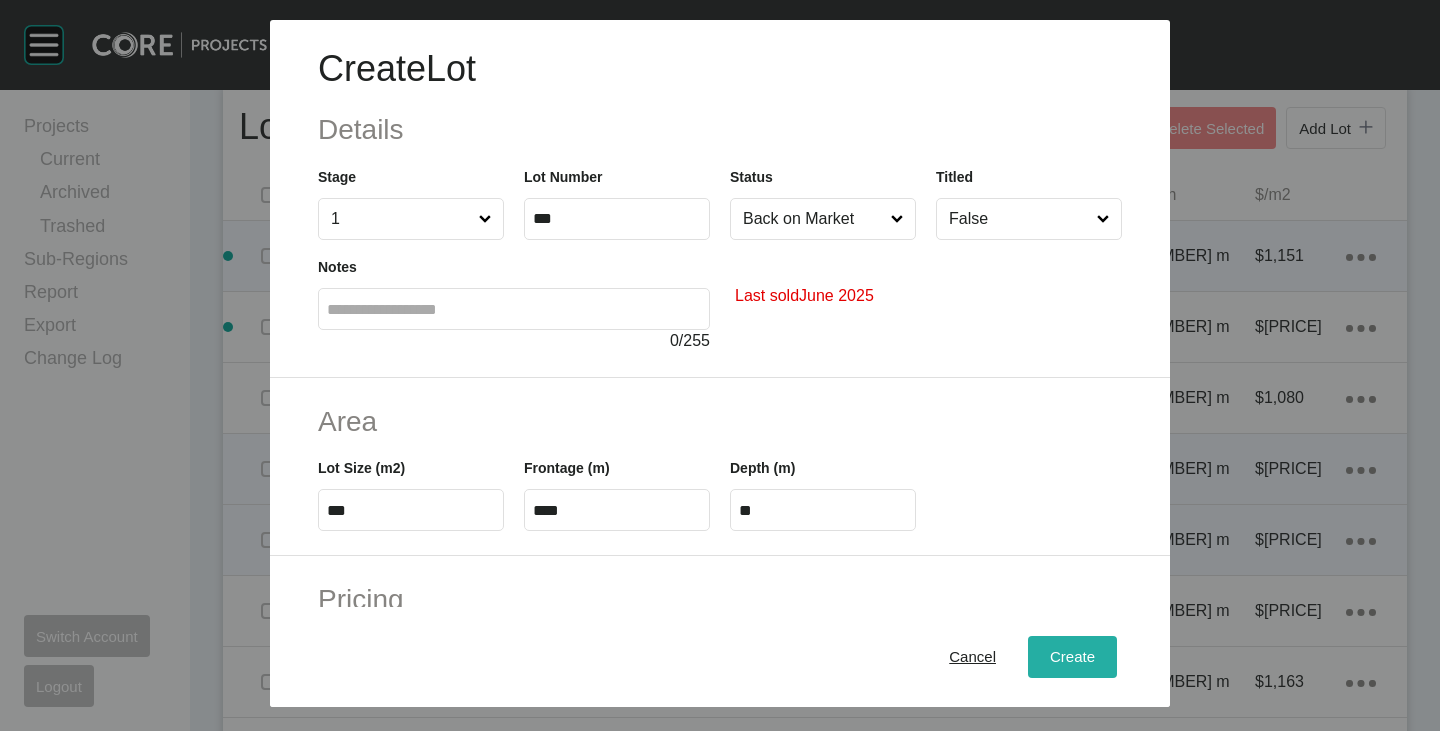 click on "Create" at bounding box center [1072, 657] 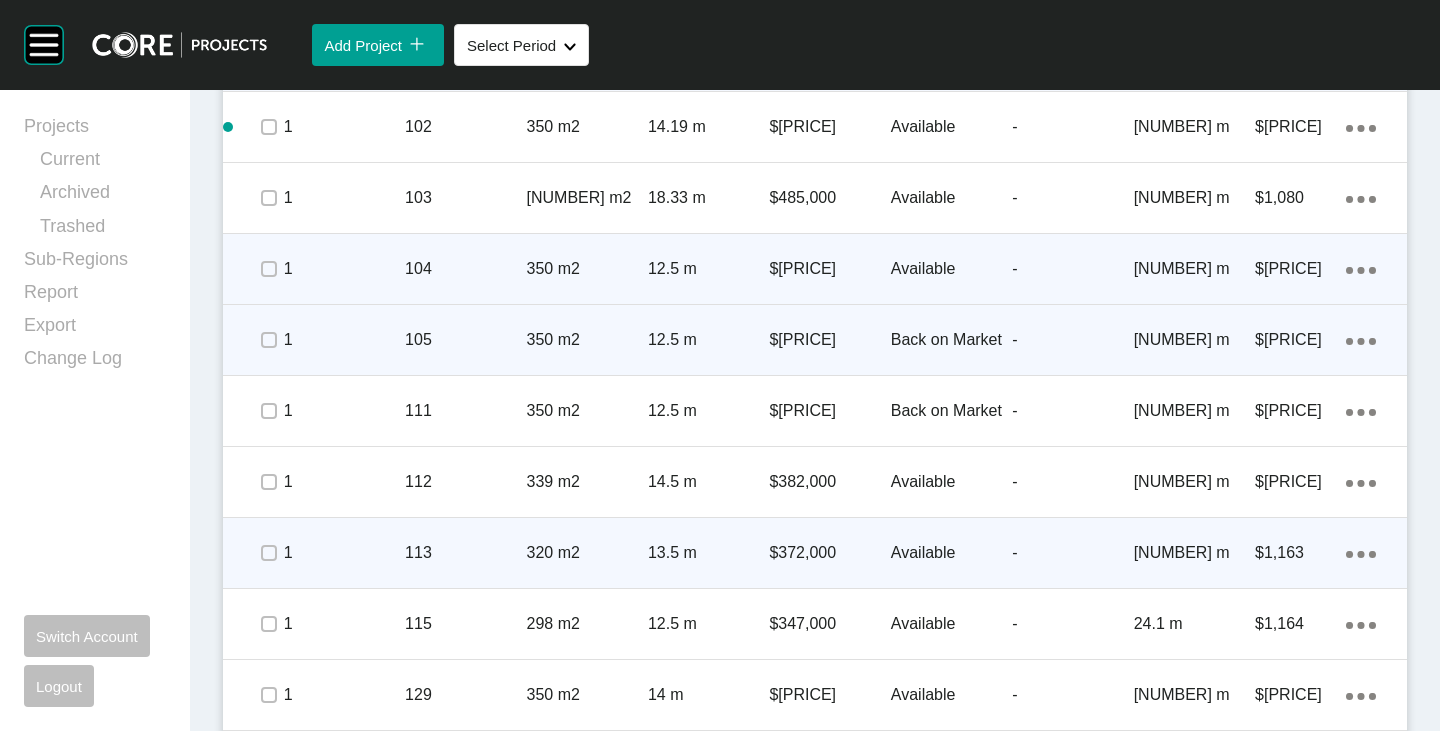 scroll, scrollTop: 1500, scrollLeft: 0, axis: vertical 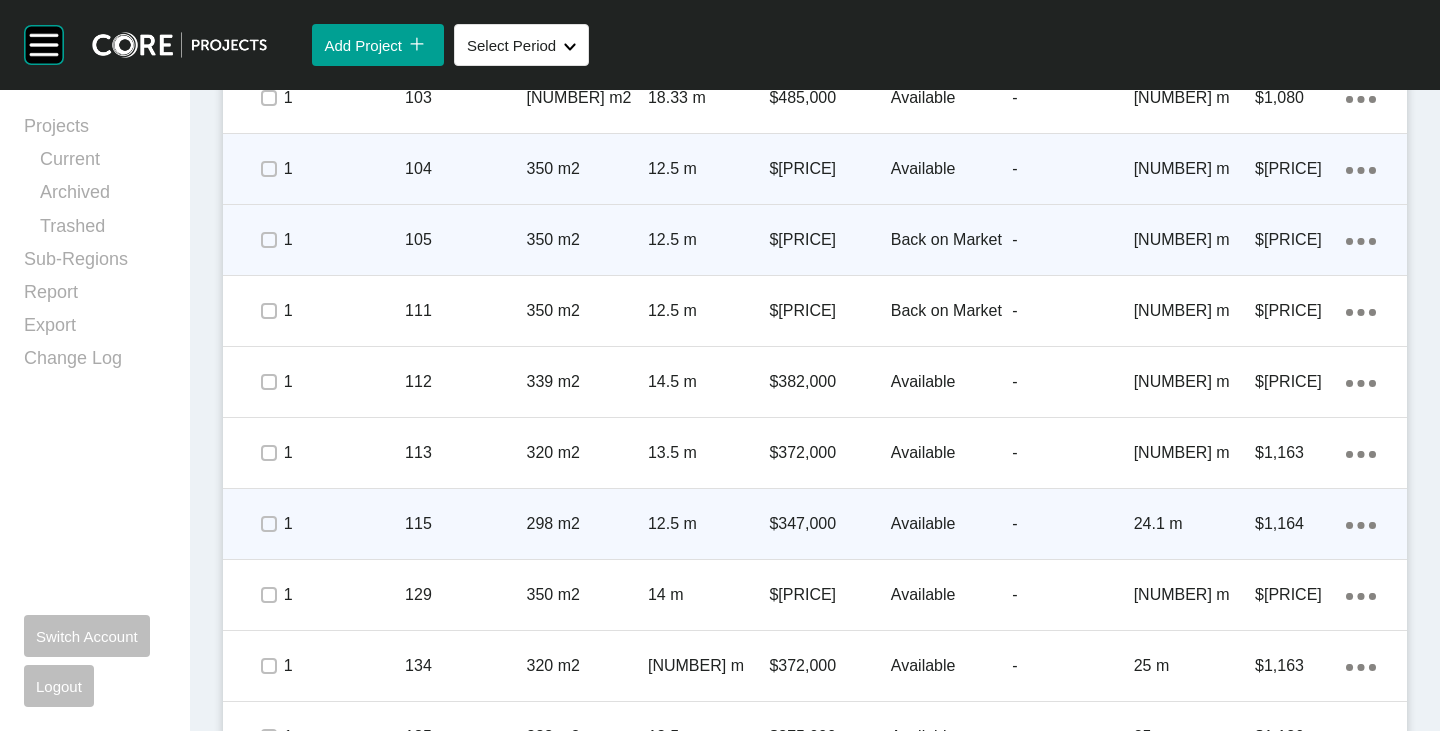 click on "$347,000" at bounding box center (829, 524) 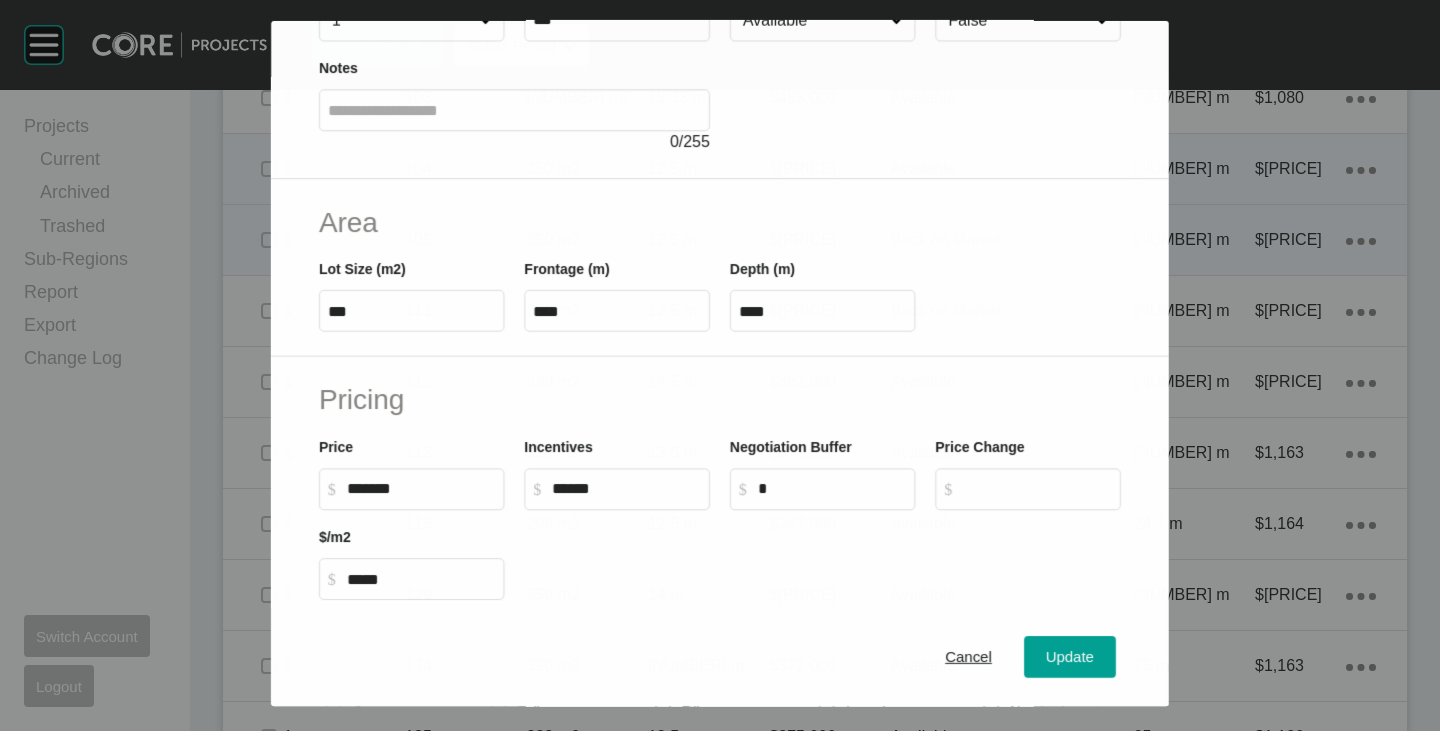 scroll, scrollTop: 200, scrollLeft: 0, axis: vertical 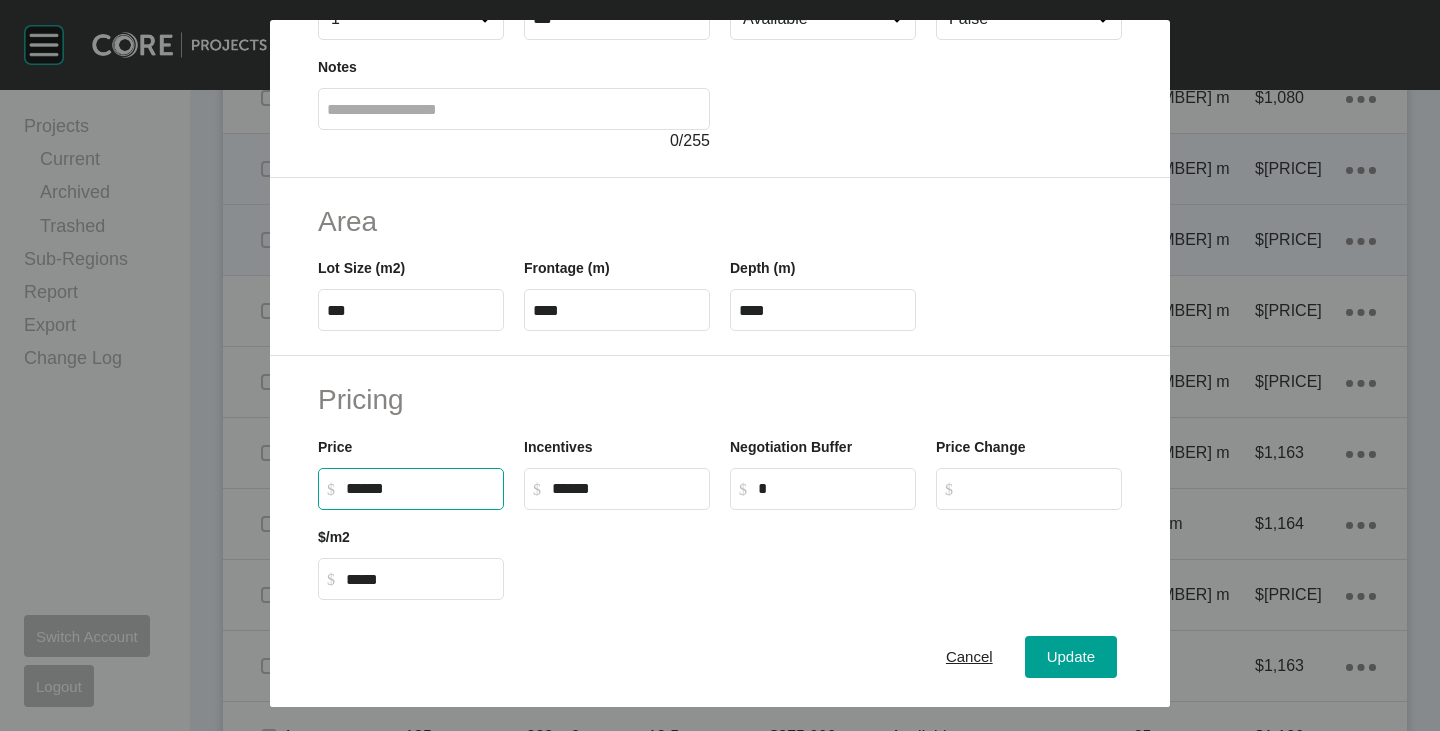 drag, startPoint x: 356, startPoint y: 485, endPoint x: 372, endPoint y: 492, distance: 17.464249 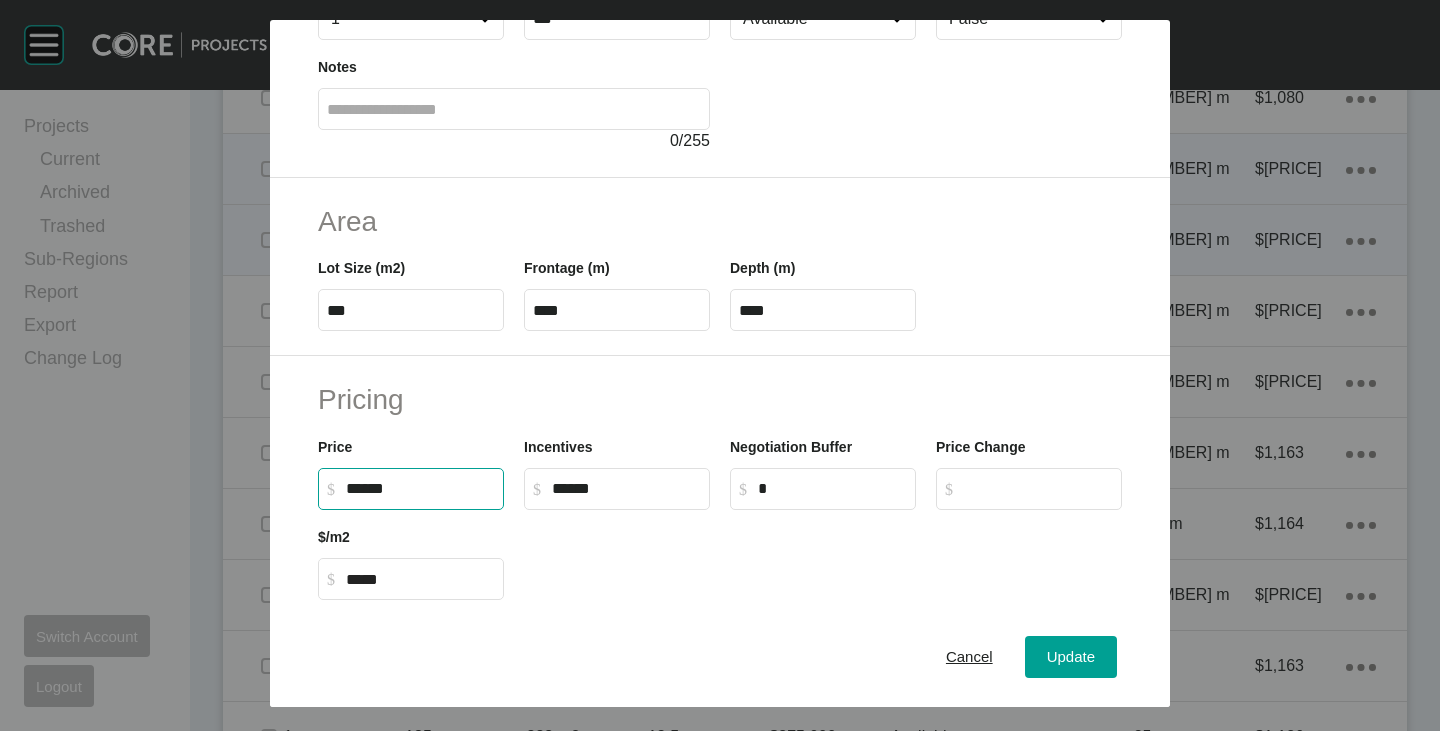 type on "*******" 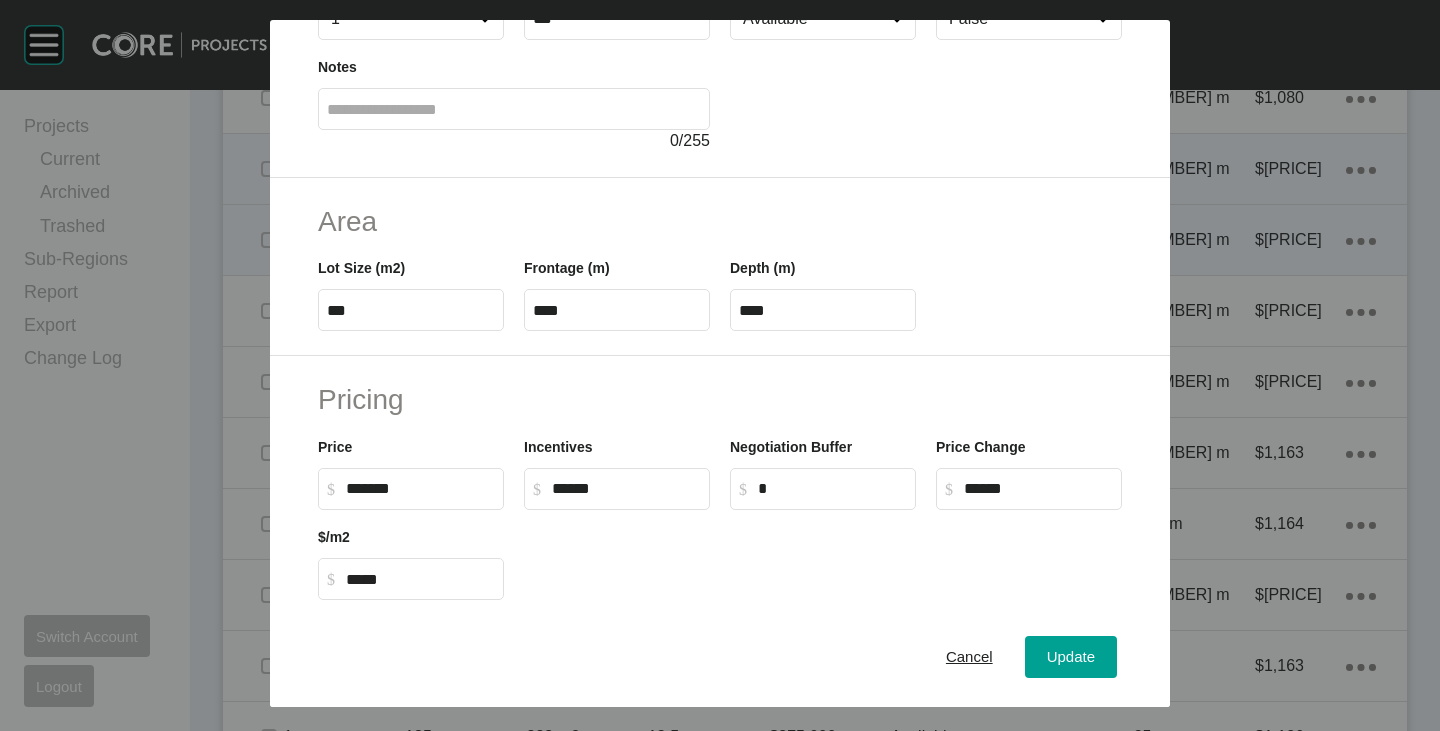 click on "Pricing Price $ Created with Sketch. $ ******* Incentives $ Created with Sketch. $ ****** Negotiation Buffer $ Created with Sketch. $ * Price Change $ Created with Sketch. $ ****** $/m2 $ Created with Sketch. $ *****" at bounding box center [720, 490] 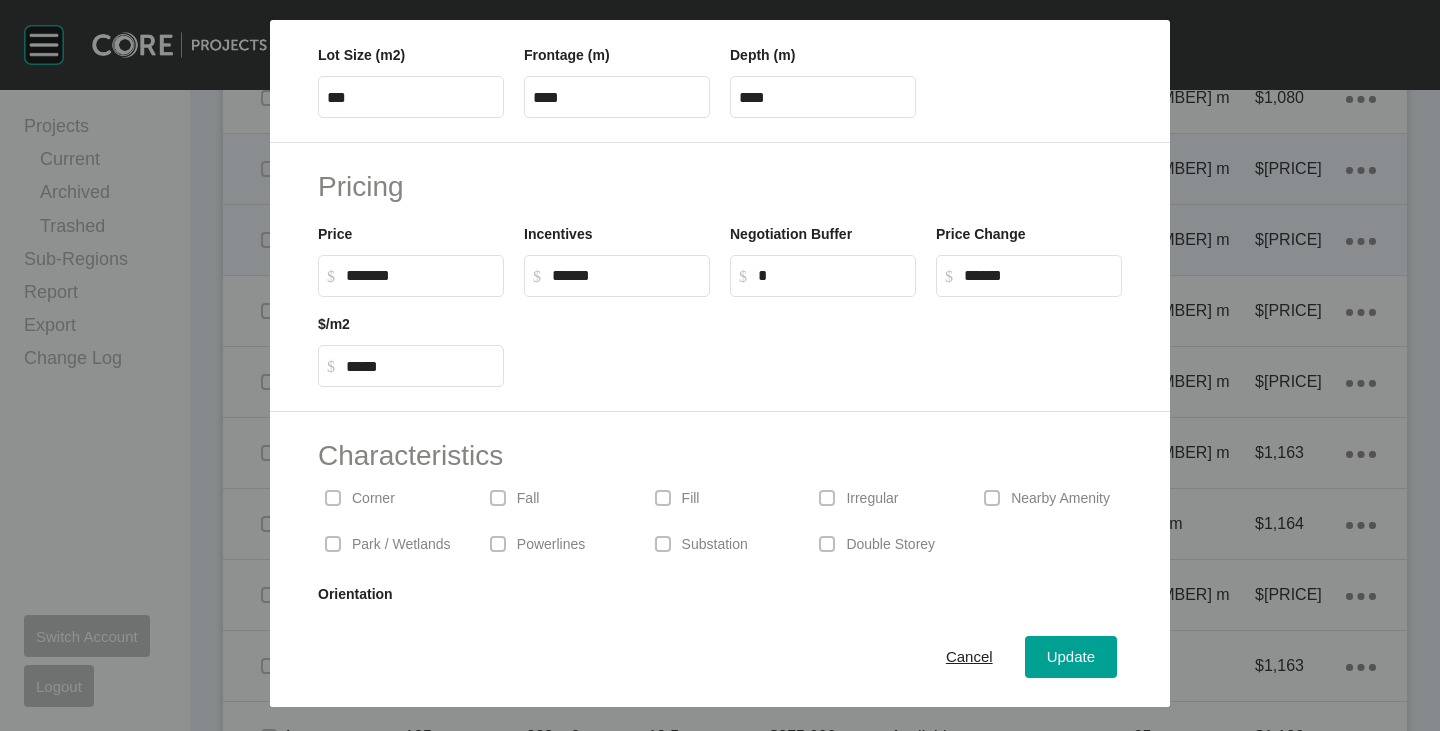 scroll, scrollTop: 489, scrollLeft: 0, axis: vertical 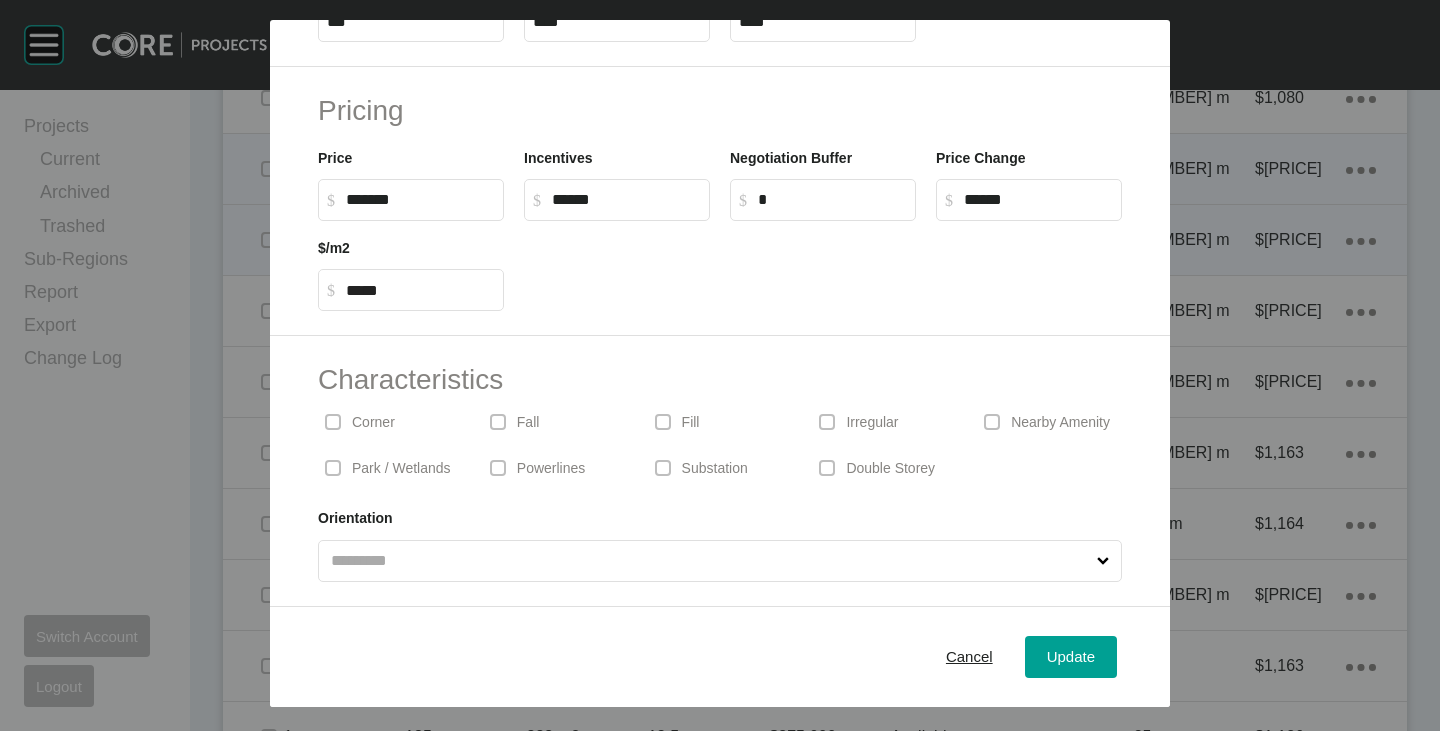 click on "Corner" at bounding box center (373, 423) 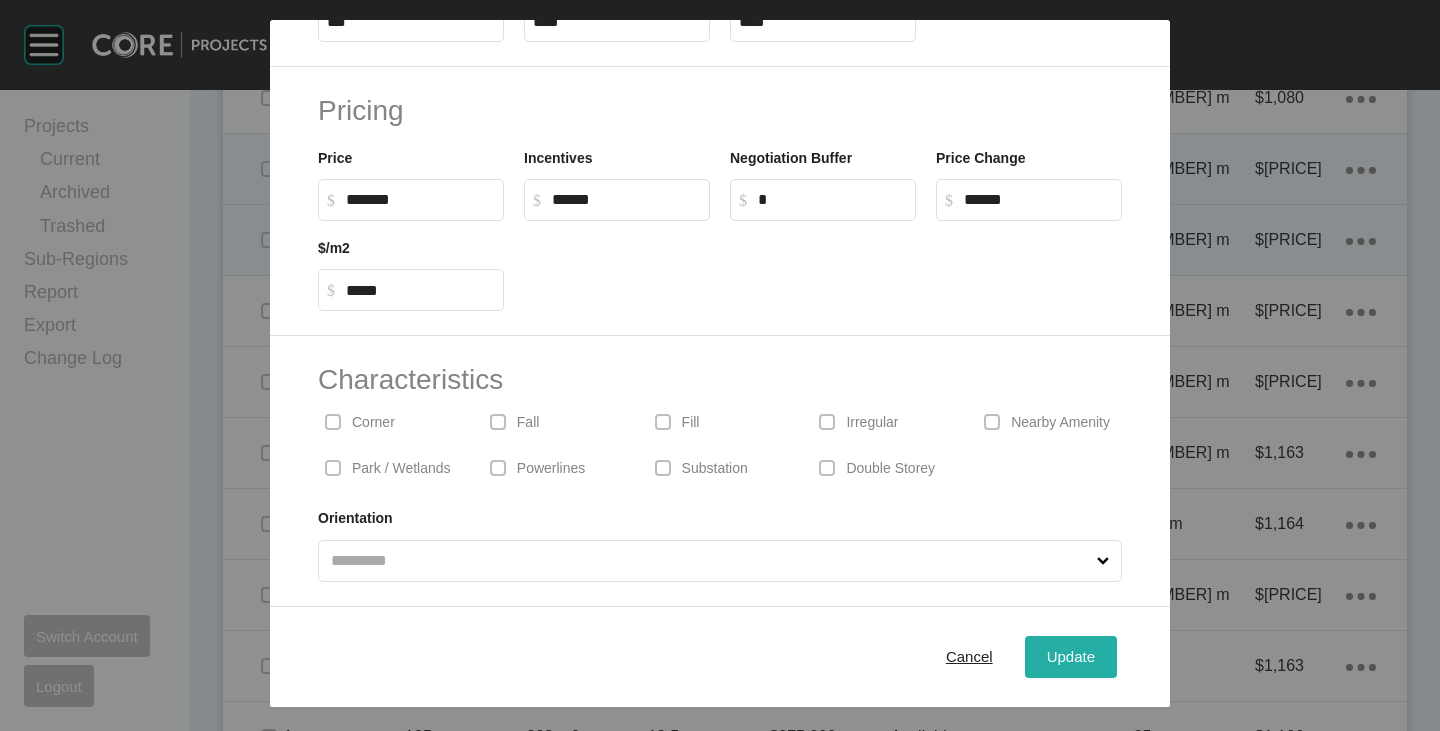 click on "Update" at bounding box center [1071, 656] 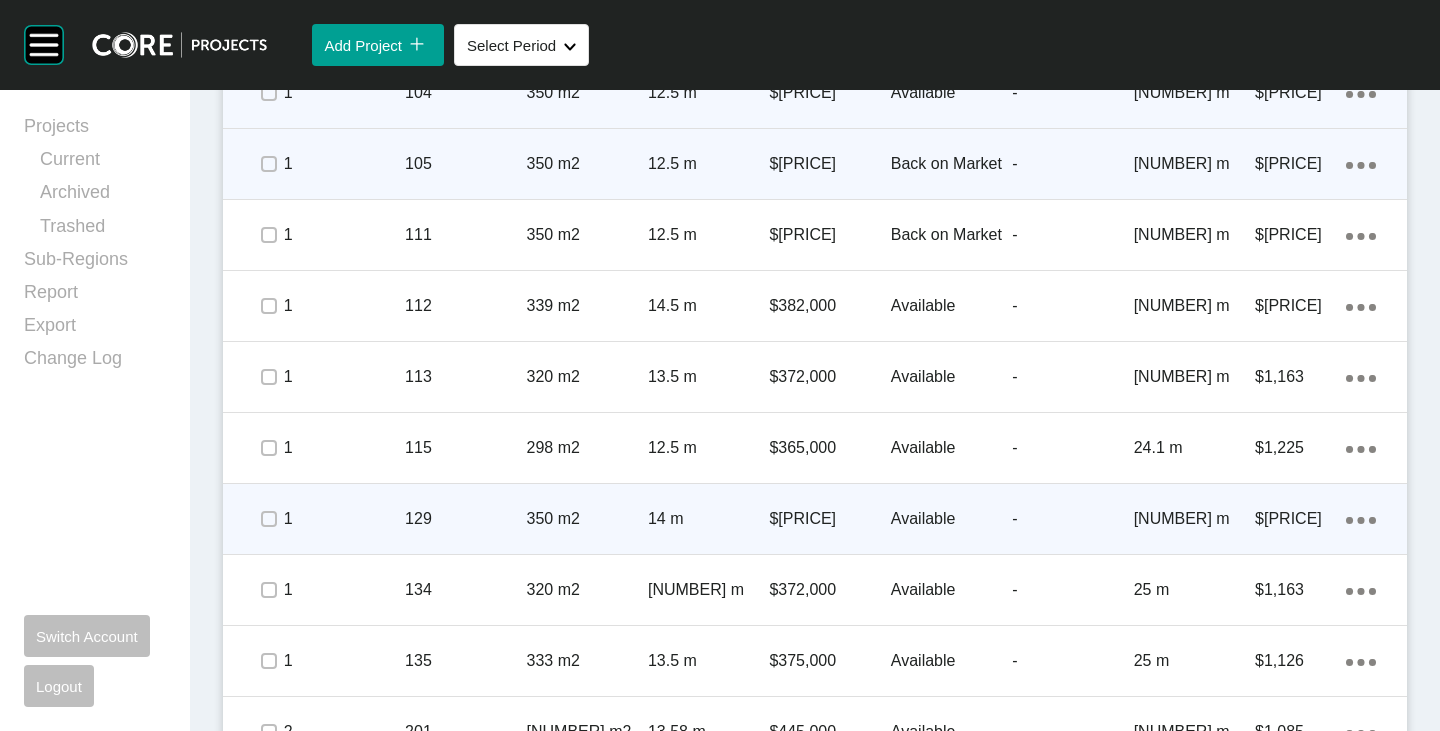 scroll, scrollTop: 1600, scrollLeft: 0, axis: vertical 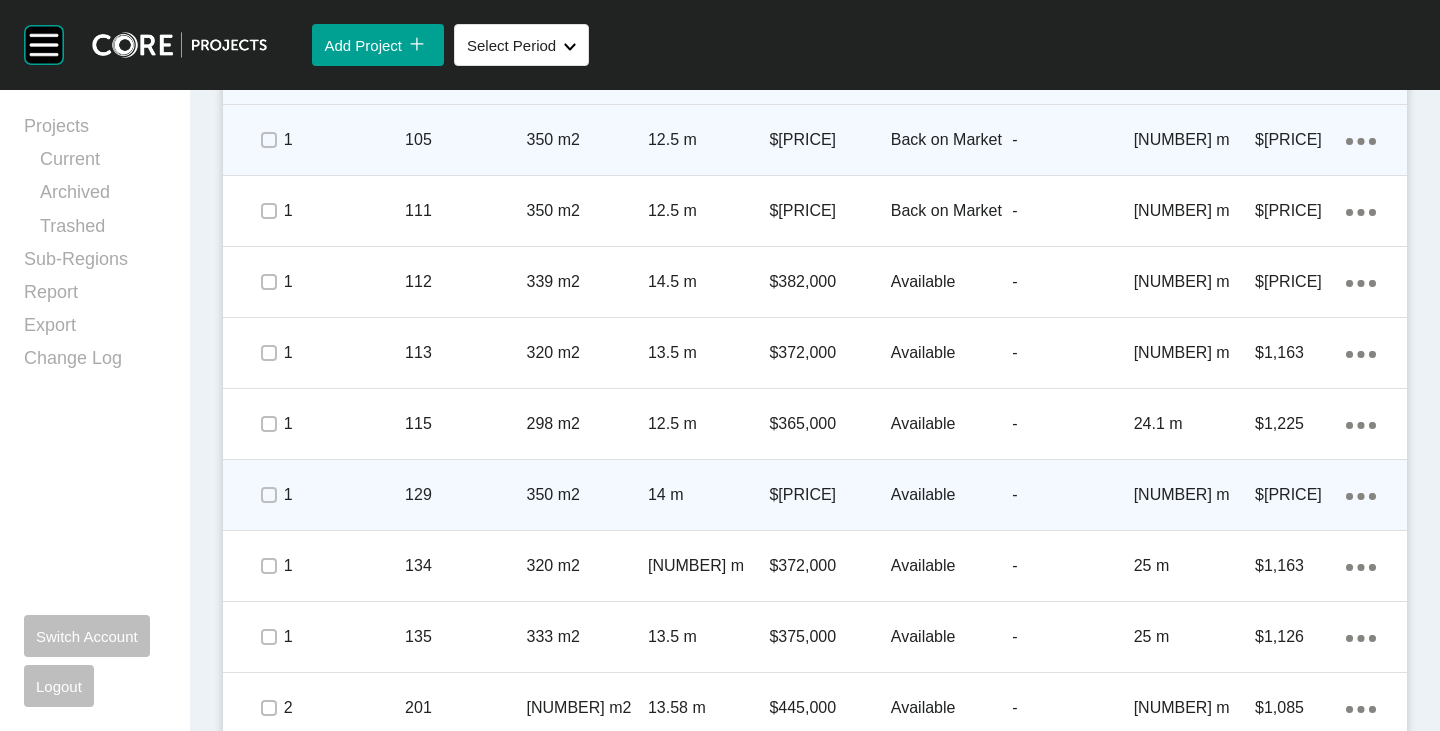 click 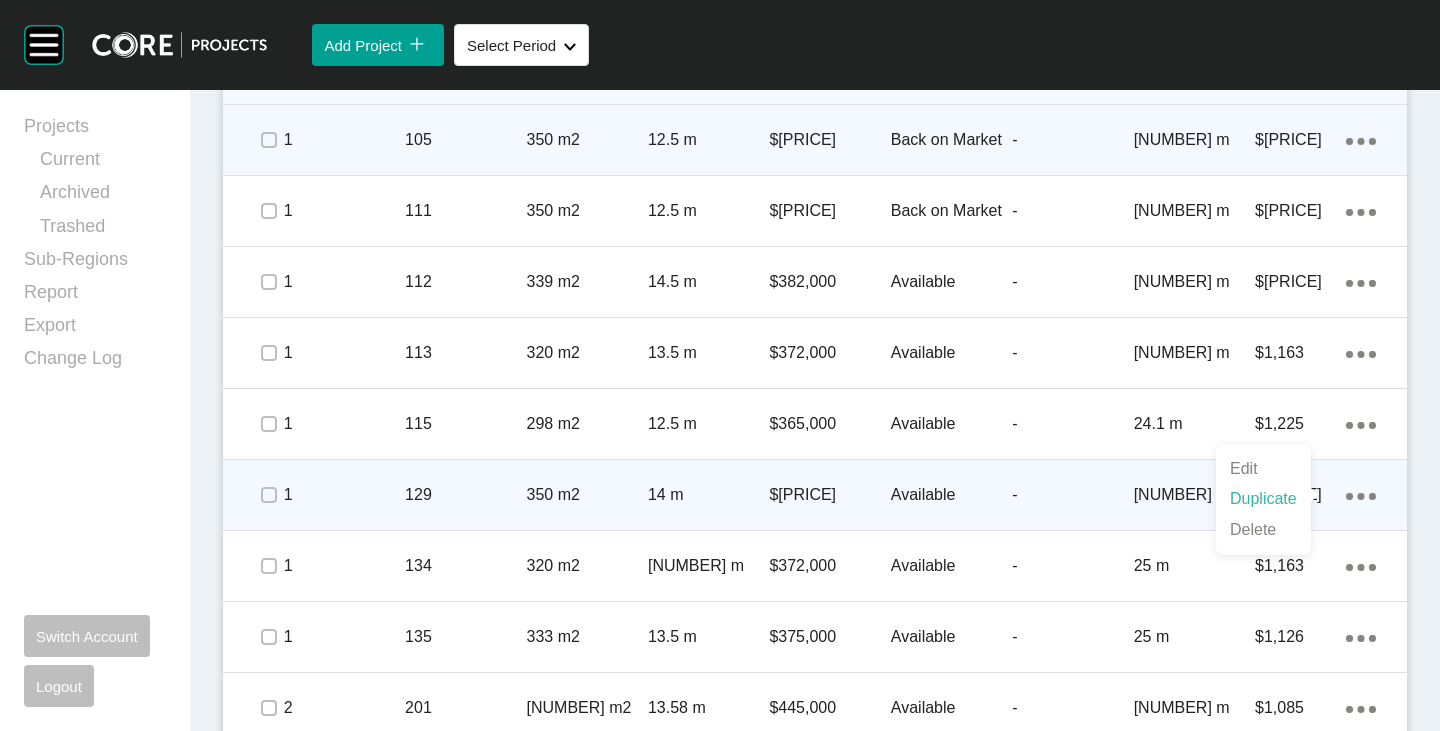 click on "Duplicate" at bounding box center (1263, 499) 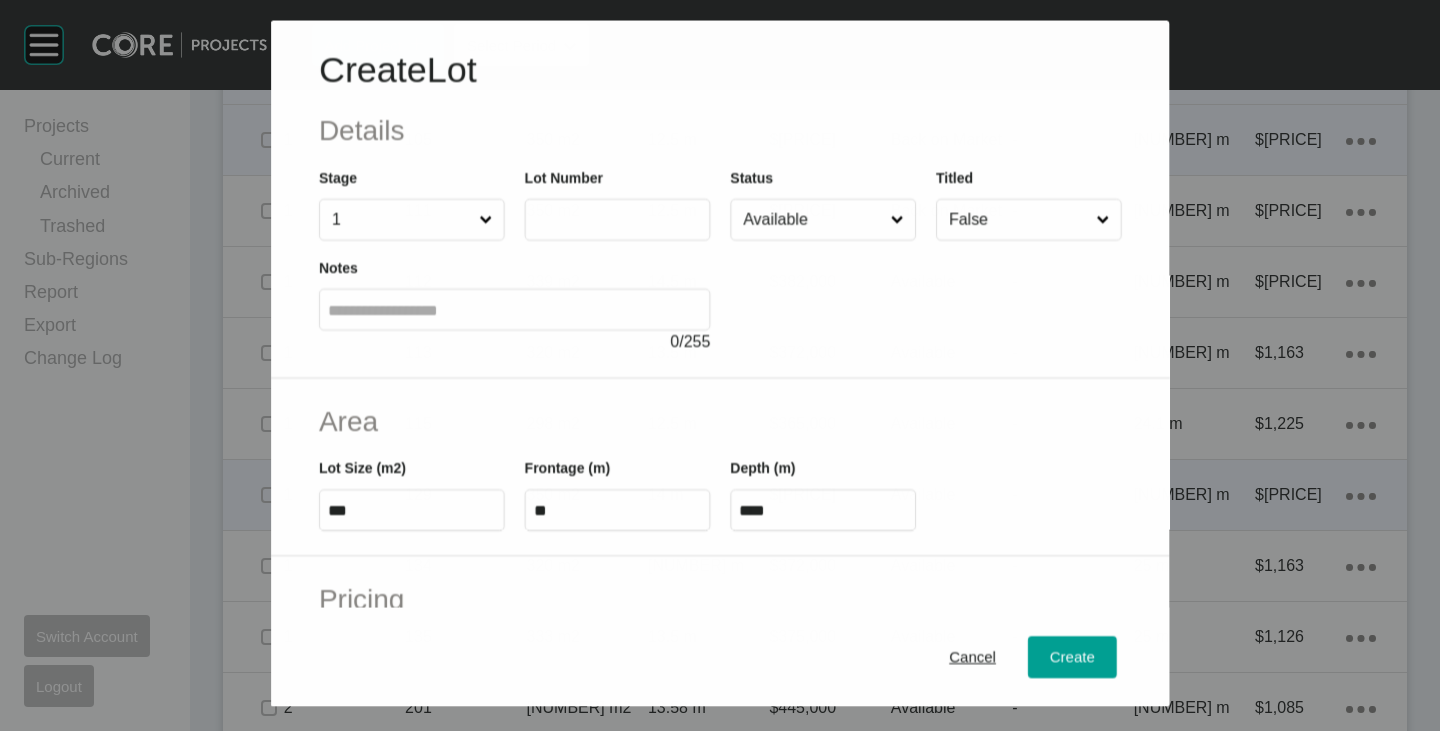 click at bounding box center (617, 219) 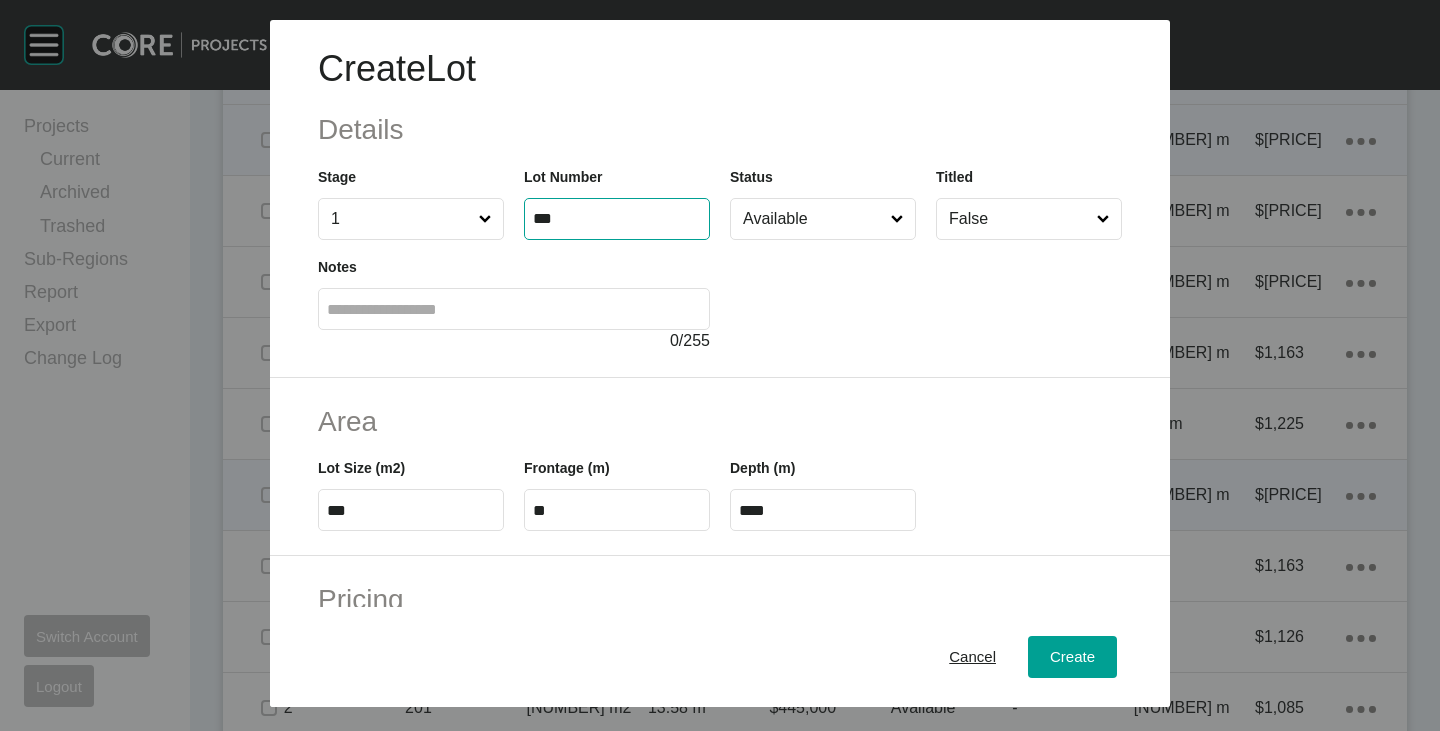 type on "***" 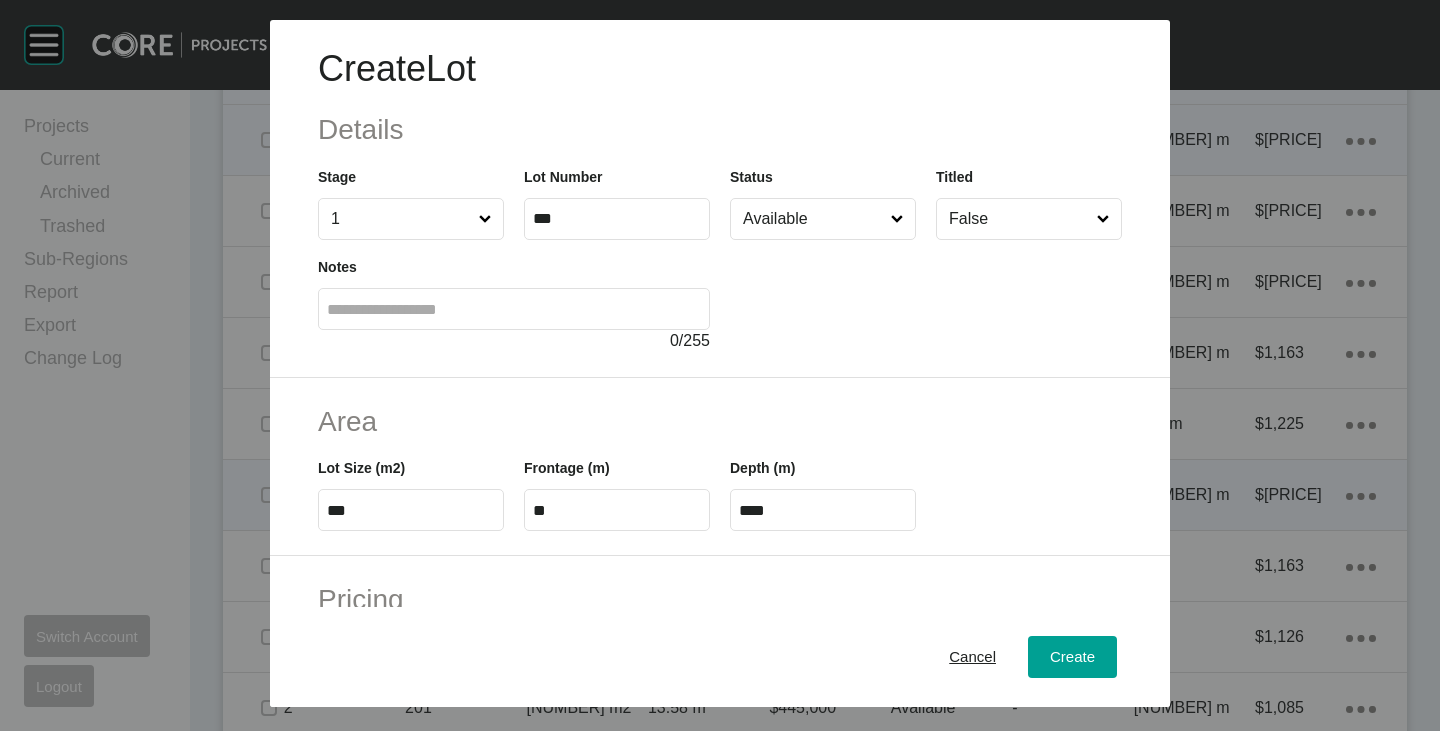 click on "Create  Lot Details Stage 1 Lot Number *** Status Available Titled False Notes 0 / 255" at bounding box center (720, 199) 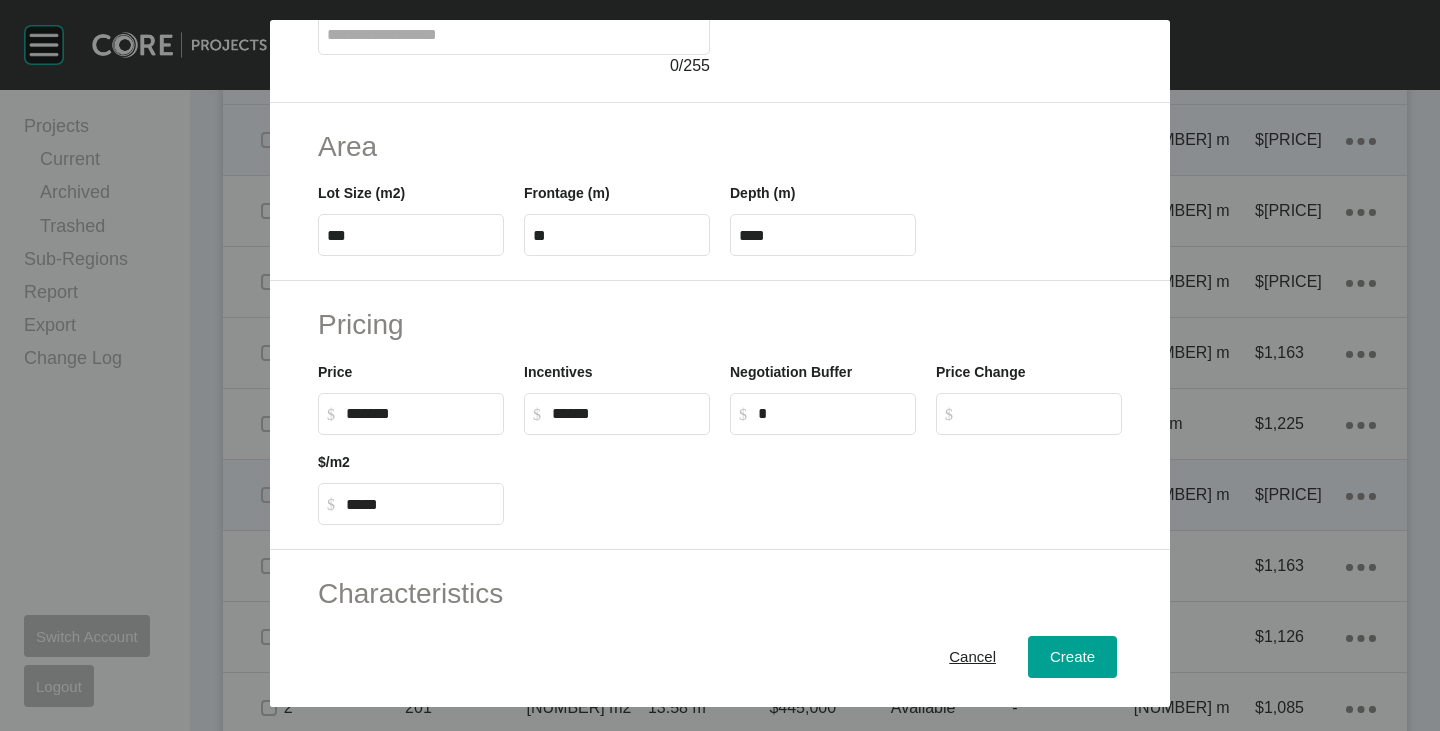 scroll, scrollTop: 489, scrollLeft: 0, axis: vertical 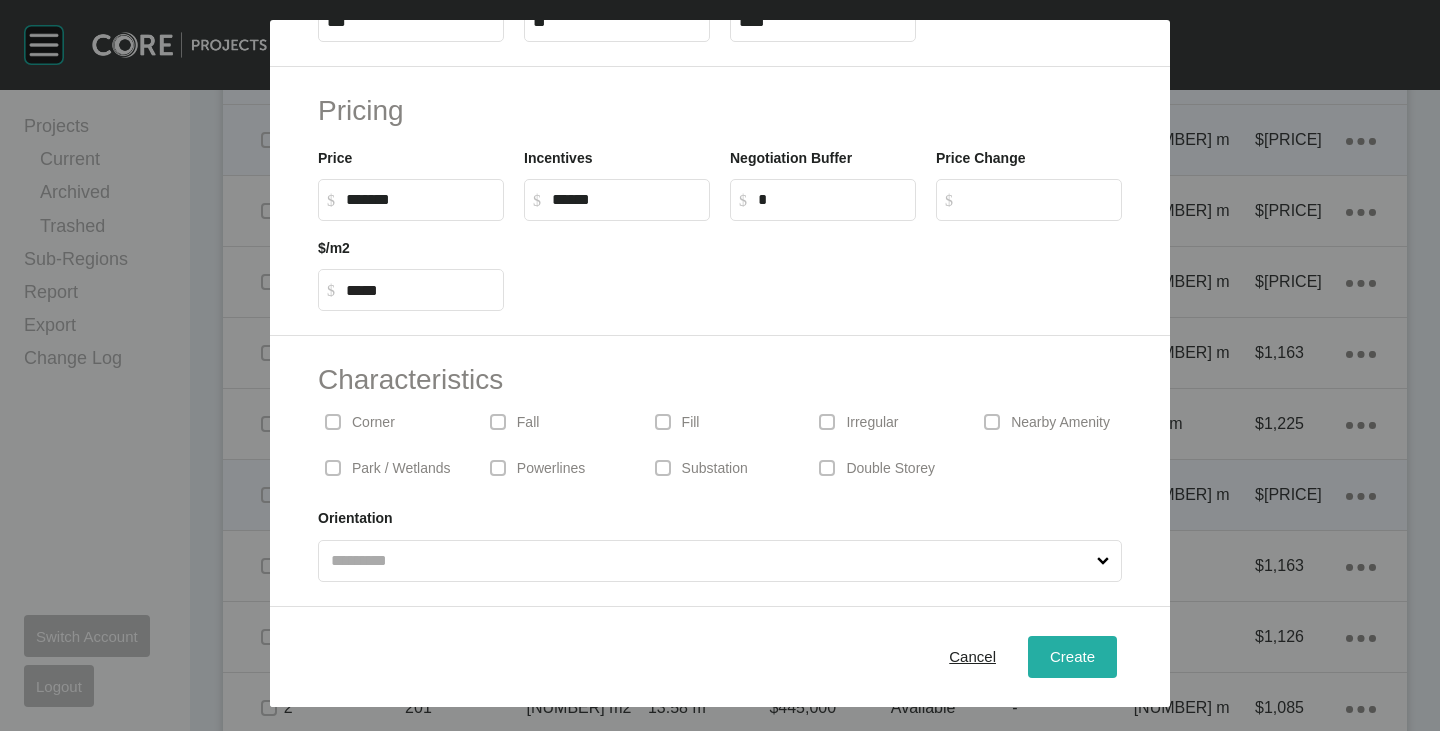 click on "Create" at bounding box center (1072, 656) 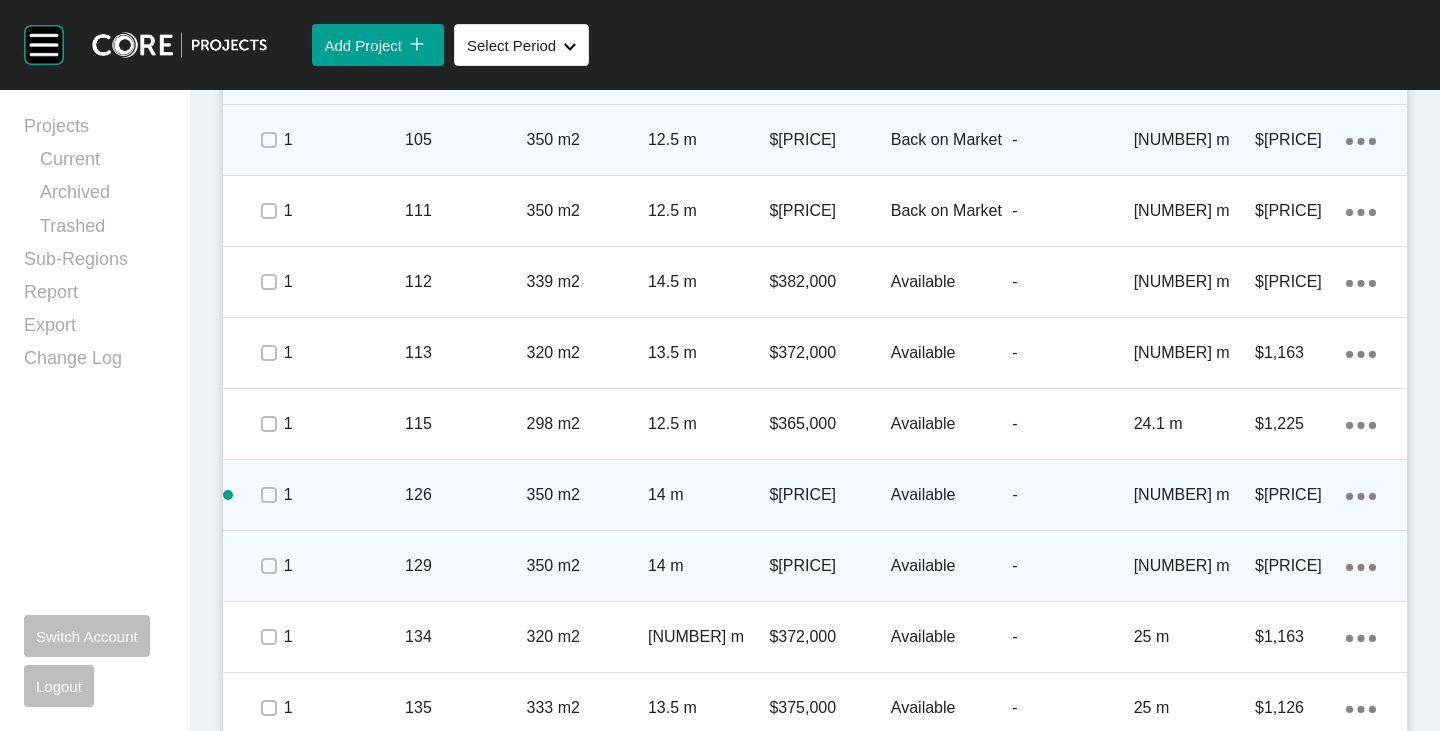 scroll, scrollTop: 1700, scrollLeft: 0, axis: vertical 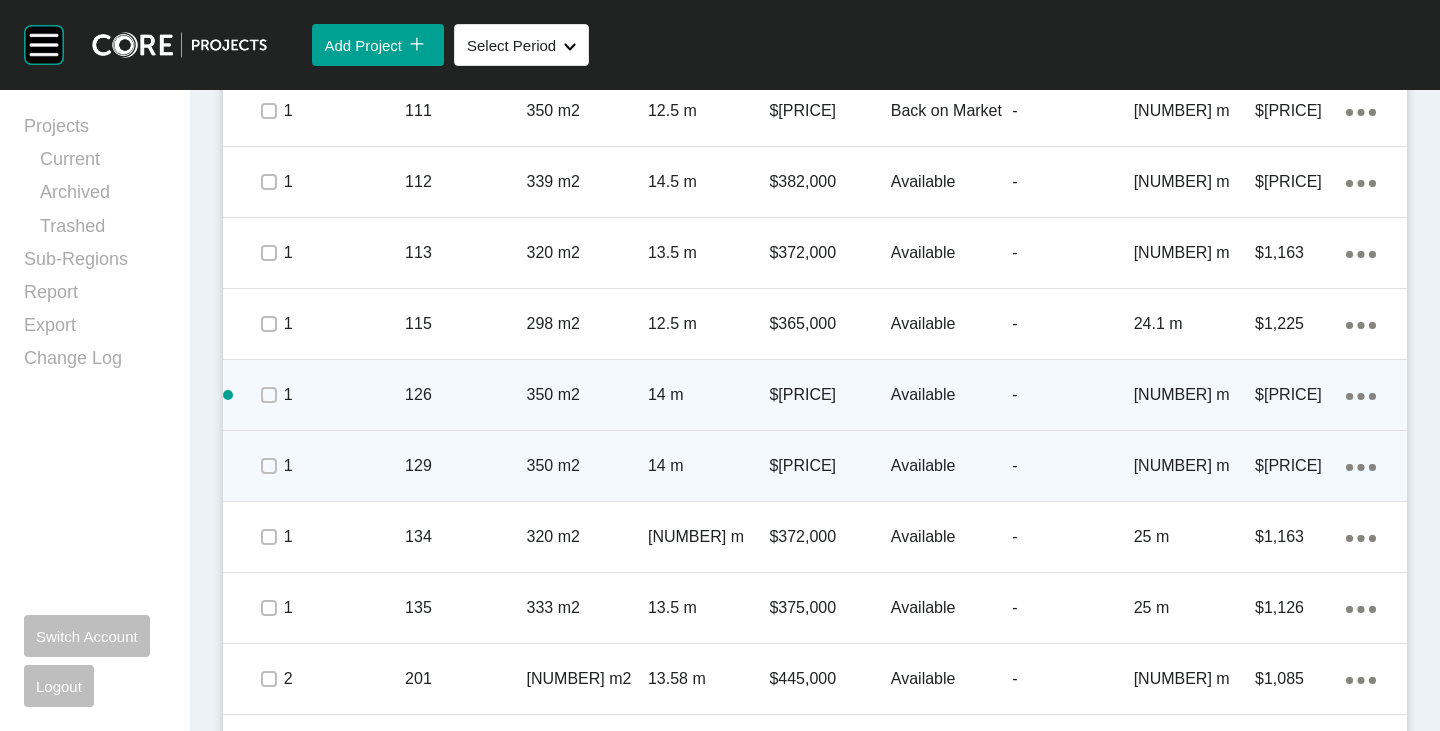 click 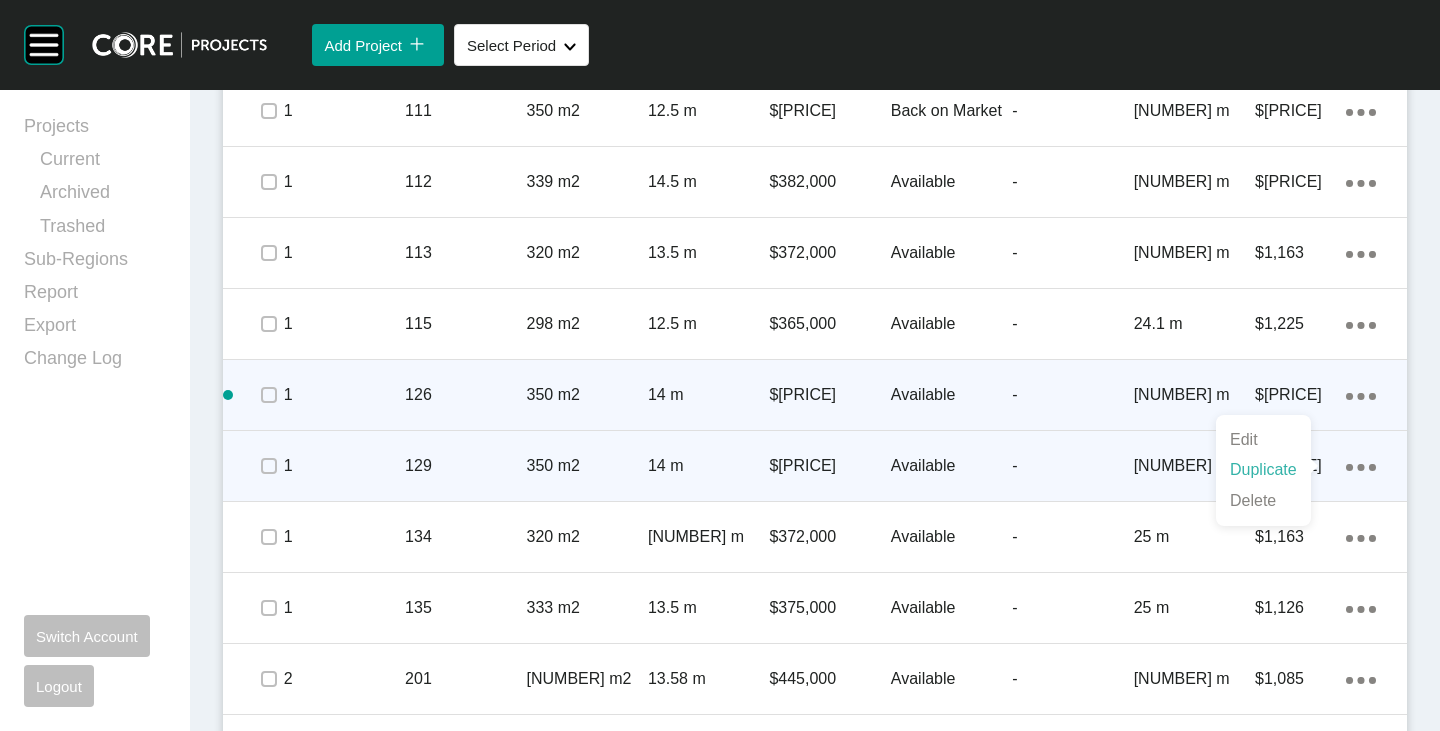 click on "Duplicate" at bounding box center [1263, 470] 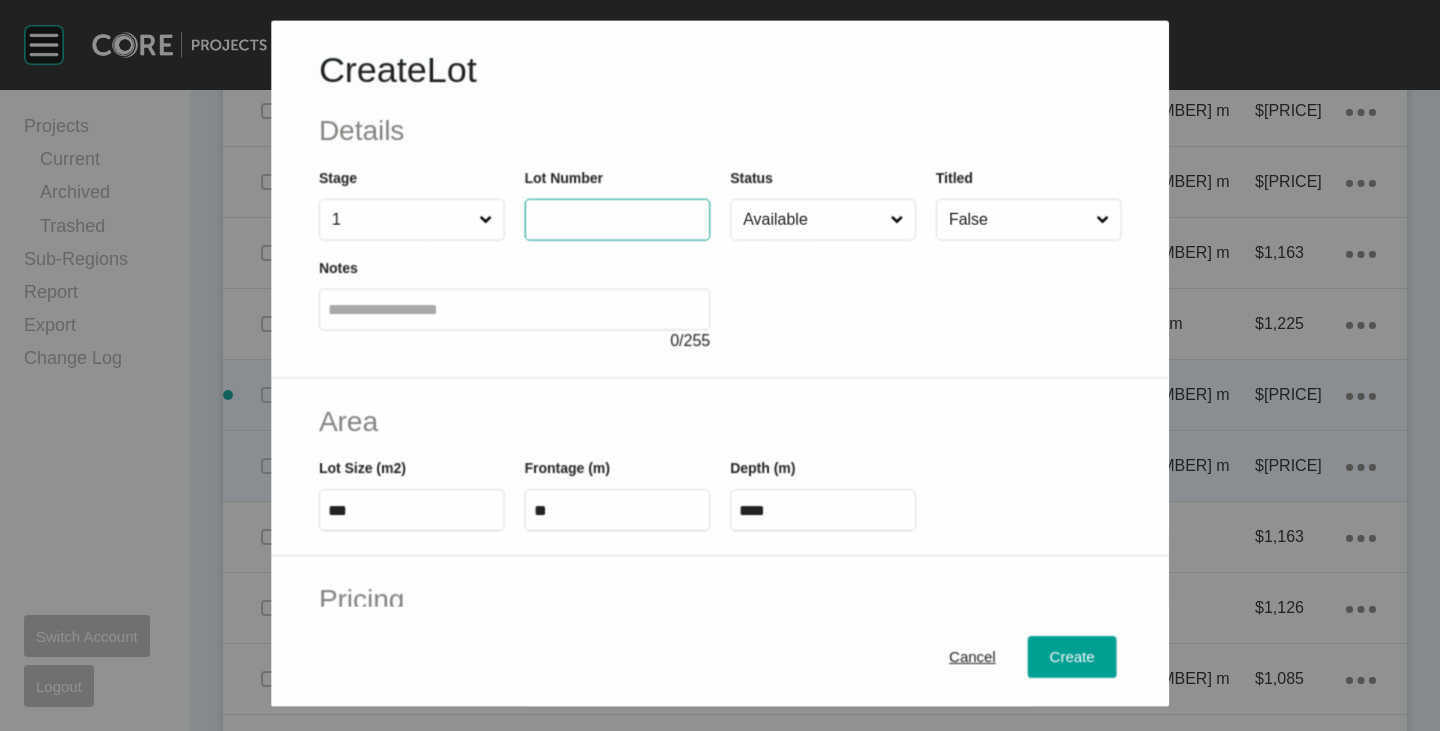 click at bounding box center (617, 219) 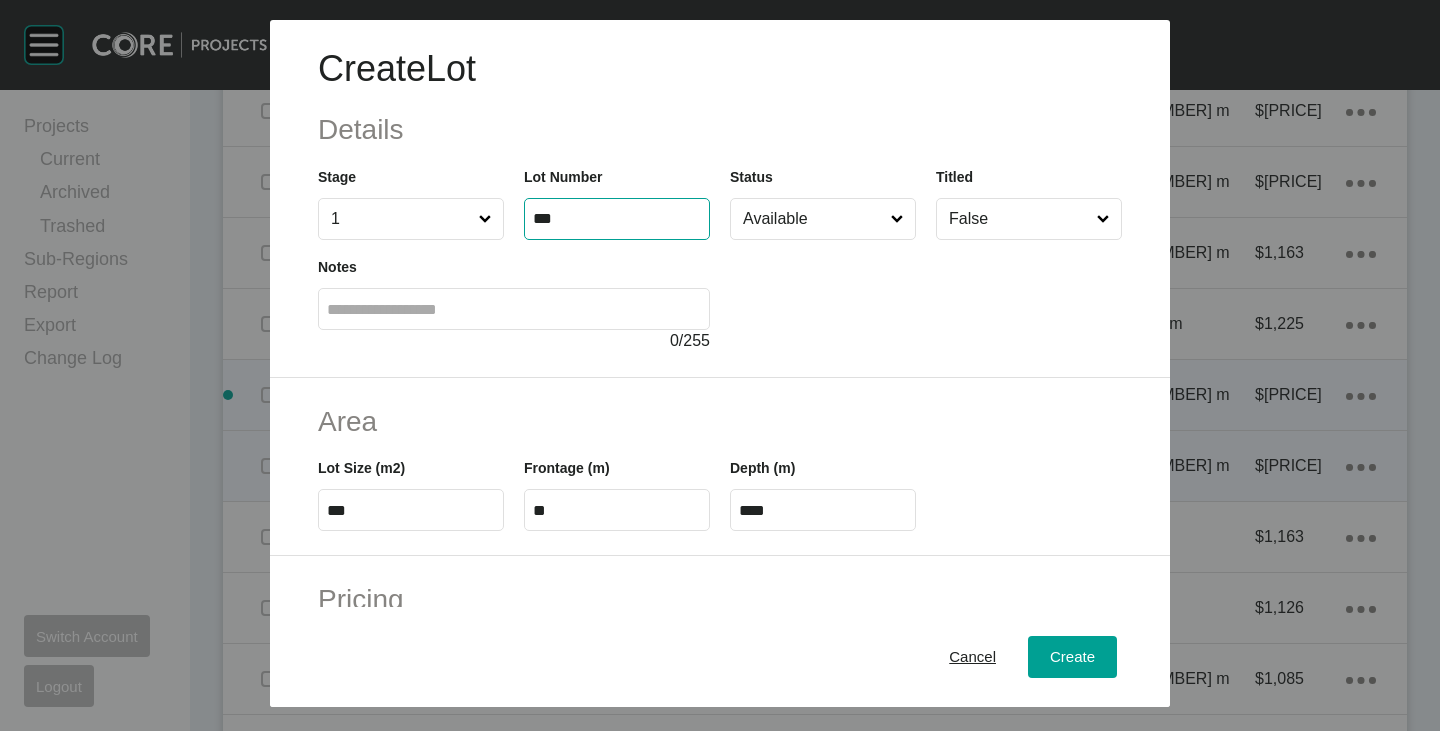 type on "***" 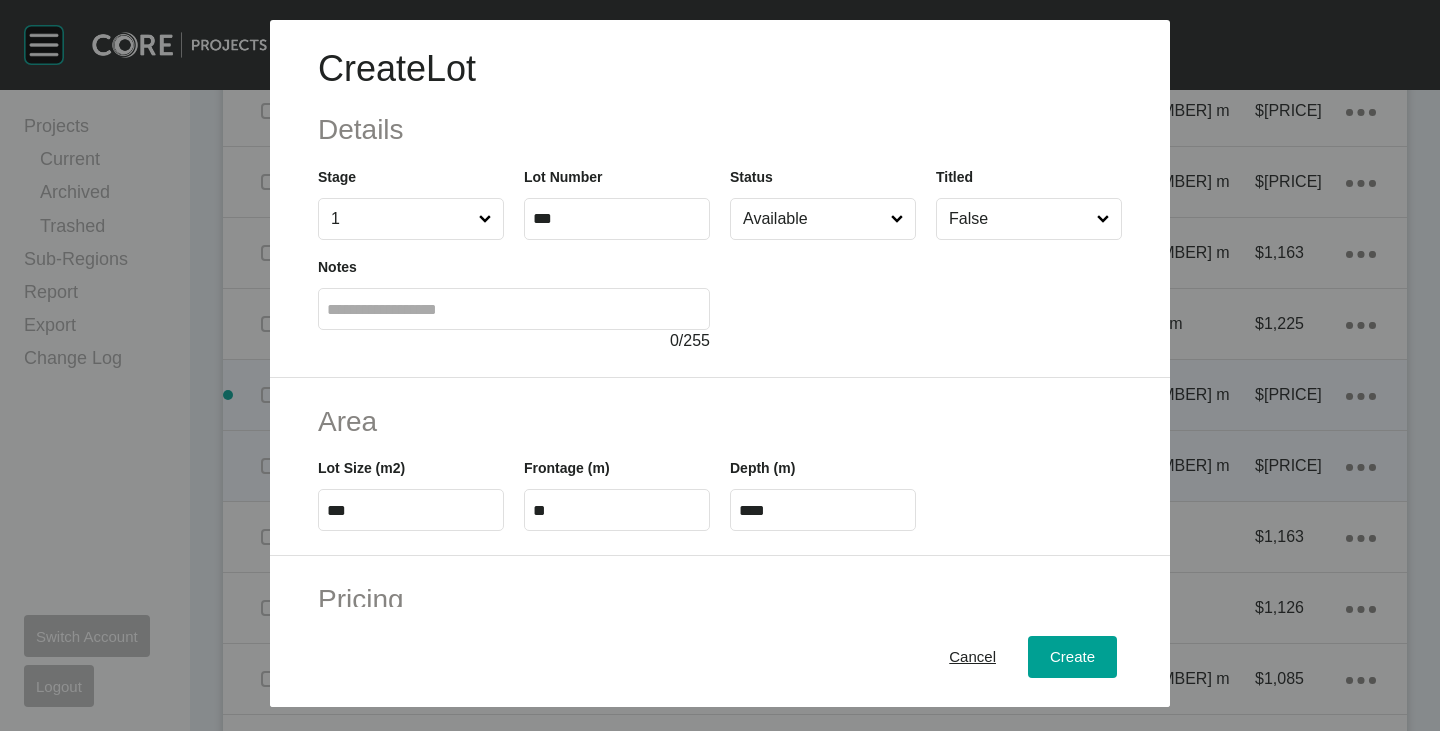click on "***" at bounding box center (411, 510) 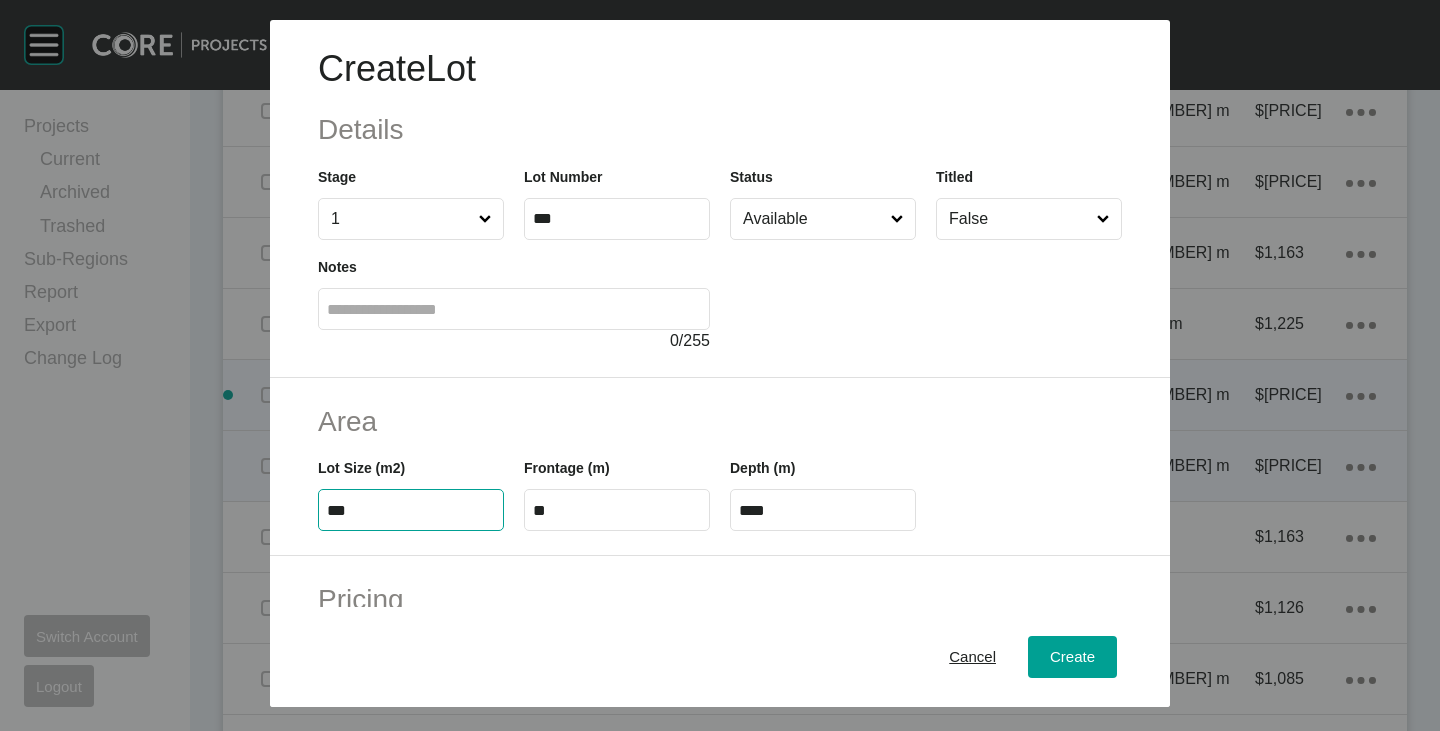 click on "***" at bounding box center [411, 510] 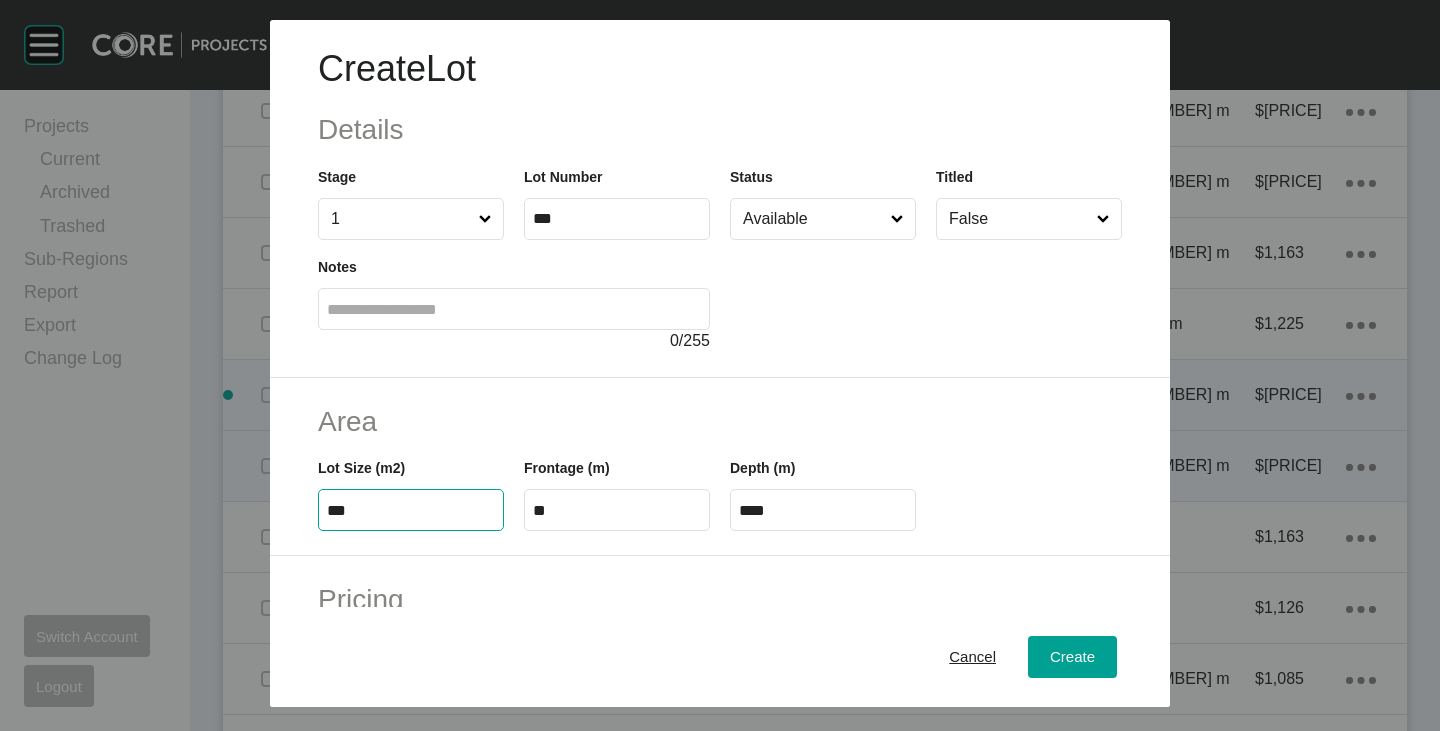 type on "***" 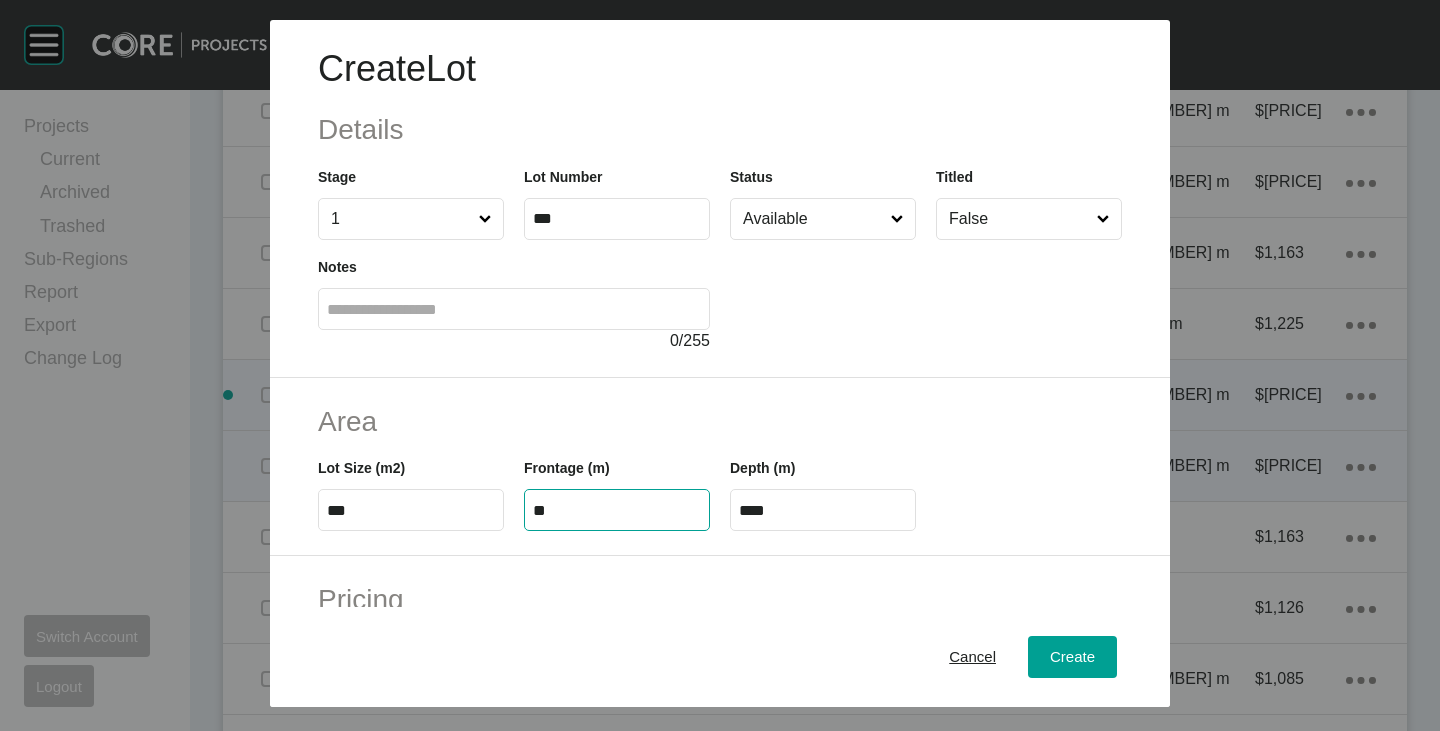 click on "**" at bounding box center [617, 510] 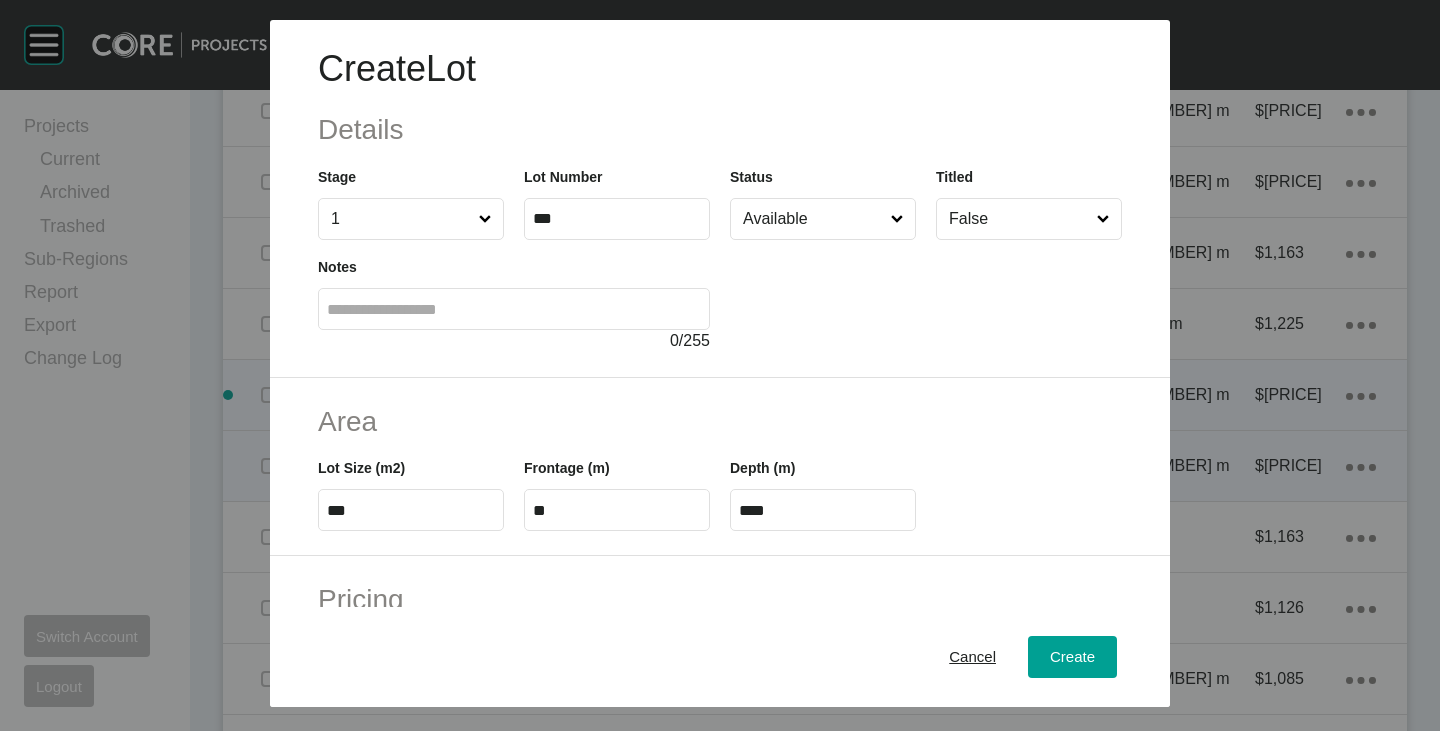click on "Area" at bounding box center (720, 421) 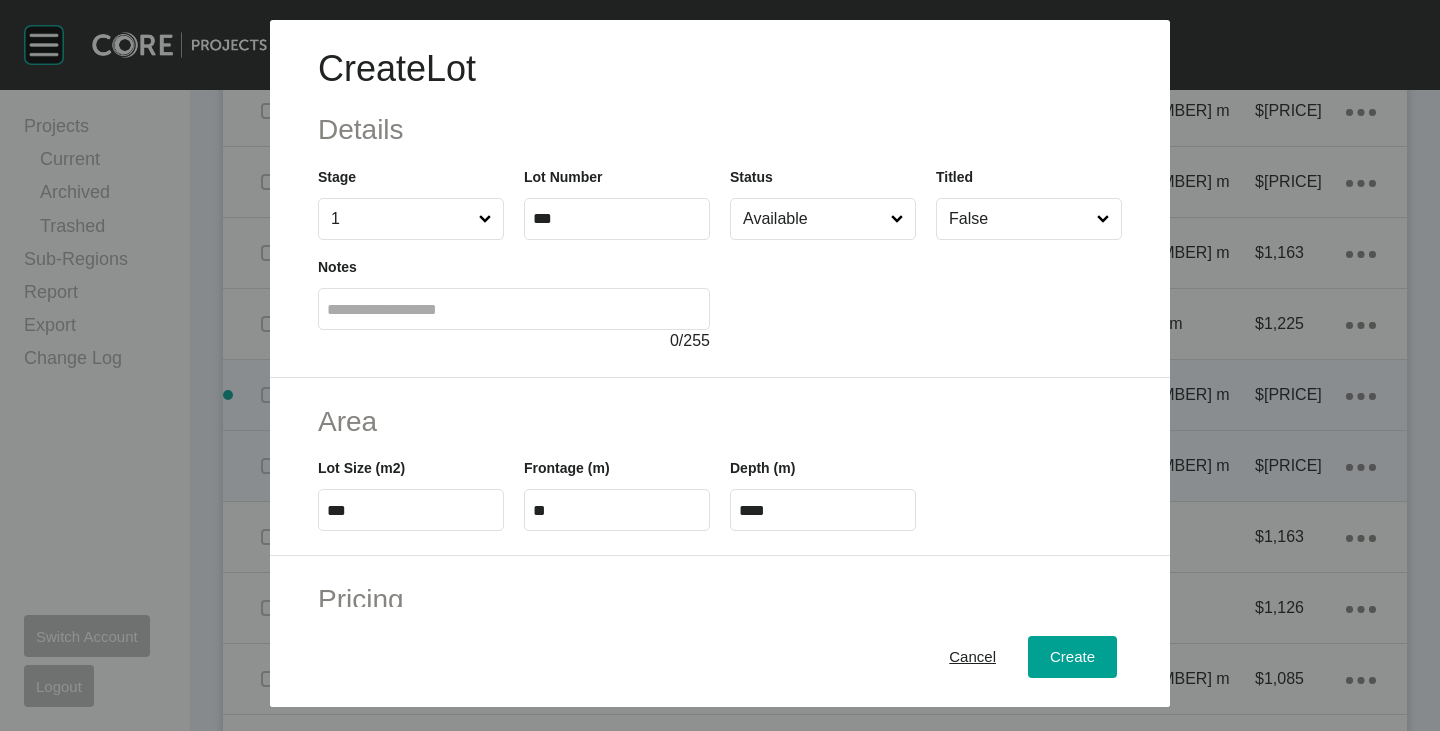 click on "****" at bounding box center [823, 510] 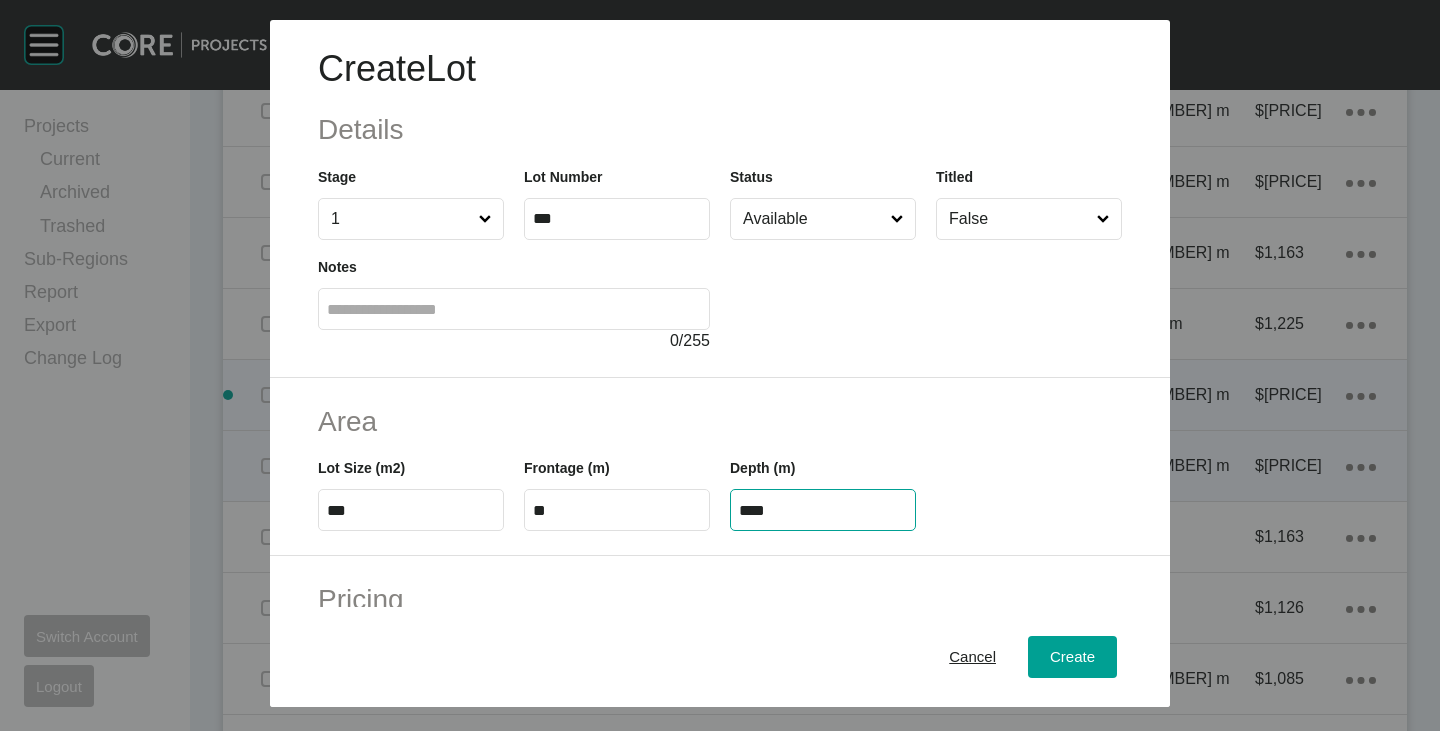click on "****" at bounding box center [823, 510] 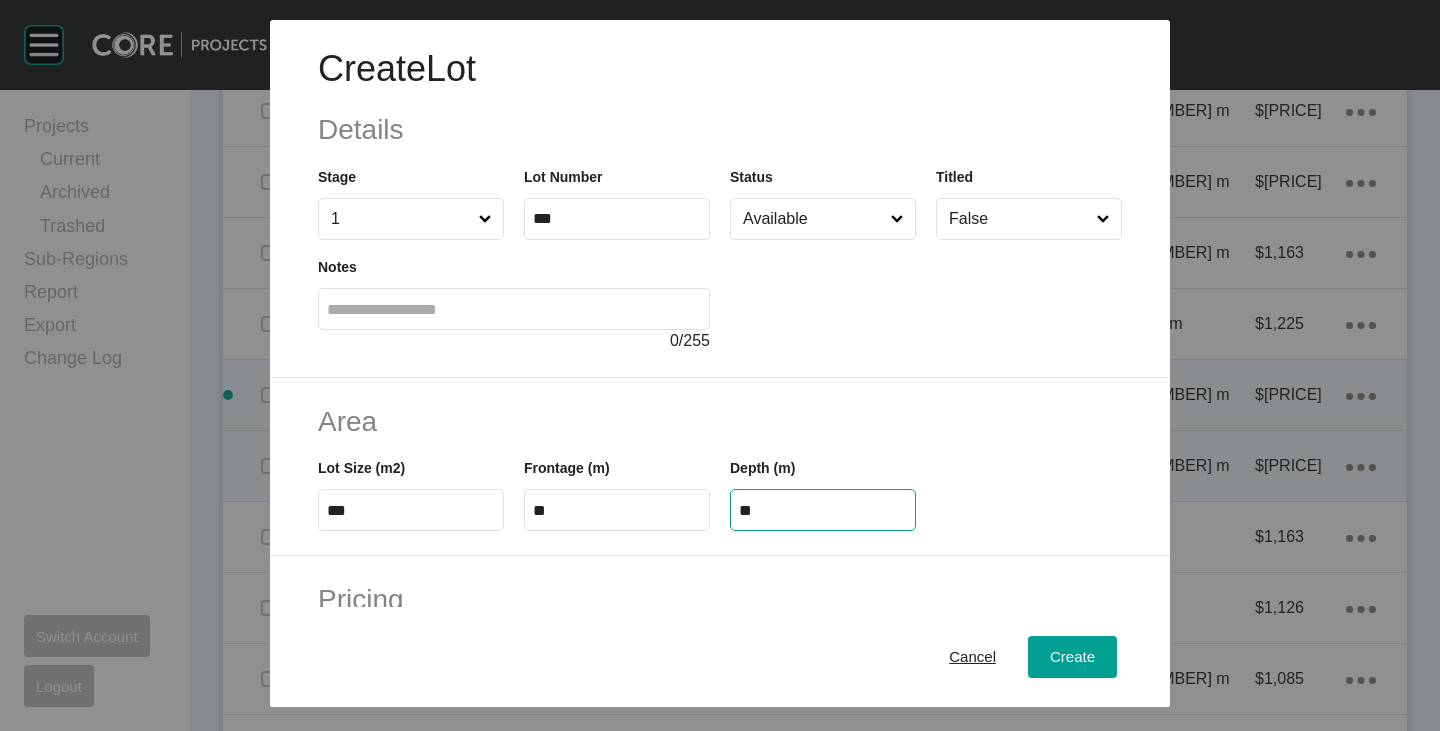type on "**" 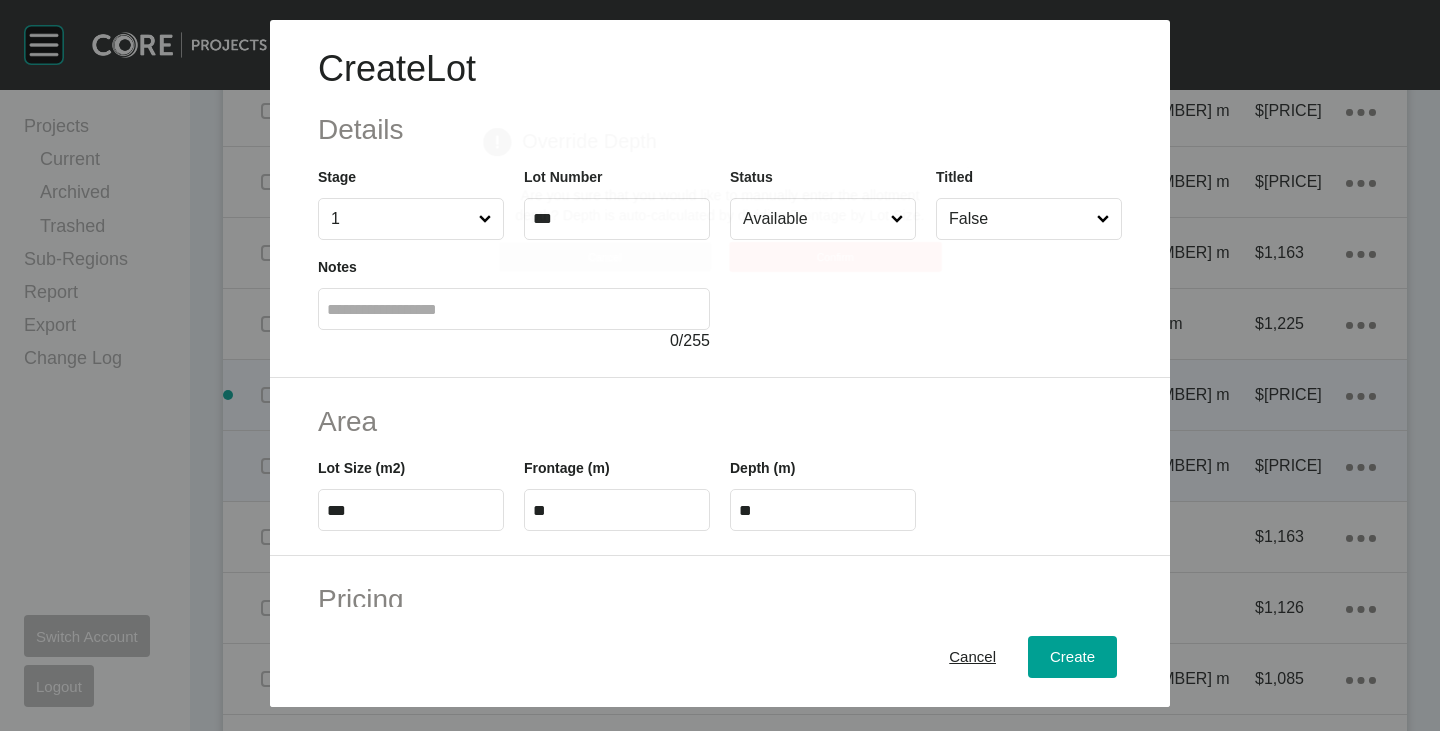click on "Create  Lot Details Stage 1 Lot Number *** Status Available Titled False Notes 0 / 255 Area Lot Size (m2) *** Frontage (m) ** Depth (m) ** Pricing Price $ Created with Sketch. $ ******* Incentives $ Created with Sketch. $ ****** Negotiation Buffer $ Created with Sketch. $ * Price Change $ Created with Sketch. $ $/m2 $ Created with Sketch. $ *** Characteristics Corner Fall Fill Irregular Nearby Amenity Park / Wetlands Powerlines Substation Double Storey Orientation Cancel Create Page 1 Created with Sketch.   Override Depth Are you sure that you would like to manually enter the allotment depth? Depth is auto-calculated by dividing Frontage by Lot Size. Cancel Confirm" at bounding box center [720, 365] 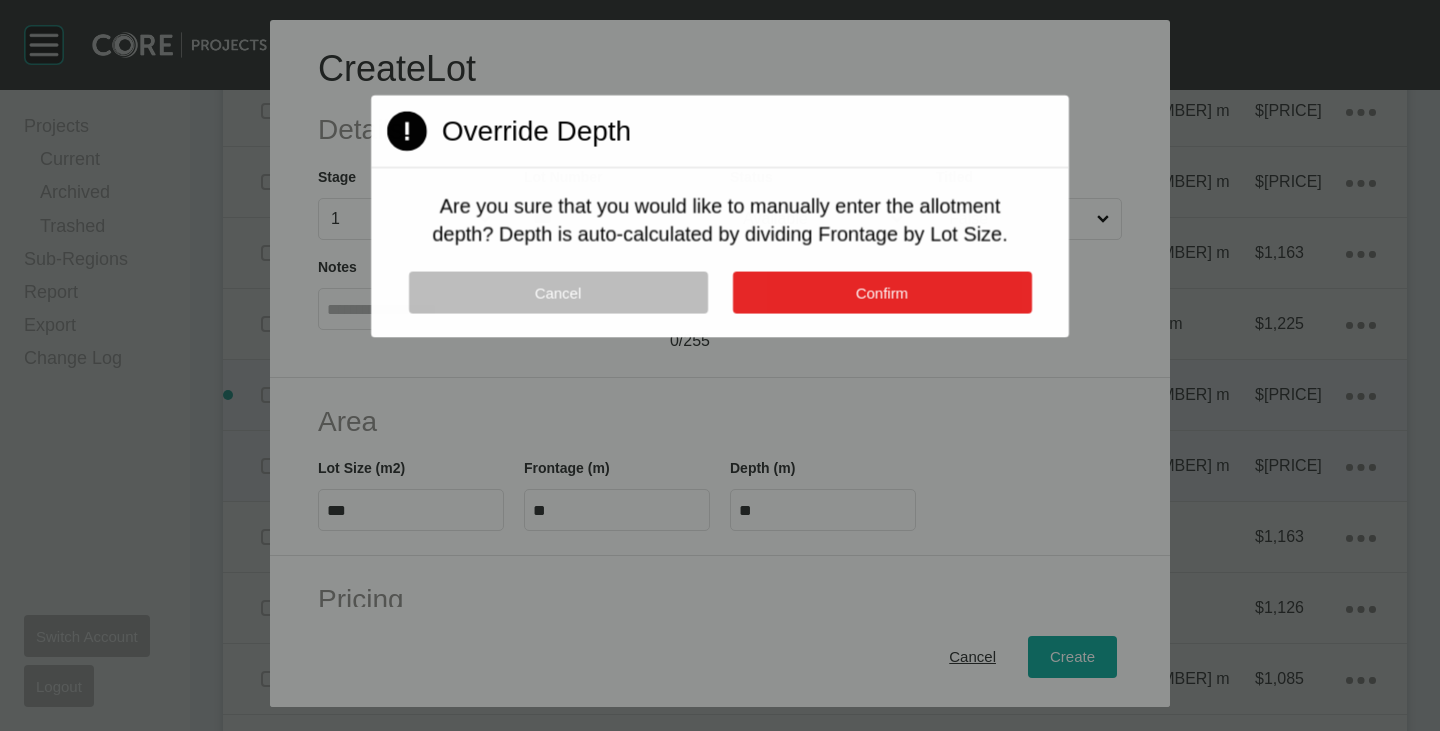 click on "Confirm" at bounding box center [881, 293] 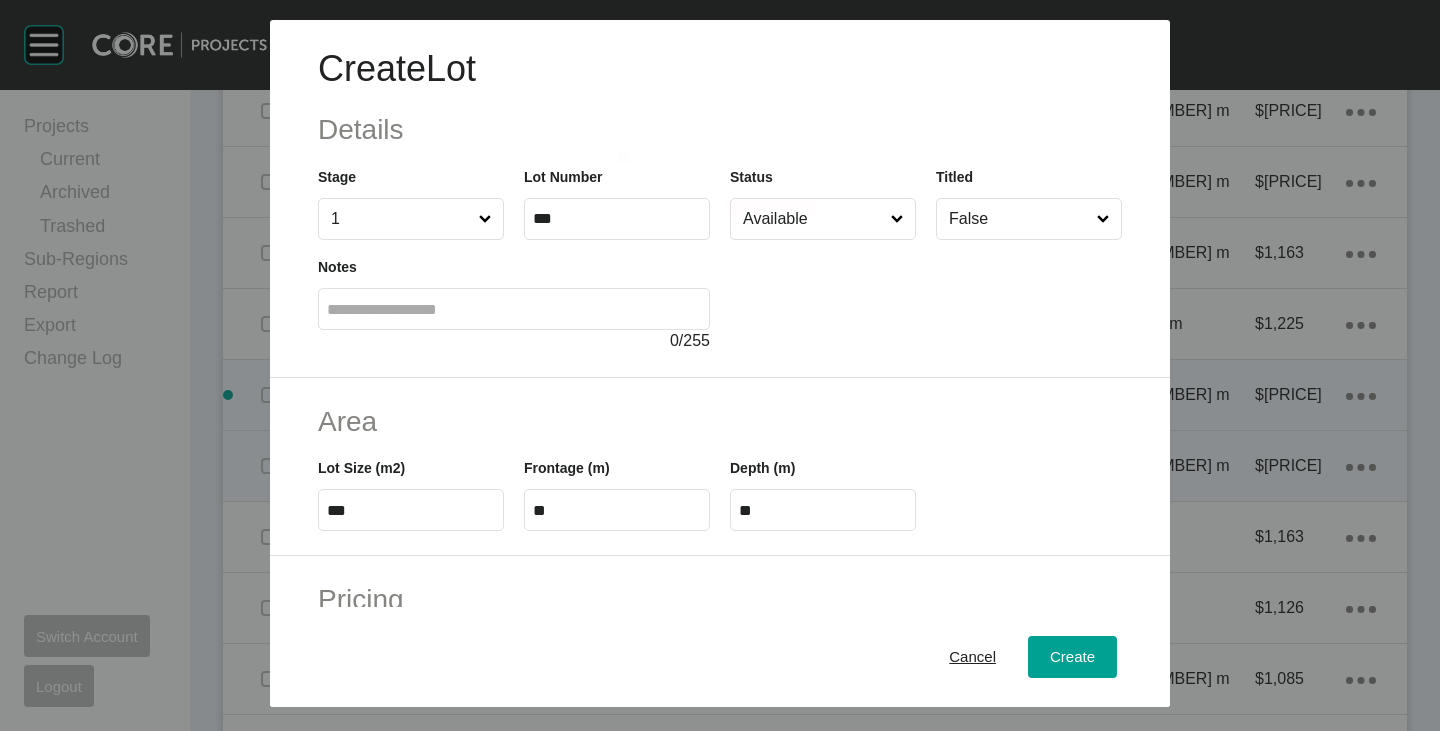 scroll, scrollTop: 489, scrollLeft: 0, axis: vertical 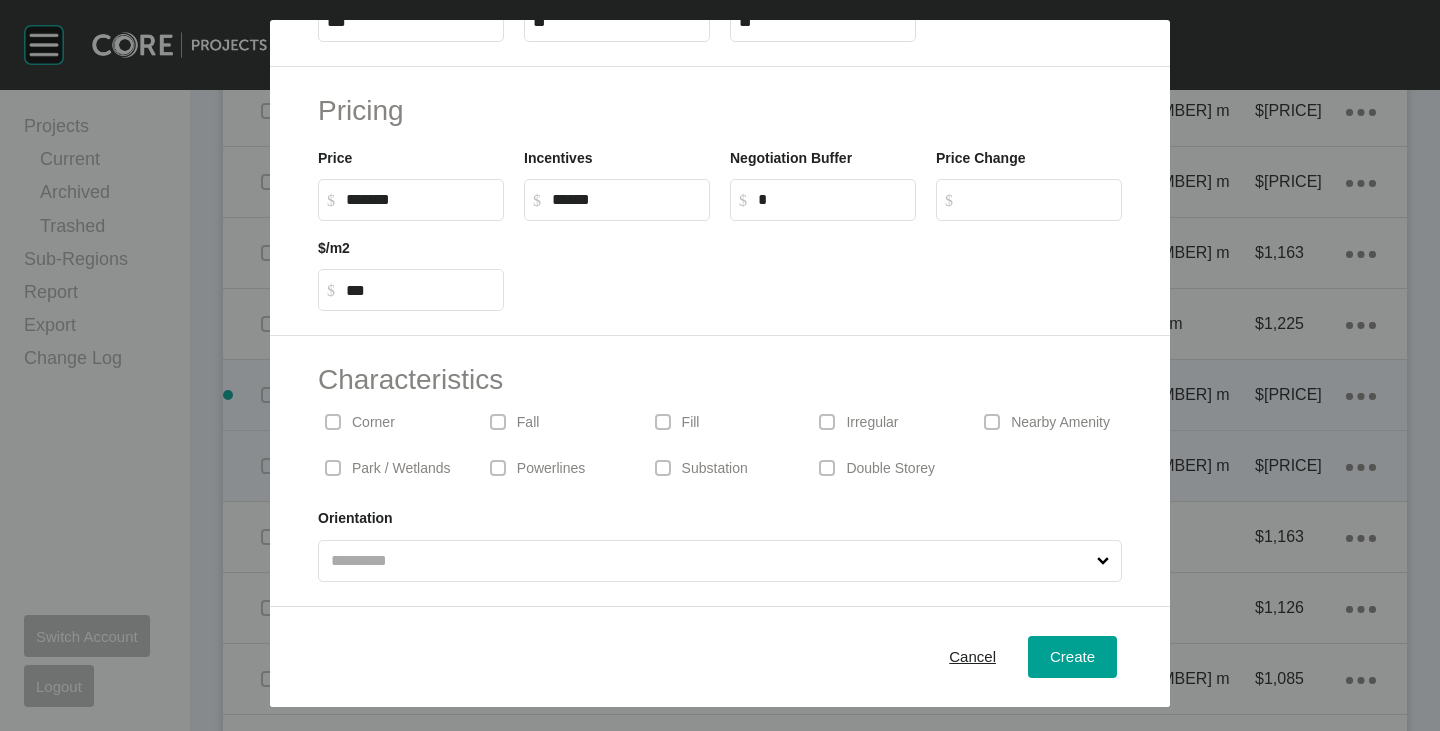 click at bounding box center (827, 422) 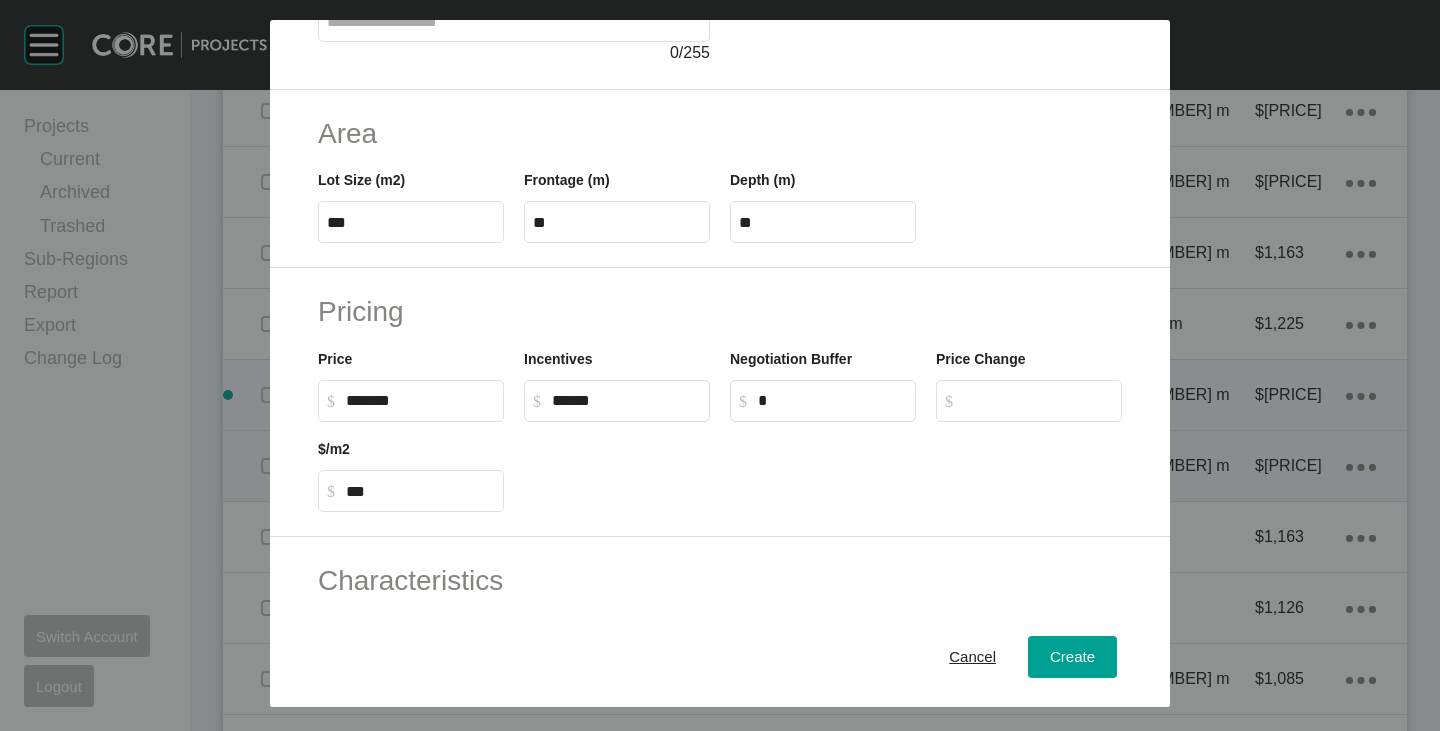 scroll, scrollTop: 400, scrollLeft: 0, axis: vertical 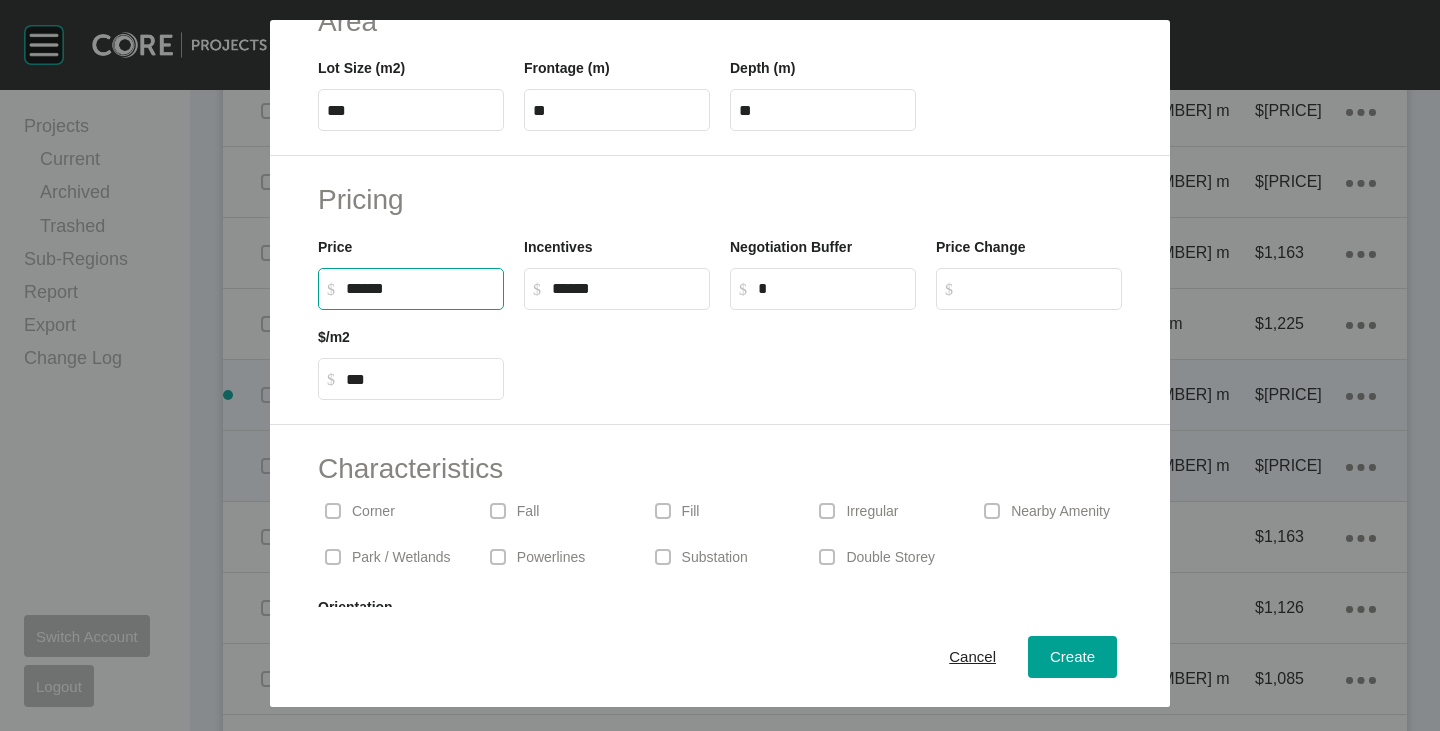 drag, startPoint x: 356, startPoint y: 287, endPoint x: 371, endPoint y: 290, distance: 15.297058 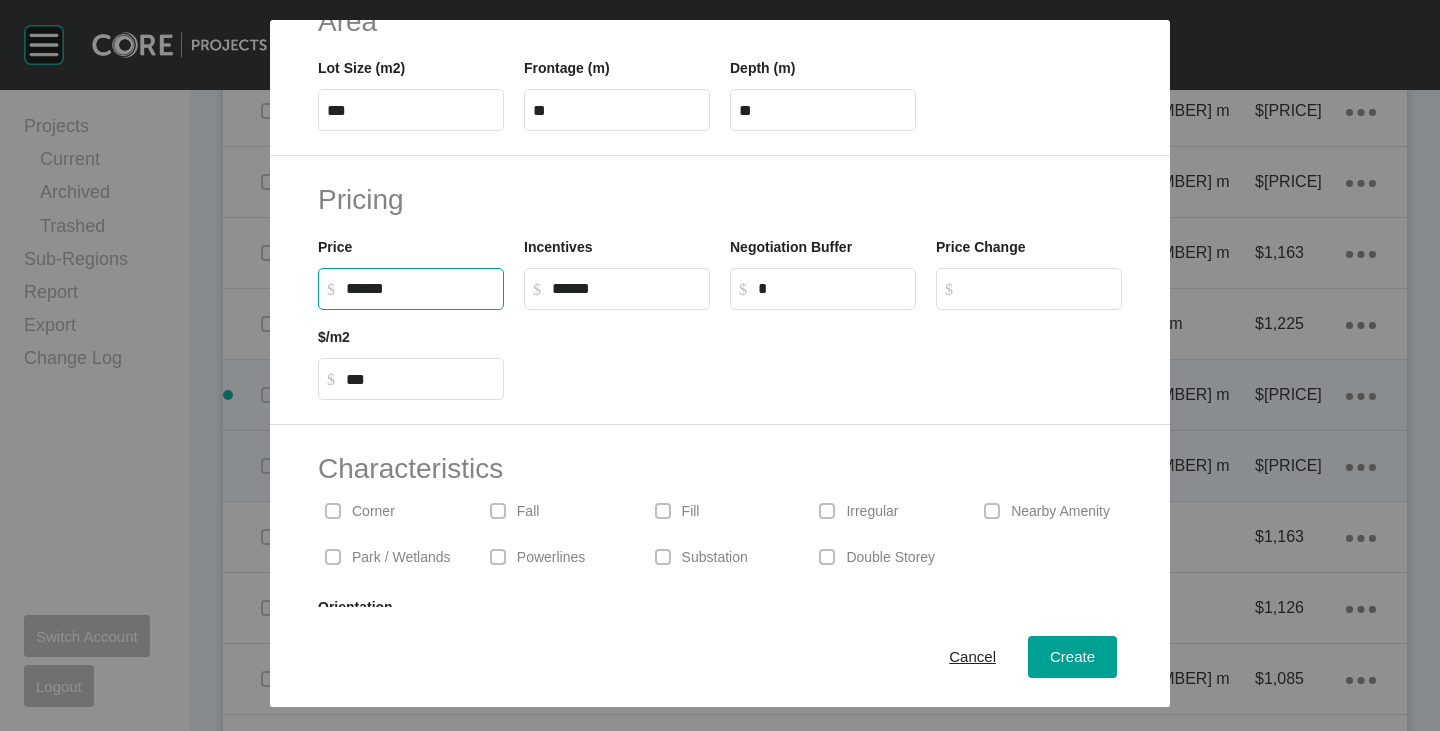 type on "*******" 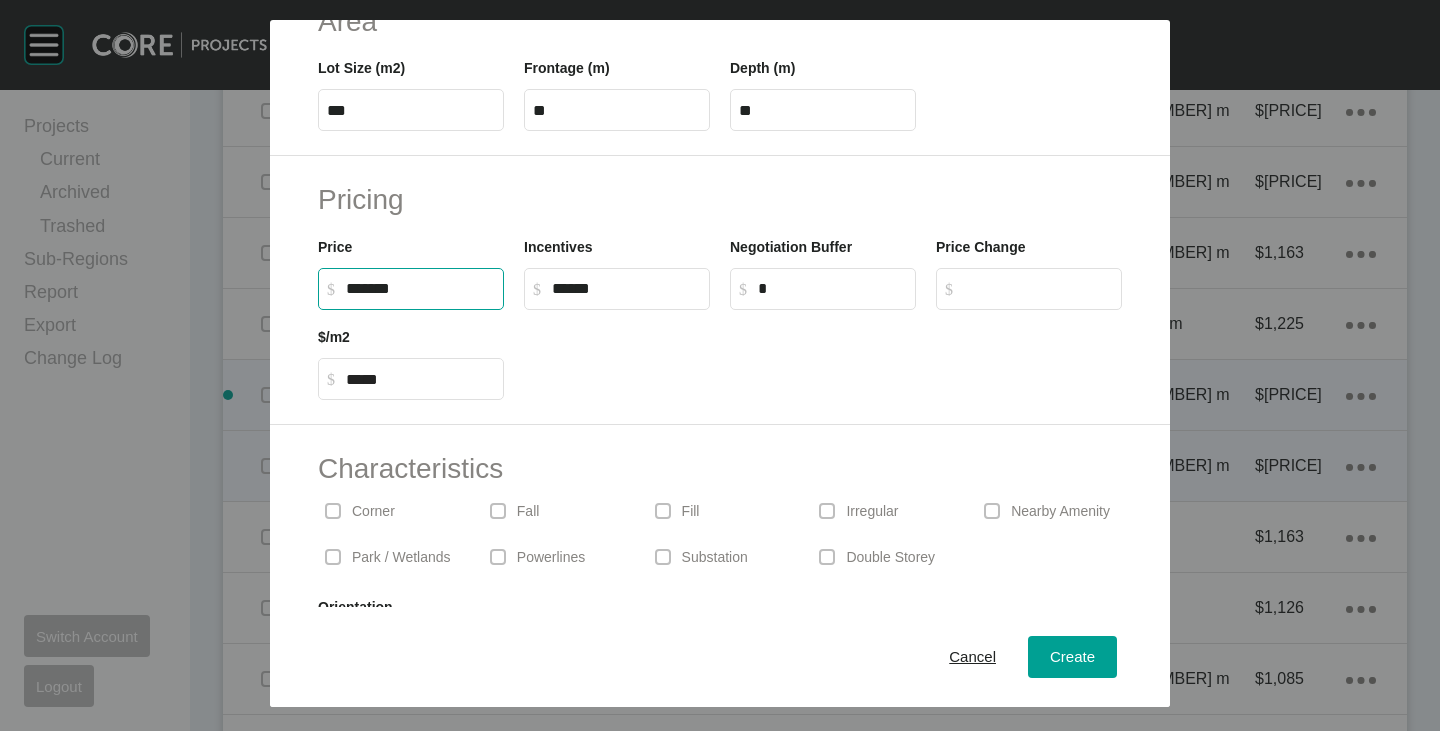 click at bounding box center (823, 355) 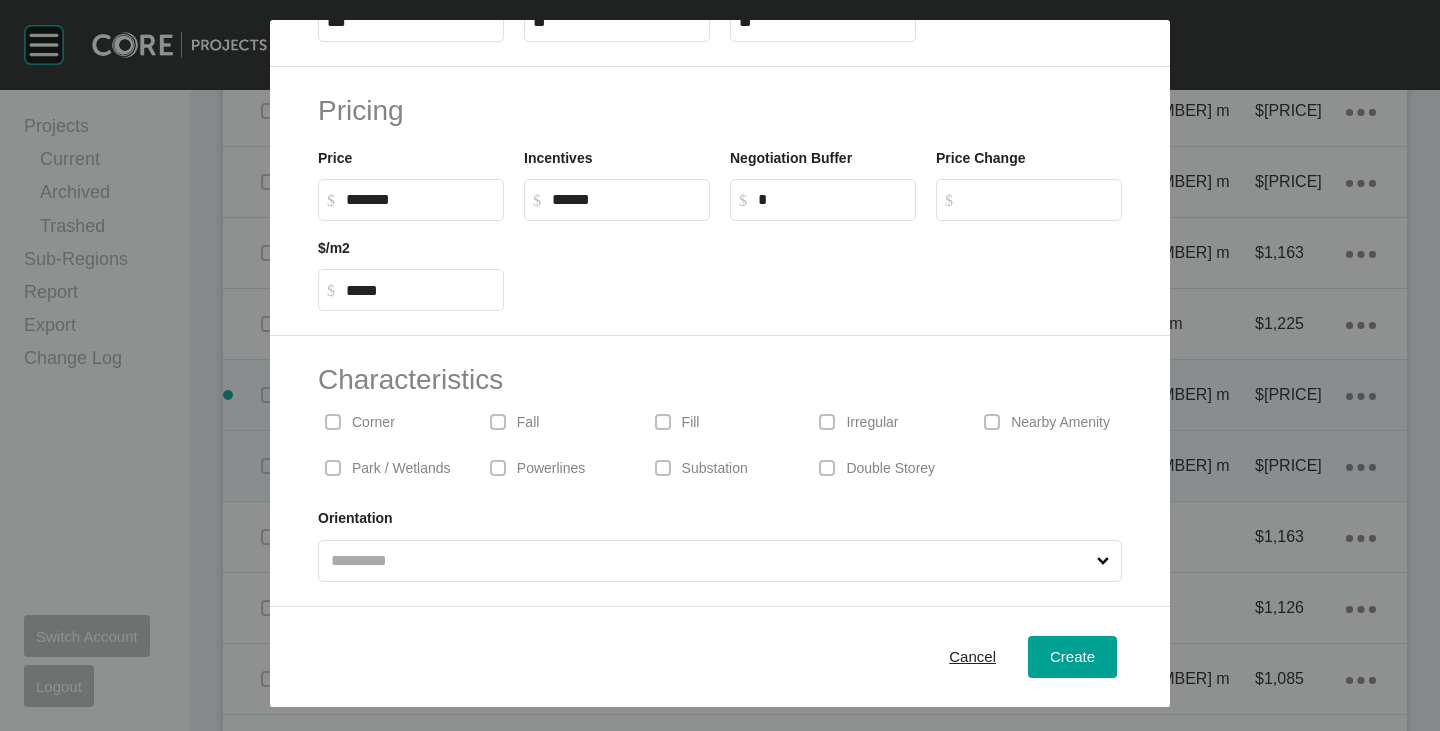 scroll, scrollTop: 0, scrollLeft: 0, axis: both 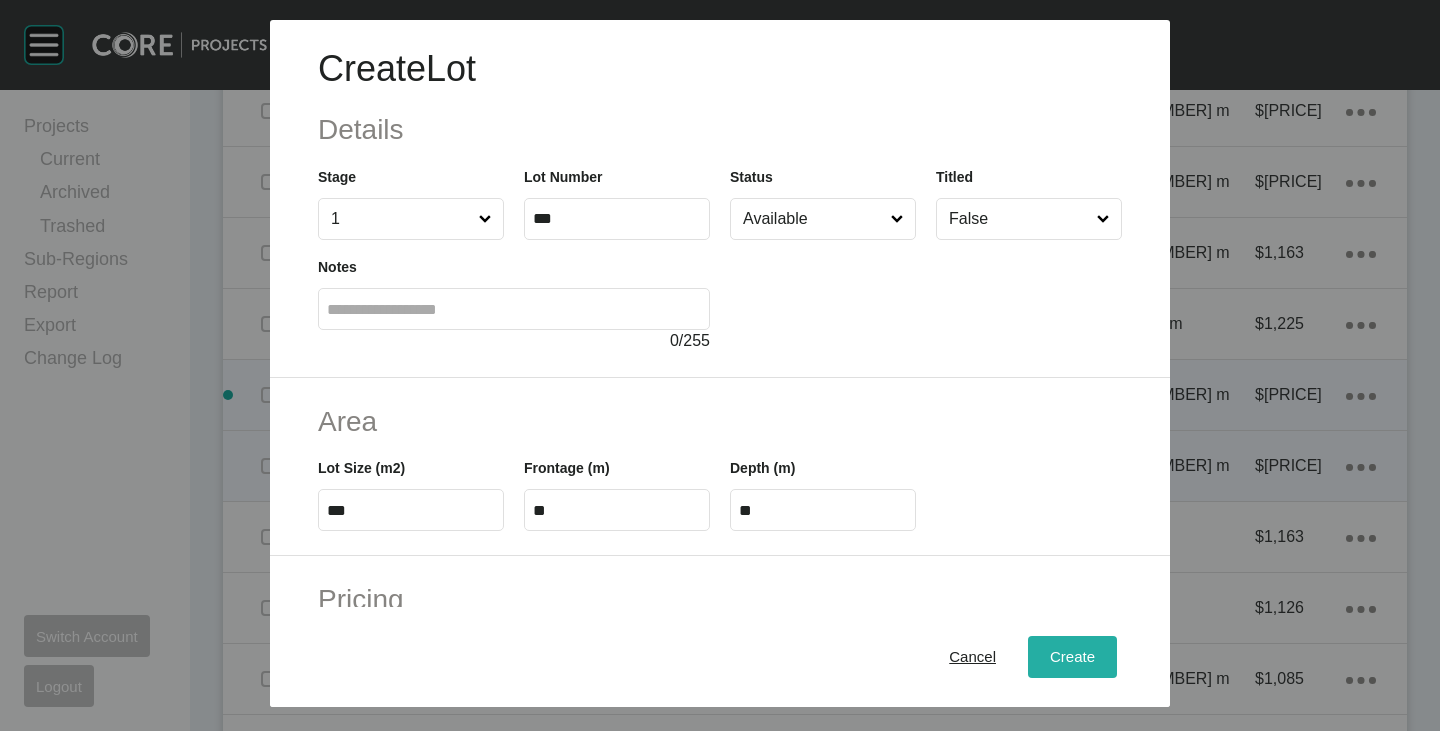 click on "Create" at bounding box center [1072, 657] 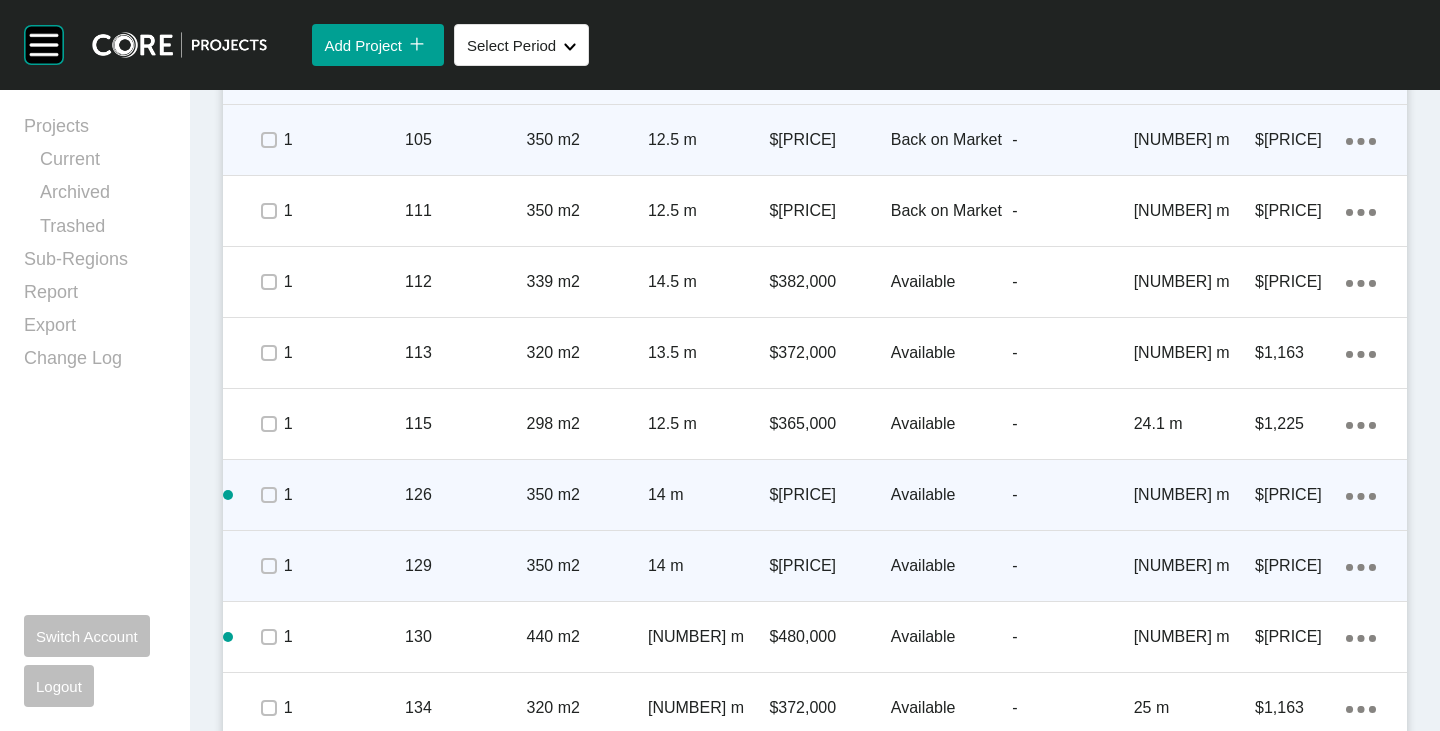 scroll, scrollTop: 1500, scrollLeft: 0, axis: vertical 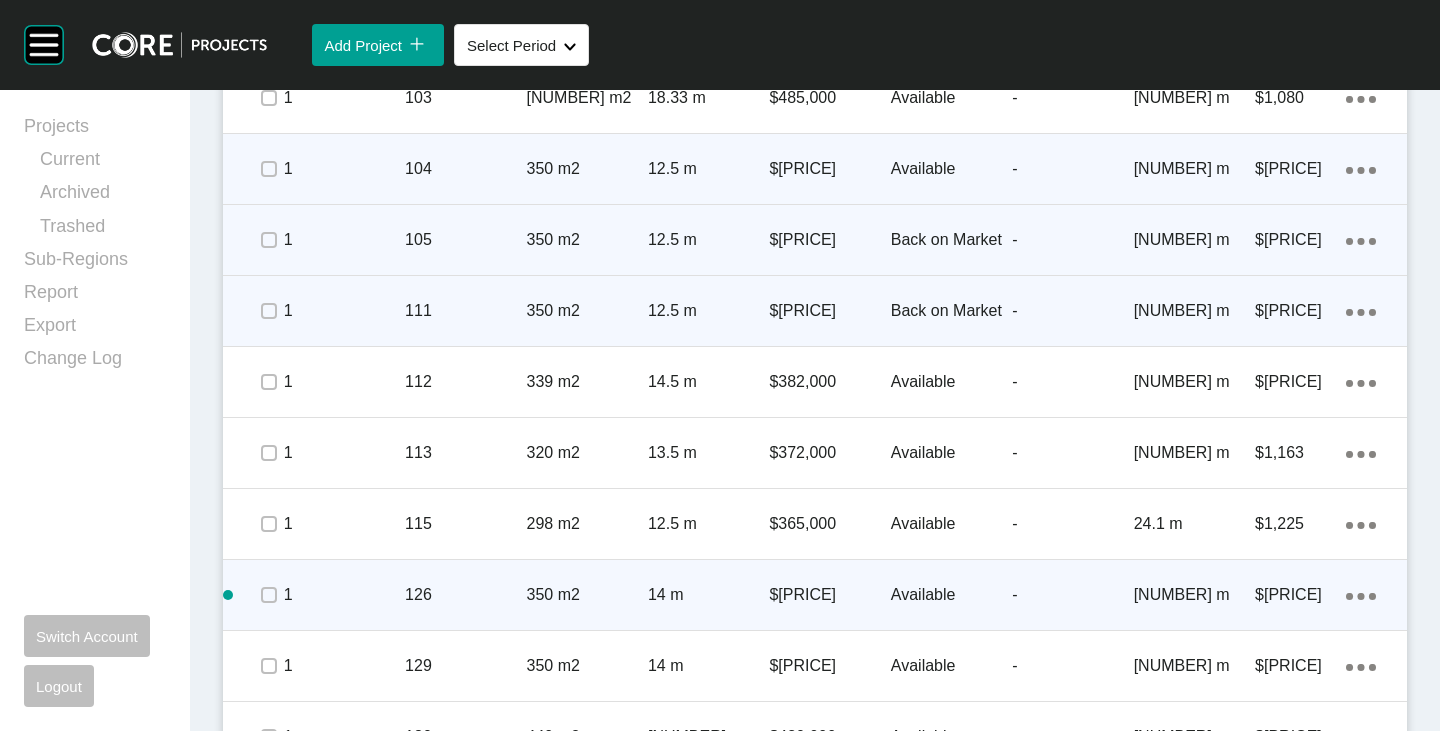 click on "Action Menu Dots Copy 6 Created with Sketch." 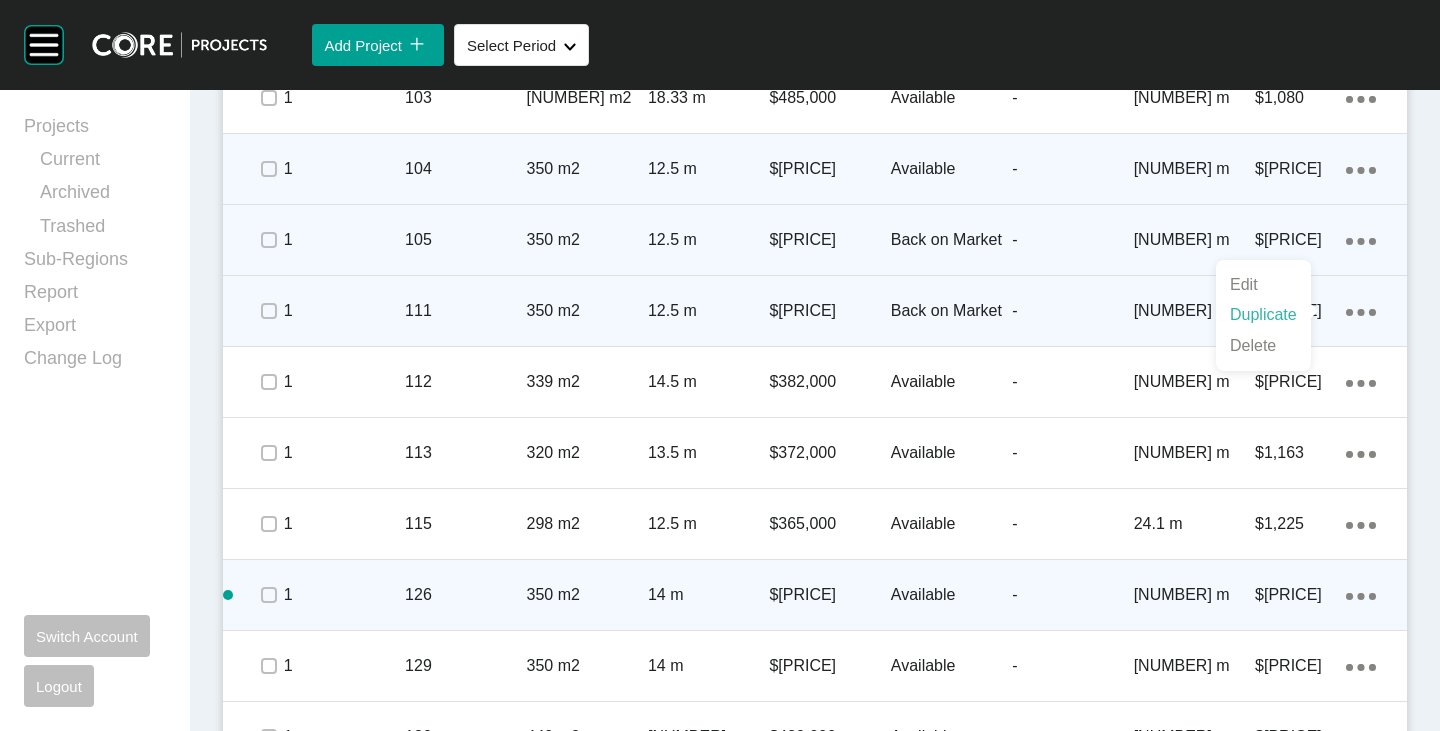 click on "Duplicate" at bounding box center (1263, 315) 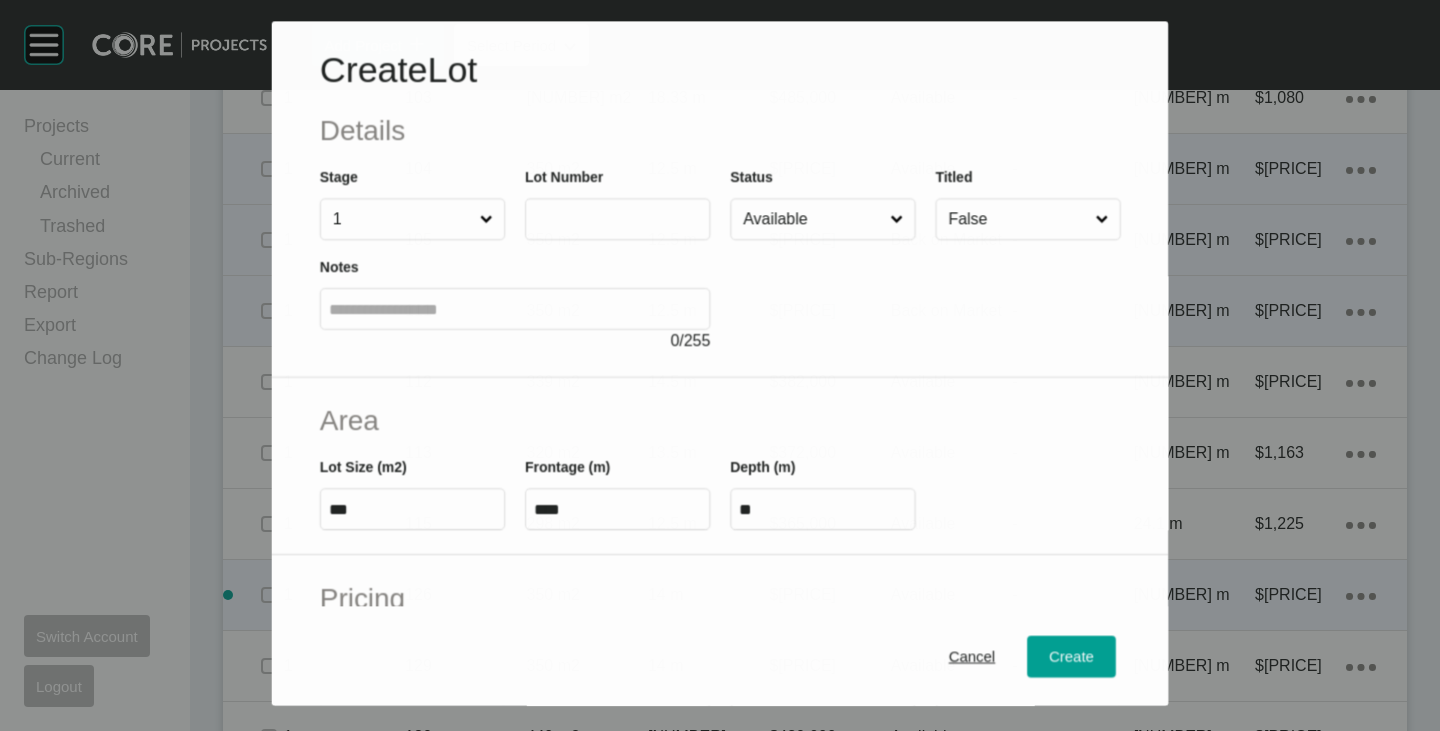 click at bounding box center (617, 219) 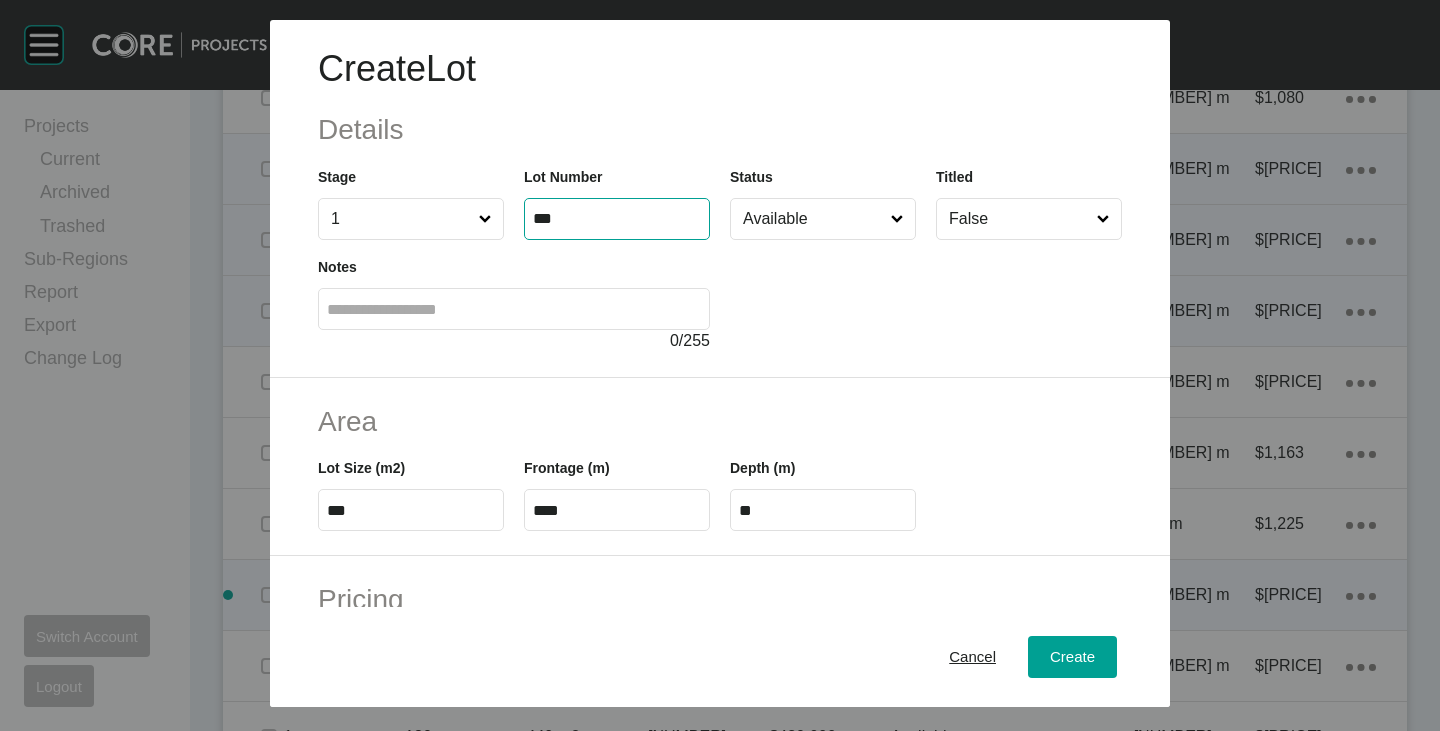 type on "***" 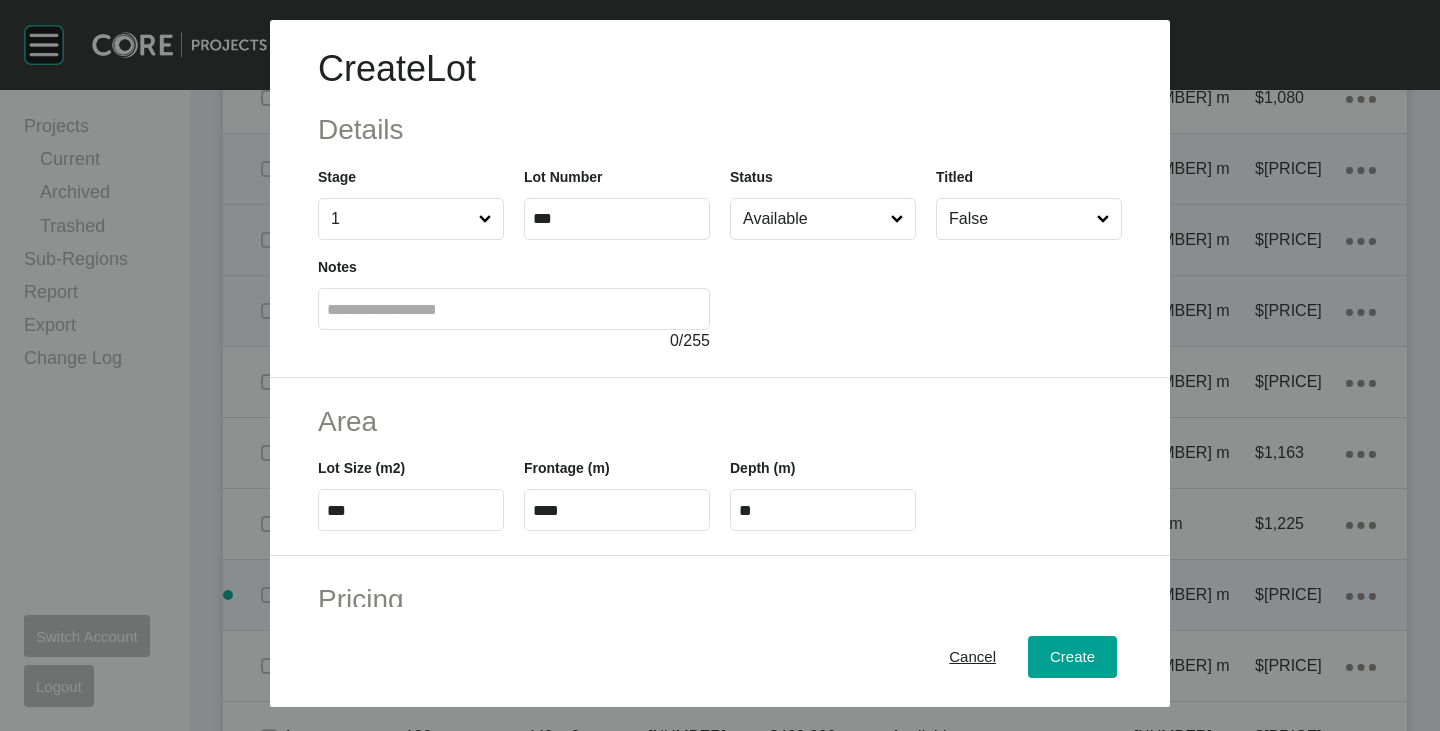 type on "*" 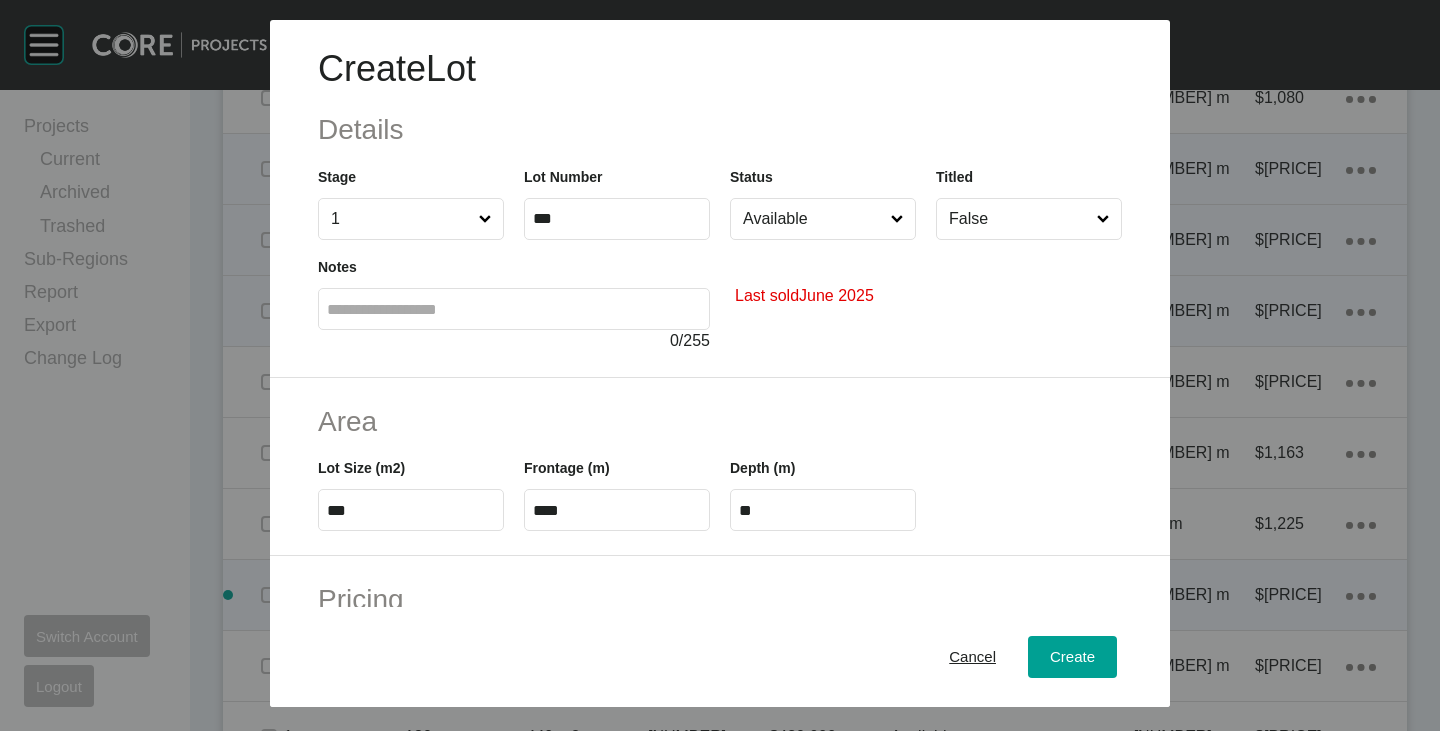 click on "Available" at bounding box center [813, 219] 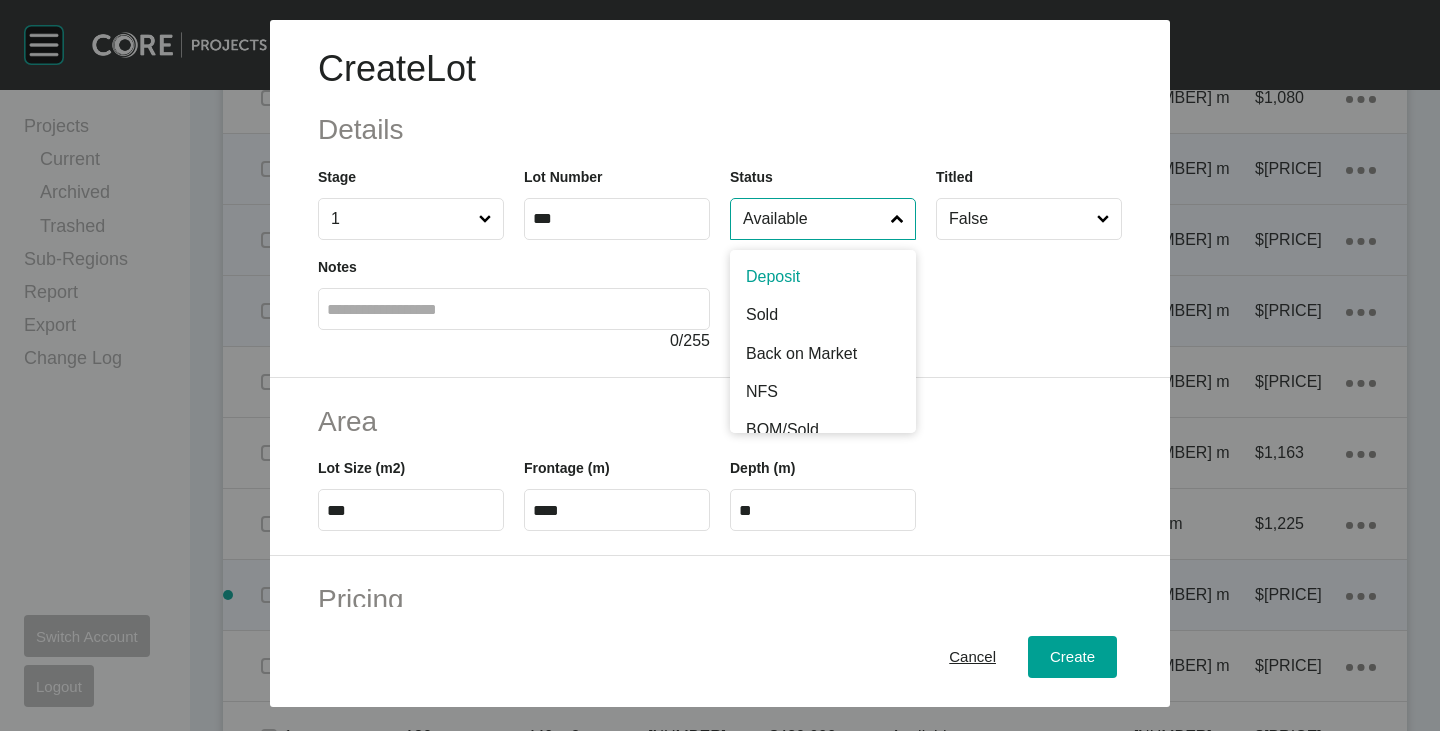 scroll, scrollTop: 100, scrollLeft: 0, axis: vertical 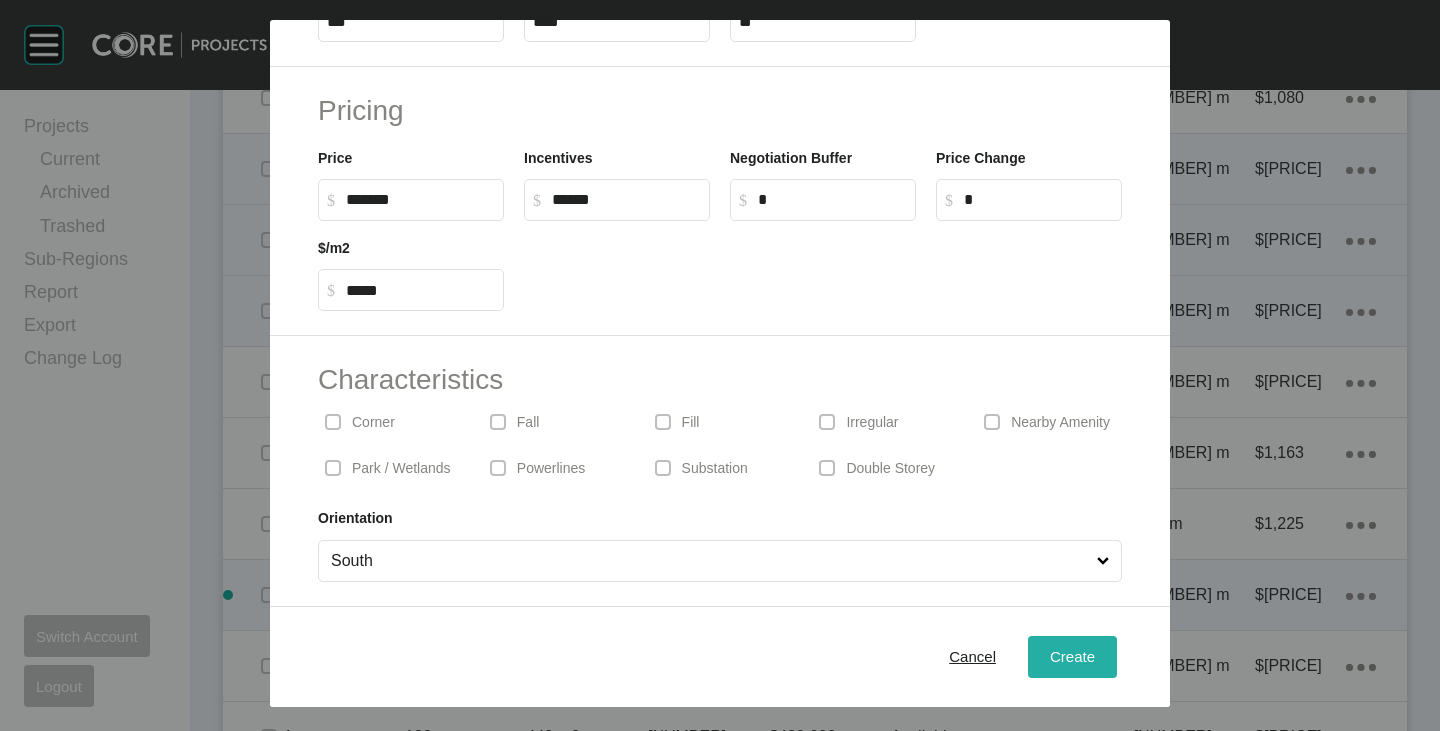 click on "Create" at bounding box center (1072, 657) 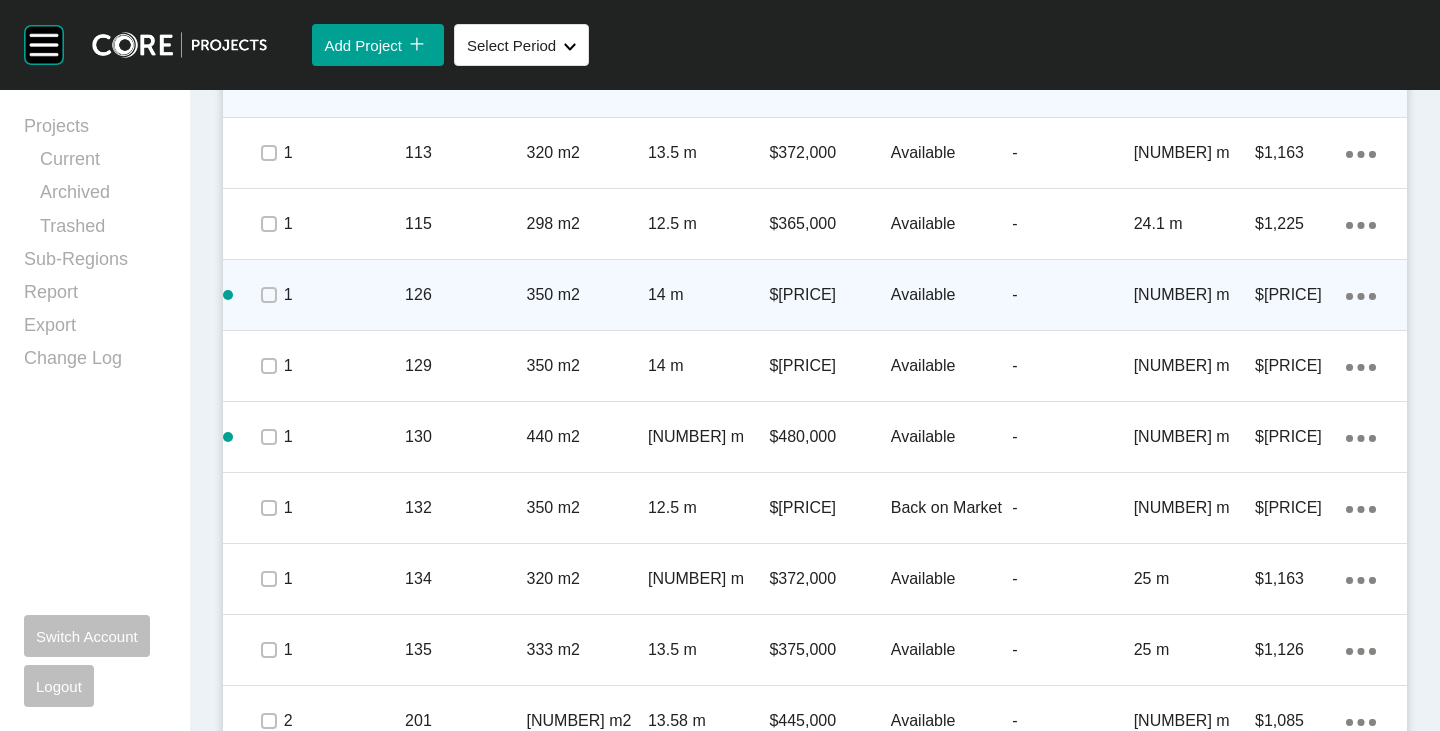scroll, scrollTop: 1900, scrollLeft: 0, axis: vertical 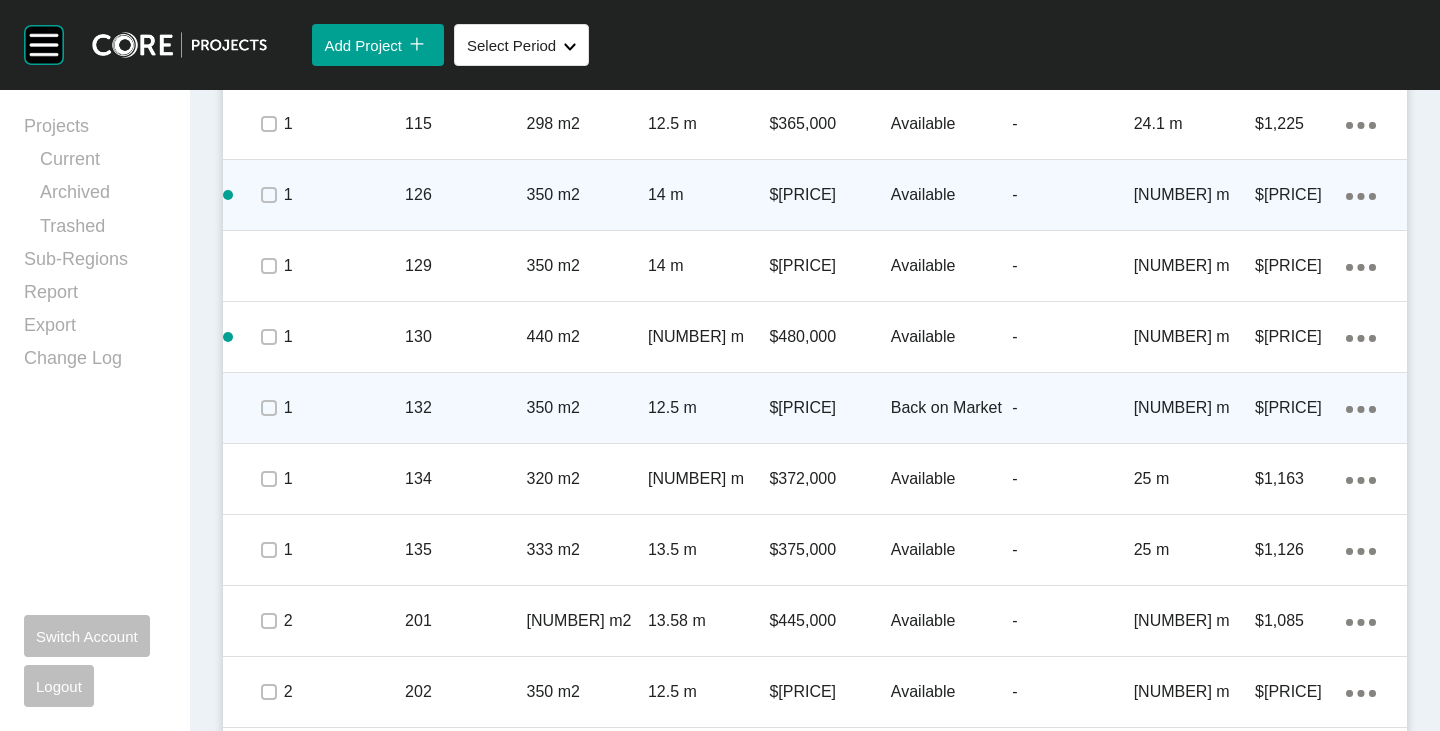 click on "Action Menu Dots Copy 6 Created with Sketch." 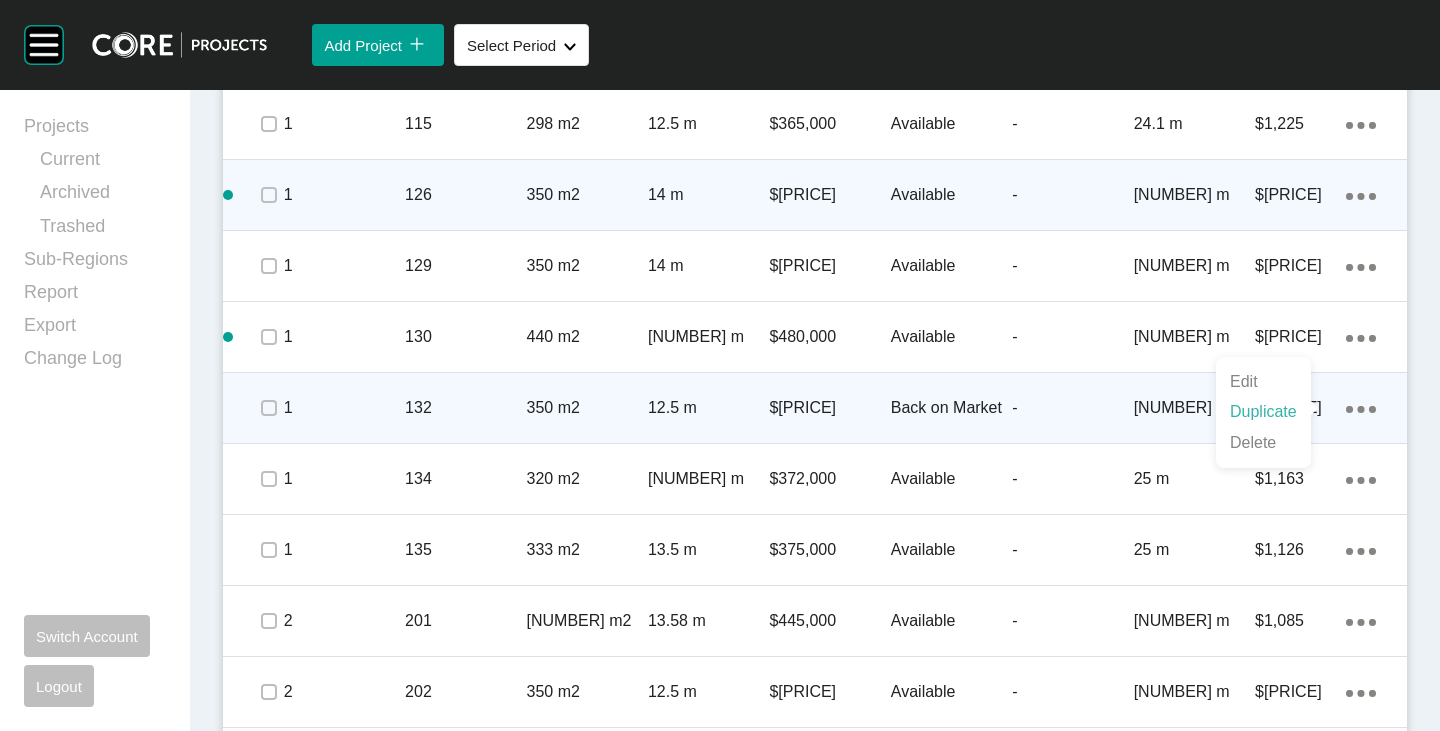 click on "Duplicate" at bounding box center [1263, 412] 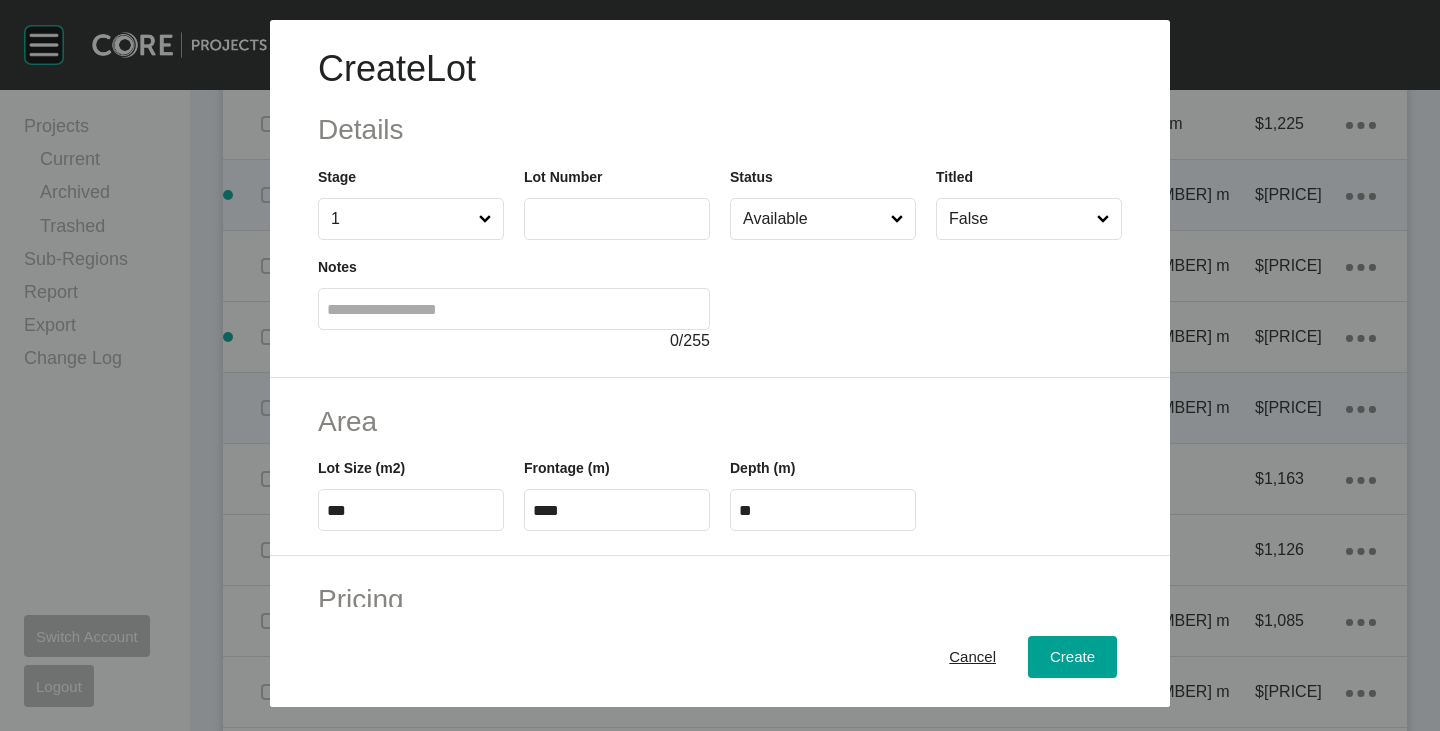 click at bounding box center [617, 218] 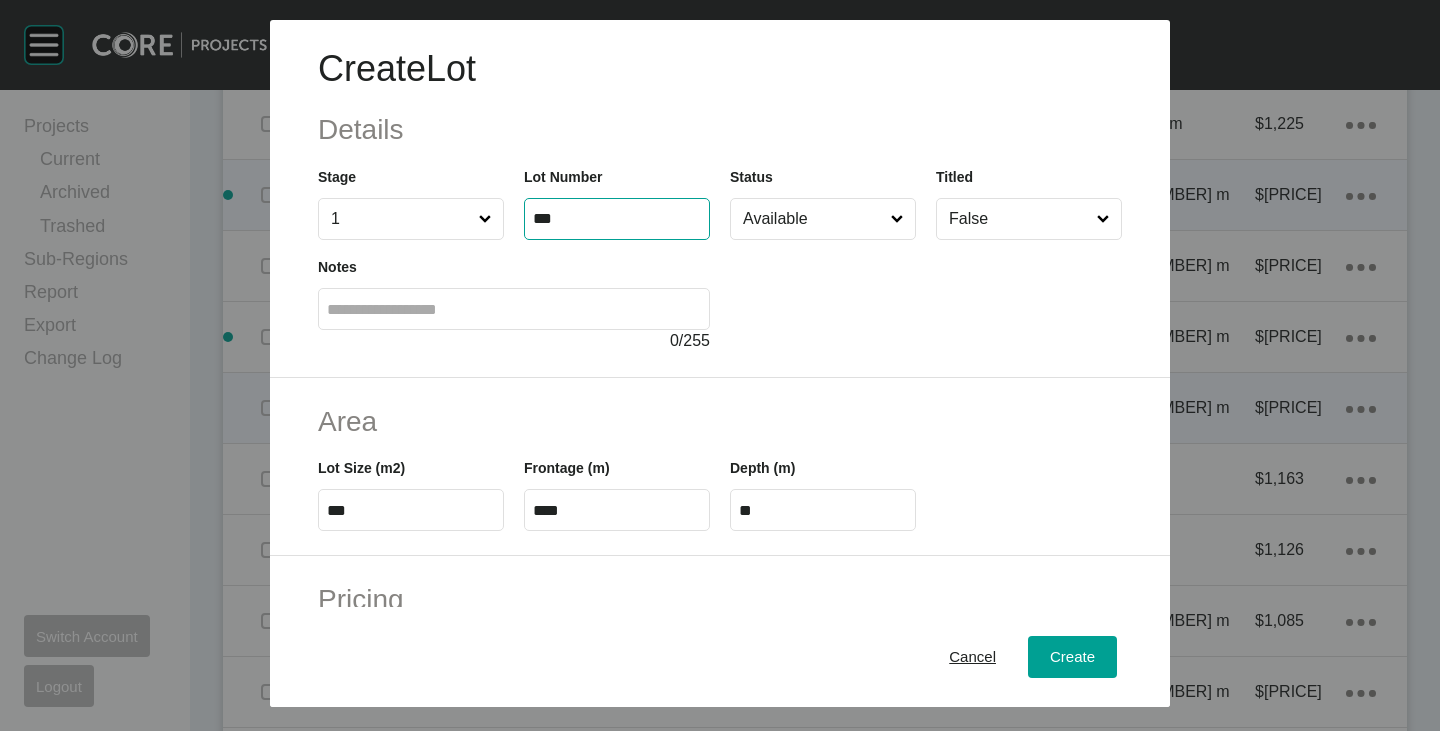 type on "***" 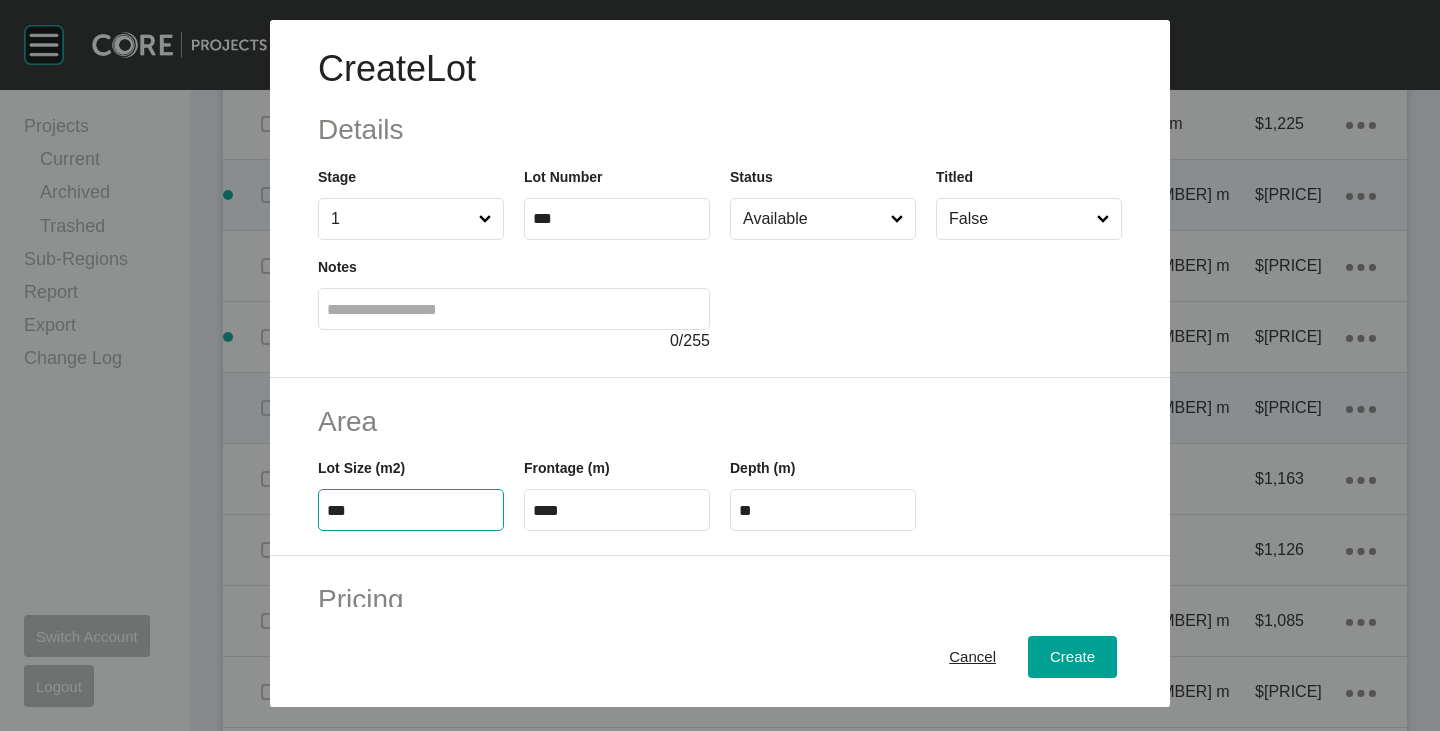 click on "***" at bounding box center (411, 510) 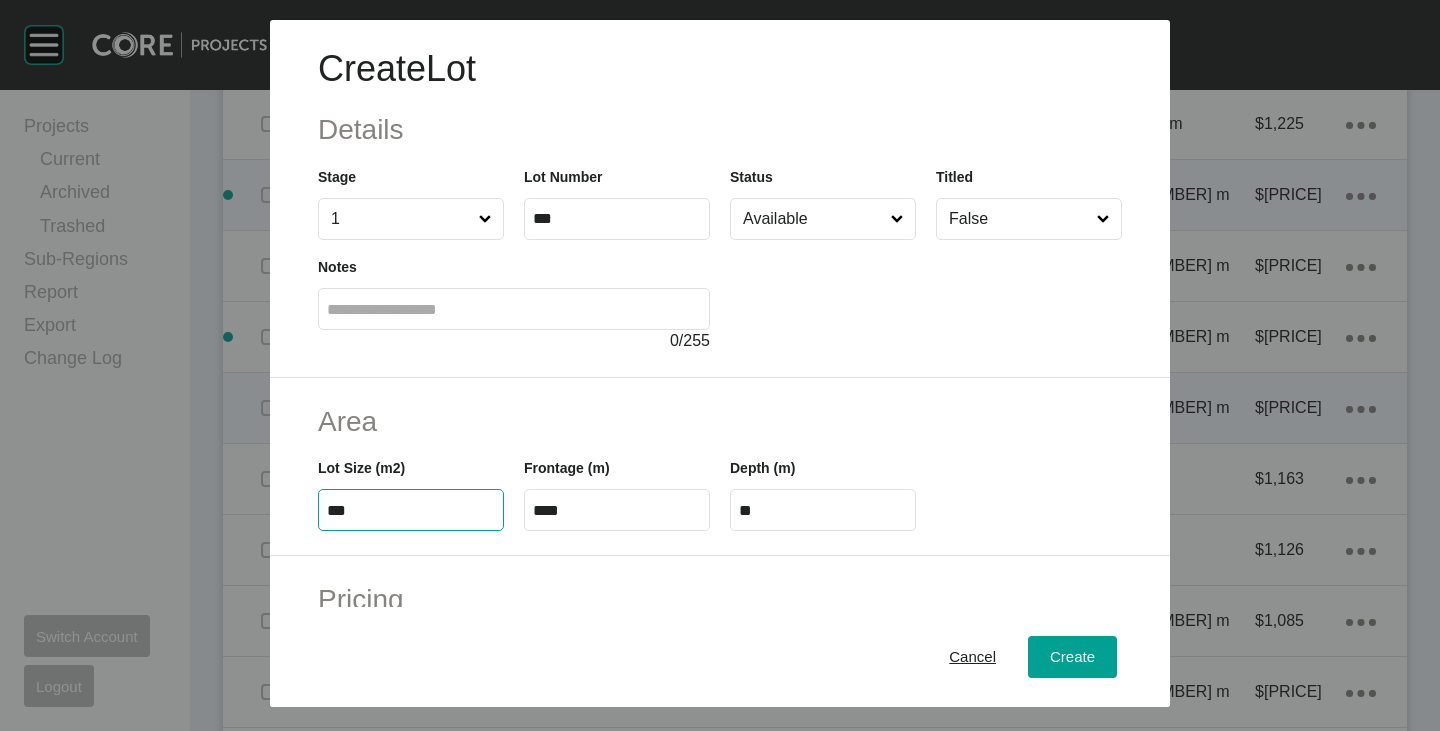 type on "***" 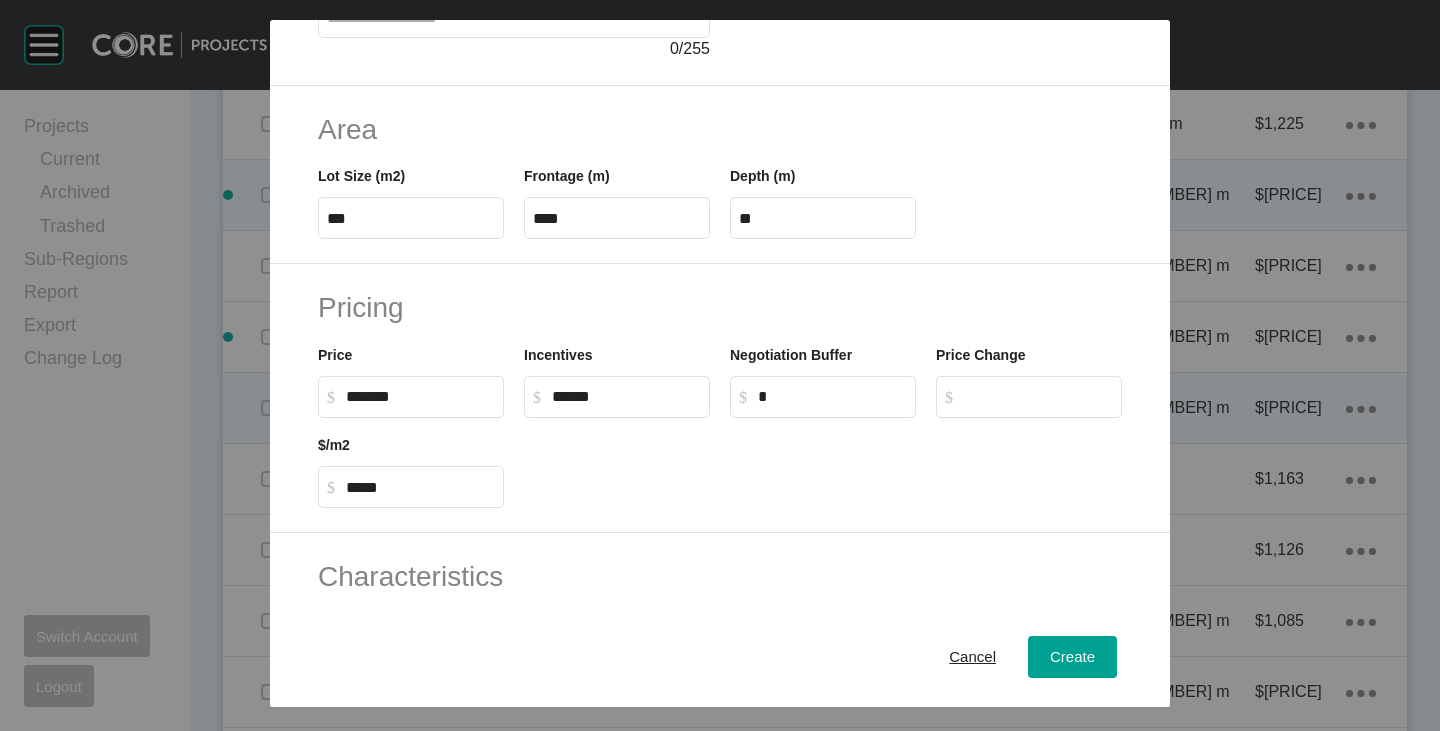 scroll, scrollTop: 300, scrollLeft: 0, axis: vertical 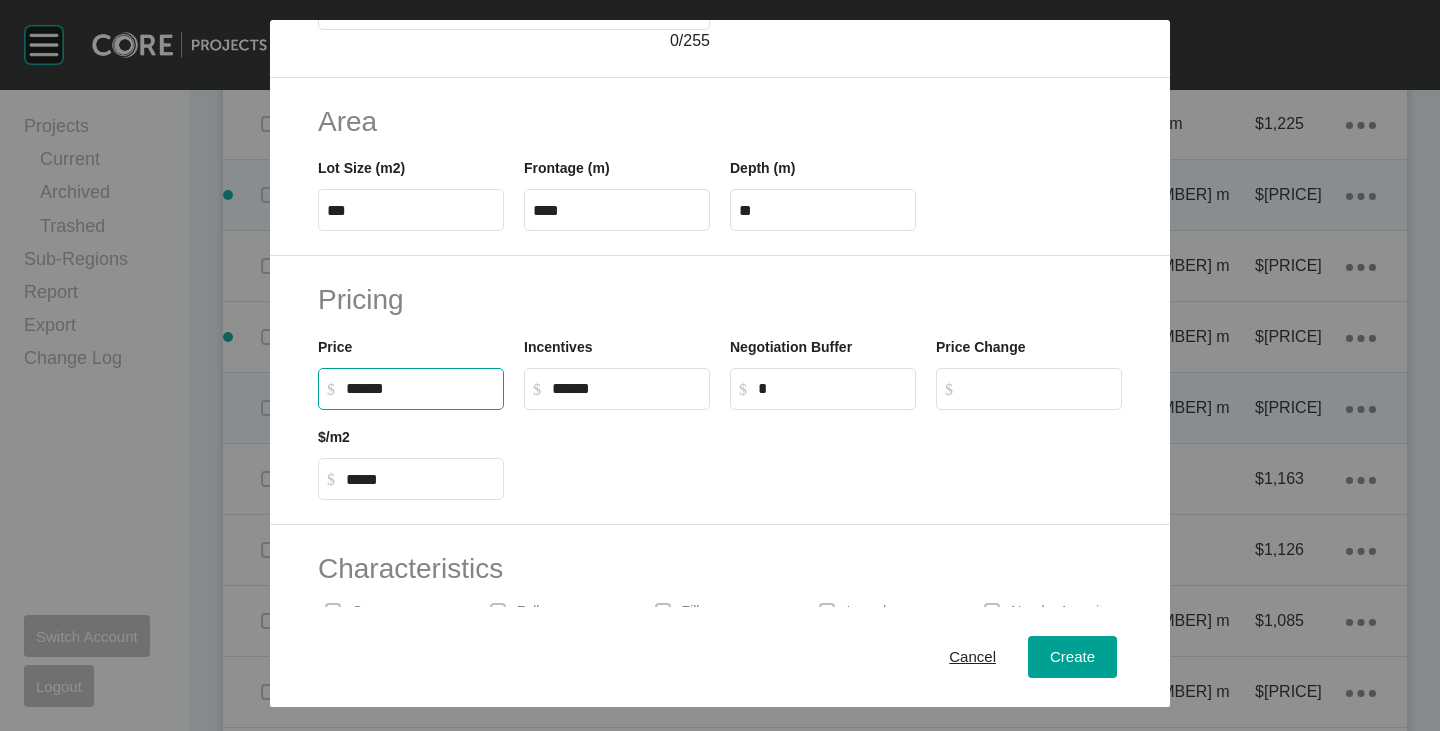 drag, startPoint x: 350, startPoint y: 387, endPoint x: 369, endPoint y: 396, distance: 21.023796 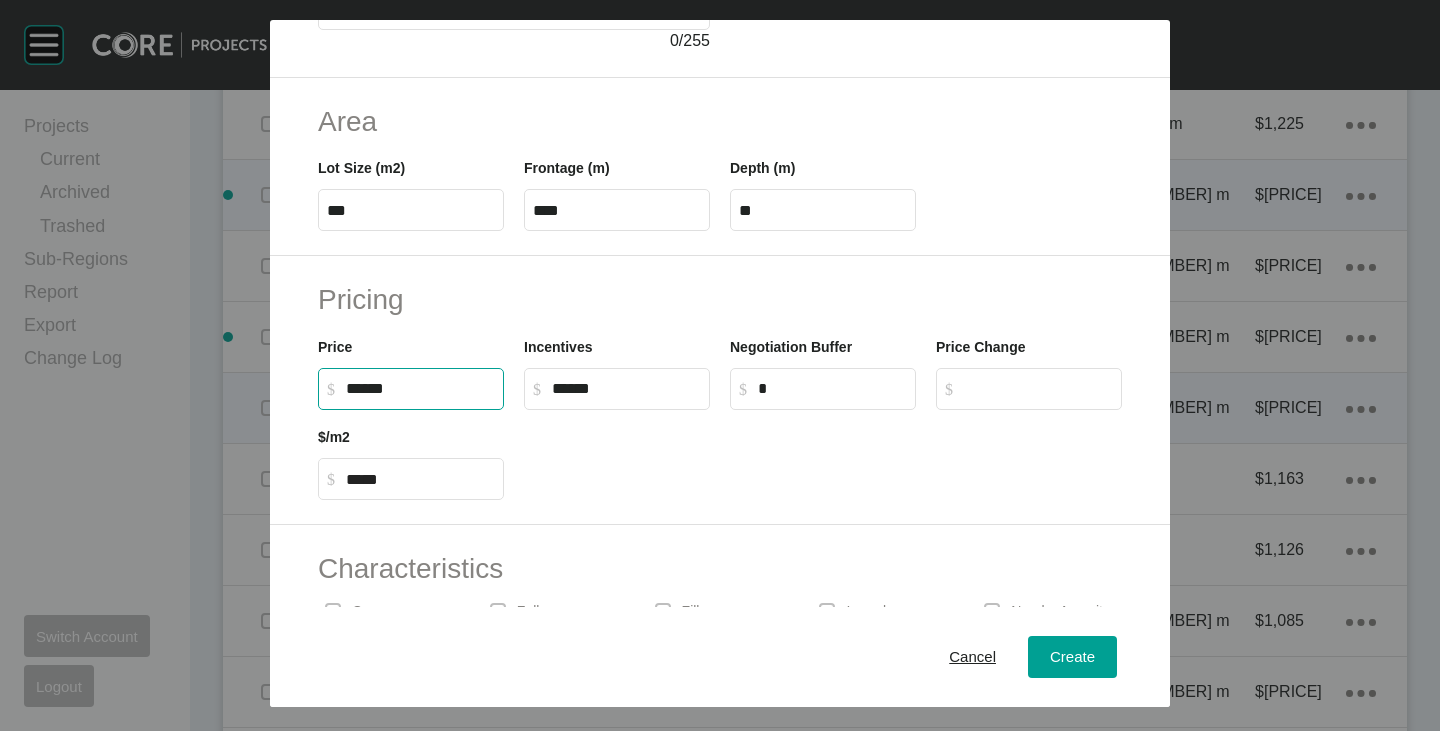 type on "*******" 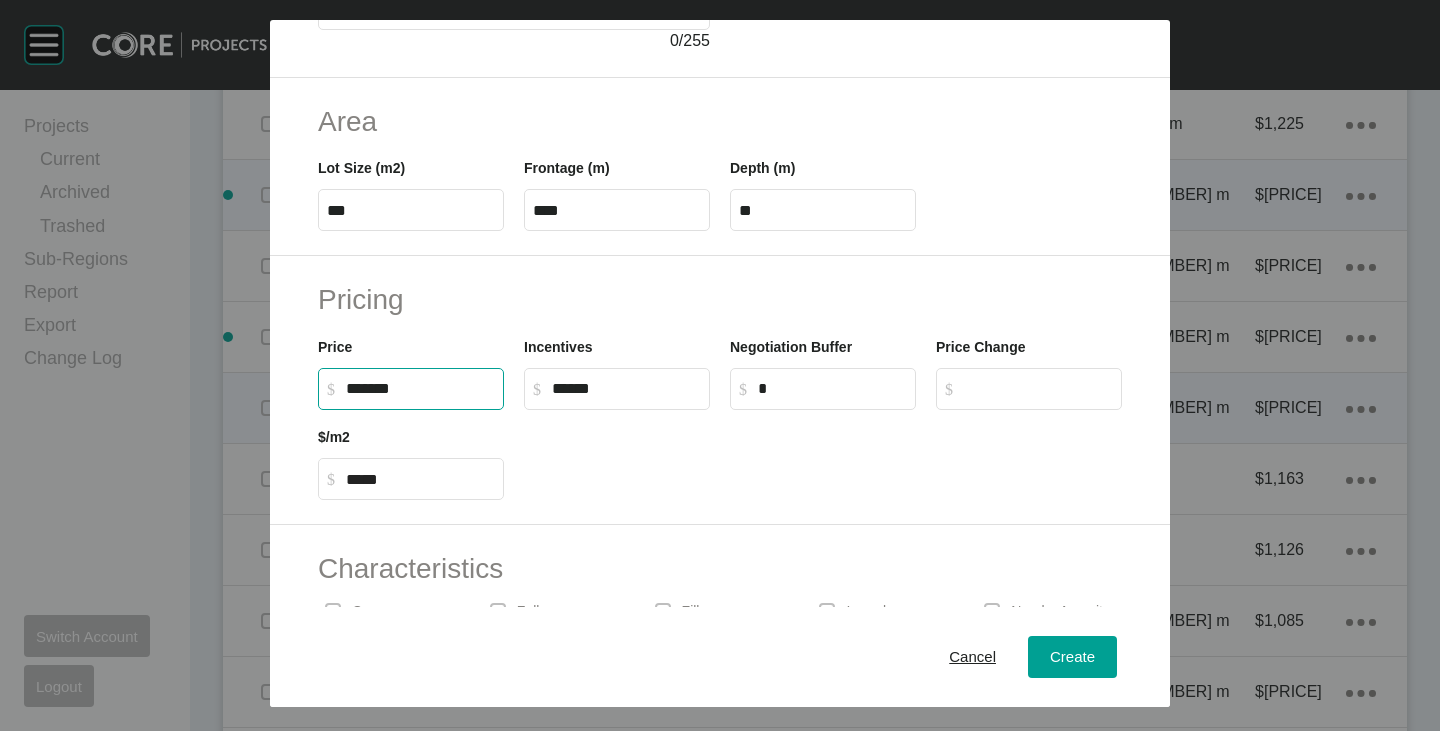 click at bounding box center (823, 455) 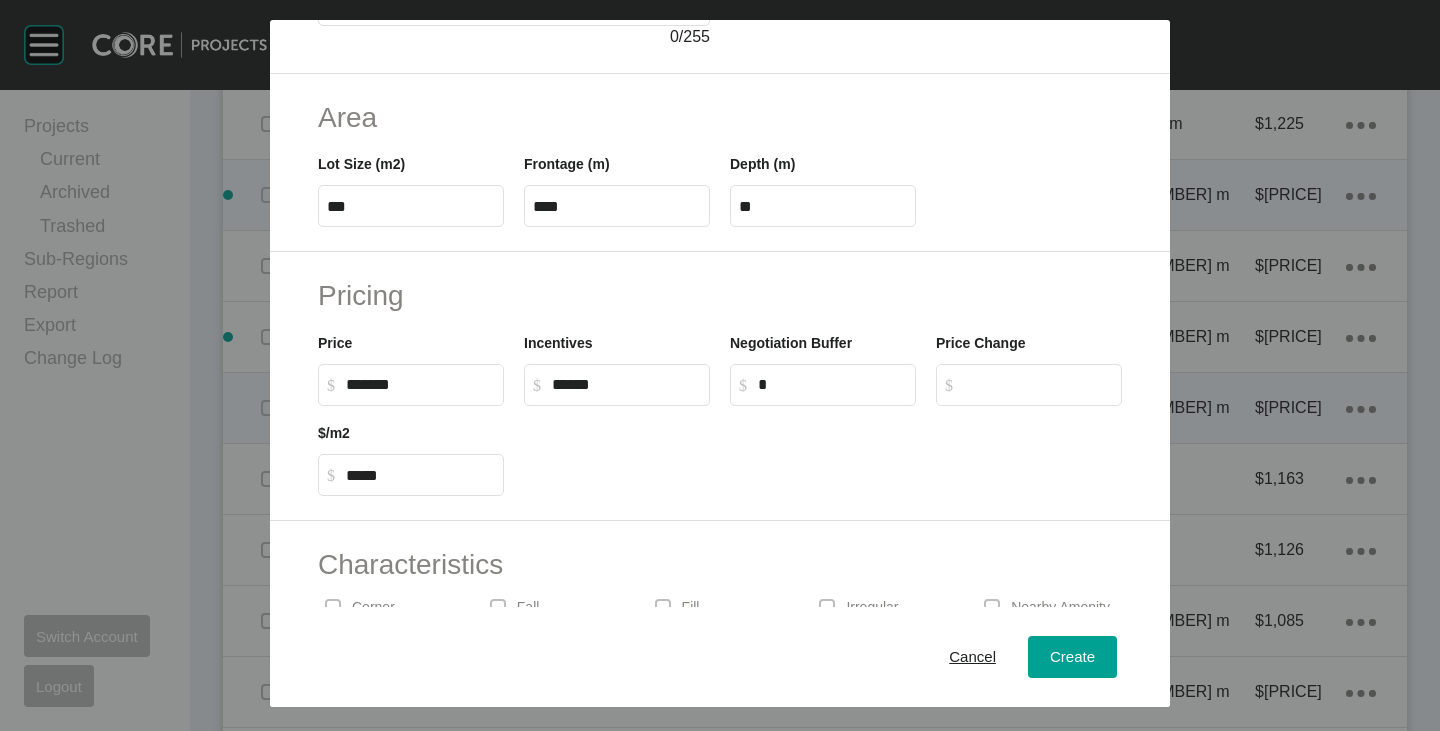 scroll, scrollTop: 489, scrollLeft: 0, axis: vertical 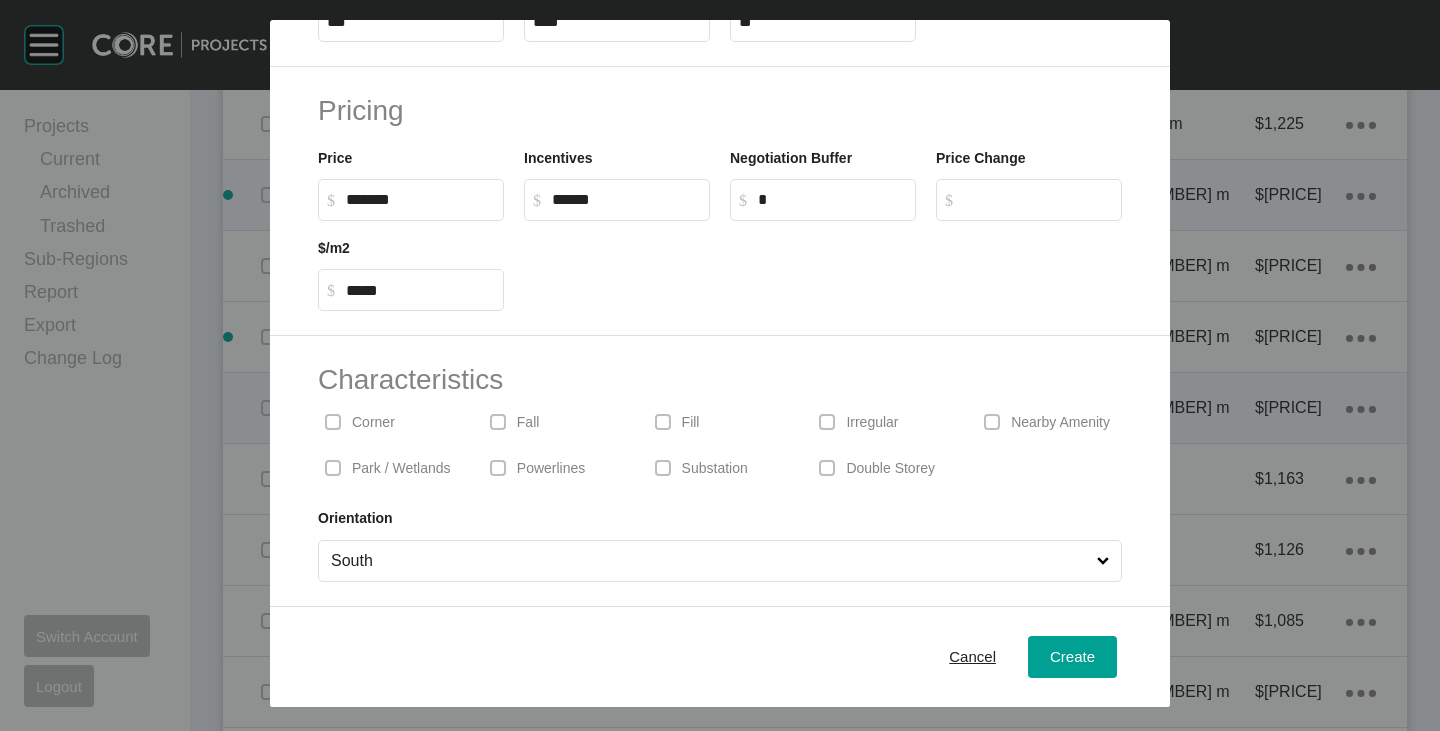 click on "South" at bounding box center [710, 561] 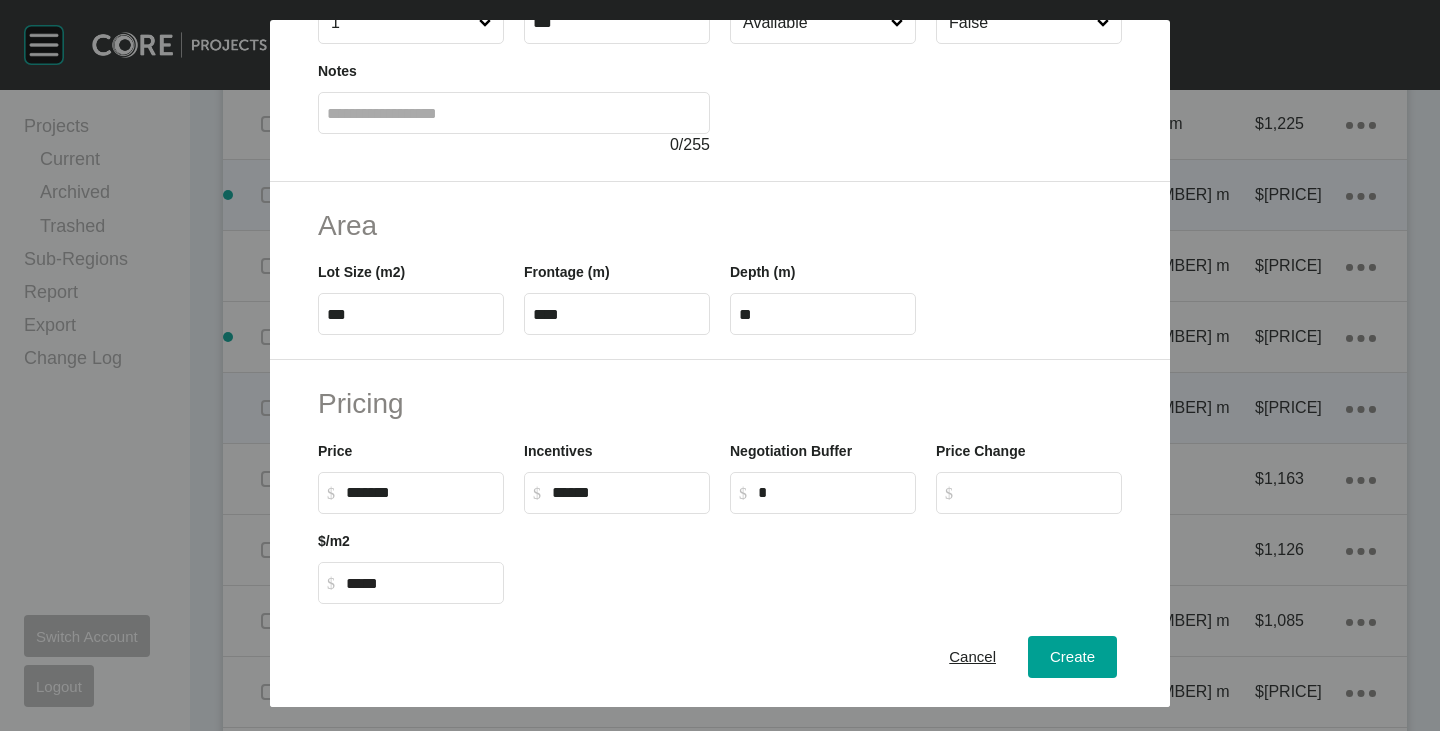 scroll, scrollTop: 0, scrollLeft: 0, axis: both 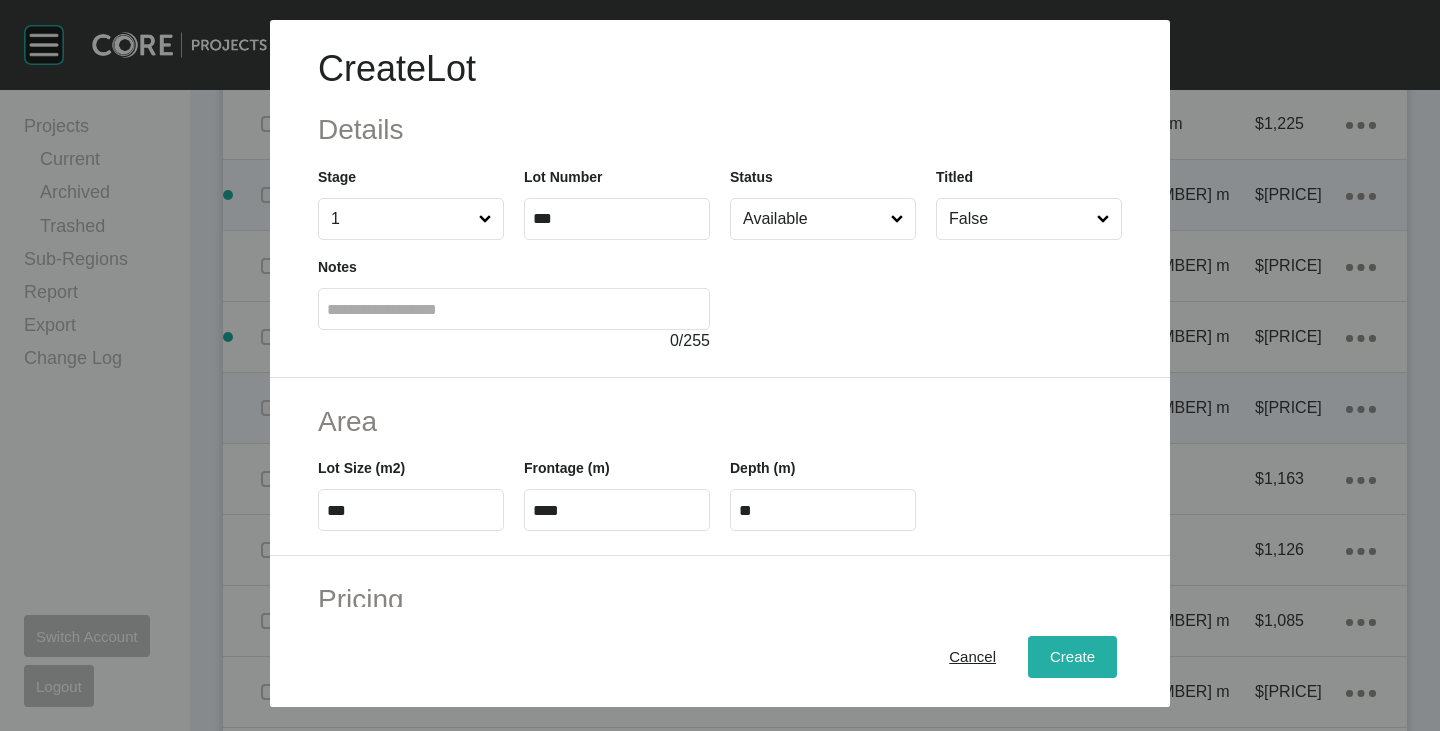click on "Create" at bounding box center [1072, 657] 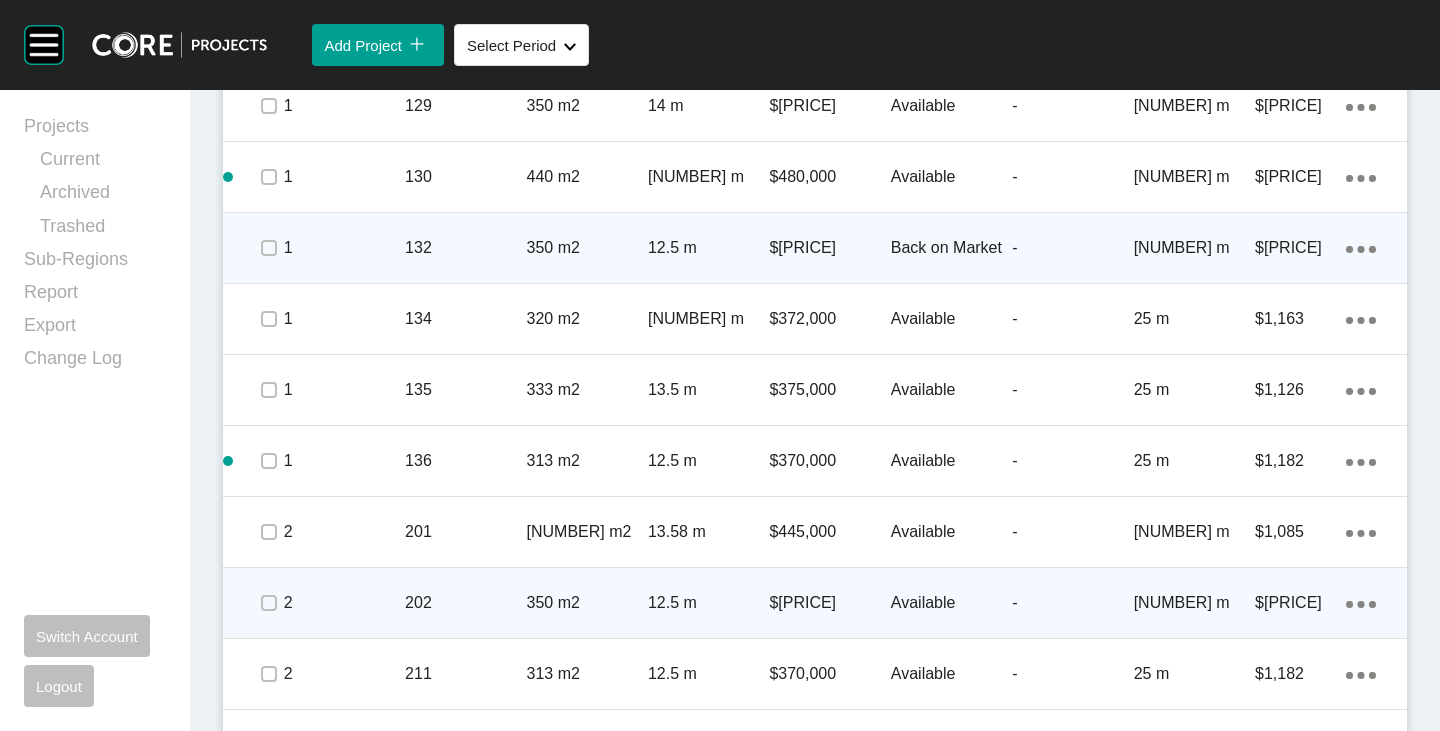 scroll, scrollTop: 2100, scrollLeft: 0, axis: vertical 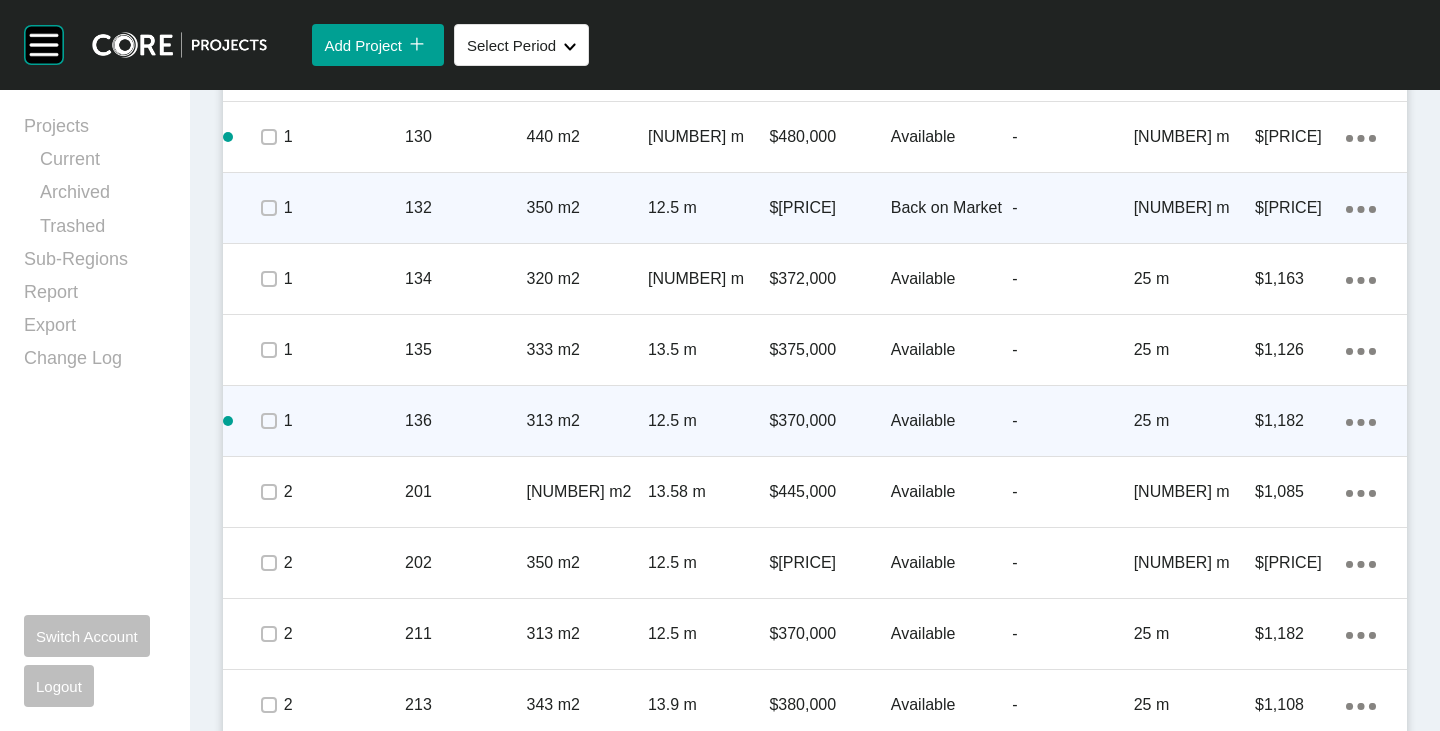 click 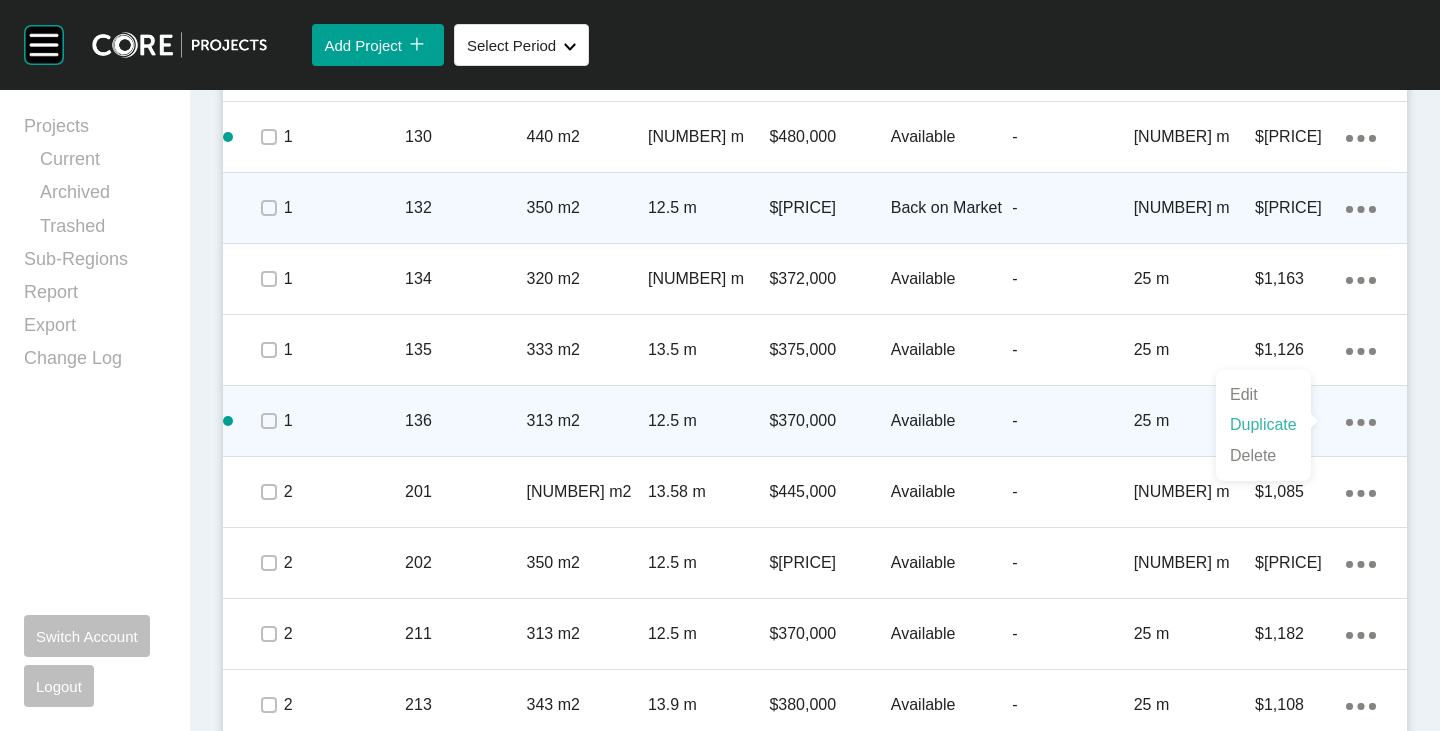 click on "Duplicate" at bounding box center (1263, 425) 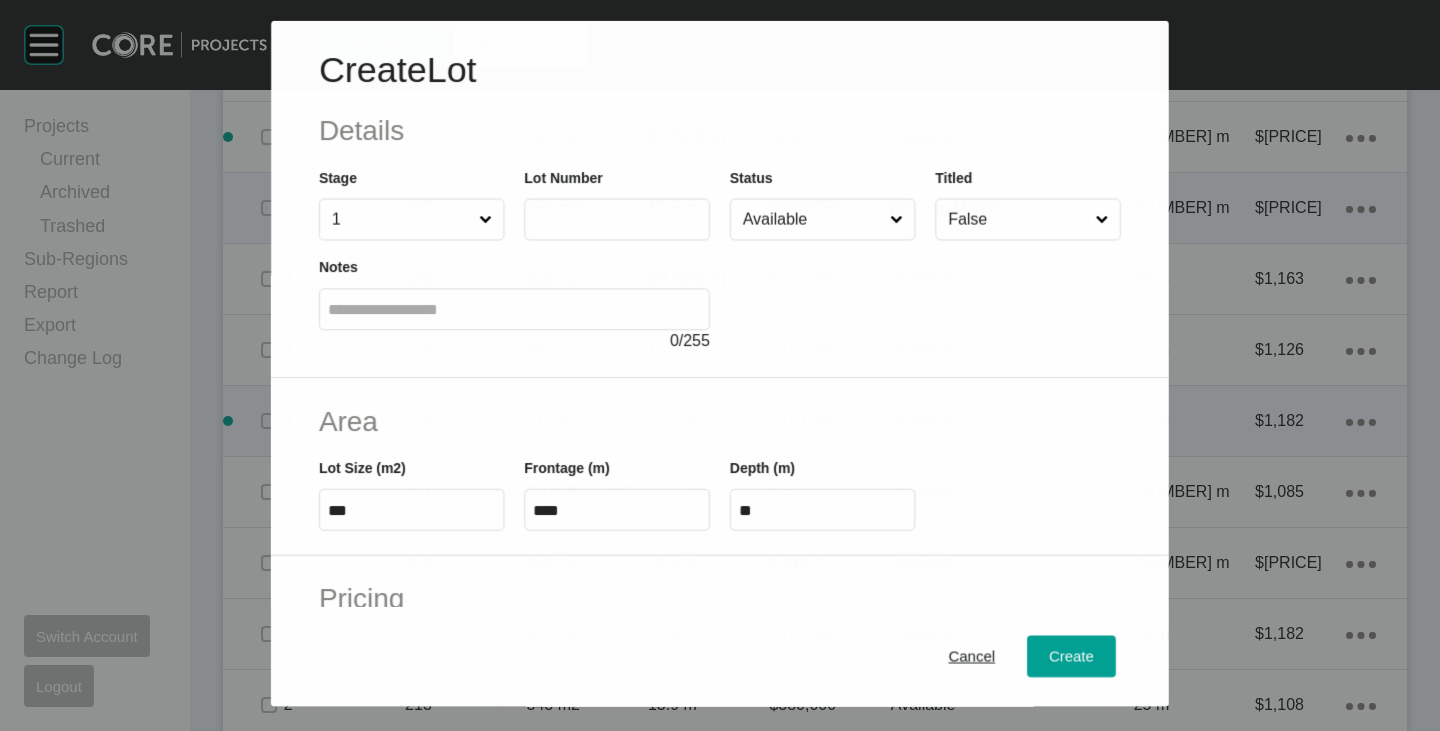 click at bounding box center [617, 219] 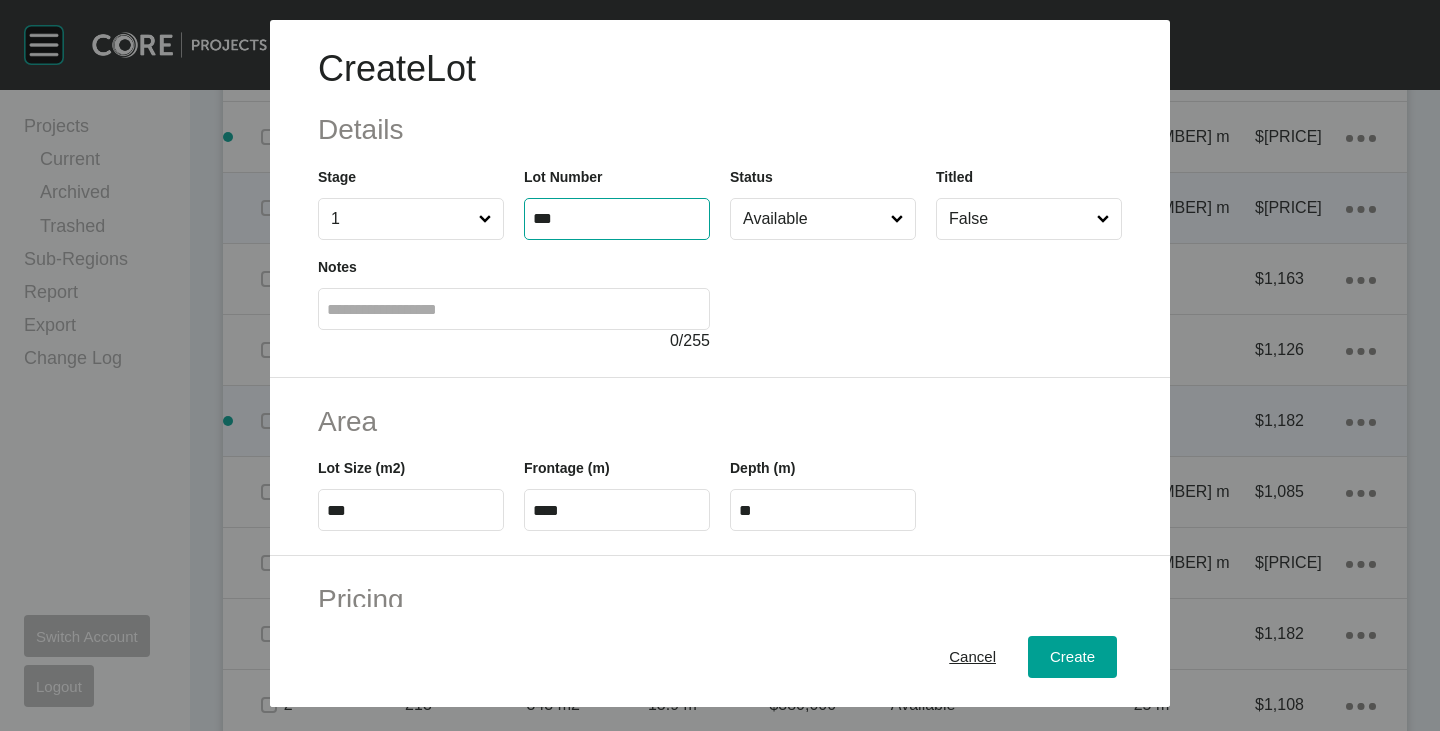 type on "***" 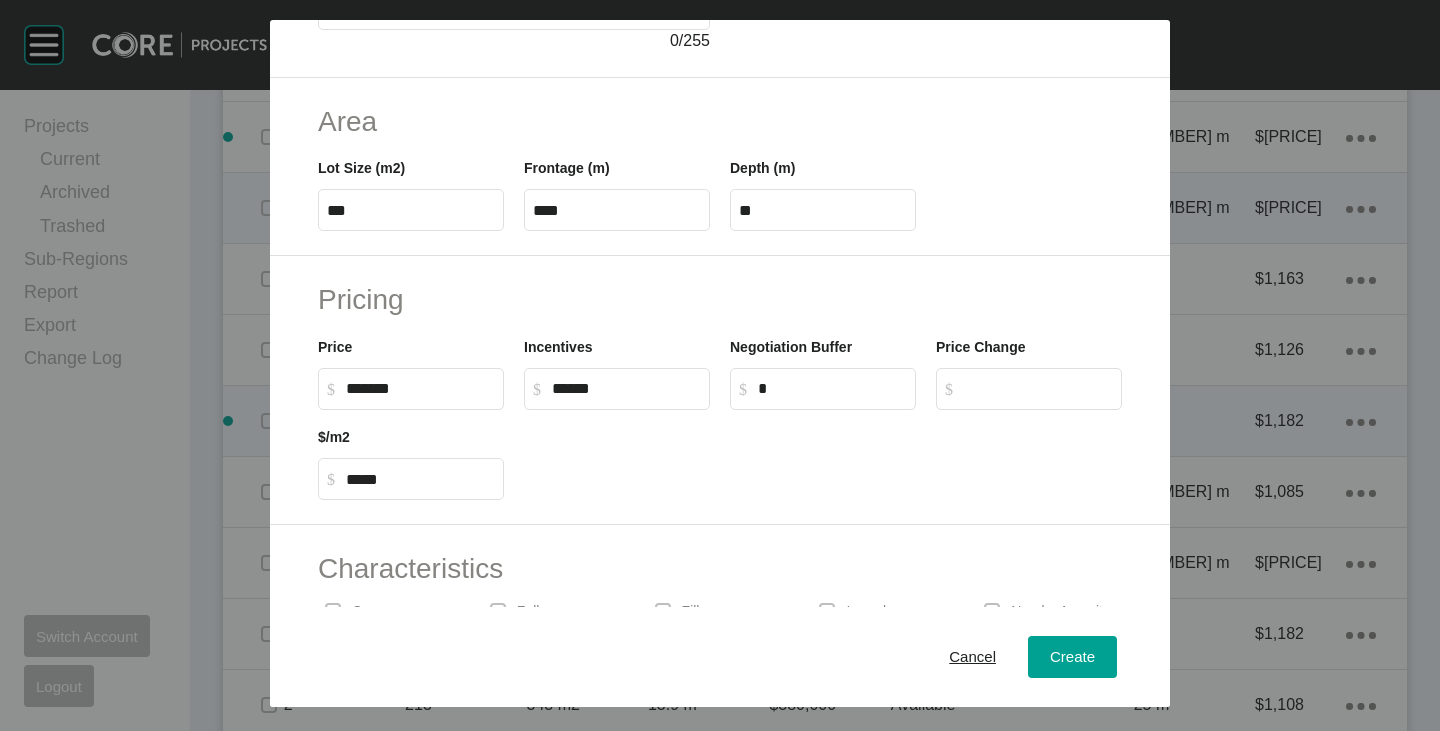 scroll, scrollTop: 489, scrollLeft: 0, axis: vertical 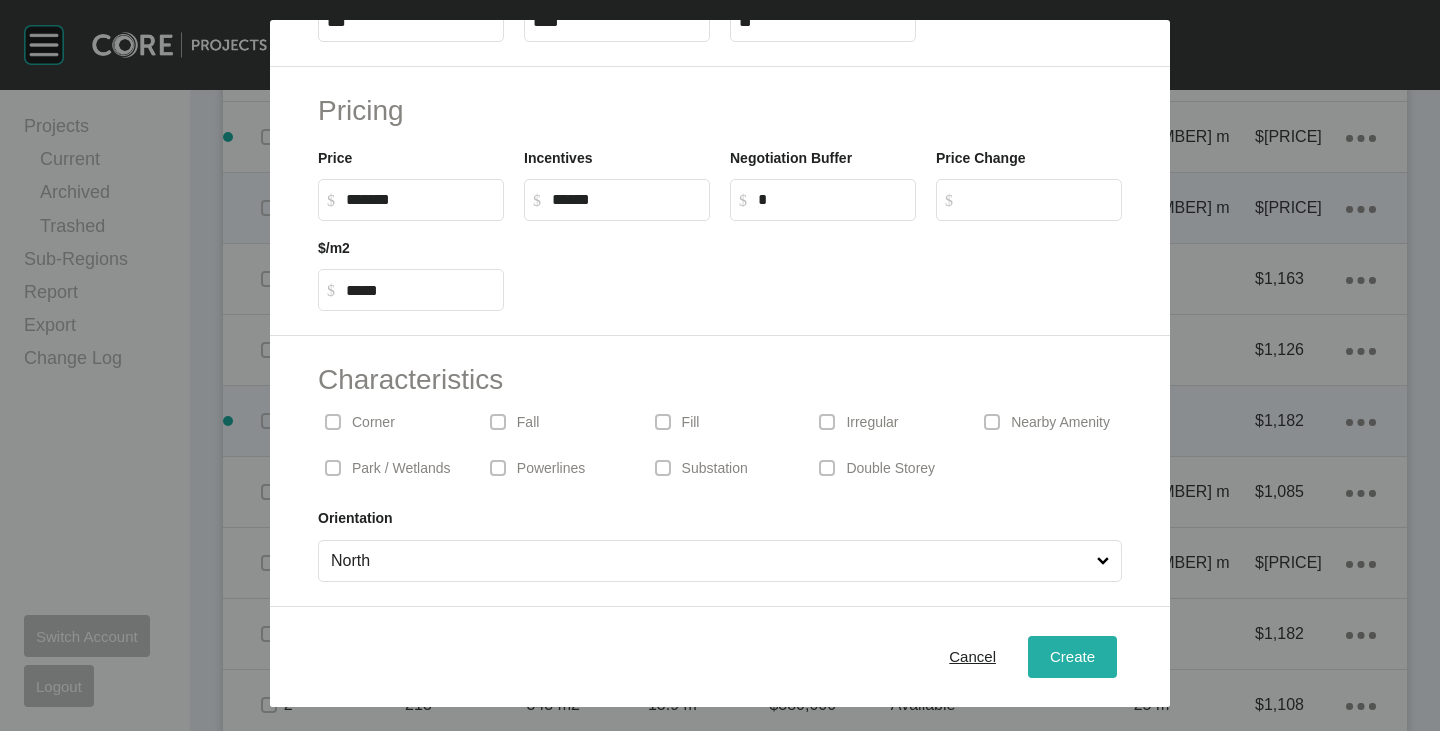 click on "Create" at bounding box center (1072, 656) 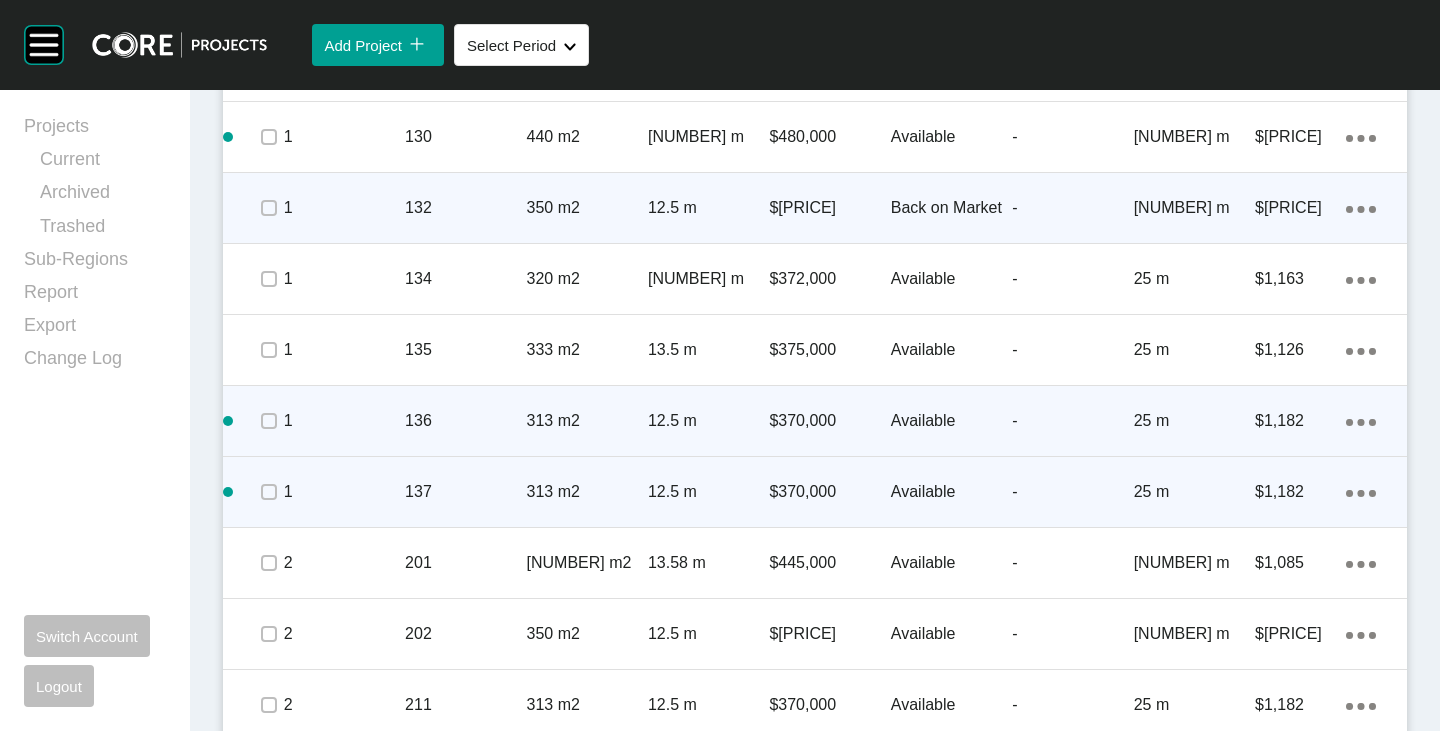 scroll, scrollTop: 2200, scrollLeft: 0, axis: vertical 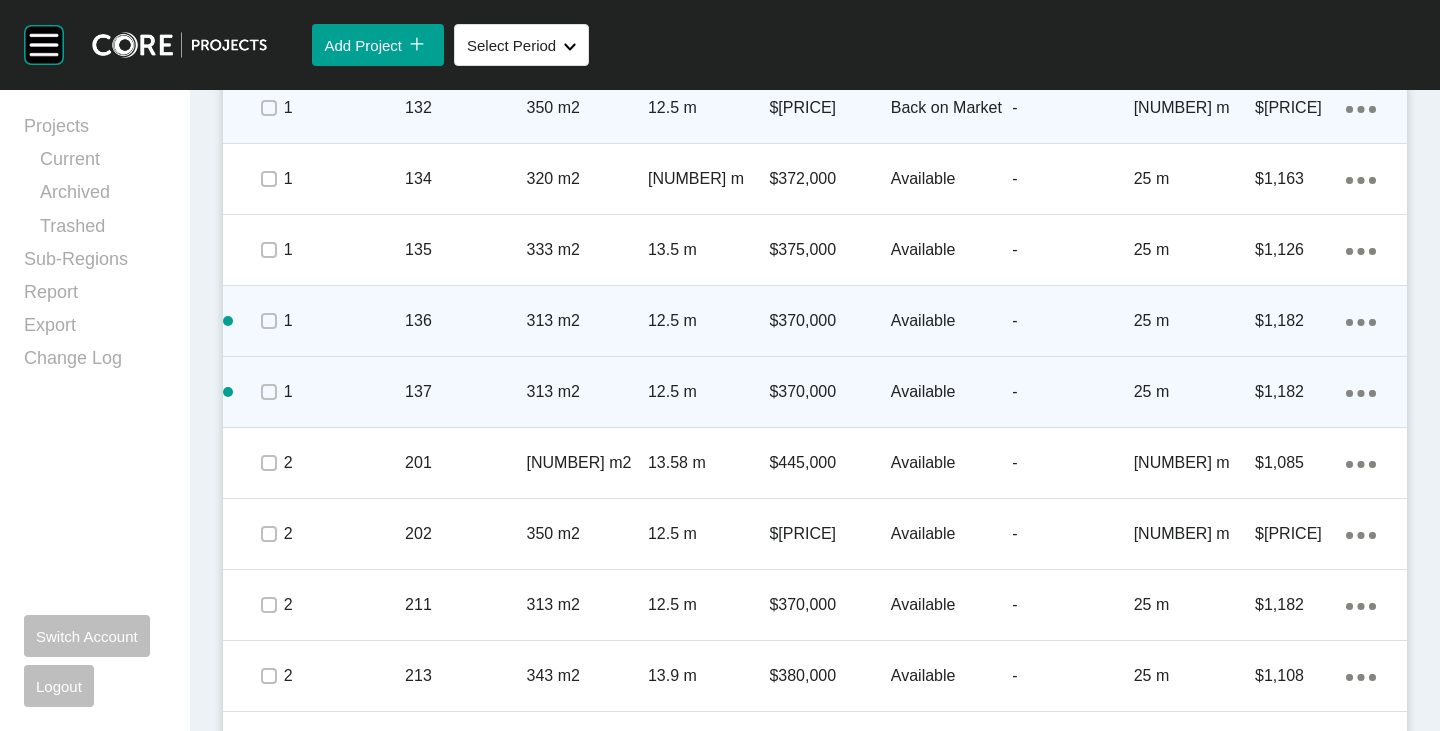 click on "Action Menu Dots Copy 6 Created with Sketch." 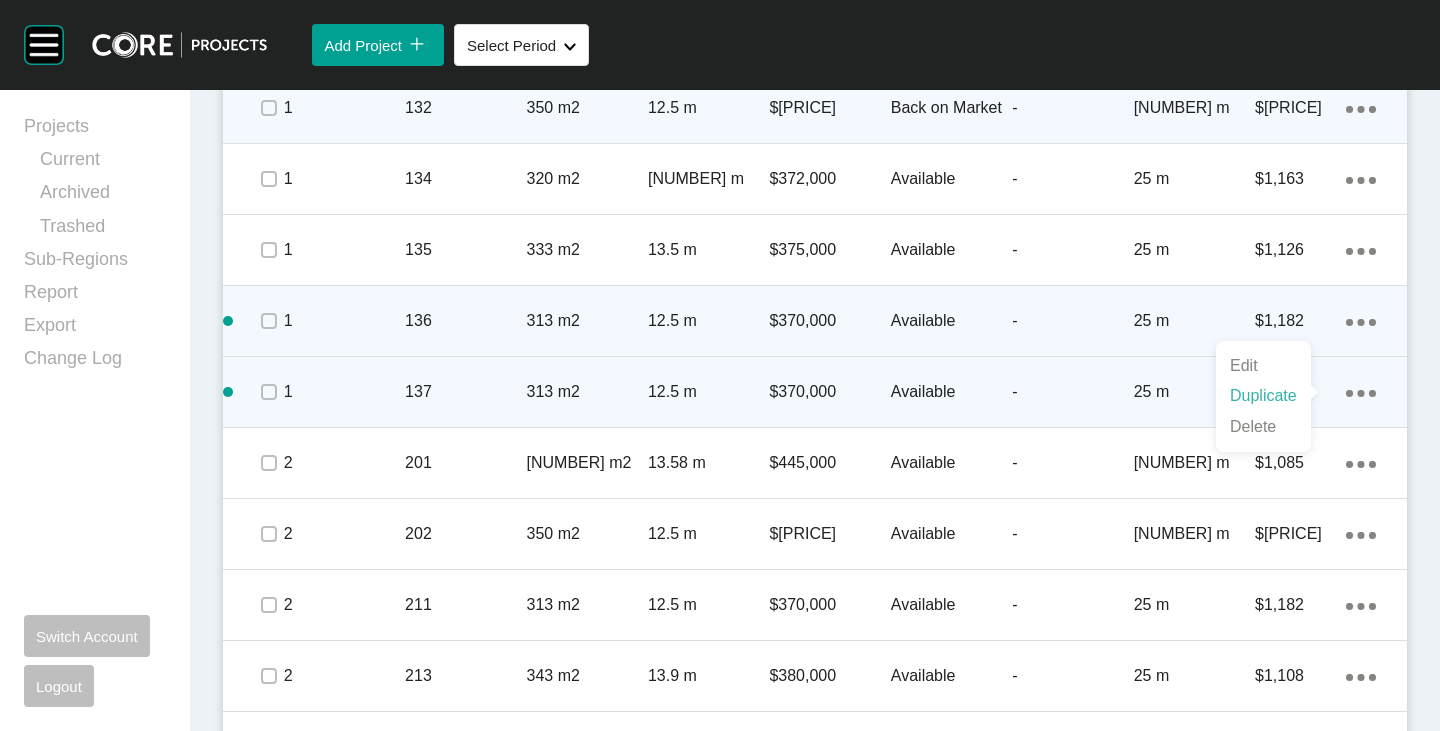 click on "Duplicate" at bounding box center [1263, 396] 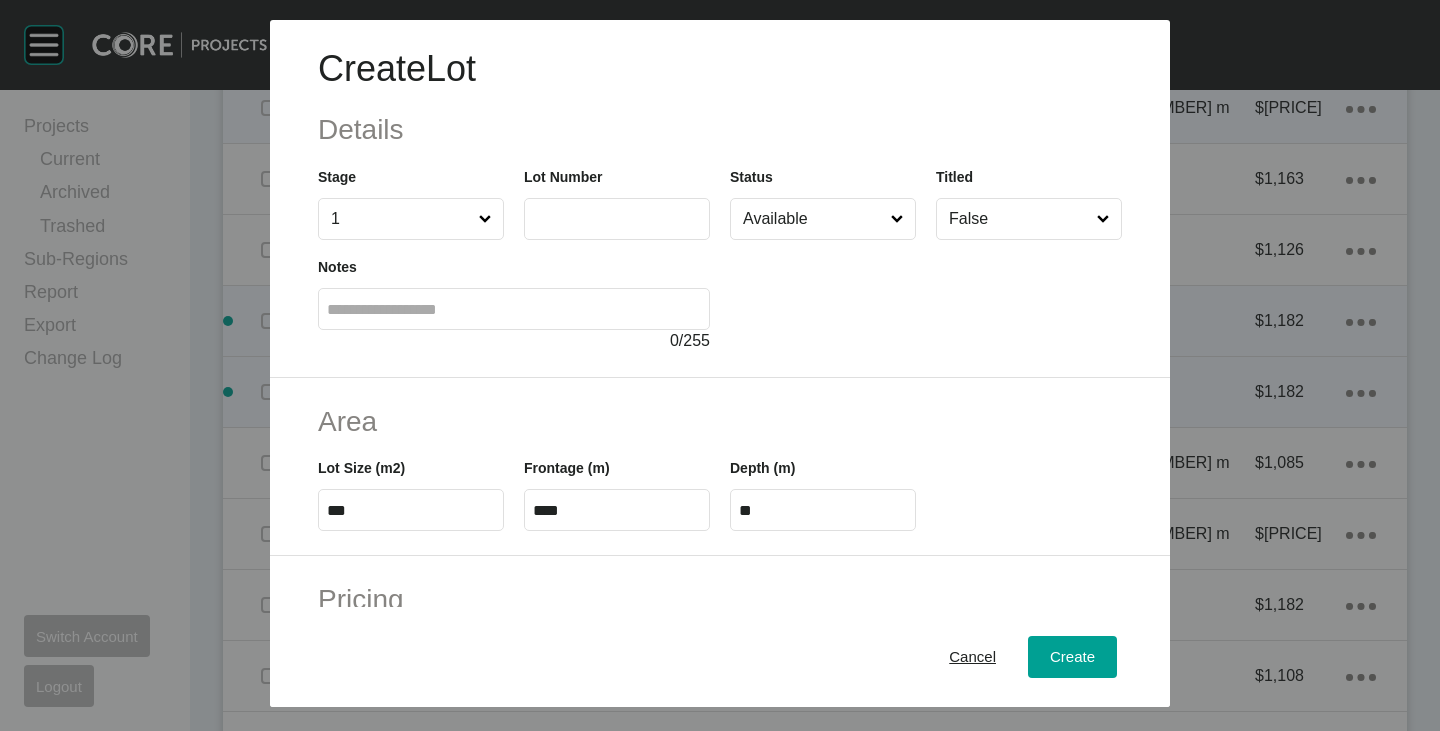 click at bounding box center [617, 219] 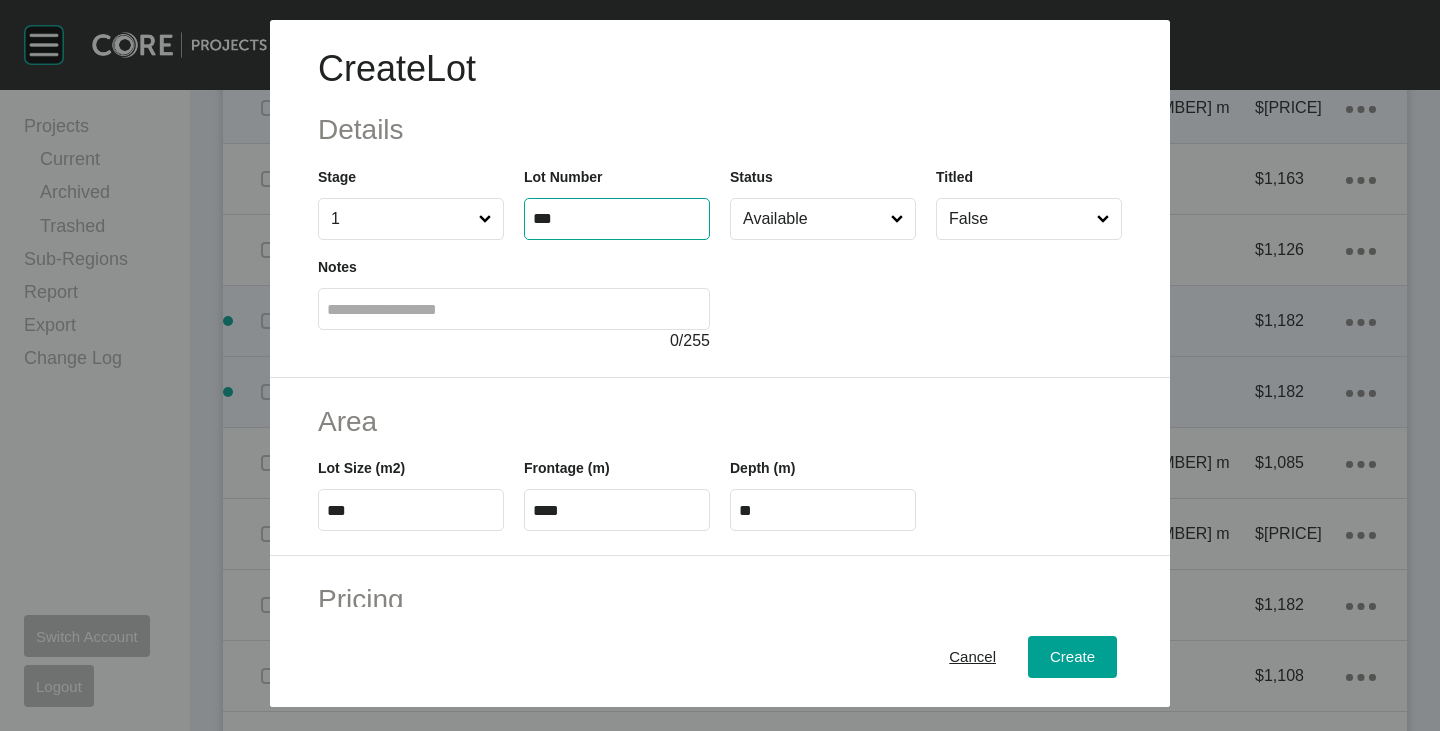 type on "***" 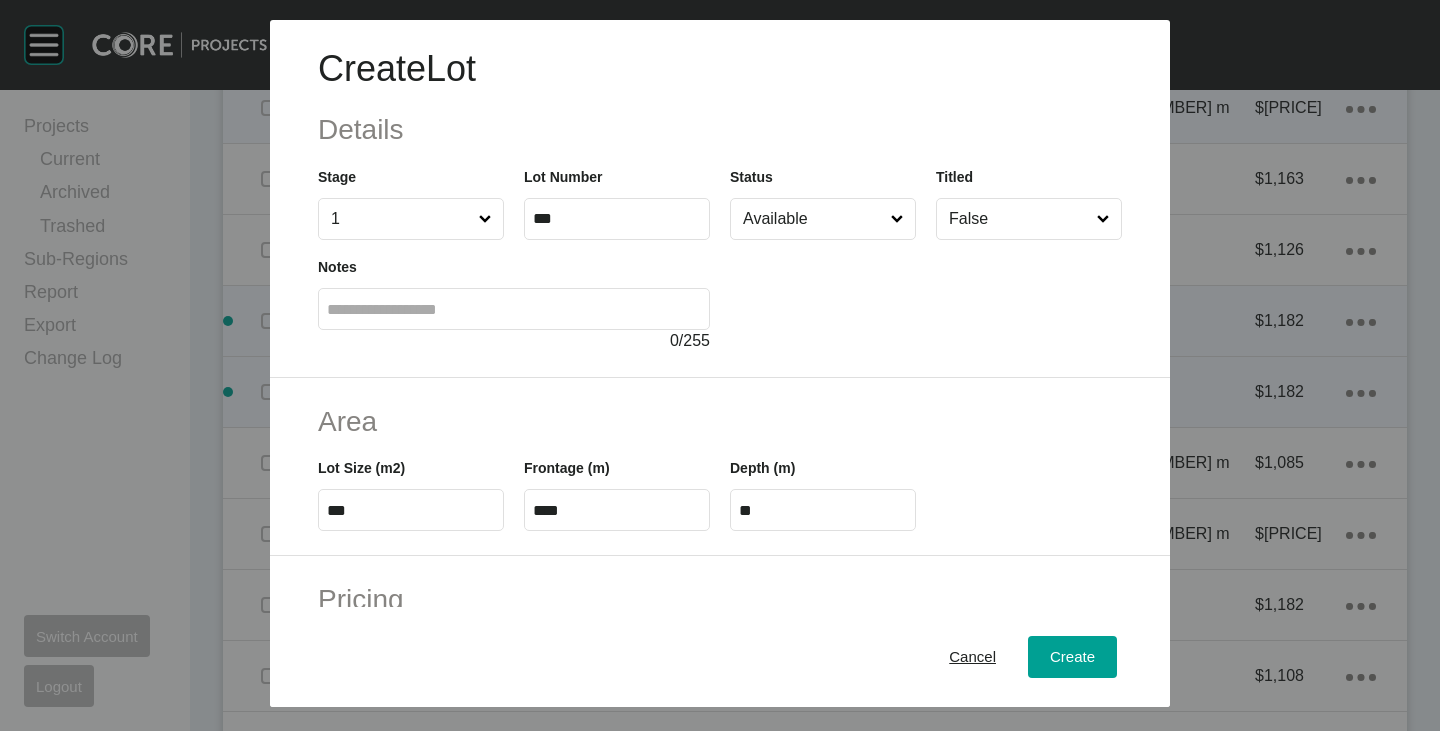 type on "******" 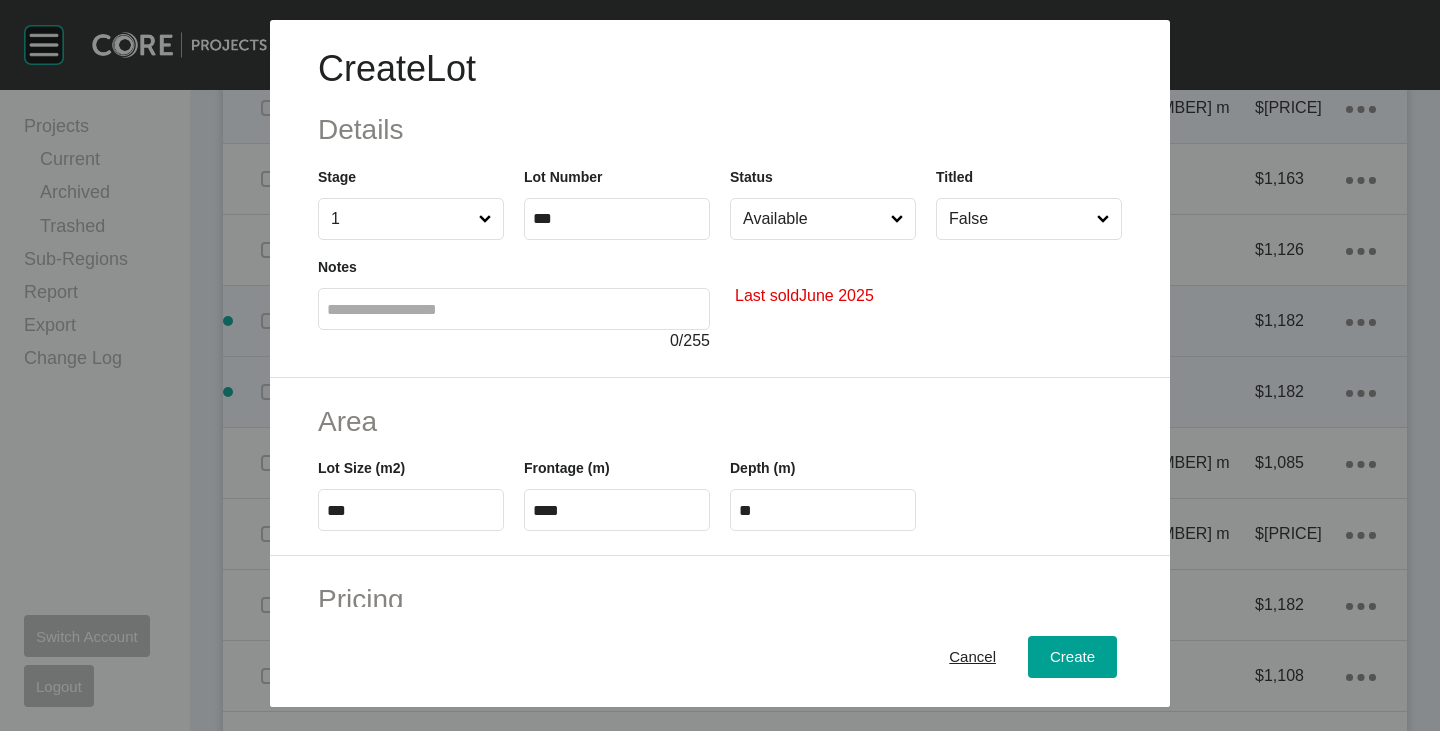 click on "Available" at bounding box center (813, 219) 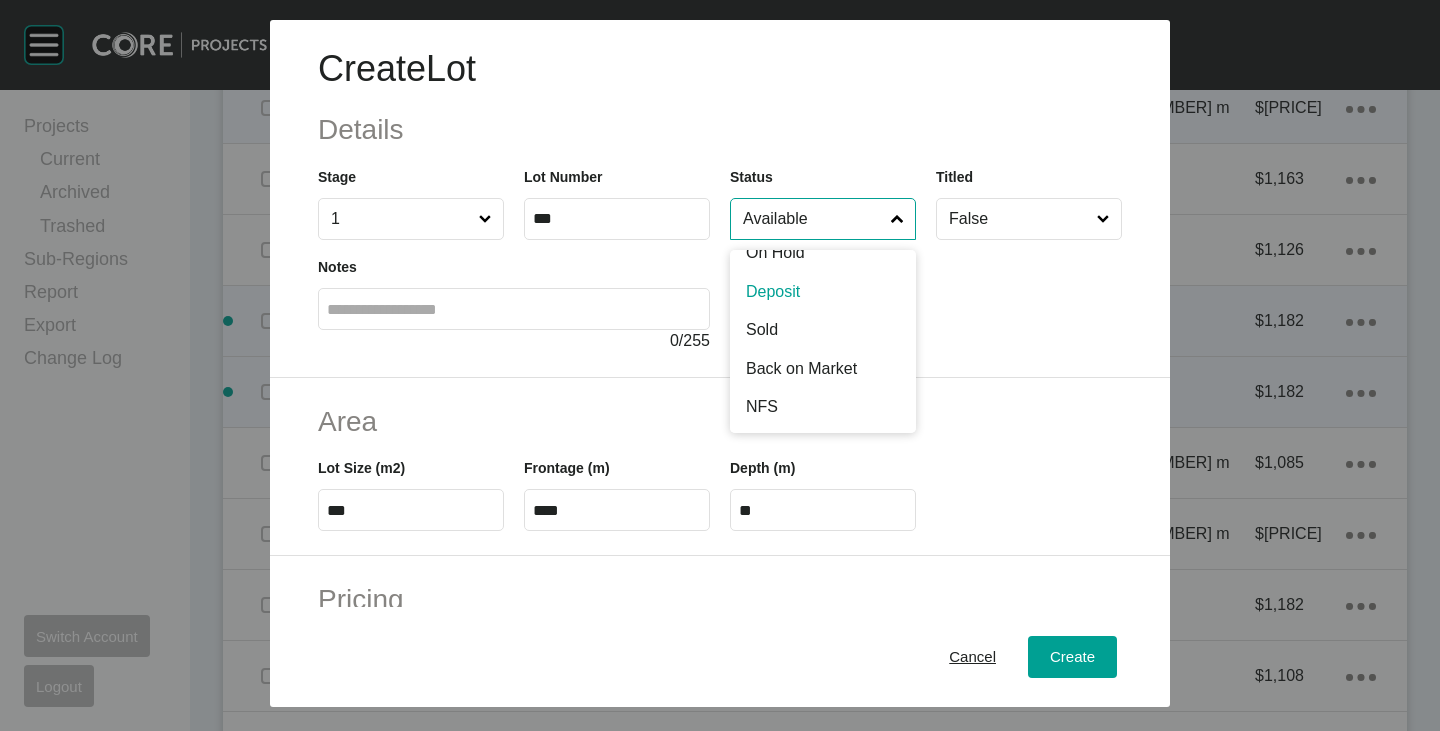 scroll, scrollTop: 100, scrollLeft: 0, axis: vertical 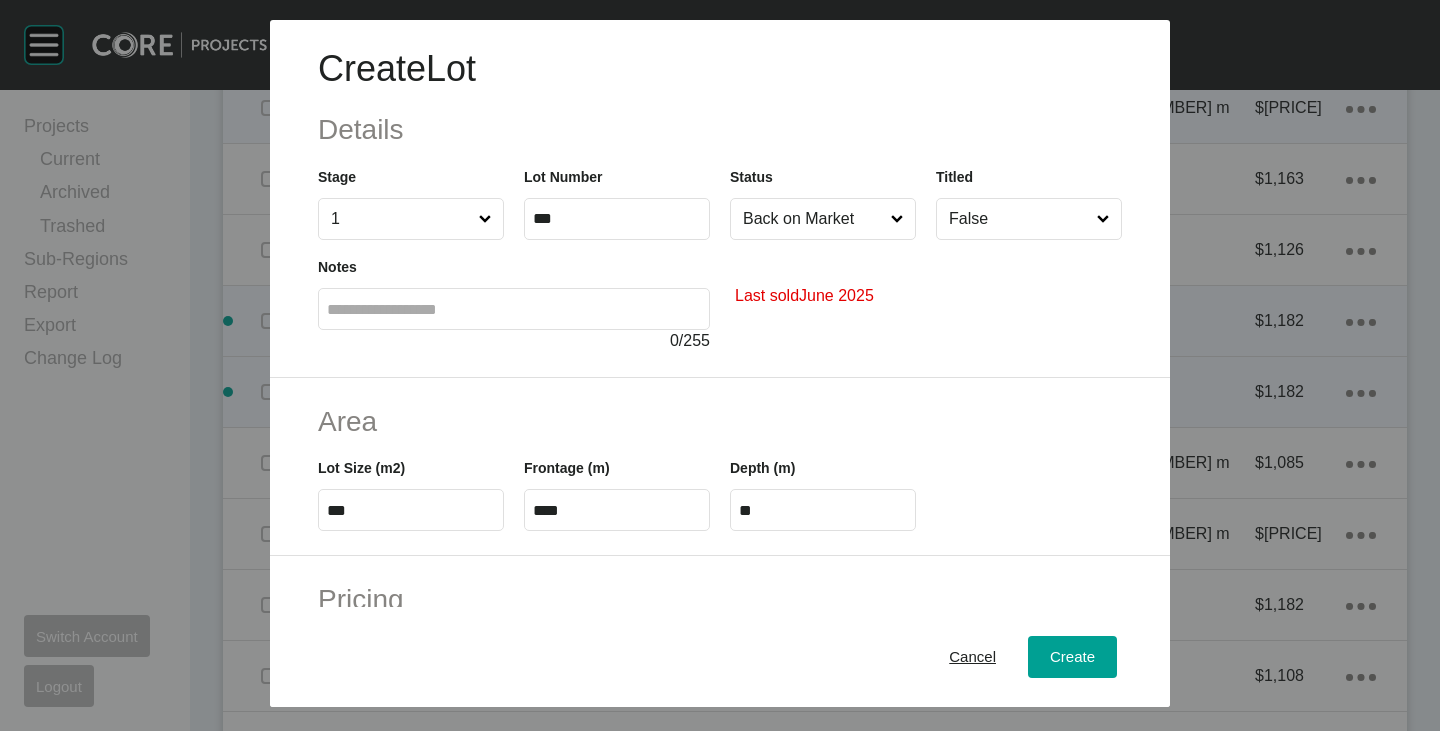 click on "***" at bounding box center [411, 510] 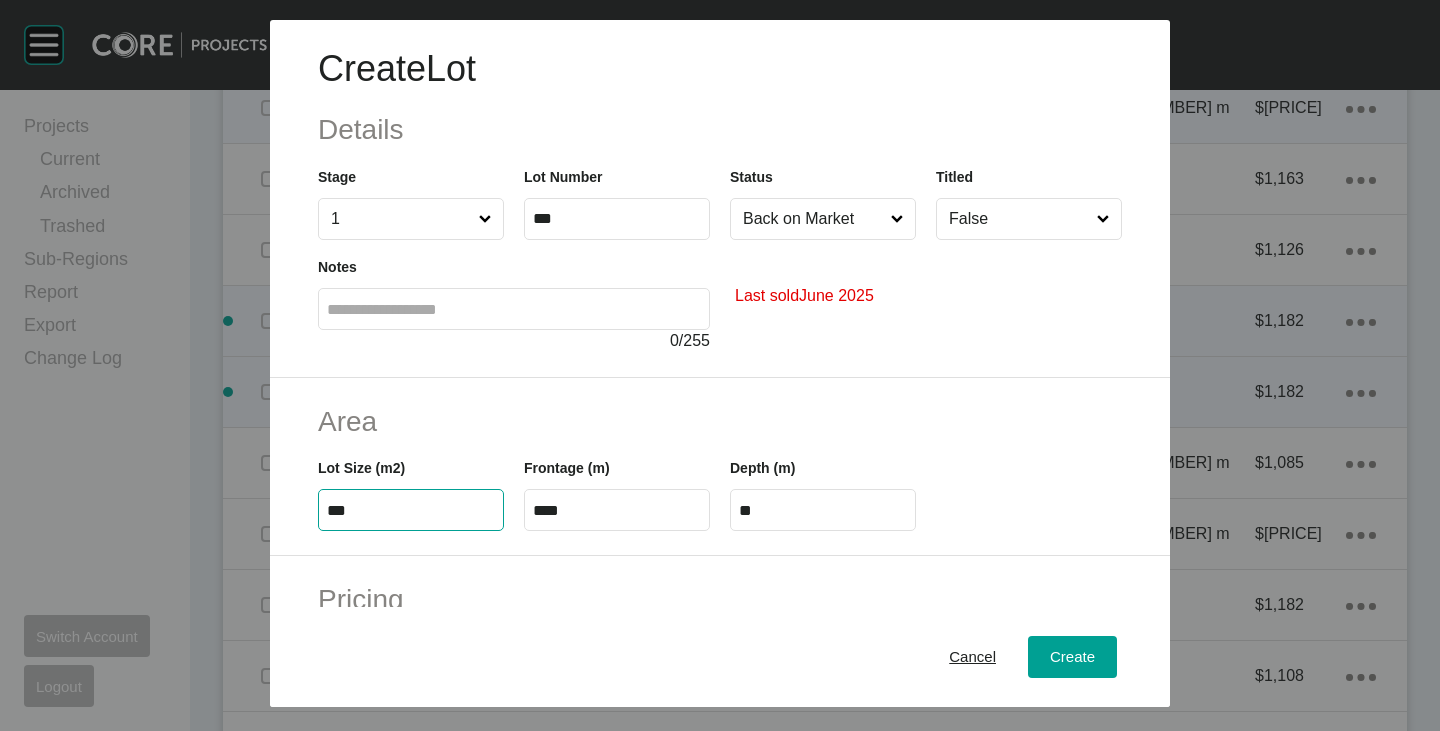 click on "***" at bounding box center [411, 510] 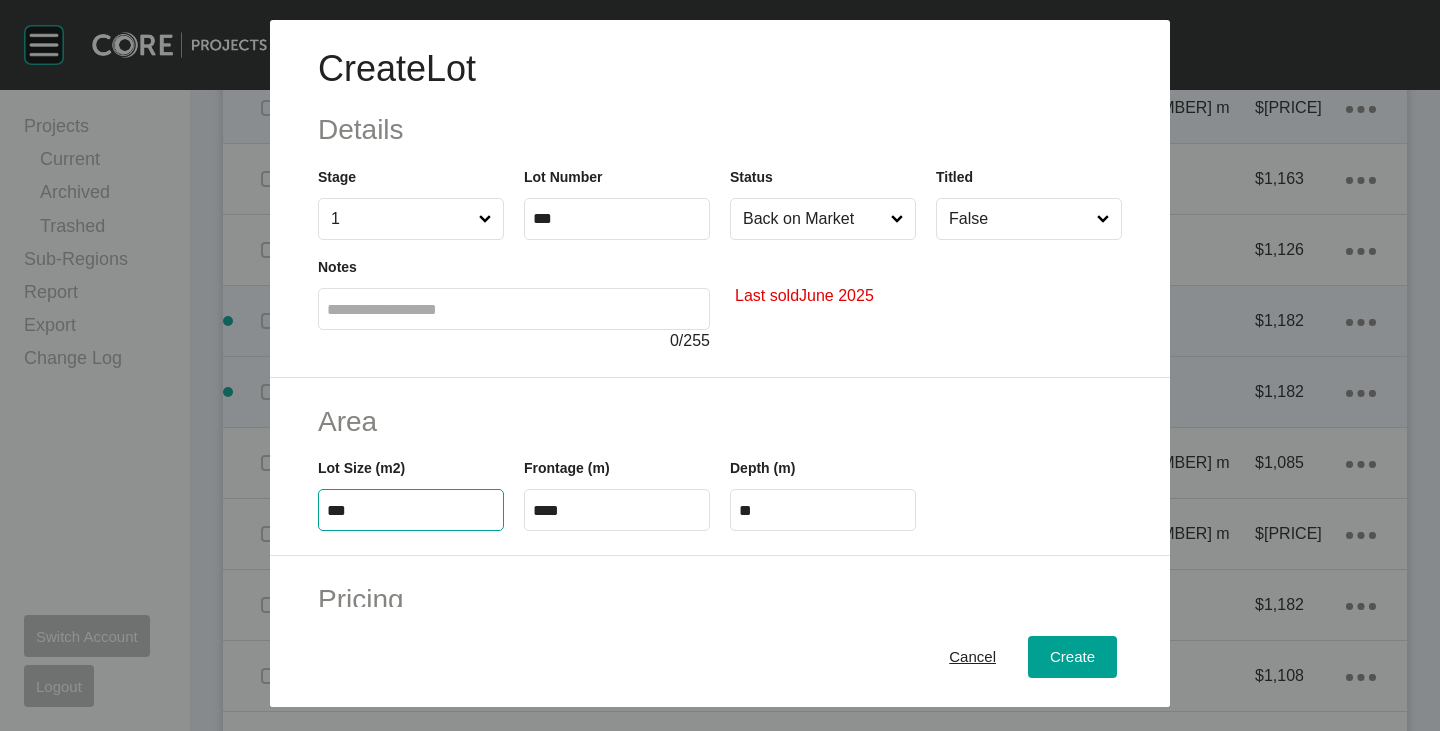 type on "***" 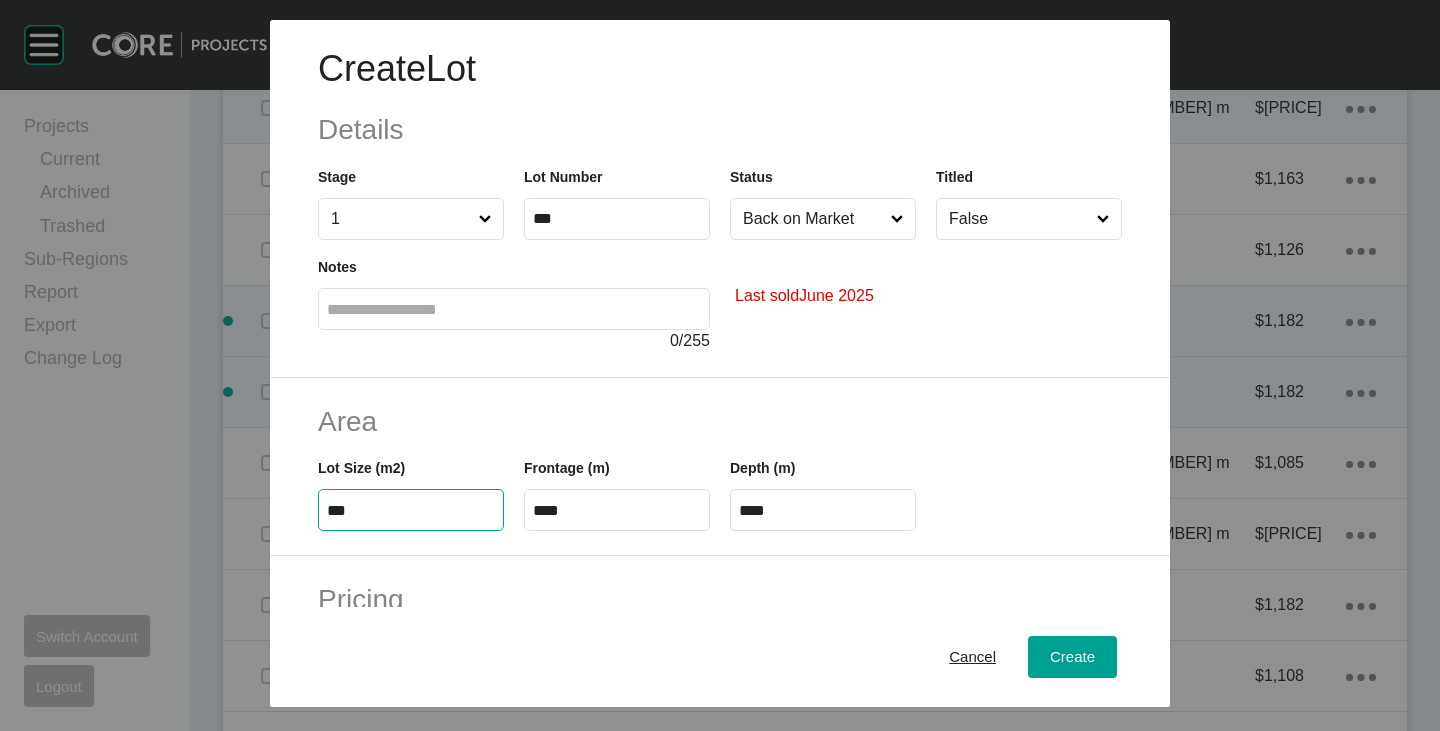 click on "Area" at bounding box center (720, 421) 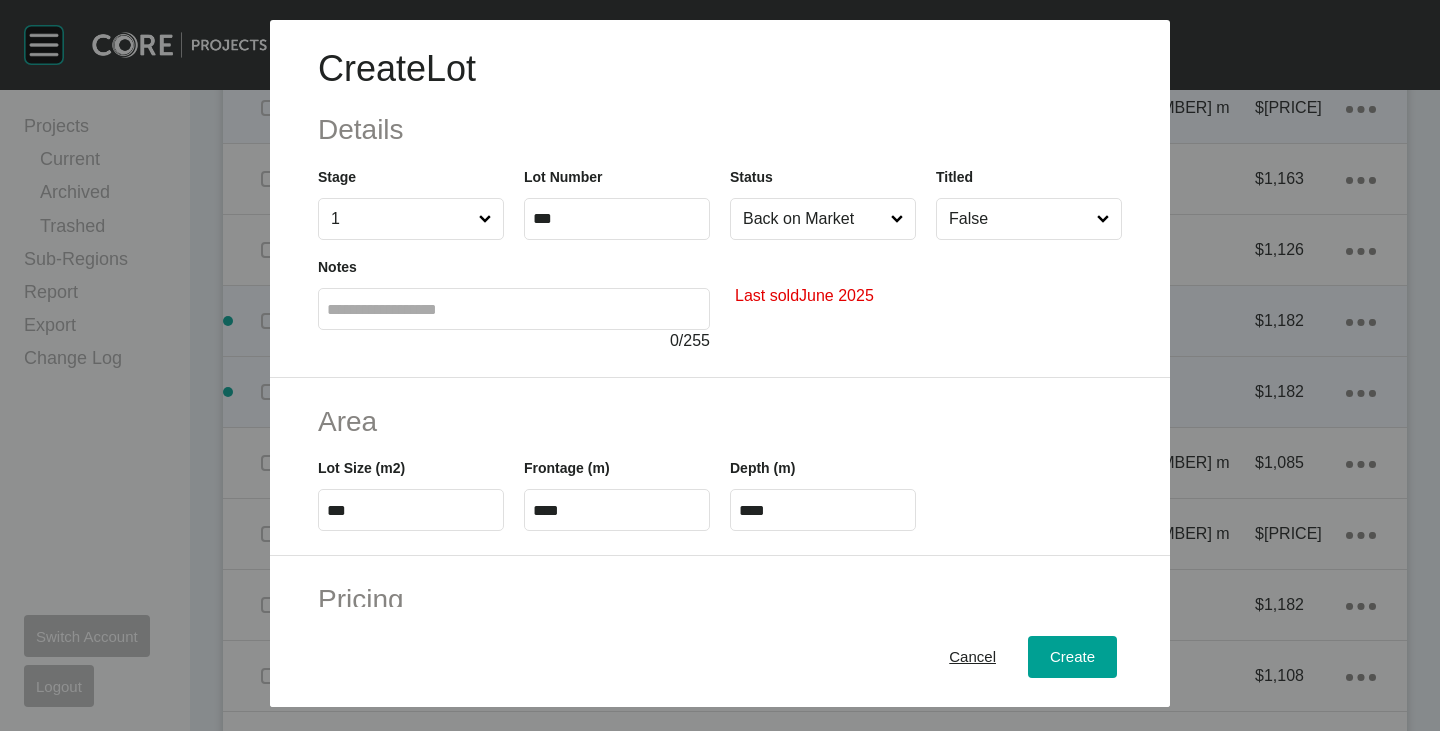 click on "****" at bounding box center (617, 510) 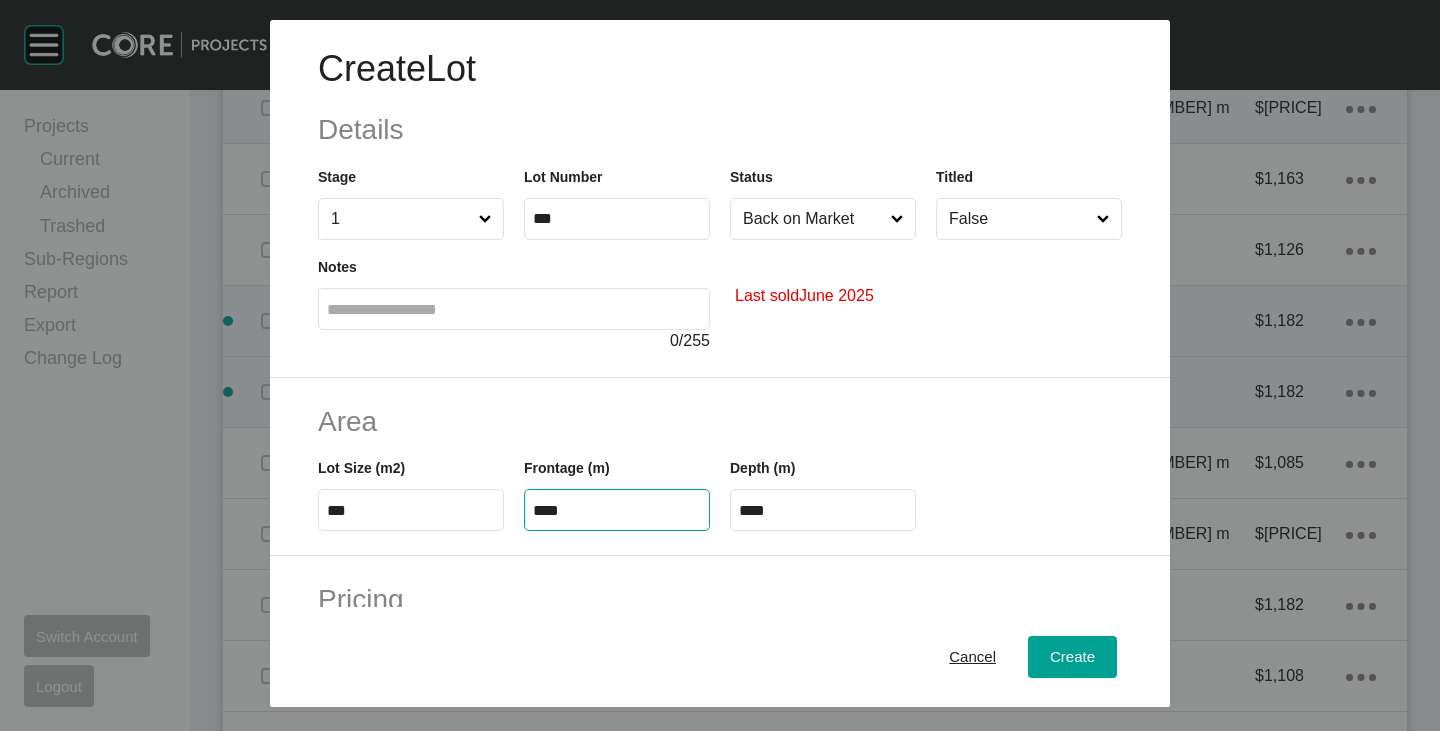 click on "****" at bounding box center [617, 510] 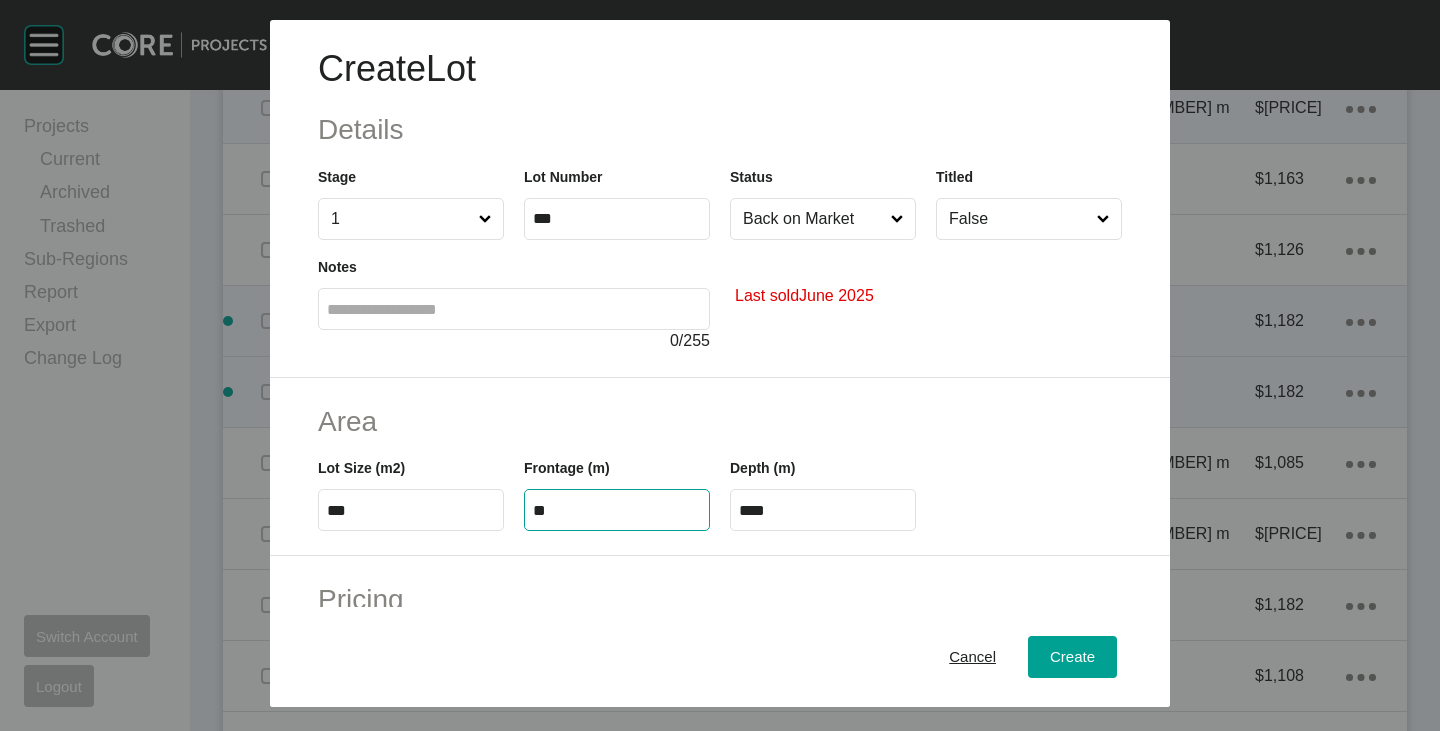 type on "**" 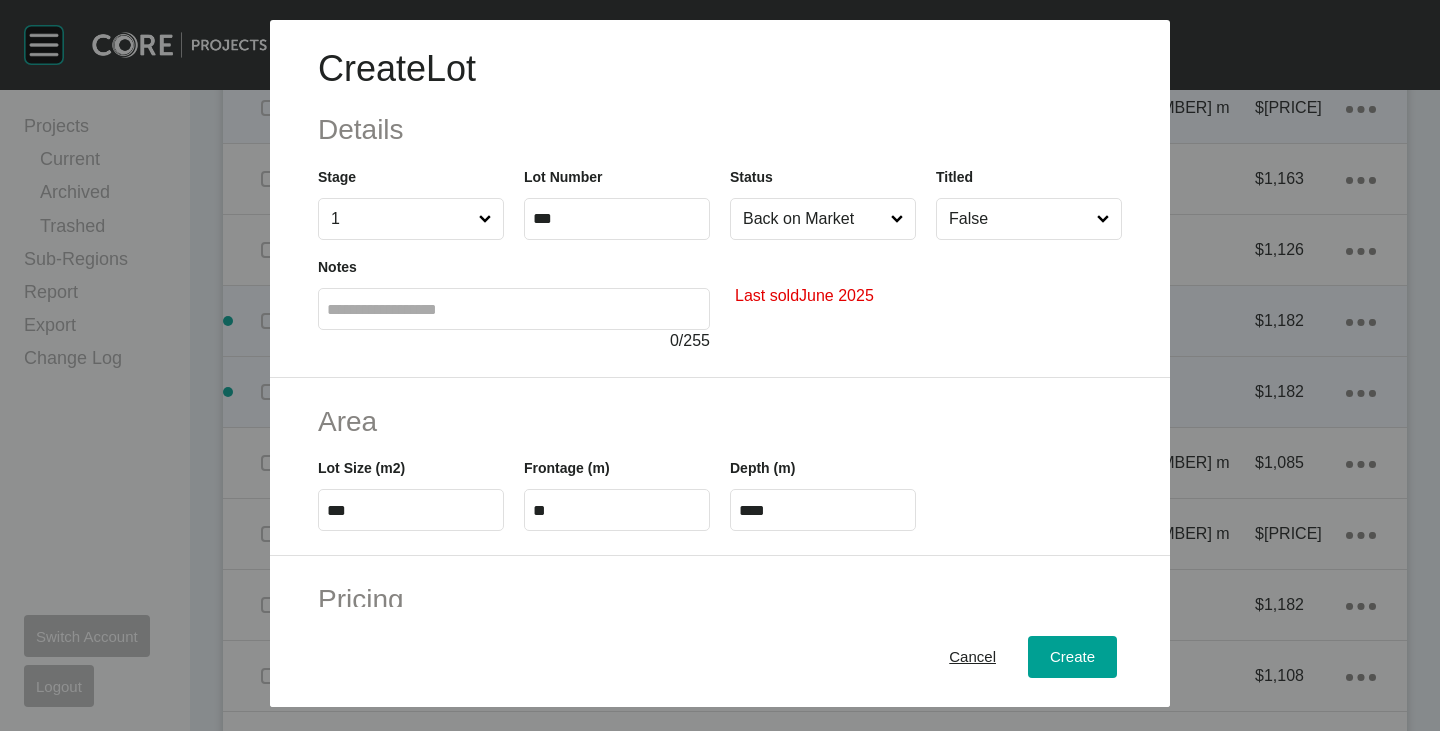 click on "****" at bounding box center [823, 510] 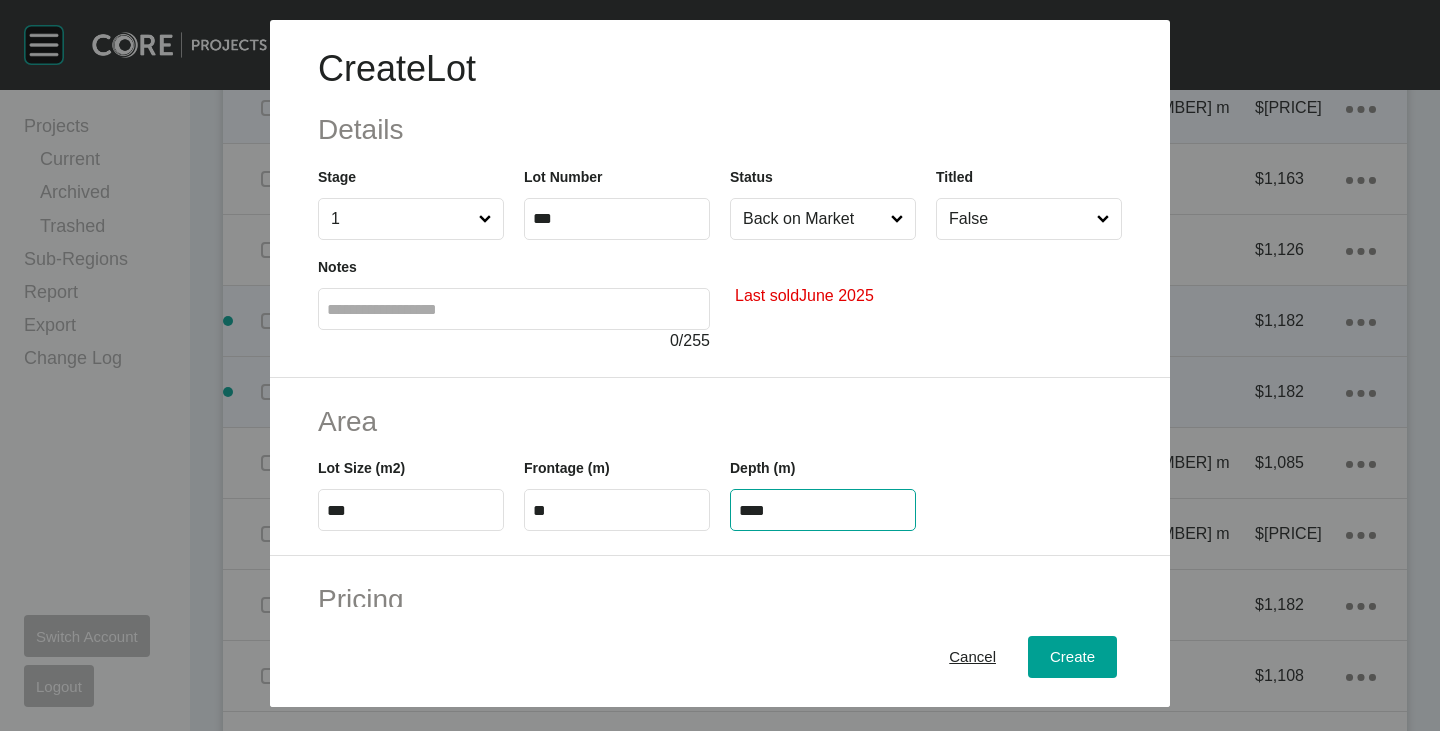 click on "****" at bounding box center (823, 510) 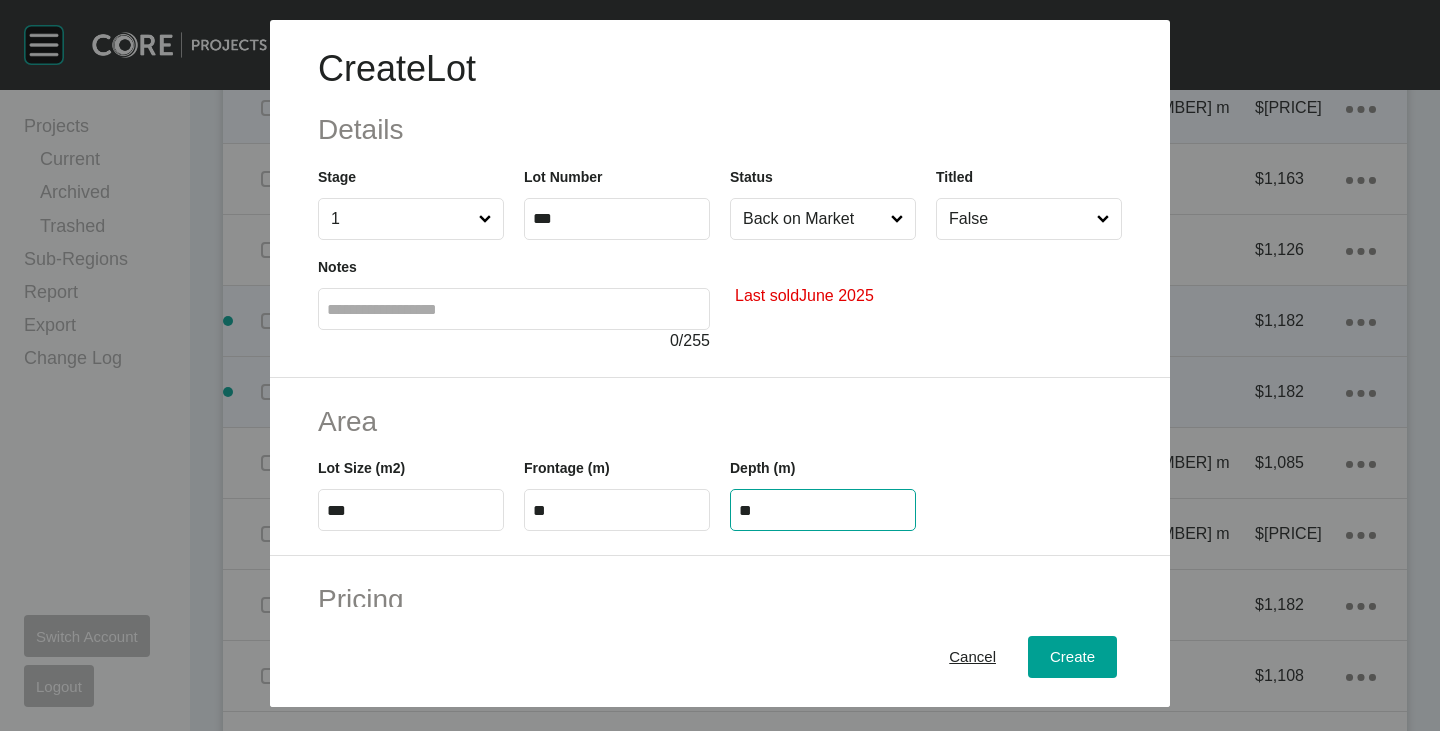 type on "**" 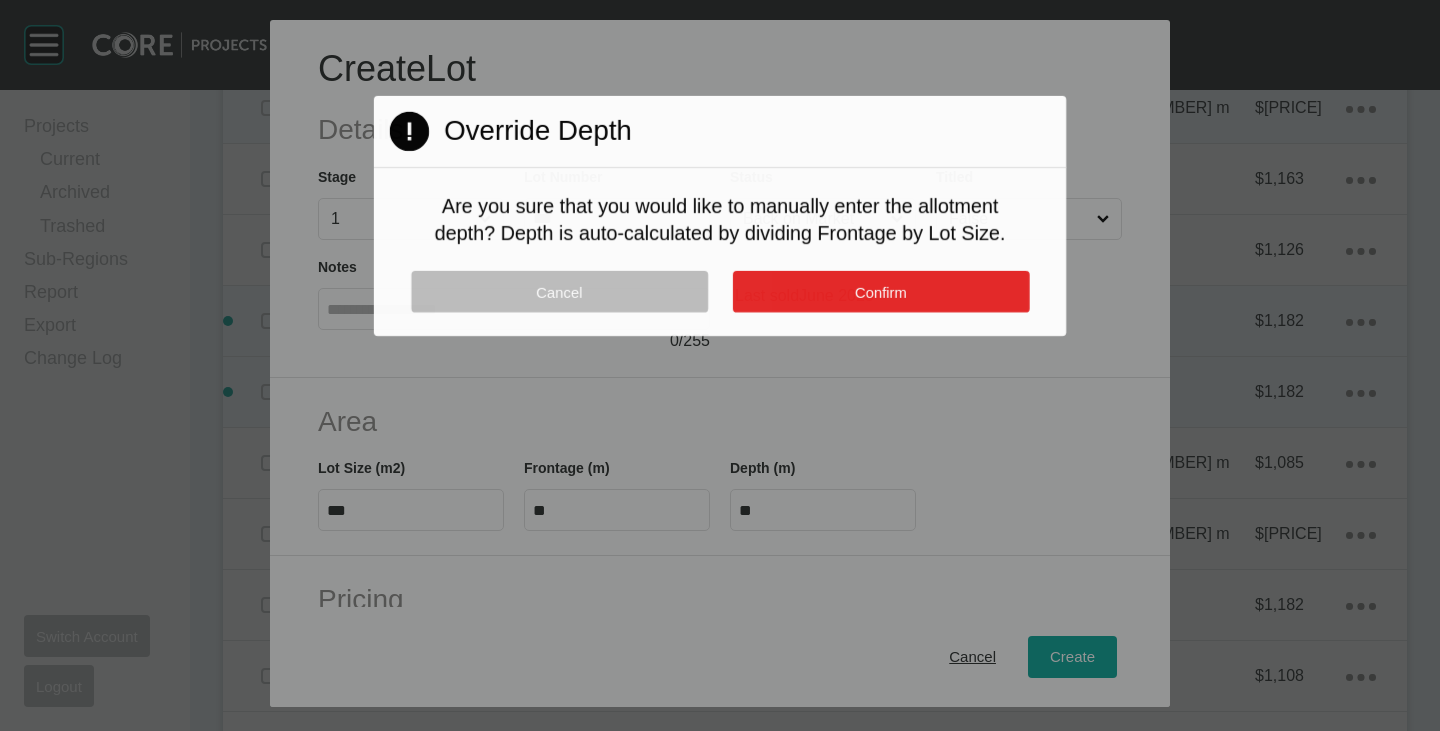 click on "Confirm" at bounding box center [881, 291] 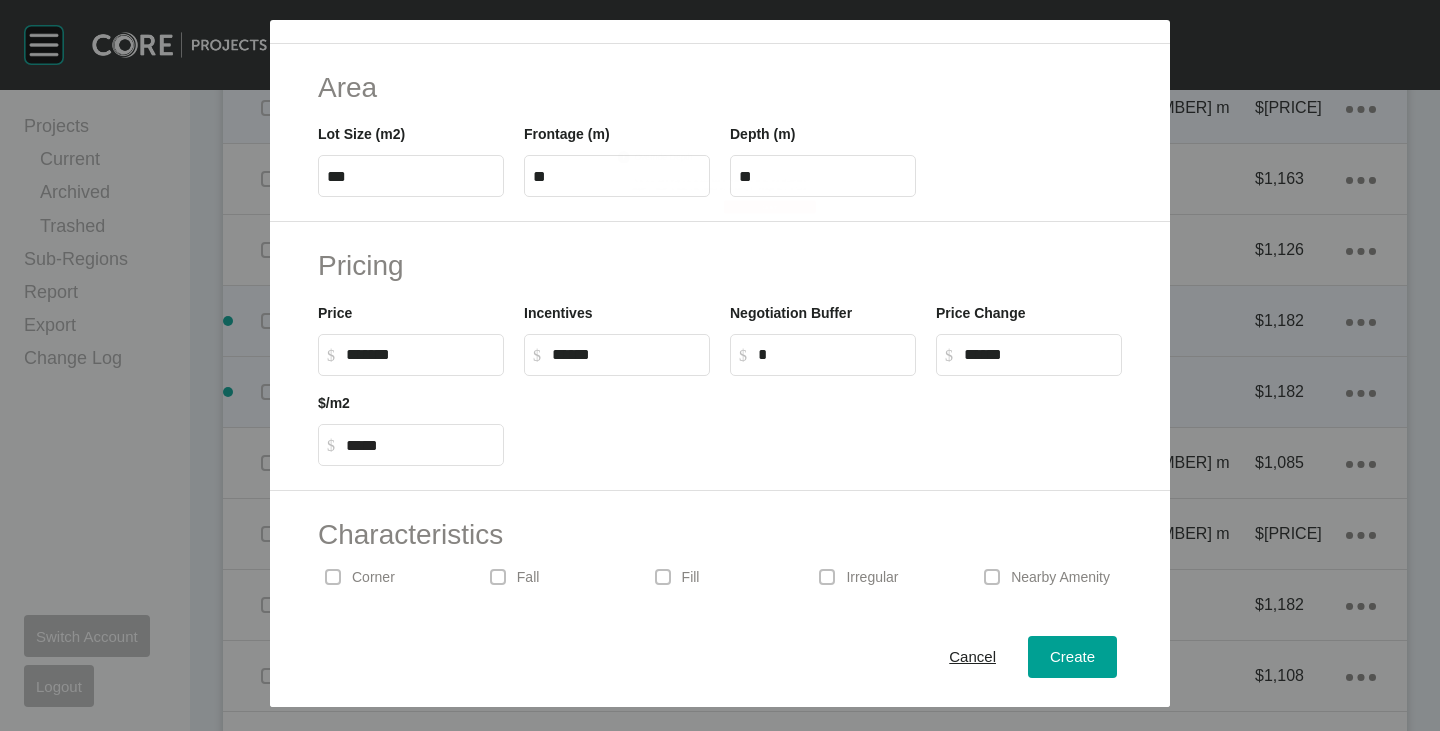 scroll, scrollTop: 489, scrollLeft: 0, axis: vertical 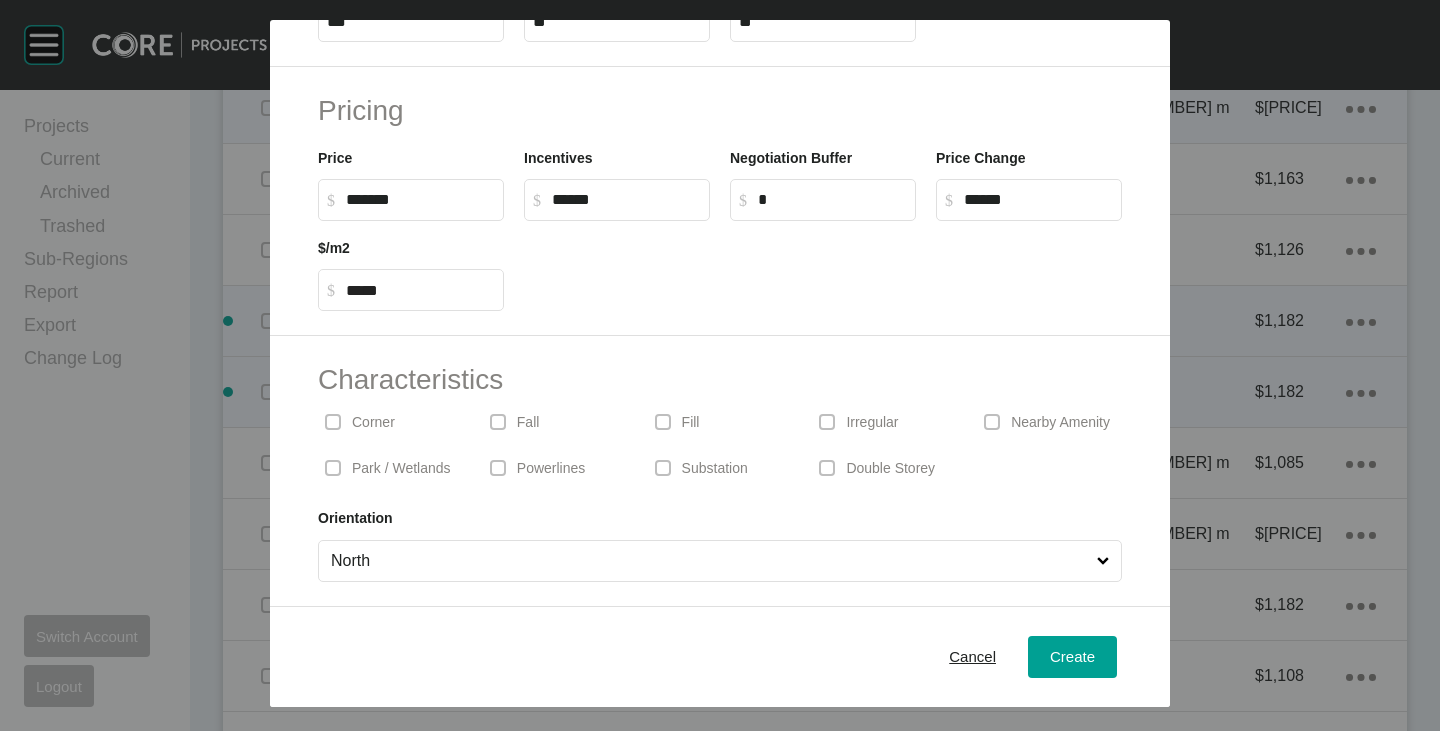 click on "Irregular" at bounding box center (872, 423) 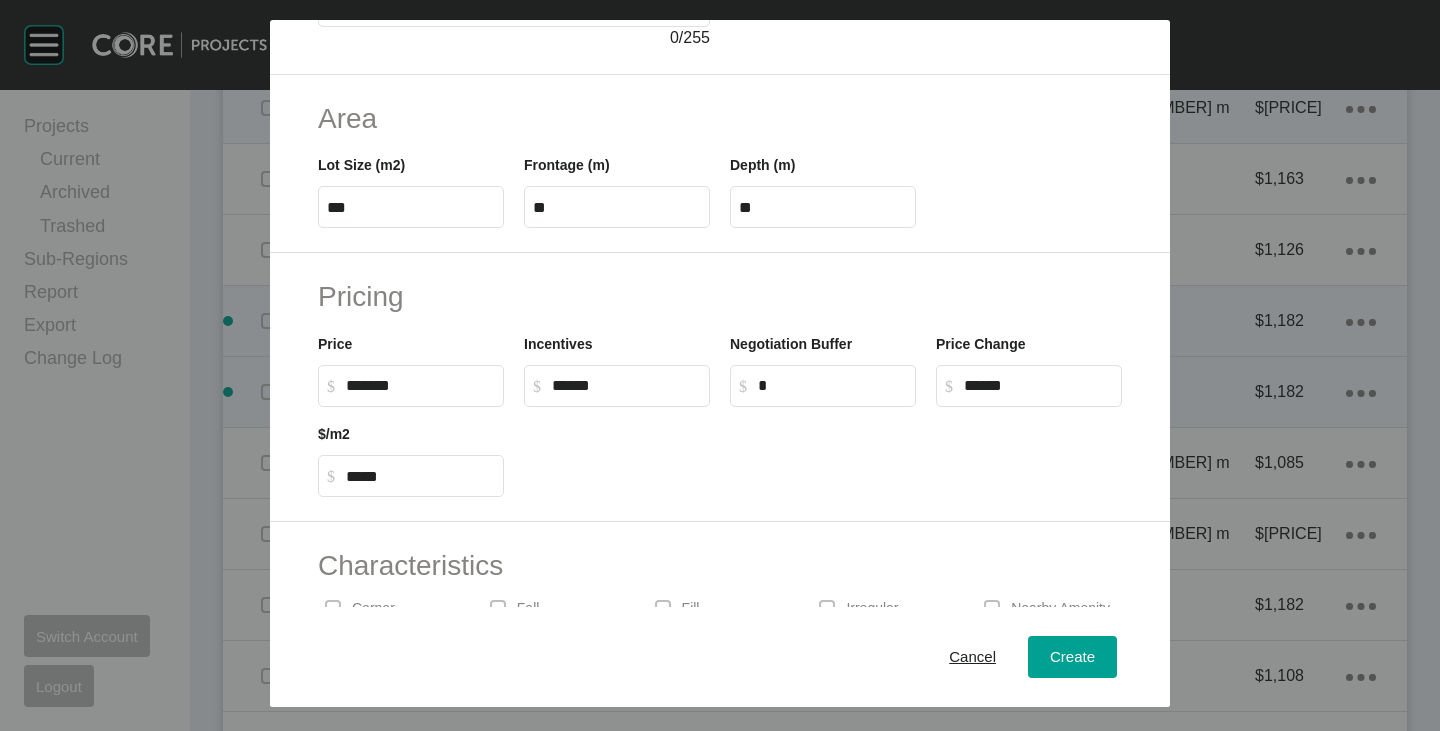 scroll, scrollTop: 400, scrollLeft: 0, axis: vertical 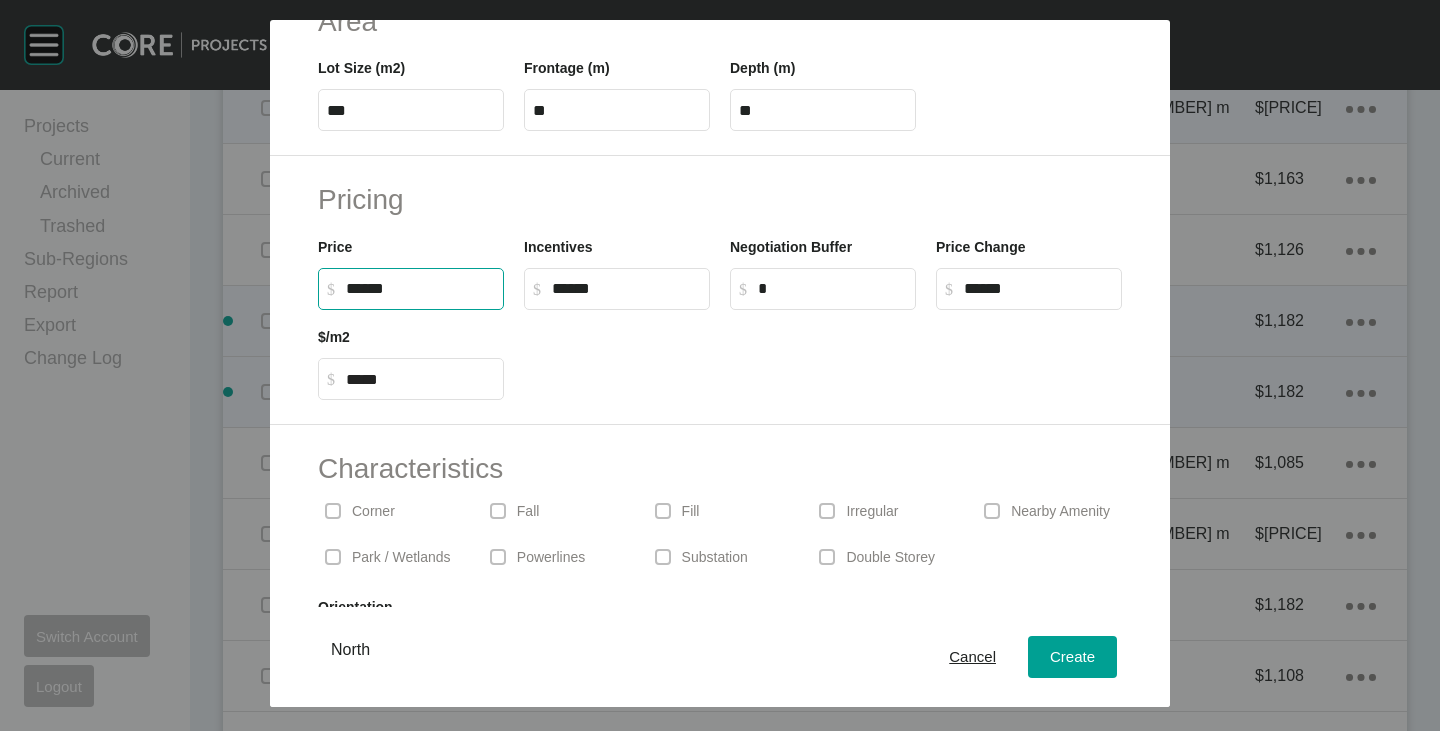 click on "******" at bounding box center (420, 288) 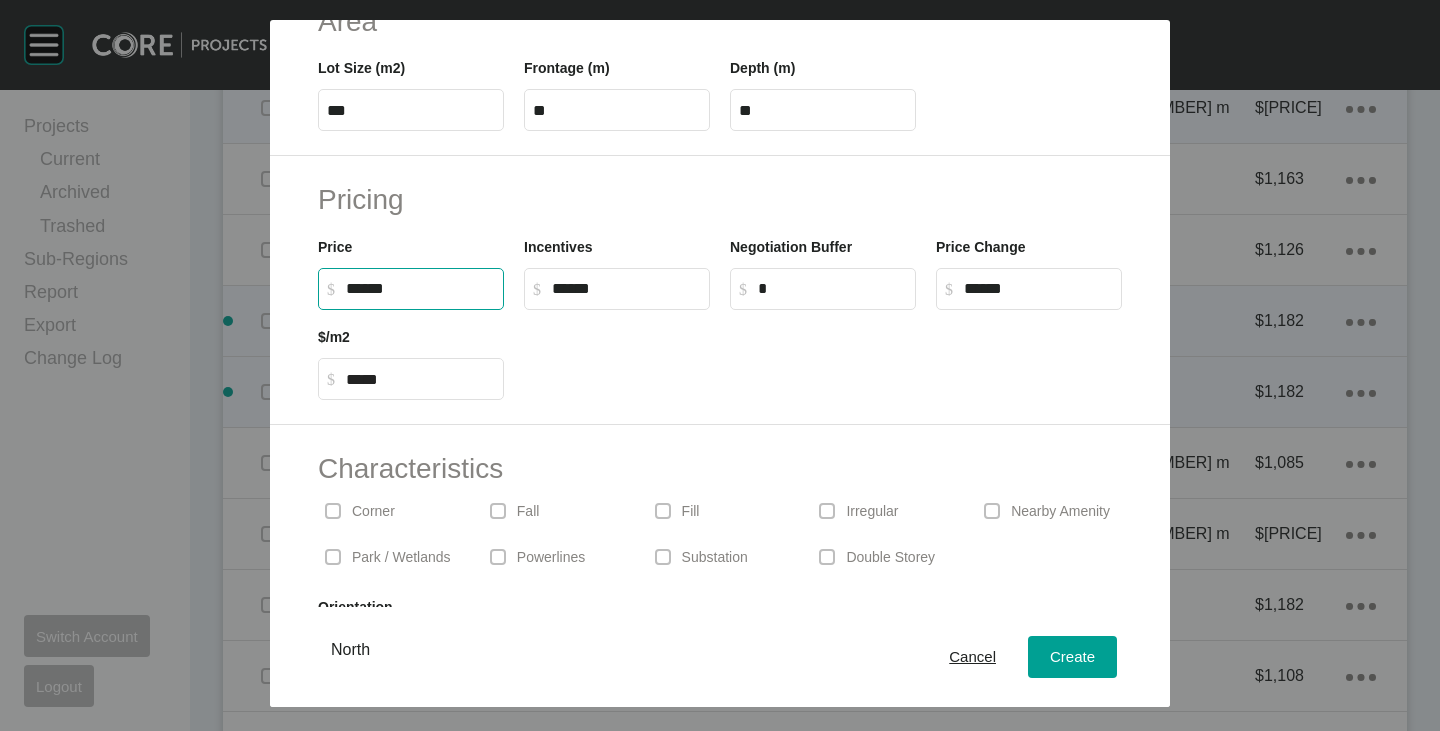 type on "*******" 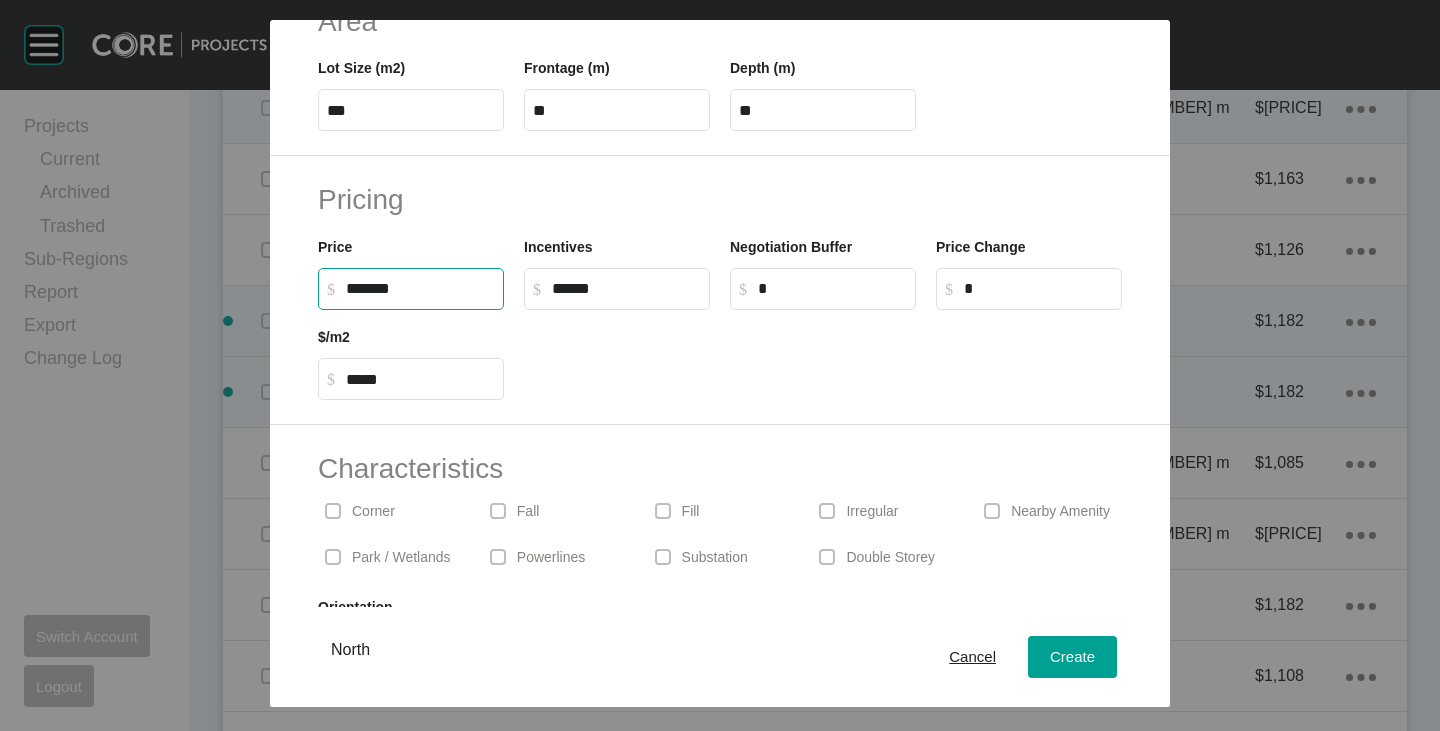 click at bounding box center [823, 355] 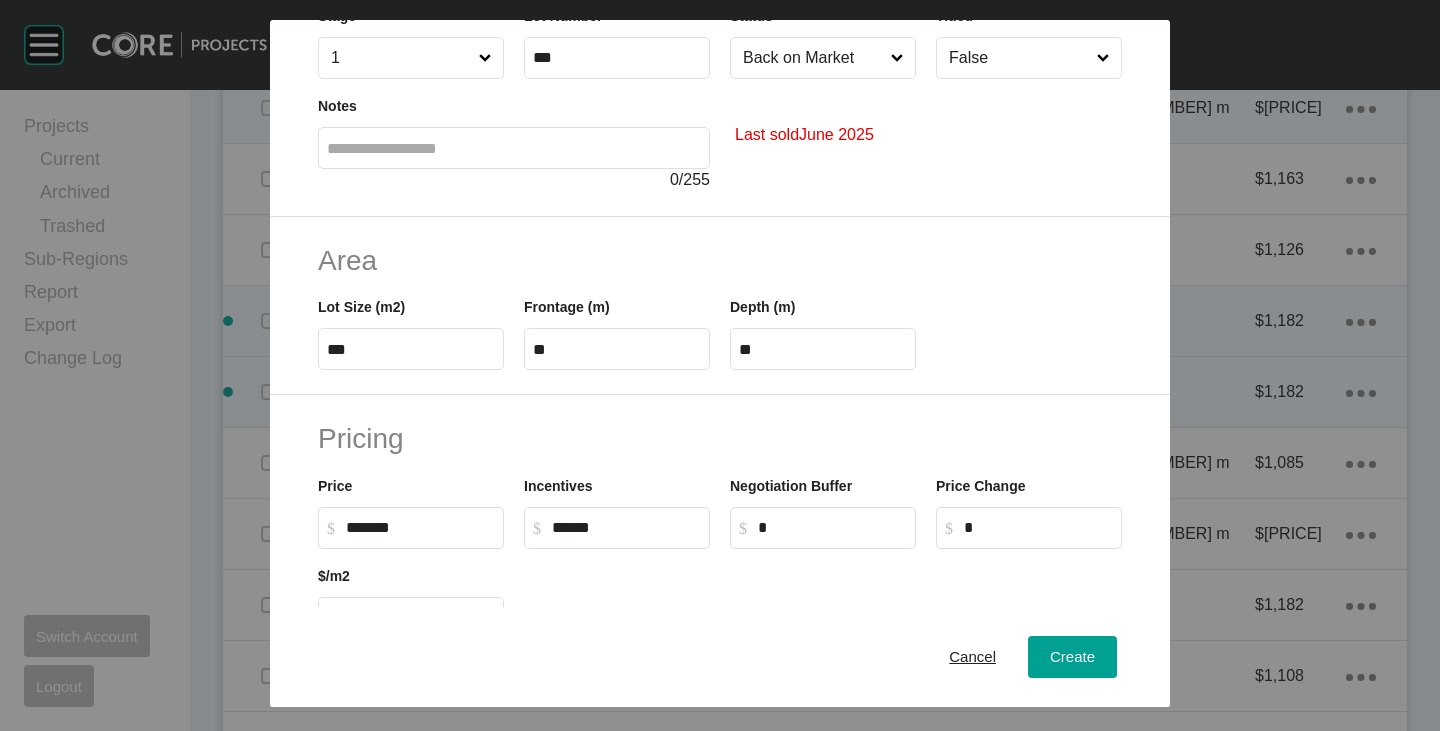 scroll, scrollTop: 0, scrollLeft: 0, axis: both 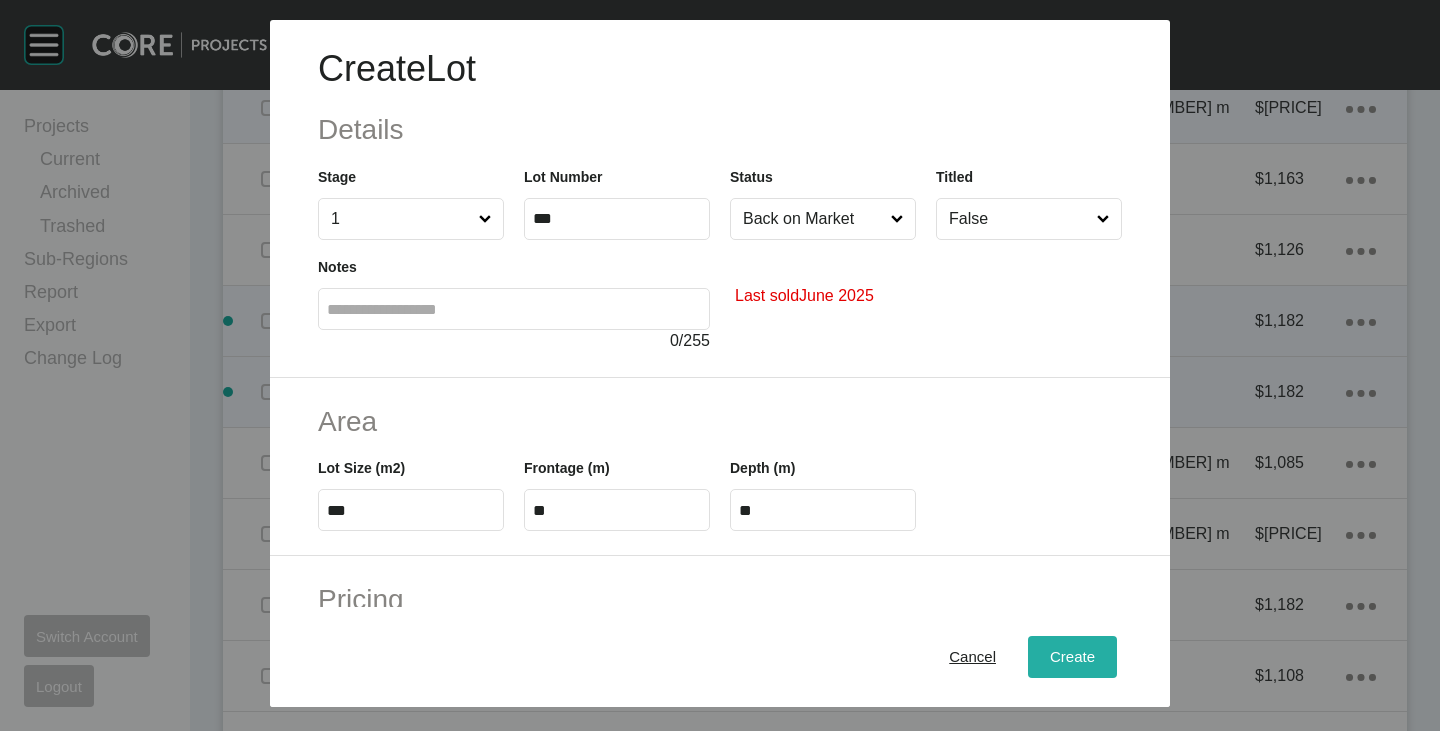 click on "Create" at bounding box center (1072, 657) 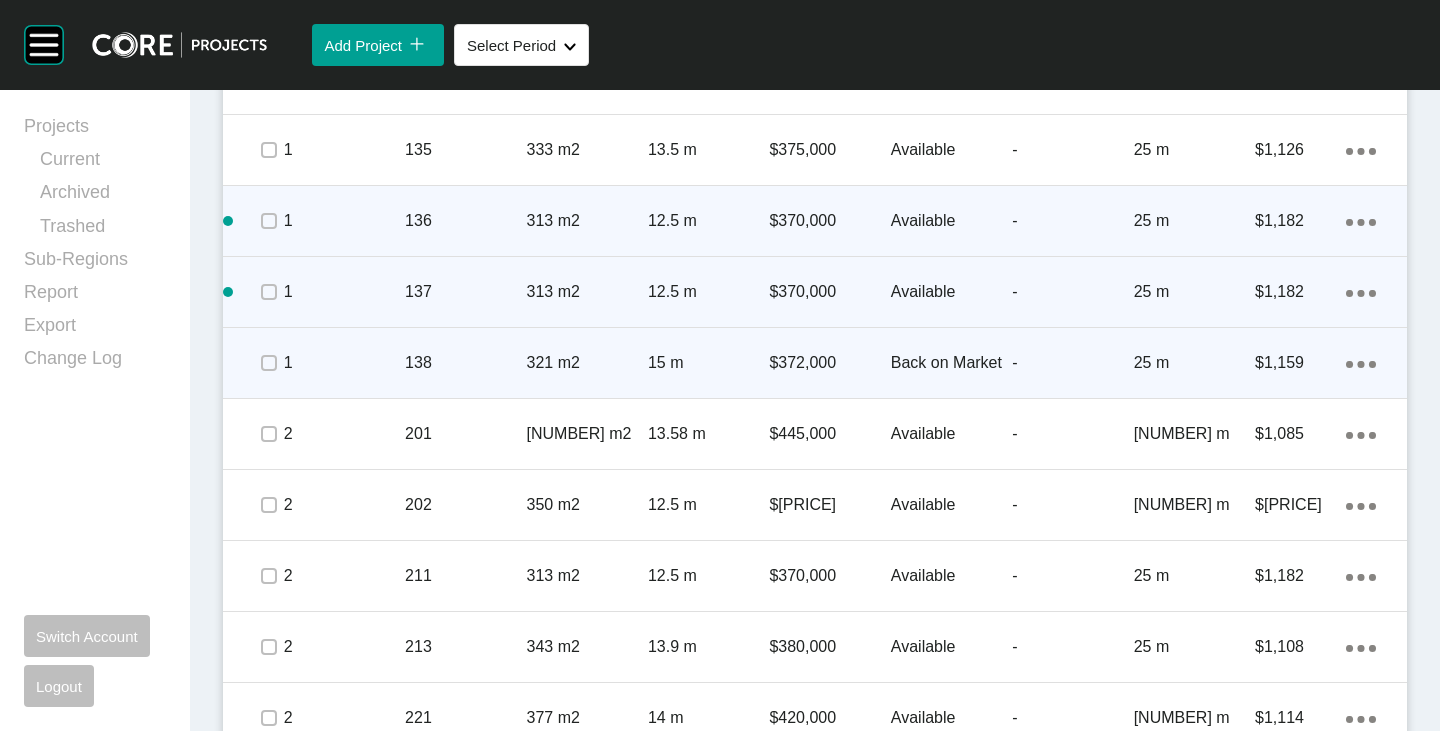 scroll, scrollTop: 2400, scrollLeft: 0, axis: vertical 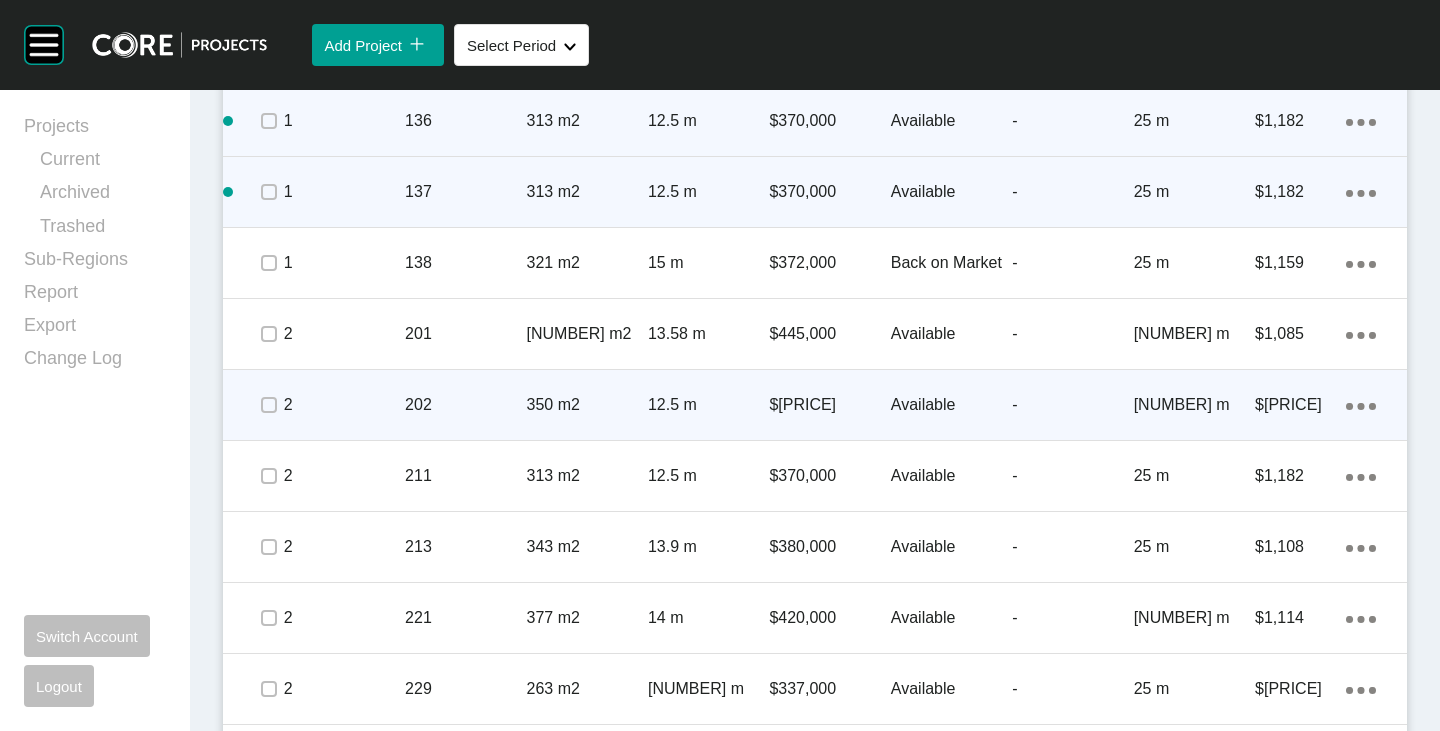 click on "Action Menu Dots Copy 6 Created with Sketch." at bounding box center (1361, 405) 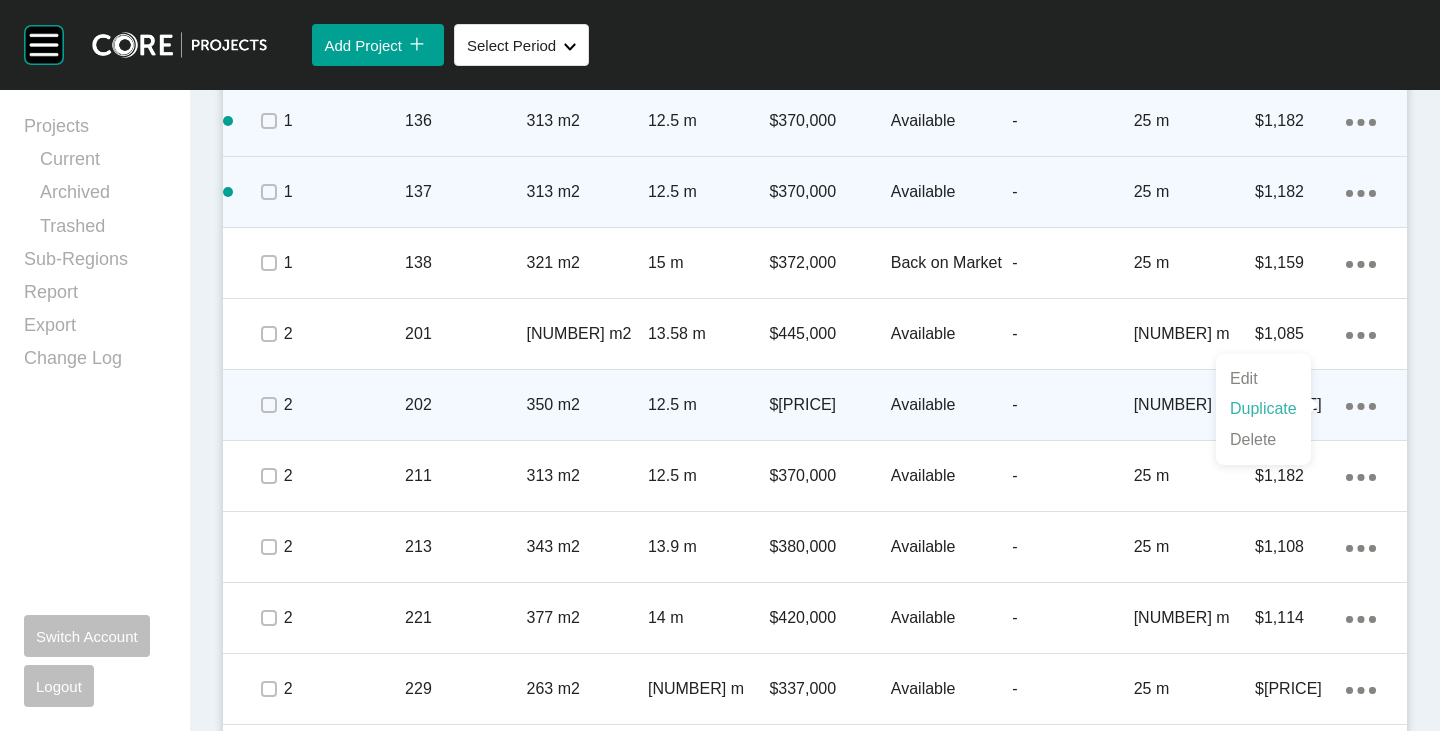 click on "Duplicate" at bounding box center [1263, 409] 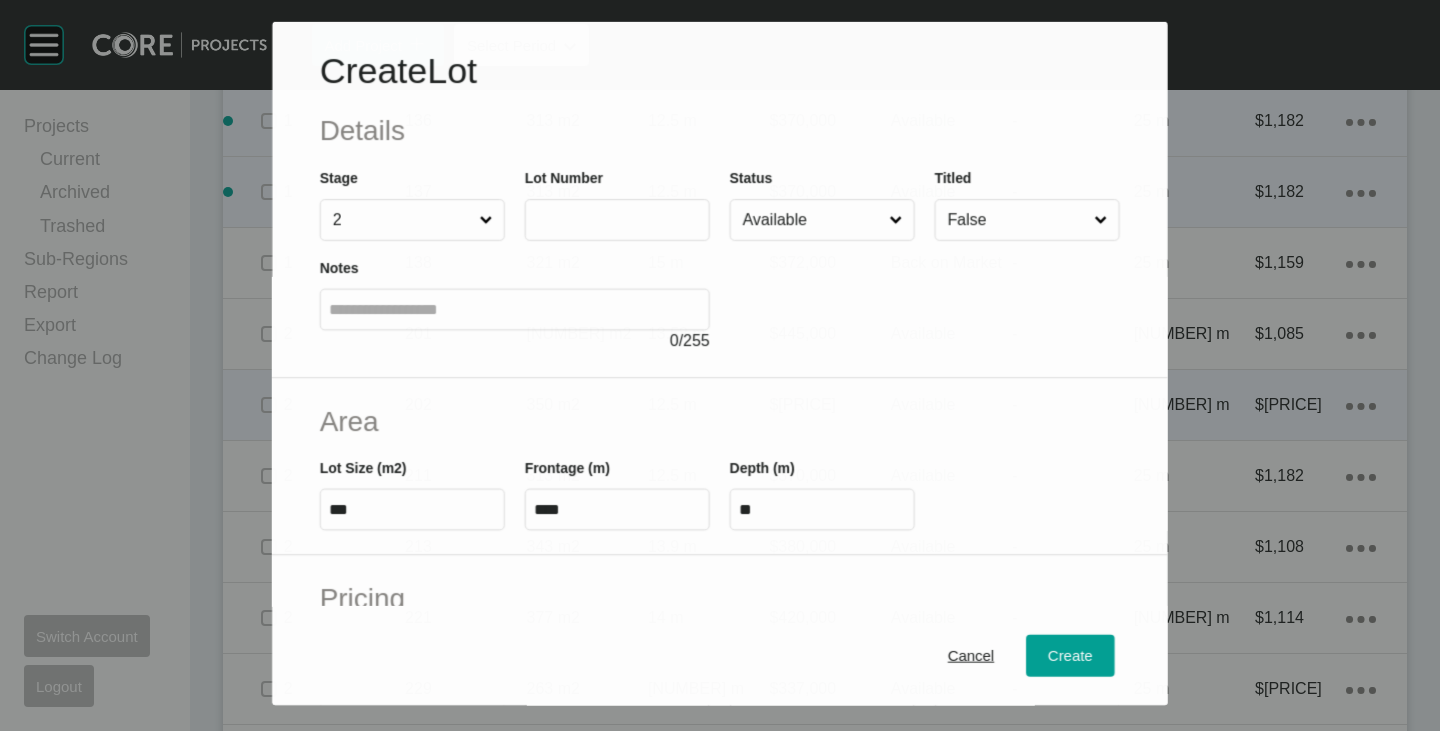 click at bounding box center (617, 219) 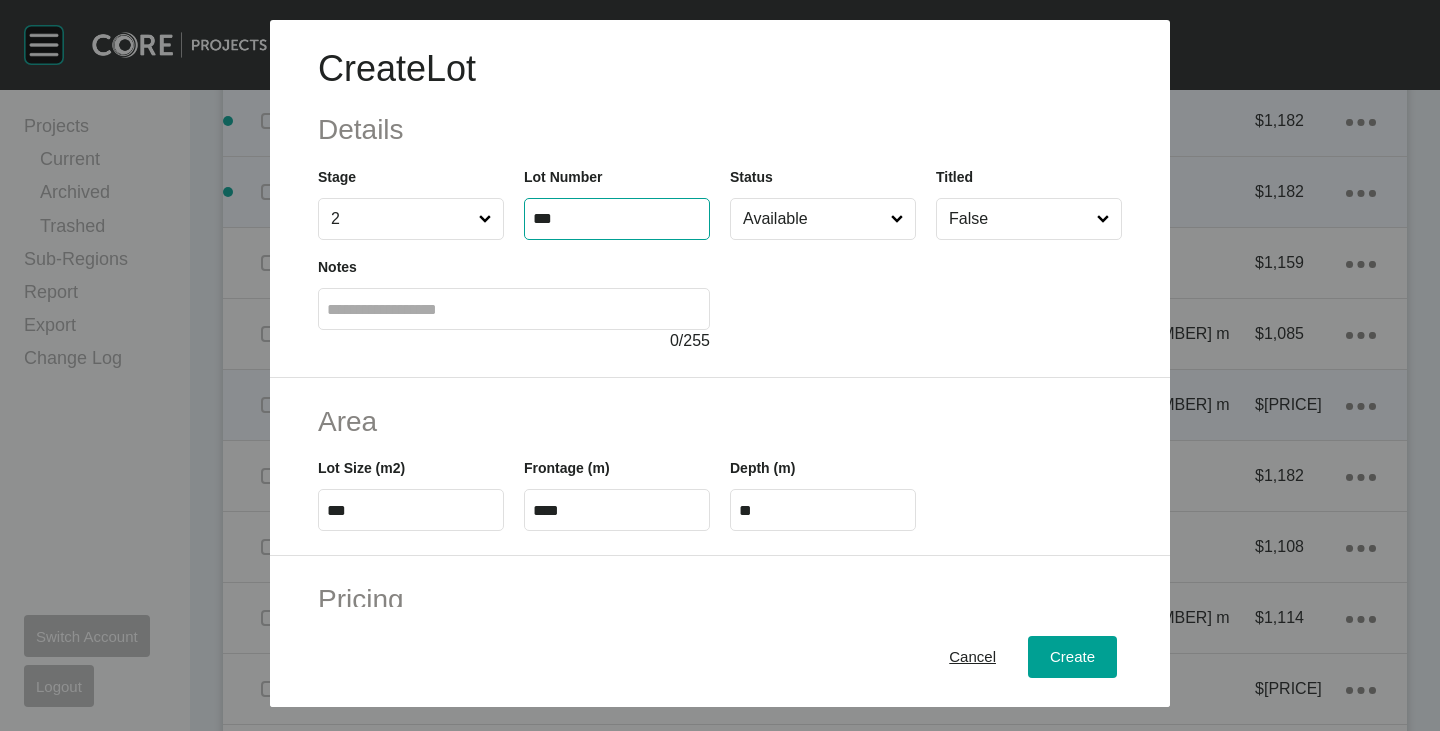 type on "***" 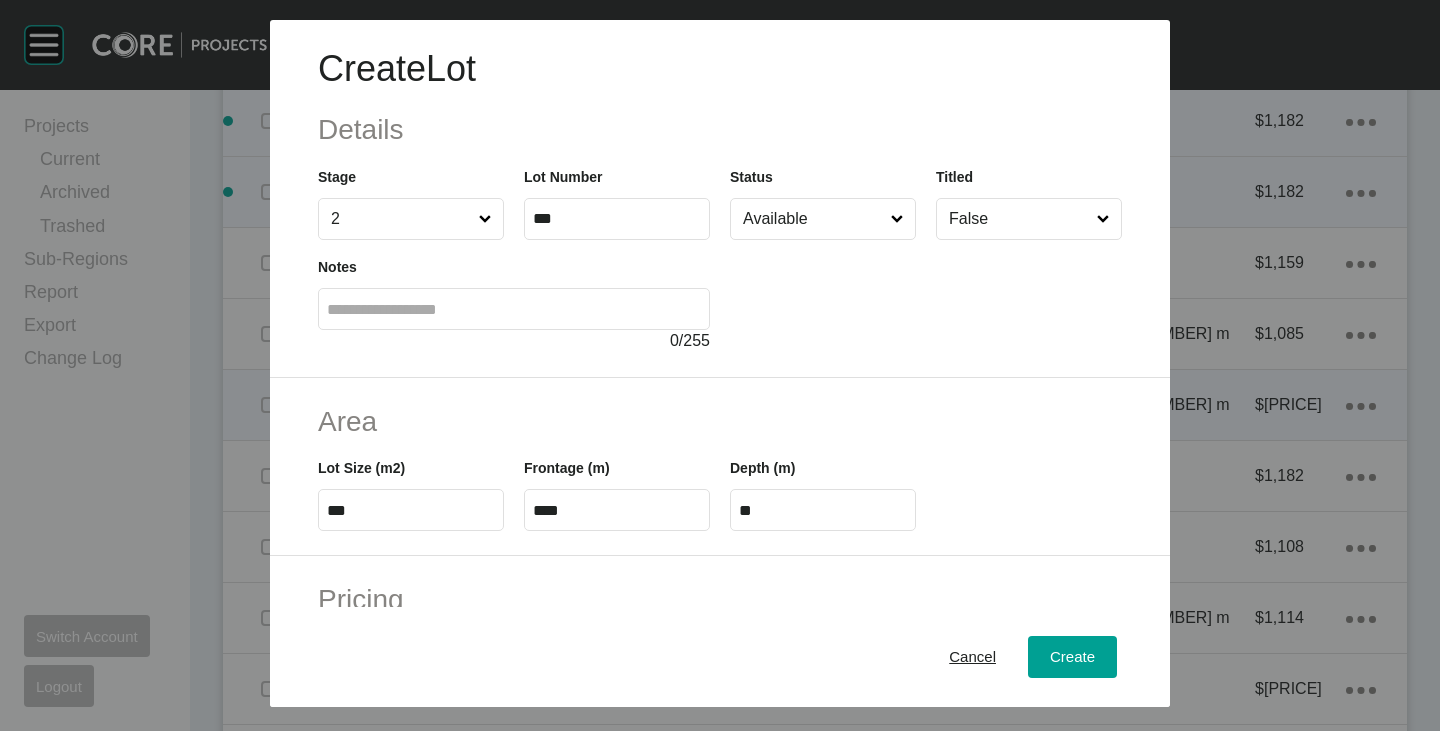type on "*" 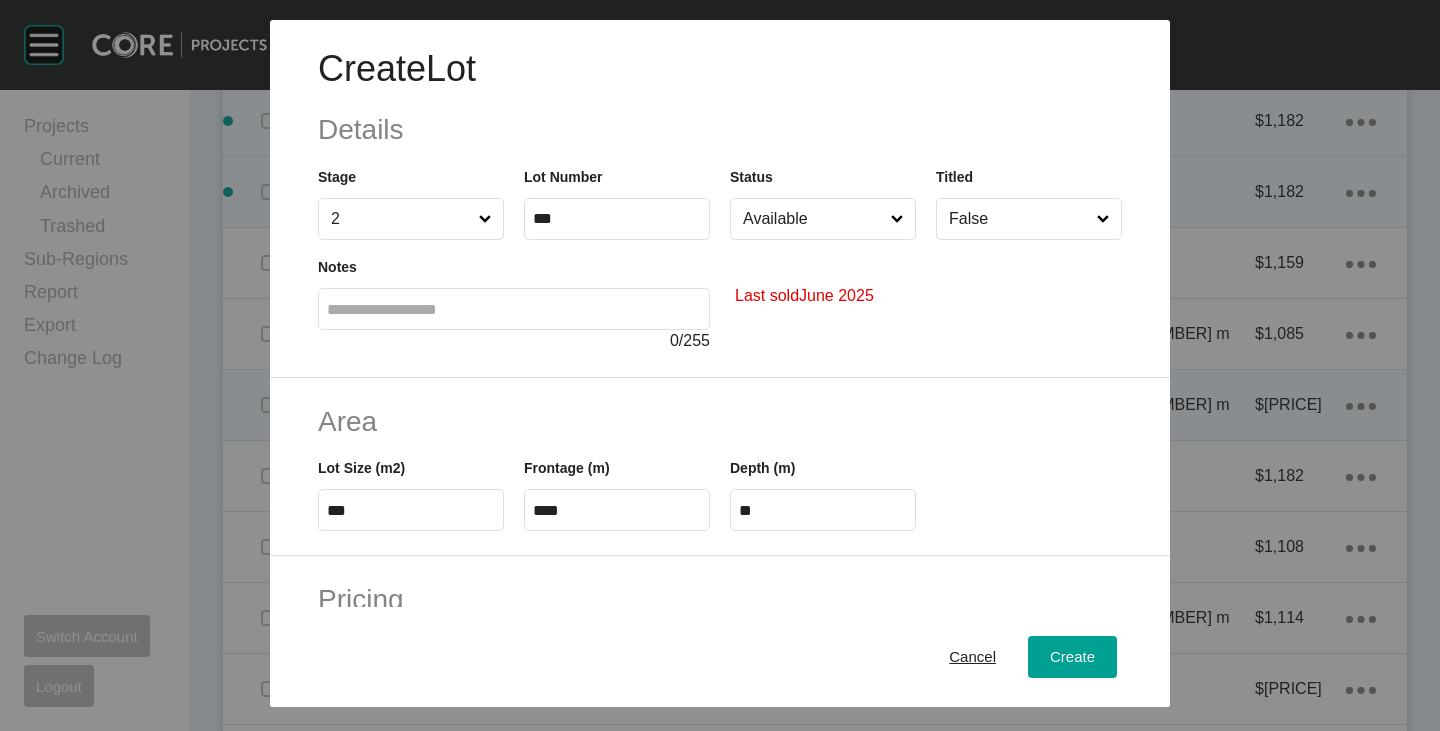 drag, startPoint x: 815, startPoint y: 225, endPoint x: 809, endPoint y: 234, distance: 10.816654 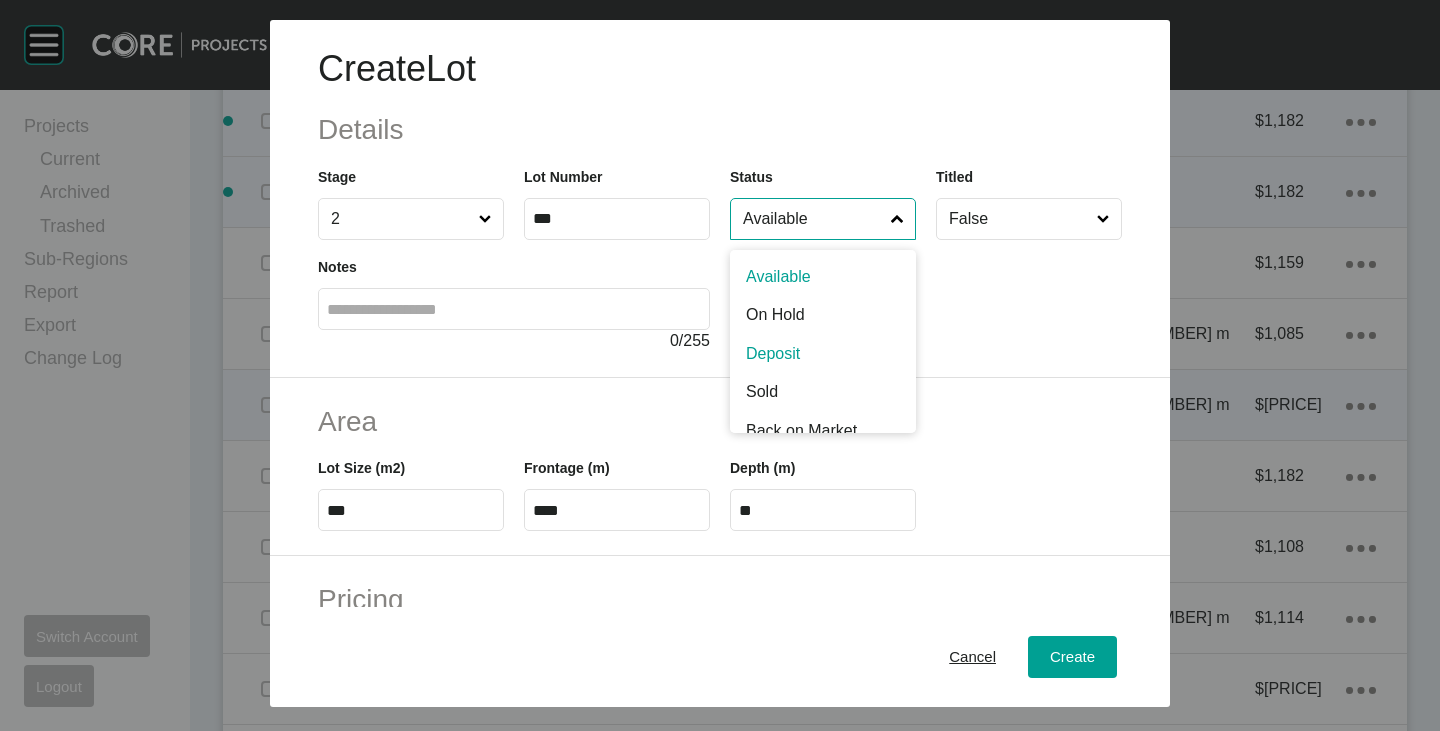 scroll, scrollTop: 100, scrollLeft: 0, axis: vertical 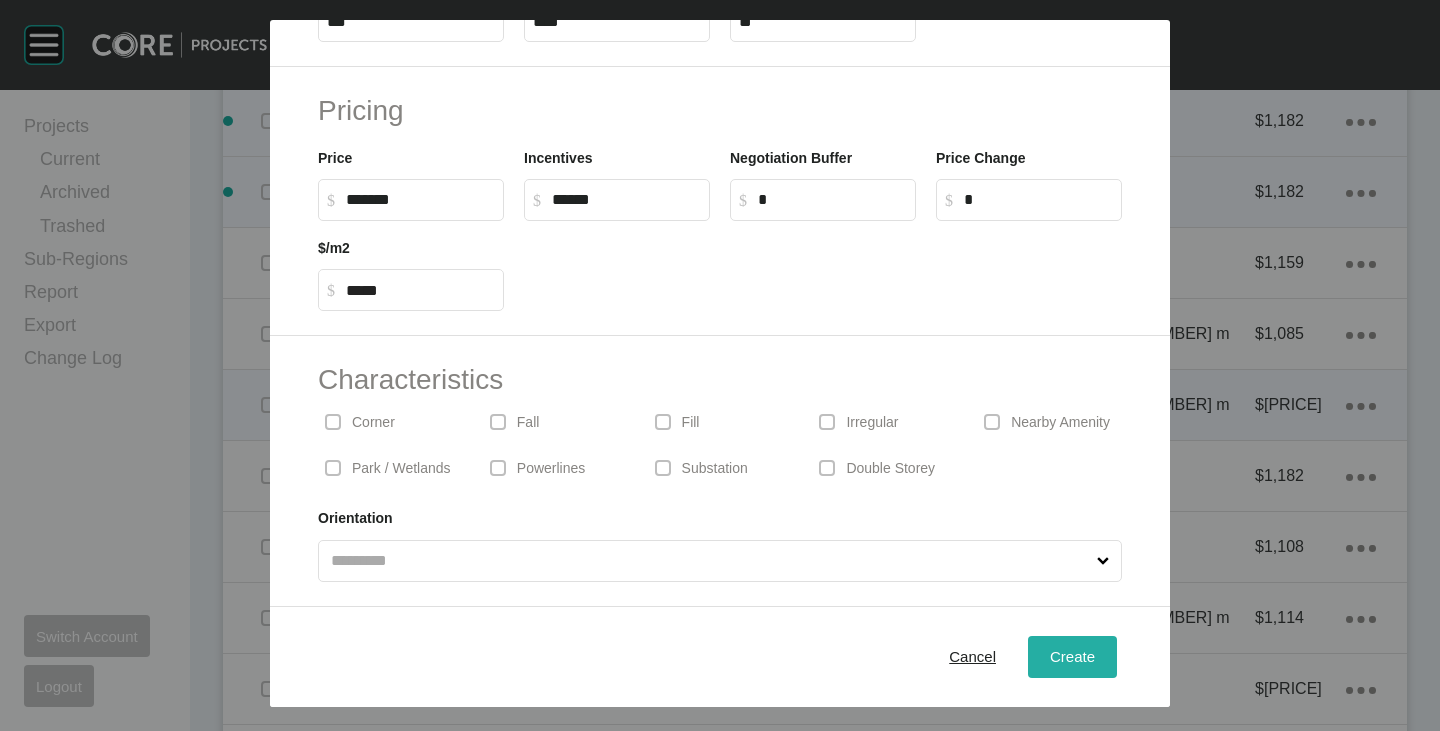 click on "Create" at bounding box center [1072, 656] 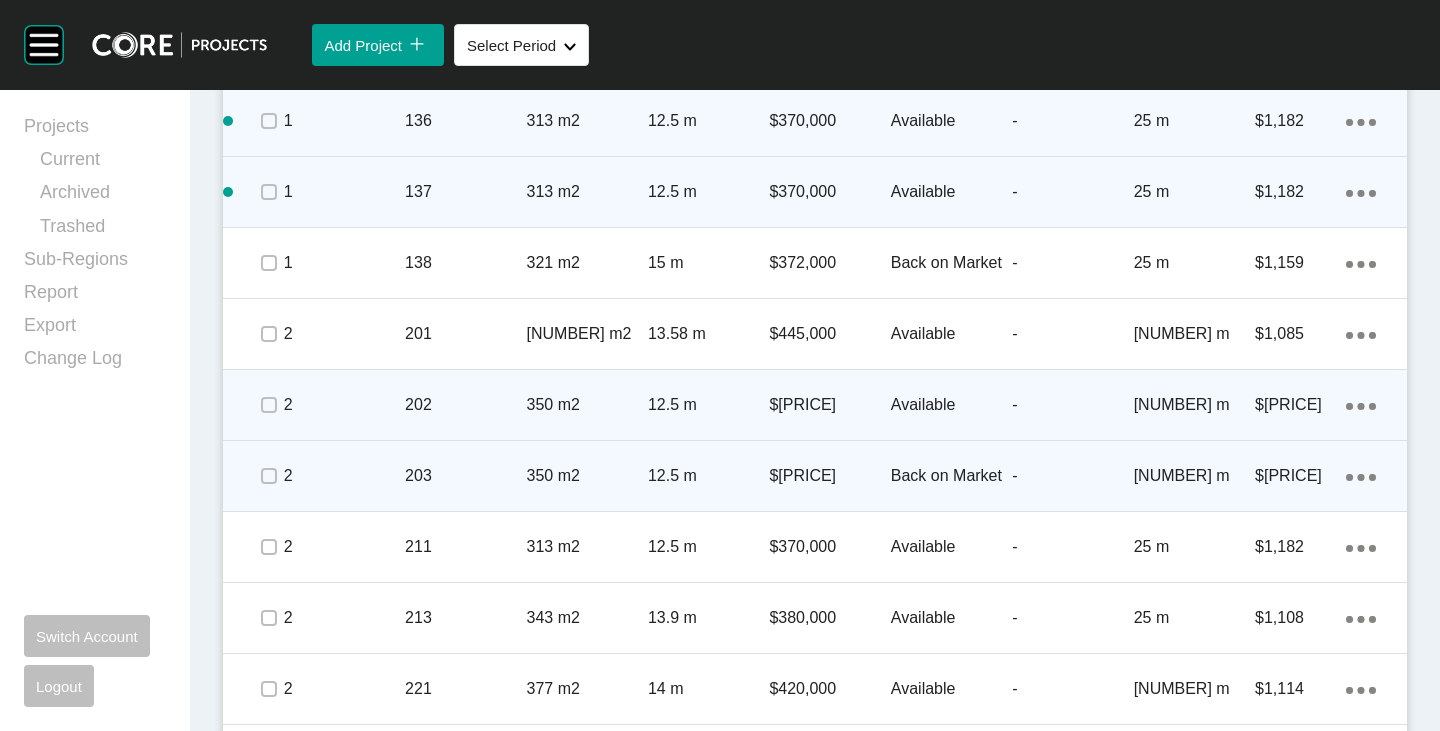 click on "Action Menu Dots Copy 6 Created with Sketch." at bounding box center (1361, 476) 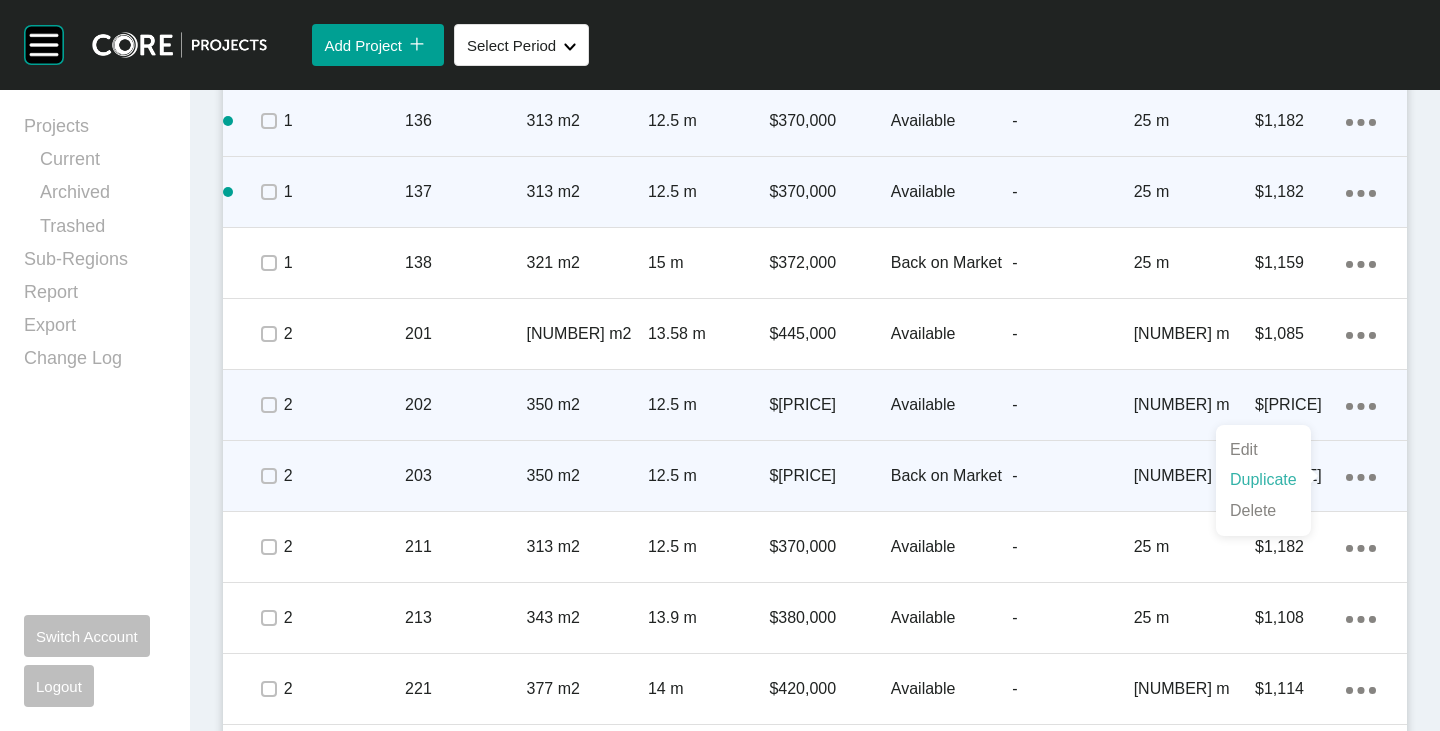 click on "Duplicate" at bounding box center (1263, 480) 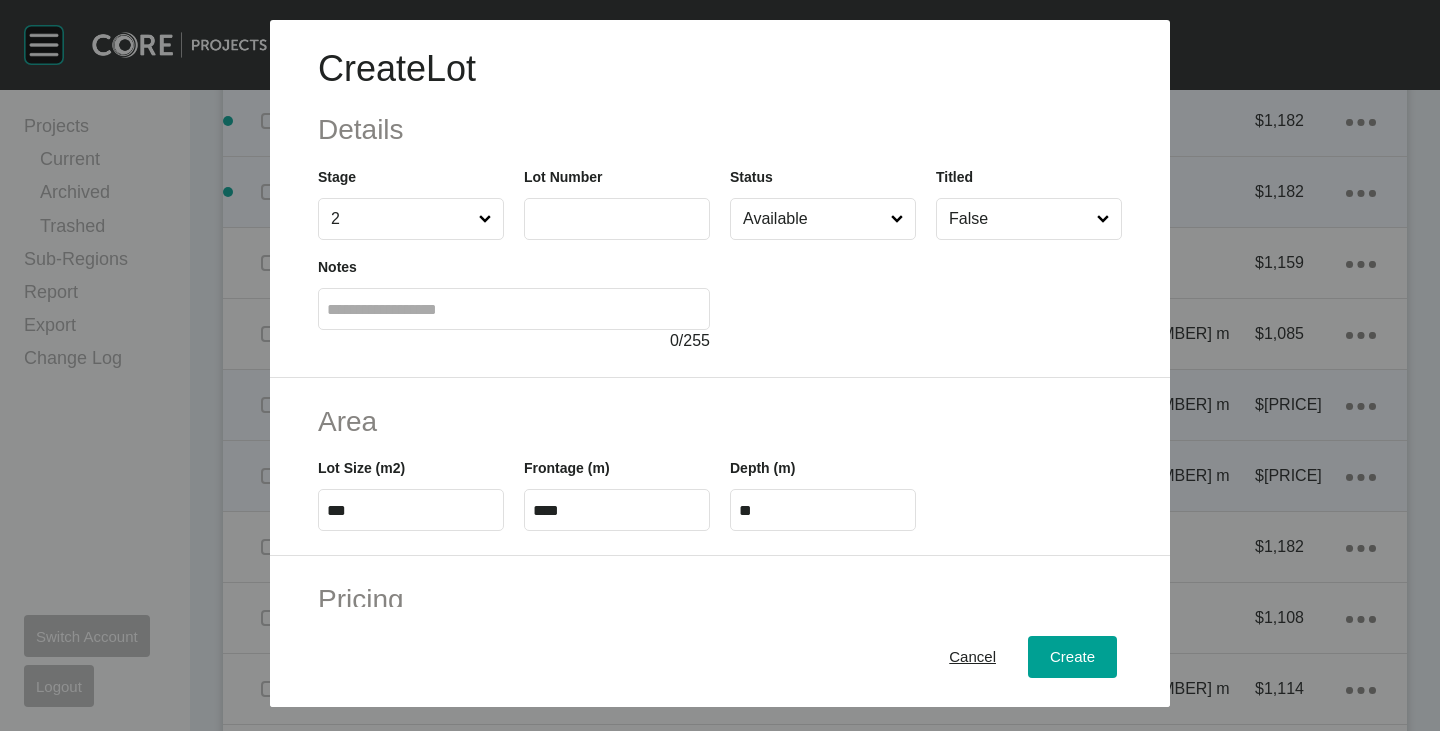 click at bounding box center [617, 218] 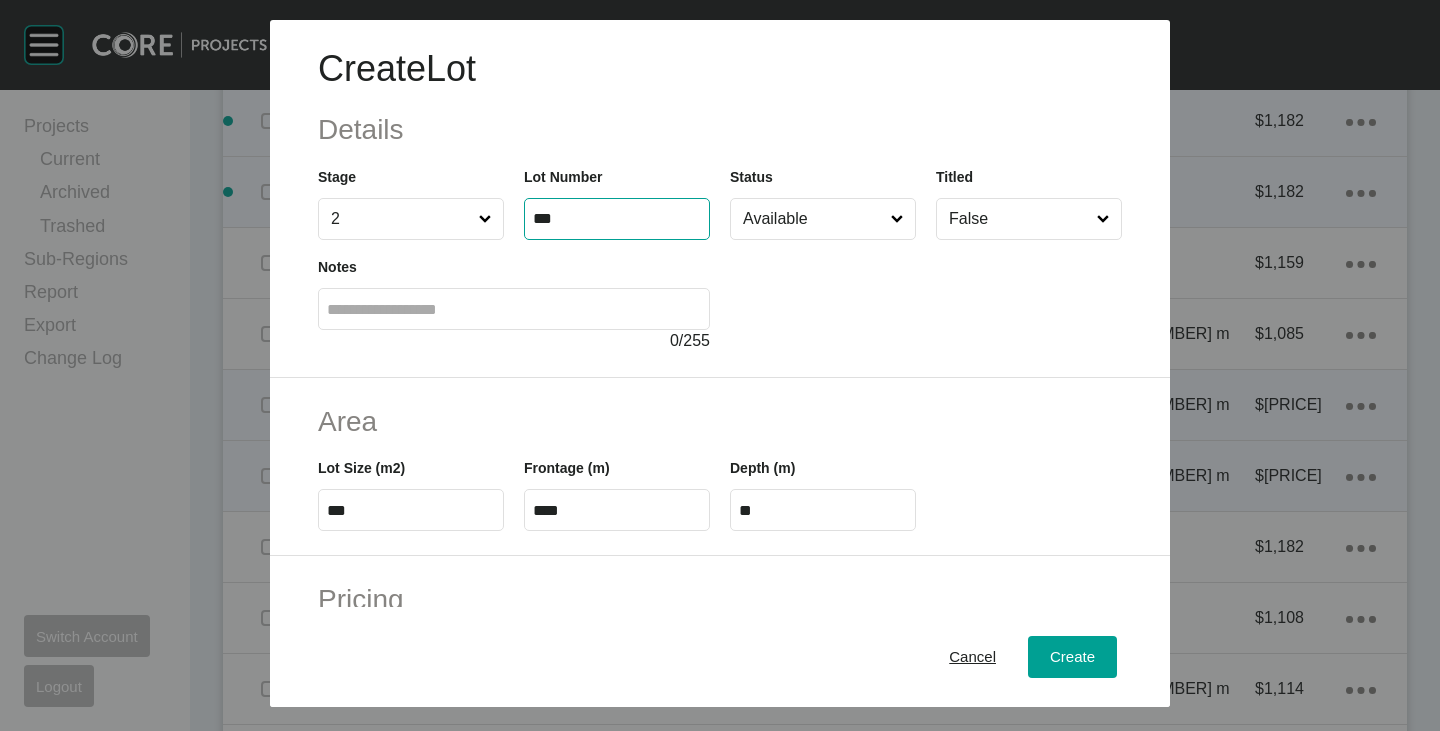 type on "***" 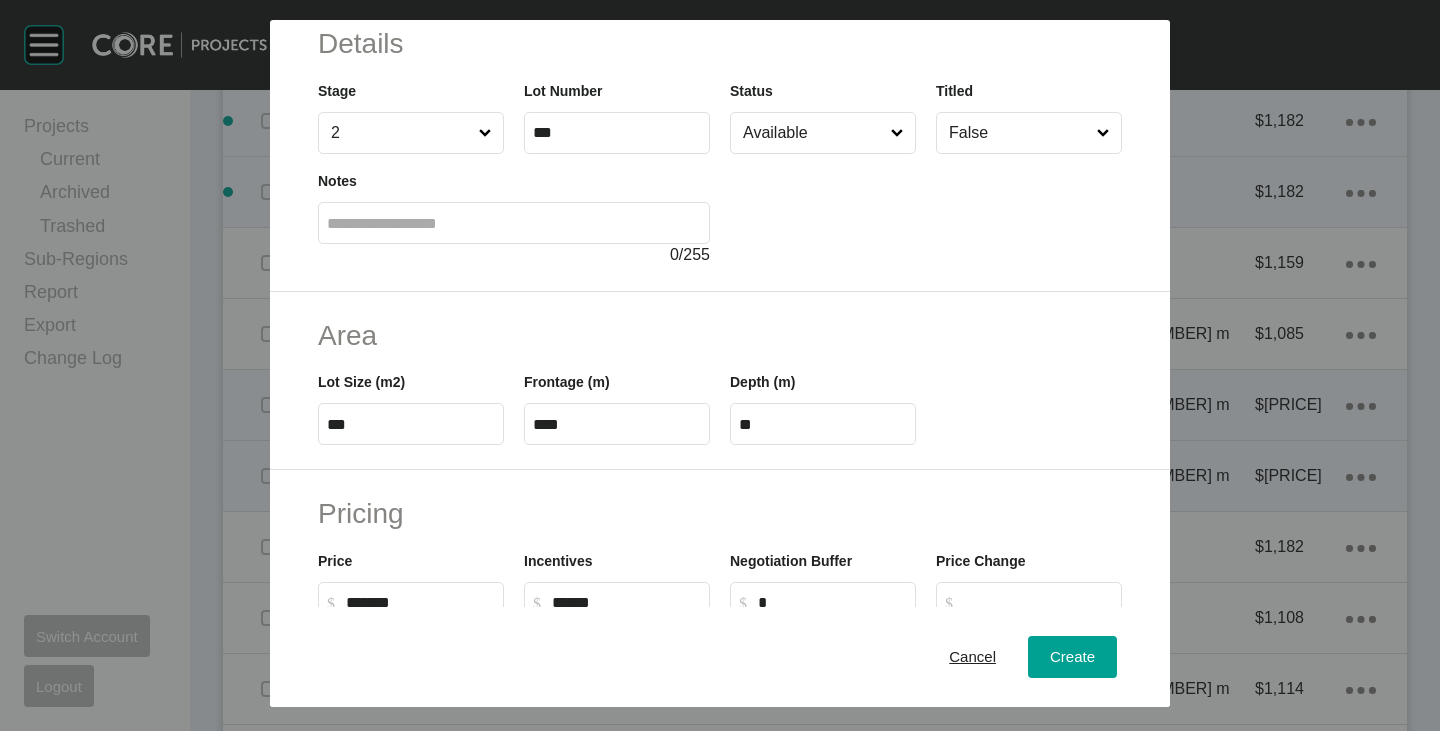 scroll, scrollTop: 0, scrollLeft: 0, axis: both 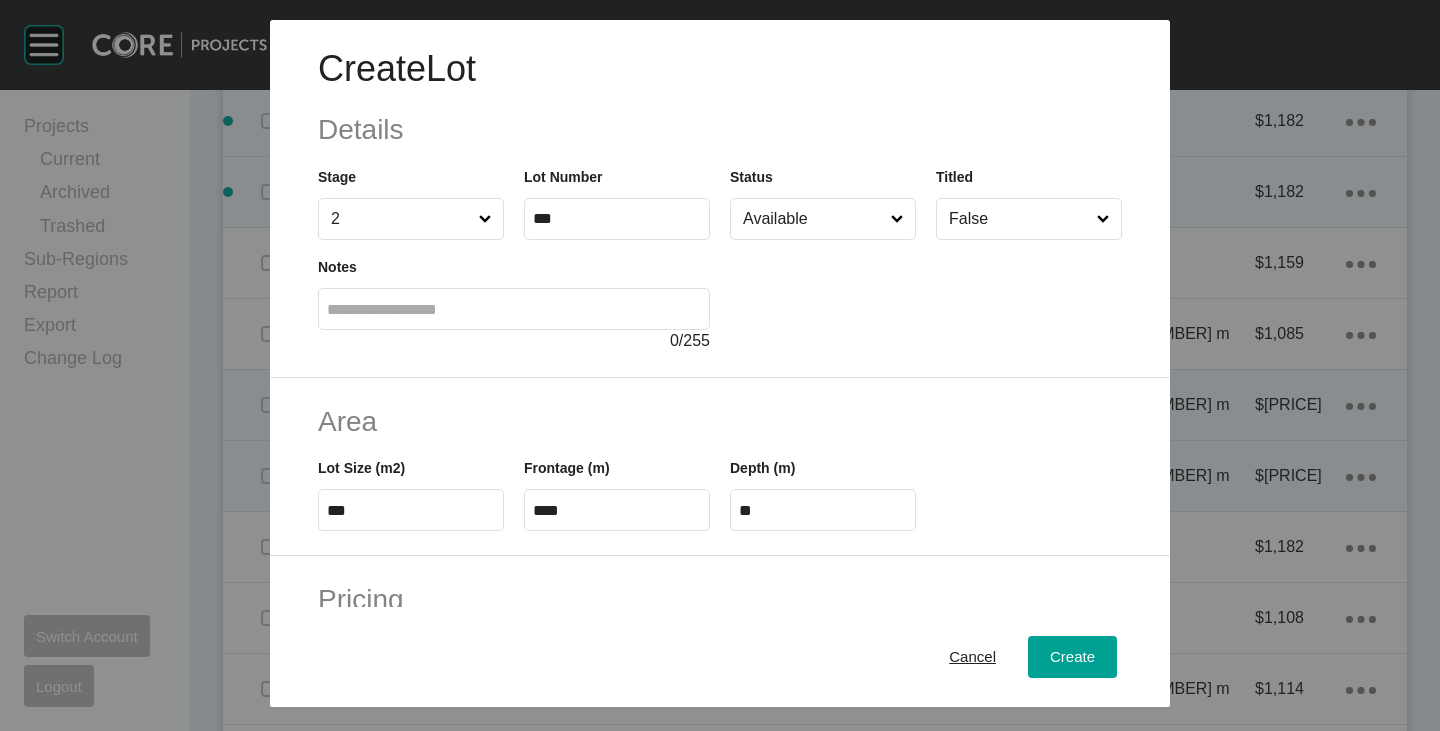 click on "***" at bounding box center (411, 510) 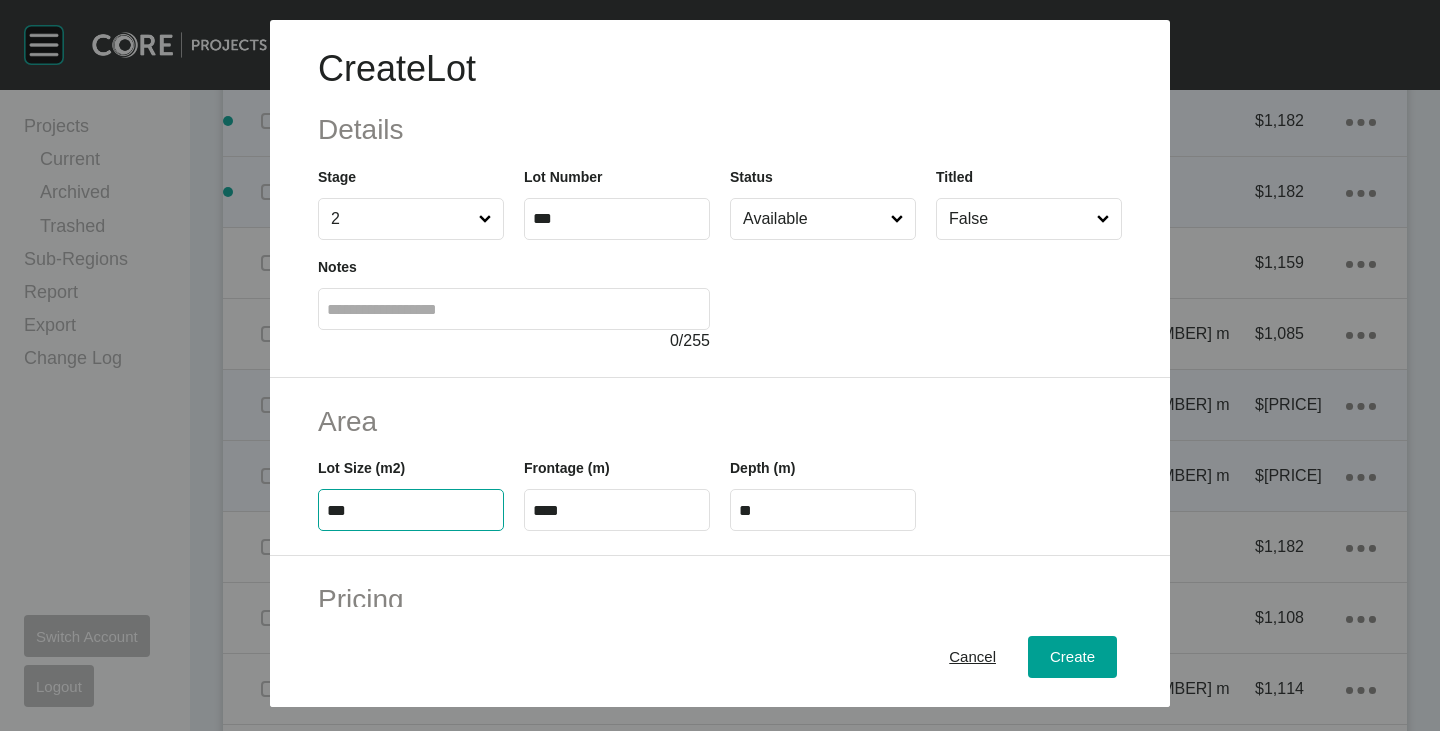 click on "***" at bounding box center [411, 510] 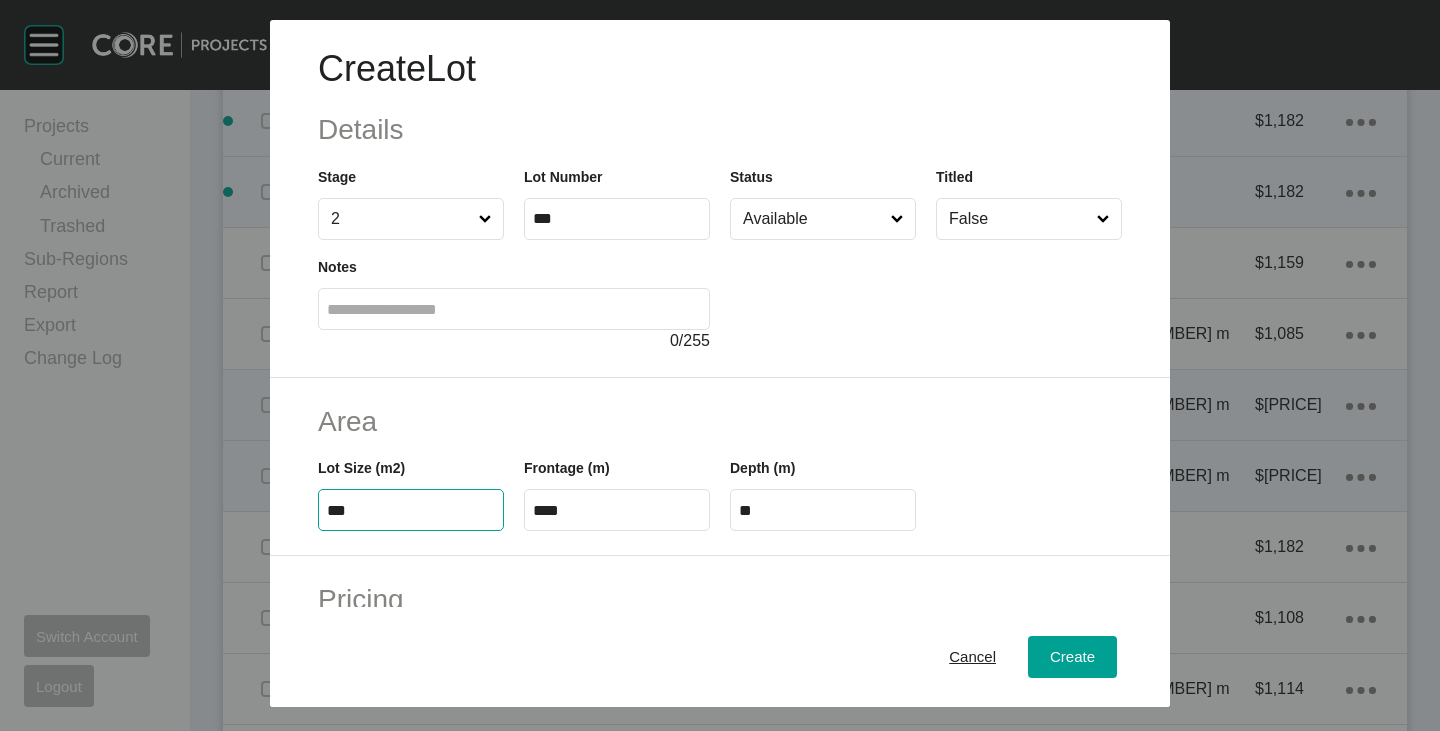 type on "***" 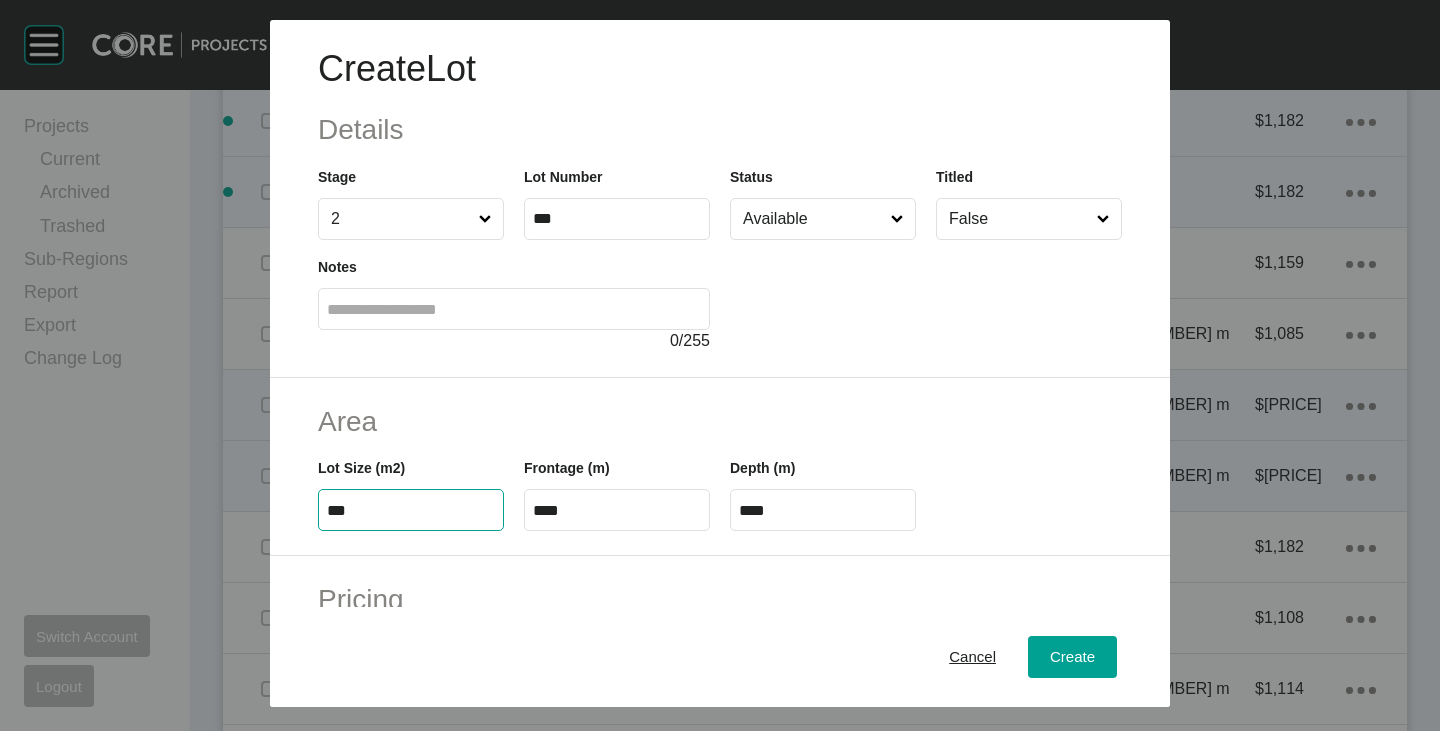 click on "Area Lot Size (m2) *** Frontage (m) **** Depth (m) ****" at bounding box center [720, 467] 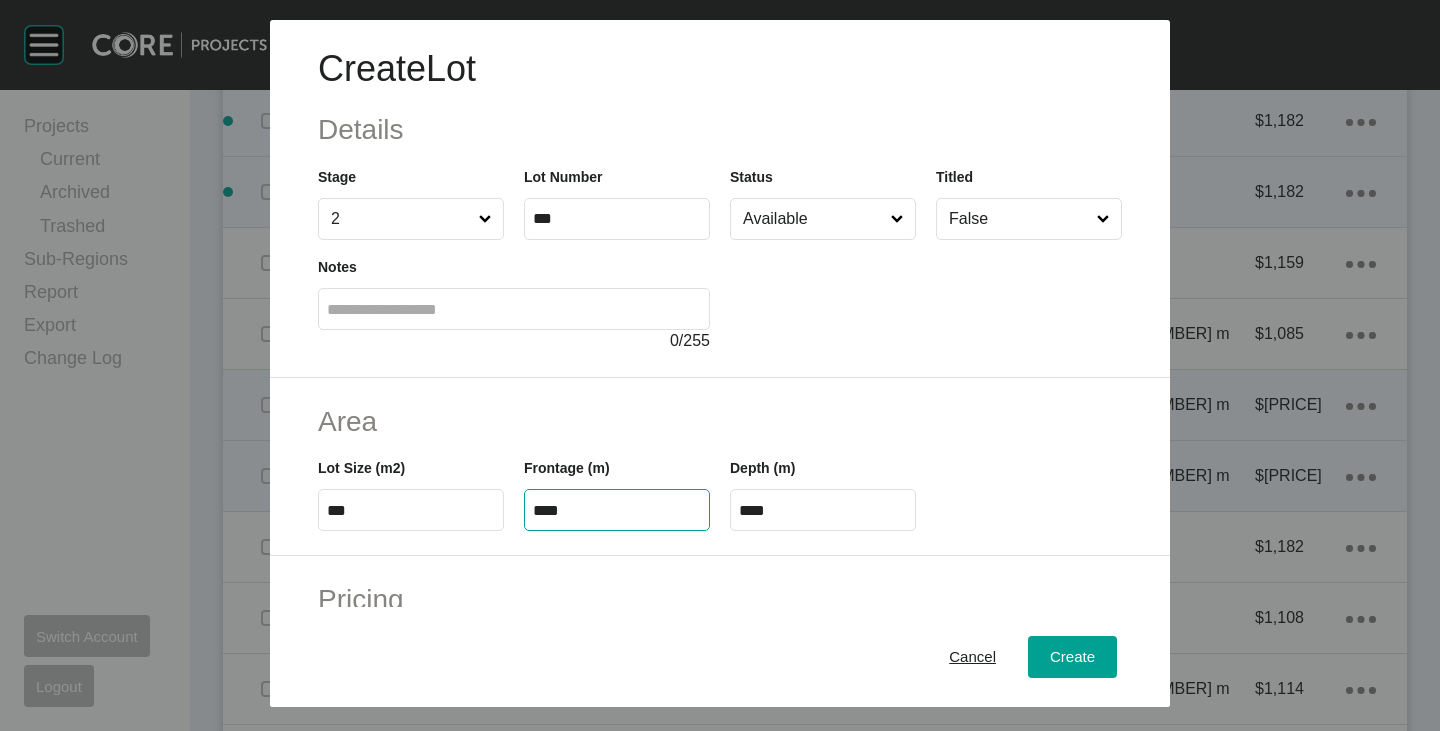 click on "****" at bounding box center [617, 510] 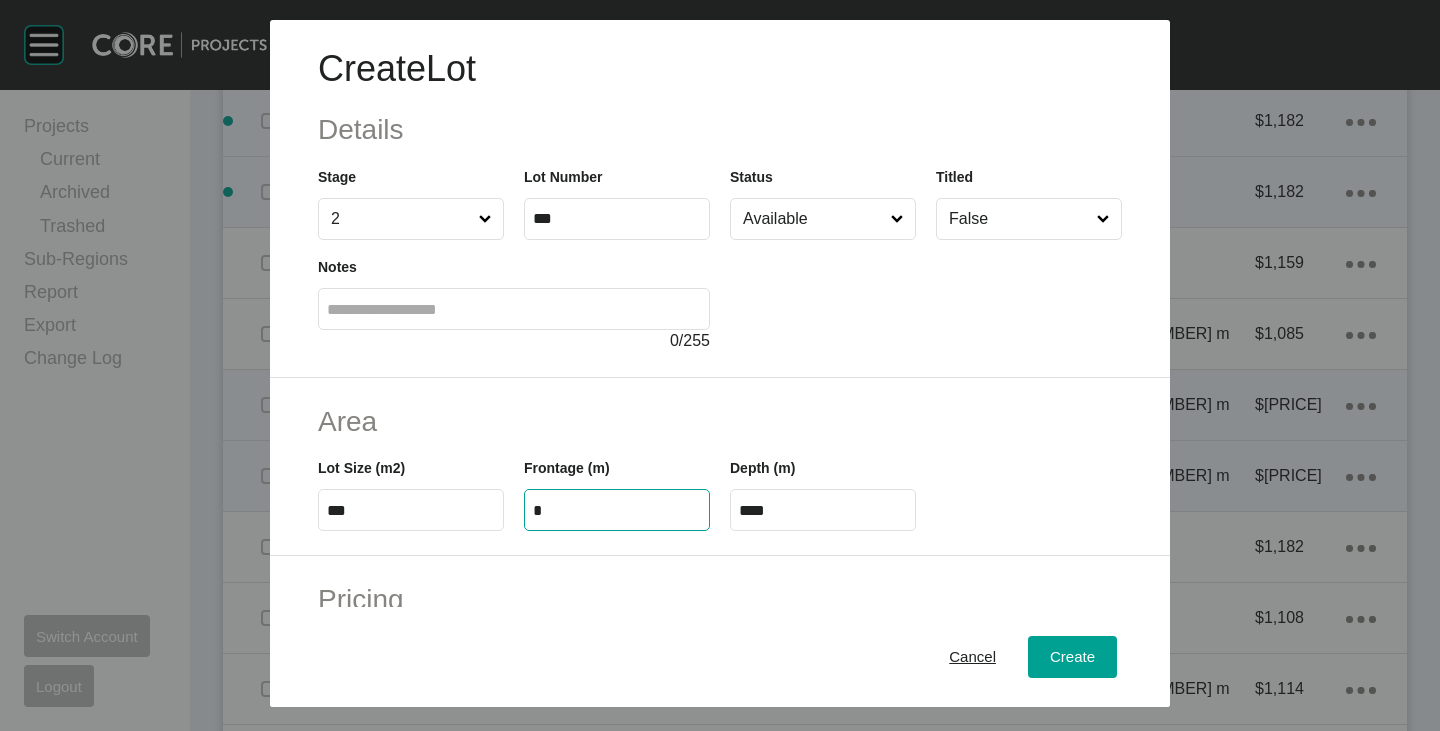 click on "*" at bounding box center [617, 510] 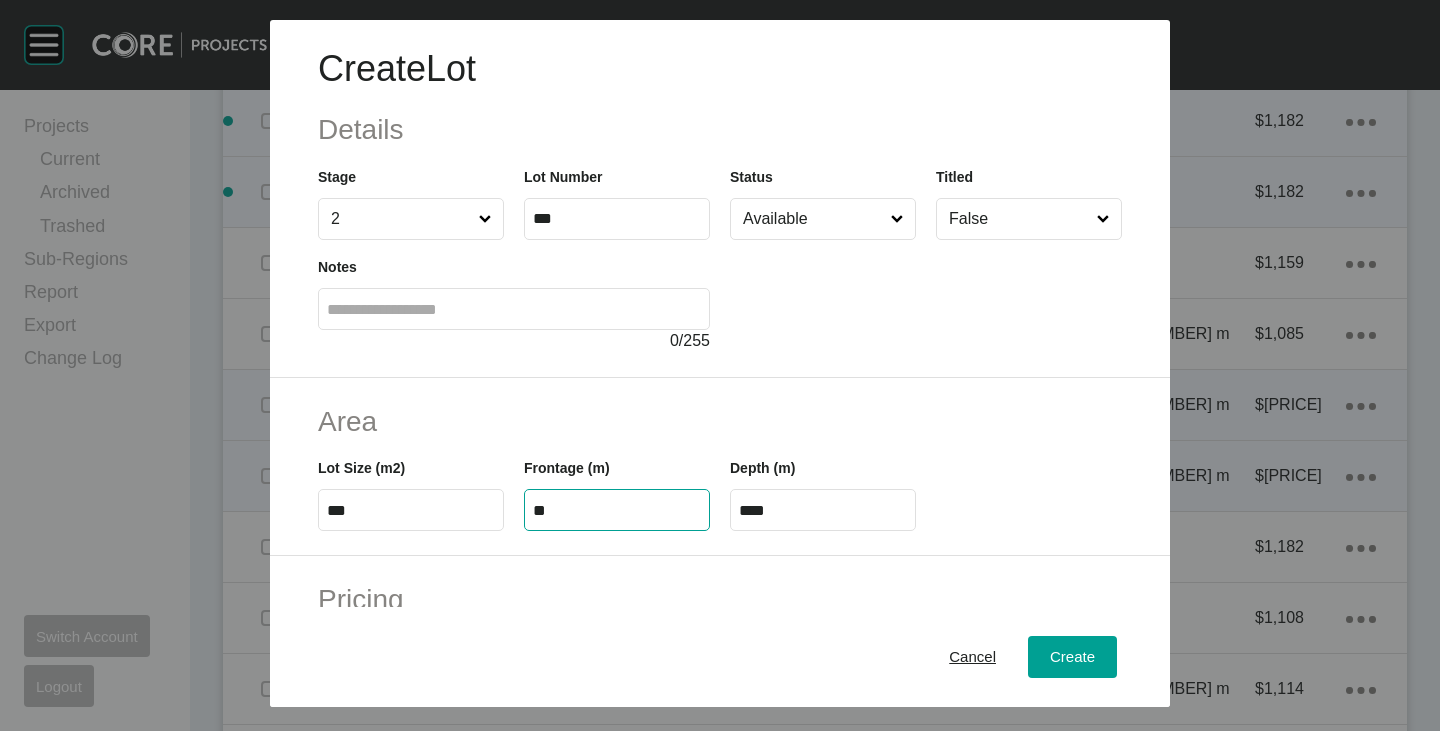 type on "**" 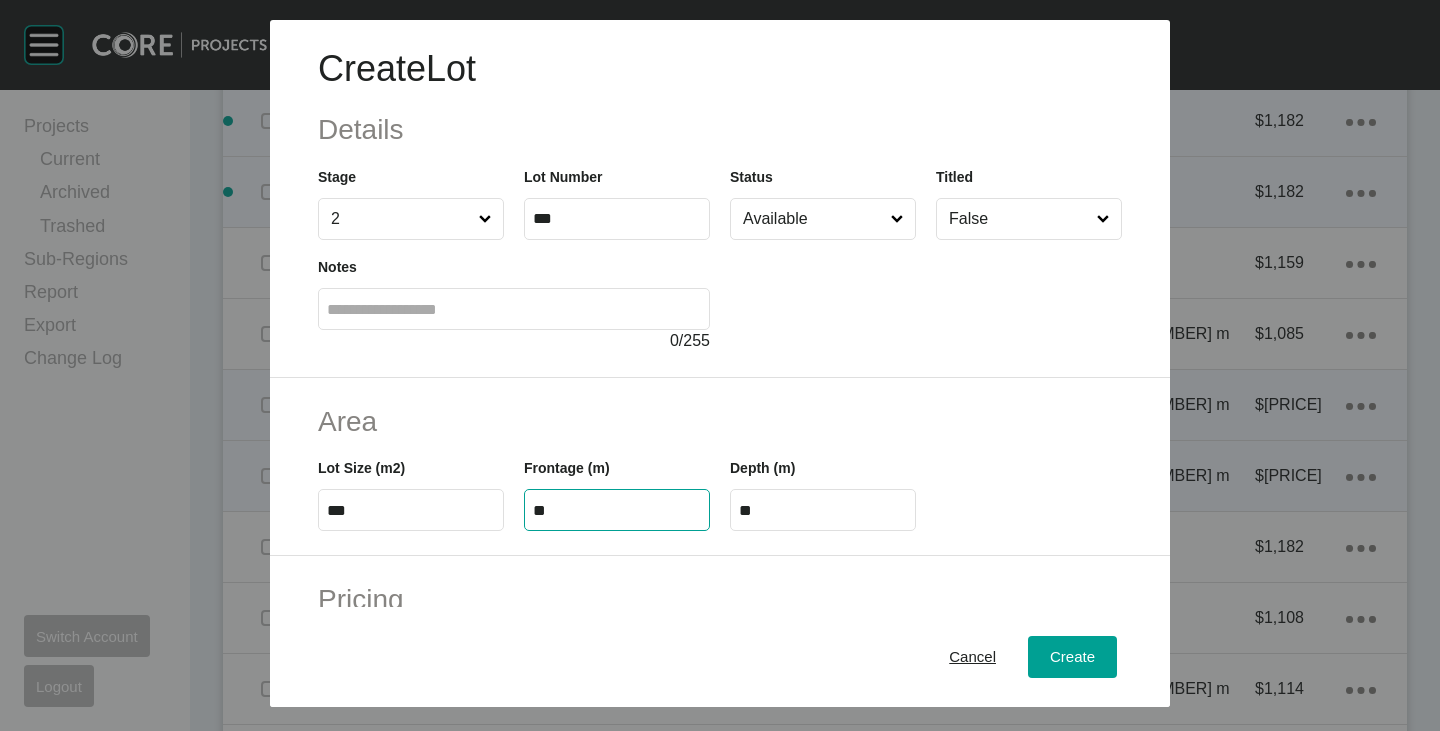 click on "Area" at bounding box center (720, 421) 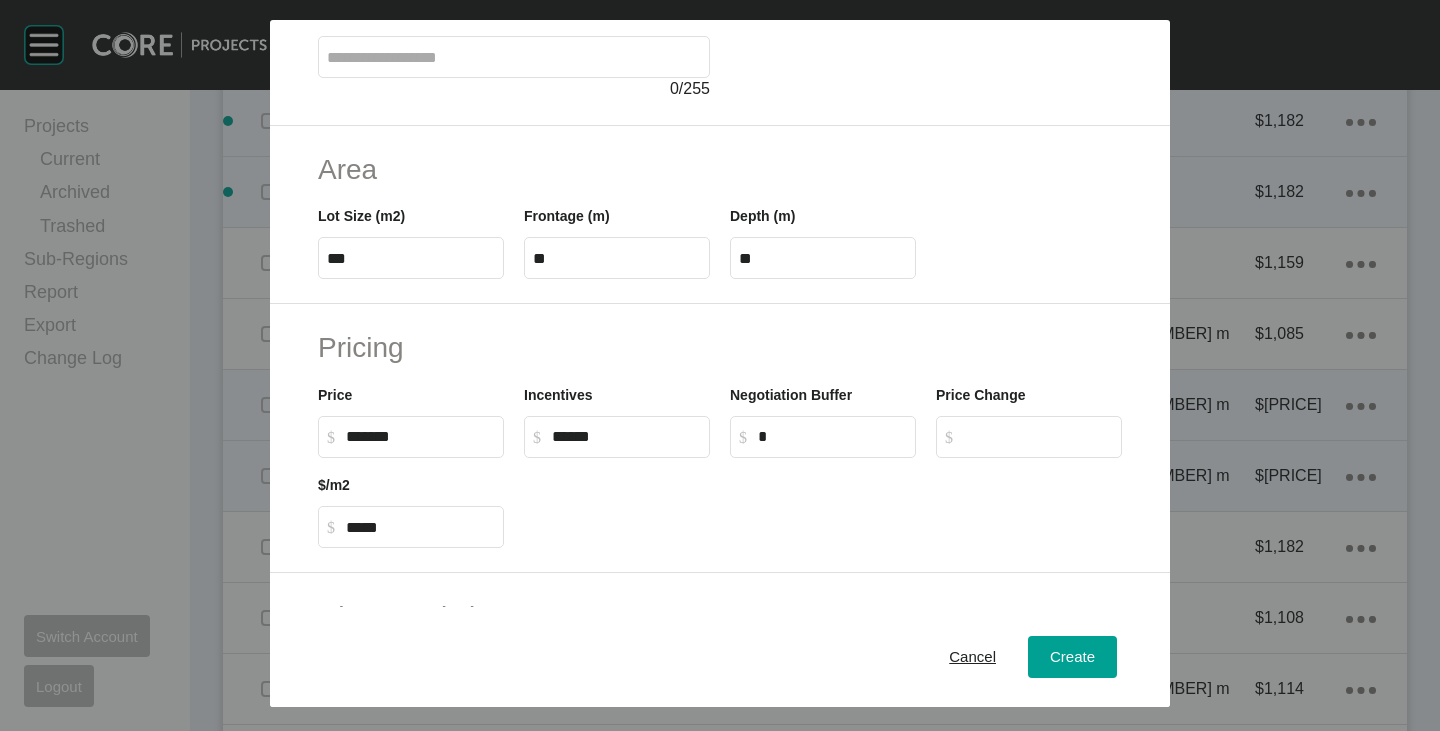scroll, scrollTop: 400, scrollLeft: 0, axis: vertical 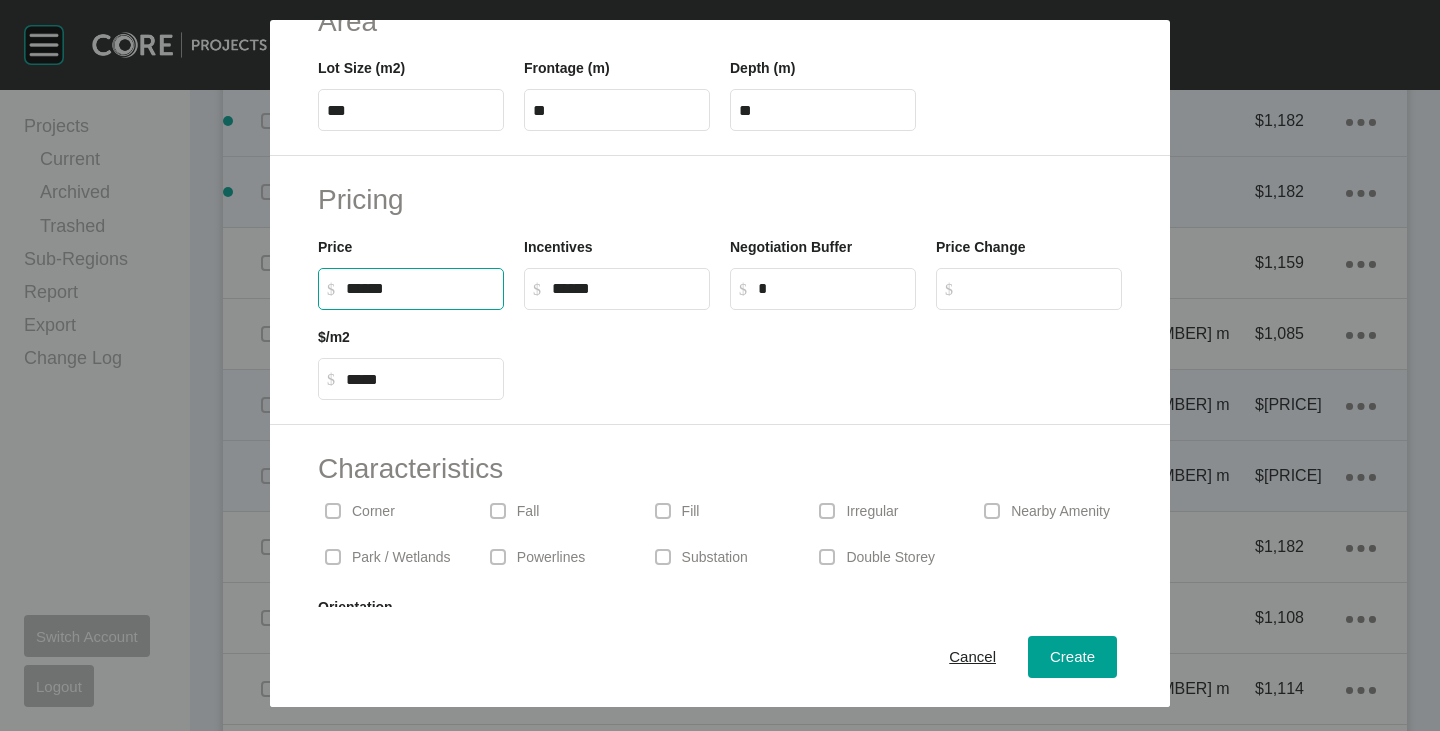 drag, startPoint x: 346, startPoint y: 289, endPoint x: 376, endPoint y: 291, distance: 30.066593 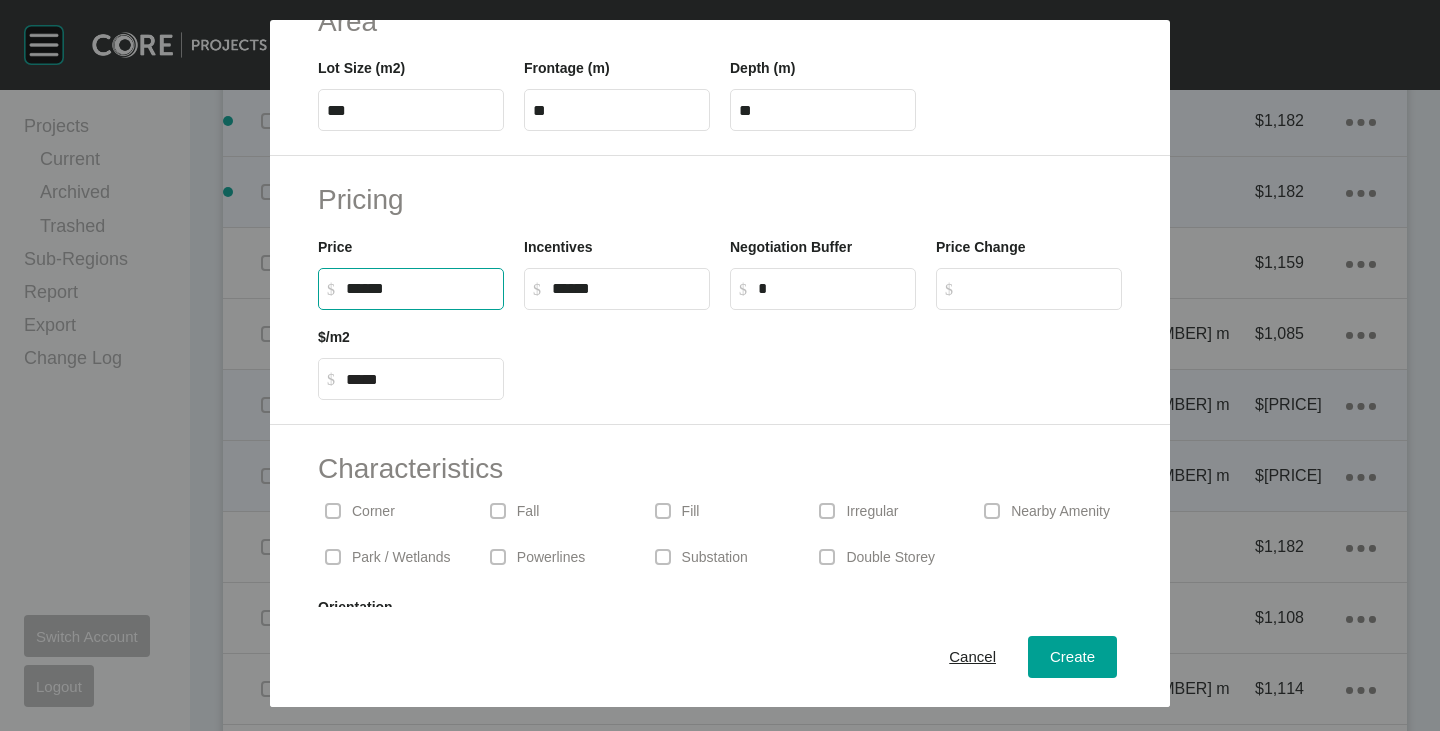 type on "*******" 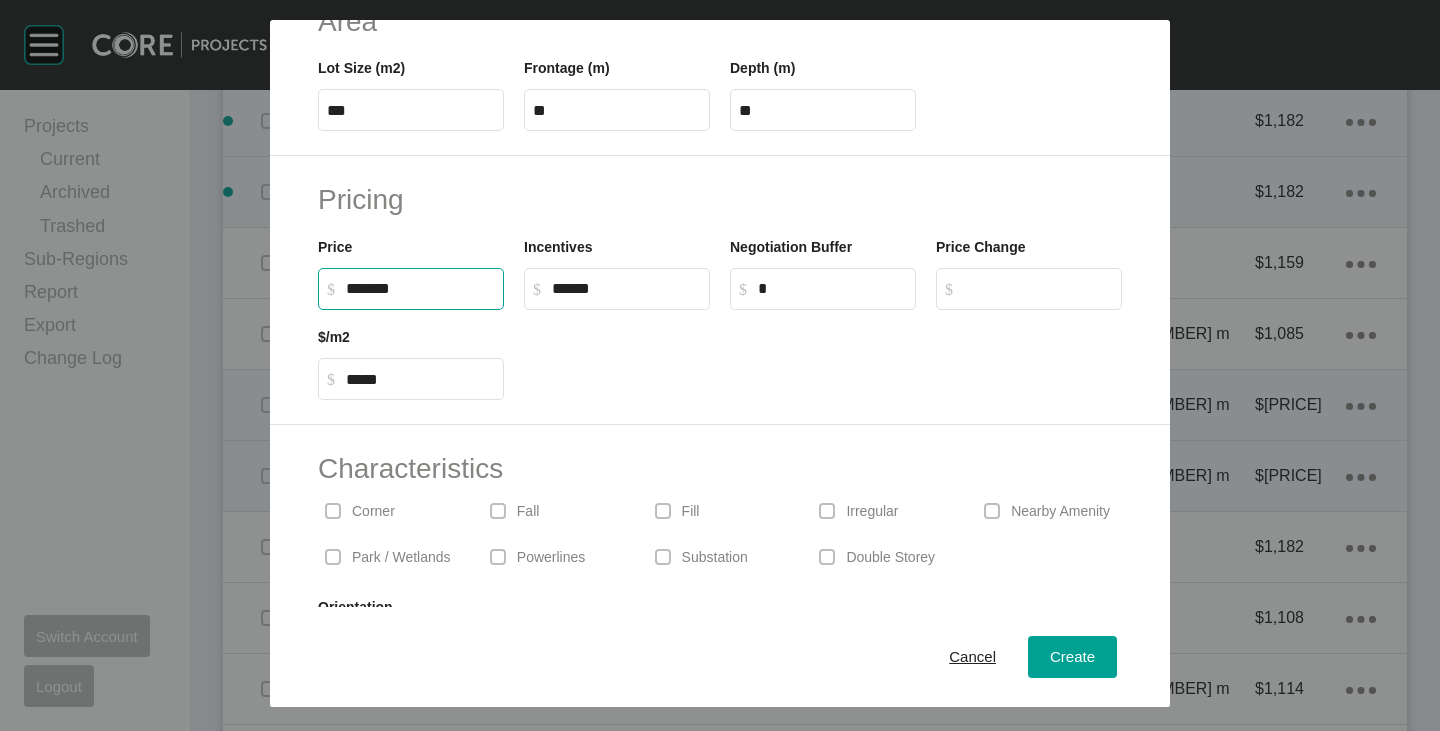 click at bounding box center [823, 355] 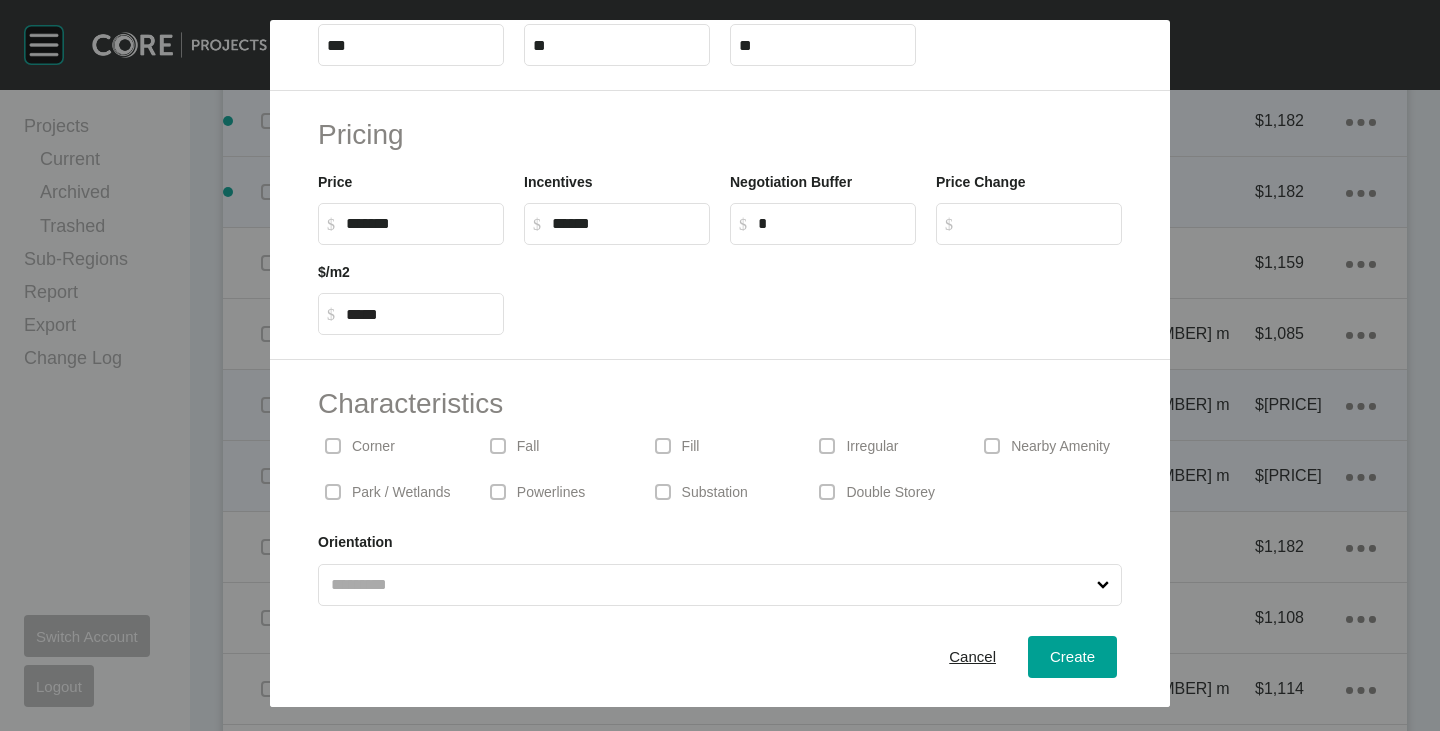 scroll, scrollTop: 489, scrollLeft: 0, axis: vertical 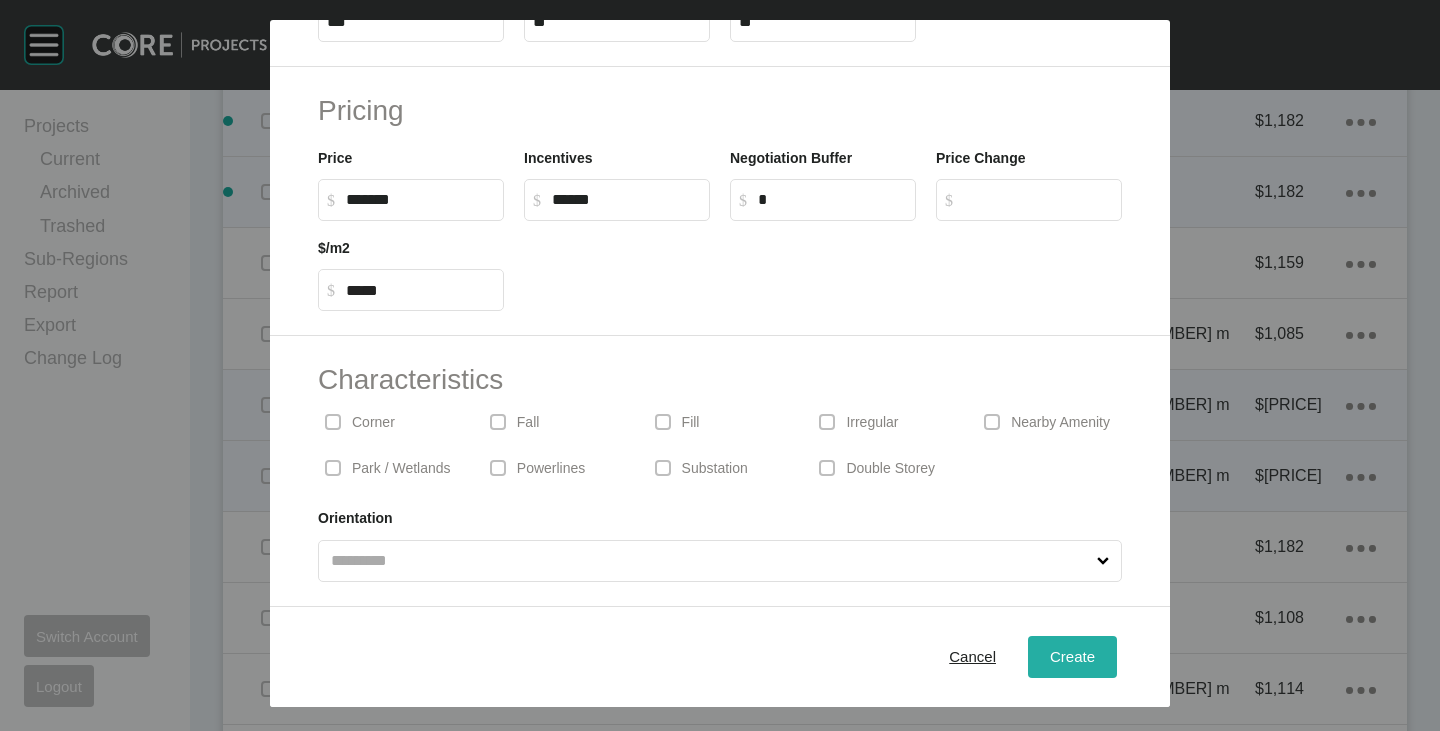 click on "Create" at bounding box center [1072, 657] 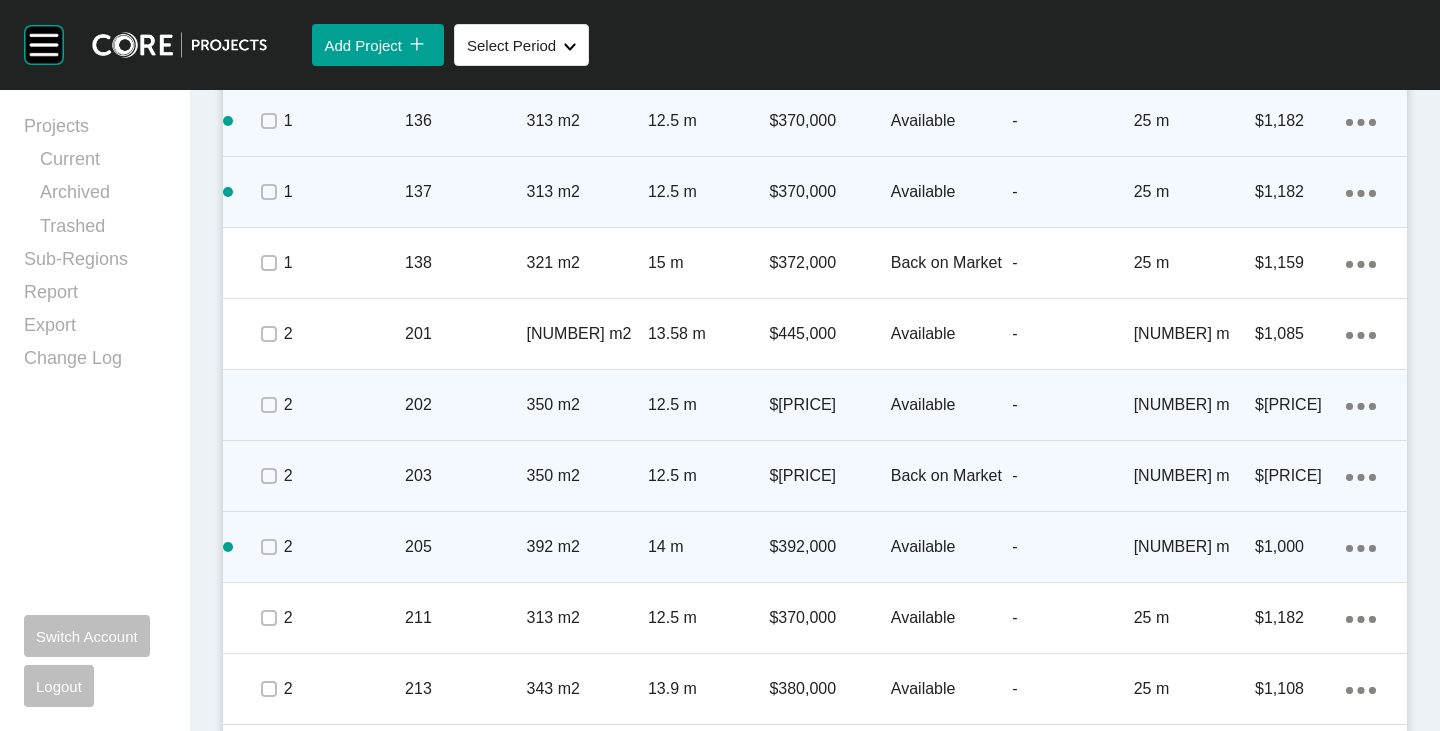 click on "Action Menu Dots Copy 6 Created with Sketch." at bounding box center (1361, 547) 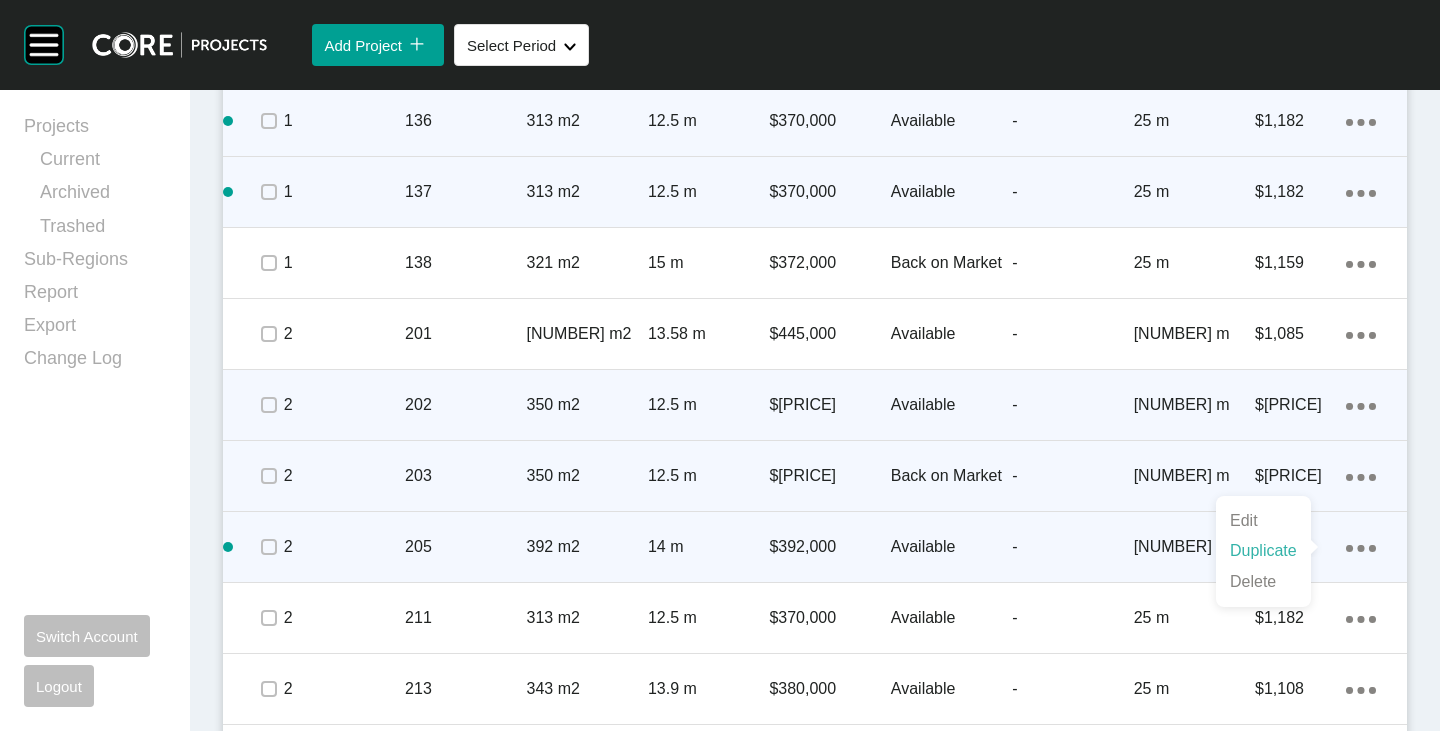 click on "Duplicate" at bounding box center [1263, 551] 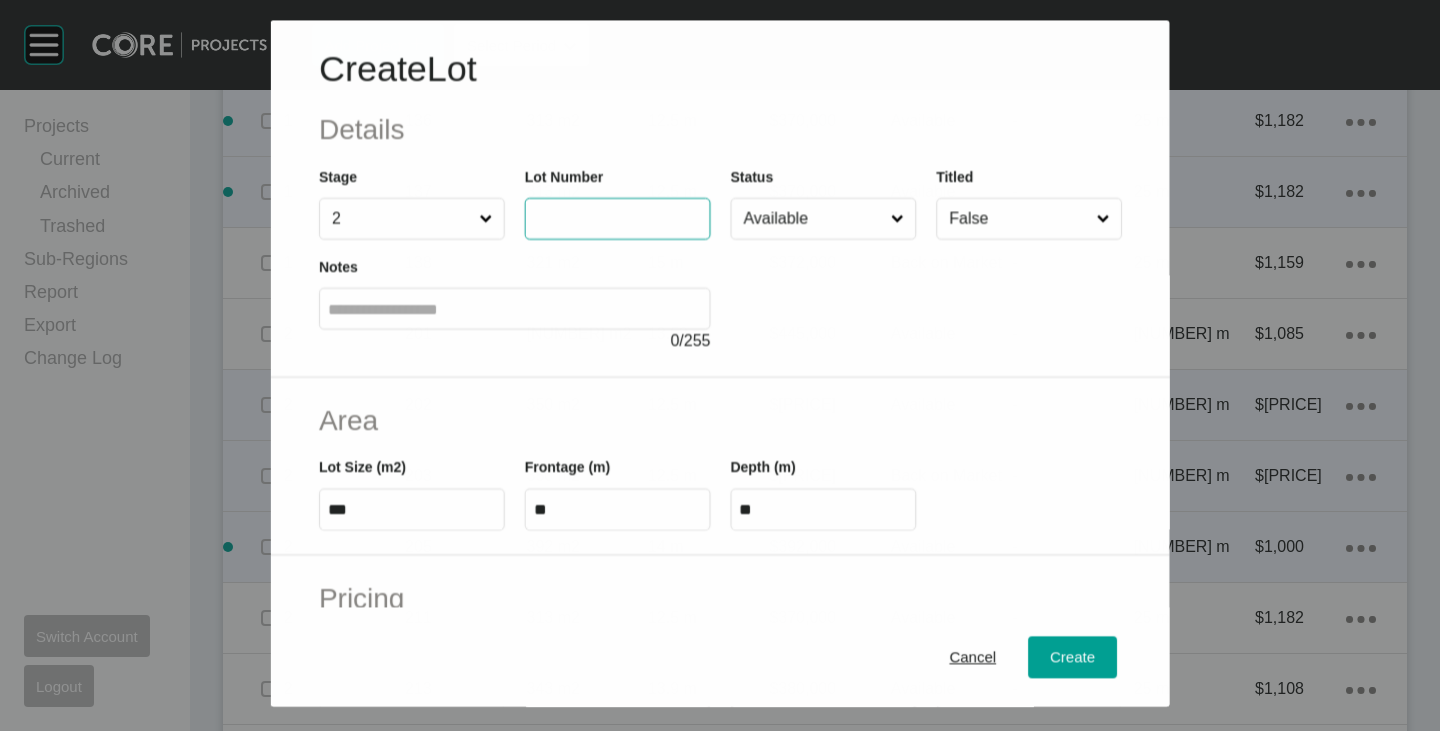 click at bounding box center (617, 219) 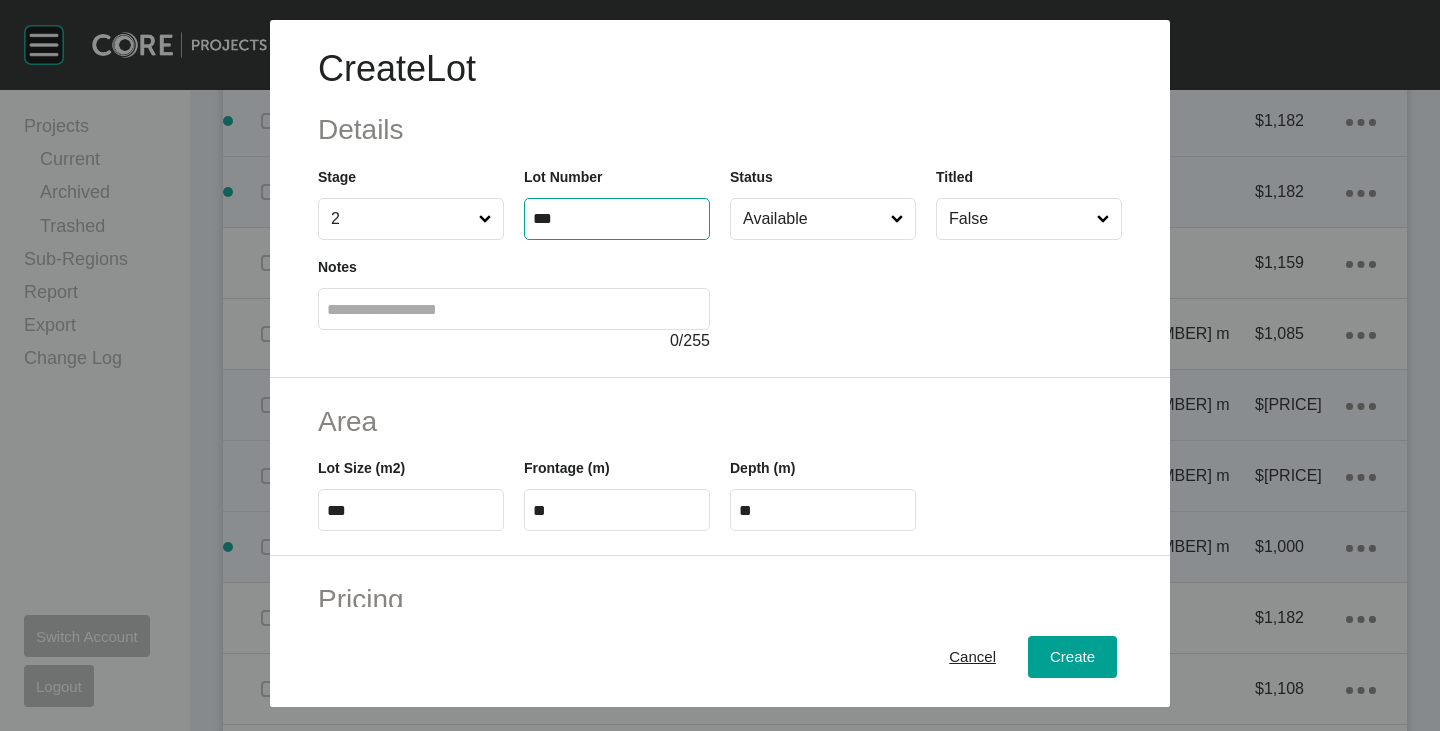 type on "***" 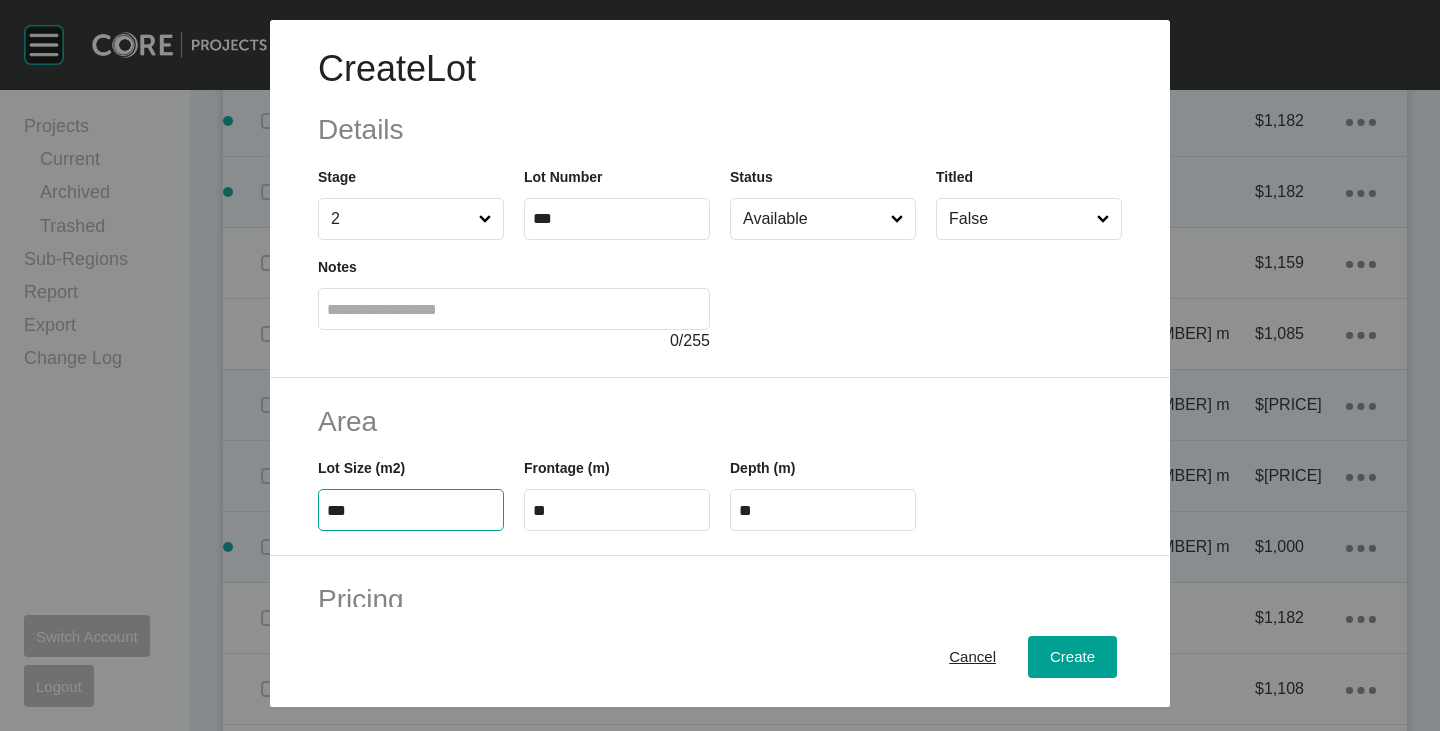 click on "***" at bounding box center (411, 510) 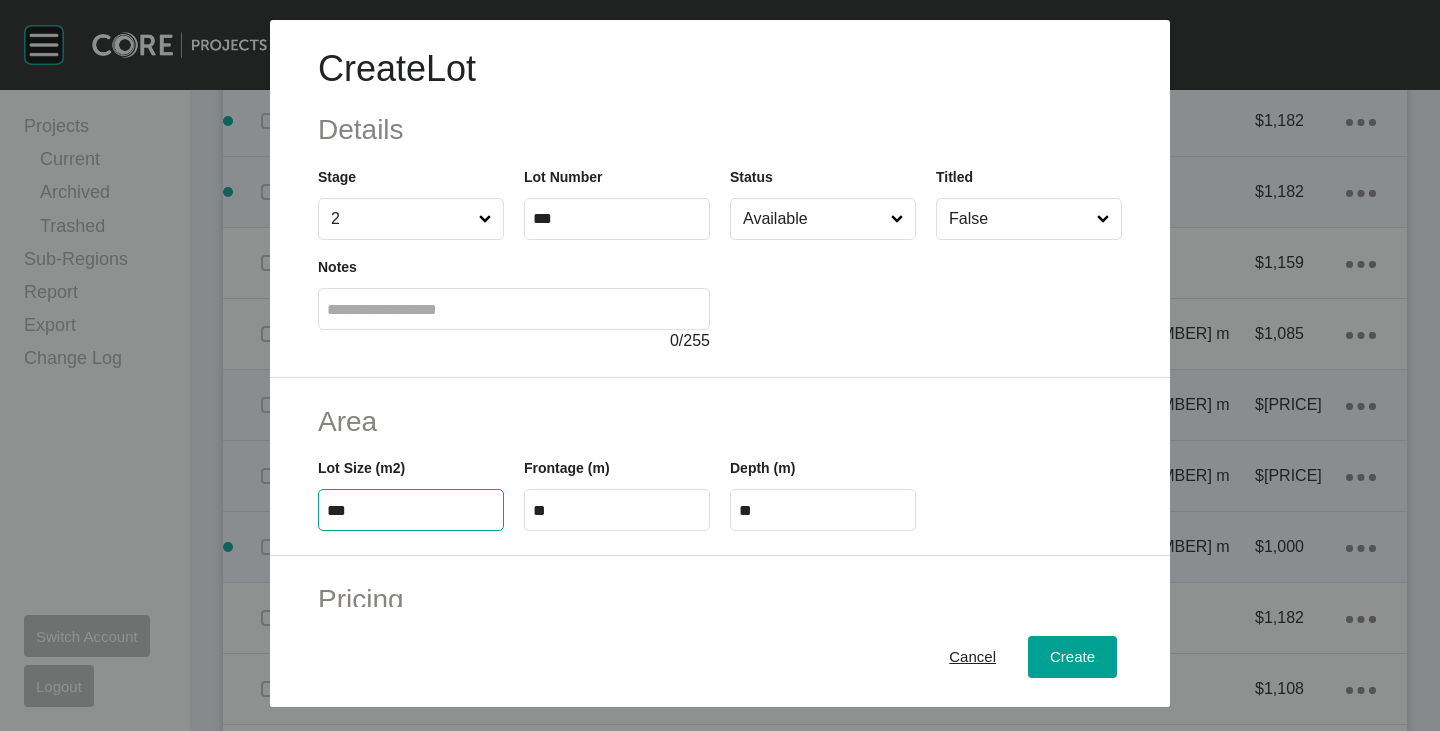 type on "***" 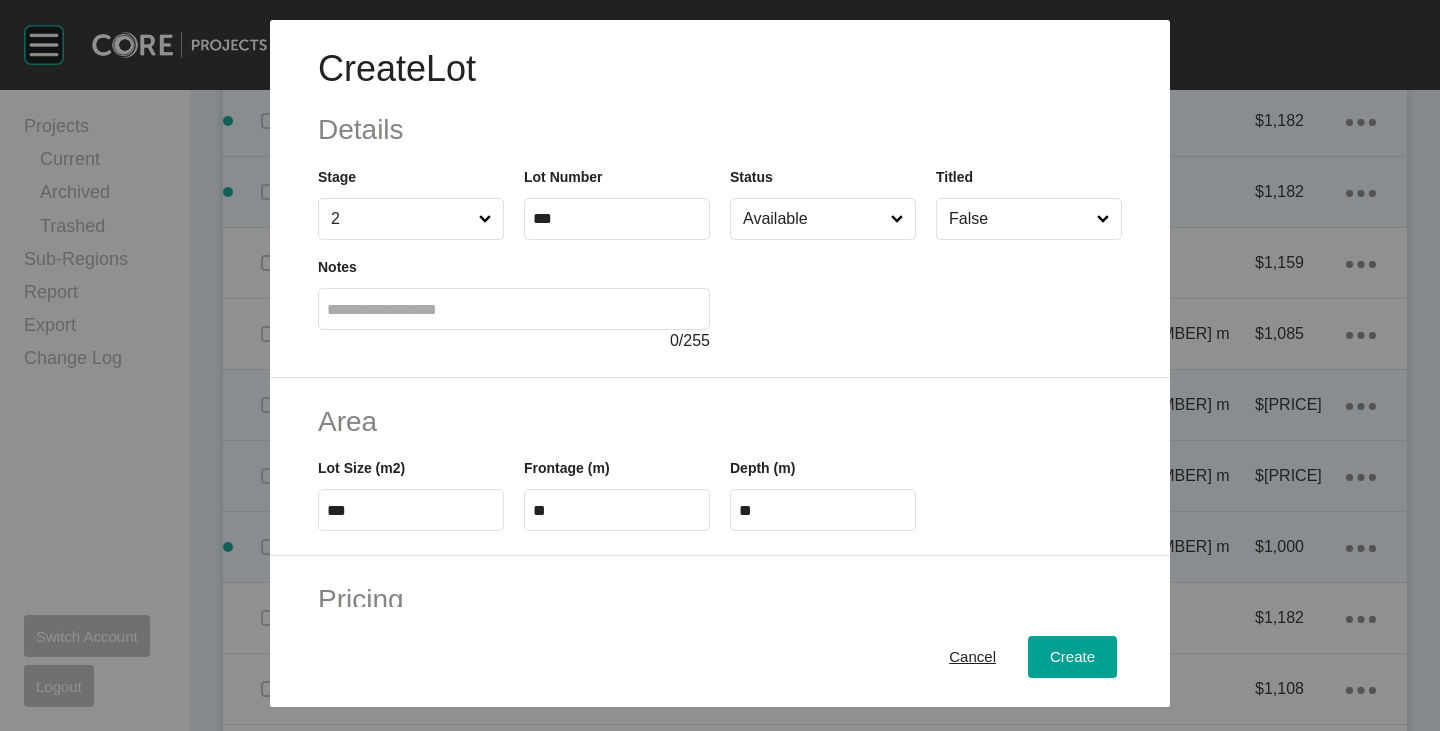click on "**" at bounding box center [617, 510] 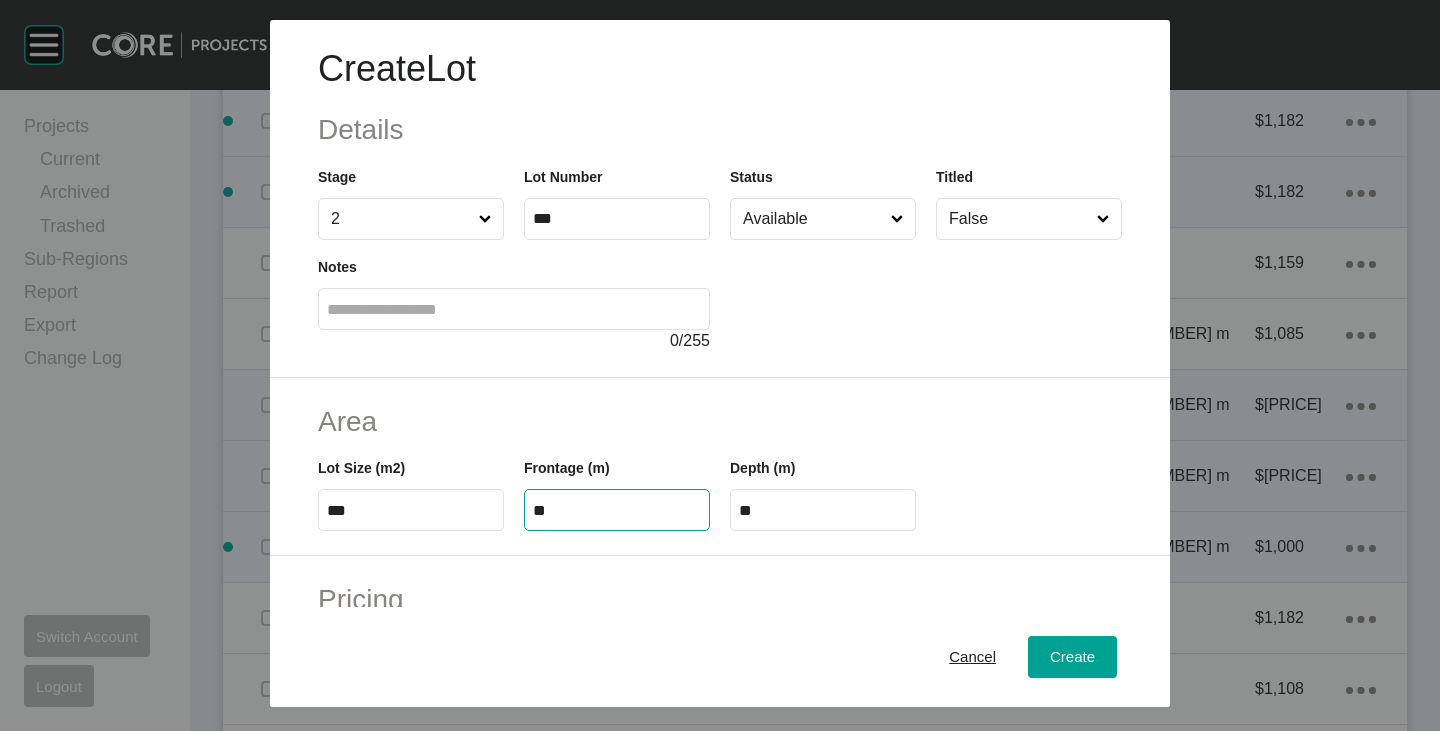 click on "**" at bounding box center (617, 510) 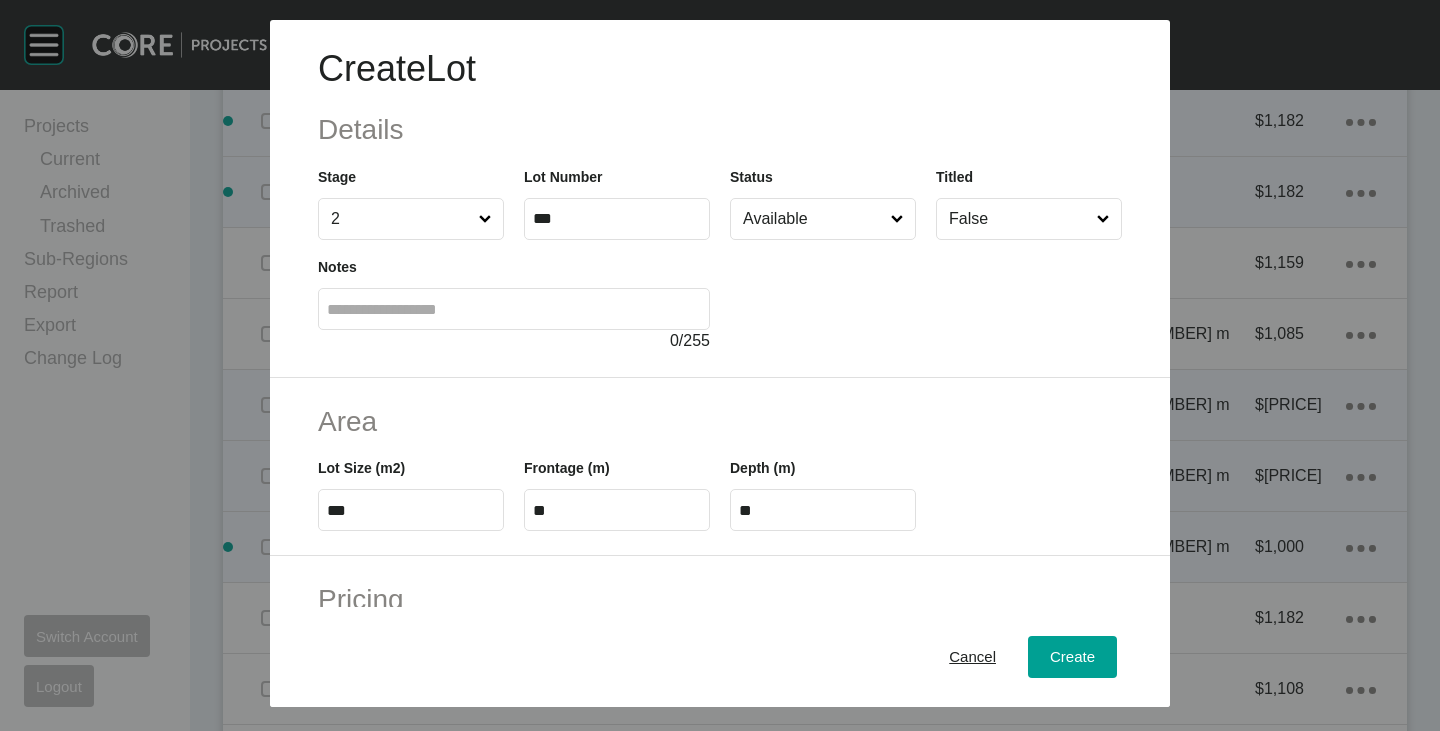 scroll, scrollTop: 300, scrollLeft: 0, axis: vertical 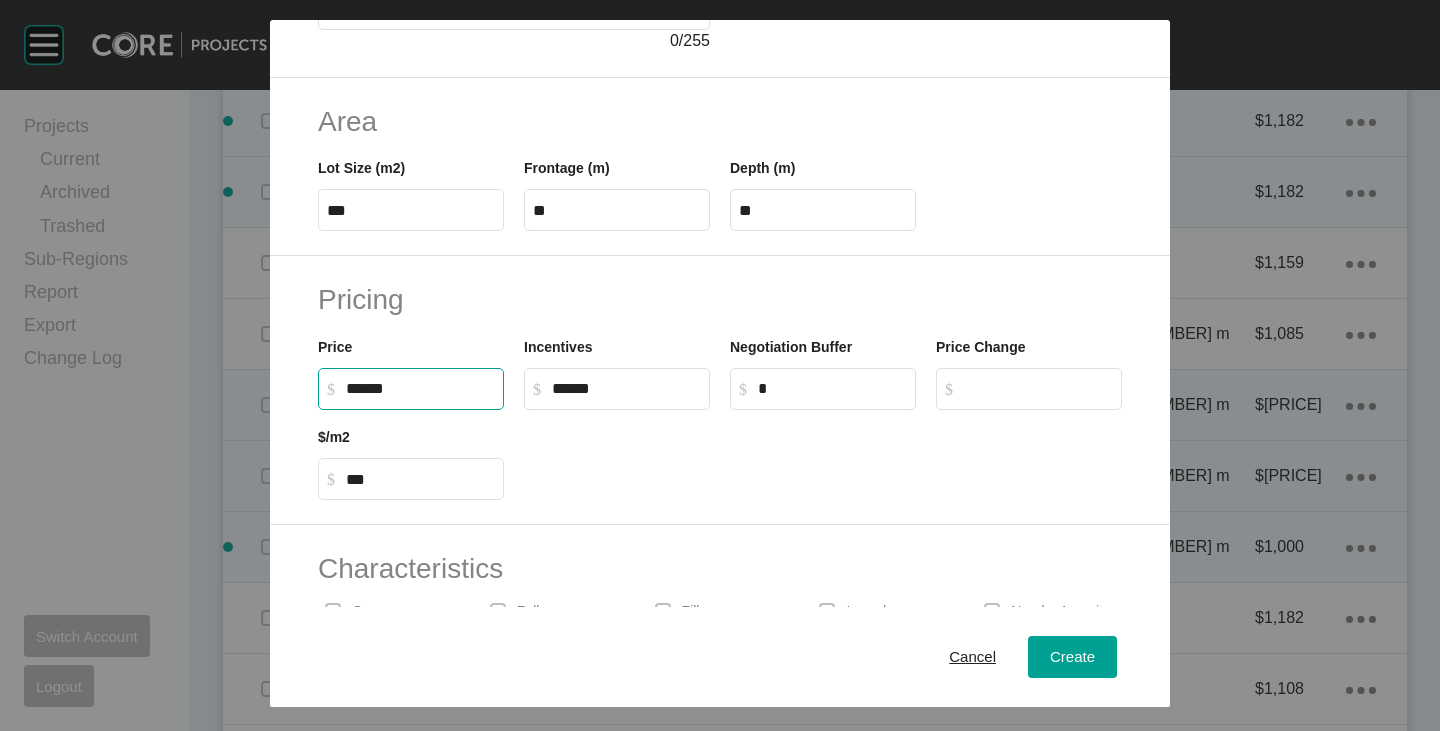 drag, startPoint x: 347, startPoint y: 391, endPoint x: 373, endPoint y: 395, distance: 26.305893 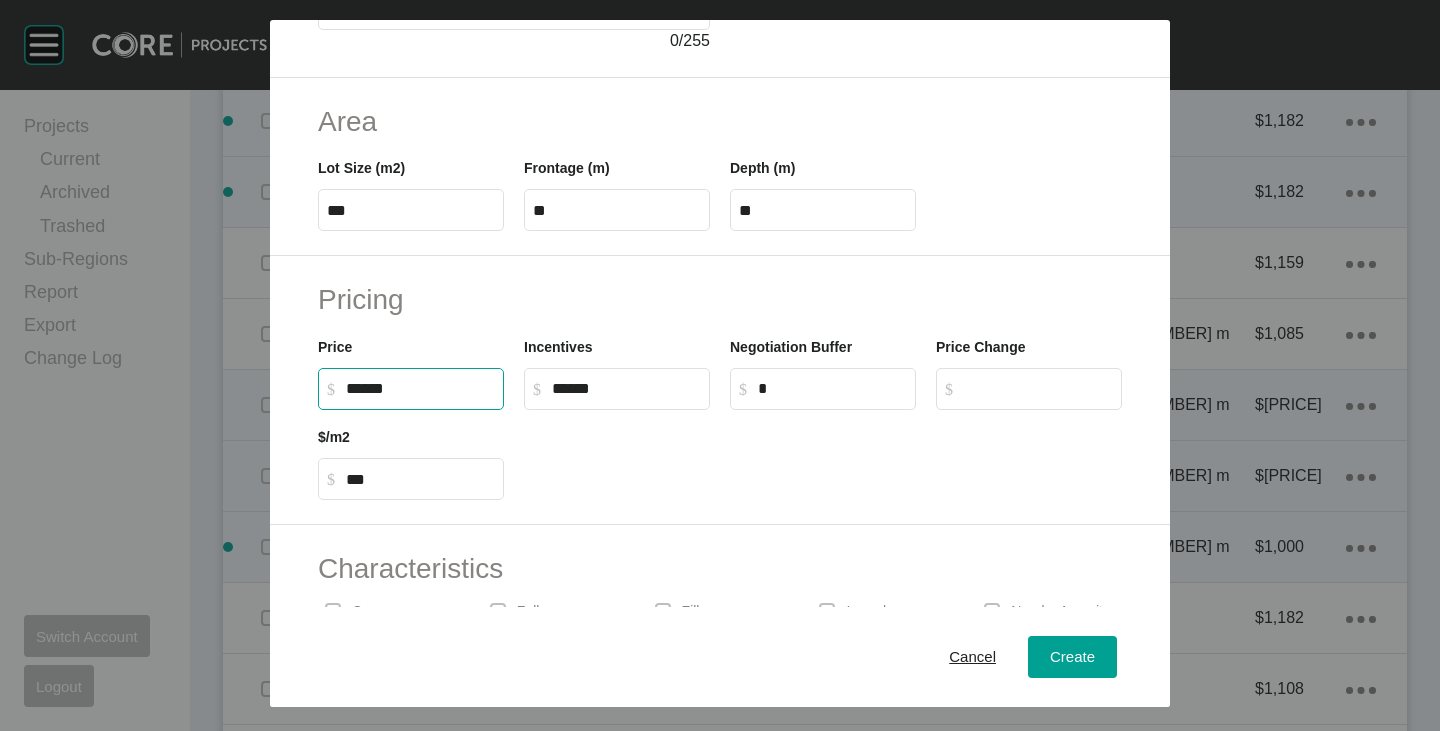type on "*******" 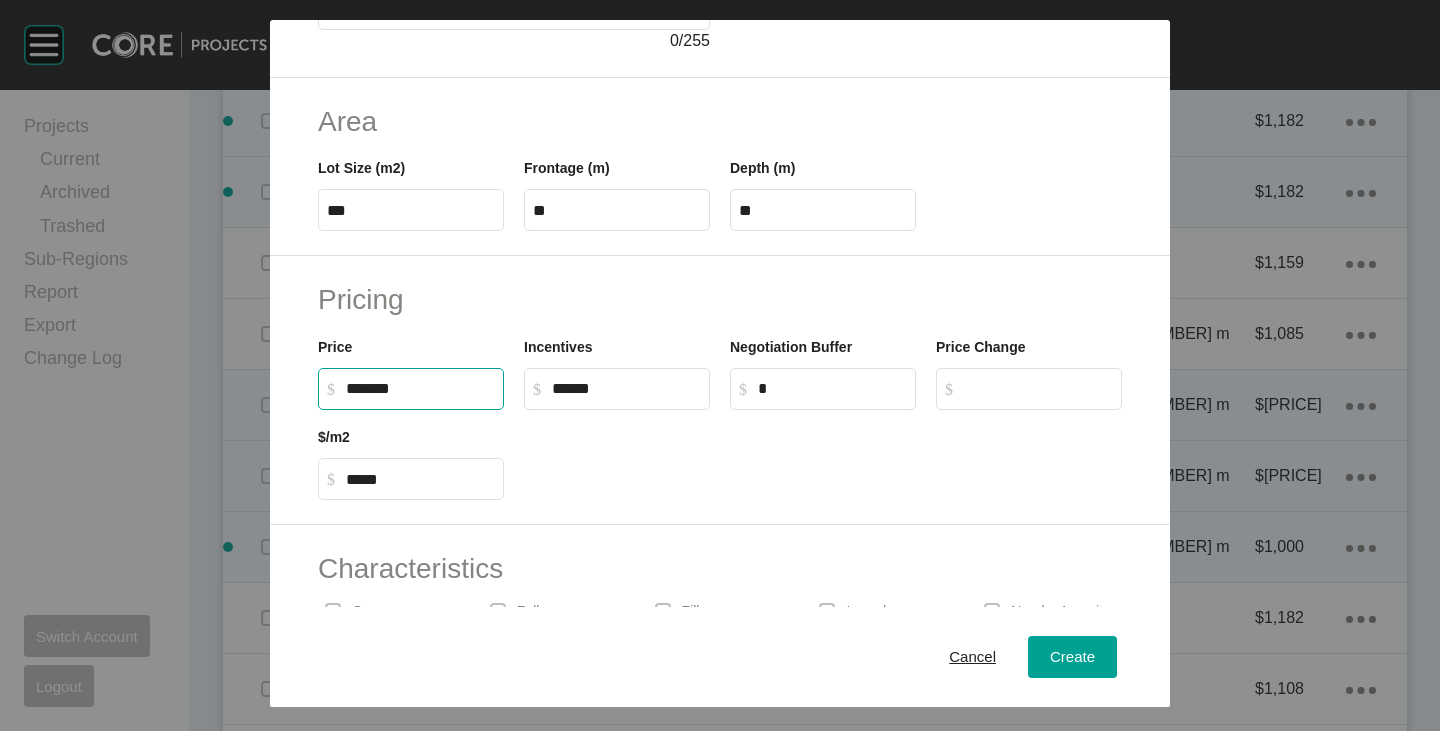 click at bounding box center [823, 455] 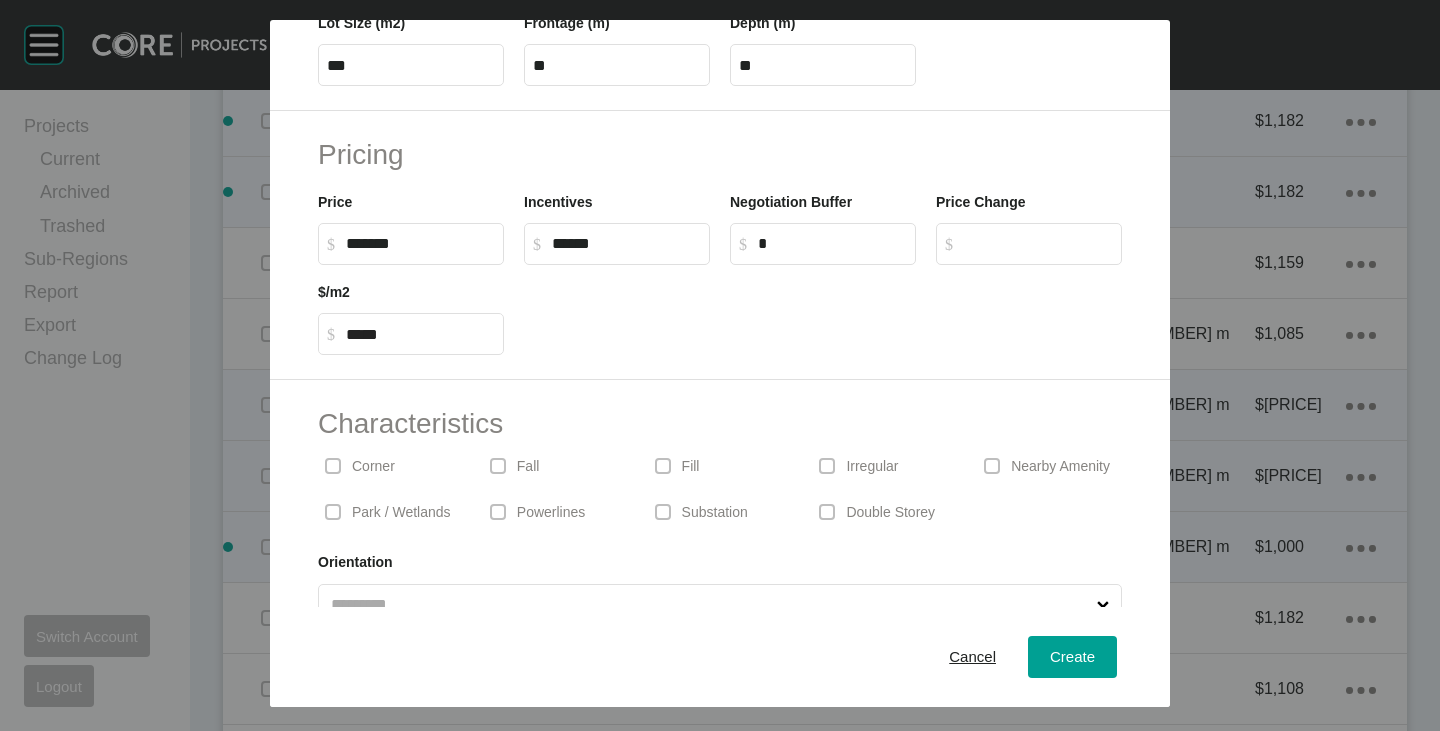 scroll, scrollTop: 489, scrollLeft: 0, axis: vertical 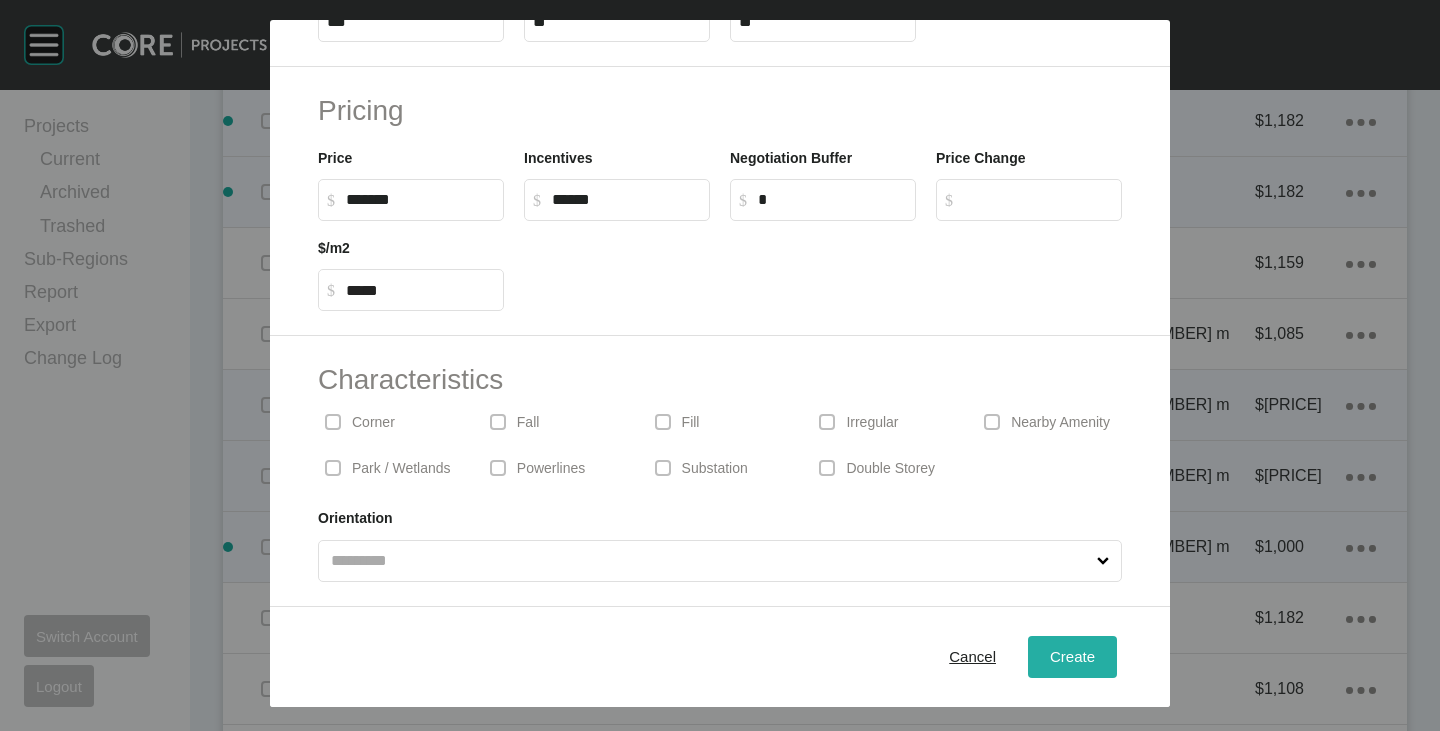 click on "Create" at bounding box center [1072, 657] 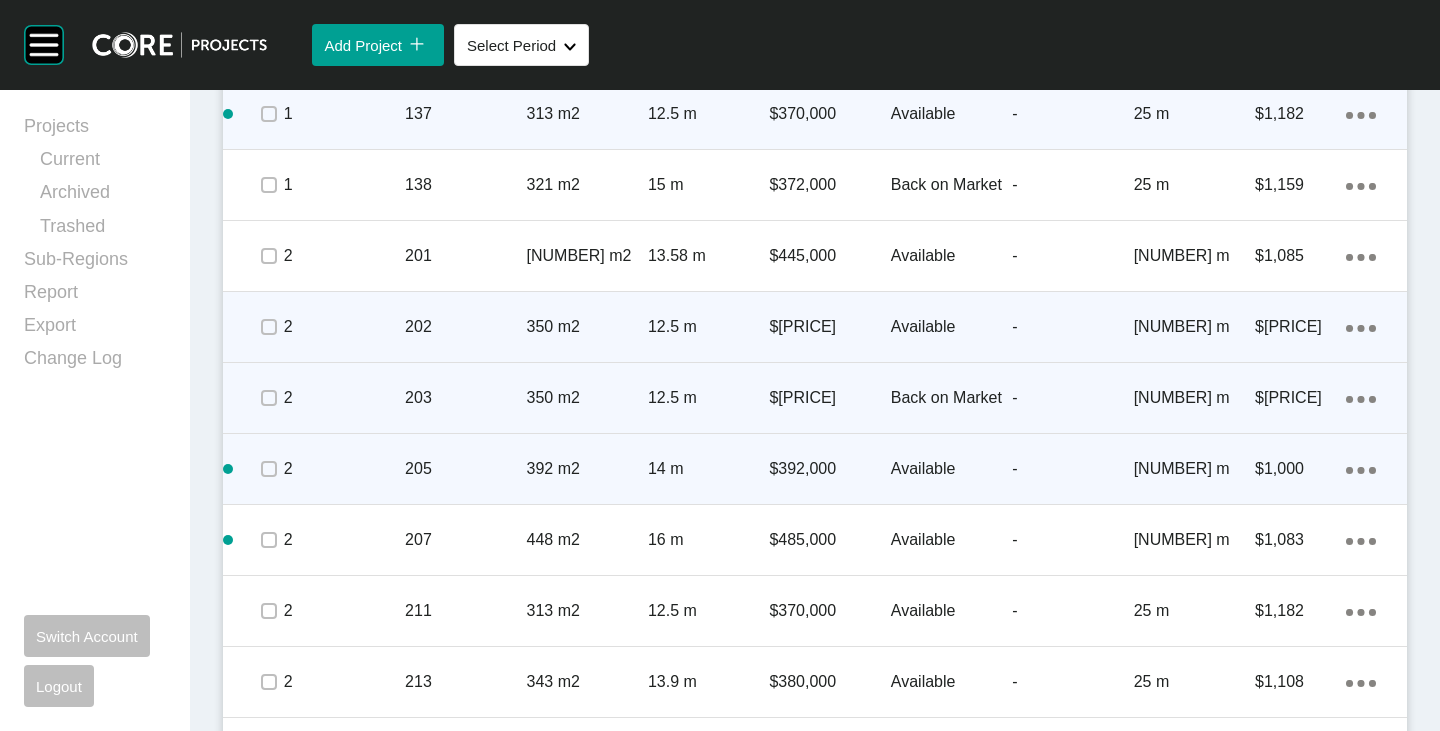 scroll, scrollTop: 2500, scrollLeft: 0, axis: vertical 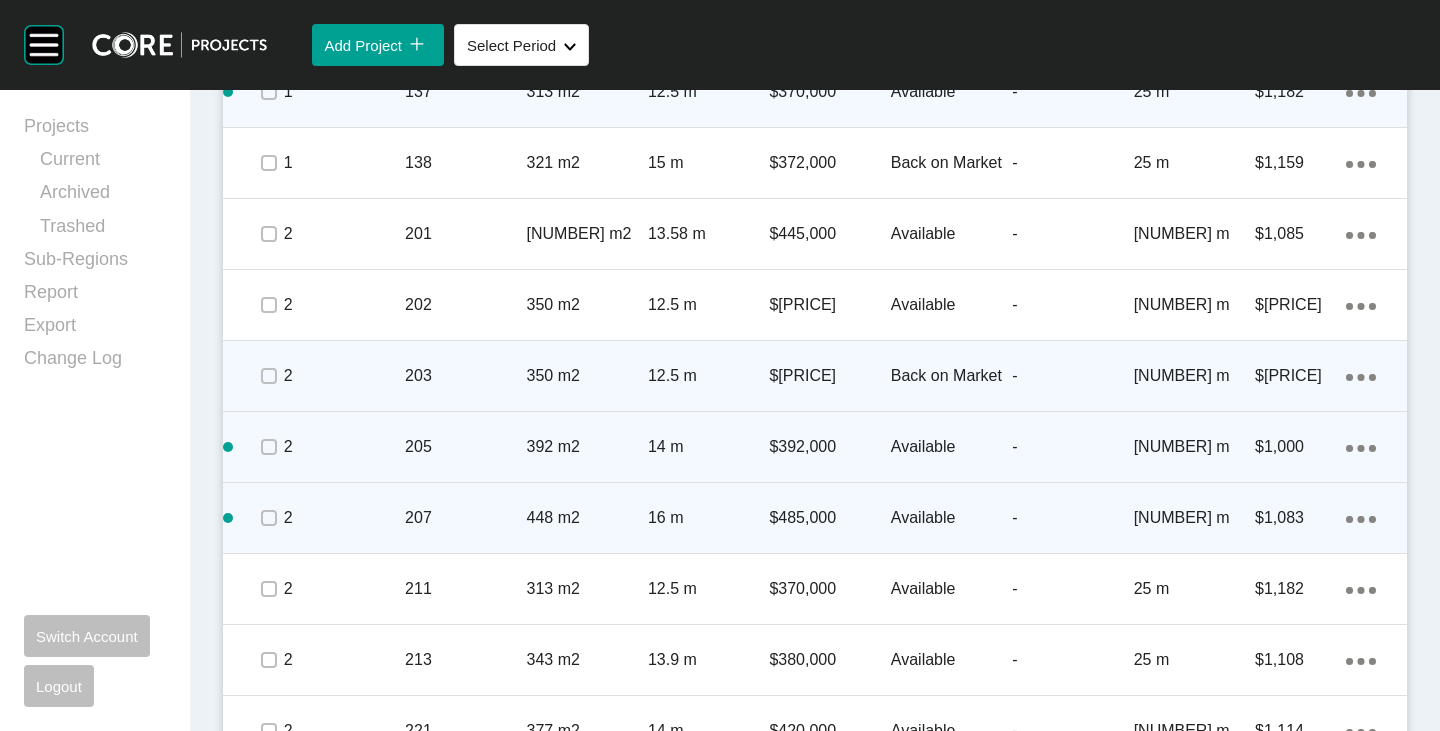 click on "Action Menu Dots Copy 6 Created with Sketch." at bounding box center (1361, 518) 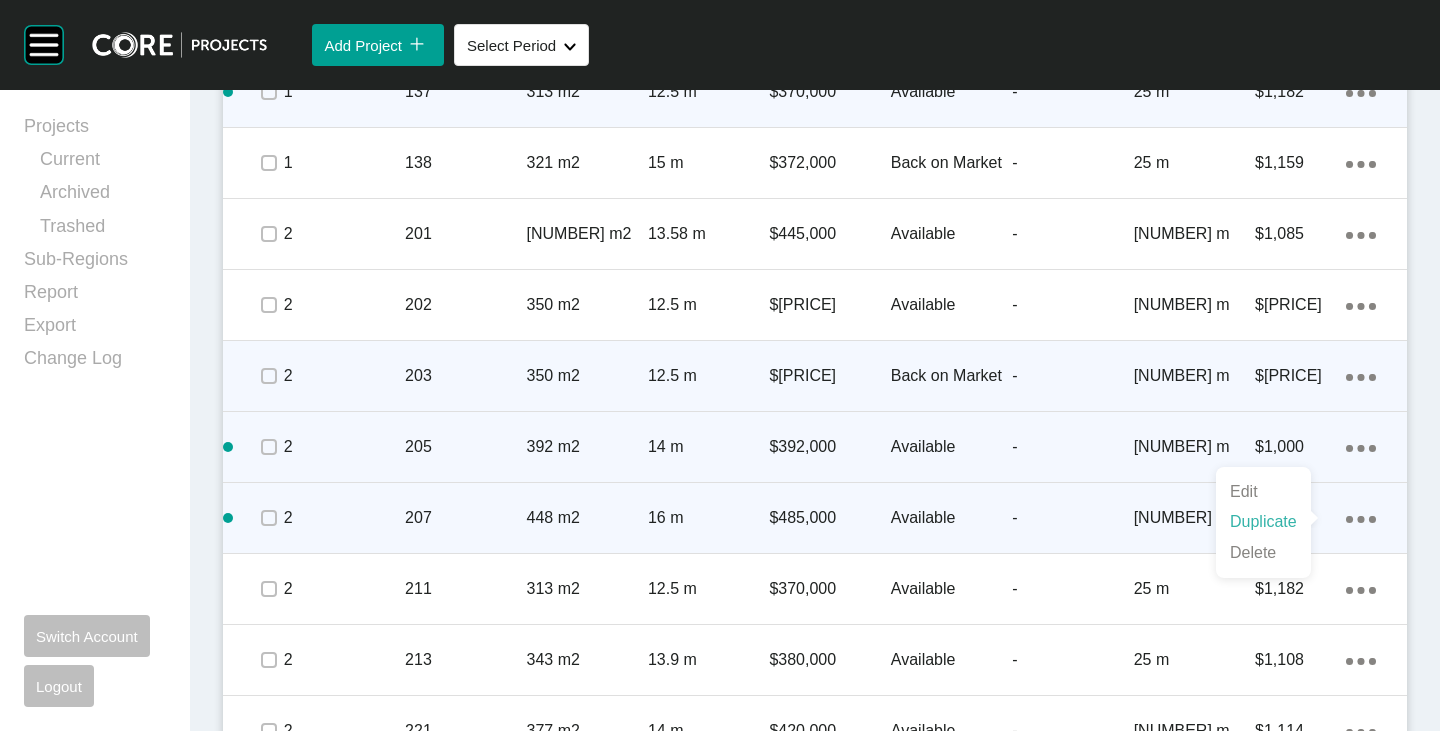 click on "Duplicate" at bounding box center (1263, 522) 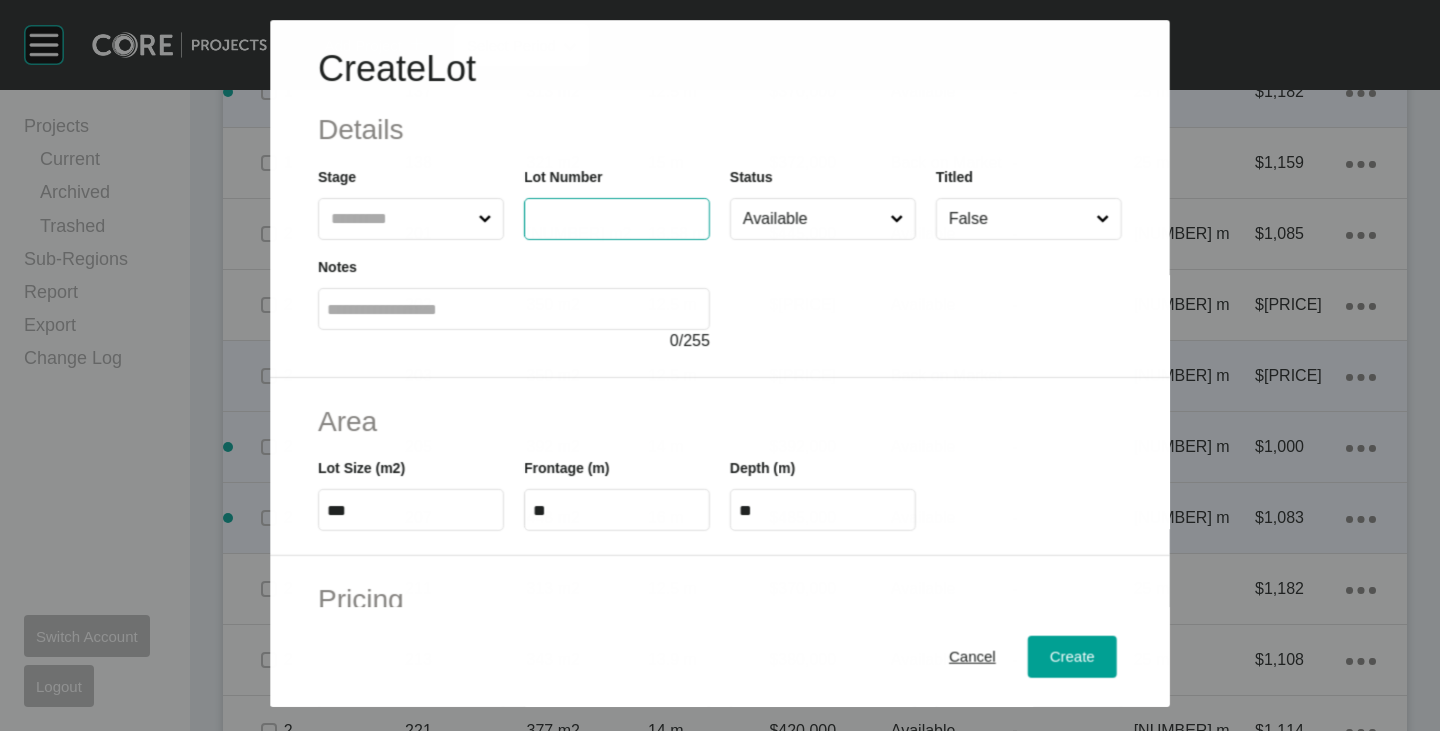 click at bounding box center (617, 219) 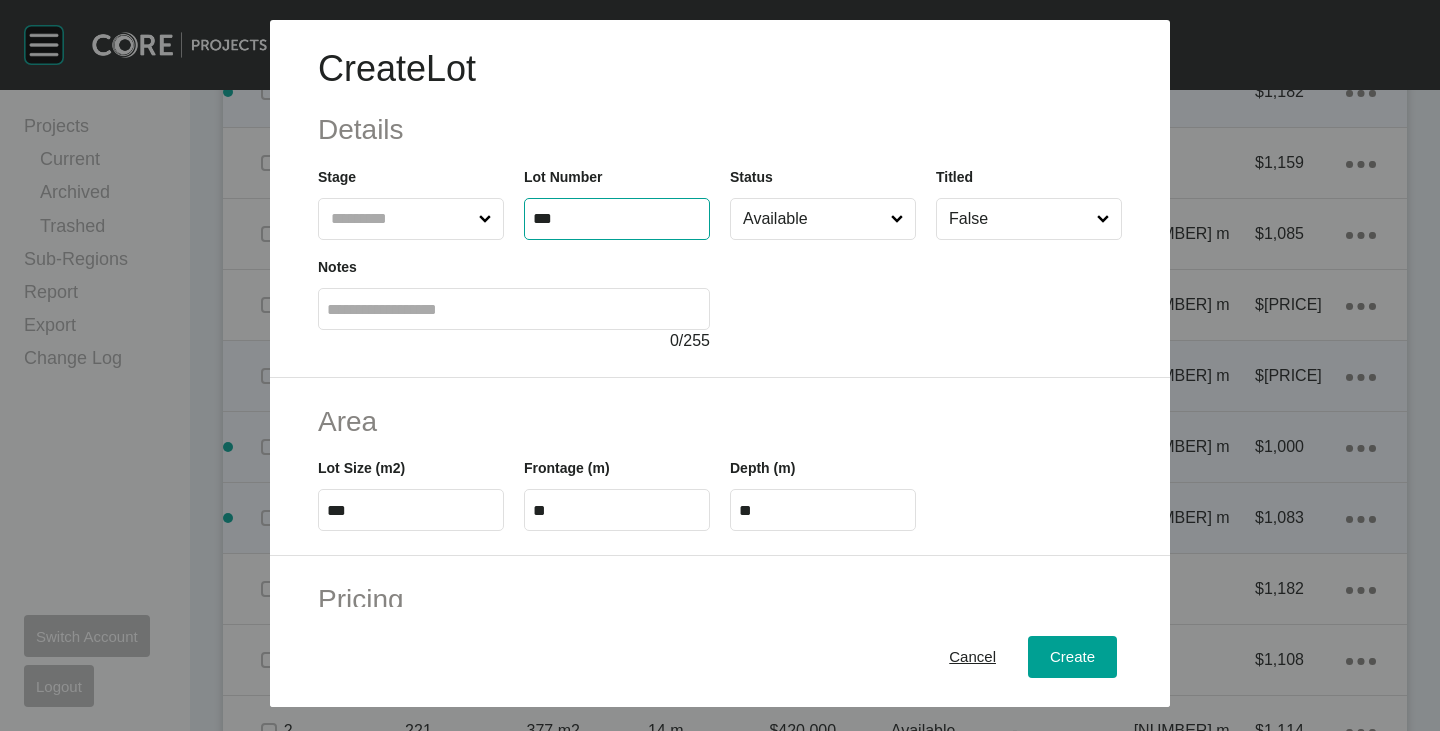 type on "***" 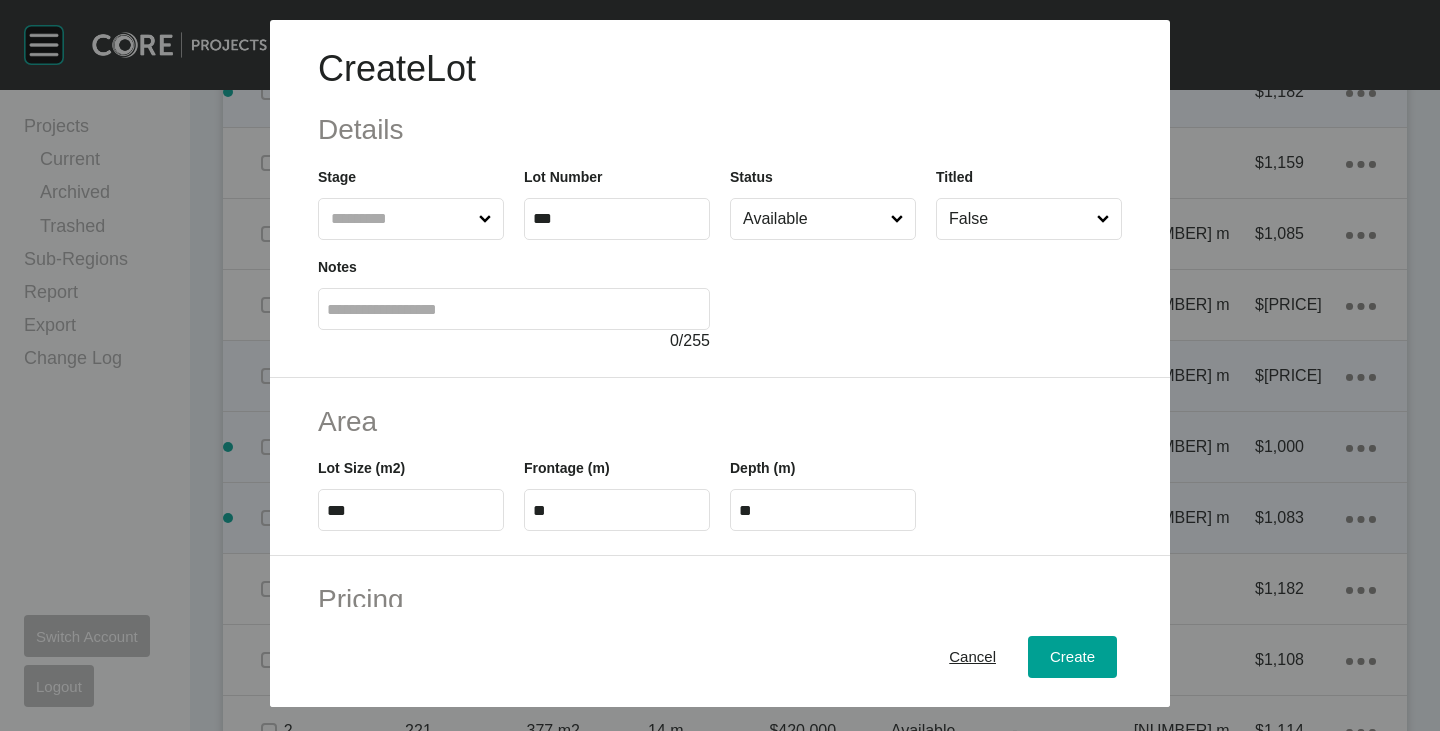 click on "***" at bounding box center [411, 510] 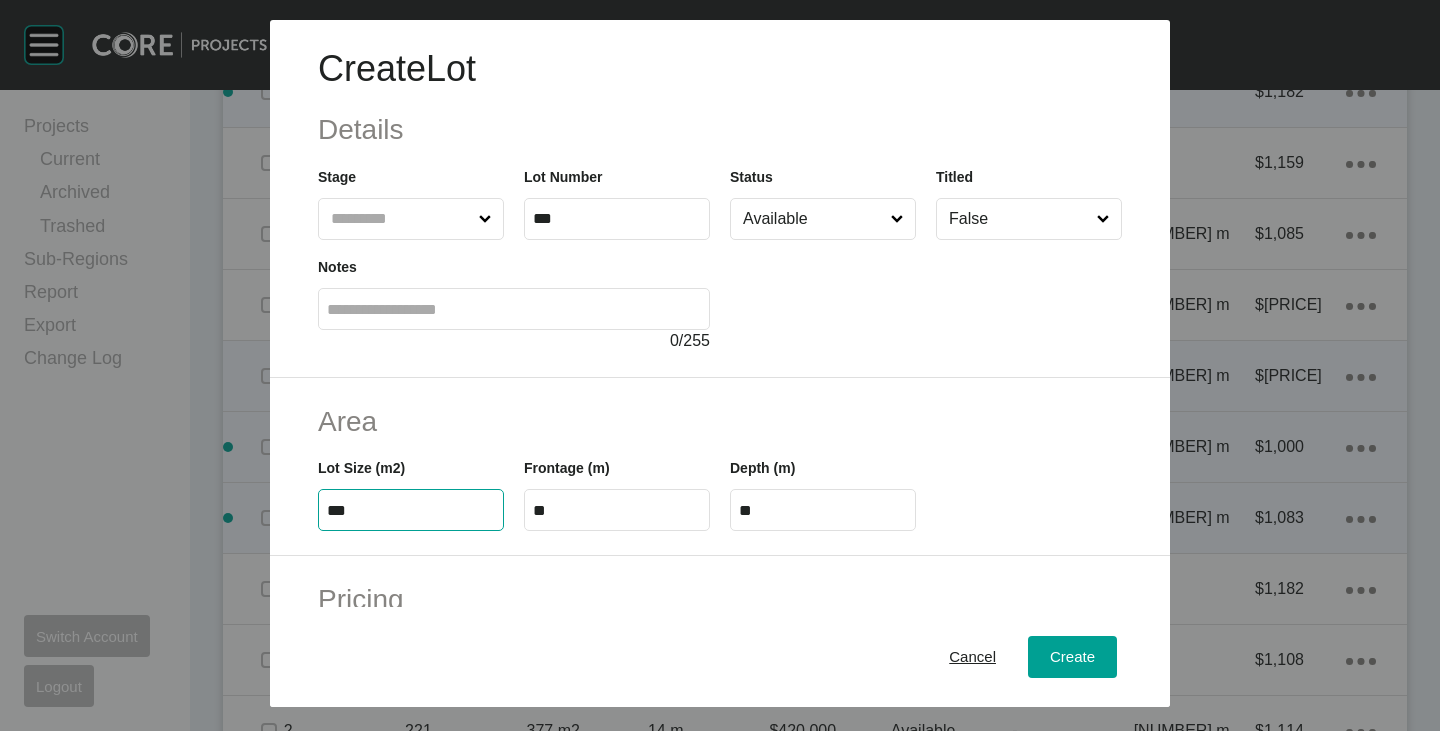 click on "***" at bounding box center (411, 510) 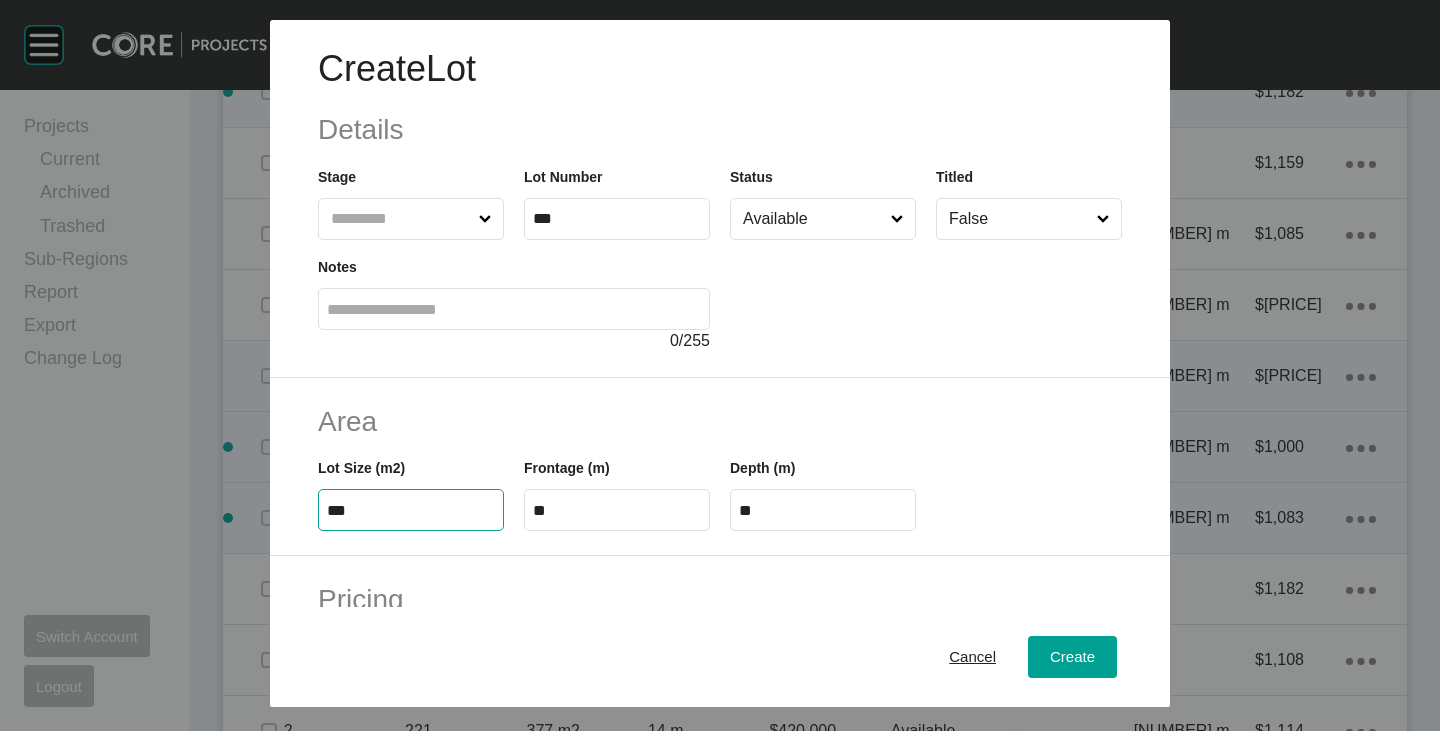 type on "***" 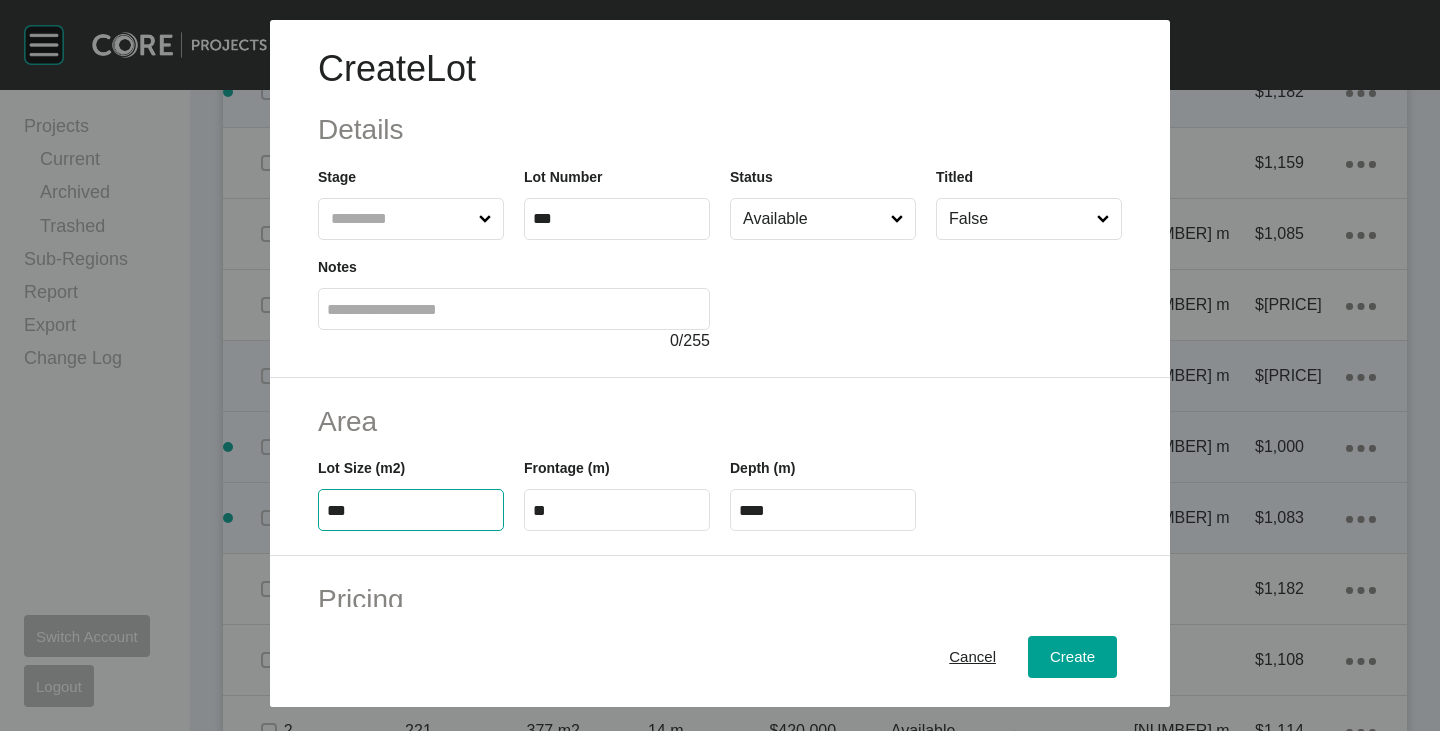 click on "Area" at bounding box center [720, 421] 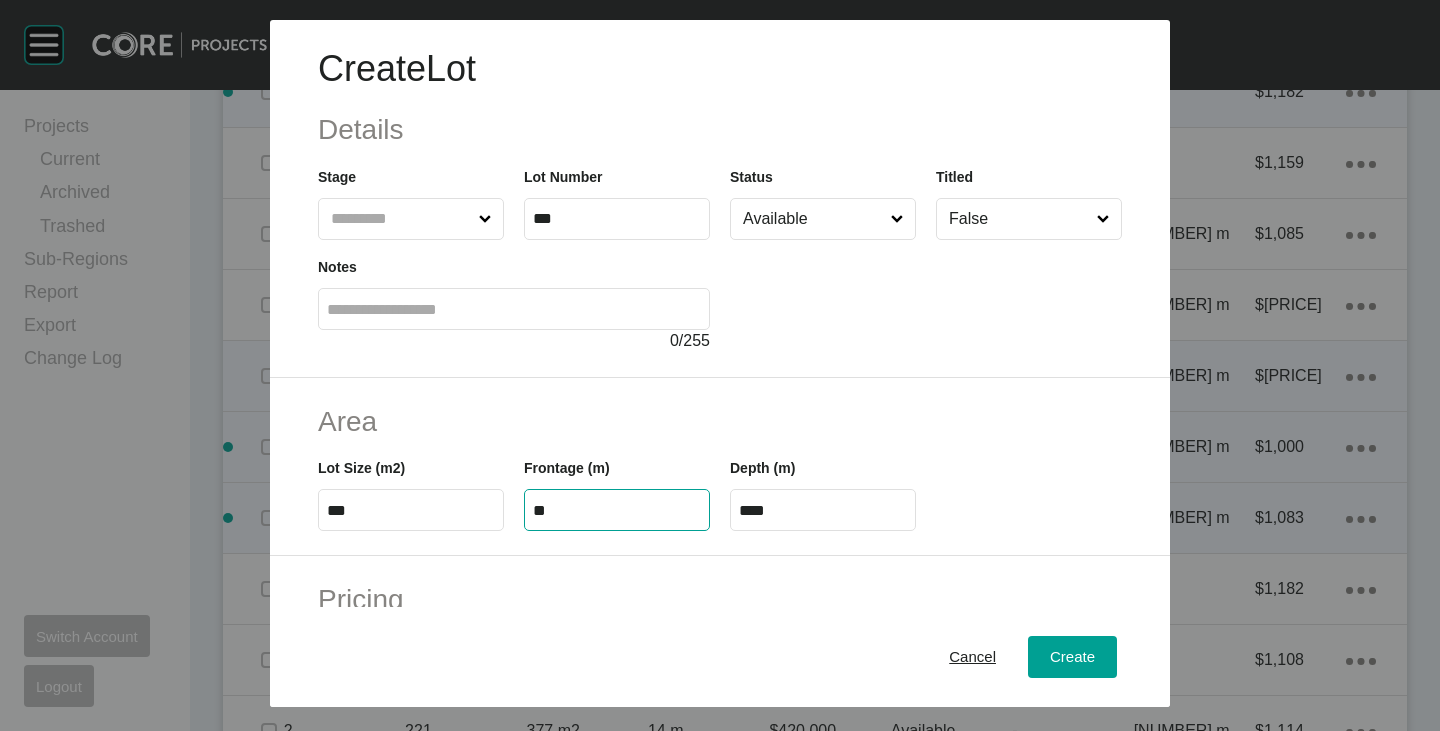 click on "**" at bounding box center [617, 510] 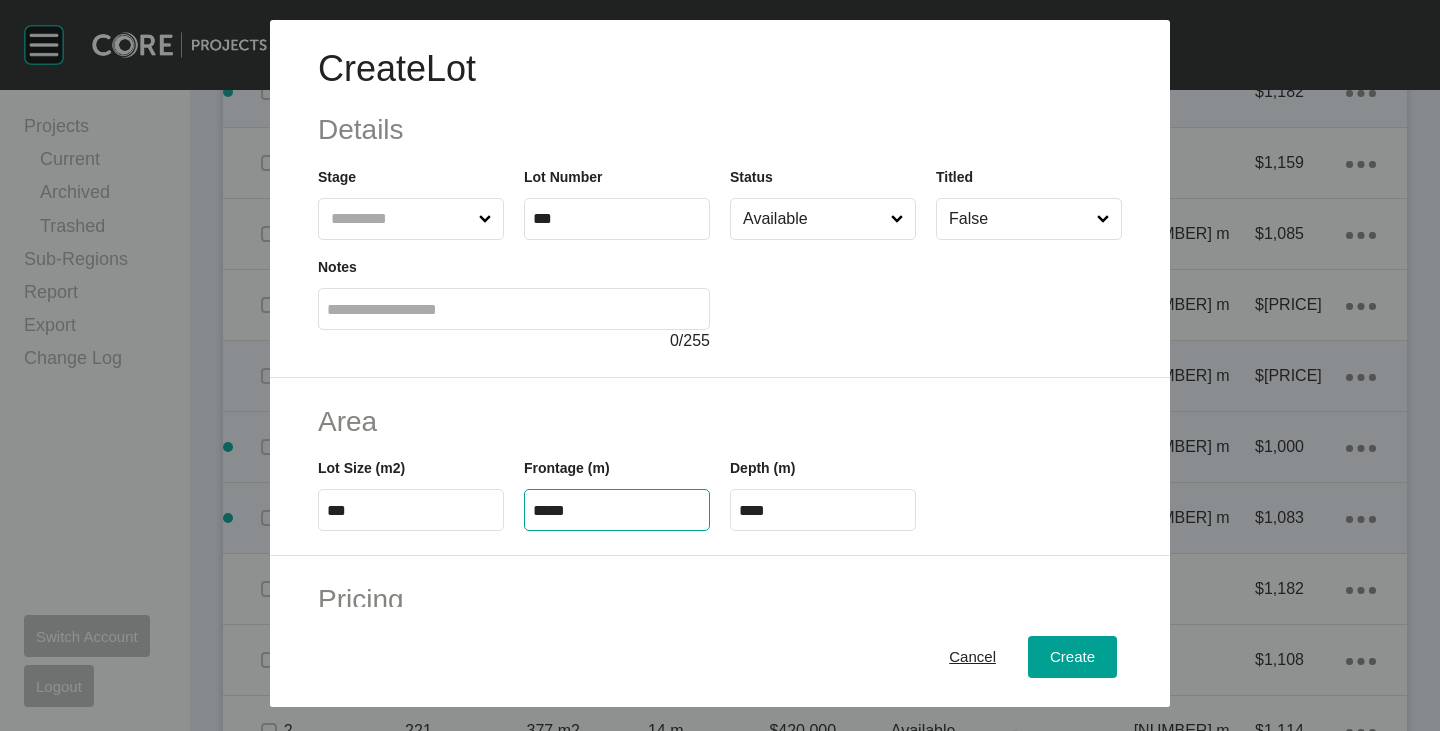 type on "*****" 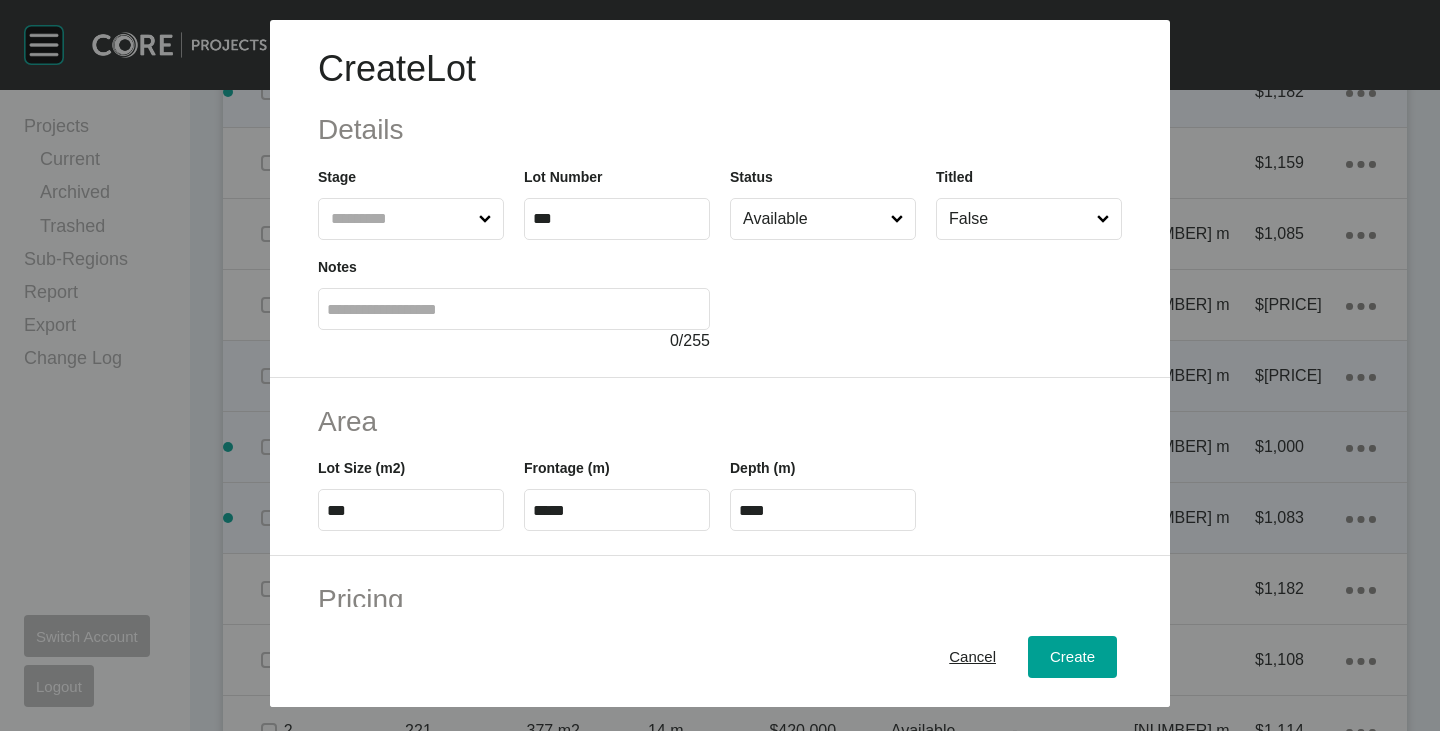 click on "****" at bounding box center (823, 510) 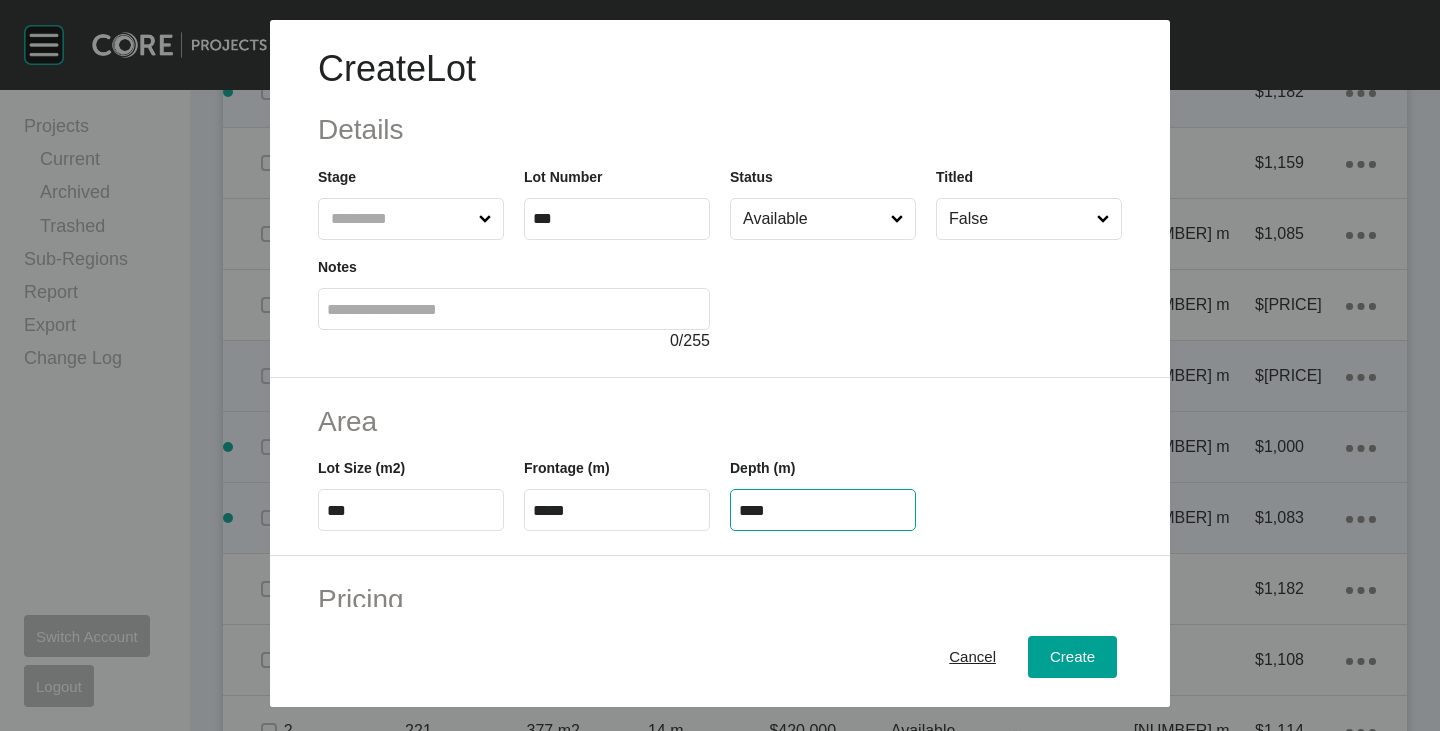 click on "****" at bounding box center [823, 510] 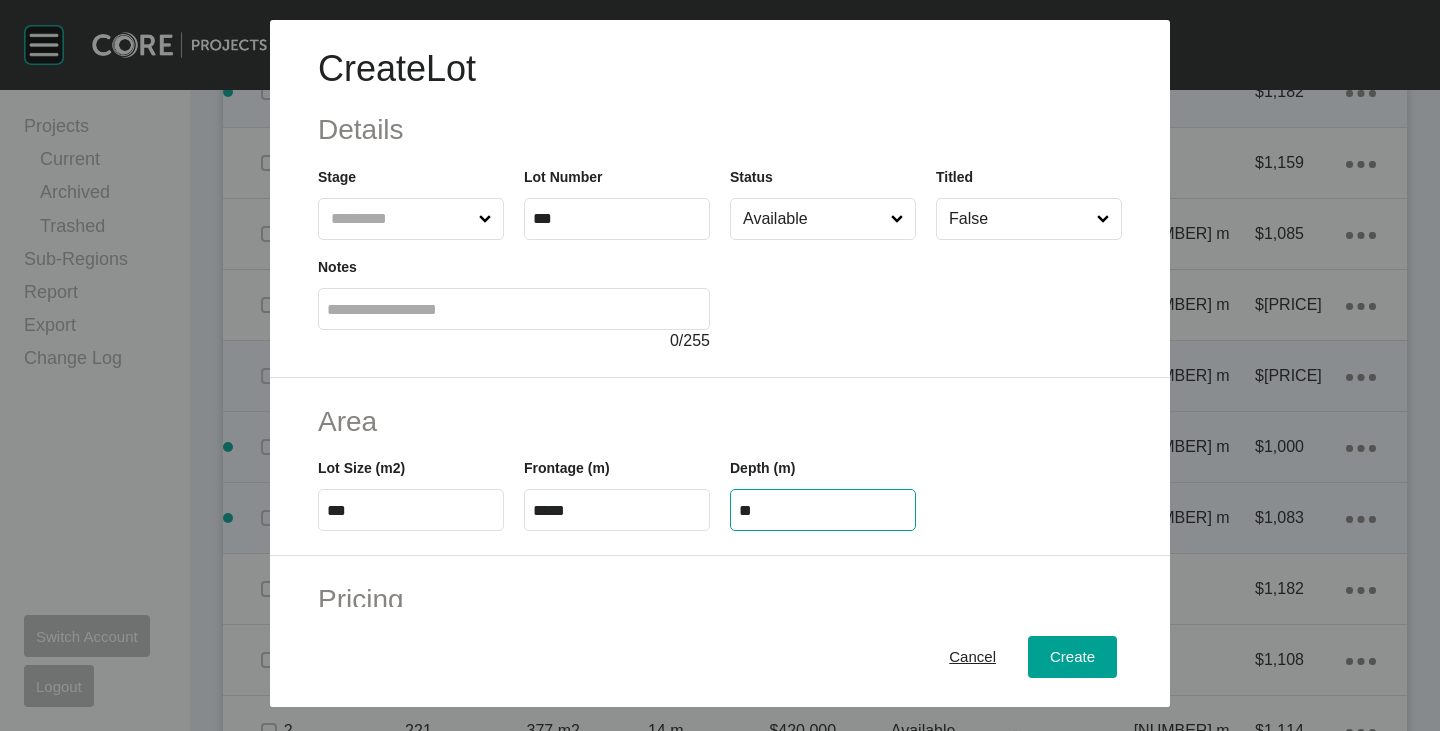 type on "**" 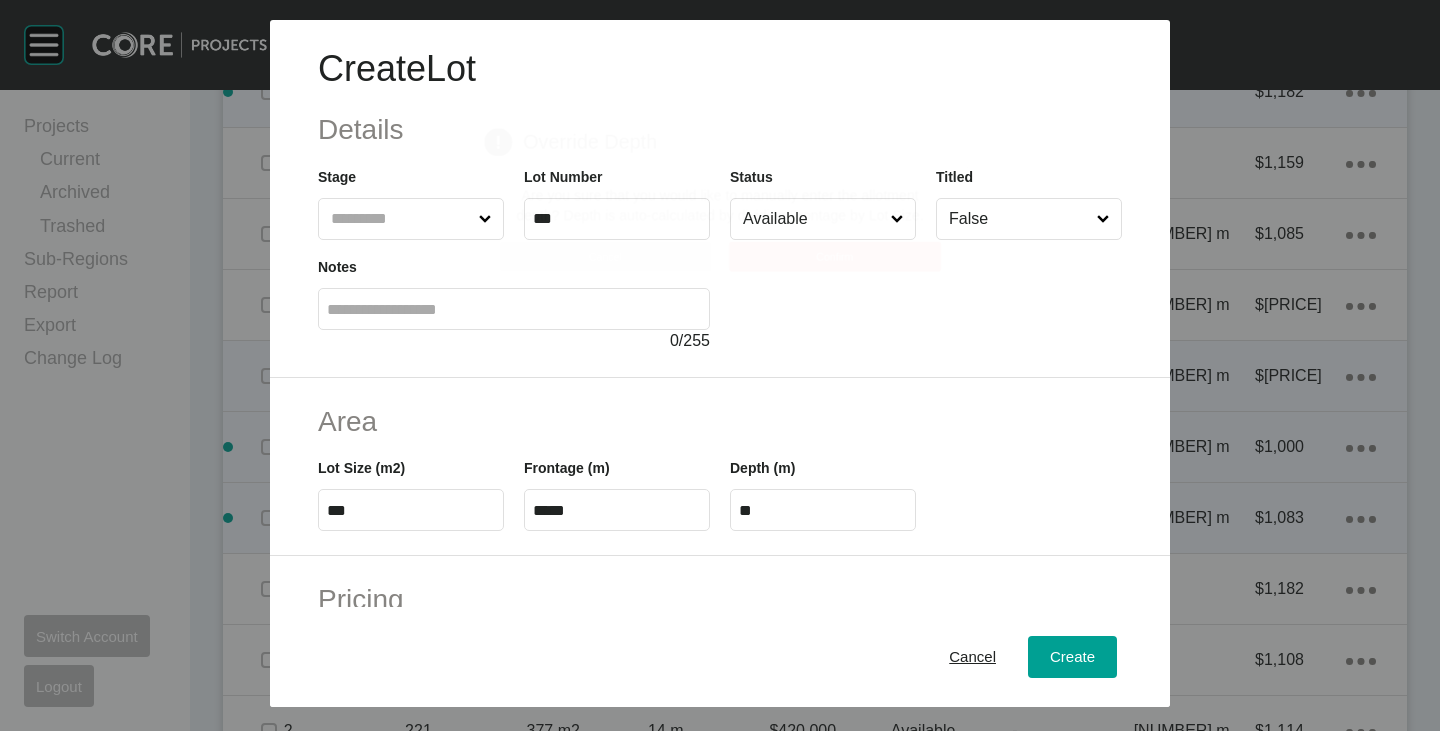 click on "Create  Lot Details Stage Lot Number *** Status Available Titled False Notes 0 / 255 Area Lot Size (m2) *** Frontage (m) ***** Depth (m) ** Pricing Price $ Created with Sketch. $ ******* Incentives $ Created with Sketch. $ ****** Negotiation Buffer $ Created with Sketch. $ * Price Change $ Created with Sketch. $ $/m2 $ Created with Sketch. $ *** Characteristics Corner Fall Fill Irregular Nearby Amenity Park / Wetlands Powerlines Substation Double Storey Orientation Cancel Create Page 1 Created with Sketch.   Override Depth Are you sure that you would like to manually enter the allotment depth? Depth is auto-calculated by dividing Frontage by Lot Size. Cancel Confirm" at bounding box center (720, 365) 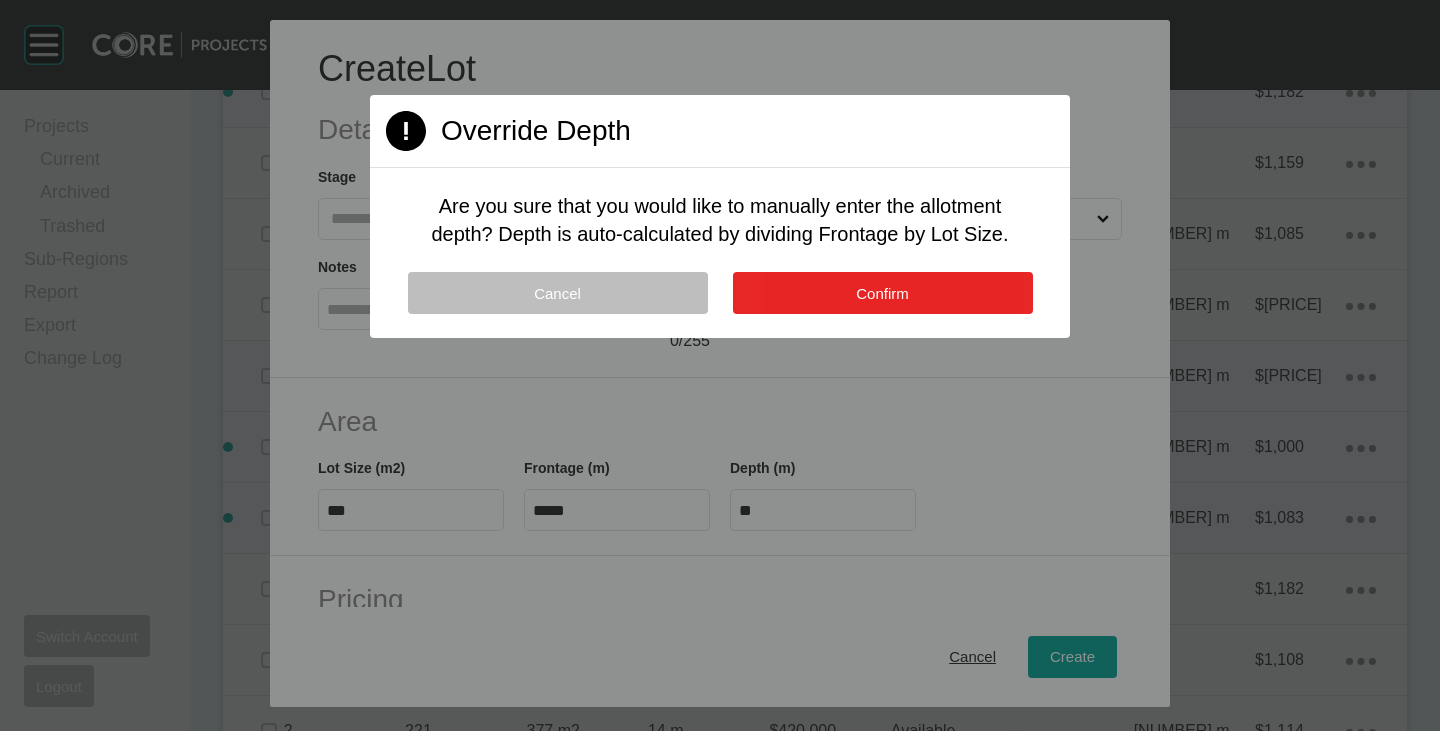 click on "Confirm" at bounding box center [882, 293] 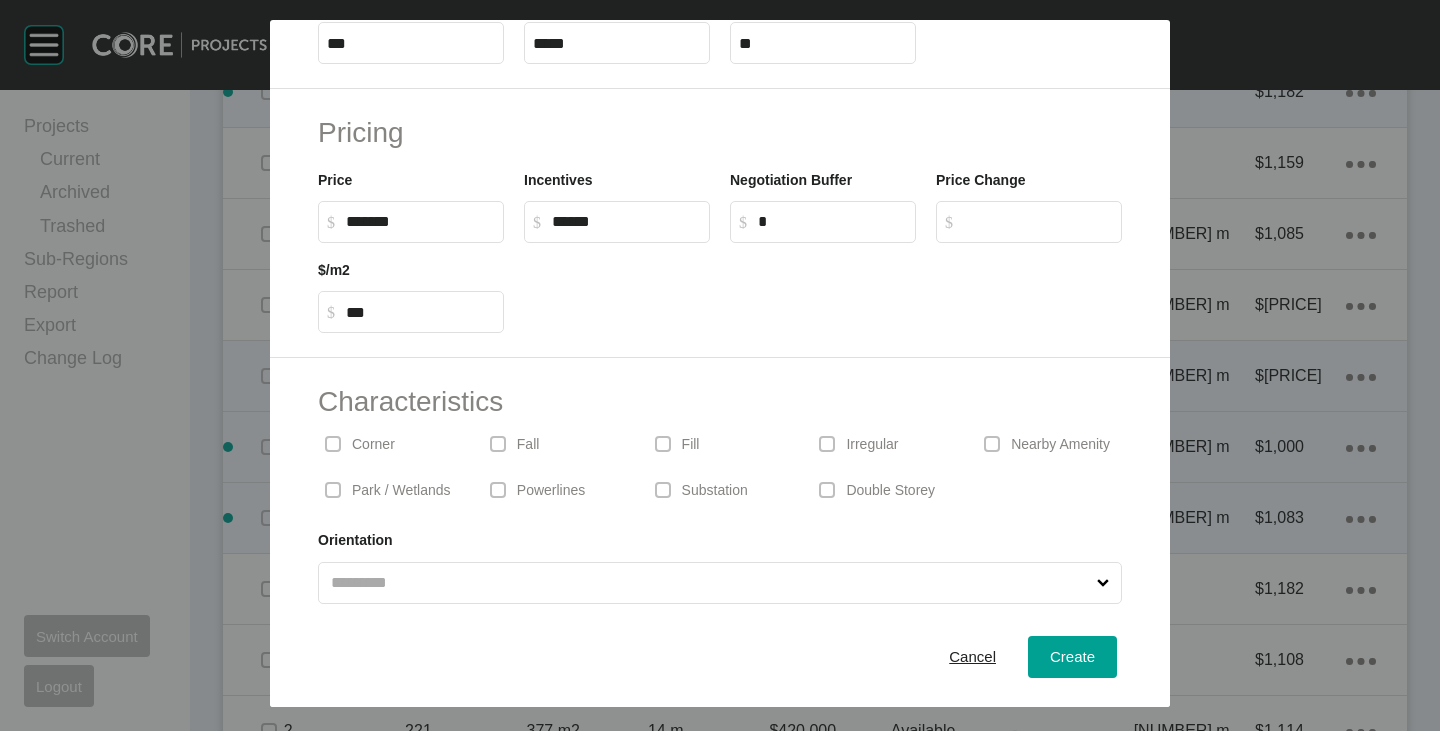 scroll, scrollTop: 489, scrollLeft: 0, axis: vertical 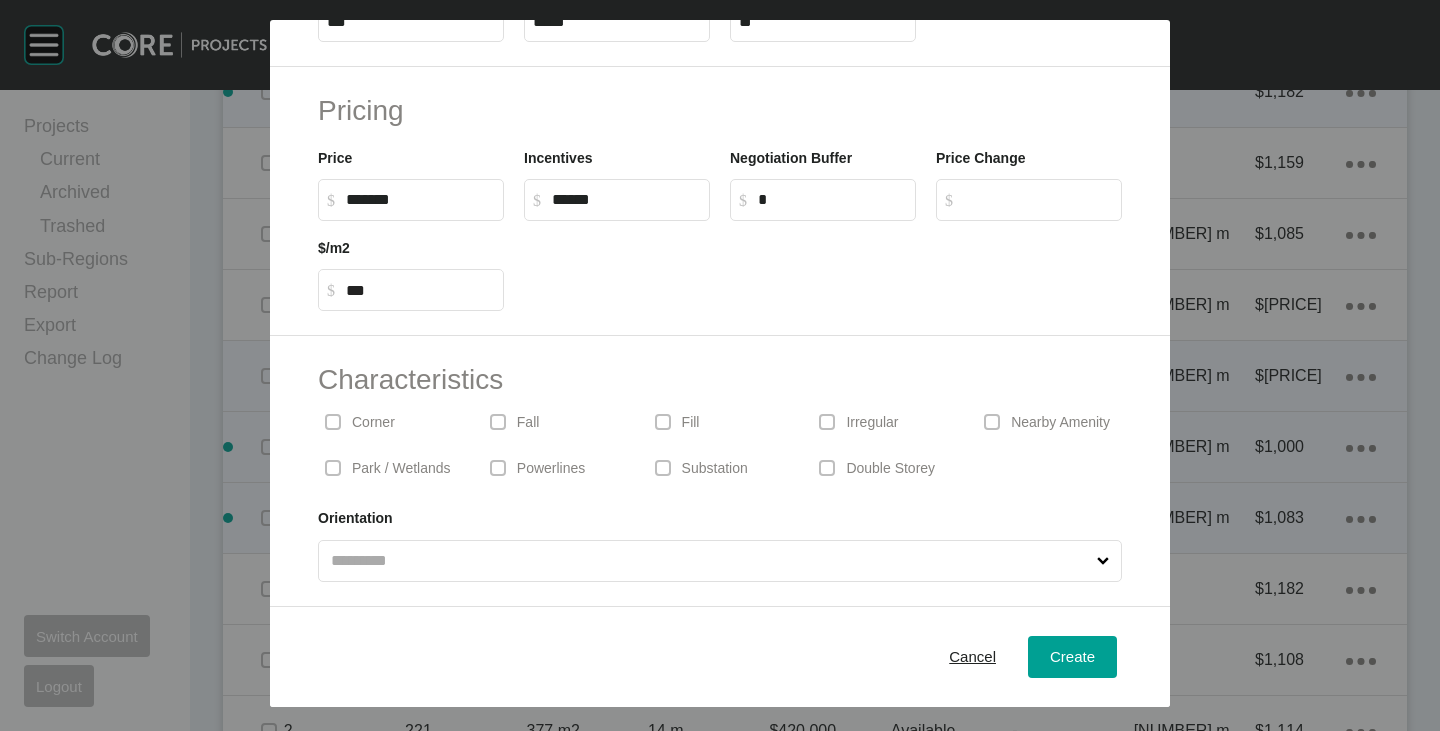 click on "Irregular" at bounding box center (872, 423) 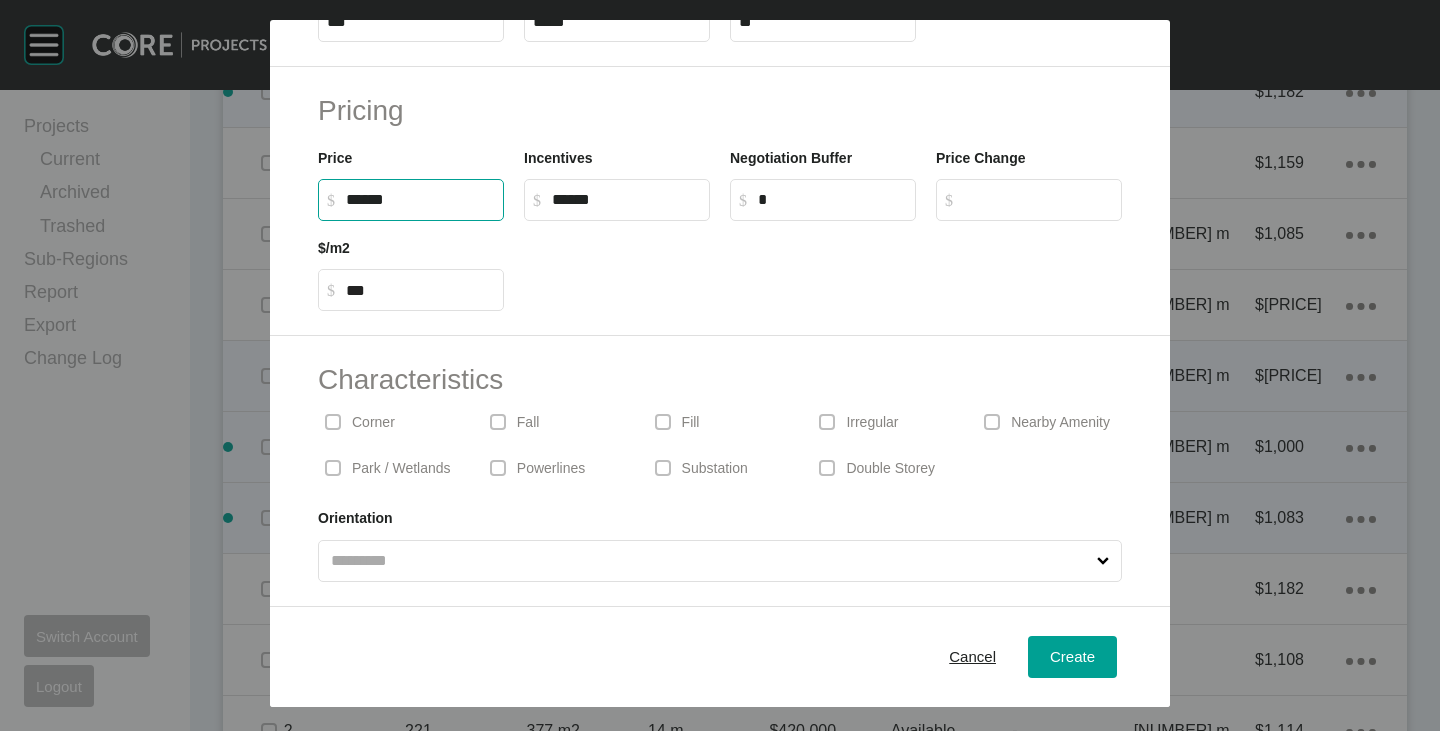 drag, startPoint x: 347, startPoint y: 198, endPoint x: 382, endPoint y: 204, distance: 35.510563 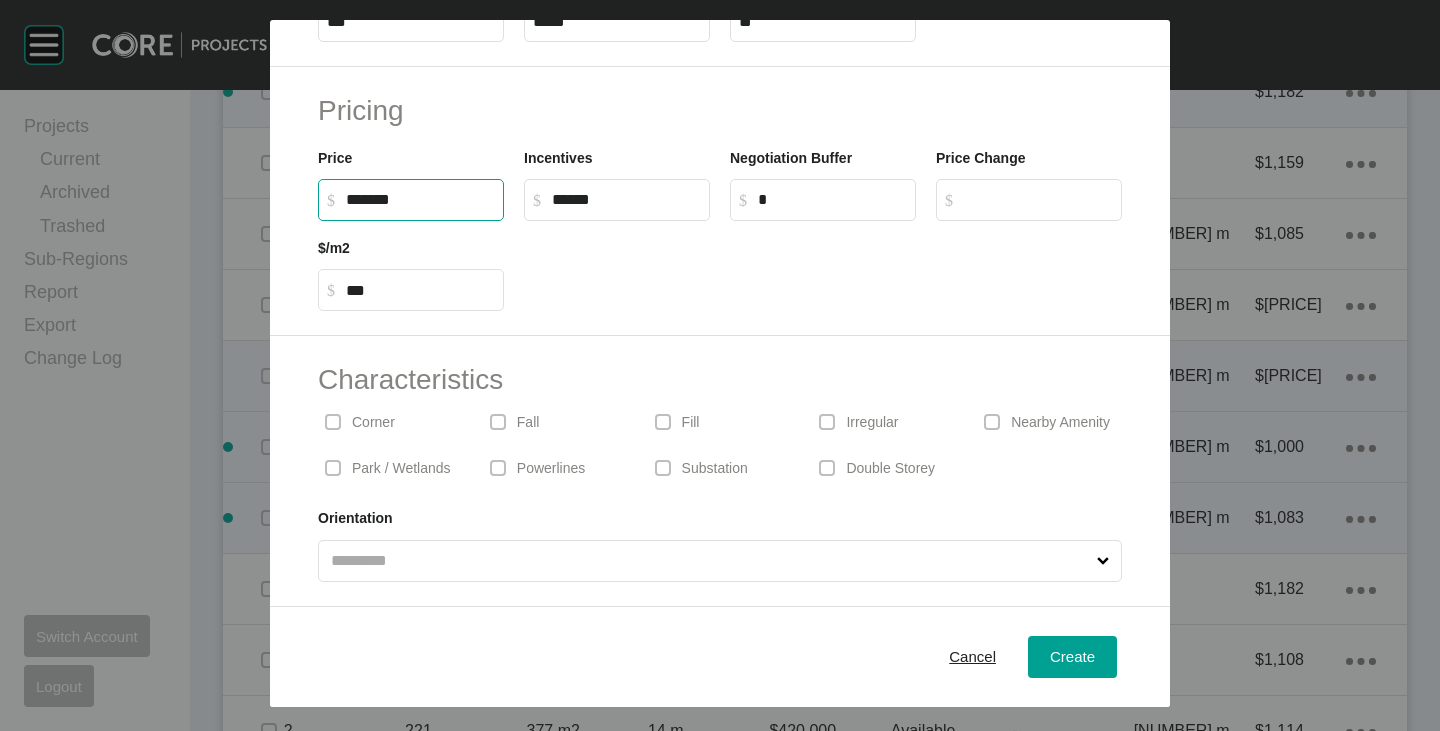 type on "*****" 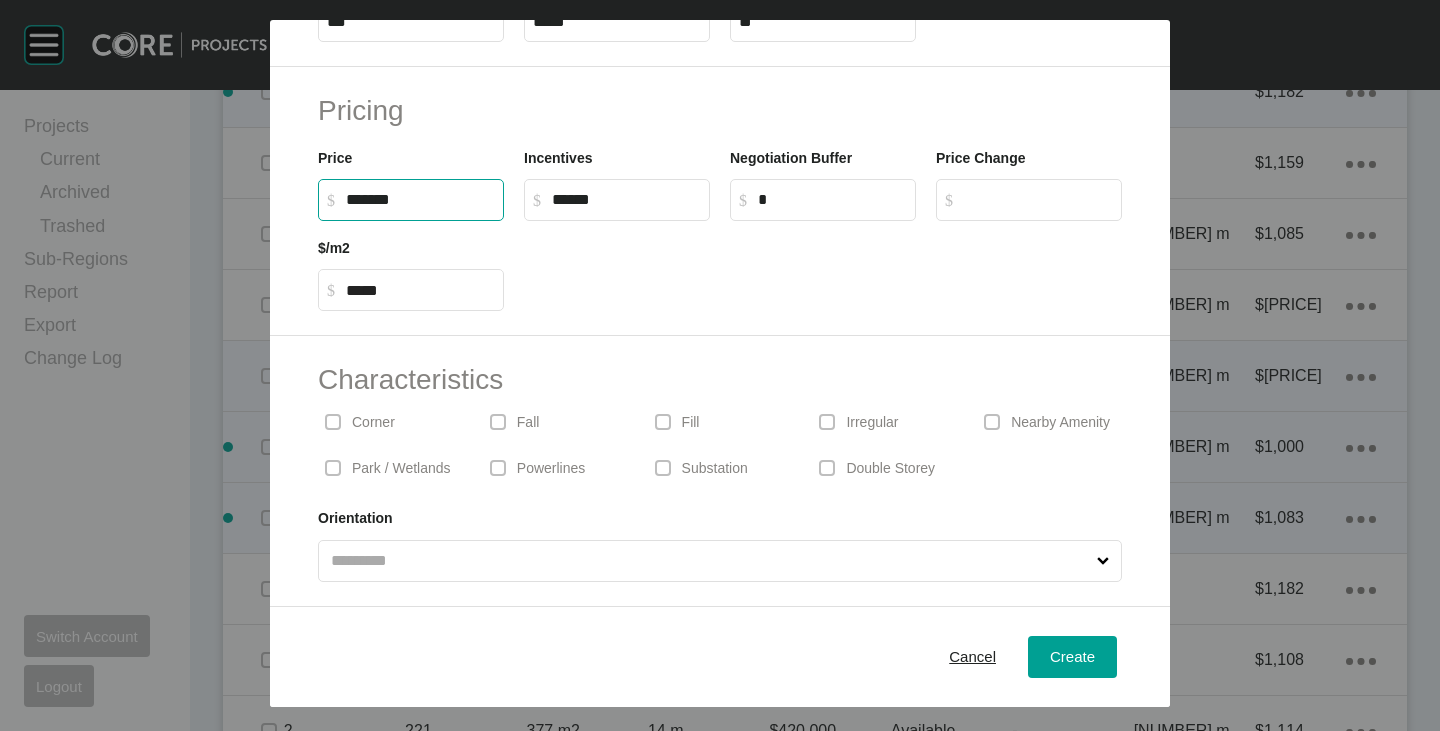 click on "Pricing Price $ Created with Sketch. $ ******* Incentives $ Created with Sketch. $ ****** Negotiation Buffer $ Created with Sketch. $ * Price Change $ Created with Sketch. $ $/m2 $ Created with Sketch. $ *****" at bounding box center [720, 201] 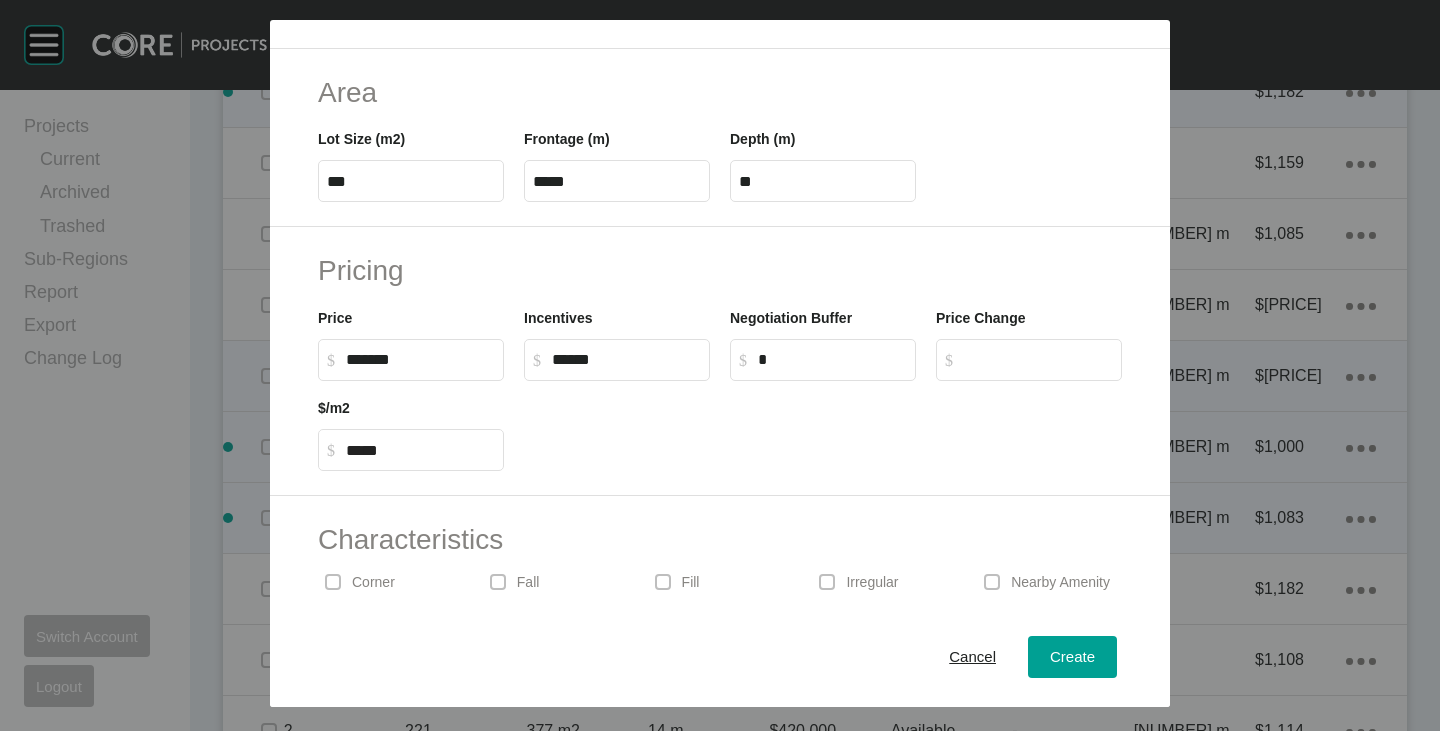 scroll, scrollTop: 489, scrollLeft: 0, axis: vertical 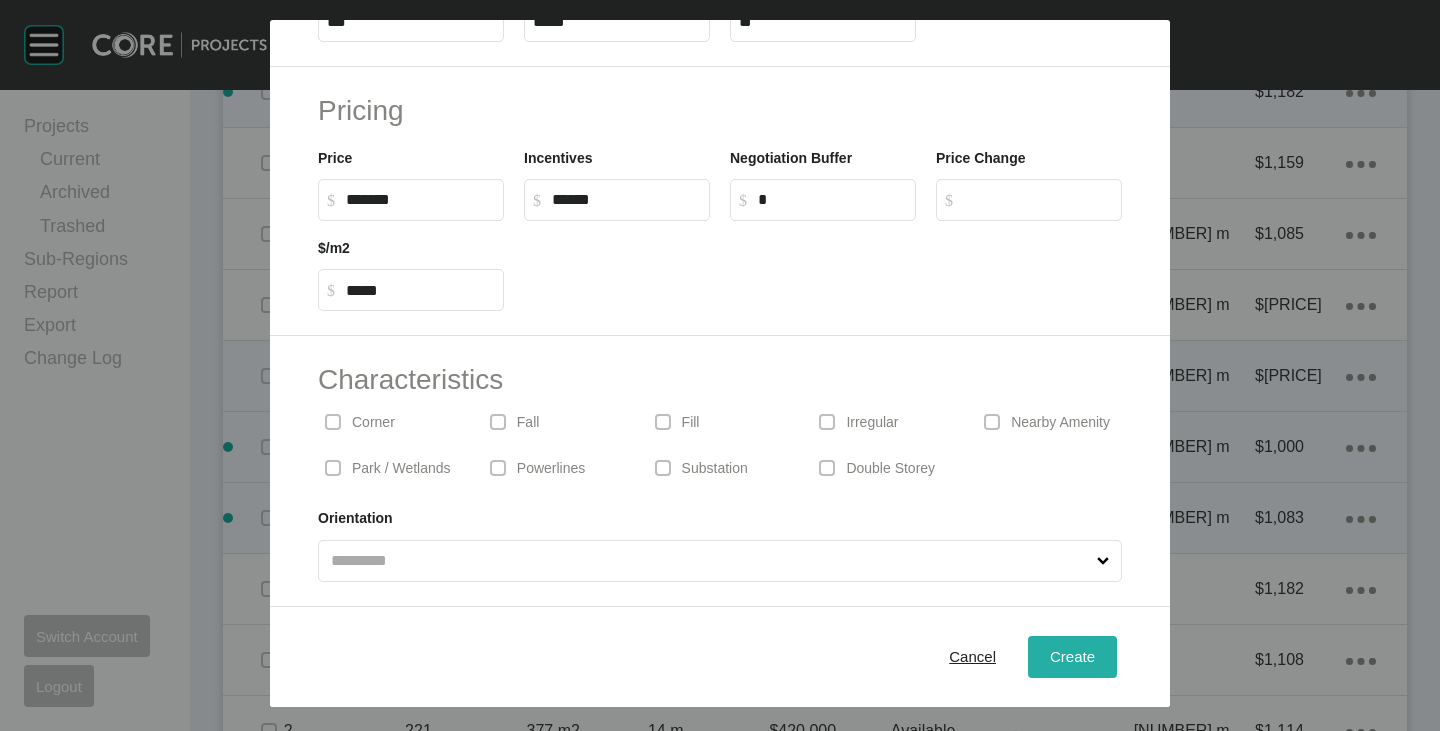 click on "Create" at bounding box center [1072, 656] 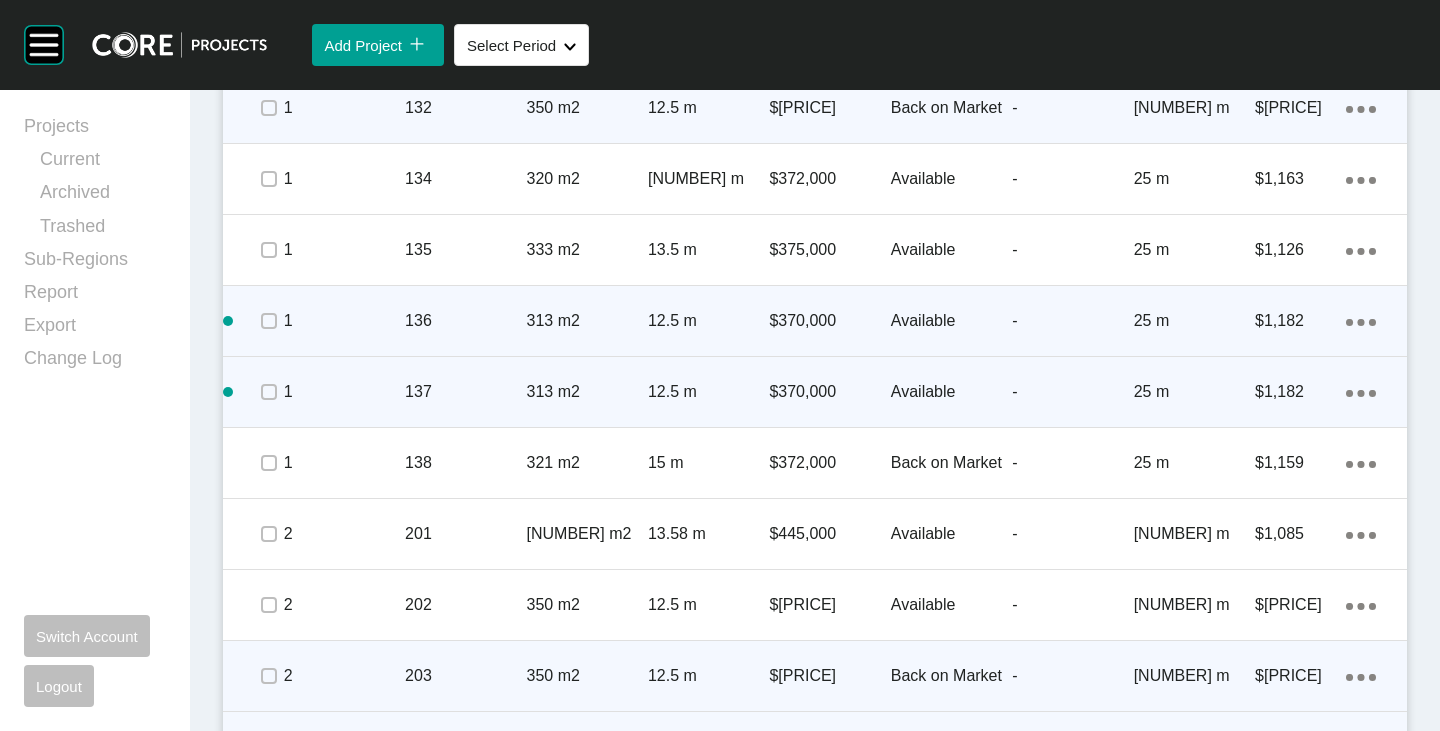 scroll, scrollTop: 2700, scrollLeft: 0, axis: vertical 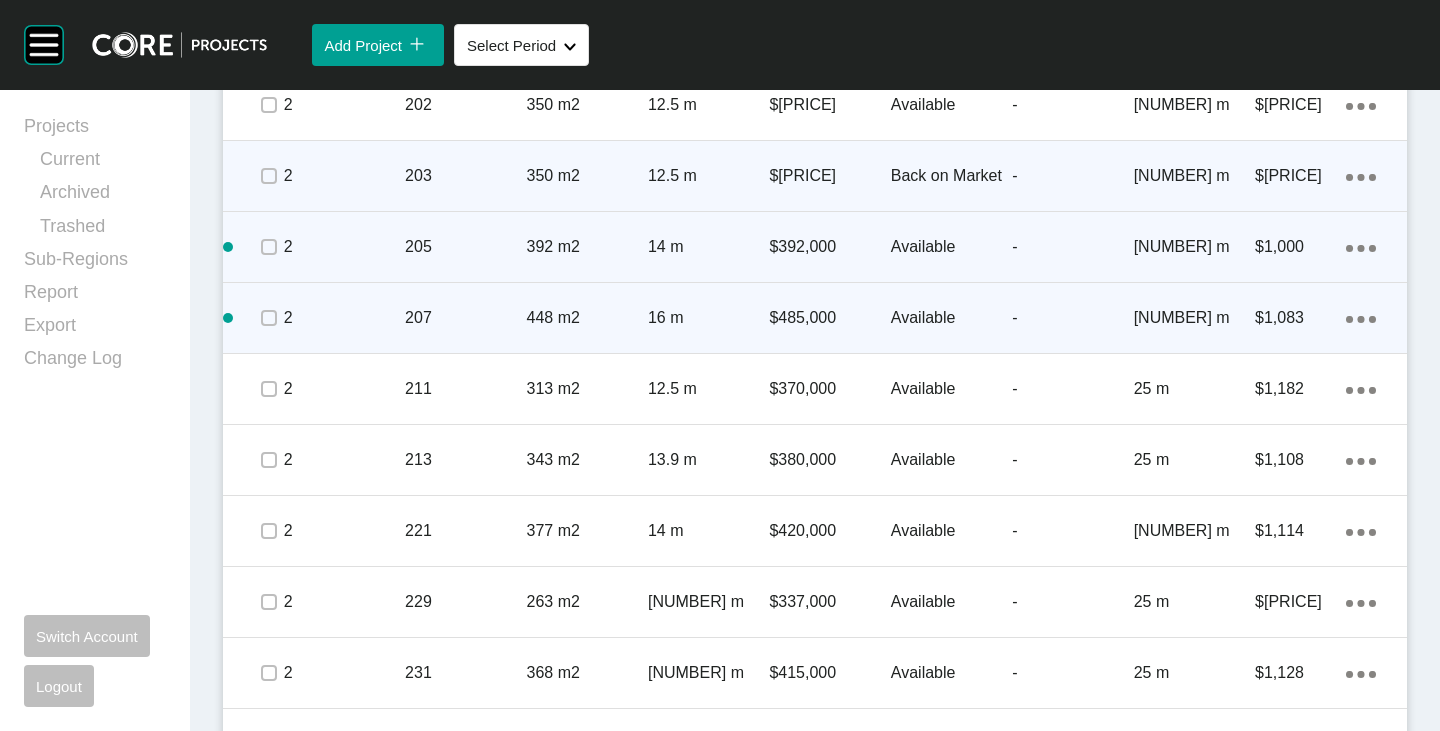 click on "Action Menu Dots Copy 6 Created with Sketch." 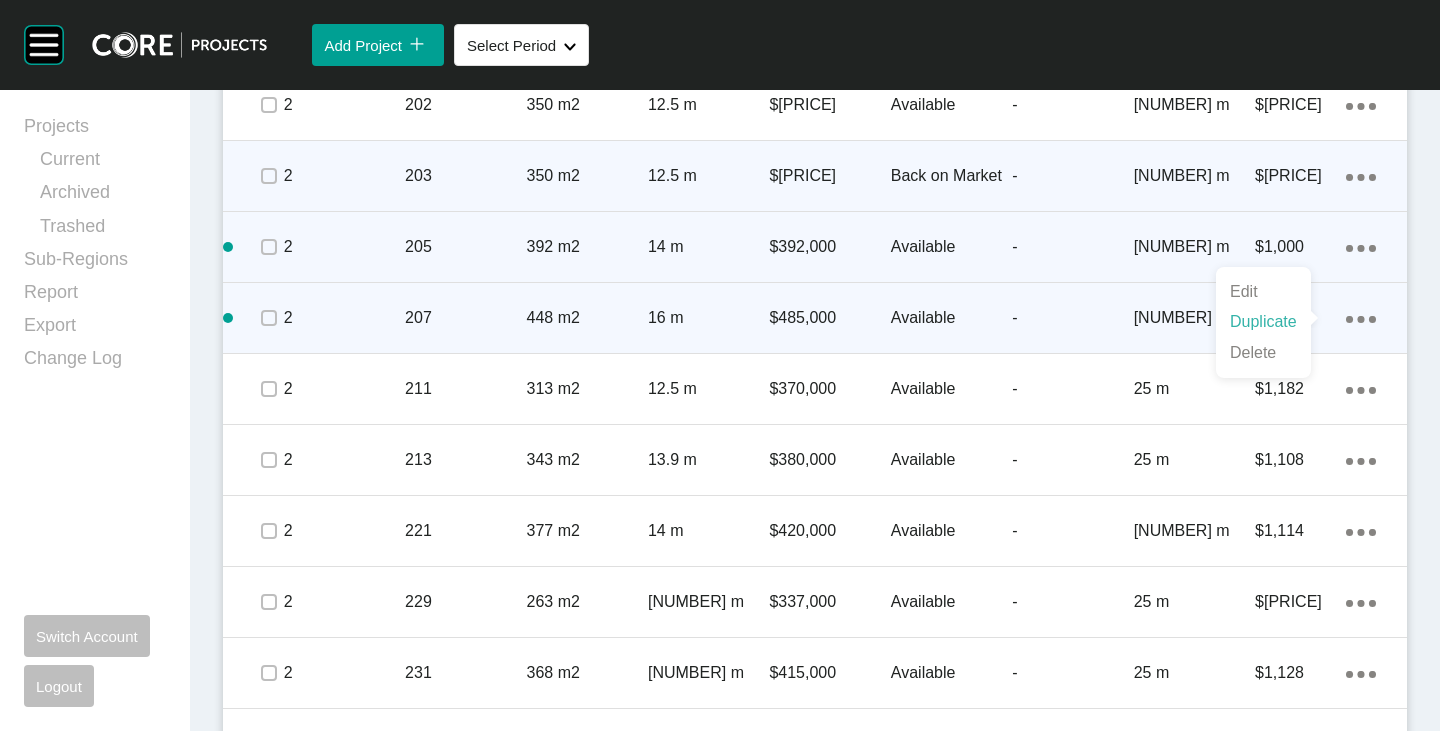 click on "Duplicate" at bounding box center (1263, 322) 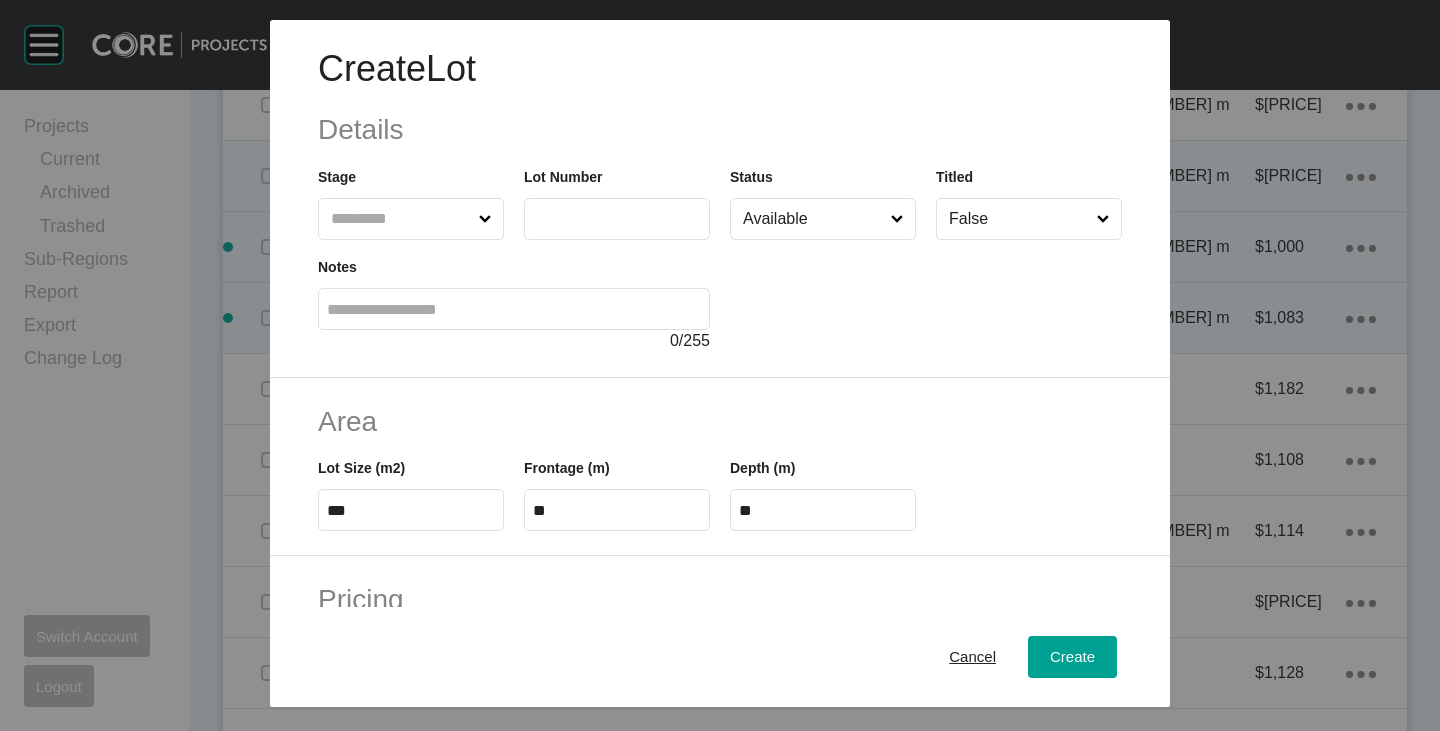 click at bounding box center [617, 219] 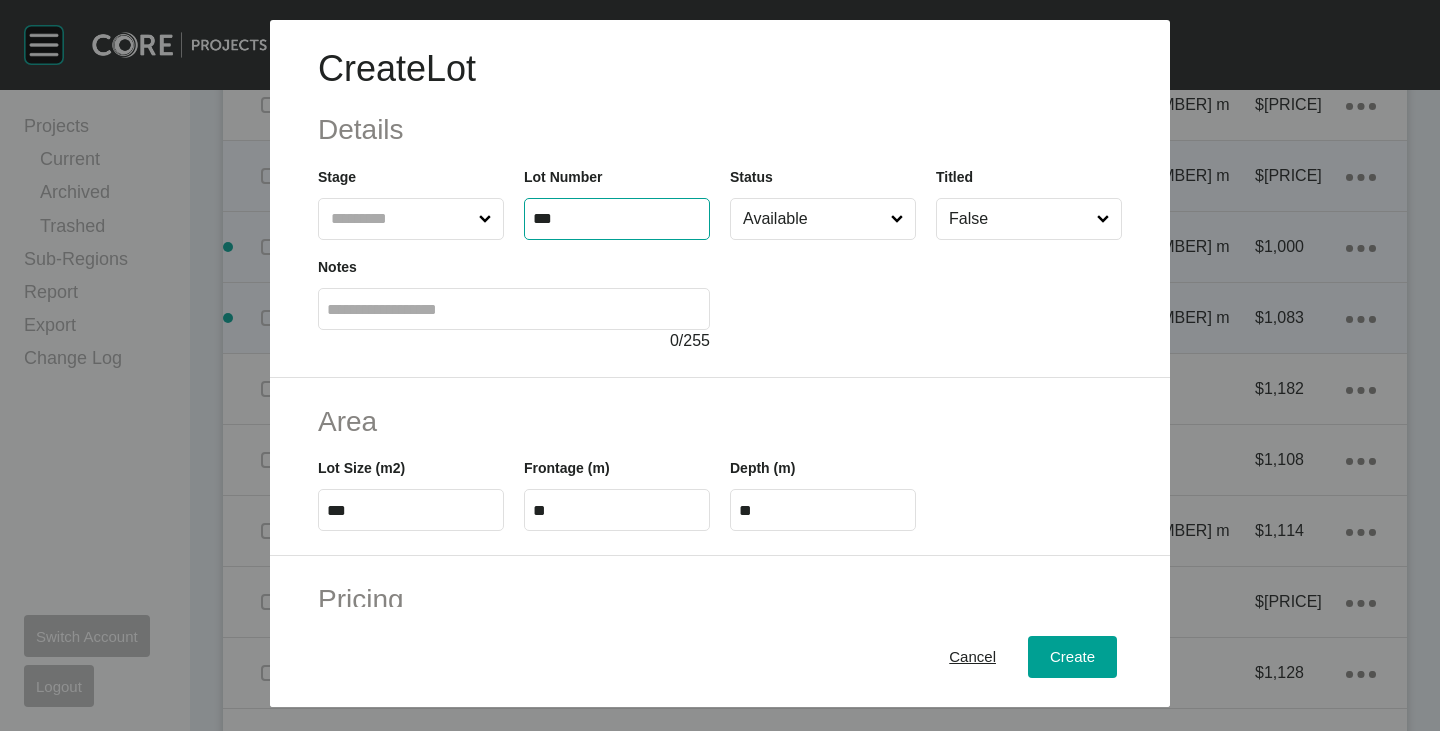 type on "***" 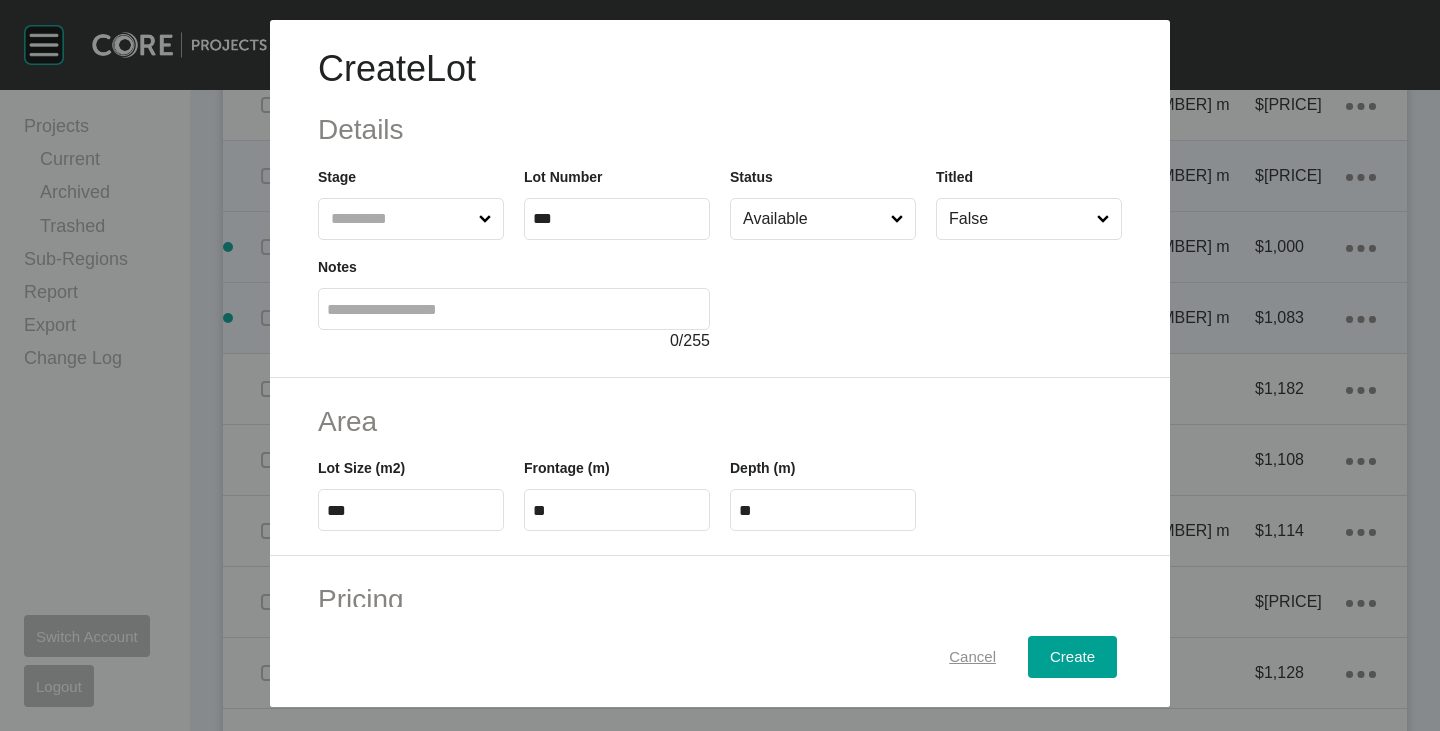 click on "Cancel" at bounding box center [972, 657] 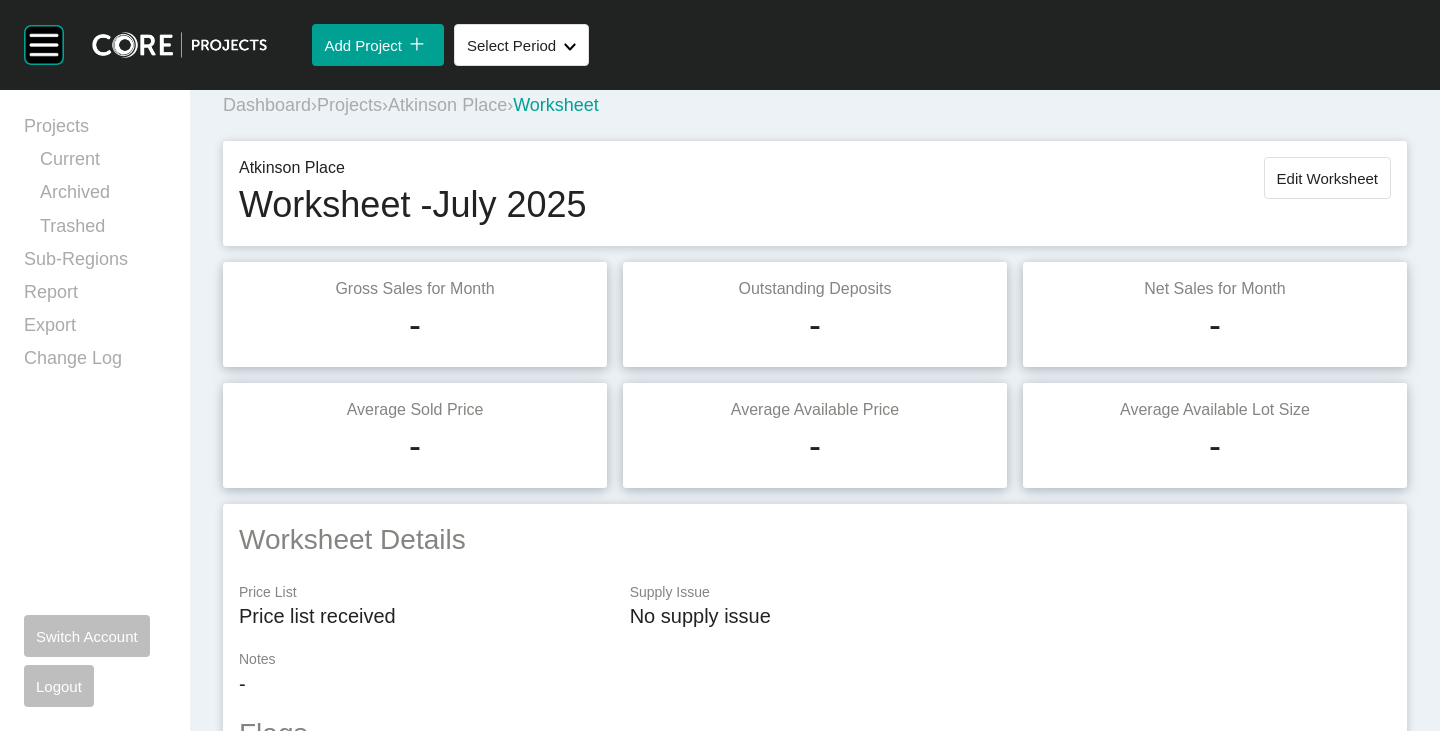 scroll, scrollTop: 0, scrollLeft: 0, axis: both 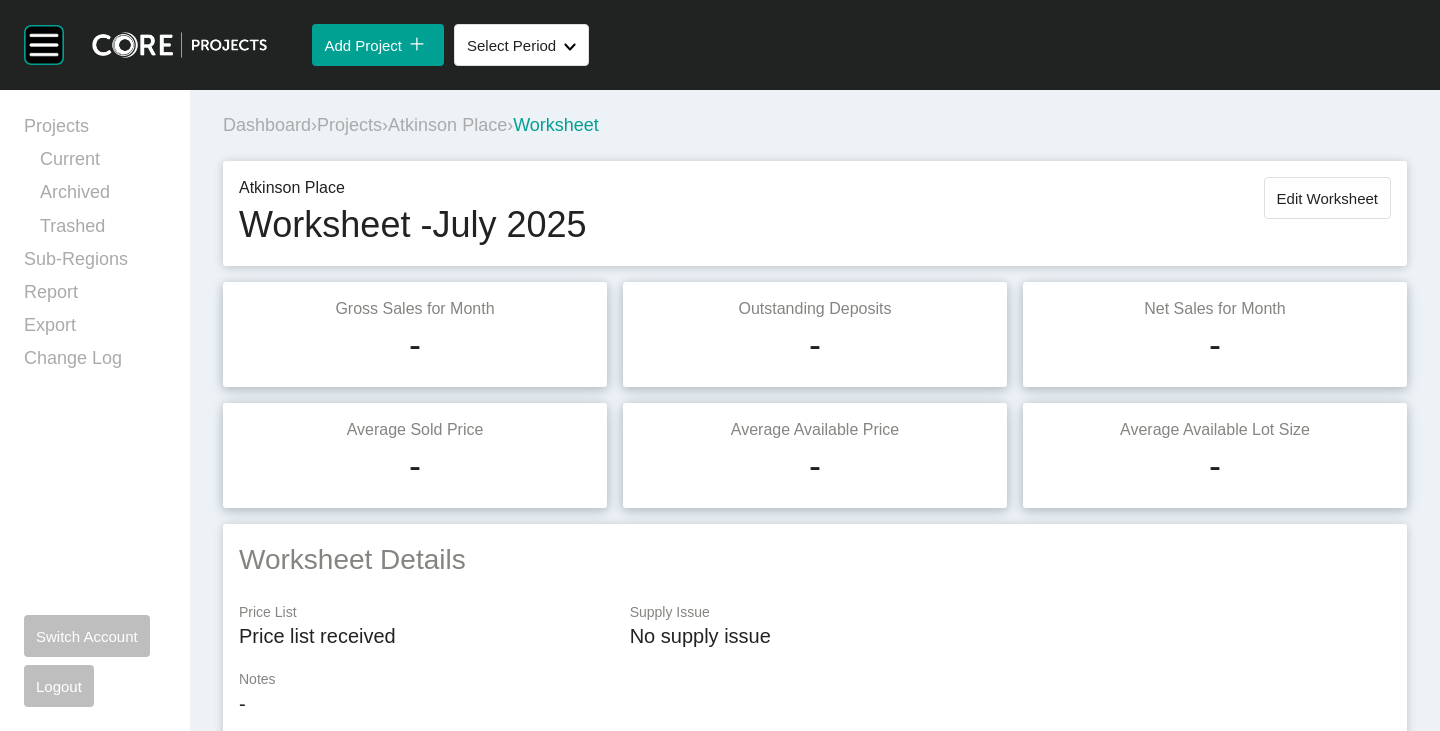 click on "Atkinson Place" at bounding box center (447, 125) 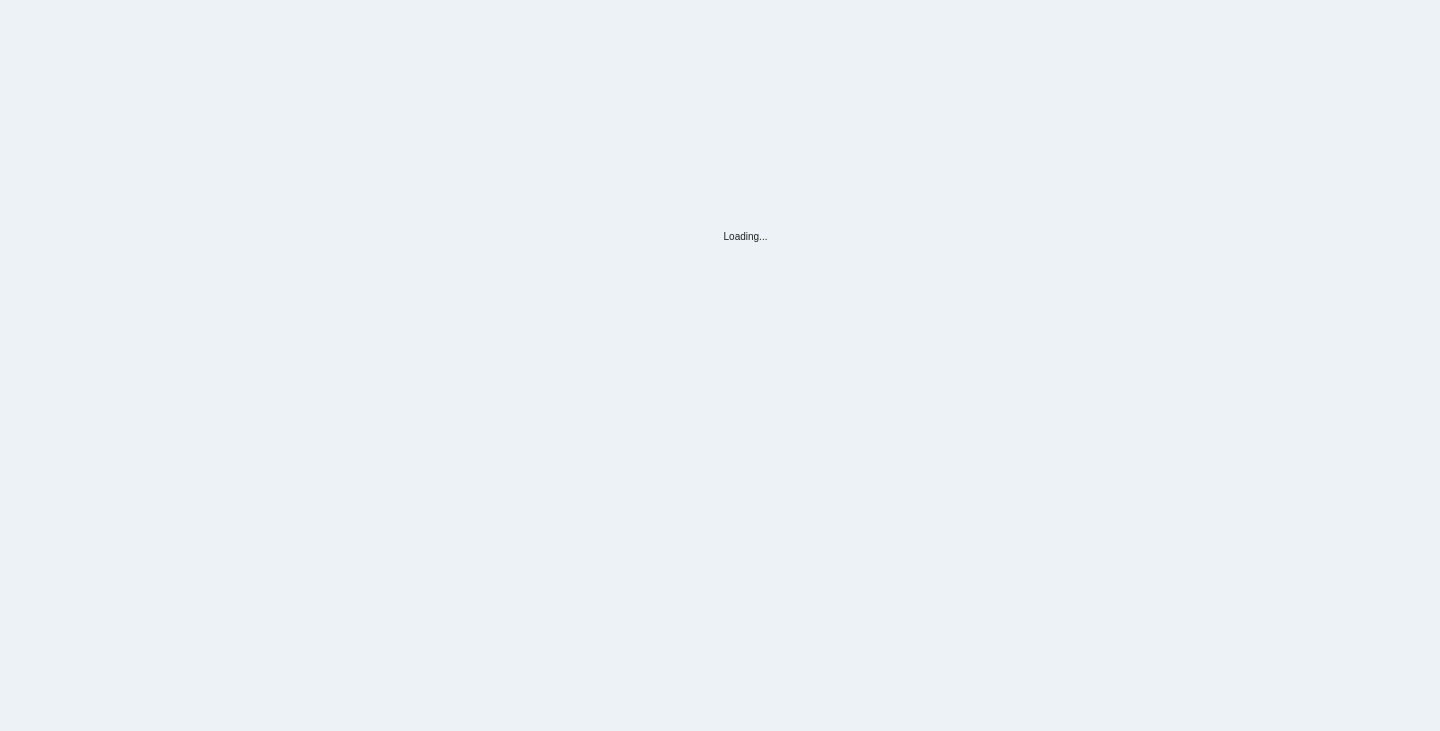 scroll, scrollTop: 0, scrollLeft: 0, axis: both 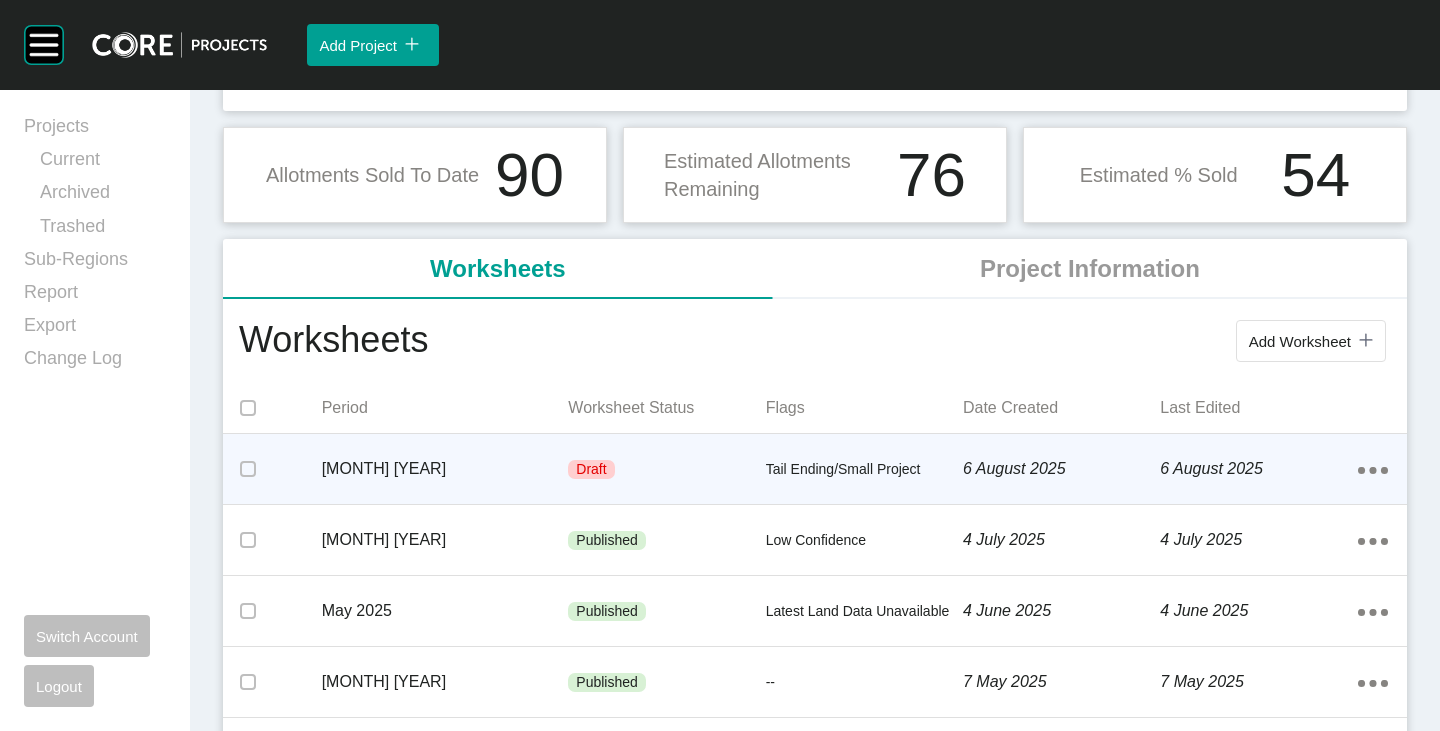 click on "Tail Ending/Small Project" at bounding box center [864, 470] 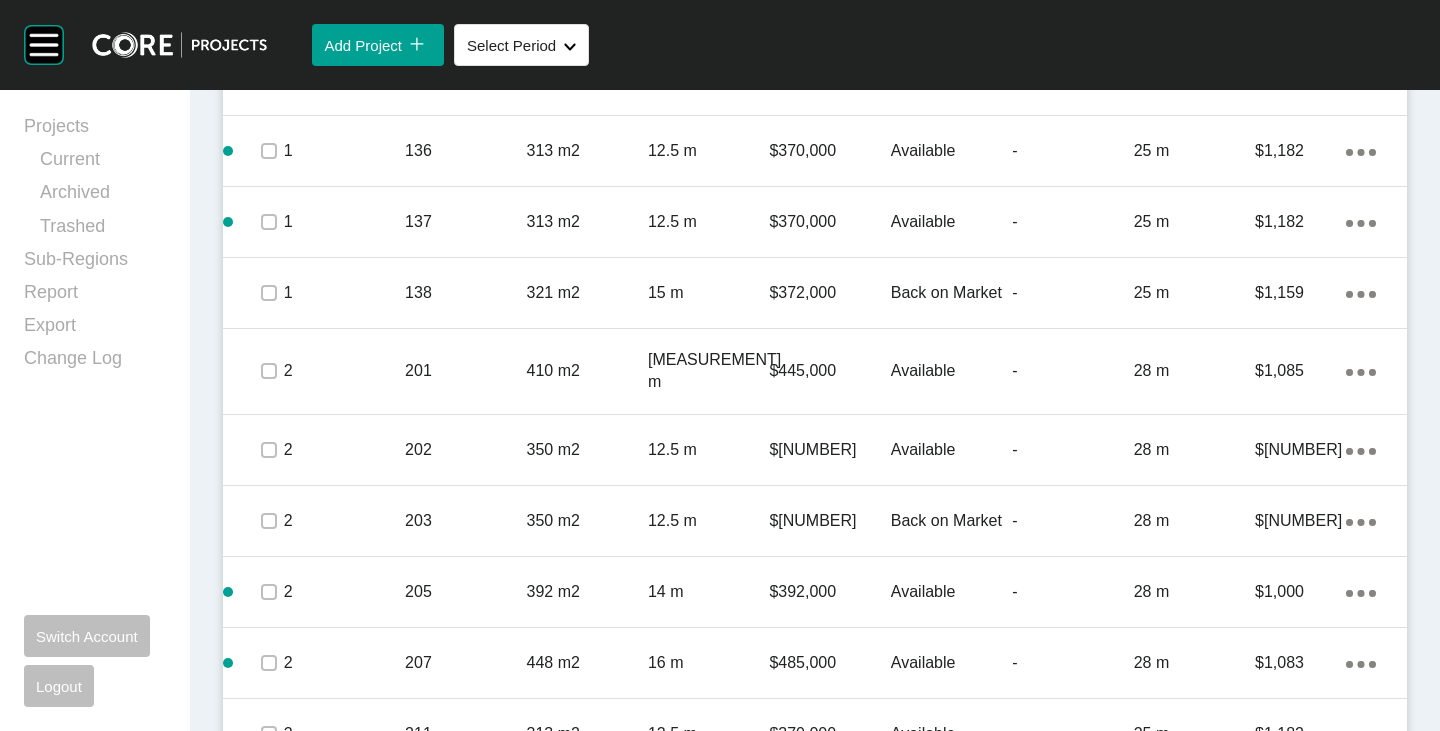 scroll, scrollTop: 2600, scrollLeft: 0, axis: vertical 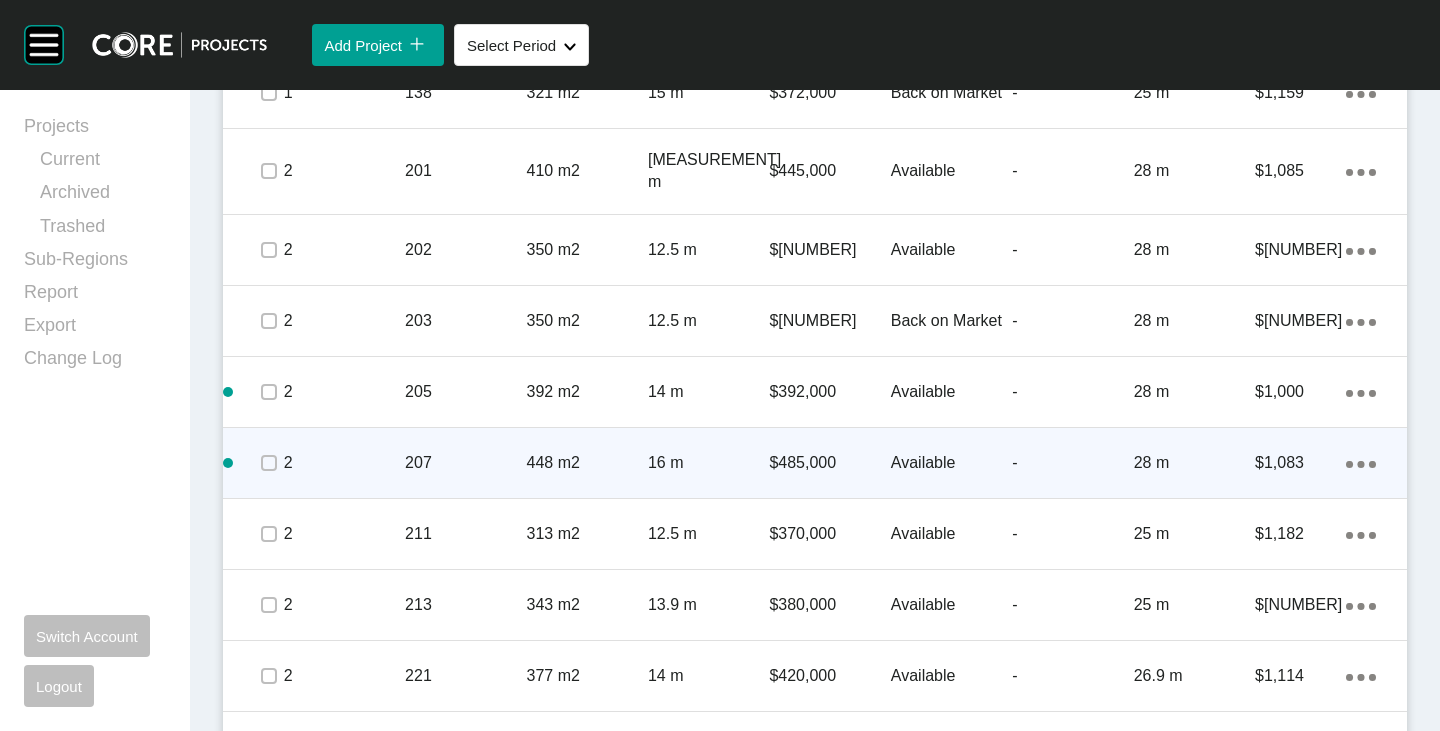 click on "Action Menu Dots Copy 6 Created with Sketch." at bounding box center (1361, 463) 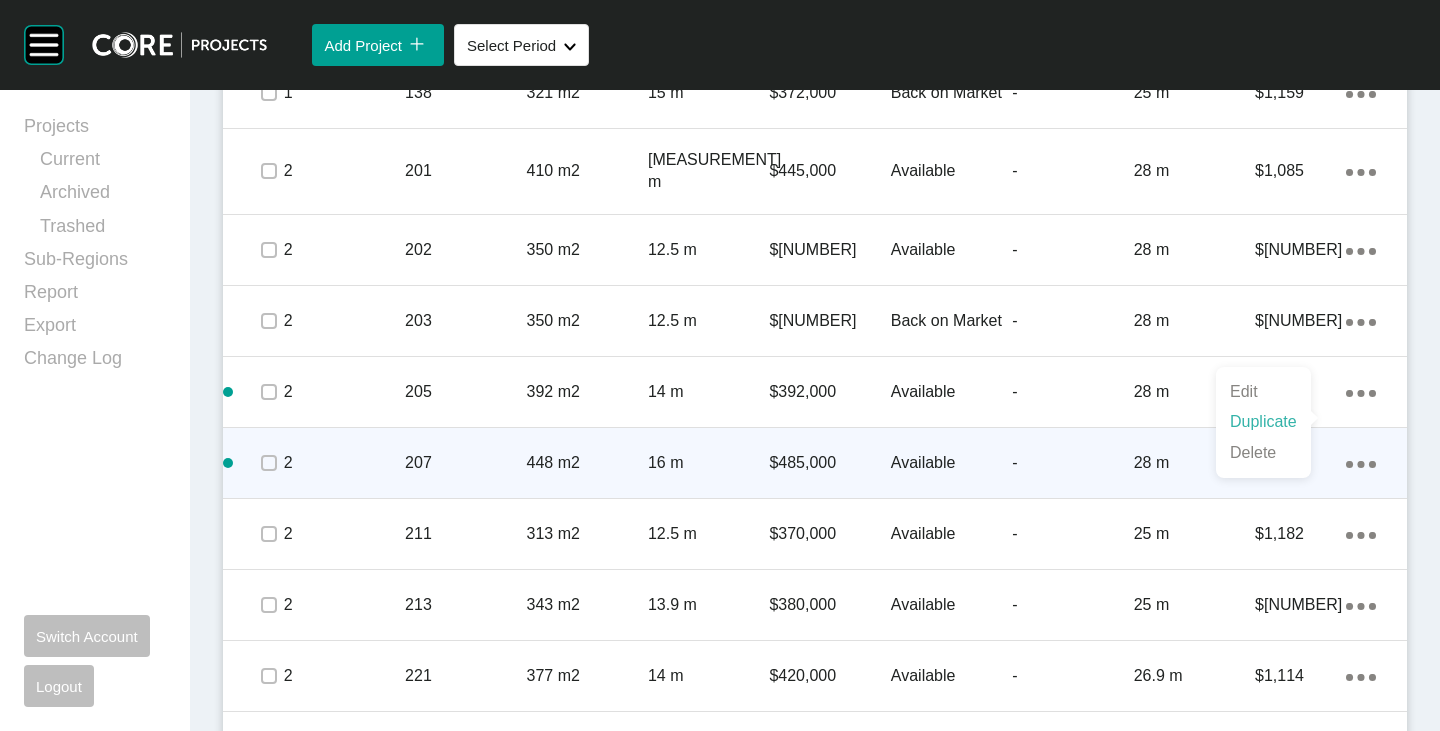 click on "Duplicate" at bounding box center (1263, 422) 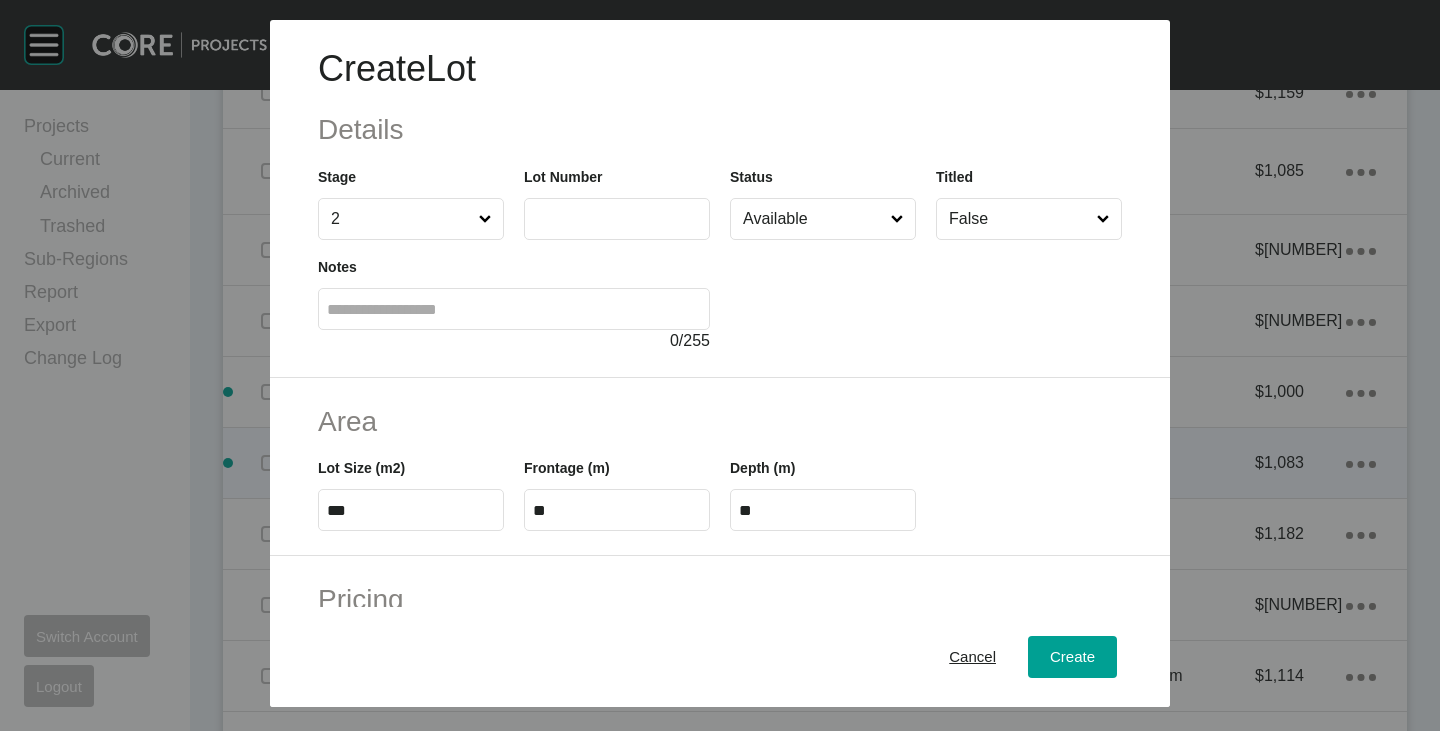 click at bounding box center (617, 218) 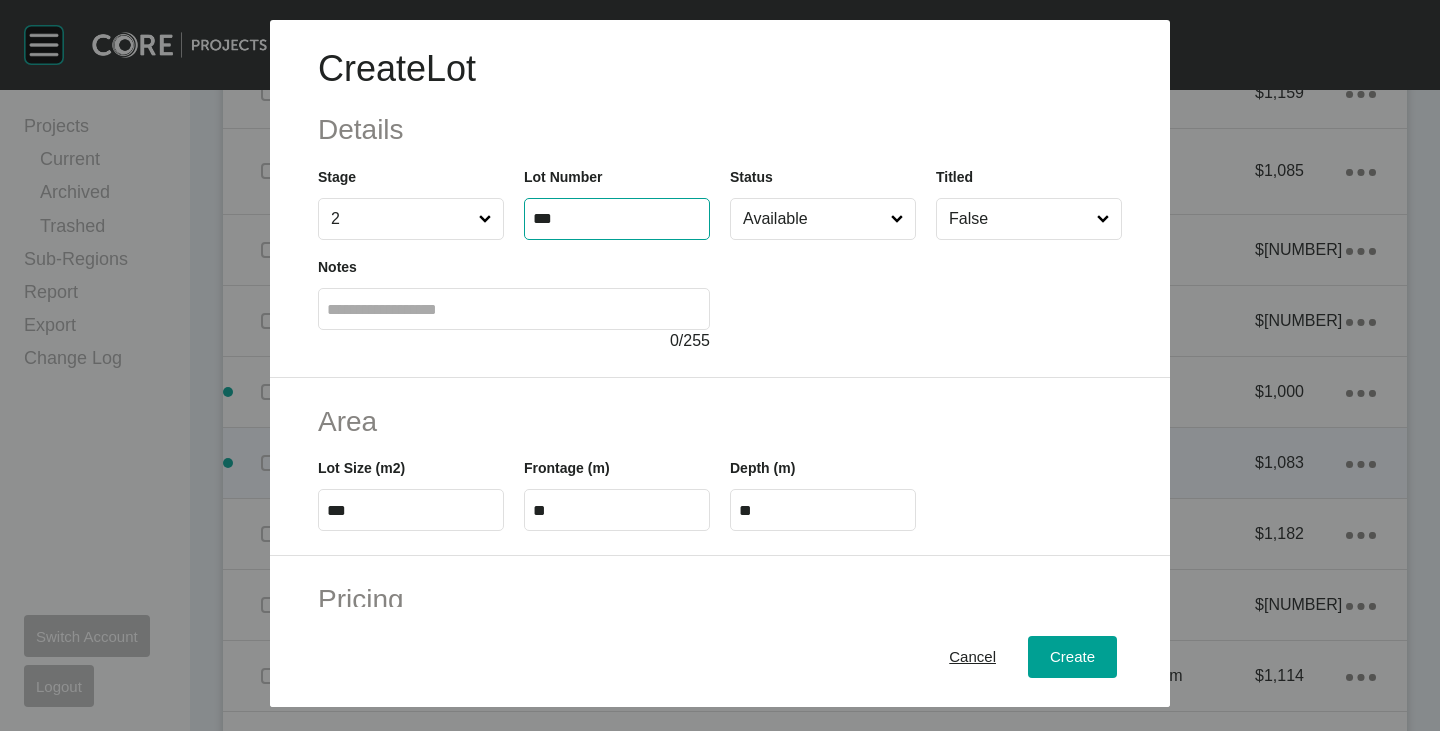 type on "***" 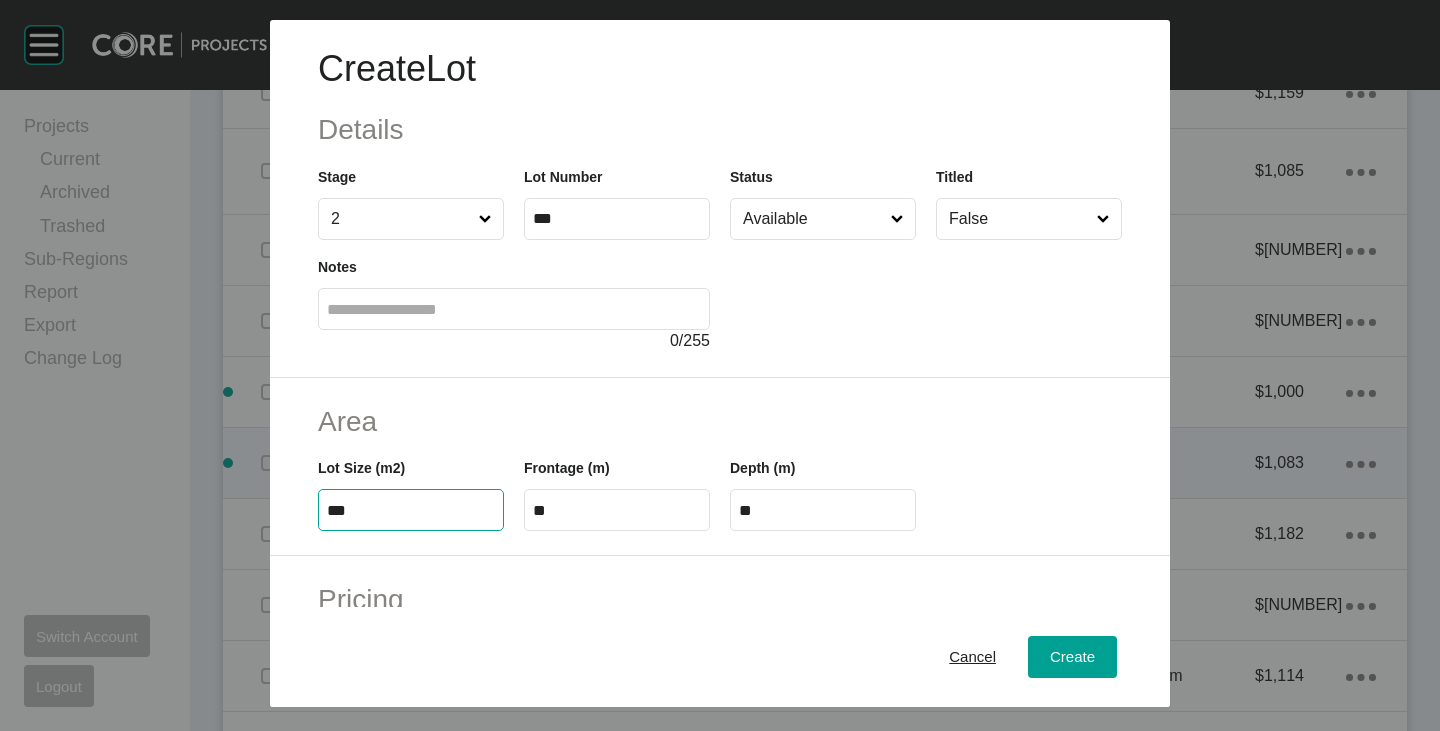 click on "***" at bounding box center [411, 510] 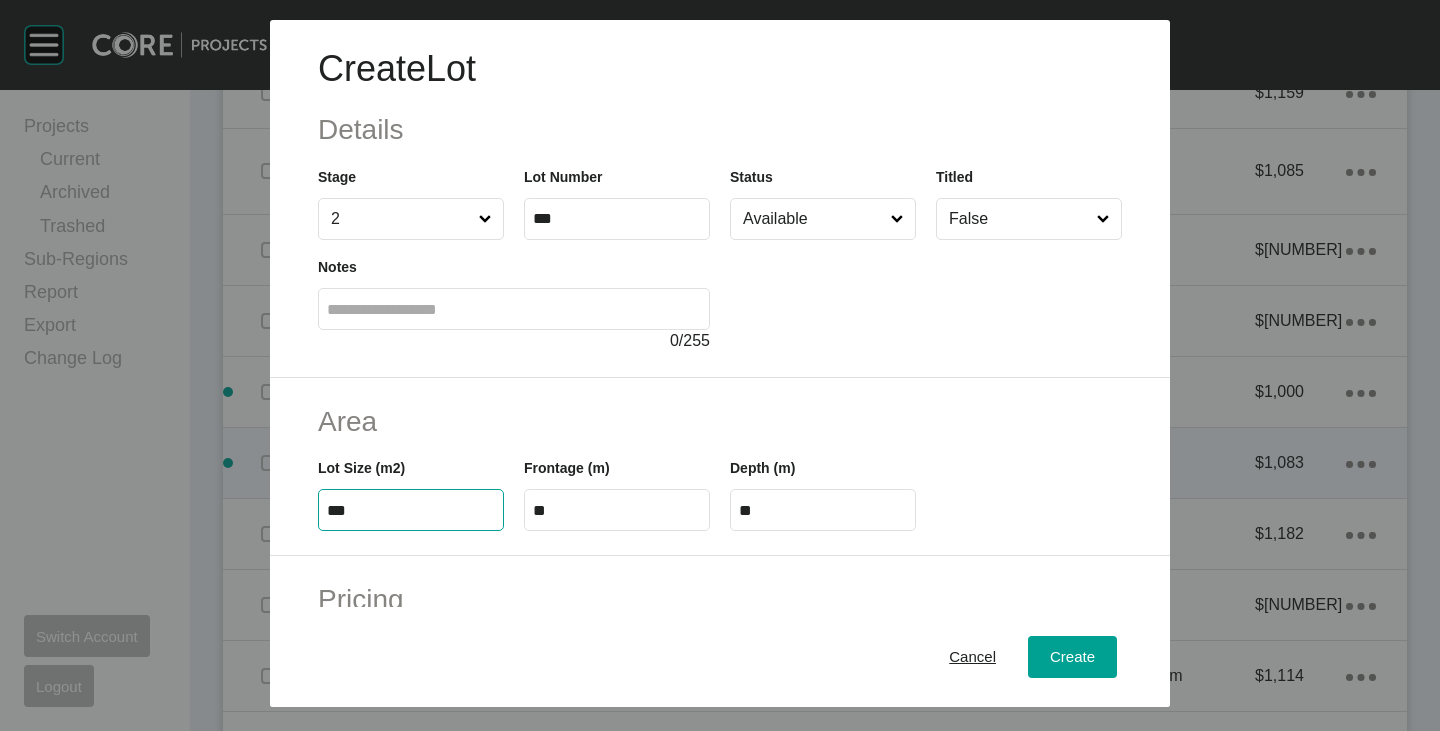type on "***" 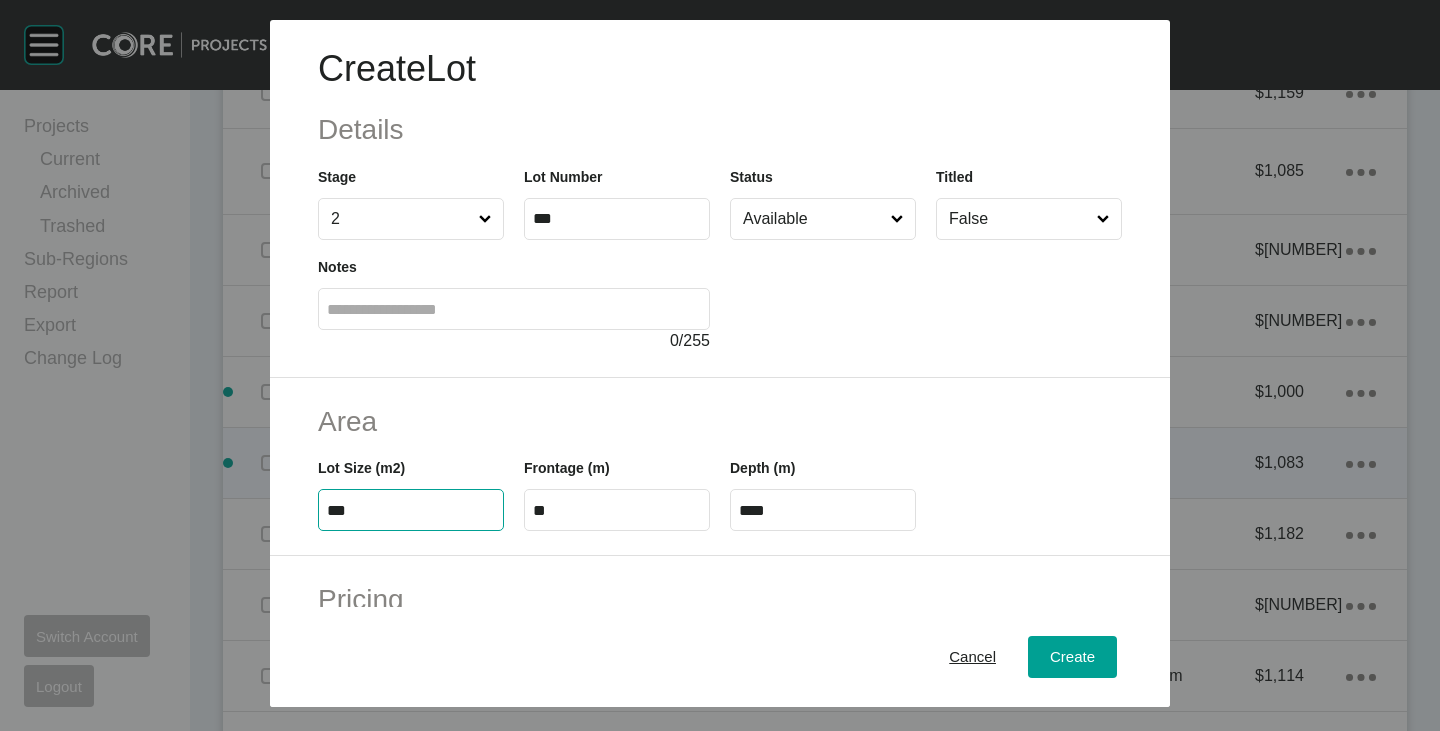 click on "Frontage (m) **" at bounding box center (617, 486) 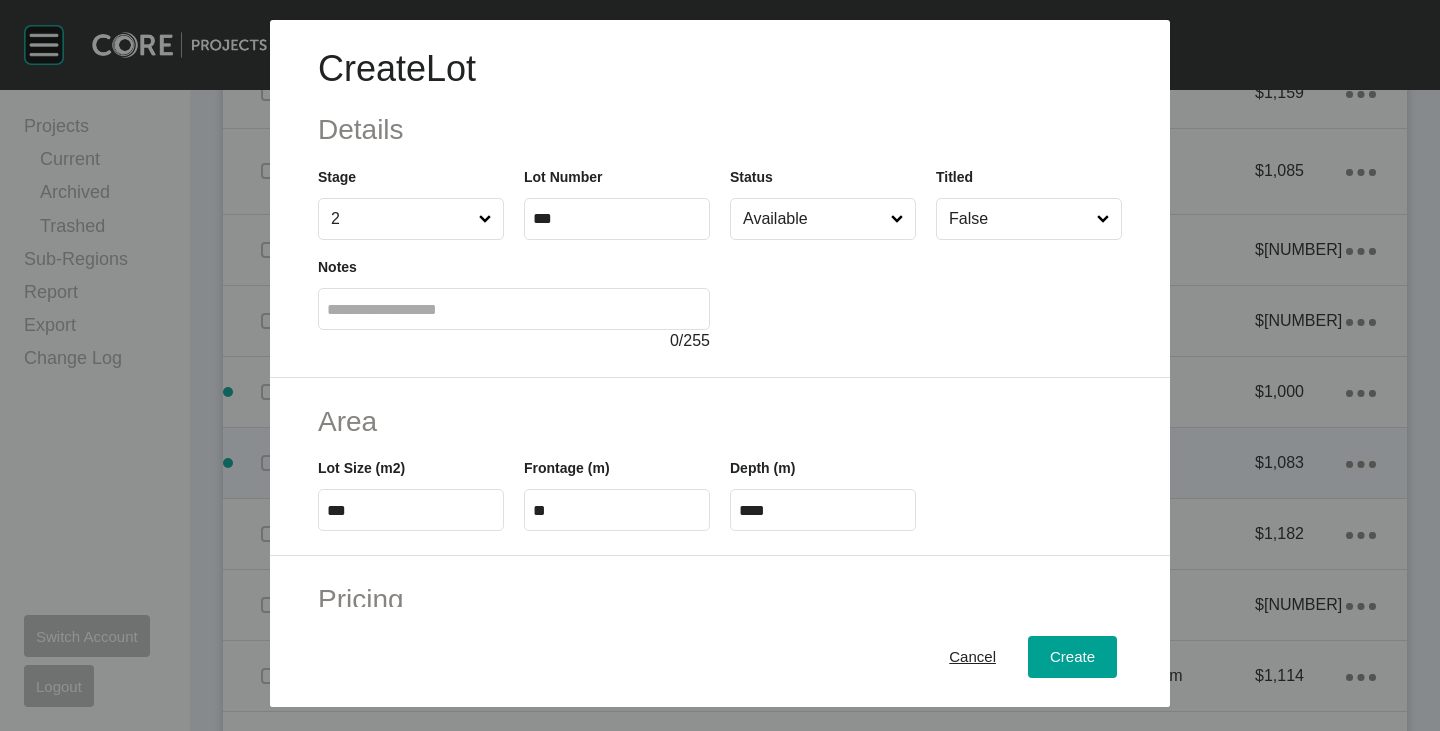 click on "**" at bounding box center [617, 510] 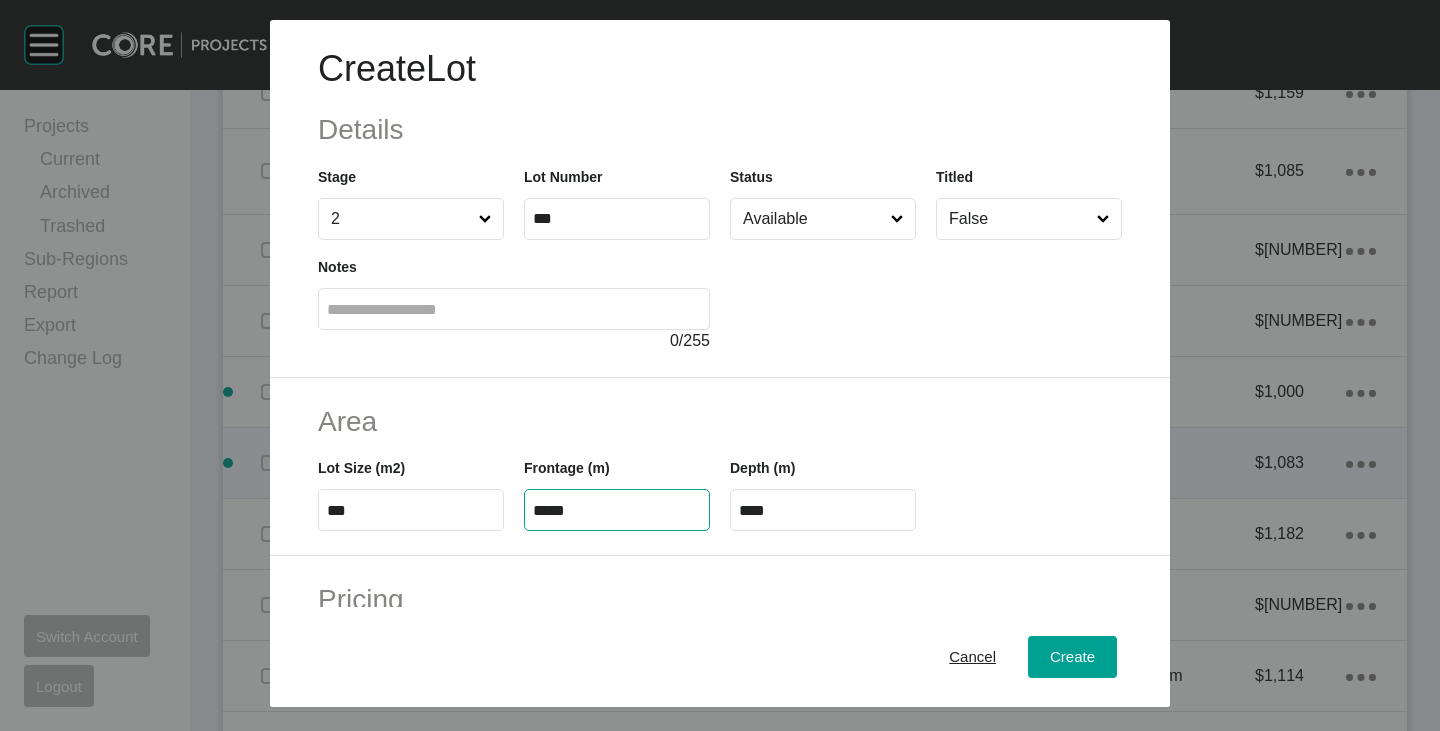 type on "*****" 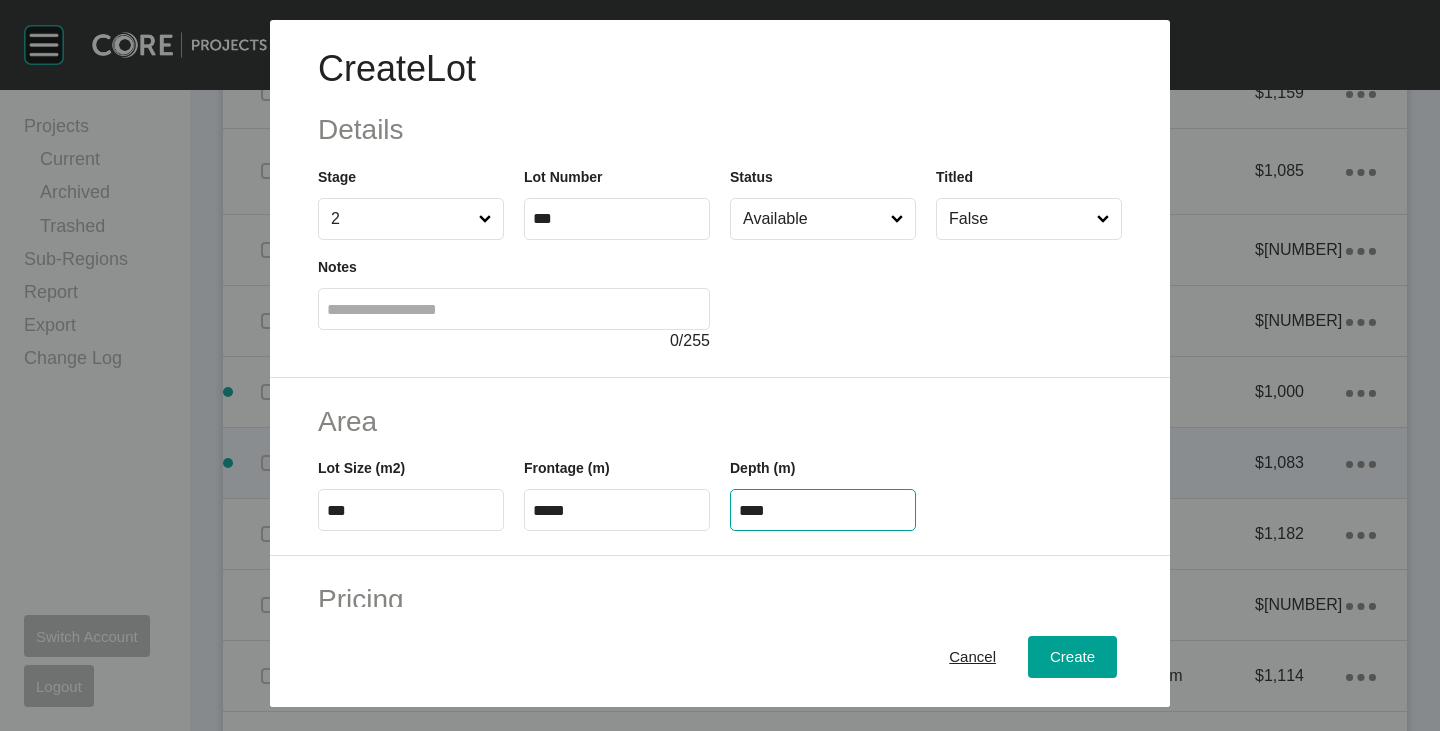 click on "****" at bounding box center (823, 510) 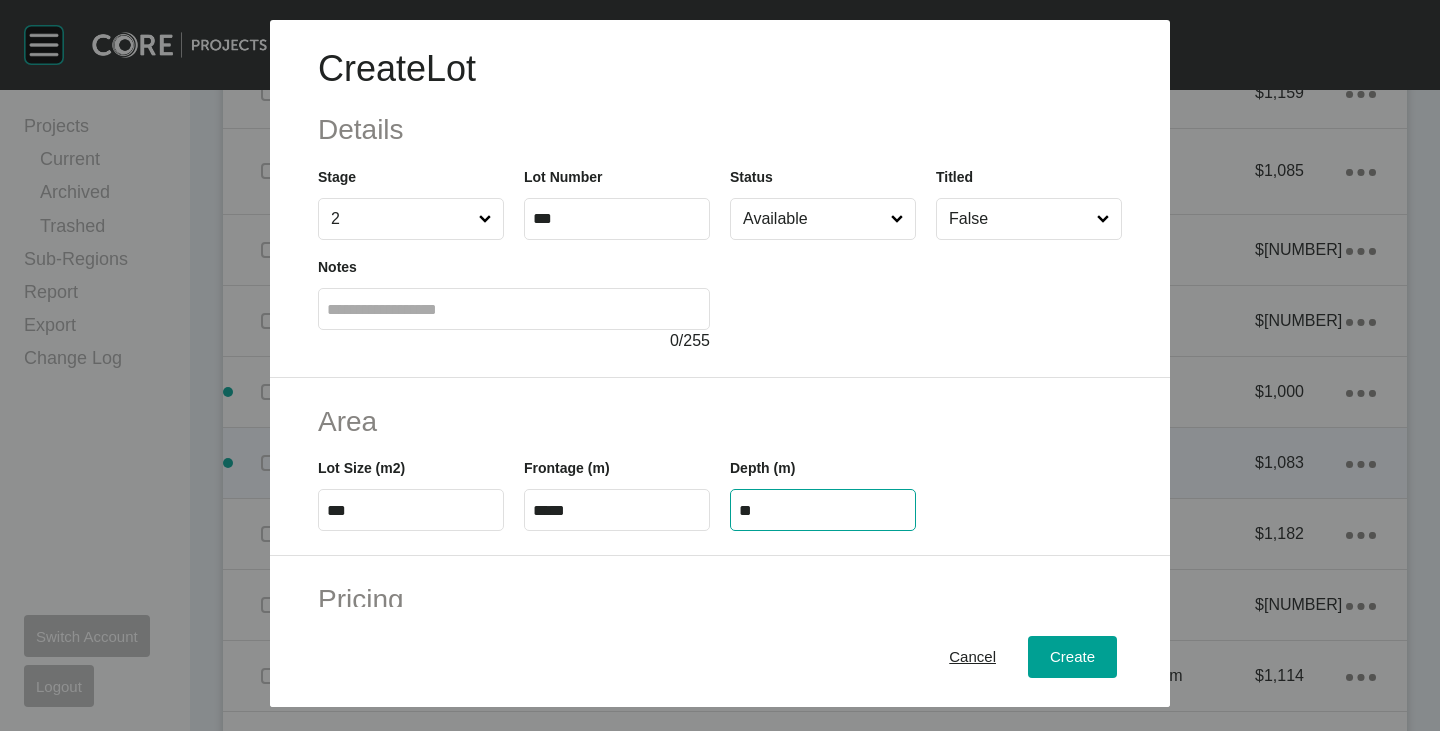 type on "**" 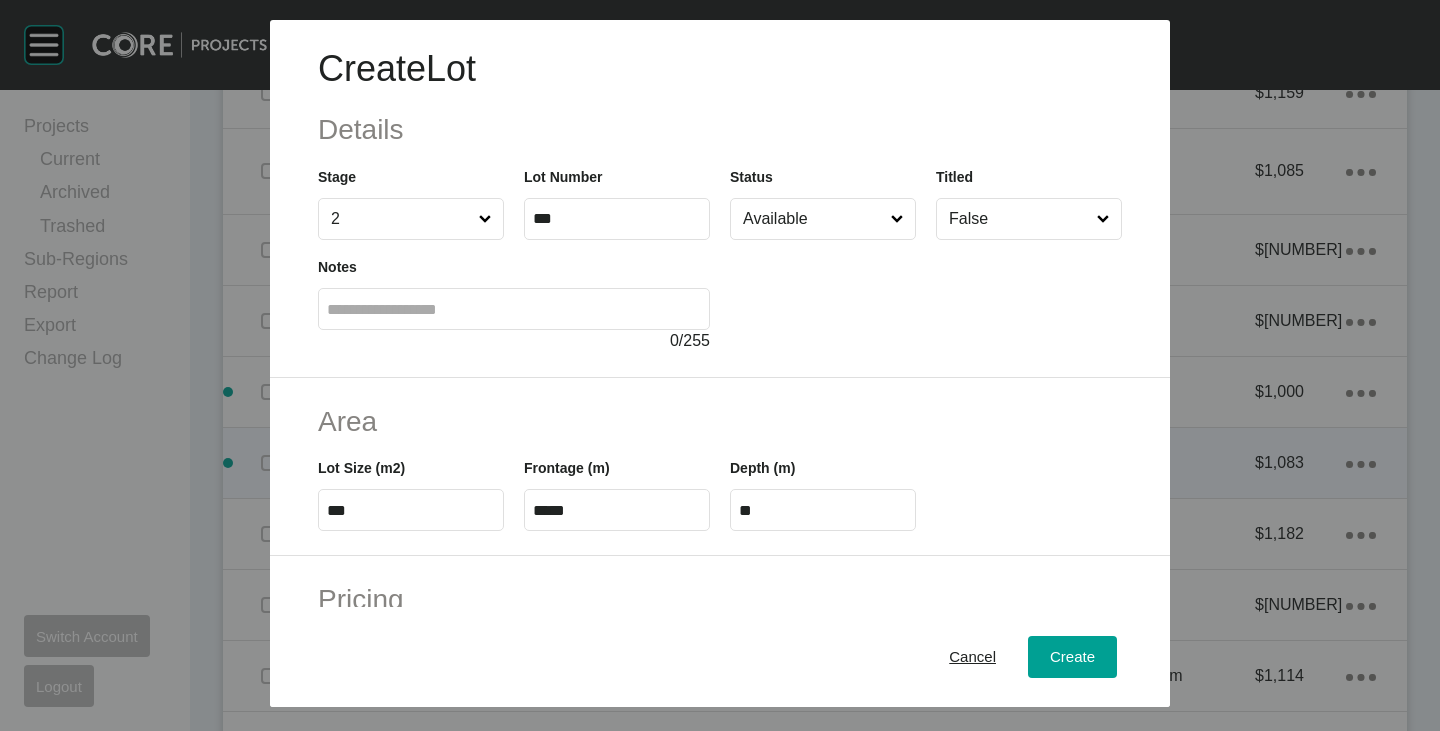 click on "Area" at bounding box center (720, 421) 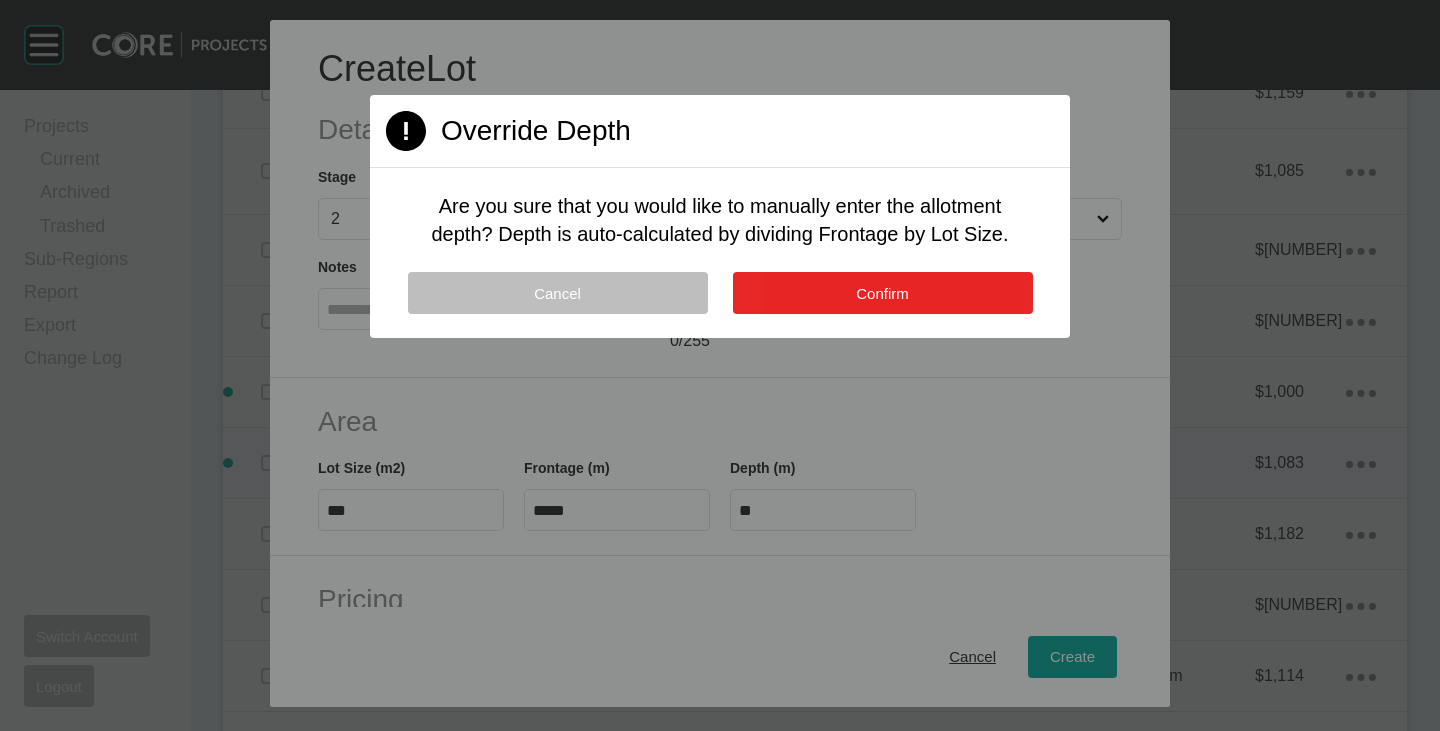 click on "Confirm" at bounding box center [883, 293] 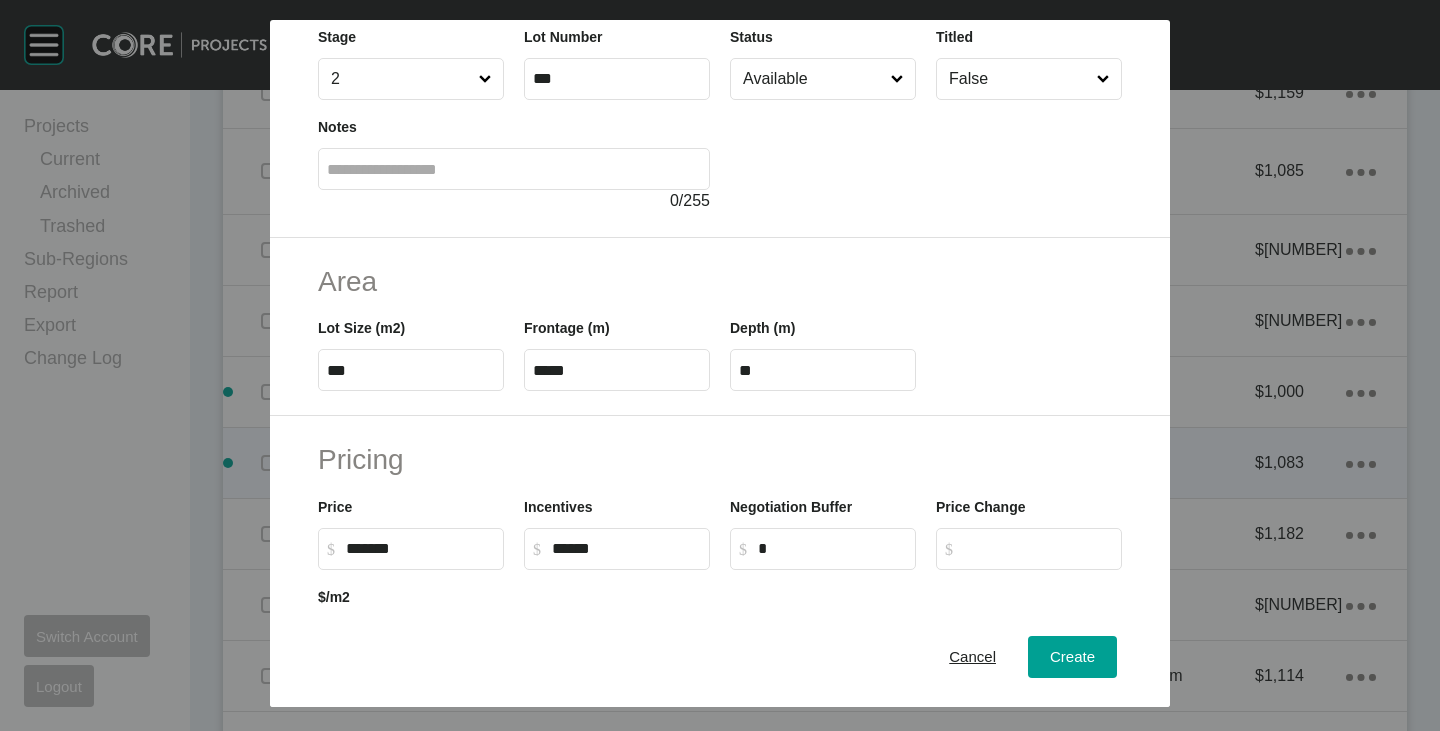 scroll, scrollTop: 200, scrollLeft: 0, axis: vertical 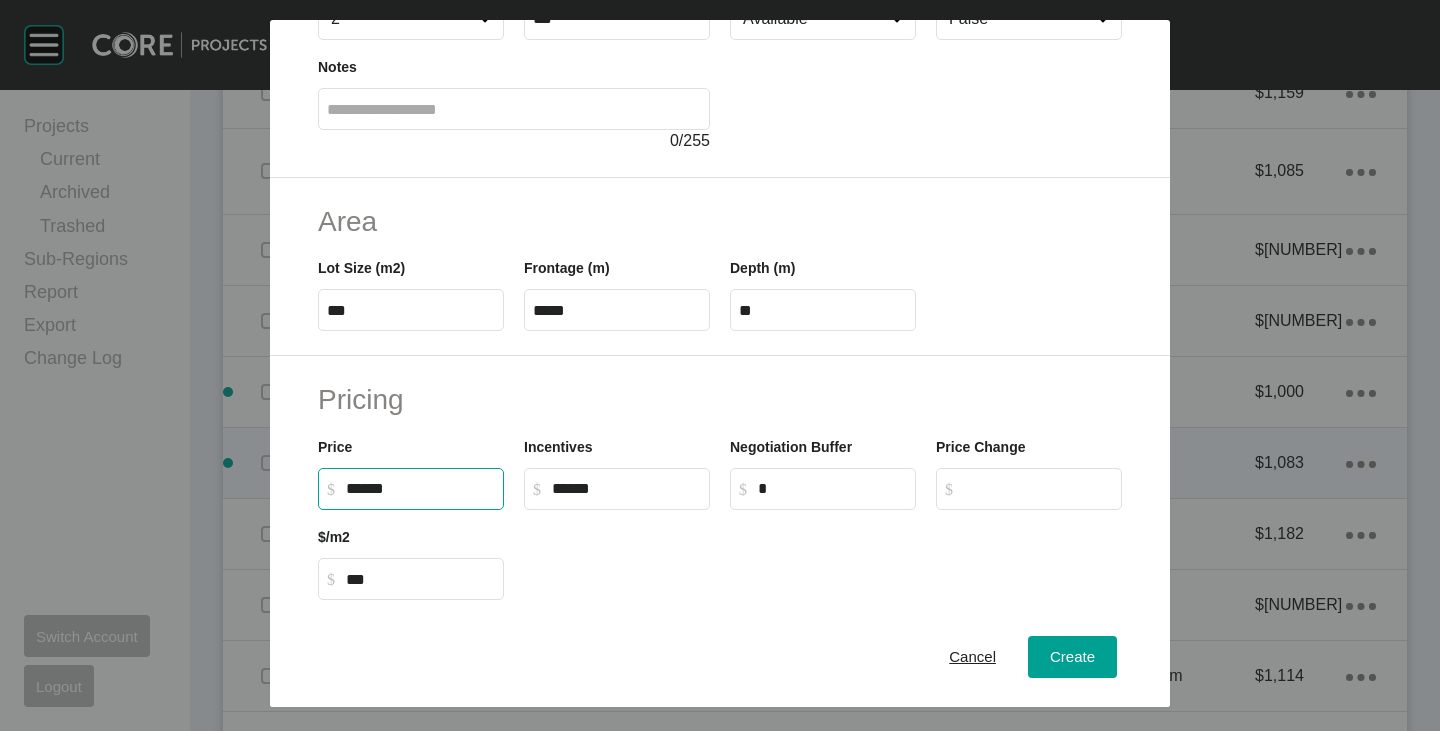 drag, startPoint x: 348, startPoint y: 490, endPoint x: 378, endPoint y: 503, distance: 32.695564 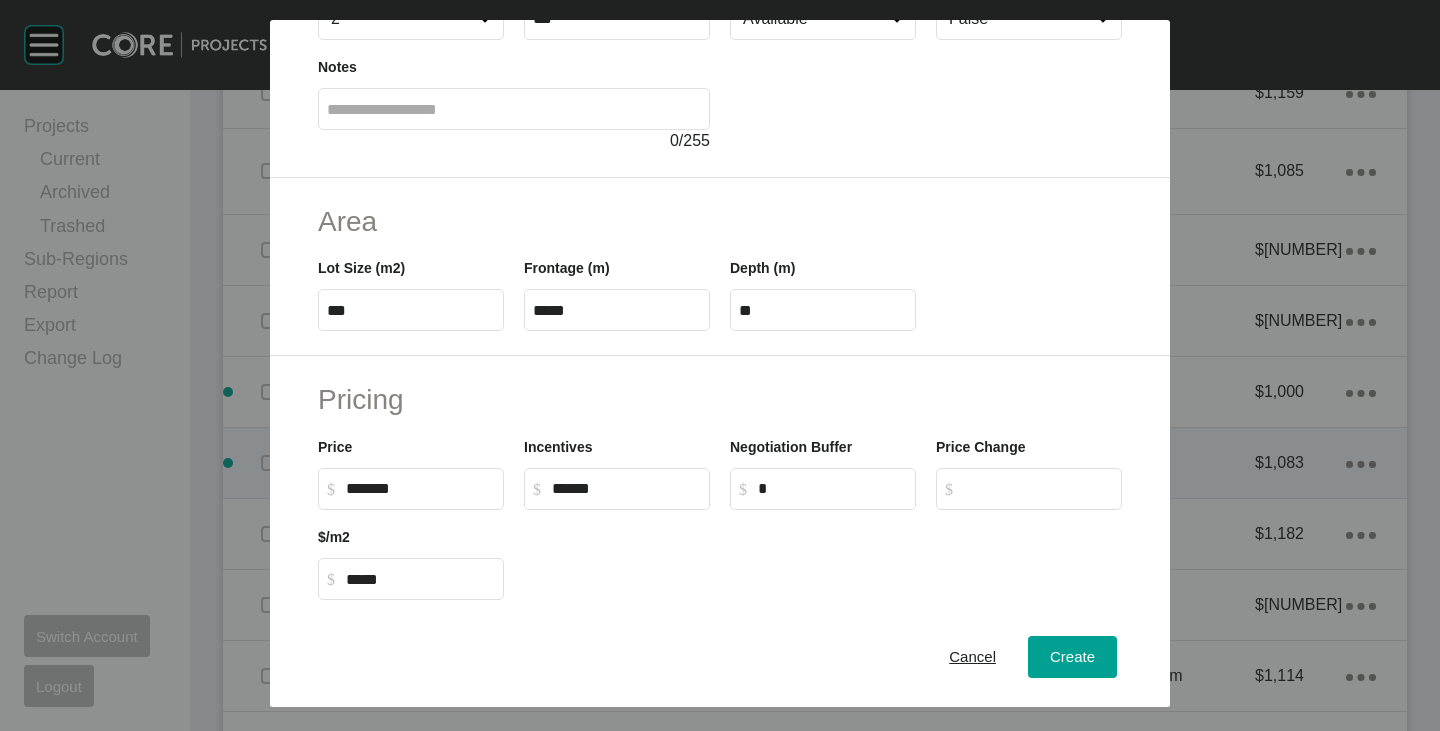 click on "Pricing" at bounding box center [720, 399] 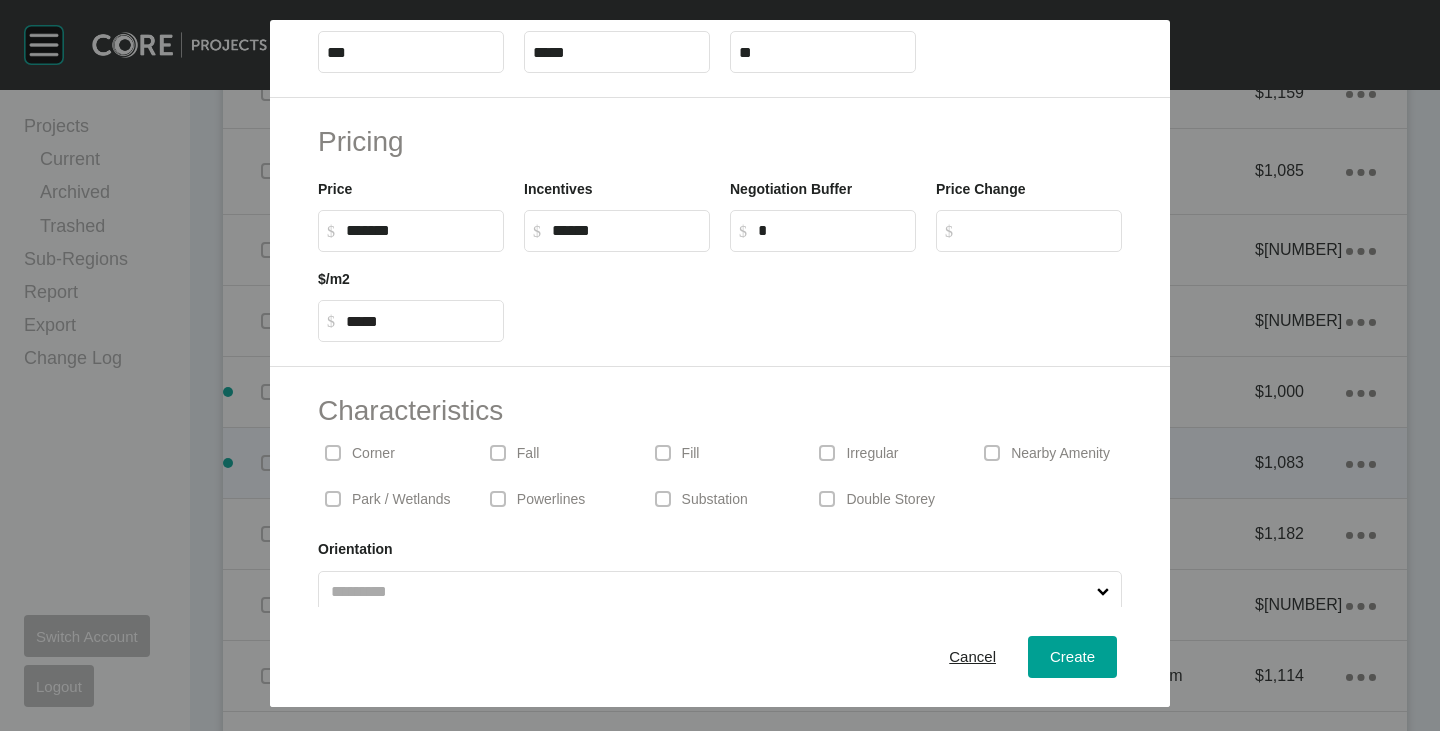 scroll, scrollTop: 489, scrollLeft: 0, axis: vertical 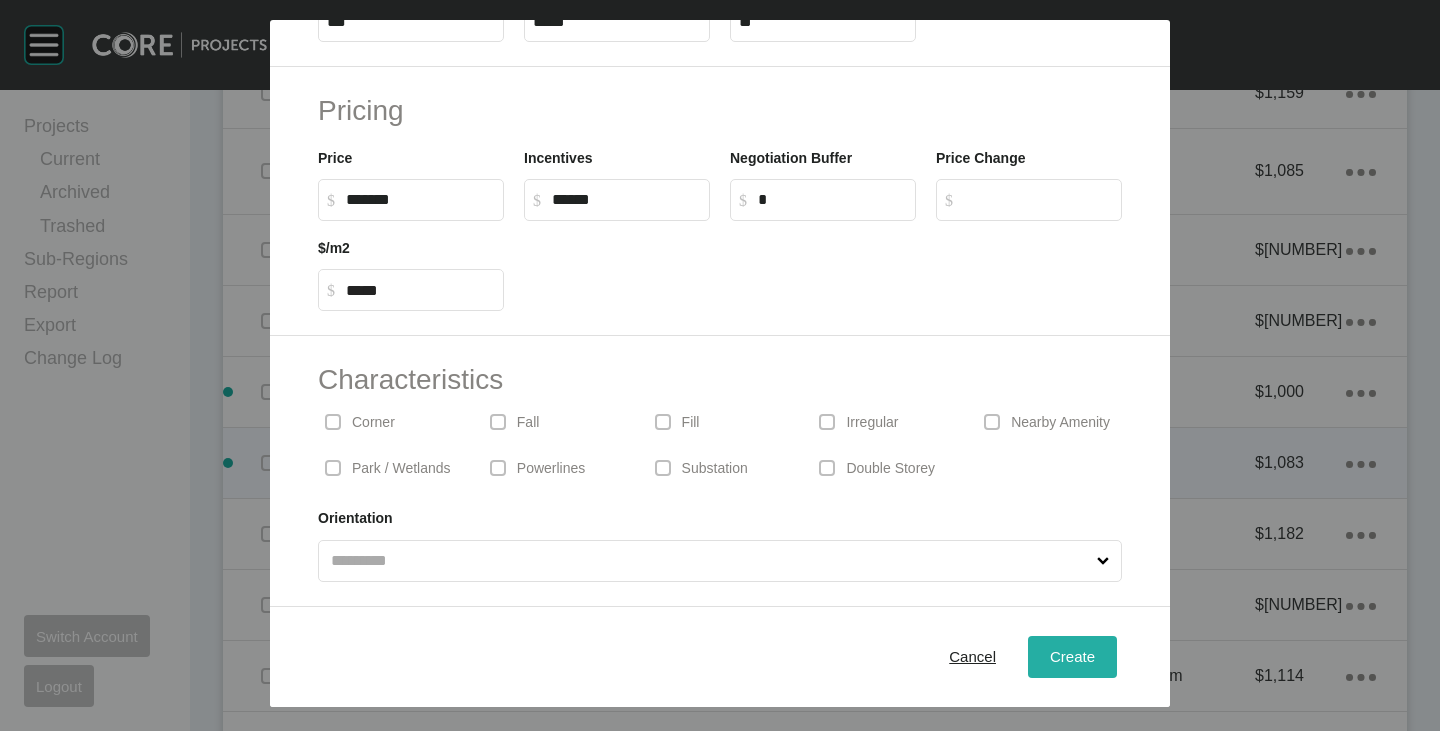 click on "Create" at bounding box center [1072, 656] 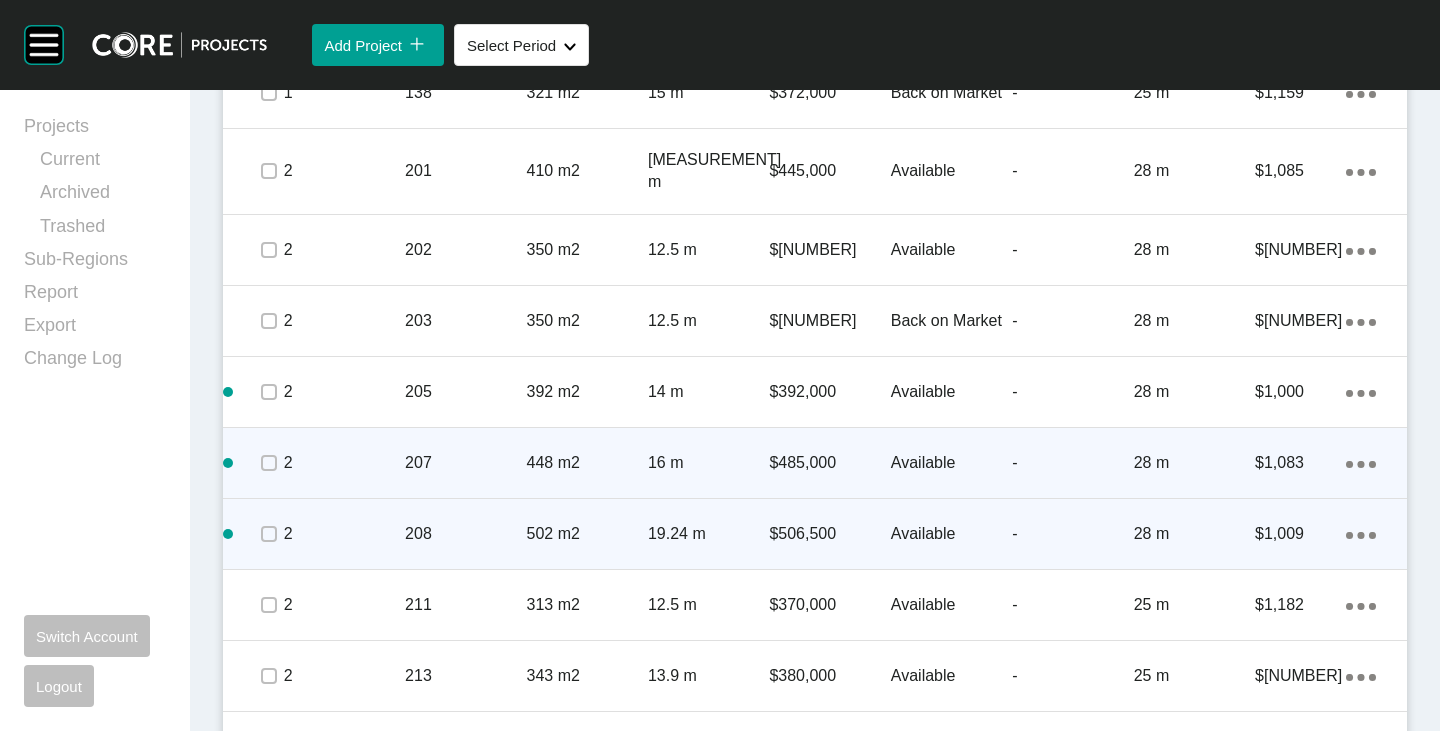click on "Action Menu Dots Copy 6 Created with Sketch." 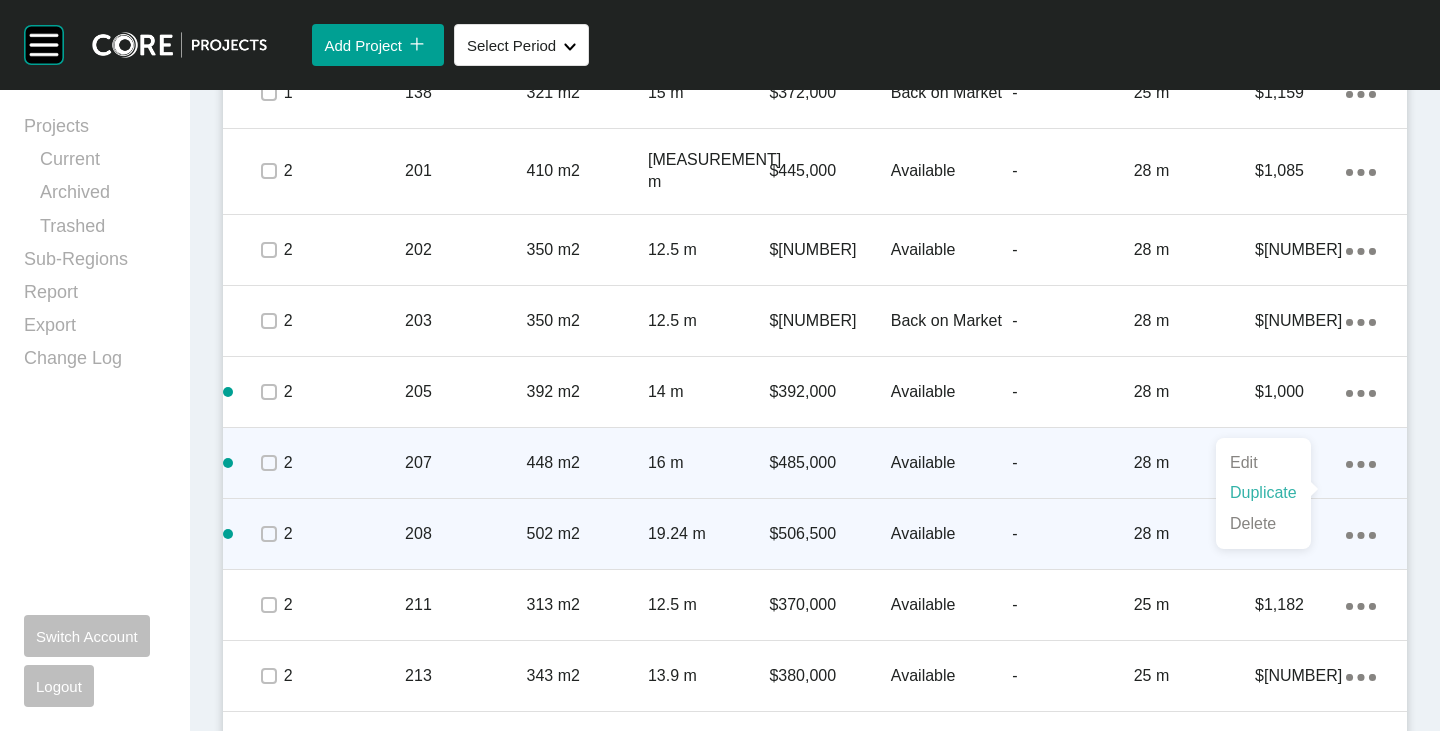 click on "Duplicate" at bounding box center [1263, 493] 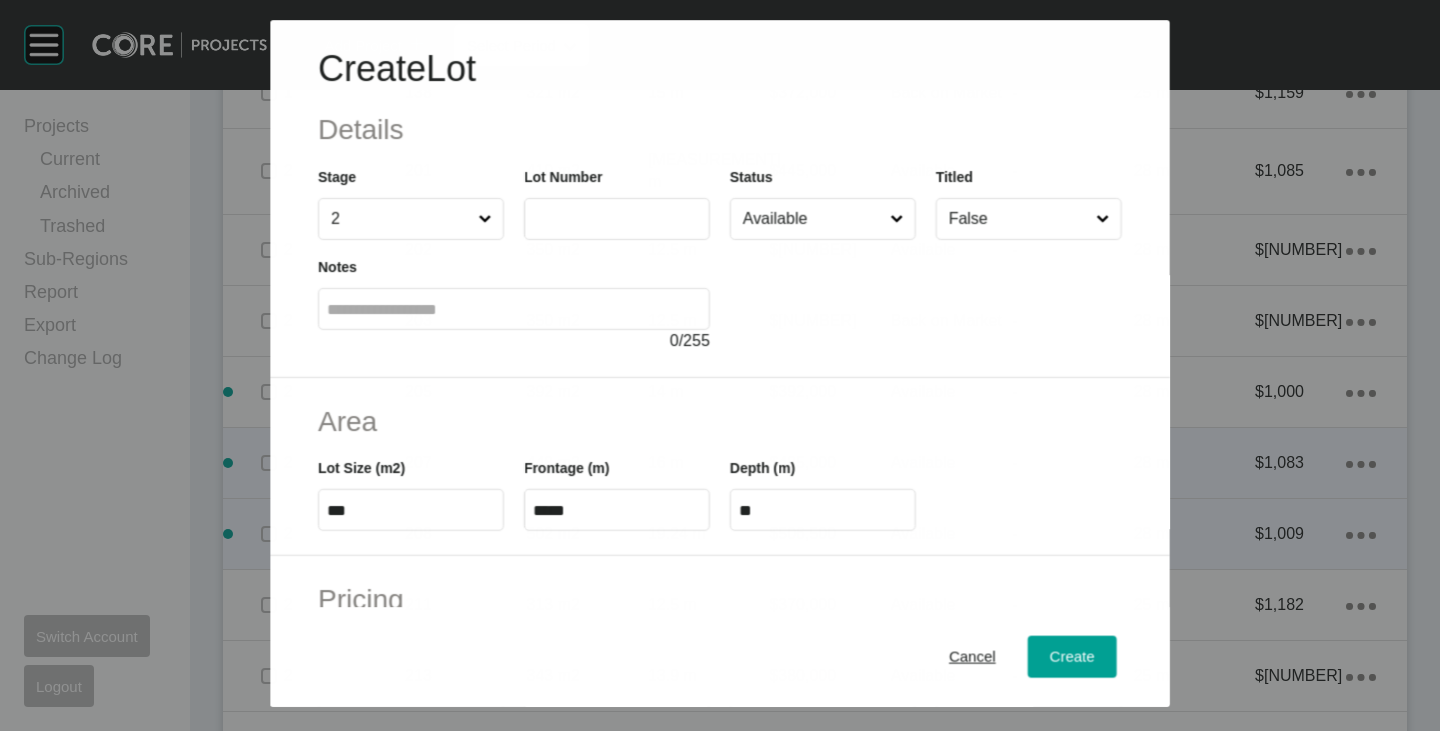 click at bounding box center [617, 219] 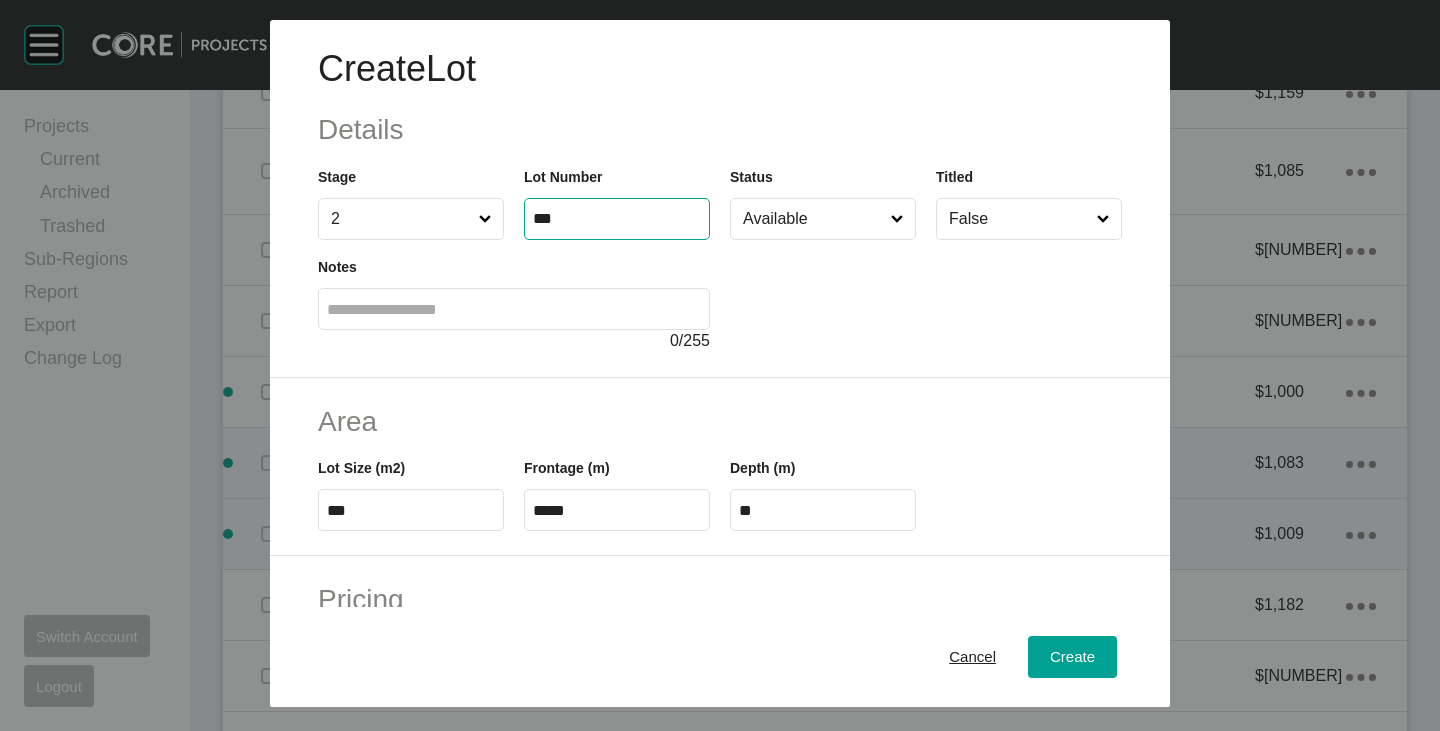 type on "***" 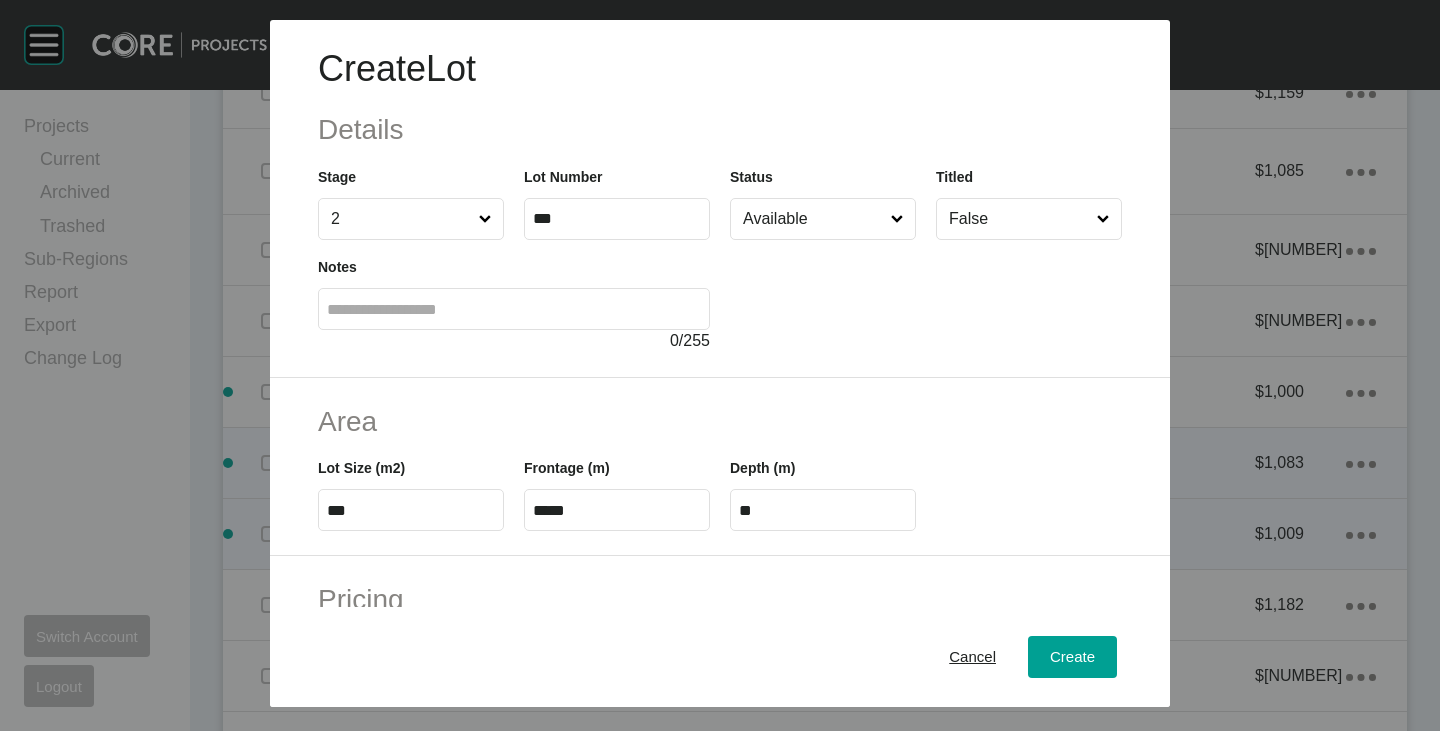 type on "******" 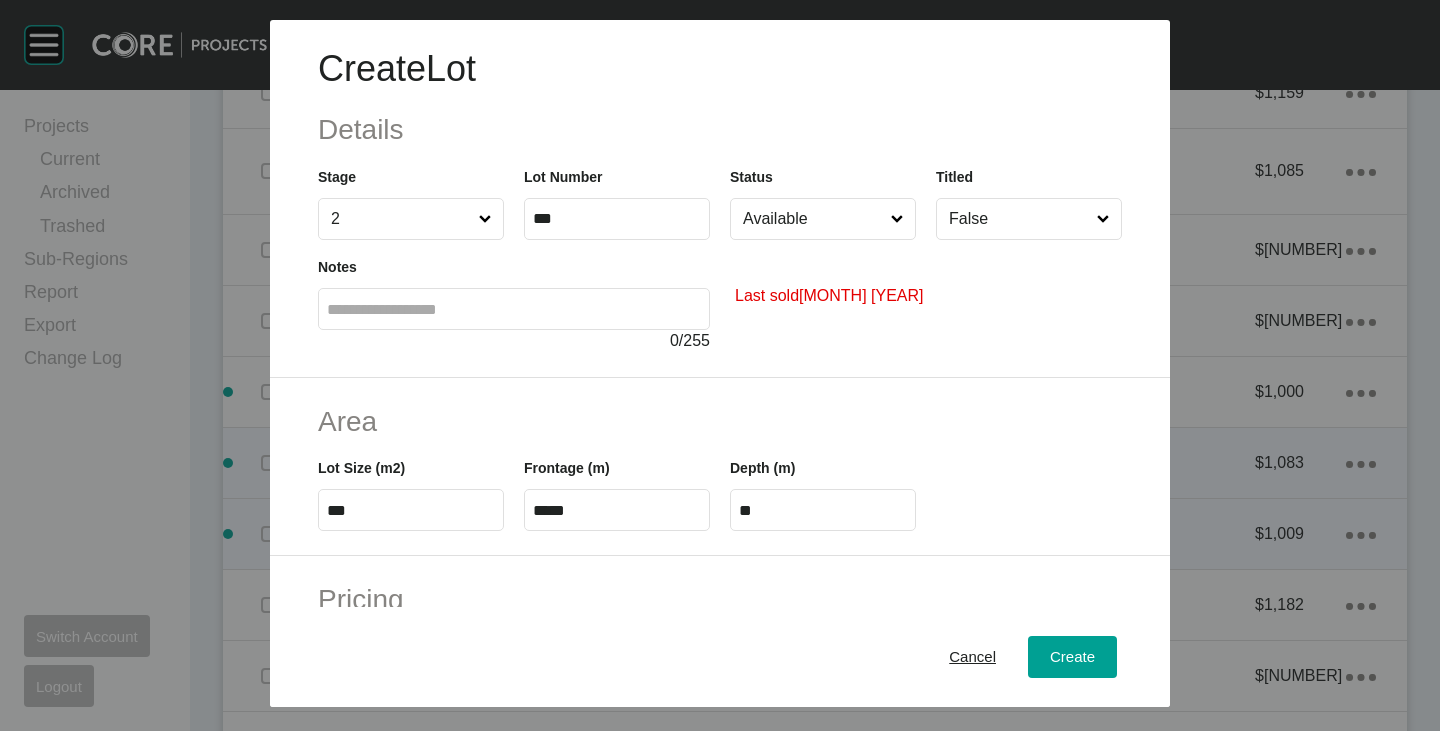 click on "Available" at bounding box center [813, 219] 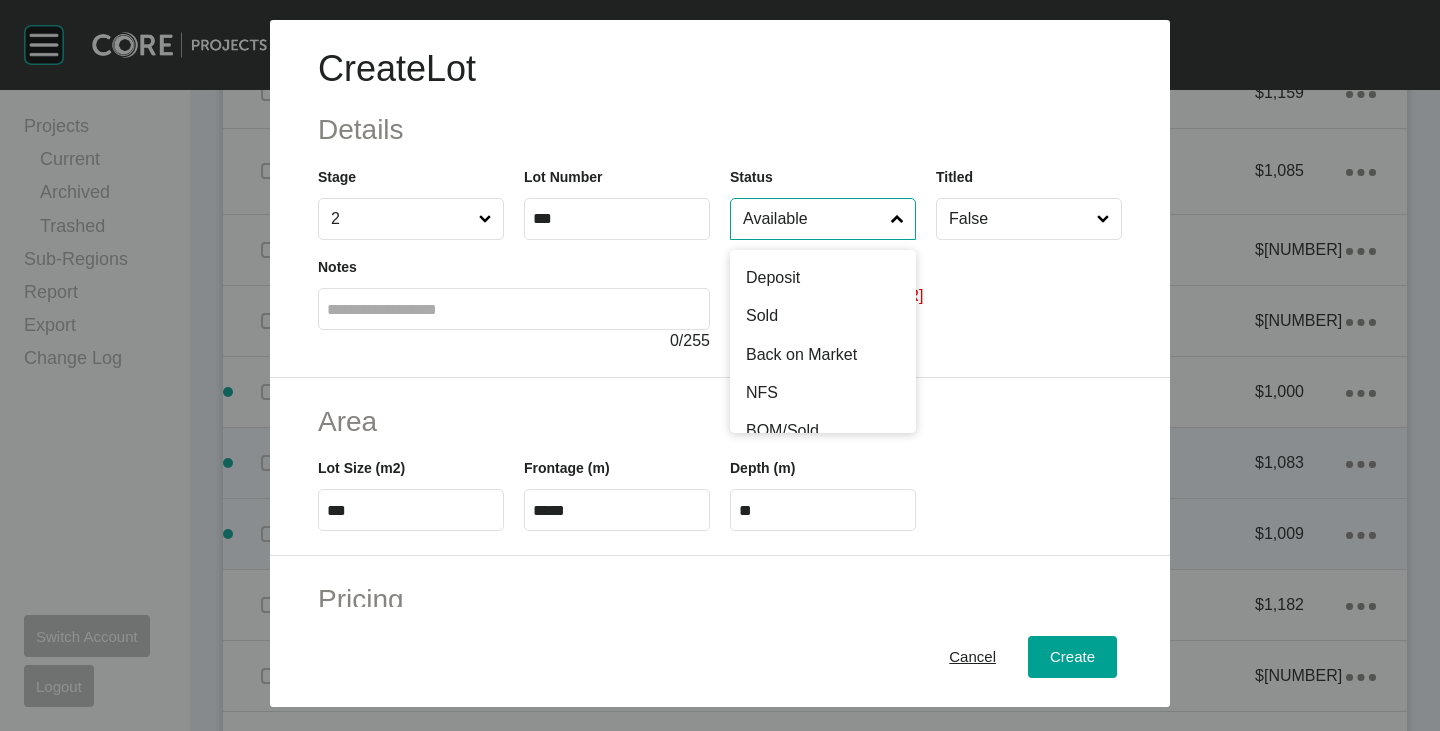 scroll, scrollTop: 100, scrollLeft: 0, axis: vertical 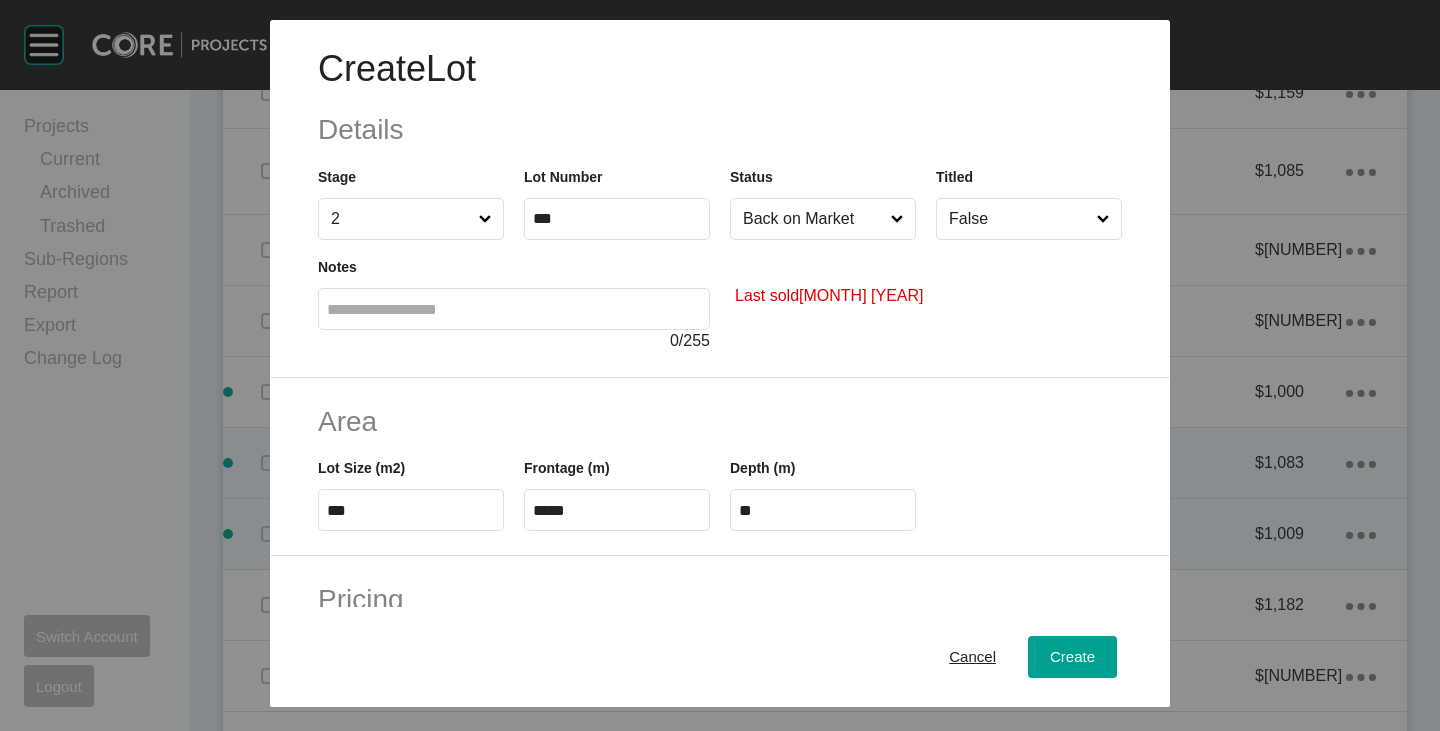 click on "***" at bounding box center (411, 510) 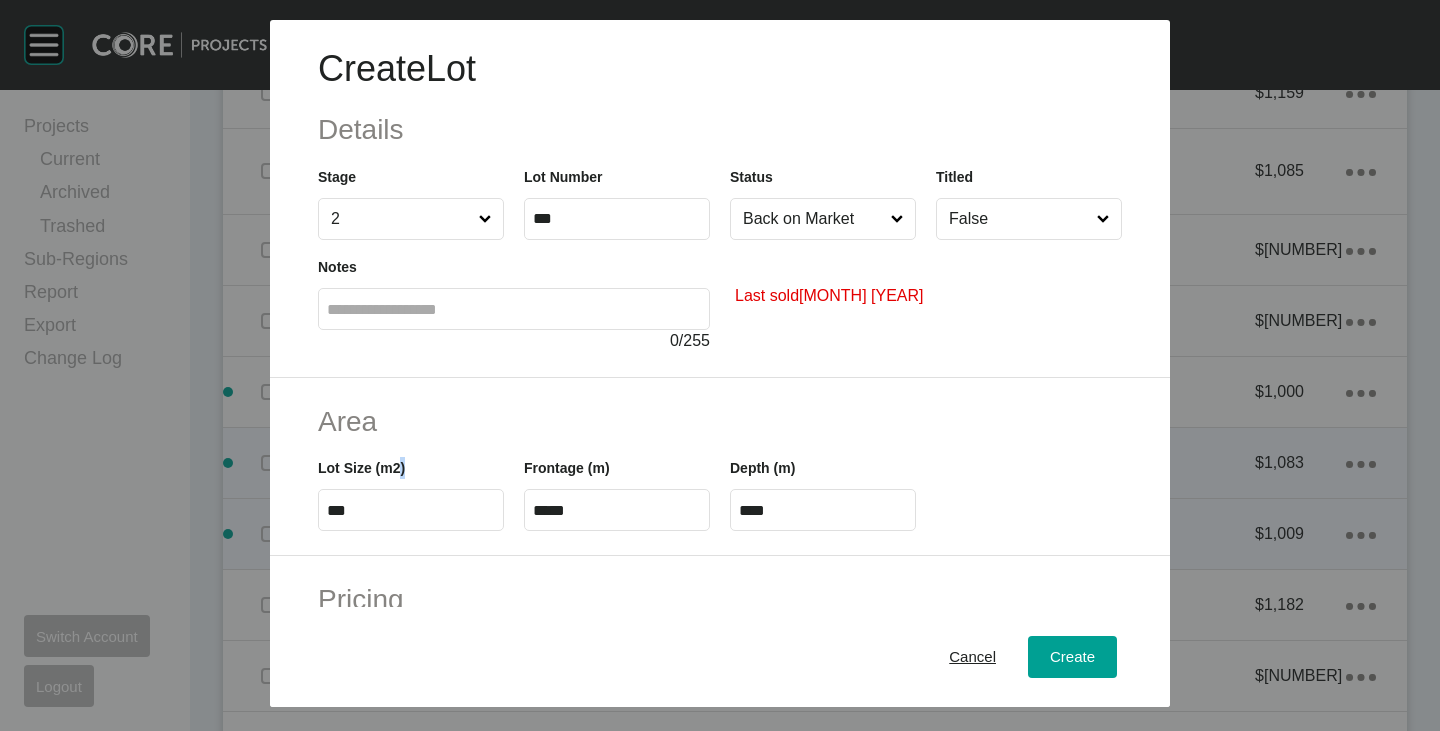 click on "***" at bounding box center (411, 510) 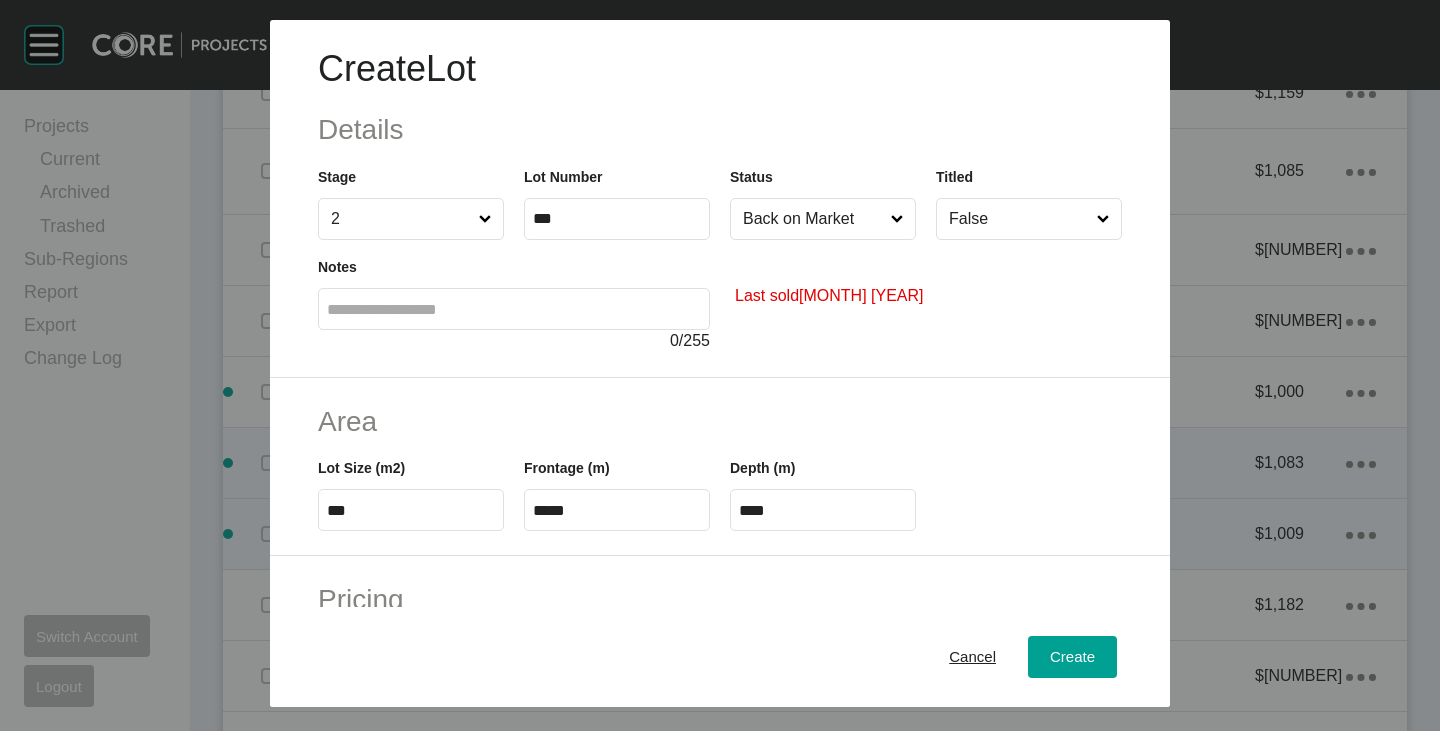click on "***" at bounding box center (411, 510) 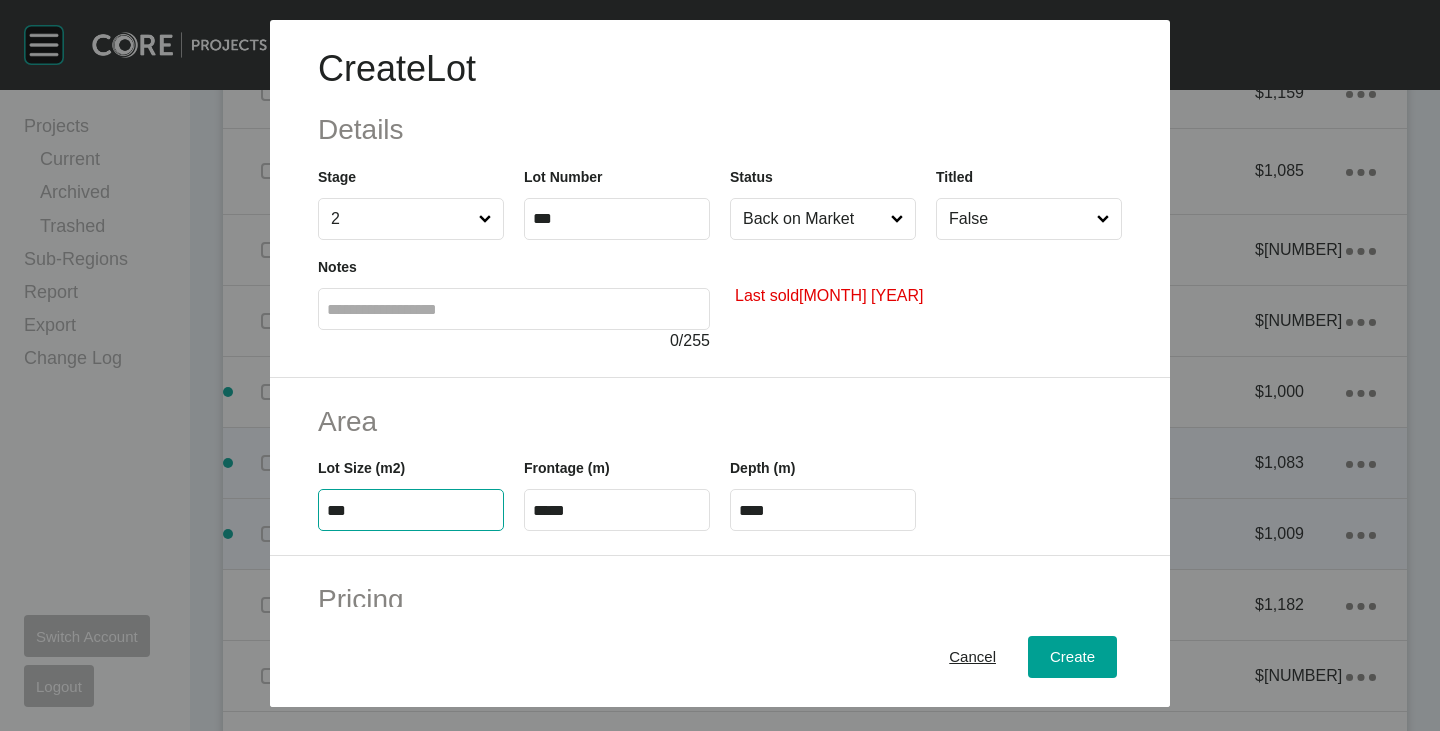 click on "***" at bounding box center (411, 510) 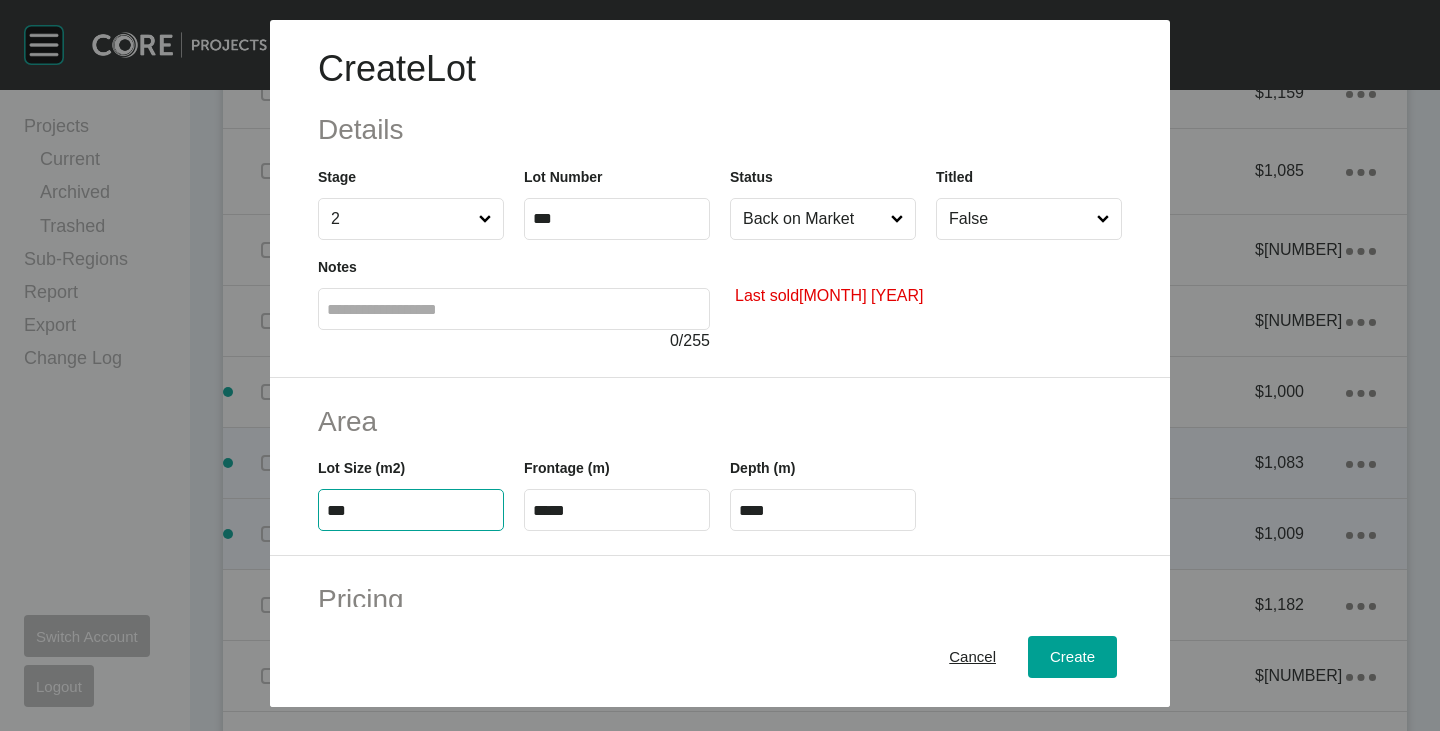 type on "***" 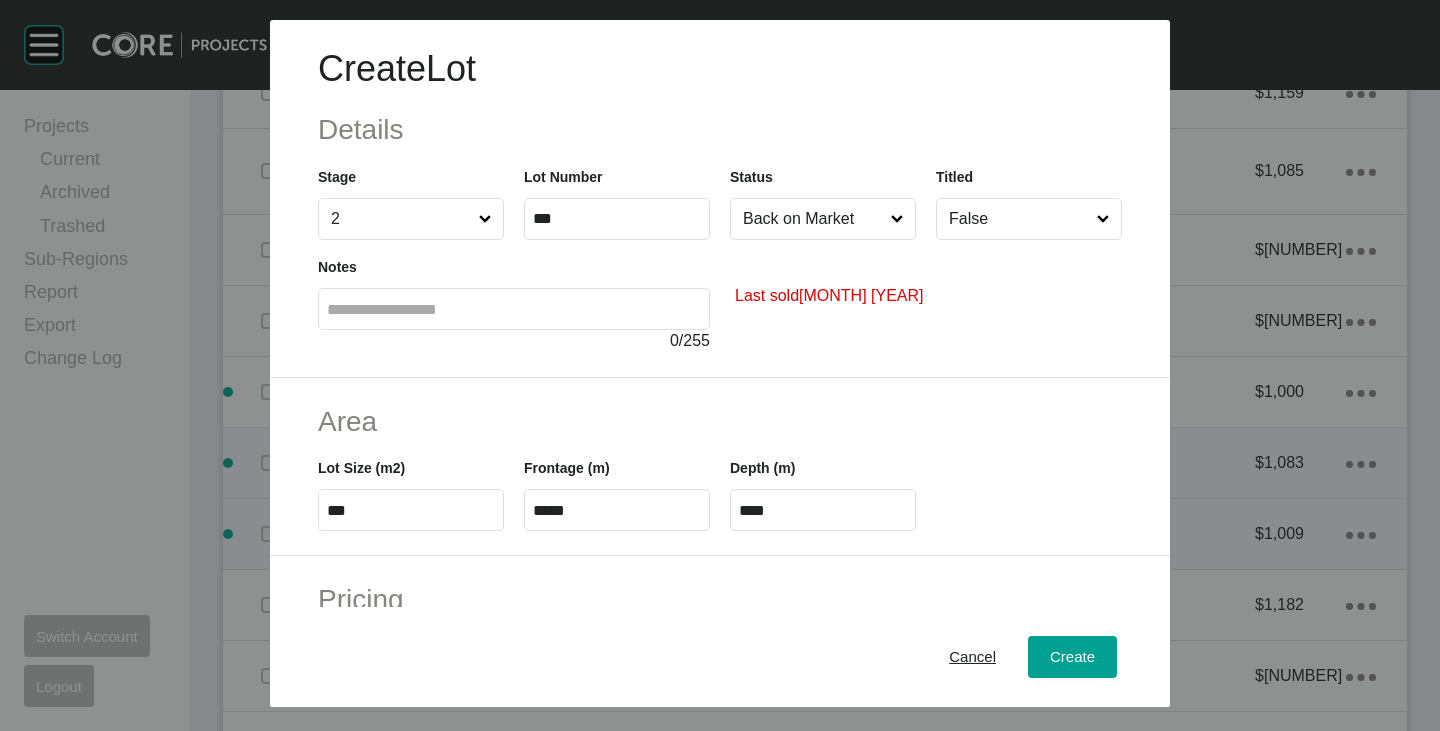 click on "Area Lot Size (m2) *** Frontage (m) ***** Depth (m) ****" at bounding box center (720, 467) 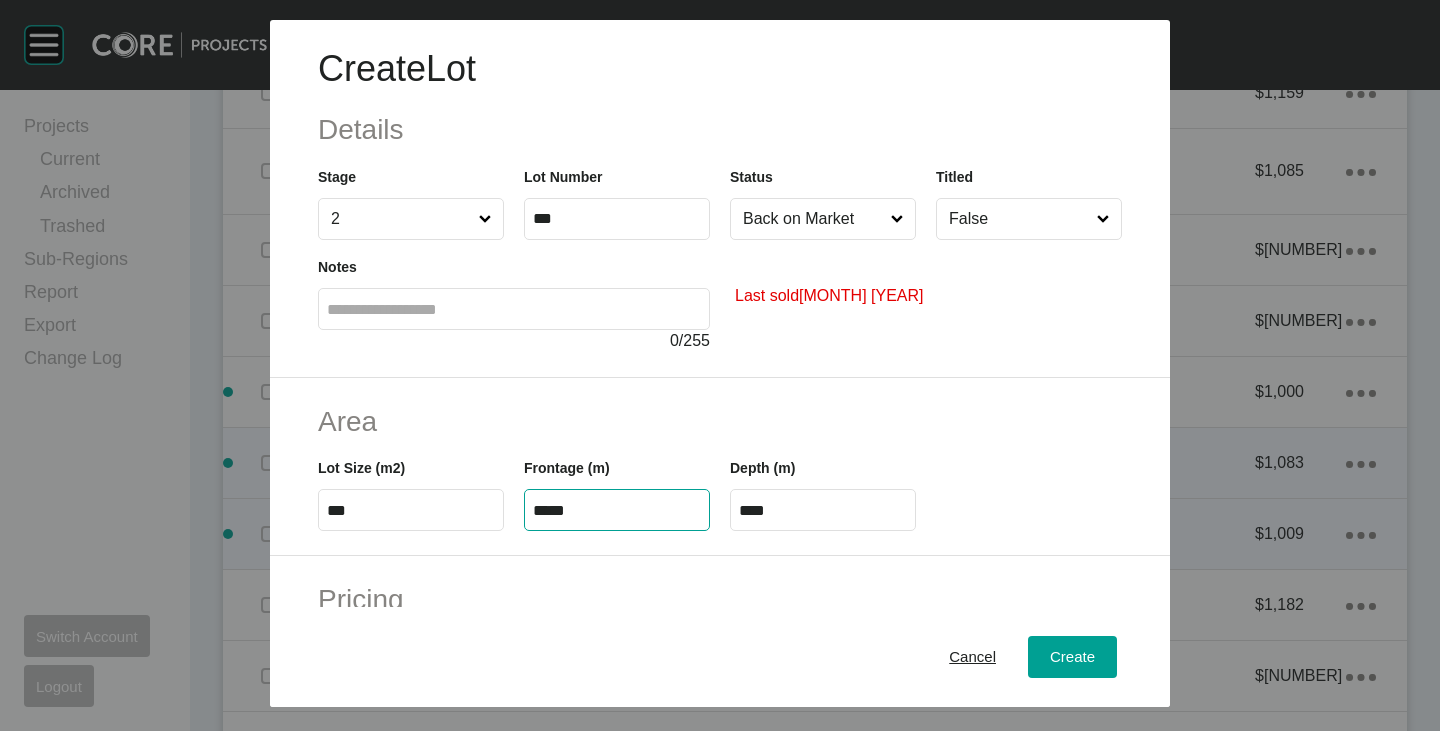click on "*****" at bounding box center (617, 510) 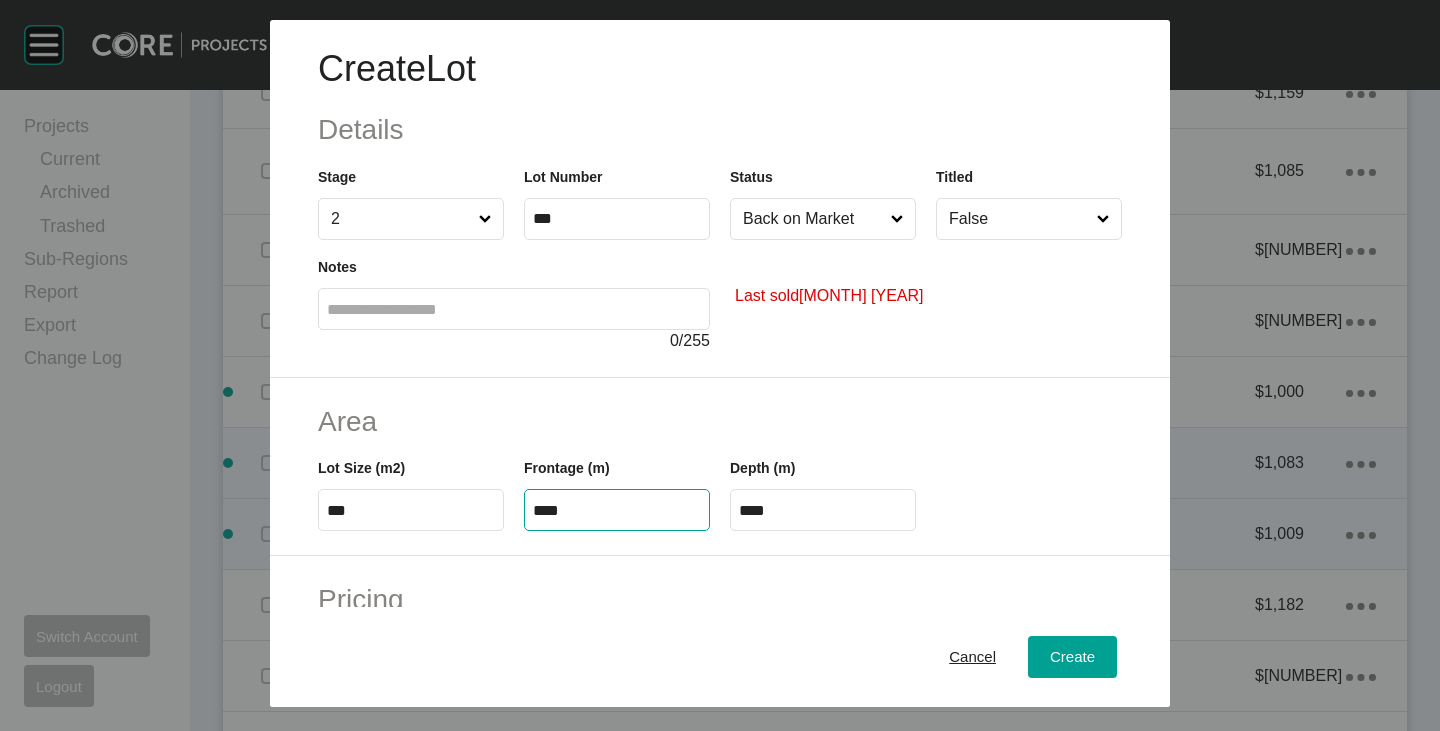 type on "****" 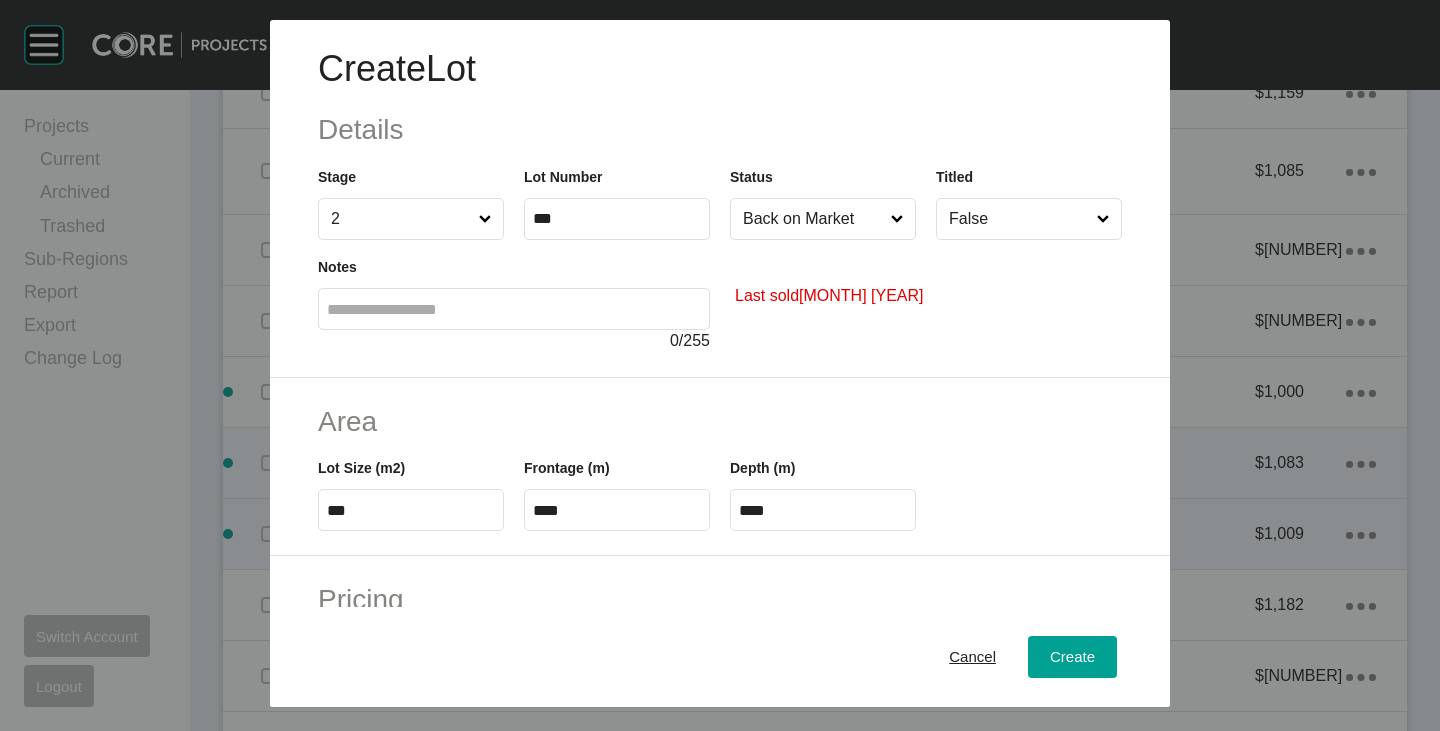 drag, startPoint x: 682, startPoint y: 444, endPoint x: 799, endPoint y: 464, distance: 118.69709 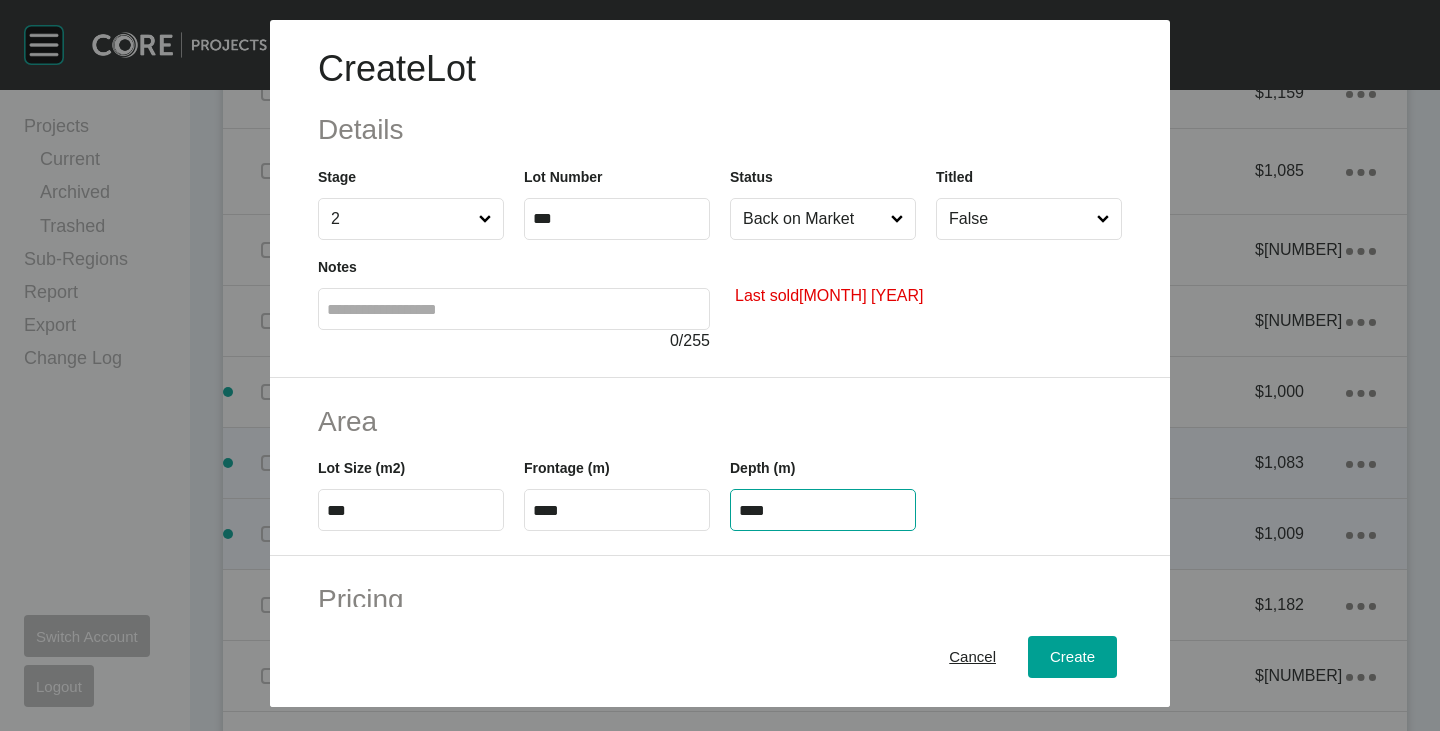 click on "****" at bounding box center (823, 510) 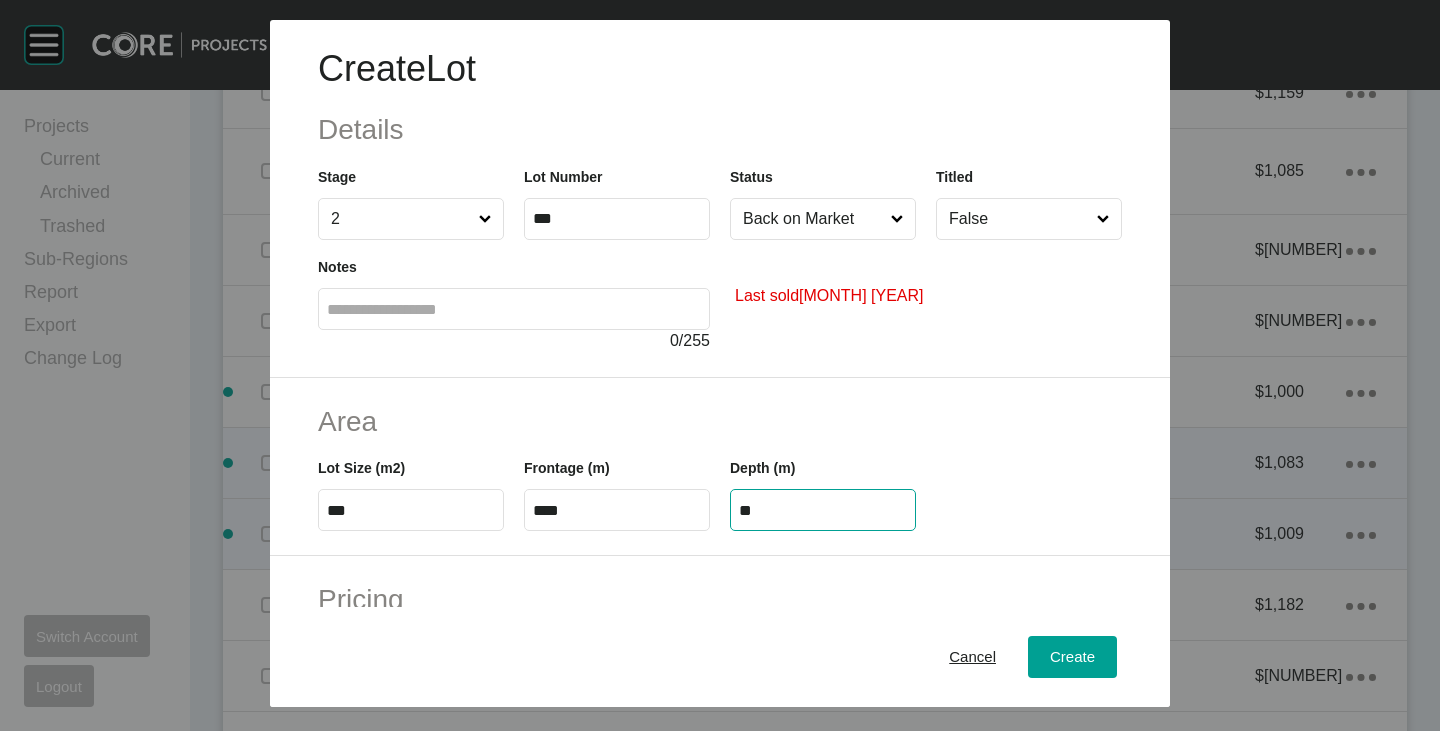 type on "**" 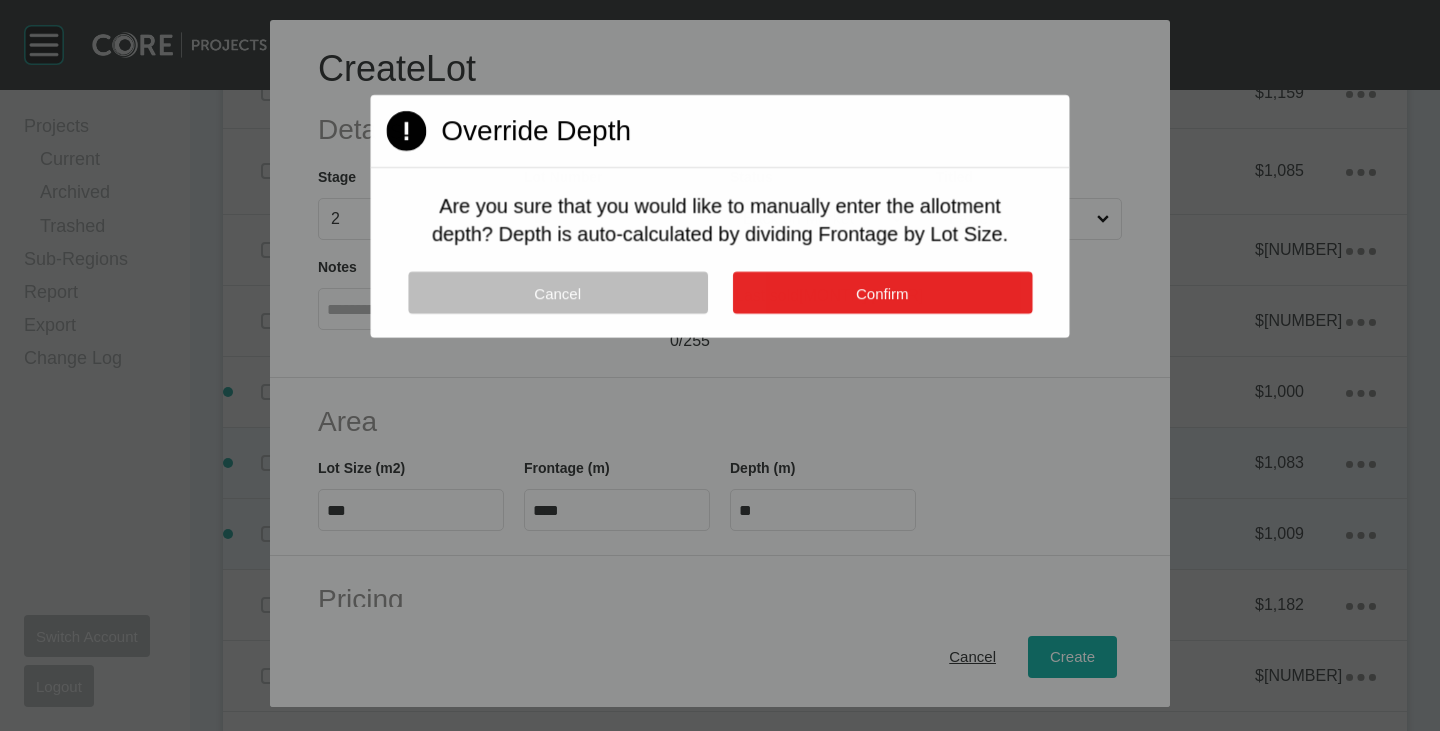 click on "Confirm" at bounding box center [882, 293] 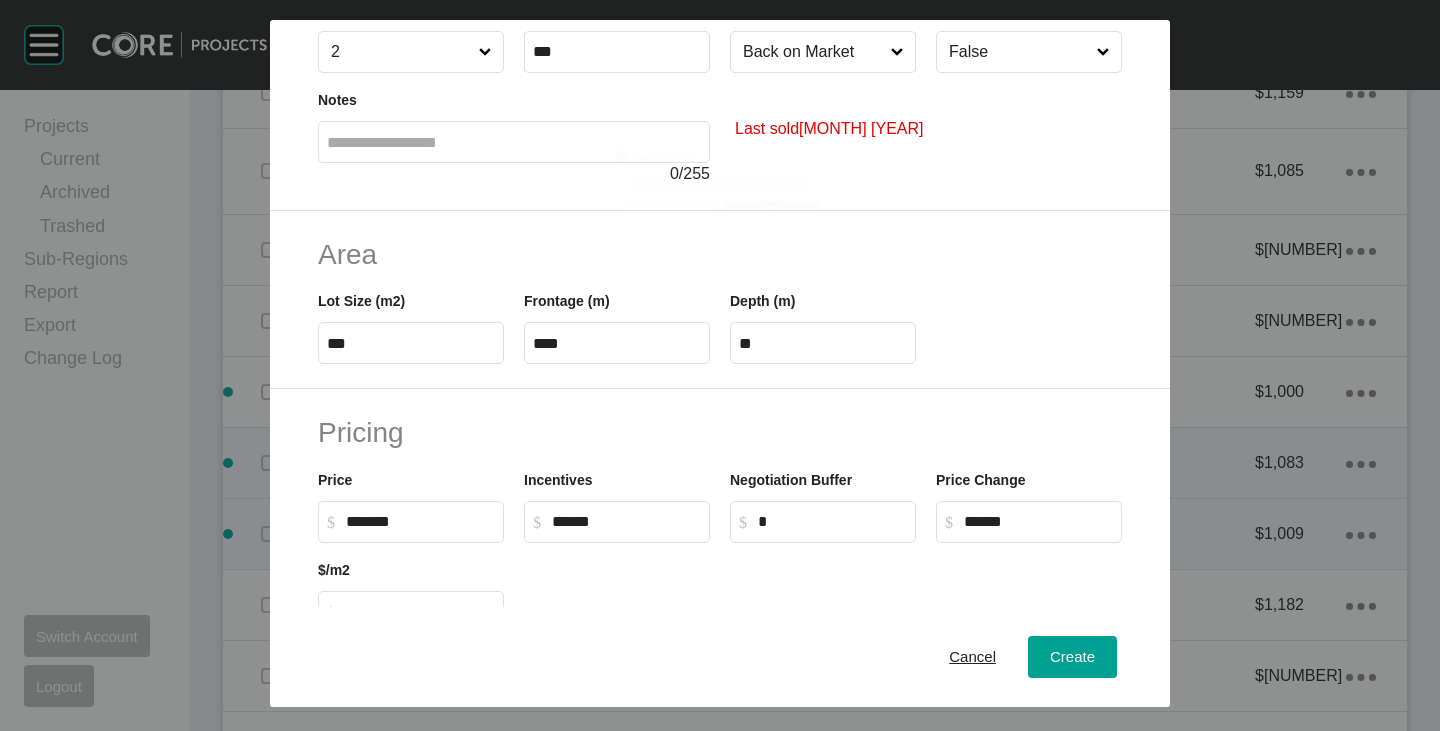scroll, scrollTop: 489, scrollLeft: 0, axis: vertical 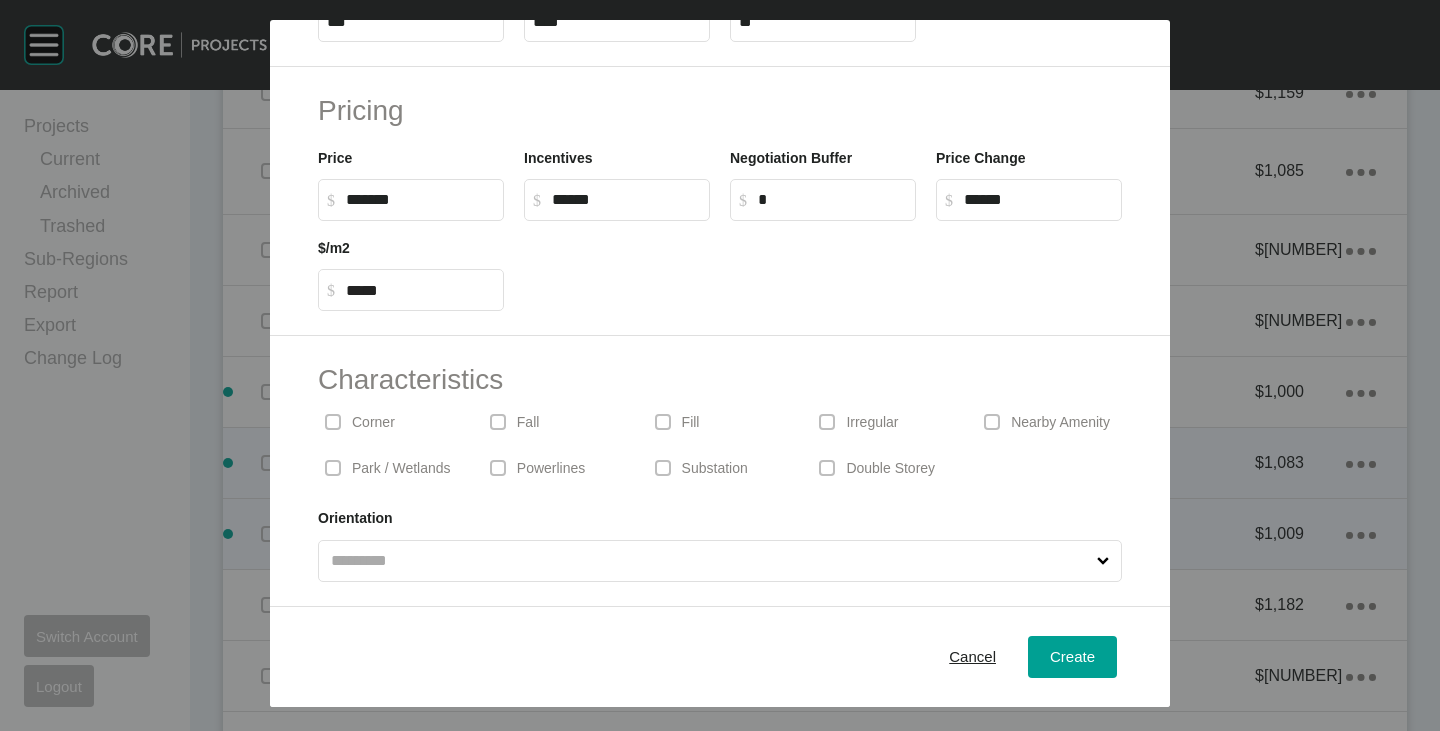 click on "Corner" at bounding box center (390, 422) 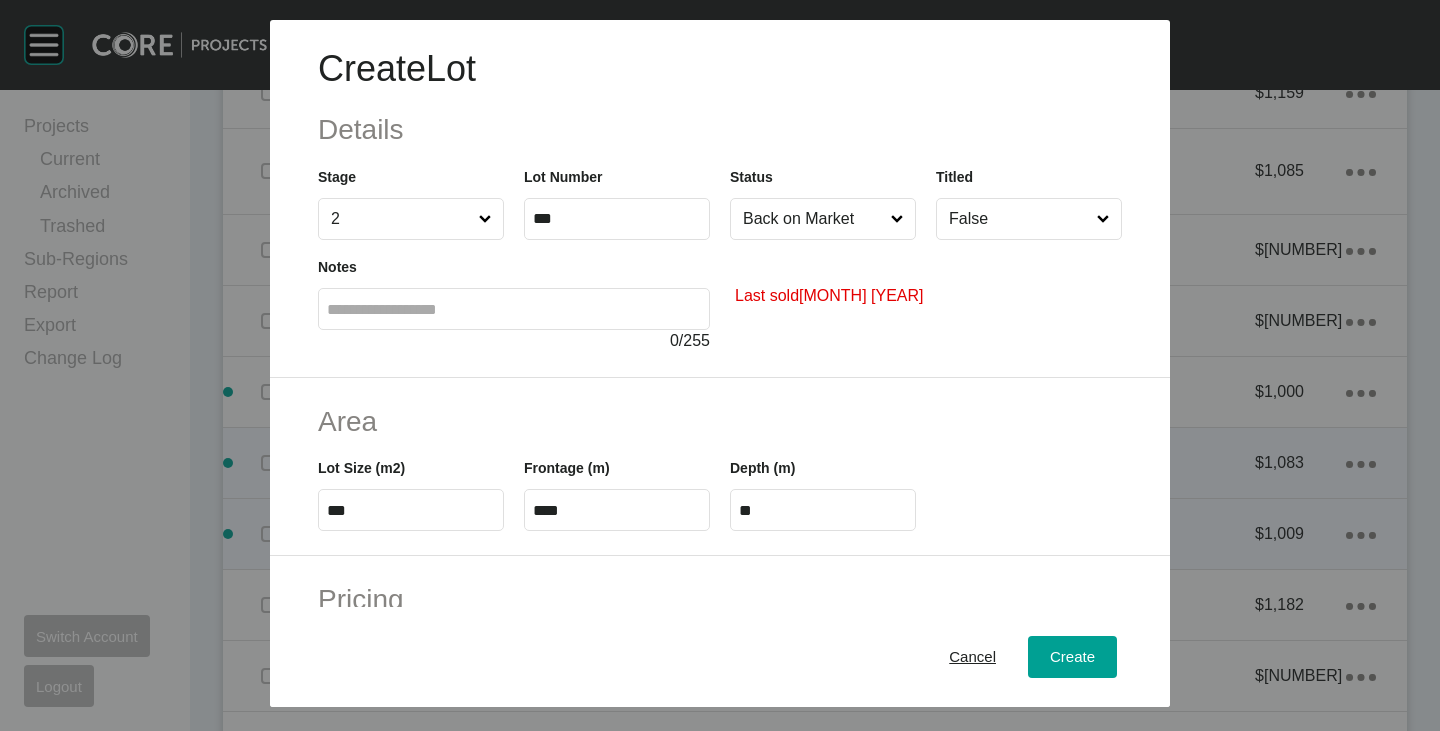 scroll, scrollTop: 300, scrollLeft: 0, axis: vertical 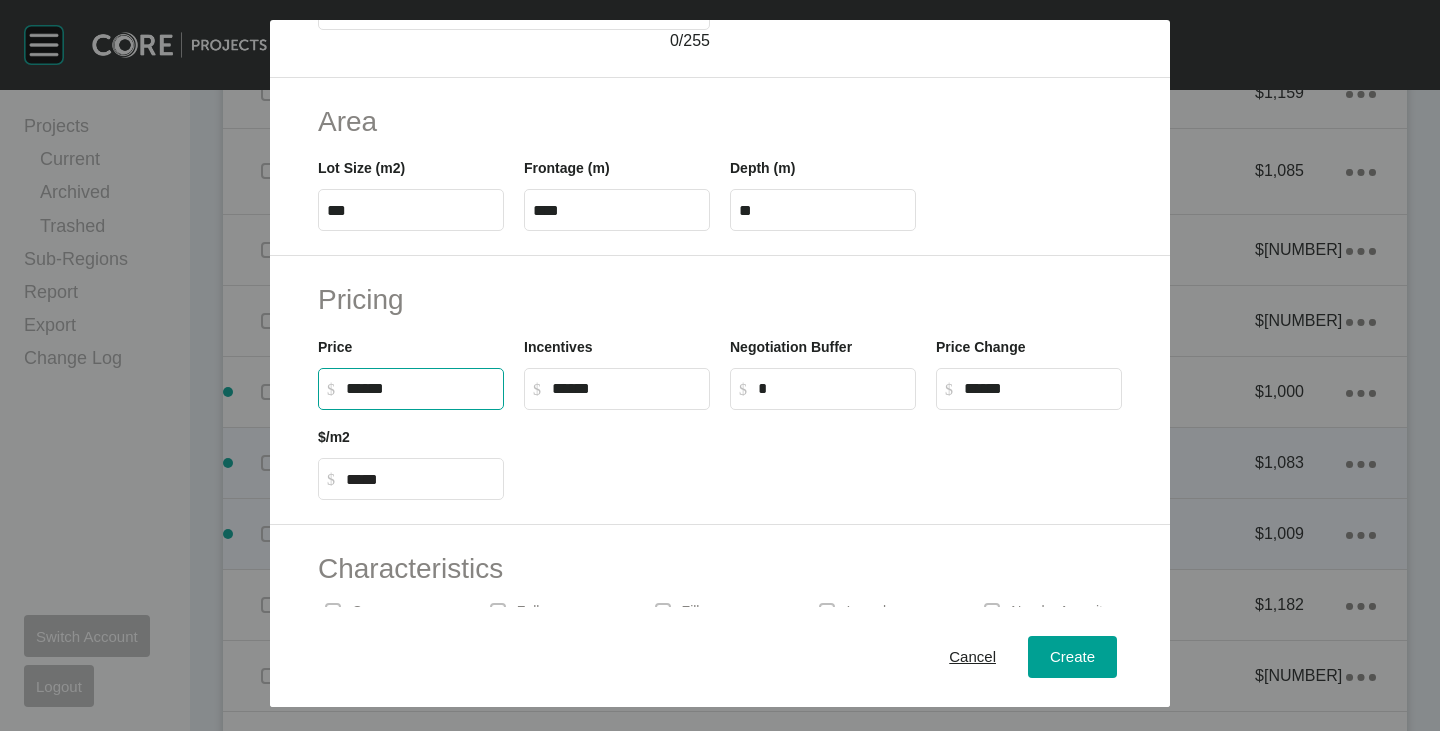 drag, startPoint x: 359, startPoint y: 388, endPoint x: 382, endPoint y: 394, distance: 23.769728 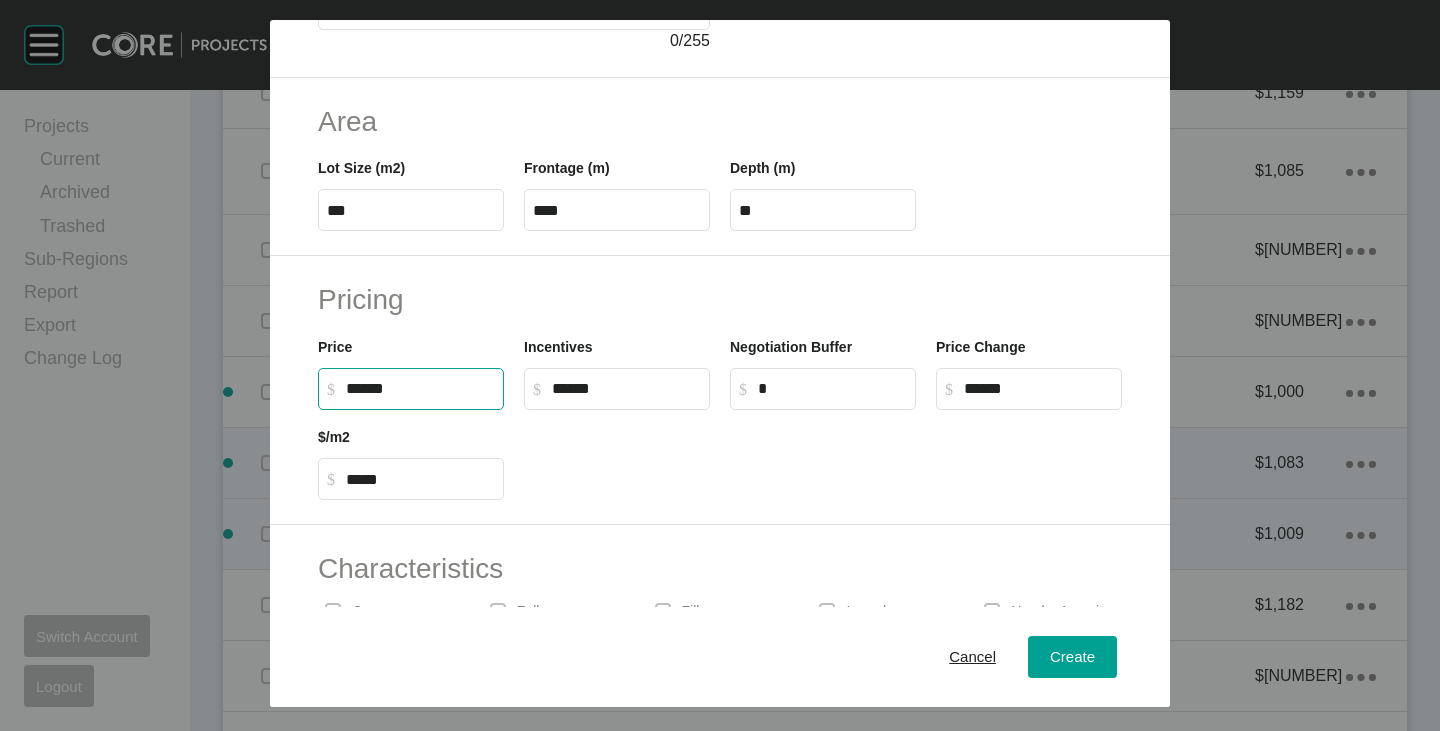 type on "*******" 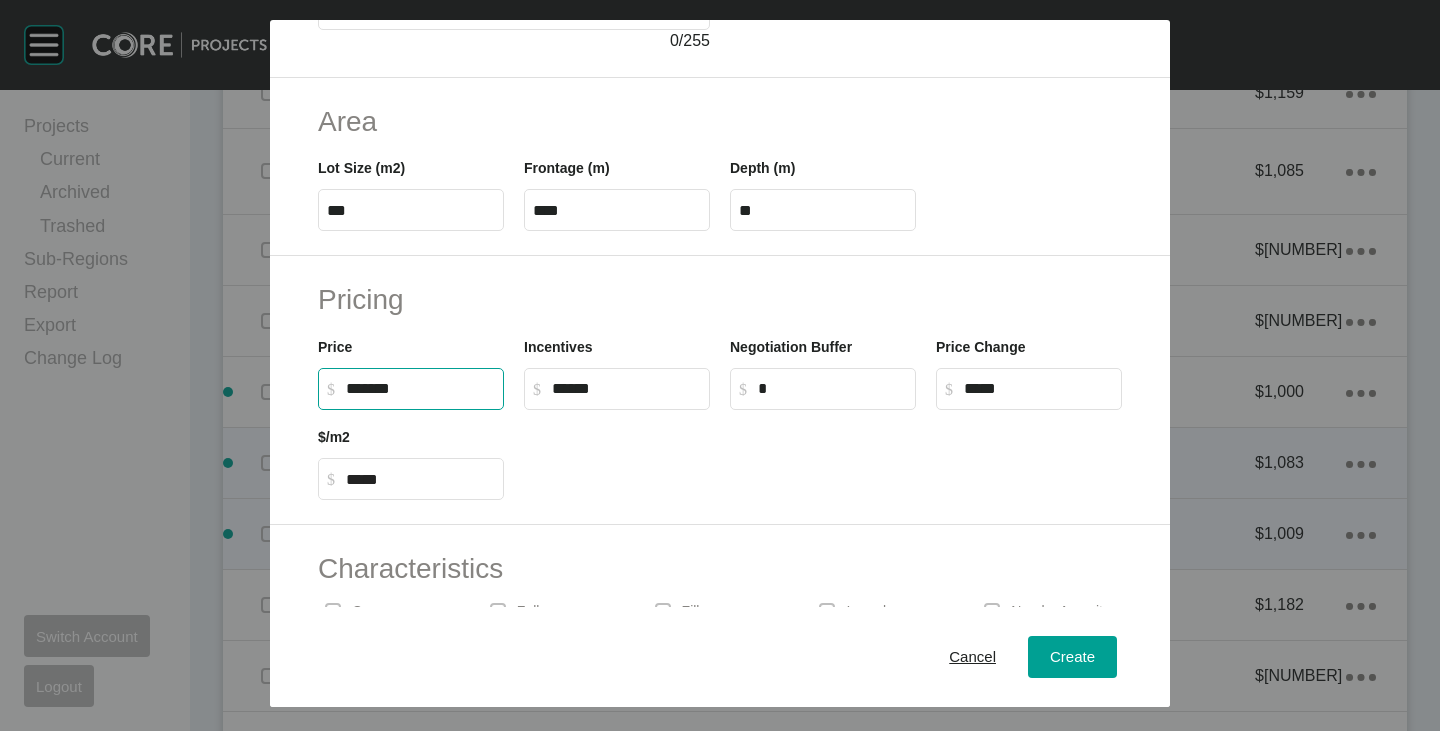 click at bounding box center (823, 455) 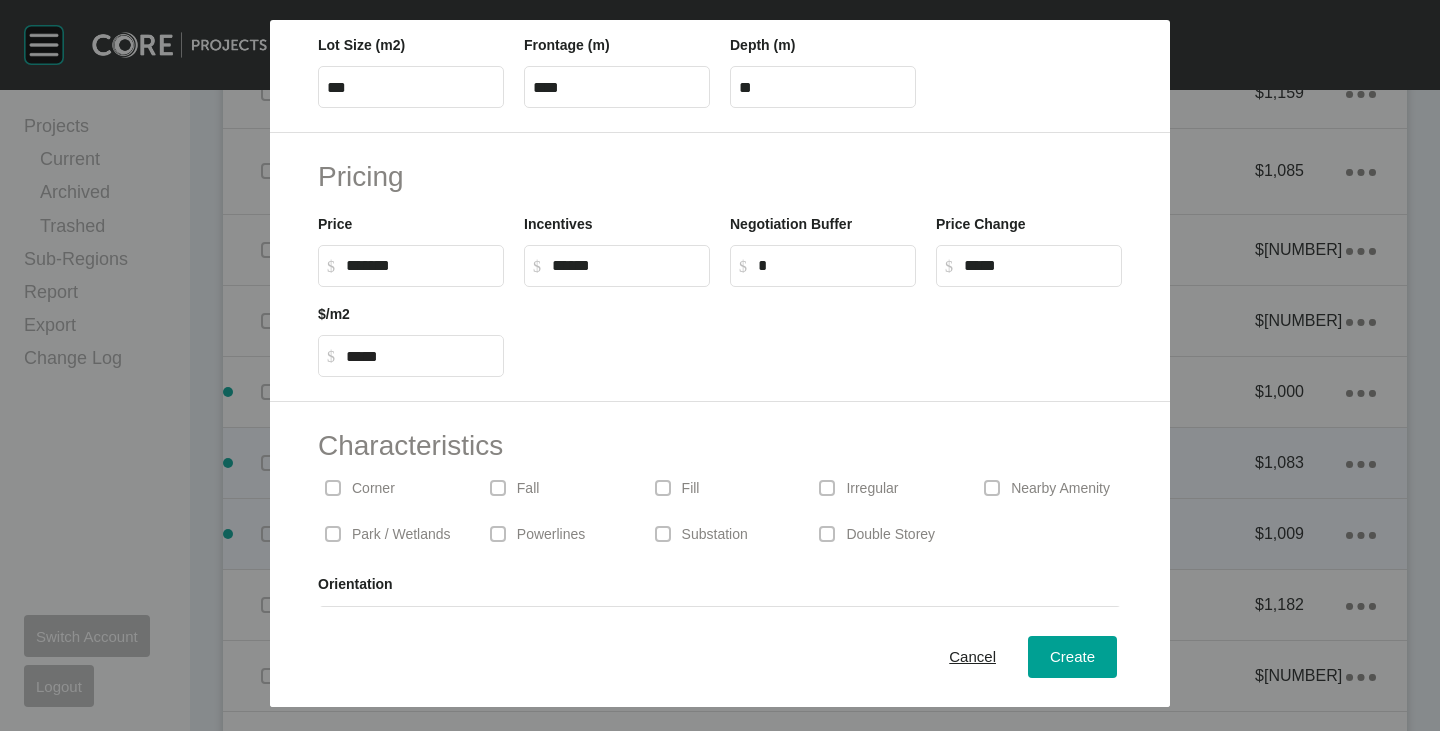 scroll, scrollTop: 489, scrollLeft: 0, axis: vertical 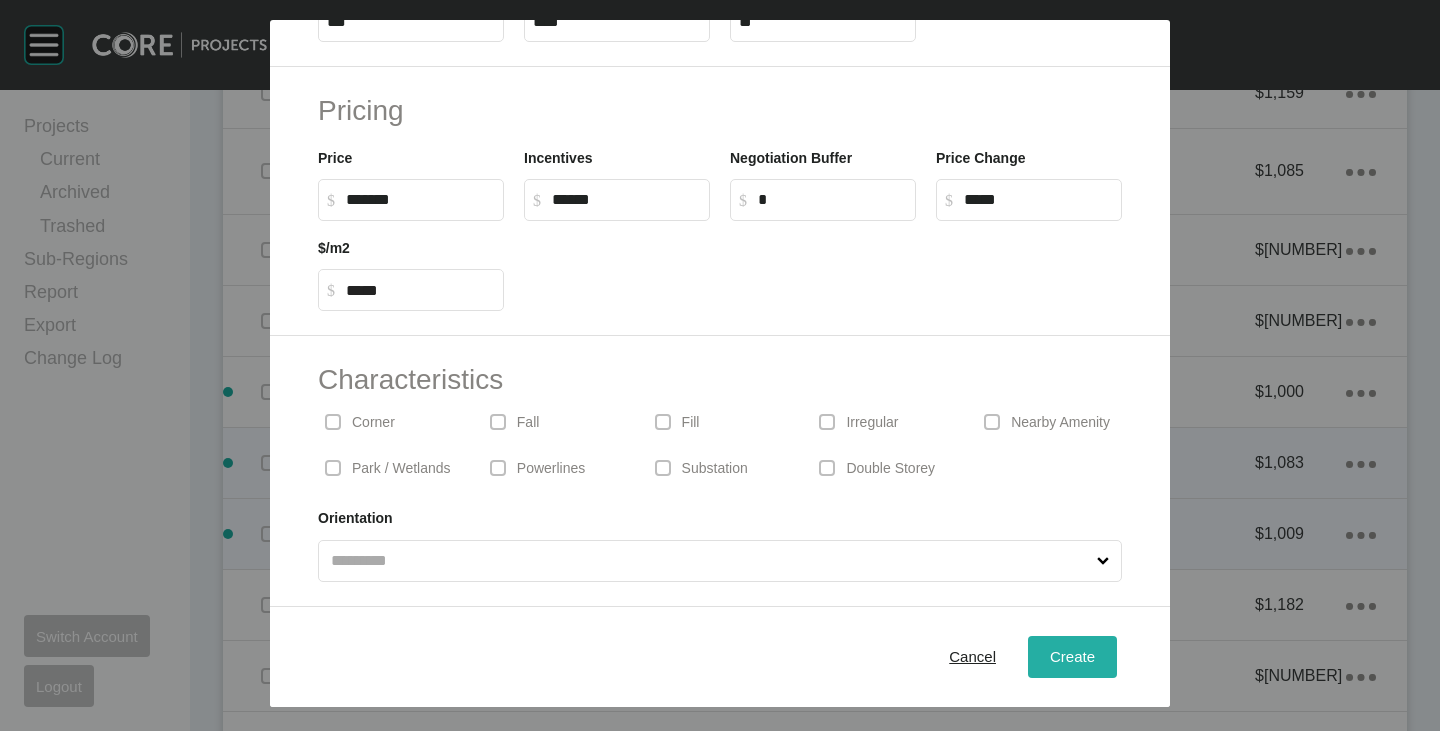 click on "Create" at bounding box center [1072, 656] 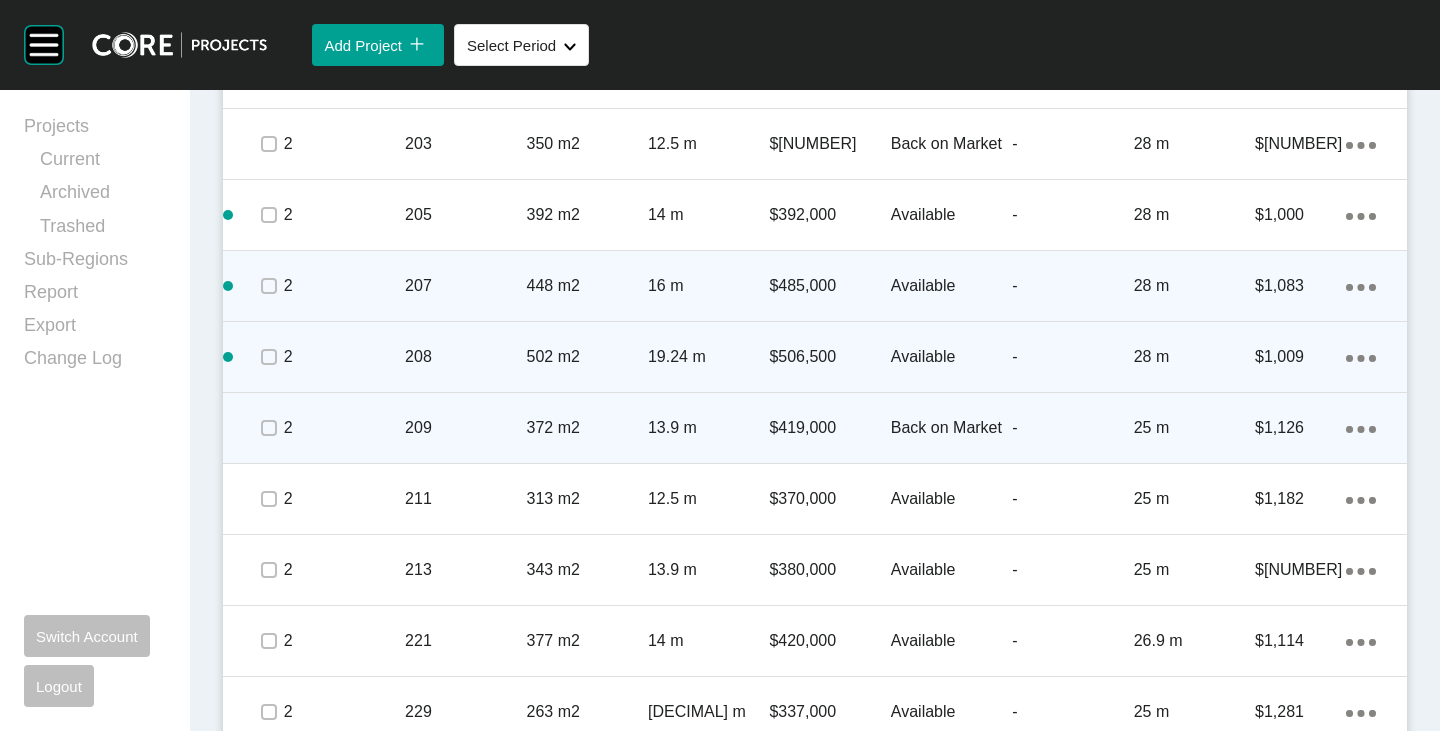 scroll, scrollTop: 2800, scrollLeft: 0, axis: vertical 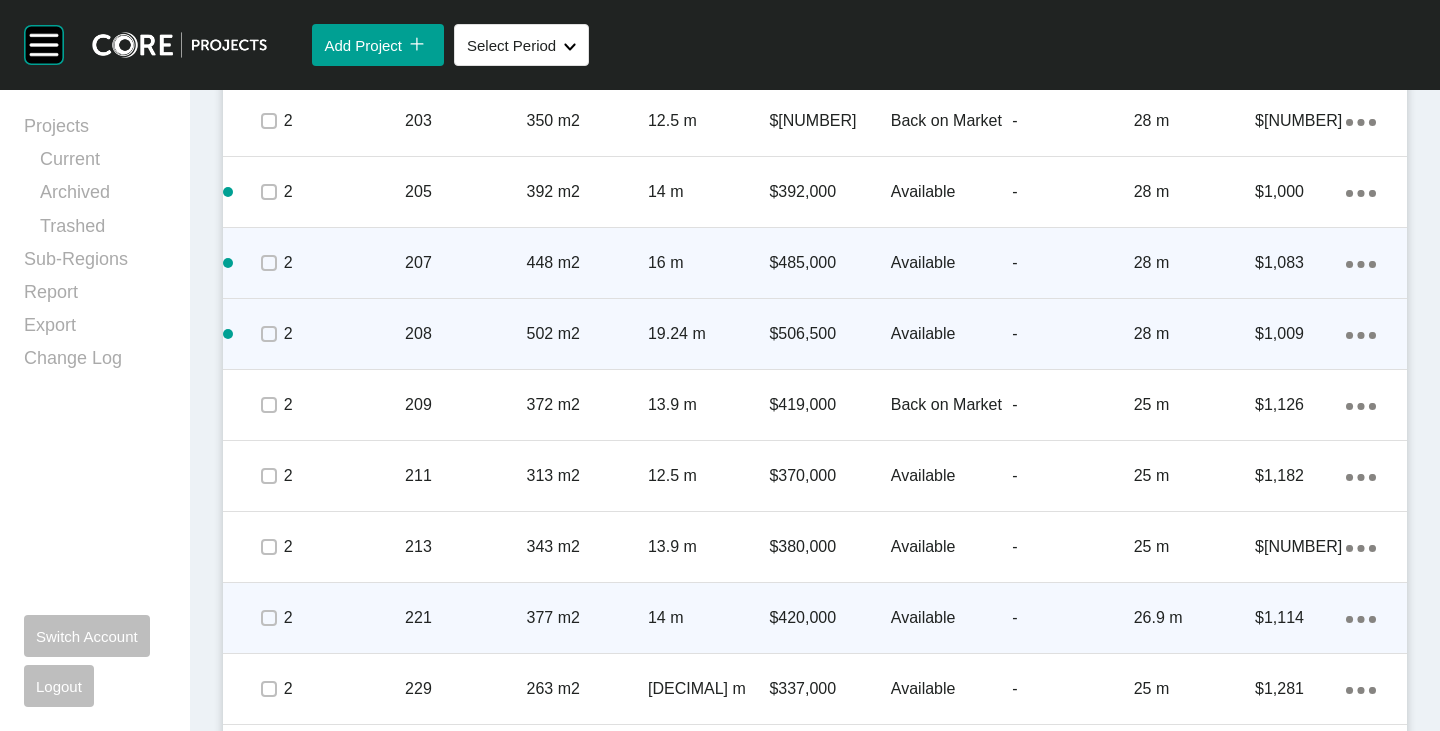 click on "Action Menu Dots Copy 6 Created with Sketch." at bounding box center [1361, 618] 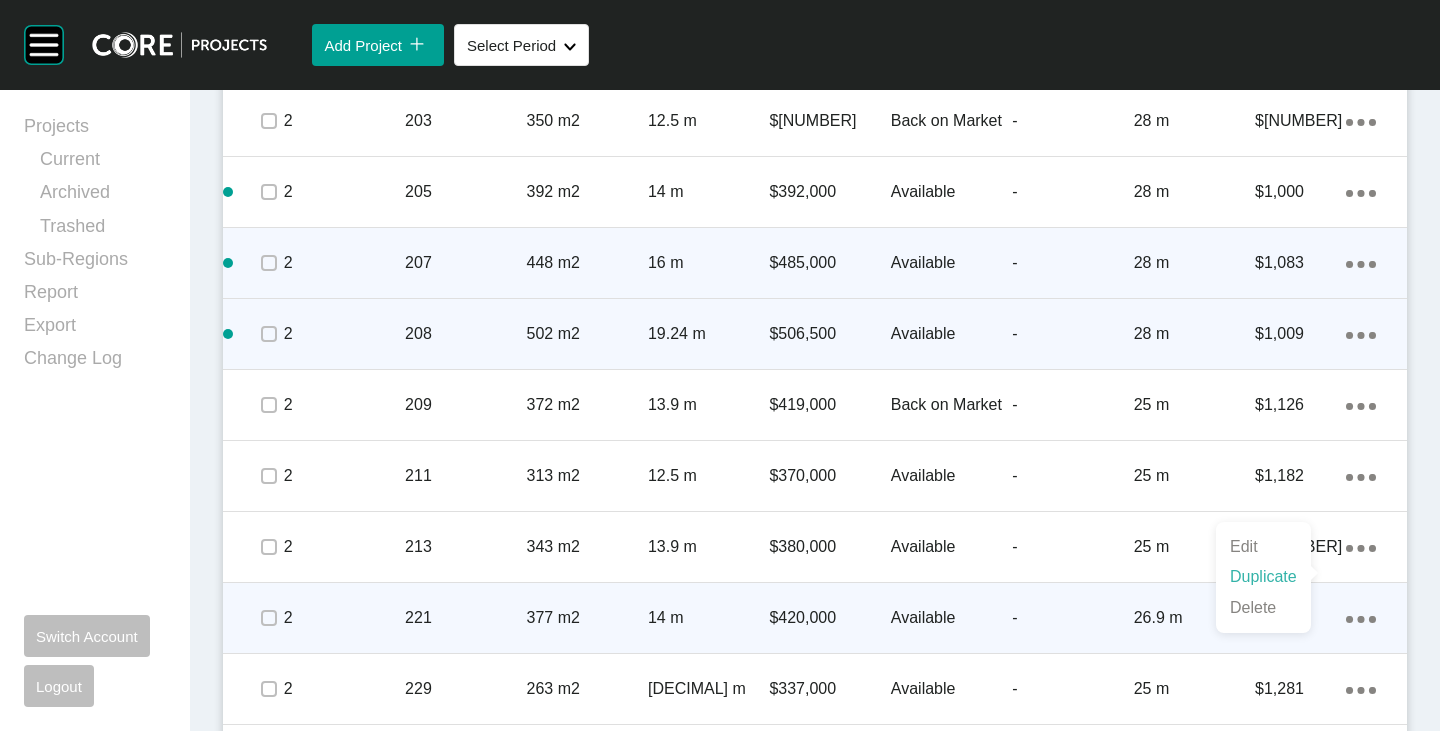 click on "Duplicate" at bounding box center (1263, 577) 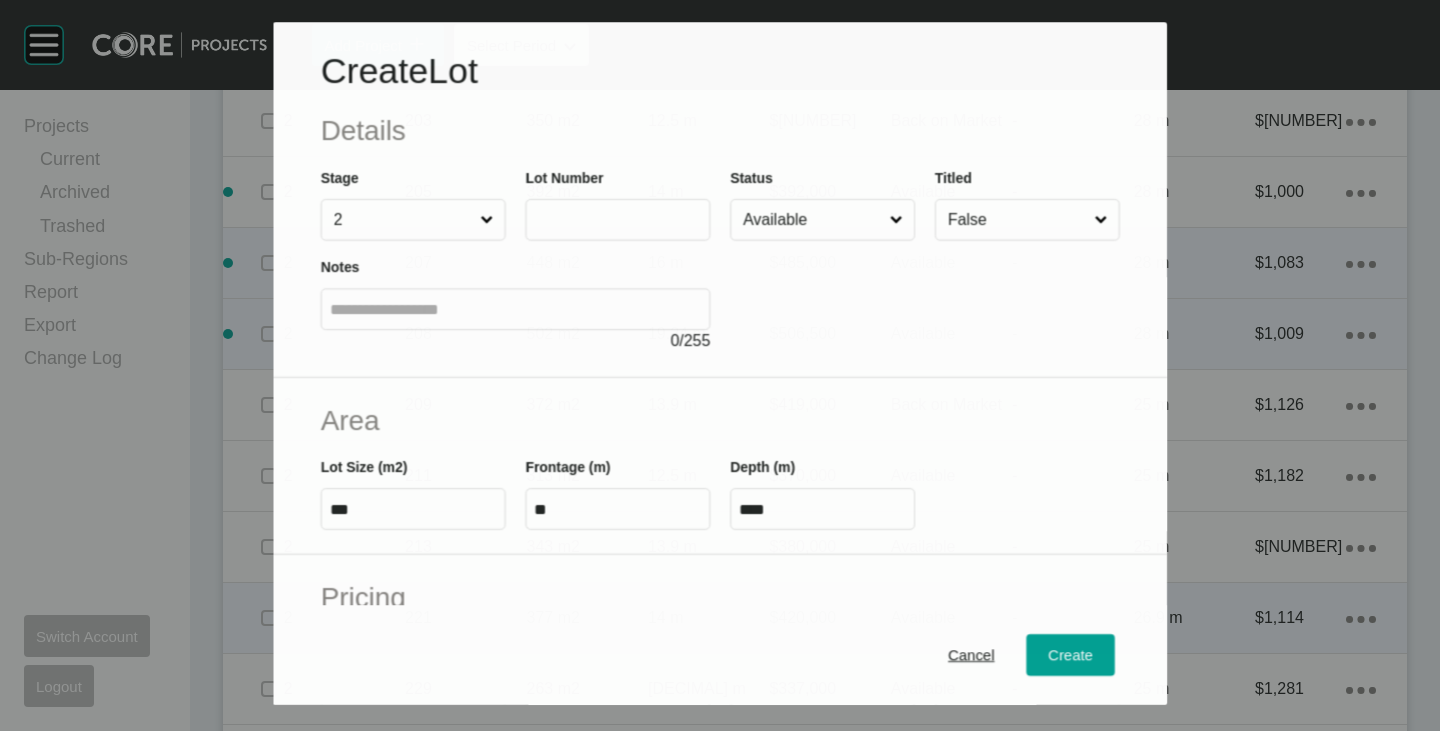 click at bounding box center [617, 219] 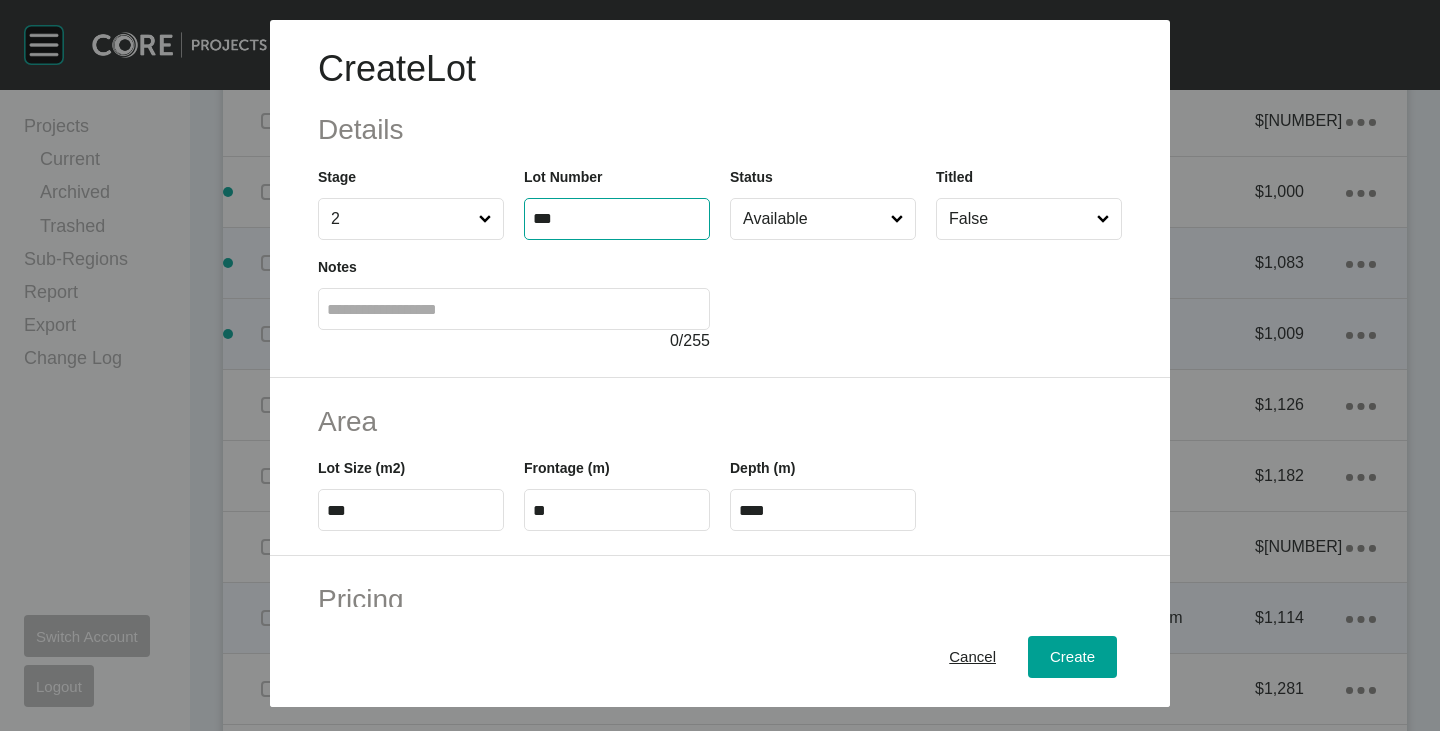 type on "***" 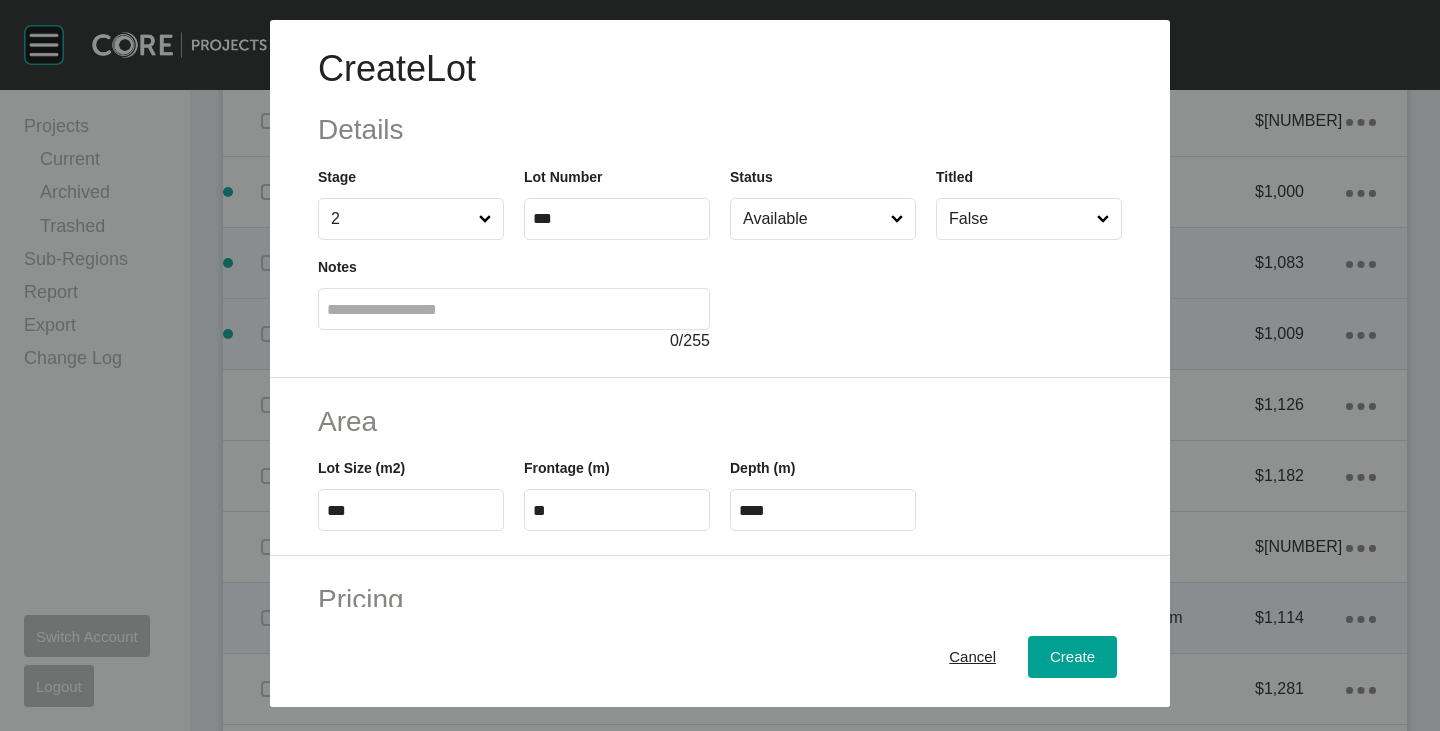 type on "*****" 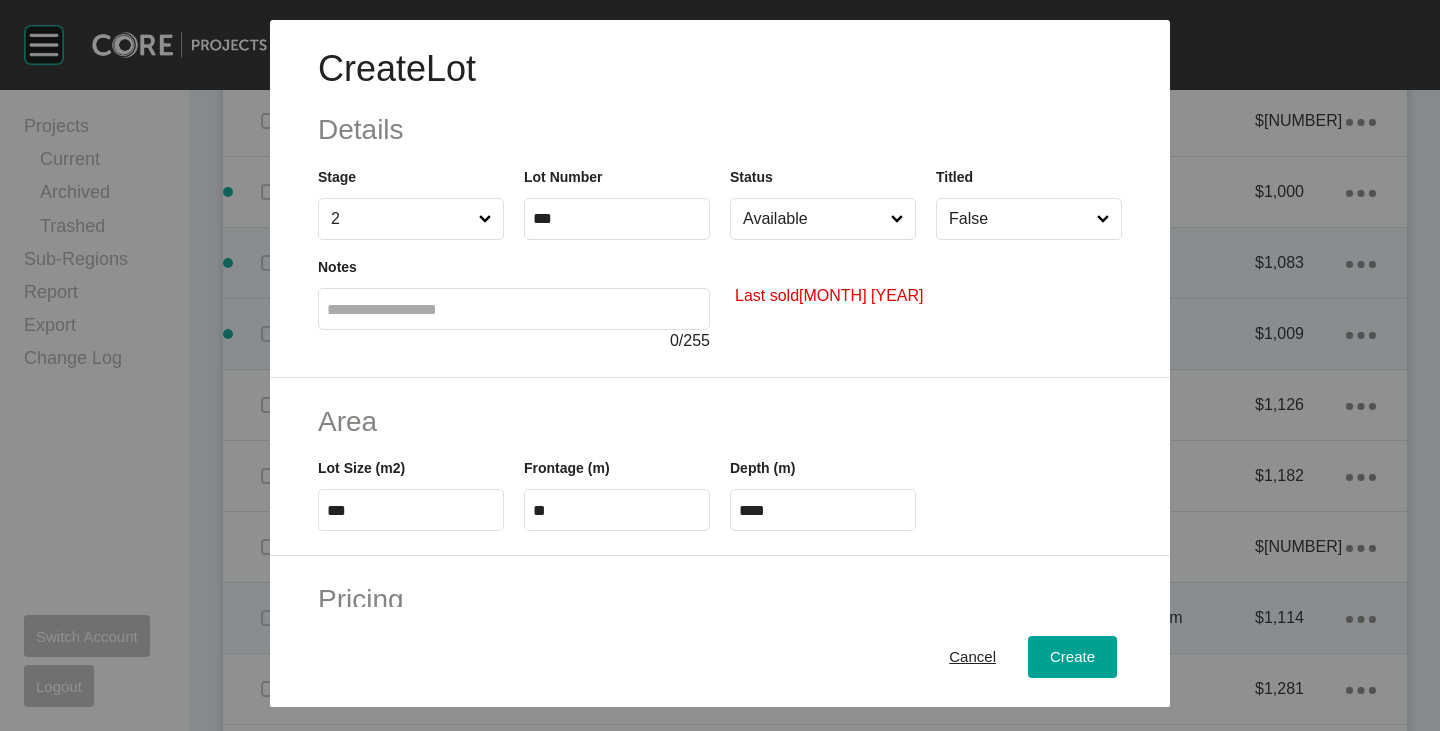click on "Available" at bounding box center [813, 219] 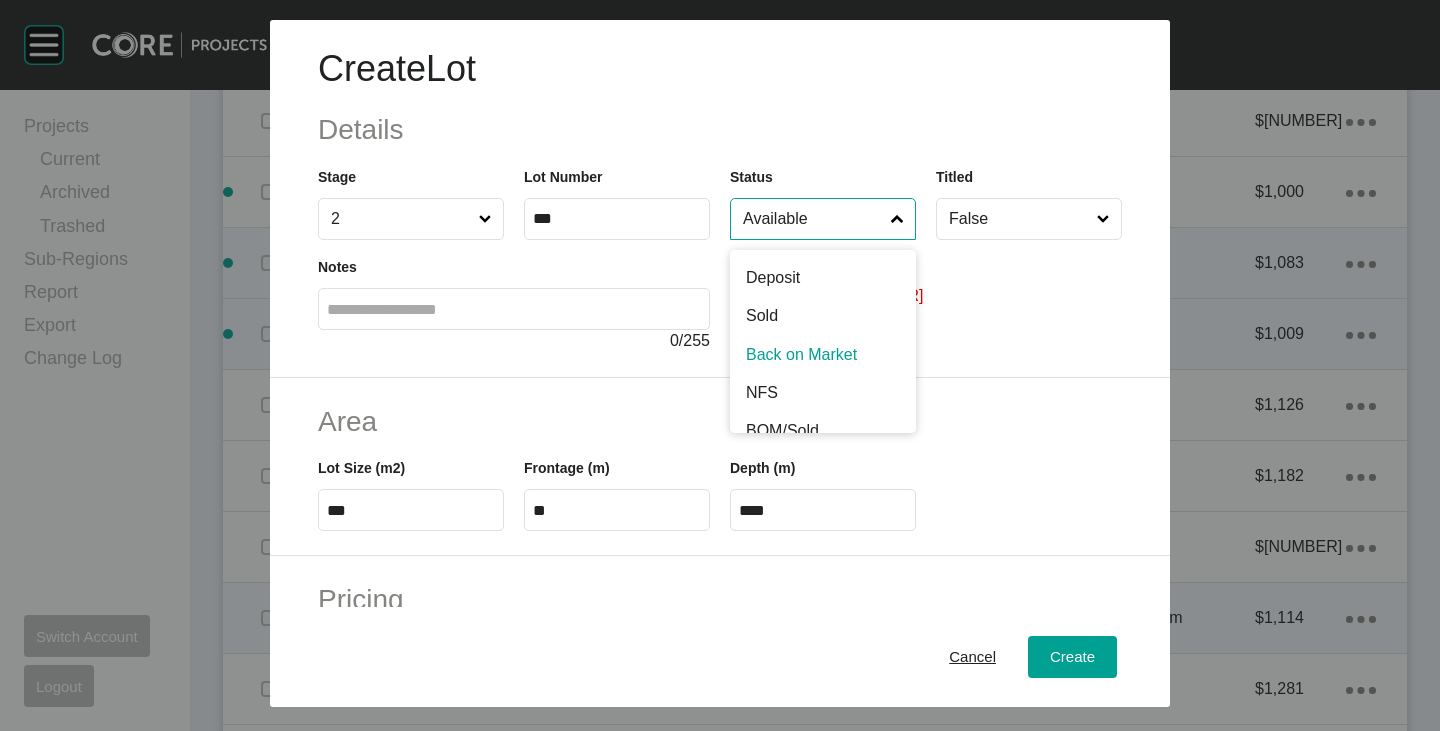 scroll, scrollTop: 100, scrollLeft: 0, axis: vertical 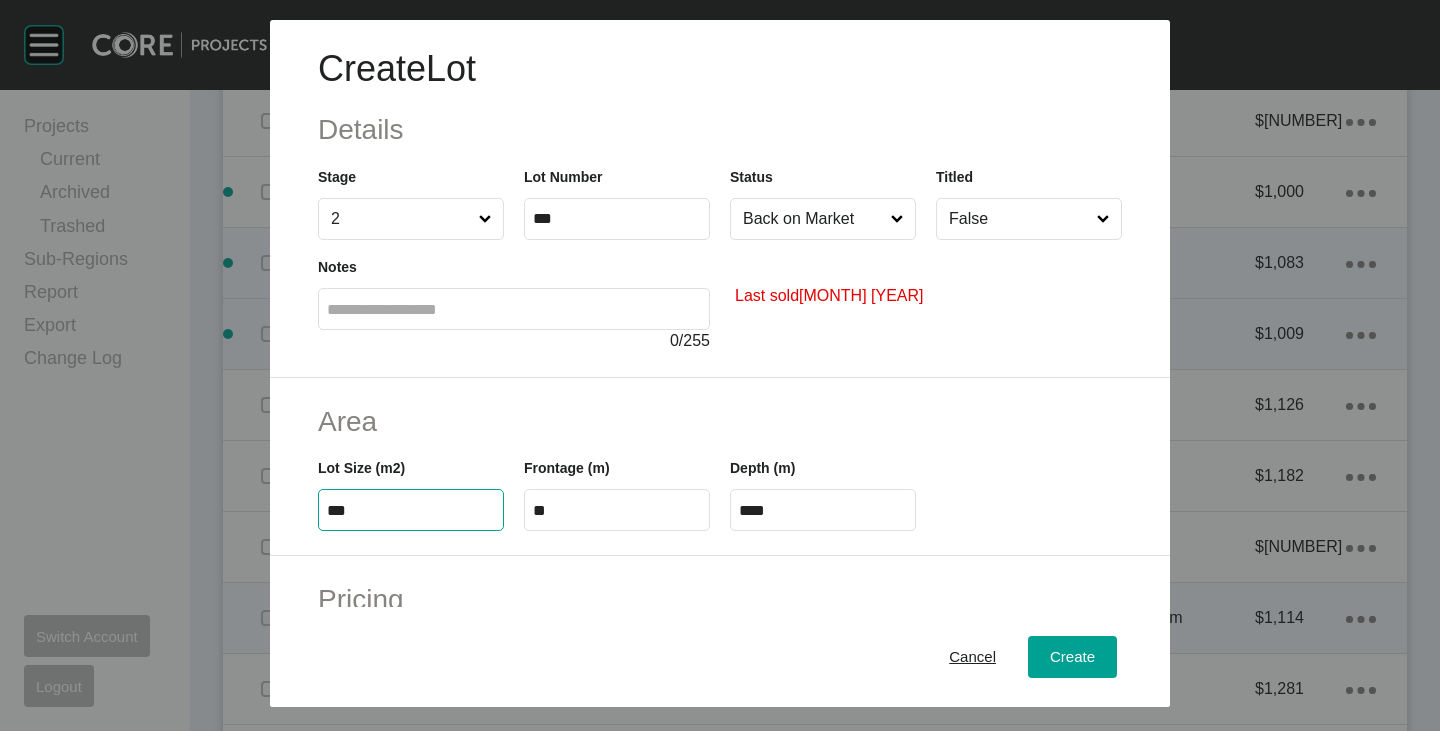 click on "***" at bounding box center (411, 510) 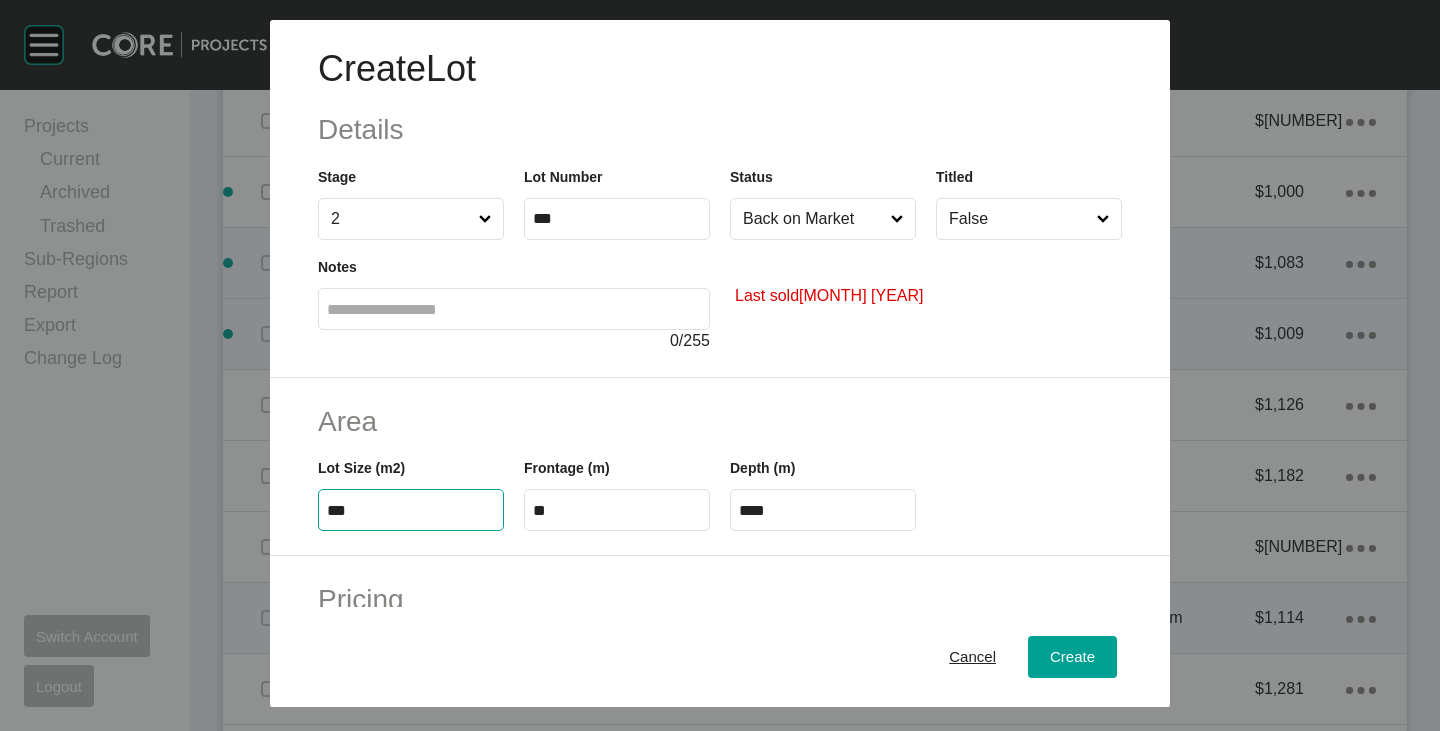 type on "***" 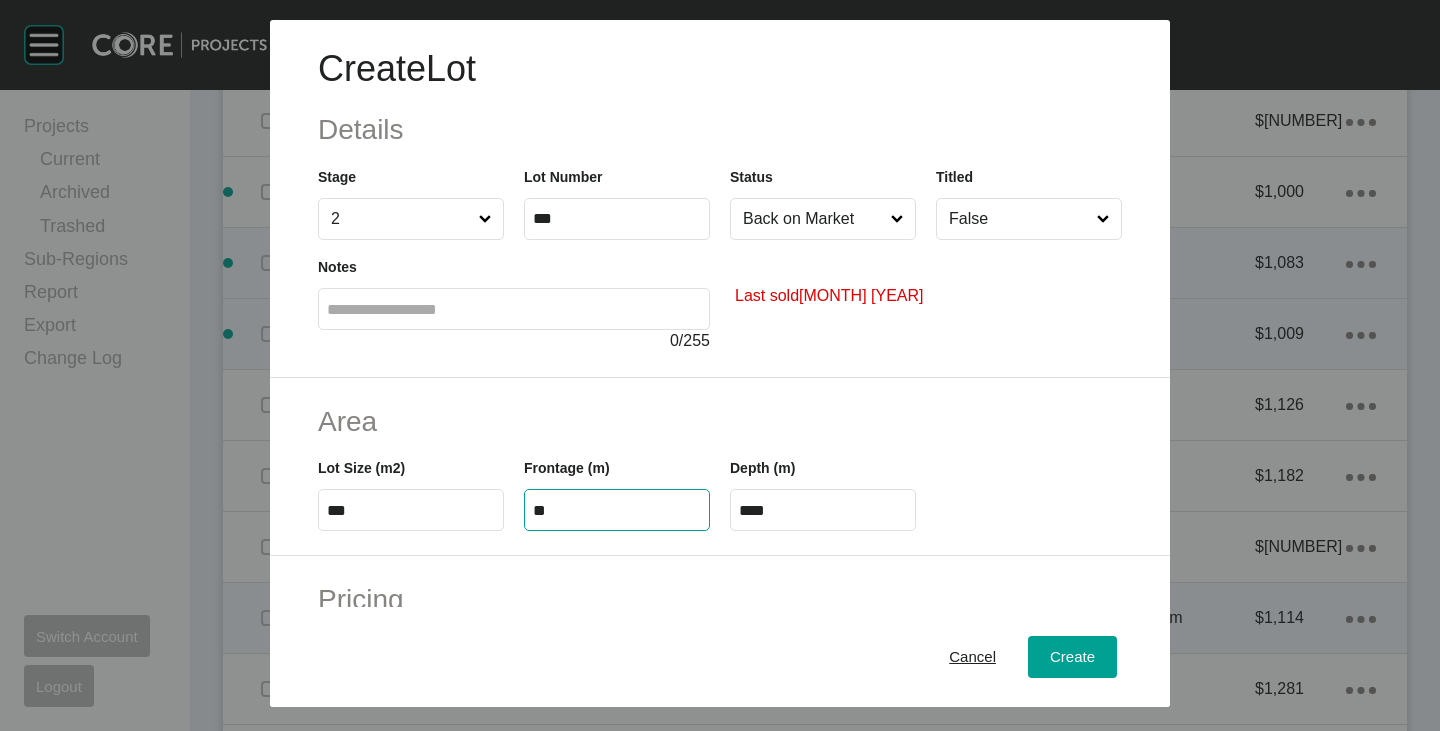 click on "**" at bounding box center [617, 510] 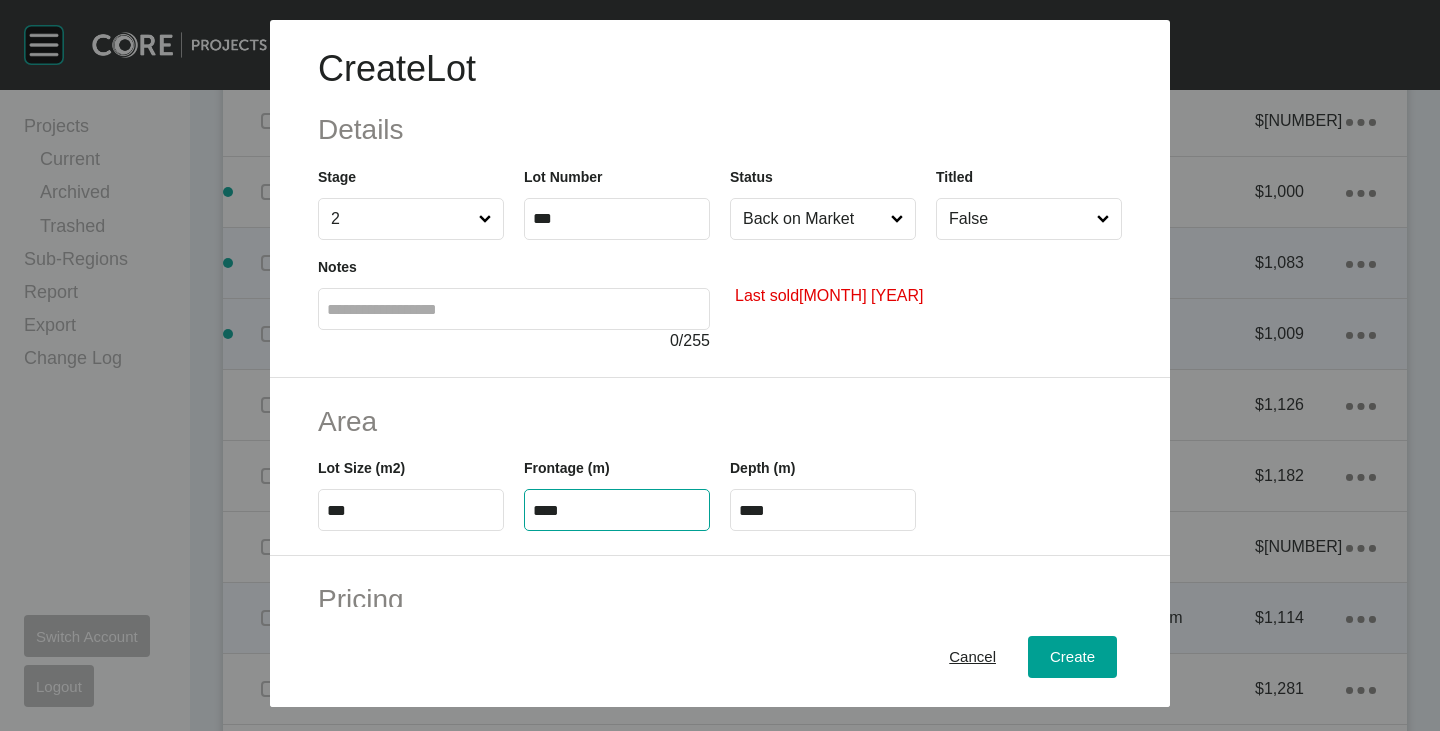 type on "****" 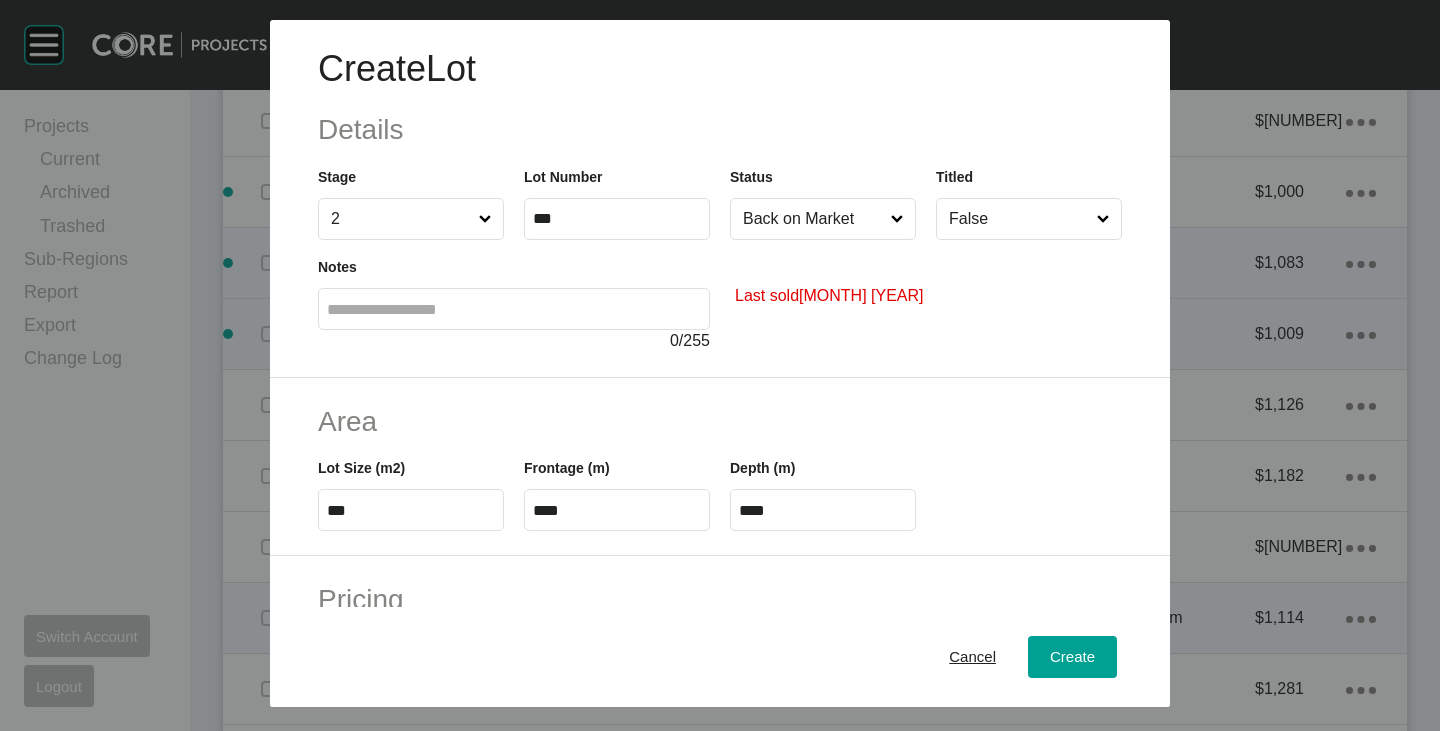 click on "Area" at bounding box center [720, 421] 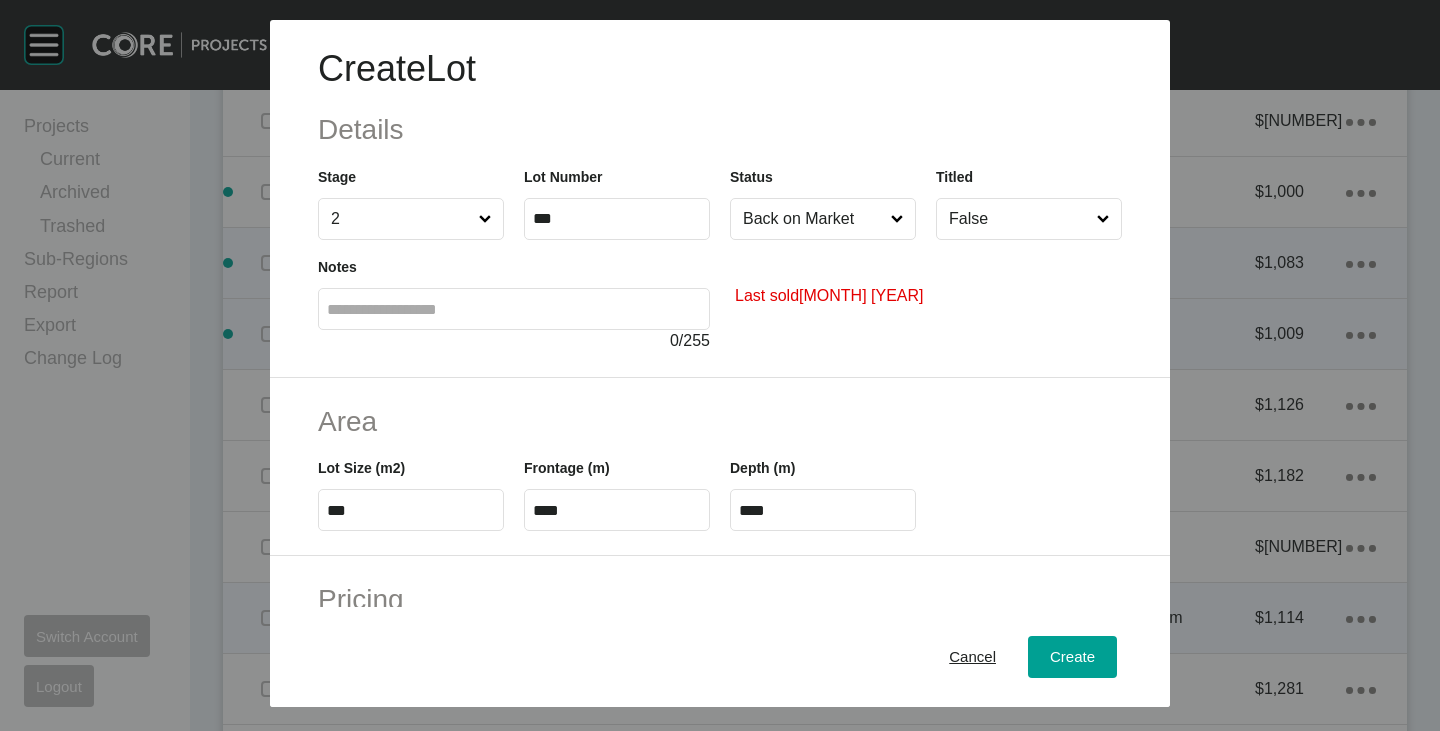 click on "****" at bounding box center [823, 510] 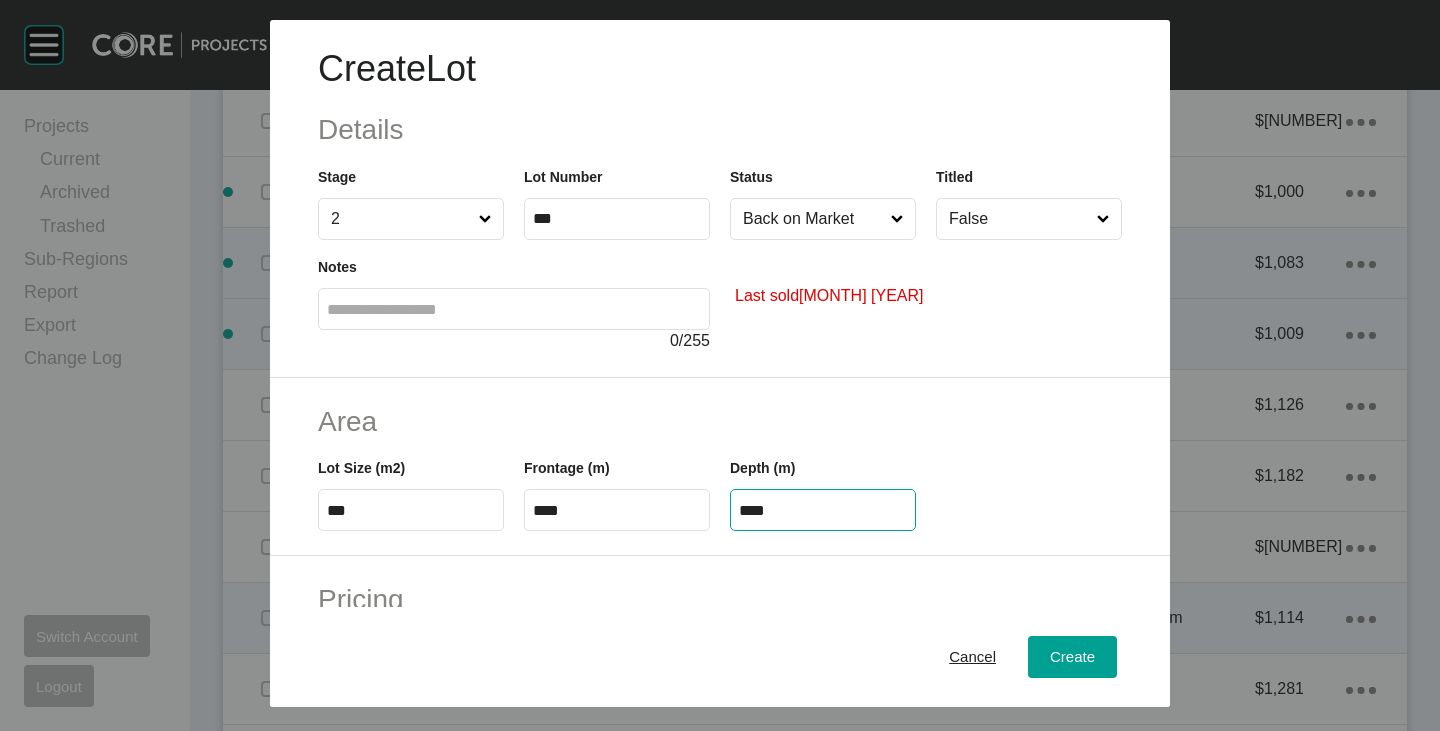 click on "****" at bounding box center (823, 510) 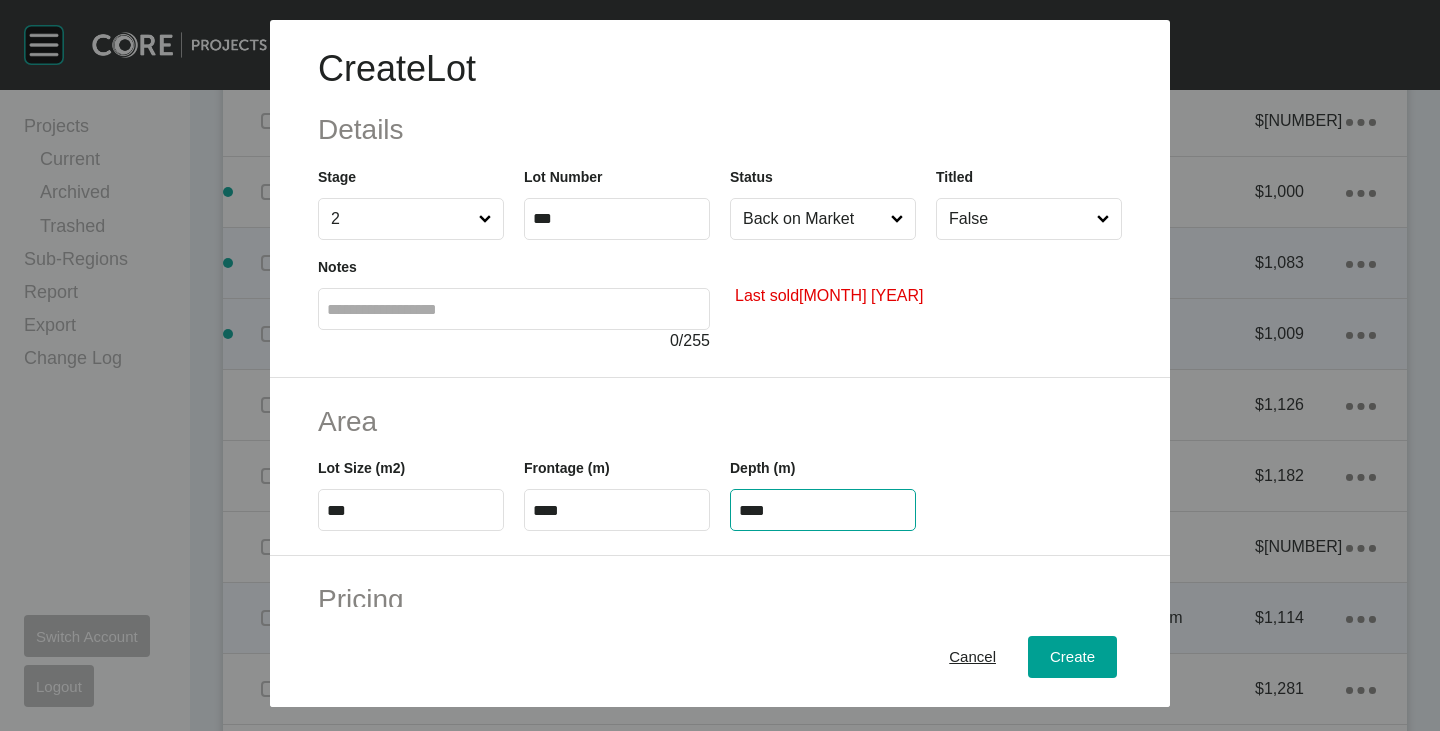 type on "****" 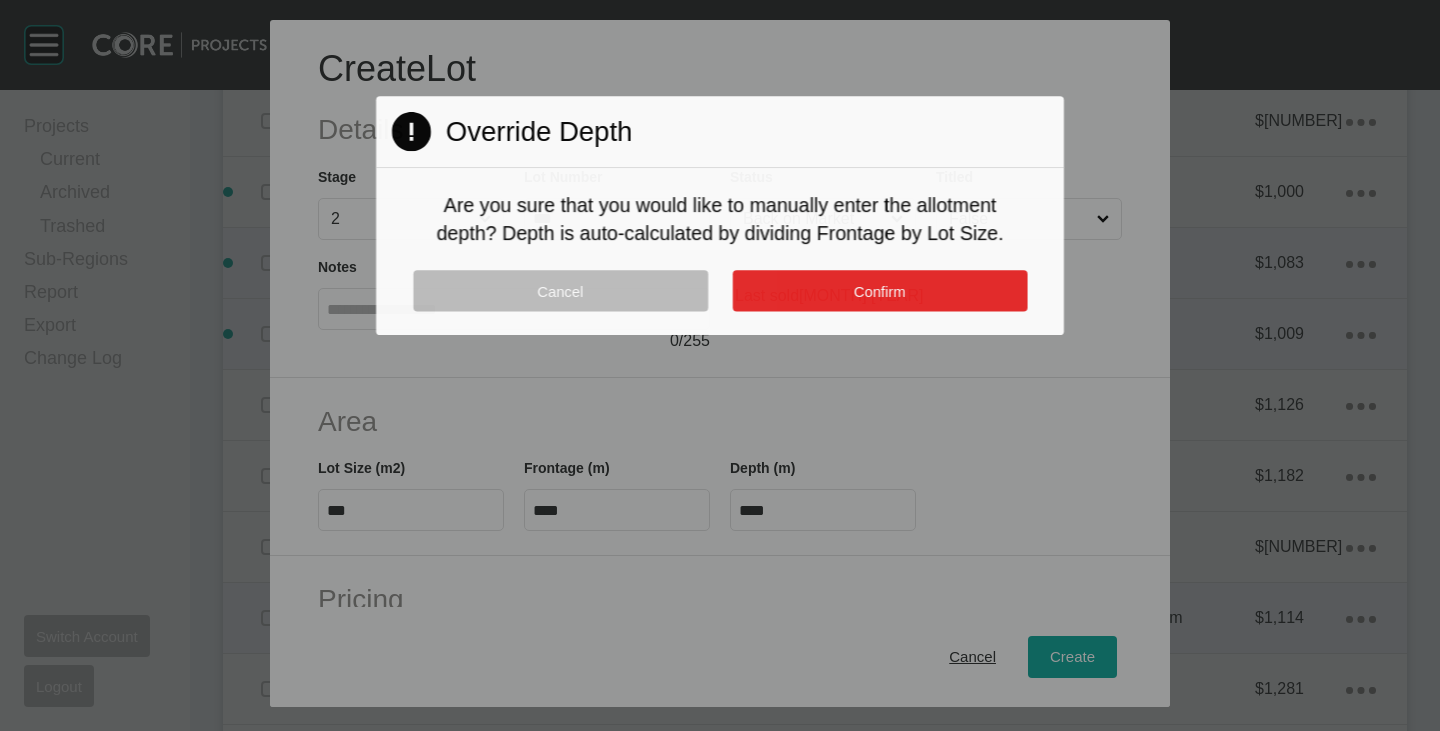 click on "Confirm" at bounding box center (879, 290) 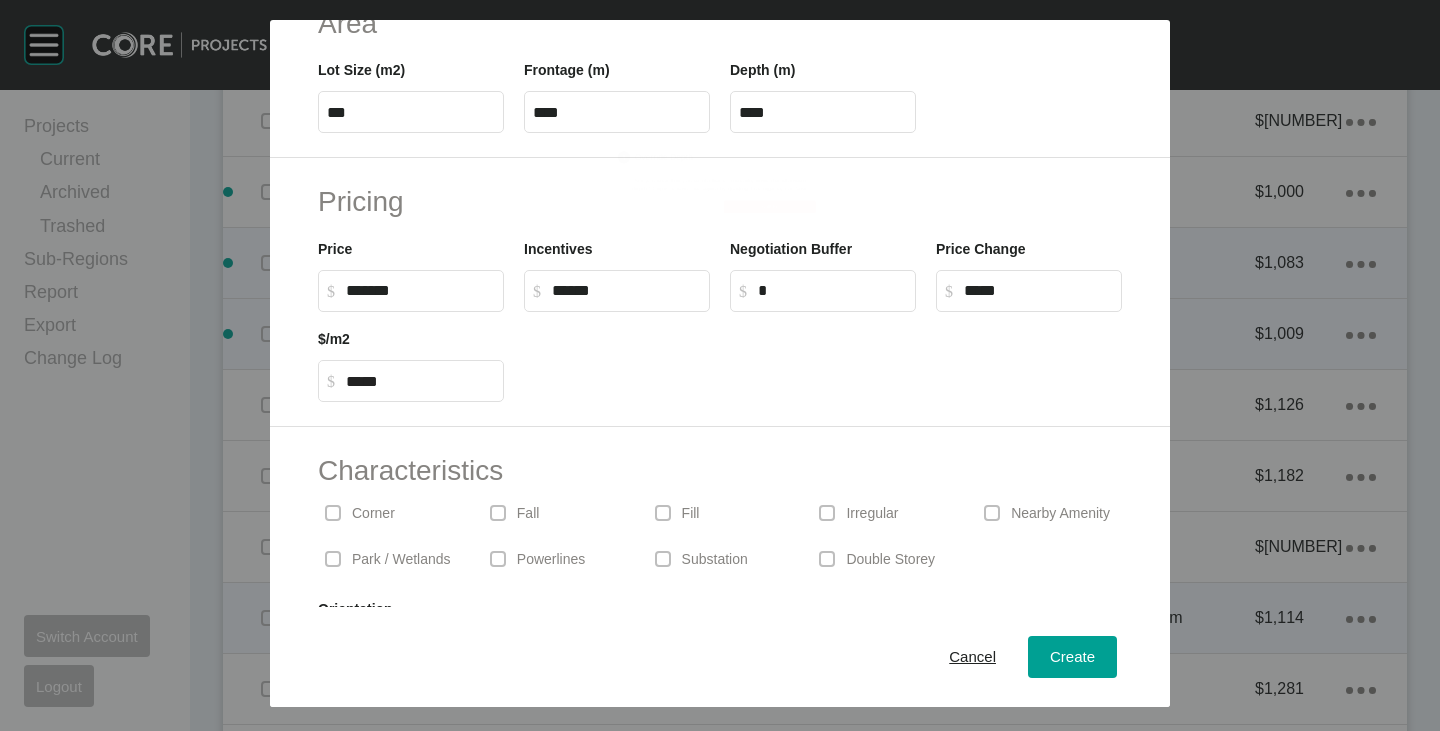 scroll, scrollTop: 489, scrollLeft: 0, axis: vertical 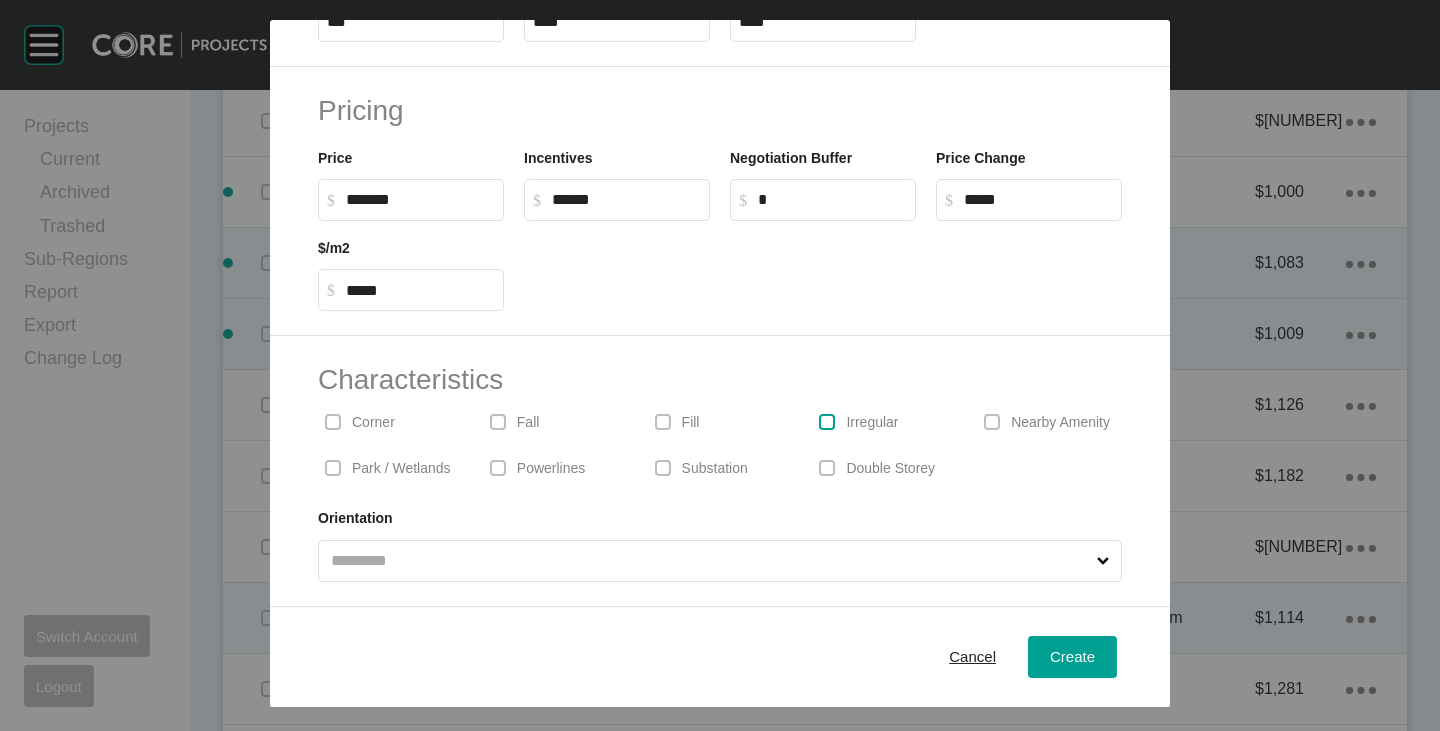 click at bounding box center (827, 422) 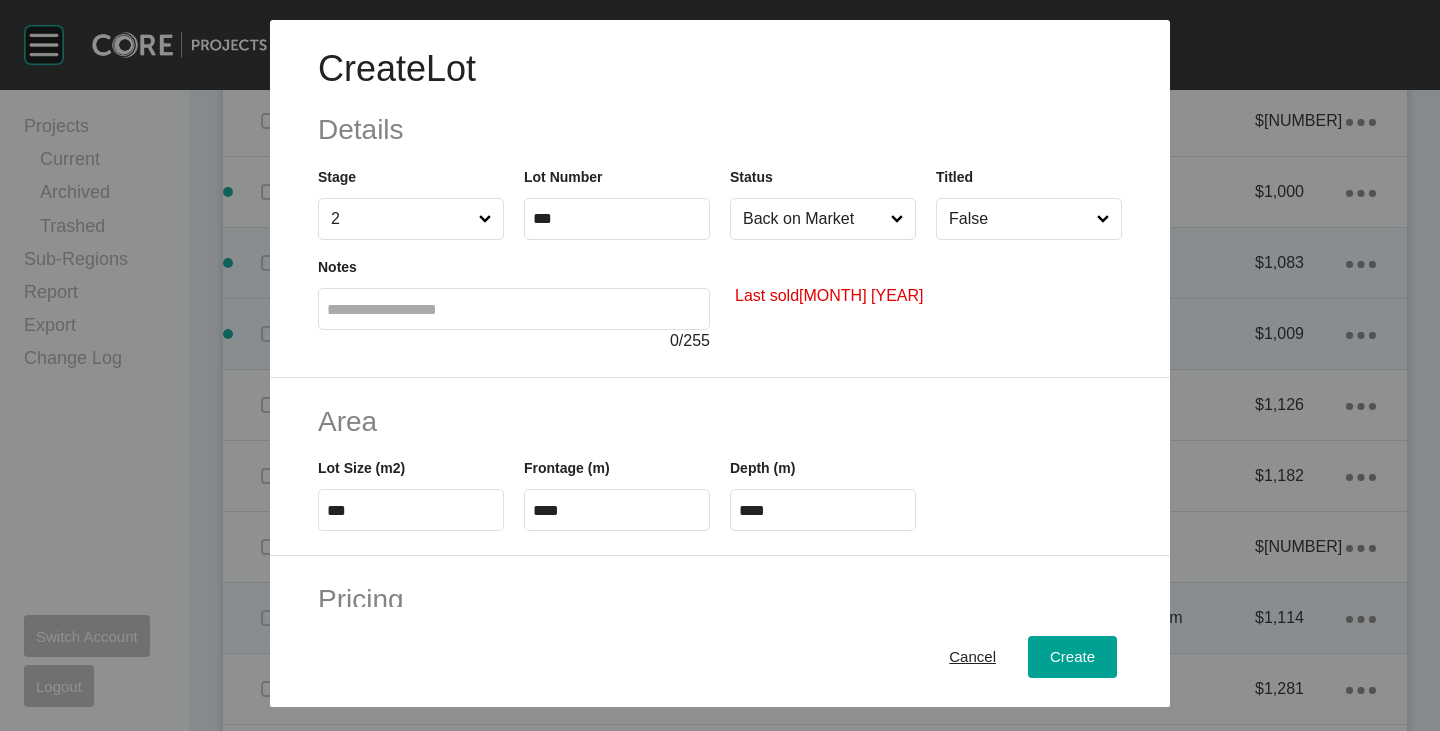 scroll, scrollTop: 489, scrollLeft: 0, axis: vertical 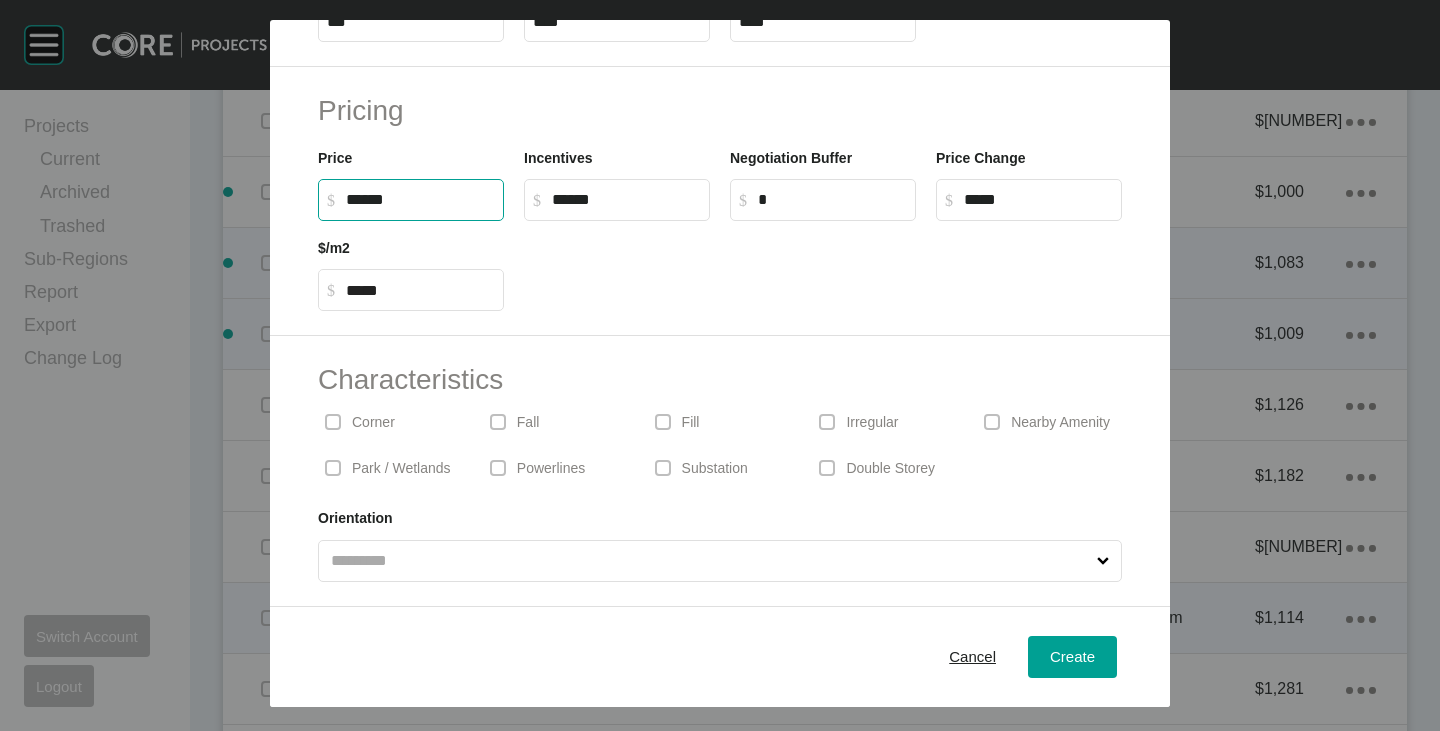 drag, startPoint x: 355, startPoint y: 199, endPoint x: 369, endPoint y: 203, distance: 14.56022 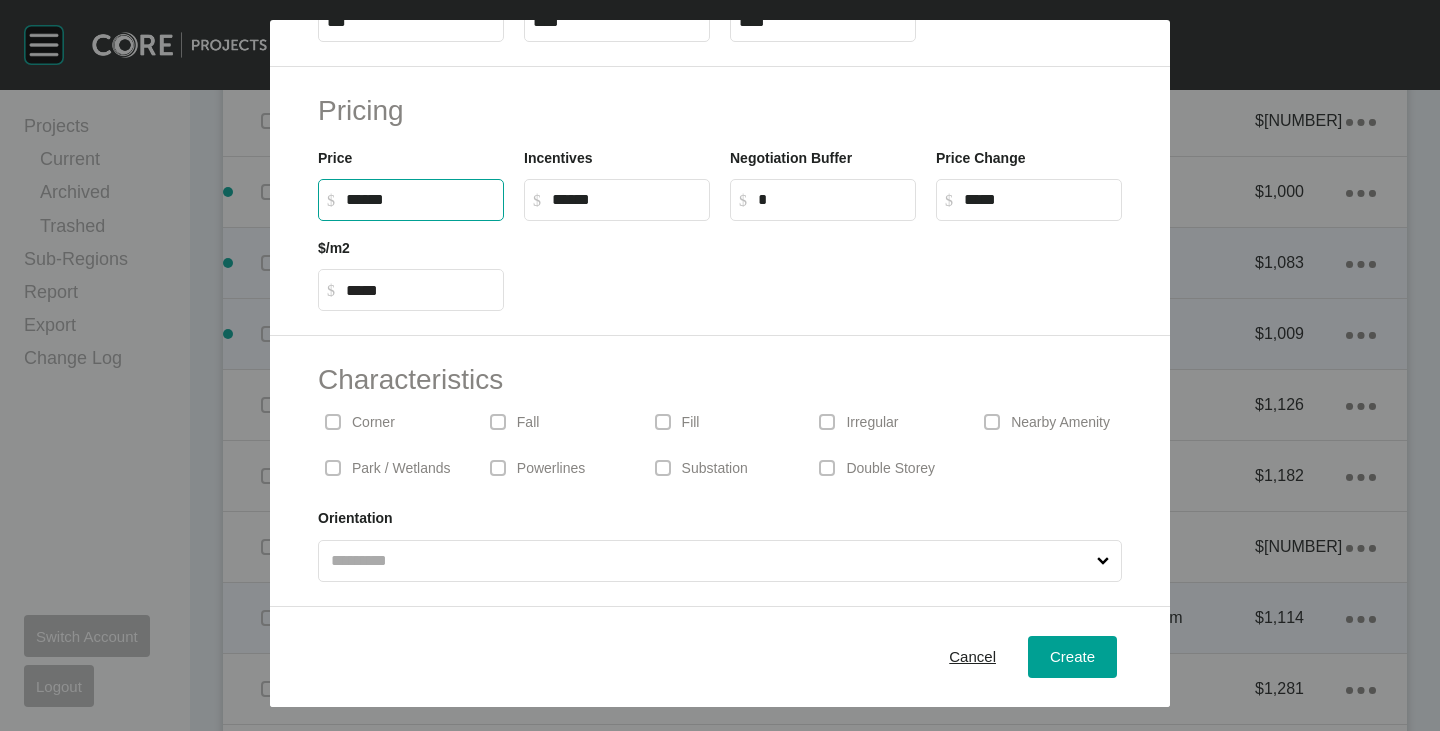 type on "*******" 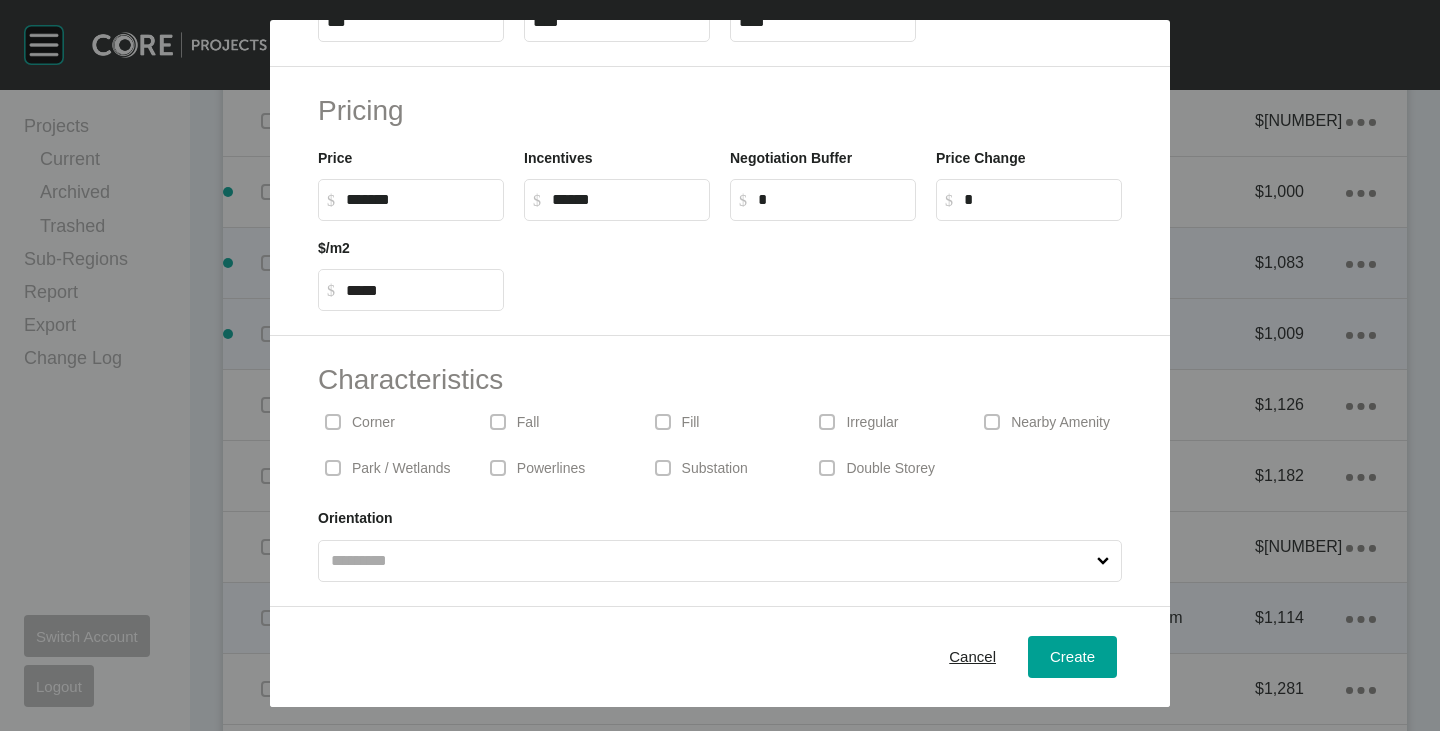 click at bounding box center [823, 266] 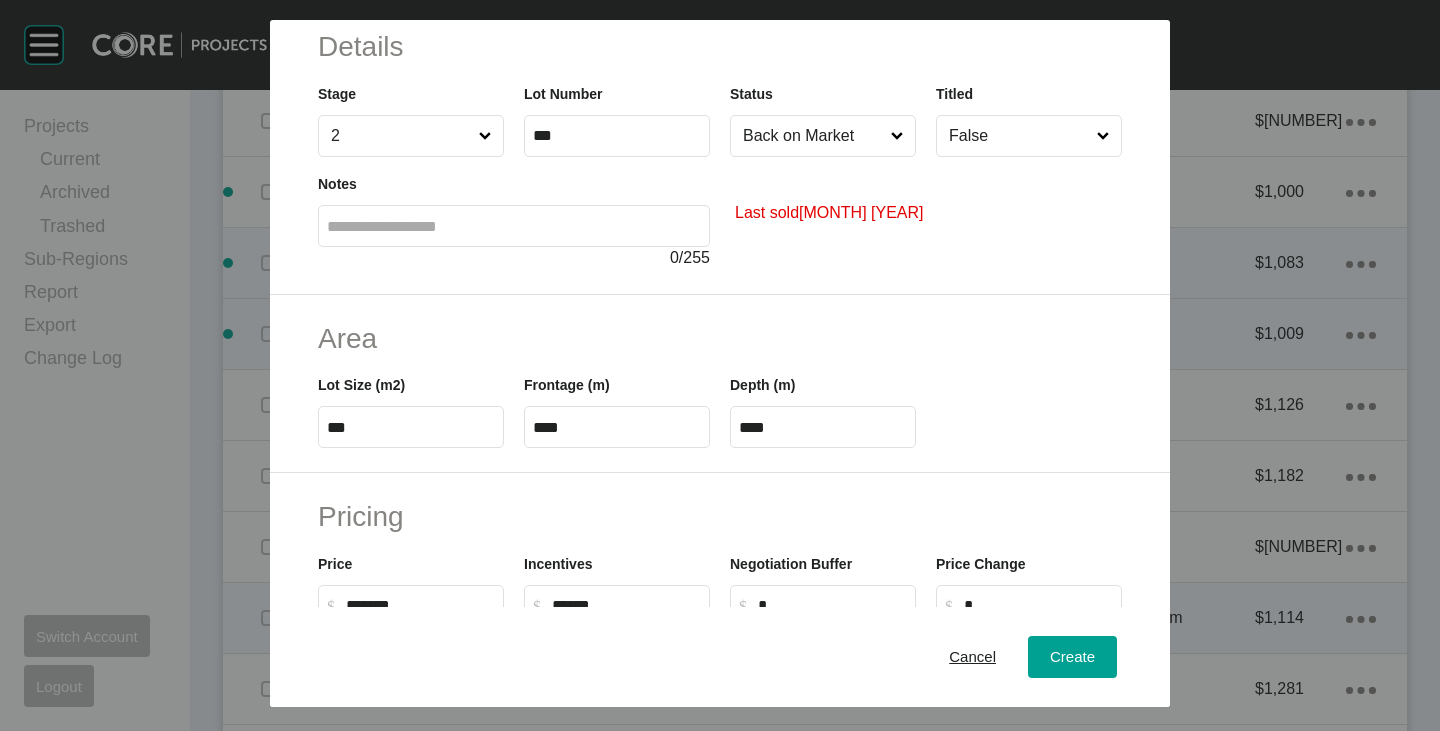 scroll, scrollTop: 0, scrollLeft: 0, axis: both 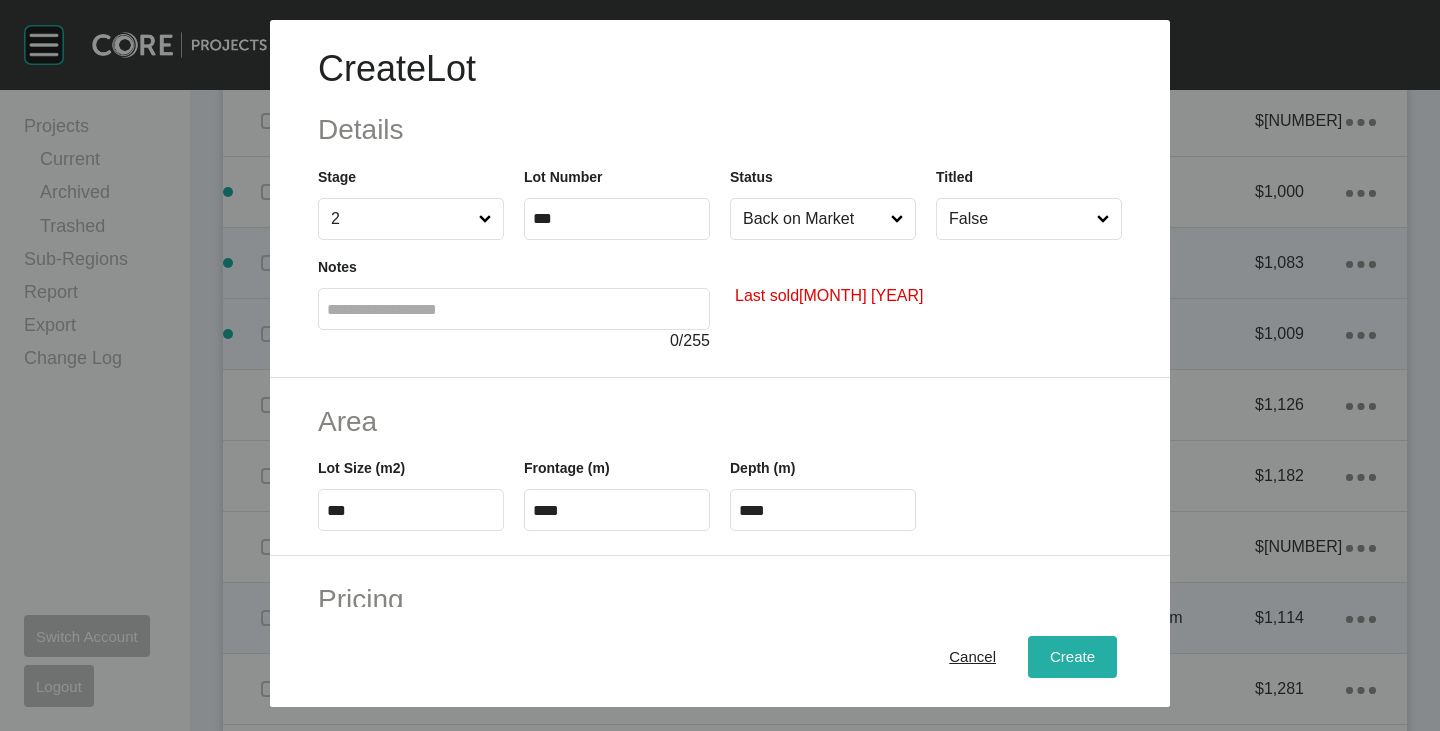 click on "Create" at bounding box center (1072, 657) 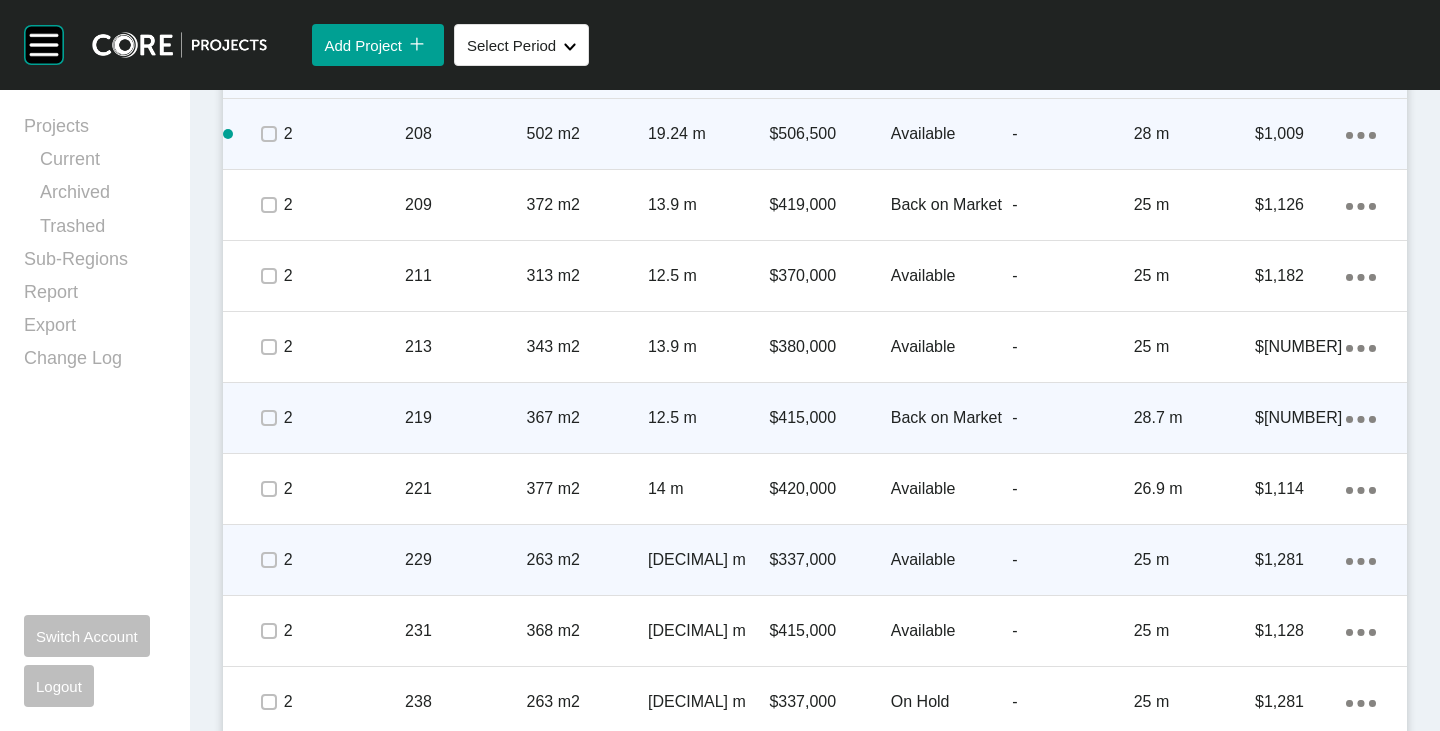 scroll, scrollTop: 3100, scrollLeft: 0, axis: vertical 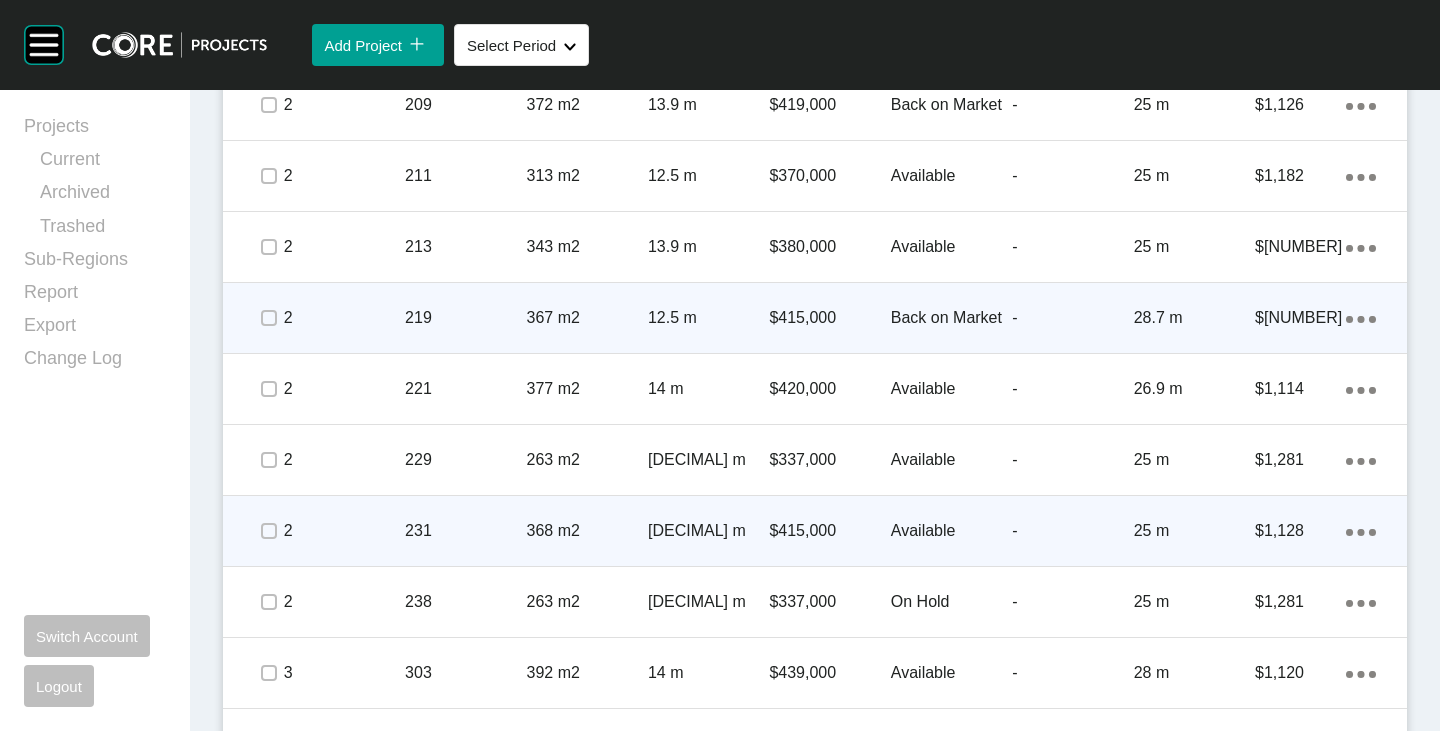 click on "Action Menu Dots Copy 6 Created with Sketch." 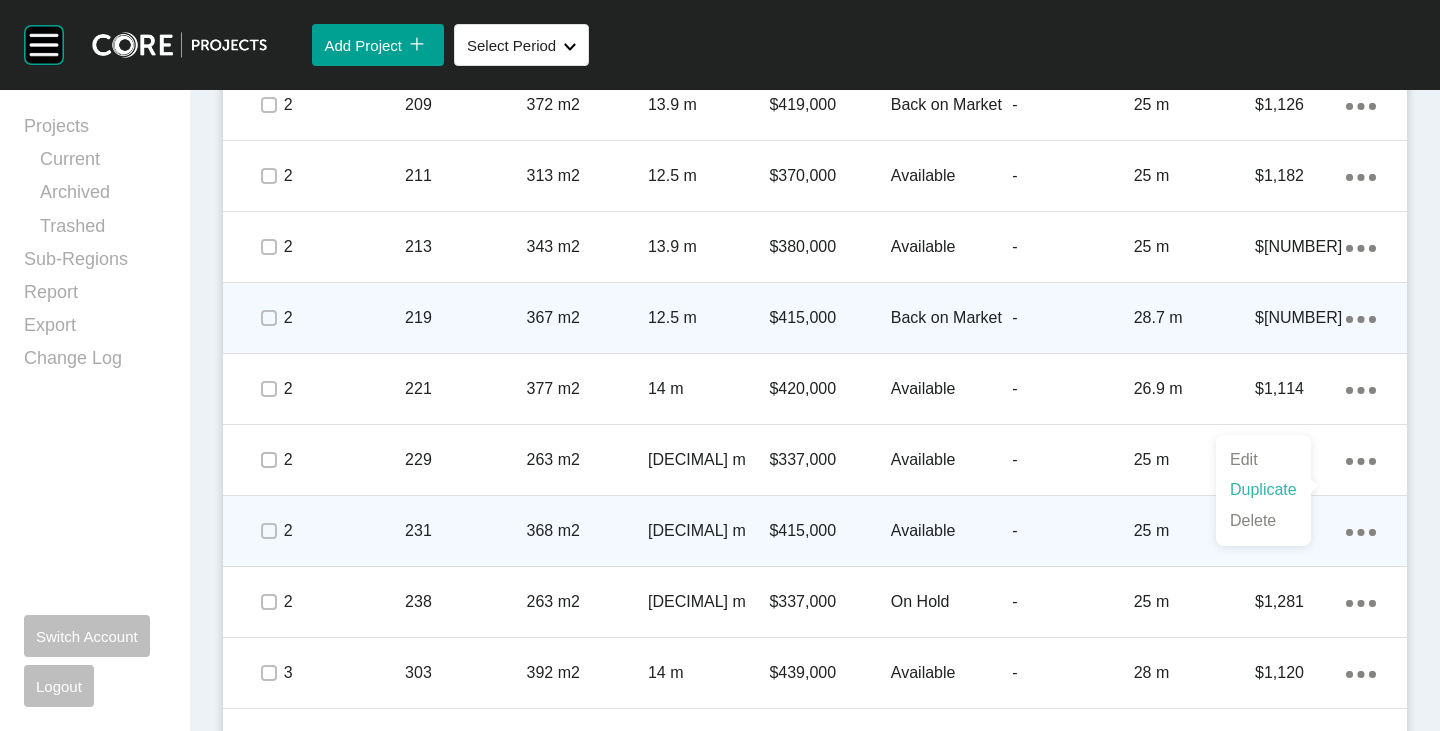 click on "Duplicate" at bounding box center [1263, 490] 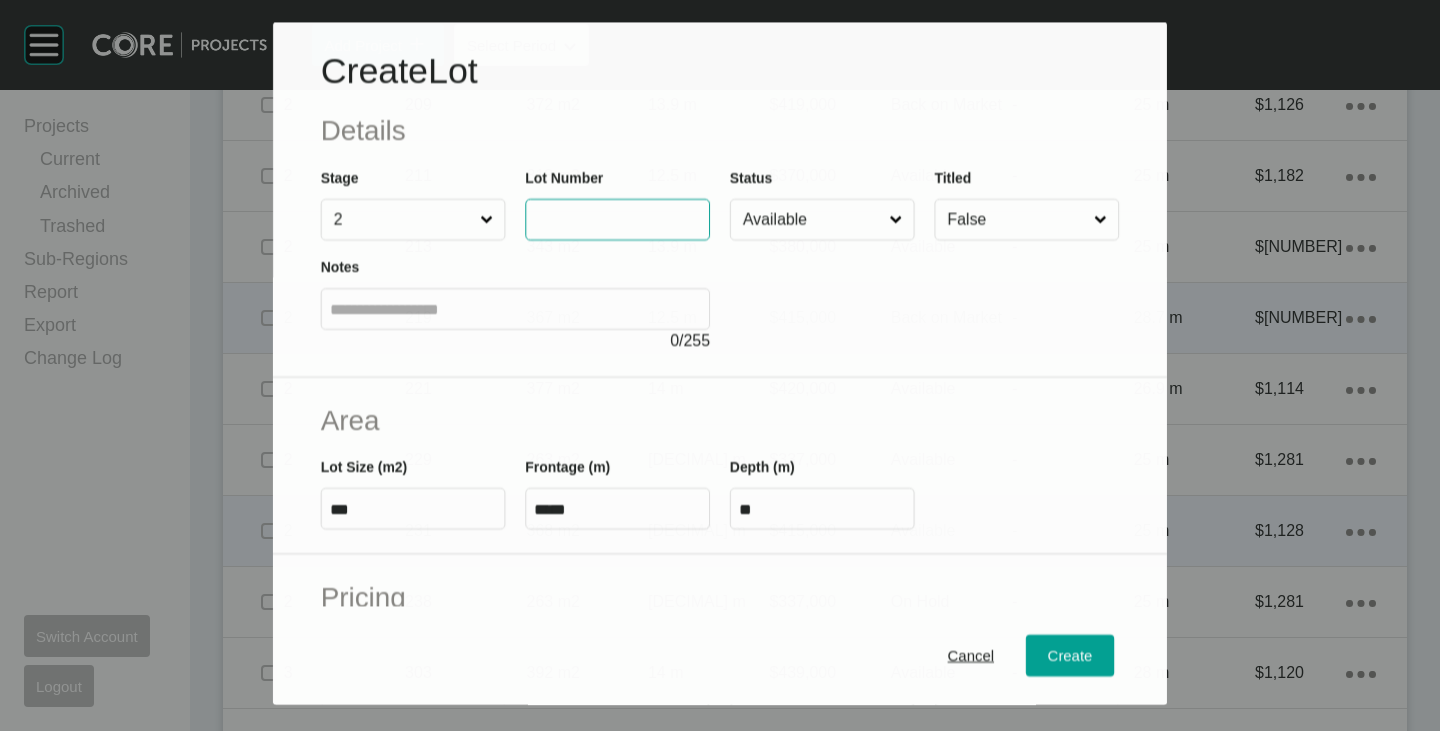 click at bounding box center (617, 219) 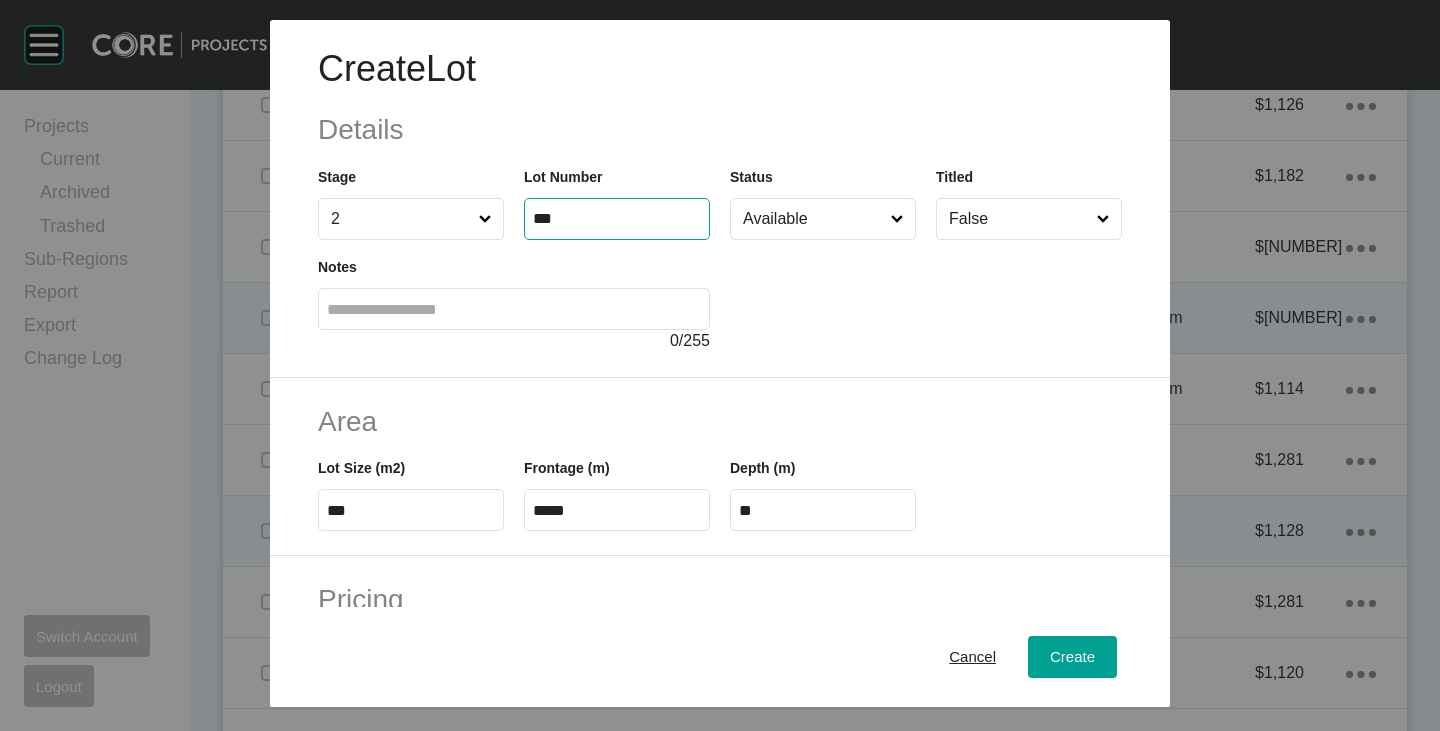 type on "***" 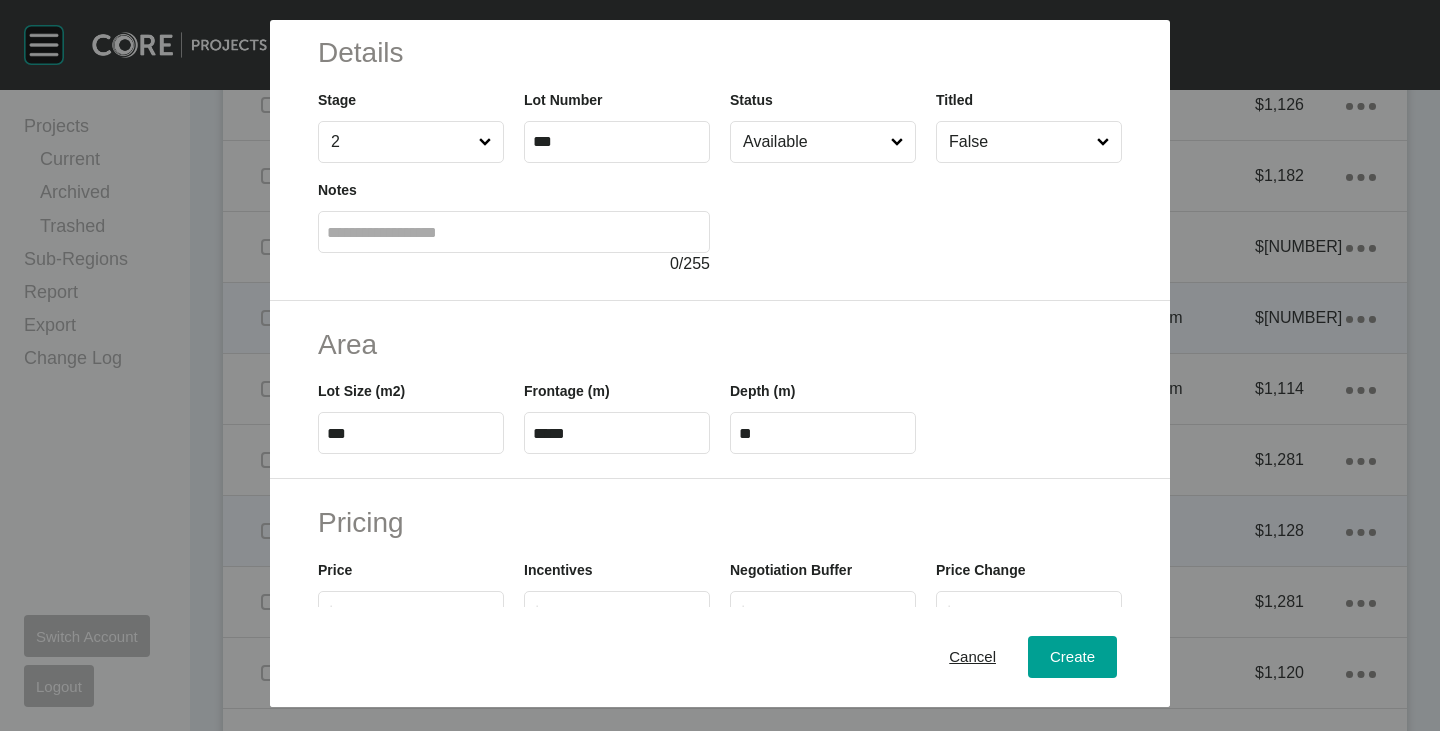 scroll, scrollTop: 100, scrollLeft: 0, axis: vertical 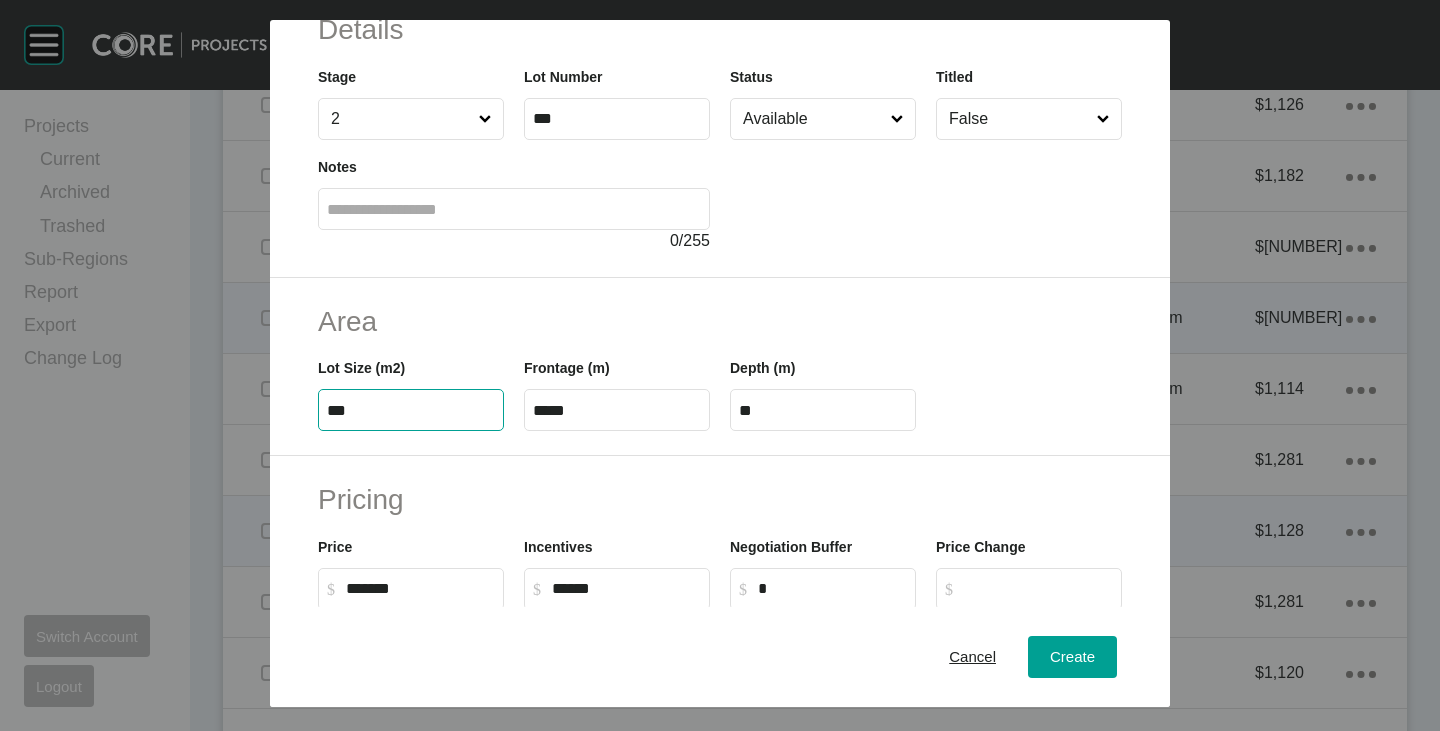 click on "***" at bounding box center (411, 410) 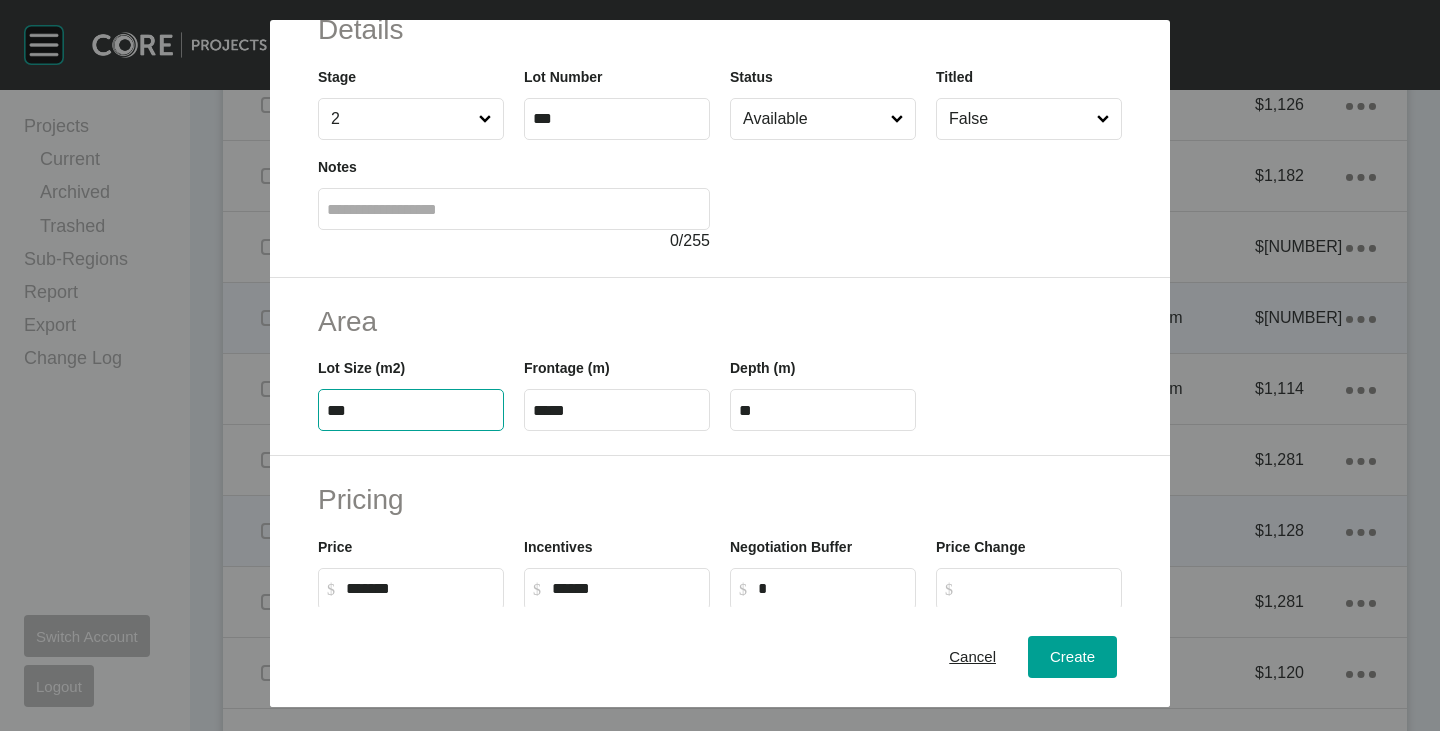 type on "***" 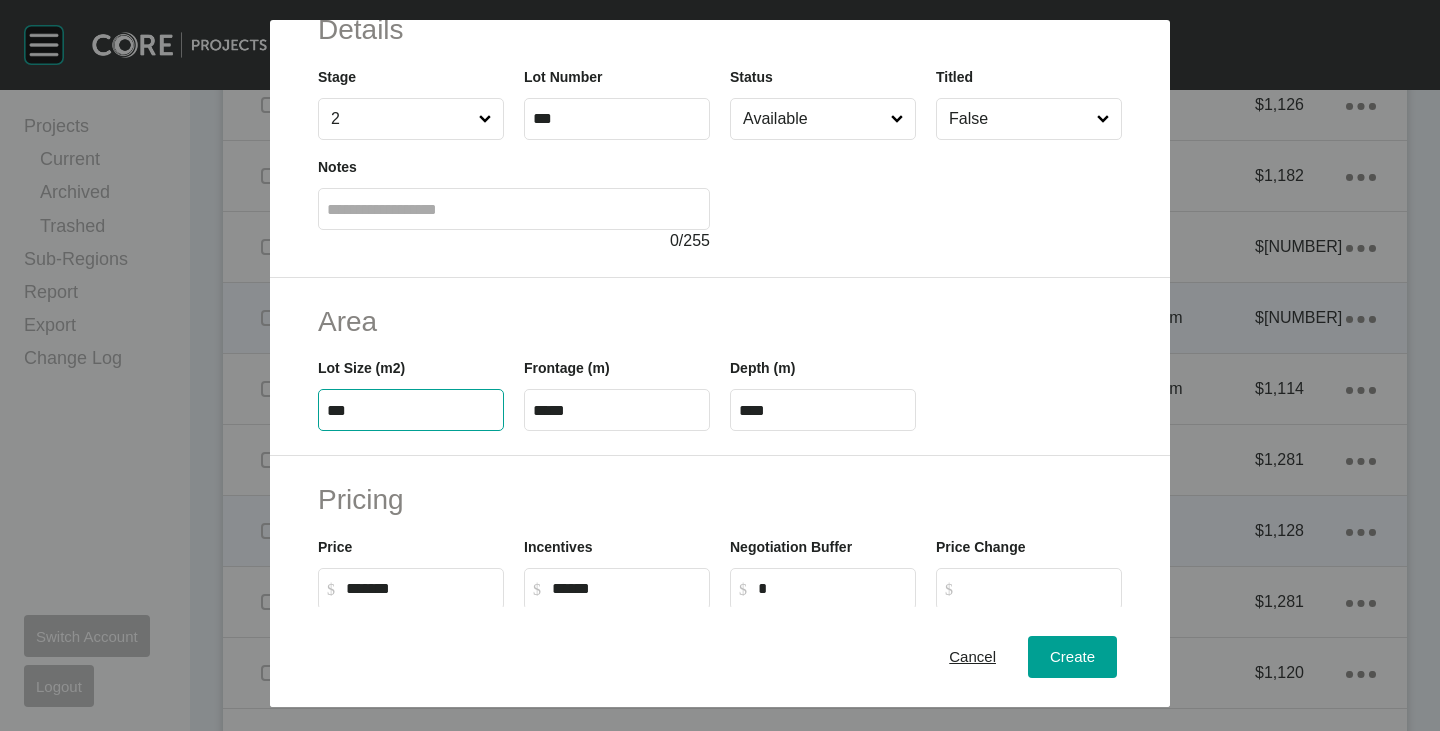 click on "Area" at bounding box center [720, 321] 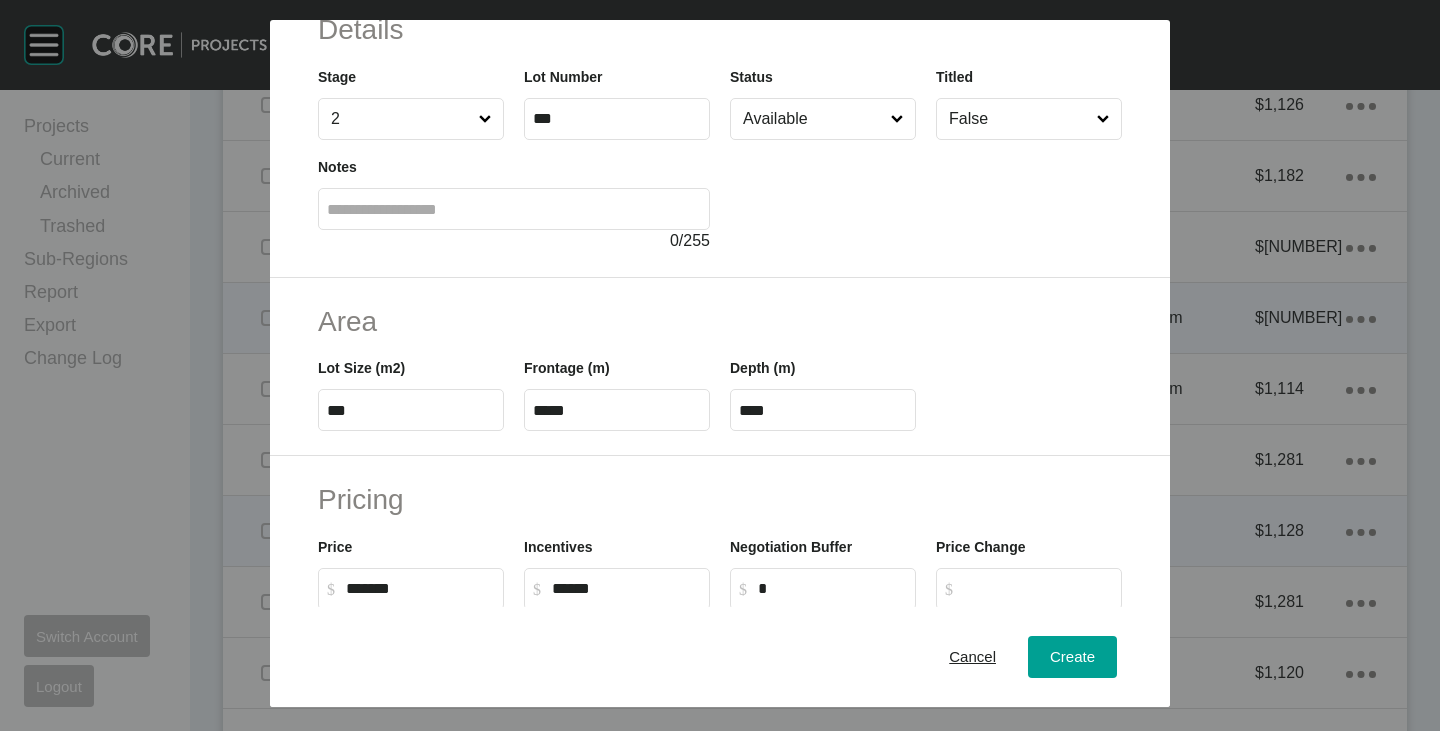 click on "*****" at bounding box center (617, 410) 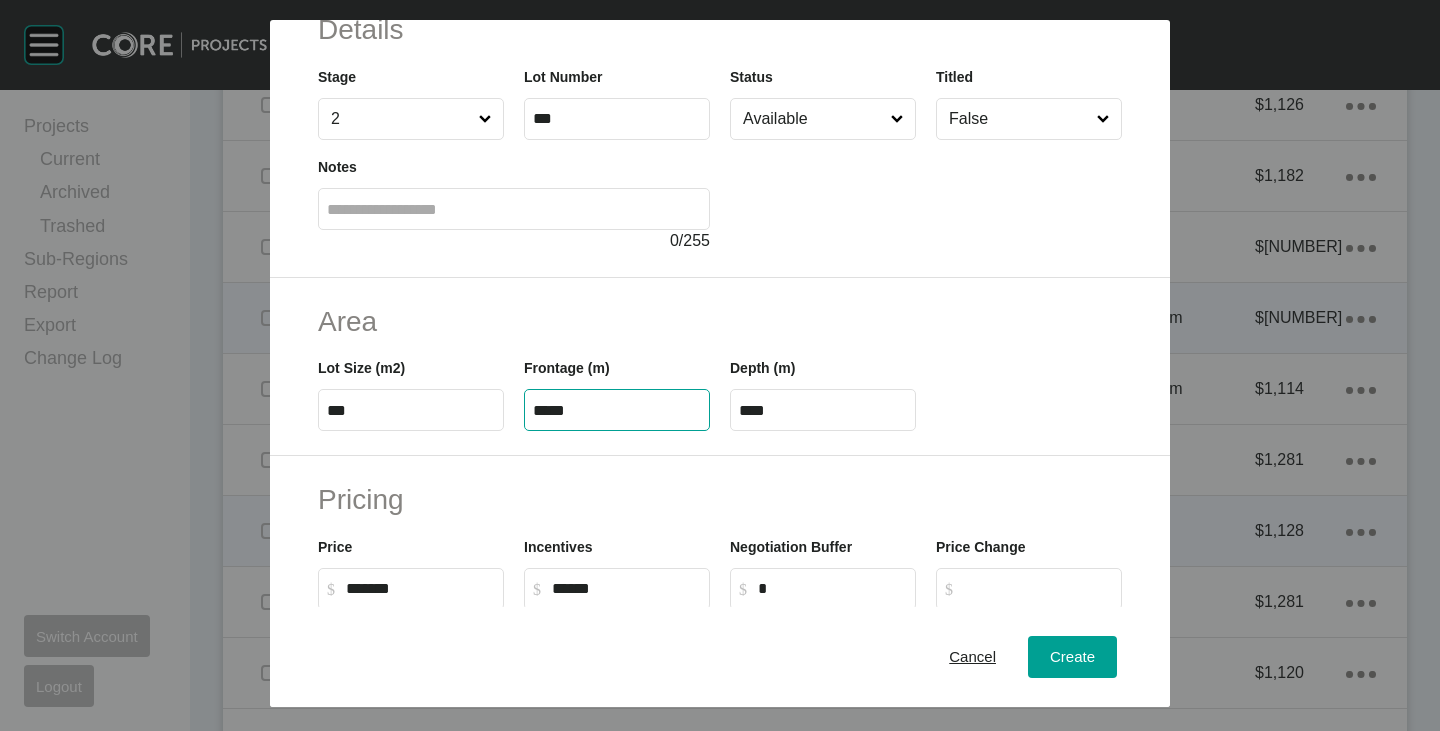click on "*****" at bounding box center [617, 410] 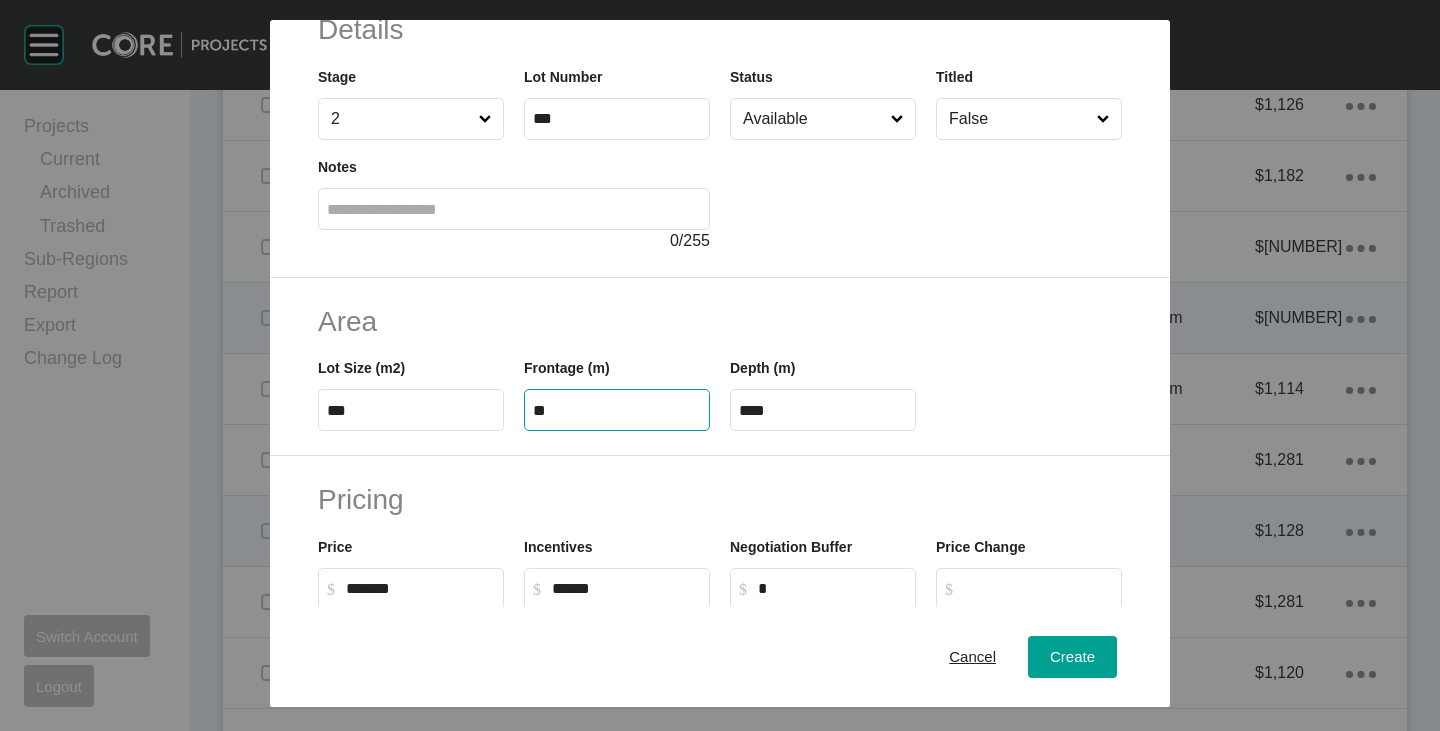 type on "**" 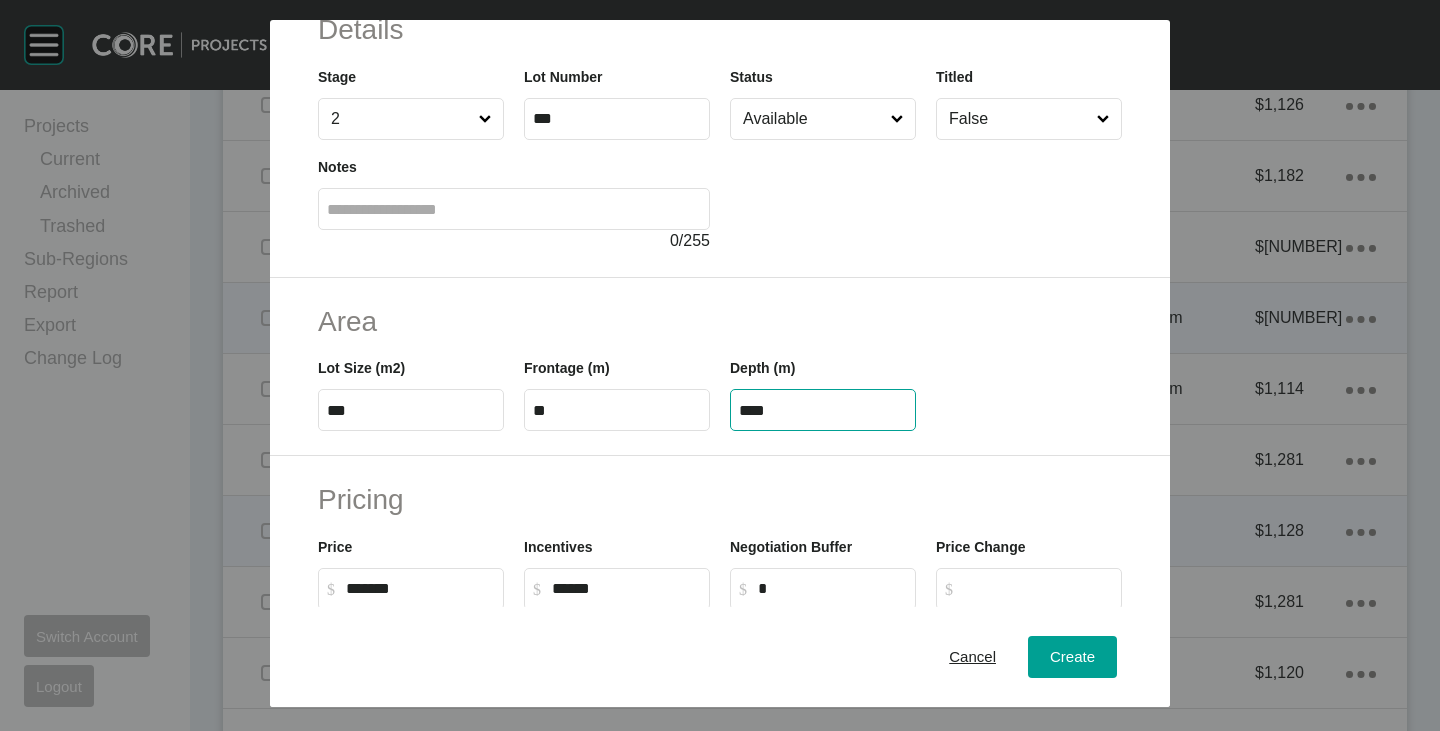 click on "****" at bounding box center [823, 410] 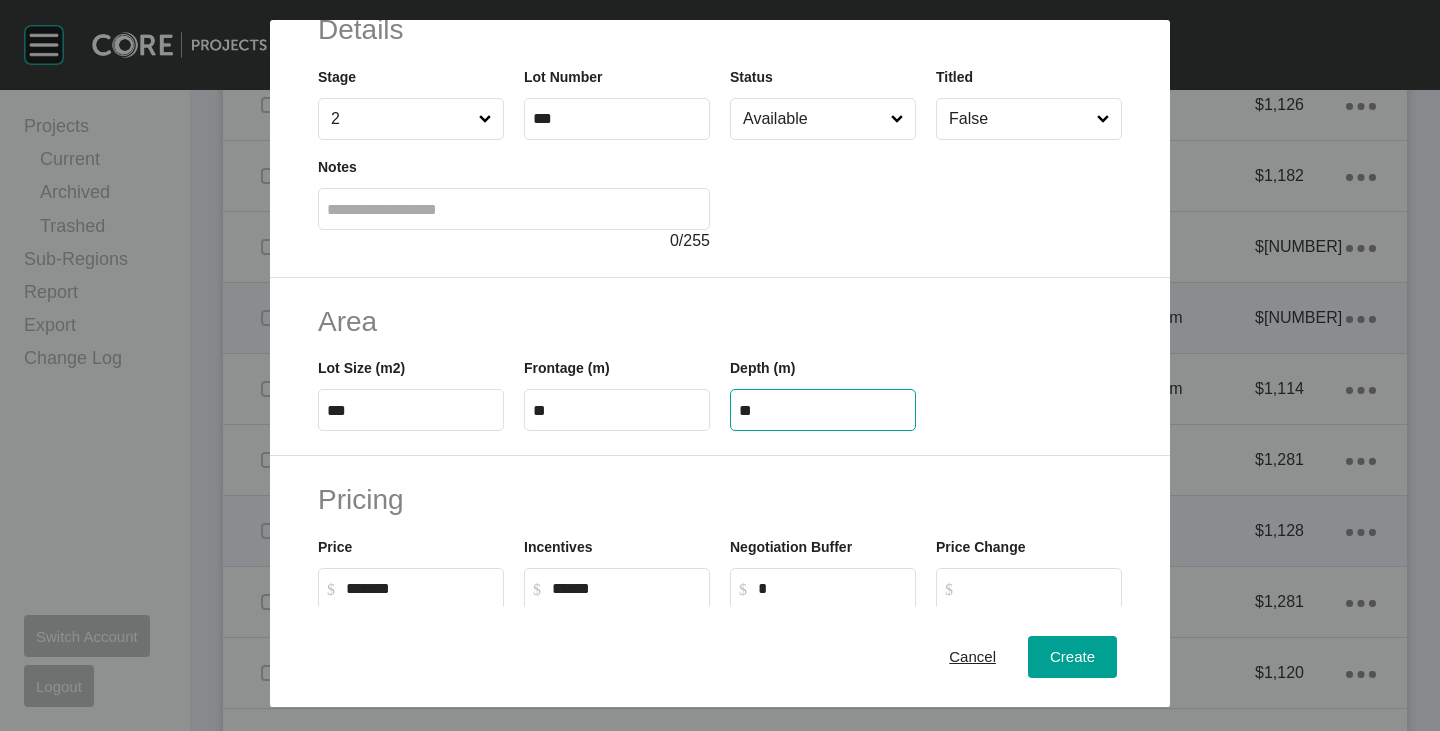 type on "**" 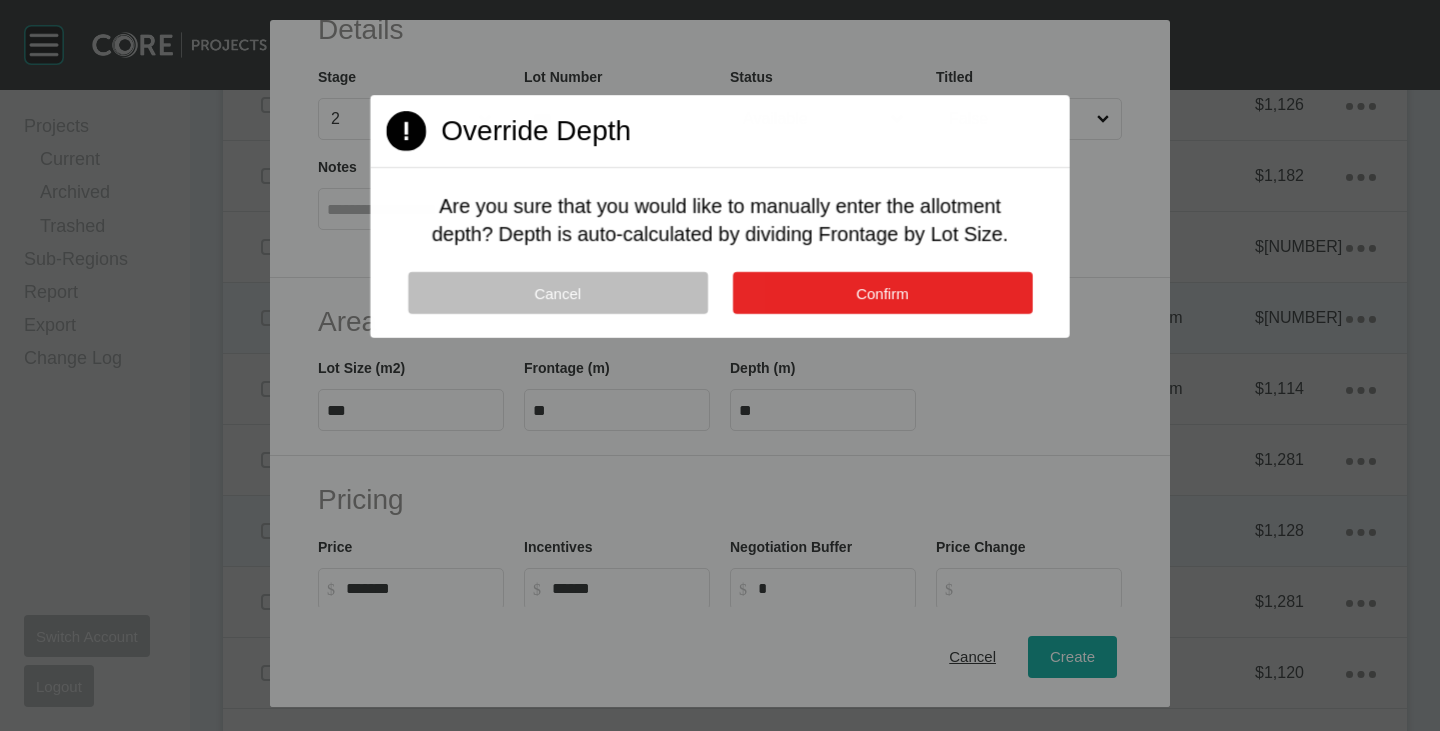 click on "Confirm" at bounding box center (882, 293) 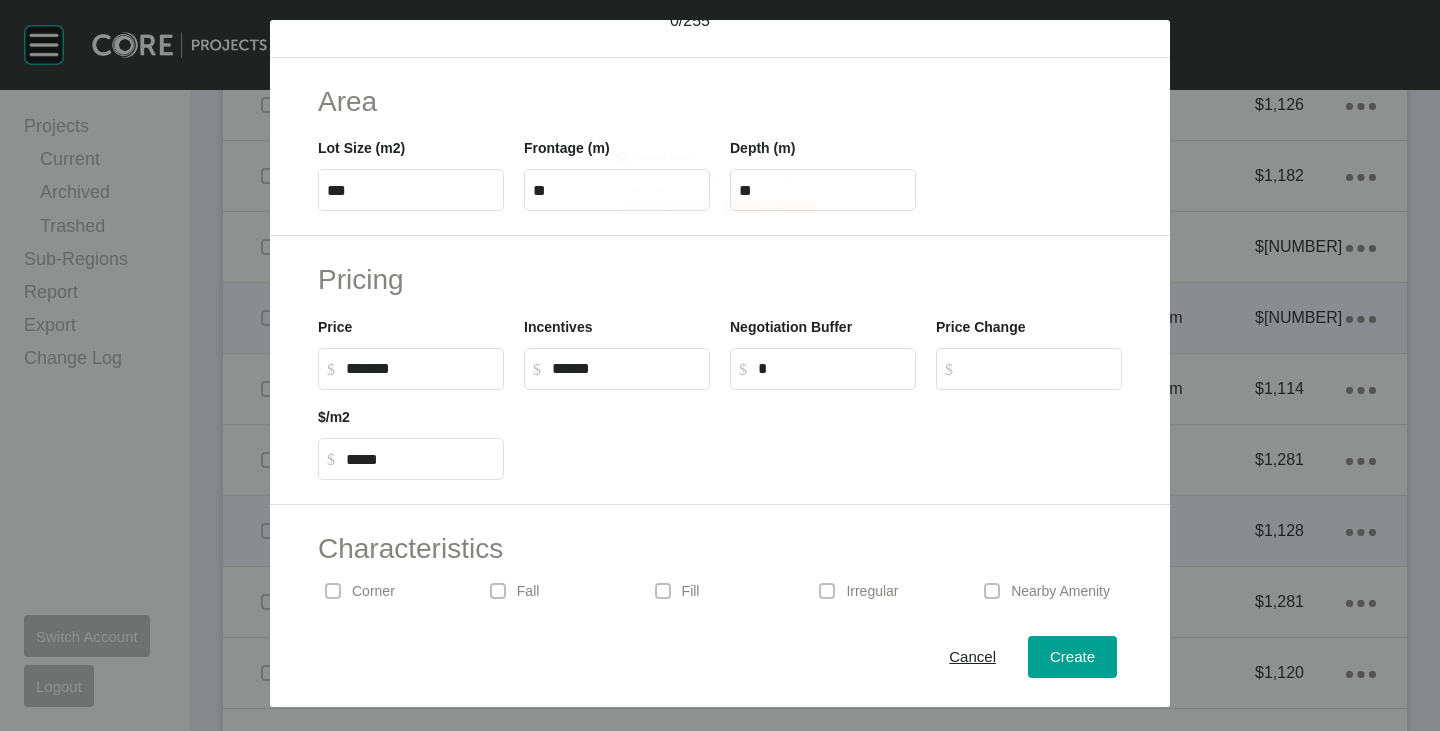 scroll, scrollTop: 489, scrollLeft: 0, axis: vertical 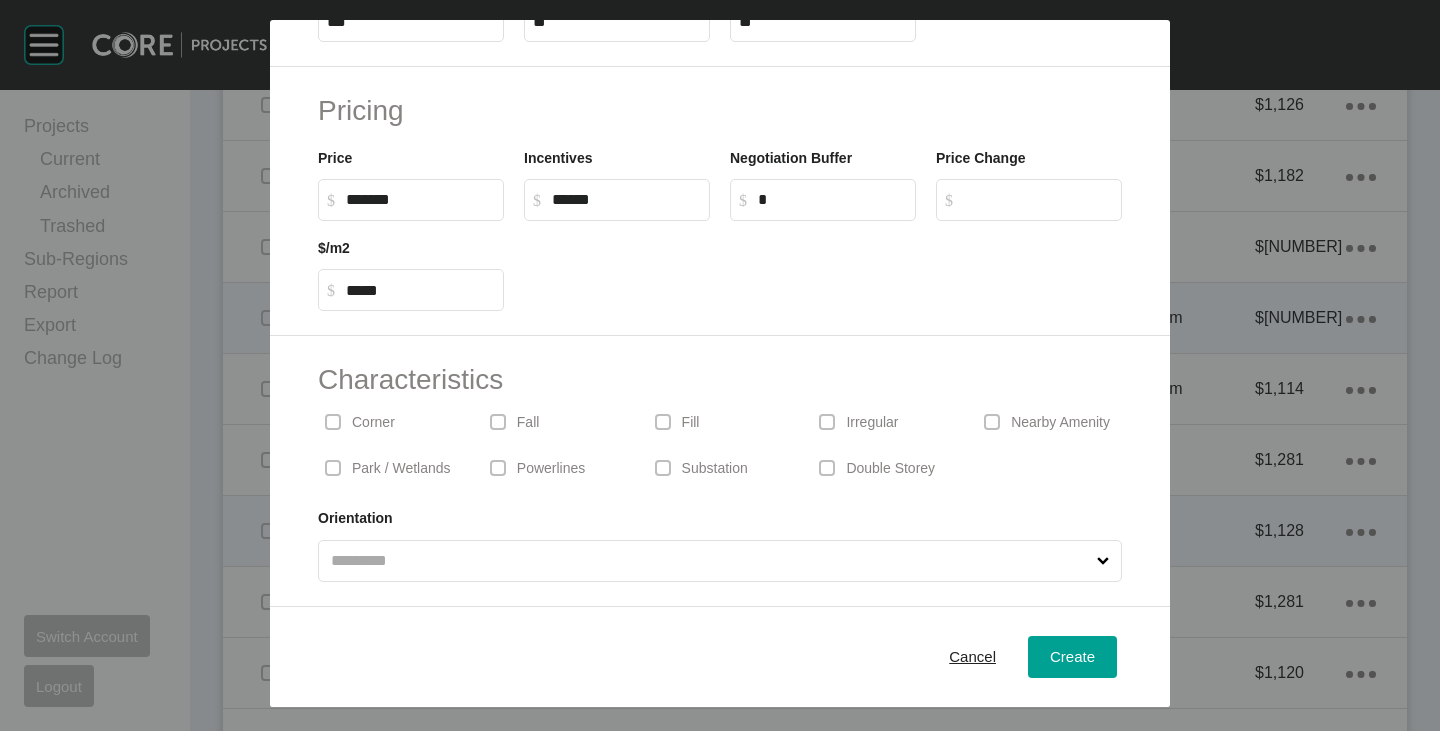 click on "Corner" at bounding box center (390, 422) 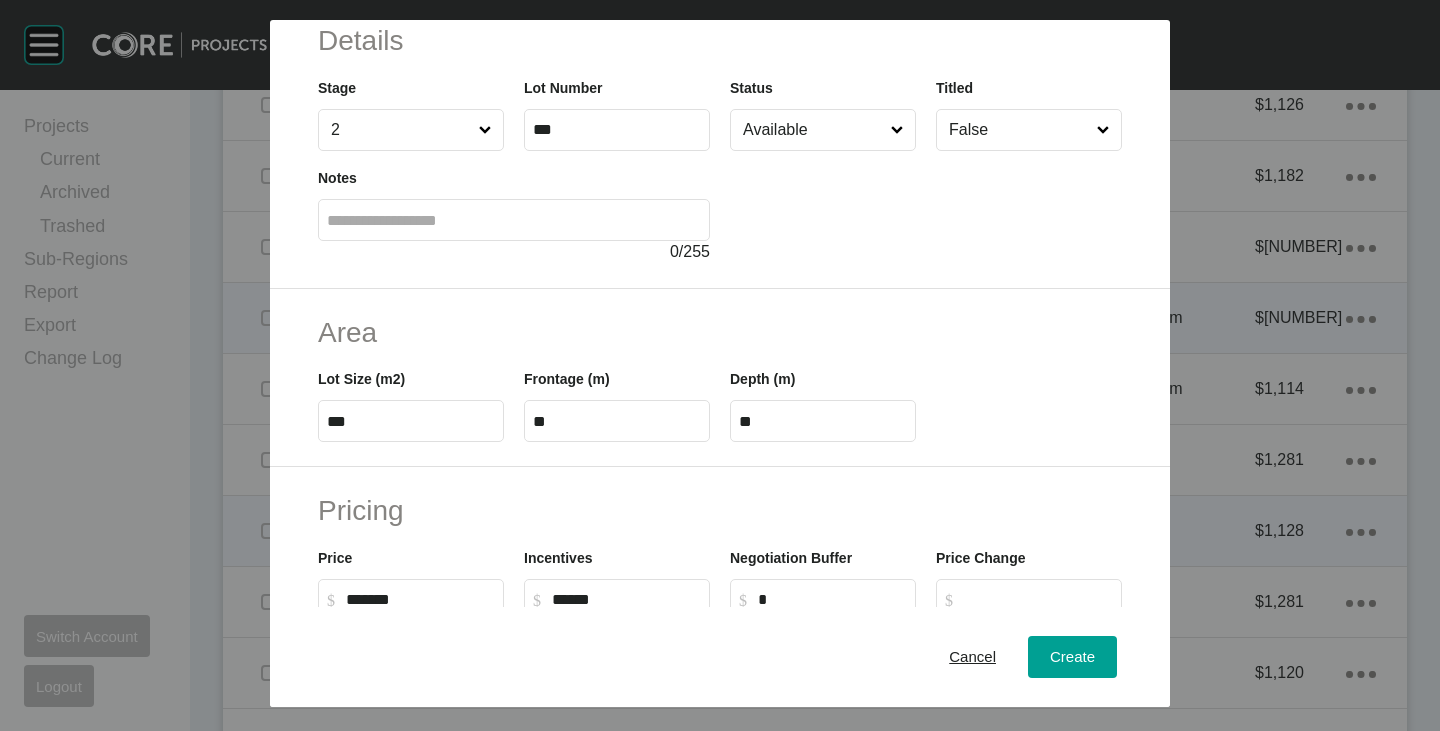 scroll, scrollTop: 289, scrollLeft: 0, axis: vertical 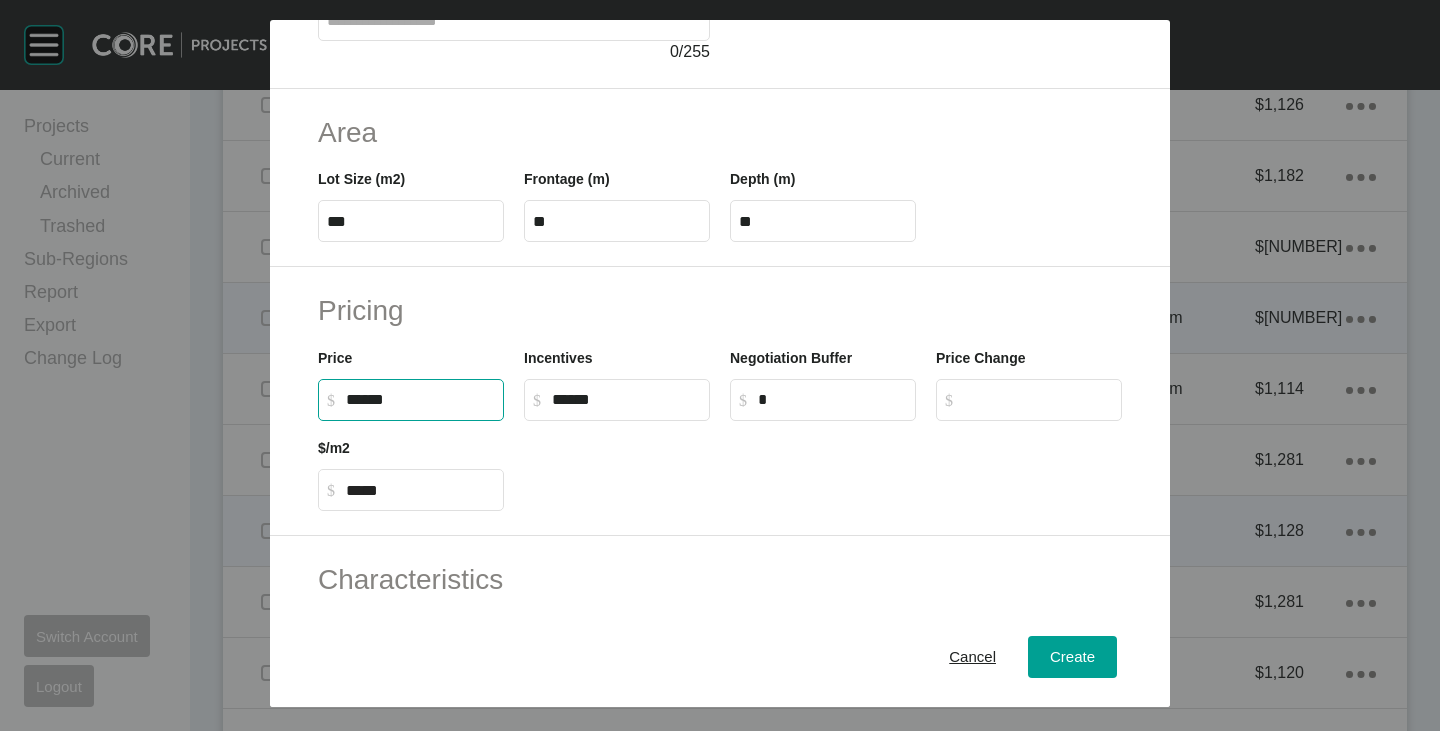 drag, startPoint x: 352, startPoint y: 407, endPoint x: 371, endPoint y: 415, distance: 20.615528 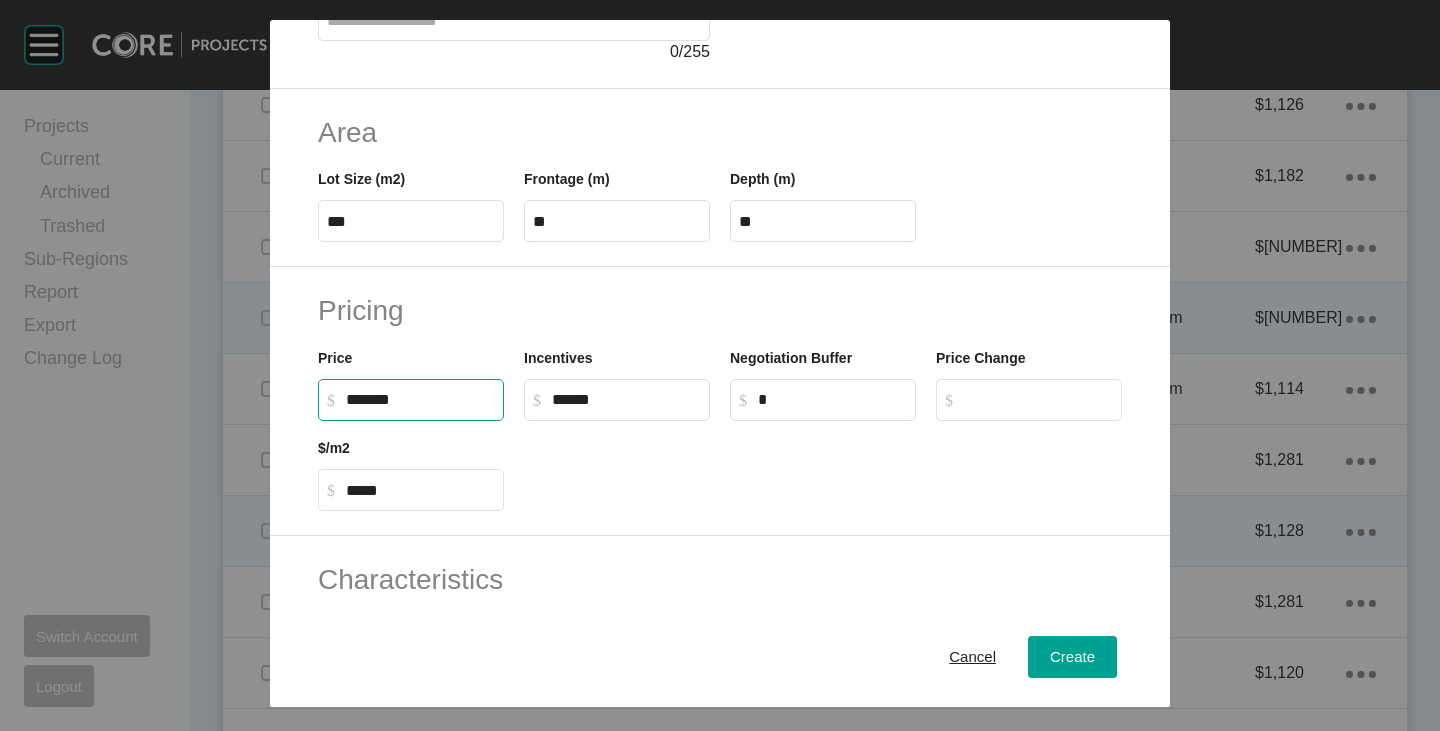 type on "*****" 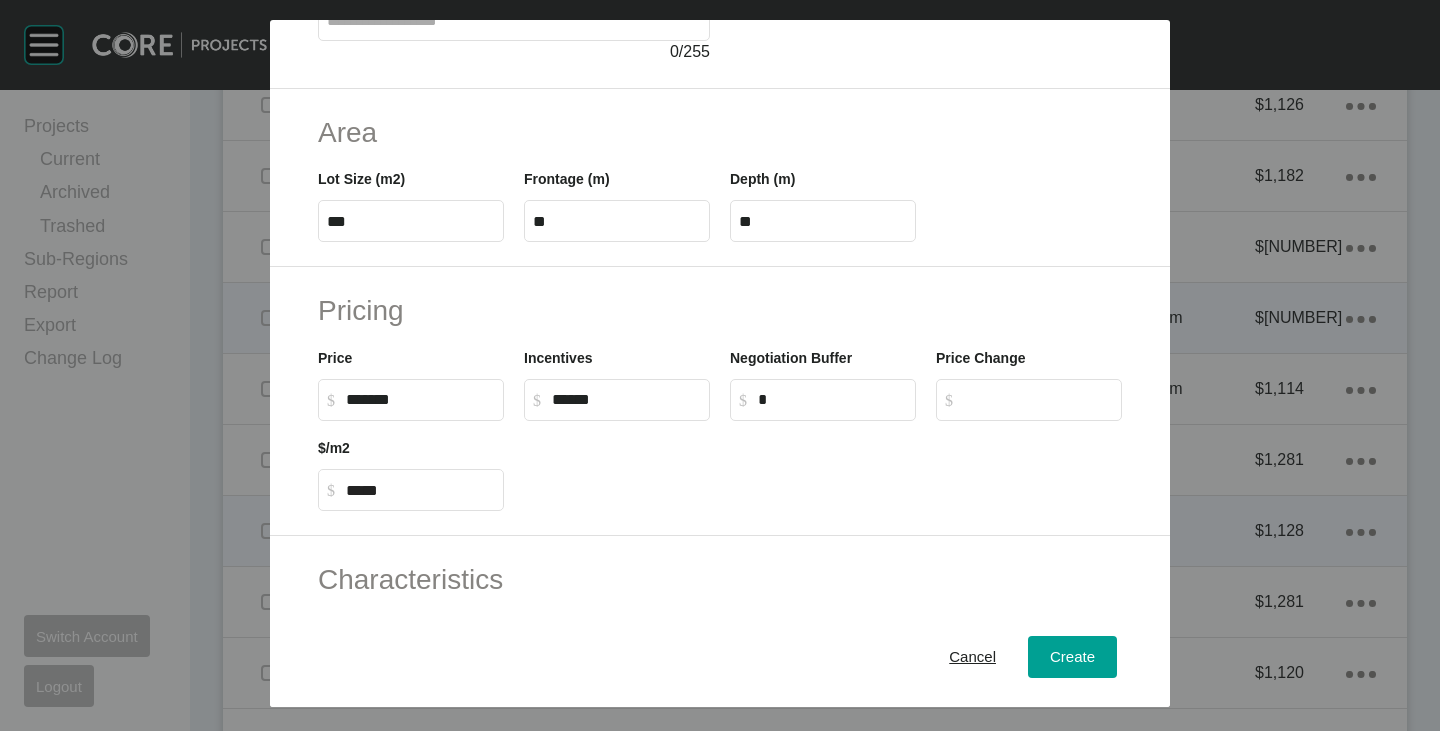 click at bounding box center (823, 466) 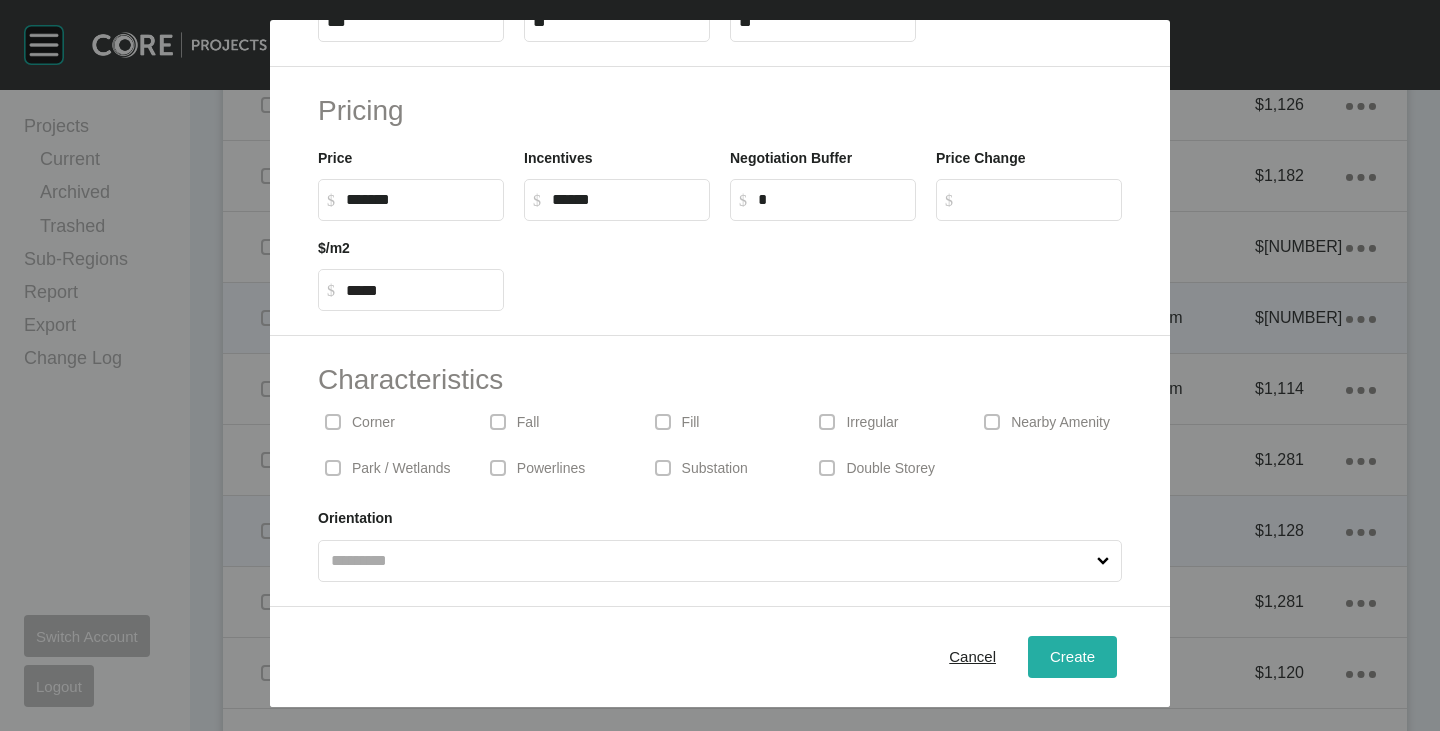 click on "Create" at bounding box center [1072, 656] 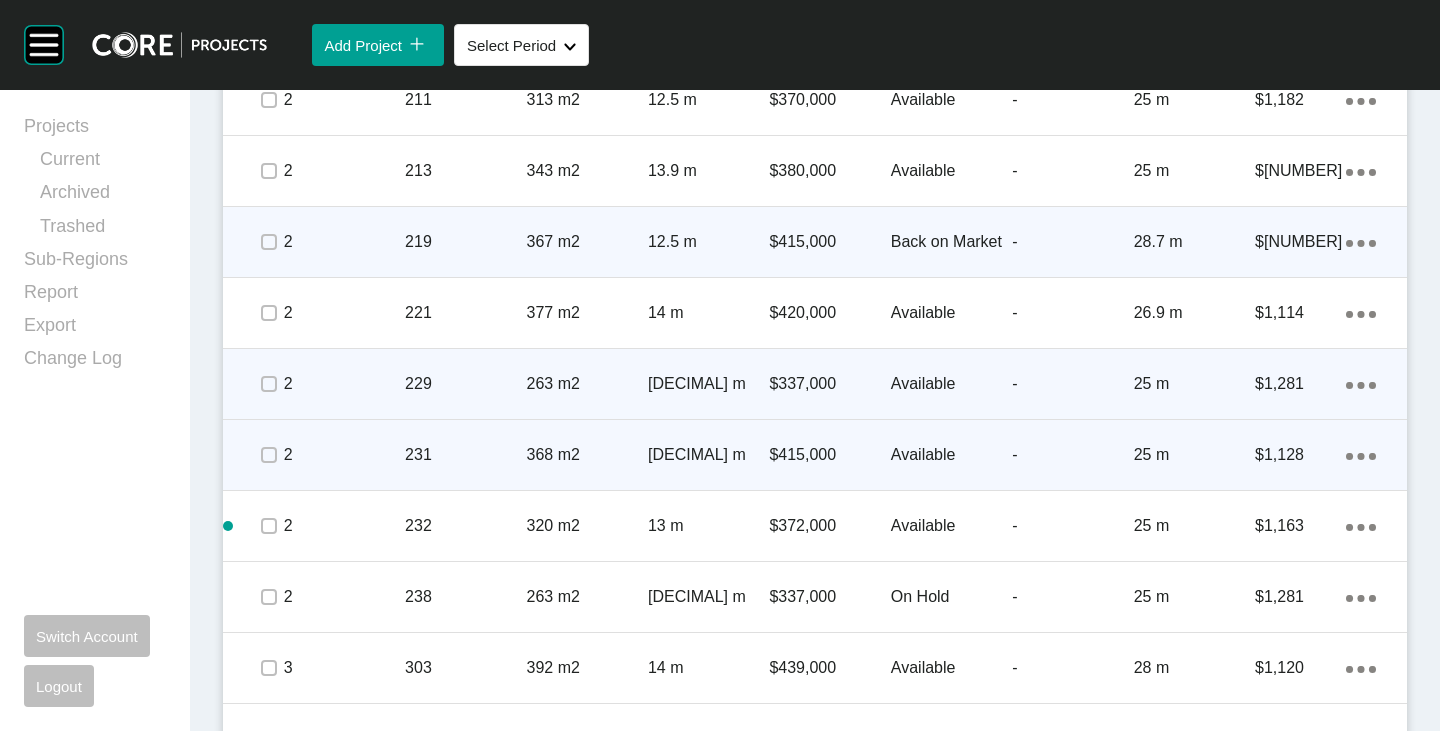 scroll, scrollTop: 3200, scrollLeft: 0, axis: vertical 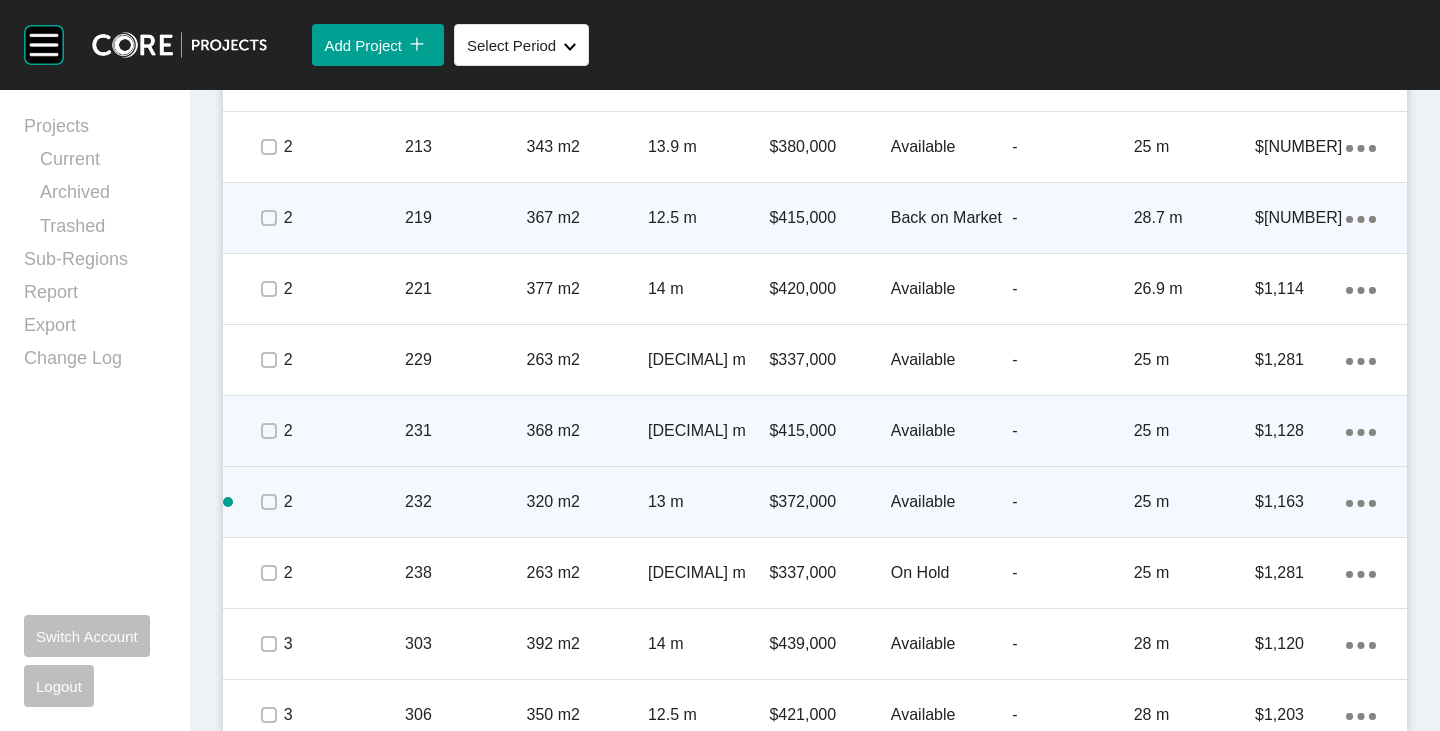 click on "Action Menu Dots Copy 6 Created with Sketch." at bounding box center [1361, 502] 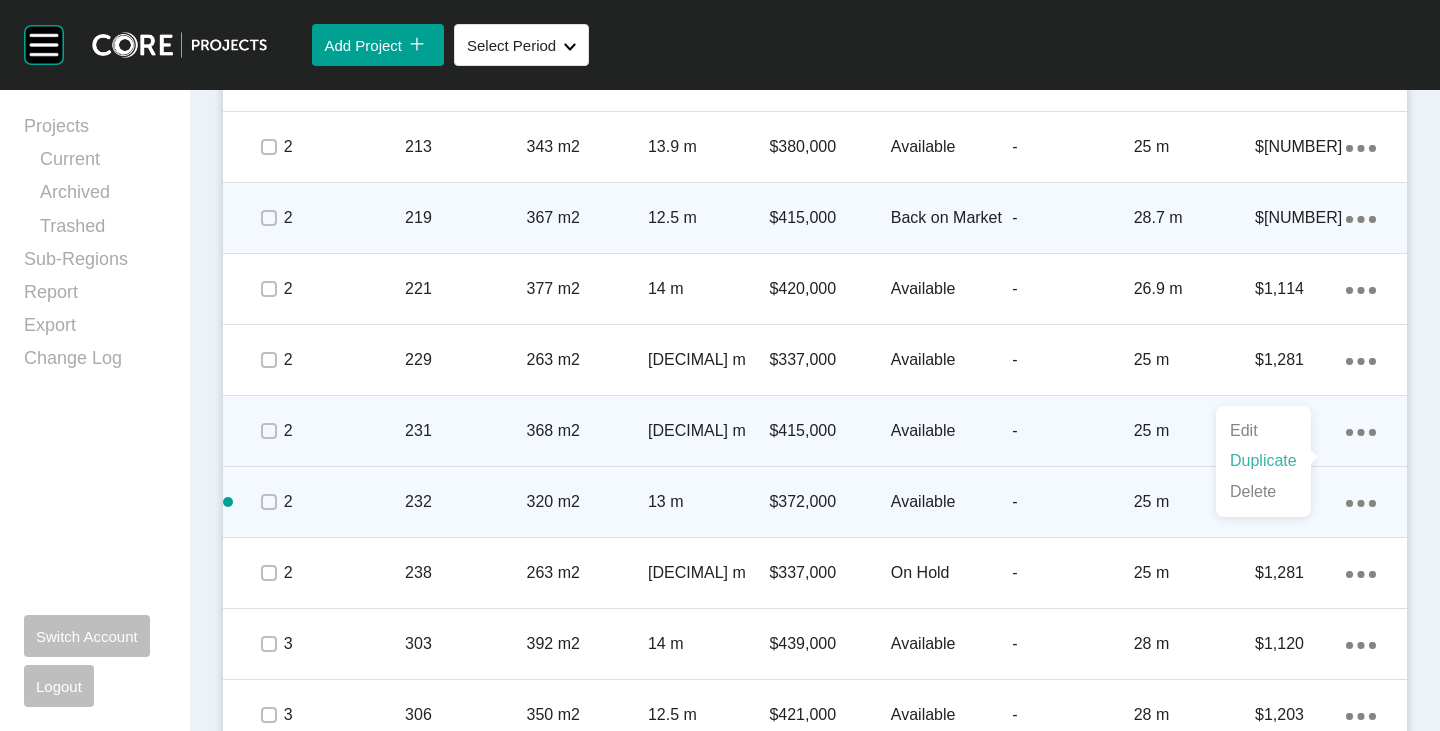 click on "Duplicate" at bounding box center (1263, 461) 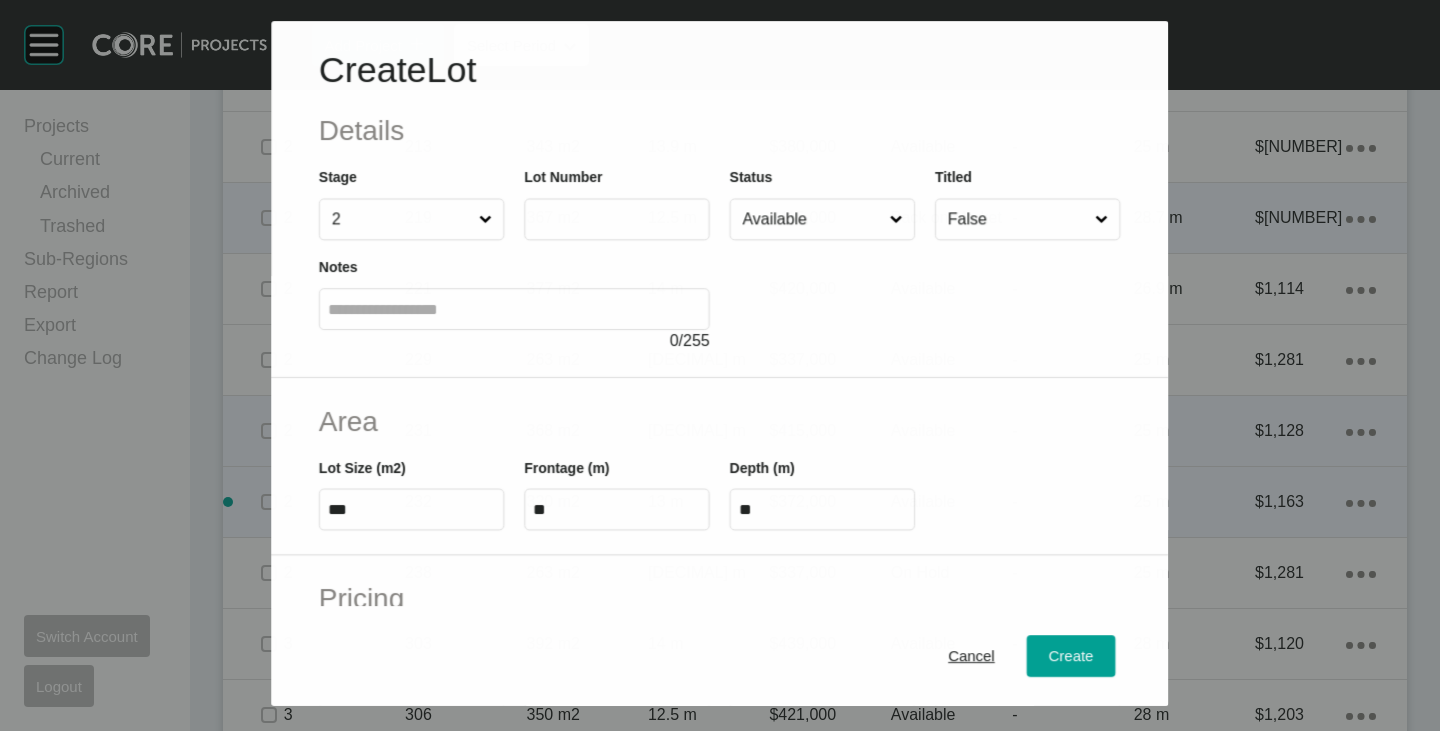 click at bounding box center [617, 219] 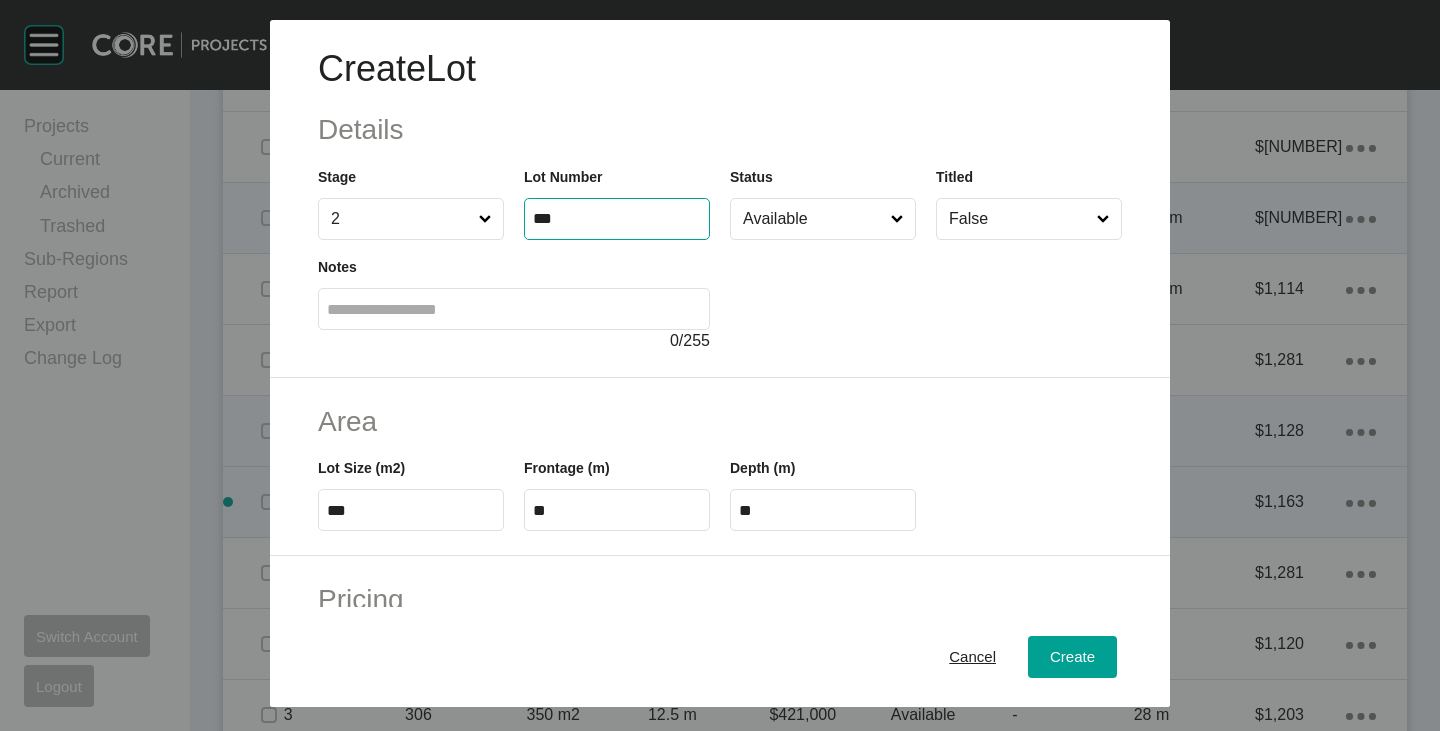 type on "***" 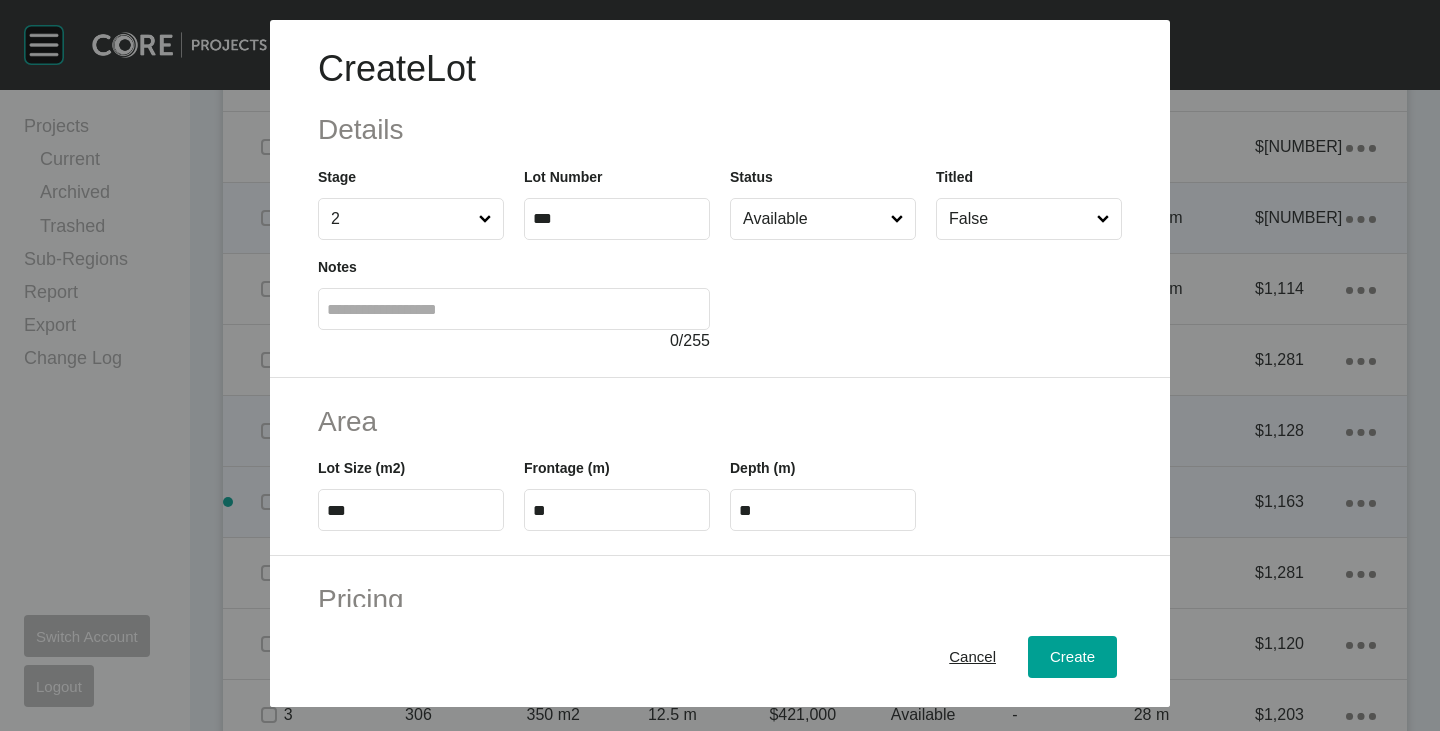 click on "***" at bounding box center (411, 510) 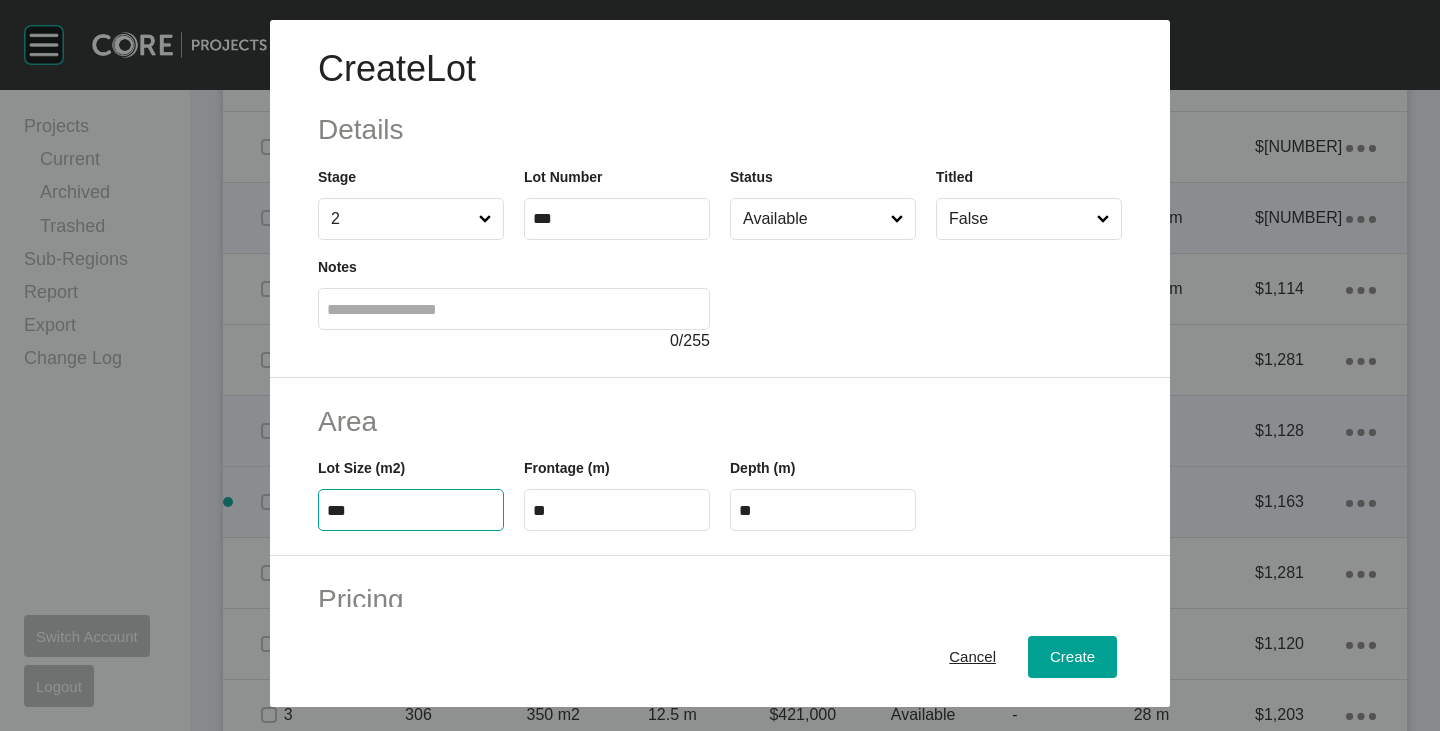 click on "***" at bounding box center [411, 510] 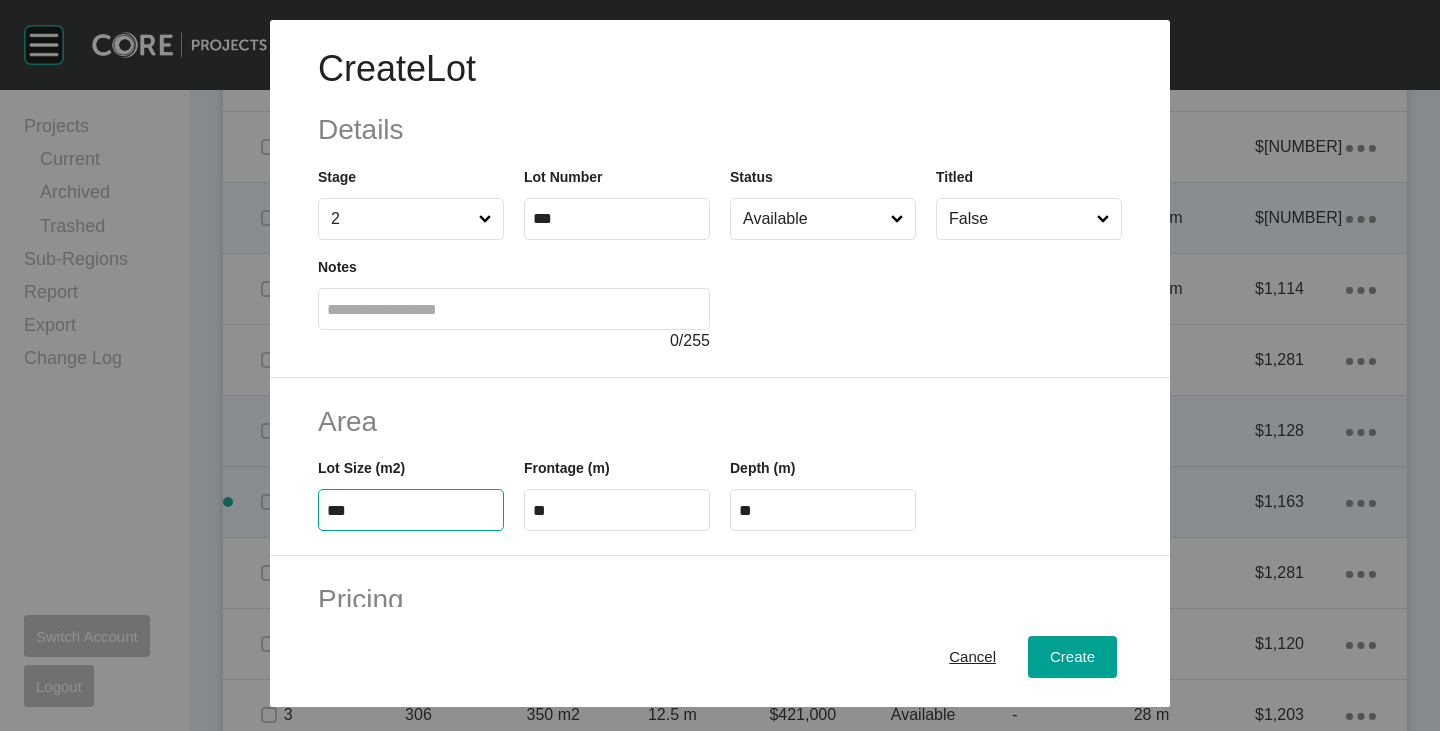 type on "***" 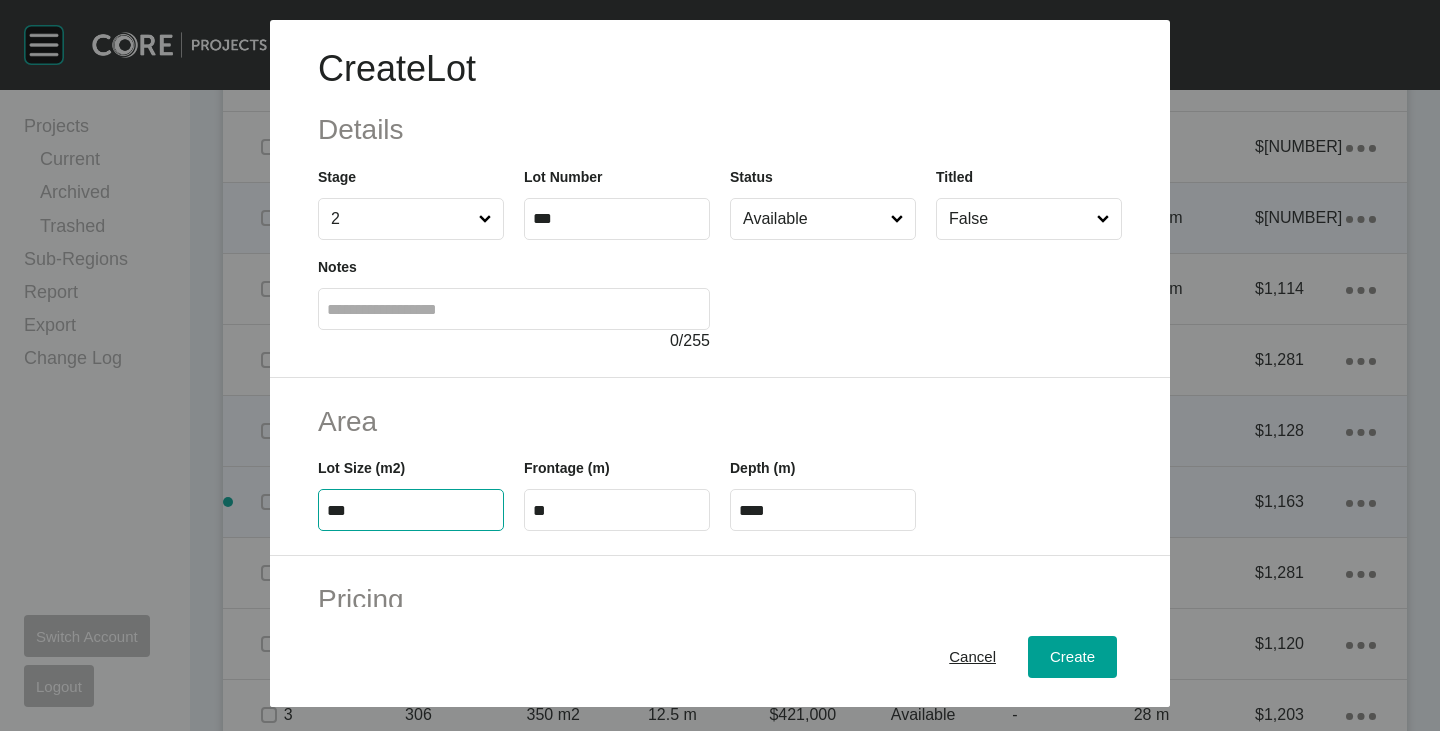 click on "**" at bounding box center [617, 510] 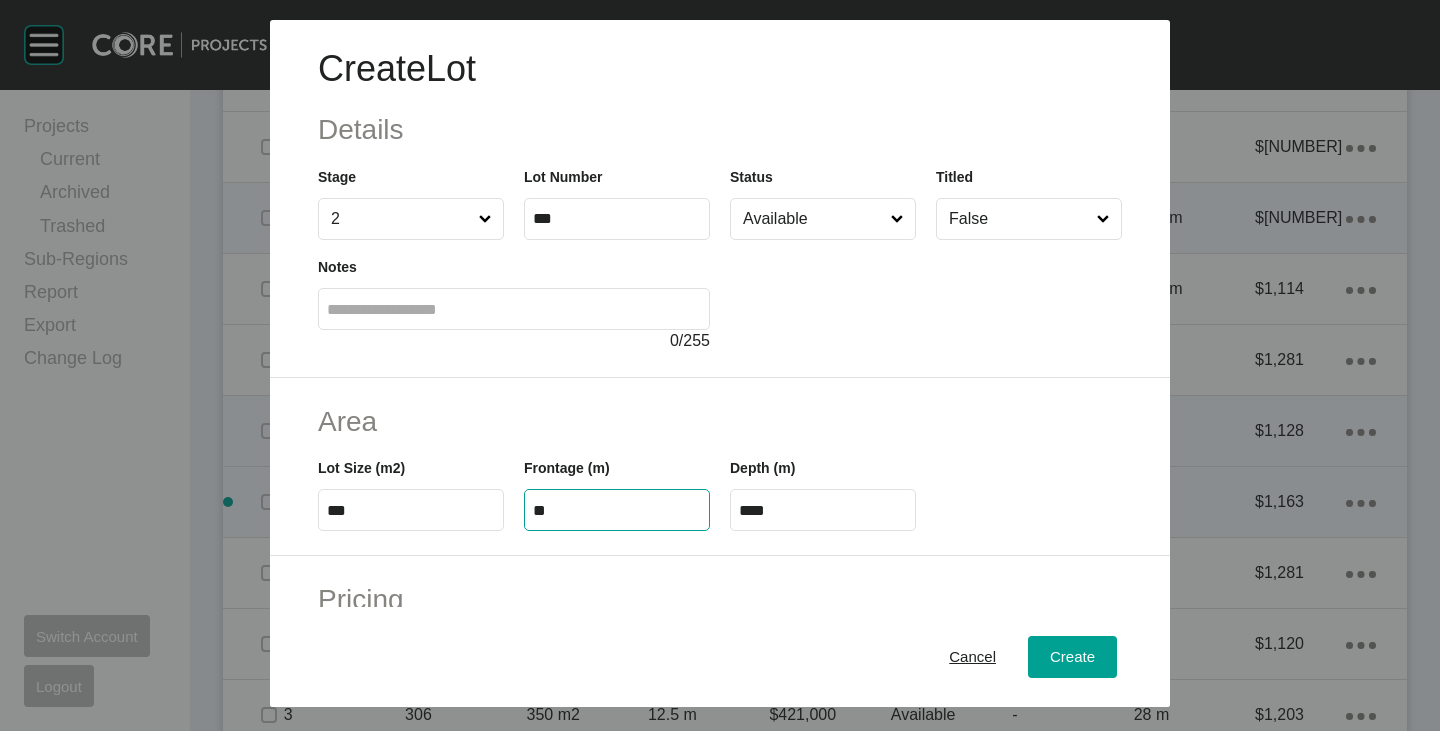click on "**" at bounding box center (617, 510) 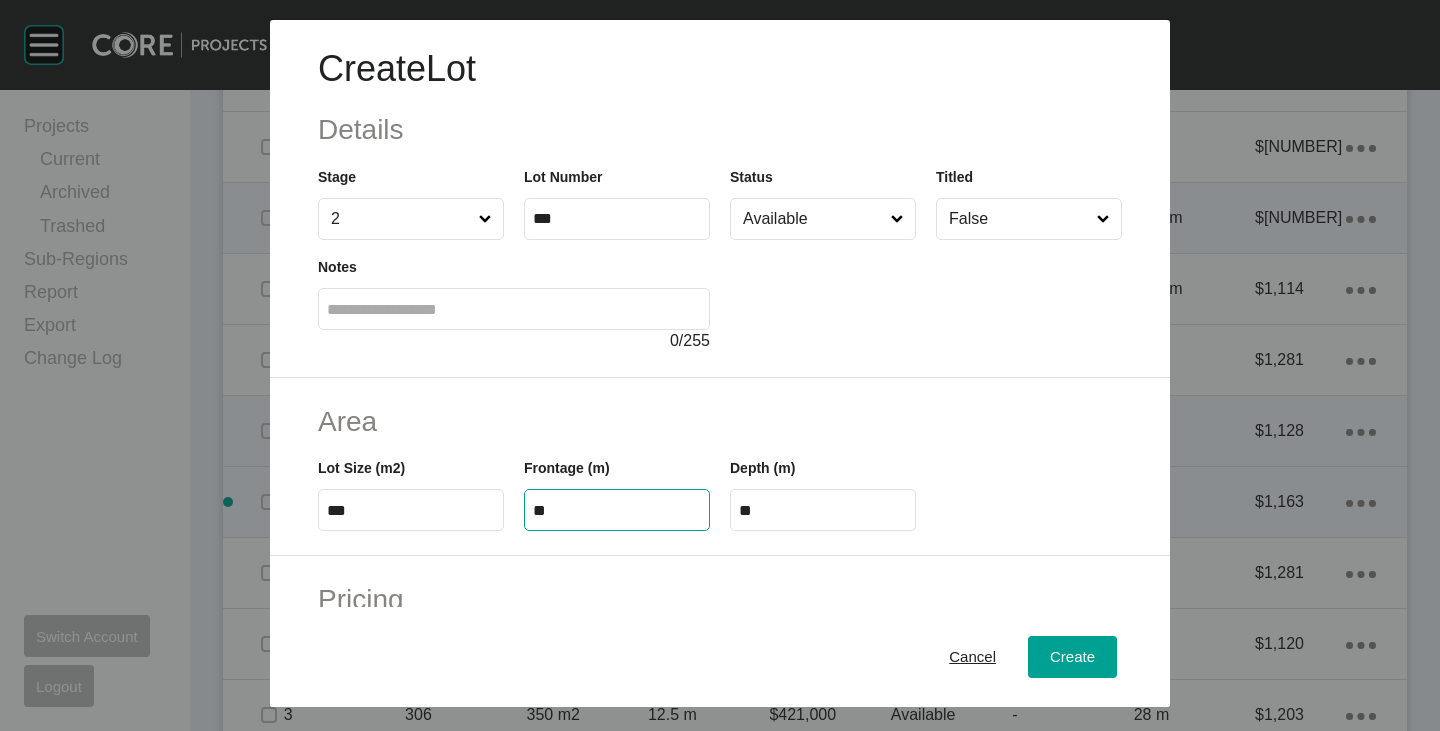 click on "Frontage (m) **" at bounding box center (617, 486) 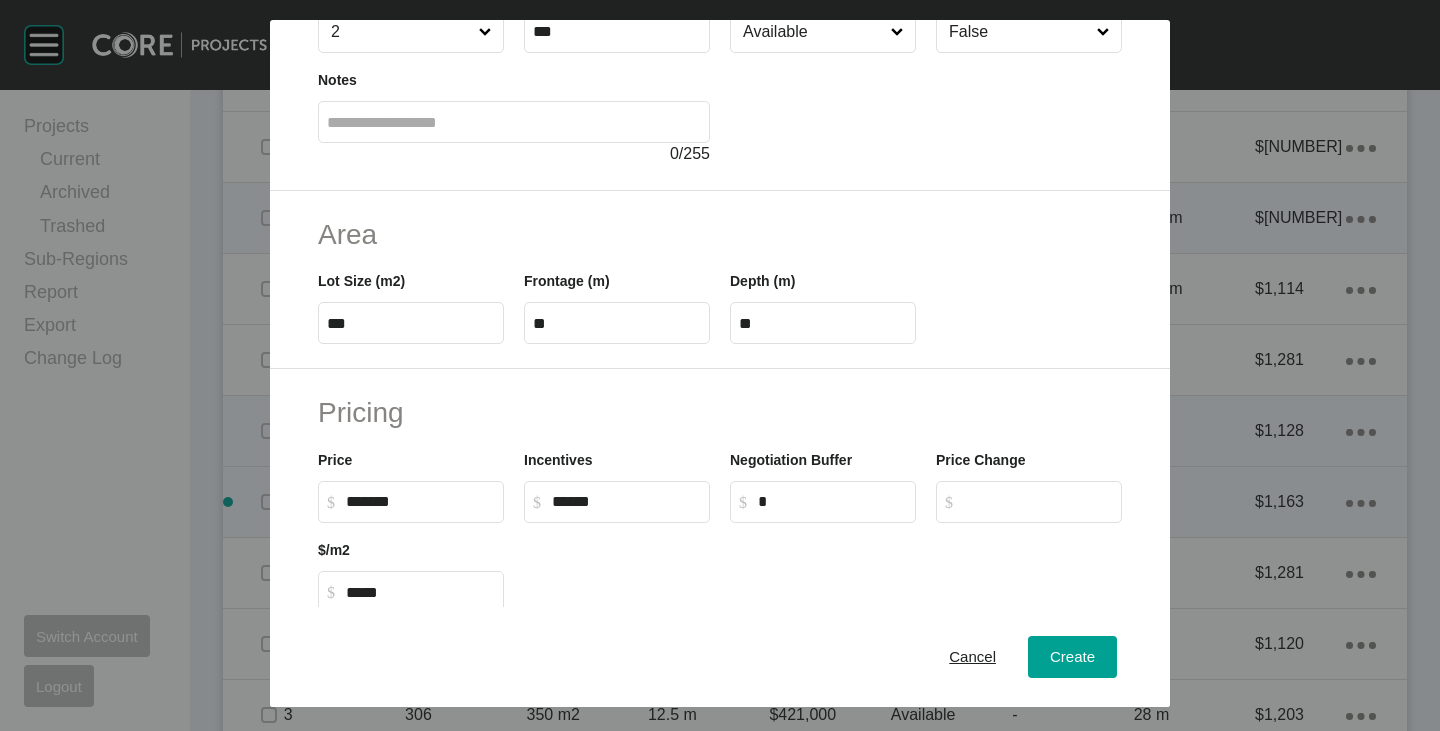 scroll, scrollTop: 400, scrollLeft: 0, axis: vertical 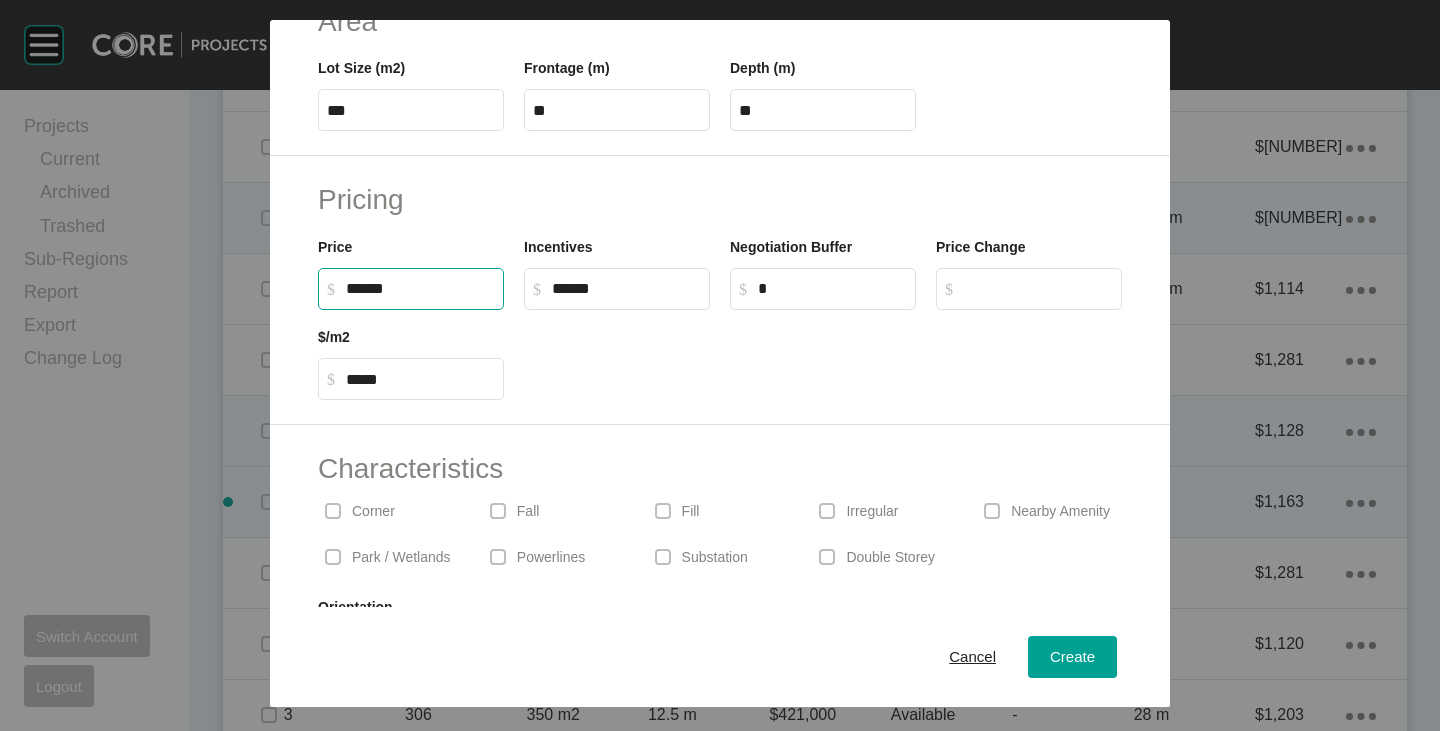 drag, startPoint x: 353, startPoint y: 288, endPoint x: 370, endPoint y: 290, distance: 17.117243 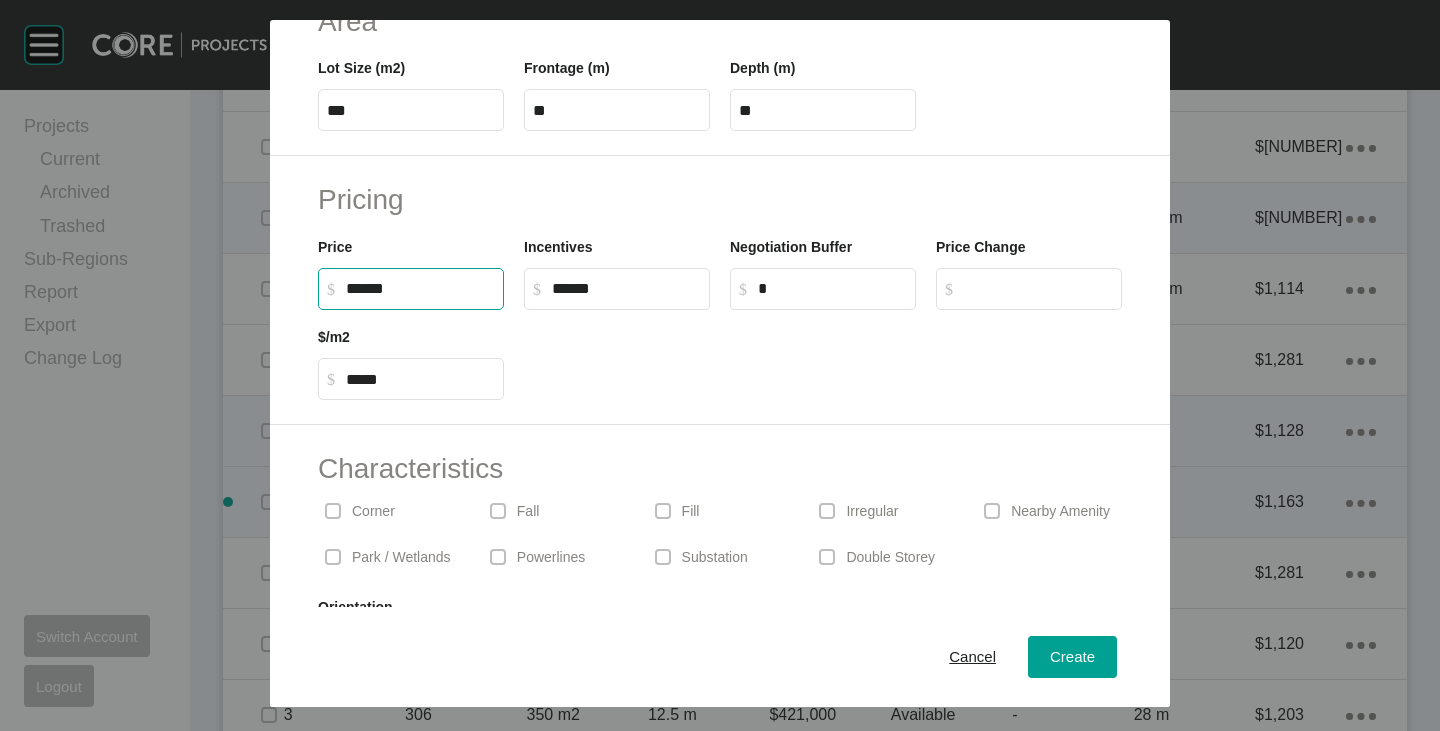 type on "*******" 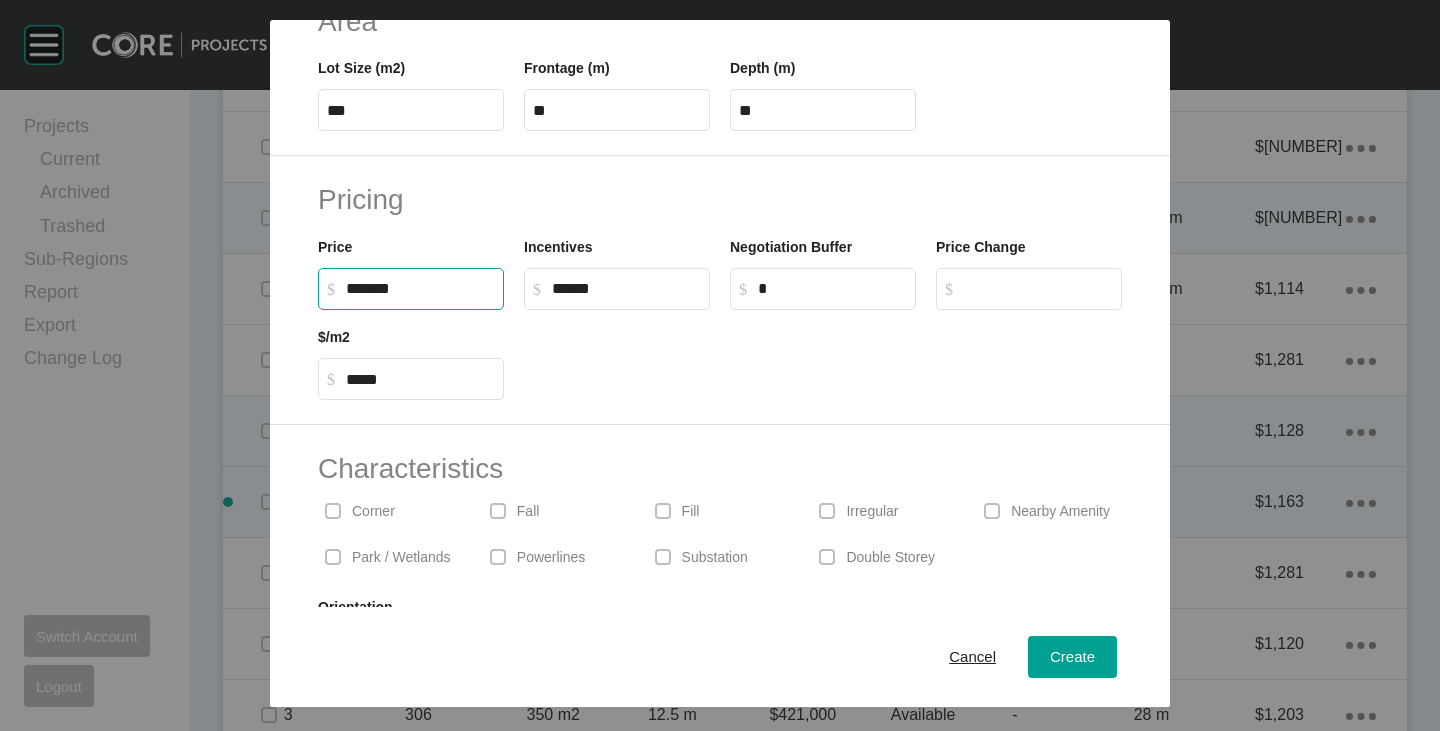click at bounding box center [823, 355] 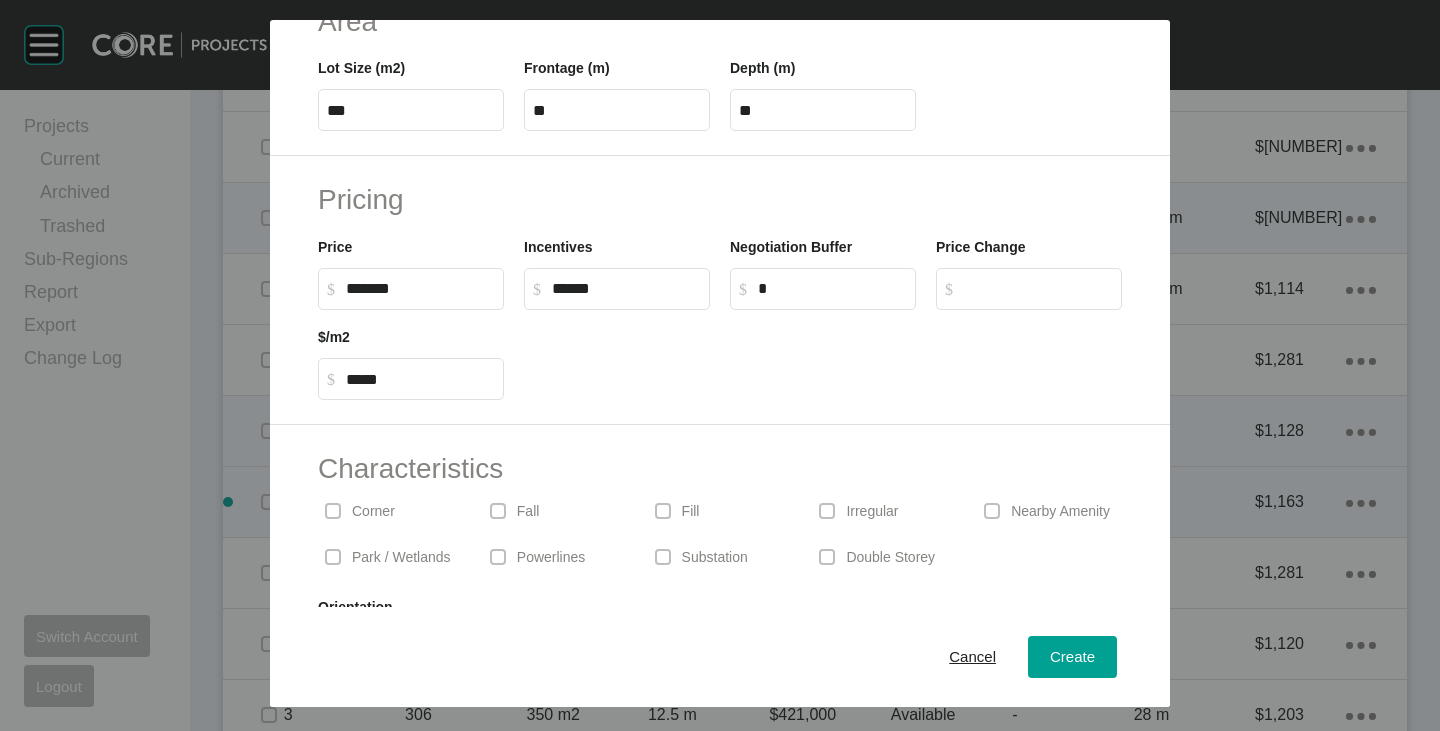 click on "Corner" at bounding box center [373, 512] 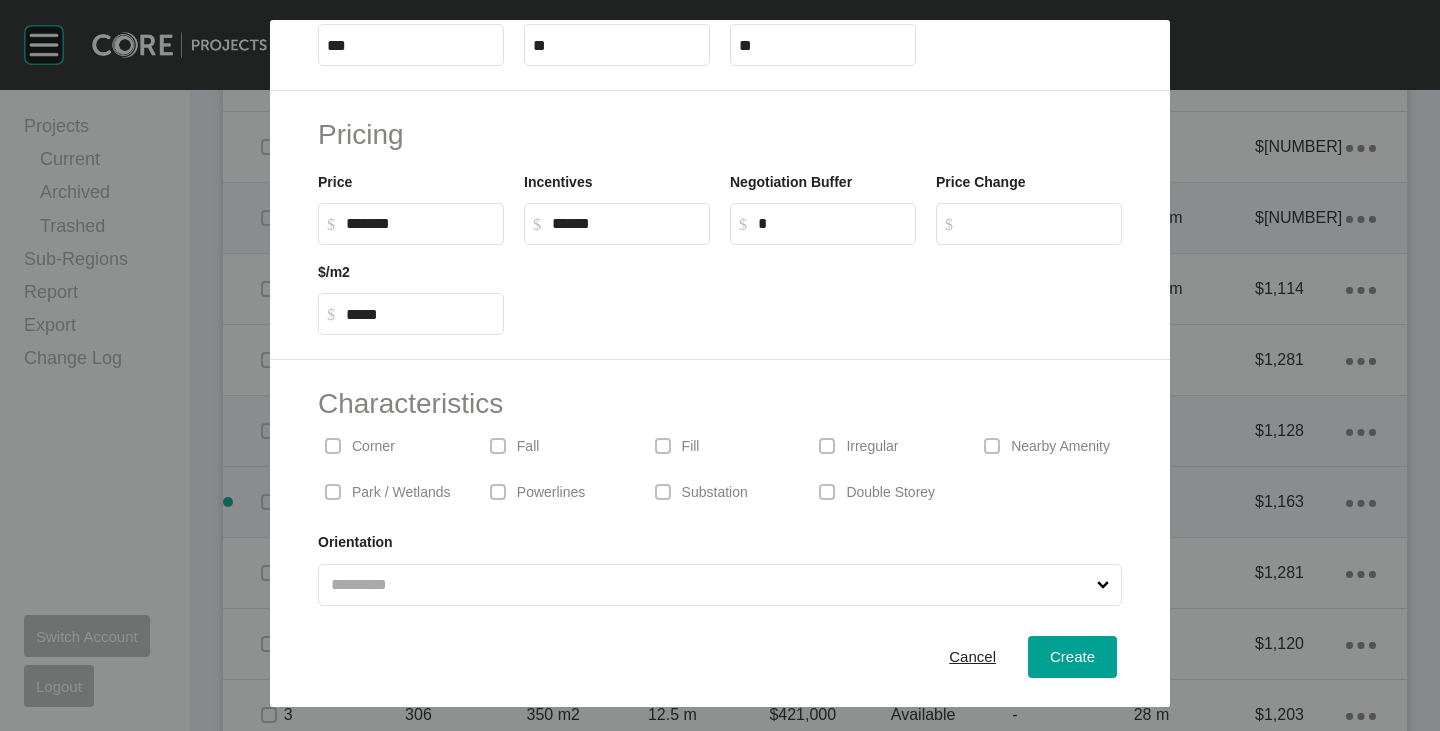 scroll, scrollTop: 489, scrollLeft: 0, axis: vertical 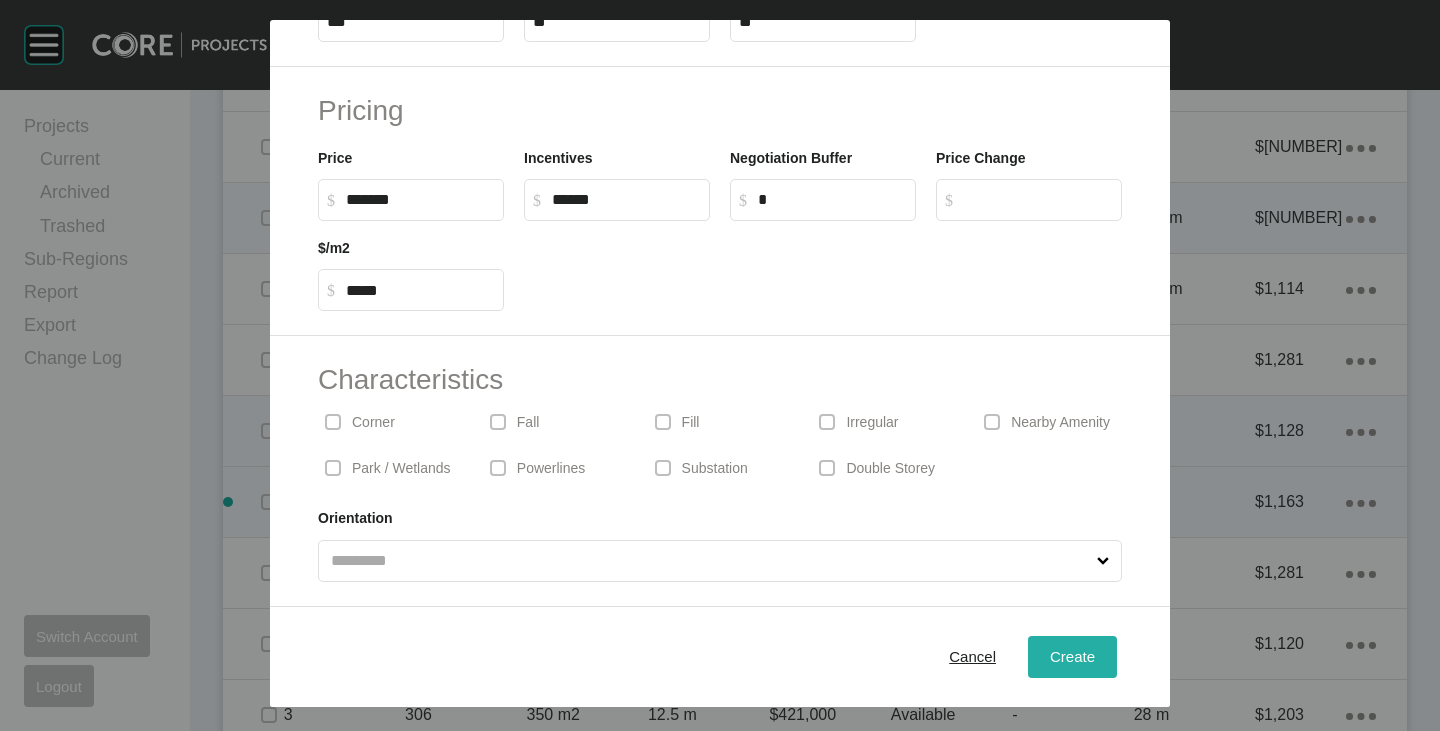 click on "Create" at bounding box center [1072, 656] 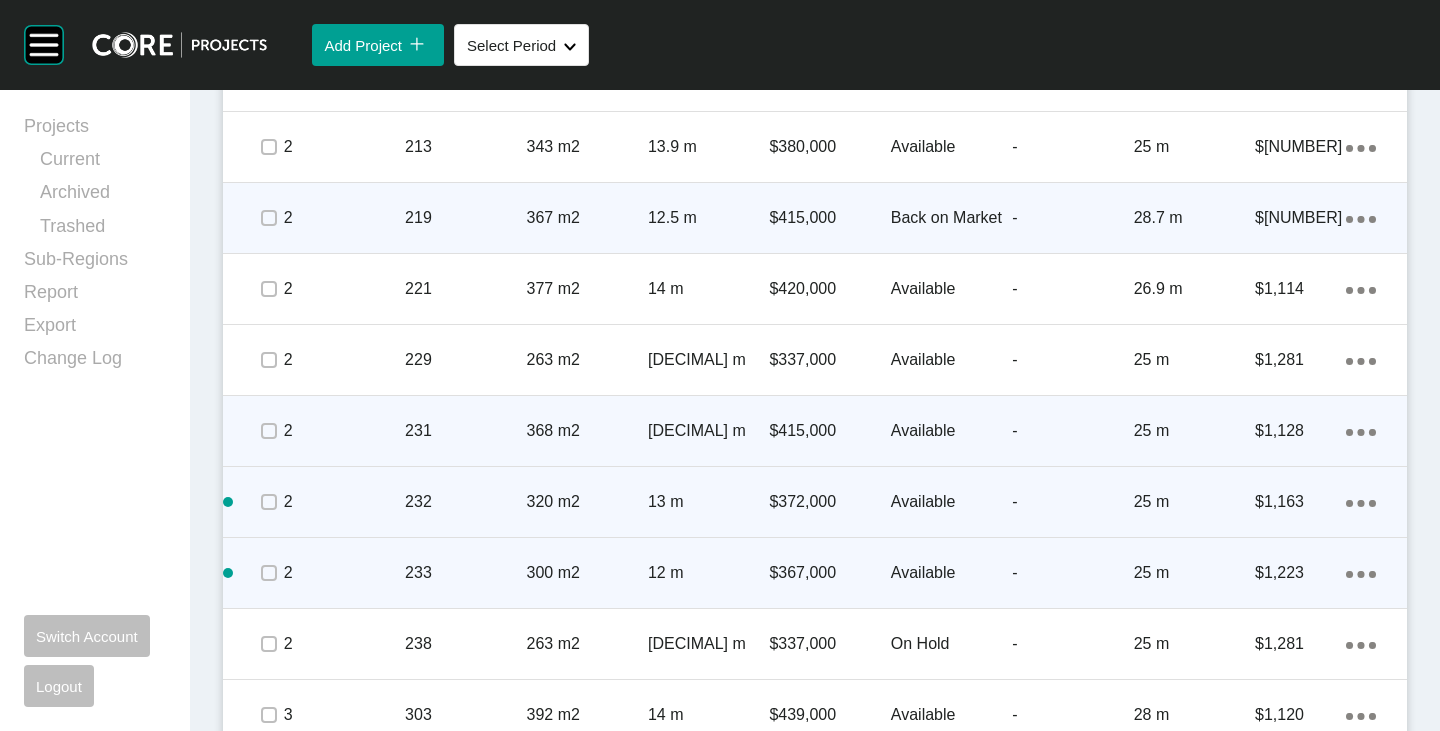 click 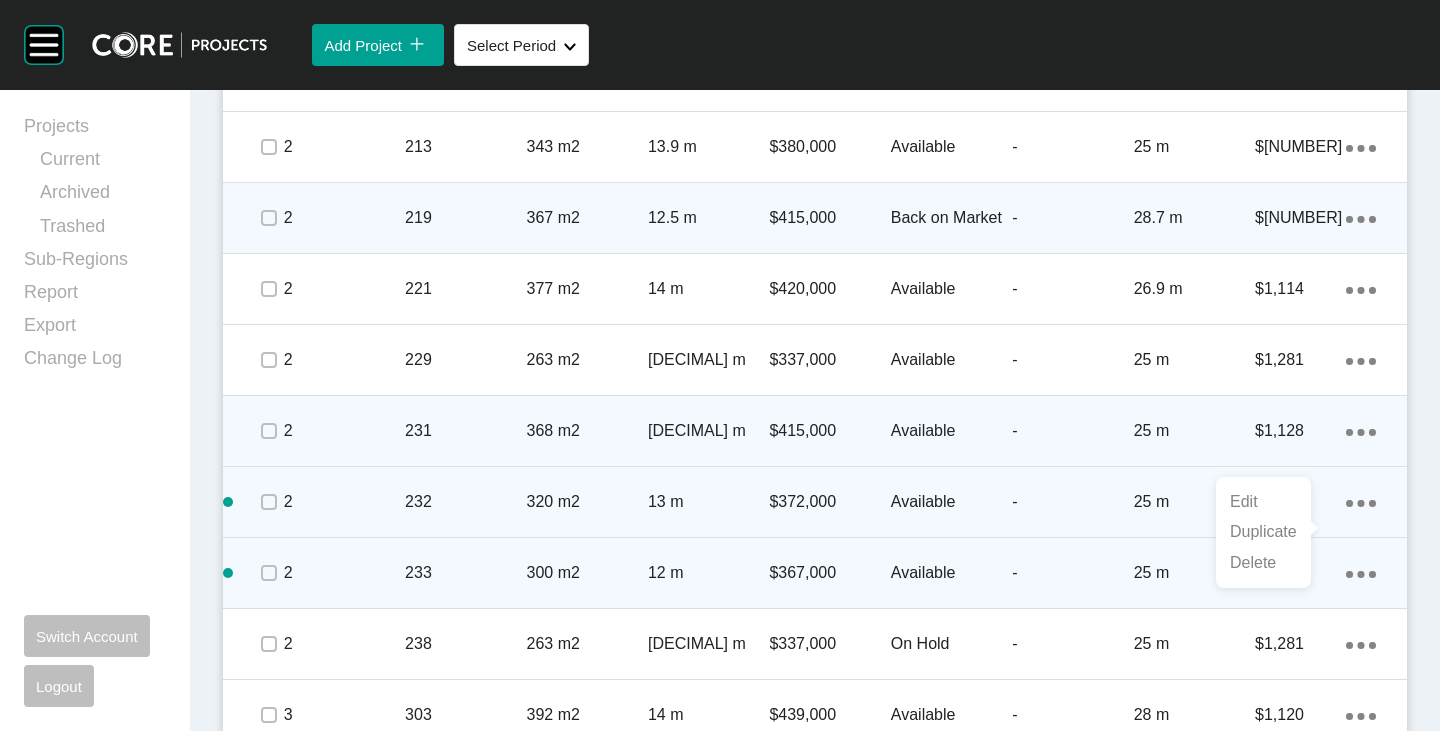 click on "Duplicate" at bounding box center [1263, 532] 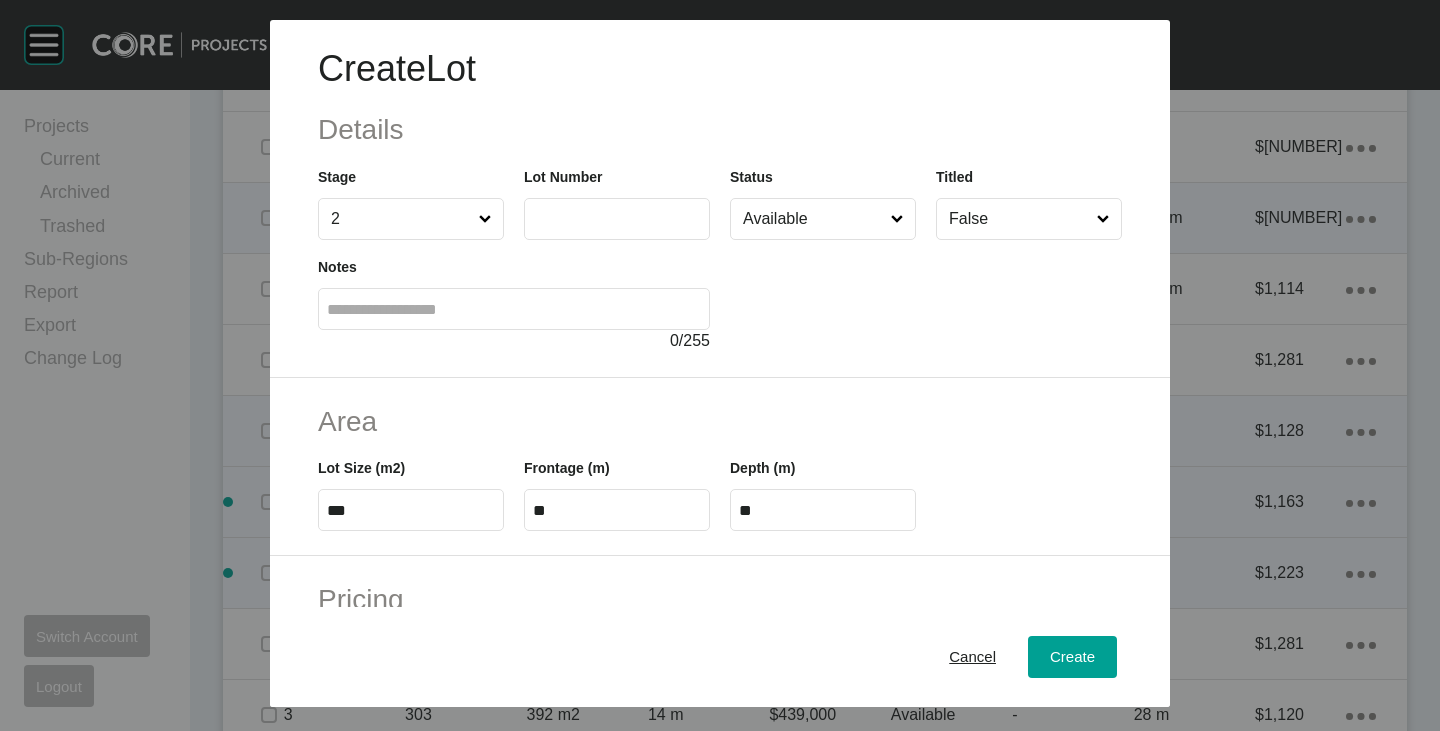 click at bounding box center (617, 218) 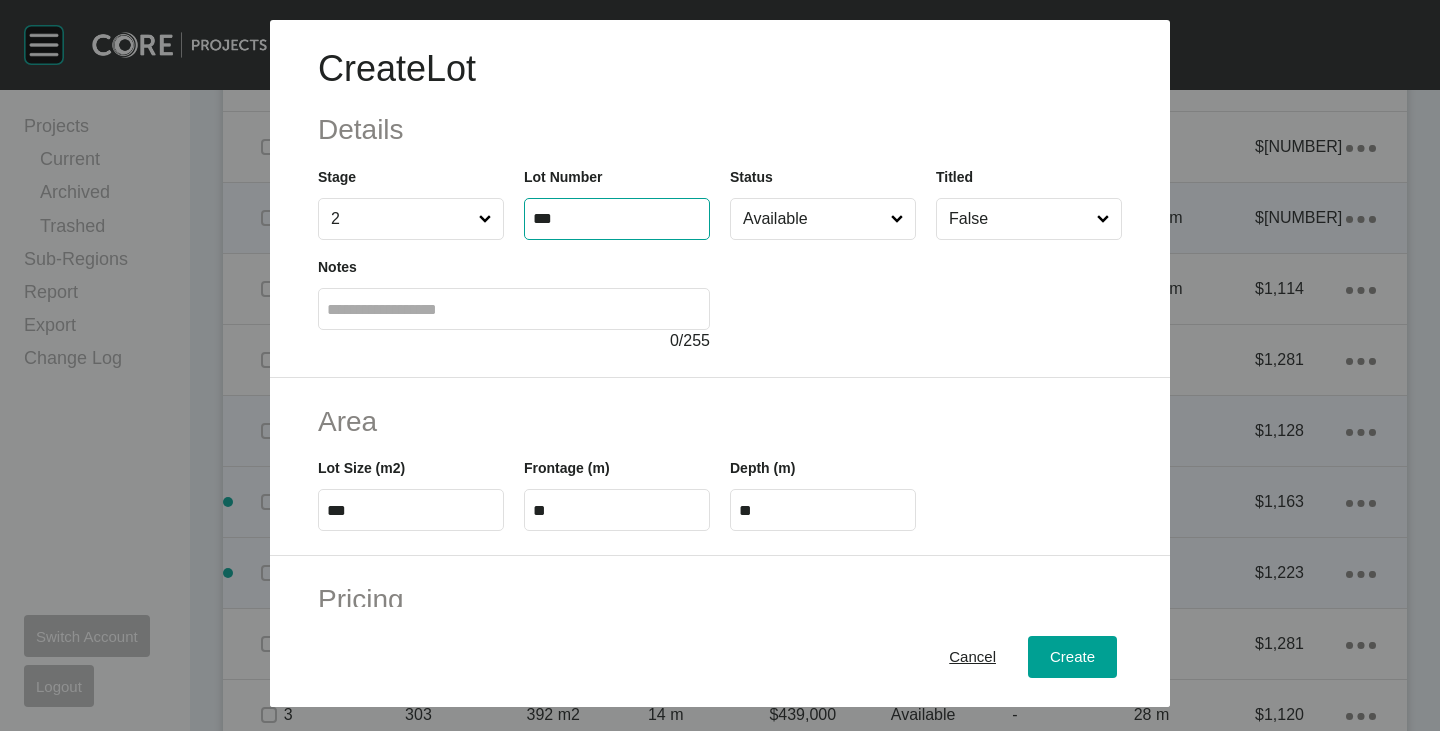 type on "***" 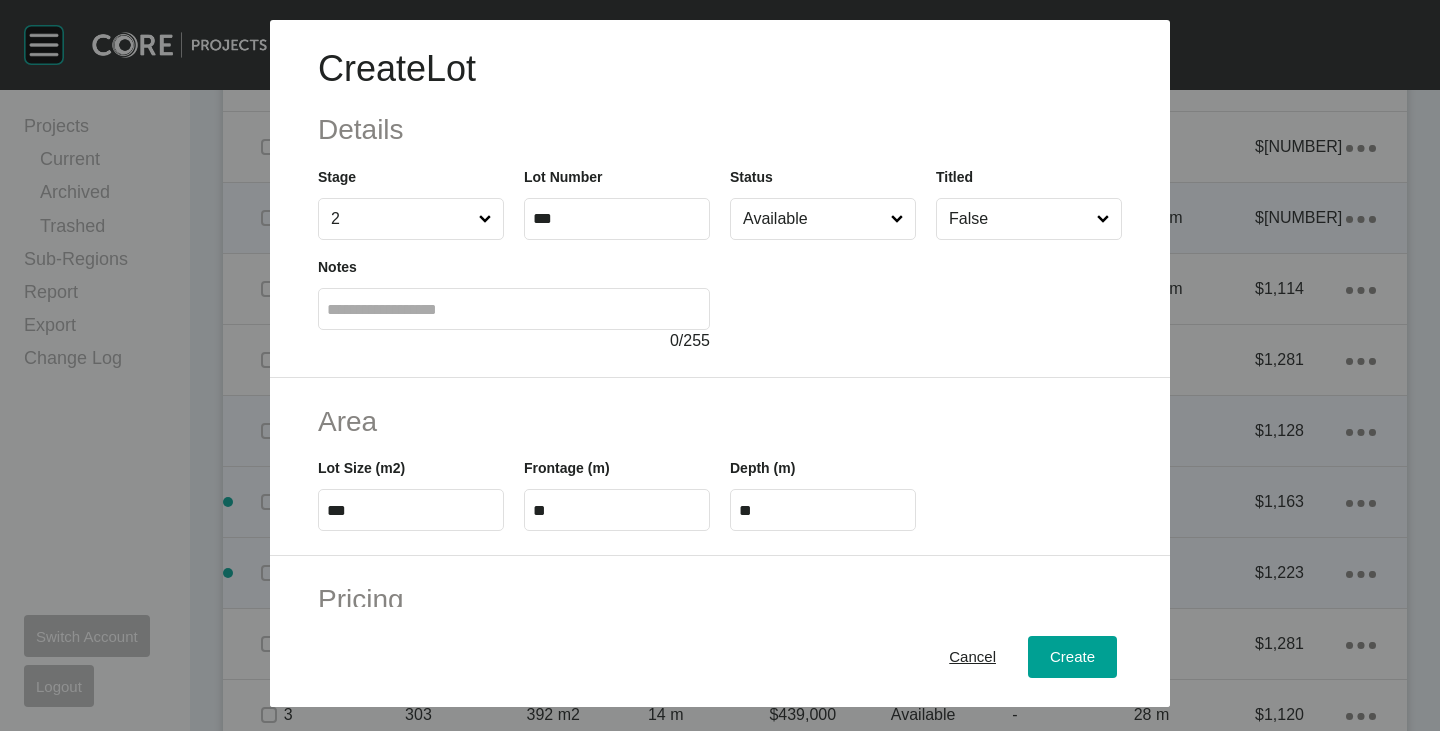 type on "*" 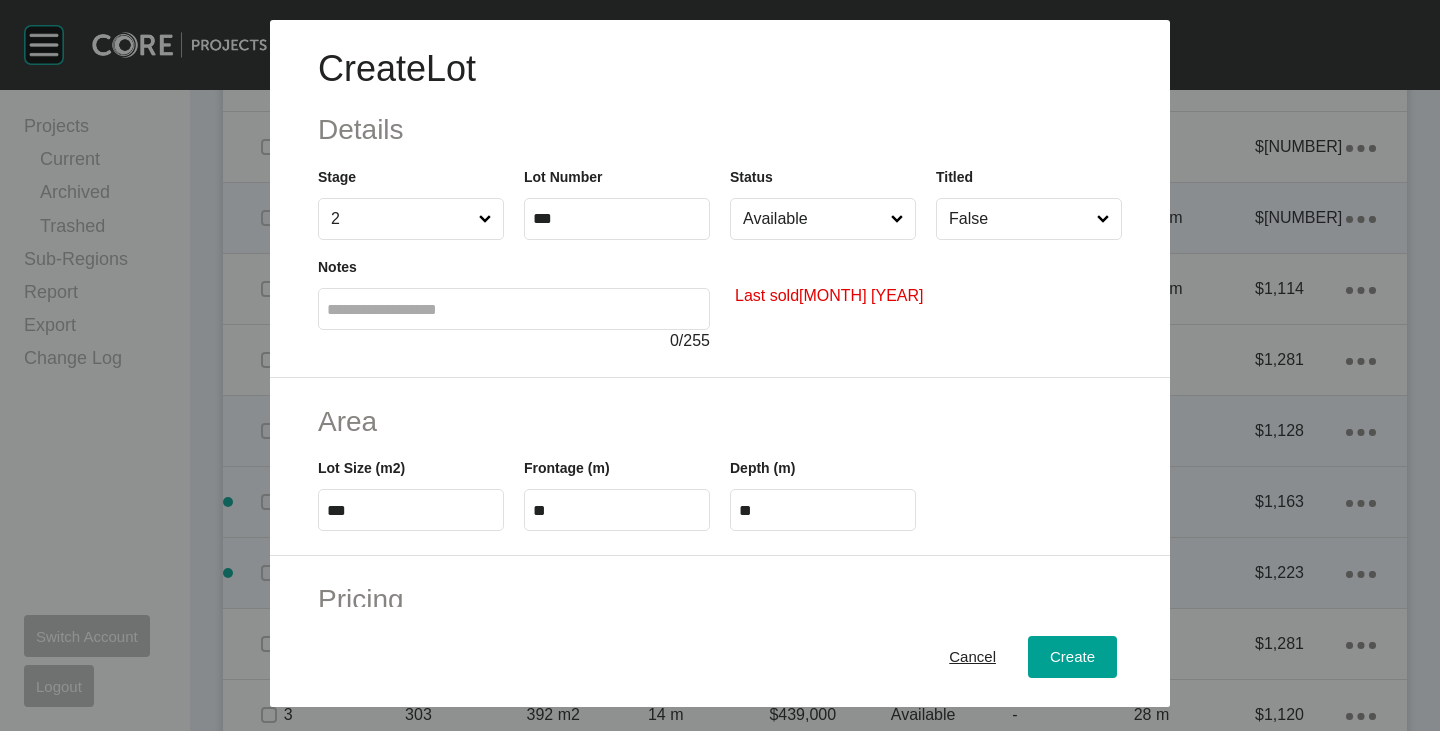 click on "Status Available" at bounding box center [823, 203] 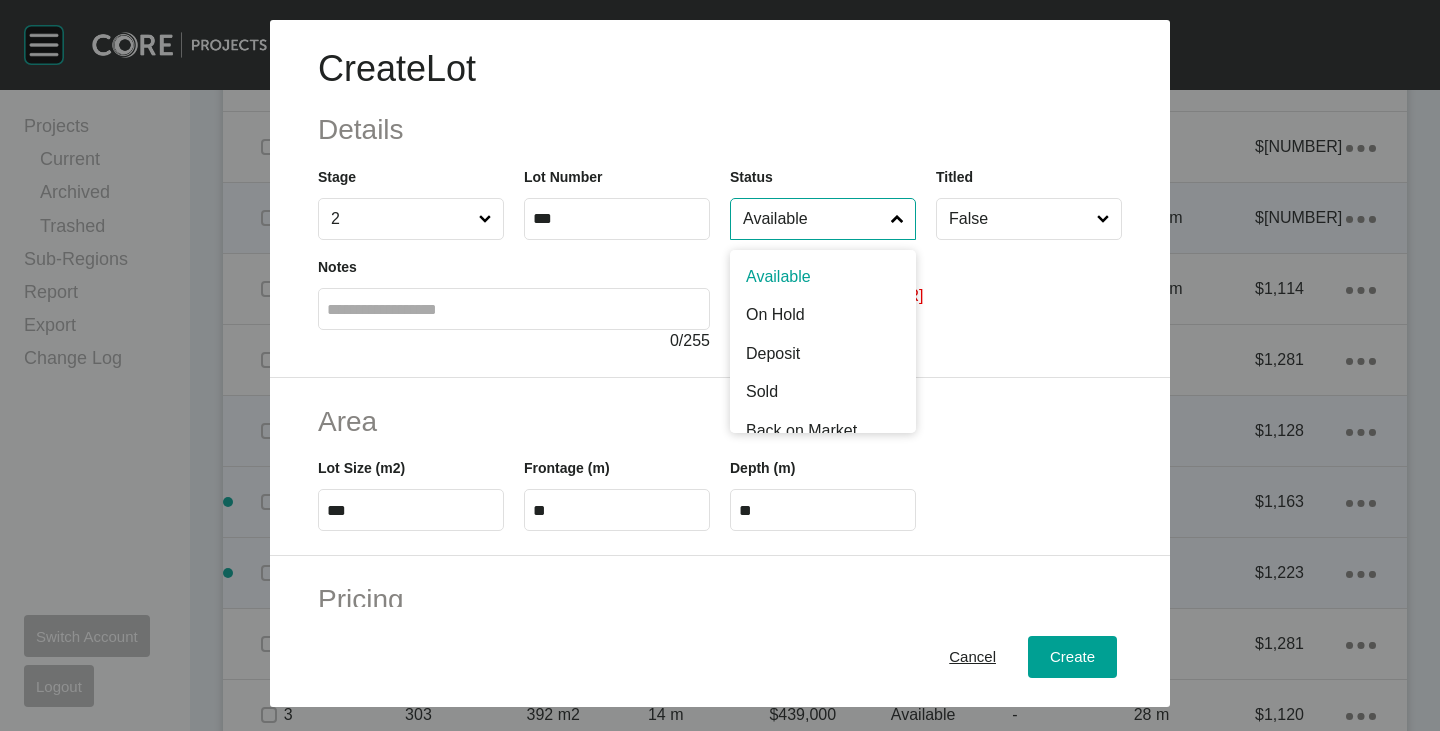 click on "Available" at bounding box center (813, 219) 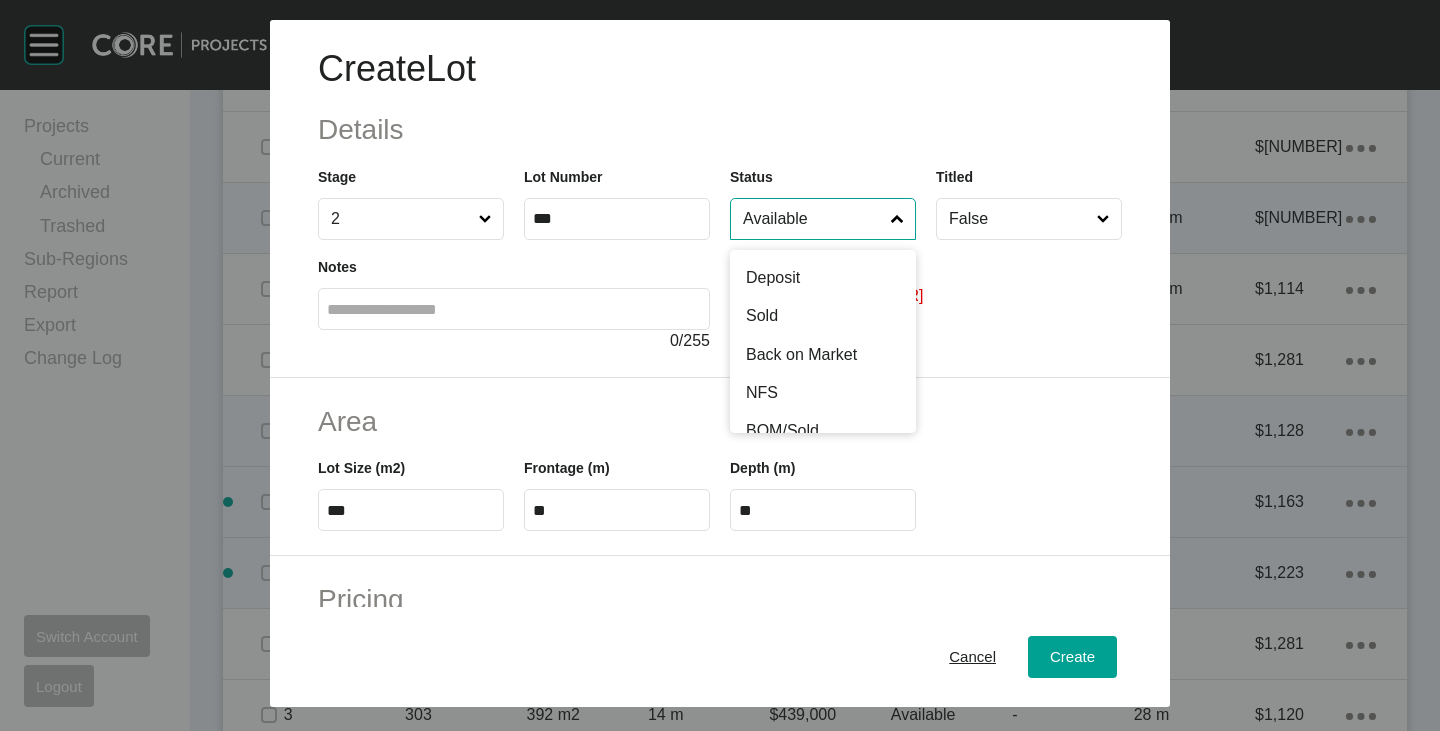 scroll, scrollTop: 100, scrollLeft: 0, axis: vertical 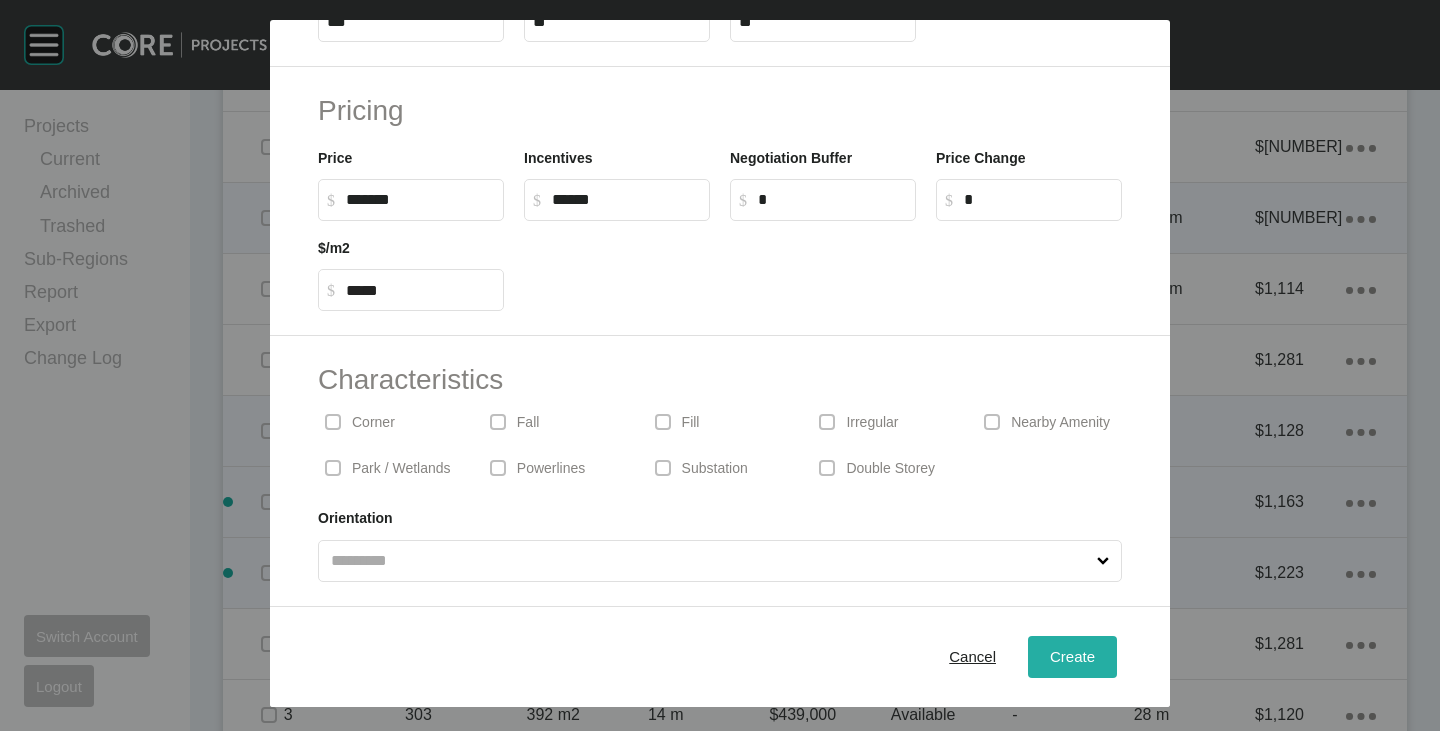 click on "Create" at bounding box center (1072, 656) 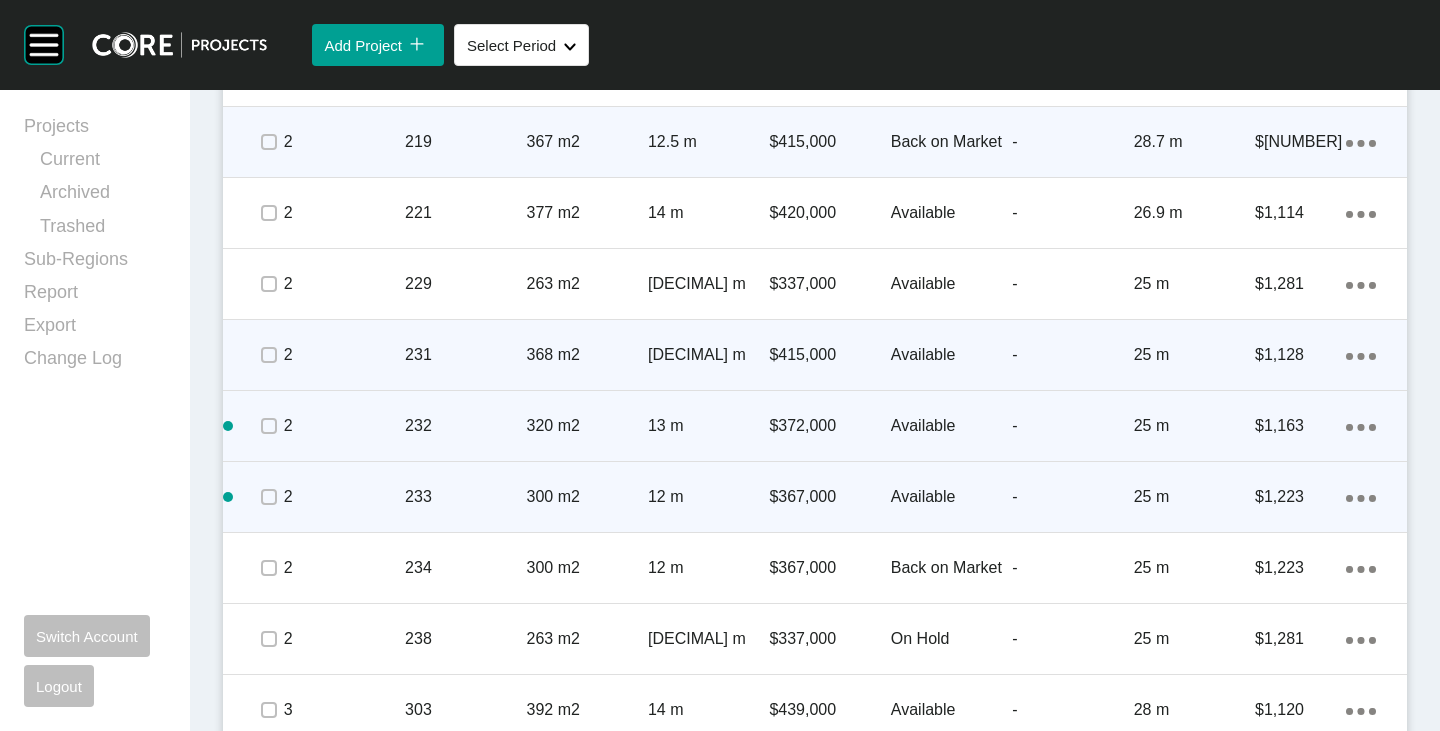 scroll, scrollTop: 3300, scrollLeft: 0, axis: vertical 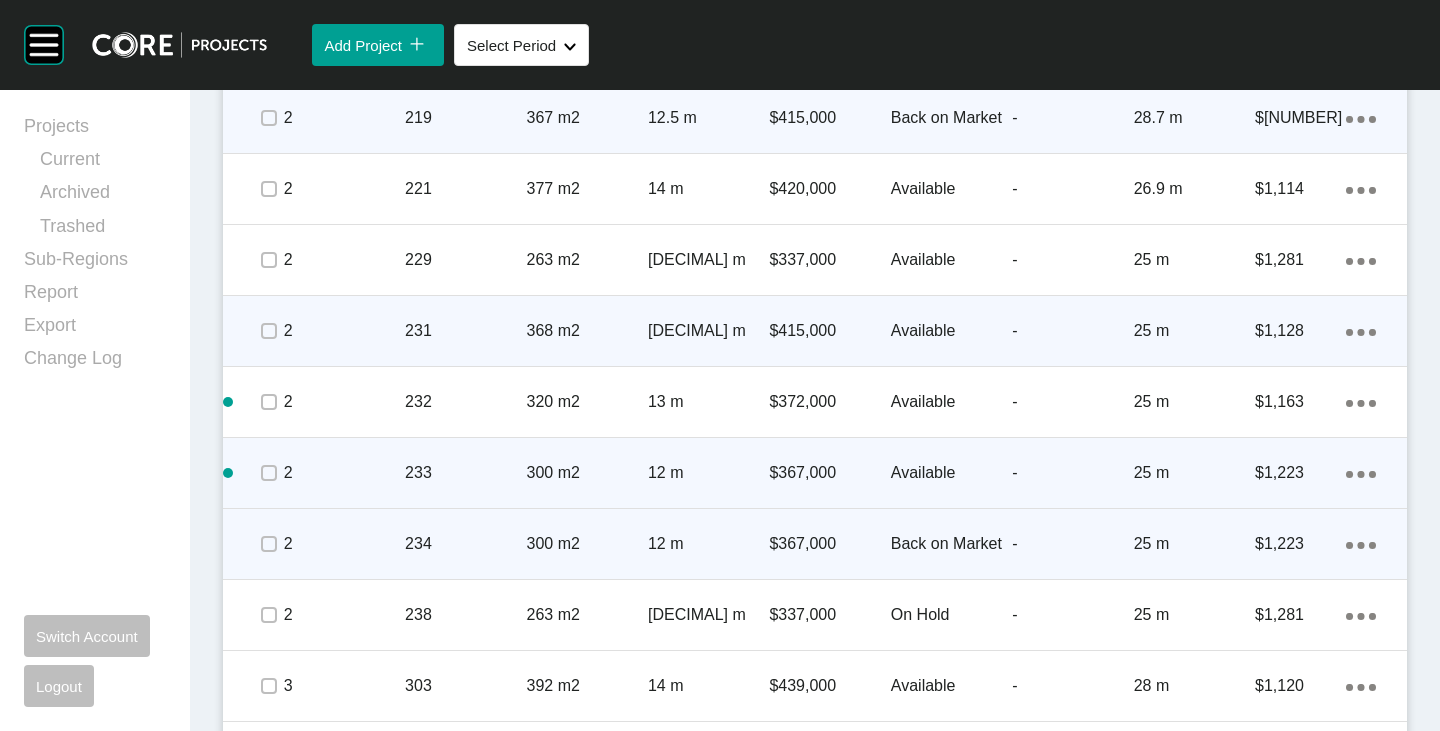 click on "Action Menu Dots Copy 6 Created with Sketch." 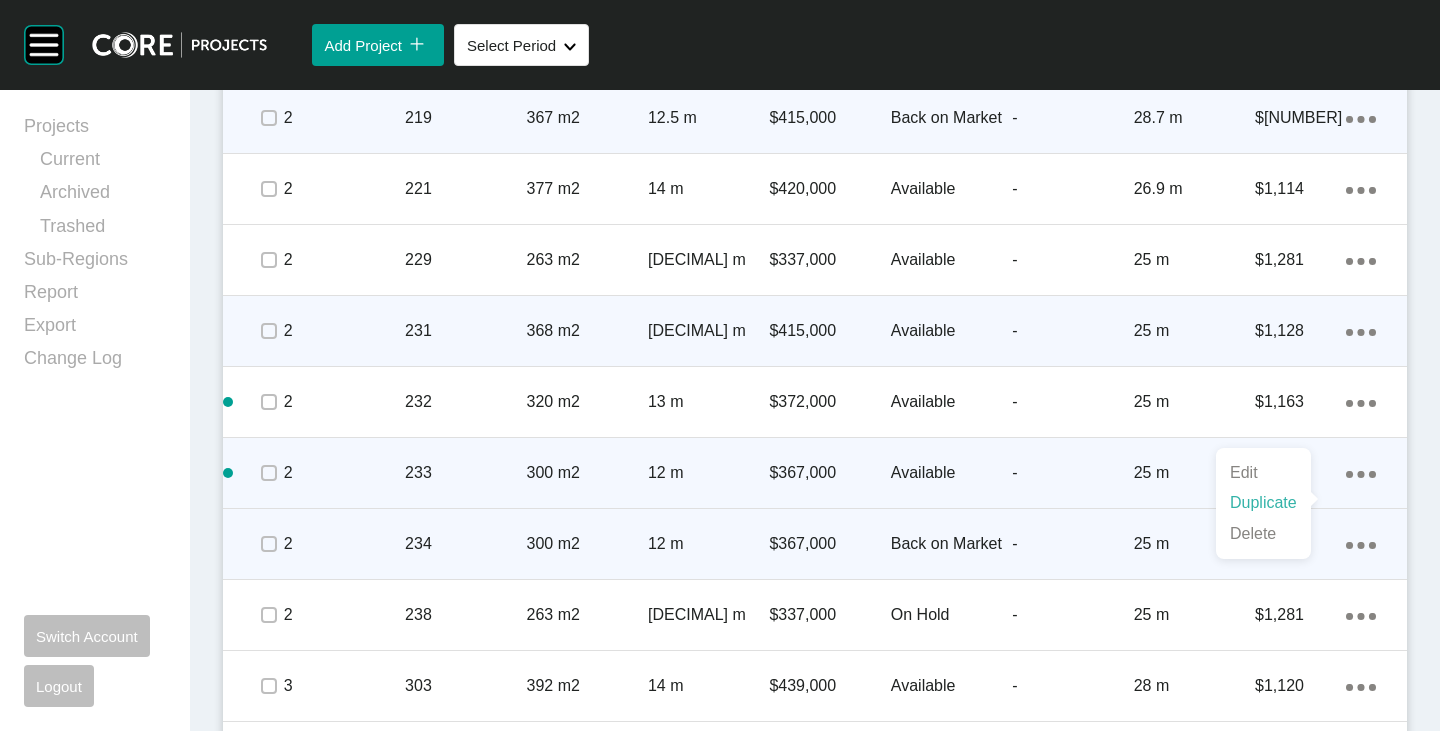 click on "Duplicate" at bounding box center [1263, 503] 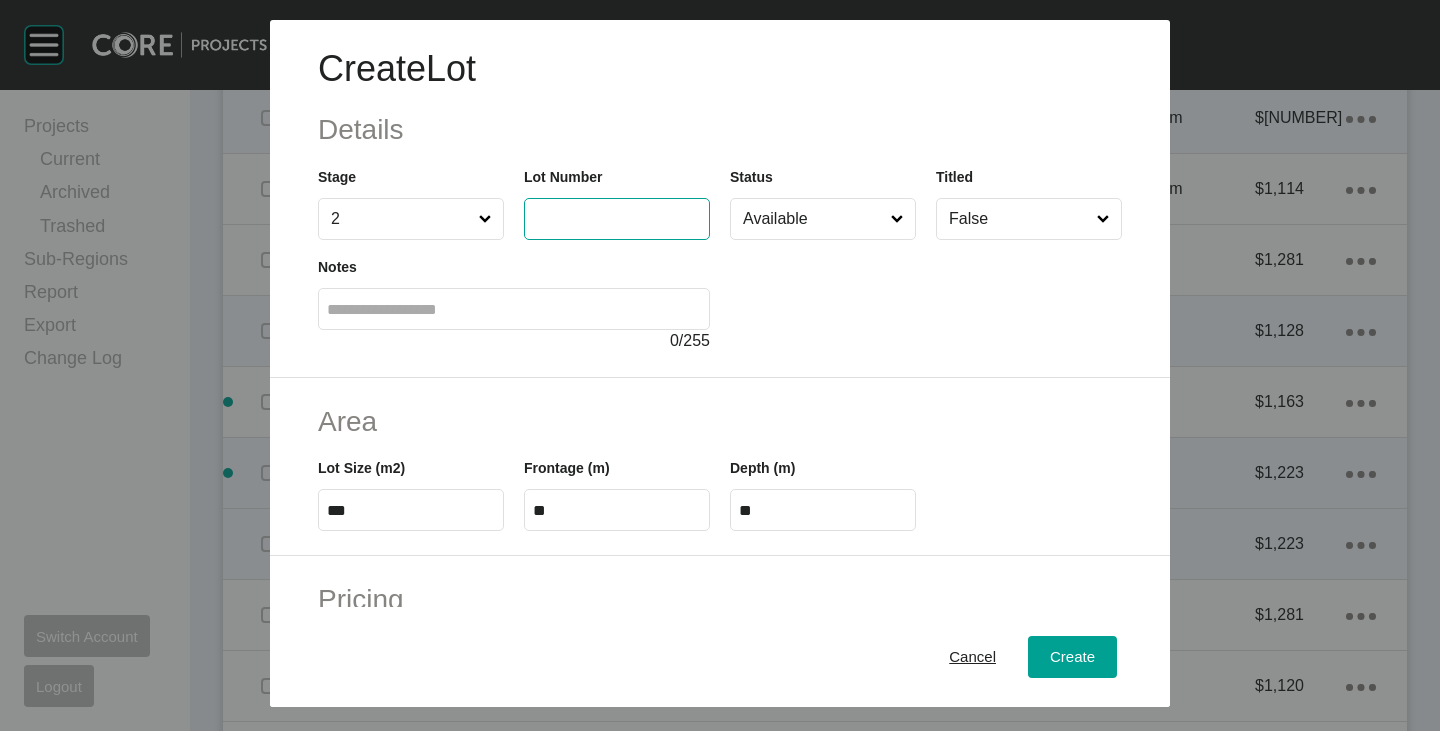 click at bounding box center [617, 218] 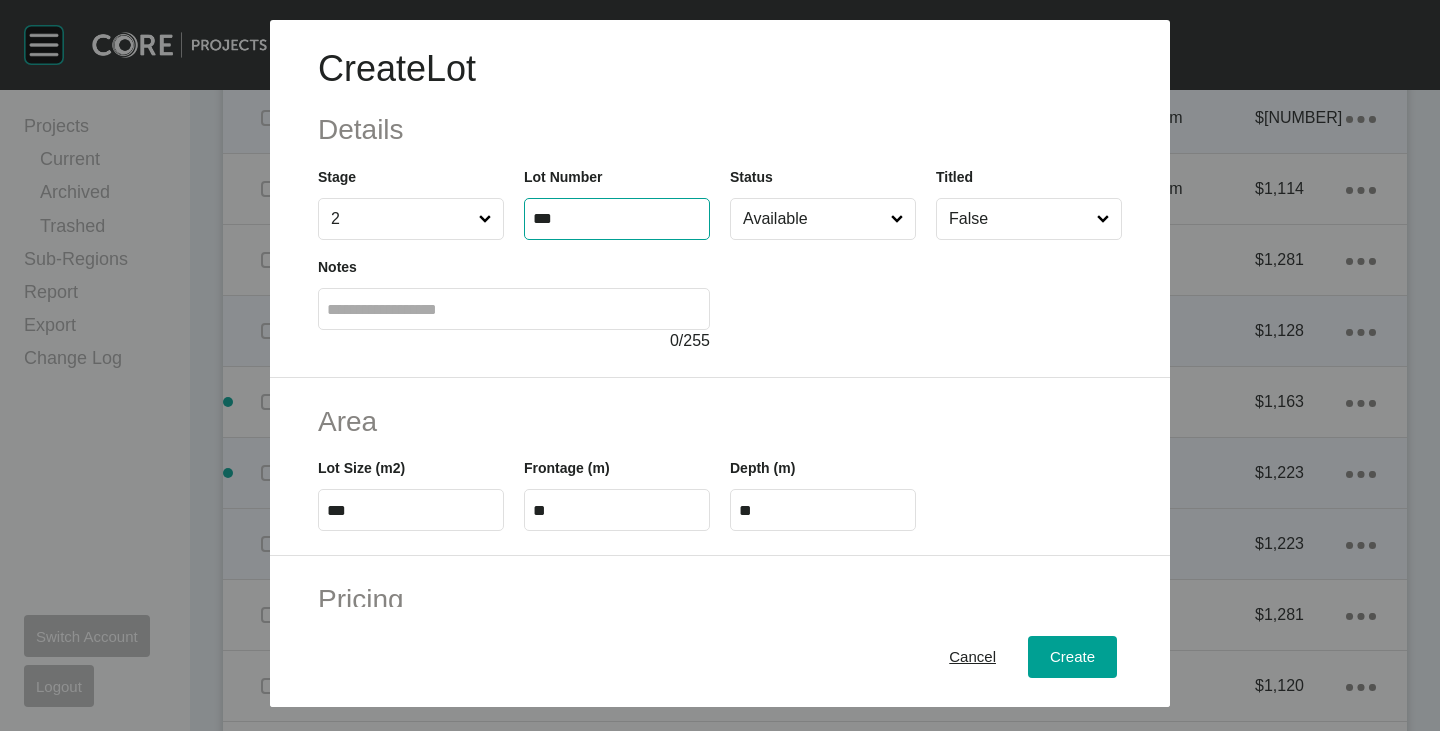 type on "***" 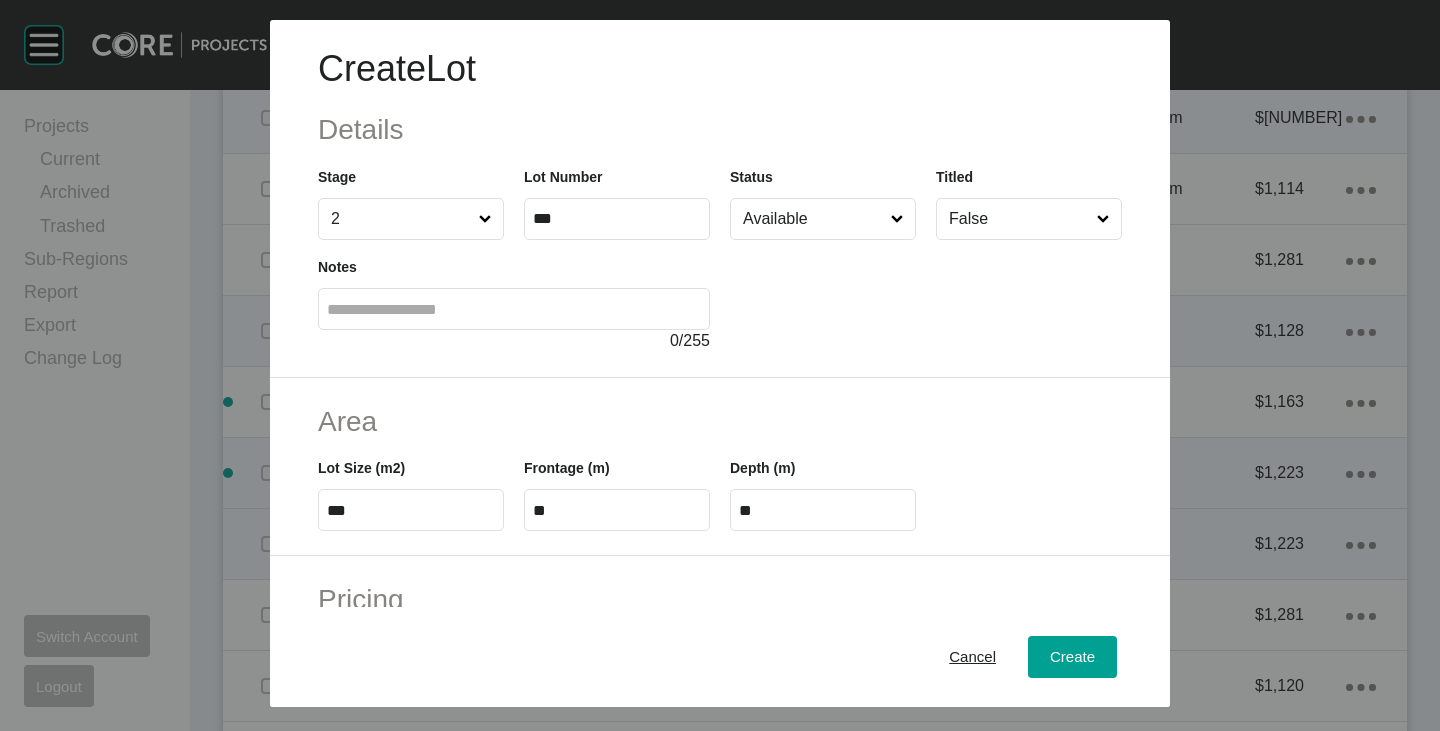 type on "******" 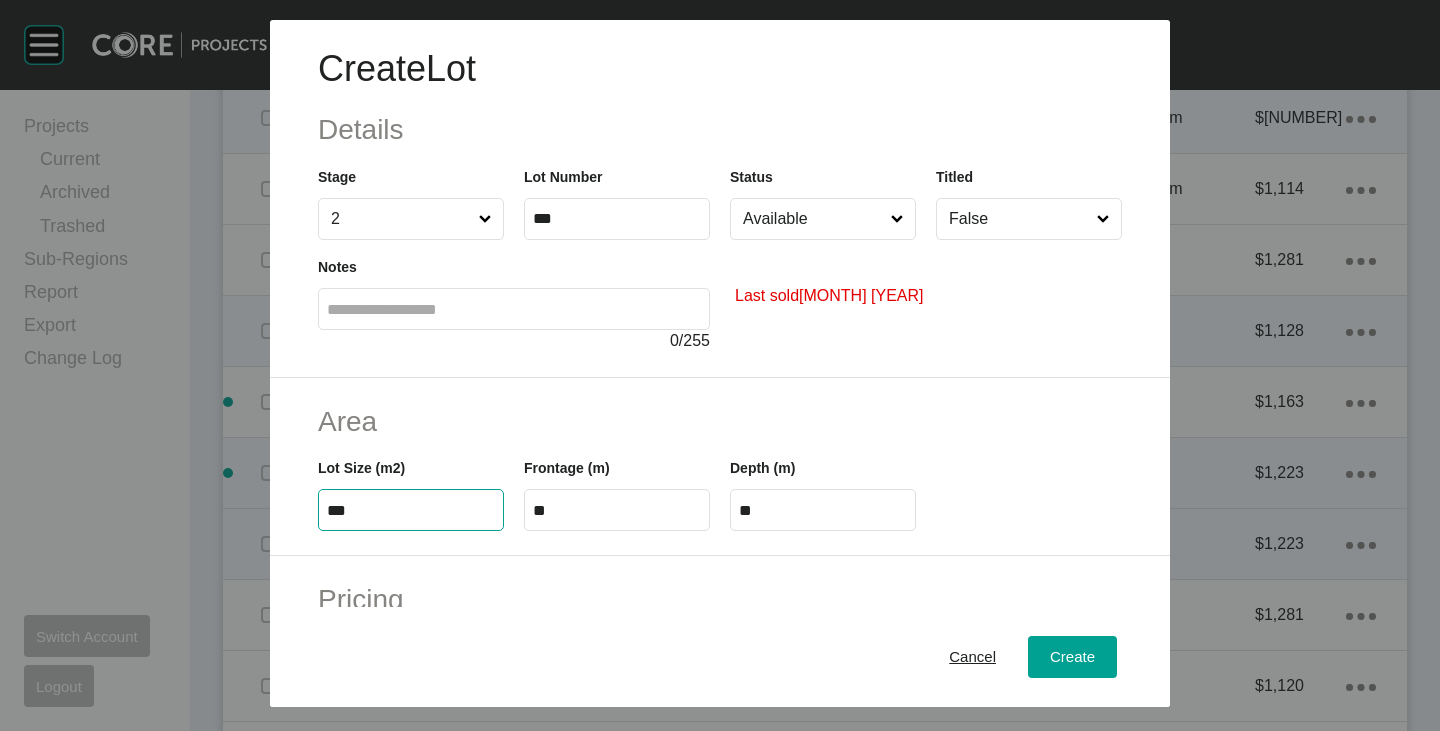 click on "***" at bounding box center [411, 510] 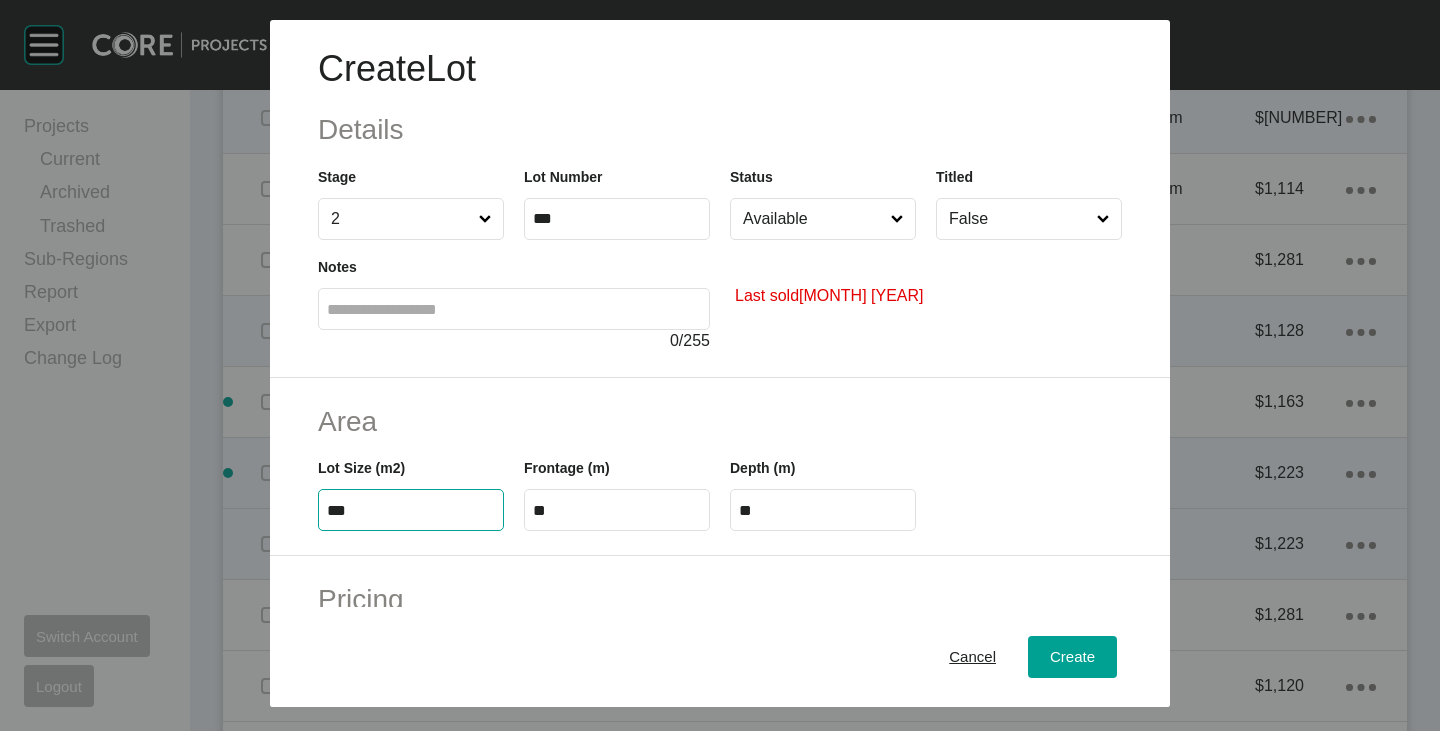 type on "***" 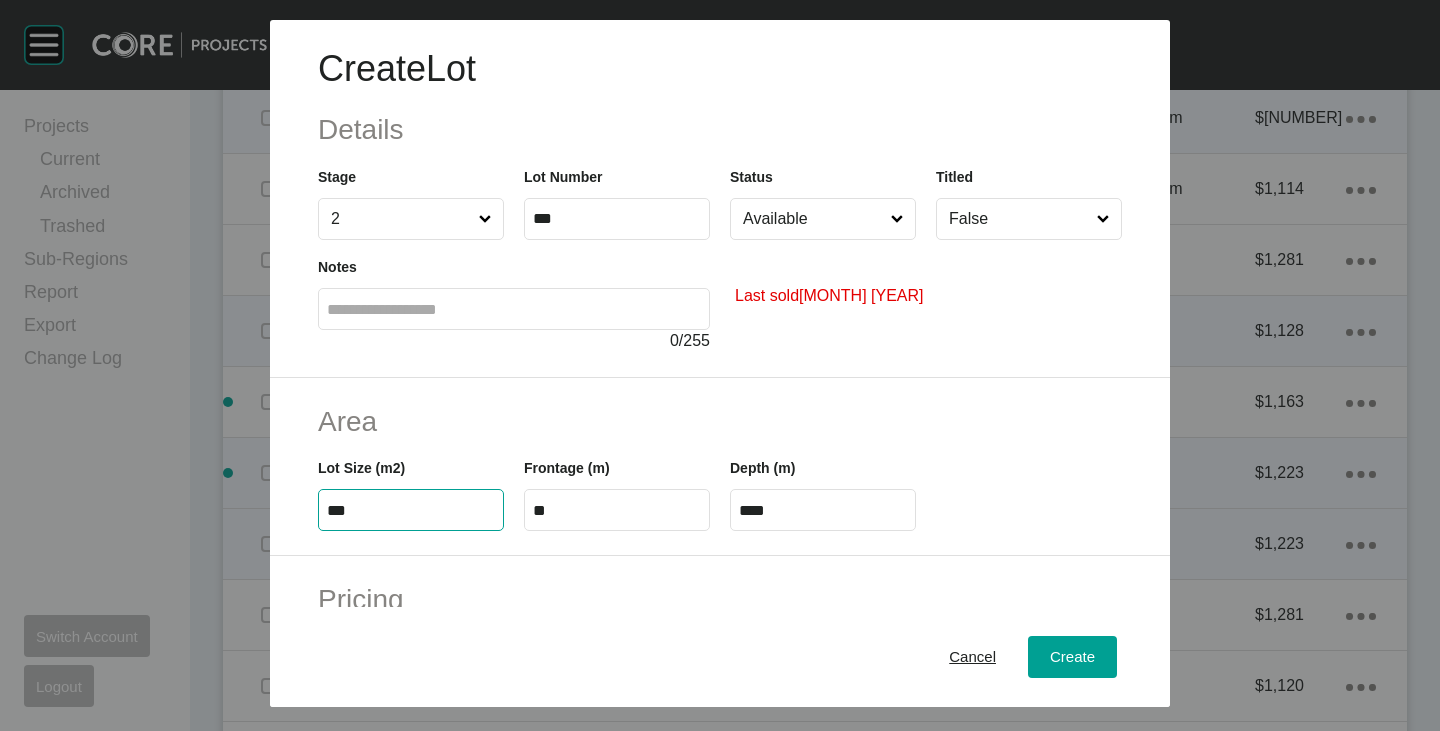 click on "Frontage (m) **" at bounding box center [617, 486] 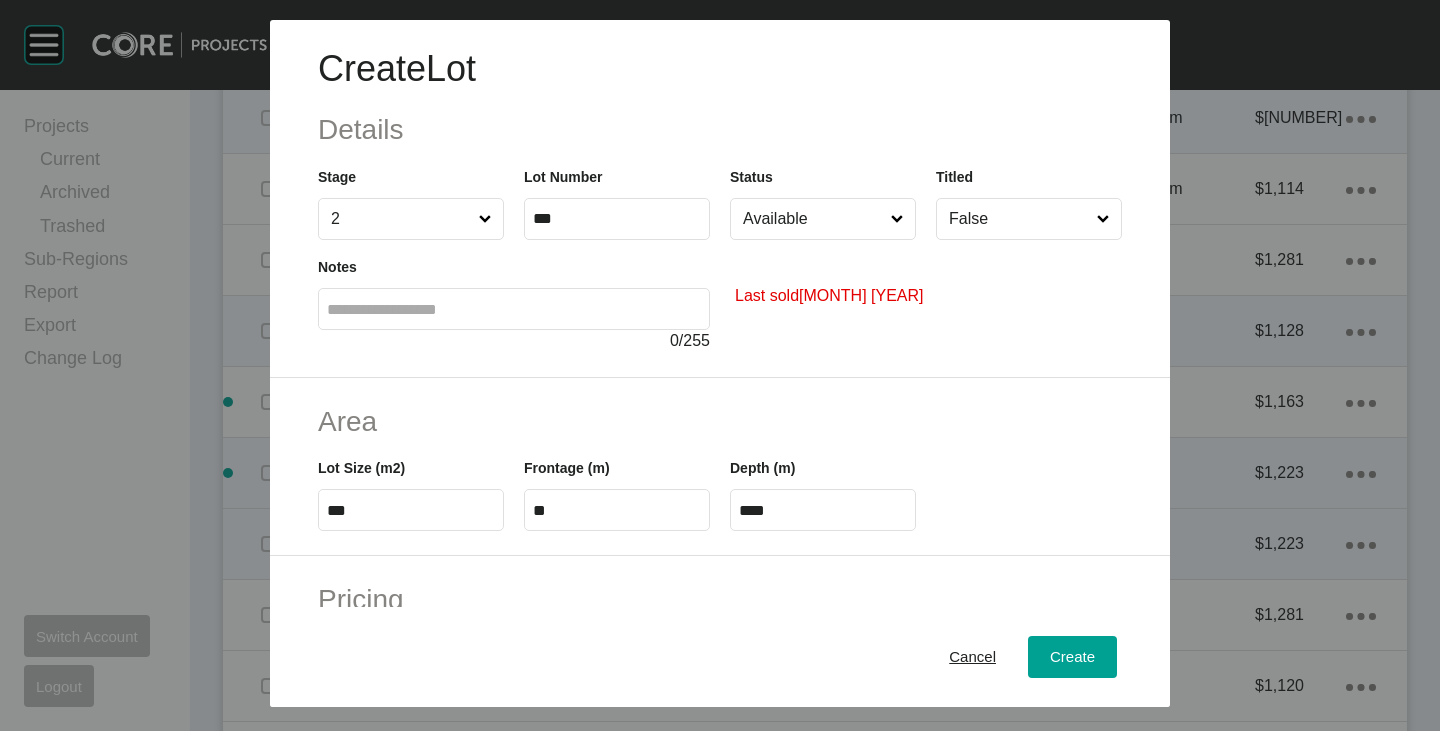 click on "Available" at bounding box center [813, 219] 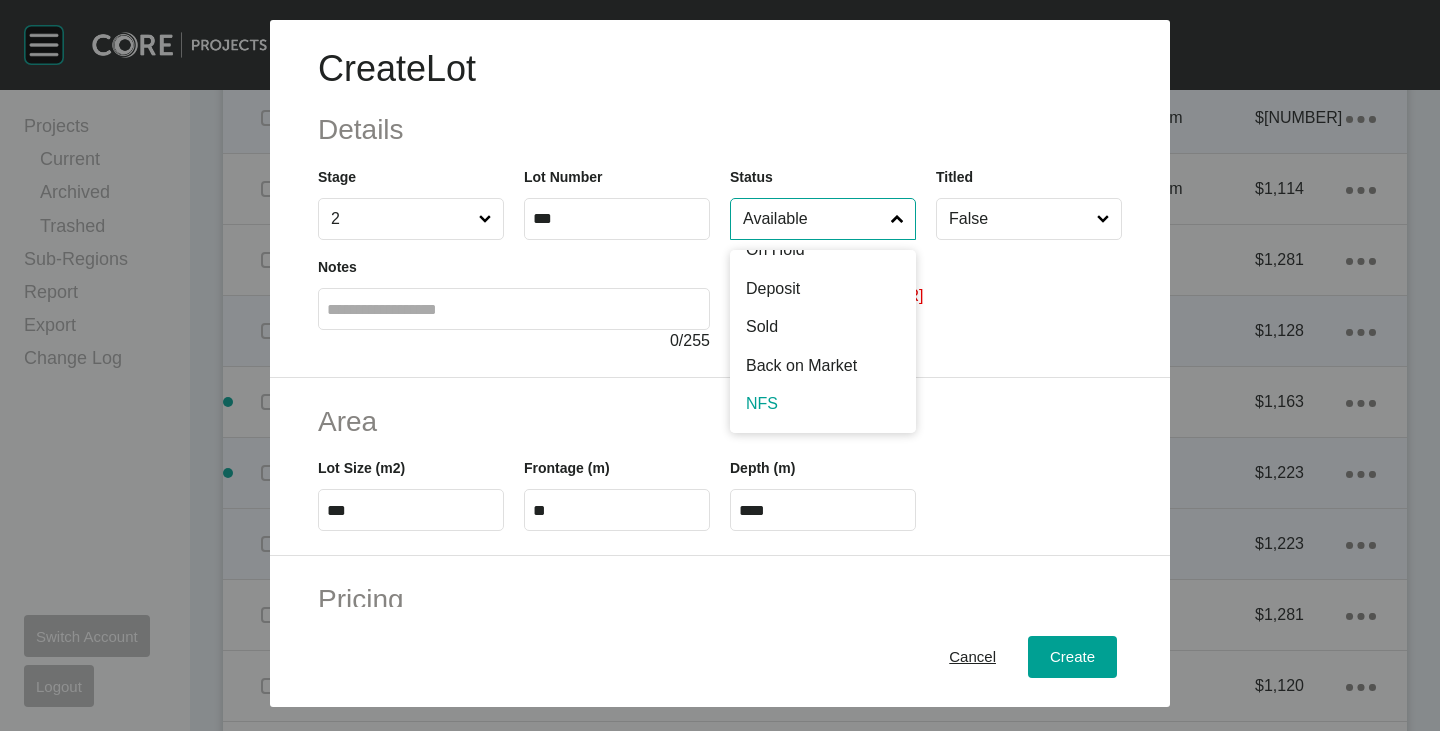 scroll, scrollTop: 102, scrollLeft: 0, axis: vertical 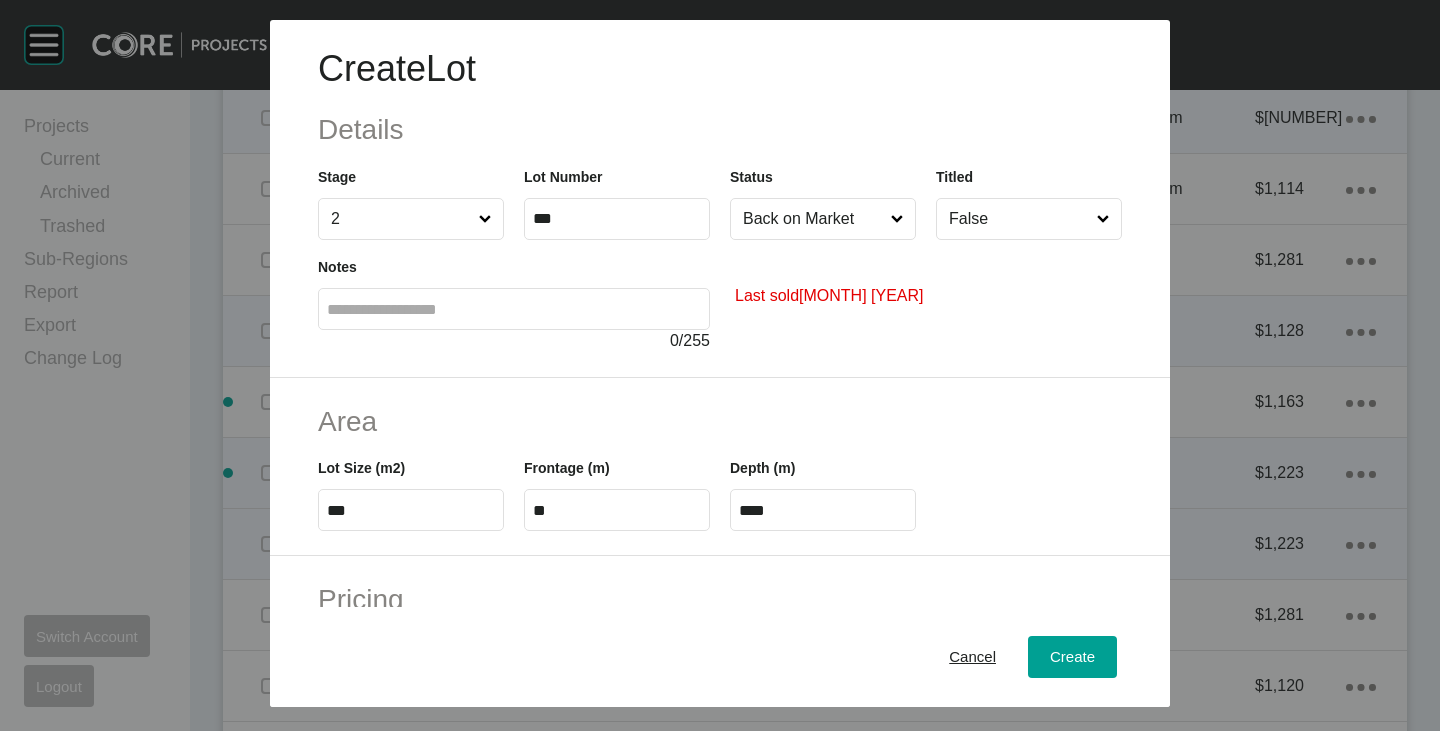 click on "**" at bounding box center (617, 510) 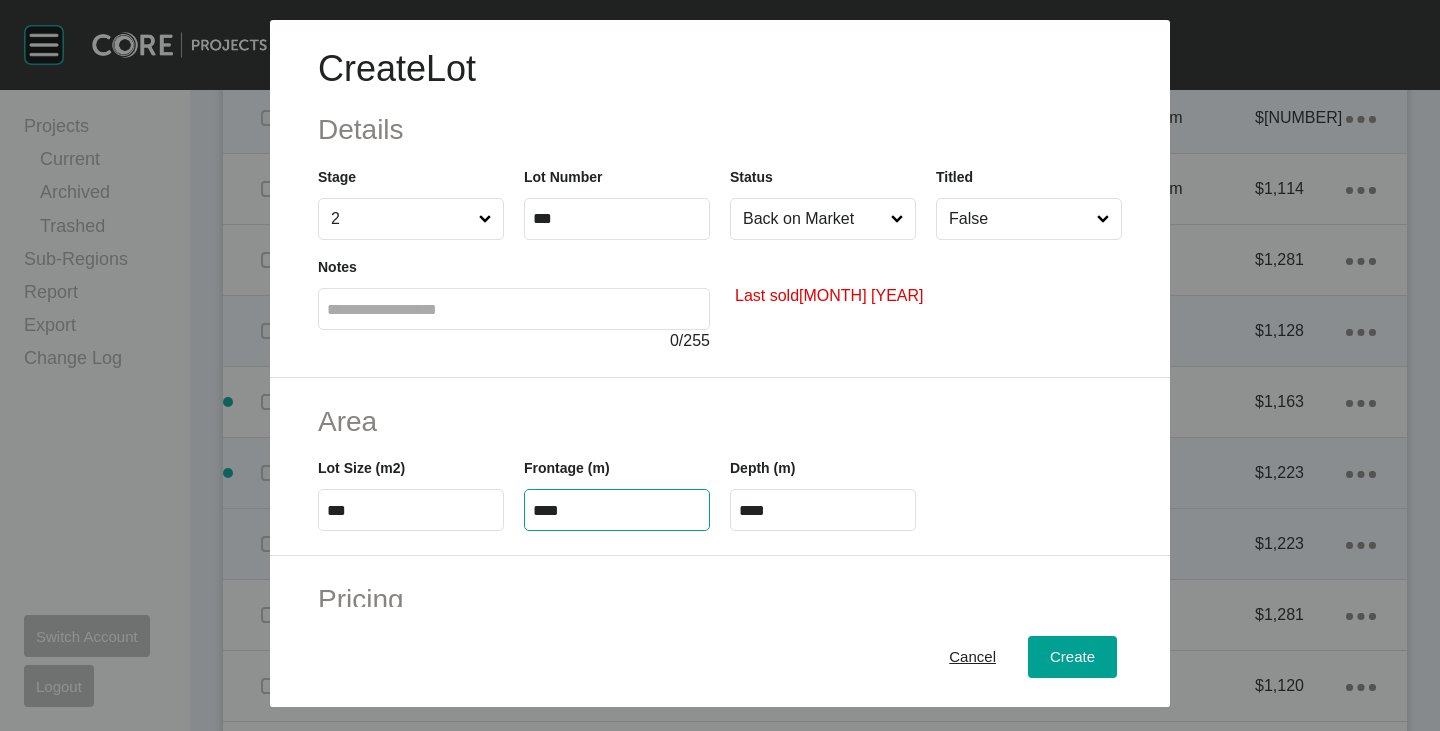 type on "****" 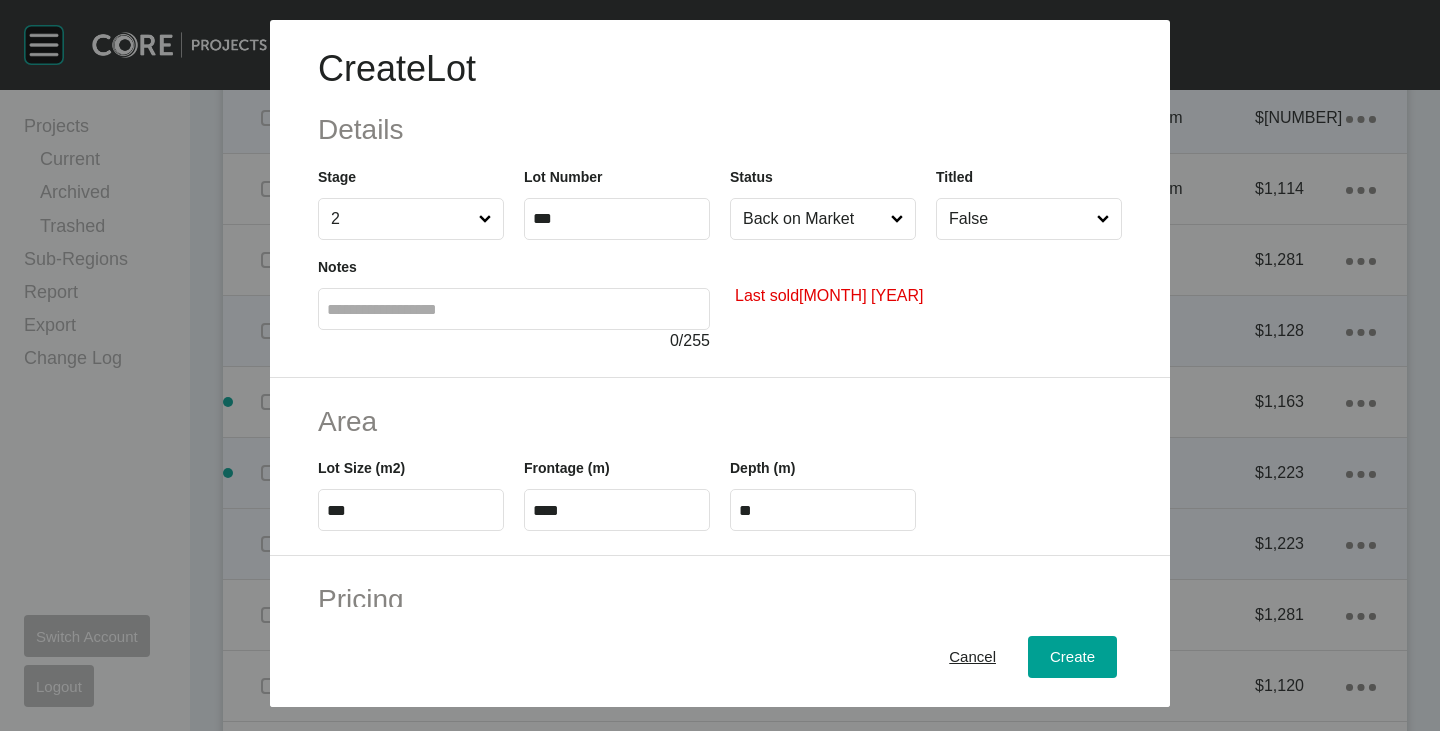 click on "Area" at bounding box center [720, 421] 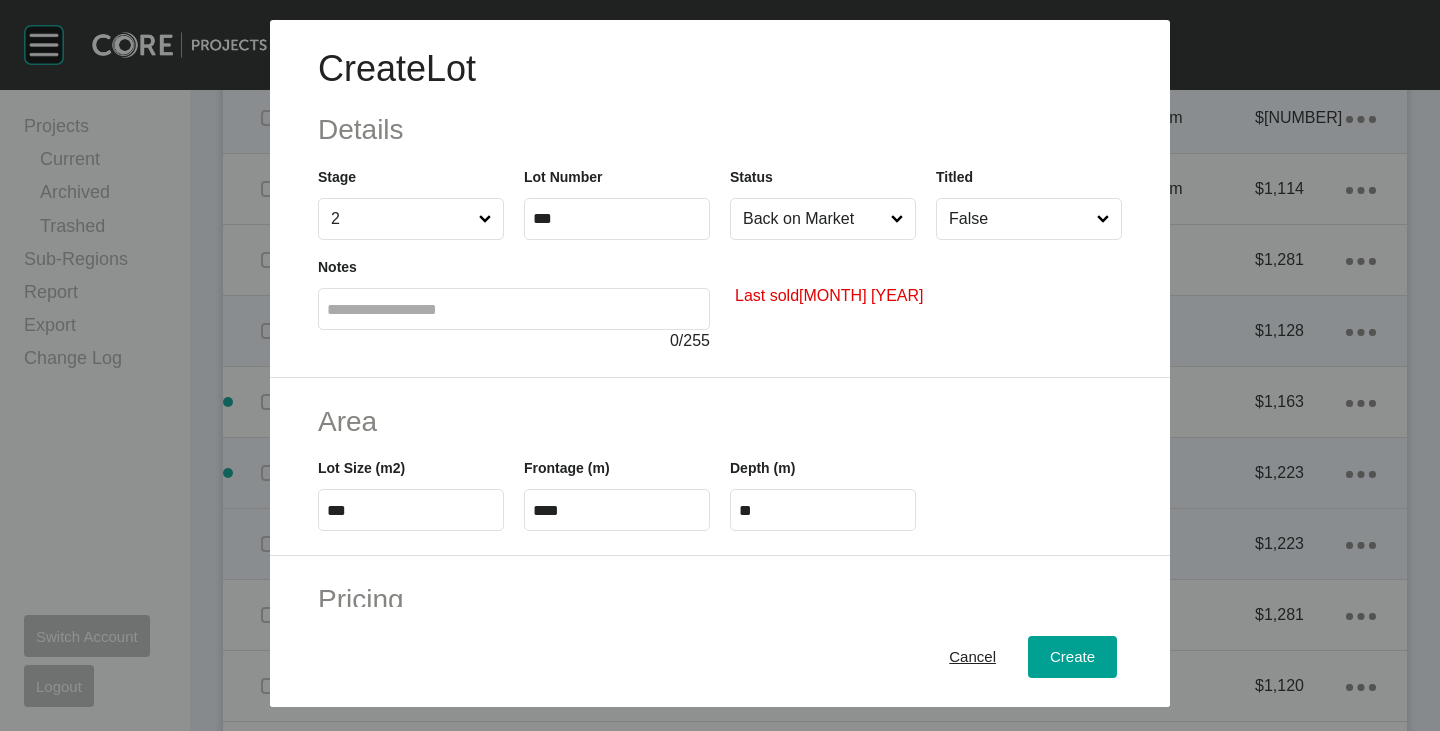 scroll, scrollTop: 400, scrollLeft: 0, axis: vertical 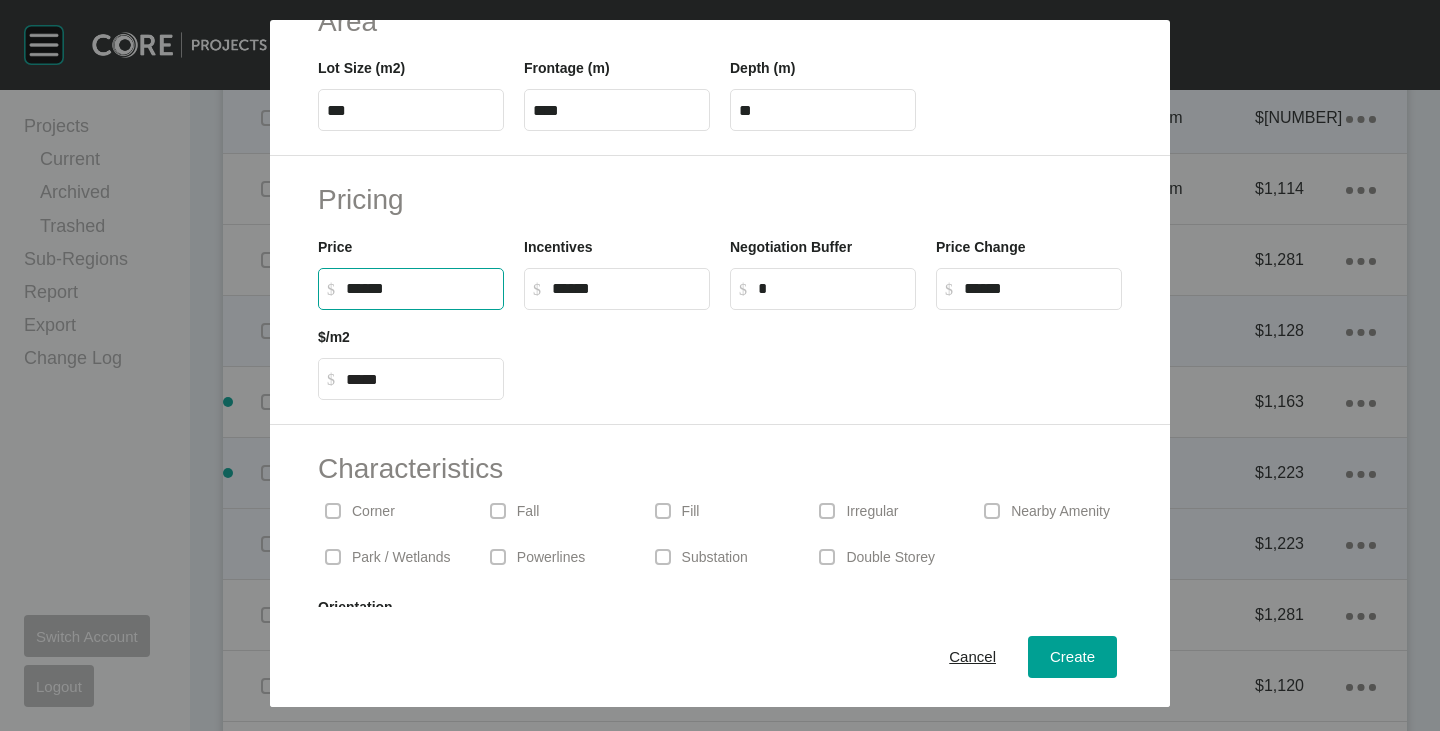 drag, startPoint x: 351, startPoint y: 288, endPoint x: 373, endPoint y: 292, distance: 22.36068 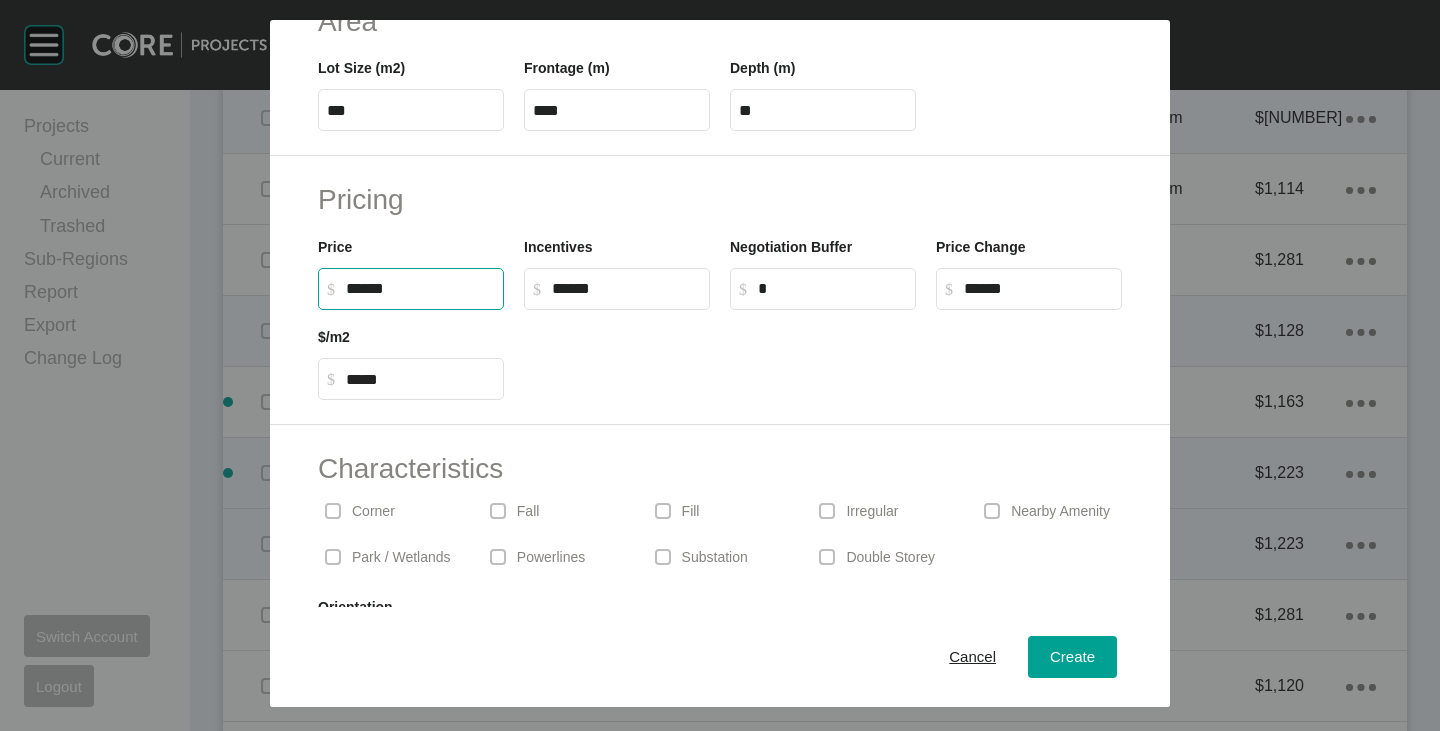 type on "*******" 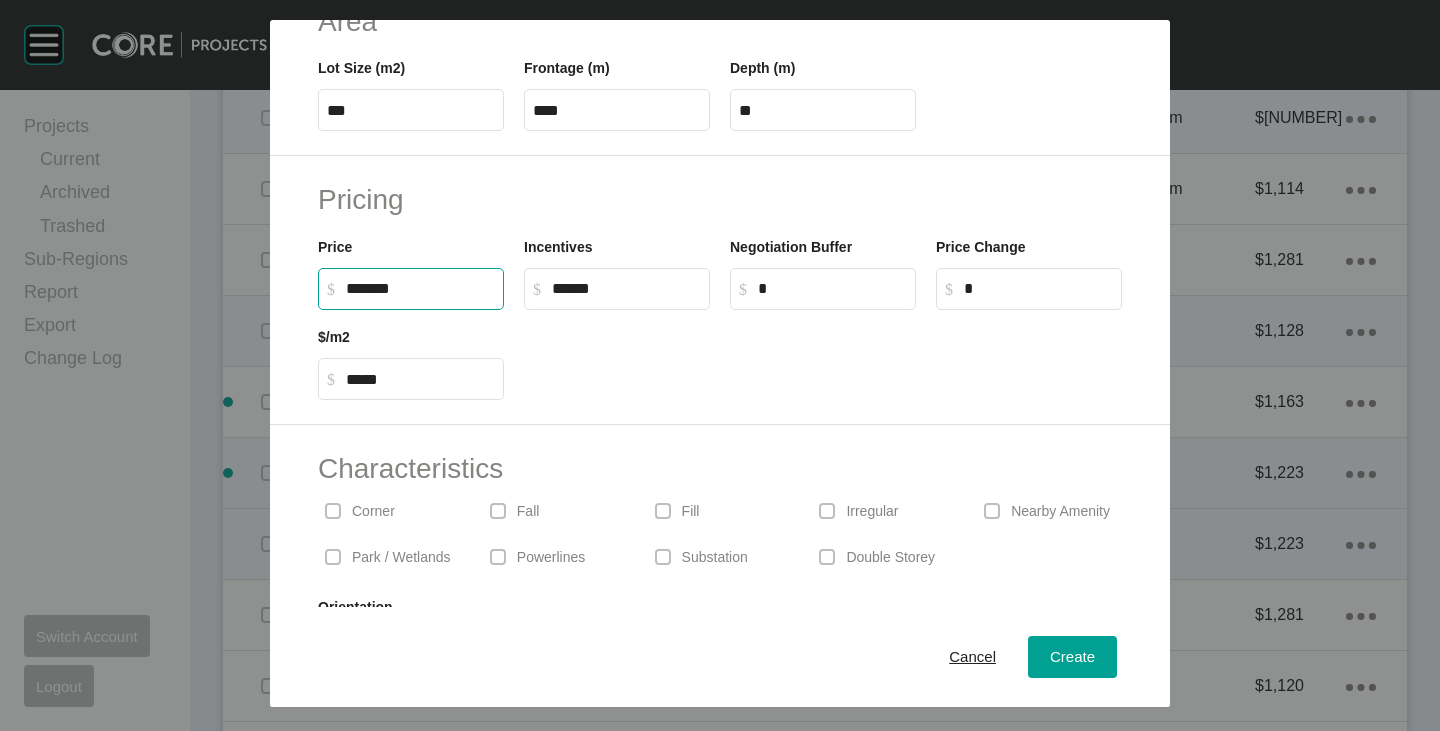 click at bounding box center (823, 355) 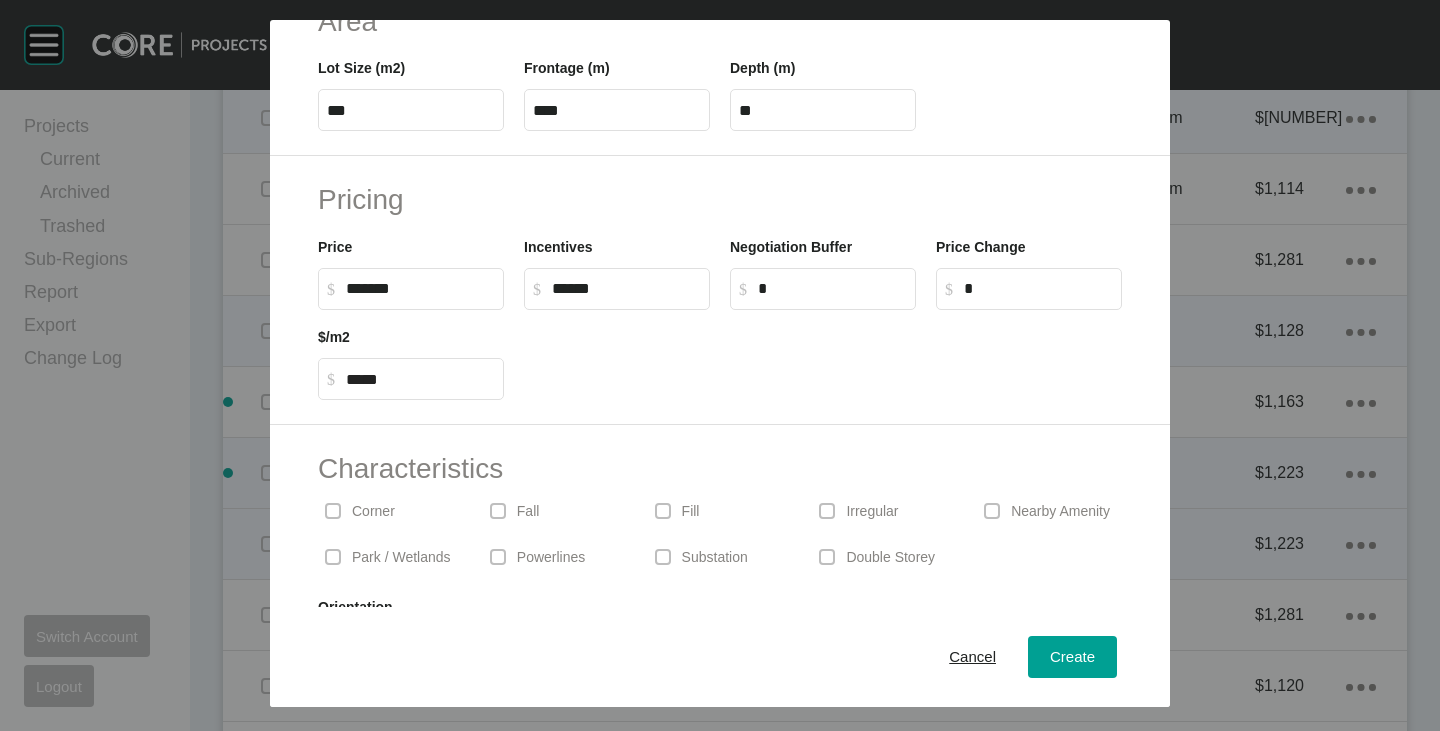 scroll, scrollTop: 489, scrollLeft: 0, axis: vertical 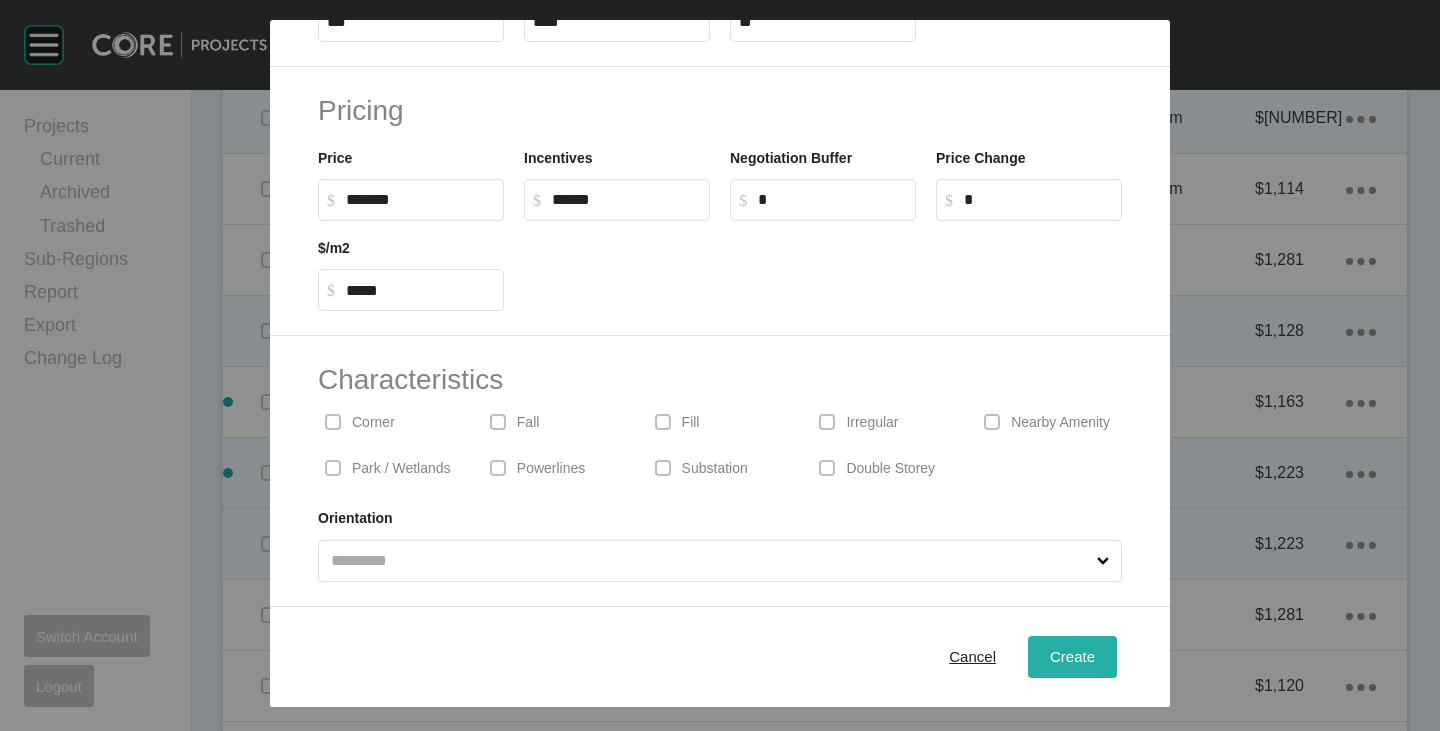 click on "Create" at bounding box center (1072, 656) 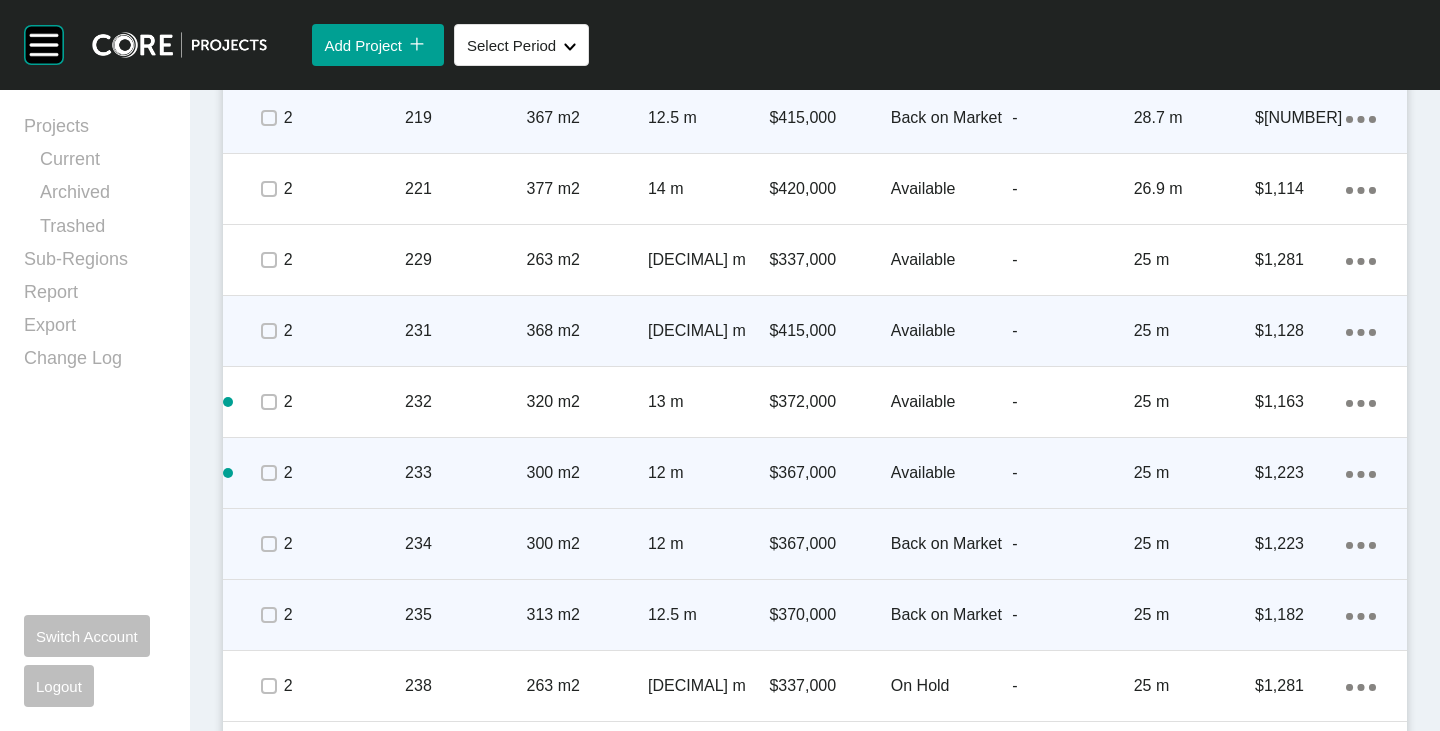 click 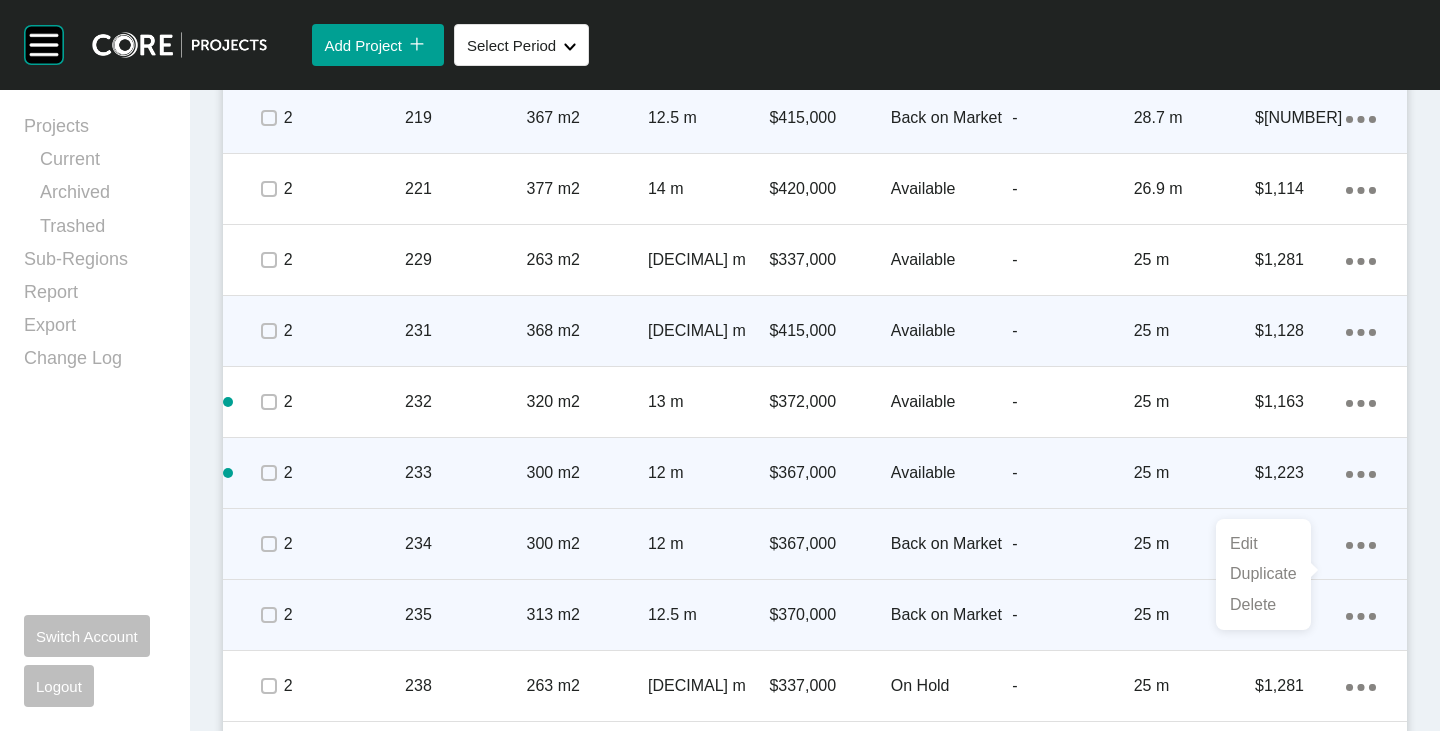 click on "Duplicate" at bounding box center (1263, 574) 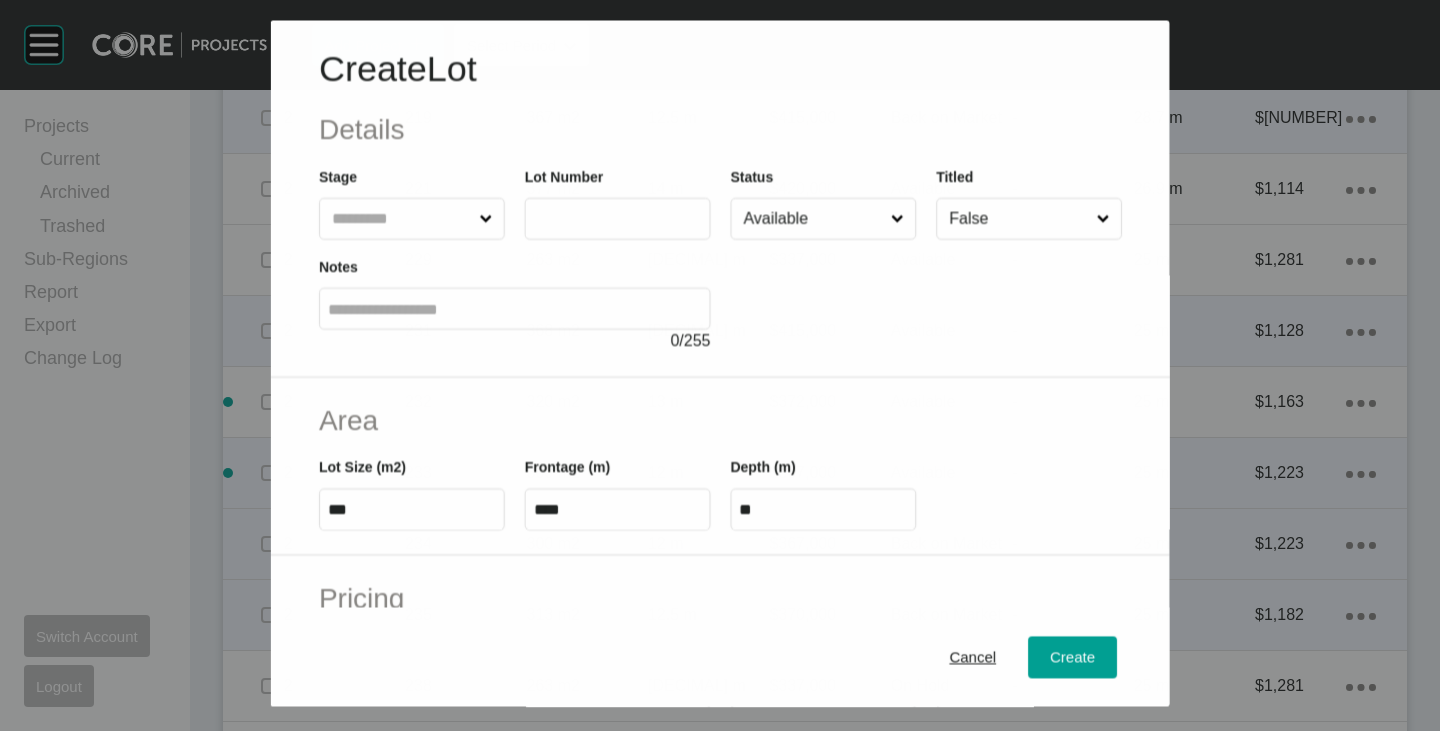 click at bounding box center [599, 219] 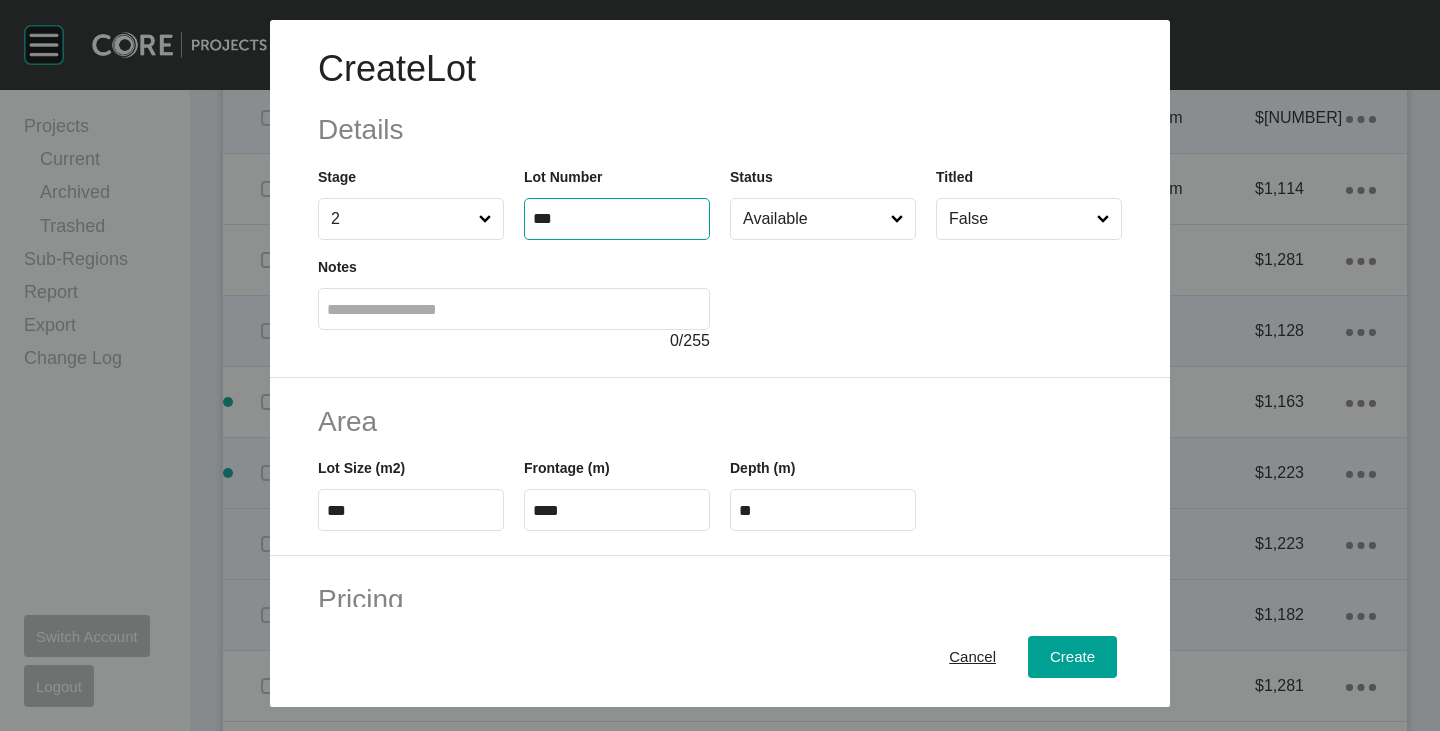 type on "***" 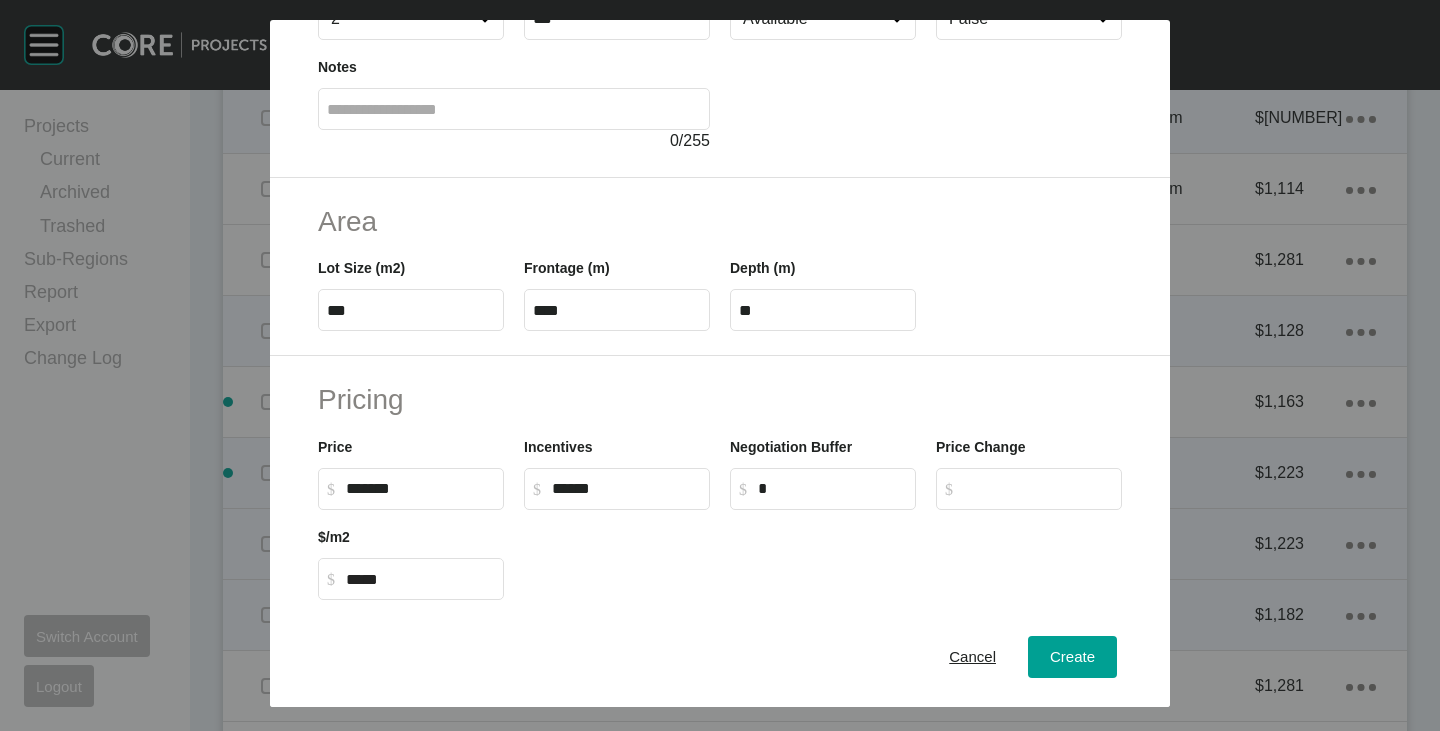 scroll, scrollTop: 489, scrollLeft: 0, axis: vertical 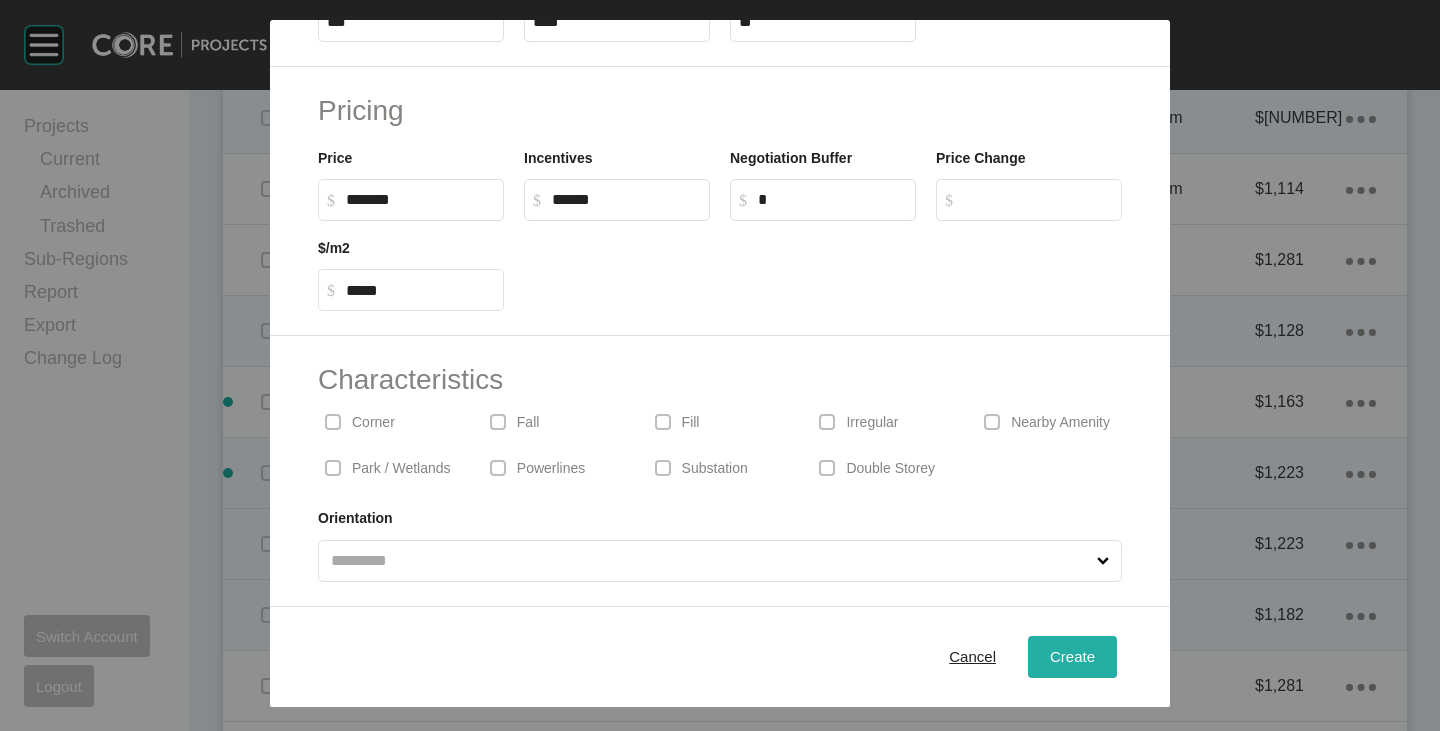 click on "Create" at bounding box center (1072, 656) 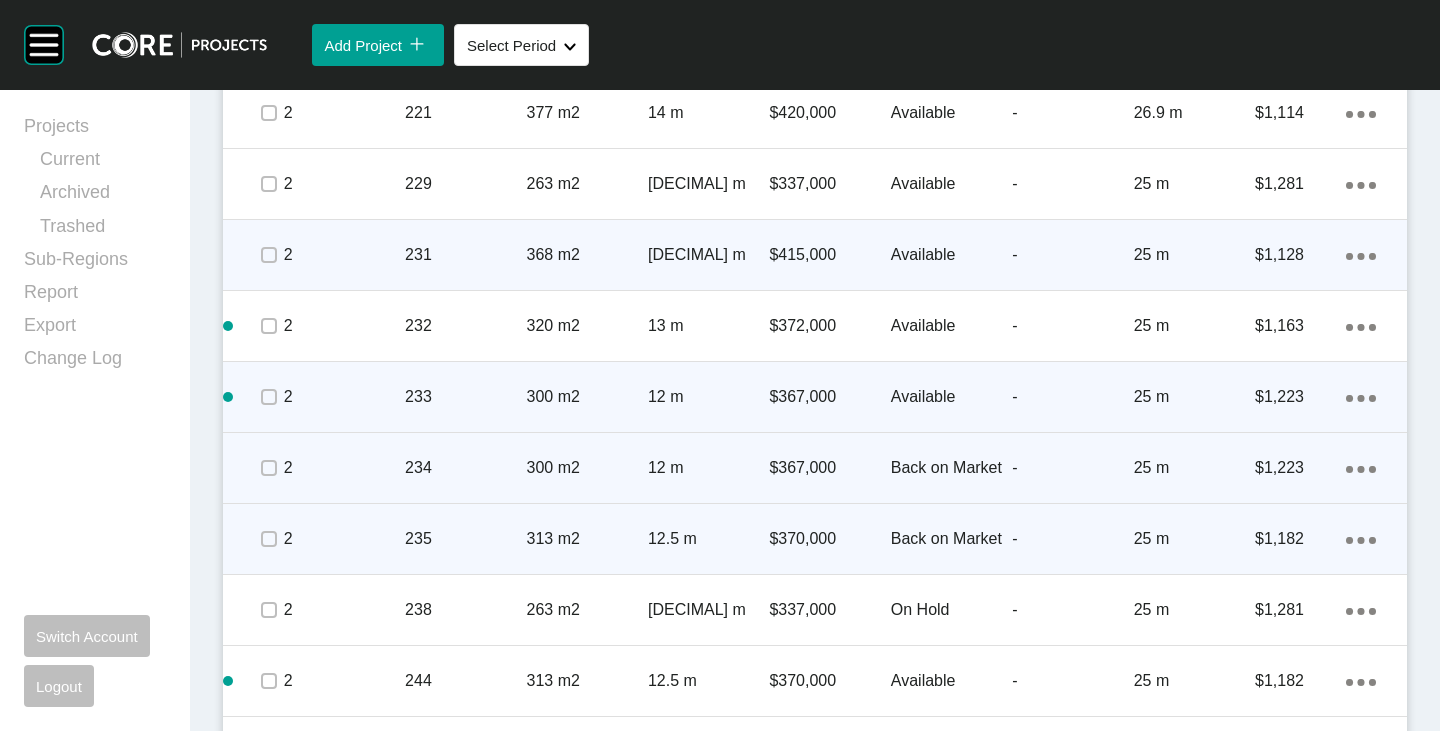 scroll, scrollTop: 3400, scrollLeft: 0, axis: vertical 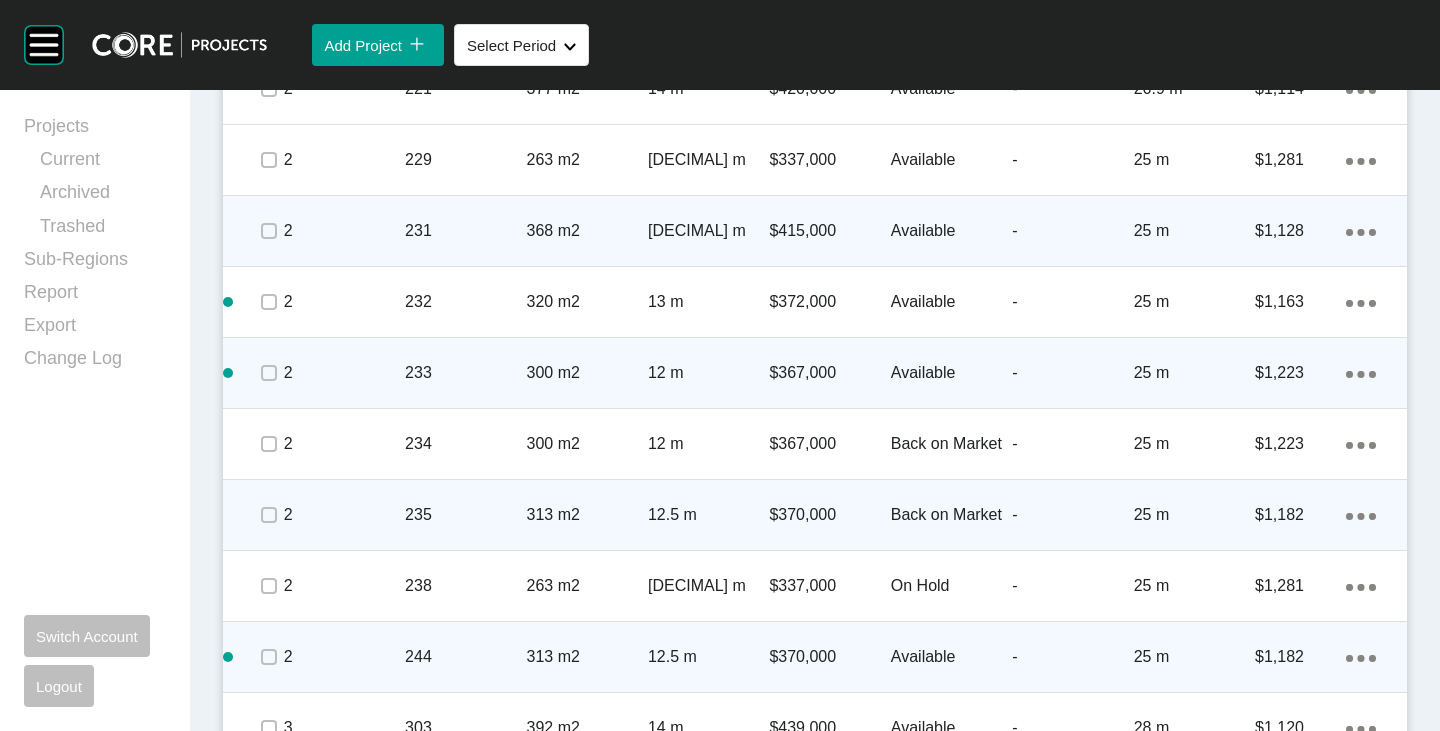 click on "Action Menu Dots Copy 6 Created with Sketch." at bounding box center [1361, 657] 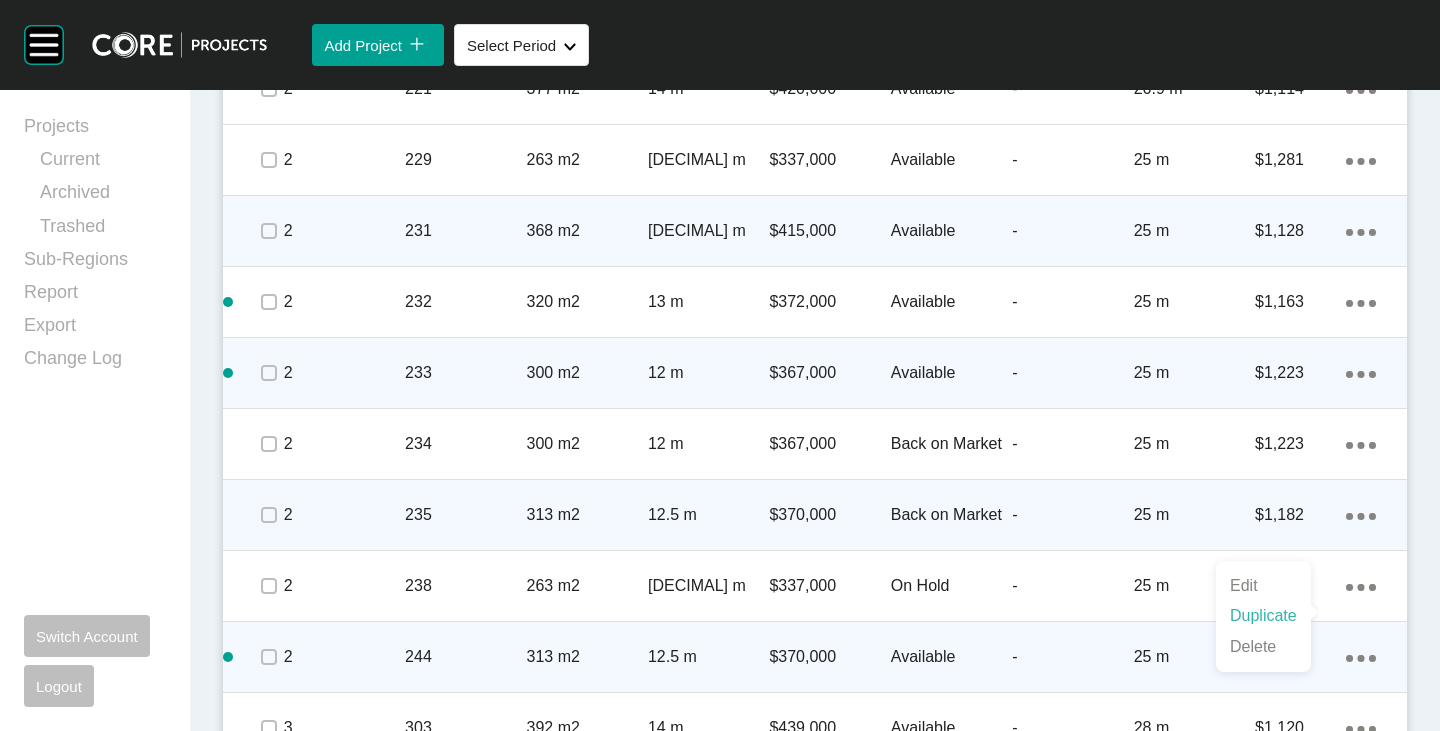 click on "Duplicate" at bounding box center [1263, 616] 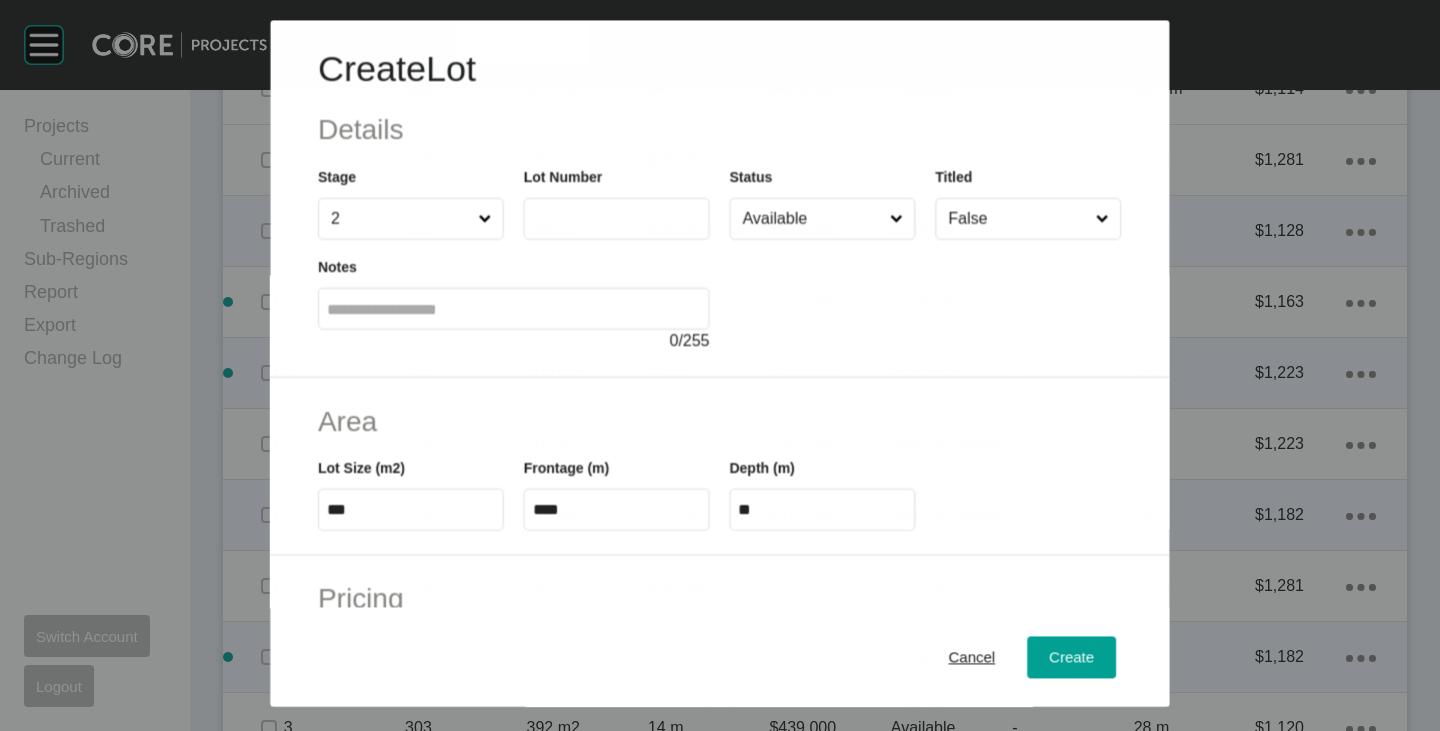 click at bounding box center [617, 219] 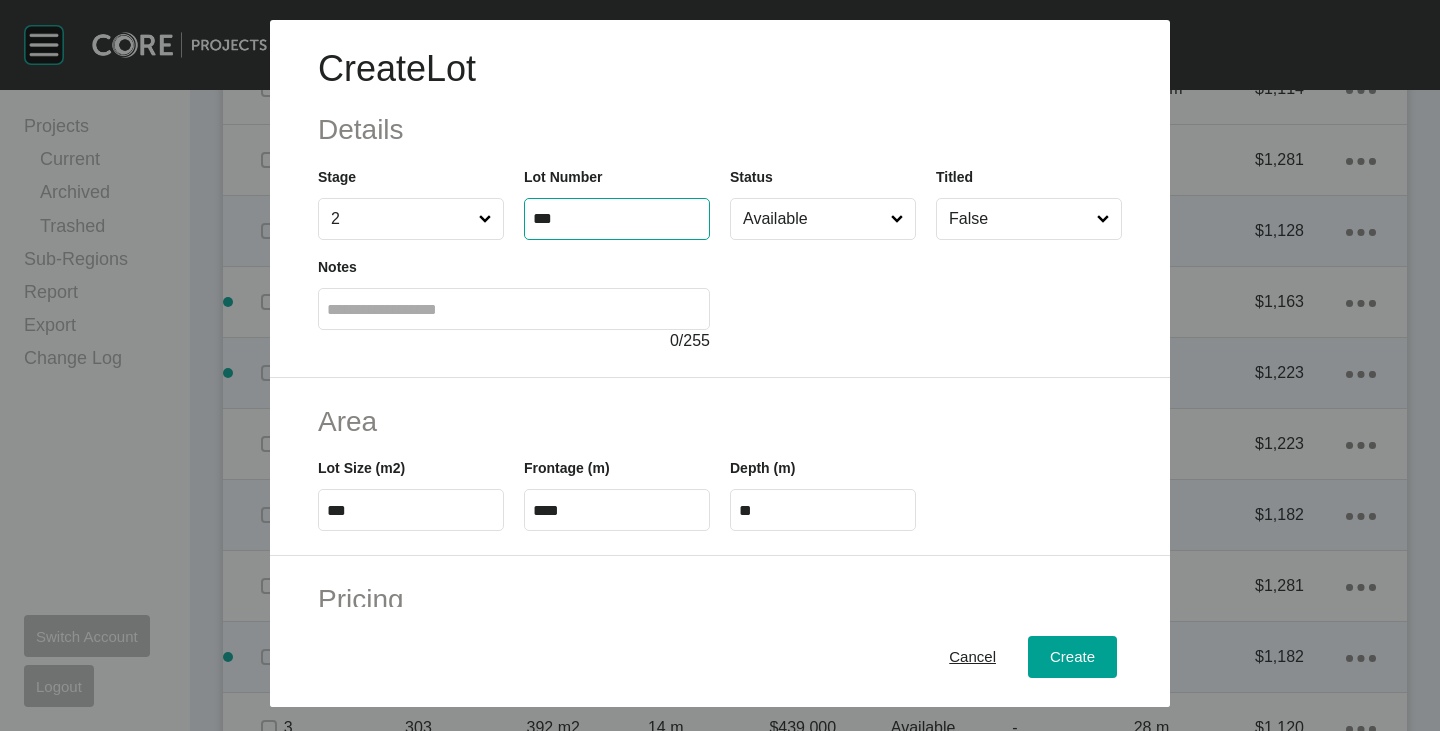 type on "***" 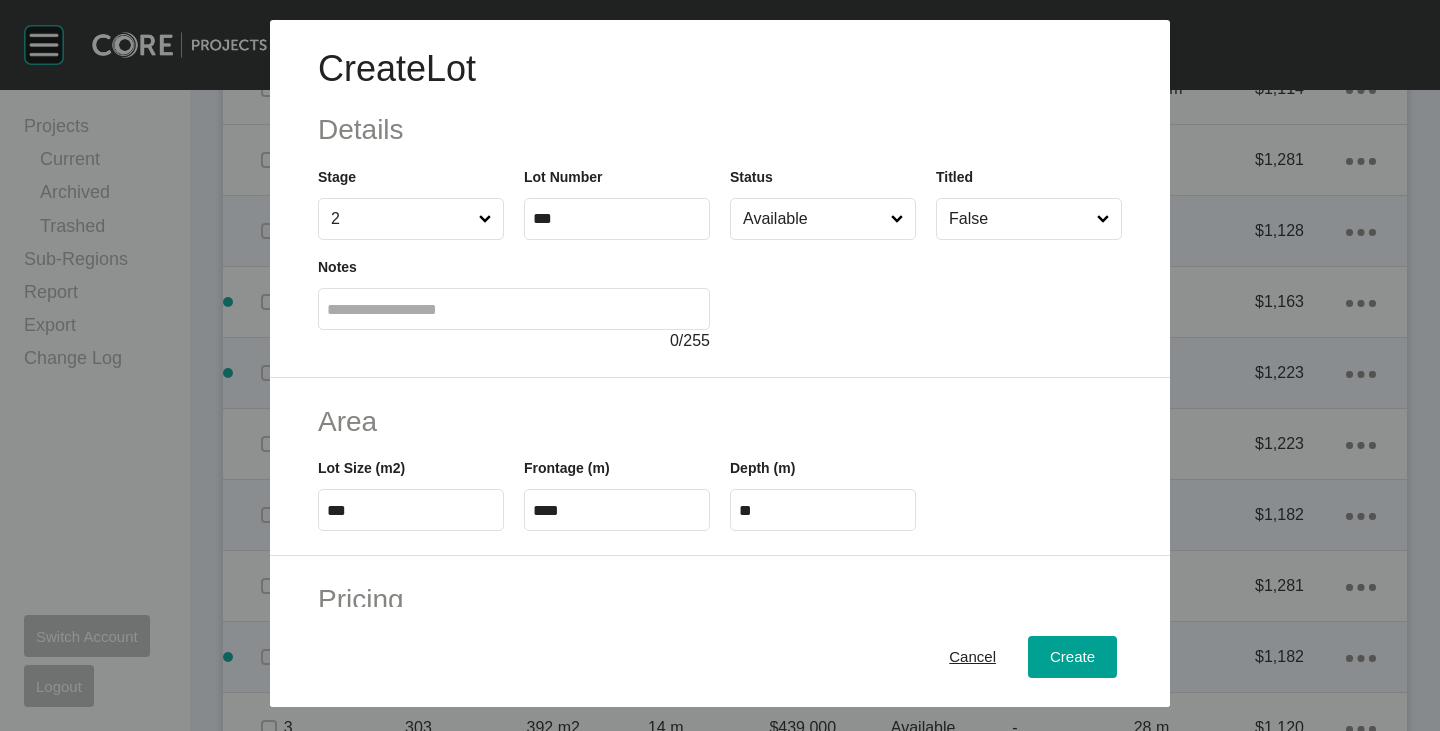 type on "*" 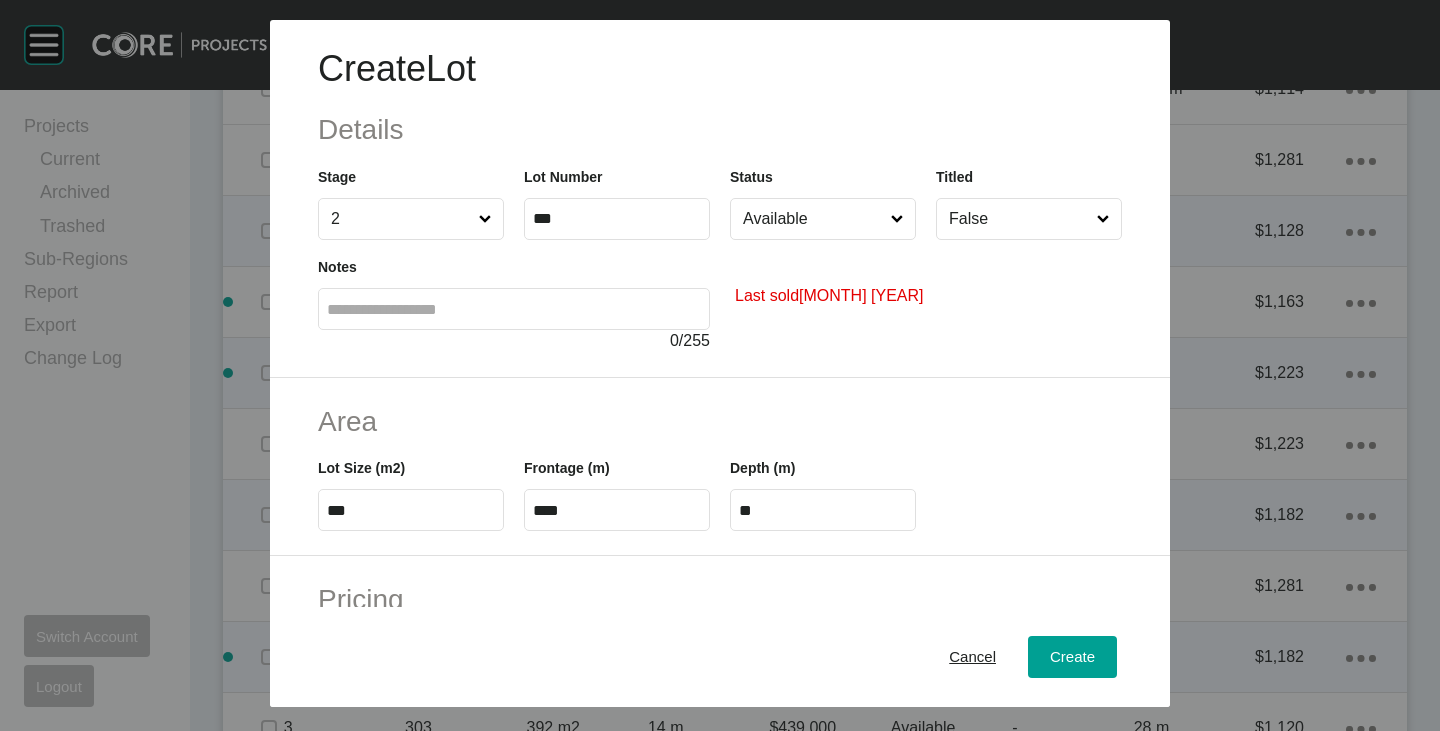 click on "Available" at bounding box center [813, 219] 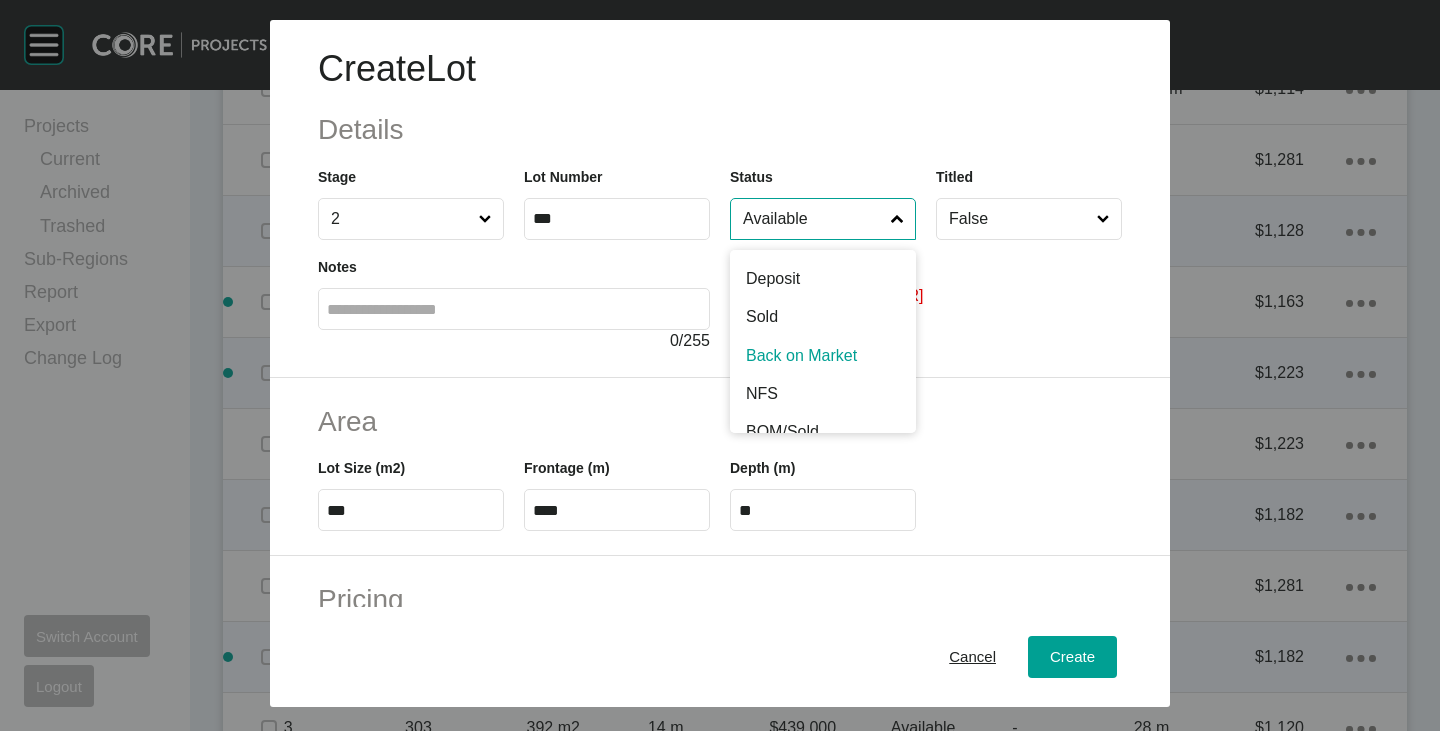 scroll, scrollTop: 100, scrollLeft: 0, axis: vertical 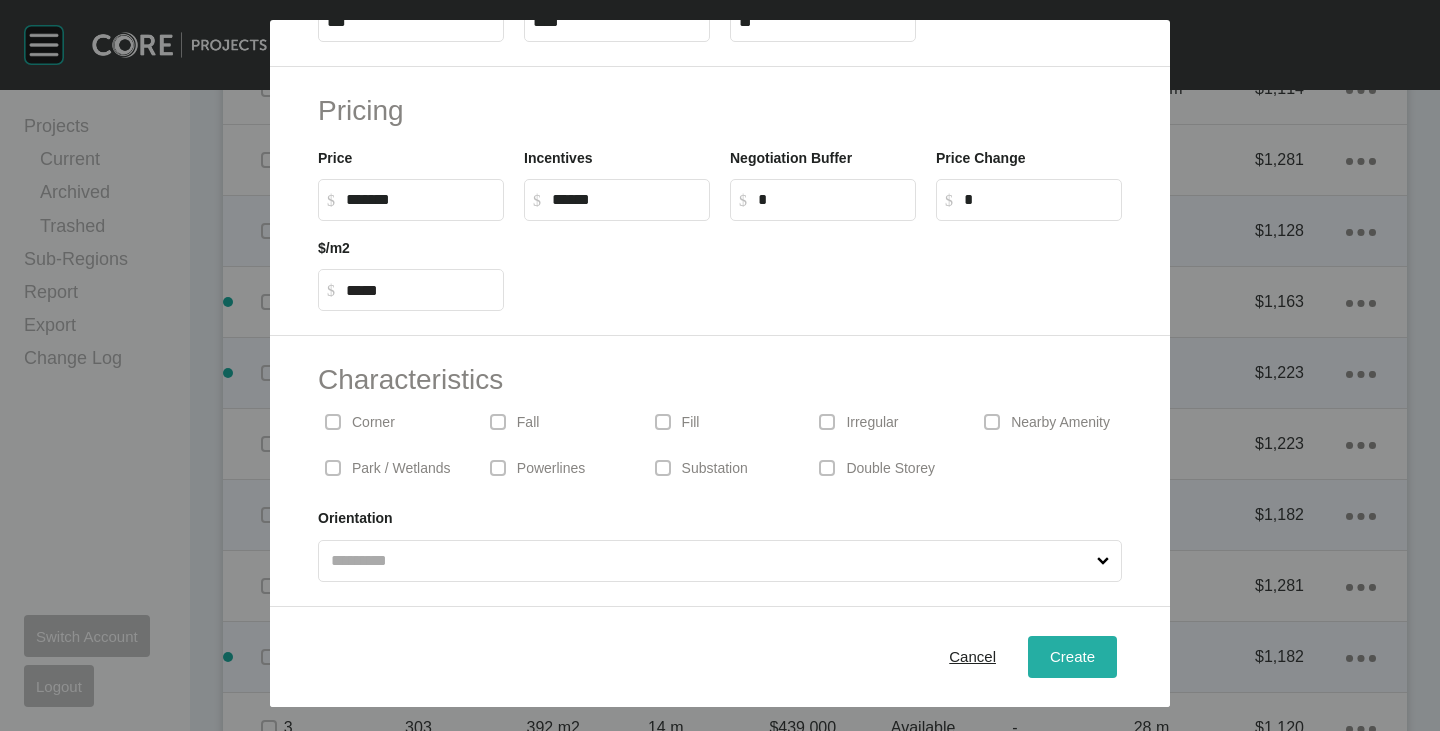 click on "Create" at bounding box center (1072, 656) 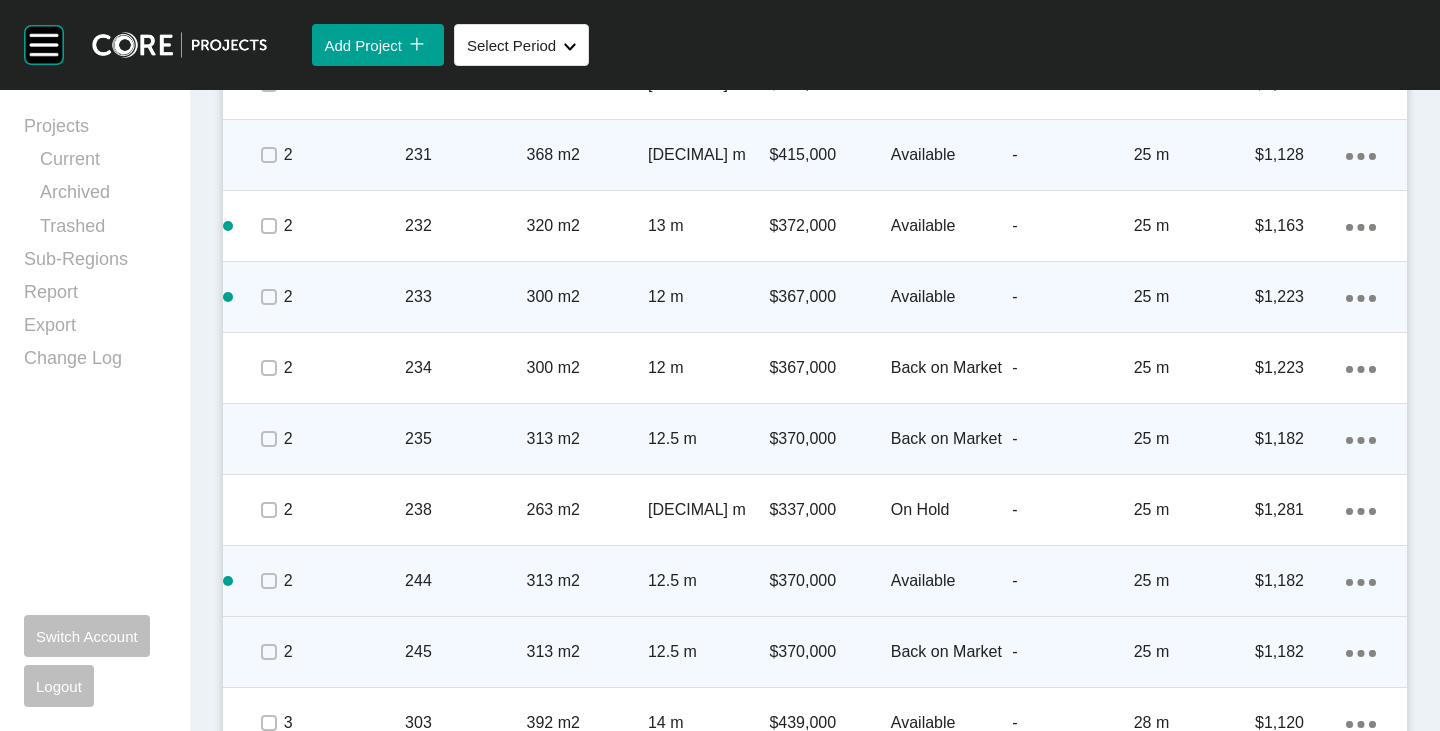 scroll, scrollTop: 3500, scrollLeft: 0, axis: vertical 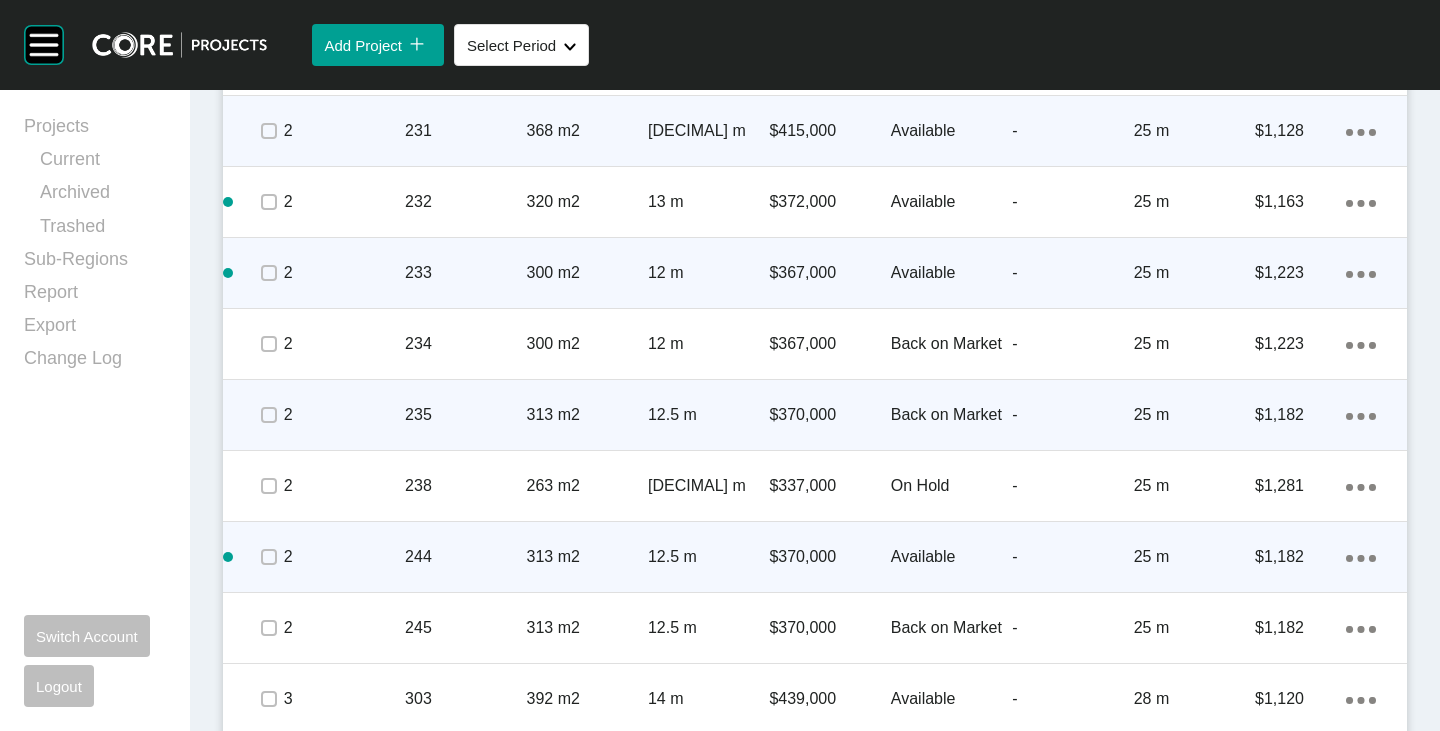 click on "Action Menu Dots Copy 6 Created with Sketch." 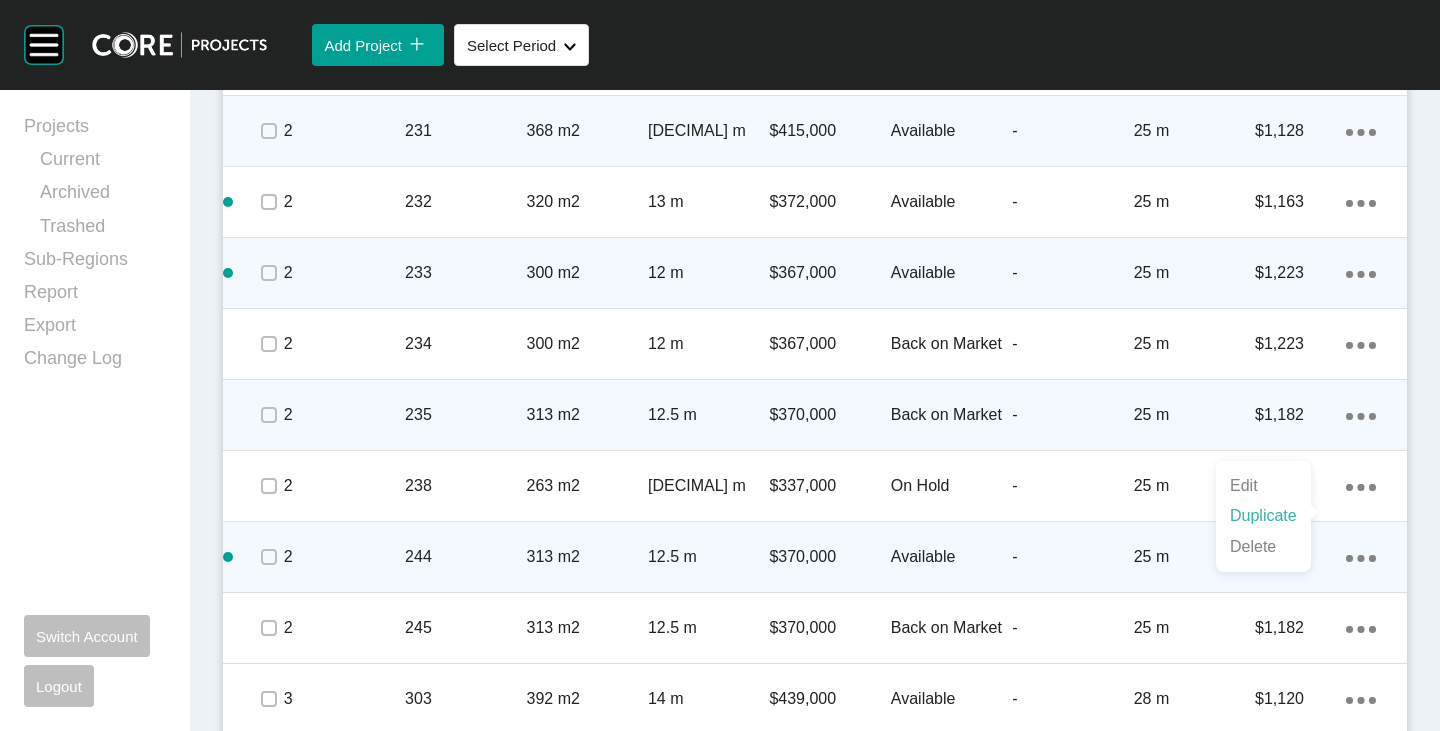 click on "Duplicate" at bounding box center [1263, 516] 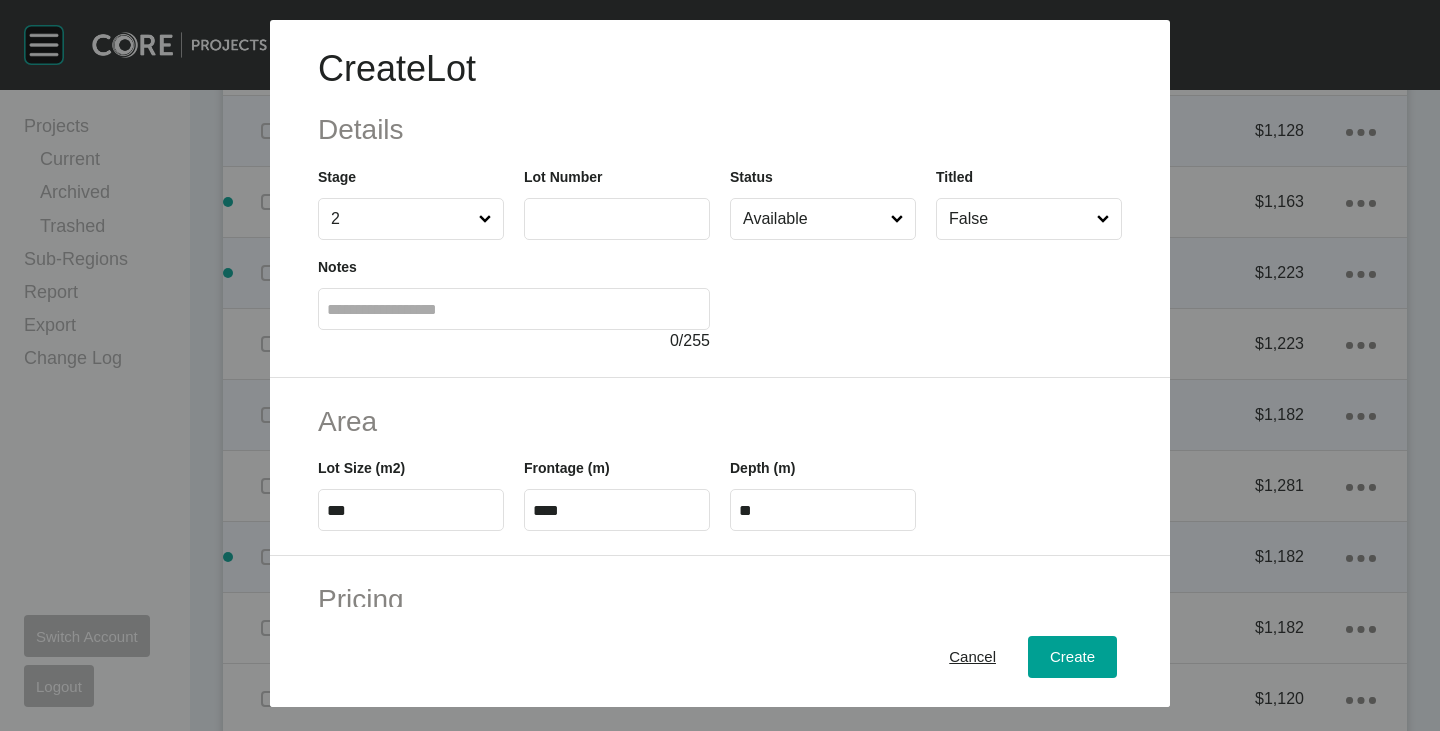 click at bounding box center (617, 219) 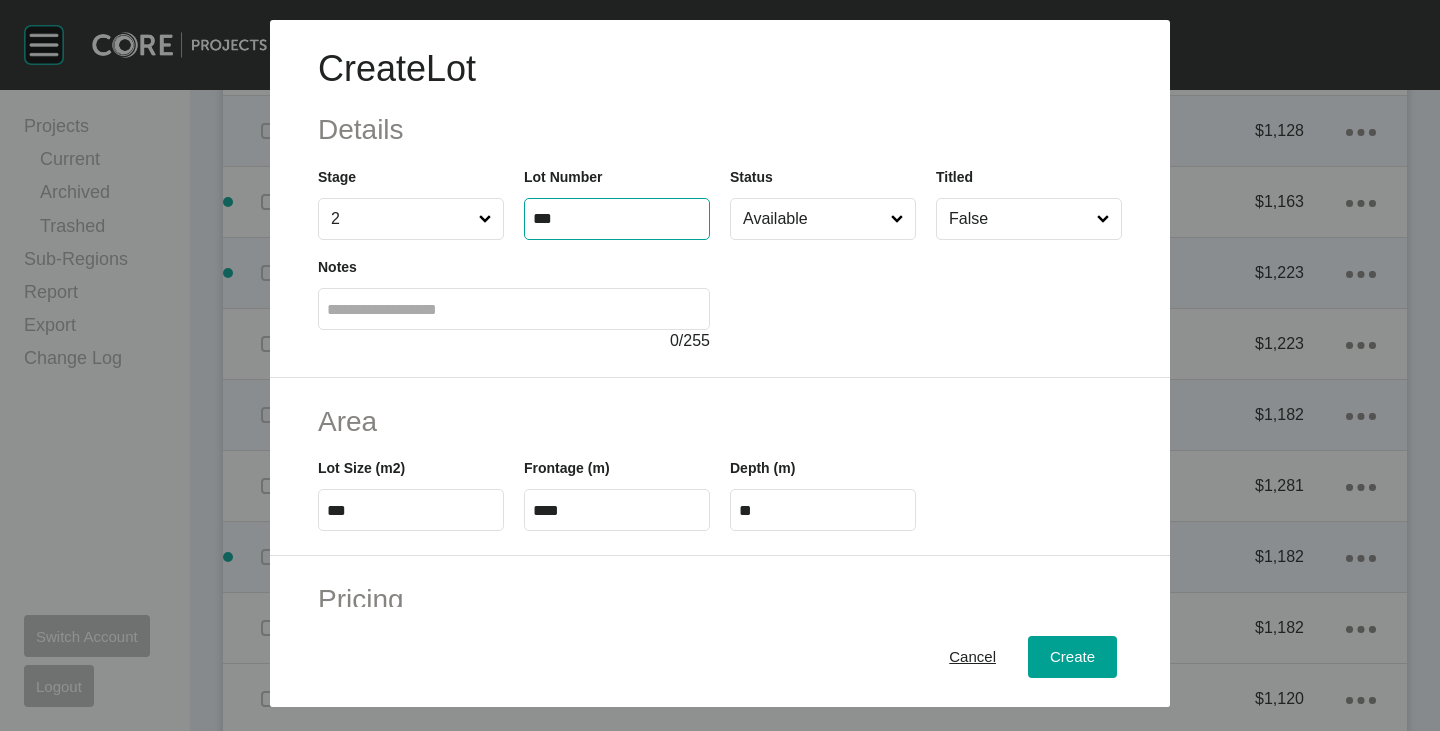 type on "***" 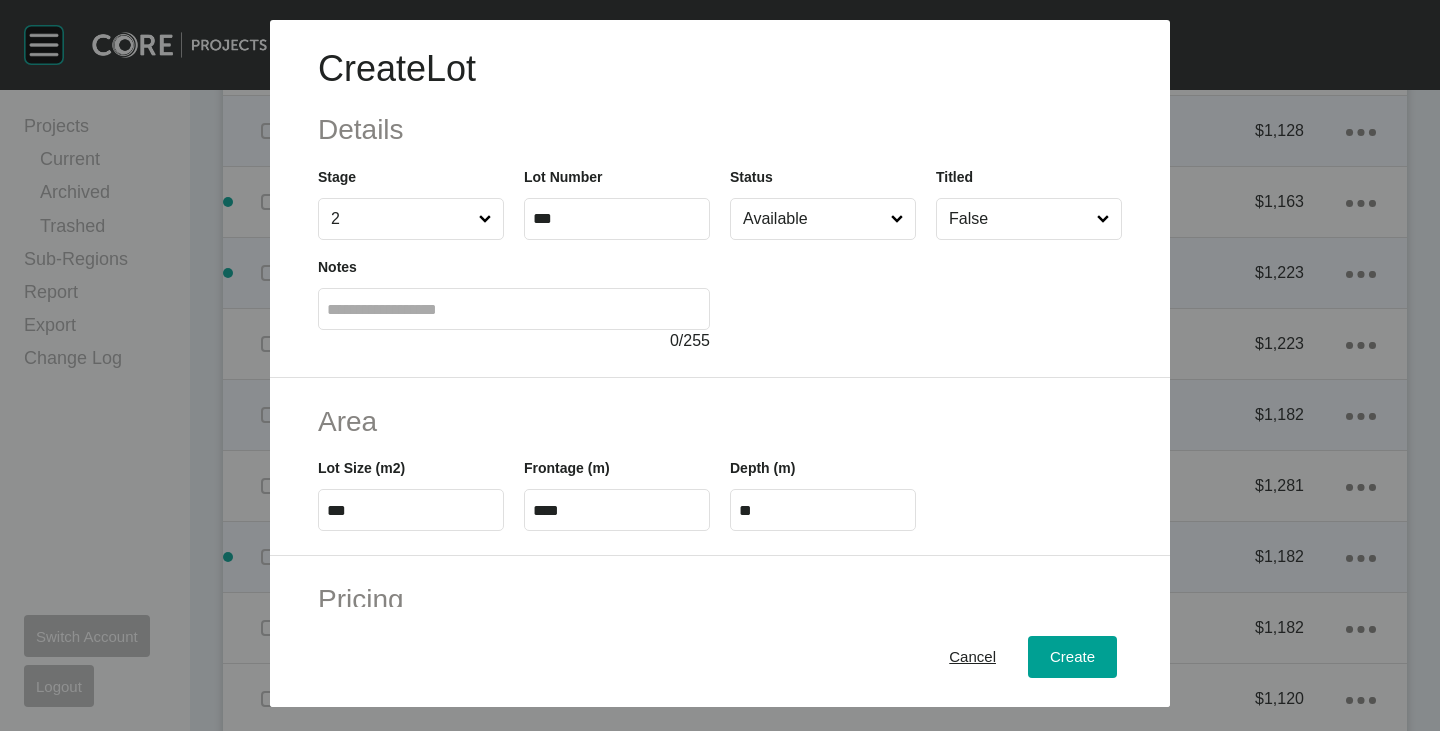 click at bounding box center [926, 296] 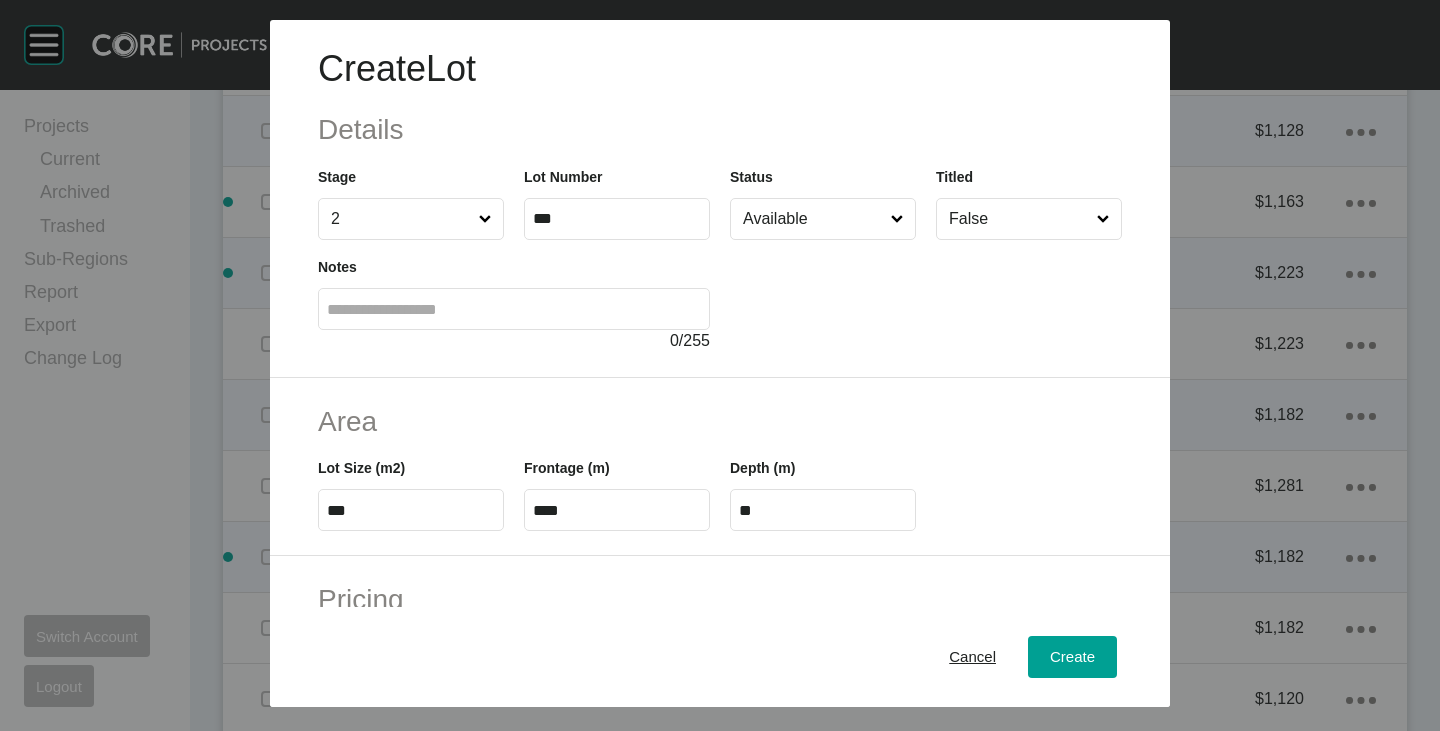 type on "*******" 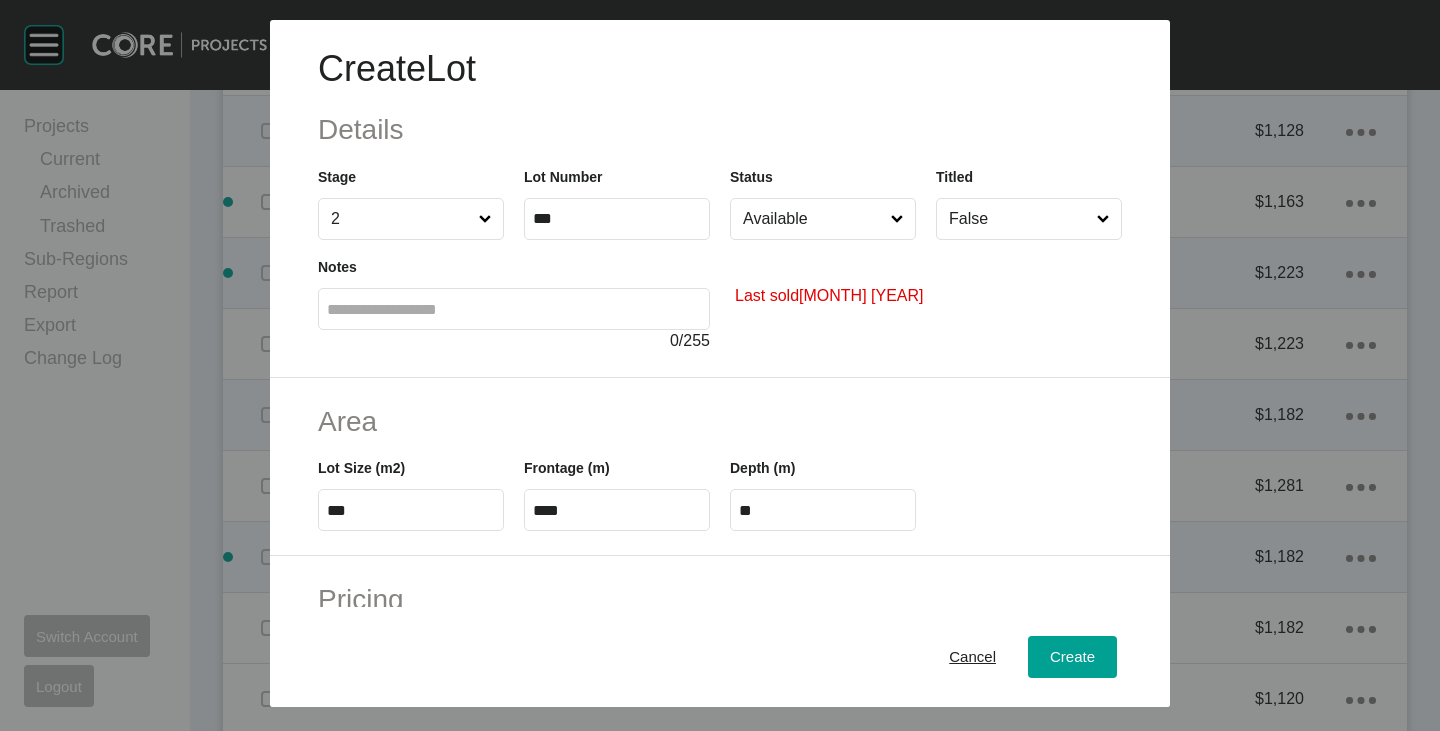 click on "Last sold  [MONTH] [YEAR]" at bounding box center [926, 296] 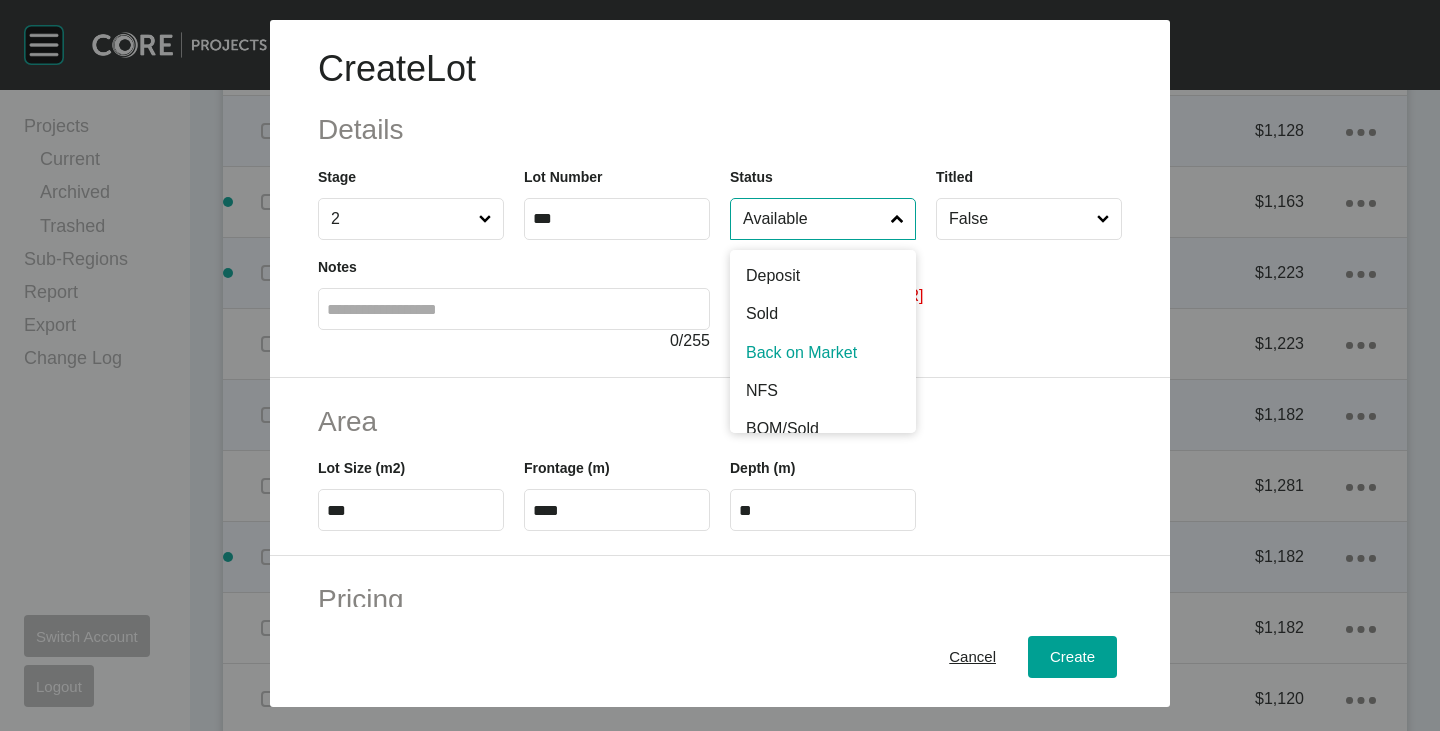 scroll, scrollTop: 100, scrollLeft: 0, axis: vertical 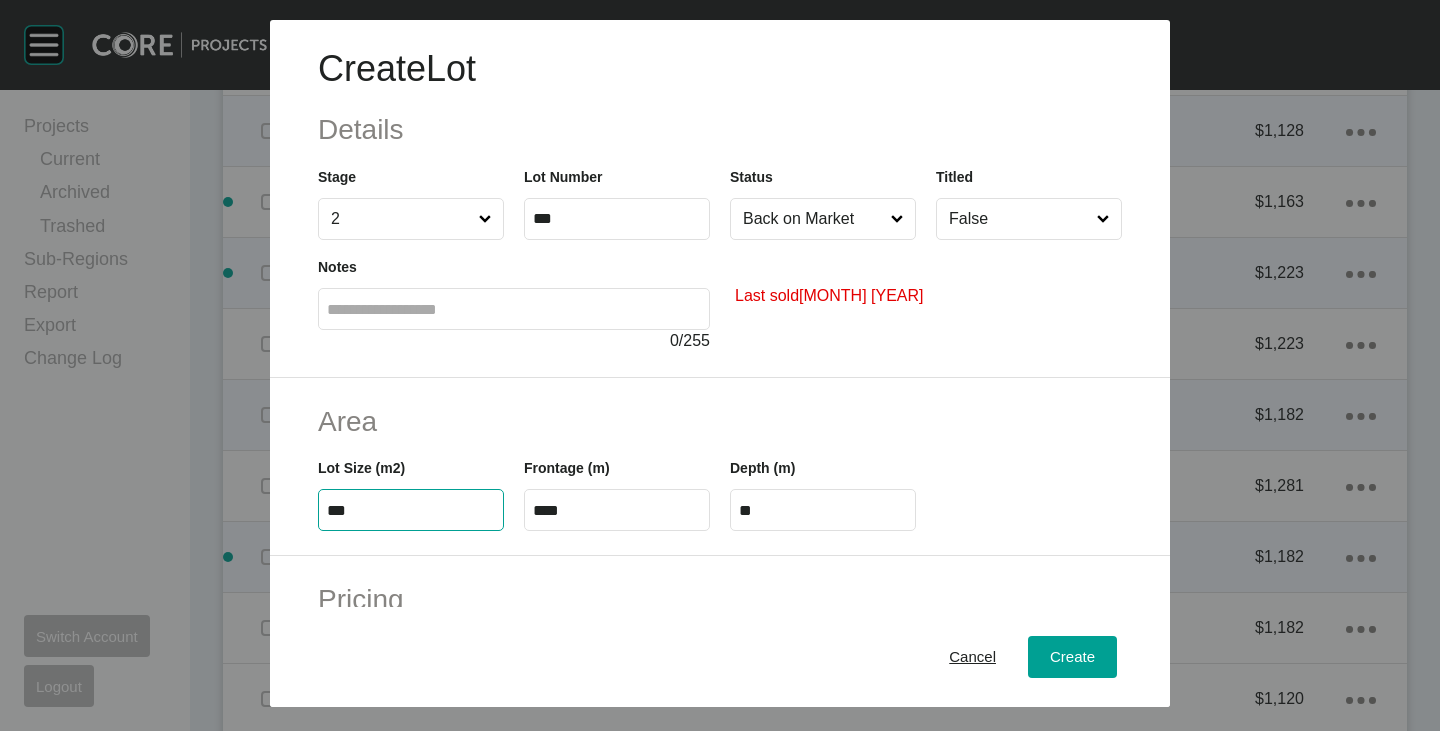 click on "***" at bounding box center (411, 510) 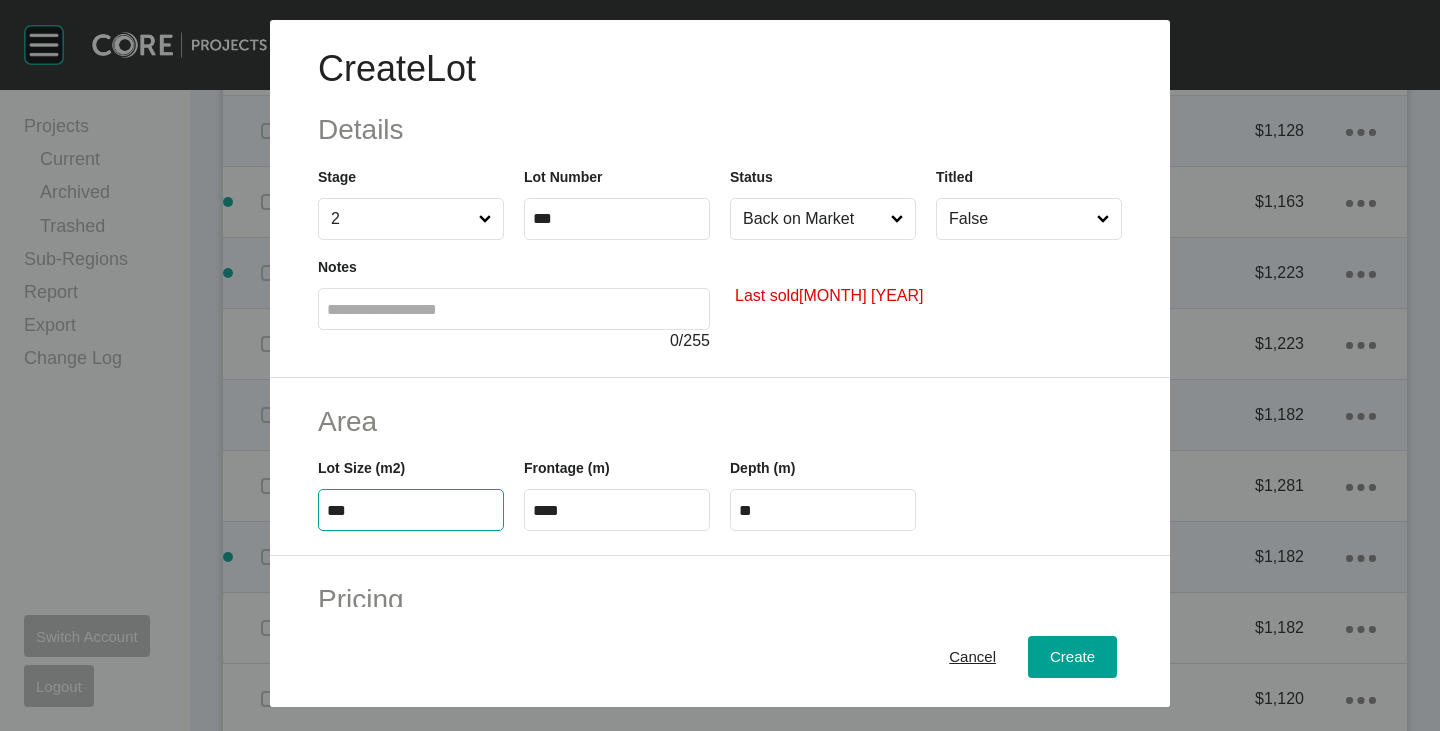 type on "***" 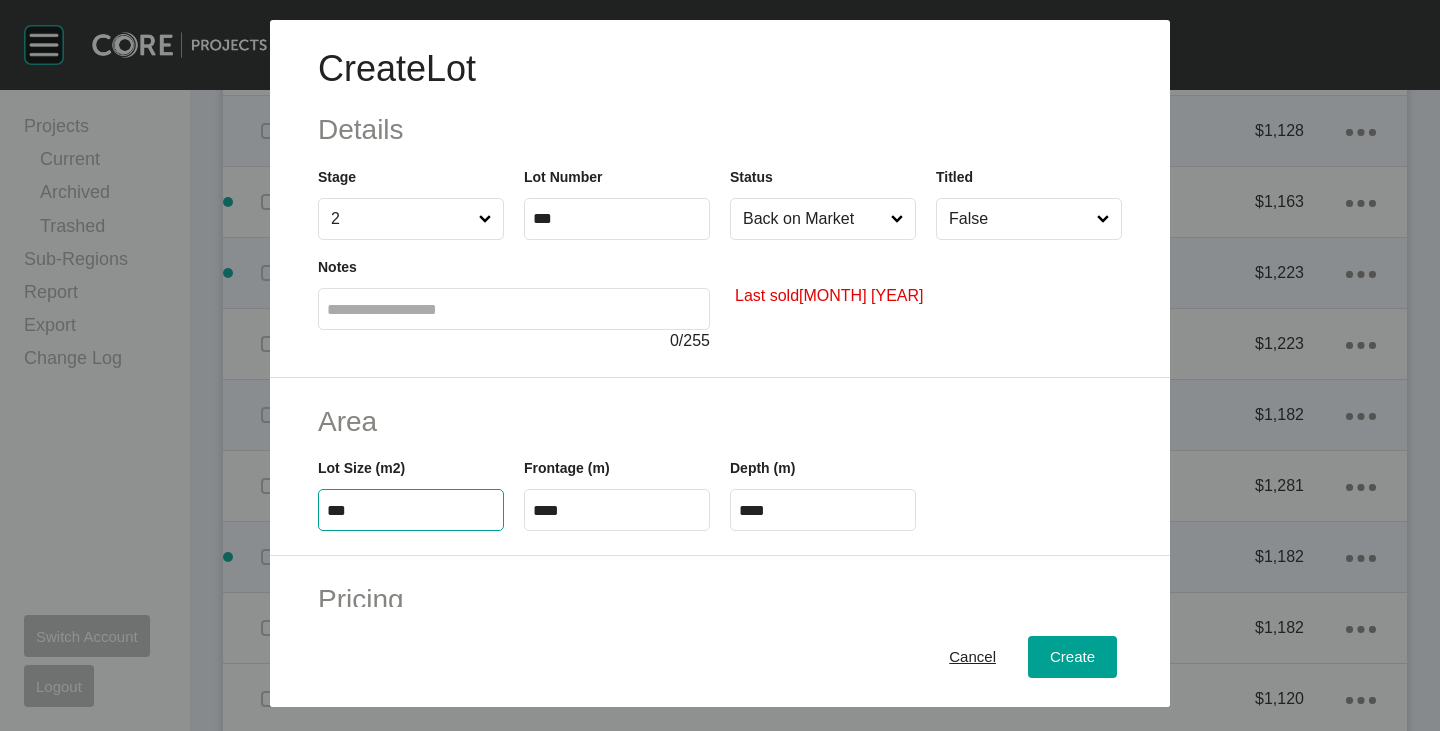 click on "Area" at bounding box center [720, 421] 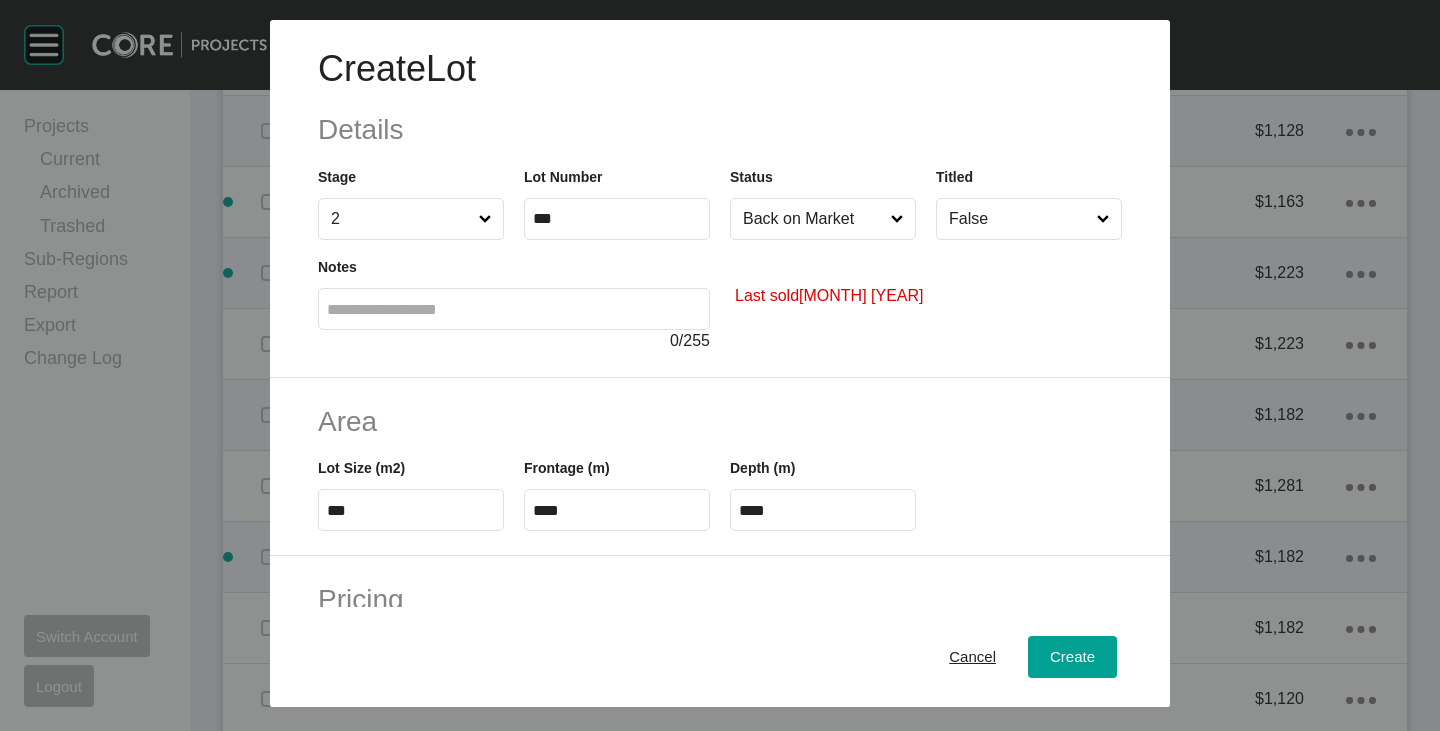 click on "****" at bounding box center (617, 510) 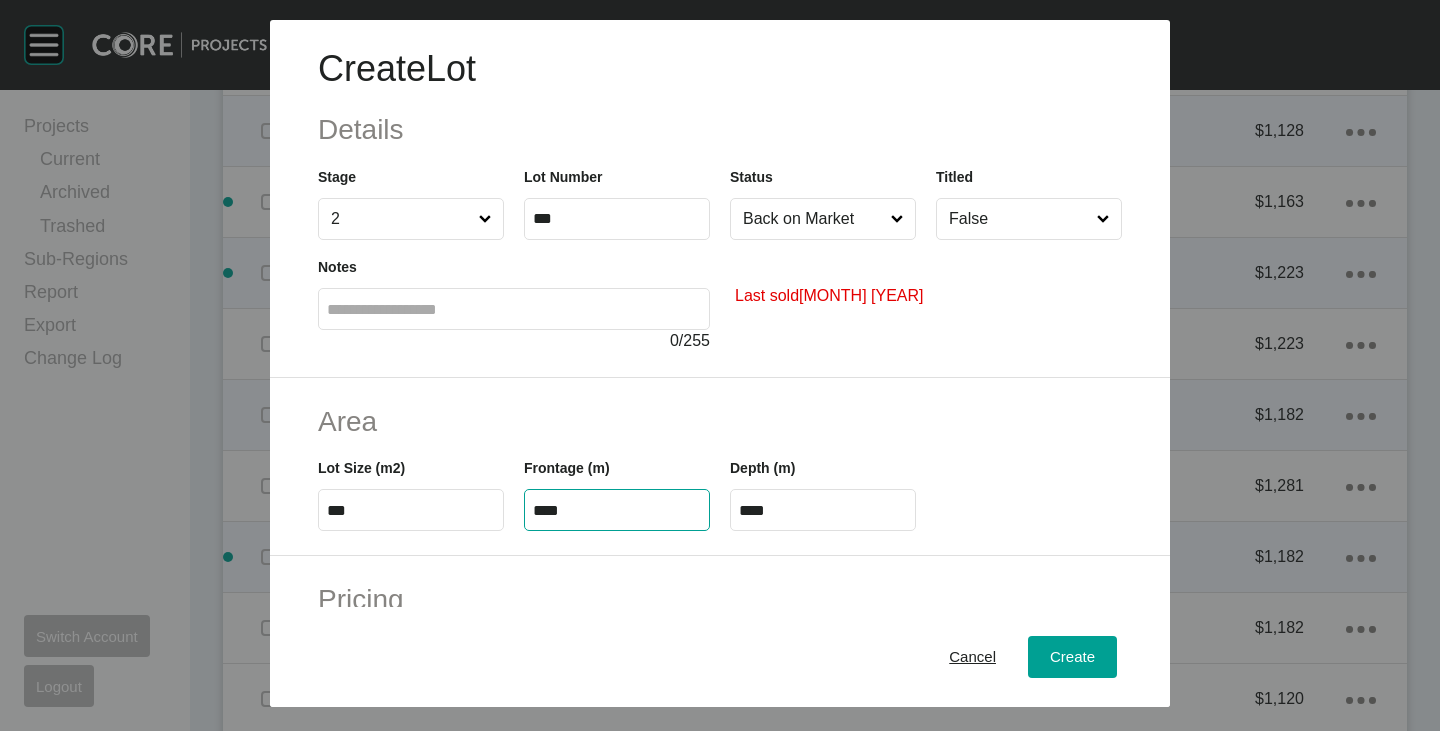 click on "****" at bounding box center (617, 510) 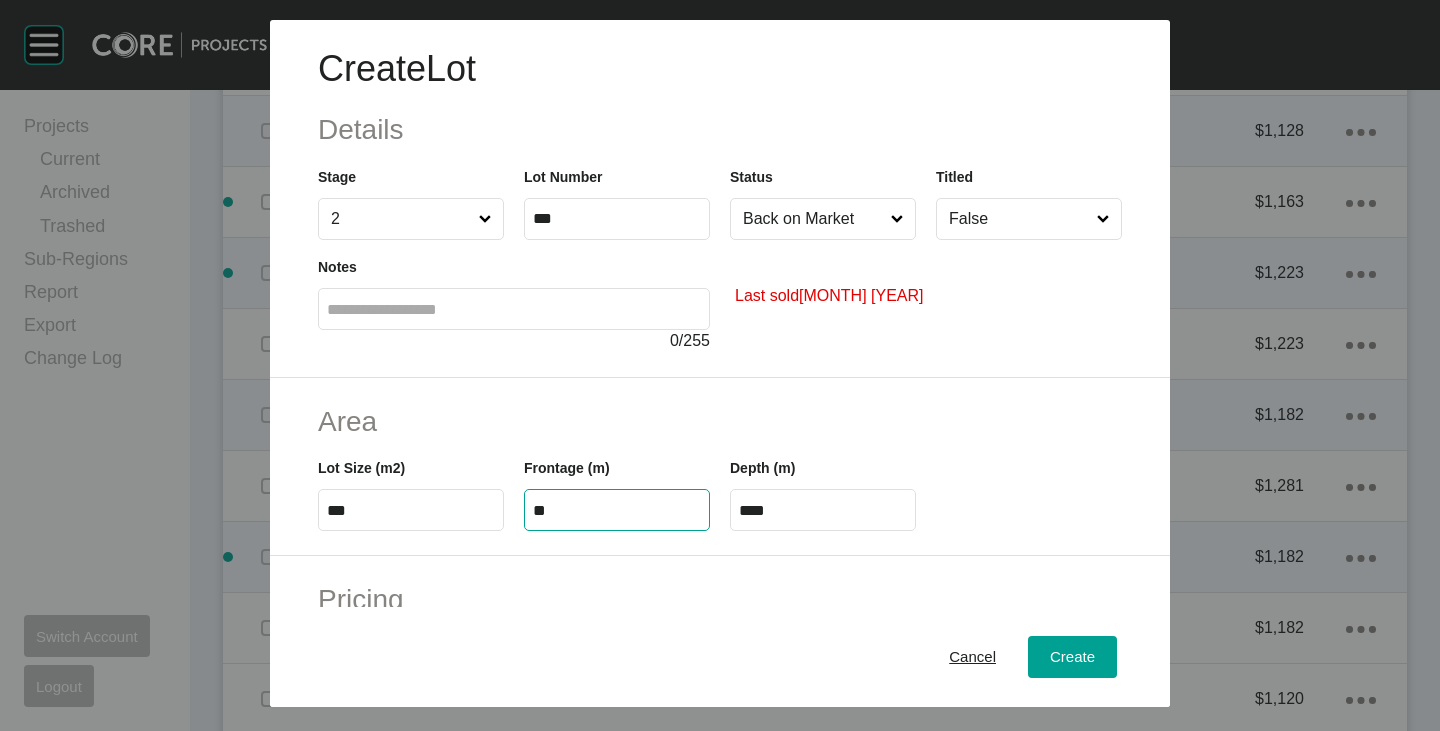 type on "**" 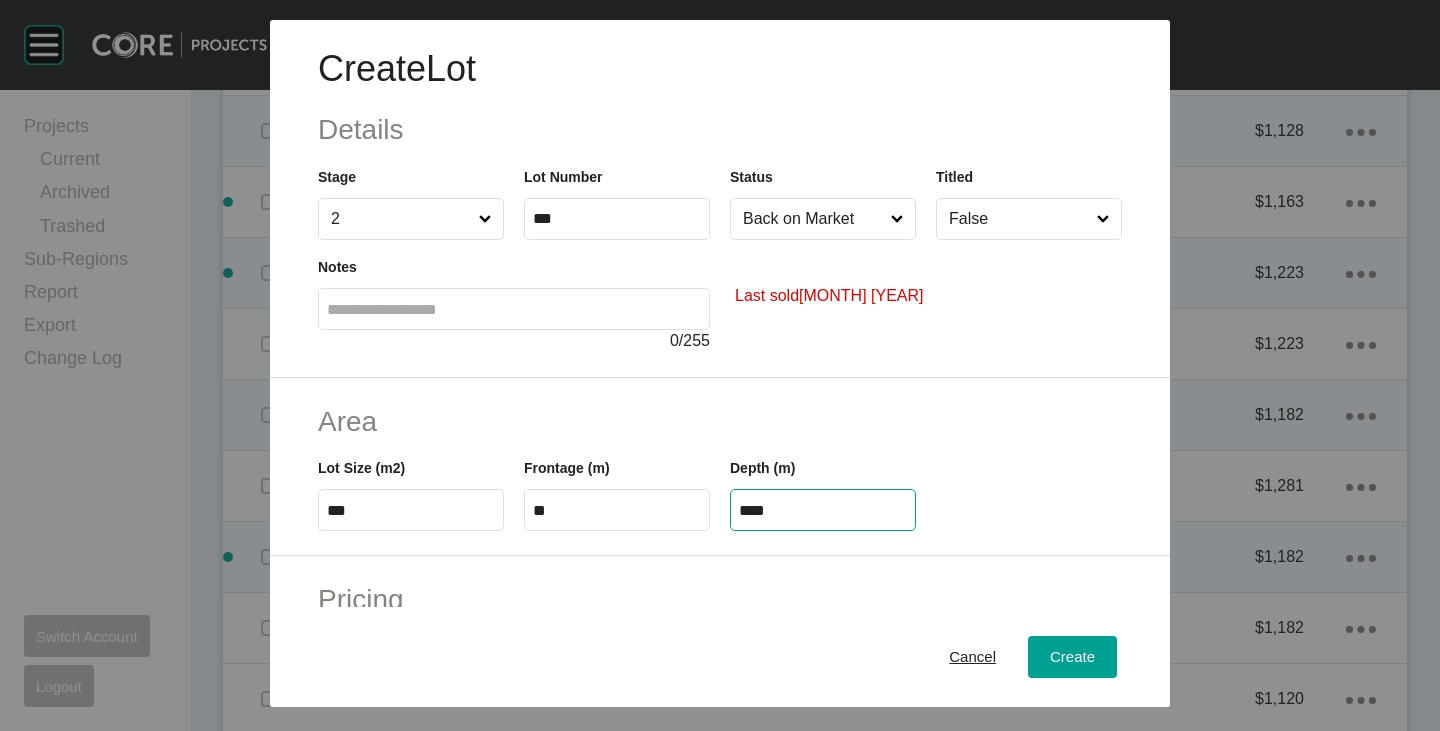 click on "****" at bounding box center (823, 510) 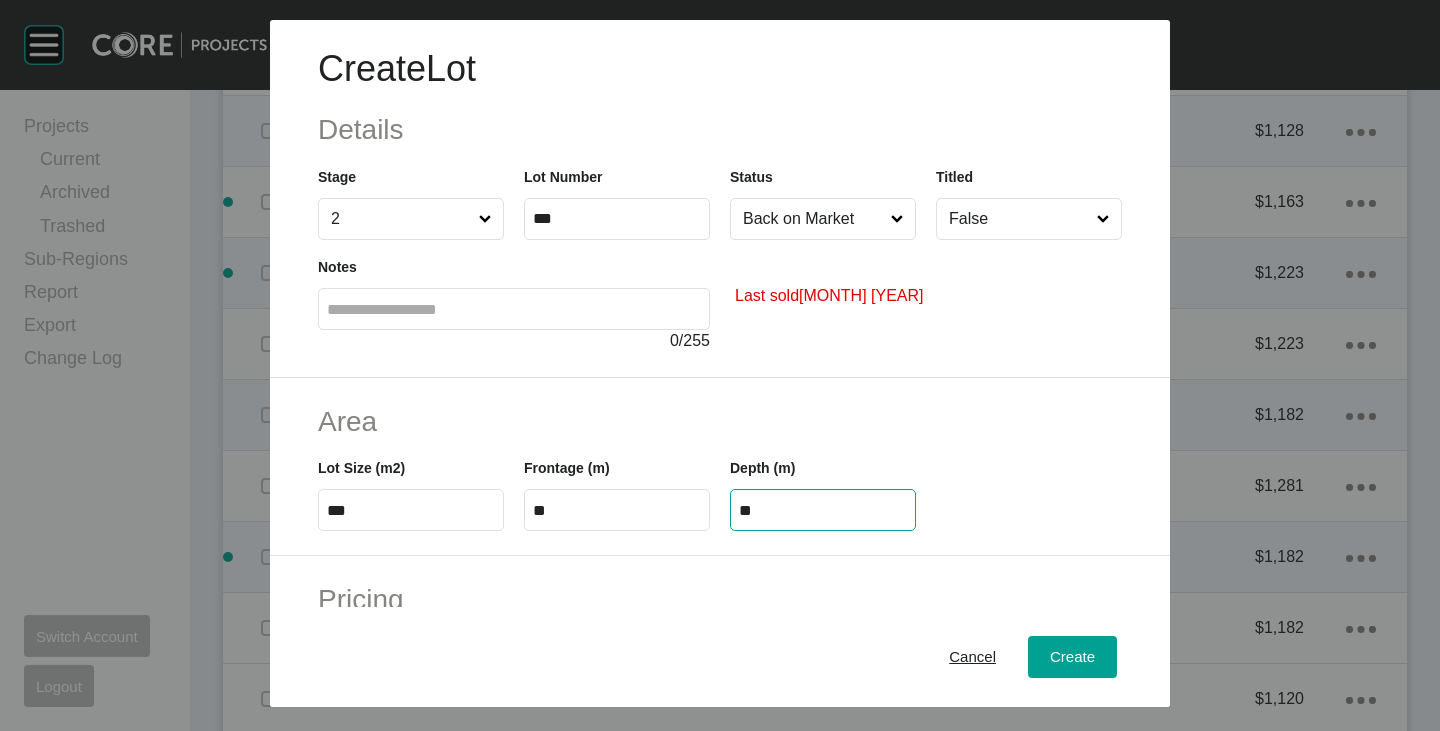 type on "**" 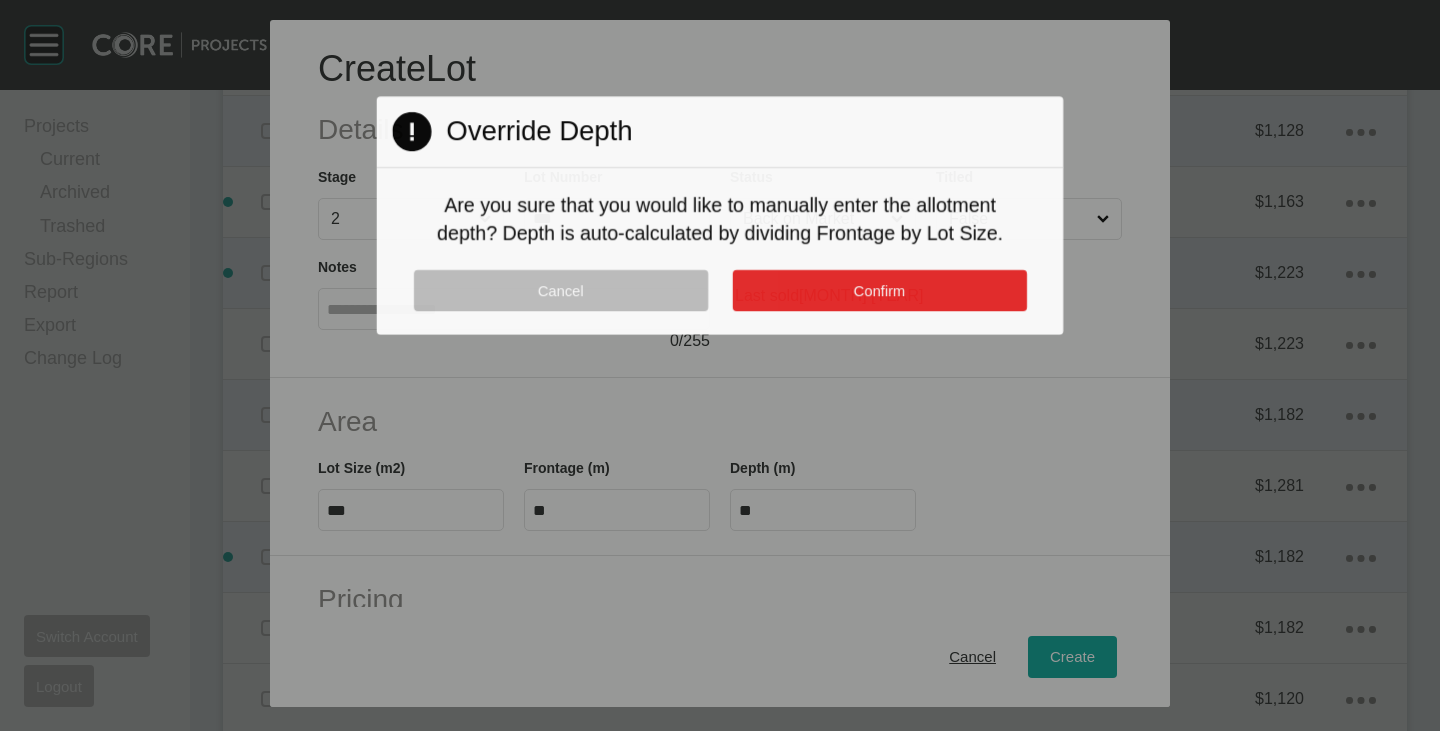 click on "Confirm" at bounding box center (879, 290) 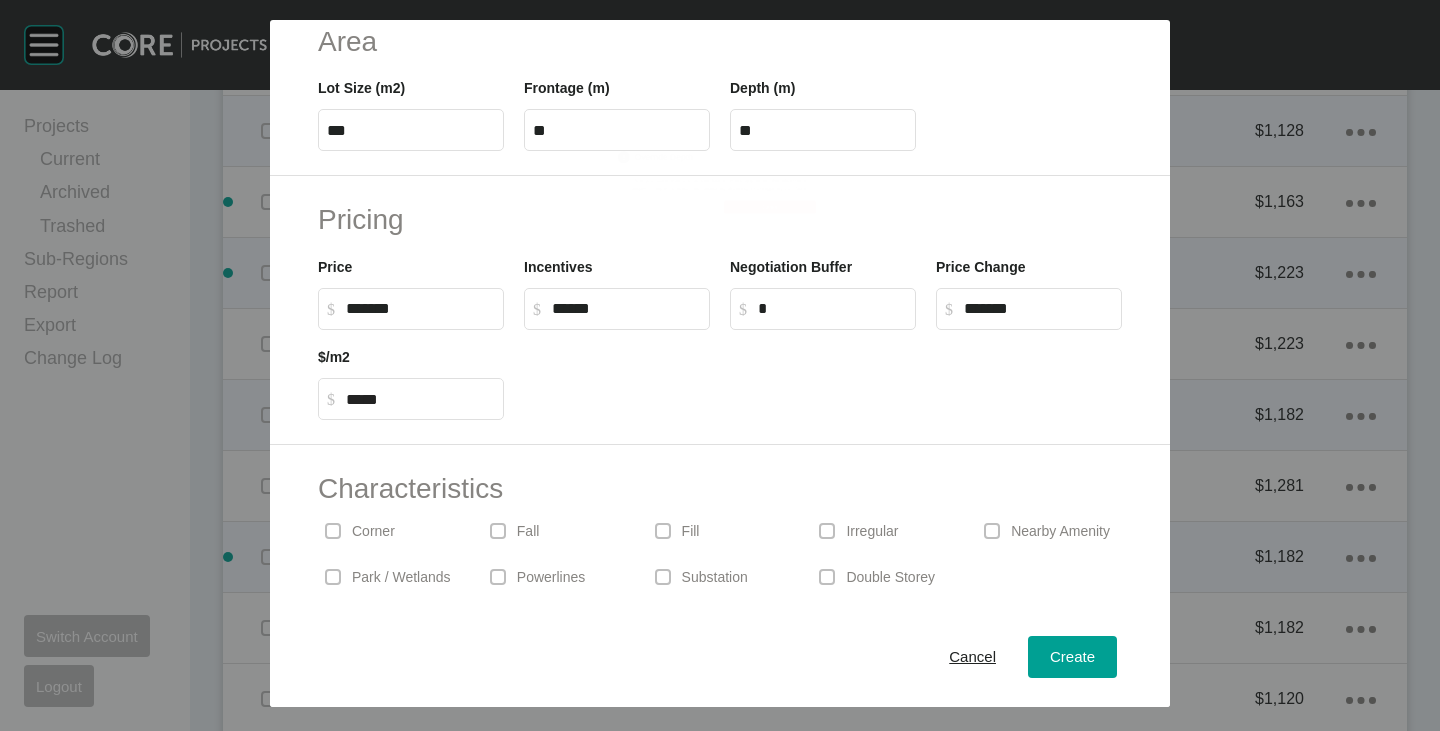 scroll, scrollTop: 489, scrollLeft: 0, axis: vertical 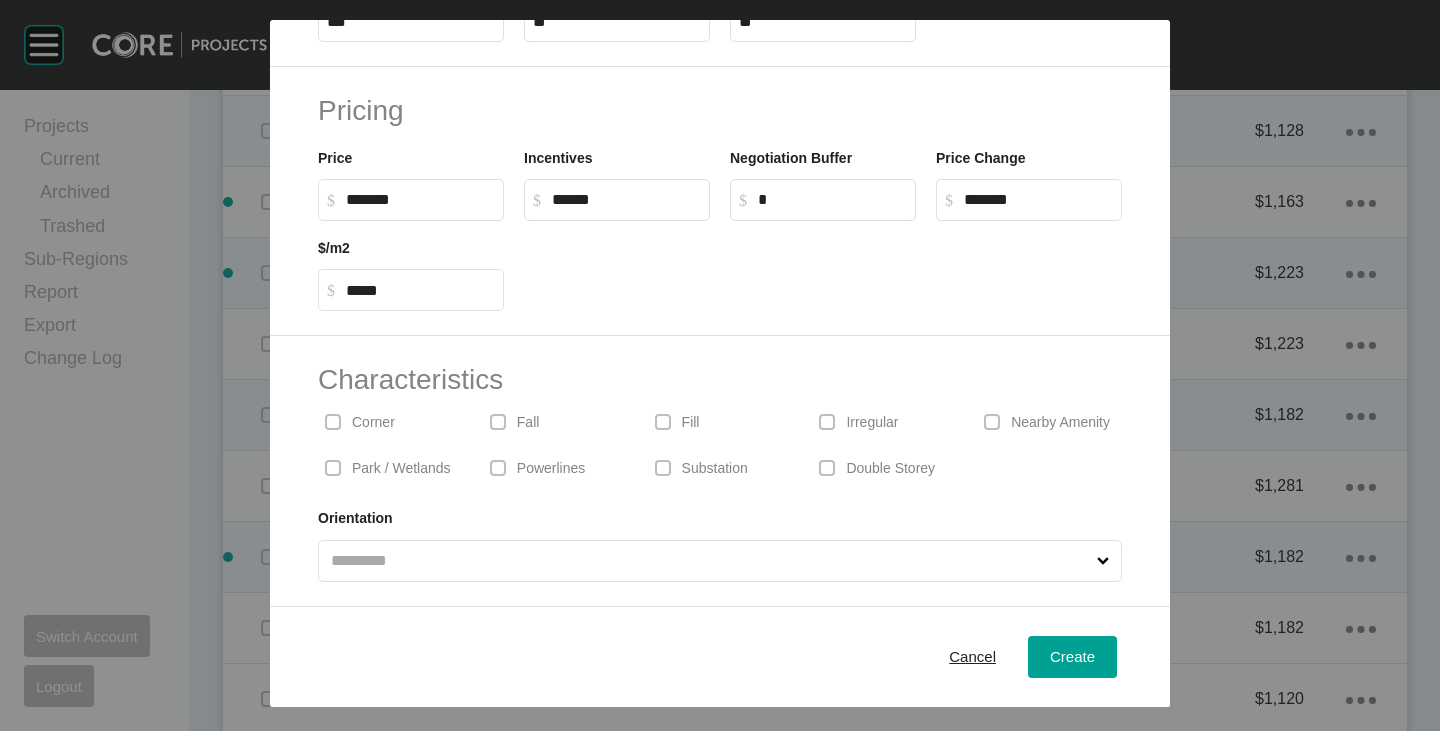 click on "Corner" at bounding box center (373, 423) 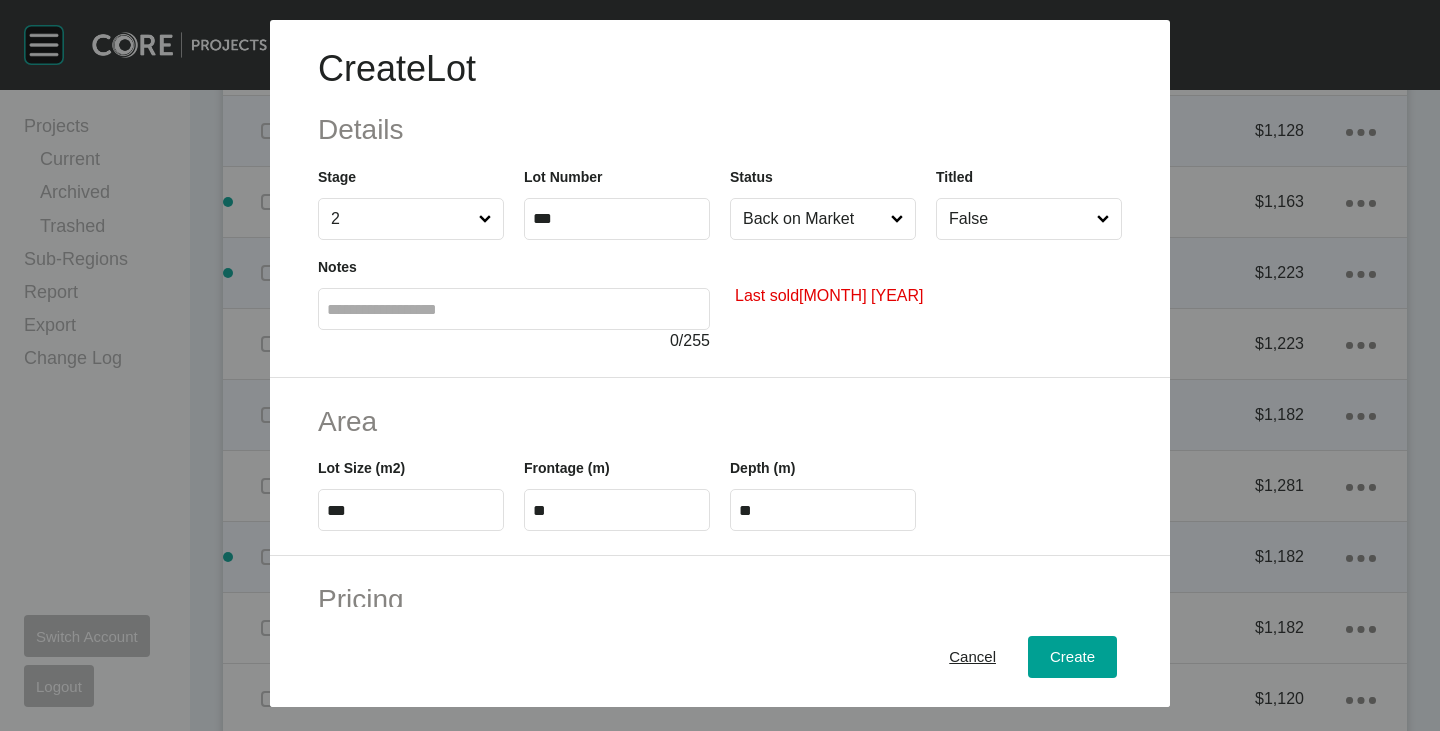 scroll, scrollTop: 300, scrollLeft: 0, axis: vertical 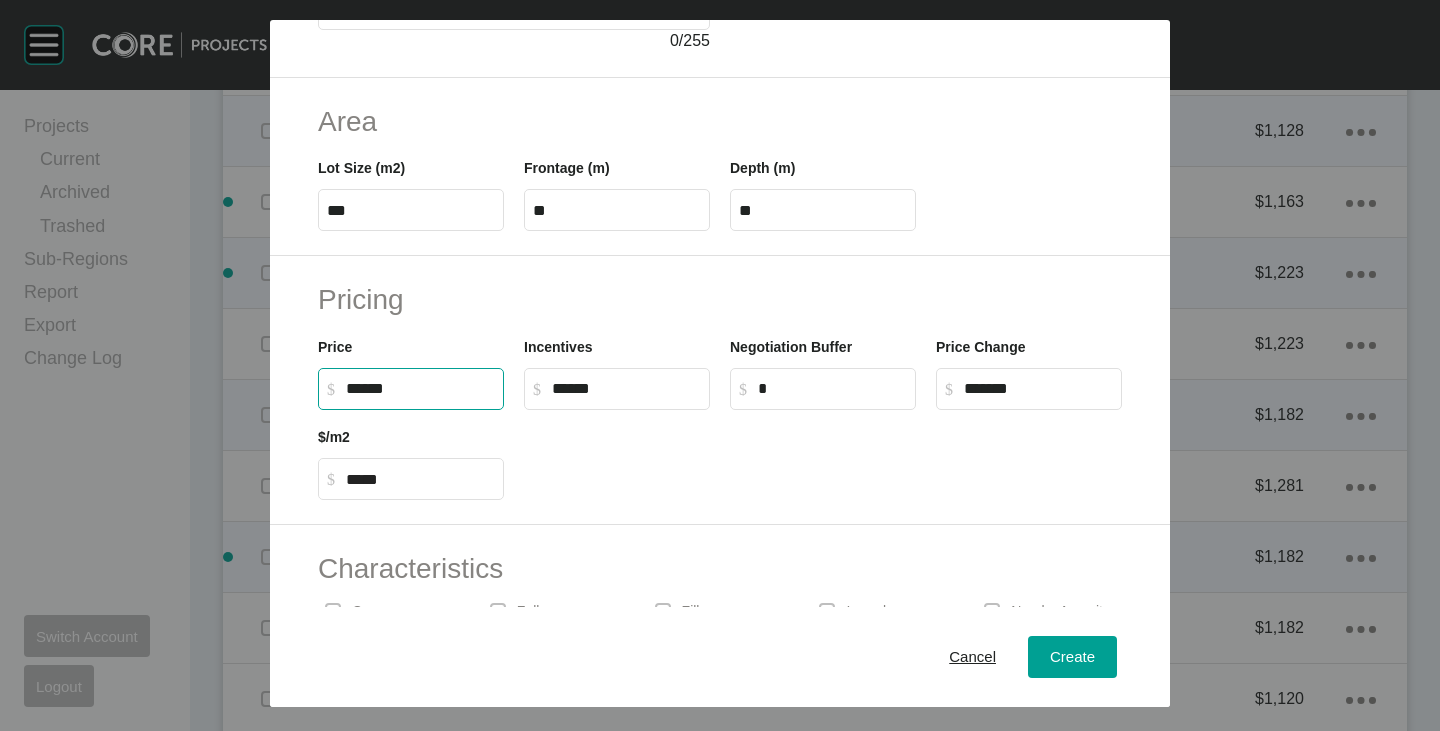drag, startPoint x: 348, startPoint y: 388, endPoint x: 370, endPoint y: 397, distance: 23.769728 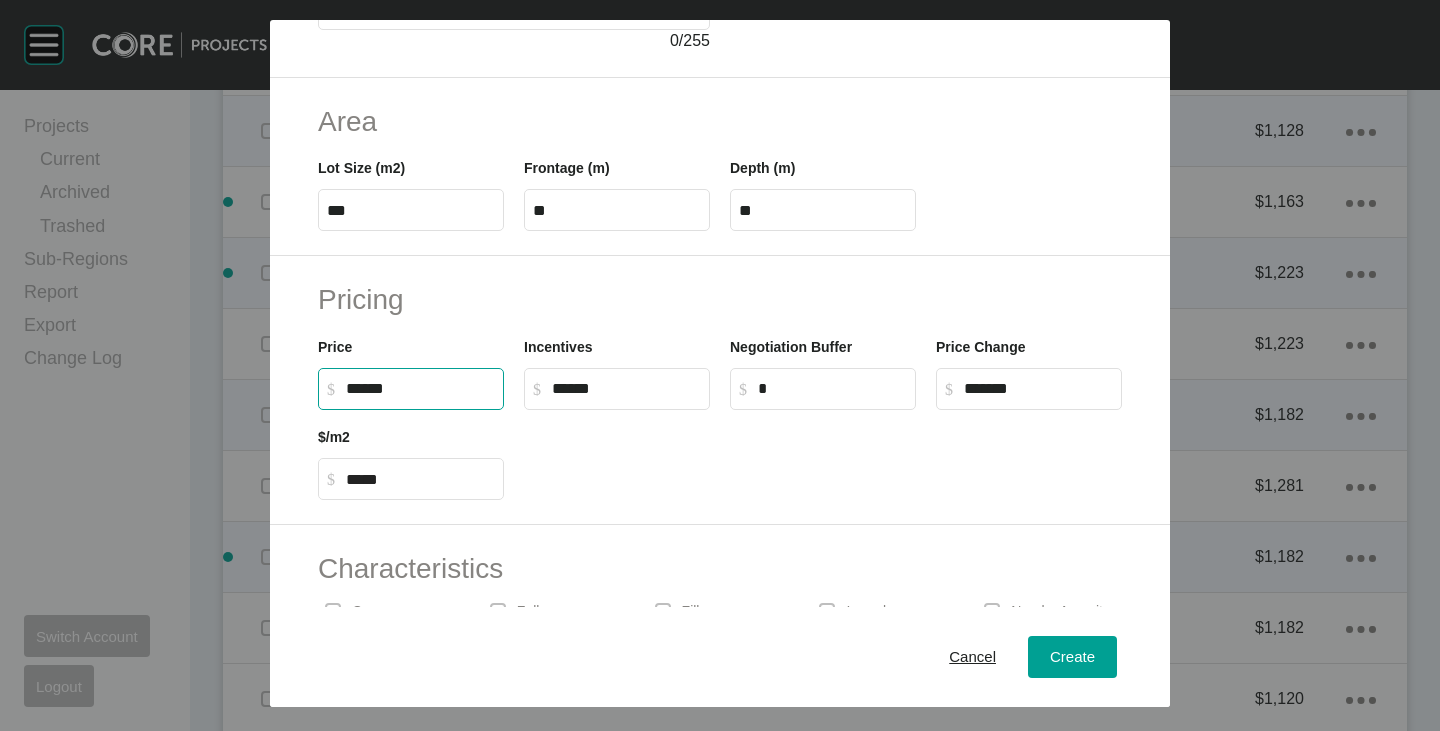 type on "*******" 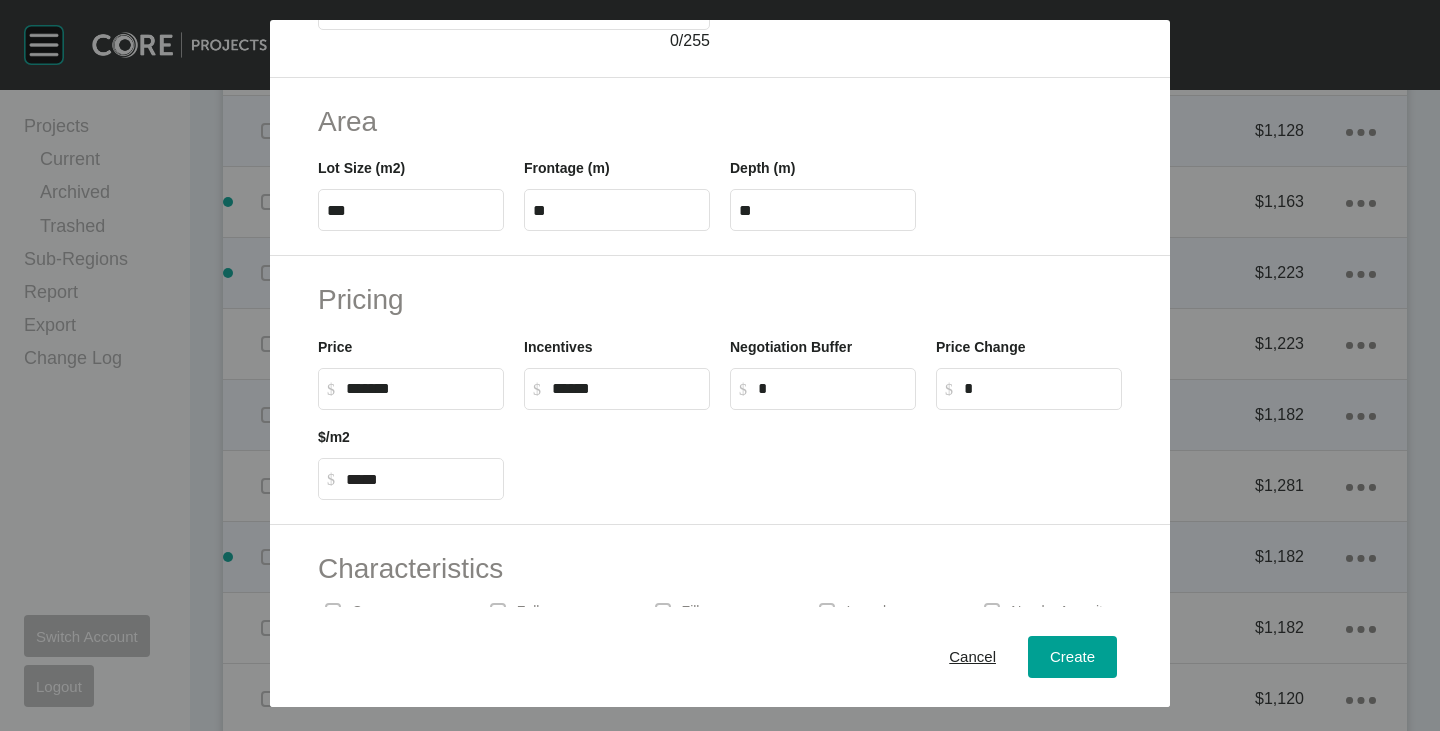 click at bounding box center (823, 455) 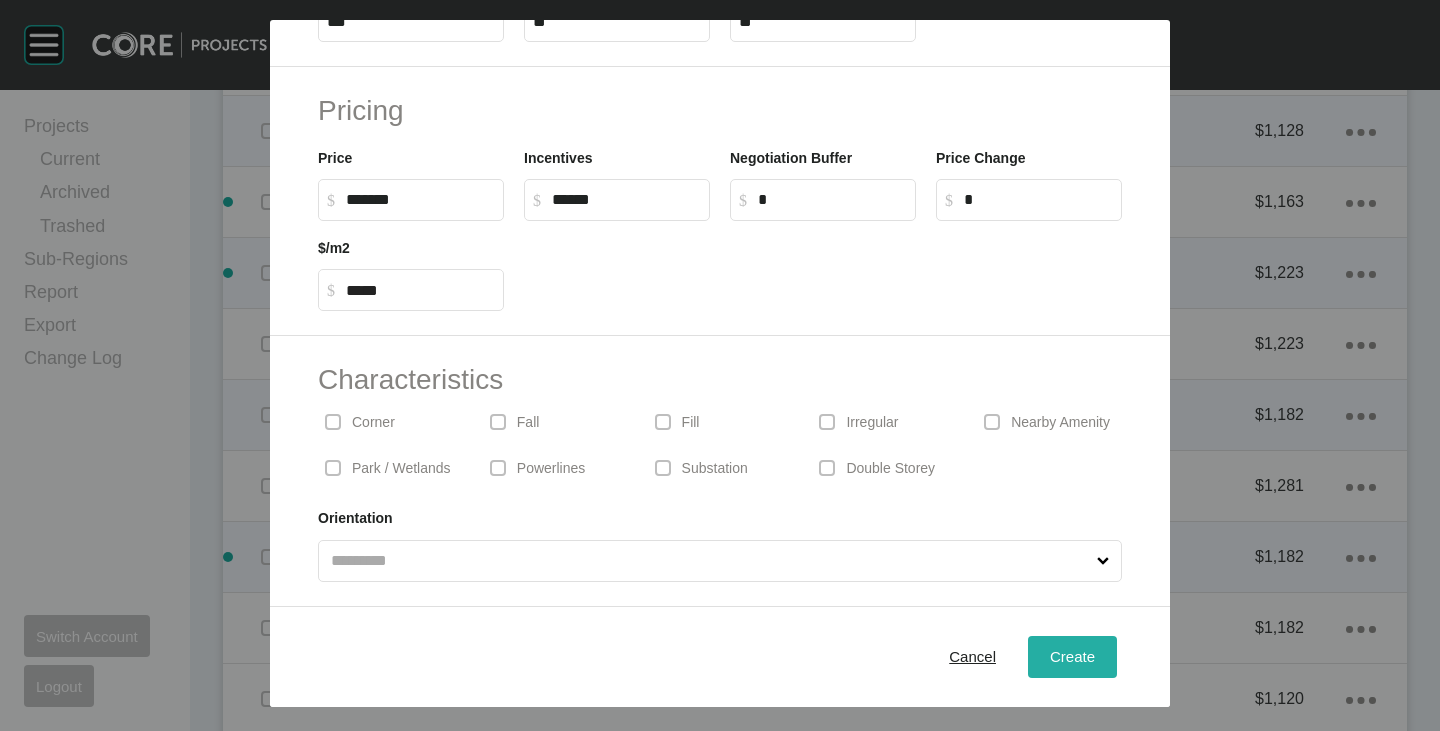 click on "Create" at bounding box center (1072, 656) 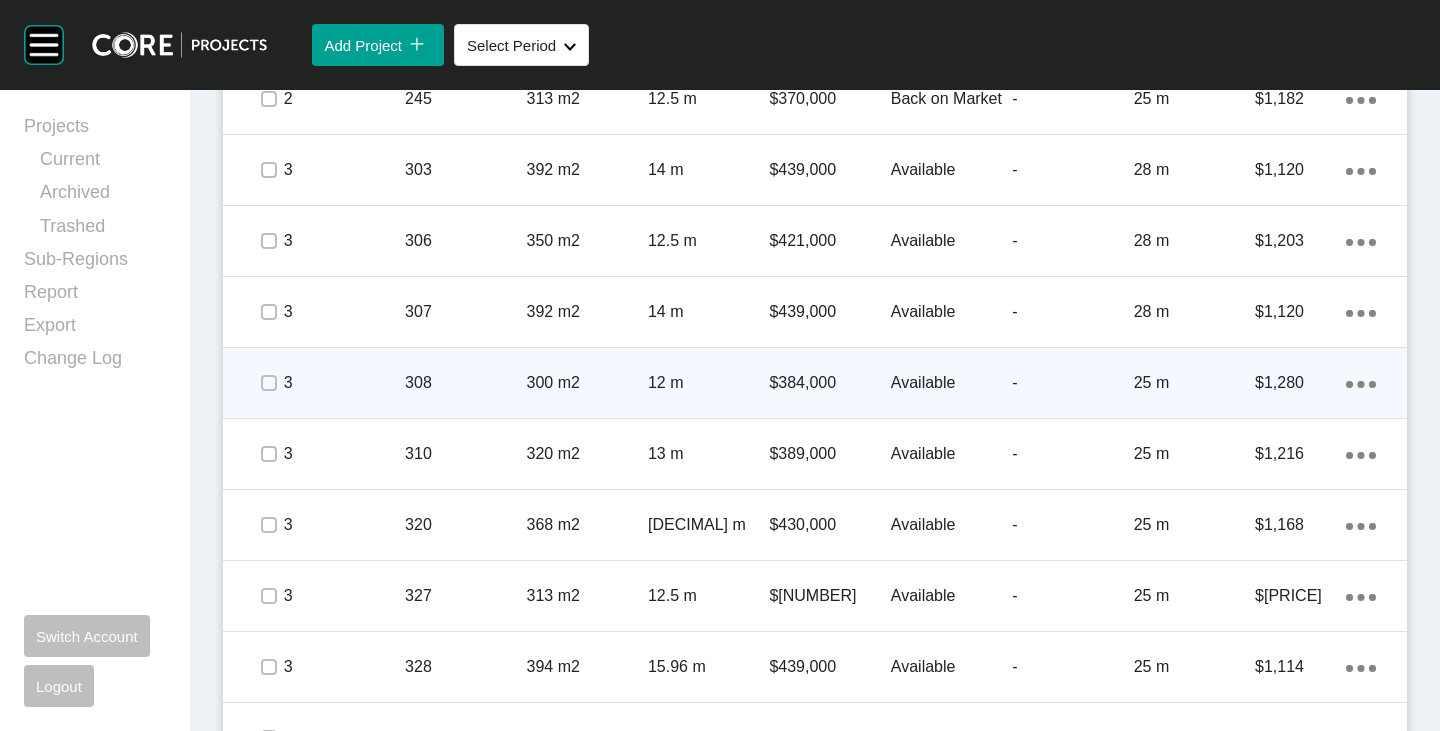 scroll, scrollTop: 4000, scrollLeft: 0, axis: vertical 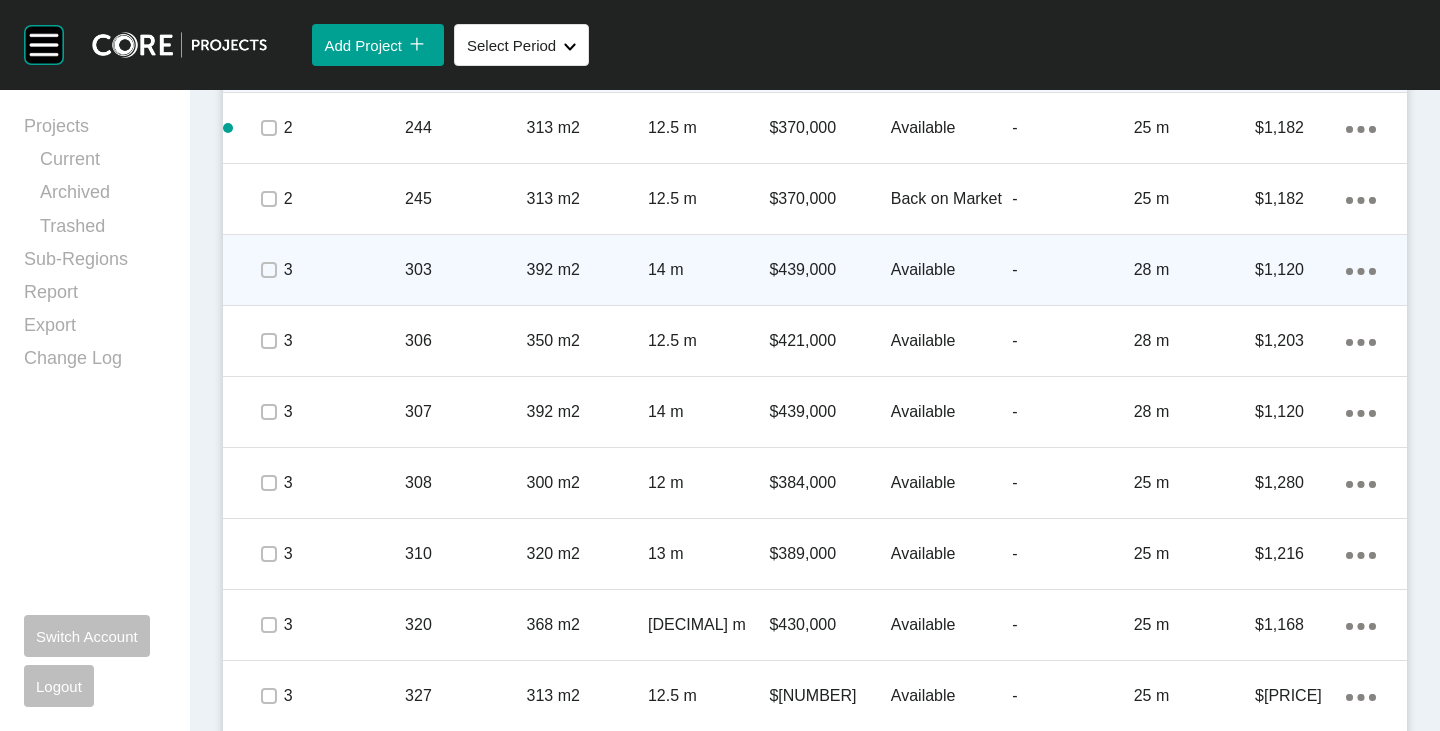 click on "Action Menu Dots Copy 6 Created with Sketch." 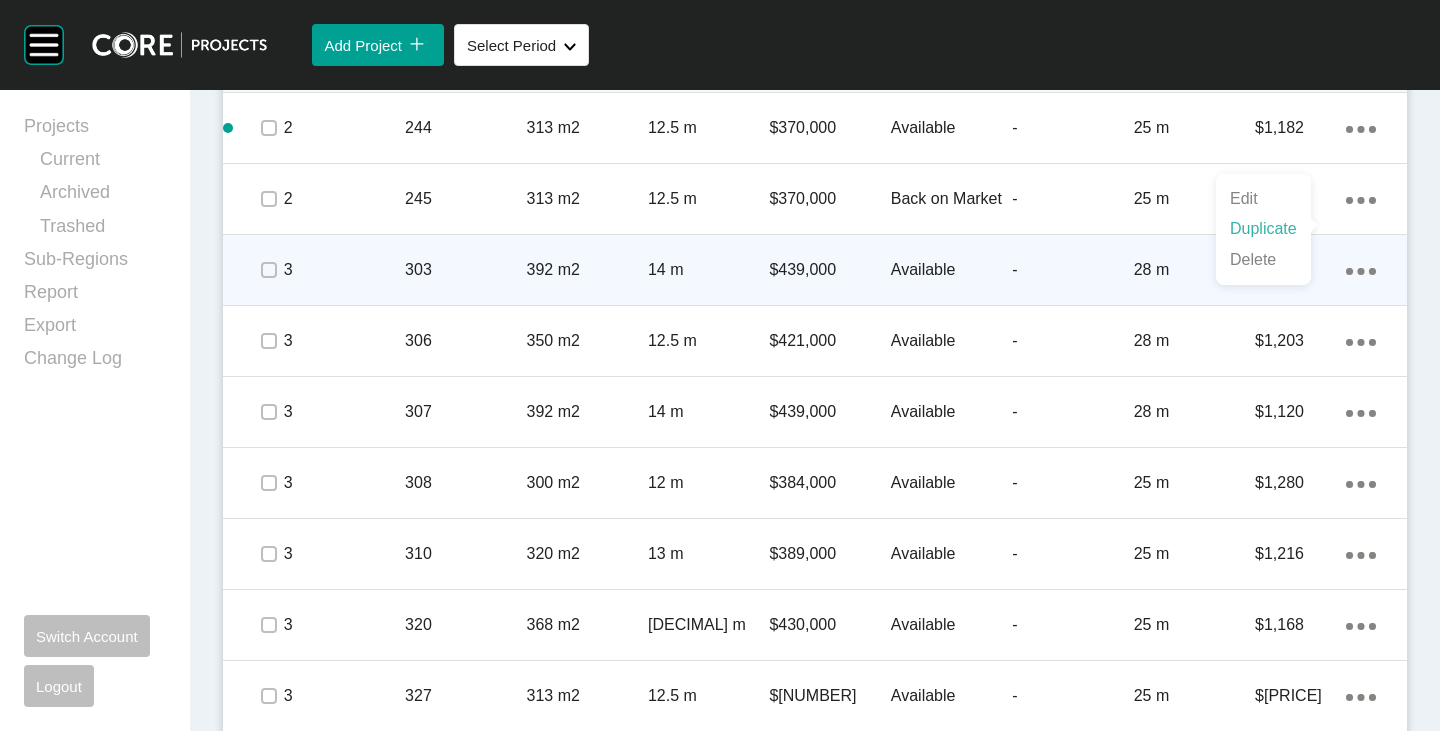 click on "Duplicate" at bounding box center (1263, 229) 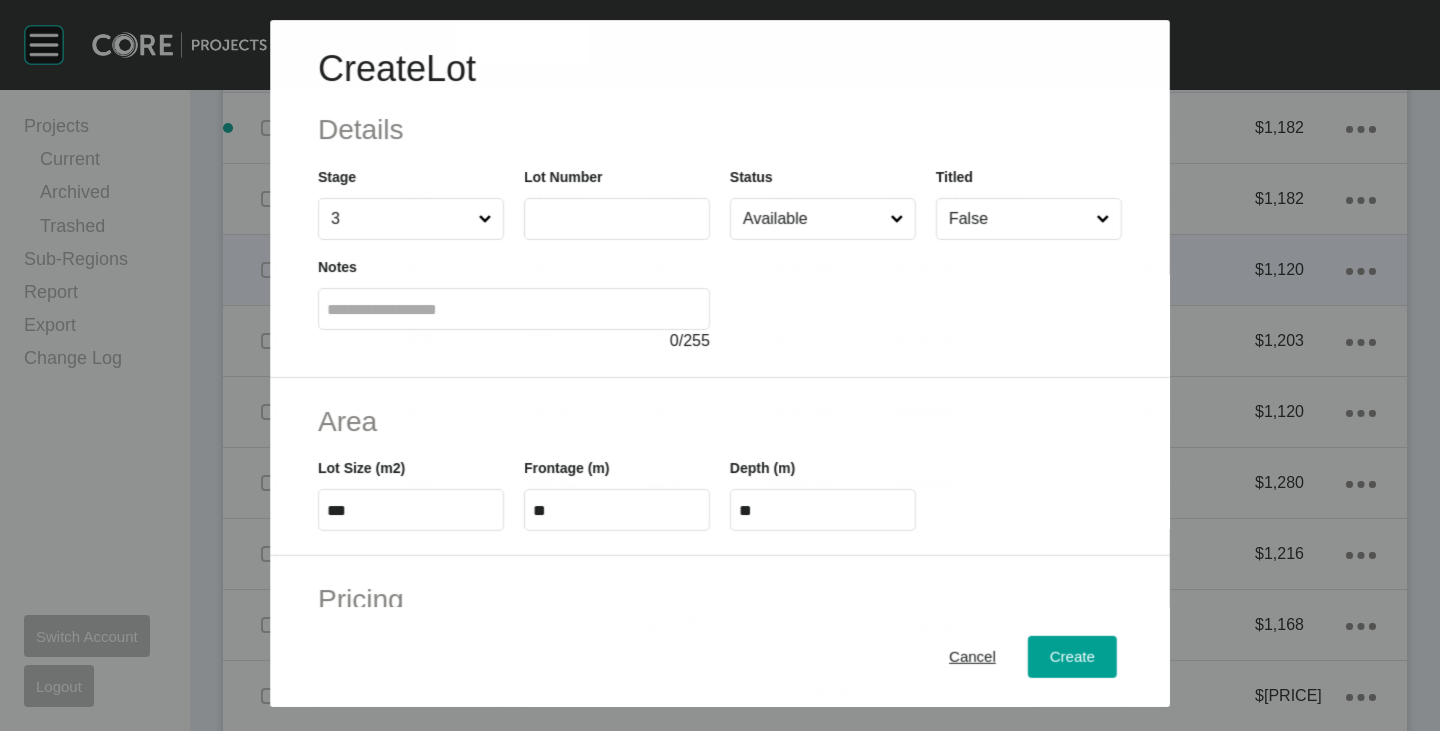 click at bounding box center [617, 219] 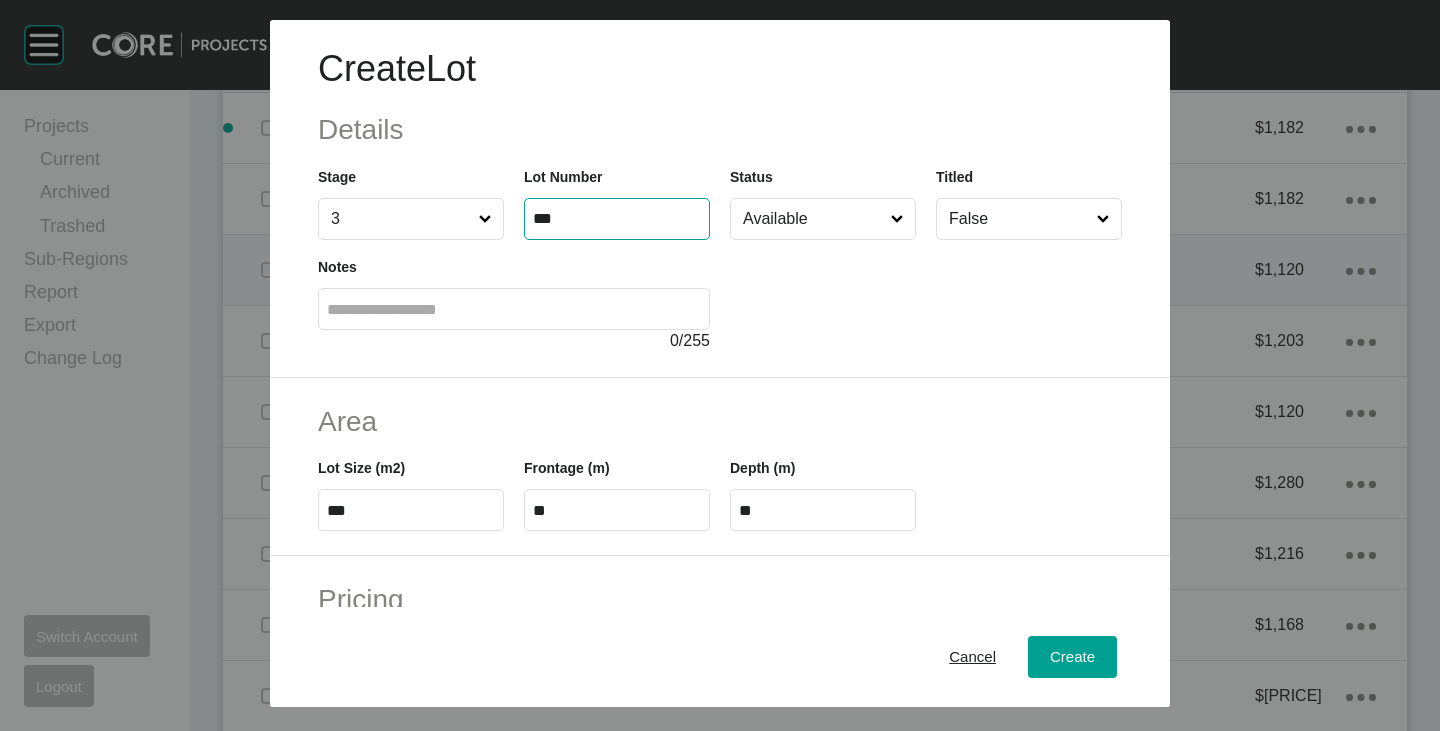 type on "***" 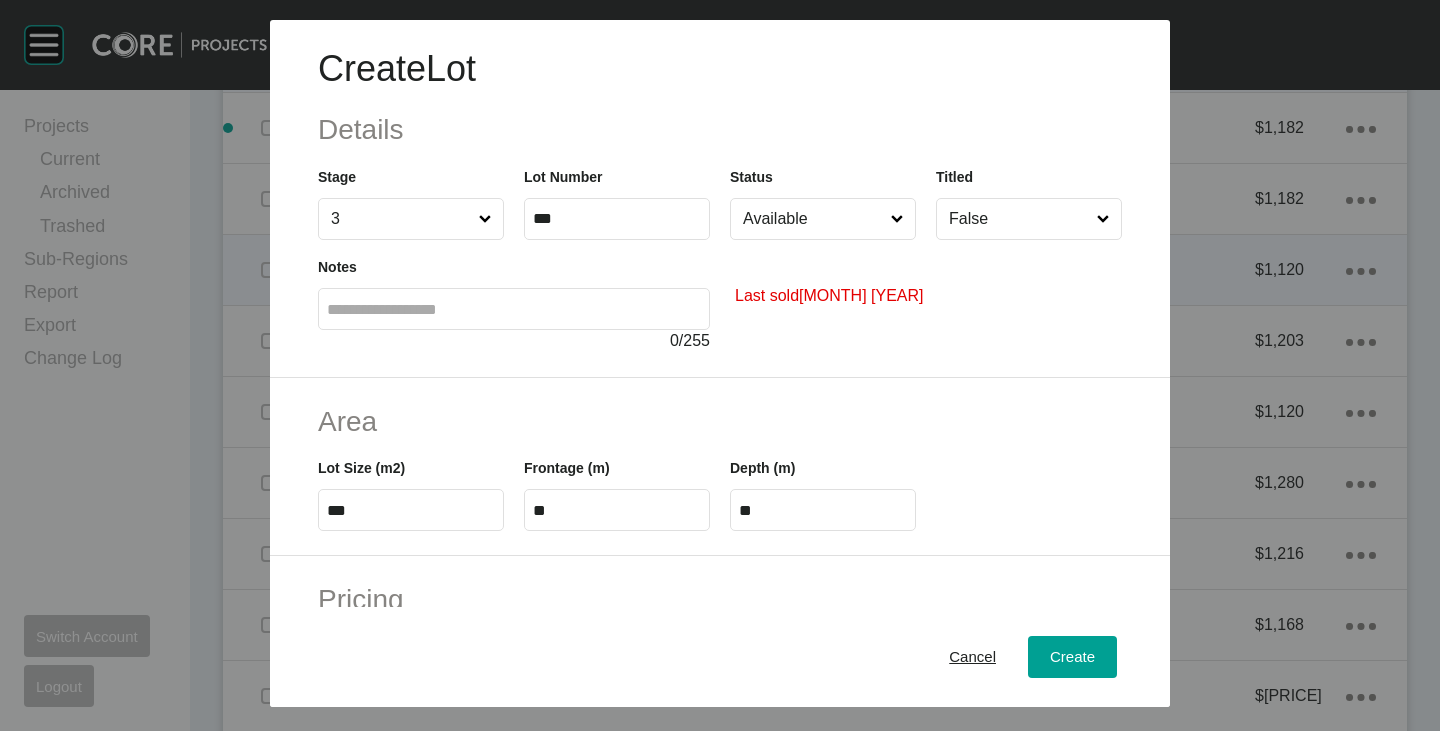 type on "*" 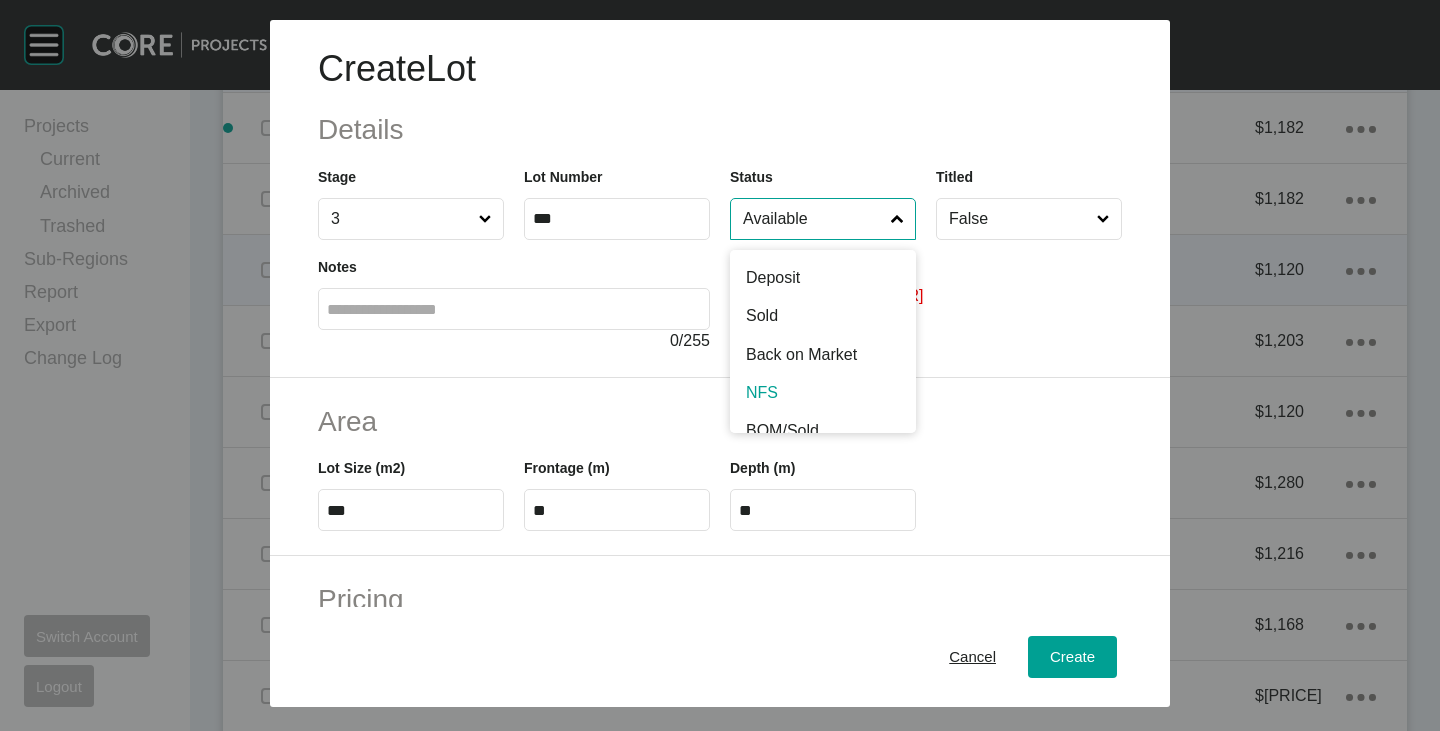 scroll, scrollTop: 100, scrollLeft: 0, axis: vertical 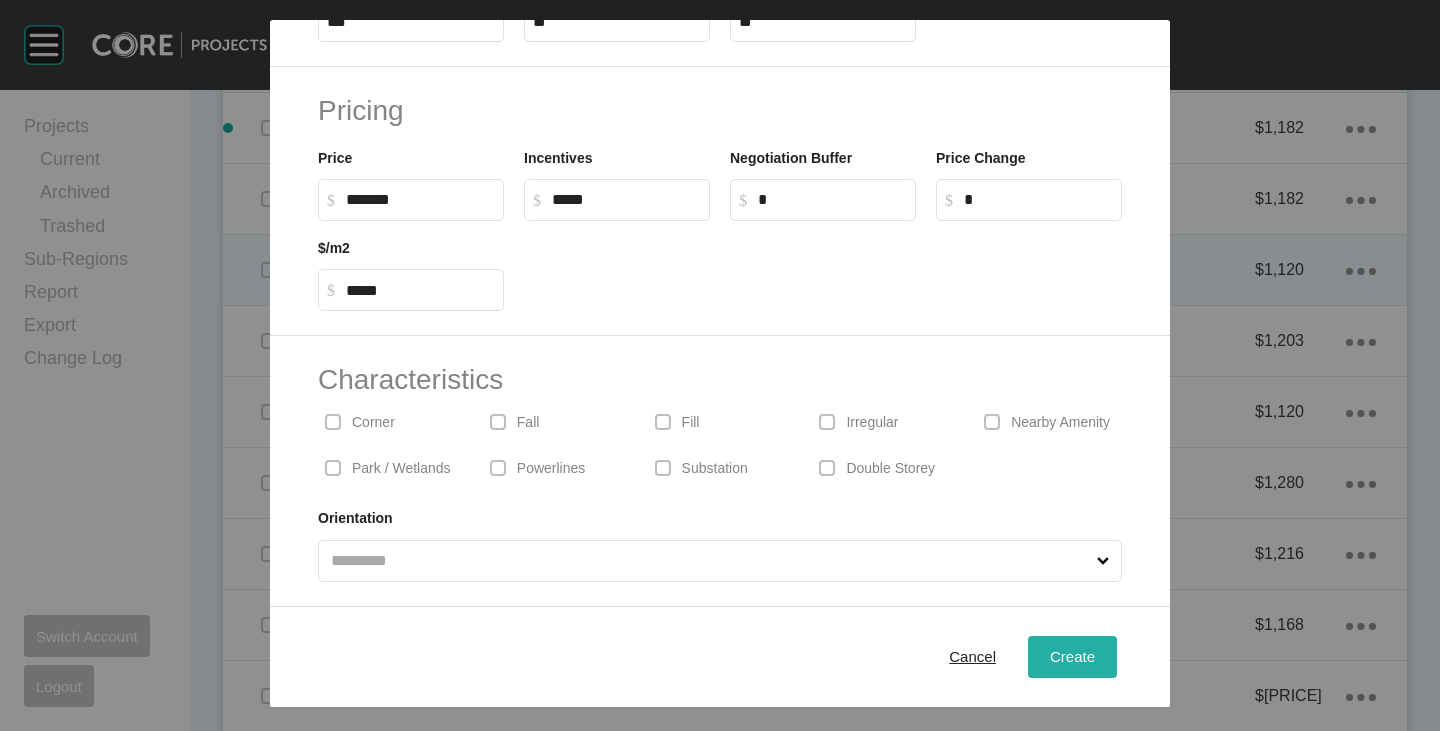 click on "Create" at bounding box center (1072, 656) 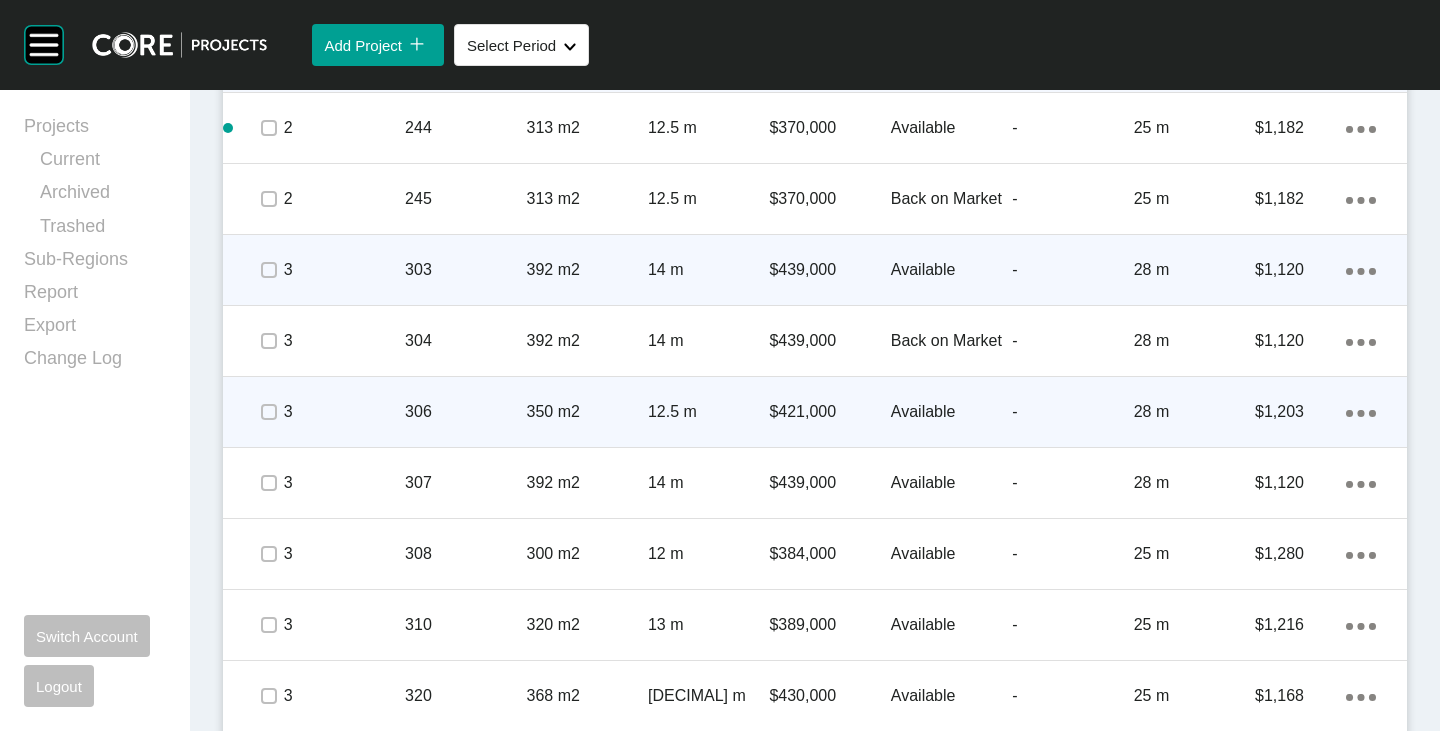 click on "Action Menu Dots Copy 6 Created with Sketch." 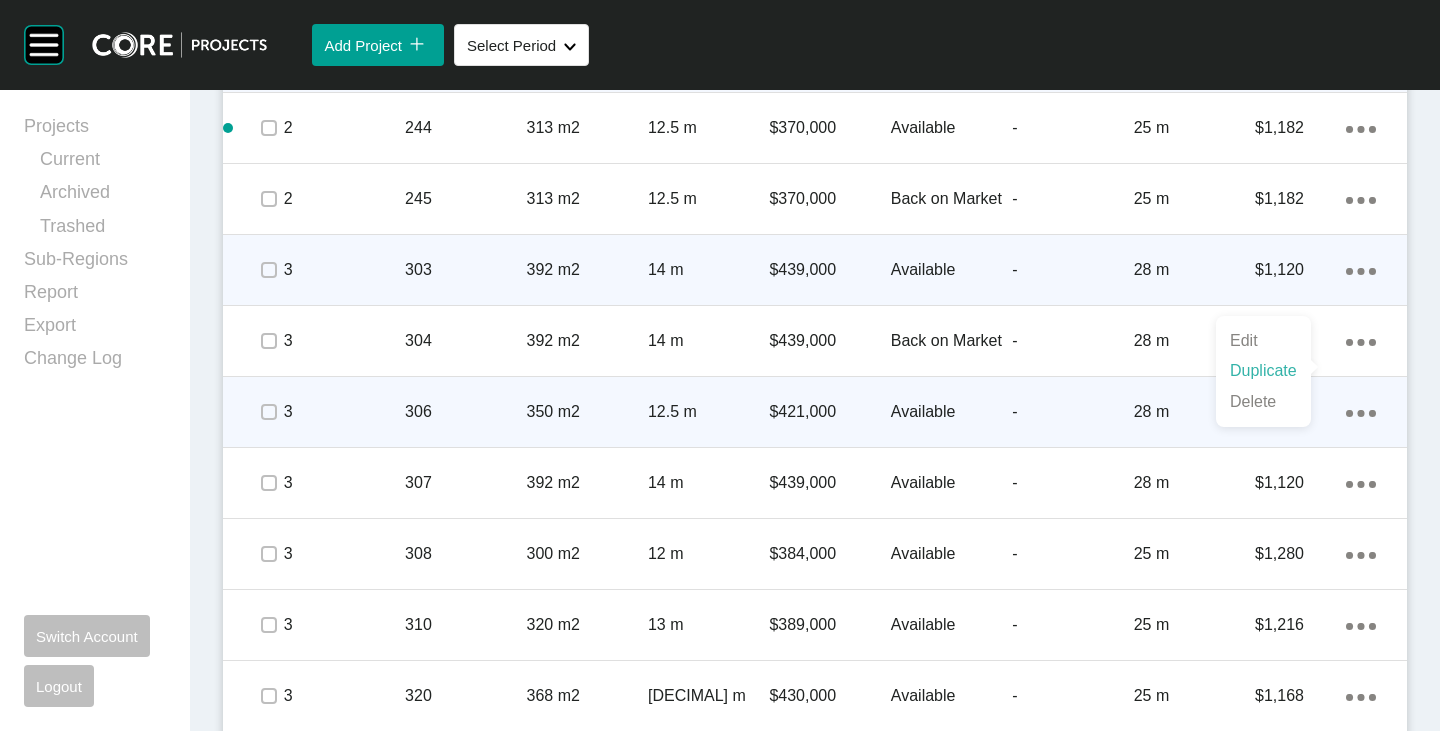 click on "Duplicate" at bounding box center (1263, 371) 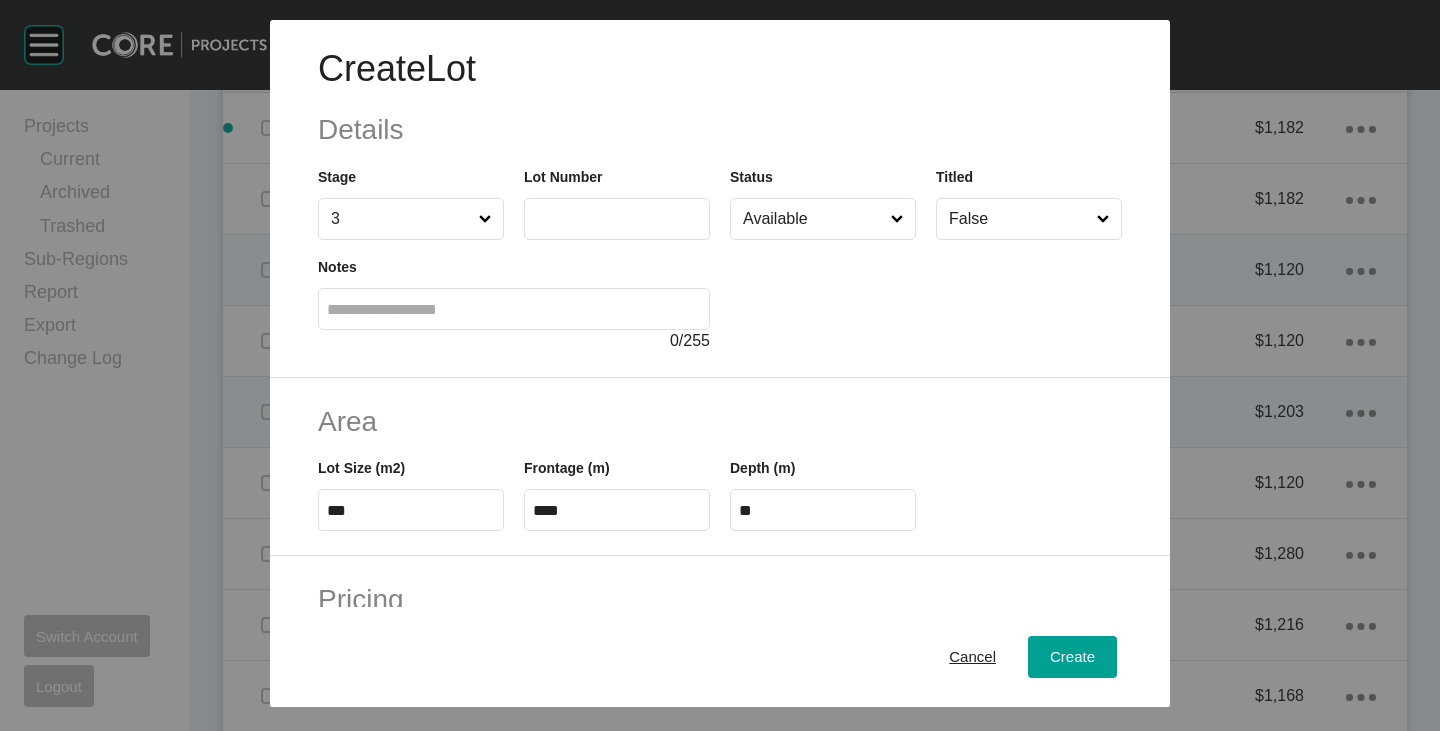 click at bounding box center [617, 219] 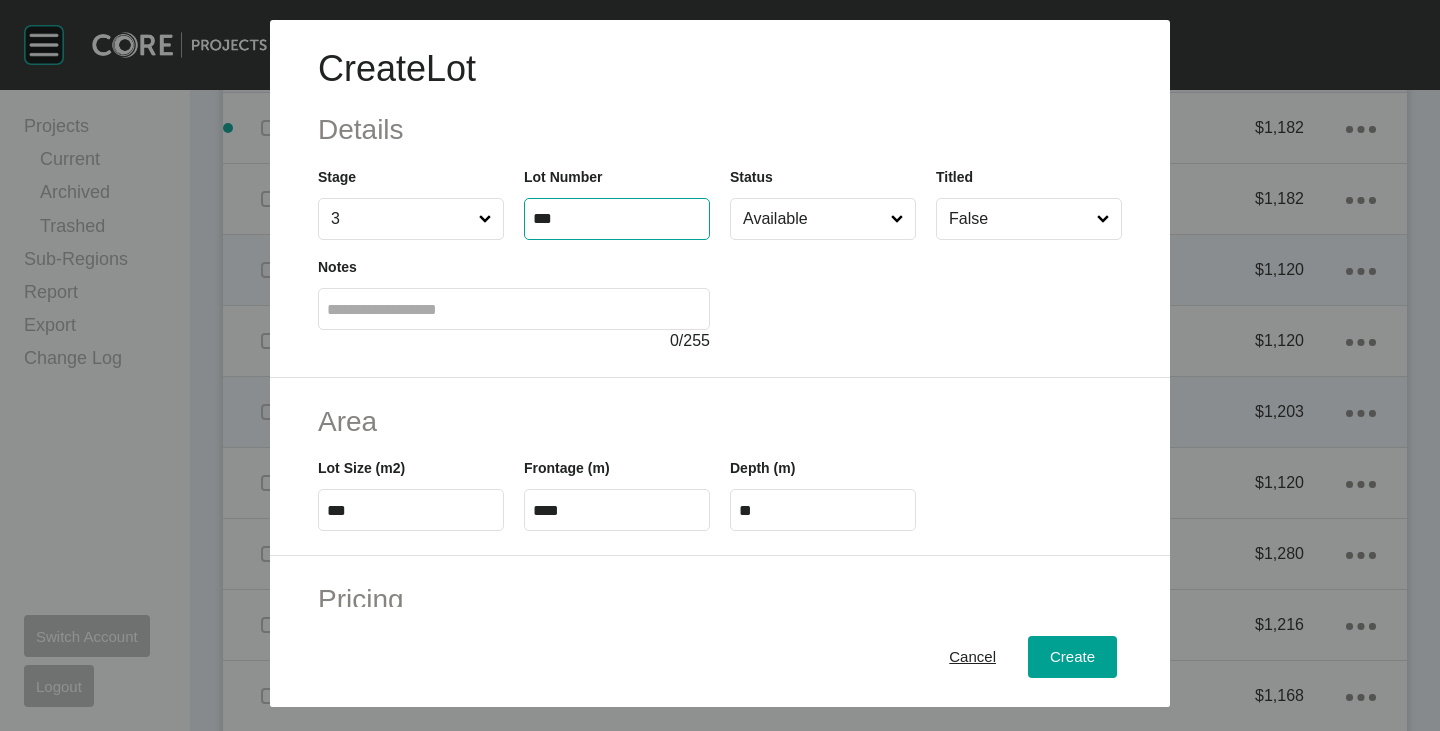 type on "***" 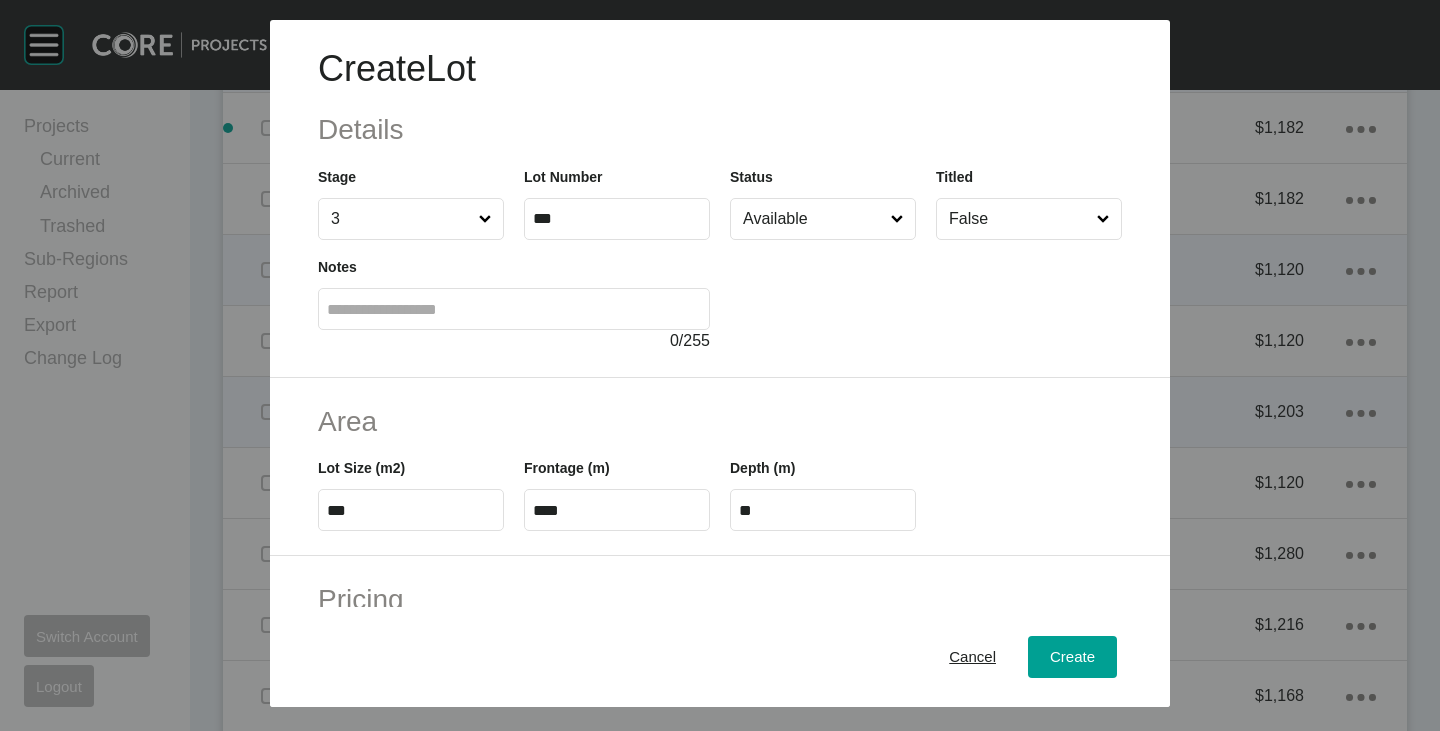type on "*" 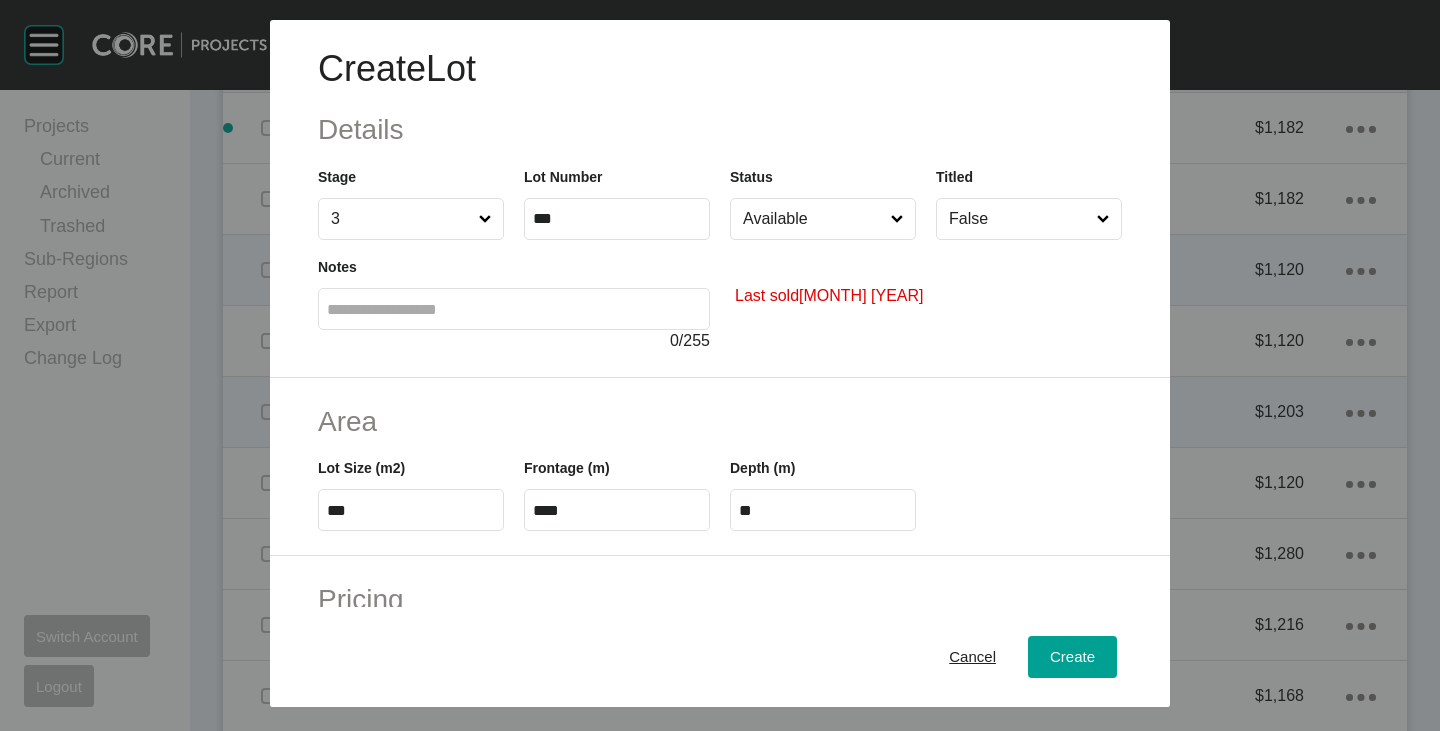 click on "Available" at bounding box center (813, 219) 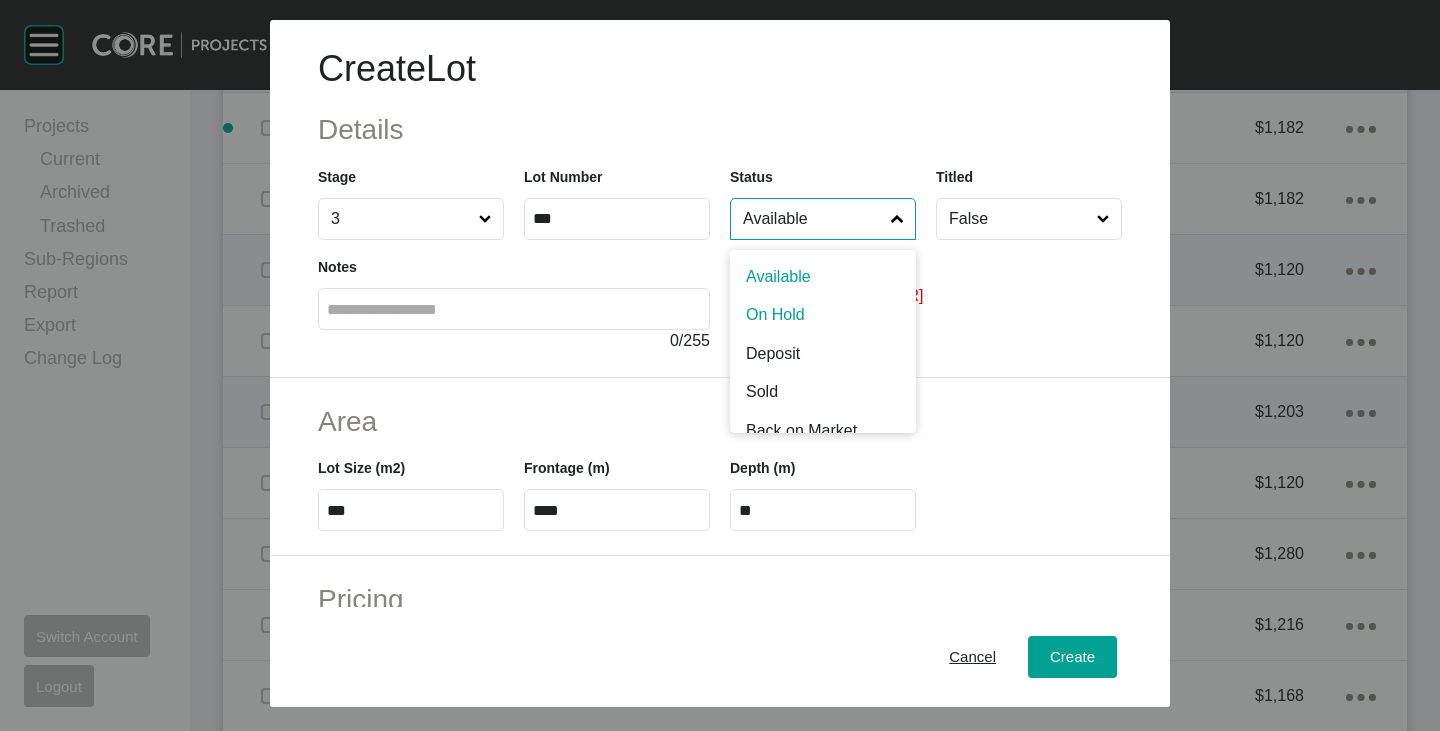 scroll, scrollTop: 100, scrollLeft: 0, axis: vertical 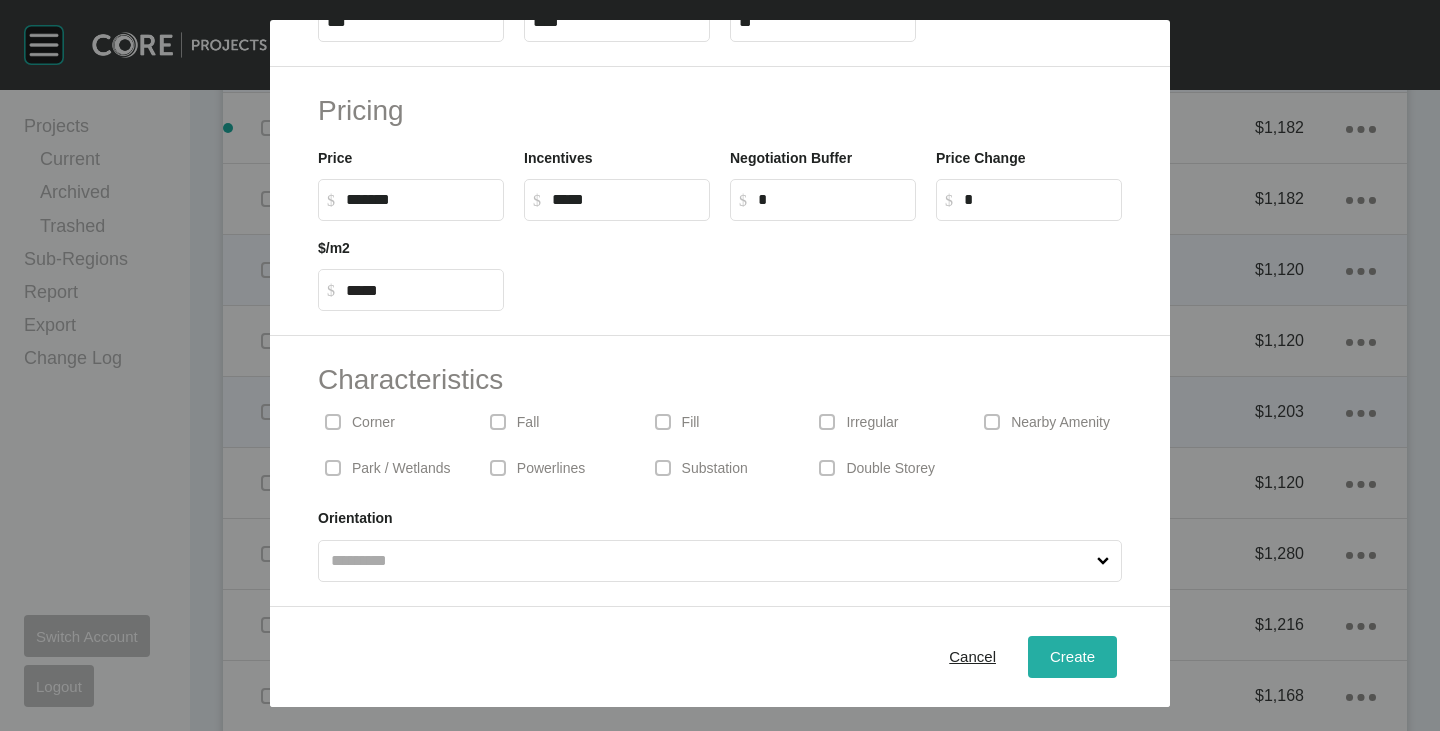 click on "Create" at bounding box center [1072, 656] 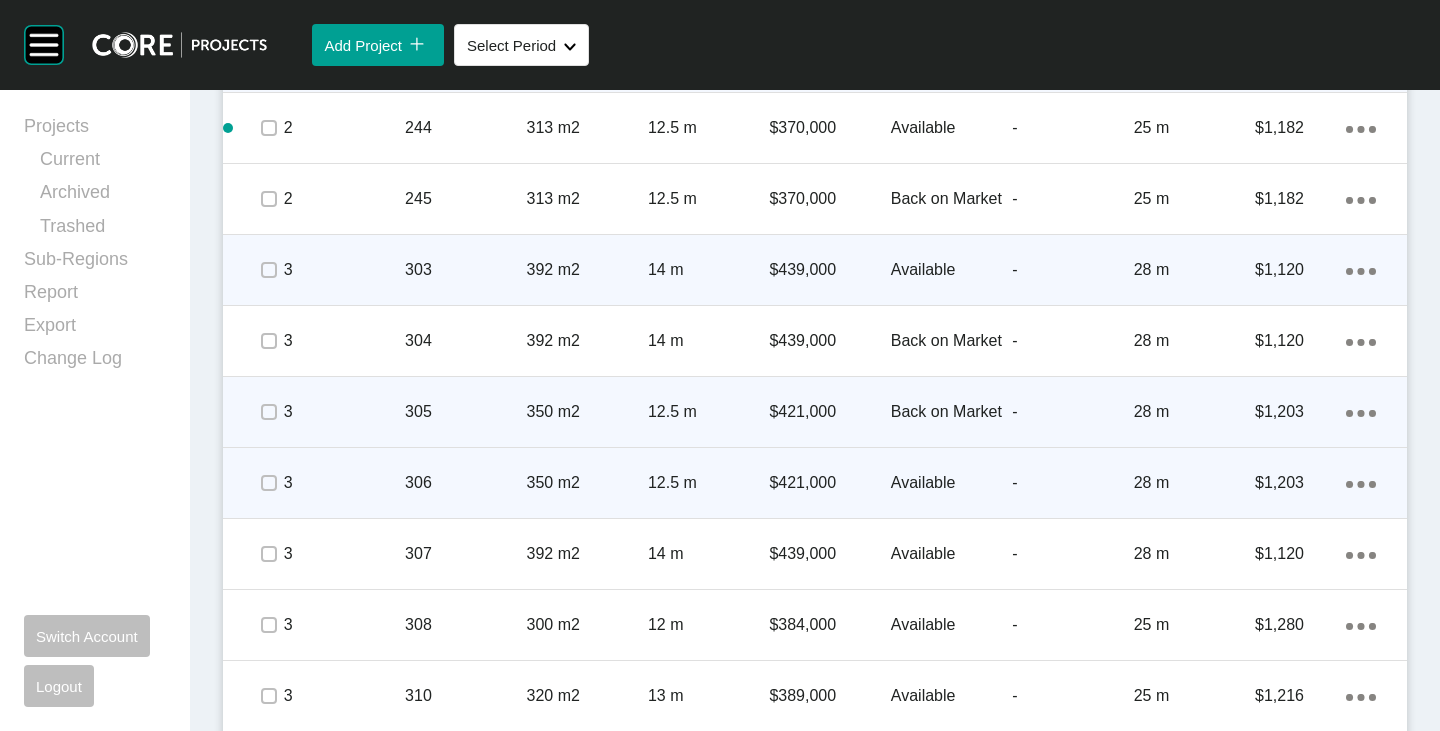 scroll, scrollTop: 4100, scrollLeft: 0, axis: vertical 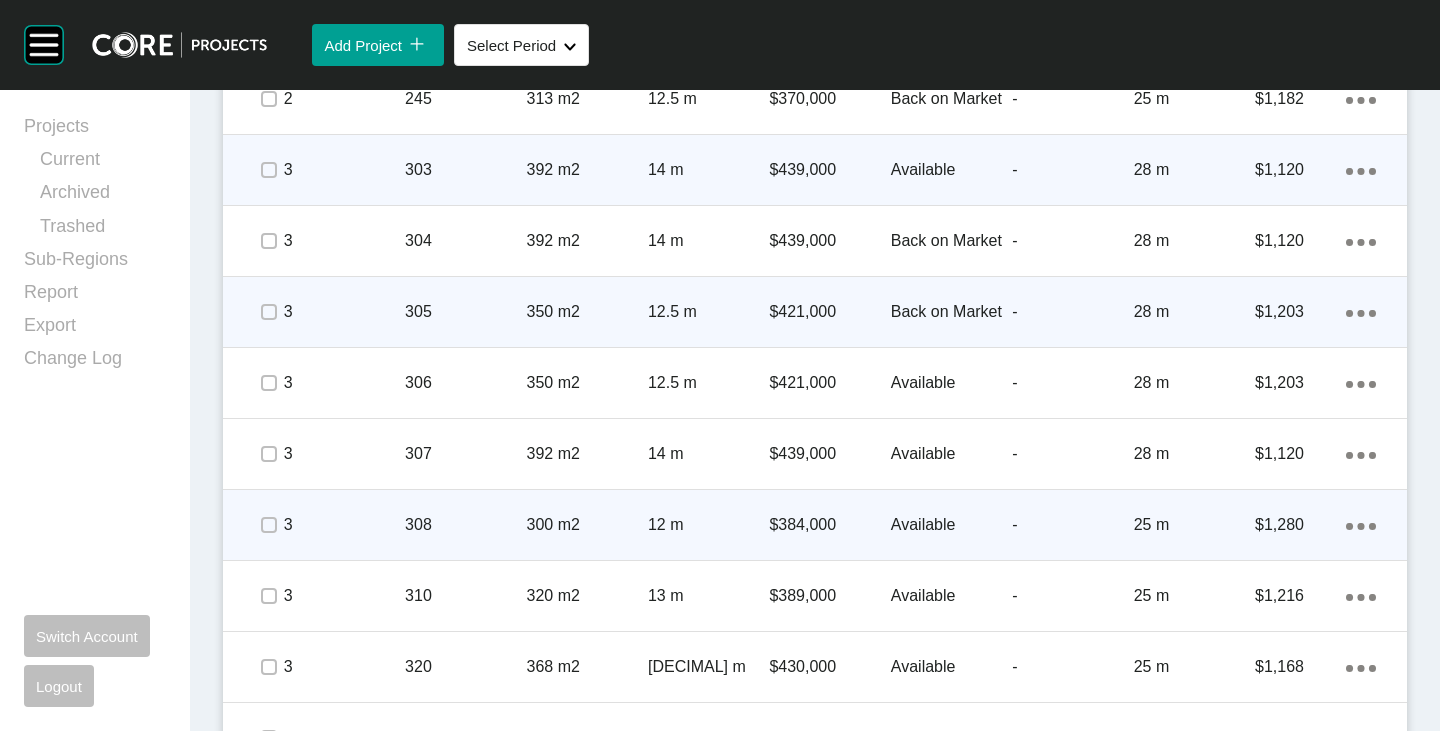 click on "Action Menu Dots Copy 6 Created with Sketch." 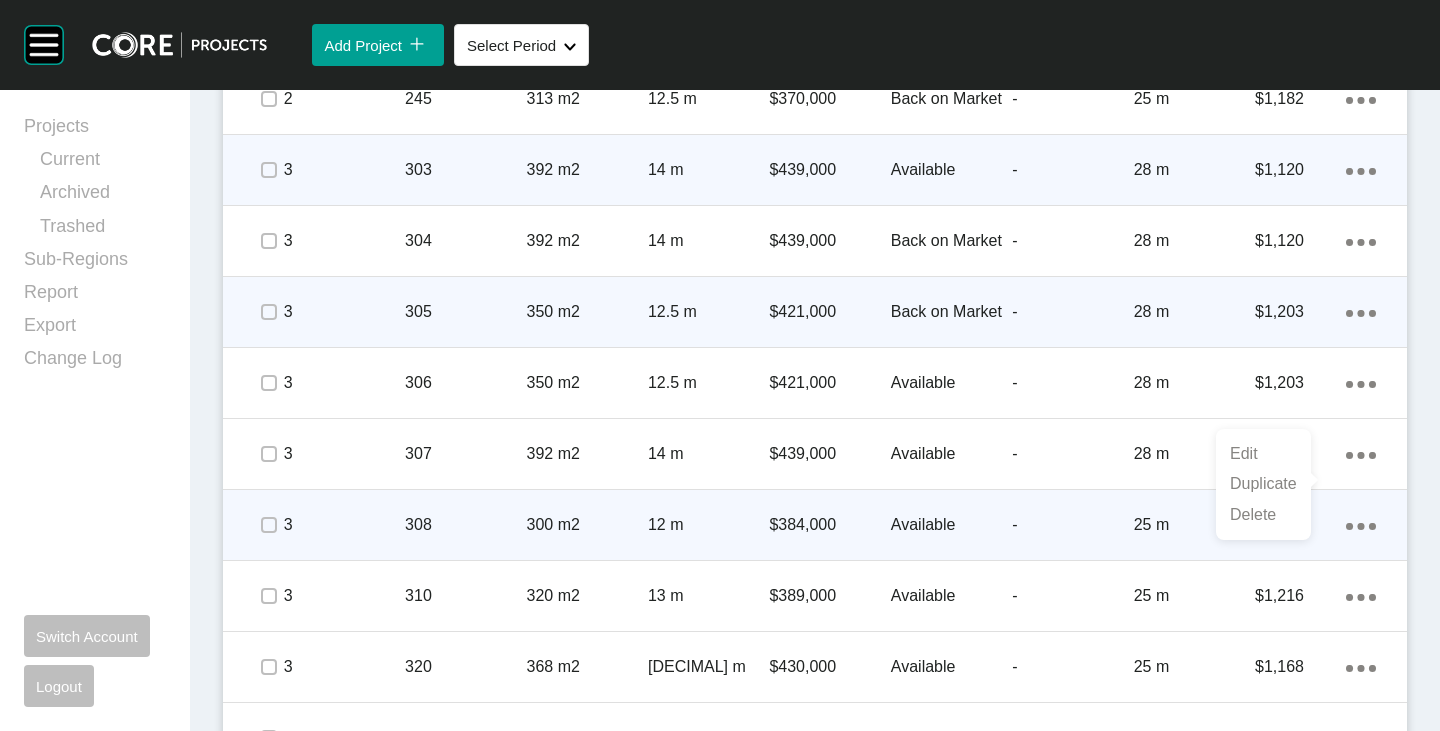 click on "Duplicate" at bounding box center (1263, 484) 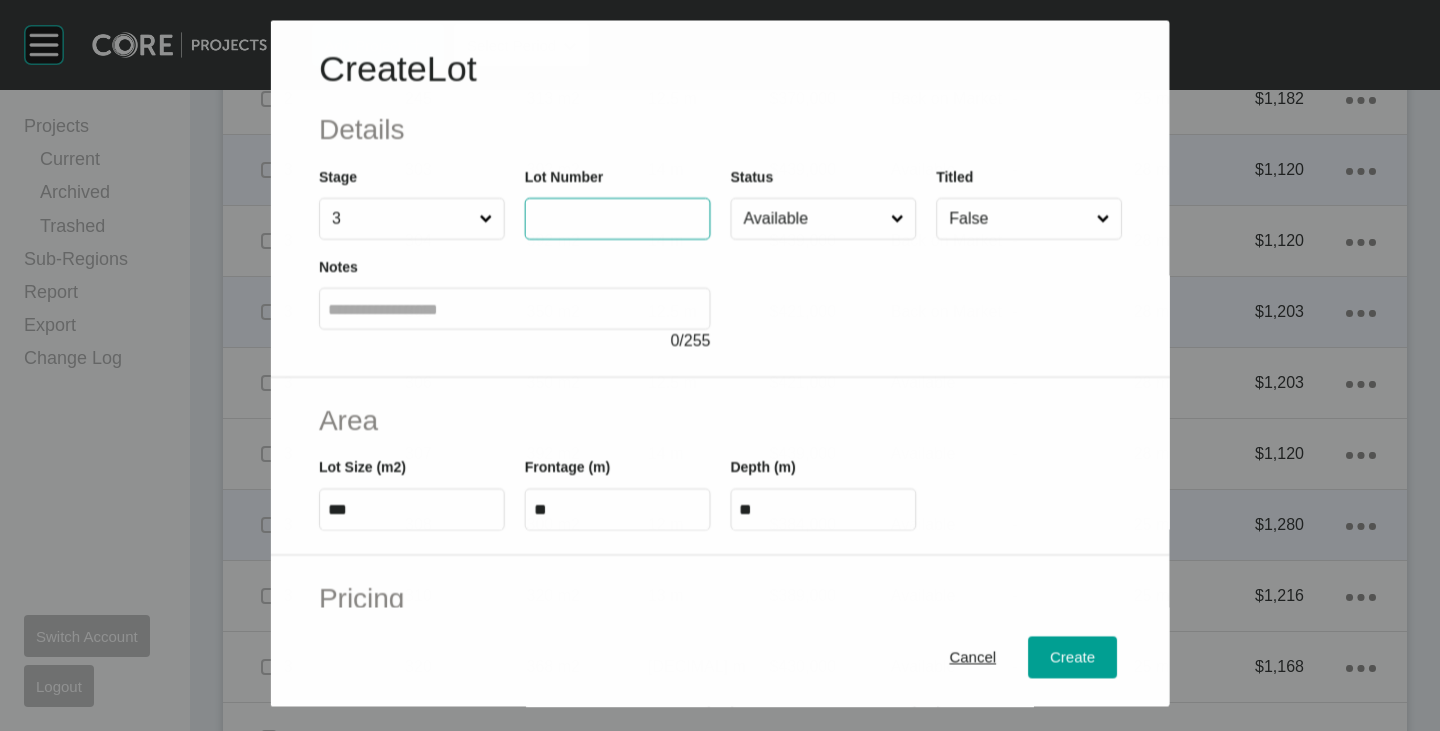 click at bounding box center [617, 219] 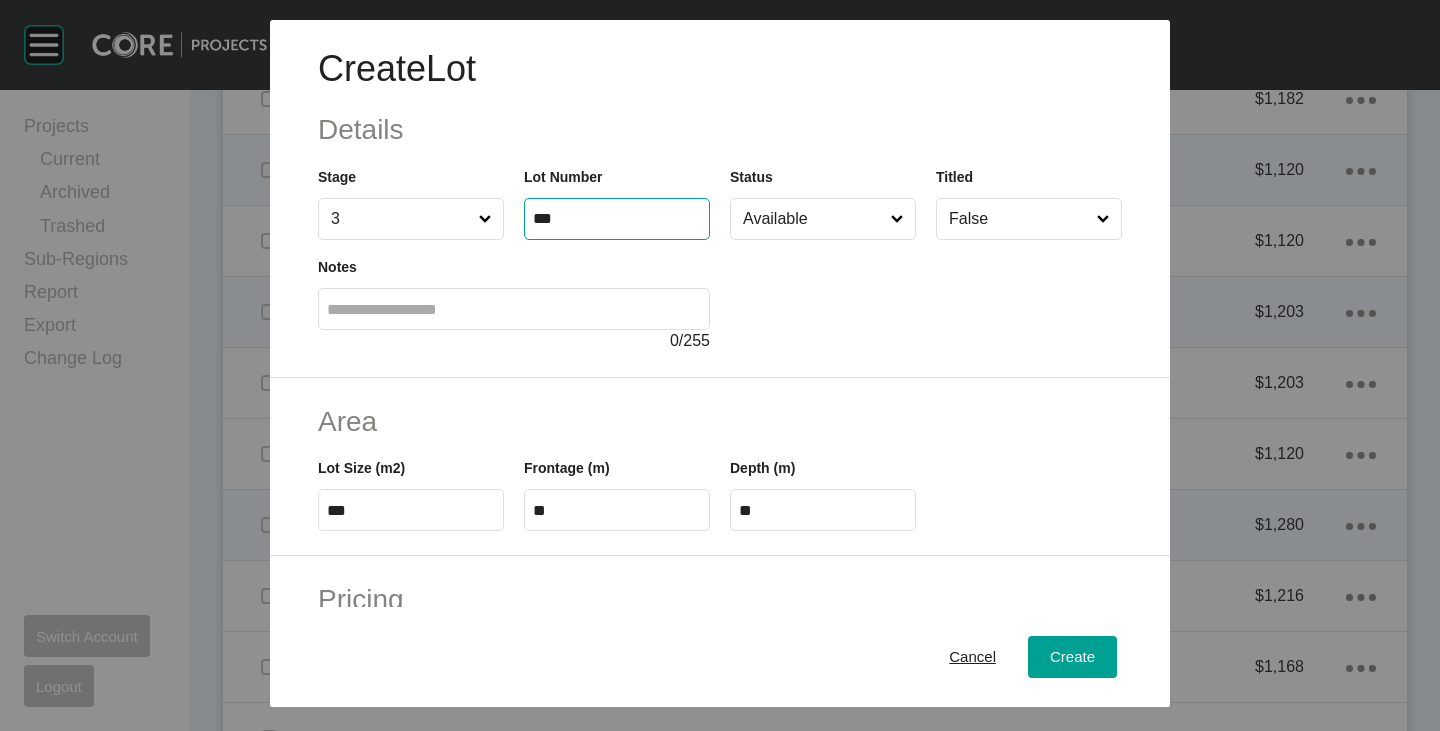 type on "***" 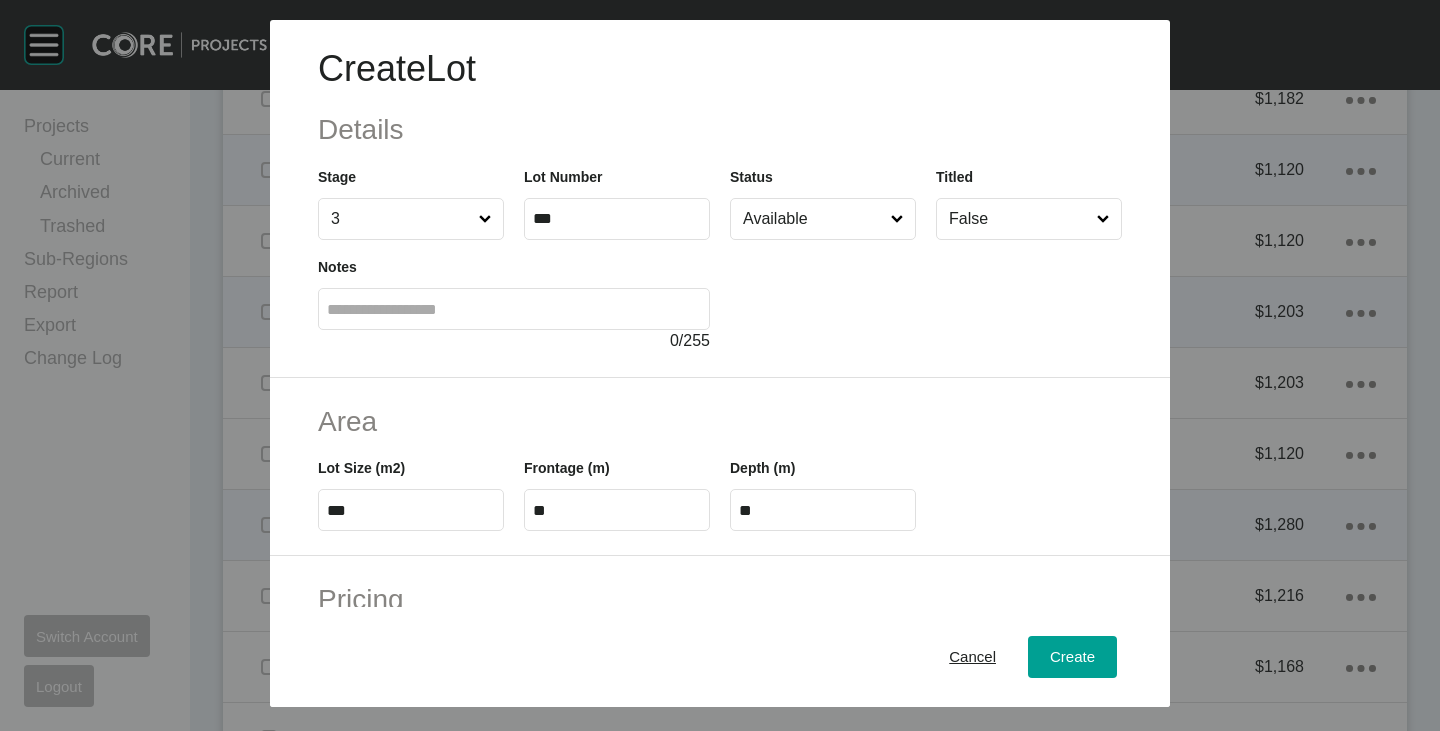 click at bounding box center [926, 296] 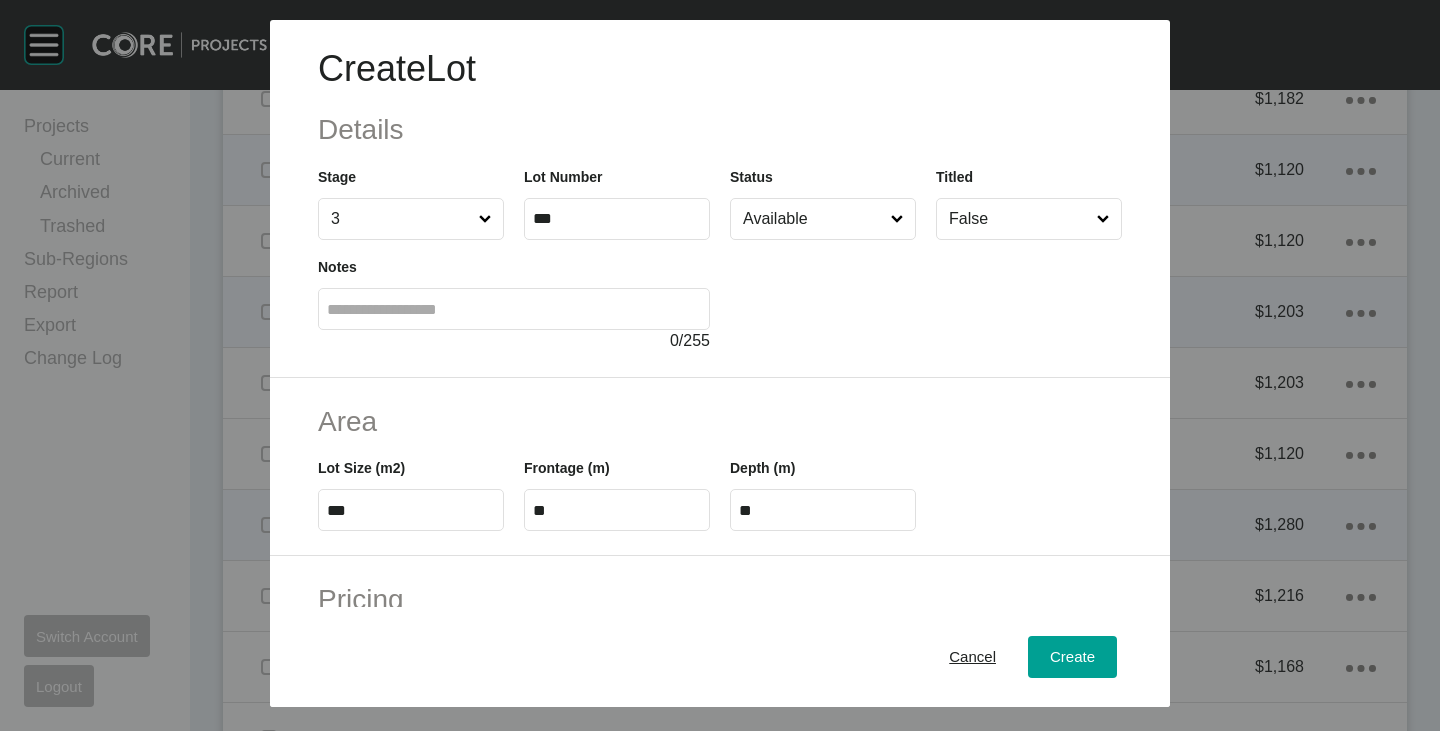 type on "*" 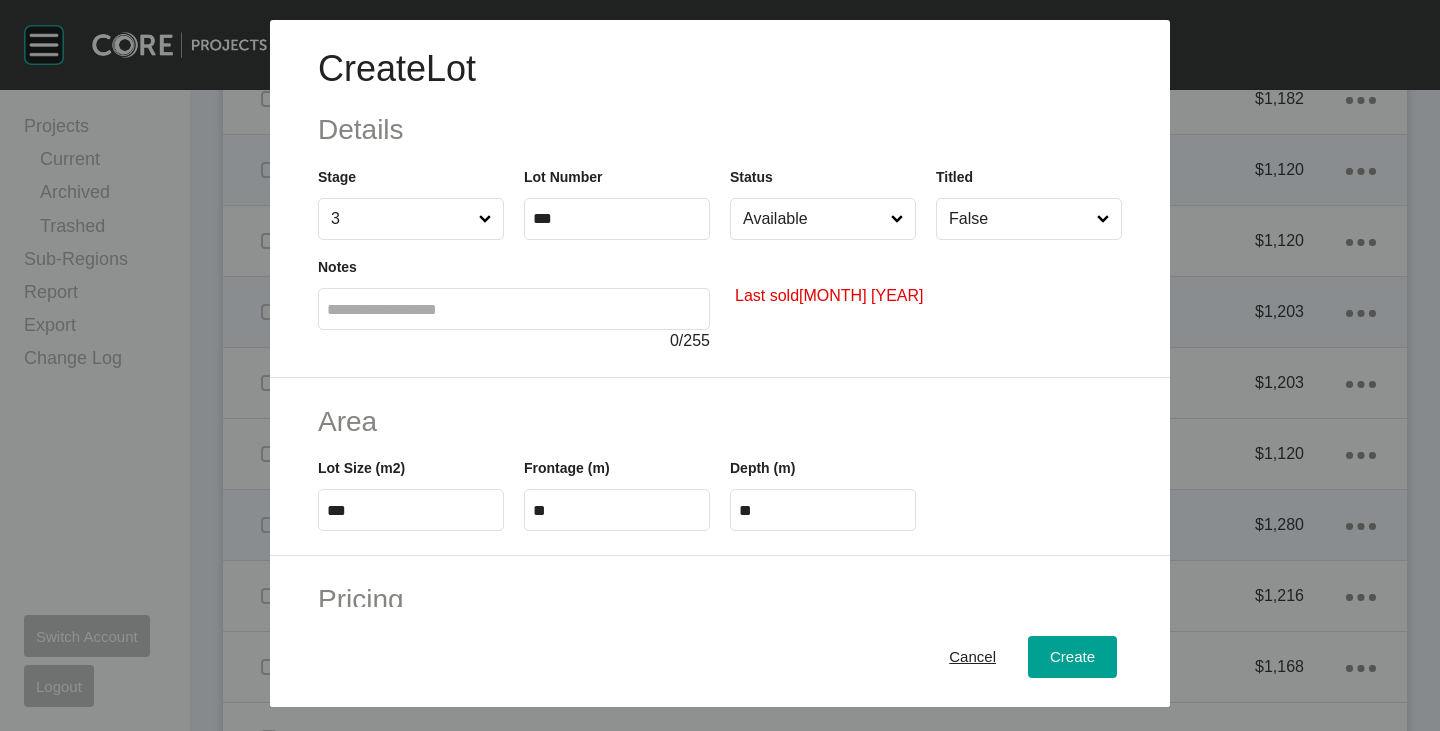 click on "Available" at bounding box center (813, 219) 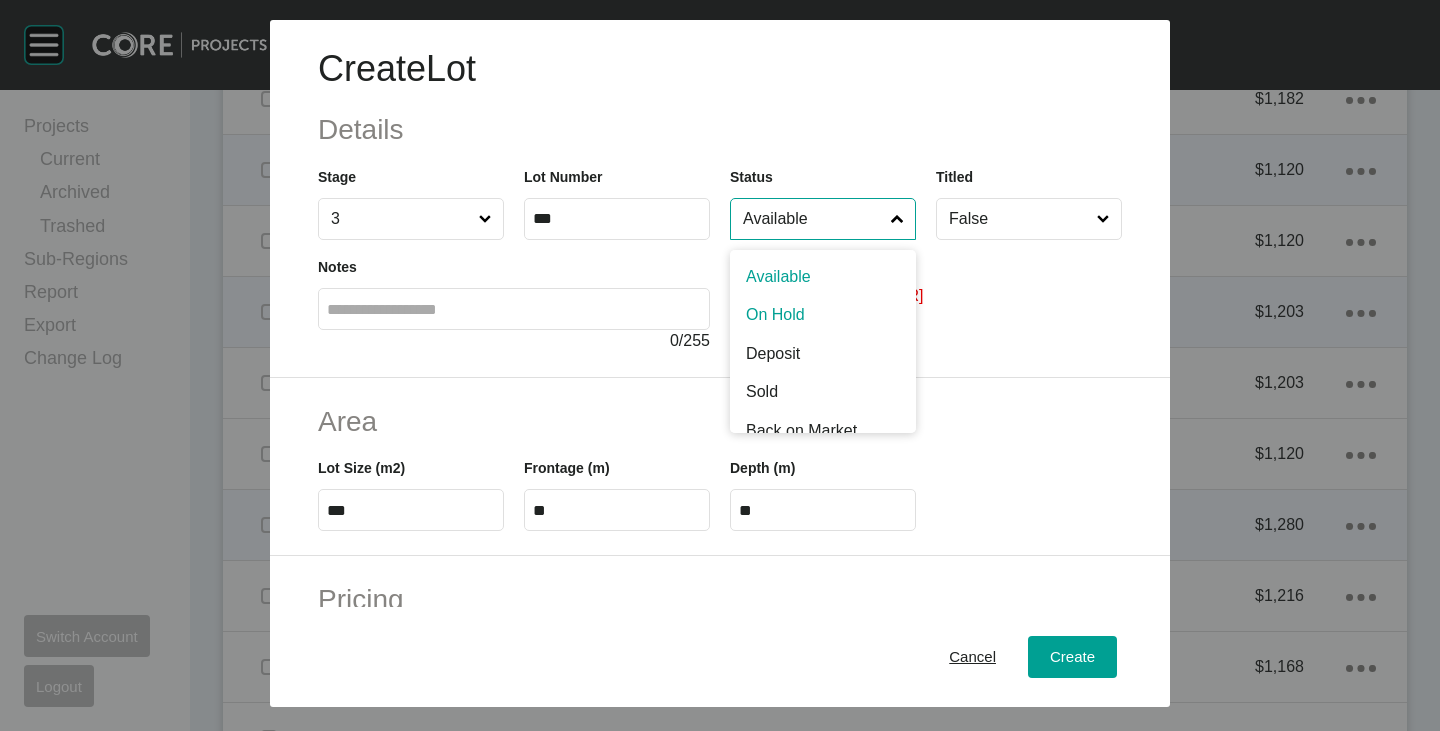 scroll, scrollTop: 100, scrollLeft: 0, axis: vertical 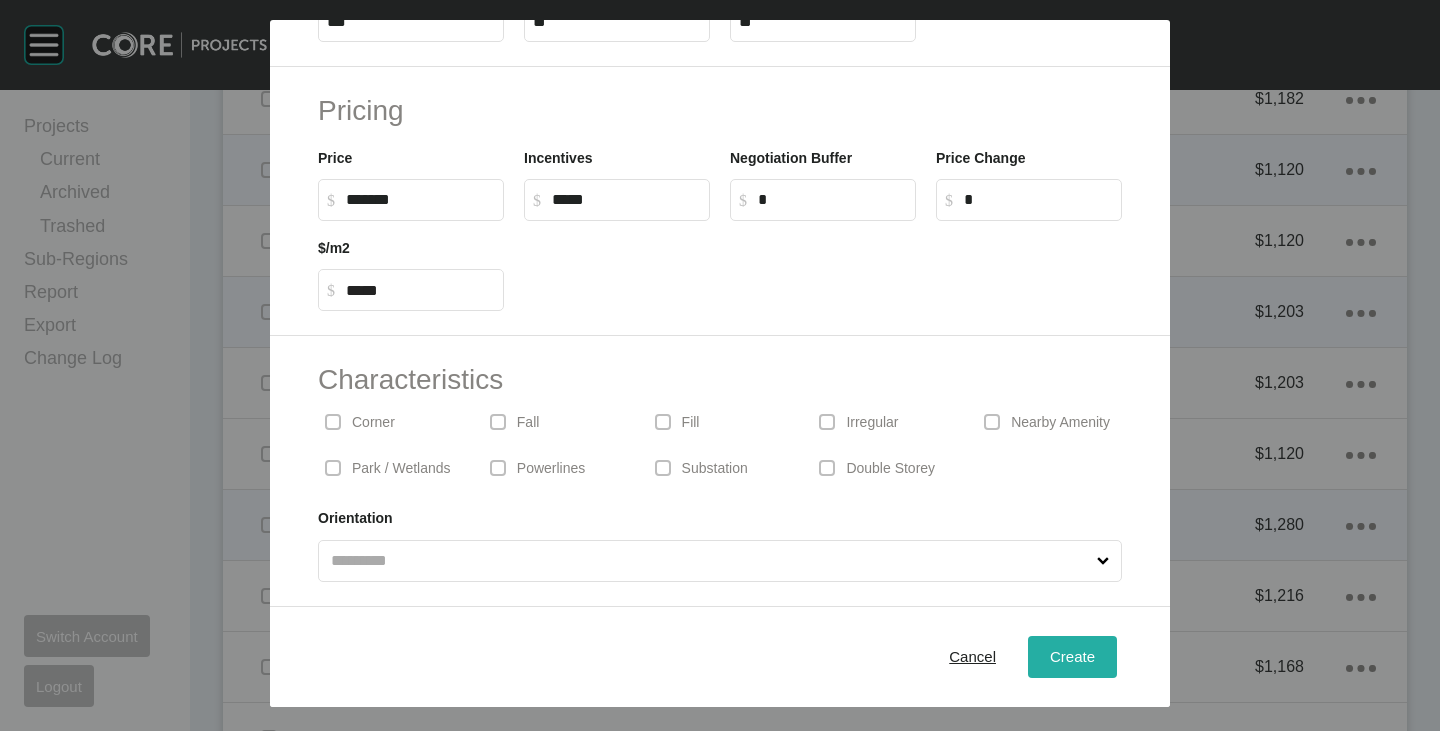 click on "Create" at bounding box center [1072, 656] 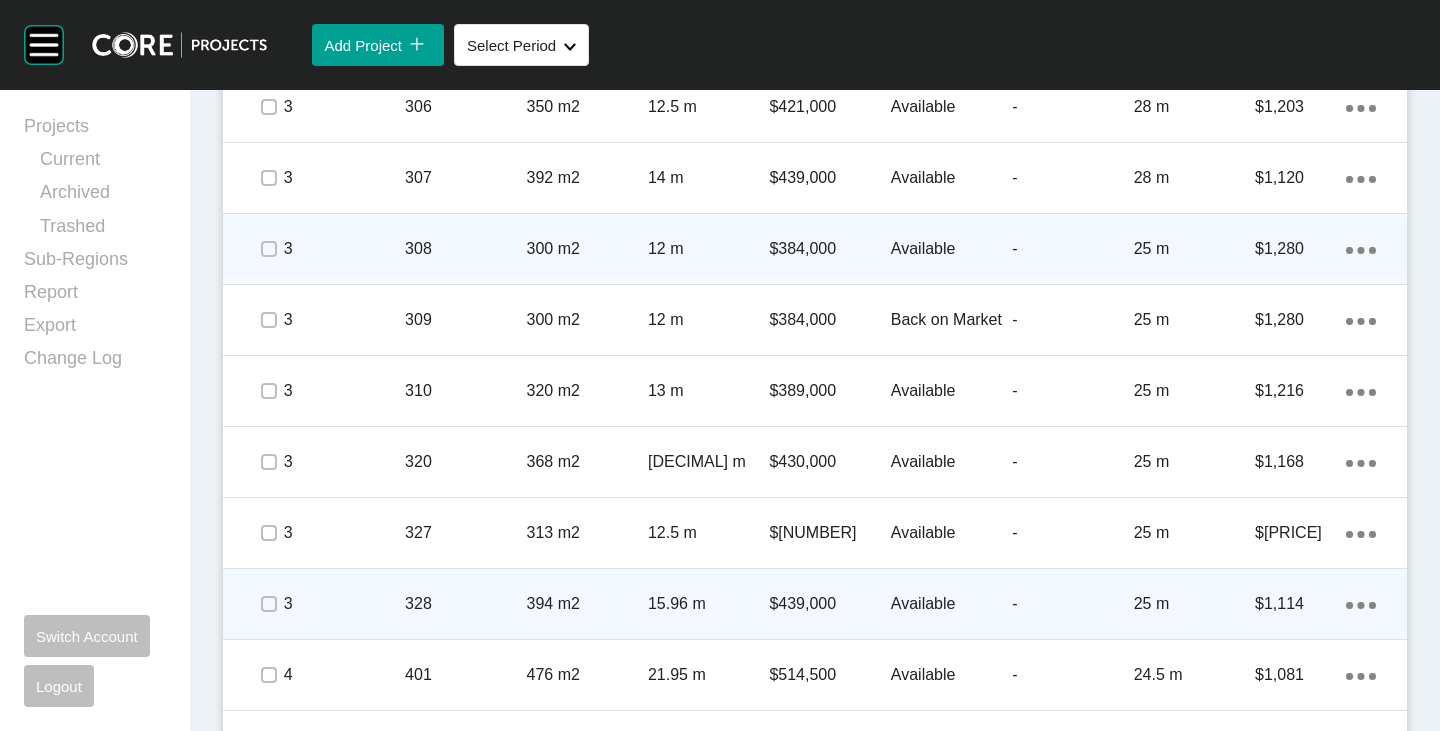 scroll, scrollTop: 4400, scrollLeft: 0, axis: vertical 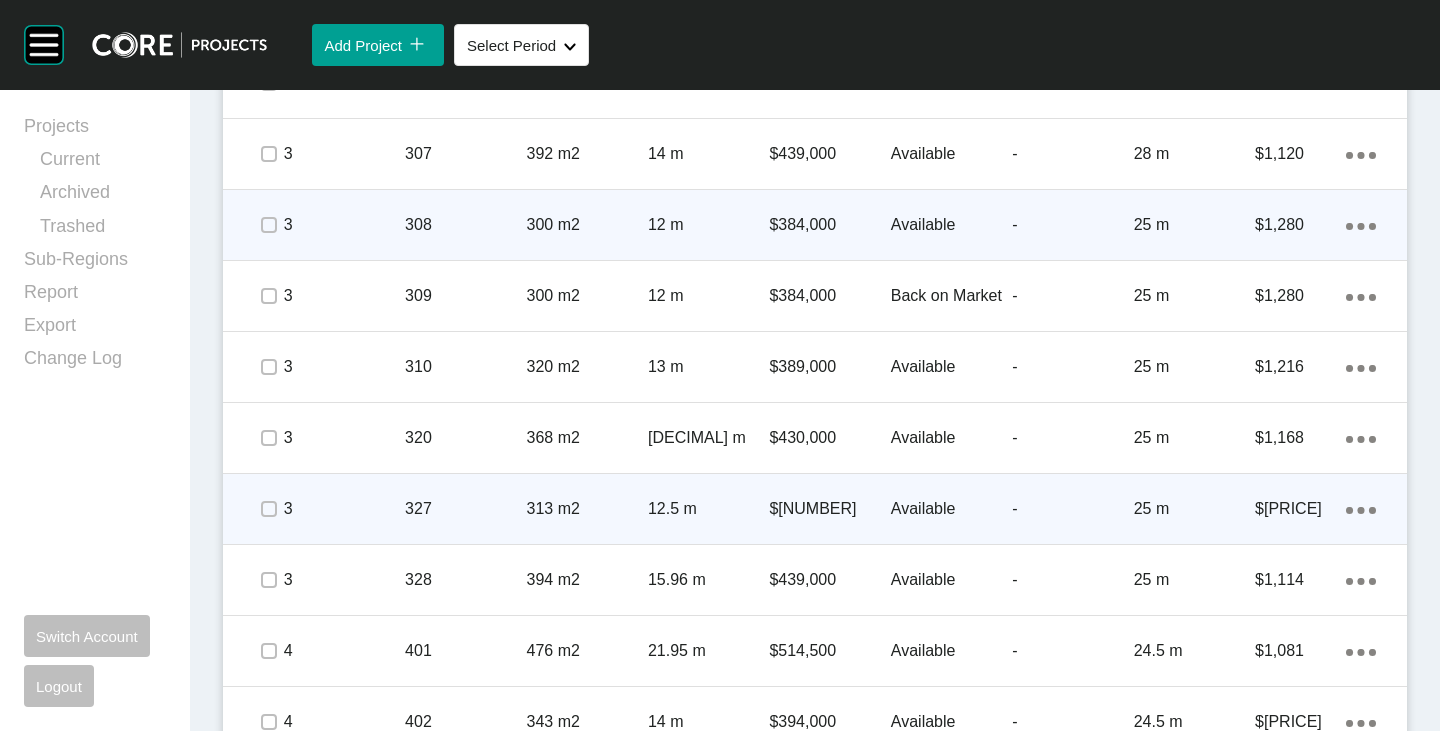 click on "Action Menu Dots Copy 6 Created with Sketch." at bounding box center [1361, 509] 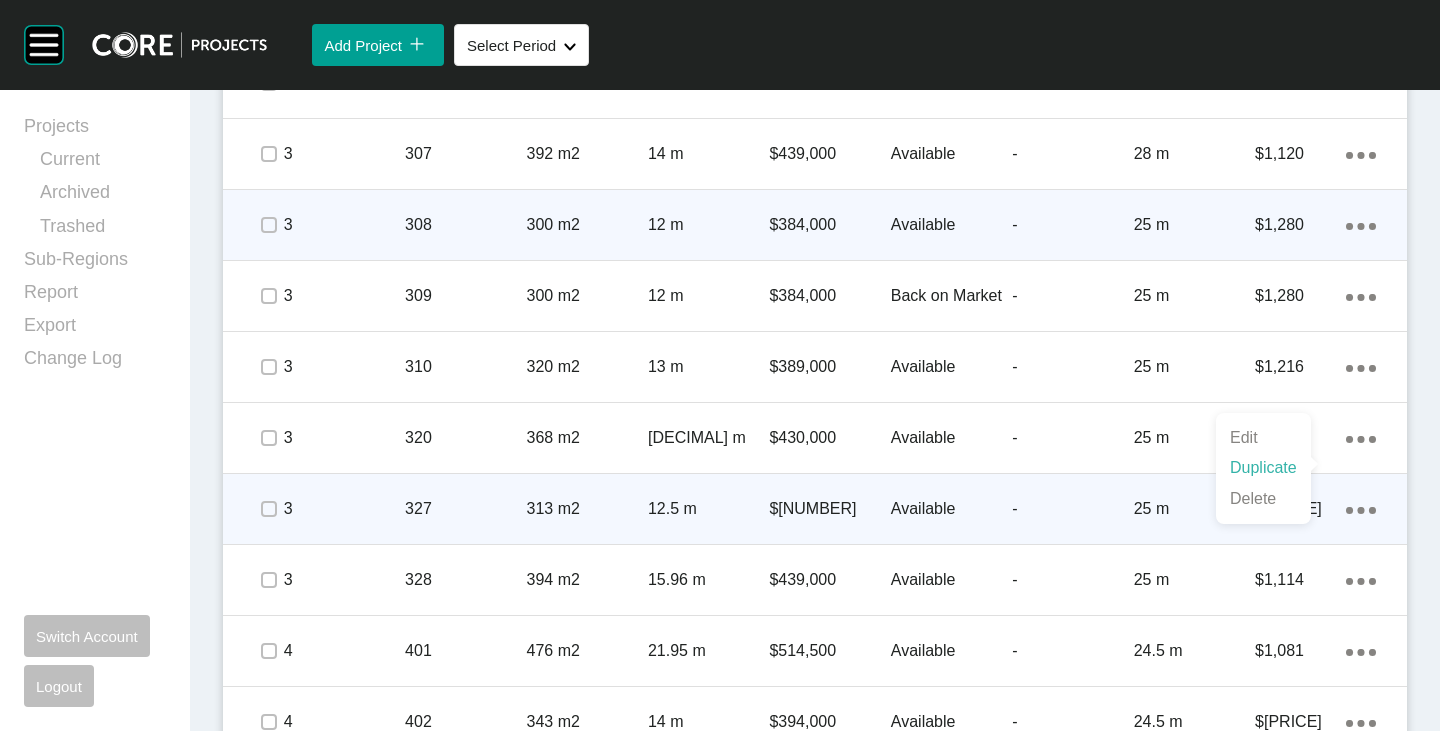 click on "Duplicate" at bounding box center (1263, 468) 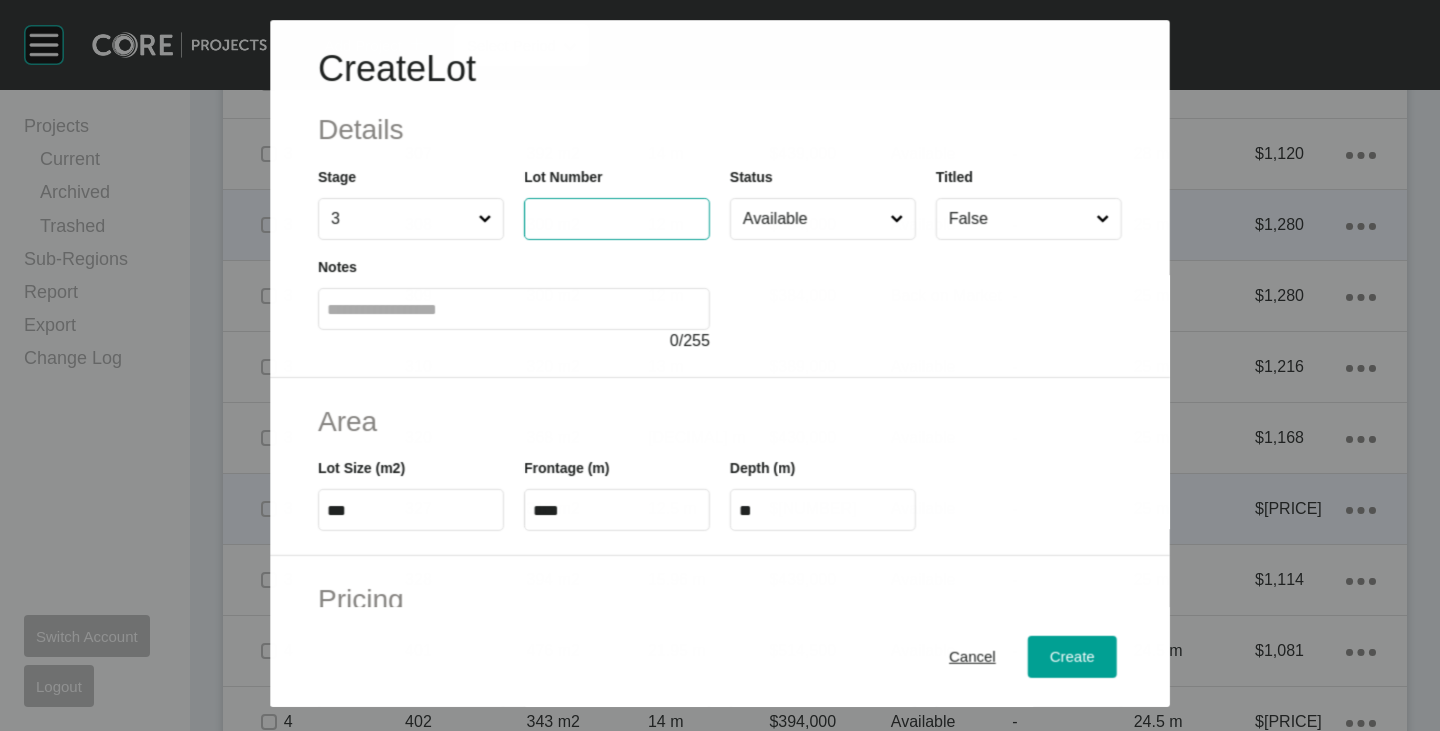 click at bounding box center [617, 219] 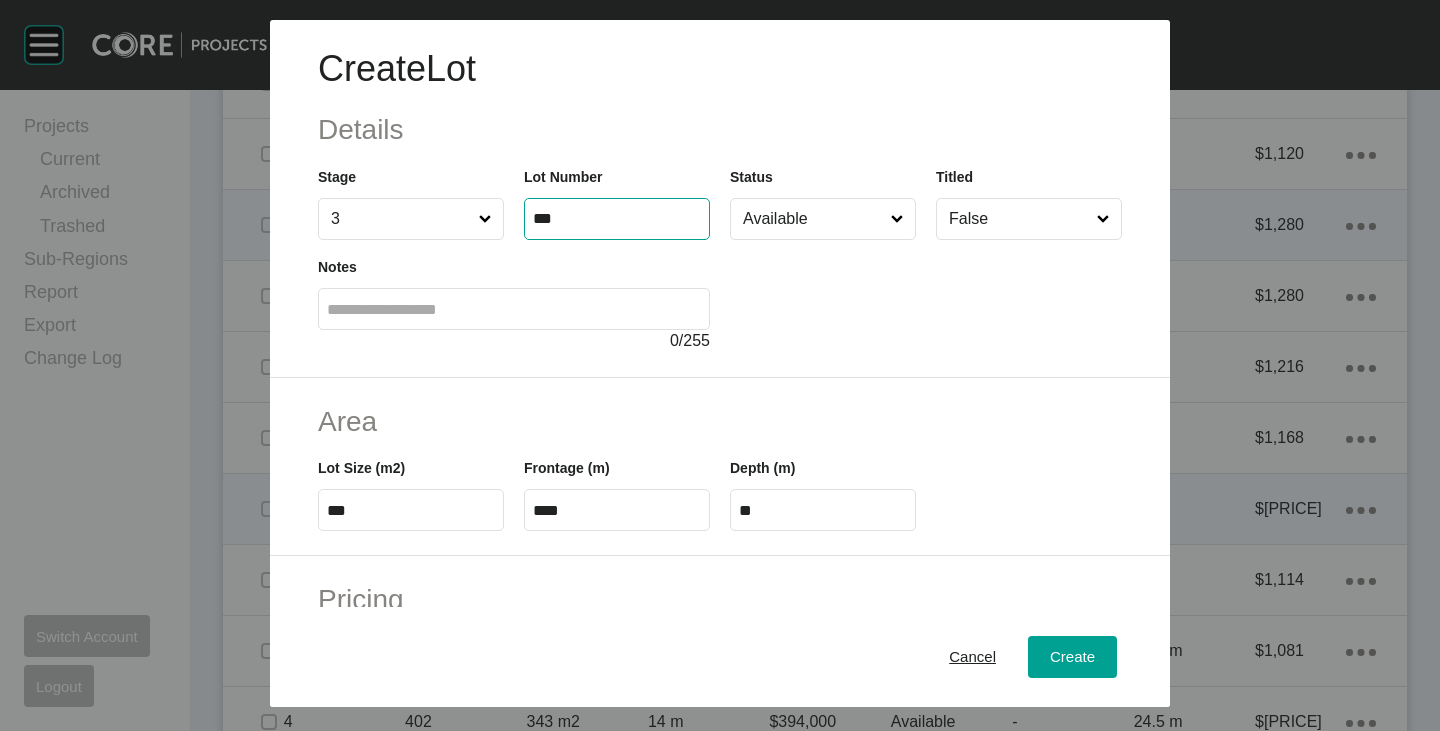 type on "***" 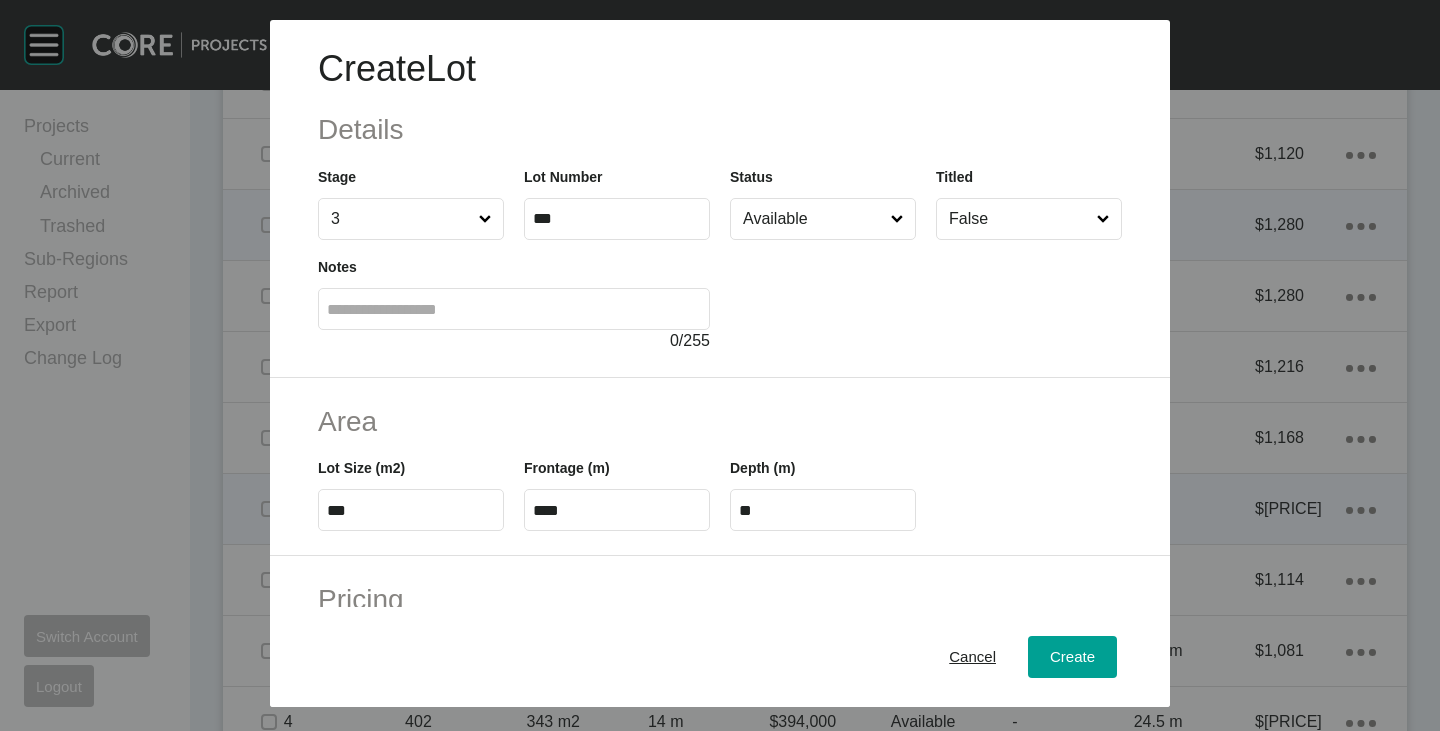 click at bounding box center [926, 296] 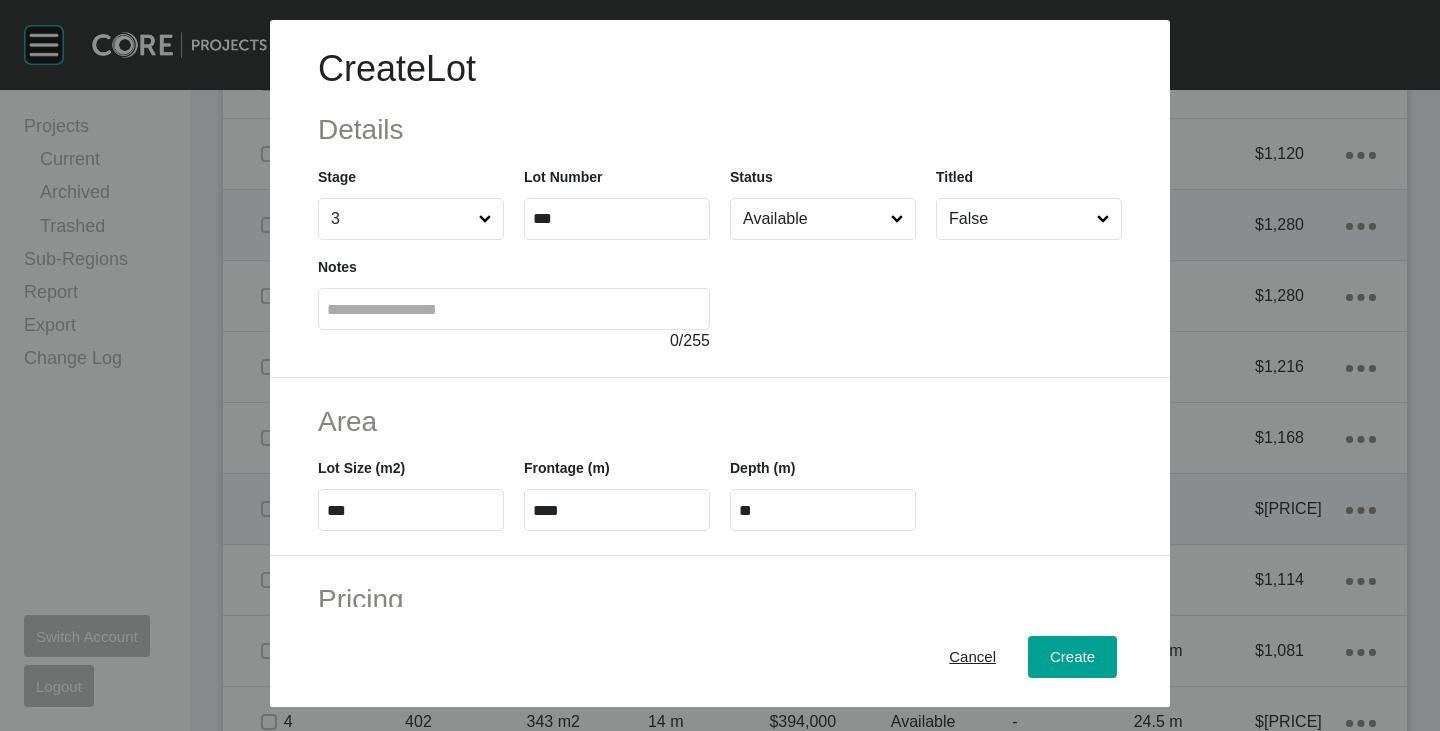 type on "******" 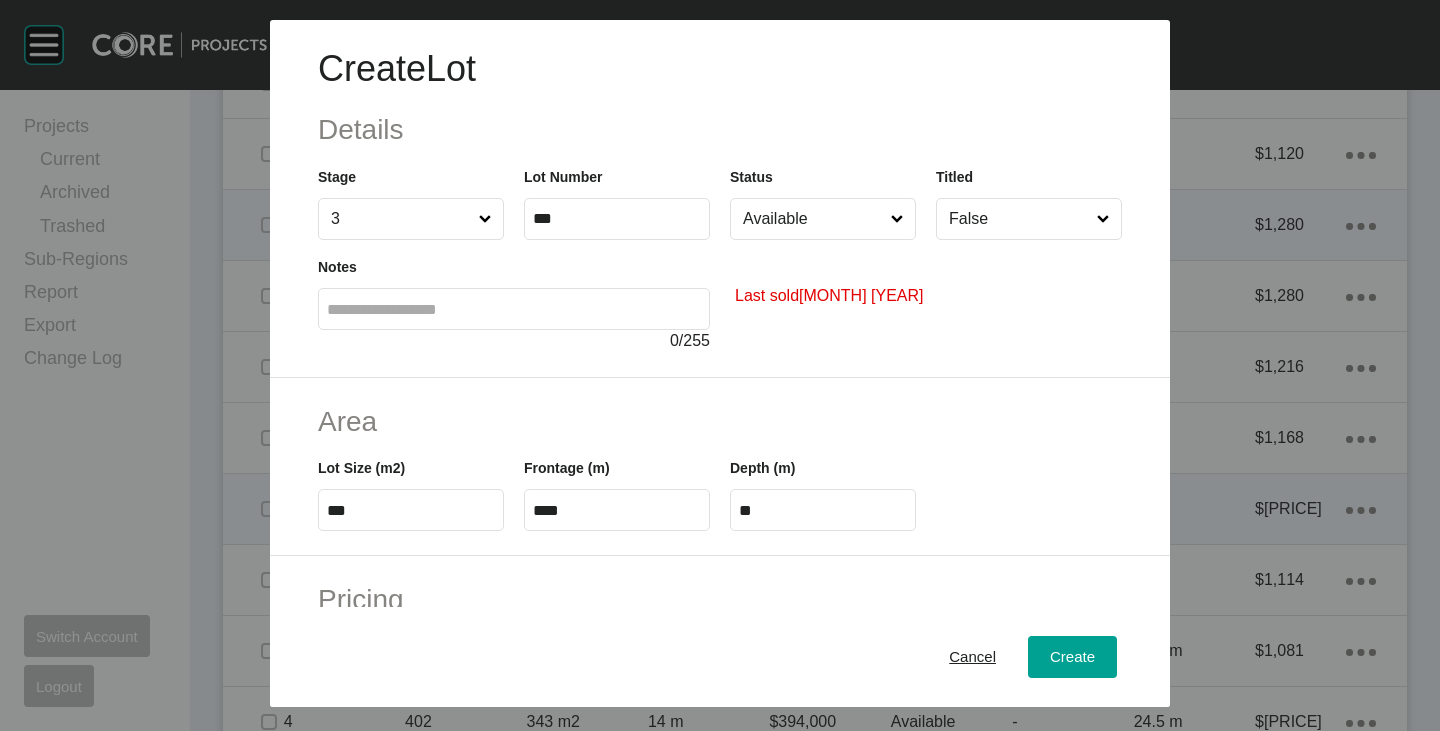 click on "Available" at bounding box center [813, 219] 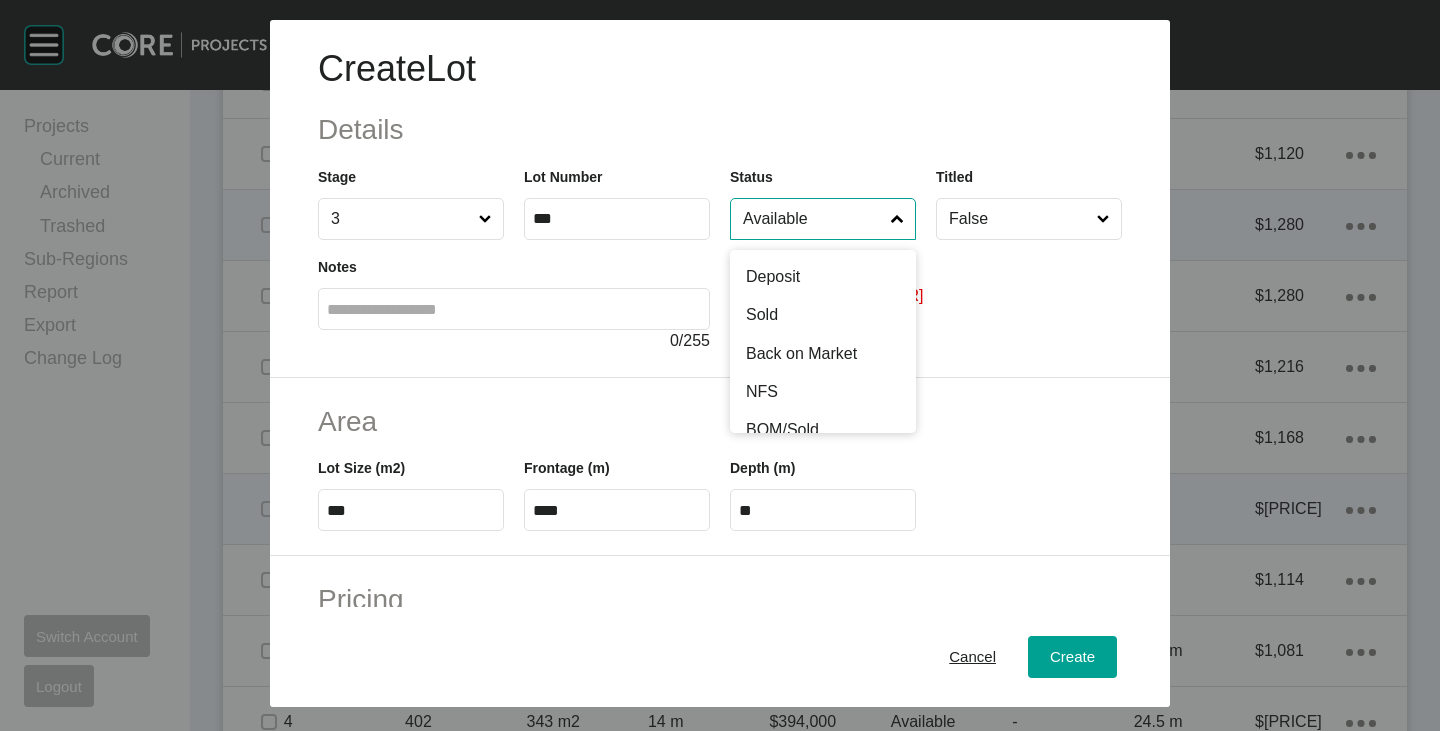 scroll, scrollTop: 100, scrollLeft: 0, axis: vertical 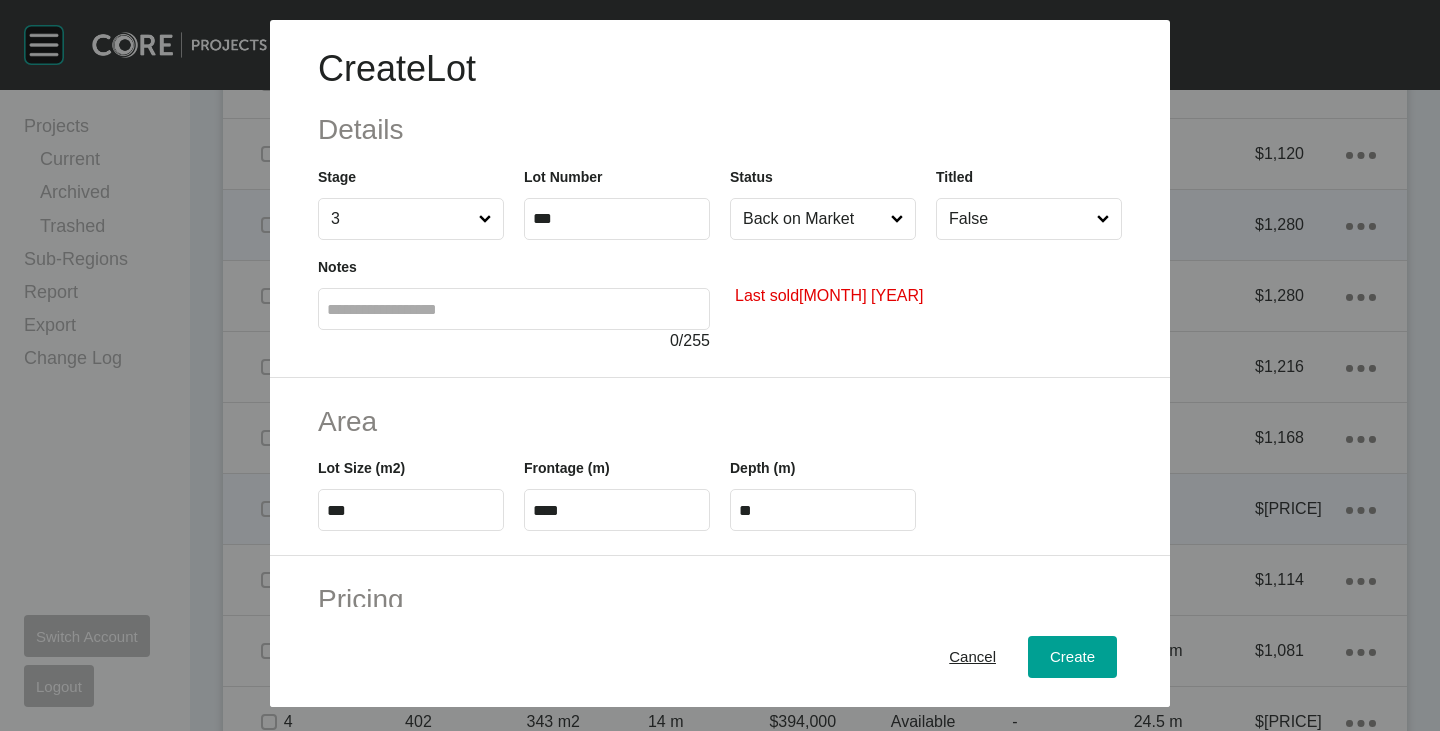 click on "***" at bounding box center (411, 510) 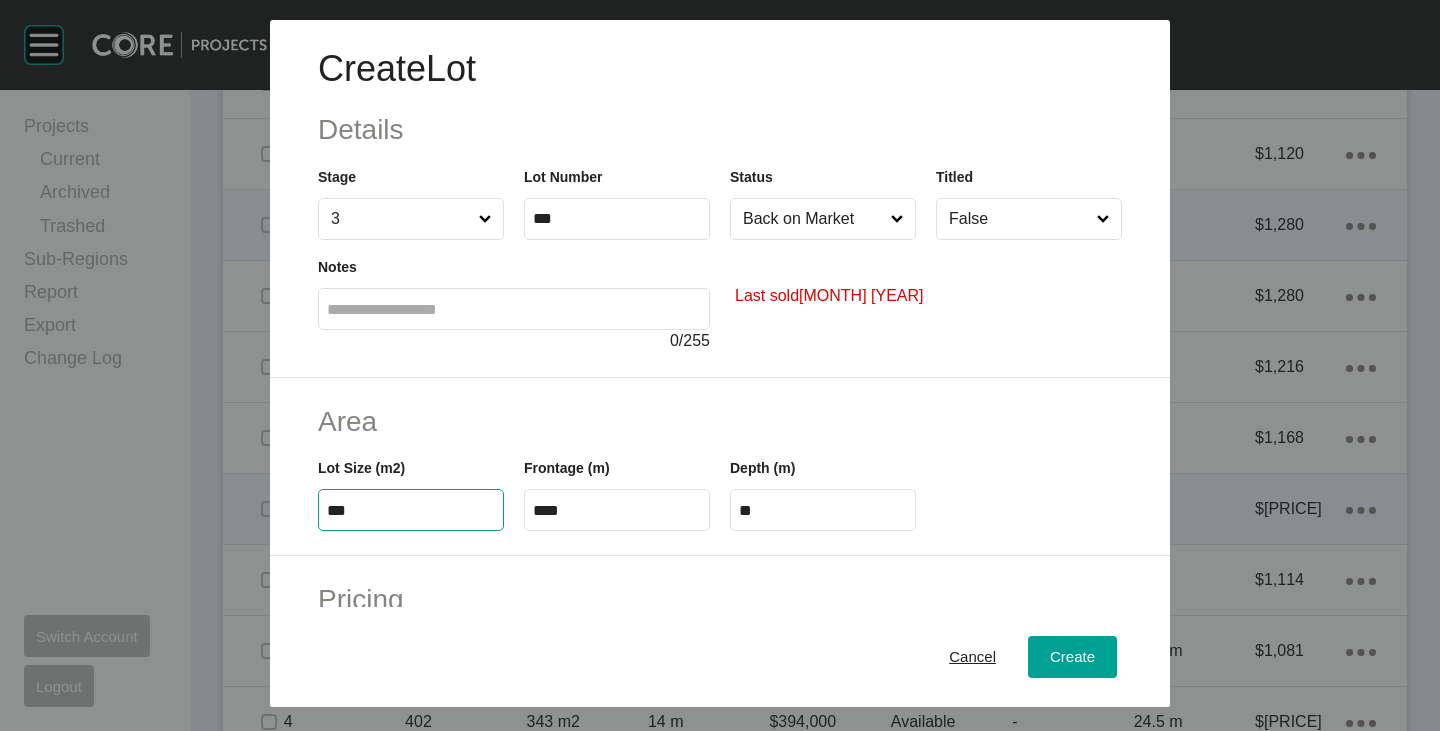 click on "***" at bounding box center [411, 510] 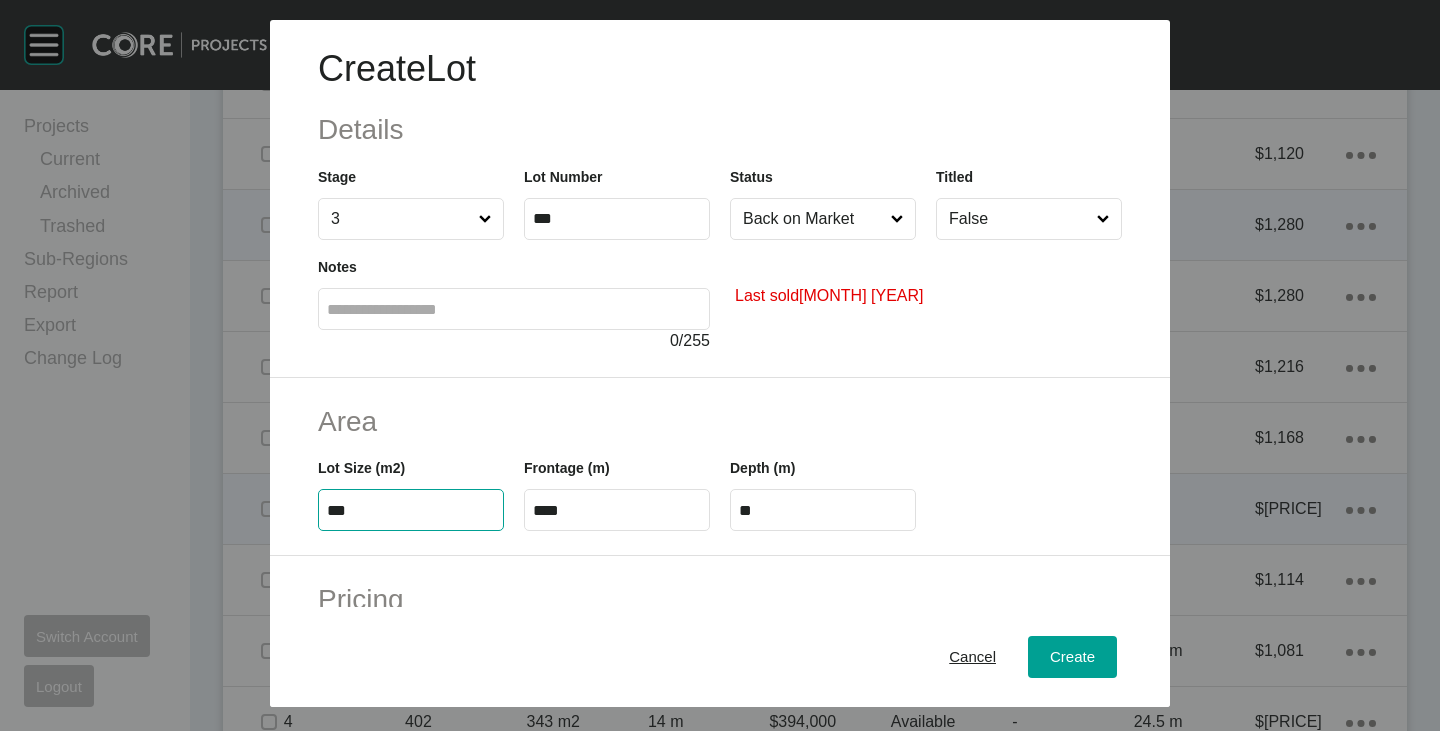 type on "***" 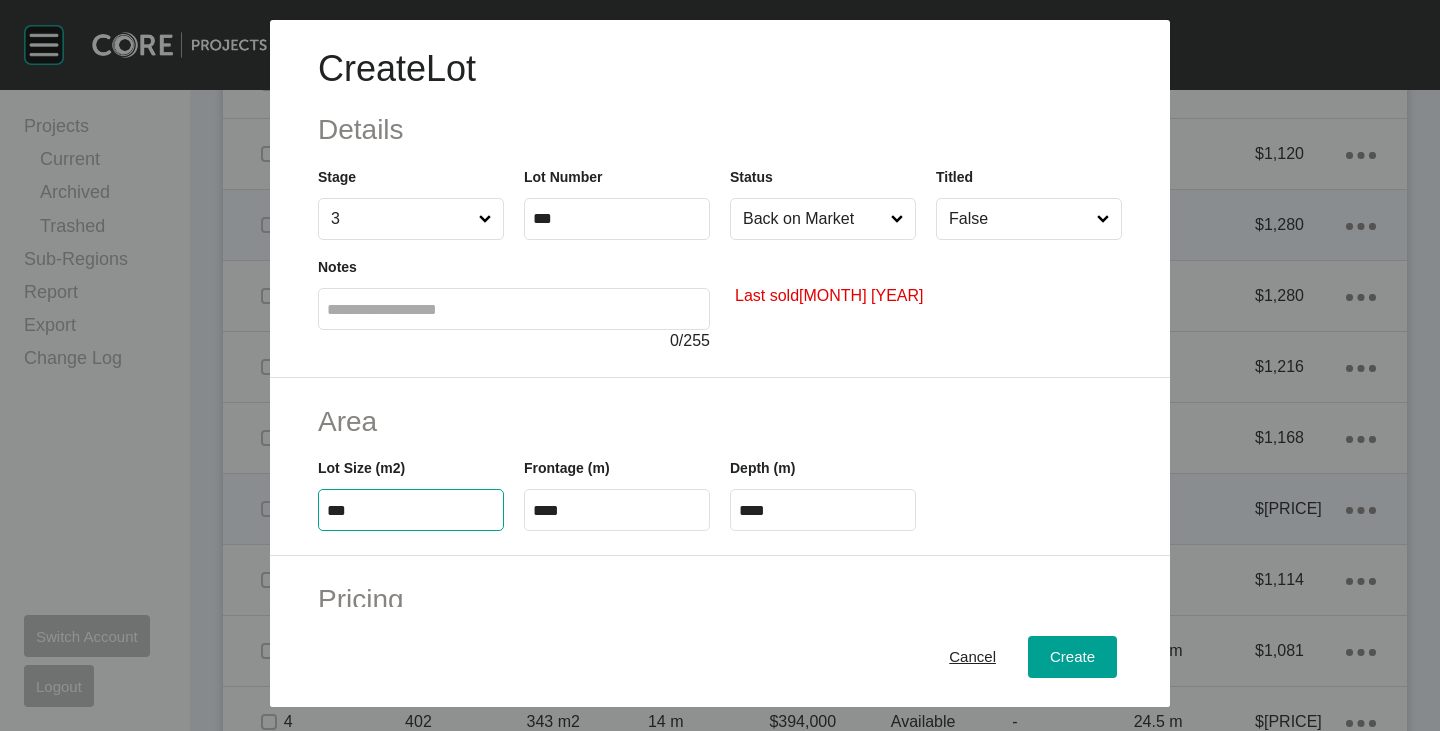 click on "****" at bounding box center [617, 510] 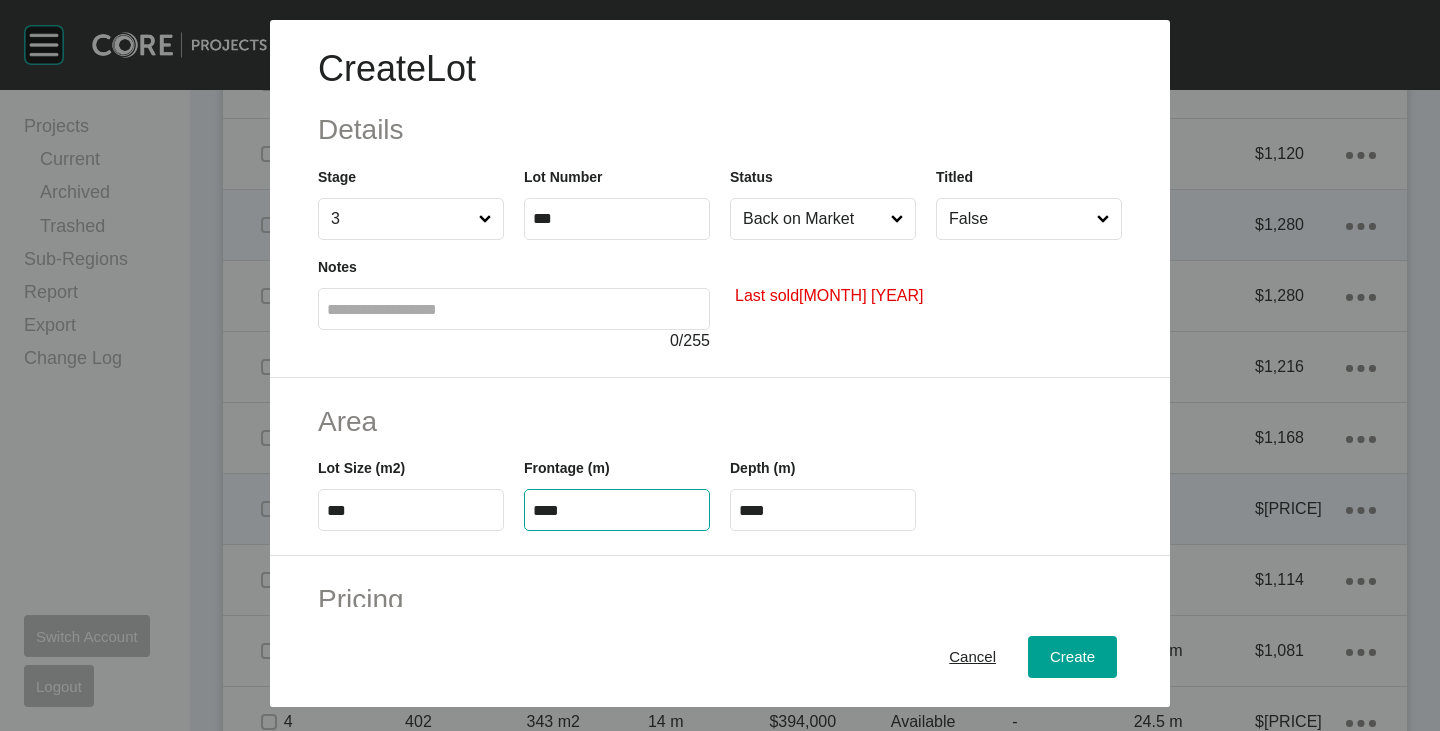 click on "****" at bounding box center [617, 510] 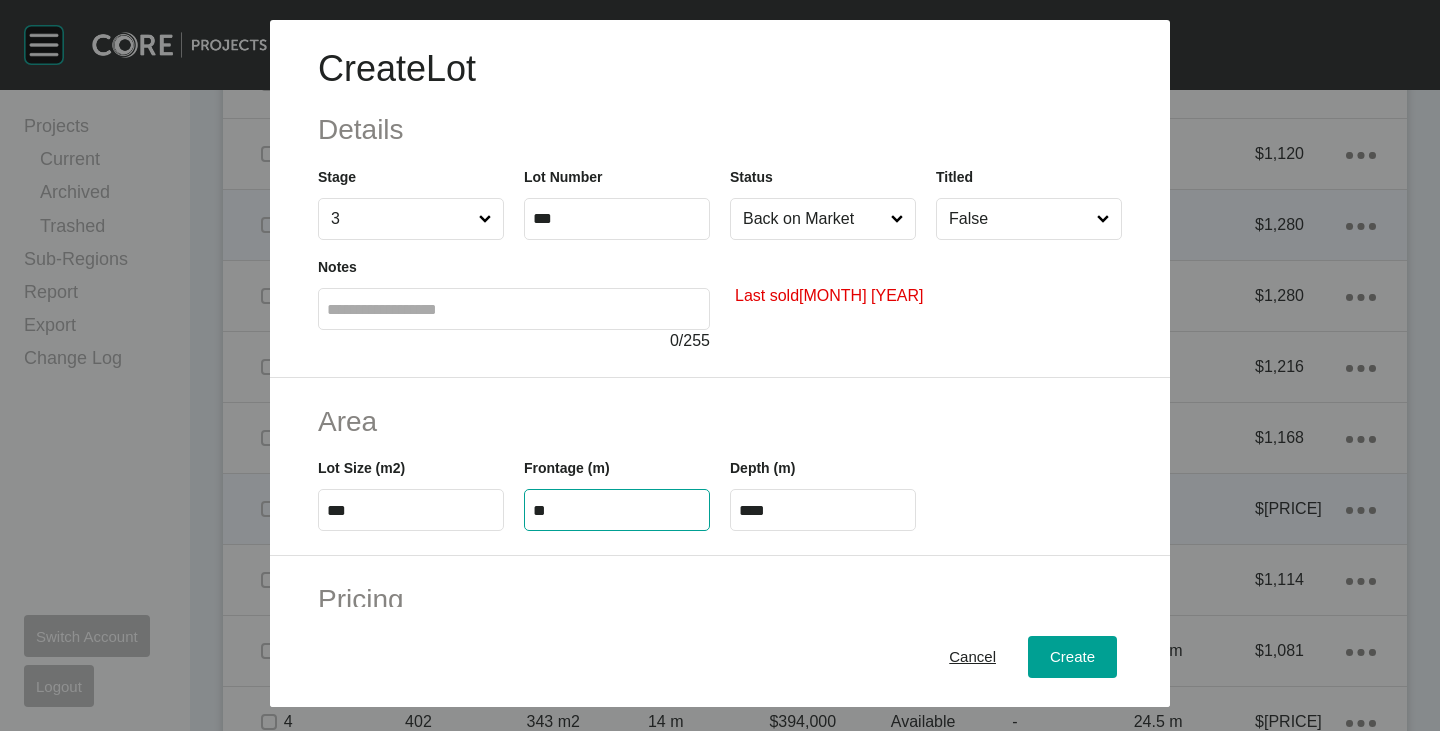 type on "**" 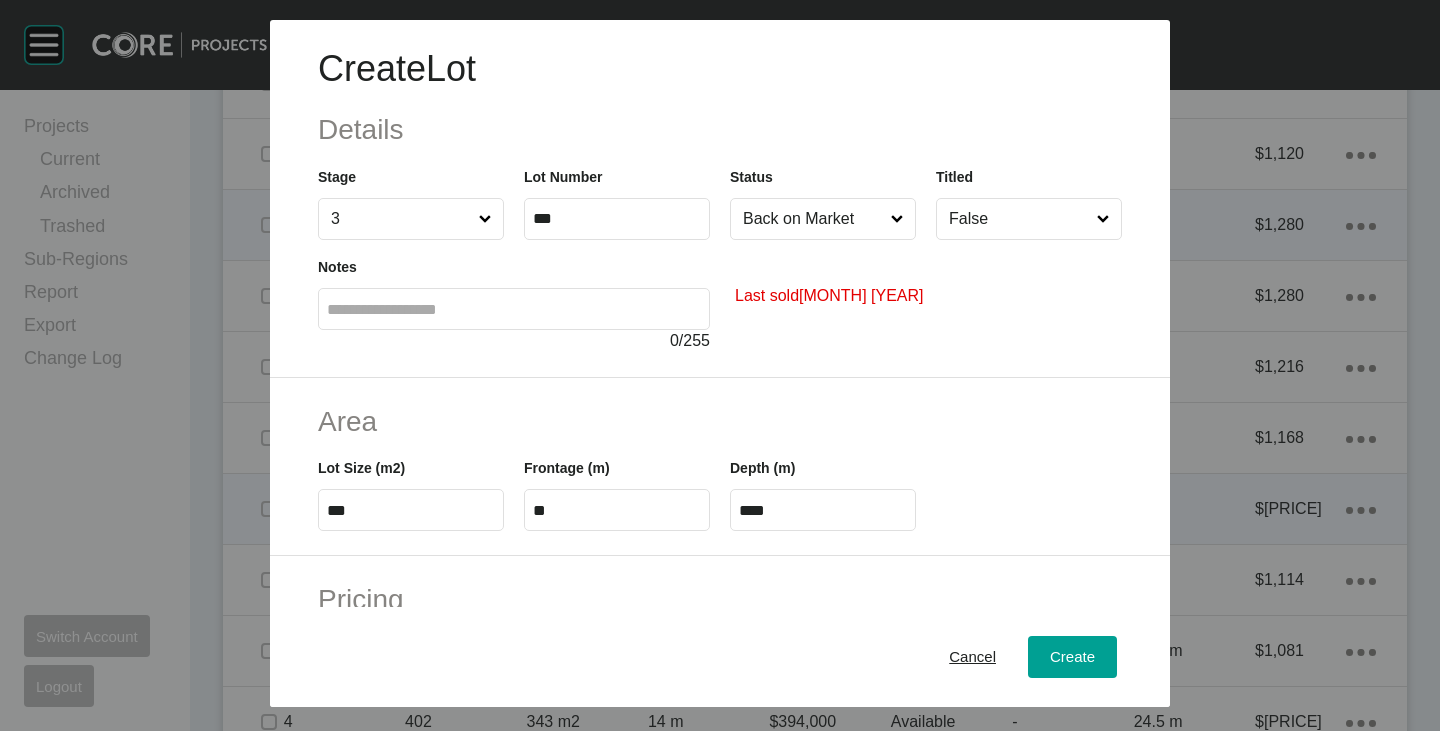 click on "****" at bounding box center (823, 510) 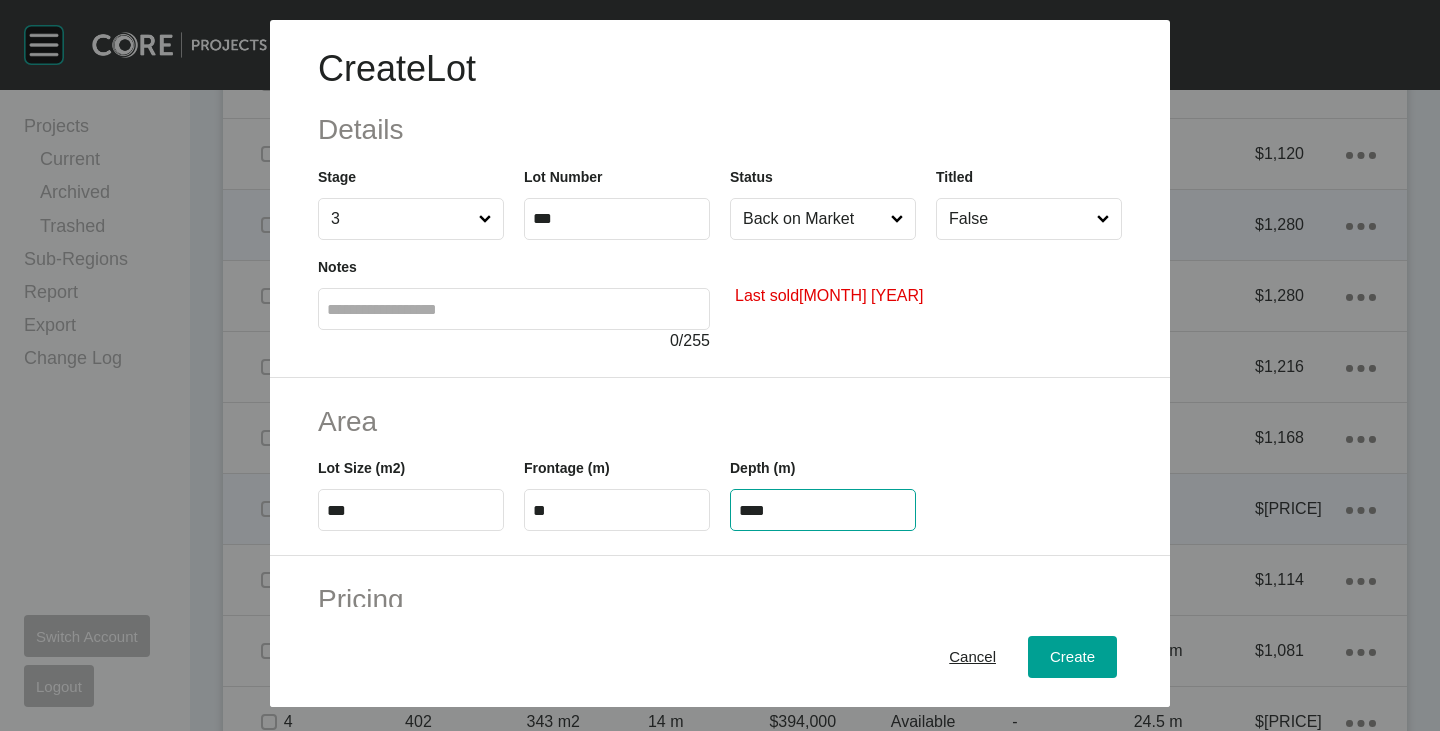 click on "****" at bounding box center [823, 510] 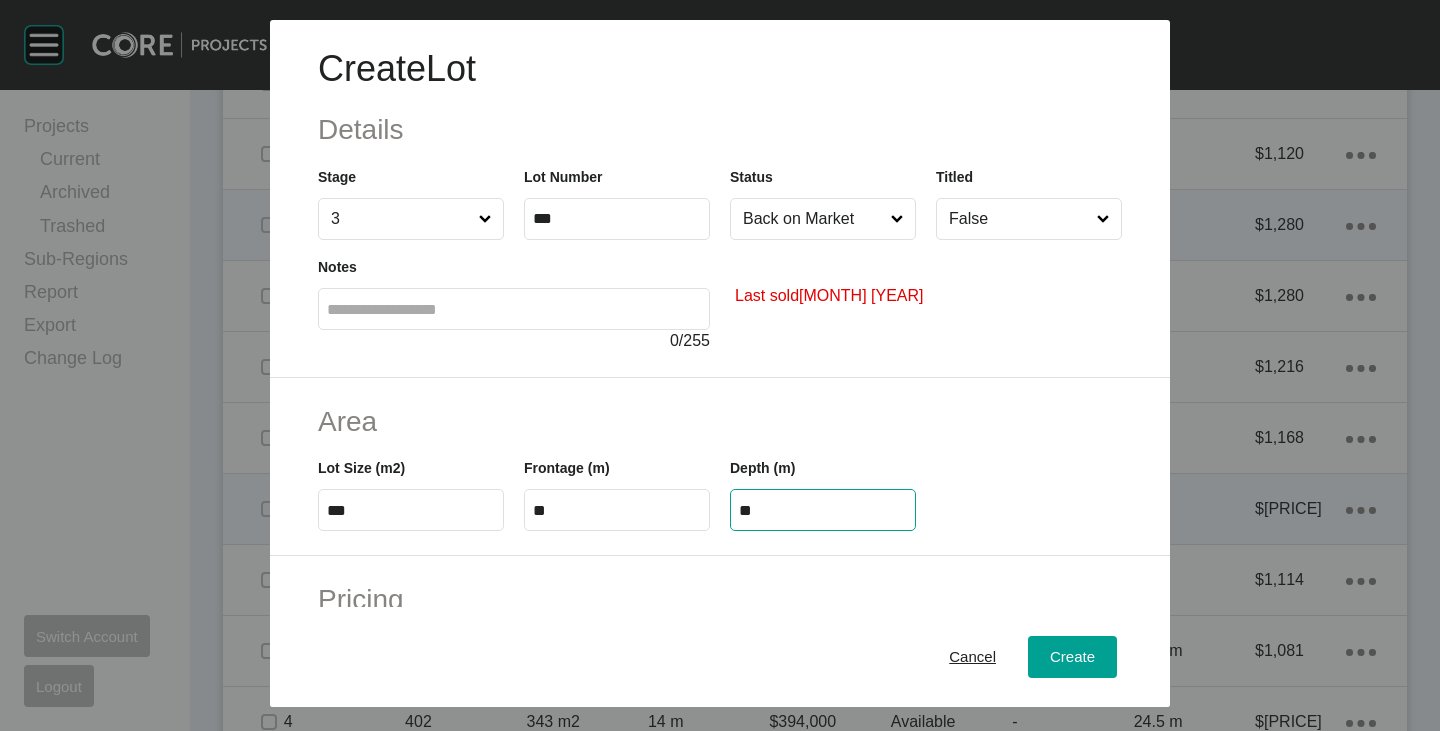 type on "**" 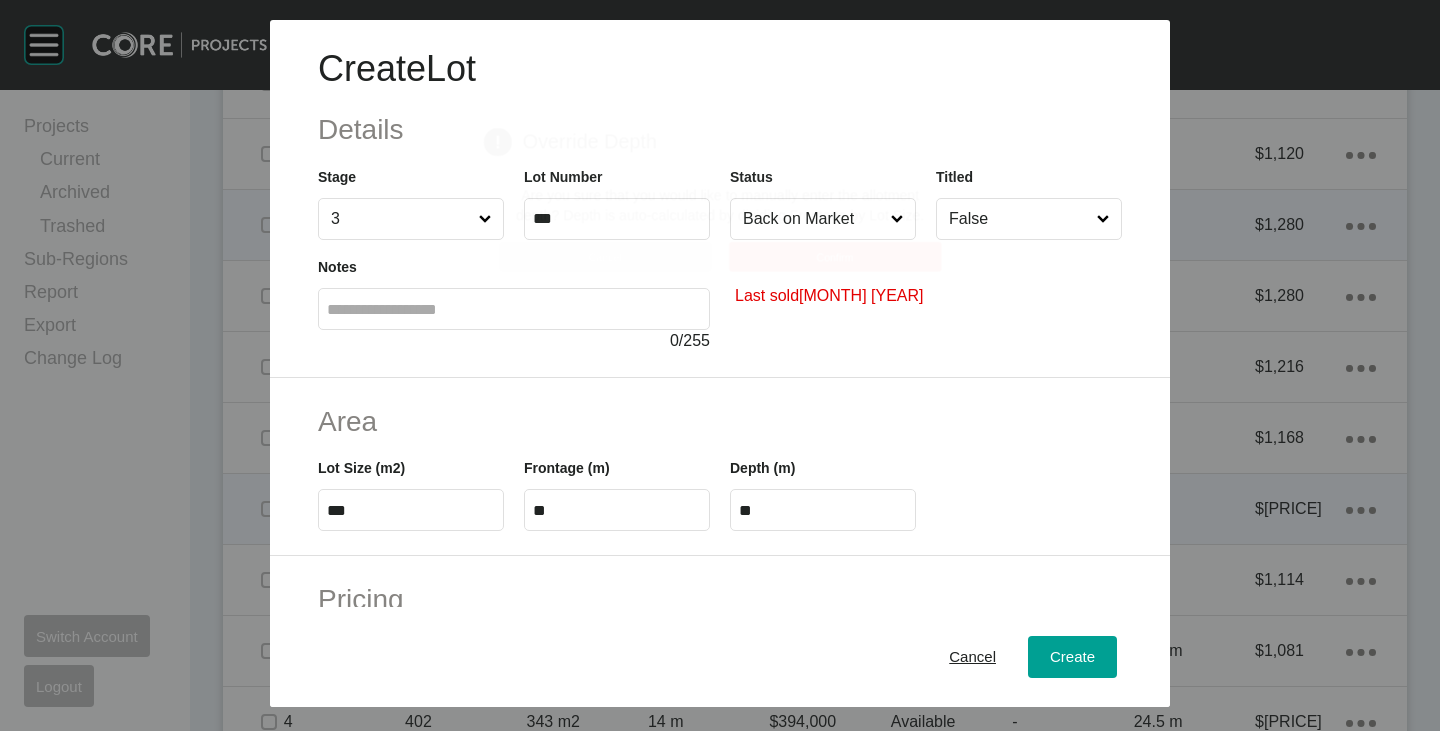 click on "Create  Lot Details Stage 3 Lot Number *** Status Back on Market Titled False Notes 0 / 255 Last sold  [MONTH] [YEAR] Area Lot Size (m2) *** Frontage (m) ** Depth (m) ** Pricing Price $ Created with Sketch. $ ******* Incentives $ Created with Sketch. $ ***** Negotiation Buffer $ Created with Sketch. $ ****** Price Change $ Created with Sketch. $ $/m2 $ Created with Sketch. $ ***** Characteristics Corner Fall Fill Irregular Nearby Amenity Park / Wetlands Powerlines Substation Double Storey Orientation Cancel Create Page 1 Created with Sketch.   Override Depth Are you sure that you would like to manually enter the allotment depth? Depth is auto-calculated by dividing Frontage by Lot Size. Cancel Confirm" at bounding box center (720, 365) 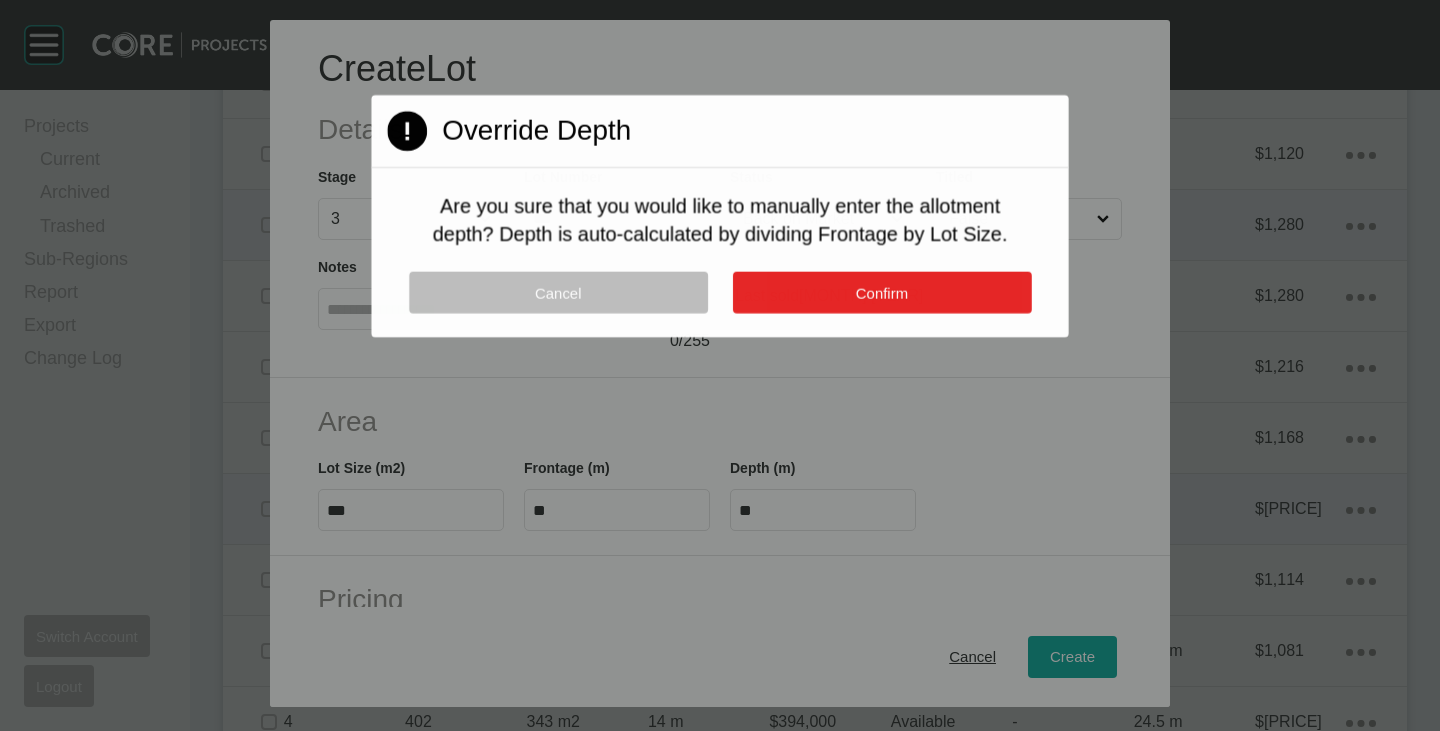 click on "Confirm" at bounding box center [881, 293] 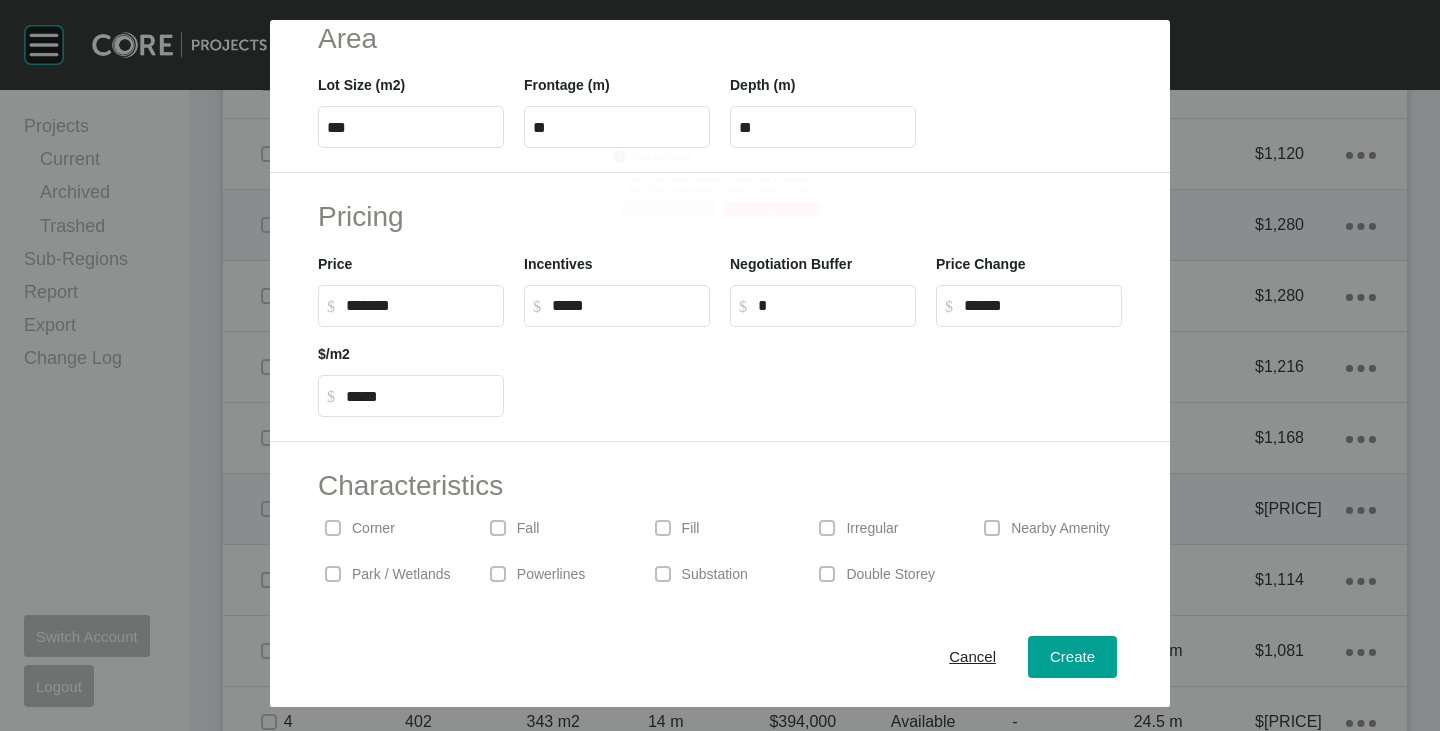 scroll, scrollTop: 489, scrollLeft: 0, axis: vertical 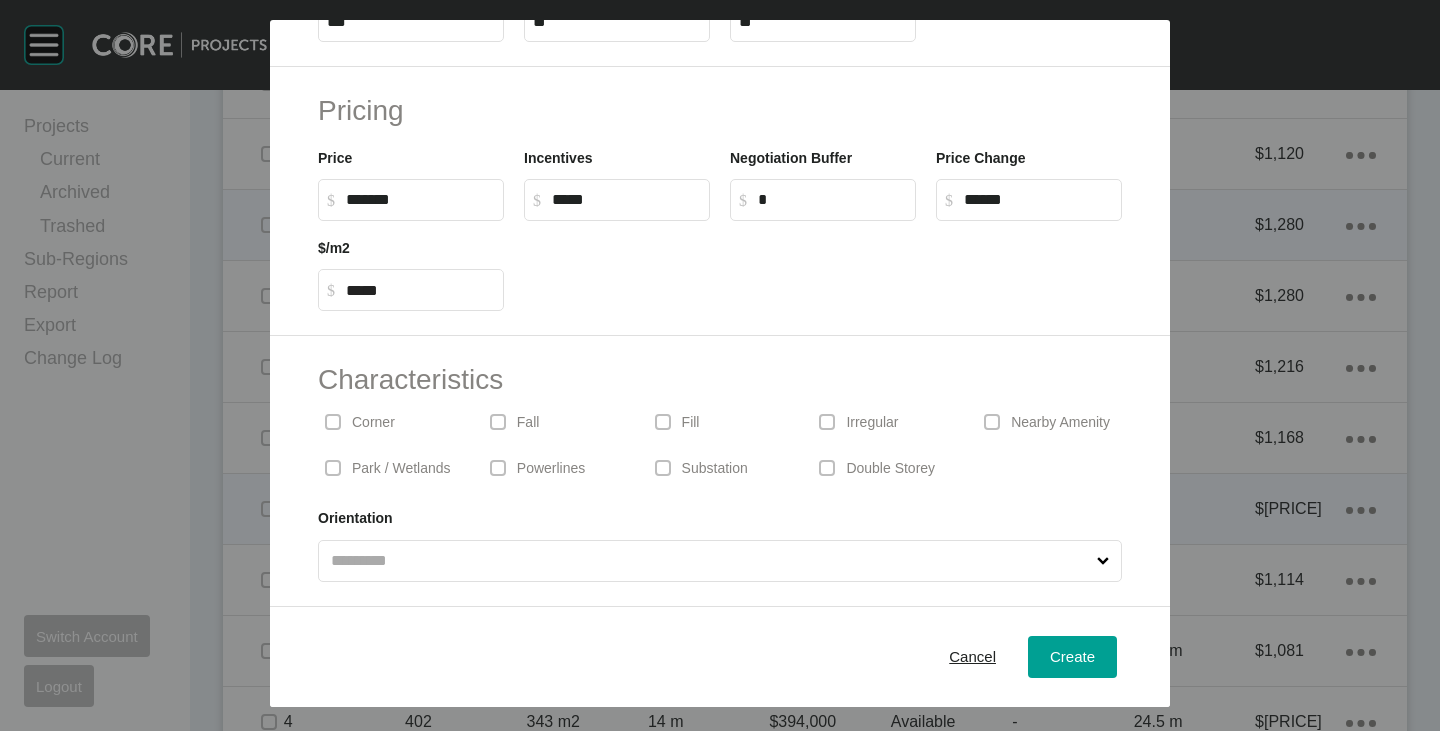 click on "Corner" at bounding box center (373, 423) 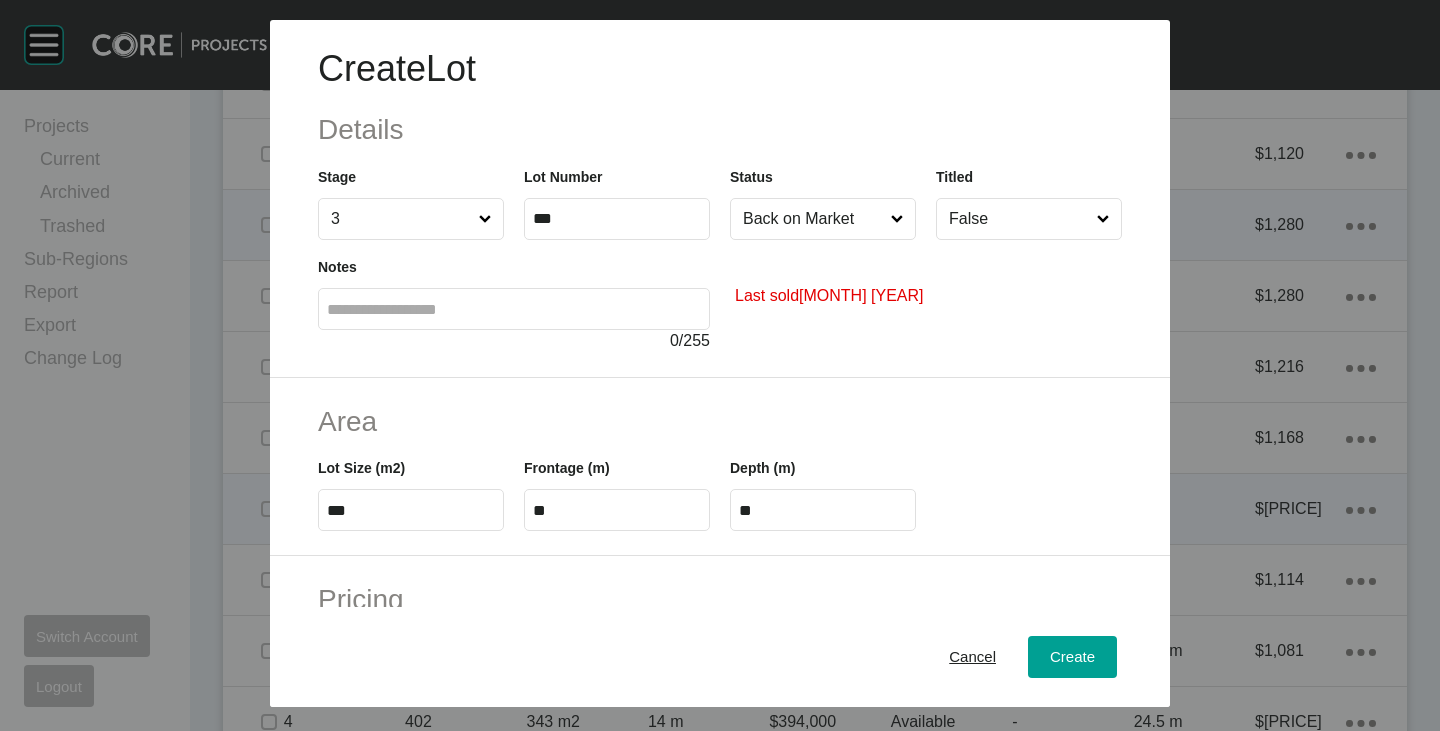 scroll, scrollTop: 489, scrollLeft: 0, axis: vertical 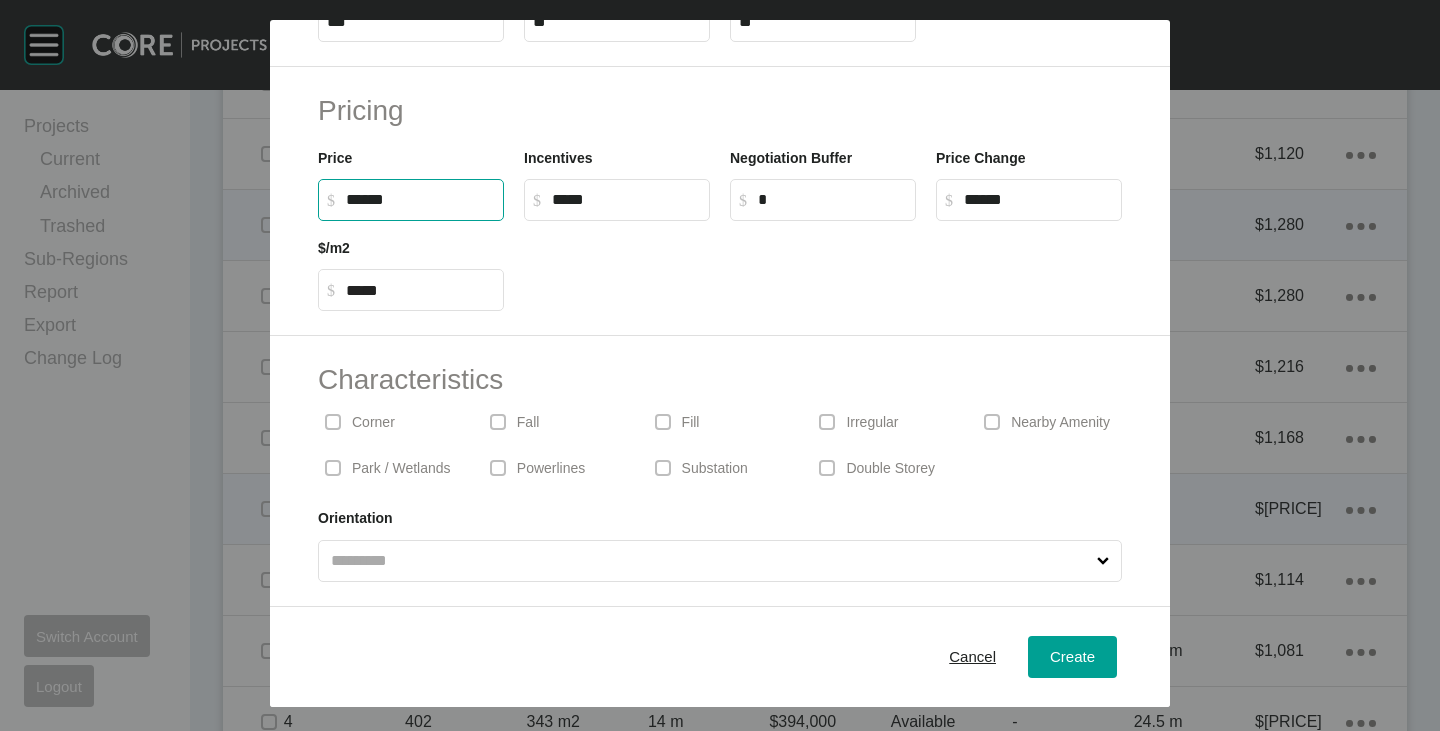 drag, startPoint x: 364, startPoint y: 200, endPoint x: 384, endPoint y: 208, distance: 21.540659 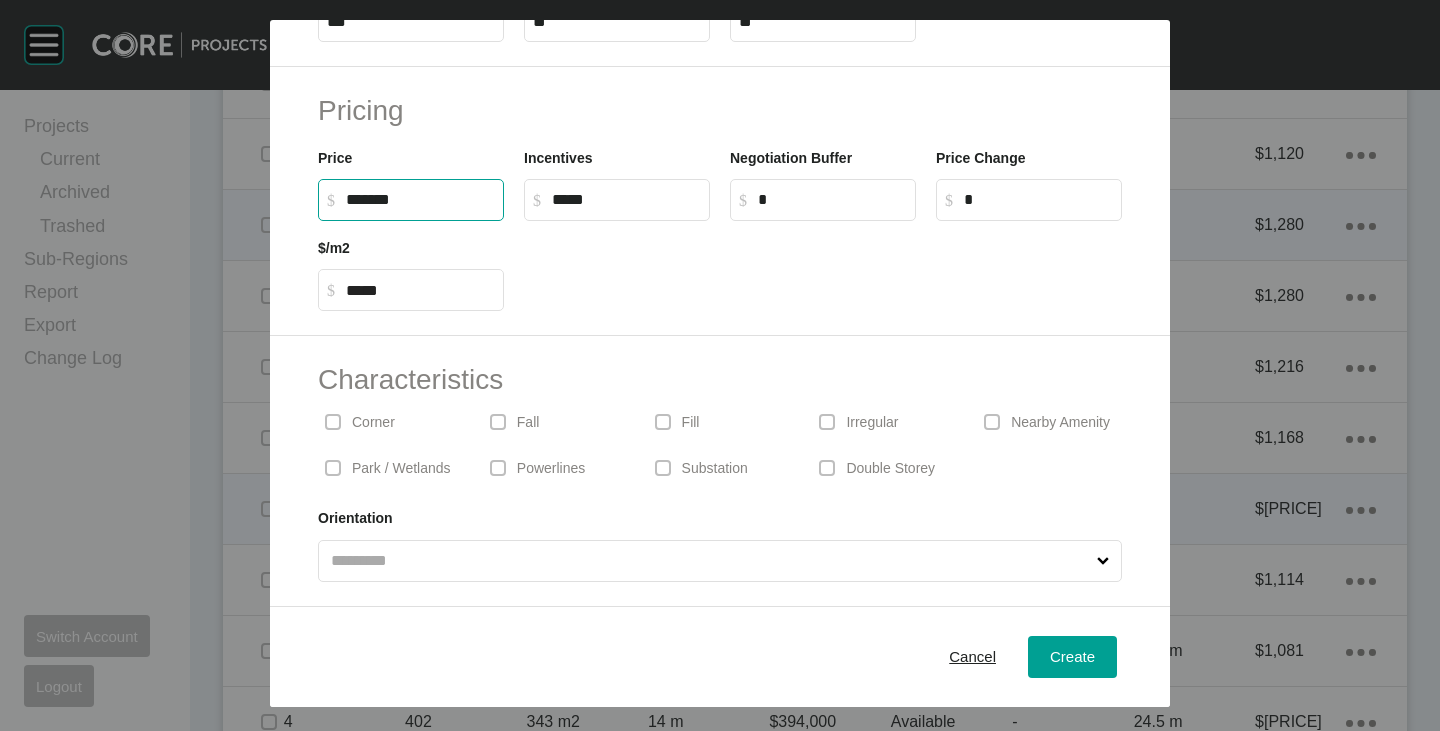 click on "Pricing Price $ Created with Sketch. $ ******* Incentives $ Created with Sketch. $ ***** Negotiation Buffer $ Created with Sketch. $ * Price Change $ Created with Sketch. $ * $/m2 $ Created with Sketch. $ *****" at bounding box center (720, 201) 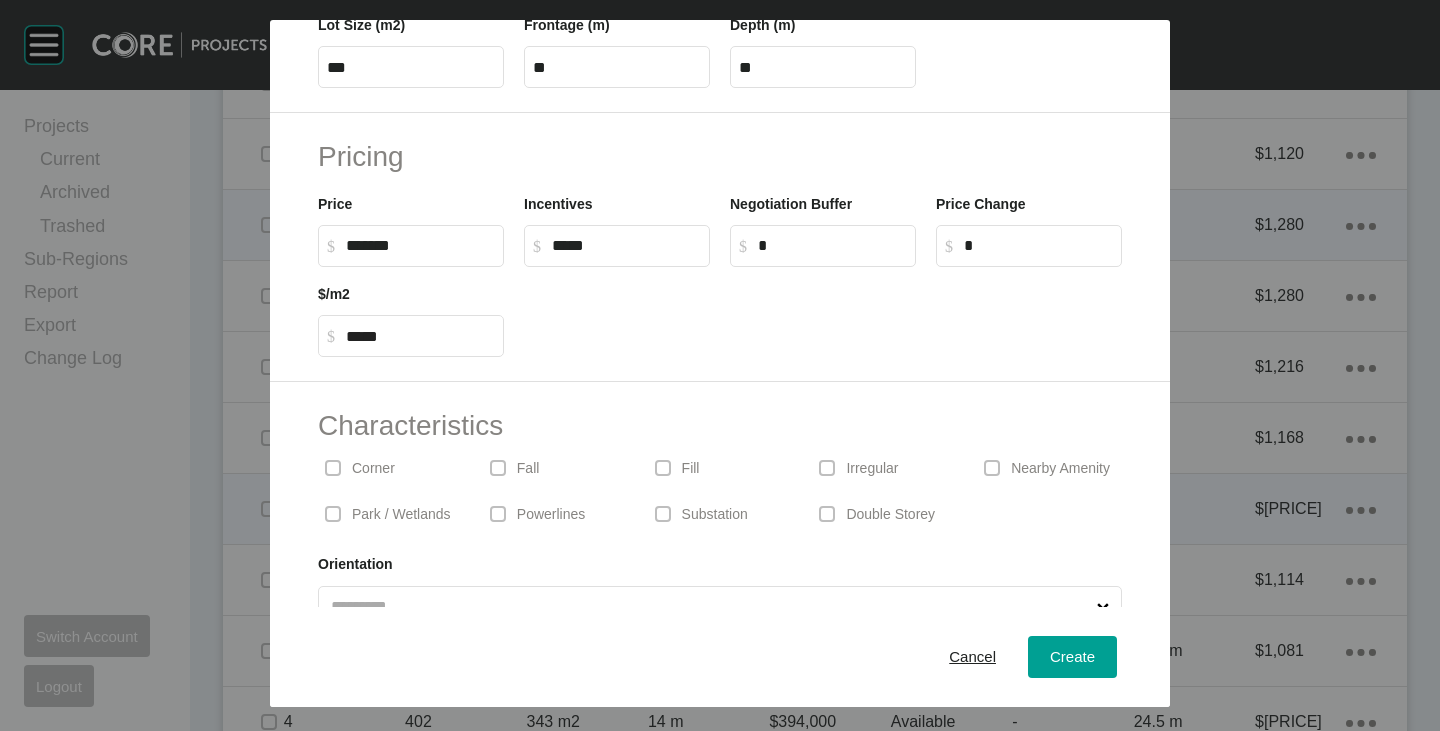 scroll, scrollTop: 489, scrollLeft: 0, axis: vertical 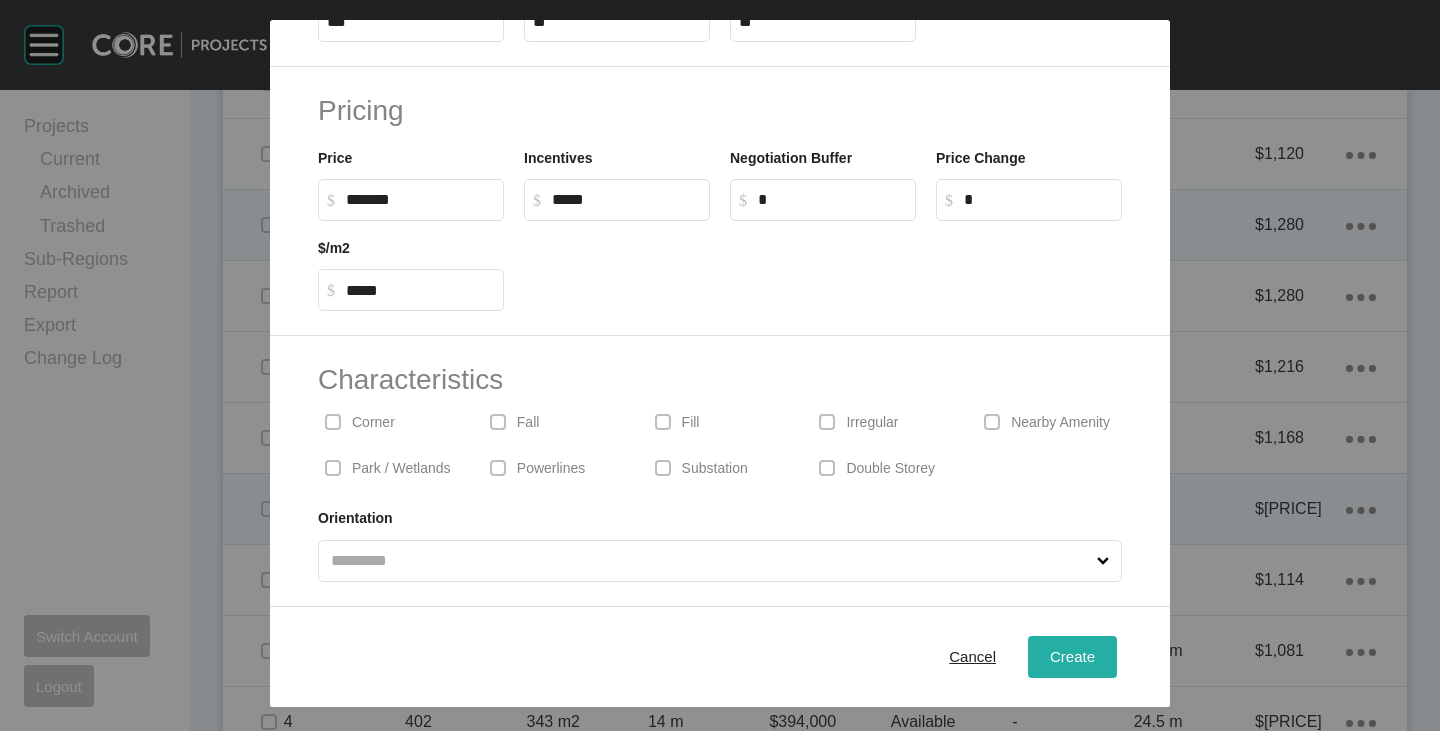 click on "Create" at bounding box center (1072, 657) 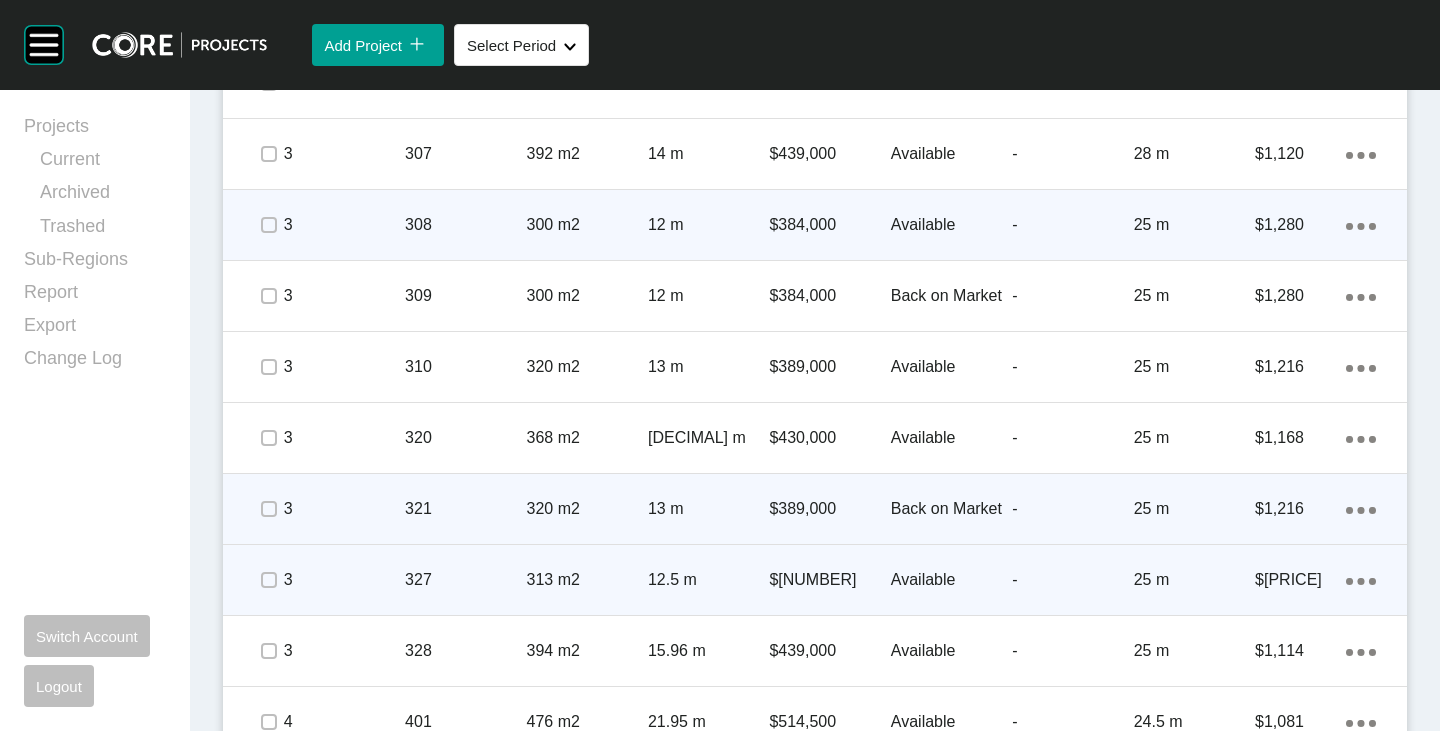 click on "Action Menu Dots Copy 6 Created with Sketch." at bounding box center [1361, 580] 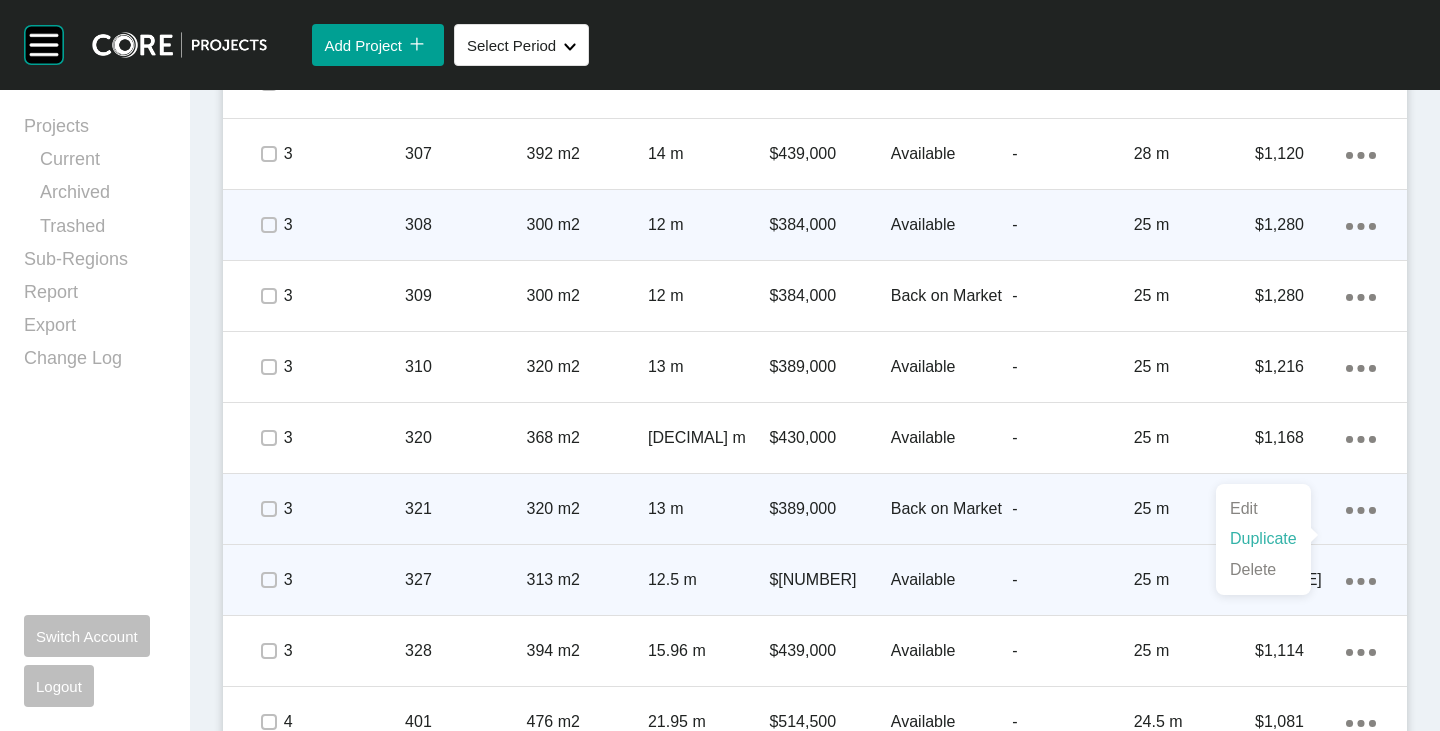 click on "Duplicate" at bounding box center (1263, 539) 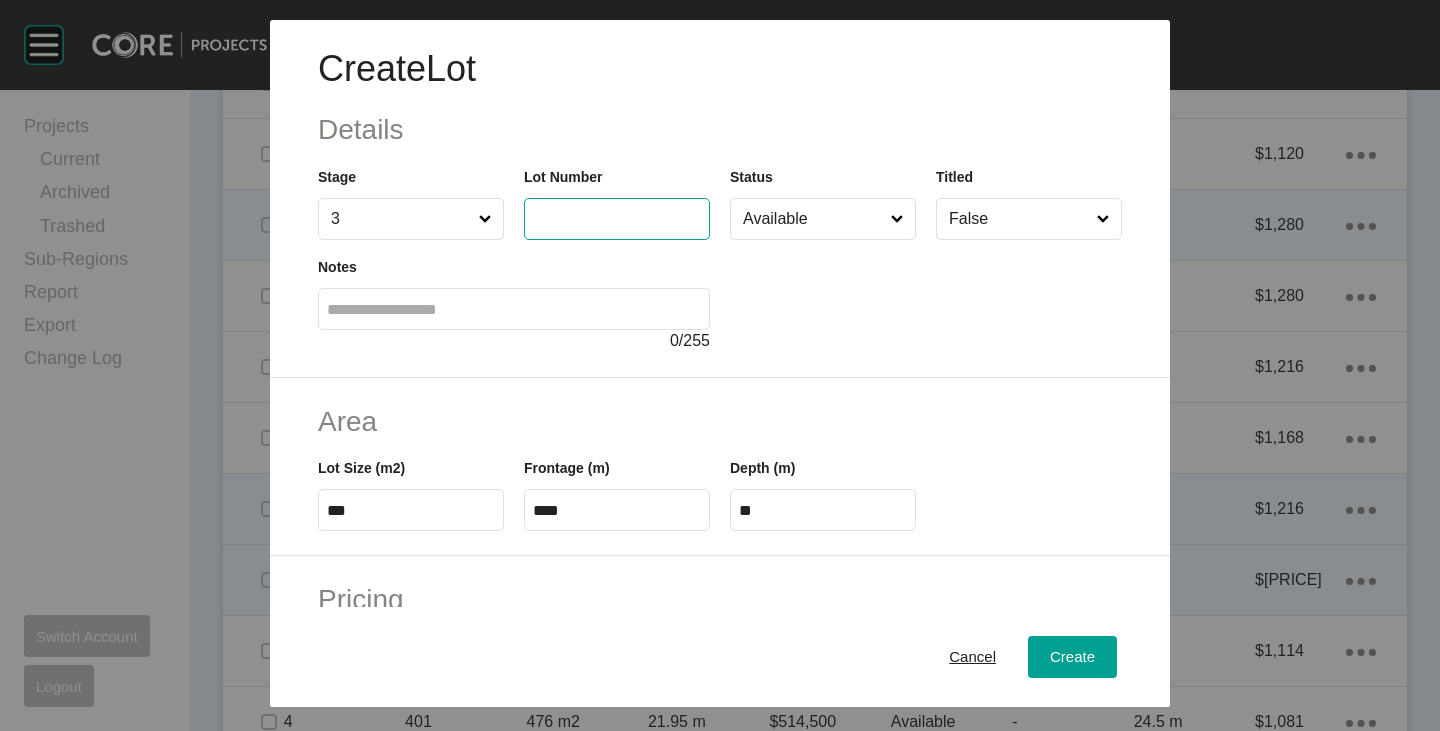 click at bounding box center (617, 218) 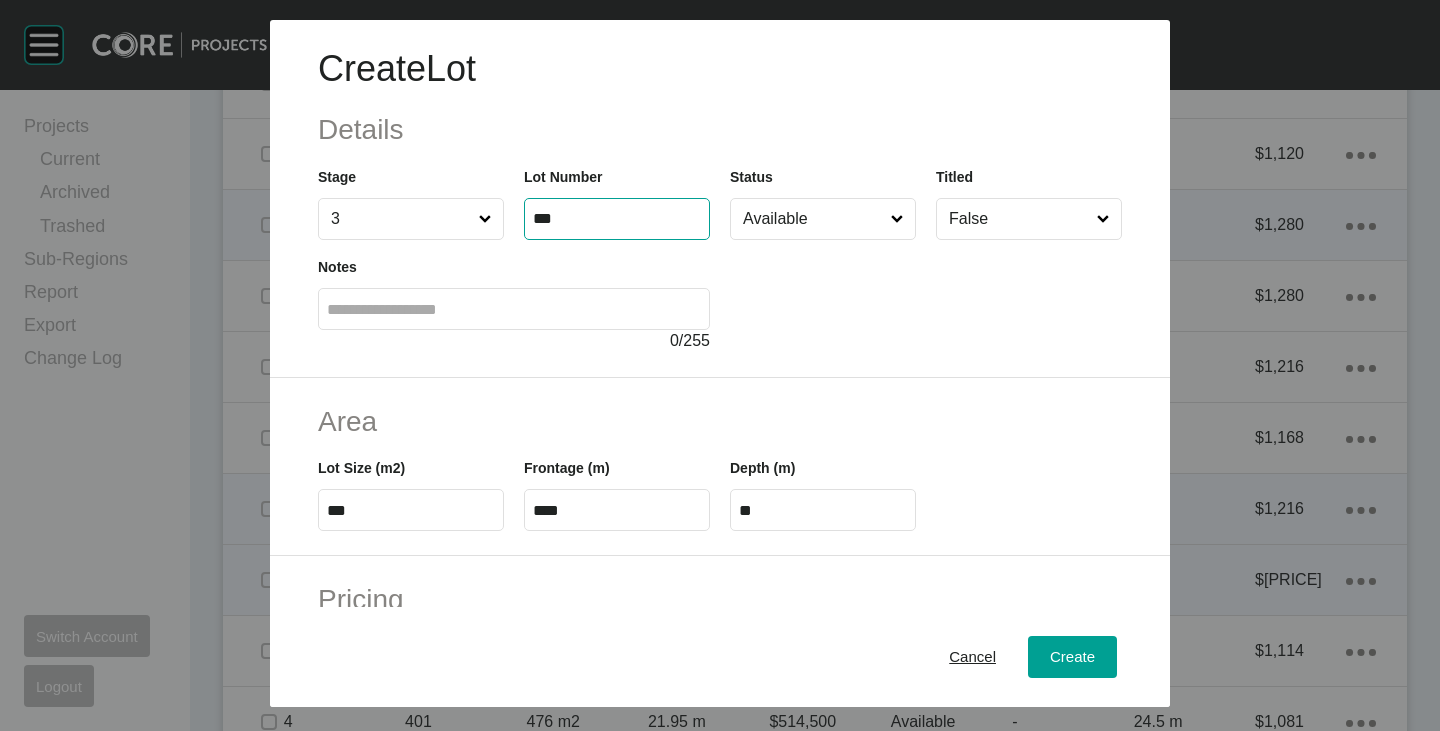 type on "***" 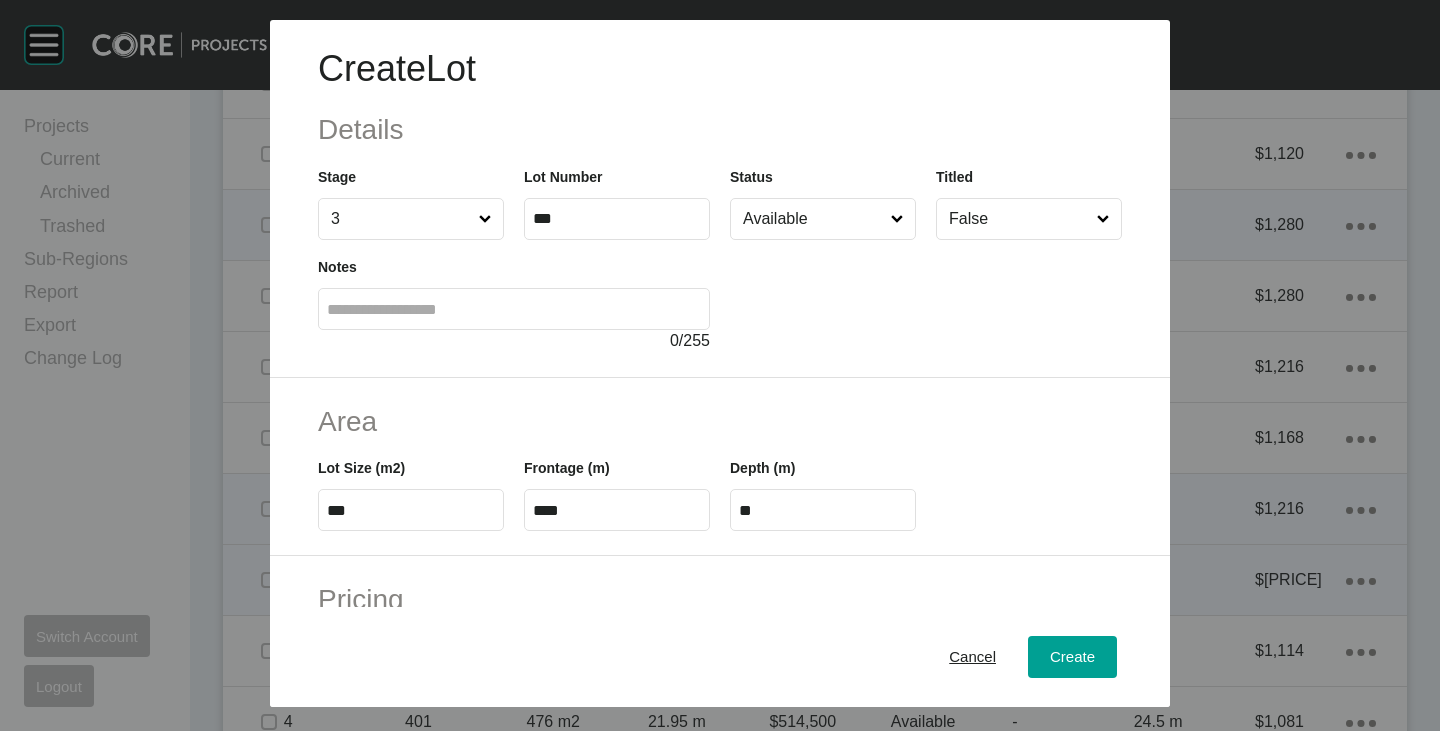 type on "*" 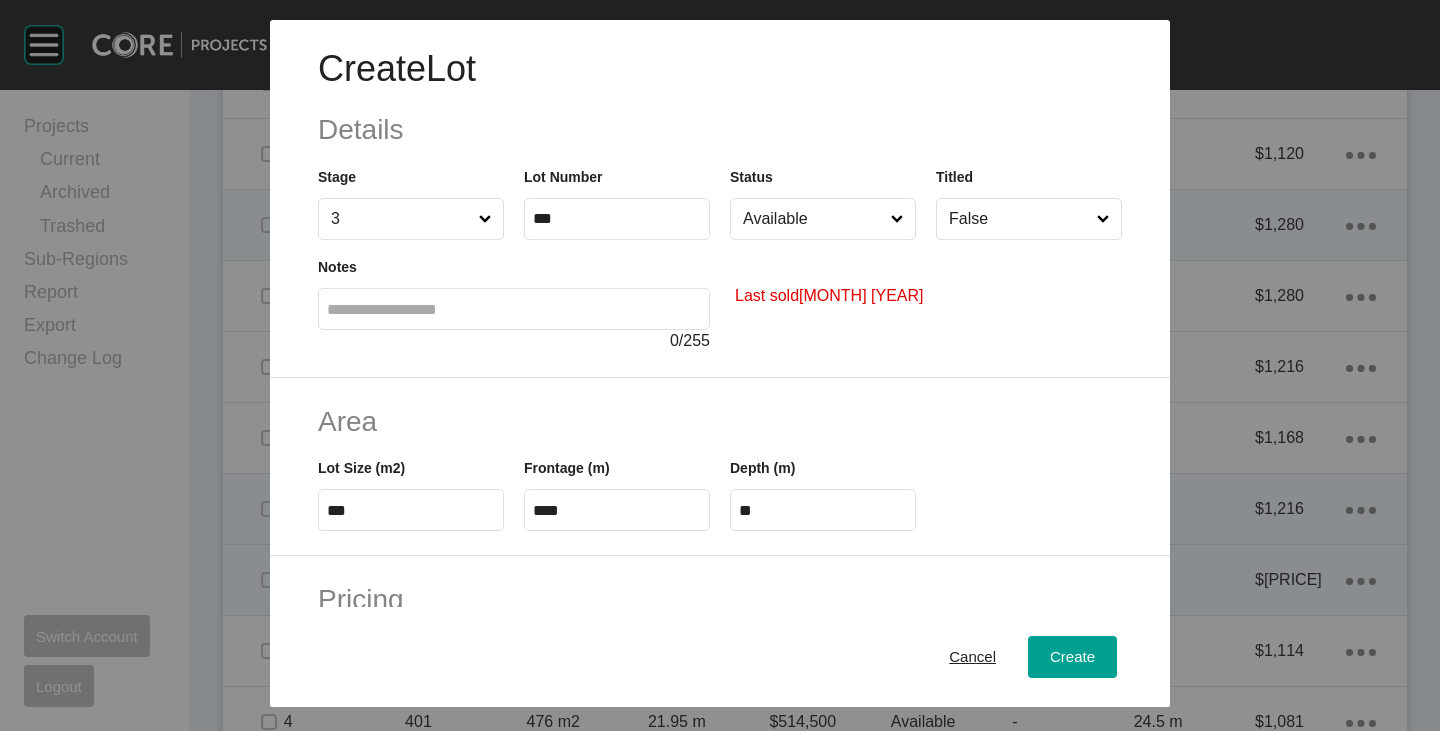 click on "Available" at bounding box center [813, 219] 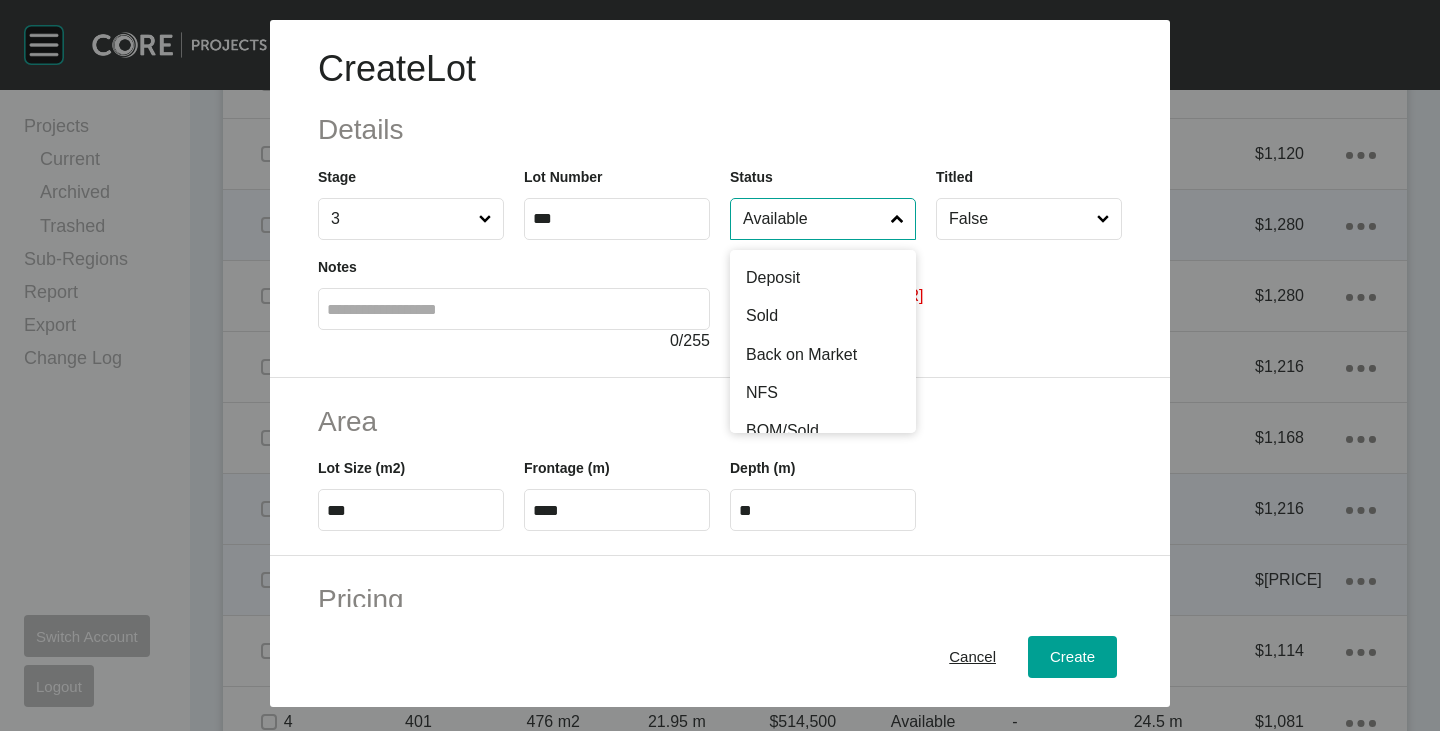 scroll, scrollTop: 100, scrollLeft: 0, axis: vertical 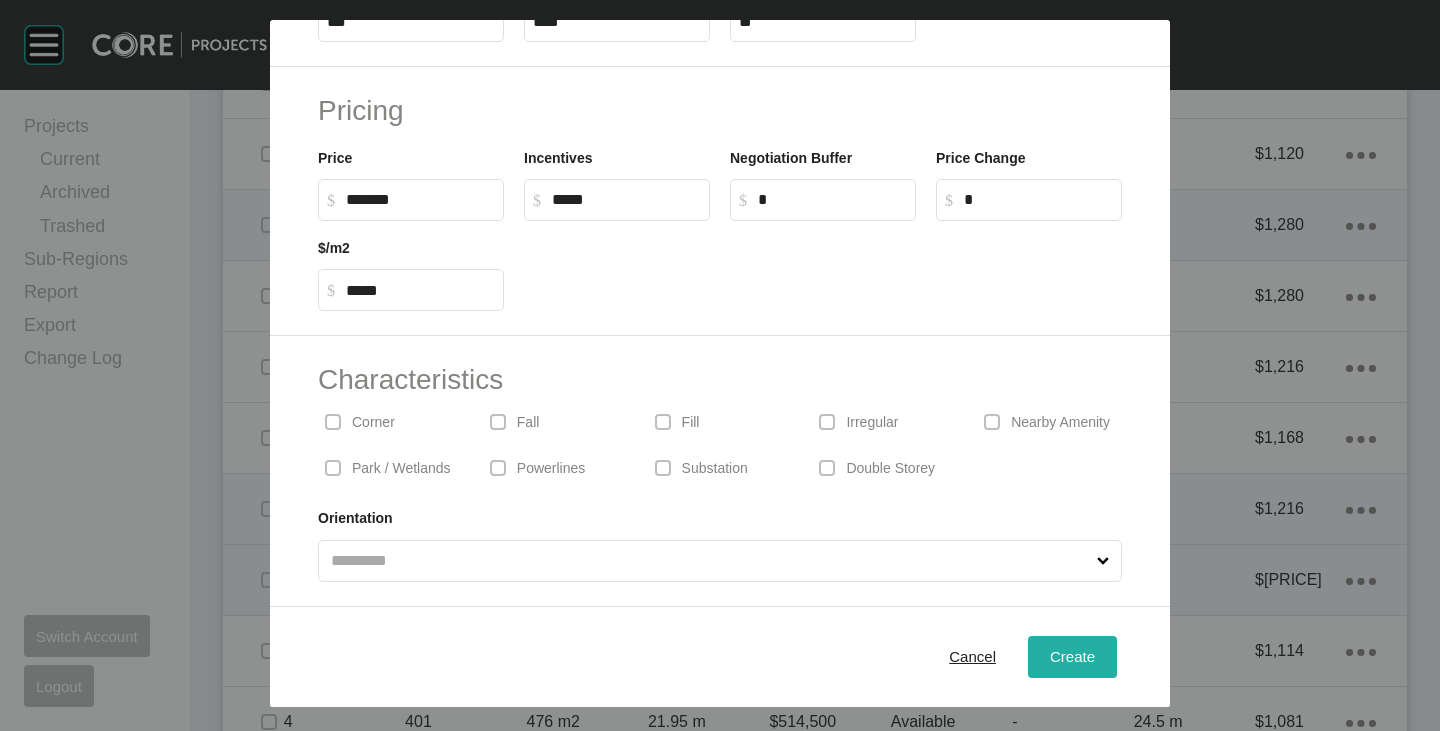 click on "Create" at bounding box center (1072, 656) 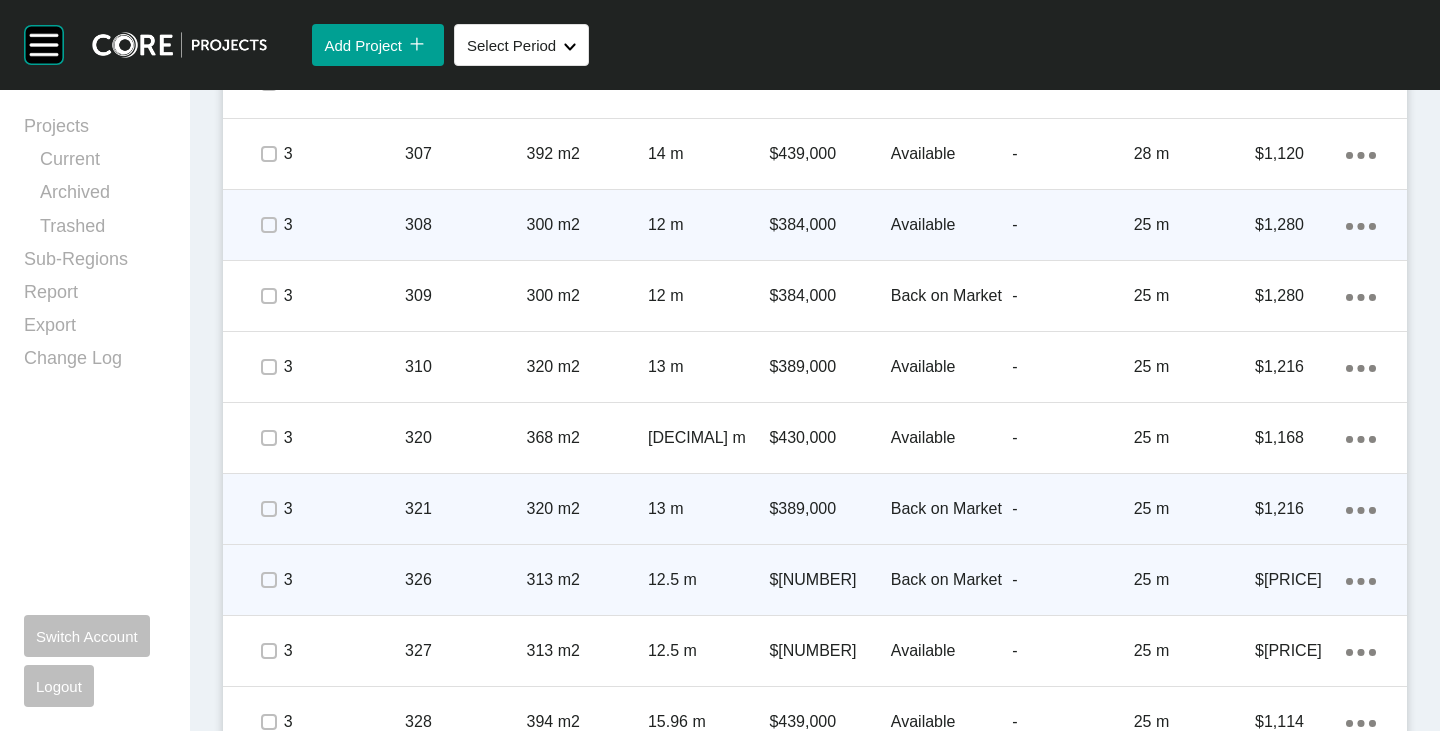 scroll, scrollTop: 4500, scrollLeft: 0, axis: vertical 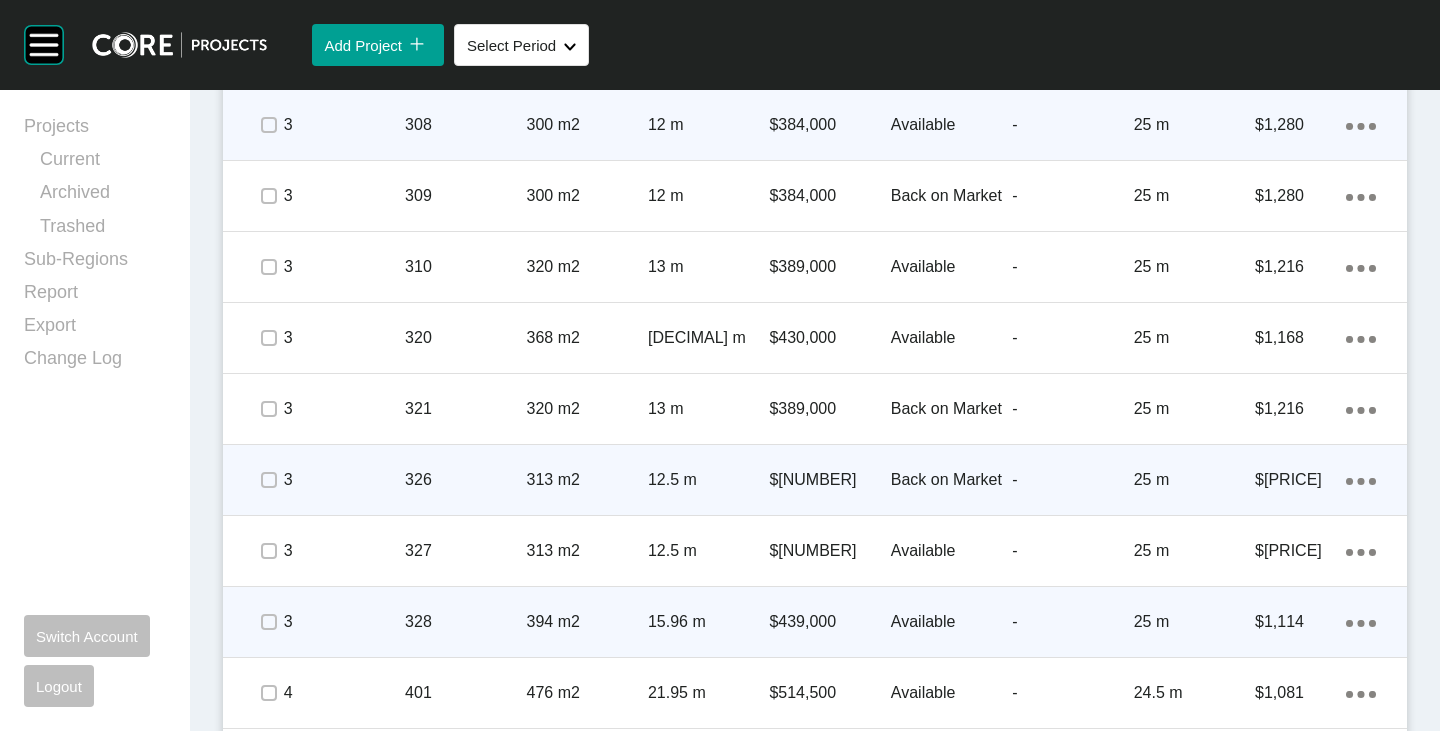 click on "Action Menu Dots Copy 6 Created with Sketch." 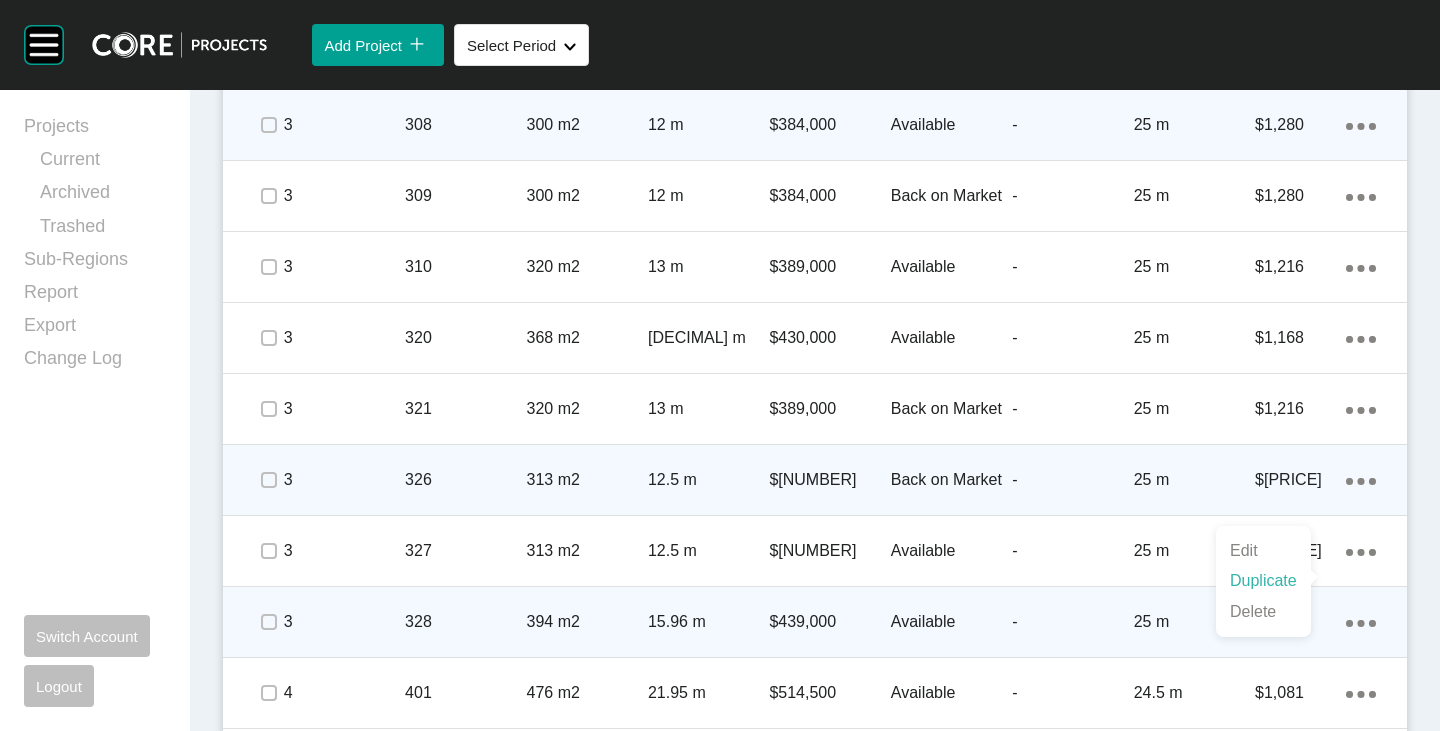 click on "Duplicate" at bounding box center (1263, 581) 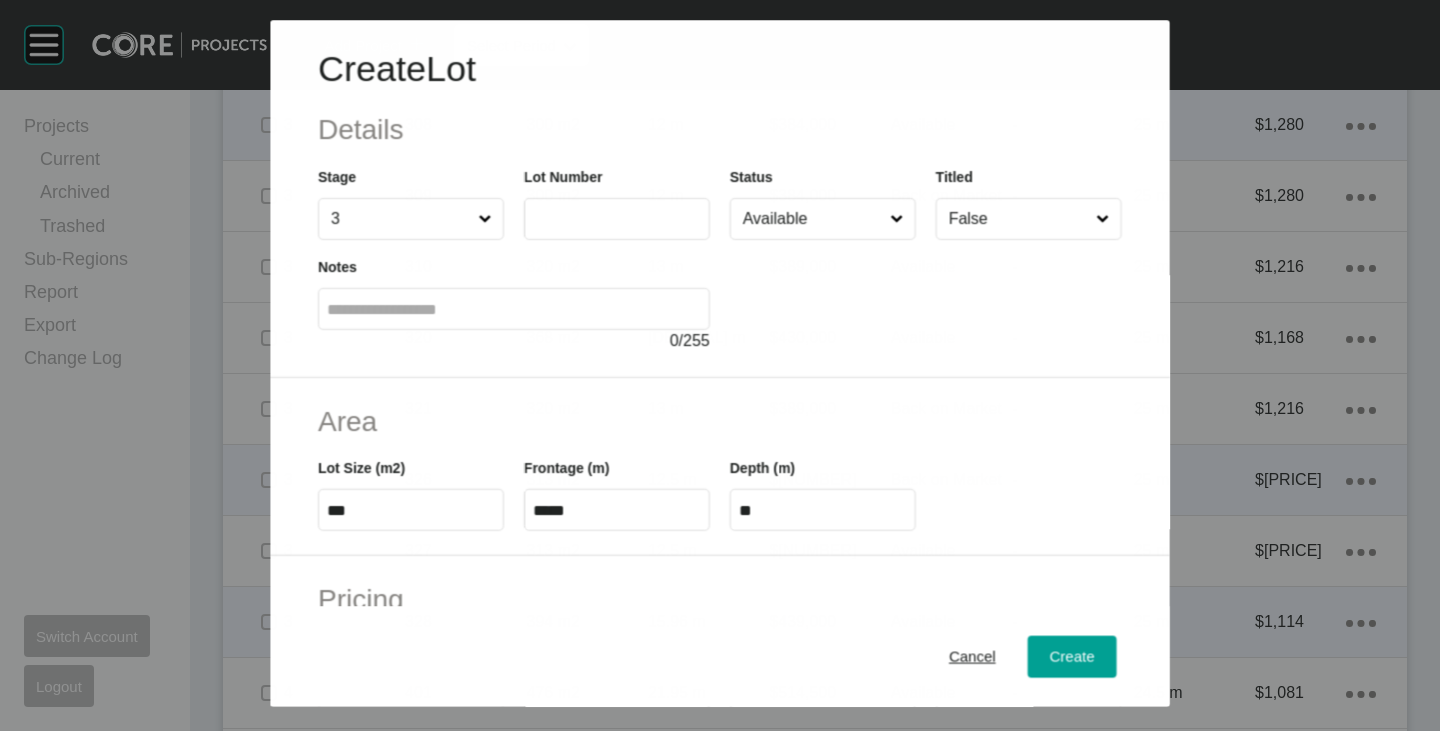 click at bounding box center (617, 219) 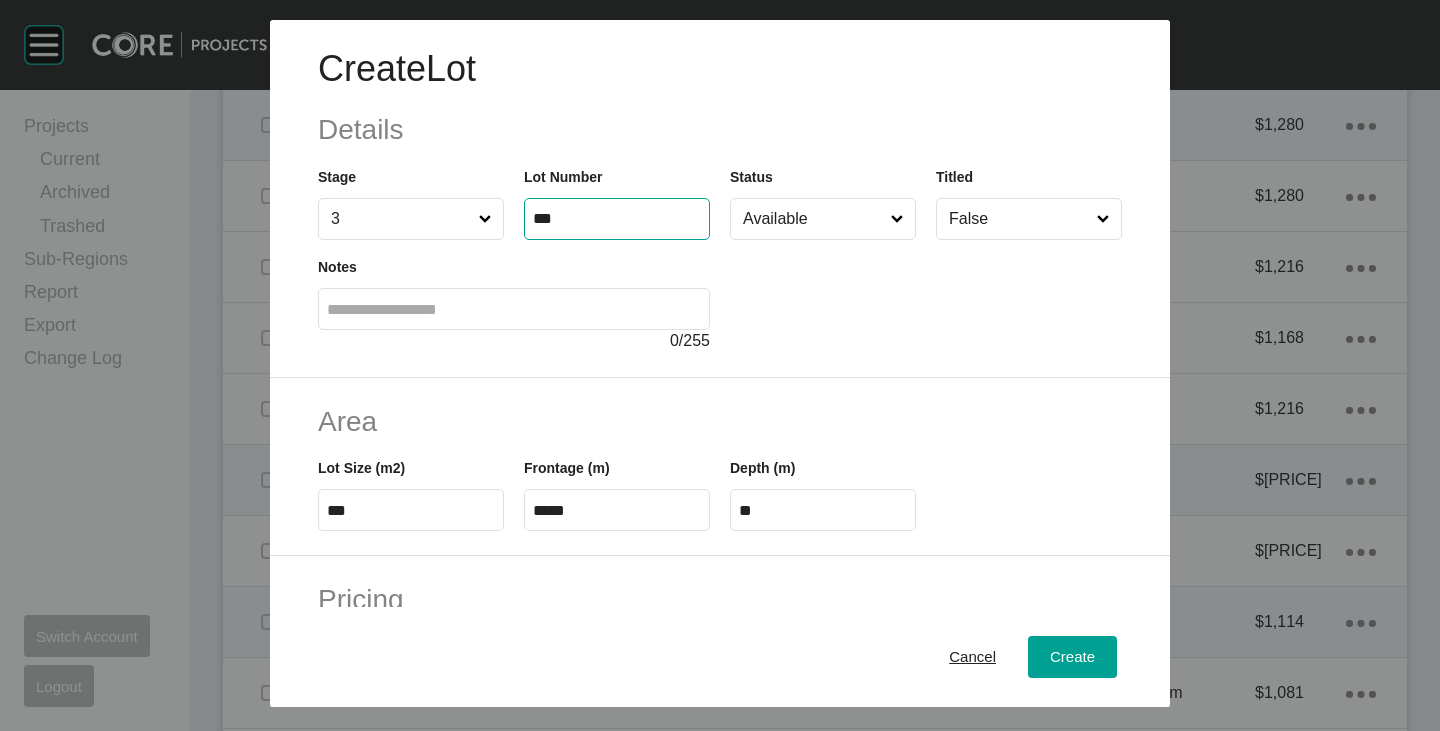 type on "***" 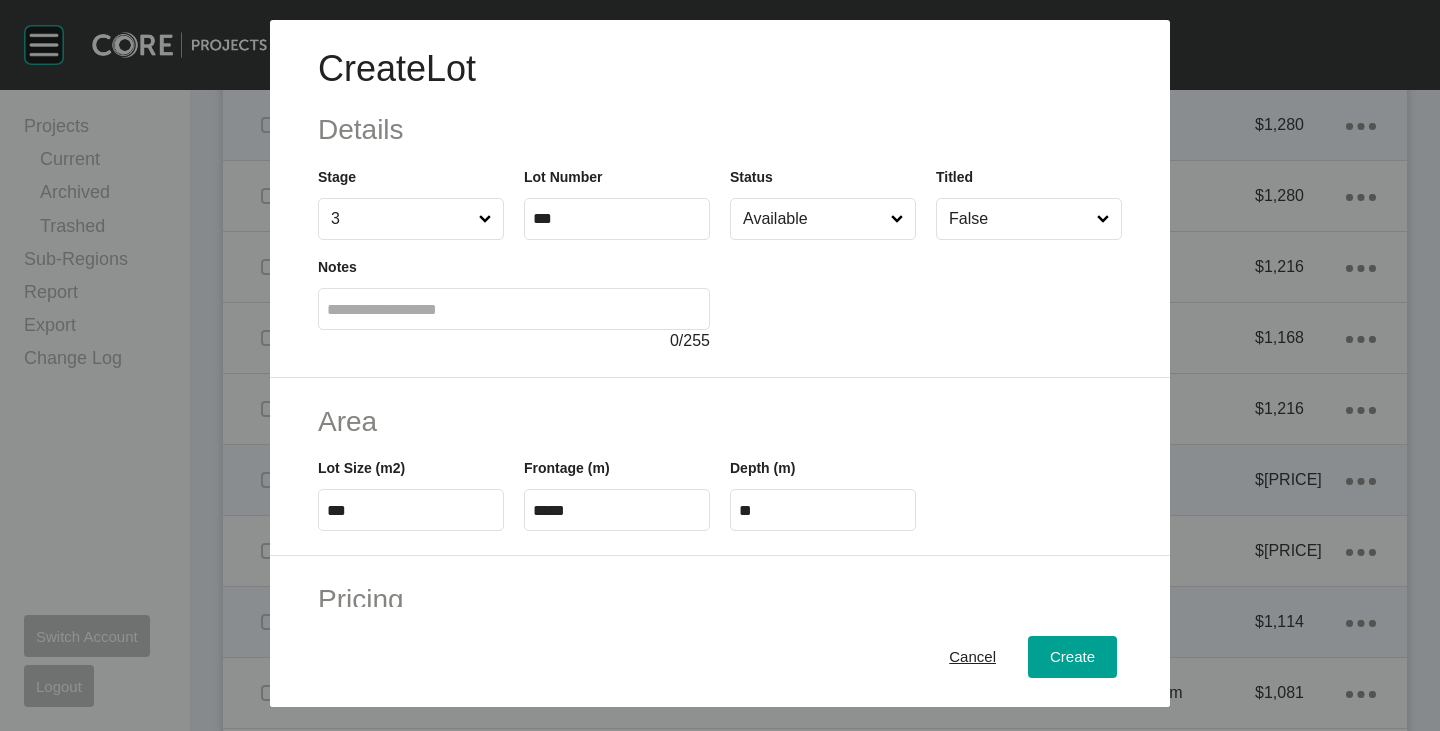 click at bounding box center (926, 296) 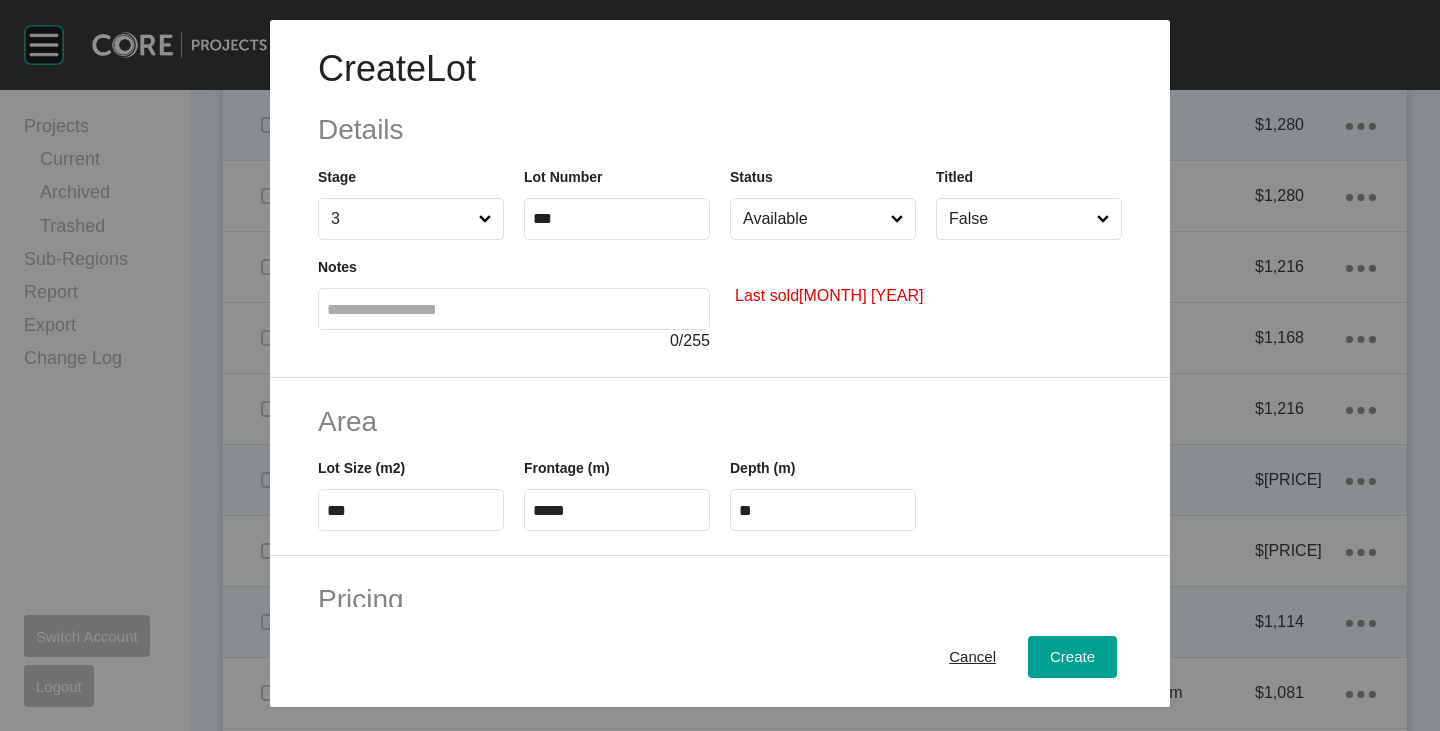 click on "Available" at bounding box center (813, 219) 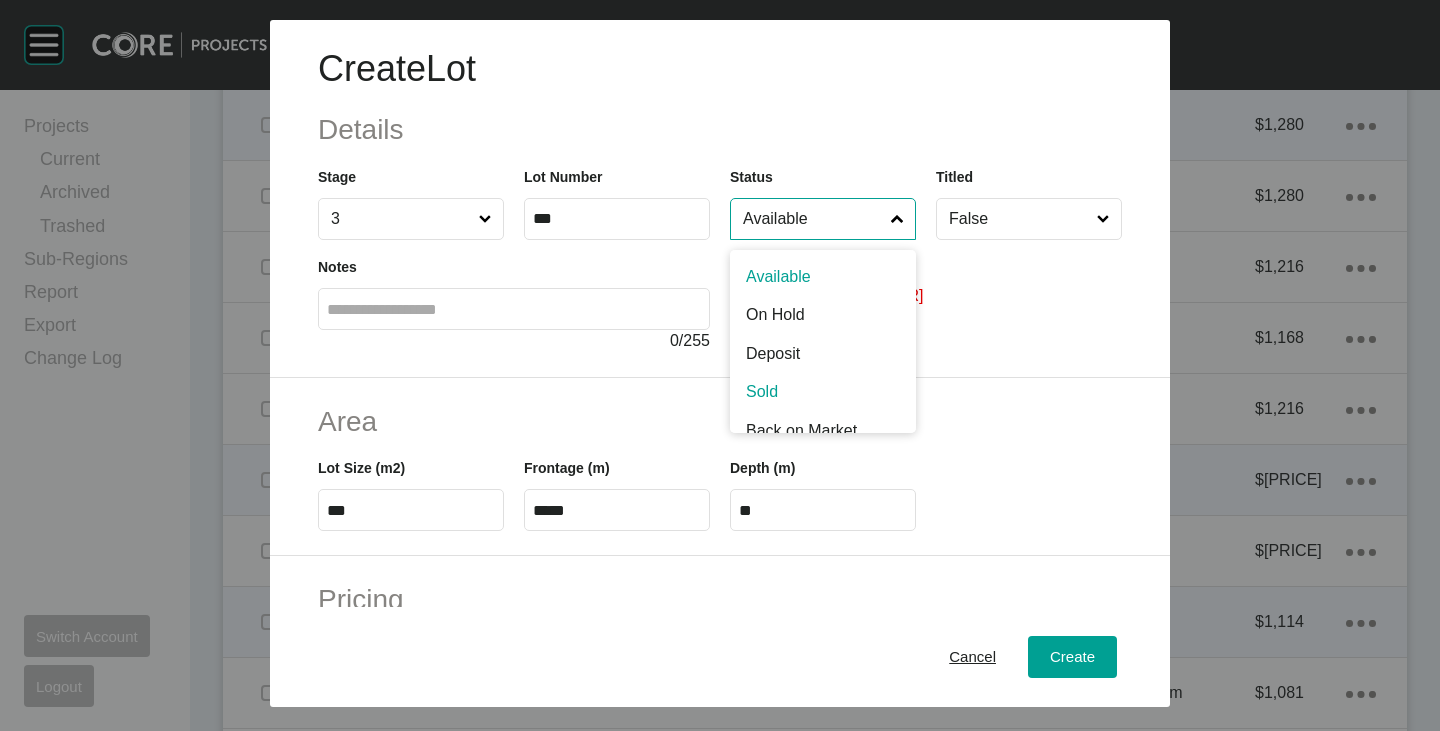 scroll, scrollTop: 102, scrollLeft: 0, axis: vertical 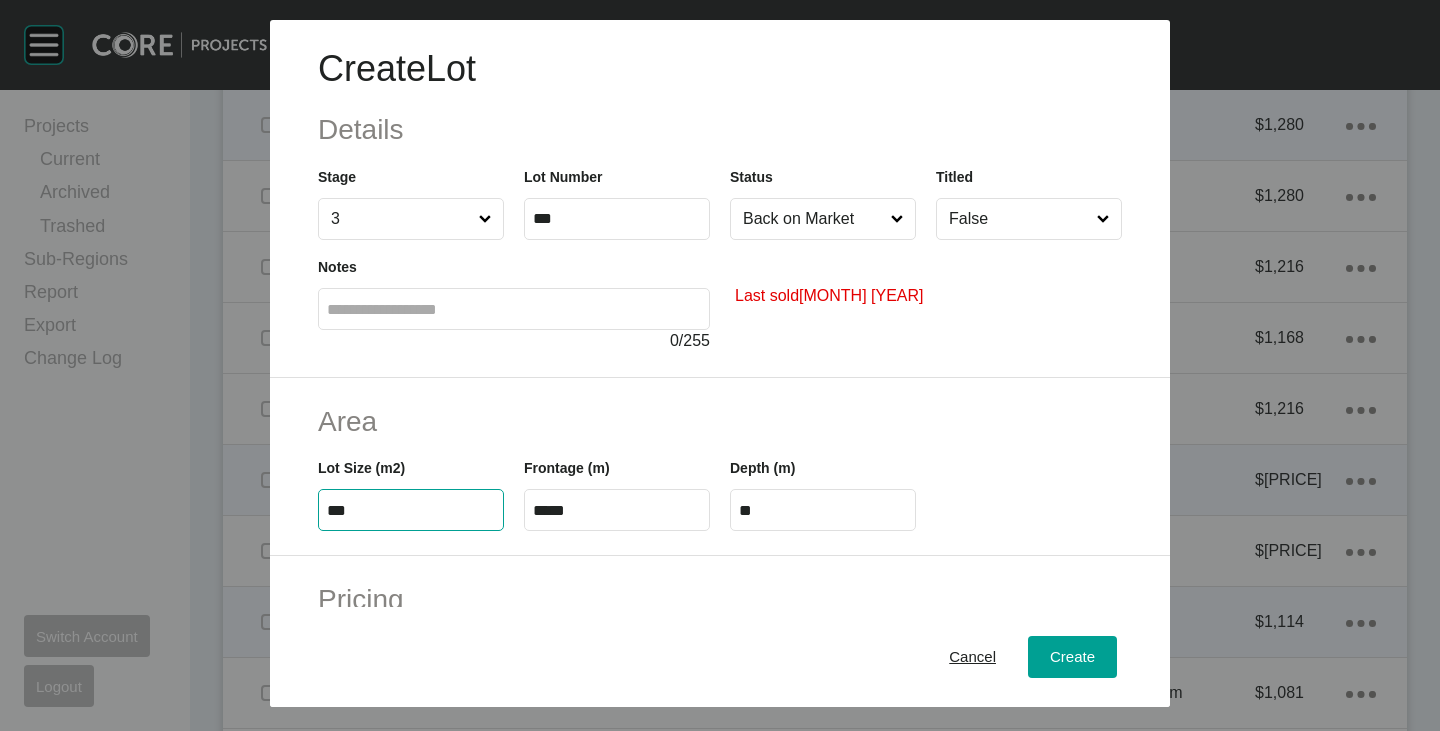click on "***" at bounding box center (411, 510) 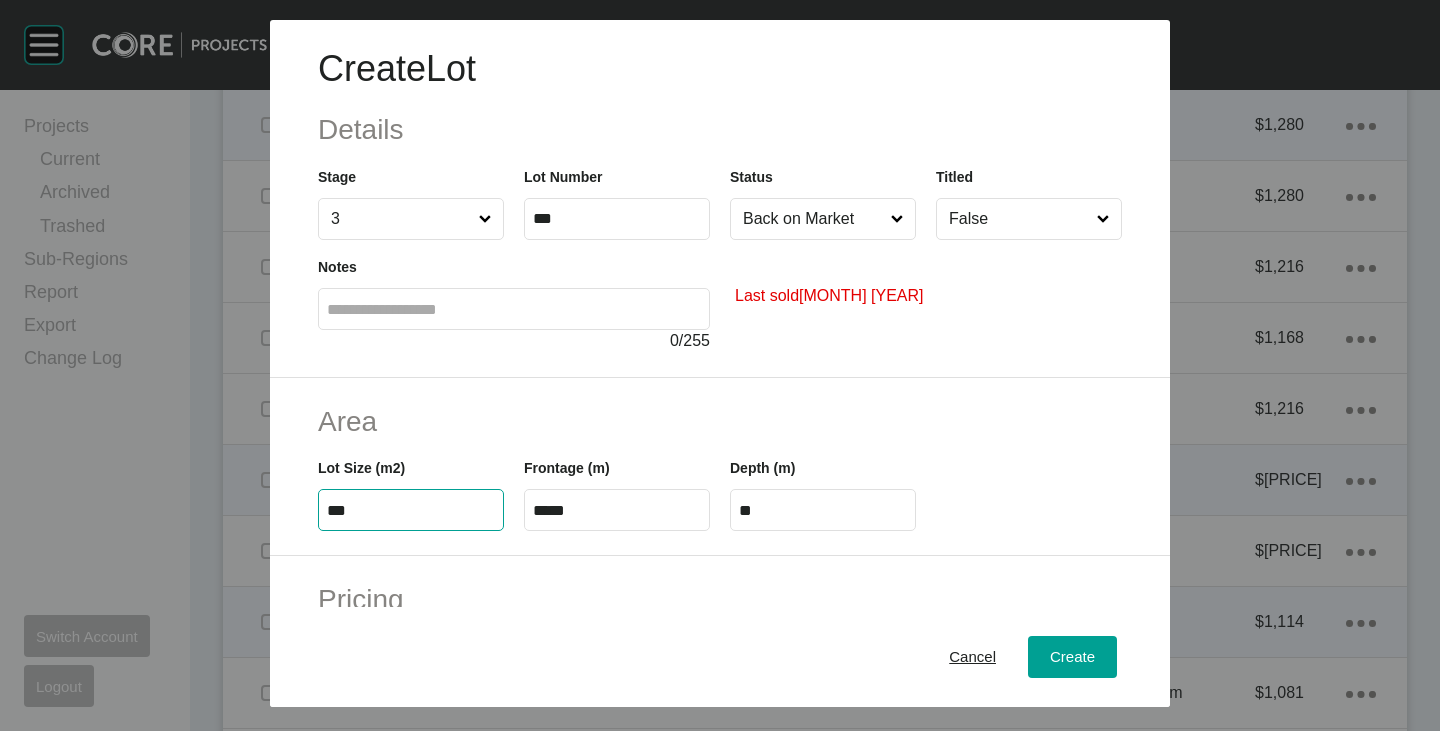 type on "***" 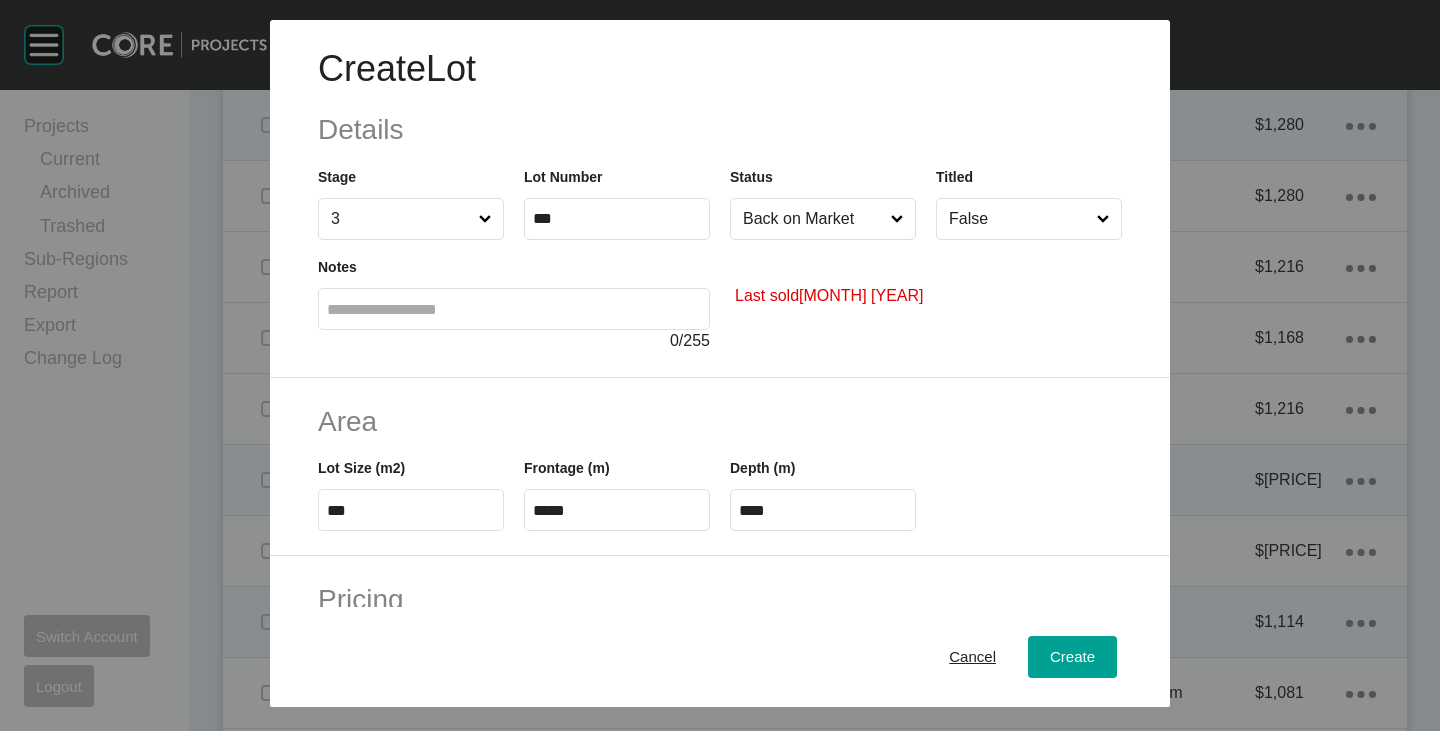 click on "Area" at bounding box center [720, 421] 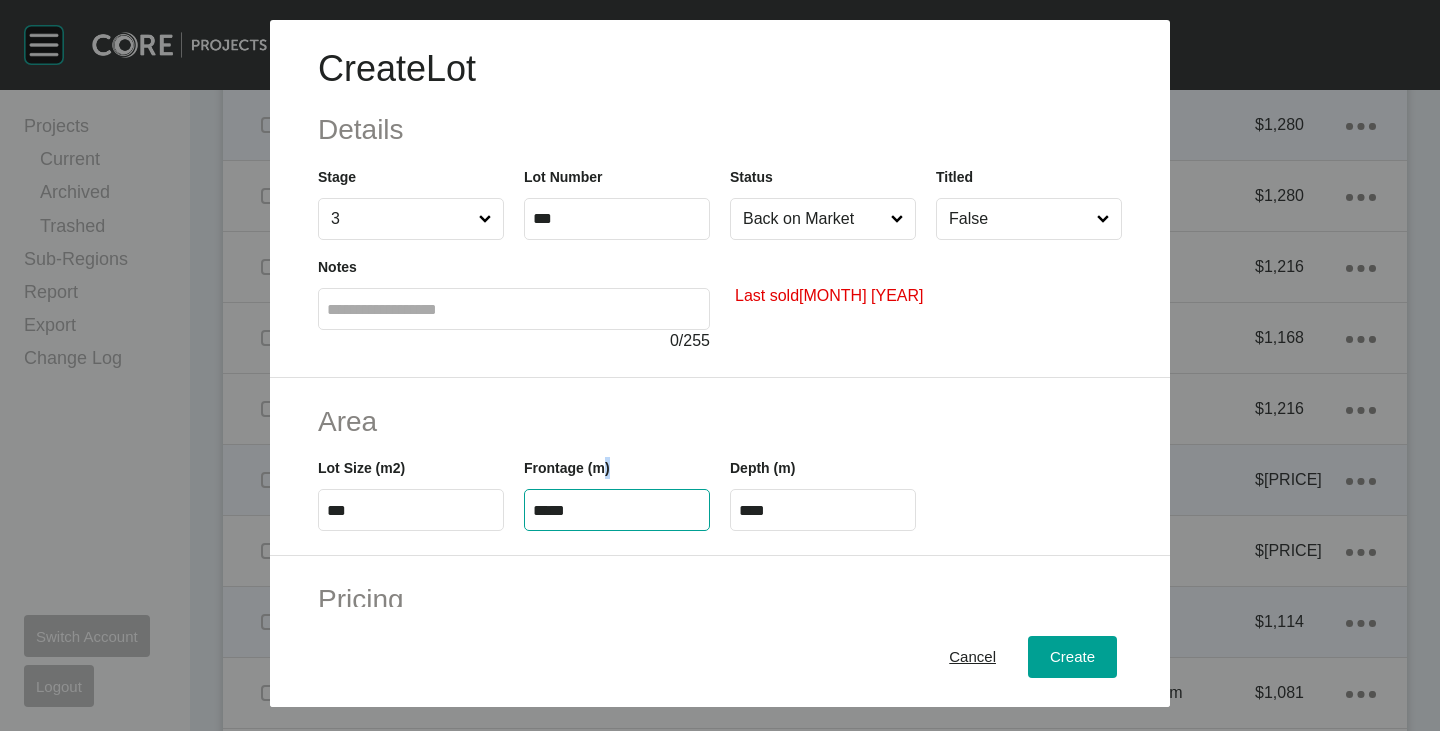 click on "*****" at bounding box center (617, 510) 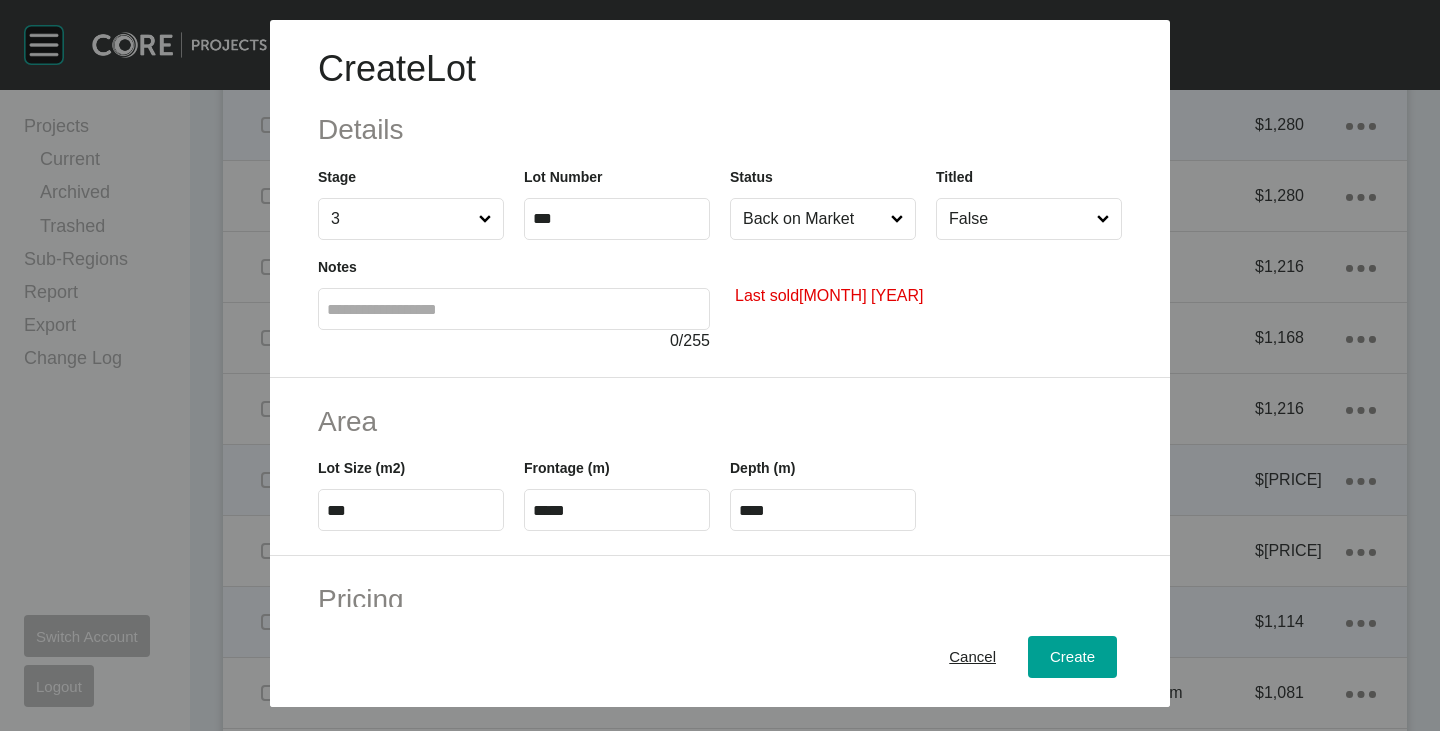 click on "*****" at bounding box center (617, 510) 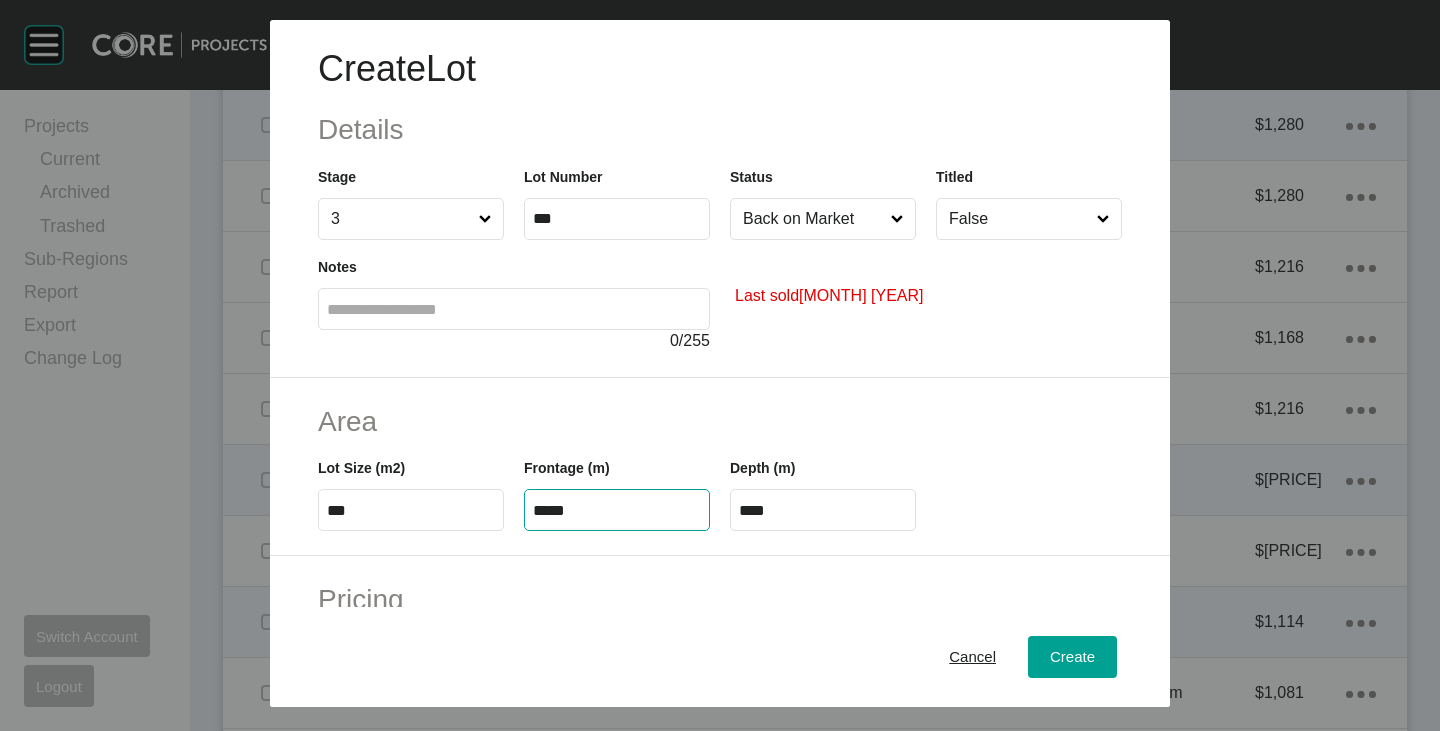 click on "*****" at bounding box center (617, 510) 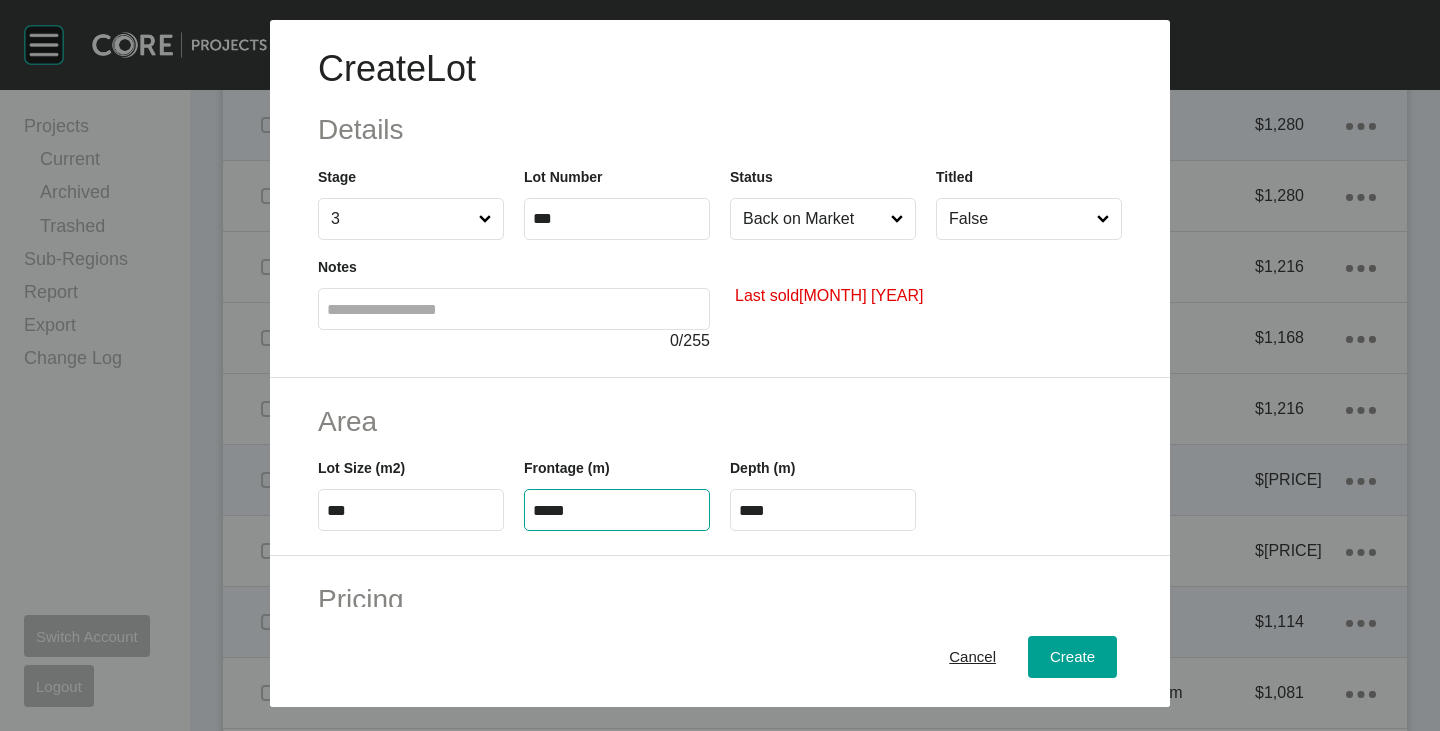 type on "*****" 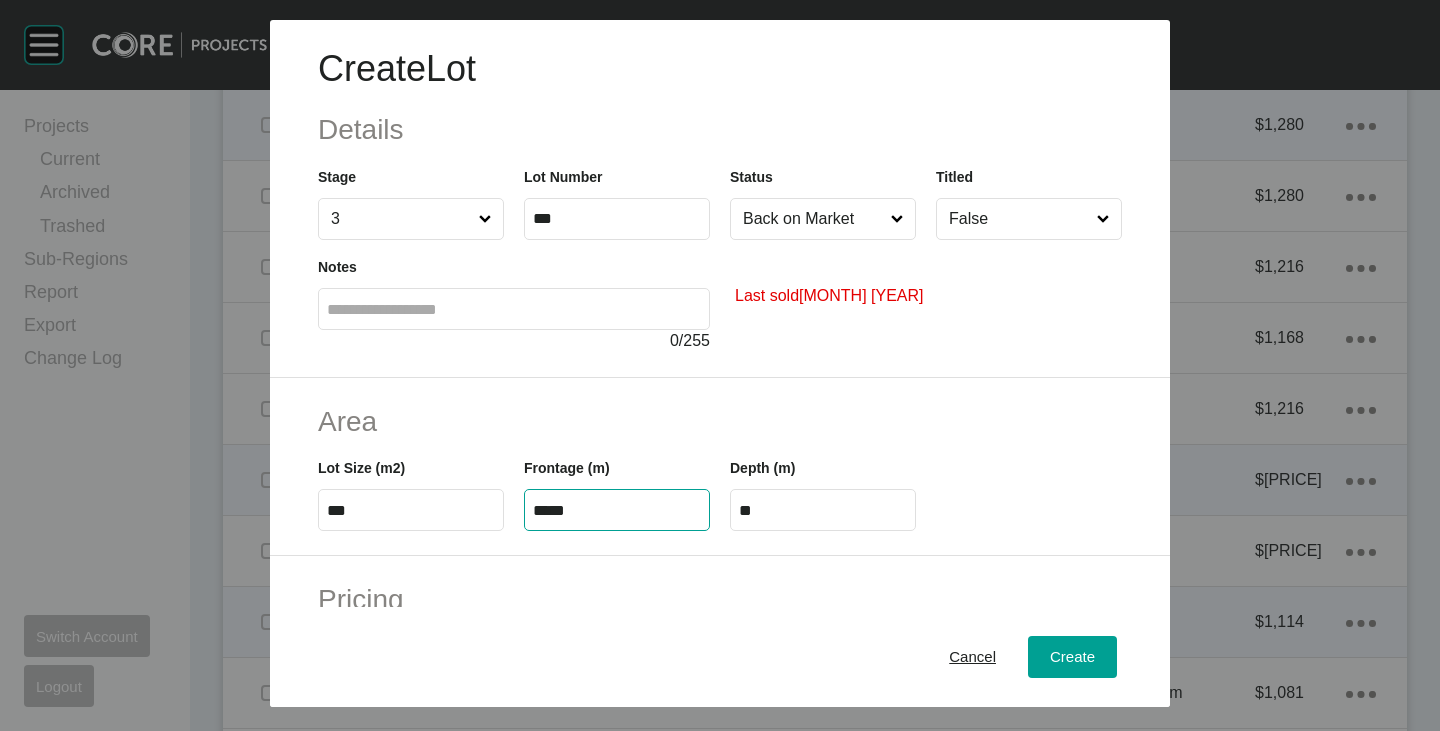 click on "Area" at bounding box center [720, 421] 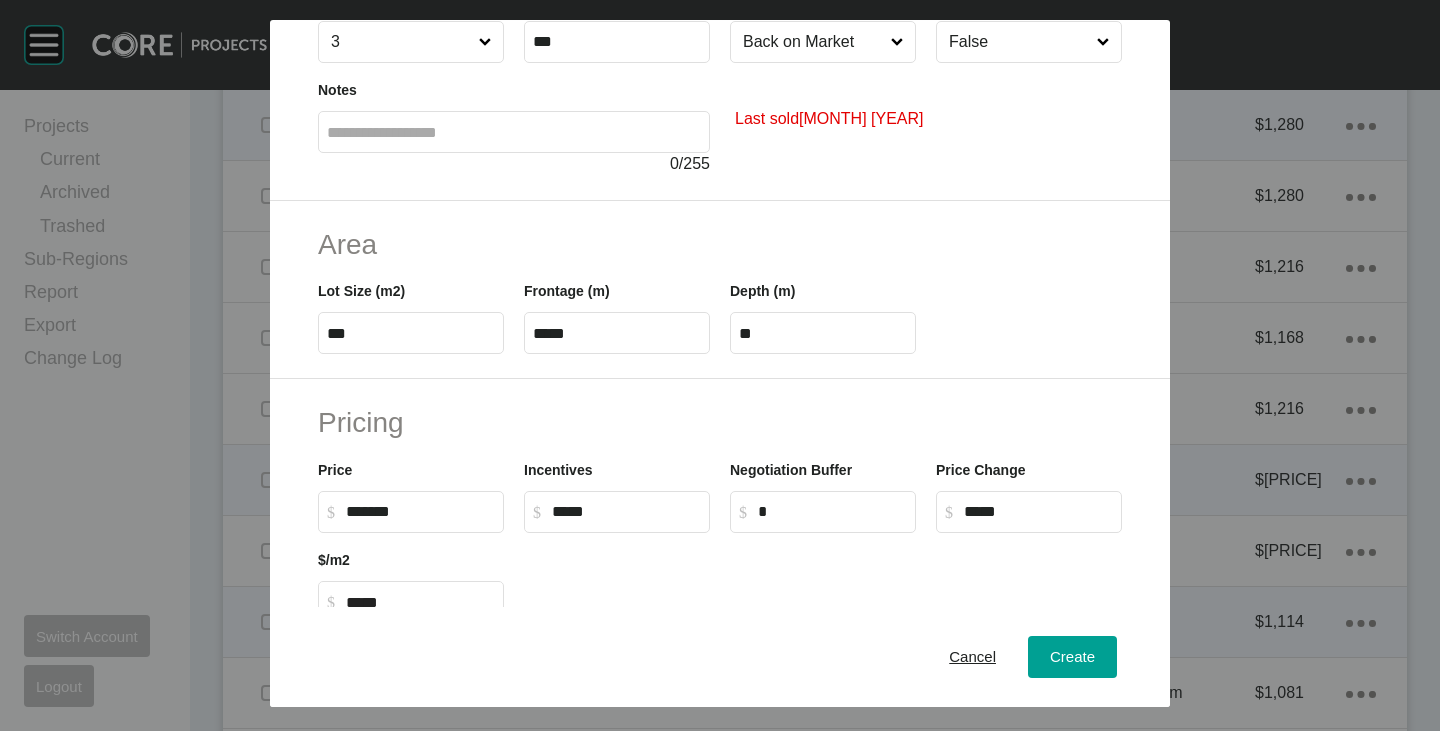 scroll, scrollTop: 300, scrollLeft: 0, axis: vertical 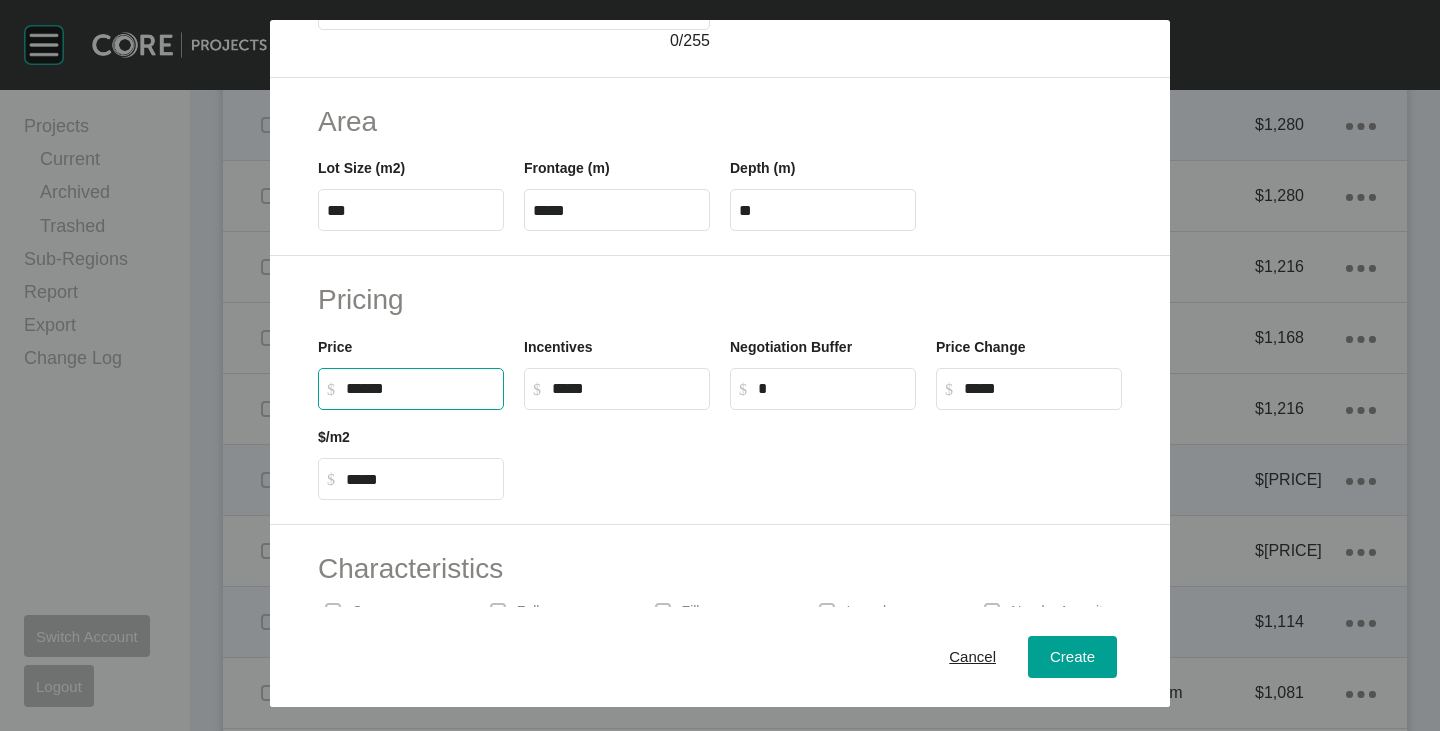click on "******" at bounding box center (420, 388) 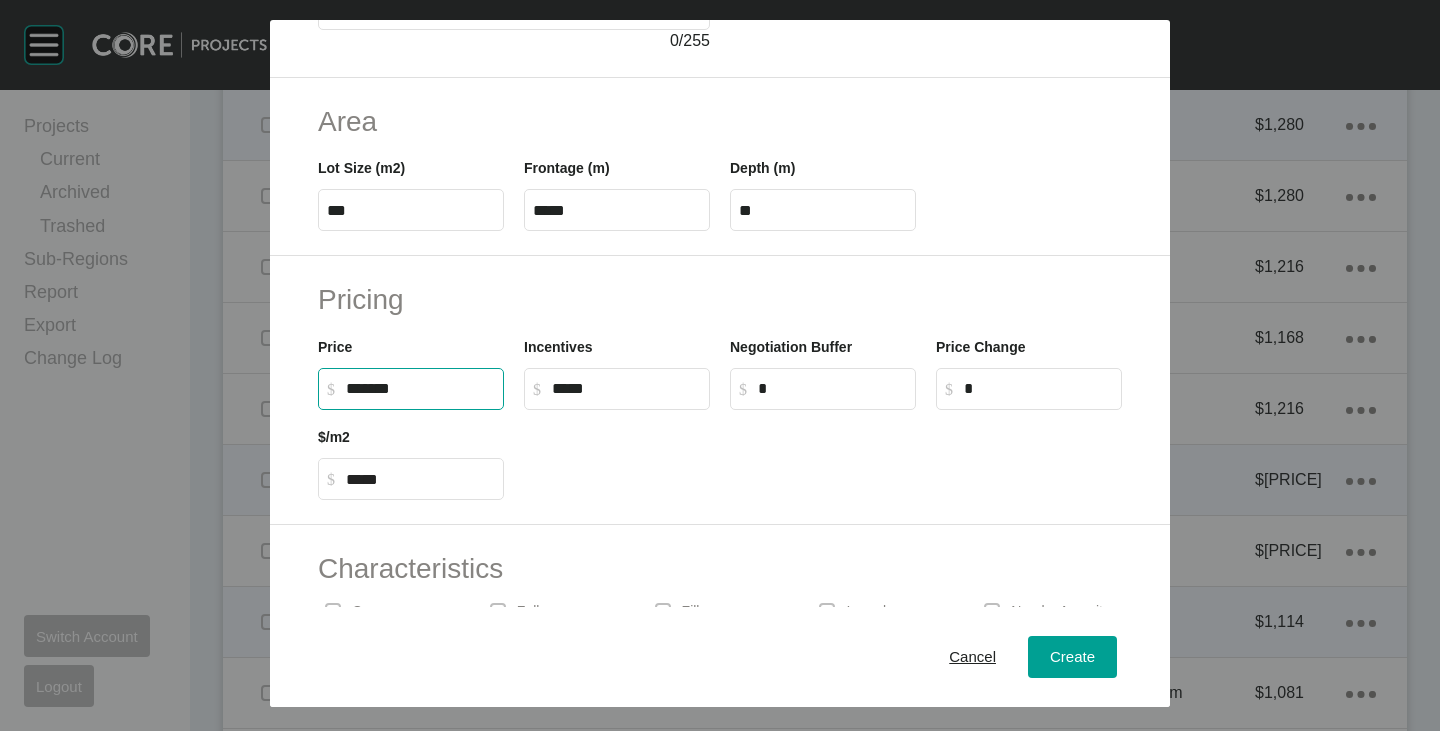 click at bounding box center [823, 455] 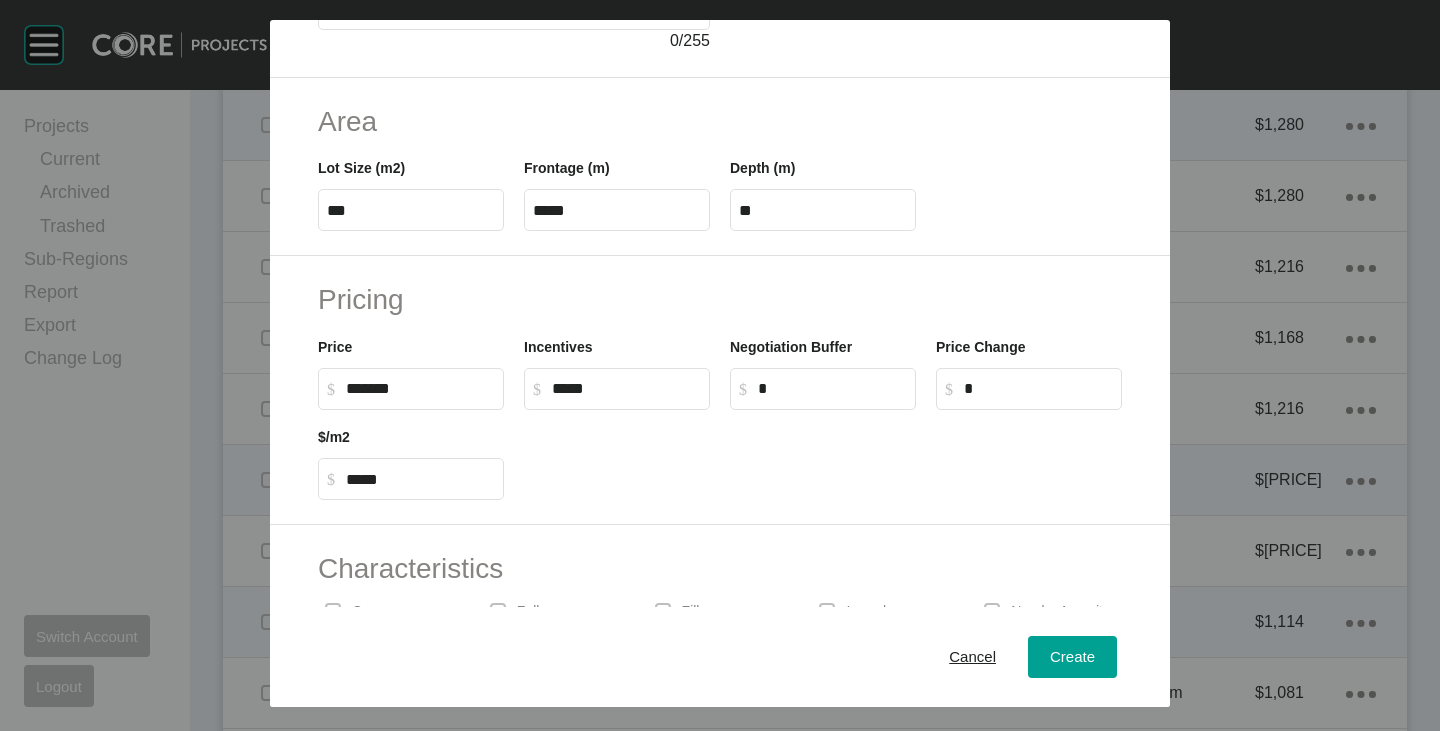 scroll, scrollTop: 489, scrollLeft: 0, axis: vertical 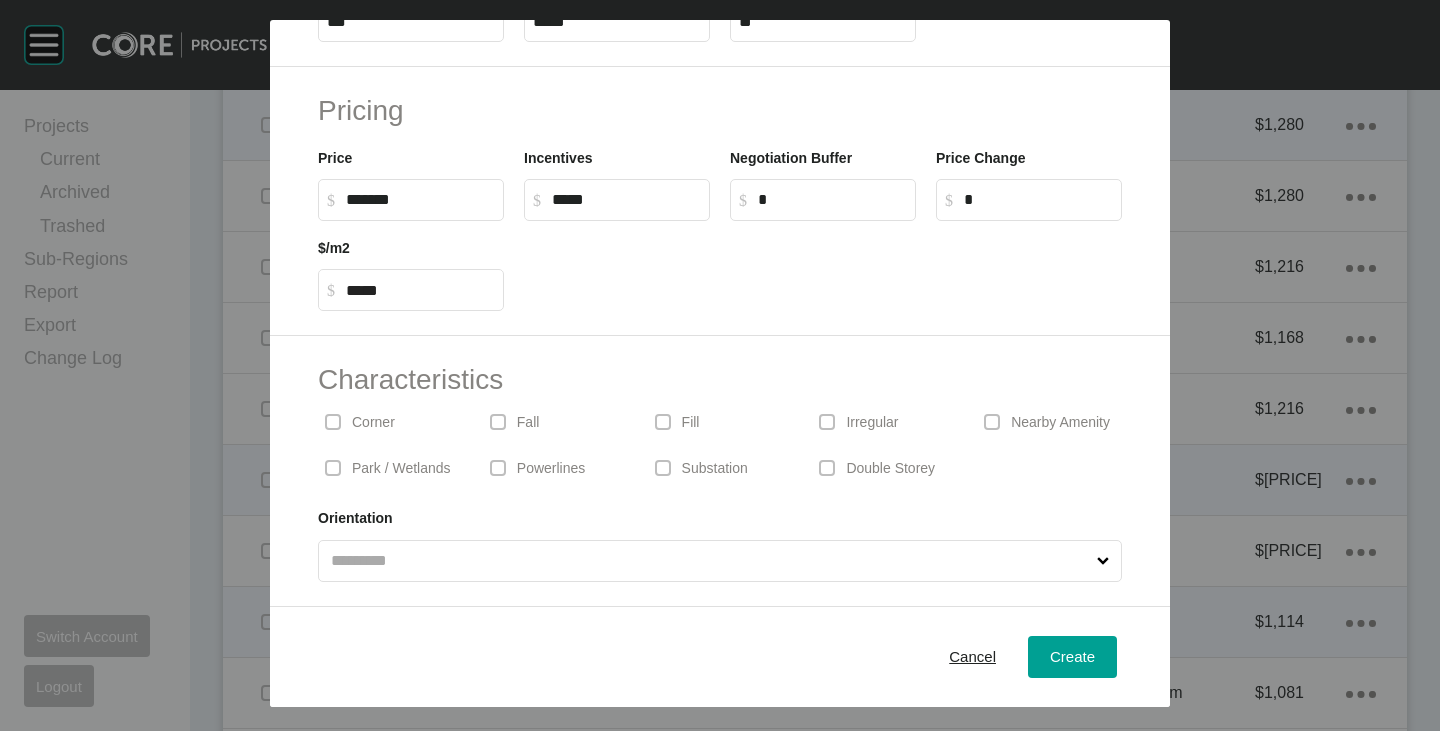 click on "Corner" at bounding box center (373, 423) 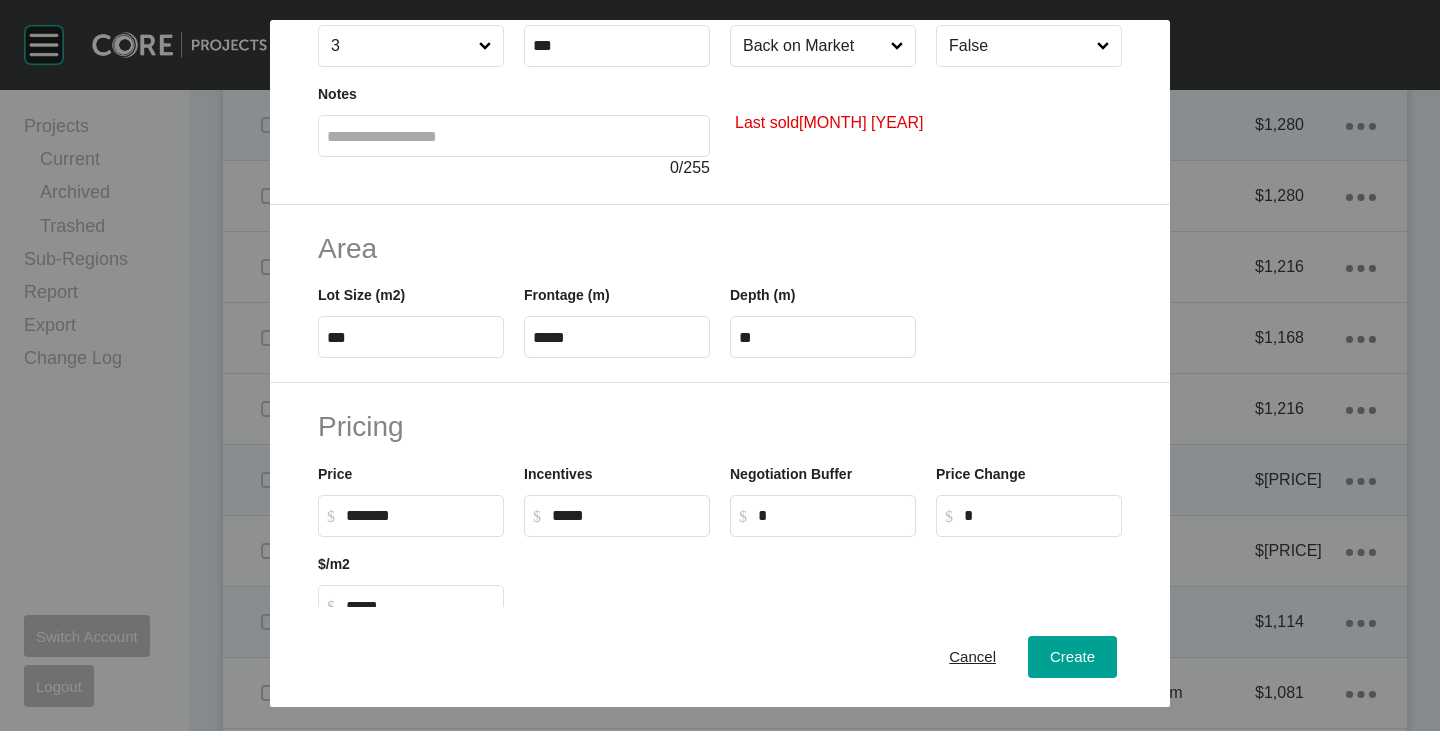 scroll, scrollTop: 0, scrollLeft: 0, axis: both 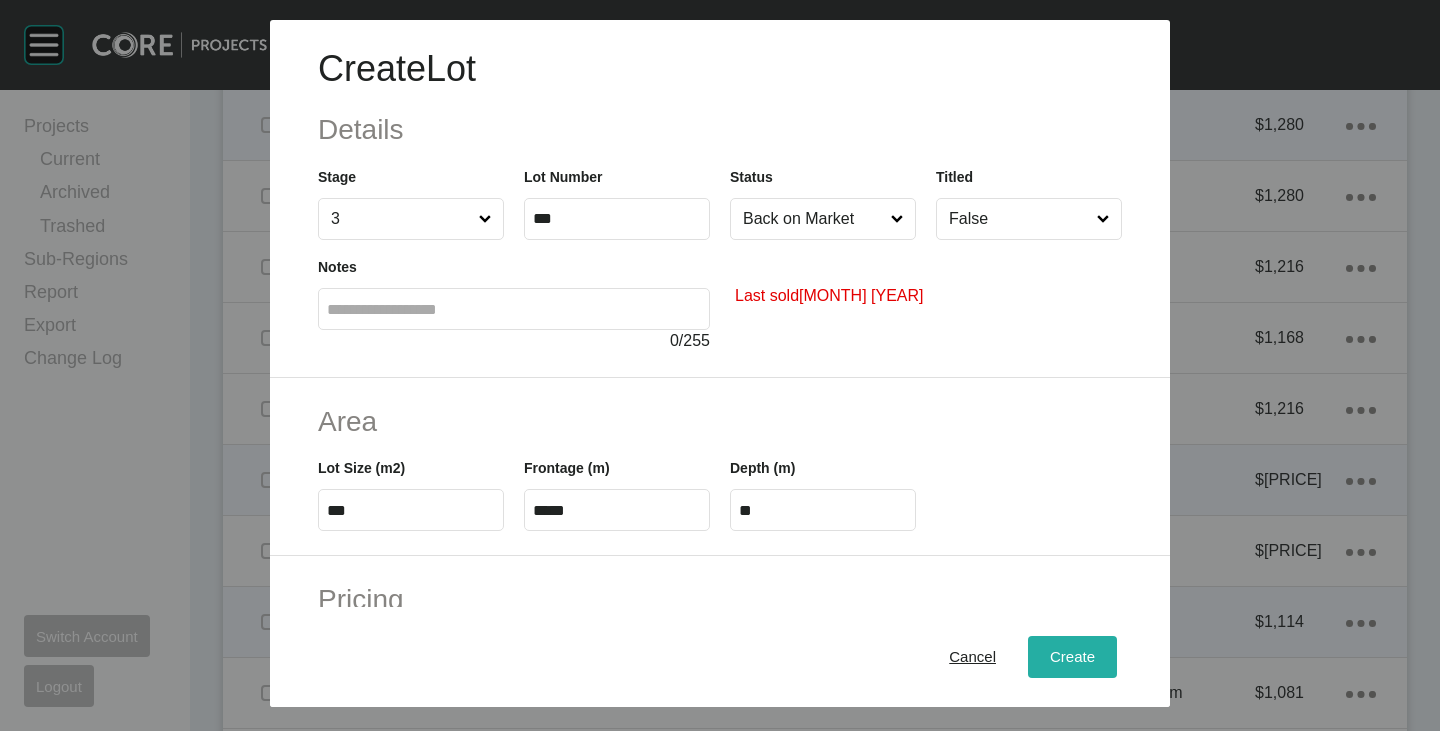 click on "Create" at bounding box center [1072, 657] 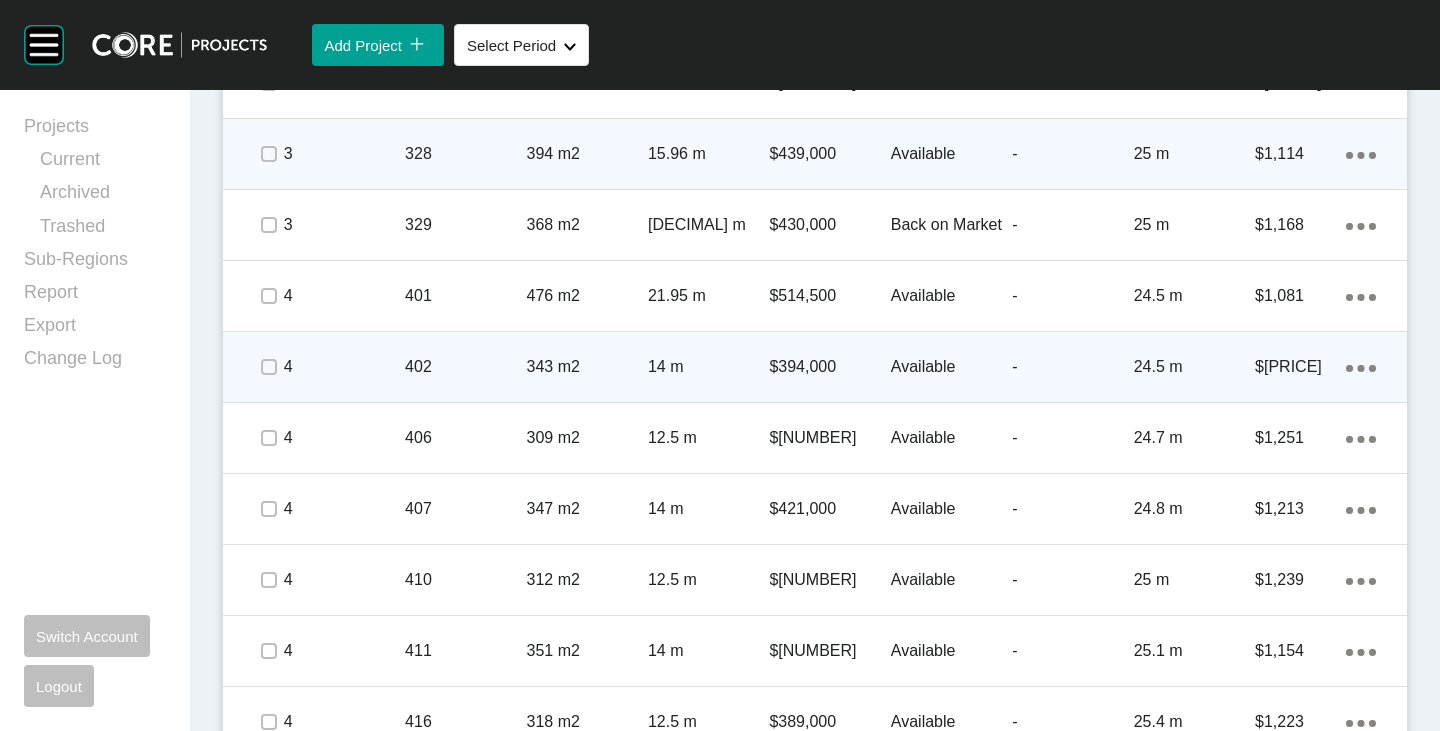 scroll, scrollTop: 5068, scrollLeft: 0, axis: vertical 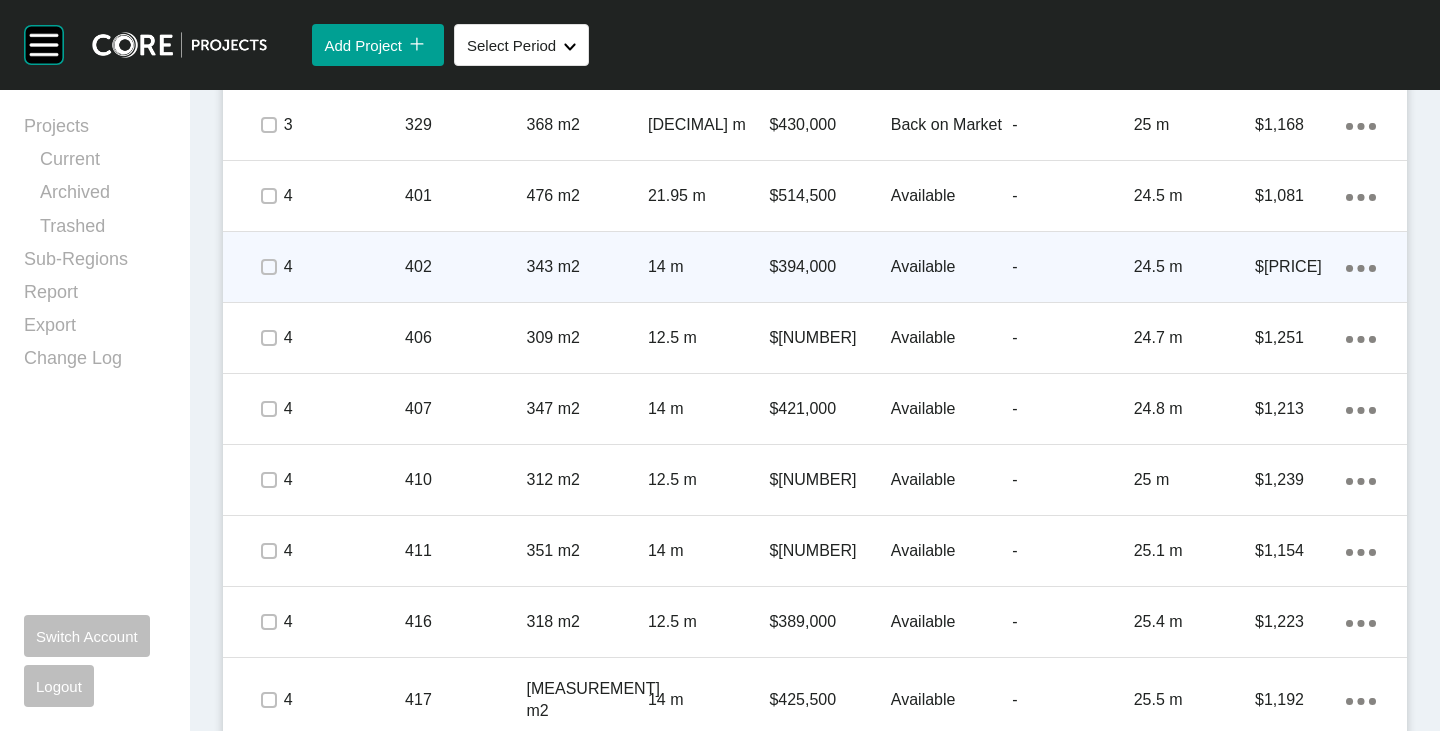 click on "Action Menu Dots Copy 6 Created with Sketch." 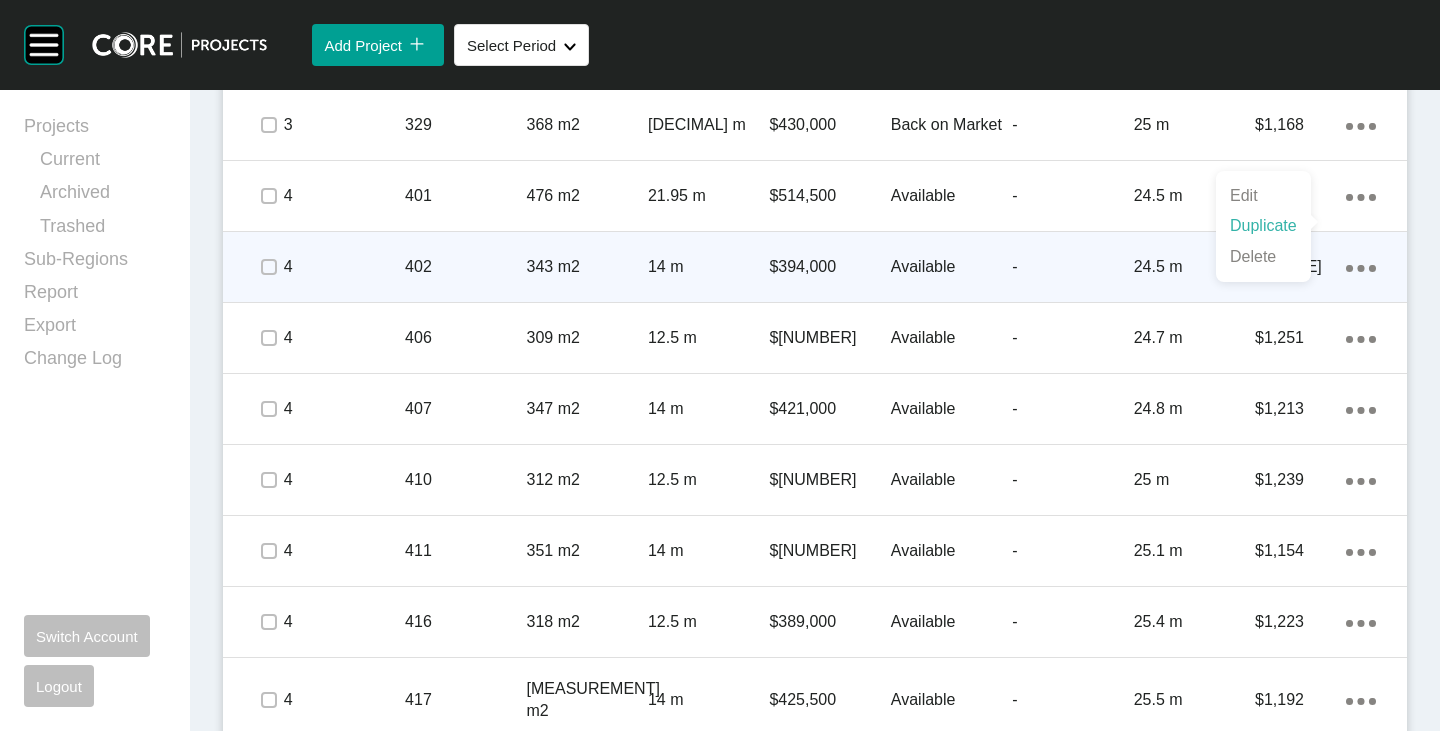 click on "Duplicate" at bounding box center [1263, 226] 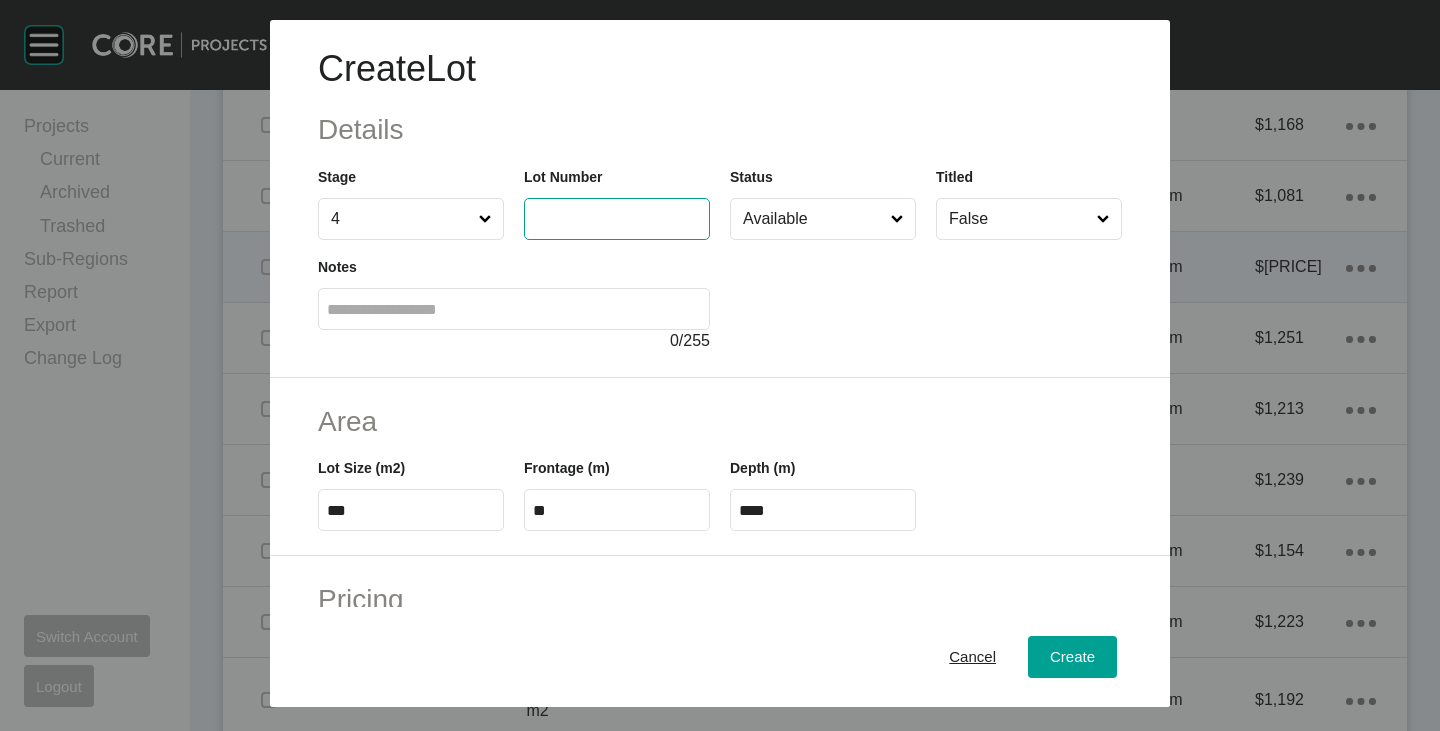 click at bounding box center (617, 218) 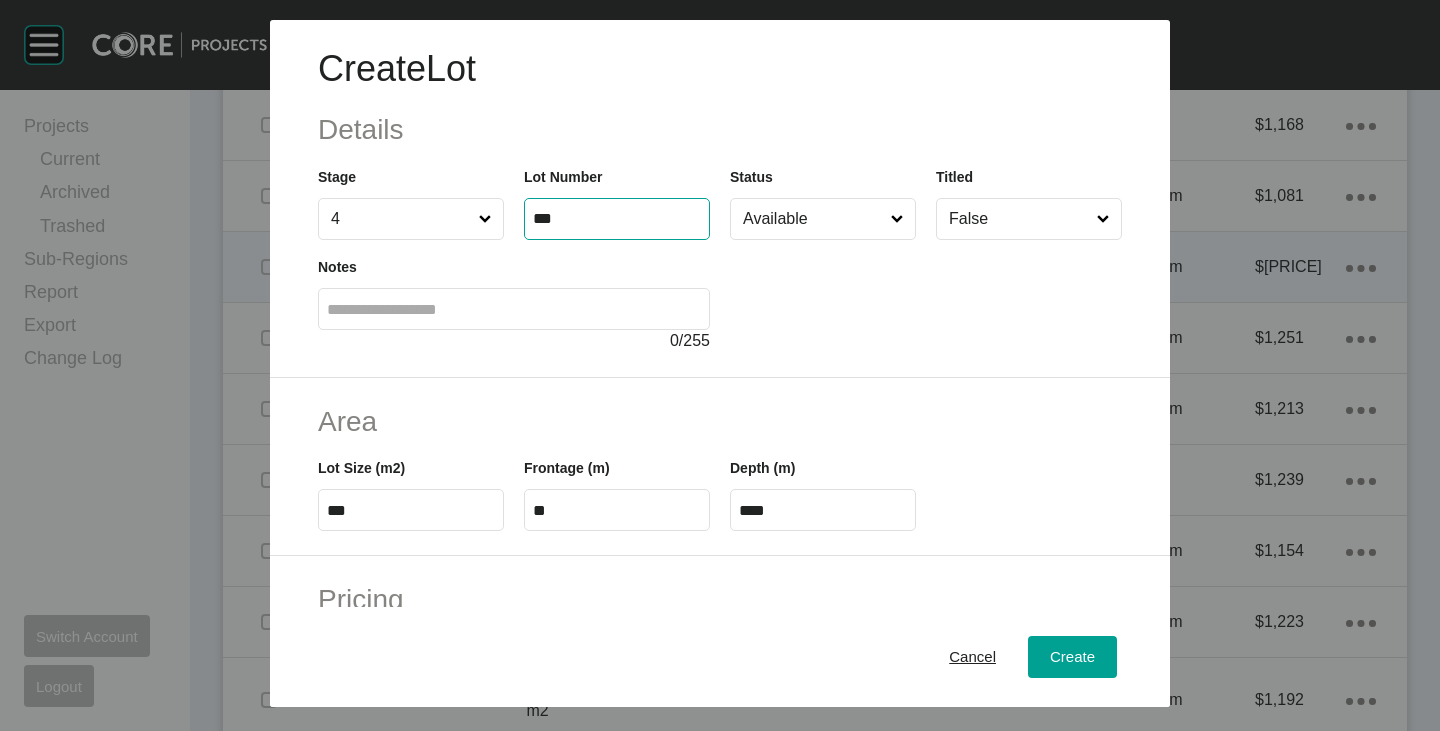 type on "***" 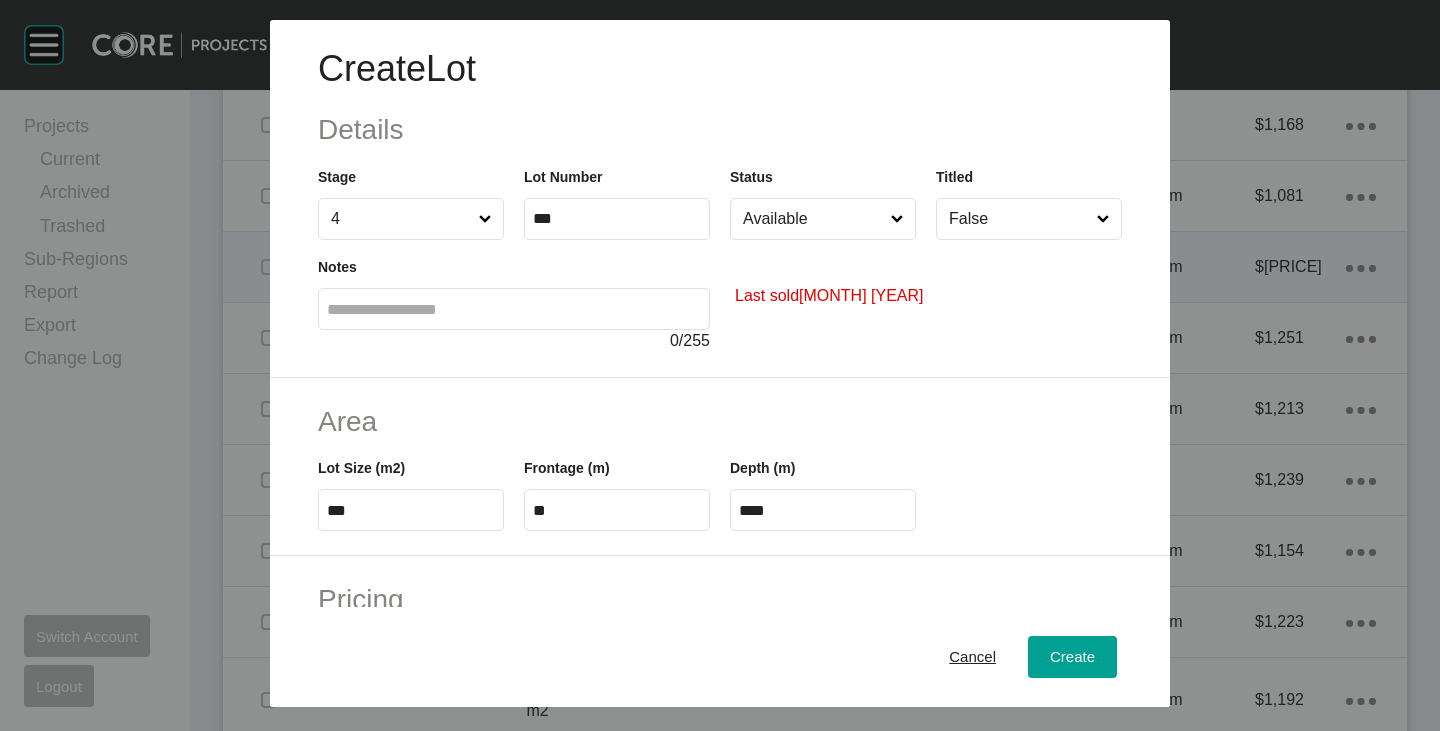 click on "Available" at bounding box center (813, 219) 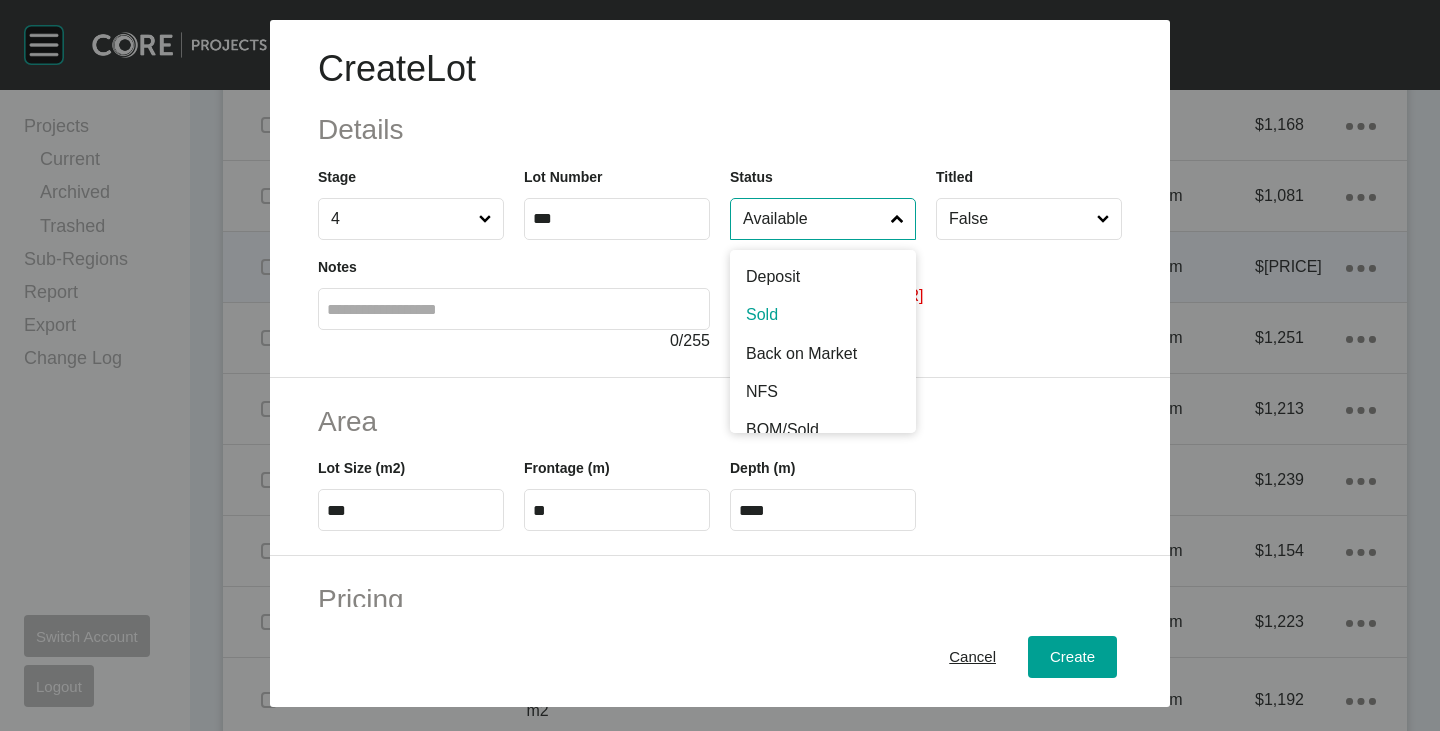 scroll, scrollTop: 96, scrollLeft: 0, axis: vertical 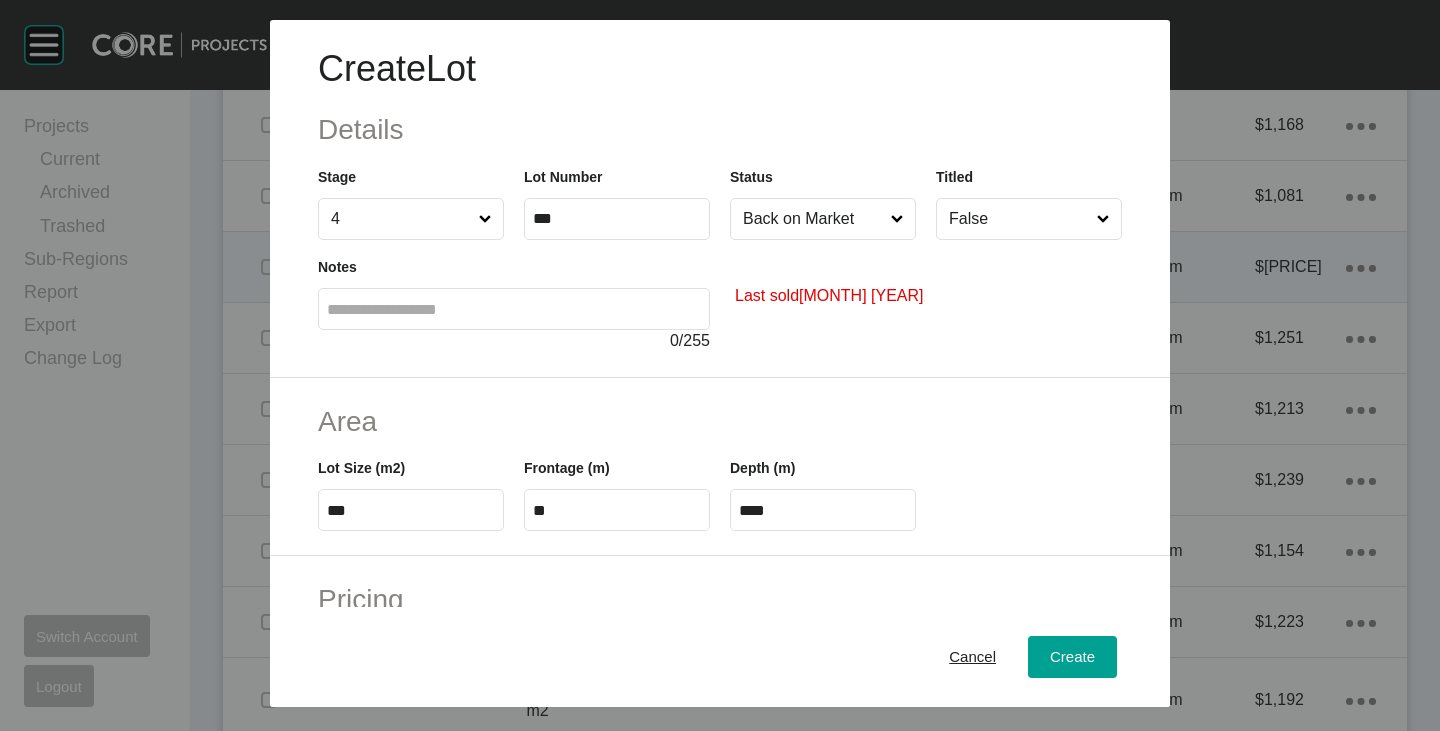 click on "***" at bounding box center (411, 510) 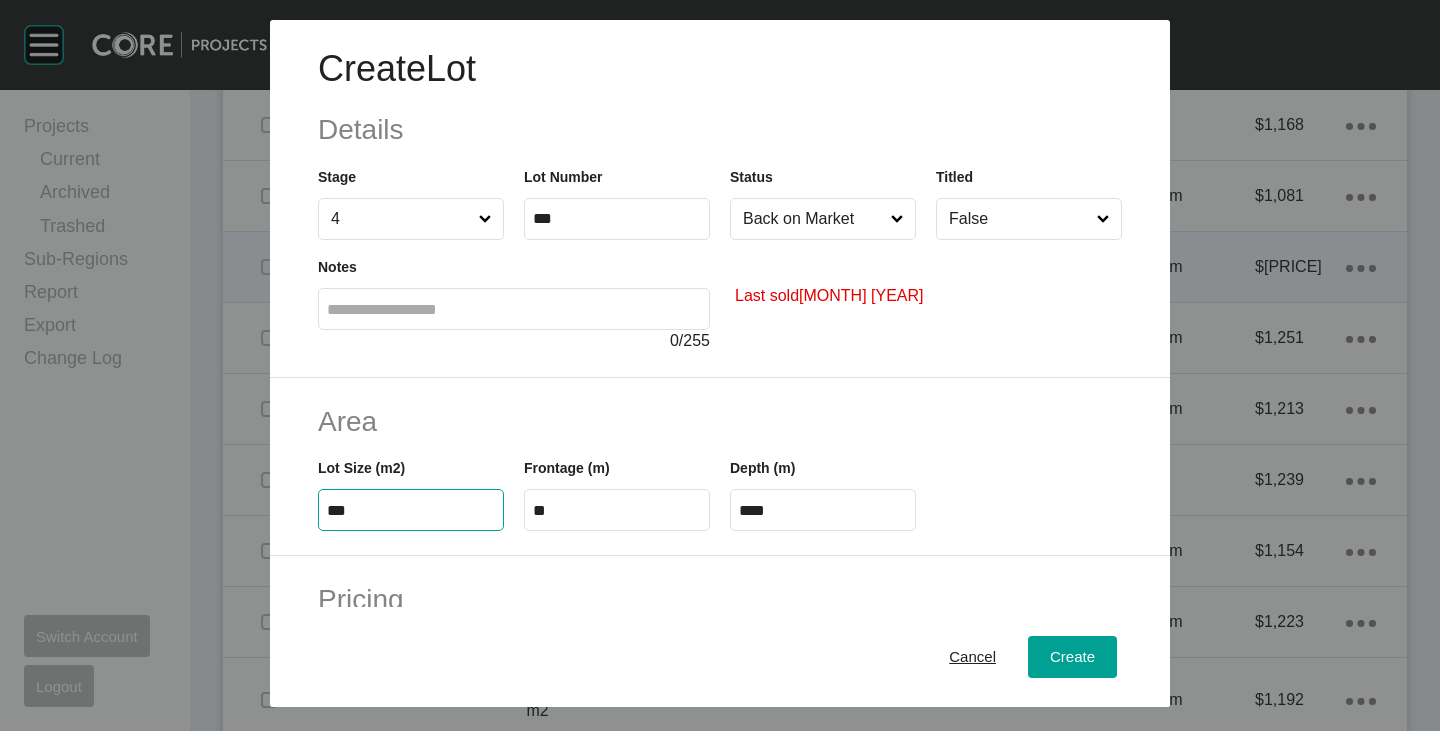type on "***" 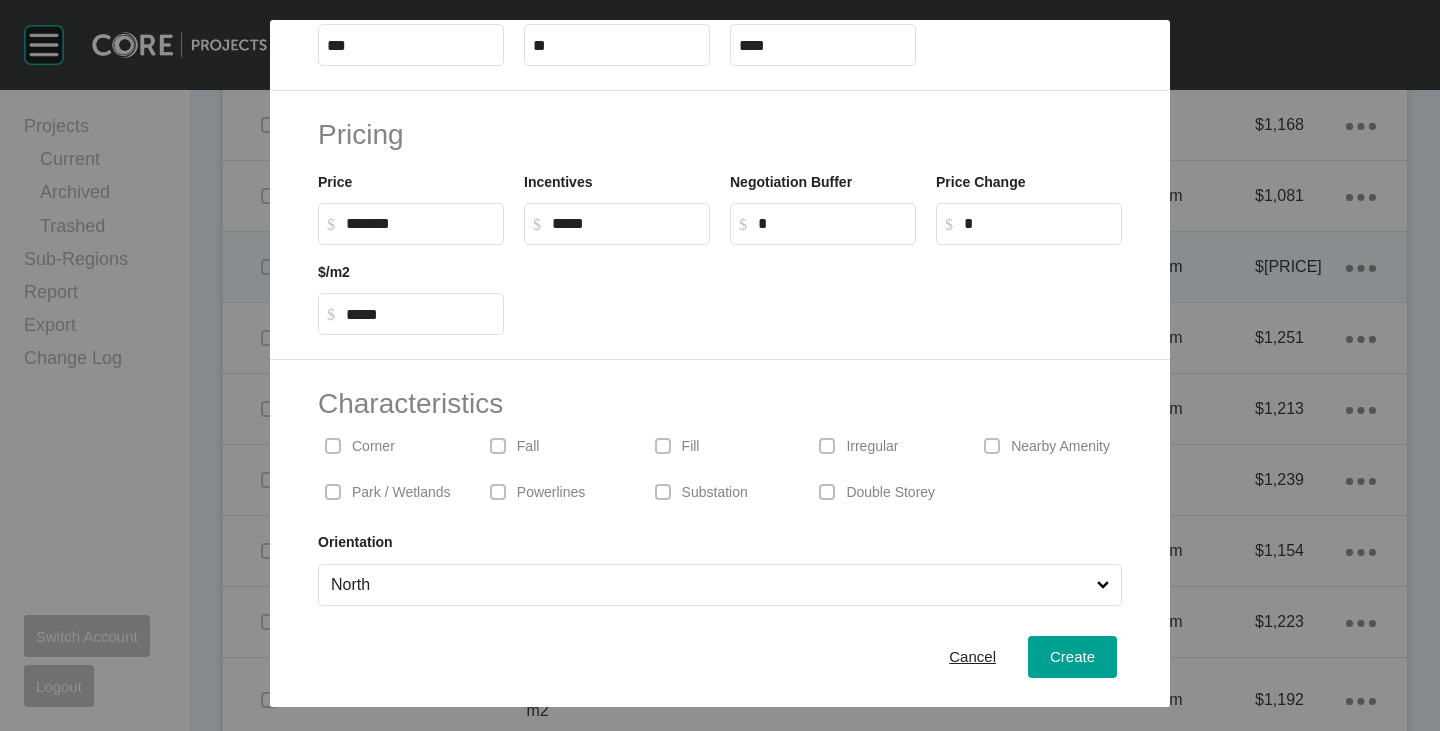 scroll, scrollTop: 489, scrollLeft: 0, axis: vertical 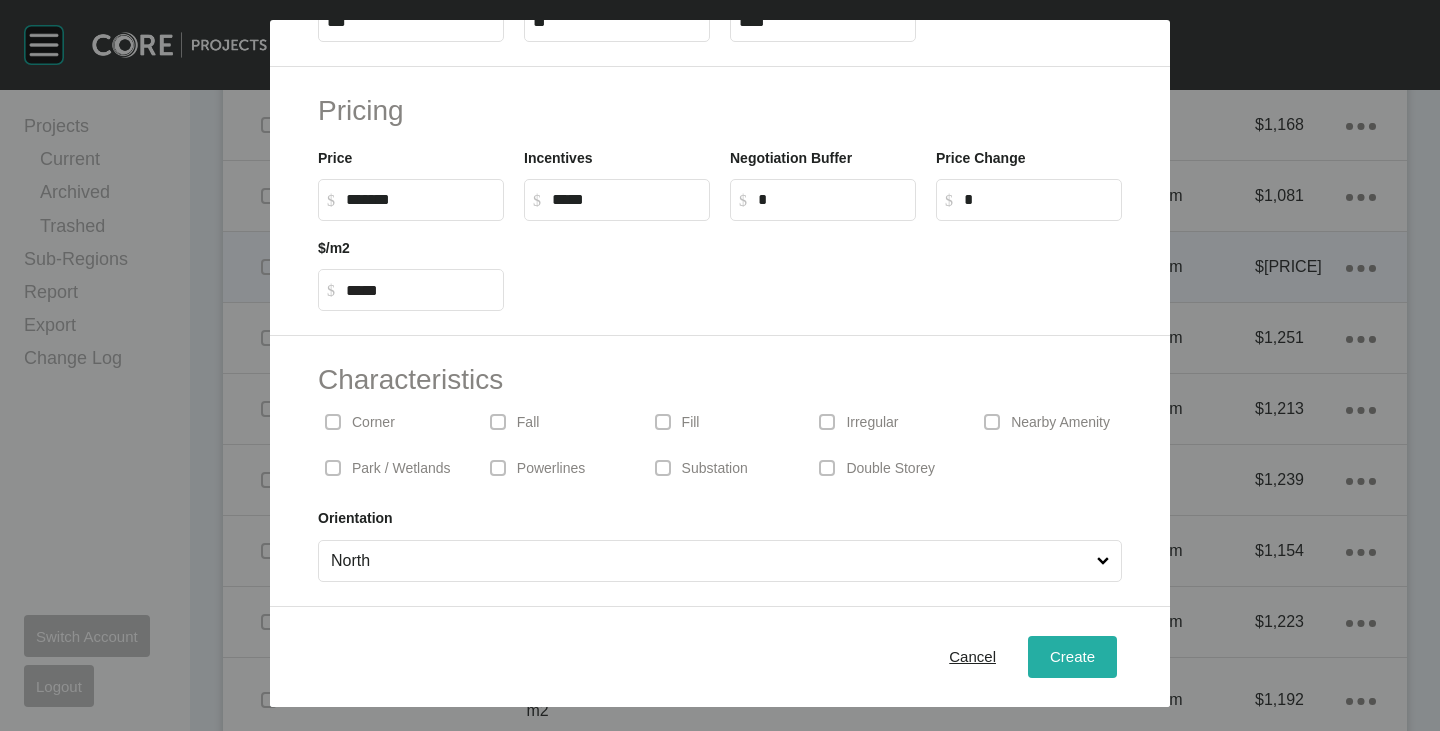 click on "Create" at bounding box center [1072, 656] 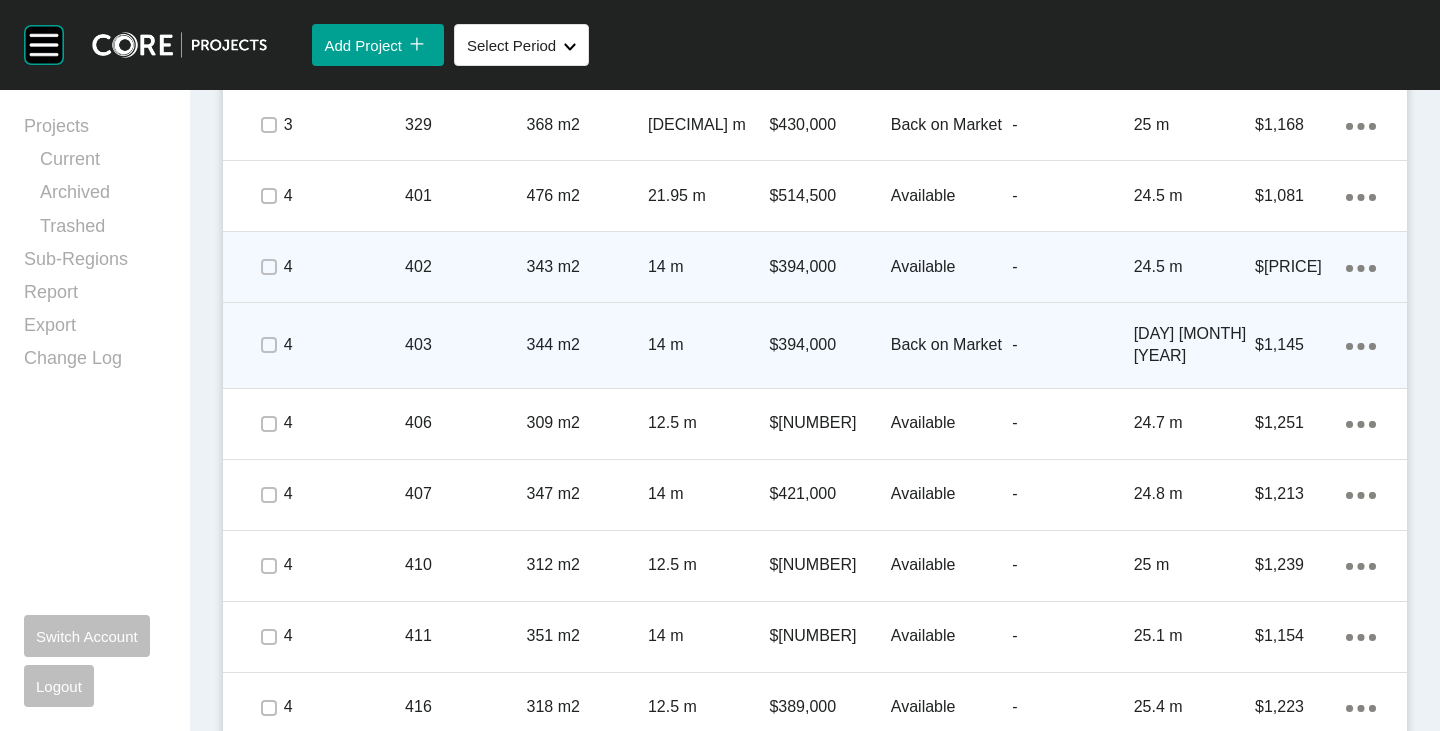 click on "Action Menu Dots Copy 6 Created with Sketch." 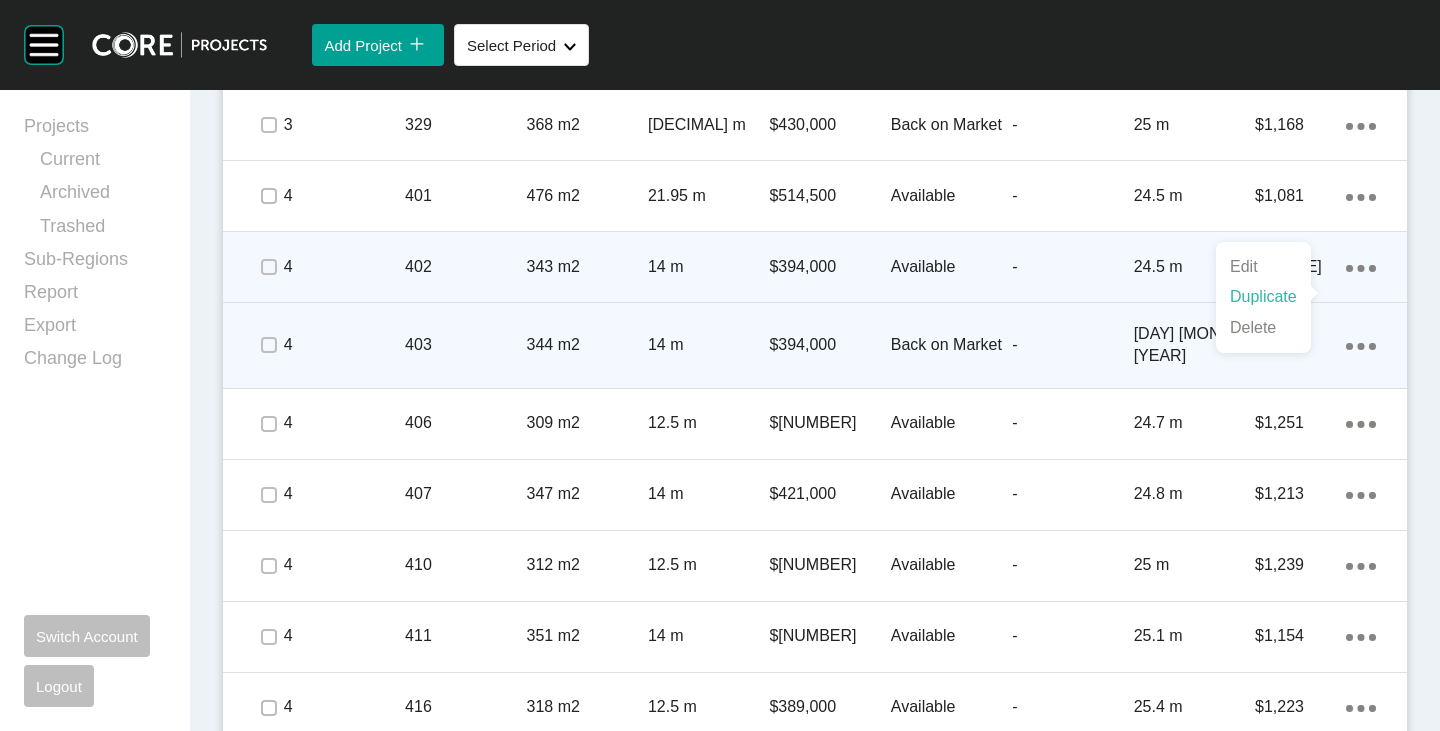 click on "Duplicate" at bounding box center (1263, 297) 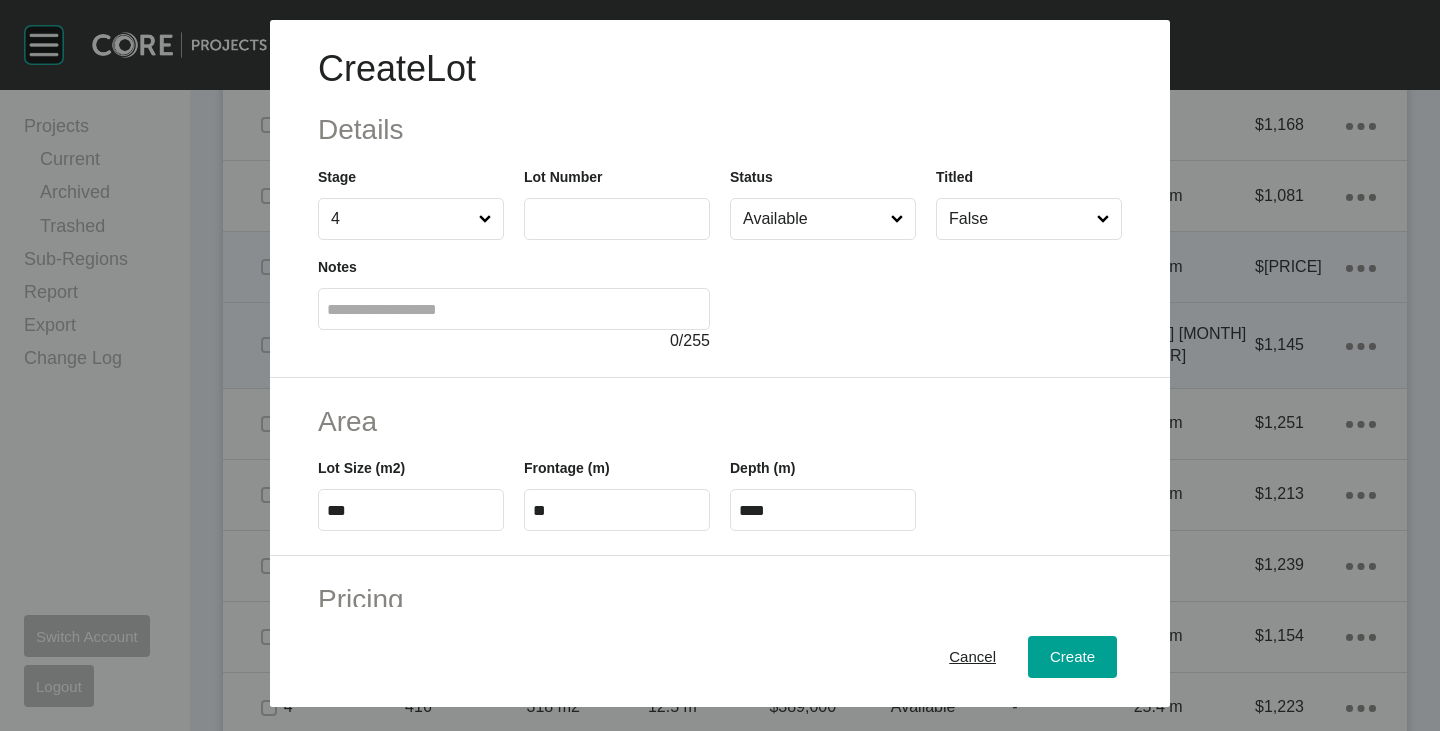 click at bounding box center (617, 218) 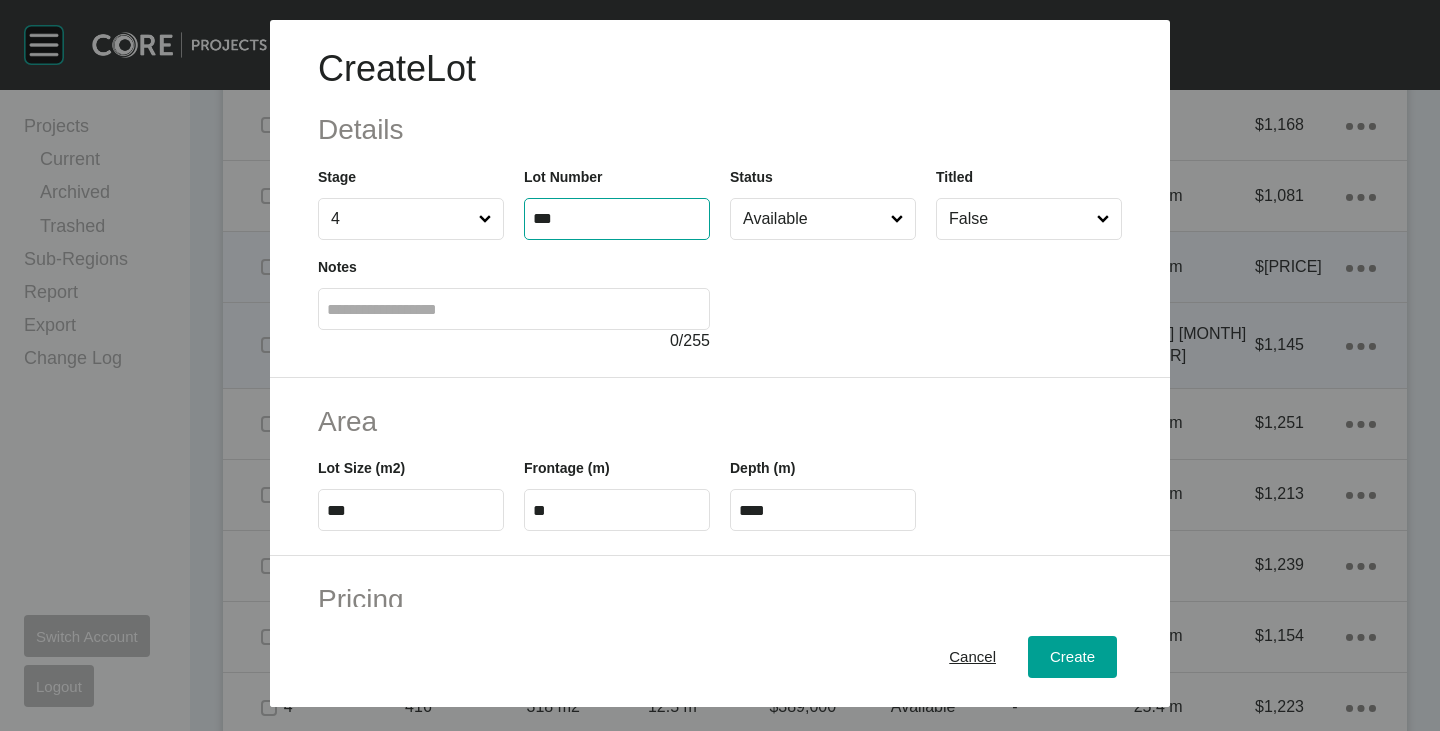 type on "***" 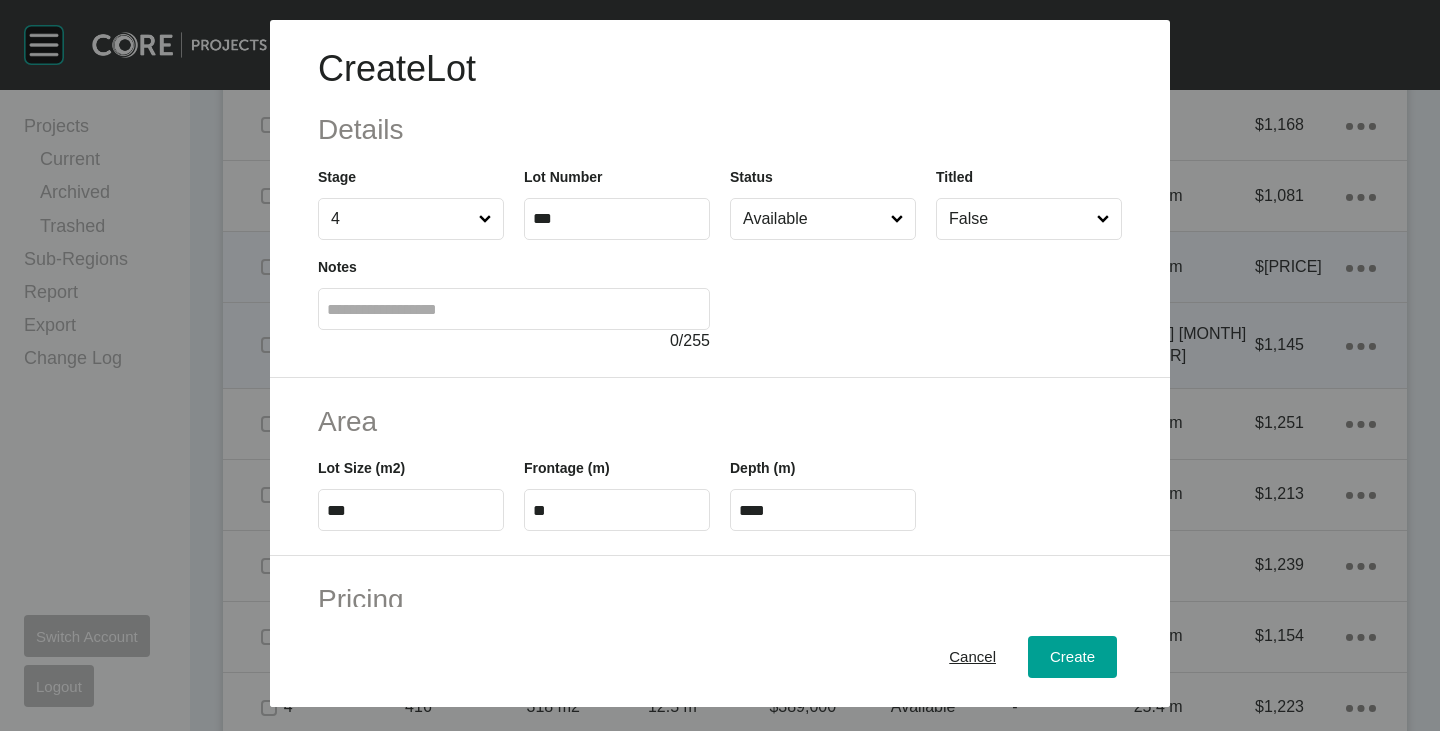type on "*****" 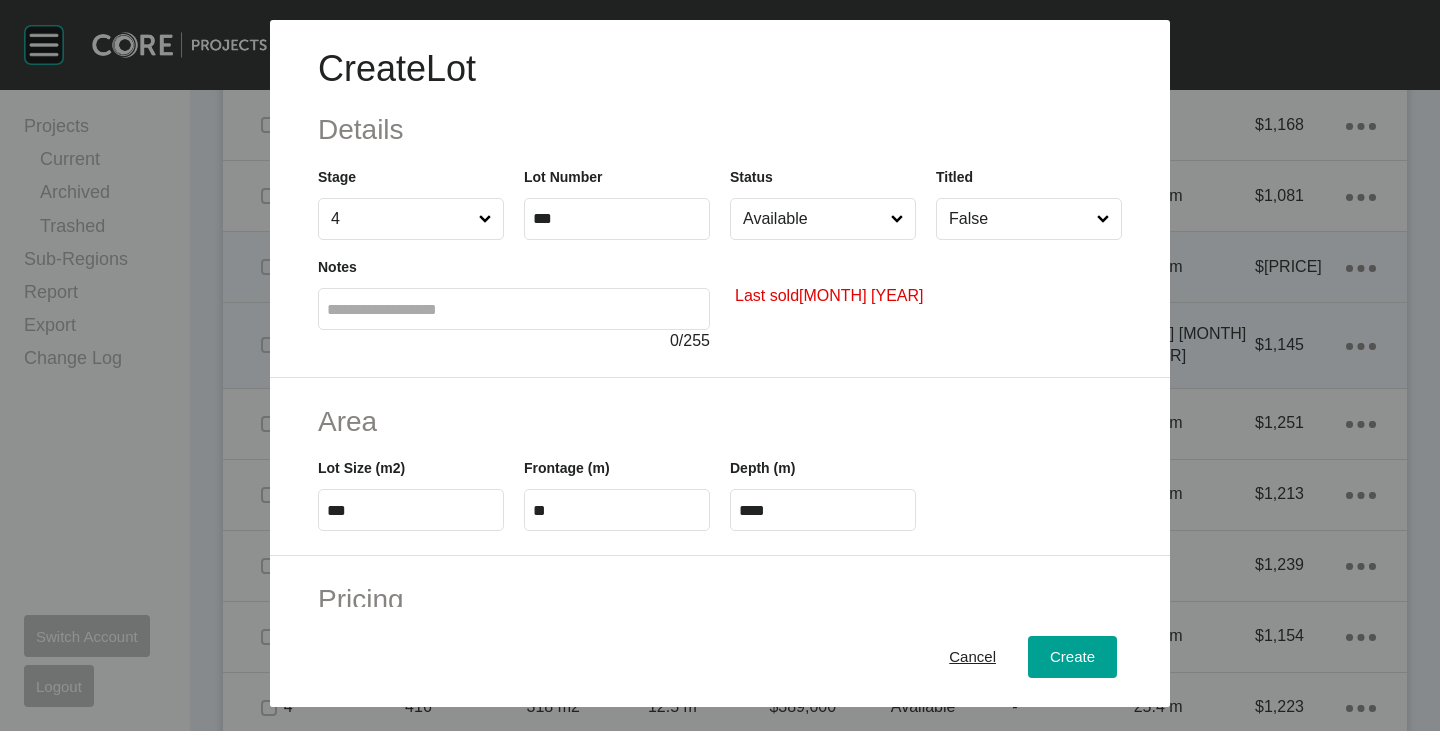 click on "Available" at bounding box center (813, 219) 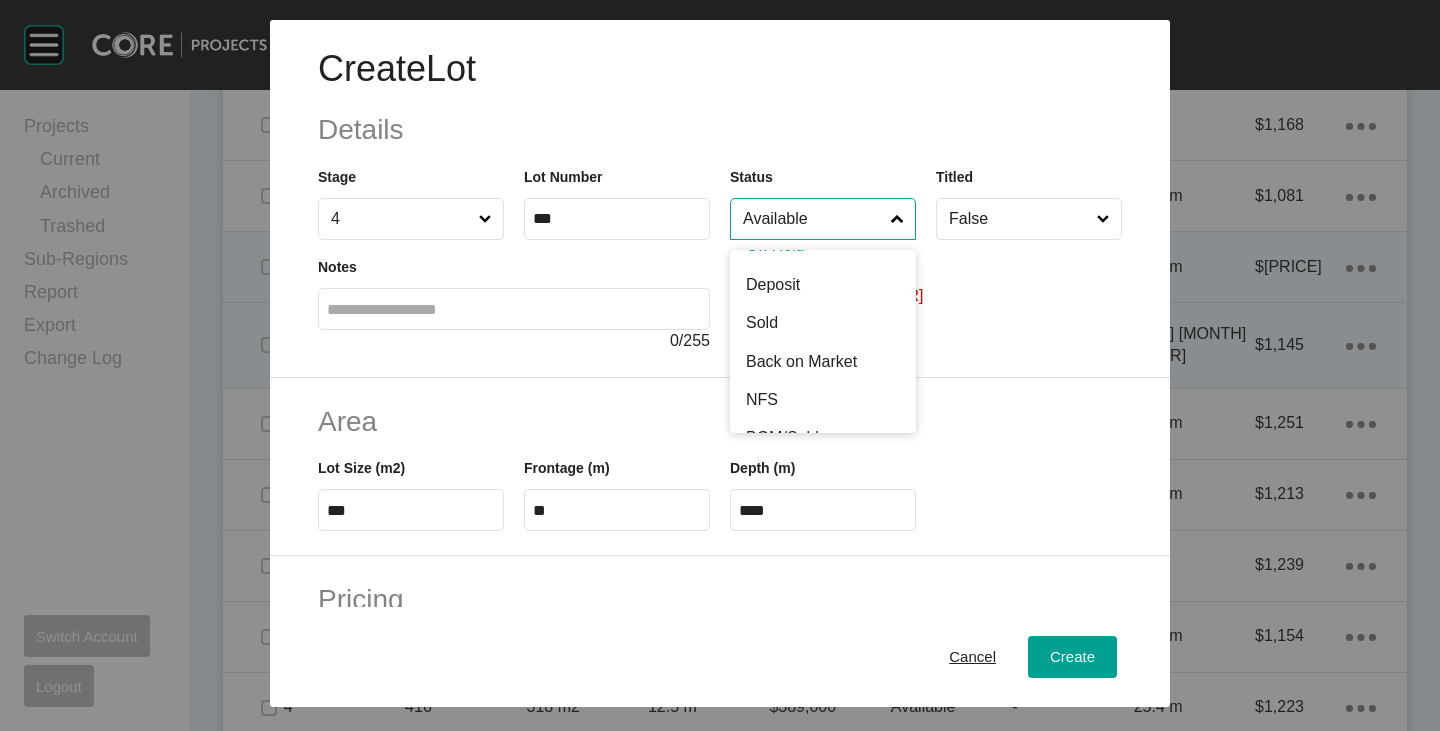 scroll, scrollTop: 102, scrollLeft: 0, axis: vertical 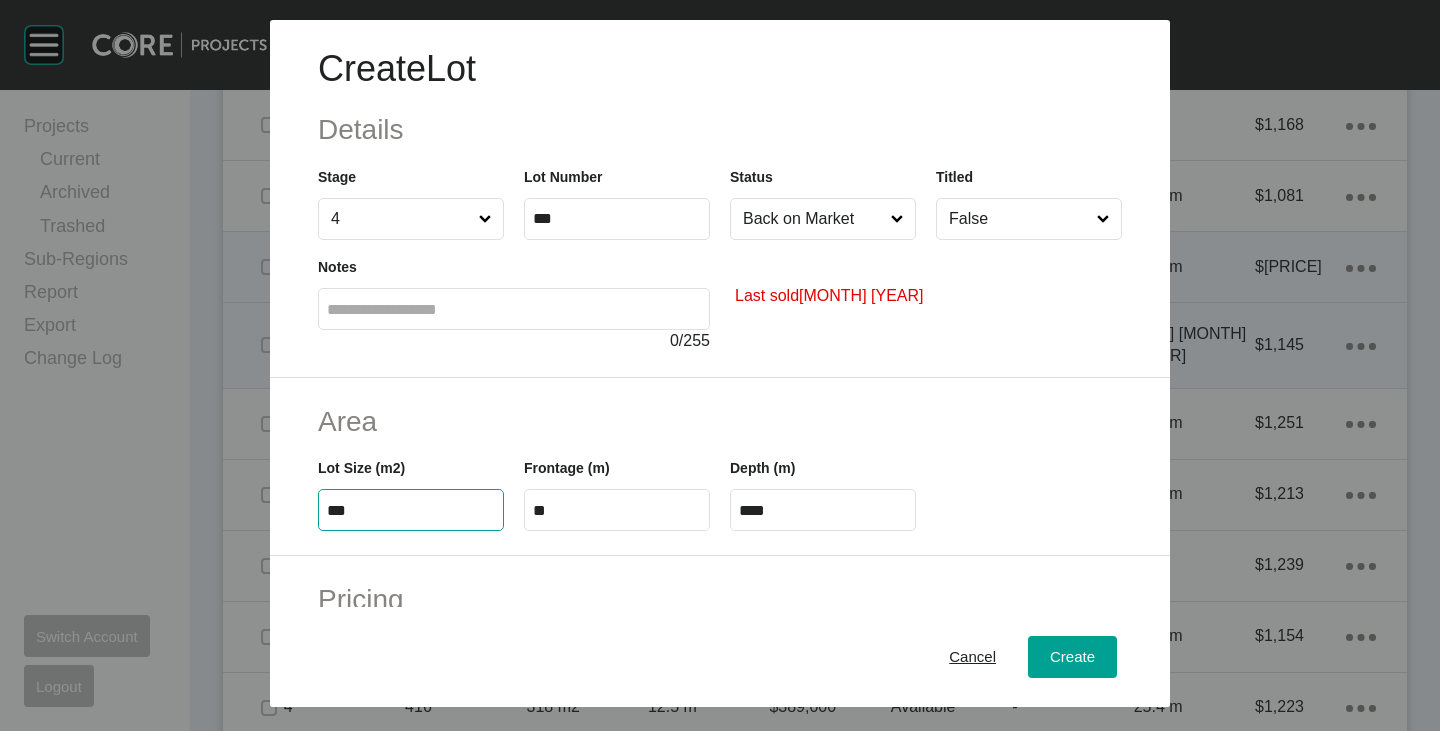 drag, startPoint x: 366, startPoint y: 511, endPoint x: 339, endPoint y: 505, distance: 27.658634 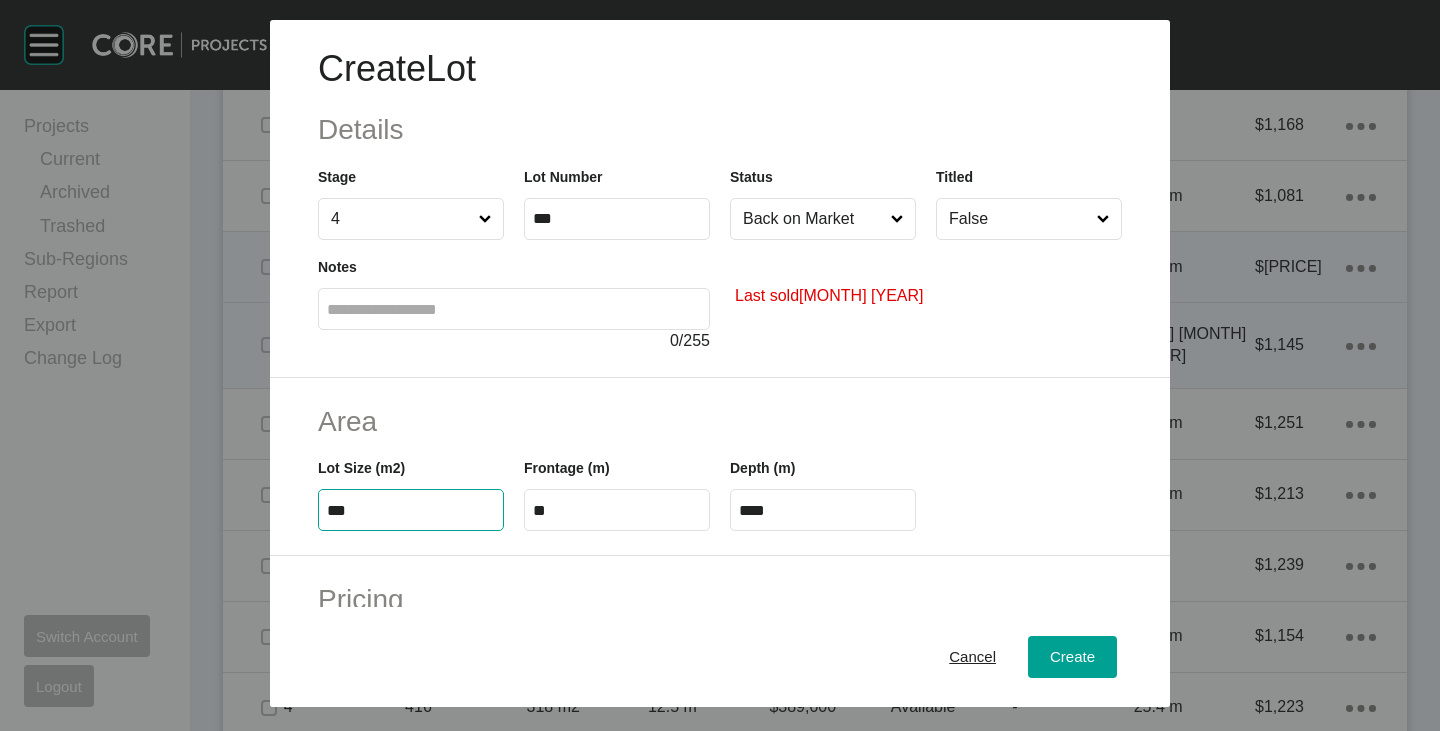 type on "***" 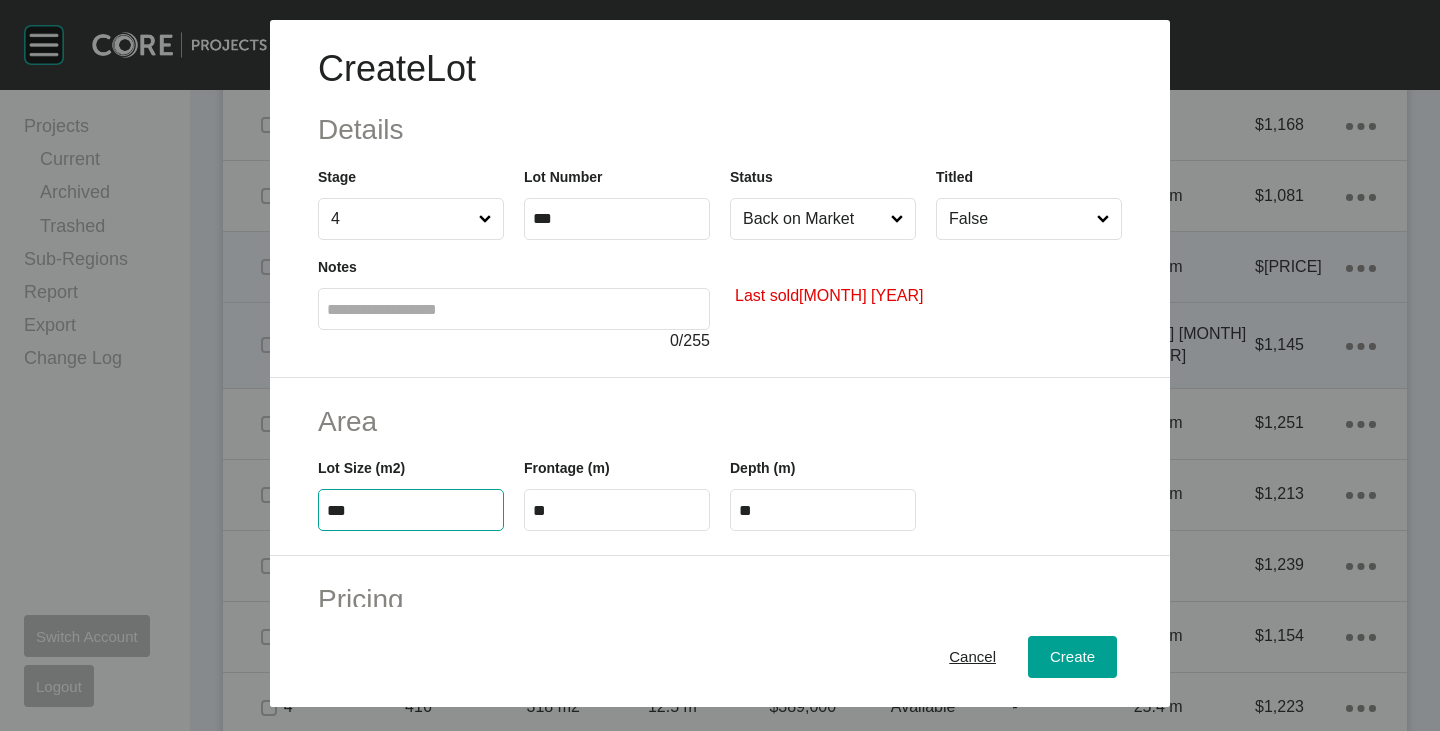 click on "Area" at bounding box center [720, 421] 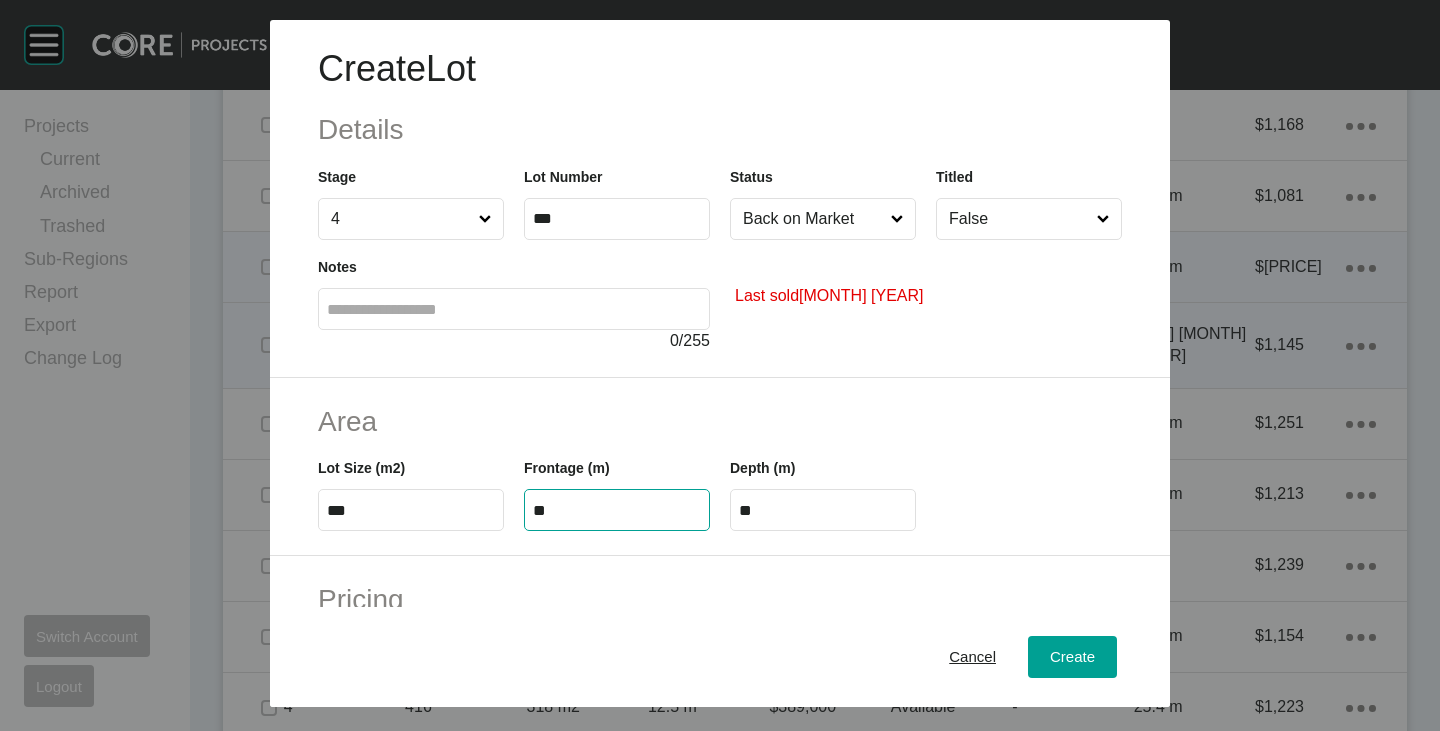 click on "**" at bounding box center [617, 510] 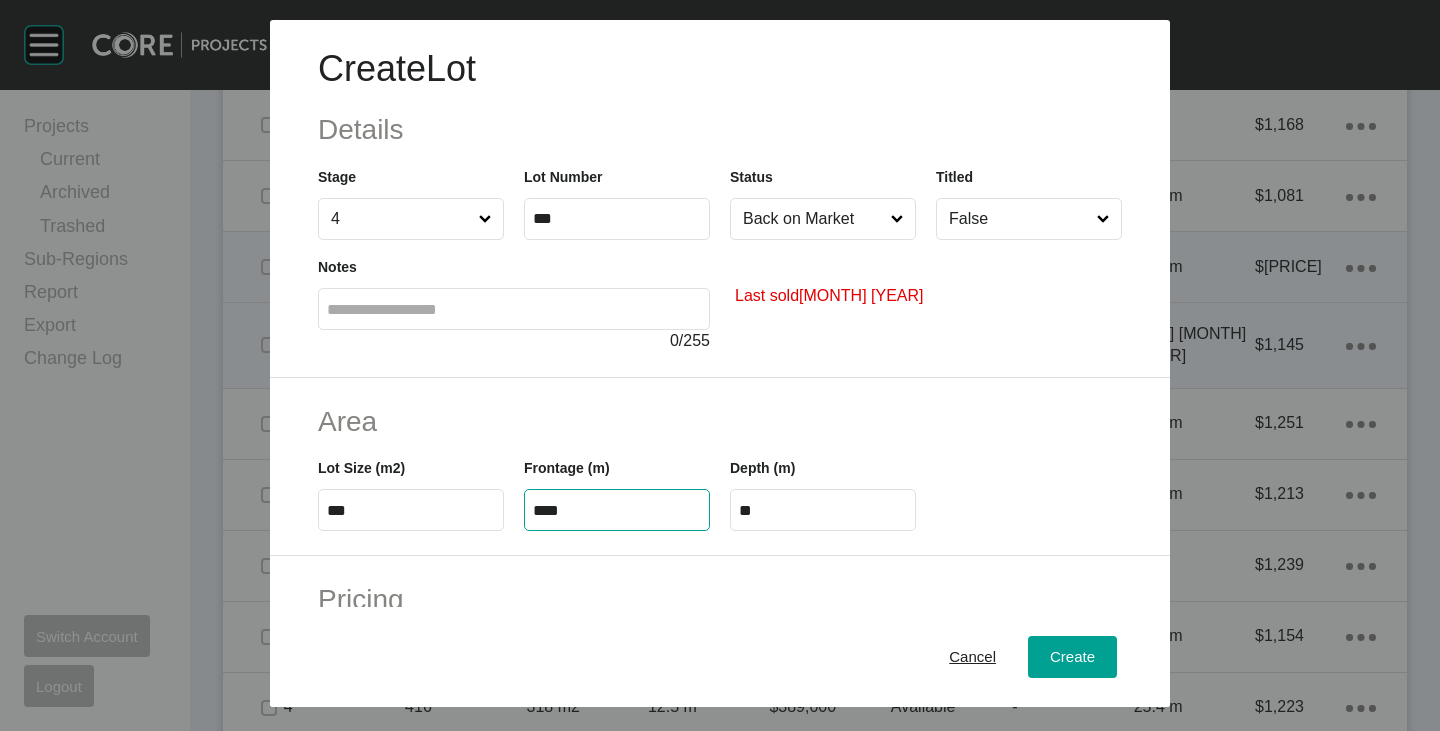 type on "****" 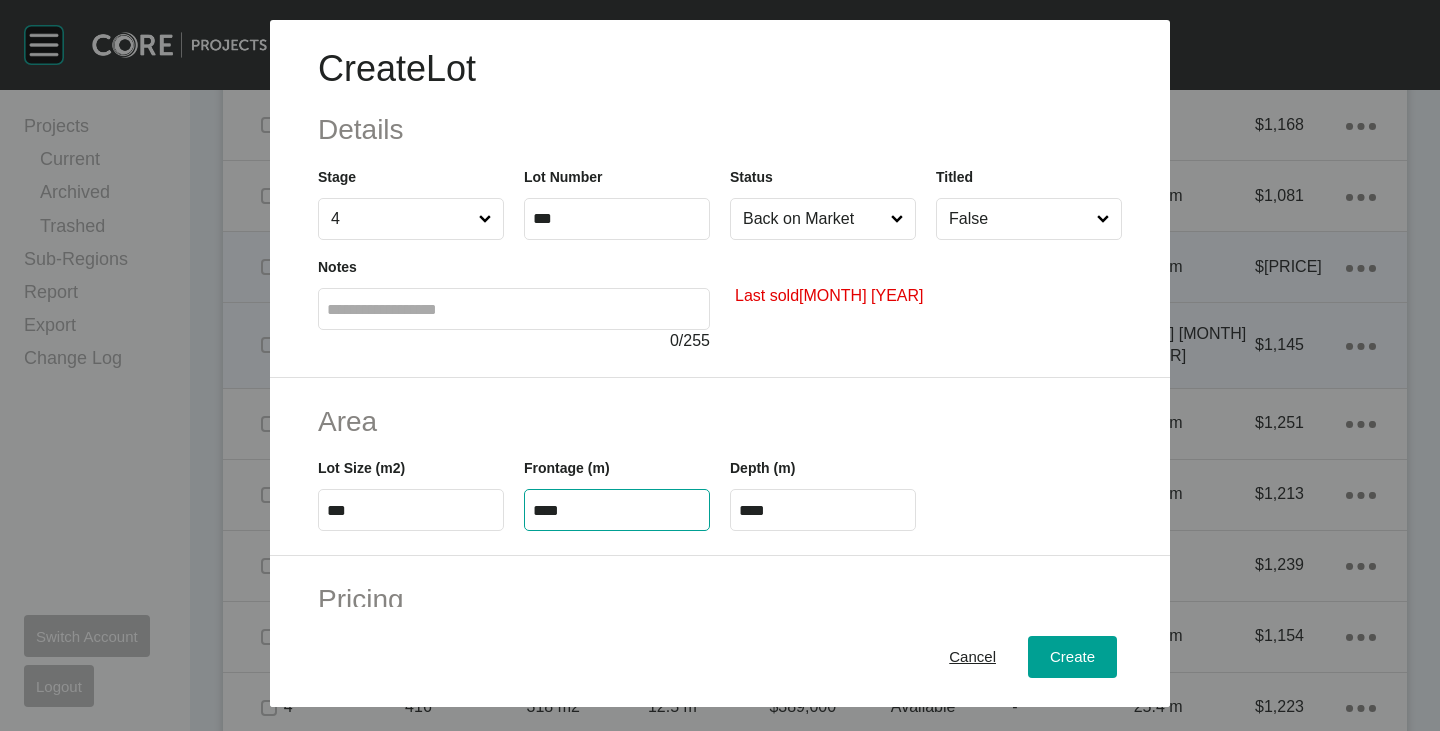 click on "Area" at bounding box center [720, 421] 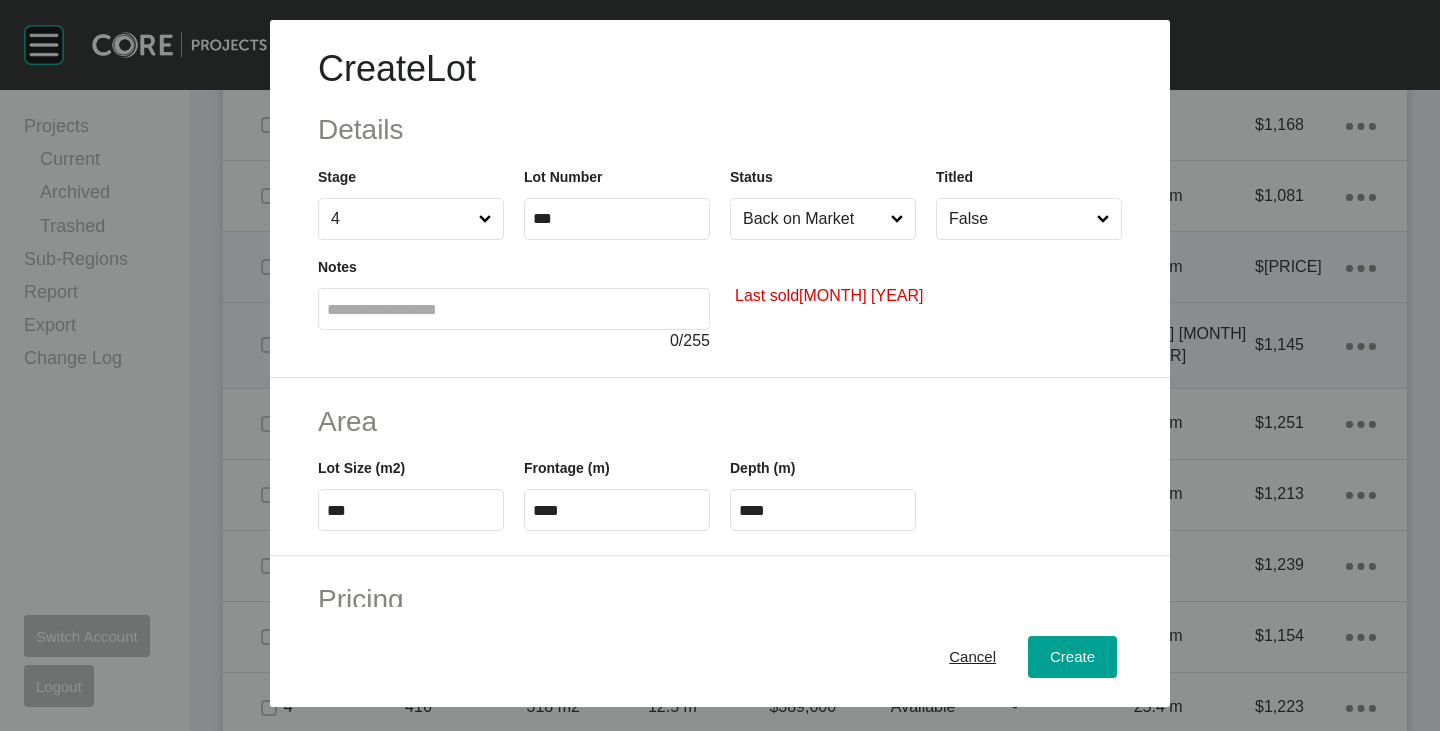 scroll, scrollTop: 200, scrollLeft: 0, axis: vertical 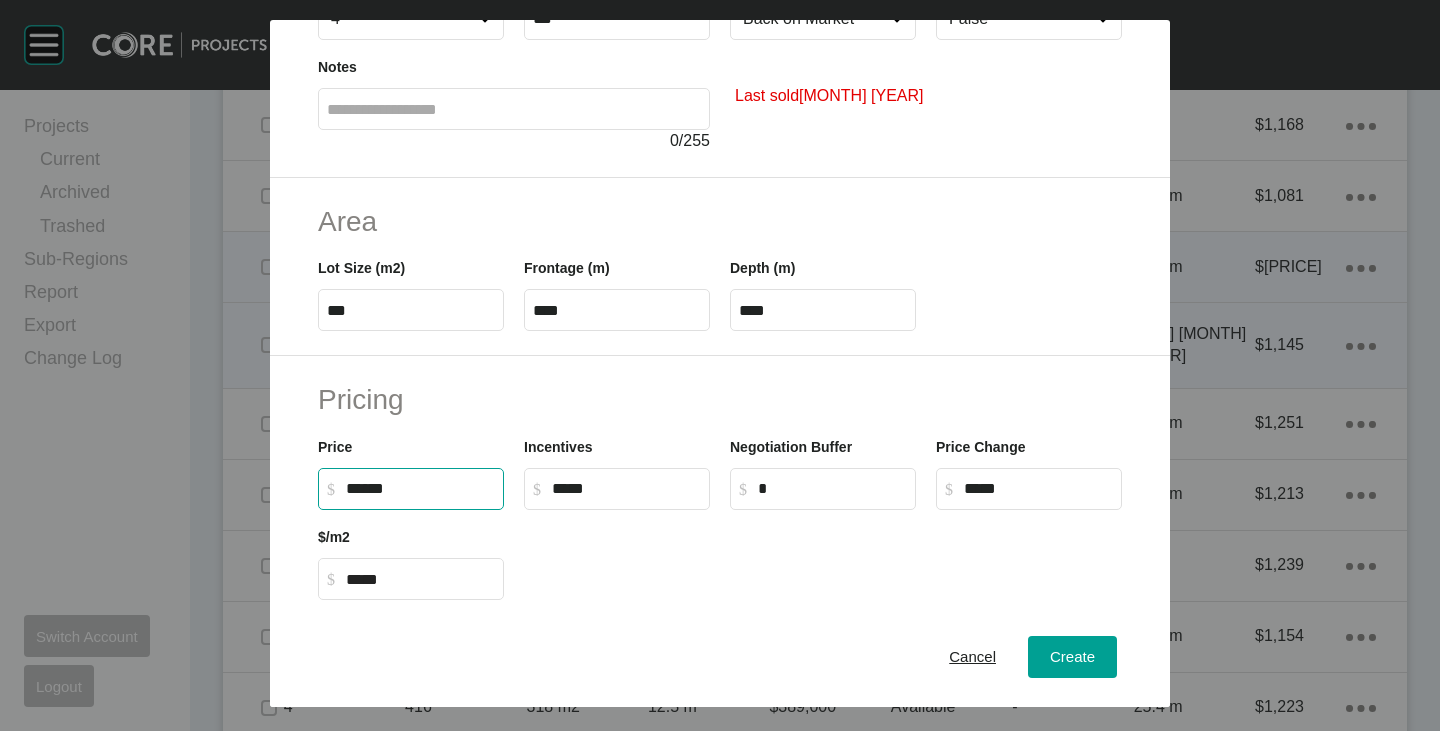 drag, startPoint x: 355, startPoint y: 485, endPoint x: 379, endPoint y: 493, distance: 25.298222 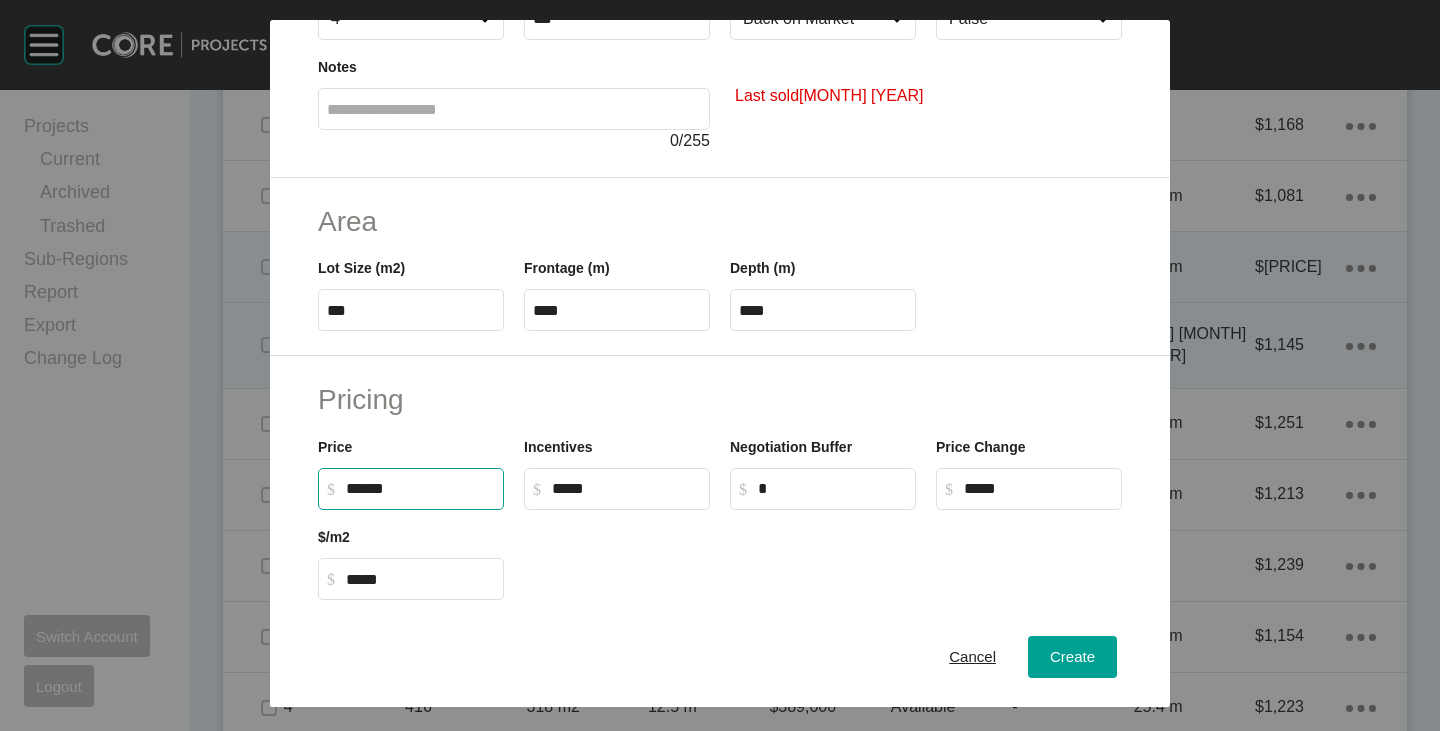 type on "*******" 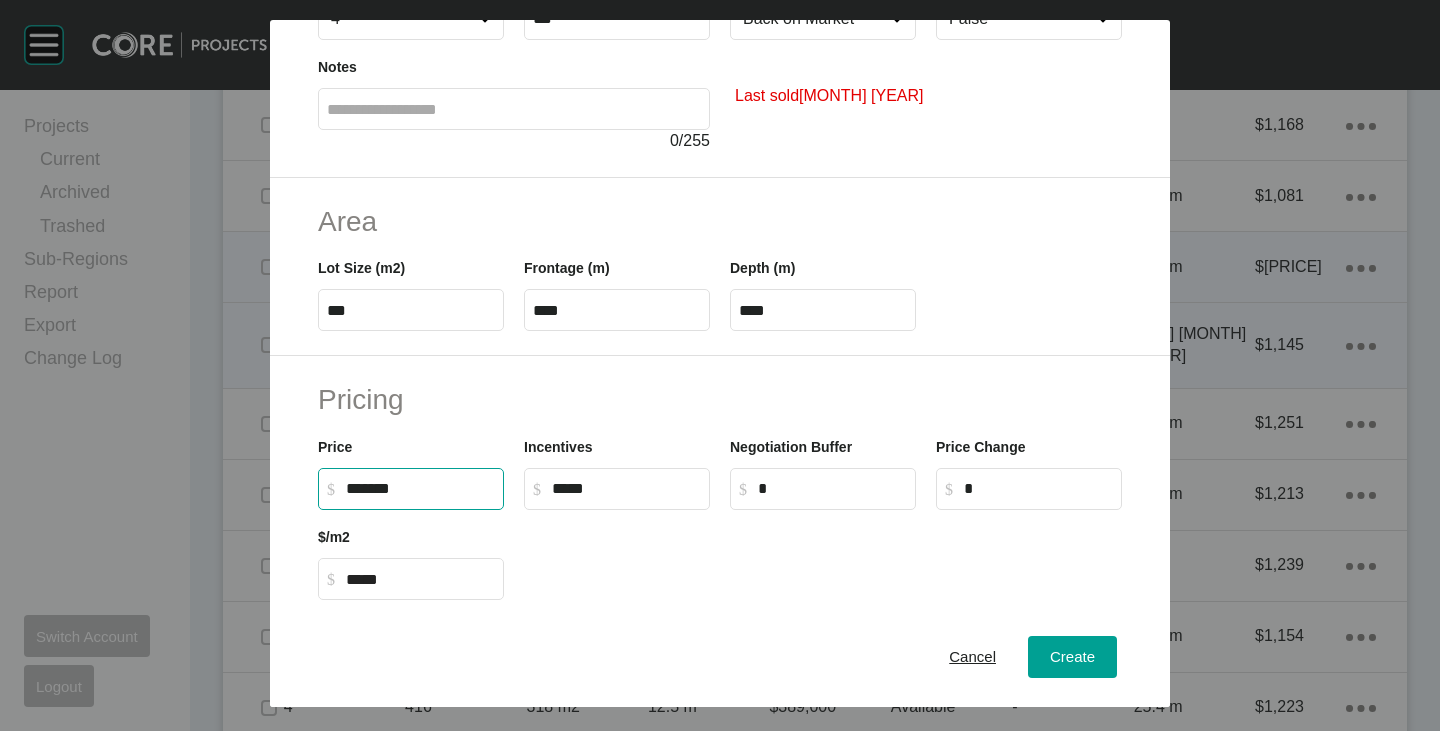 click on "Pricing" at bounding box center (720, 399) 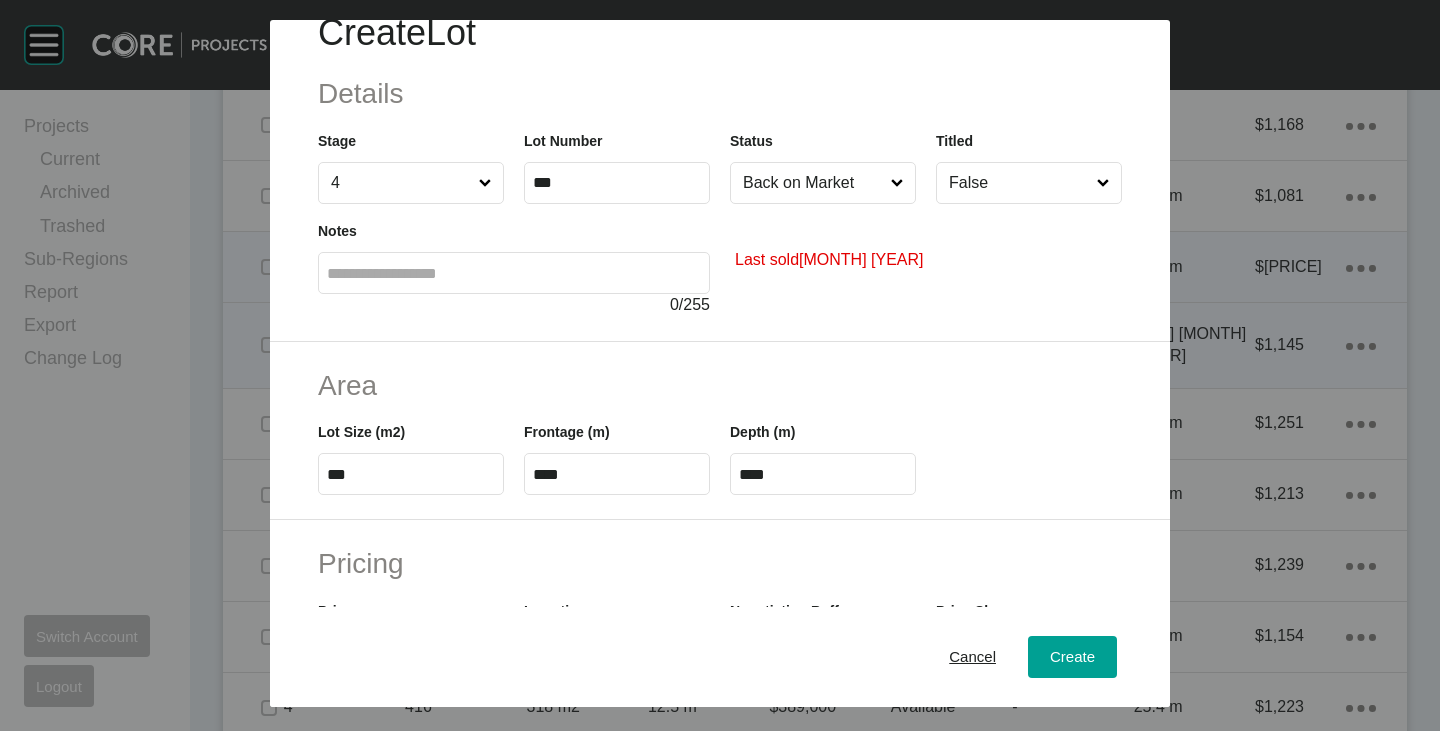 scroll, scrollTop: 0, scrollLeft: 0, axis: both 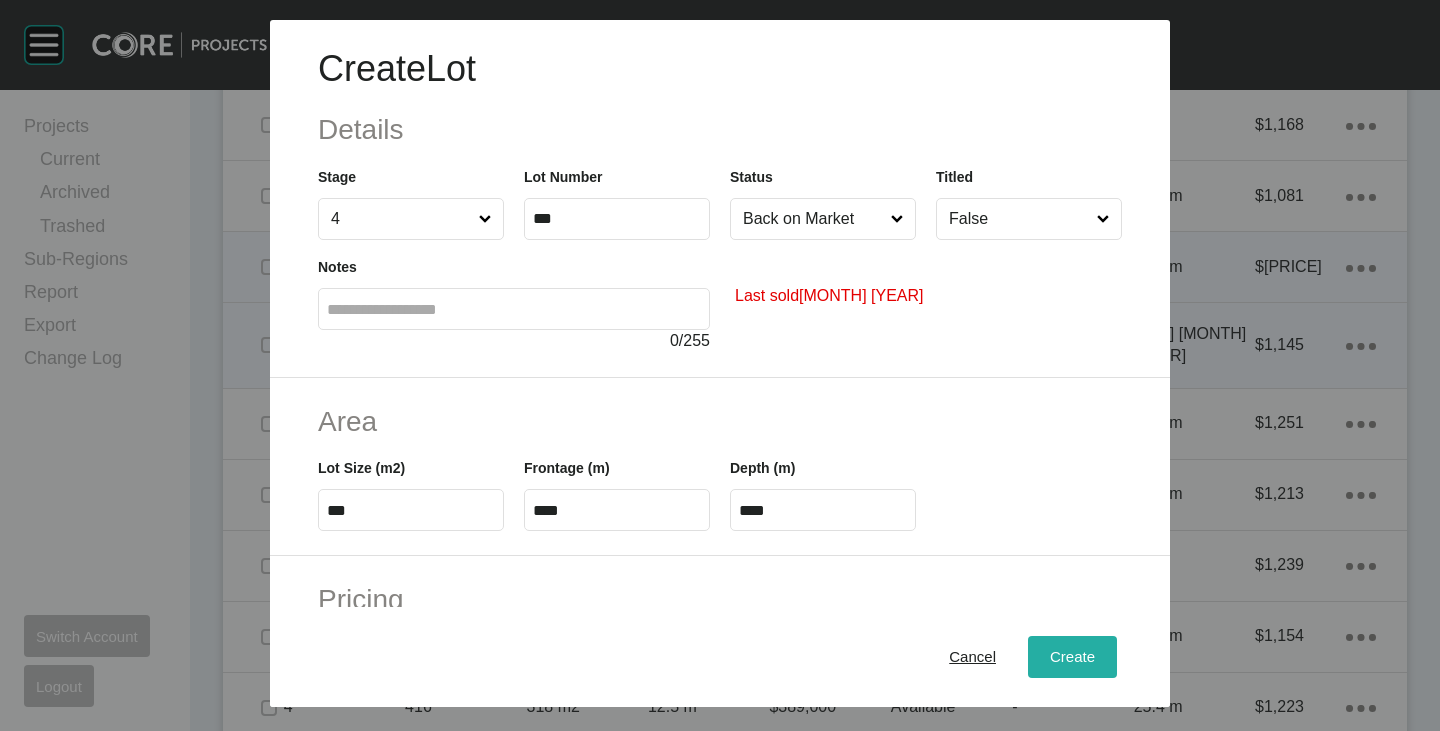 click on "Create" at bounding box center [1072, 657] 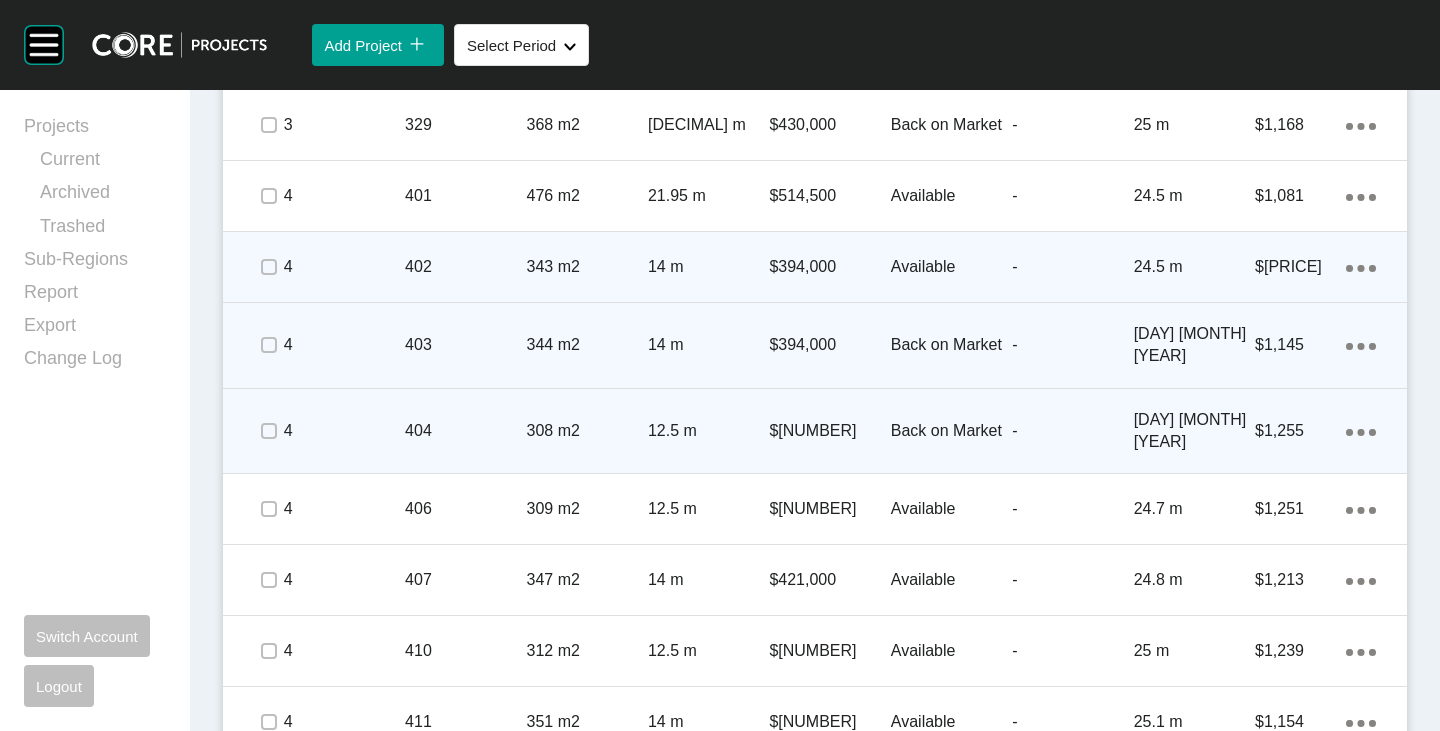 click on "Action Menu Dots Copy 6 Created with Sketch." 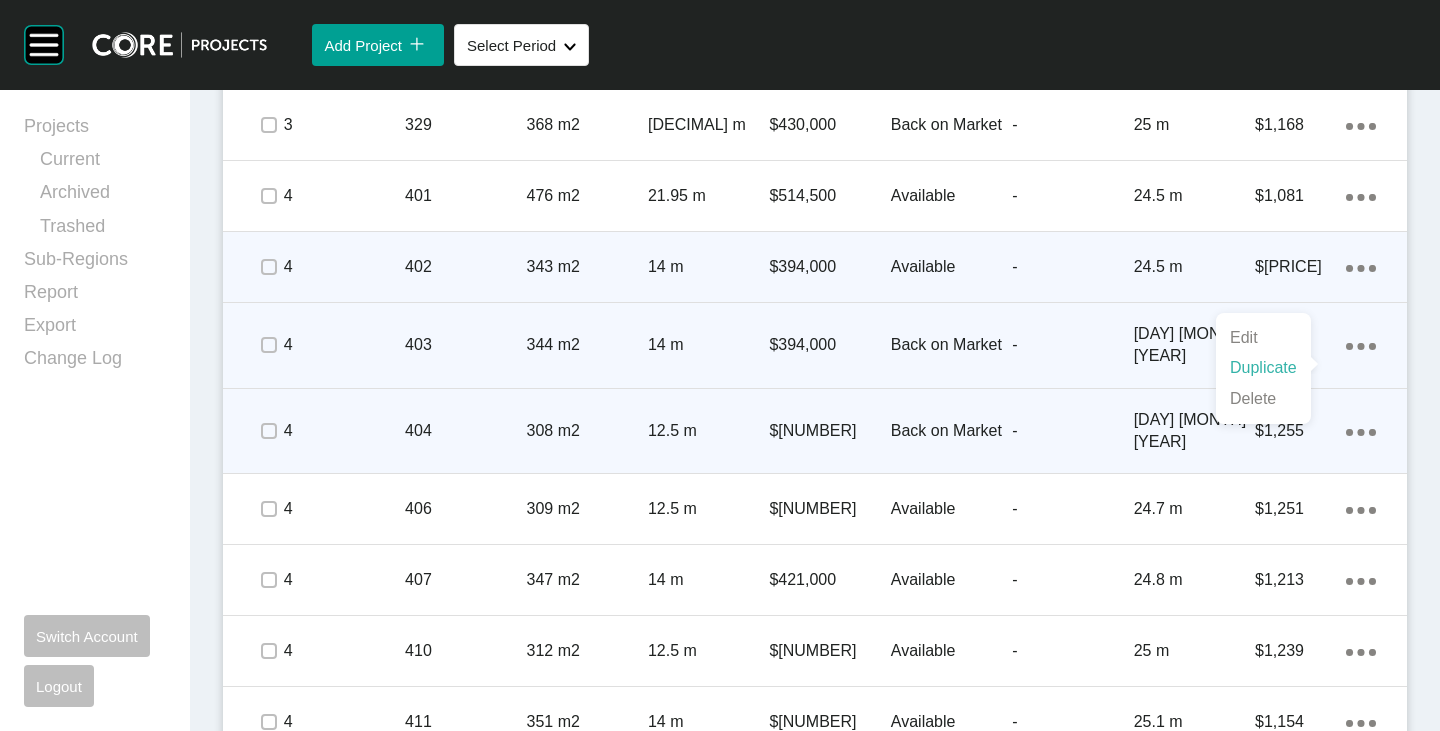 click on "Duplicate" at bounding box center [1263, 368] 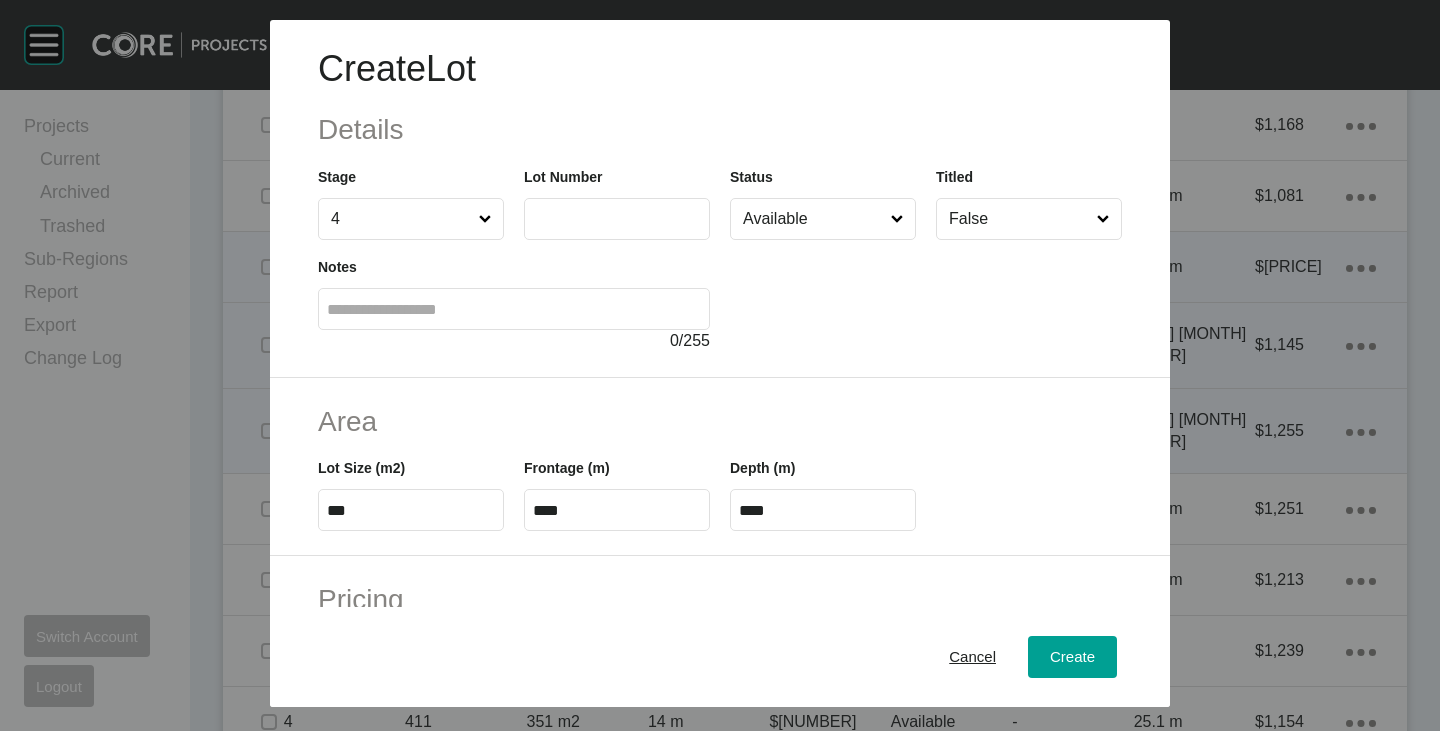 click at bounding box center (617, 219) 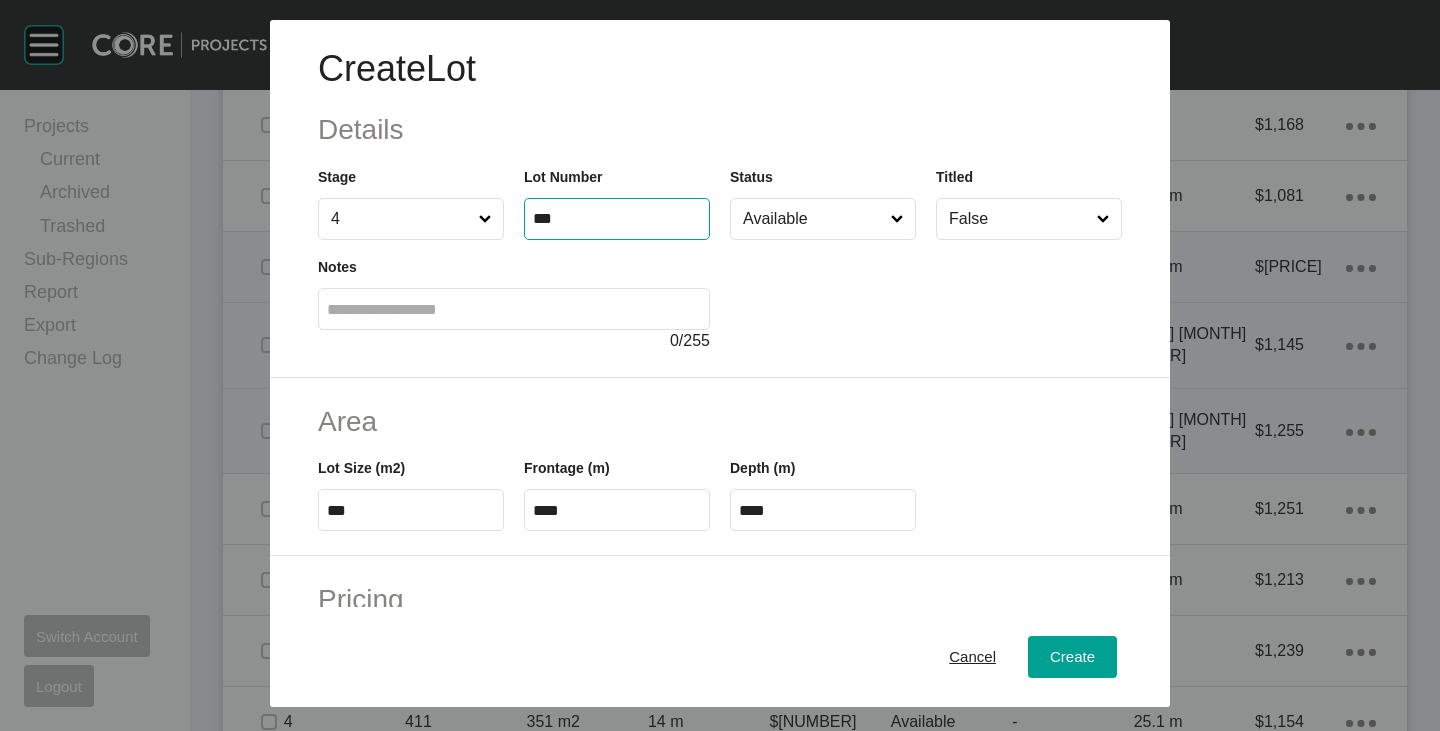 type on "***" 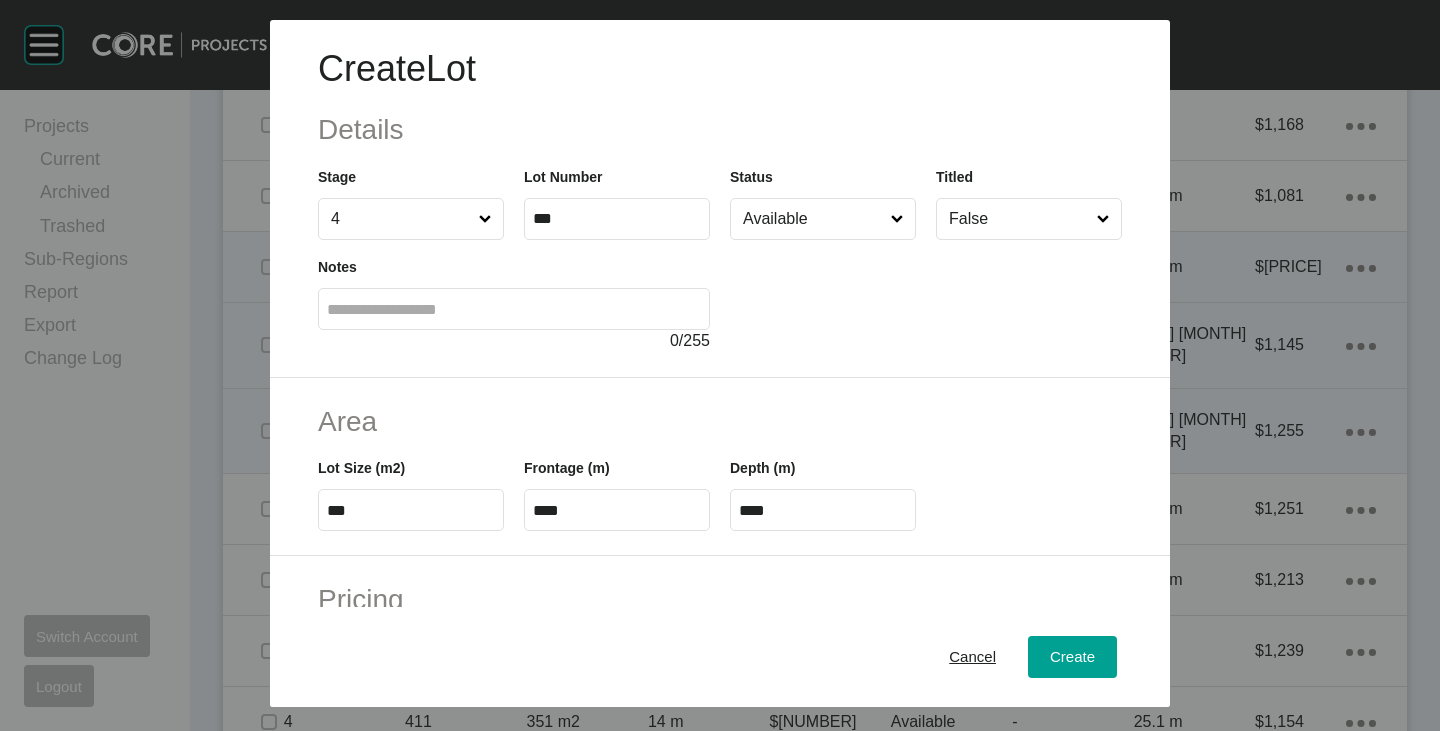 type on "*" 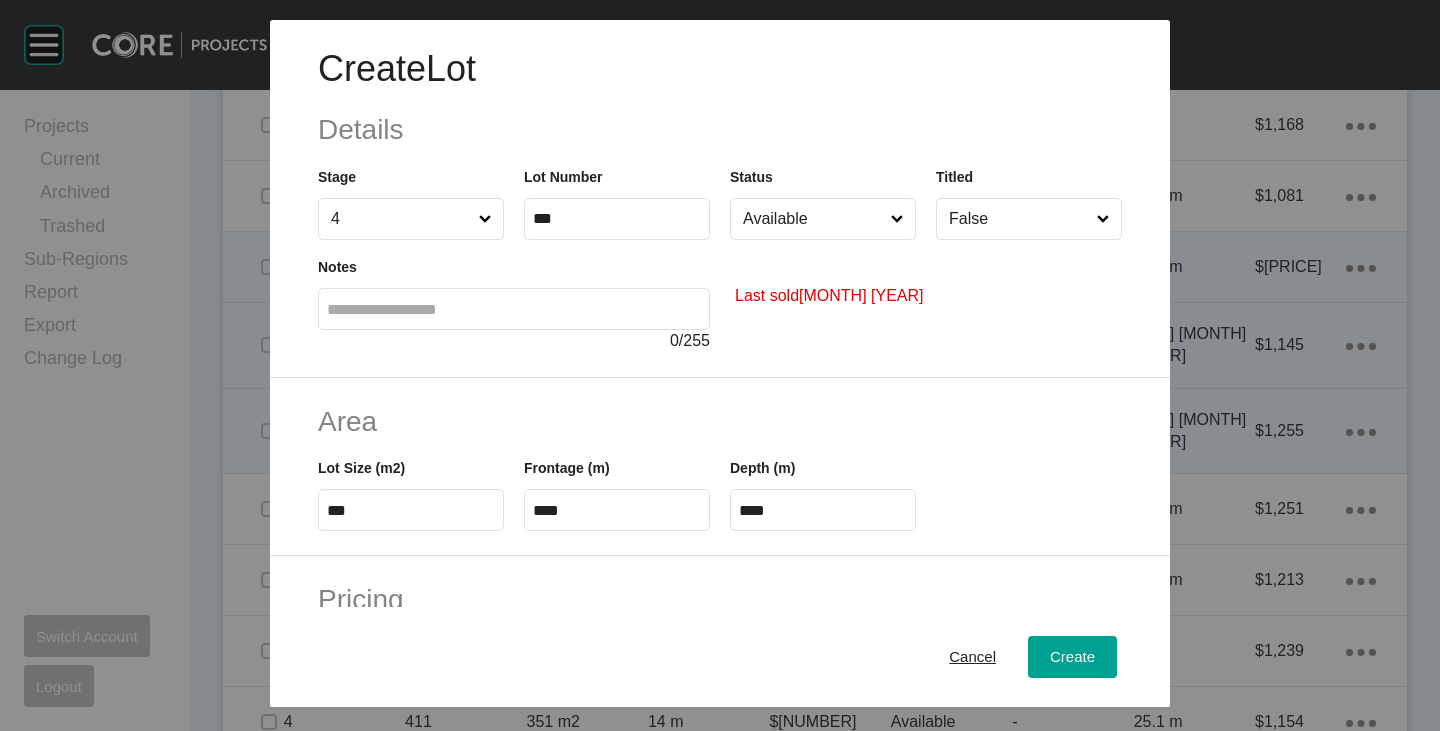 click on "Available" at bounding box center [813, 219] 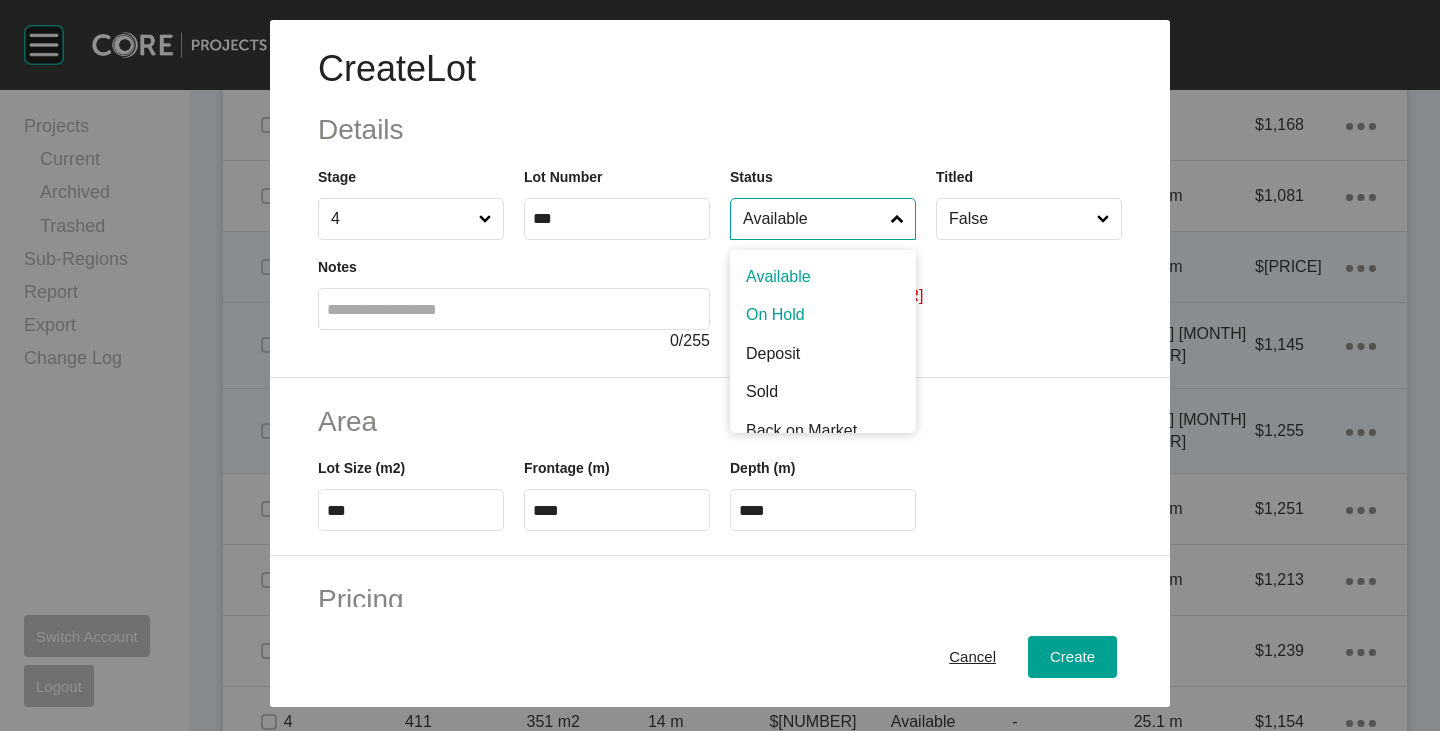 scroll, scrollTop: 100, scrollLeft: 0, axis: vertical 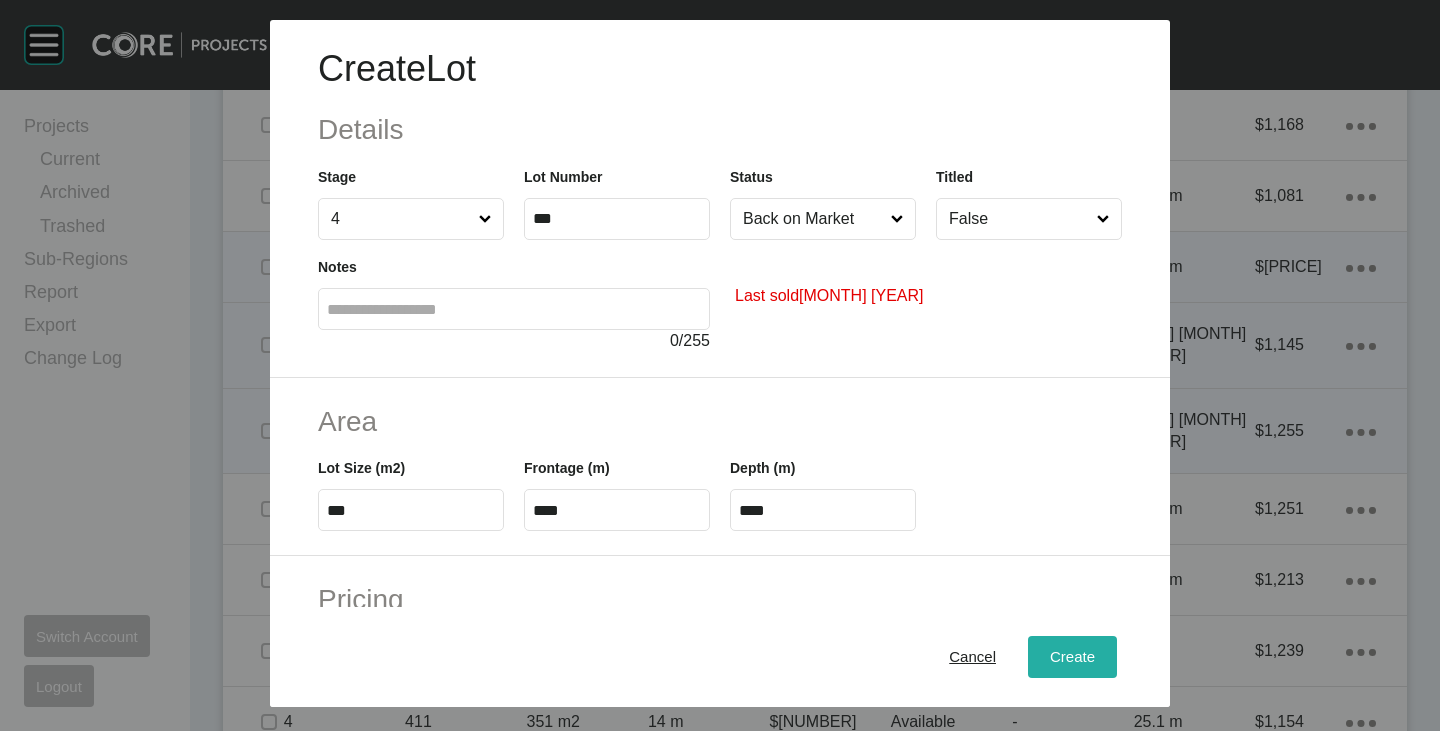 click on "Create" at bounding box center (1072, 657) 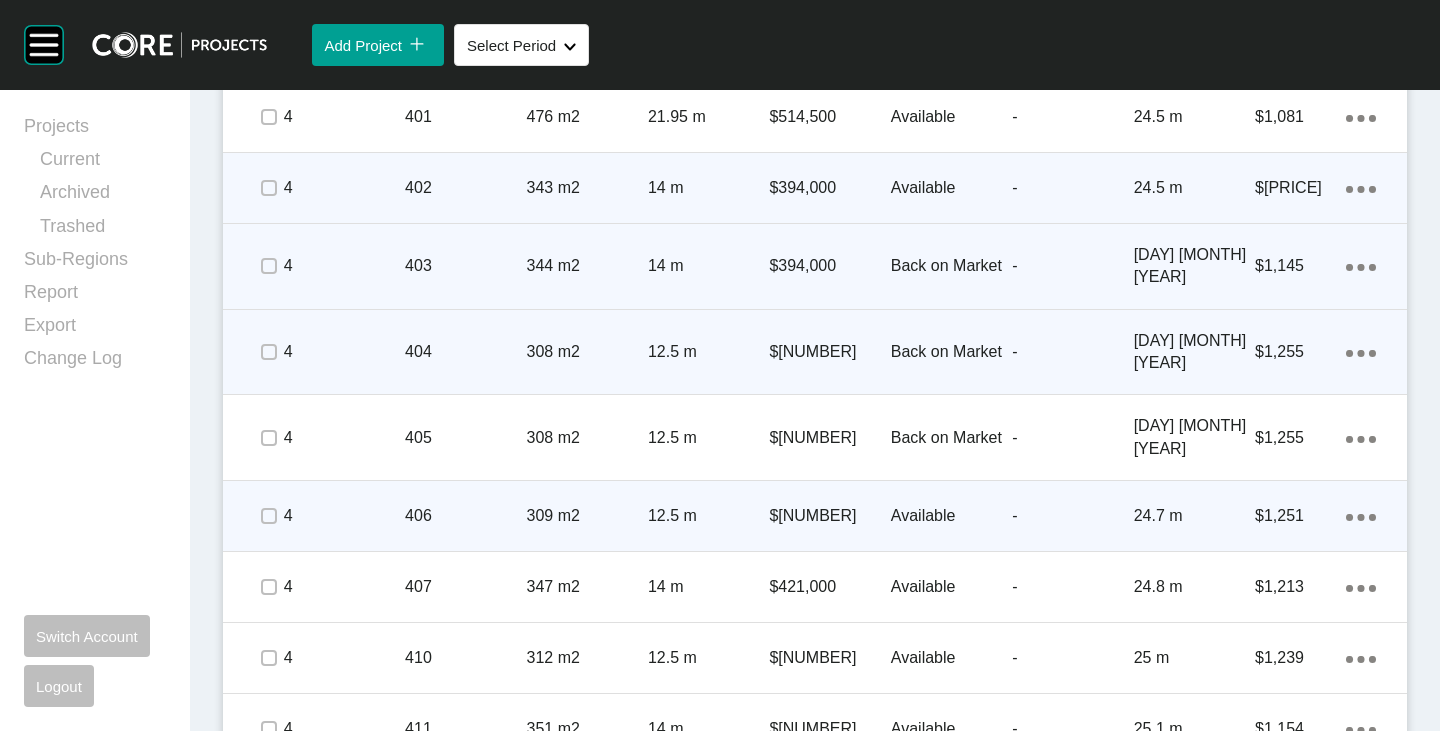 scroll, scrollTop: 5168, scrollLeft: 0, axis: vertical 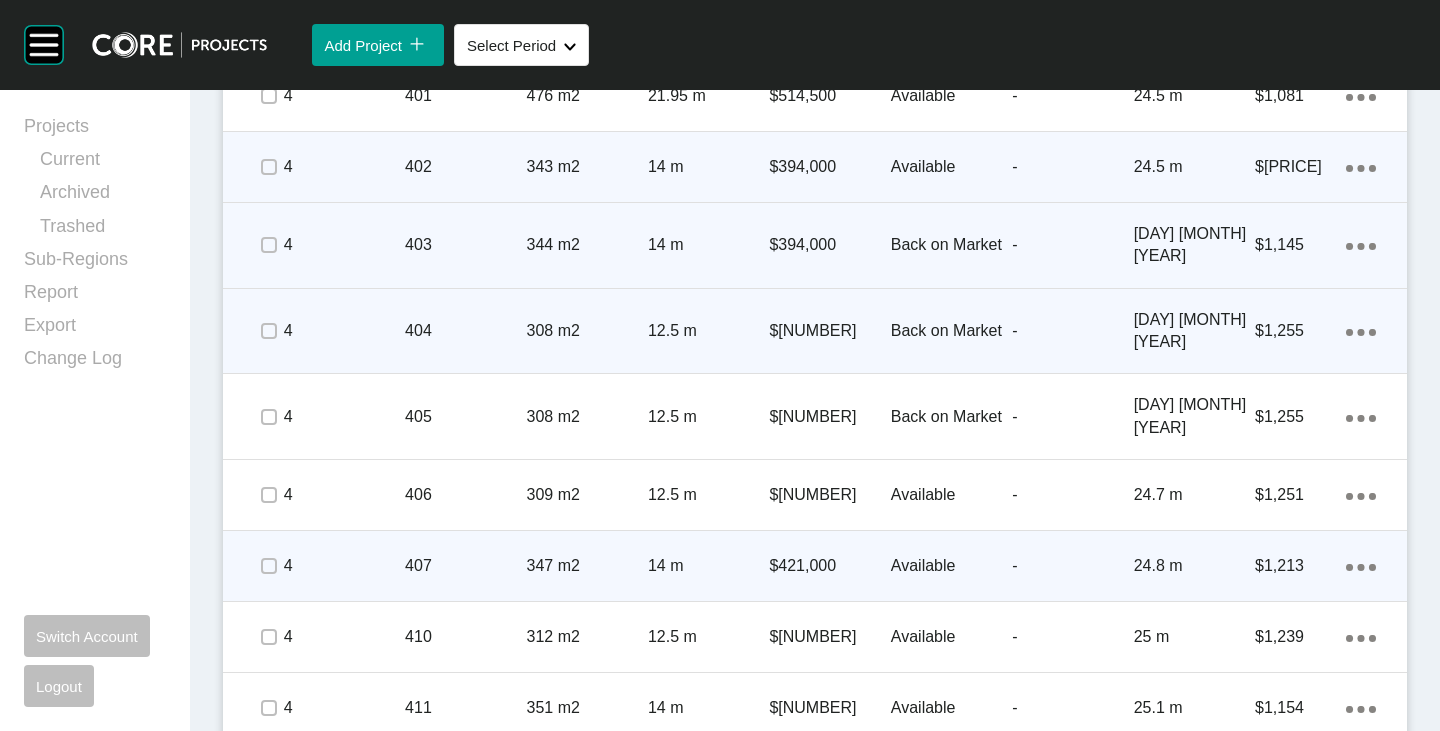 click on "Action Menu Dots Copy 6 Created with Sketch." at bounding box center (1361, 566) 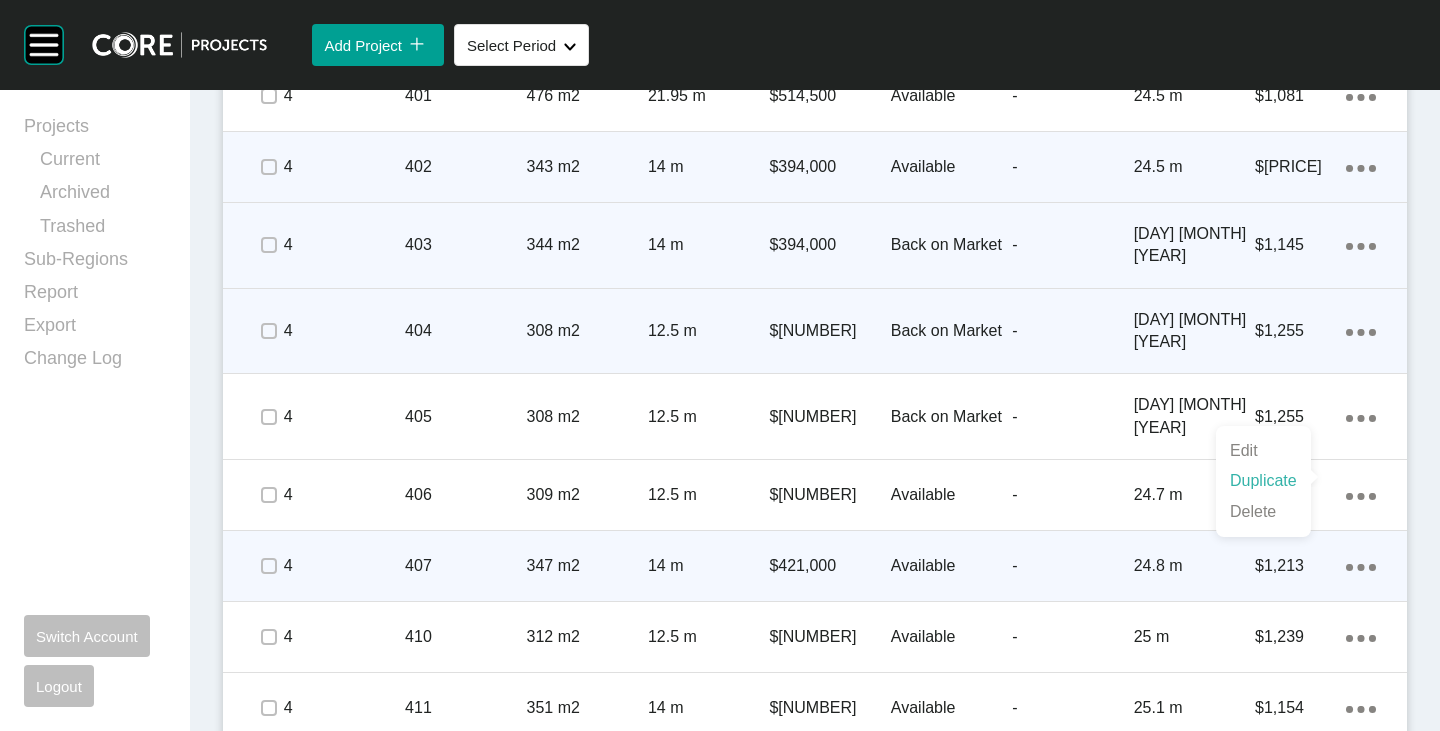 click on "Duplicate" at bounding box center [1263, 481] 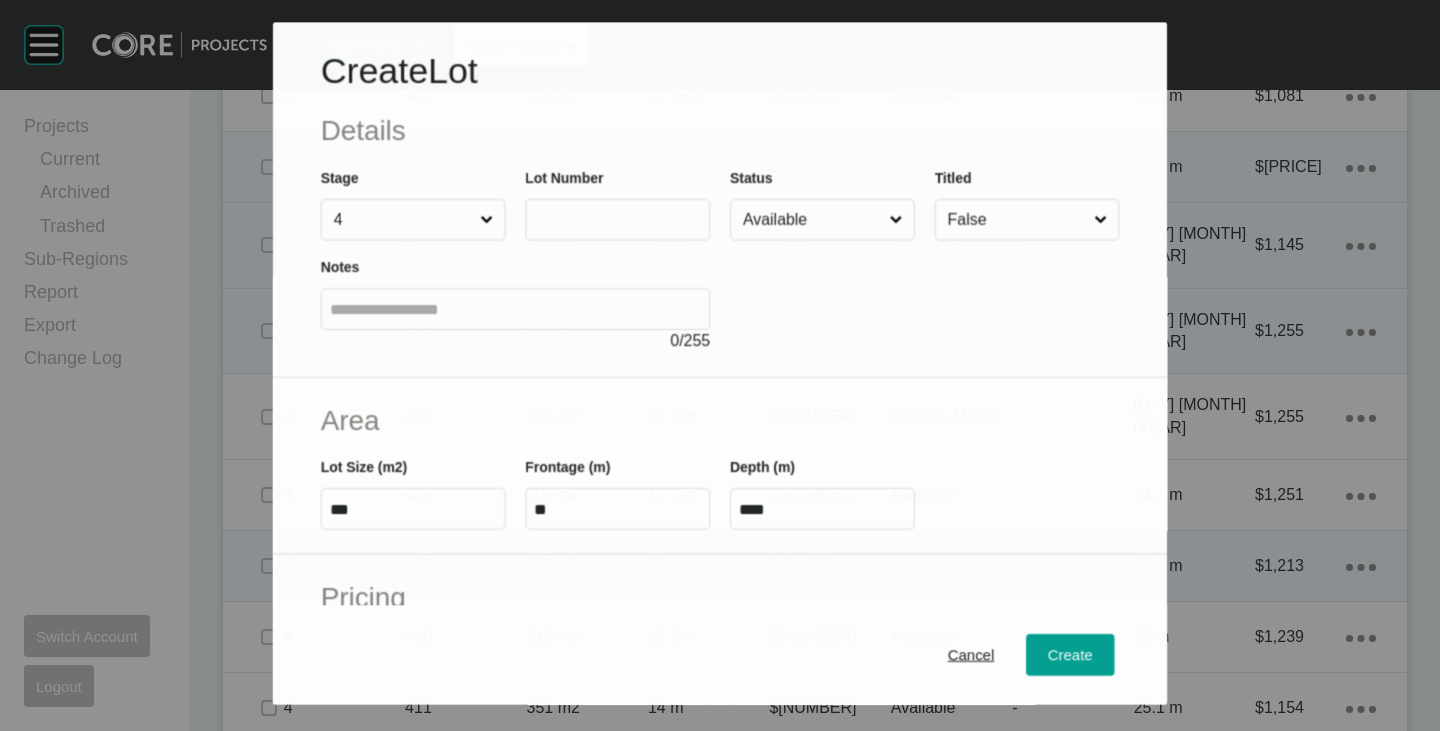 click at bounding box center [617, 220] 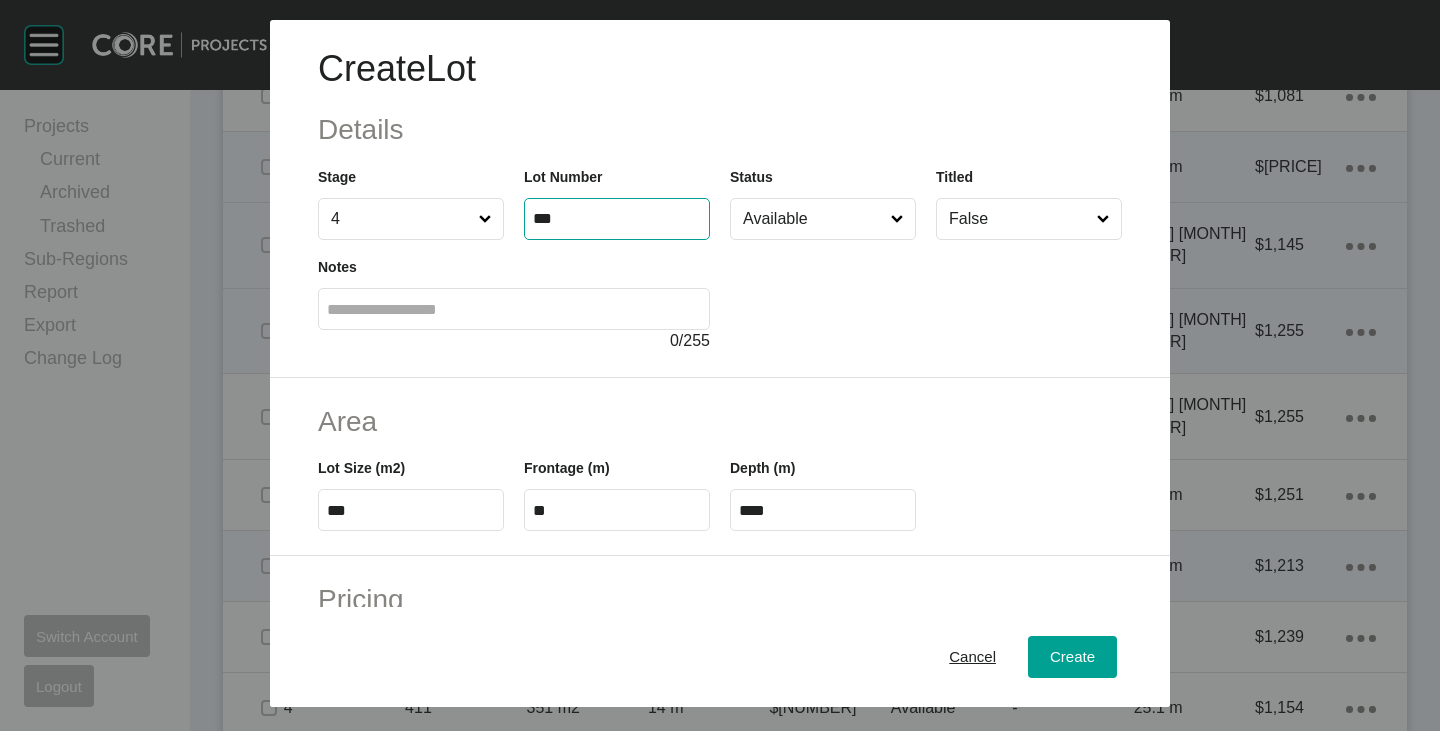 type on "***" 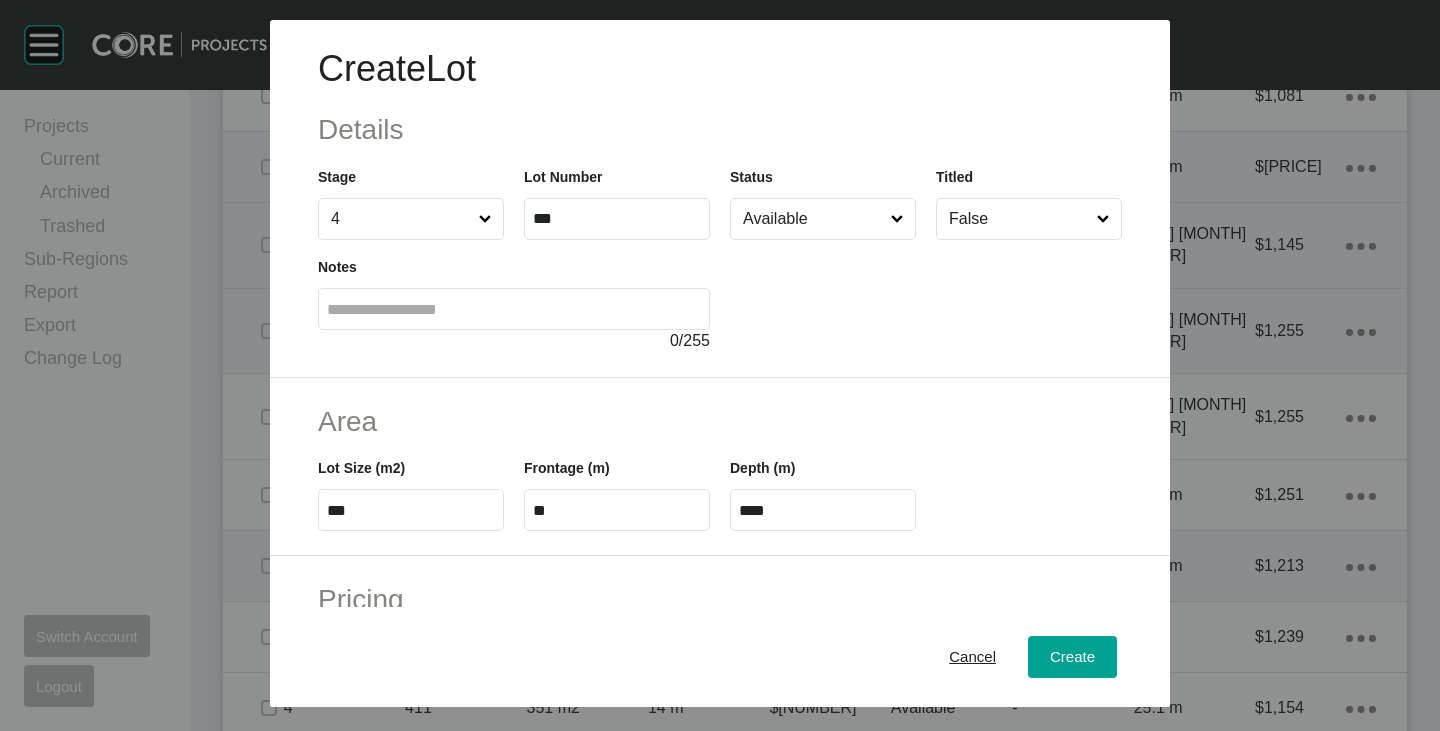 type on "*" 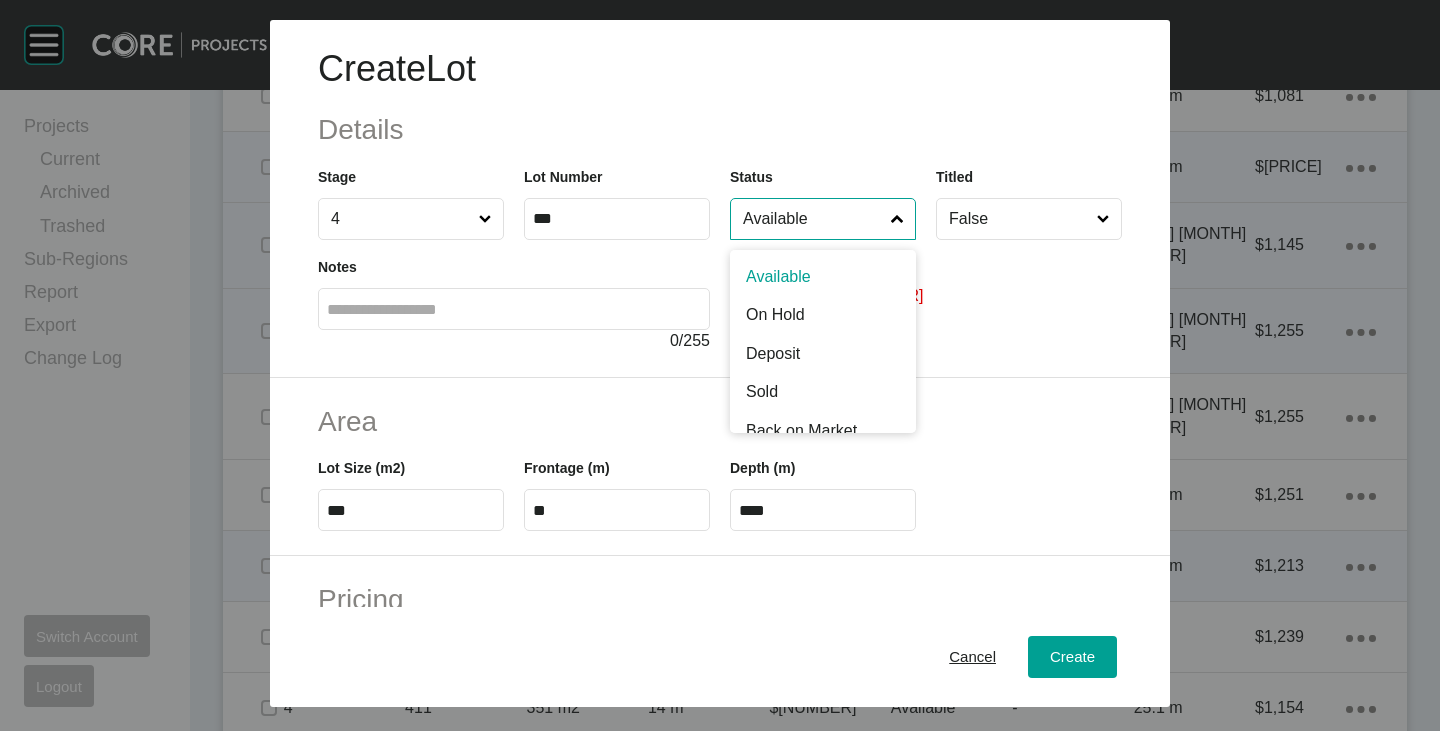 click on "Available" at bounding box center (813, 219) 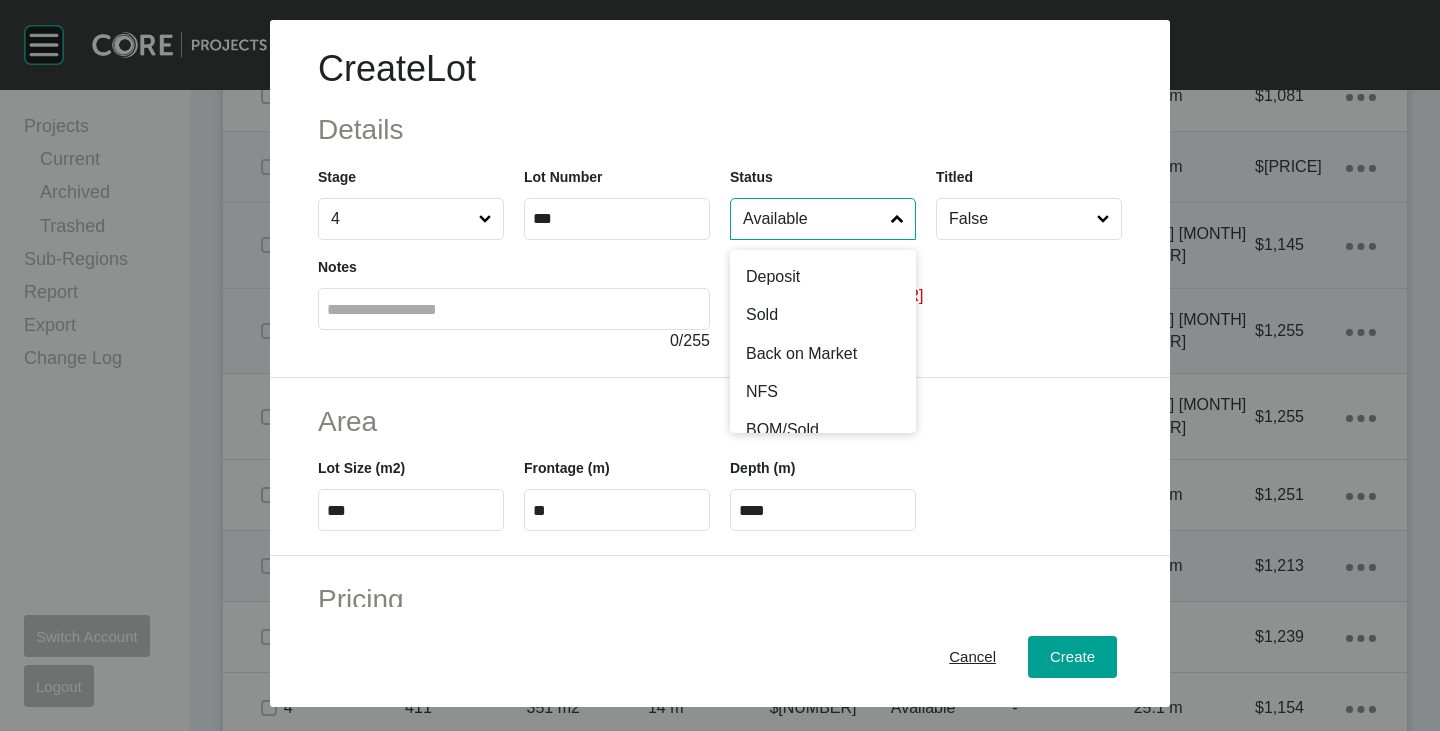 scroll, scrollTop: 100, scrollLeft: 0, axis: vertical 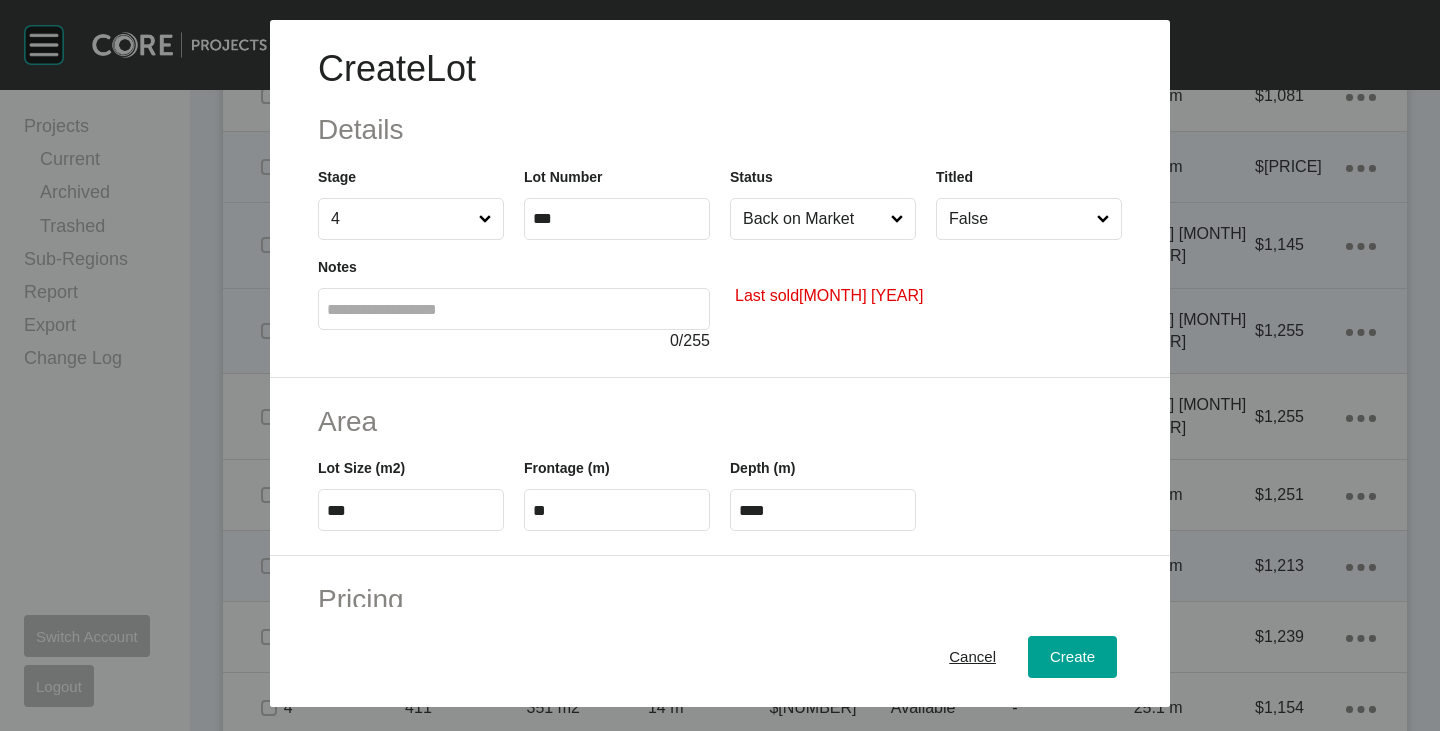 click on "***" at bounding box center [411, 510] 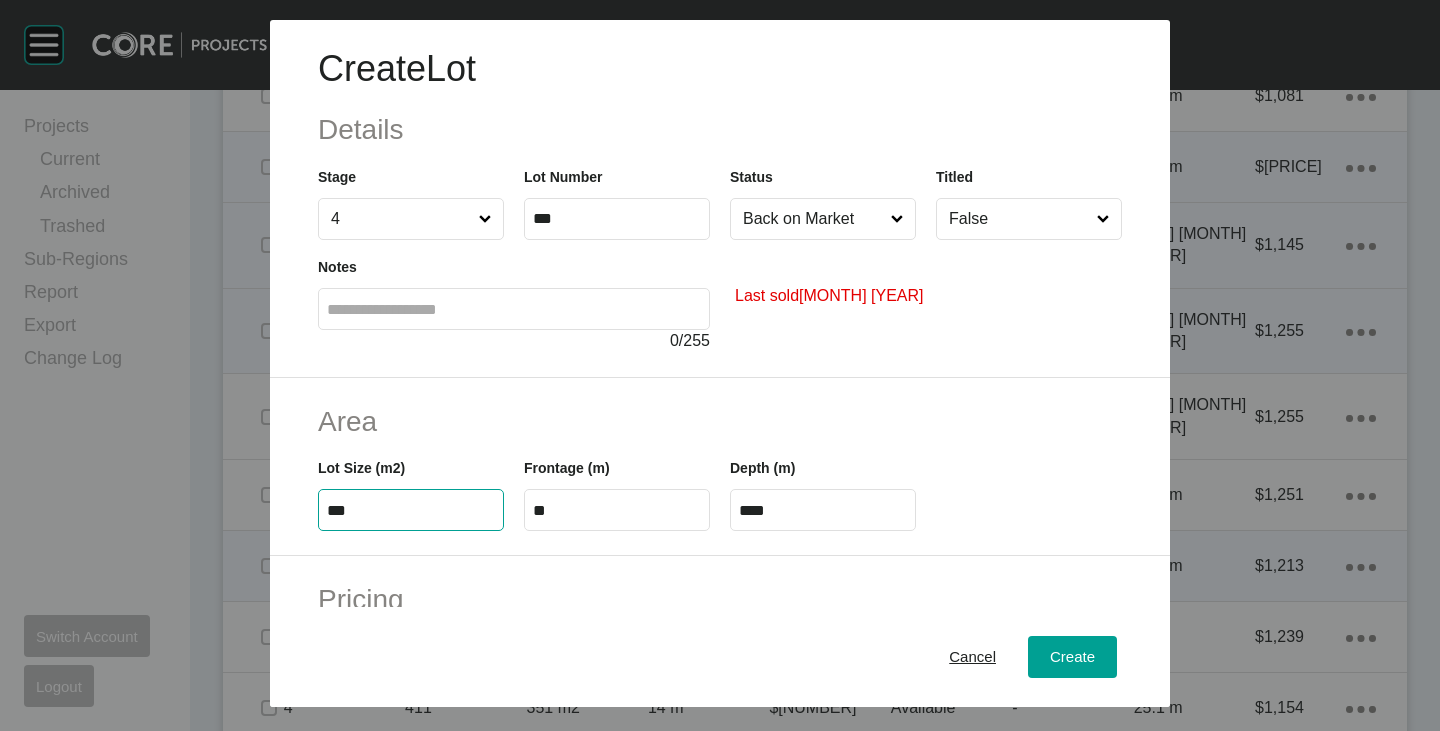 type on "***" 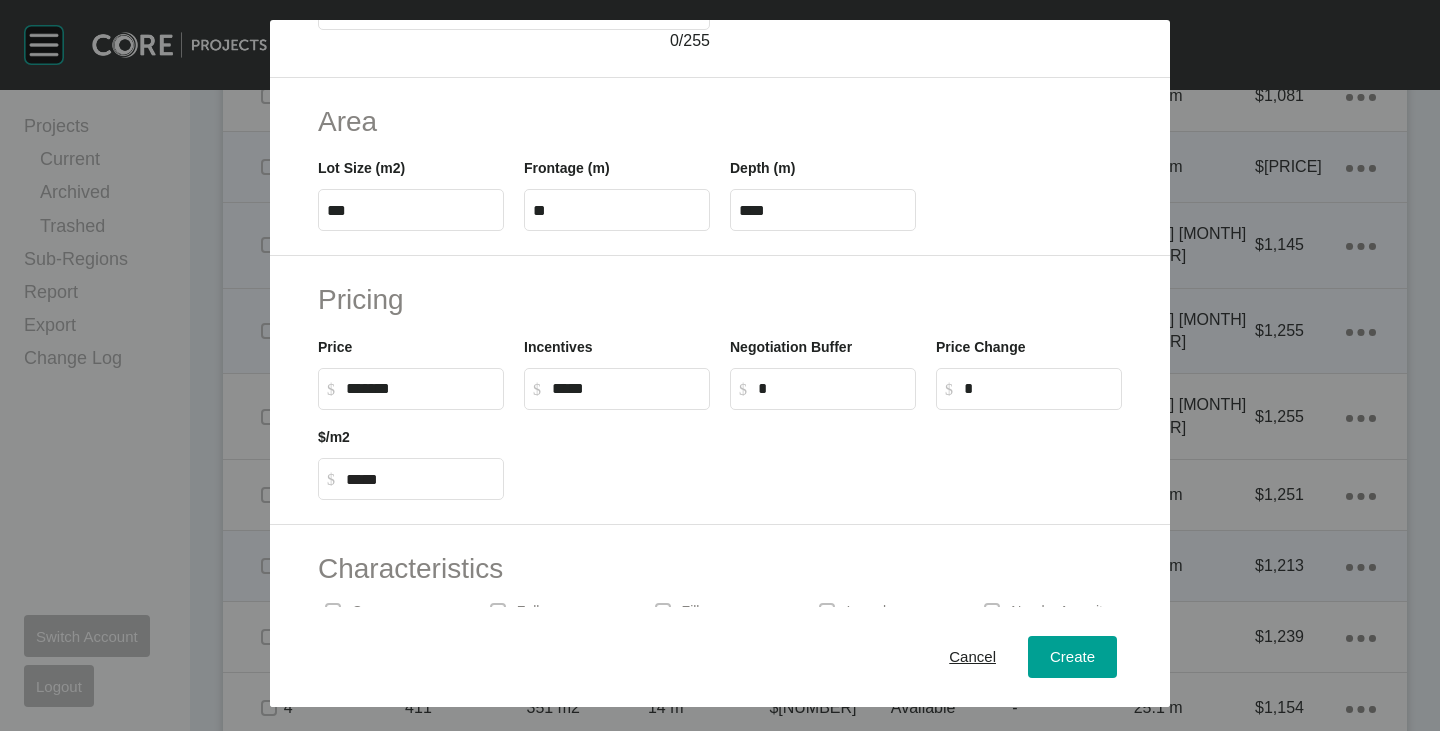 scroll, scrollTop: 489, scrollLeft: 0, axis: vertical 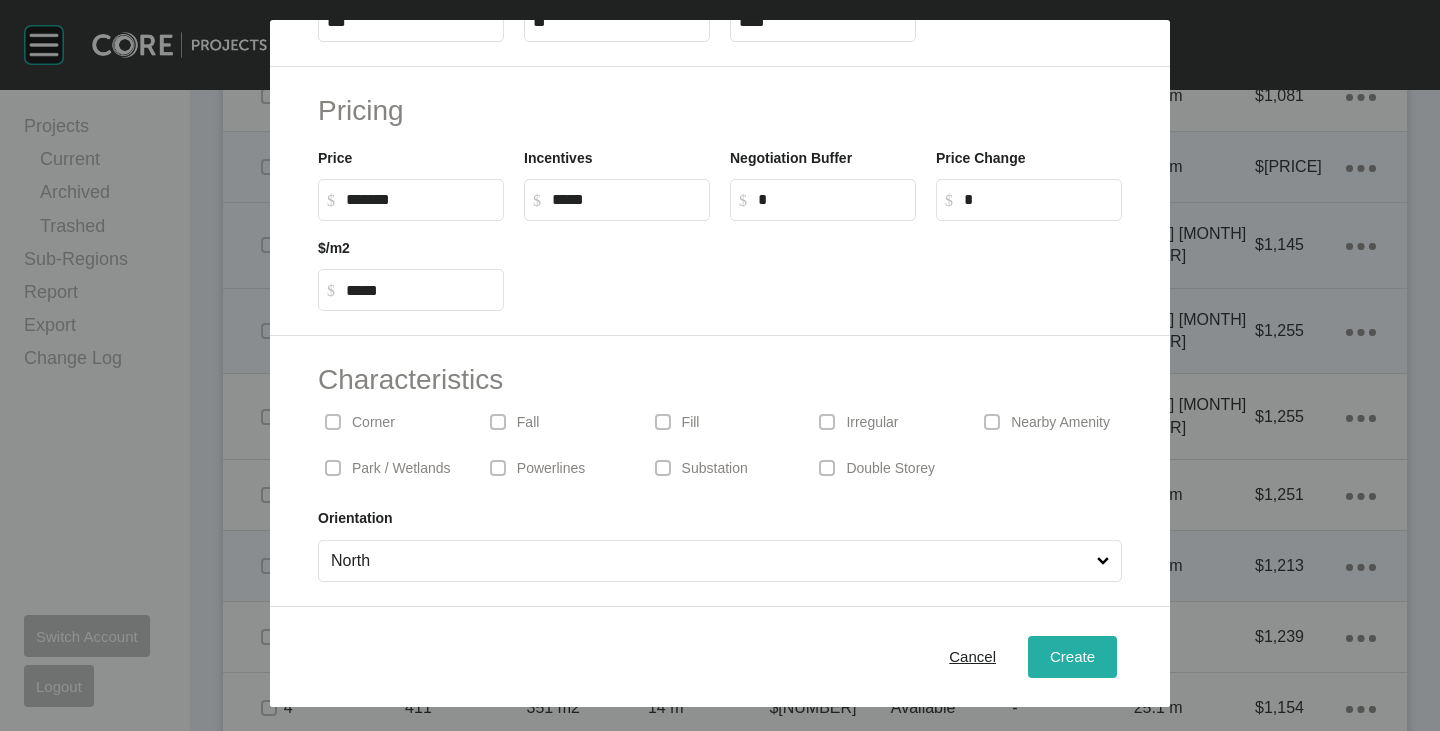 click on "Create" at bounding box center [1072, 656] 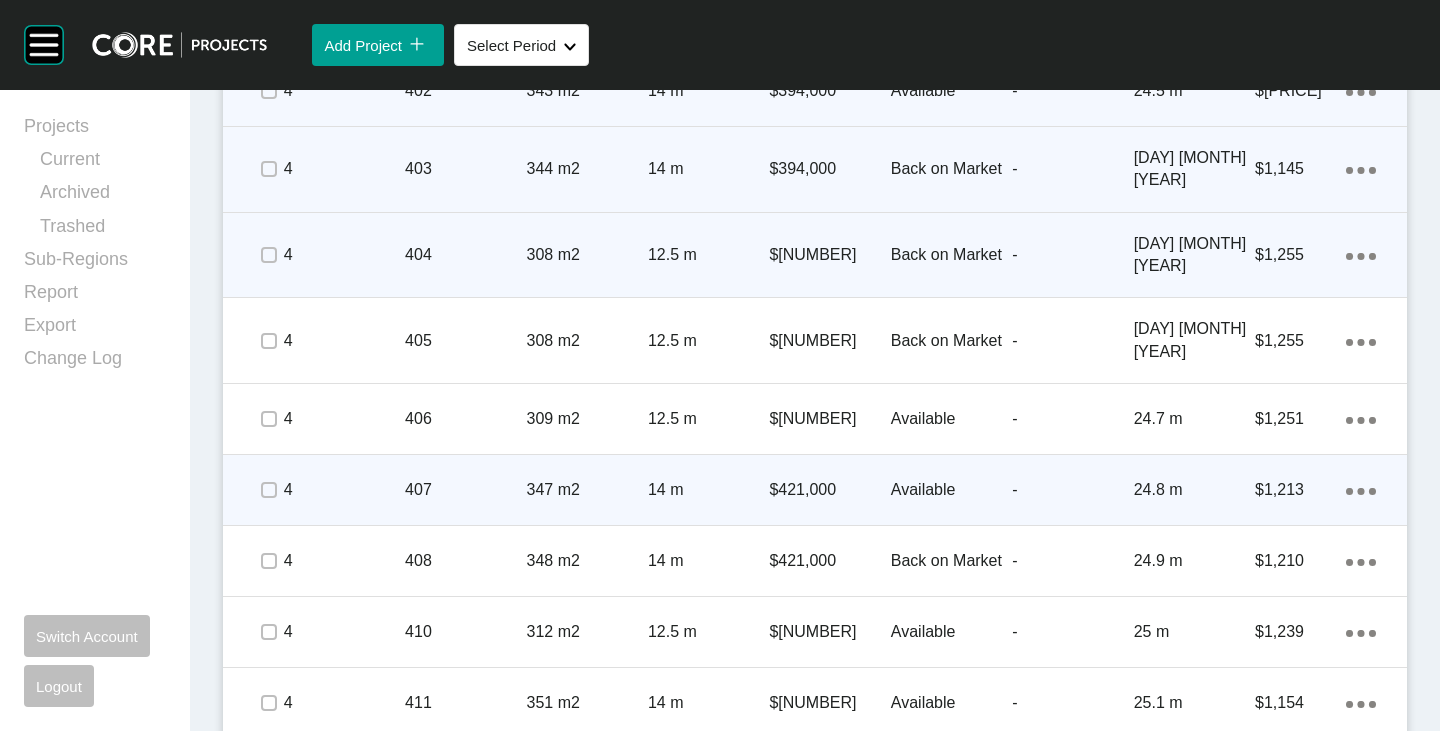scroll, scrollTop: 5268, scrollLeft: 0, axis: vertical 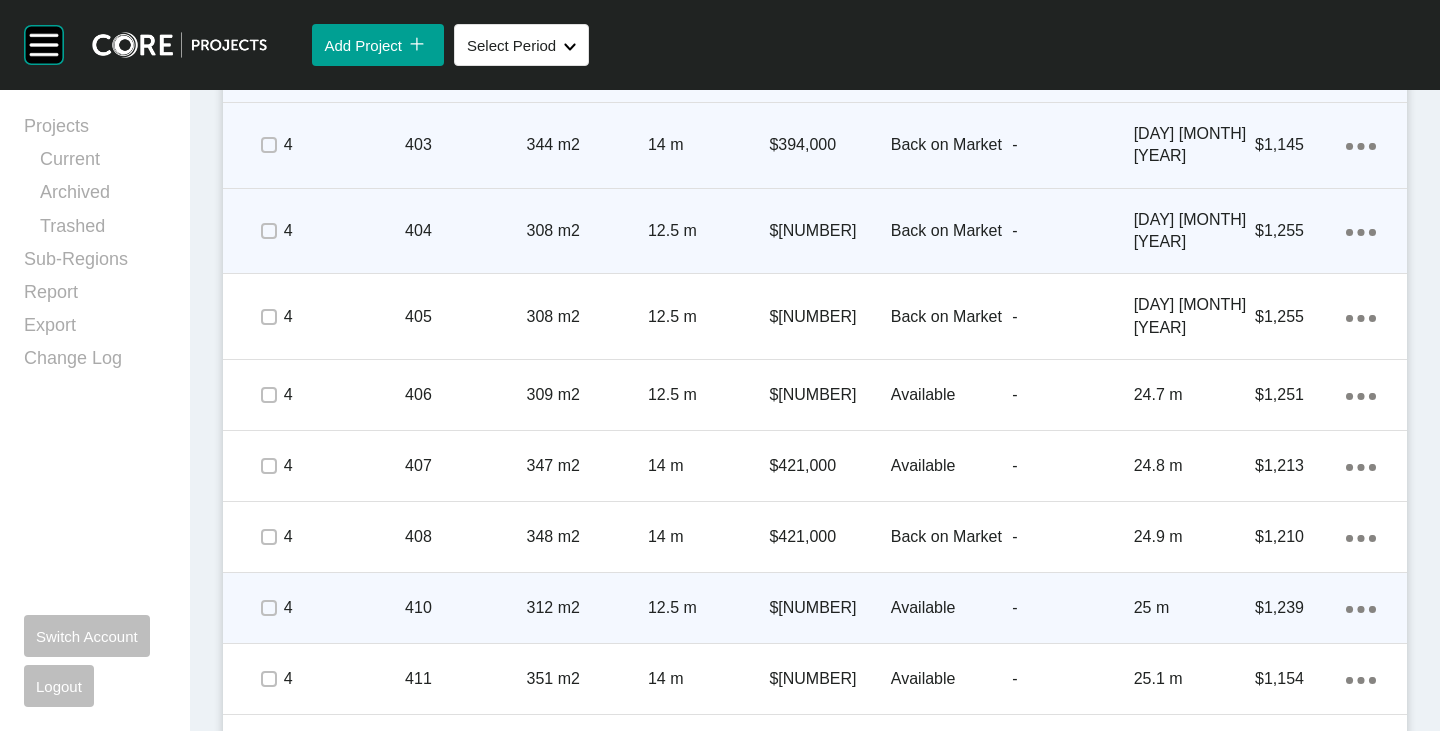 click on "Action Menu Dots Copy 6 Created with Sketch." 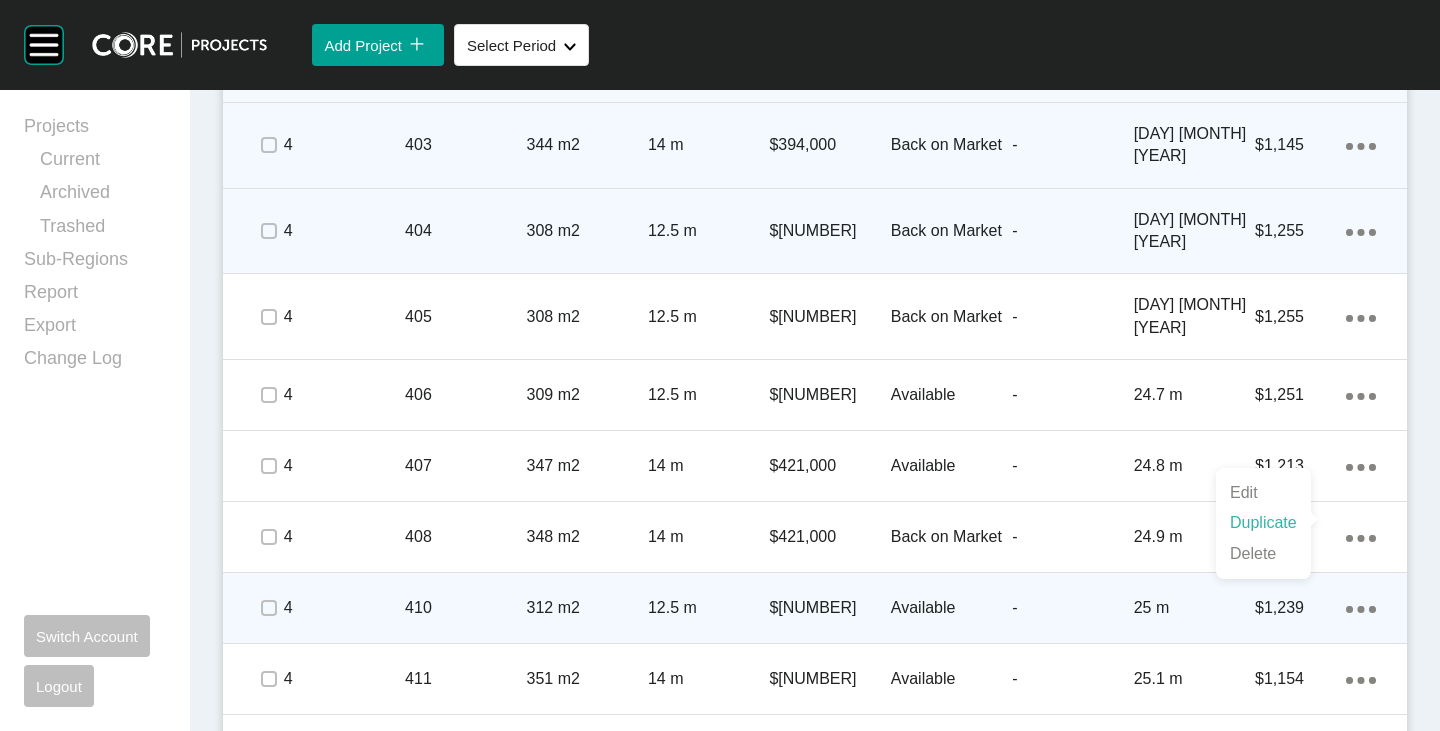 click on "Duplicate" at bounding box center (1263, 523) 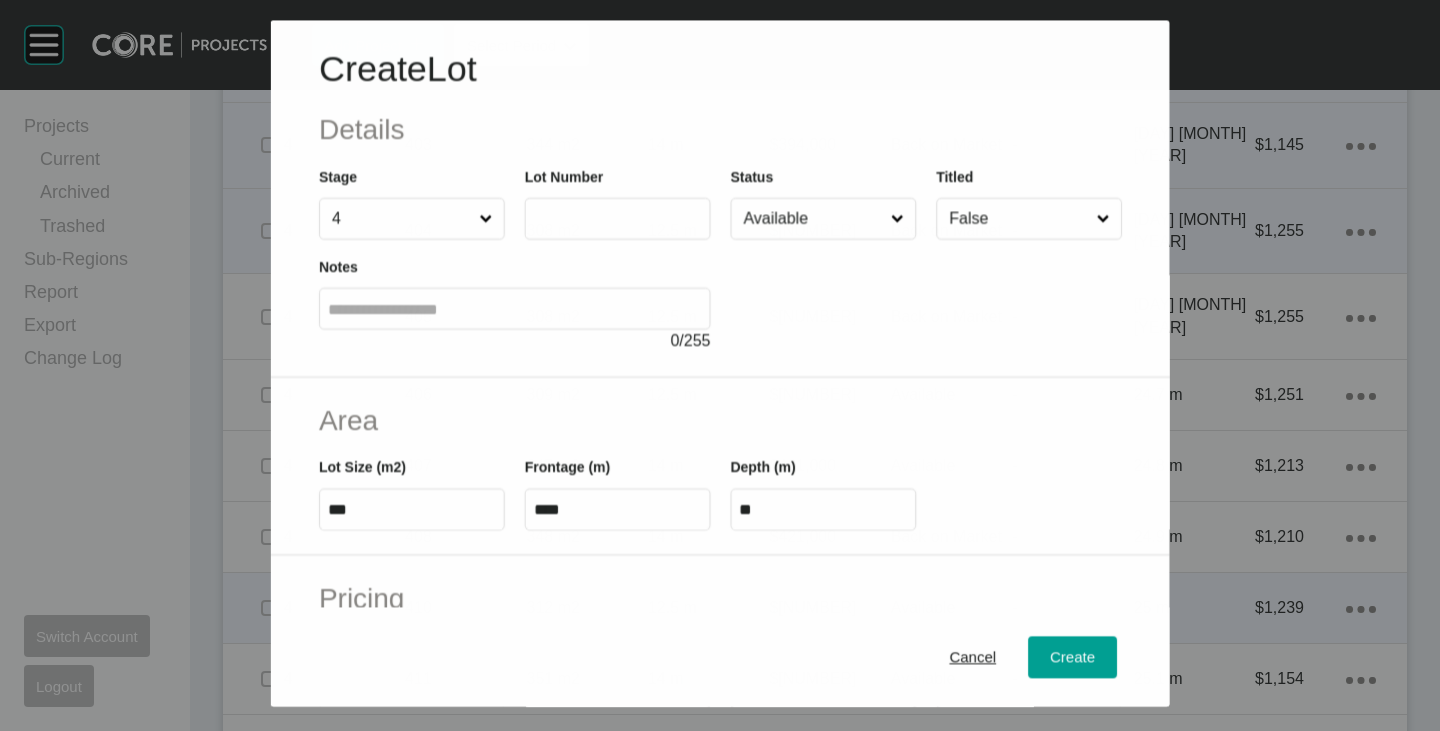 click at bounding box center [617, 219] 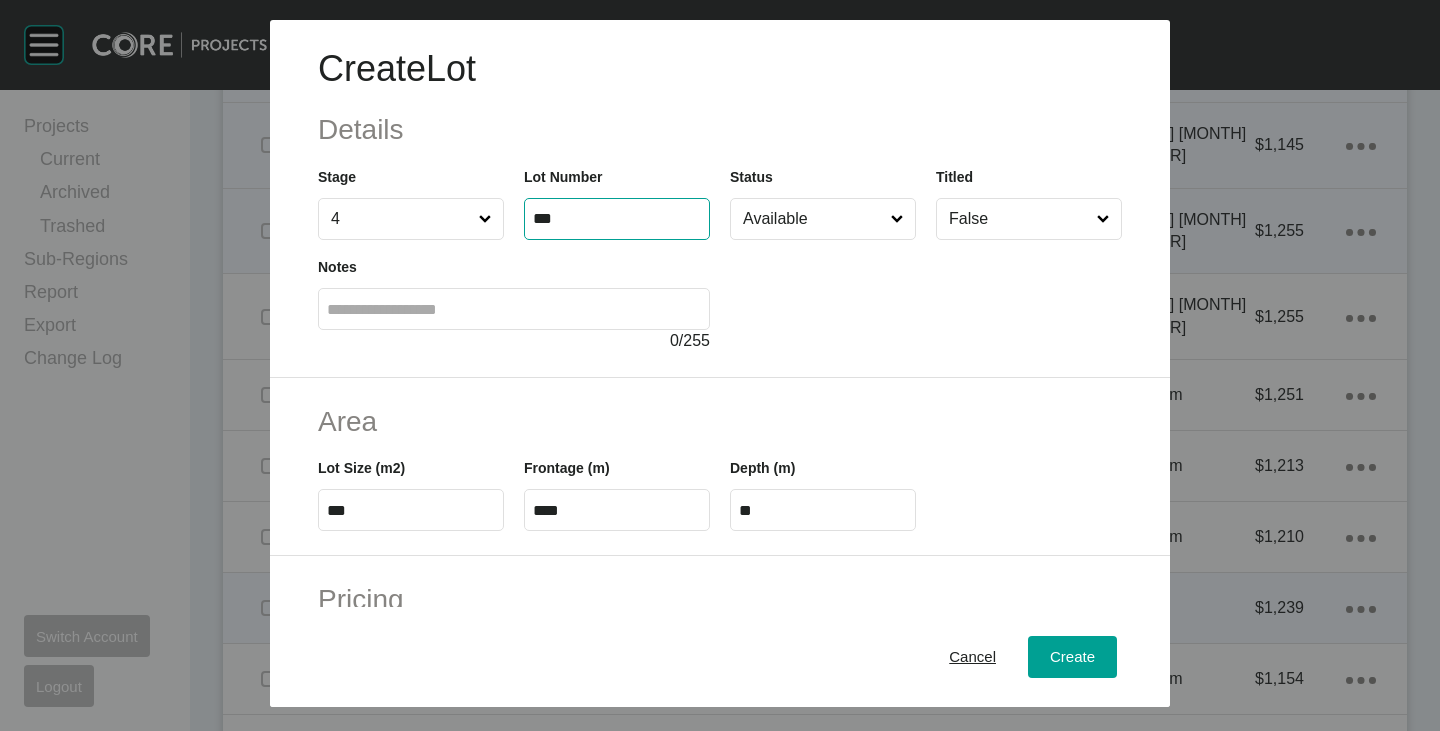 type on "***" 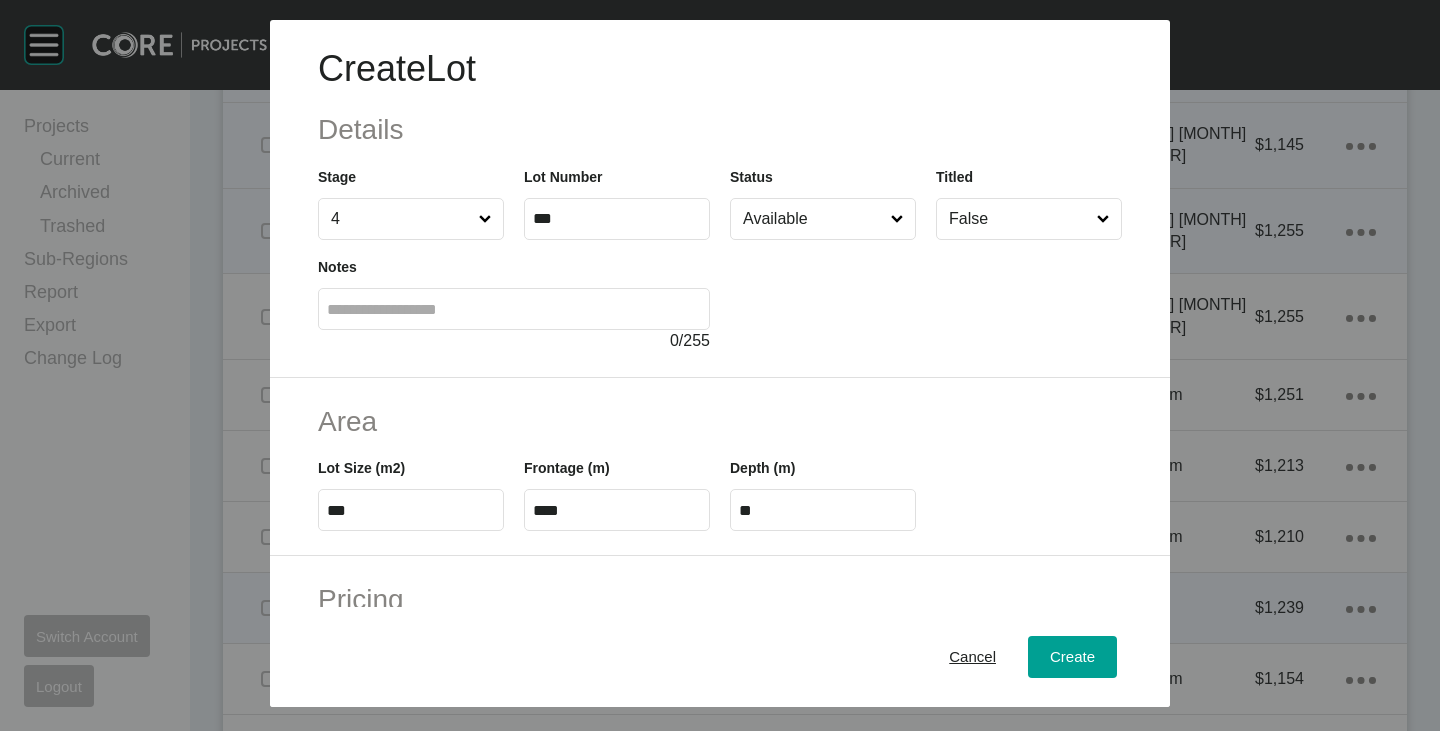 type on "*" 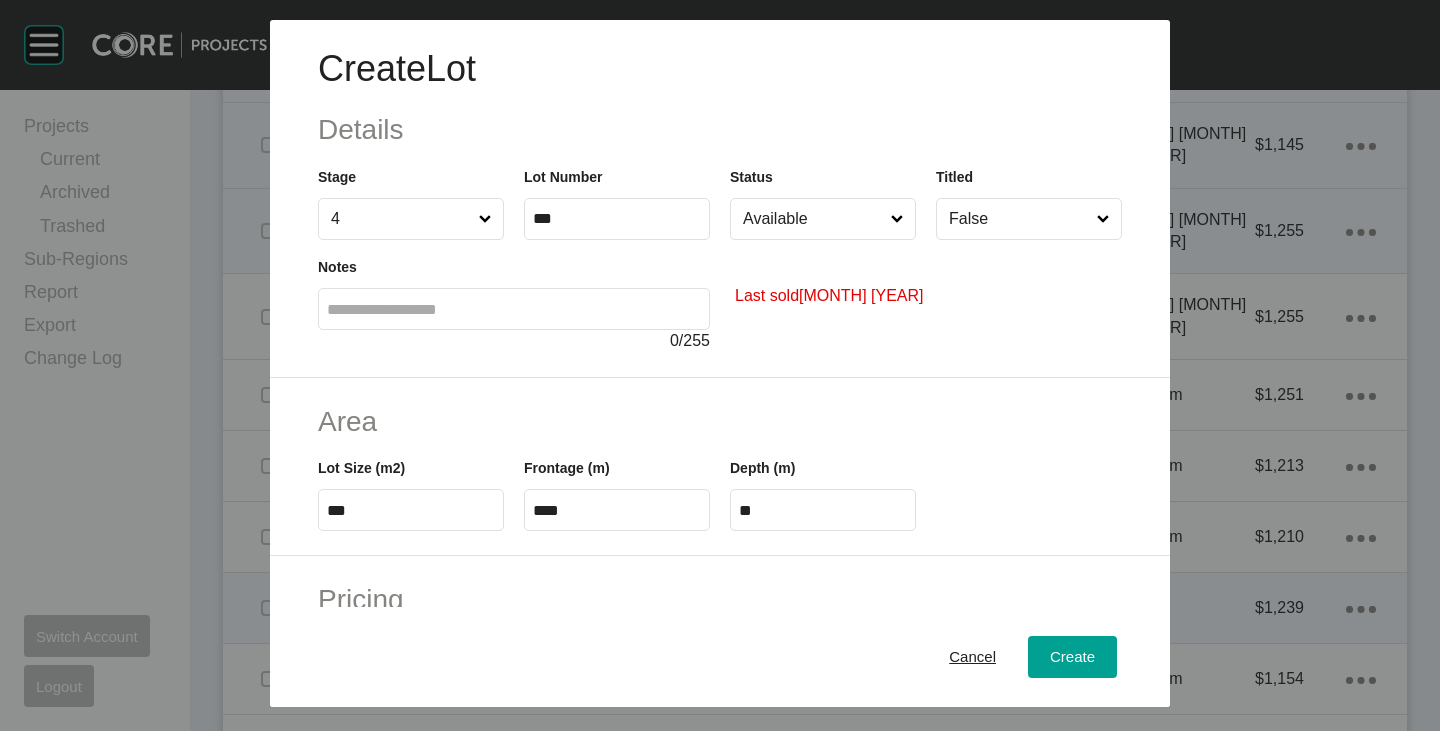 click on "Available" at bounding box center [813, 219] 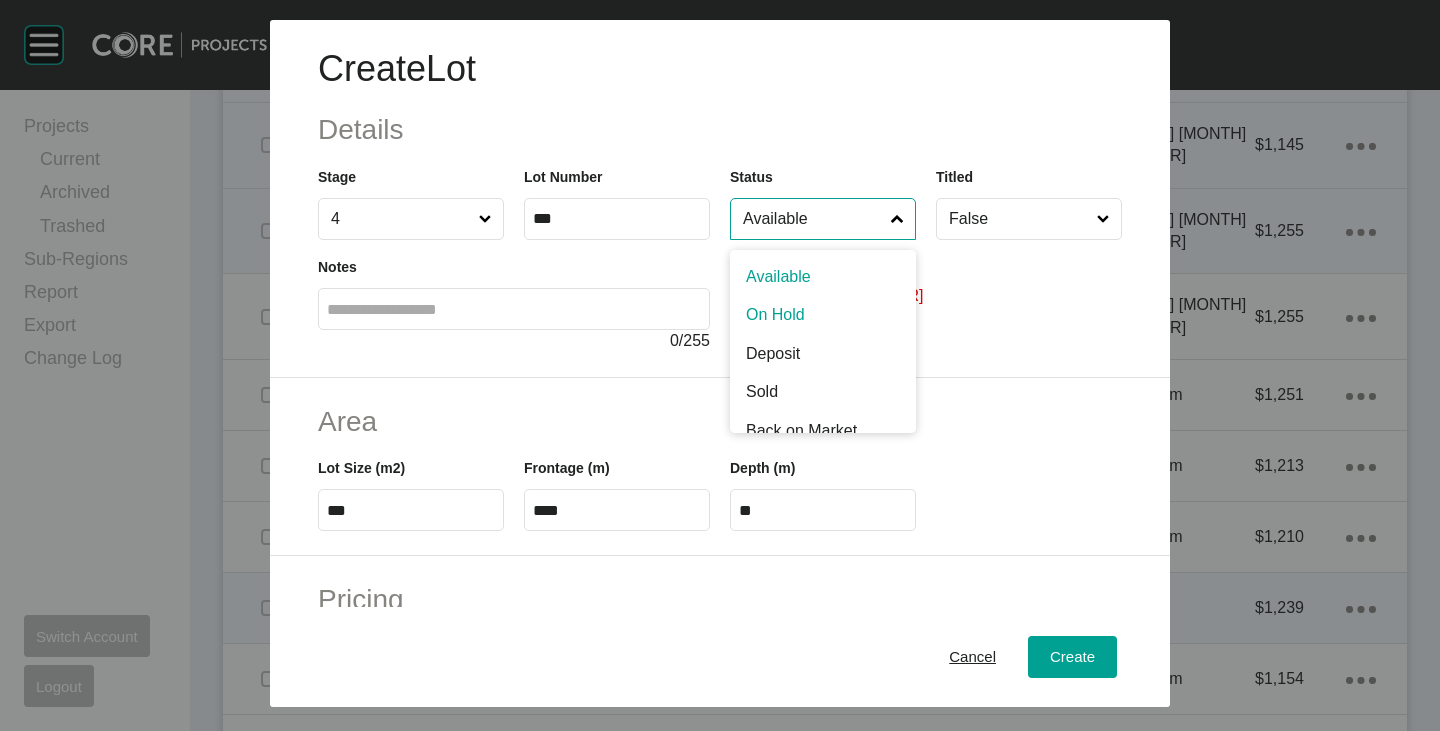 scroll, scrollTop: 100, scrollLeft: 0, axis: vertical 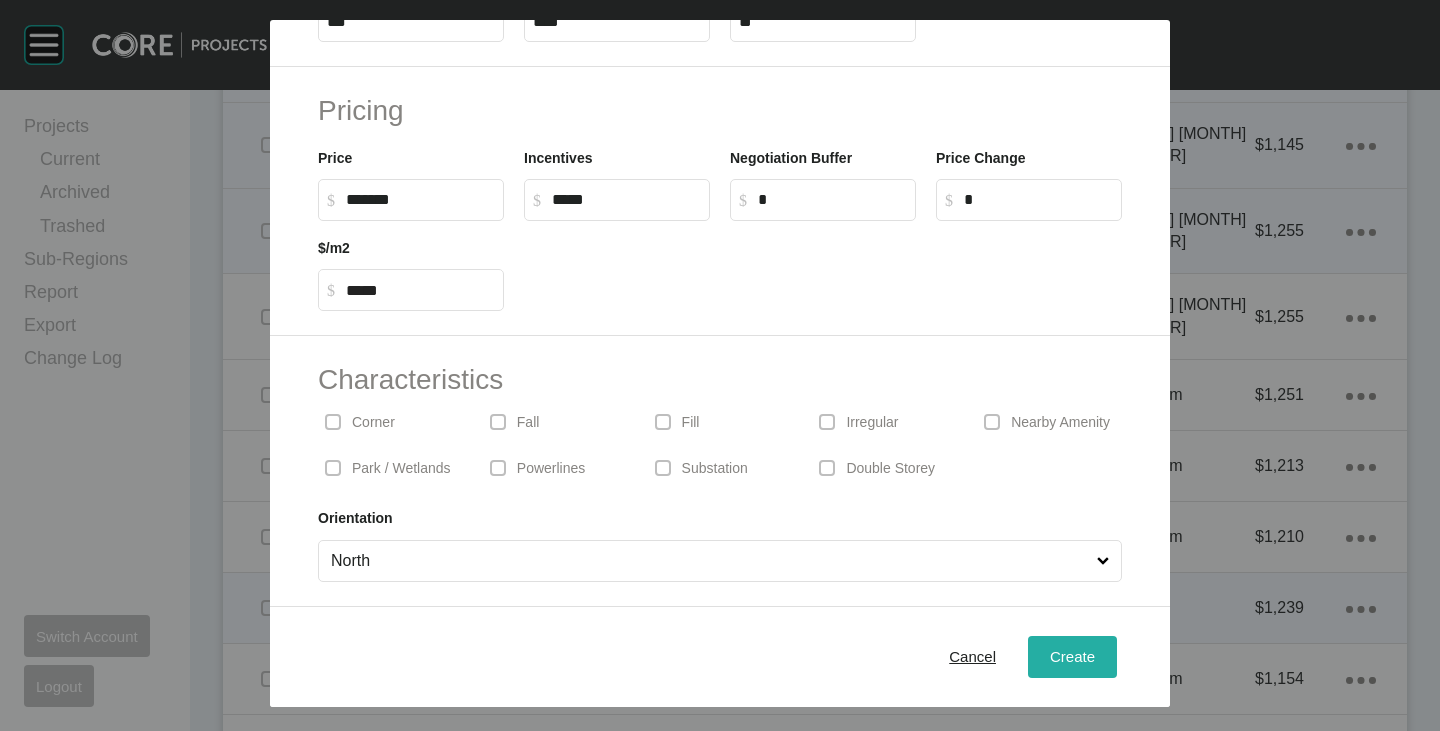 click on "Create" at bounding box center (1072, 656) 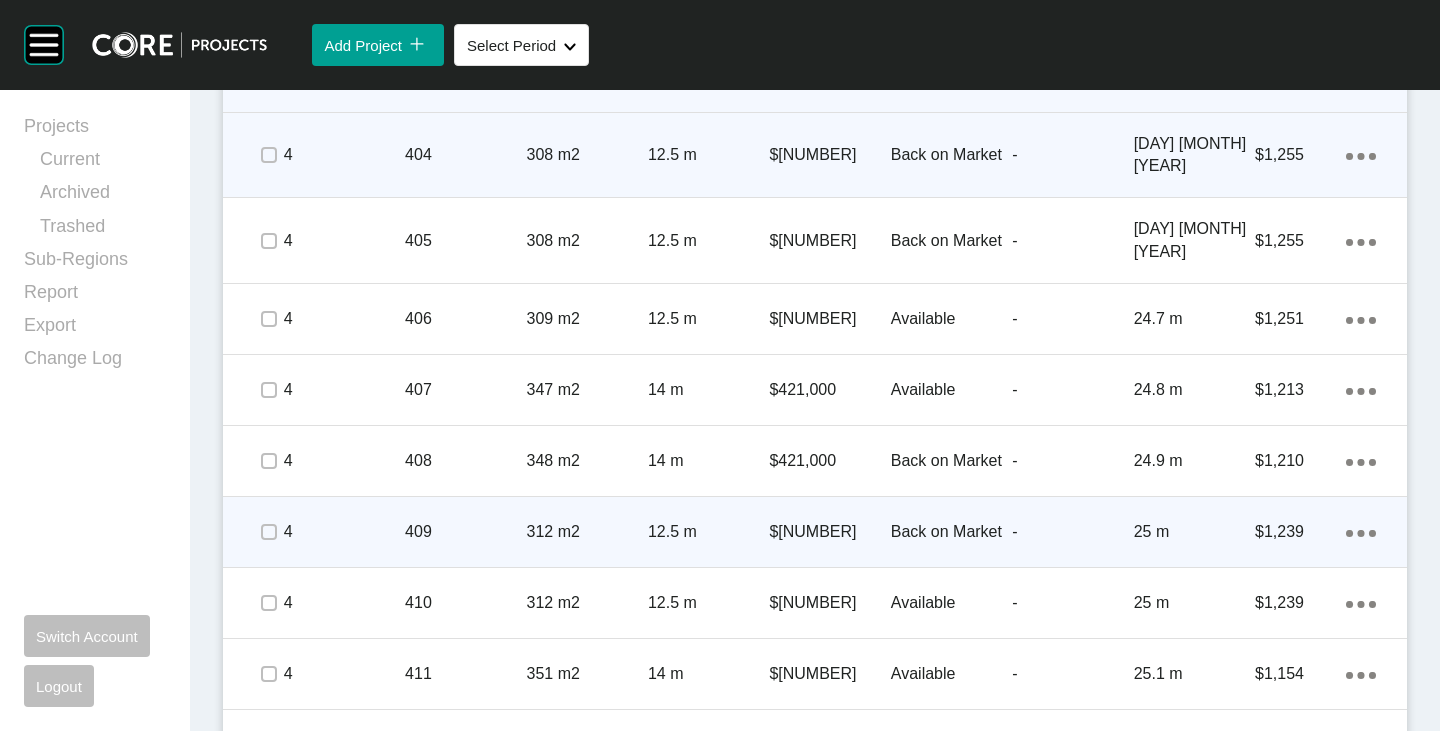 scroll, scrollTop: 5368, scrollLeft: 0, axis: vertical 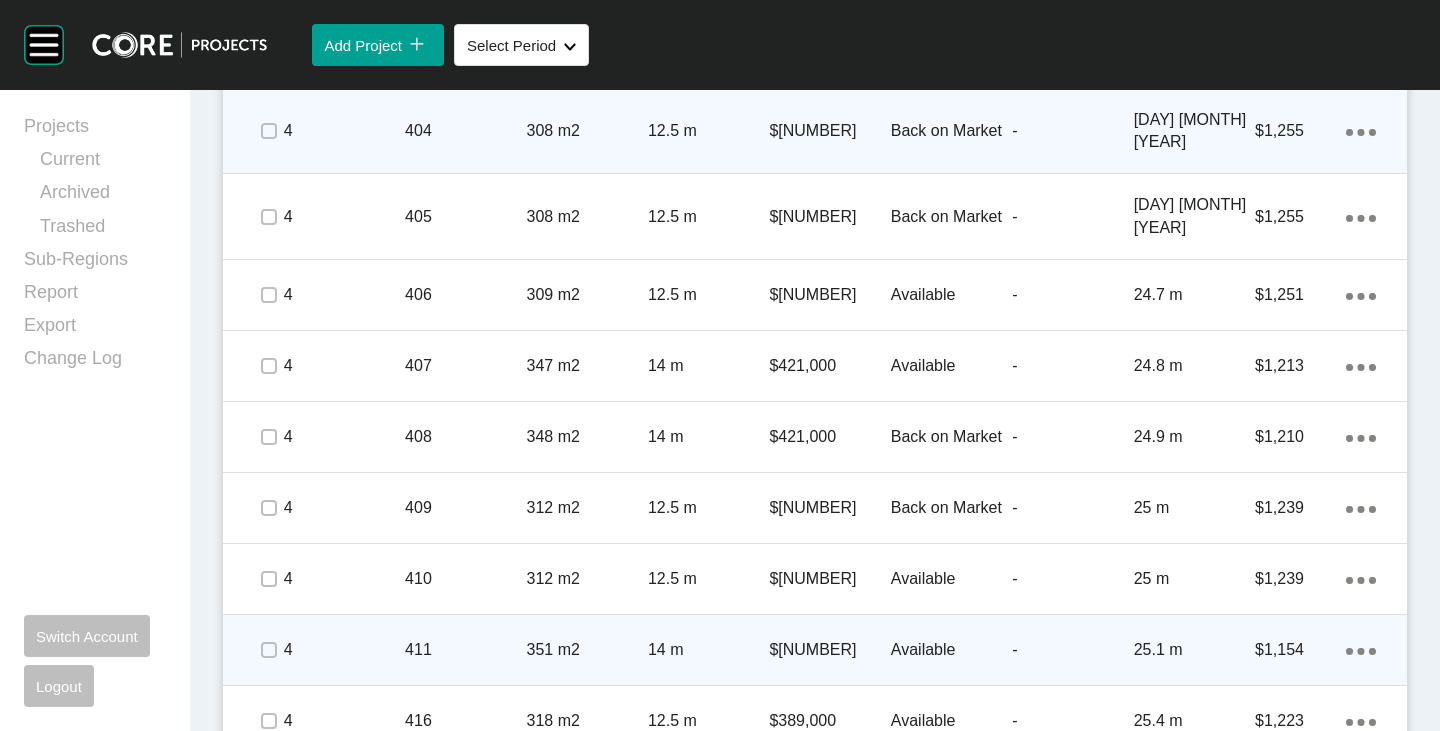 click 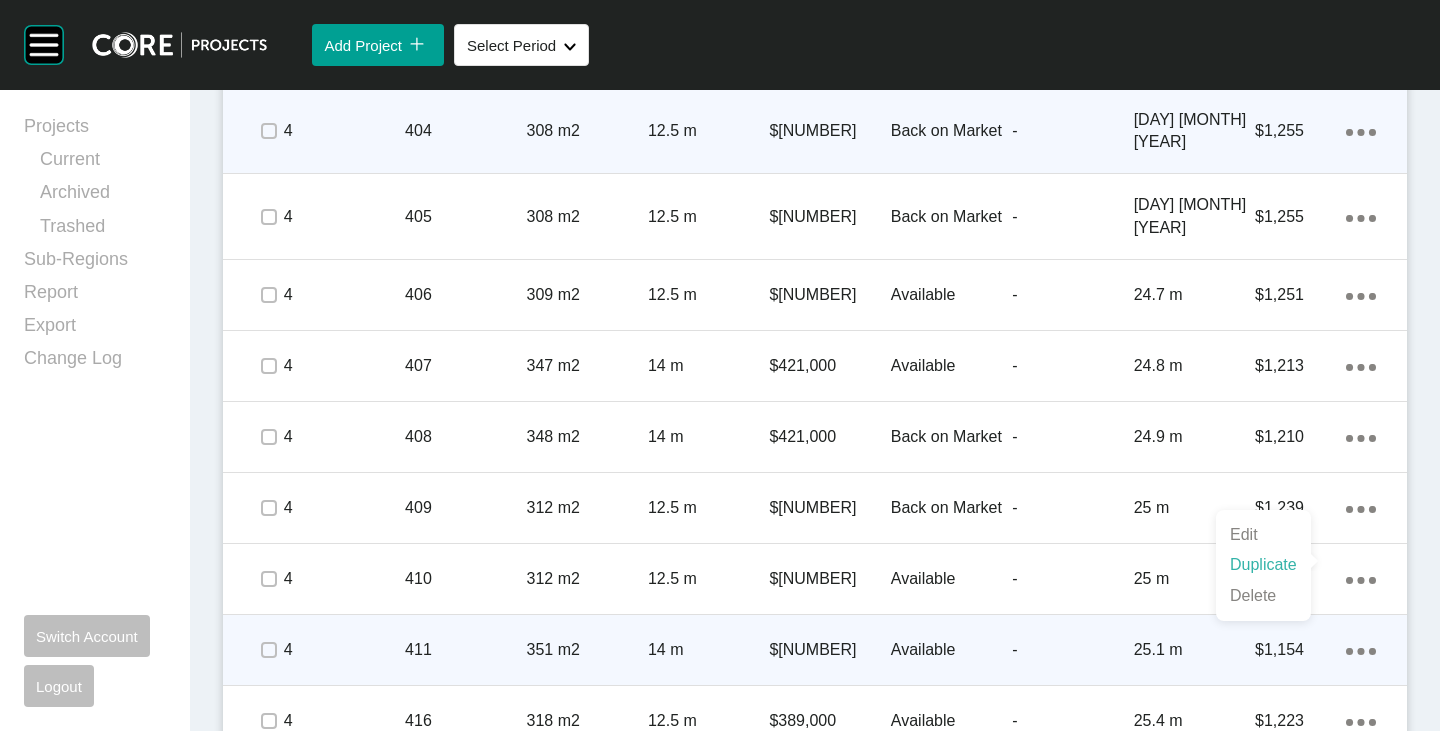 click on "Duplicate" at bounding box center (1263, 565) 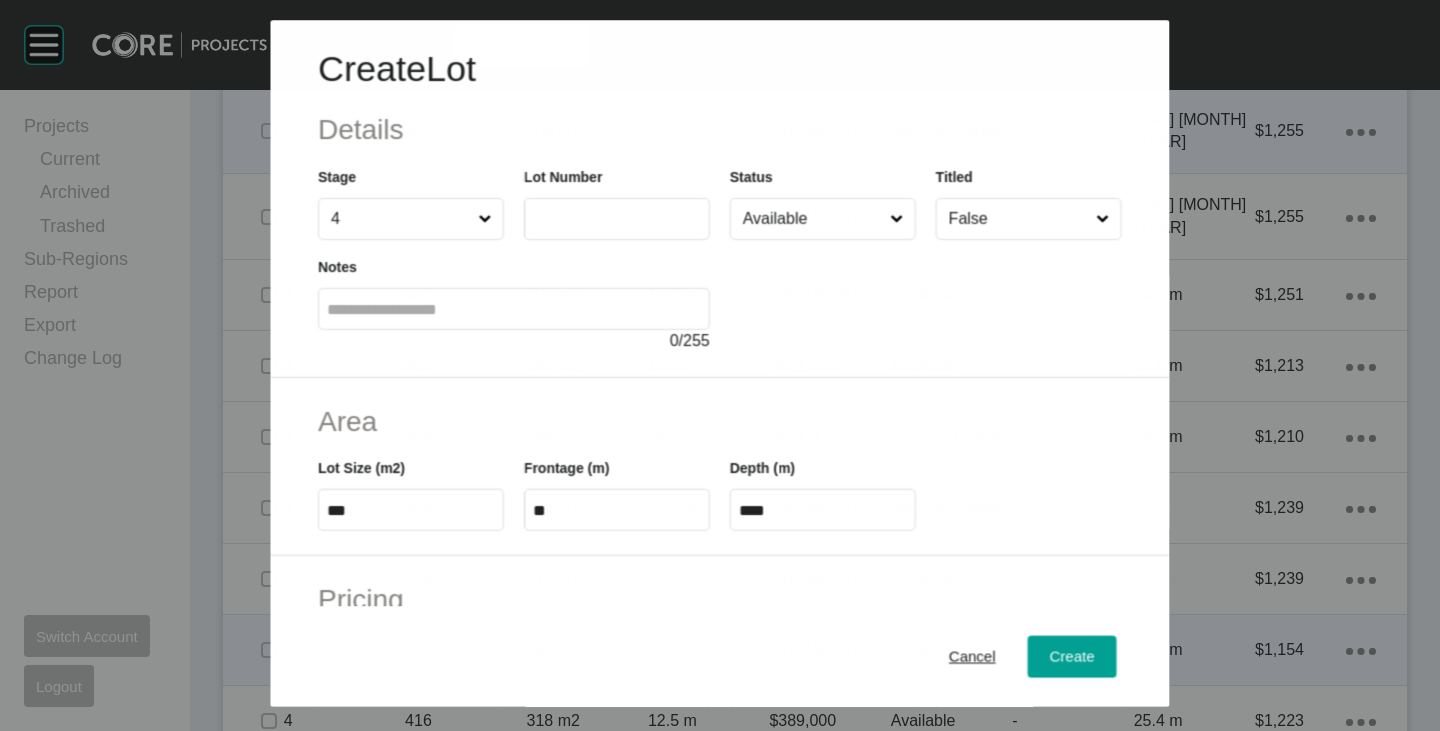 click at bounding box center (617, 219) 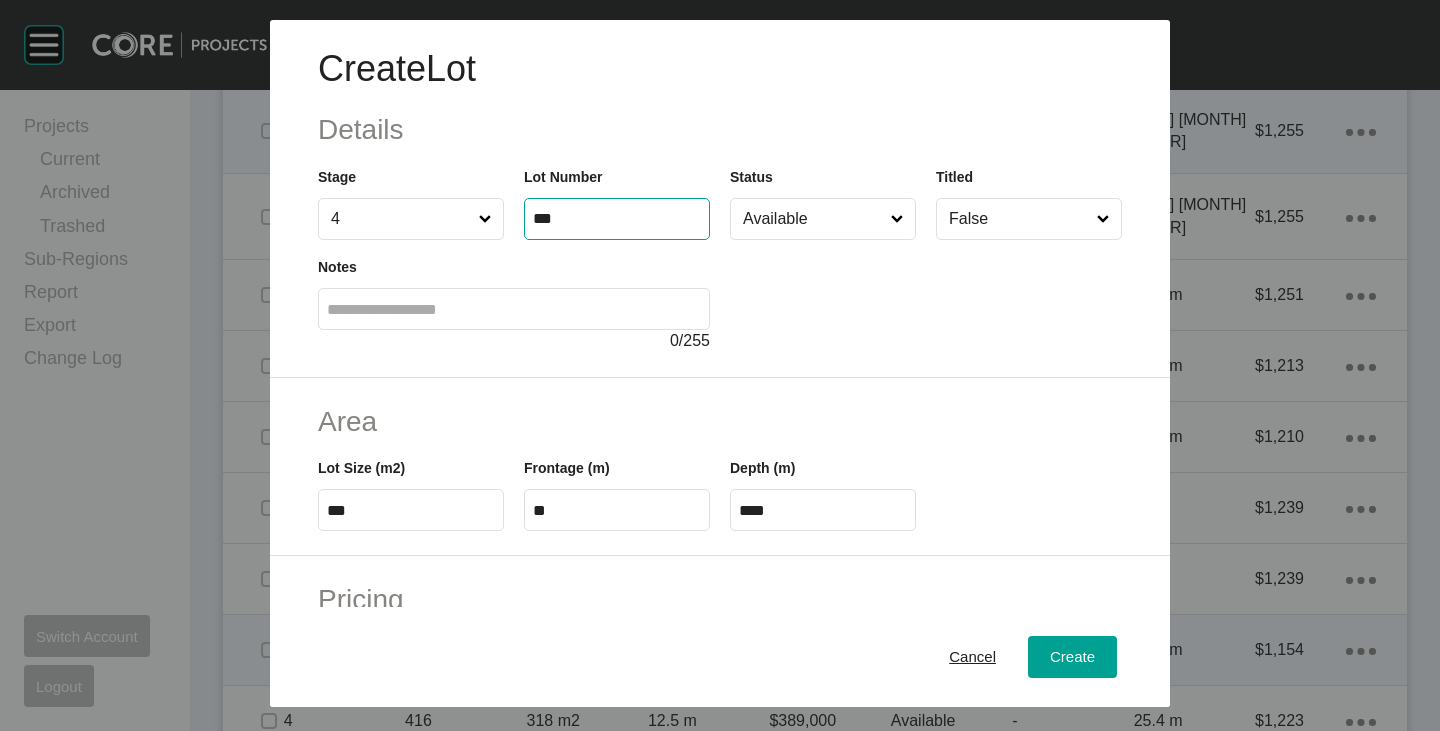 type on "***" 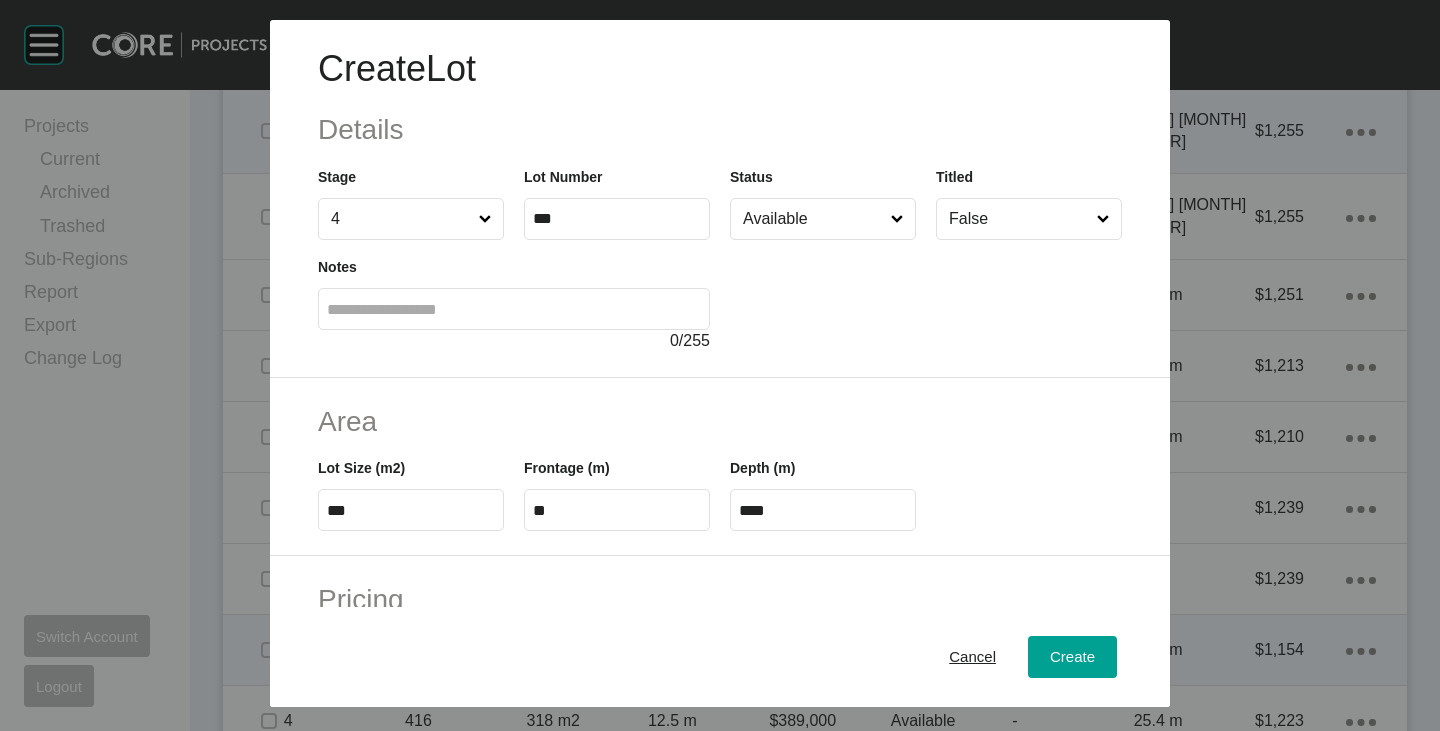 click on "Create  Lot Details Stage 4 Lot Number *** Status Available Titled False Notes 0 / 255" at bounding box center (720, 199) 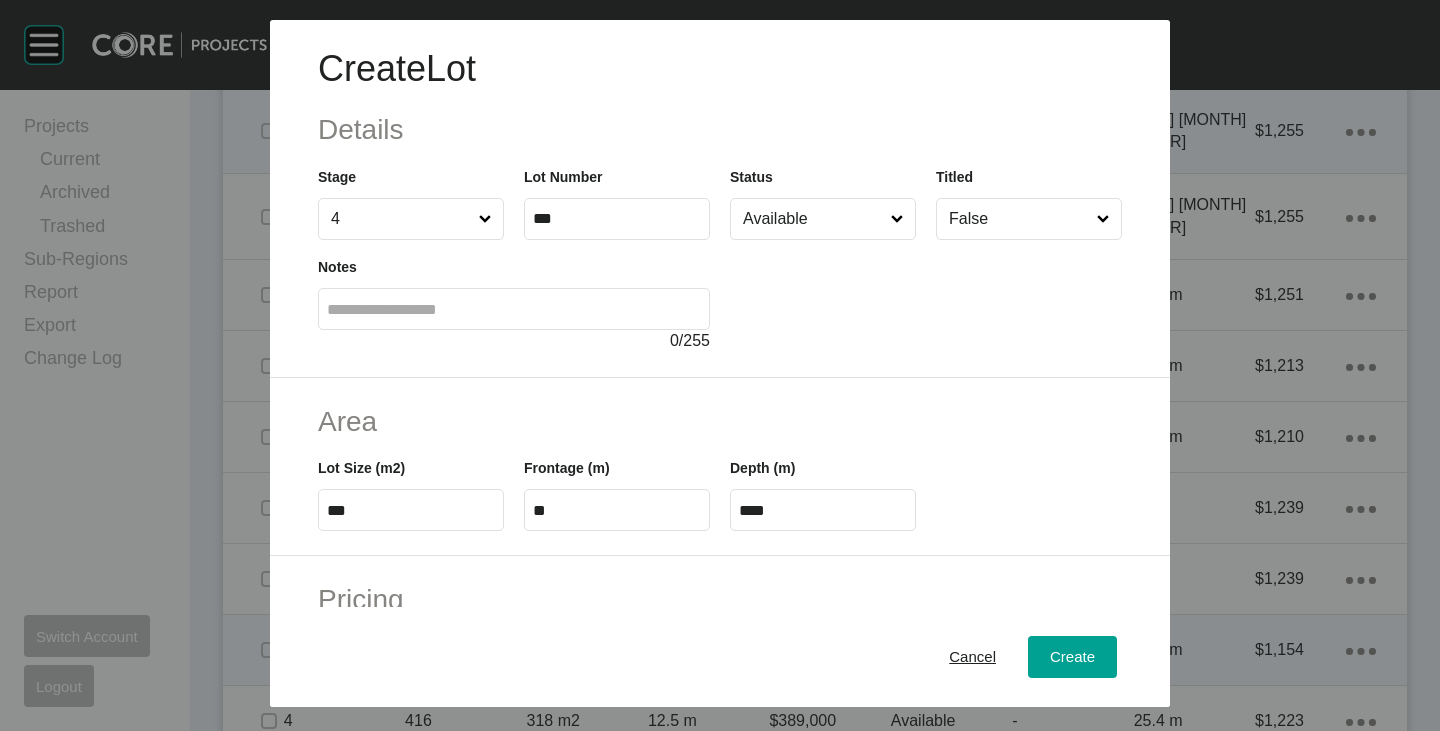type on "*" 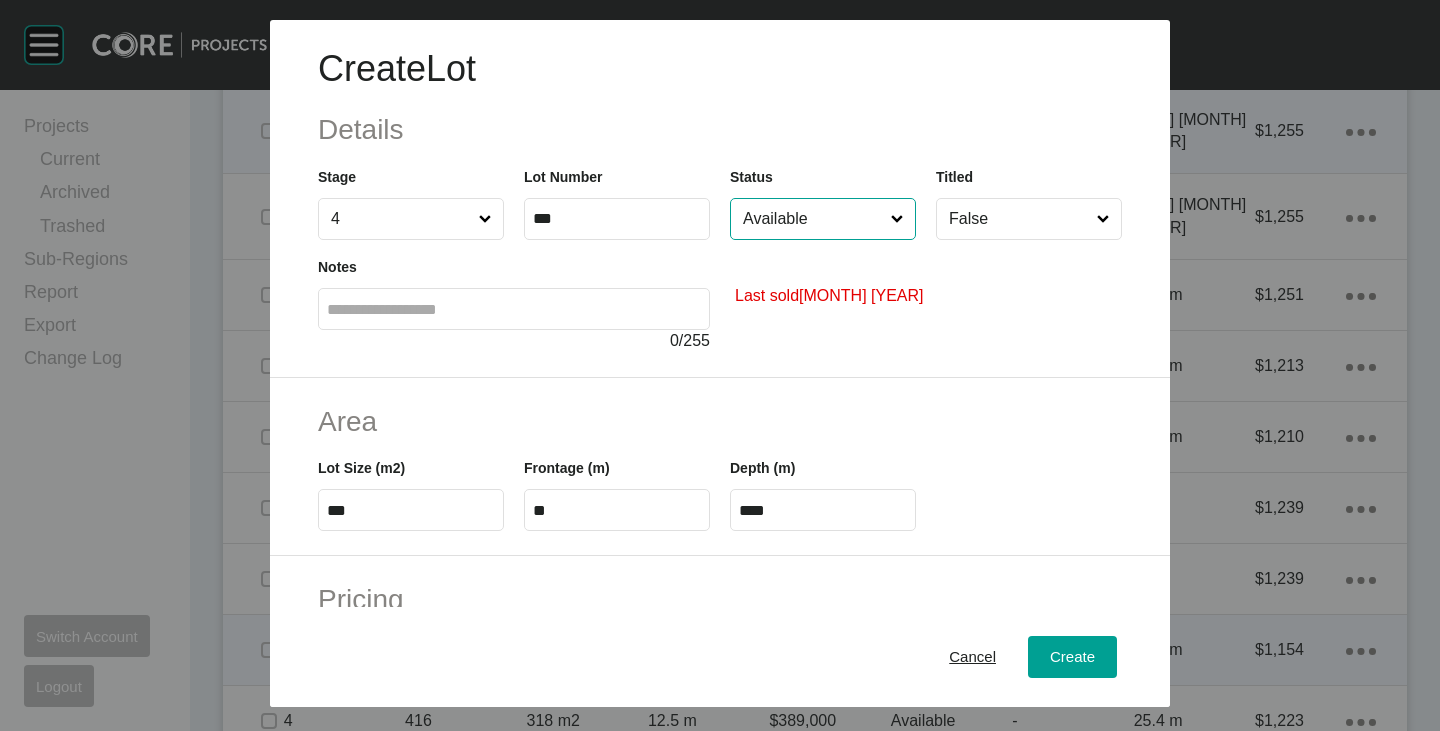 click on "Available" at bounding box center [813, 219] 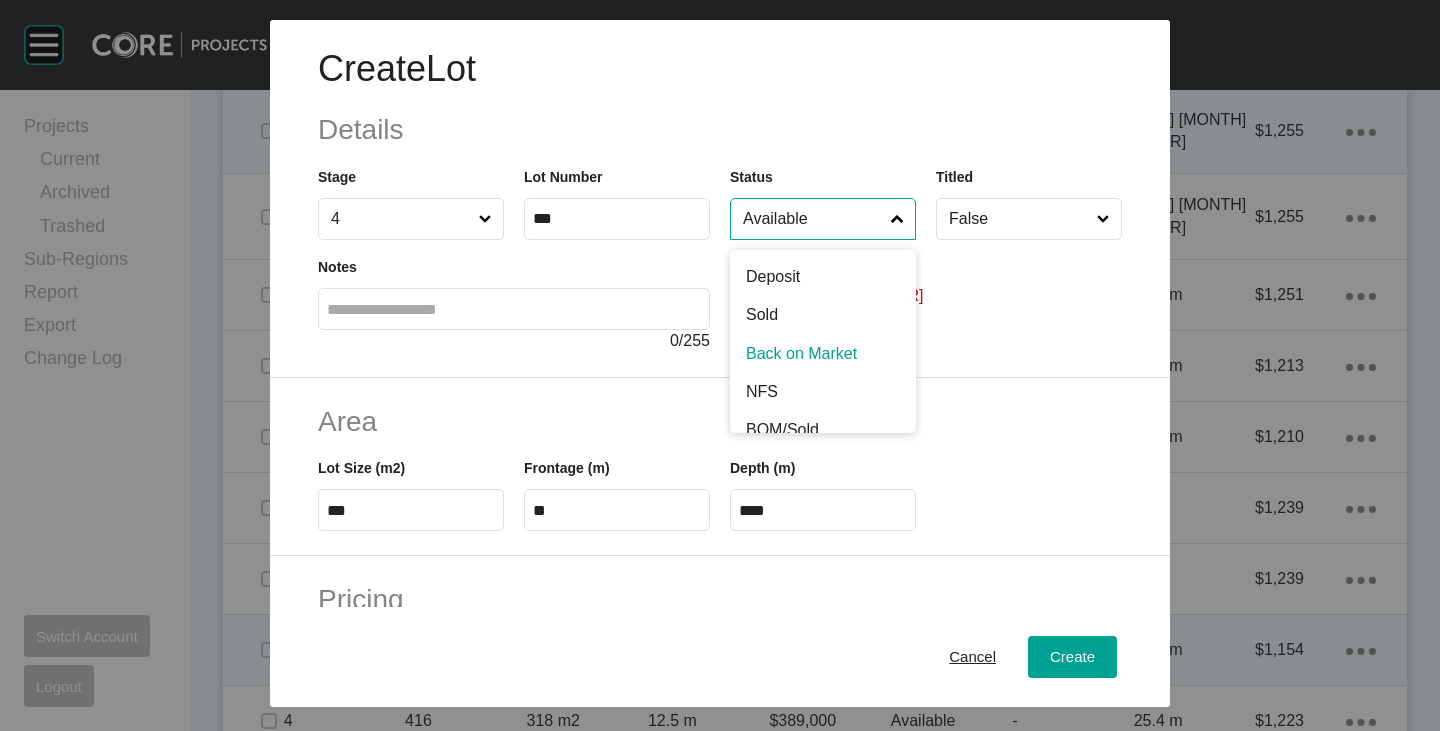 scroll, scrollTop: 100, scrollLeft: 0, axis: vertical 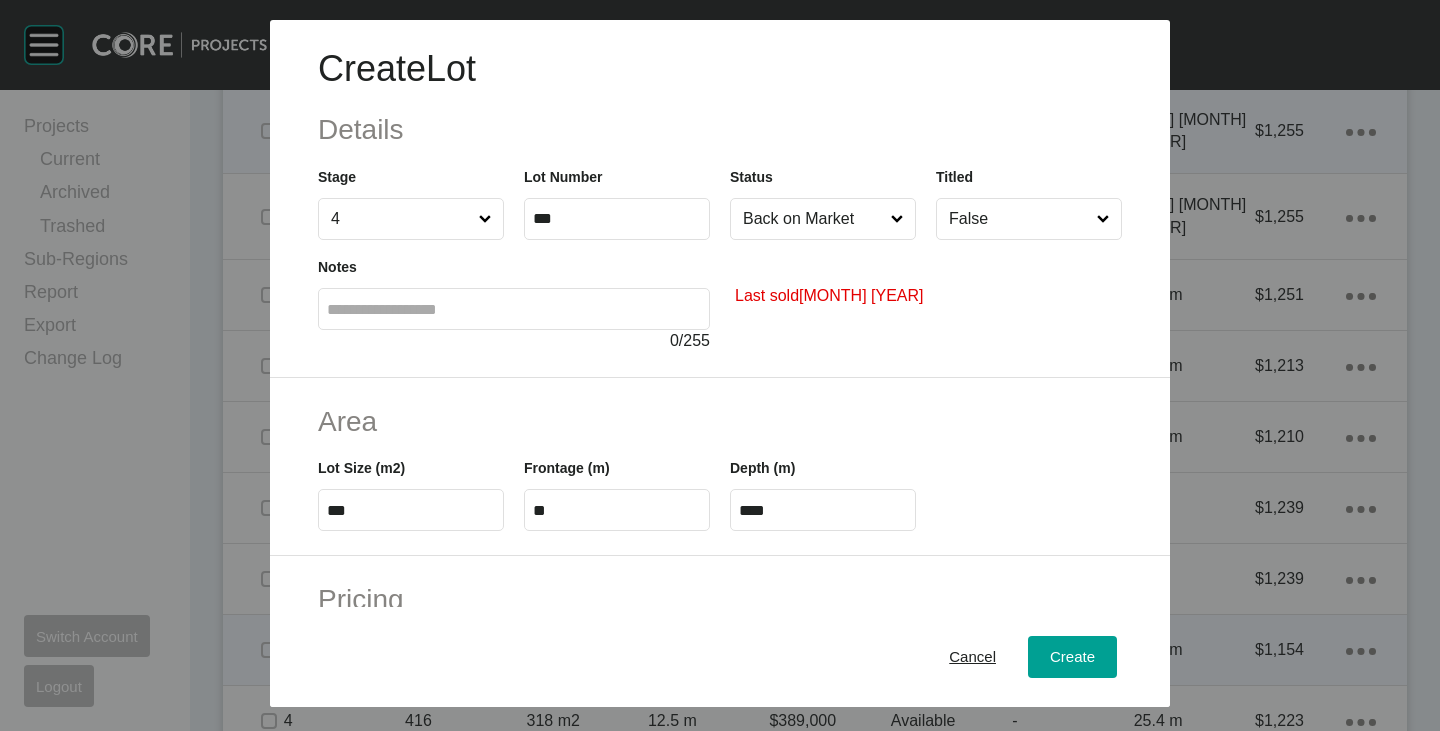 click on "***" at bounding box center (411, 510) 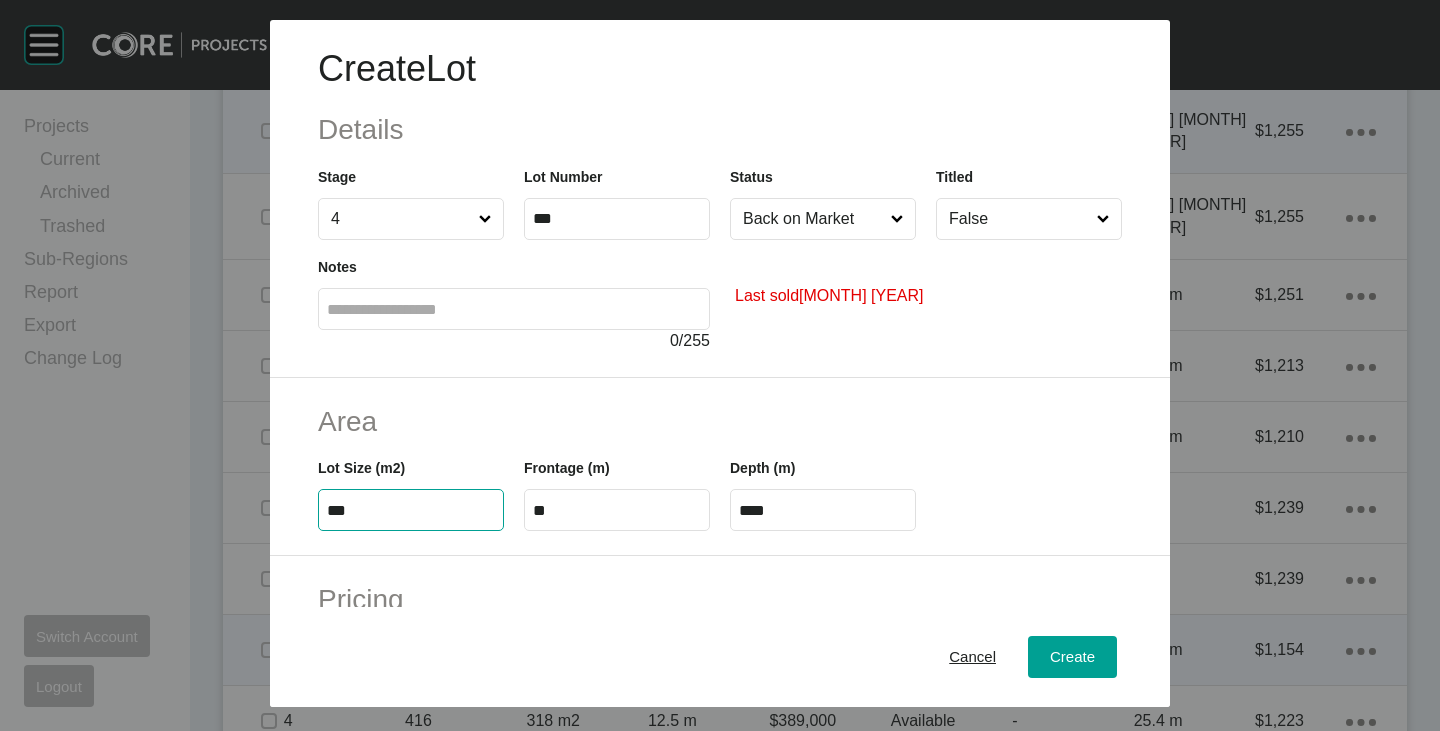 type on "***" 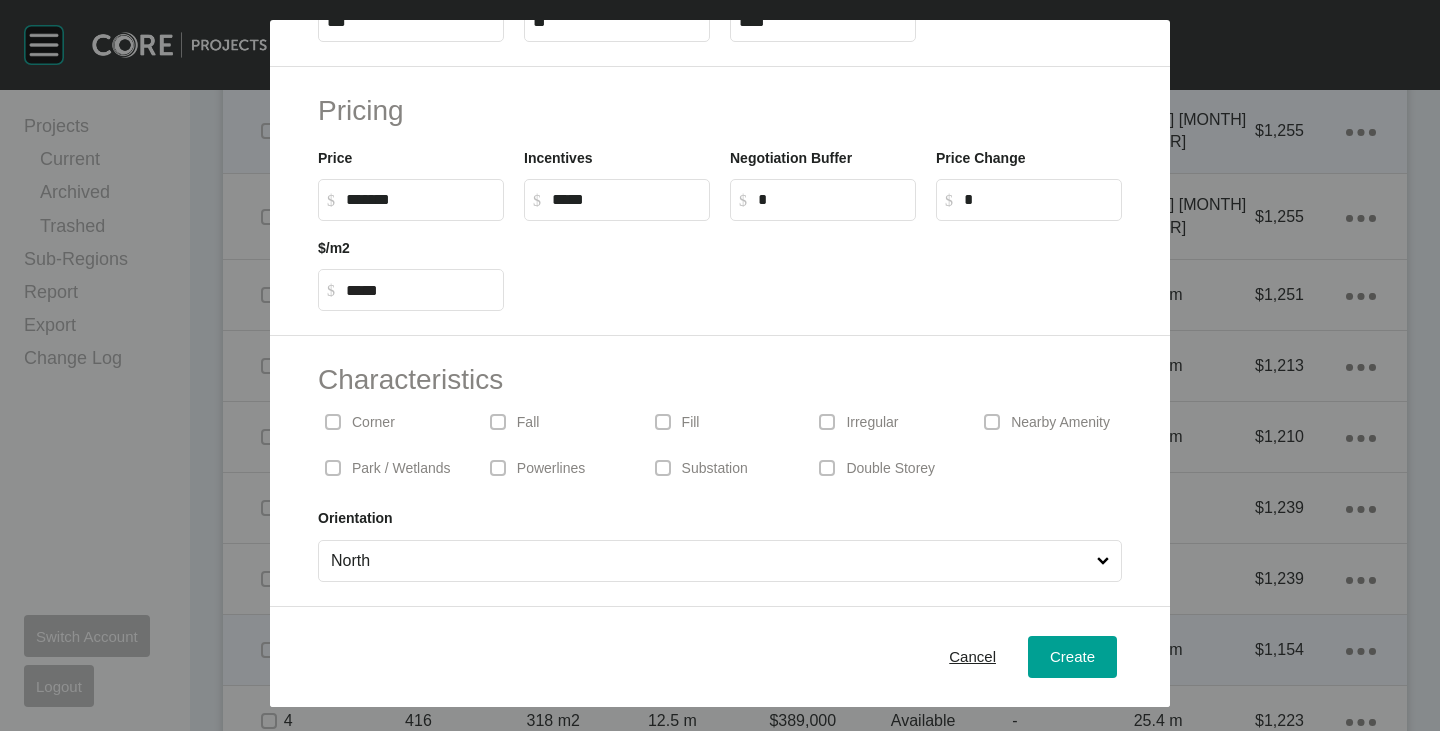 scroll, scrollTop: 0, scrollLeft: 0, axis: both 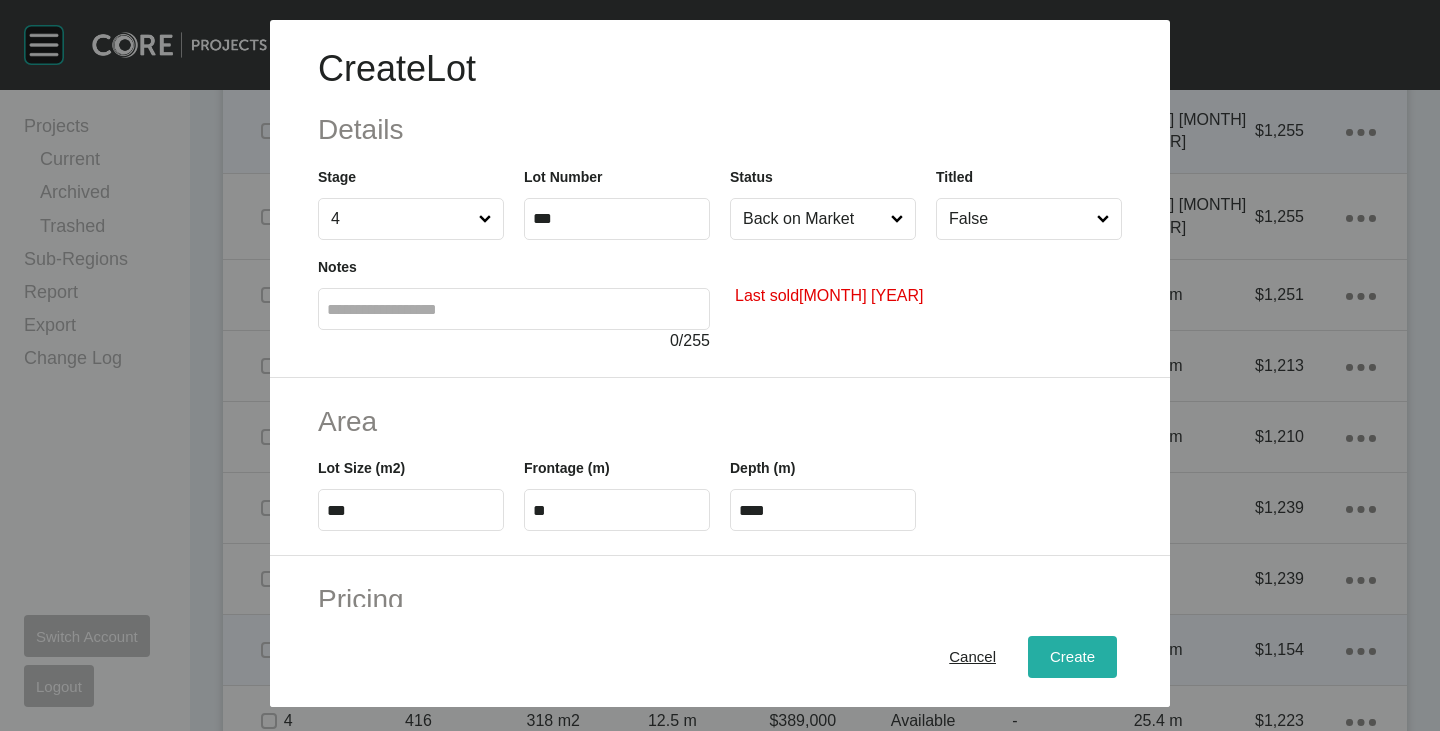 click on "Create" at bounding box center [1072, 657] 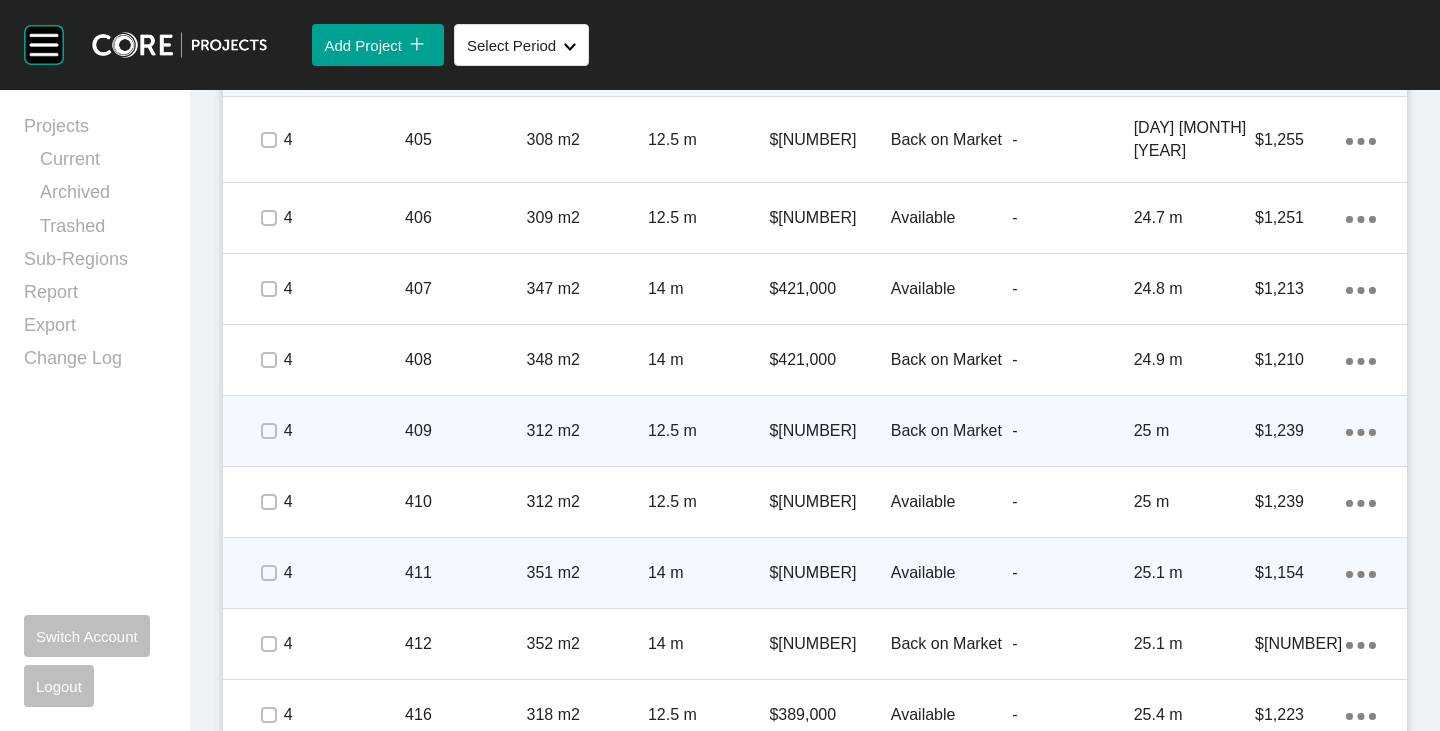 scroll, scrollTop: 5468, scrollLeft: 0, axis: vertical 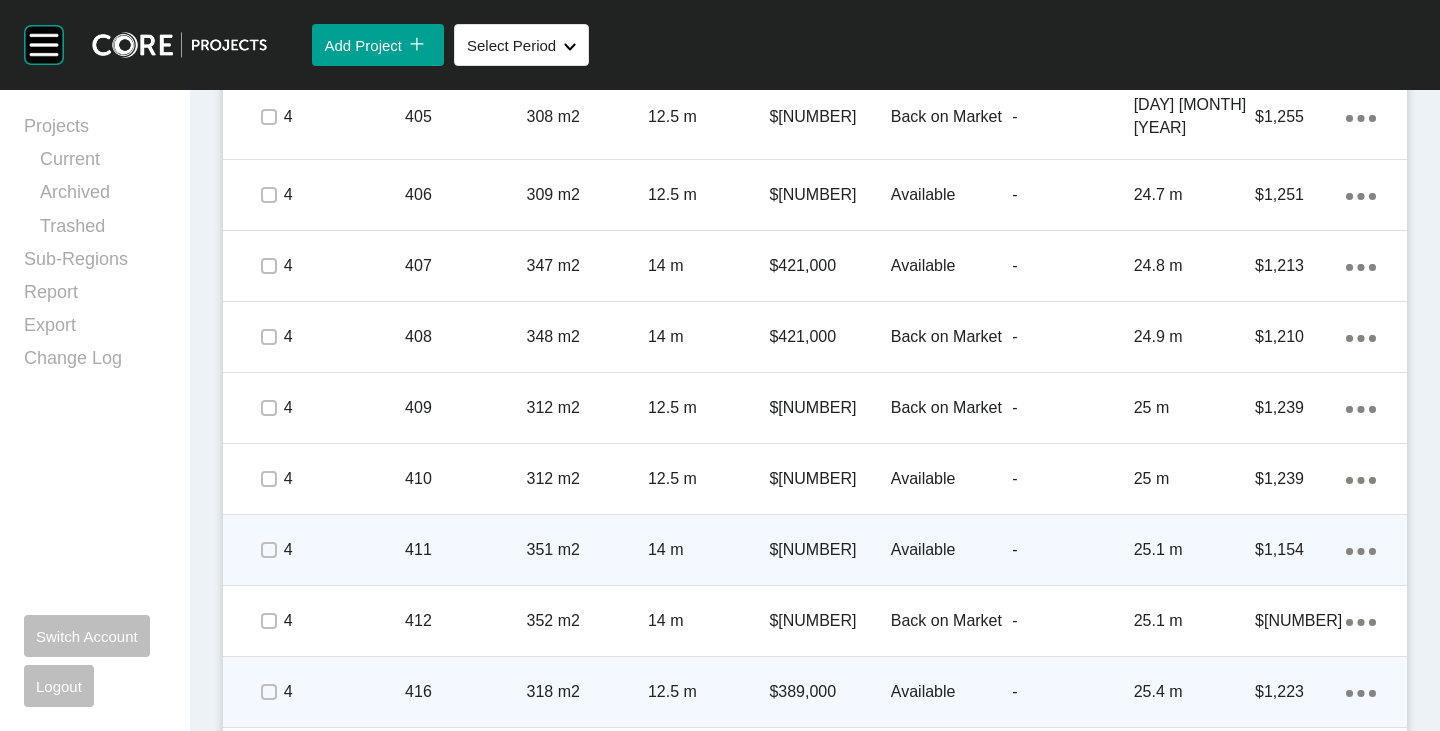 click on "Action Menu Dots Copy 6 Created with Sketch." 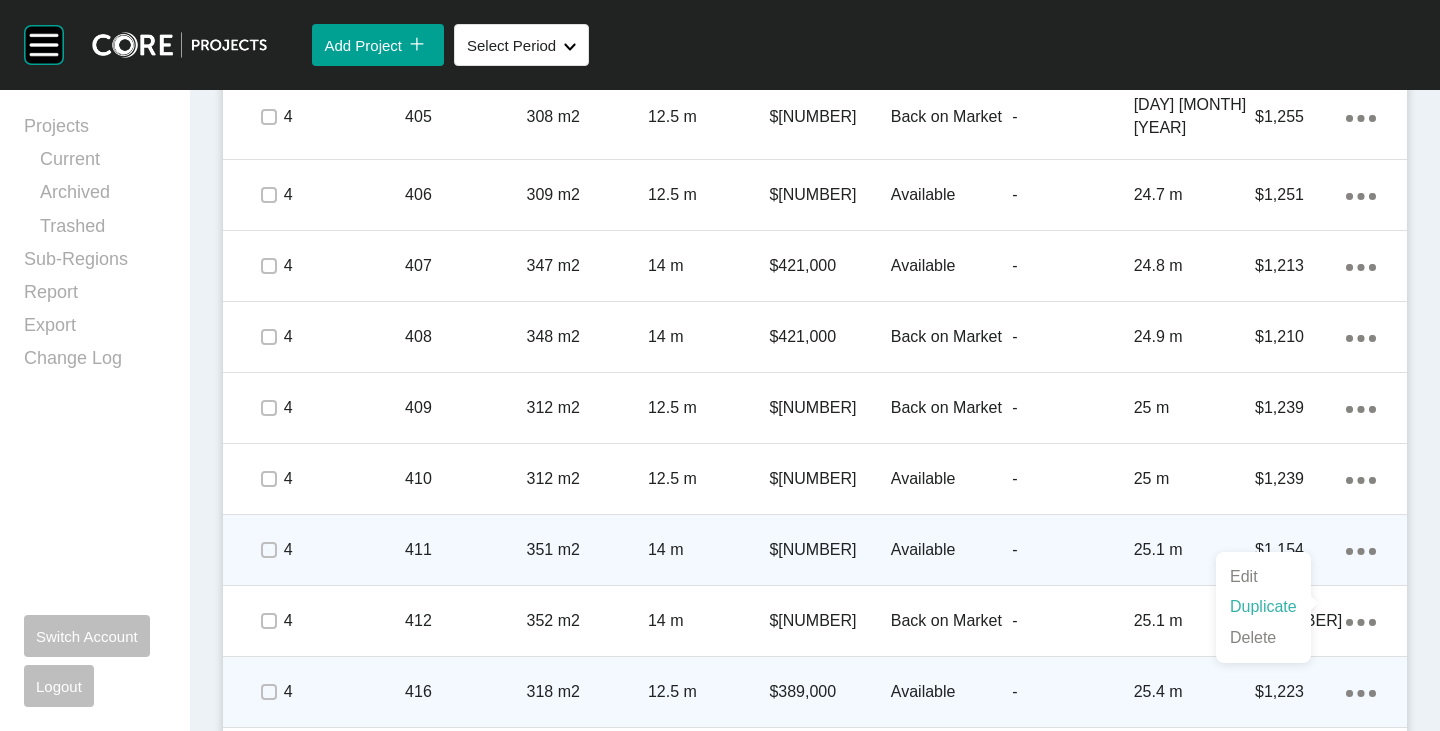 click on "Duplicate" at bounding box center [1263, 607] 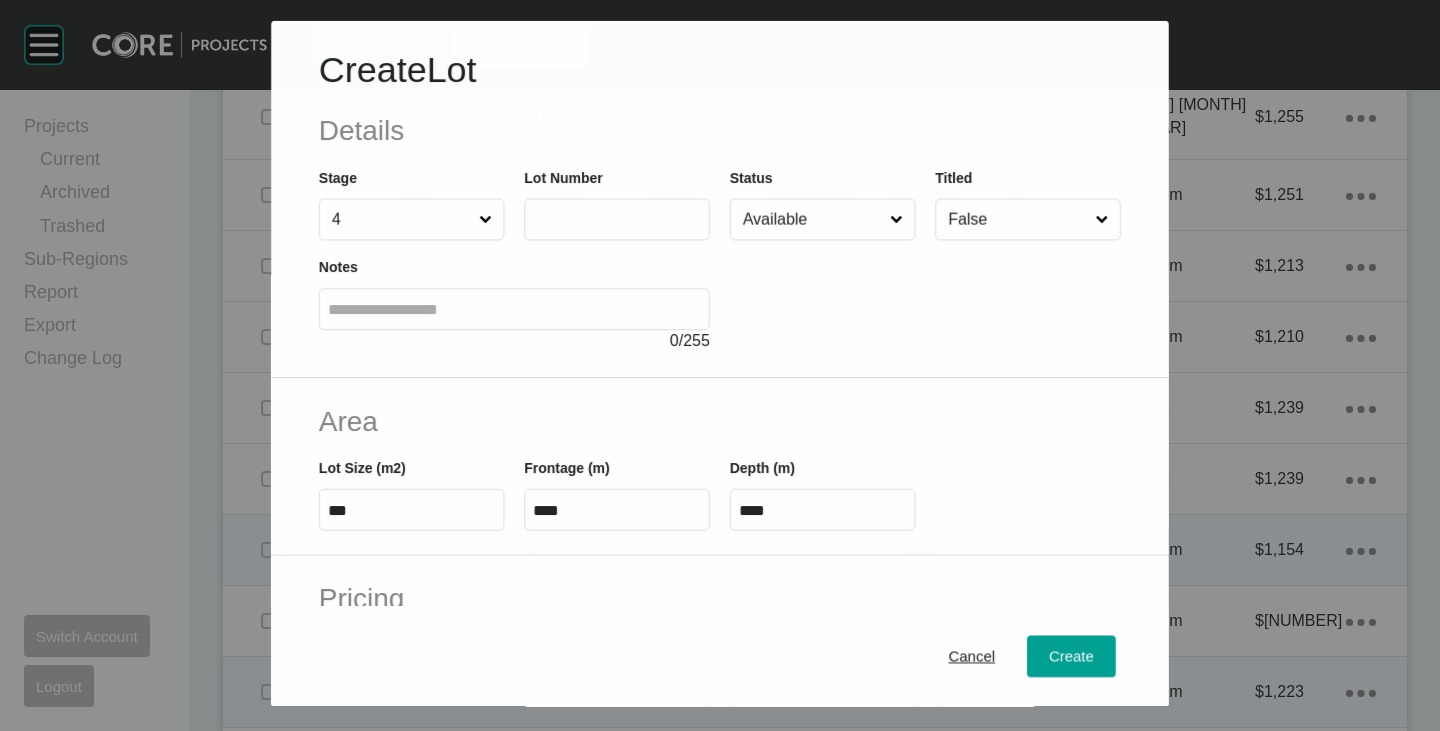 click at bounding box center (617, 219) 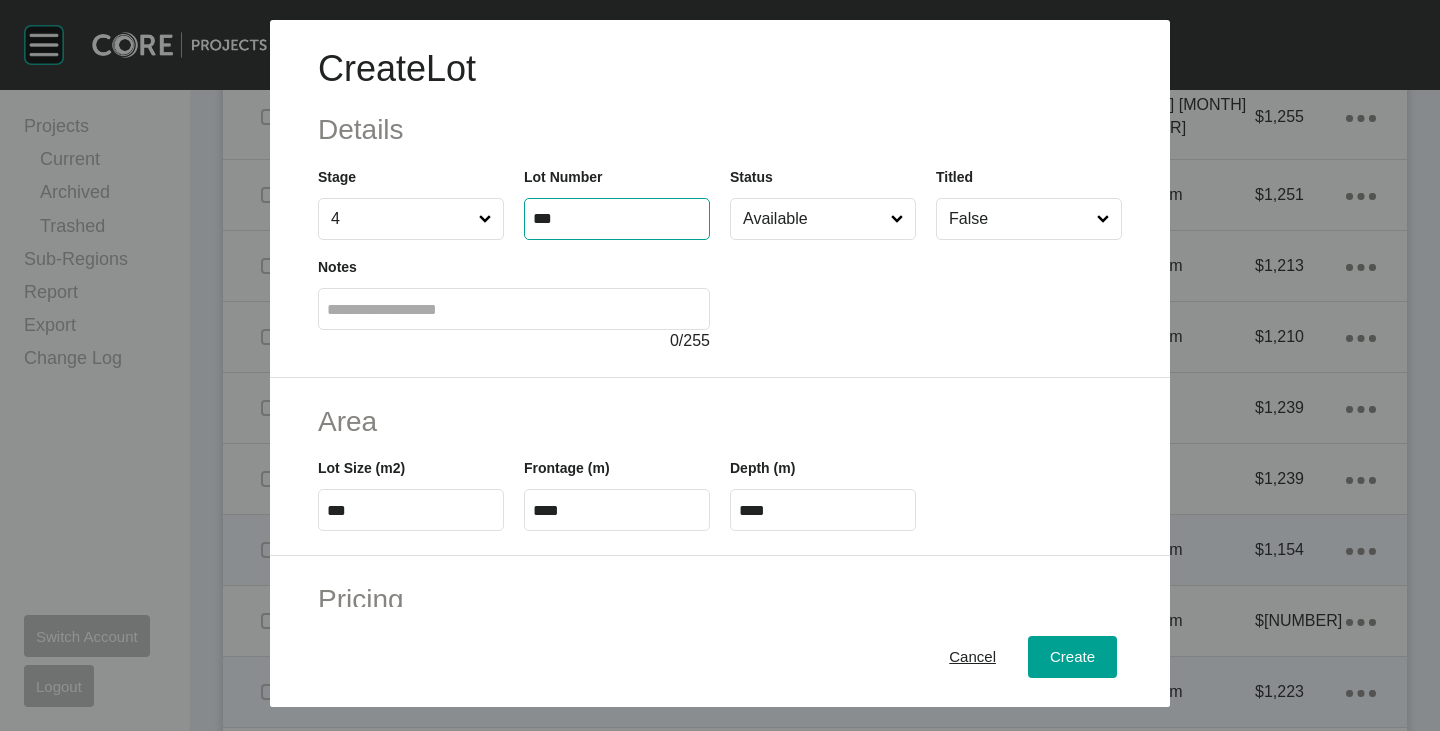 type on "***" 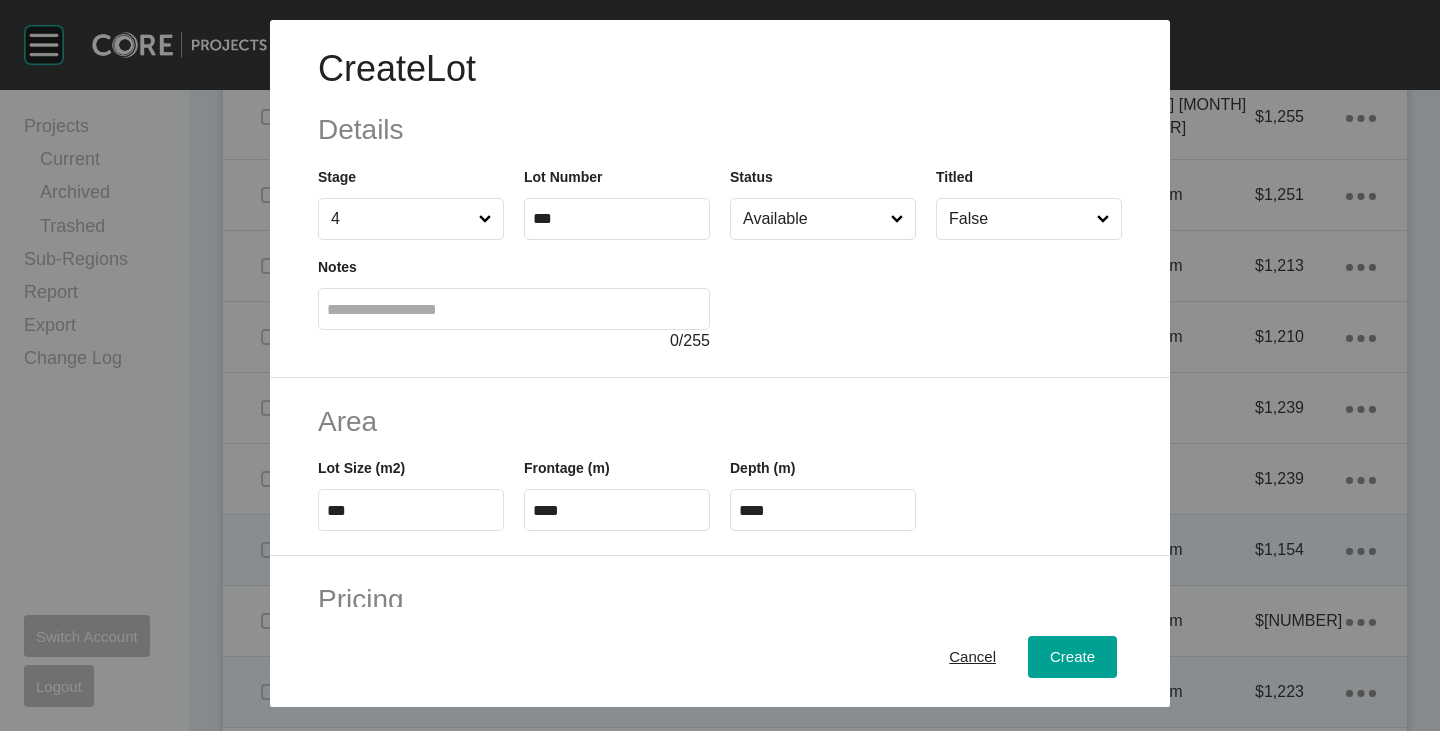 type on "*" 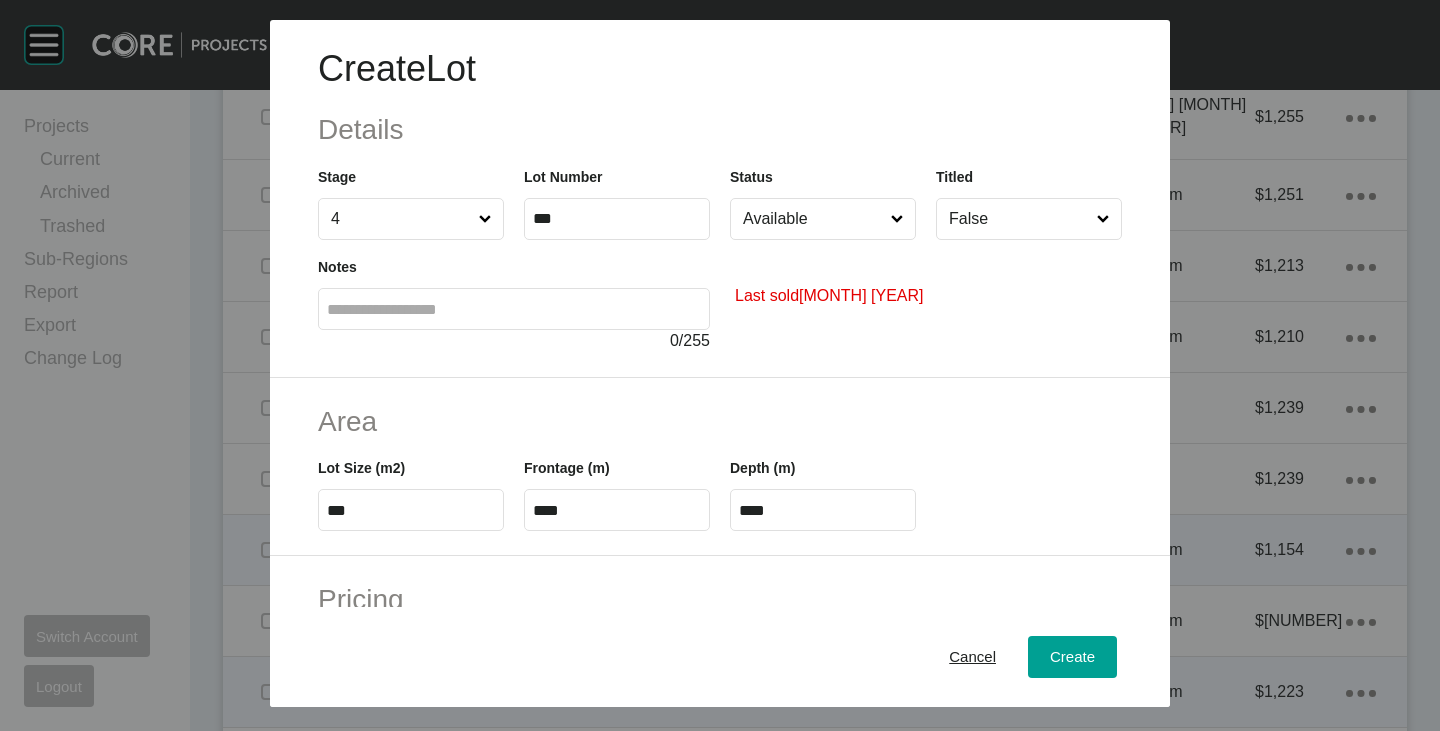 click on "Available" at bounding box center (813, 219) 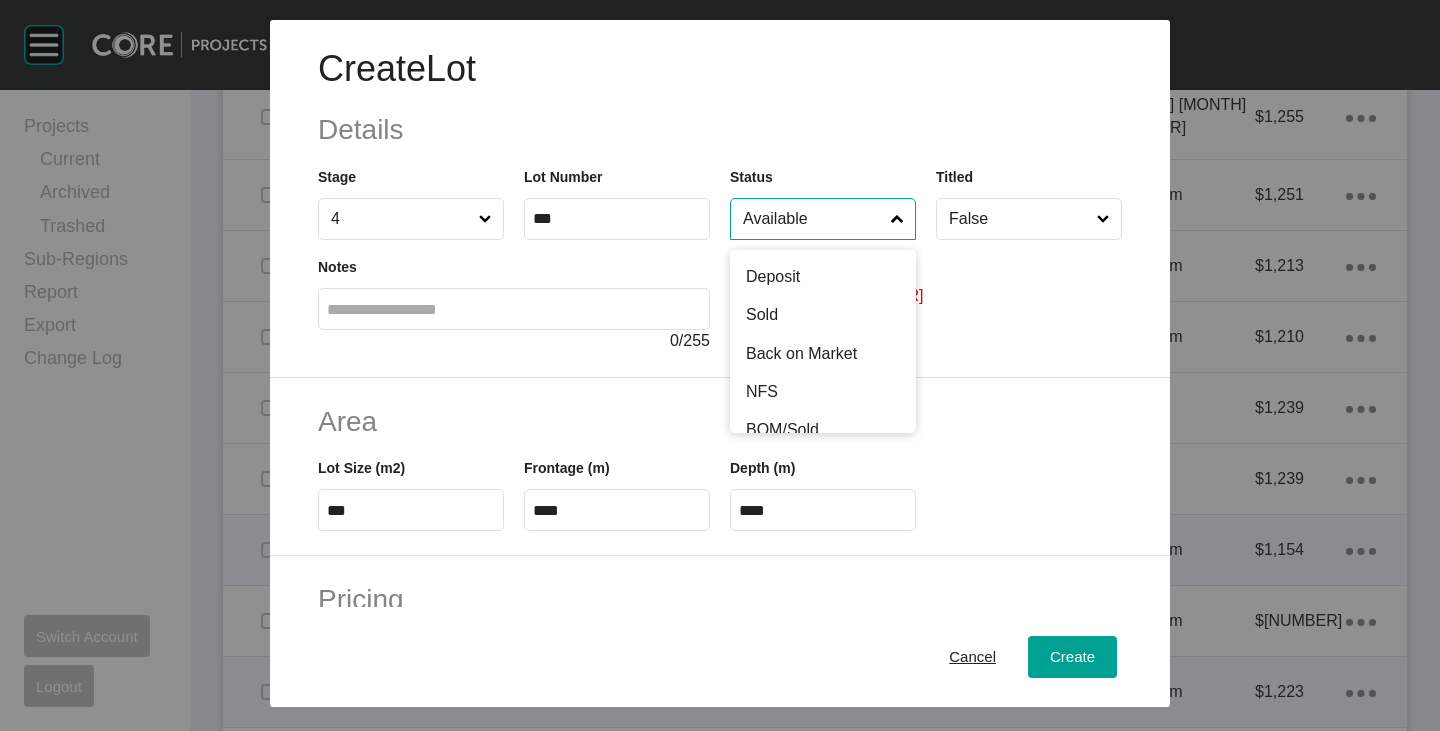 scroll, scrollTop: 100, scrollLeft: 0, axis: vertical 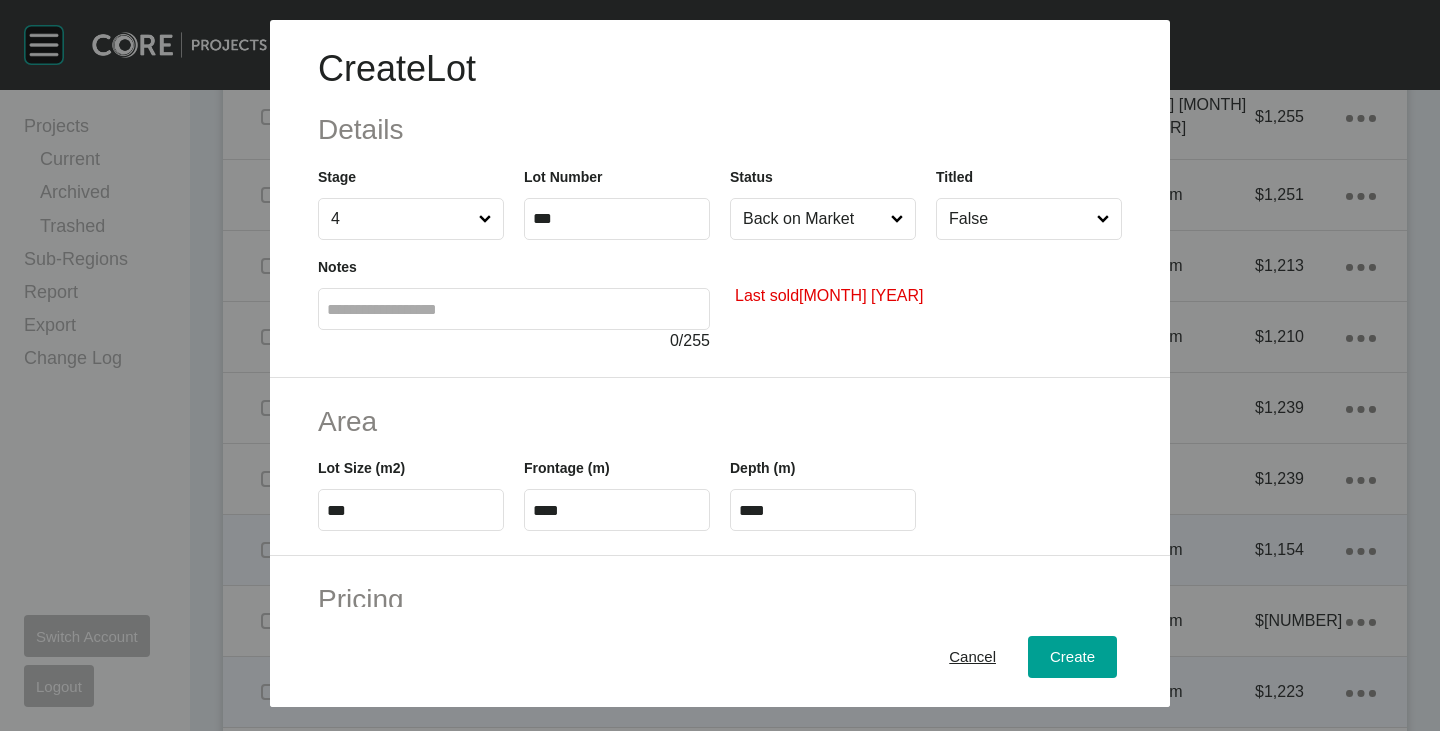 click on "***" at bounding box center [411, 510] 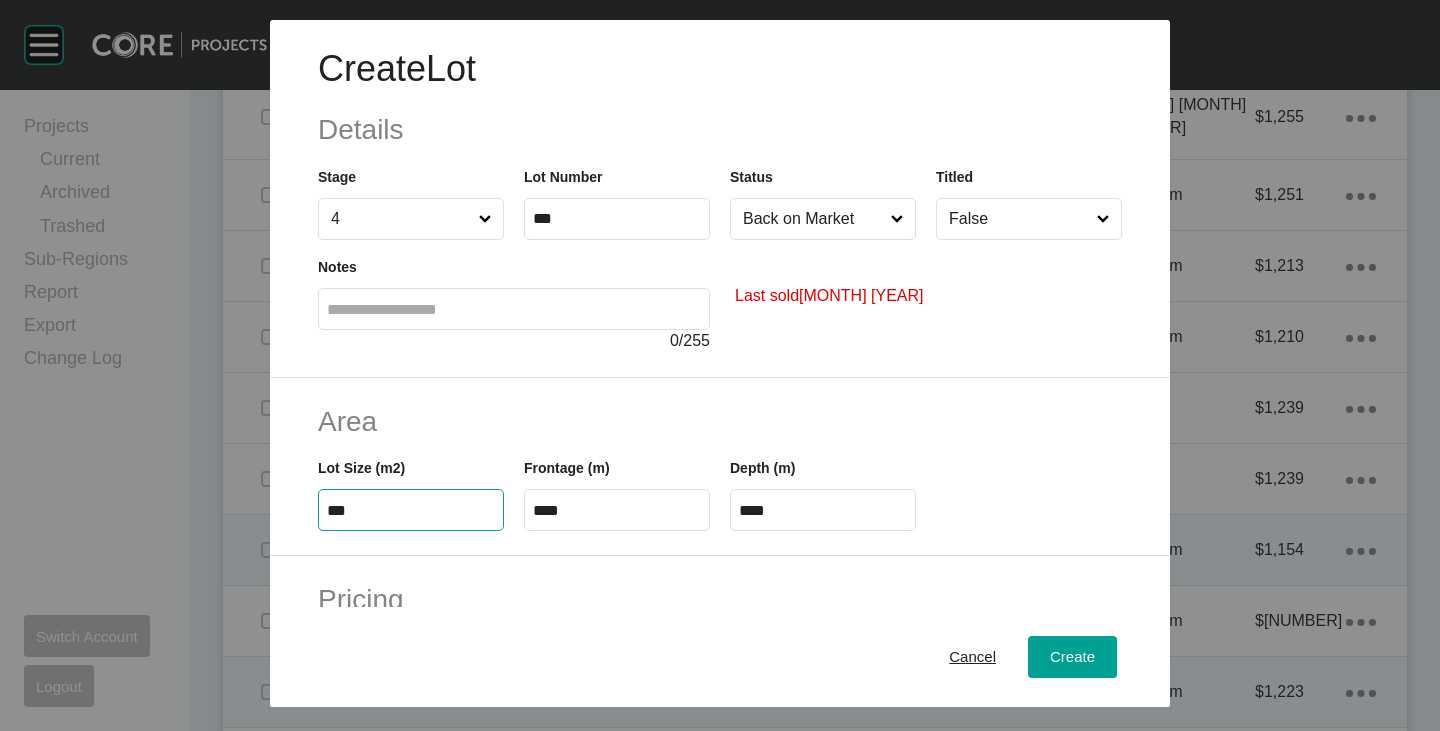 type on "***" 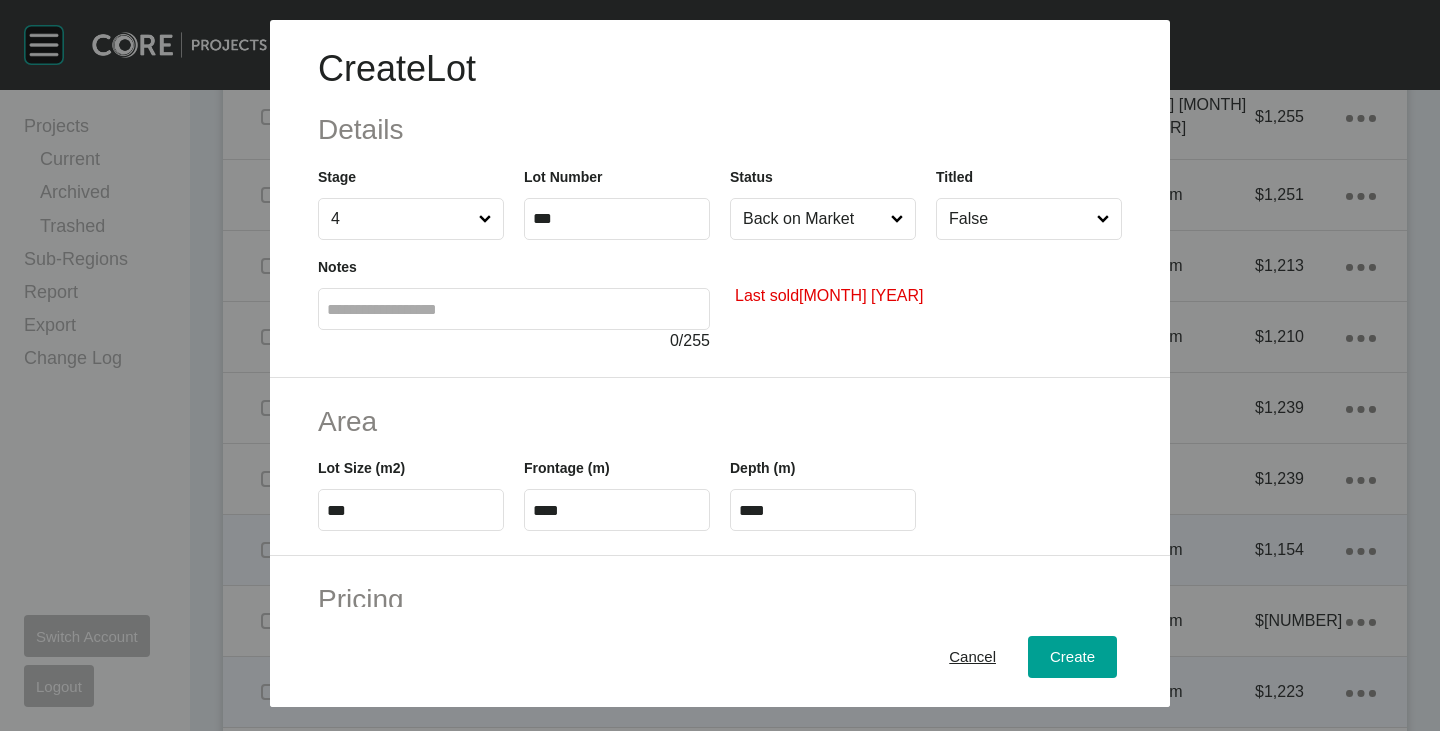 type on "****" 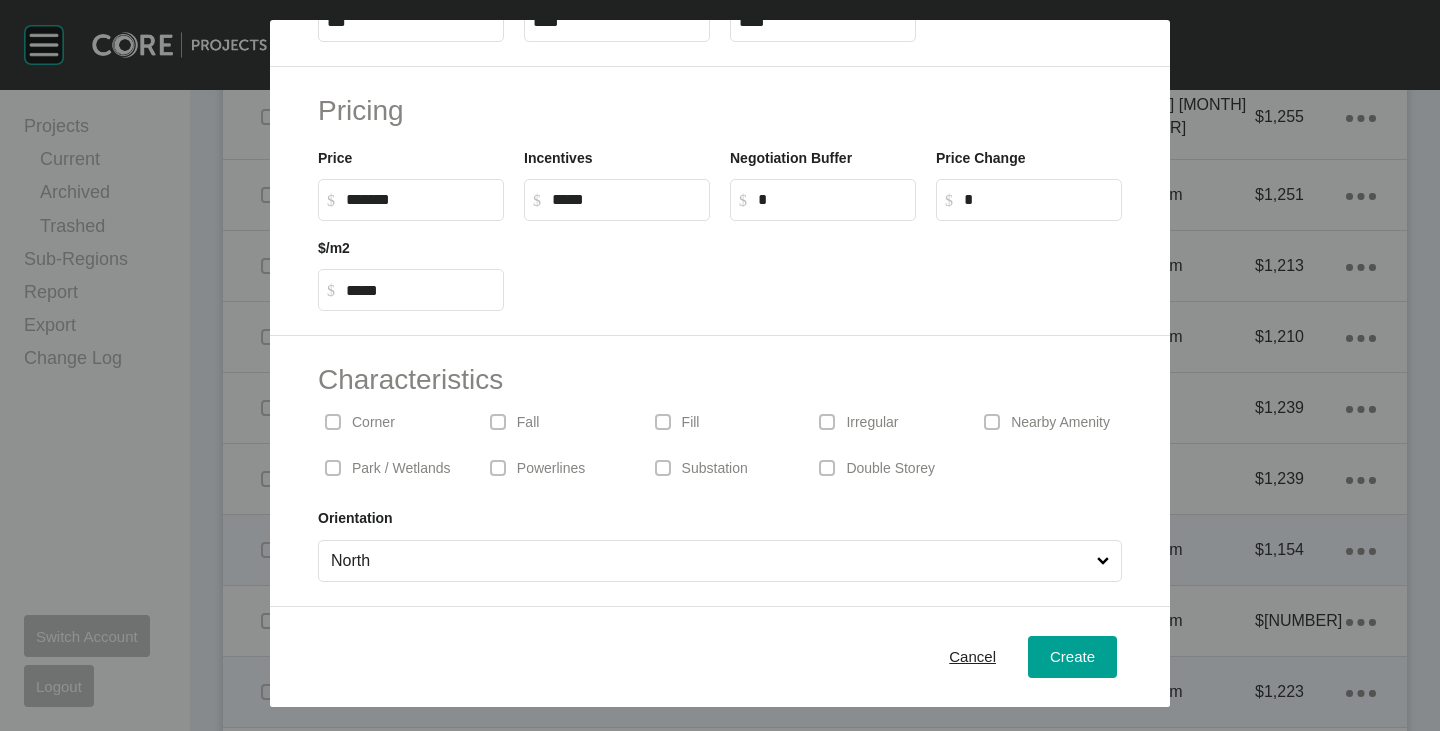 scroll, scrollTop: 0, scrollLeft: 0, axis: both 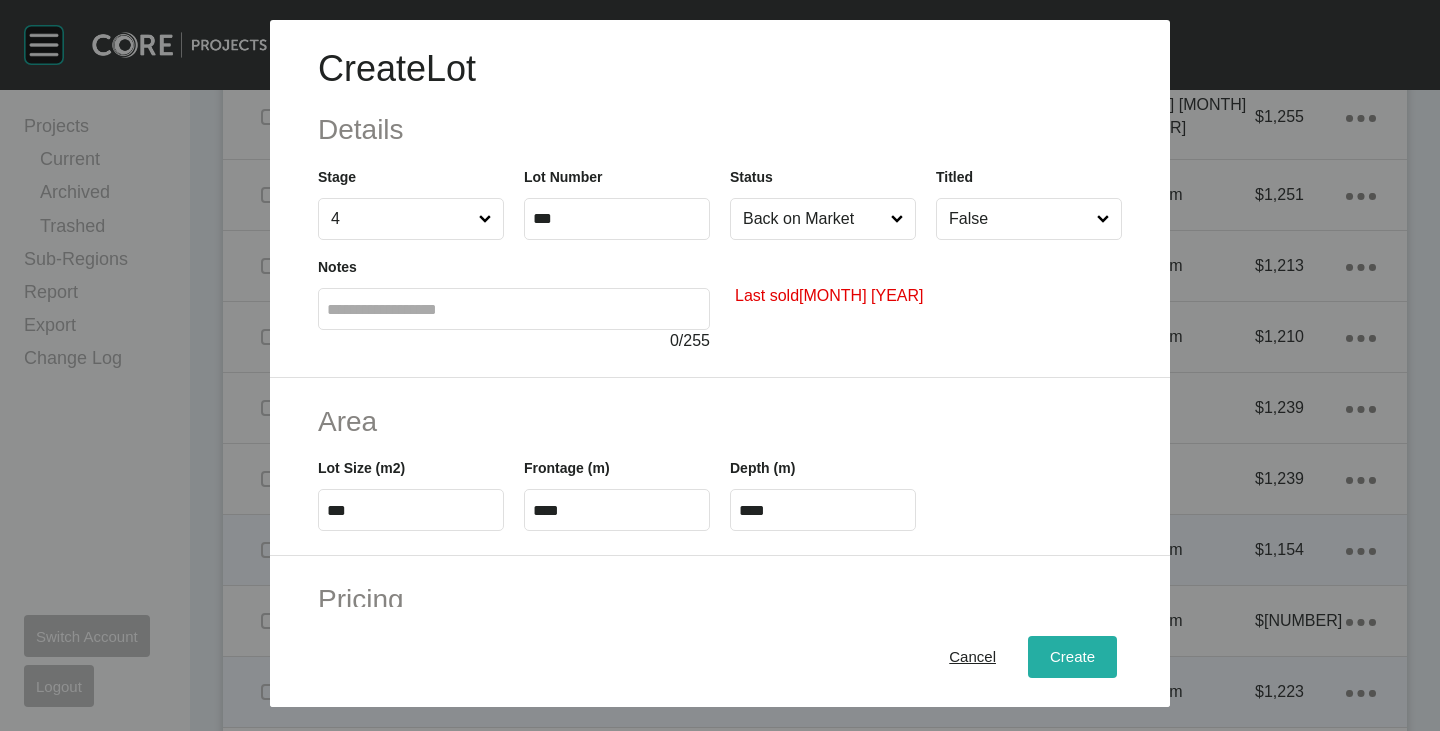 click on "Create" at bounding box center [1072, 657] 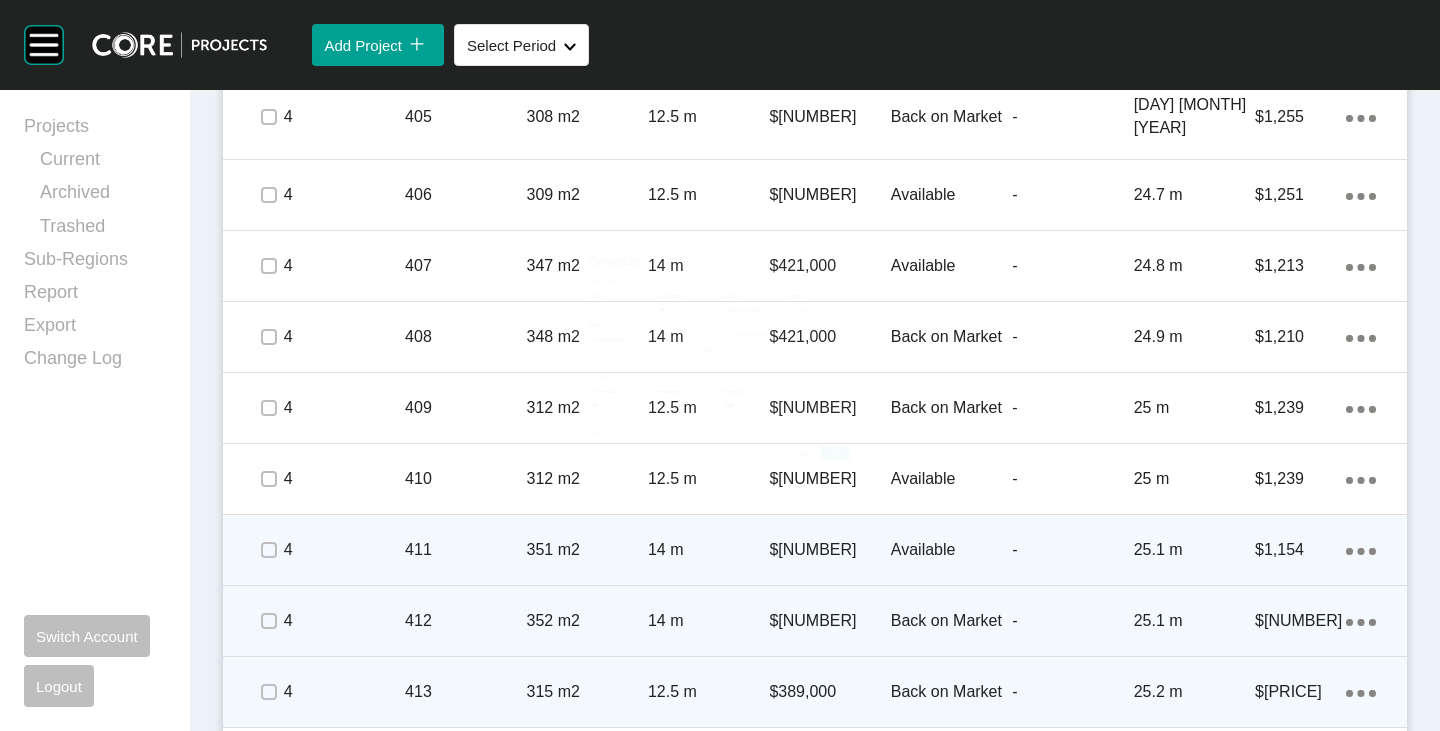 scroll, scrollTop: 5568, scrollLeft: 0, axis: vertical 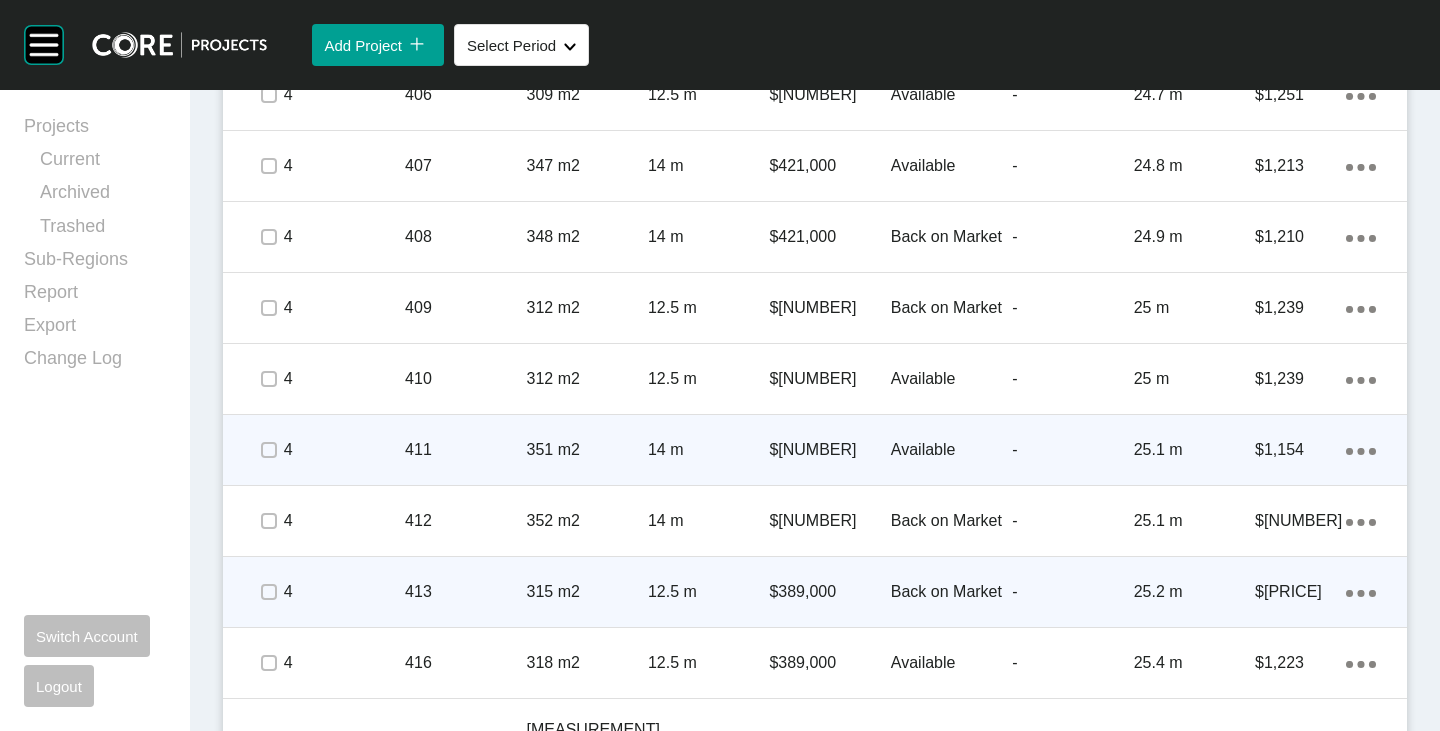 click 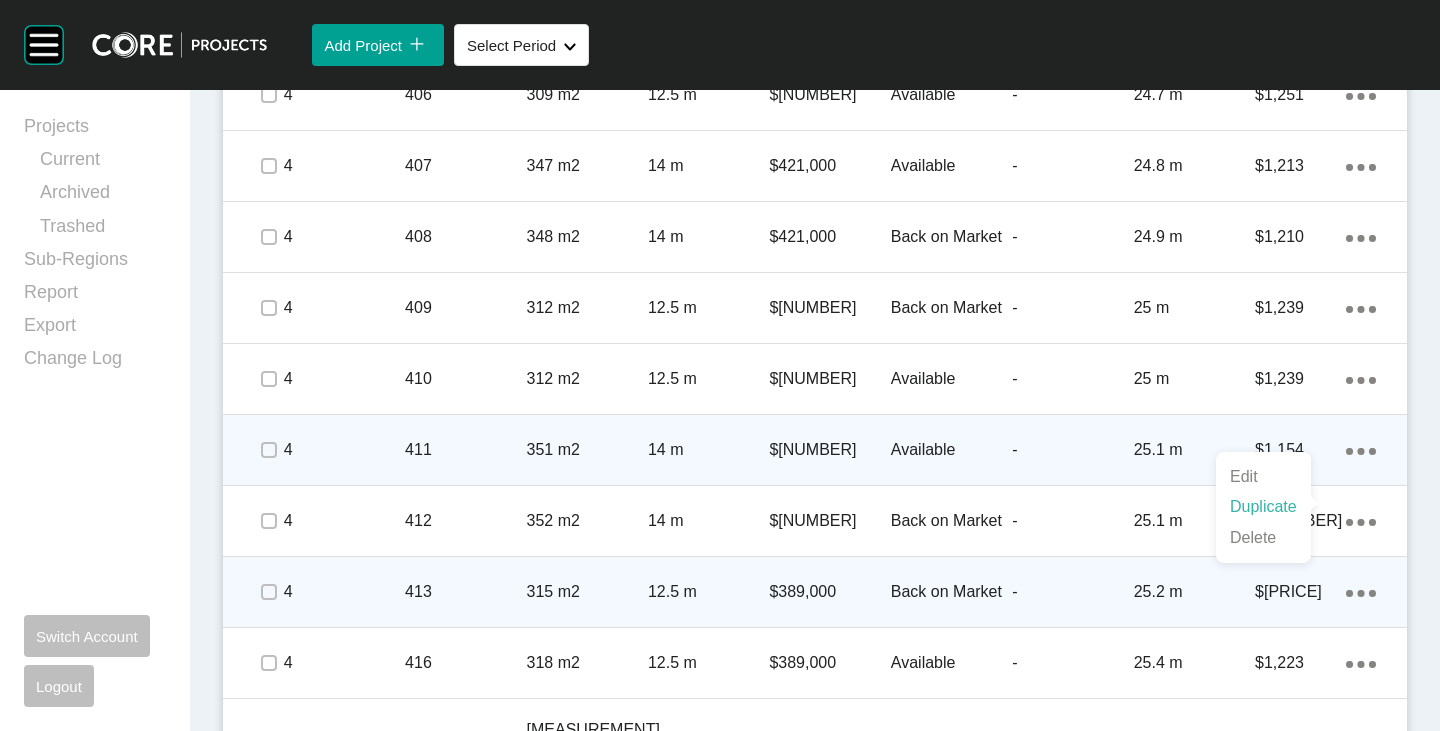 click on "Duplicate" at bounding box center [1263, 507] 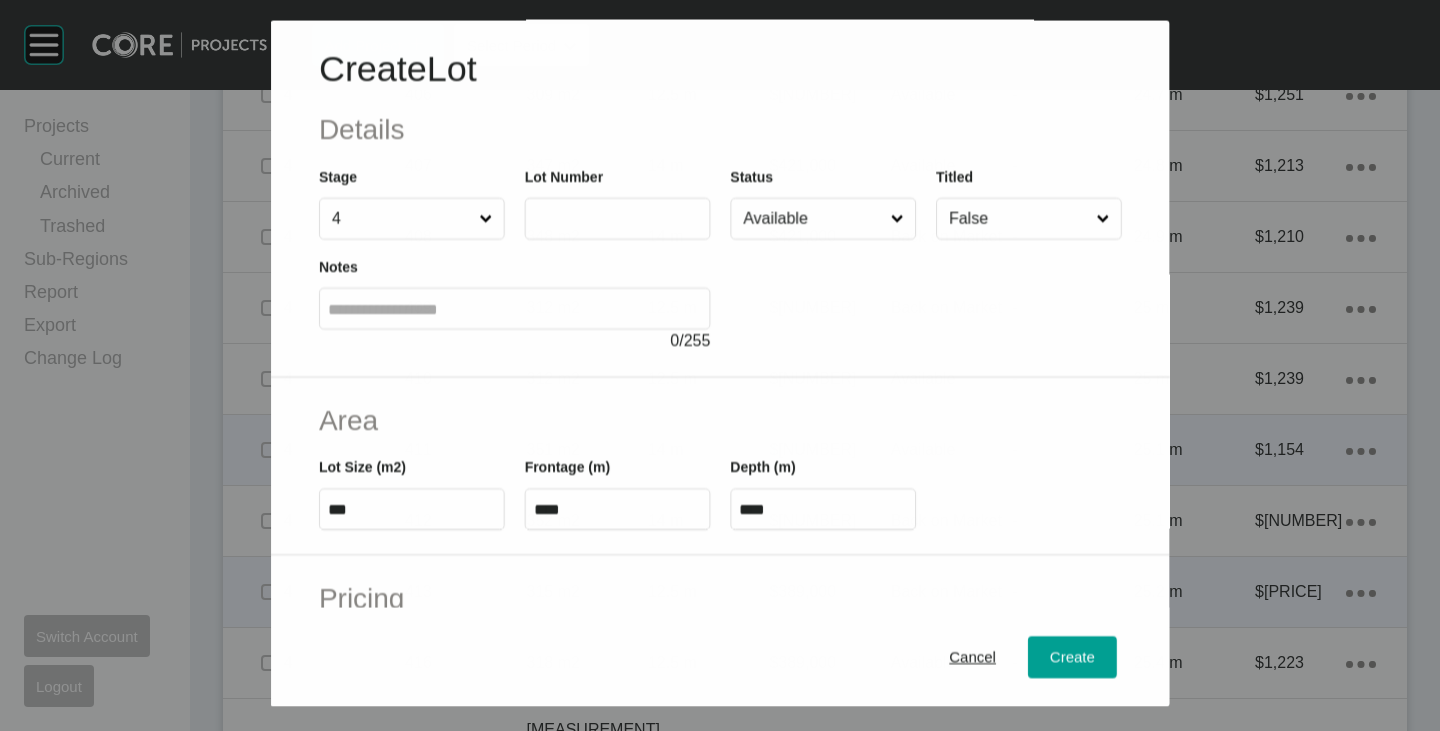 click at bounding box center [617, 219] 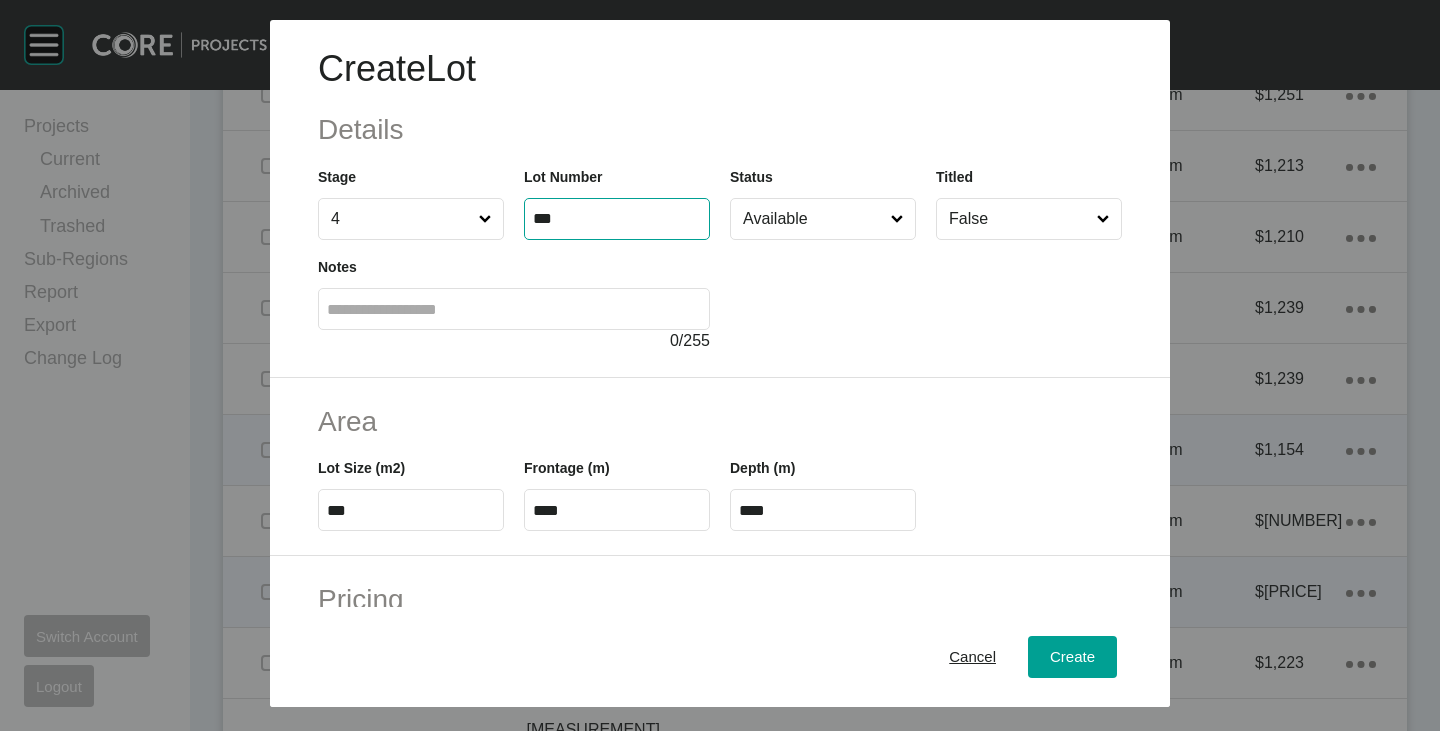 type on "***" 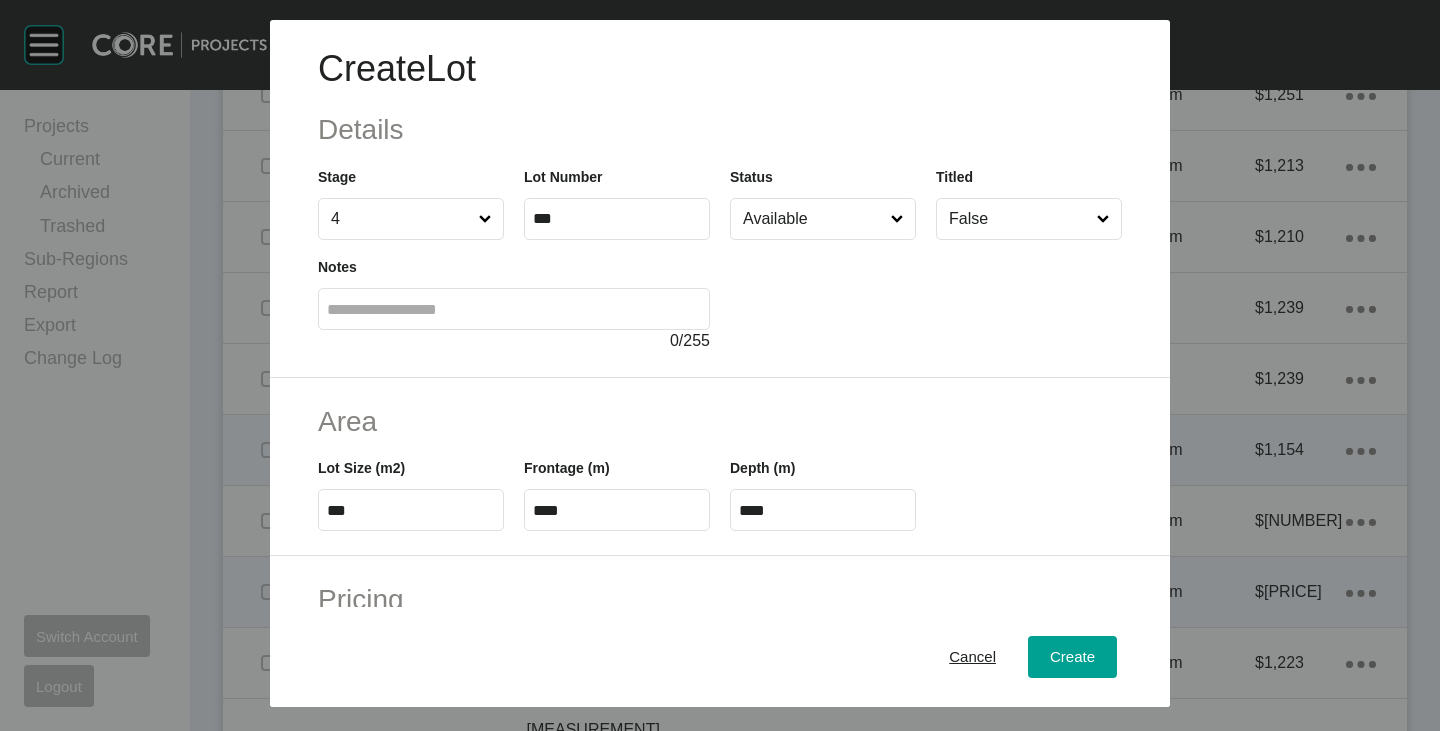 type on "*" 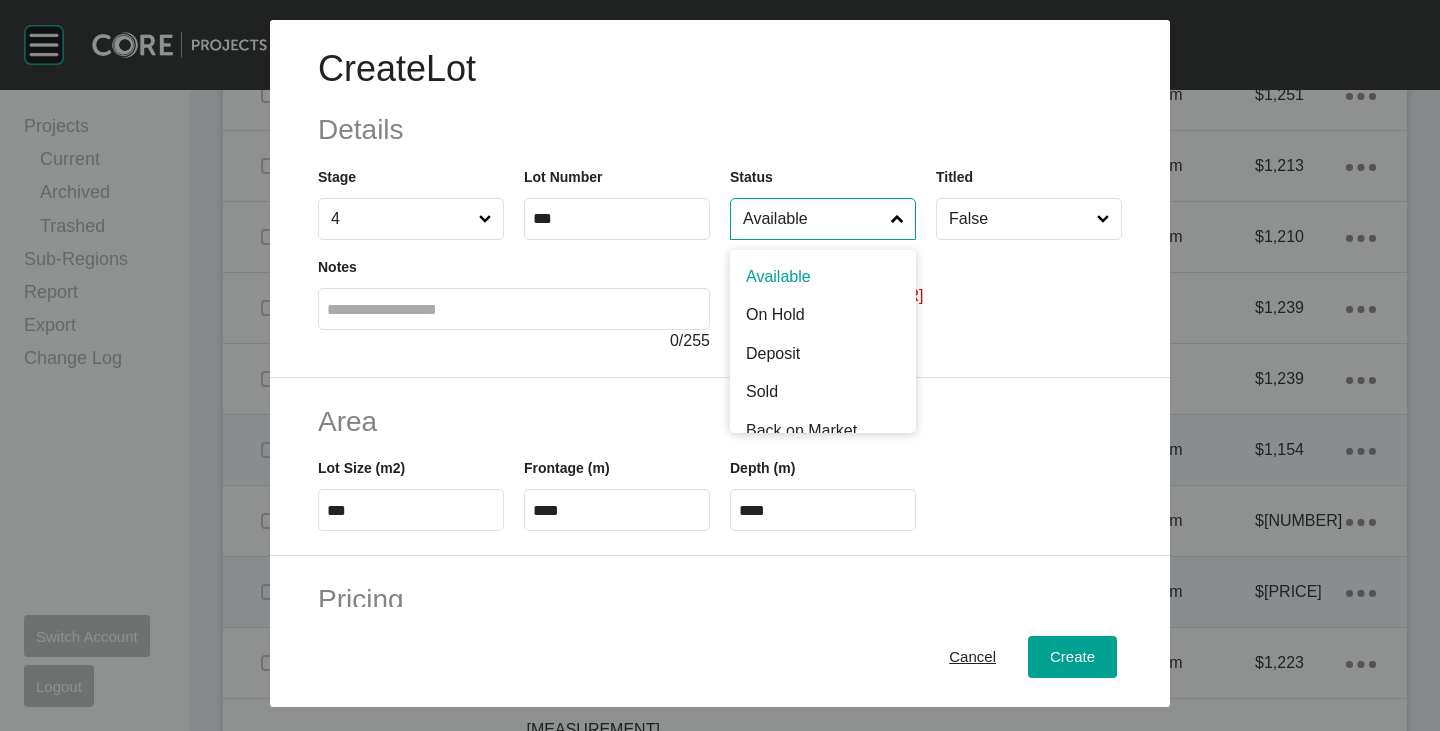 click on "Available" at bounding box center [813, 219] 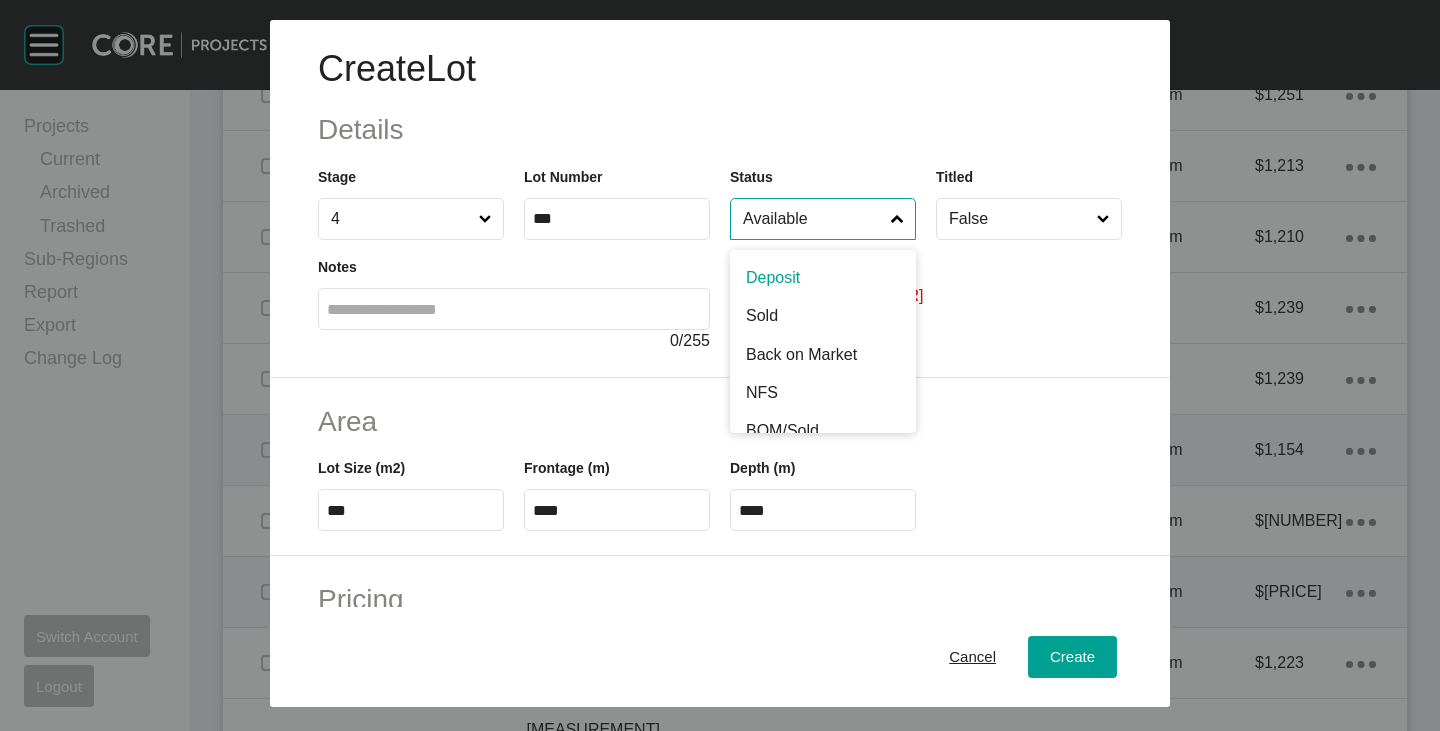 scroll, scrollTop: 100, scrollLeft: 0, axis: vertical 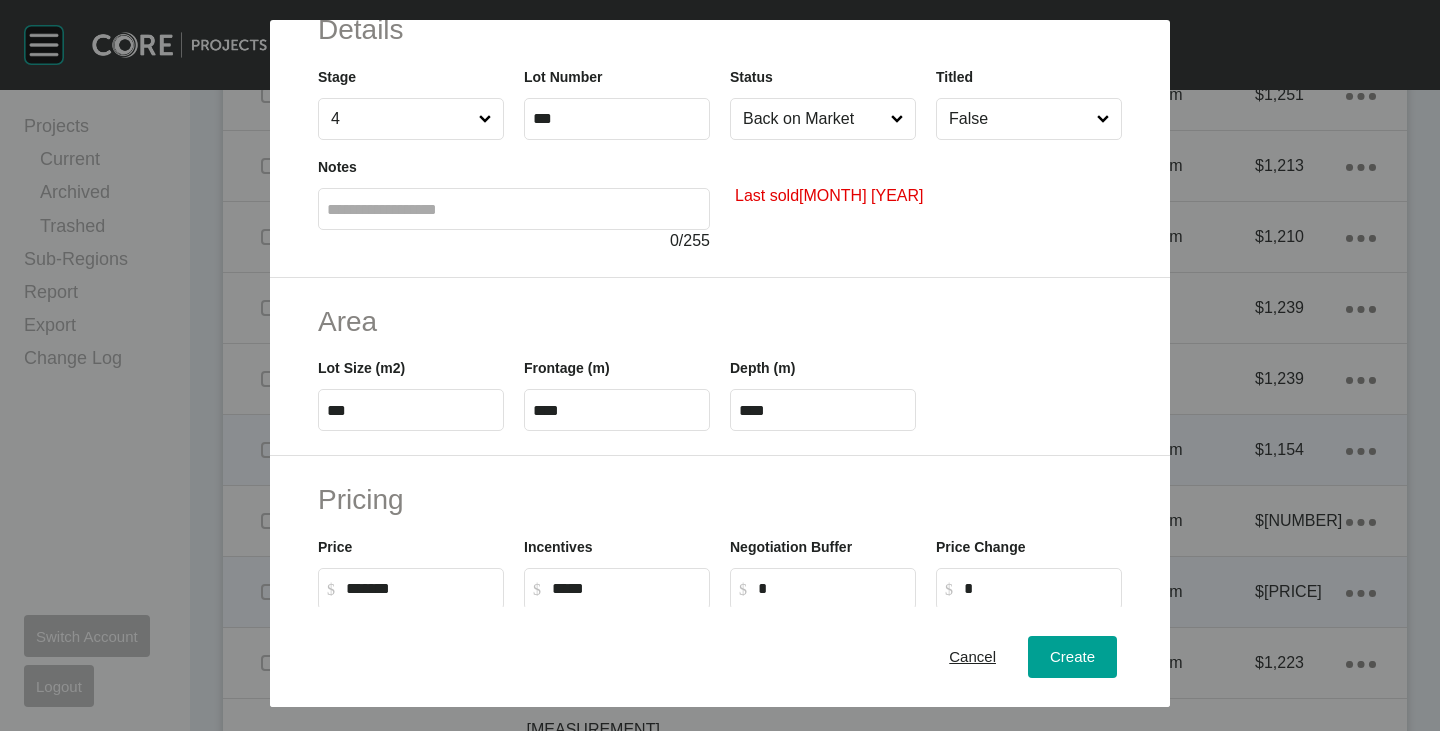 click on "***" at bounding box center (411, 410) 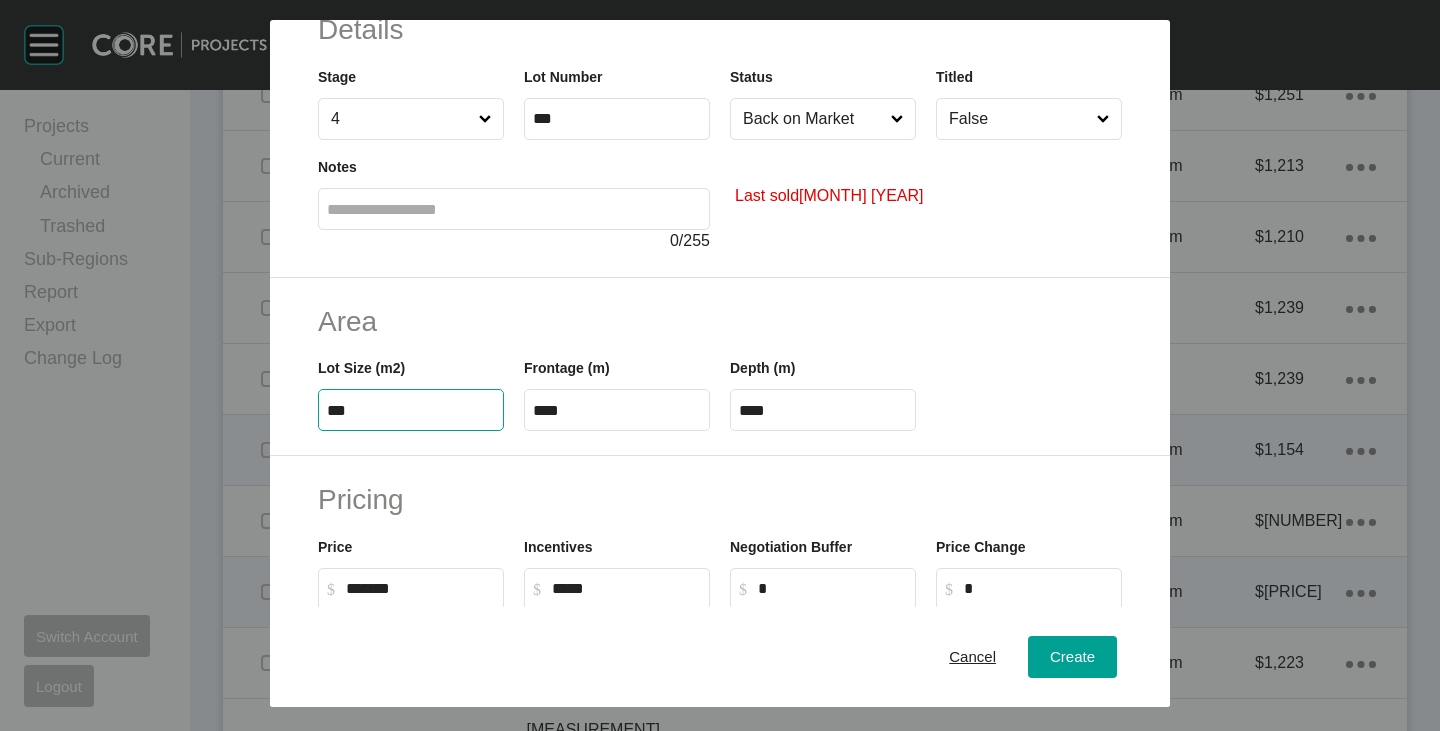 type on "***" 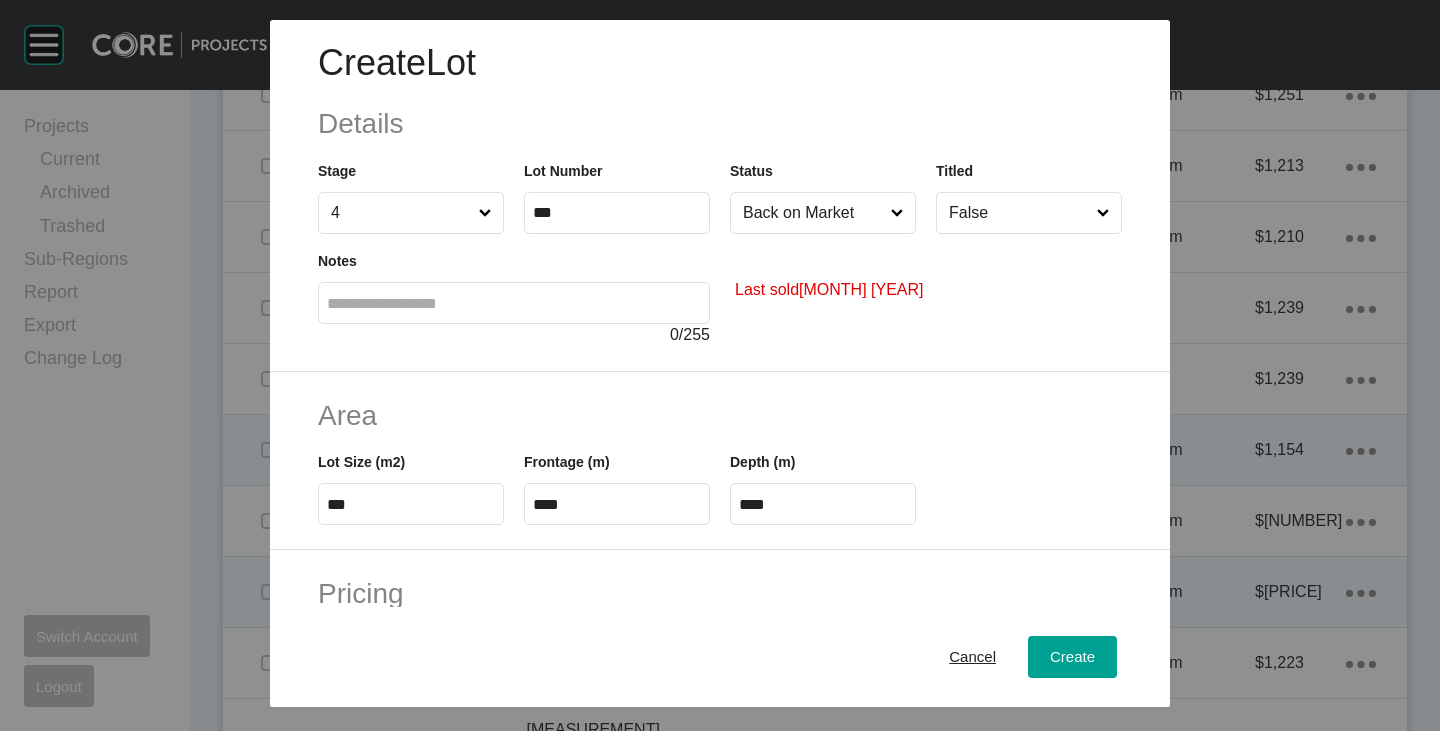 scroll, scrollTop: 0, scrollLeft: 0, axis: both 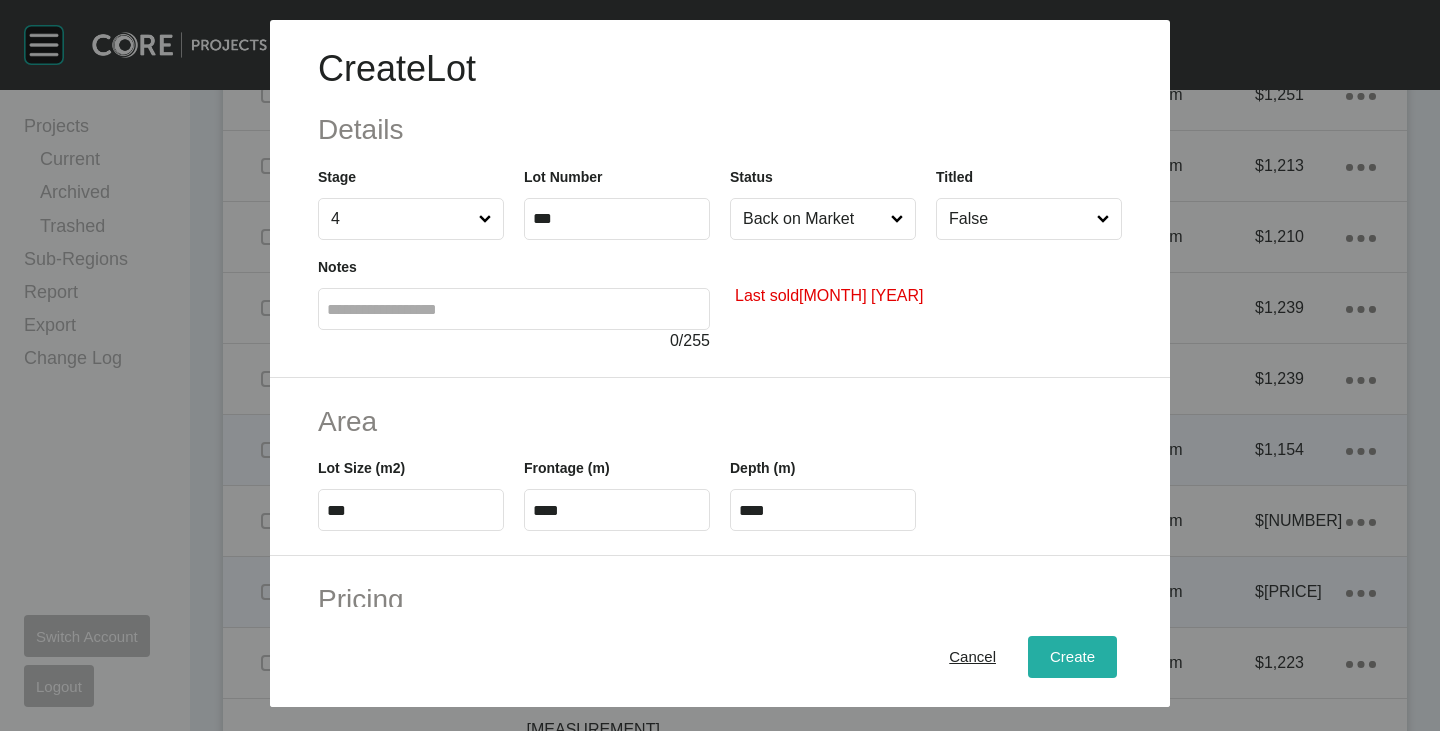 click on "Create" at bounding box center (1072, 657) 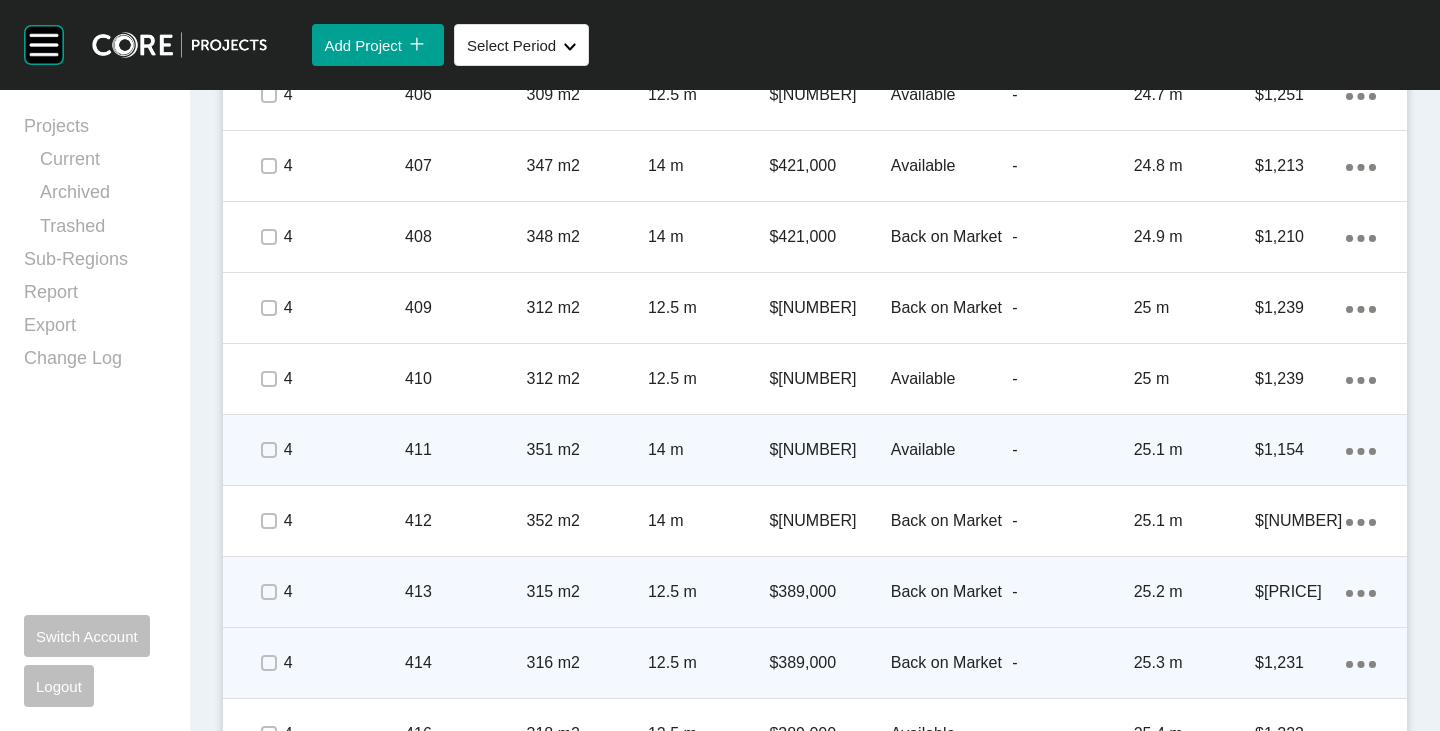 click 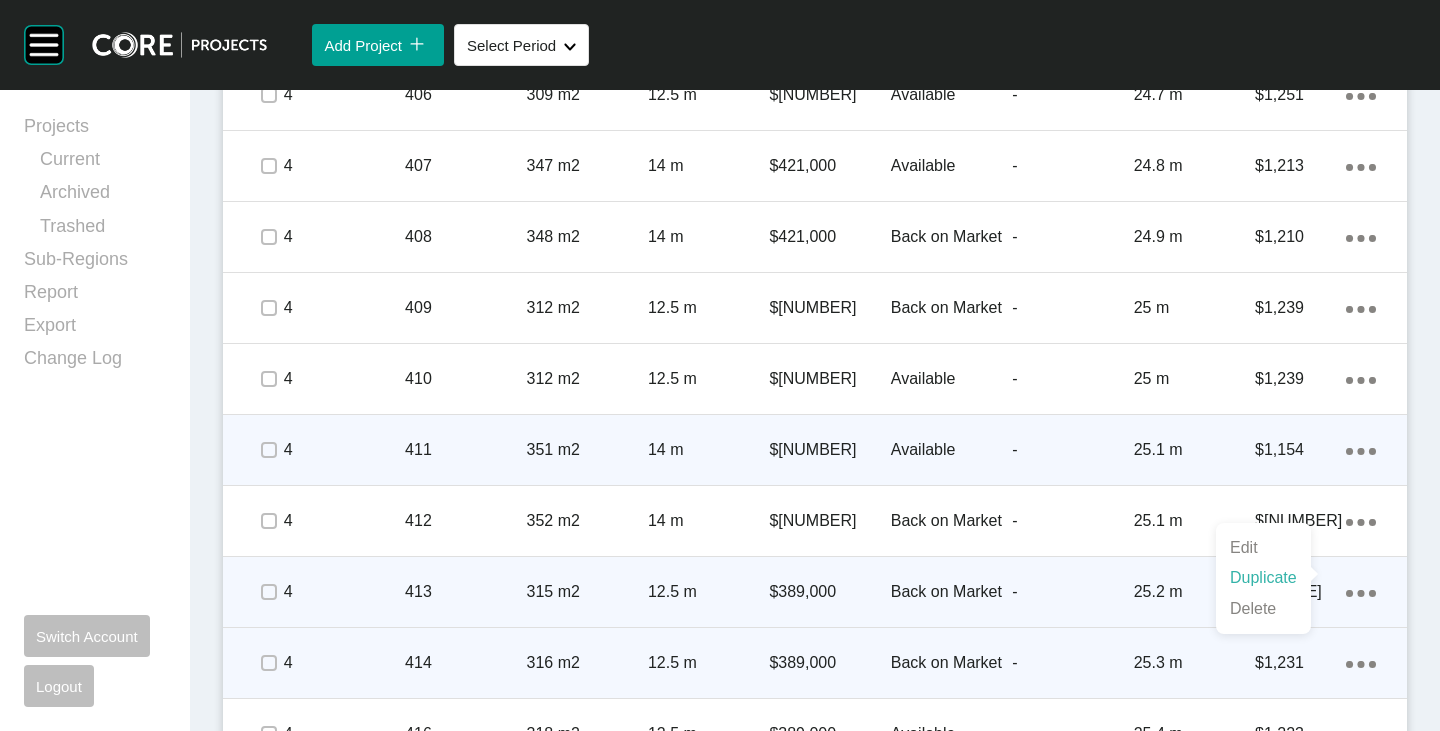 click on "Duplicate" at bounding box center (1263, 578) 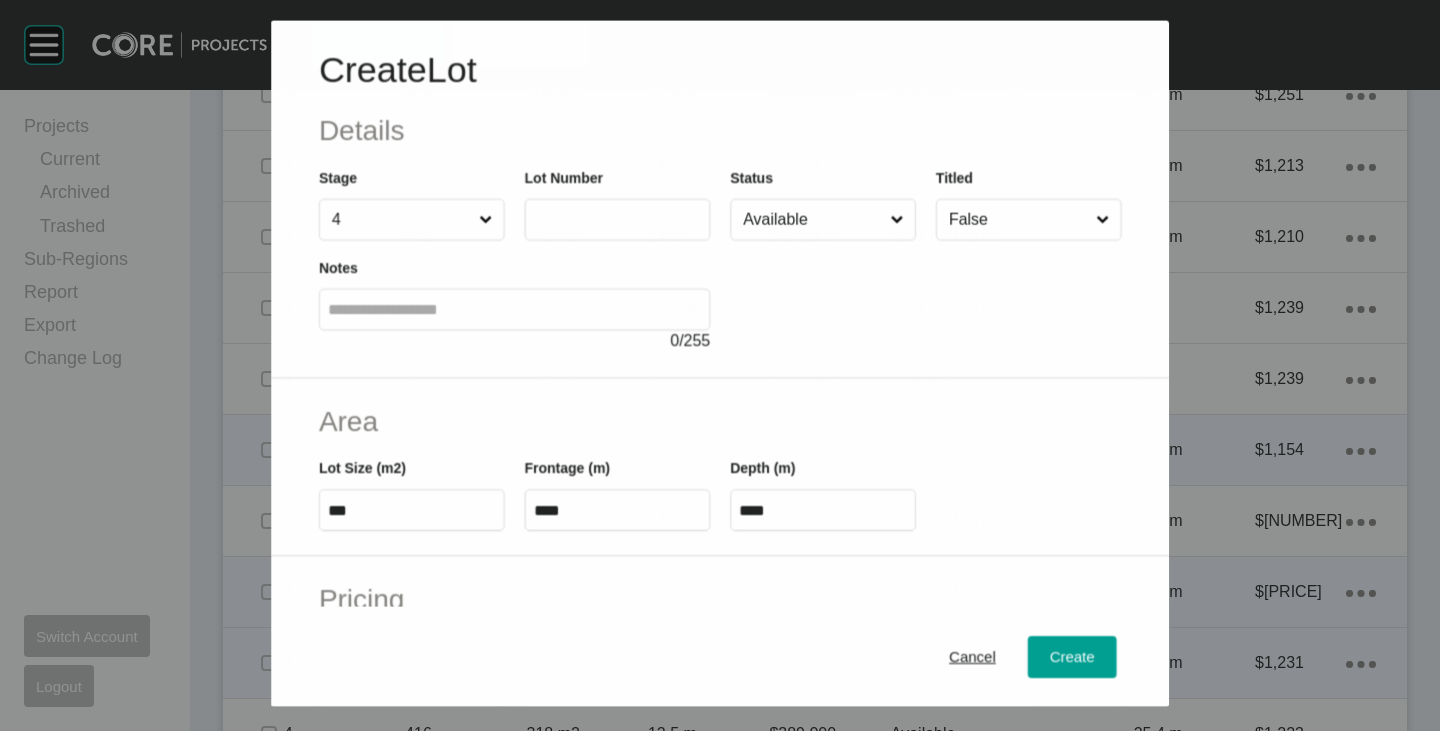 click on "Lot Number" at bounding box center [563, 177] 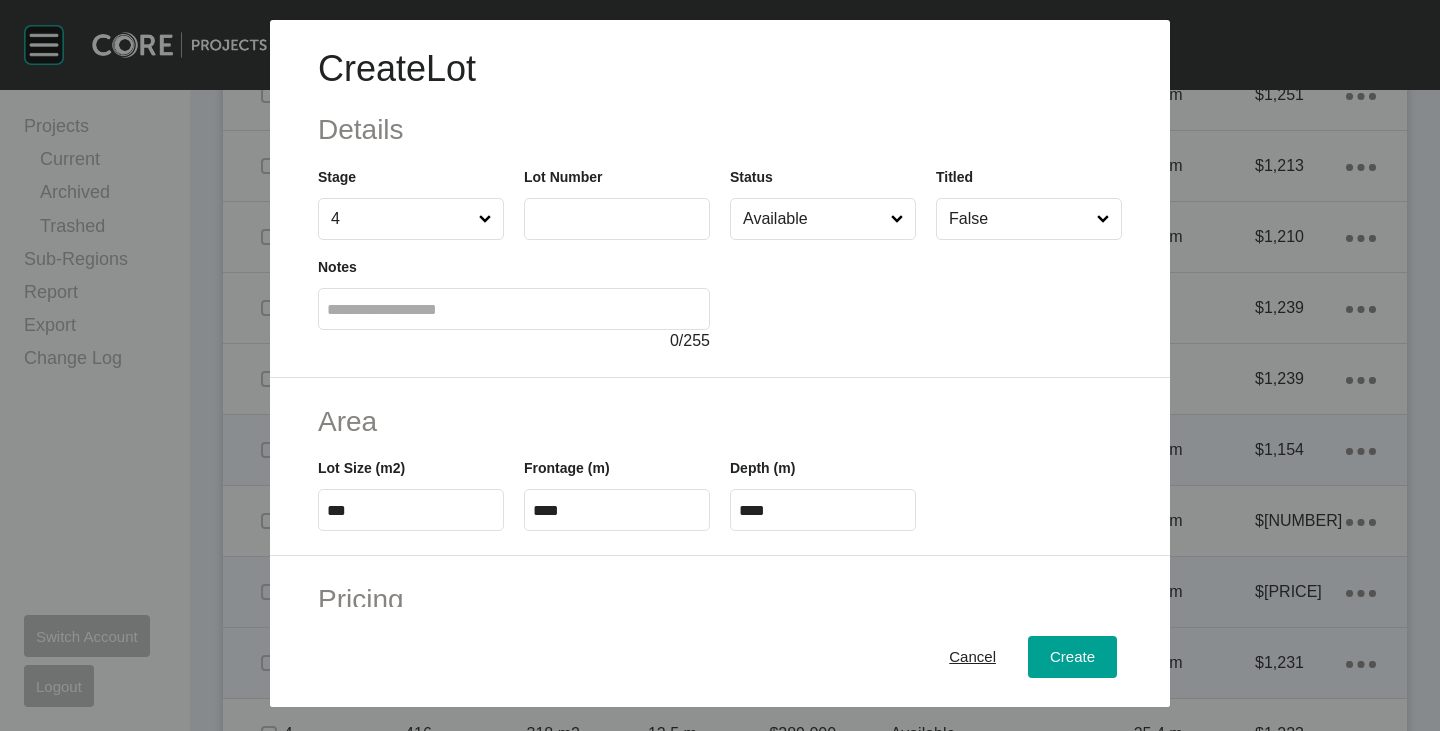 click at bounding box center [617, 219] 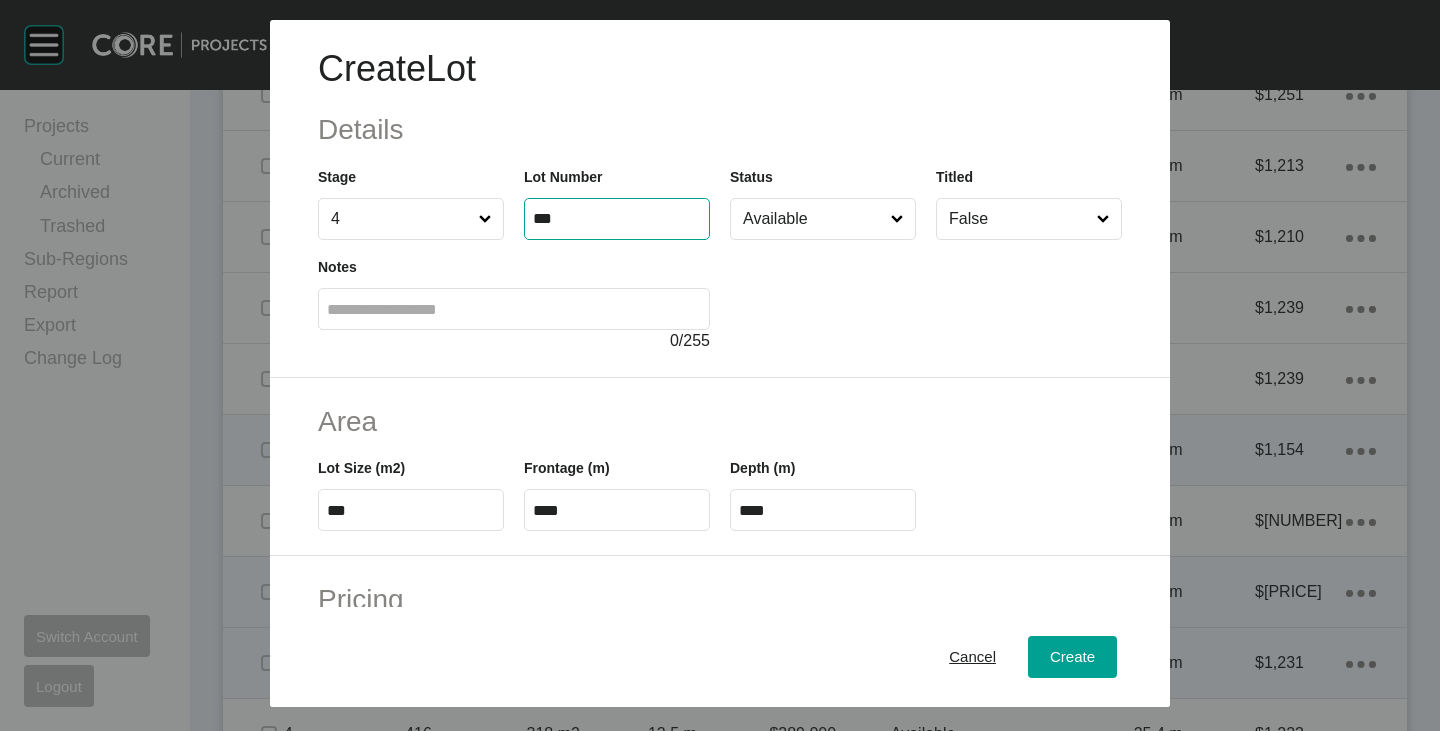 type on "***" 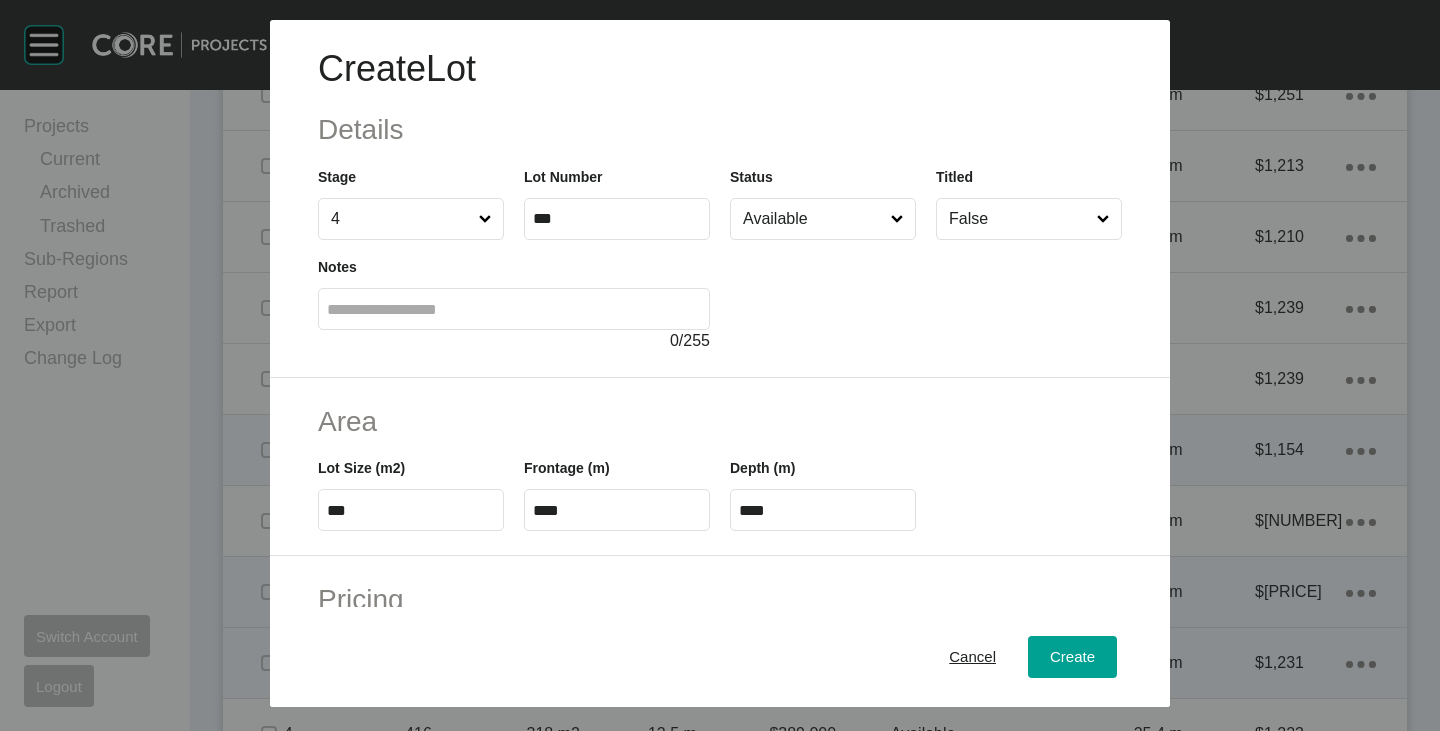 type on "*" 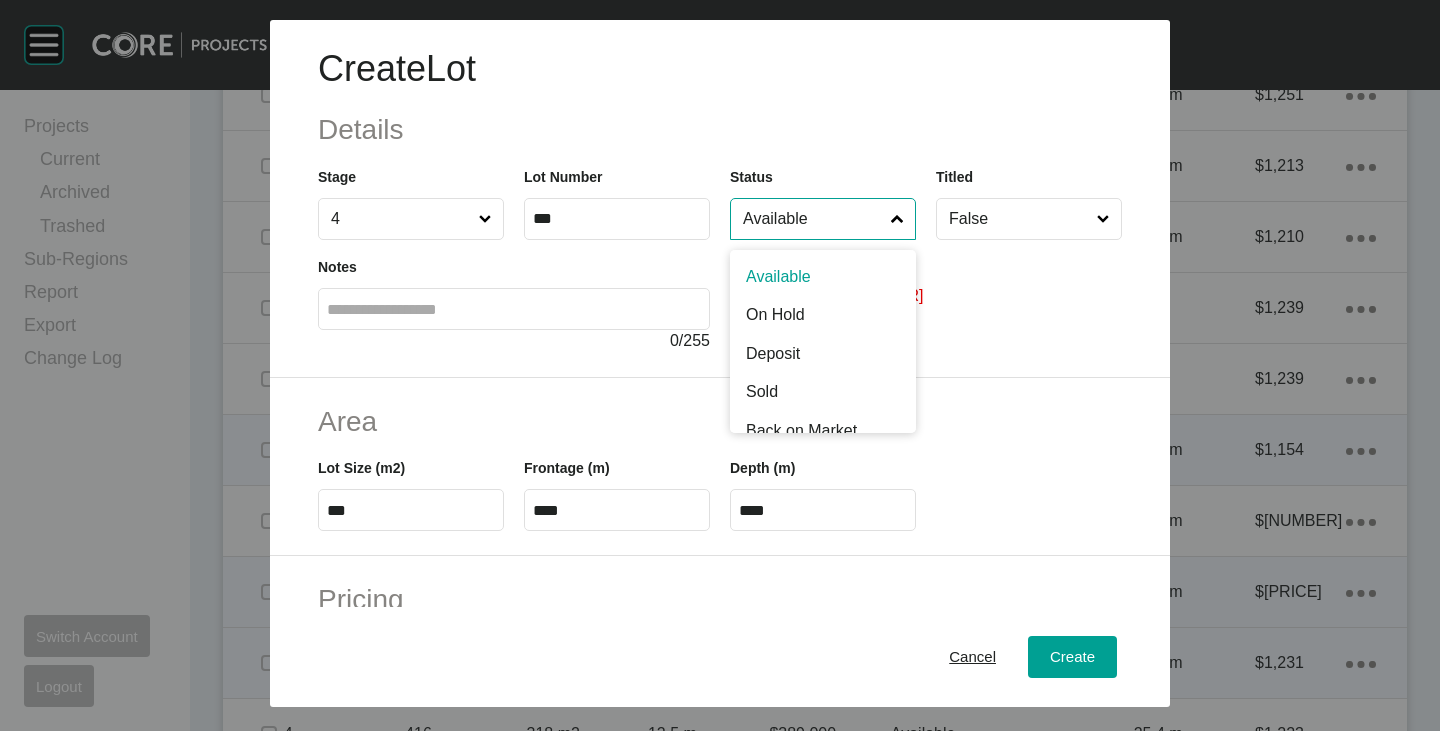 click on "Available" at bounding box center [813, 219] 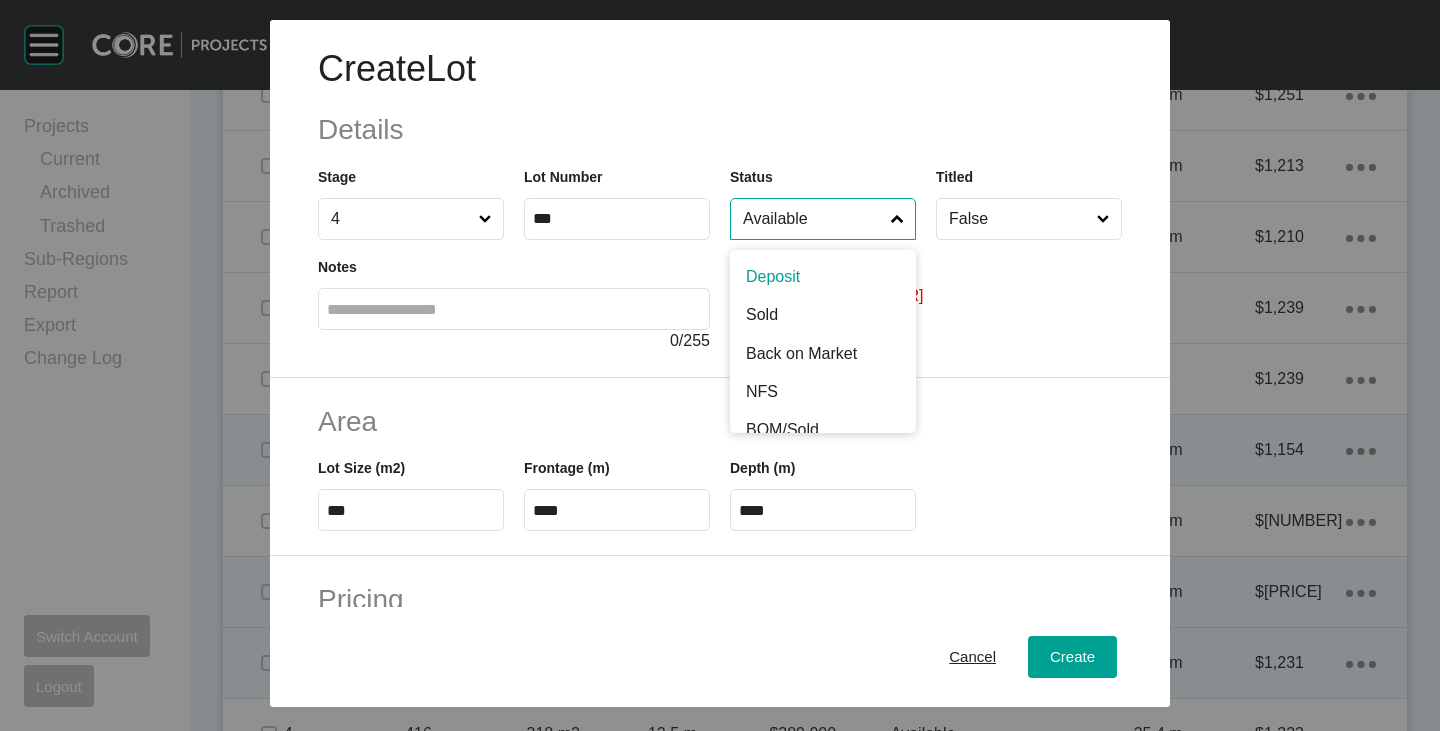 scroll, scrollTop: 85, scrollLeft: 0, axis: vertical 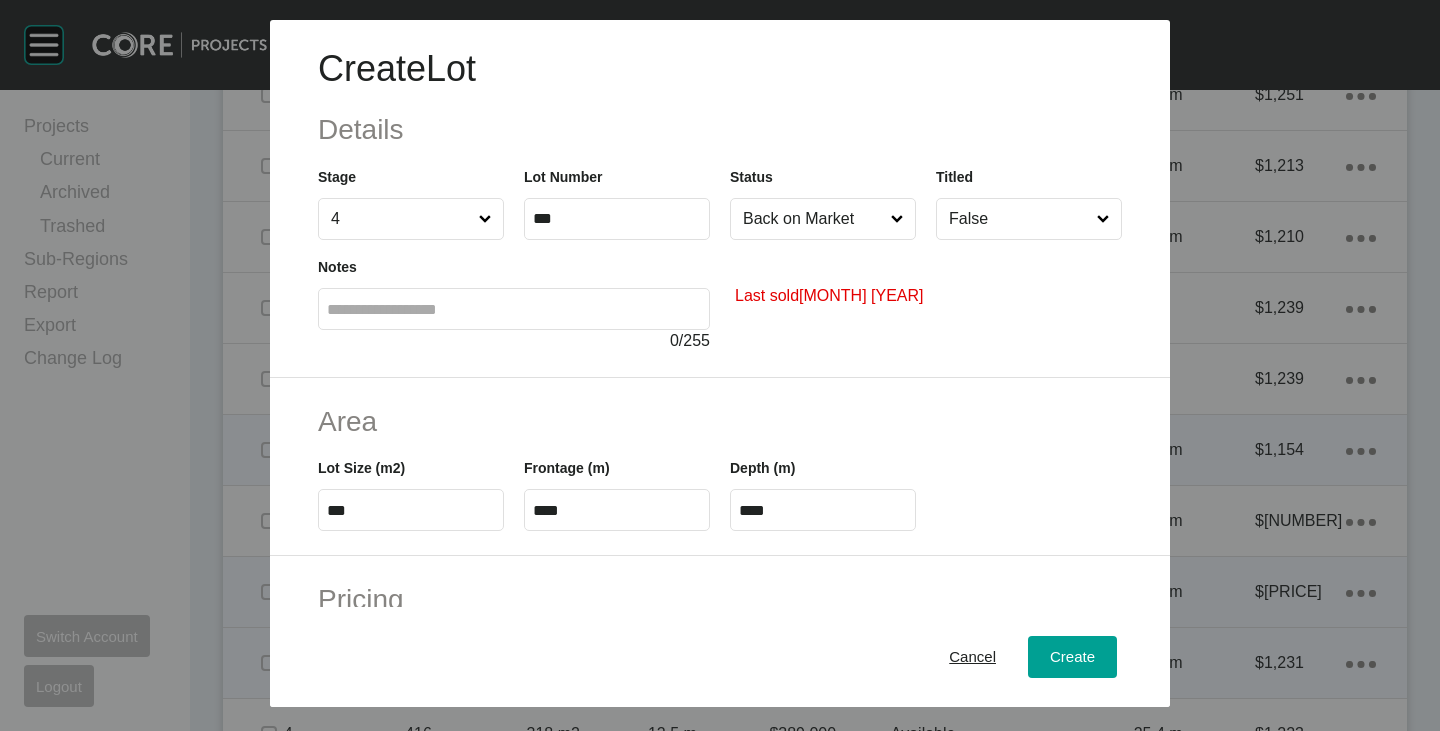 click on "***" at bounding box center [411, 510] 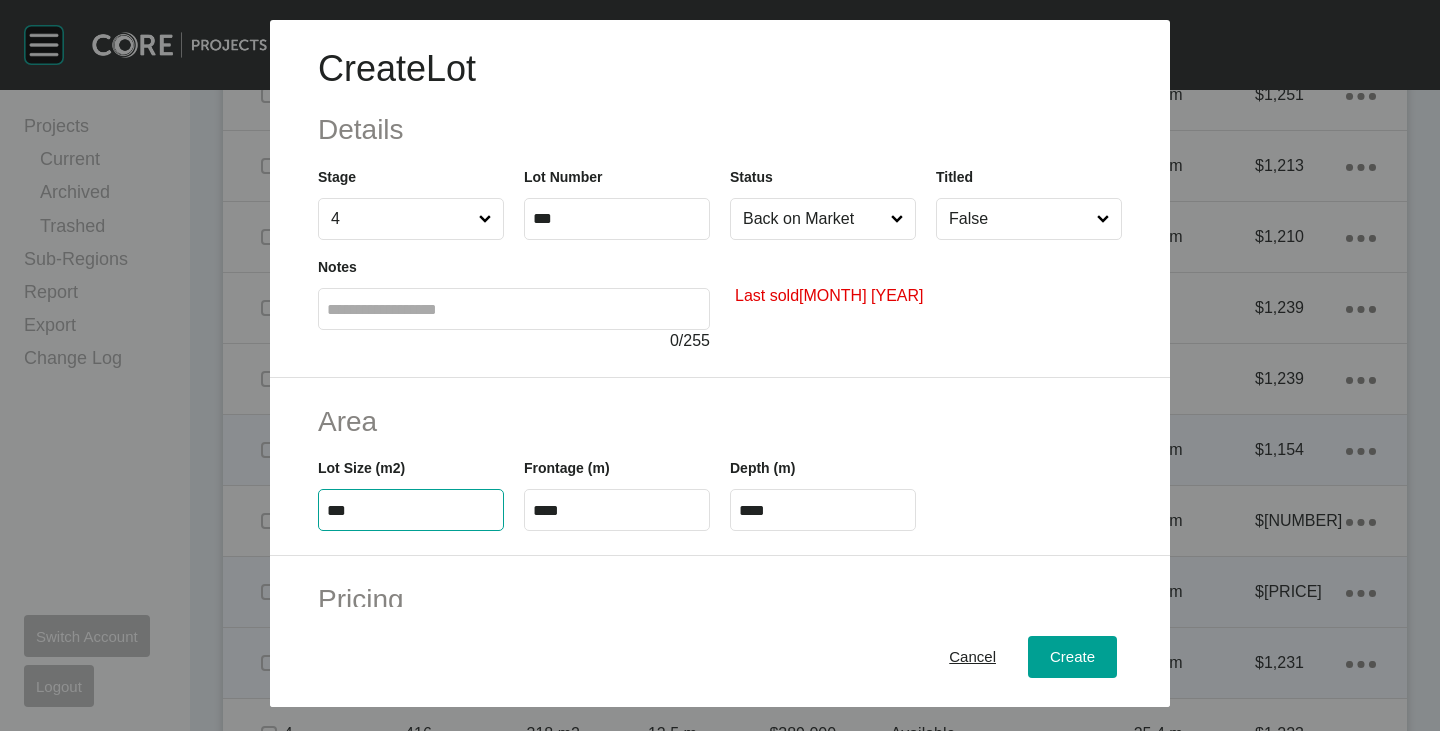 type on "***" 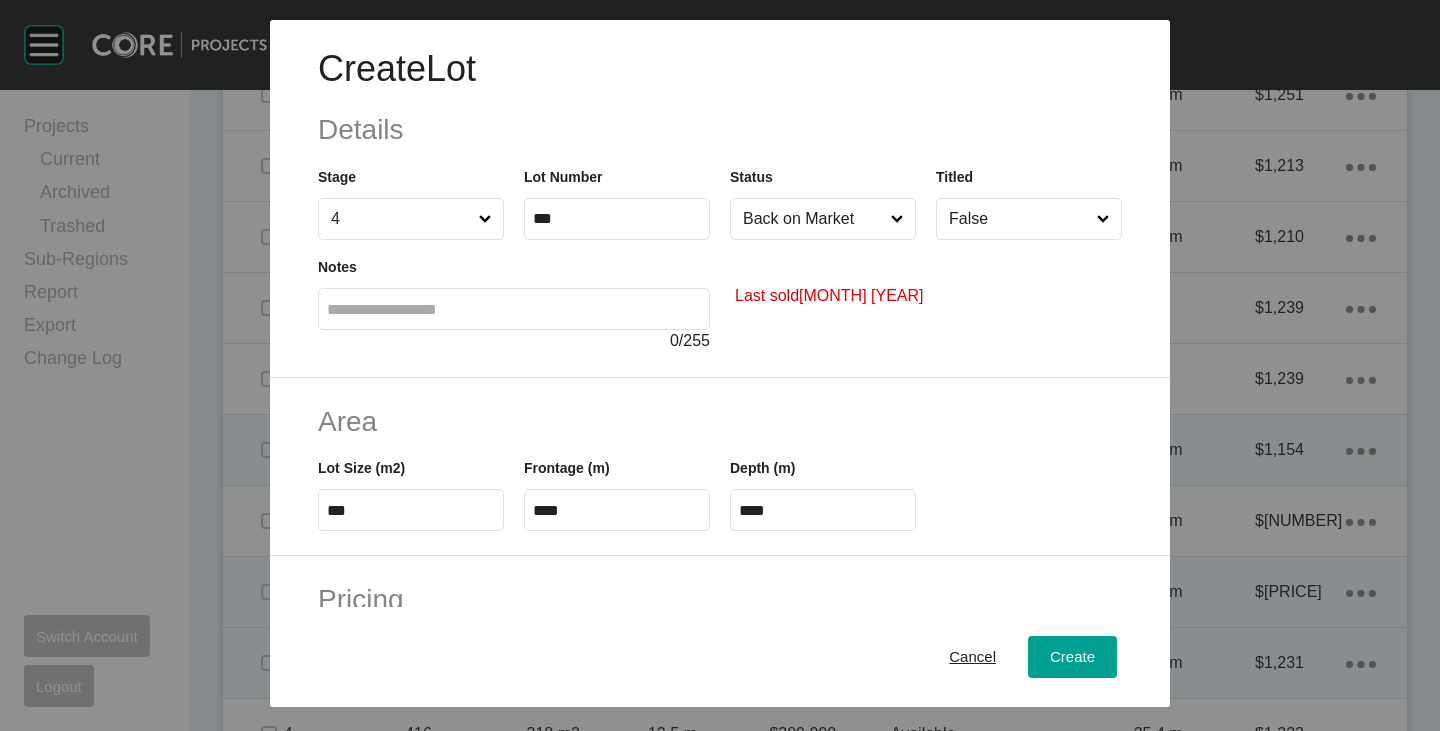 click on "Area" at bounding box center (720, 421) 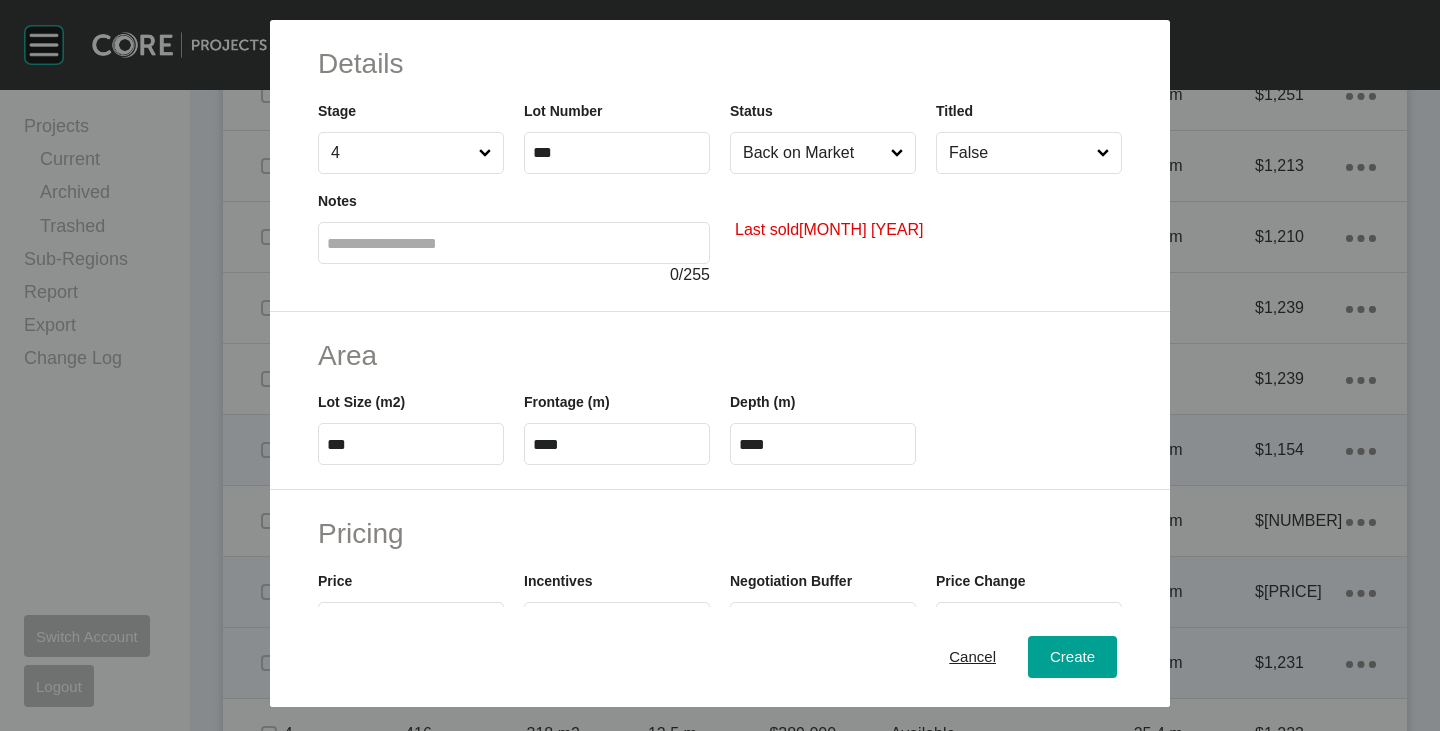 scroll, scrollTop: 0, scrollLeft: 0, axis: both 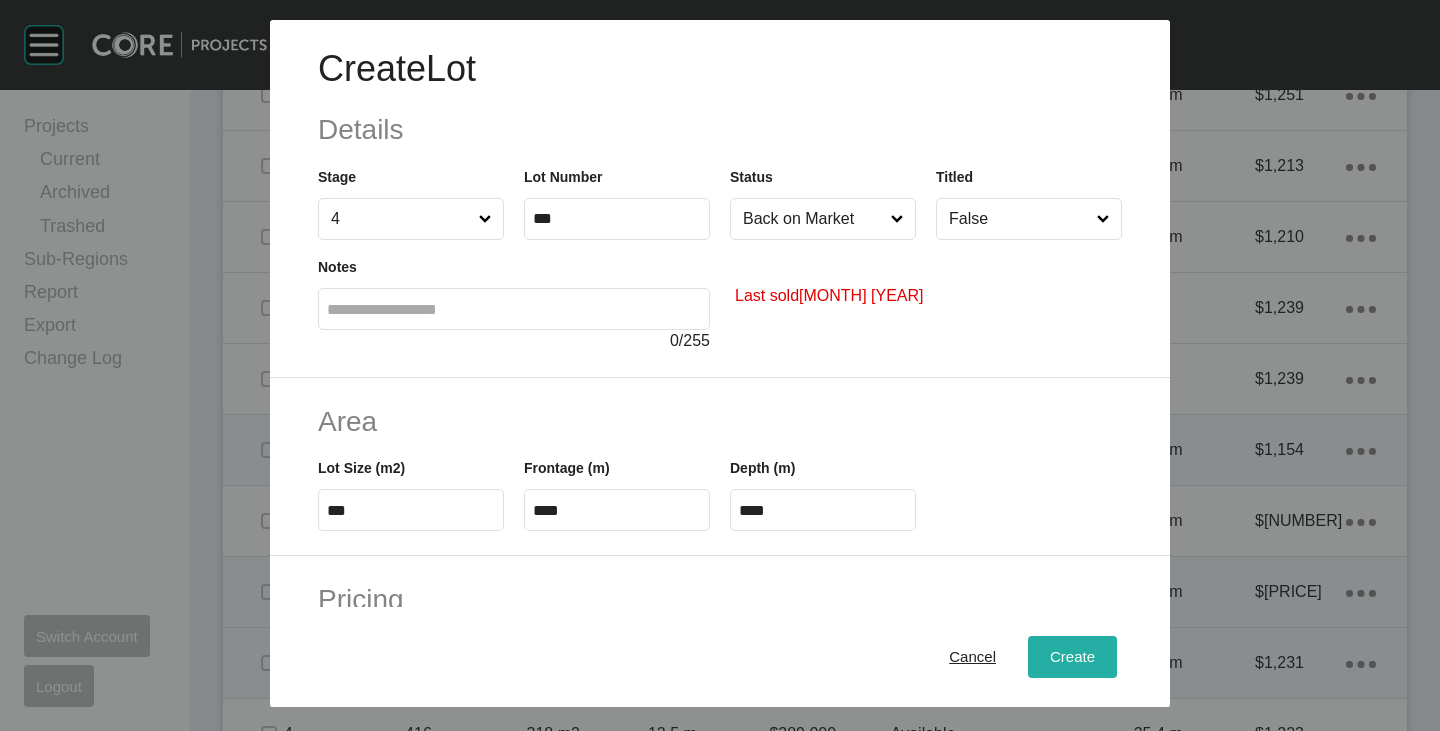 click on "Create" at bounding box center [1072, 657] 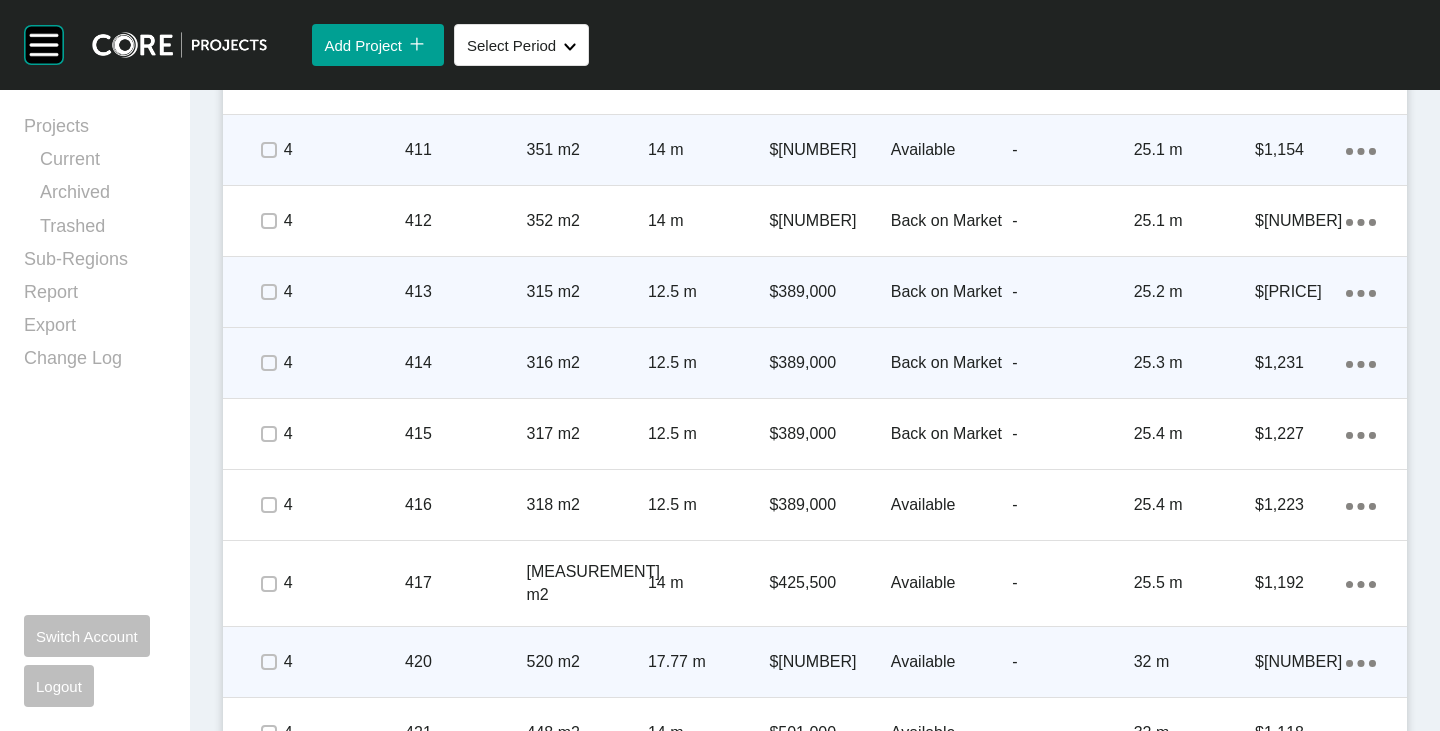 scroll, scrollTop: 5968, scrollLeft: 0, axis: vertical 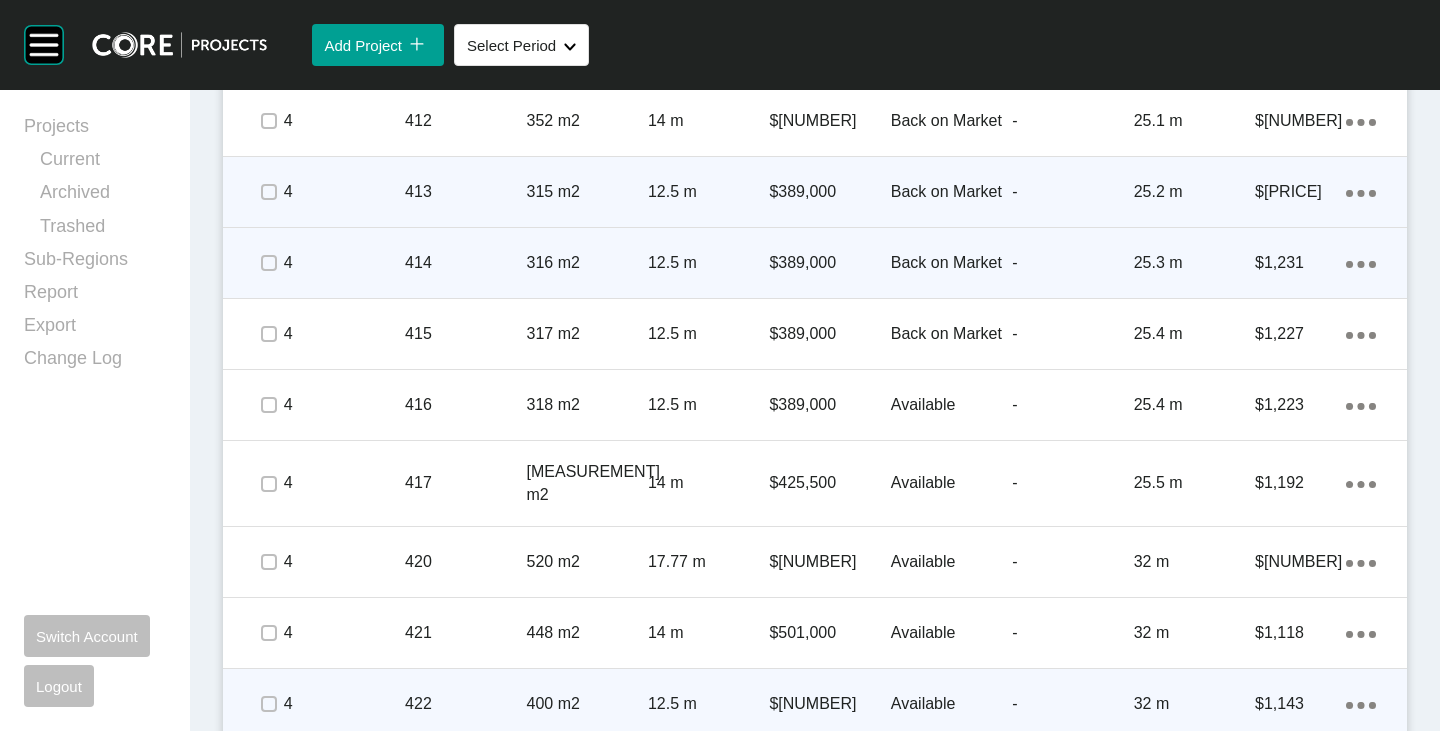 click 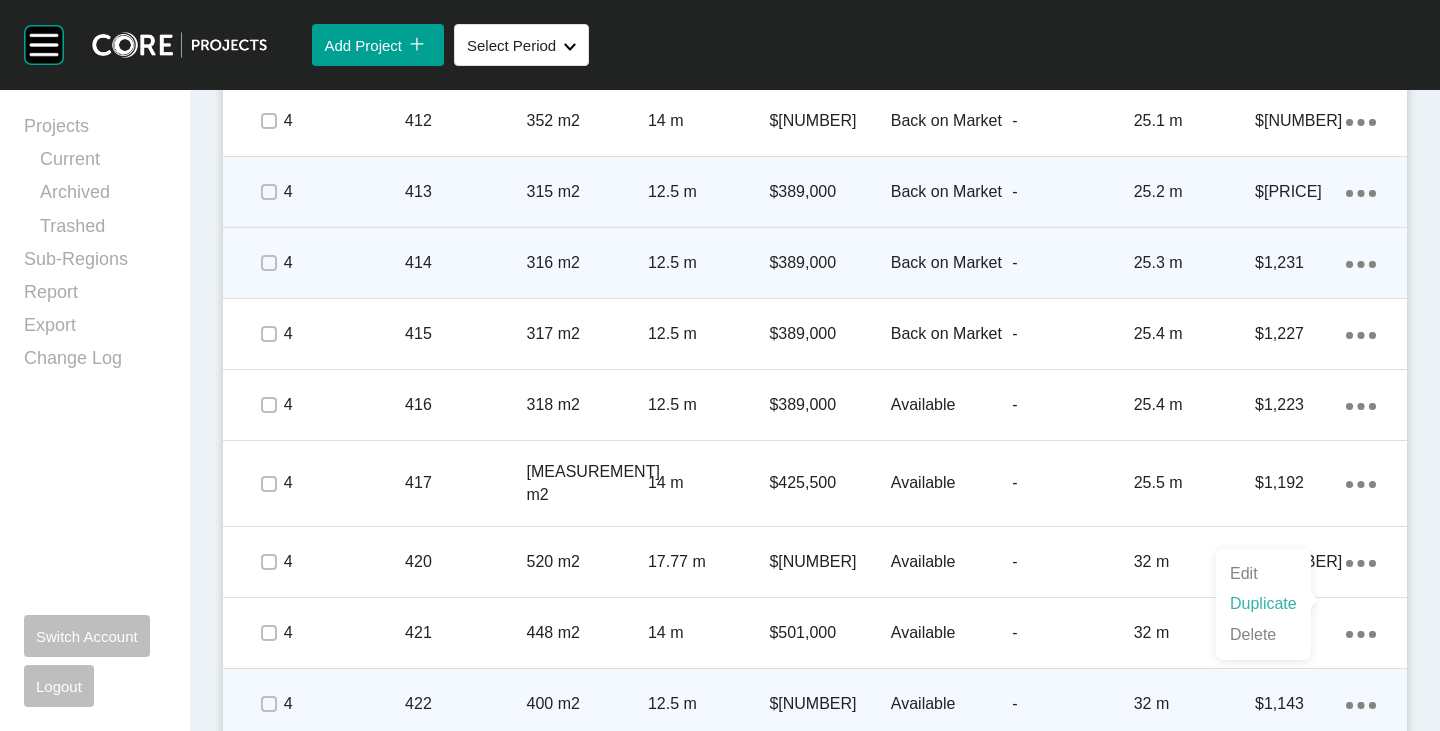 click on "Duplicate" at bounding box center (1263, 604) 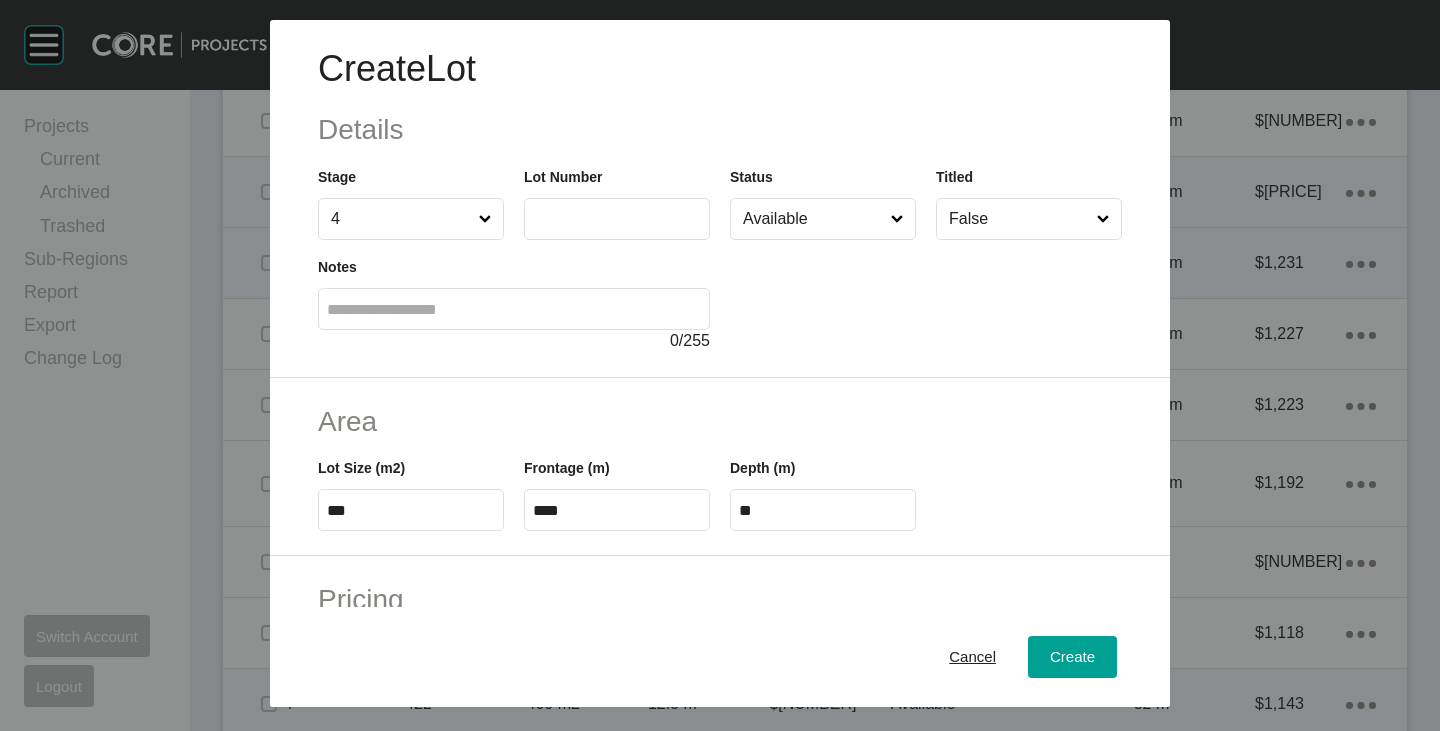 click at bounding box center (617, 219) 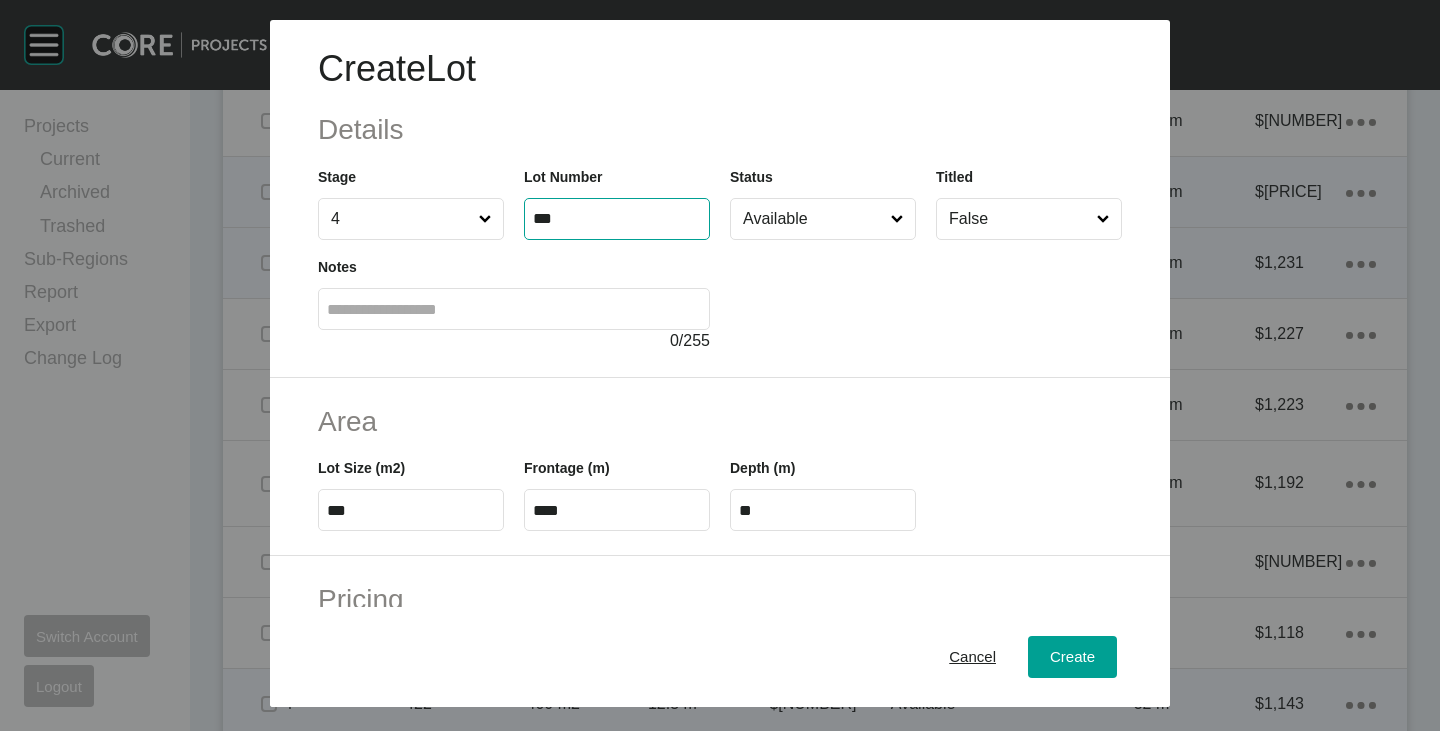 type on "***" 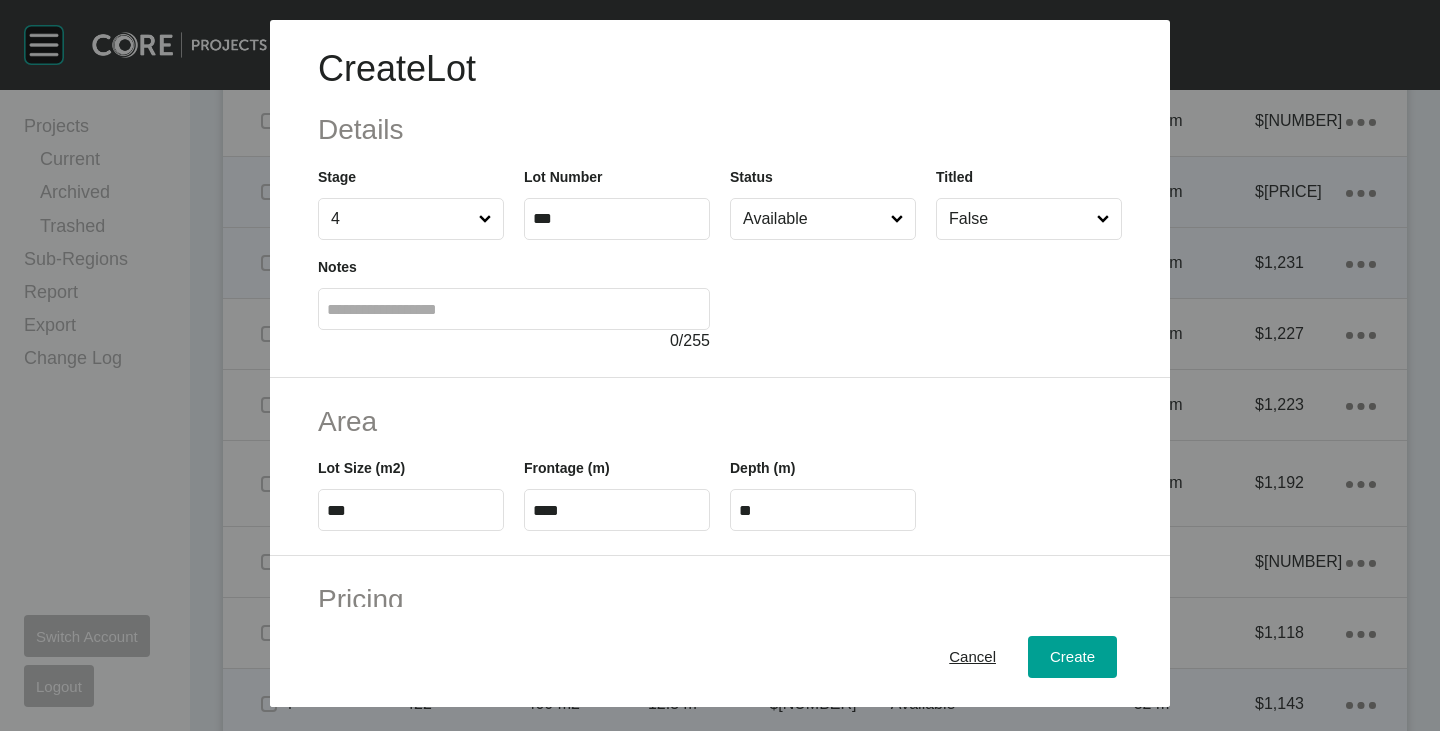 type on "*" 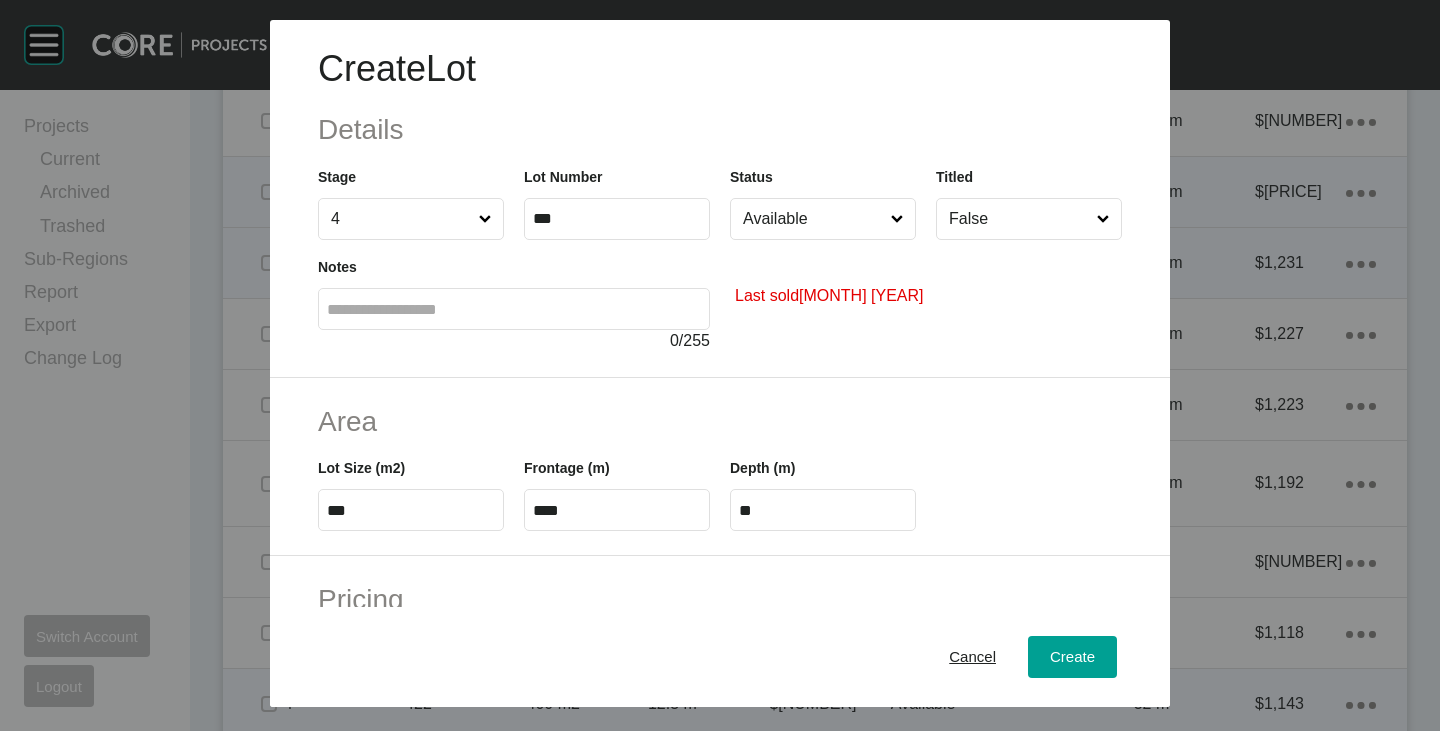 click on "Available" at bounding box center (813, 219) 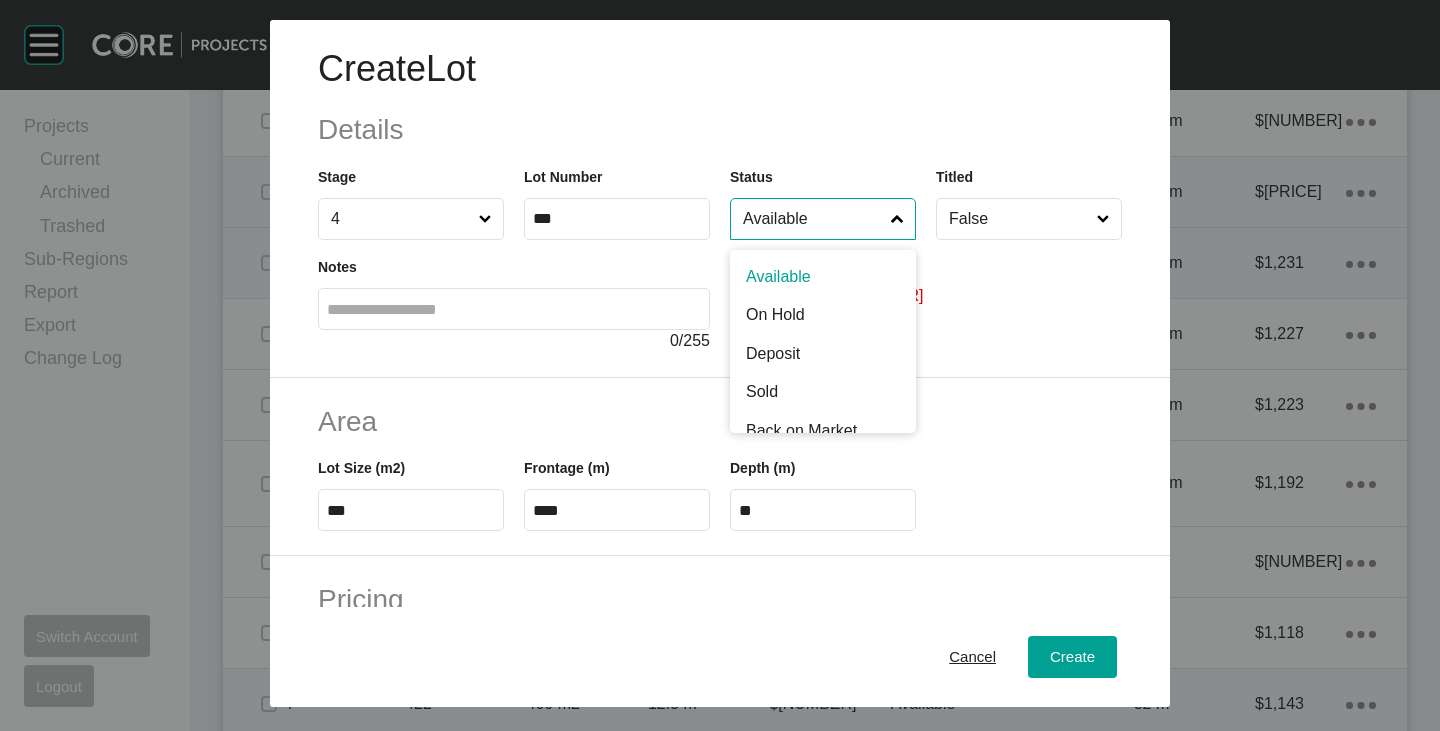 scroll, scrollTop: 100, scrollLeft: 0, axis: vertical 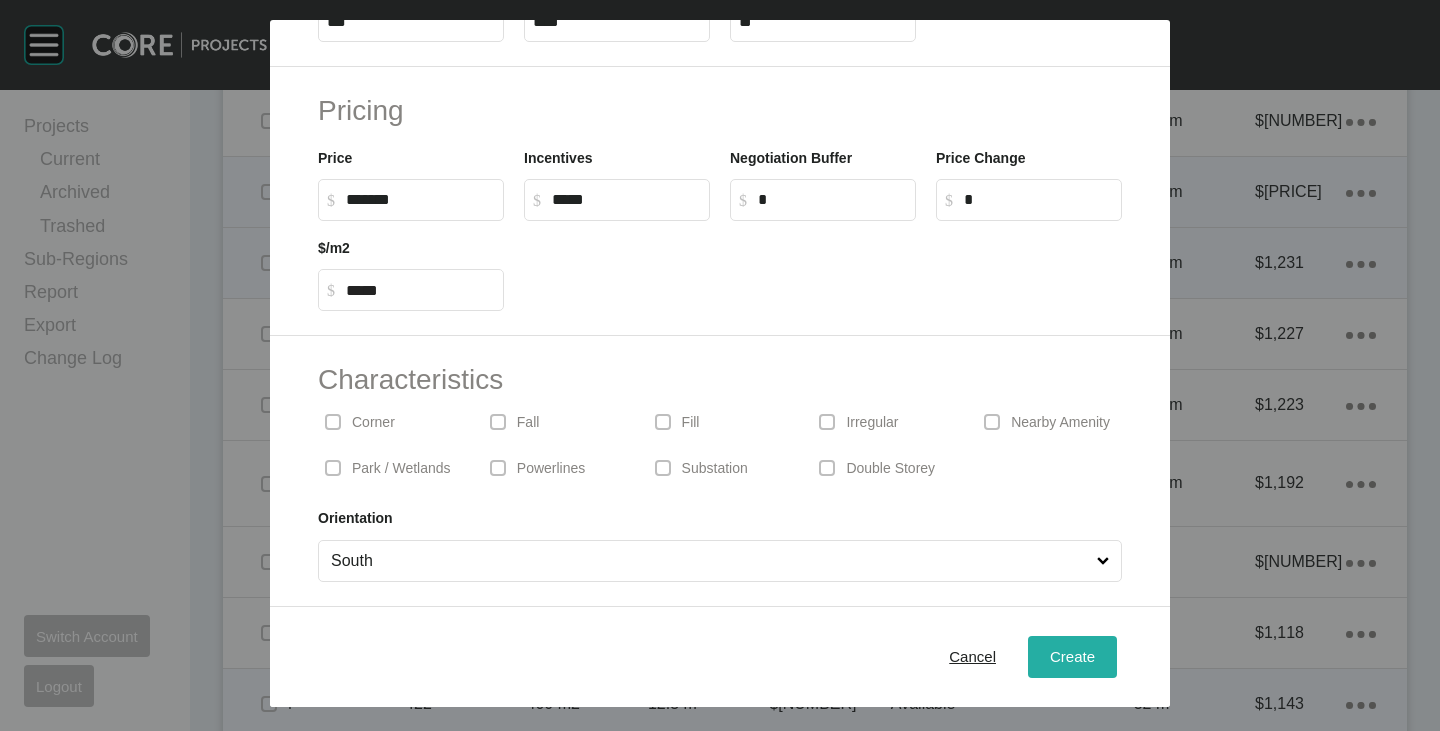 click on "Create" at bounding box center (1072, 656) 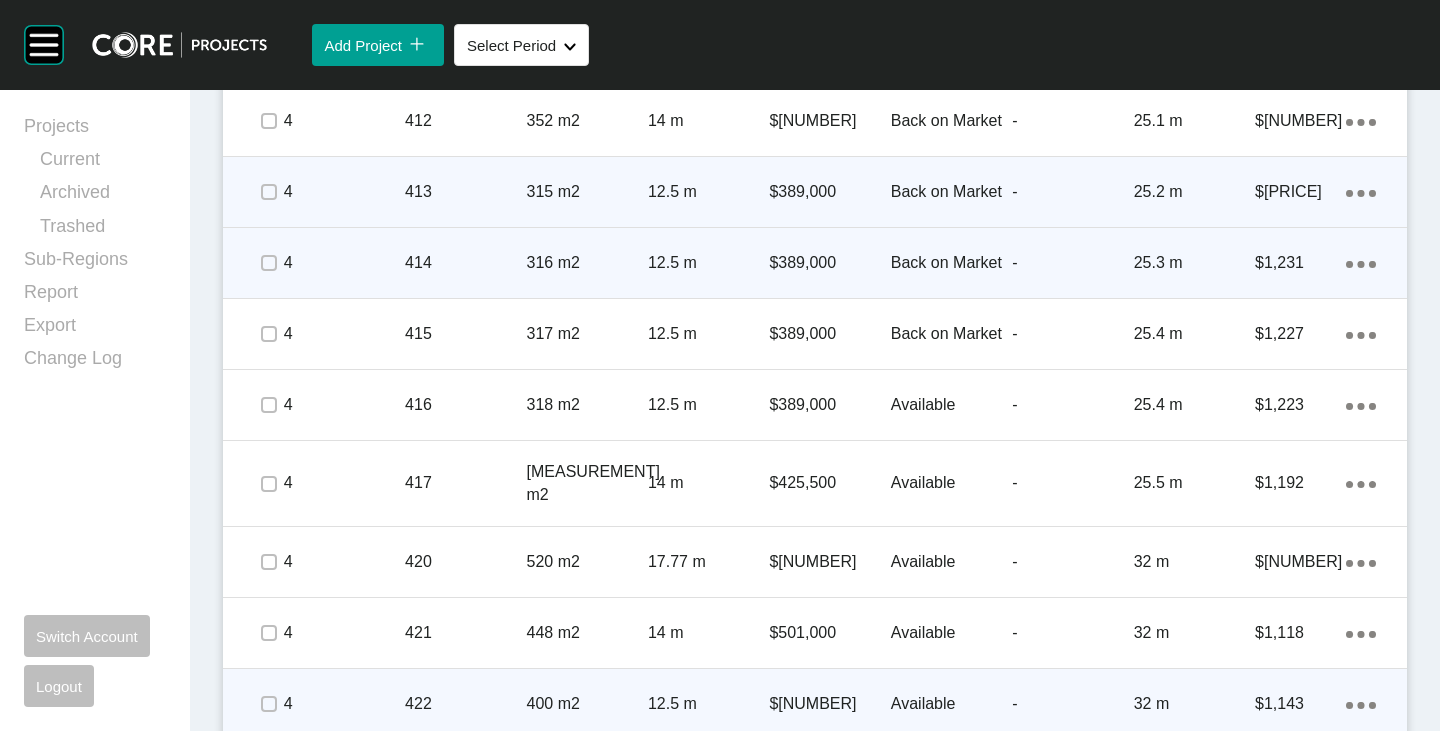 scroll, scrollTop: 6068, scrollLeft: 0, axis: vertical 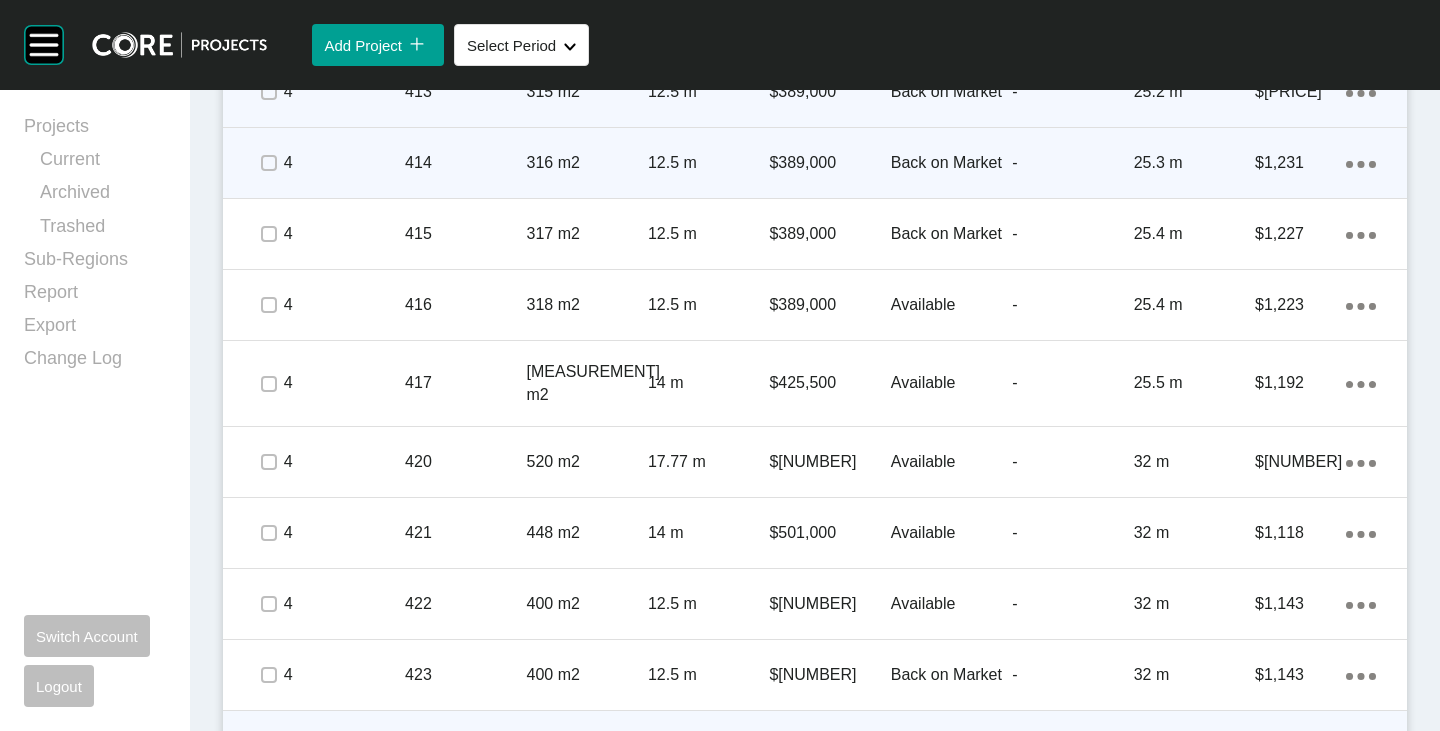 click 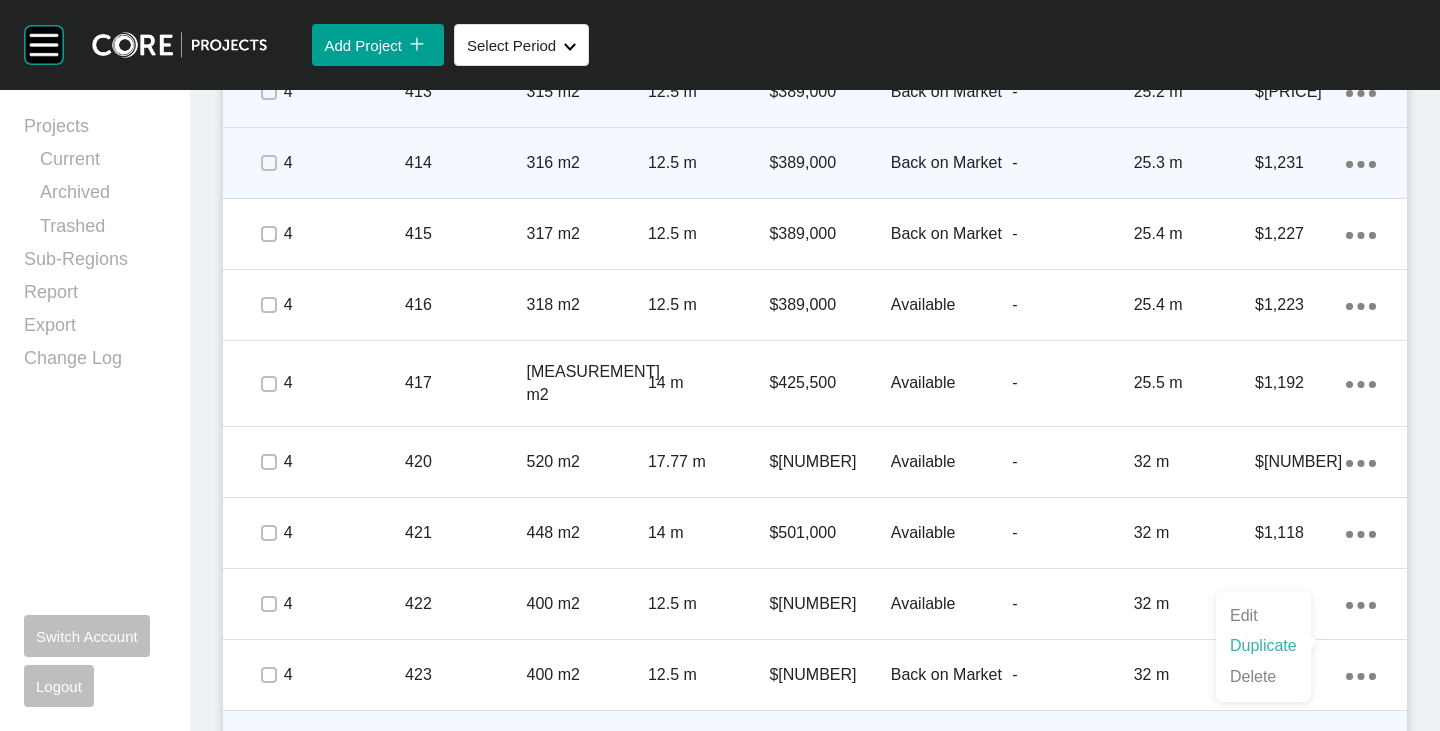 click on "Duplicate" at bounding box center (1263, 646) 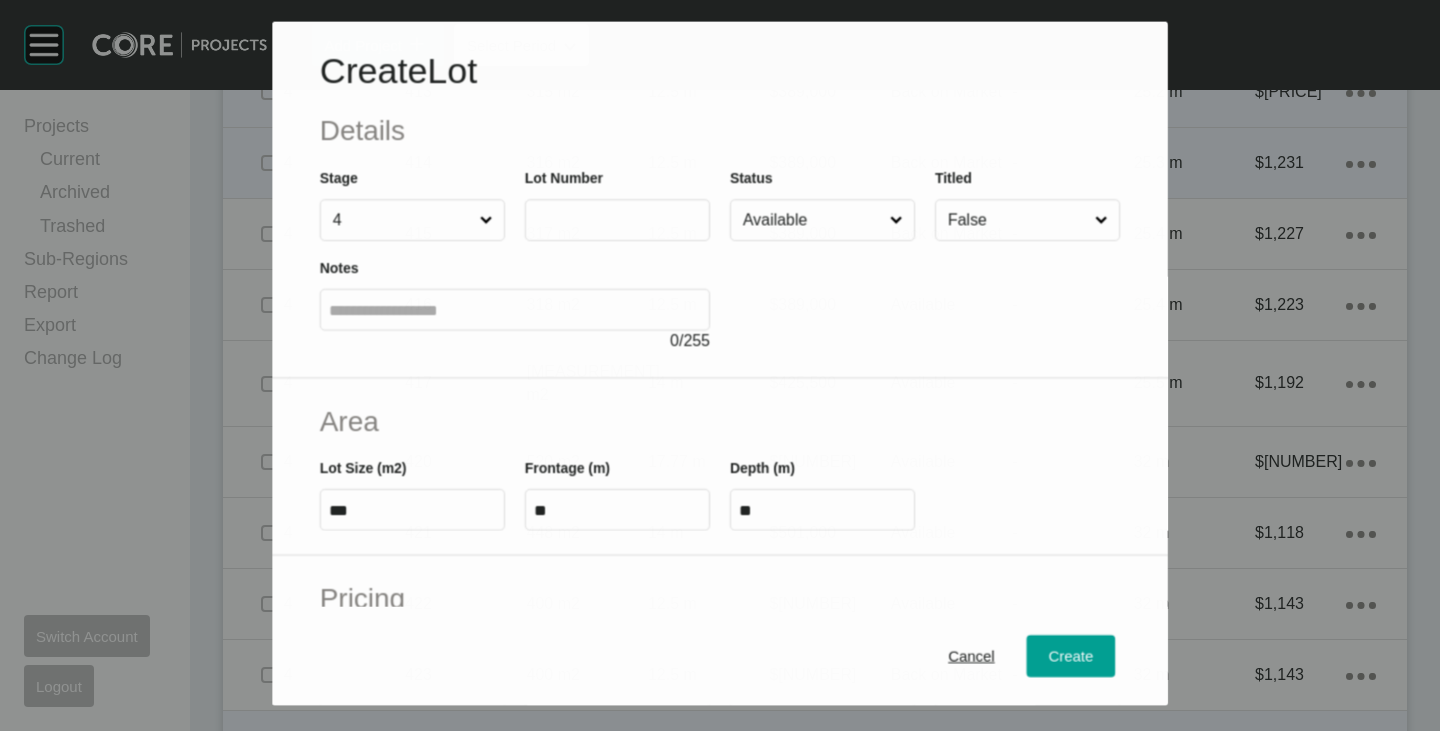 click at bounding box center (617, 220) 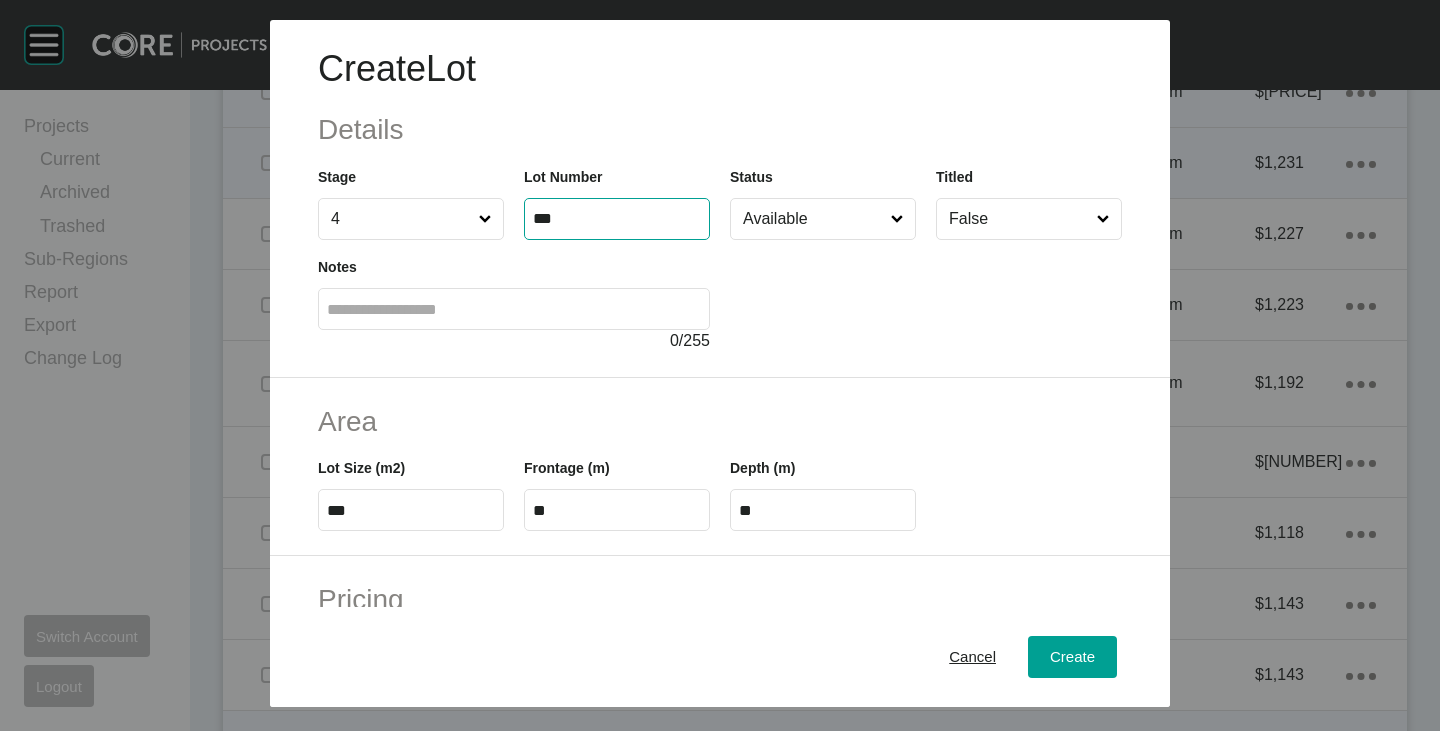 type on "***" 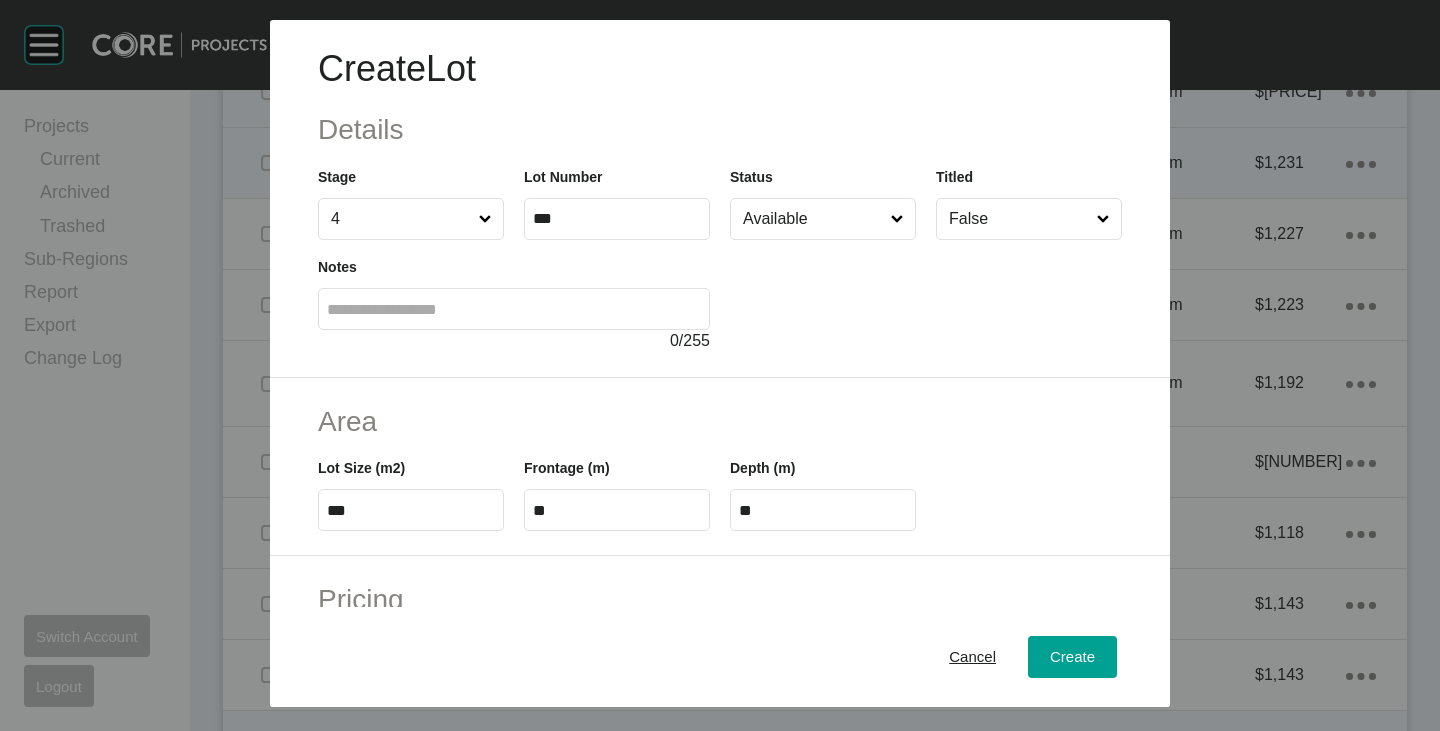 type on "*" 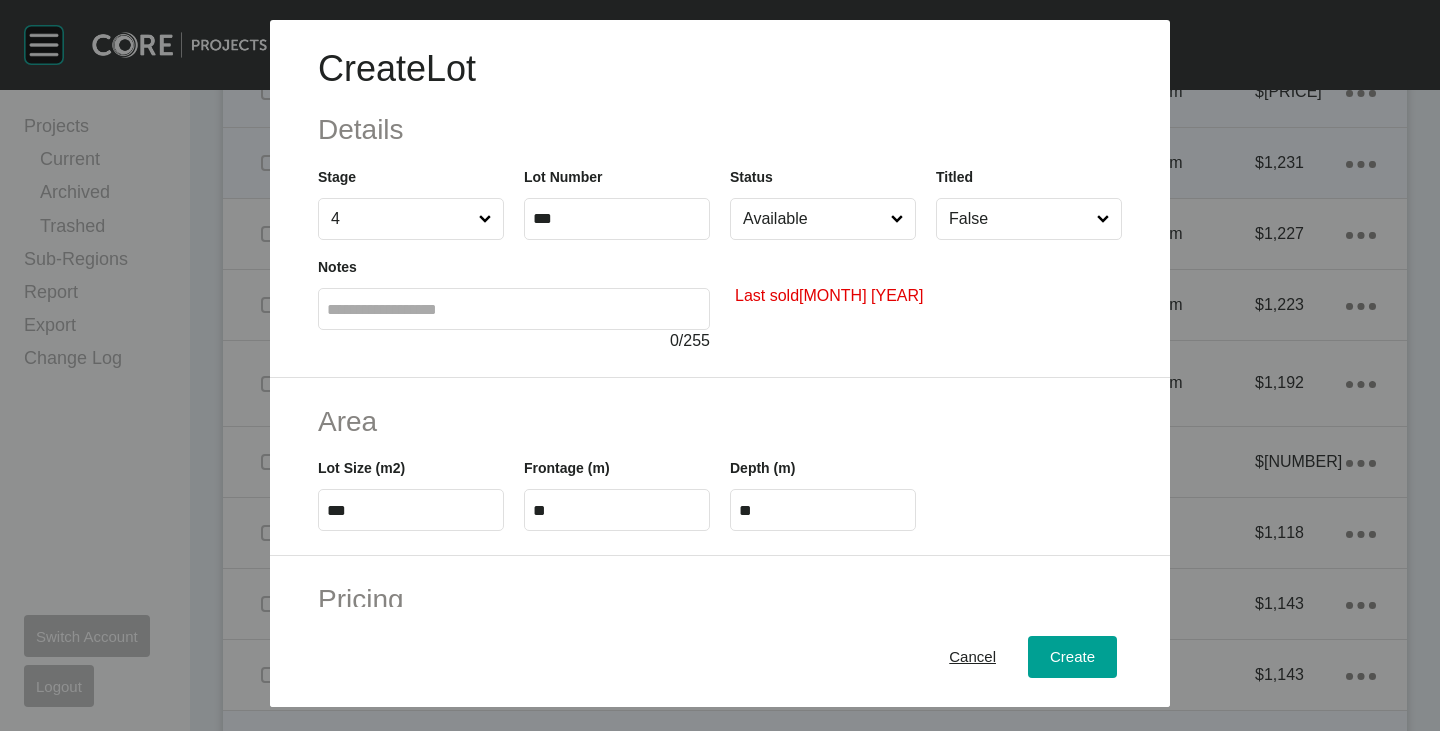 click on "Available" at bounding box center (813, 219) 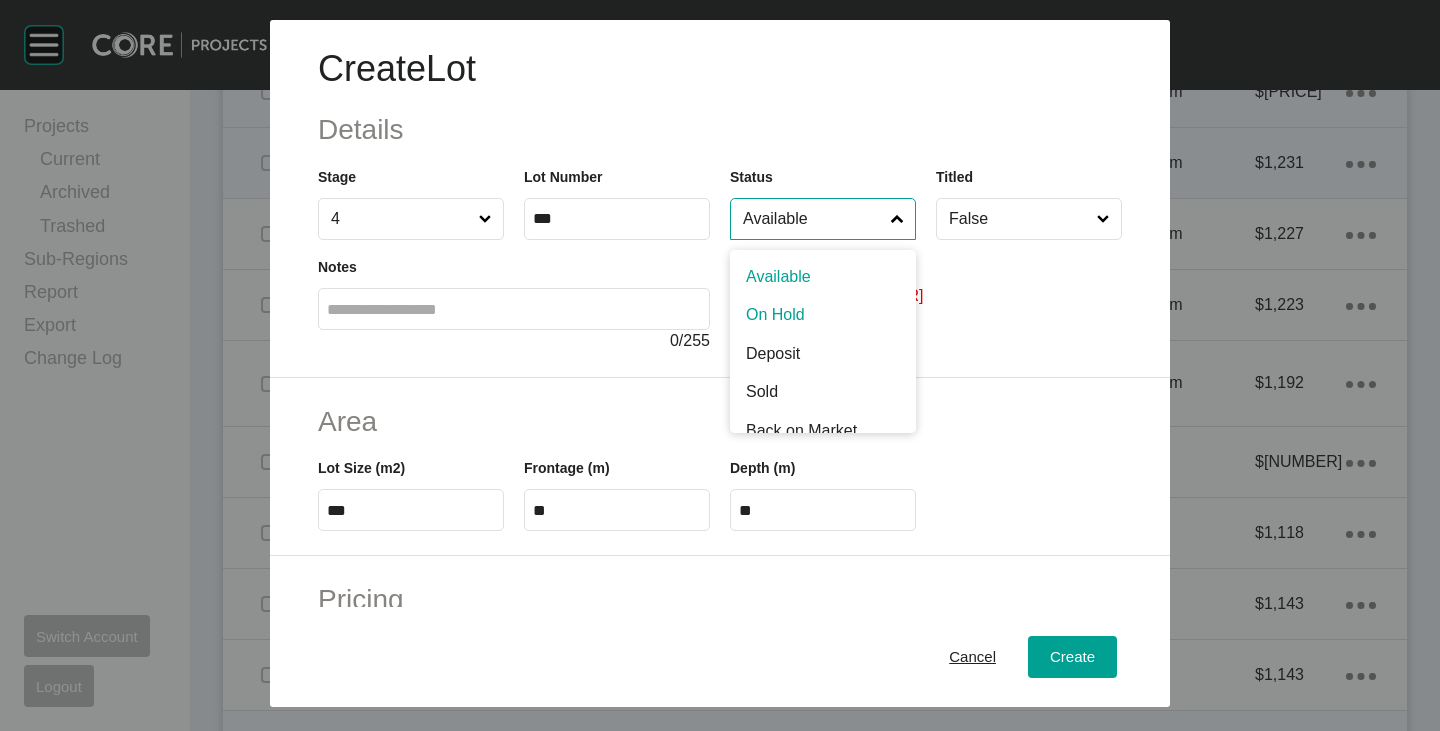 scroll, scrollTop: 100, scrollLeft: 0, axis: vertical 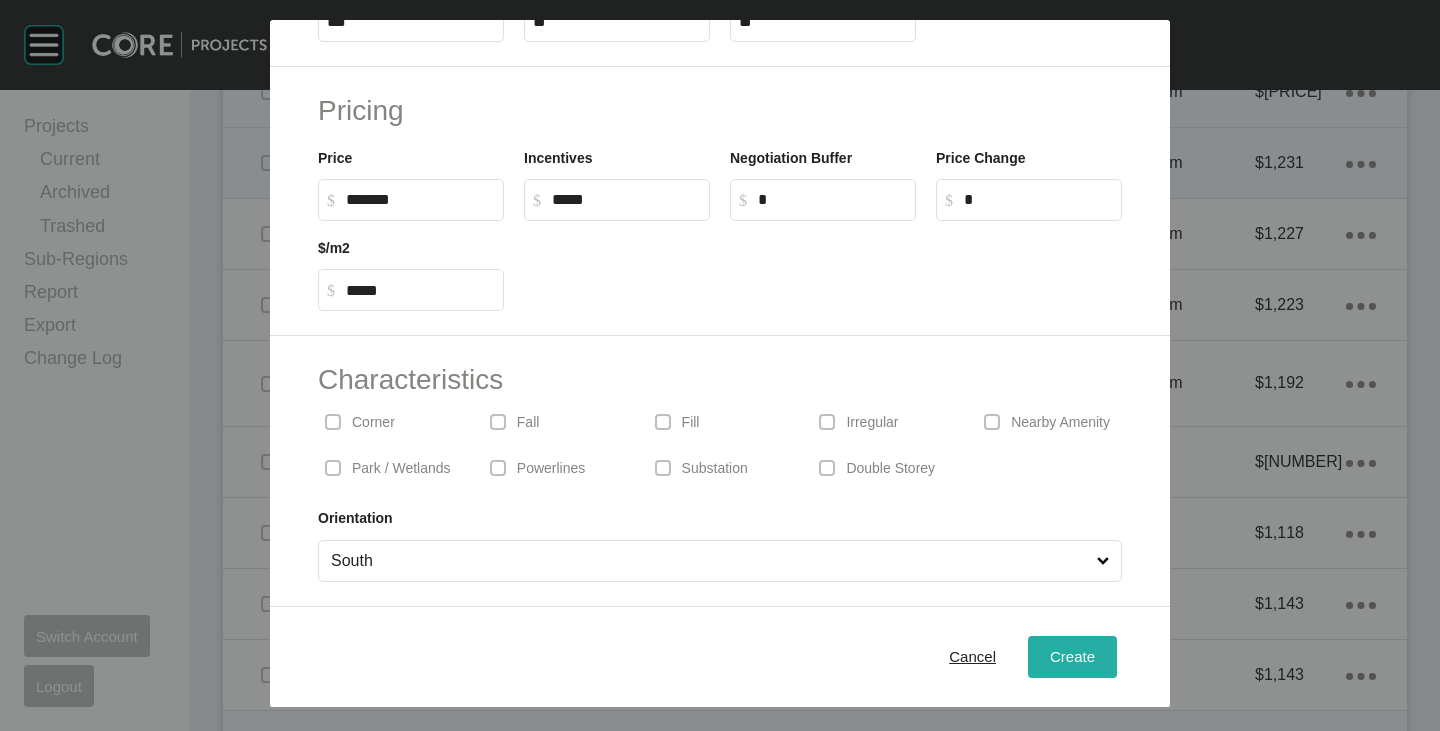 click on "Create" at bounding box center (1072, 656) 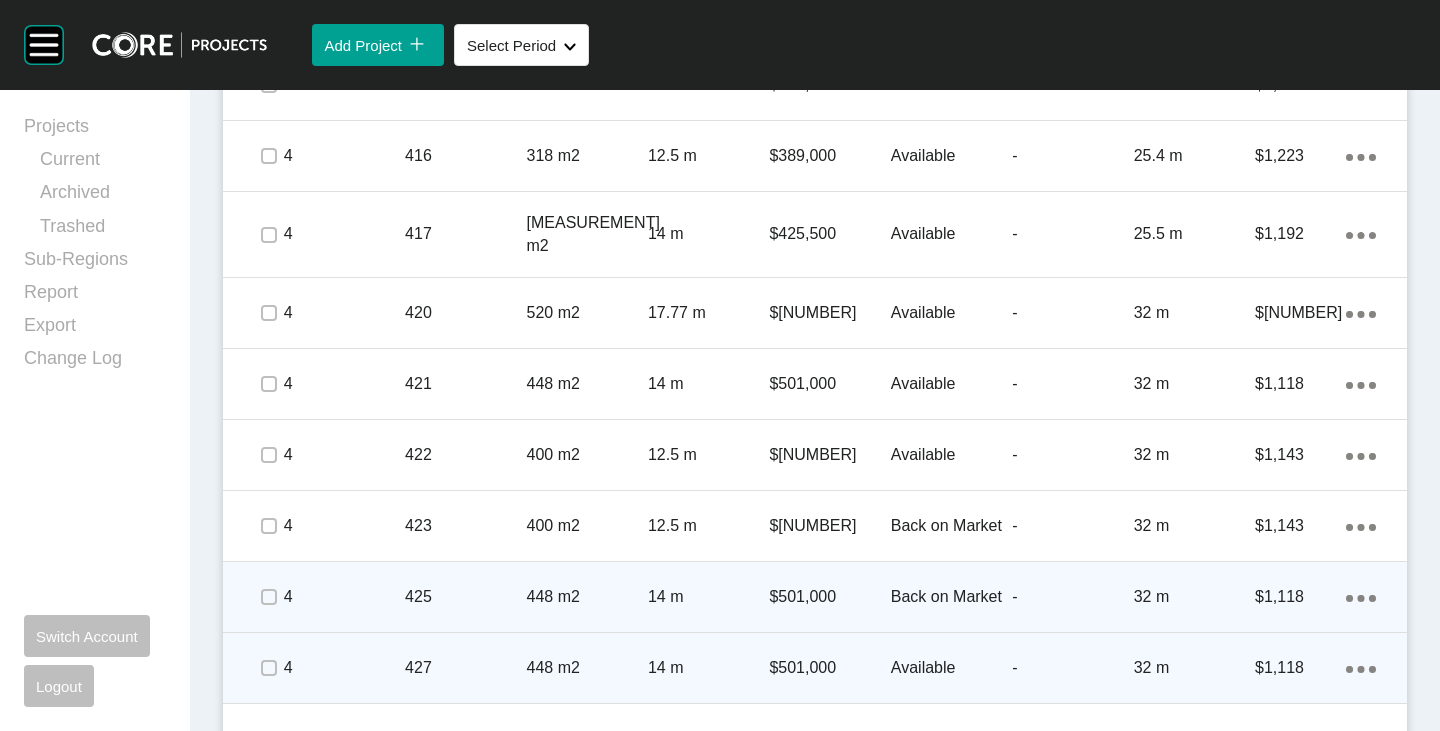 scroll, scrollTop: 6268, scrollLeft: 0, axis: vertical 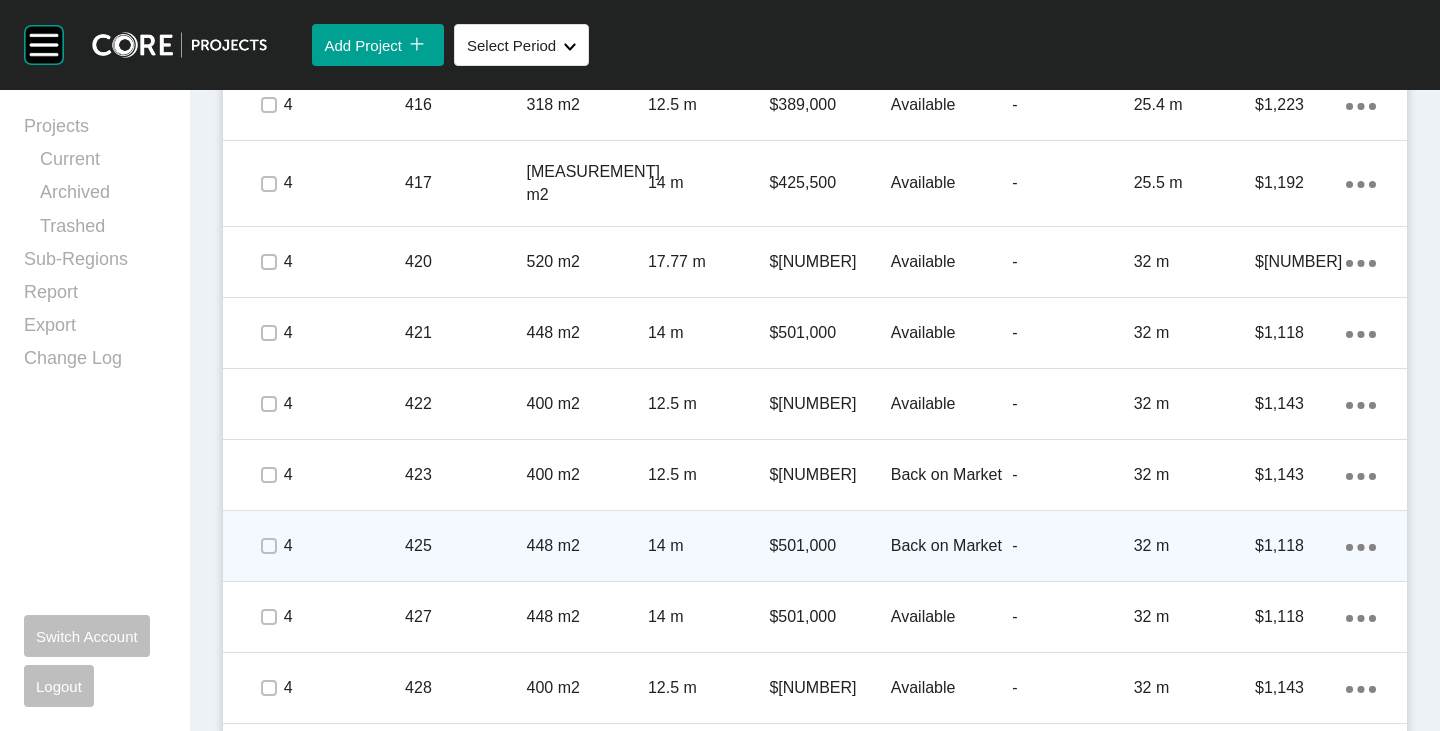 click on "Action Menu Dots Copy 6 Created with Sketch." 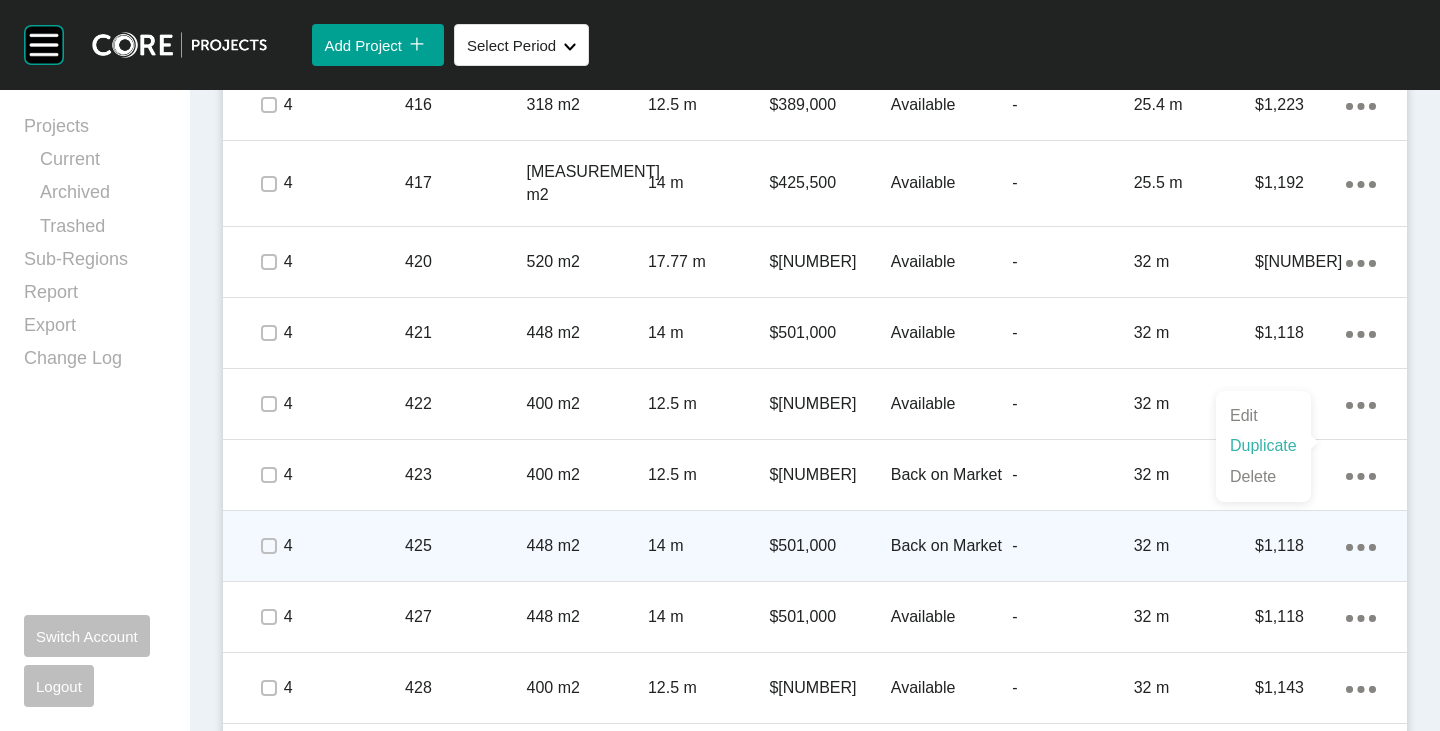 click on "Duplicate" at bounding box center [1263, 446] 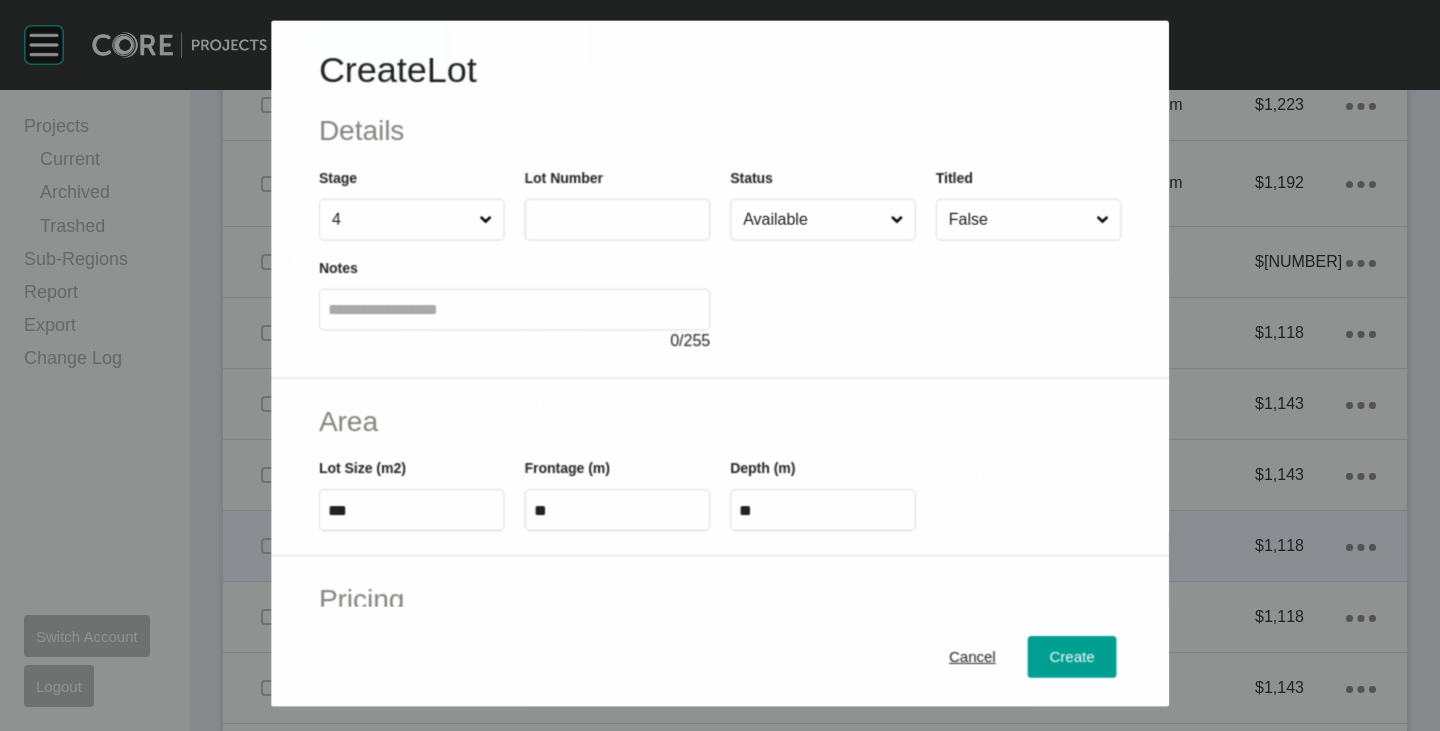 click at bounding box center [617, 219] 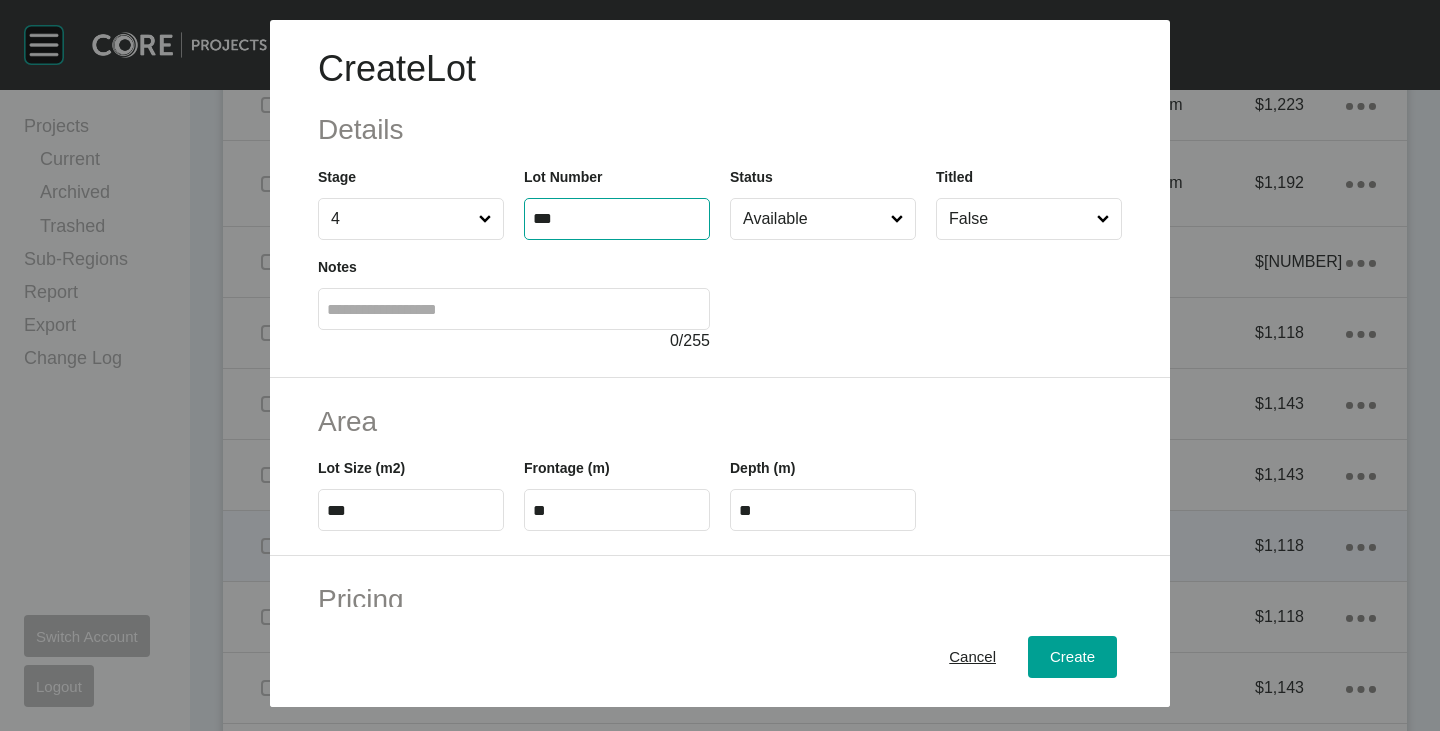 type on "***" 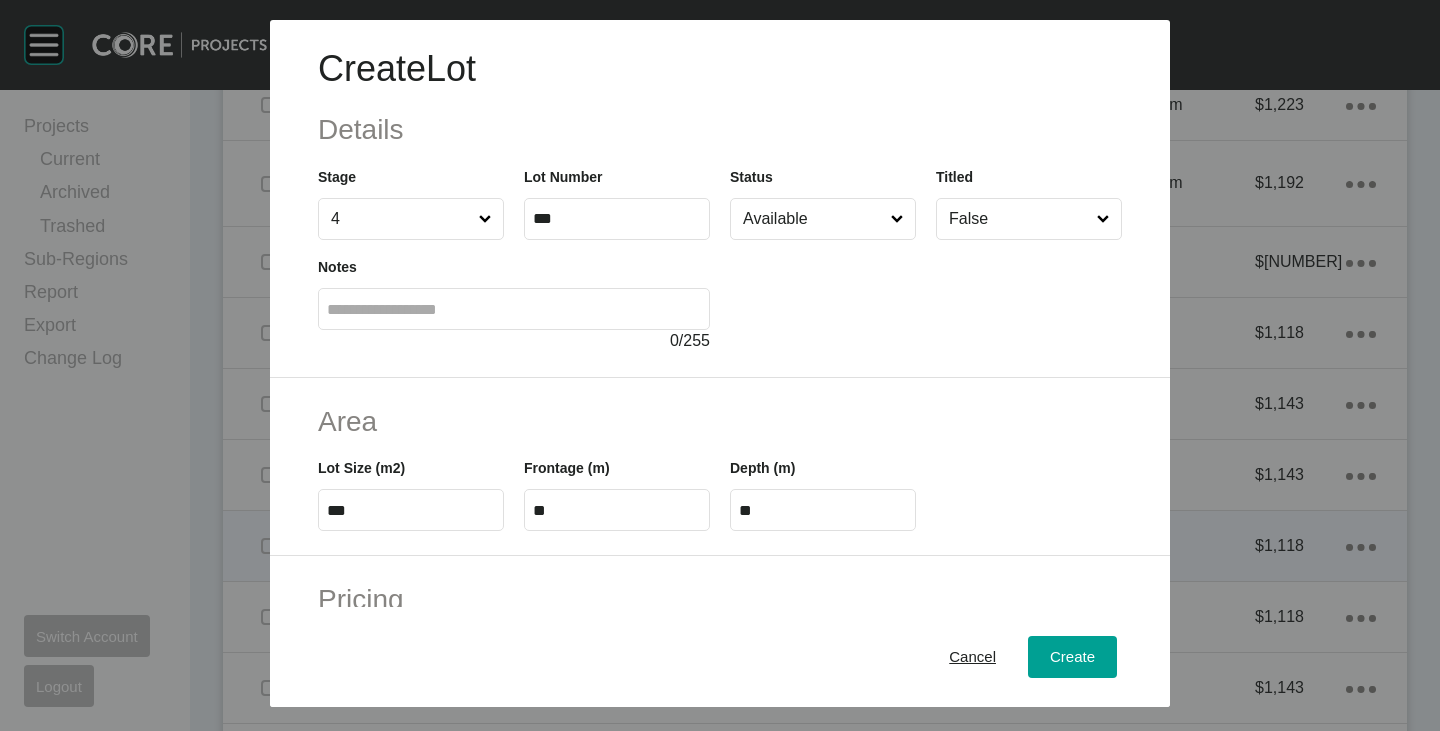 type on "*" 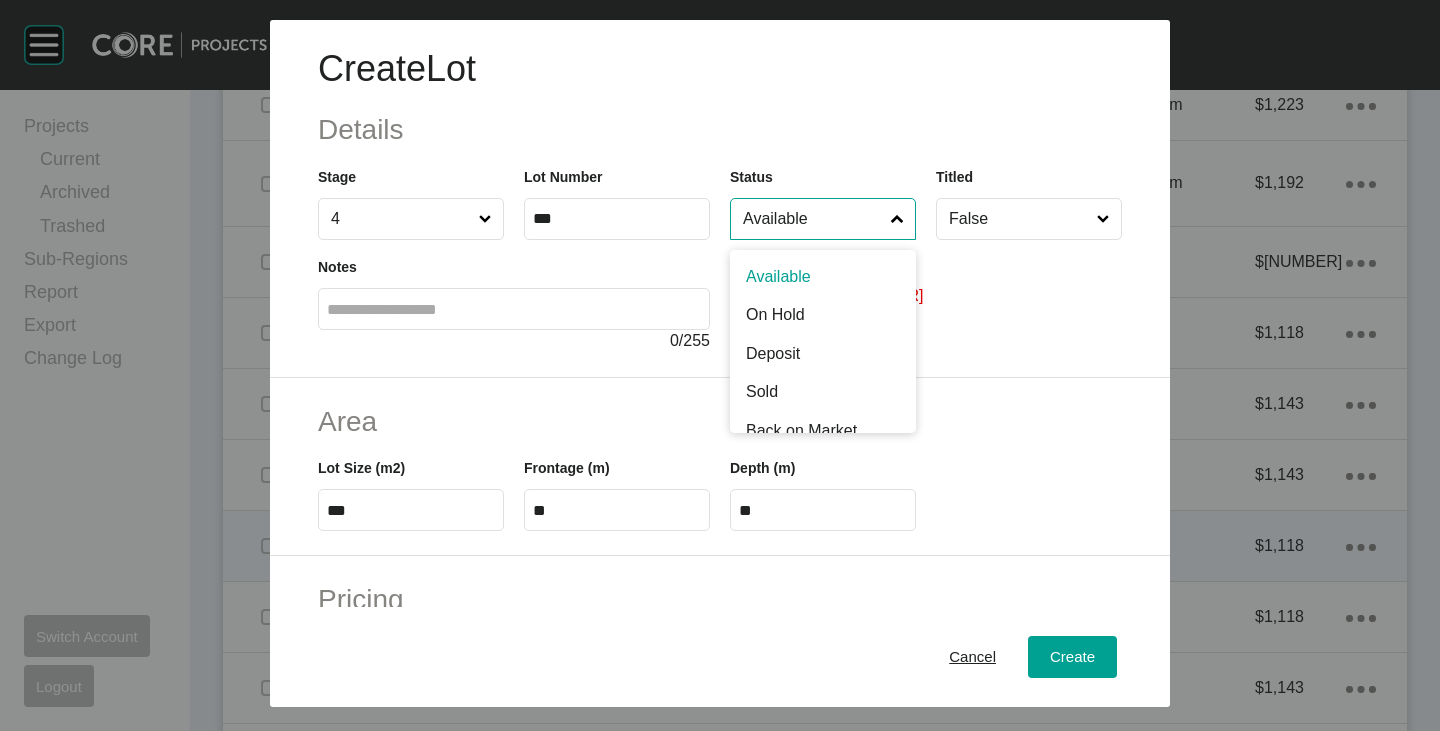 click on "Available" at bounding box center [813, 219] 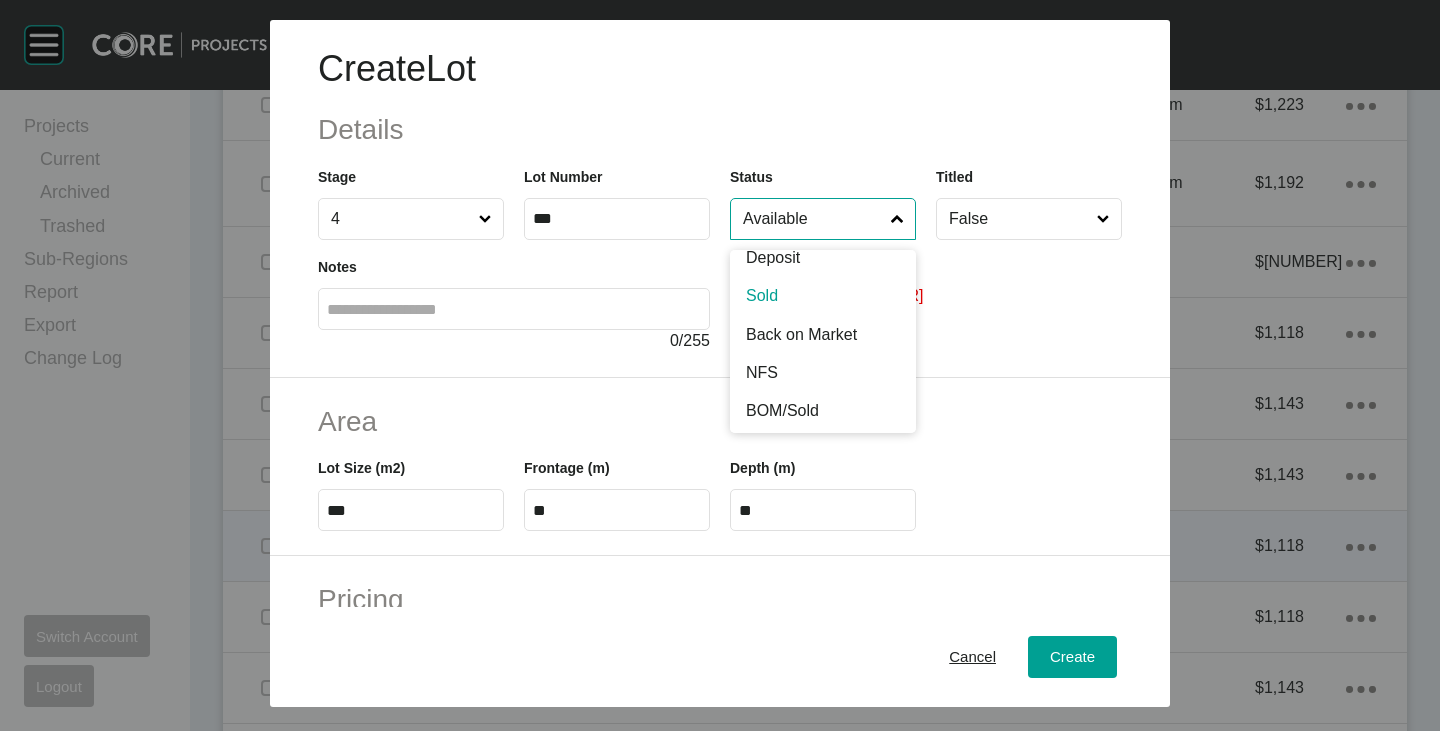 scroll, scrollTop: 96, scrollLeft: 0, axis: vertical 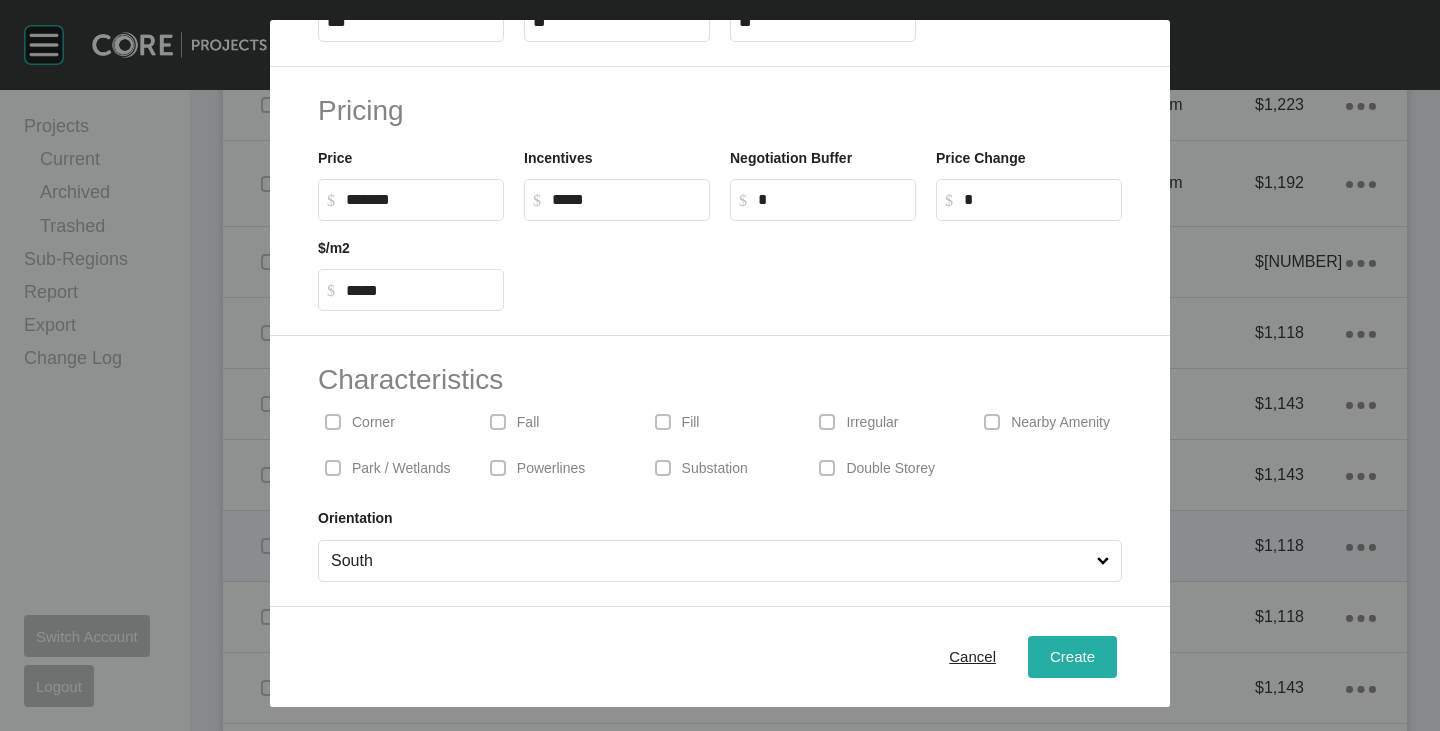 click on "Create" at bounding box center (1072, 656) 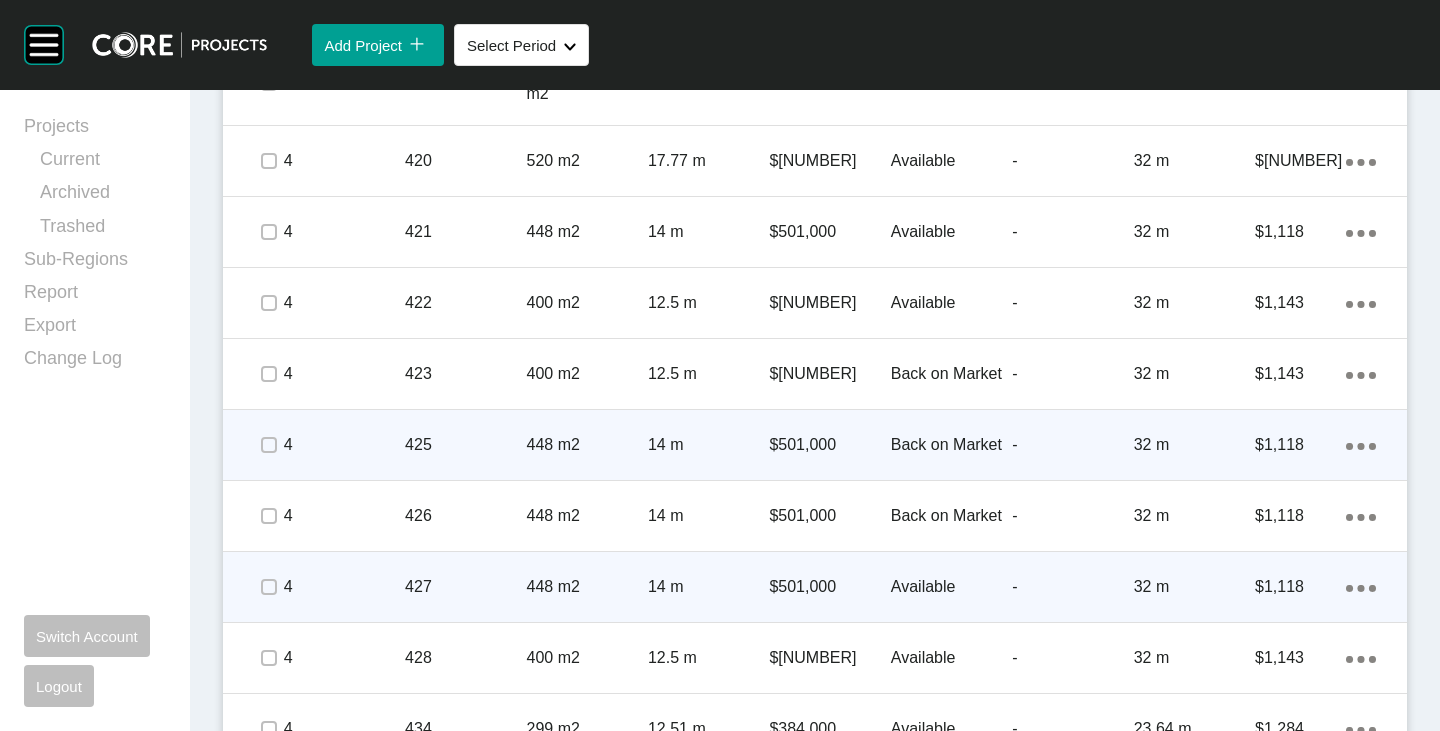 scroll, scrollTop: 6367, scrollLeft: 0, axis: vertical 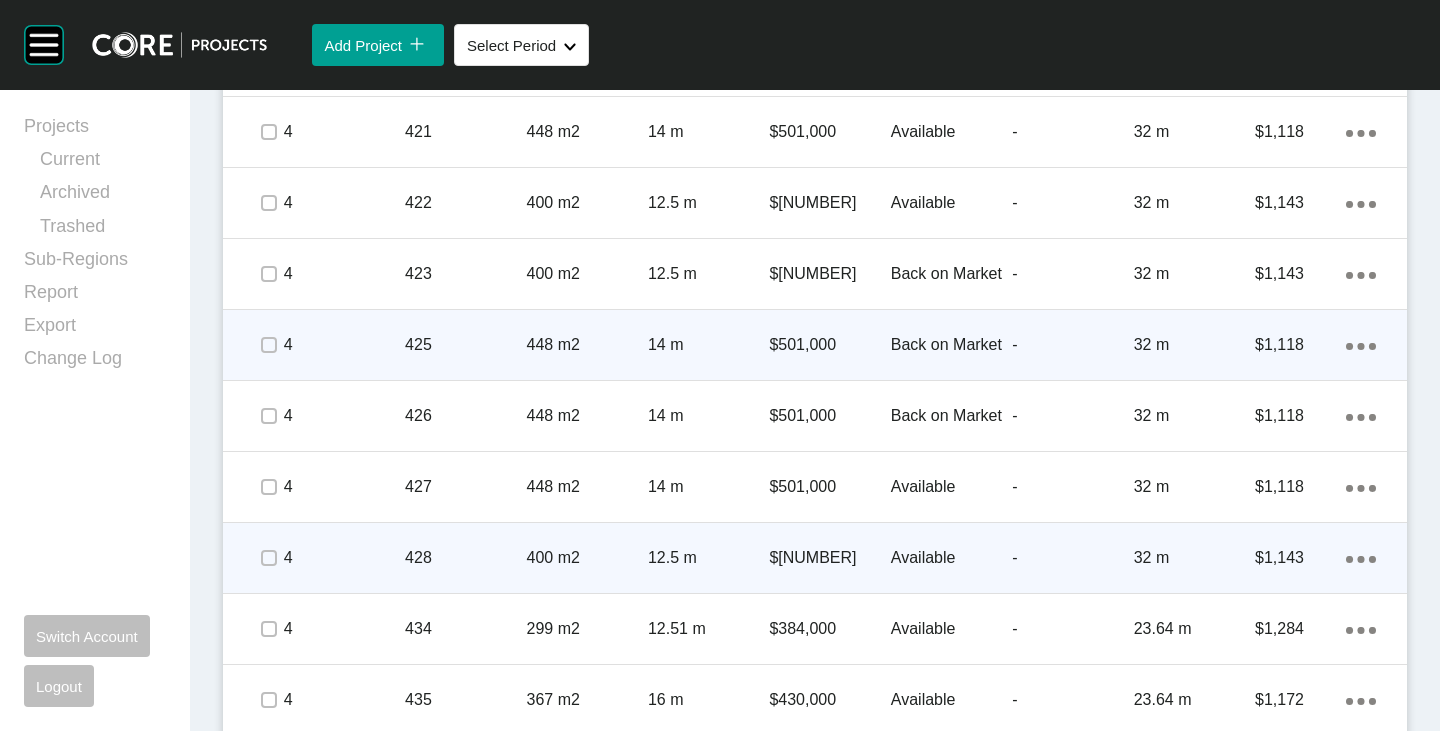 click 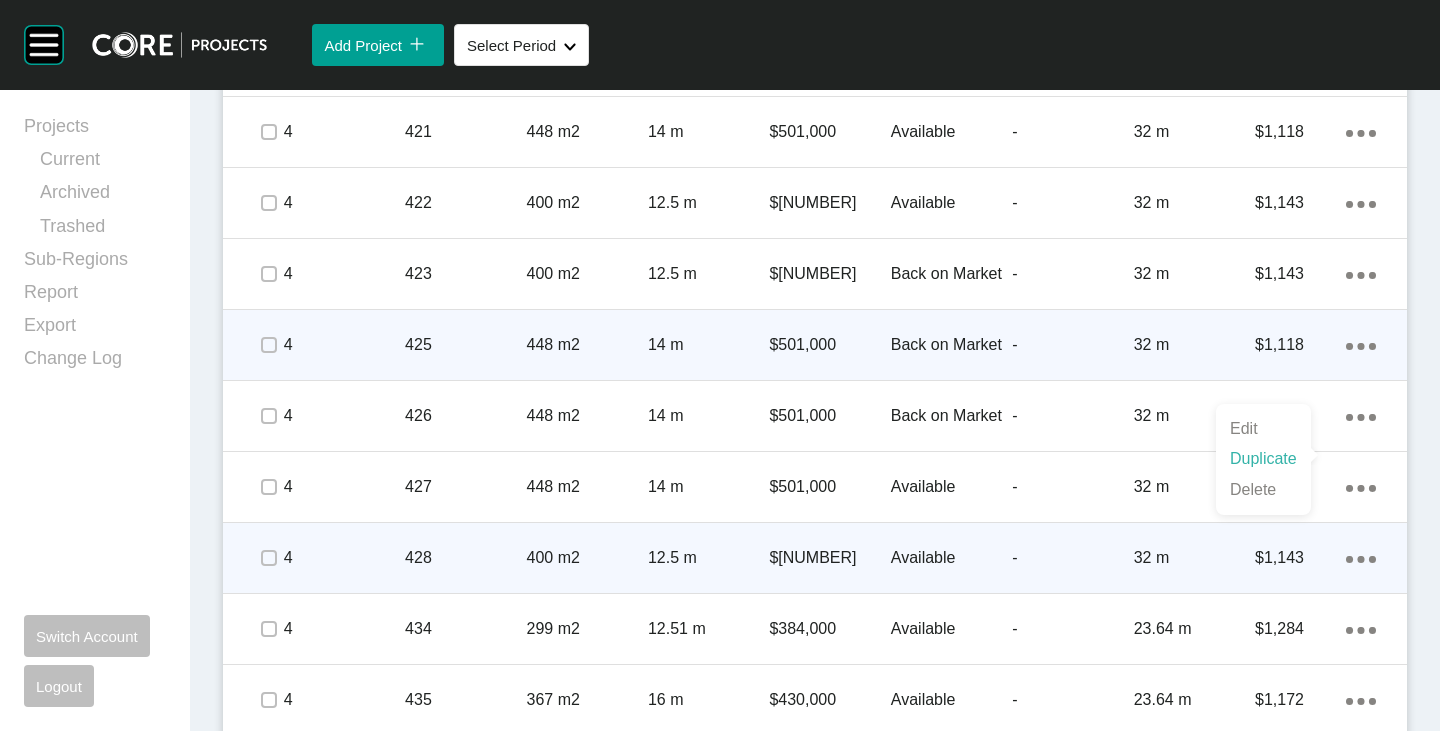 click on "Duplicate" at bounding box center [1263, 459] 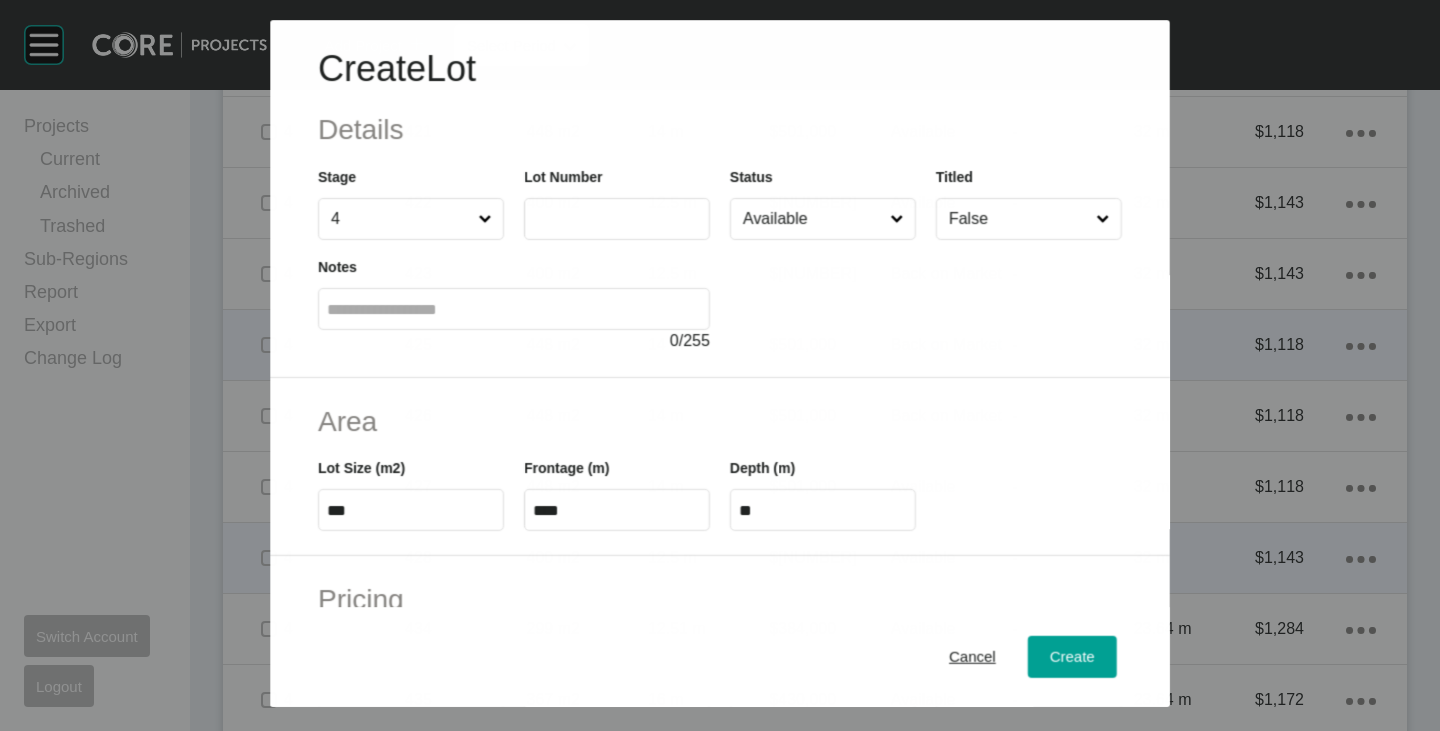 click at bounding box center [617, 219] 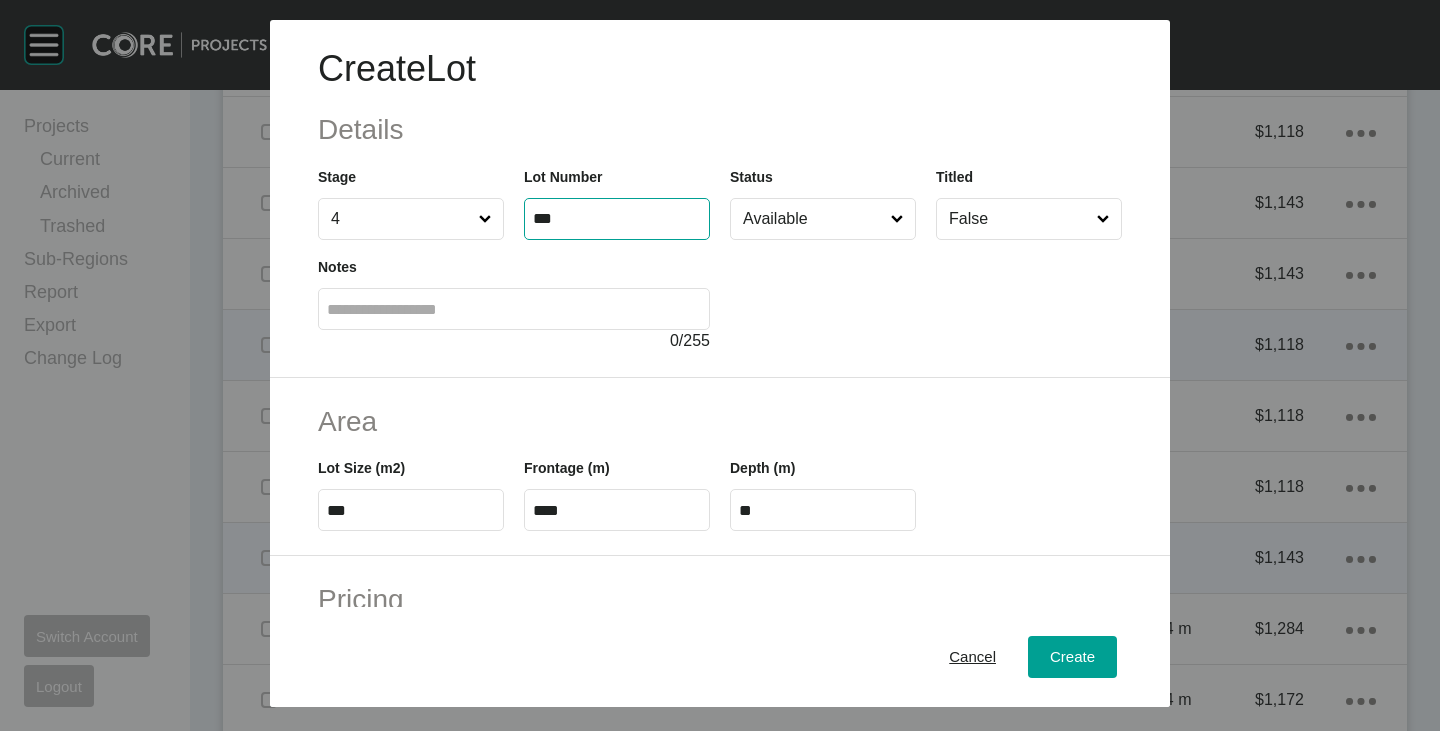 type on "***" 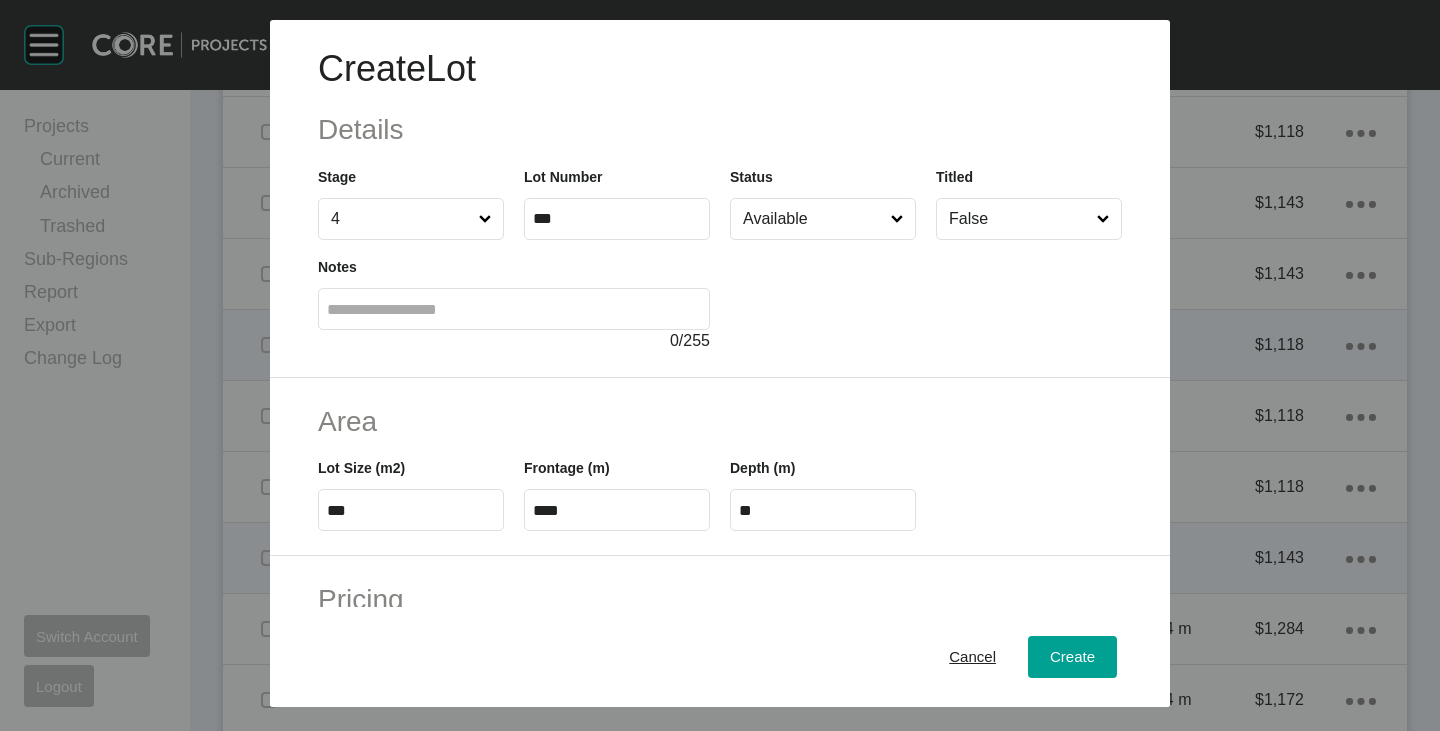 click at bounding box center [926, 296] 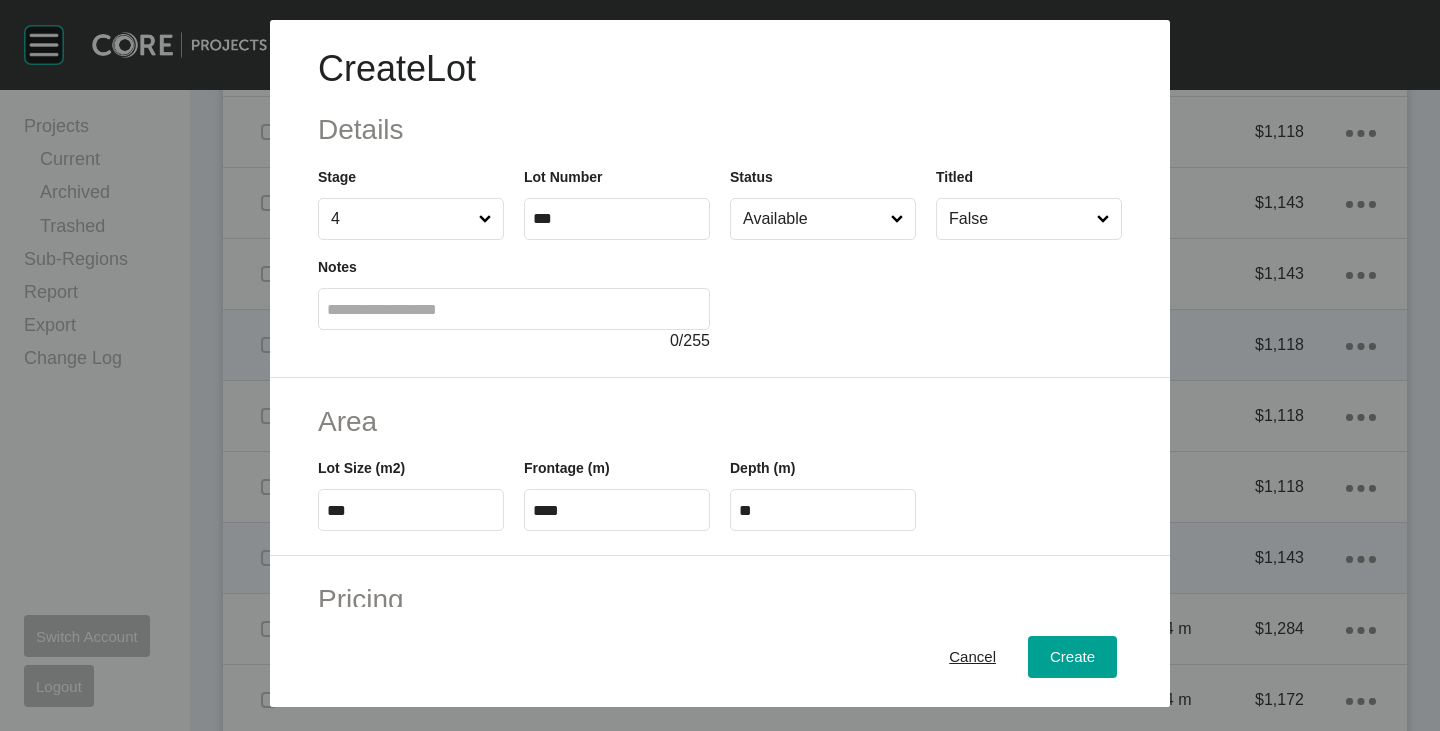type on "*" 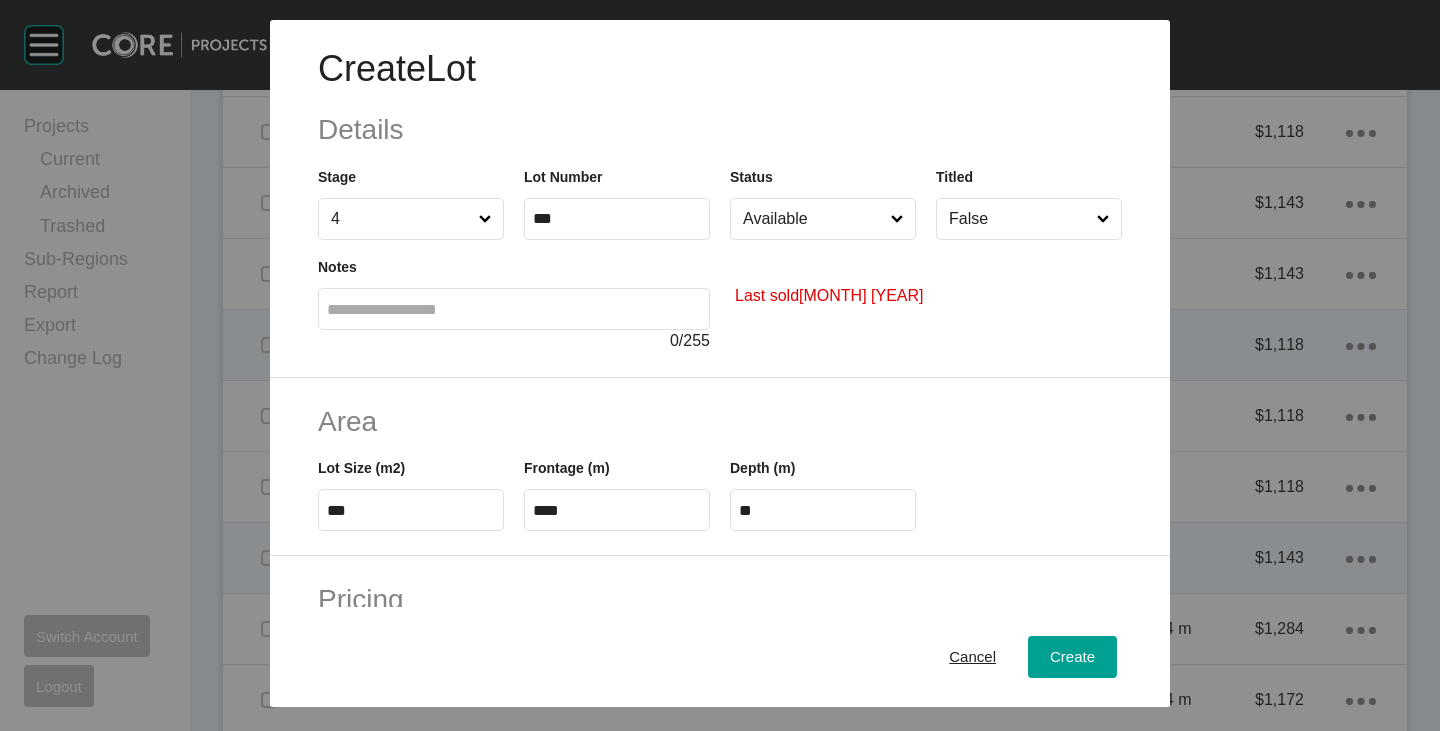 click on "Available" at bounding box center (813, 219) 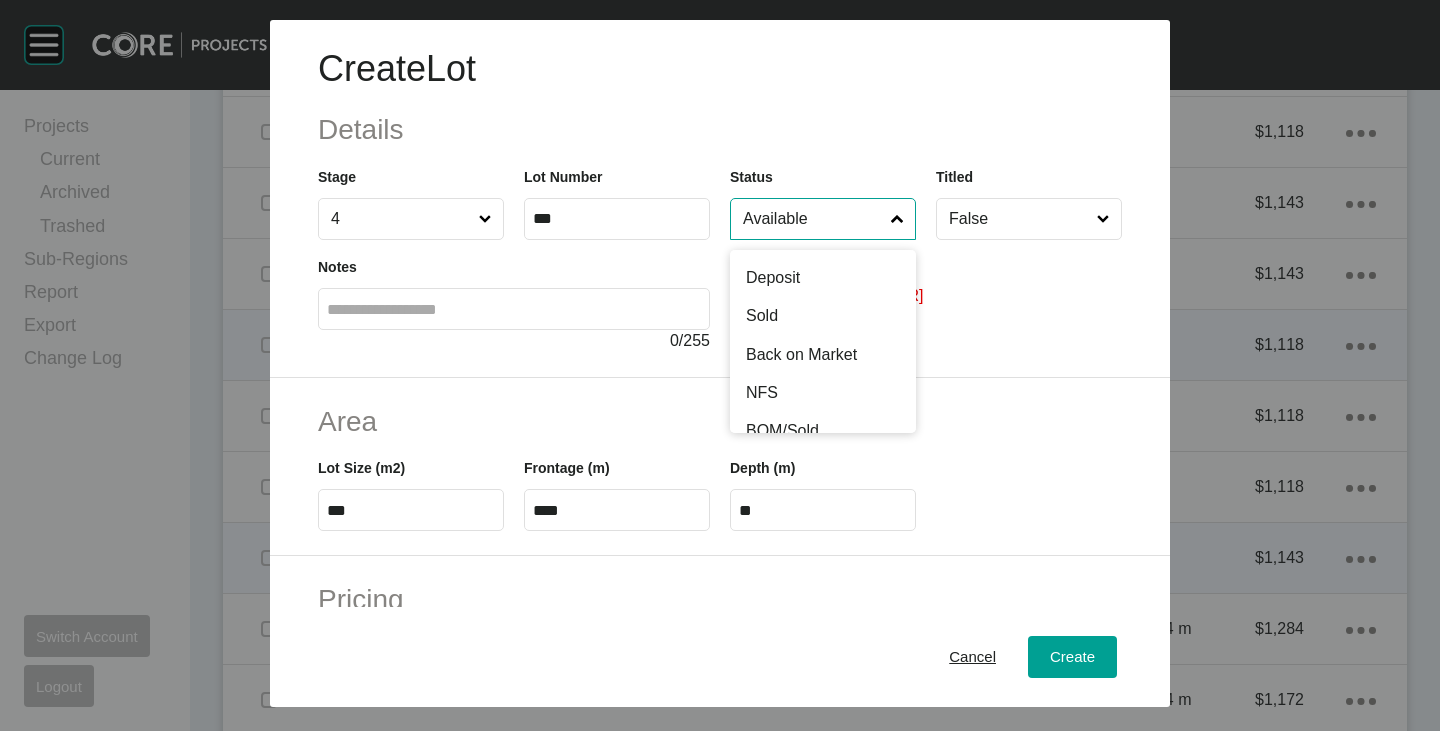 scroll, scrollTop: 100, scrollLeft: 0, axis: vertical 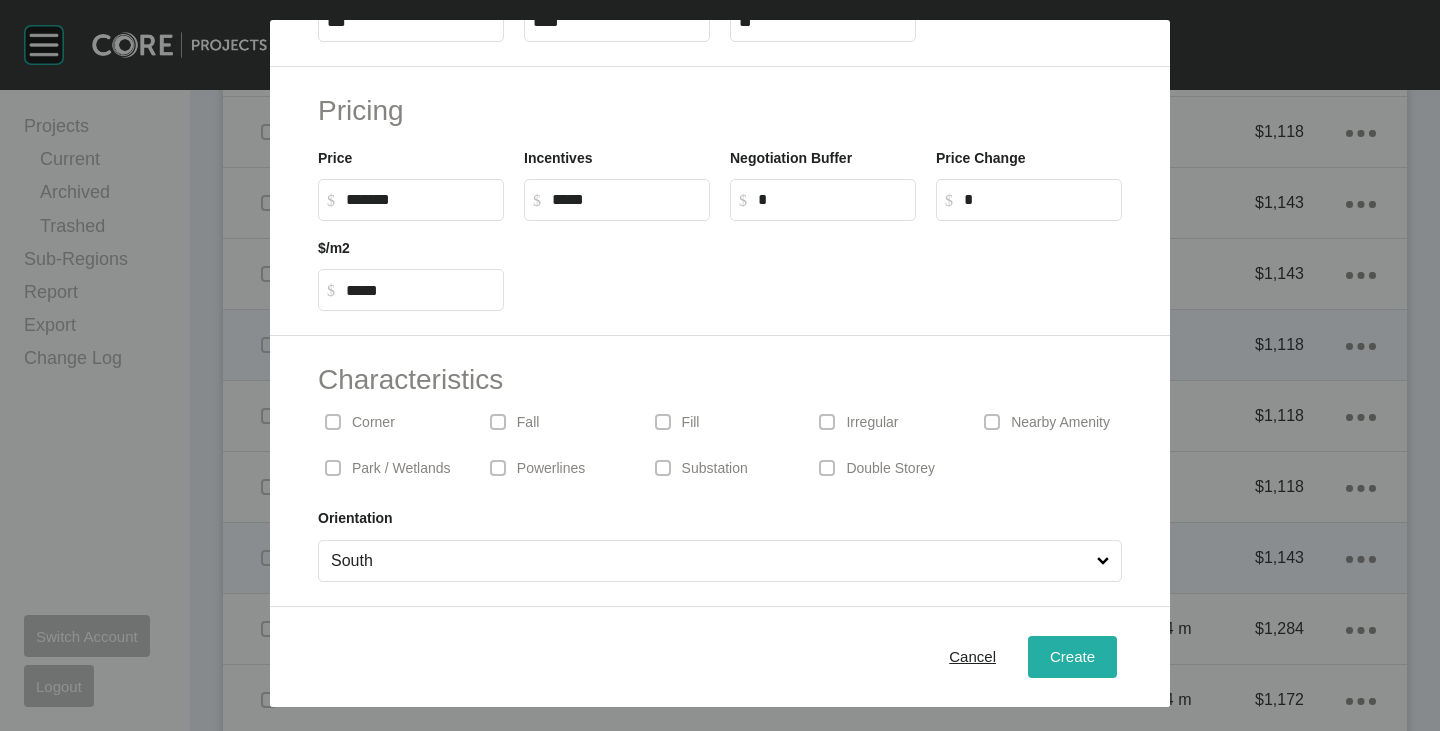 click on "Create" at bounding box center [1072, 656] 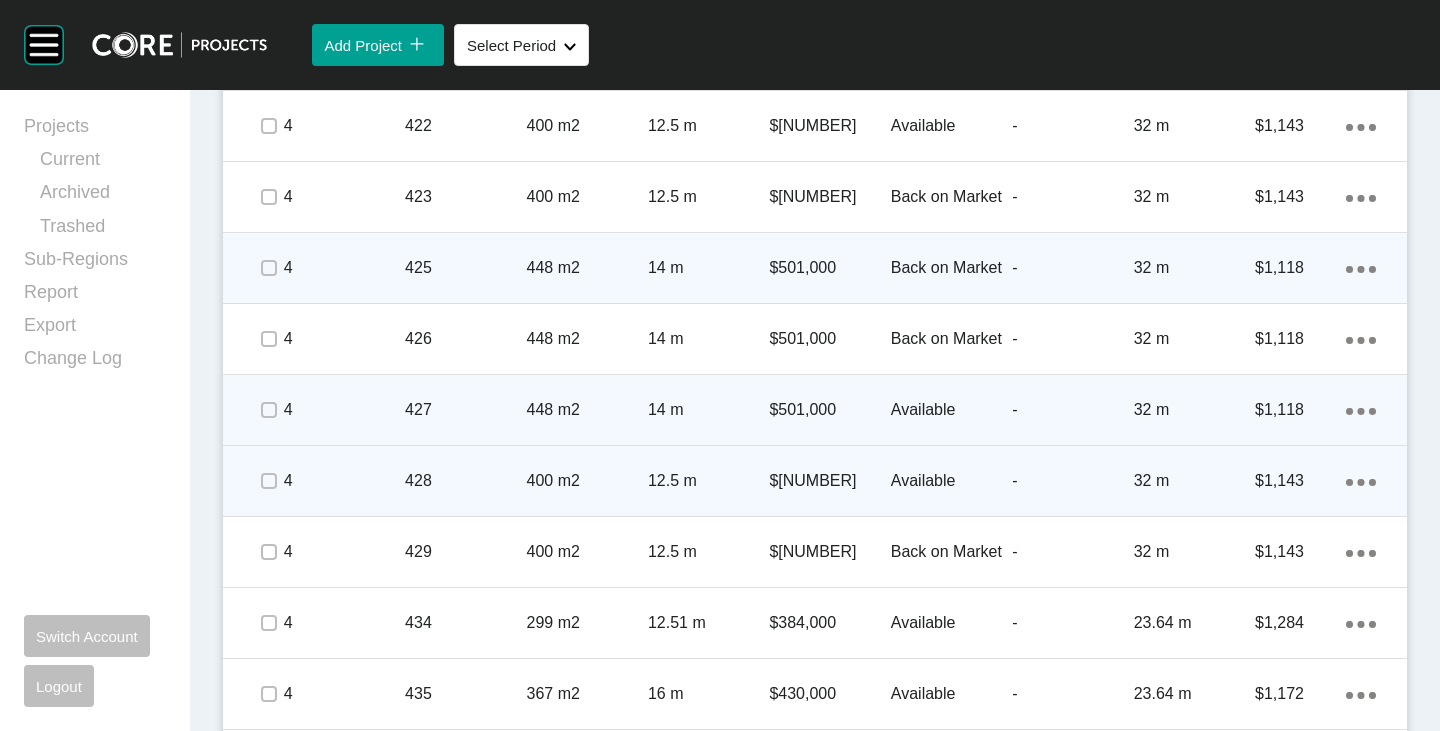scroll, scrollTop: 6467, scrollLeft: 0, axis: vertical 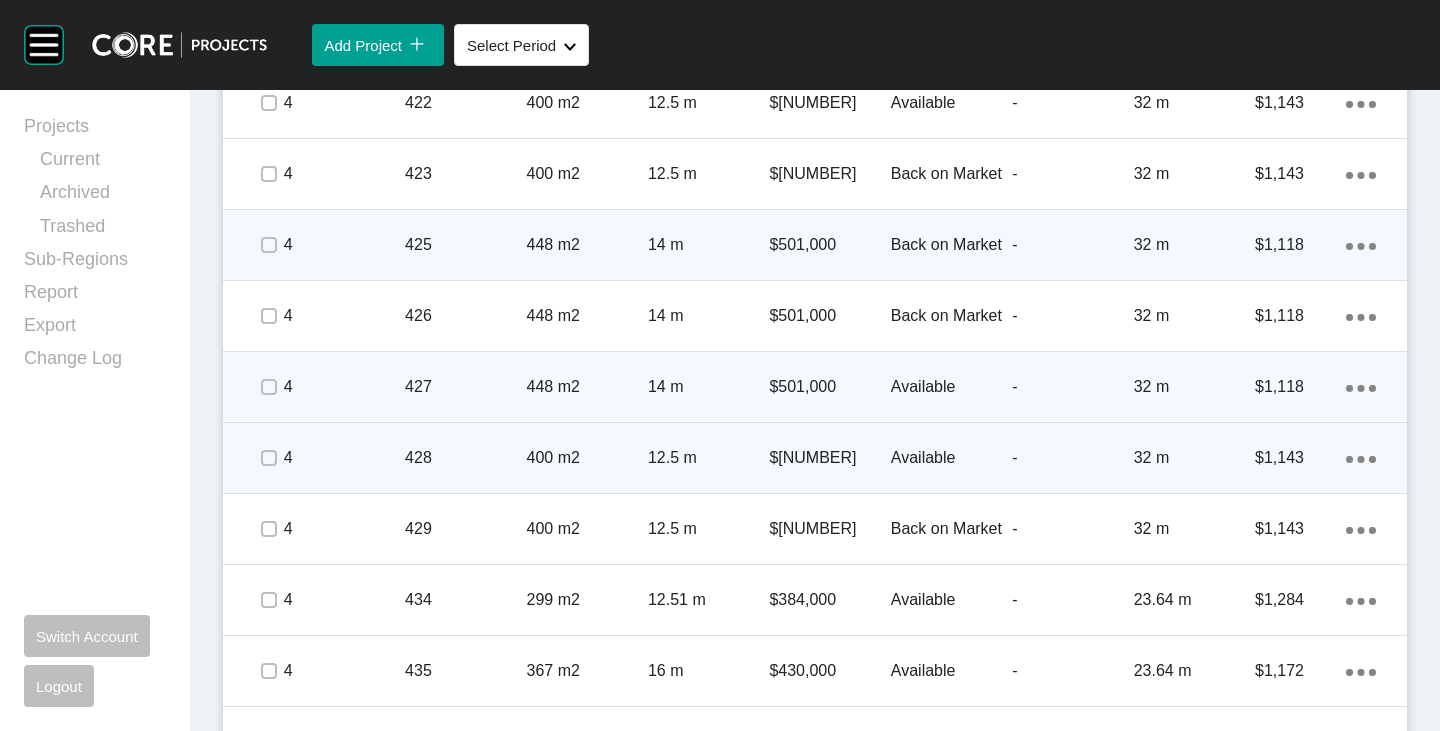 click on "Action Menu Dots Copy 6 Created with Sketch." 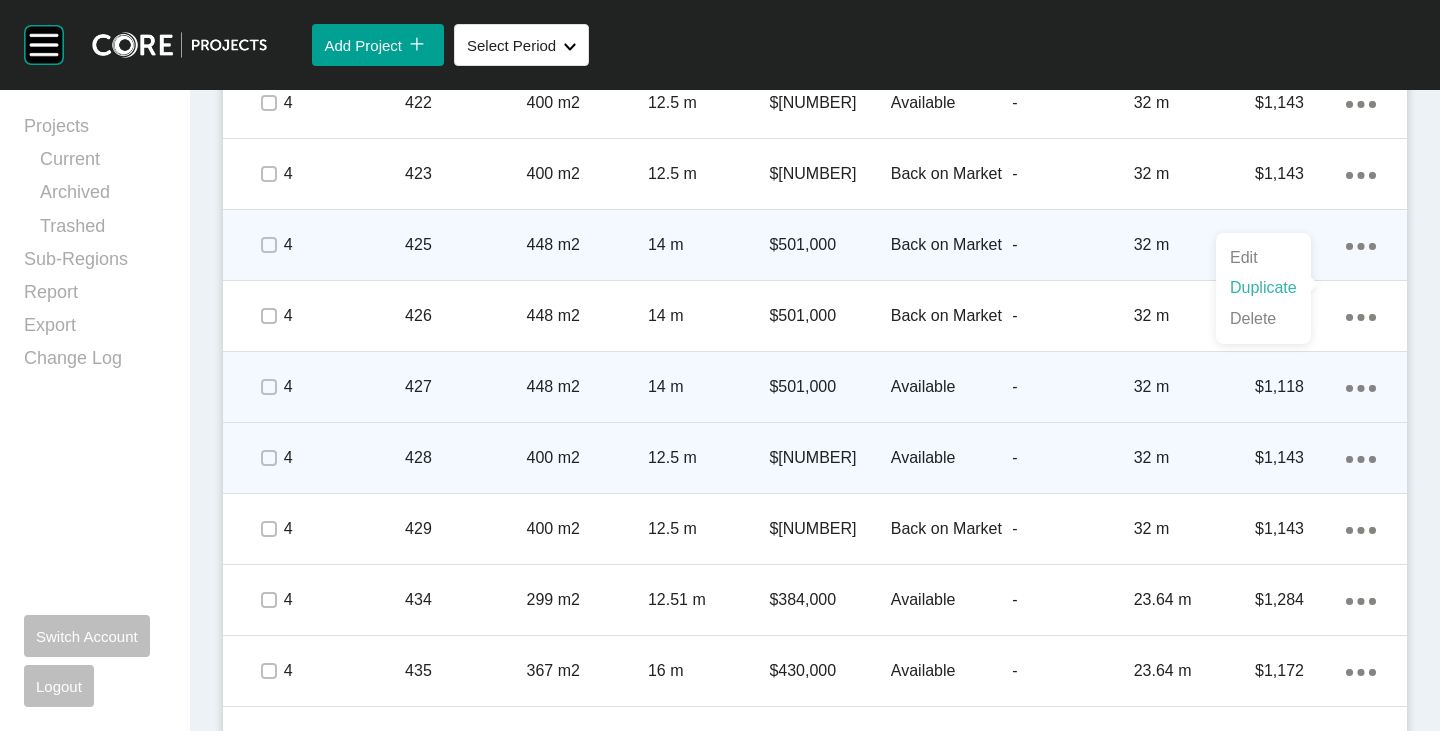 click on "Duplicate" at bounding box center [1263, 288] 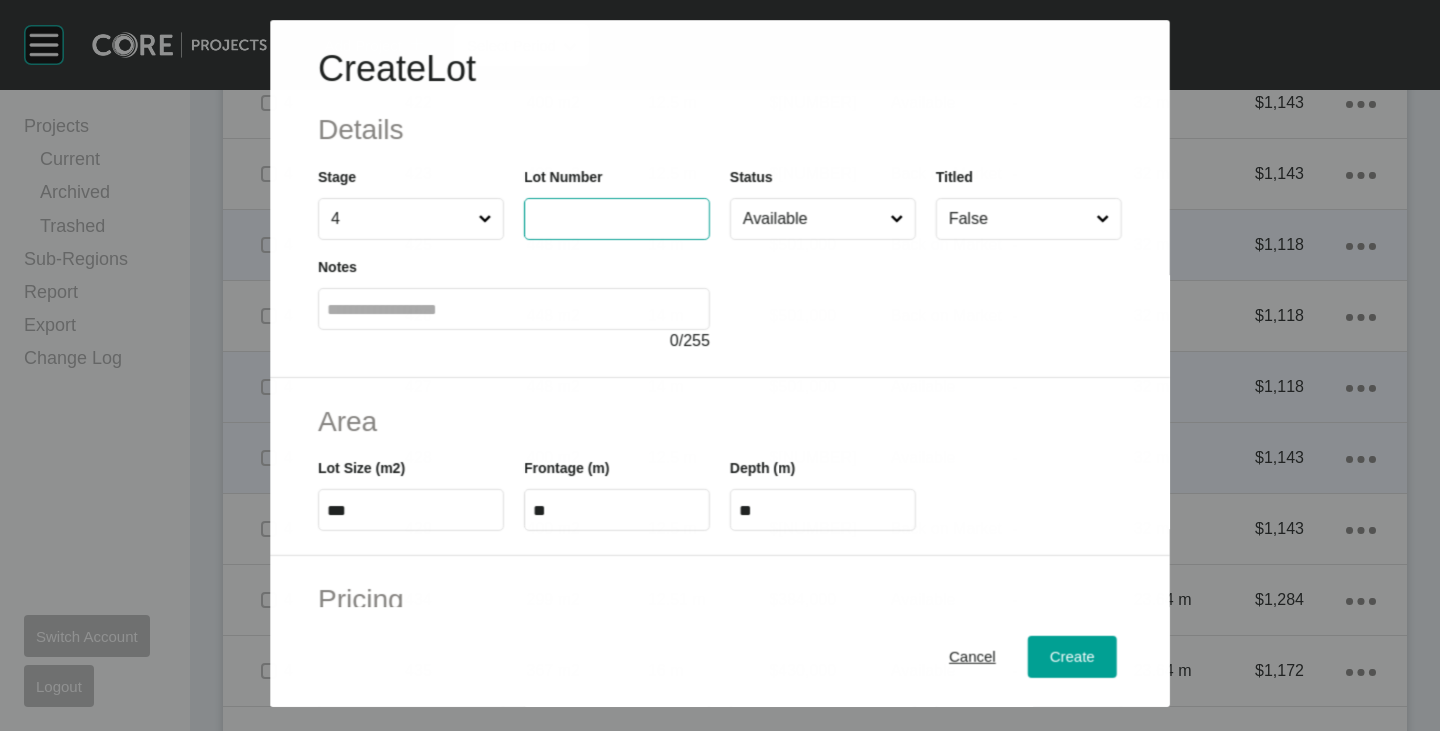 click at bounding box center (617, 219) 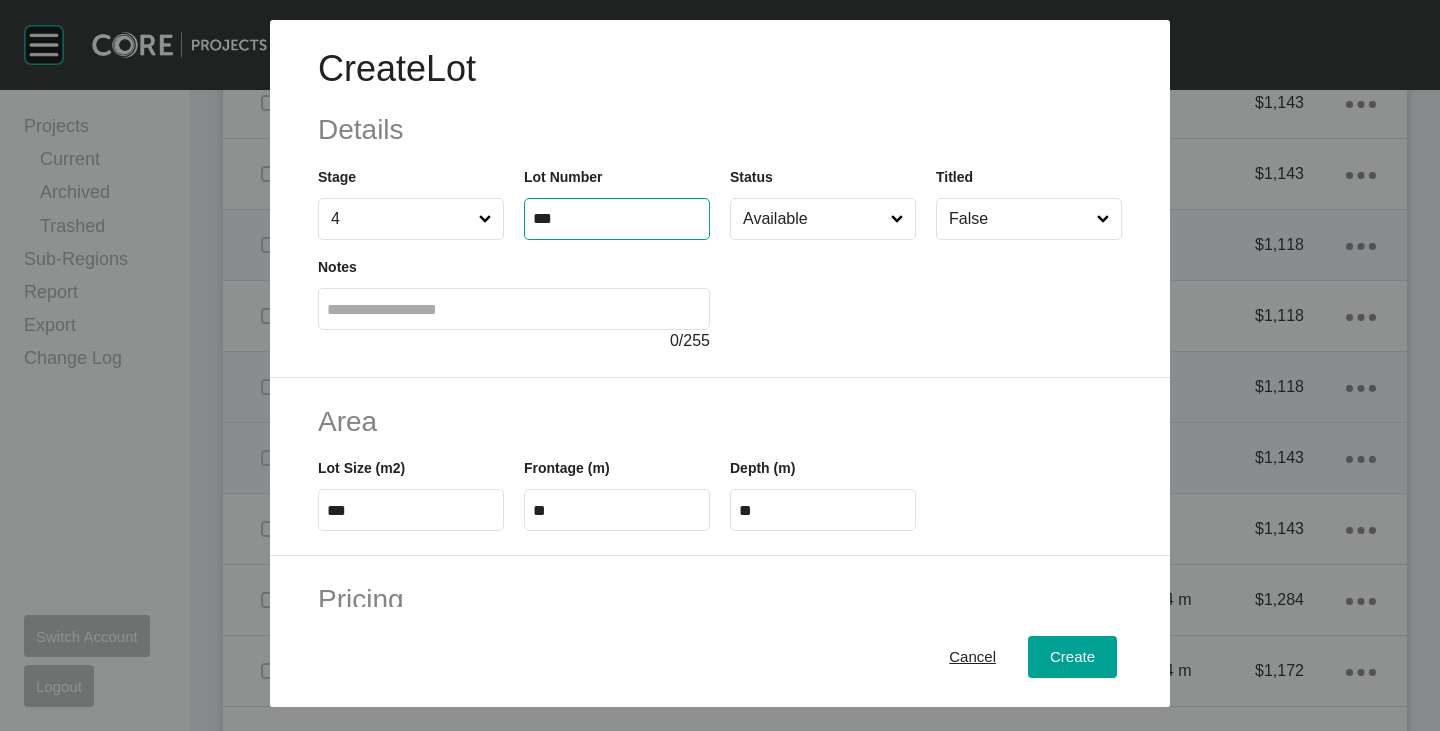 type on "***" 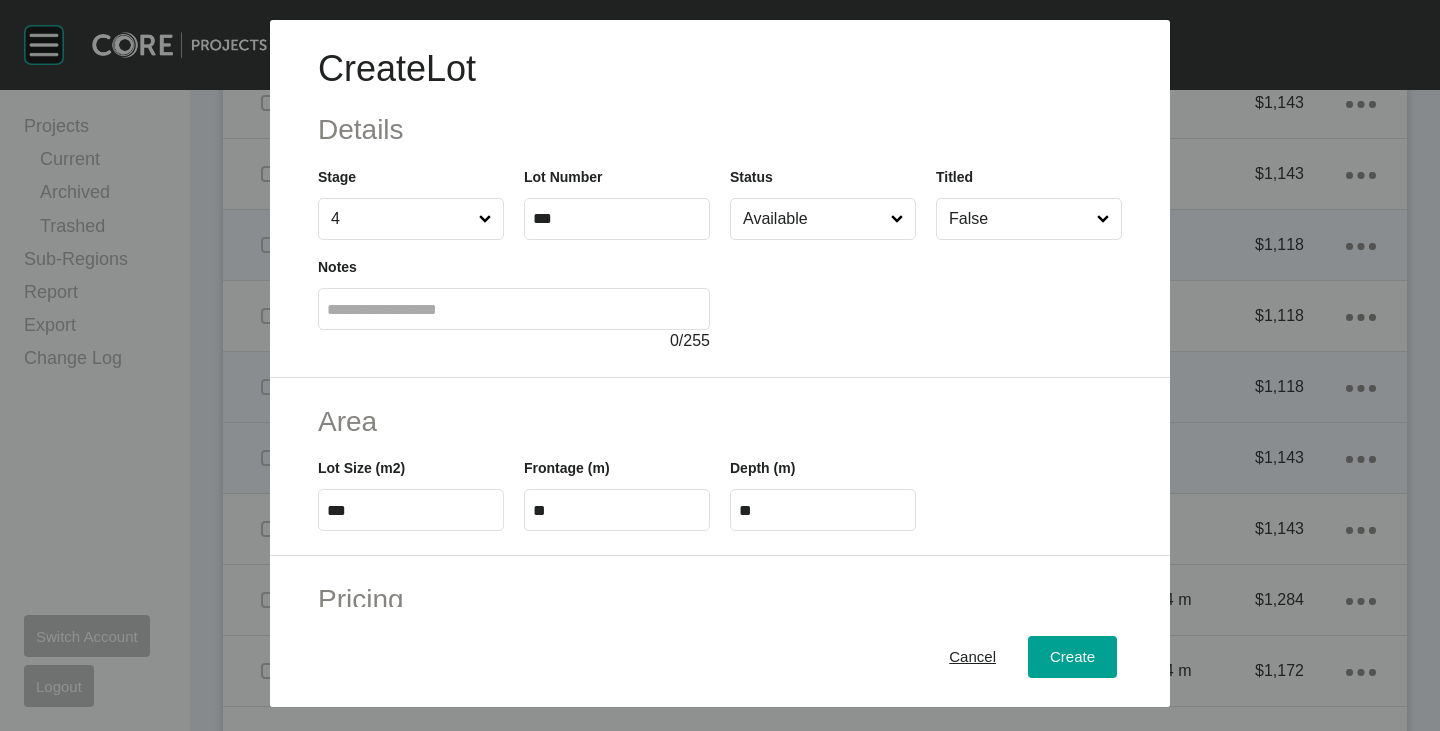 click at bounding box center [926, 296] 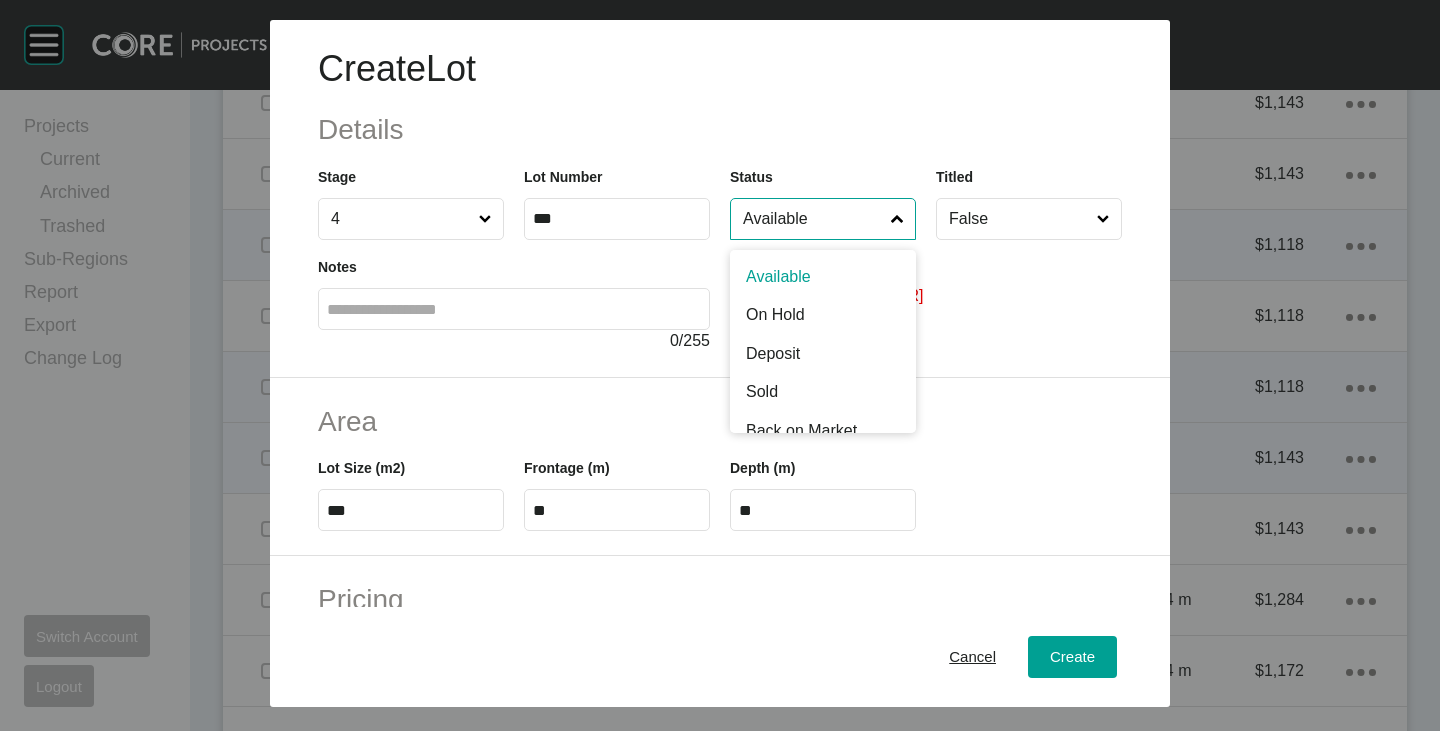 click on "Available" at bounding box center [813, 219] 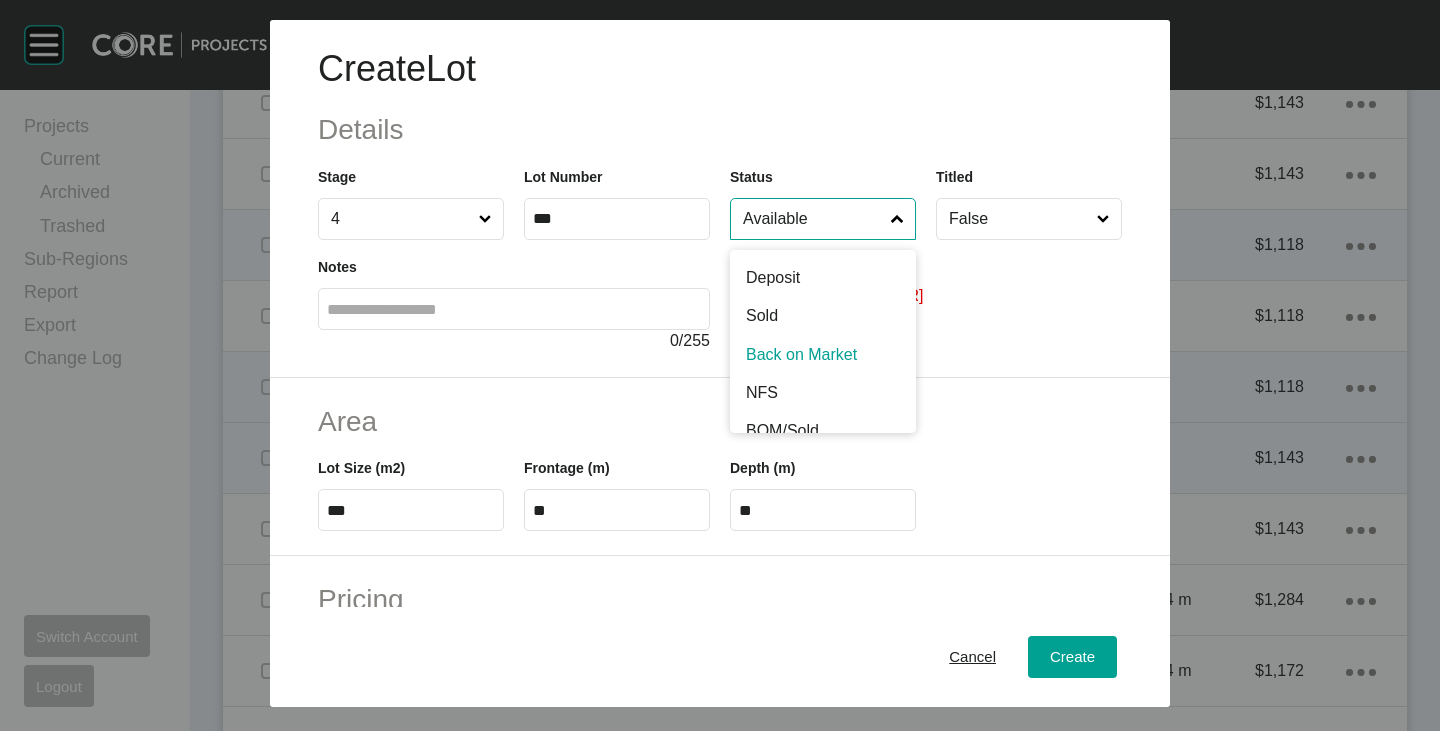 scroll, scrollTop: 100, scrollLeft: 0, axis: vertical 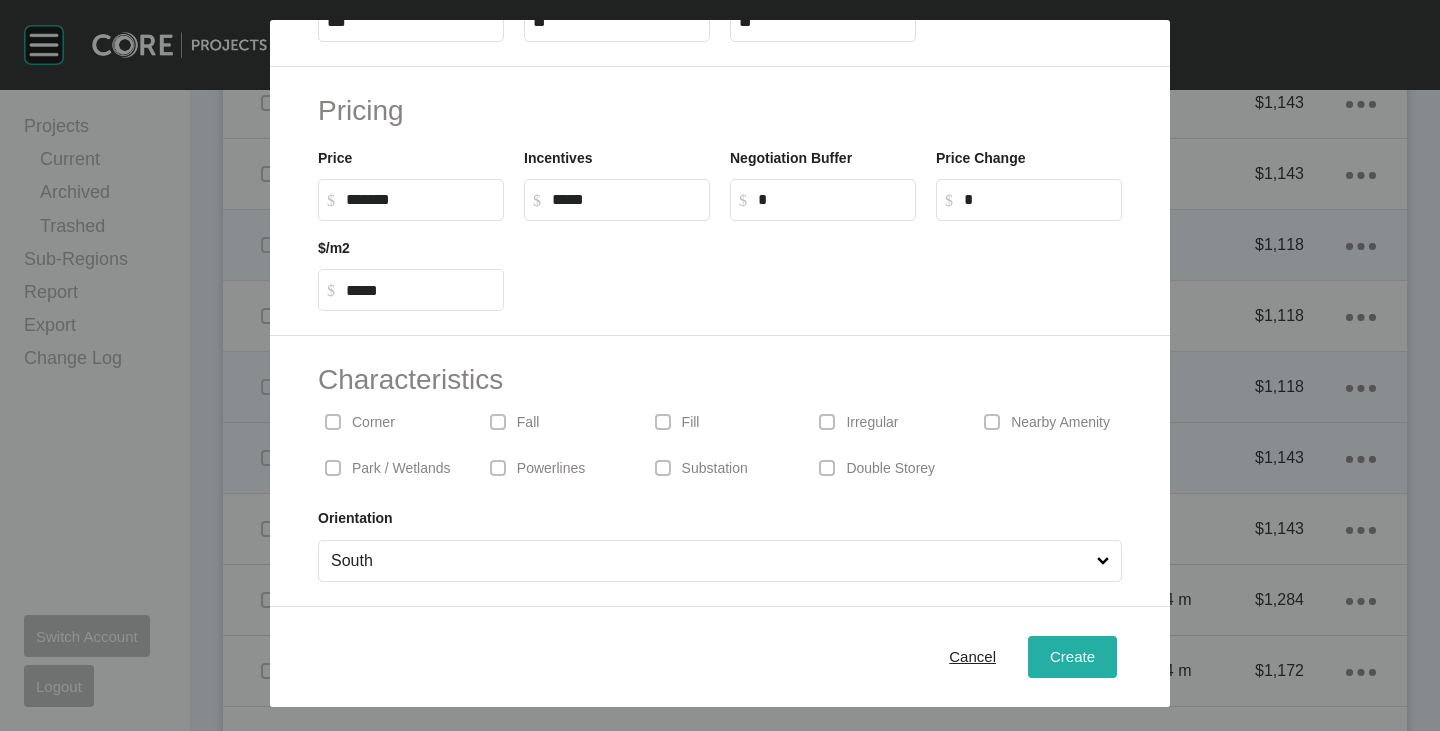 click on "Create" at bounding box center (1072, 656) 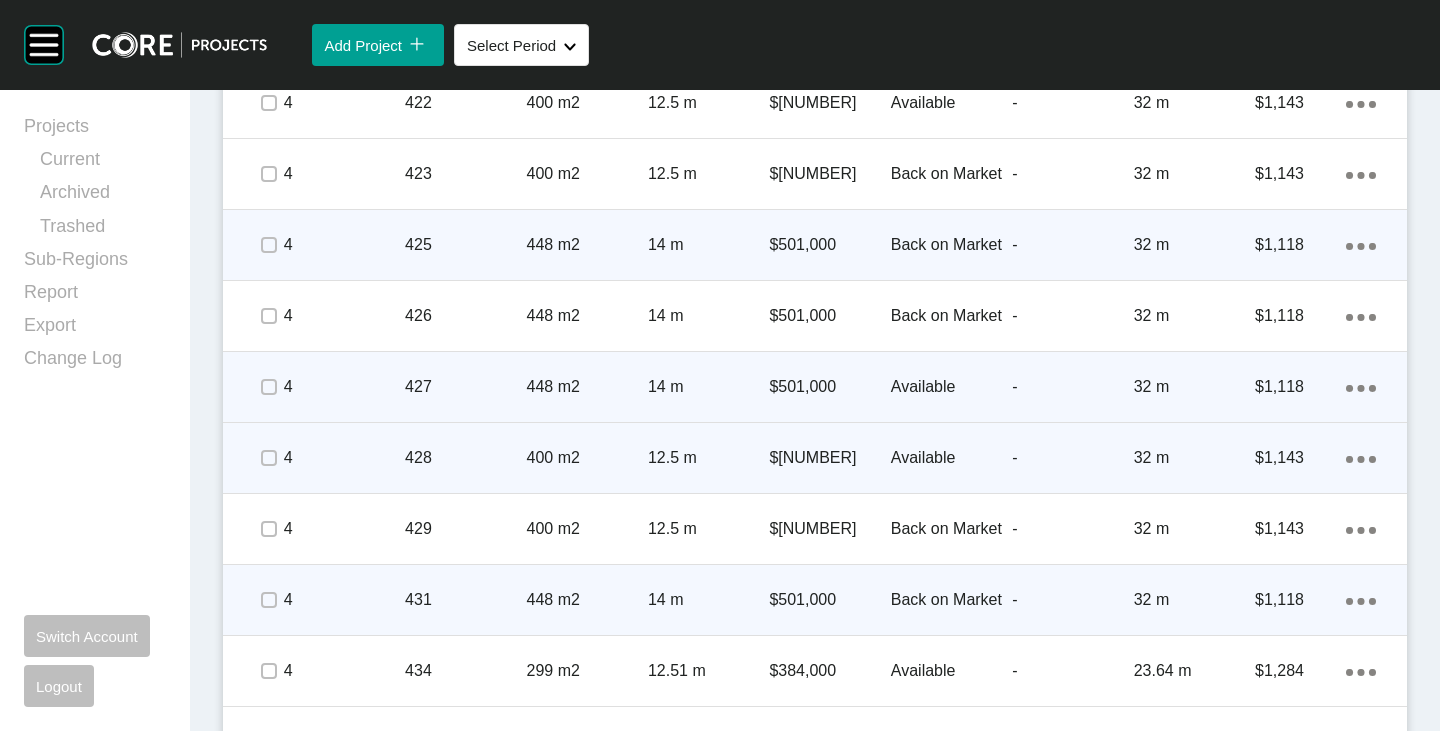 scroll, scrollTop: 6561, scrollLeft: 0, axis: vertical 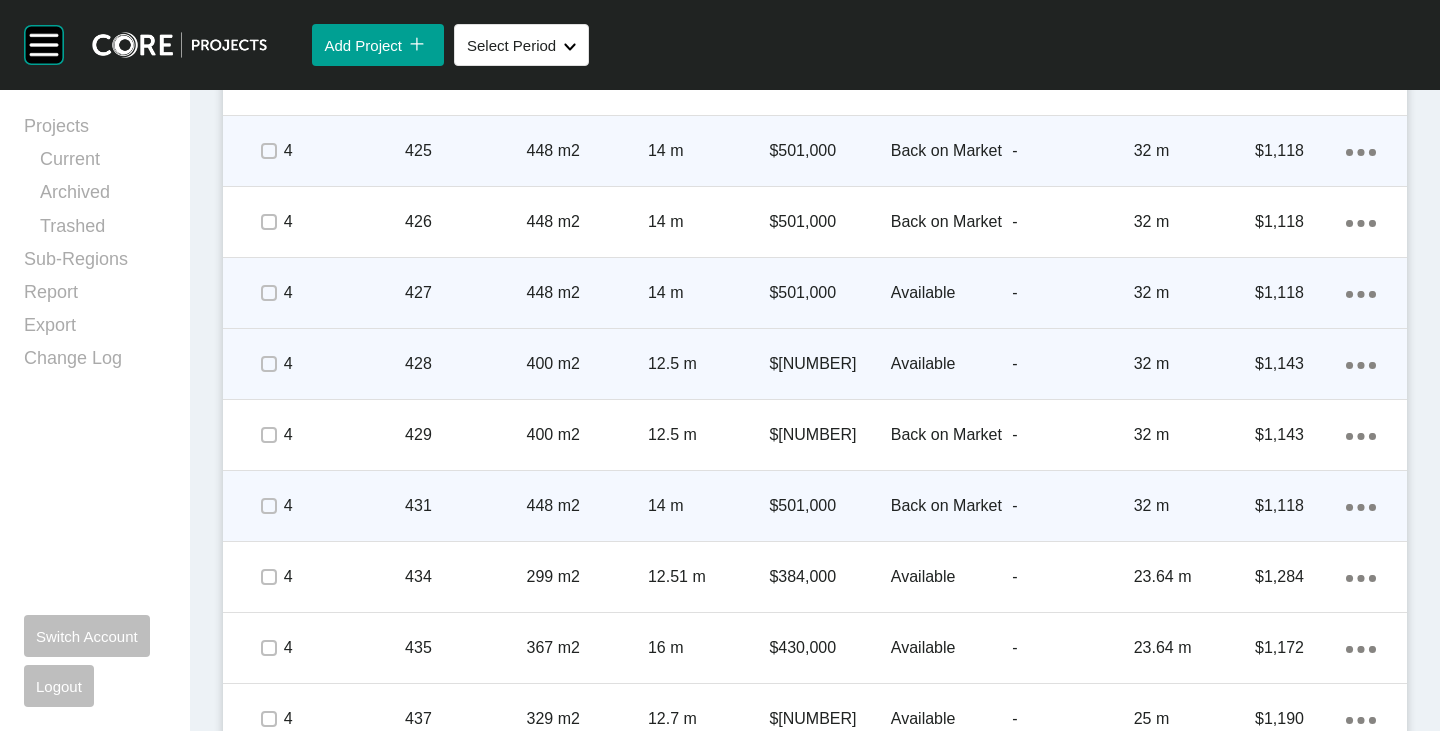 click 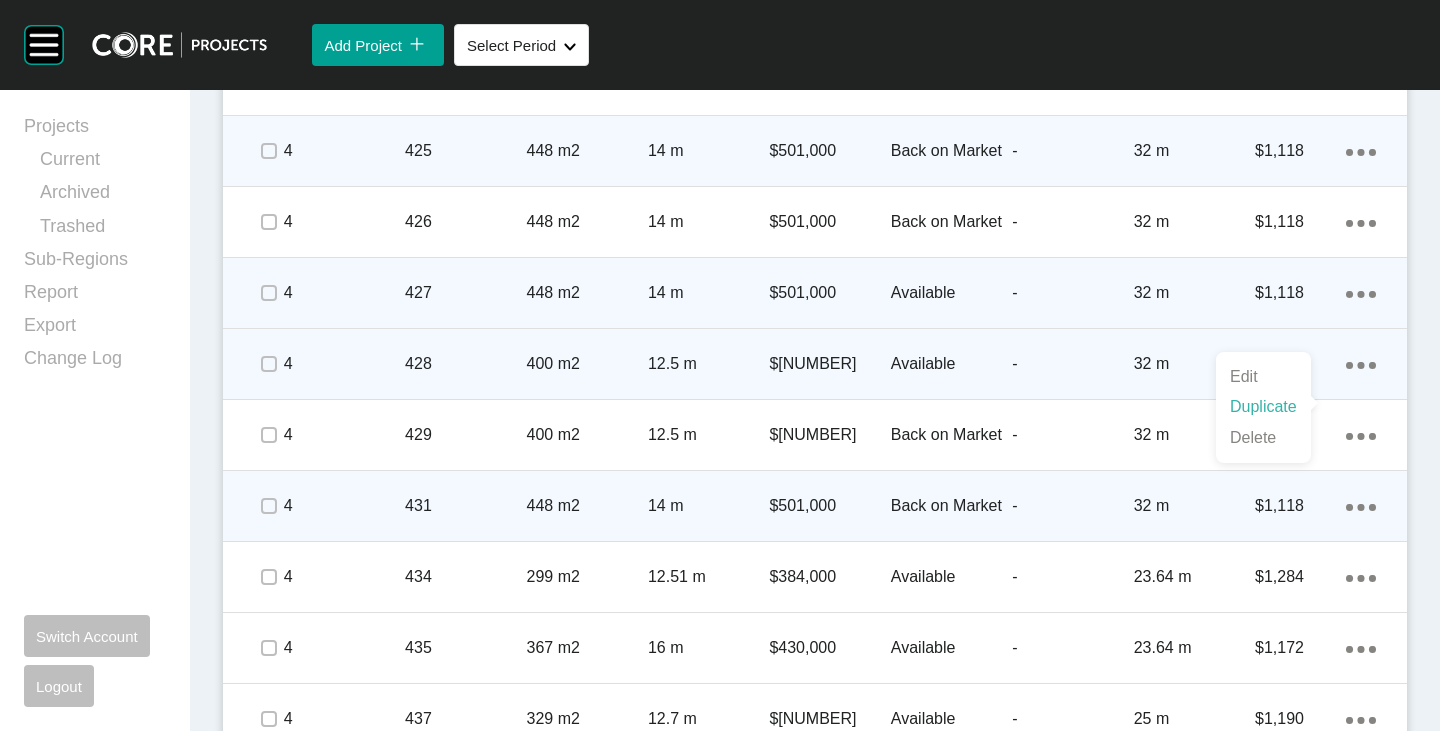 click on "Duplicate" at bounding box center [1263, 407] 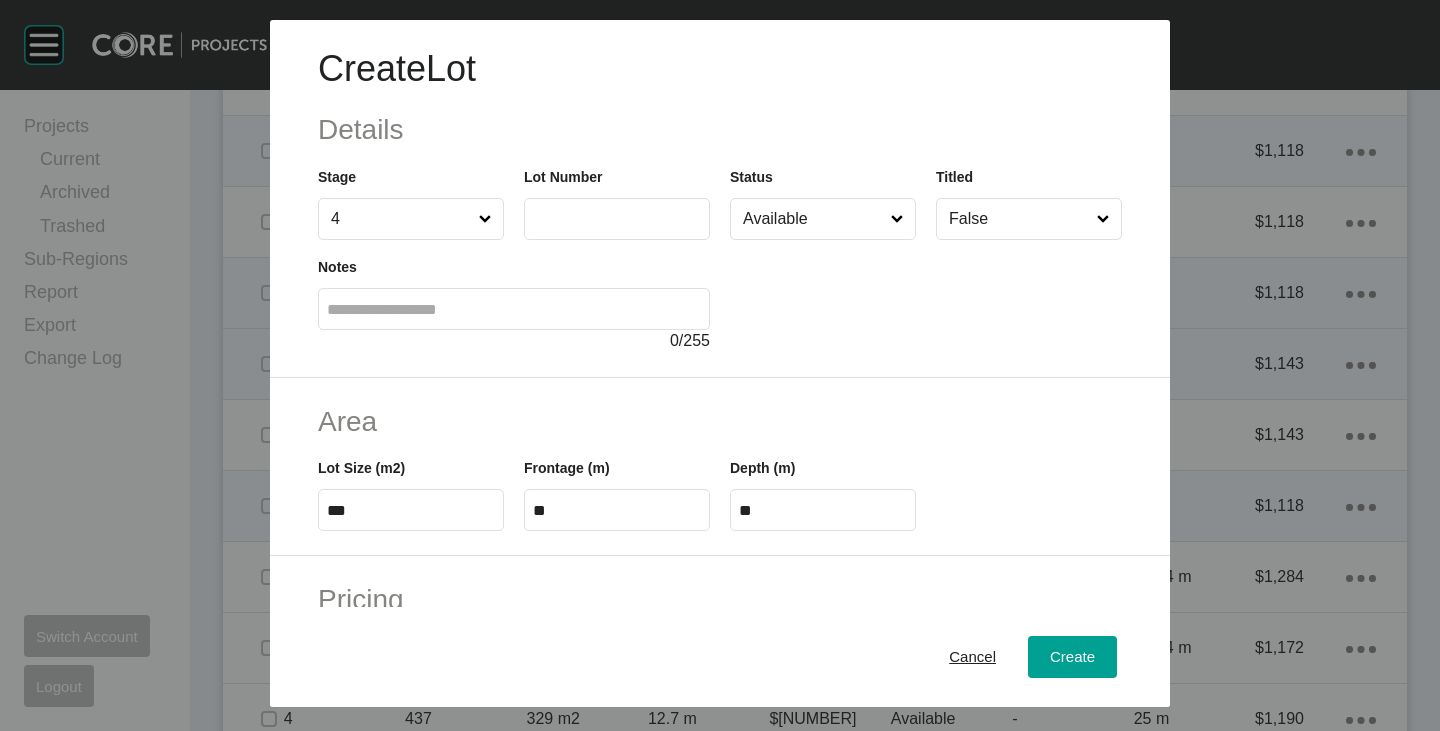 click at bounding box center [617, 219] 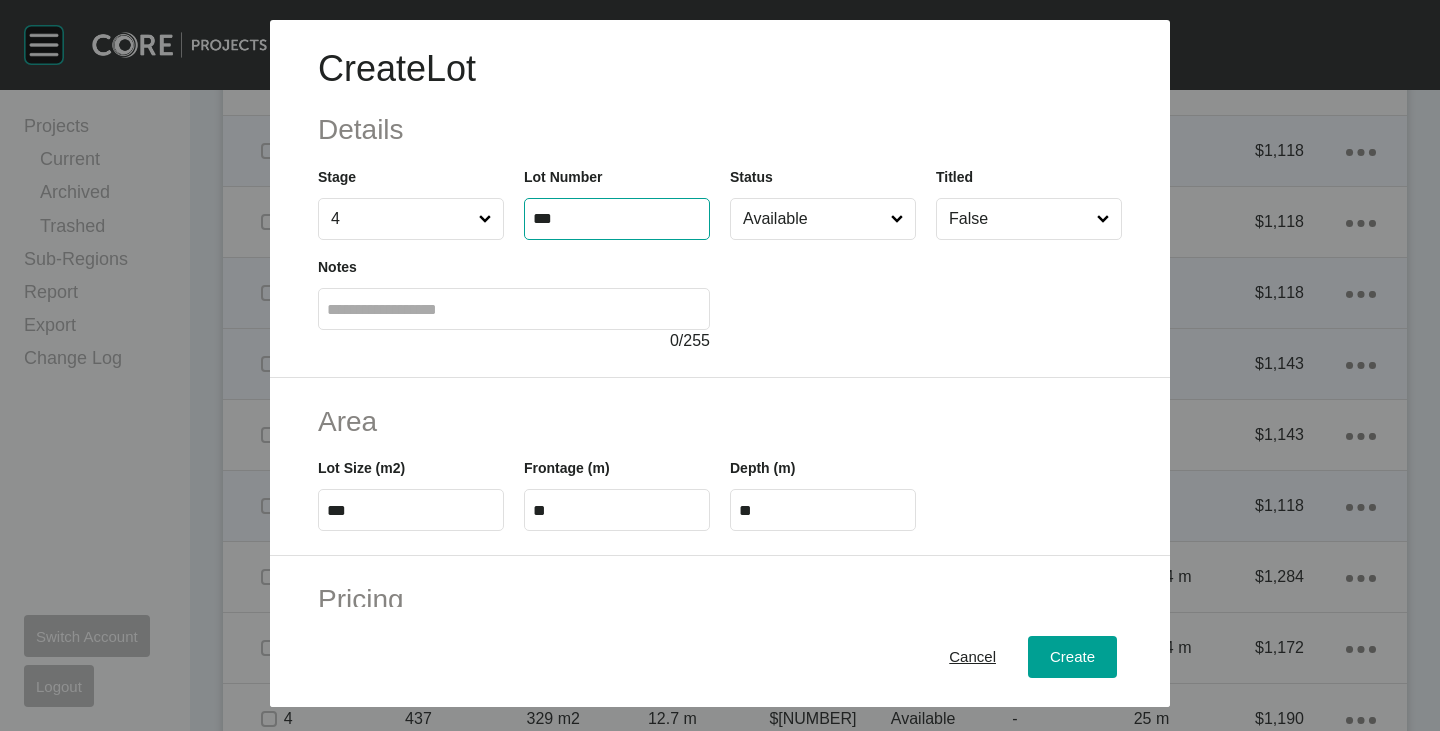 type on "***" 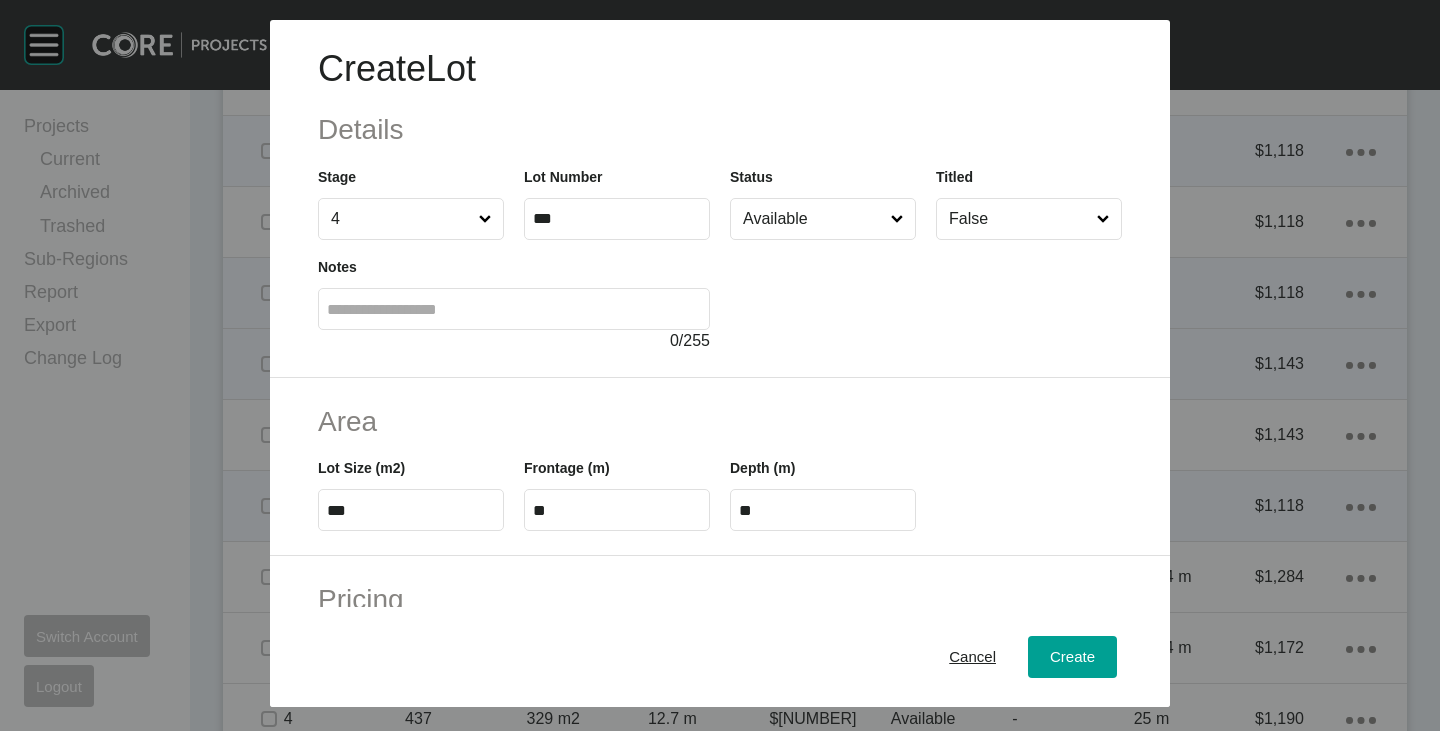 type on "*******" 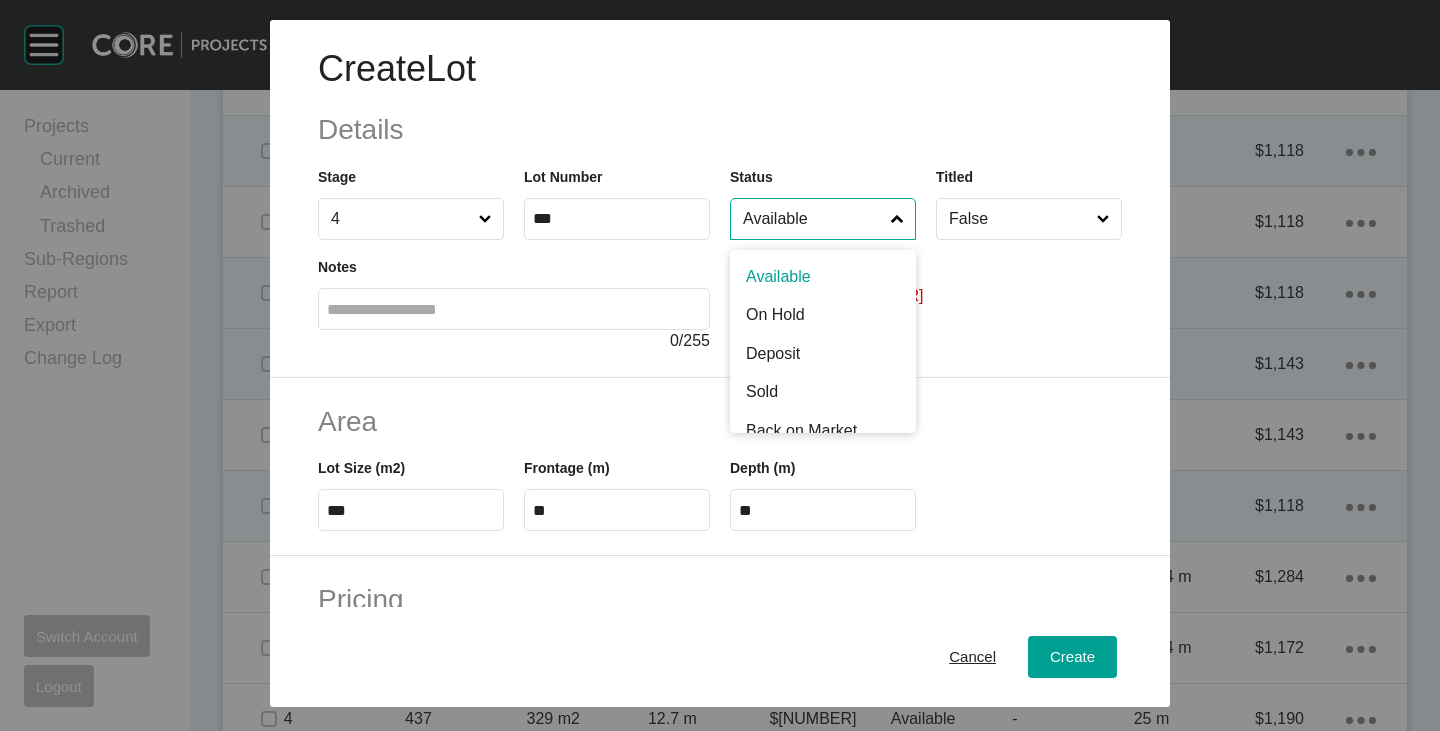 click on "Available" at bounding box center (813, 219) 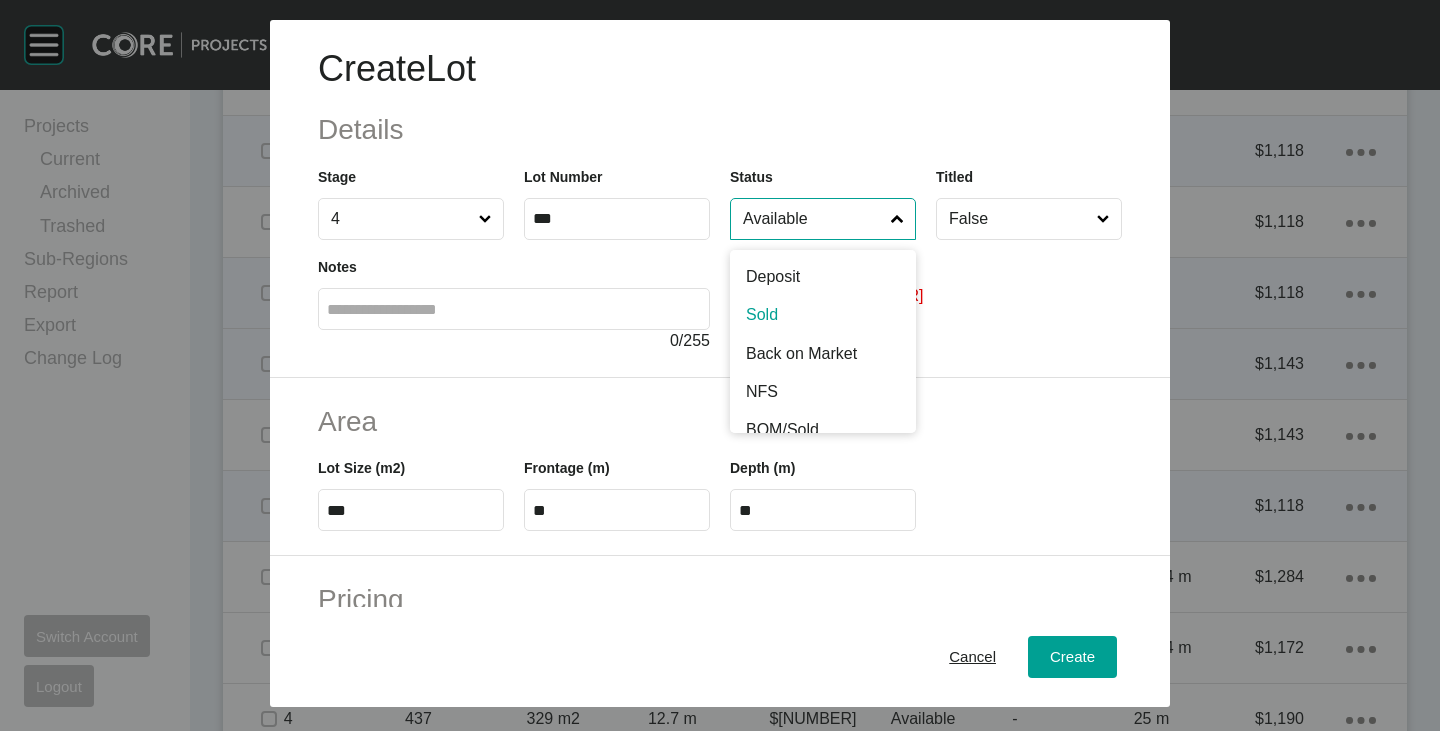 scroll, scrollTop: 100, scrollLeft: 0, axis: vertical 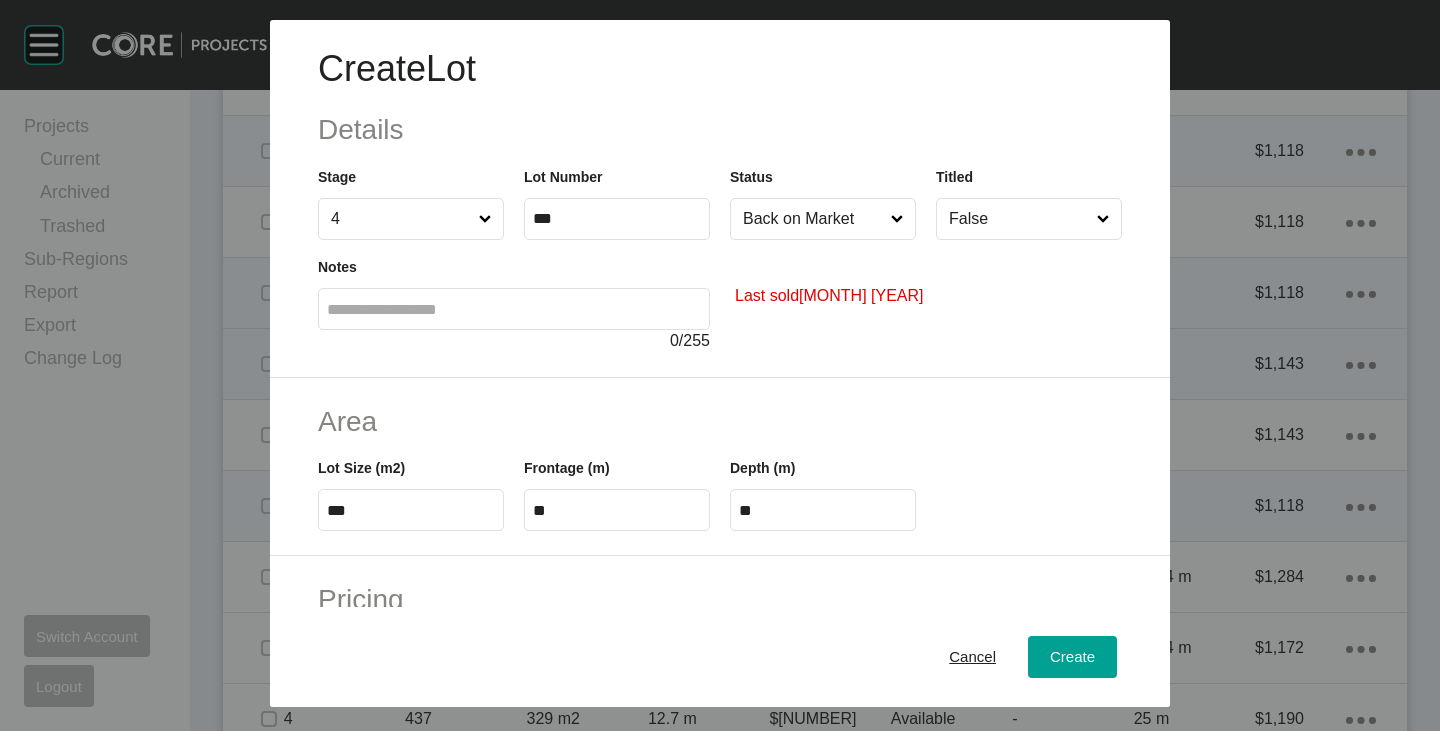 click on "***" at bounding box center [411, 510] 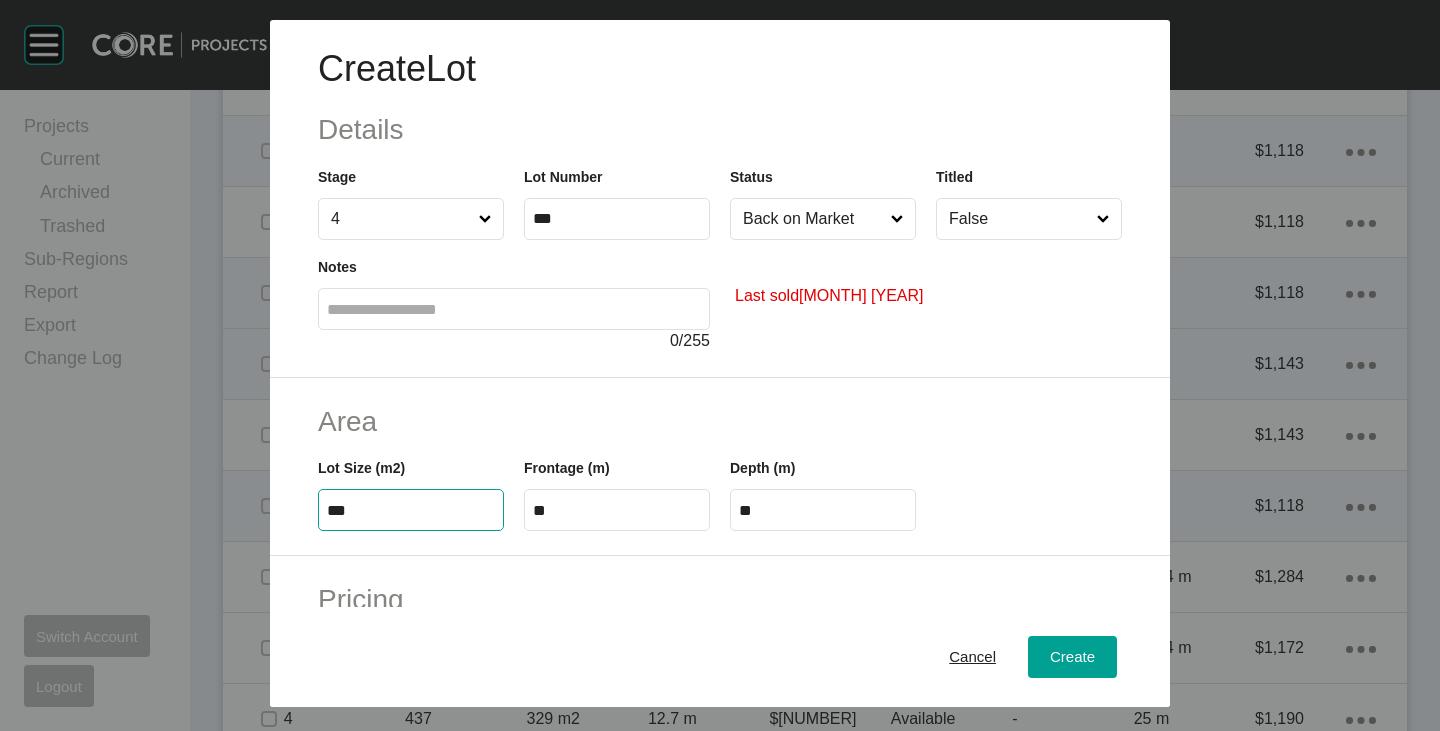 click on "***" at bounding box center (411, 510) 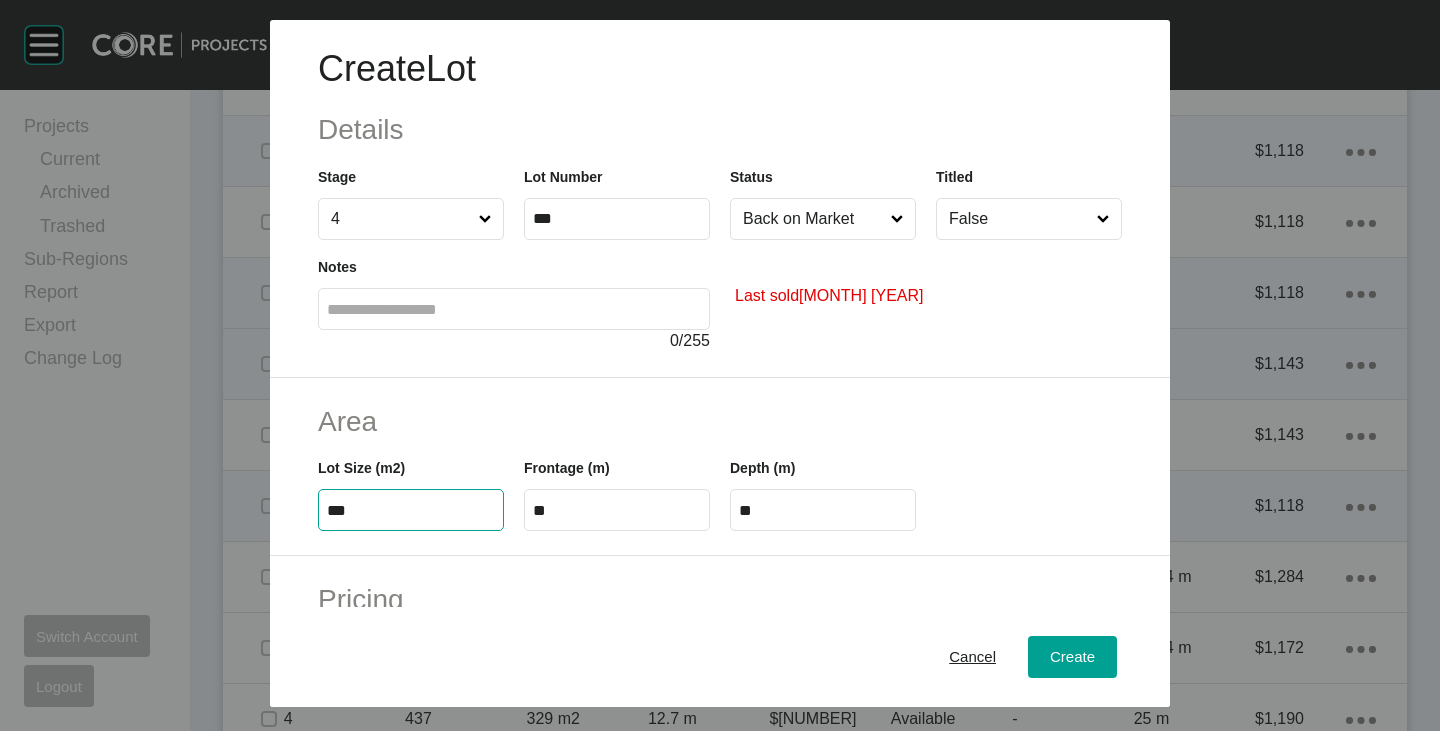 type on "***" 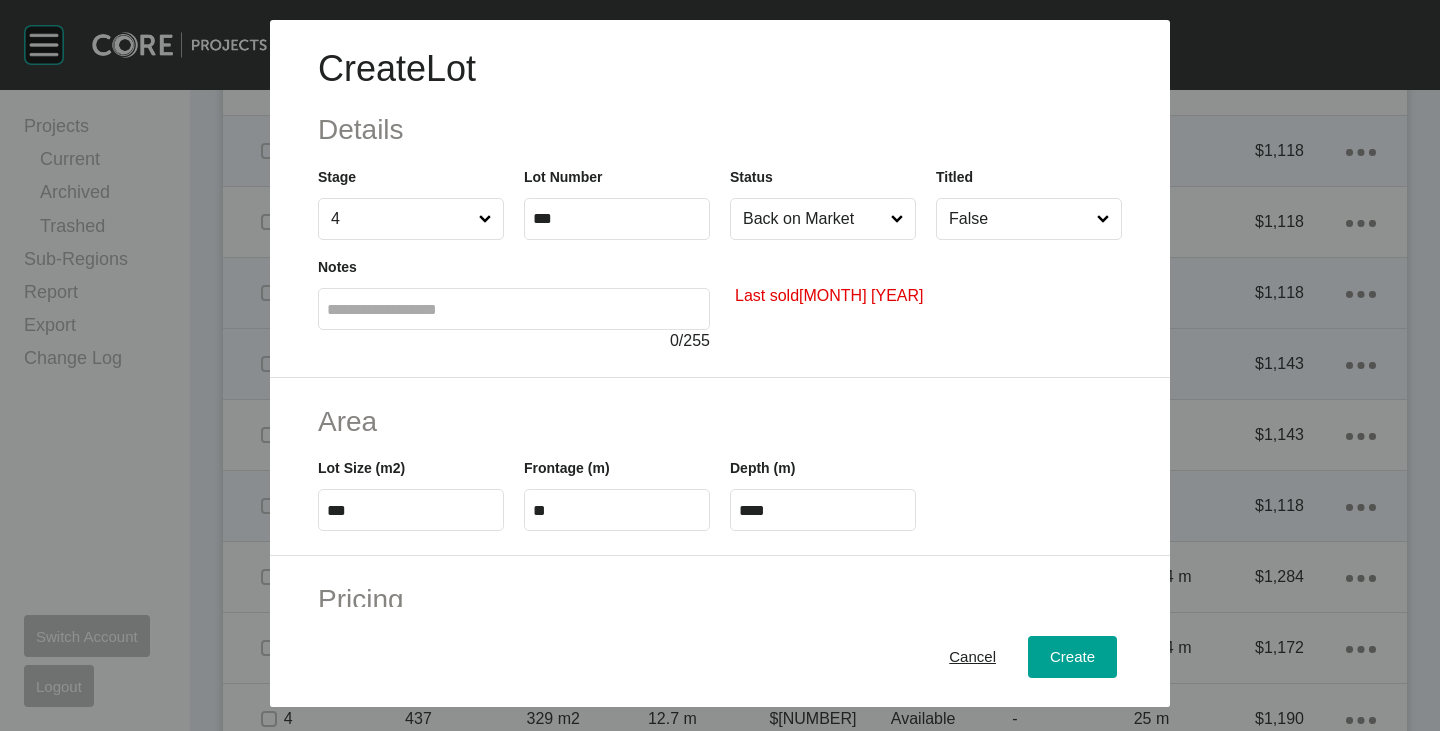 click on "Area" at bounding box center (720, 421) 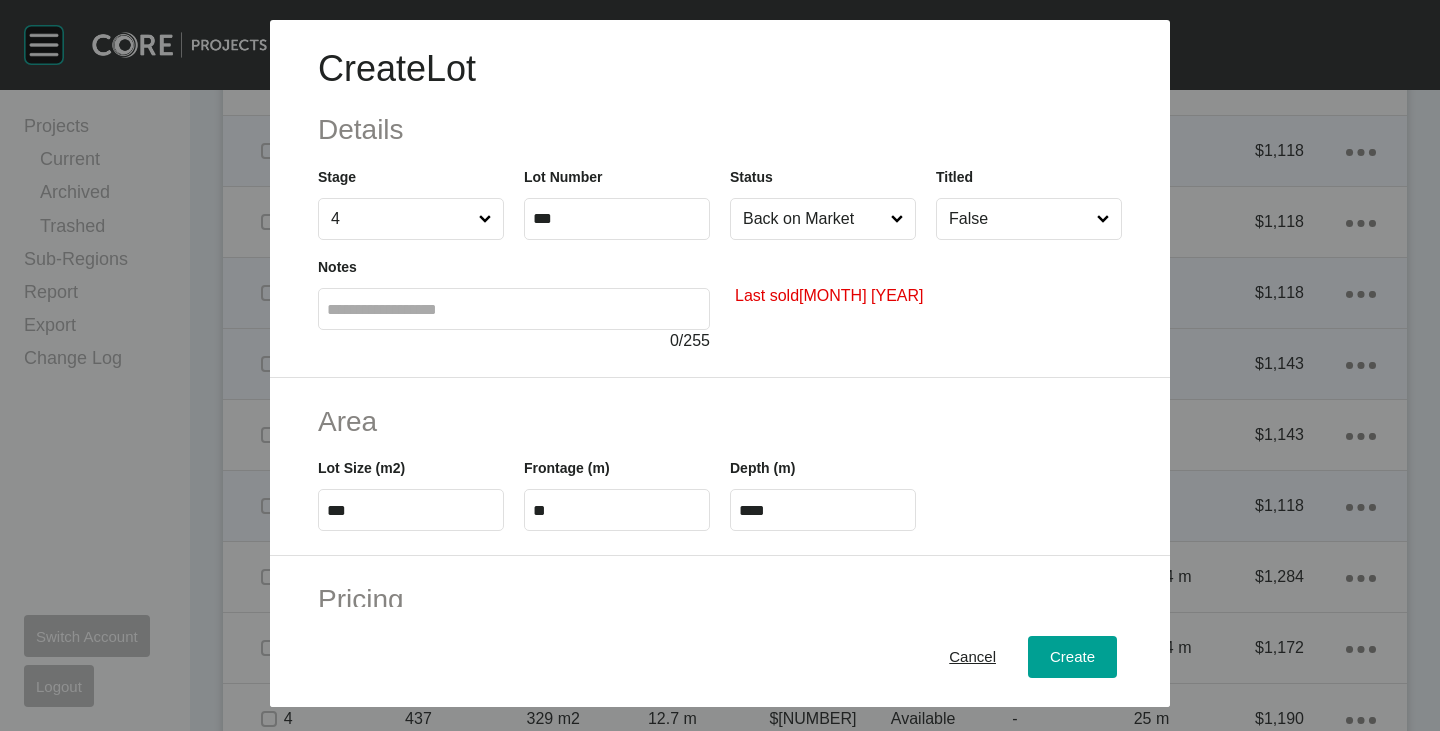click on "**" at bounding box center [617, 510] 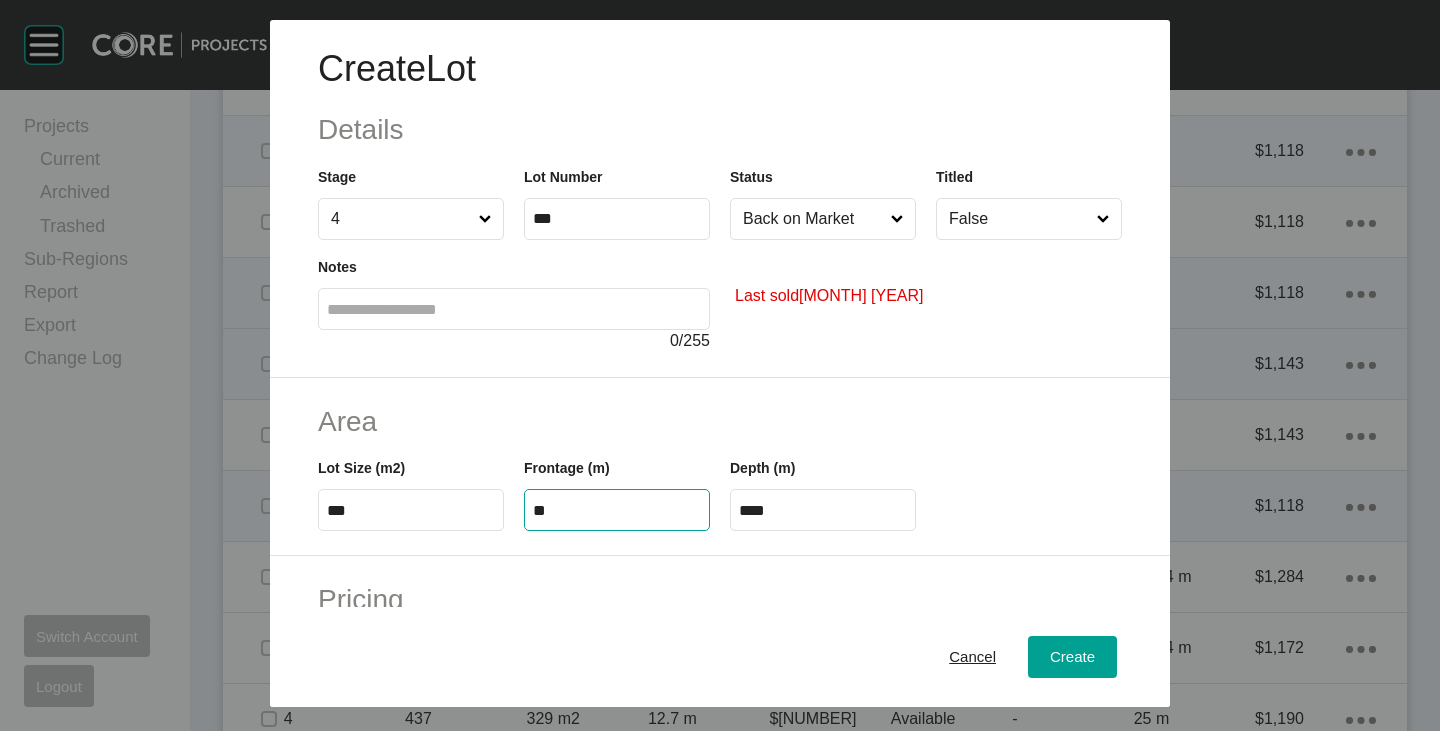 click on "**" at bounding box center (617, 510) 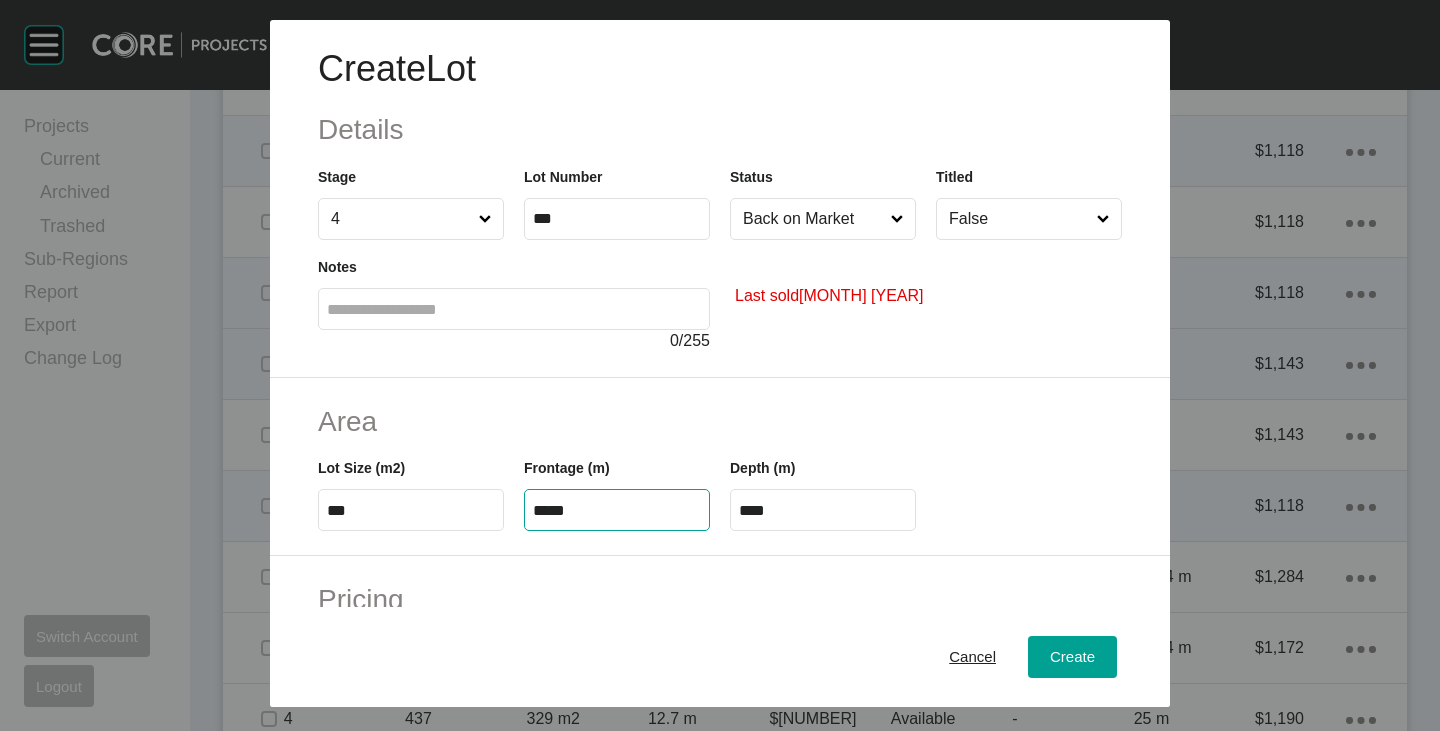 type on "*****" 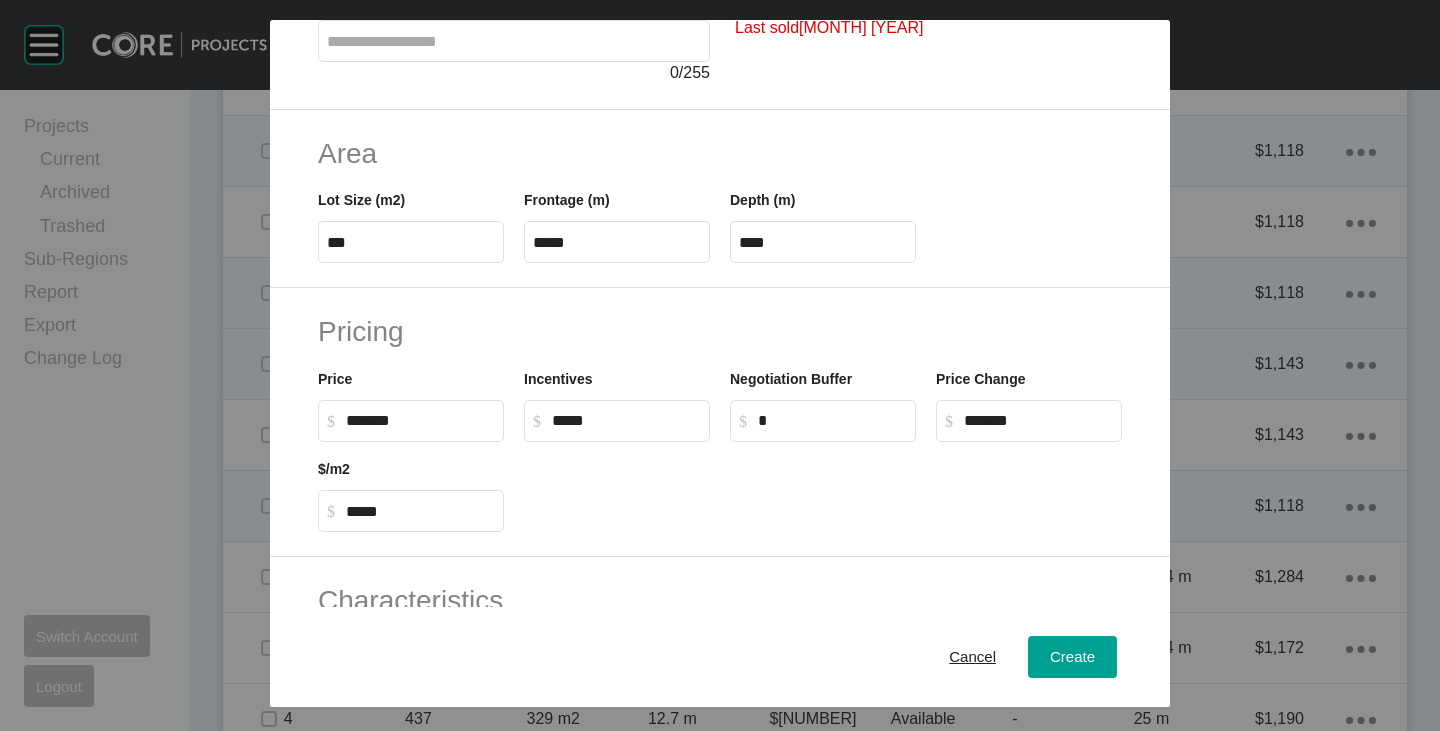 scroll, scrollTop: 300, scrollLeft: 0, axis: vertical 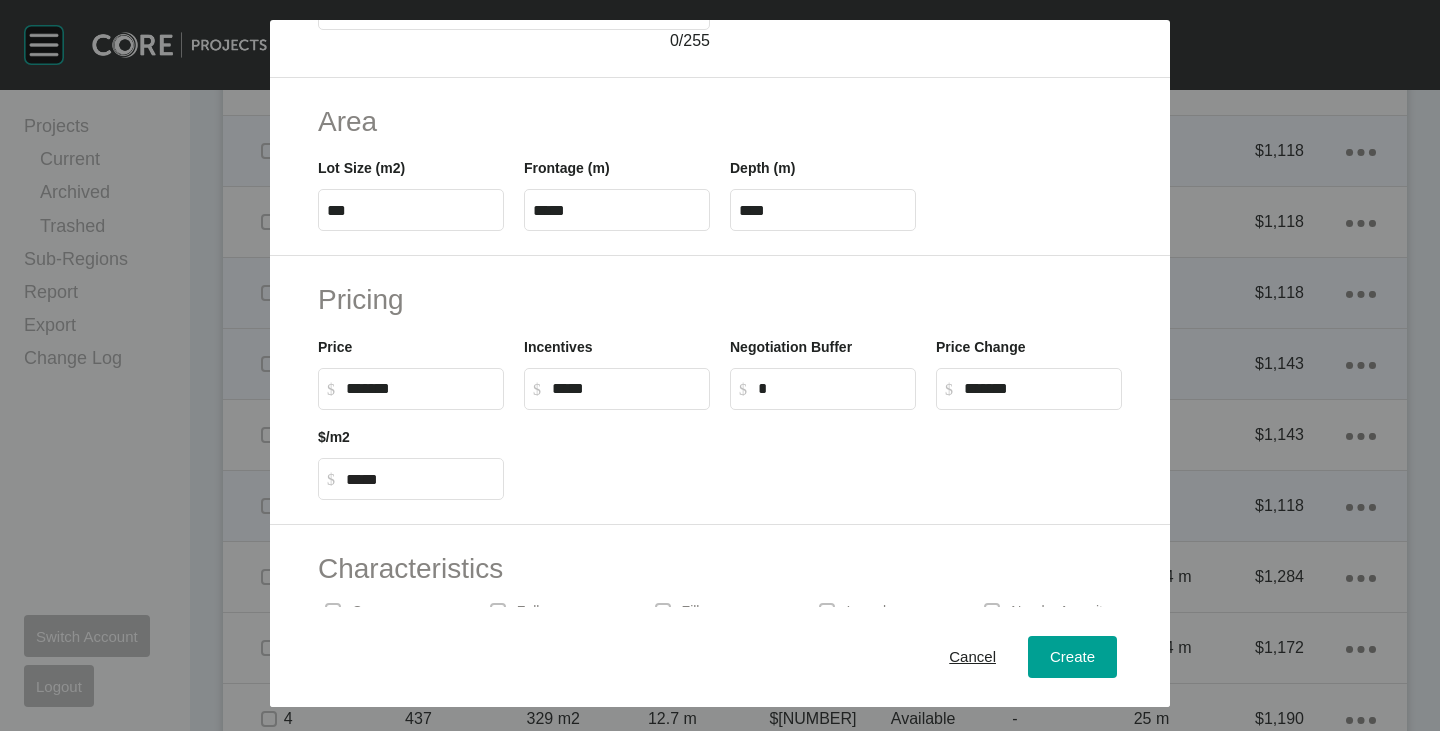 drag, startPoint x: 345, startPoint y: 389, endPoint x: 371, endPoint y: 385, distance: 26.305893 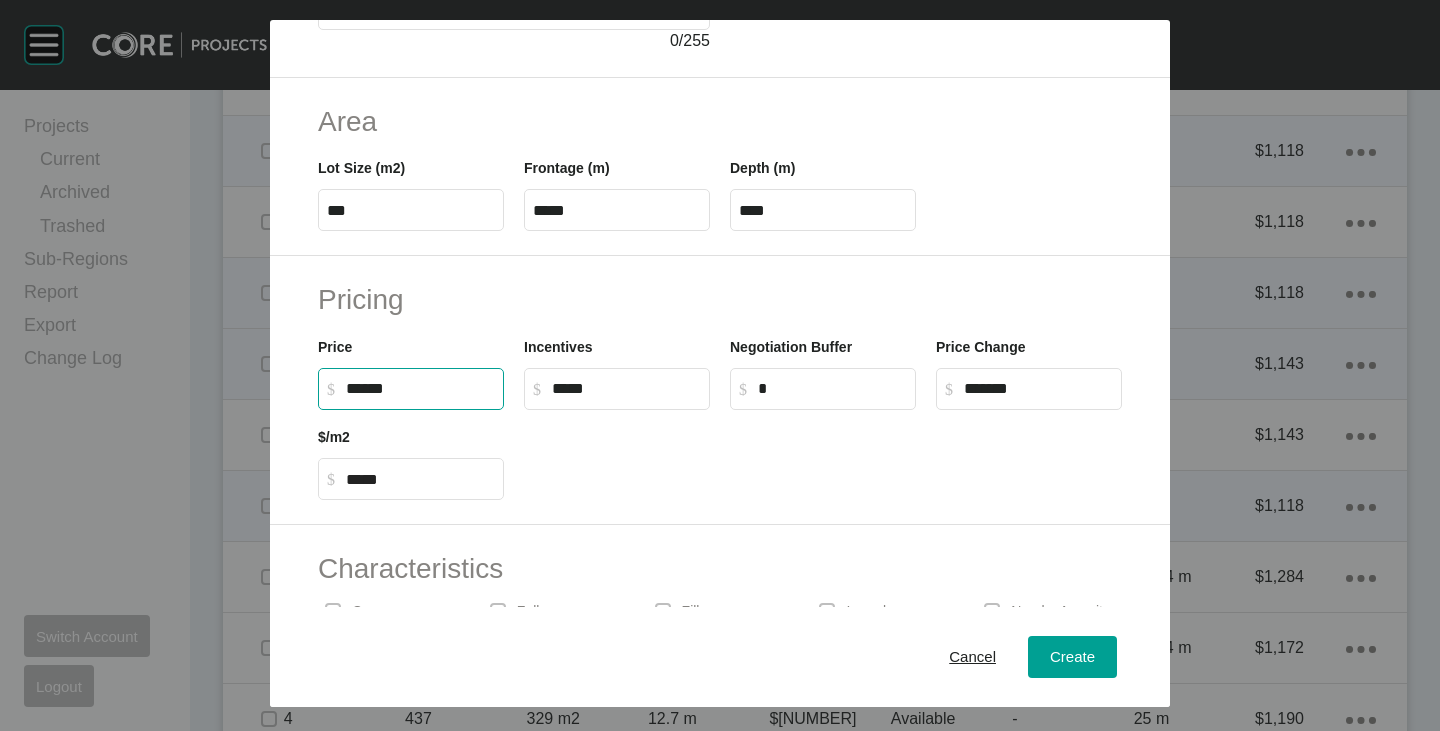 drag, startPoint x: 347, startPoint y: 388, endPoint x: 364, endPoint y: 389, distance: 17.029387 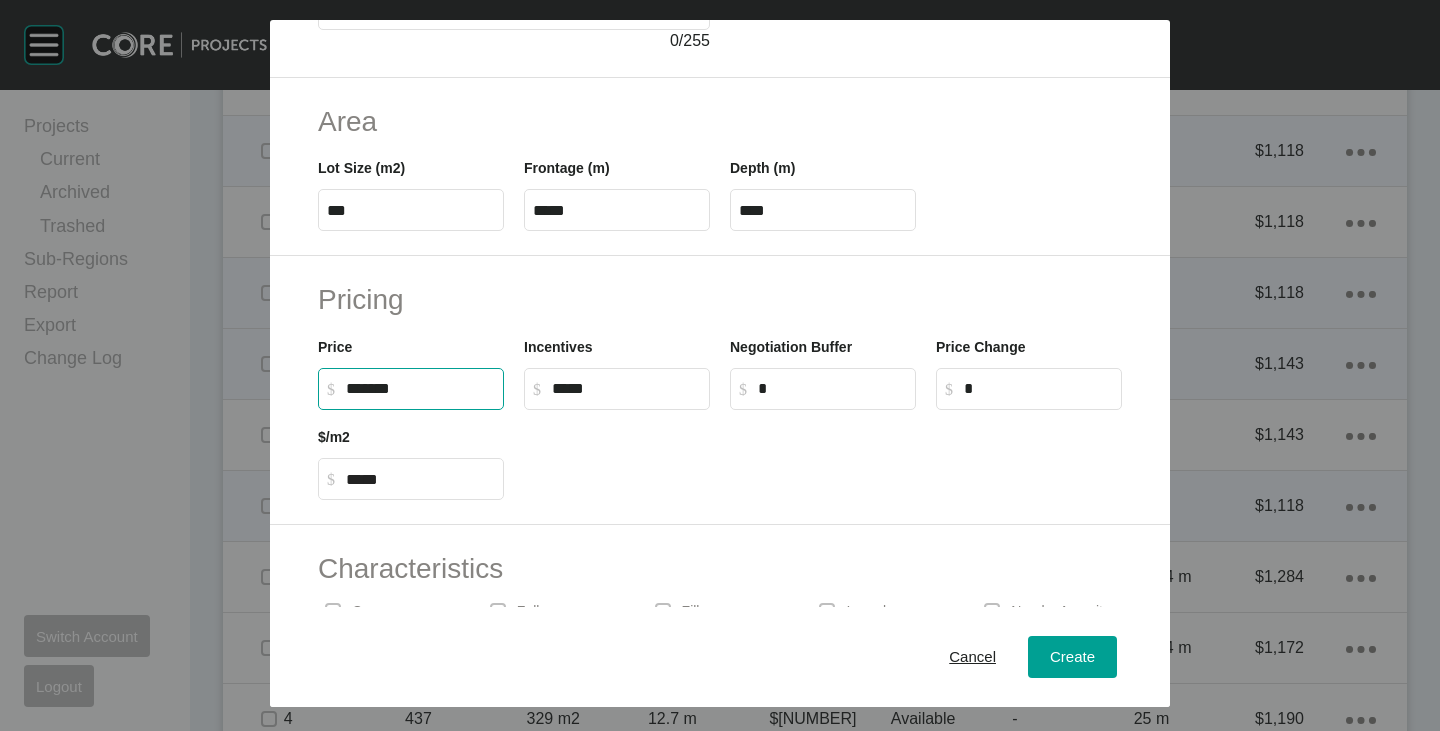 click at bounding box center [823, 455] 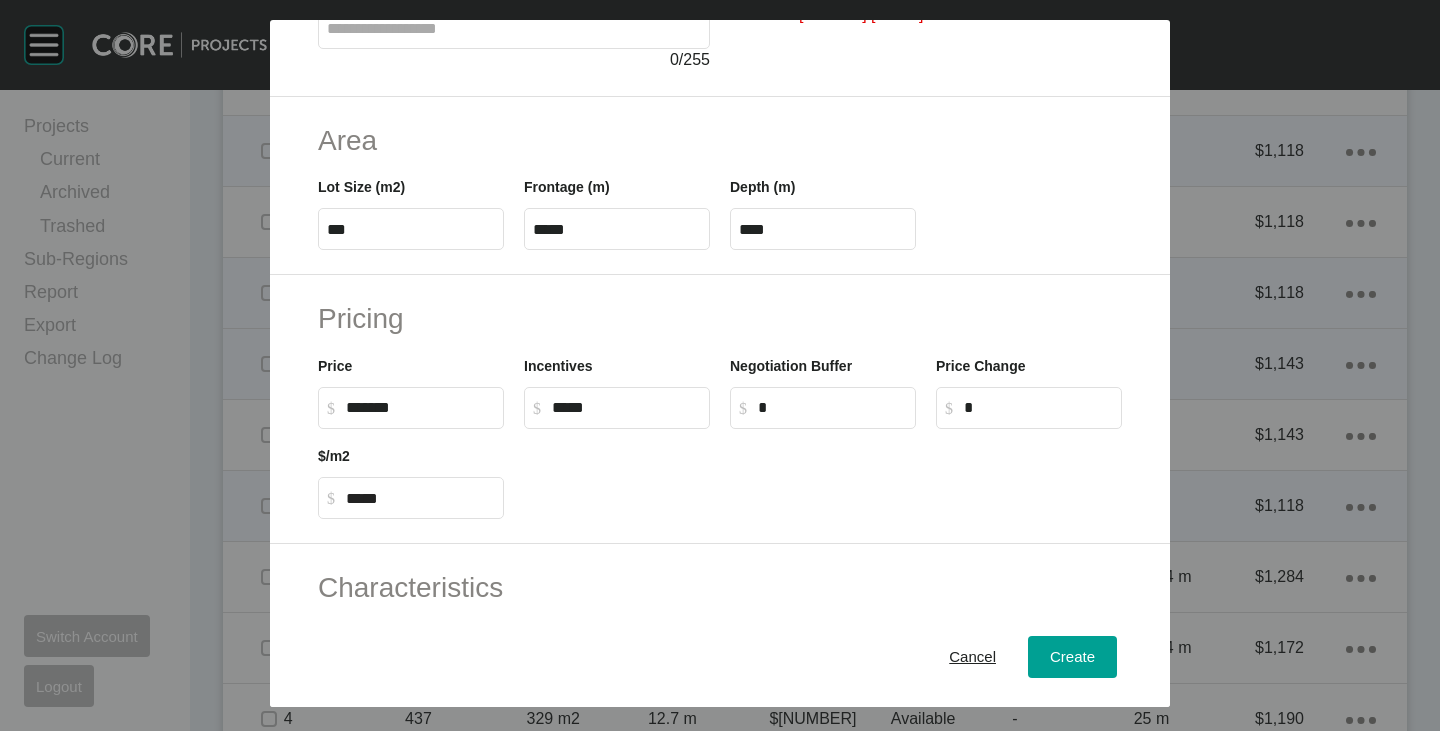 scroll, scrollTop: 489, scrollLeft: 0, axis: vertical 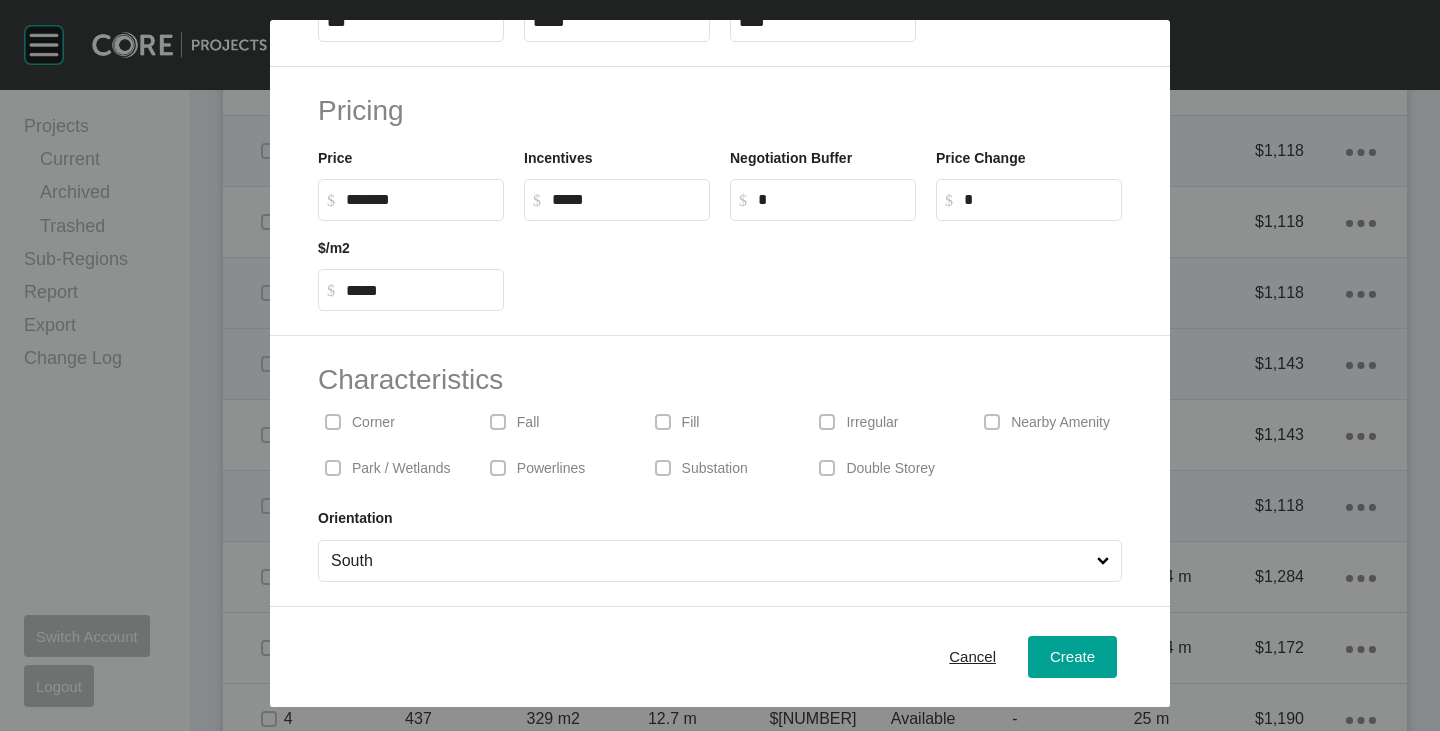 click on "South" at bounding box center (710, 561) 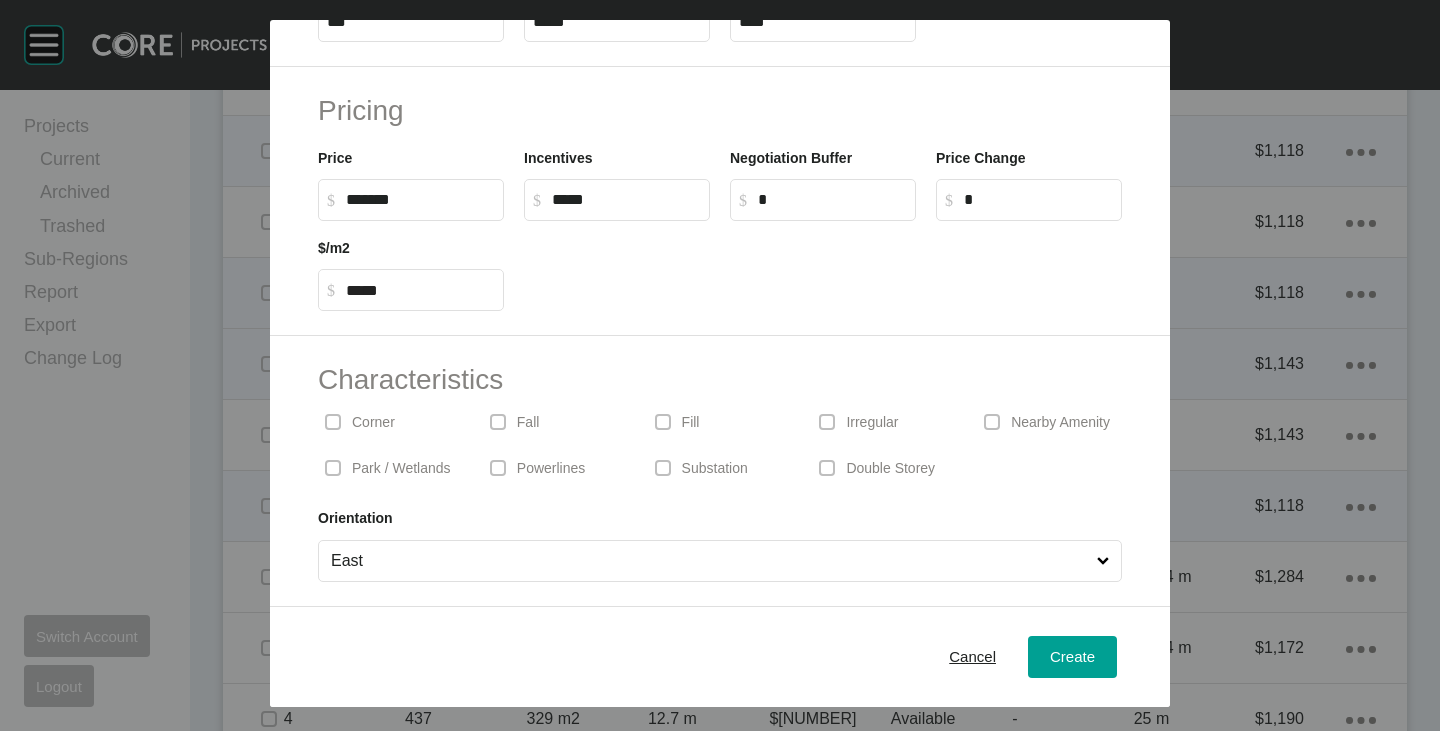scroll, scrollTop: 0, scrollLeft: 0, axis: both 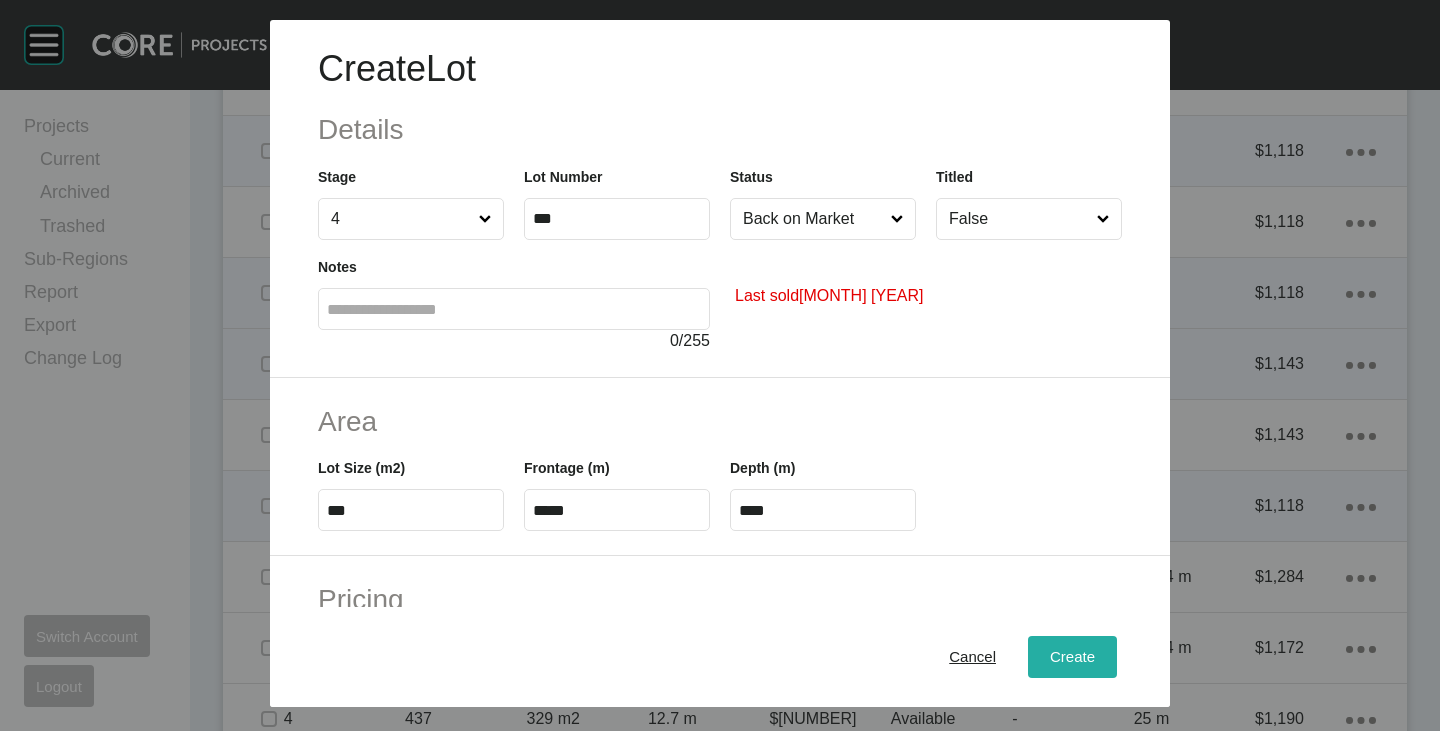 click on "Create" at bounding box center [1072, 657] 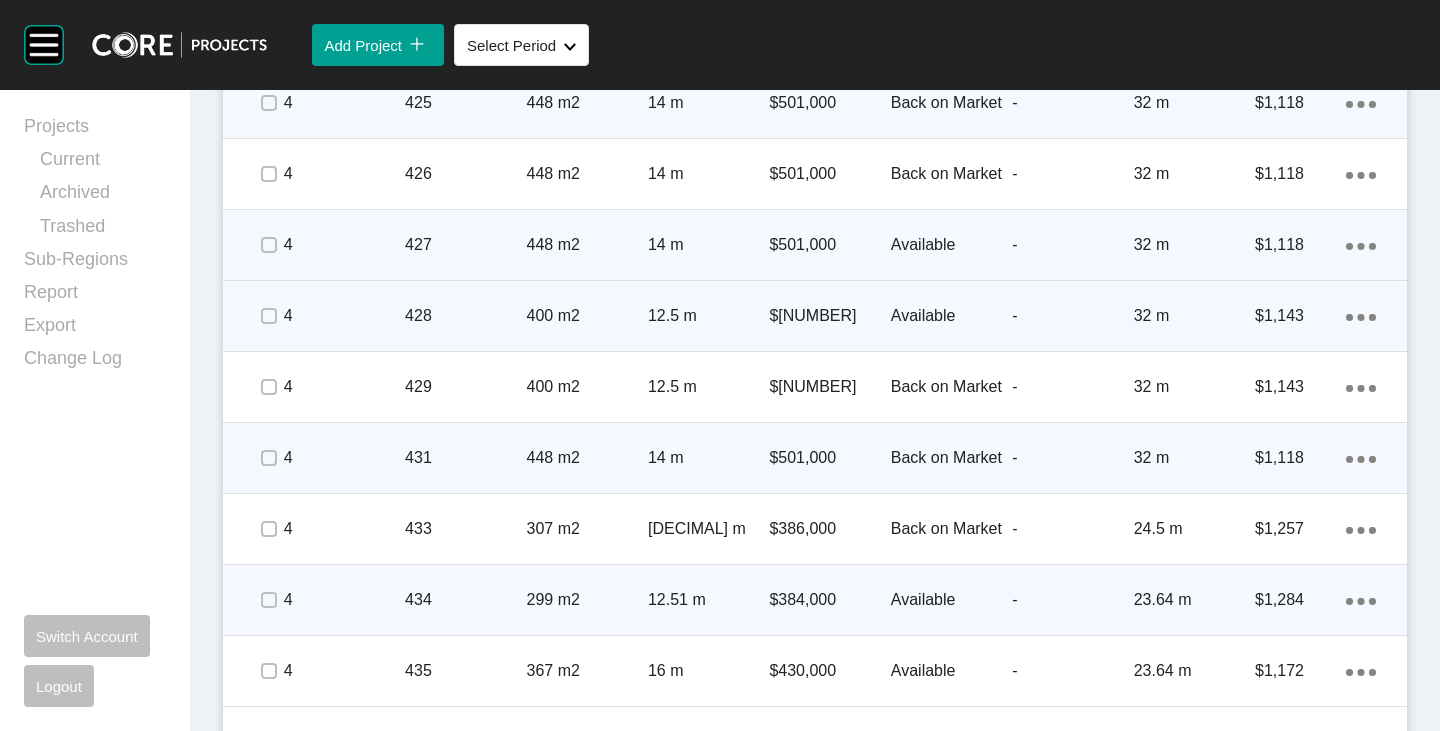 scroll, scrollTop: 6632, scrollLeft: 0, axis: vertical 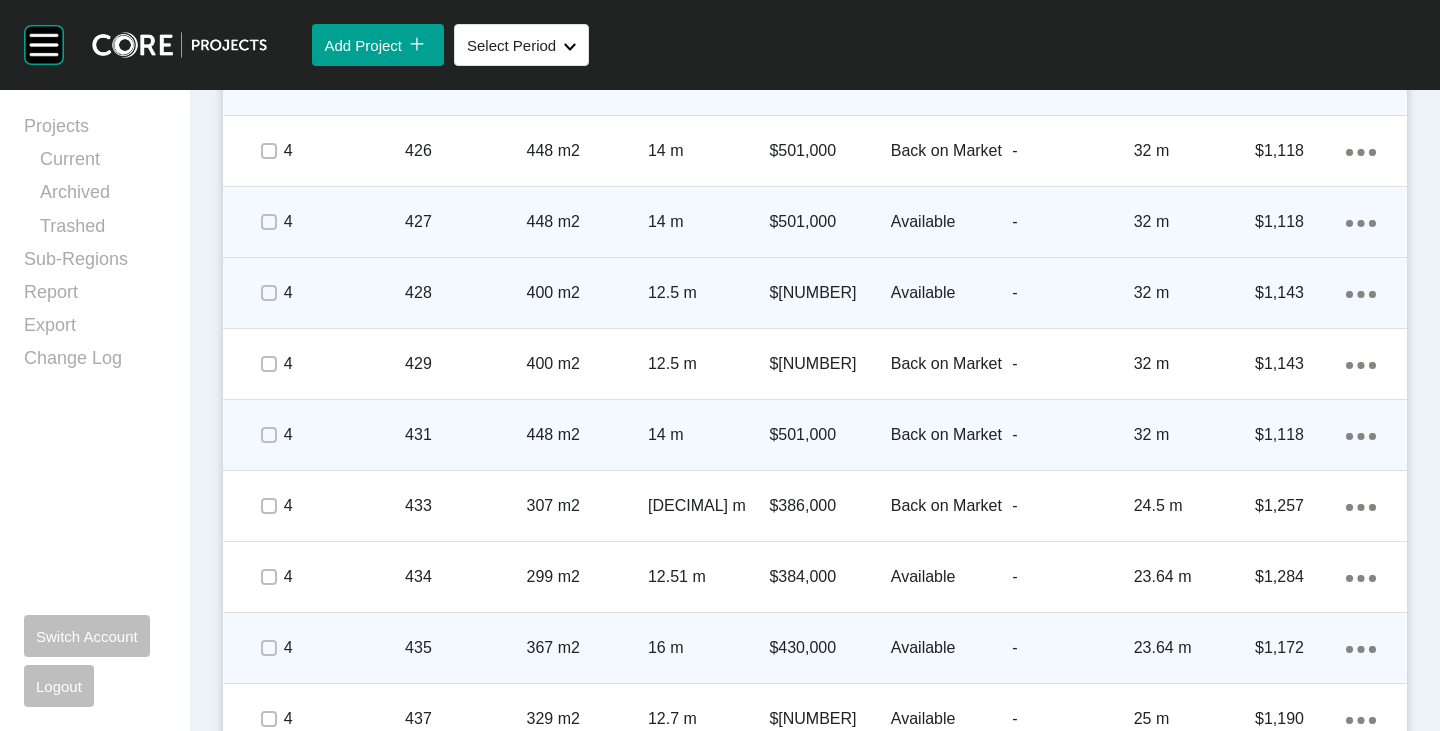 click on "Action Menu Dots Copy 6 Created with Sketch." 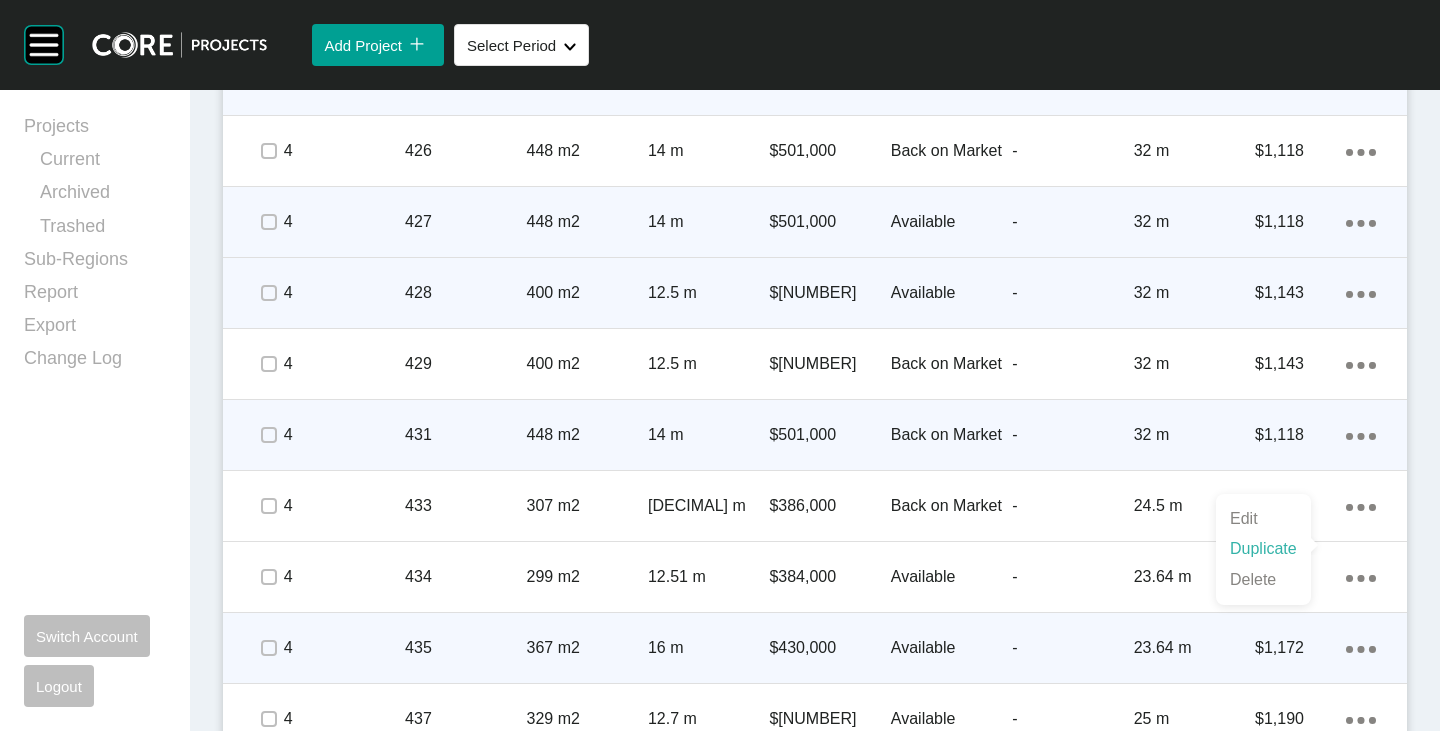 click on "Duplicate" at bounding box center (1263, 549) 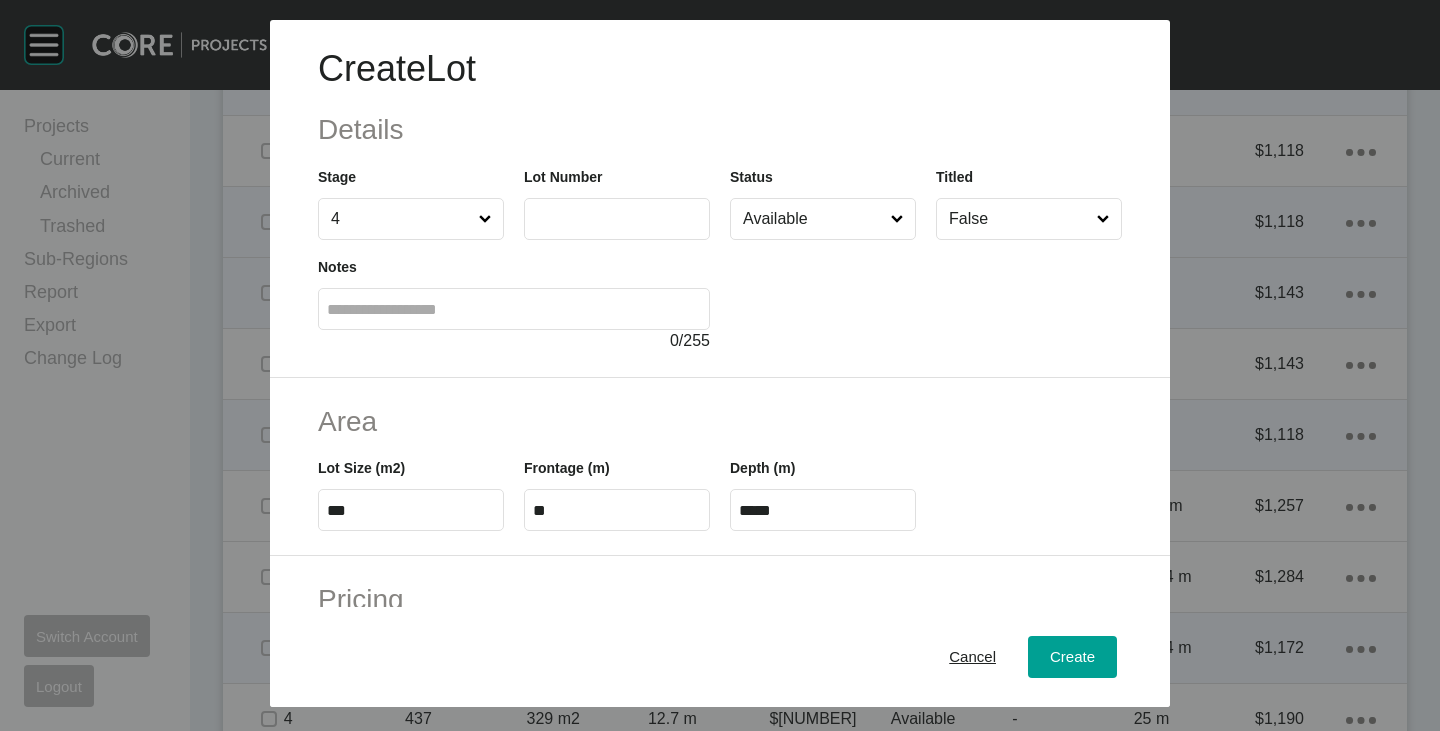 click at bounding box center (617, 218) 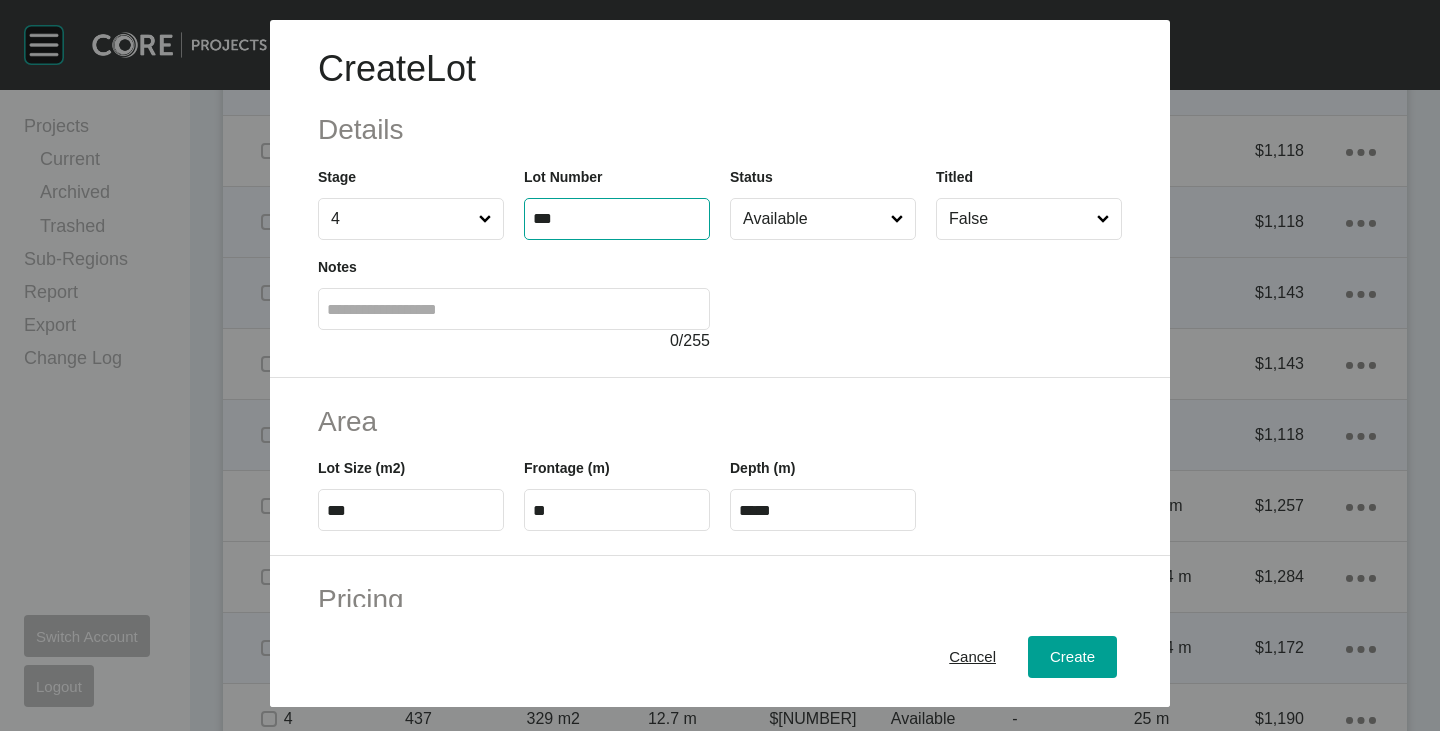 type on "***" 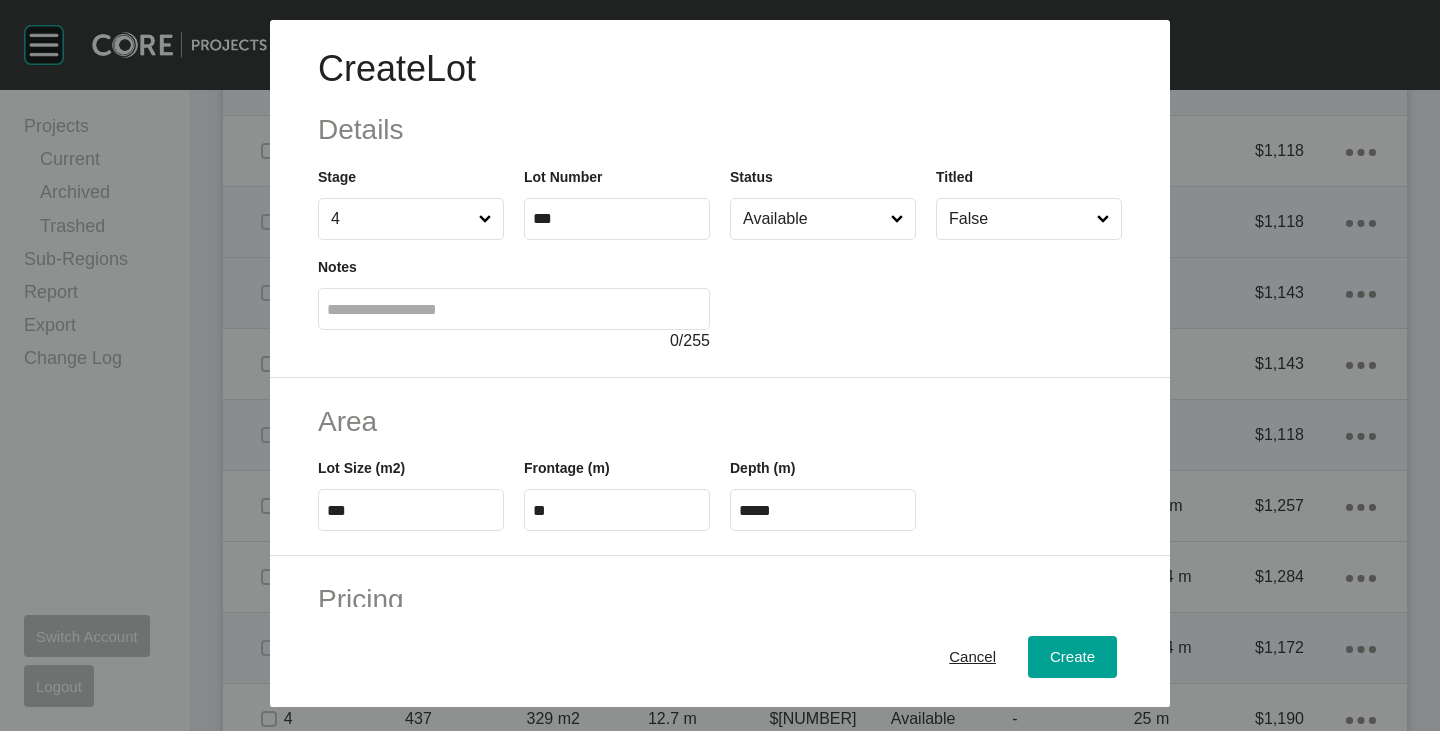 type on "******" 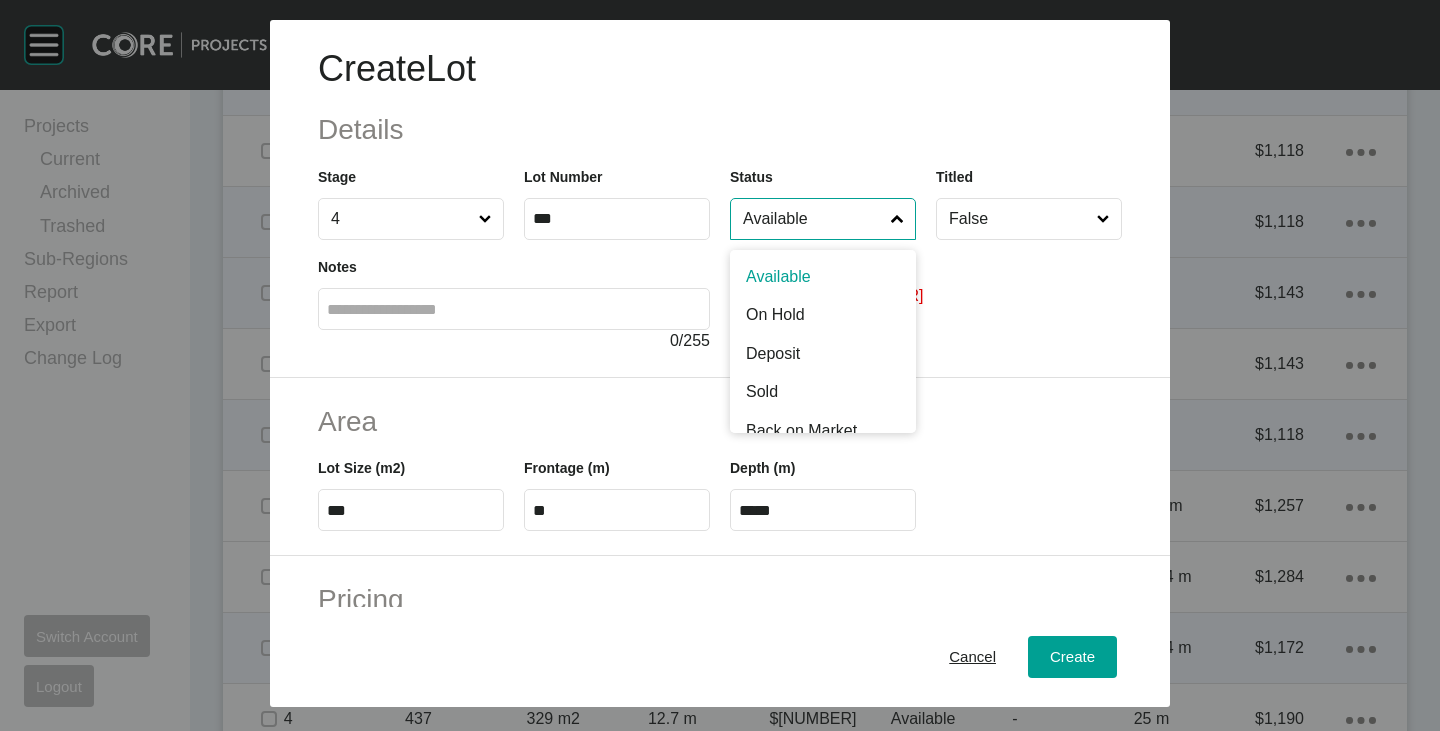 click on "Available" at bounding box center (813, 219) 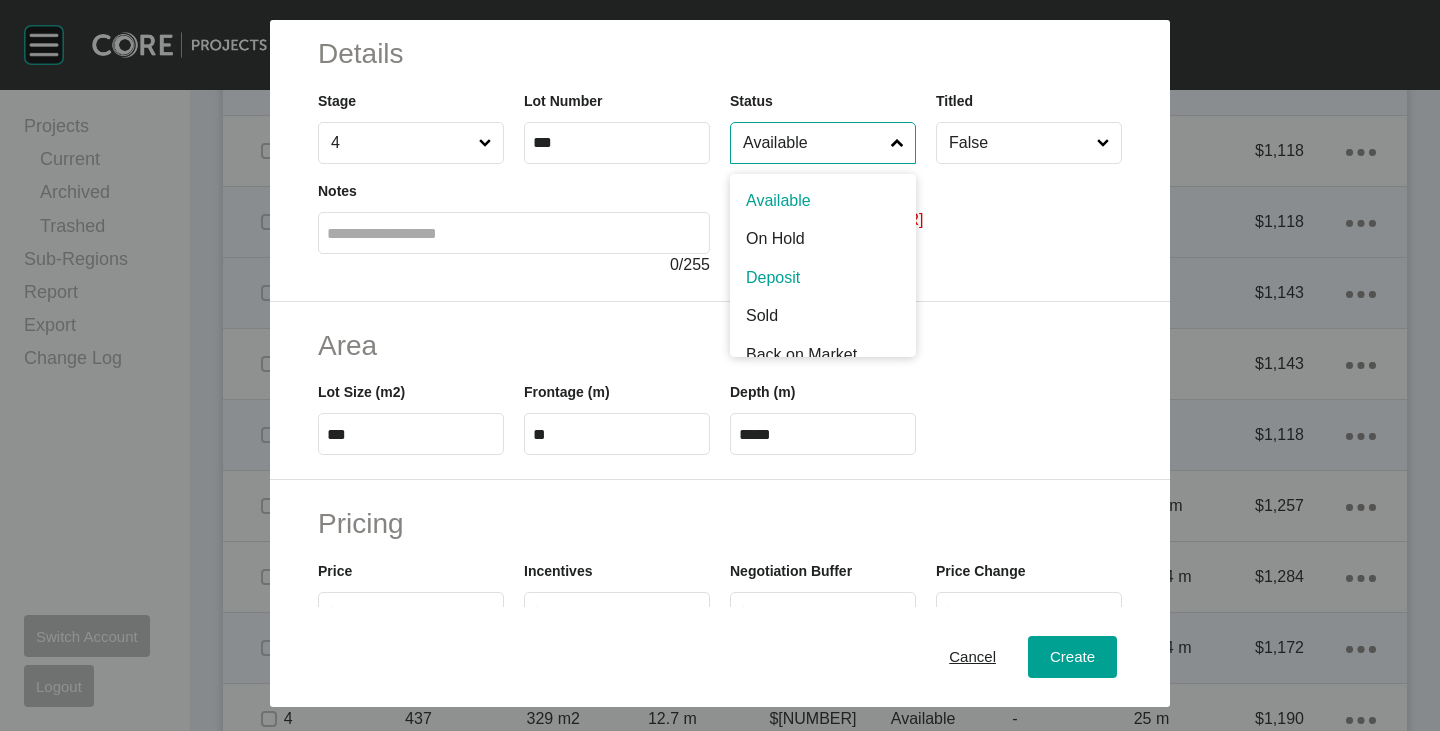 scroll, scrollTop: 100, scrollLeft: 0, axis: vertical 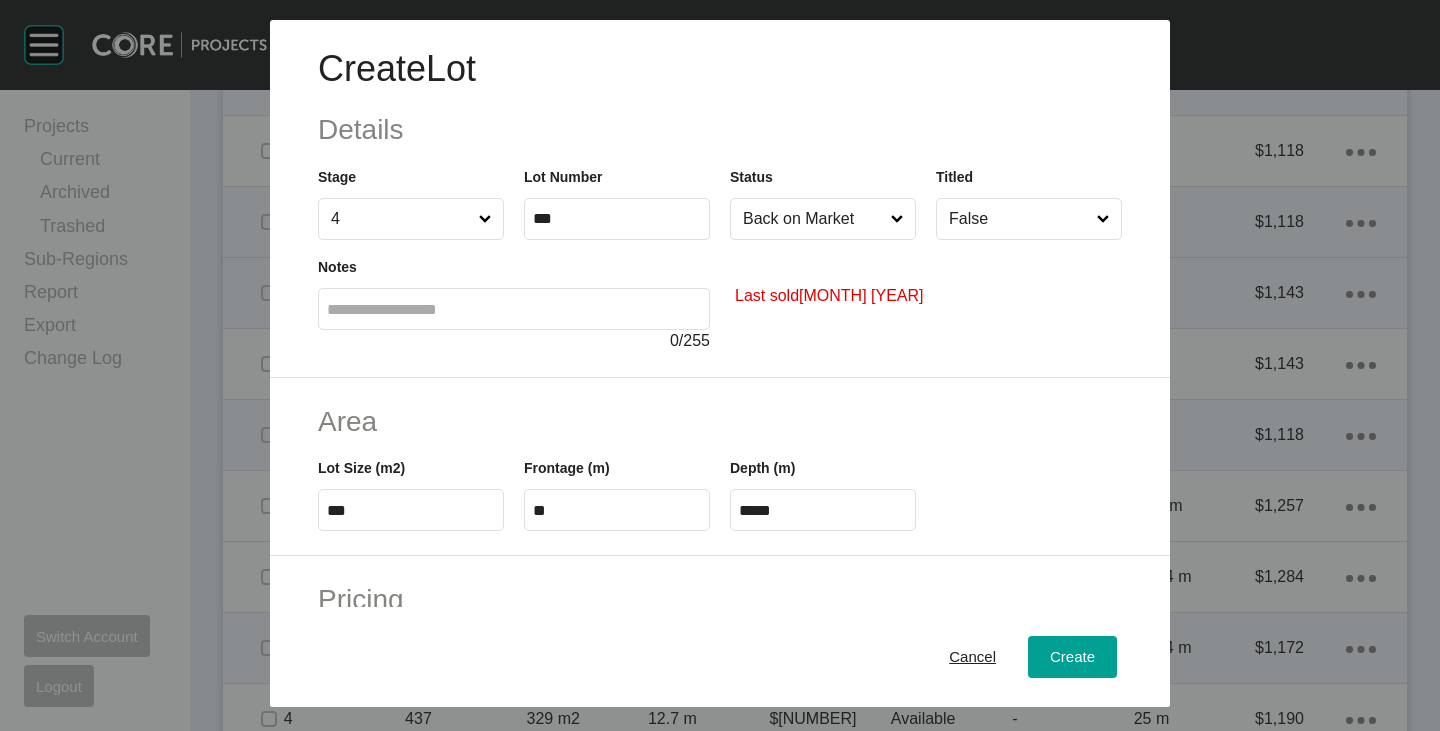 click on "***" at bounding box center [411, 510] 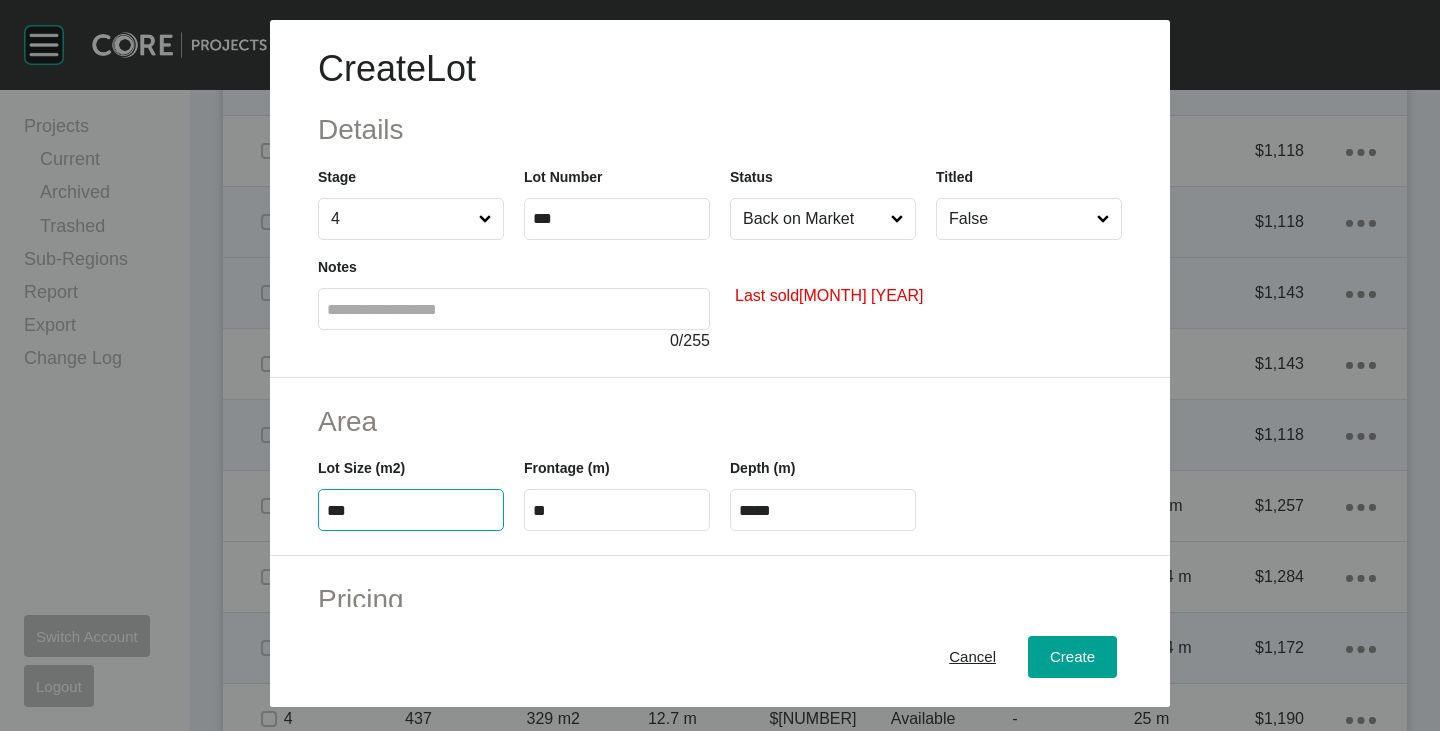 click on "***" at bounding box center (411, 510) 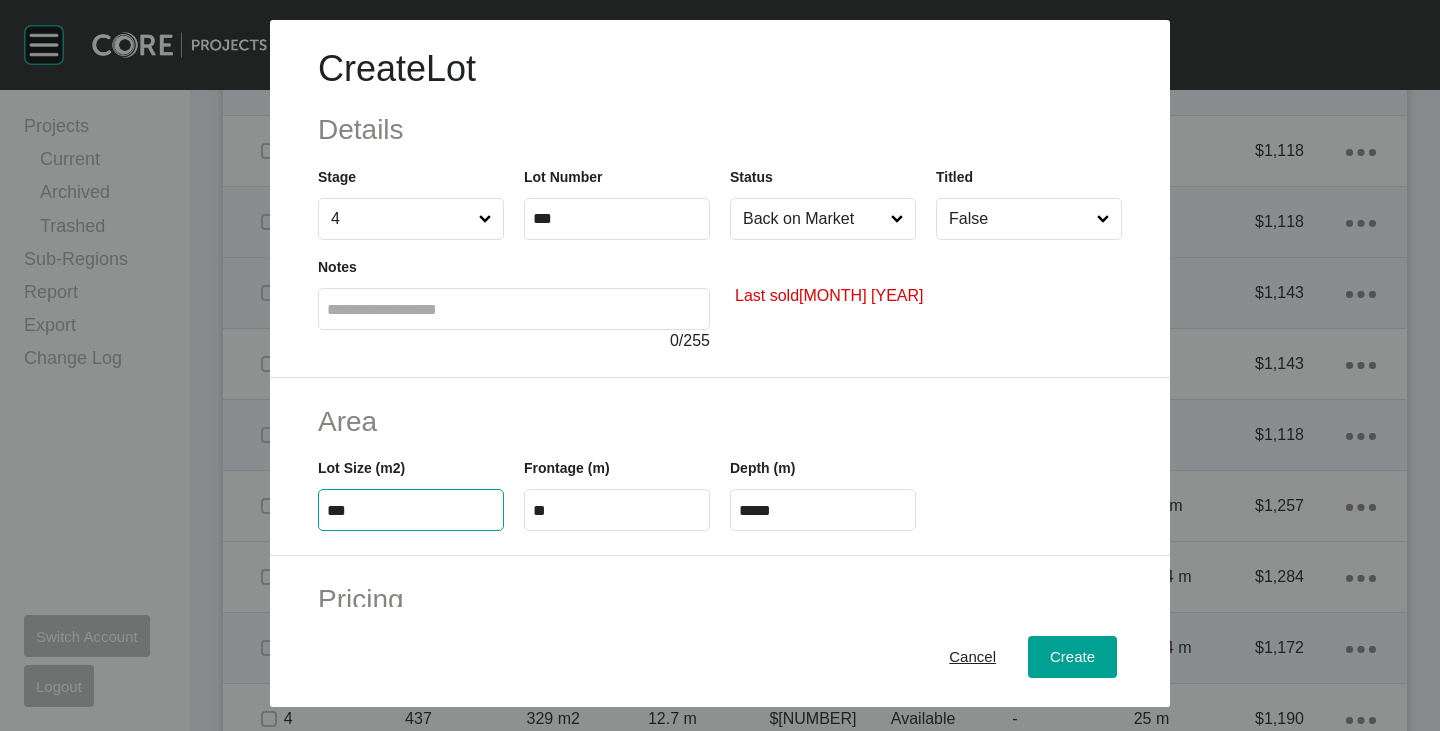 type on "***" 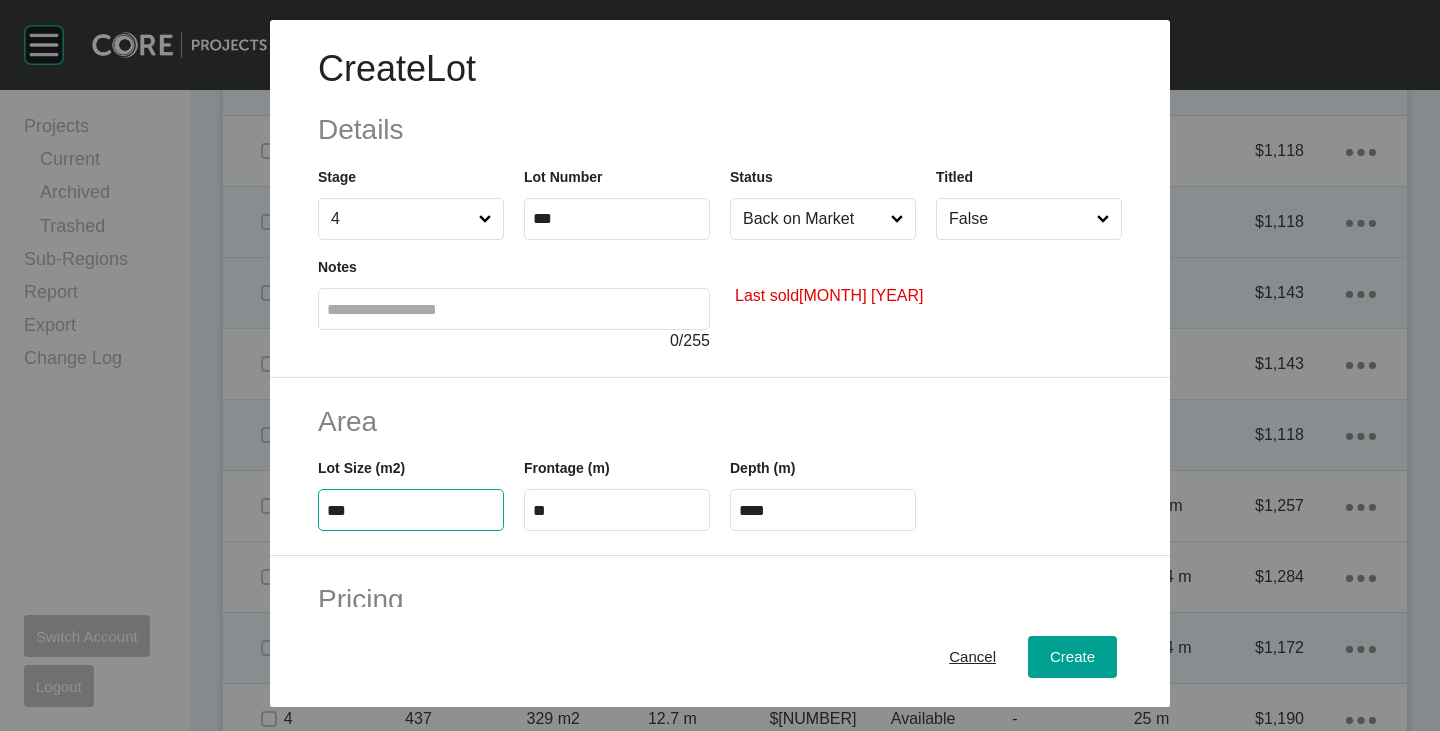 type on "*****" 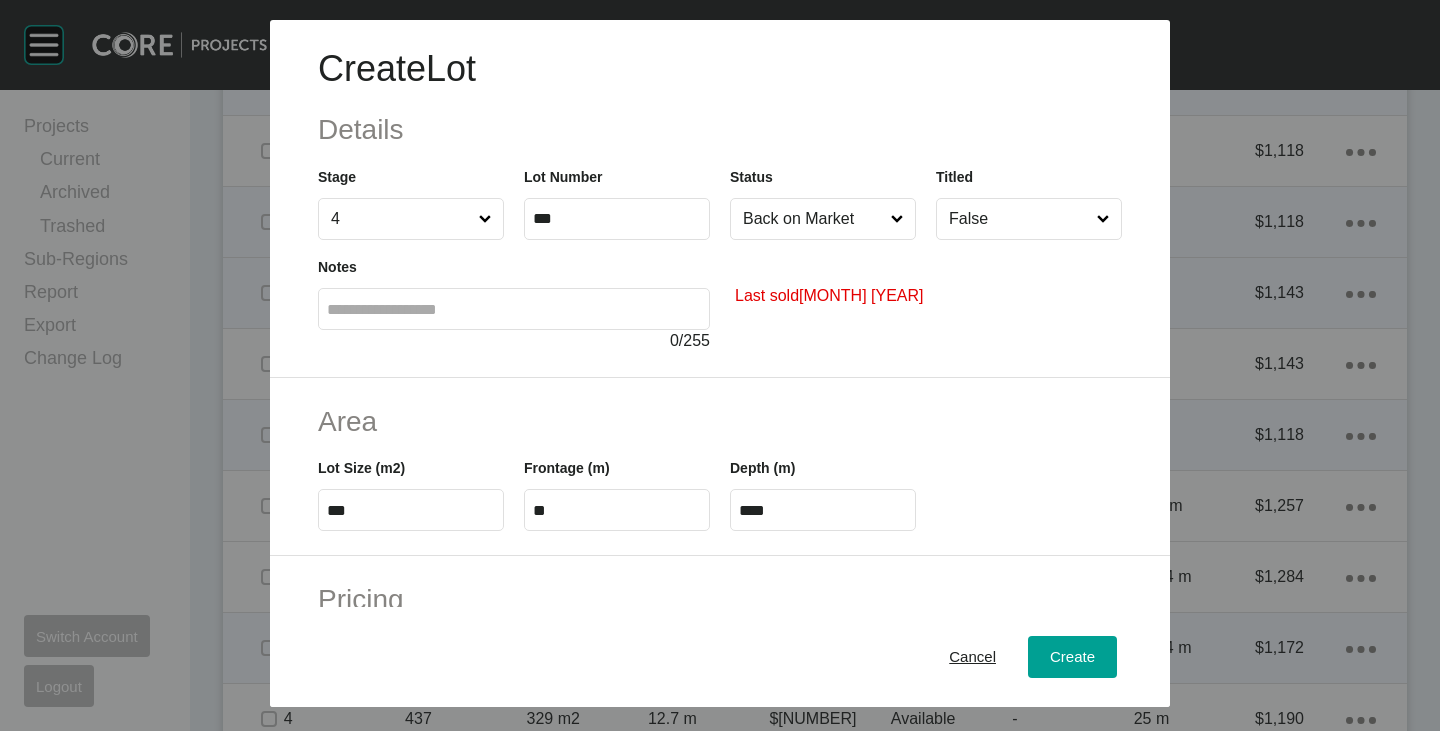 click on "Area" at bounding box center [720, 421] 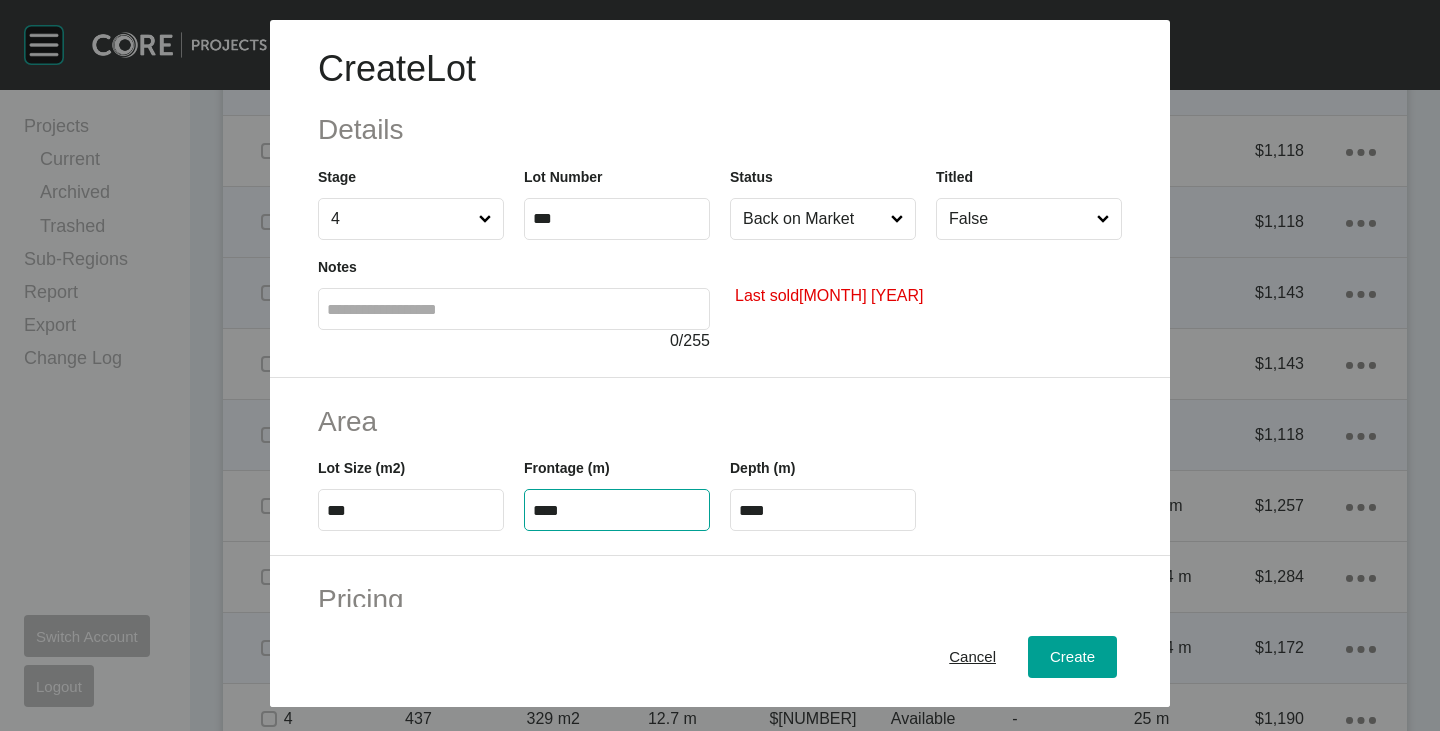 type on "****" 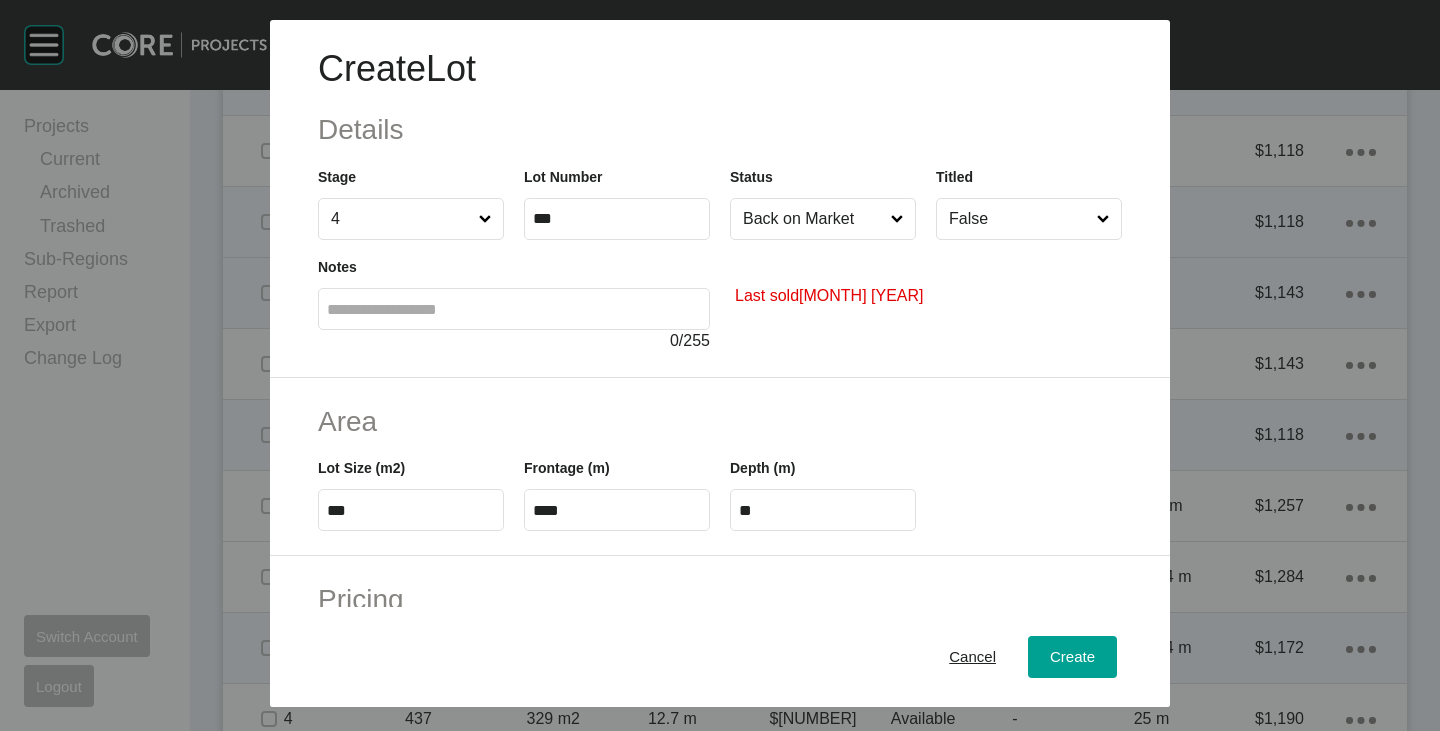 click on "Area" at bounding box center (720, 421) 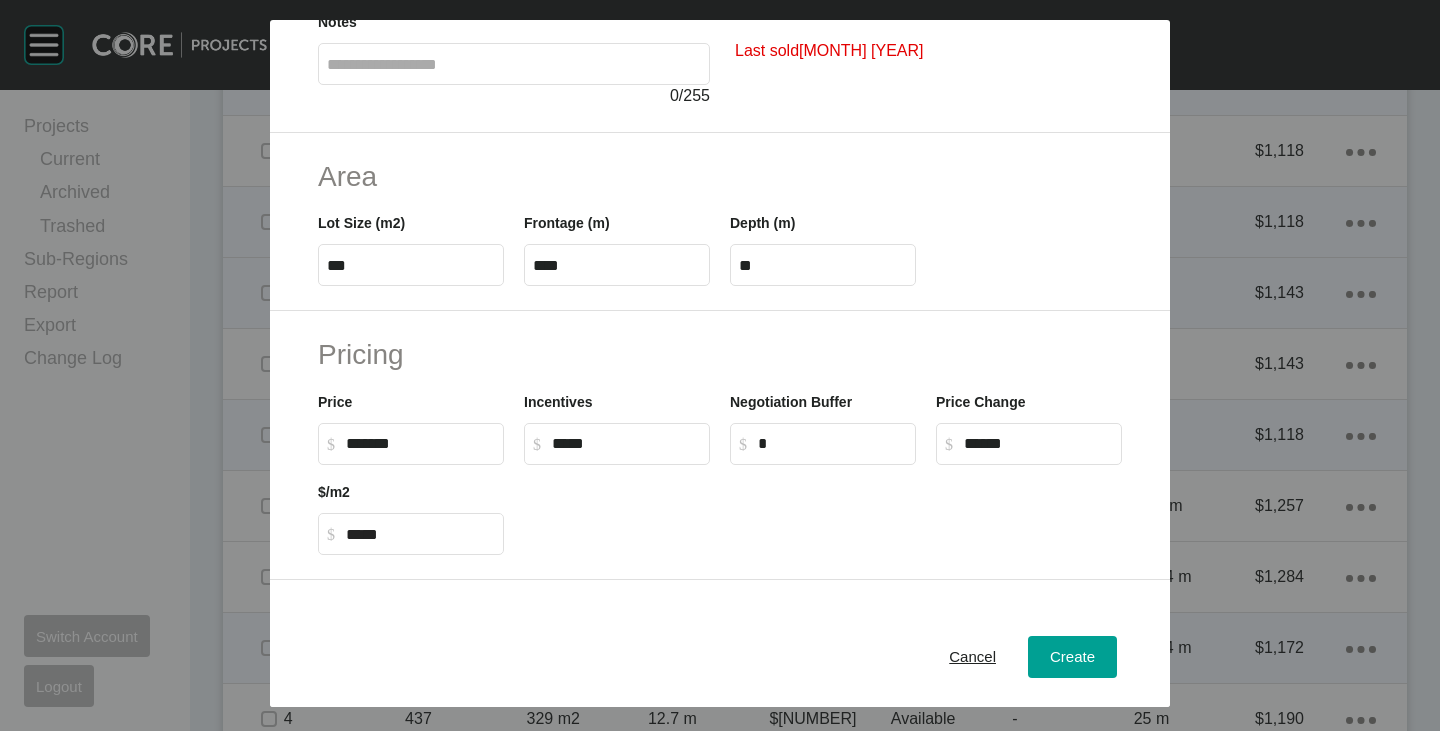 scroll, scrollTop: 300, scrollLeft: 0, axis: vertical 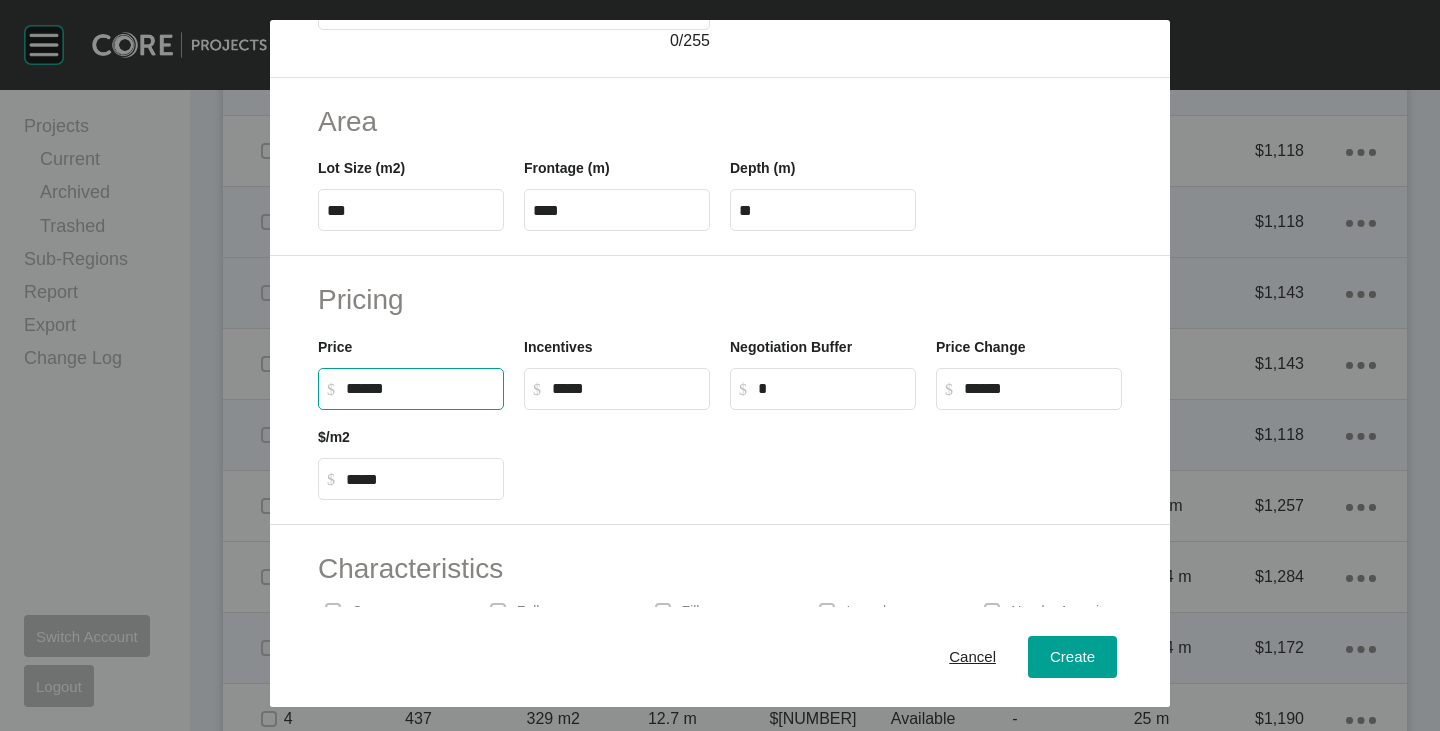 drag, startPoint x: 350, startPoint y: 390, endPoint x: 374, endPoint y: 401, distance: 26.400757 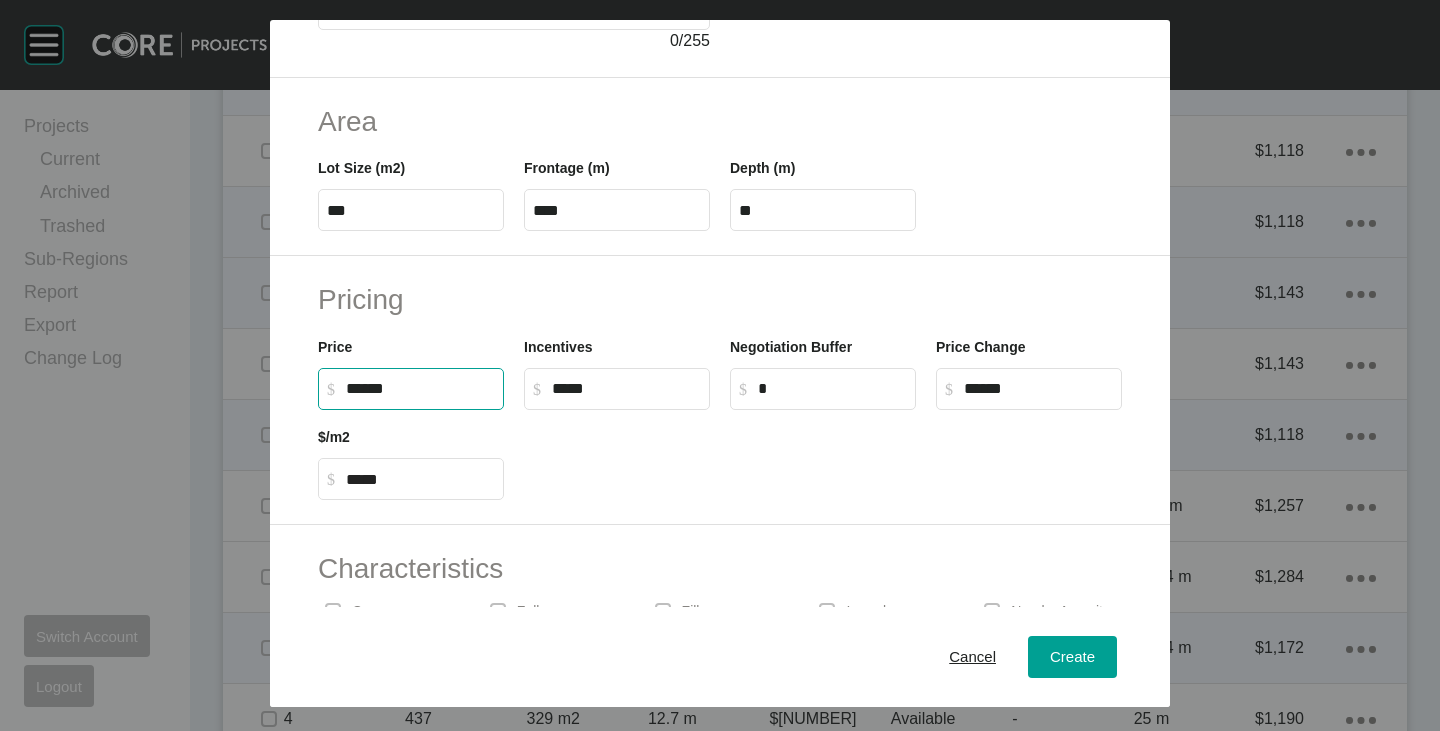 drag, startPoint x: 350, startPoint y: 391, endPoint x: 377, endPoint y: 401, distance: 28.79236 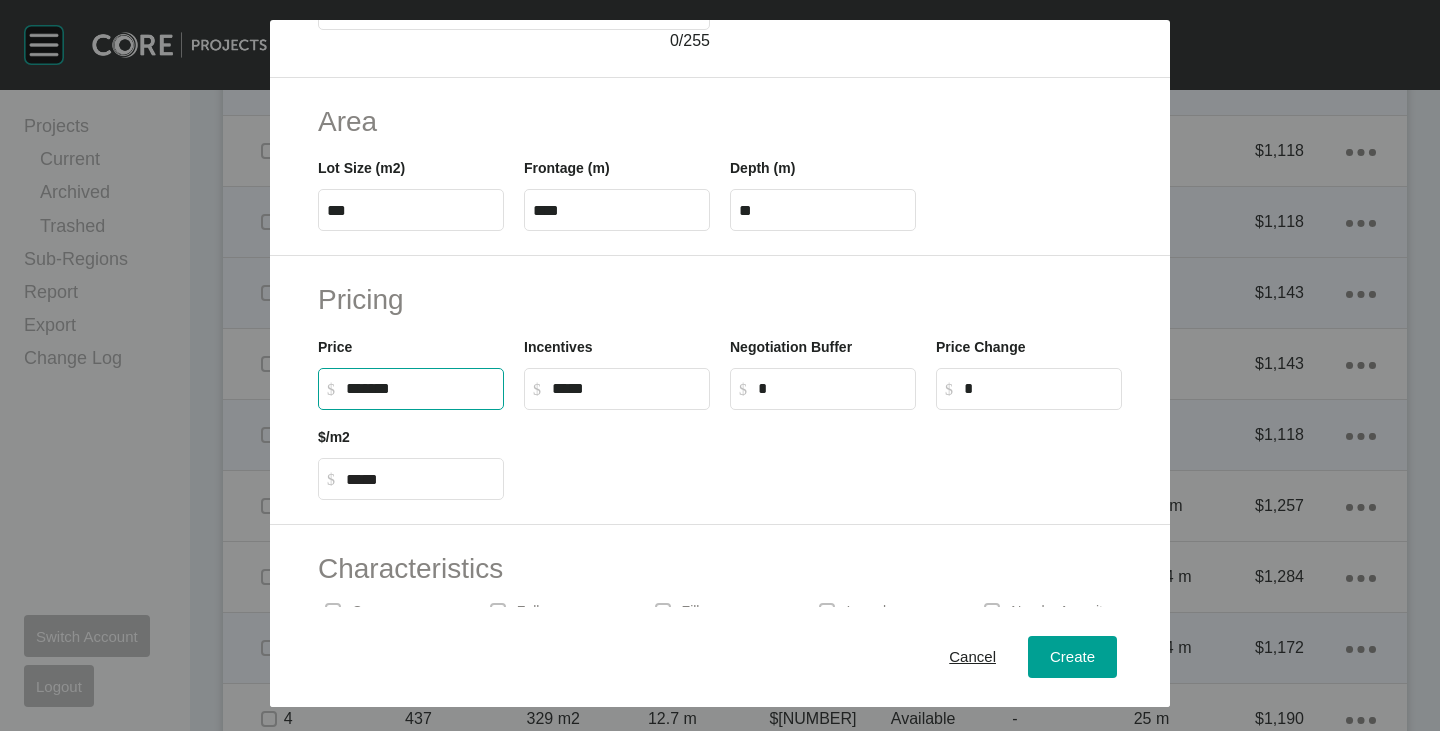 click at bounding box center [823, 455] 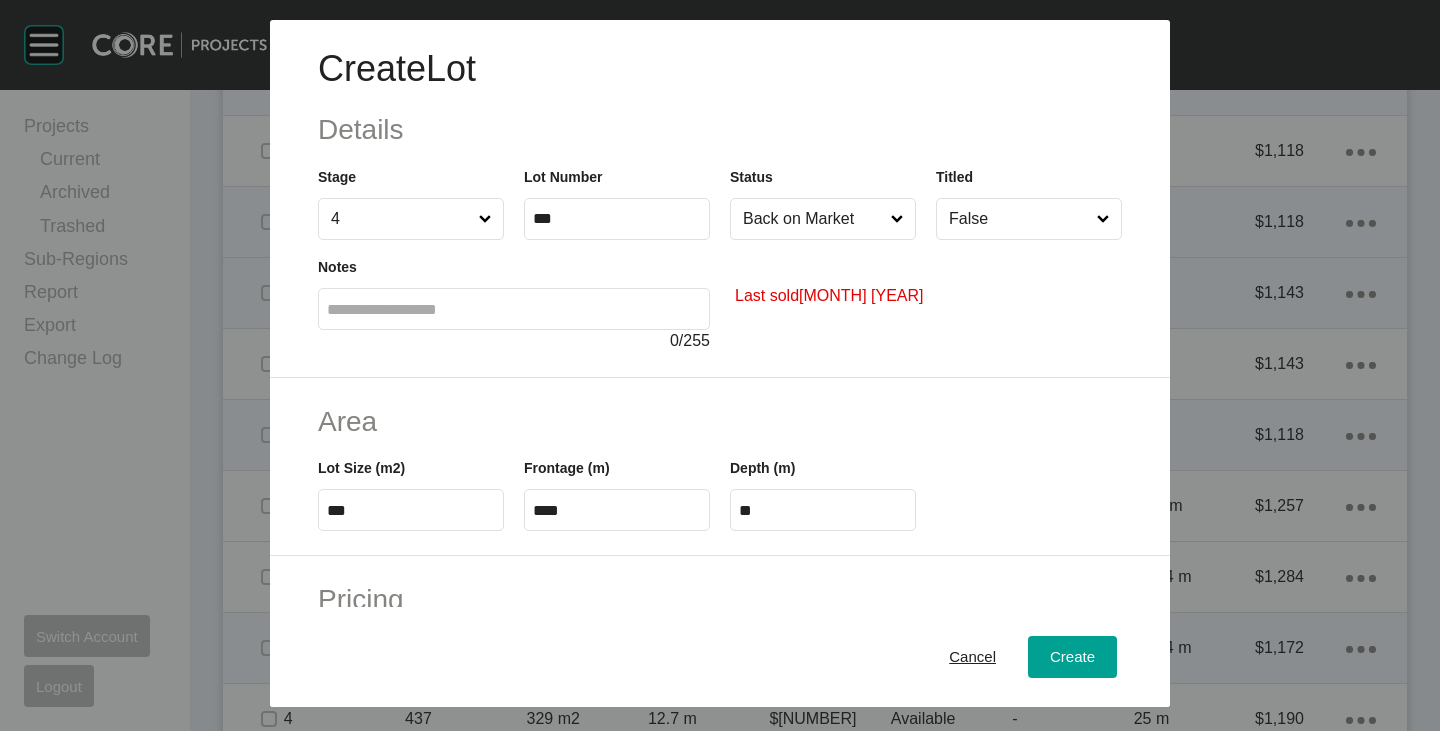 scroll, scrollTop: 489, scrollLeft: 0, axis: vertical 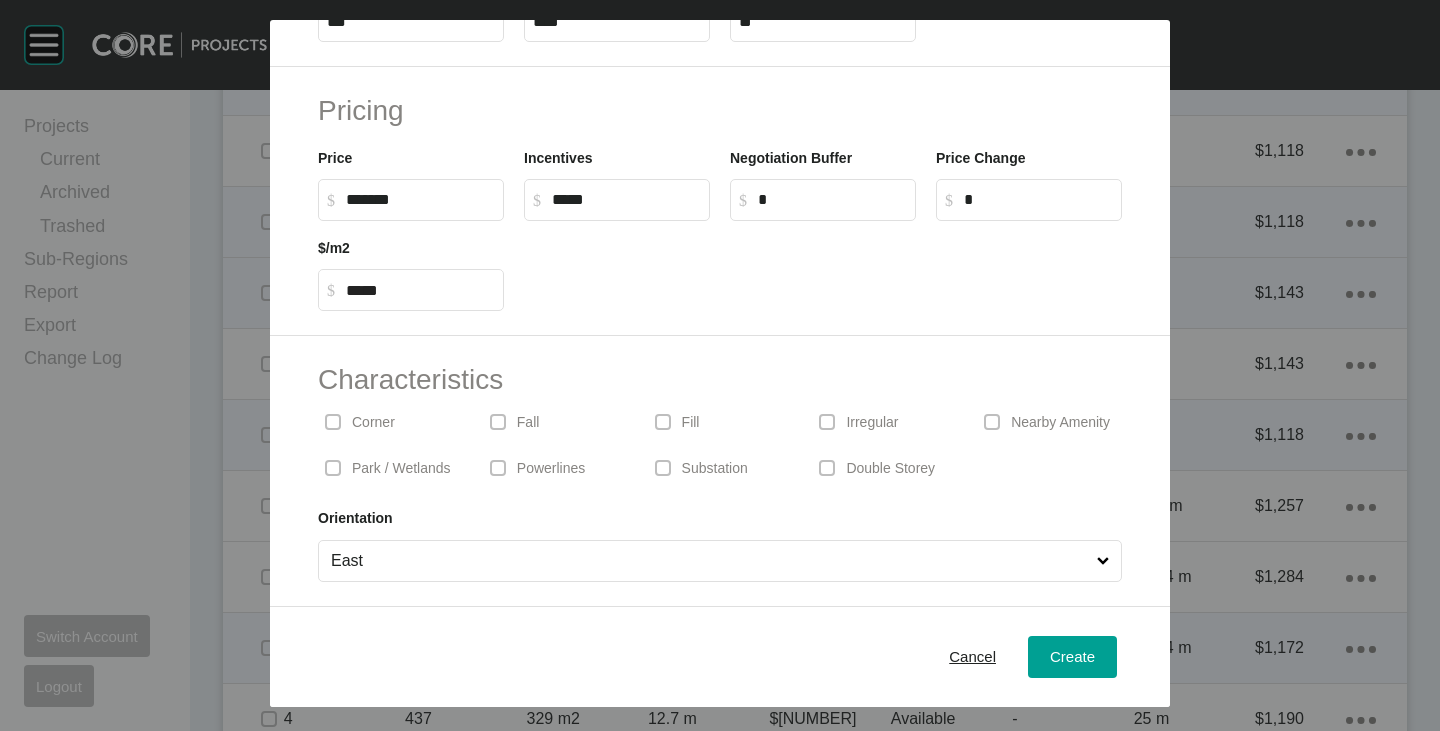 click on "Corner" at bounding box center (373, 423) 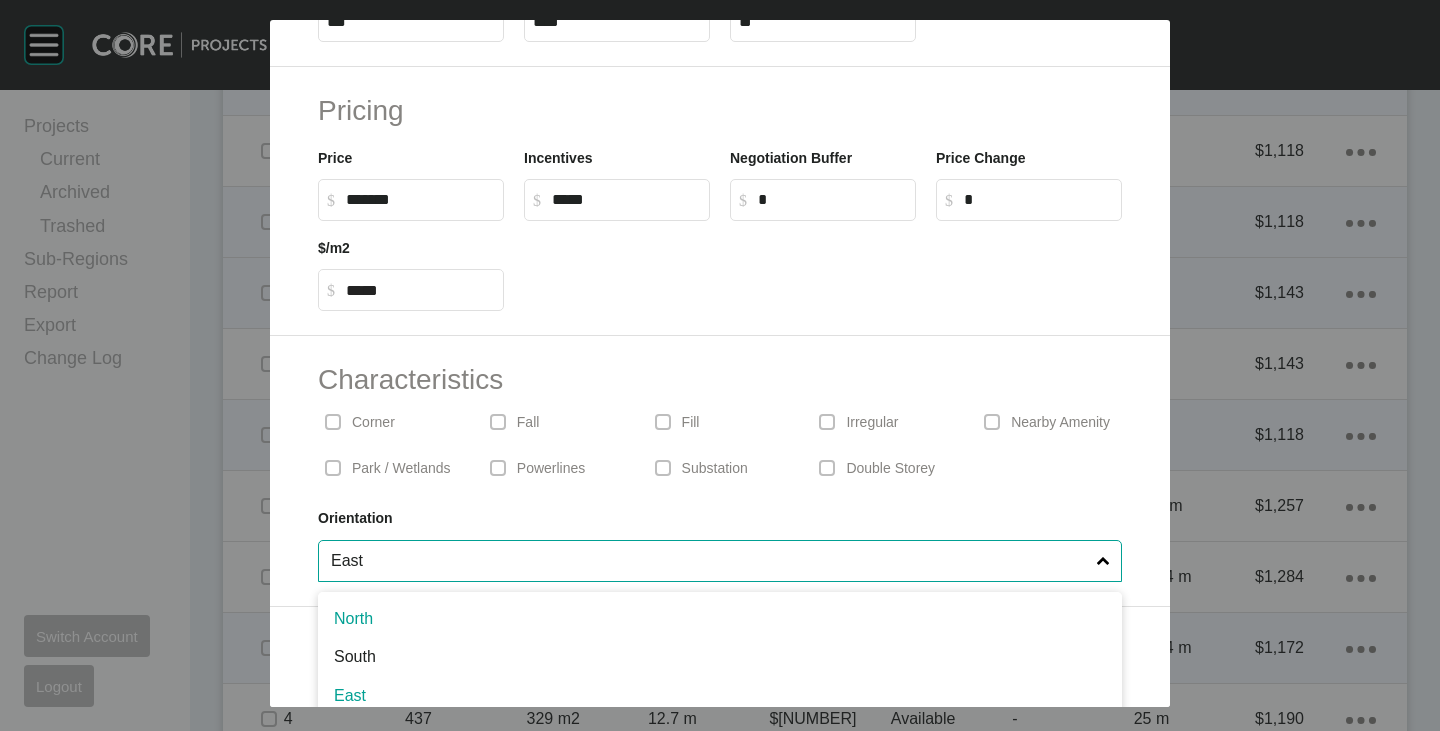 click on "East" at bounding box center [710, 561] 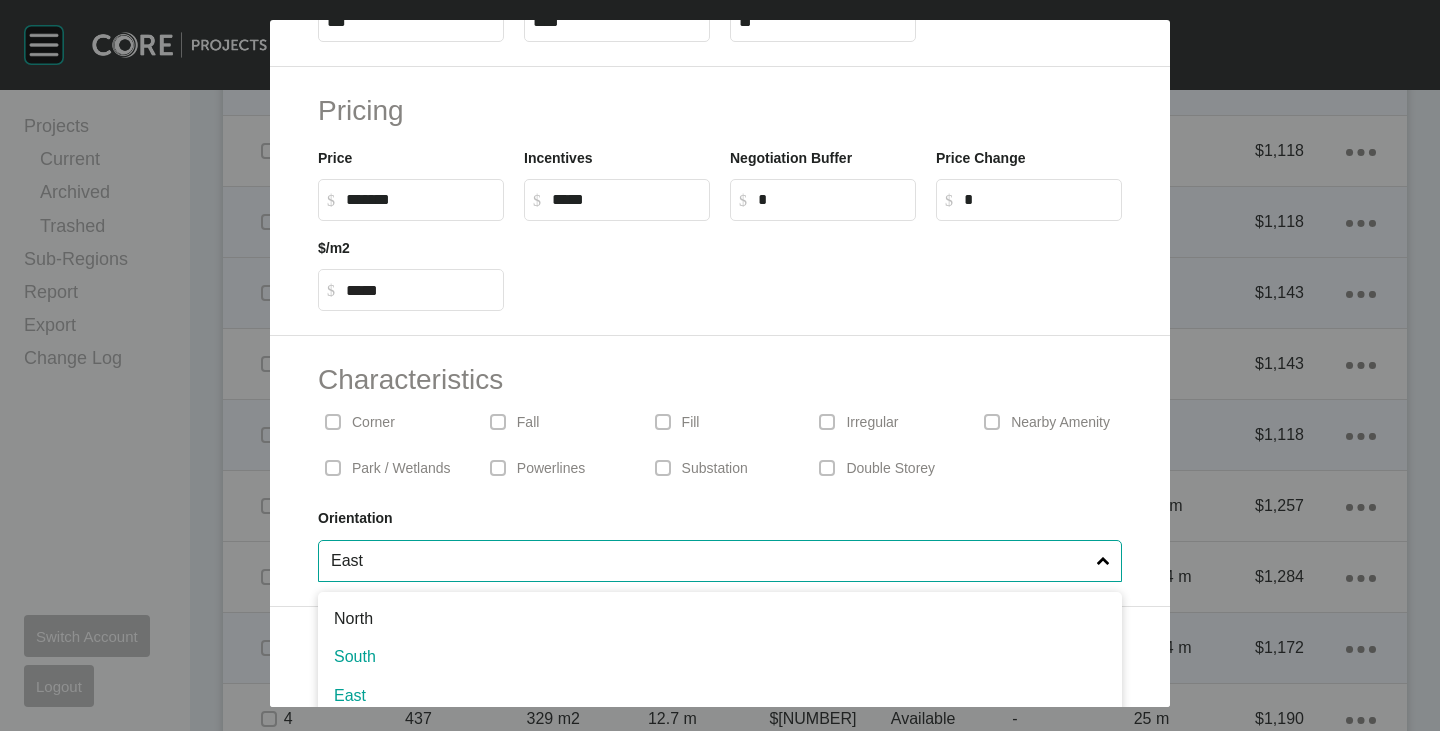 drag, startPoint x: 384, startPoint y: 655, endPoint x: 419, endPoint y: 626, distance: 45.453274 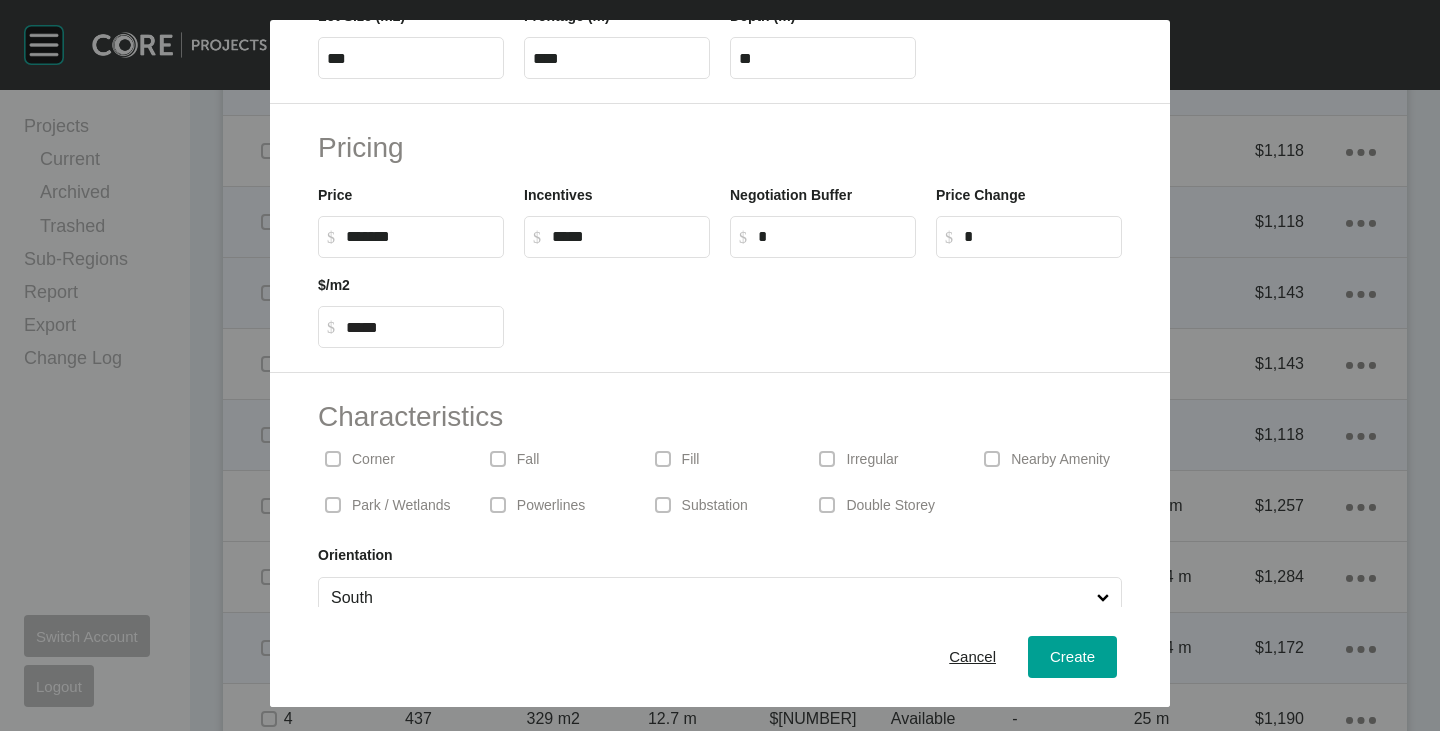 scroll, scrollTop: 489, scrollLeft: 0, axis: vertical 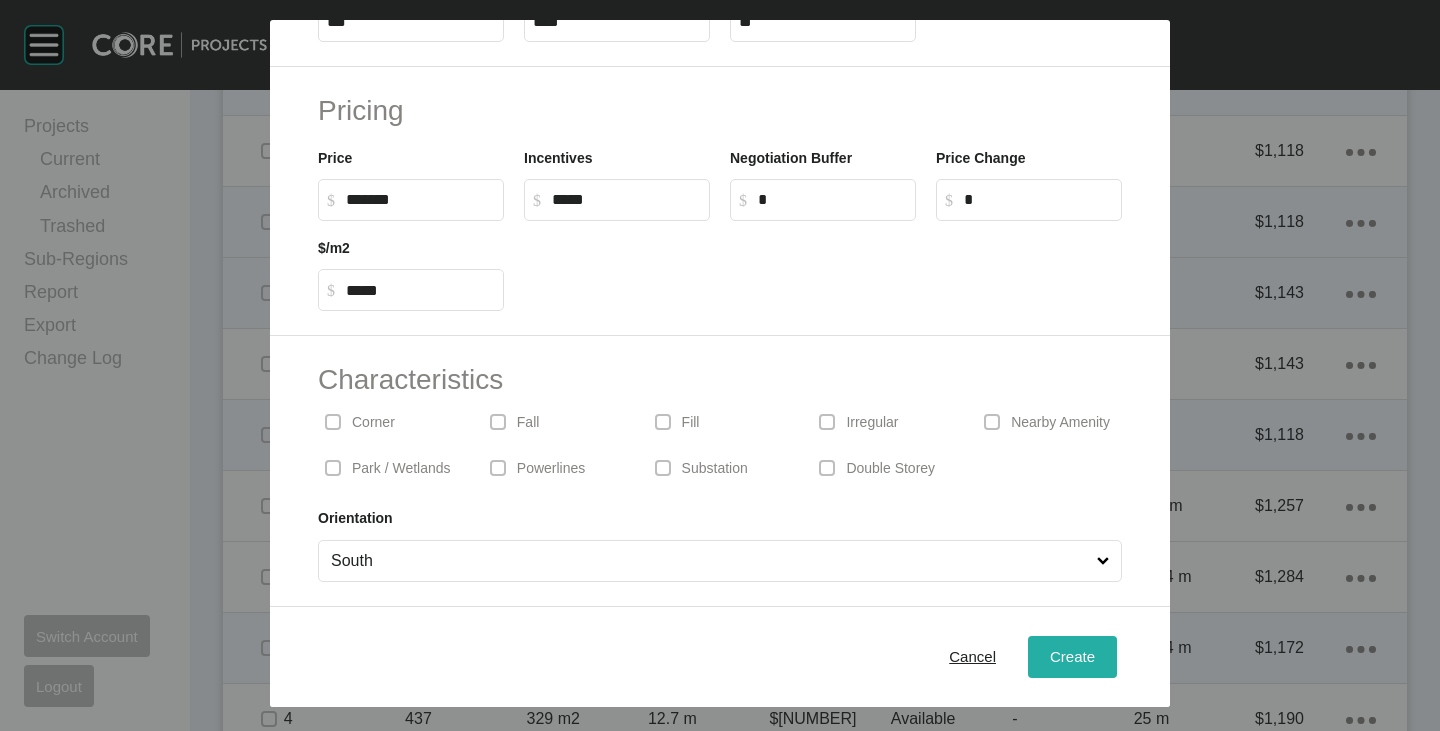 click on "Create" at bounding box center (1072, 656) 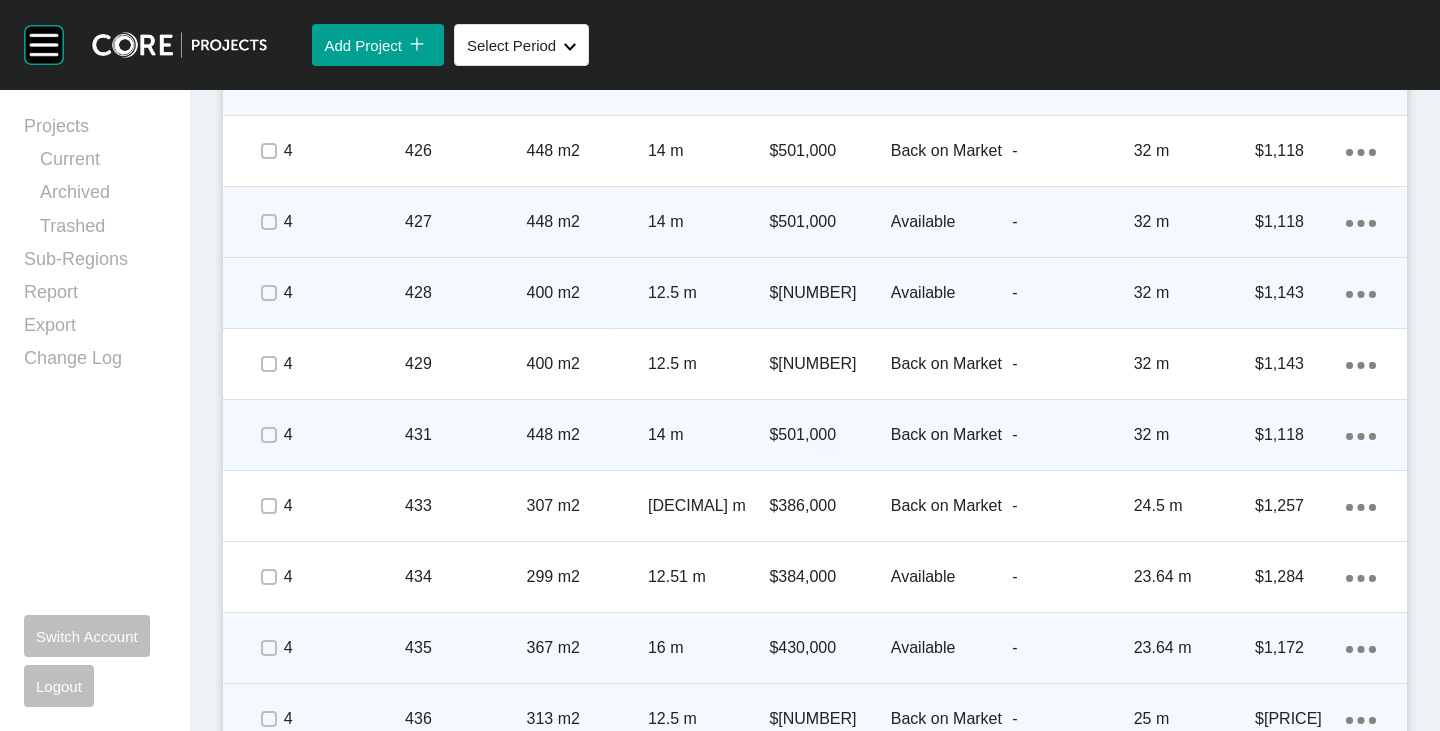 scroll, scrollTop: 6703, scrollLeft: 0, axis: vertical 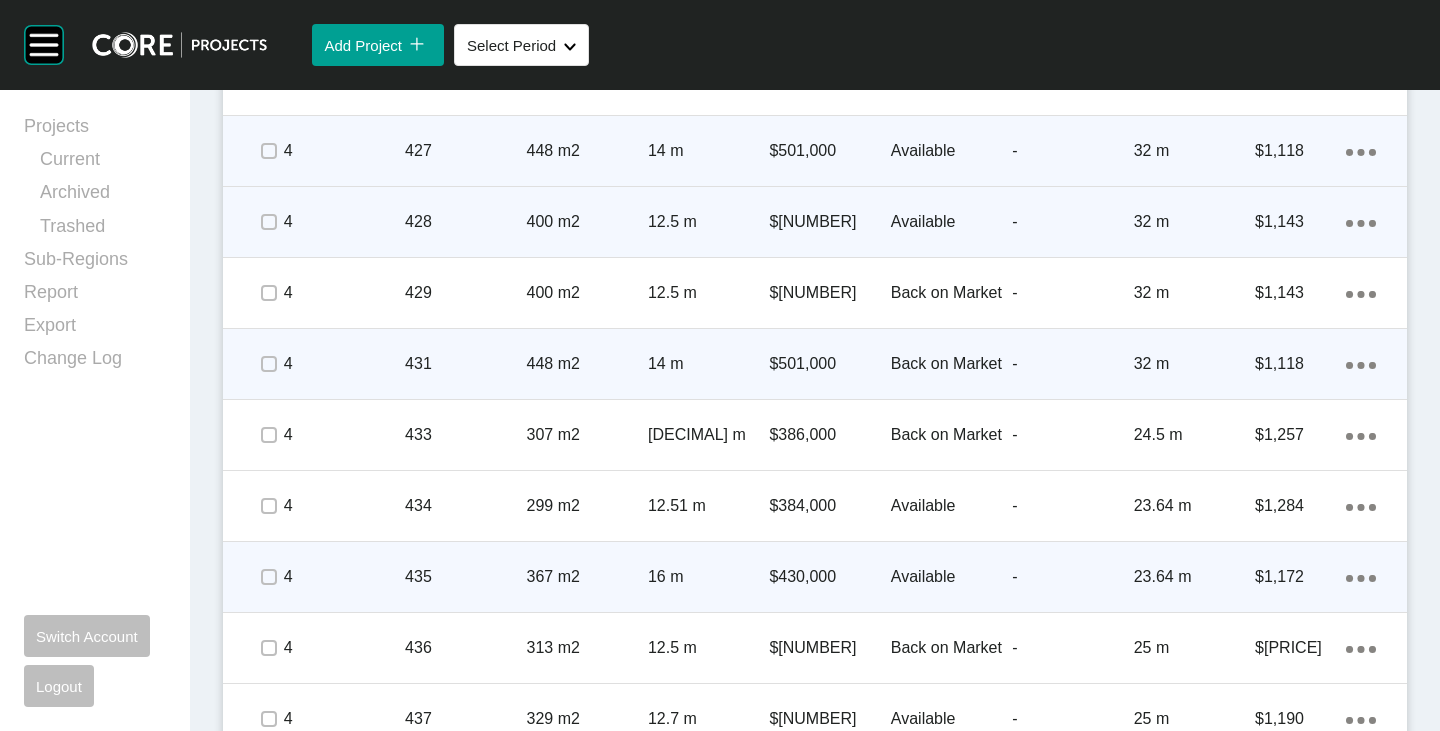 click on "Action Menu Dots Copy 6 Created with Sketch." 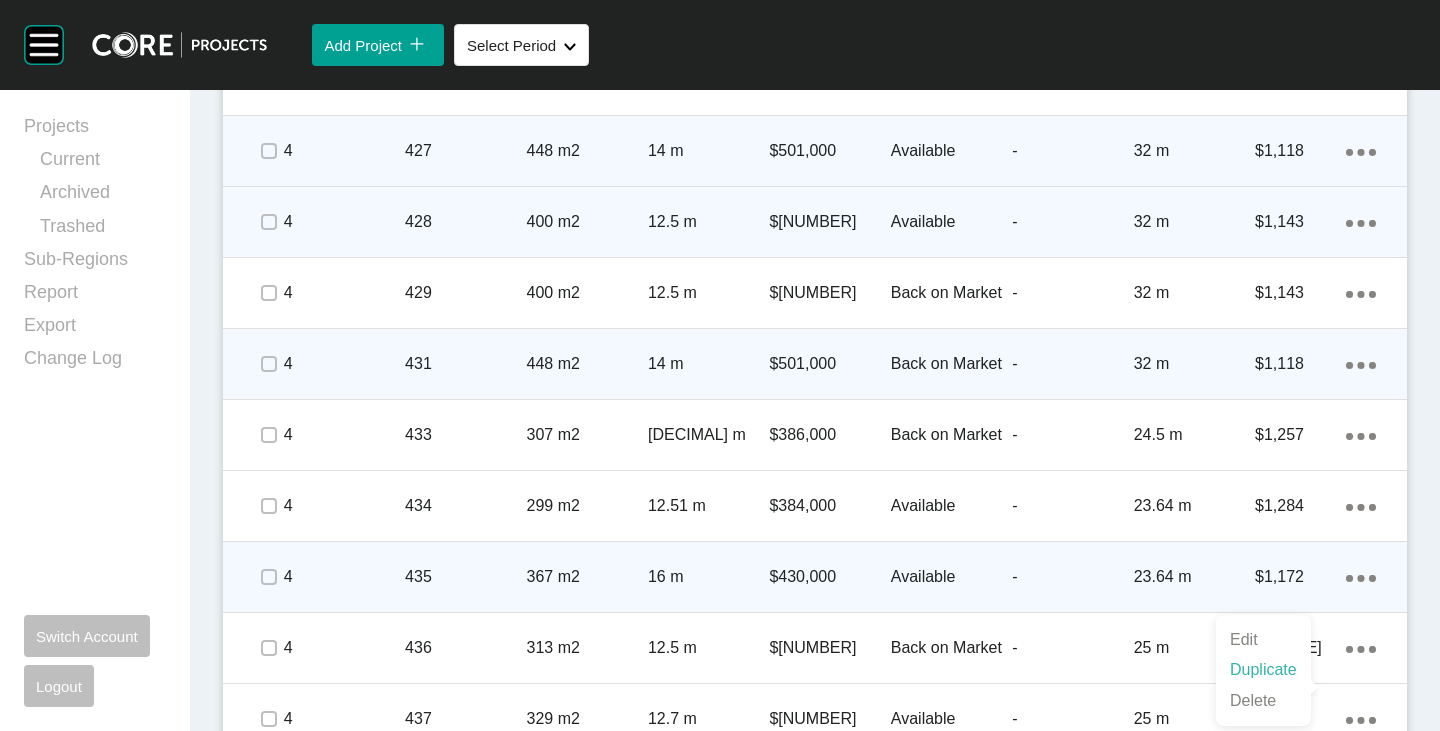 click on "Duplicate" at bounding box center [1263, 670] 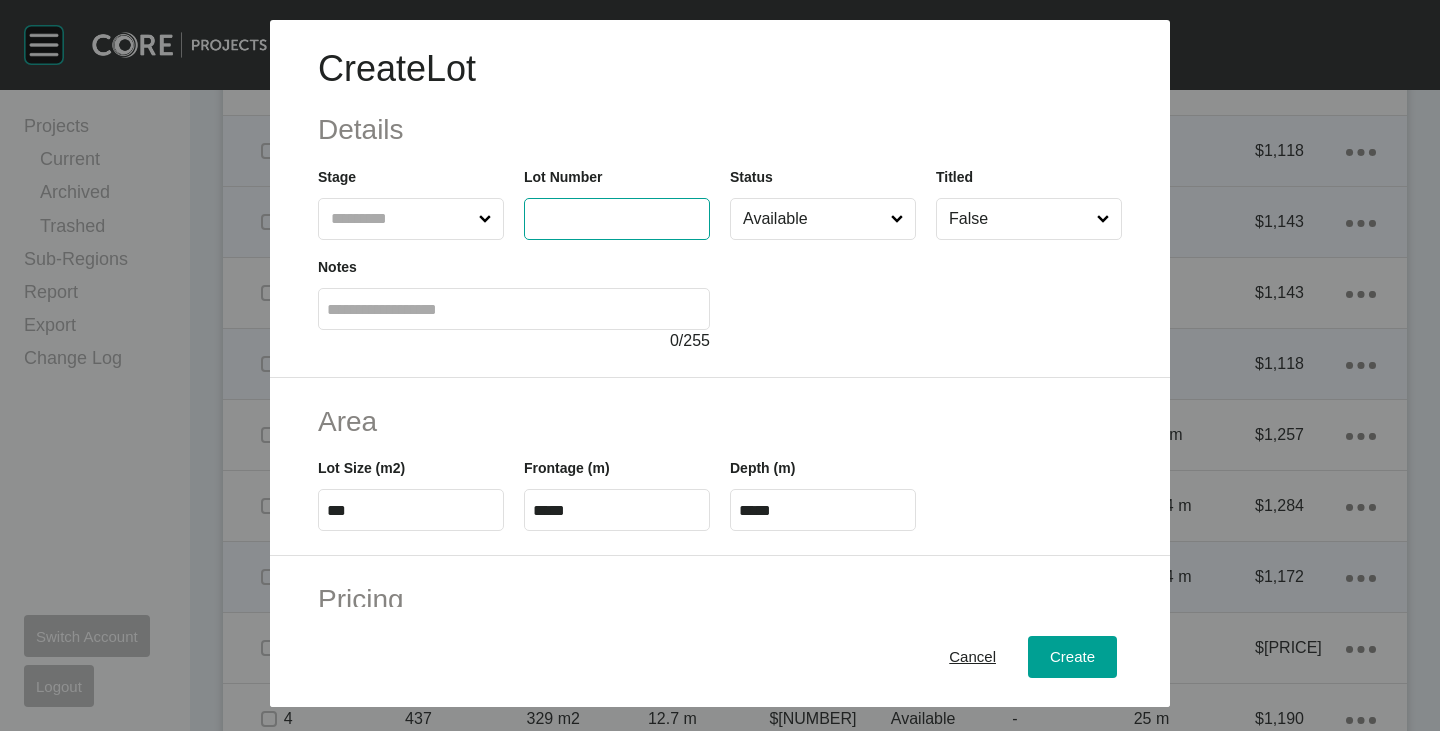 click at bounding box center (599, 218) 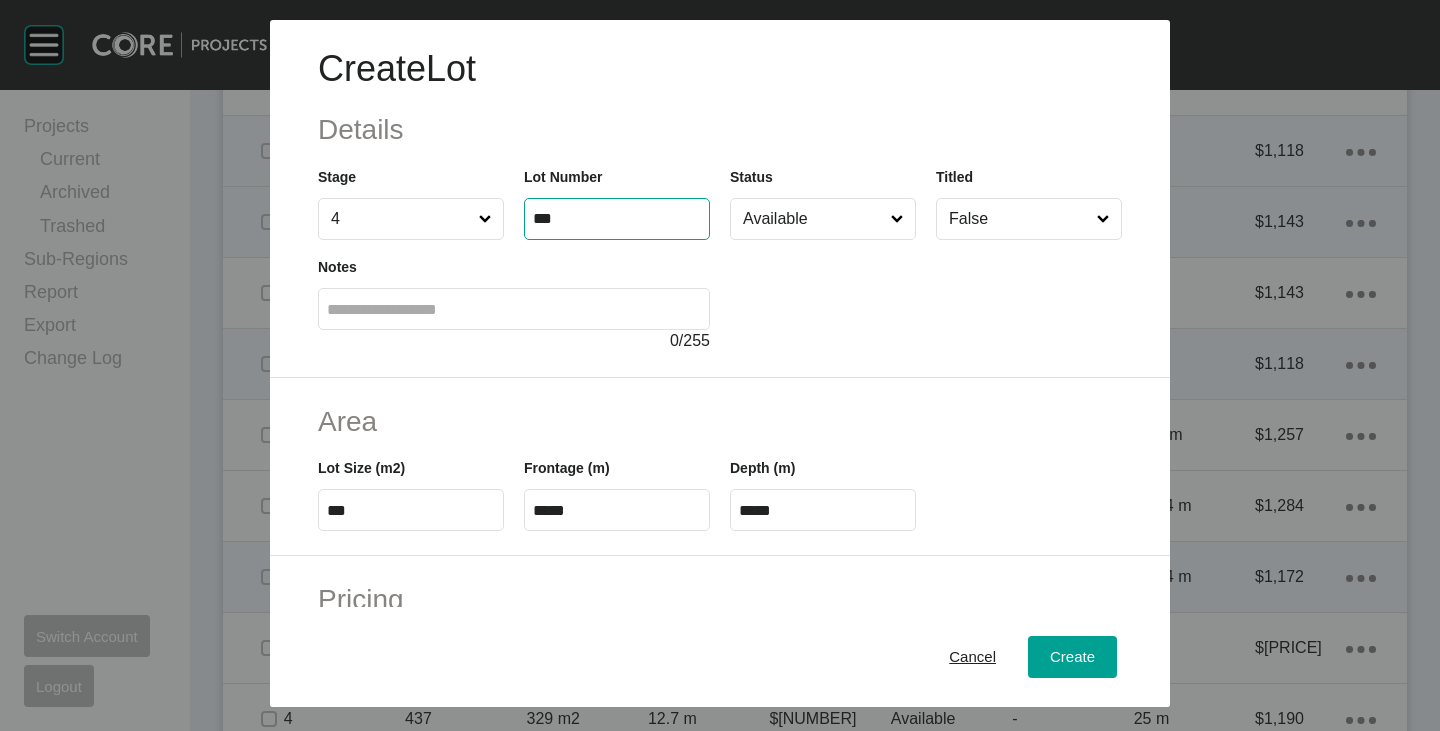 type on "***" 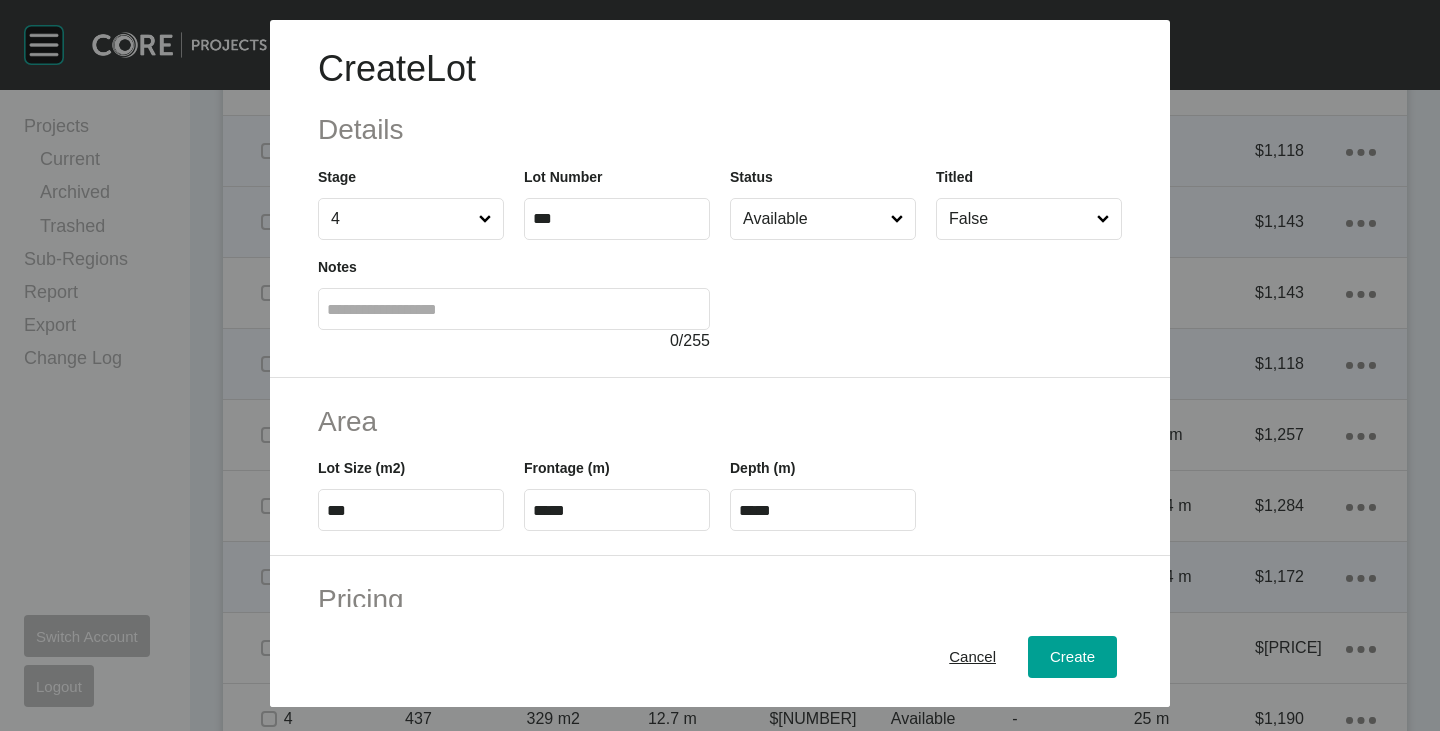 type on "******" 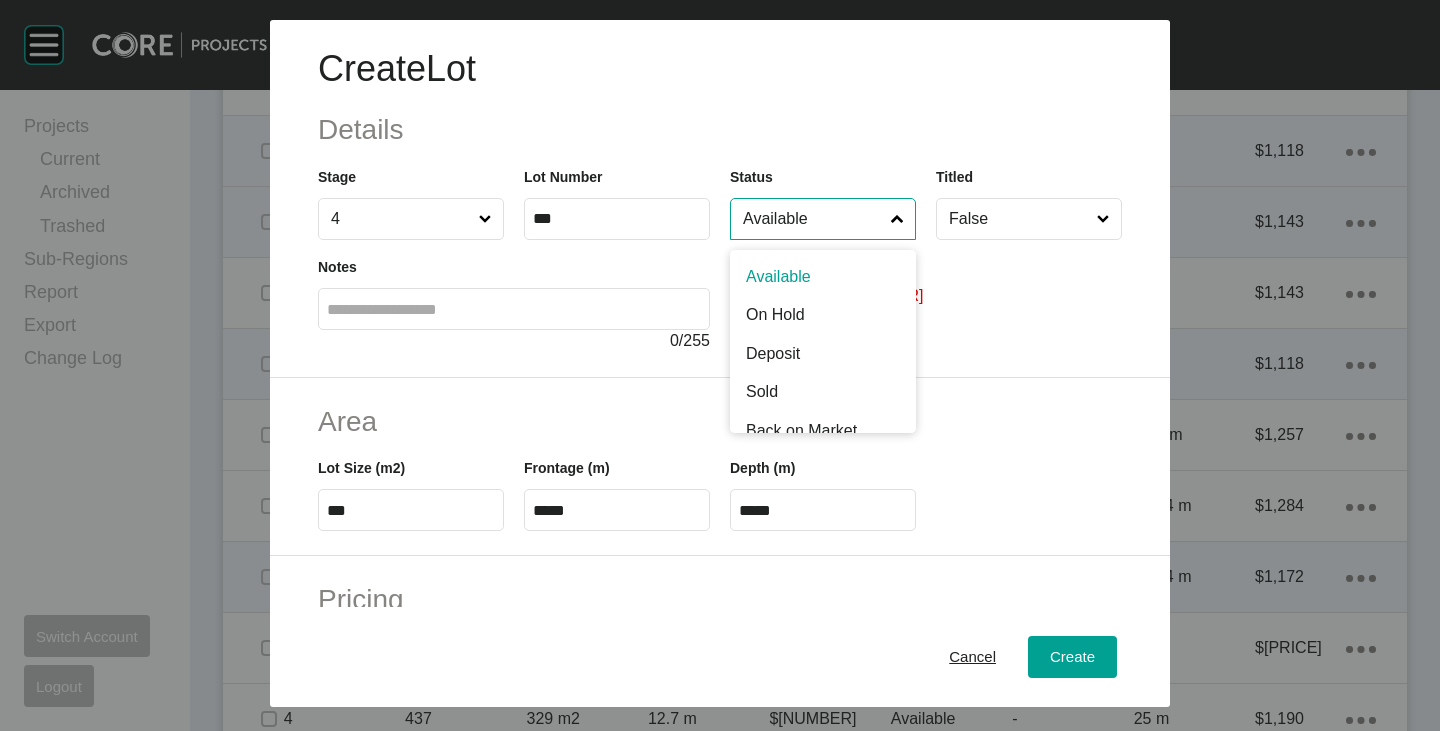 click on "Available" at bounding box center [813, 219] 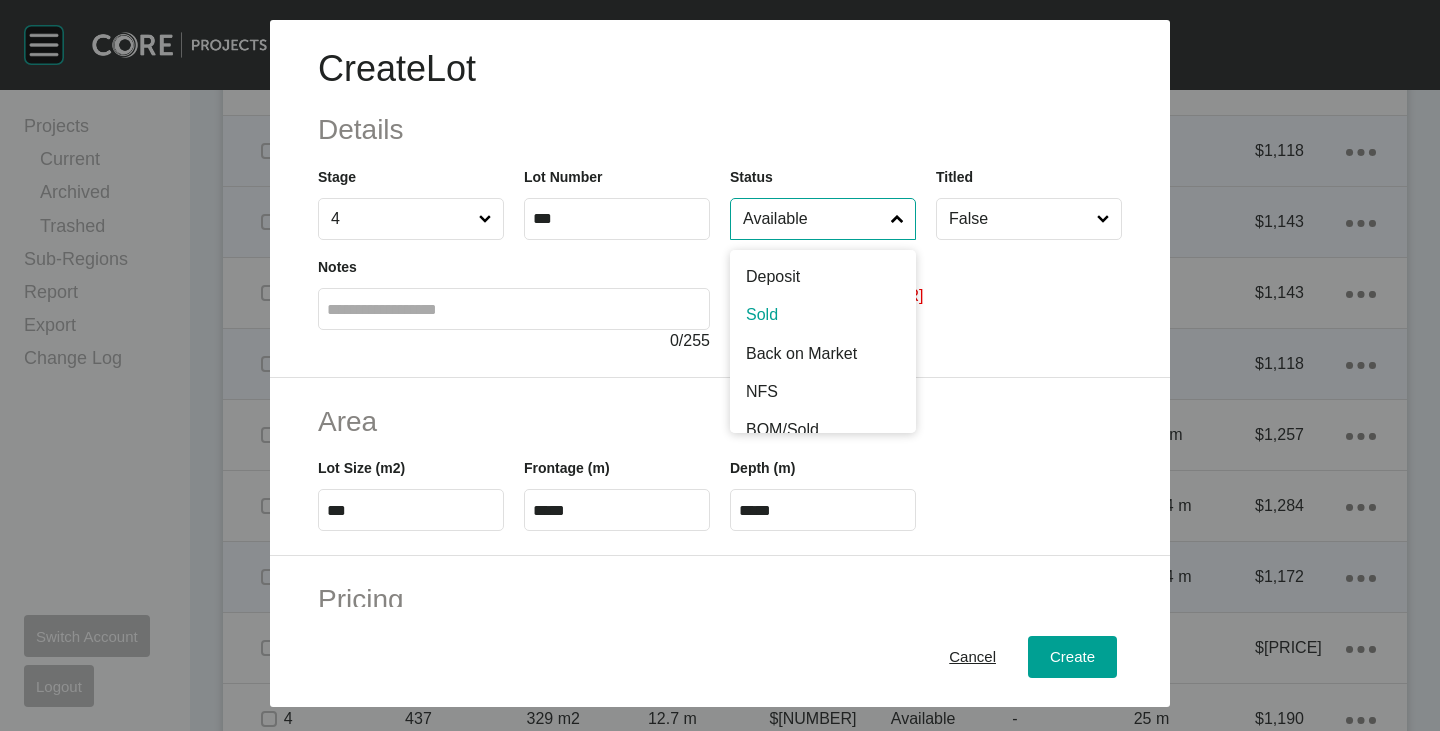 scroll, scrollTop: 100, scrollLeft: 0, axis: vertical 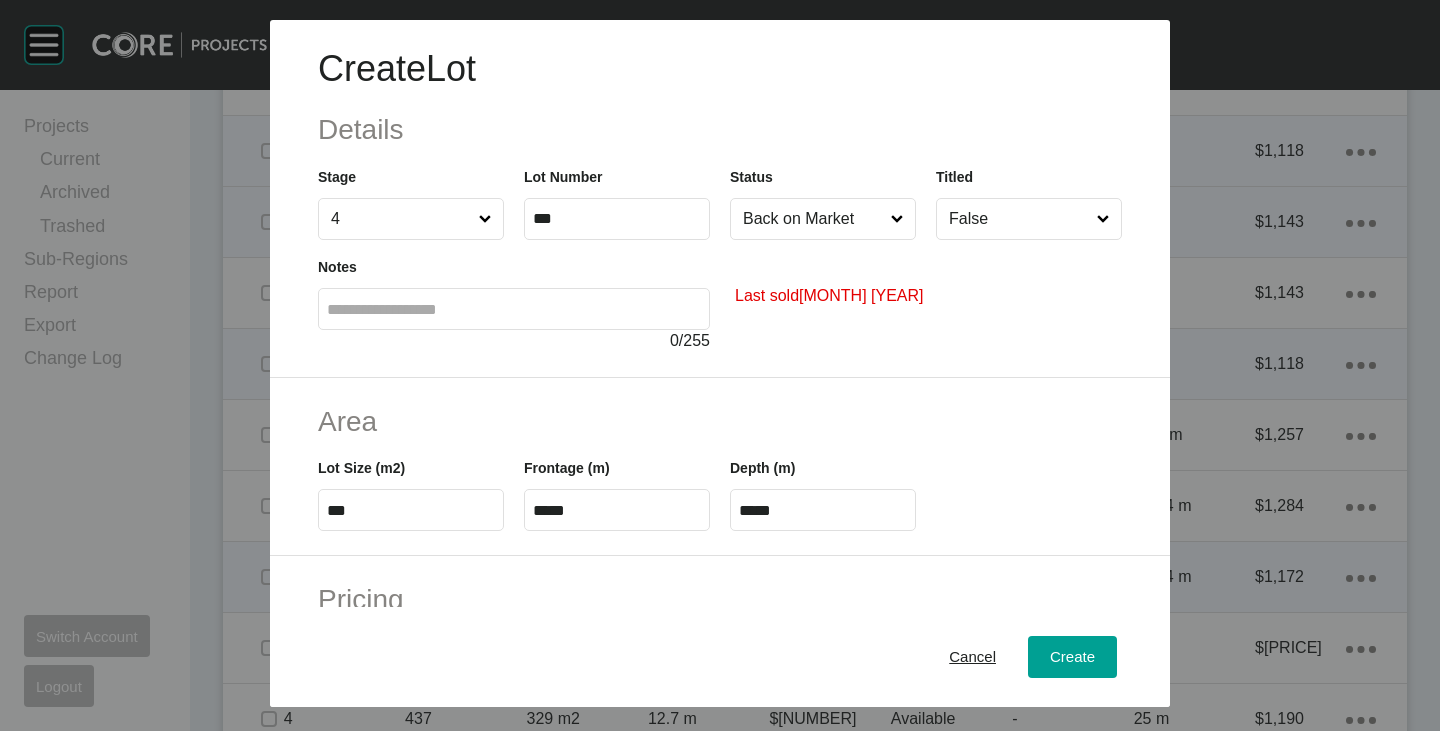 click on "***" at bounding box center (411, 510) 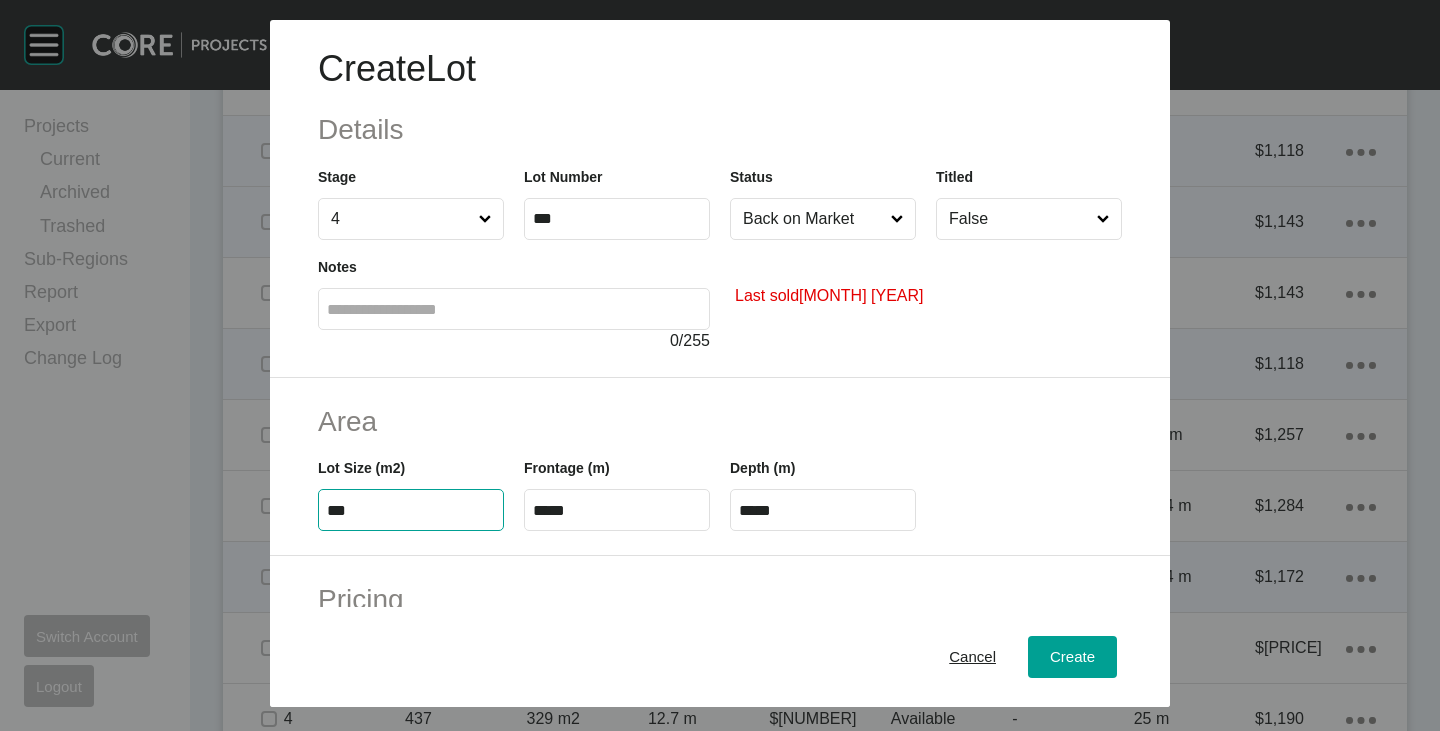 click on "***" at bounding box center [411, 510] 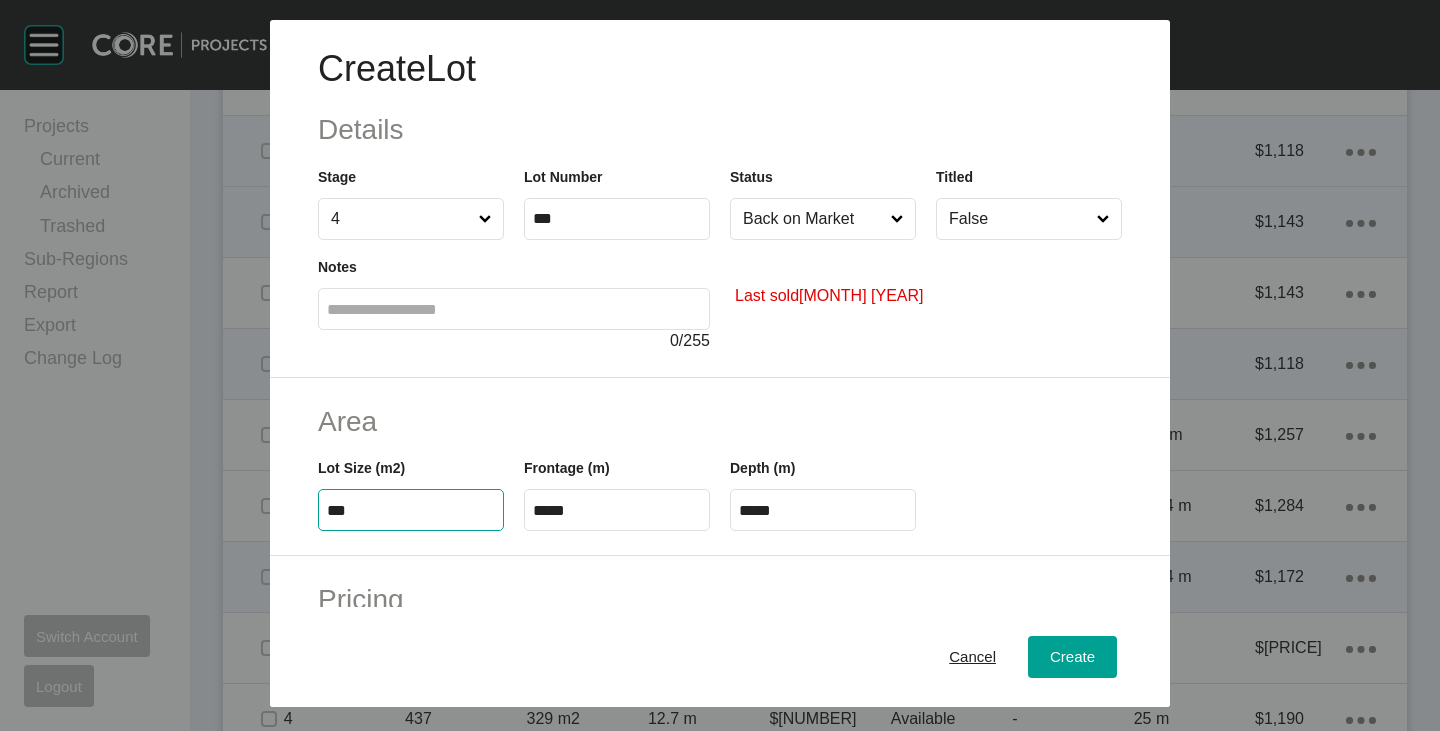 type on "***" 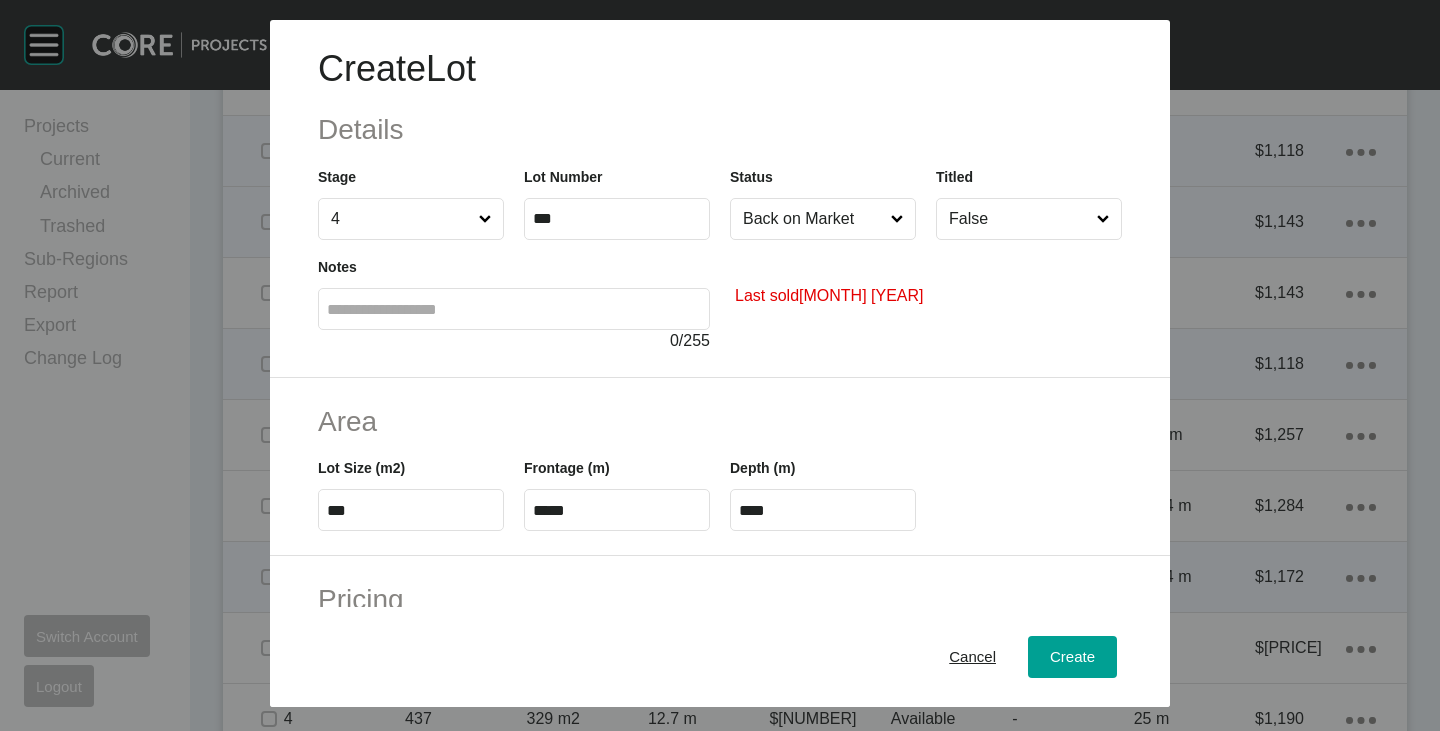 click on "Area" at bounding box center [720, 421] 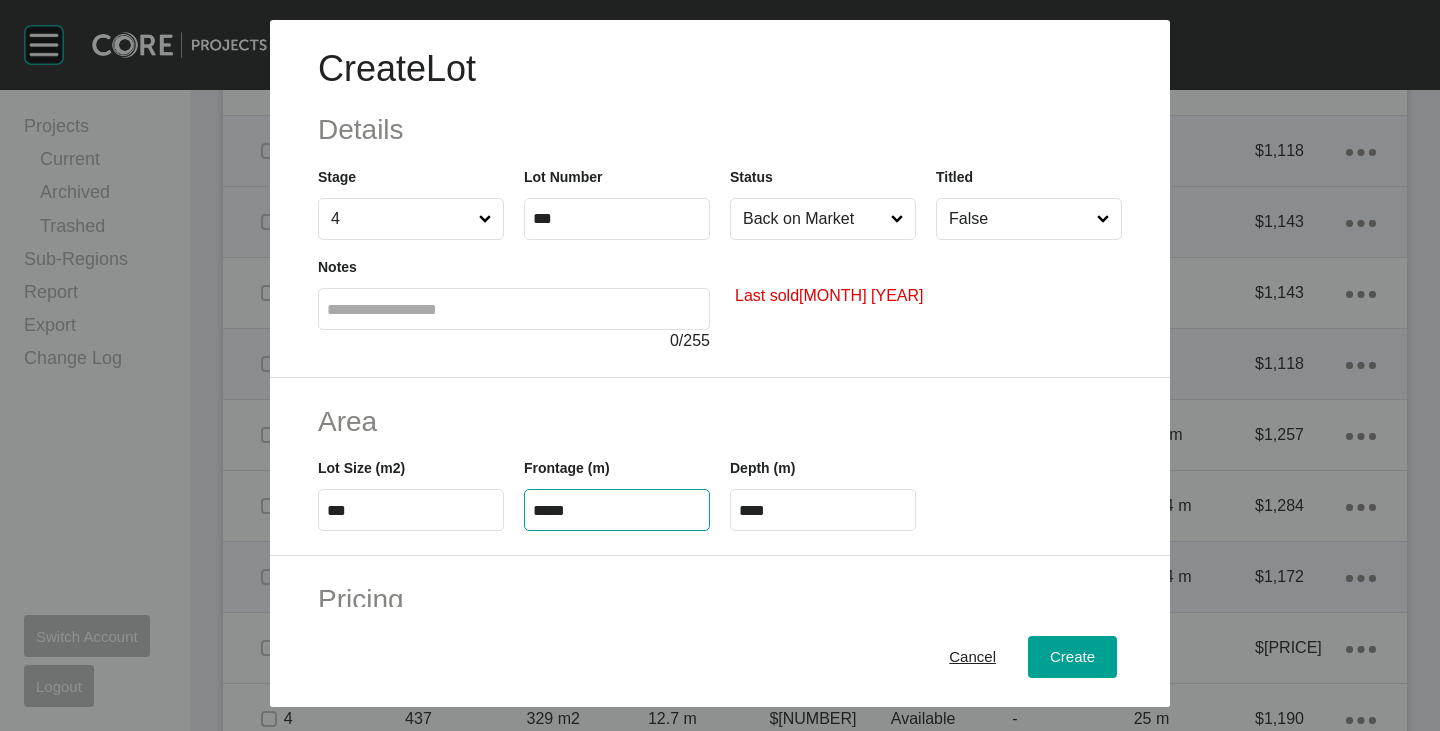 click on "*****" at bounding box center [617, 510] 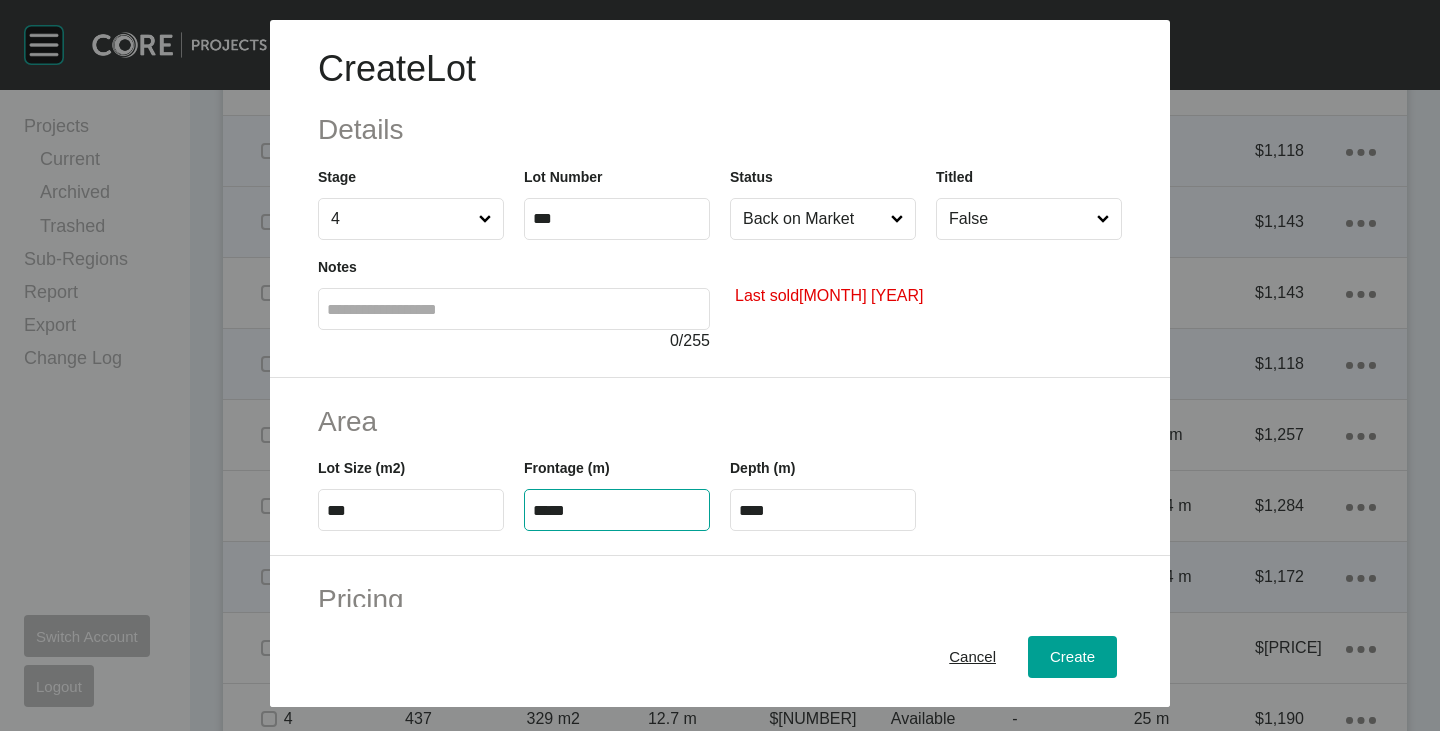 type on "*****" 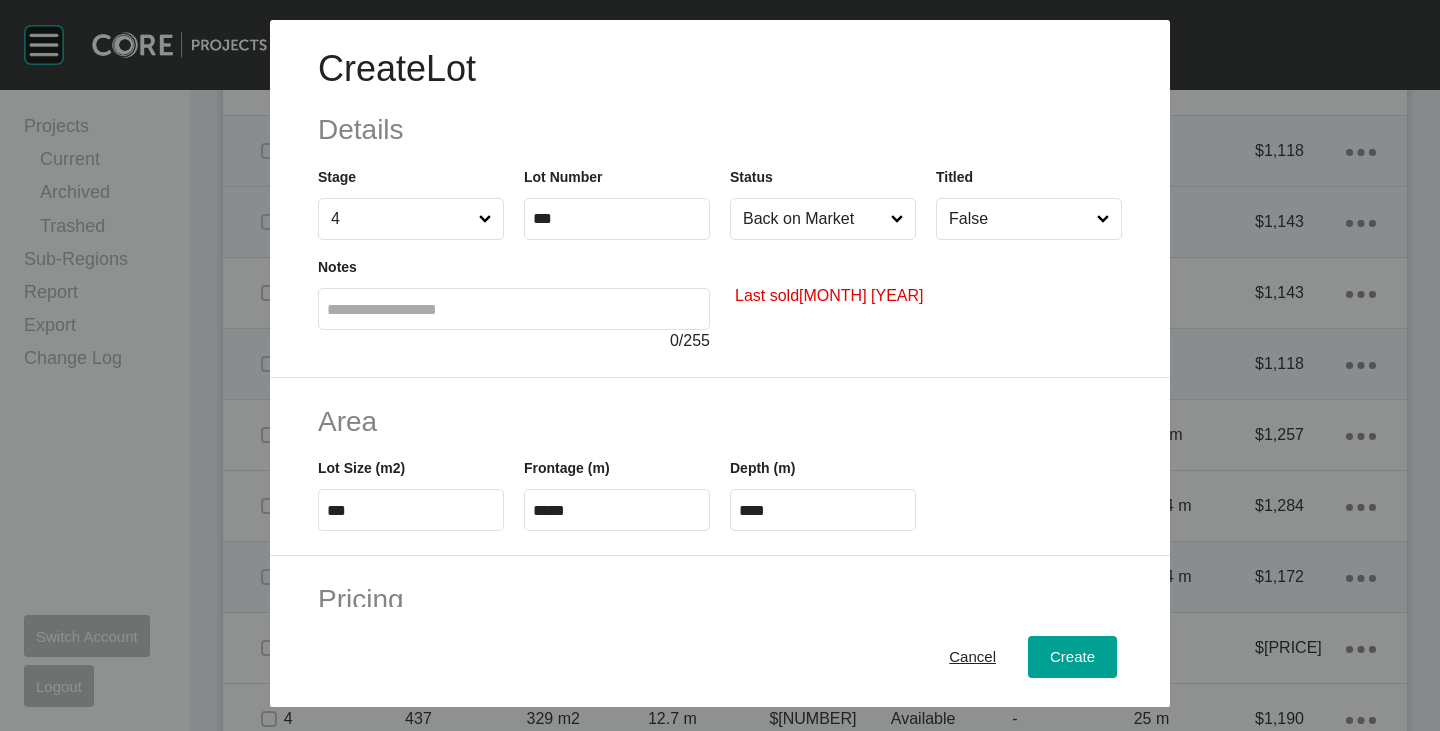click on "Area Lot Size (m2) *** Frontage (m) ***** Depth (m) ****" at bounding box center [720, 467] 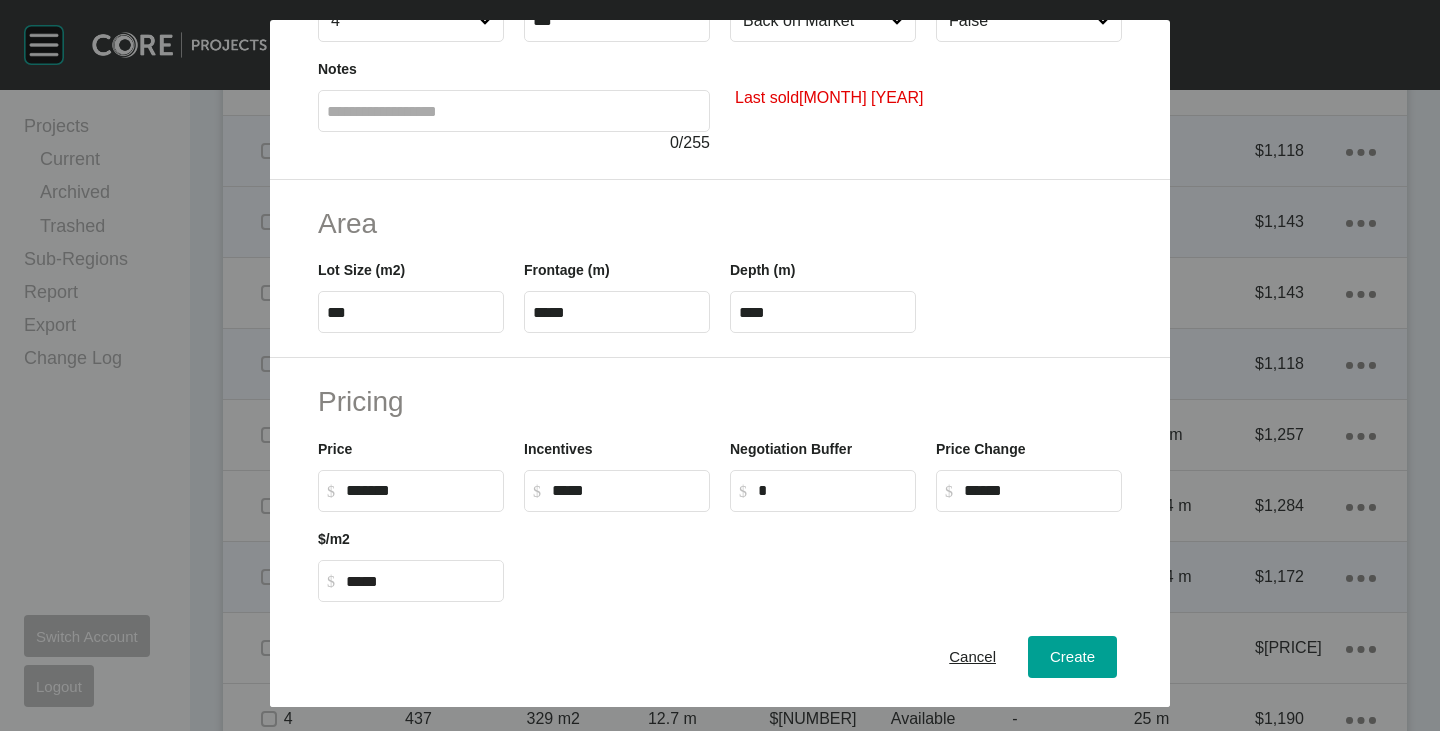 scroll, scrollTop: 300, scrollLeft: 0, axis: vertical 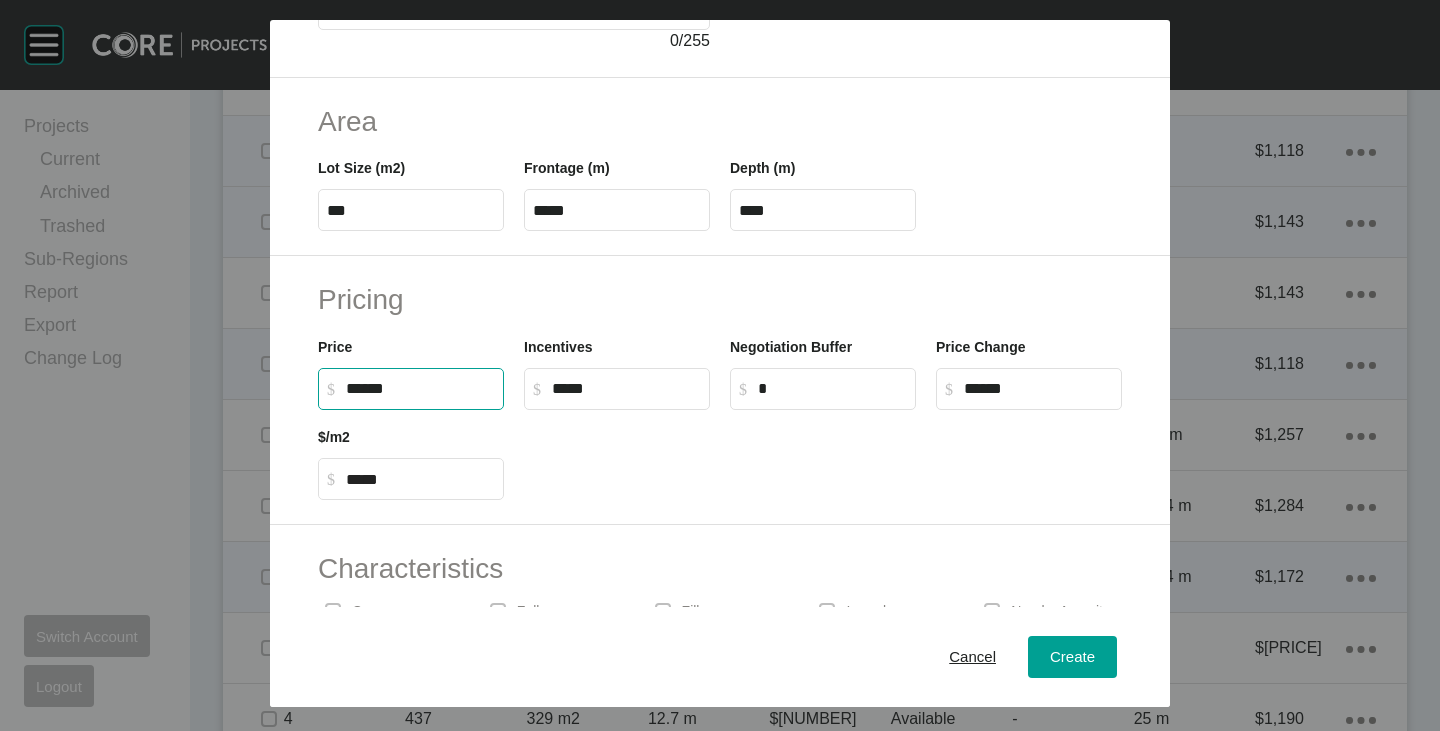 drag, startPoint x: 358, startPoint y: 392, endPoint x: 375, endPoint y: 398, distance: 18.027756 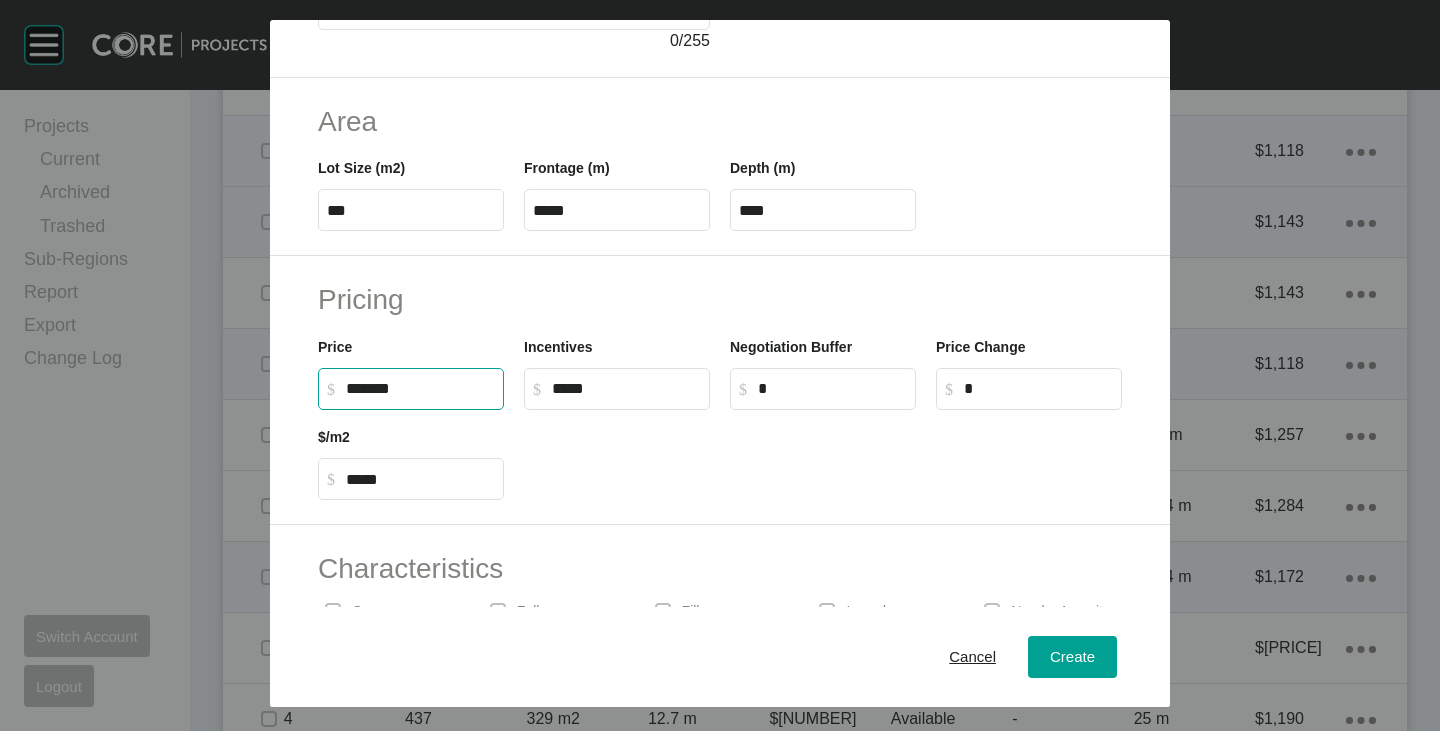 click at bounding box center (823, 455) 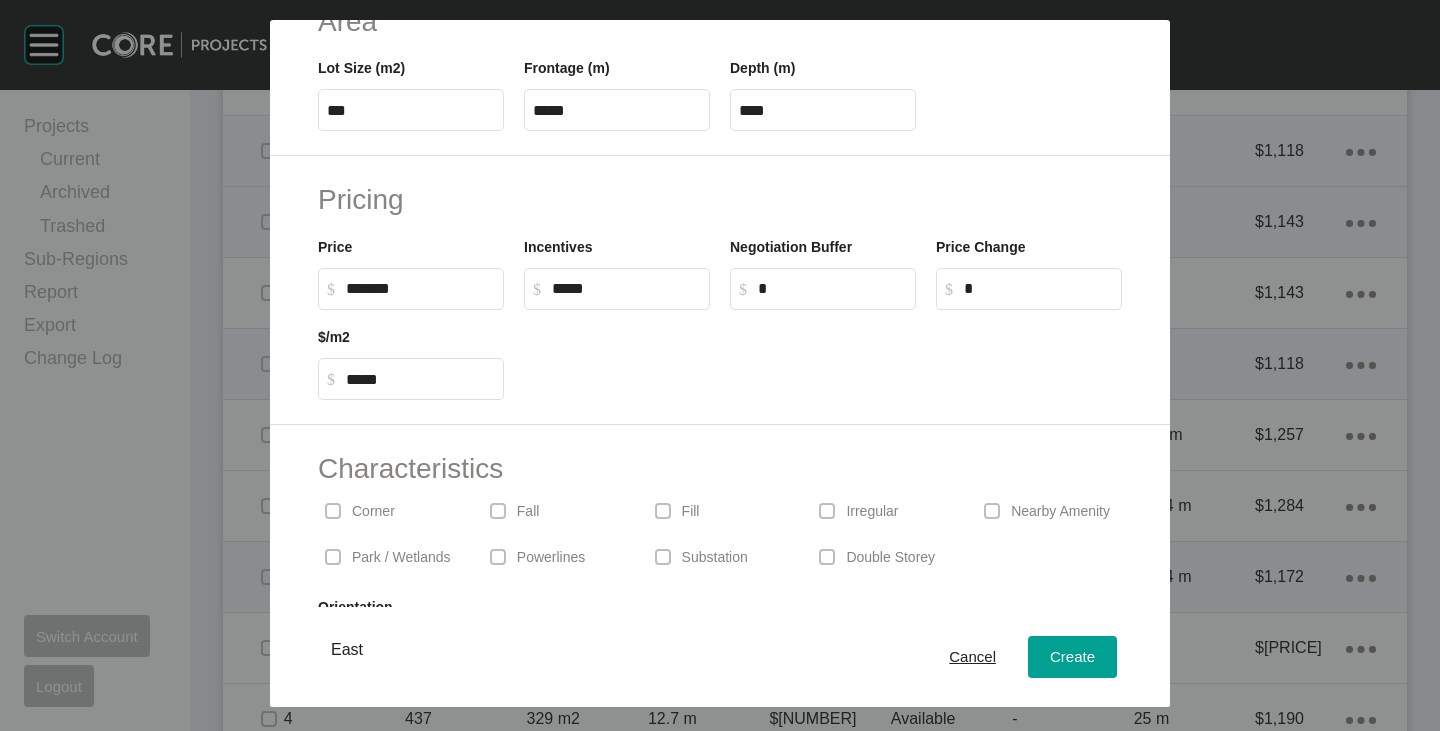 scroll, scrollTop: 489, scrollLeft: 0, axis: vertical 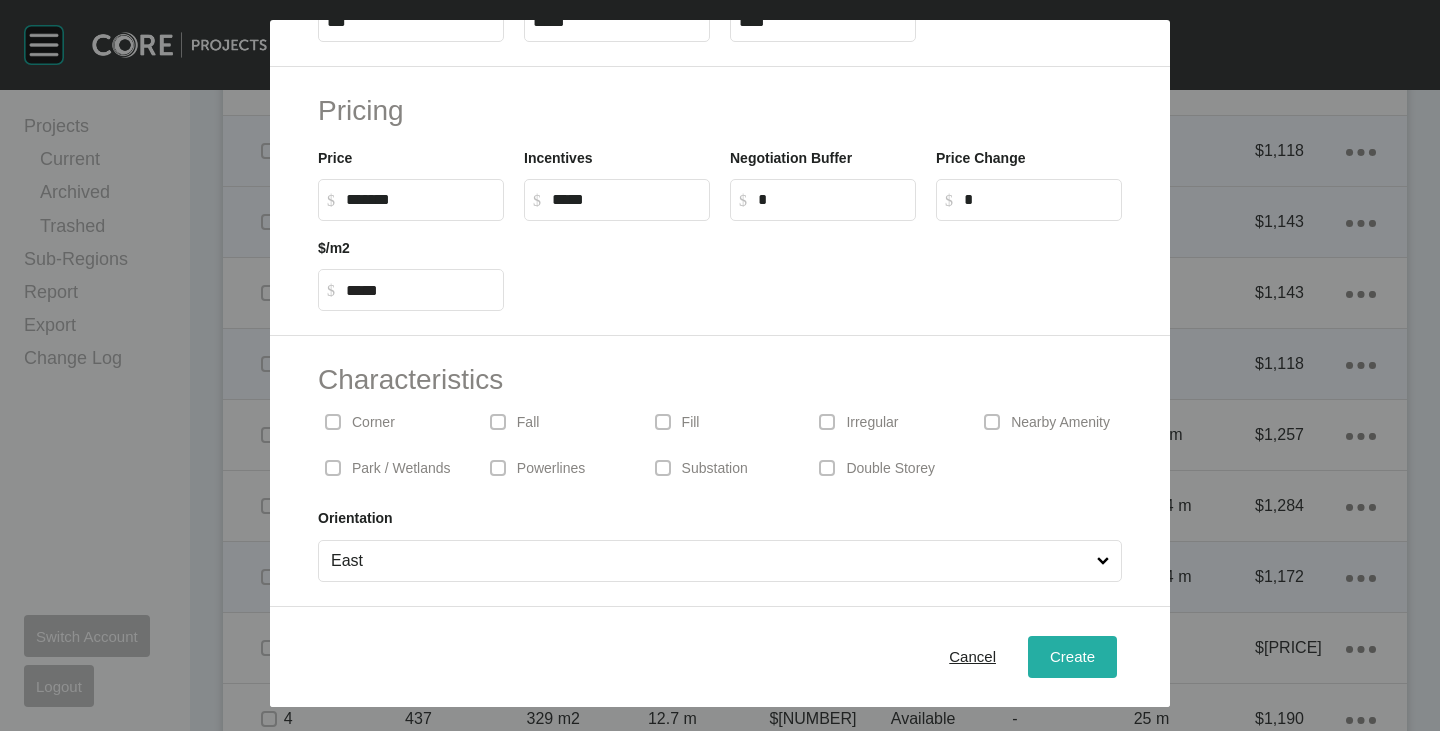 click on "Create" at bounding box center [1072, 657] 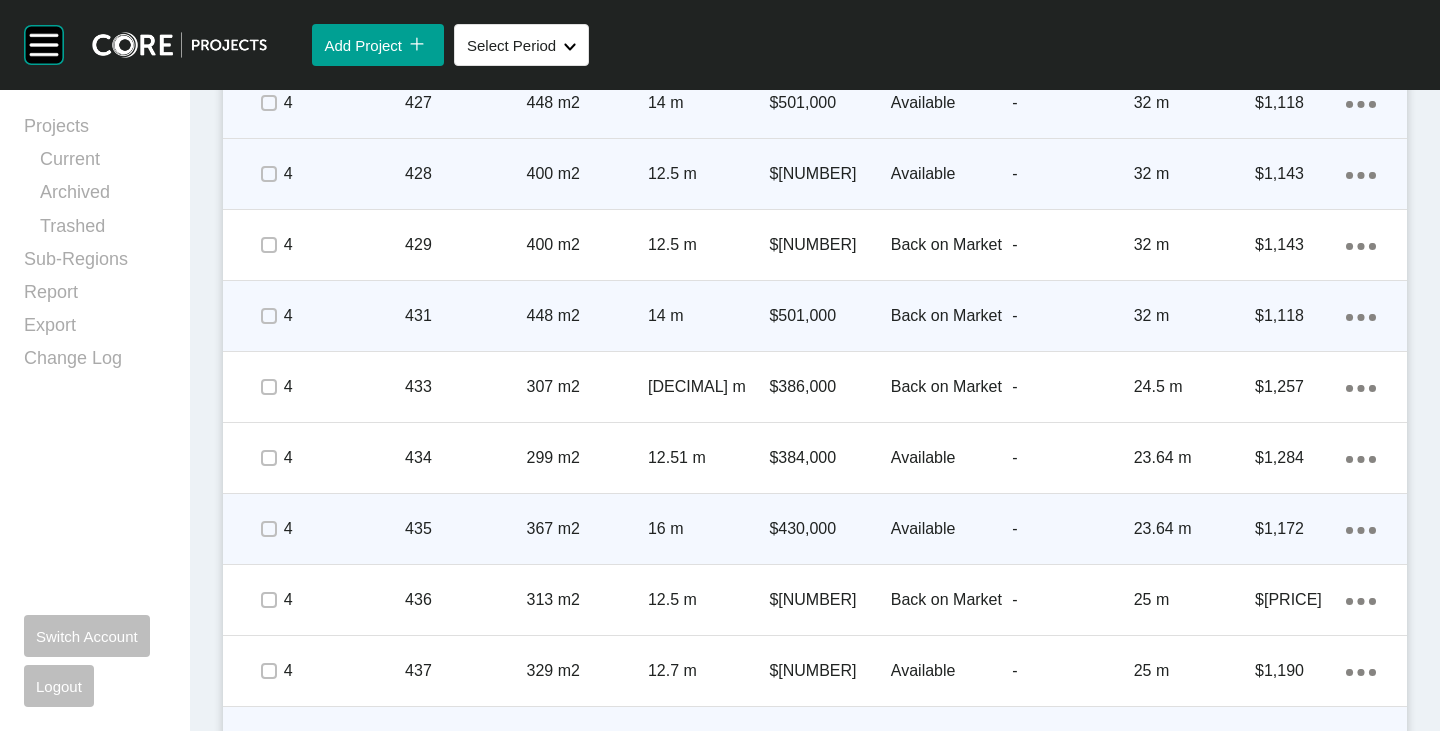 scroll, scrollTop: 6774, scrollLeft: 0, axis: vertical 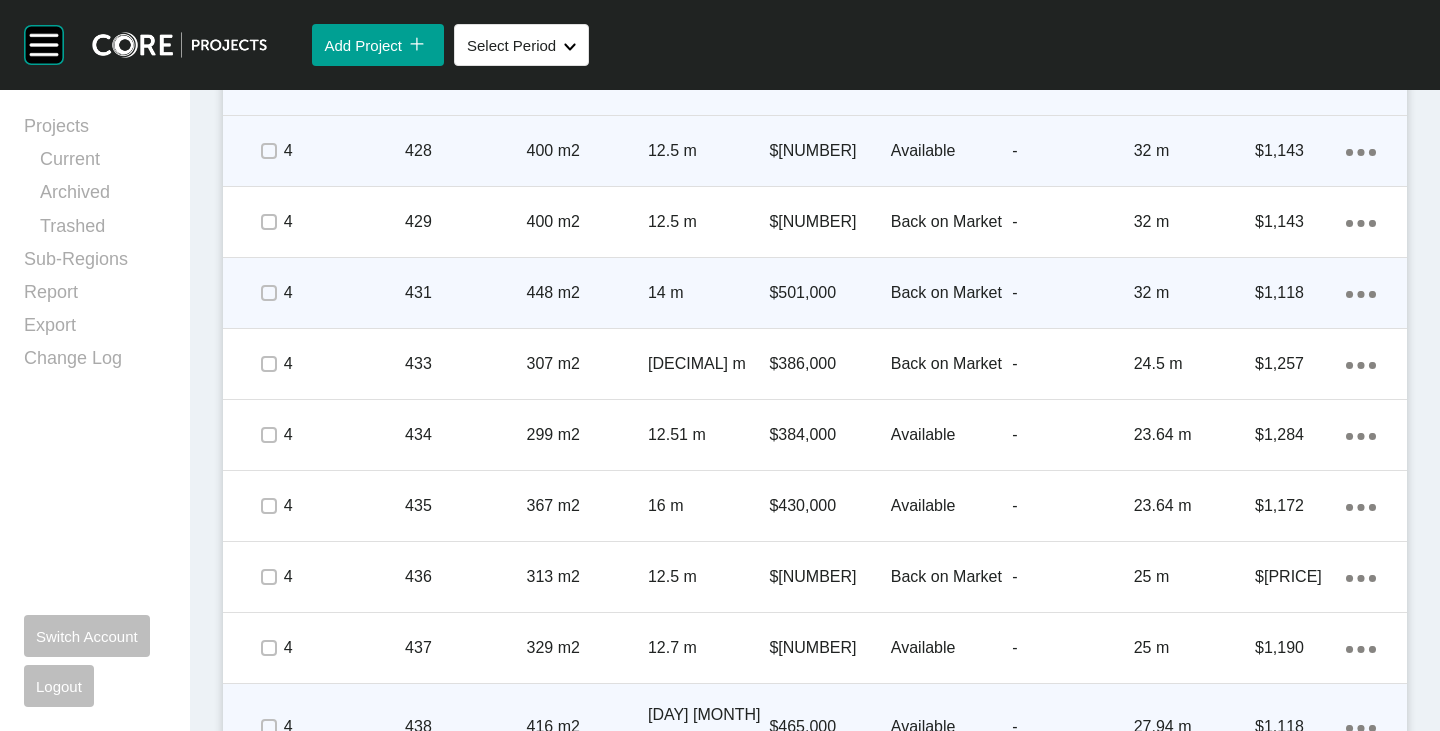 click on "Action Menu Dots Copy 6 Created with Sketch." 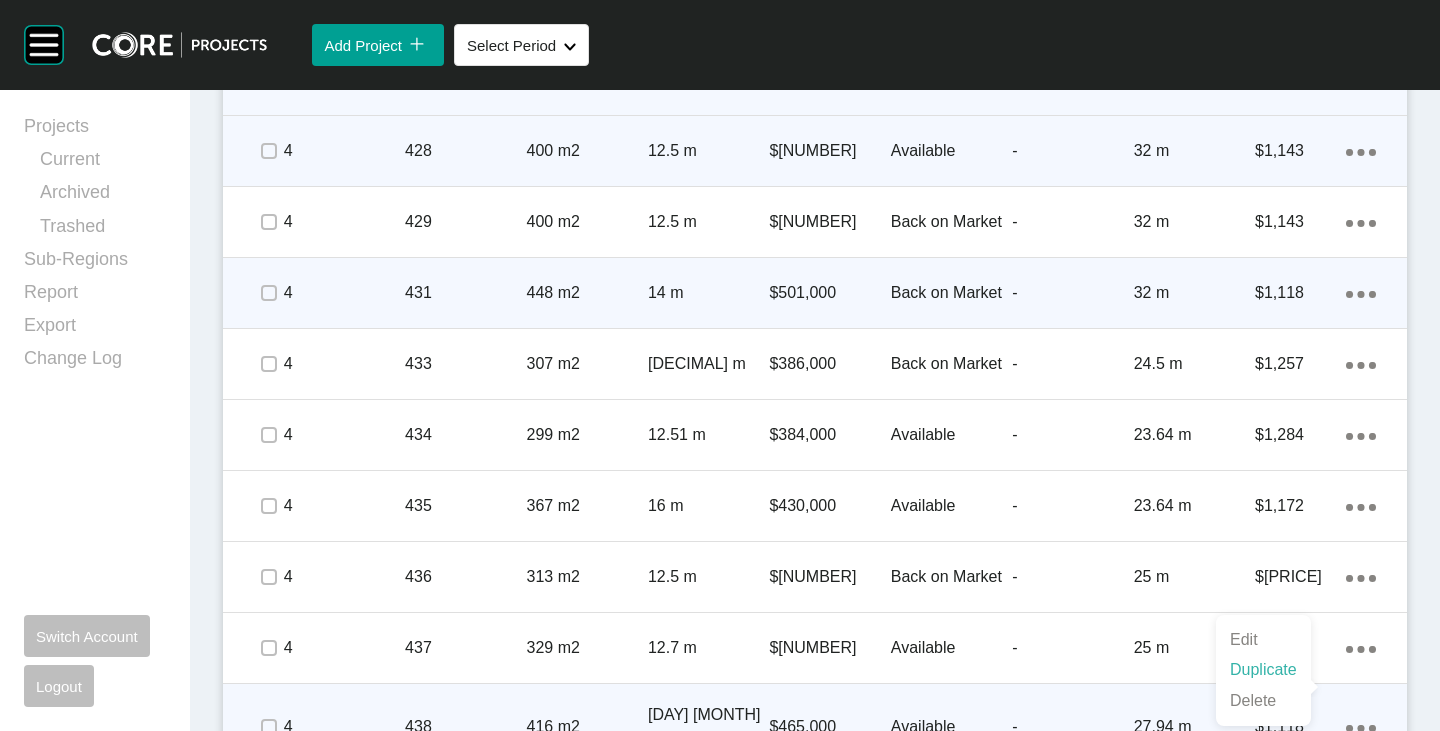 click on "Duplicate" at bounding box center (1263, 670) 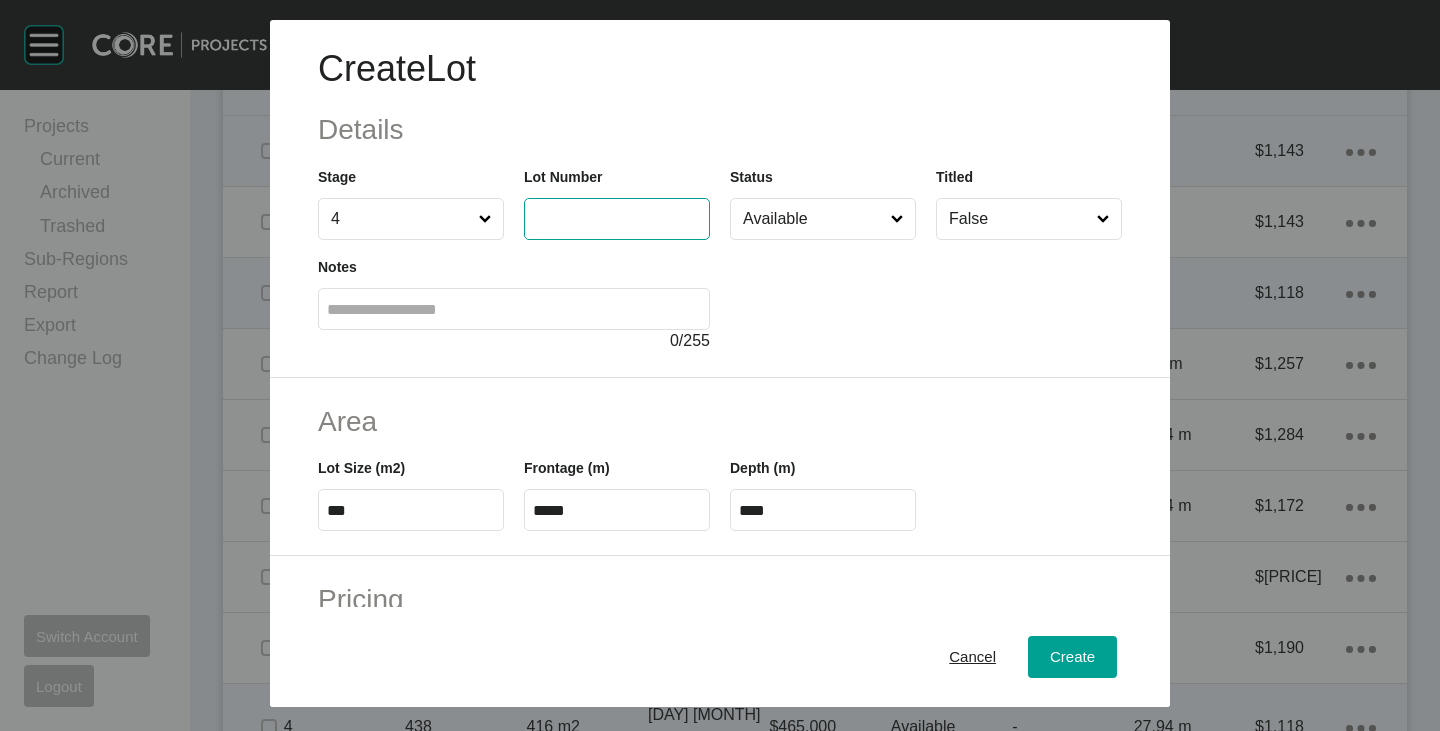click at bounding box center (617, 218) 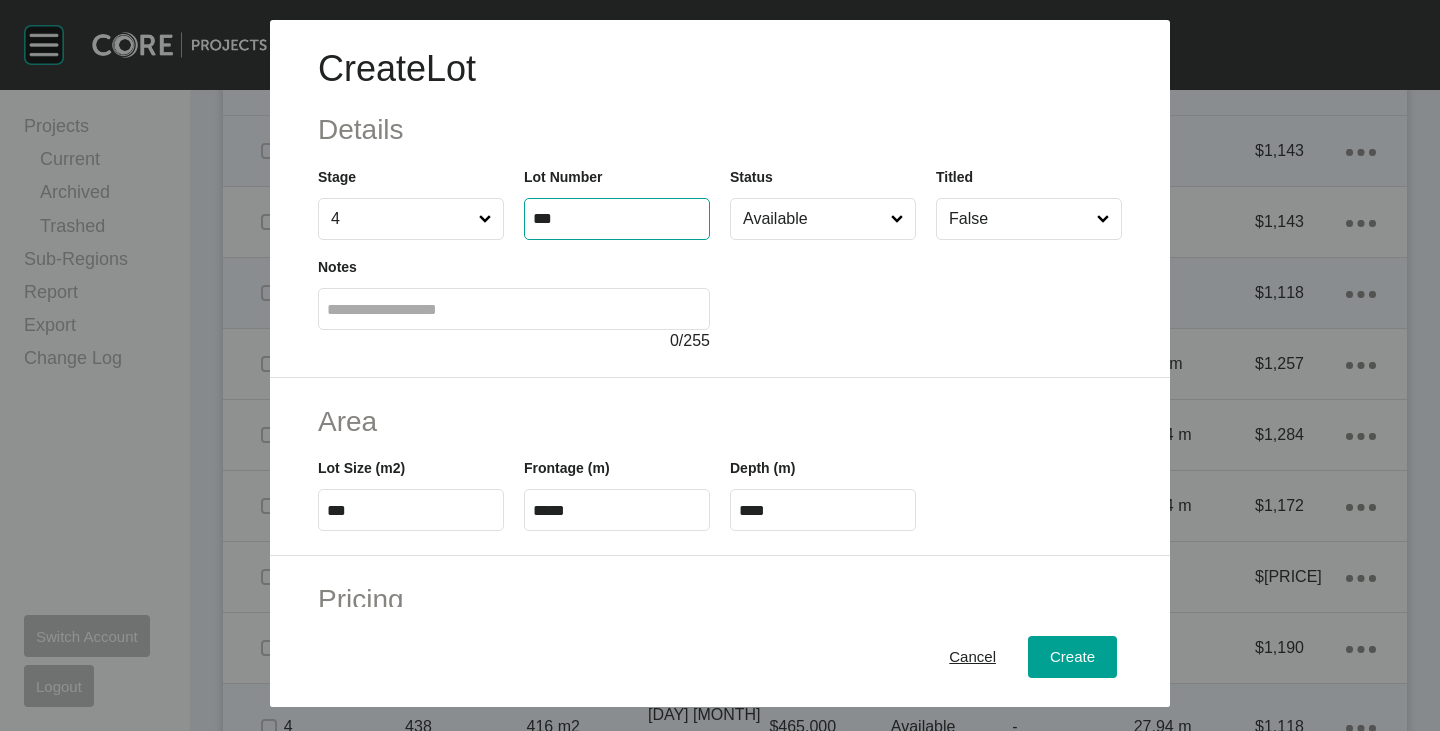 type on "***" 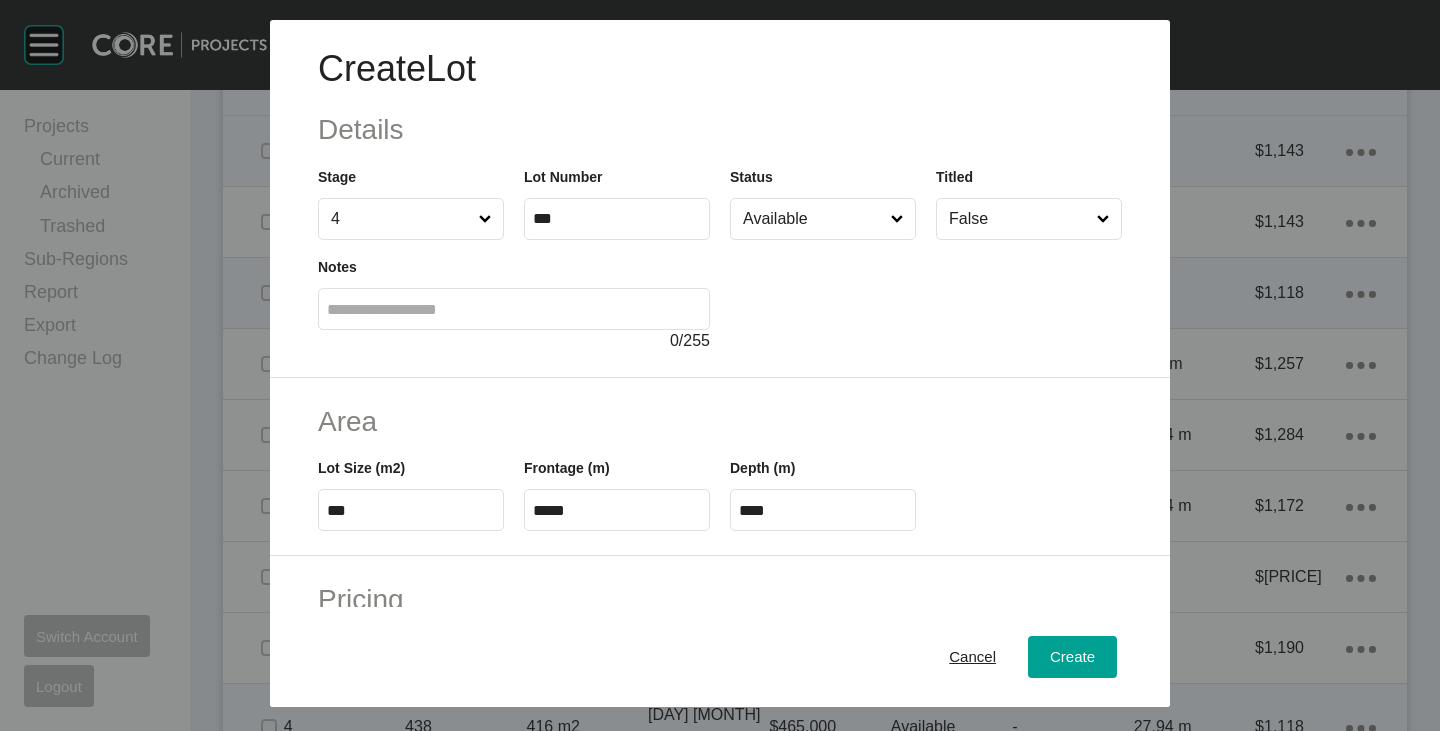 type on "******" 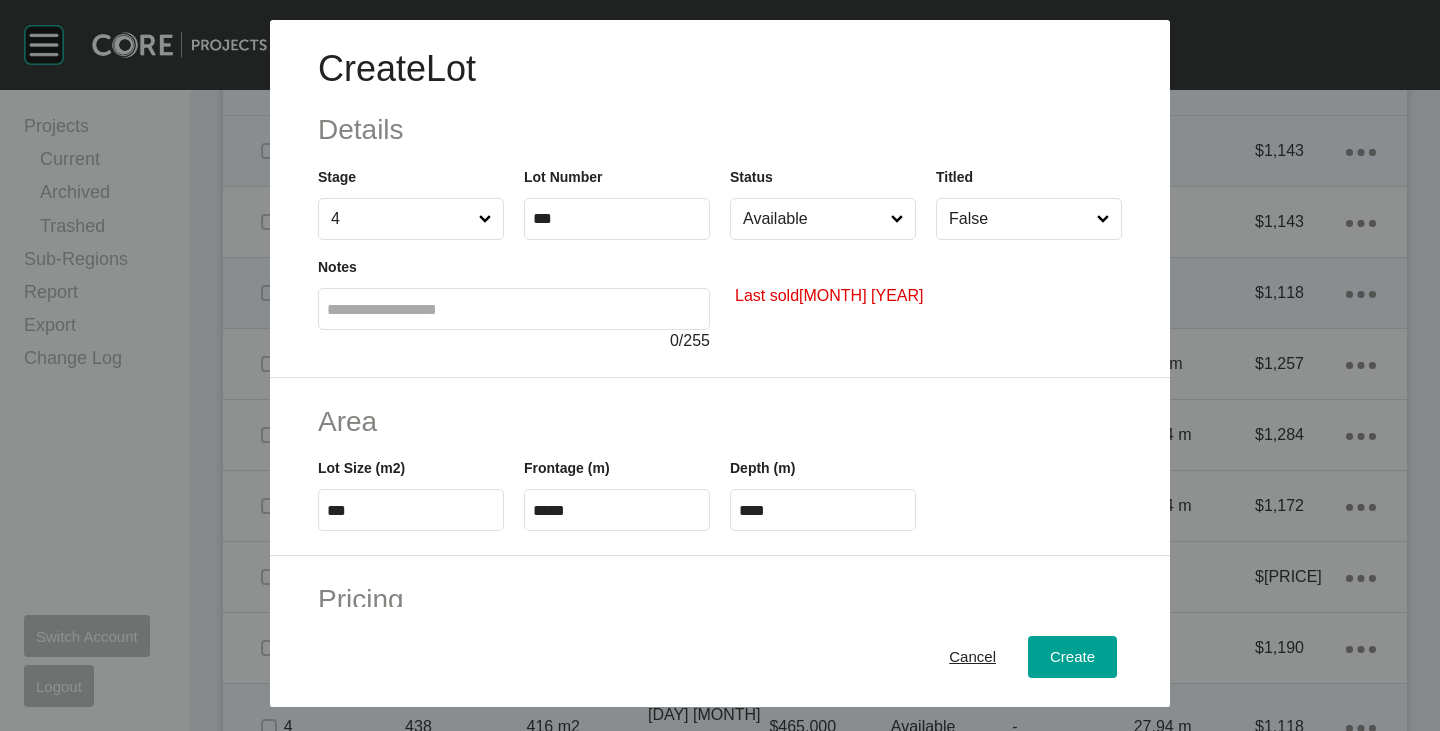 click on "Available" at bounding box center (813, 219) 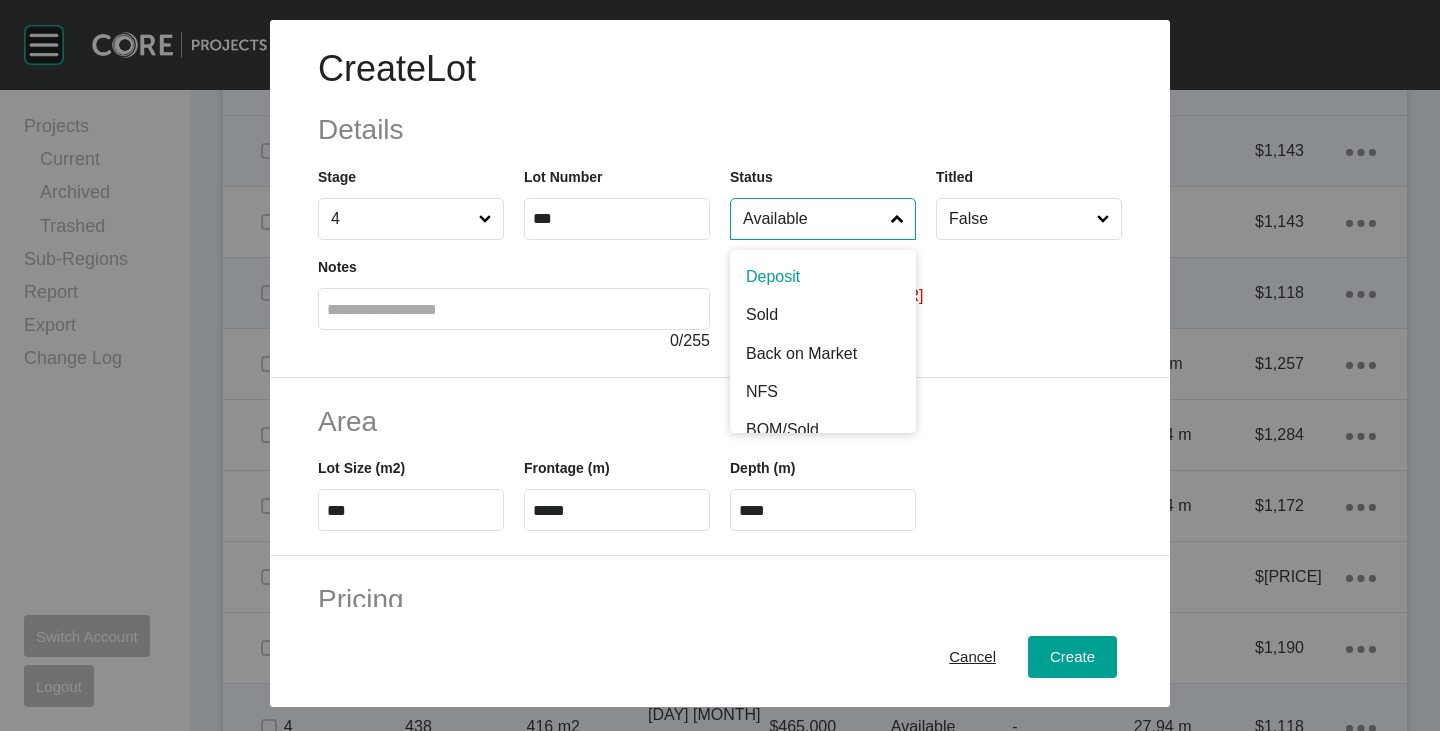 scroll, scrollTop: 96, scrollLeft: 0, axis: vertical 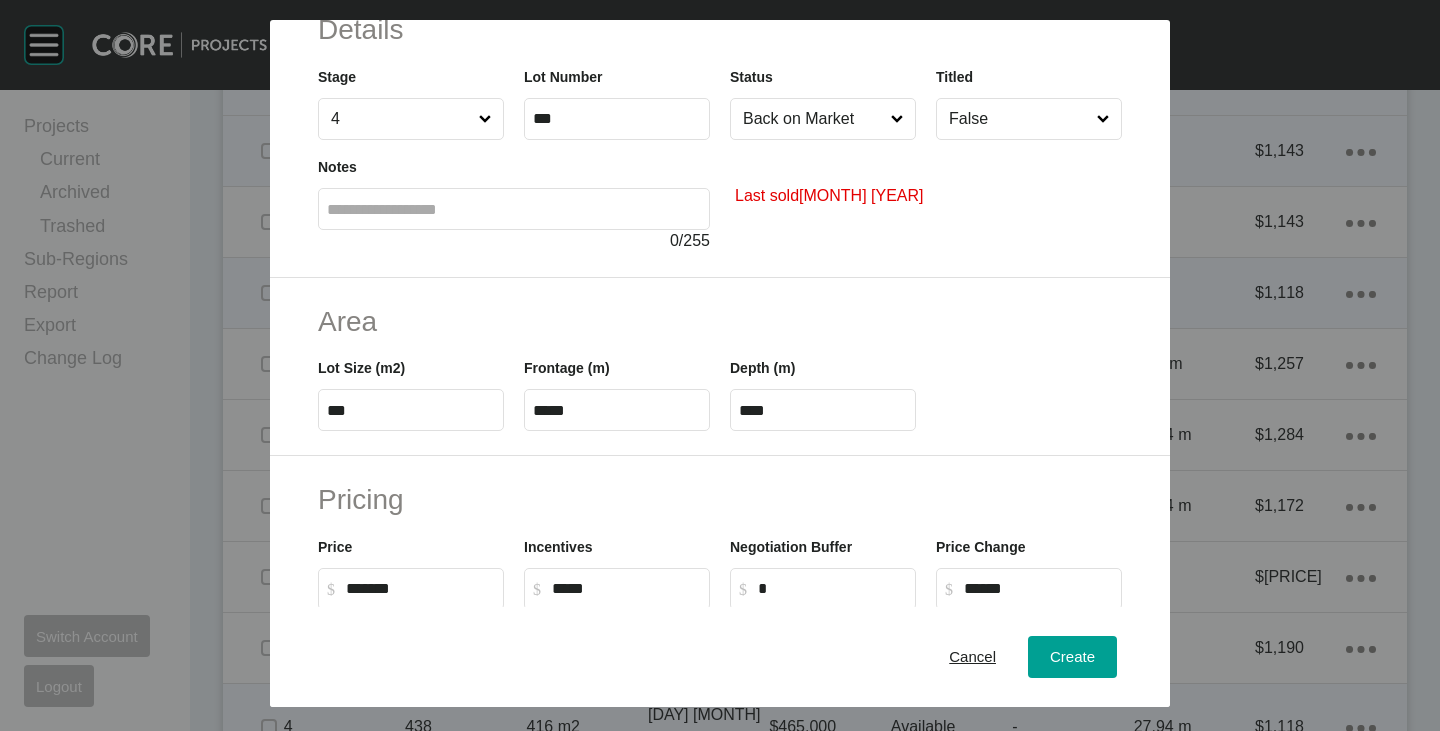 click on "***" at bounding box center [411, 410] 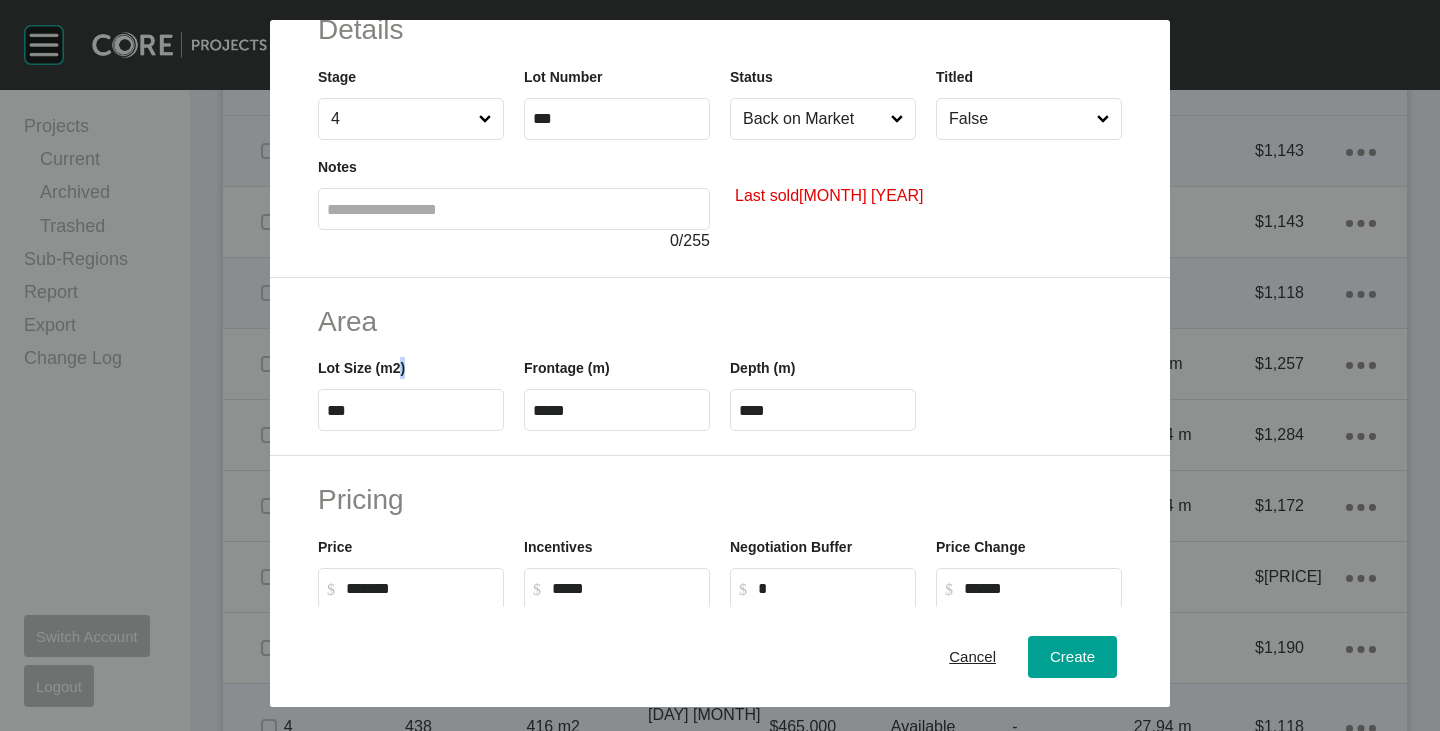 click on "***" at bounding box center (411, 410) 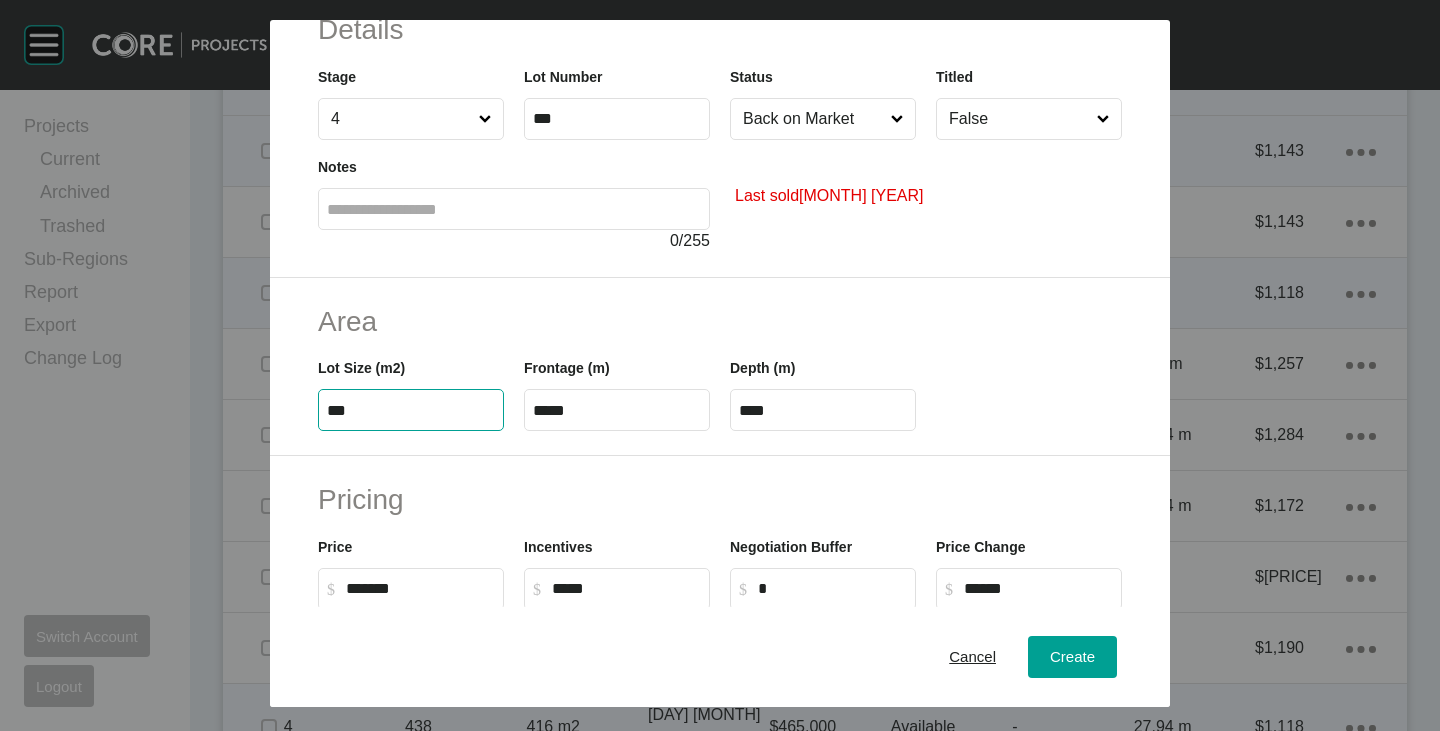 click on "***" at bounding box center [411, 410] 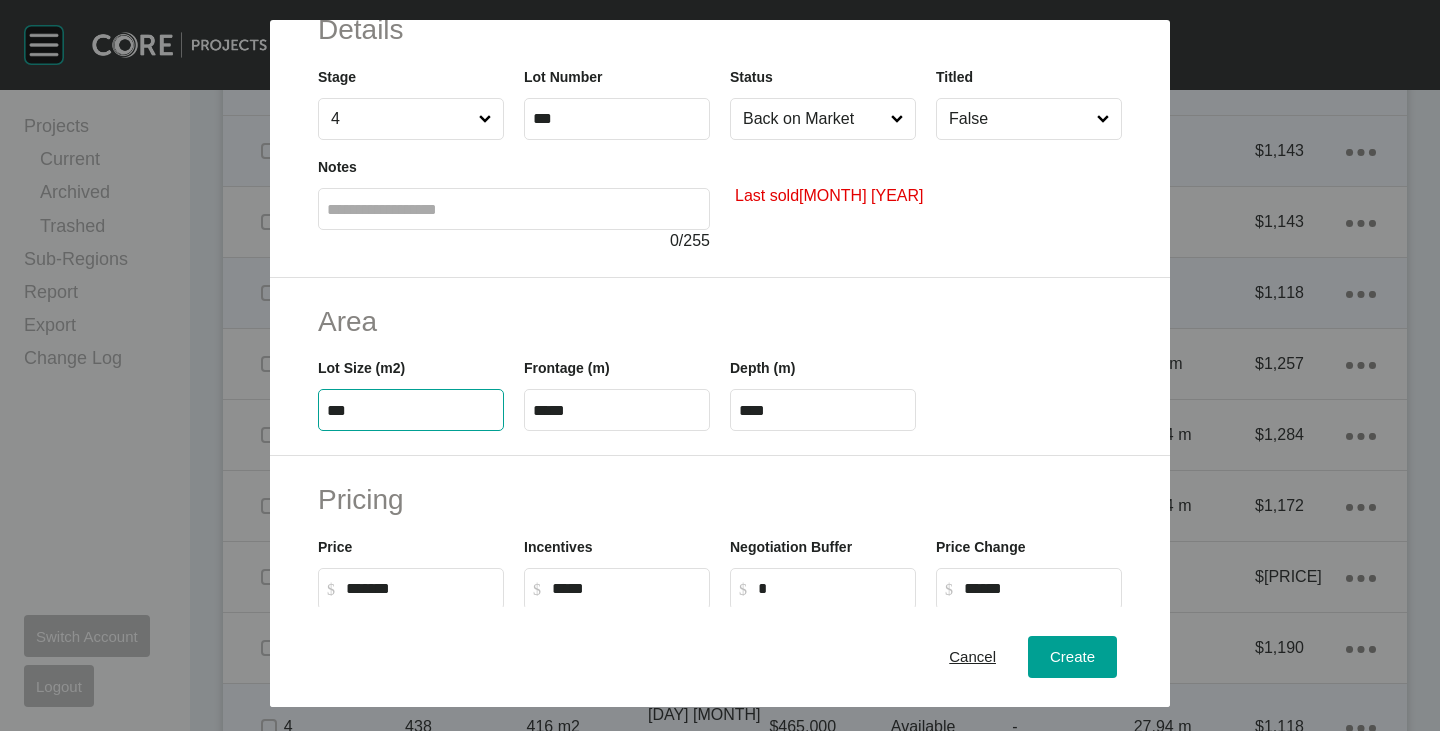 type on "***" 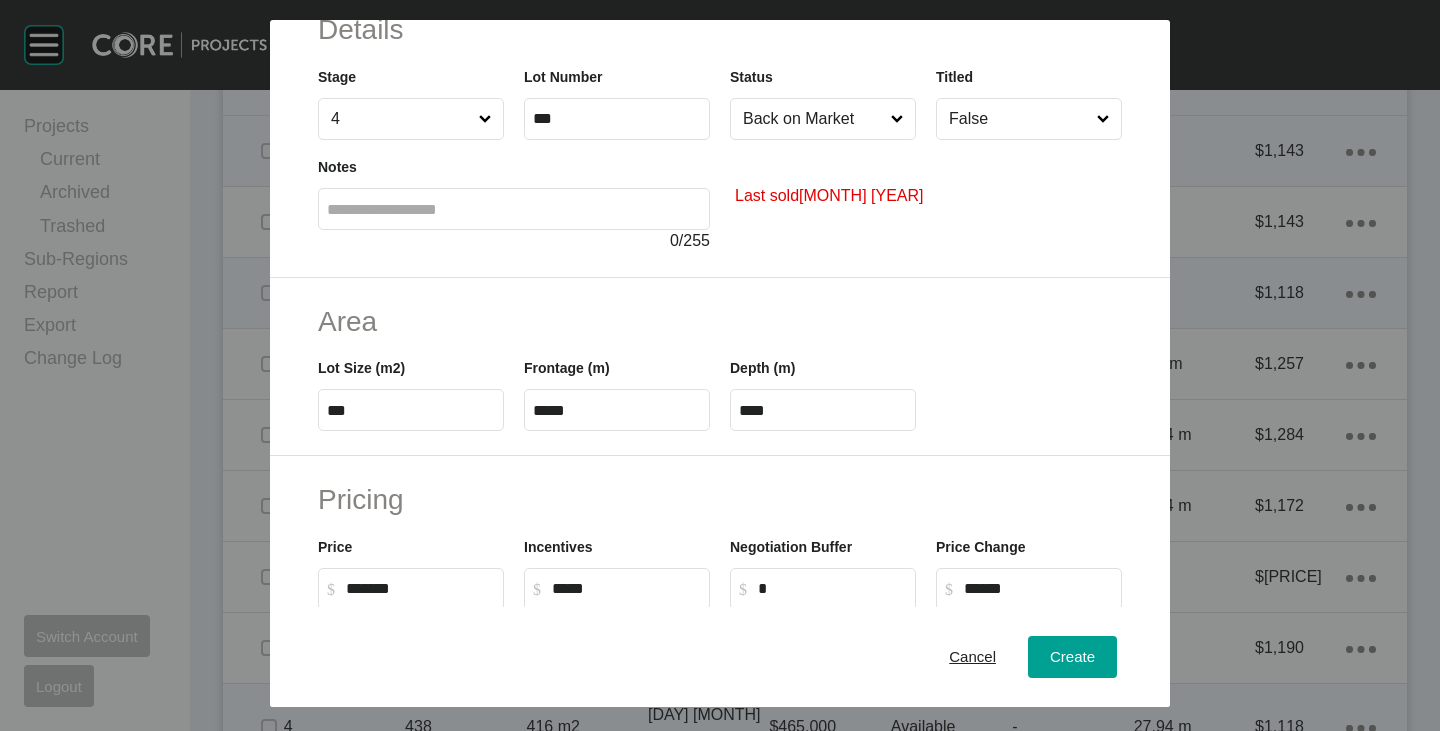 click on "*****" at bounding box center [617, 410] 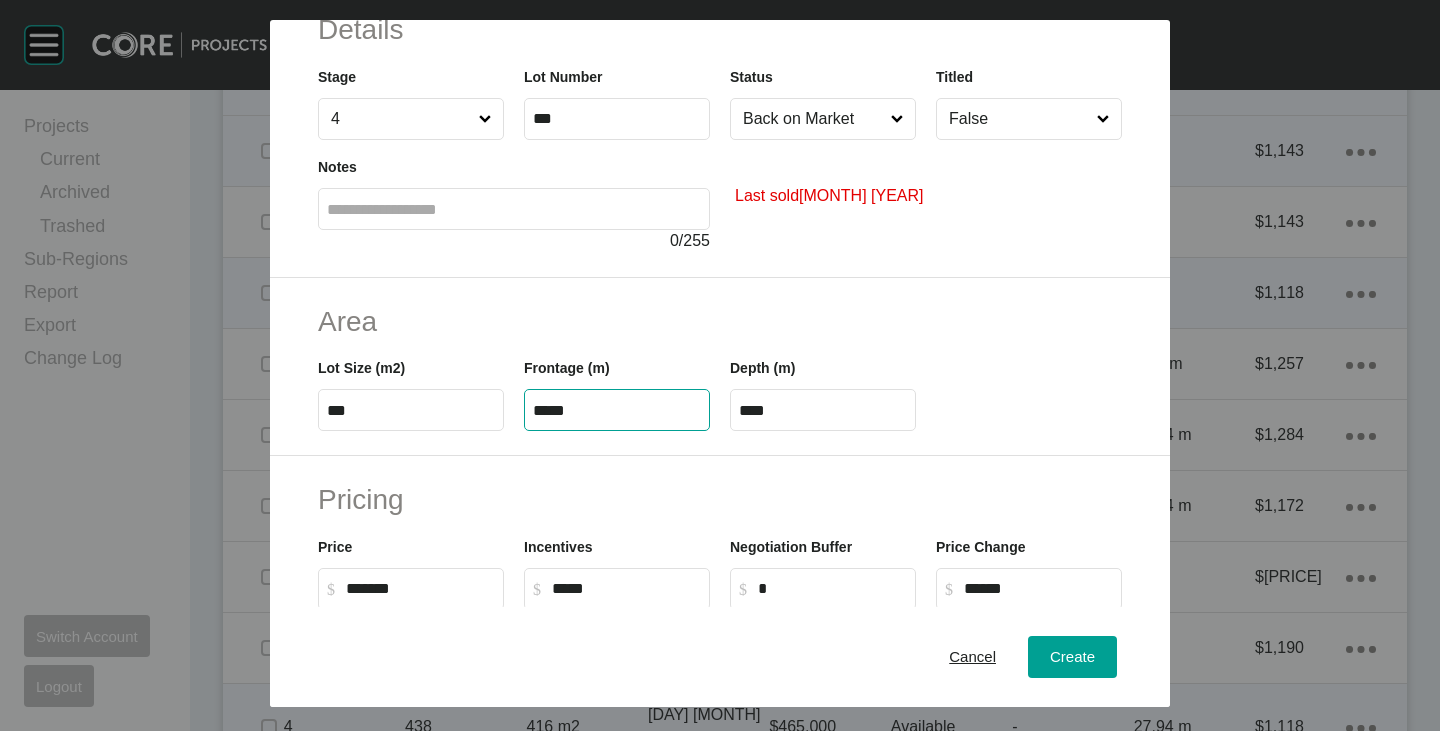 click on "*****" at bounding box center (617, 410) 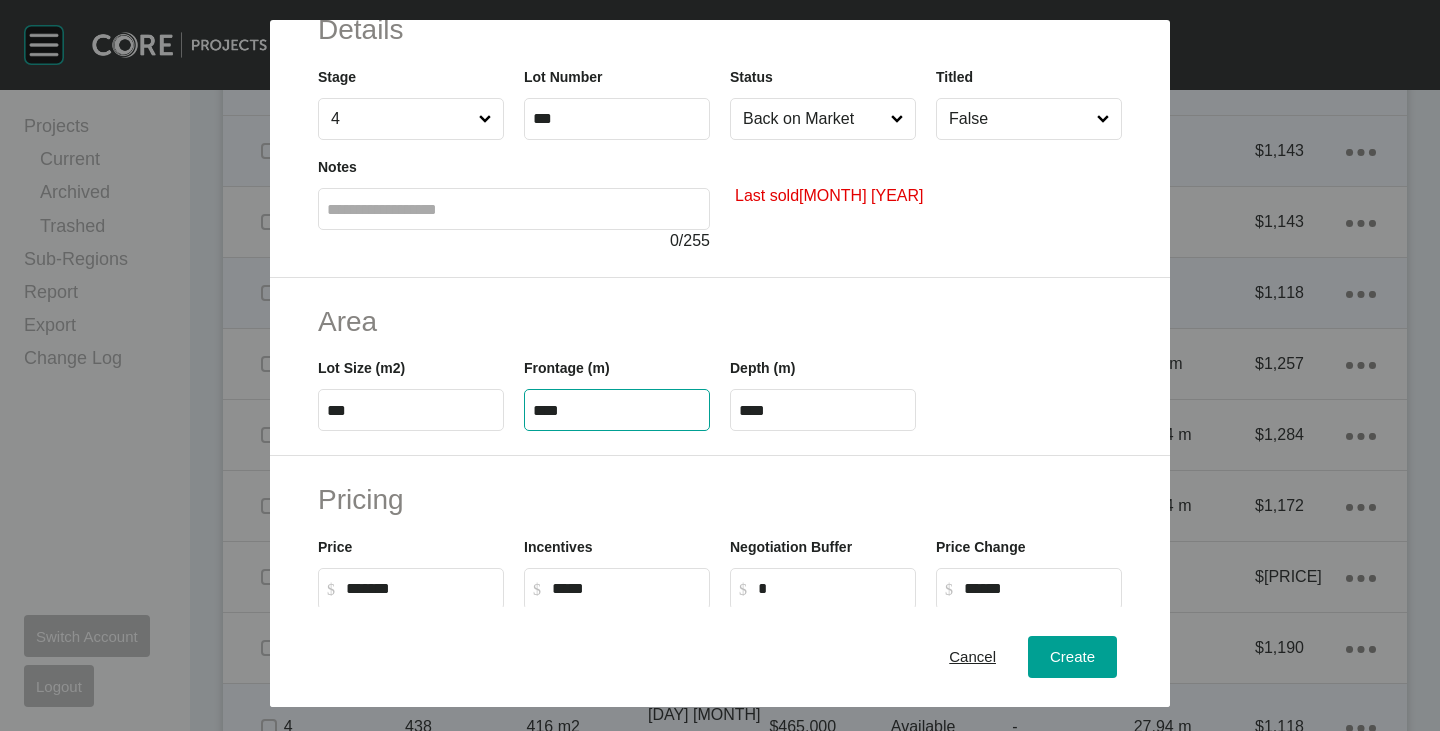 type on "****" 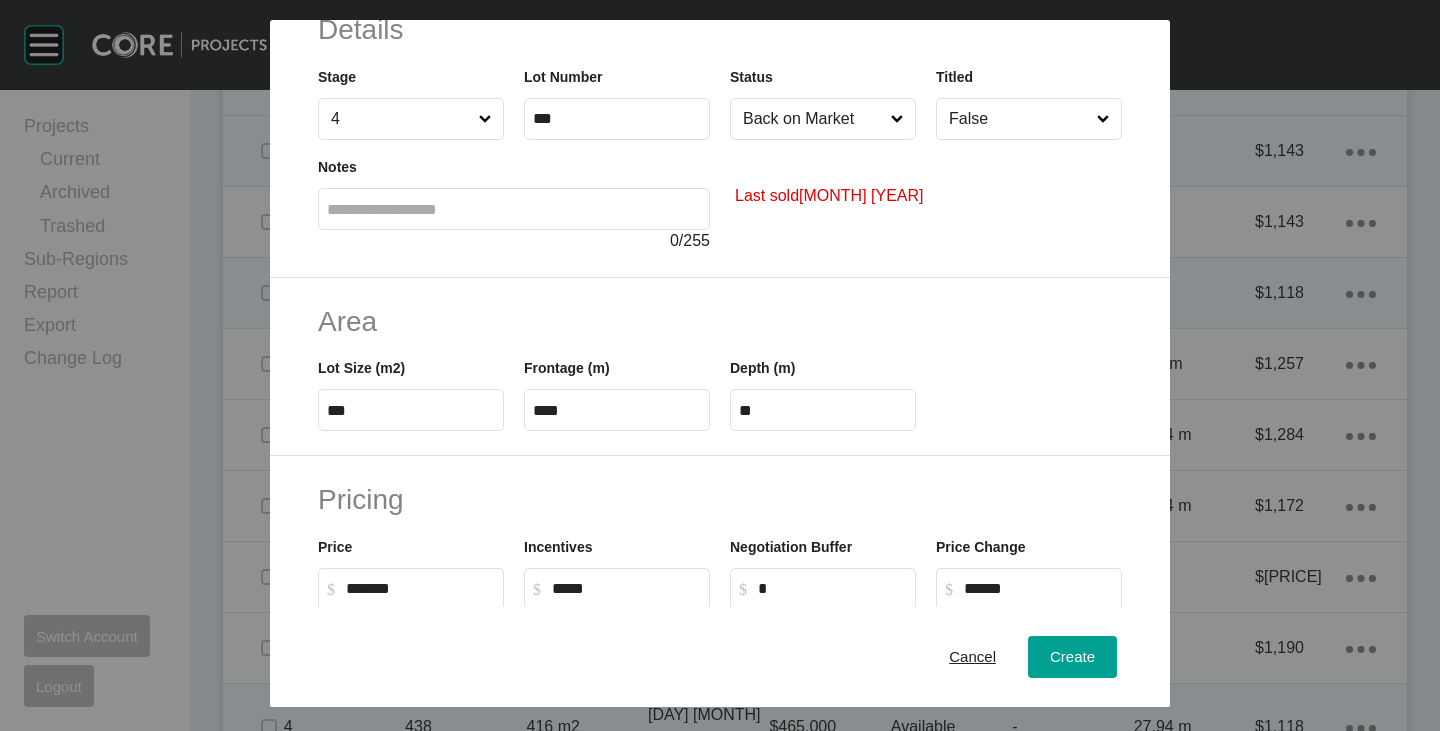 click on "Area" at bounding box center (720, 321) 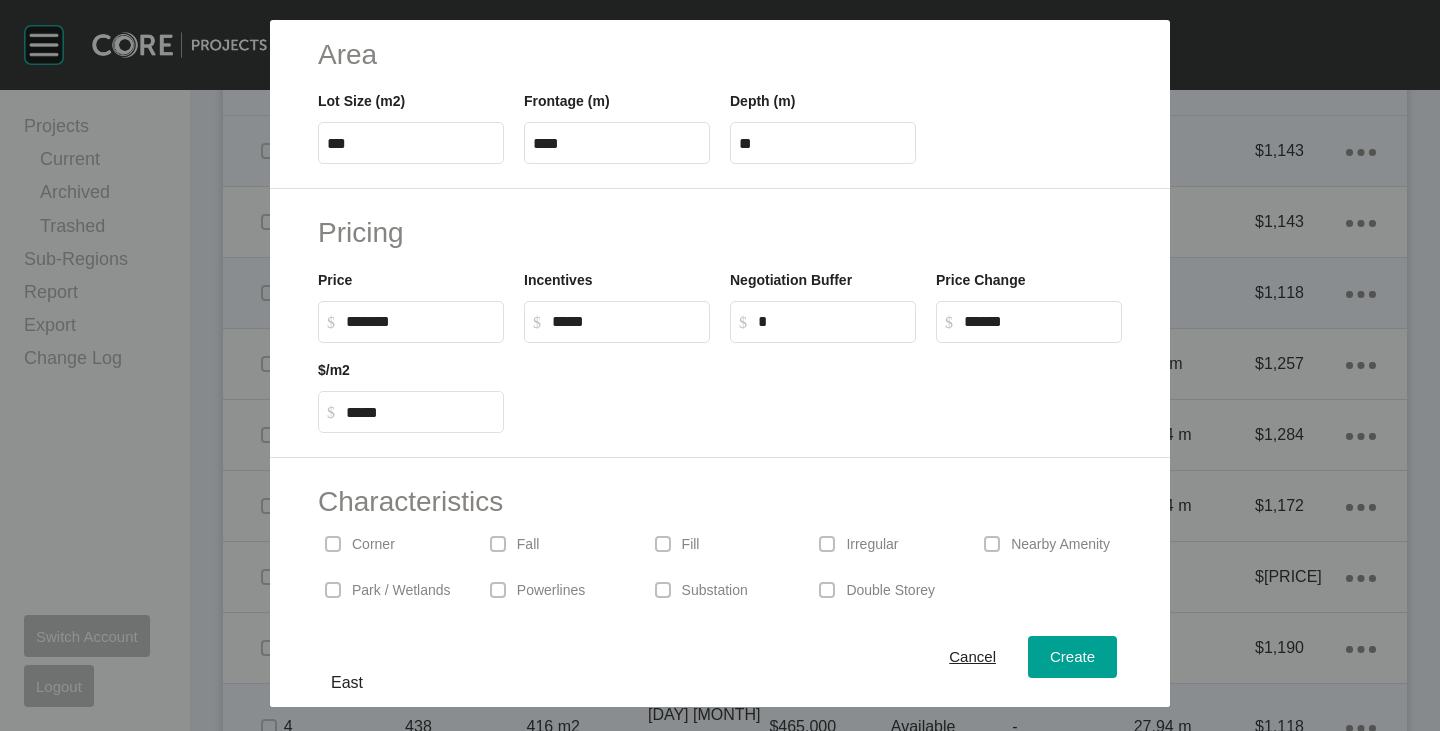scroll, scrollTop: 489, scrollLeft: 0, axis: vertical 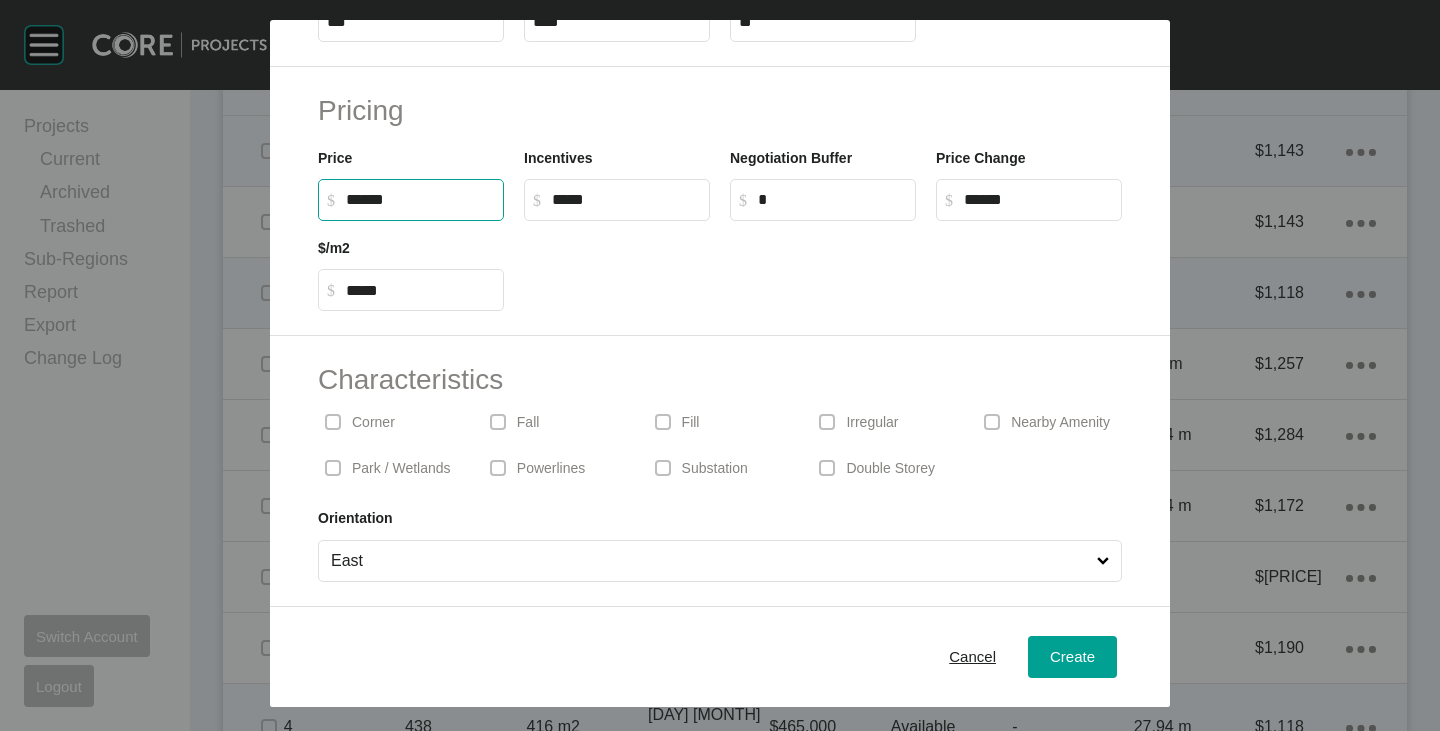 drag, startPoint x: 346, startPoint y: 194, endPoint x: 371, endPoint y: 202, distance: 26.24881 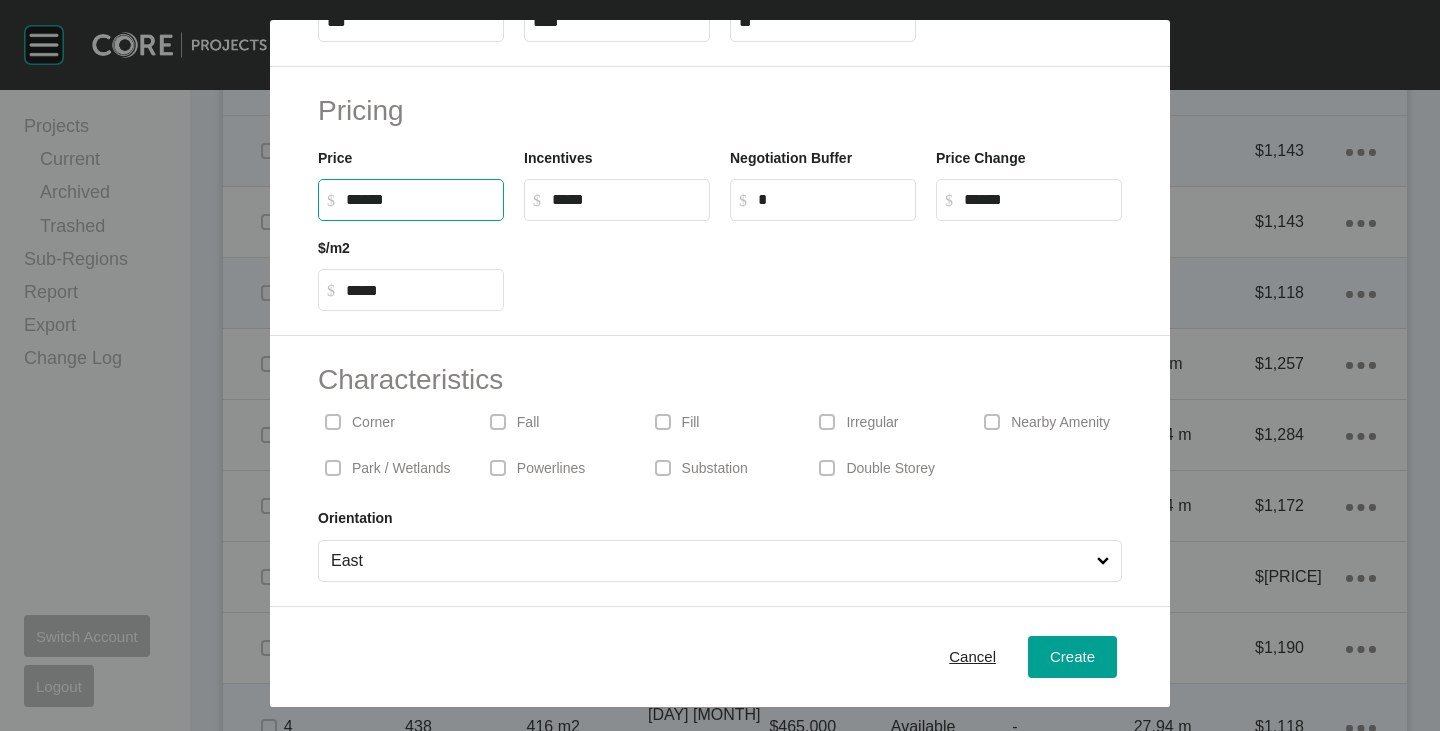 type on "*******" 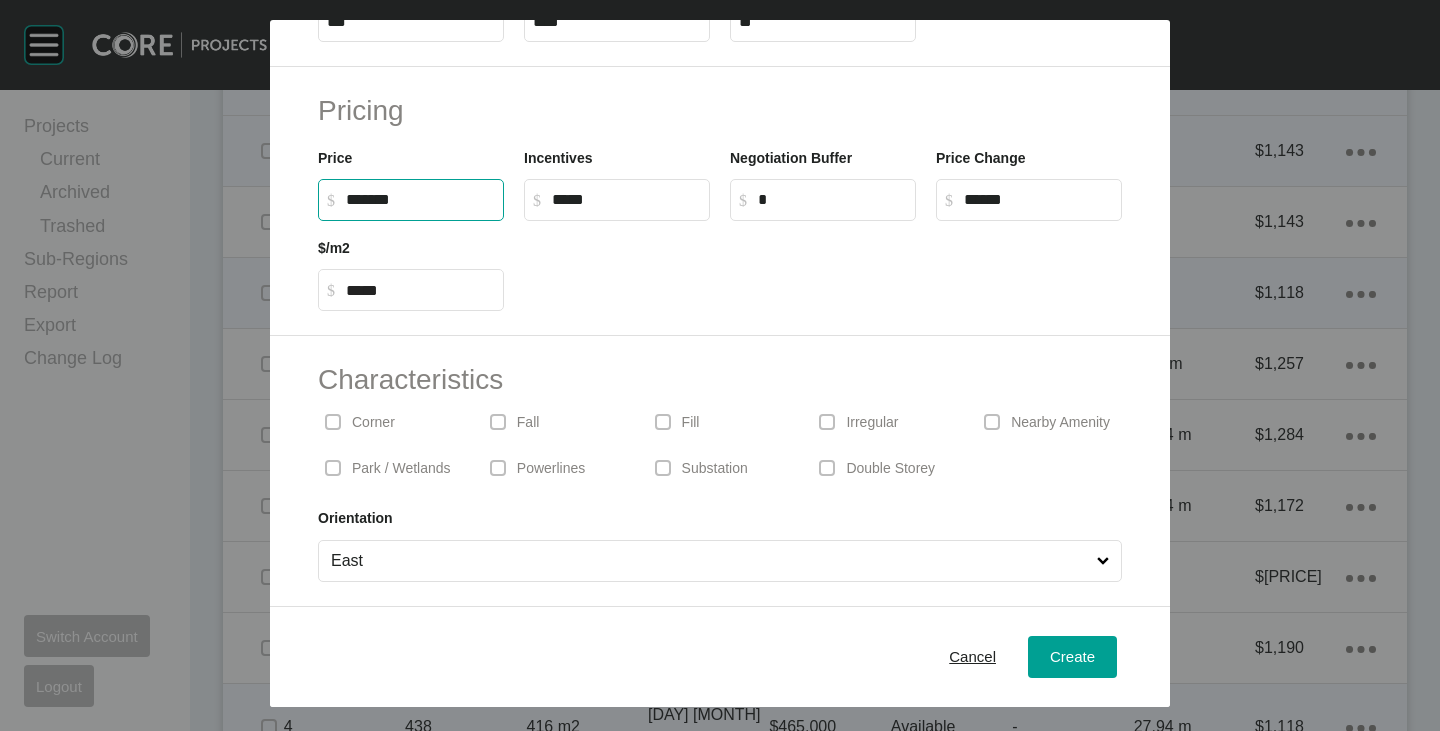 type on "*" 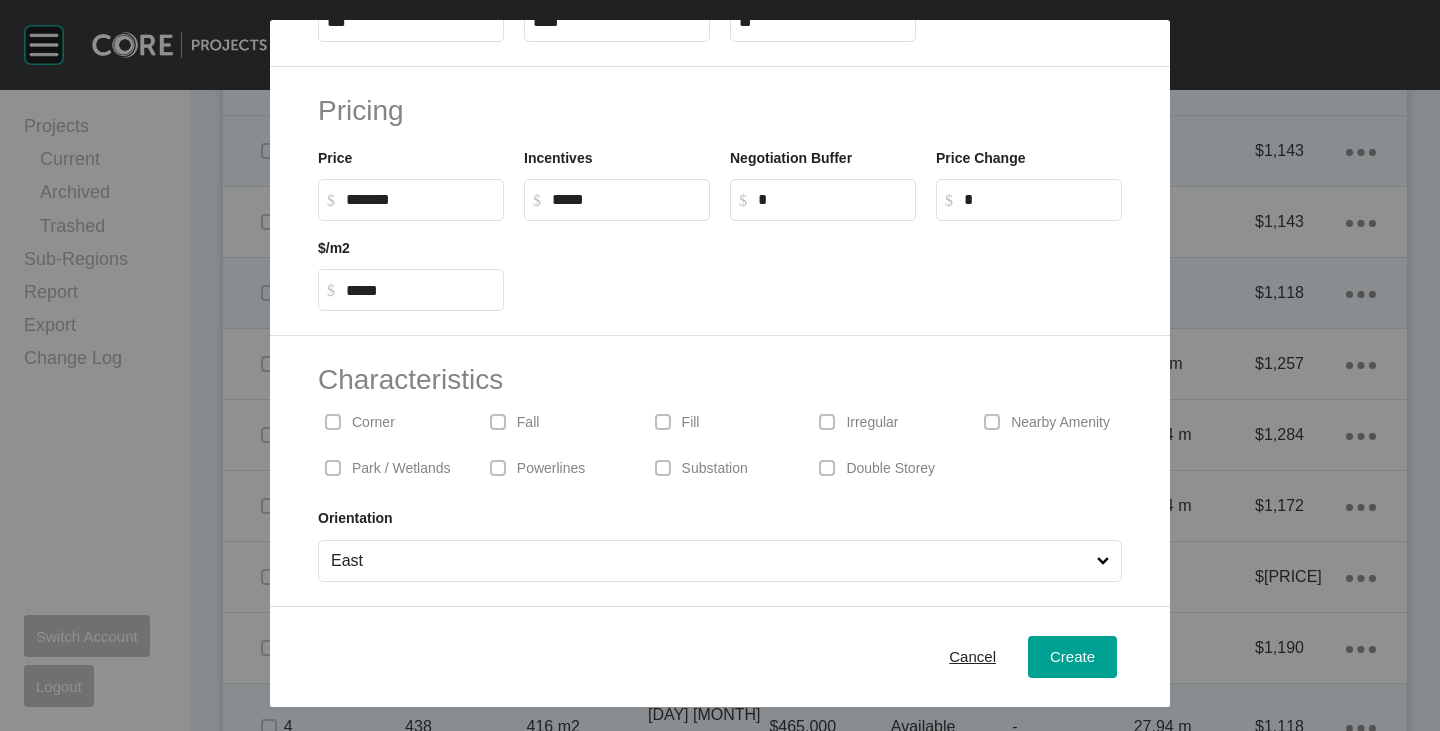 click at bounding box center (823, 266) 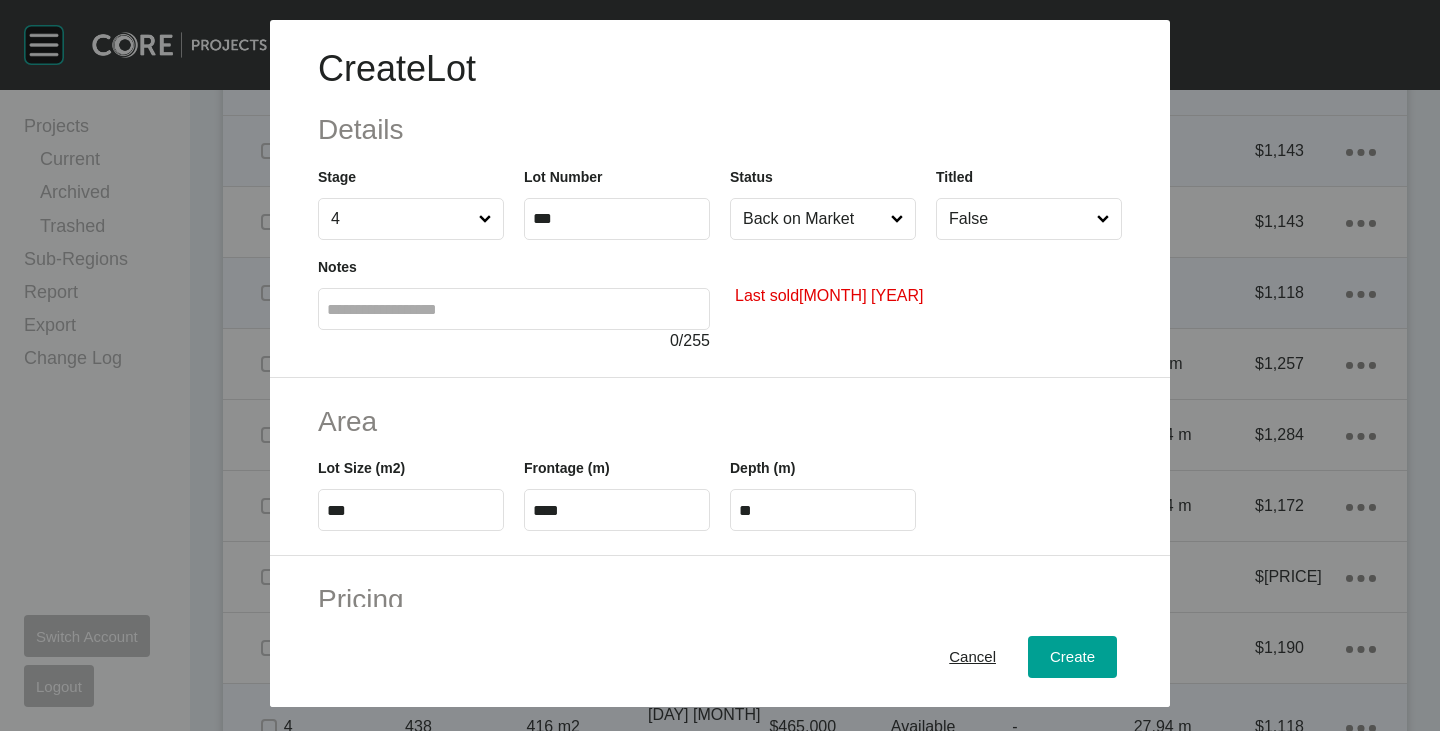scroll, scrollTop: 489, scrollLeft: 0, axis: vertical 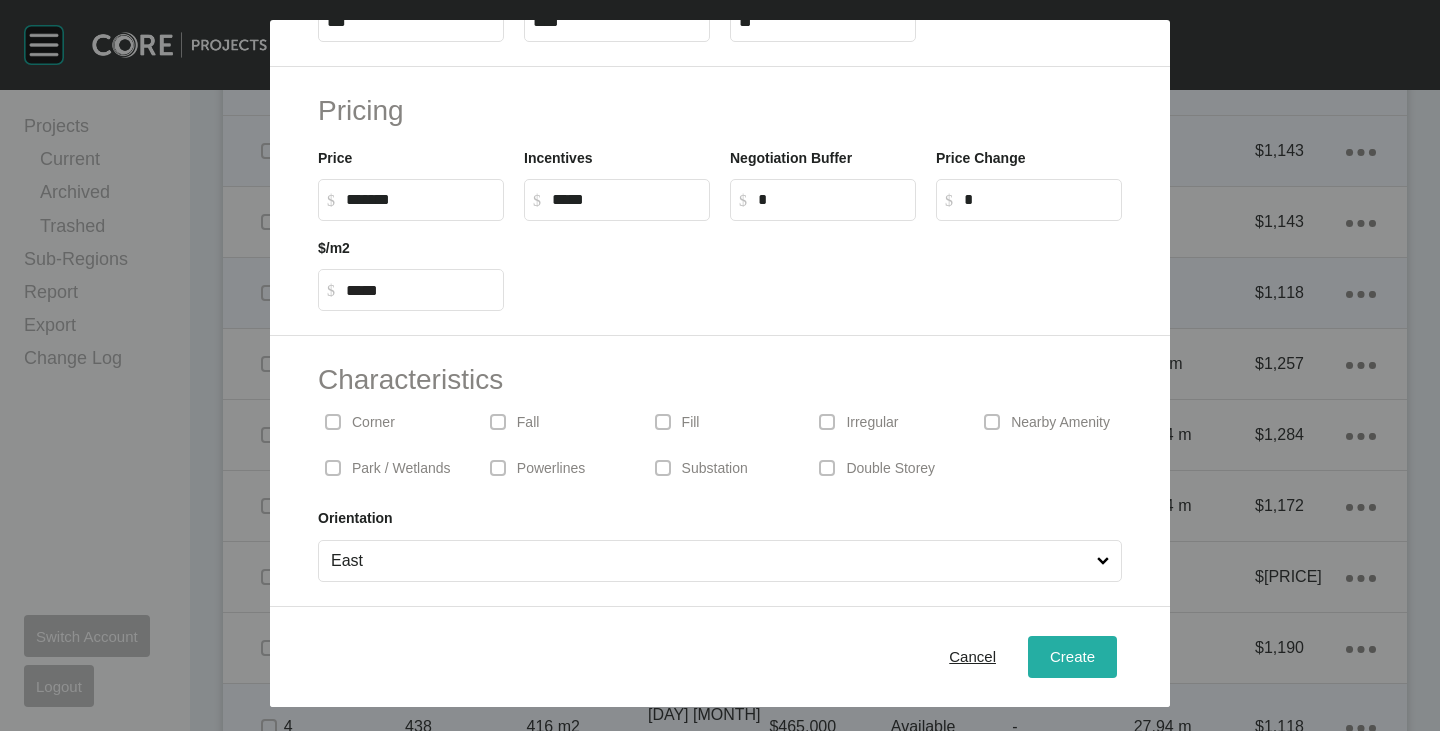 click on "Create" at bounding box center [1072, 656] 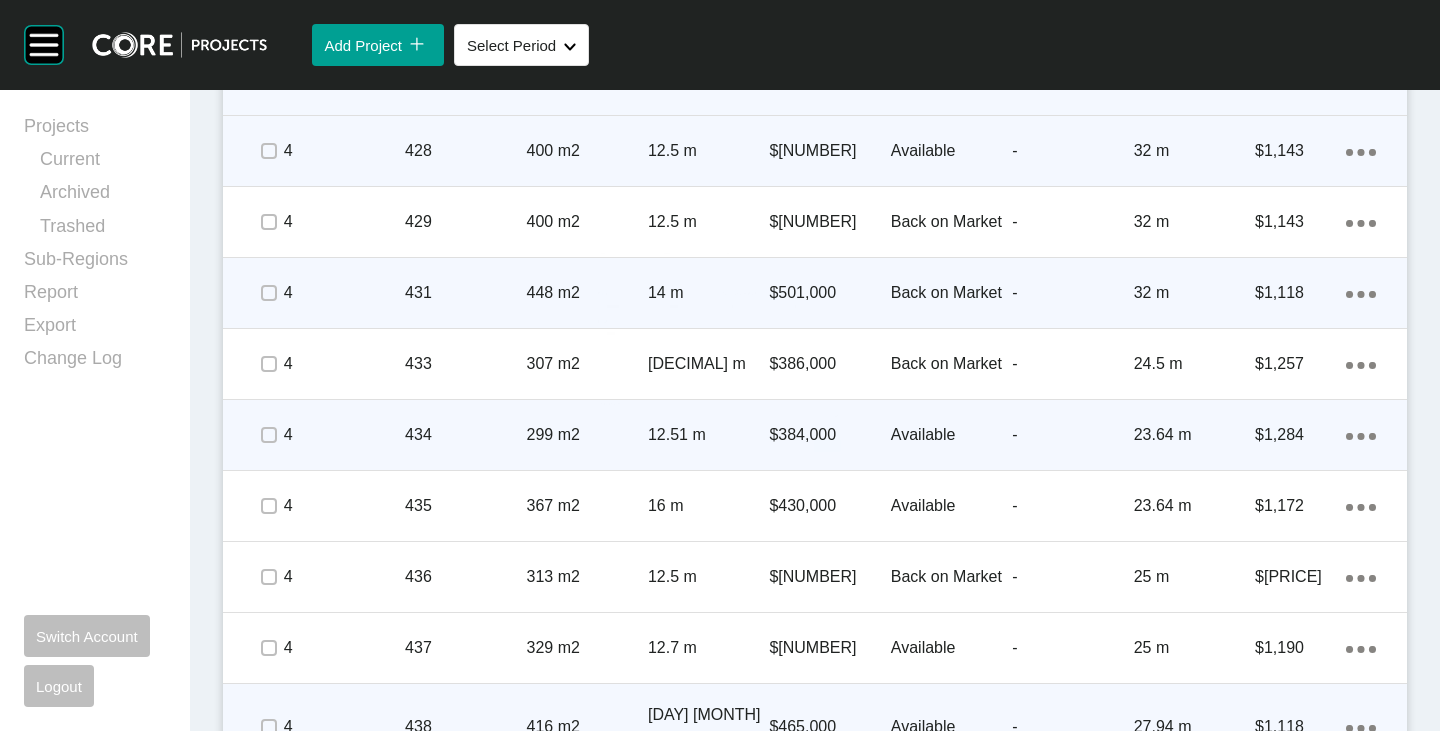 scroll, scrollTop: 6845, scrollLeft: 0, axis: vertical 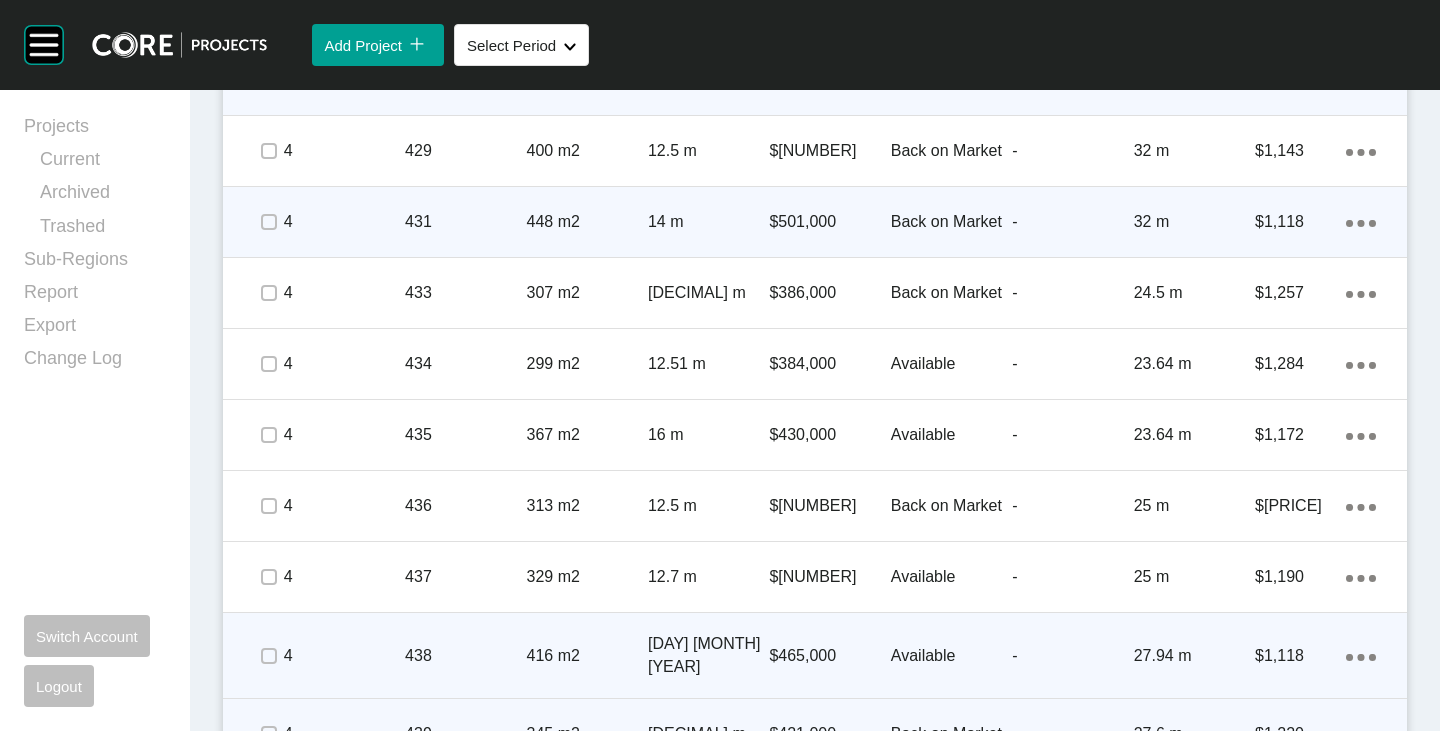 click on "Action Menu Dots Copy 6 Created with Sketch." 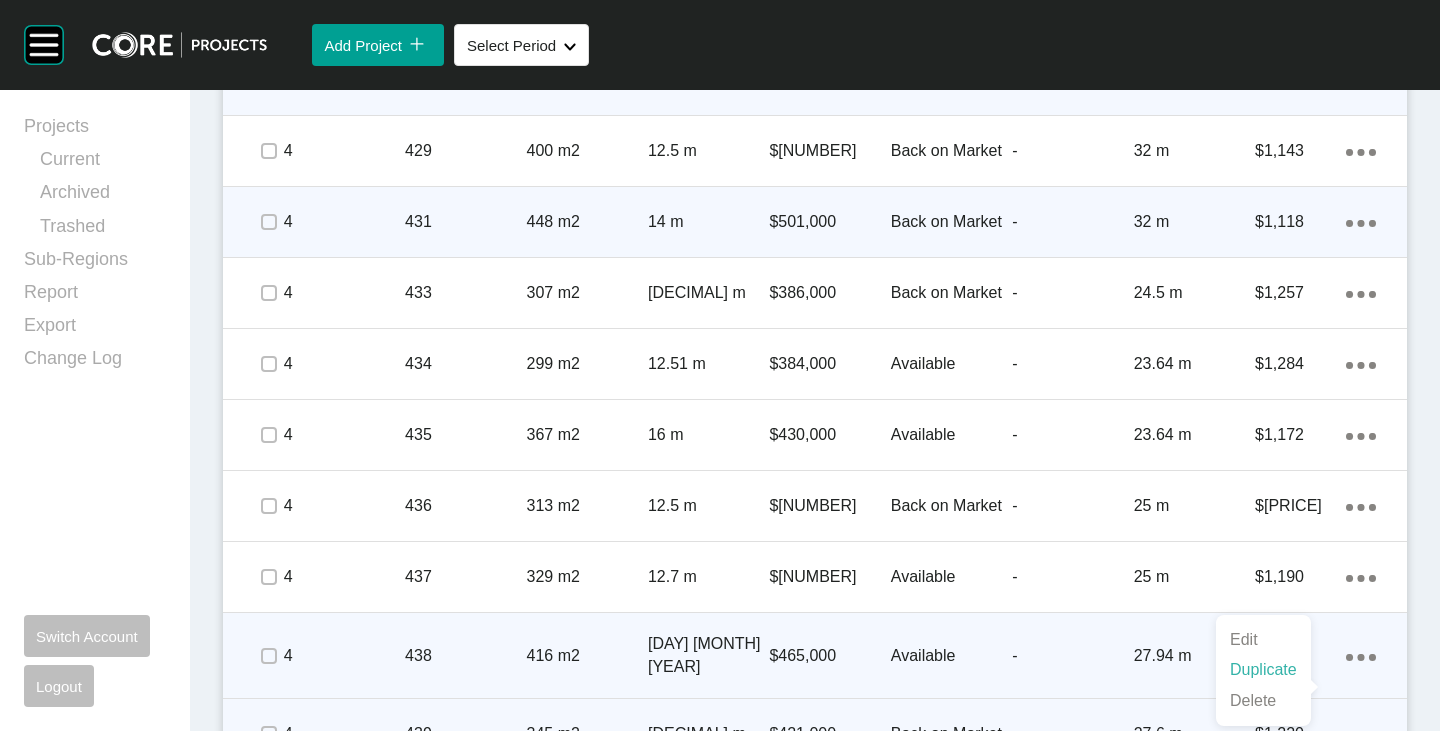 click on "Duplicate" at bounding box center (1263, 670) 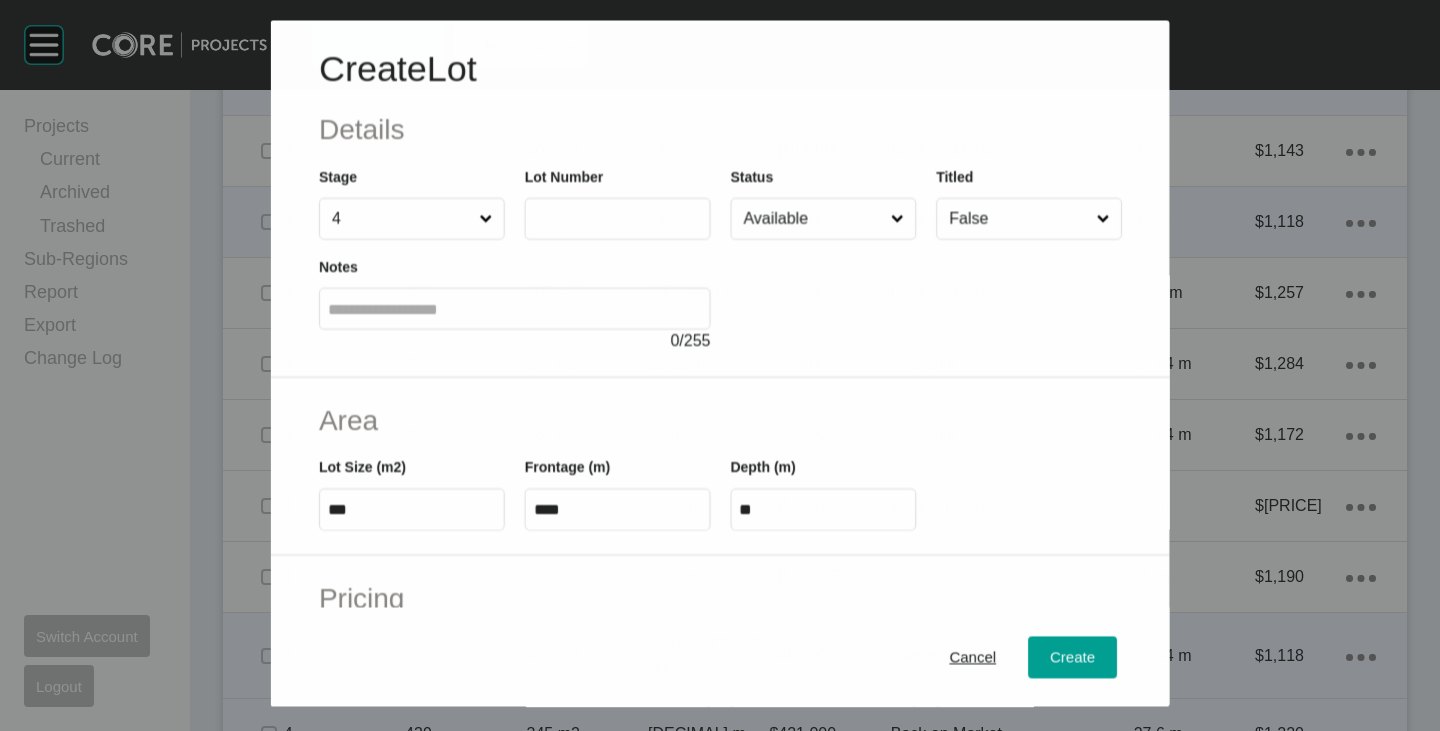 click at bounding box center (617, 219) 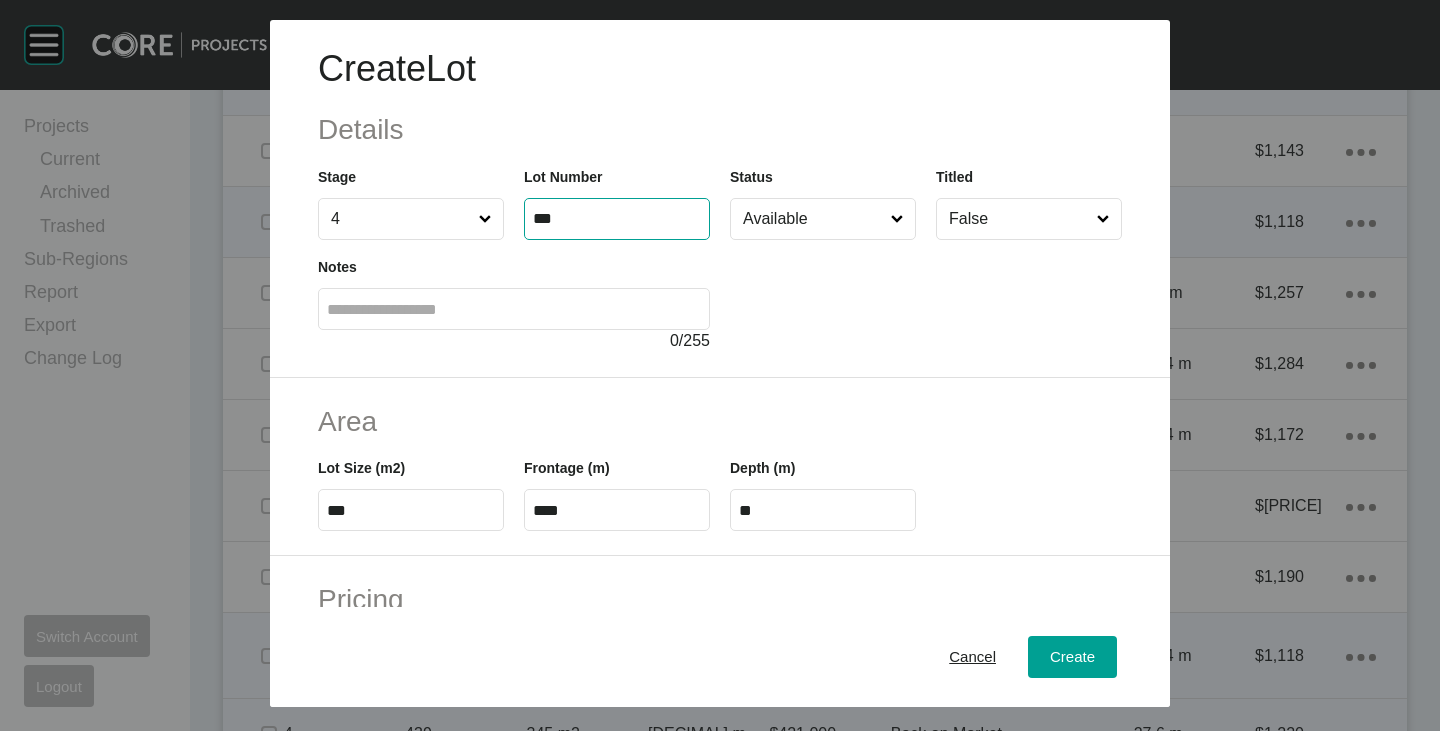 type on "***" 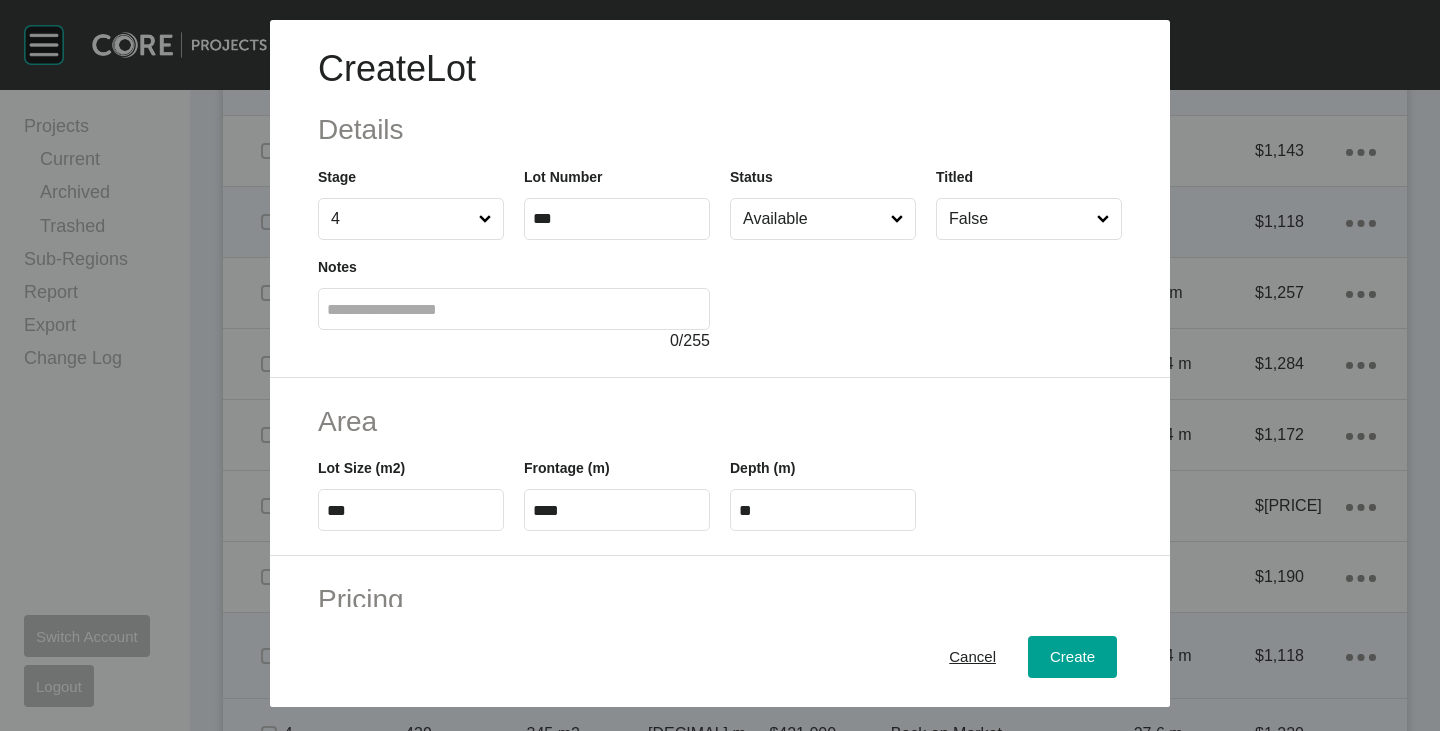 type on "*******" 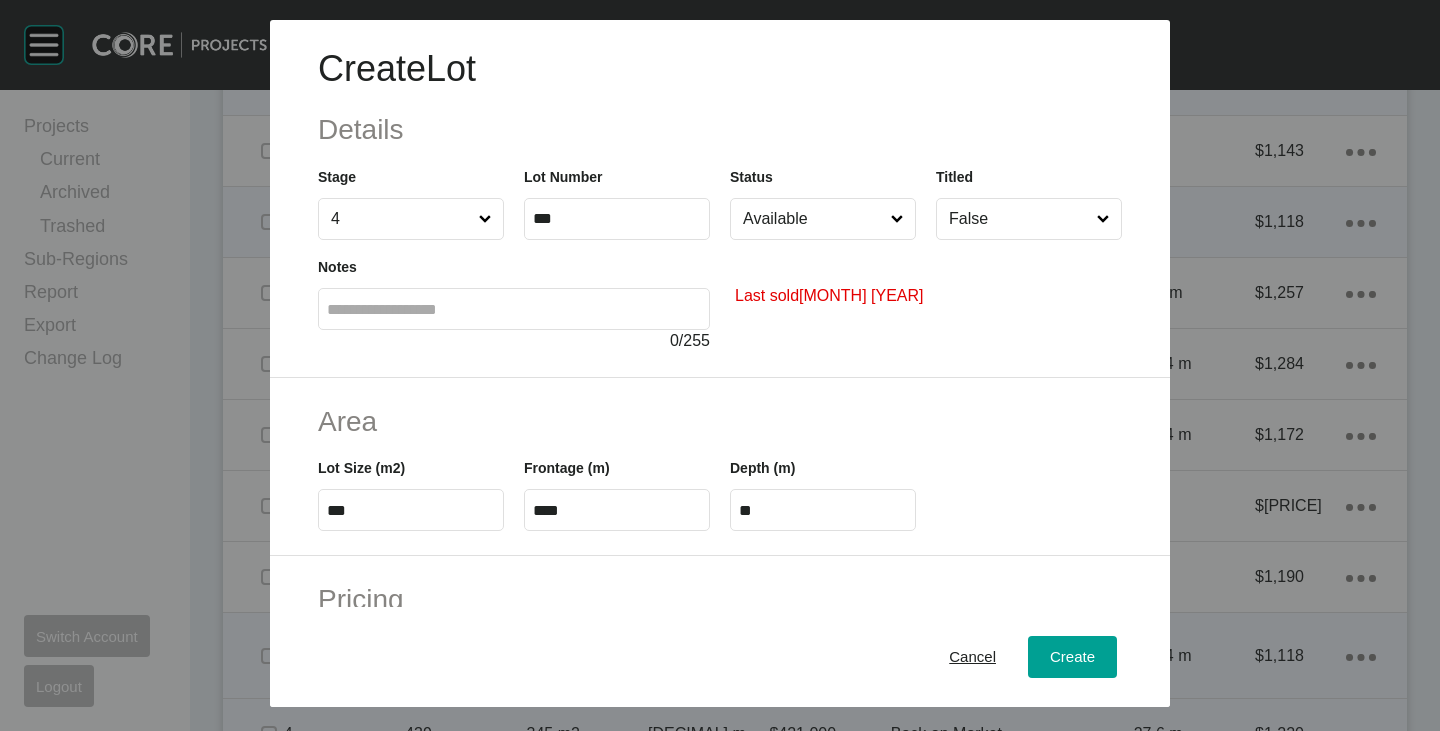 click on "Available" at bounding box center (813, 219) 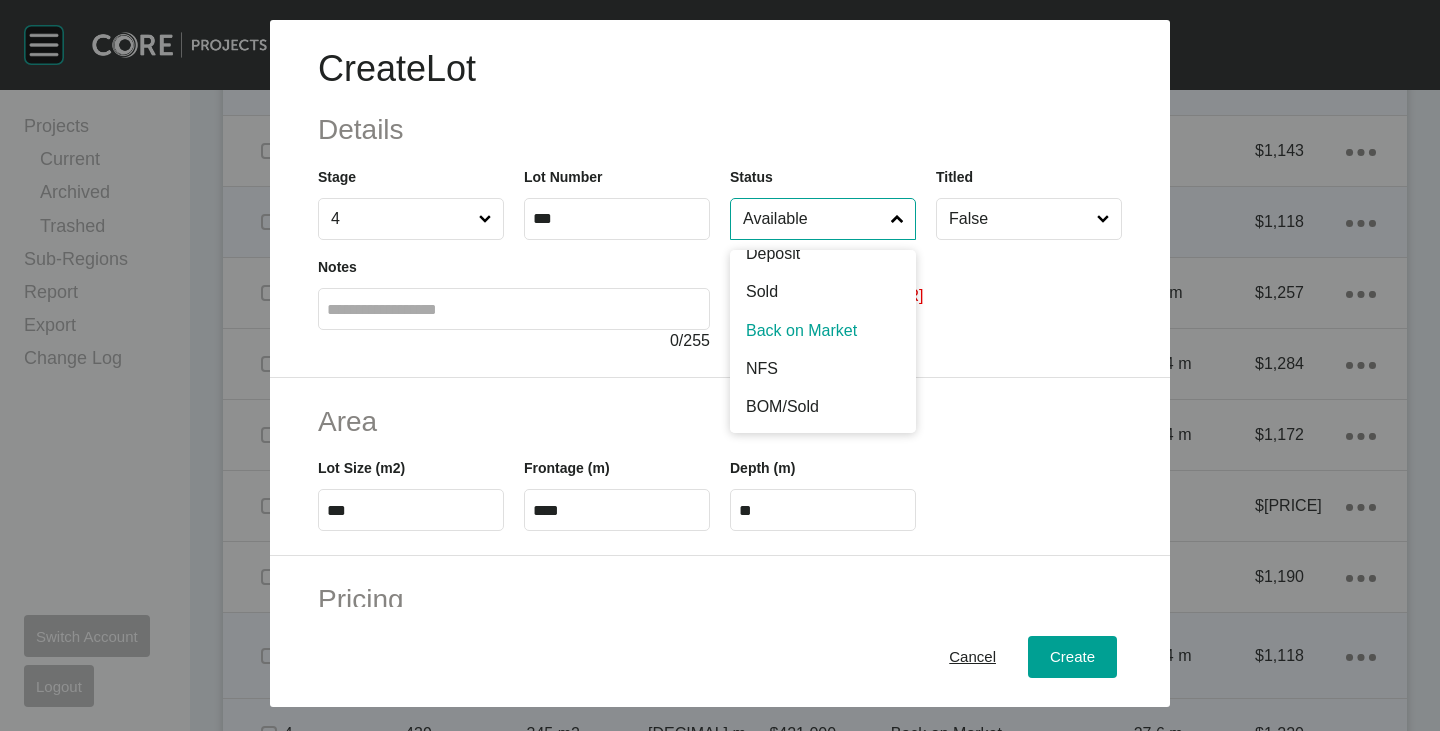 scroll, scrollTop: 102, scrollLeft: 0, axis: vertical 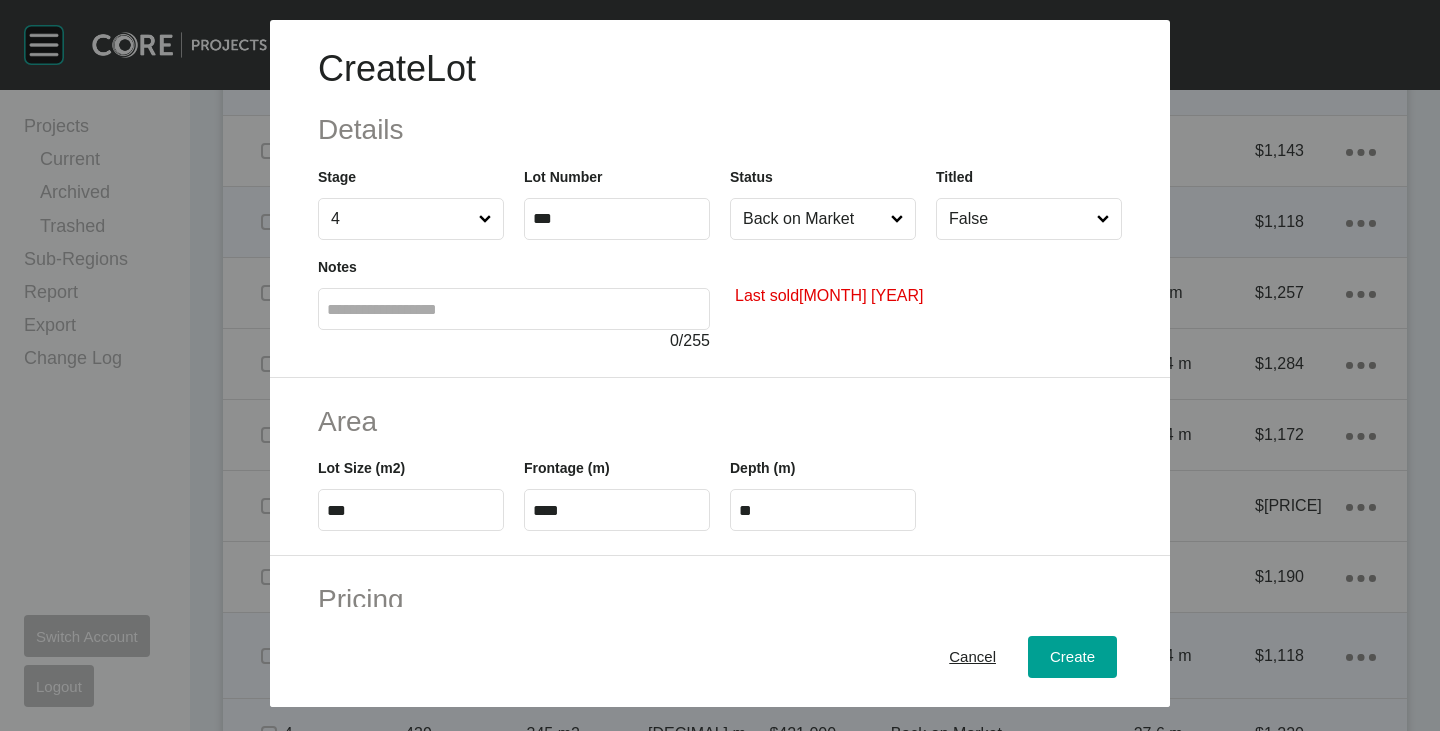 click on "***" at bounding box center (411, 510) 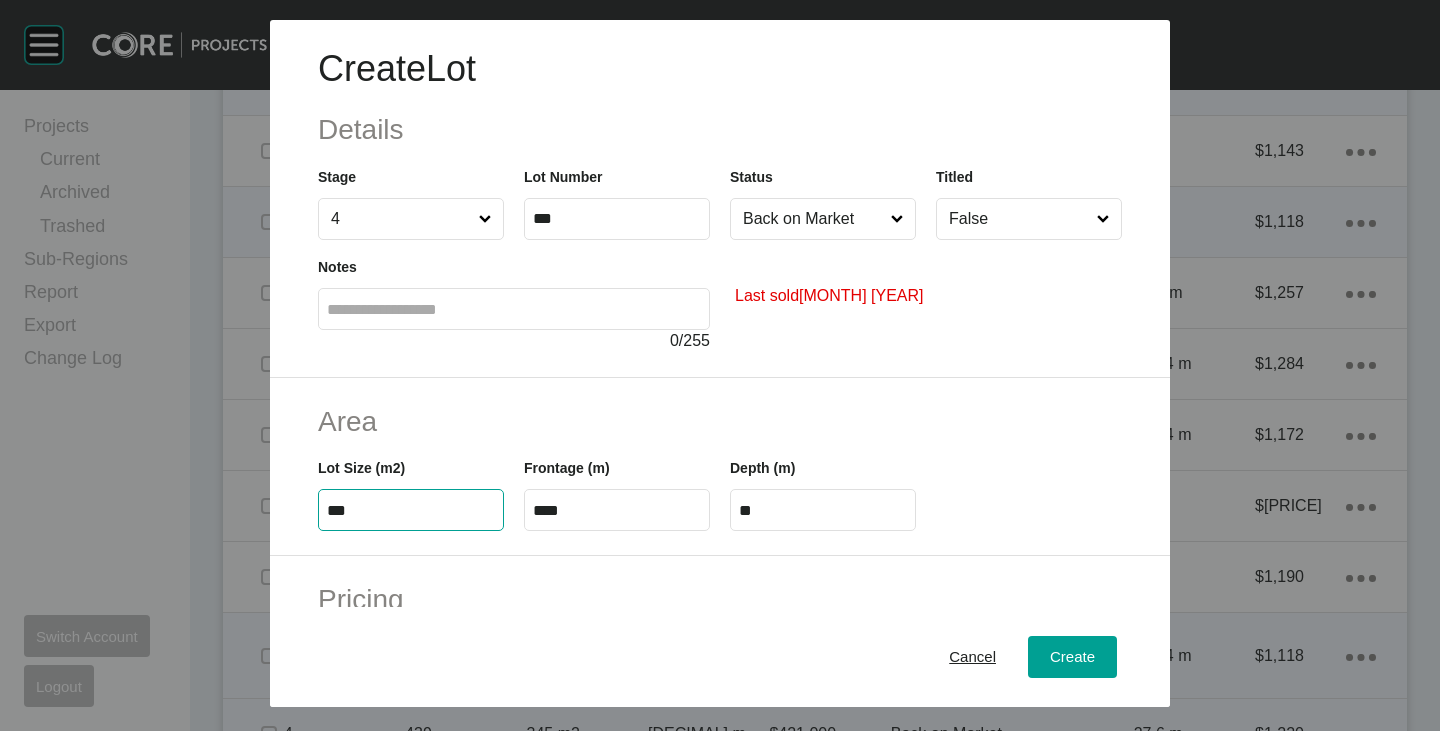 click on "***" at bounding box center (411, 510) 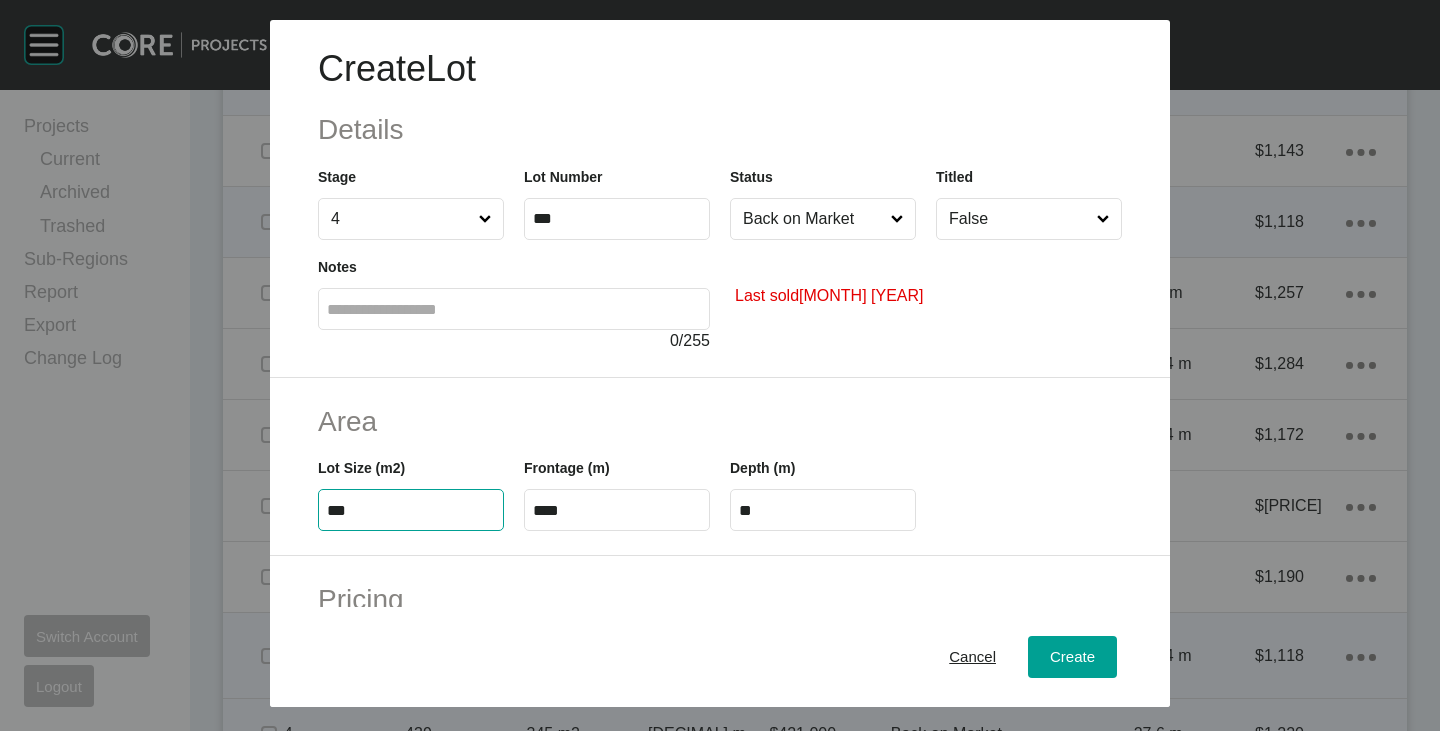 type on "***" 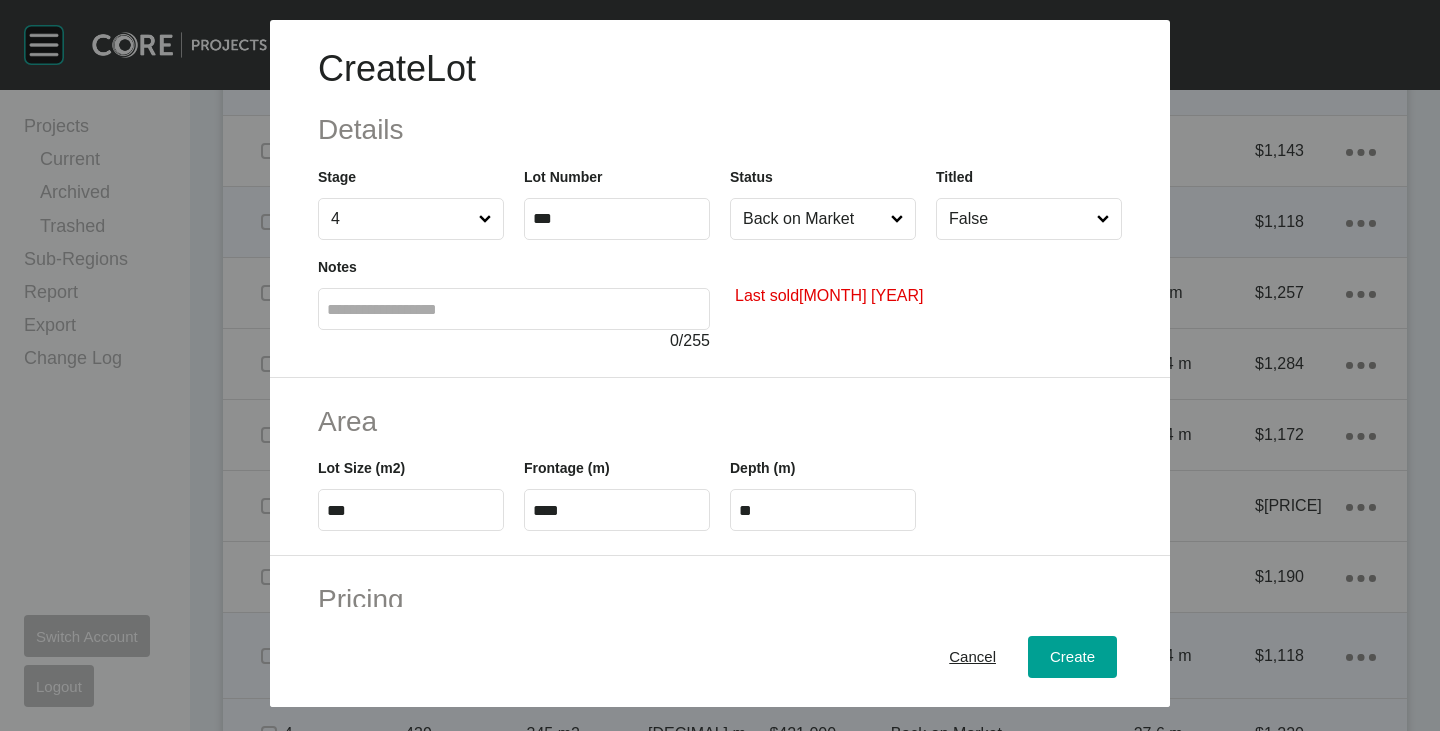 click on "****" at bounding box center [617, 510] 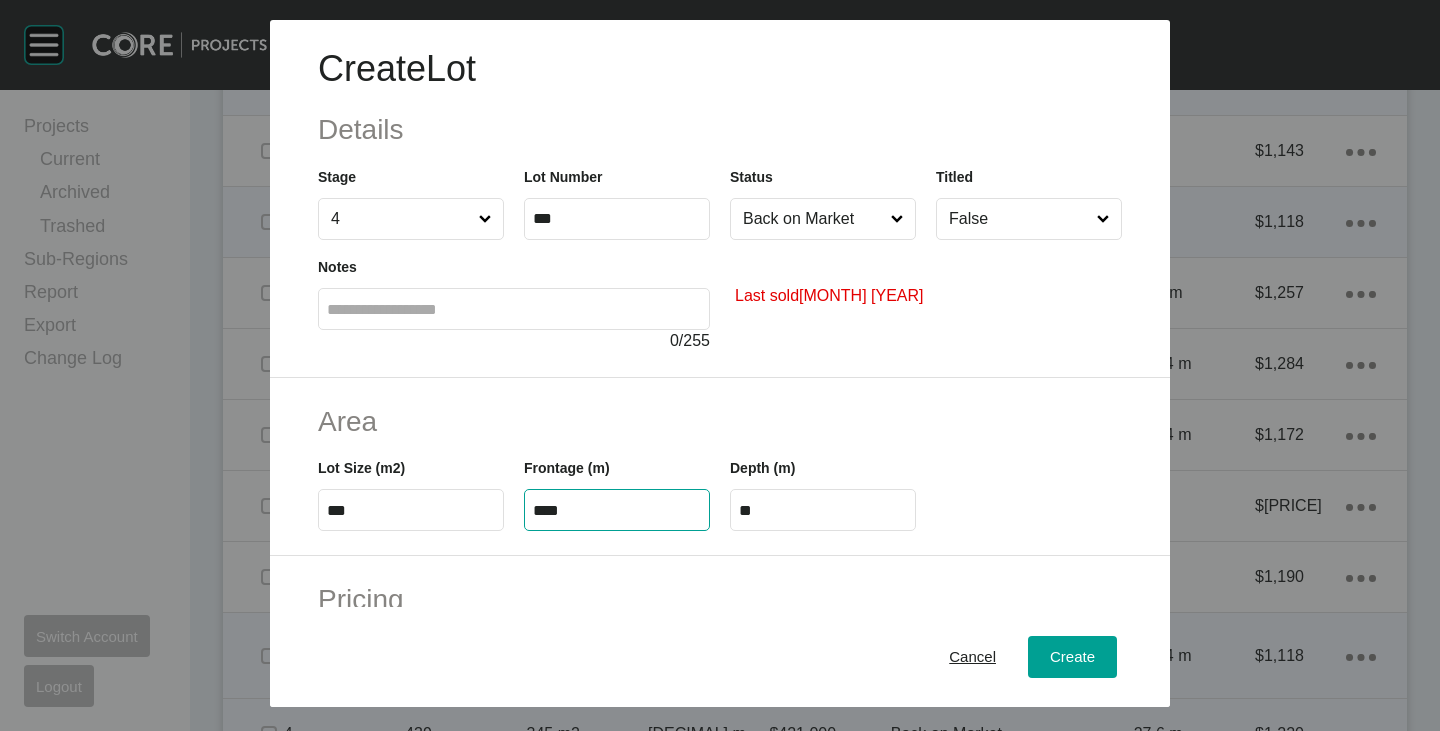 click on "****" at bounding box center (617, 510) 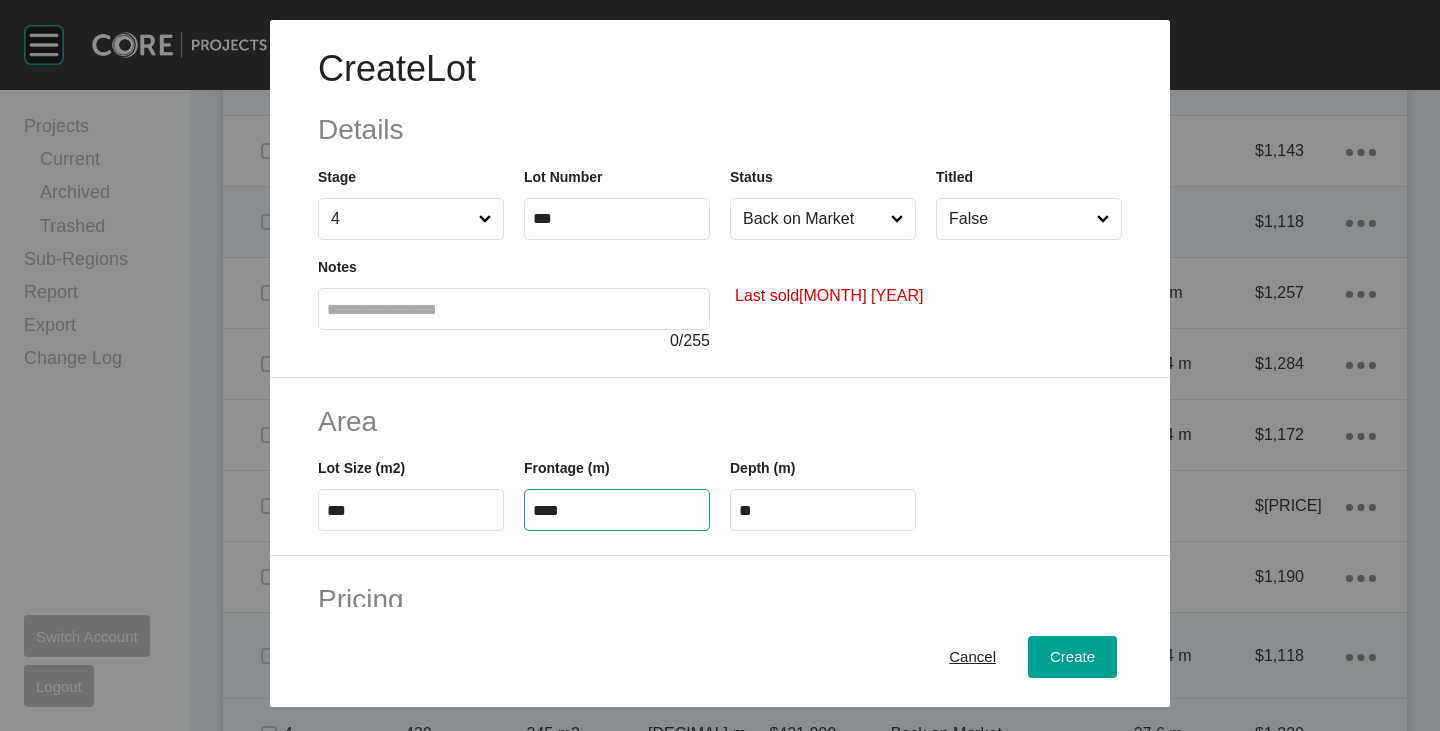 type on "****" 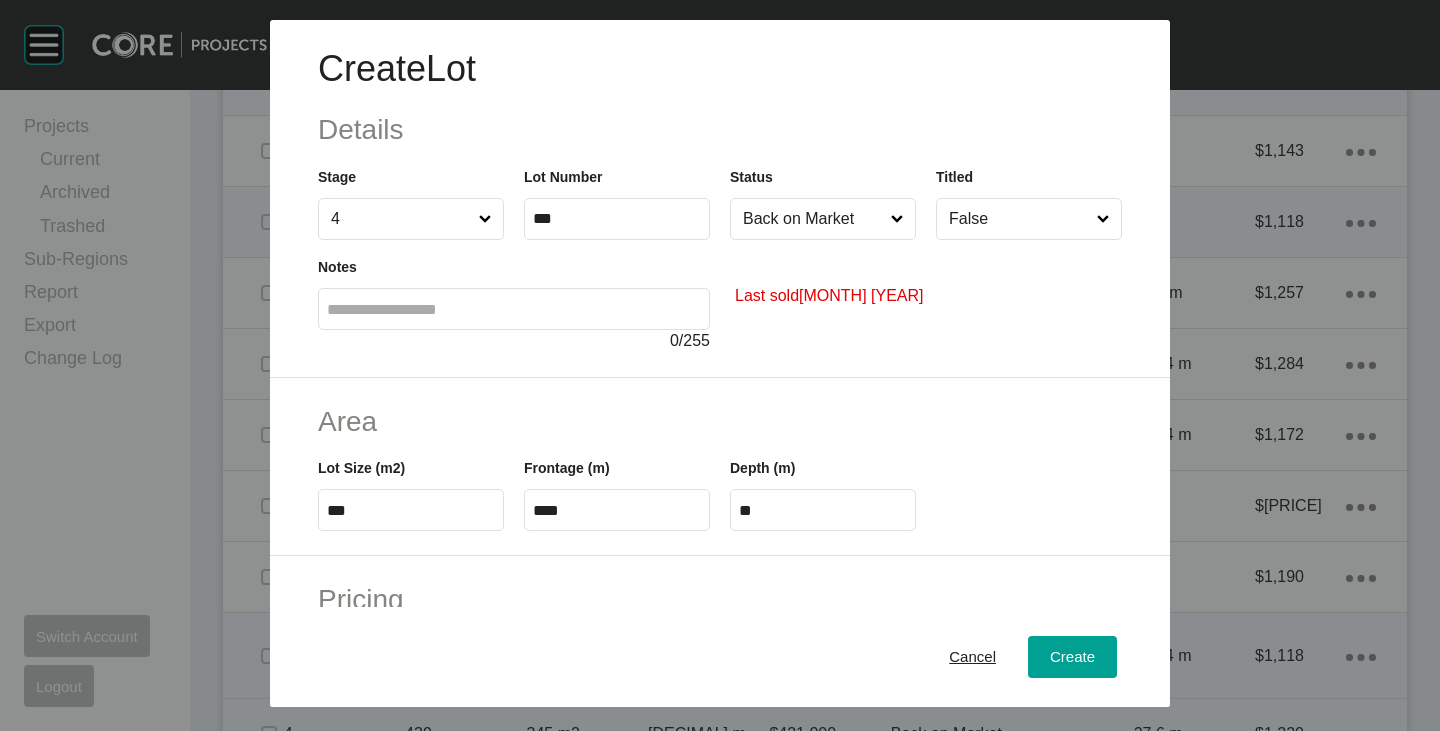 click on "Area" at bounding box center (720, 421) 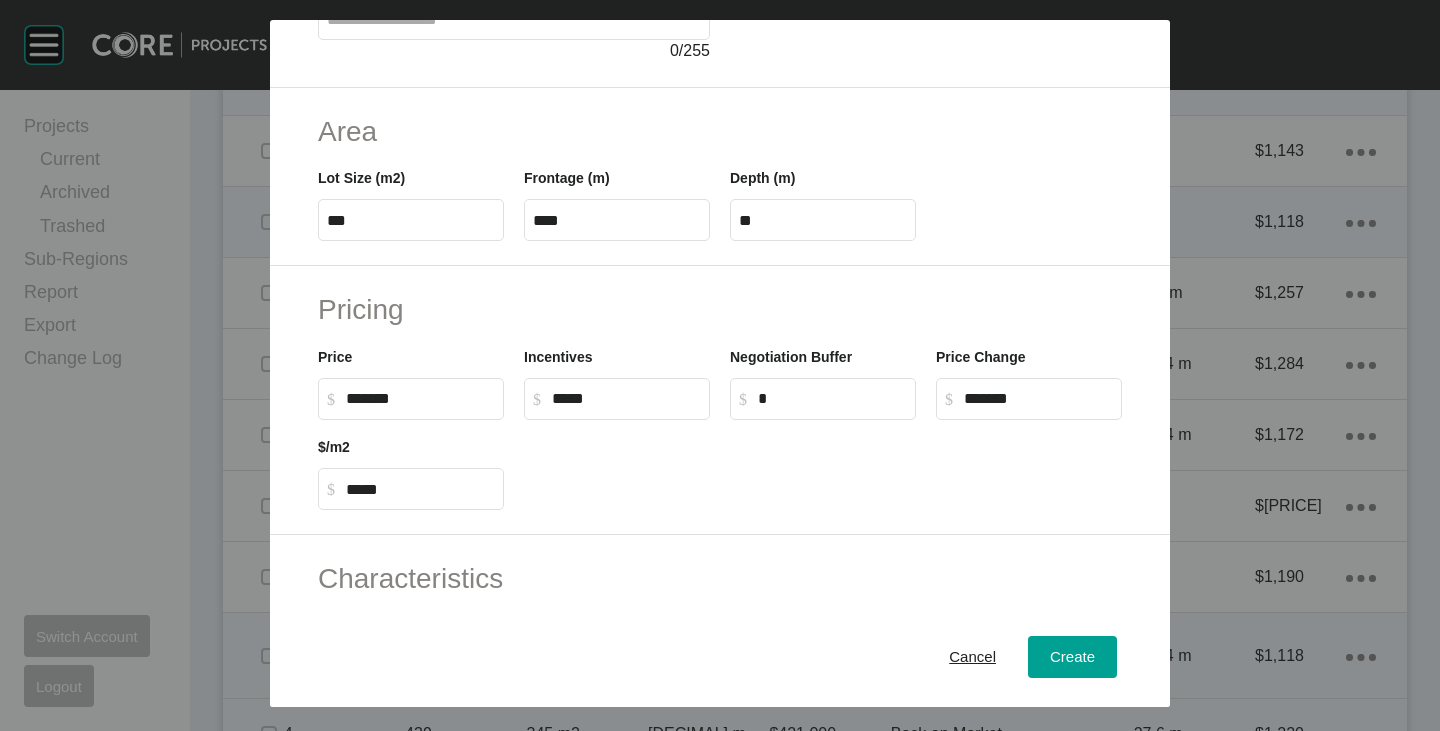 scroll, scrollTop: 489, scrollLeft: 0, axis: vertical 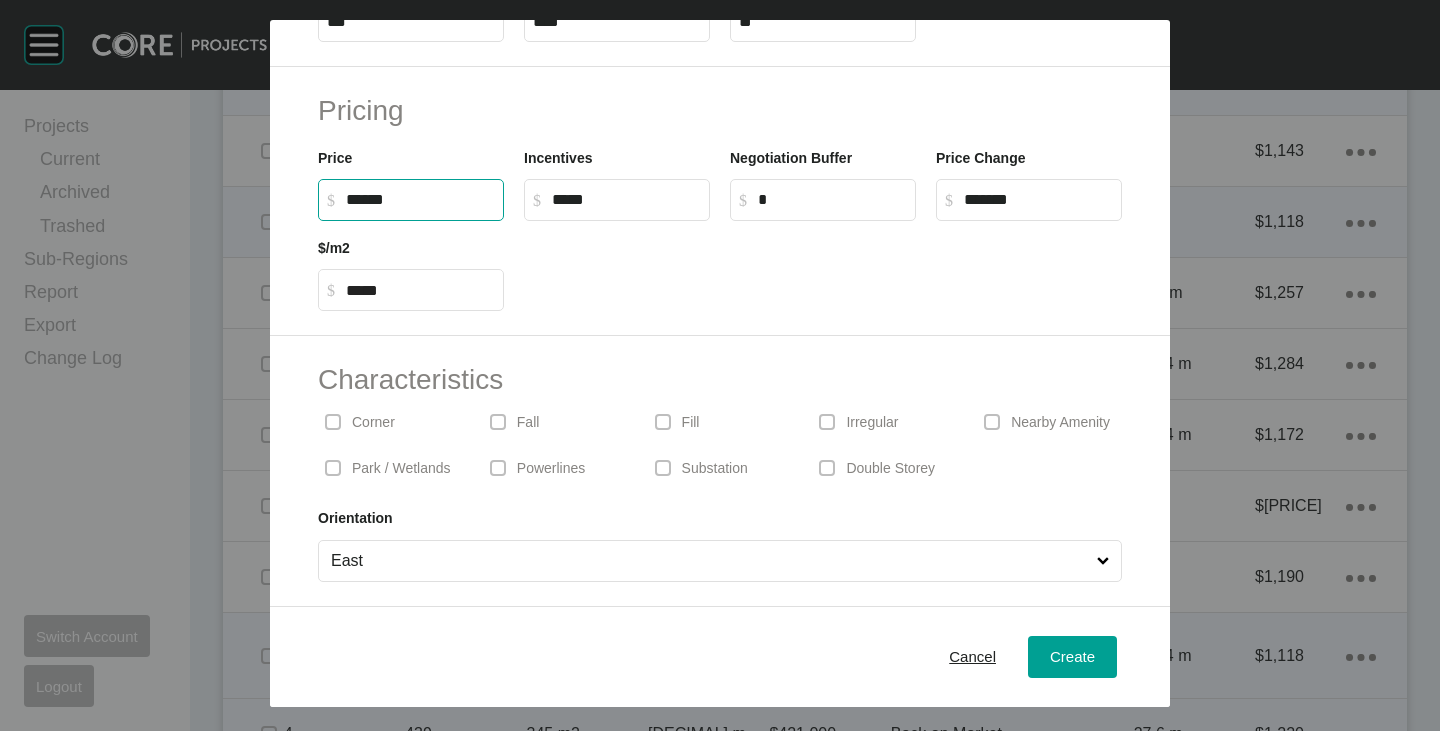 drag, startPoint x: 356, startPoint y: 200, endPoint x: 381, endPoint y: 205, distance: 25.495098 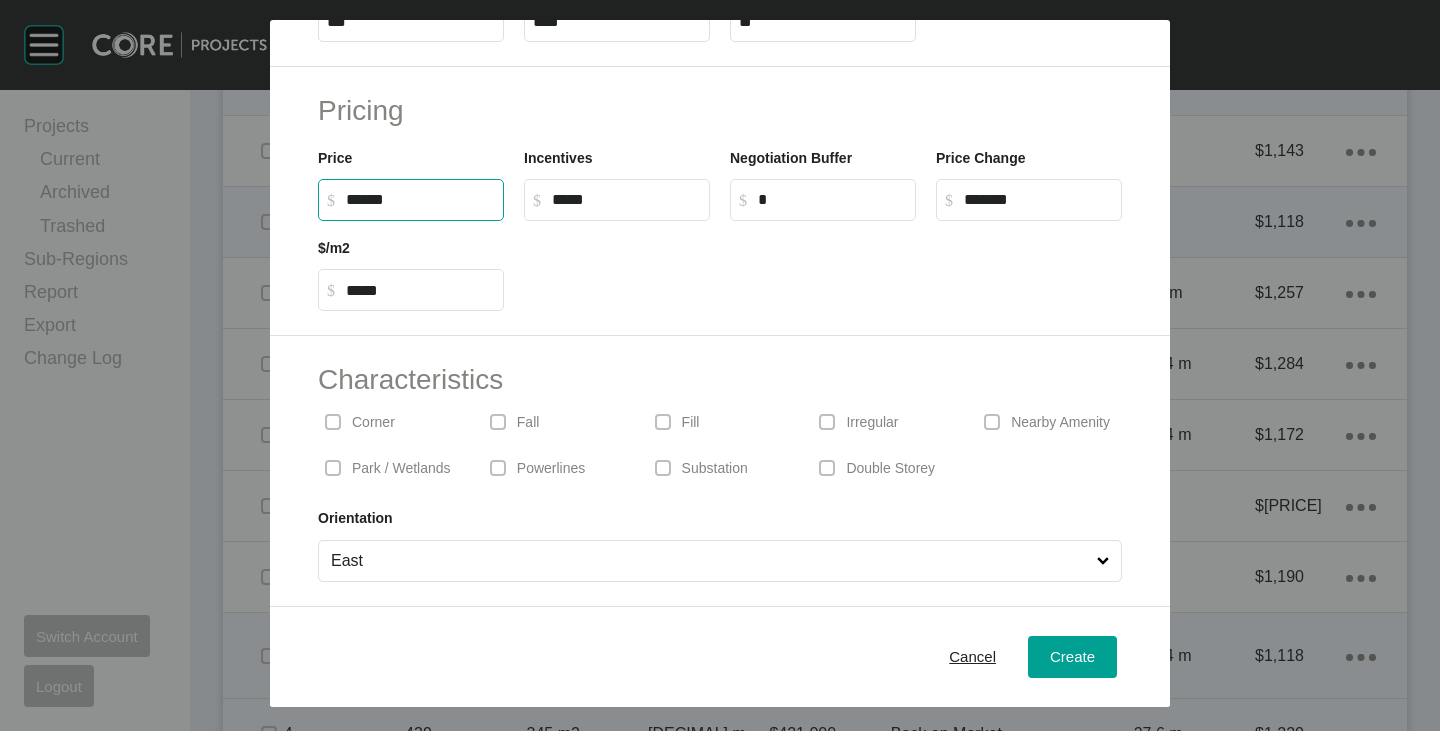 type on "*******" 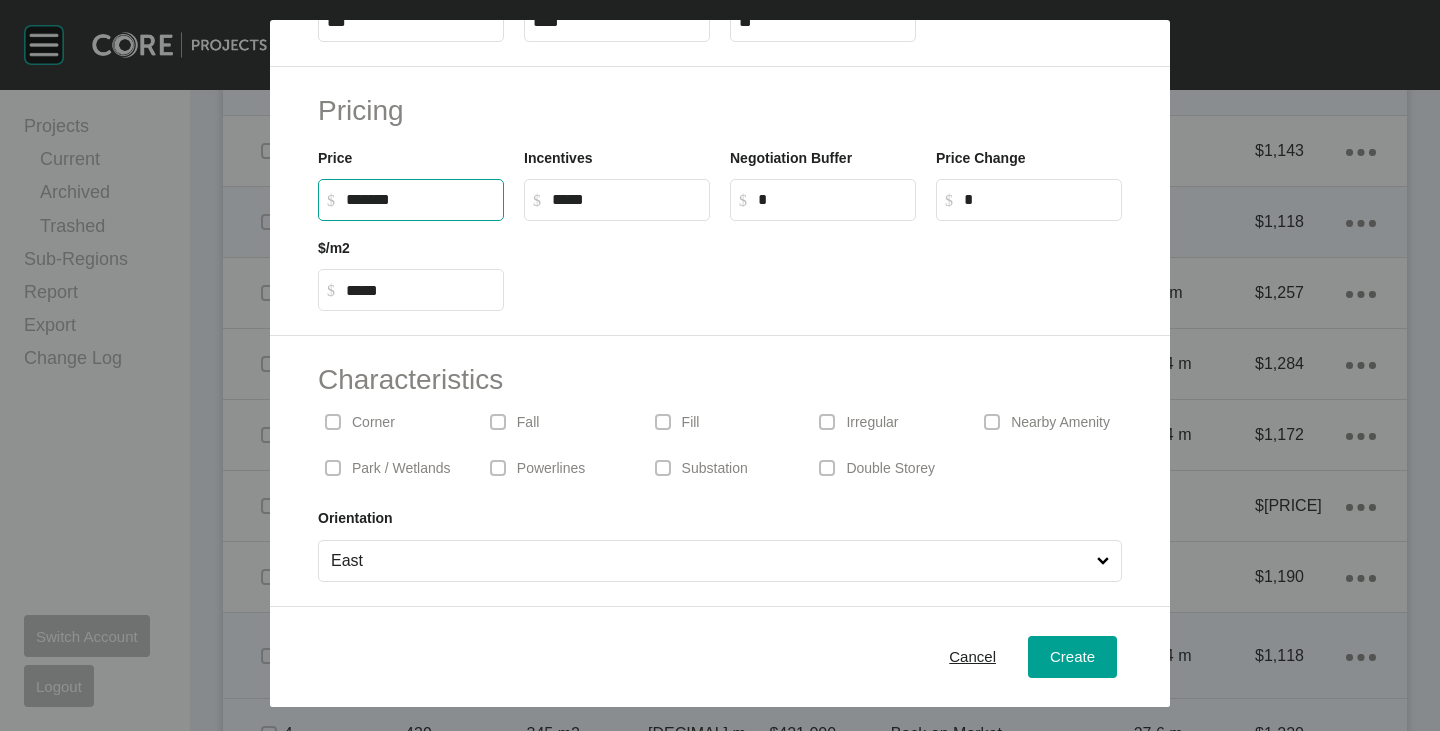 click at bounding box center (823, 266) 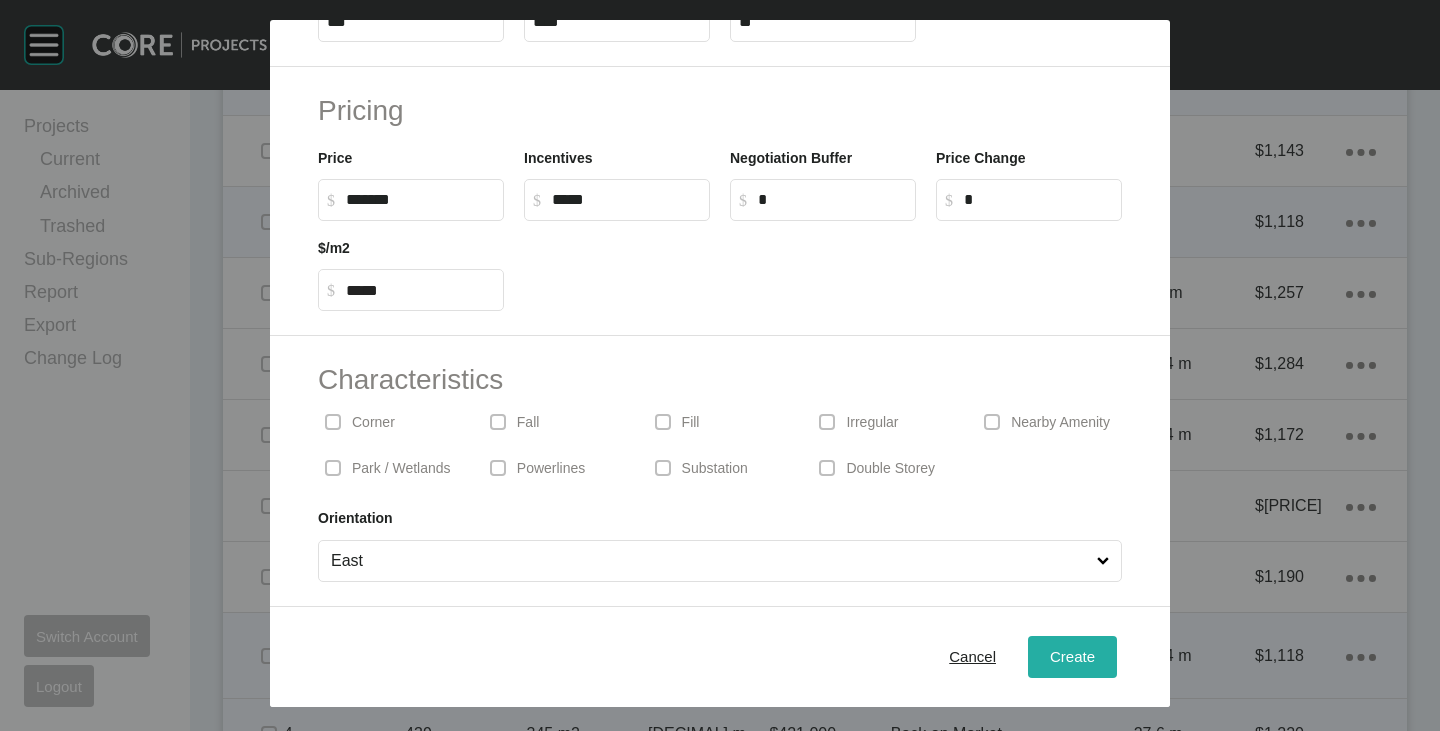 click on "Create" at bounding box center (1072, 656) 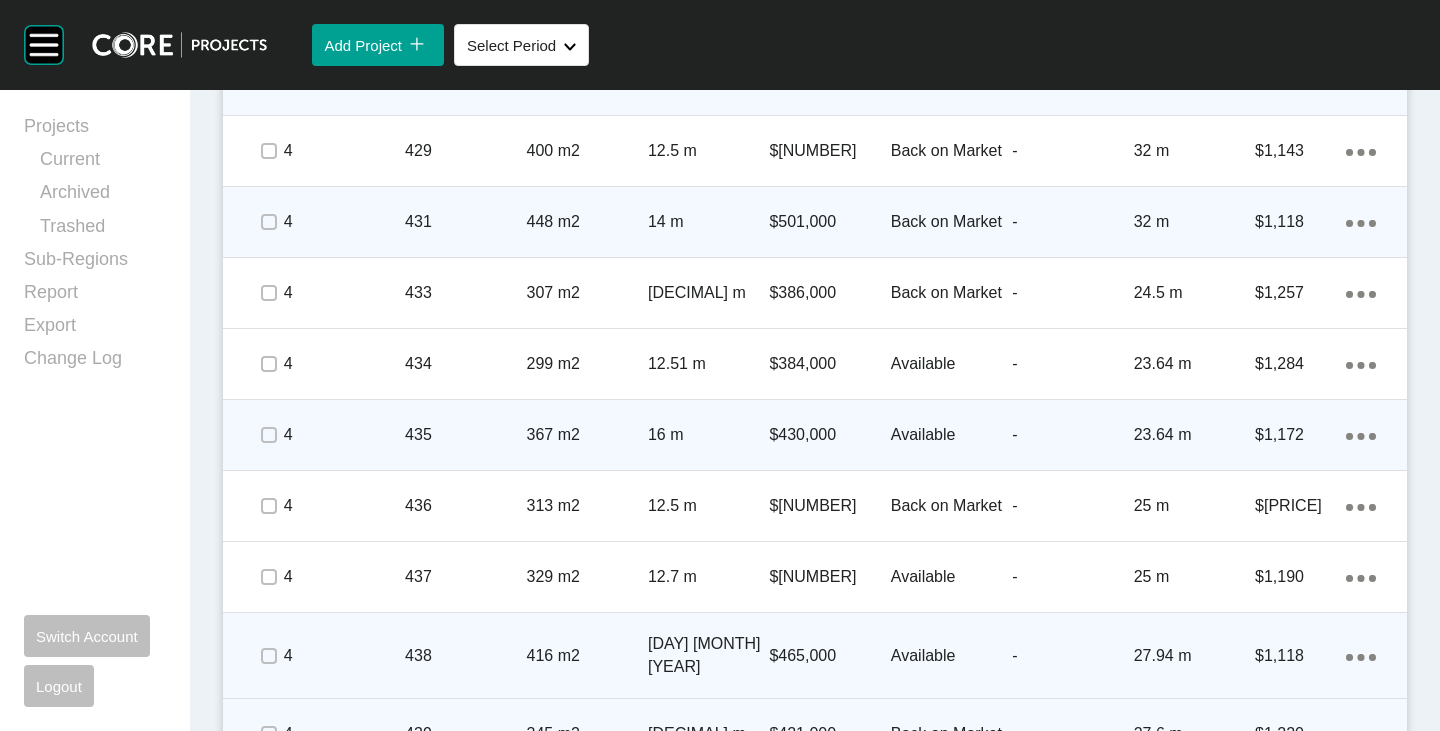 scroll, scrollTop: 6916, scrollLeft: 0, axis: vertical 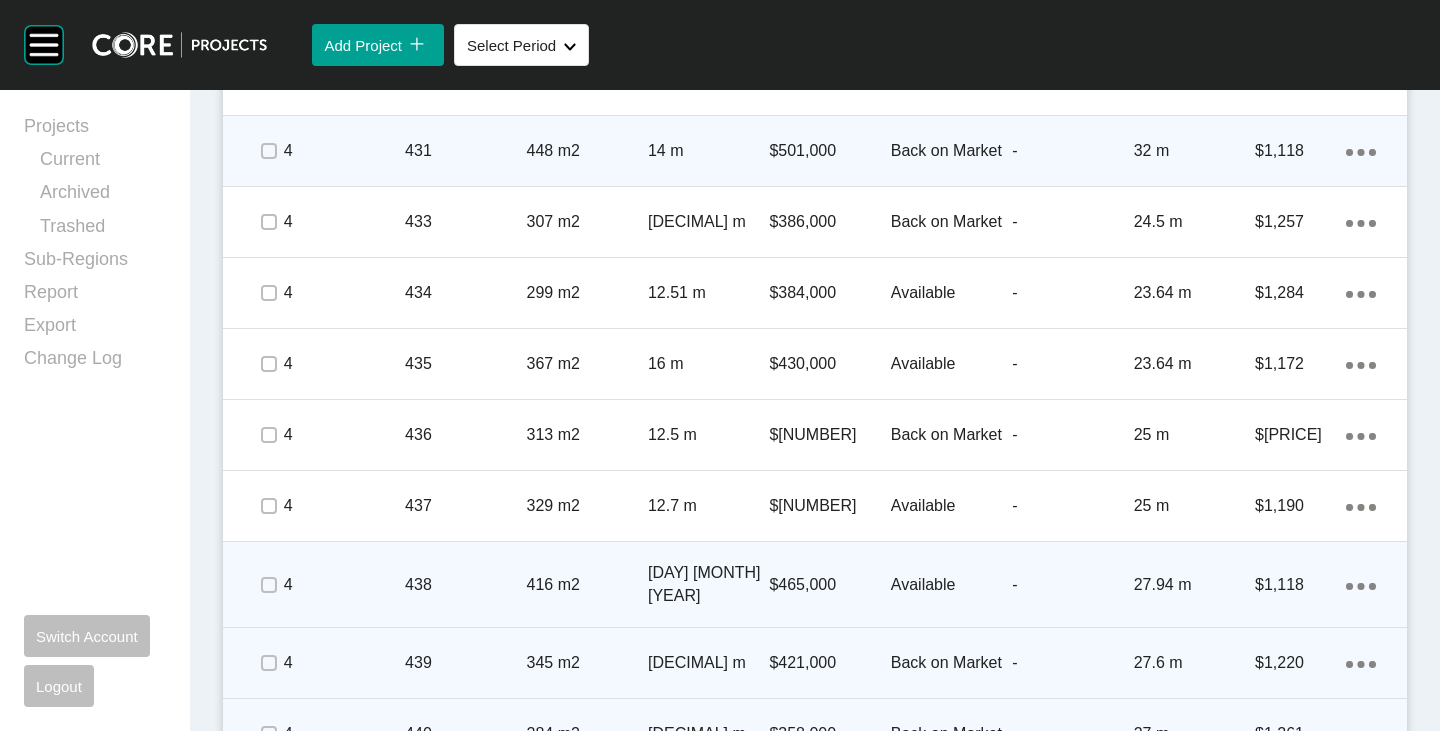 click on "Action Menu Dots Copy 6 Created with Sketch." at bounding box center [1361, 805] 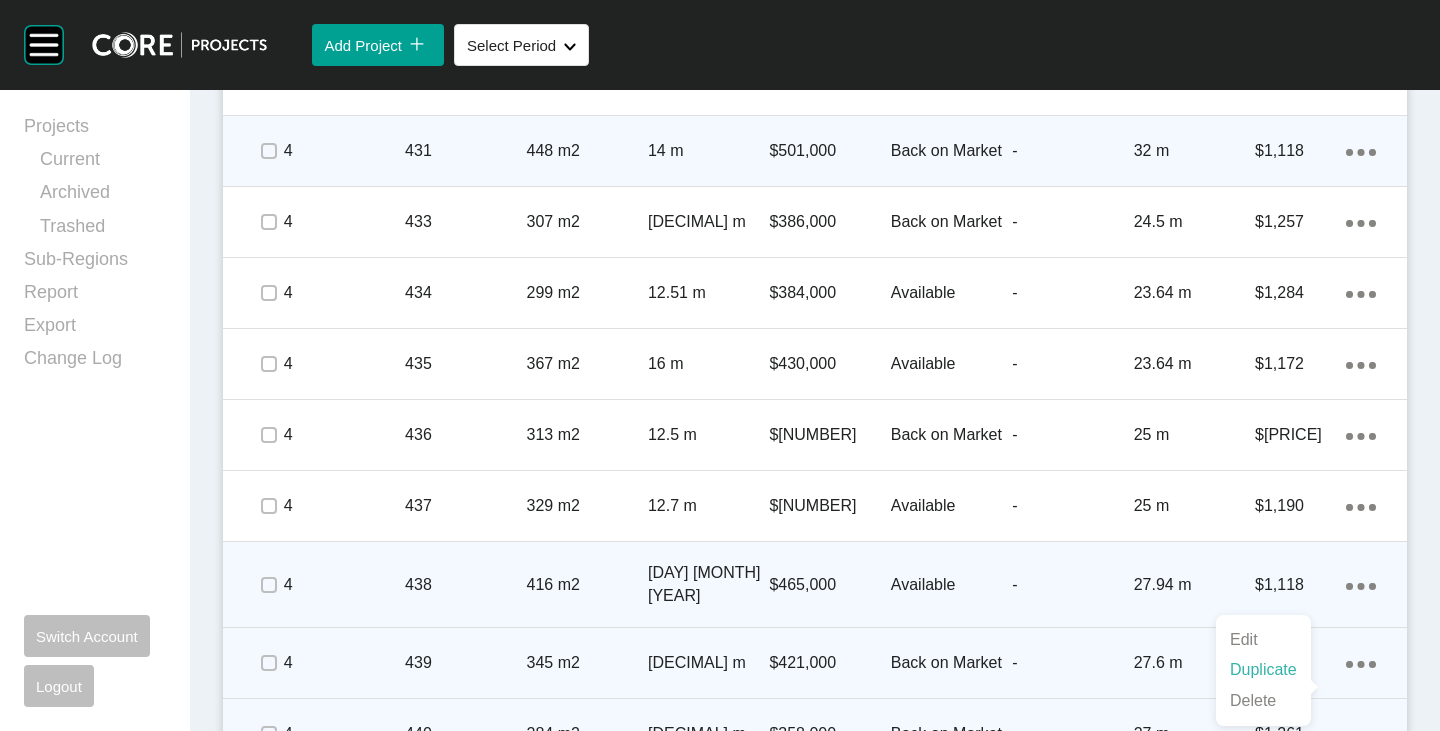 click on "Duplicate" at bounding box center [1263, 670] 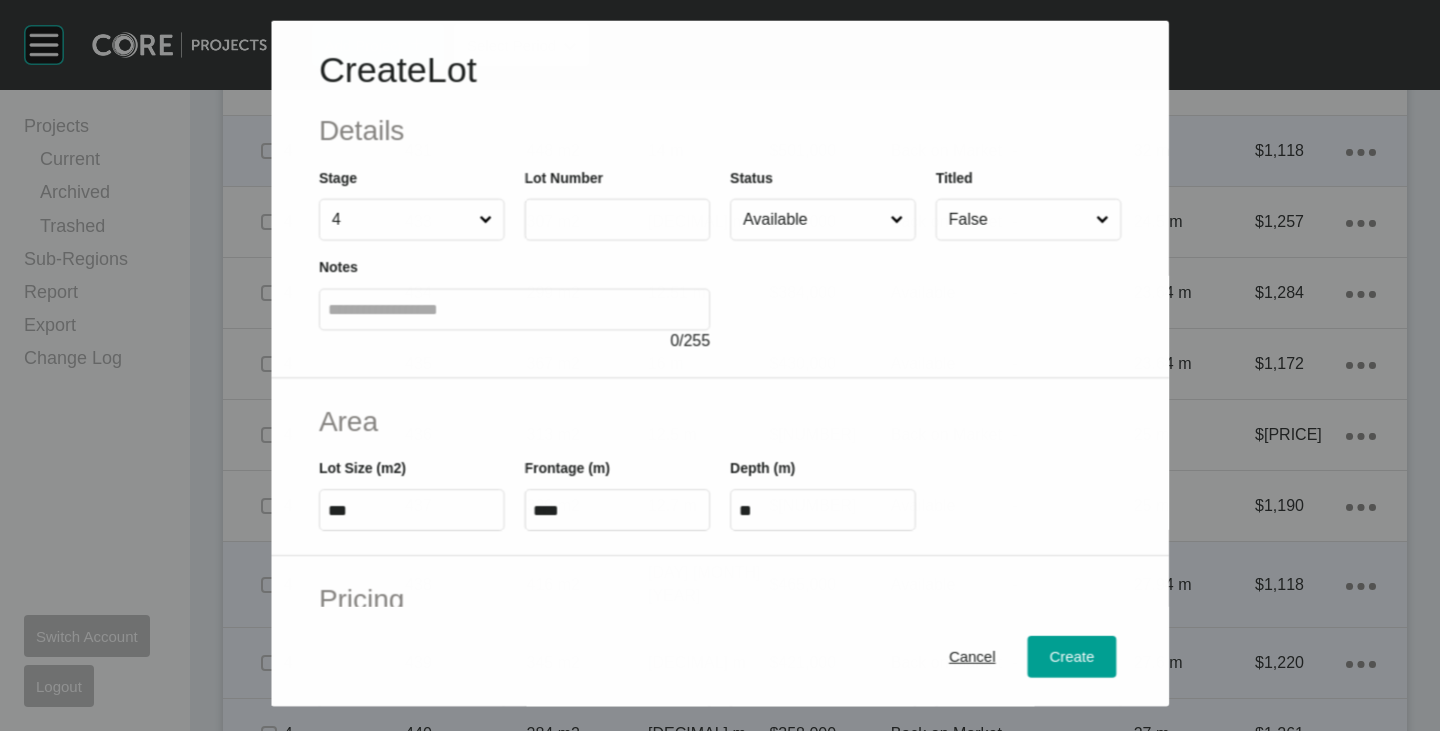 click at bounding box center [617, 219] 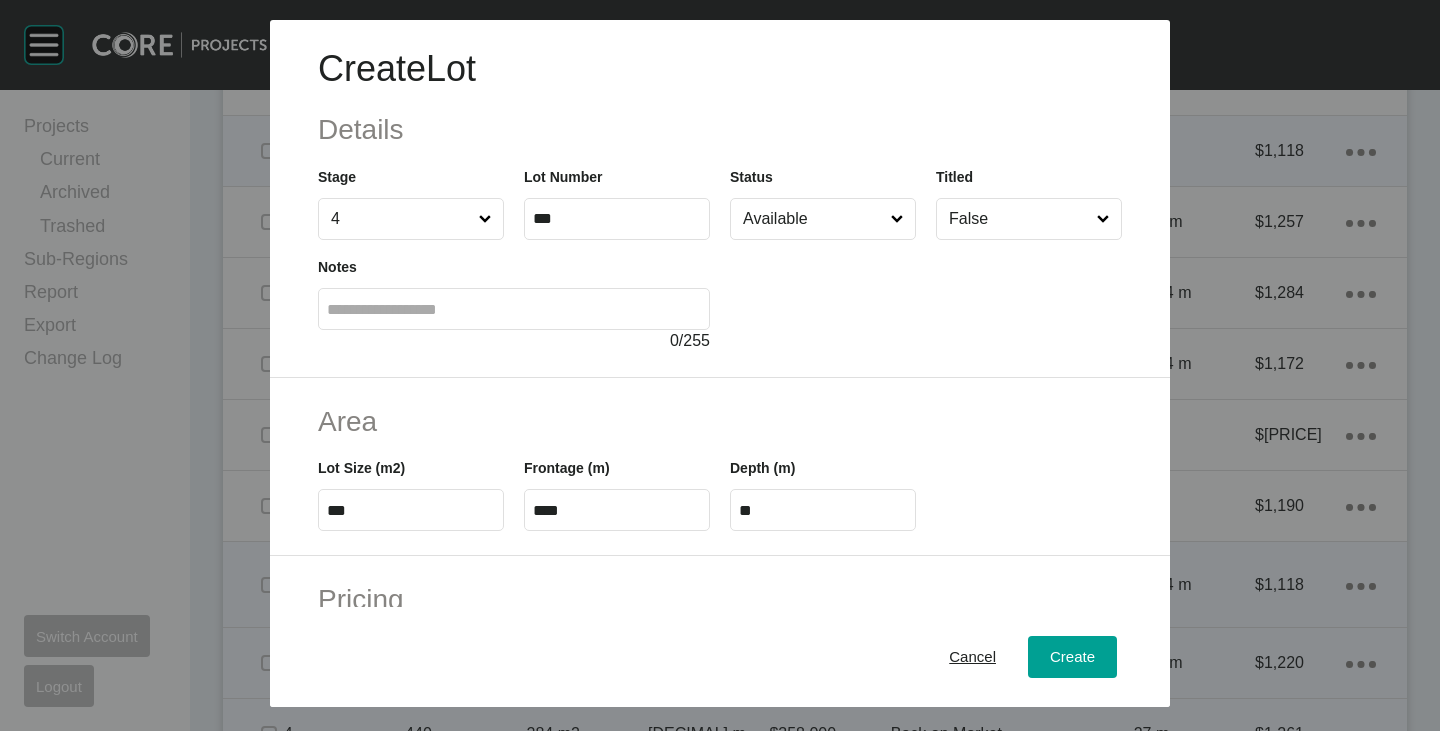 click at bounding box center (926, 296) 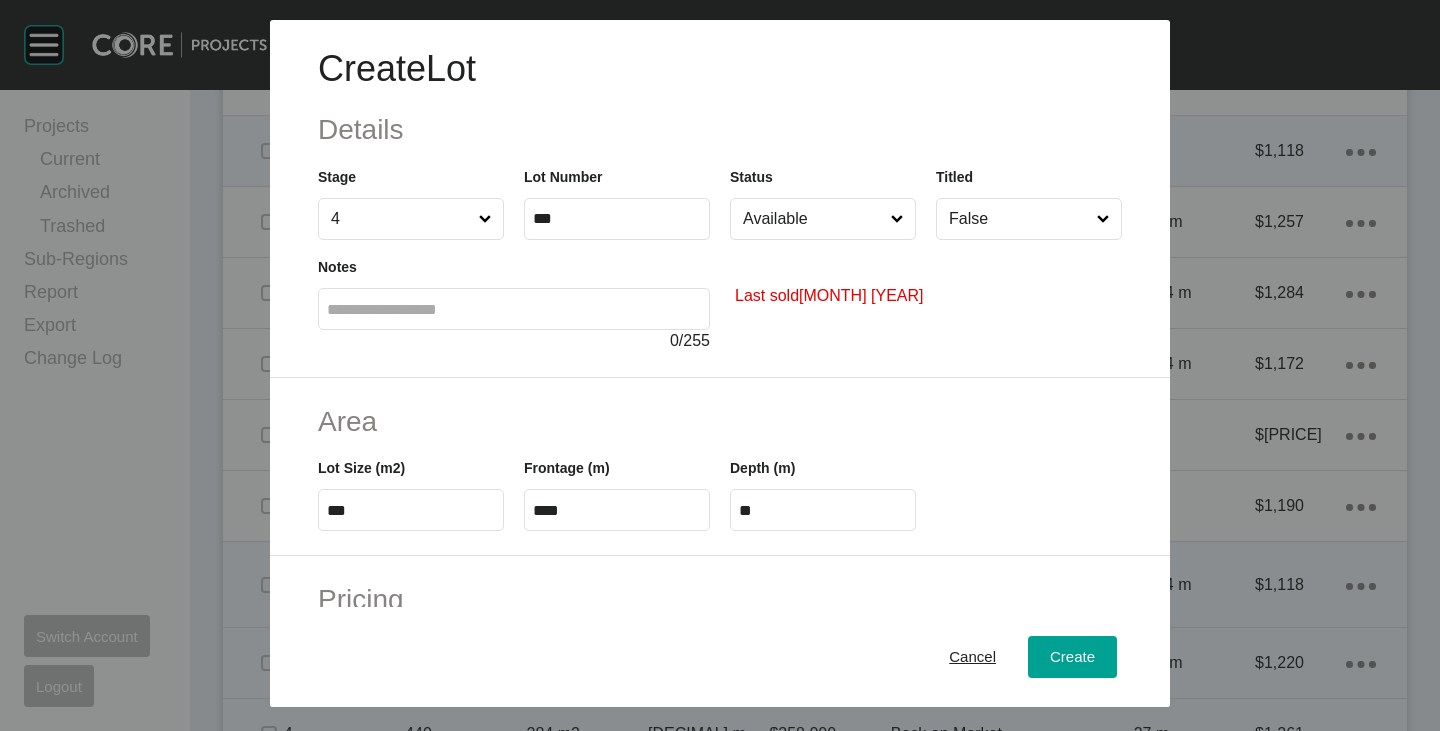 click on "Available" at bounding box center [813, 219] 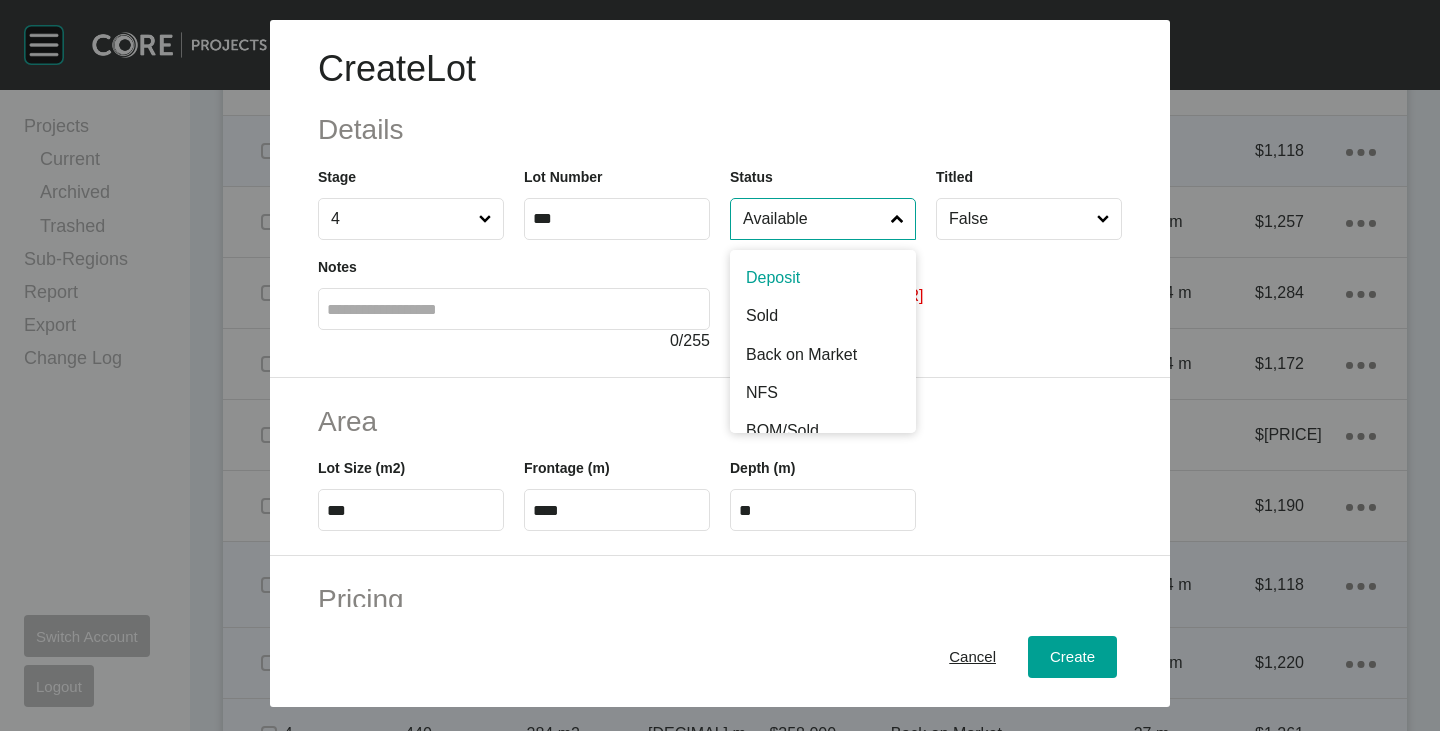 scroll, scrollTop: 100, scrollLeft: 0, axis: vertical 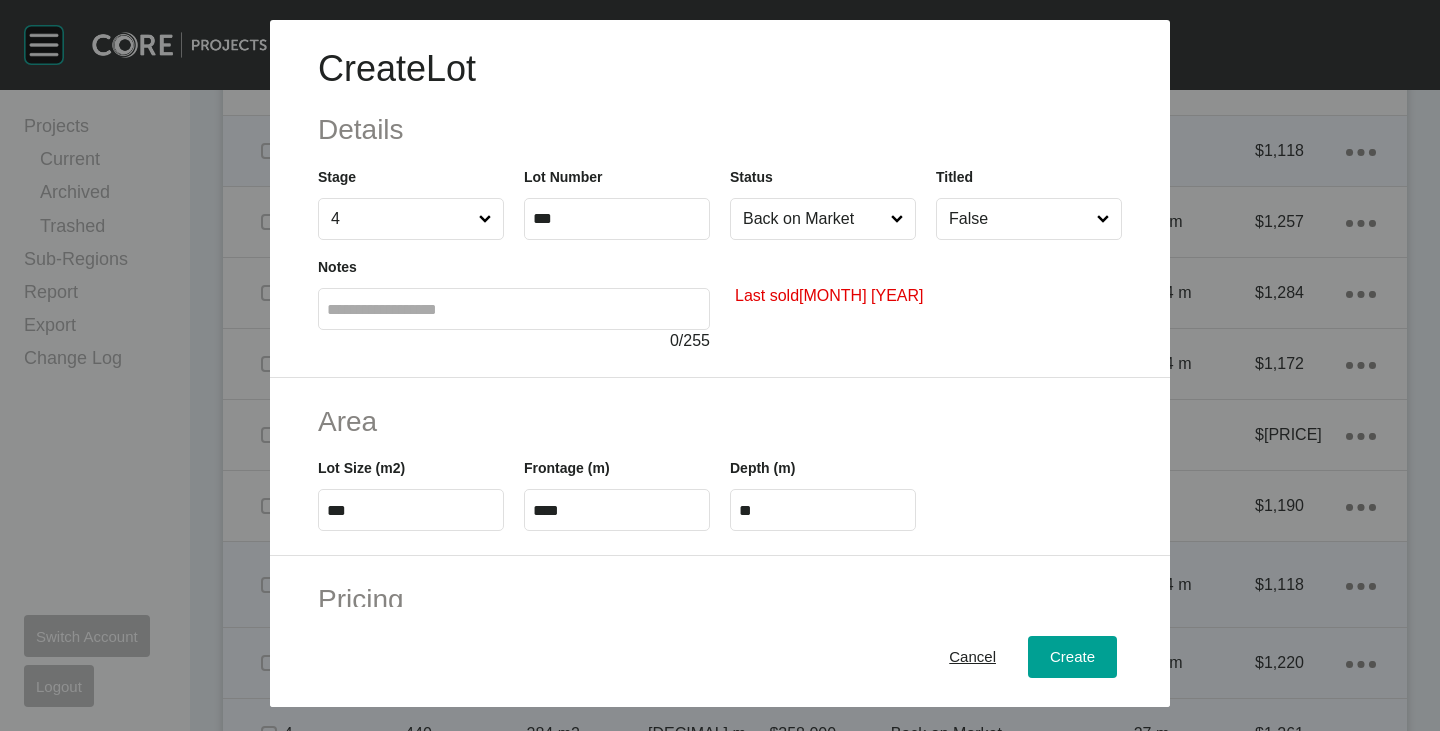 click on "***" at bounding box center [411, 510] 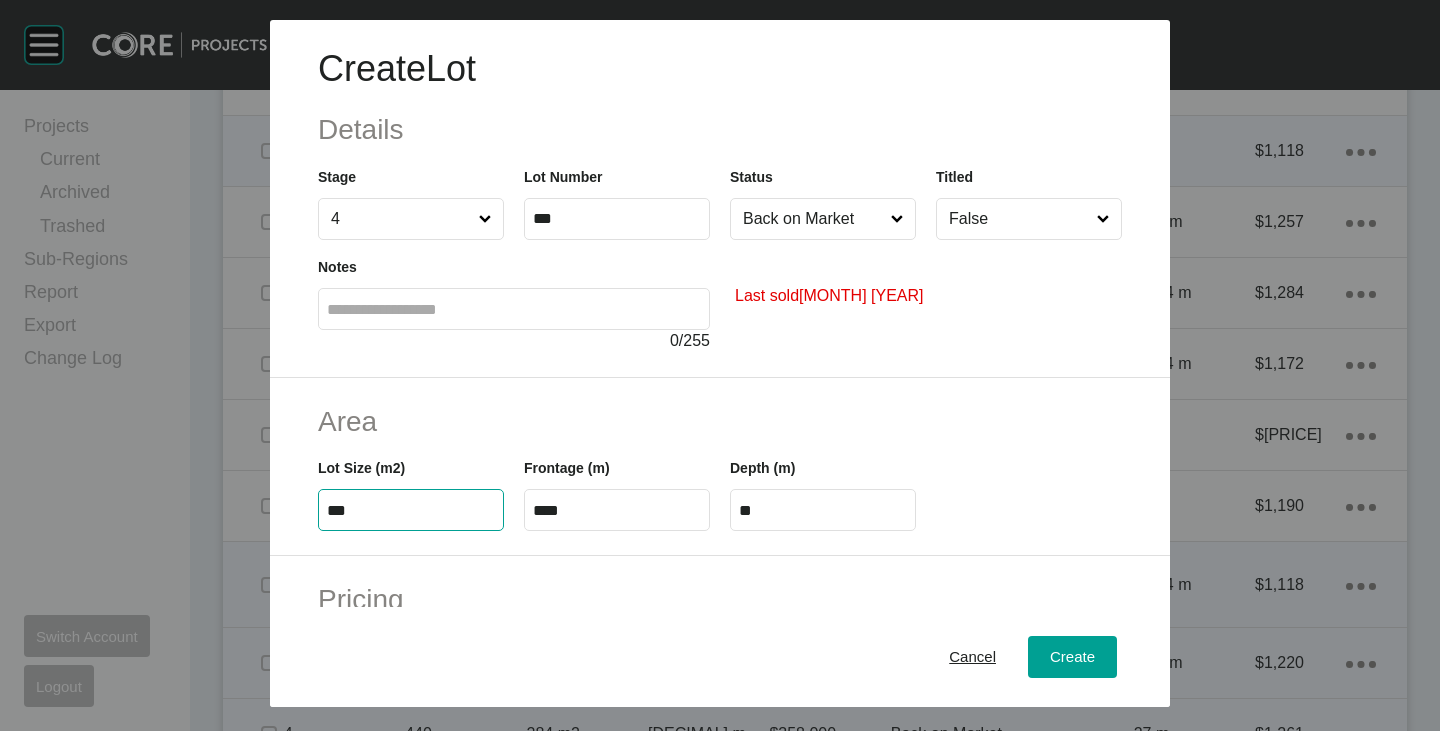 click on "***" at bounding box center [411, 510] 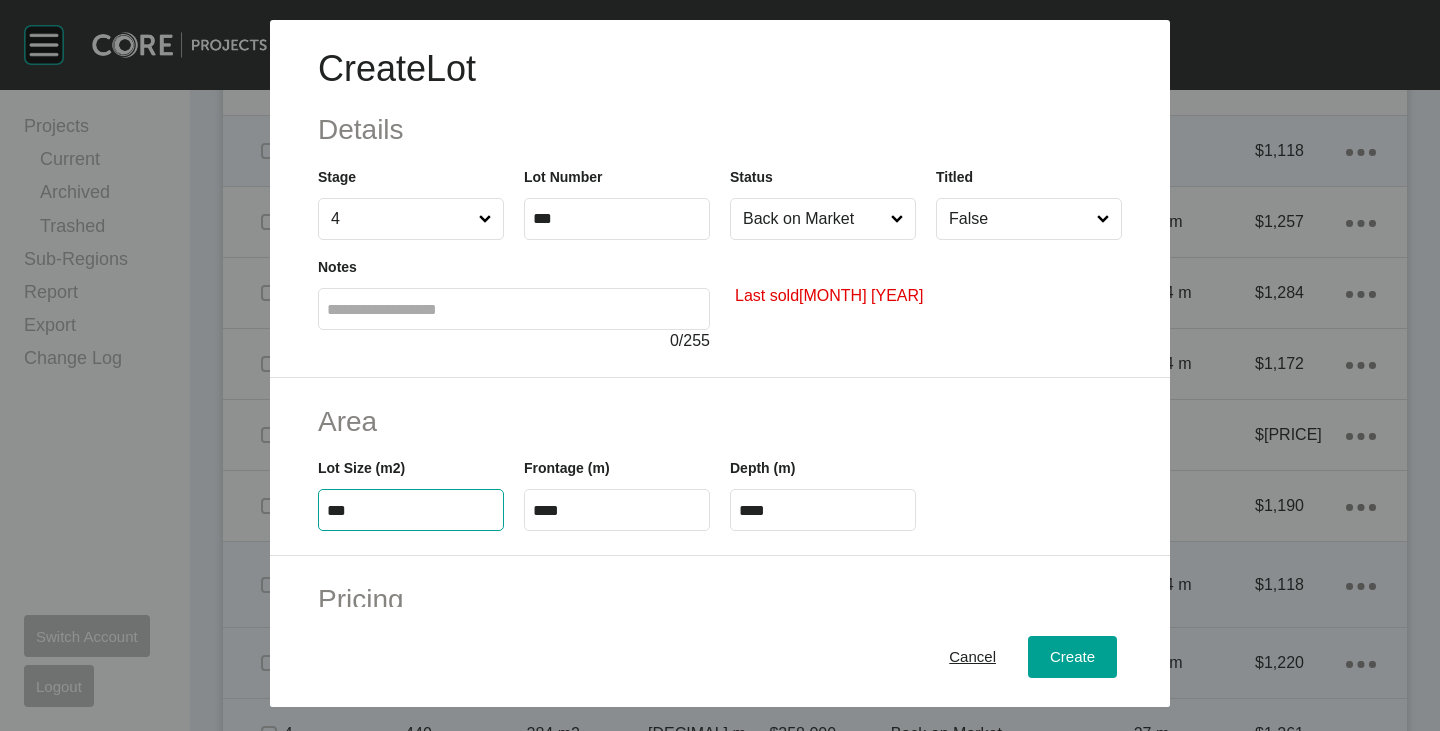 click on "Area" at bounding box center (720, 421) 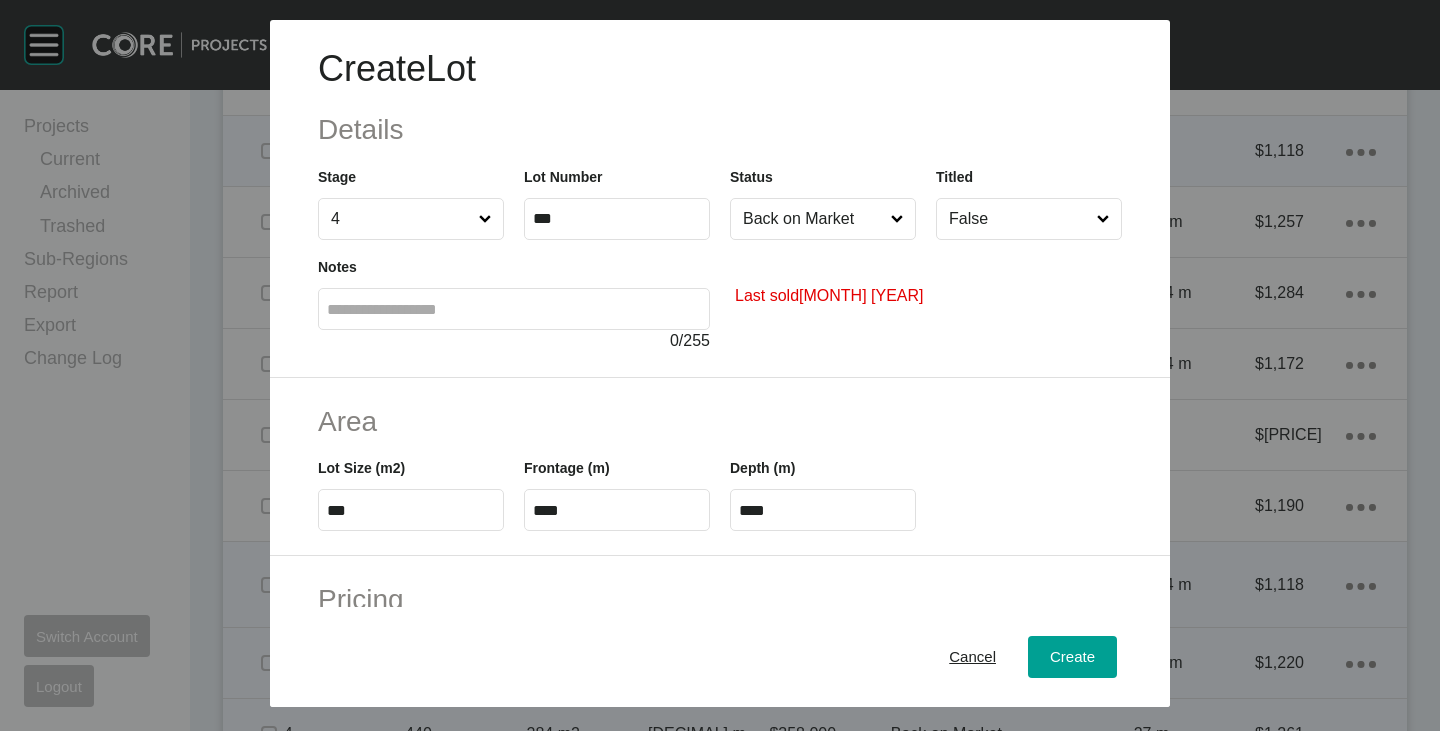 scroll, scrollTop: 200, scrollLeft: 0, axis: vertical 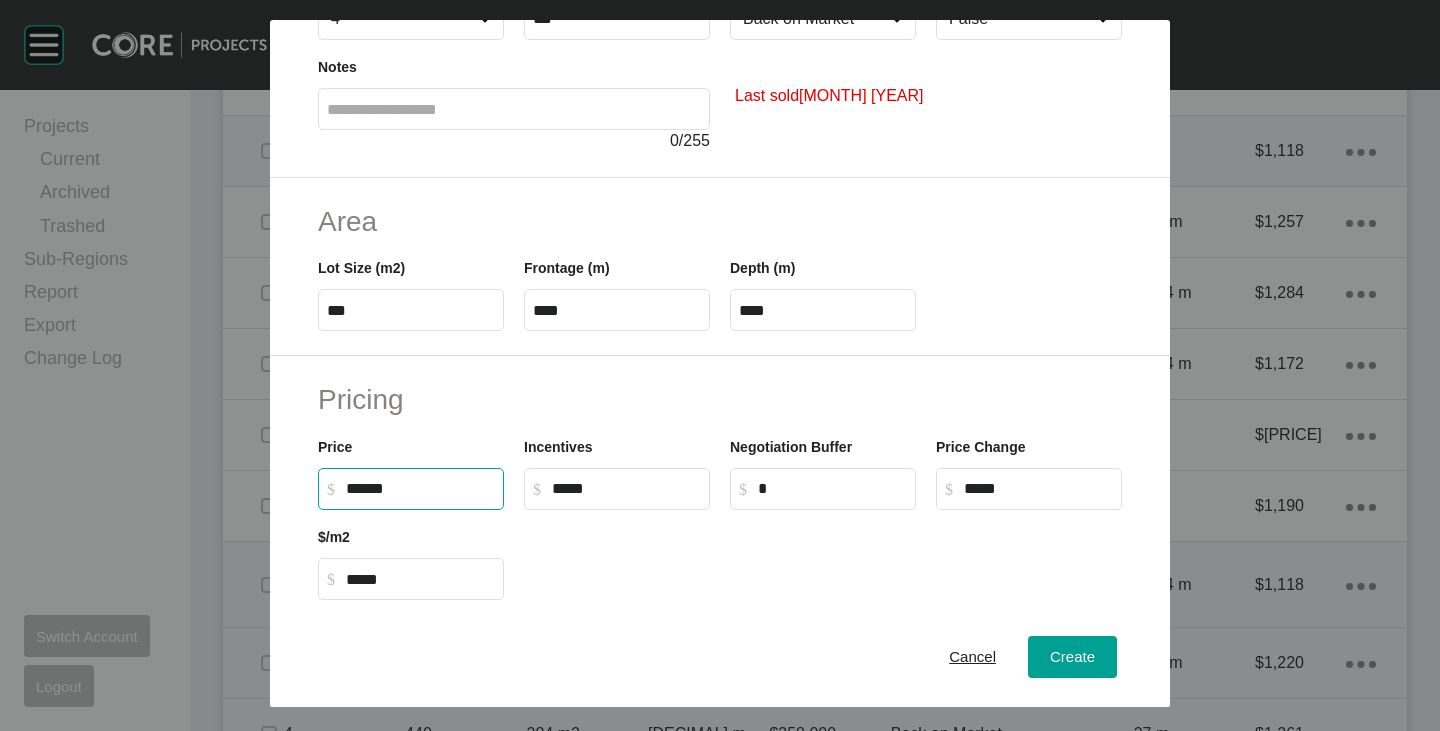drag, startPoint x: 359, startPoint y: 492, endPoint x: 379, endPoint y: 497, distance: 20.615528 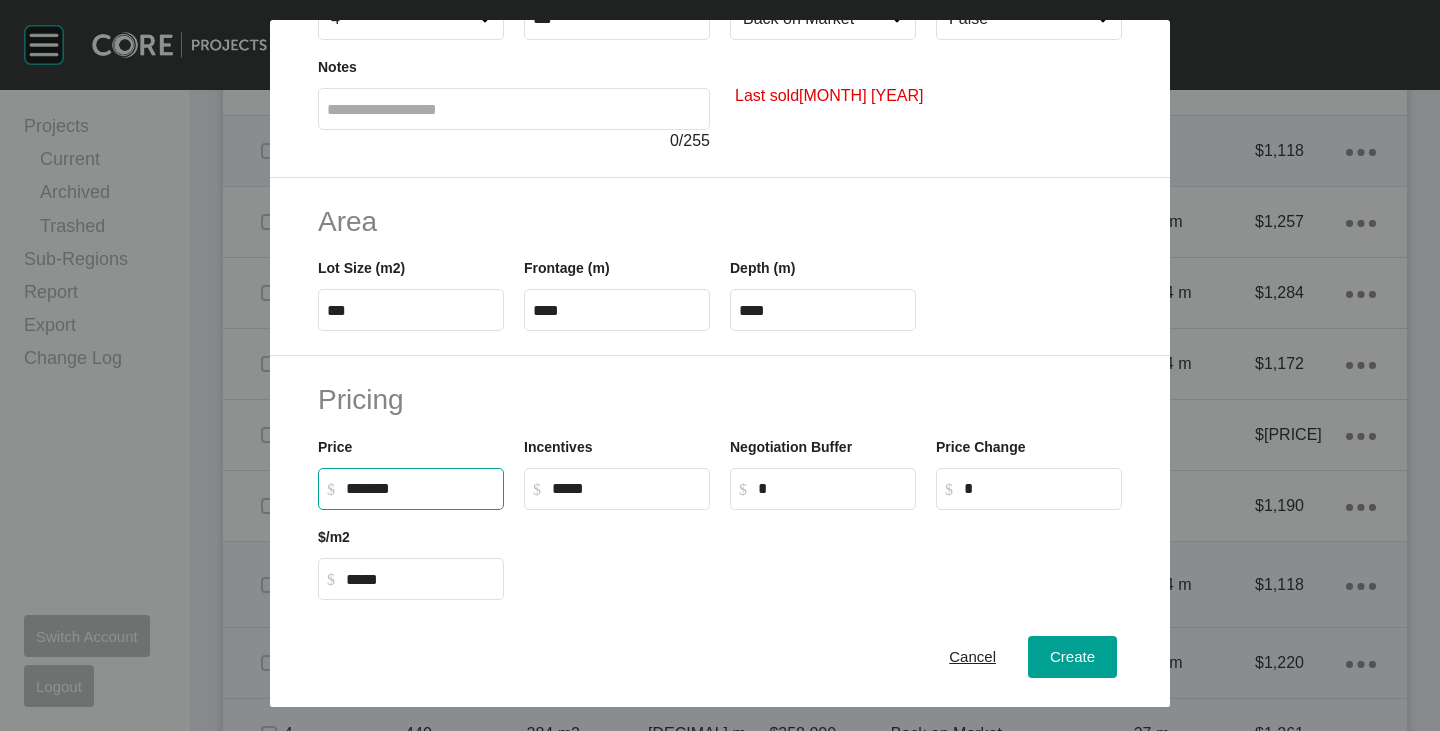 click at bounding box center (823, 555) 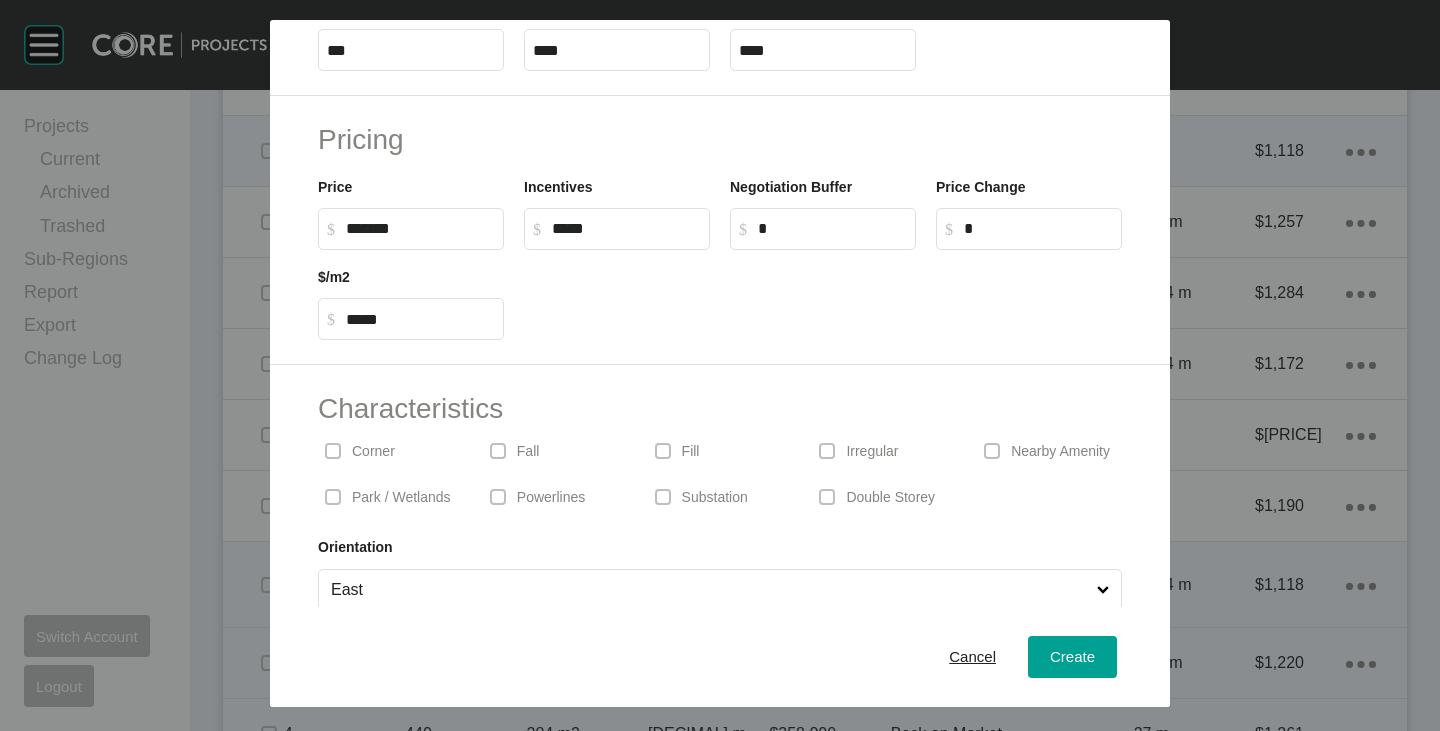 scroll, scrollTop: 489, scrollLeft: 0, axis: vertical 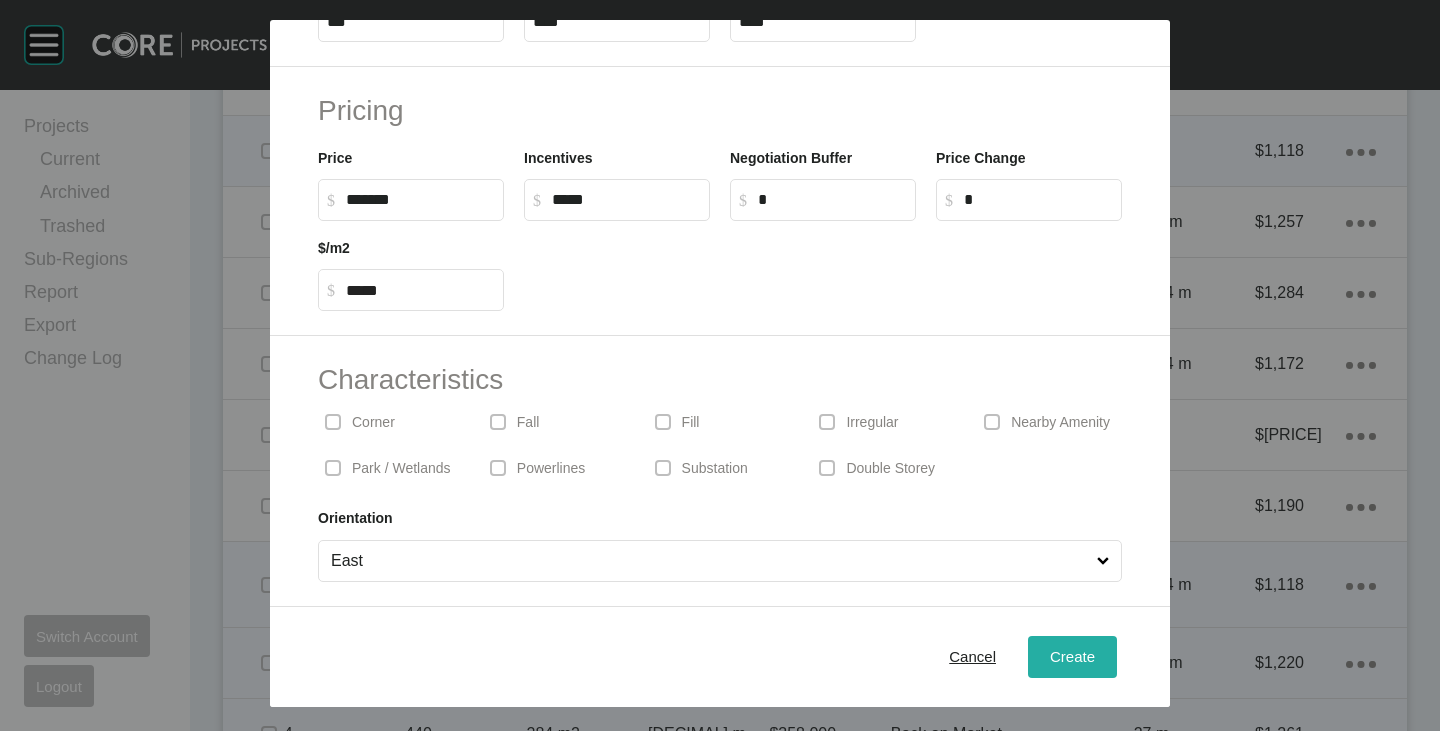 click on "Create" at bounding box center (1072, 657) 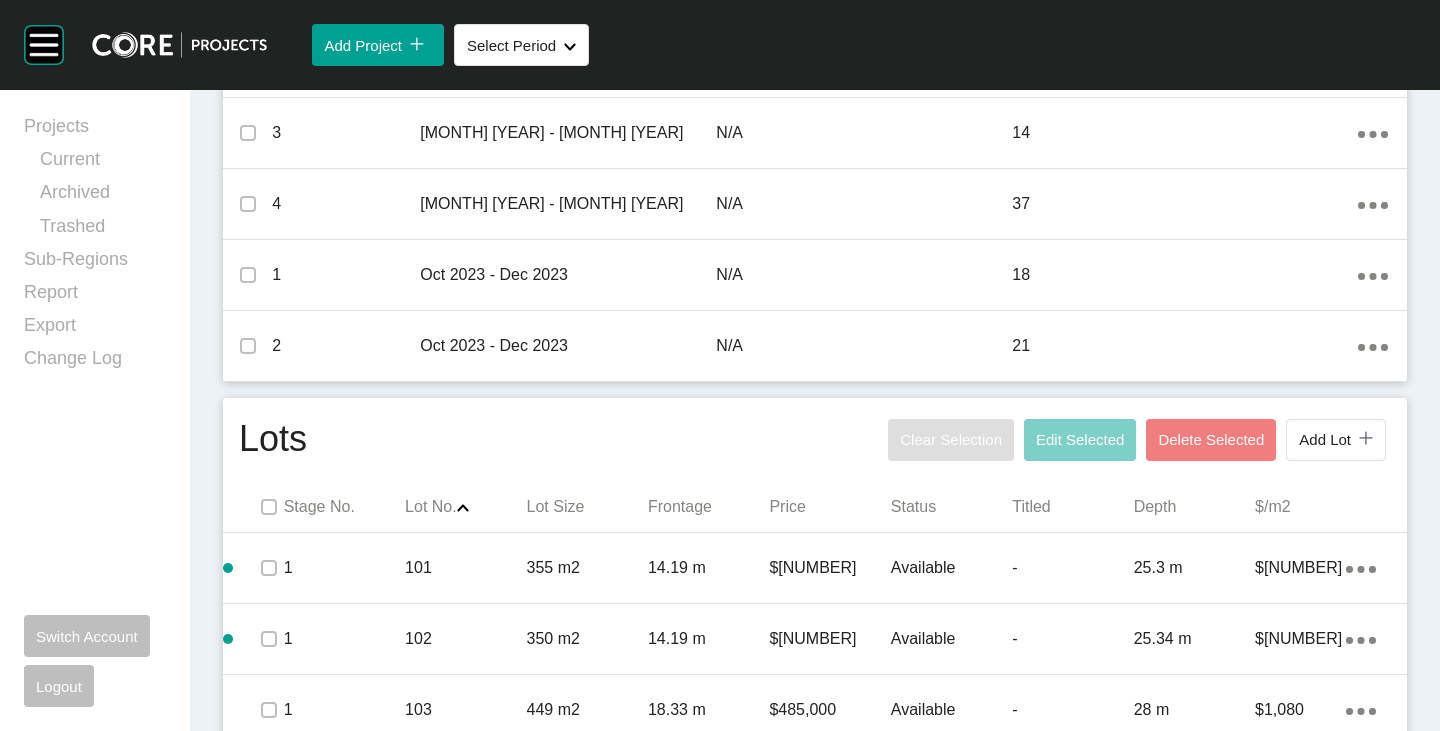 scroll, scrollTop: 1087, scrollLeft: 0, axis: vertical 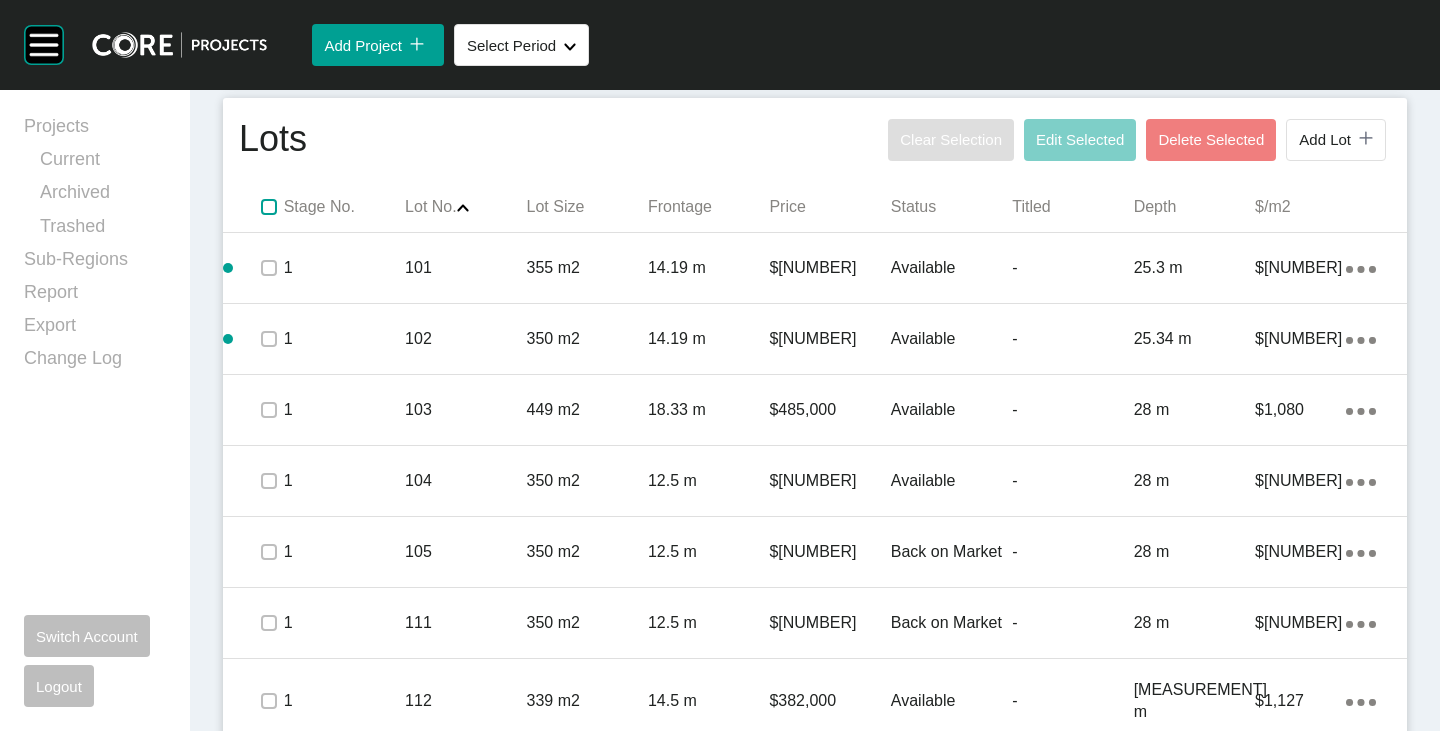click at bounding box center (269, 207) 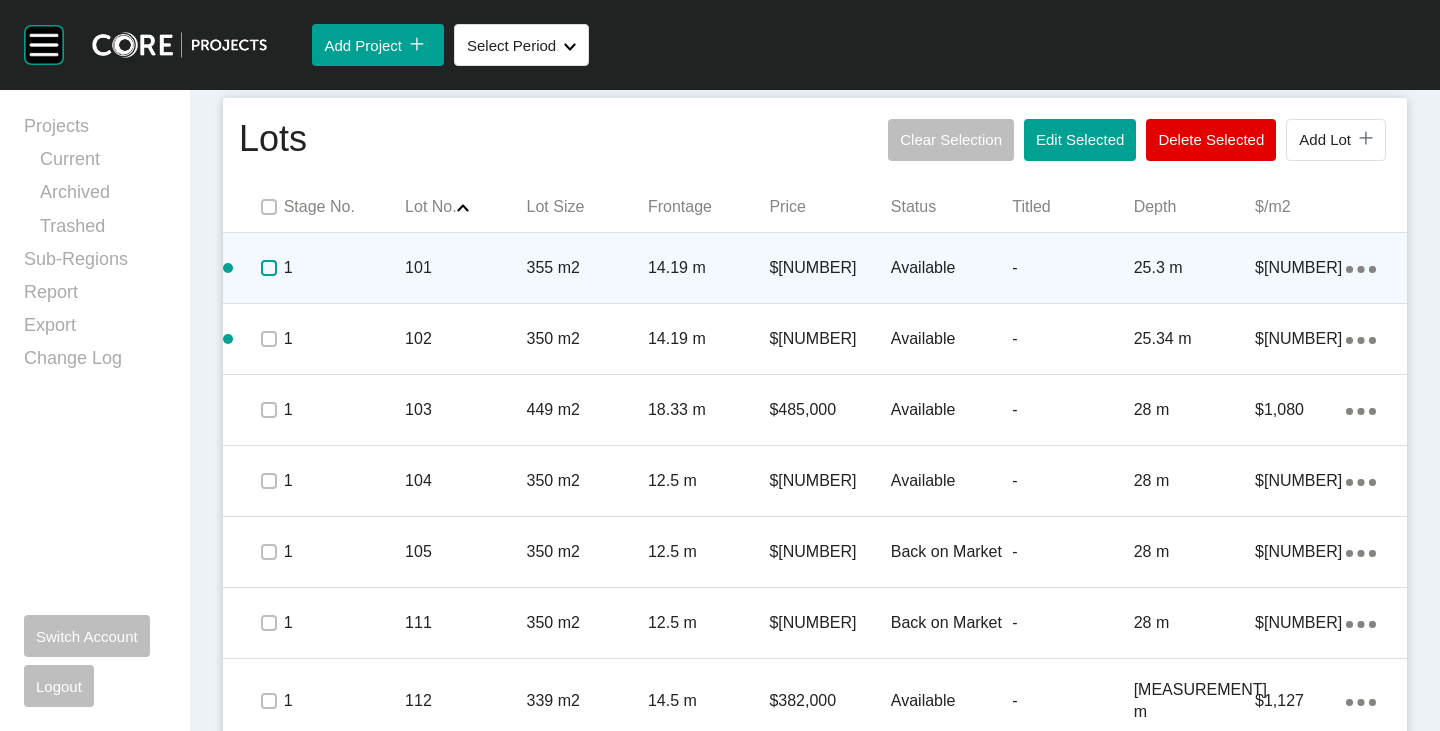 click at bounding box center (269, 268) 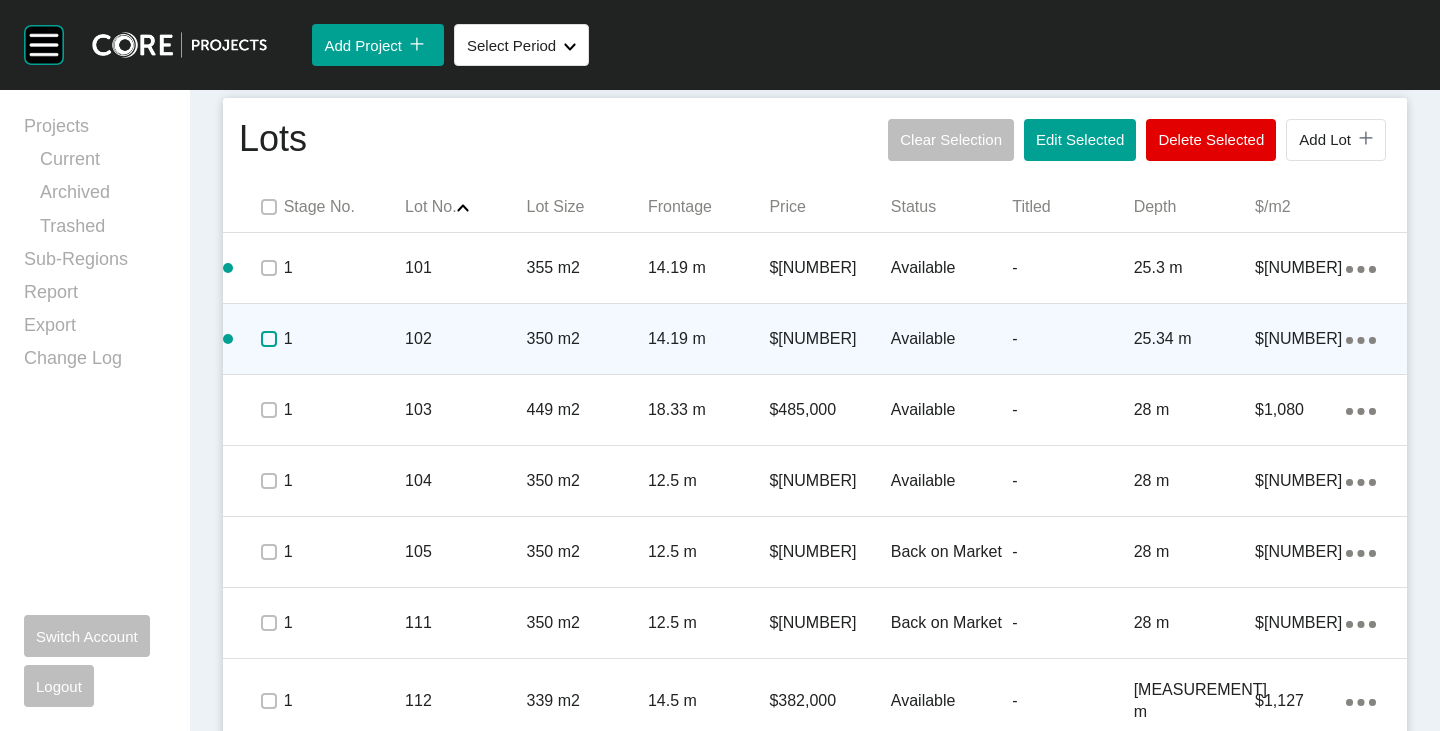 click at bounding box center [269, 339] 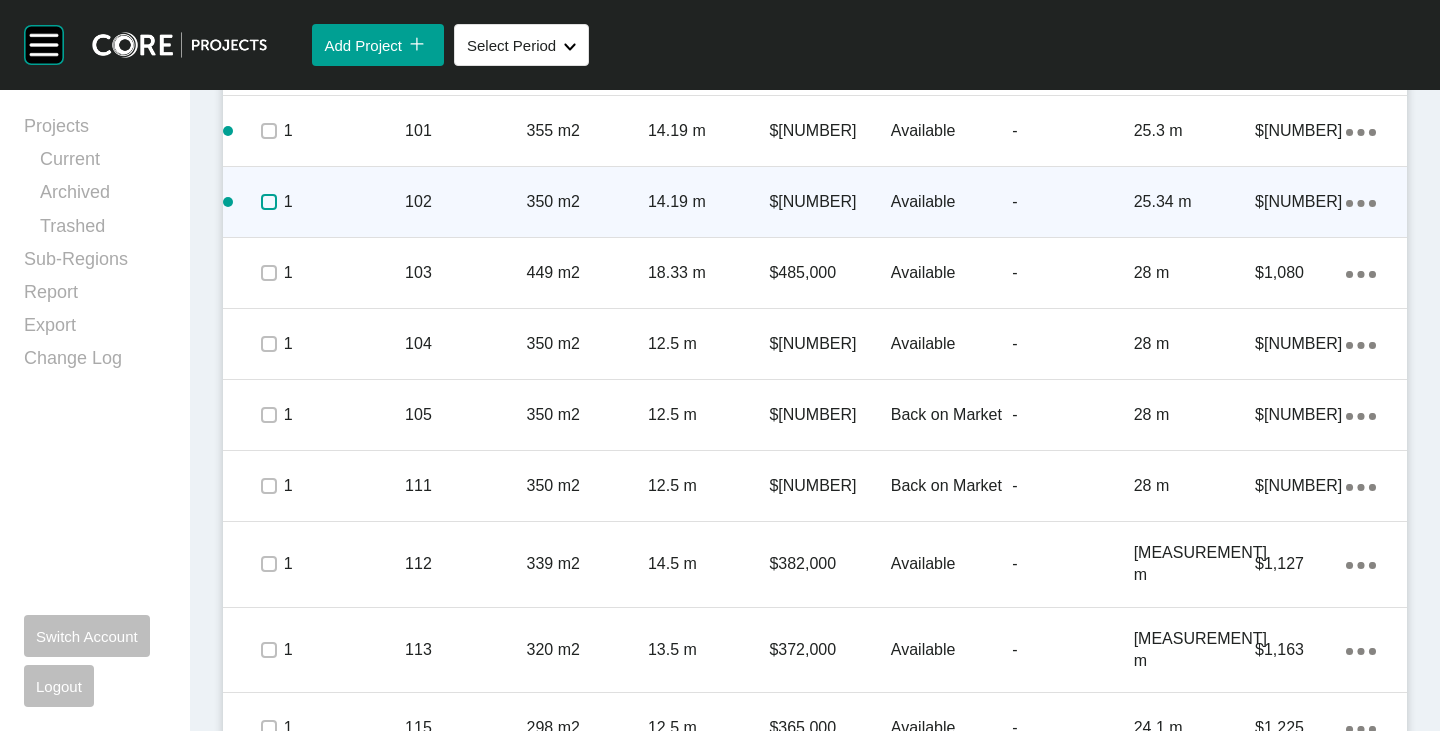 scroll, scrollTop: 1287, scrollLeft: 0, axis: vertical 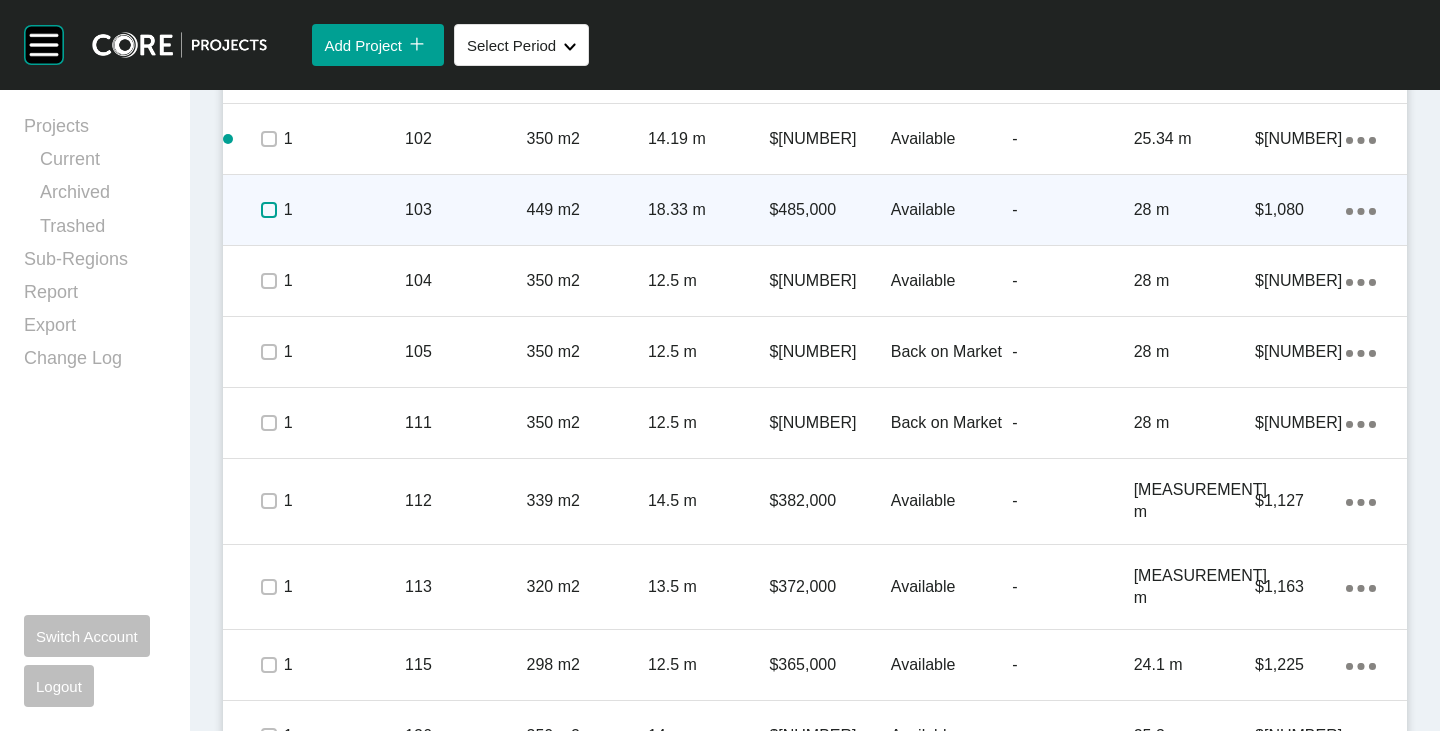 click at bounding box center (269, 210) 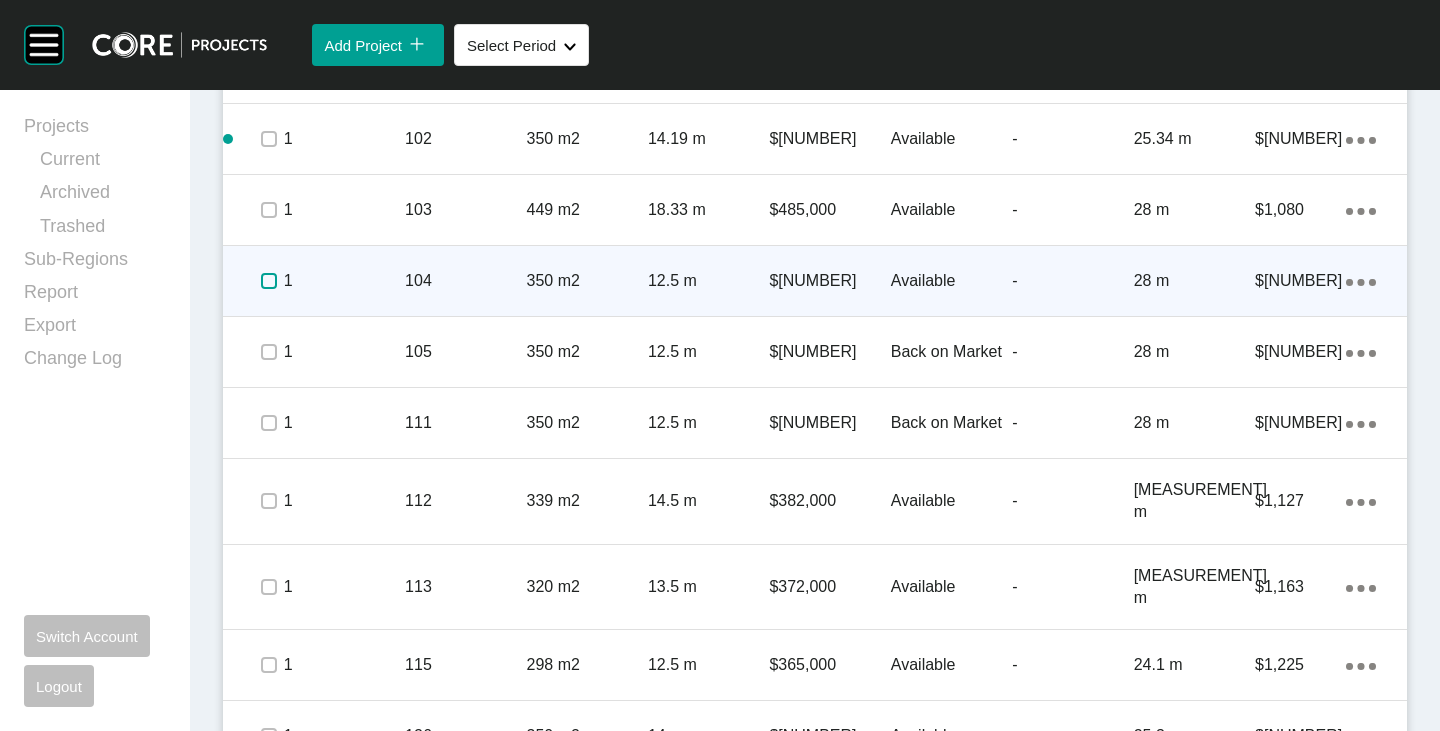 click at bounding box center (269, 281) 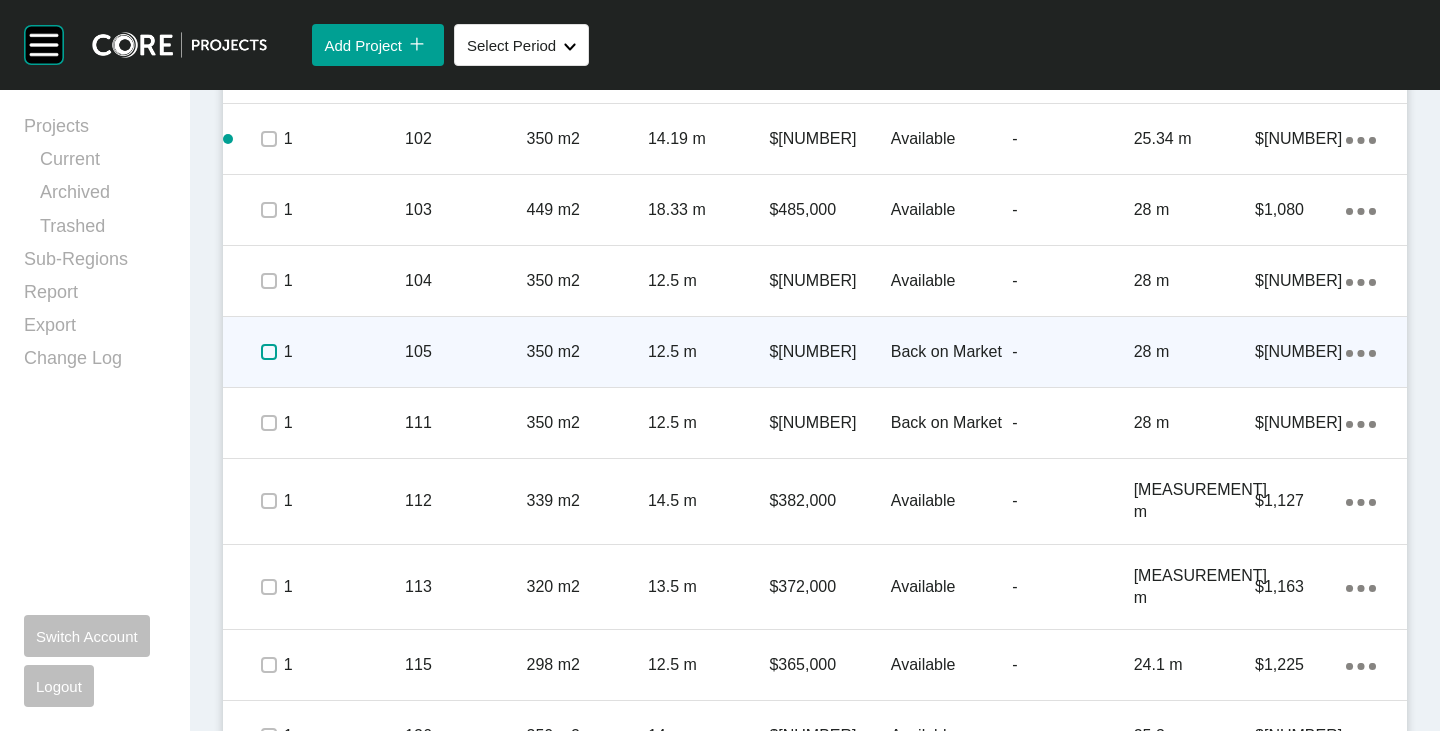 click at bounding box center (269, 352) 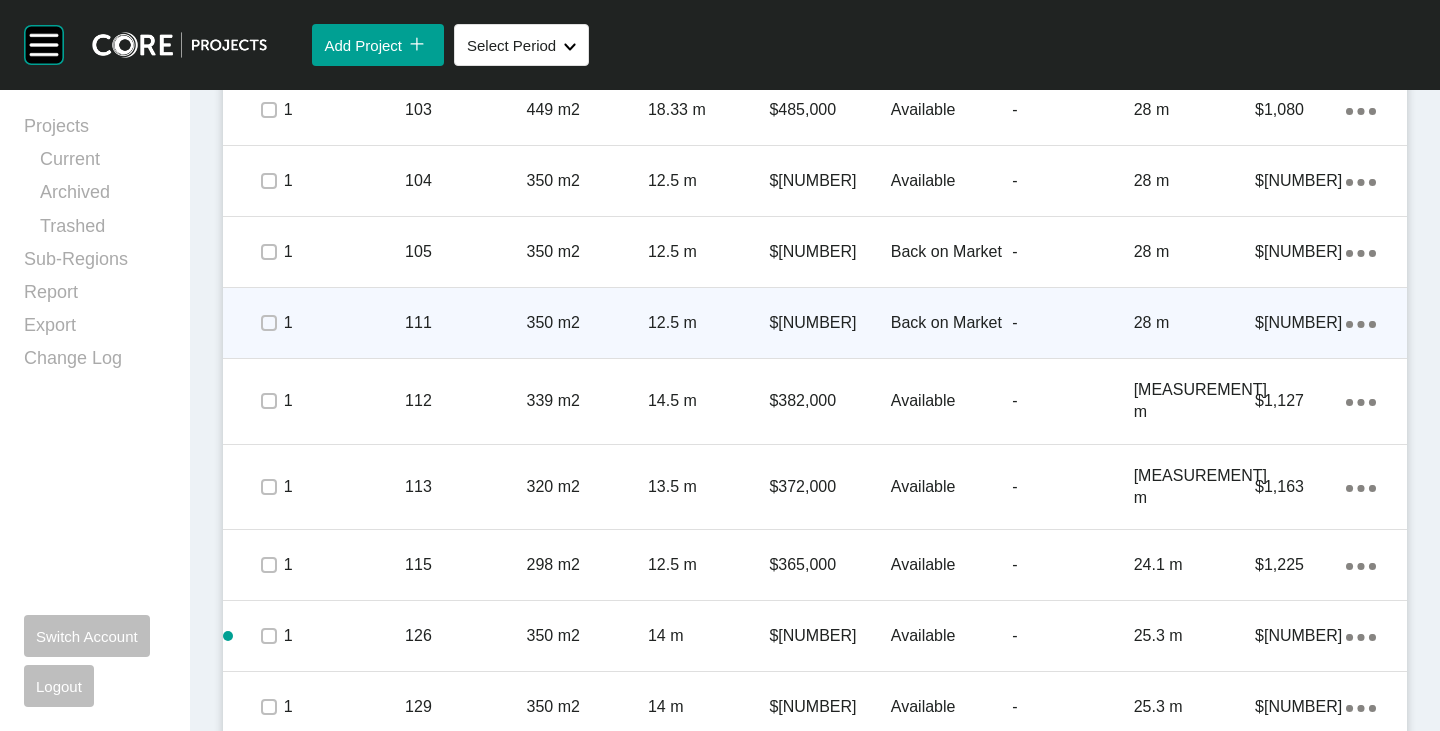 click at bounding box center [268, 323] 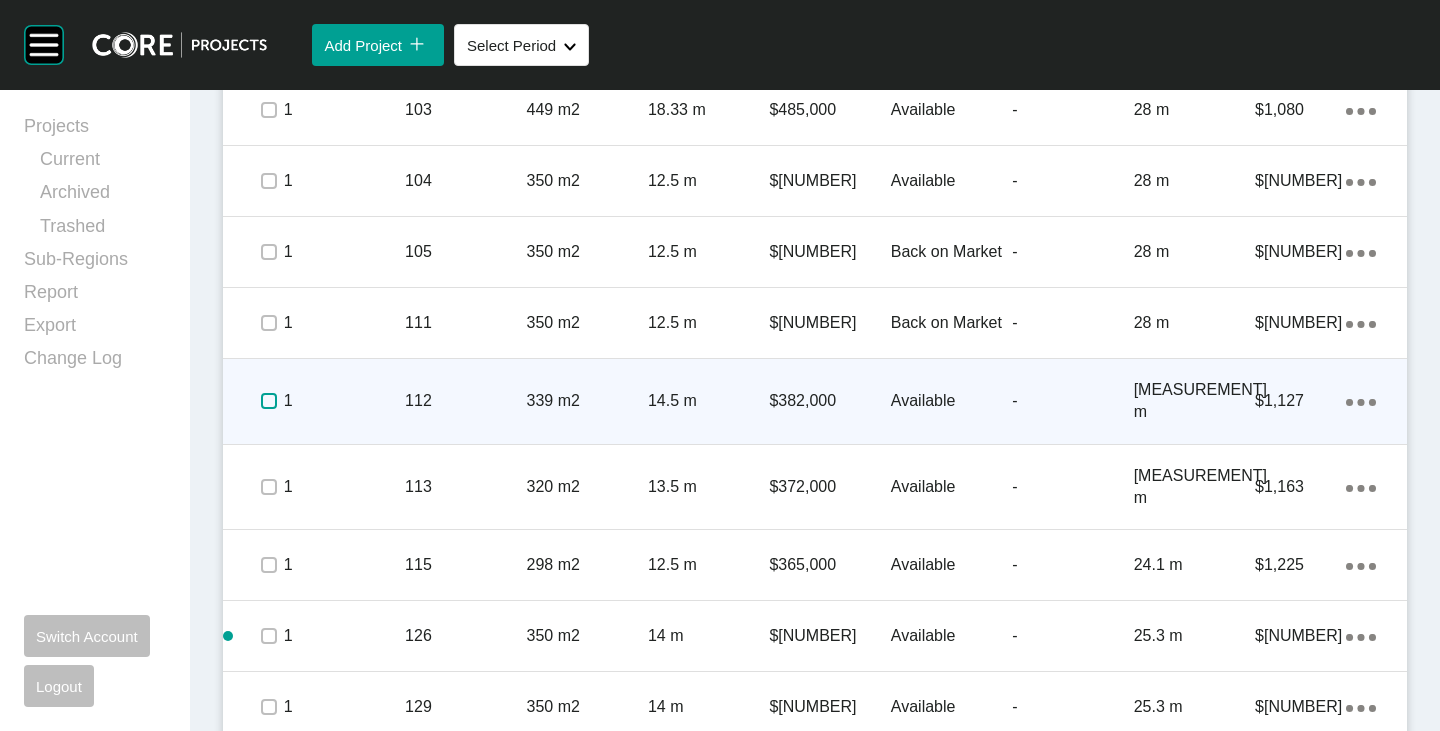 click at bounding box center (269, 401) 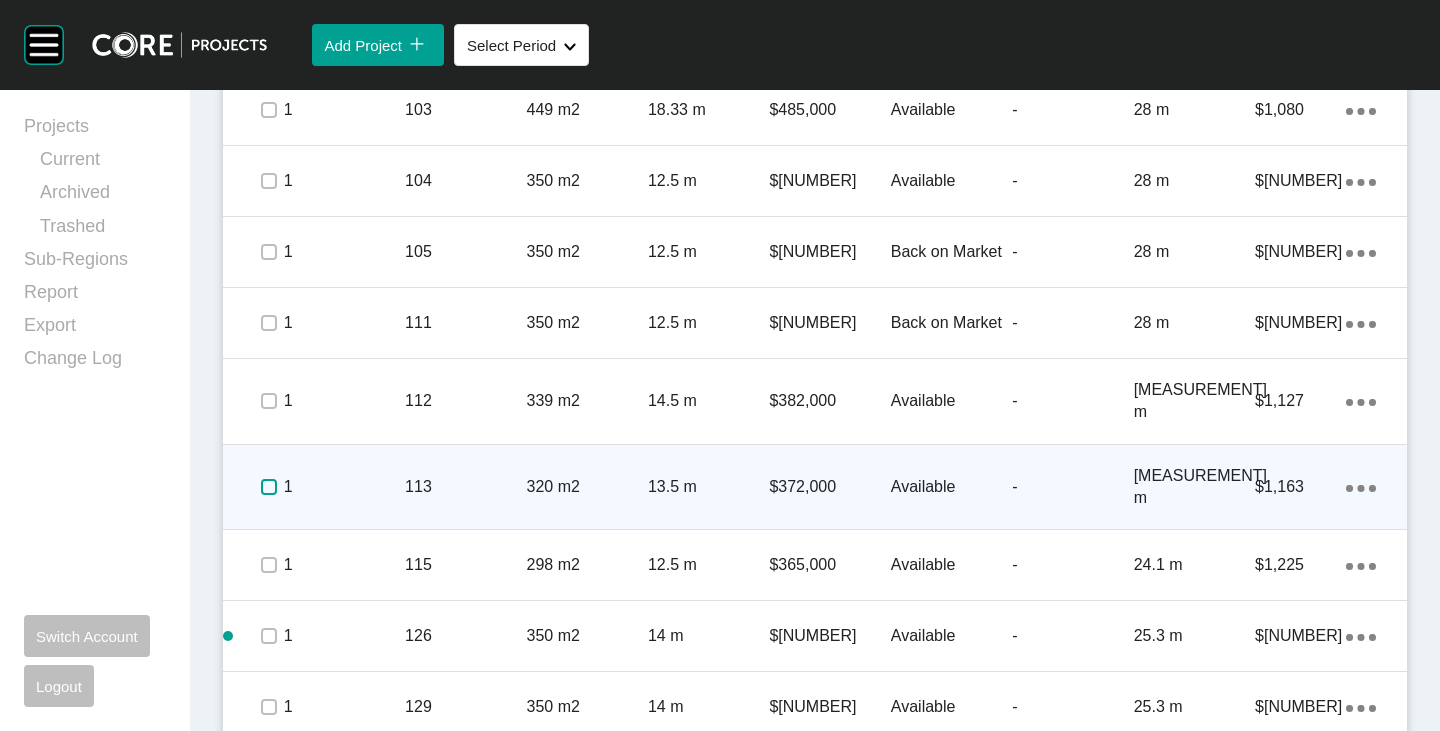 click at bounding box center [269, 487] 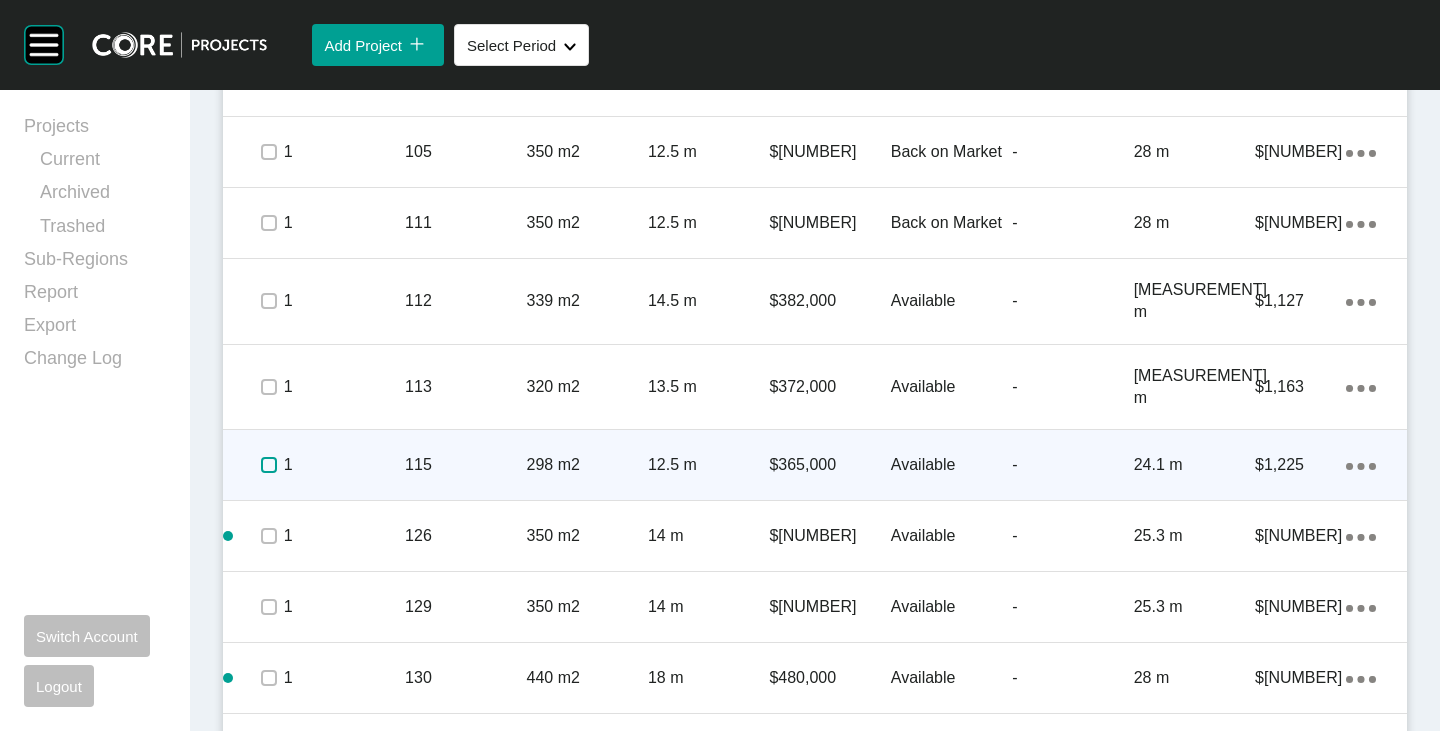 click at bounding box center [269, 465] 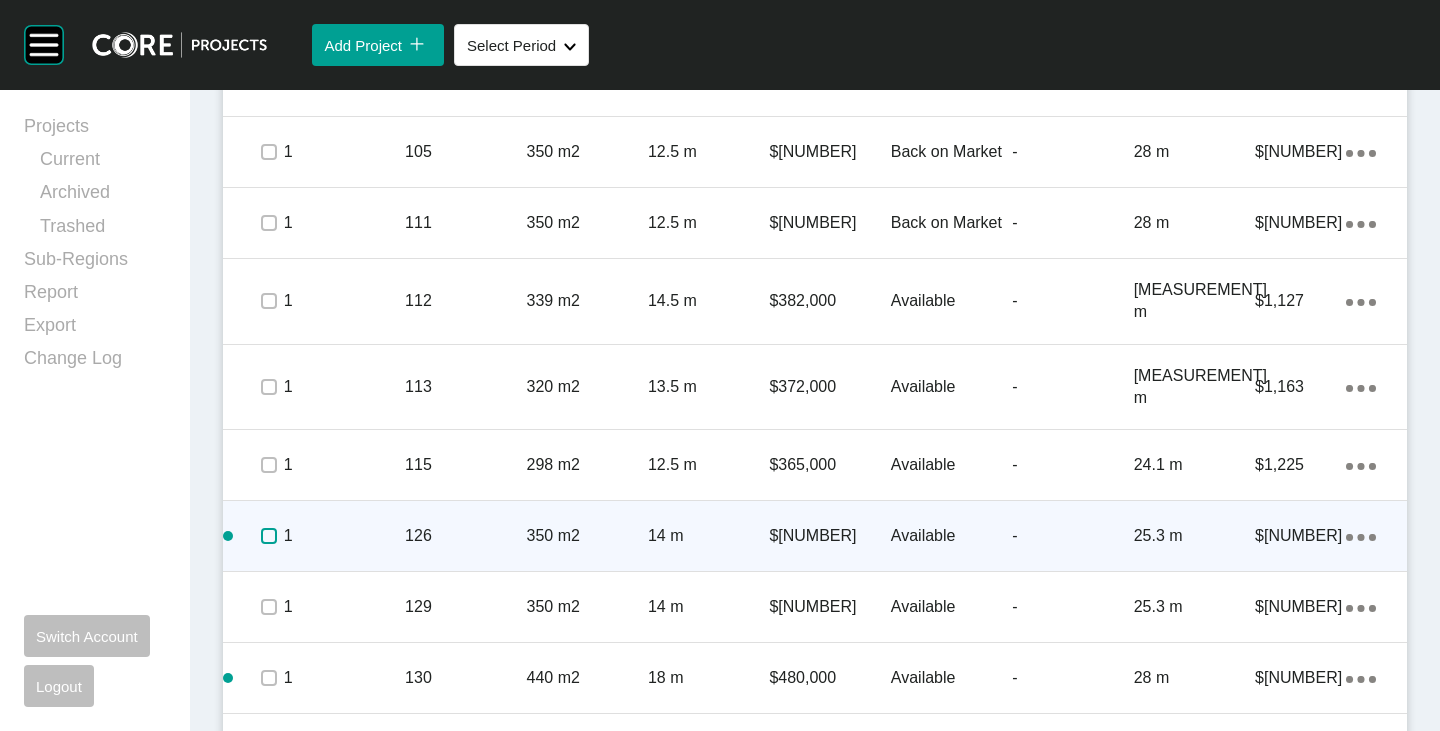 click at bounding box center (269, 536) 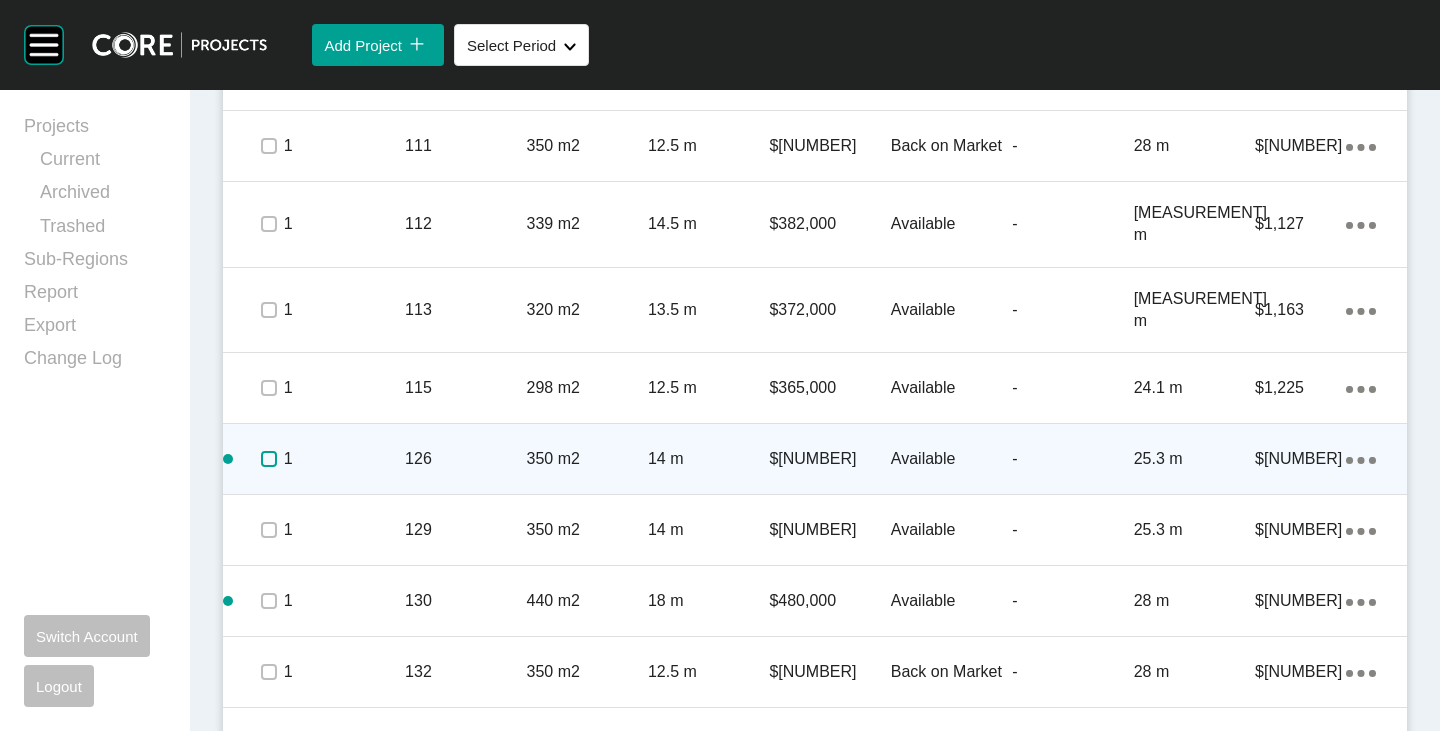 scroll, scrollTop: 1587, scrollLeft: 0, axis: vertical 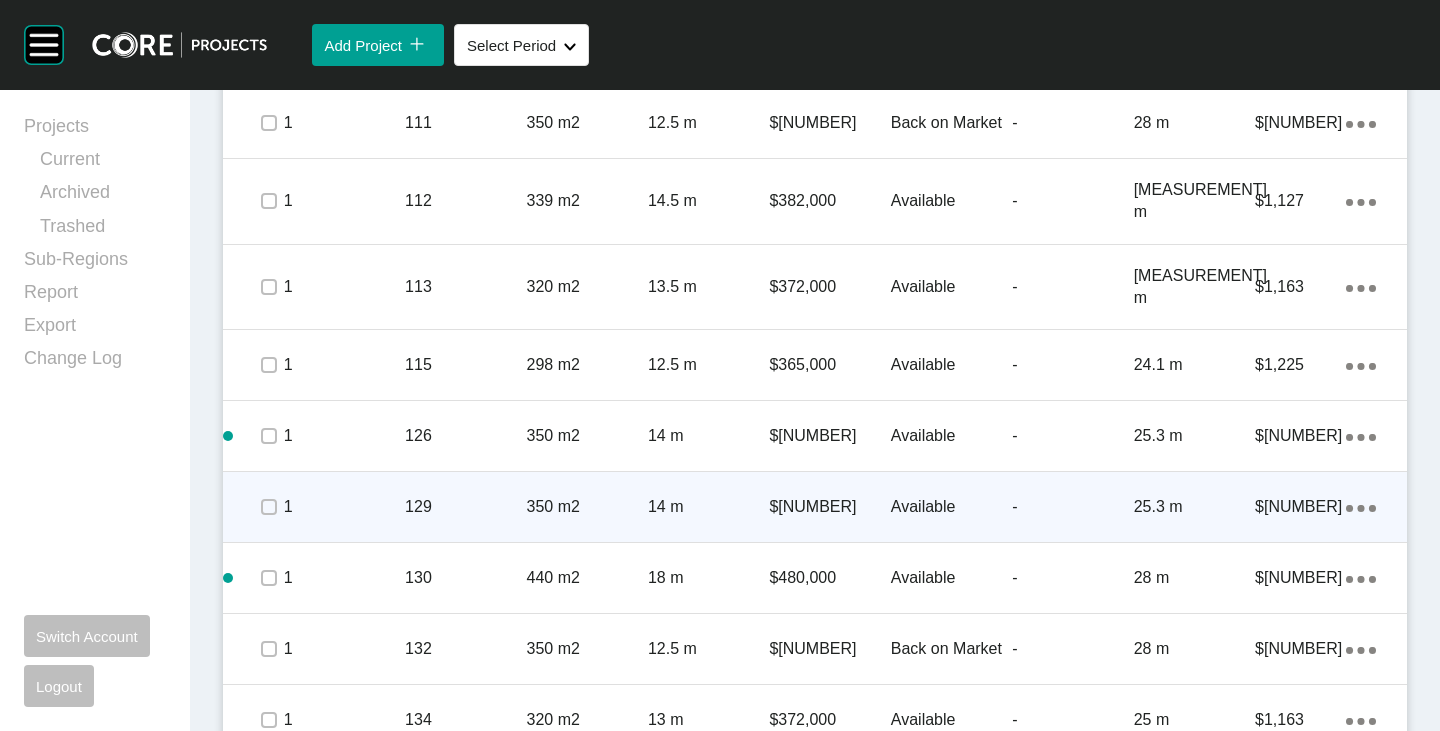 click at bounding box center [268, 507] 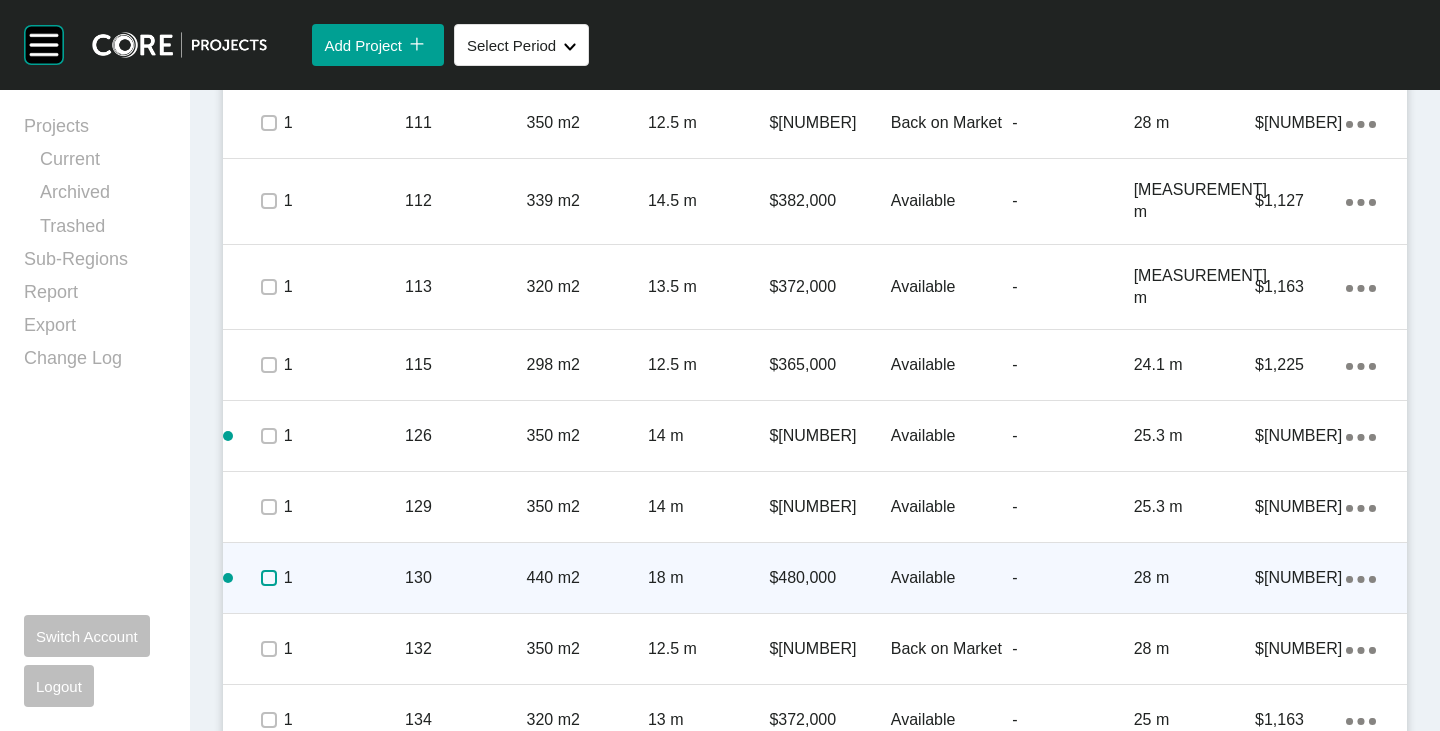 click at bounding box center [269, 578] 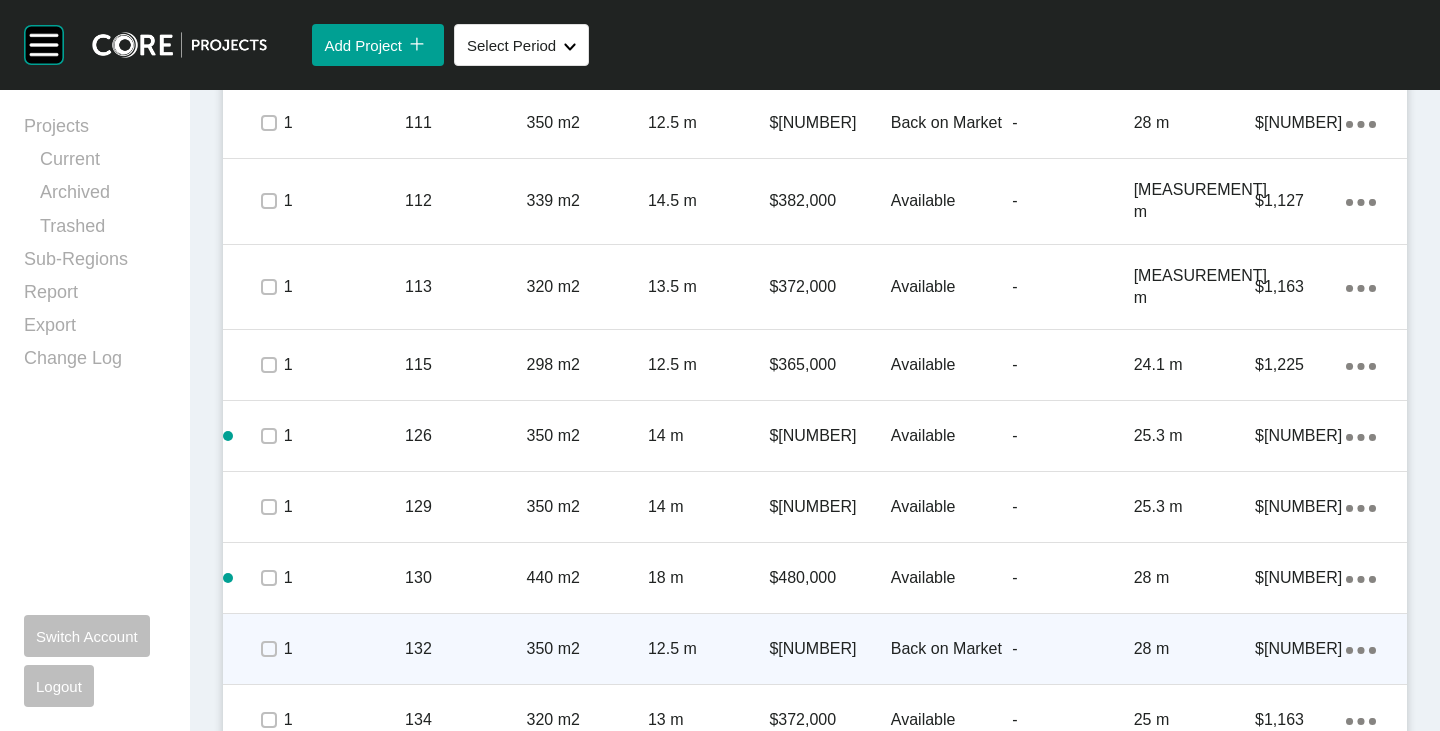 click on "Action Menu Dots Copy 6 Created with Sketch." at bounding box center (1361, 649) 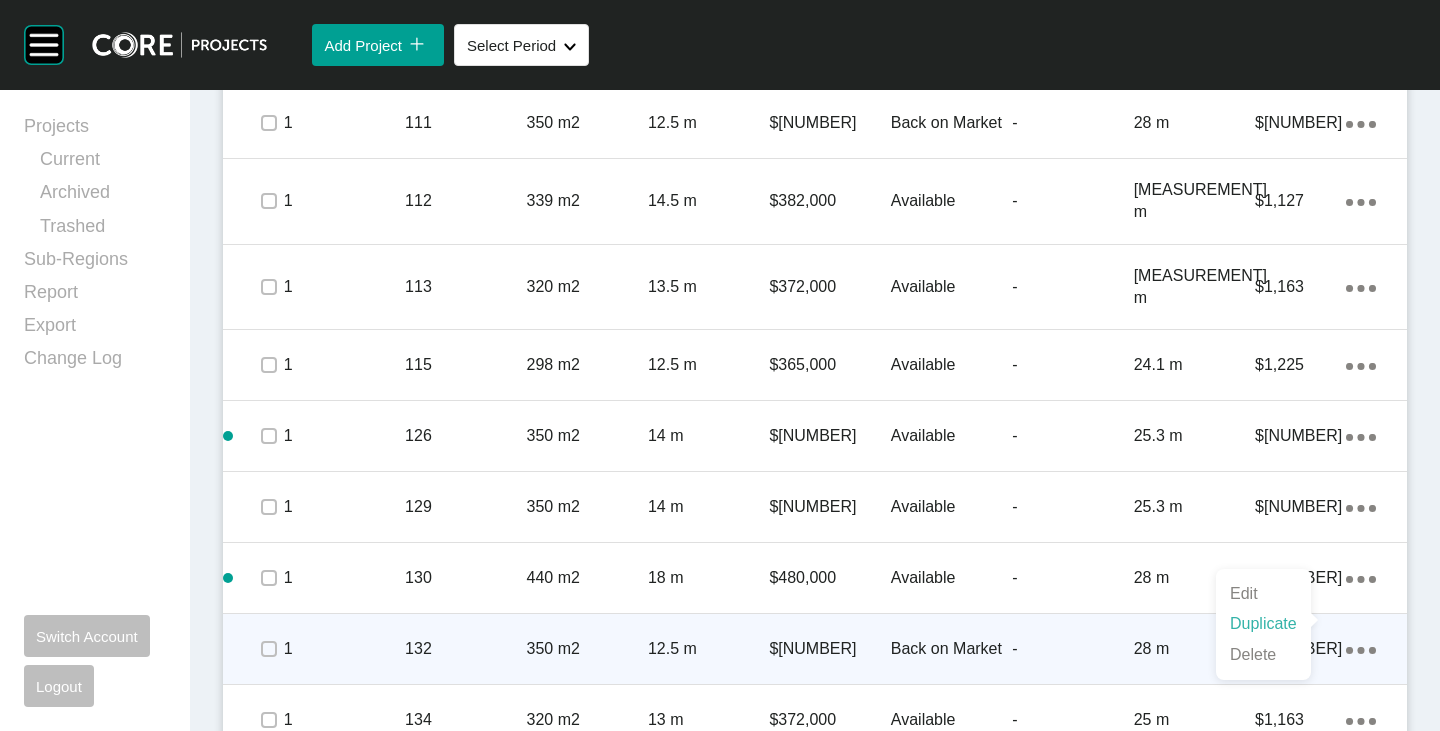 click on "Duplicate" at bounding box center (1263, 624) 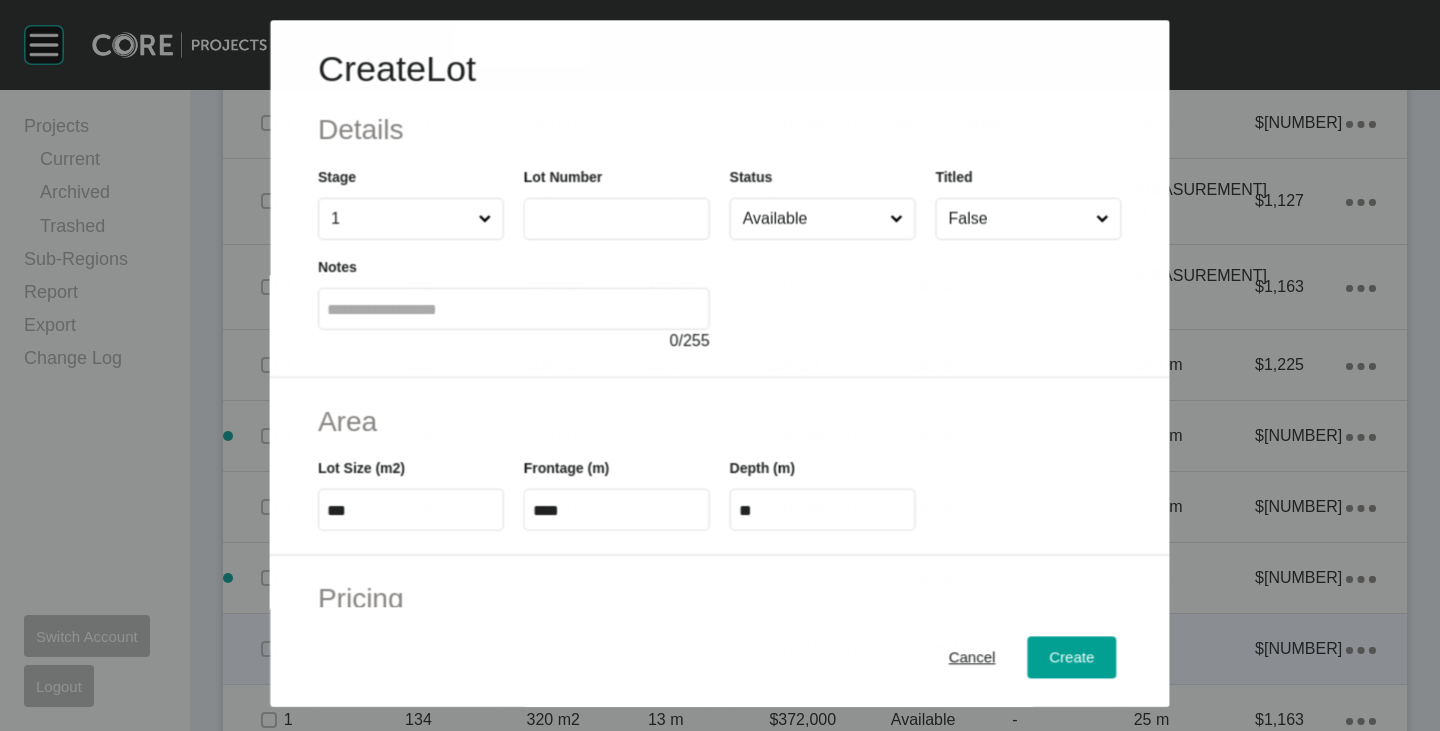 click at bounding box center (617, 219) 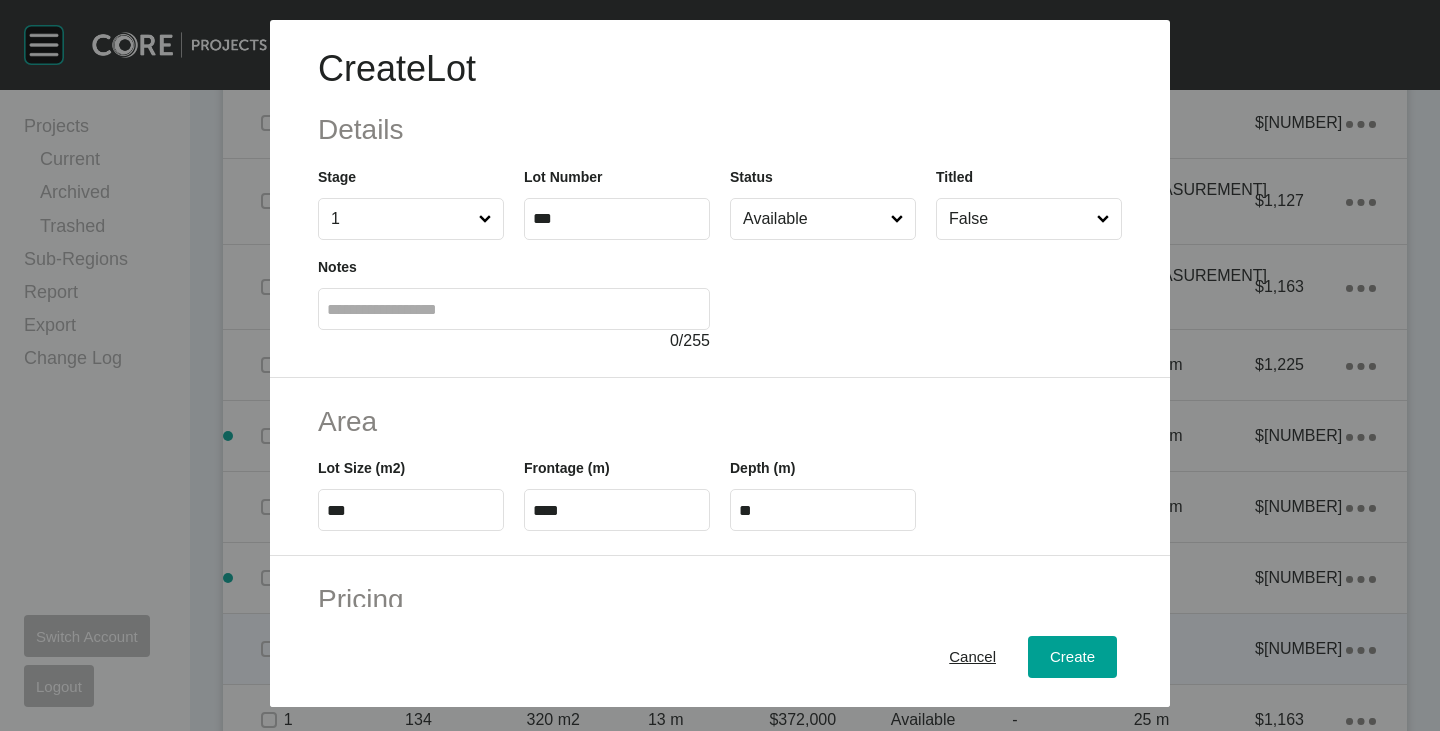 click at bounding box center [926, 296] 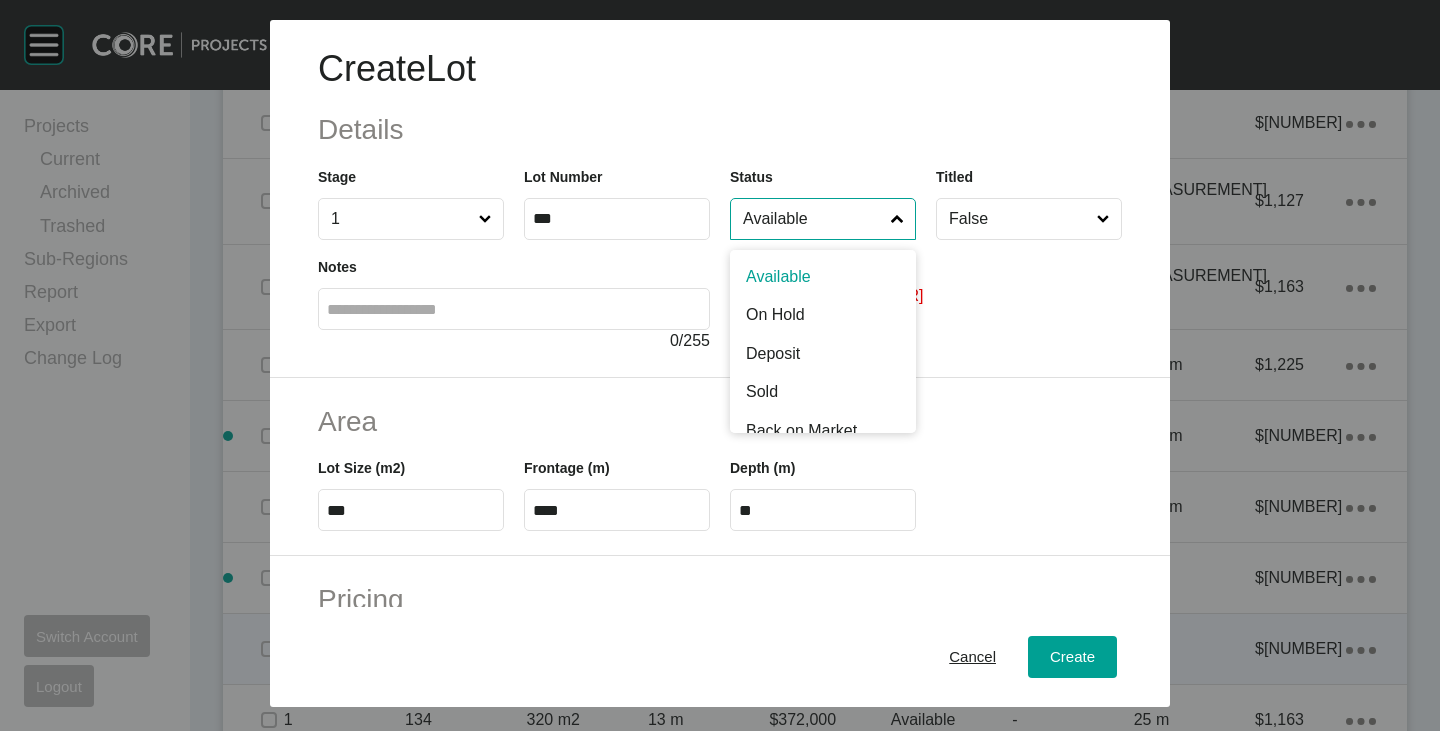 click on "Available" at bounding box center (813, 219) 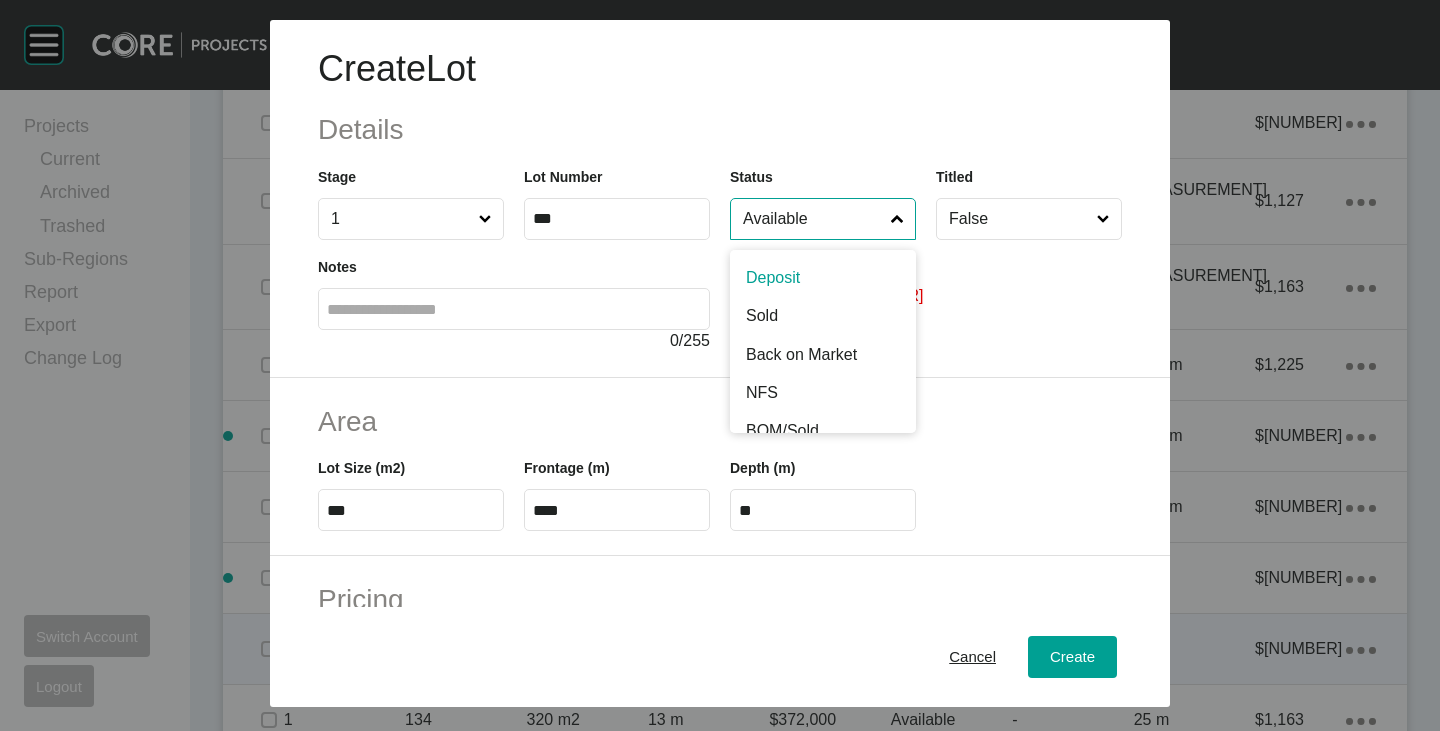 scroll, scrollTop: 85, scrollLeft: 0, axis: vertical 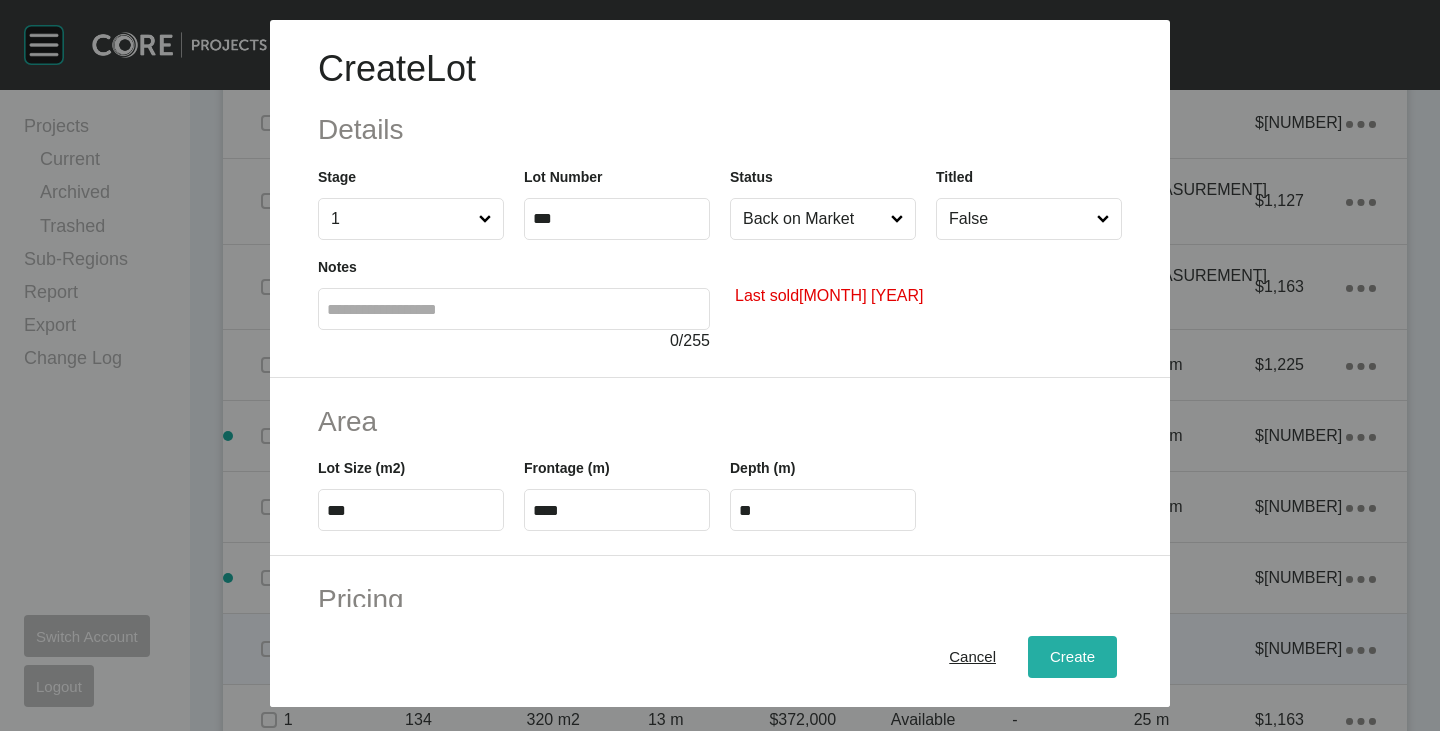 click on "Create" at bounding box center [1072, 657] 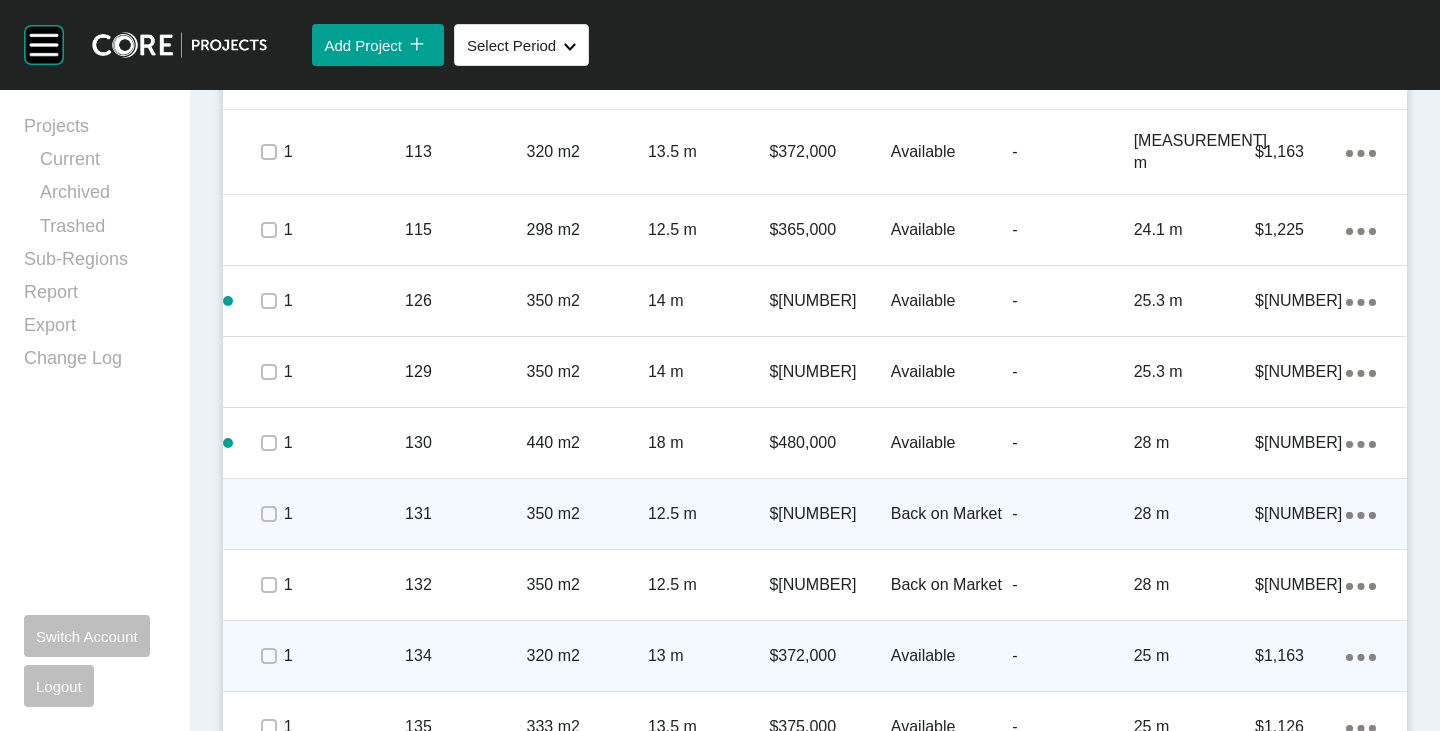 scroll, scrollTop: 1787, scrollLeft: 0, axis: vertical 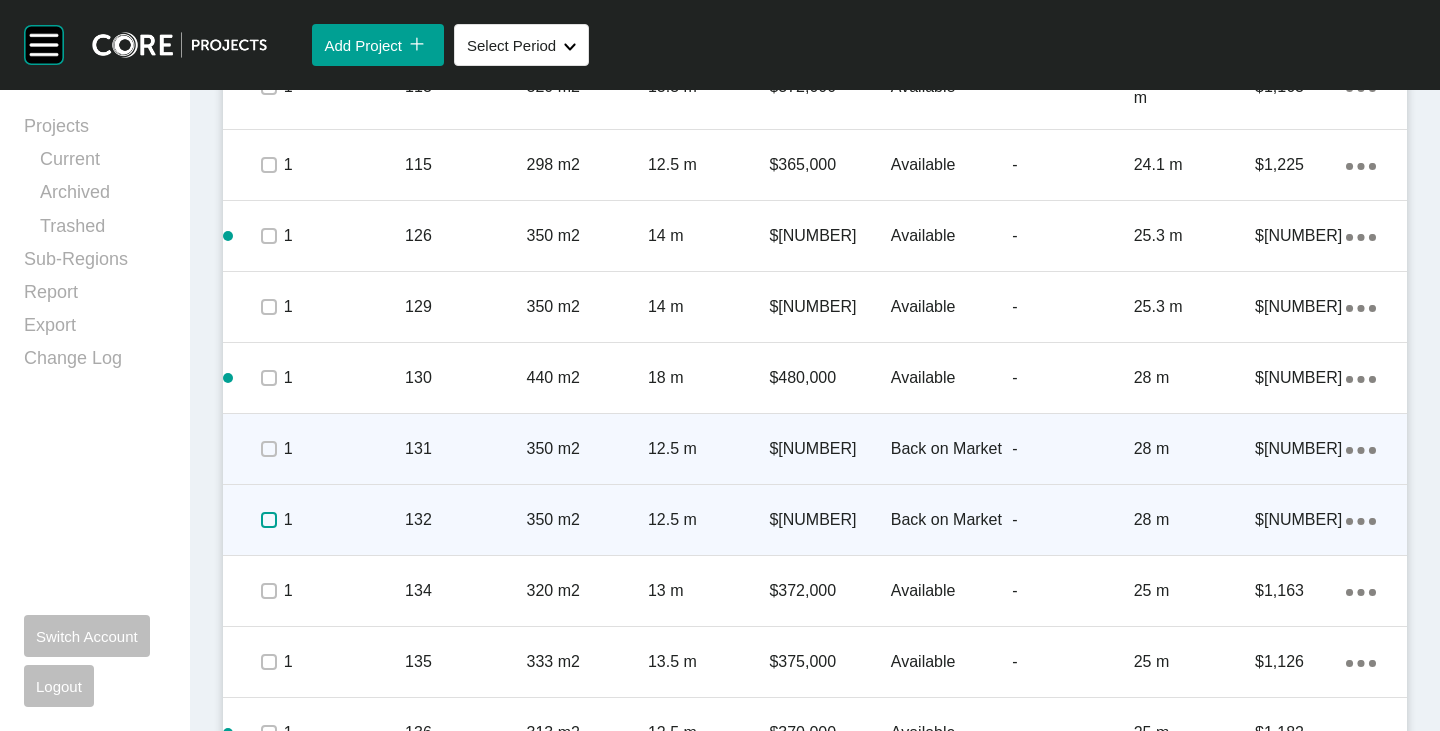 click at bounding box center [269, 520] 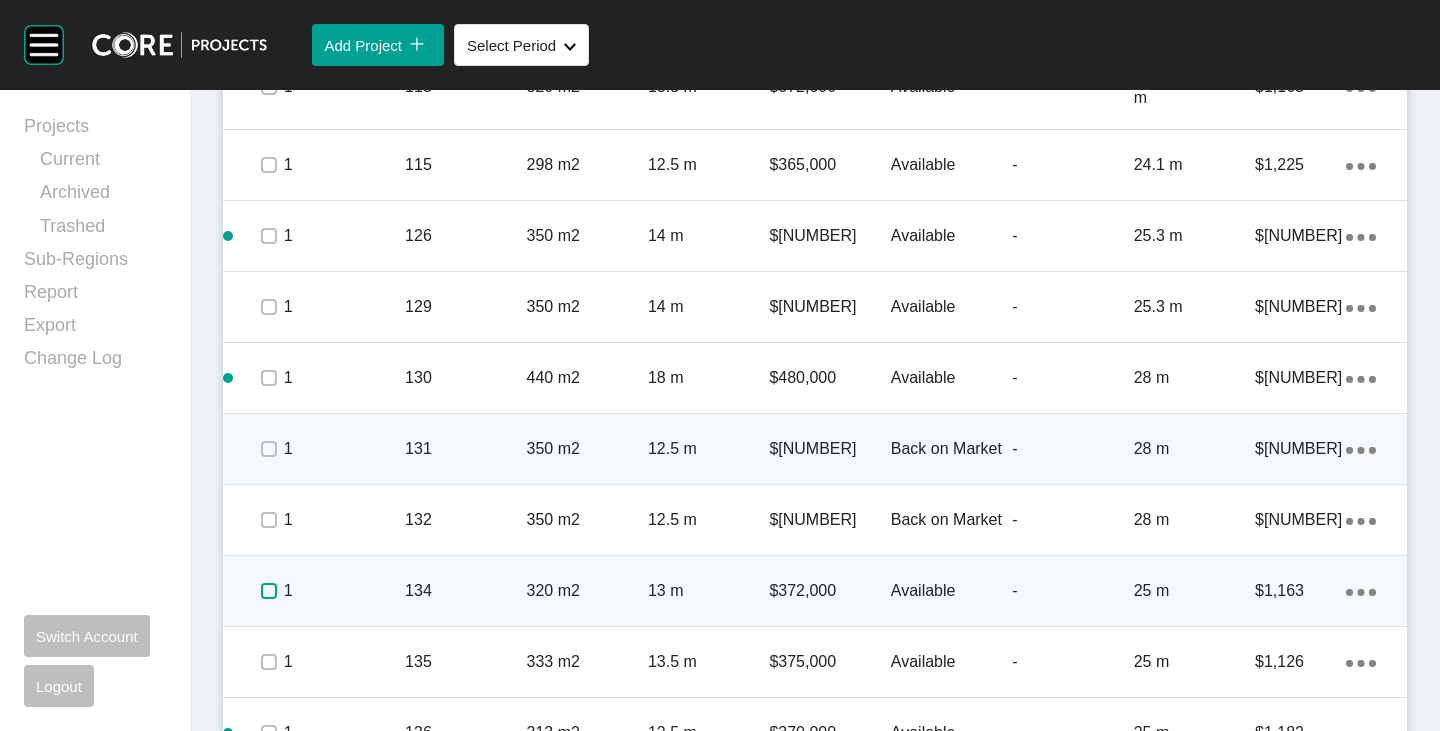 click at bounding box center (269, 591) 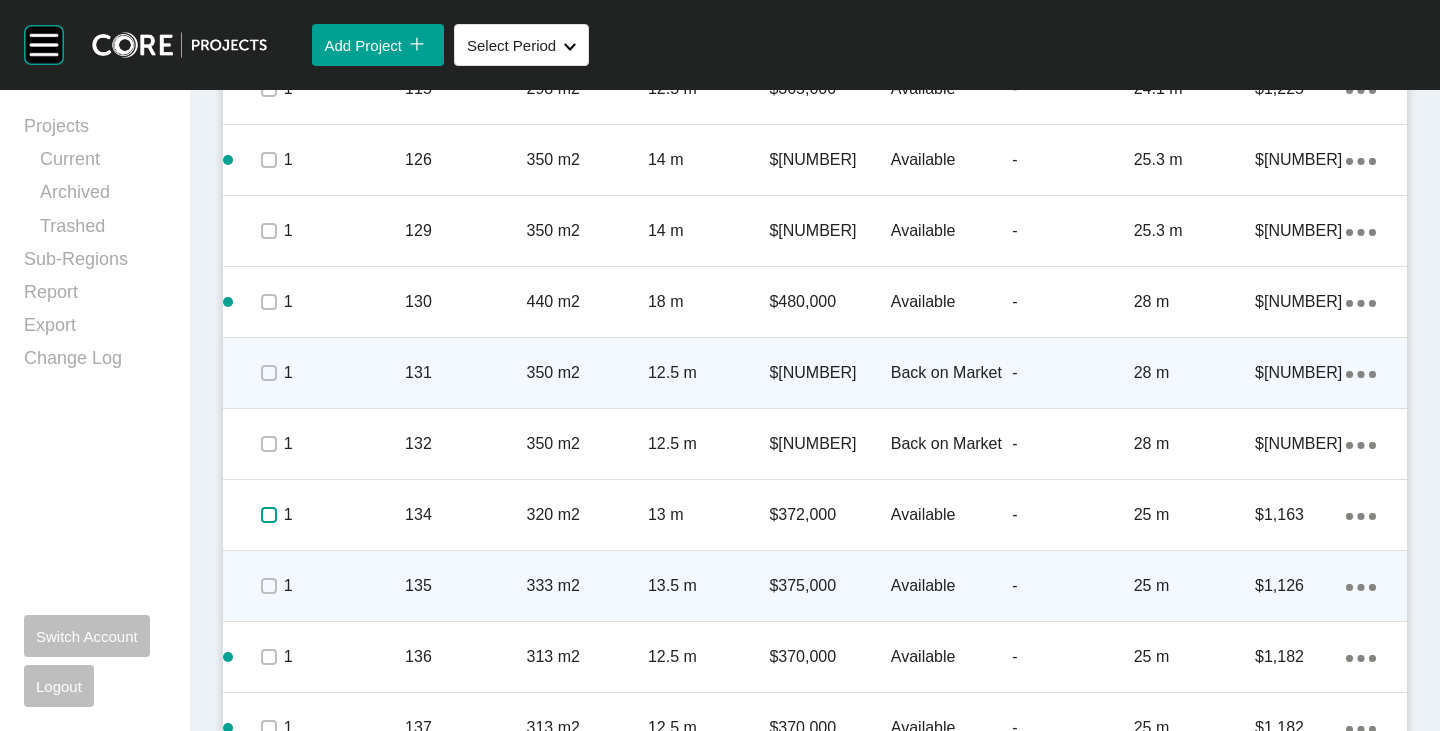scroll, scrollTop: 1887, scrollLeft: 0, axis: vertical 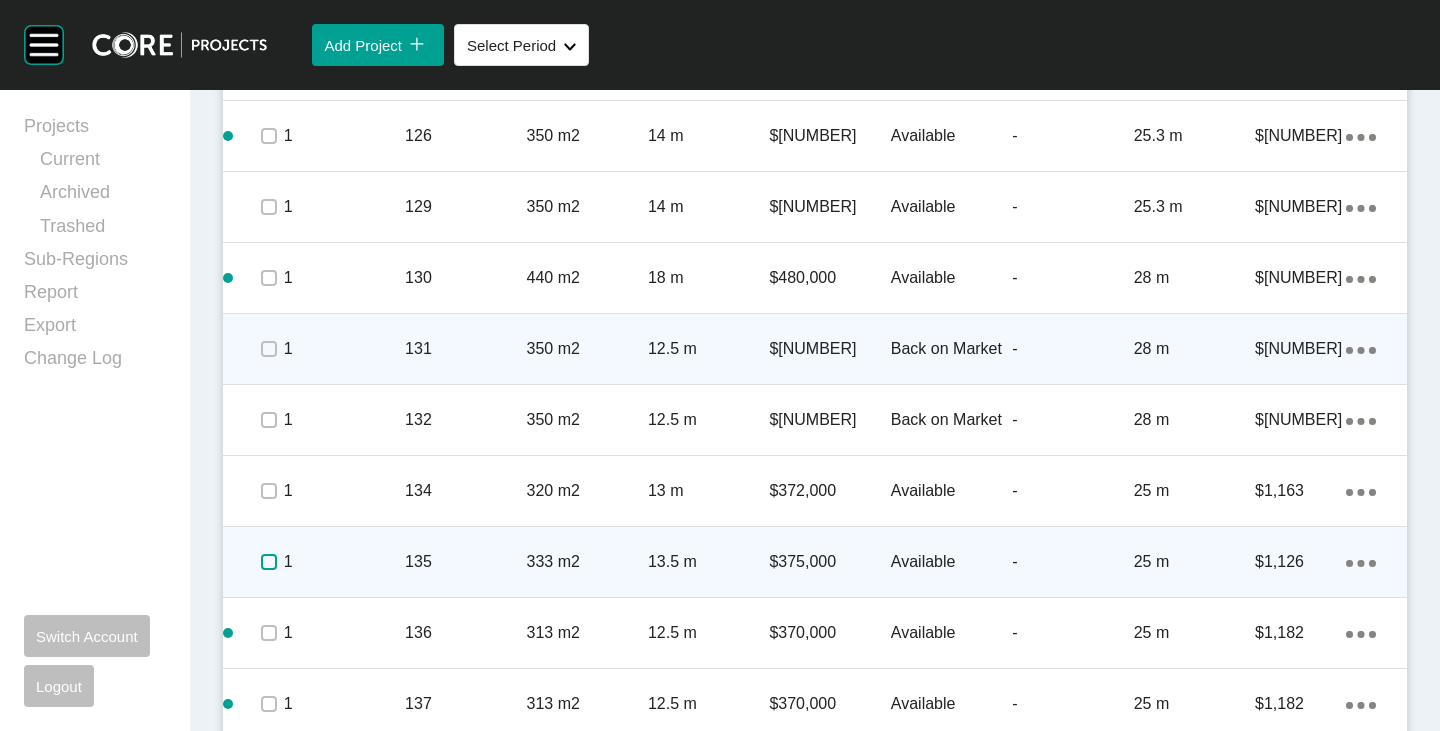 click at bounding box center [269, 562] 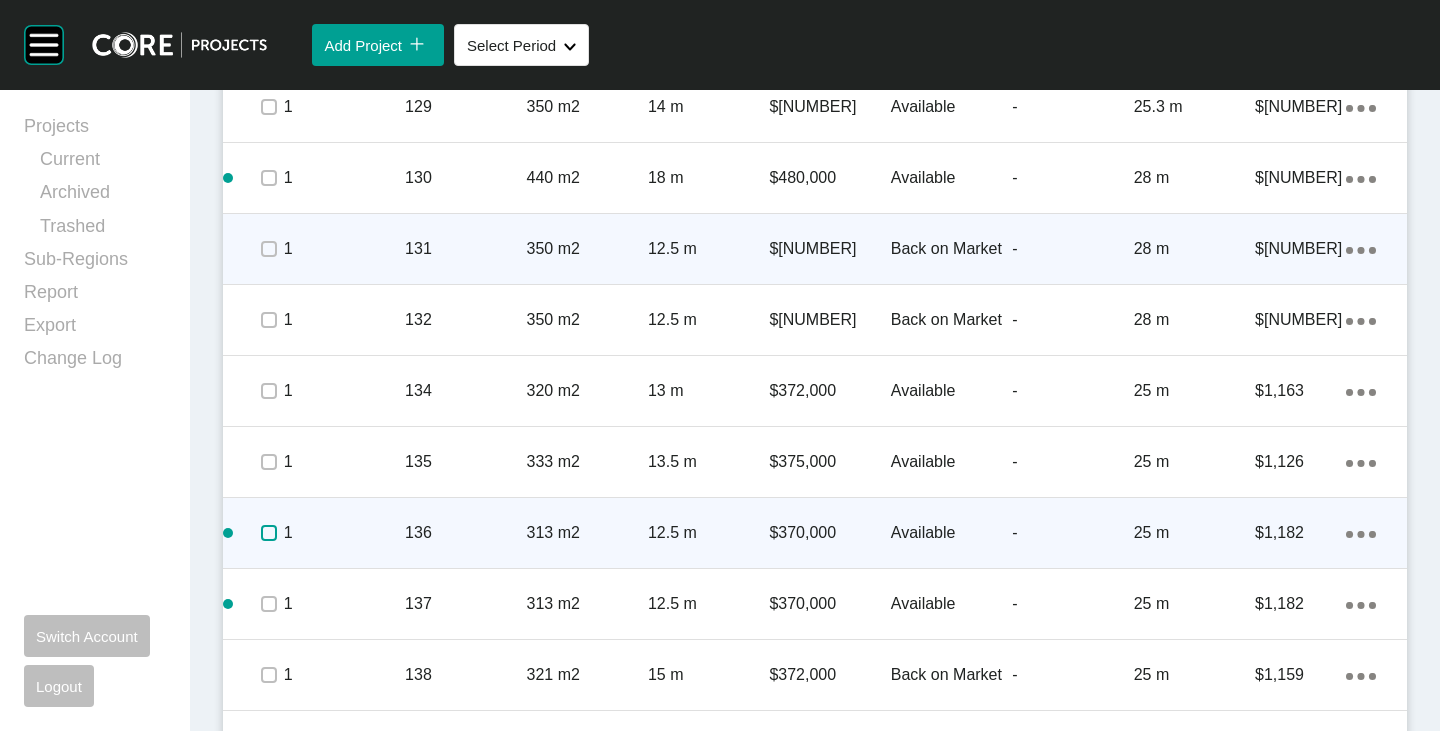 click at bounding box center [269, 533] 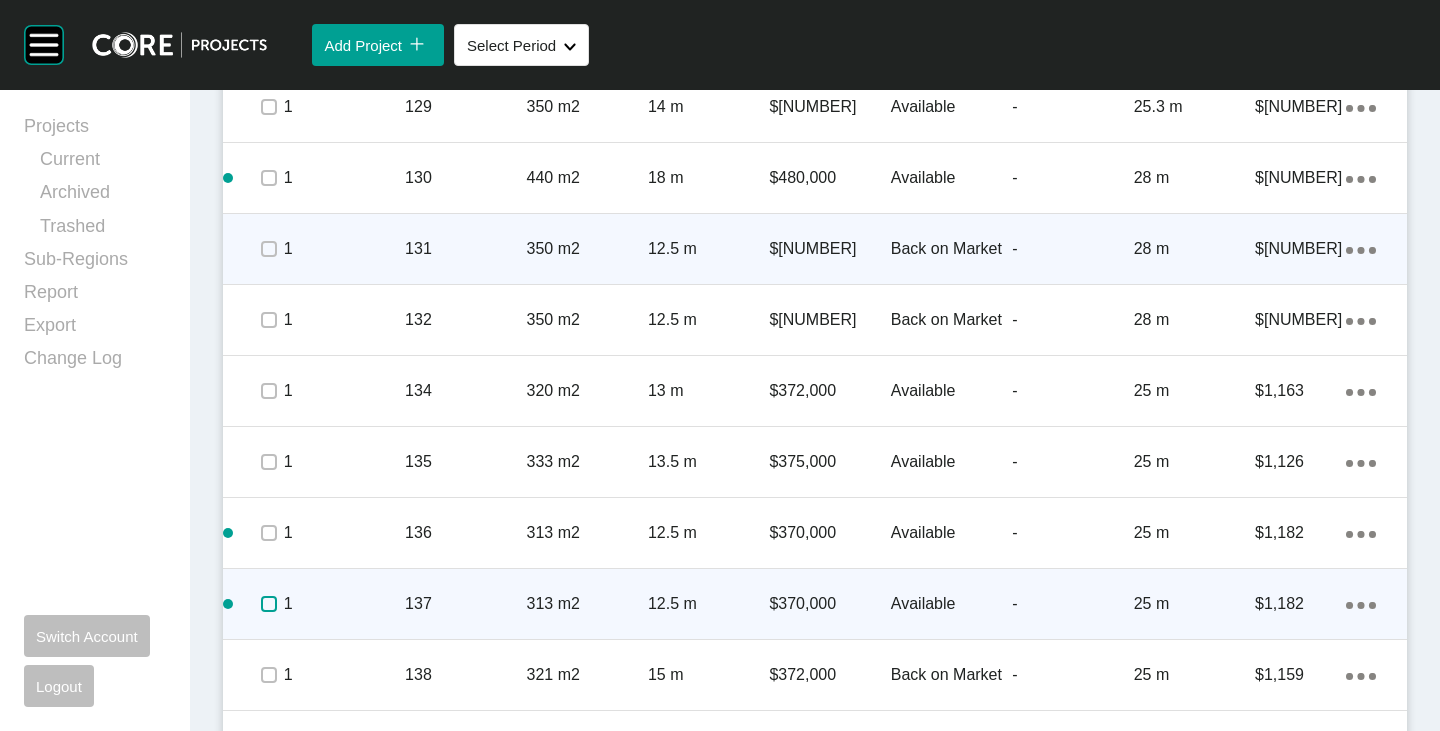 click at bounding box center (269, 604) 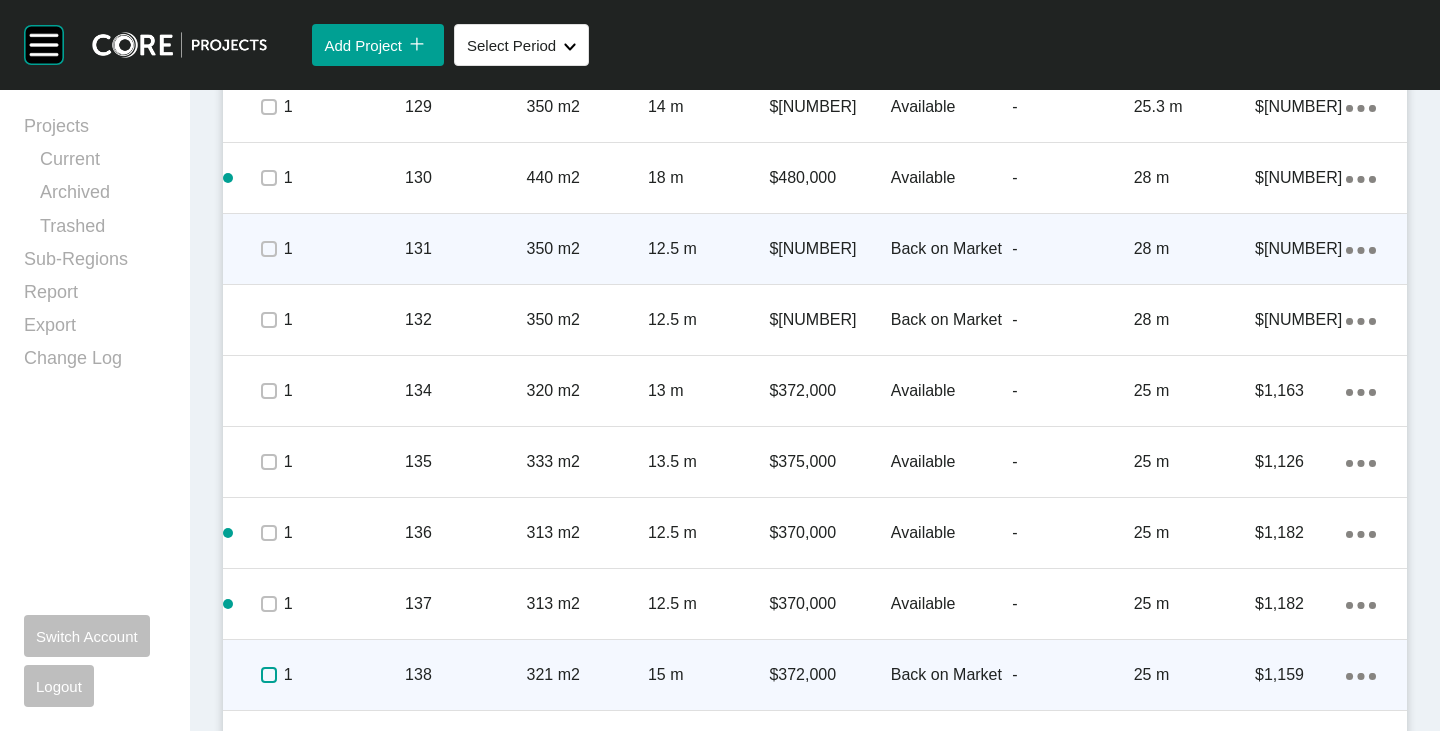 click at bounding box center [269, 675] 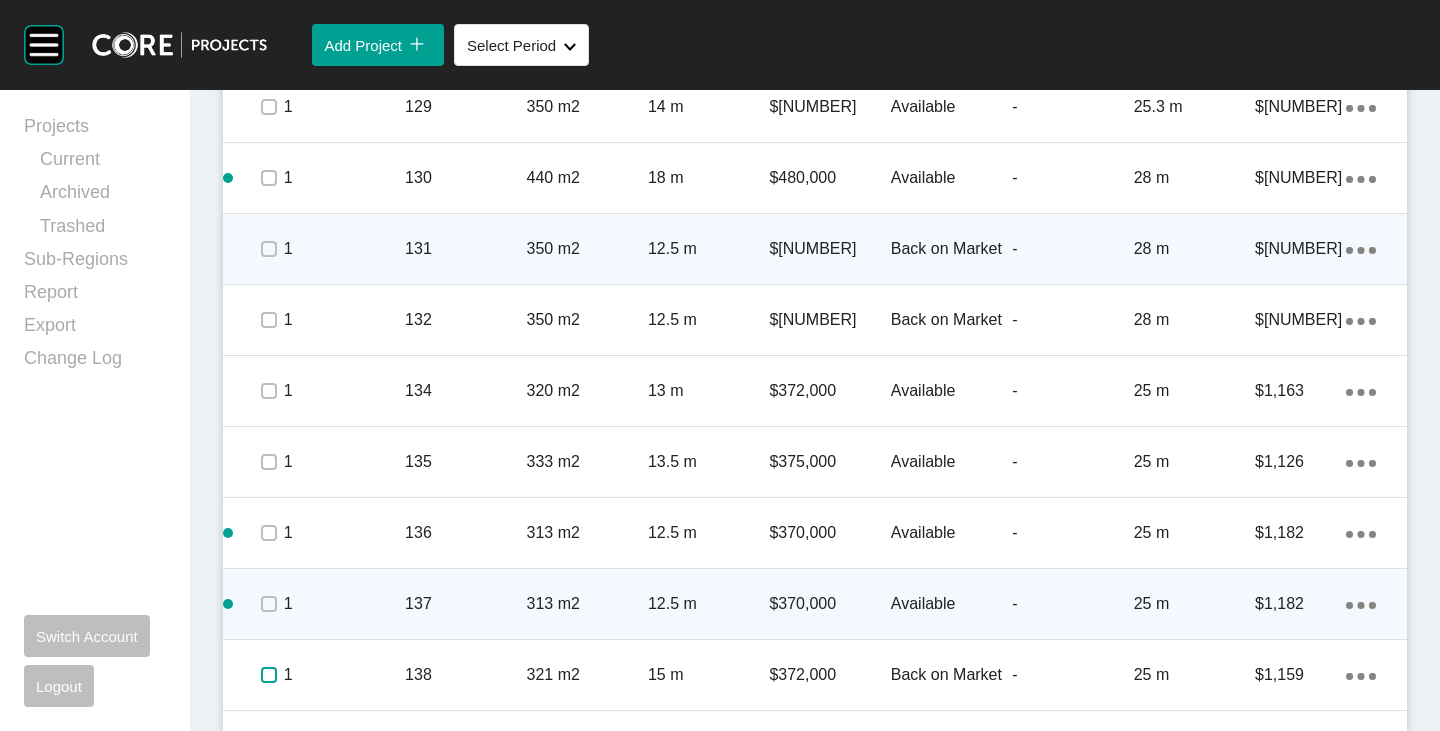 scroll, scrollTop: 2387, scrollLeft: 0, axis: vertical 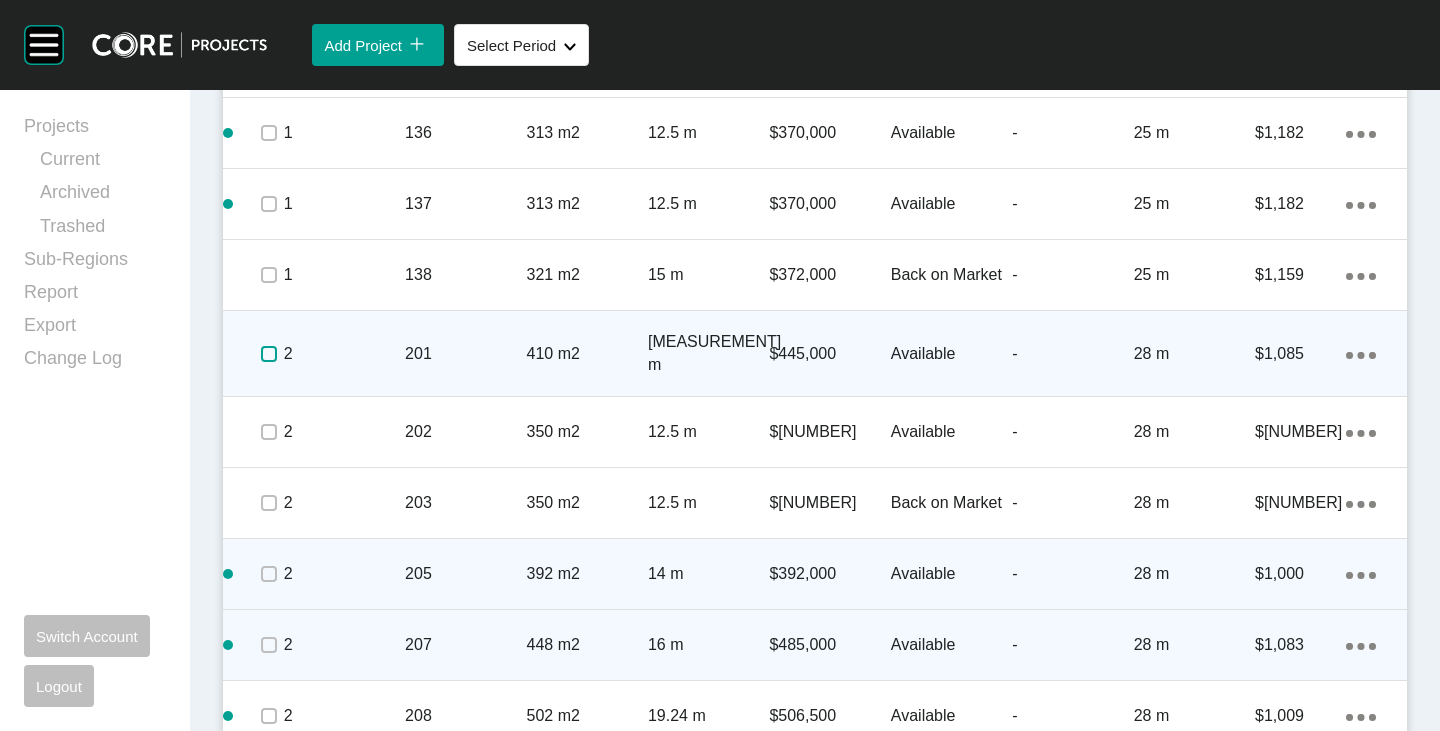 click at bounding box center [269, 354] 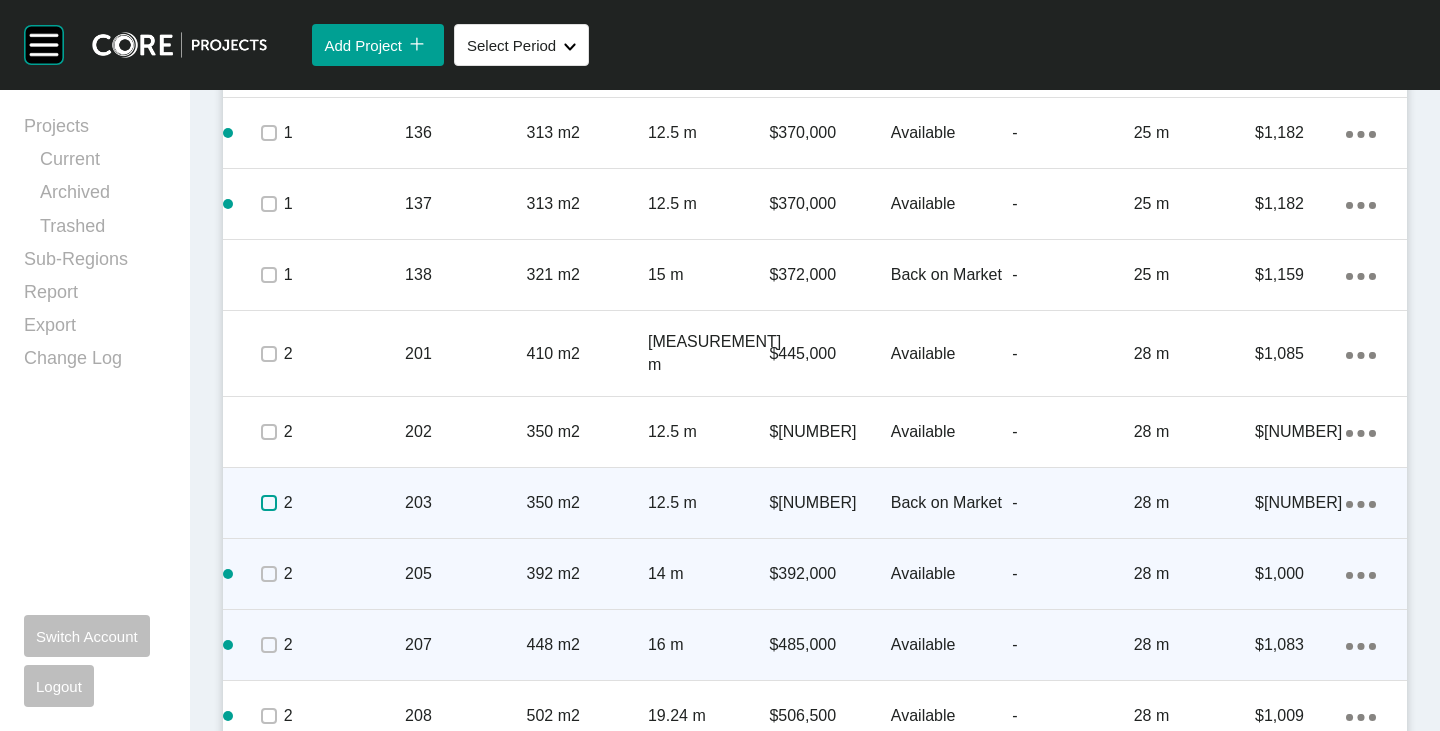 click at bounding box center (269, 503) 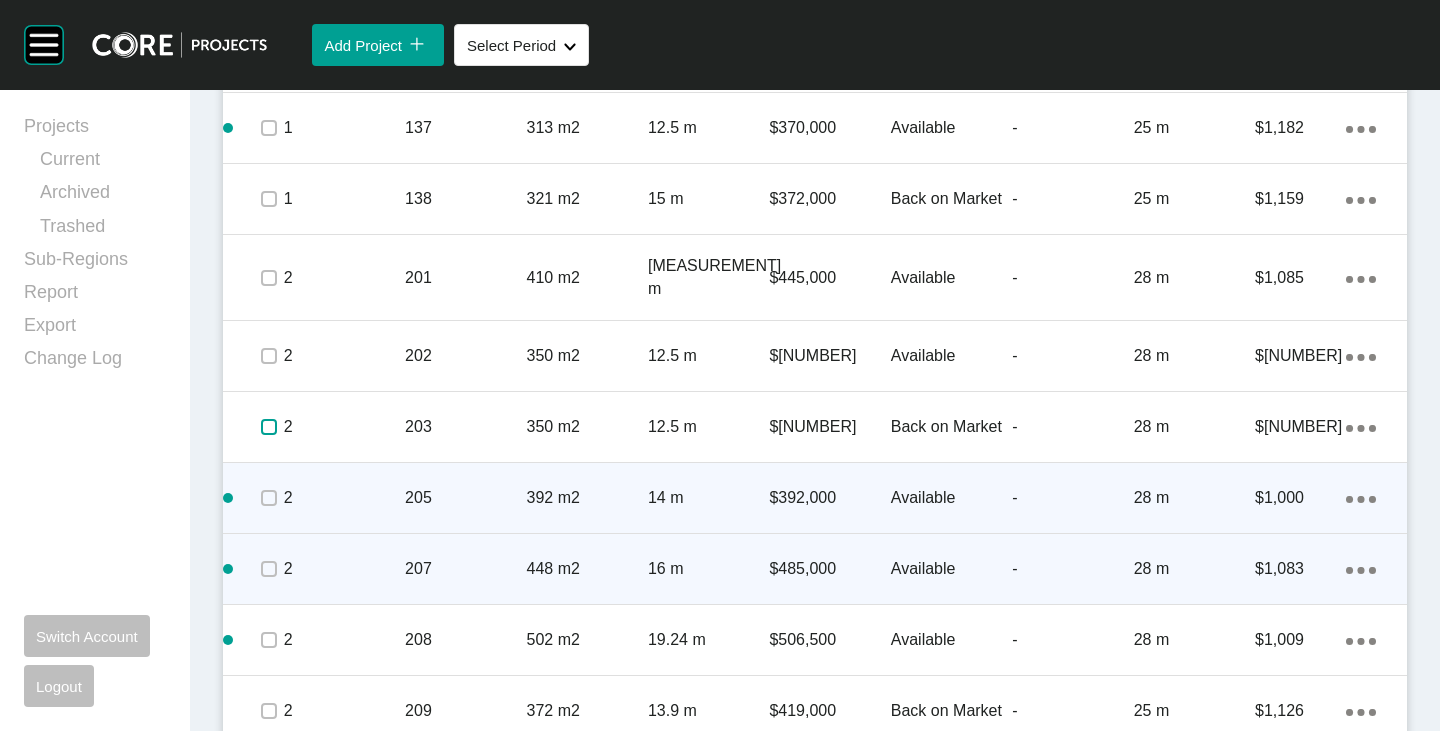 scroll, scrollTop: 2487, scrollLeft: 0, axis: vertical 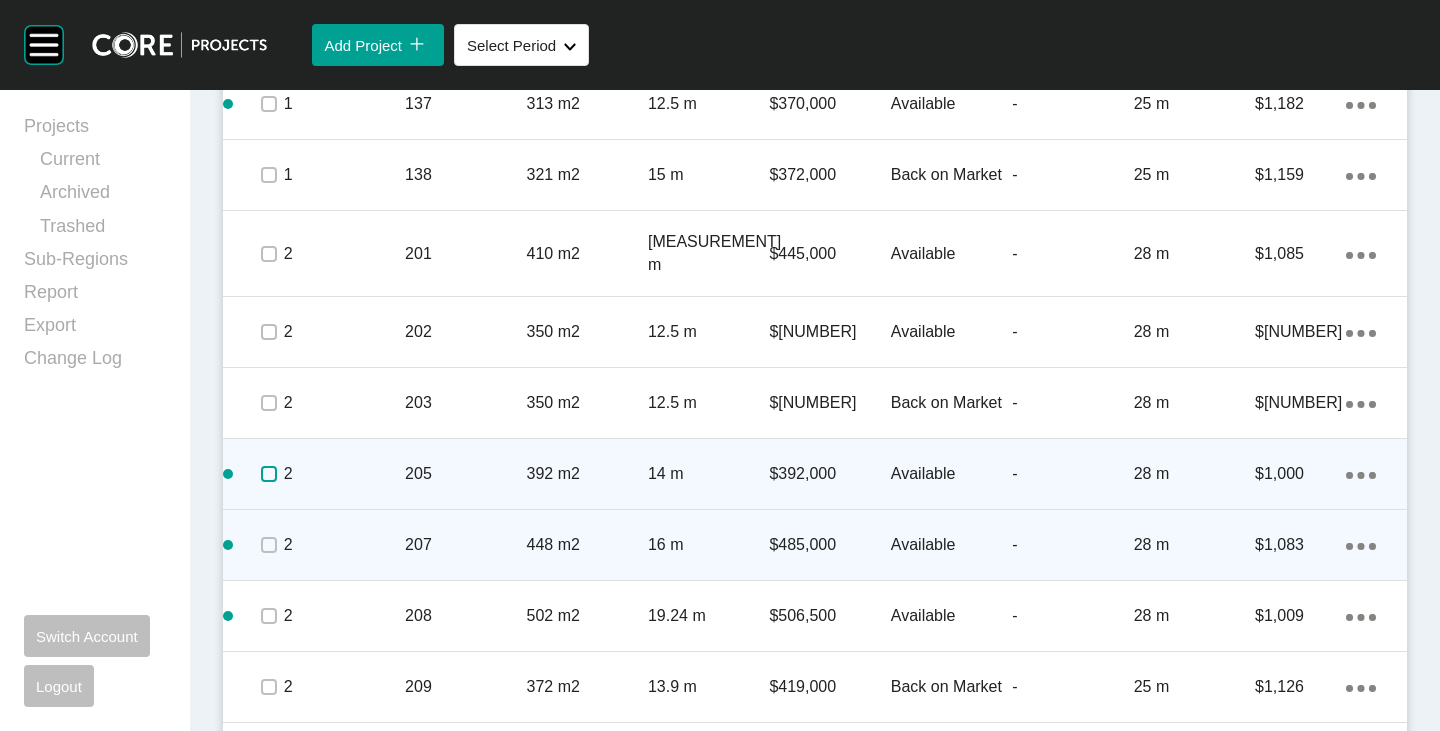click at bounding box center (269, 474) 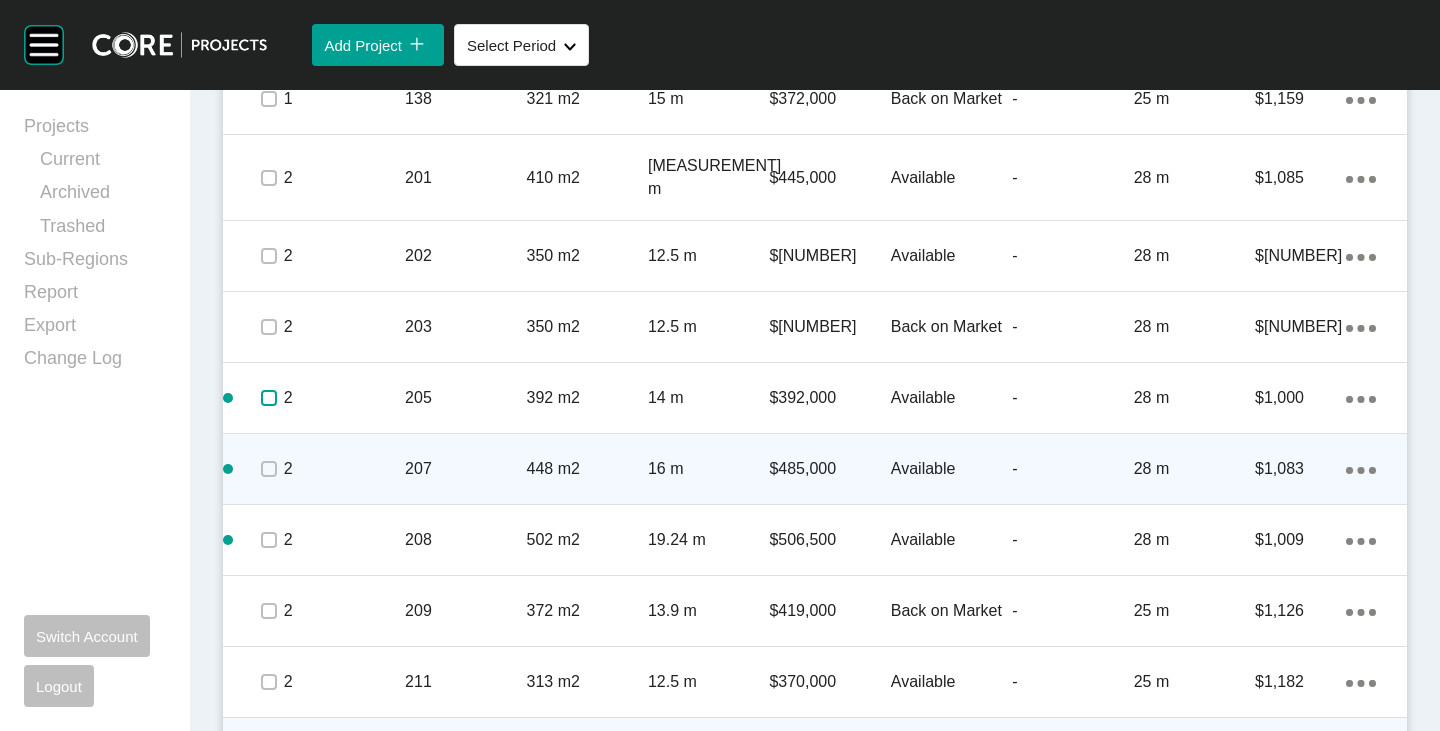 scroll, scrollTop: 2587, scrollLeft: 0, axis: vertical 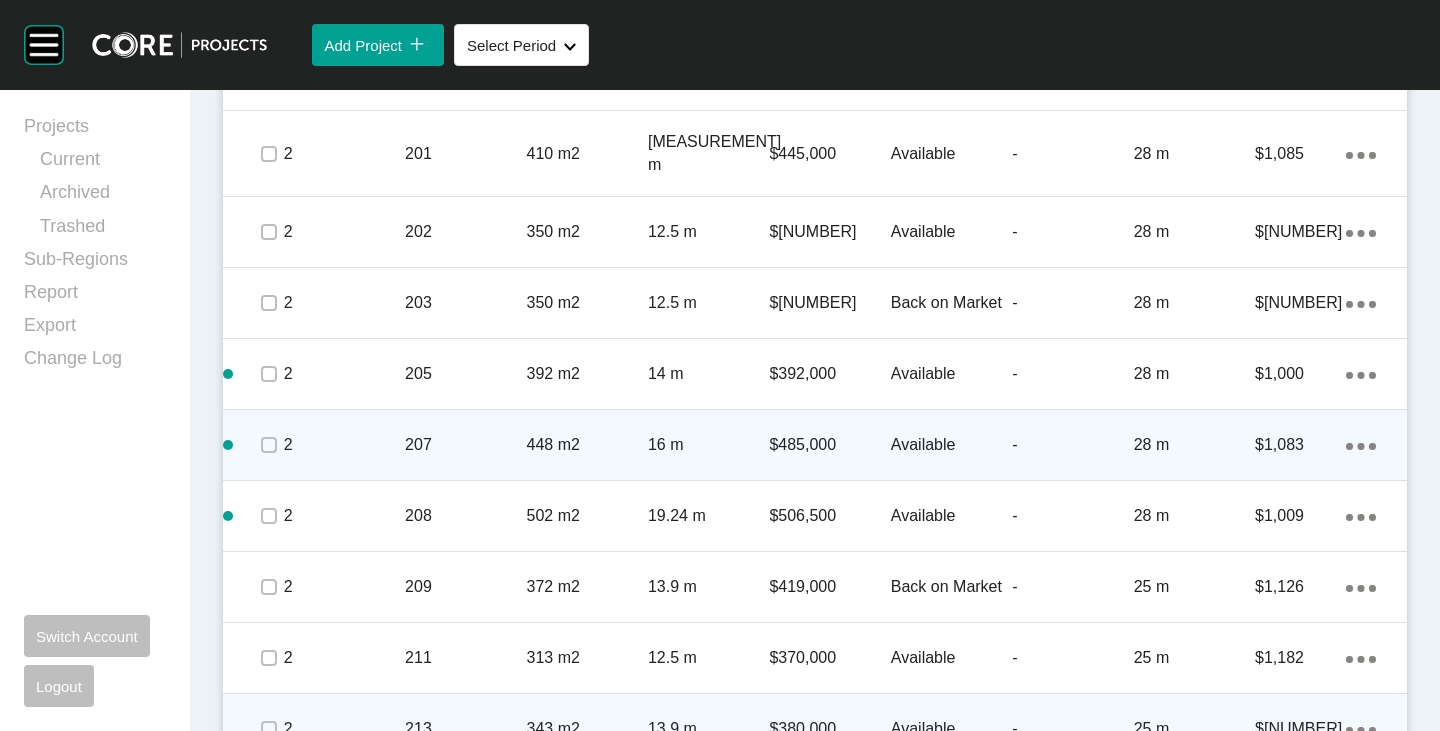 click at bounding box center (268, 445) 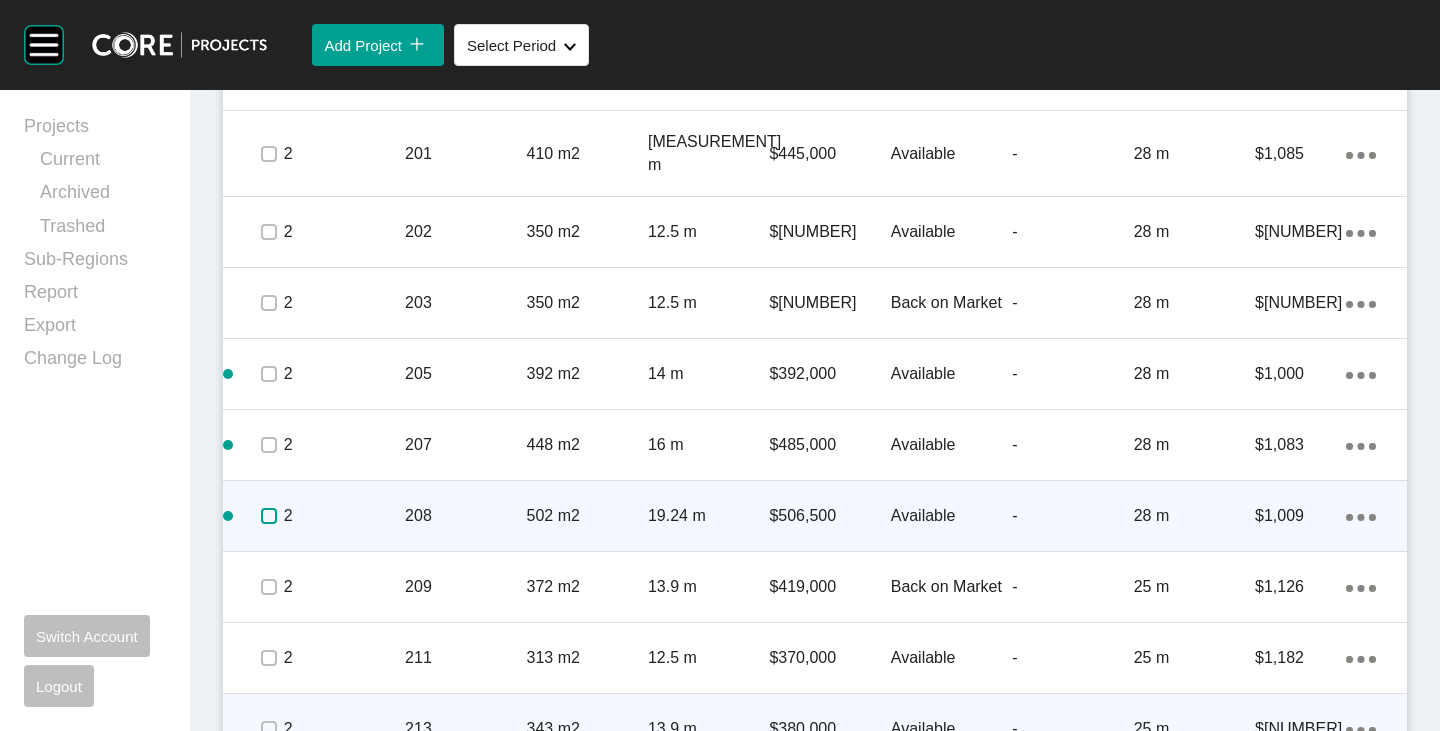 click at bounding box center (269, 516) 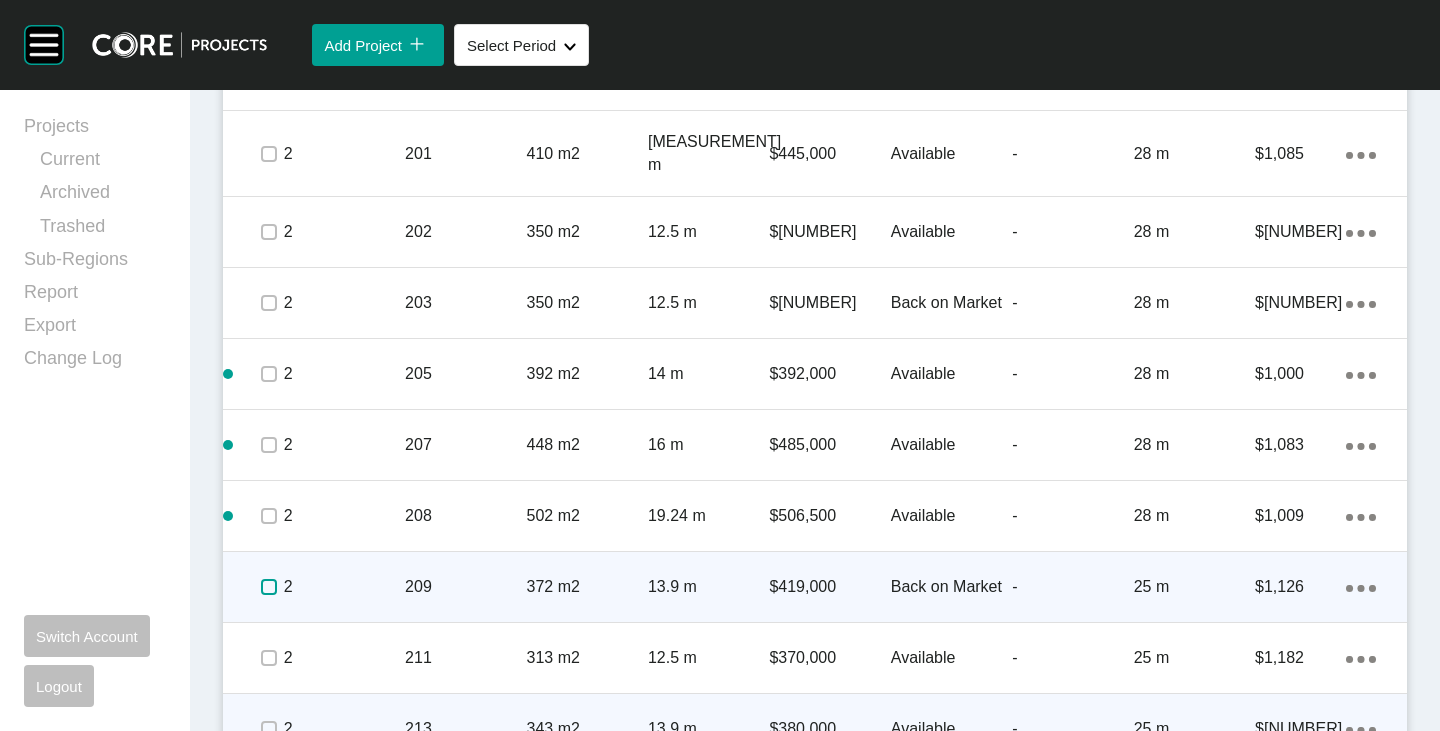 click at bounding box center (269, 587) 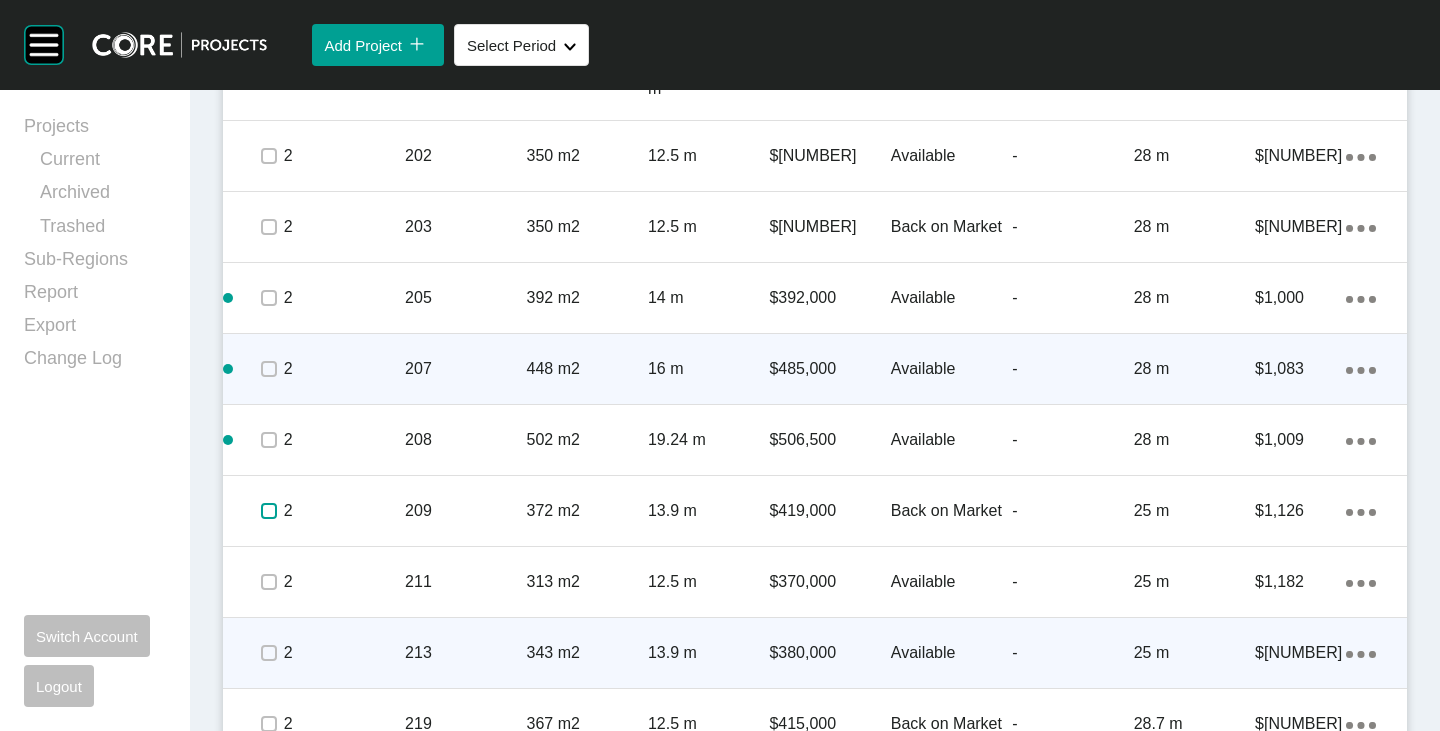 scroll, scrollTop: 2687, scrollLeft: 0, axis: vertical 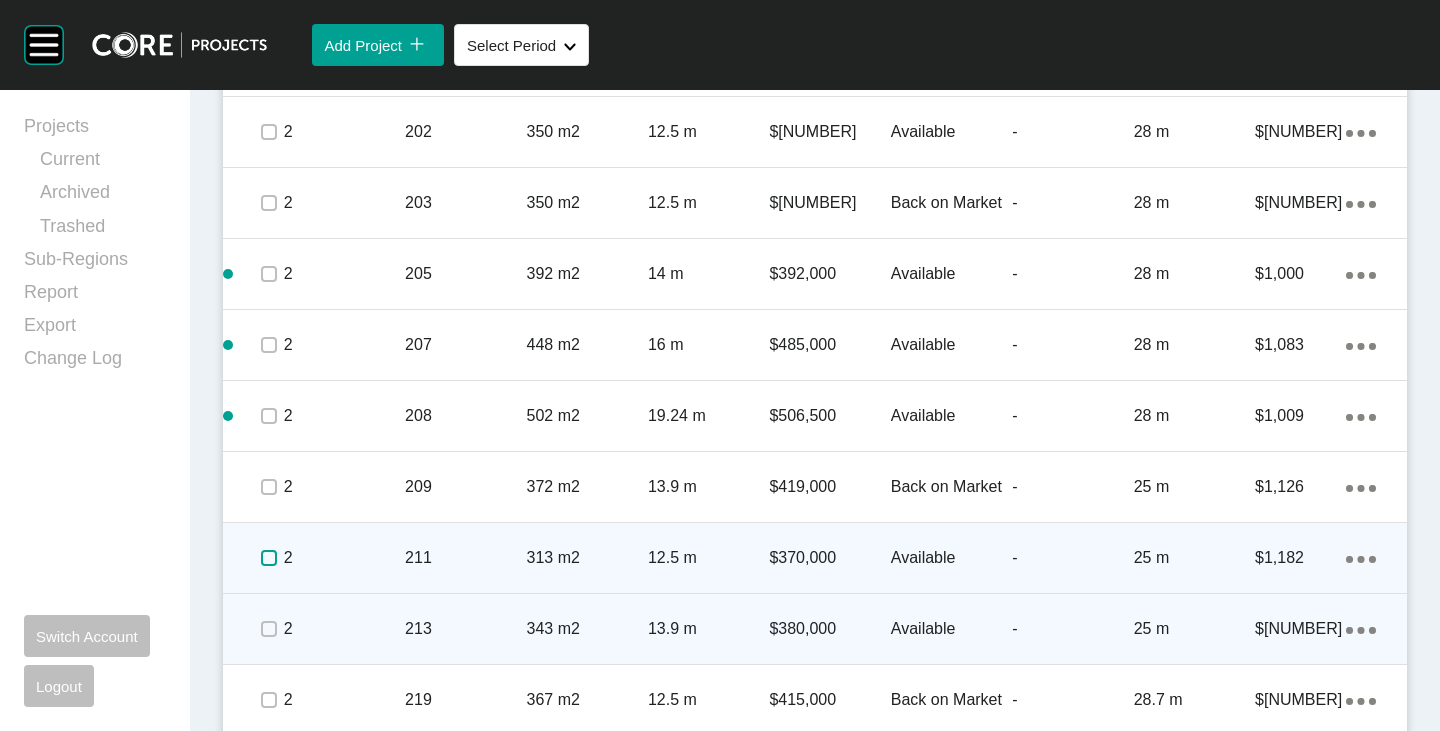 click at bounding box center (269, 558) 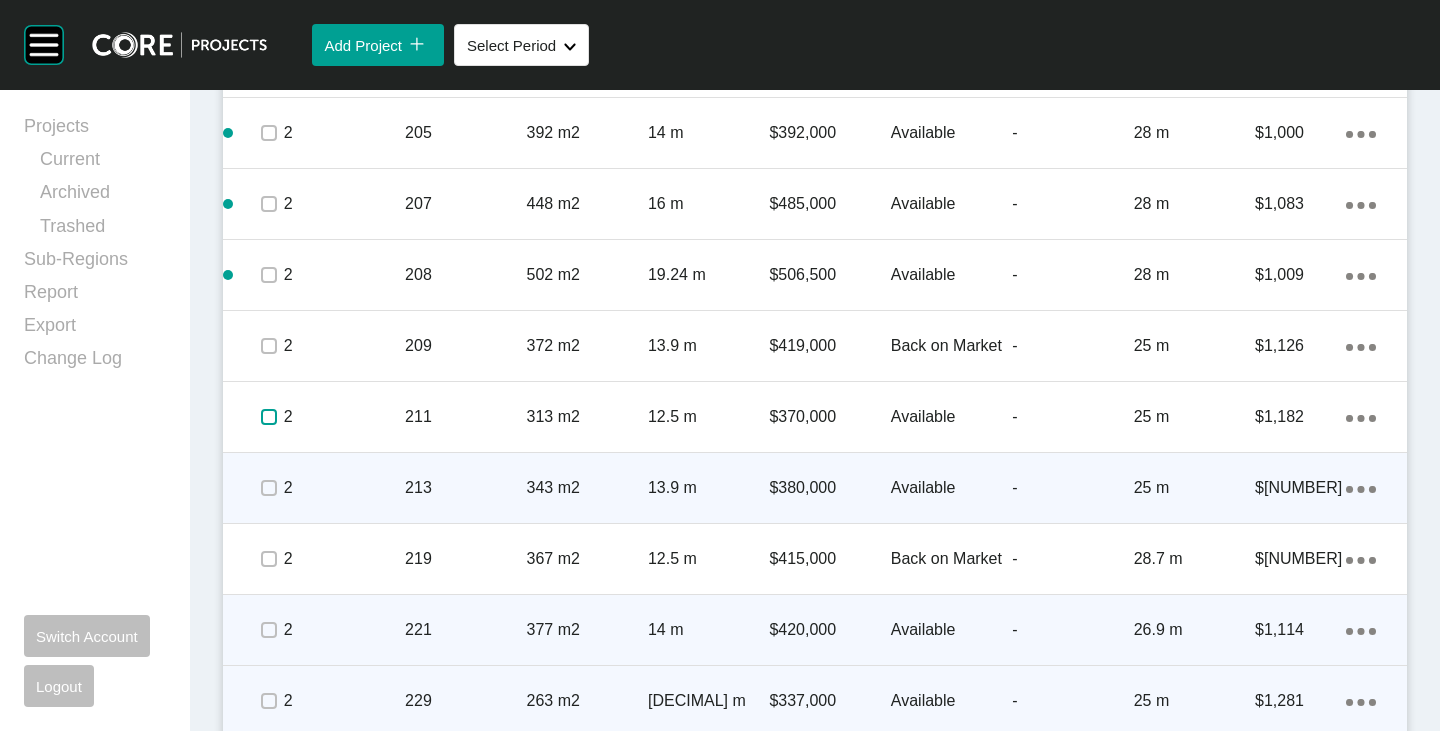 scroll, scrollTop: 2887, scrollLeft: 0, axis: vertical 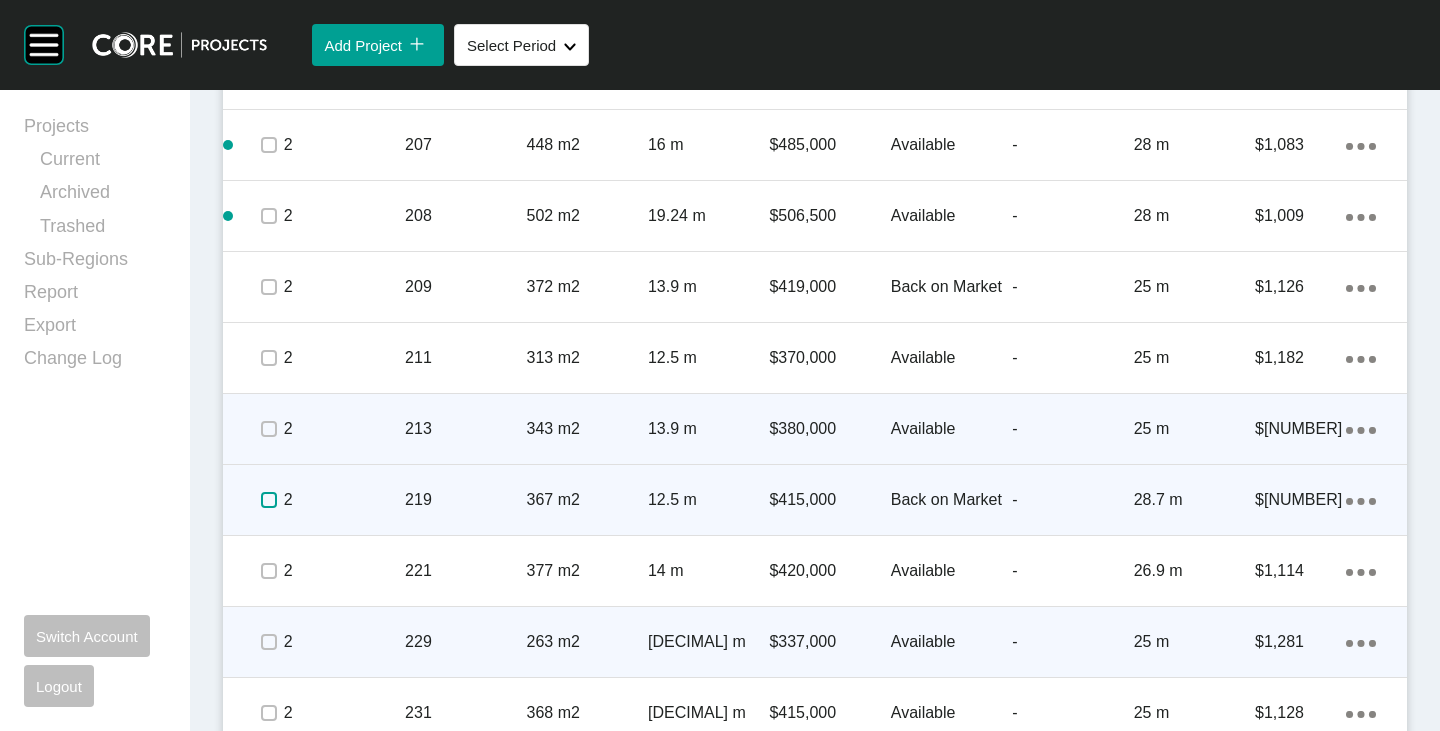 click at bounding box center [269, 500] 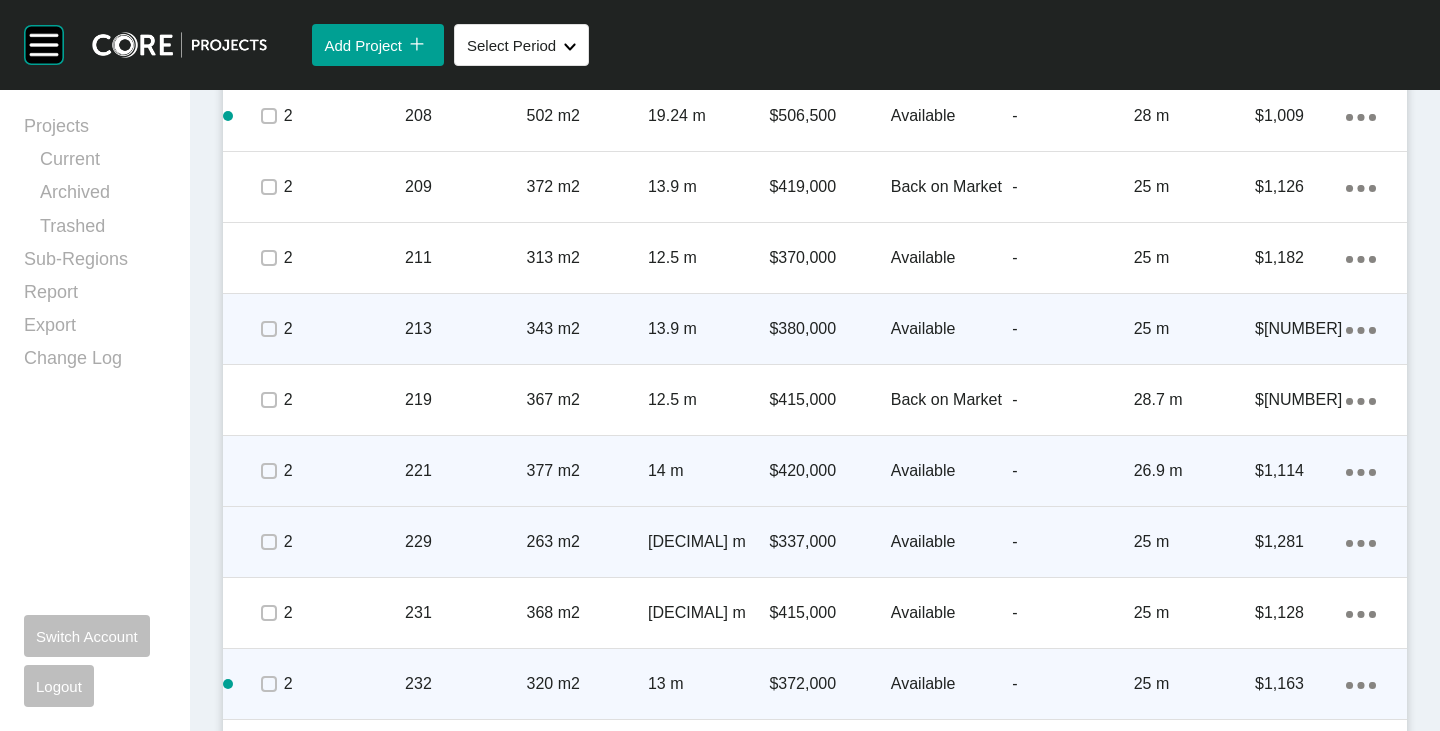 click at bounding box center [268, 471] 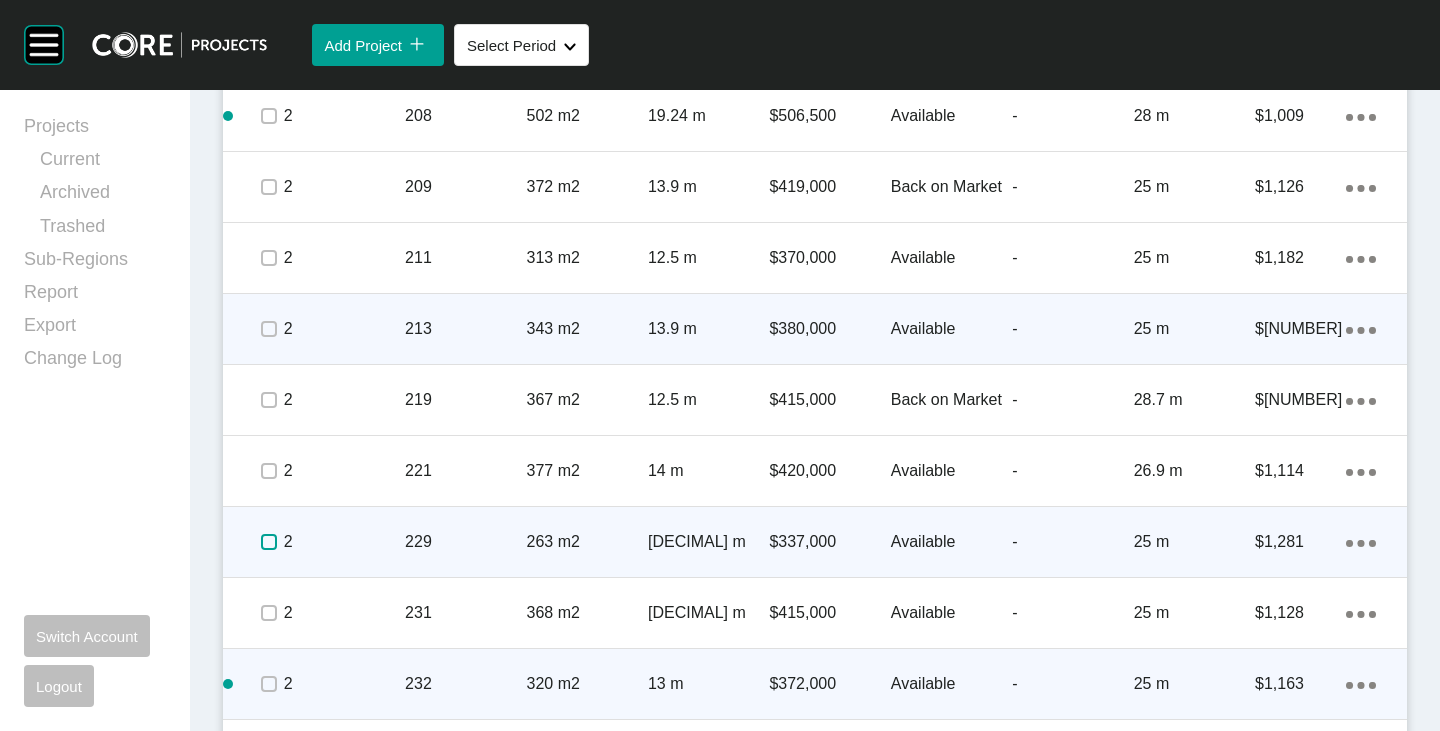 click at bounding box center (269, 542) 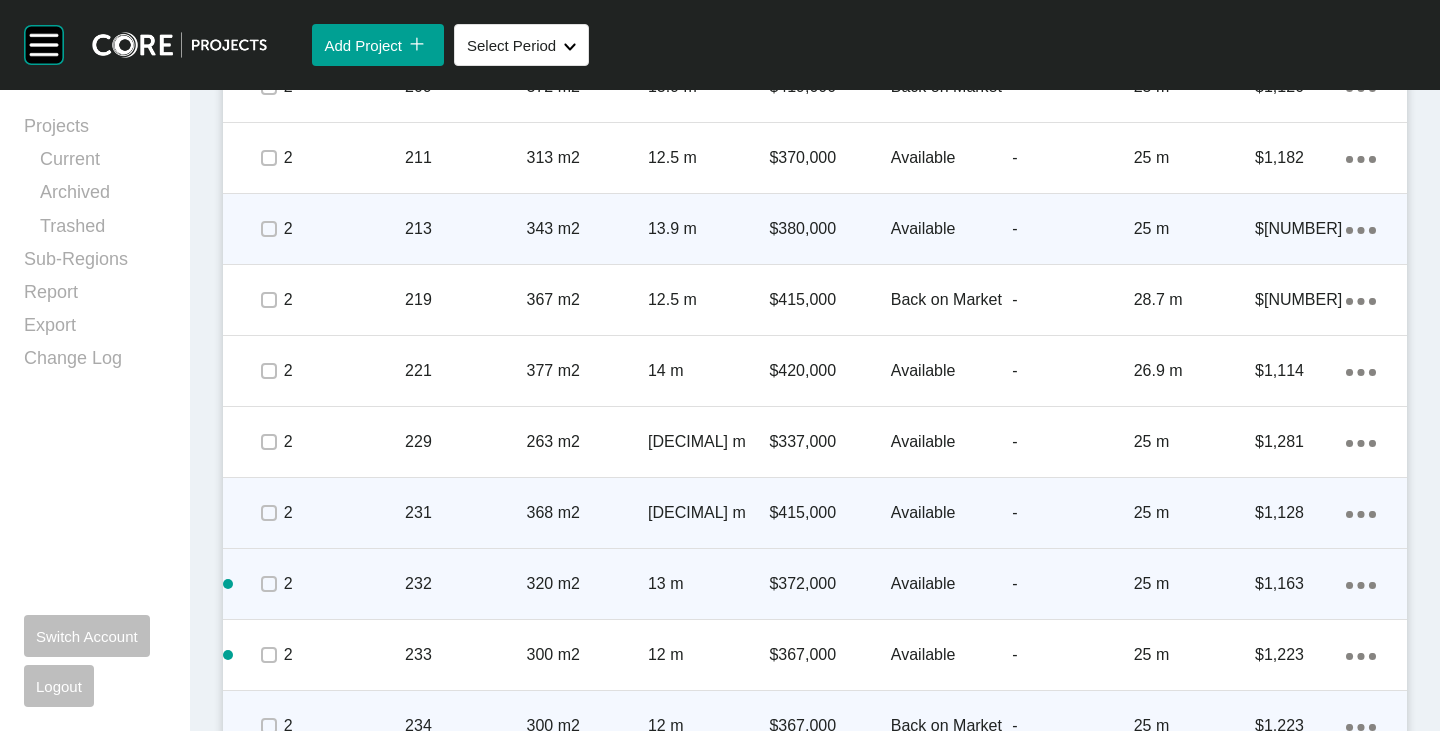 click at bounding box center [268, 513] 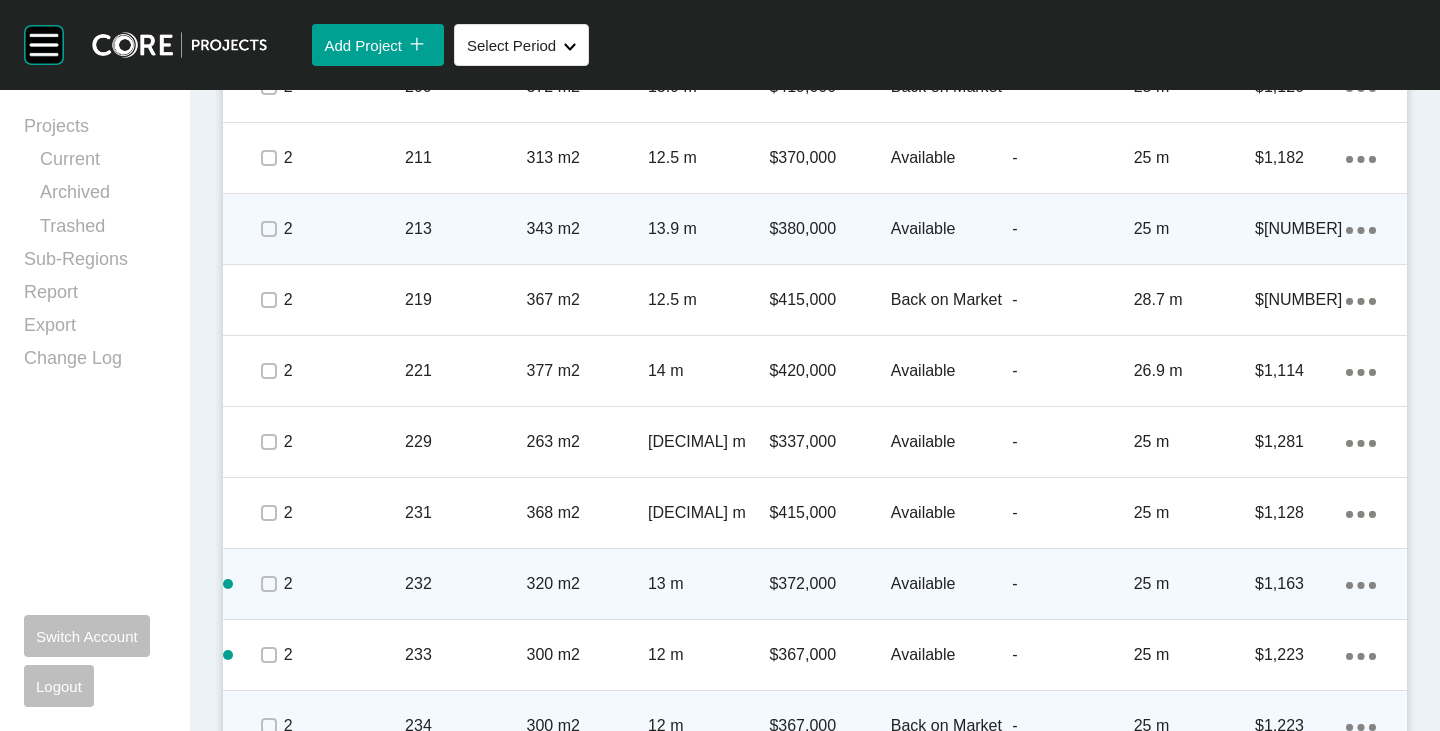 click at bounding box center (268, 584) 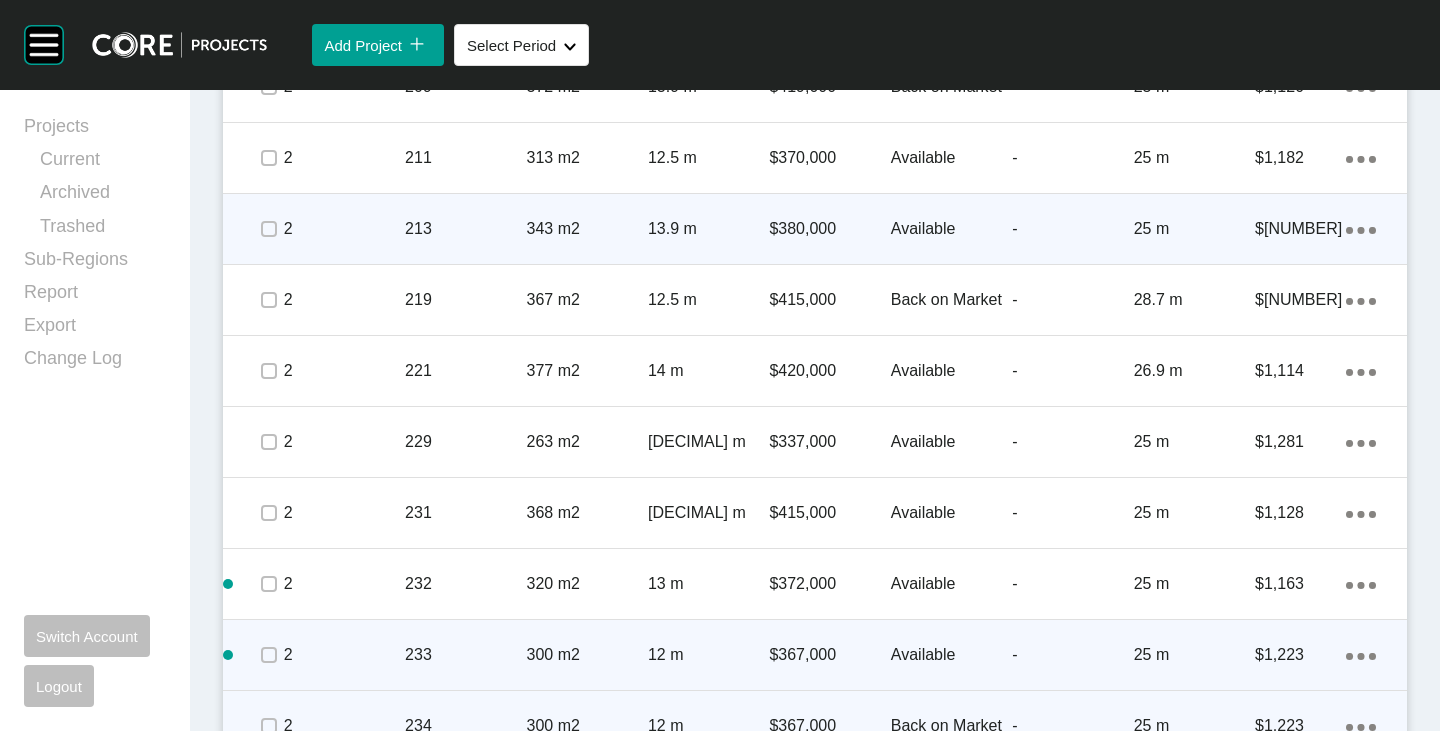 click at bounding box center [268, 655] 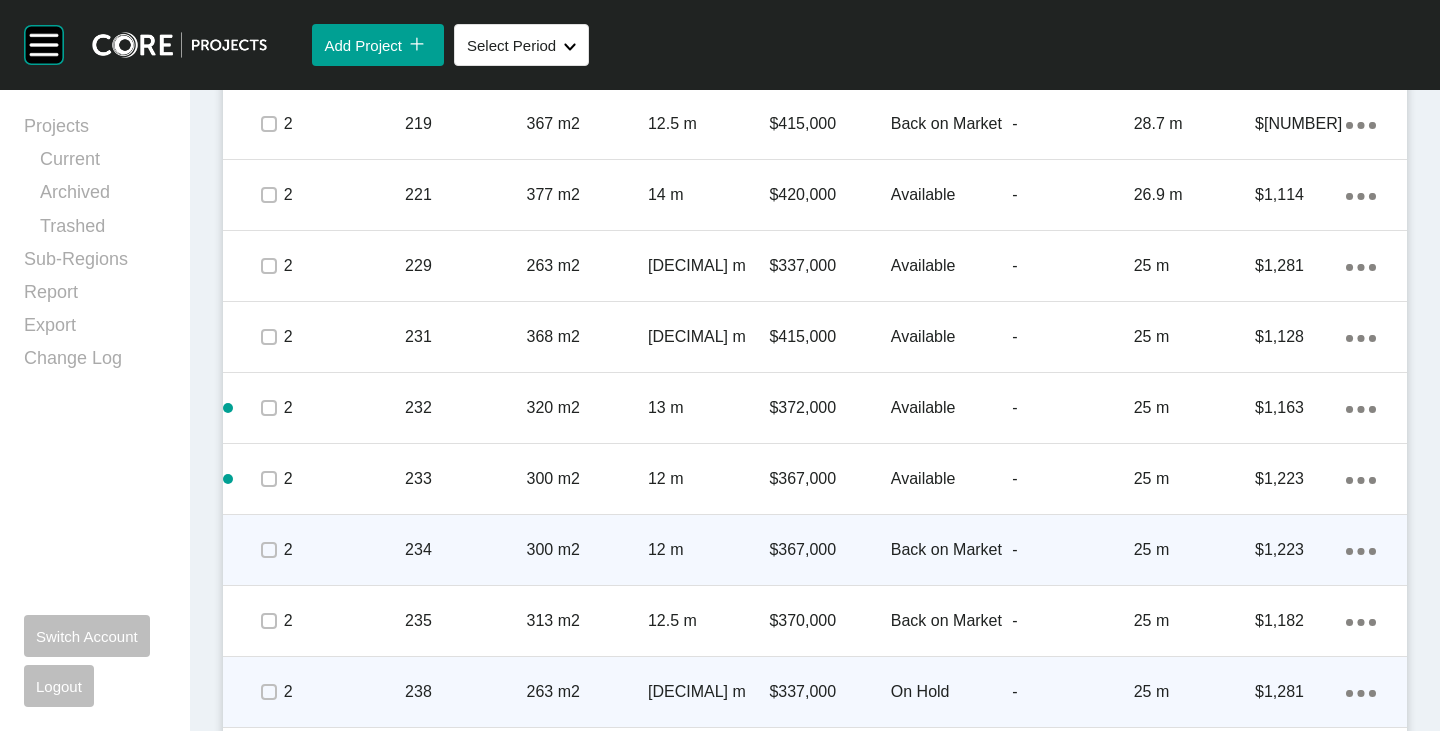 scroll, scrollTop: 3287, scrollLeft: 0, axis: vertical 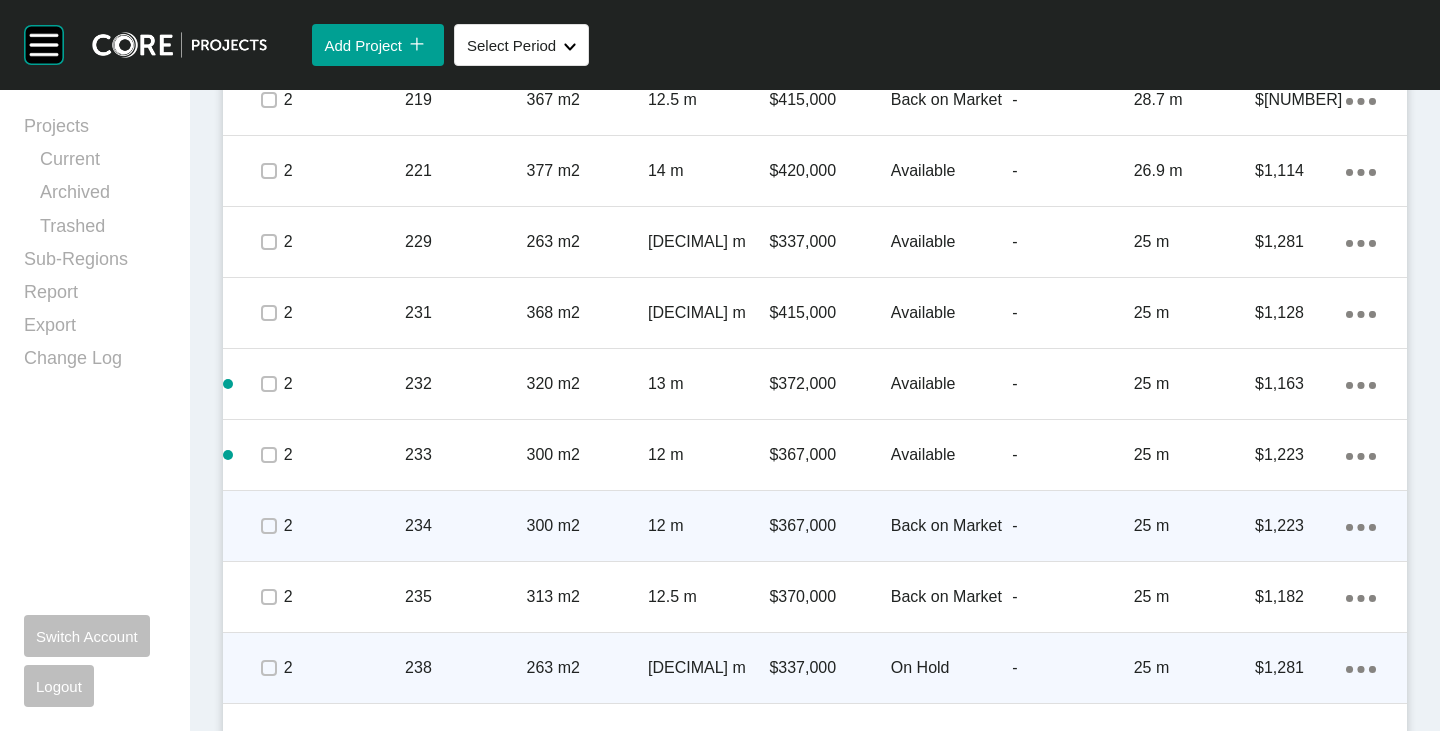 click at bounding box center (268, 526) 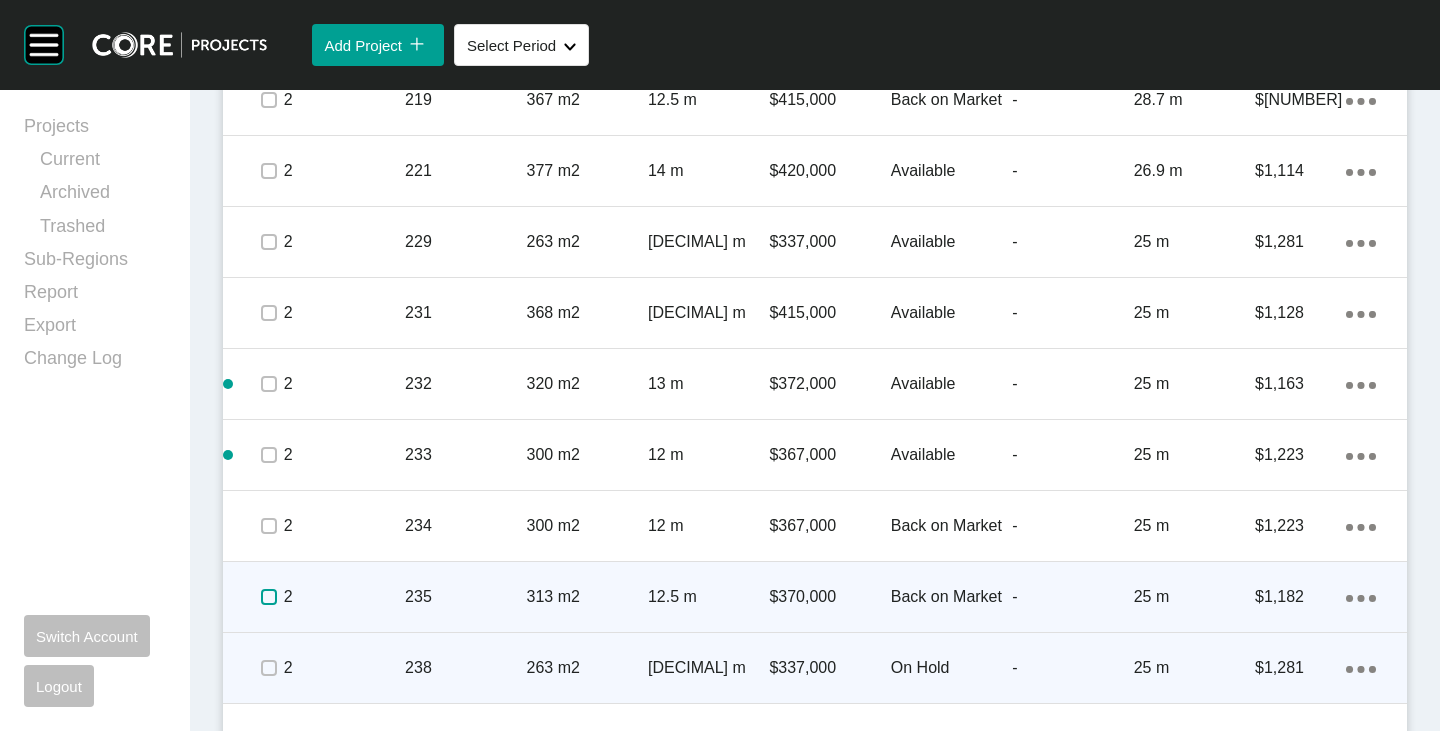 click at bounding box center (269, 597) 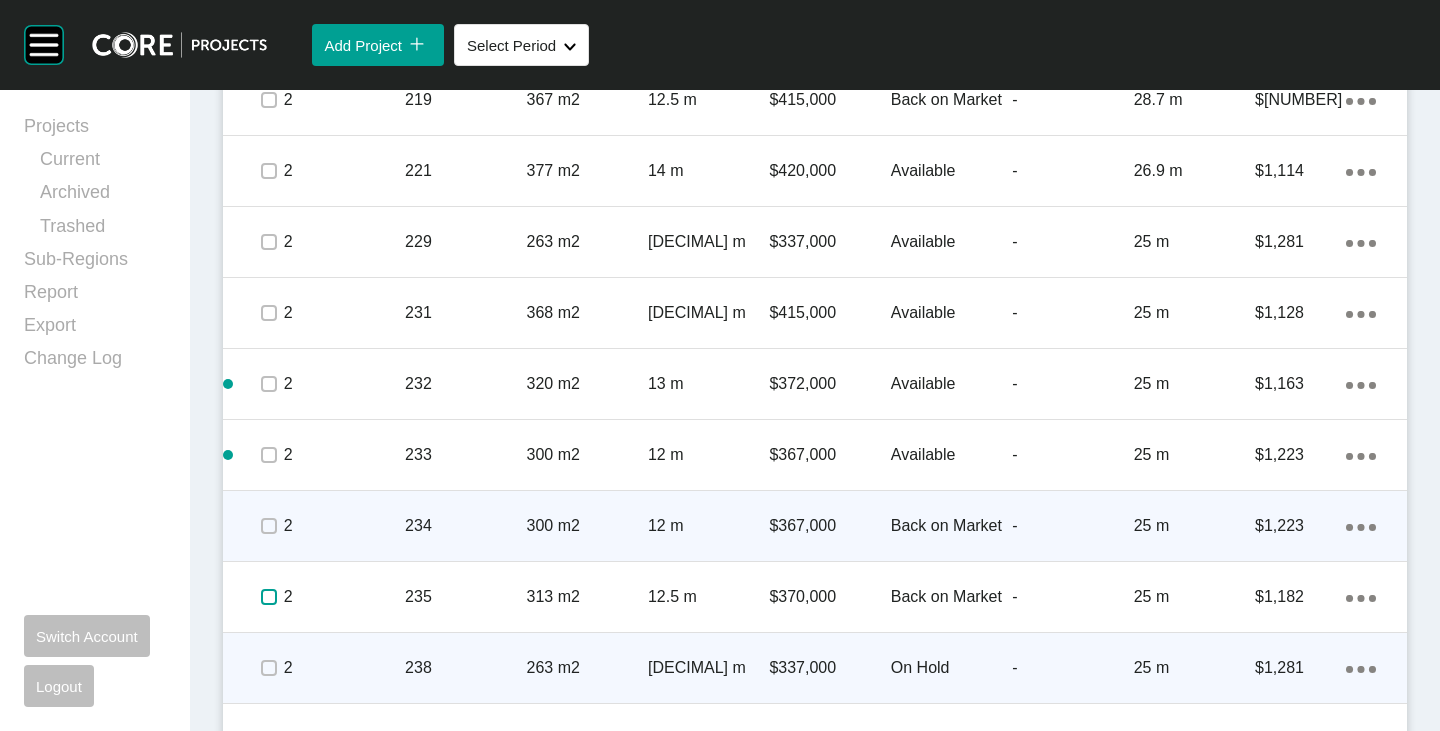 scroll, scrollTop: 3487, scrollLeft: 0, axis: vertical 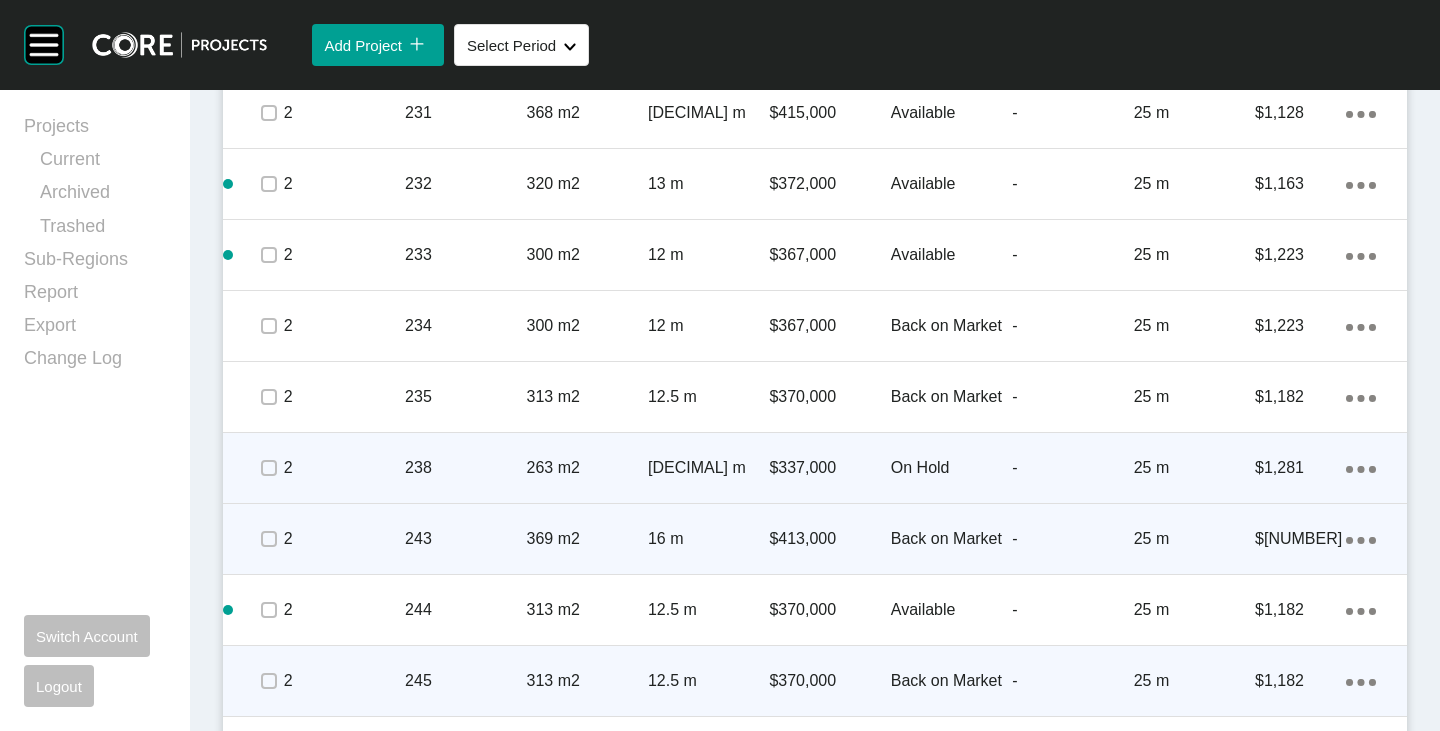 click at bounding box center (268, 539) 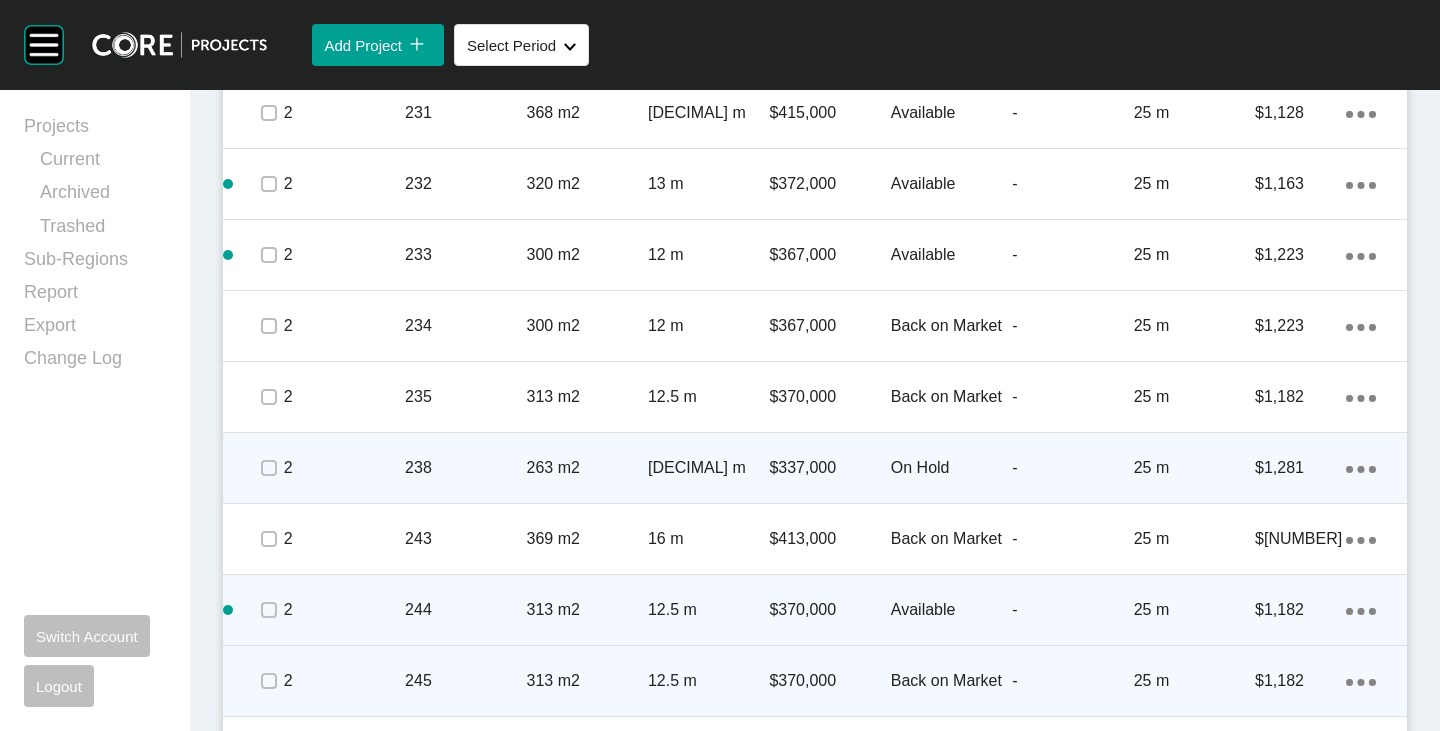 click at bounding box center (268, 610) 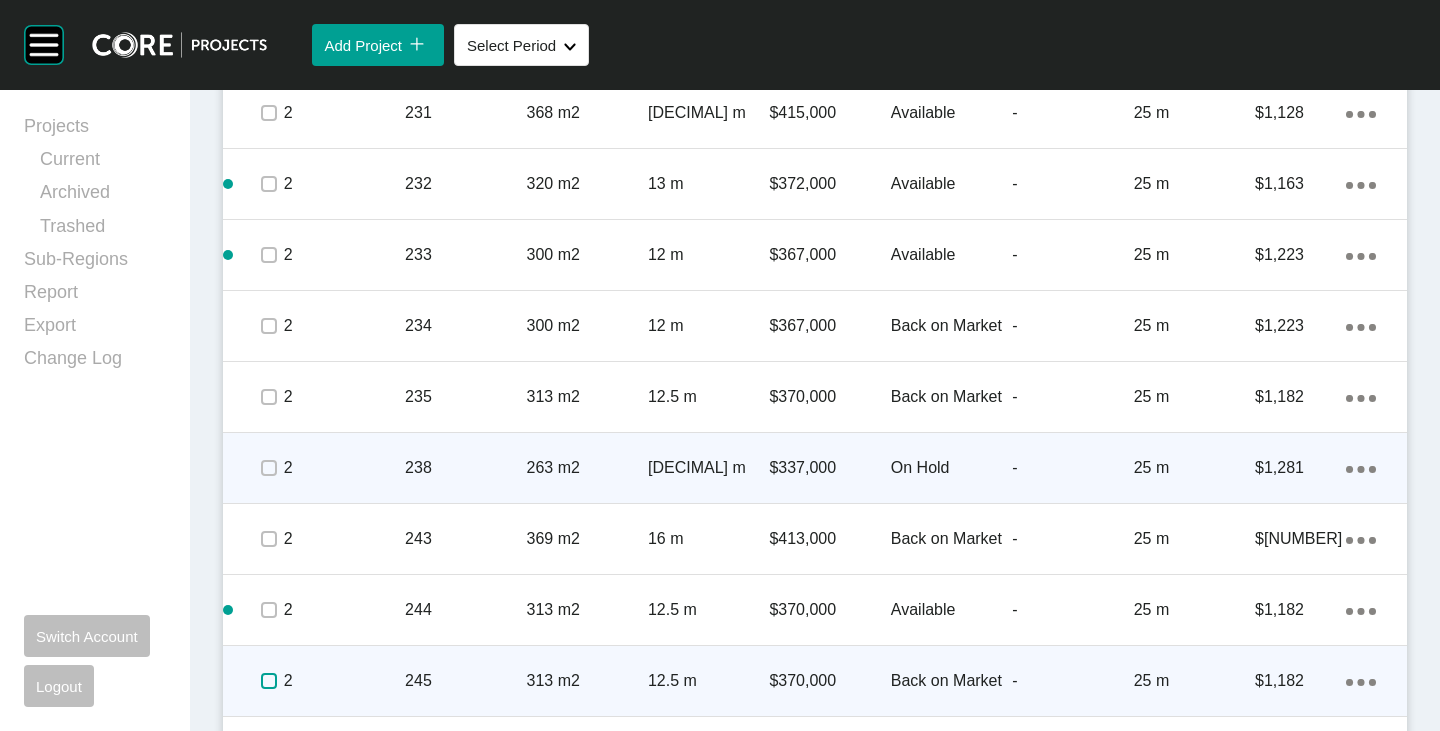 click at bounding box center (269, 681) 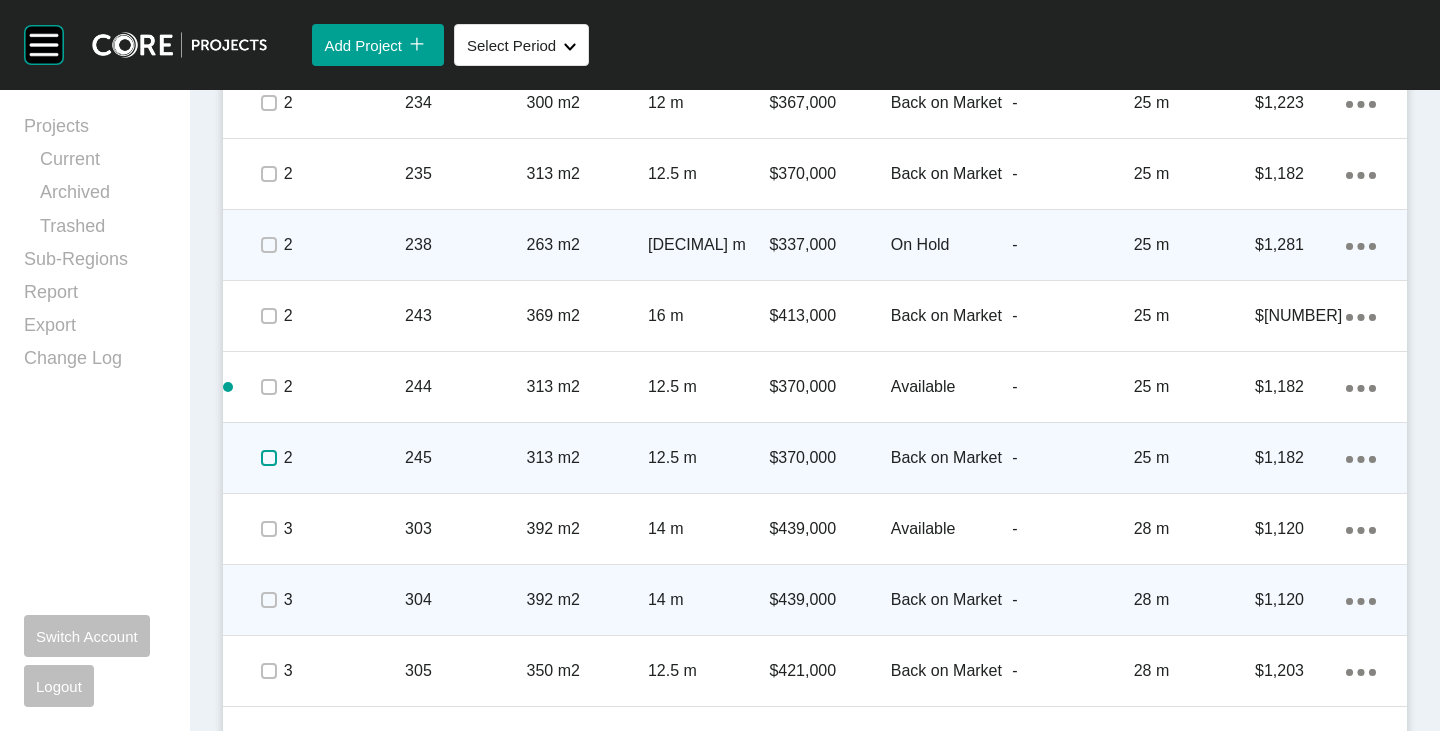 scroll, scrollTop: 3787, scrollLeft: 0, axis: vertical 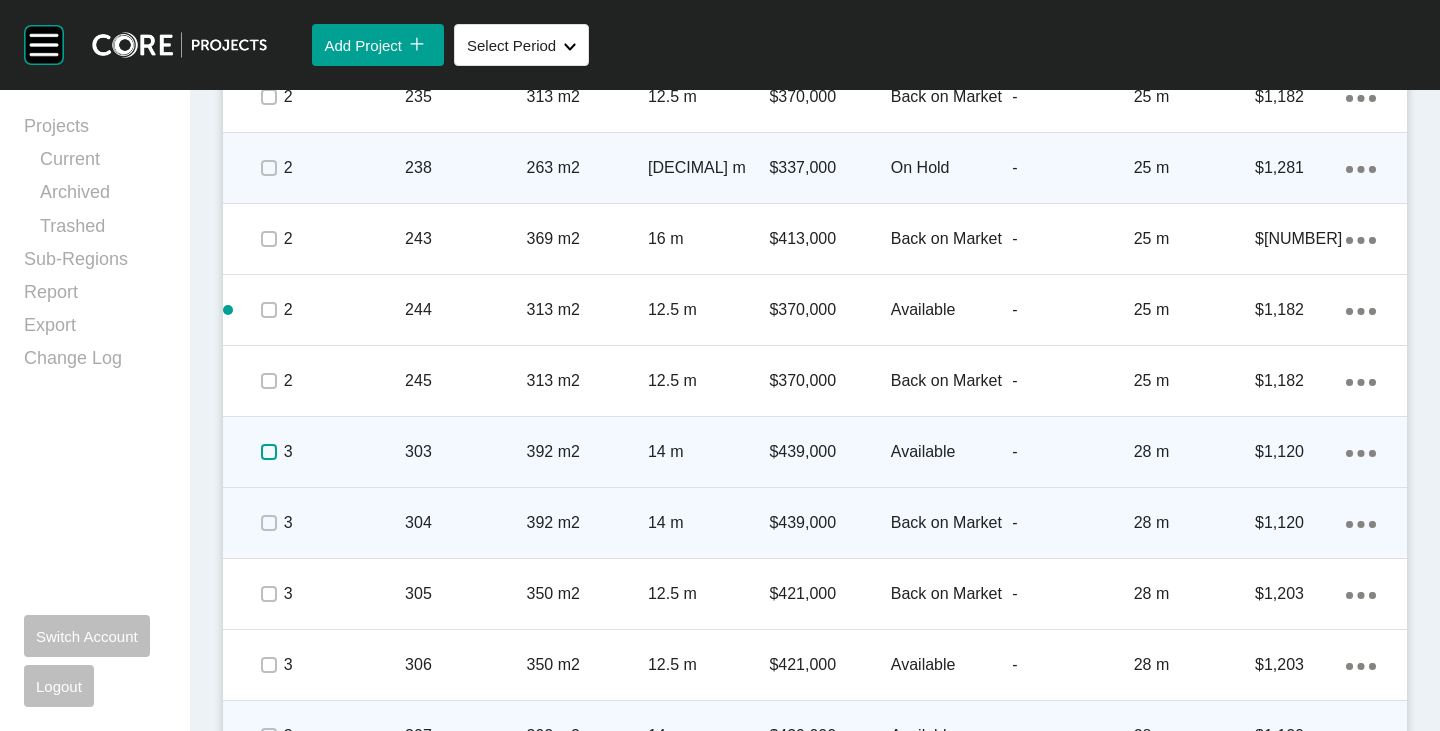 click at bounding box center (269, 452) 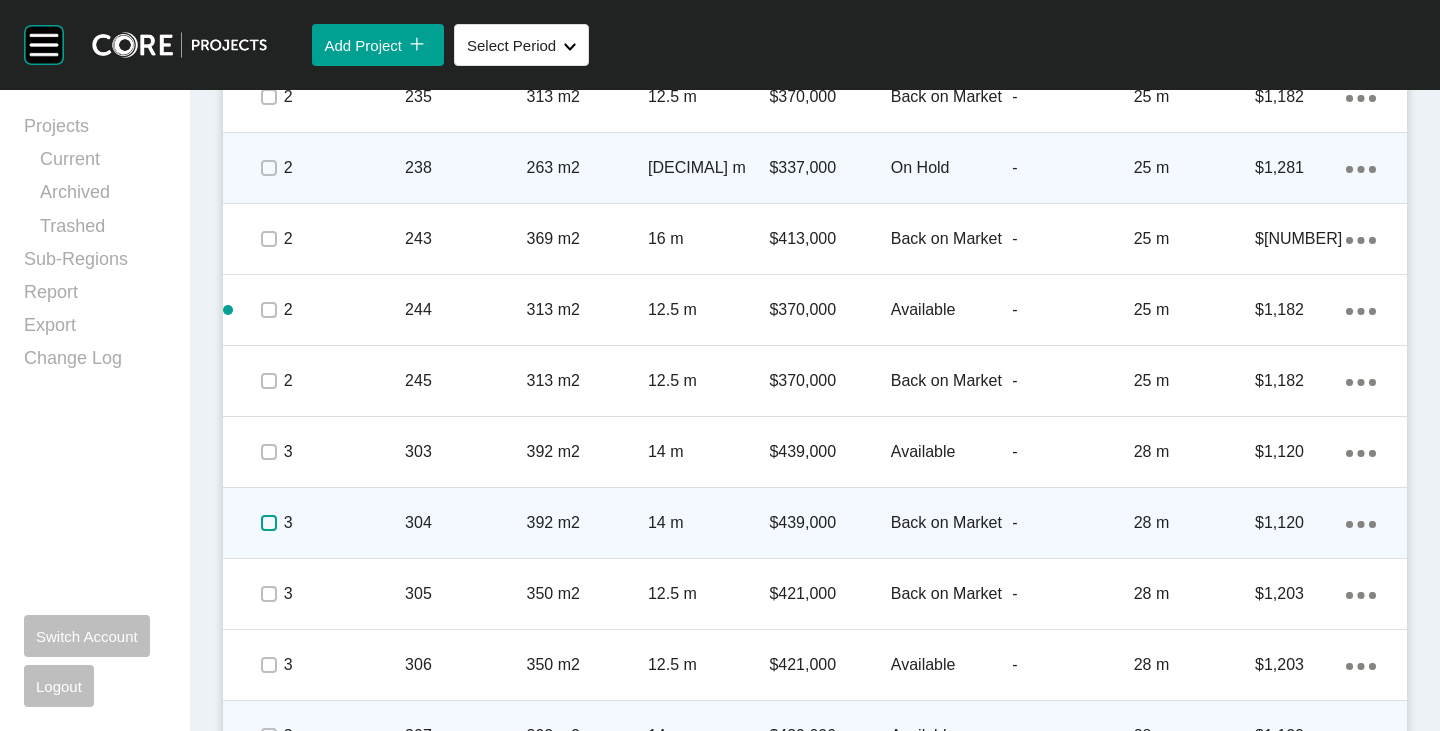 click at bounding box center (269, 523) 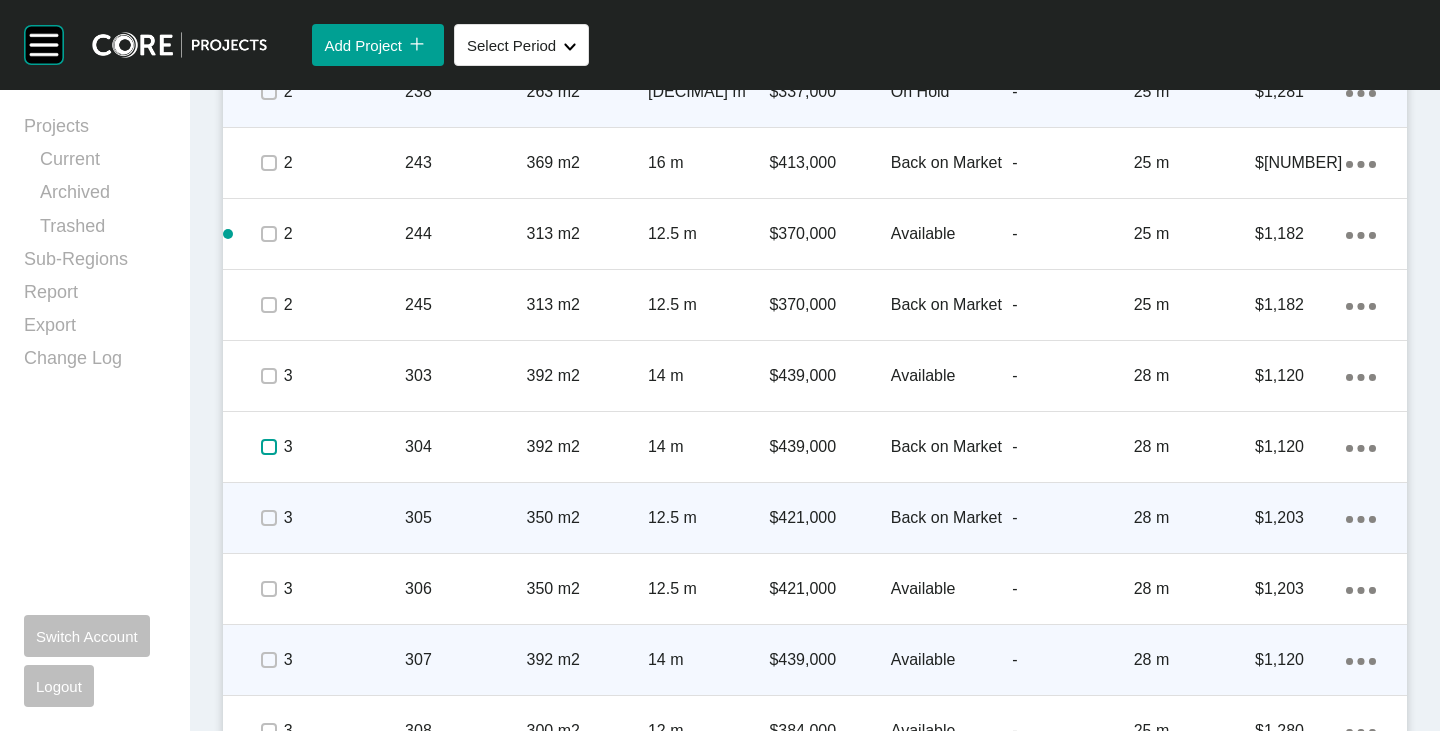 scroll, scrollTop: 3887, scrollLeft: 0, axis: vertical 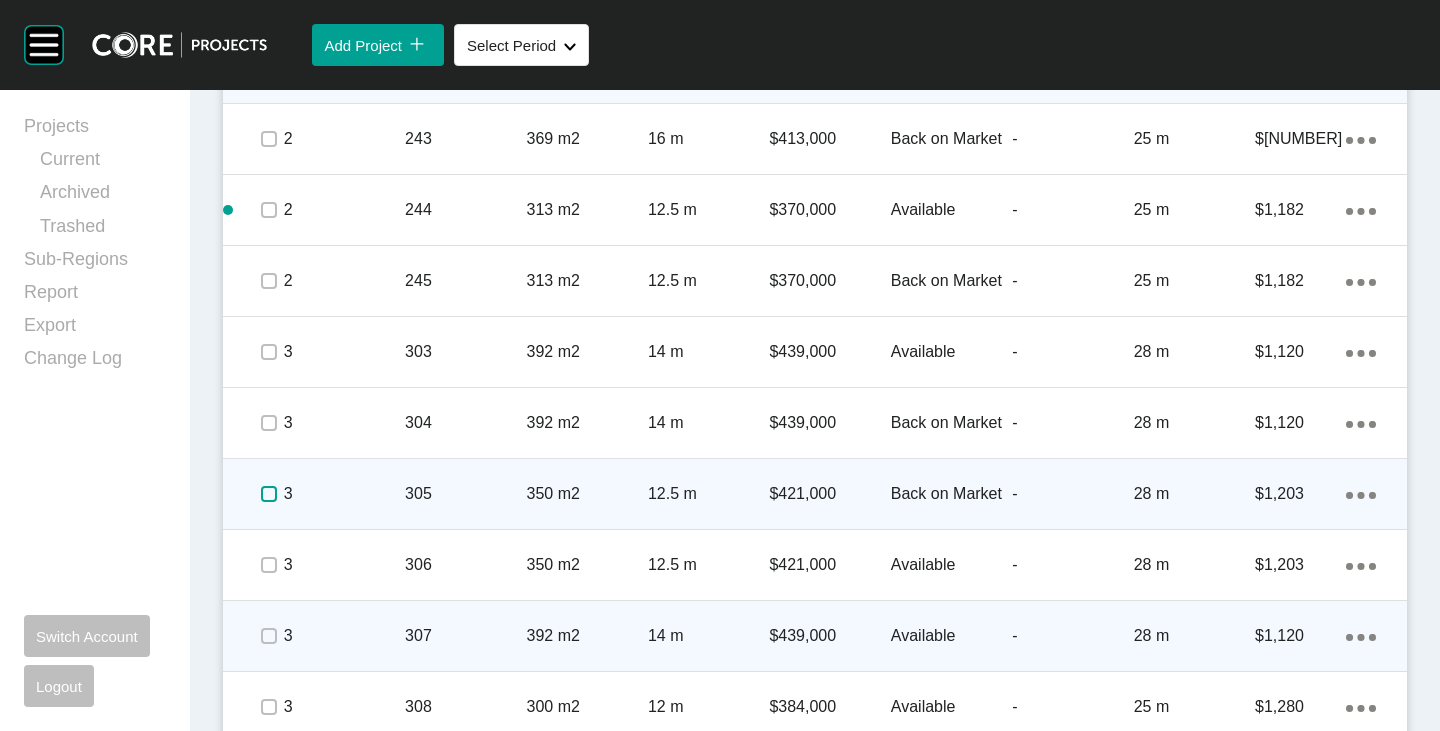 click at bounding box center [269, 494] 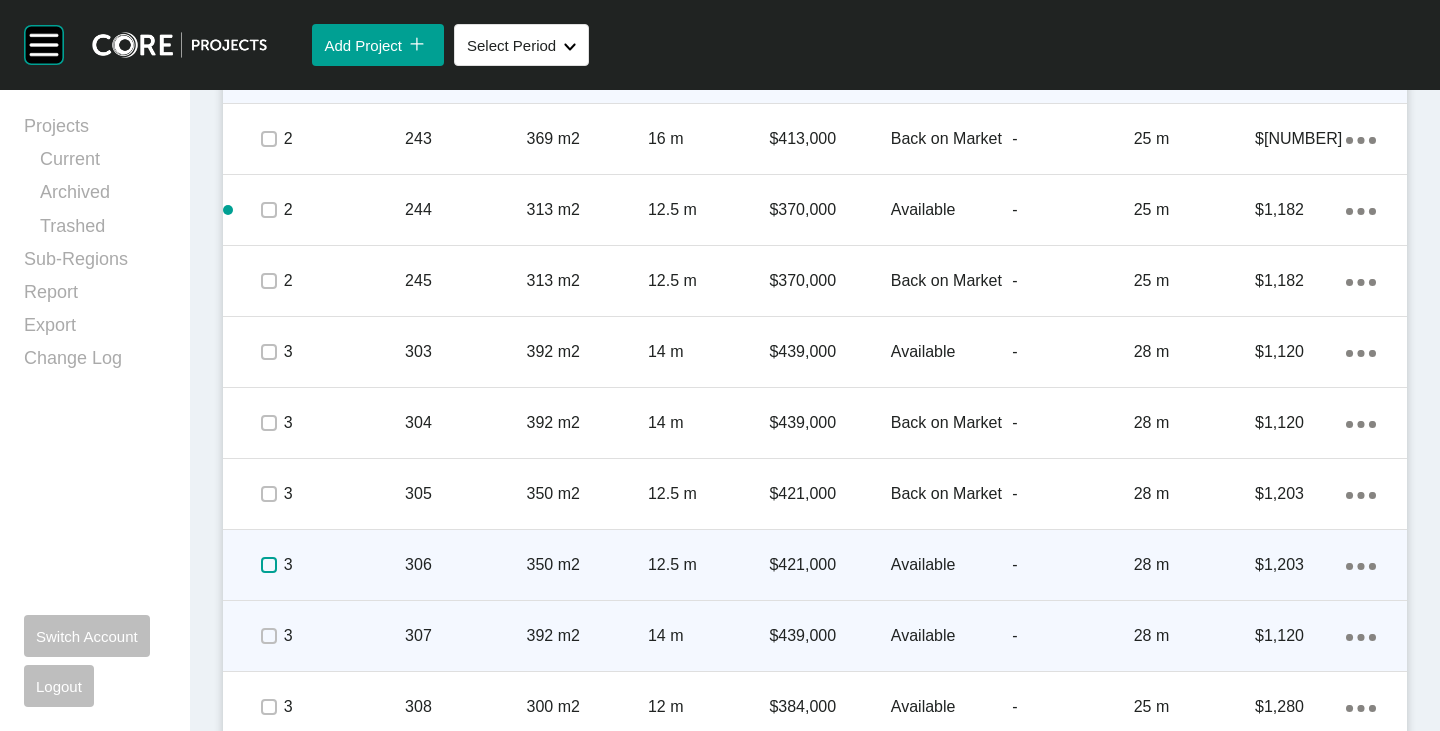 click at bounding box center (269, 565) 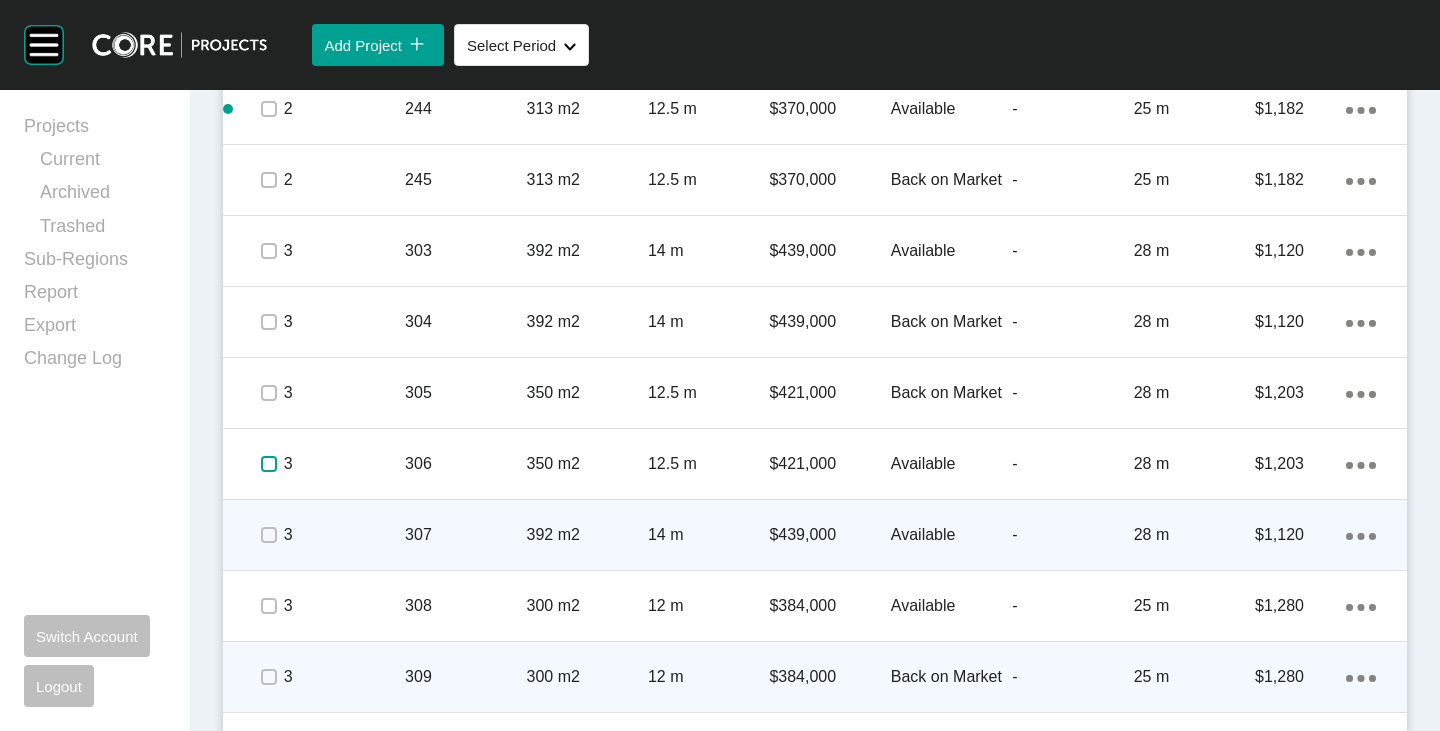 scroll, scrollTop: 4087, scrollLeft: 0, axis: vertical 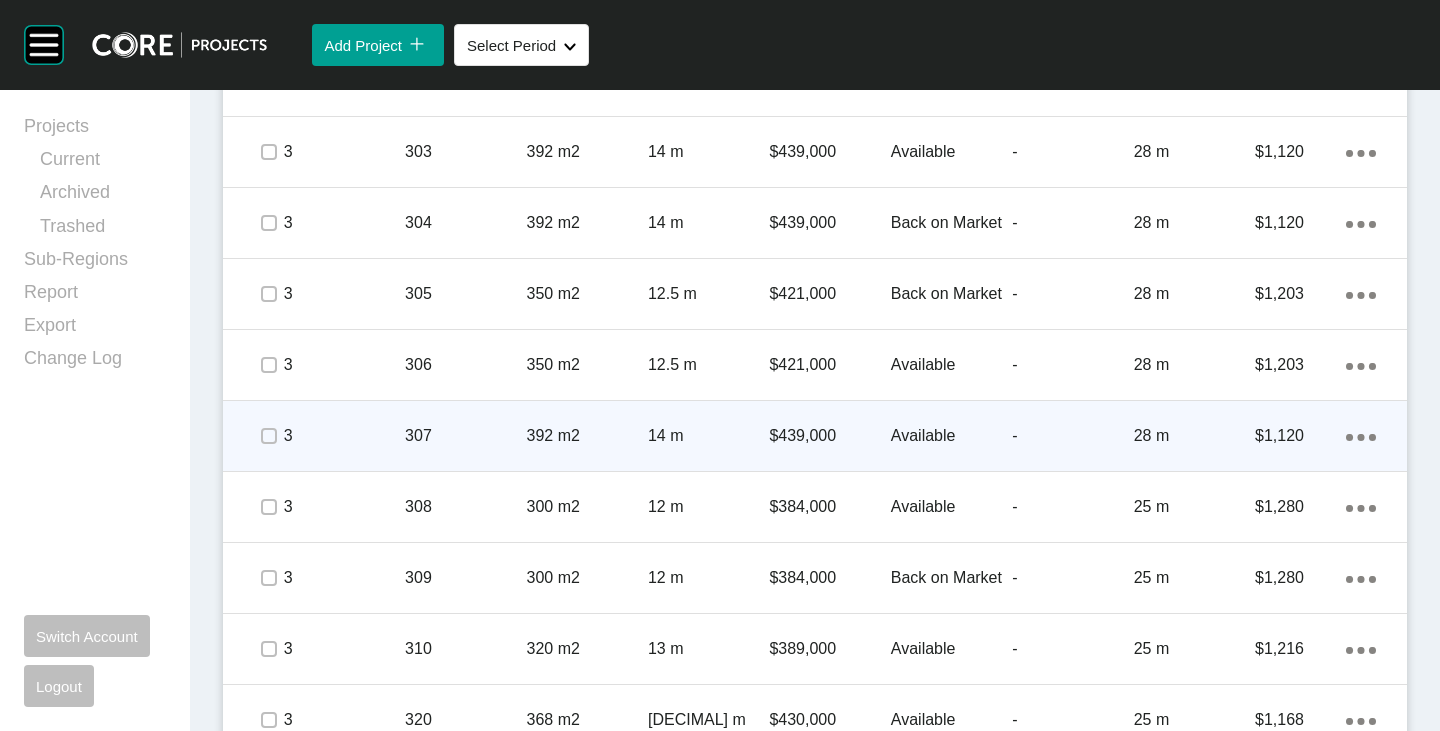 click at bounding box center [268, 436] 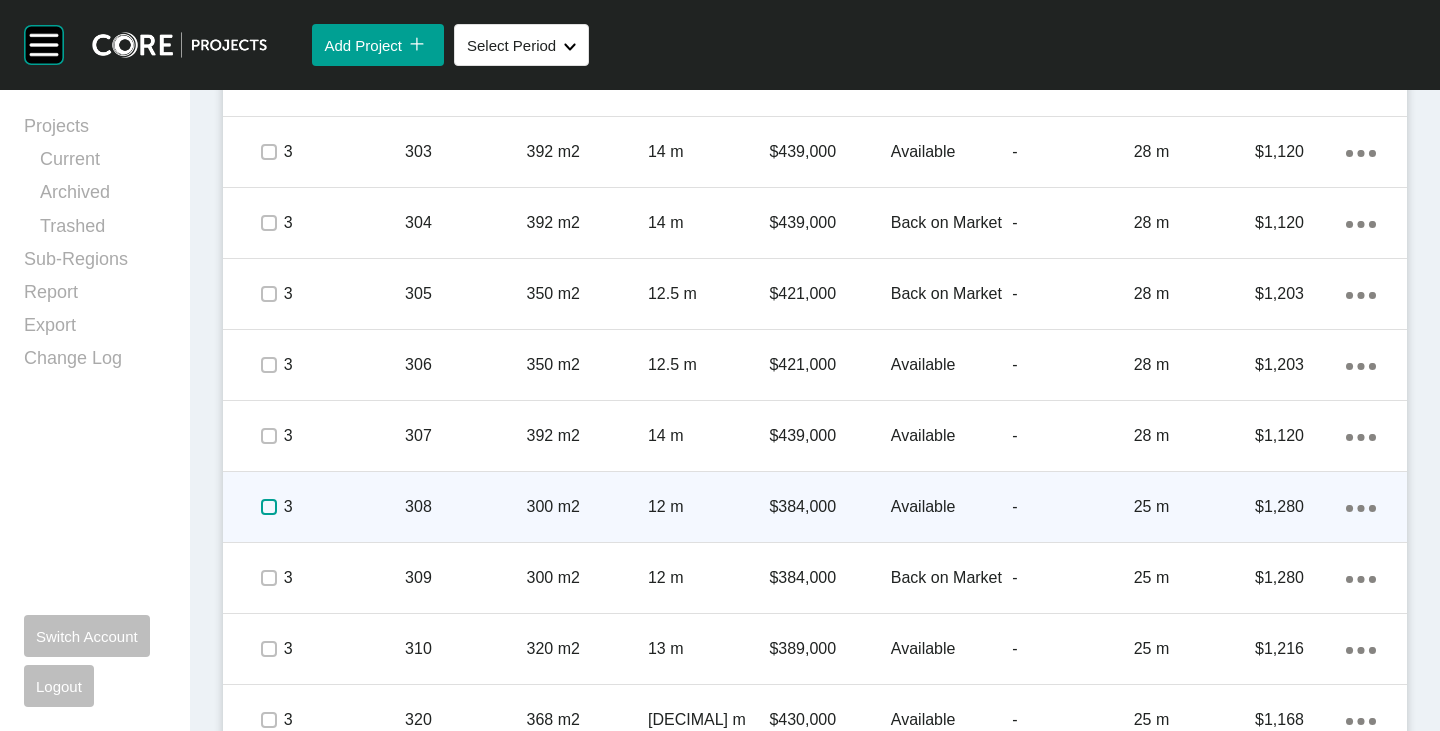 drag, startPoint x: 271, startPoint y: 455, endPoint x: 271, endPoint y: 497, distance: 42 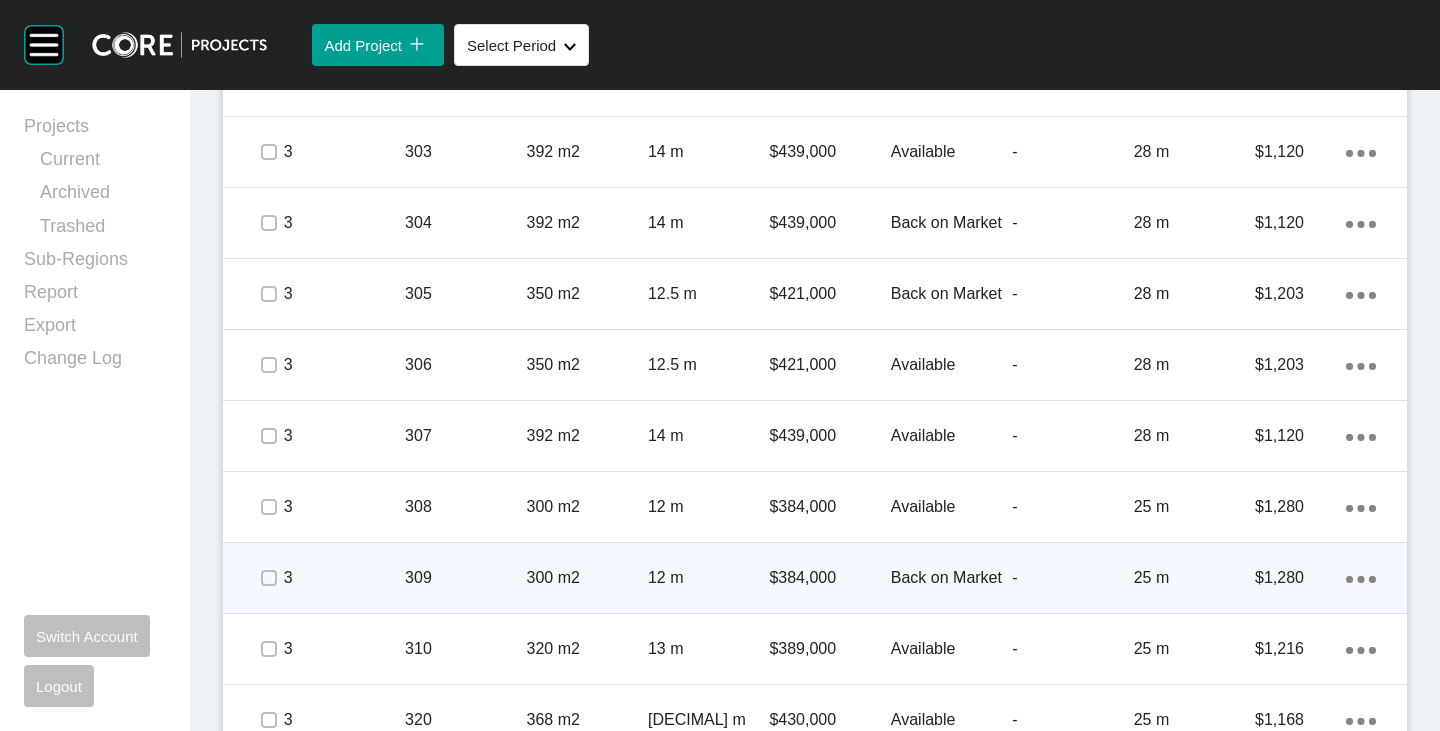 click at bounding box center [268, 578] 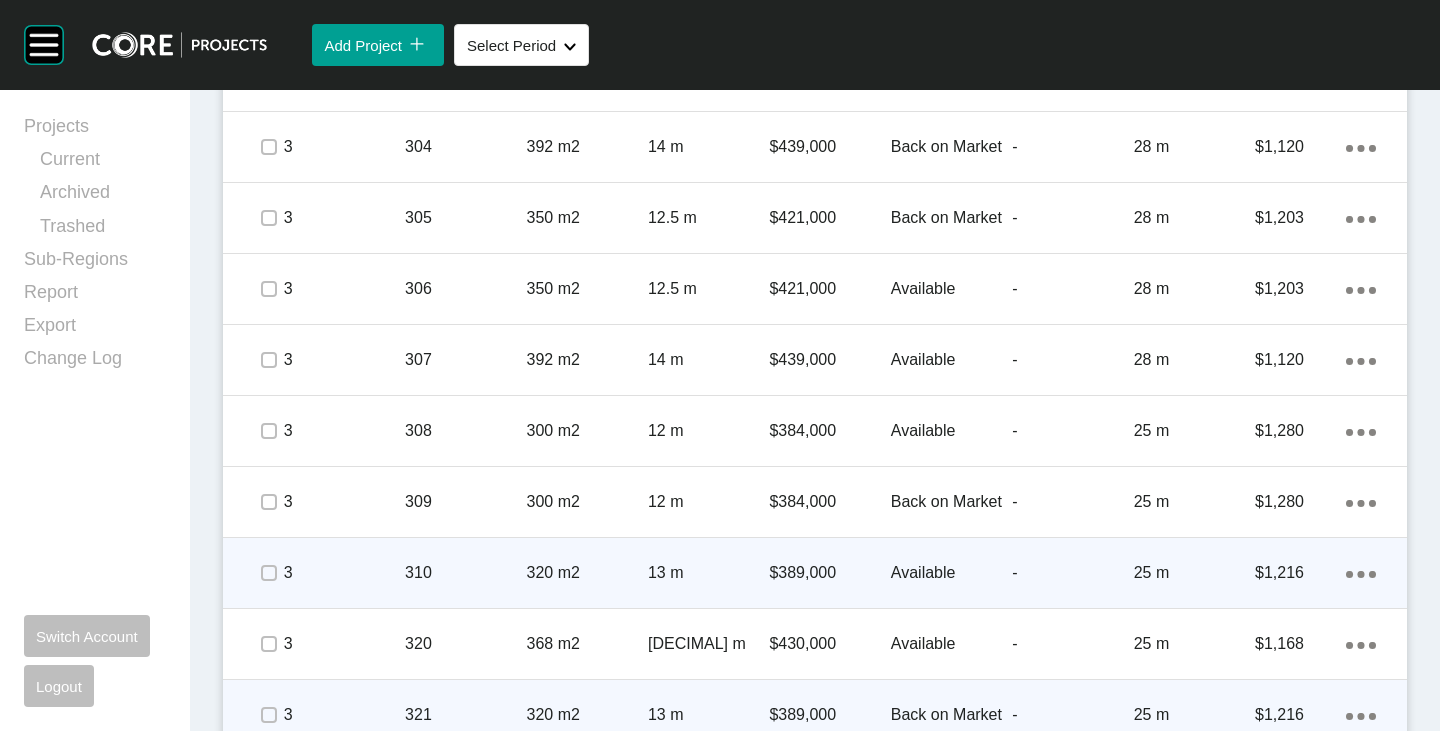 scroll, scrollTop: 4187, scrollLeft: 0, axis: vertical 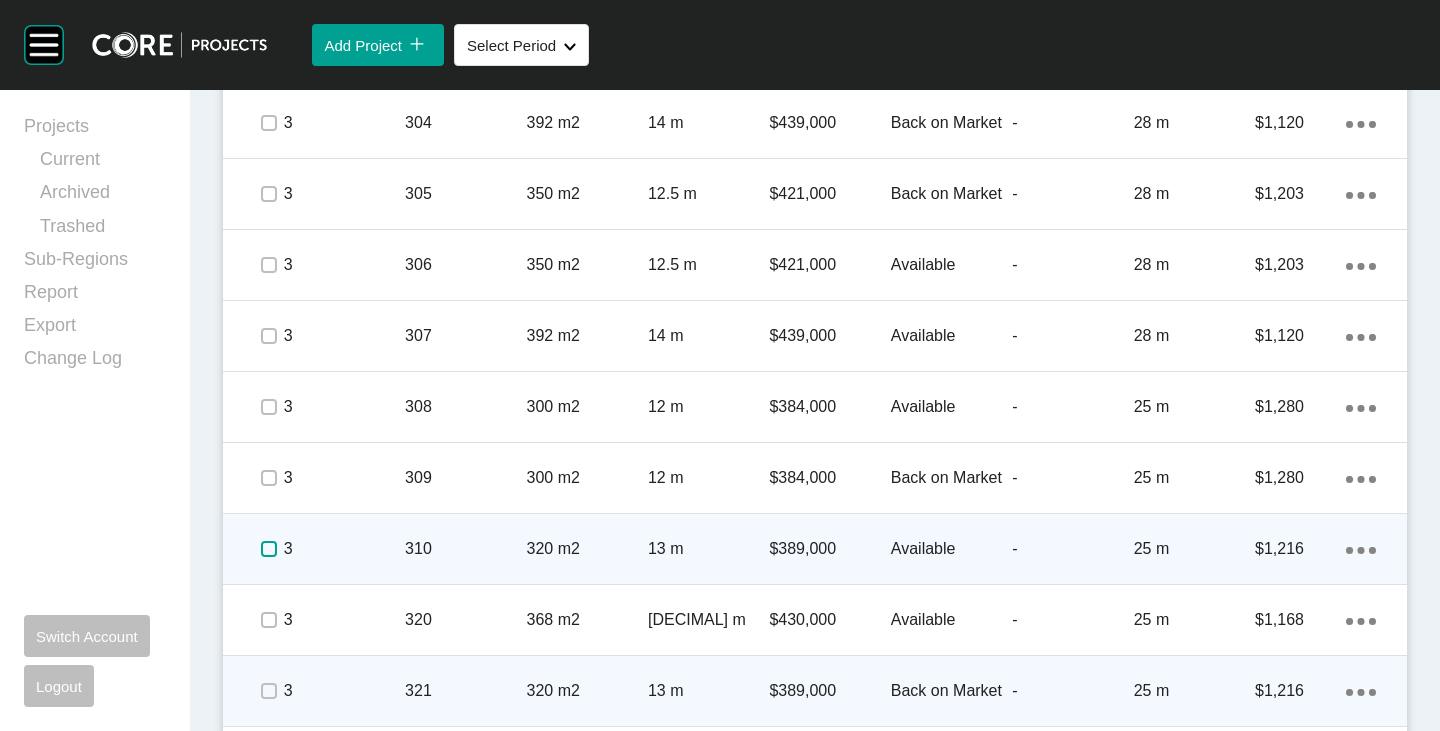 click at bounding box center [269, 549] 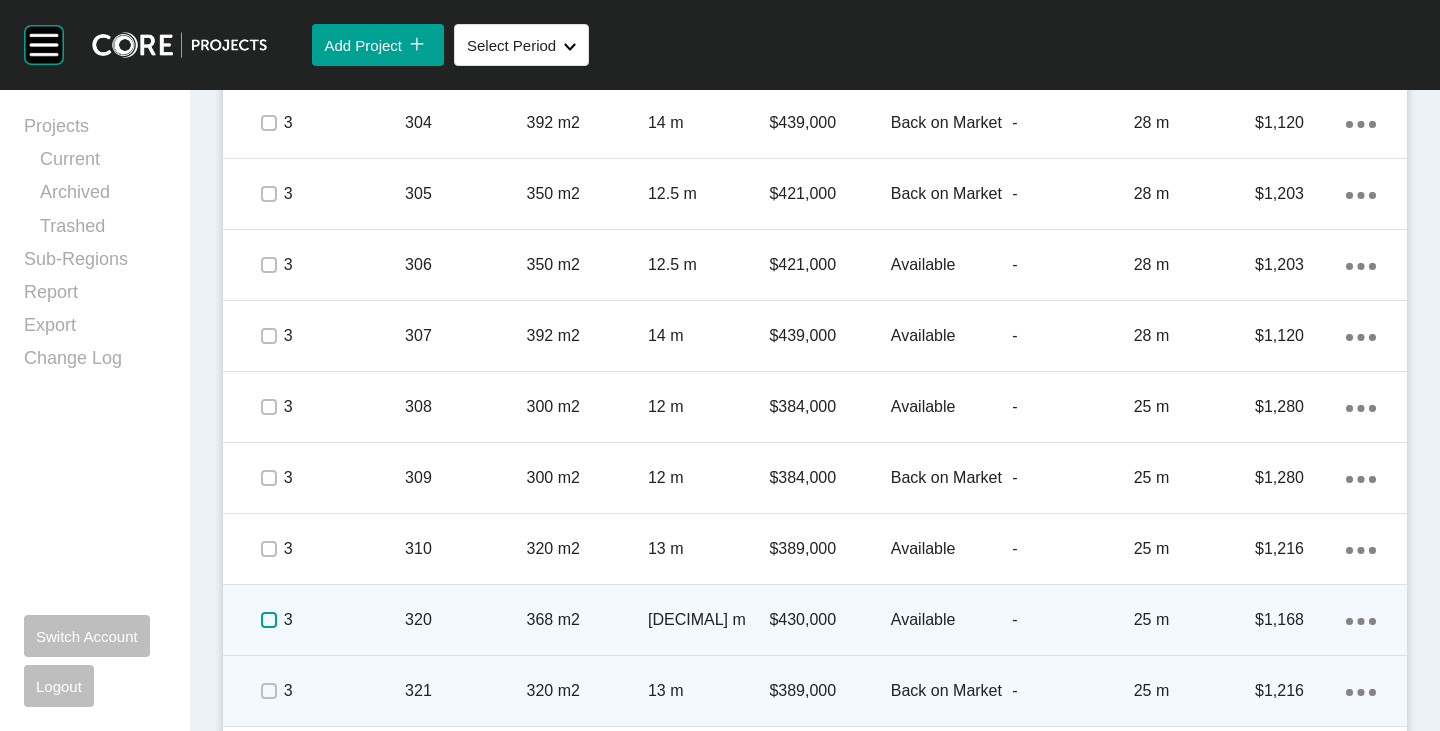 click at bounding box center [269, 620] 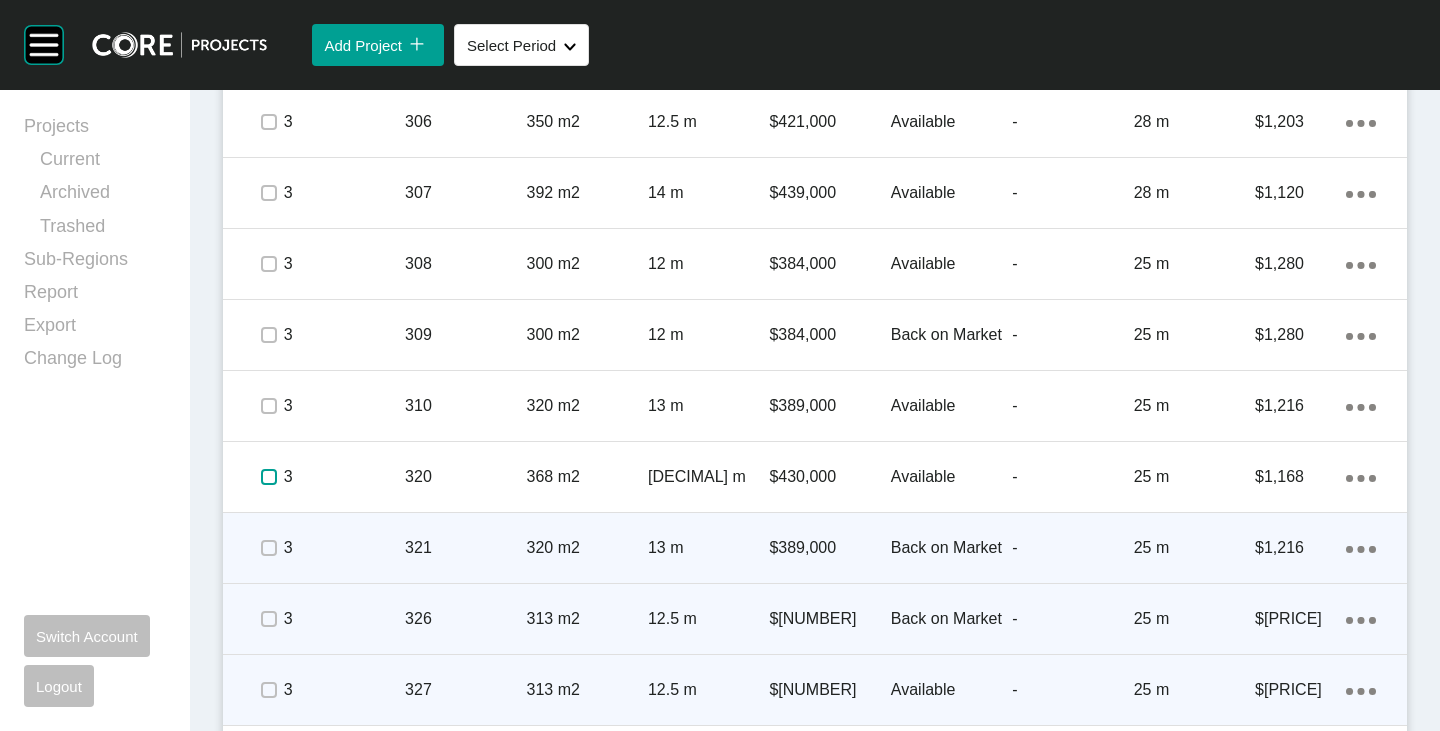 scroll, scrollTop: 4387, scrollLeft: 0, axis: vertical 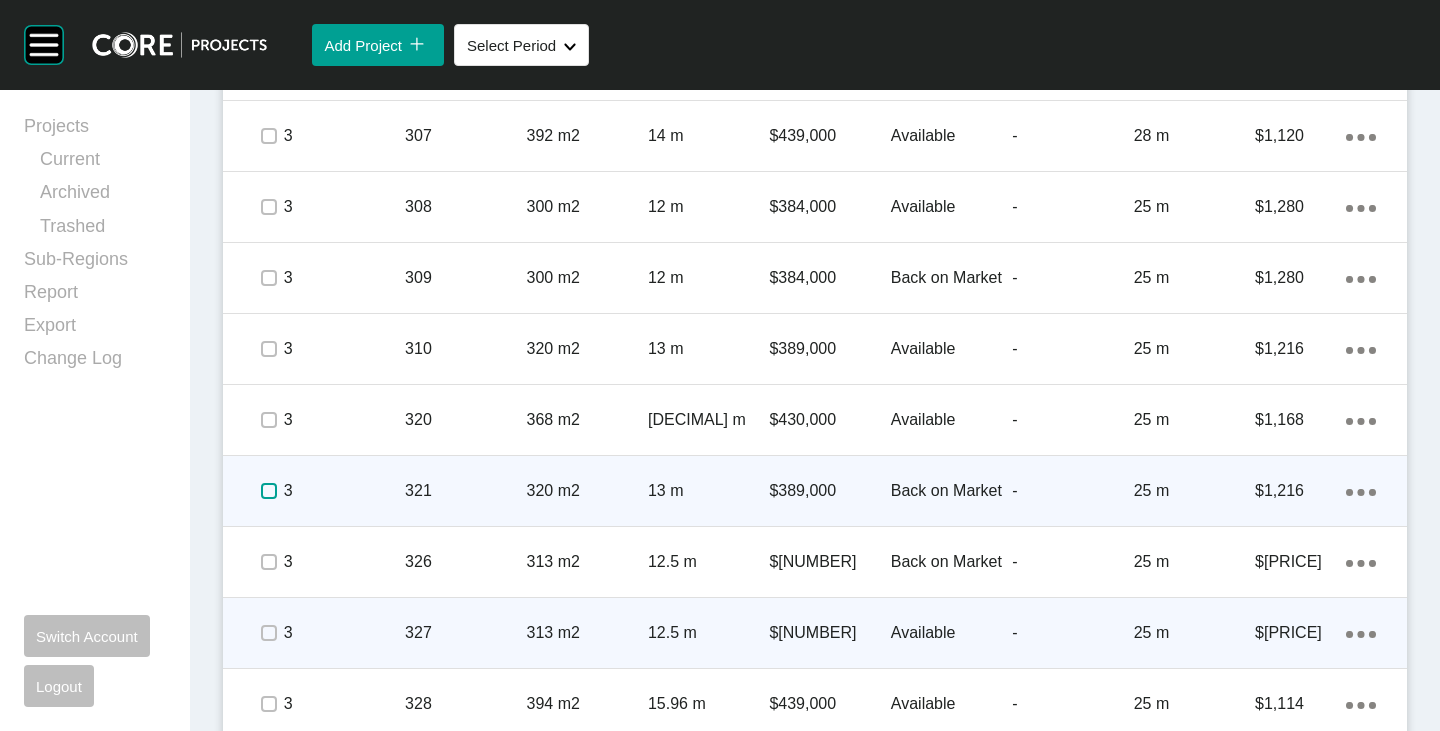 click at bounding box center (269, 491) 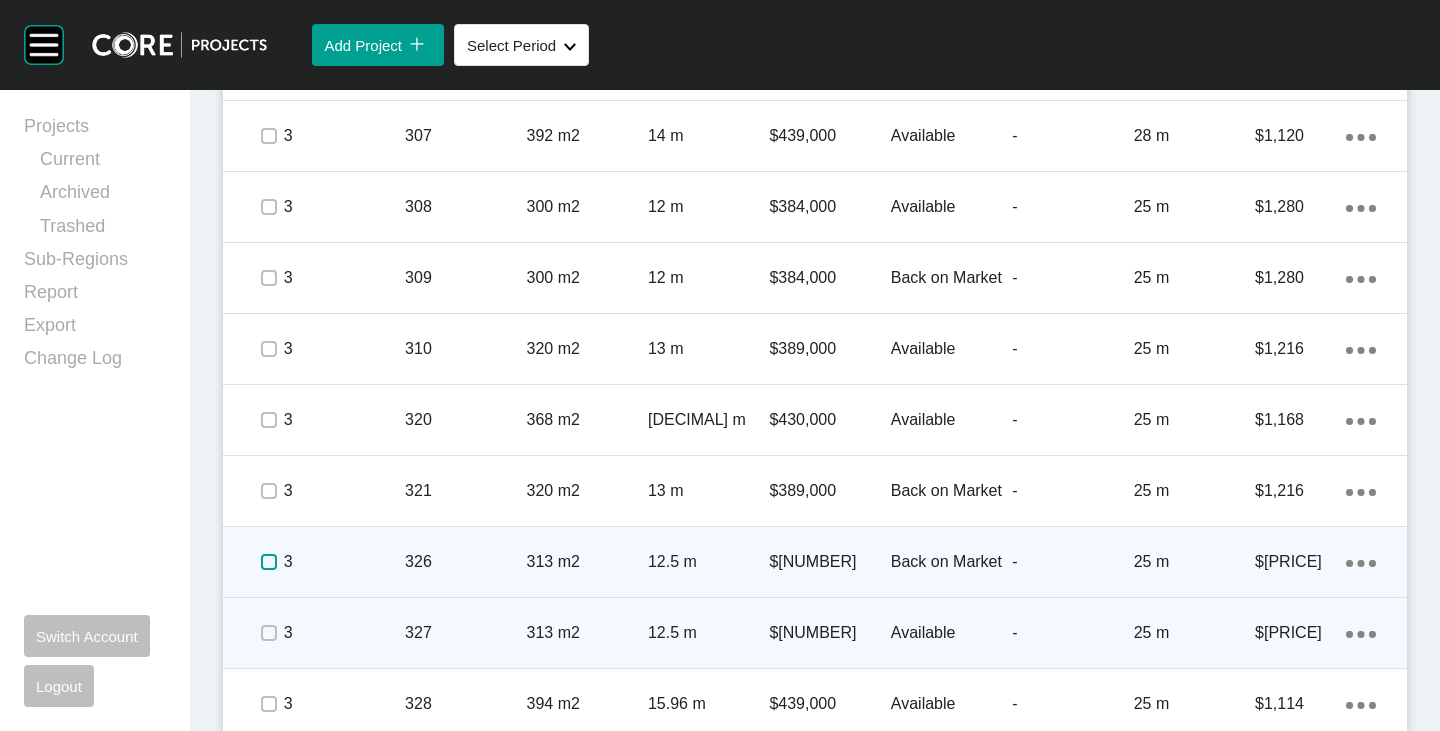 click at bounding box center (269, 562) 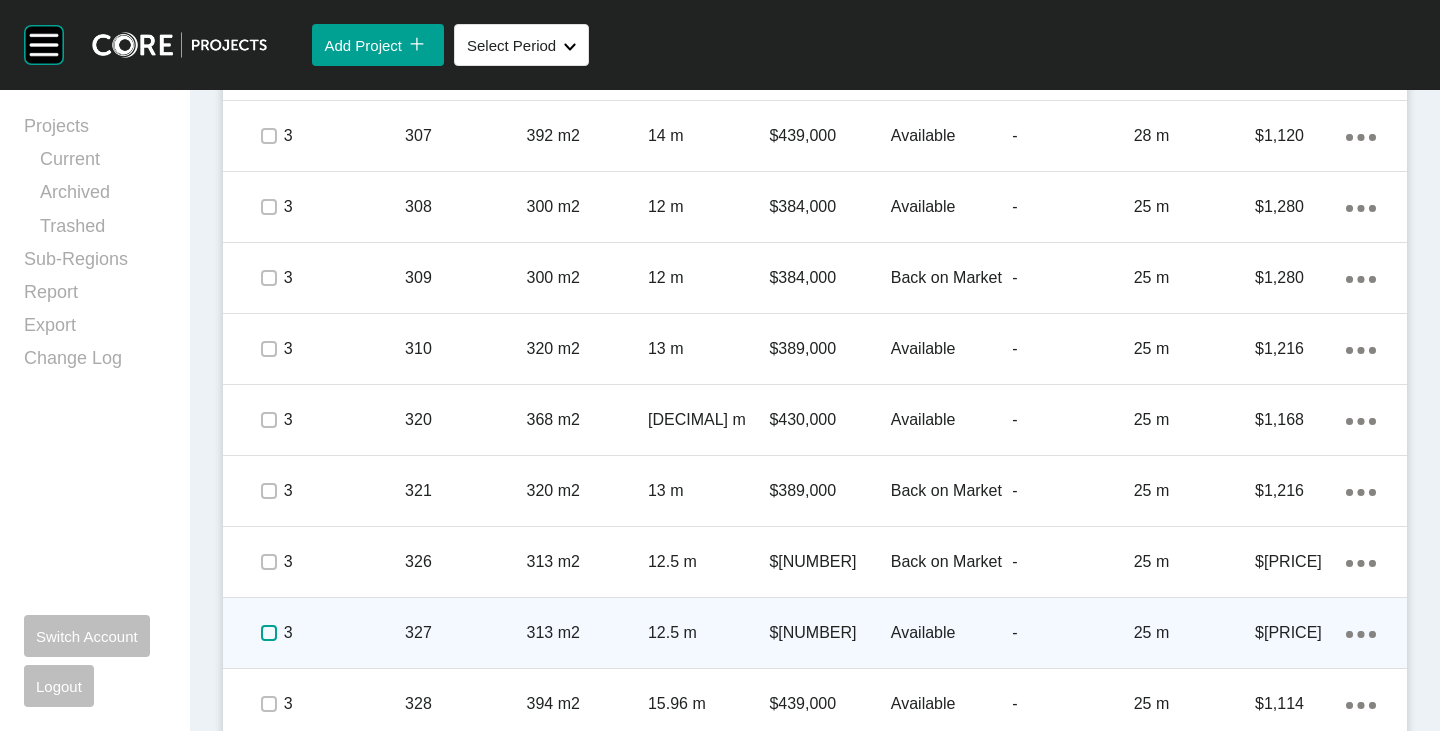 click at bounding box center (269, 633) 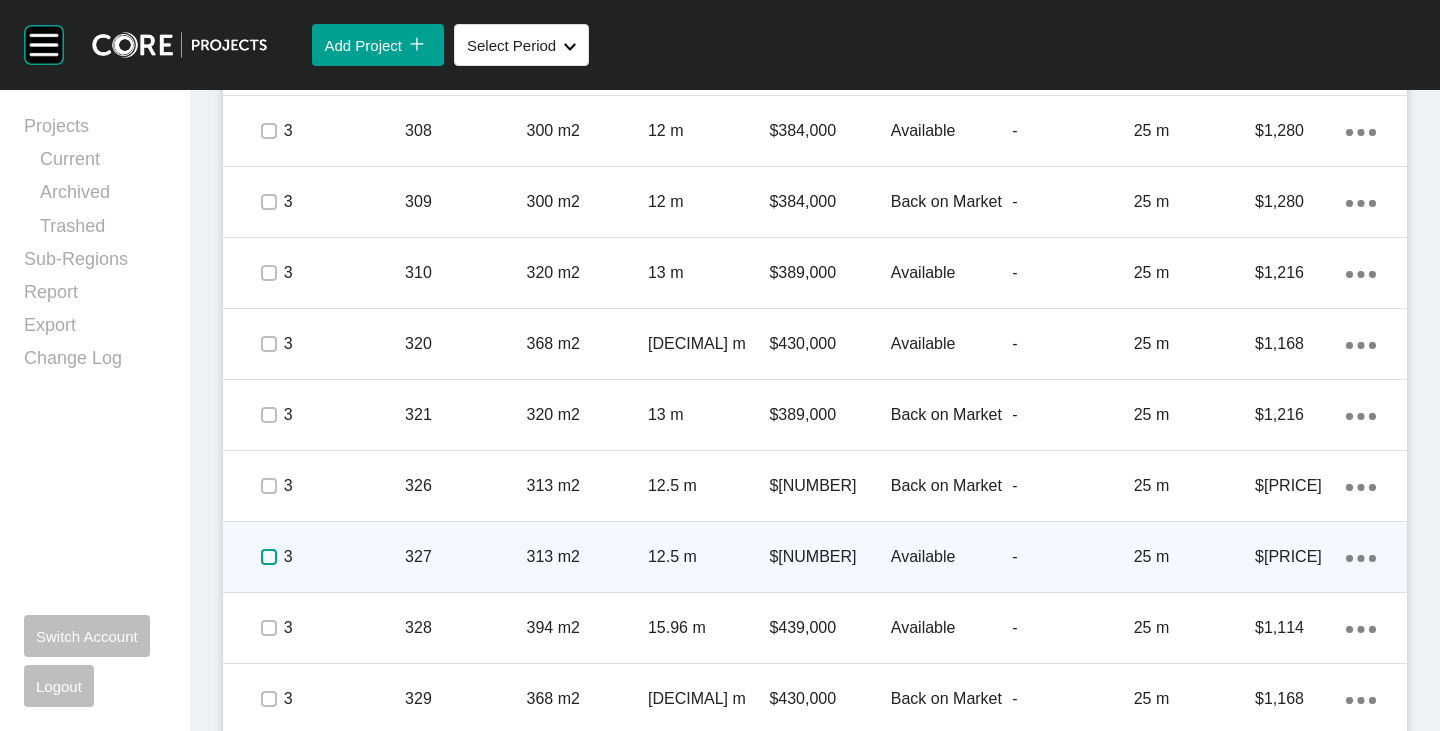 scroll, scrollTop: 4487, scrollLeft: 0, axis: vertical 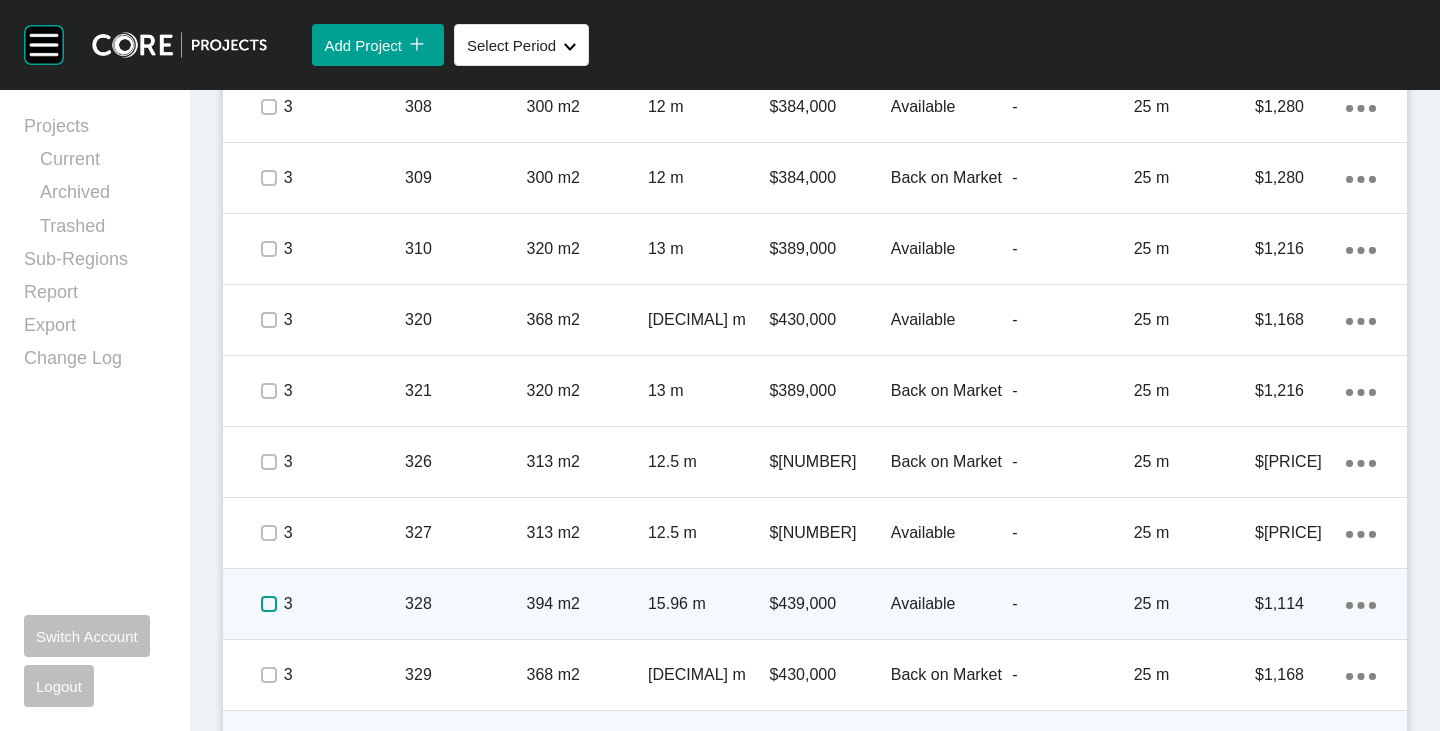 click at bounding box center (269, 604) 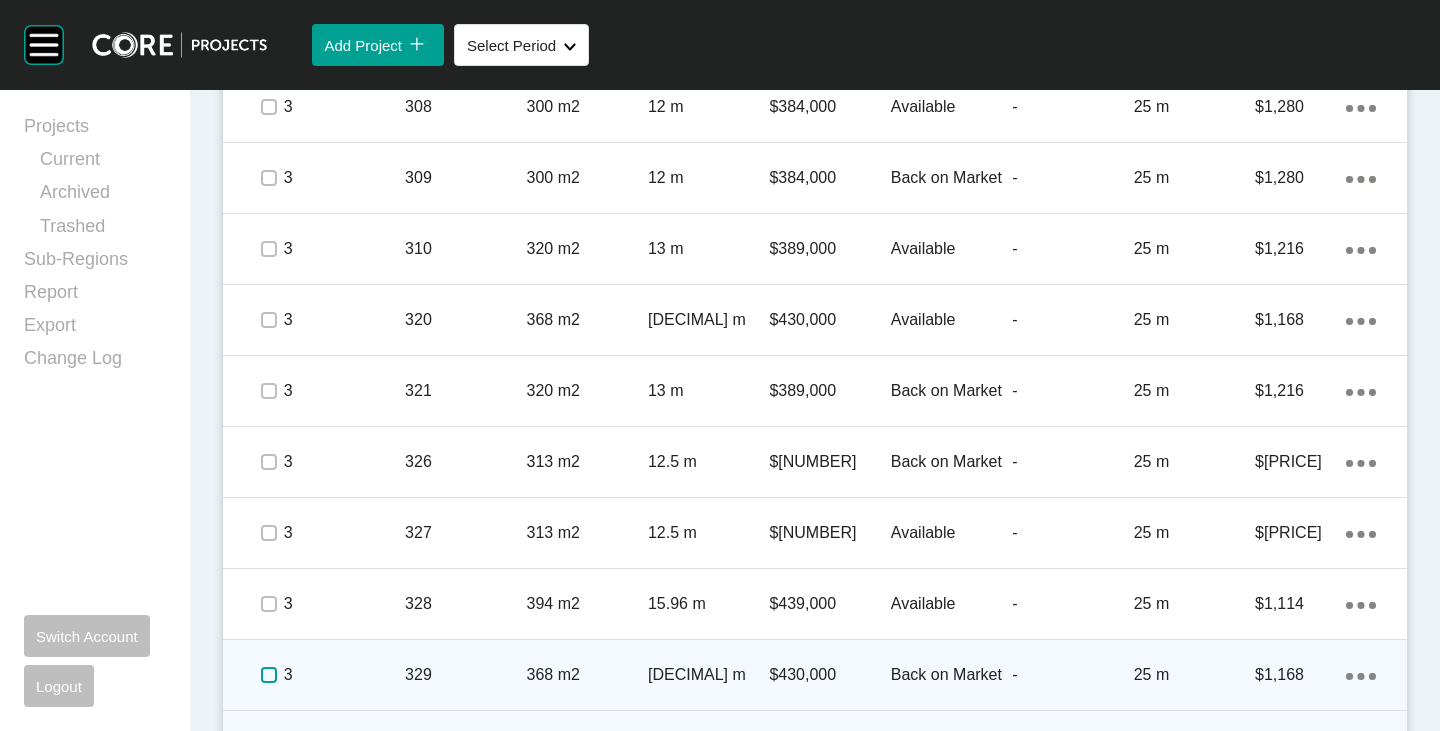 drag, startPoint x: 262, startPoint y: 627, endPoint x: 263, endPoint y: 613, distance: 14.035668 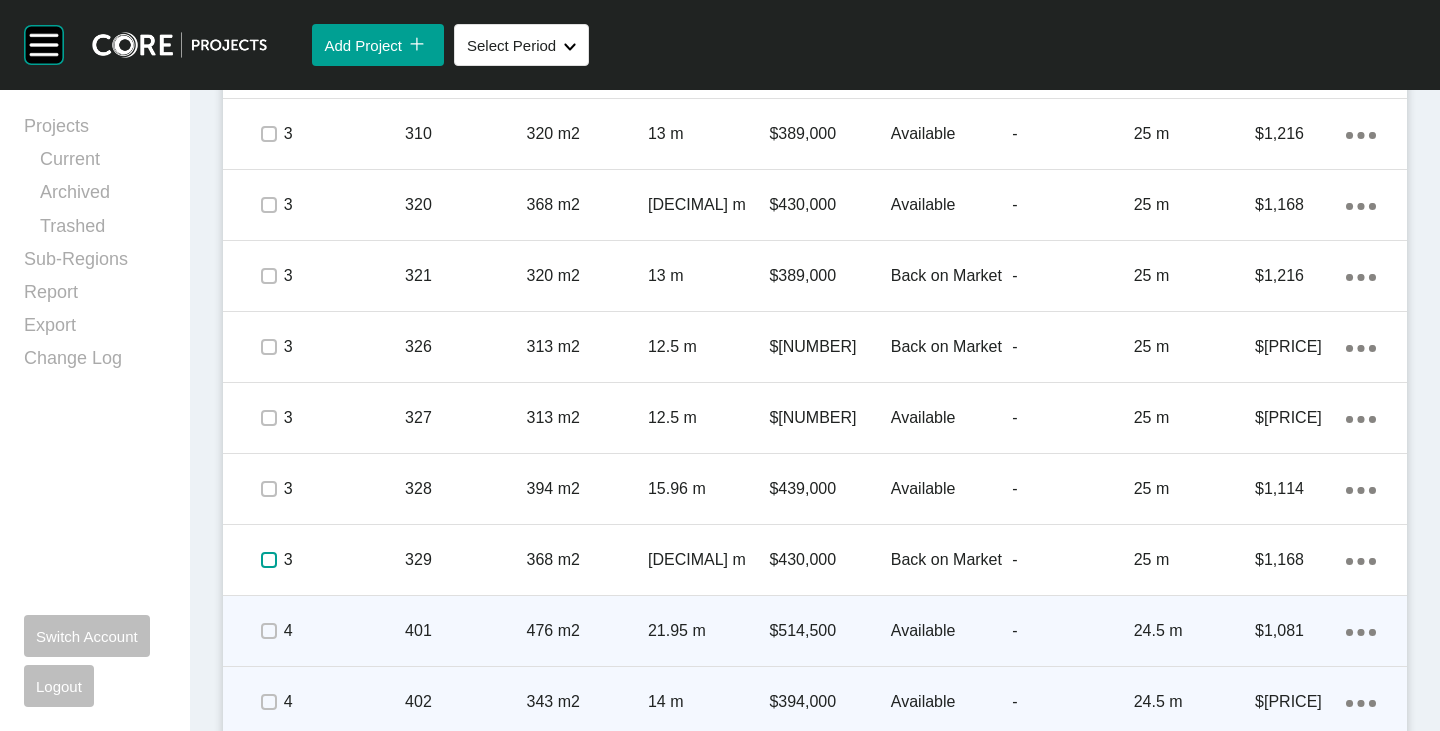 scroll, scrollTop: 4687, scrollLeft: 0, axis: vertical 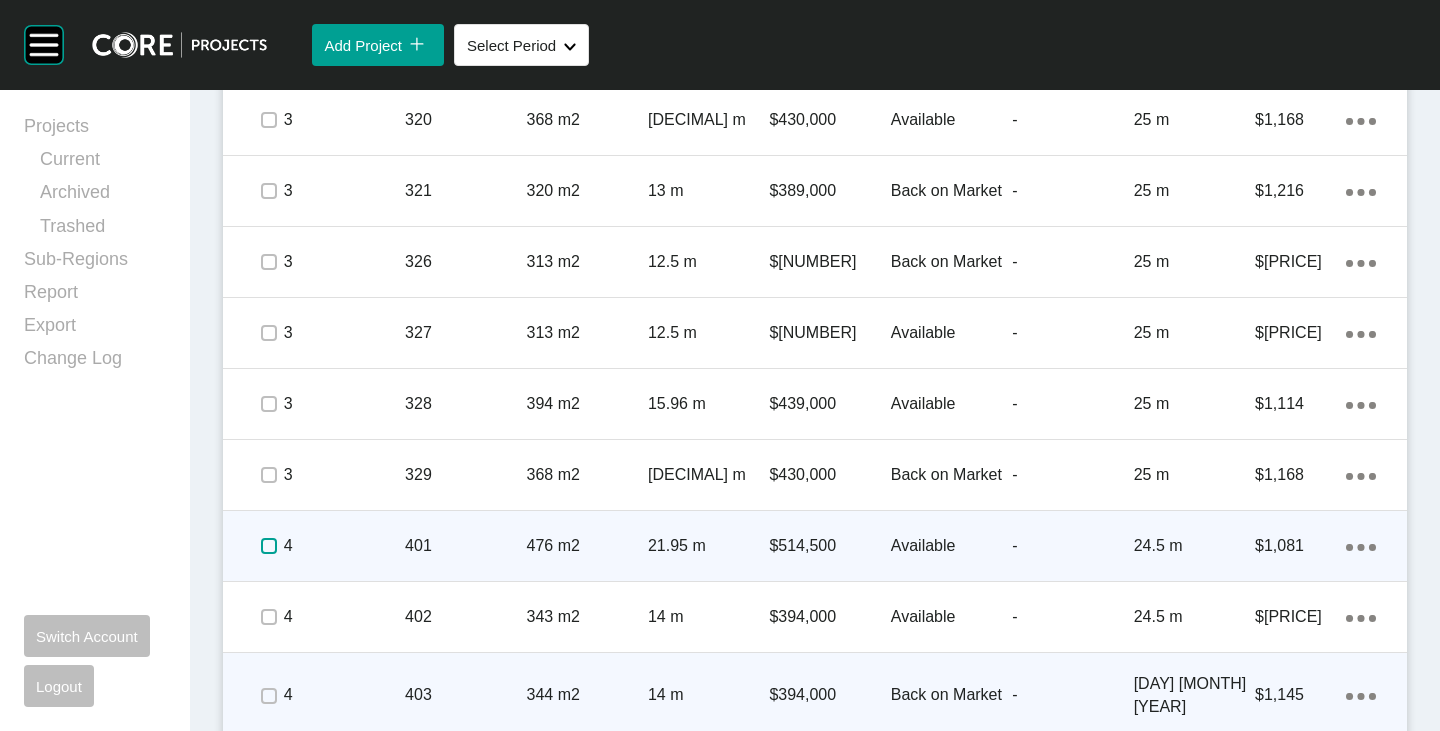 click at bounding box center [269, 546] 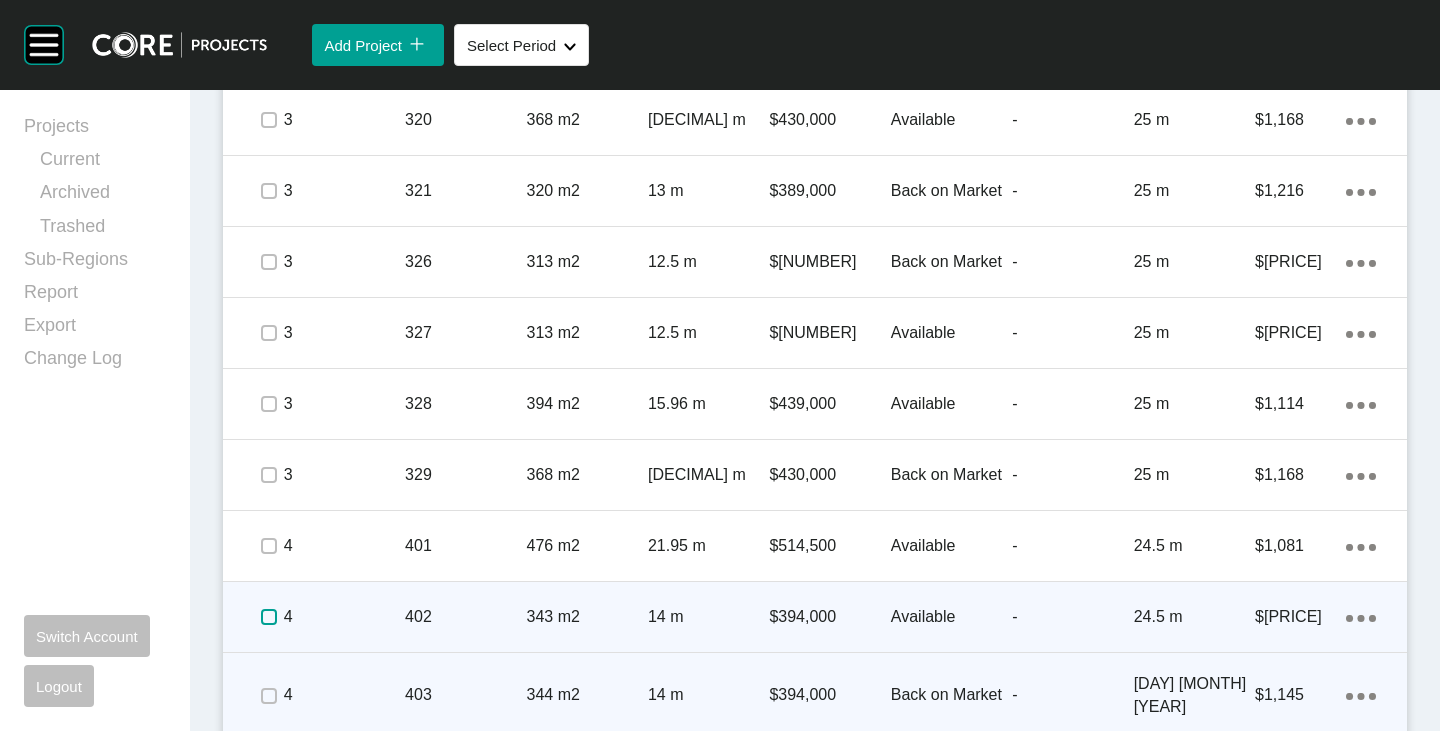 click at bounding box center (269, 617) 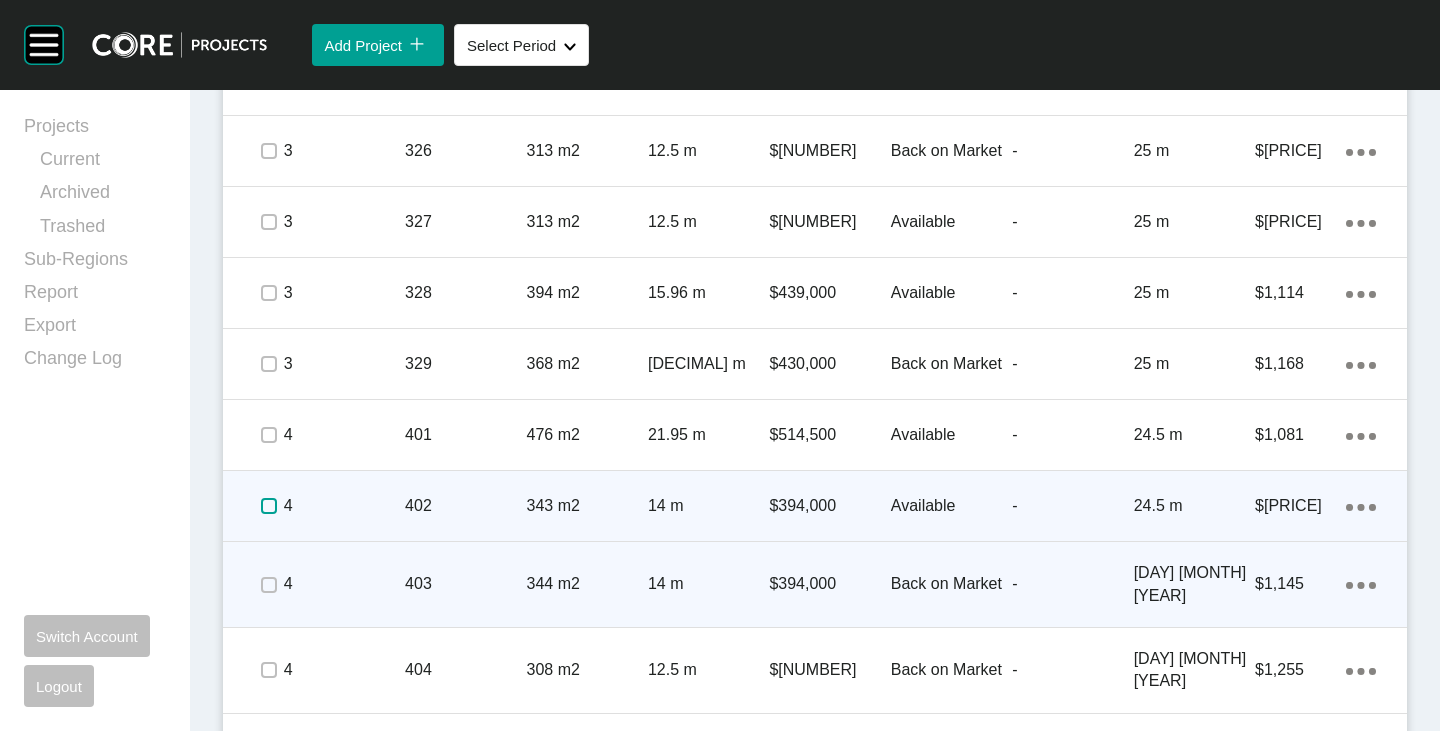 scroll, scrollTop: 4887, scrollLeft: 0, axis: vertical 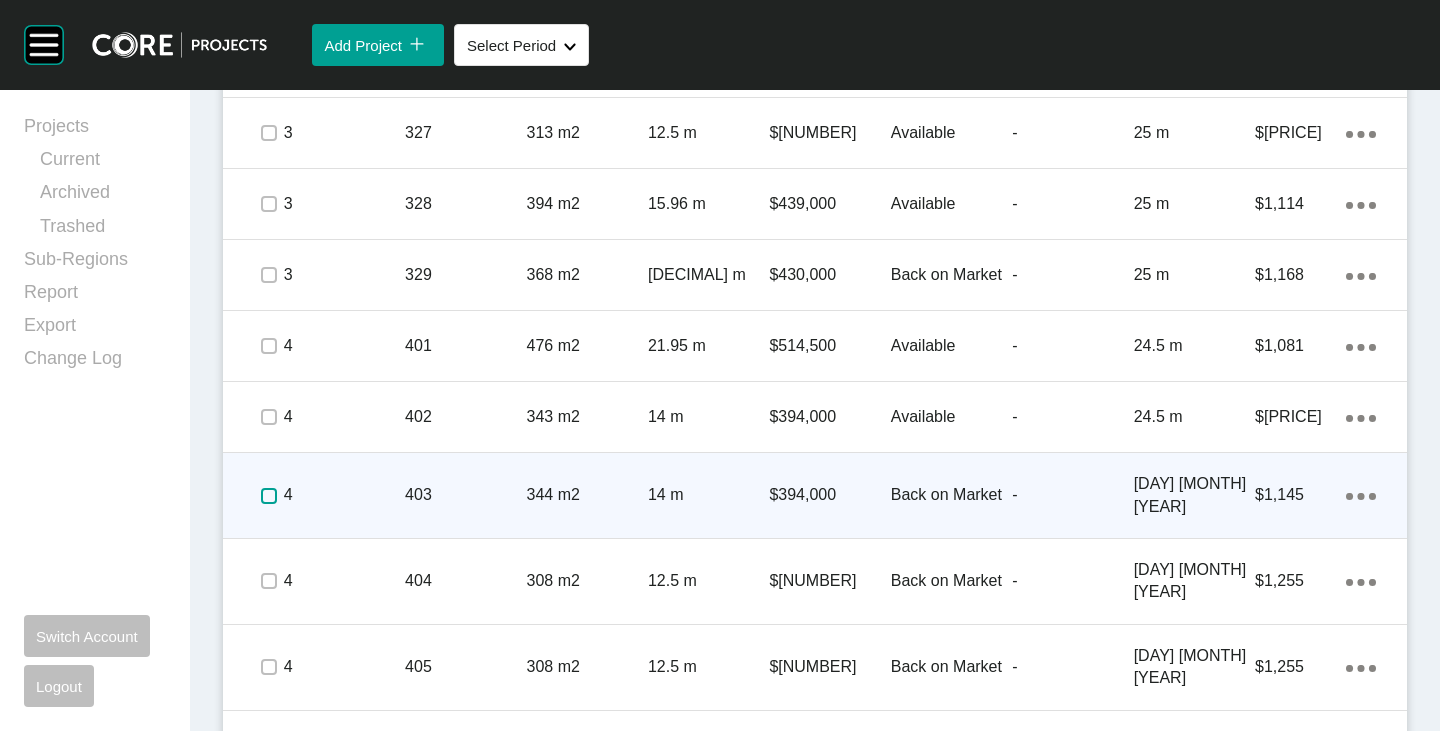 click at bounding box center (269, 496) 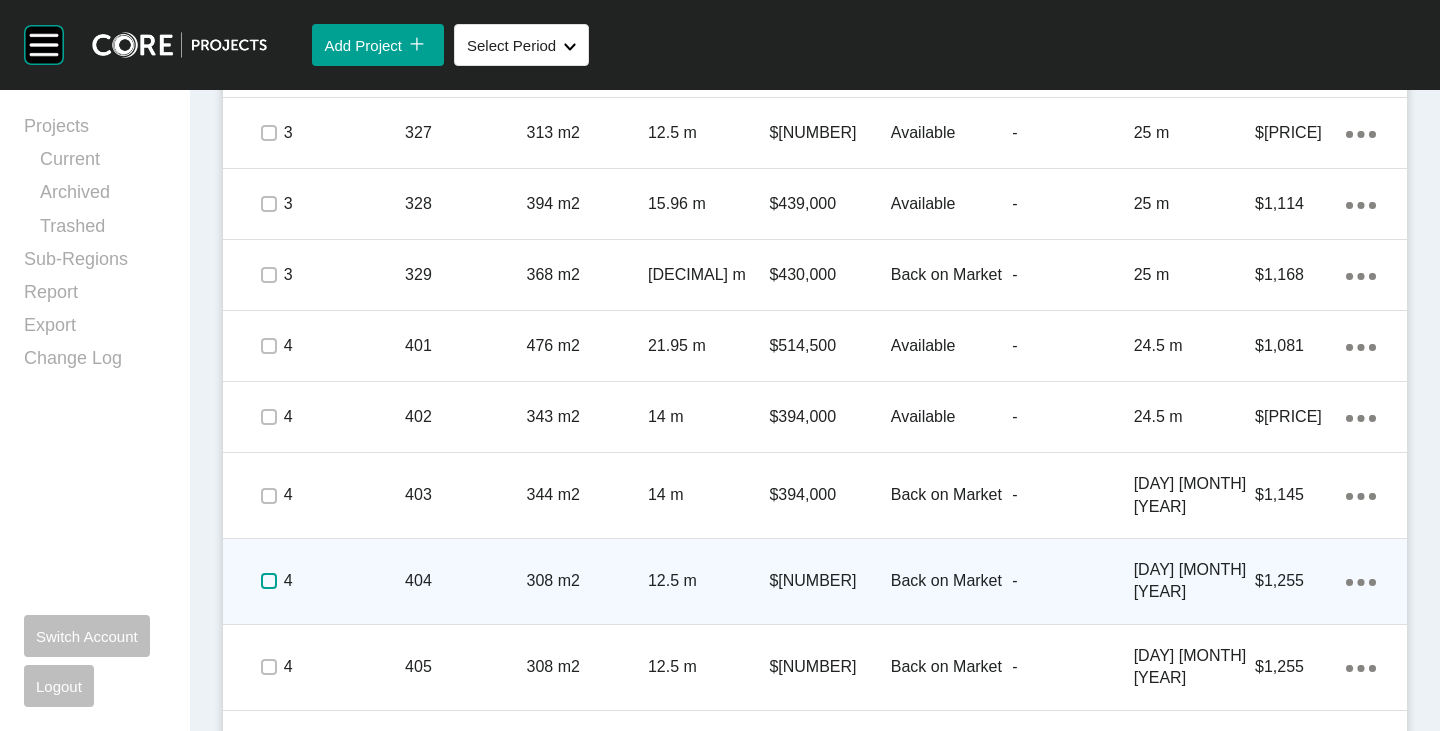 click at bounding box center (269, 581) 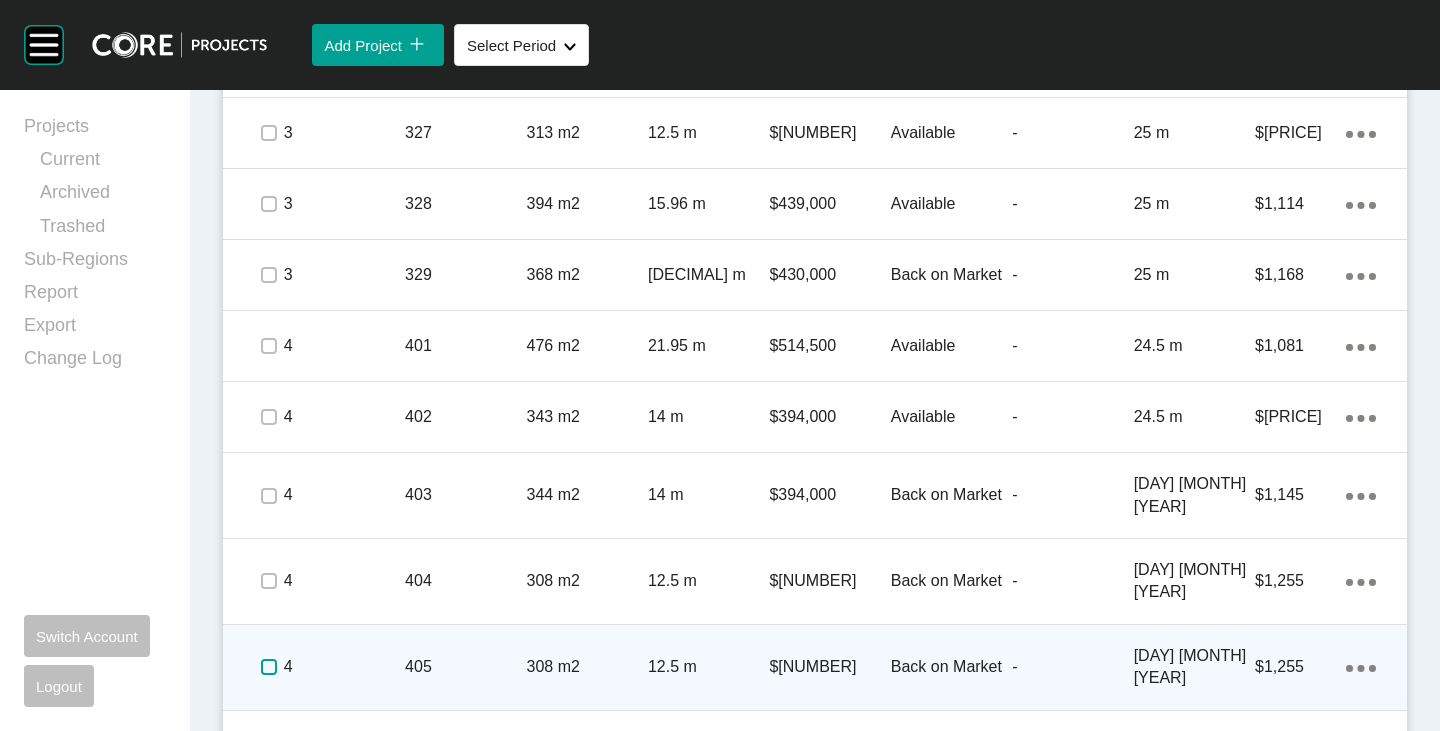click at bounding box center (269, 667) 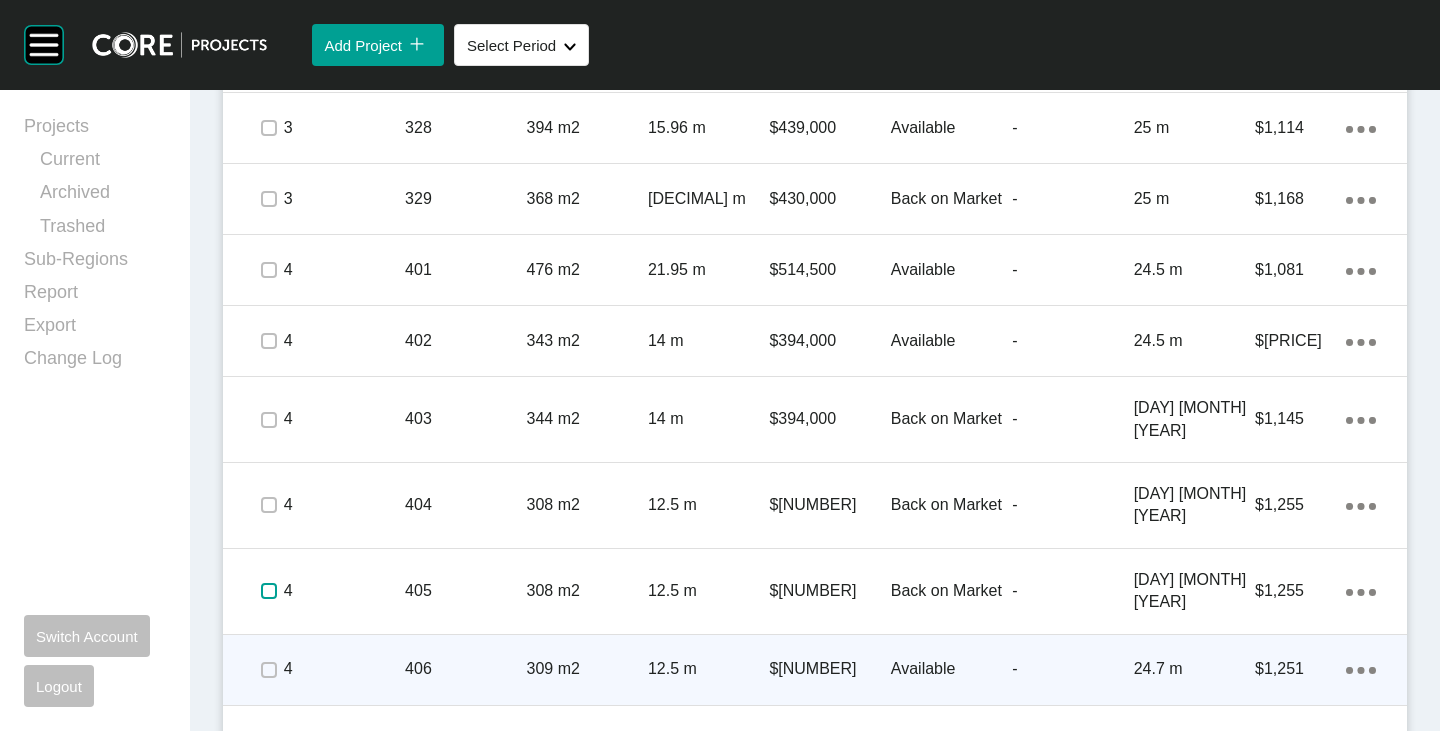 scroll, scrollTop: 4987, scrollLeft: 0, axis: vertical 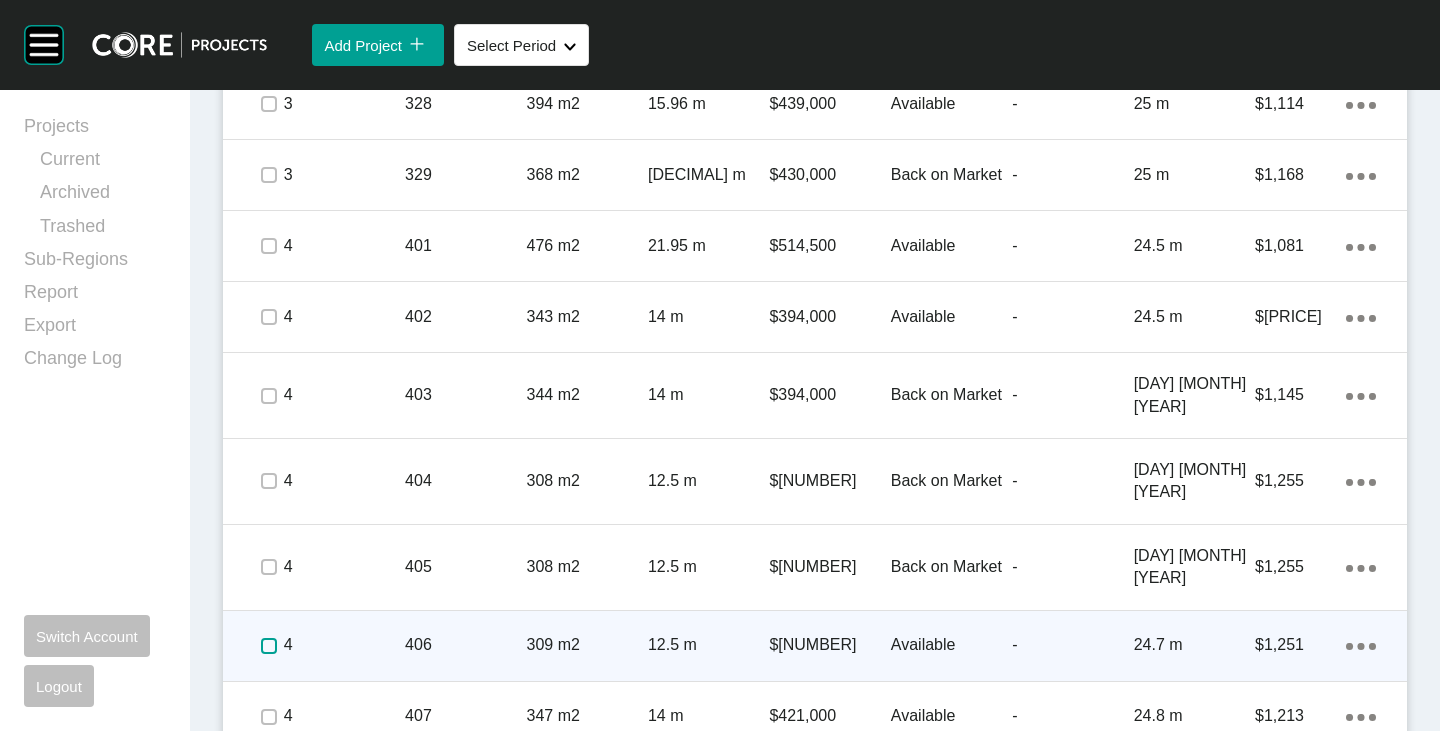 click at bounding box center (269, 646) 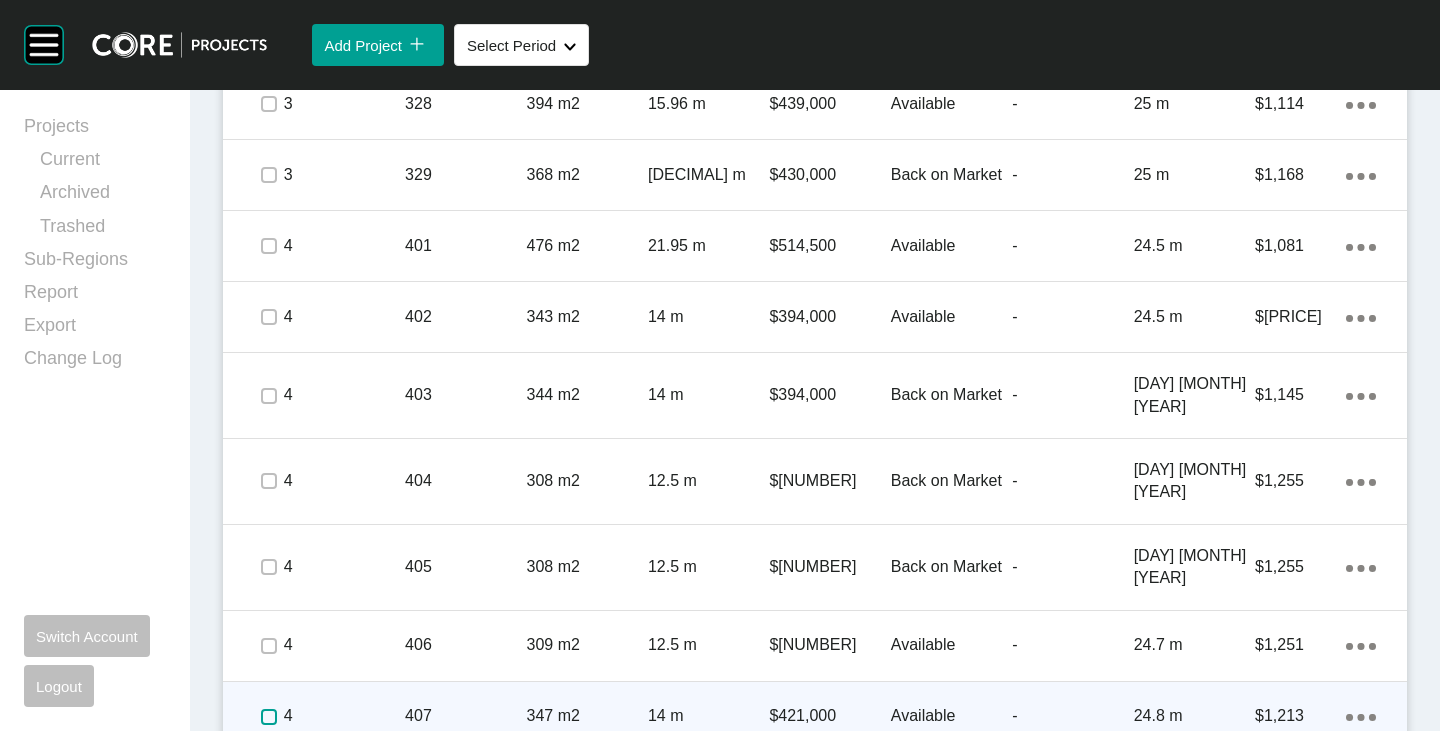 click at bounding box center [269, 717] 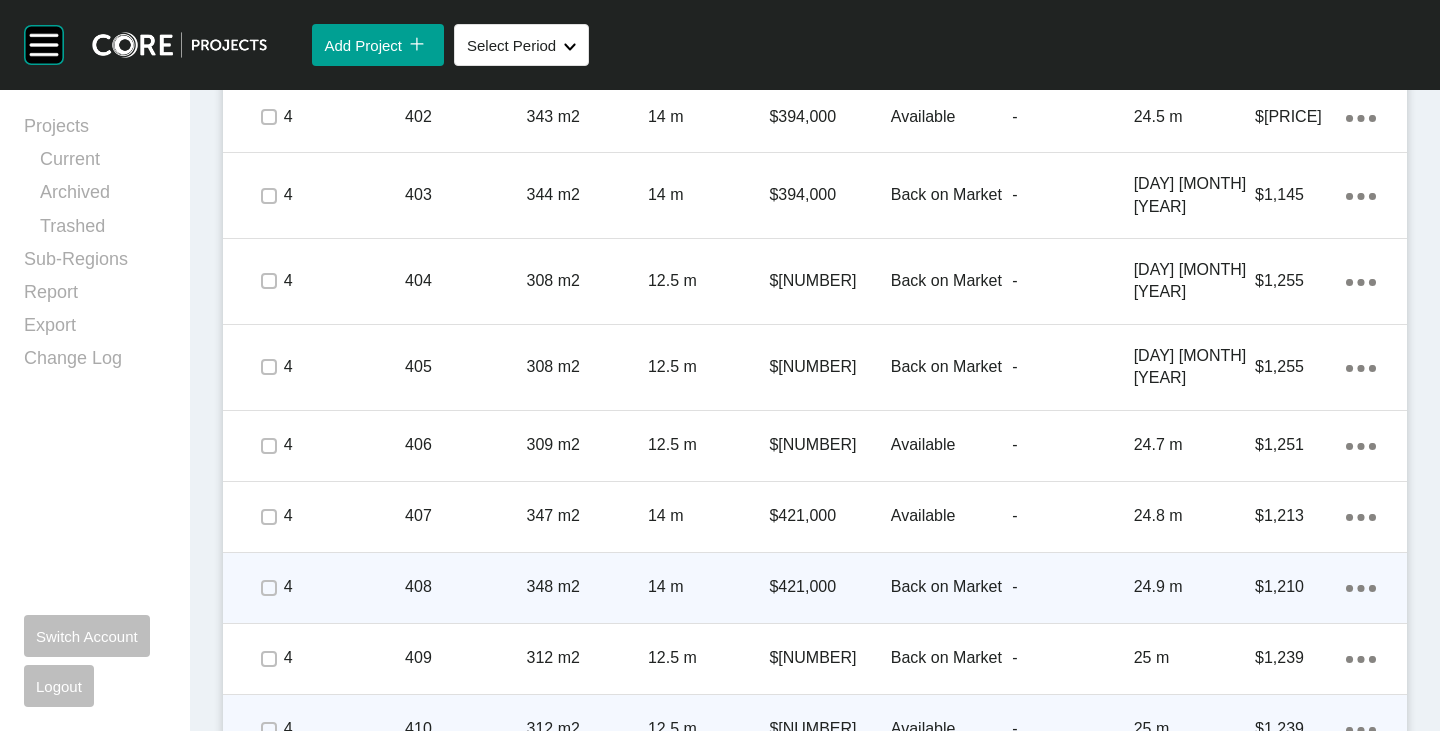 click on "4" at bounding box center (344, 587) 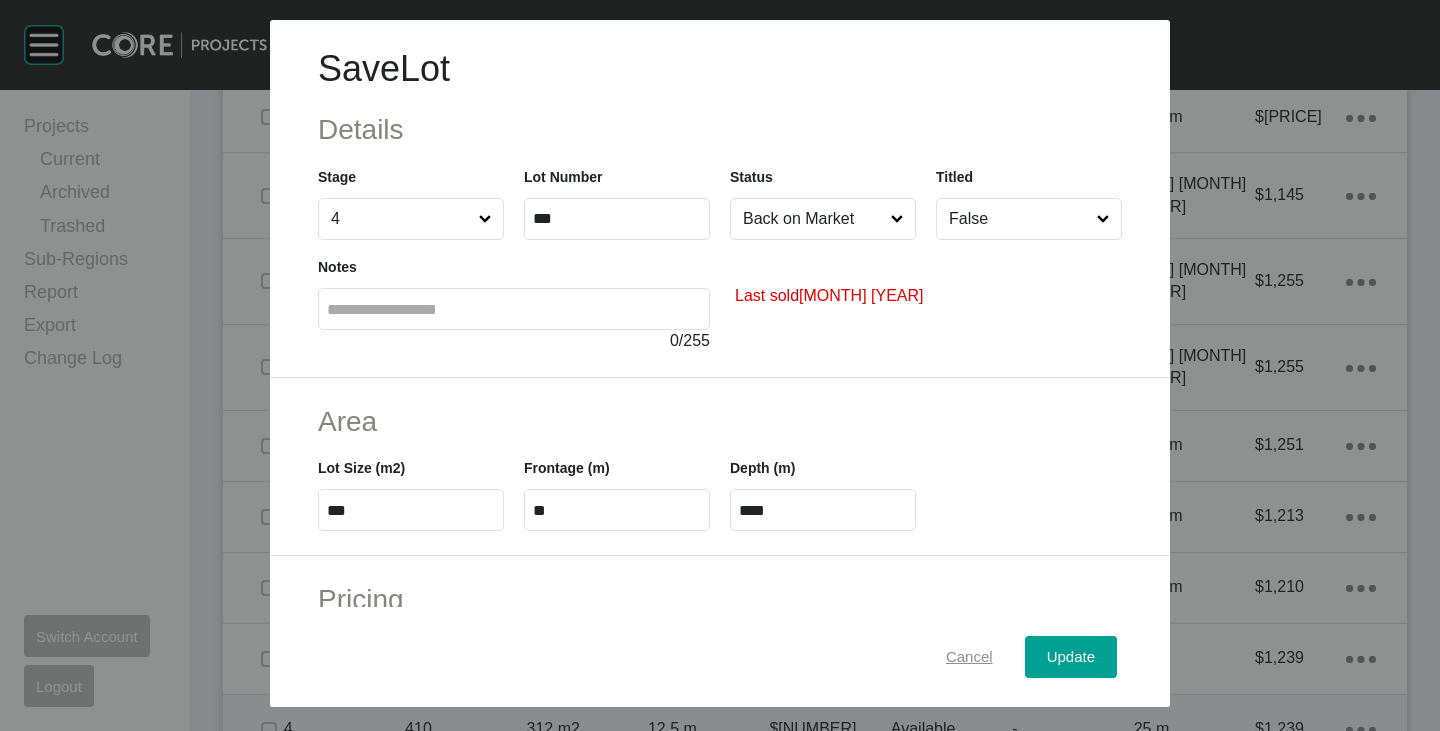 click on "Cancel" at bounding box center [969, 657] 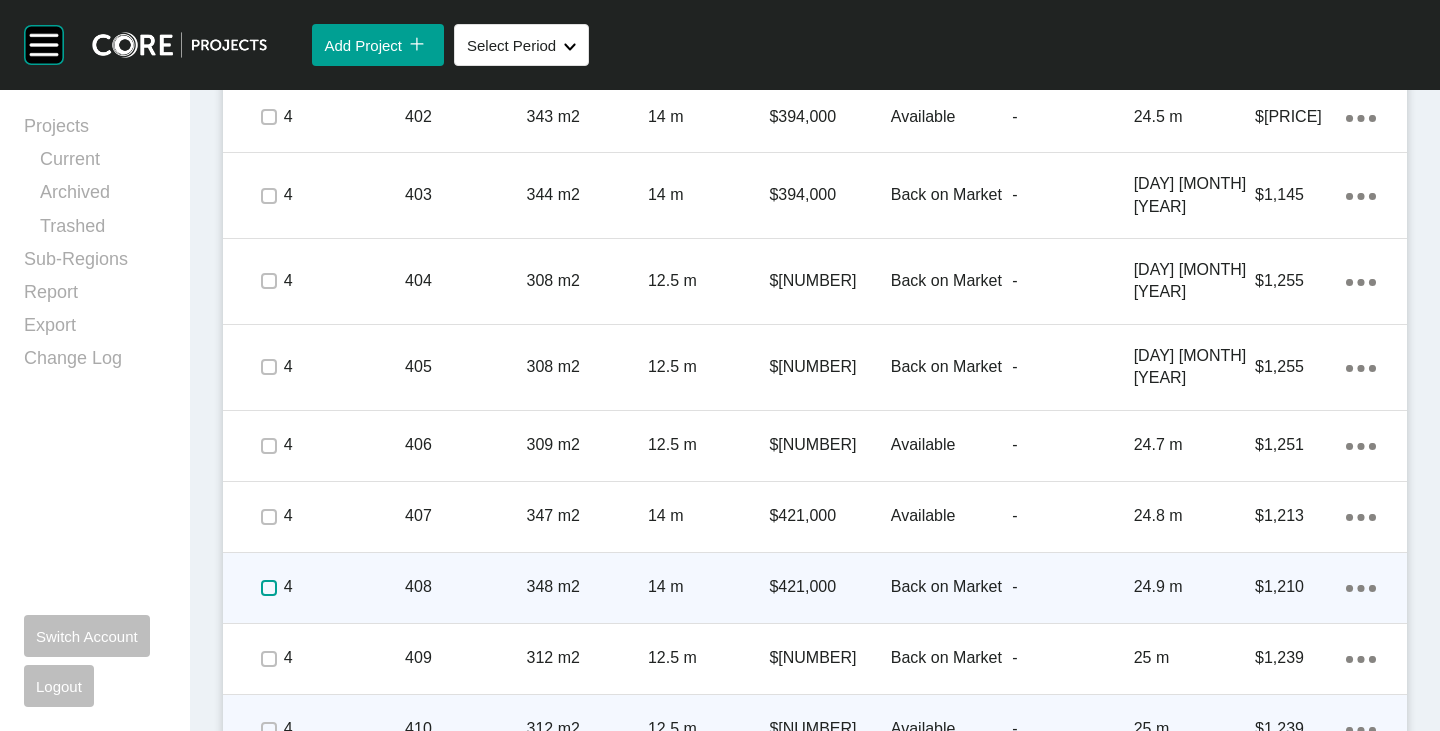 click at bounding box center (269, 588) 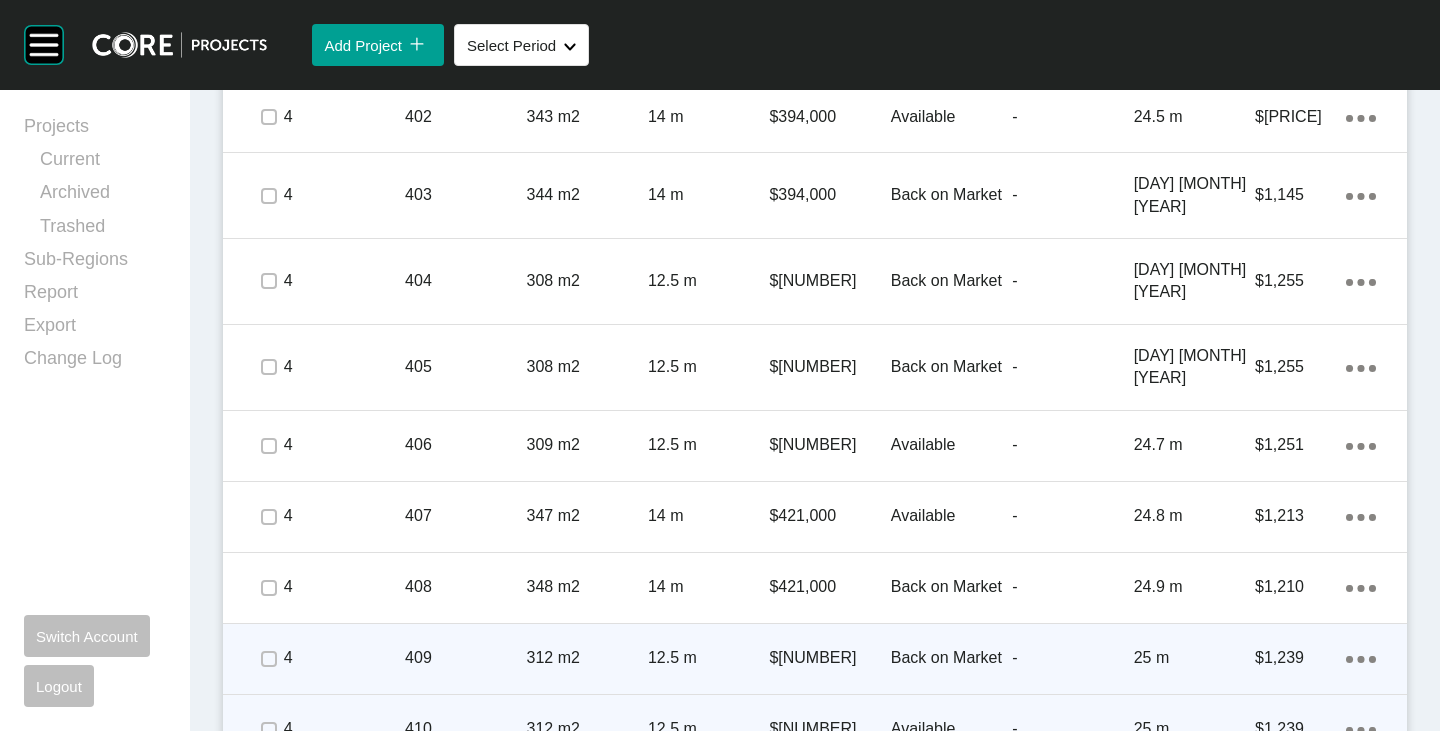 click at bounding box center (268, 659) 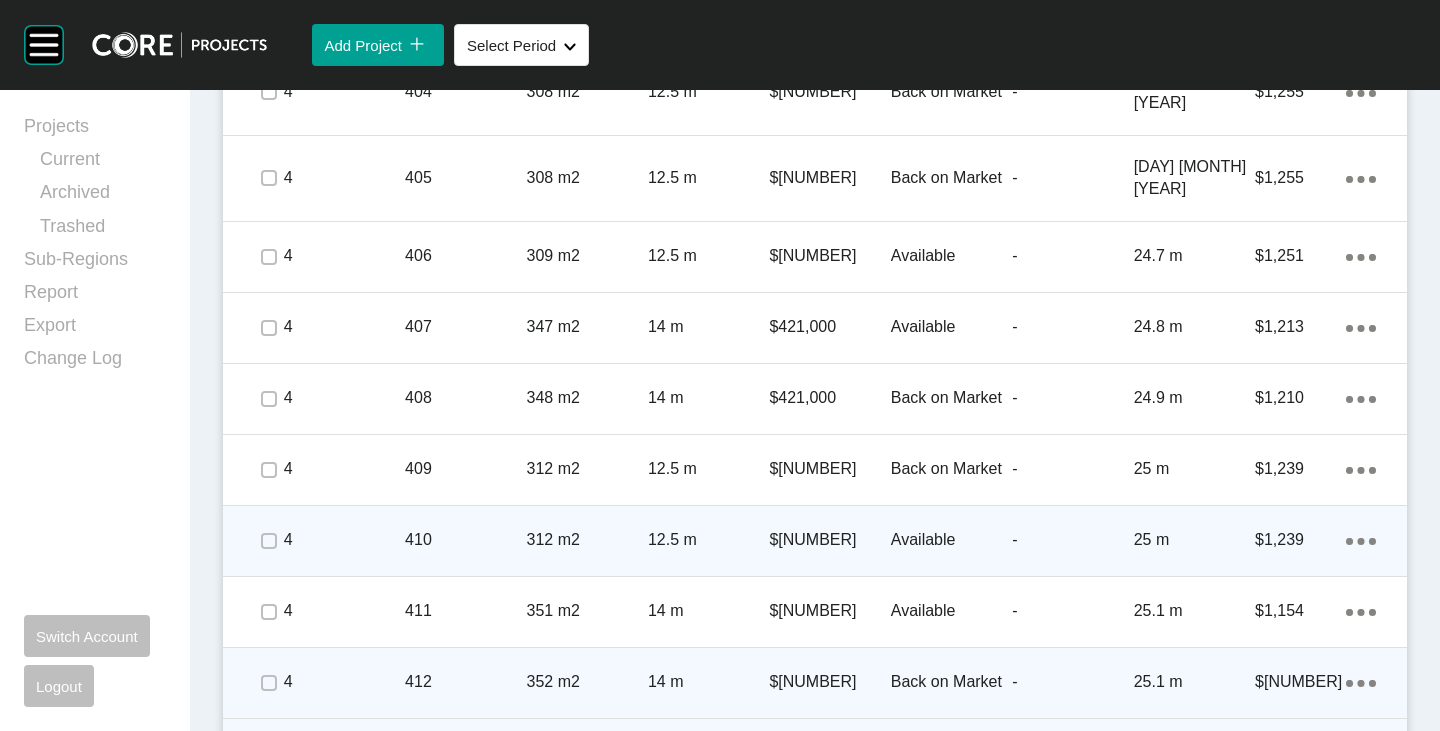 scroll, scrollTop: 5387, scrollLeft: 0, axis: vertical 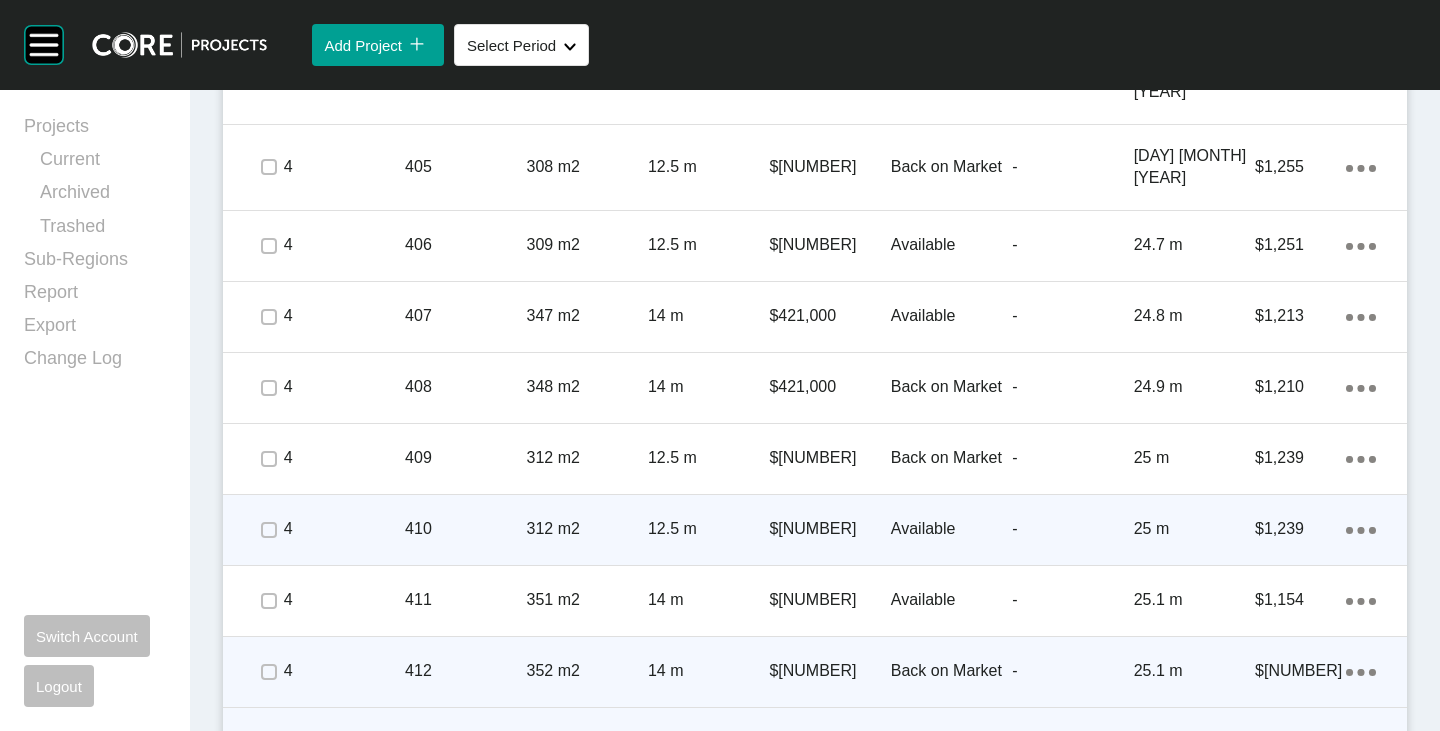click at bounding box center [268, 530] 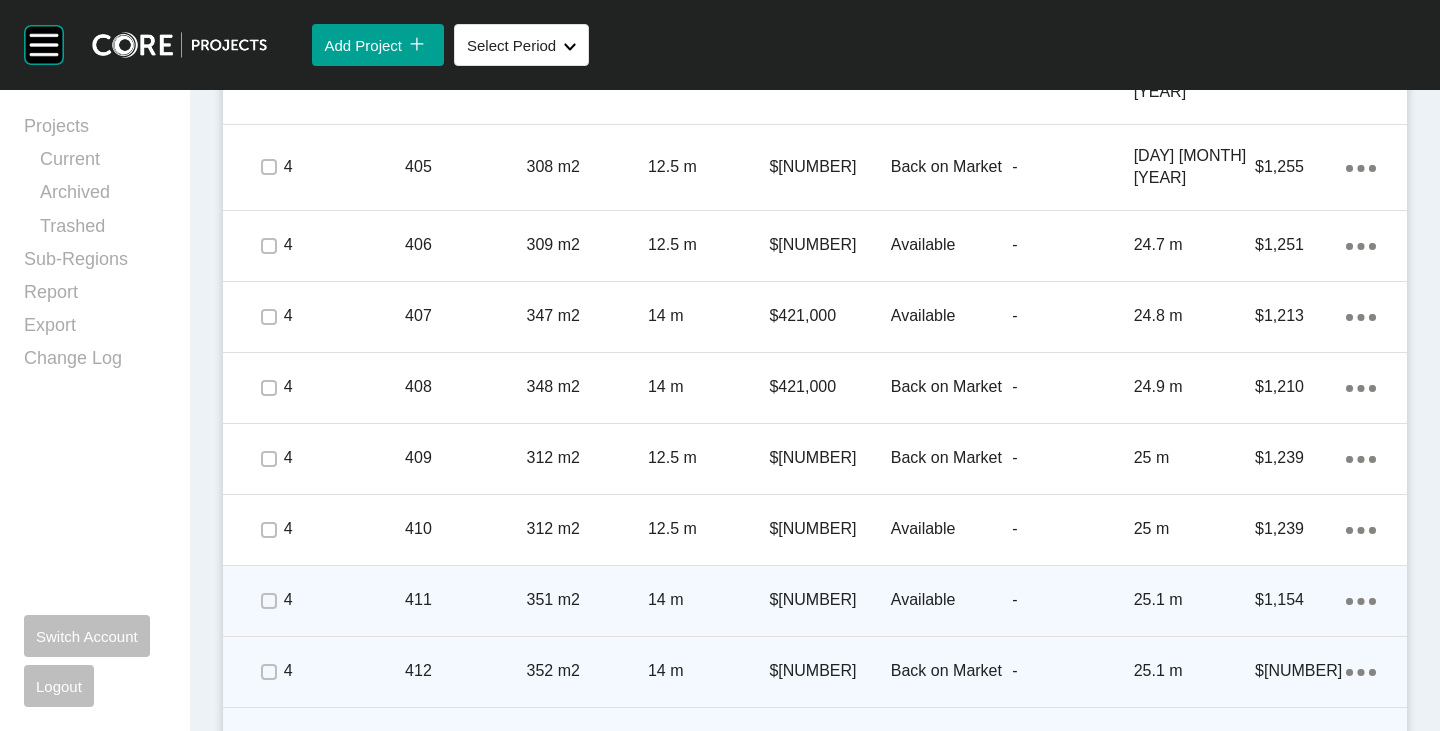 click at bounding box center [268, 601] 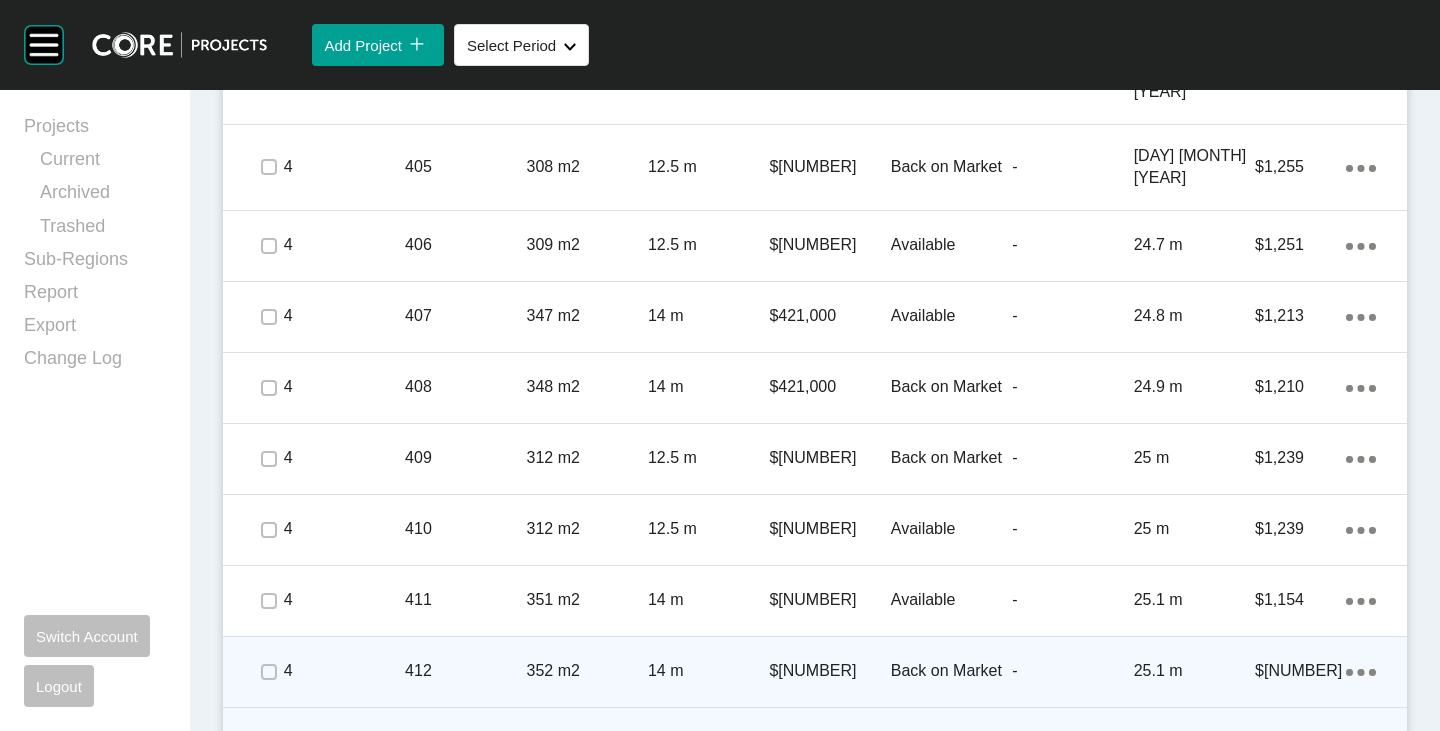 click at bounding box center [268, 672] 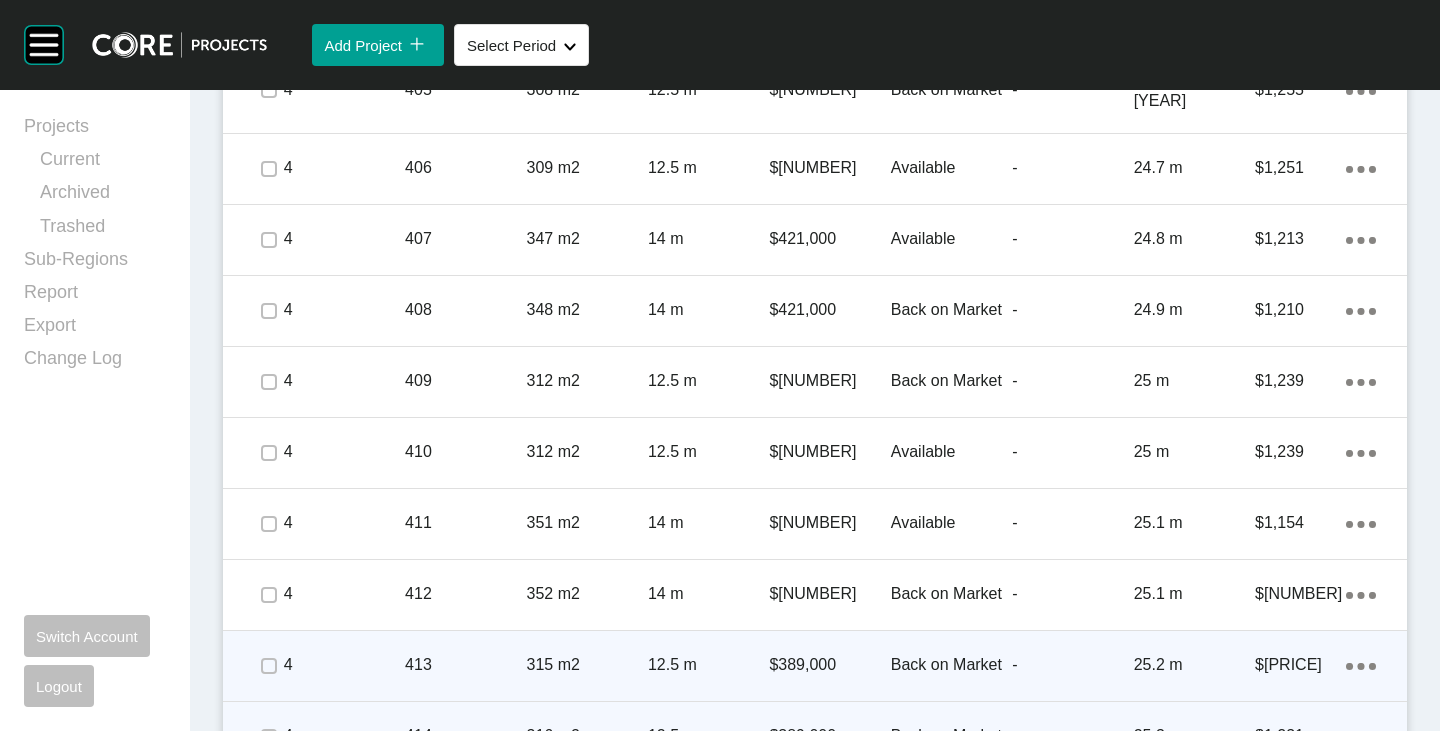 scroll, scrollTop: 5487, scrollLeft: 0, axis: vertical 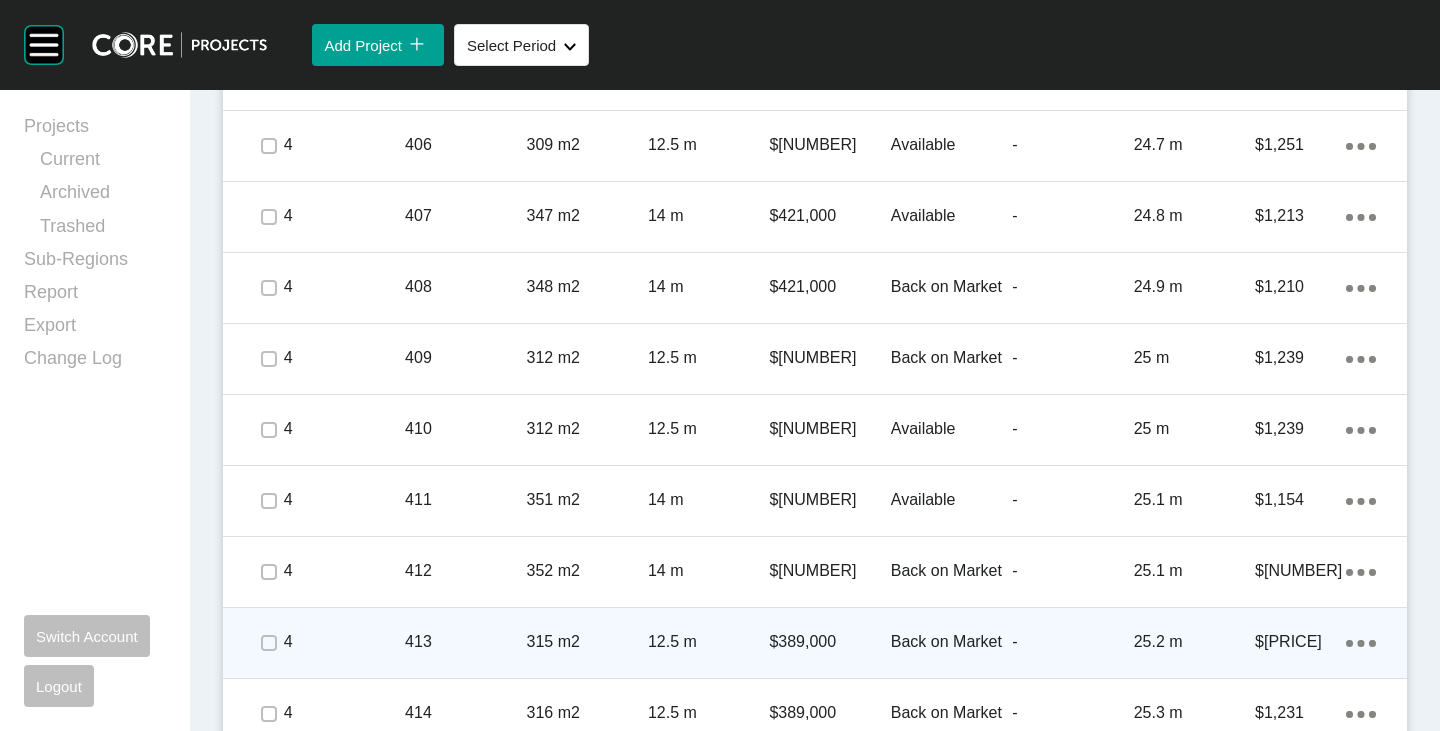 click at bounding box center [268, 643] 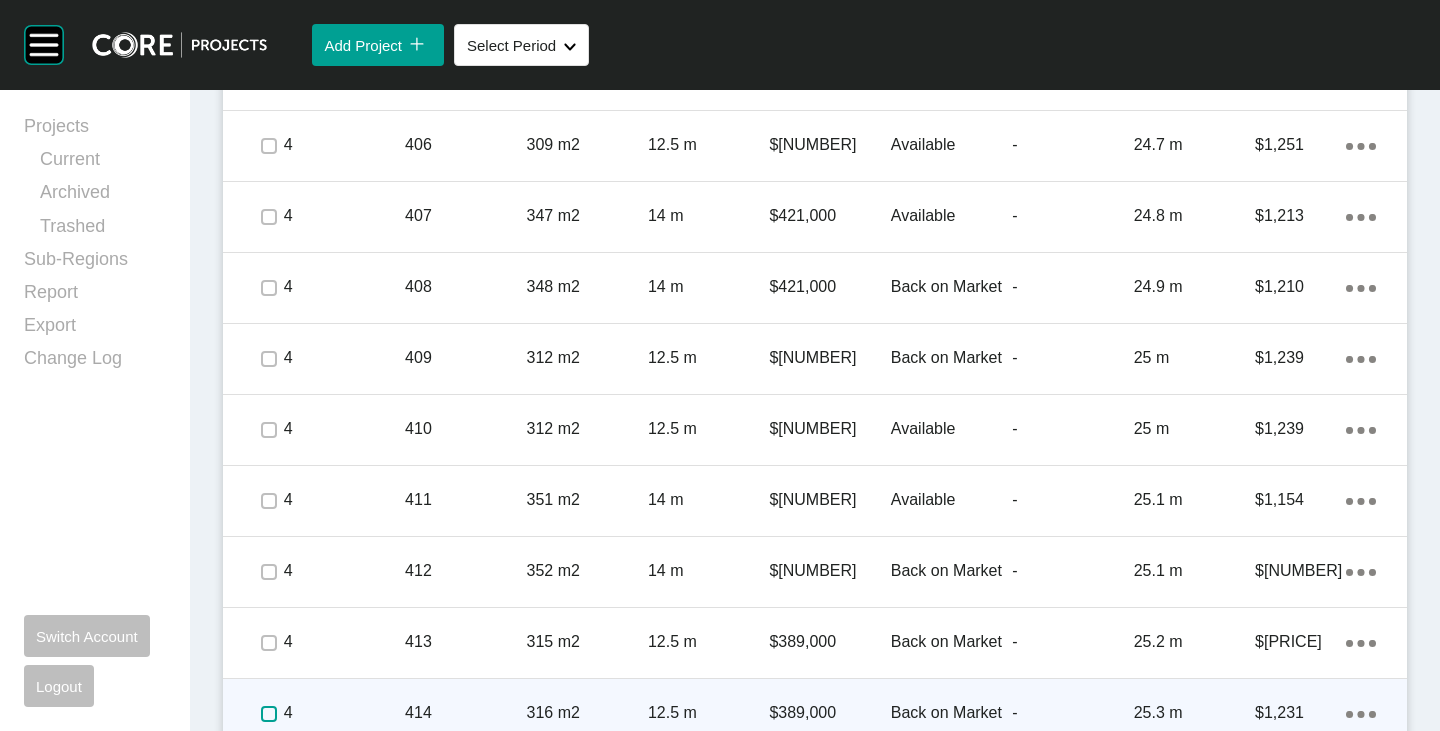 click at bounding box center (269, 714) 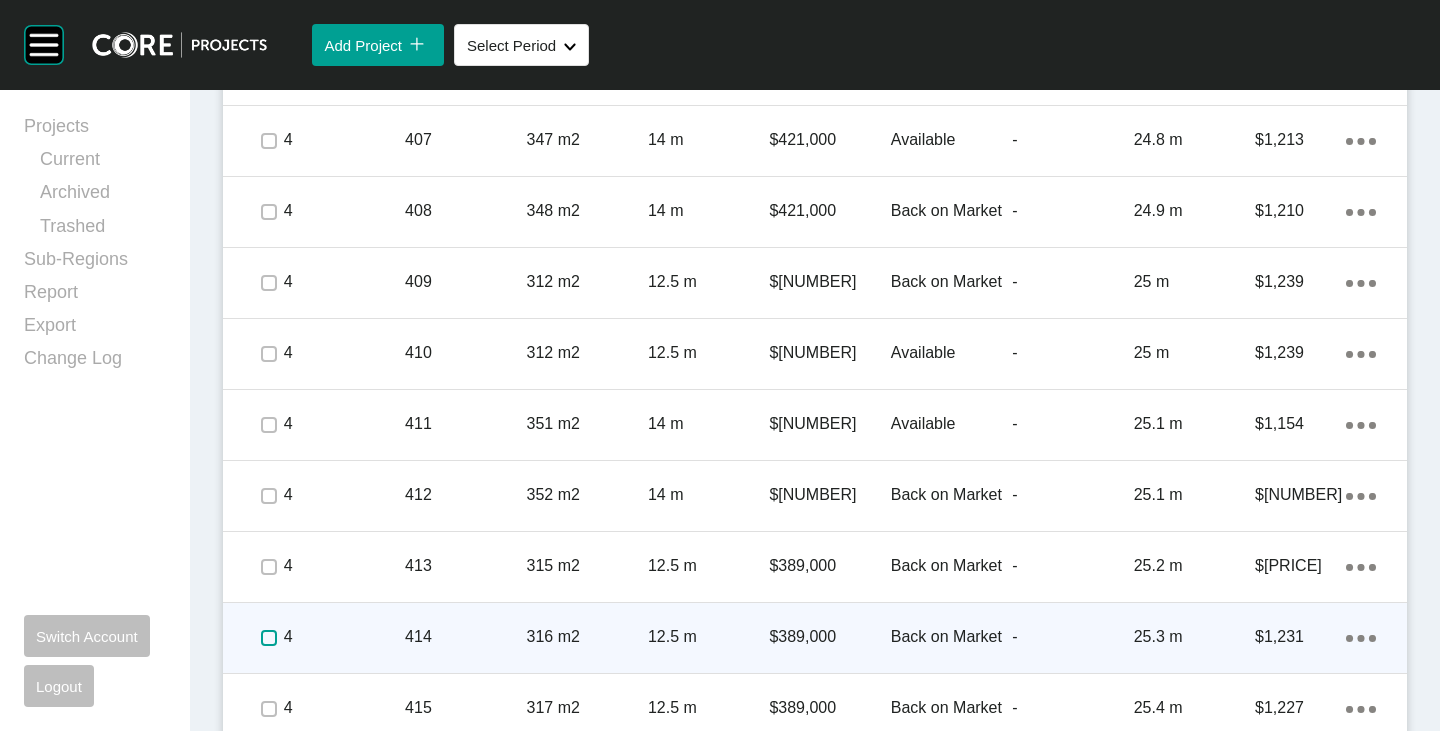 scroll, scrollTop: 5587, scrollLeft: 0, axis: vertical 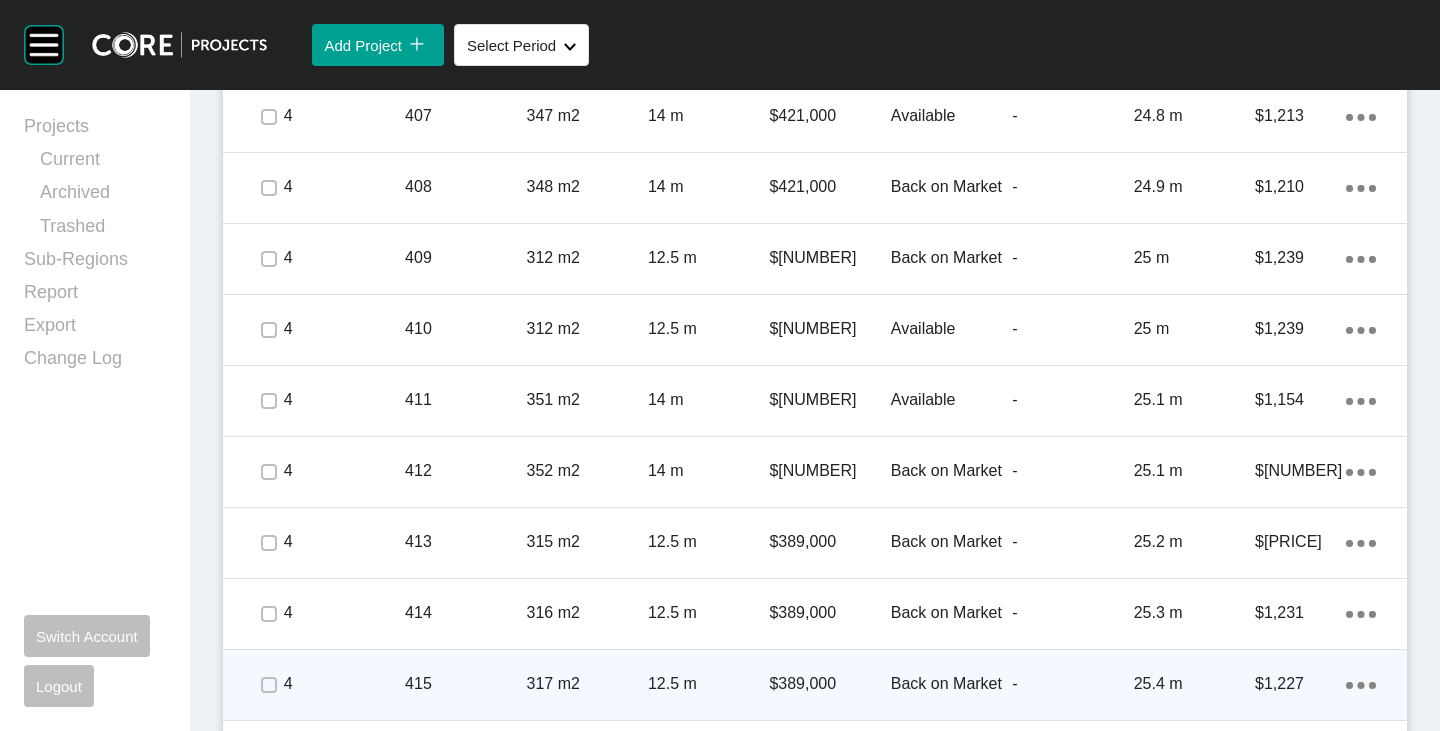 click at bounding box center (268, 685) 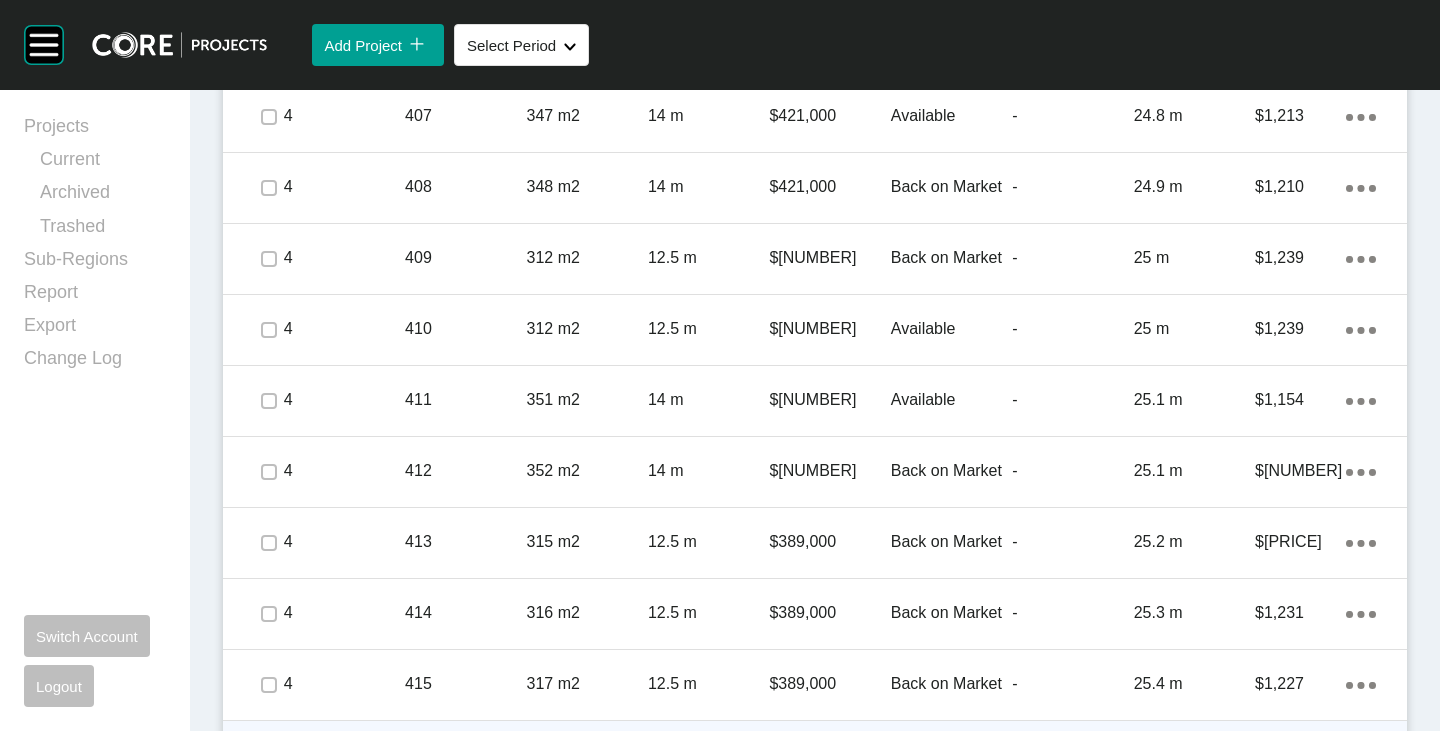 click at bounding box center (268, 756) 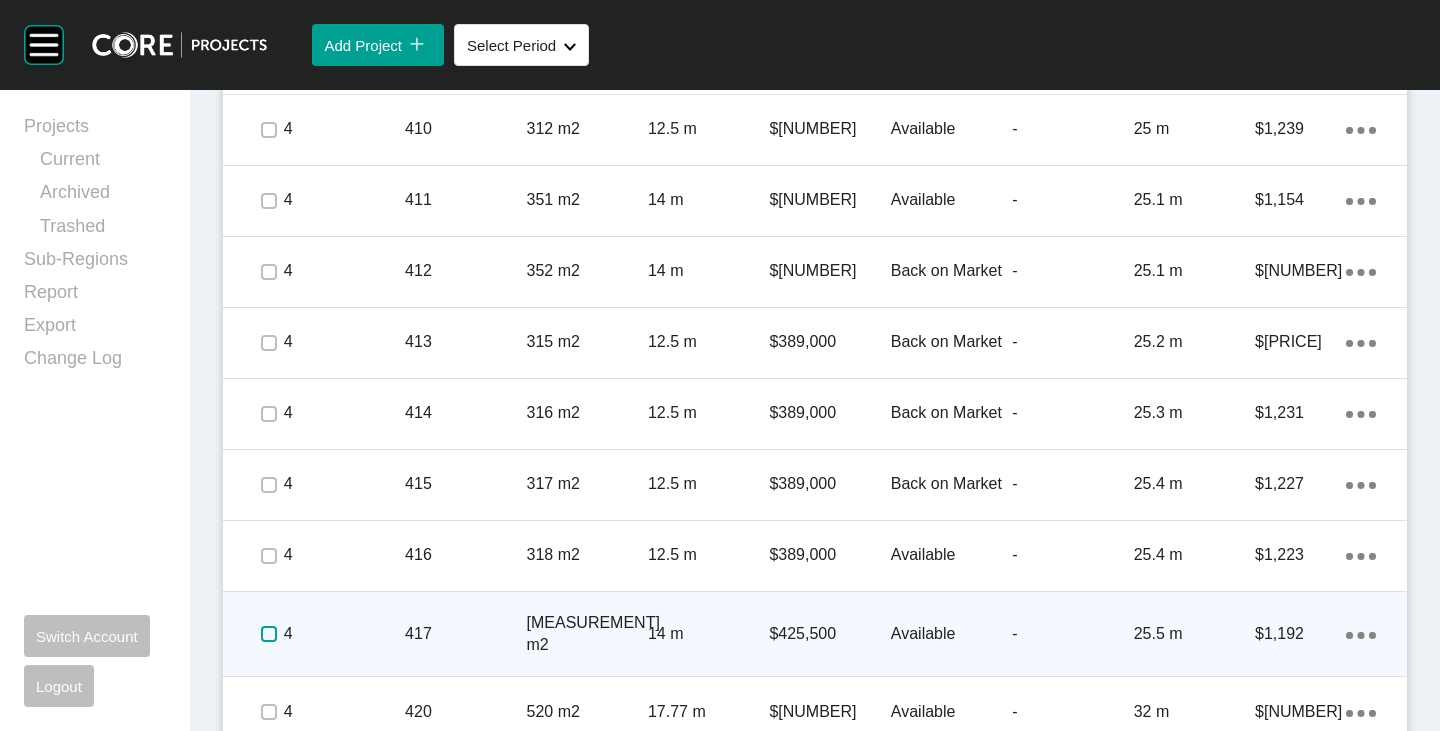 click at bounding box center [269, 634] 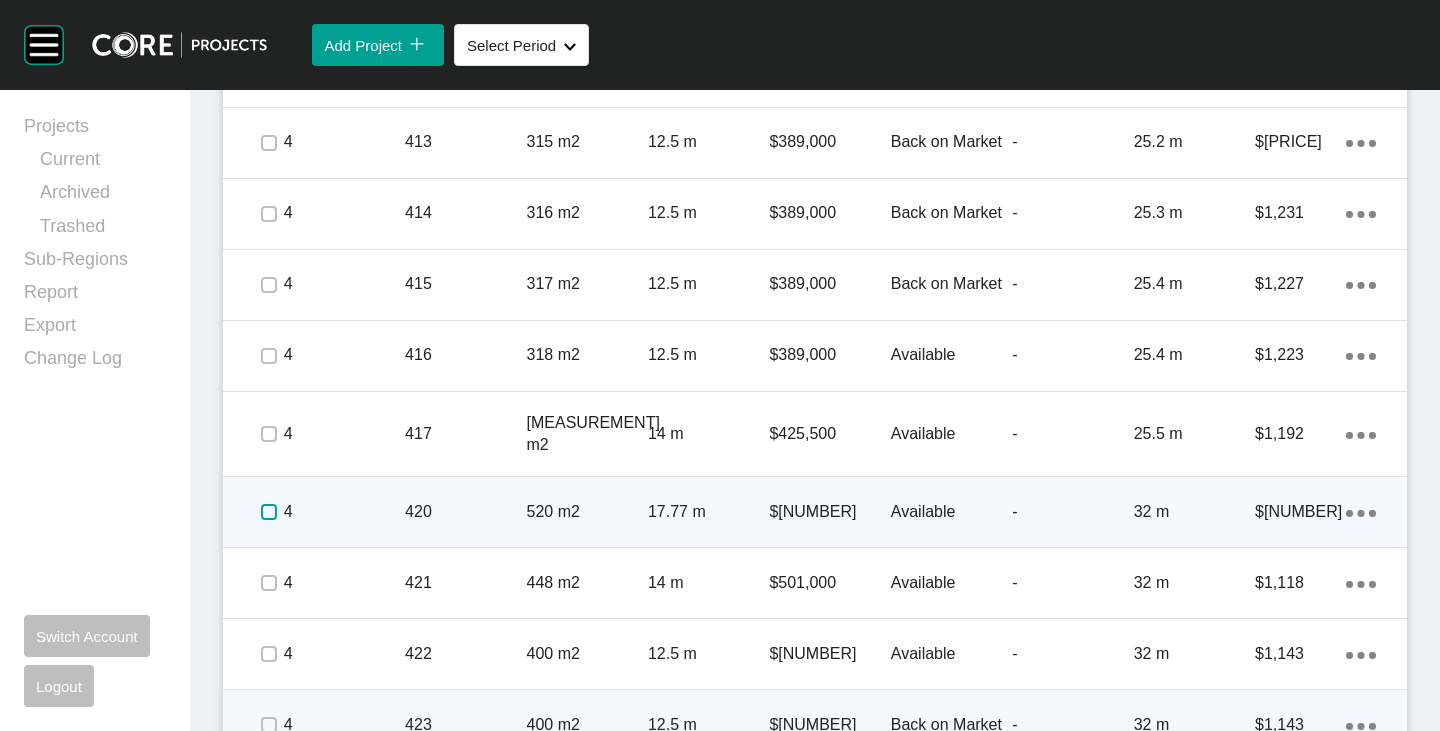 click at bounding box center [269, 512] 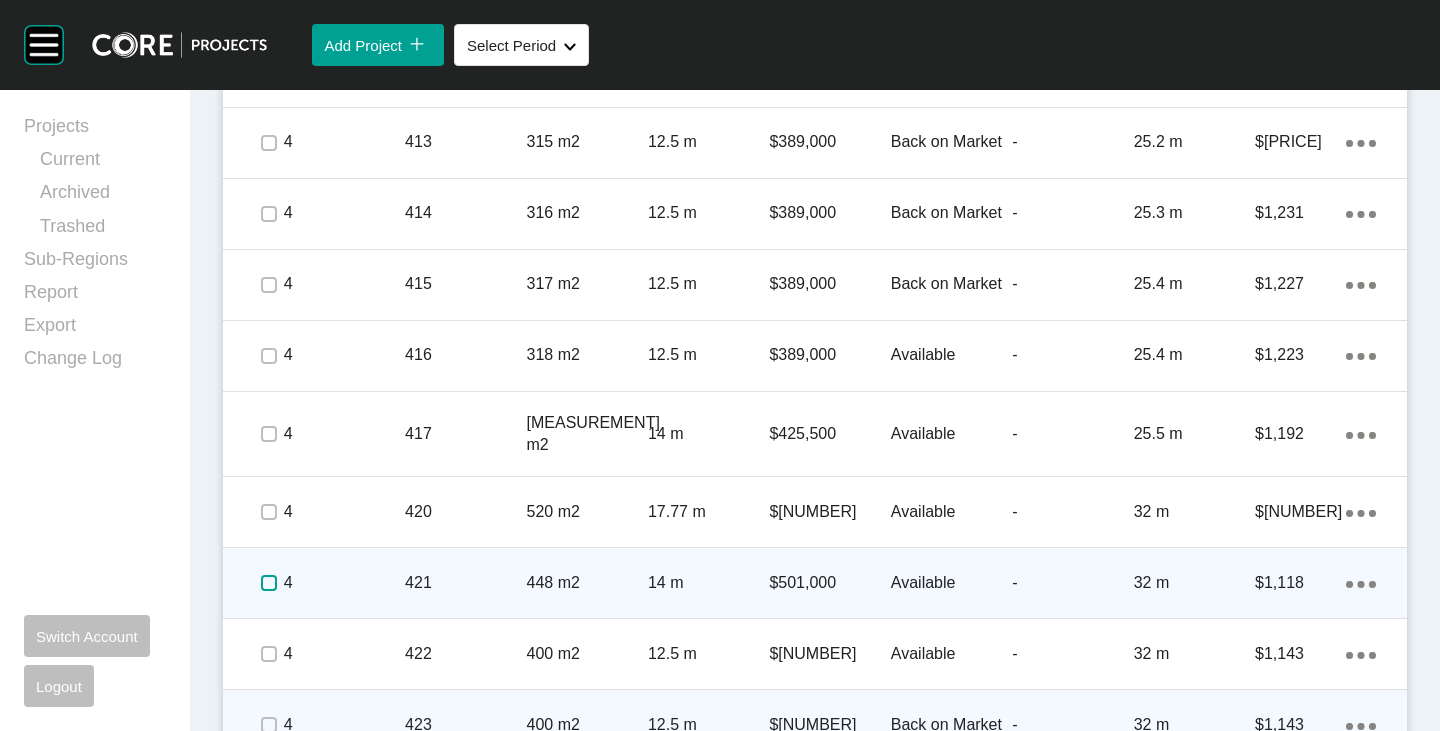 click at bounding box center [269, 583] 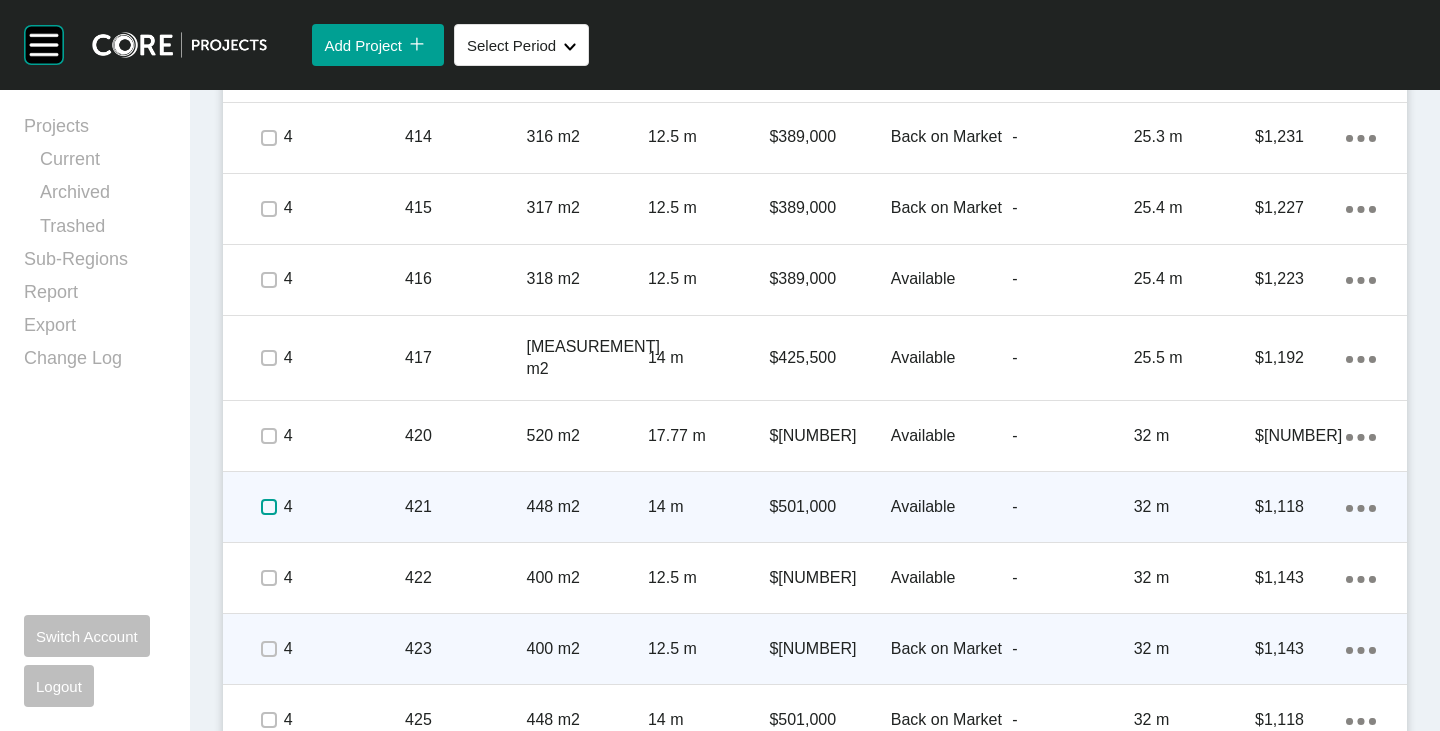 scroll, scrollTop: 6087, scrollLeft: 0, axis: vertical 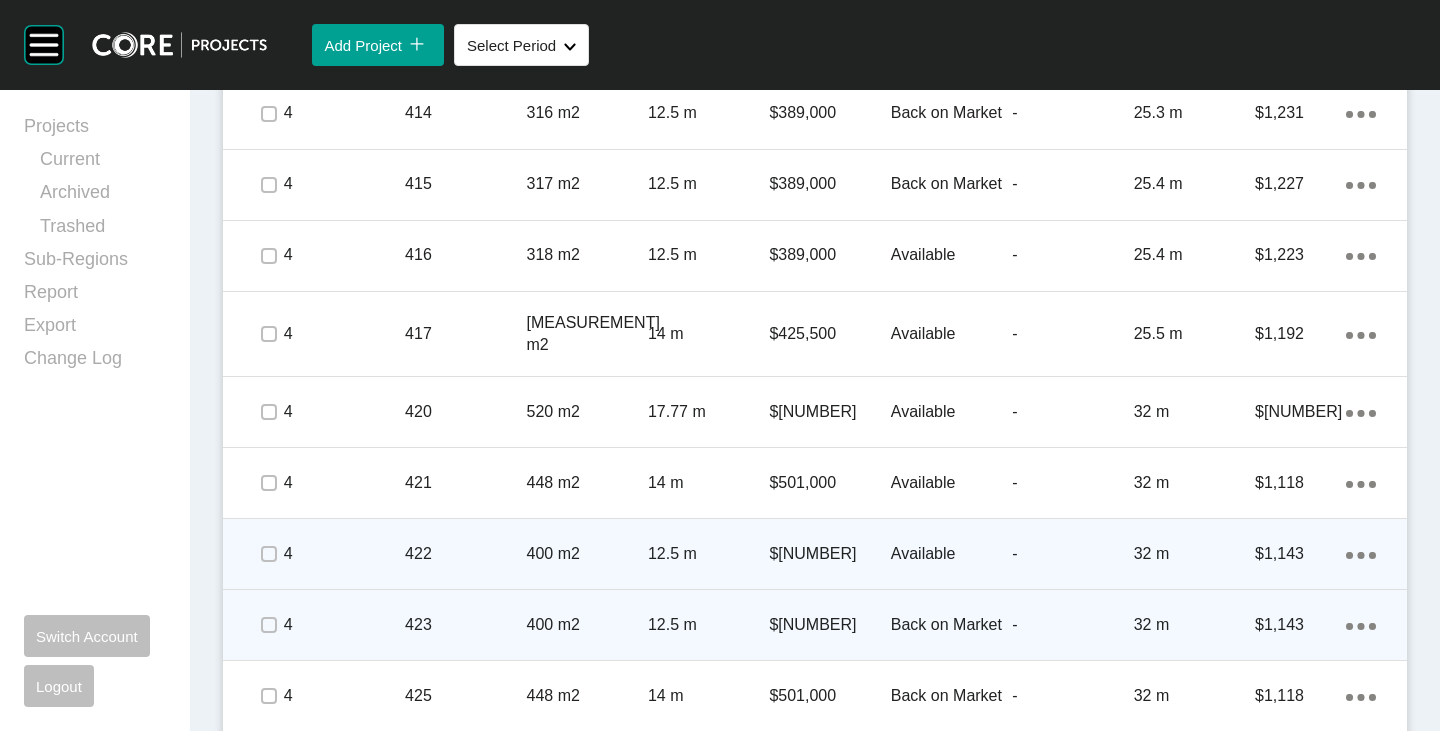 click at bounding box center (268, 554) 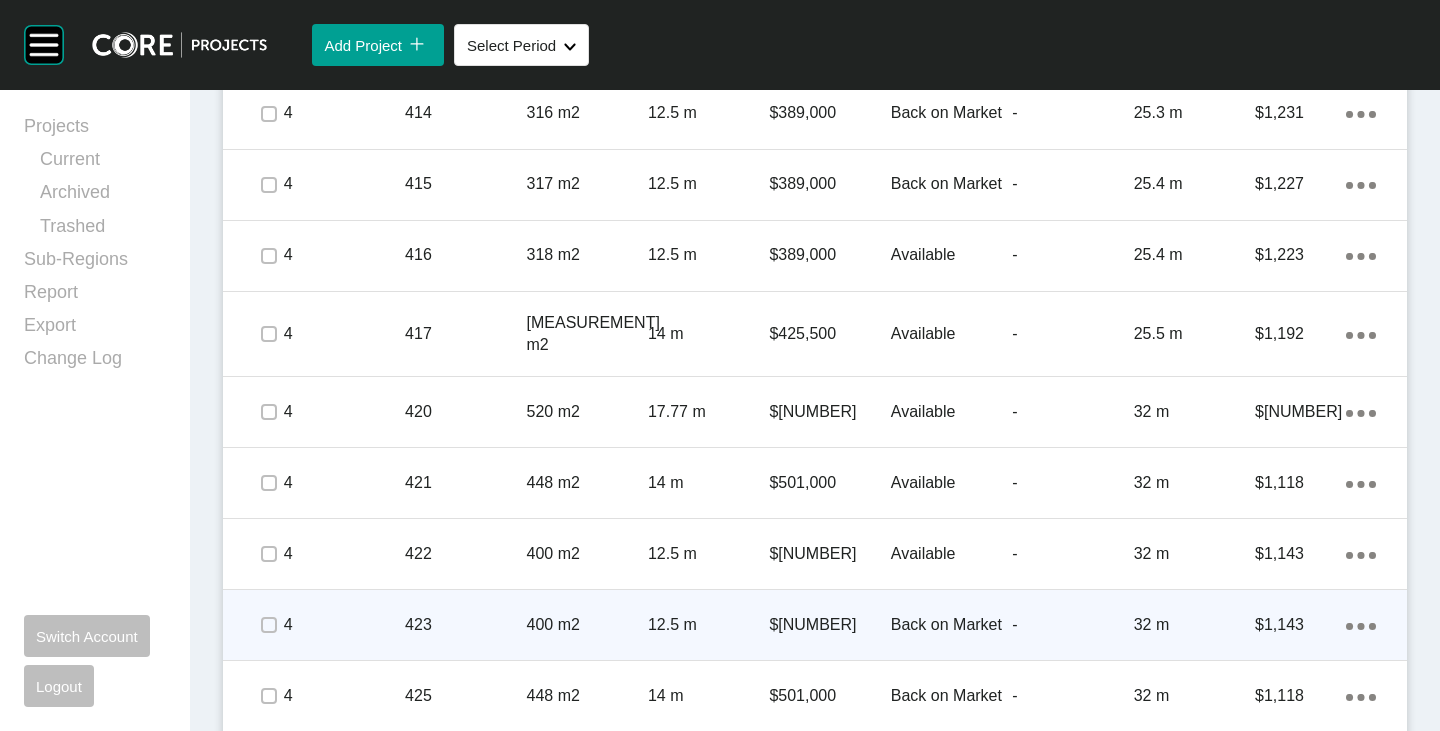 click at bounding box center (268, 625) 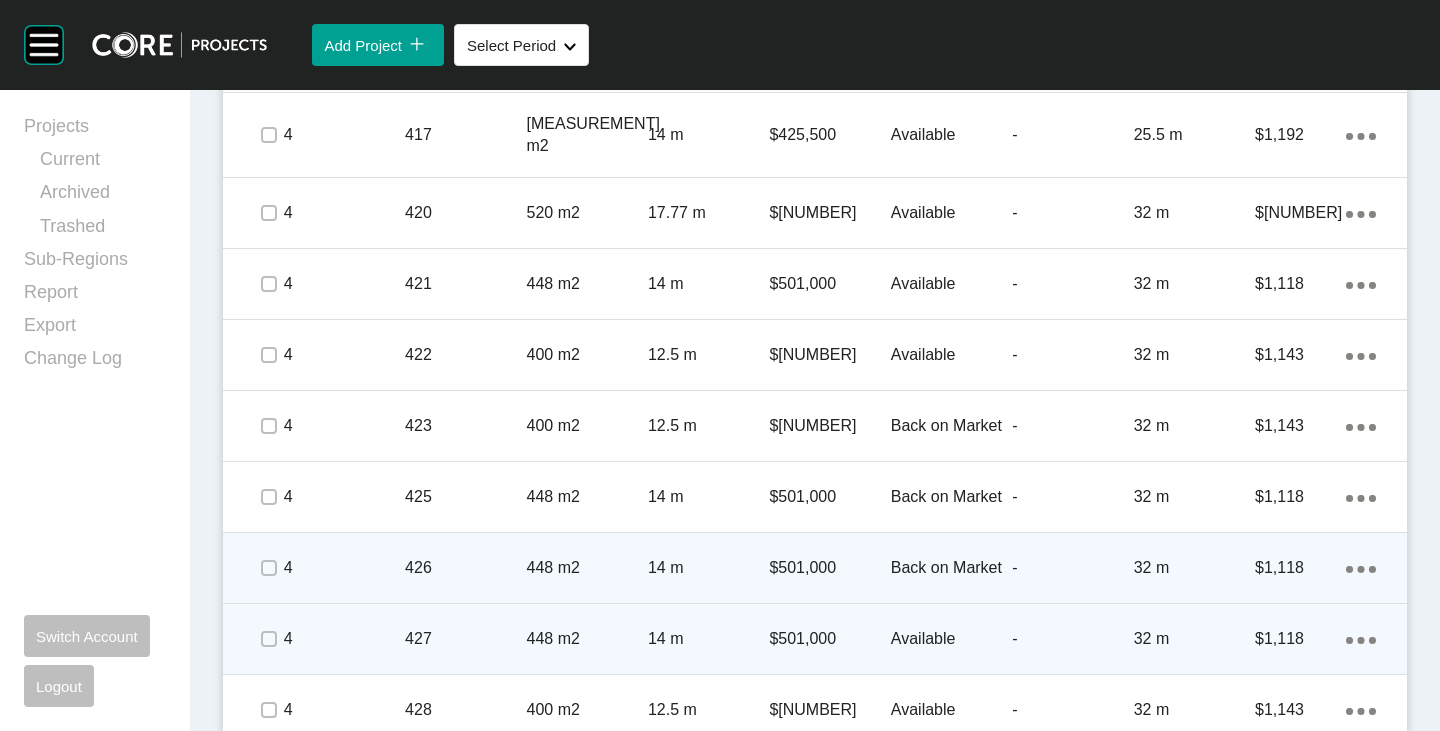 scroll, scrollTop: 6287, scrollLeft: 0, axis: vertical 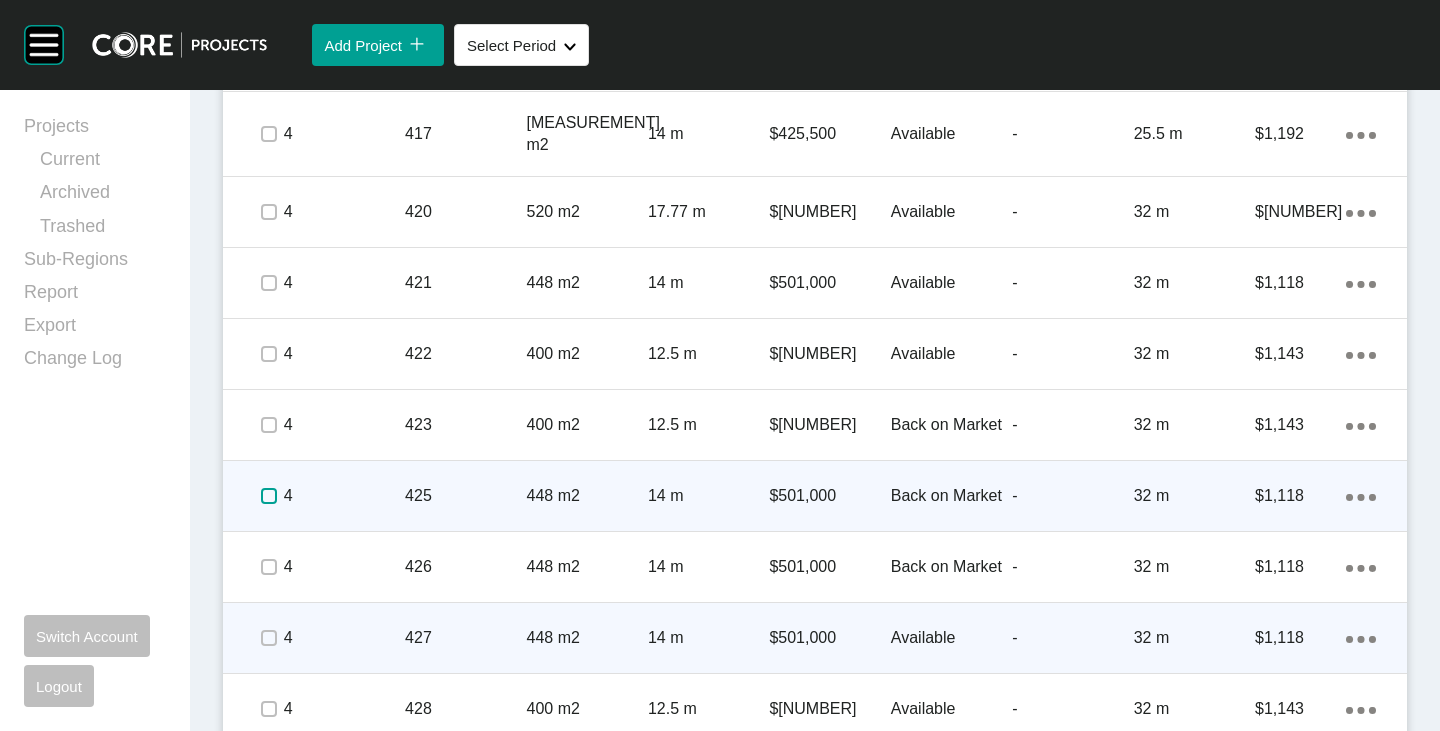 click at bounding box center [269, 496] 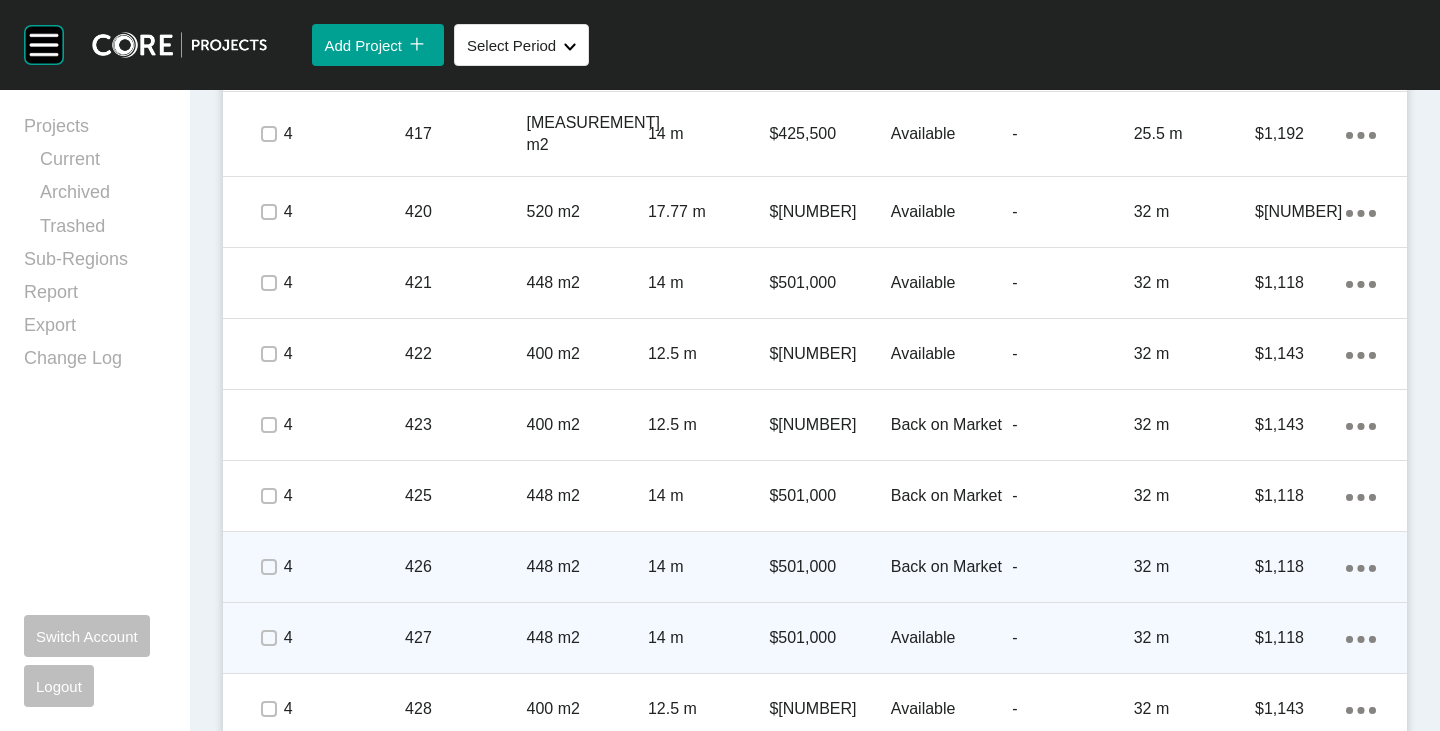 click at bounding box center (268, 567) 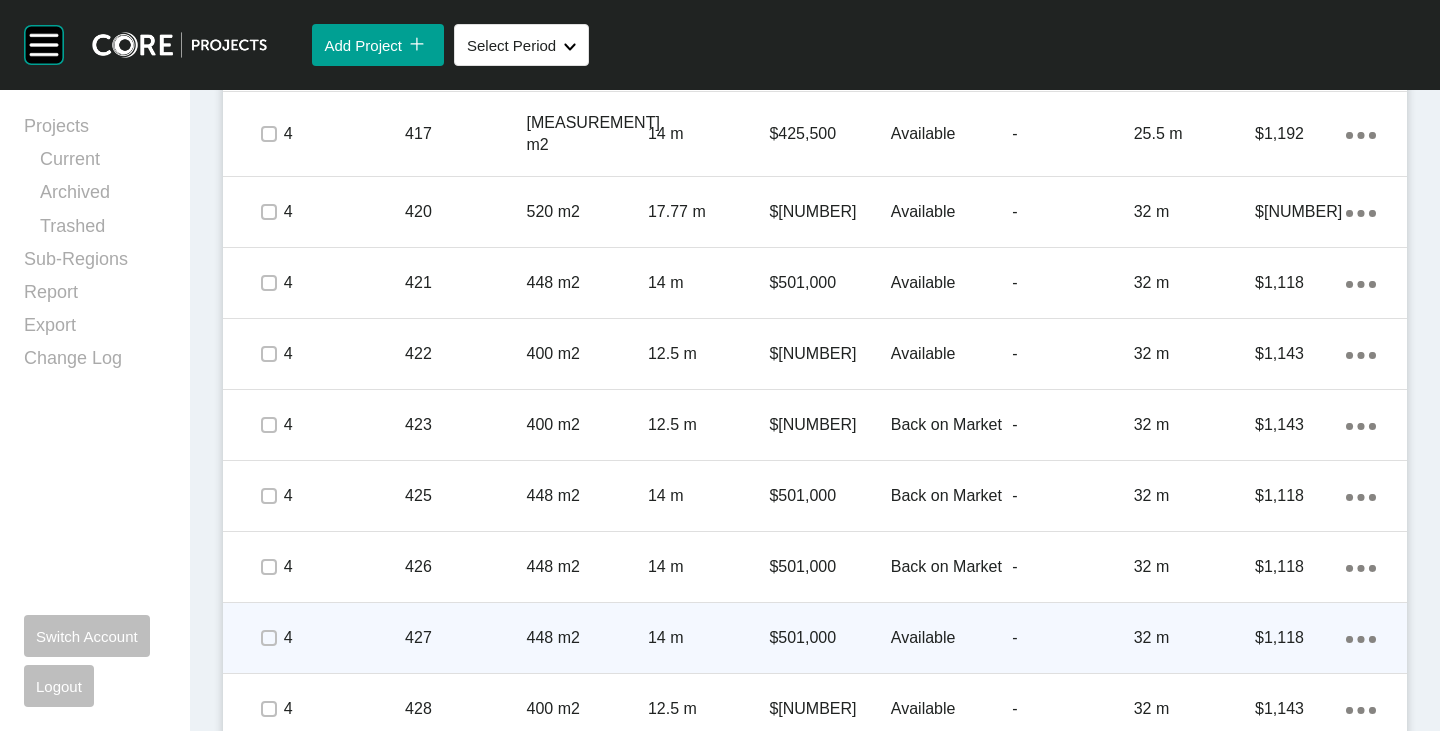 click at bounding box center [268, 638] 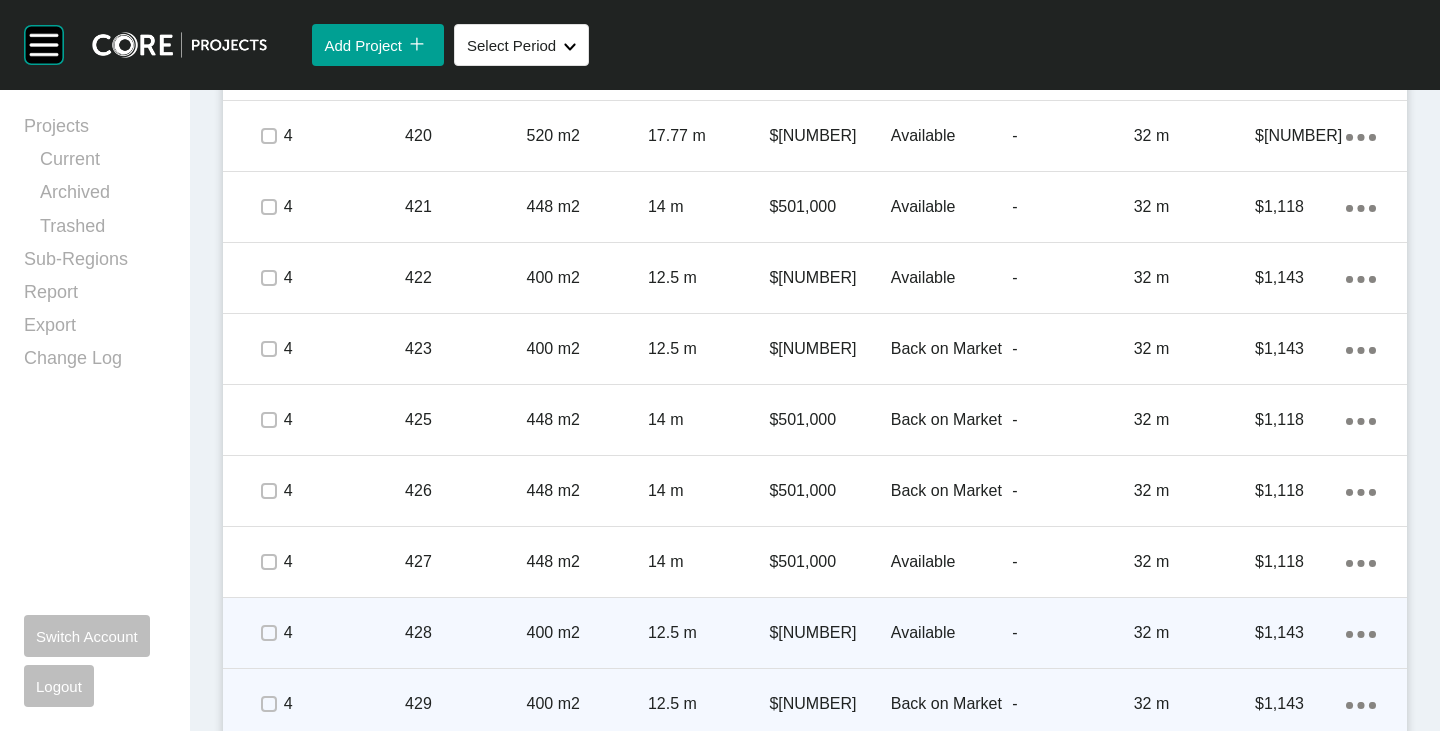 scroll, scrollTop: 6387, scrollLeft: 0, axis: vertical 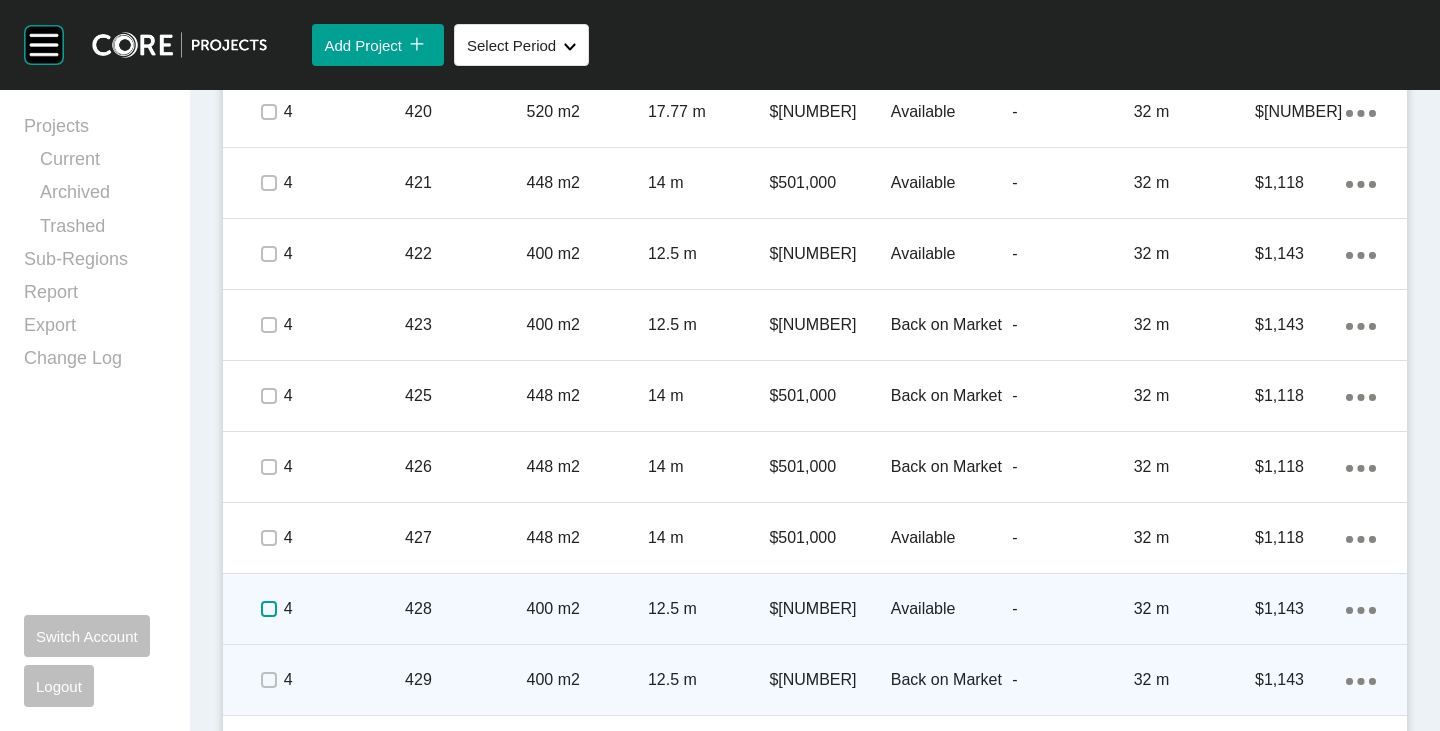 click at bounding box center (269, 609) 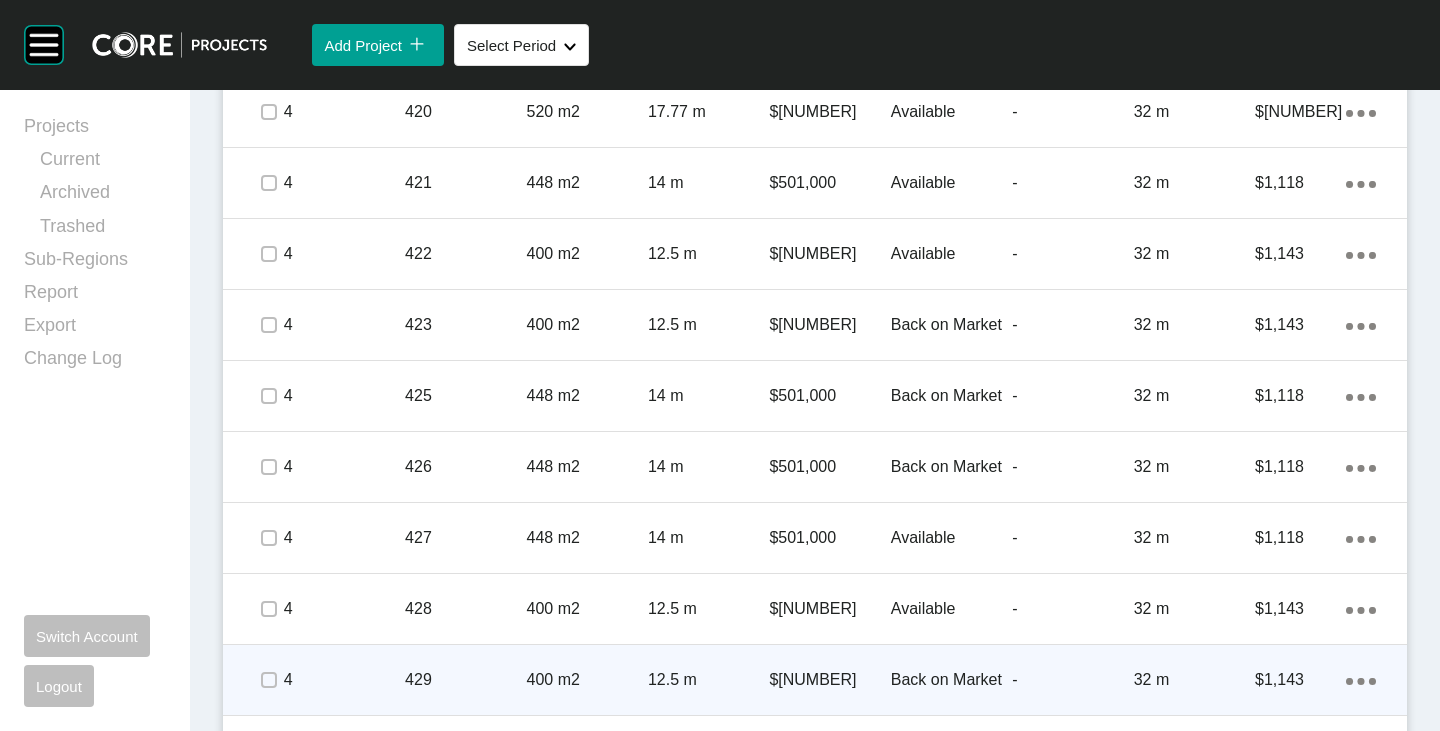click at bounding box center [268, 680] 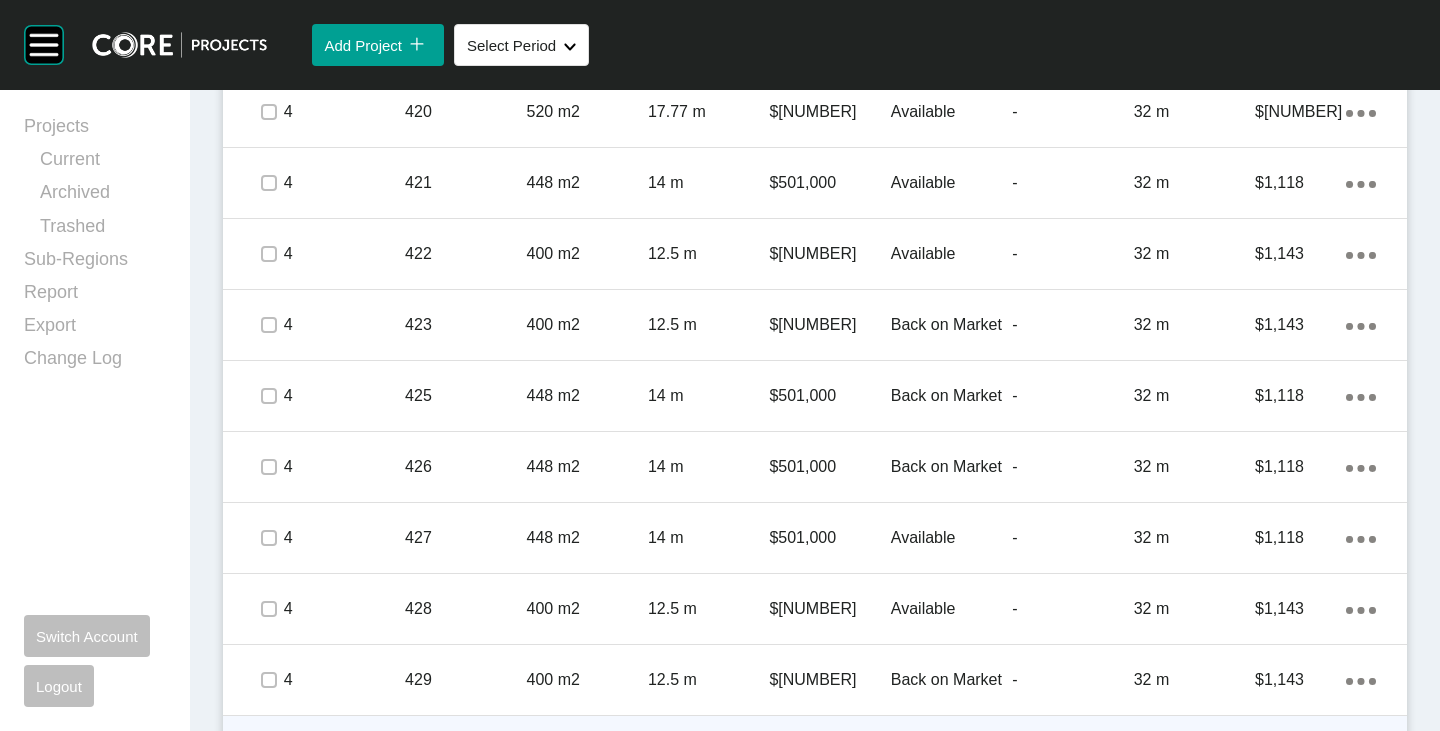 click at bounding box center (269, 751) 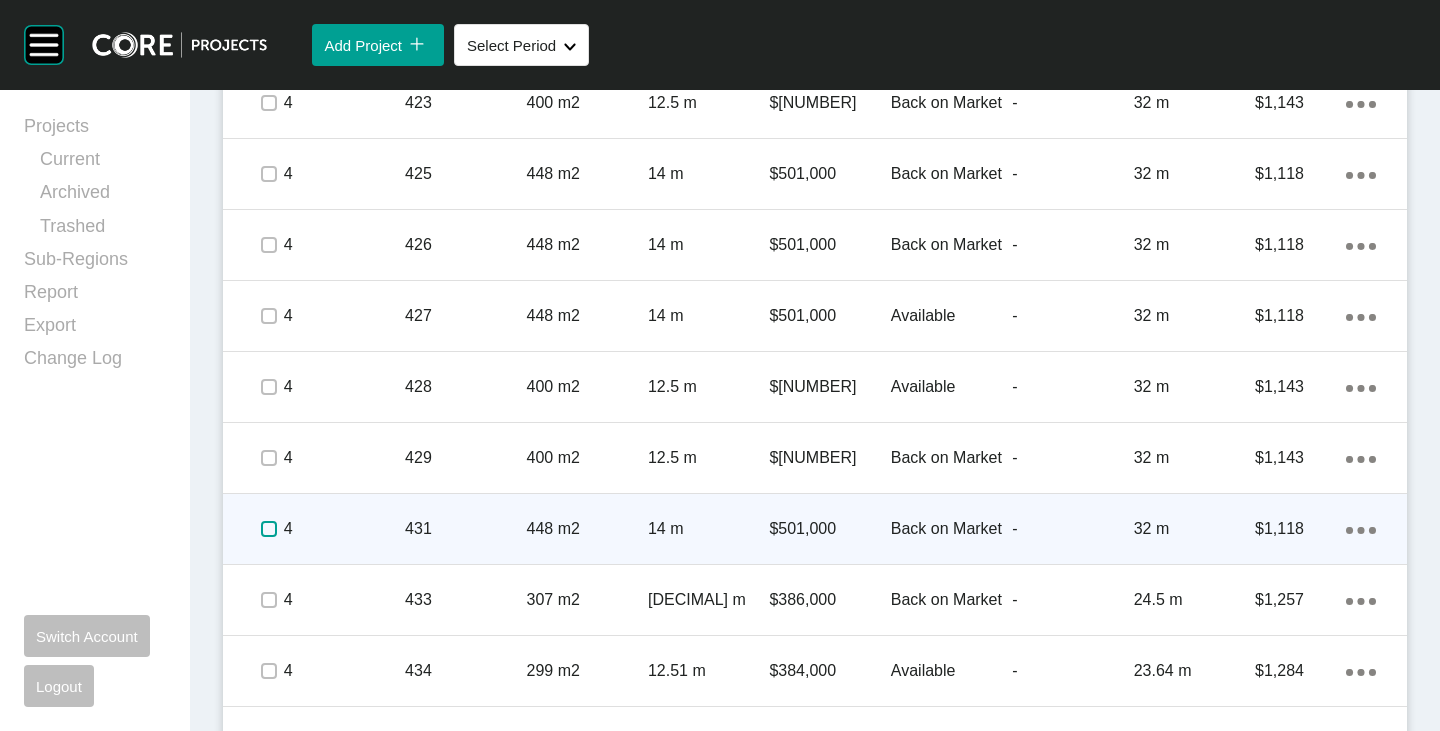 scroll, scrollTop: 6687, scrollLeft: 0, axis: vertical 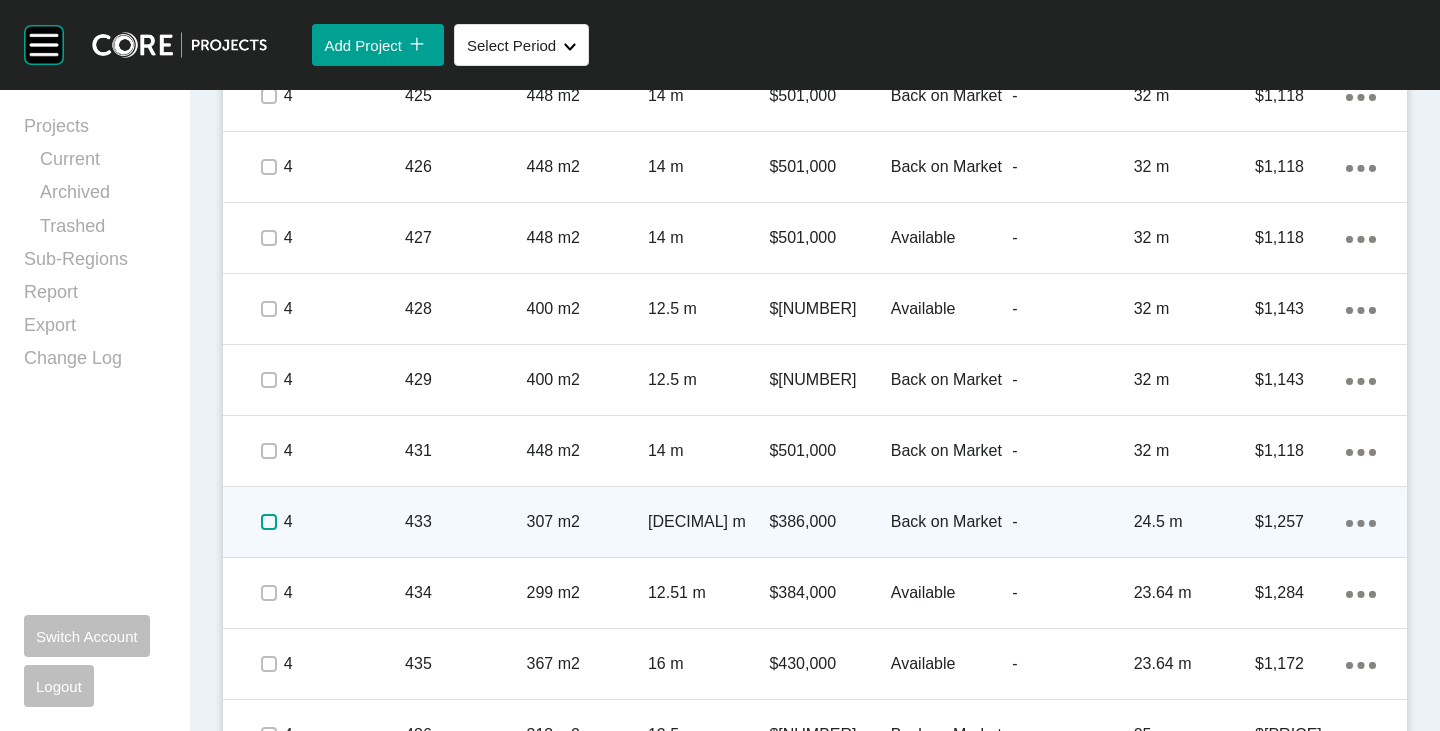 click at bounding box center [269, 522] 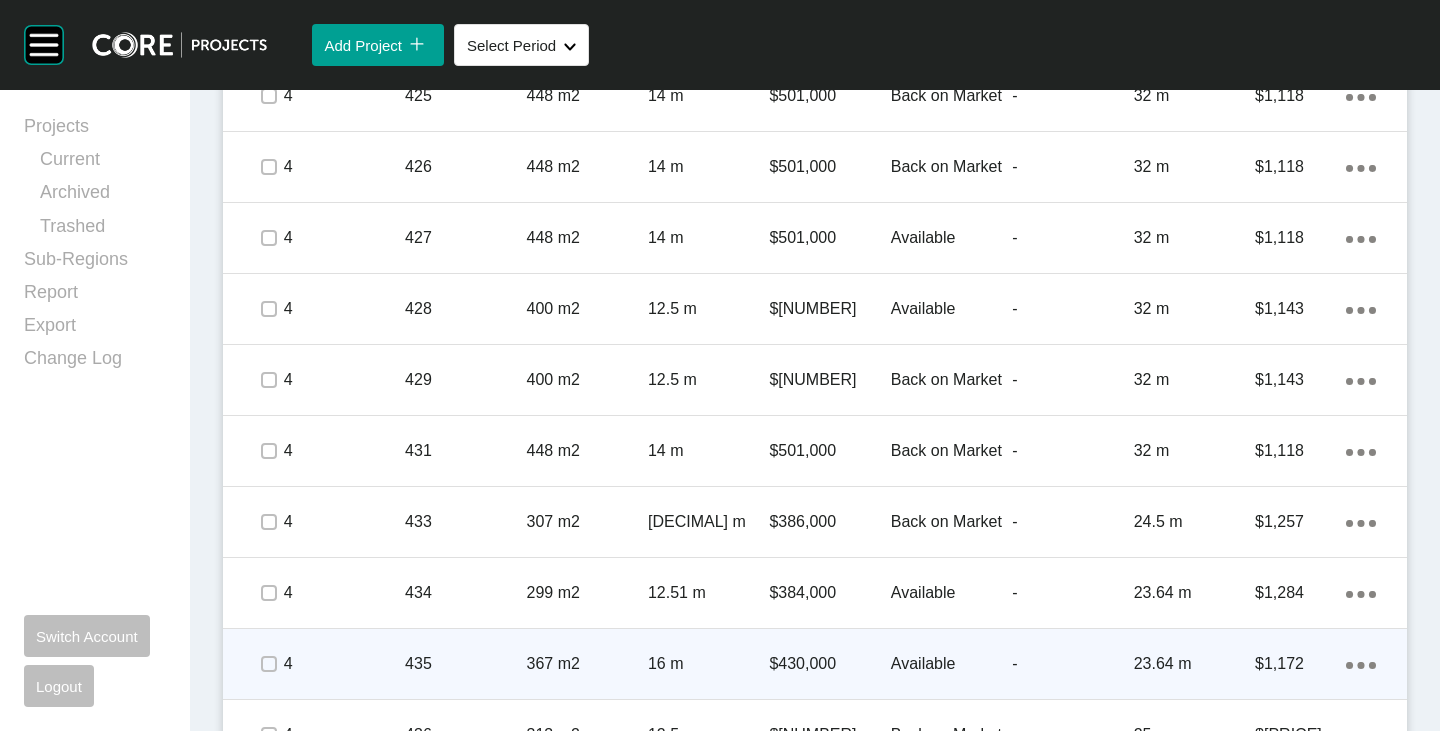 click at bounding box center [268, 593] 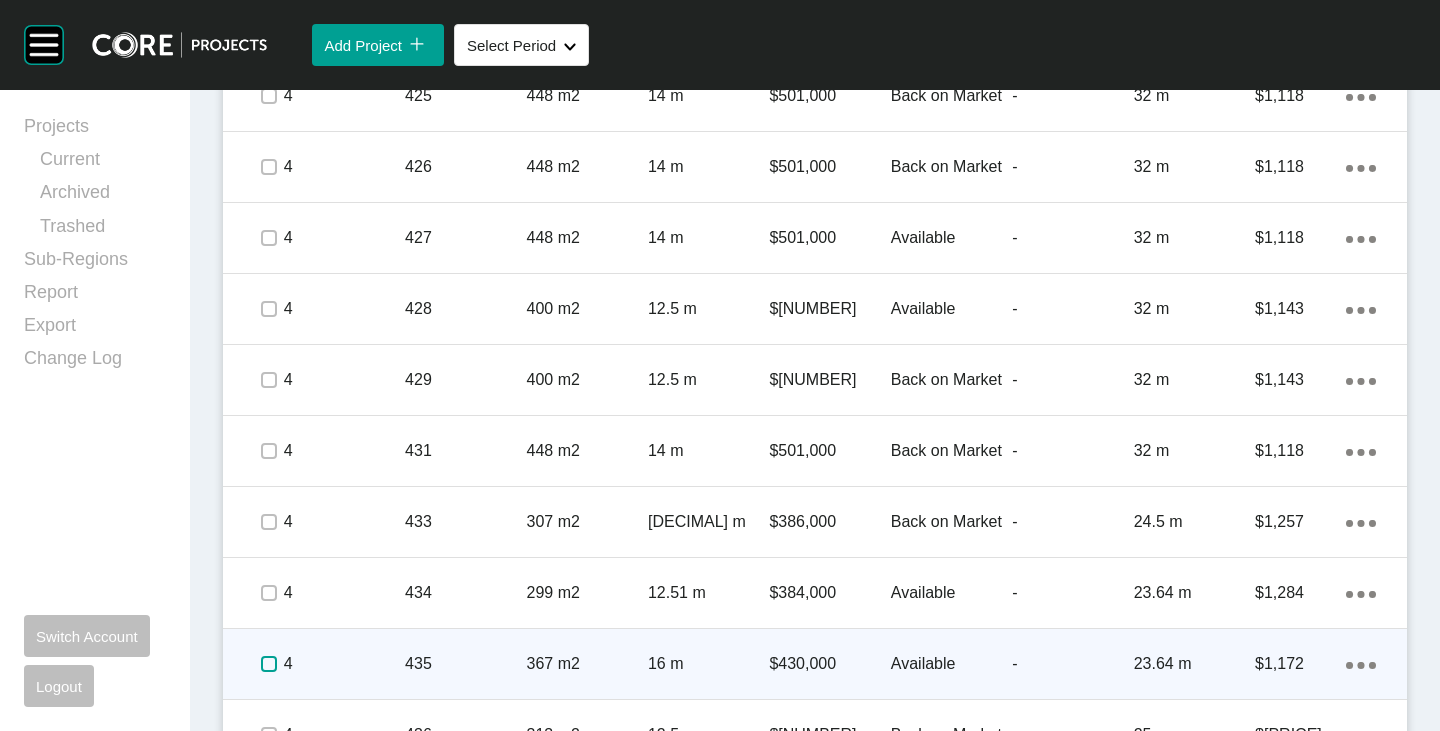 click at bounding box center [269, 664] 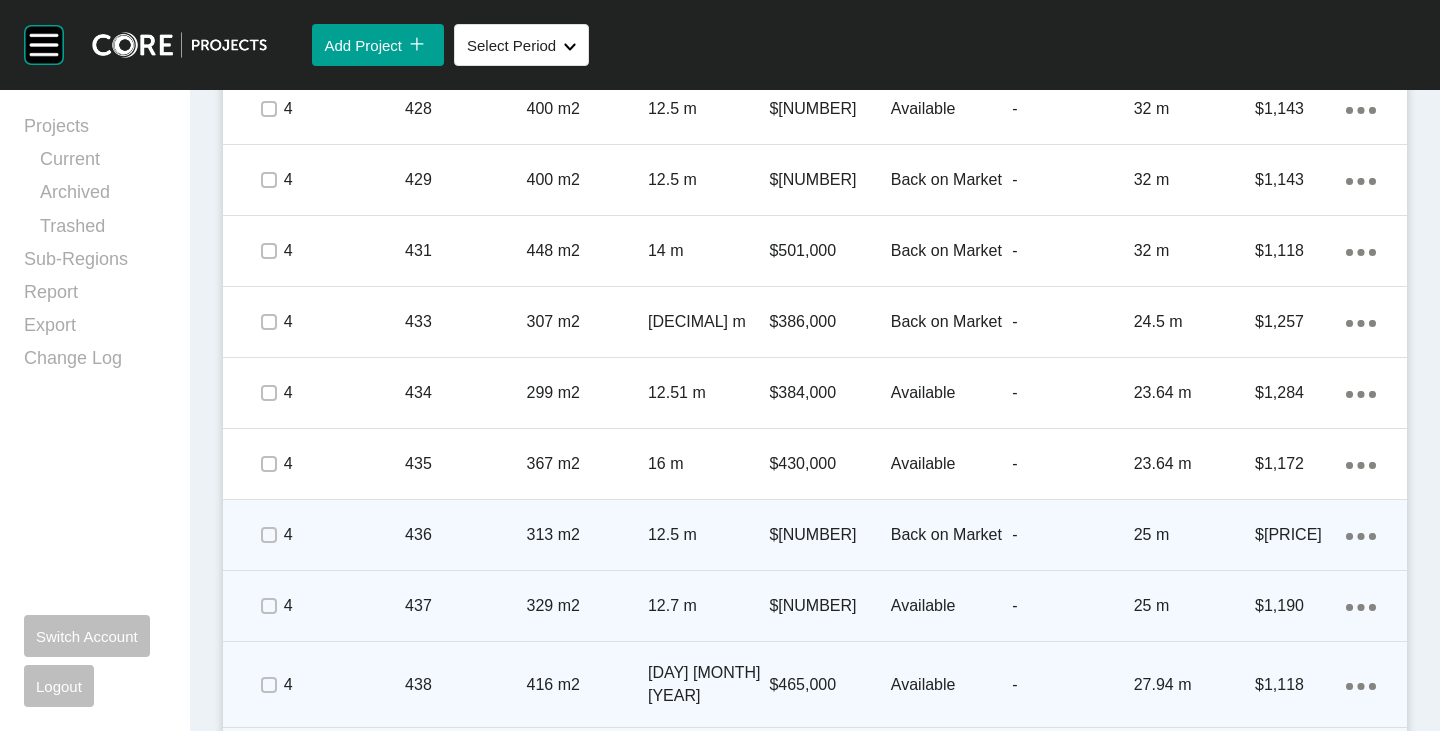 click at bounding box center (268, 535) 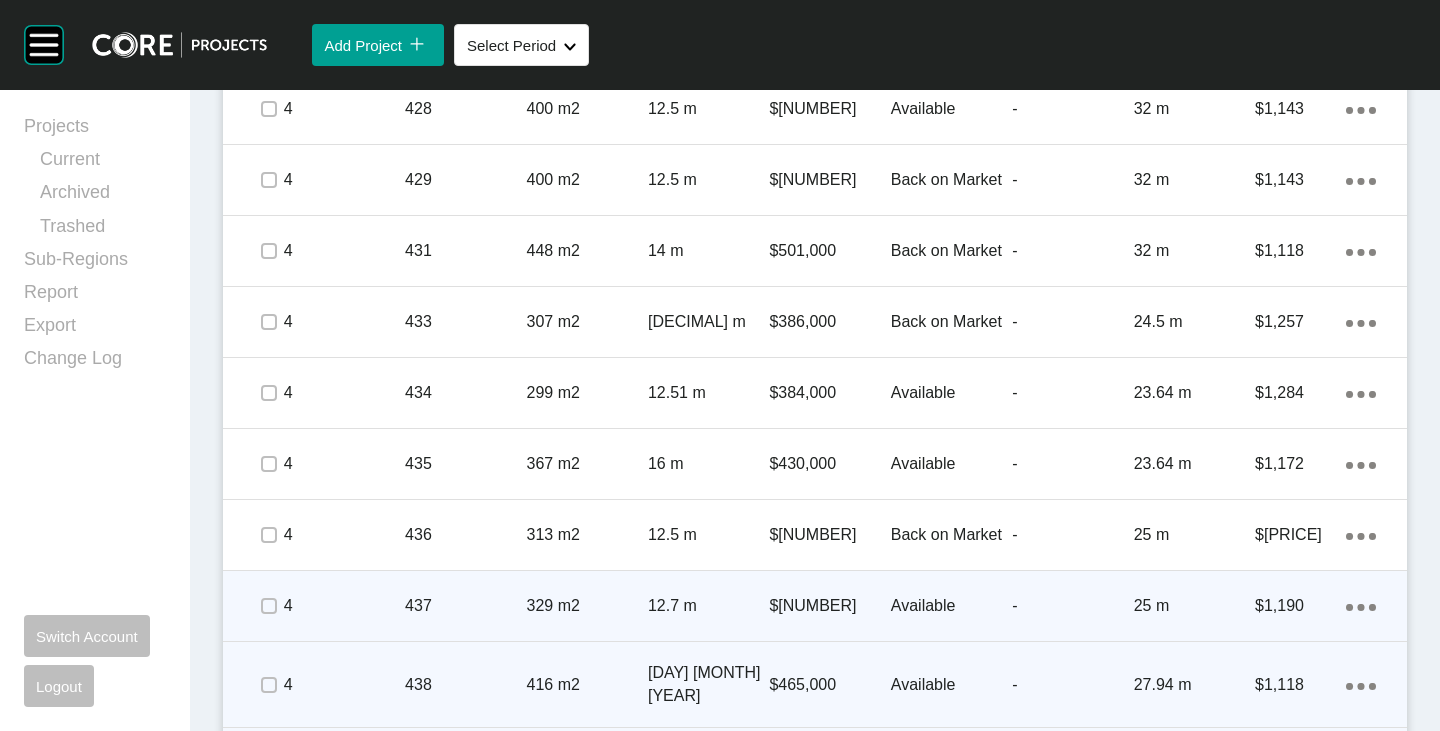 click at bounding box center (268, 606) 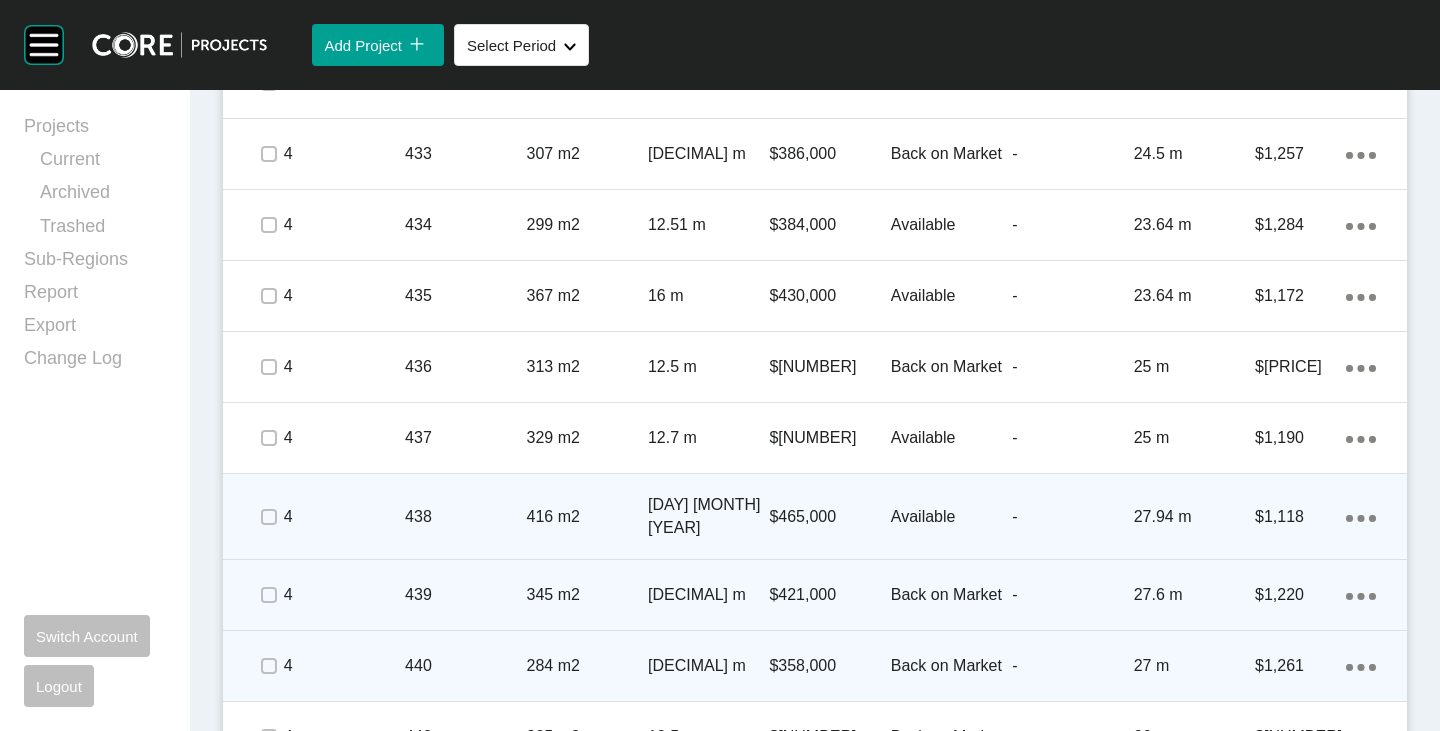 scroll, scrollTop: 7058, scrollLeft: 0, axis: vertical 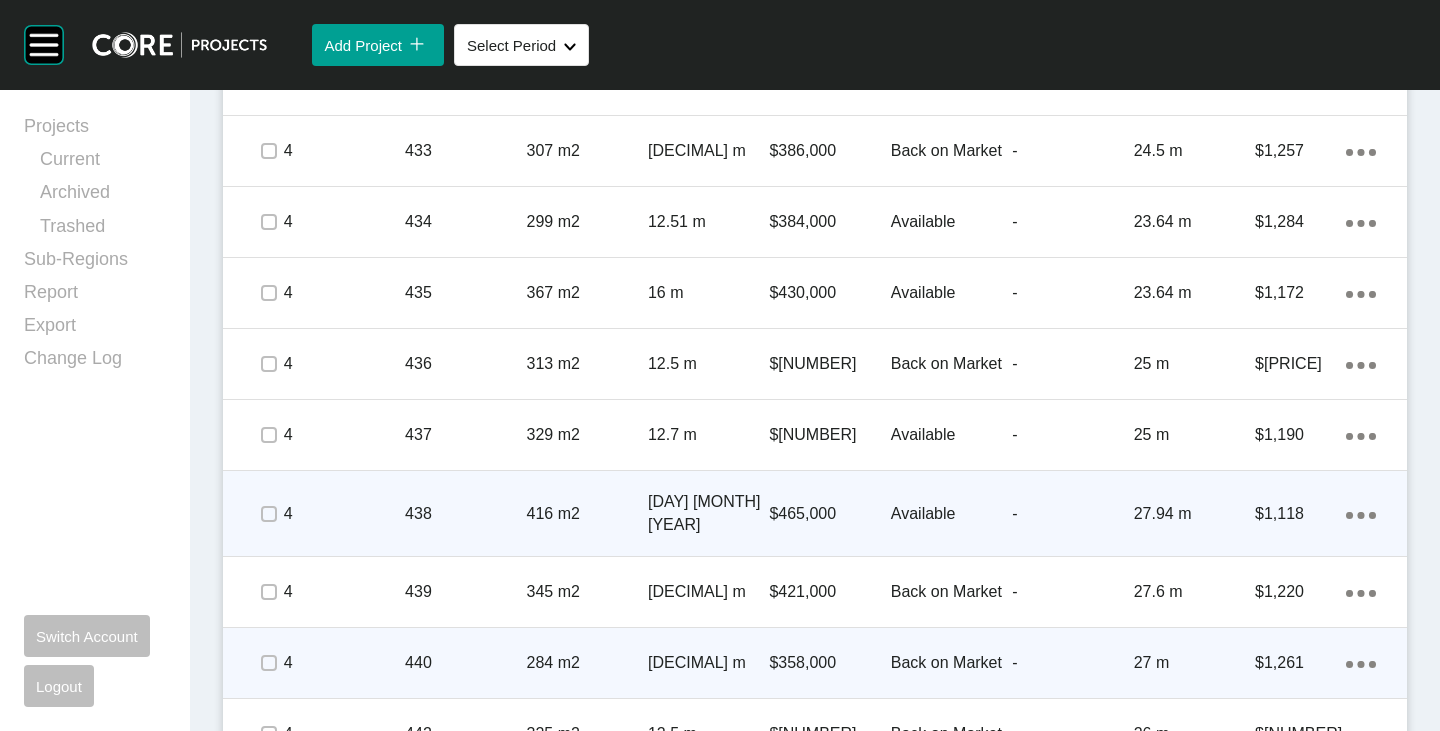 click at bounding box center [268, 514] 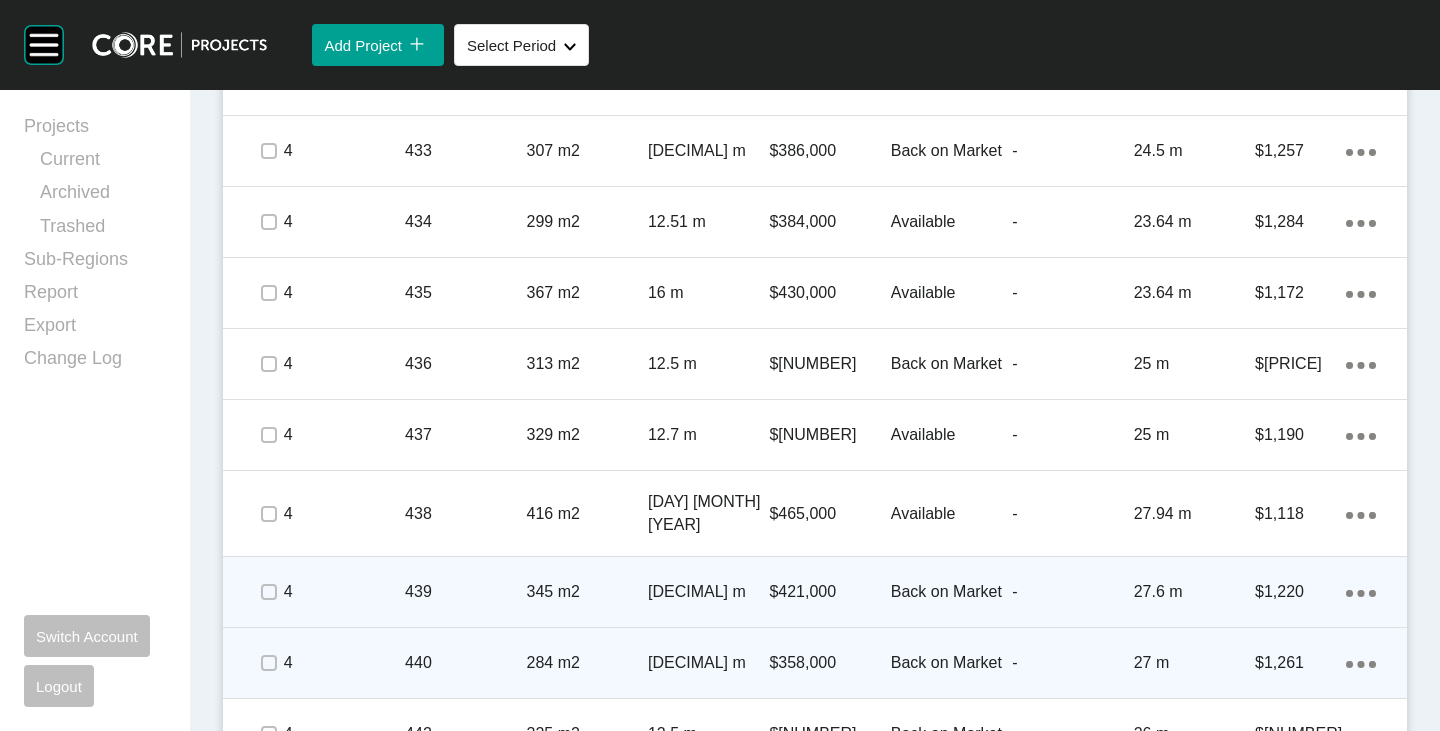 click at bounding box center [268, 592] 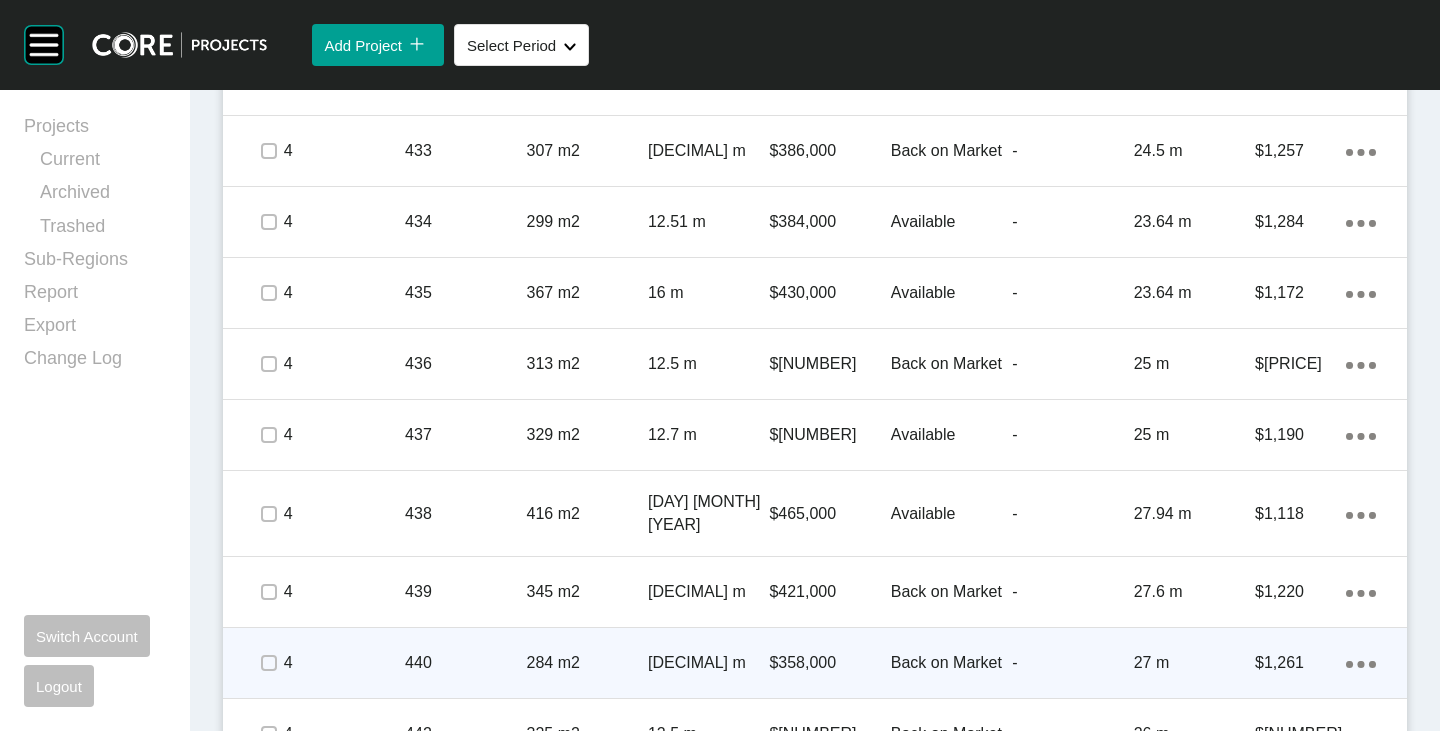 click at bounding box center [268, 663] 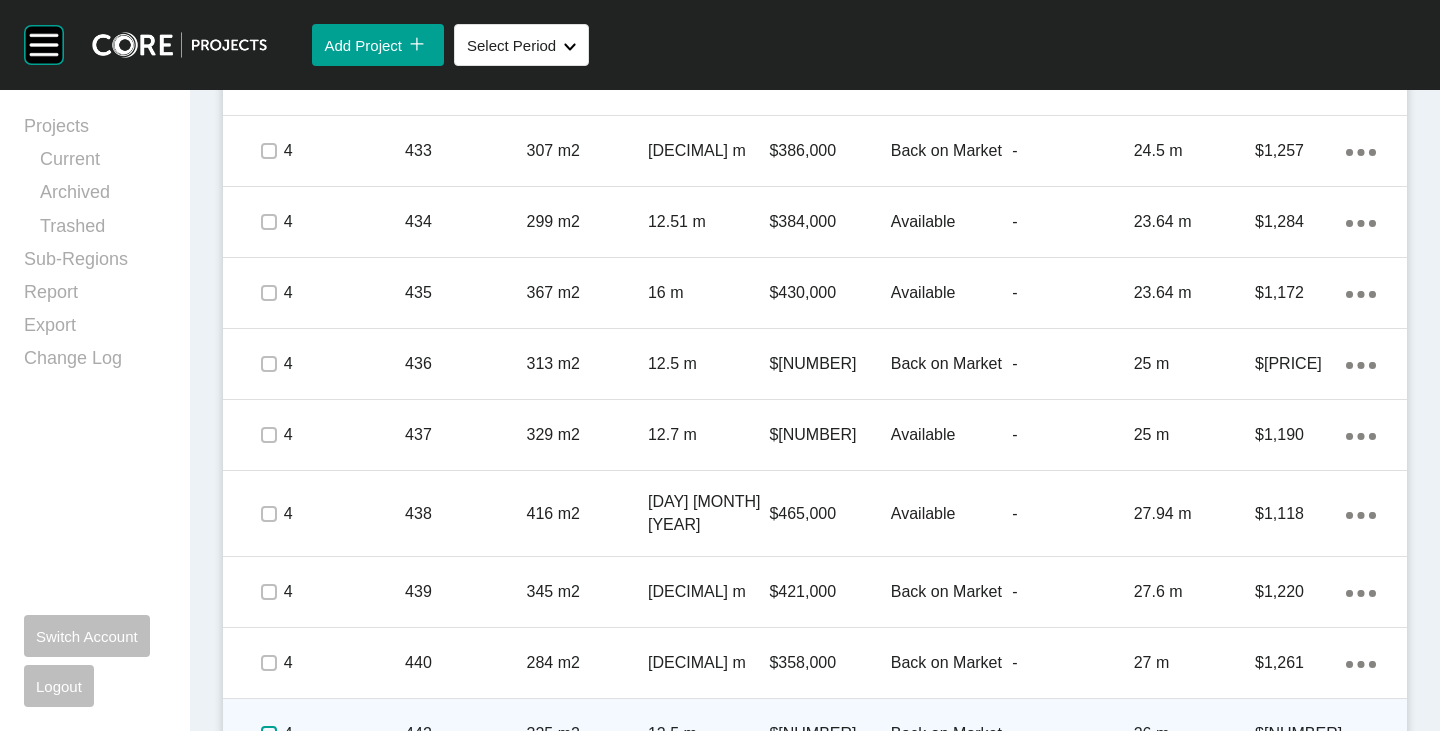 click at bounding box center [269, 734] 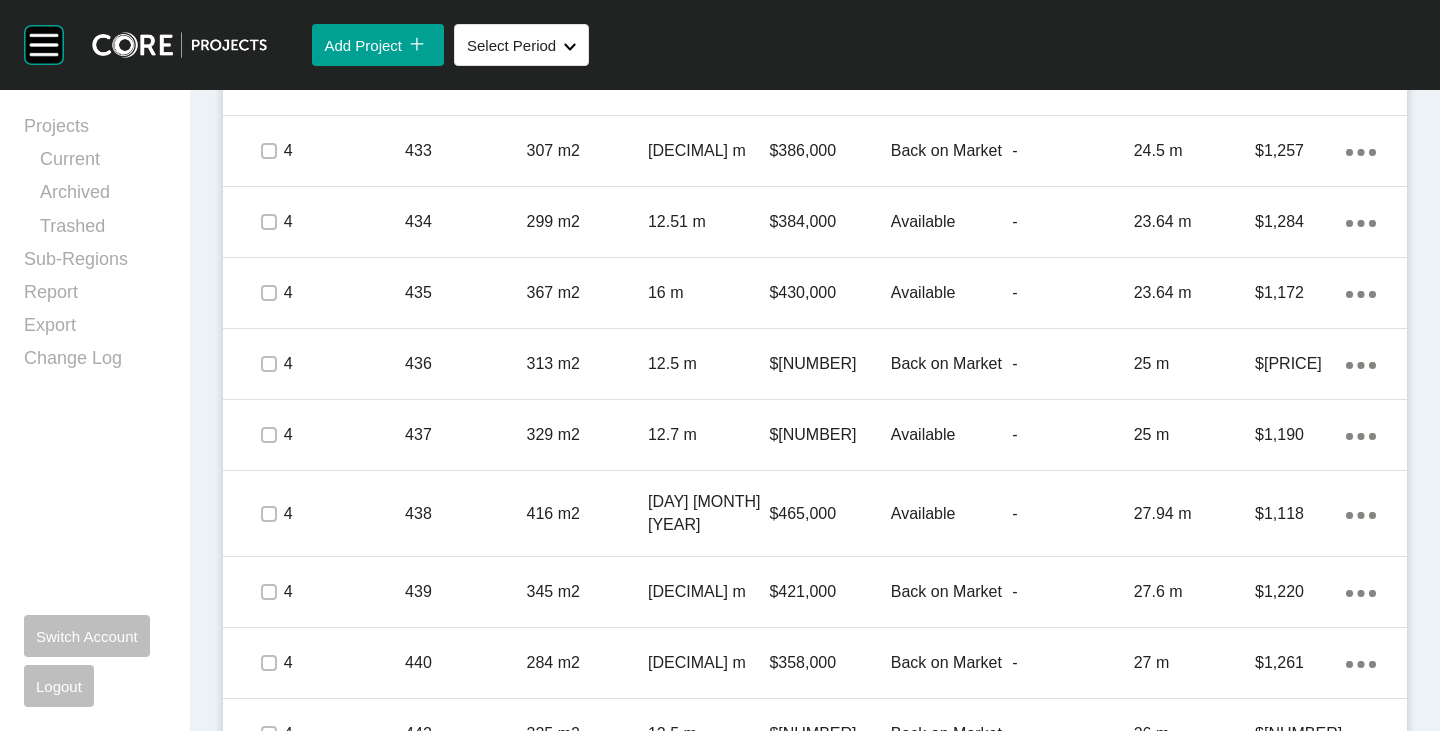click at bounding box center [268, 805] 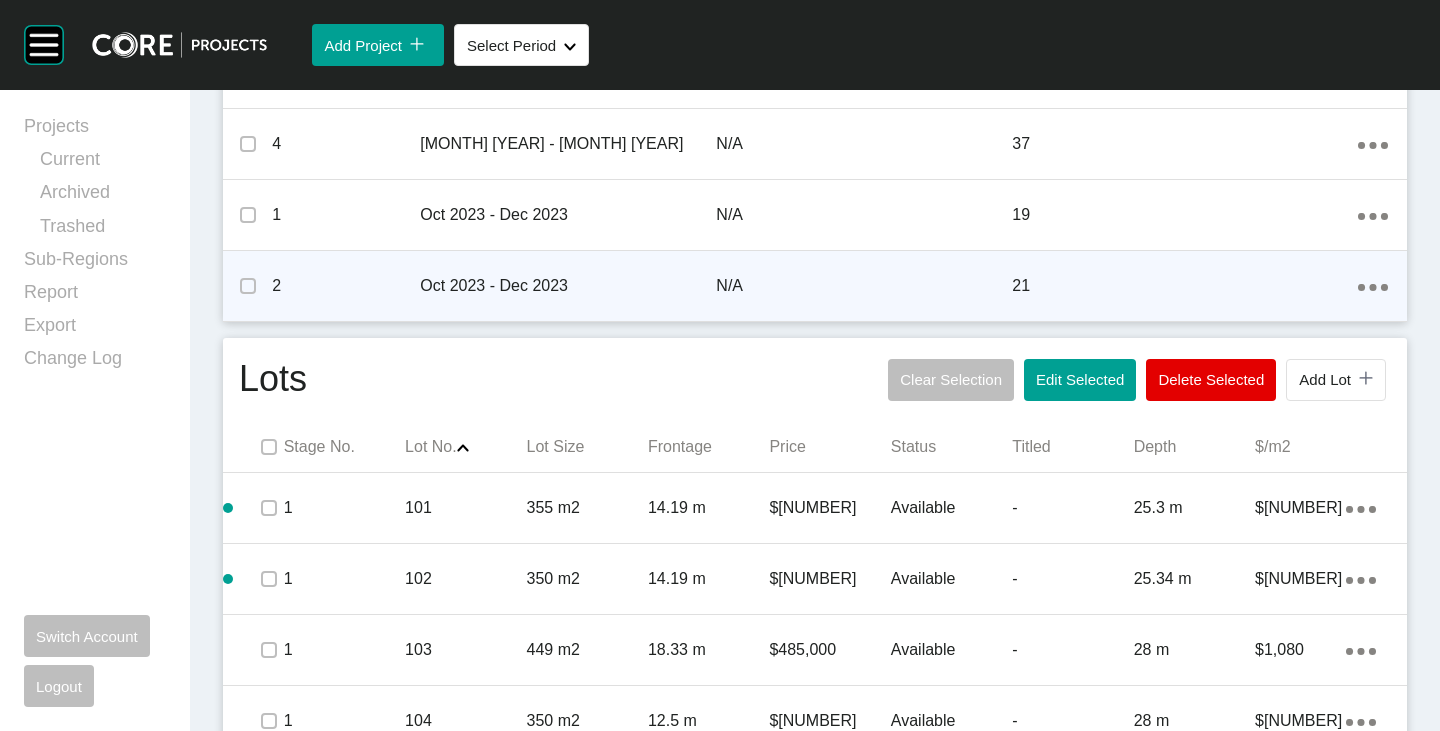 scroll, scrollTop: 858, scrollLeft: 0, axis: vertical 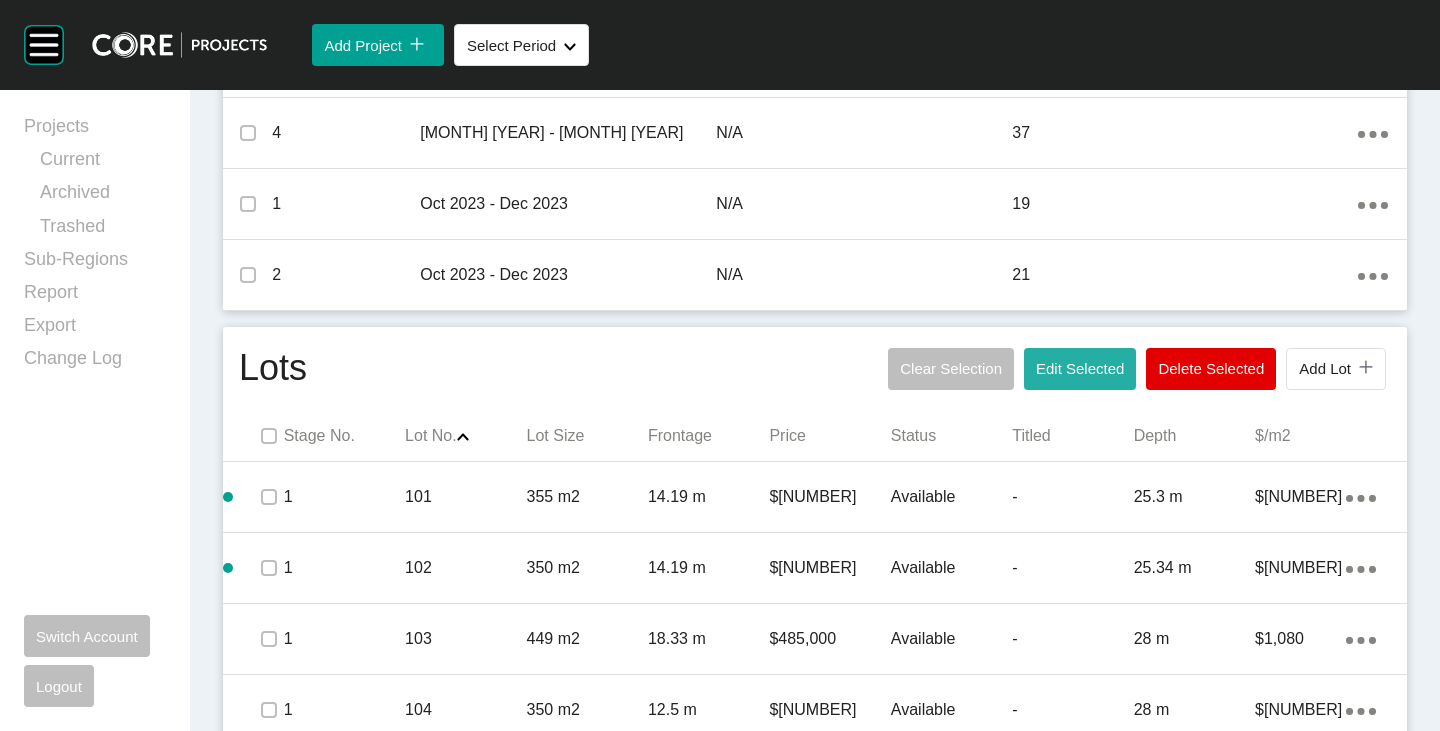 click on "Edit Selected" at bounding box center [1080, 368] 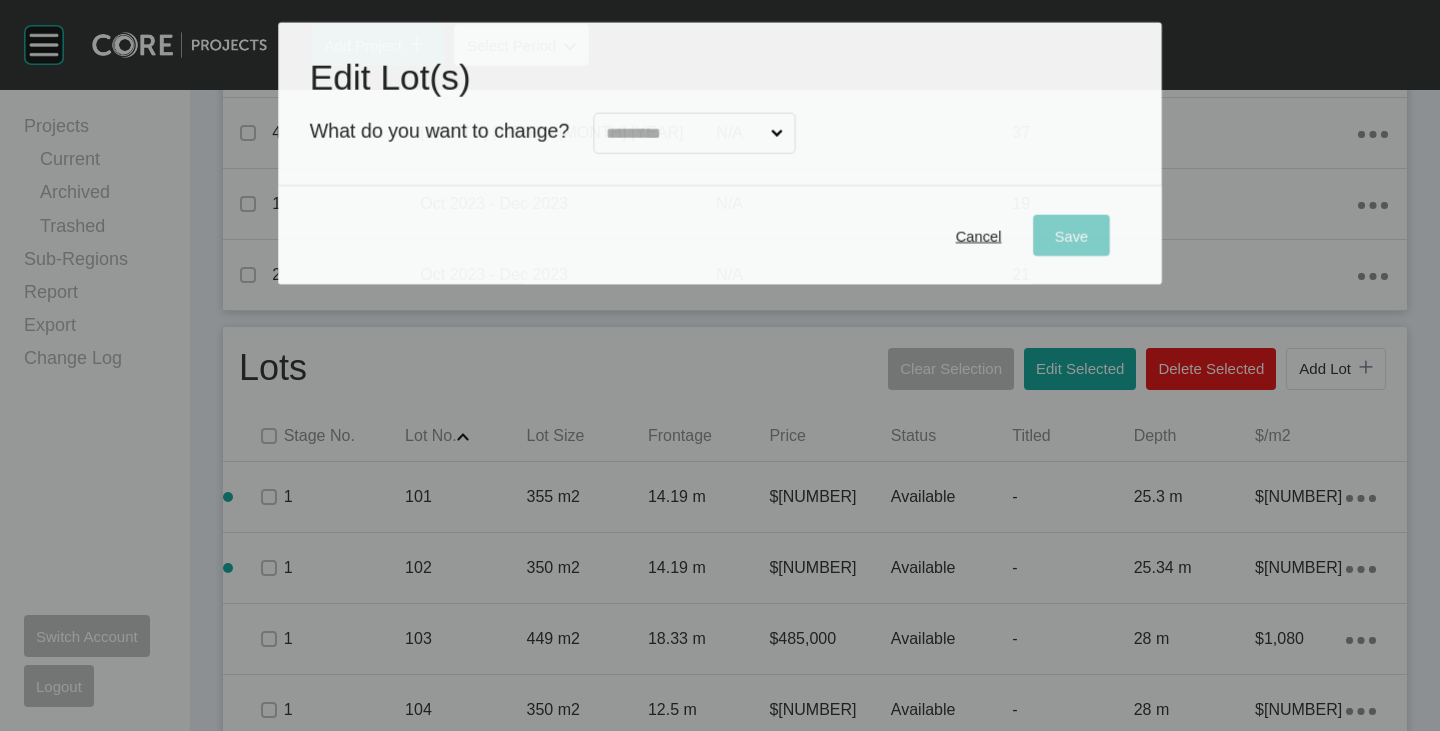 click at bounding box center [684, 133] 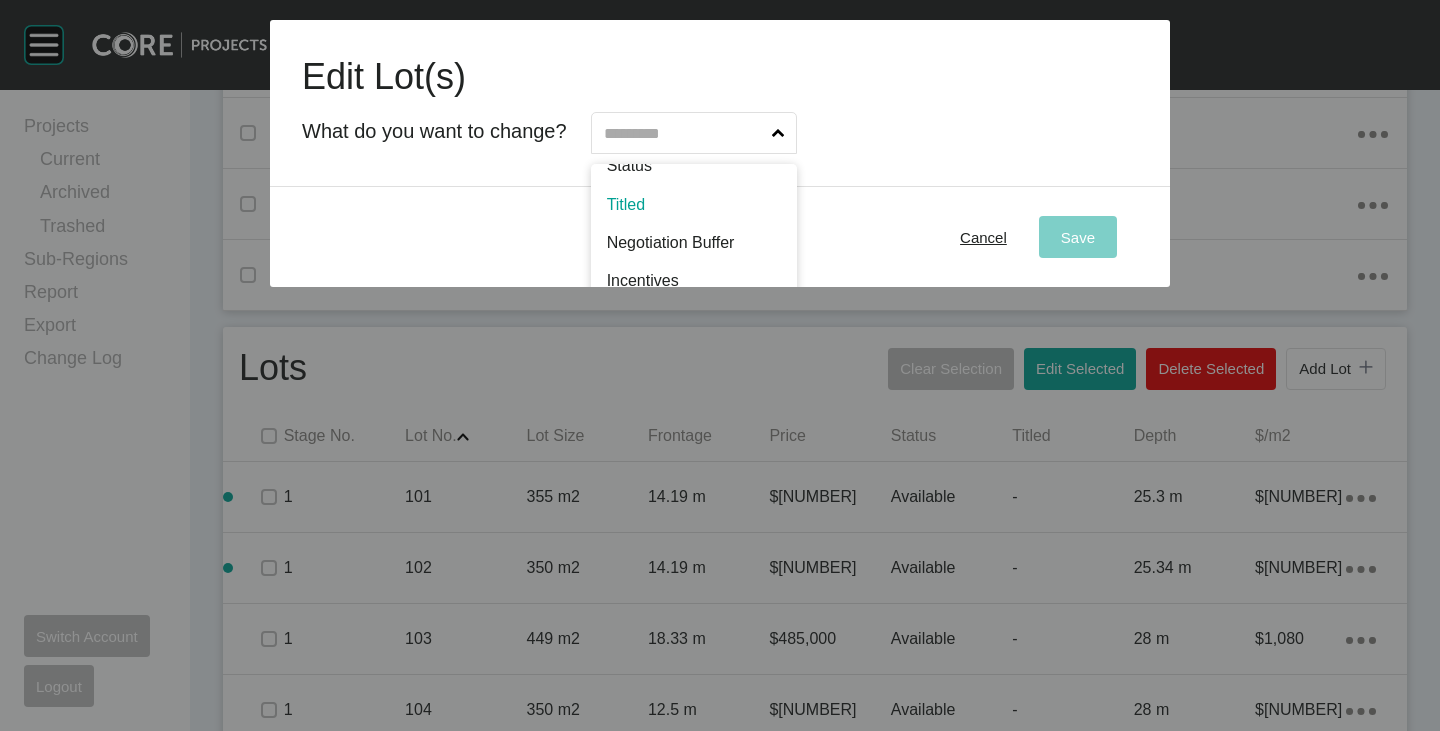 scroll, scrollTop: 85, scrollLeft: 0, axis: vertical 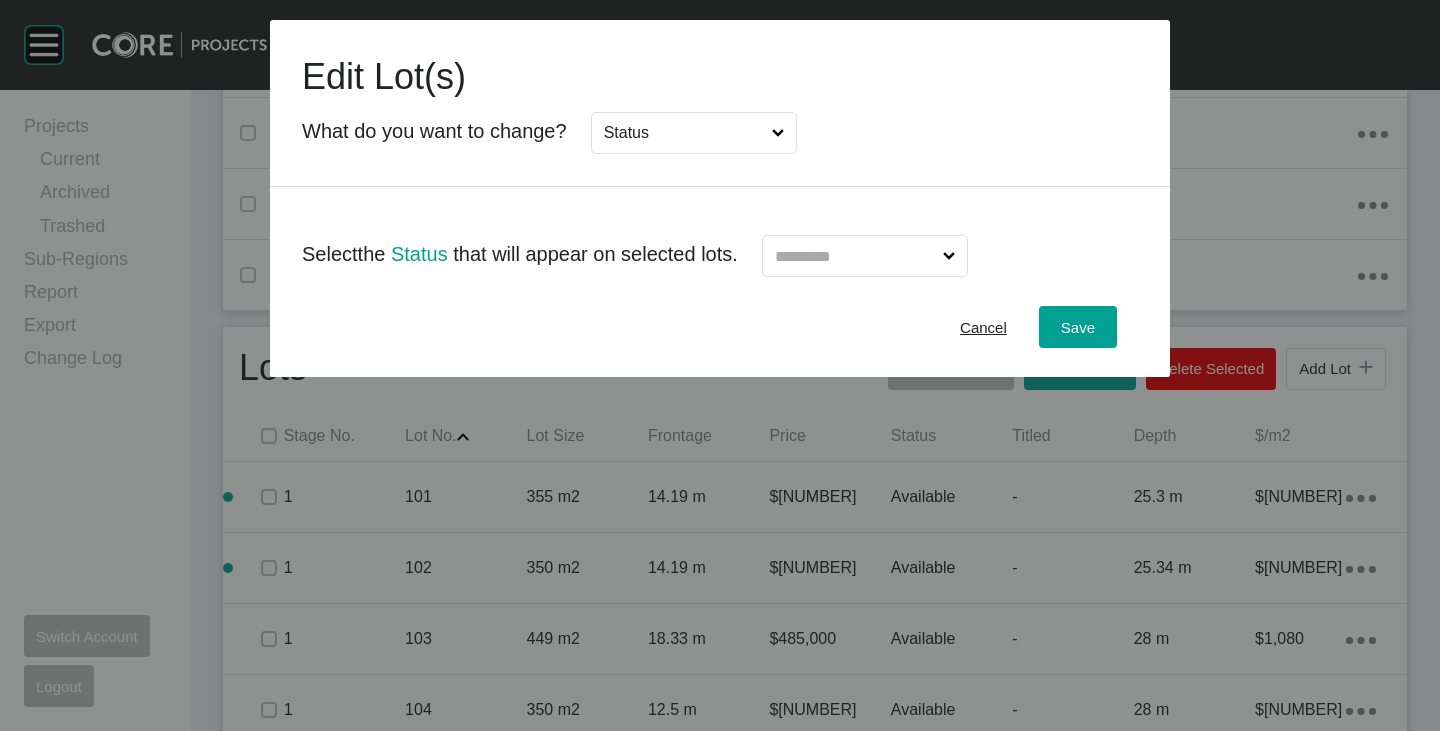 click at bounding box center [855, 256] 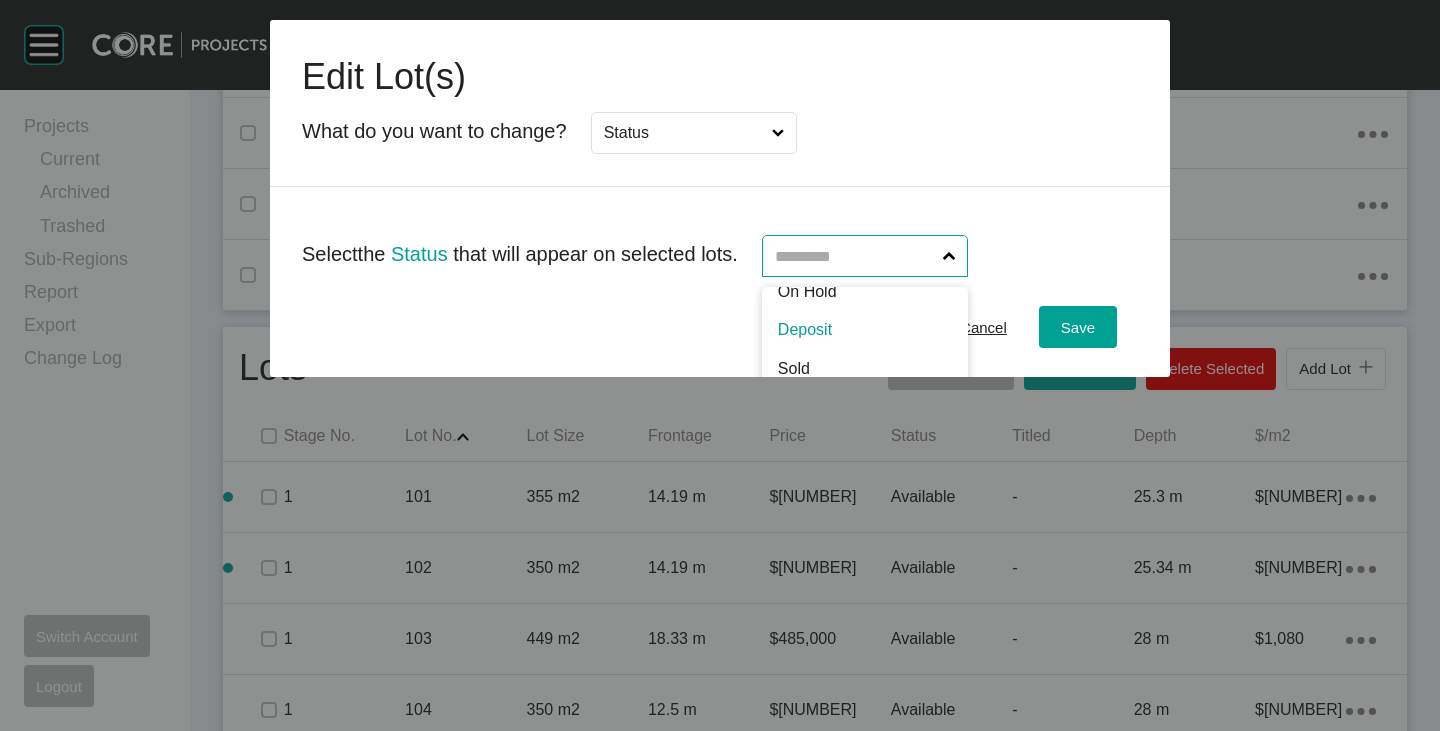 scroll, scrollTop: 100, scrollLeft: 0, axis: vertical 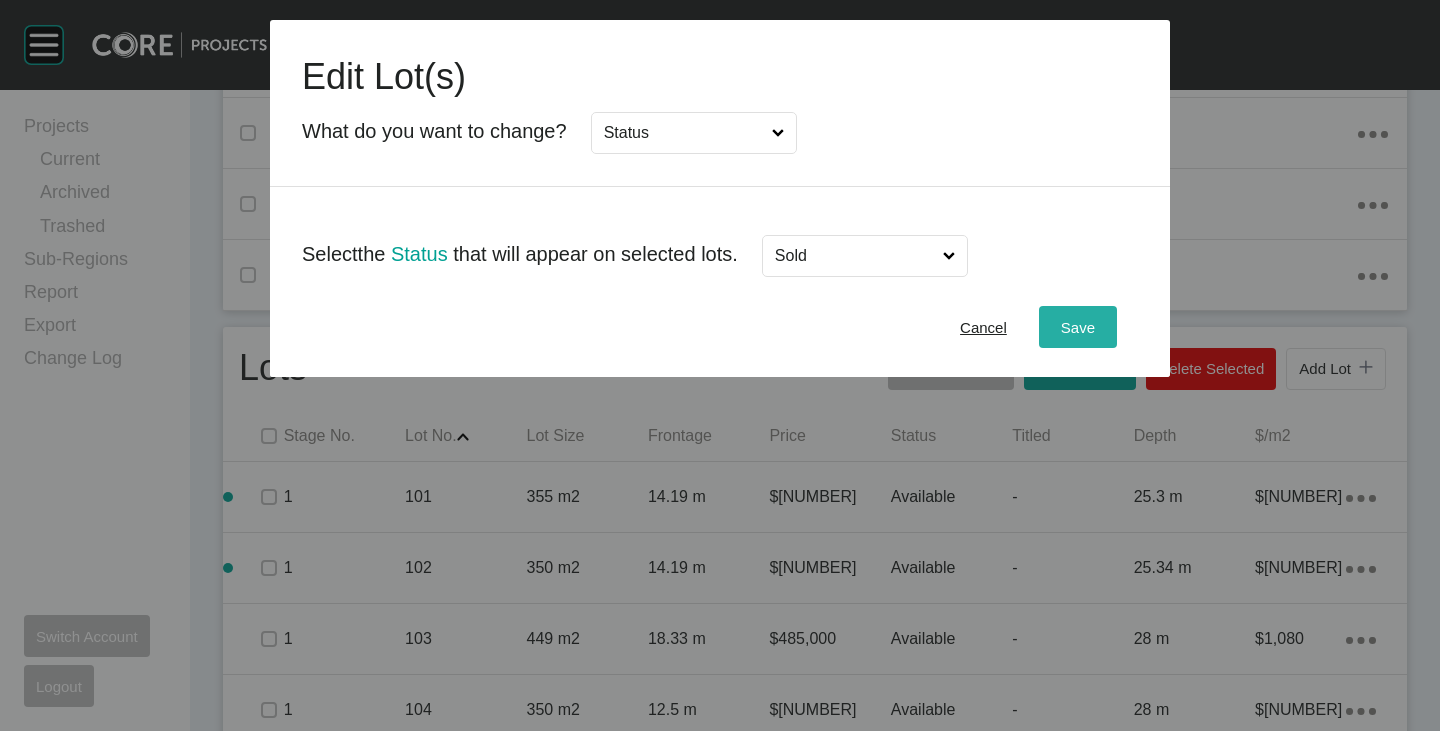 click on "Save" at bounding box center (1078, 327) 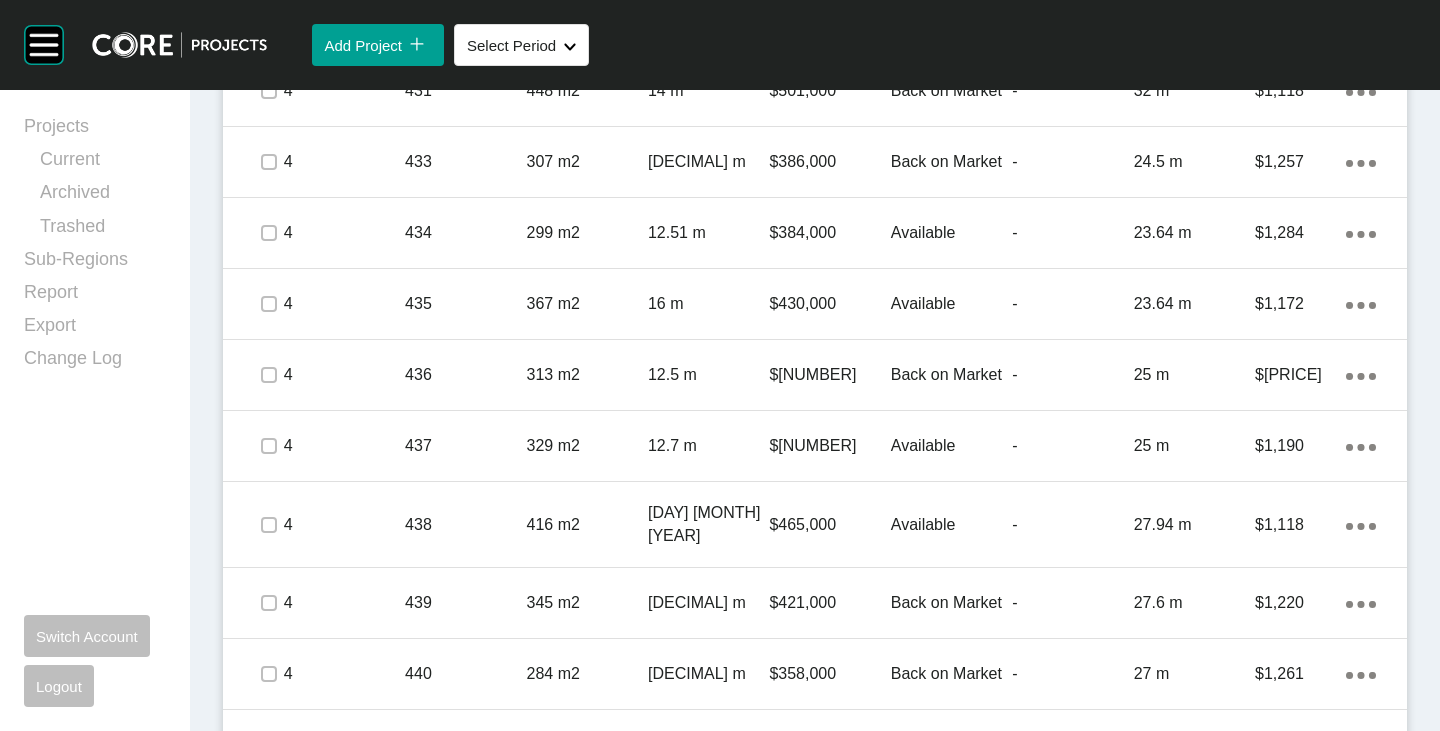 scroll, scrollTop: 7058, scrollLeft: 0, axis: vertical 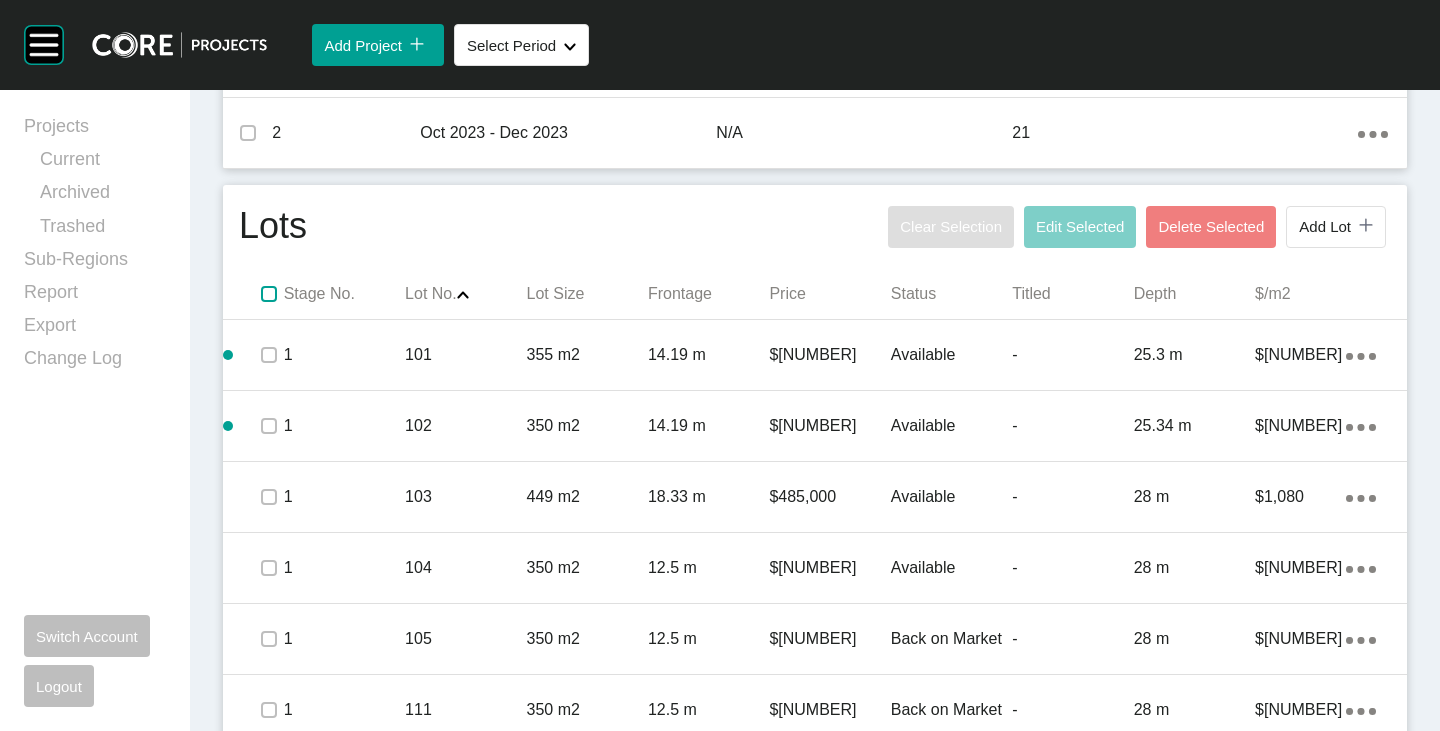 click at bounding box center [269, 294] 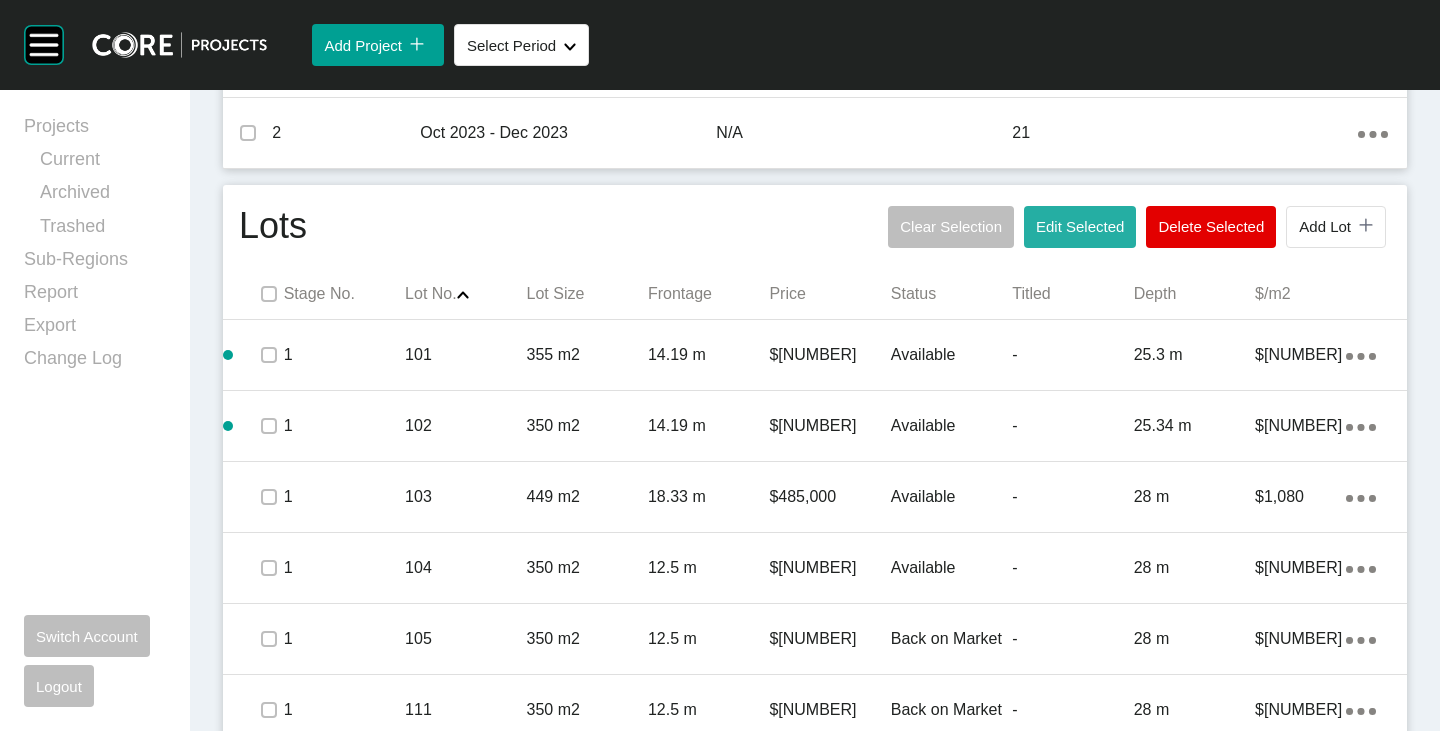 click on "Edit Selected" at bounding box center [1080, 227] 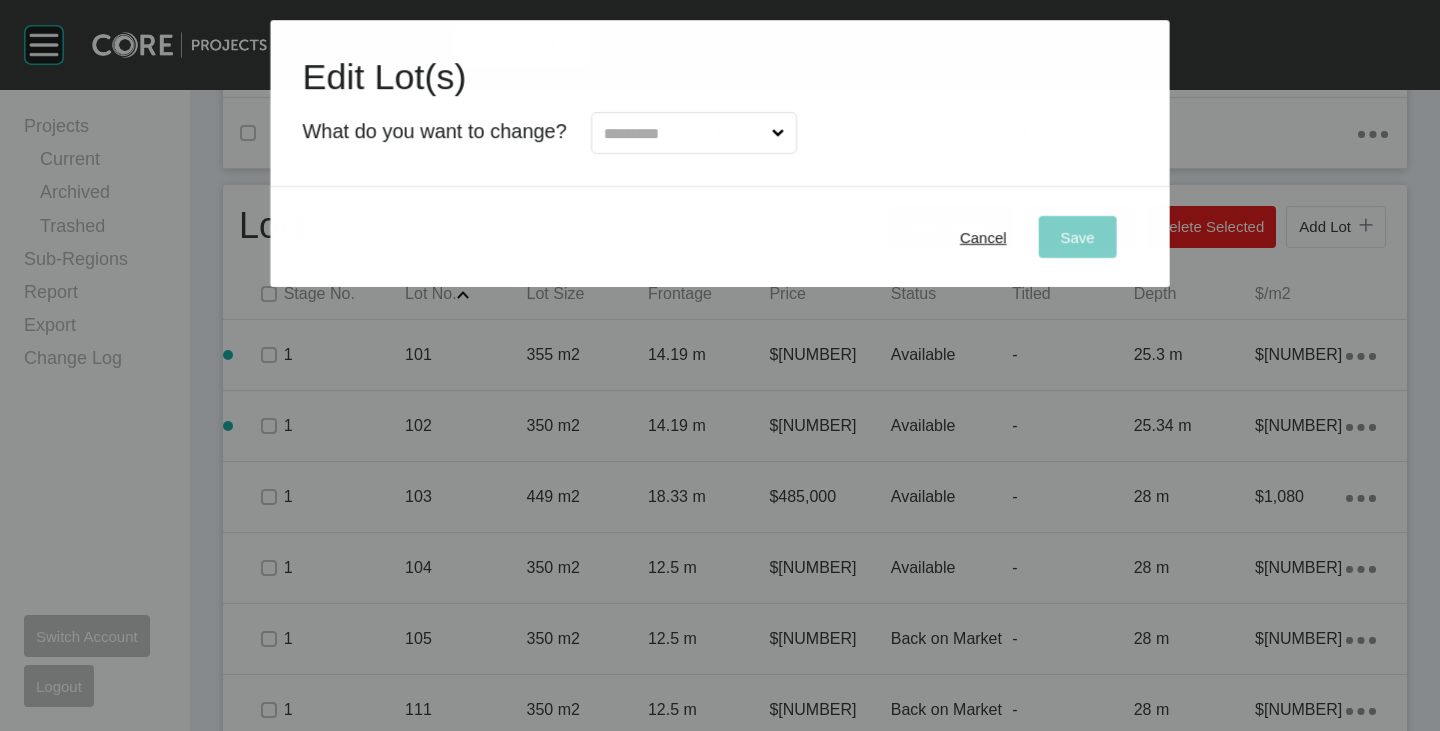 click at bounding box center [684, 133] 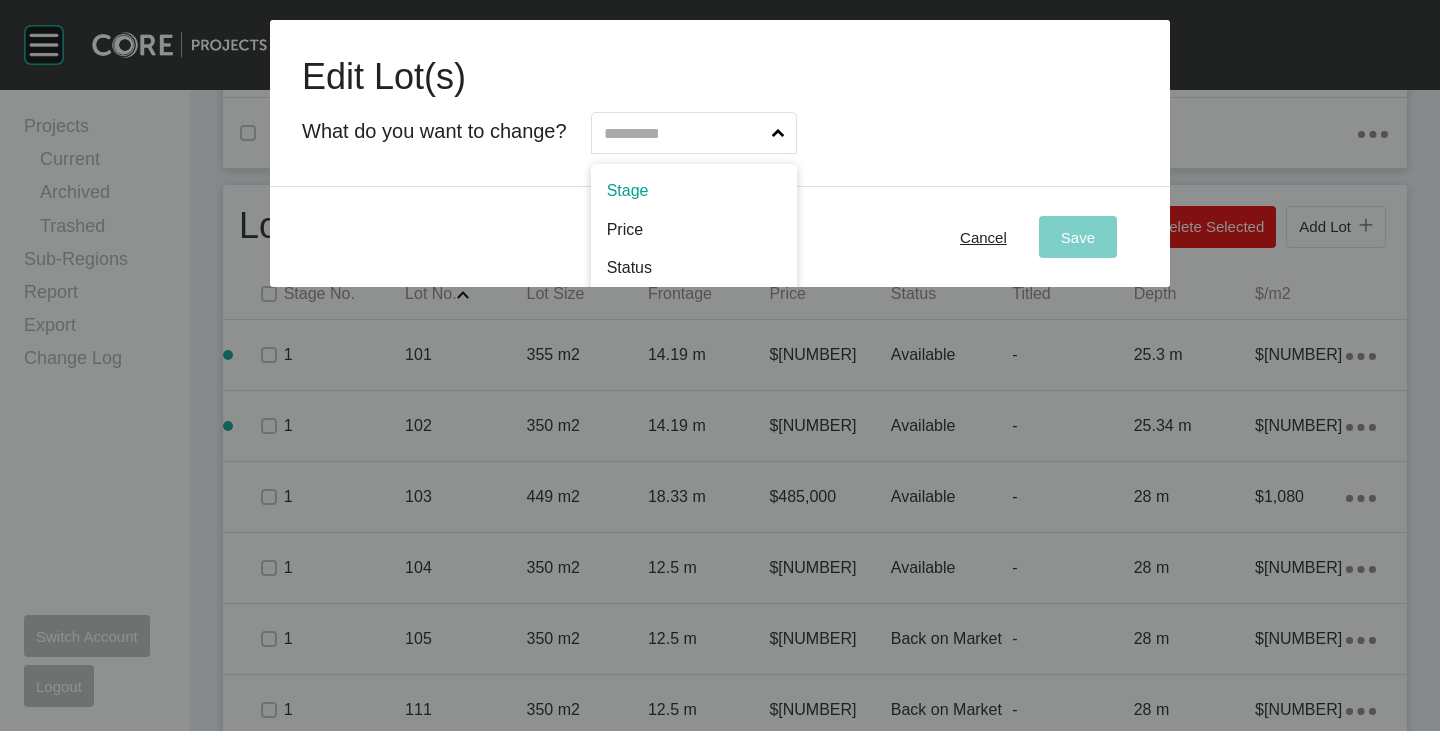 scroll, scrollTop: 102, scrollLeft: 0, axis: vertical 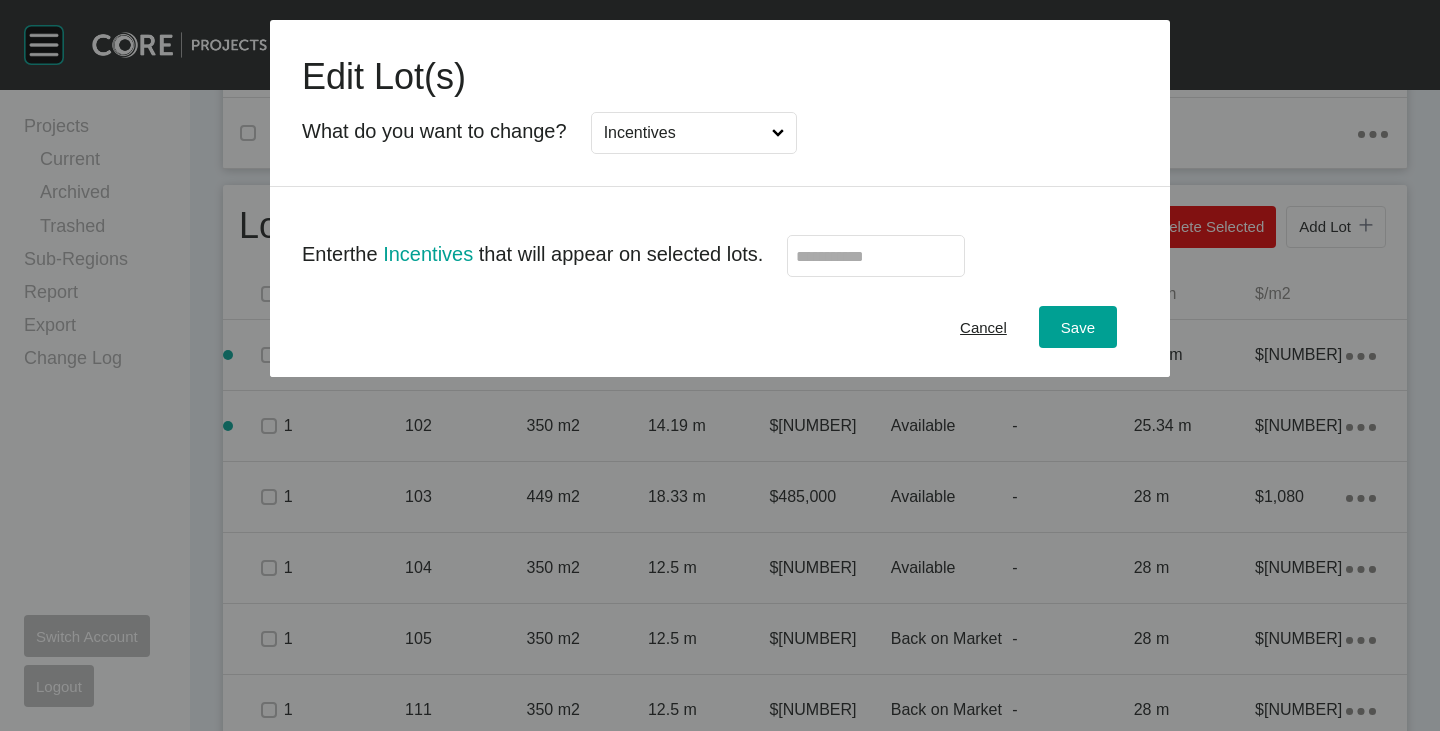 click at bounding box center (876, 256) 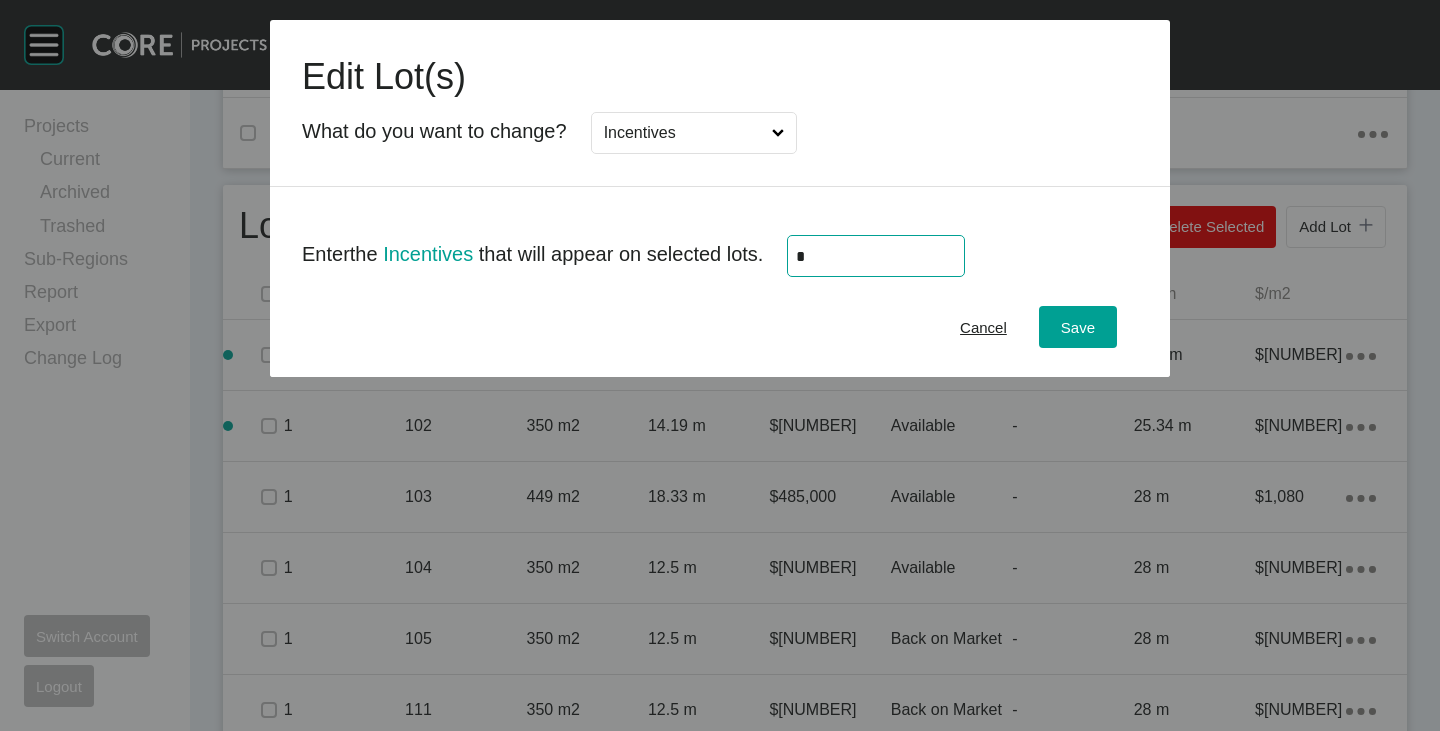 click on "Cancel Save" at bounding box center [720, 327] 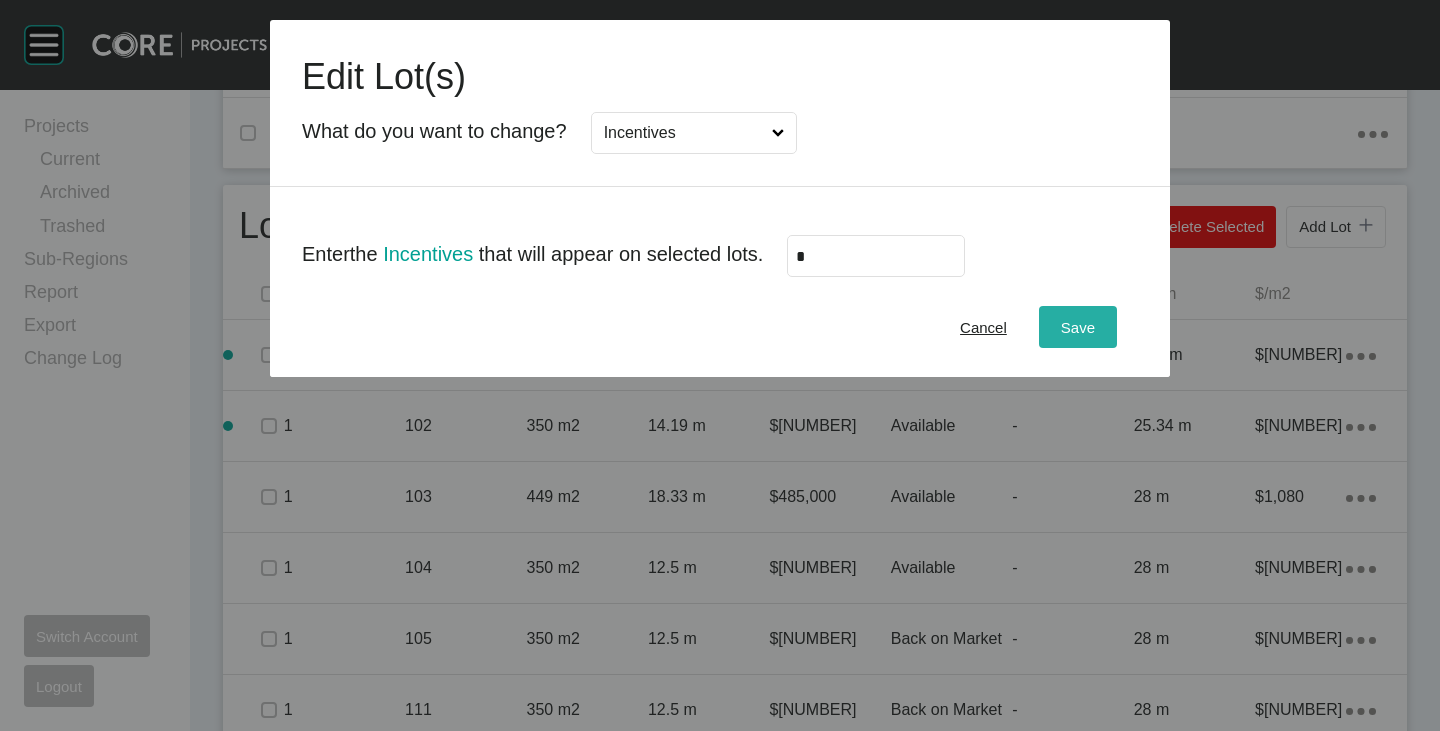 click on "Save" at bounding box center (1078, 327) 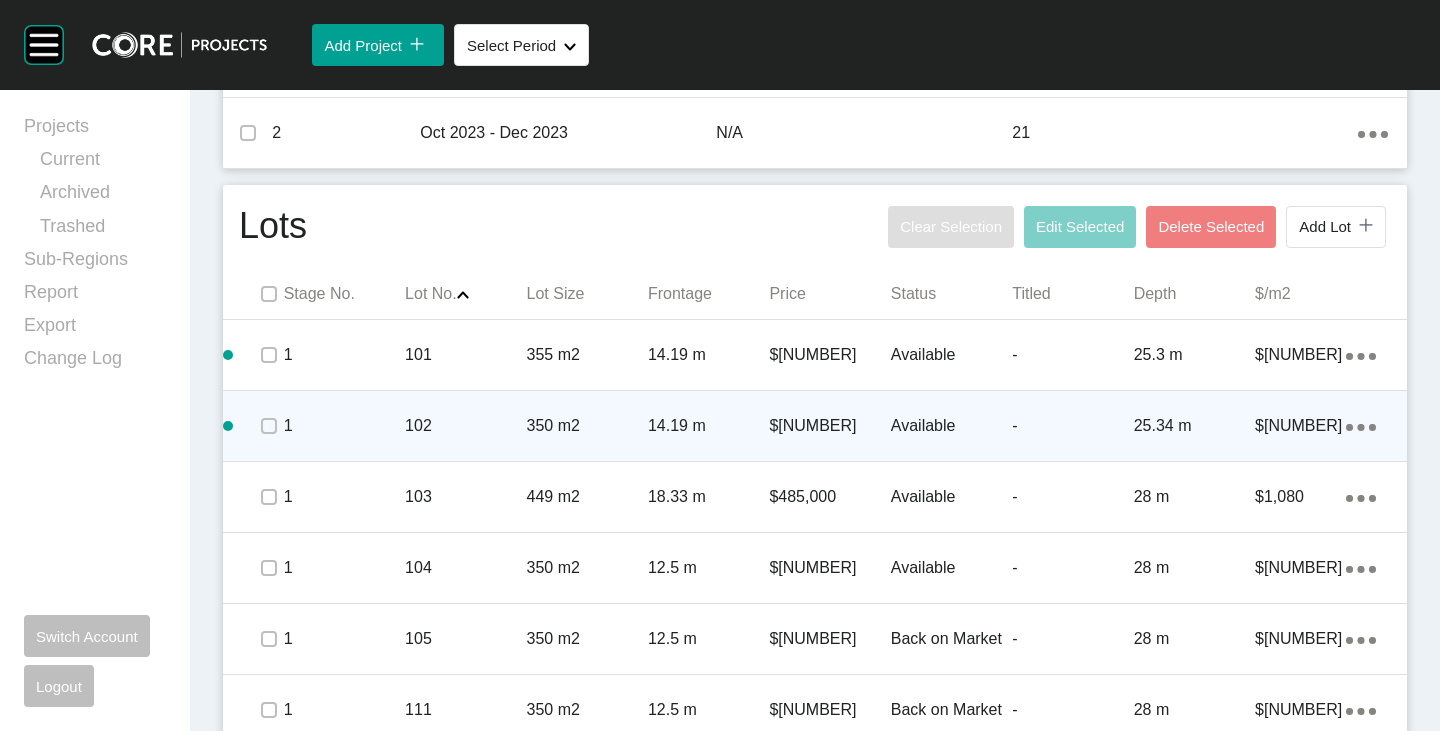 click on "Available" at bounding box center [951, 426] 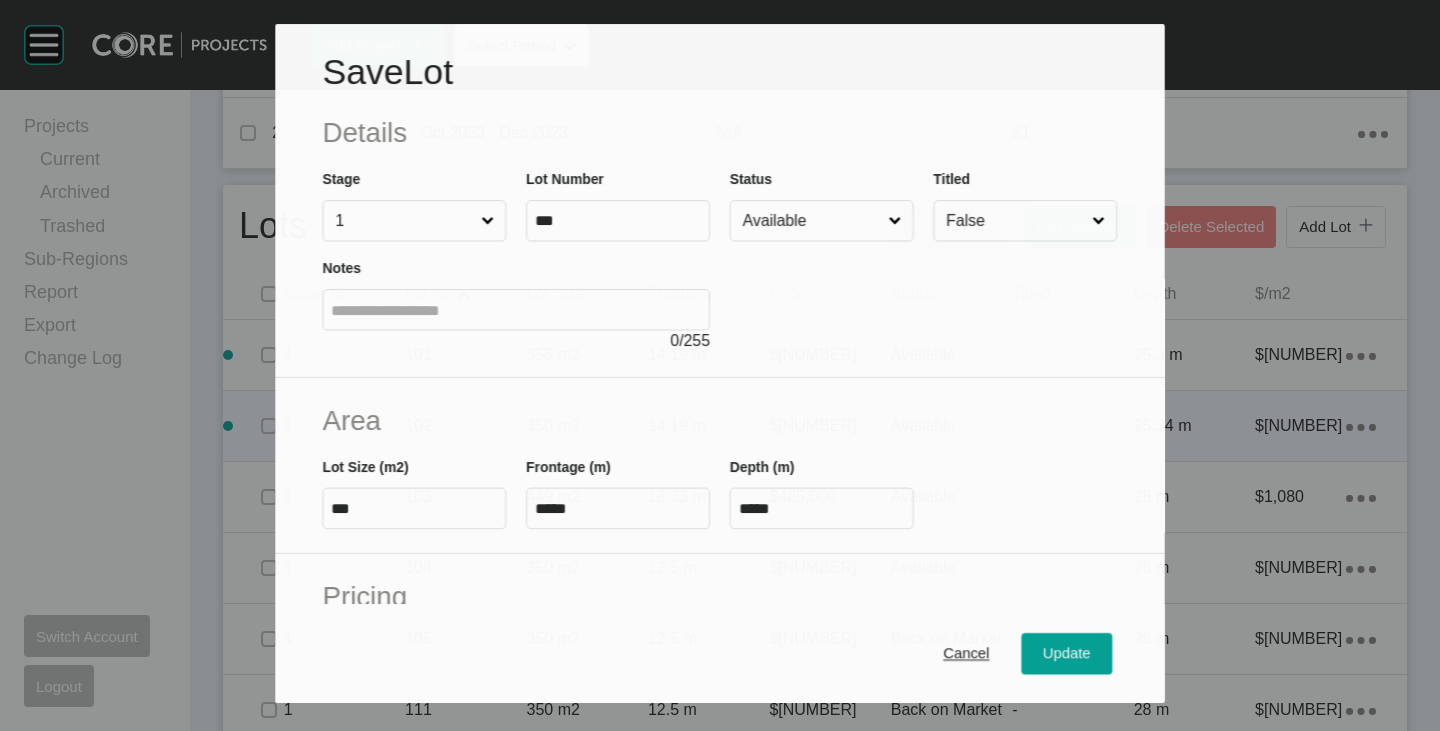 scroll, scrollTop: 100, scrollLeft: 0, axis: vertical 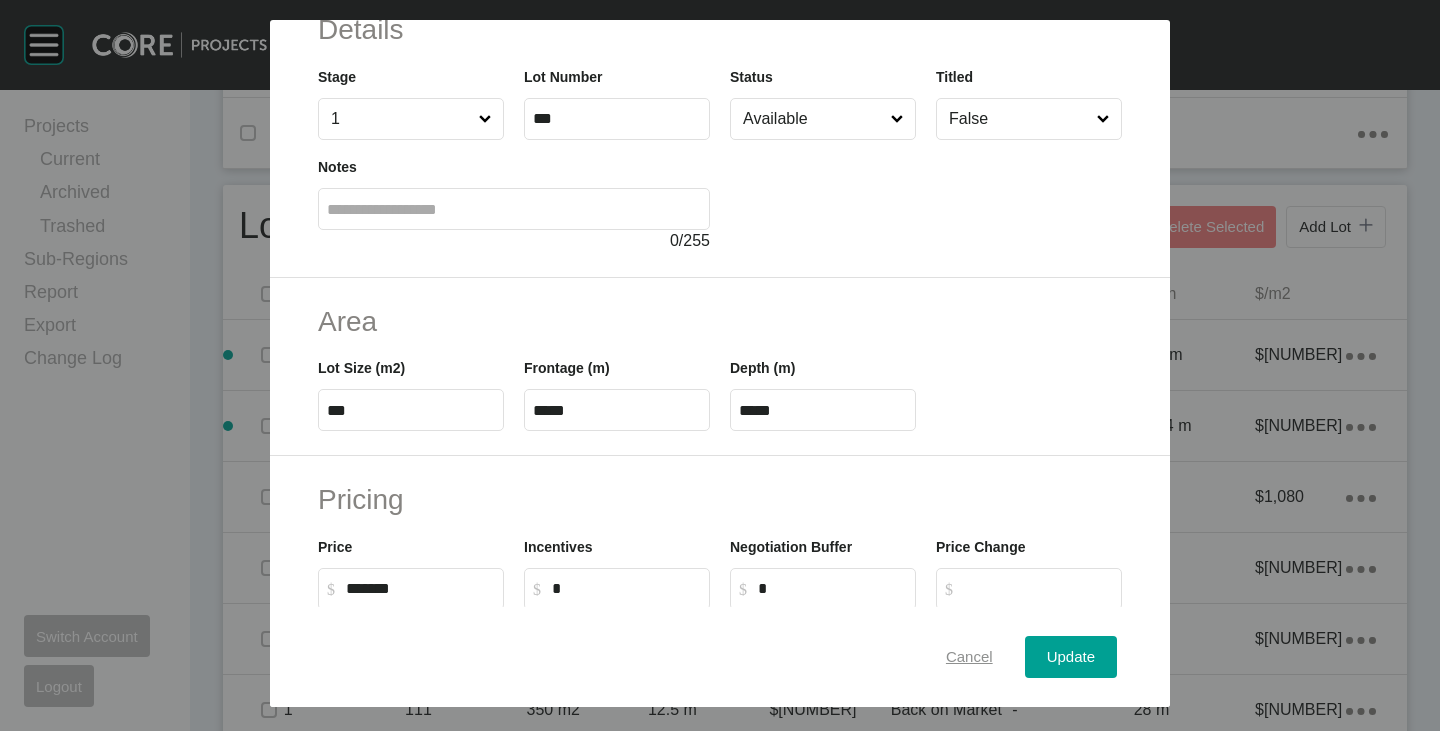 click on "Cancel" at bounding box center (969, 657) 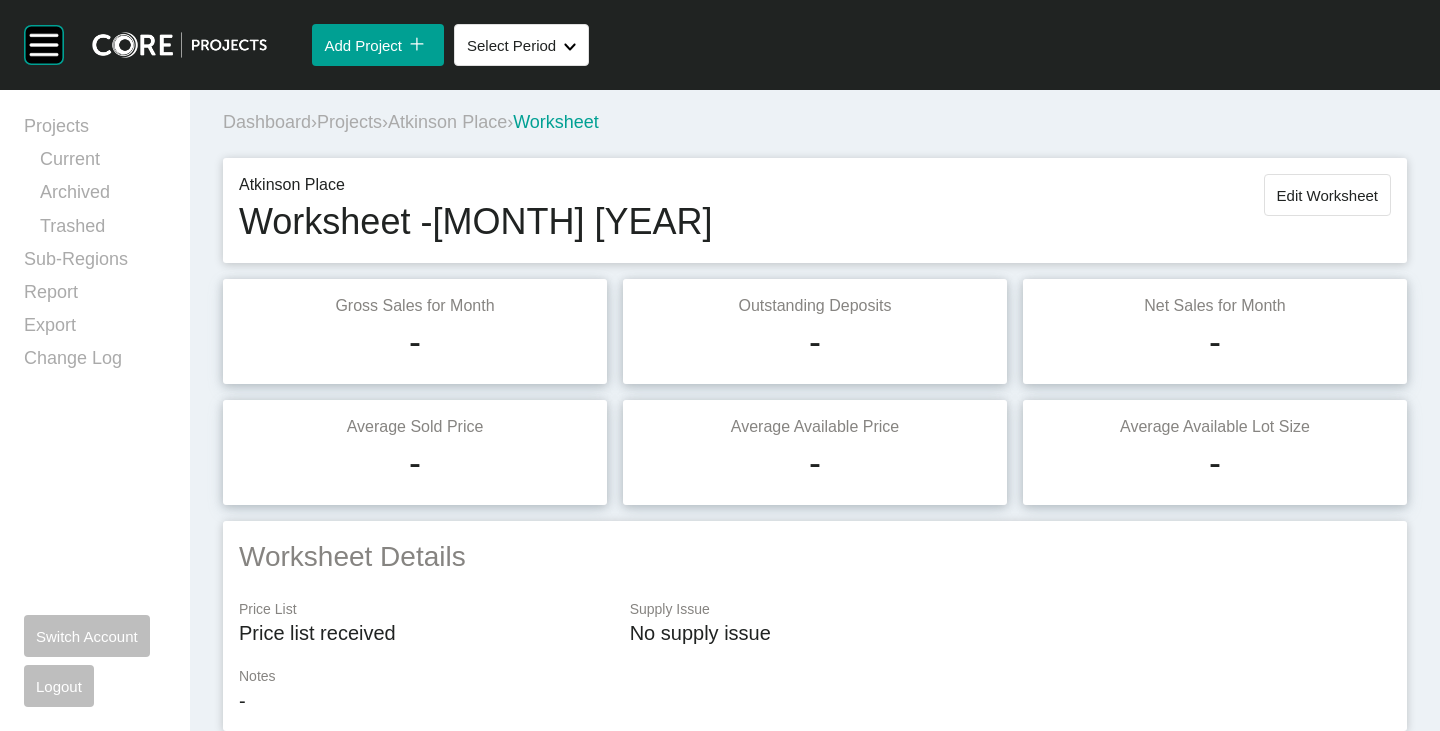 scroll, scrollTop: 0, scrollLeft: 0, axis: both 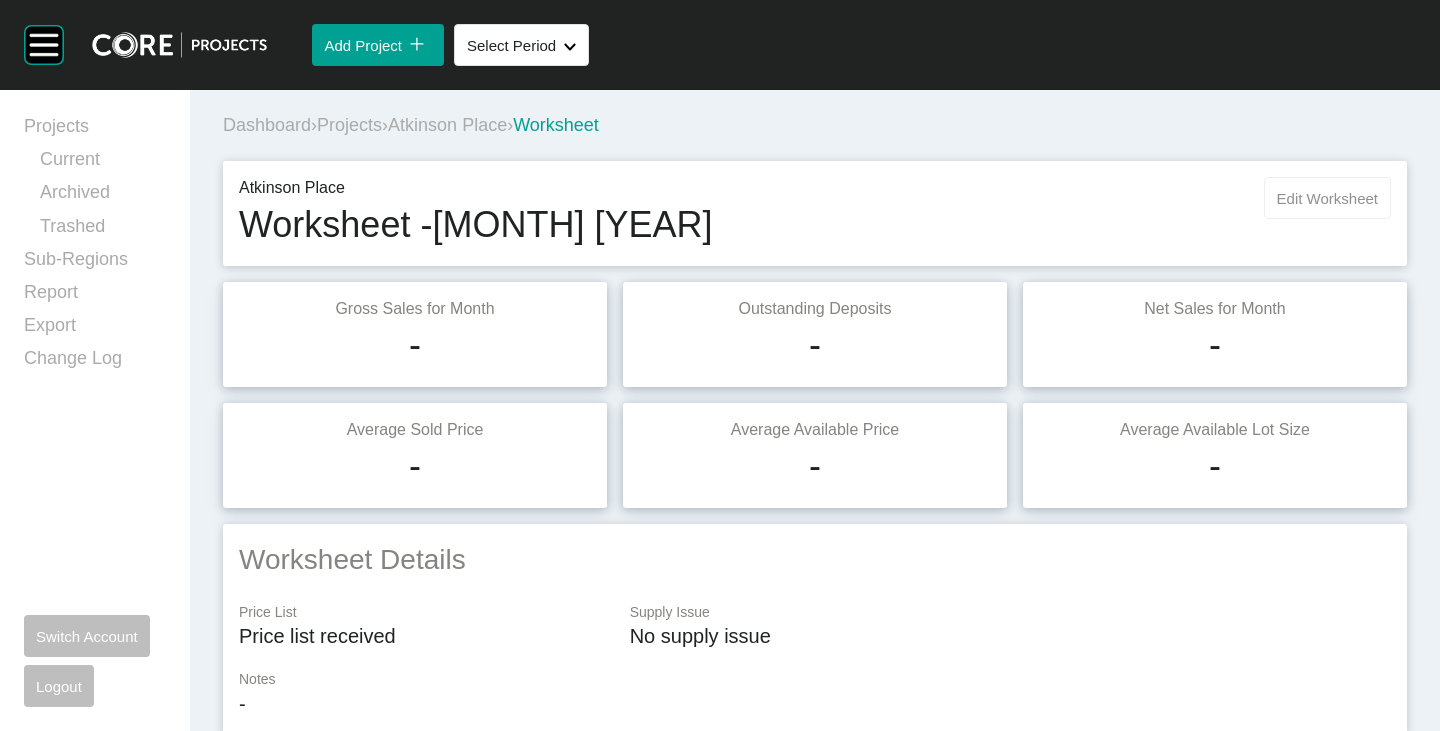 click on "Edit Worksheet" at bounding box center (1327, 198) 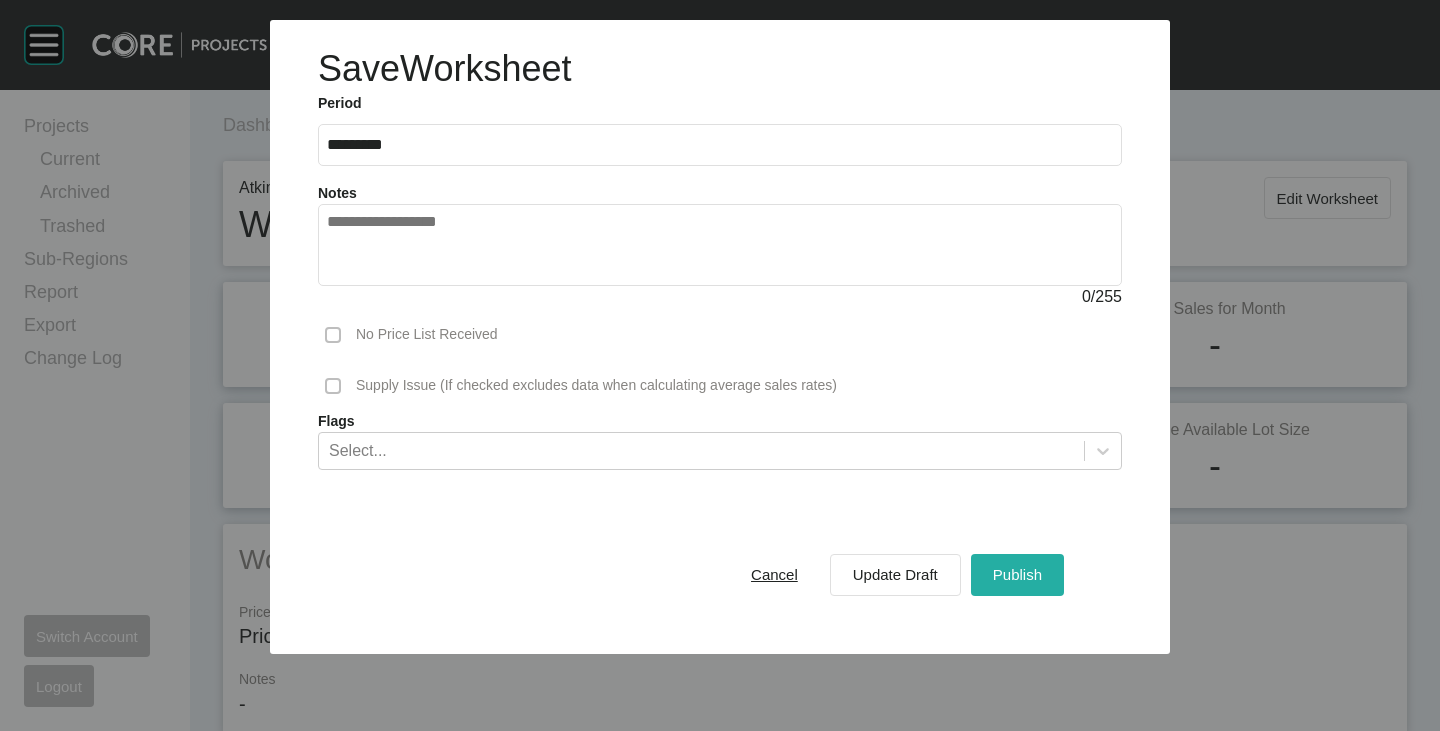 click on "Publish" at bounding box center [1017, 574] 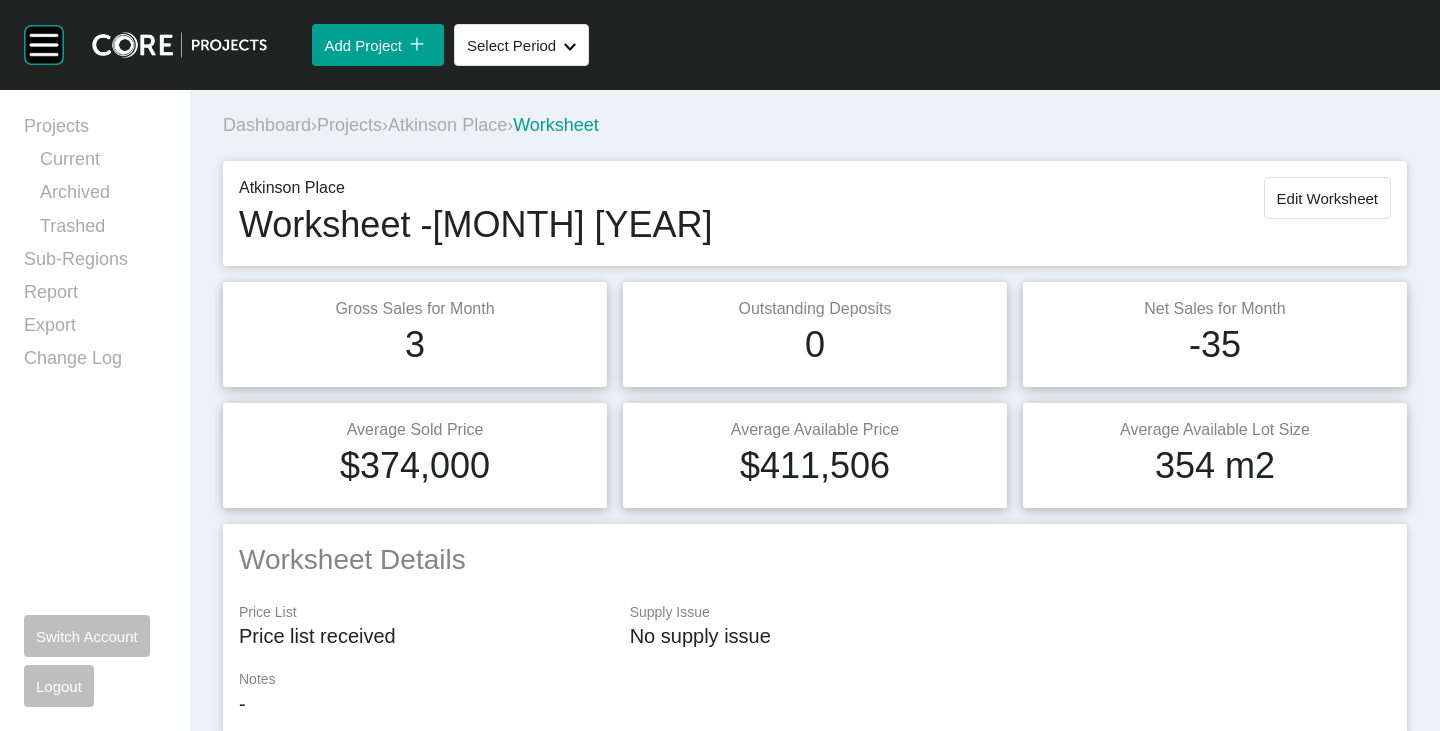 click on "Atkinson Place" at bounding box center [447, 125] 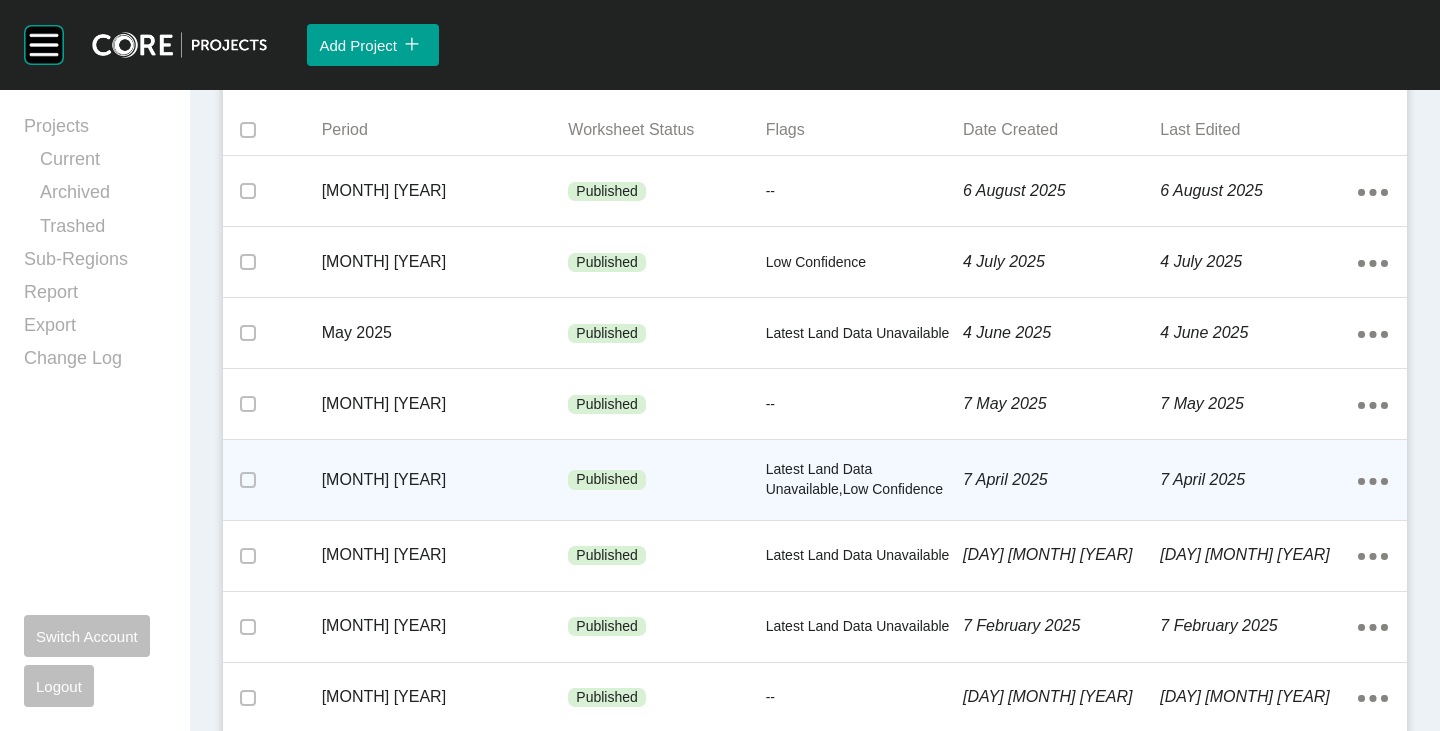 scroll, scrollTop: 0, scrollLeft: 0, axis: both 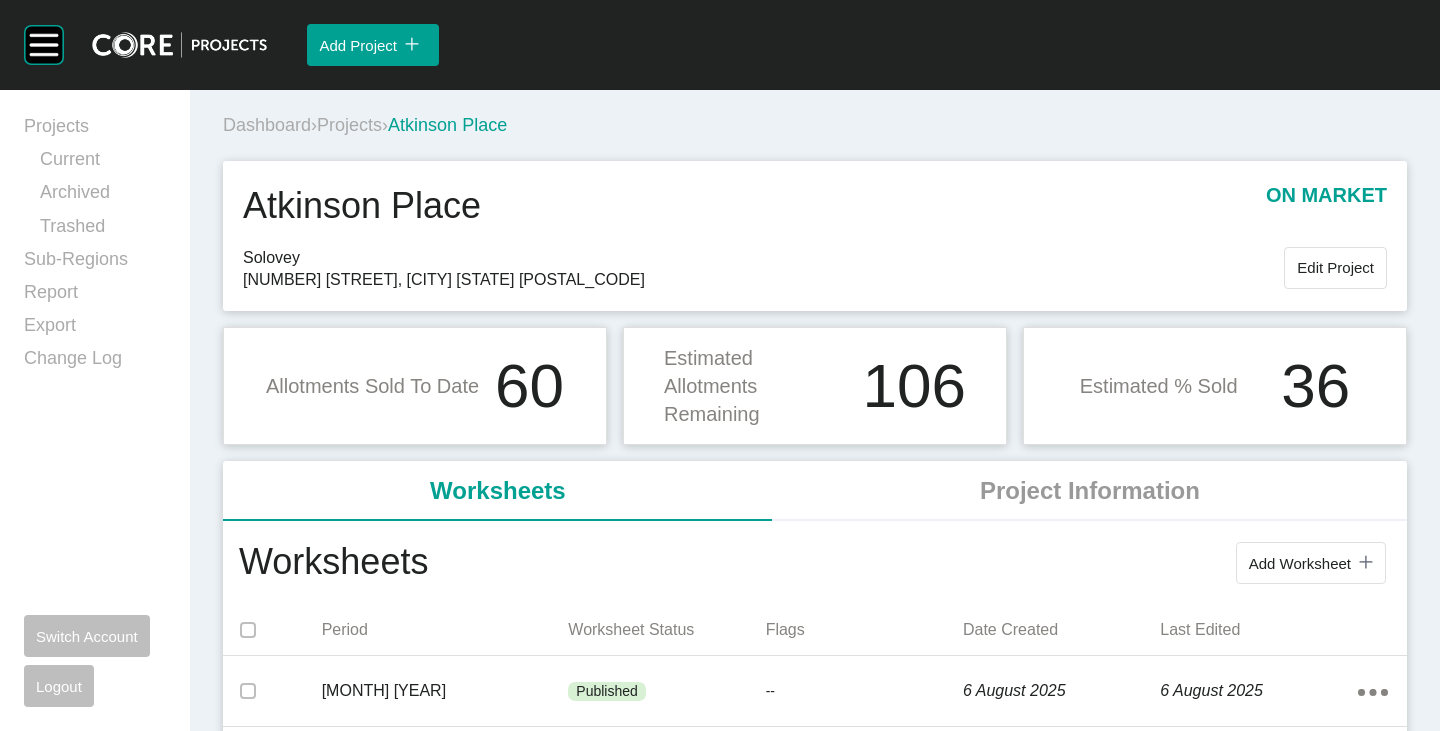 click on "Projects" at bounding box center [349, 125] 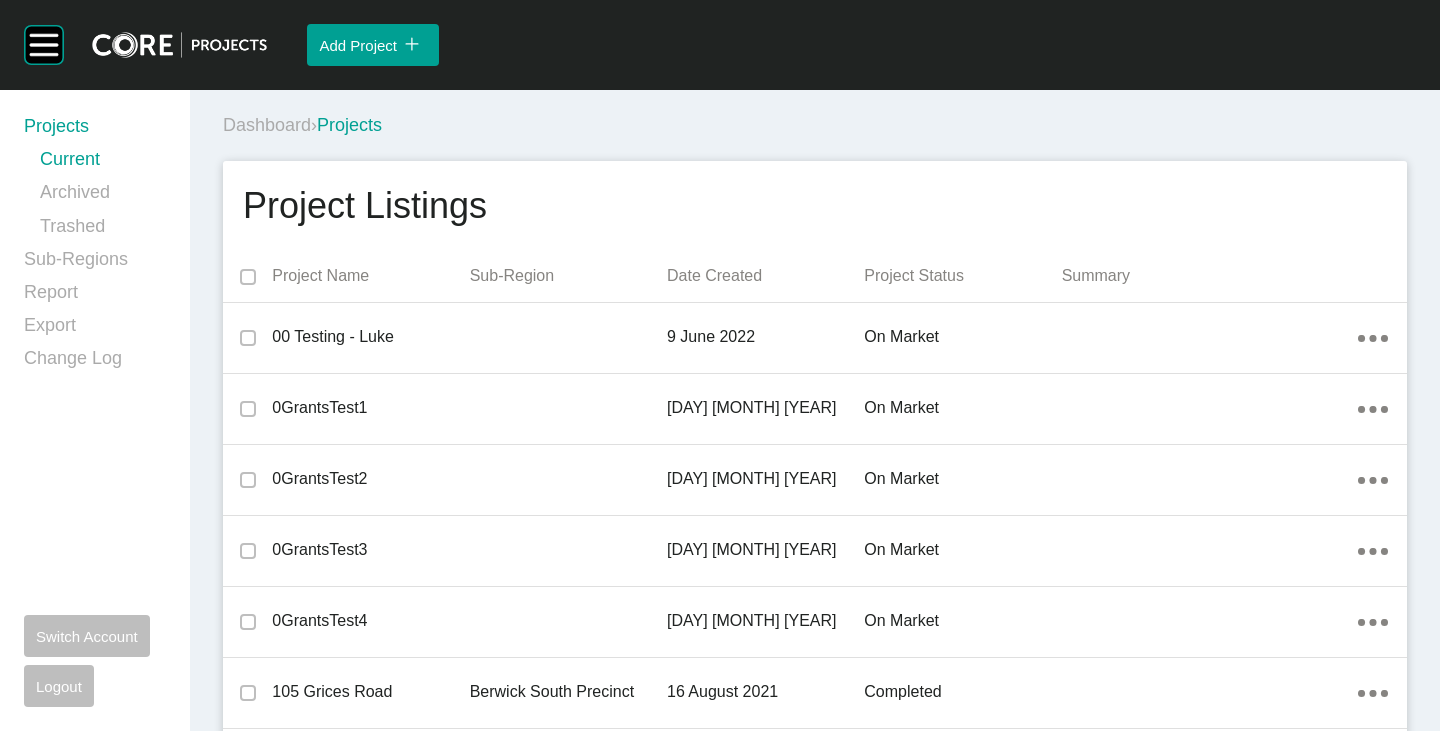 click on "Dashboard  ›  Projects" at bounding box center (819, 125) 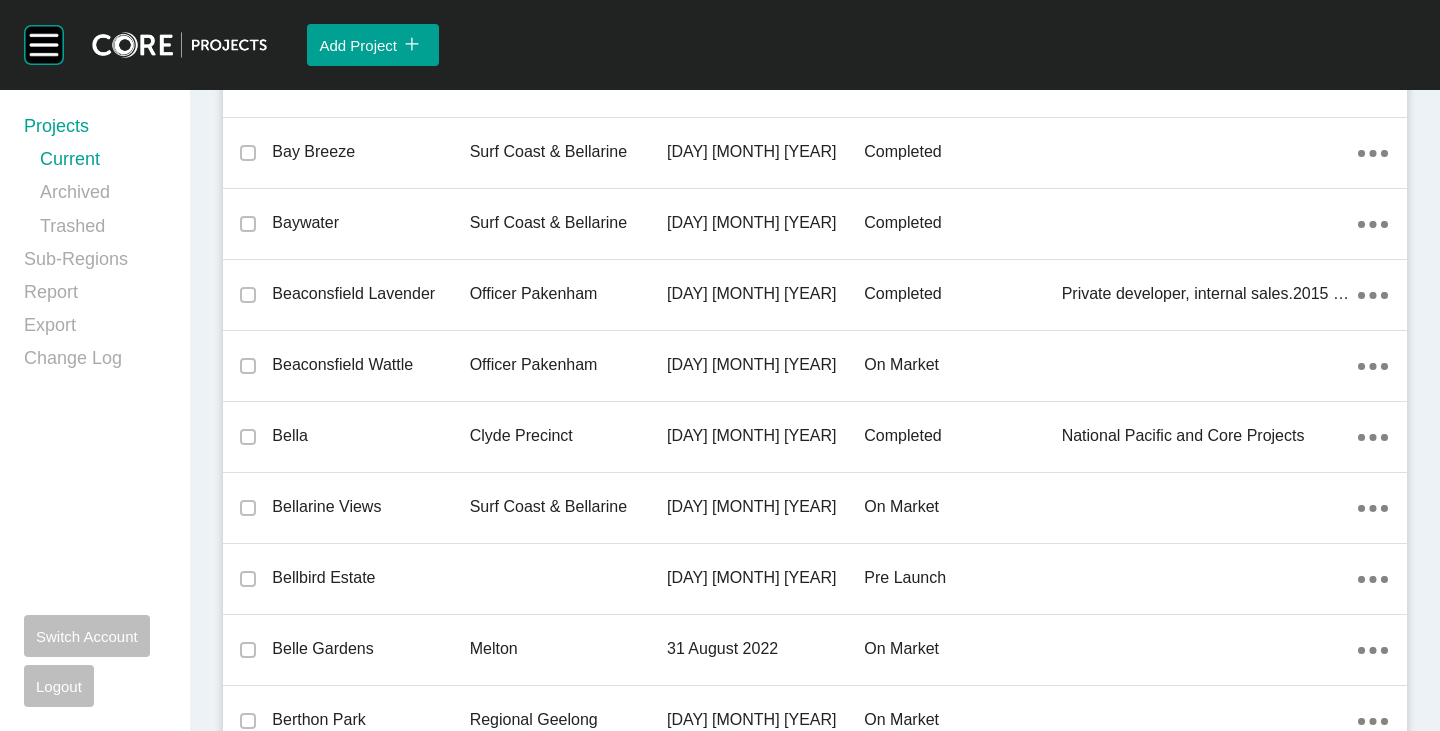 scroll, scrollTop: 45199, scrollLeft: 0, axis: vertical 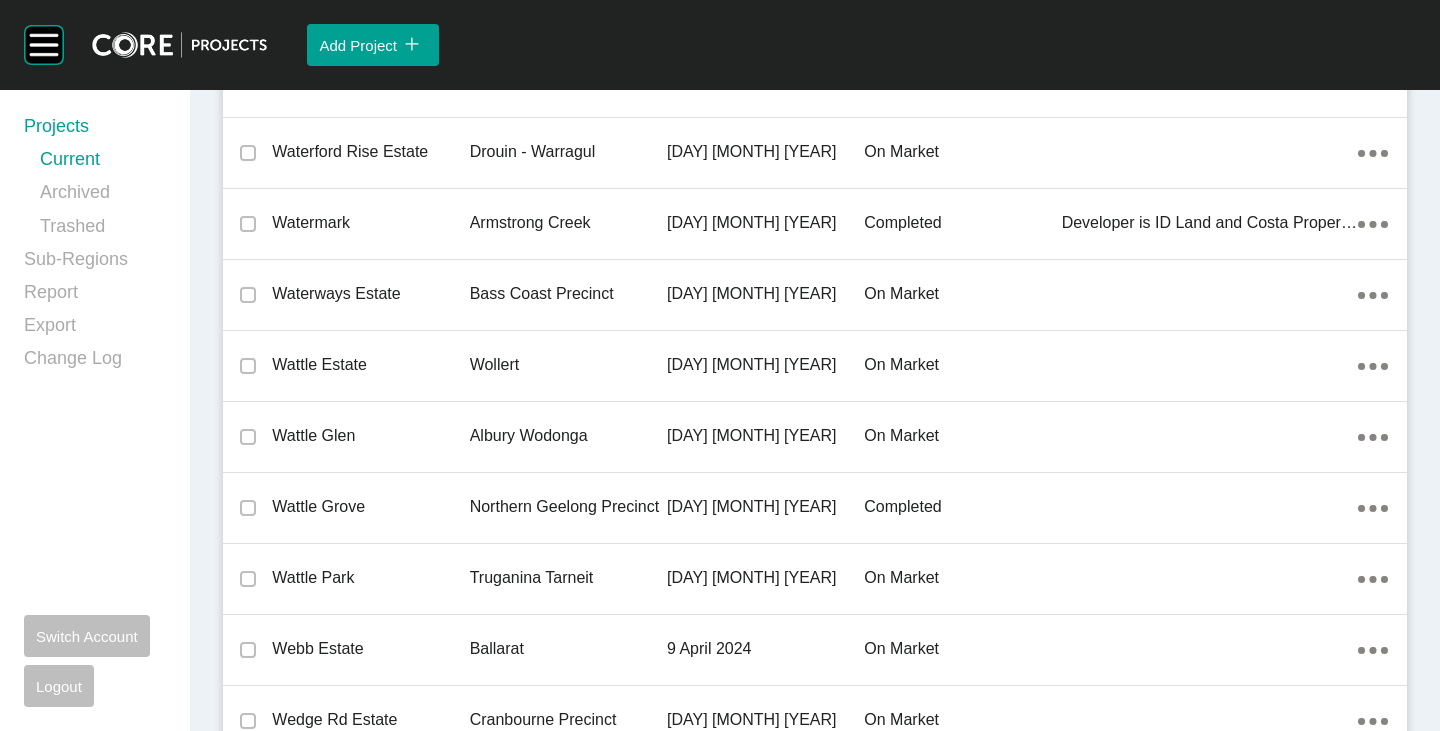drag, startPoint x: 311, startPoint y: 571, endPoint x: 404, endPoint y: 585, distance: 94.04786 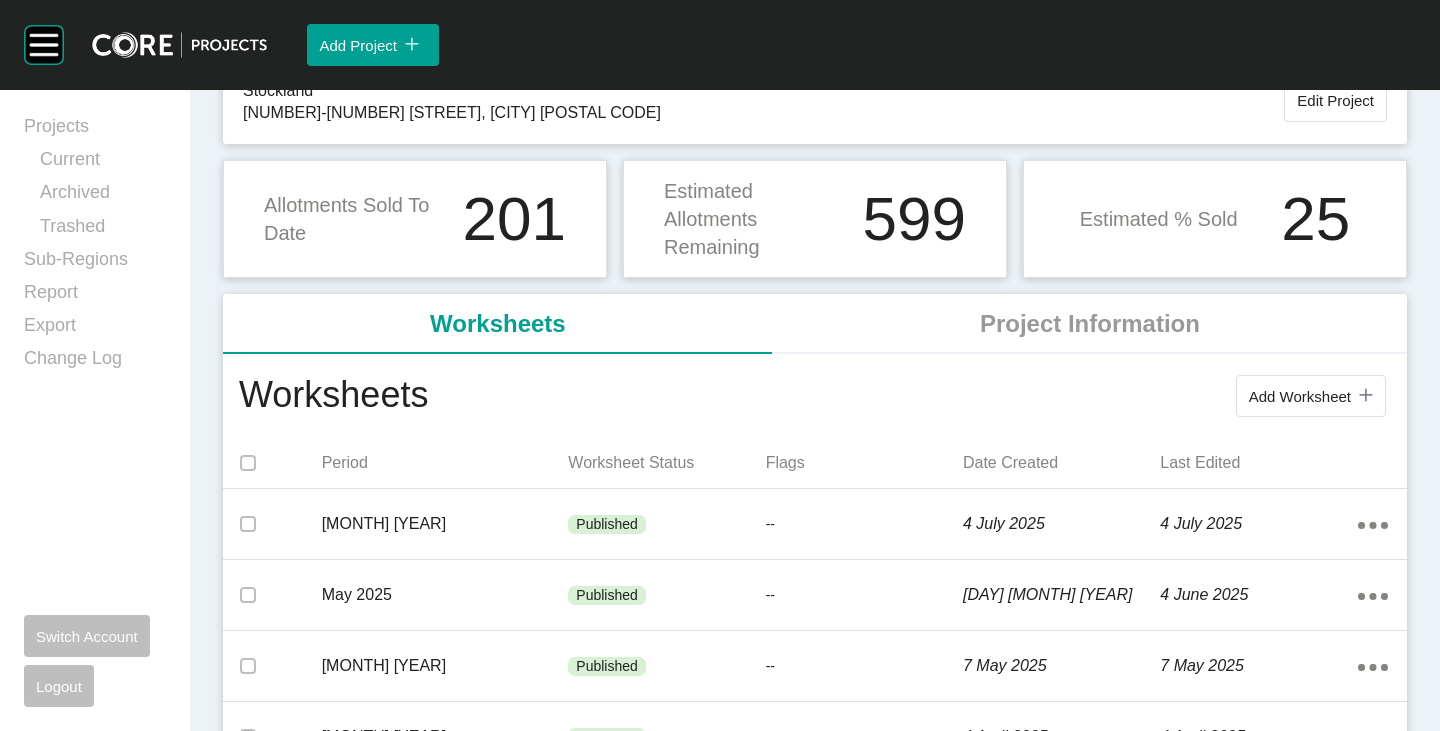scroll, scrollTop: 200, scrollLeft: 0, axis: vertical 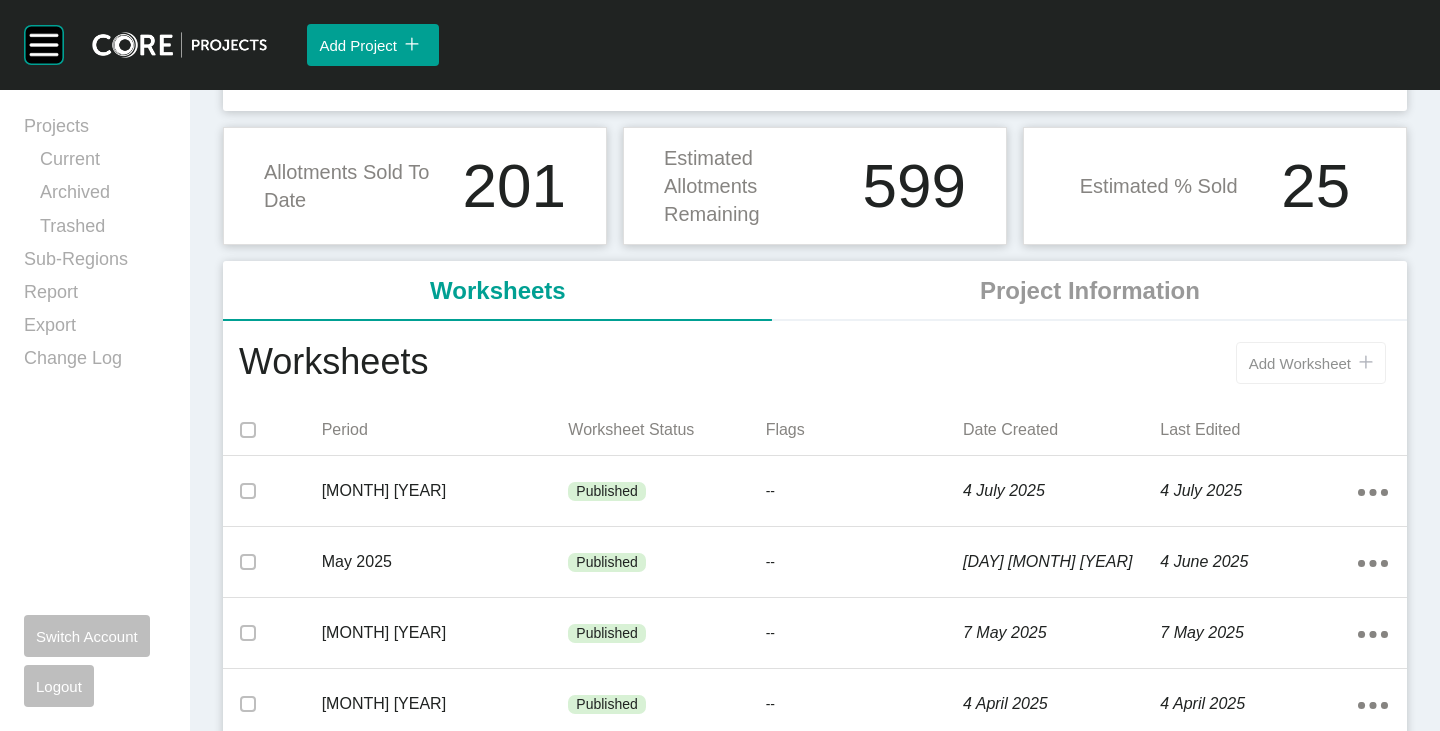 click on "Add Worksheet icon/tick copy 11 Created with Sketch." at bounding box center [1311, 363] 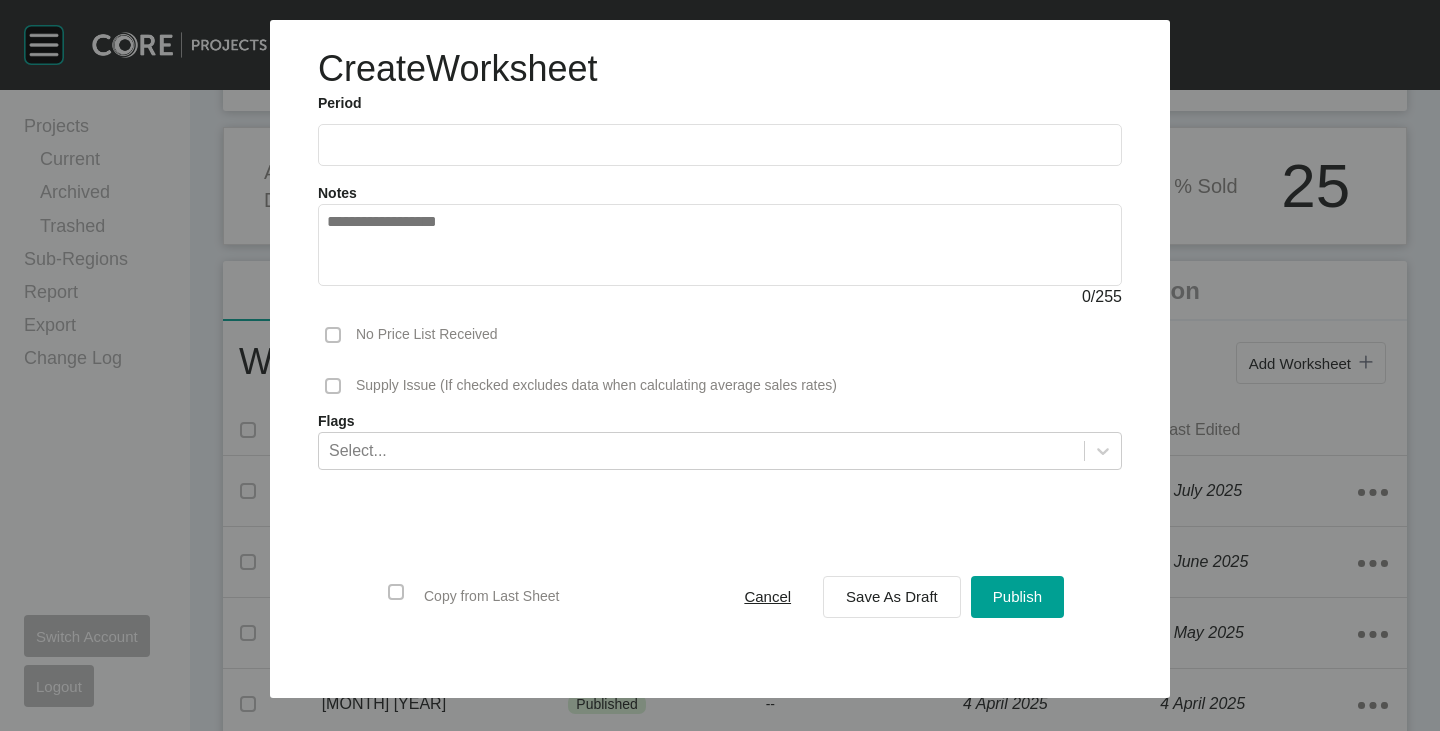 click at bounding box center (720, 144) 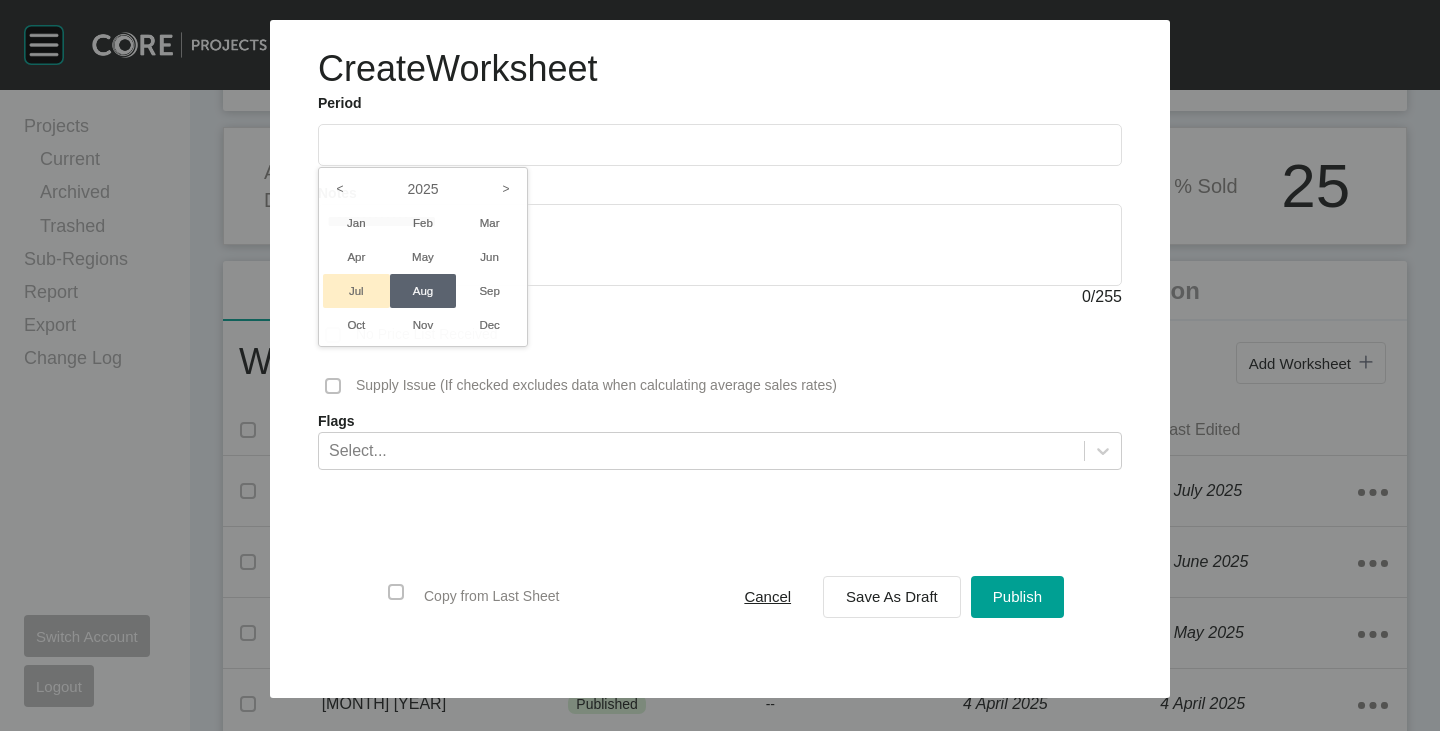 click on "Jul" at bounding box center [356, 291] 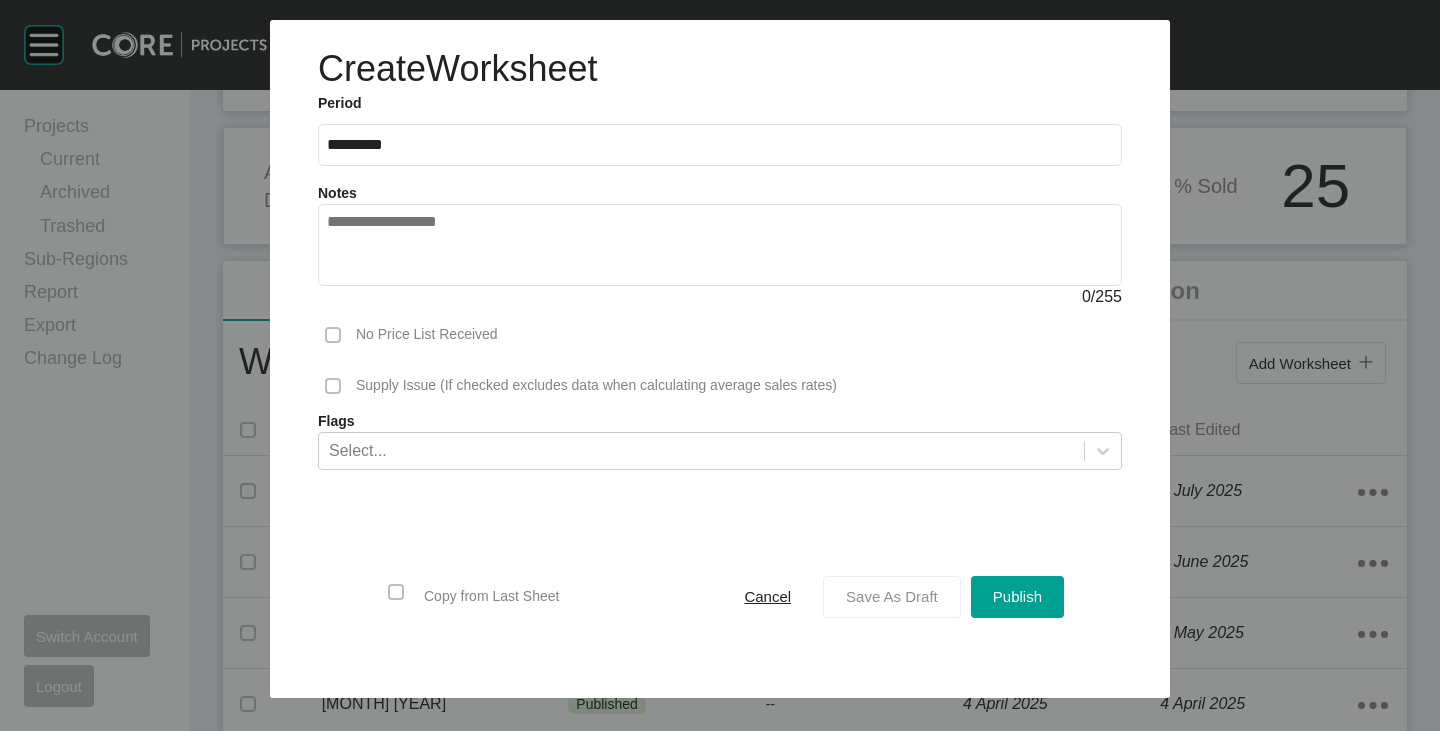 click on "Save As Draft" at bounding box center [892, 597] 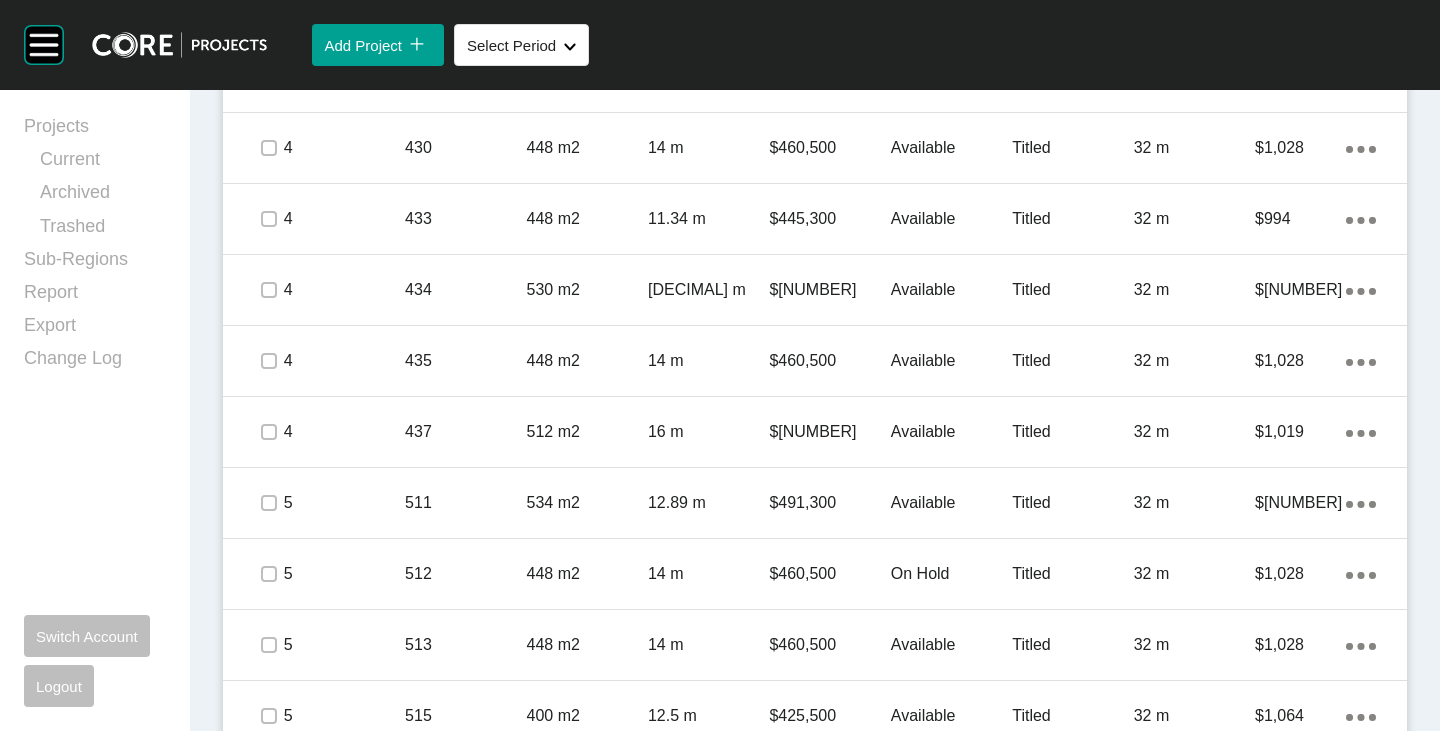 scroll, scrollTop: 2400, scrollLeft: 0, axis: vertical 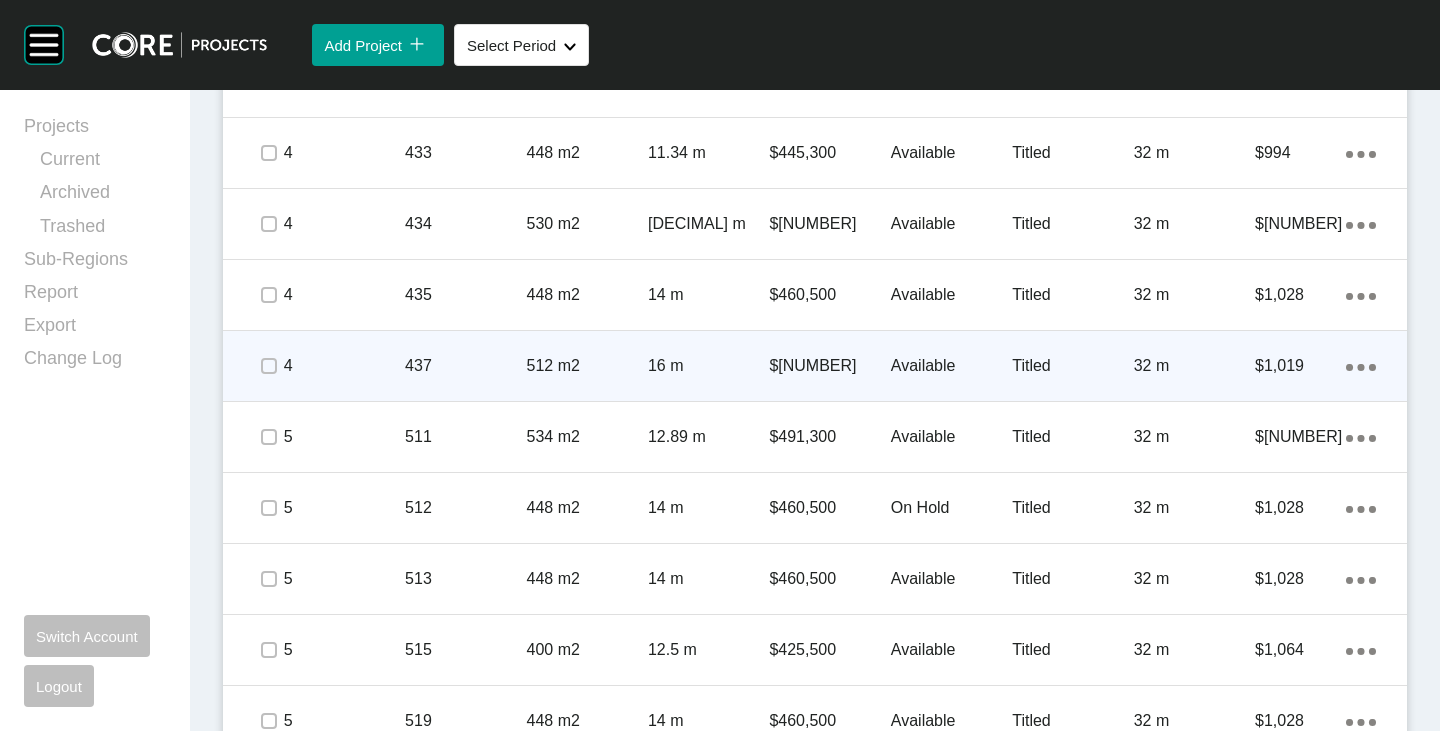 click on "Action Menu Dots Copy 6 Created with Sketch." at bounding box center [1361, 366] 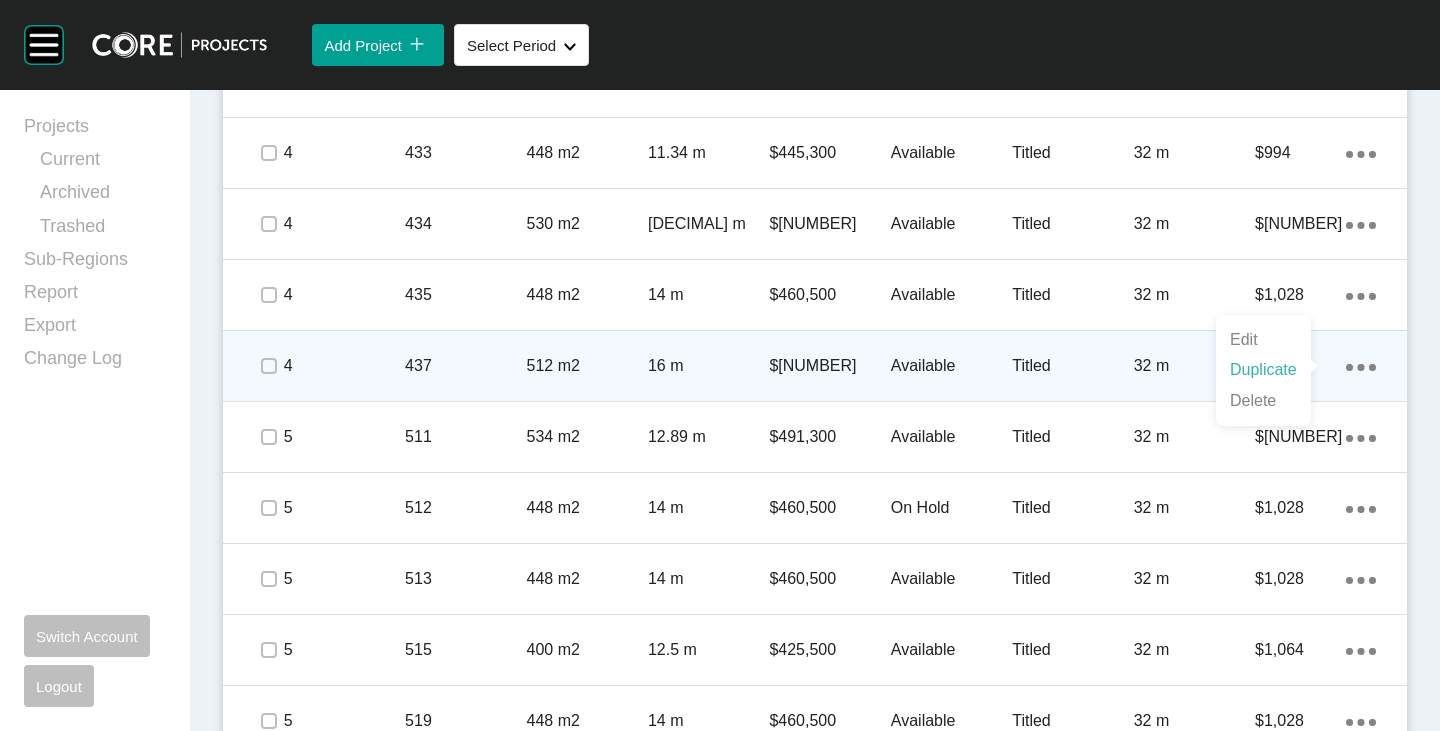 click on "Duplicate" at bounding box center (1263, 370) 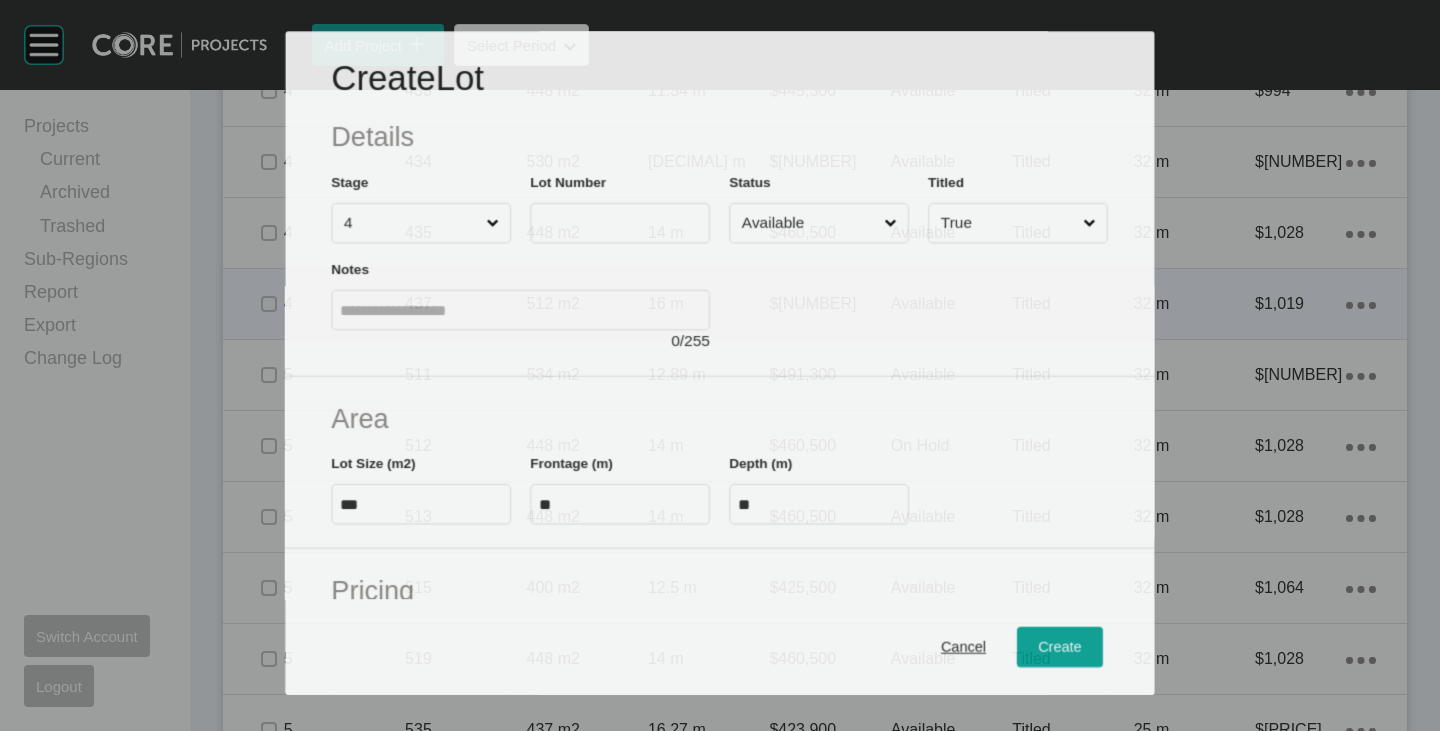 scroll, scrollTop: 2338, scrollLeft: 0, axis: vertical 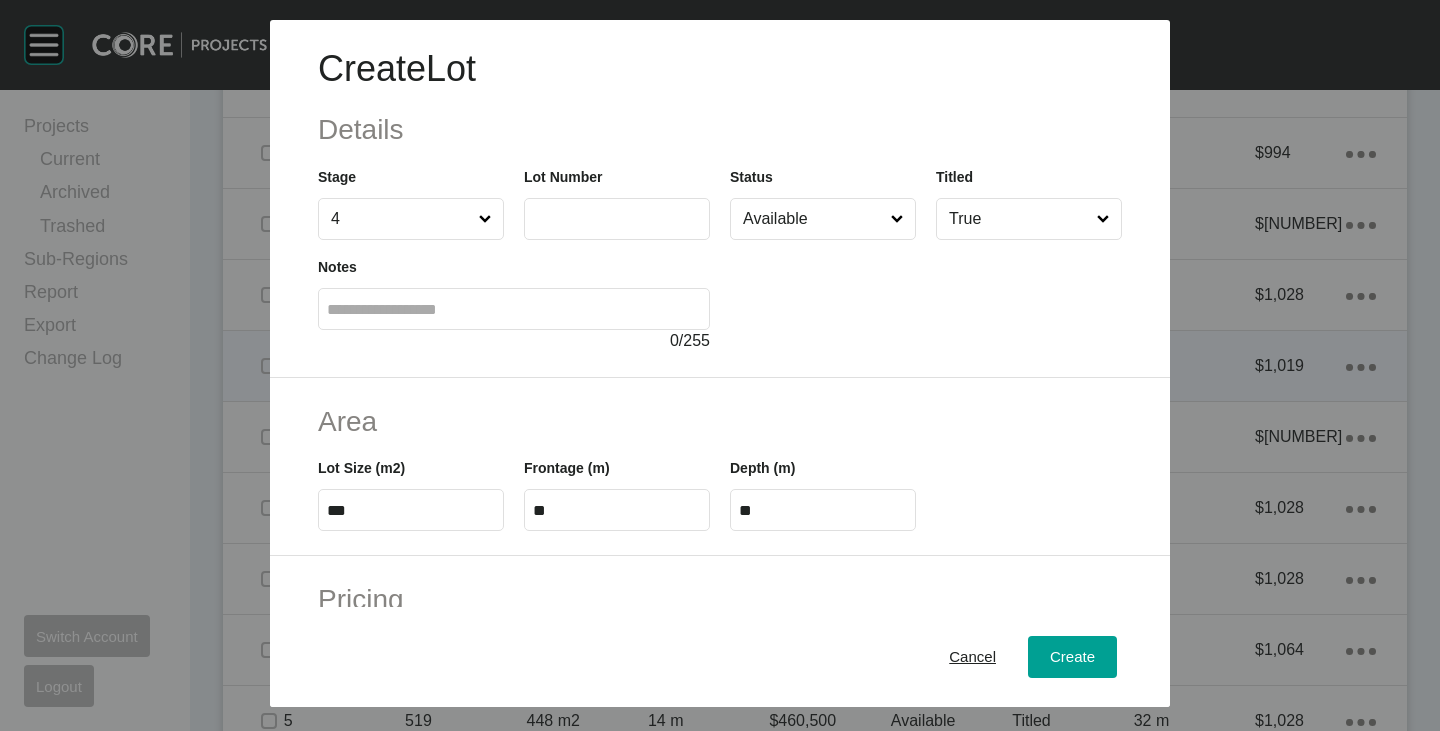 click at bounding box center (617, 219) 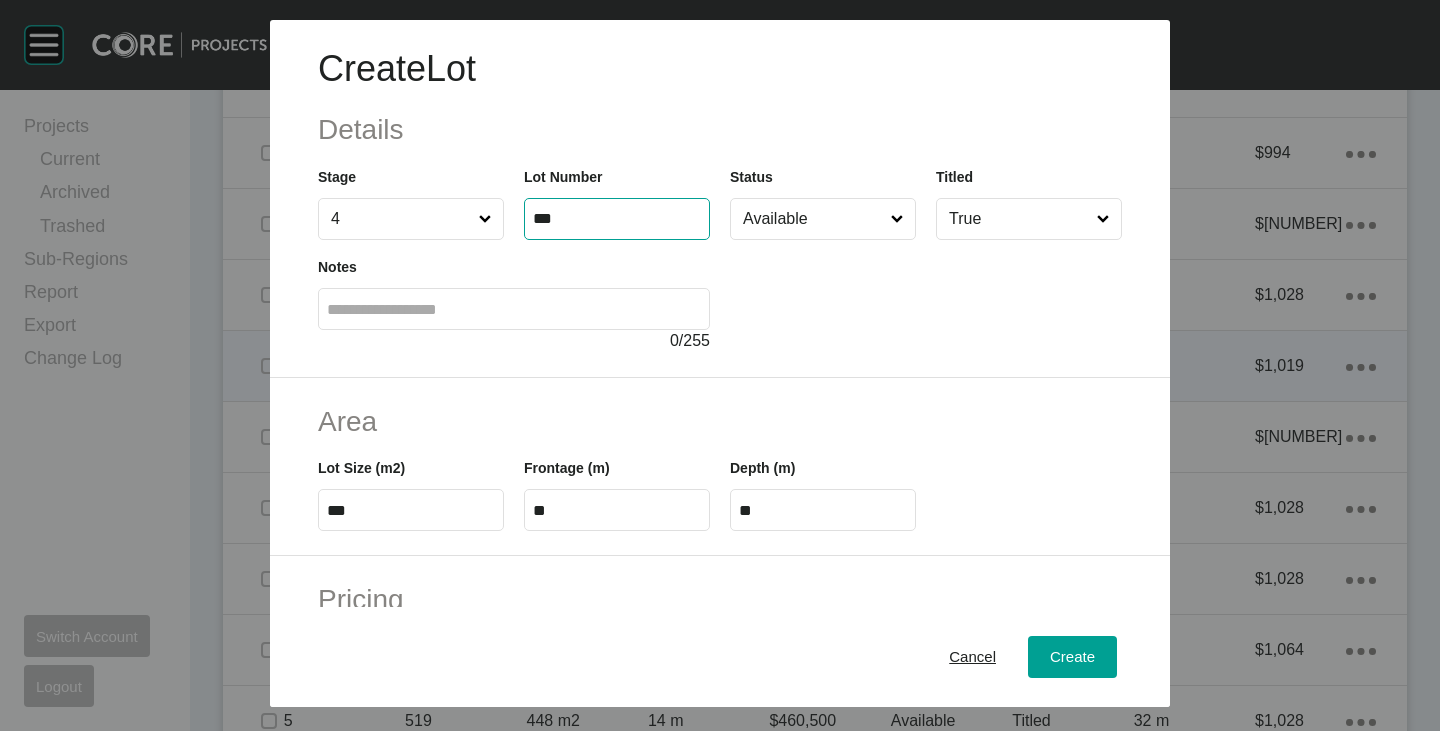 click at bounding box center (926, 296) 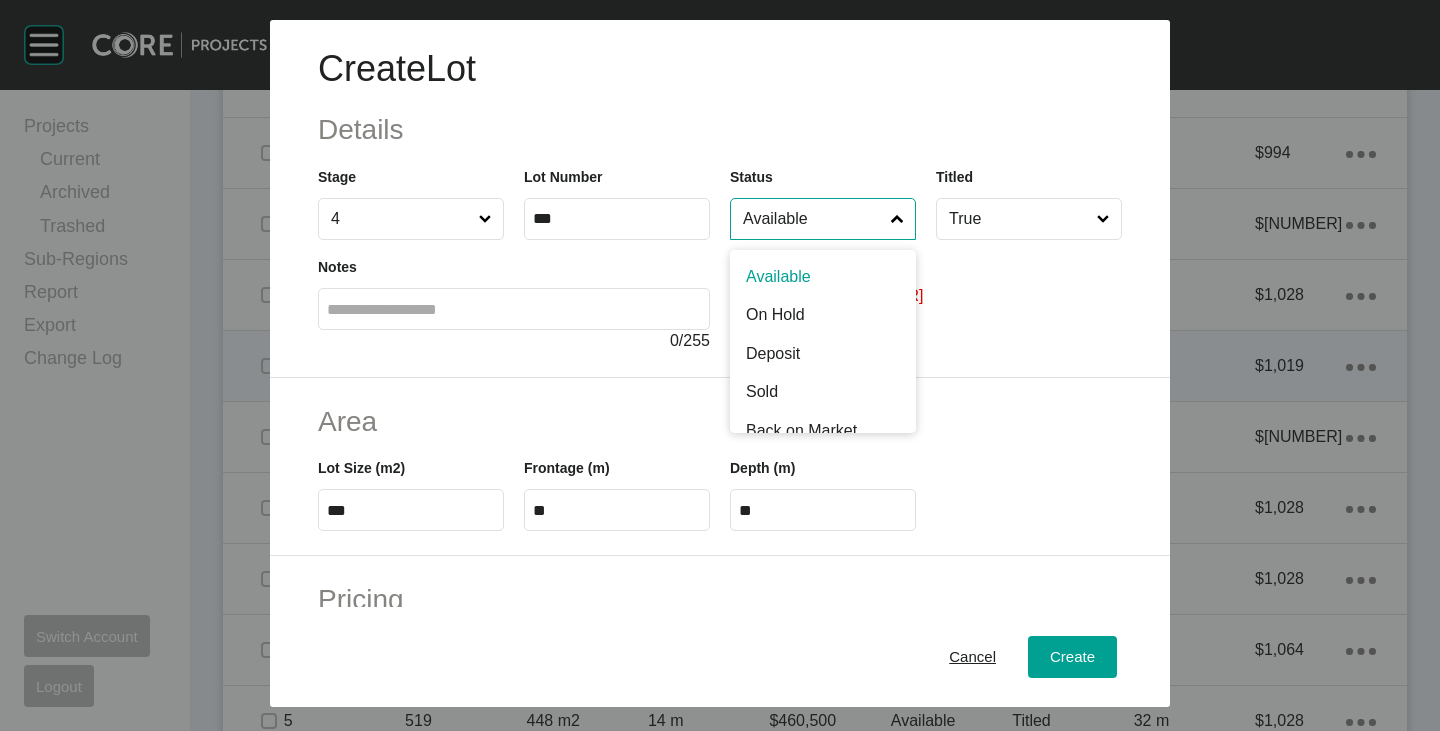 click on "Available" at bounding box center [813, 219] 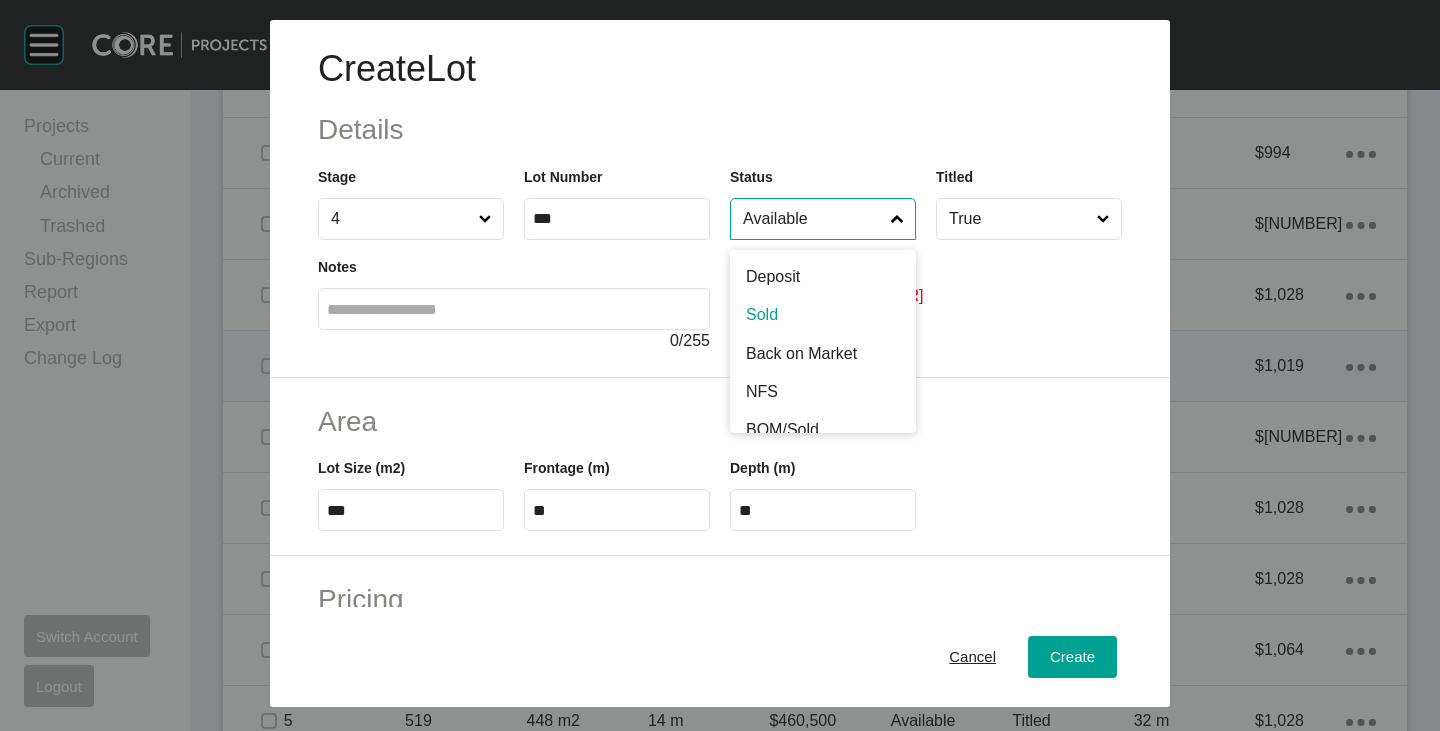 scroll, scrollTop: 100, scrollLeft: 0, axis: vertical 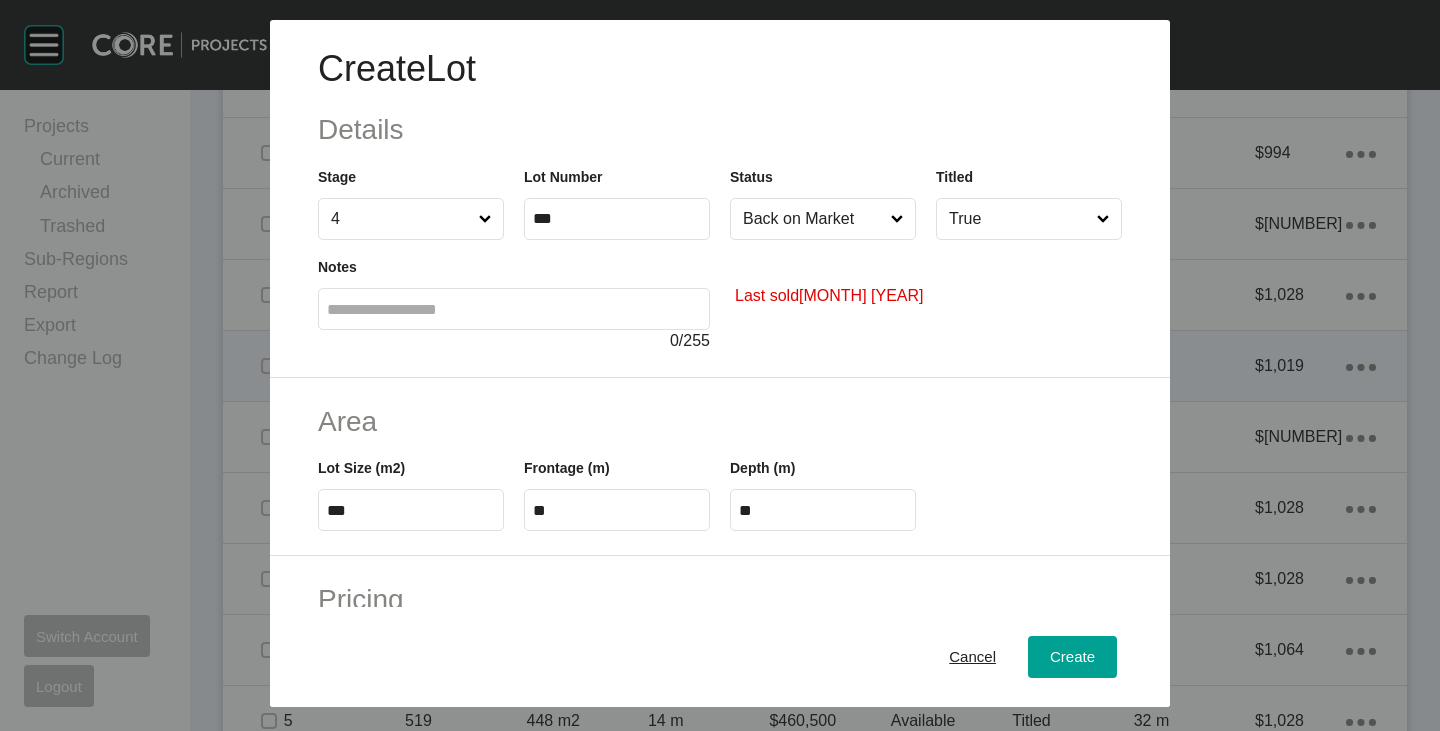 click on "***" at bounding box center (411, 510) 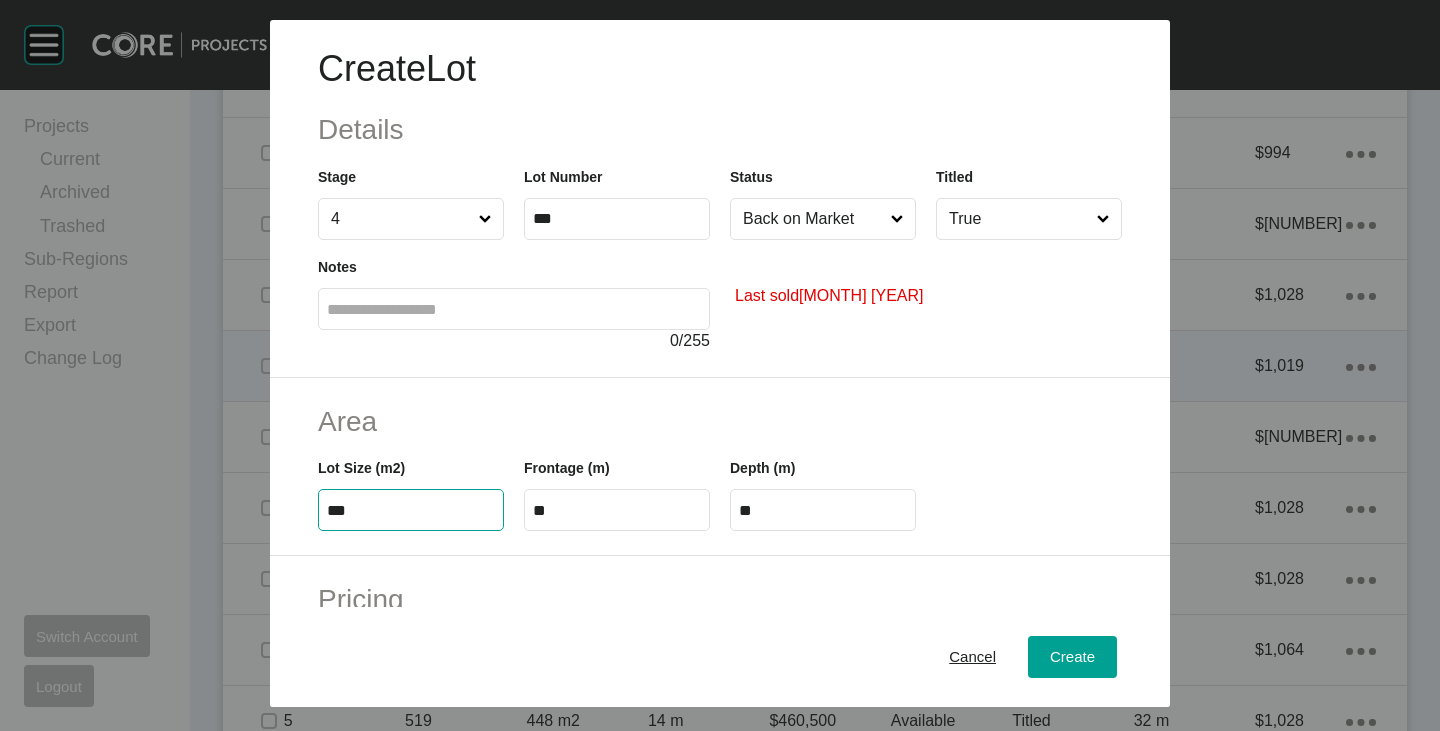click on "***" at bounding box center [411, 510] 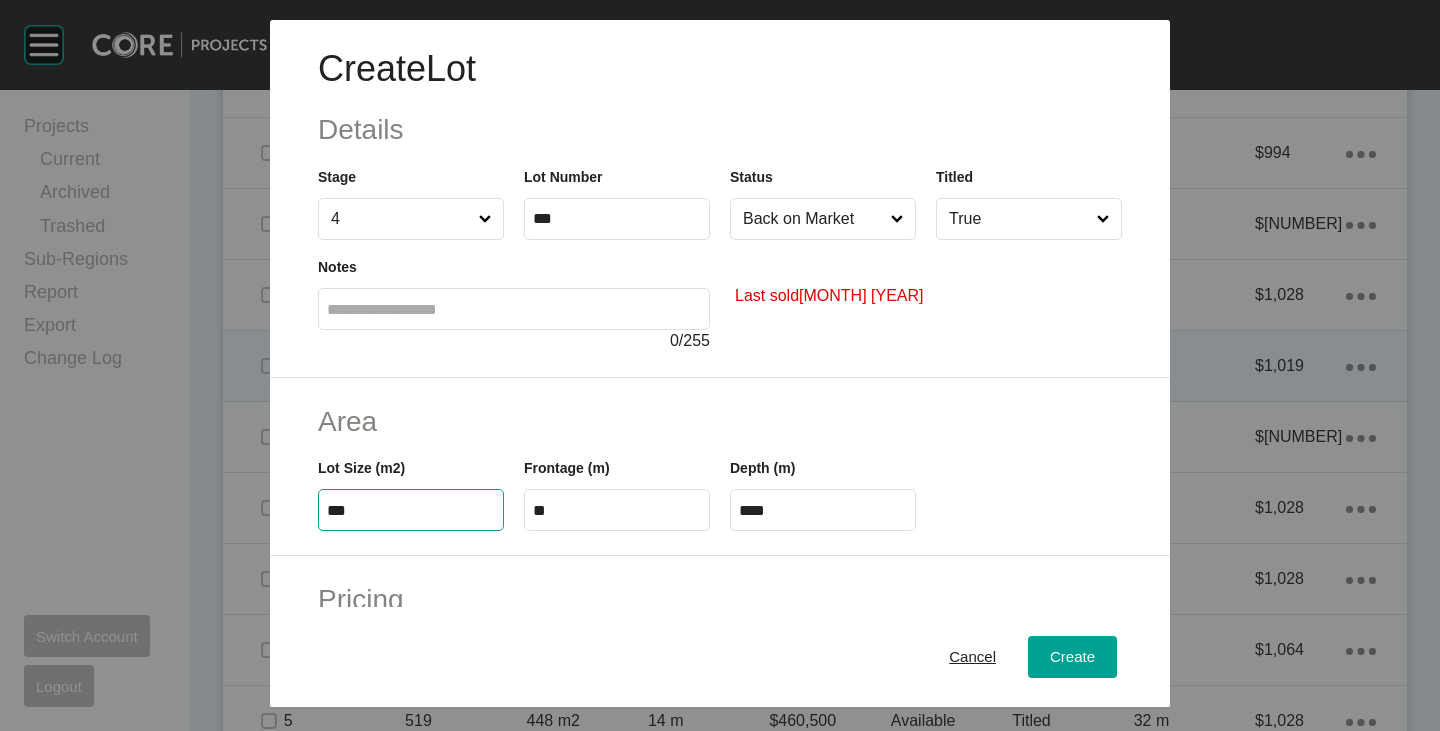 click on "Area" at bounding box center [720, 421] 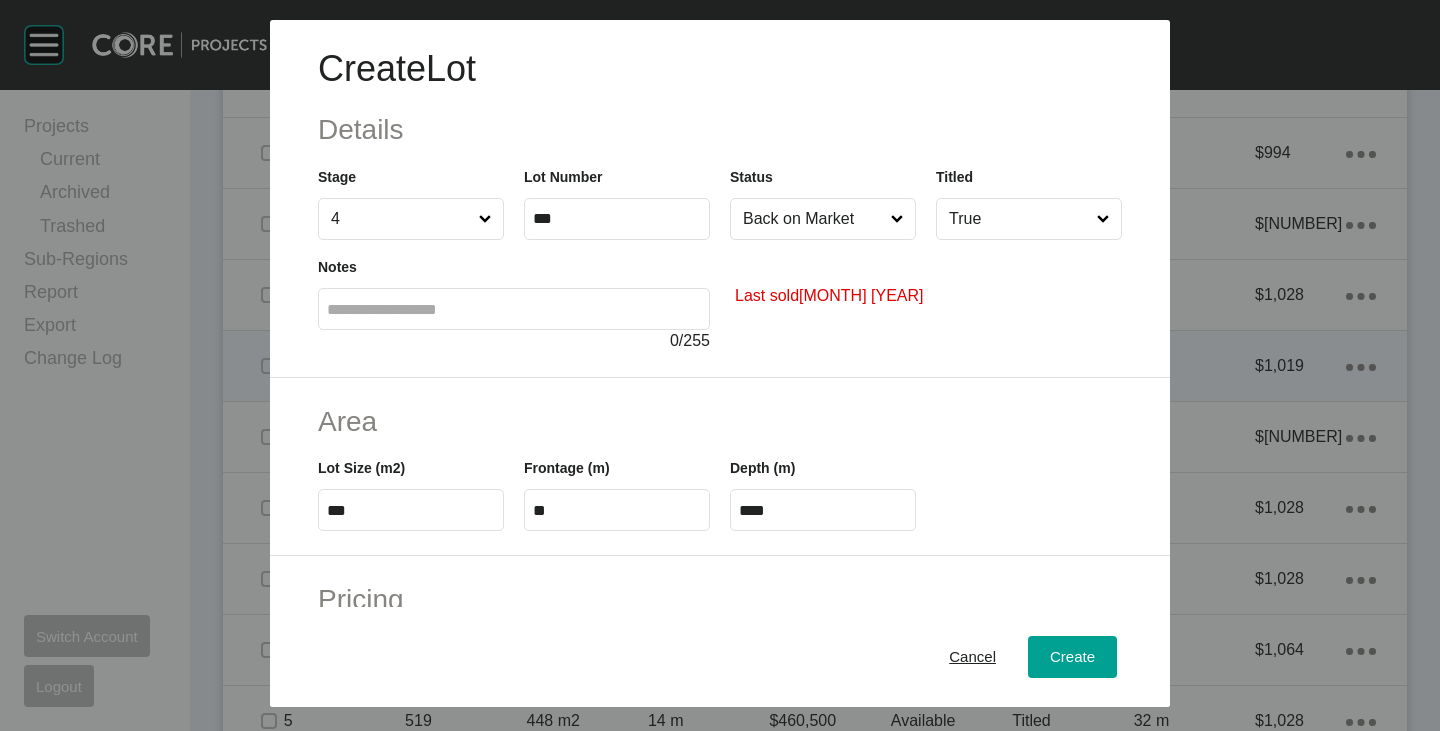 click on "**" at bounding box center (617, 510) 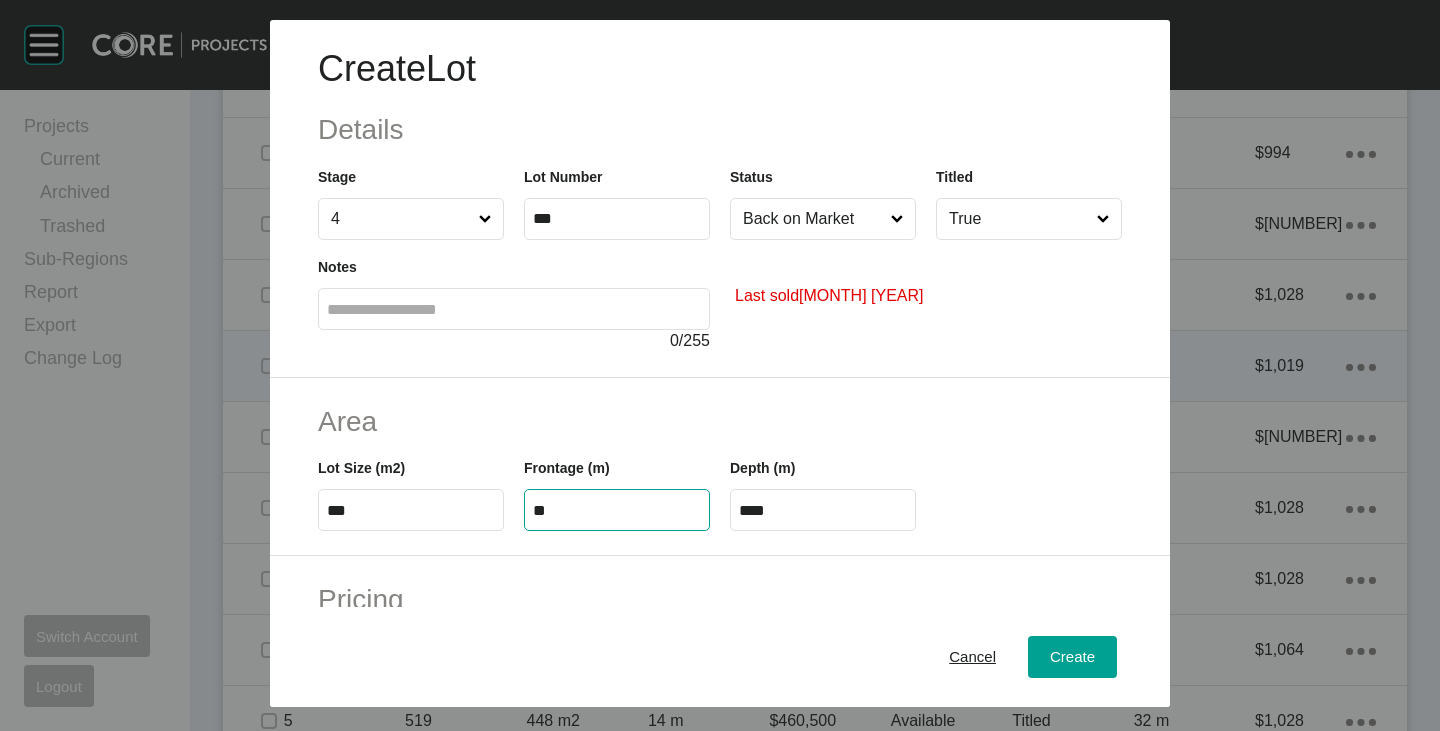 click on "**" at bounding box center [617, 510] 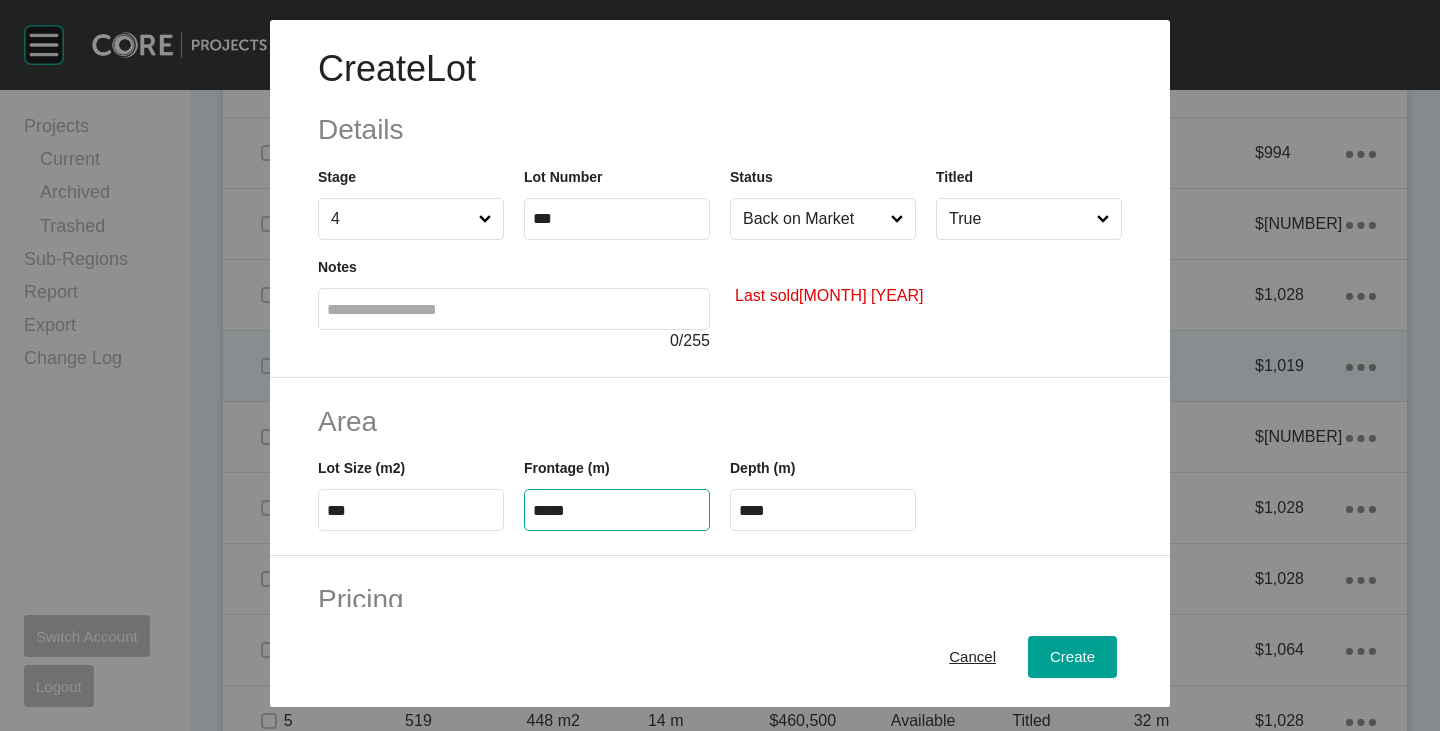 click on "Frontage (m) *****" at bounding box center [617, 486] 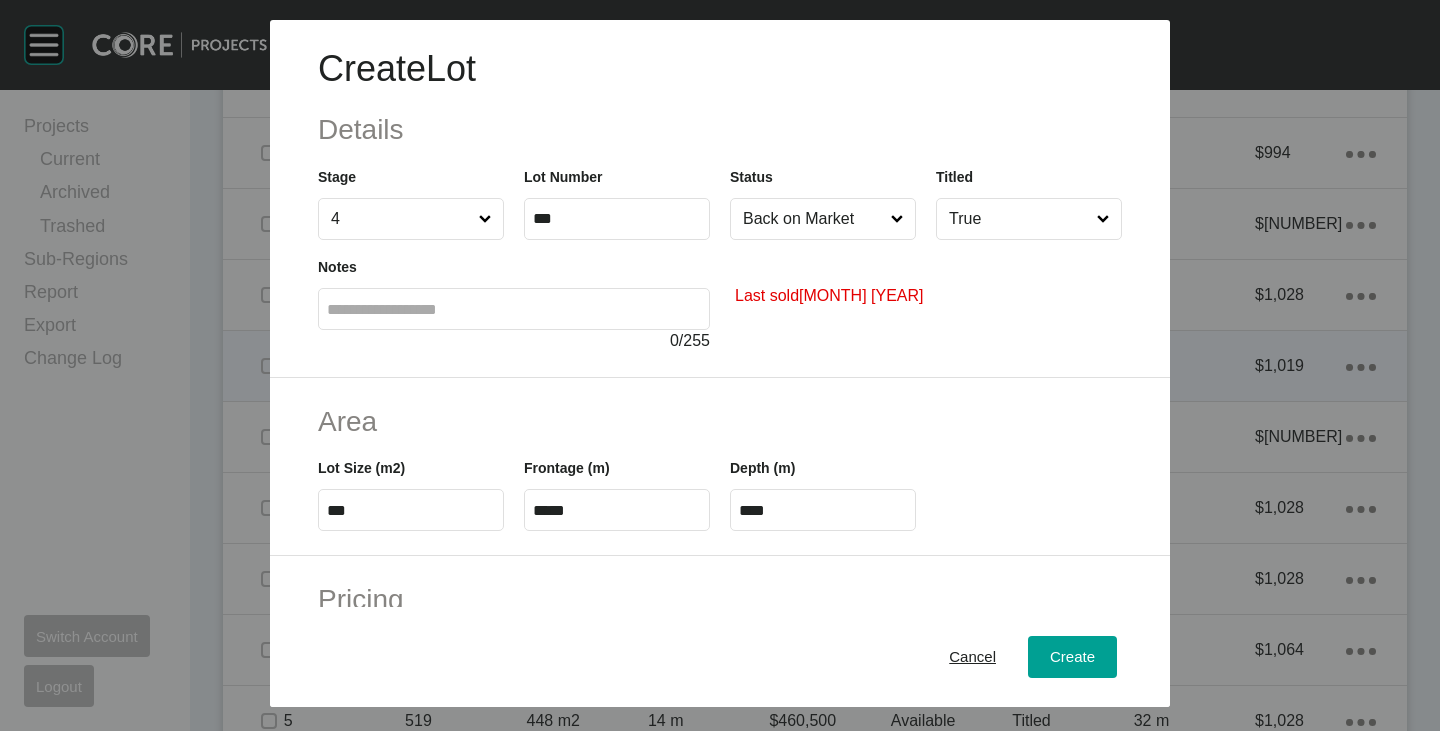 click on "****" at bounding box center [823, 510] 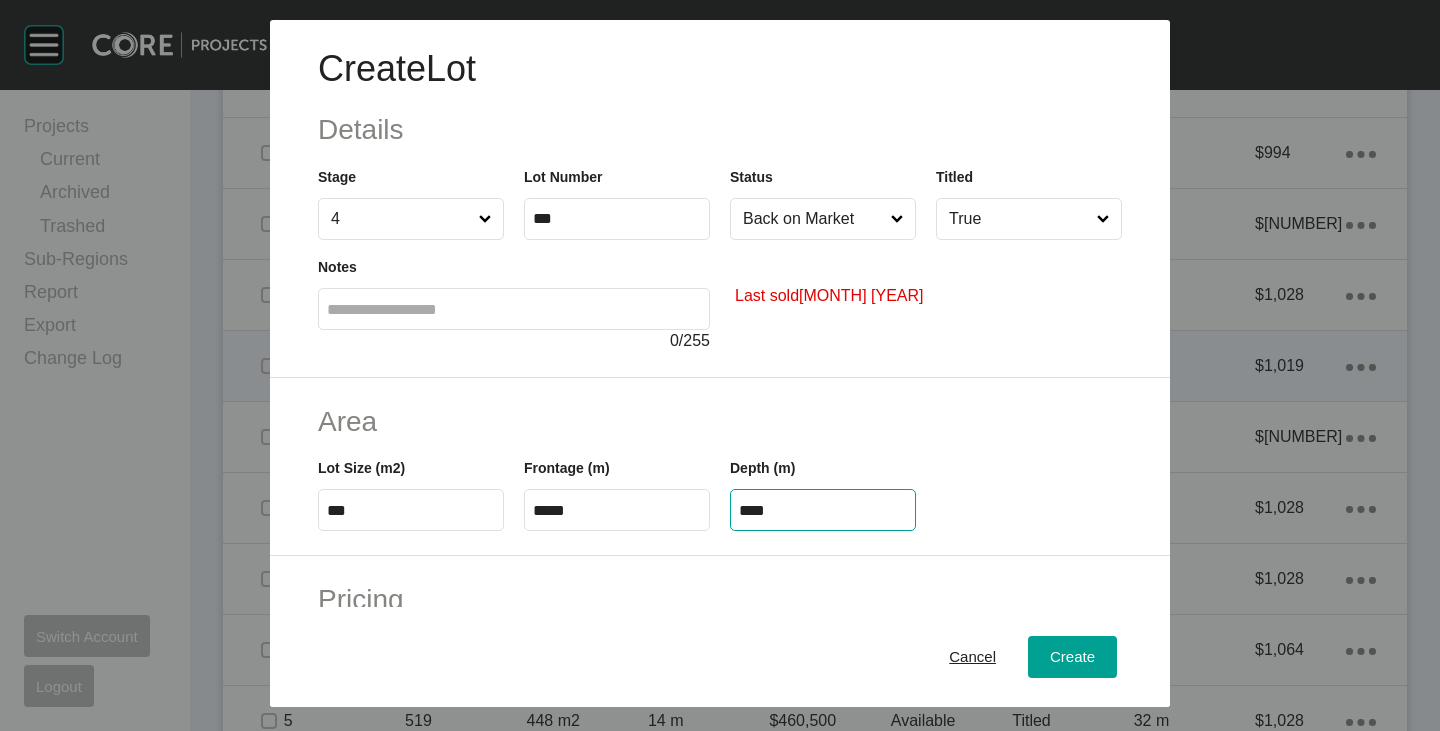 click on "****" at bounding box center [823, 510] 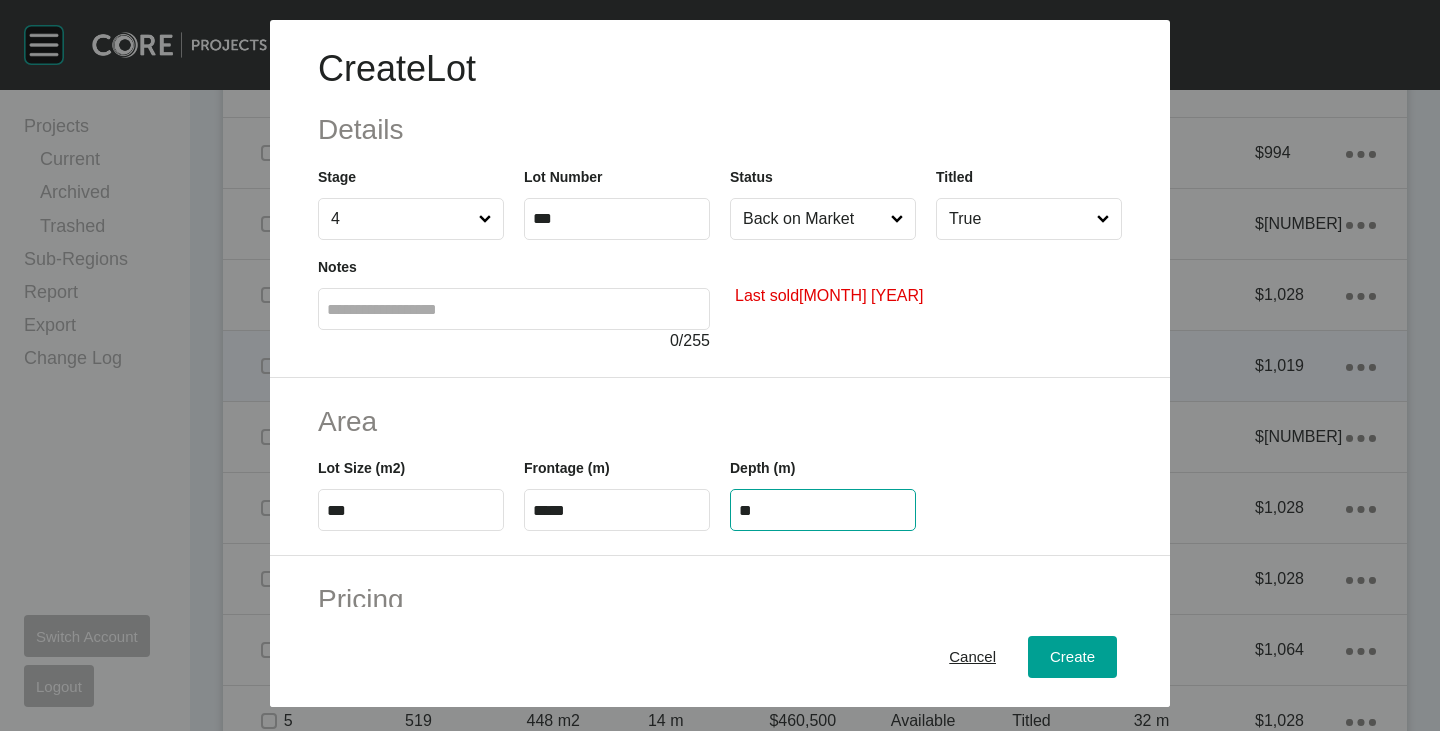 click on "Create  Lot Details Stage 4 Lot Number *** Status Back on Market Titled True Notes 0 / 255 Last sold  [MONTH] [YEAR] Area Lot Size (m2) *** Frontage (m) ***** Depth (m) ** Pricing Price $ Created with Sketch. $ ******* Incentives $ Created with Sketch. $ ****** Negotiation Buffer $ Created with Sketch. $ * Price Change $ Created with Sketch. $ ******* $/m2 $ Created with Sketch. $ ***** Characteristics Corner Fall Fill Irregular Nearby Amenity Park / Wetlands Powerlines Substation Double Storey Orientation Cancel Create" at bounding box center (720, 365) 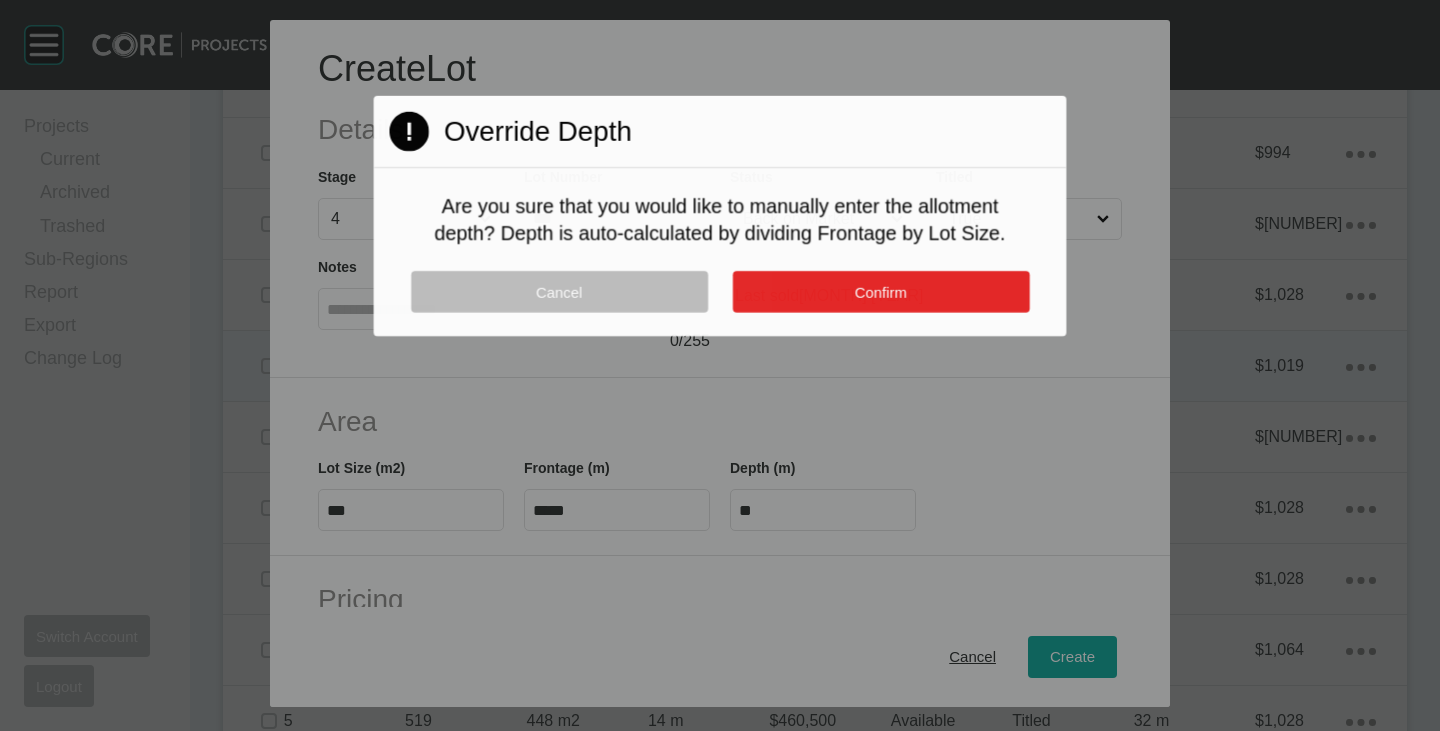 click on "Confirm" at bounding box center [881, 291] 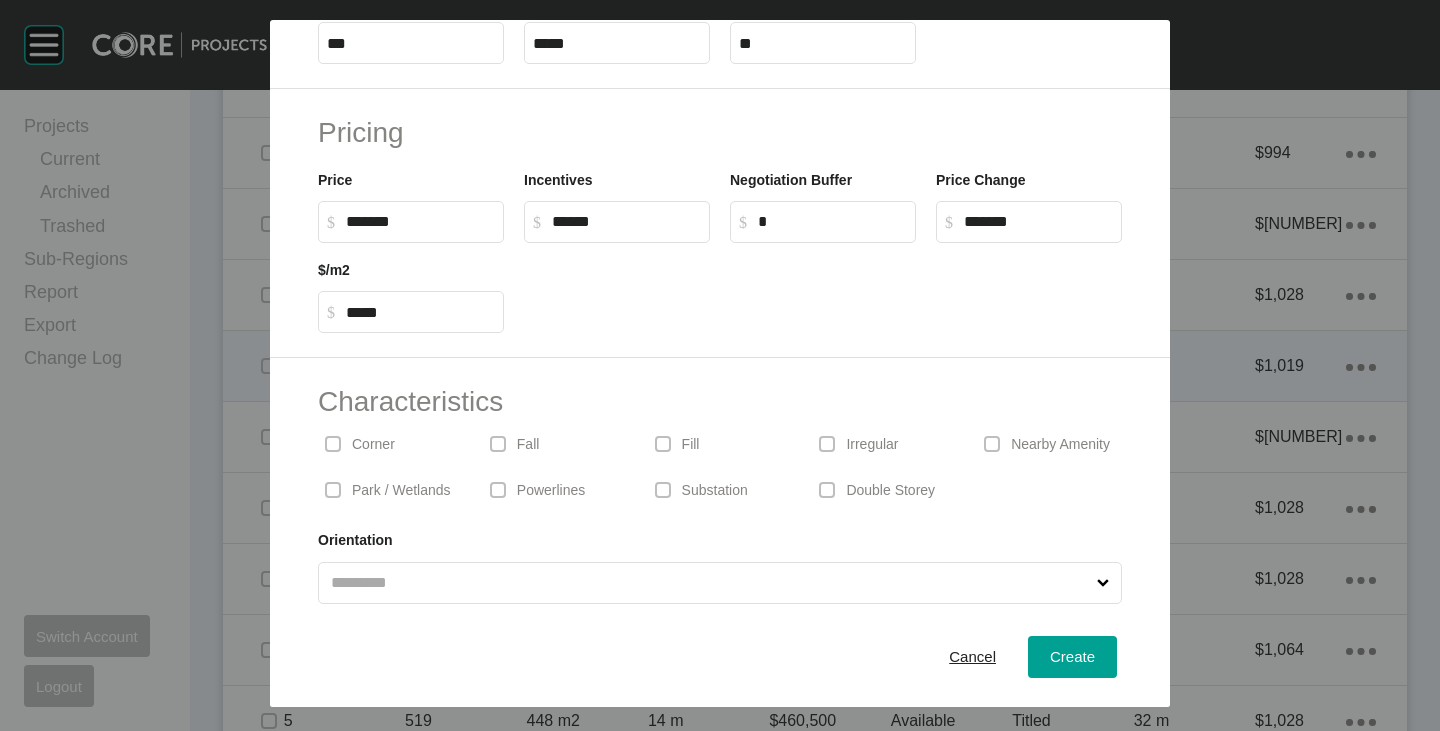 scroll, scrollTop: 489, scrollLeft: 0, axis: vertical 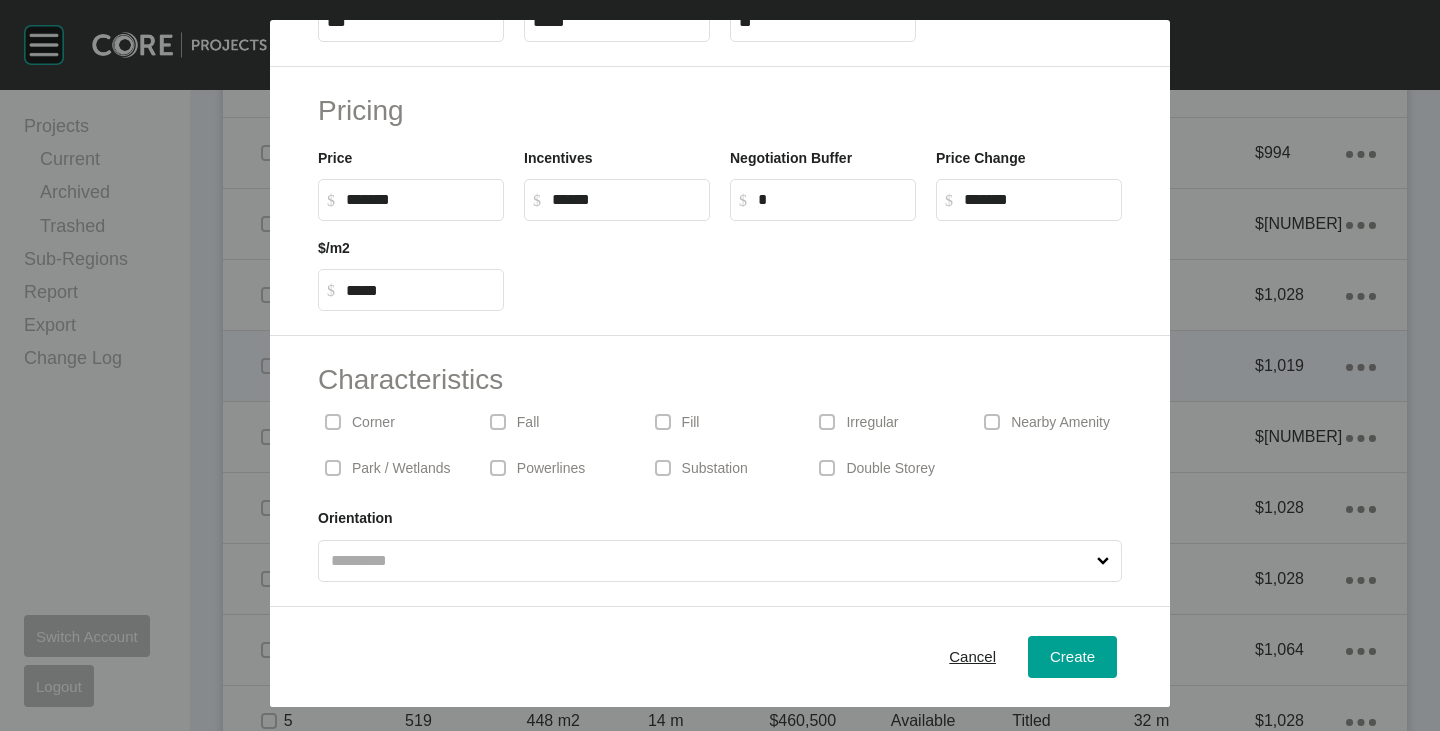 click on "Irregular" at bounding box center (884, 422) 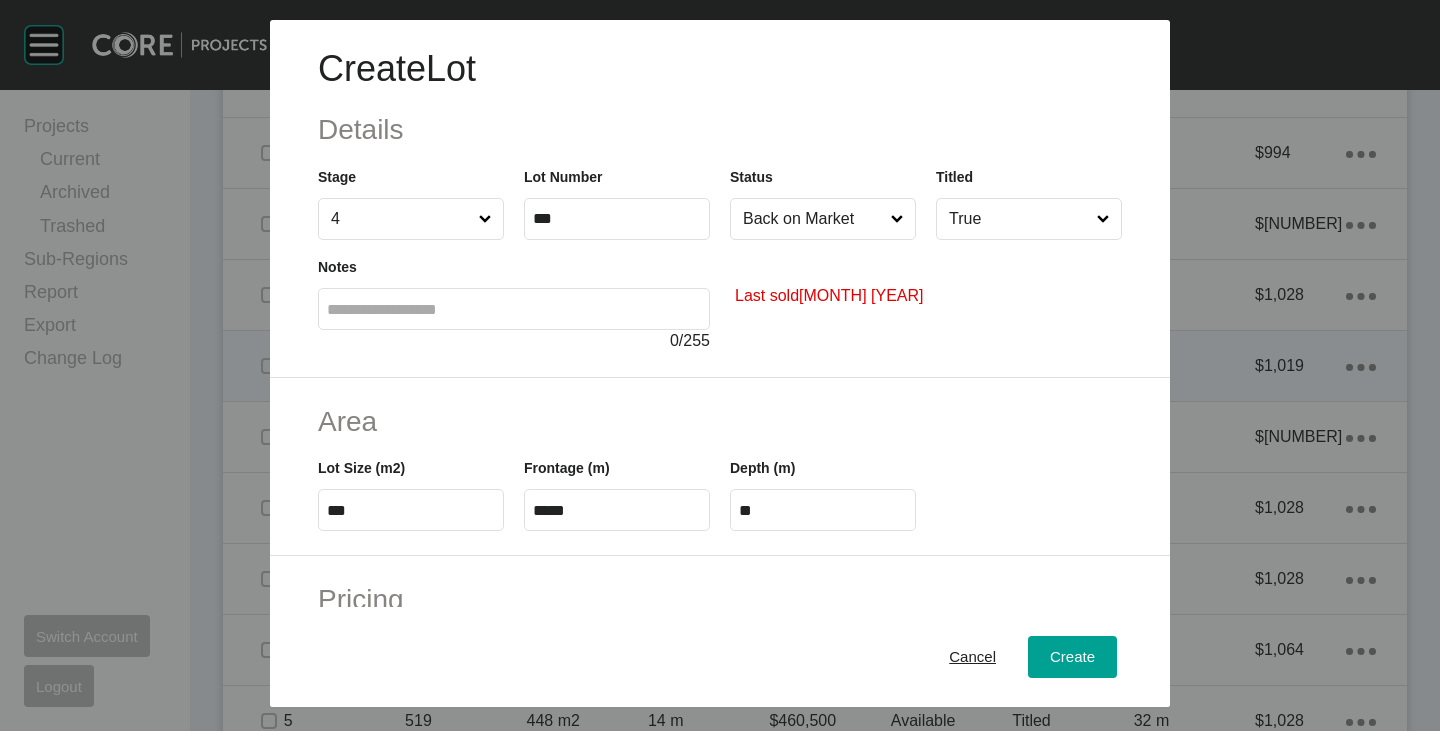 scroll, scrollTop: 400, scrollLeft: 0, axis: vertical 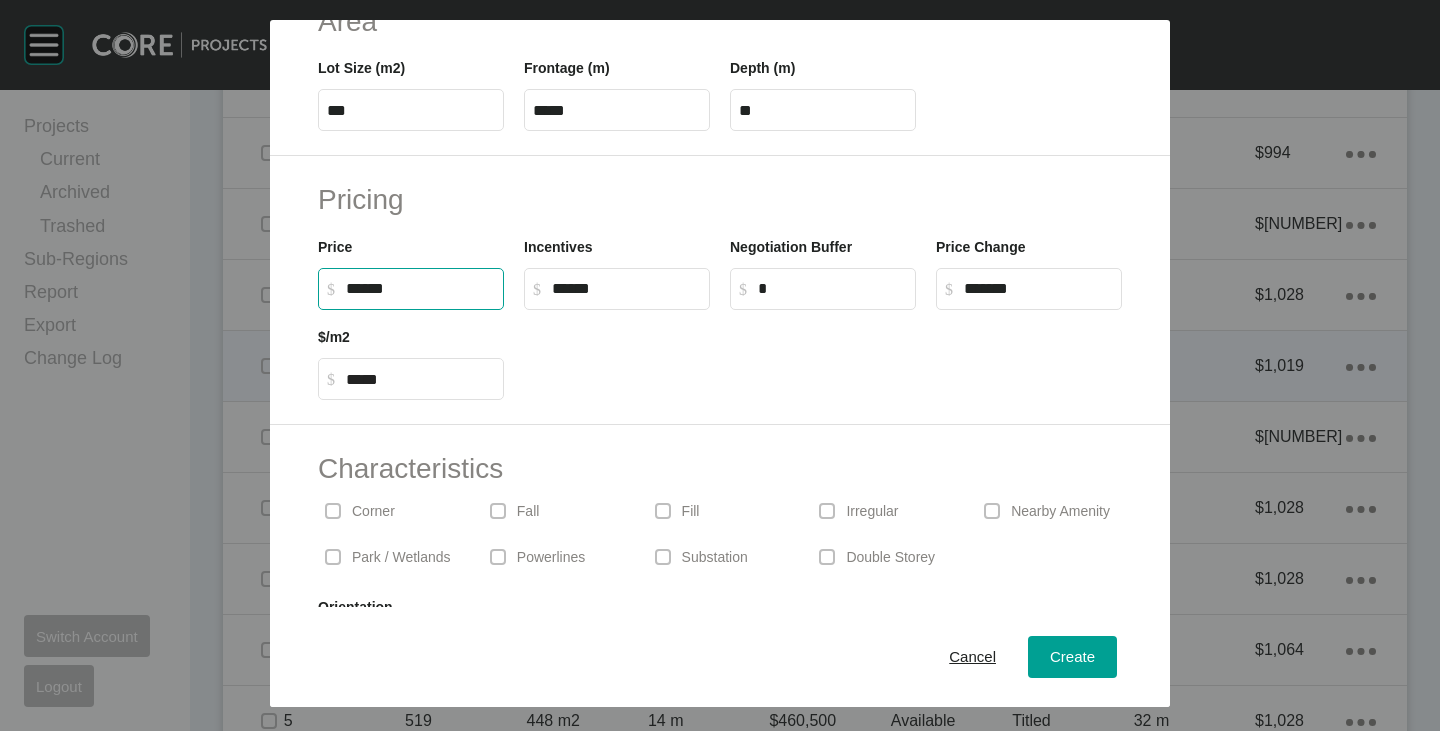drag, startPoint x: 347, startPoint y: 291, endPoint x: 380, endPoint y: 310, distance: 38.078865 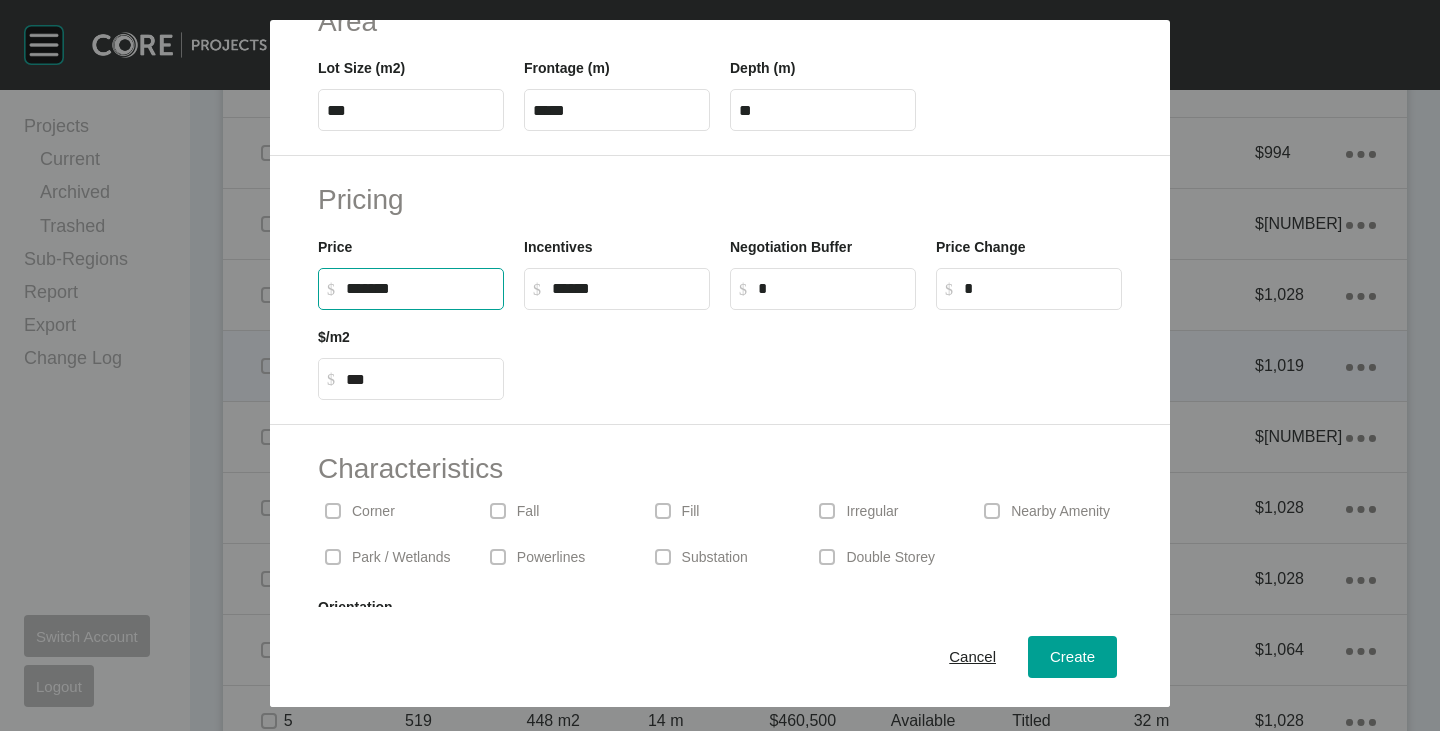 click at bounding box center [823, 355] 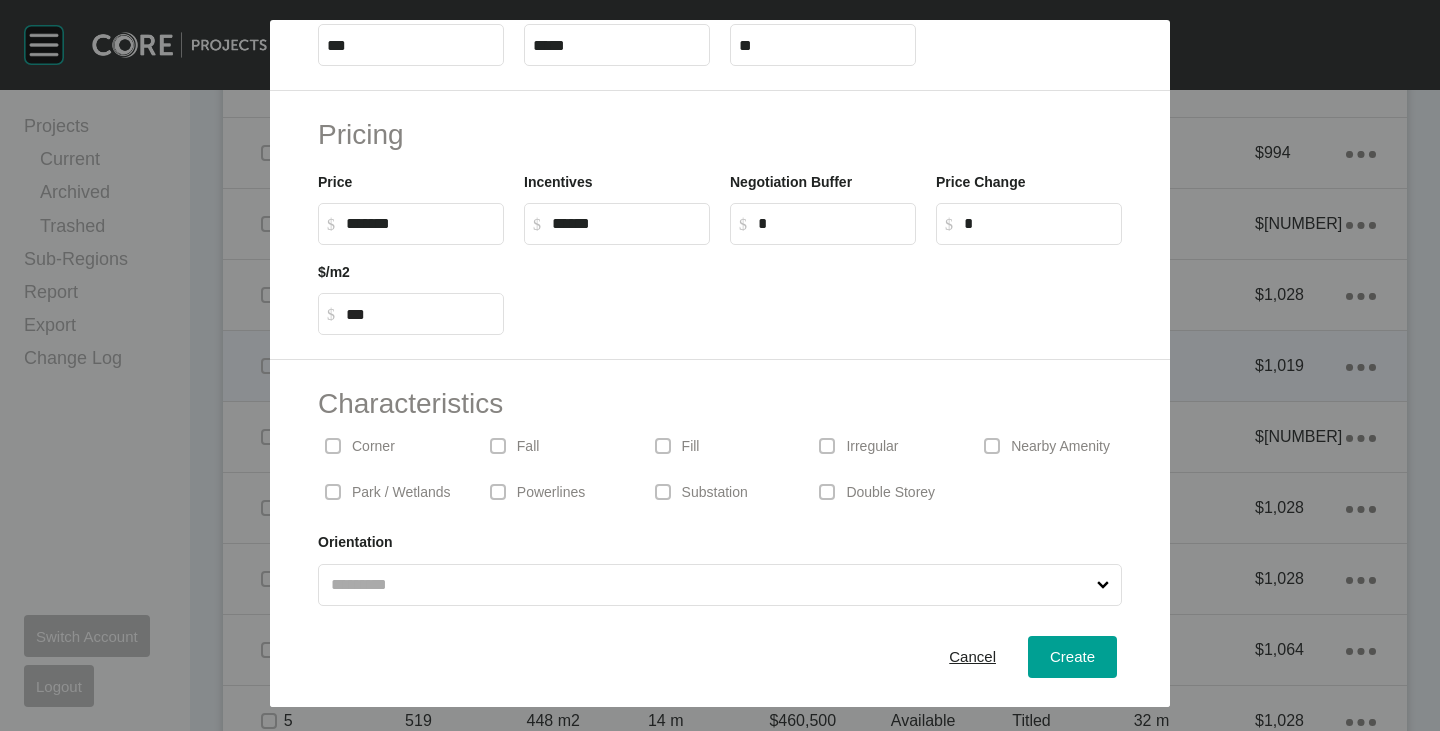 scroll, scrollTop: 489, scrollLeft: 0, axis: vertical 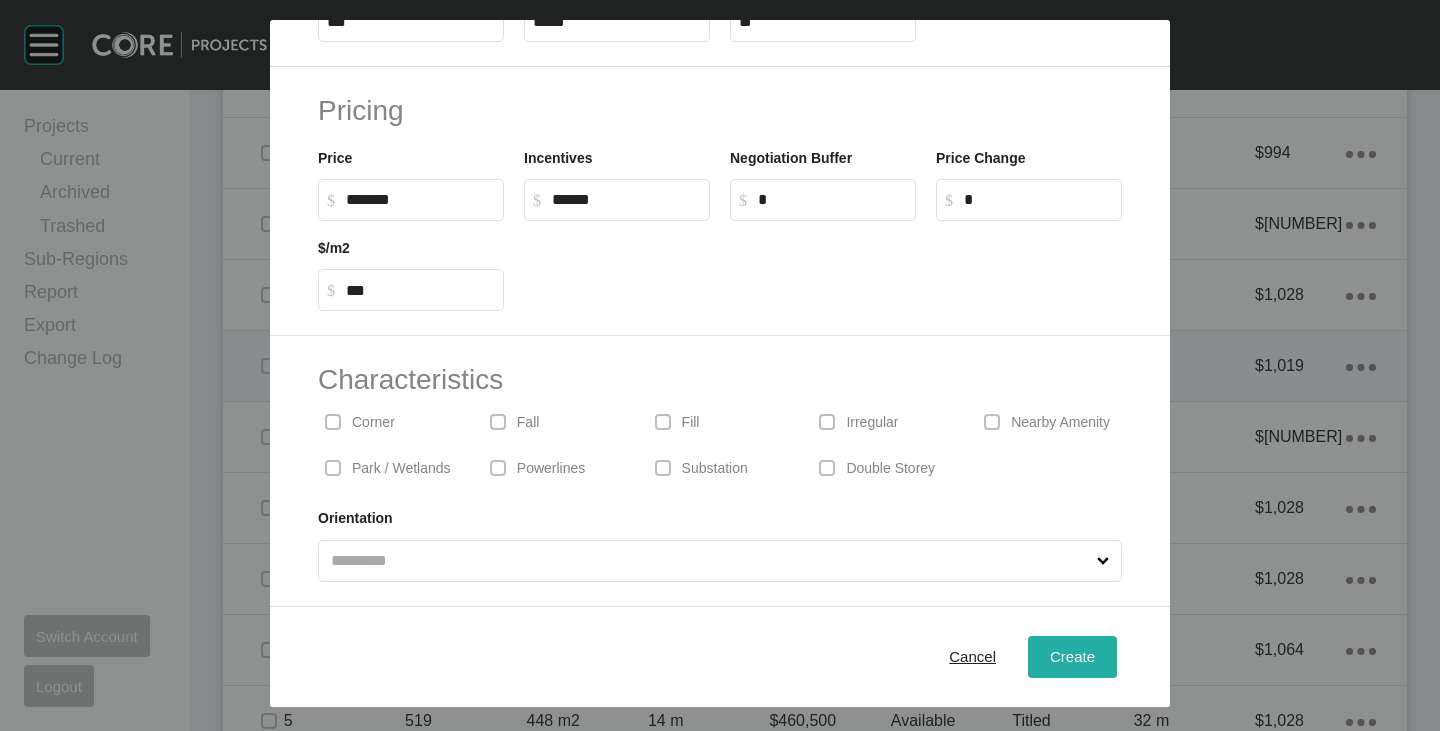 click on "Create" at bounding box center (1072, 656) 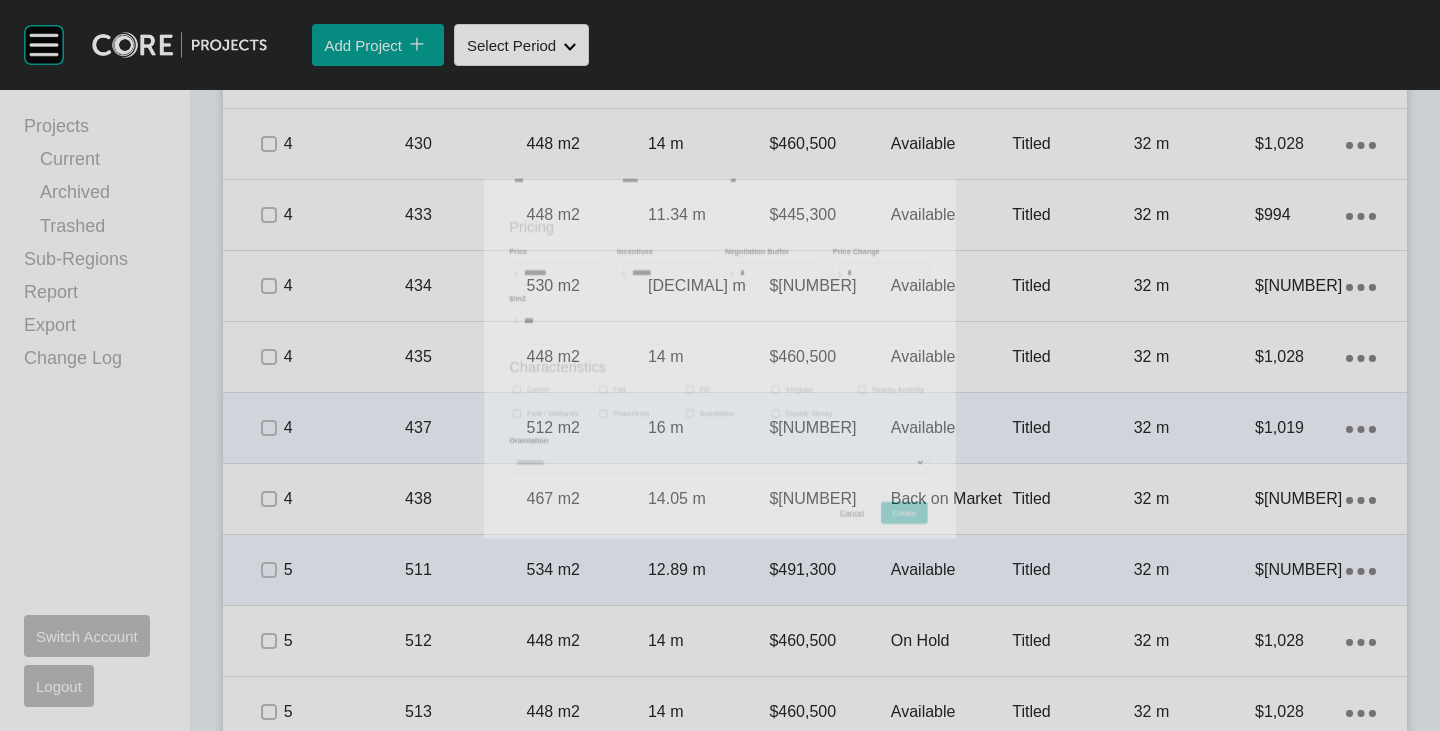 scroll, scrollTop: 2400, scrollLeft: 0, axis: vertical 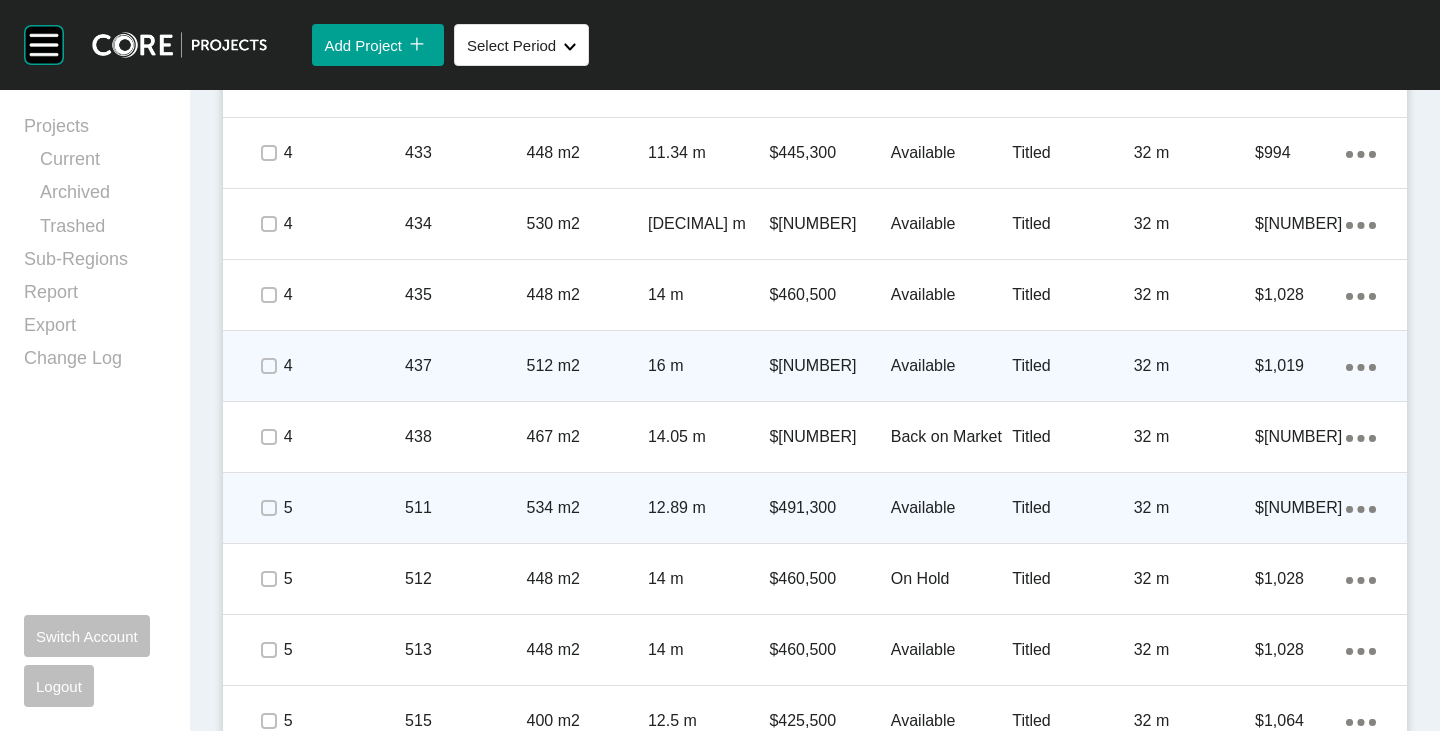click 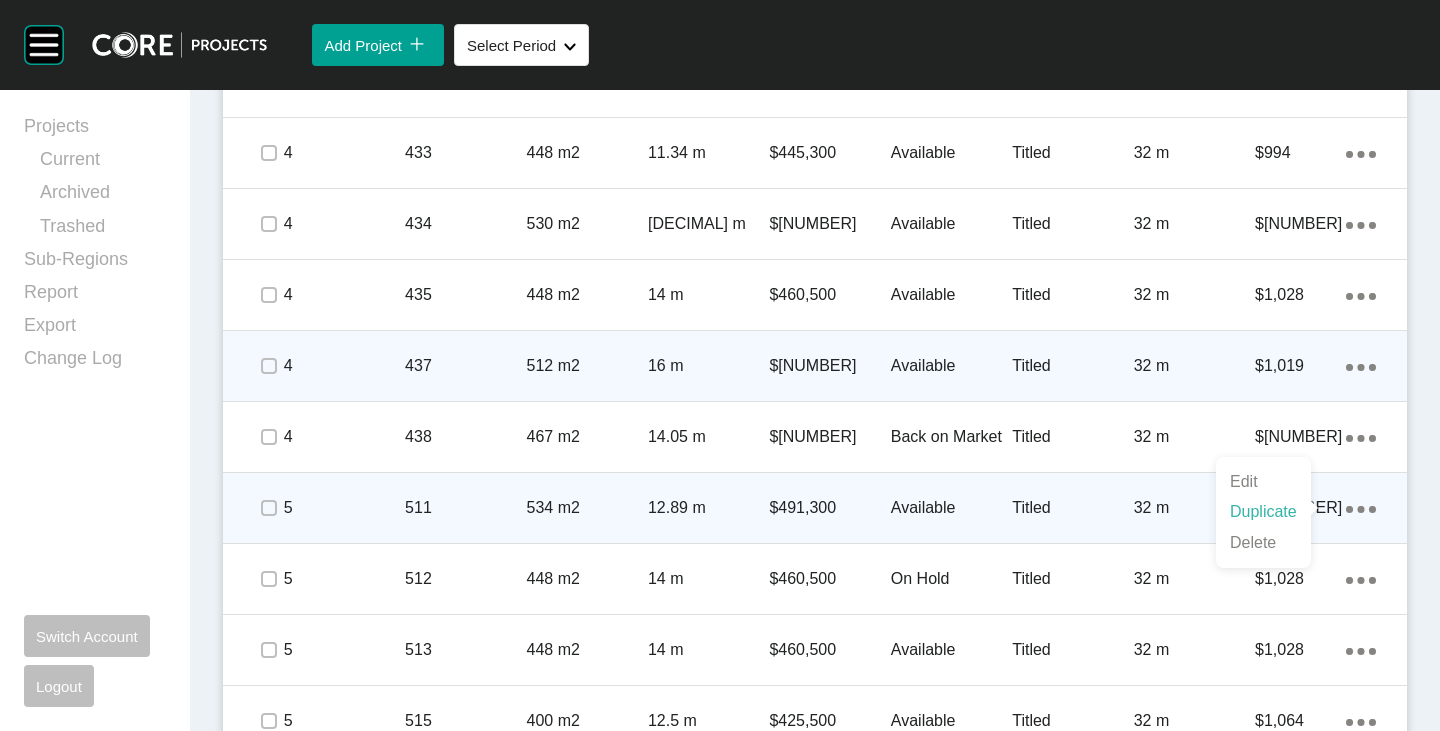 click on "Duplicate" at bounding box center (1263, 512) 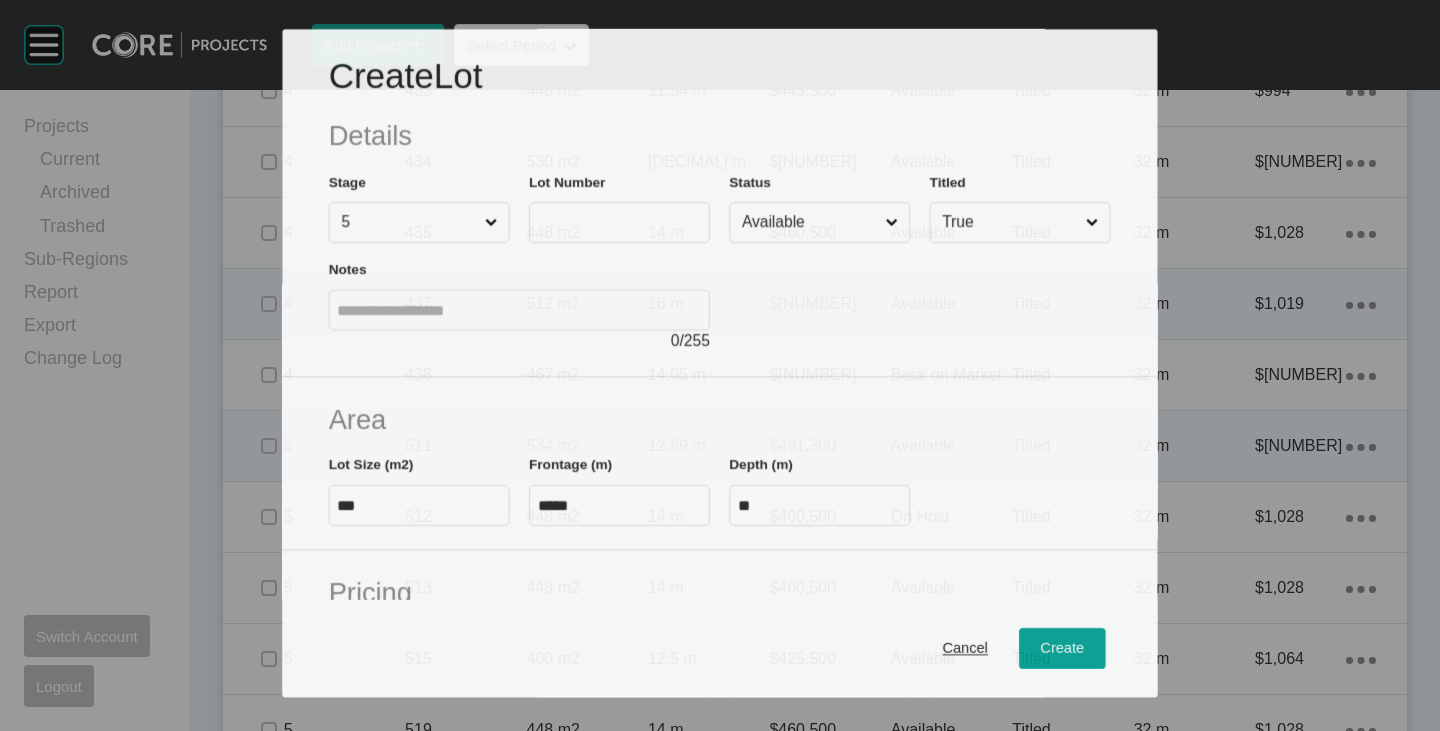 scroll, scrollTop: 2338, scrollLeft: 0, axis: vertical 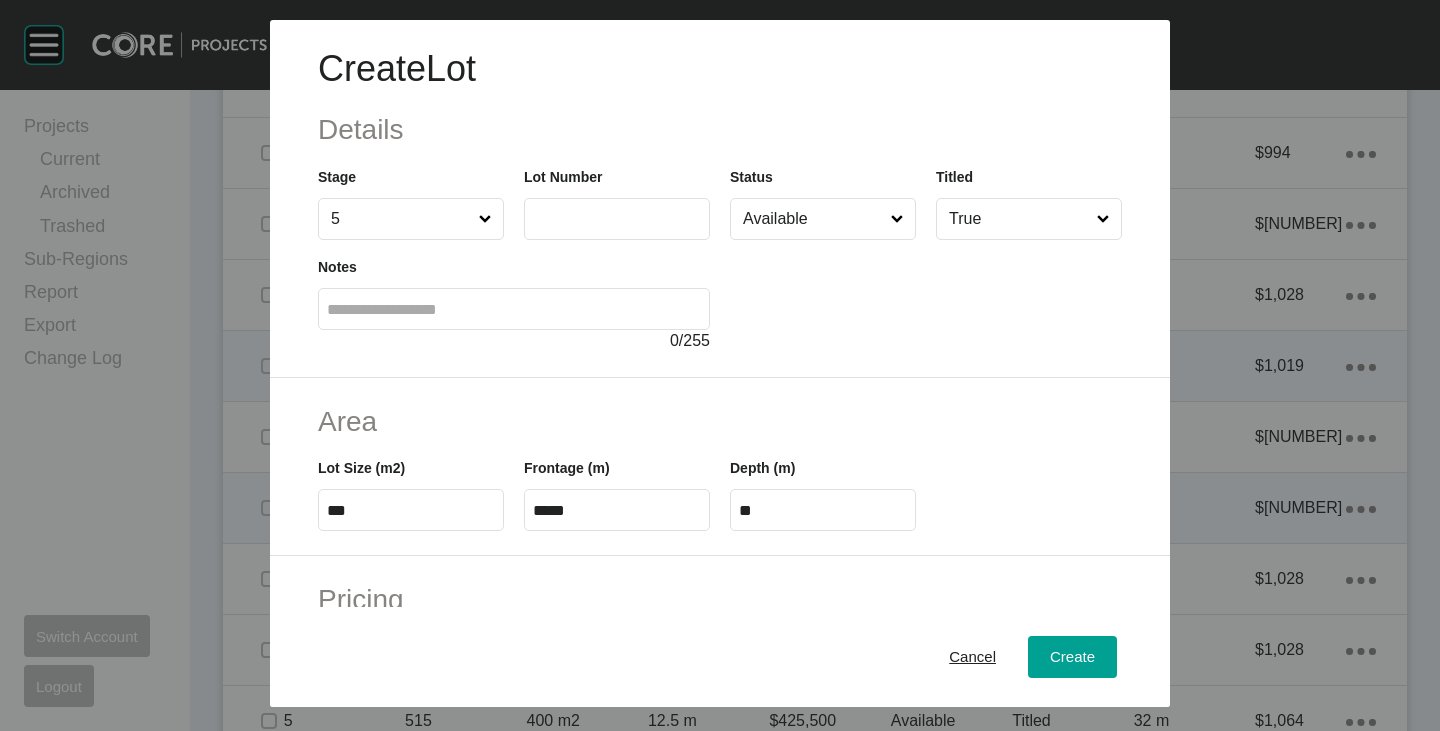 click at bounding box center [617, 218] 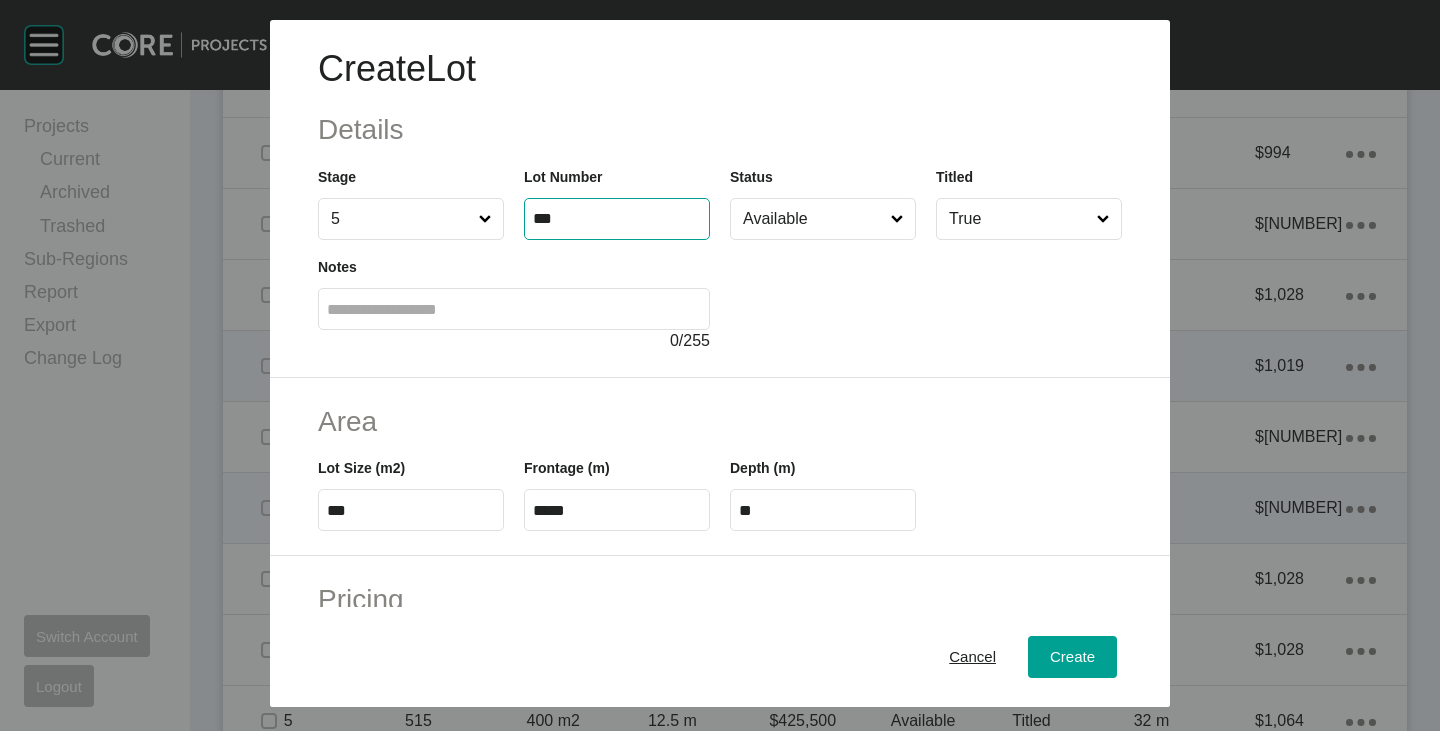 click on "Create  Lot Details Stage 5 Lot Number *** Status Available Titled True Notes 0 / 255" at bounding box center [720, 199] 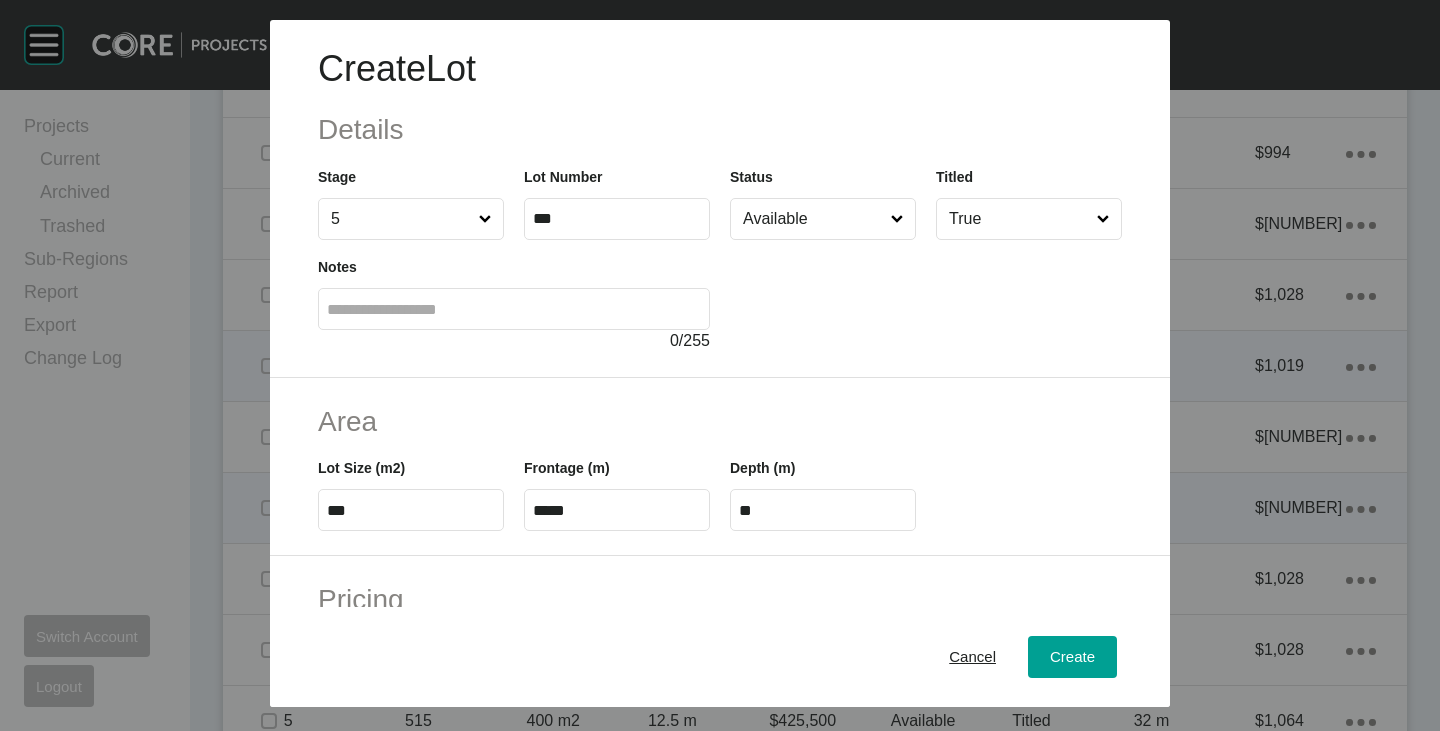 click on "***" at bounding box center (411, 510) 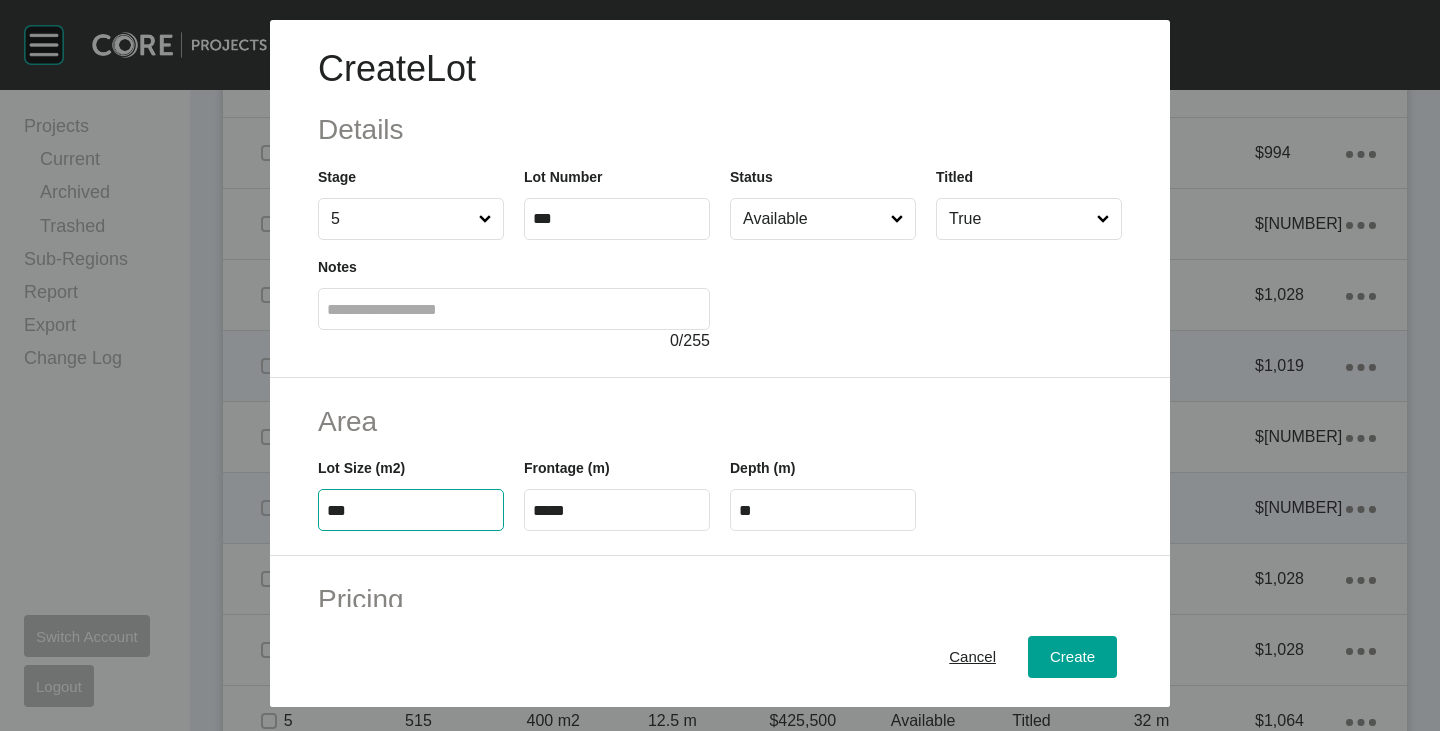 click on "***" at bounding box center (411, 510) 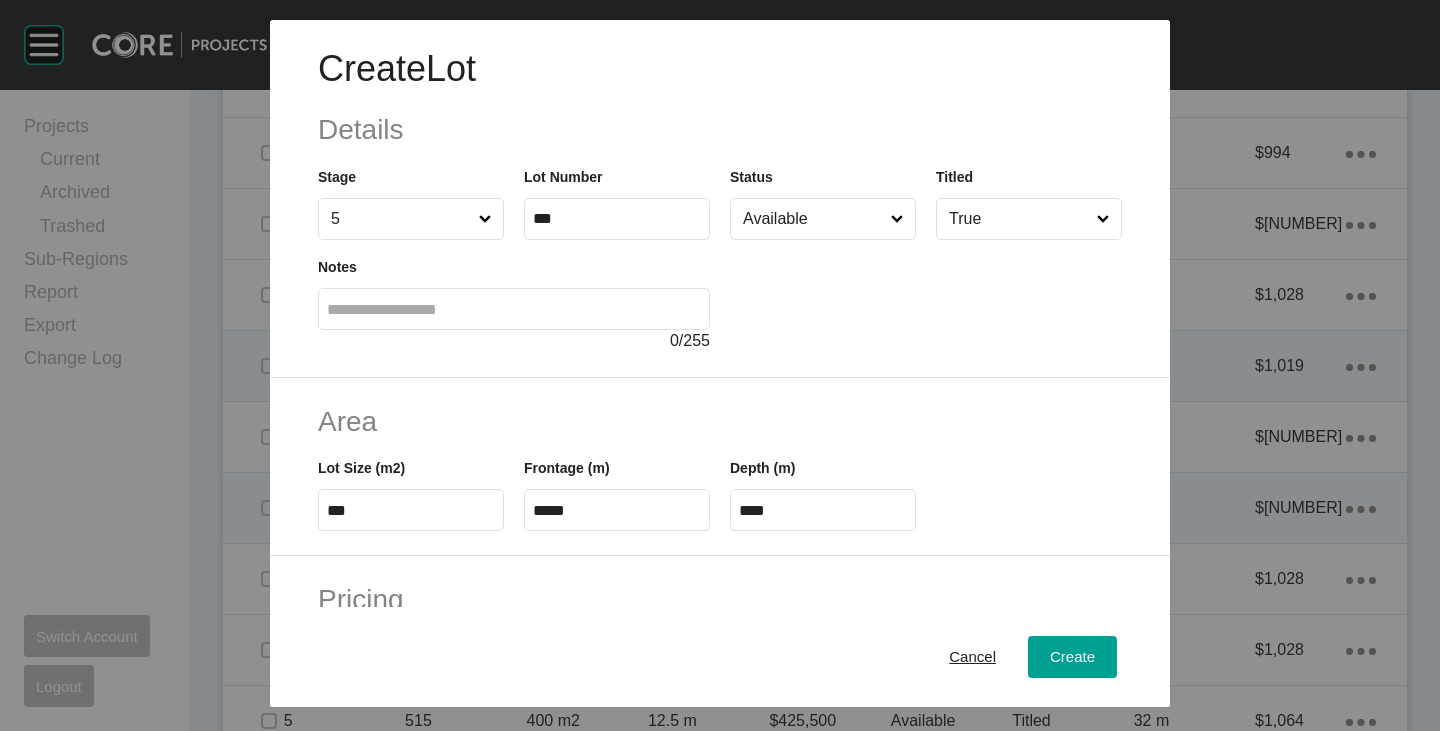click on "Area" at bounding box center (720, 421) 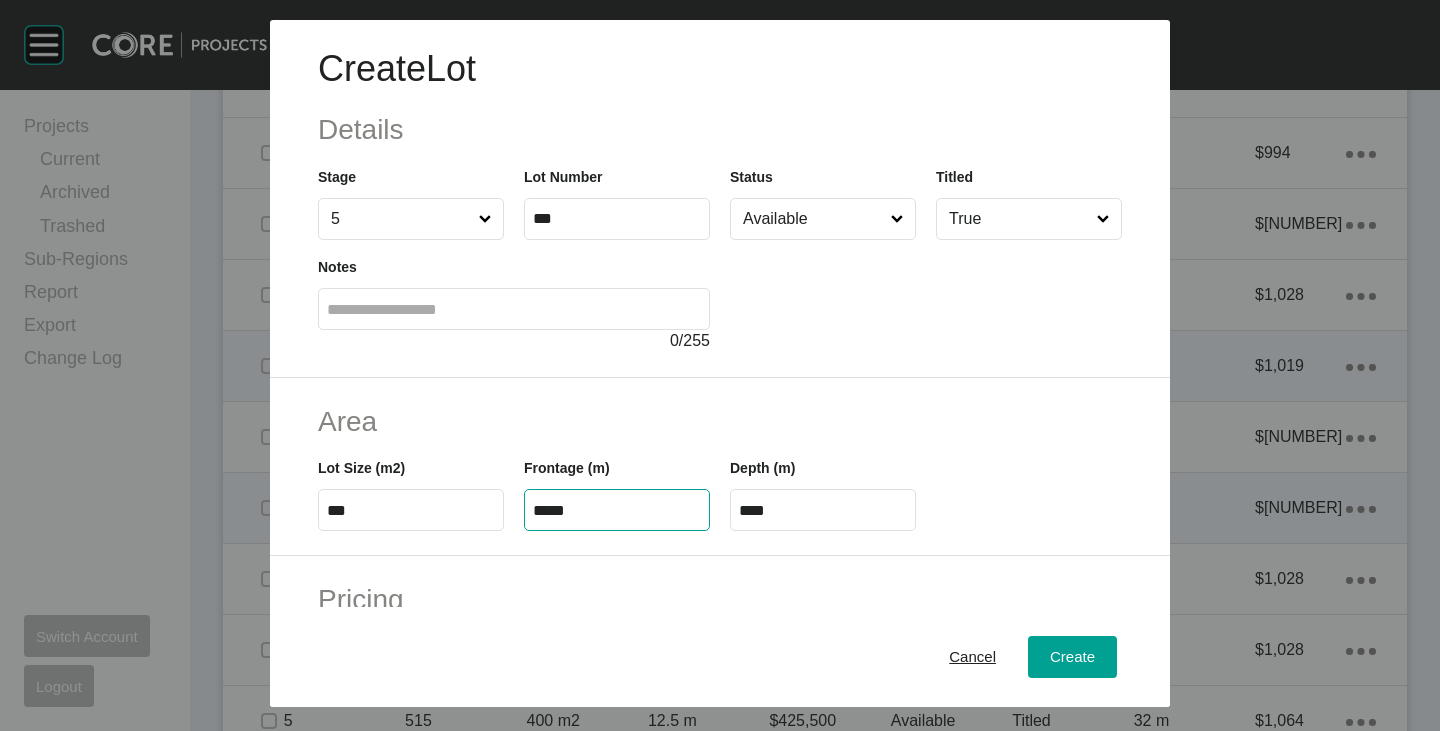 click on "*****" at bounding box center [617, 510] 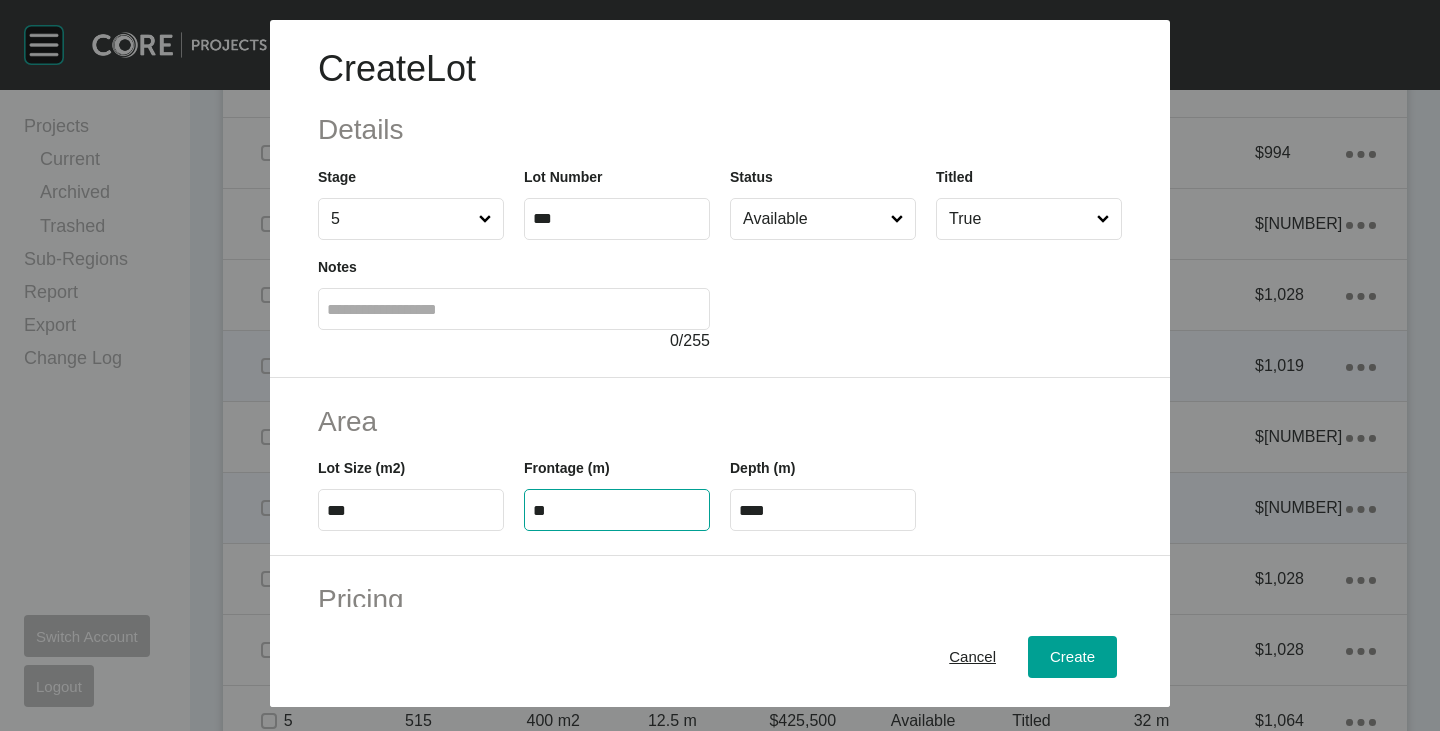 click on "Frontage (m) **" at bounding box center [617, 486] 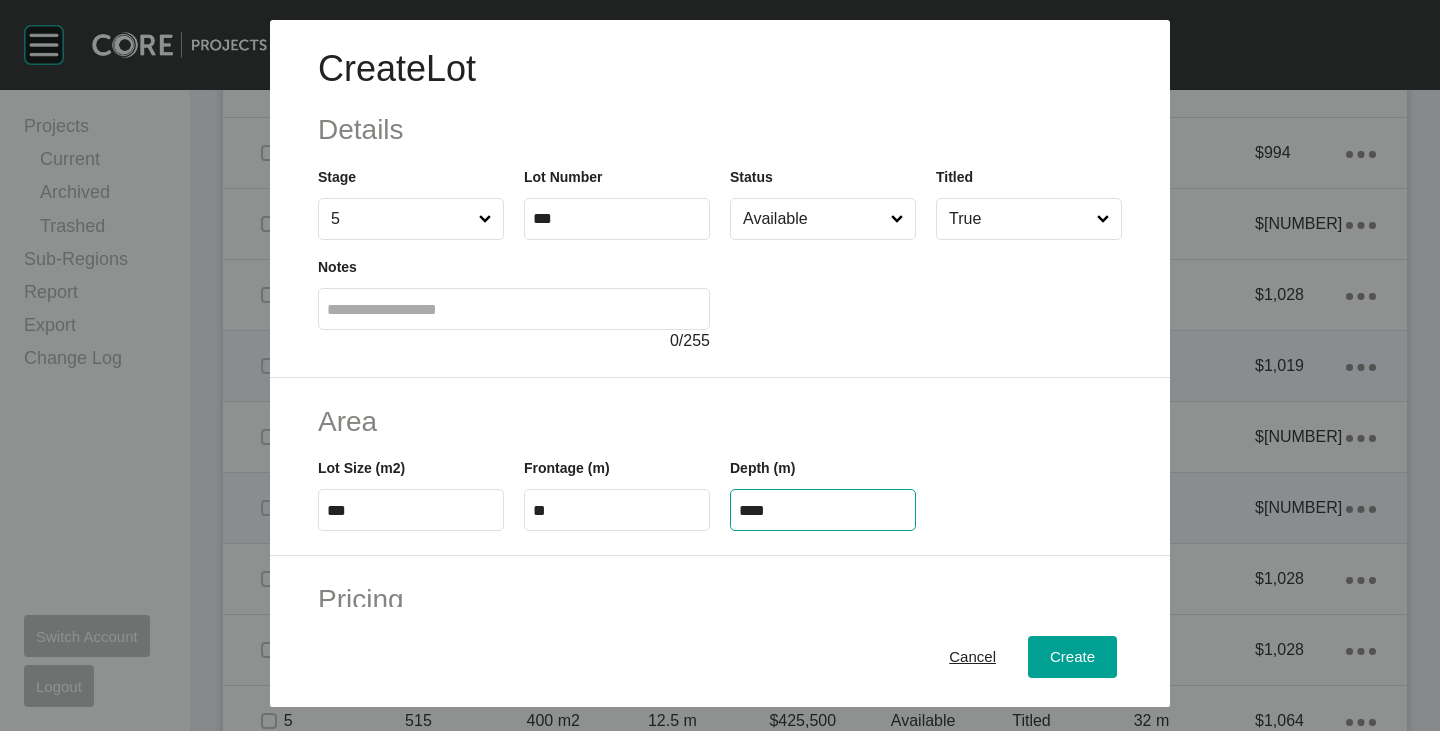 click on "****" at bounding box center (823, 510) 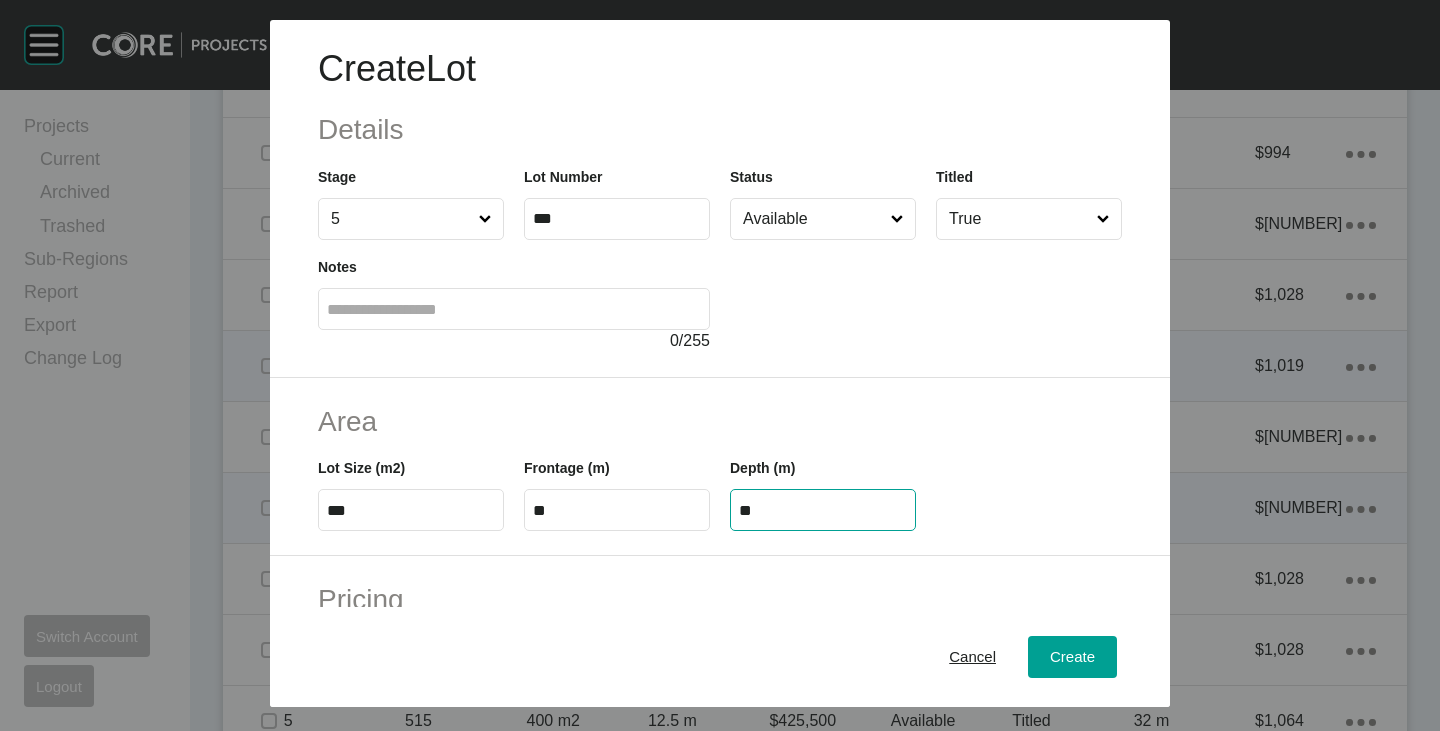 click on "Area" at bounding box center (720, 421) 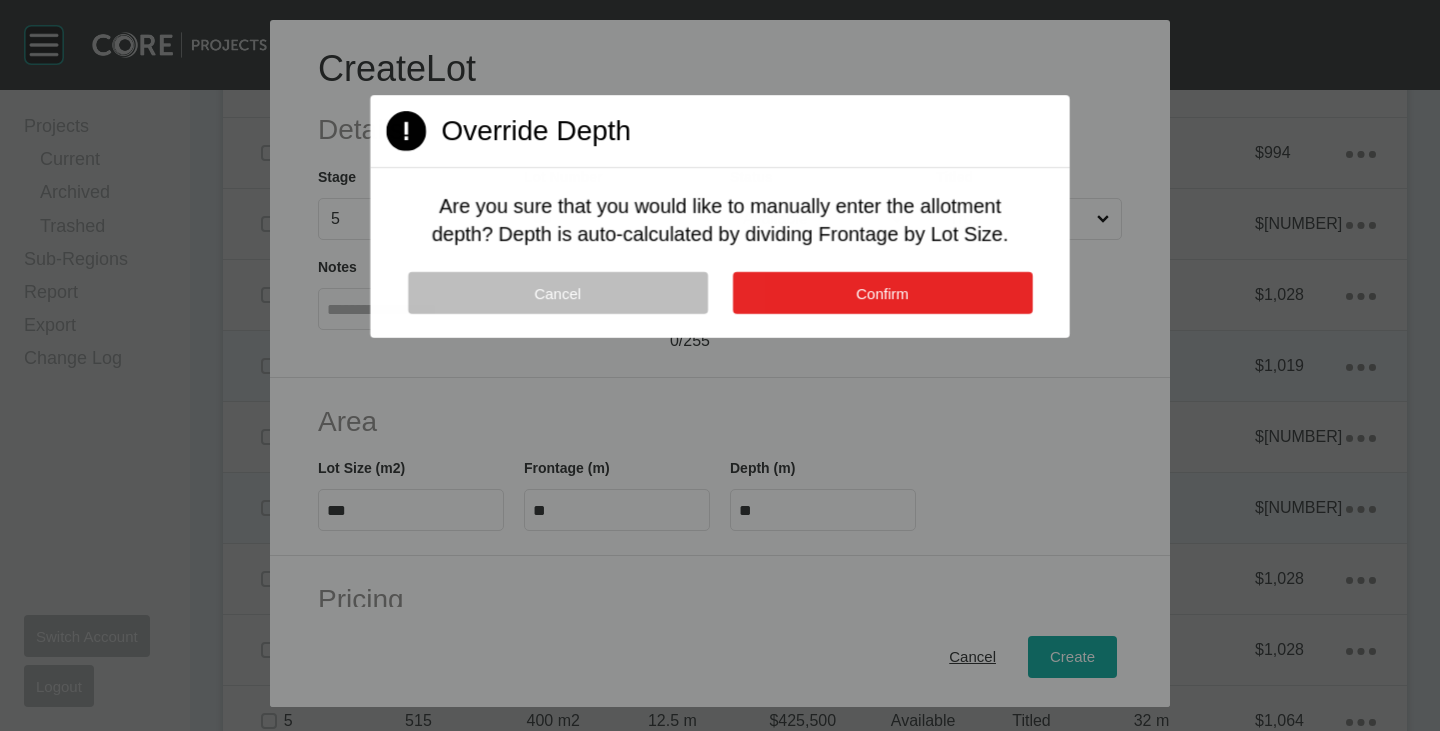click on "Confirm" at bounding box center [882, 292] 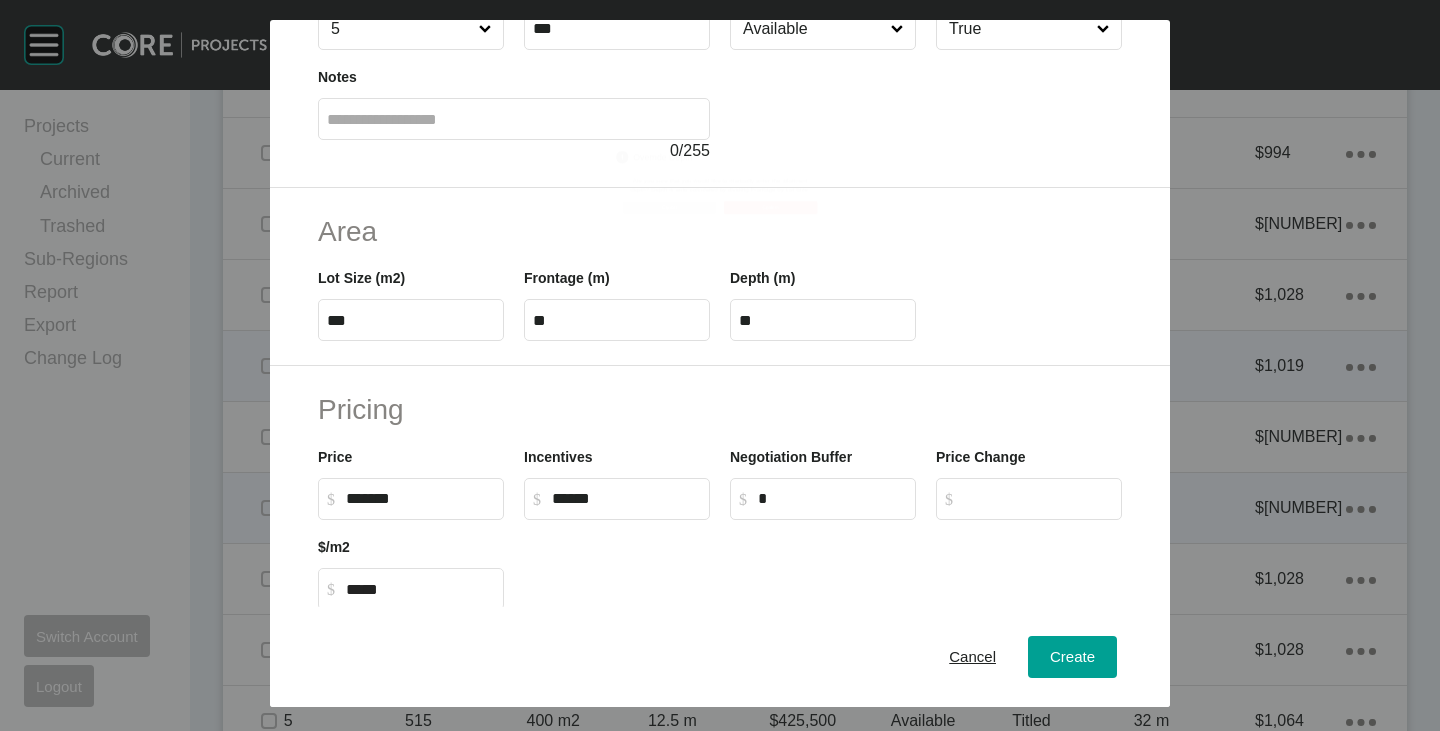 scroll, scrollTop: 489, scrollLeft: 0, axis: vertical 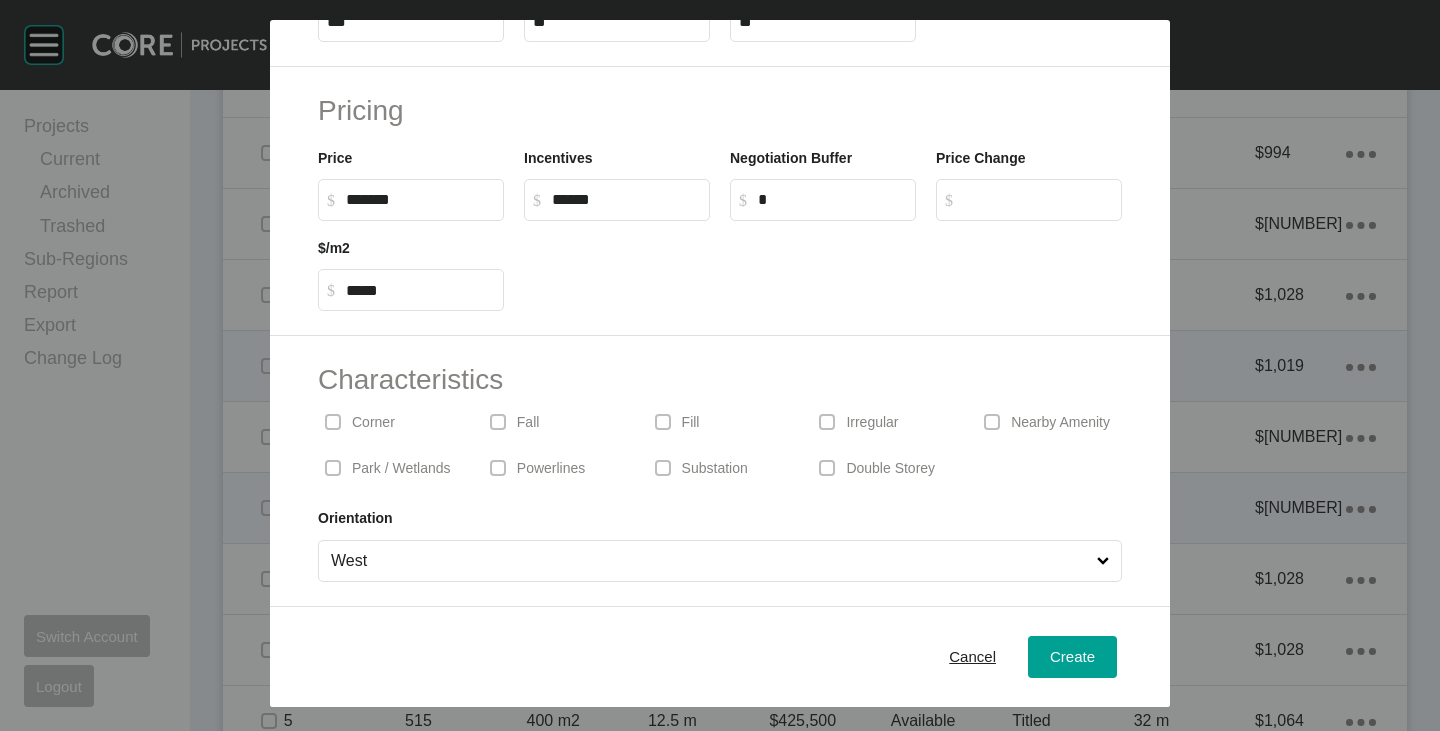 click at bounding box center [333, 422] 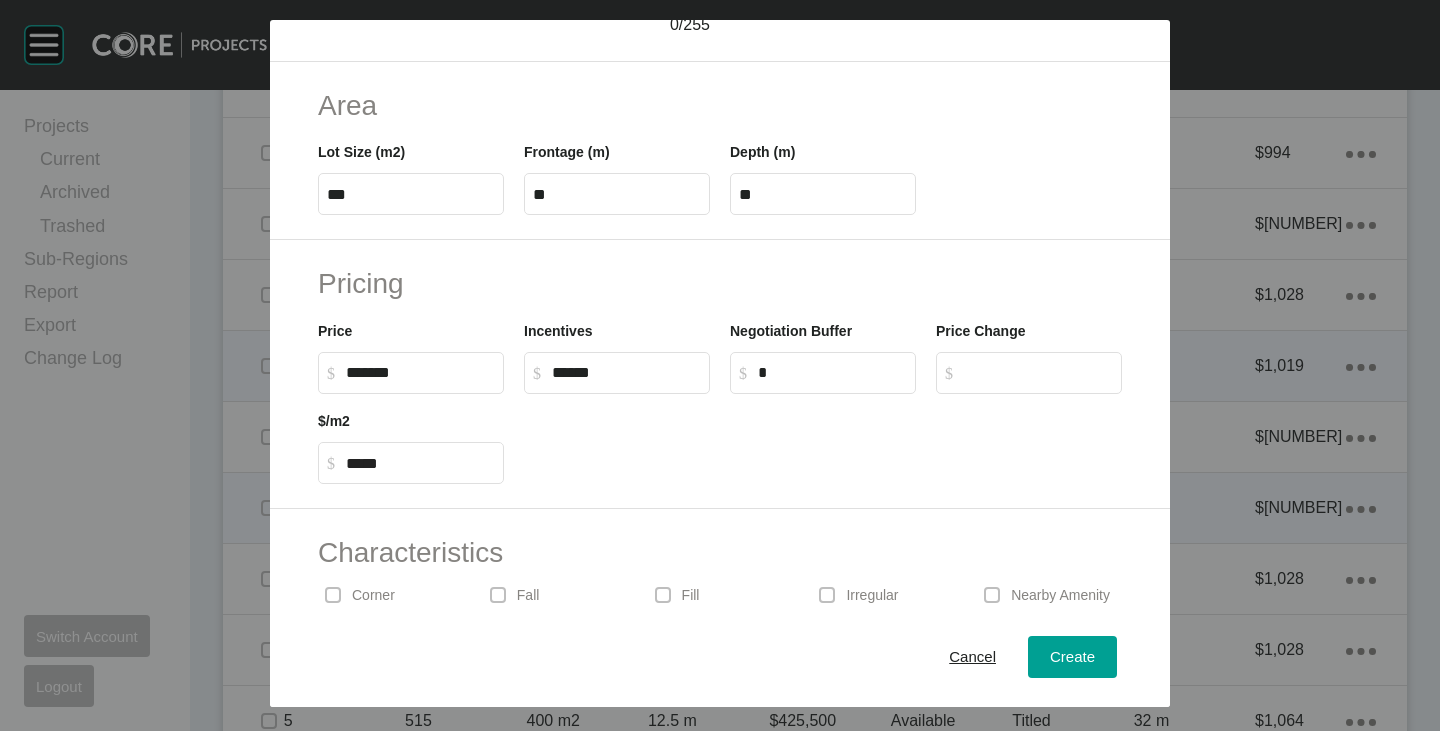 scroll, scrollTop: 489, scrollLeft: 0, axis: vertical 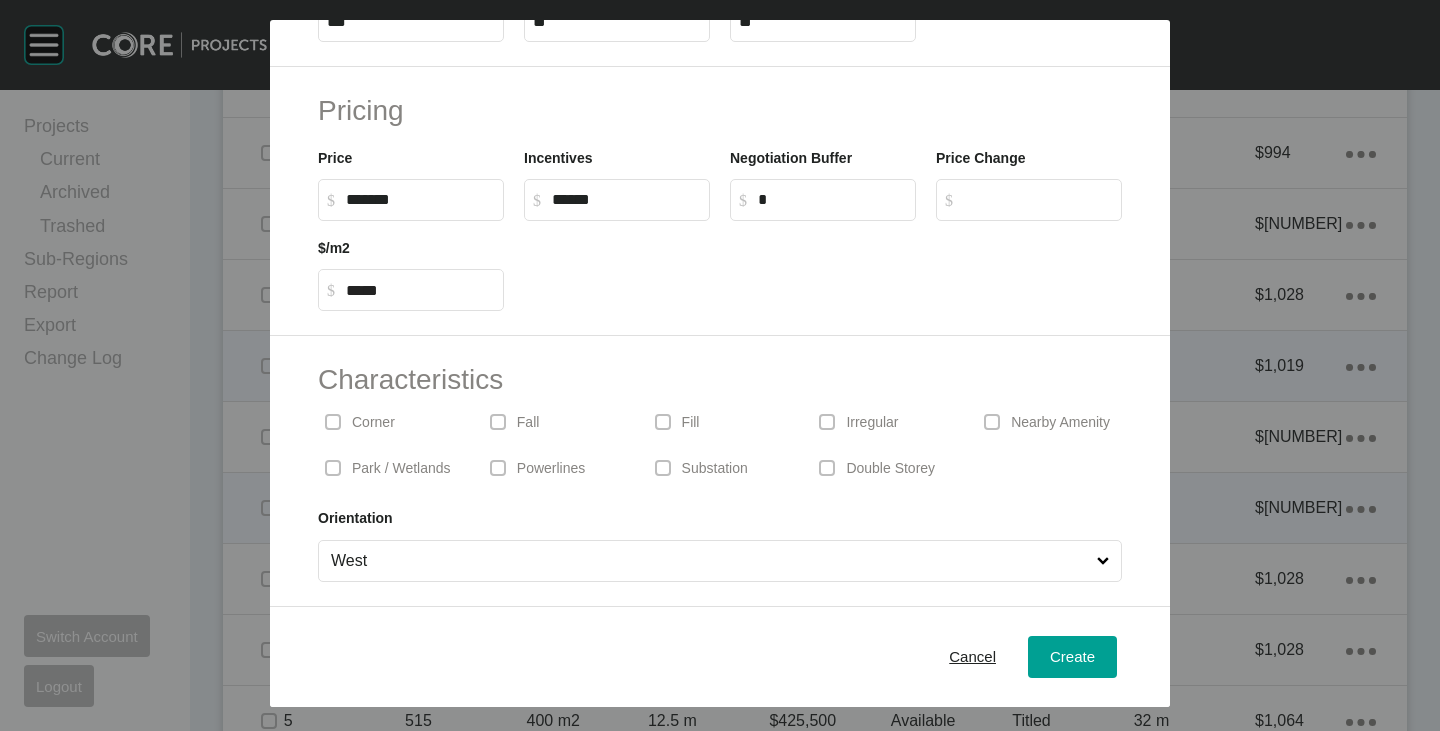 click on "West" at bounding box center (710, 561) 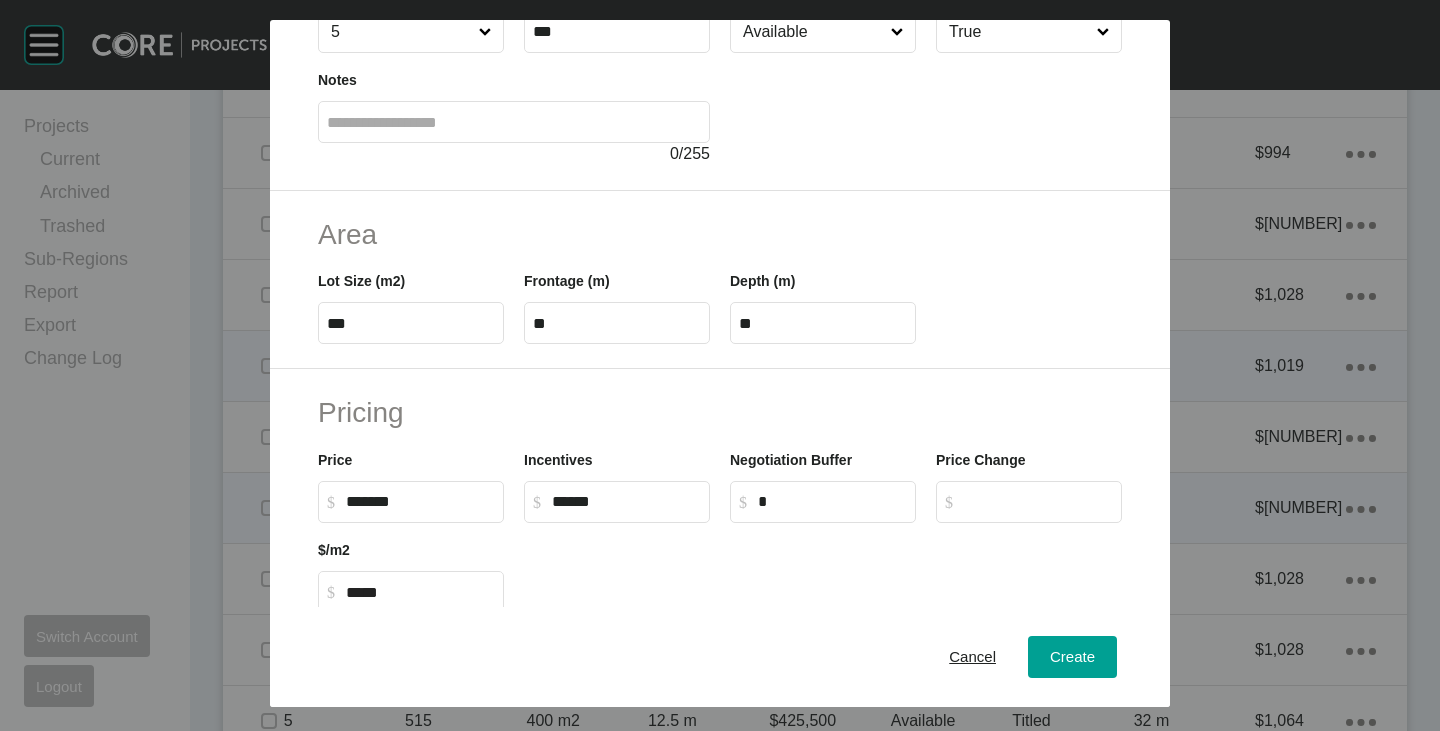 scroll, scrollTop: 400, scrollLeft: 0, axis: vertical 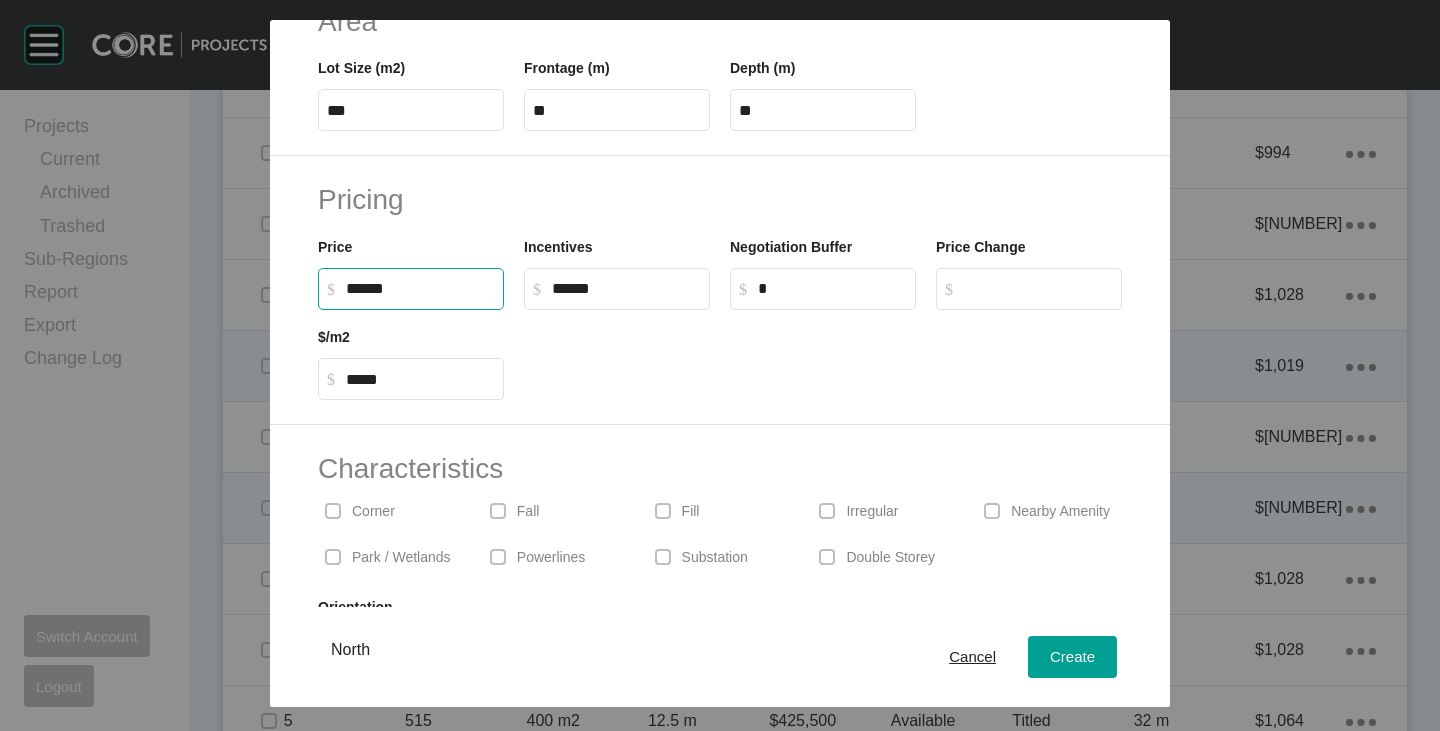 drag, startPoint x: 350, startPoint y: 290, endPoint x: 371, endPoint y: 296, distance: 21.84033 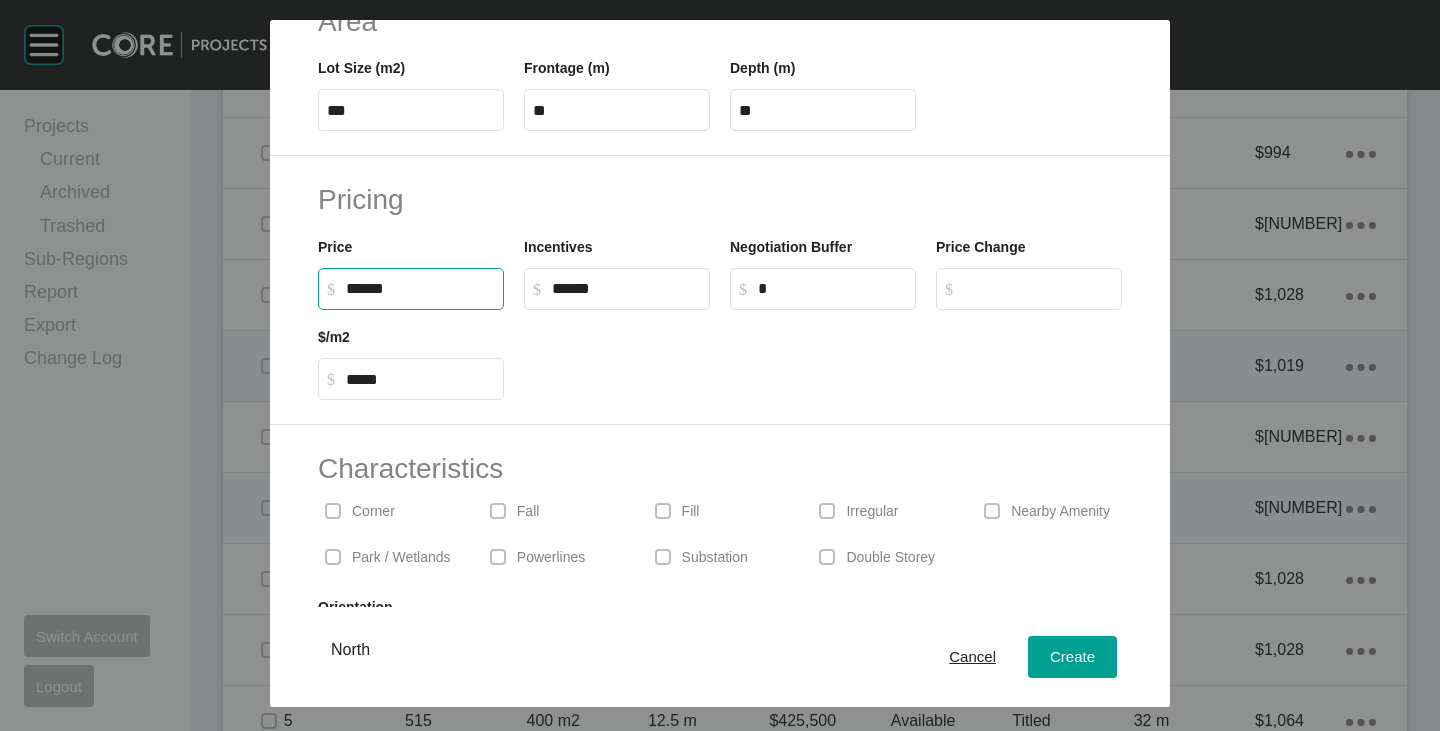 drag, startPoint x: 348, startPoint y: 290, endPoint x: 379, endPoint y: 297, distance: 31.780497 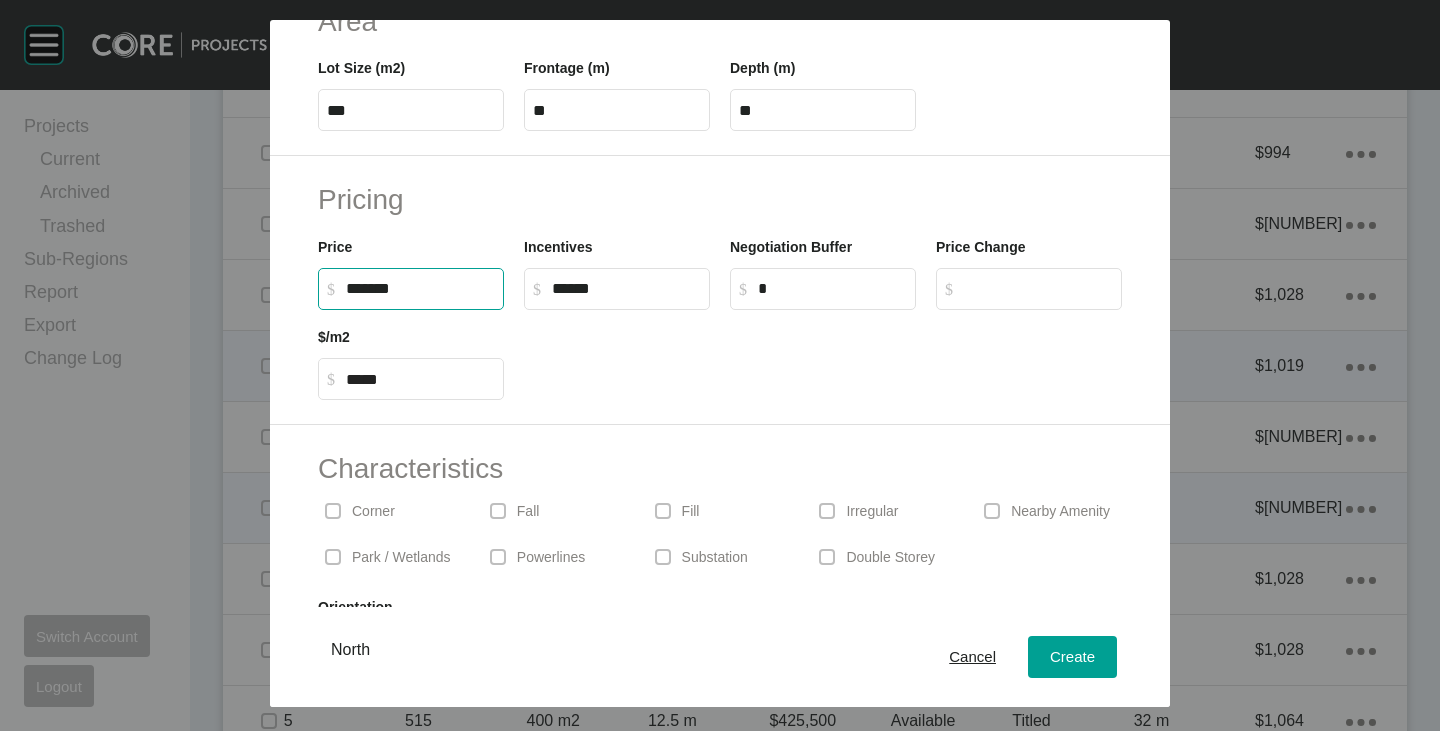 click at bounding box center [823, 355] 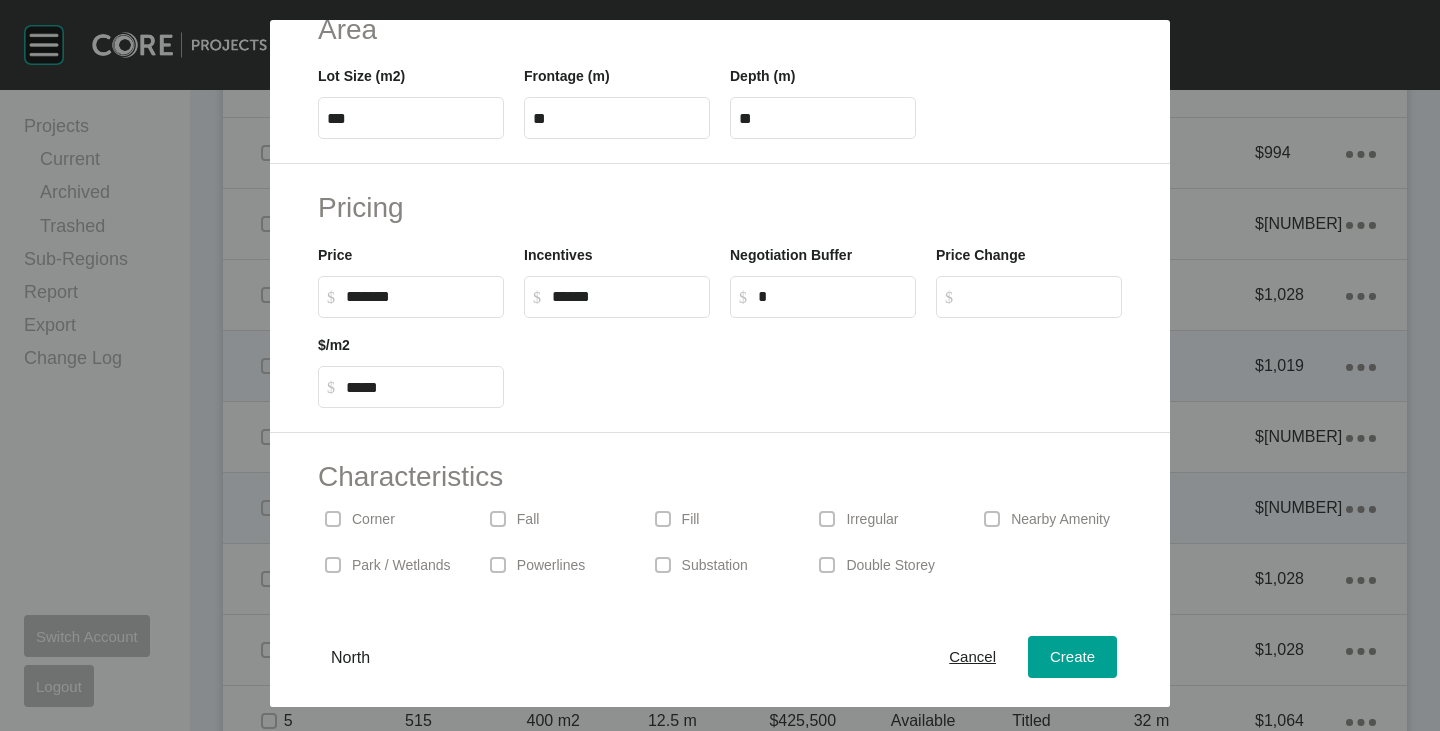scroll, scrollTop: 489, scrollLeft: 0, axis: vertical 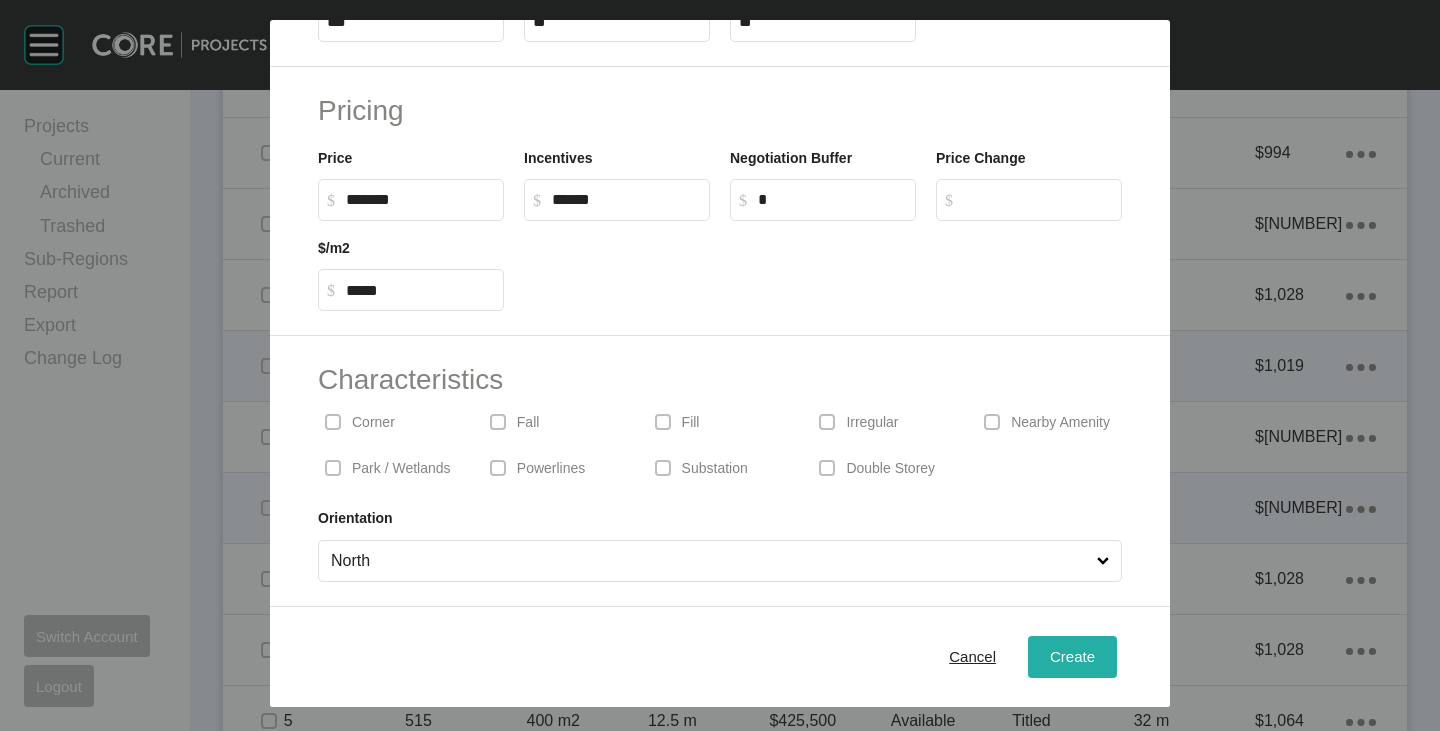 click on "Create" at bounding box center (1072, 656) 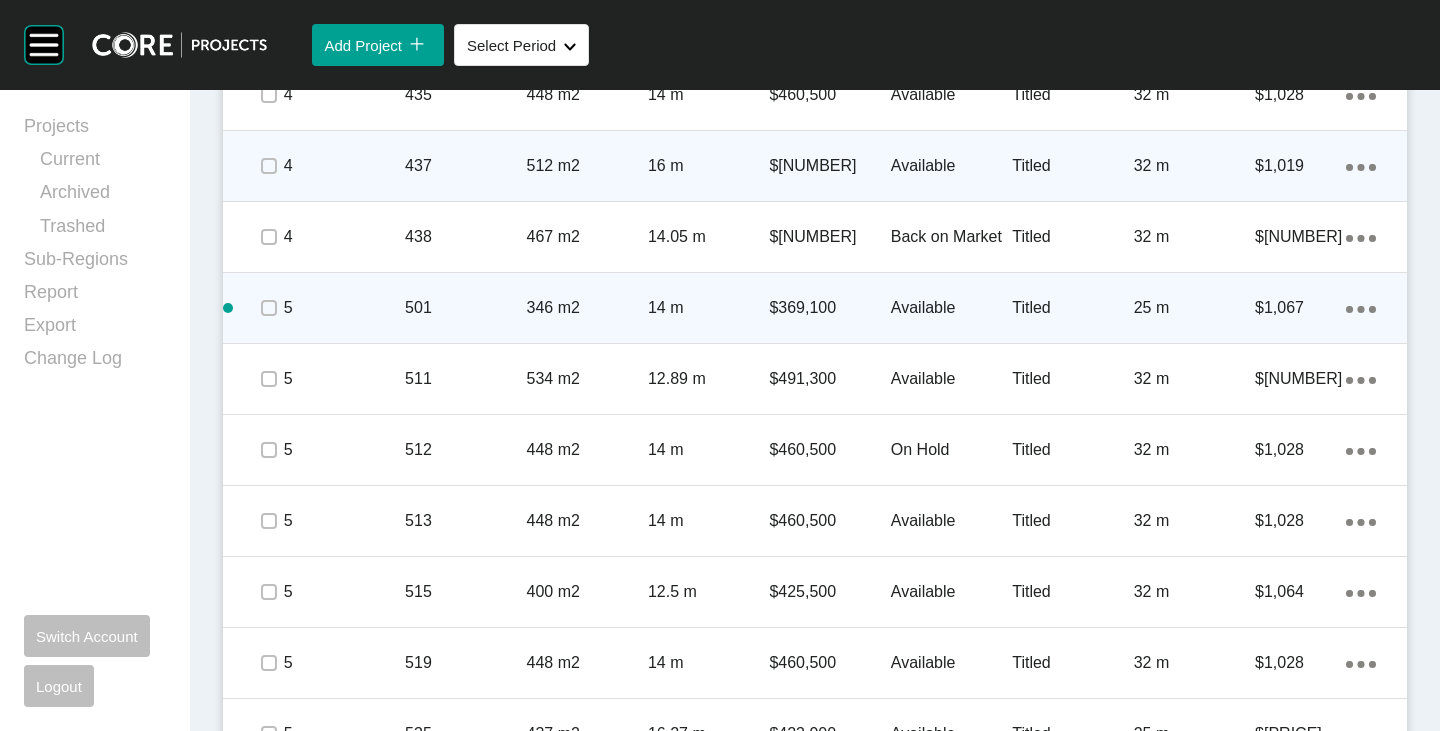 scroll, scrollTop: 2700, scrollLeft: 0, axis: vertical 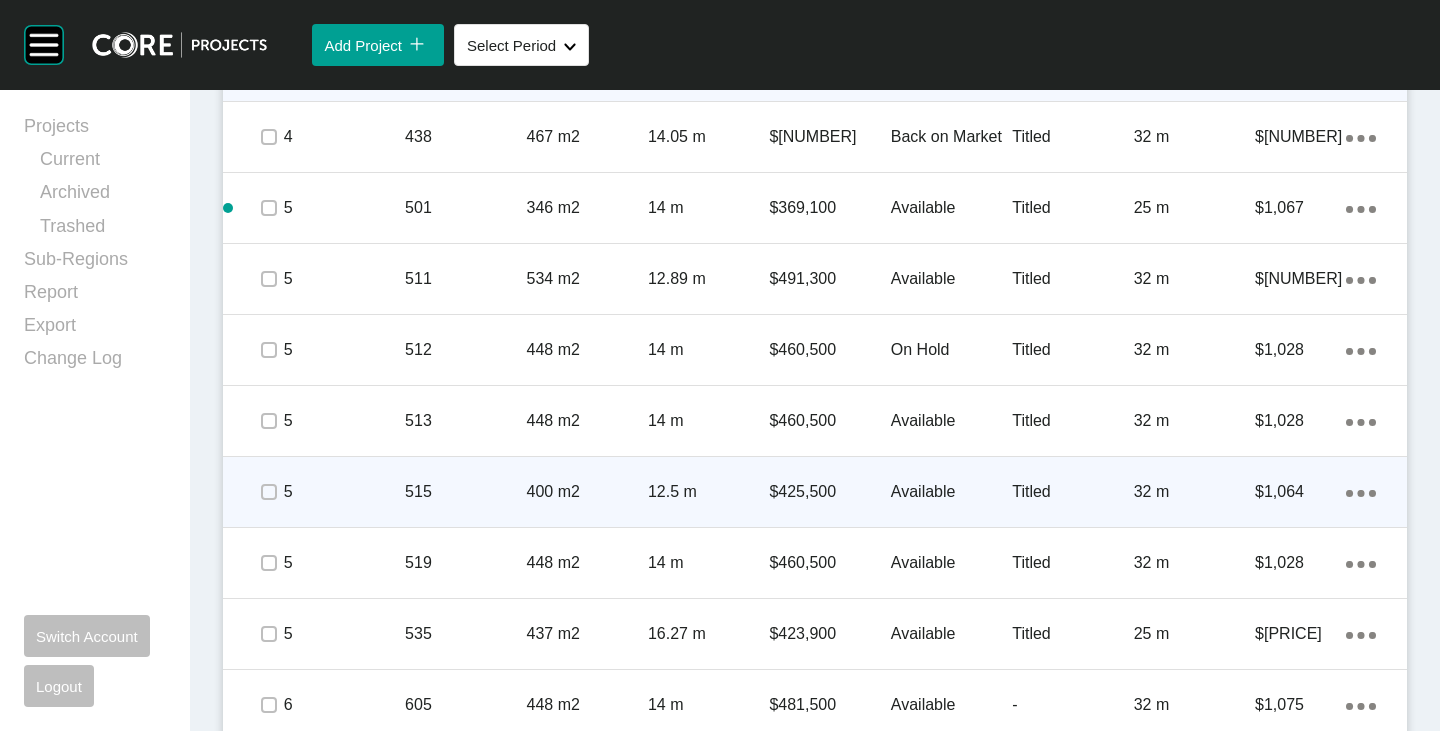 click on "Action Menu Dots Copy 6 Created with Sketch." 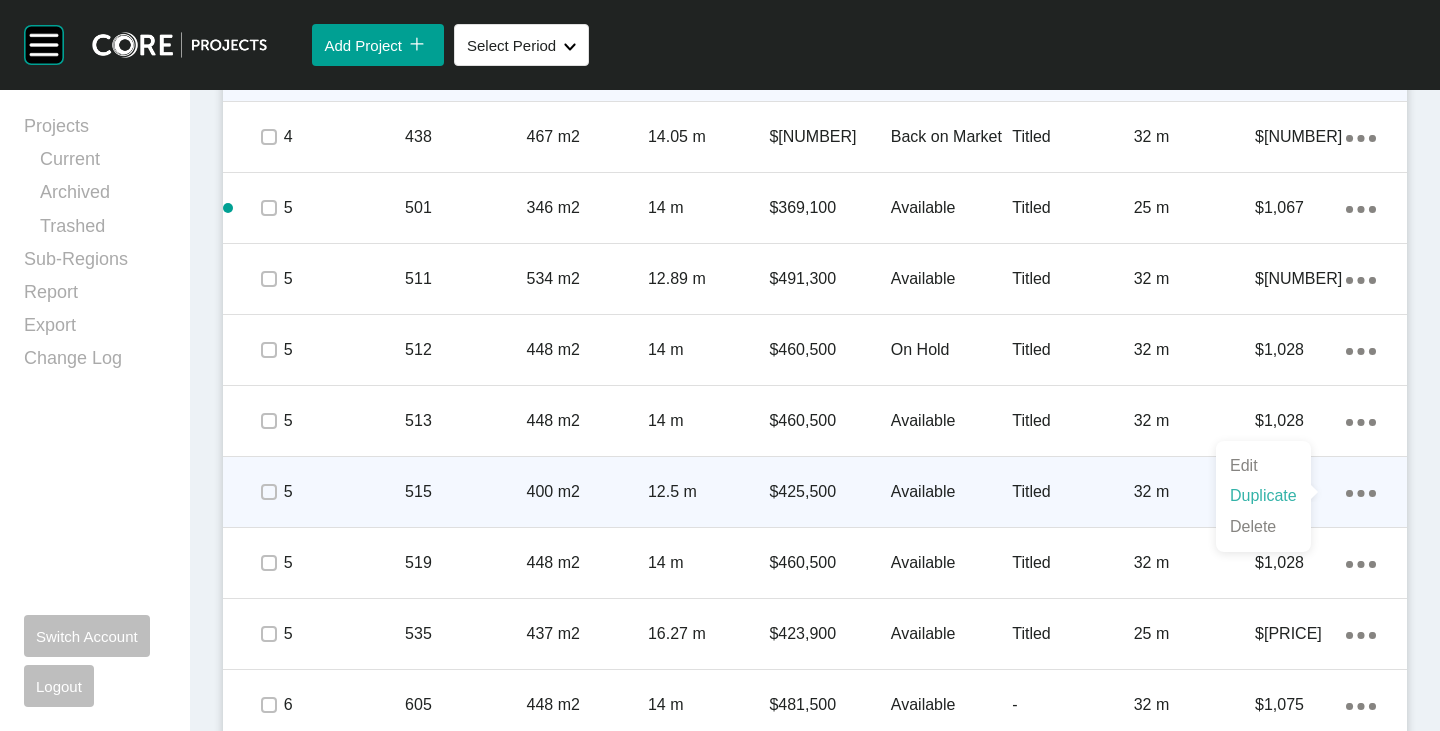 click on "Duplicate" at bounding box center (1263, 496) 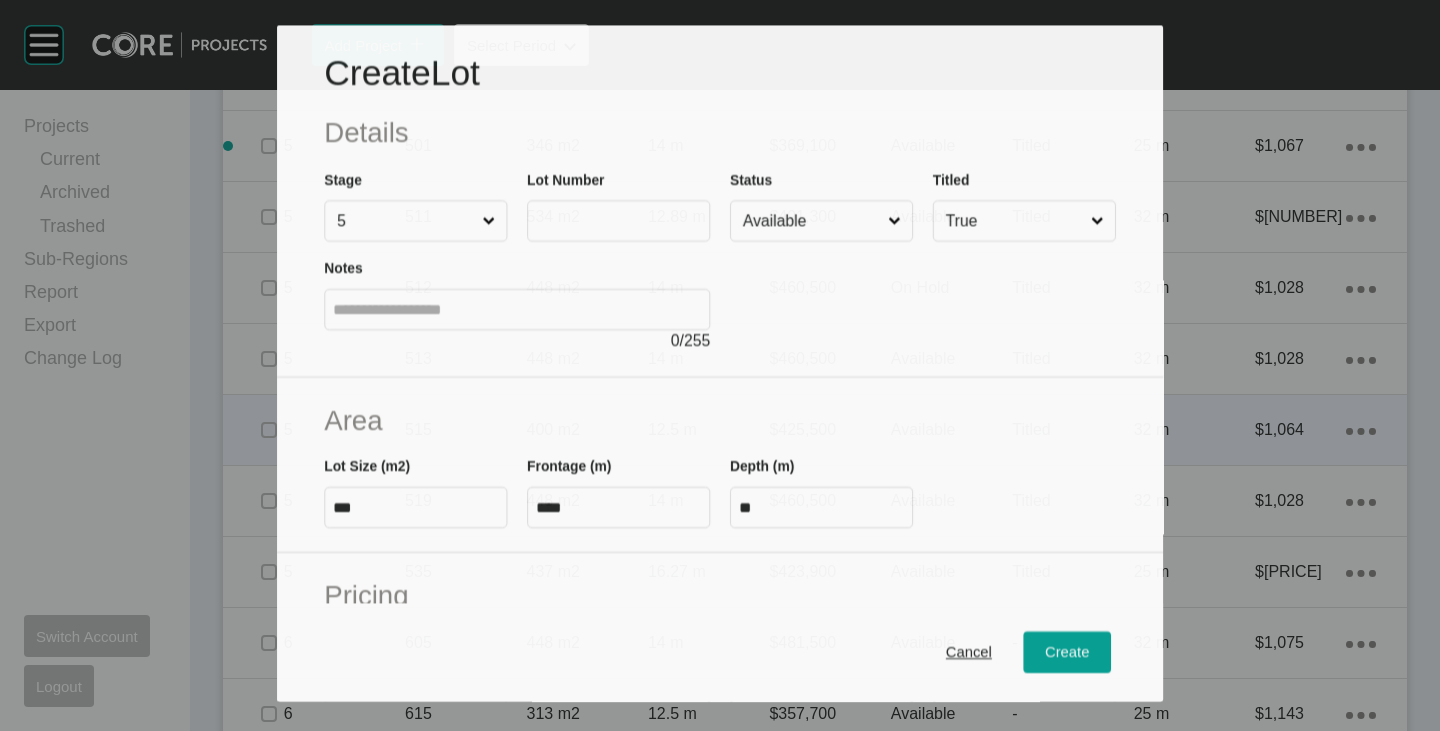 scroll, scrollTop: 2638, scrollLeft: 0, axis: vertical 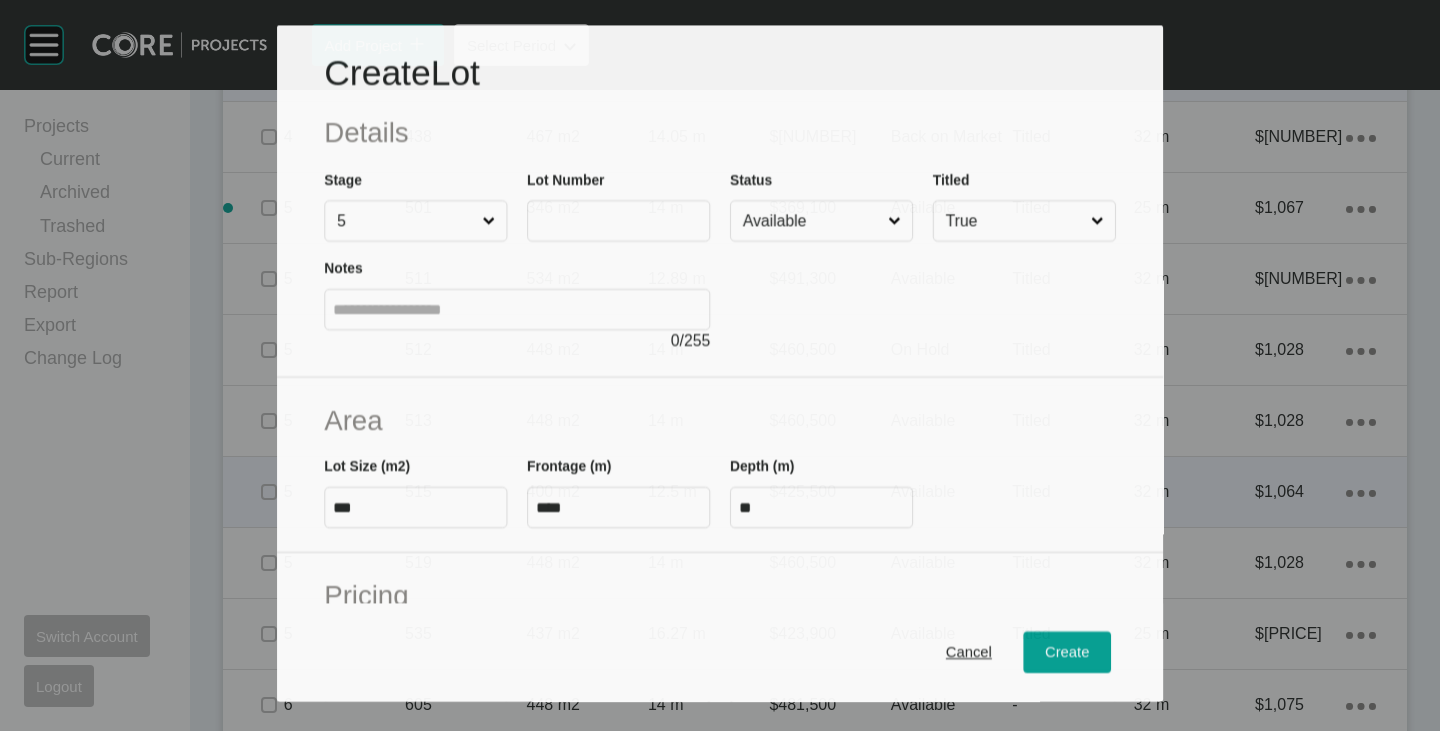 click at bounding box center [618, 220] 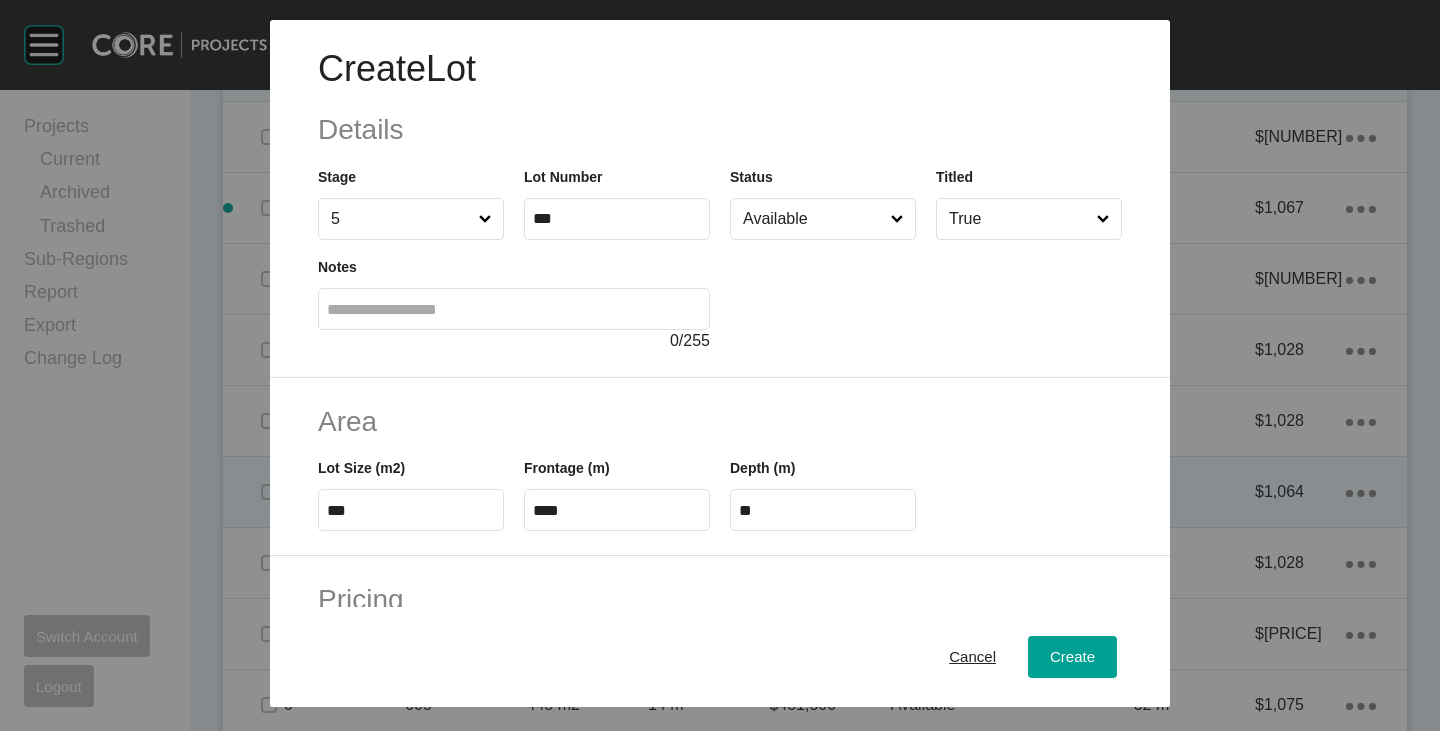 click at bounding box center [926, 296] 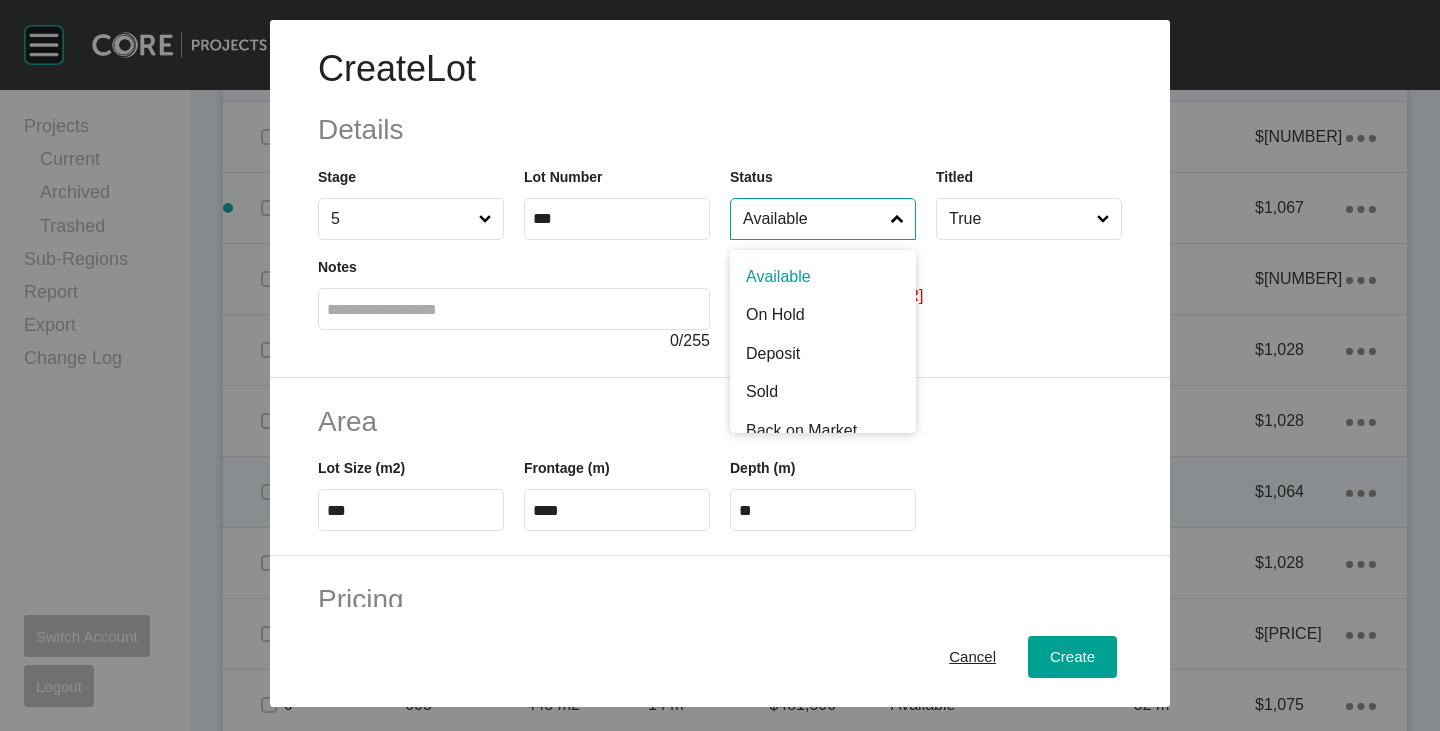 click on "Available" at bounding box center (813, 219) 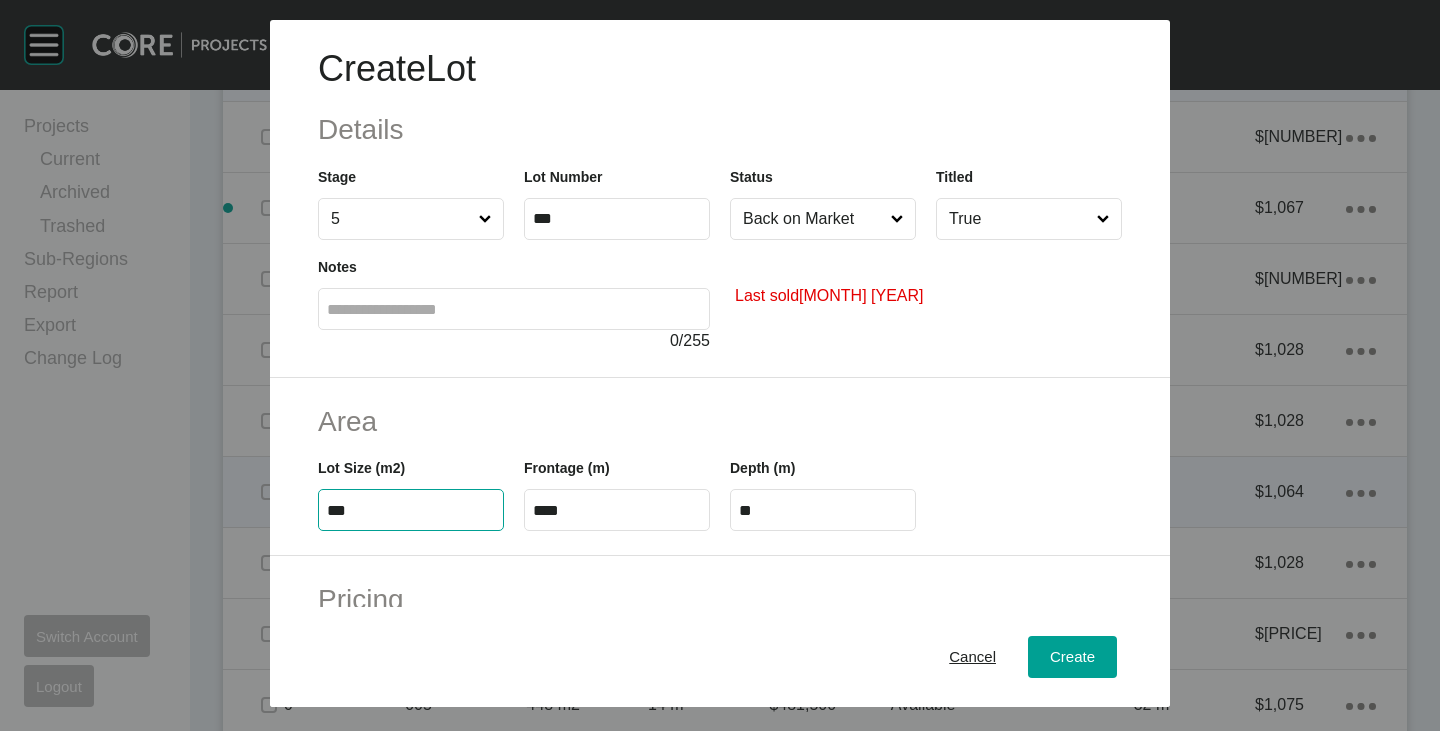 click on "***" at bounding box center (411, 510) 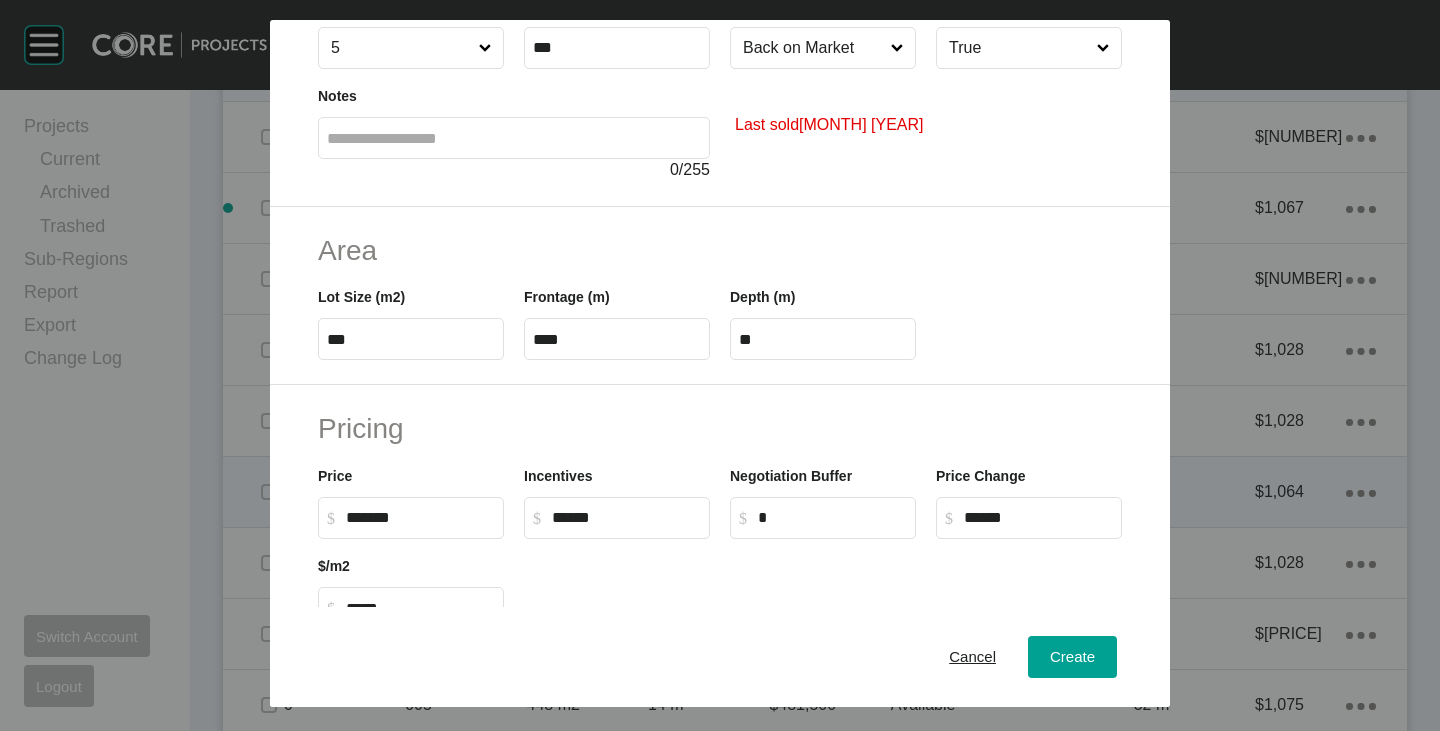 scroll, scrollTop: 300, scrollLeft: 0, axis: vertical 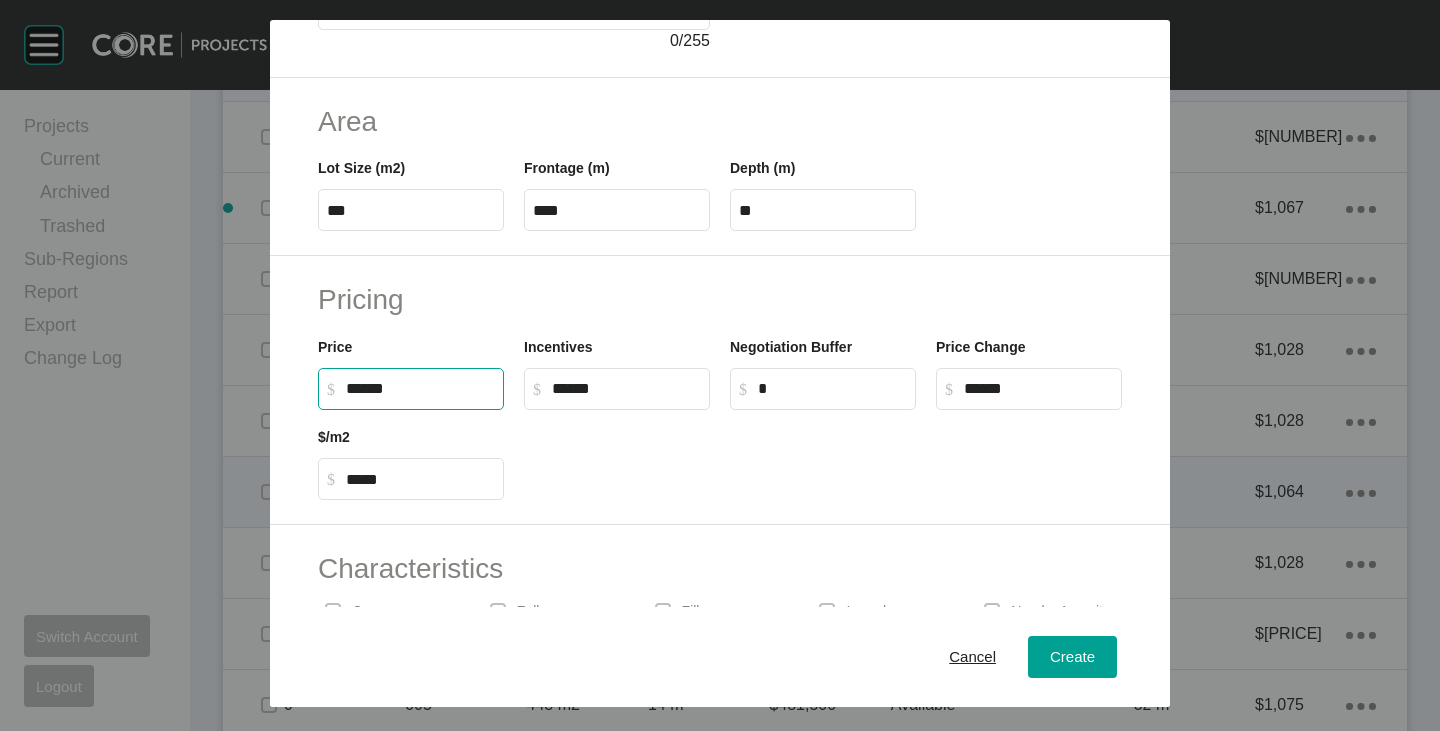drag, startPoint x: 348, startPoint y: 387, endPoint x: 382, endPoint y: 392, distance: 34.36568 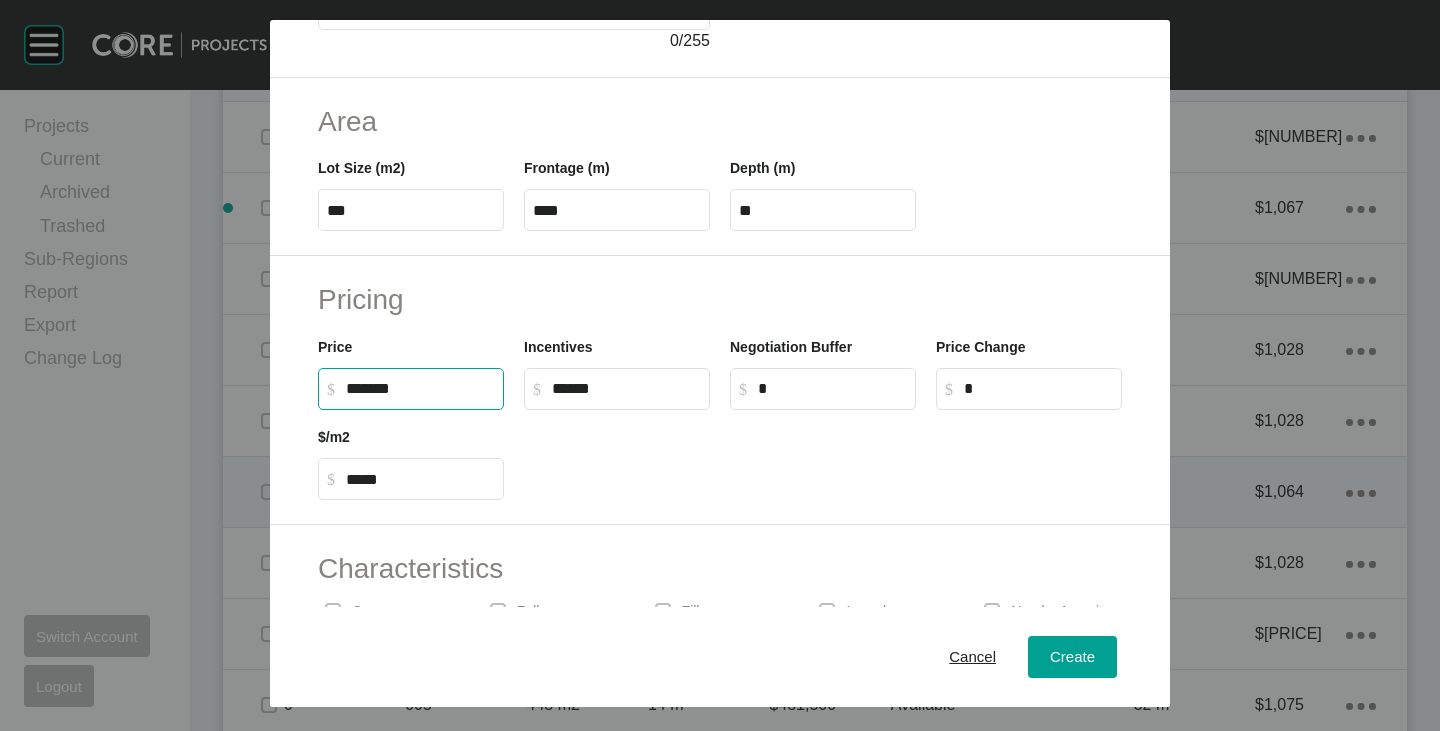 click at bounding box center (823, 455) 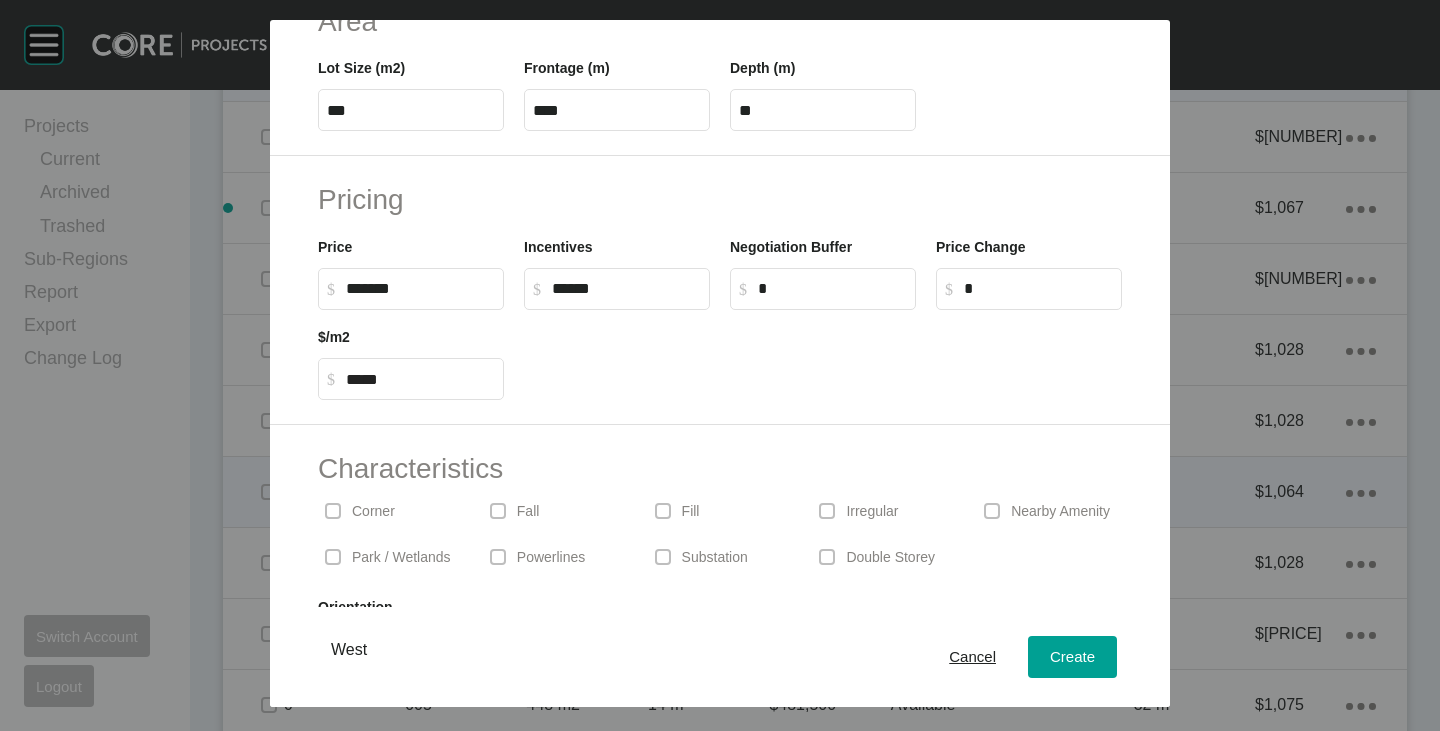 scroll, scrollTop: 489, scrollLeft: 0, axis: vertical 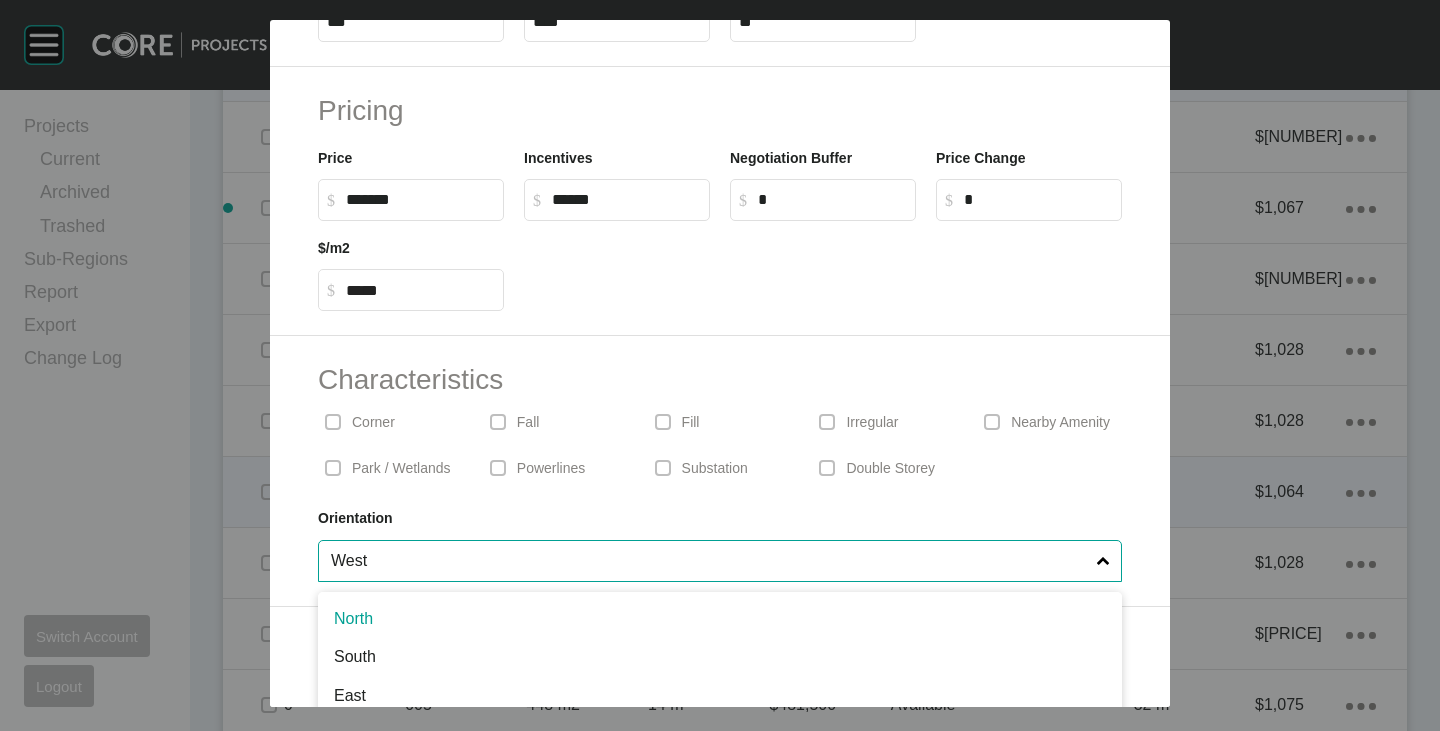 click on "West" at bounding box center (710, 561) 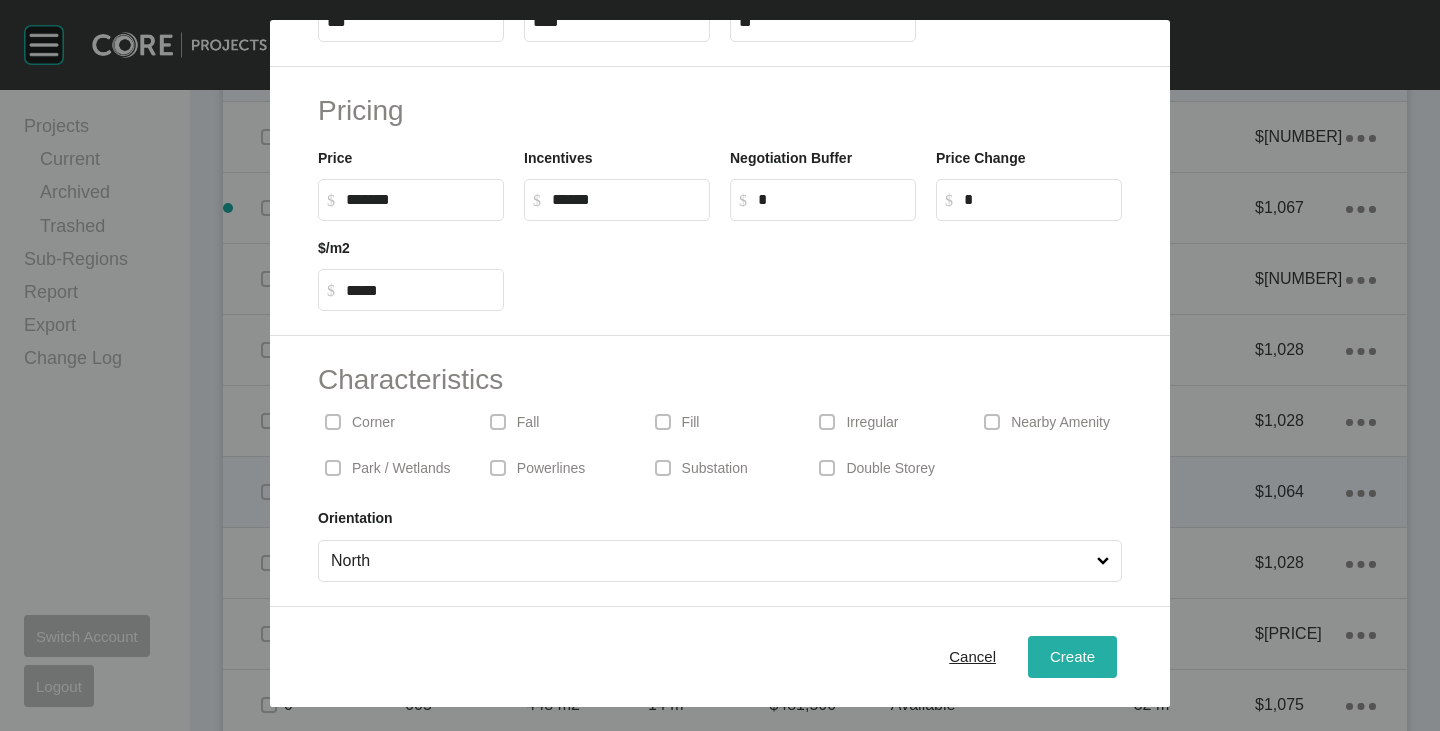 click on "Create" at bounding box center (1072, 656) 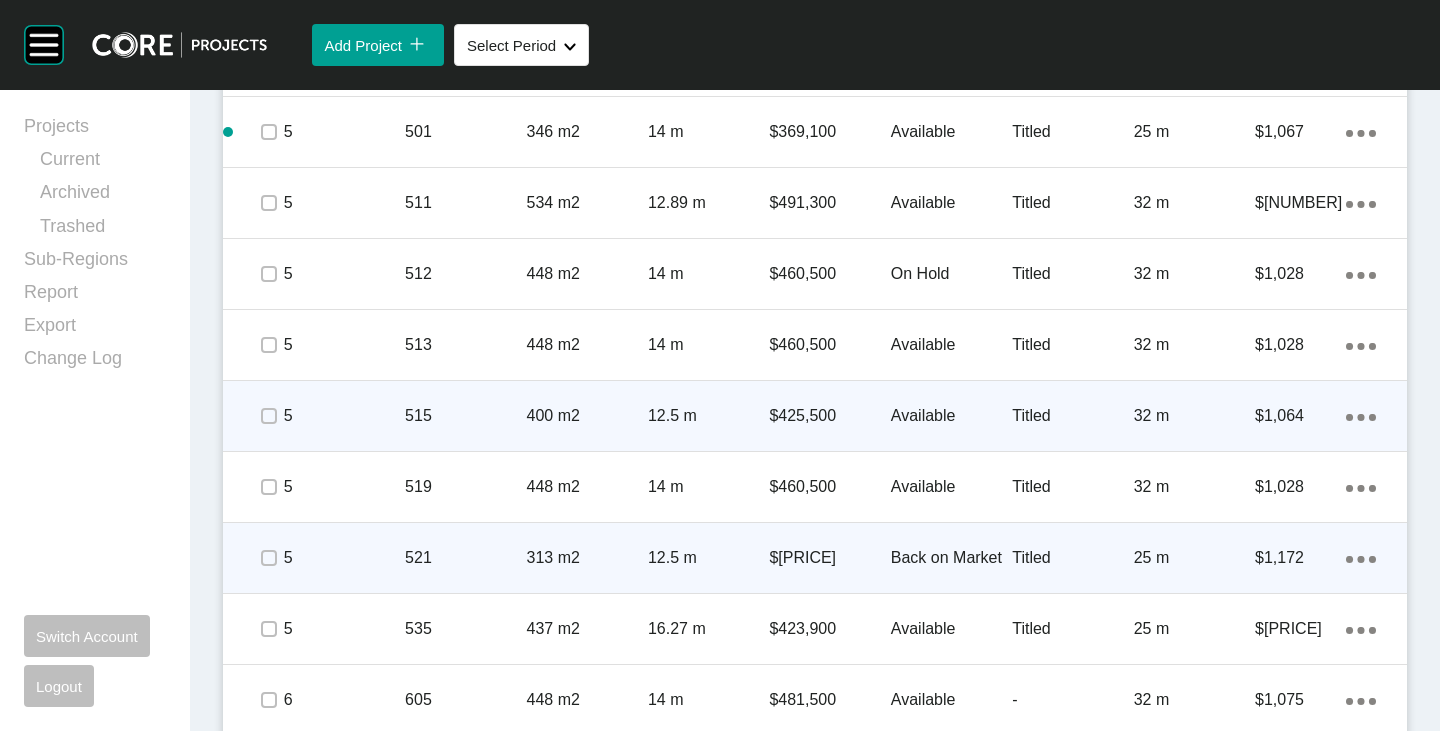 scroll, scrollTop: 2800, scrollLeft: 0, axis: vertical 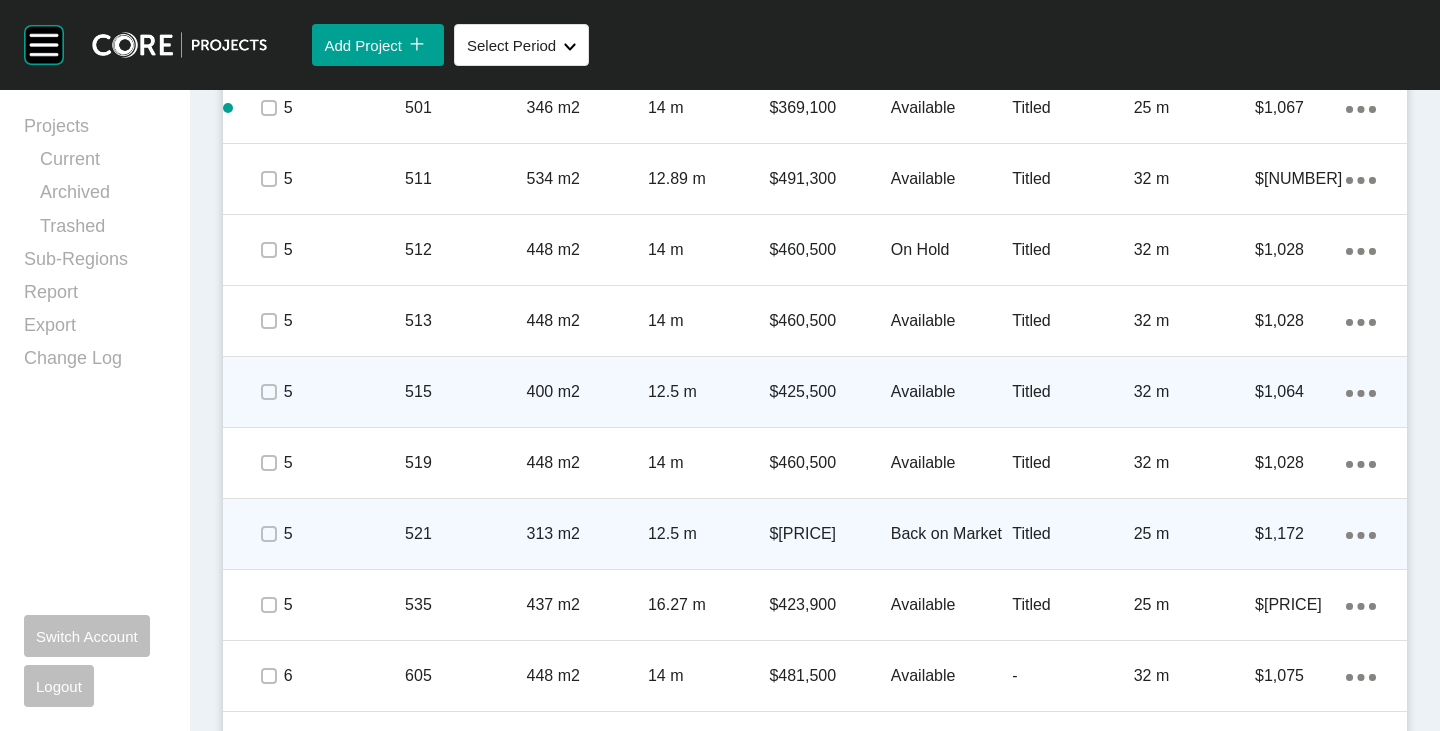 click on "Action Menu Dots Copy 6 Created with Sketch." 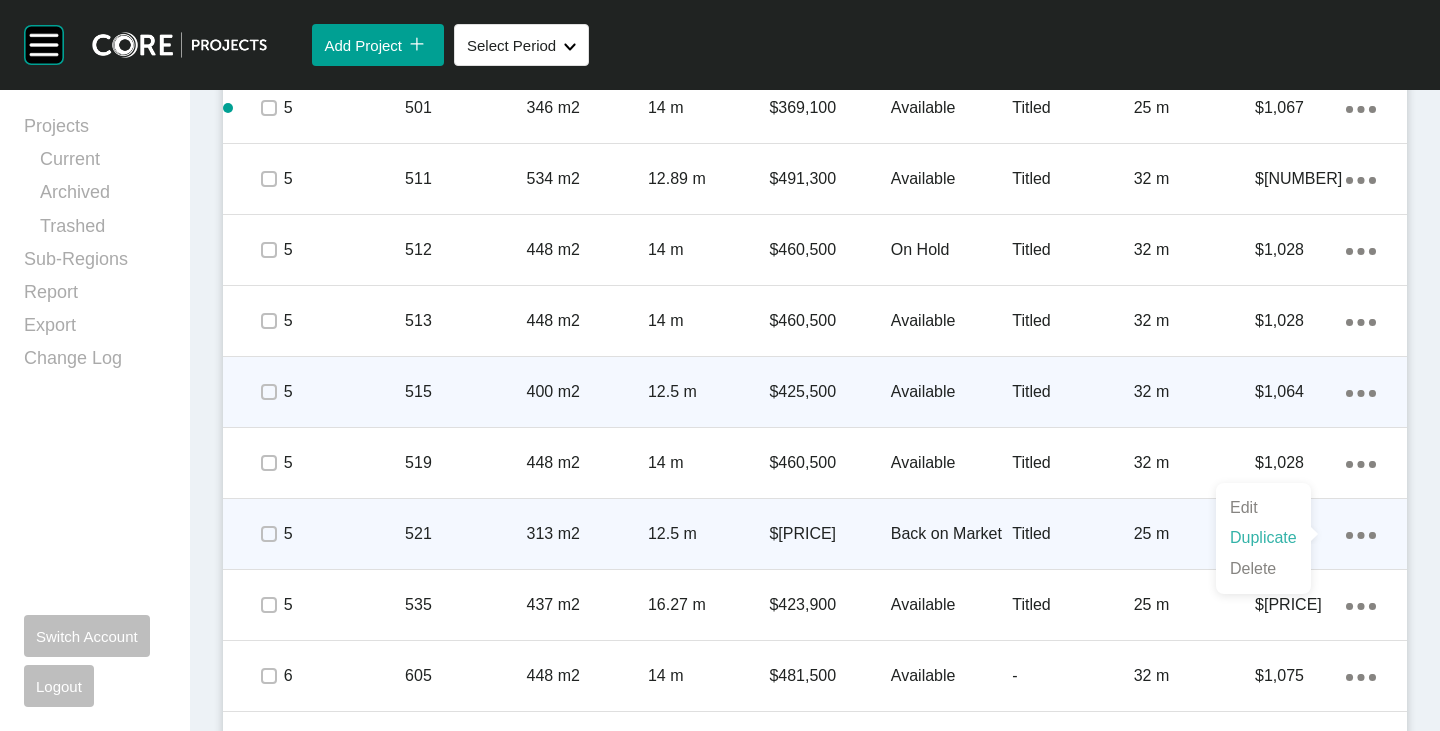click on "Duplicate" at bounding box center (1263, 538) 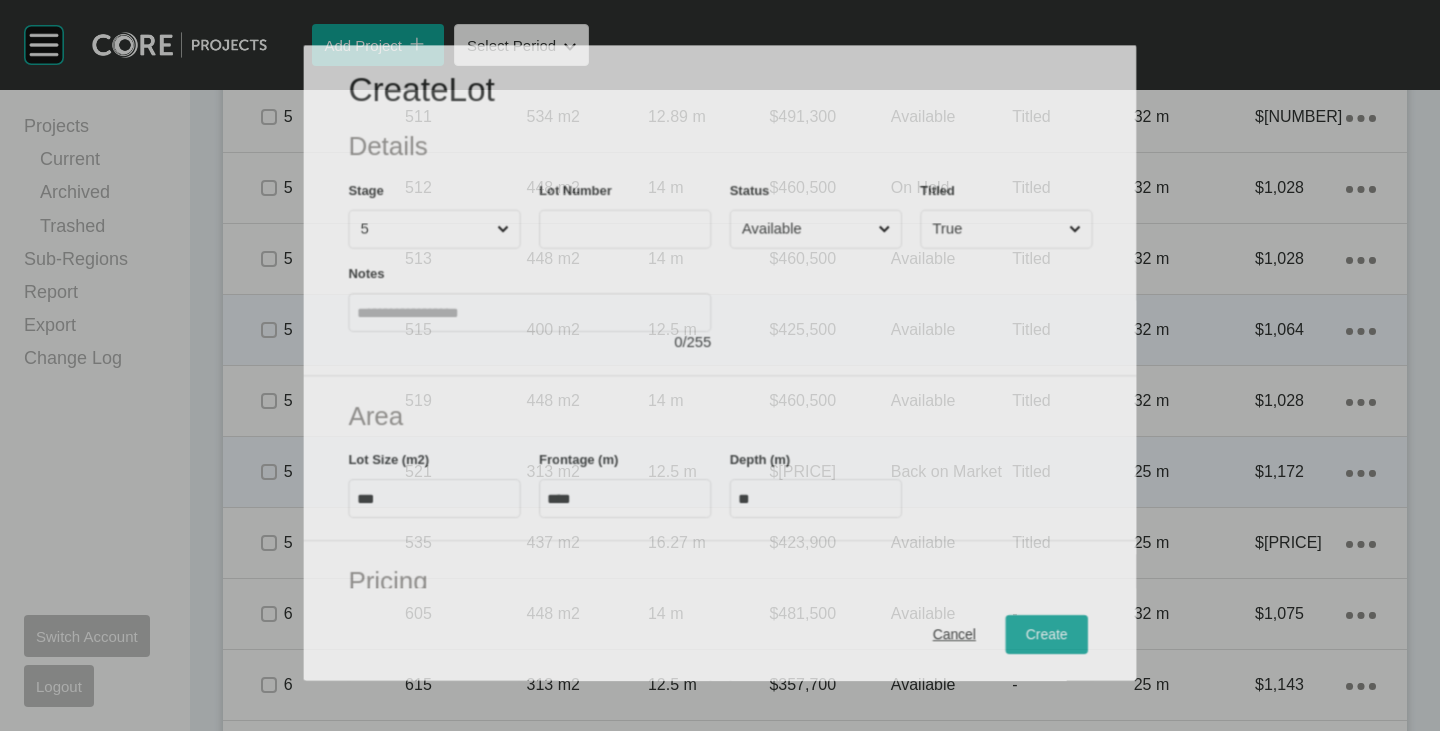scroll, scrollTop: 2738, scrollLeft: 0, axis: vertical 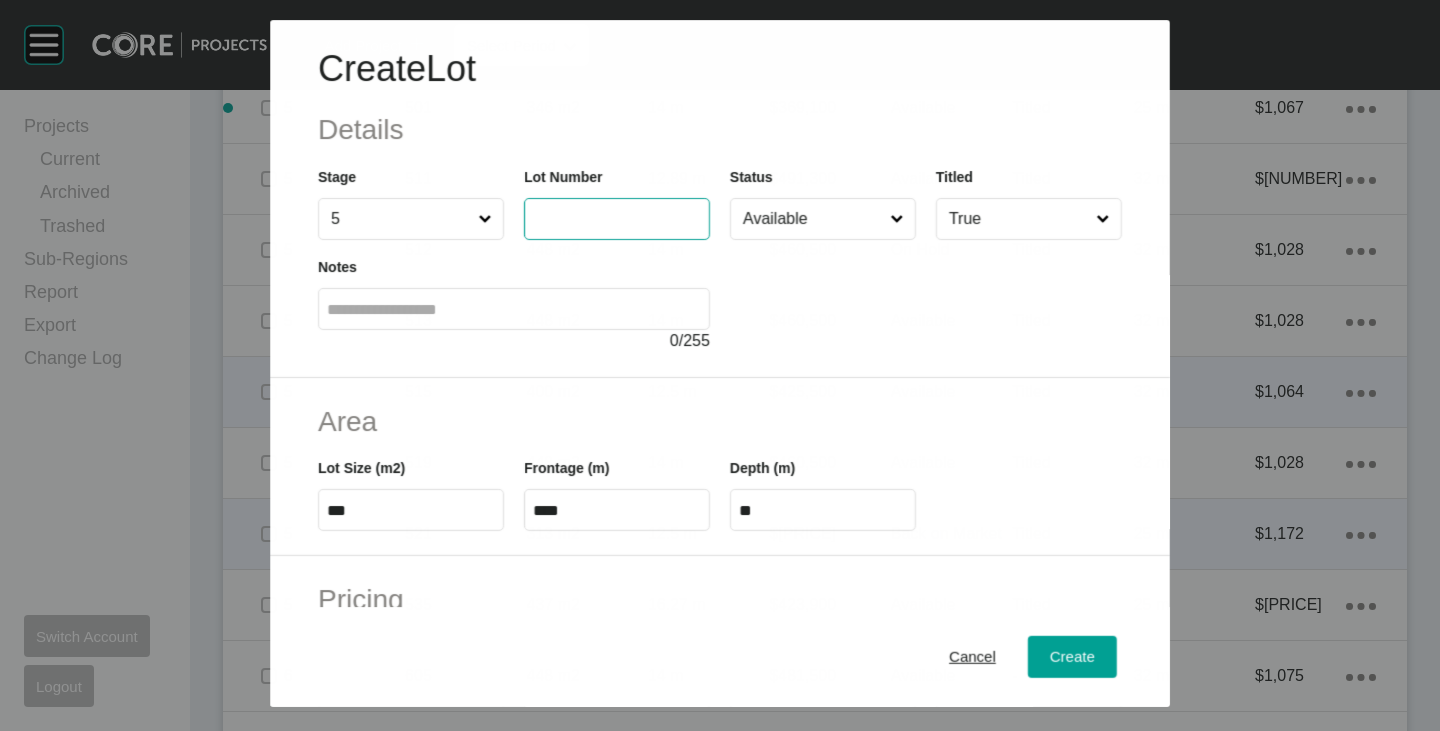 click at bounding box center (617, 219) 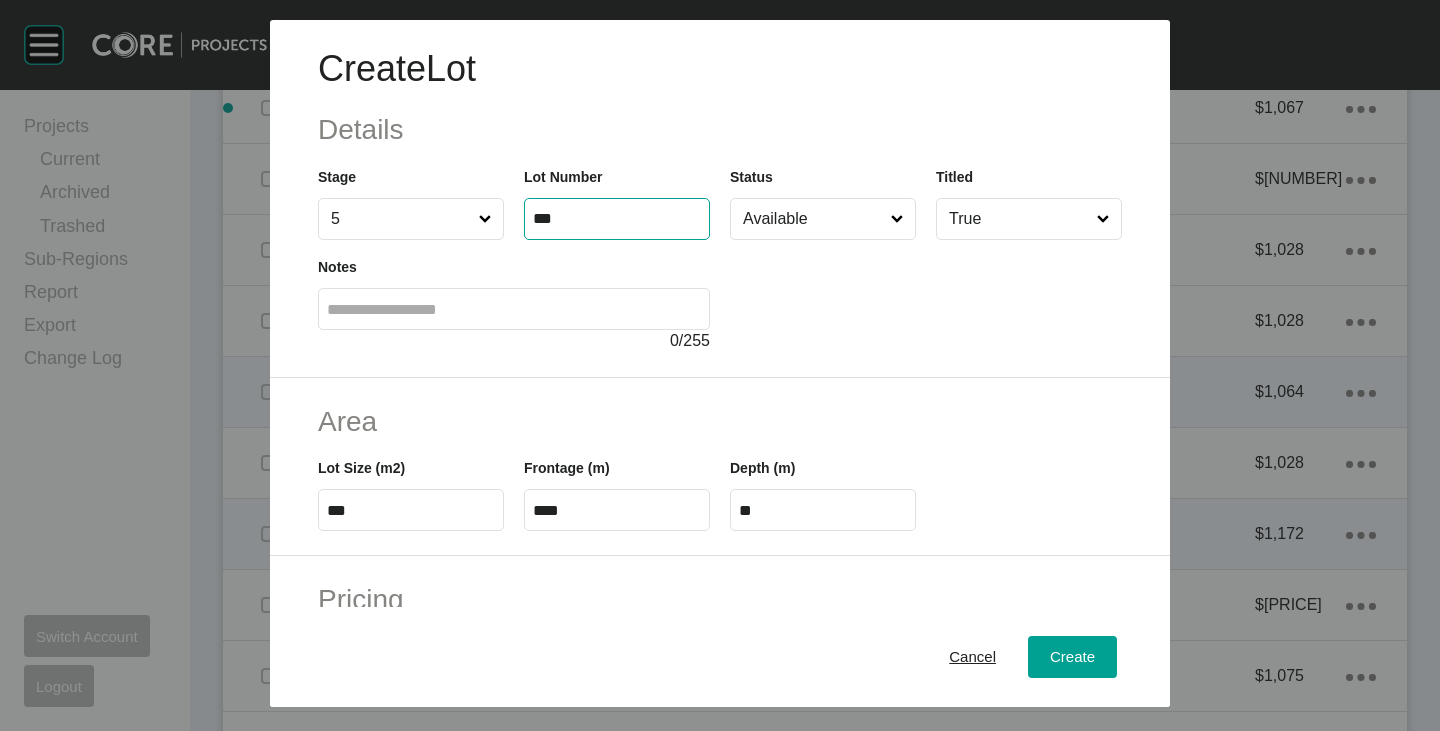 click at bounding box center (926, 296) 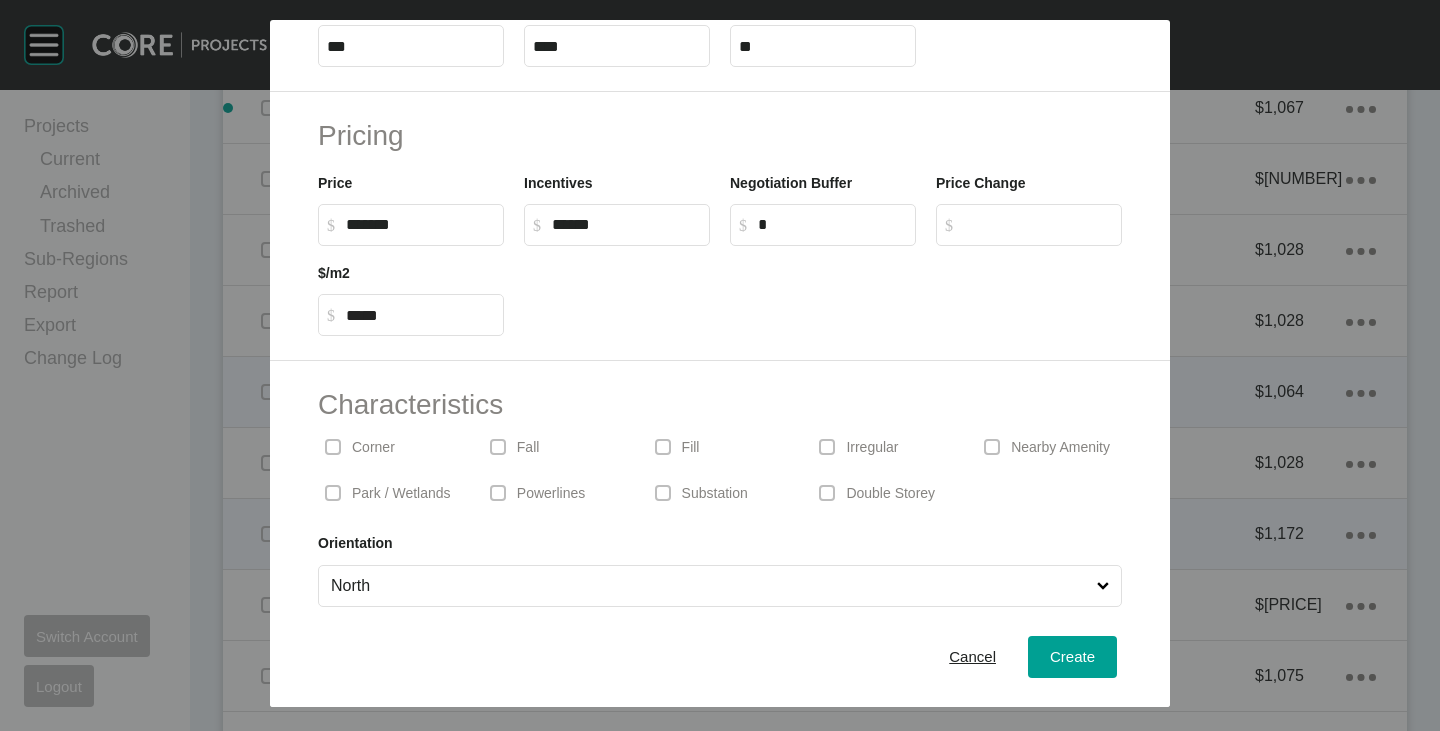 scroll, scrollTop: 489, scrollLeft: 0, axis: vertical 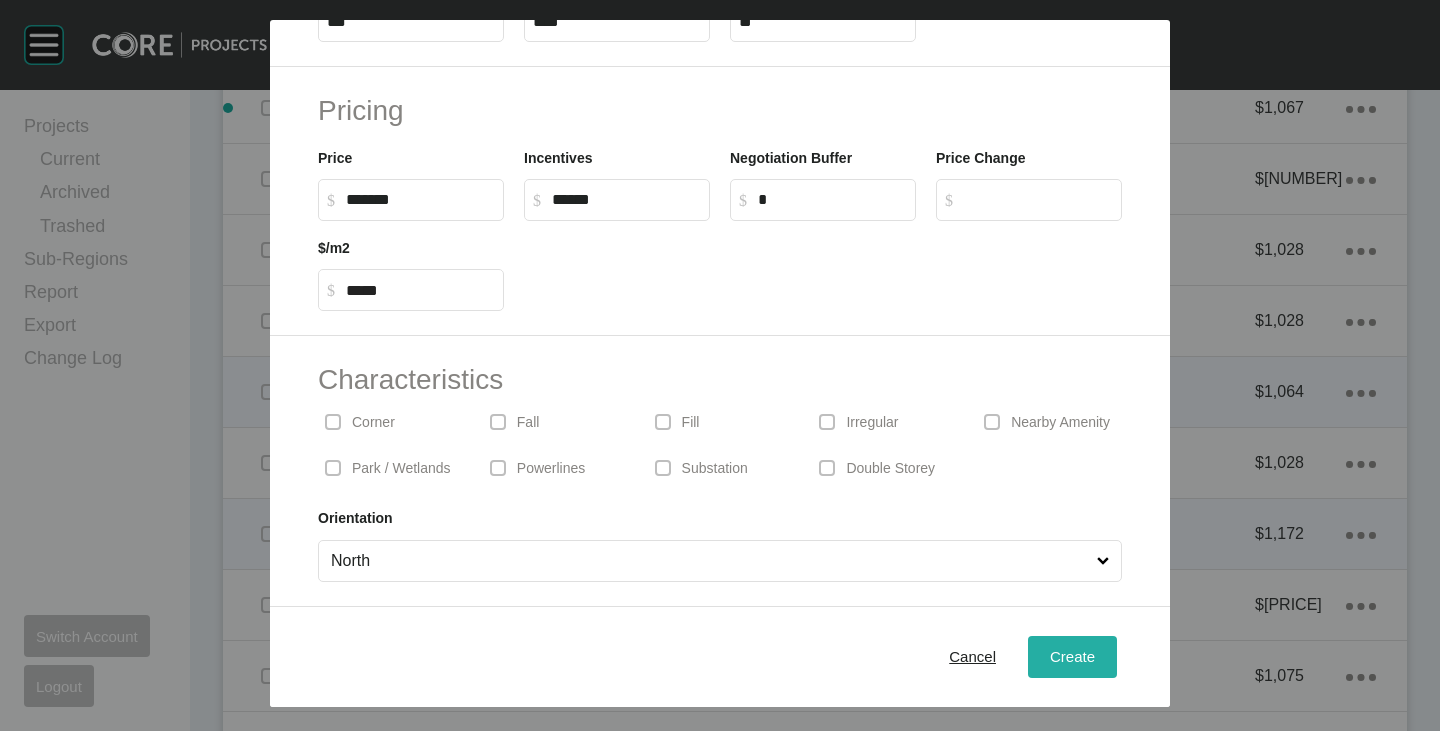 click on "Create" at bounding box center (1072, 657) 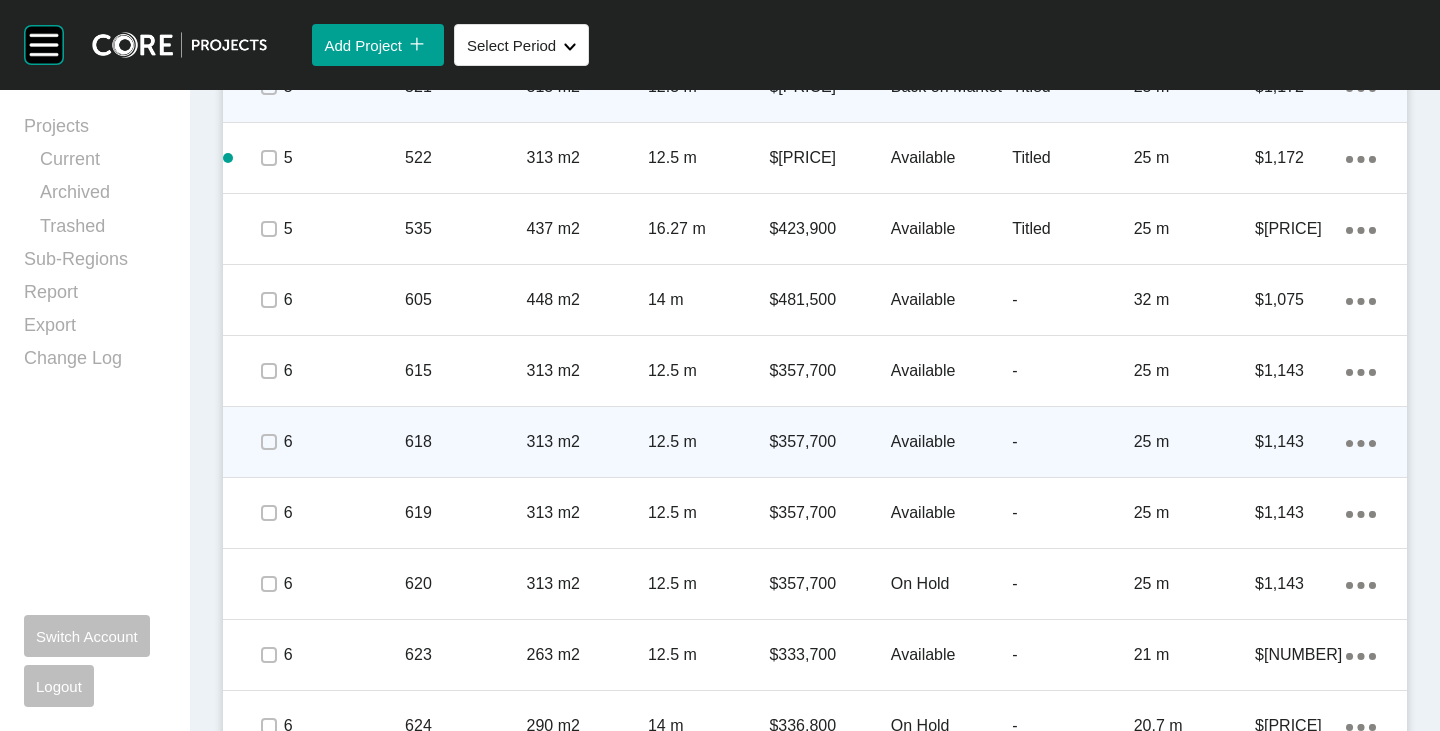 scroll, scrollTop: 3299, scrollLeft: 0, axis: vertical 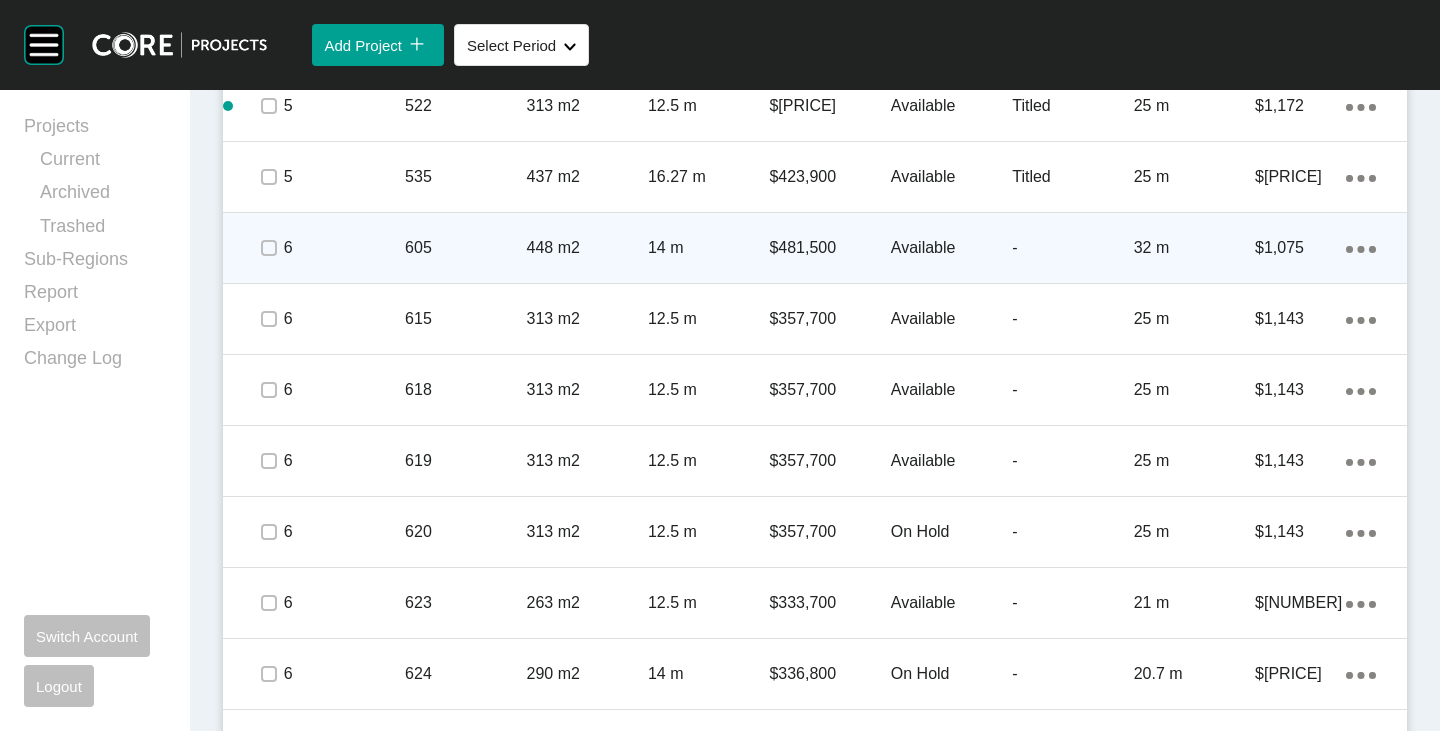 click on "Action Menu Dots Copy 6 Created with Sketch." at bounding box center (1361, 248) 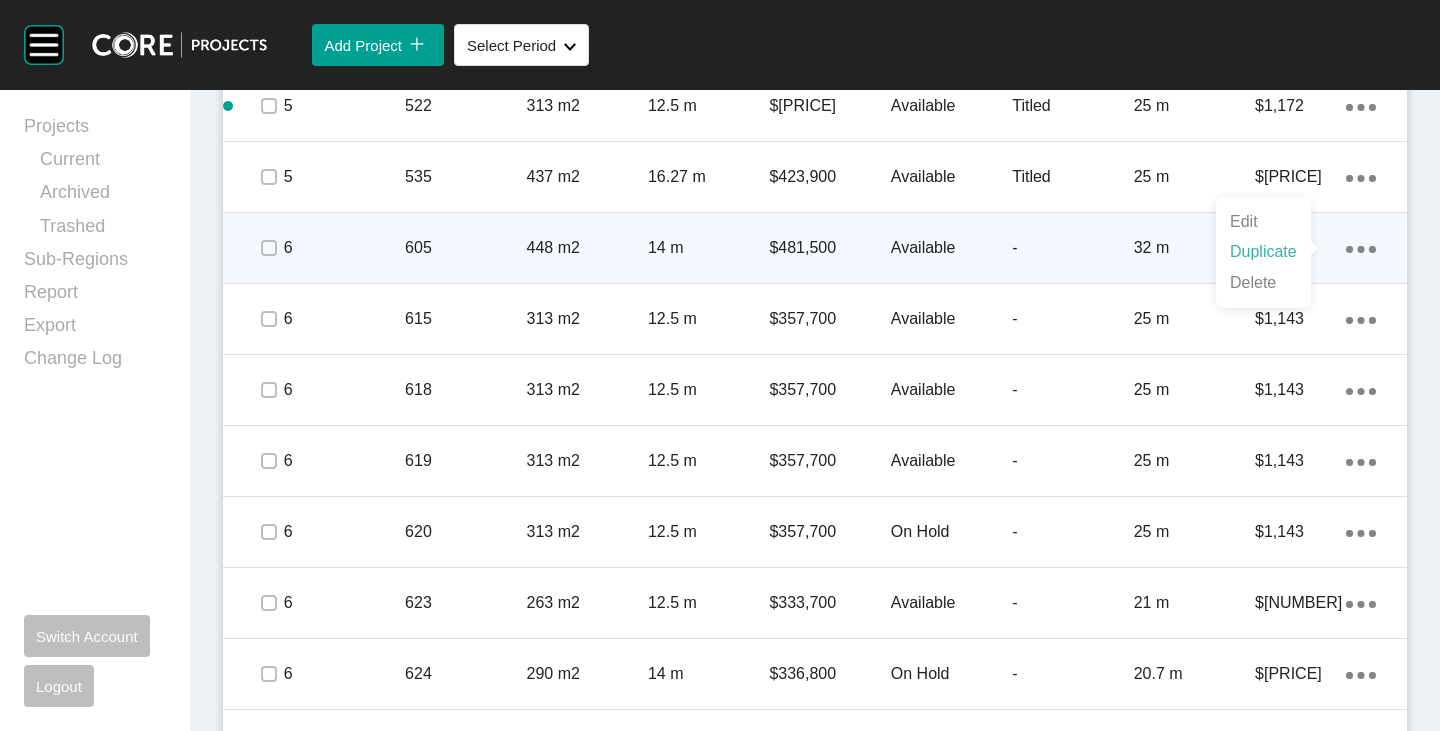 click on "Duplicate" at bounding box center (1263, 252) 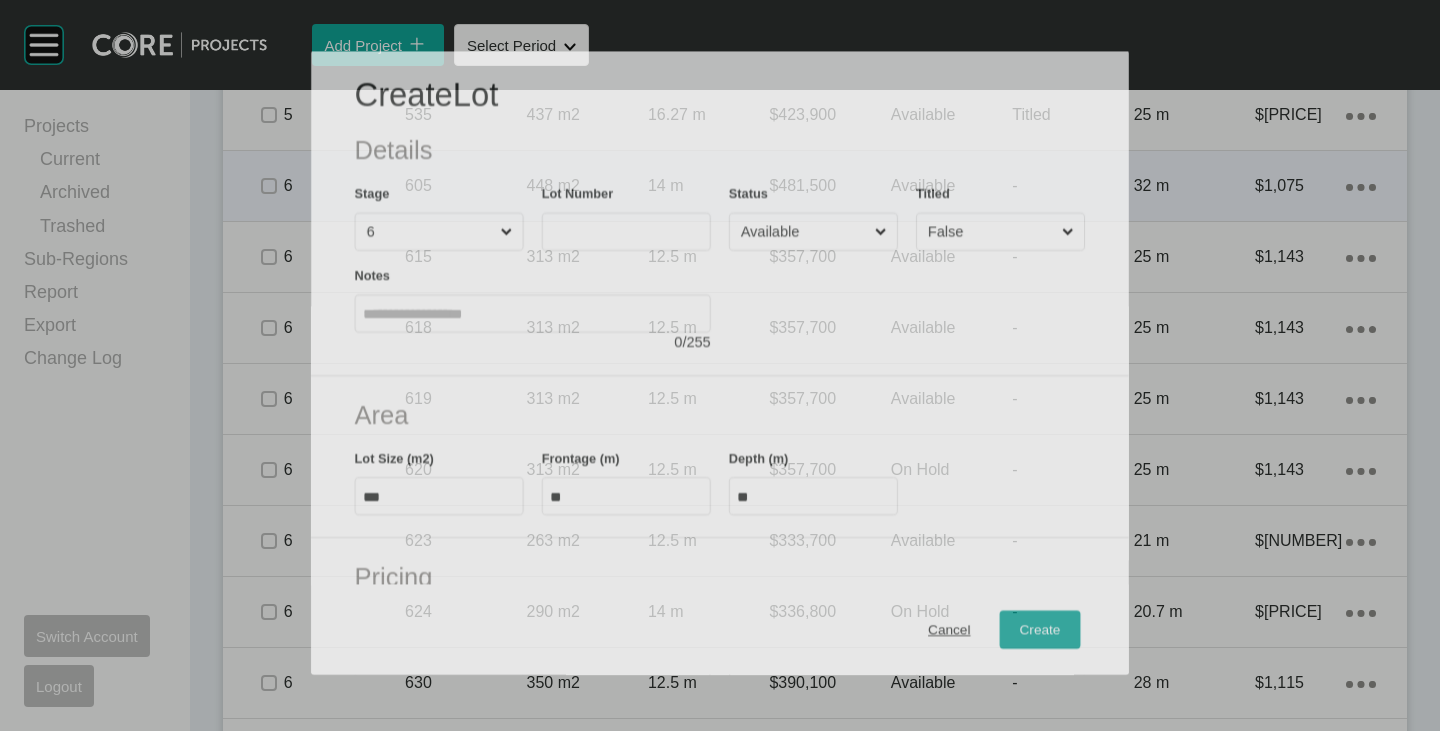 scroll, scrollTop: 3237, scrollLeft: 0, axis: vertical 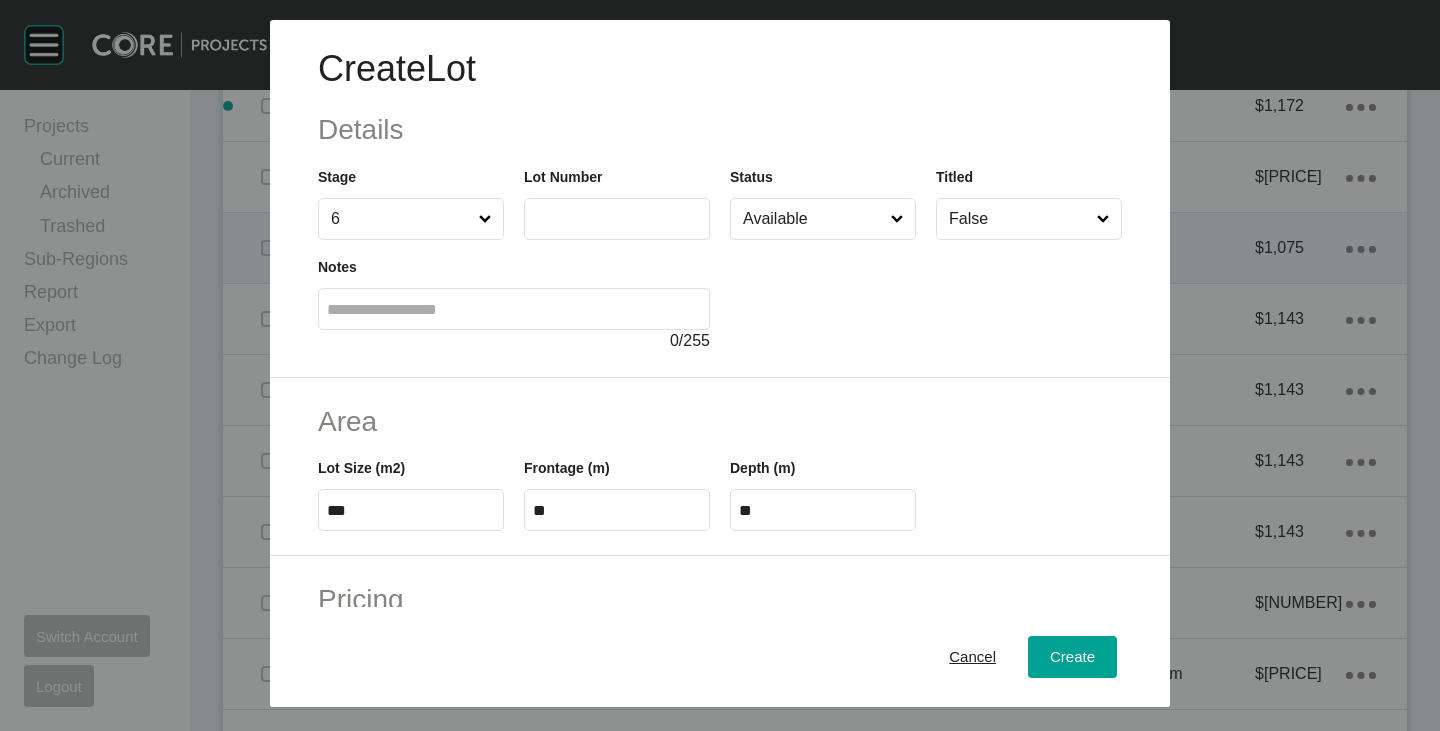 click on "Lot Number" at bounding box center (617, 203) 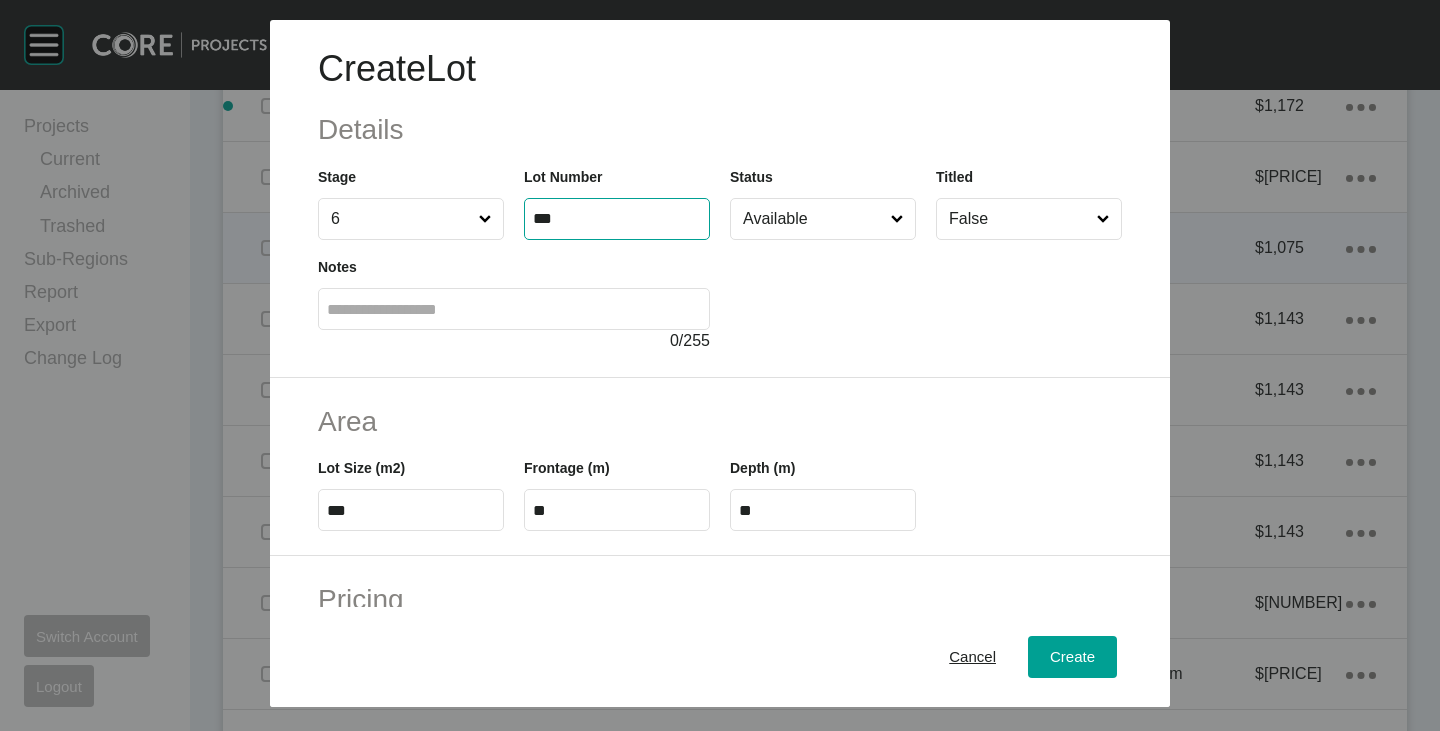 click at bounding box center (926, 296) 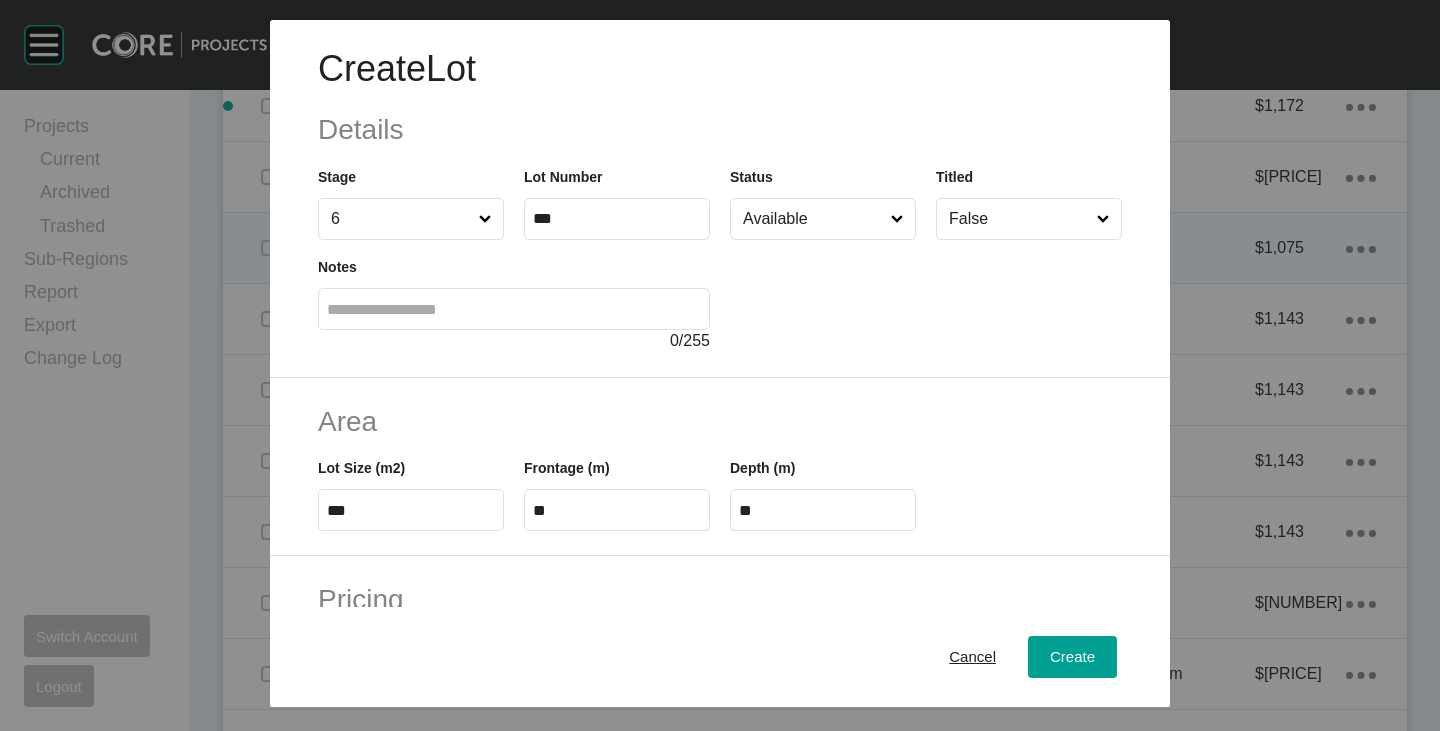 click on "***" at bounding box center [411, 510] 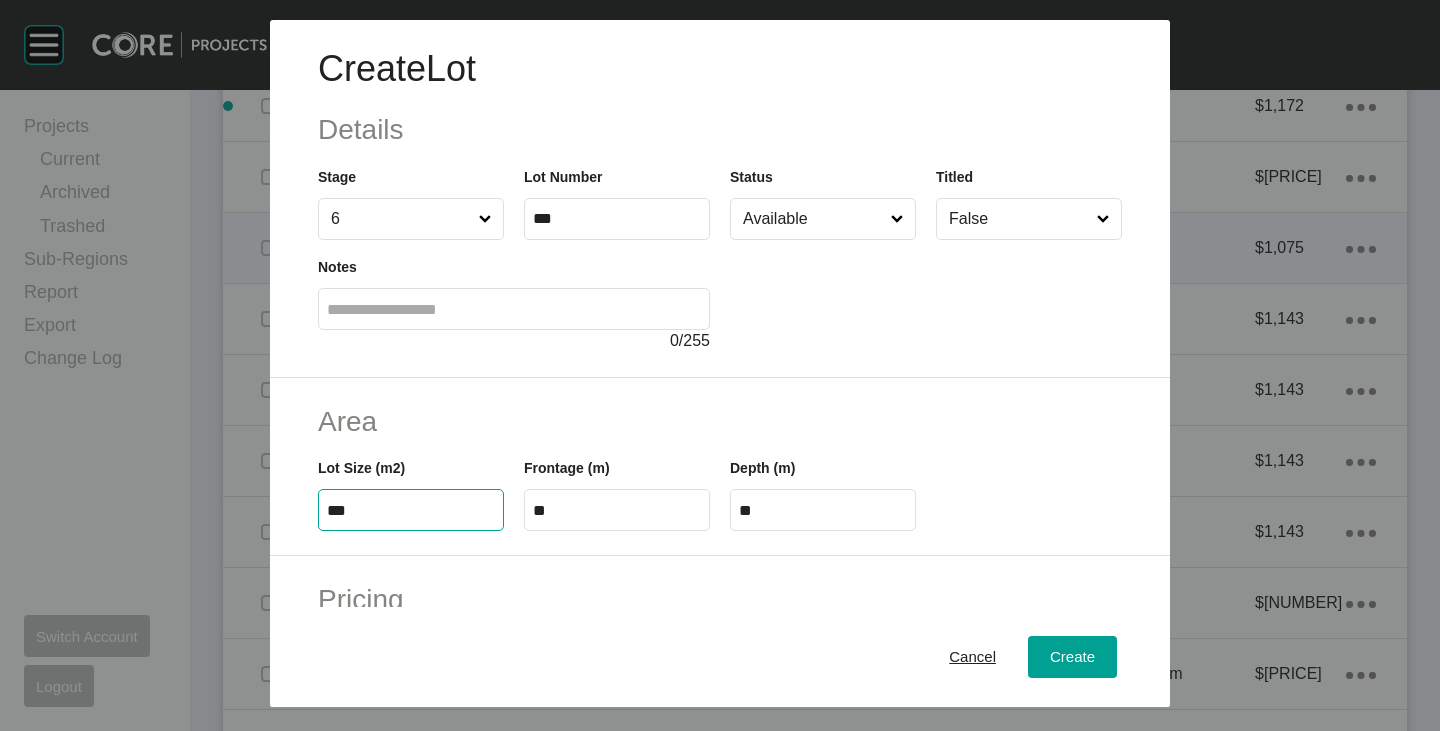click on "***" at bounding box center (411, 510) 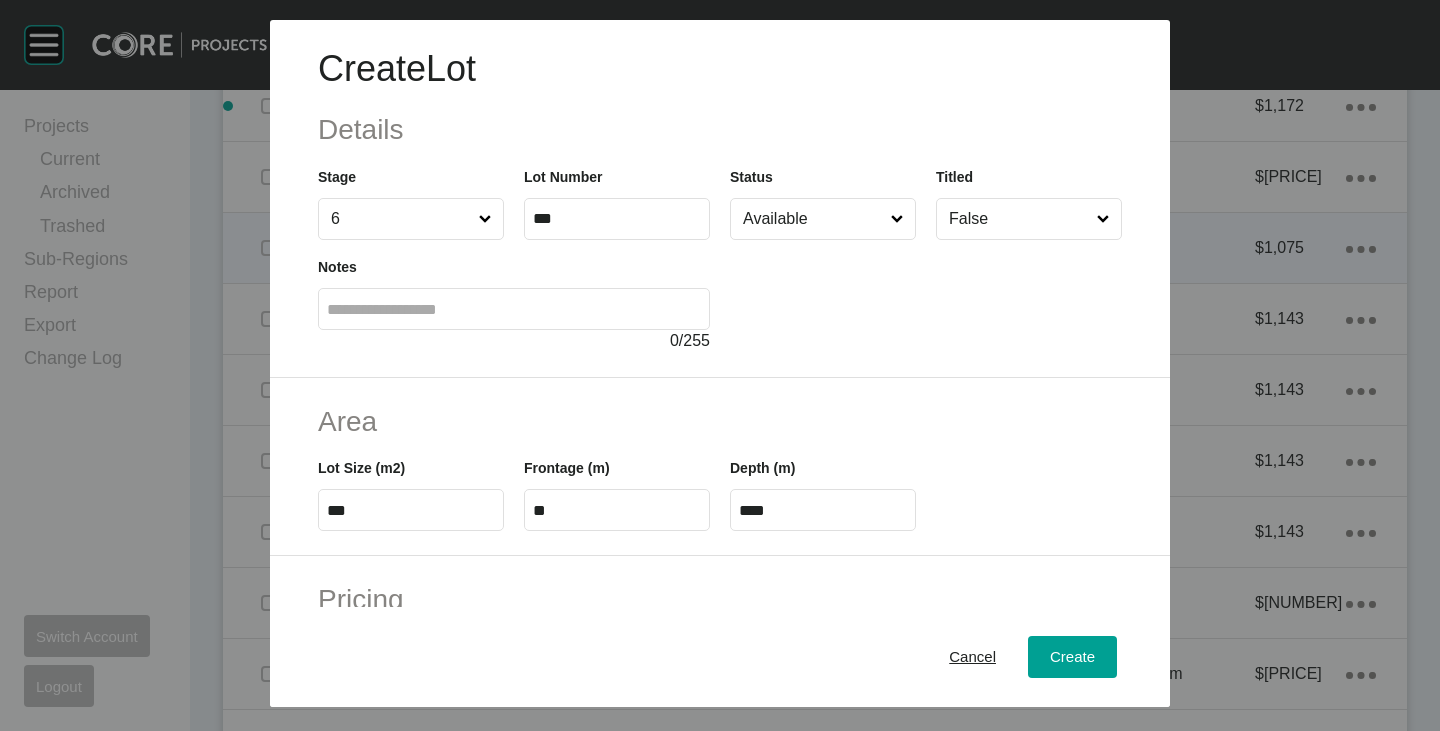 click on "Area" at bounding box center [720, 421] 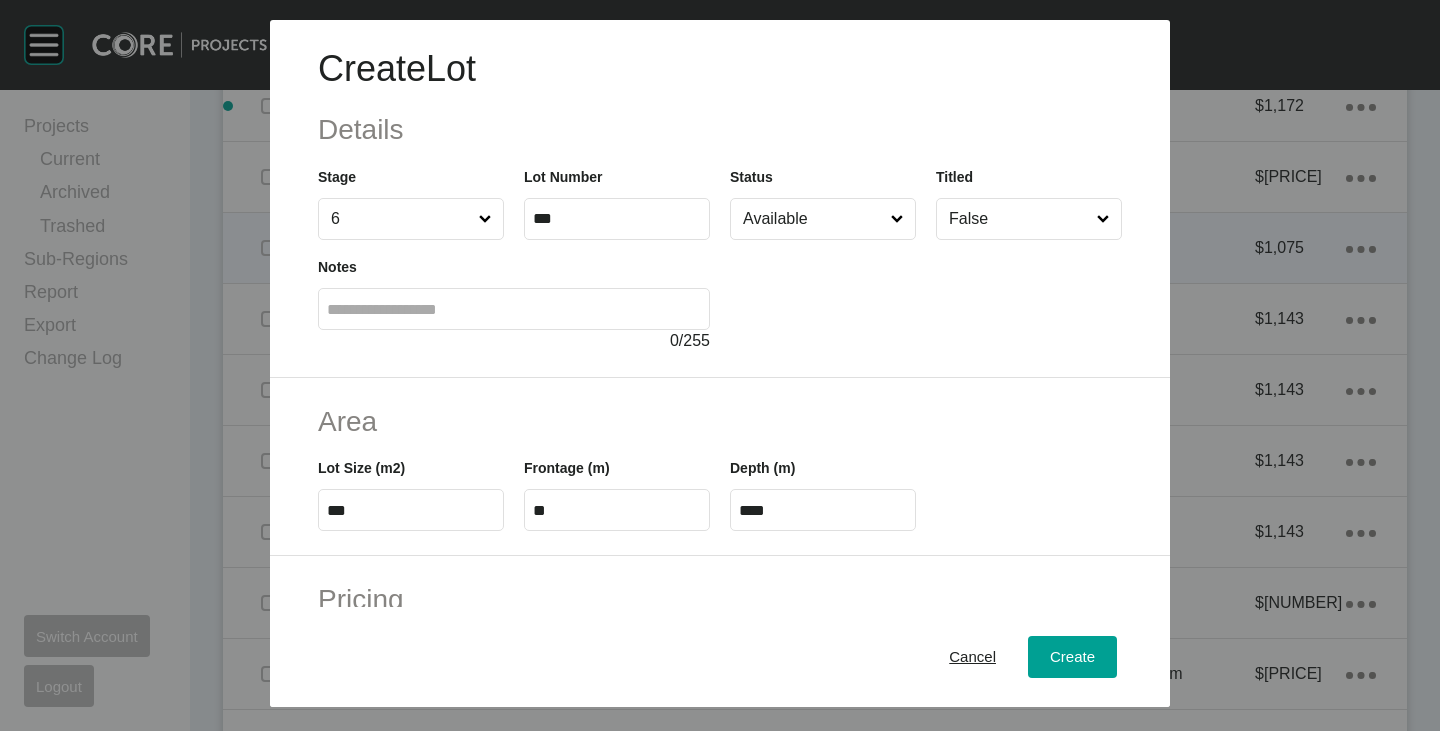 click on "**" at bounding box center (617, 510) 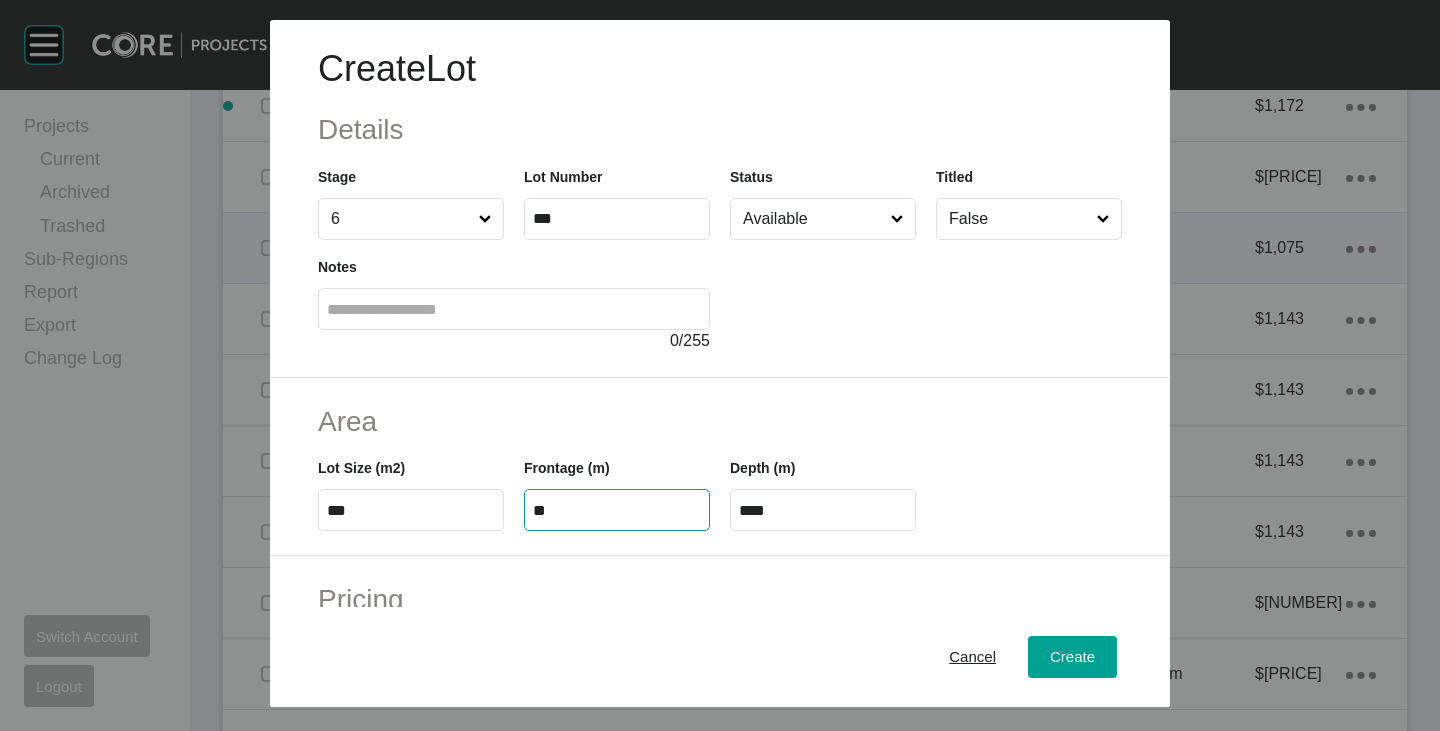 click on "**" at bounding box center [617, 510] 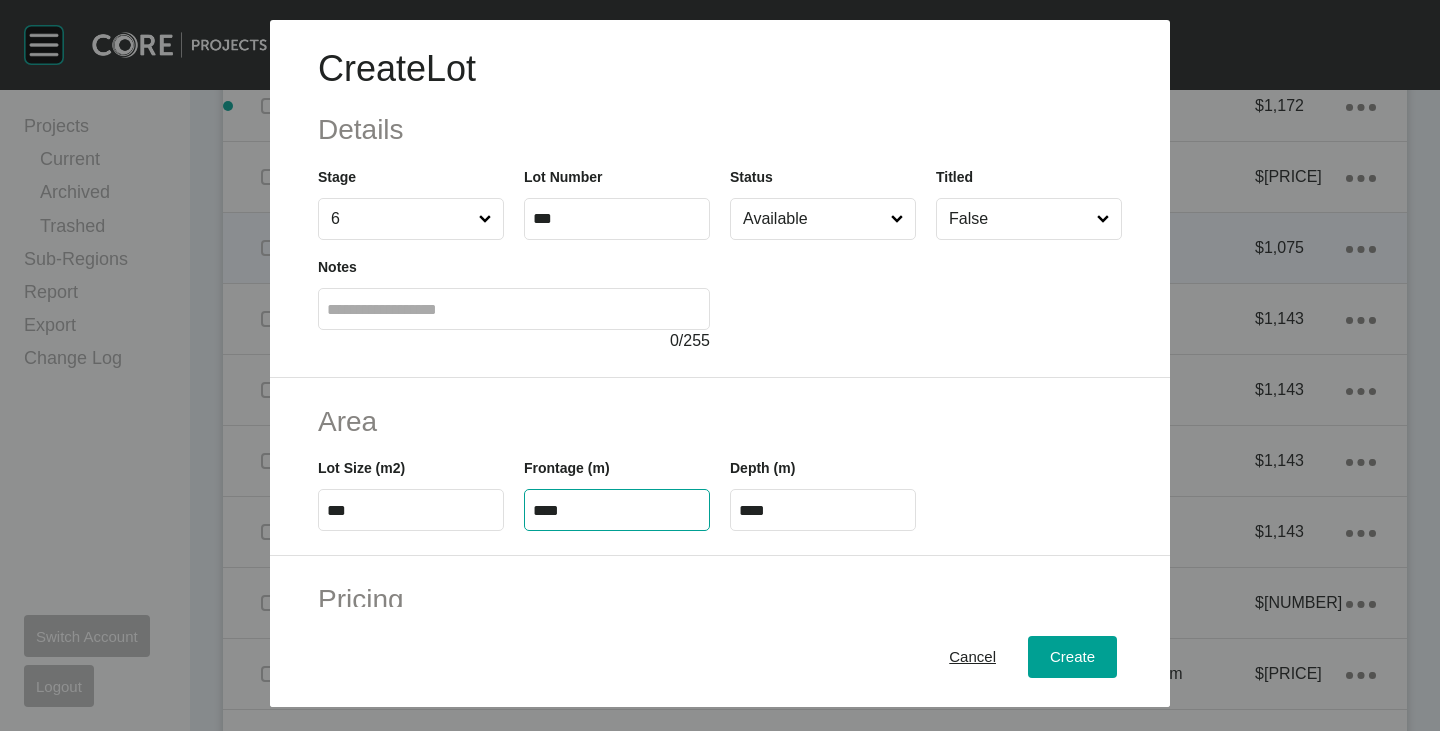 click on "Area" at bounding box center [720, 421] 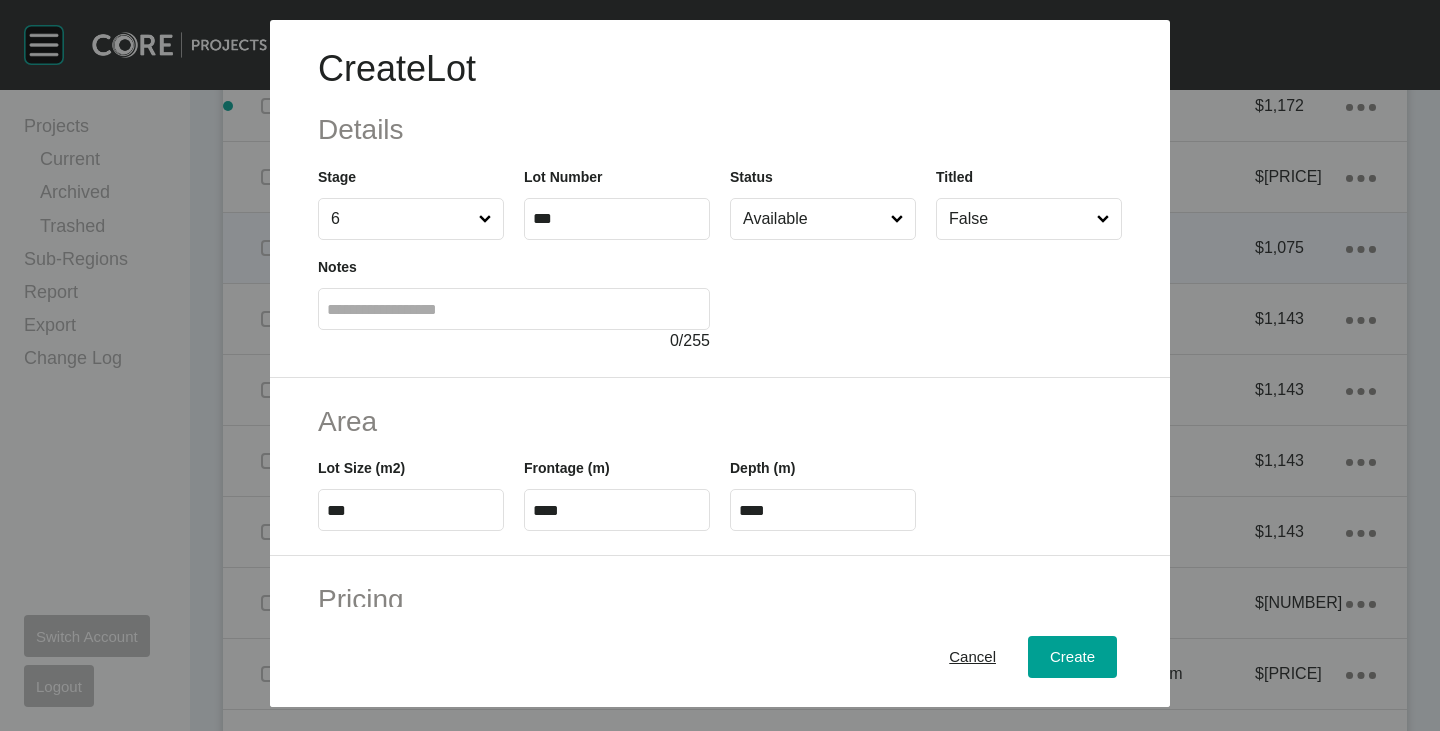 click on "****" at bounding box center (823, 510) 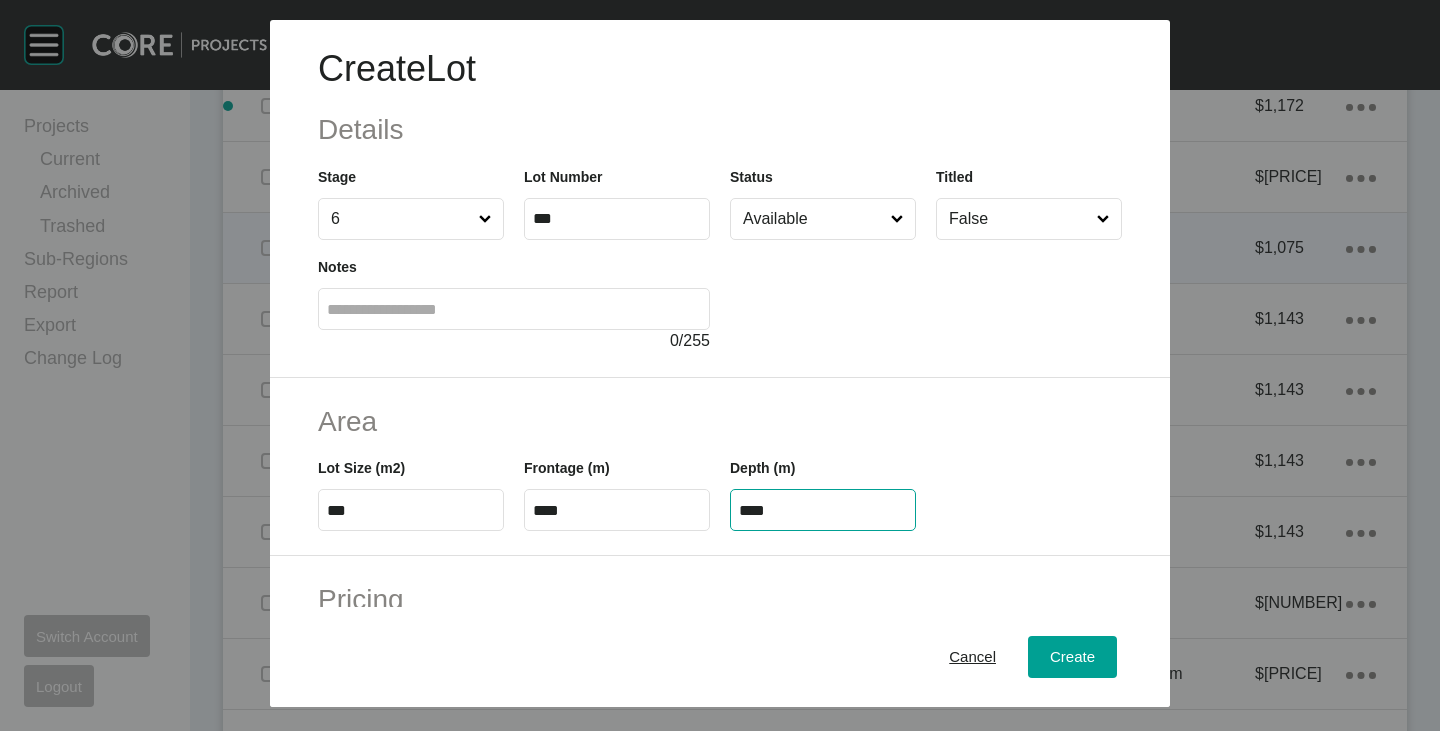 click on "****" at bounding box center [823, 510] 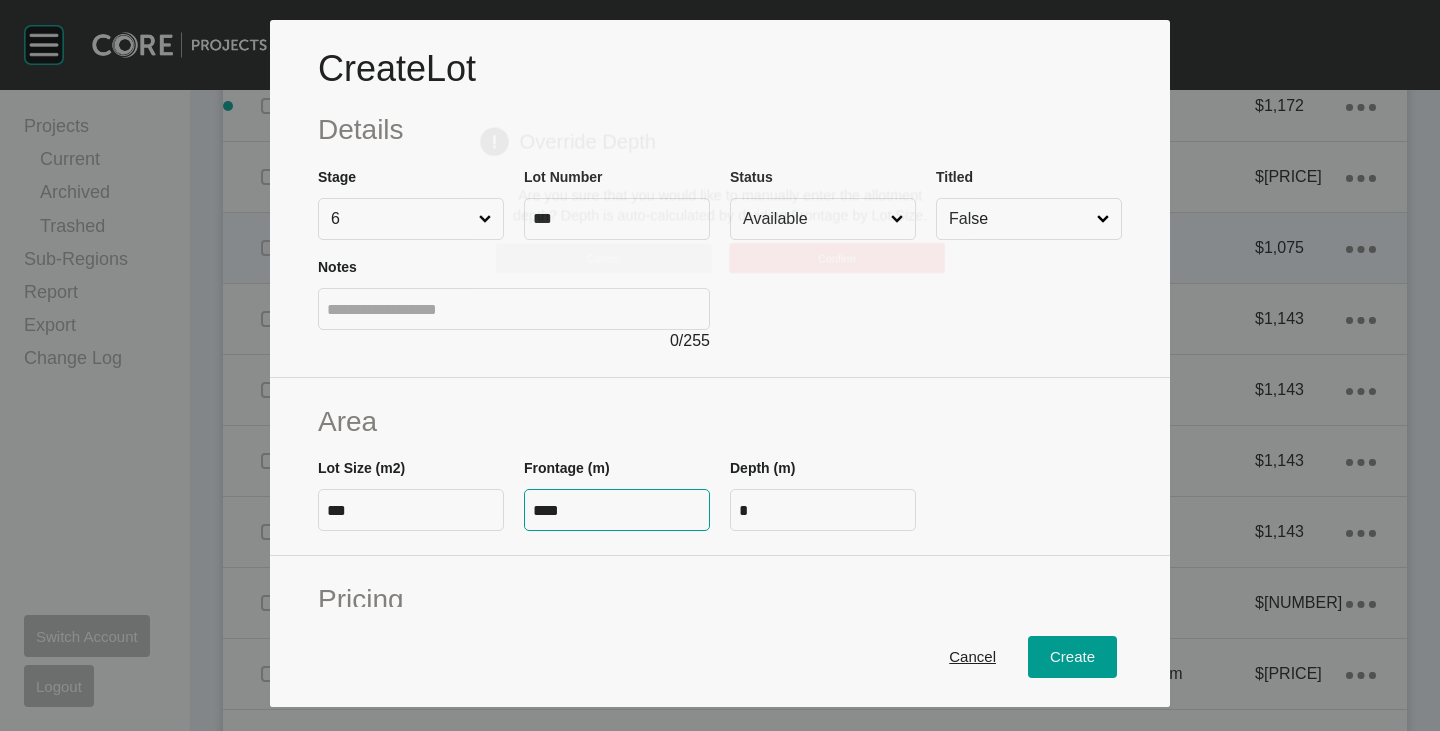 click on "Create  Lot Details Stage 6 Lot Number *** Status Available Titled False Notes 0 / 255 Area Lot Size (m2) *** Frontage (m) **** Depth (m) * Pricing Price $ Created with Sketch. $ ******* Incentives $ Created with Sketch. $ * Negotiation Buffer $ Created with Sketch. $ ****** Price Change $ Created with Sketch. $ $/m2 $ Created with Sketch. $ ***** Characteristics Corner Fall Fill Irregular Nearby Amenity Park / Wetlands Powerlines Substation Double Storey Orientation Cancel Create Page 1 Created with Sketch.   Override Depth Are you sure that you would like to manually enter the allotment depth? Depth is auto-calculated by dividing Frontage by Lot Size. Cancel Confirm" at bounding box center (720, 365) 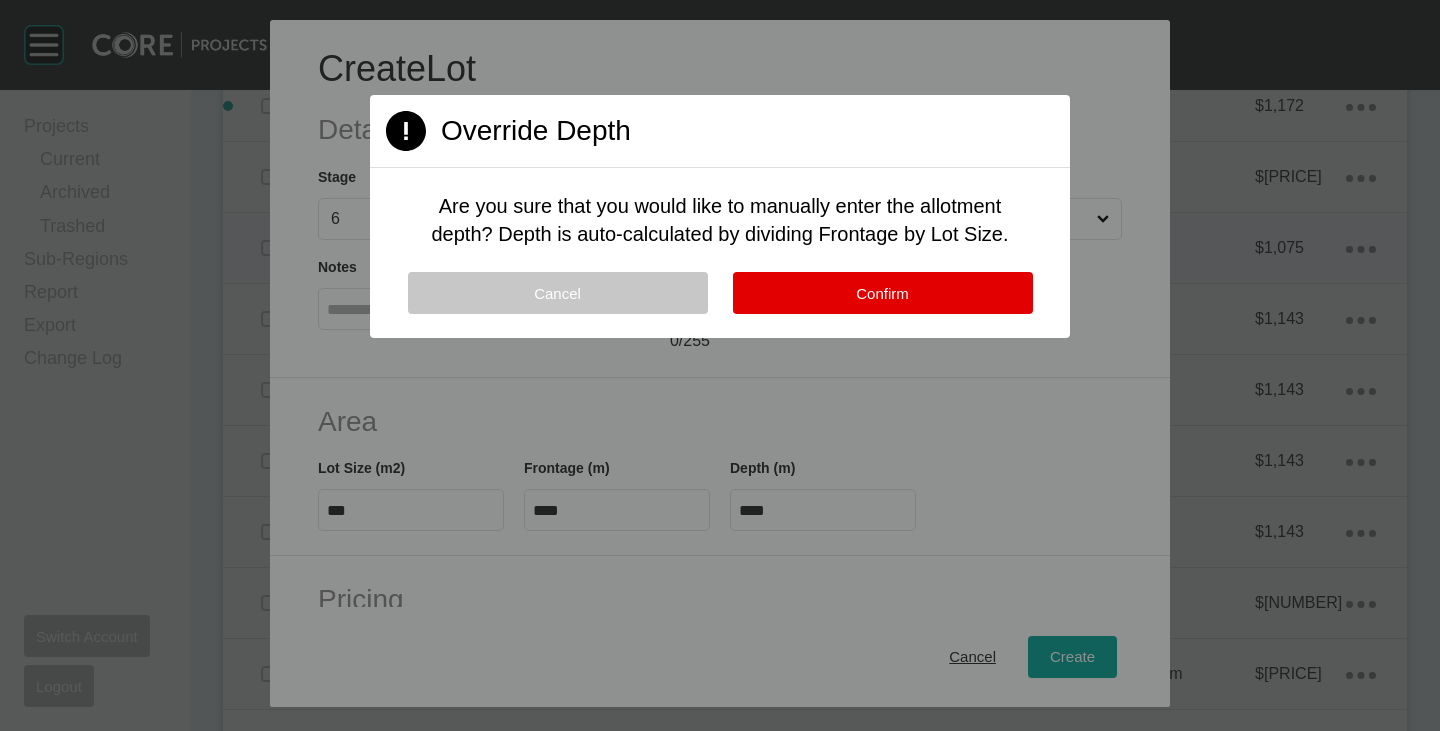 click on "Cancel" at bounding box center (558, 293) 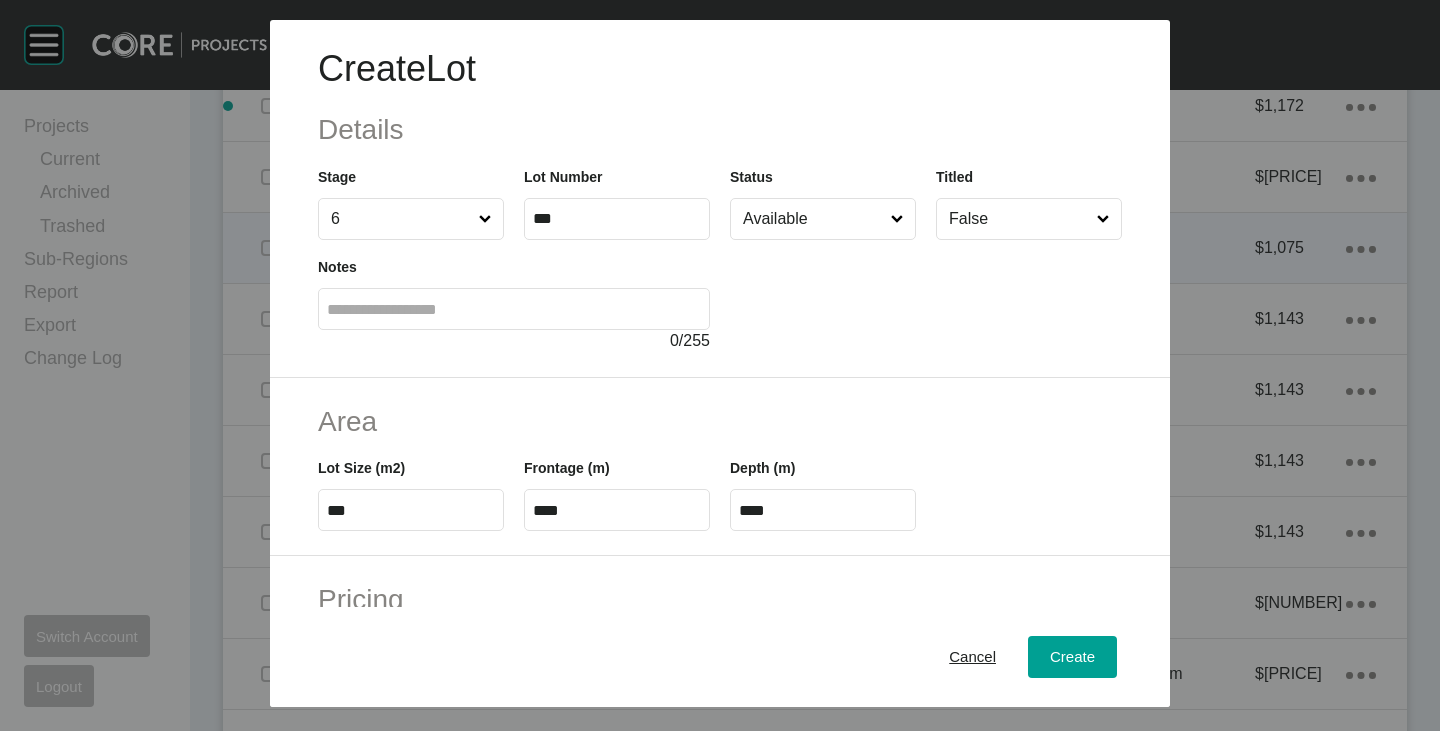 click on "****" at bounding box center [617, 510] 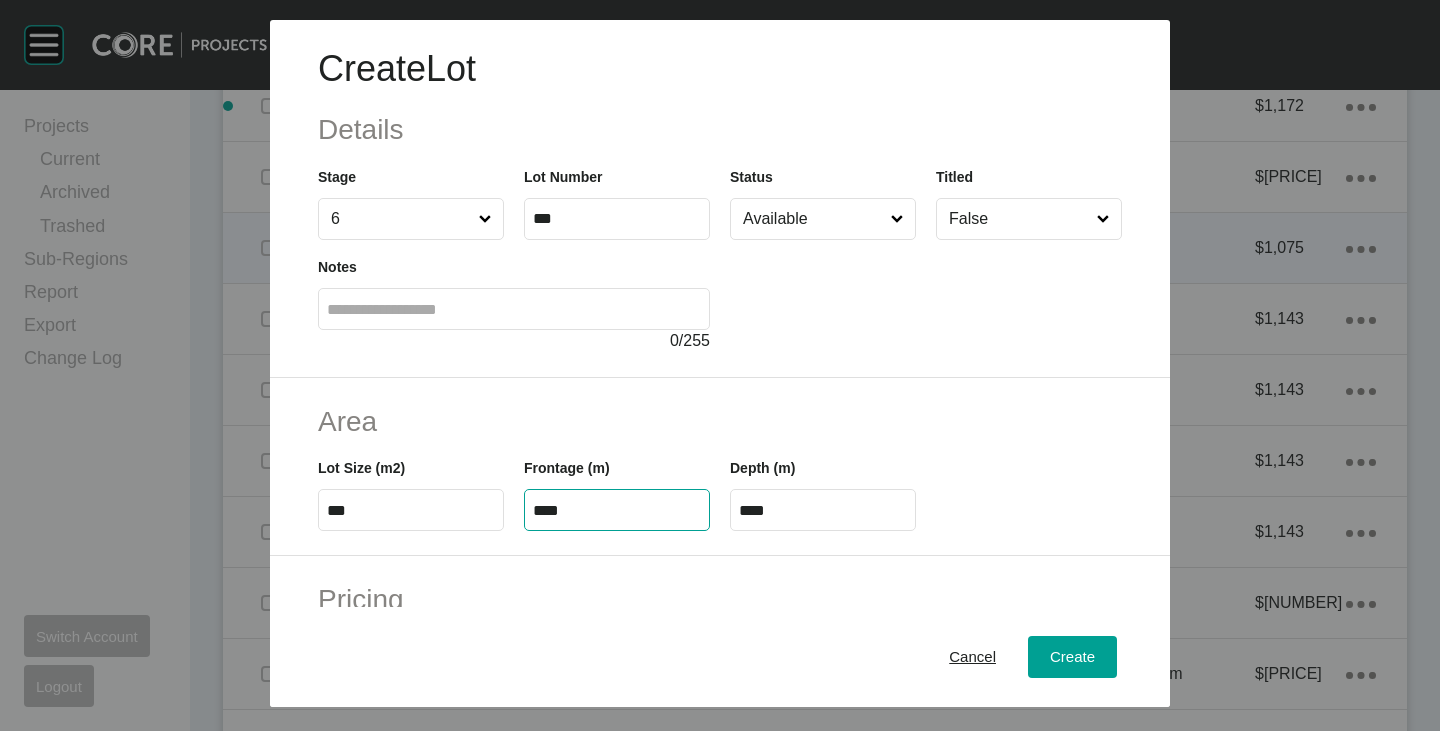 click on "****" at bounding box center (617, 510) 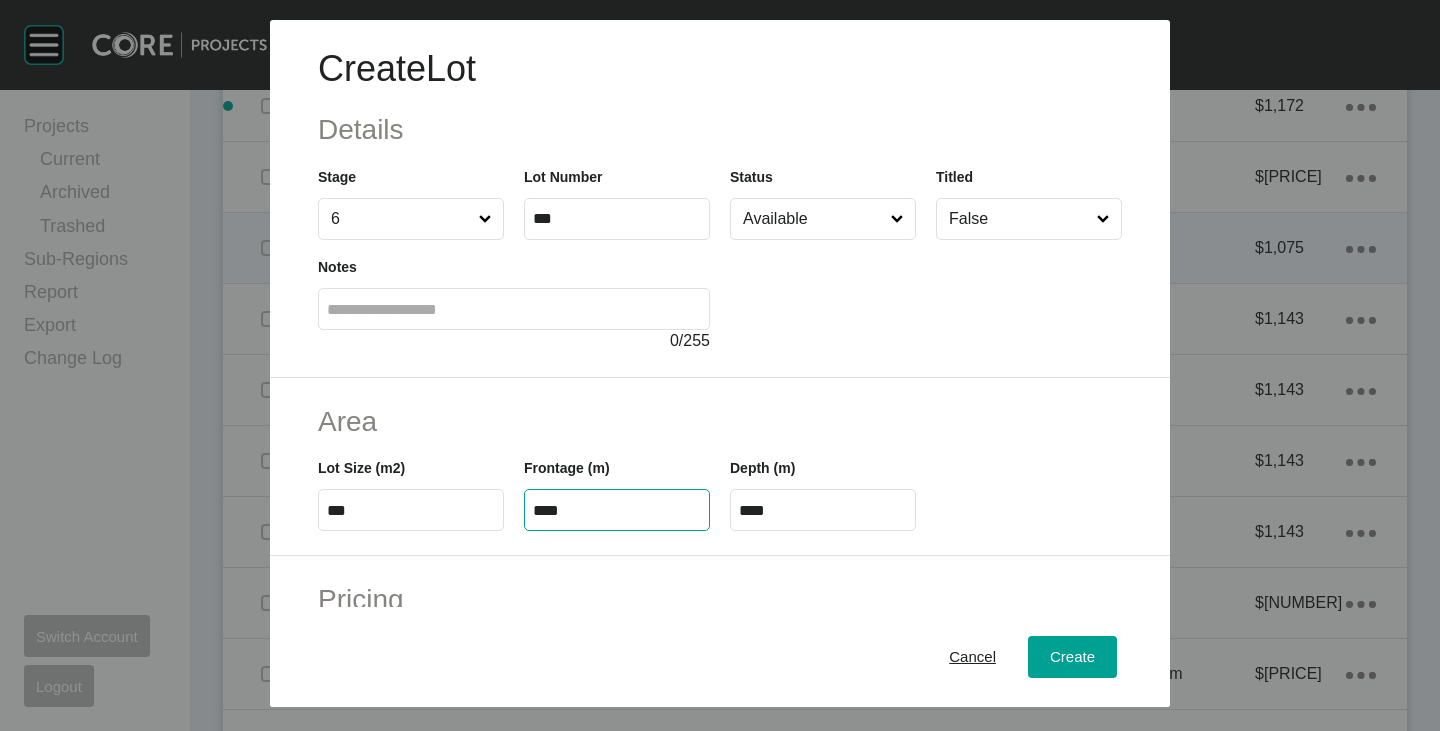 click on "****" at bounding box center (617, 510) 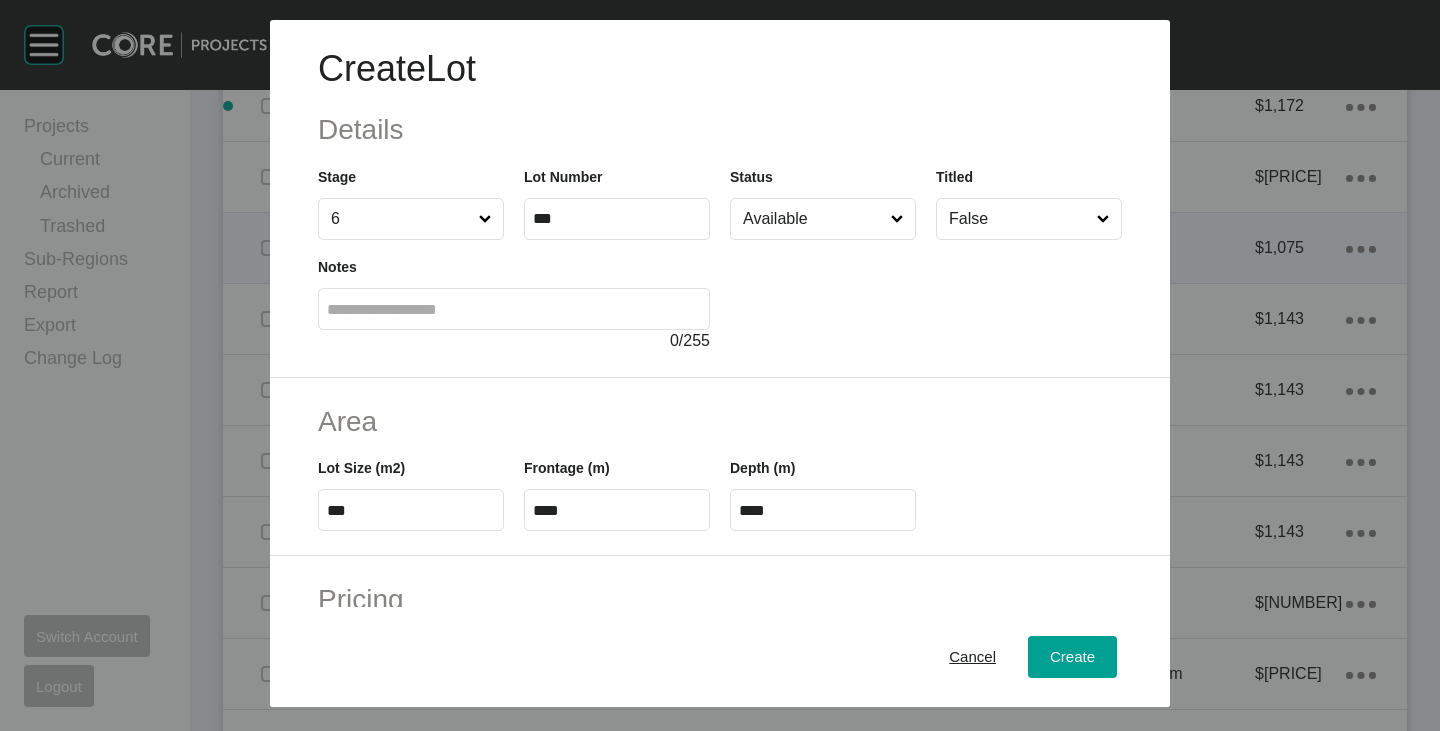 click on "****" at bounding box center [823, 510] 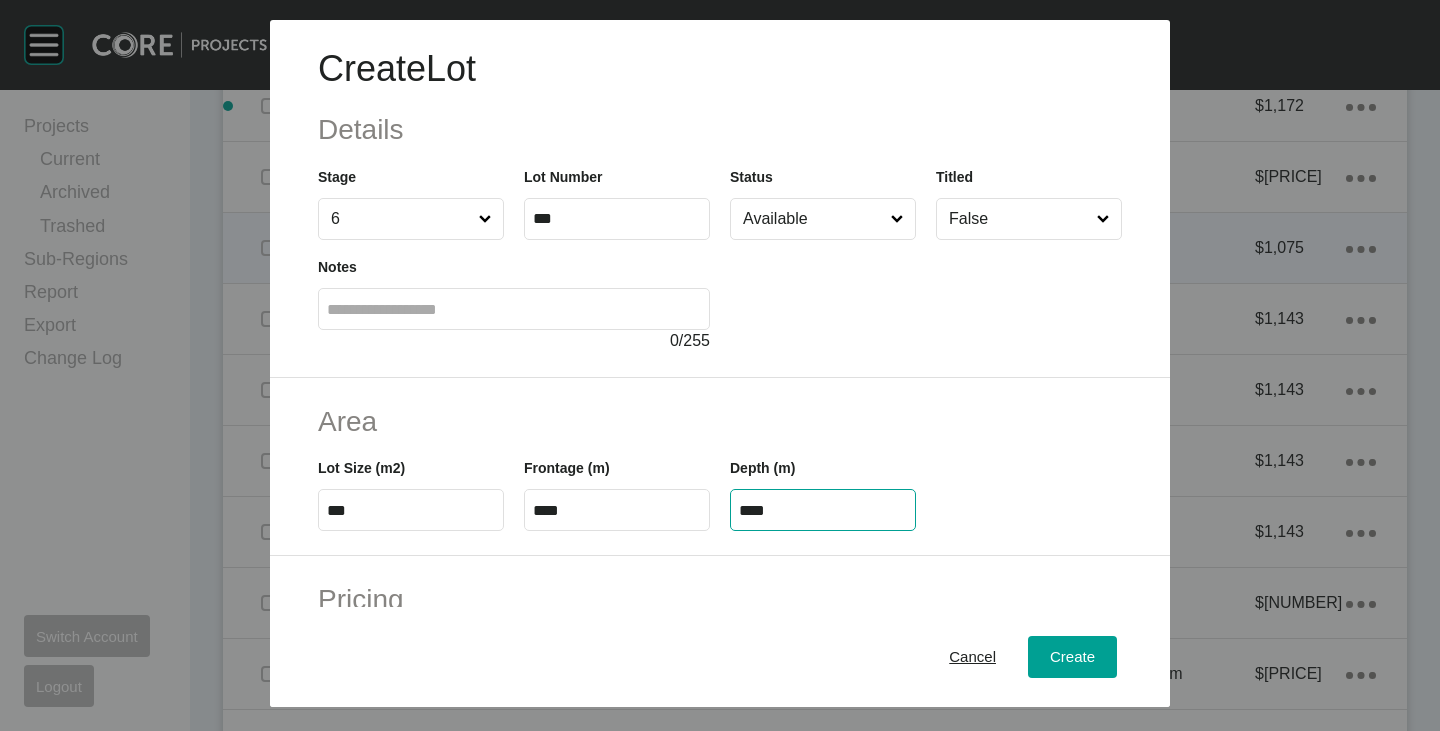 click on "****" at bounding box center (823, 510) 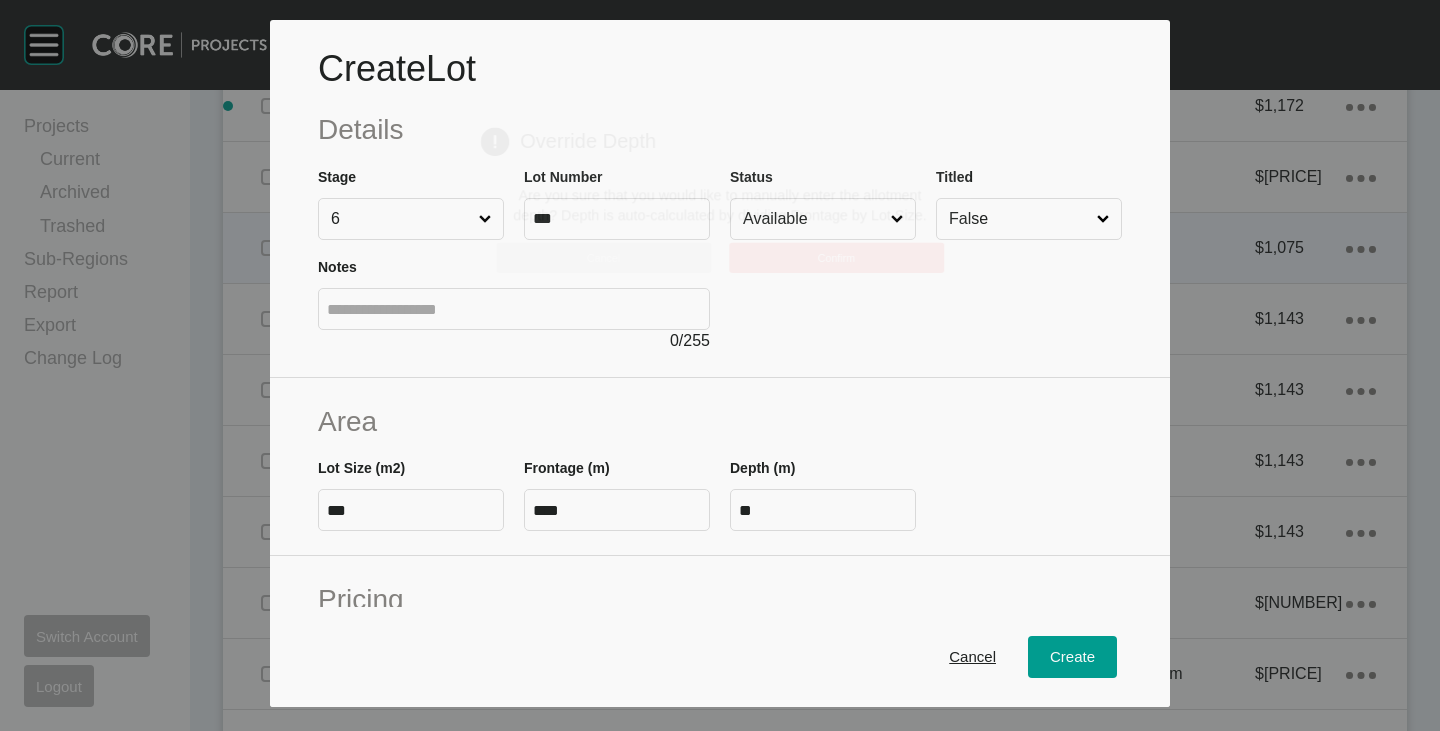 drag, startPoint x: 793, startPoint y: 414, endPoint x: 793, endPoint y: 403, distance: 11 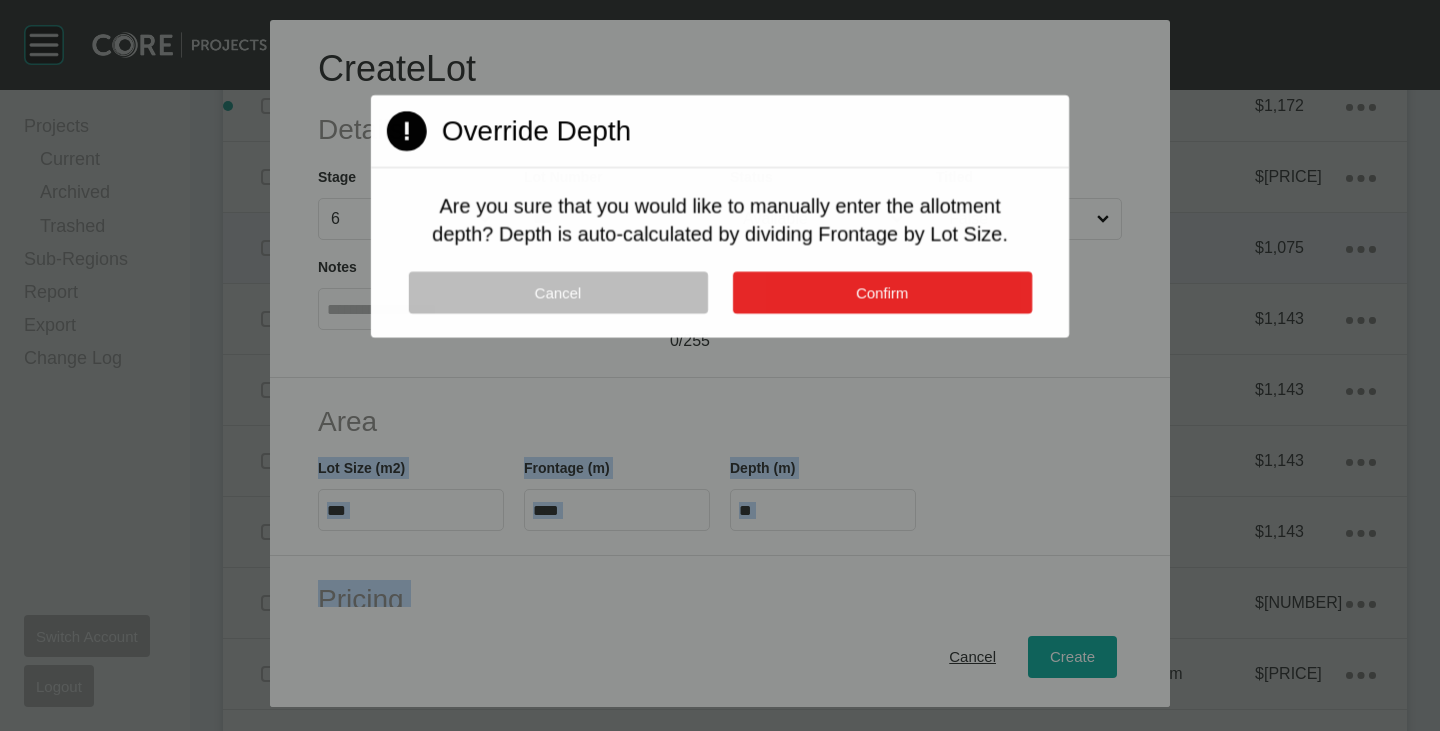 click on "Confirm" at bounding box center [881, 293] 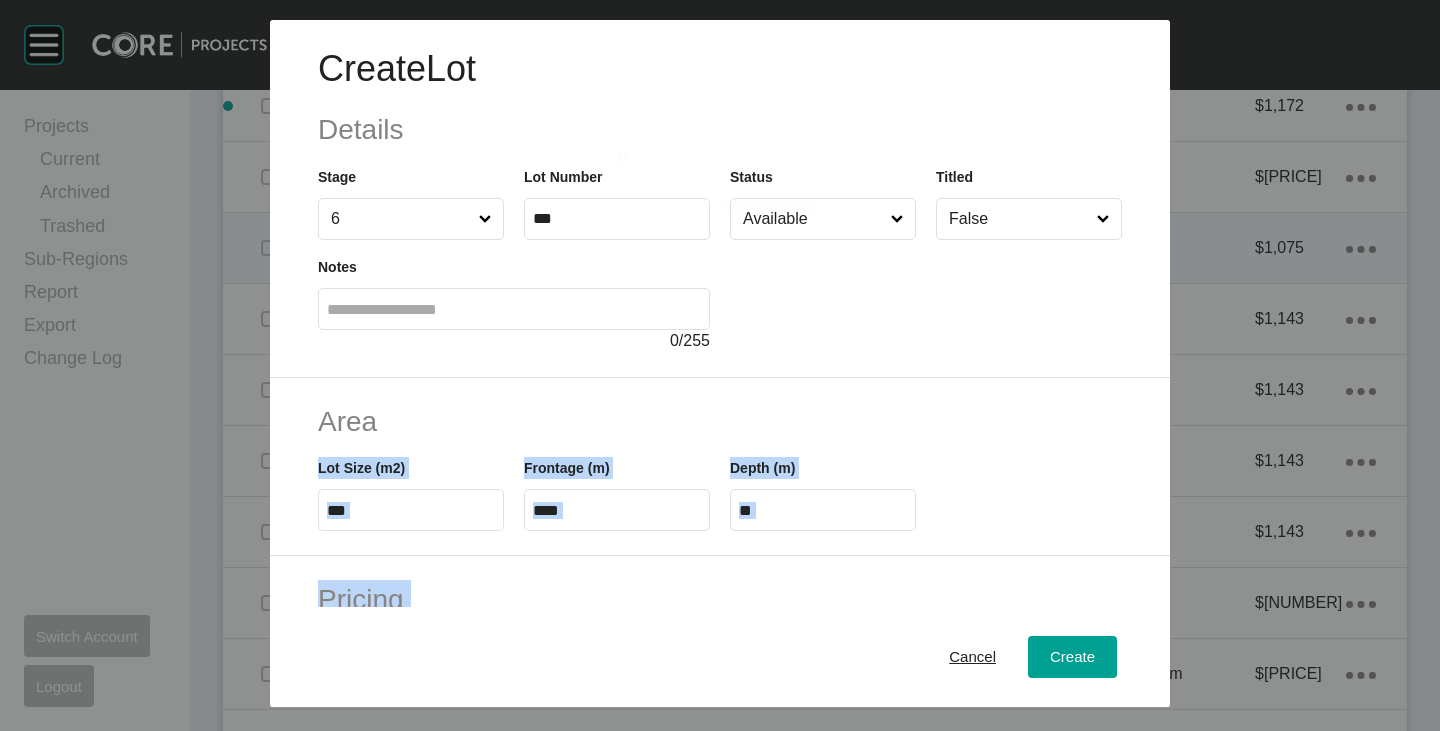 click on "Area Lot Size (m2) *** Frontage (m) **** Depth (m) **" at bounding box center [720, 467] 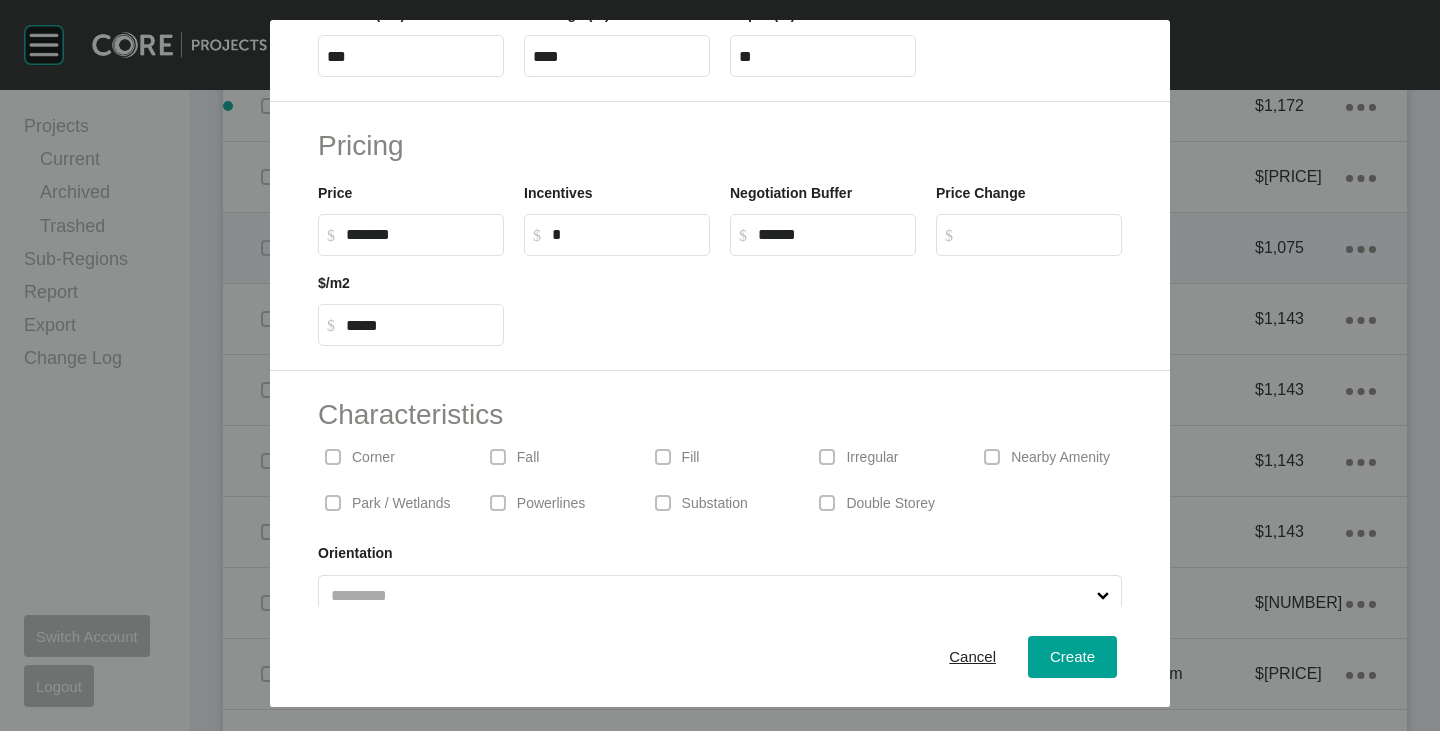 scroll, scrollTop: 489, scrollLeft: 0, axis: vertical 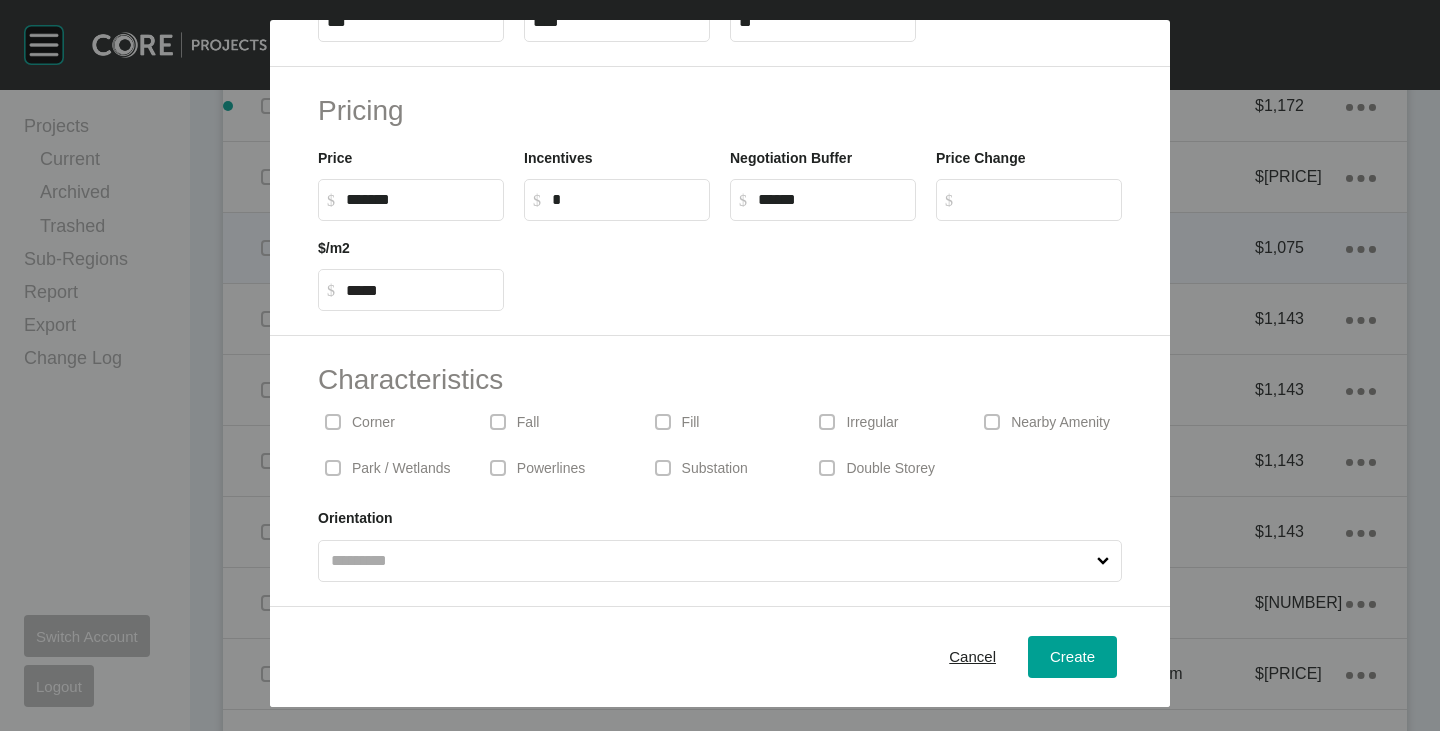 click at bounding box center [710, 561] 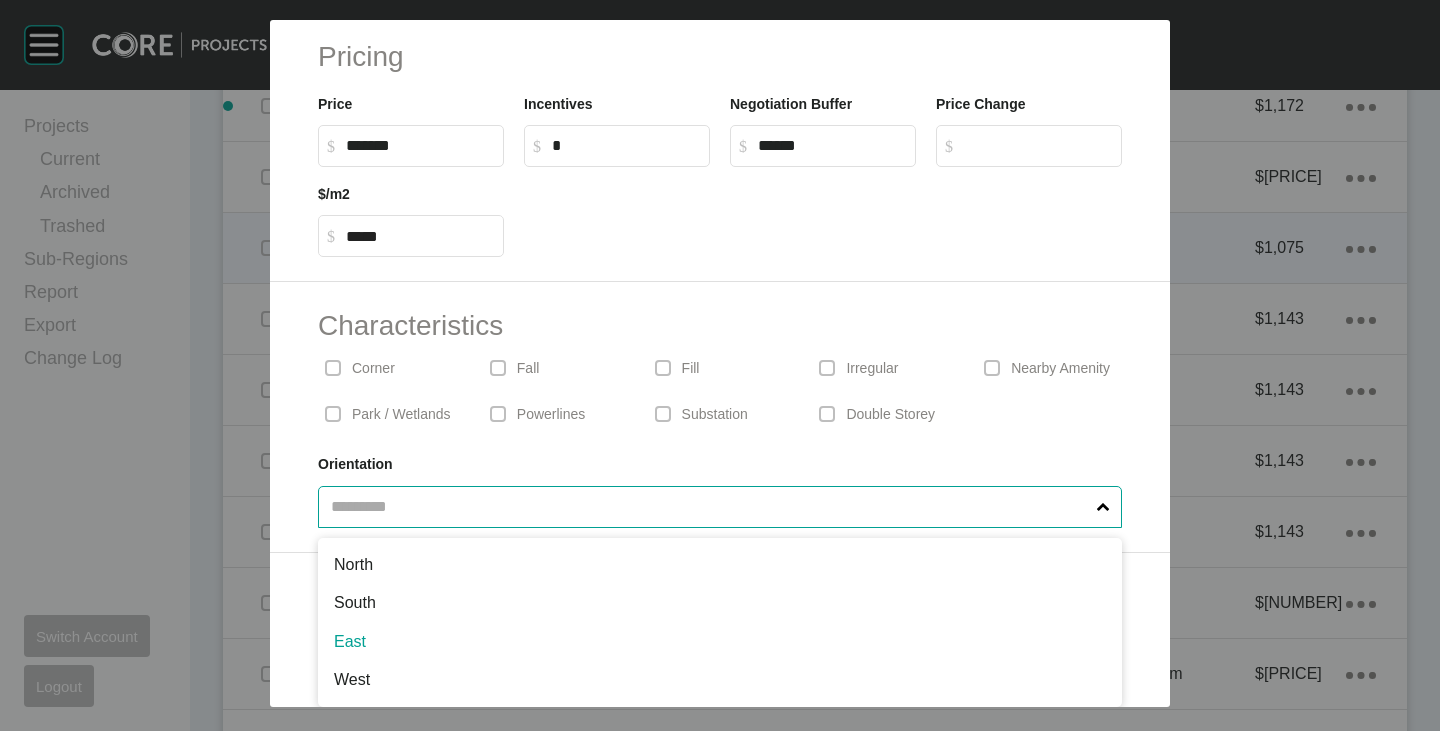 drag, startPoint x: 381, startPoint y: 647, endPoint x: 407, endPoint y: 483, distance: 166.04819 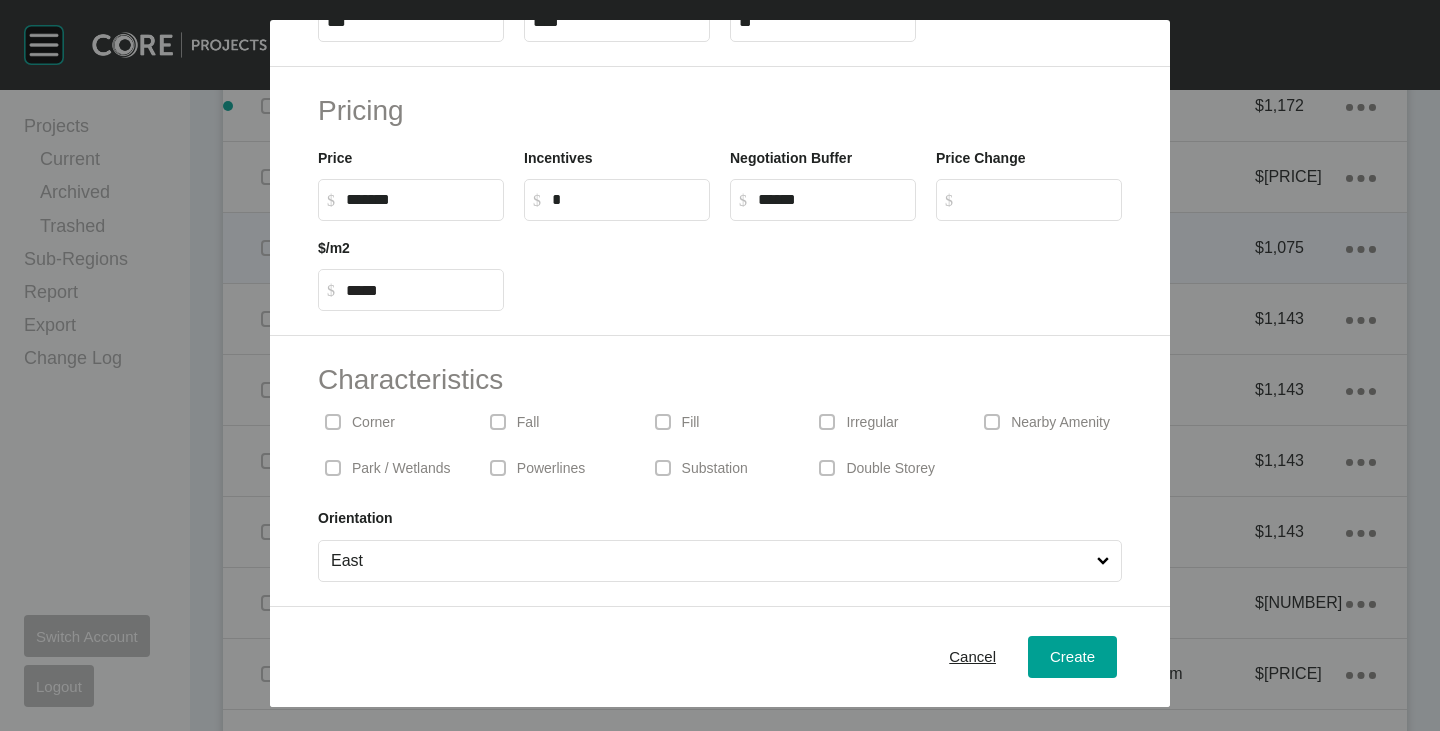 click on "Corner" at bounding box center (373, 423) 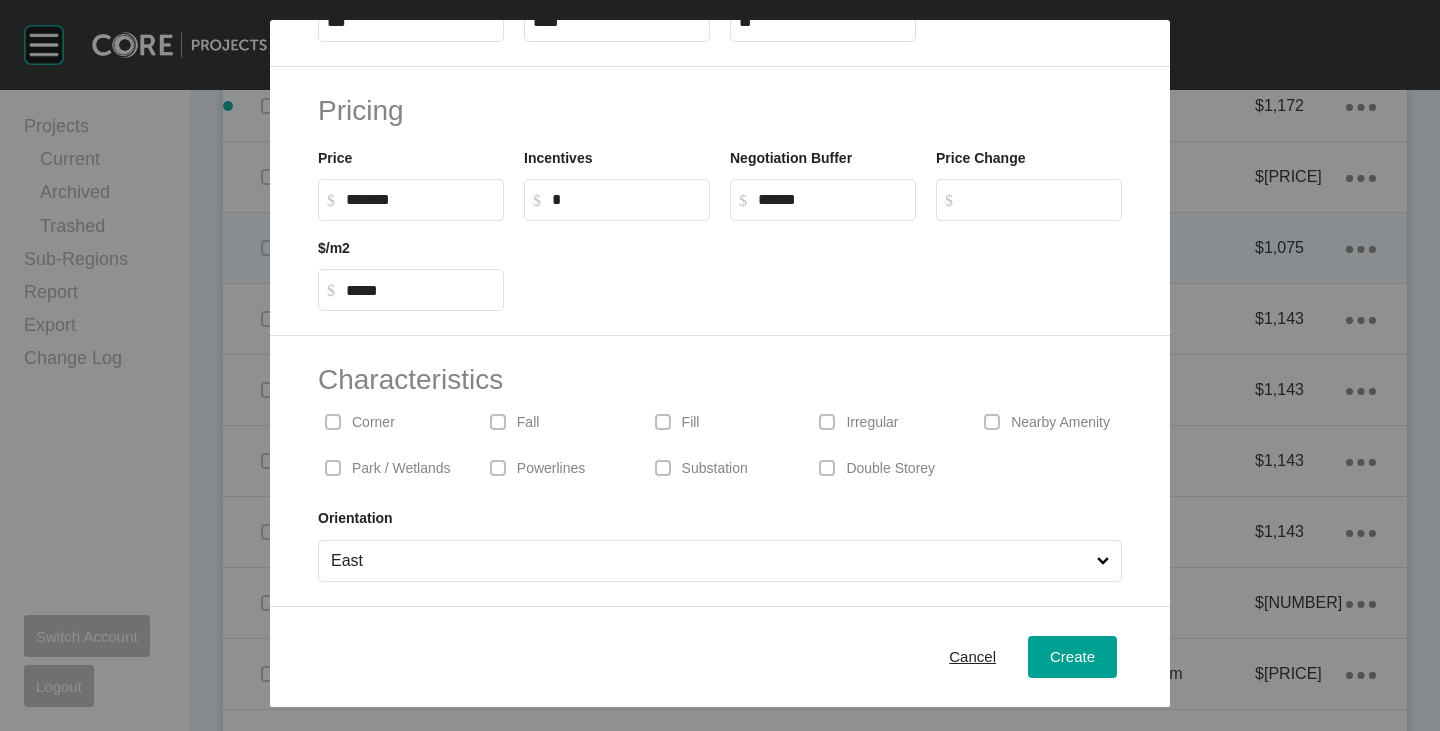 scroll, scrollTop: 389, scrollLeft: 0, axis: vertical 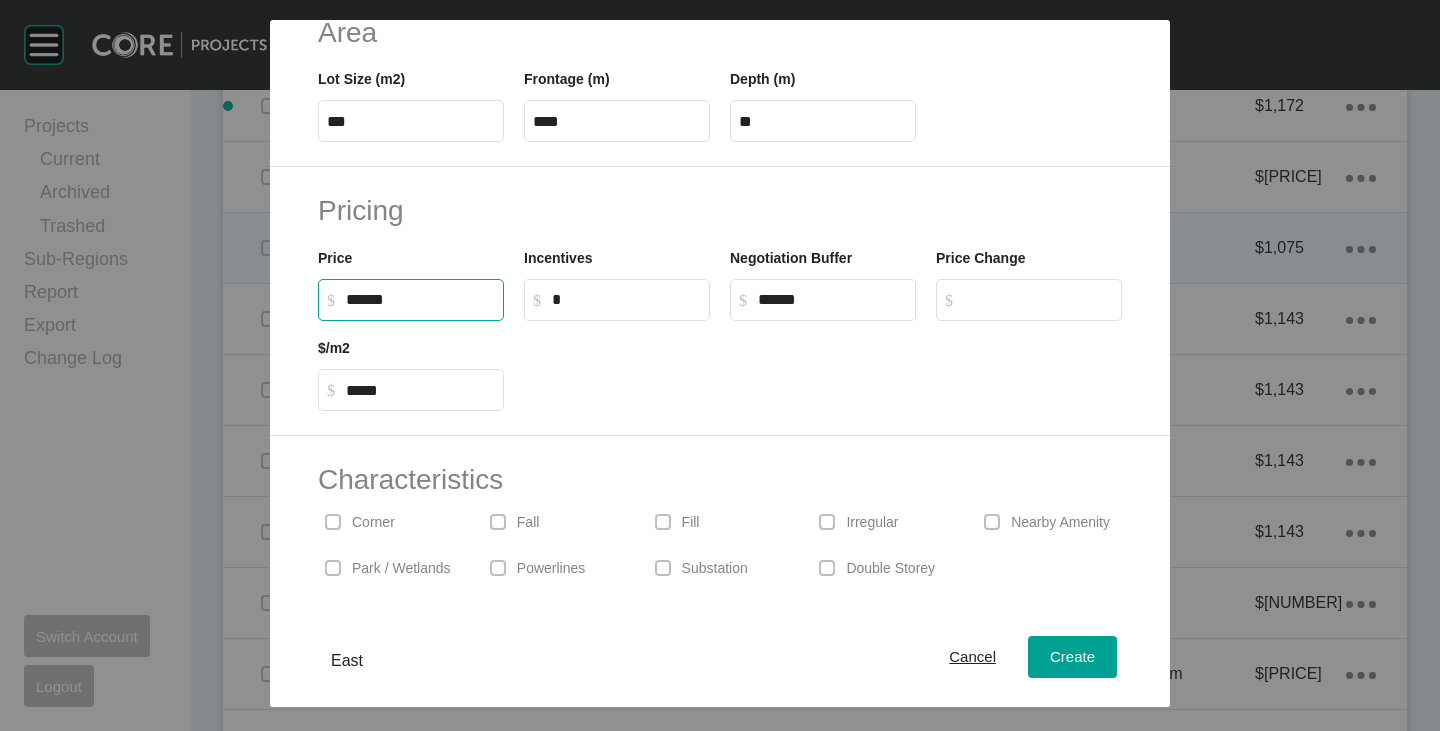 drag, startPoint x: 346, startPoint y: 303, endPoint x: 379, endPoint y: 307, distance: 33.24154 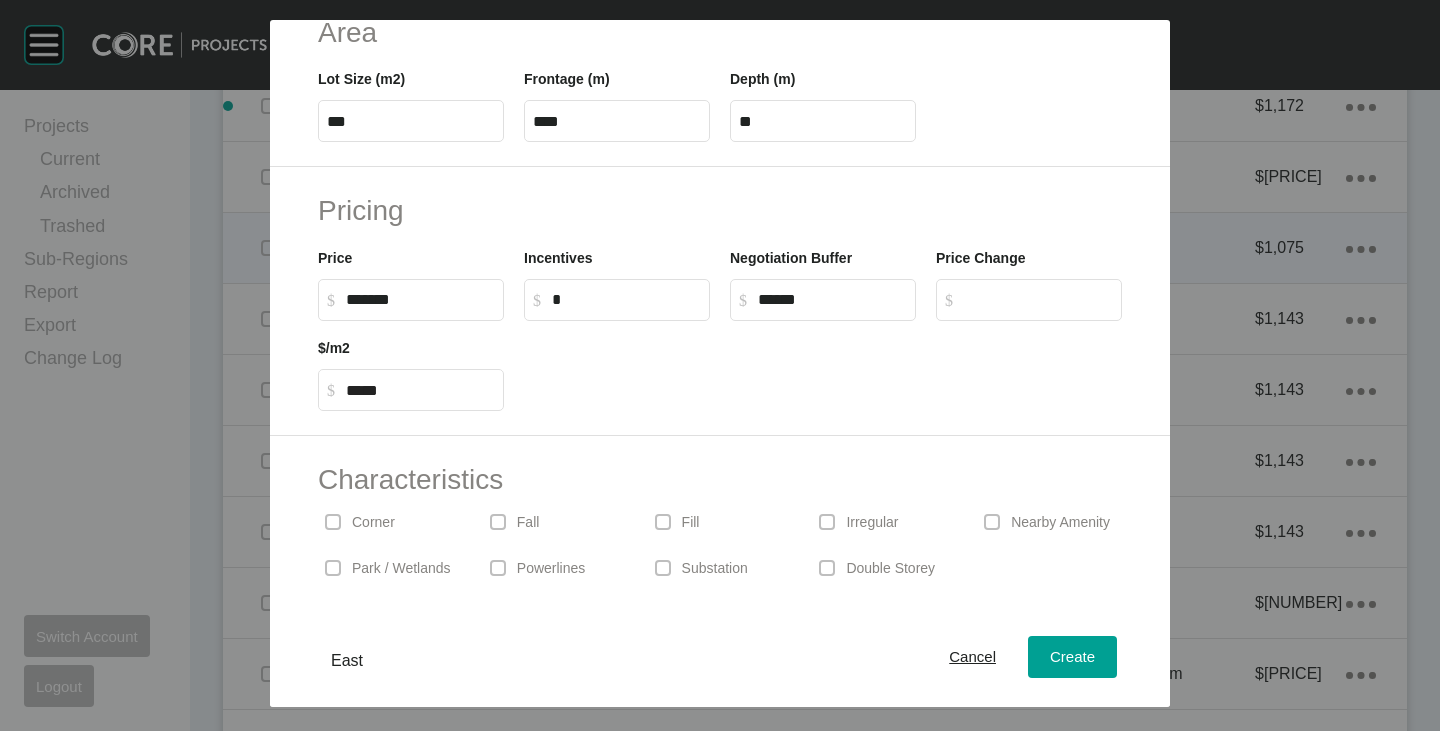 click on "Pricing Price $ Created with Sketch. $ ******* Incentives $ Created with Sketch. $ * Negotiation Buffer $ Created with Sketch. $ ****** Price Change $ Created with Sketch. $ $/m2 $ Created with Sketch. $ *****" at bounding box center (720, 301) 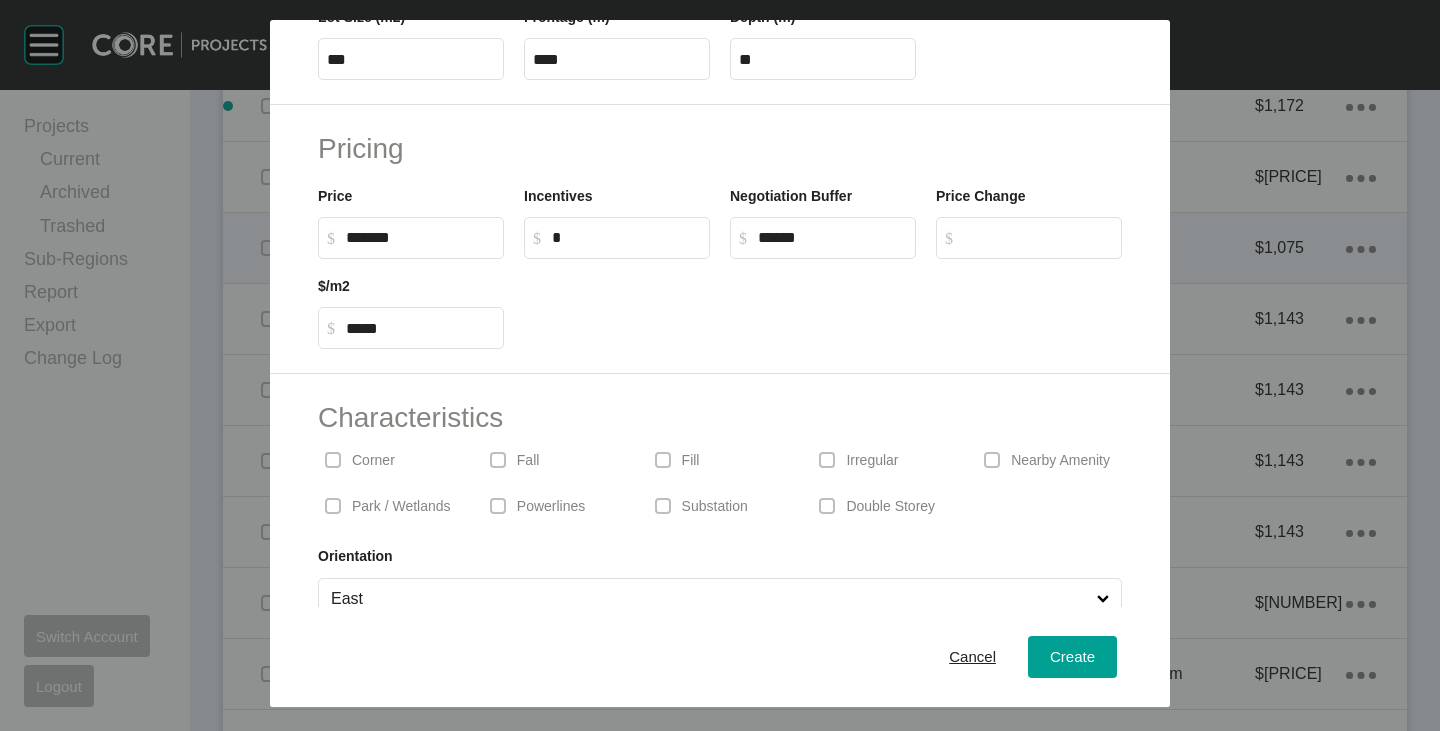 scroll, scrollTop: 489, scrollLeft: 0, axis: vertical 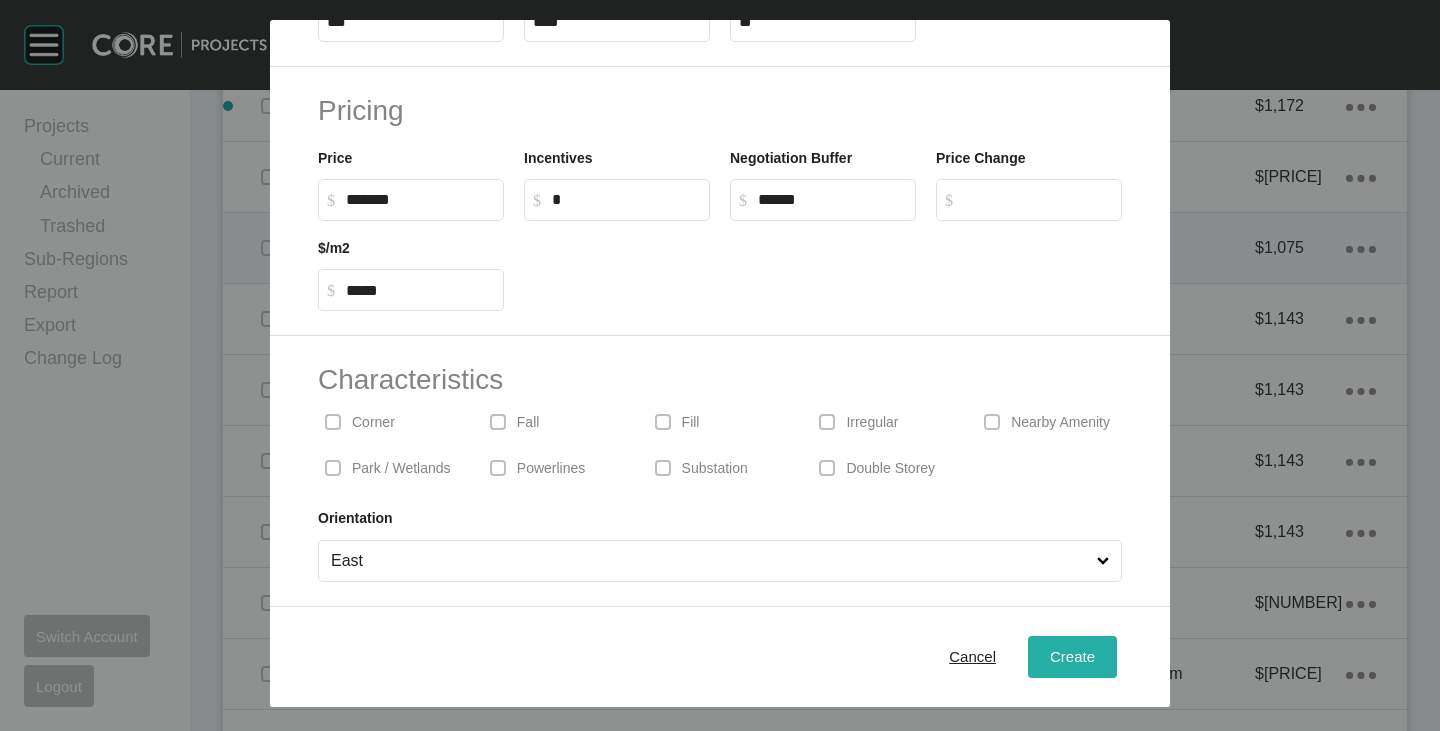 click on "Create" at bounding box center (1072, 656) 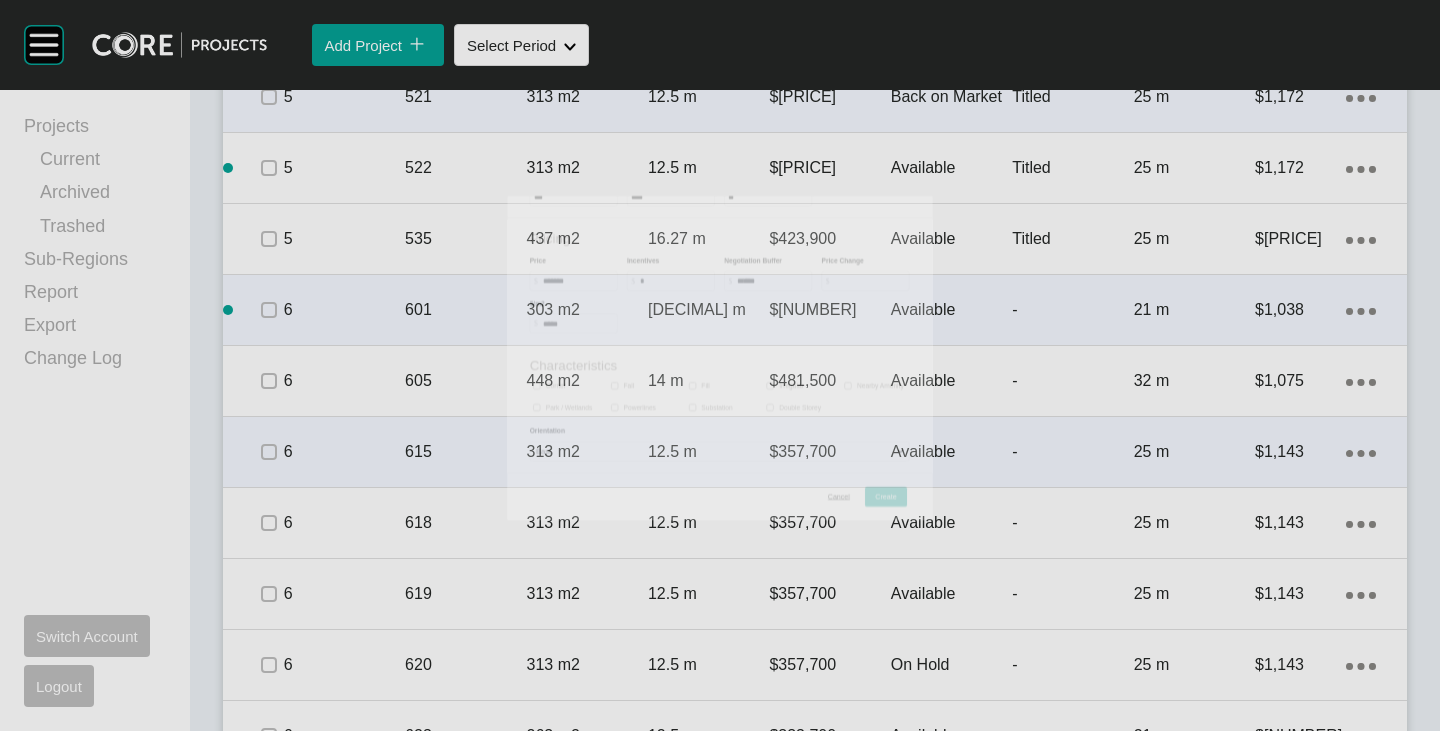 scroll, scrollTop: 3299, scrollLeft: 0, axis: vertical 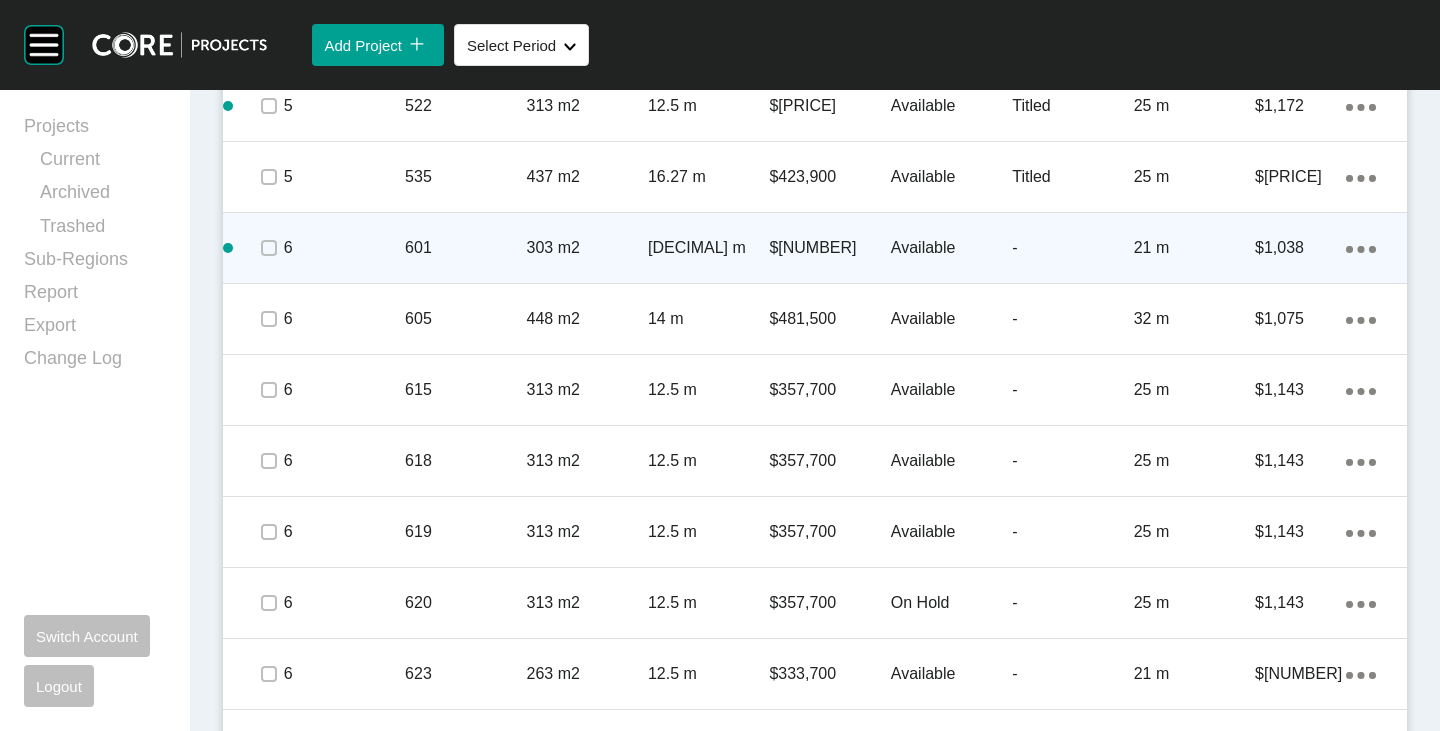 click 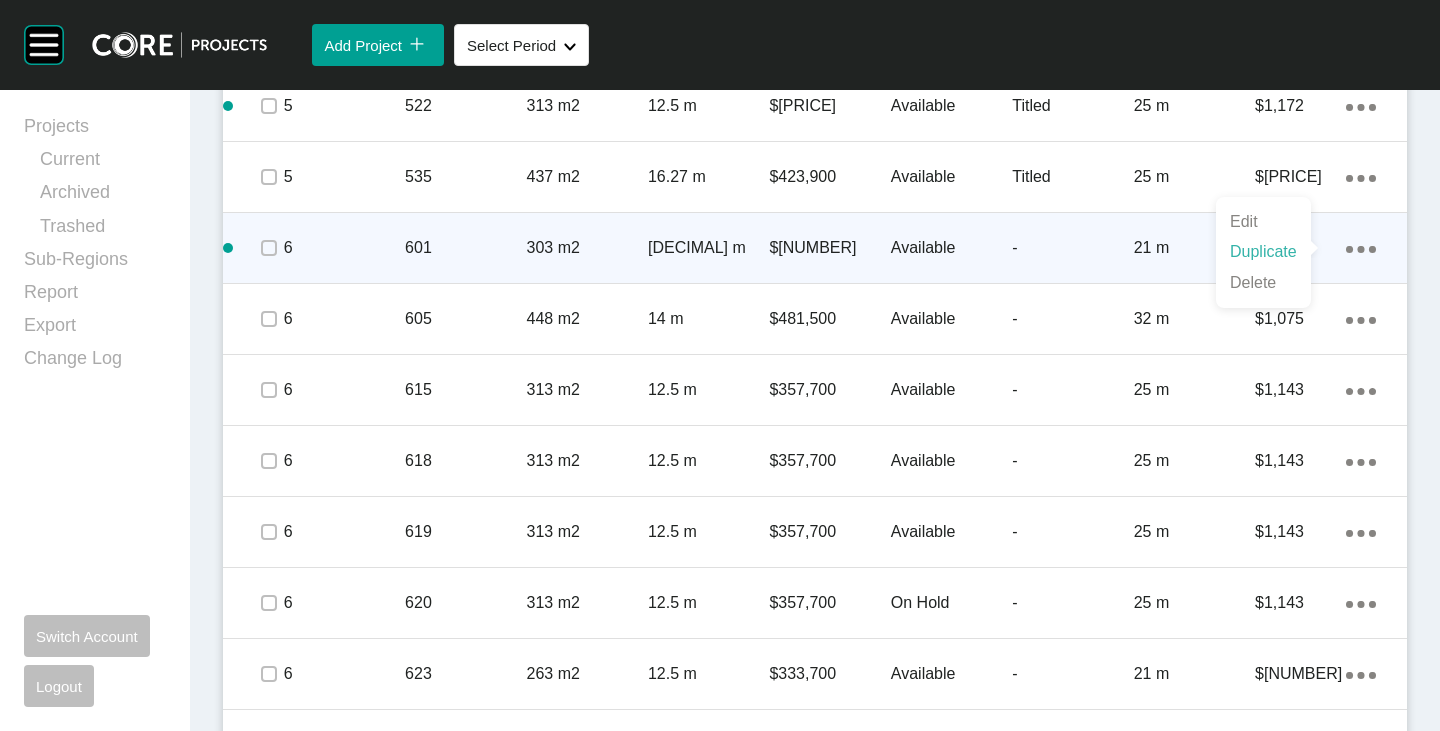 click on "Duplicate" at bounding box center (1263, 252) 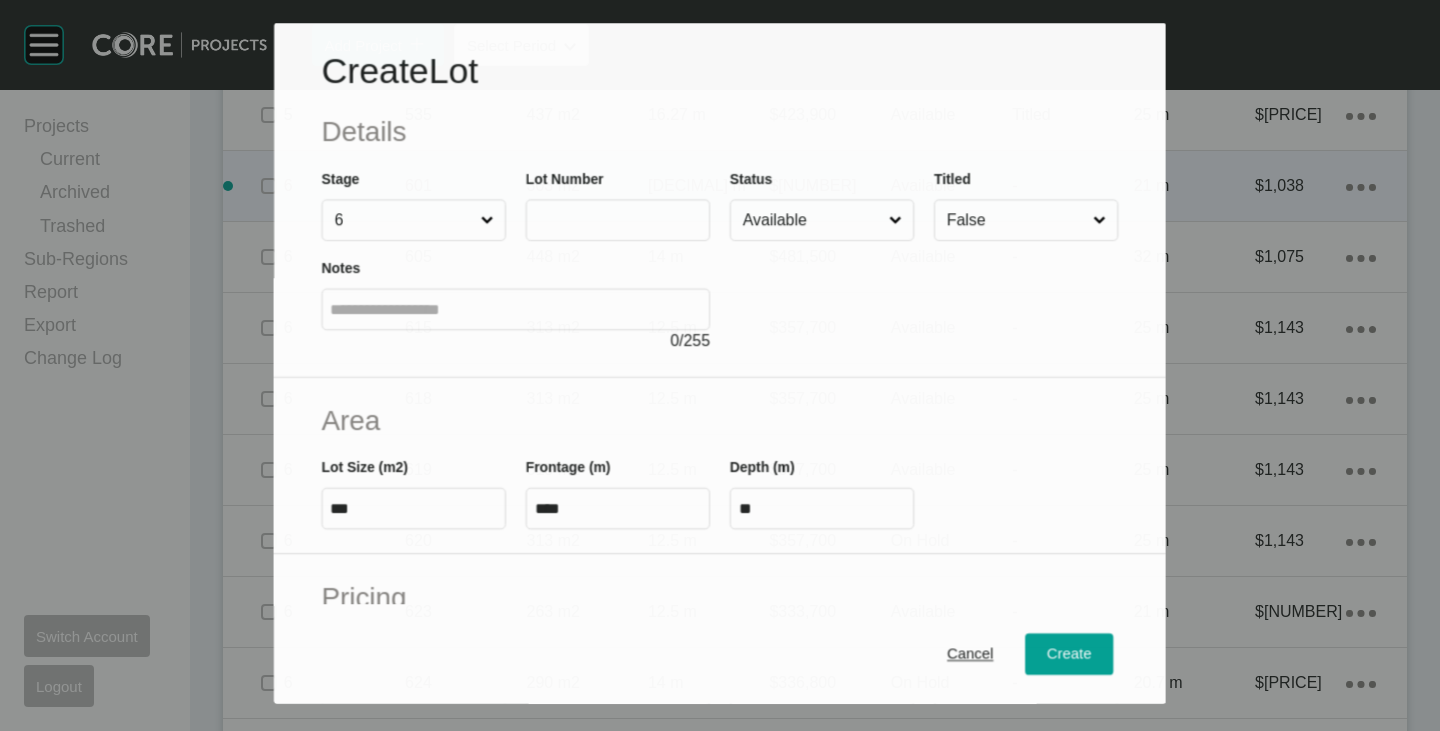scroll, scrollTop: 3237, scrollLeft: 0, axis: vertical 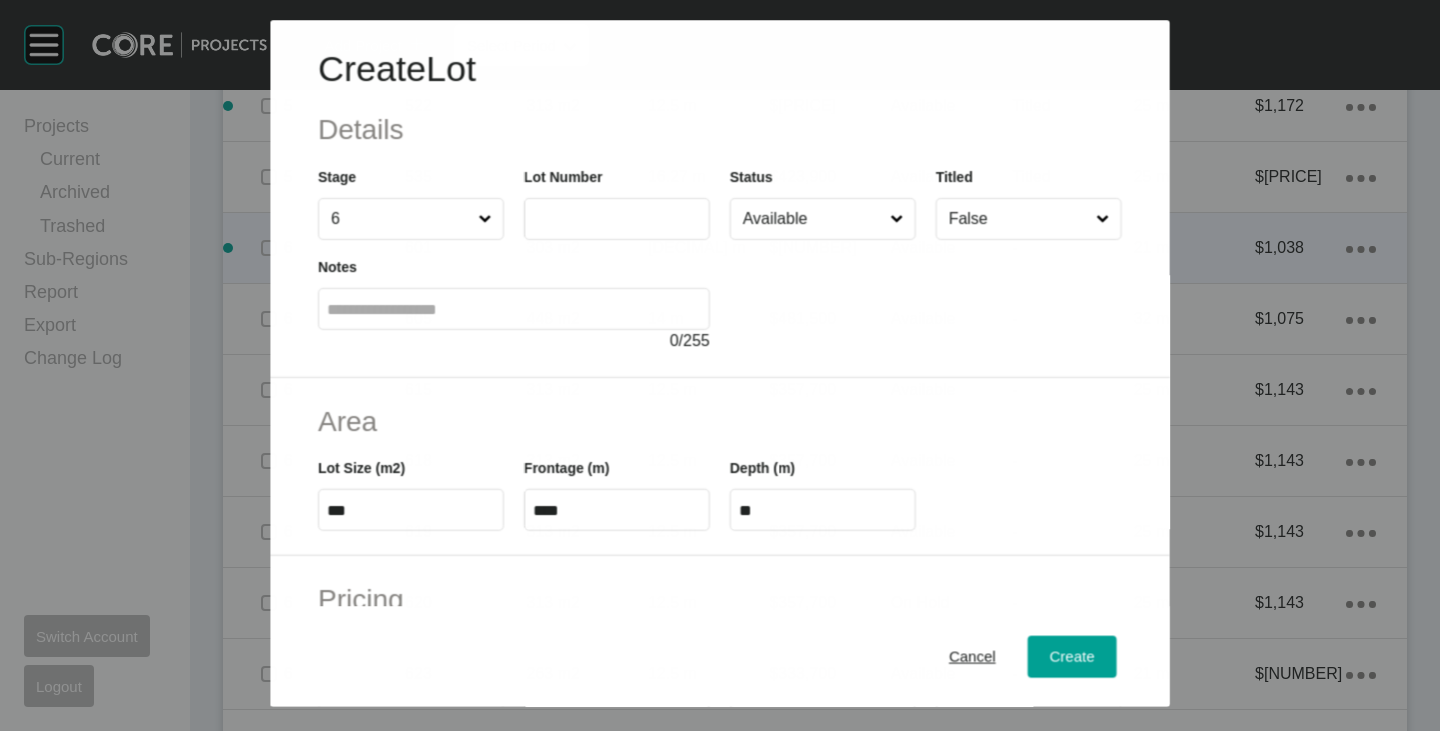 drag, startPoint x: 570, startPoint y: 247, endPoint x: 582, endPoint y: 227, distance: 23.323807 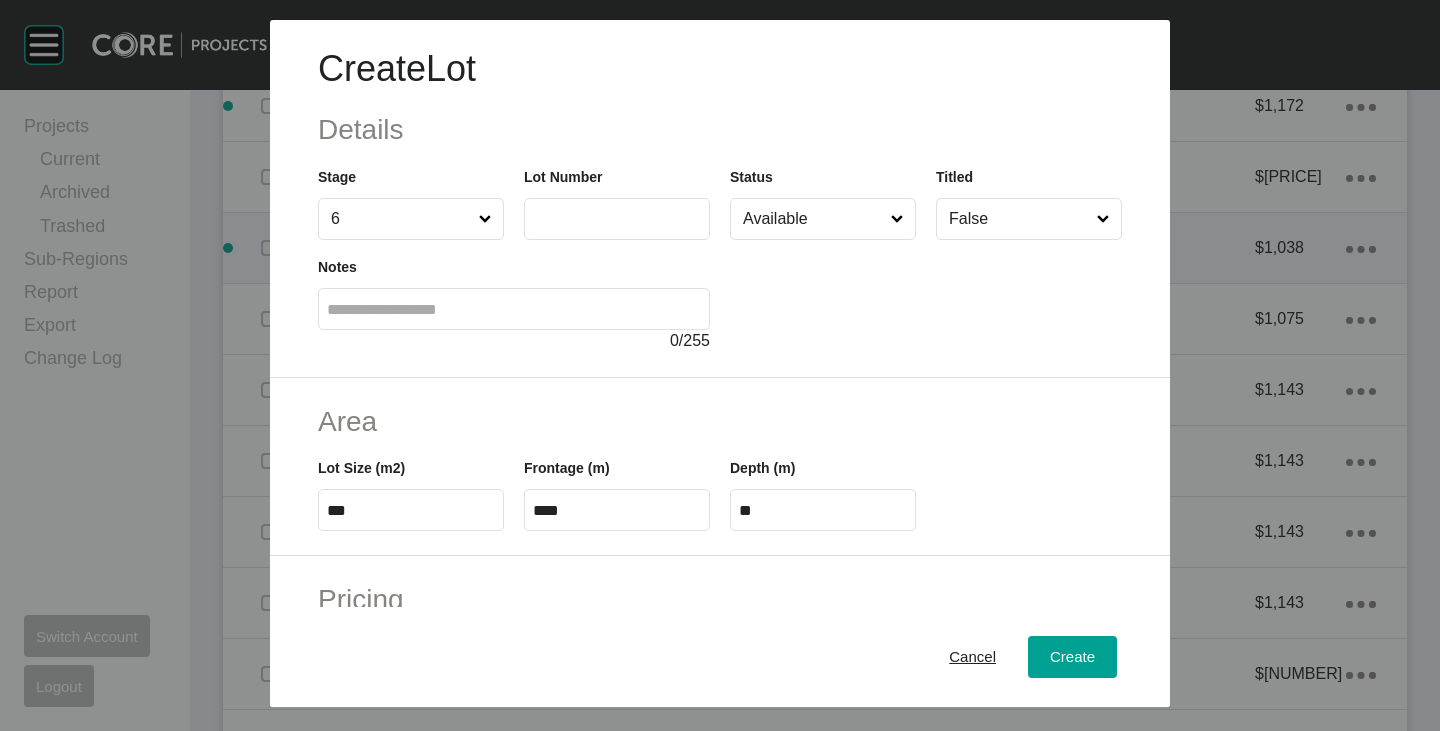 click at bounding box center (617, 218) 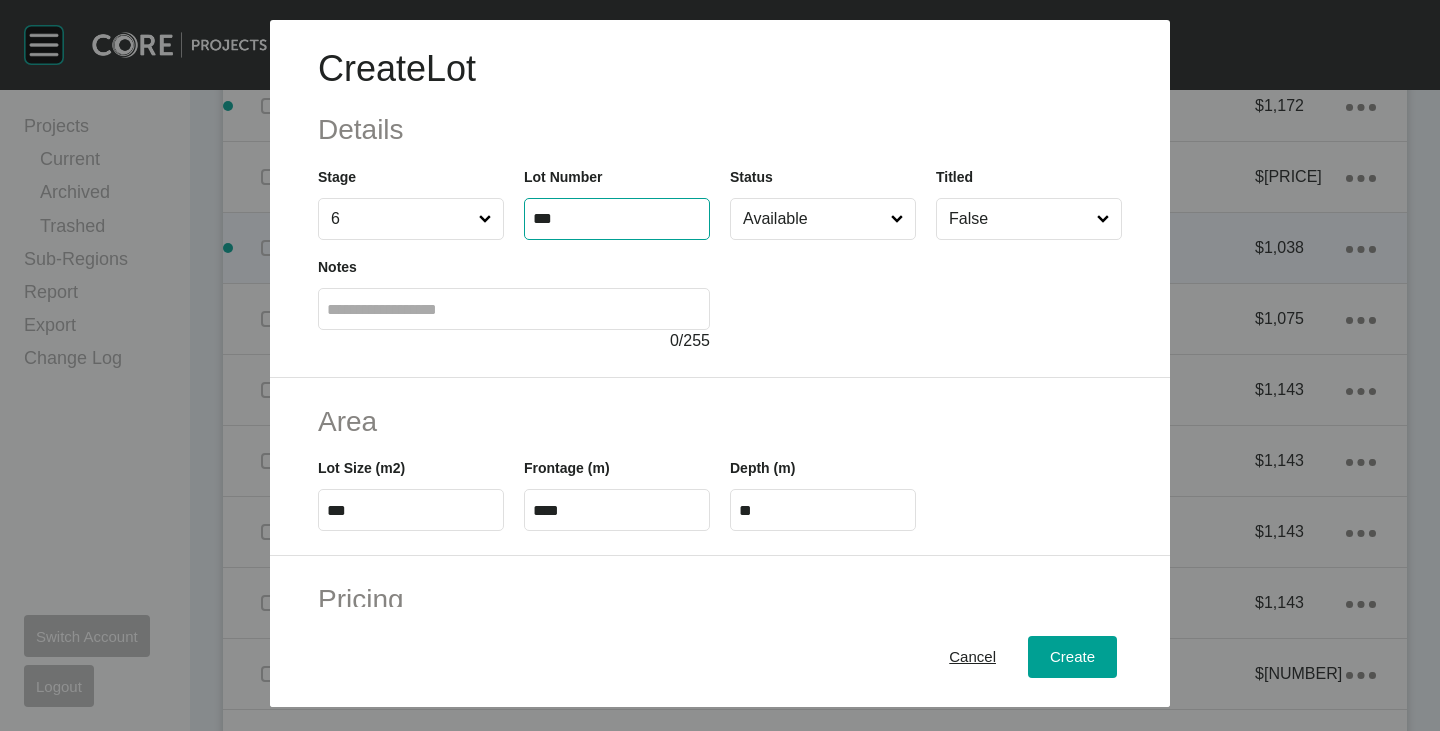 click at bounding box center [926, 296] 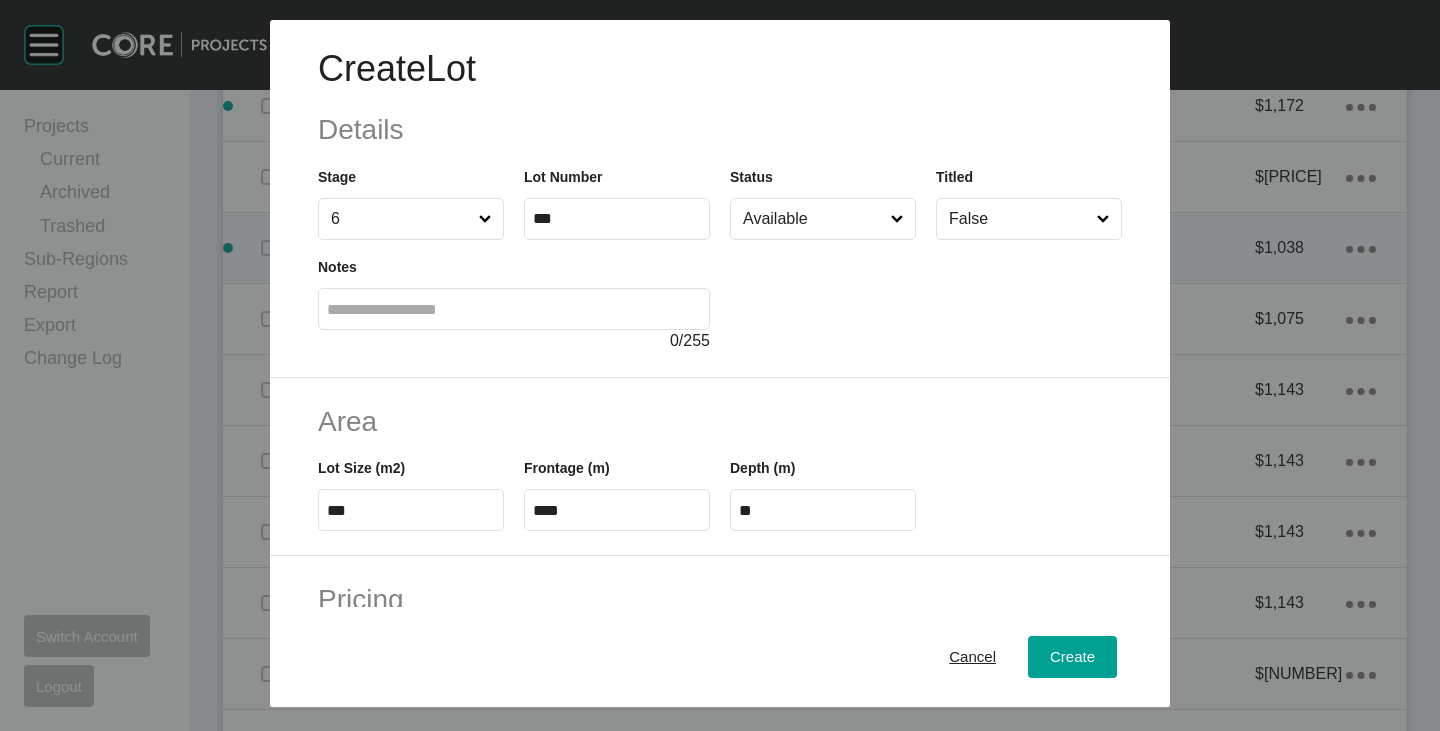 click on "***" at bounding box center (411, 510) 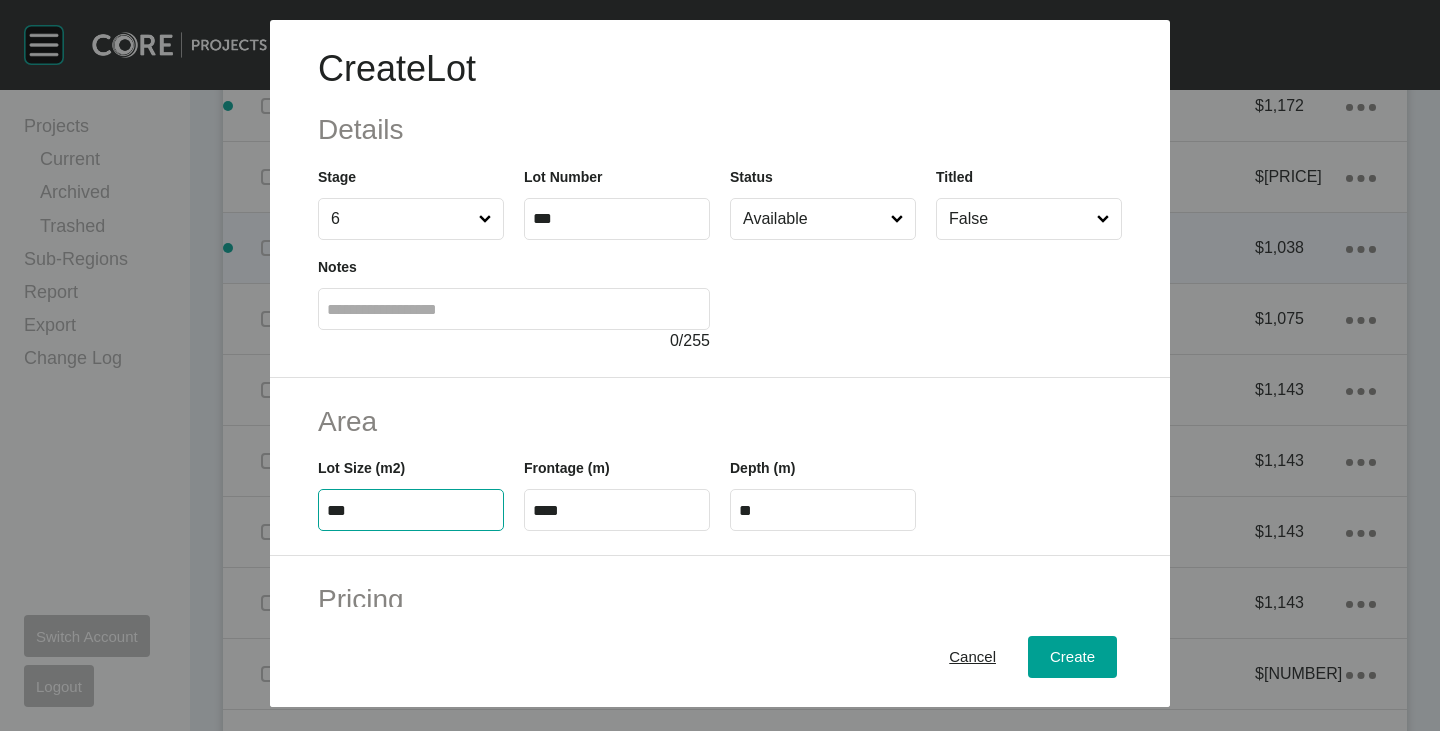 click on "***" at bounding box center [411, 510] 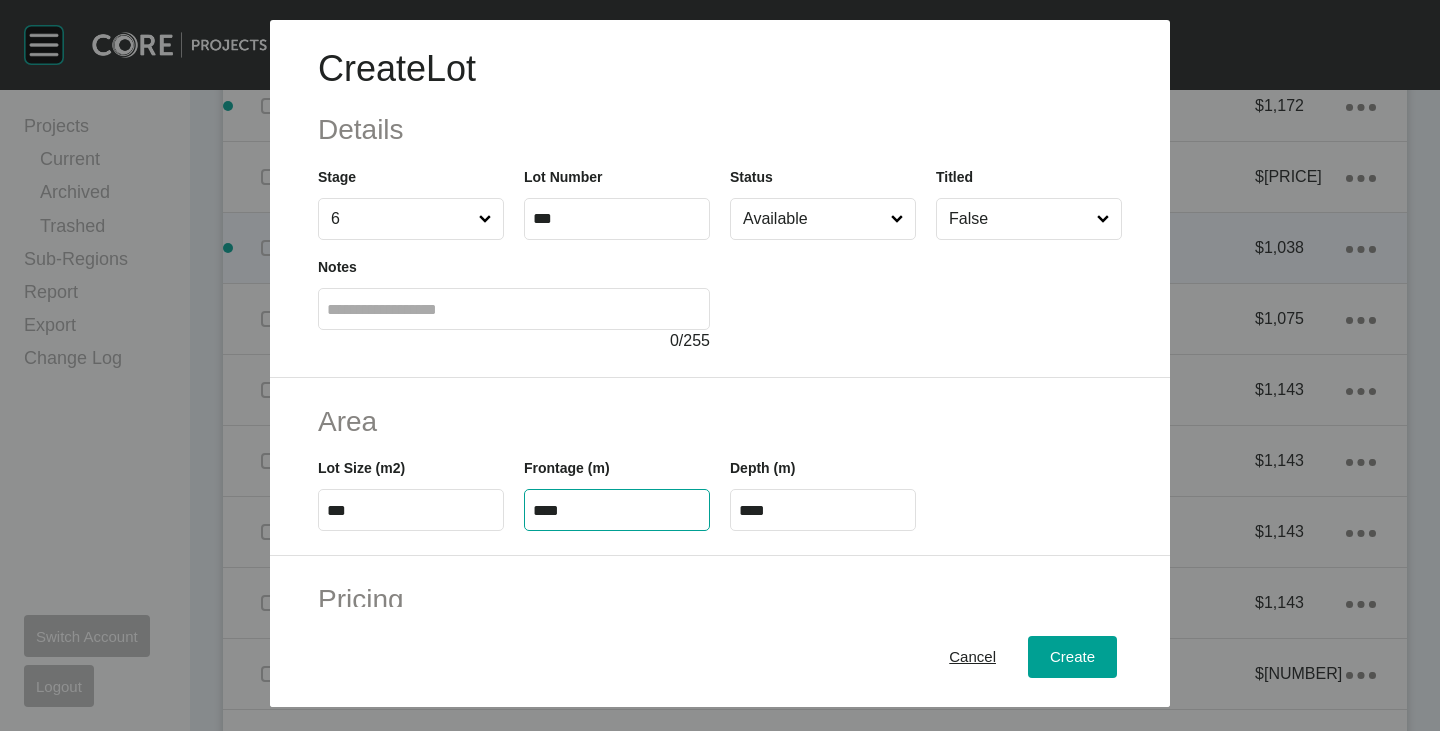 click on "****" at bounding box center (617, 510) 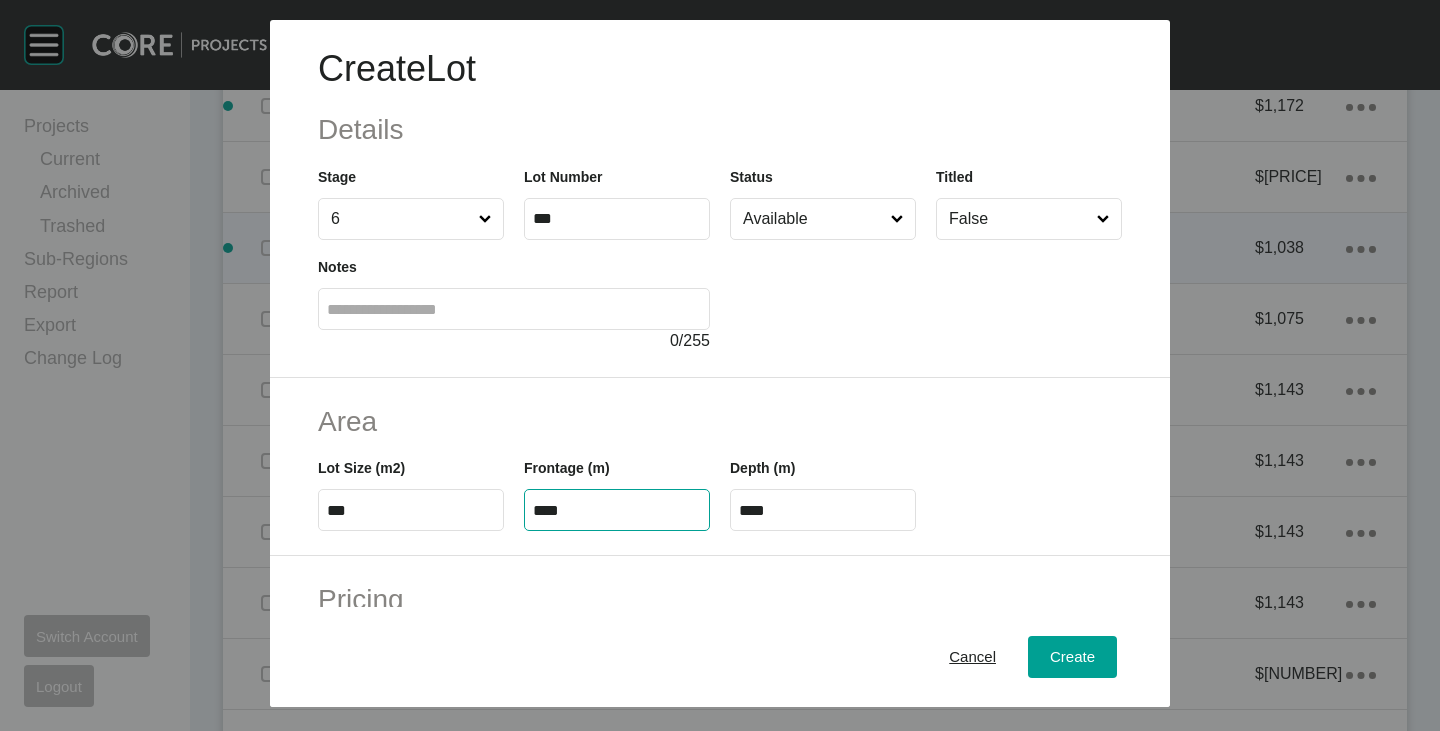 click on "Create  Lot Details Stage 6 Lot Number *** Status Available Titled False Notes 0 / 255" at bounding box center (720, 199) 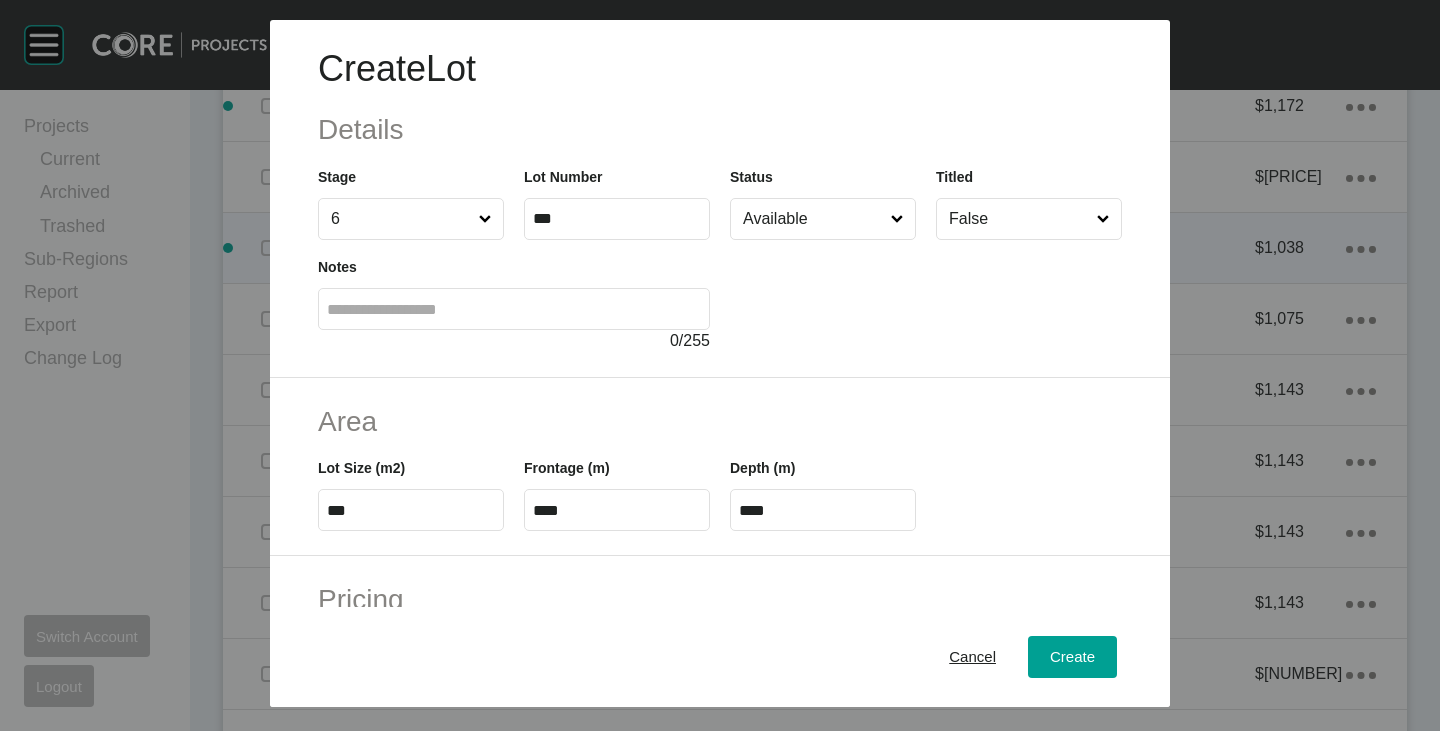 click on "****" at bounding box center (823, 510) 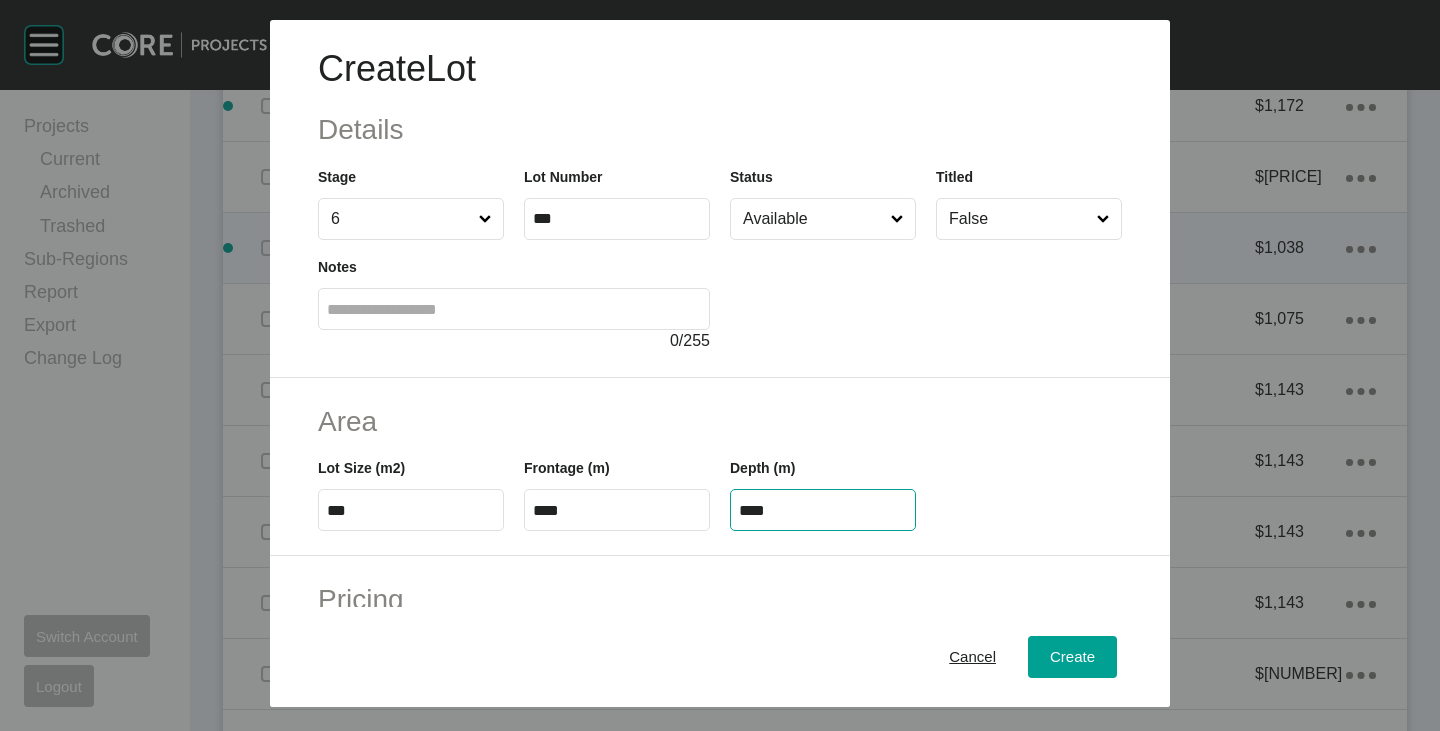 click on "****" at bounding box center (823, 510) 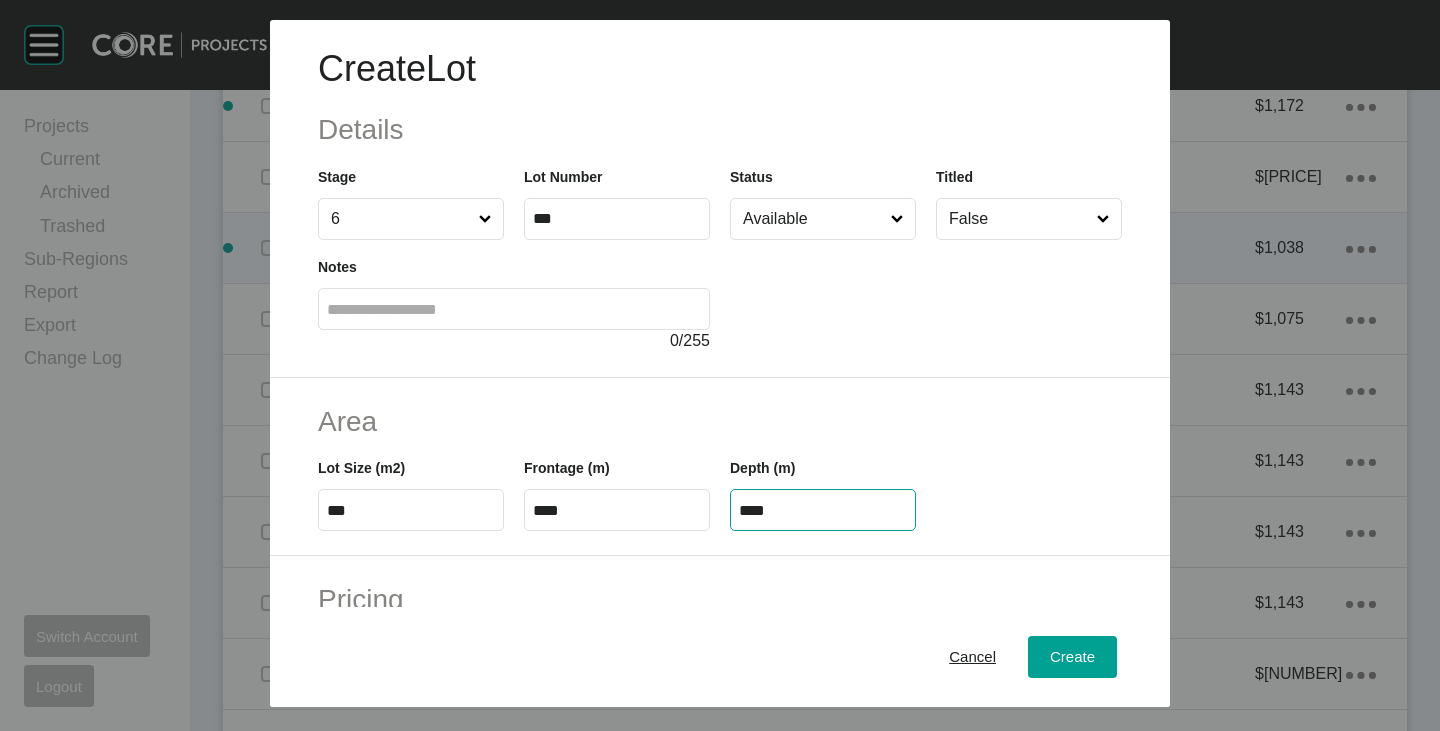 click on "****" at bounding box center [617, 510] 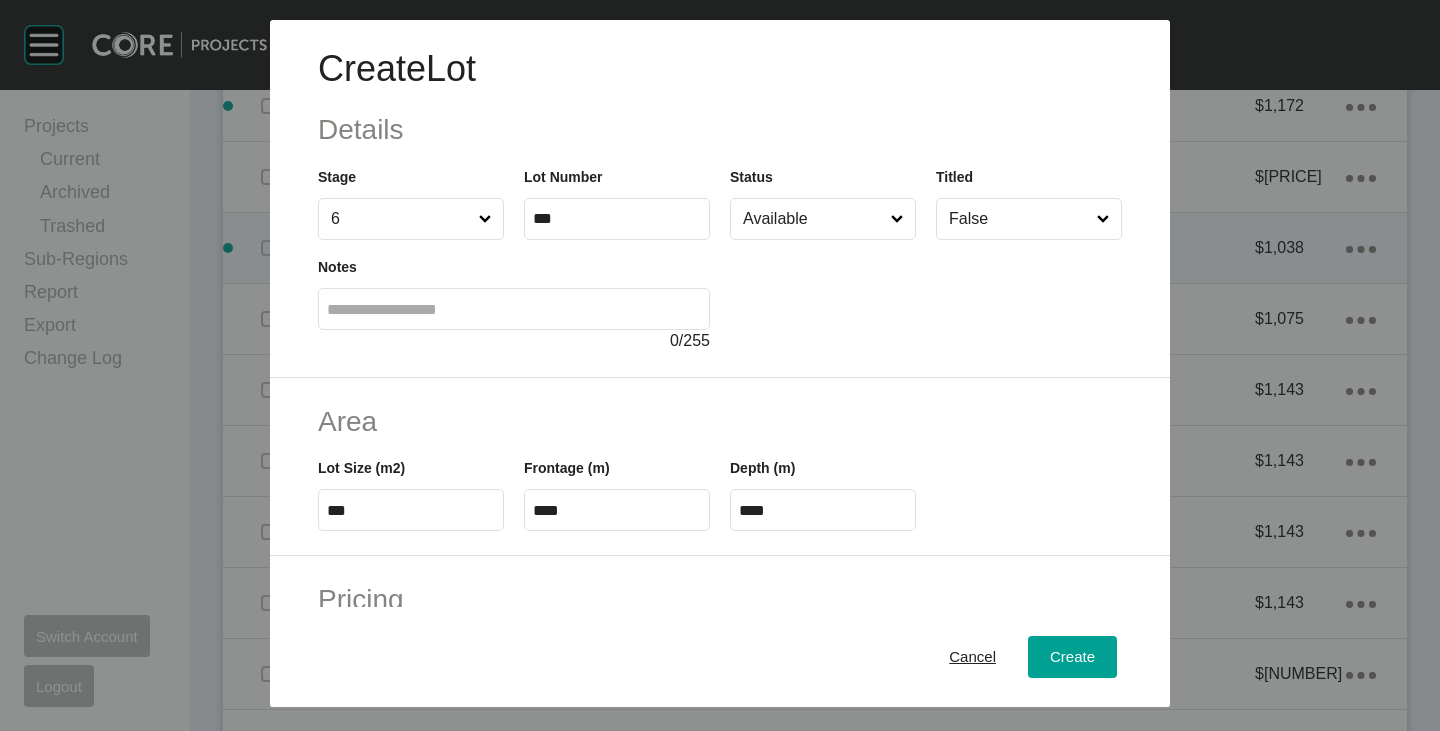click on "Area" at bounding box center [720, 421] 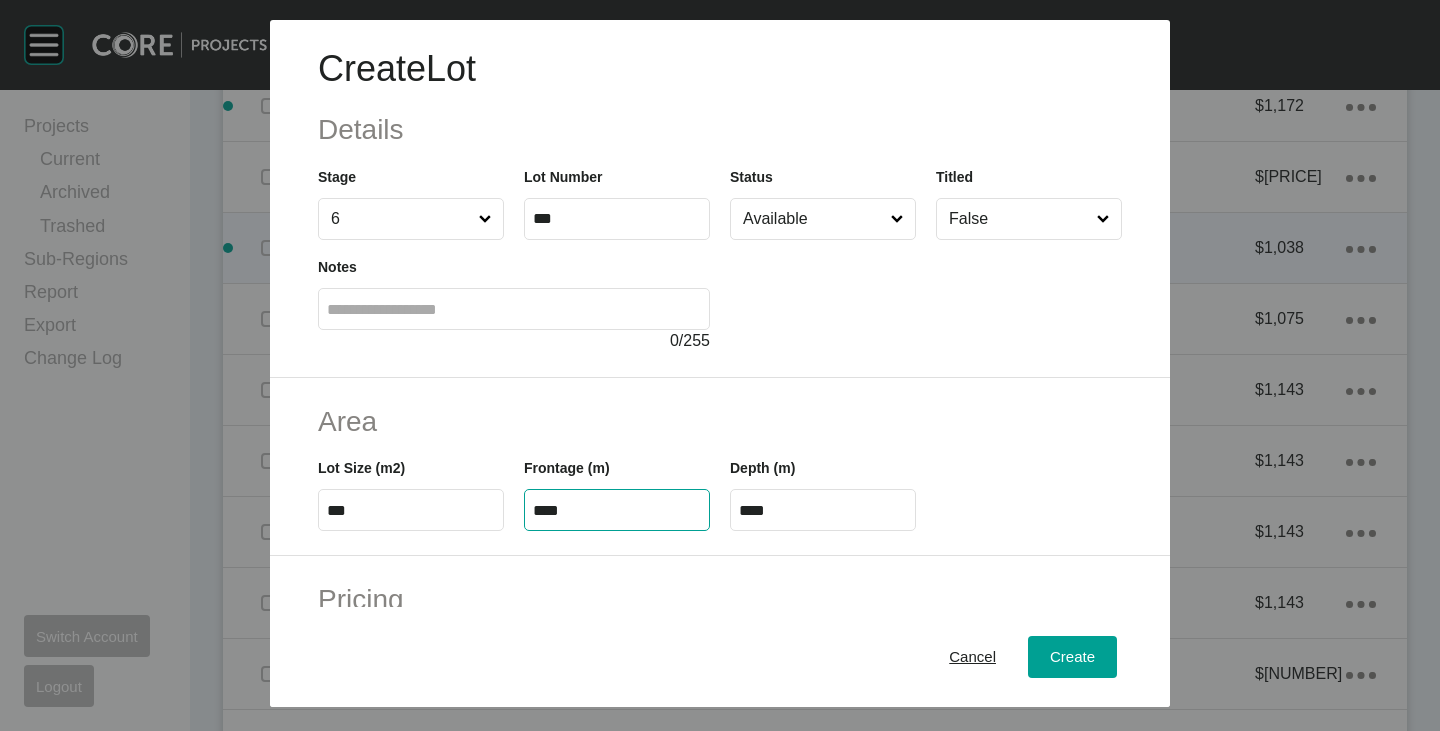 click on "Frontage (m) ****" at bounding box center [617, 486] 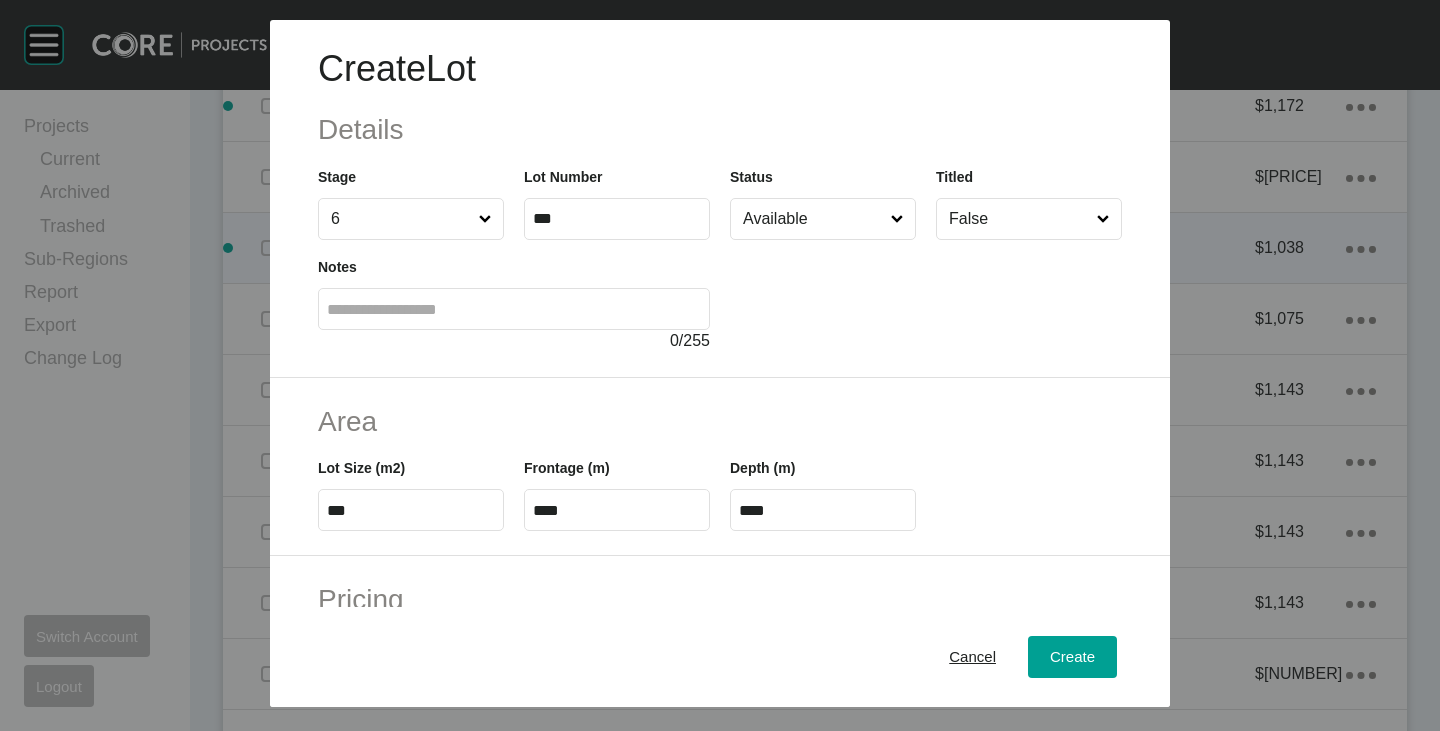 click on "****" at bounding box center (823, 510) 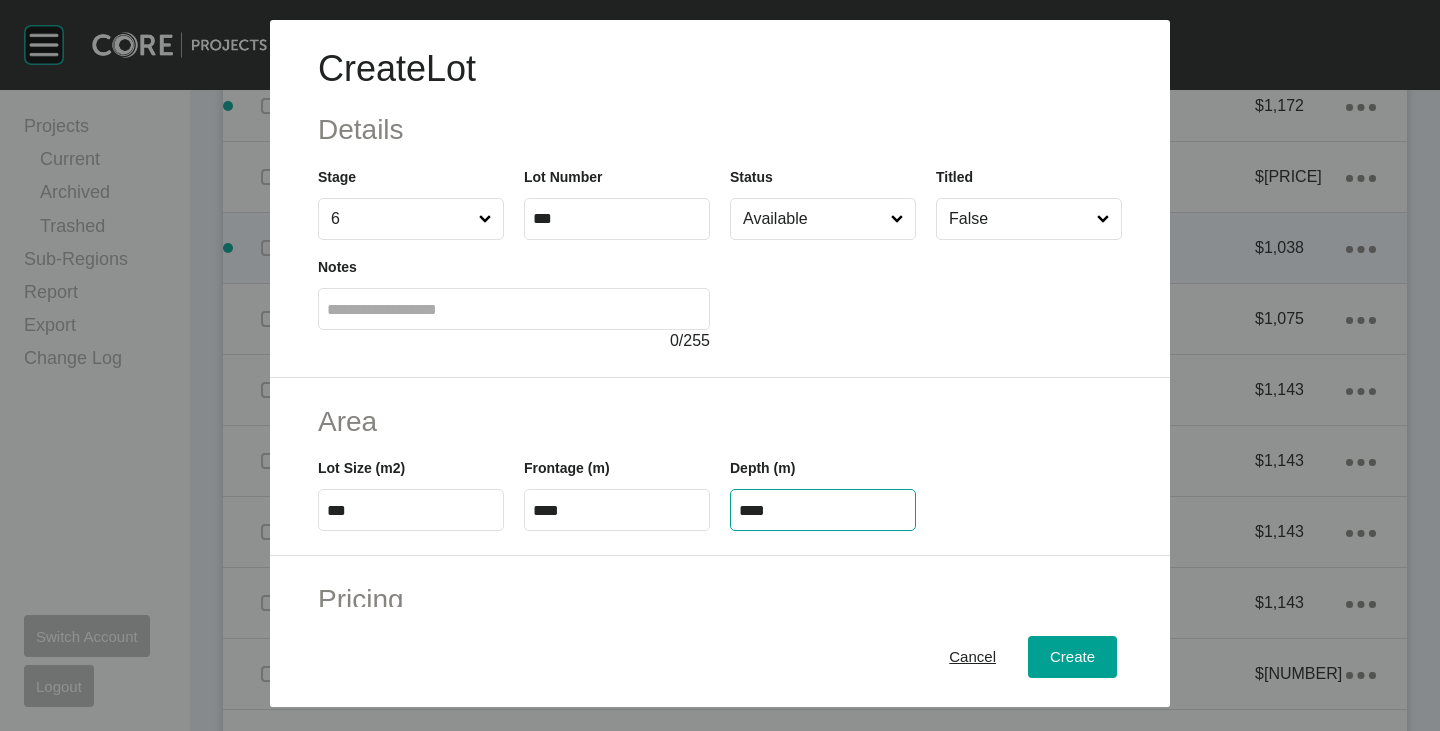 click on "****" at bounding box center [823, 510] 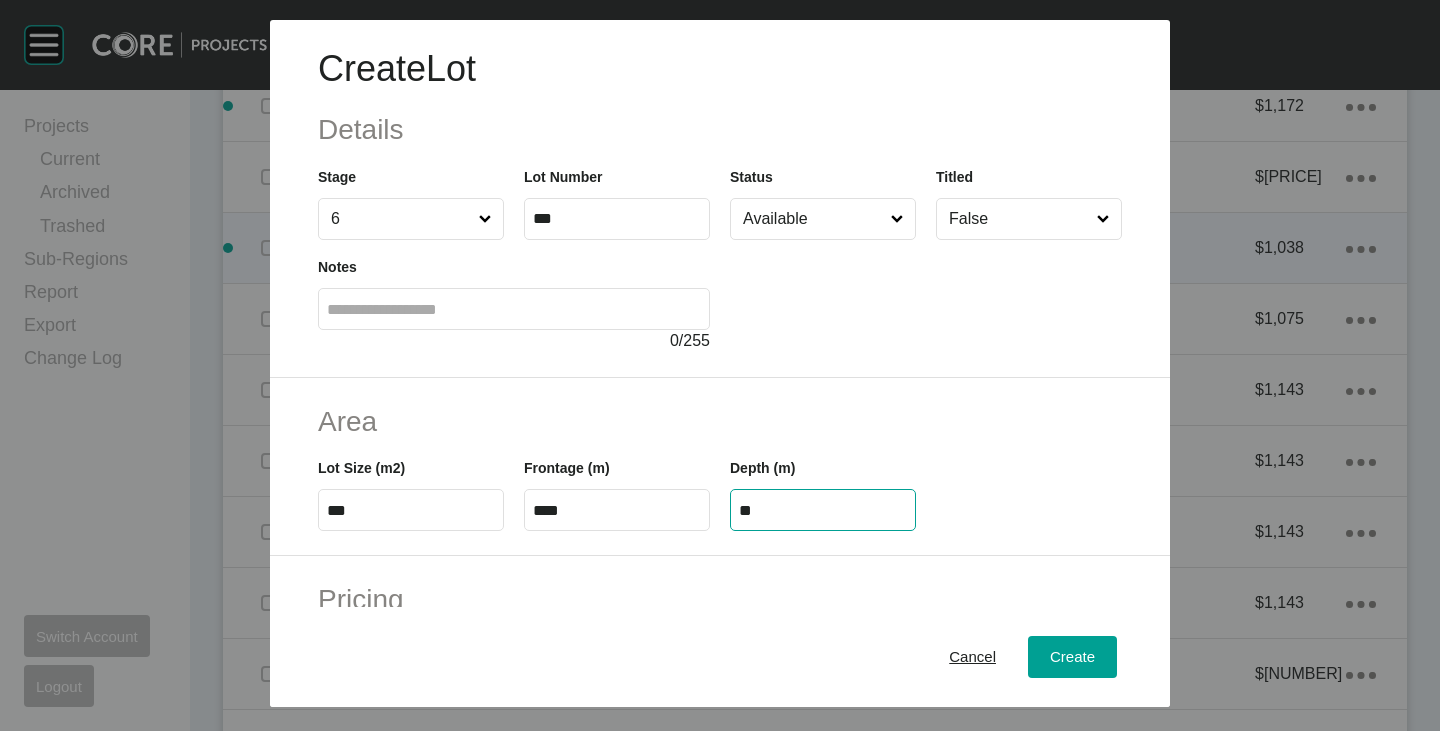 click on "Create  Lot Details Stage 6 Lot Number *** Status Available Titled False Notes 0 / 255 Area Lot Size (m2) *** Frontage (m) **** Depth (m) ** Pricing Price $ Created with Sketch. $ ******* Incentives $ Created with Sketch. $ * Negotiation Buffer $ Created with Sketch. $ ****** Price Change $ Created with Sketch. $ $/m2 $ Created with Sketch. $ *** Characteristics Corner Fall Fill Irregular Nearby Amenity Park / Wetlands Powerlines Substation Double Storey Orientation East Cancel Create" at bounding box center [720, 365] 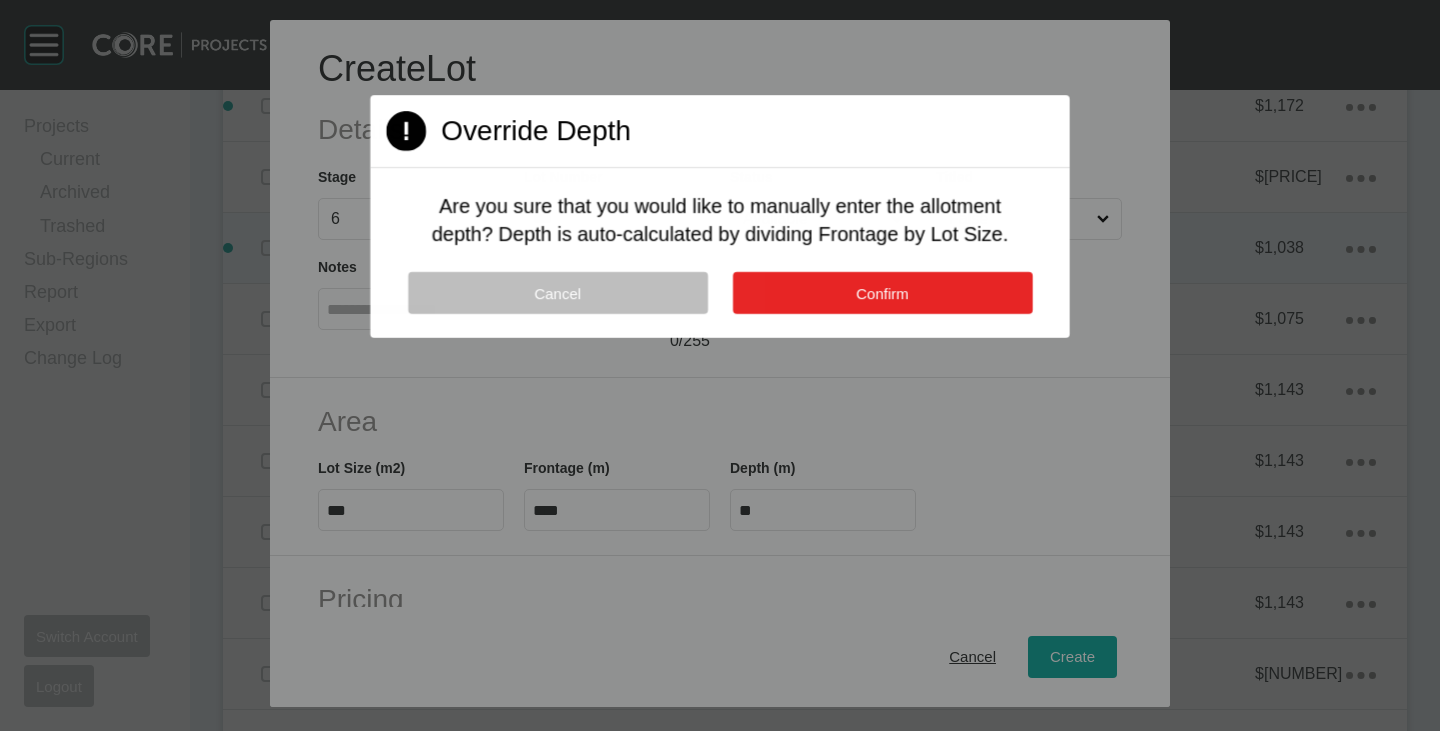 click on "Confirm" at bounding box center [882, 292] 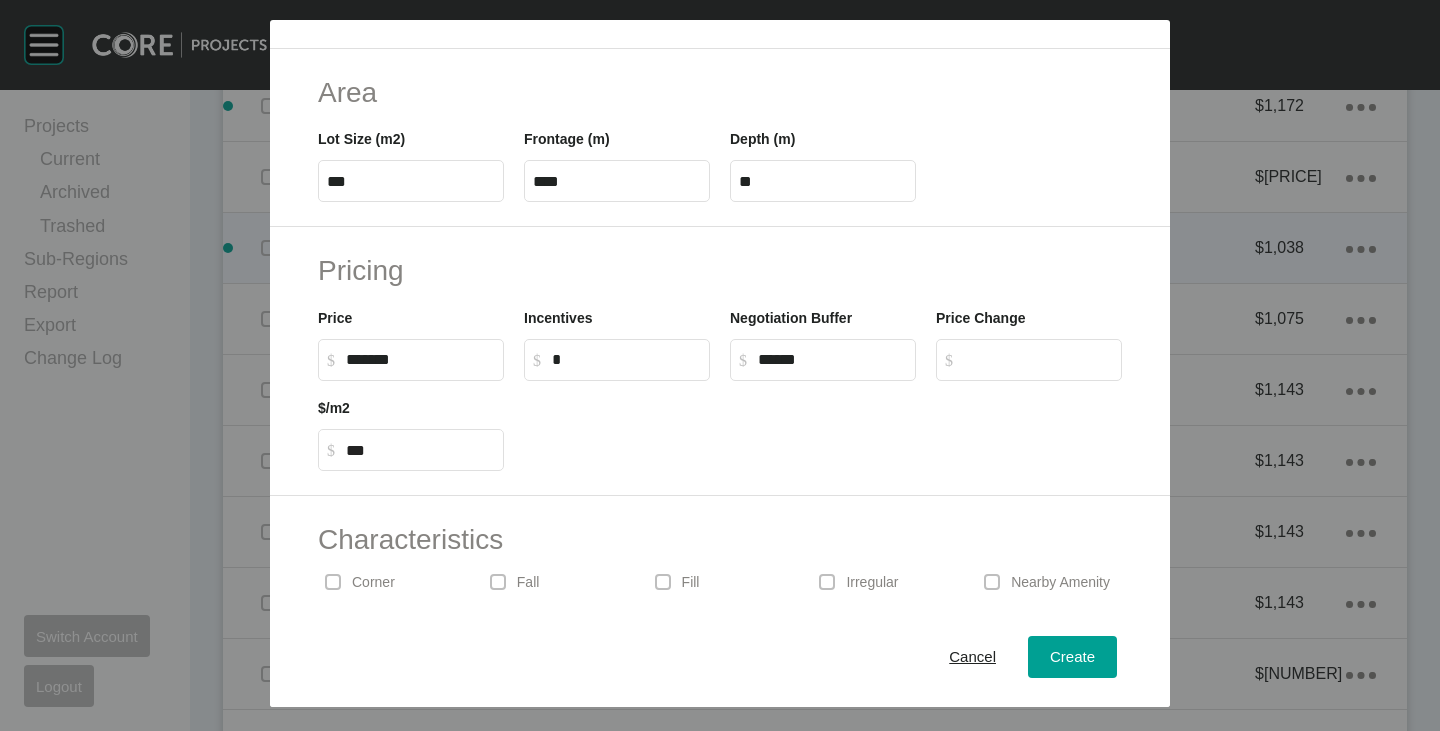 scroll, scrollTop: 489, scrollLeft: 0, axis: vertical 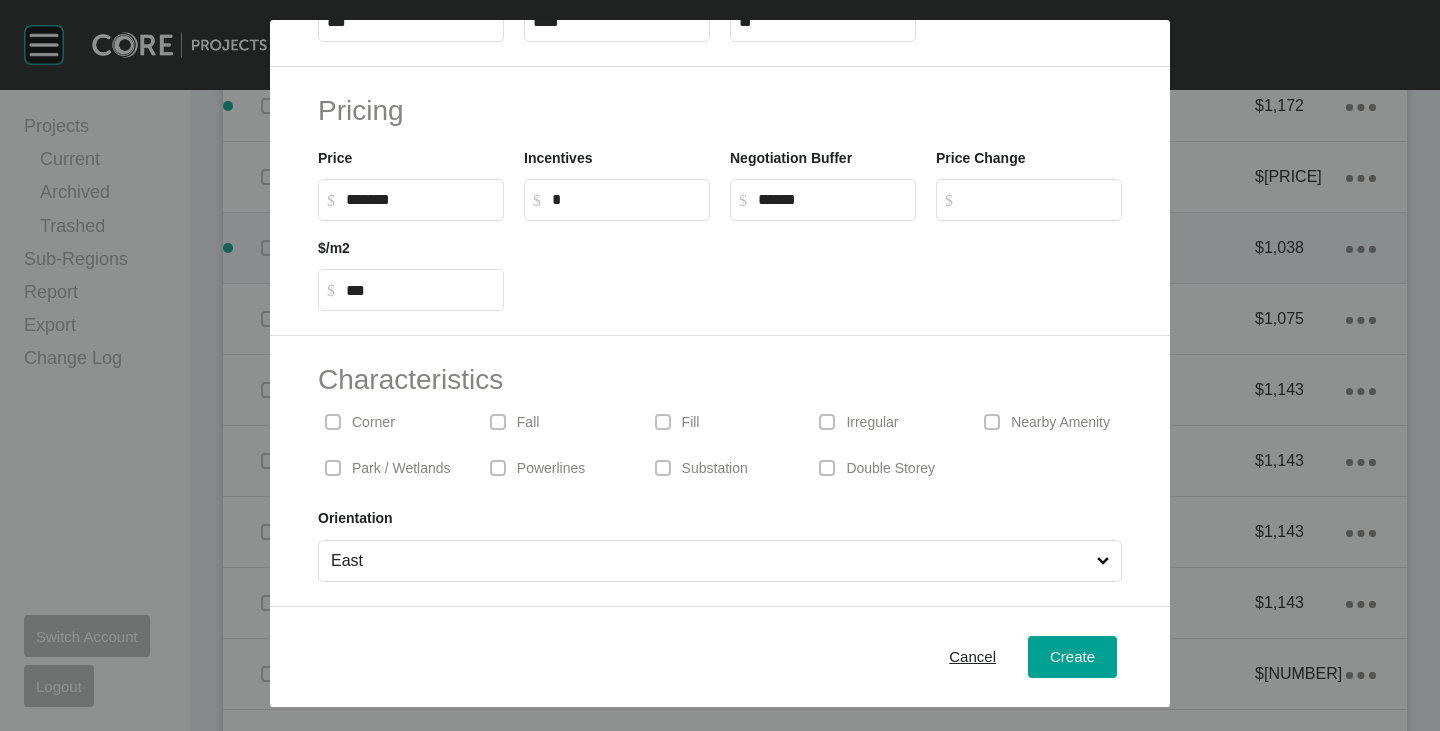 click on "Park / Wetlands" at bounding box center (401, 469) 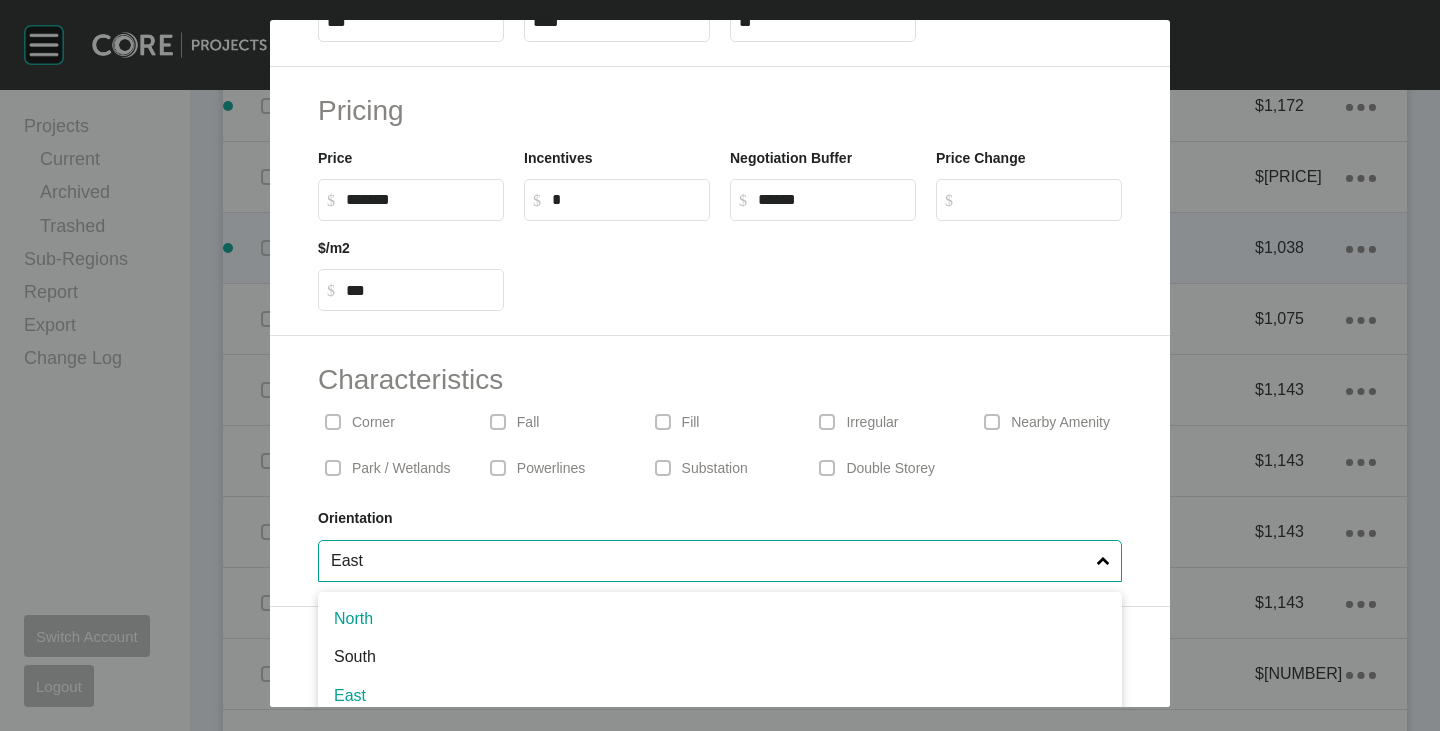click on "East" at bounding box center [710, 561] 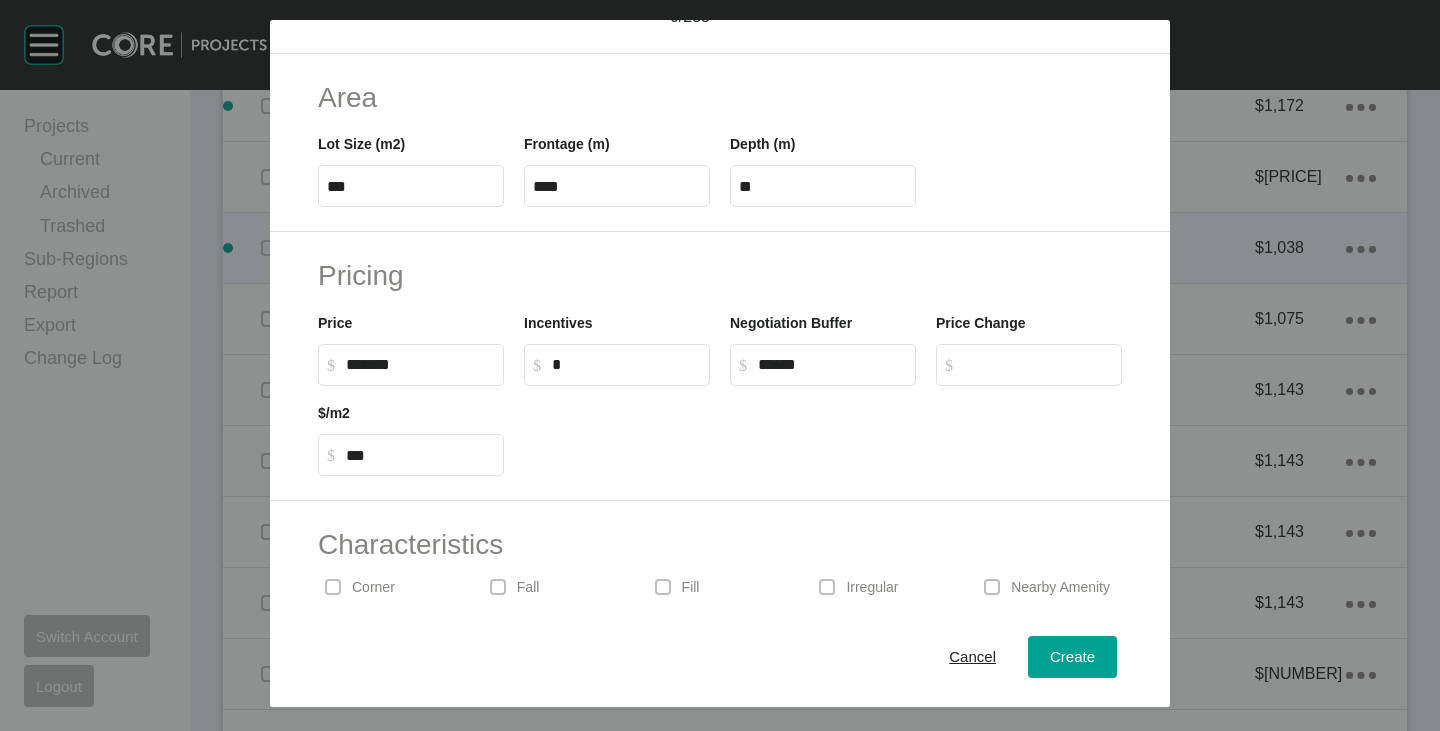 scroll, scrollTop: 289, scrollLeft: 0, axis: vertical 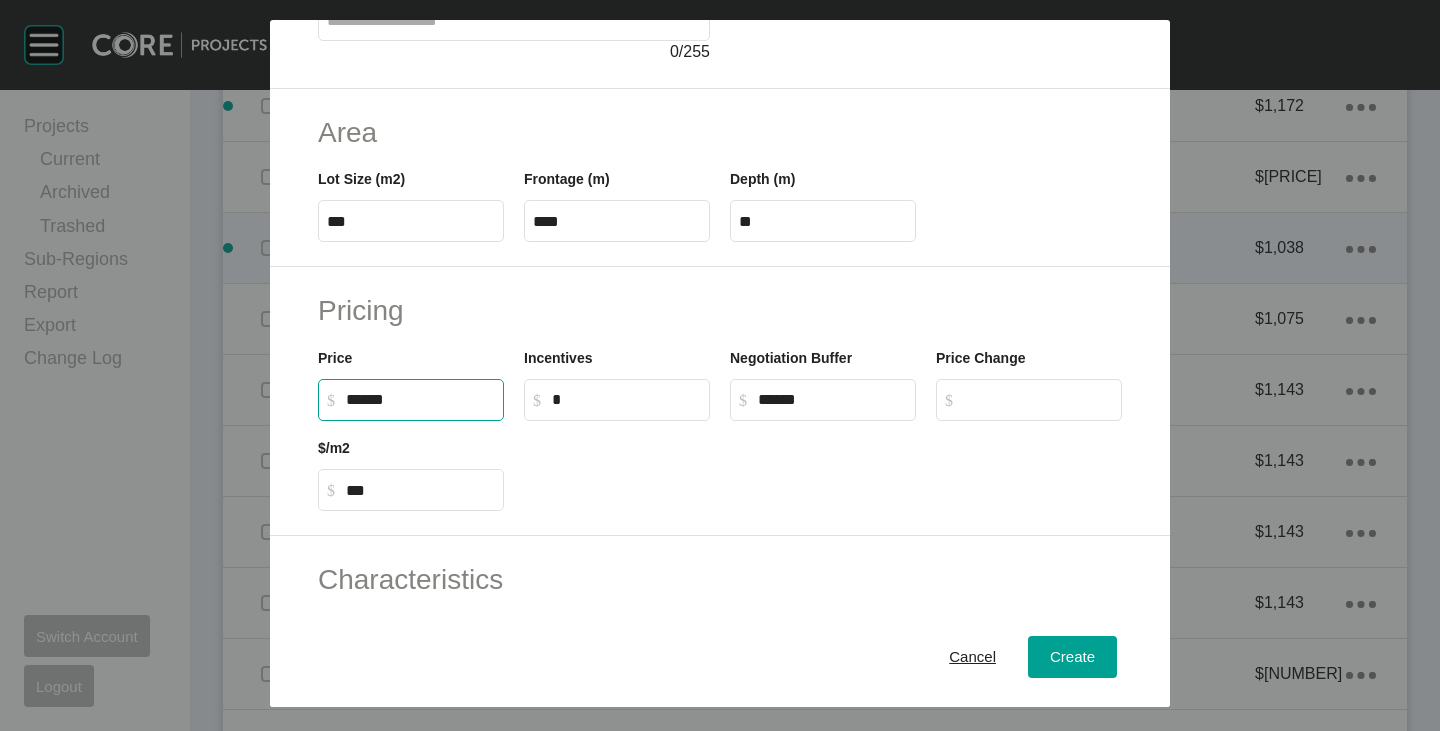 drag, startPoint x: 346, startPoint y: 397, endPoint x: 378, endPoint y: 407, distance: 33.526108 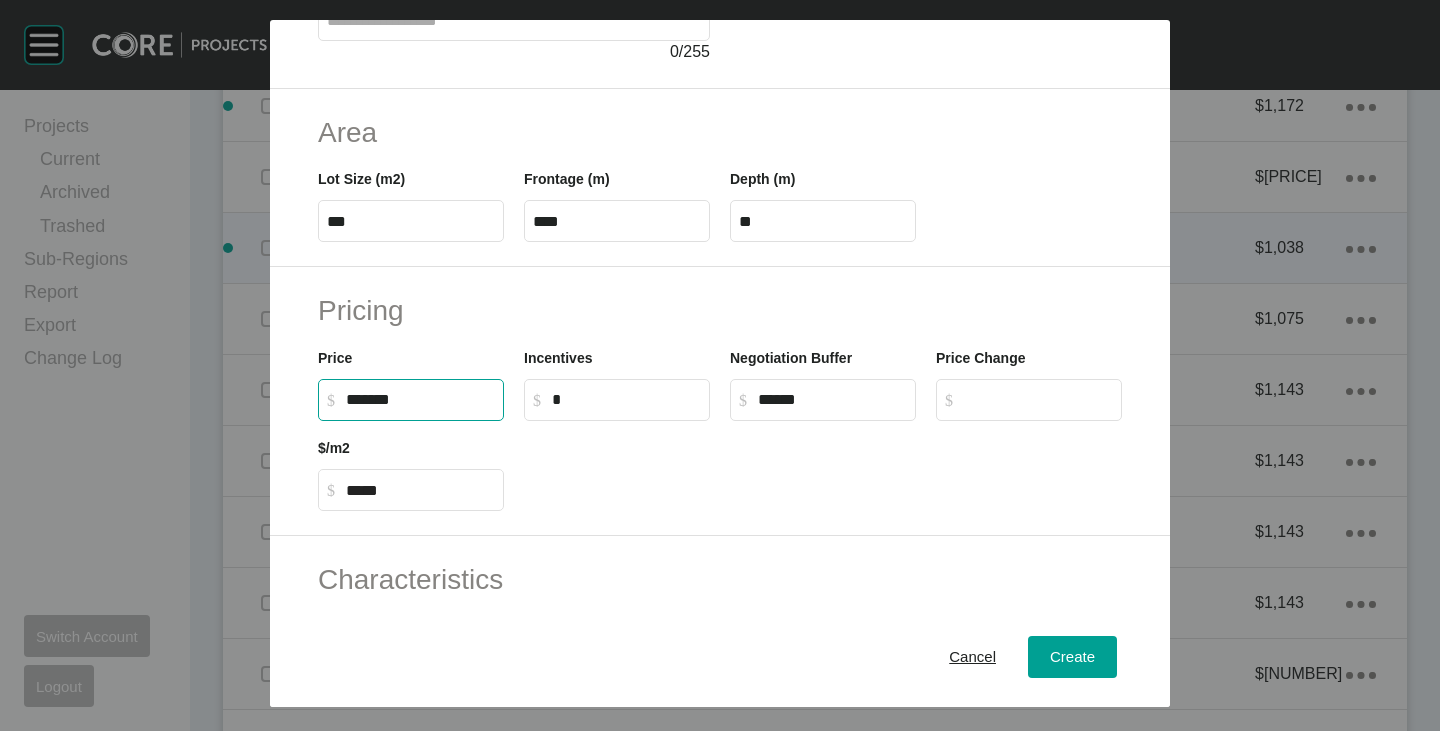 click at bounding box center [823, 466] 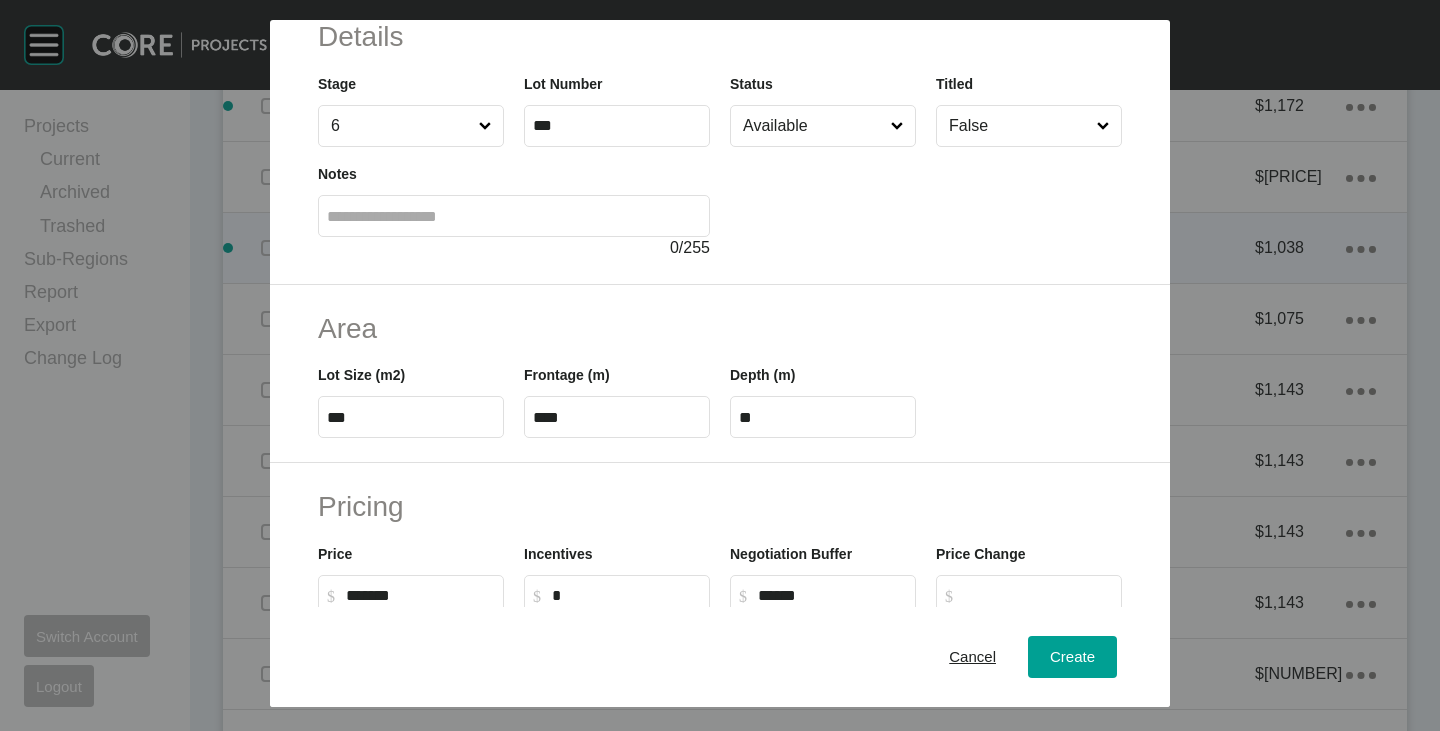 scroll, scrollTop: 0, scrollLeft: 0, axis: both 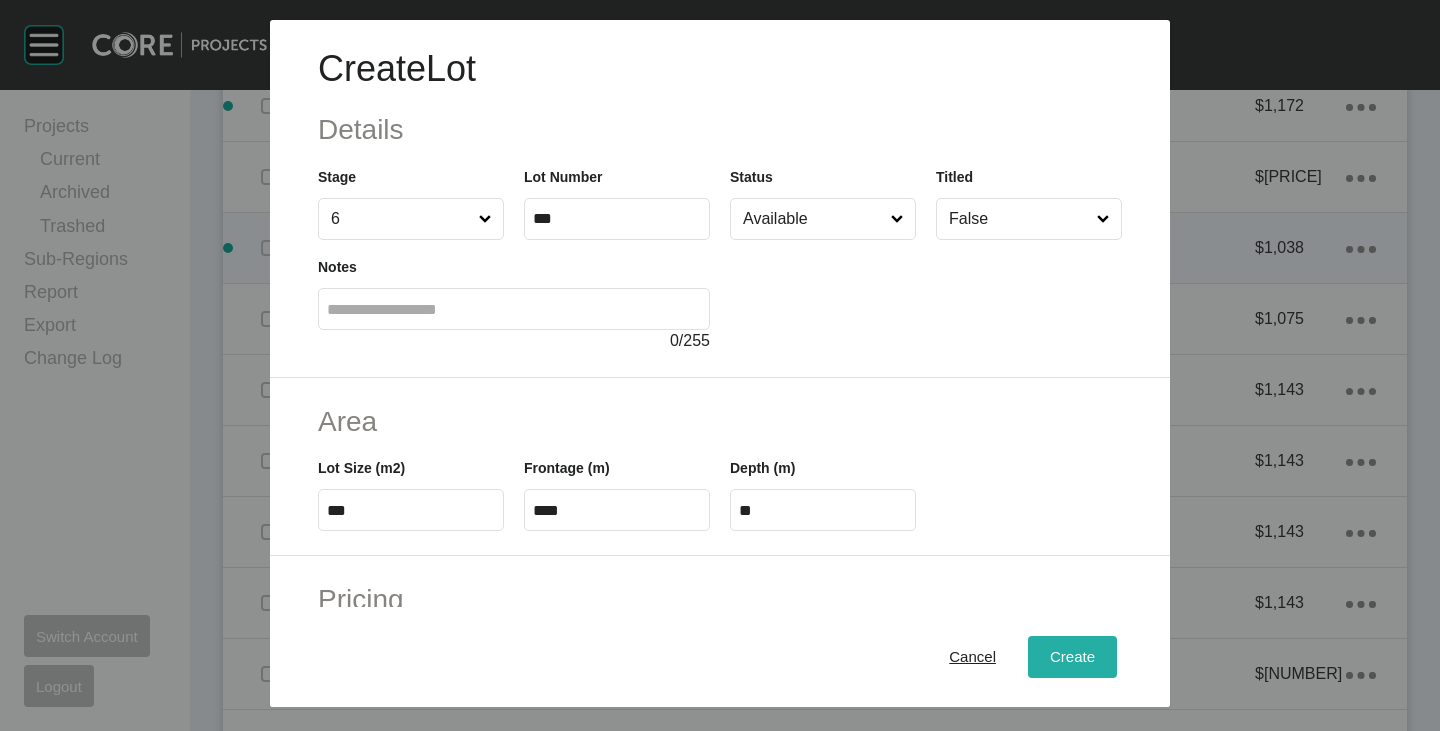 click on "Create" at bounding box center [1072, 657] 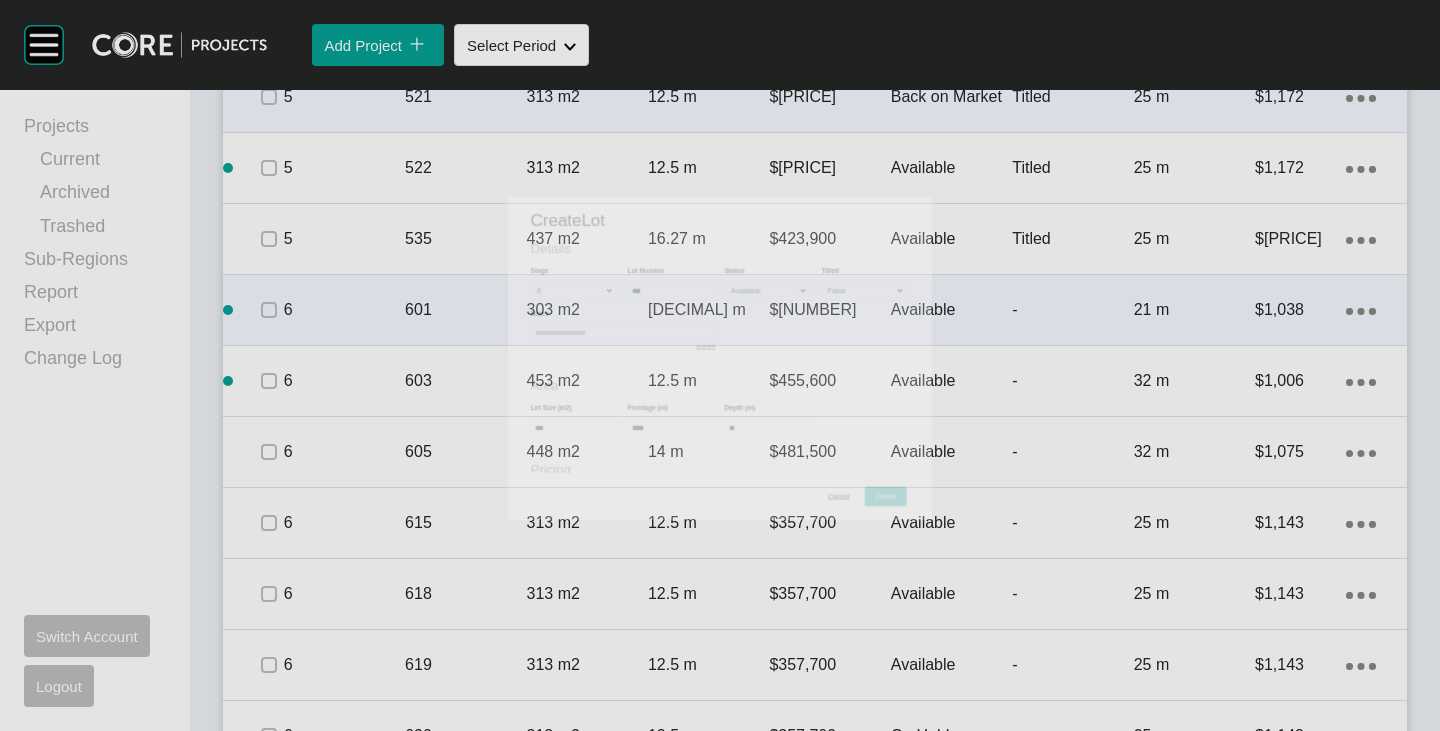 scroll, scrollTop: 3299, scrollLeft: 0, axis: vertical 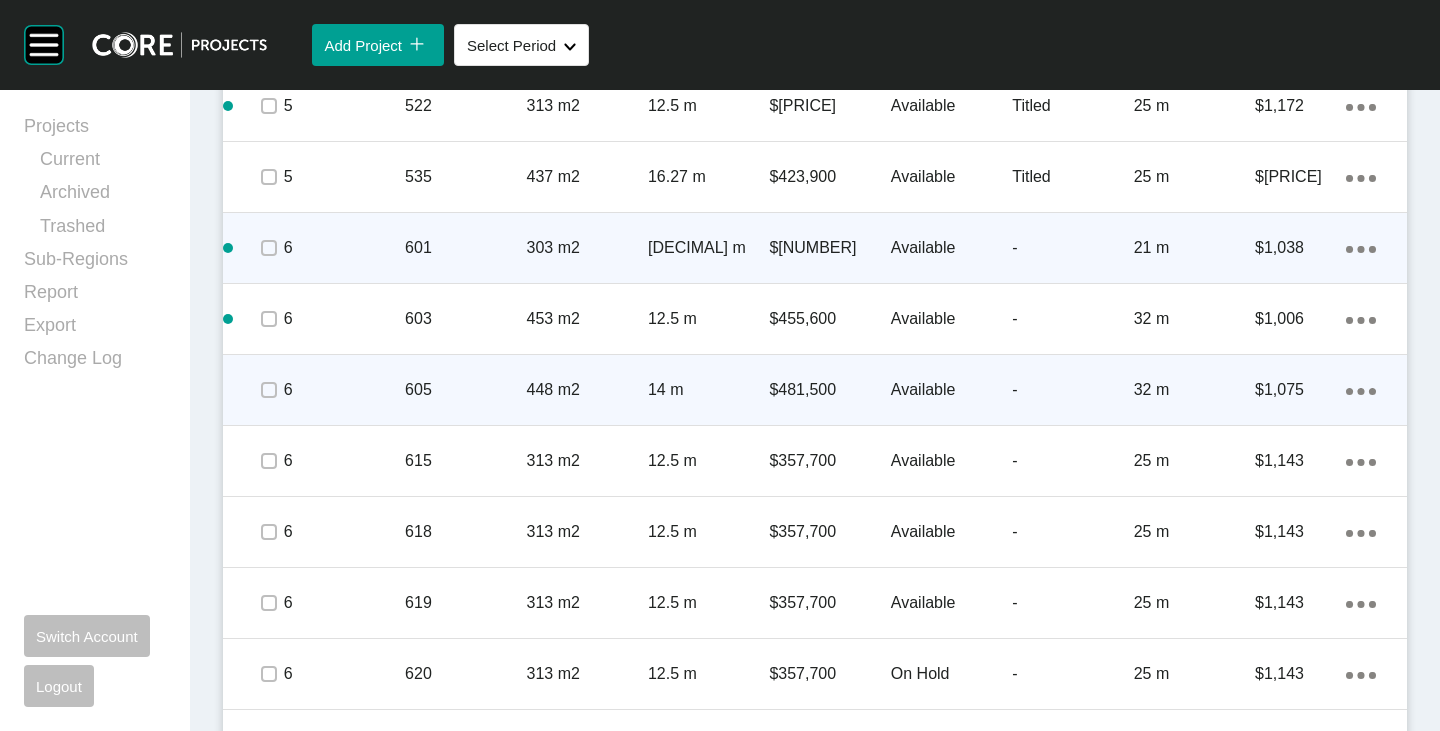 click on "Action Menu Dots Copy 6 Created with Sketch." 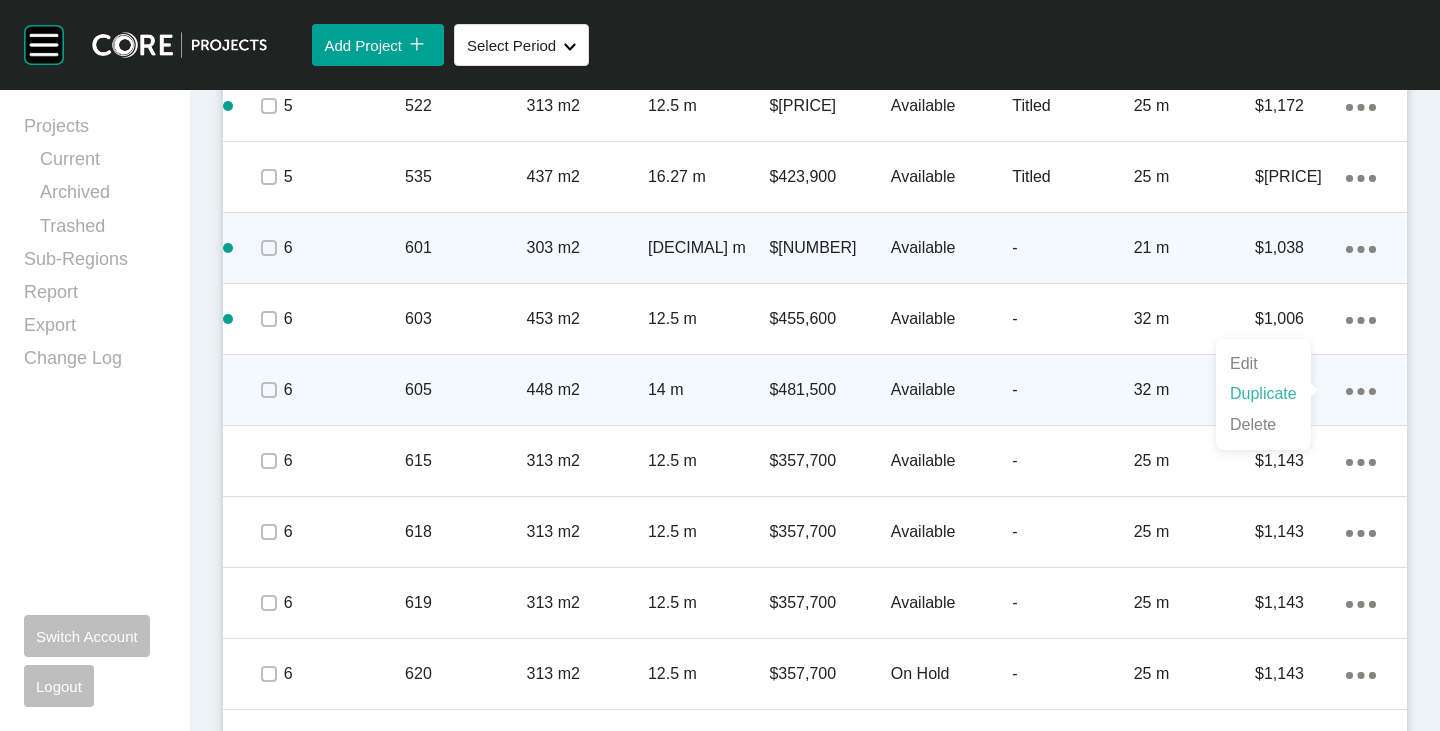 click on "Duplicate" at bounding box center [1263, 394] 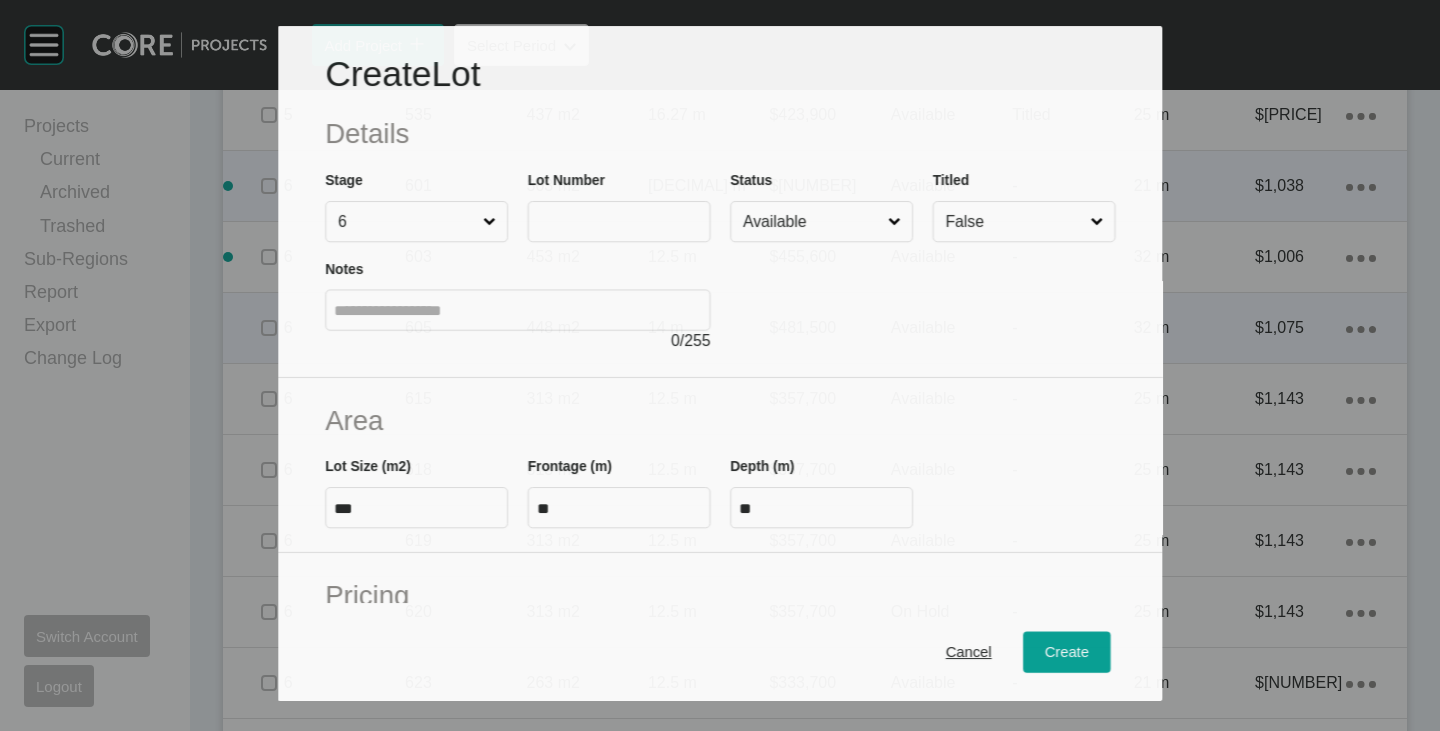 scroll, scrollTop: 3237, scrollLeft: 0, axis: vertical 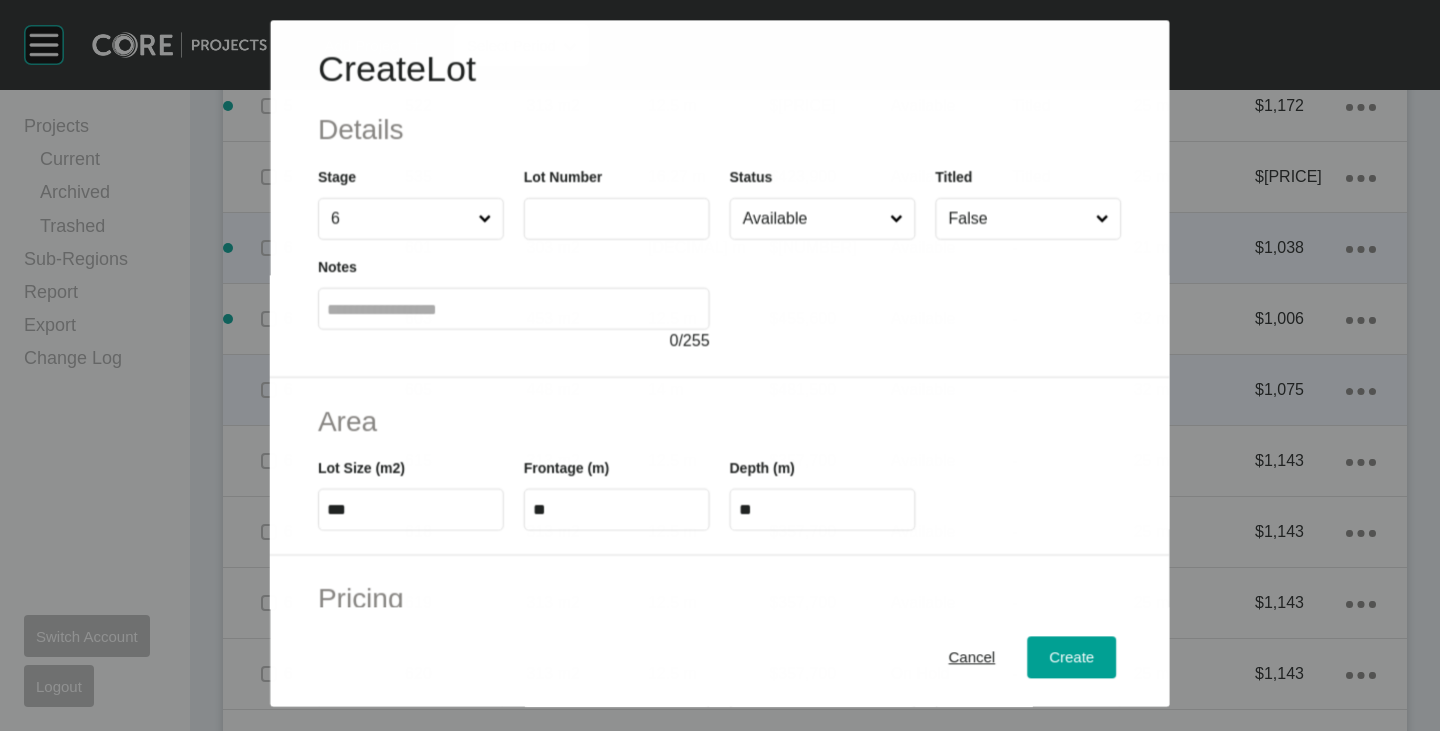 click at bounding box center [617, 219] 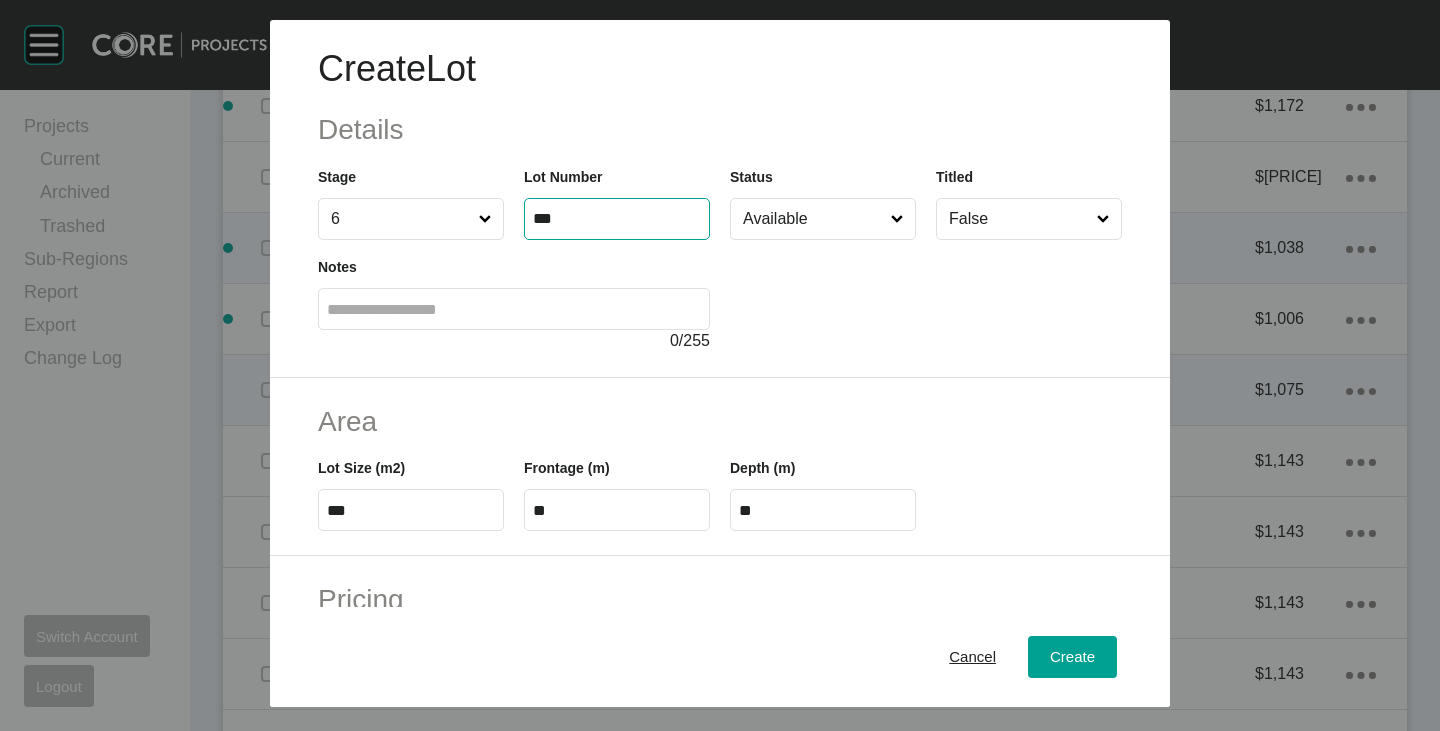 click at bounding box center [926, 296] 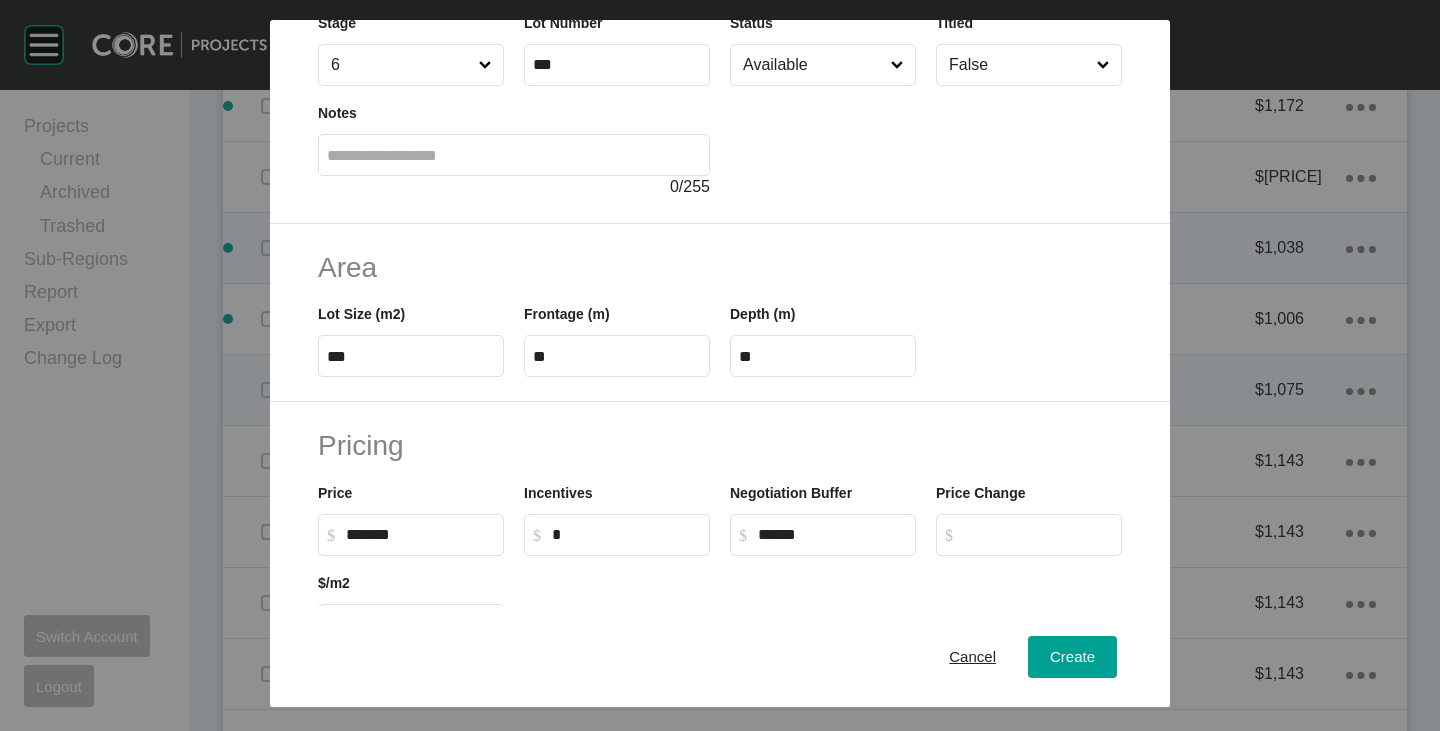 scroll, scrollTop: 200, scrollLeft: 0, axis: vertical 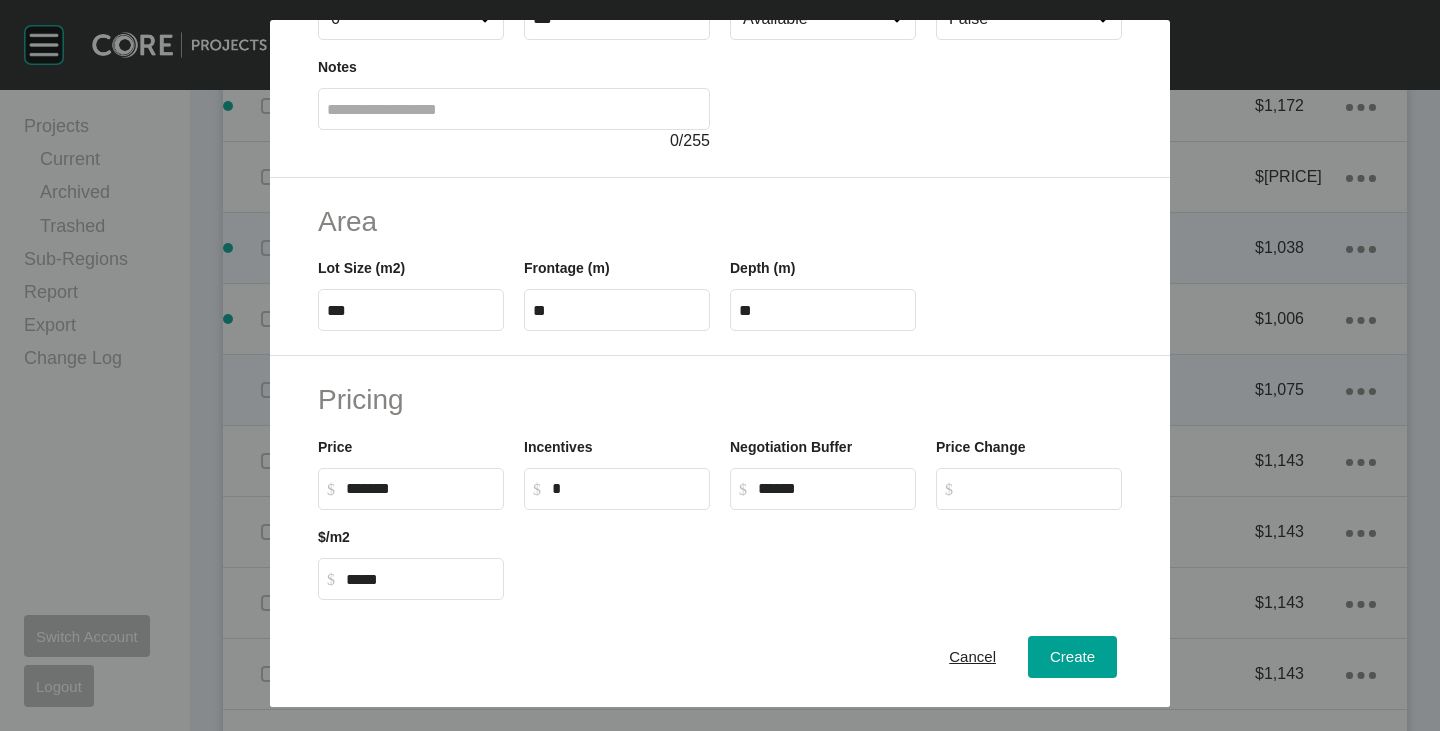 click on "***" at bounding box center (411, 310) 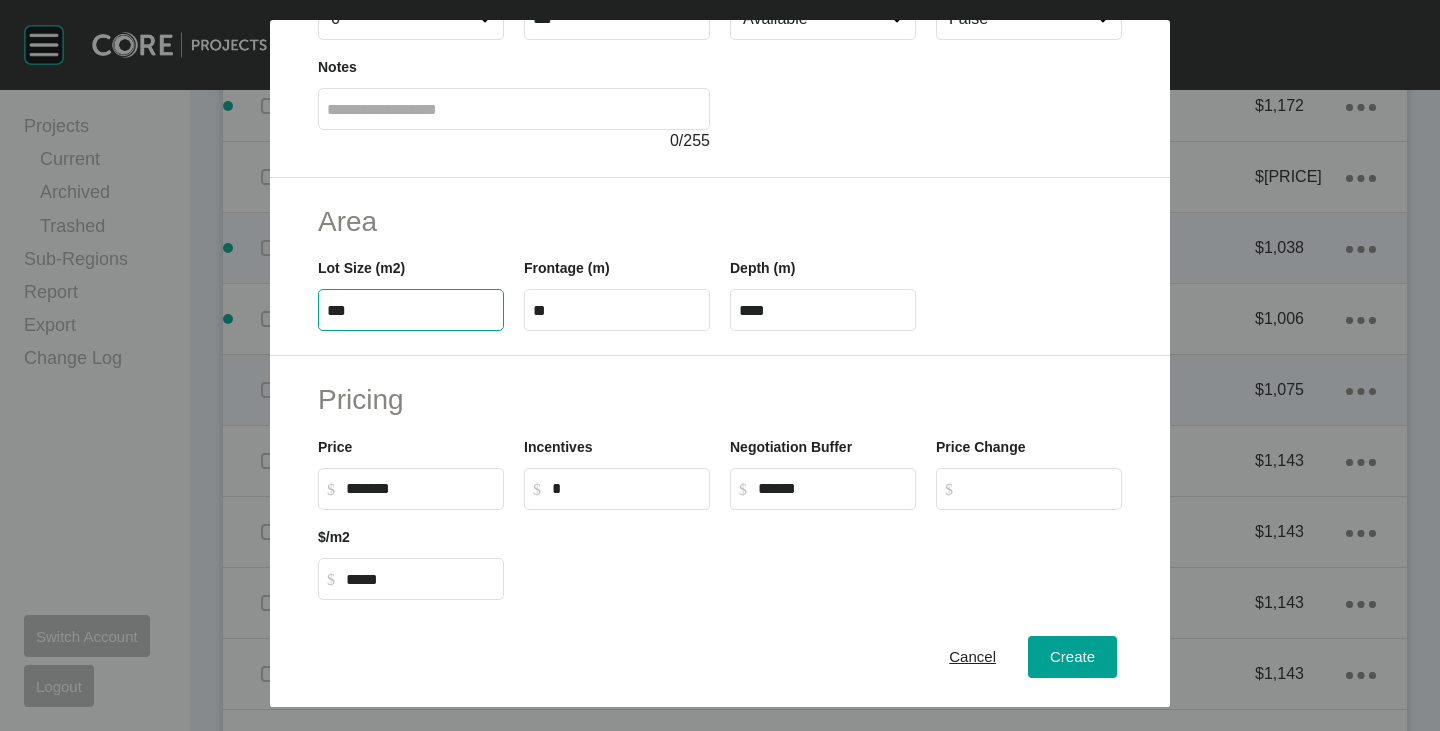 click on "**" at bounding box center [617, 310] 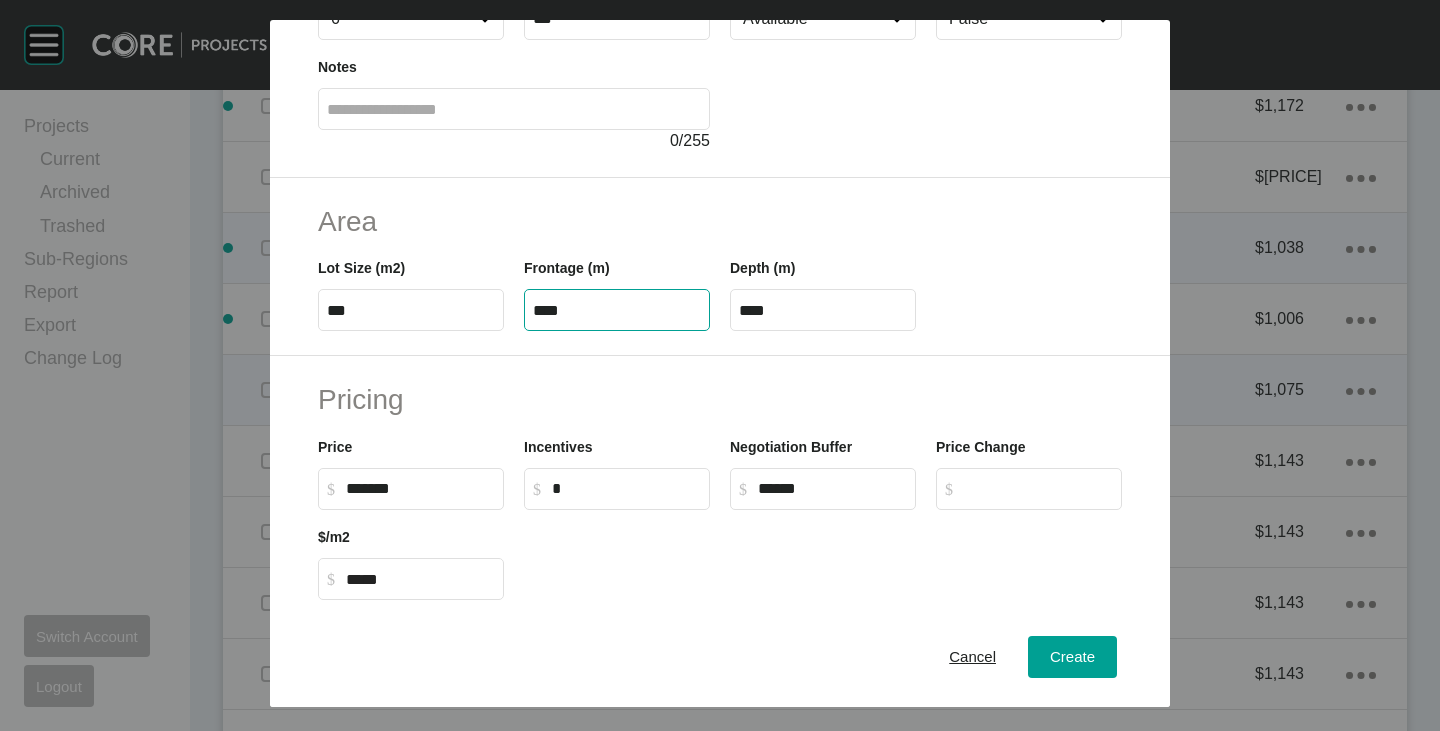 click on "Area" at bounding box center (720, 221) 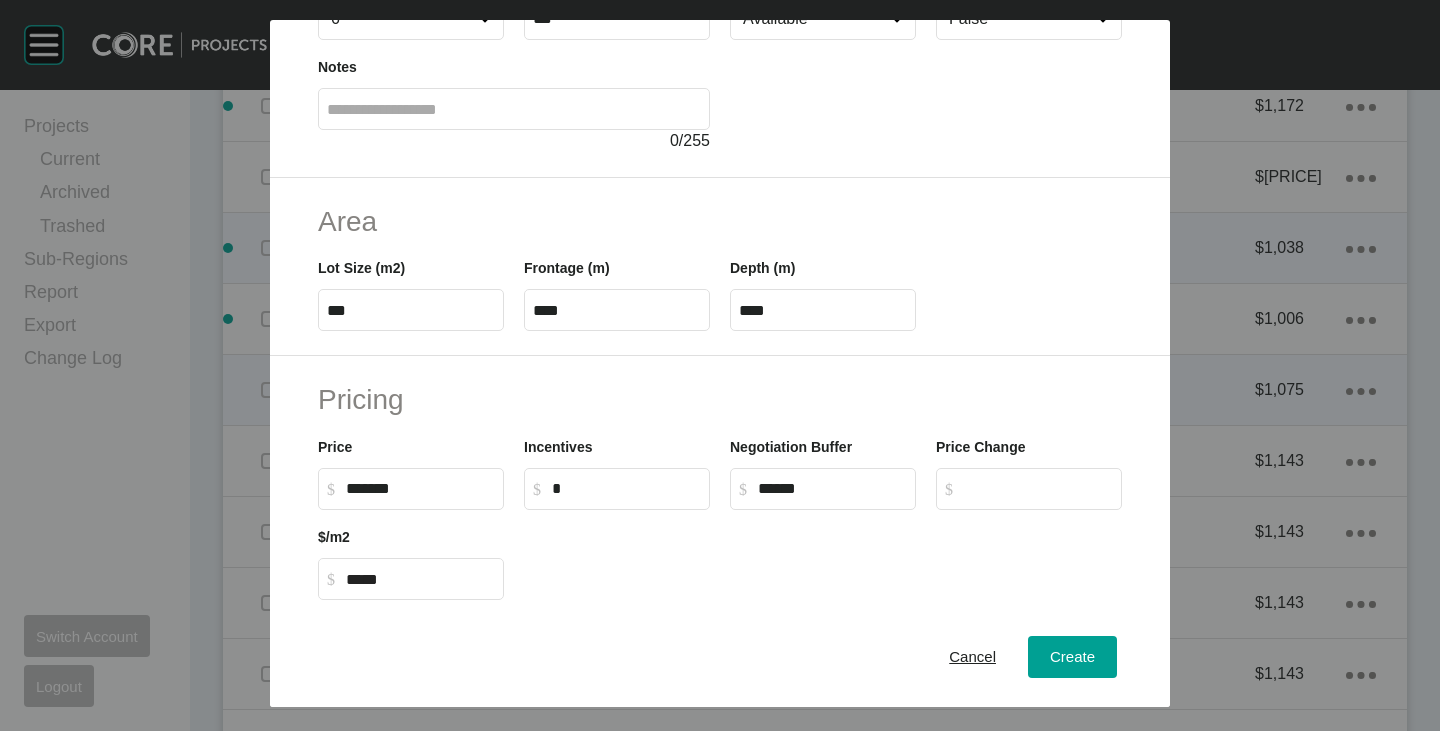 click on "****" at bounding box center [823, 310] 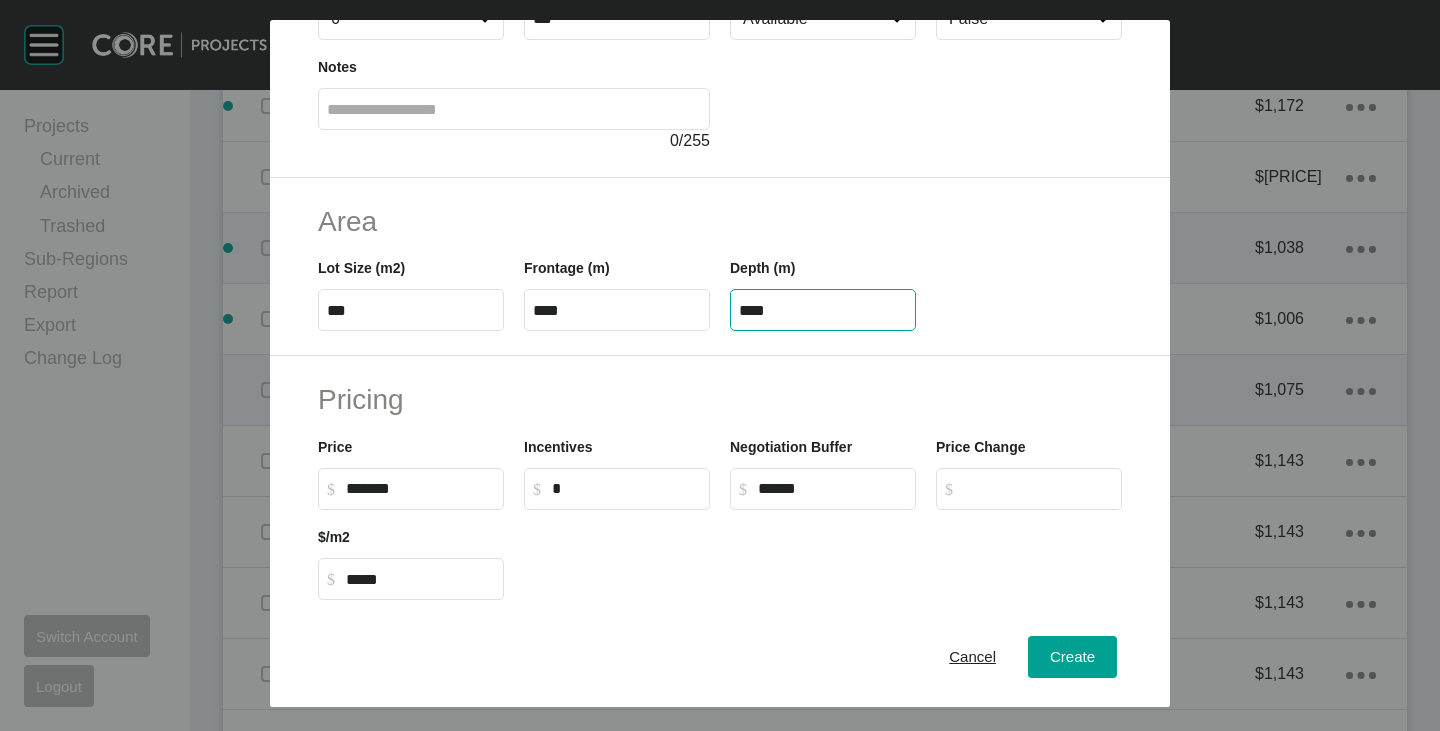 click on "****" at bounding box center (823, 310) 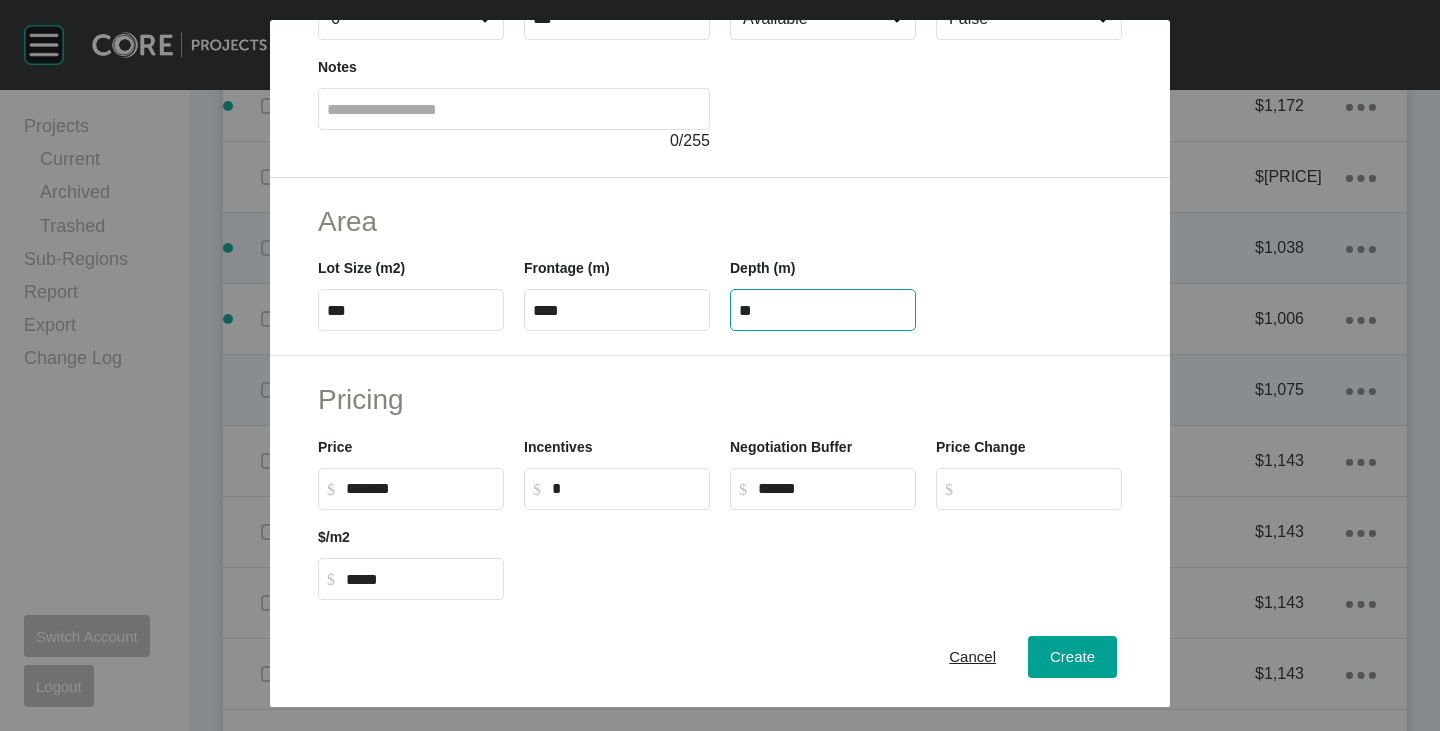 click on "Create  Lot Details Stage 6 Lot Number *** Status Available Titled False Notes 0 / 255 Area Lot Size (m2) *** Frontage (m) **** Depth (m) ** Pricing Price $ Created with Sketch. $ ******* Incentives $ Created with Sketch. $ * Negotiation Buffer $ Created with Sketch. $ ****** Price Change $ Created with Sketch. $ $/m2 $ Created with Sketch. $ ***** Characteristics Corner Fall Fill Irregular Nearby Amenity Park / Wetlands Powerlines Substation Double Storey Orientation Cancel Create" at bounding box center [720, 365] 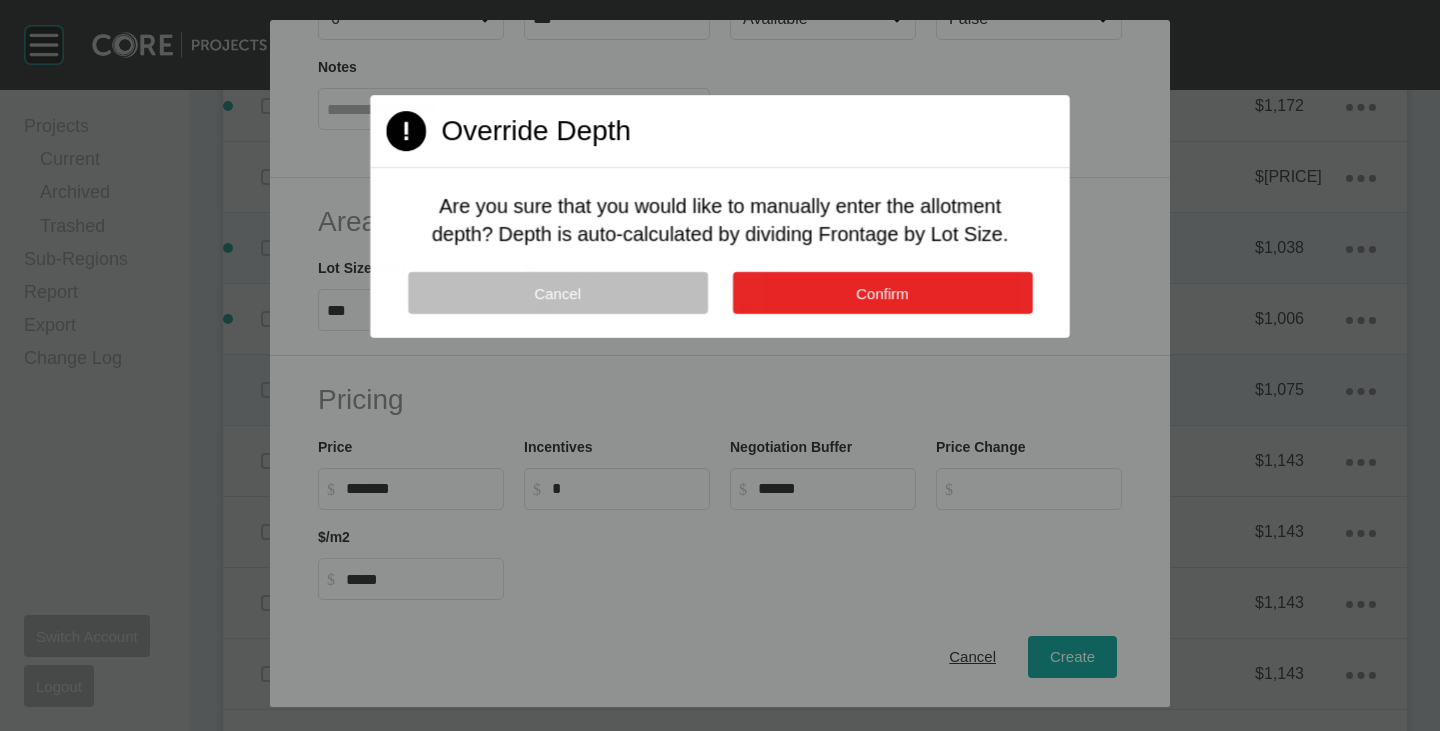 click on "Confirm" at bounding box center (882, 292) 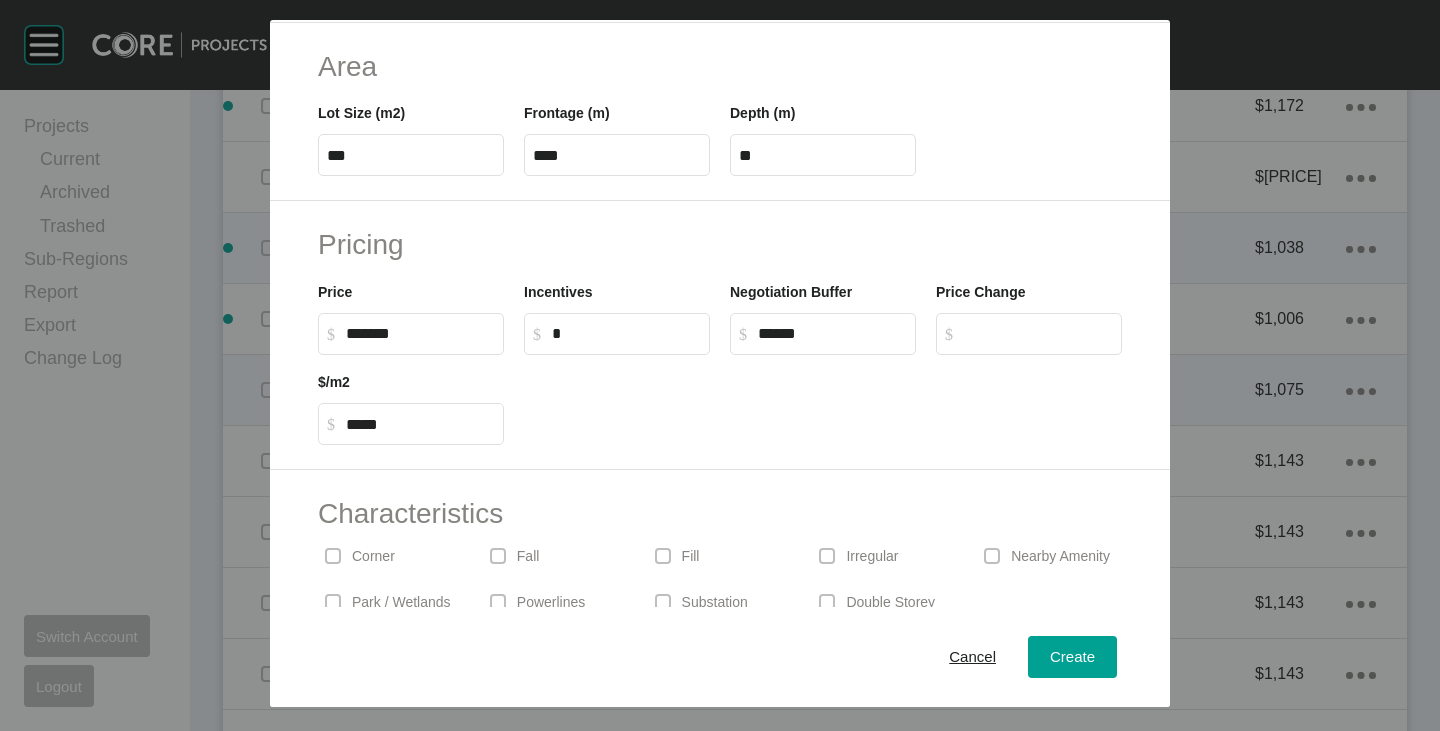 scroll, scrollTop: 489, scrollLeft: 0, axis: vertical 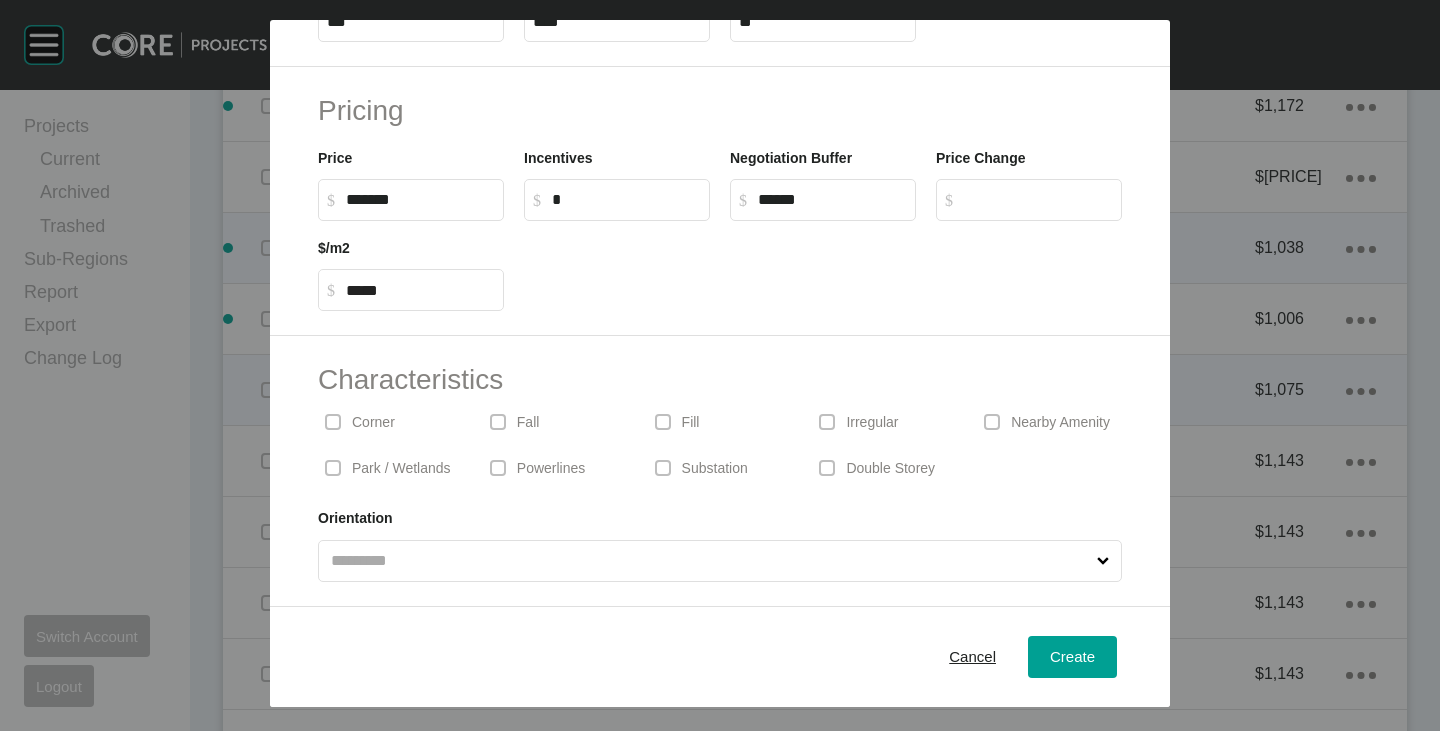 click at bounding box center (710, 561) 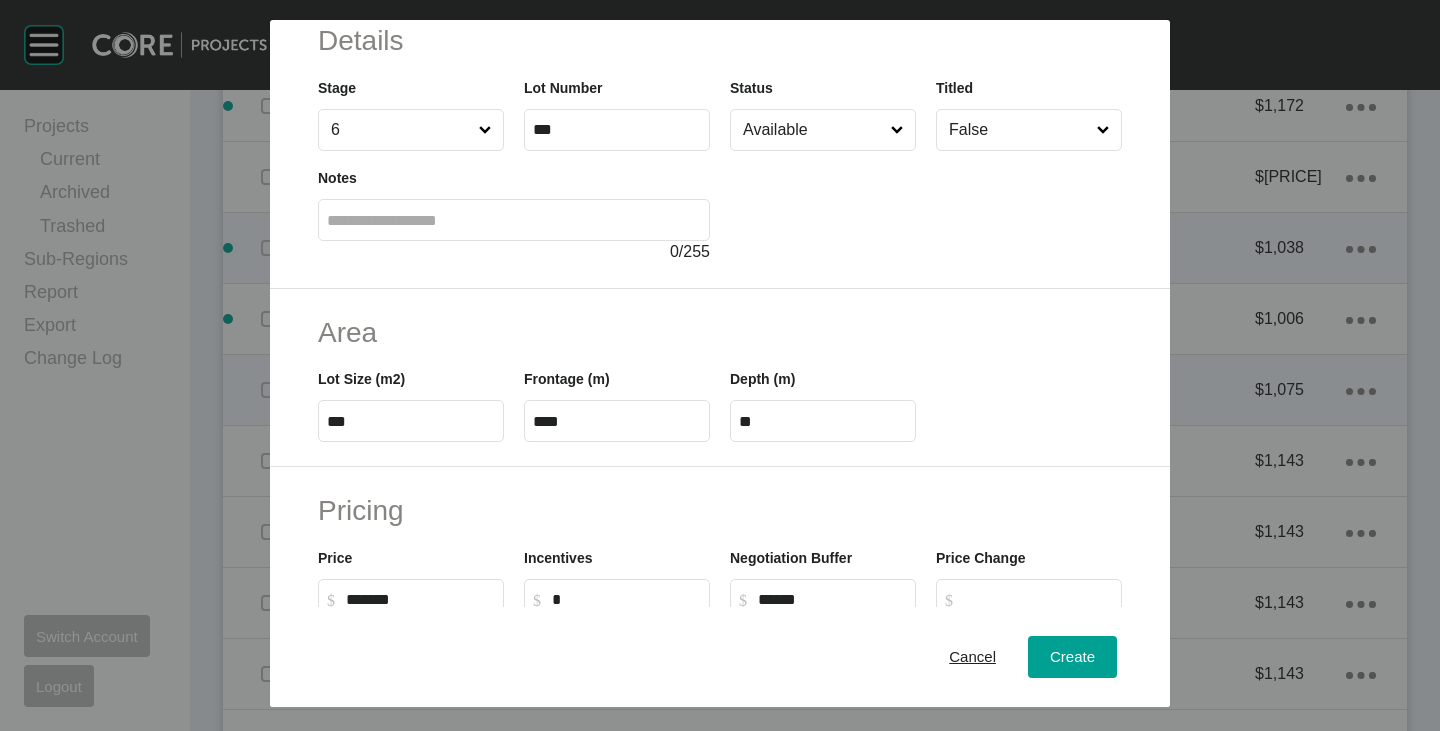 scroll, scrollTop: 389, scrollLeft: 0, axis: vertical 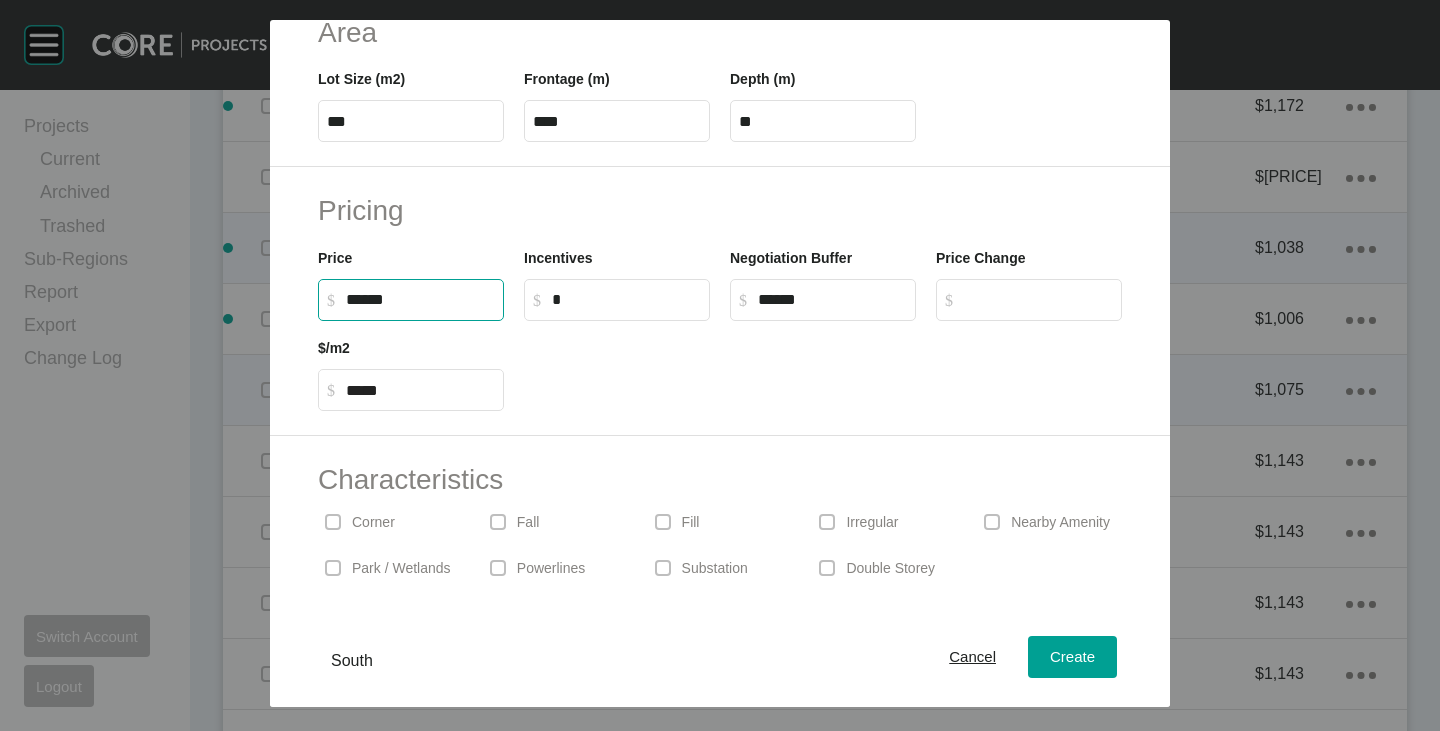 click on "******" at bounding box center [420, 299] 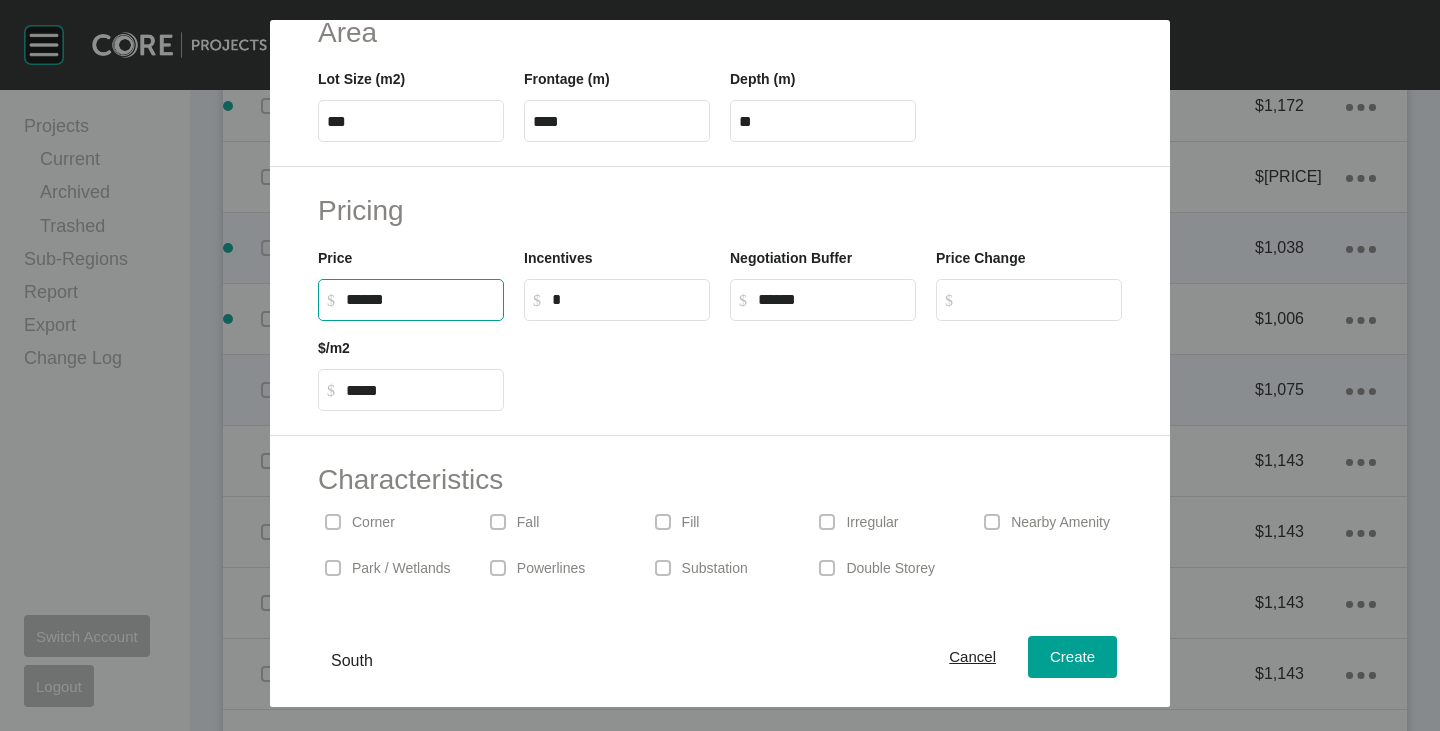 drag, startPoint x: 355, startPoint y: 297, endPoint x: 382, endPoint y: 313, distance: 31.38471 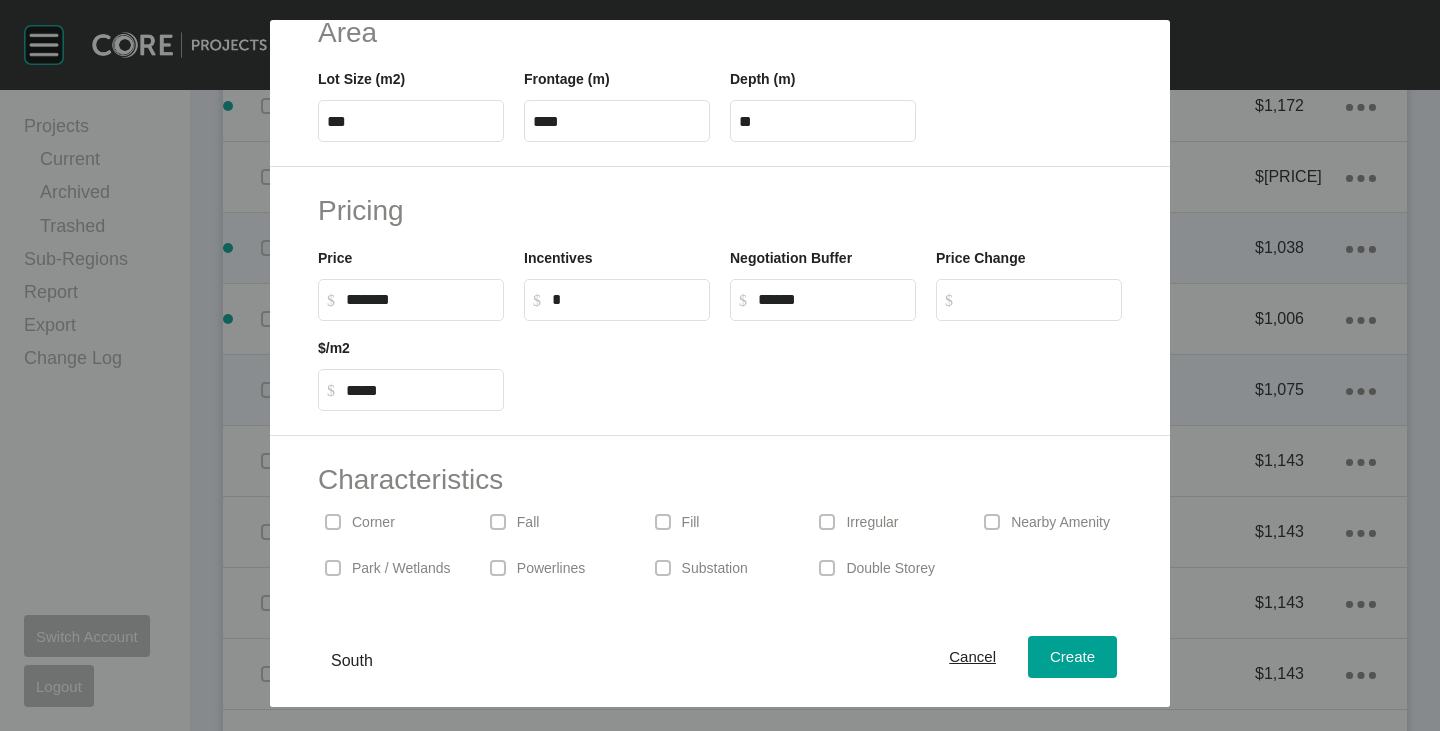 click at bounding box center [823, 366] 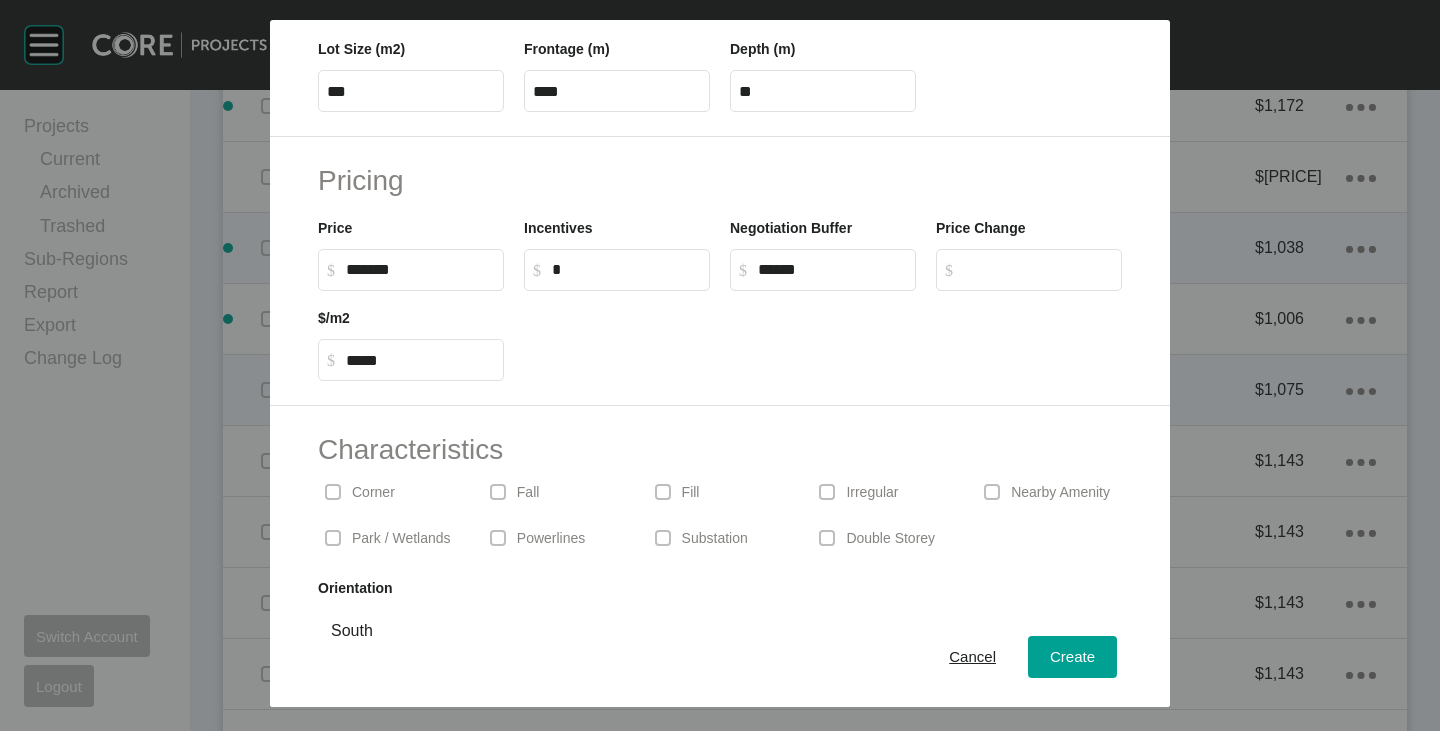 scroll, scrollTop: 489, scrollLeft: 0, axis: vertical 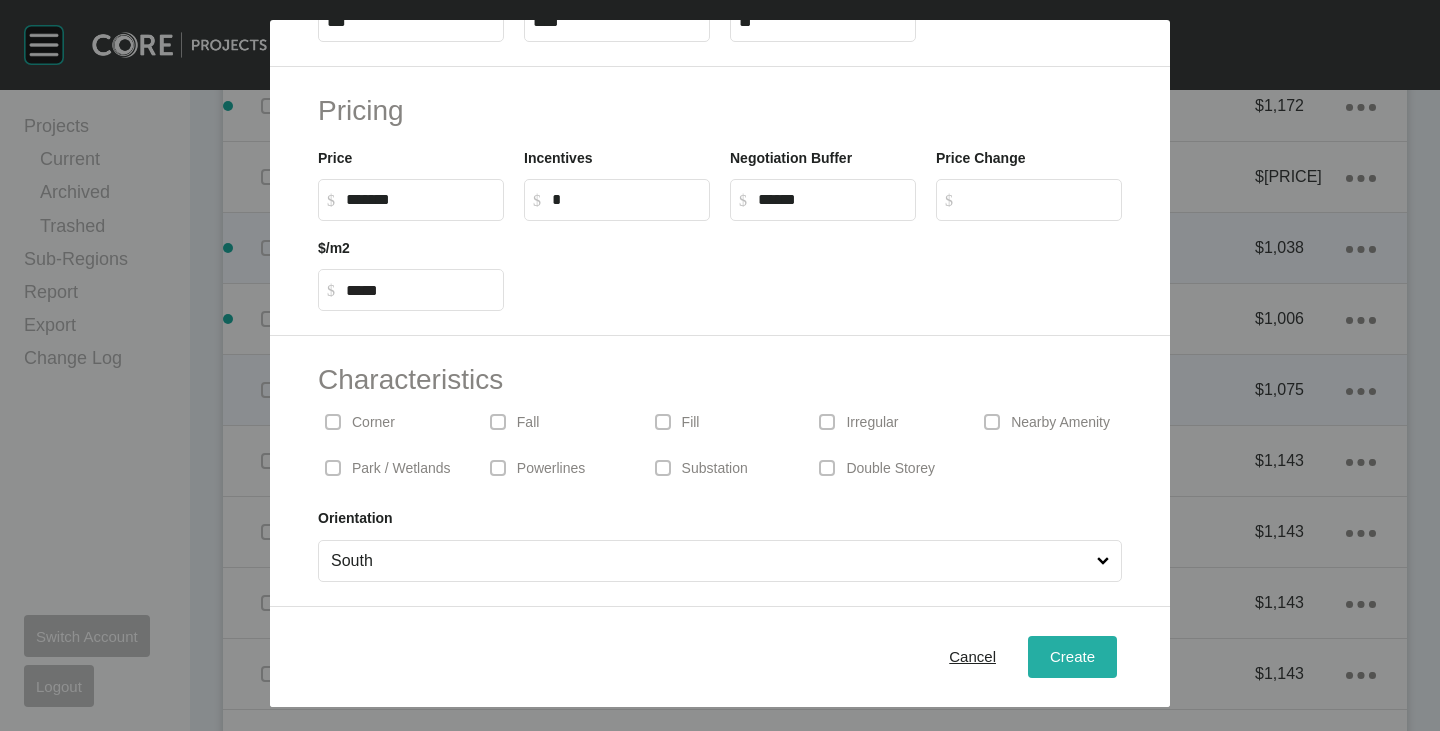 click on "Create" at bounding box center (1072, 657) 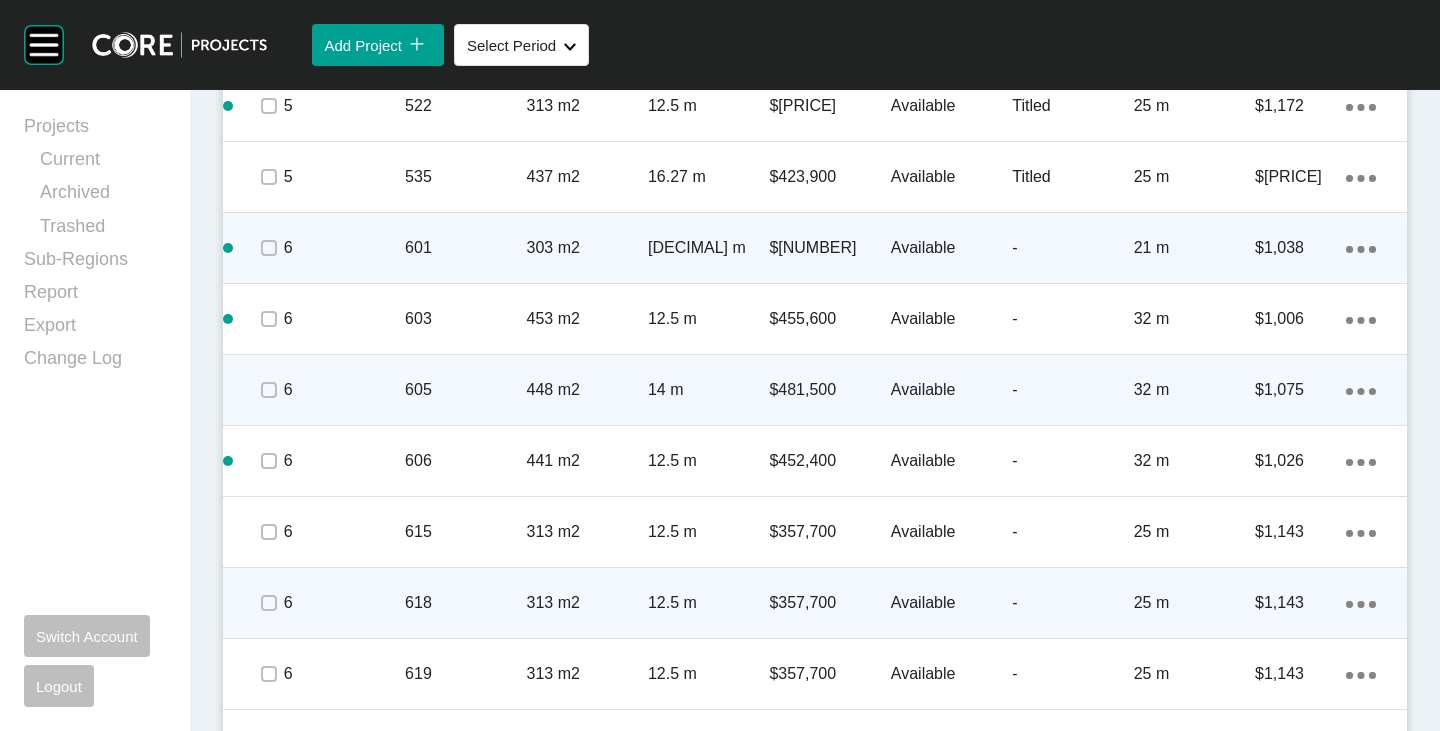 scroll, scrollTop: 3499, scrollLeft: 0, axis: vertical 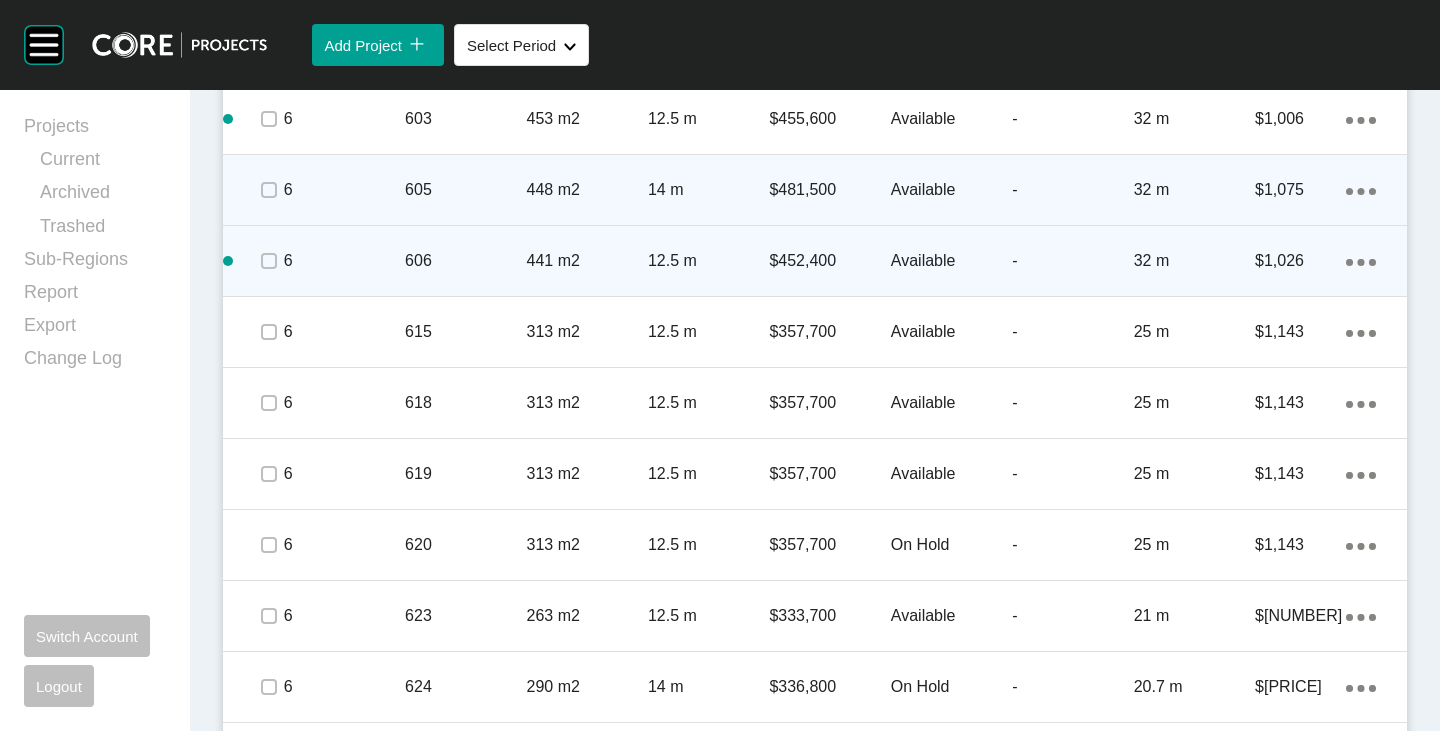 click on "$452,400" at bounding box center (829, 261) 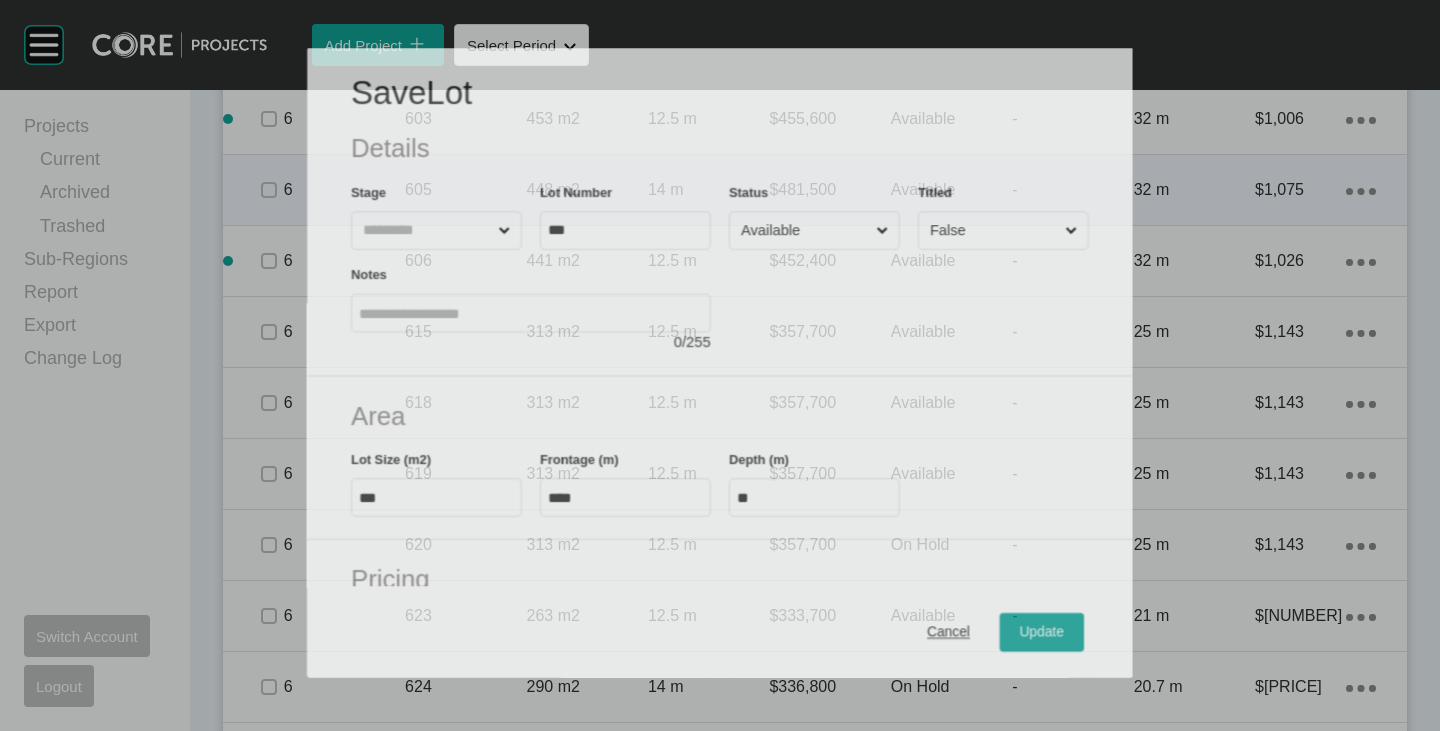 scroll, scrollTop: 73, scrollLeft: 0, axis: vertical 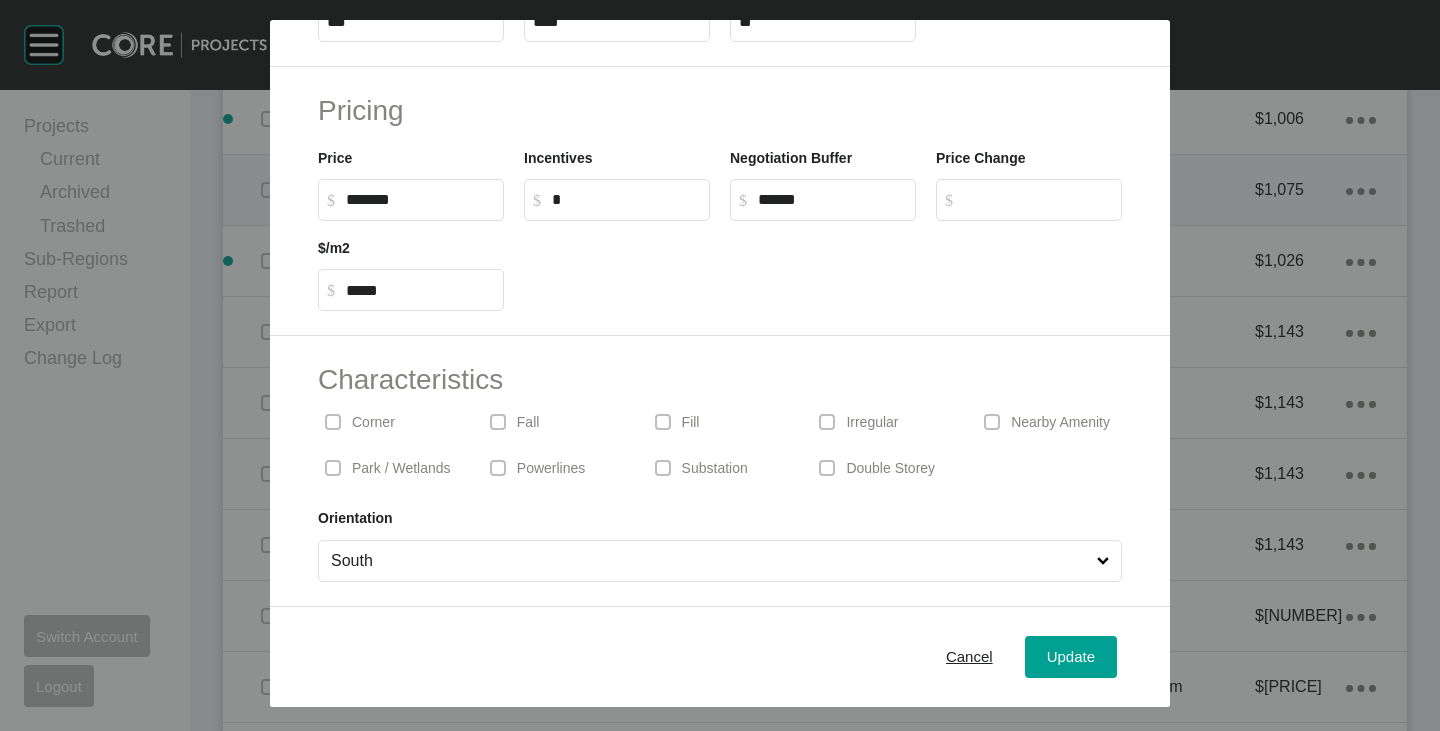 click on "Park / Wetlands" at bounding box center [401, 469] 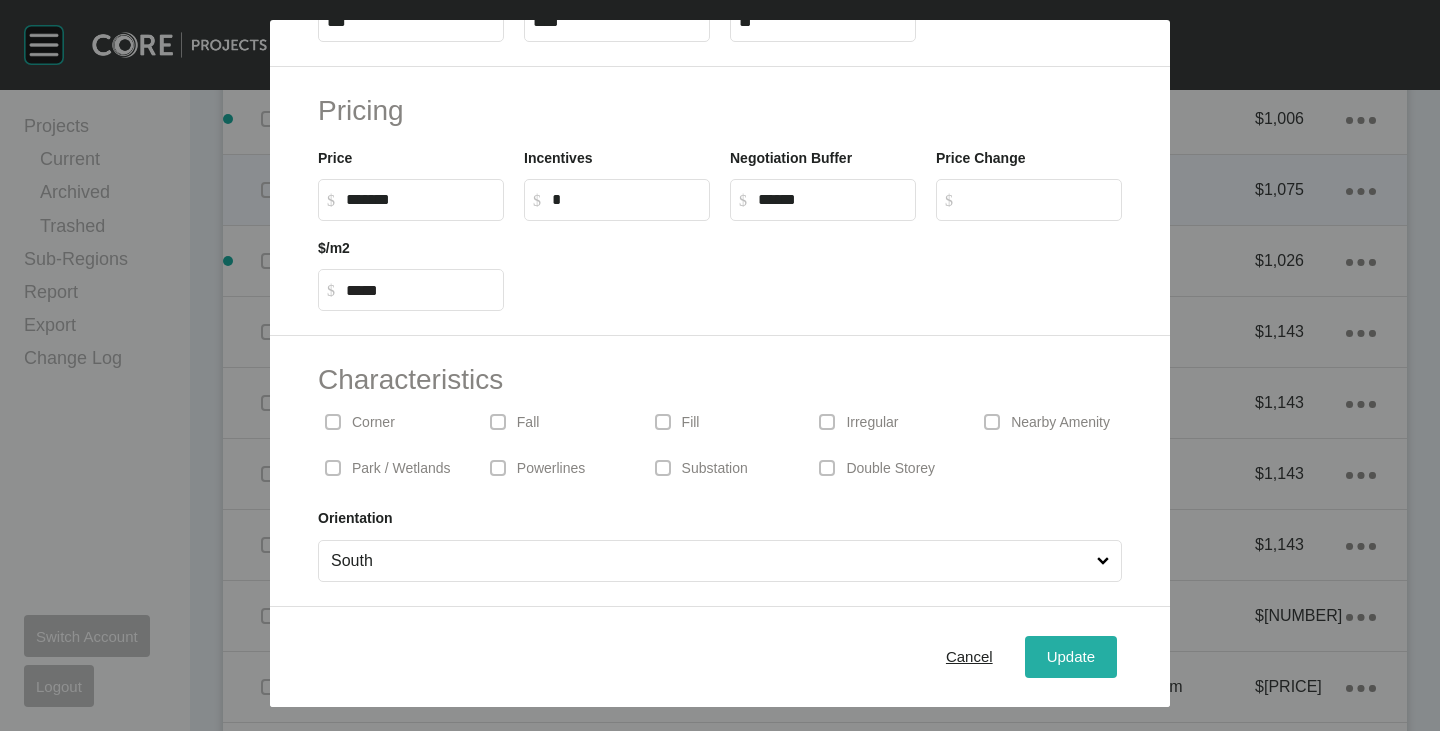 click on "Update" at bounding box center (1071, 656) 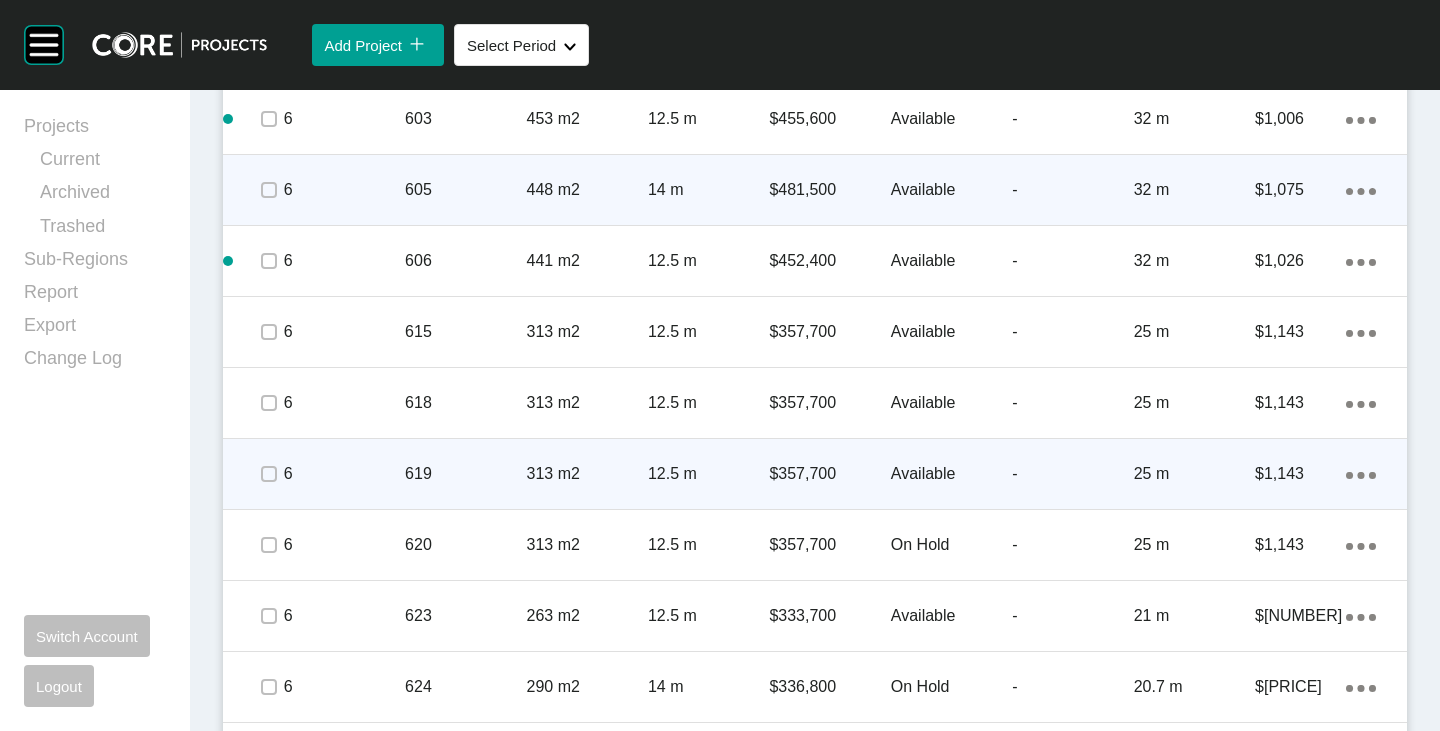 scroll, scrollTop: 3699, scrollLeft: 0, axis: vertical 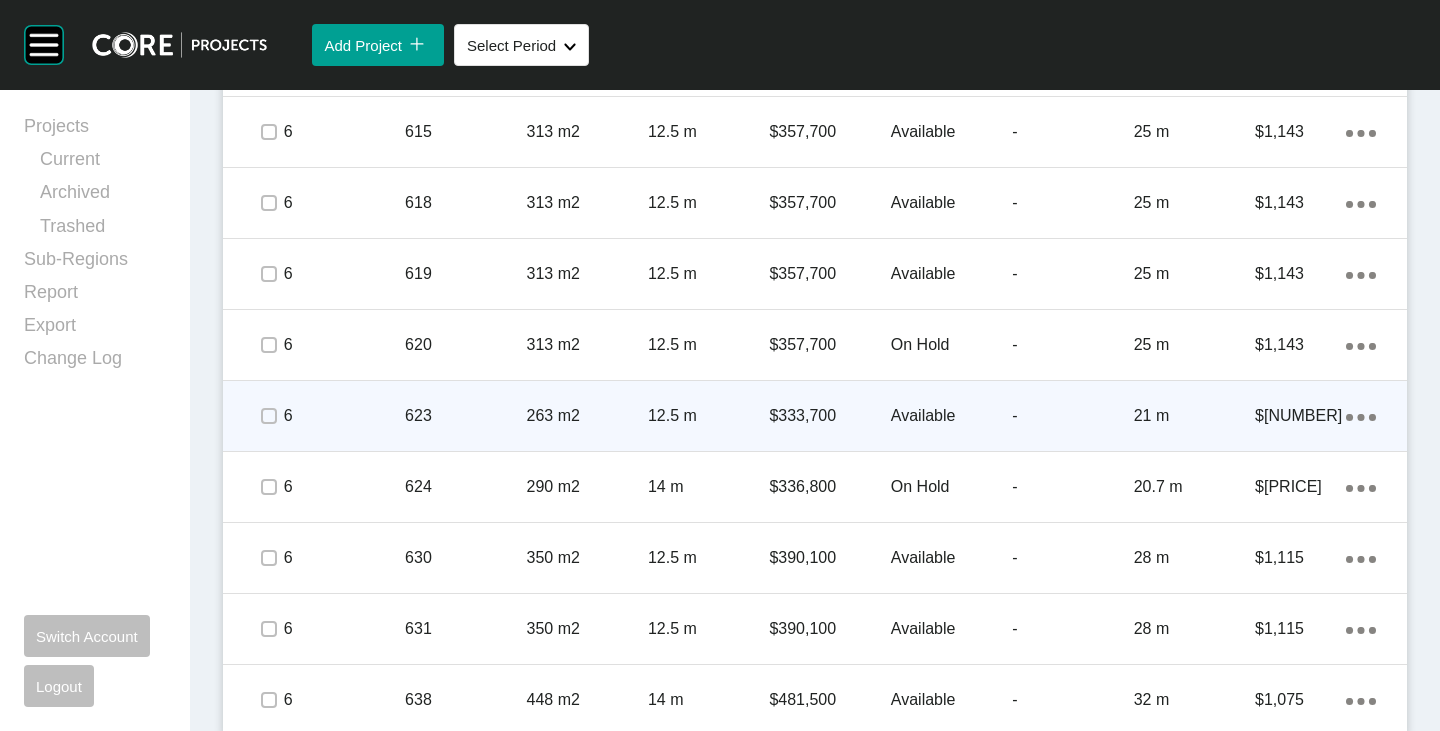 click on "Action Menu Dots Copy 6 Created with Sketch." at bounding box center [1361, 416] 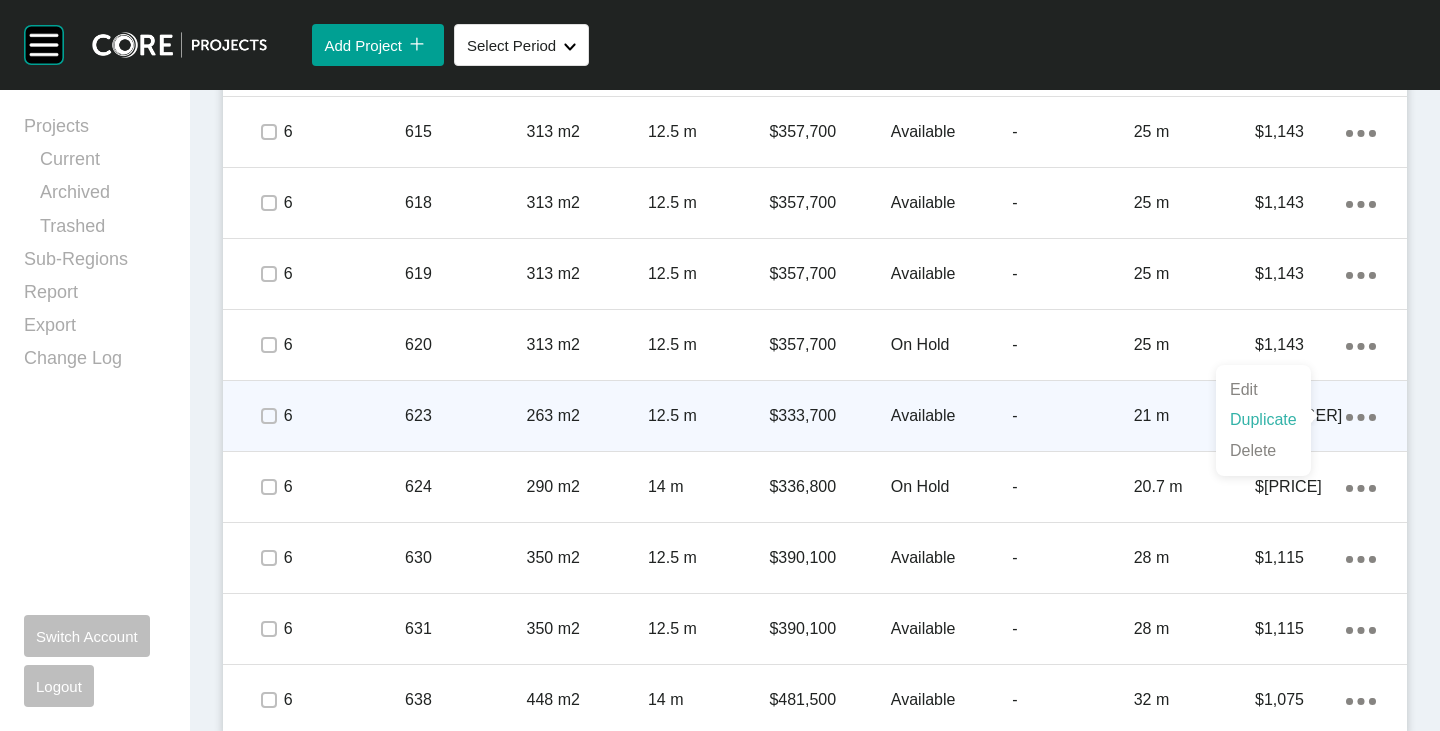 click on "Duplicate" at bounding box center [1263, 420] 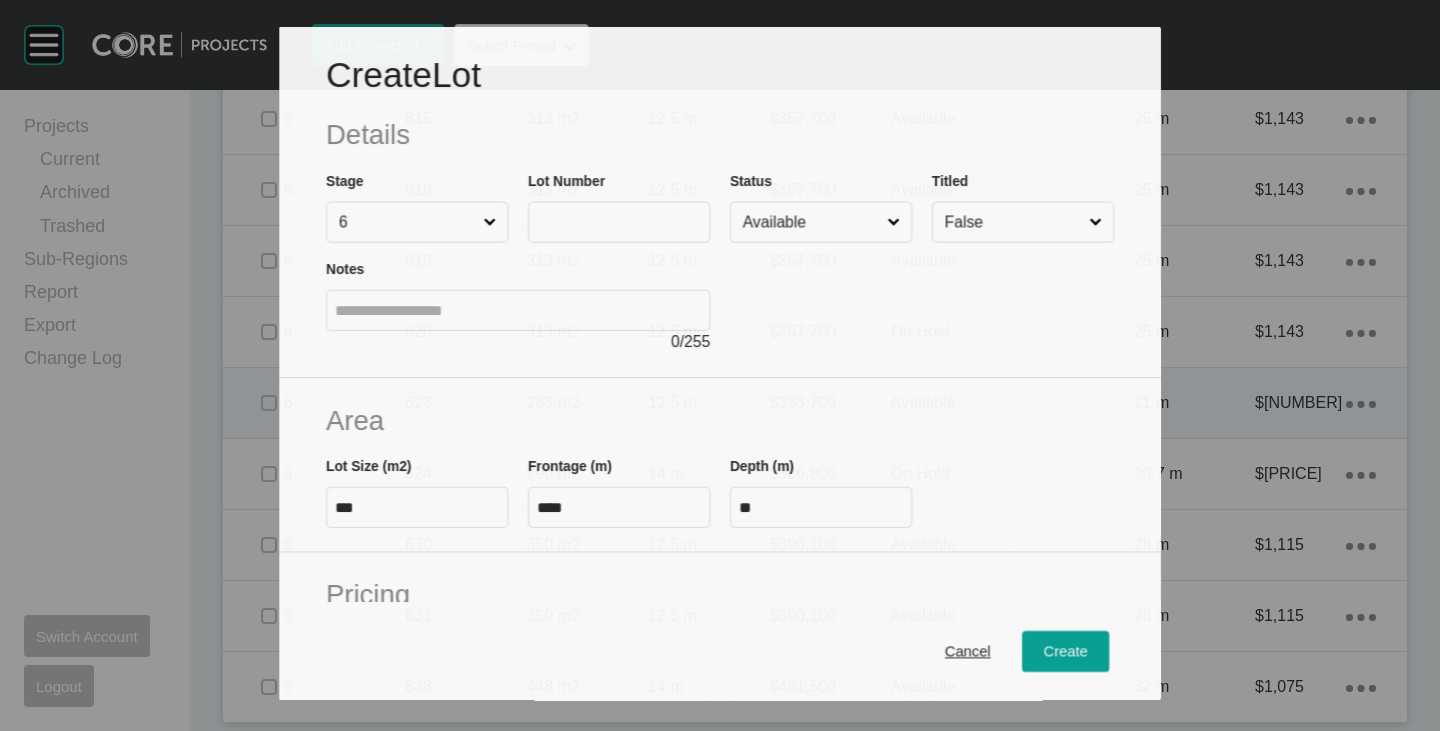 scroll, scrollTop: 3637, scrollLeft: 0, axis: vertical 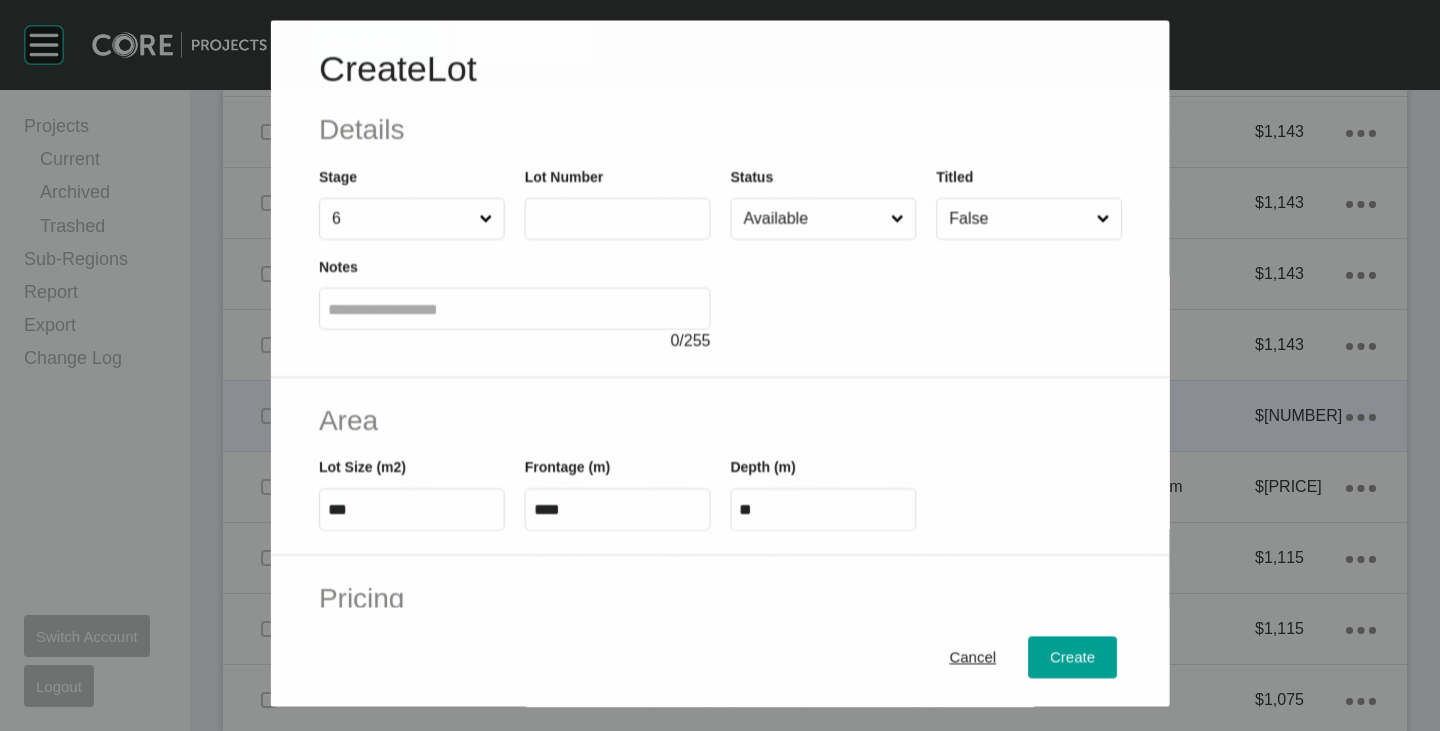 click at bounding box center [617, 219] 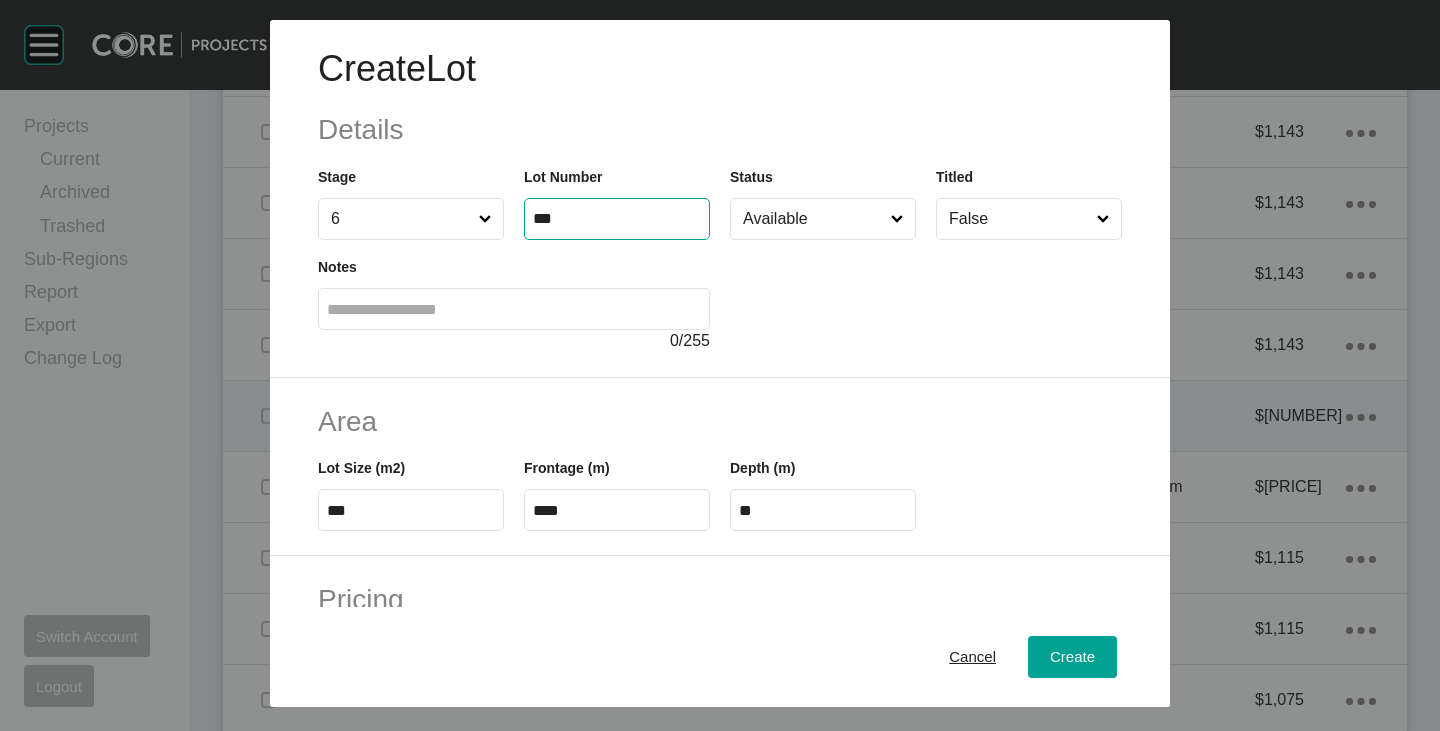 click at bounding box center (926, 296) 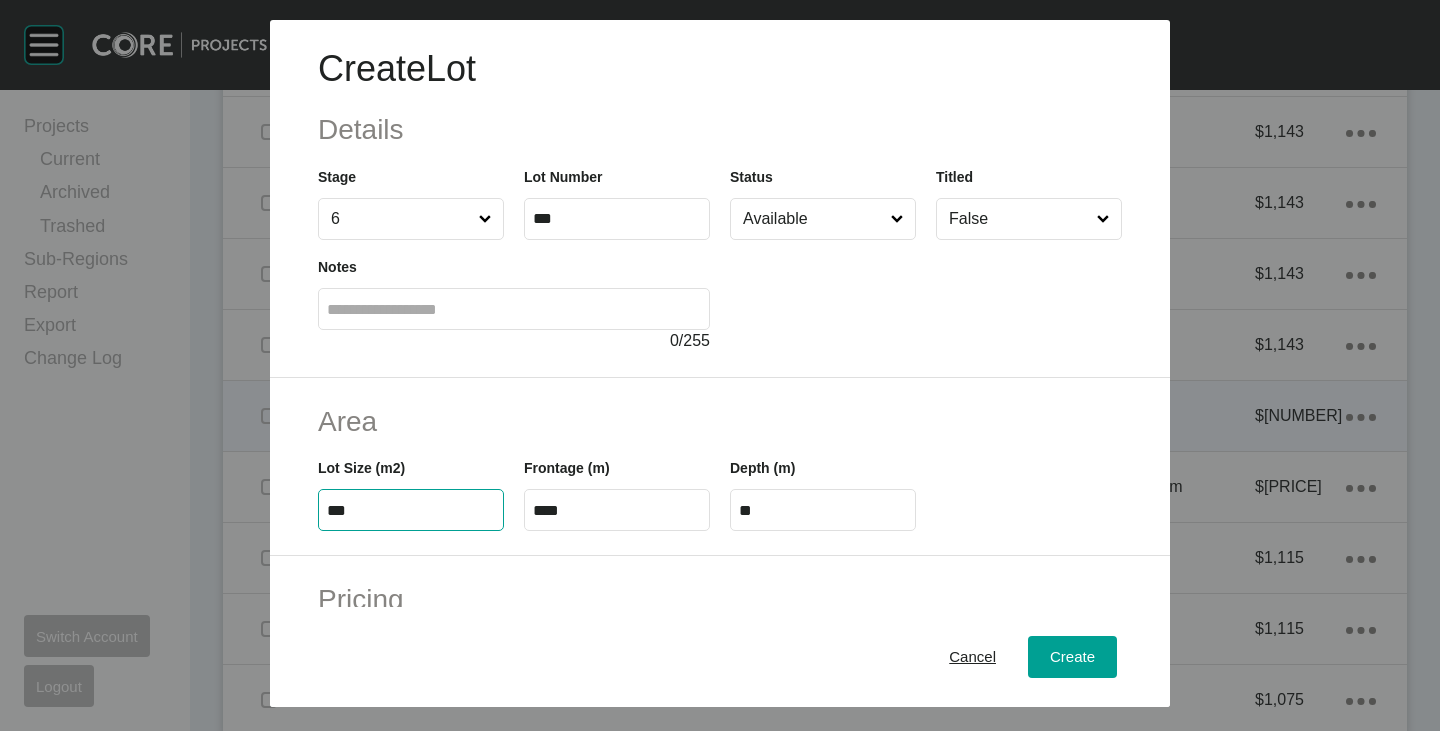 click on "***" at bounding box center (411, 510) 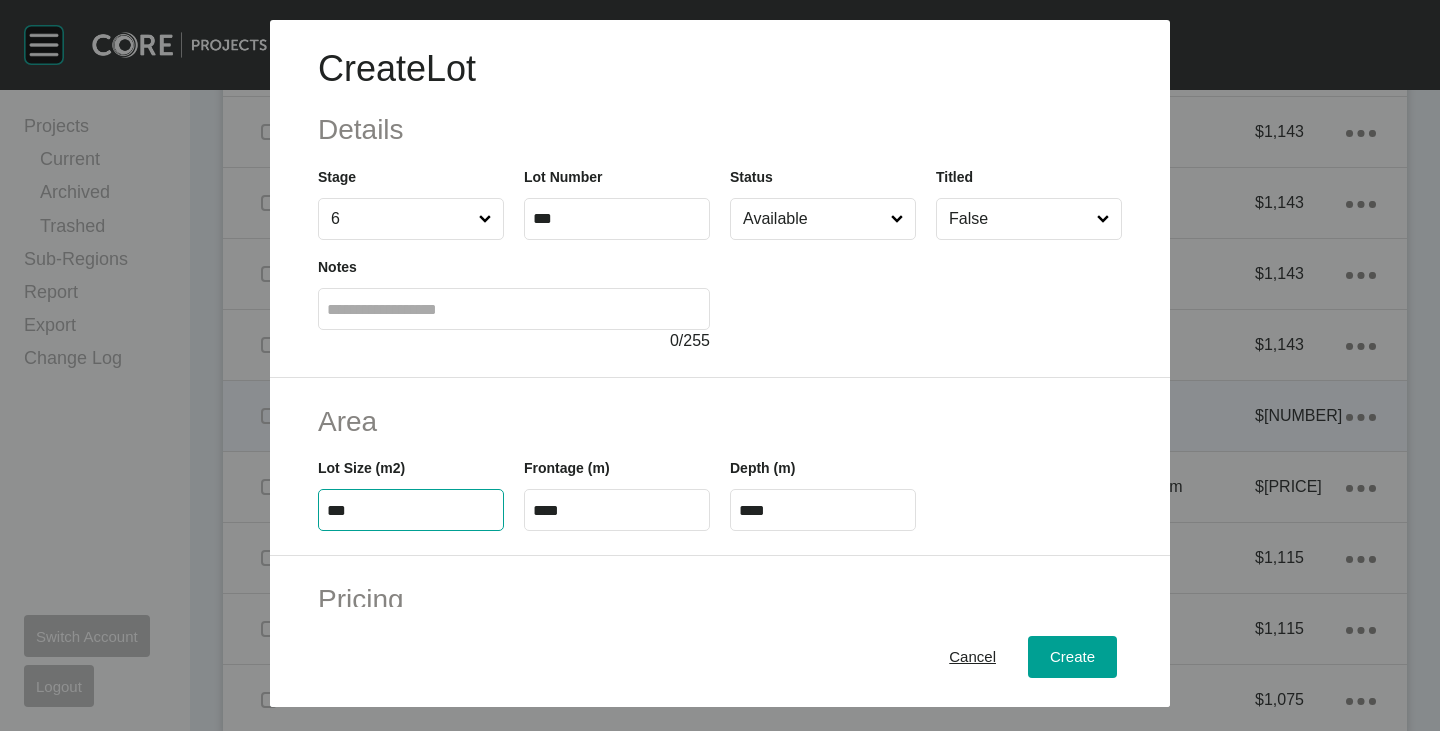 click on "Area" at bounding box center (720, 421) 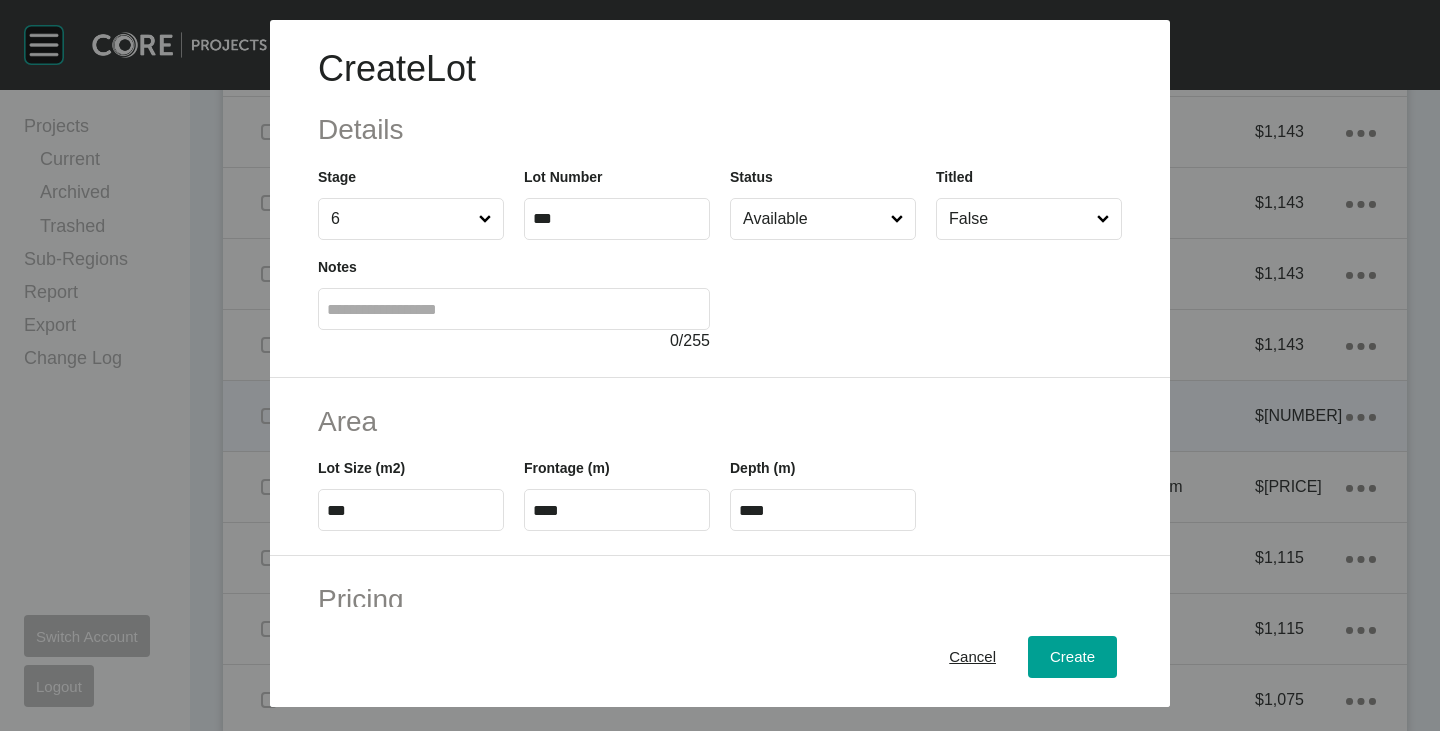 click on "****" at bounding box center (823, 510) 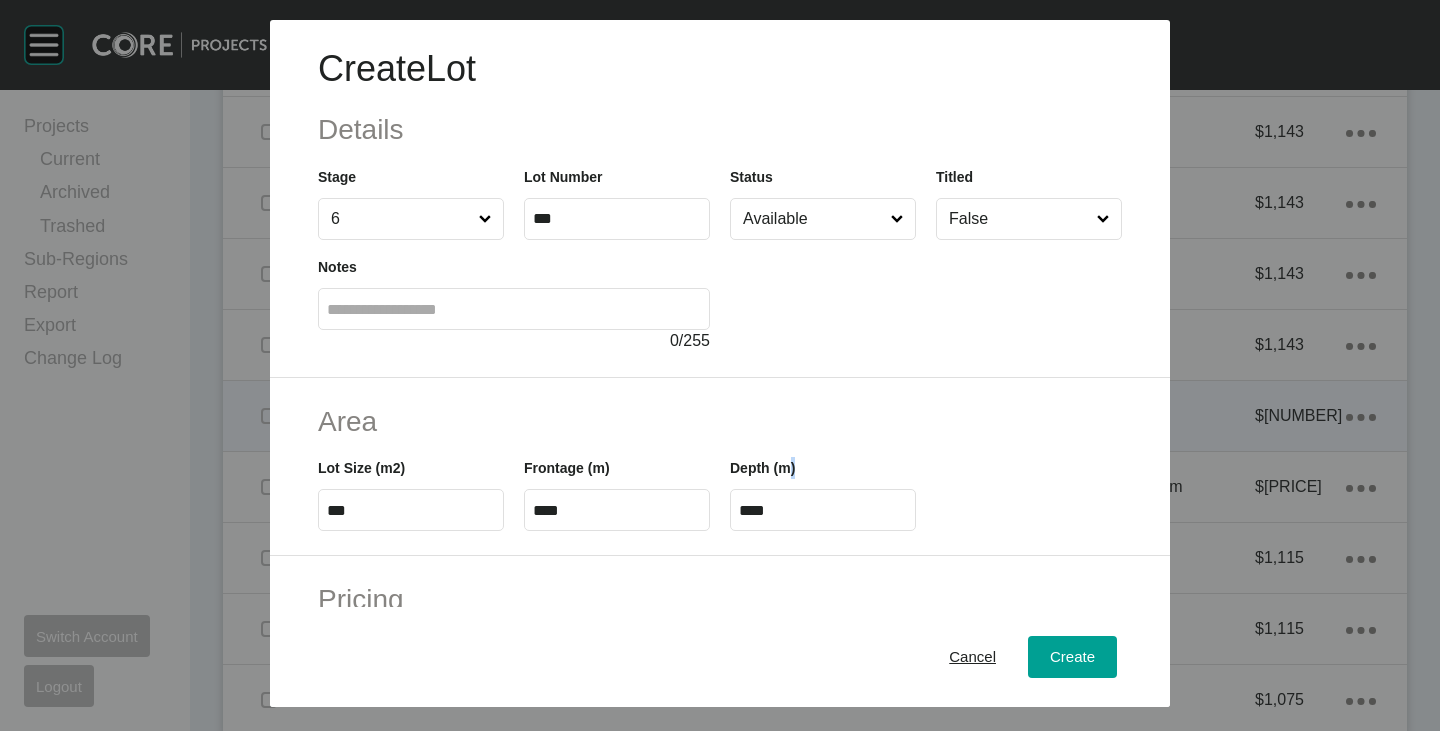 click on "****" at bounding box center [823, 510] 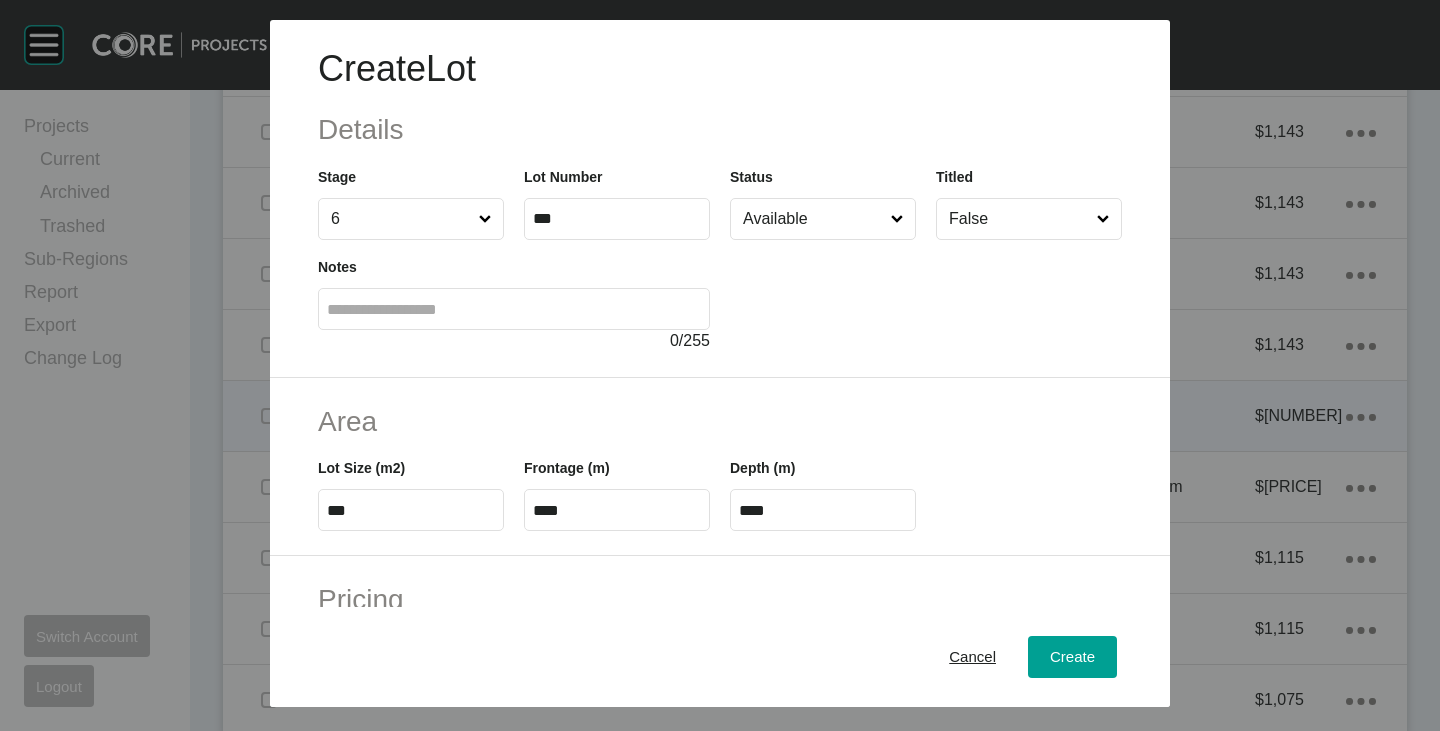 click on "****" at bounding box center (823, 510) 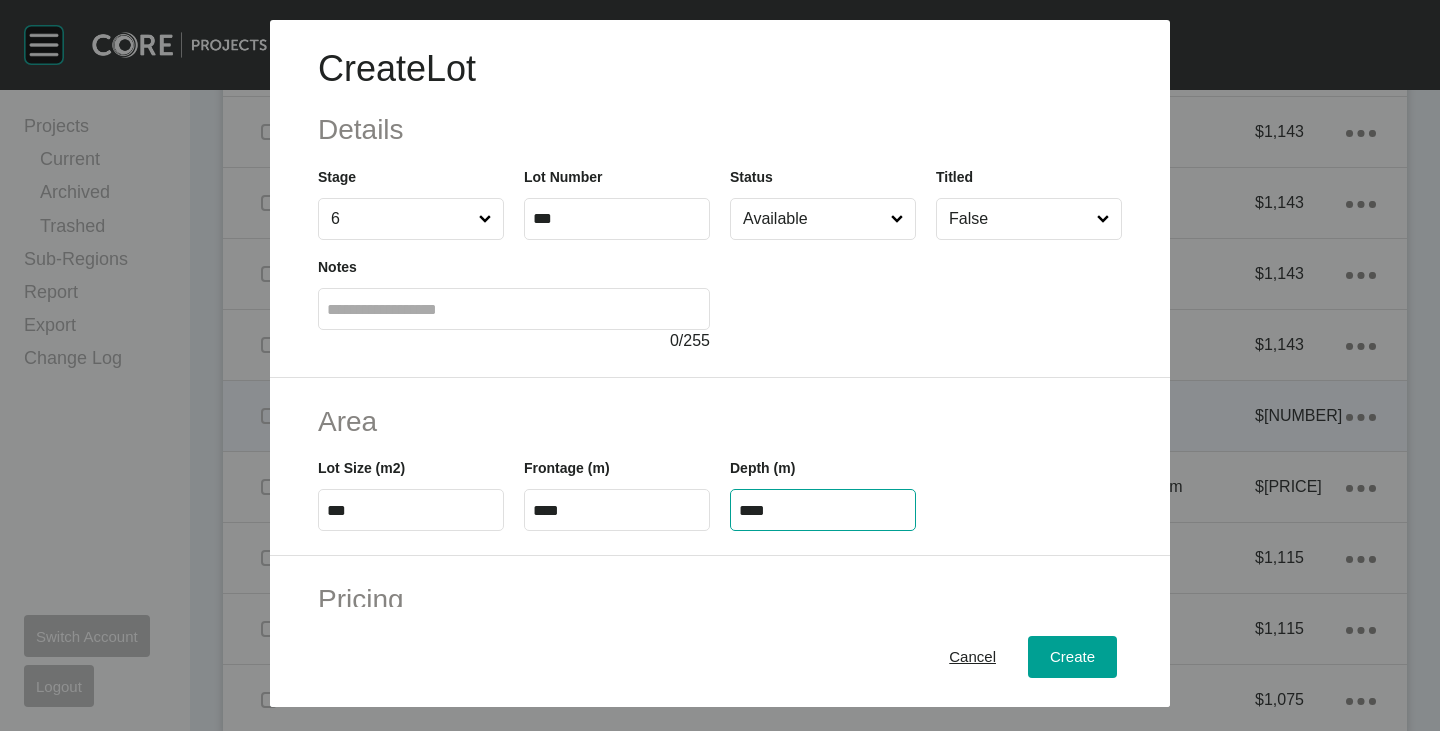 click on "****" at bounding box center [823, 510] 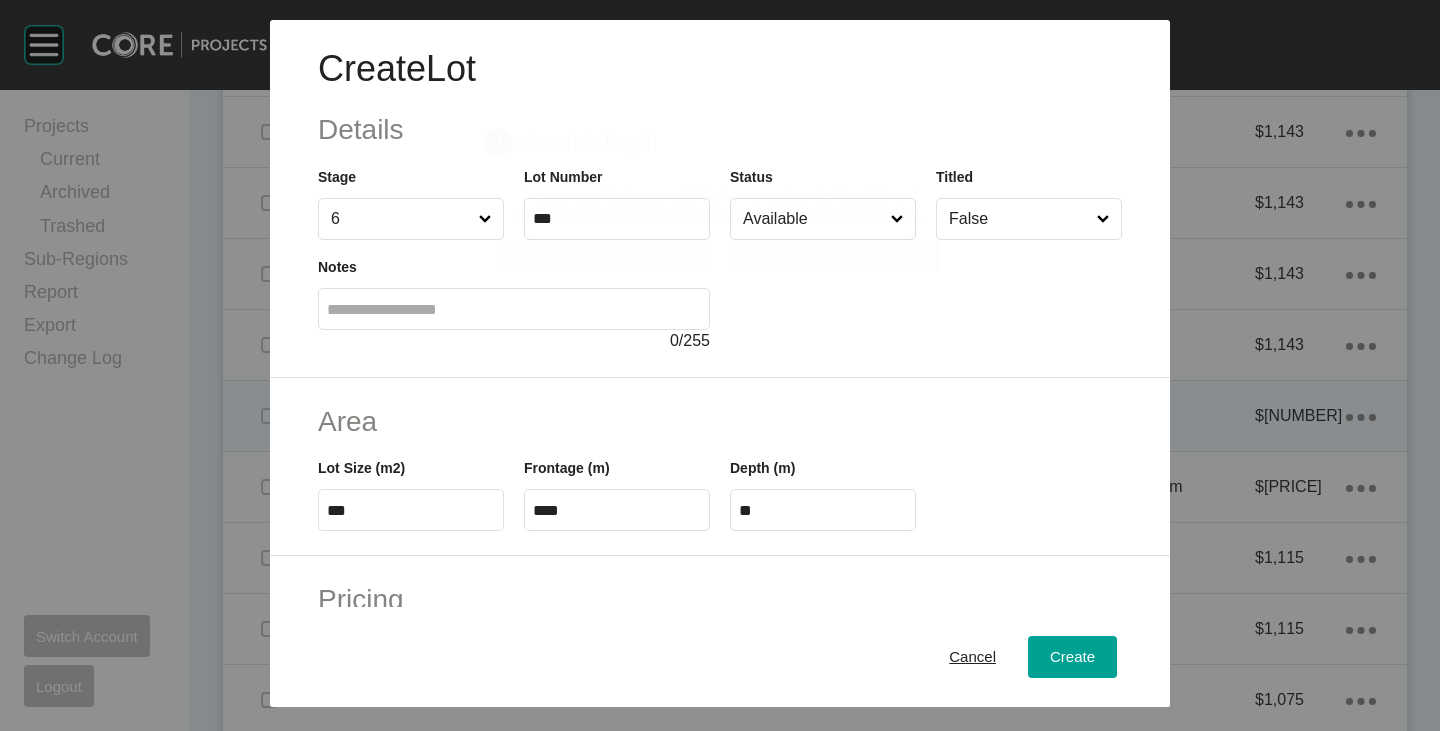 click on "Create  Lot Details Stage 6 Lot Number *** Status Available Titled False Notes 0 / 255 Area Lot Size (m2) *** Frontage (m) **** Depth (m) ** Pricing Price $ Created with Sketch. $ ******* Incentives $ Created with Sketch. $ * Negotiation Buffer $ Created with Sketch. $ ****** Price Change $ Created with Sketch. $ $/m2 $ Created with Sketch. $ *** Characteristics Corner Fall Fill Irregular Nearby Amenity Park / Wetlands Powerlines Substation Double Storey Orientation Cancel Create Page 1 Created with Sketch.   Override Depth Are you sure that you would like to manually enter the allotment depth? Depth is auto-calculated by dividing Frontage by Lot Size. Cancel Confirm" at bounding box center [720, 365] 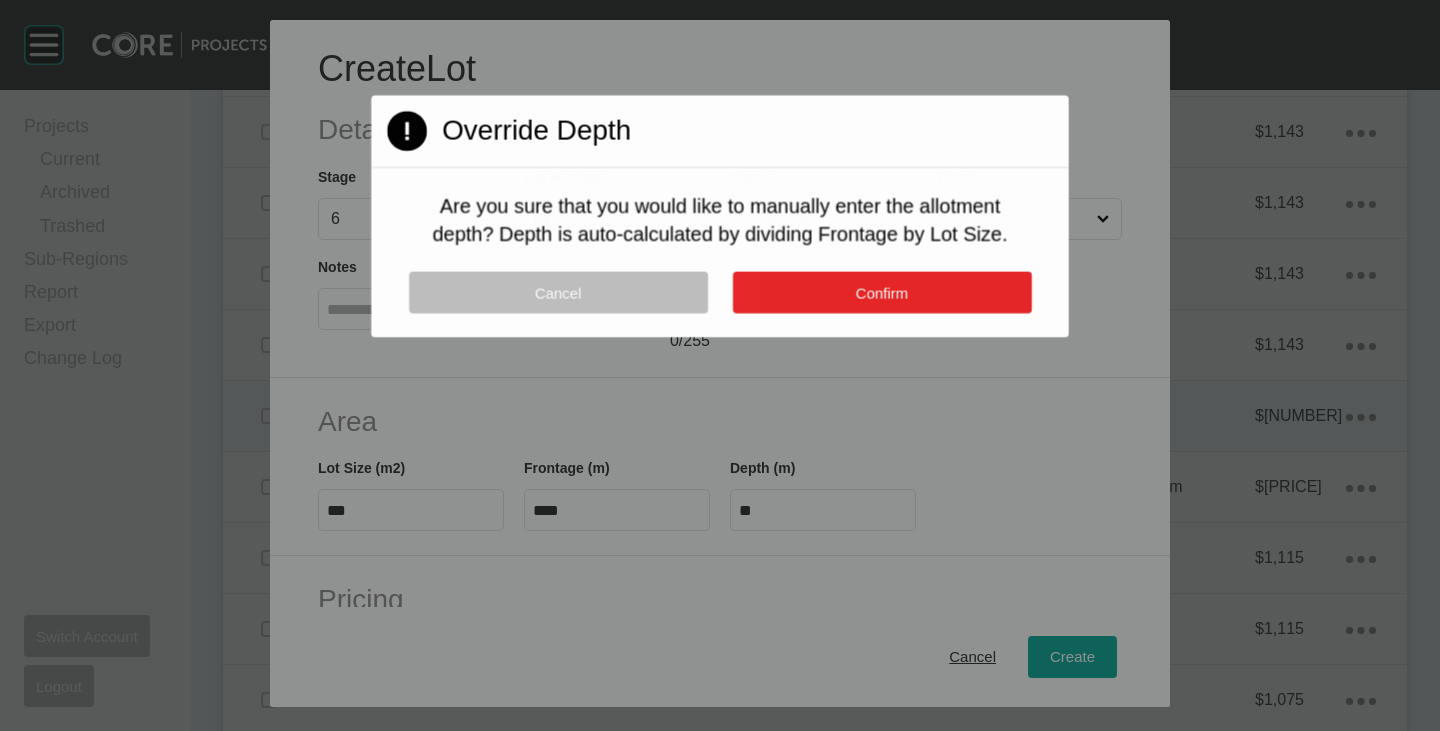 click on "Confirm" at bounding box center (881, 293) 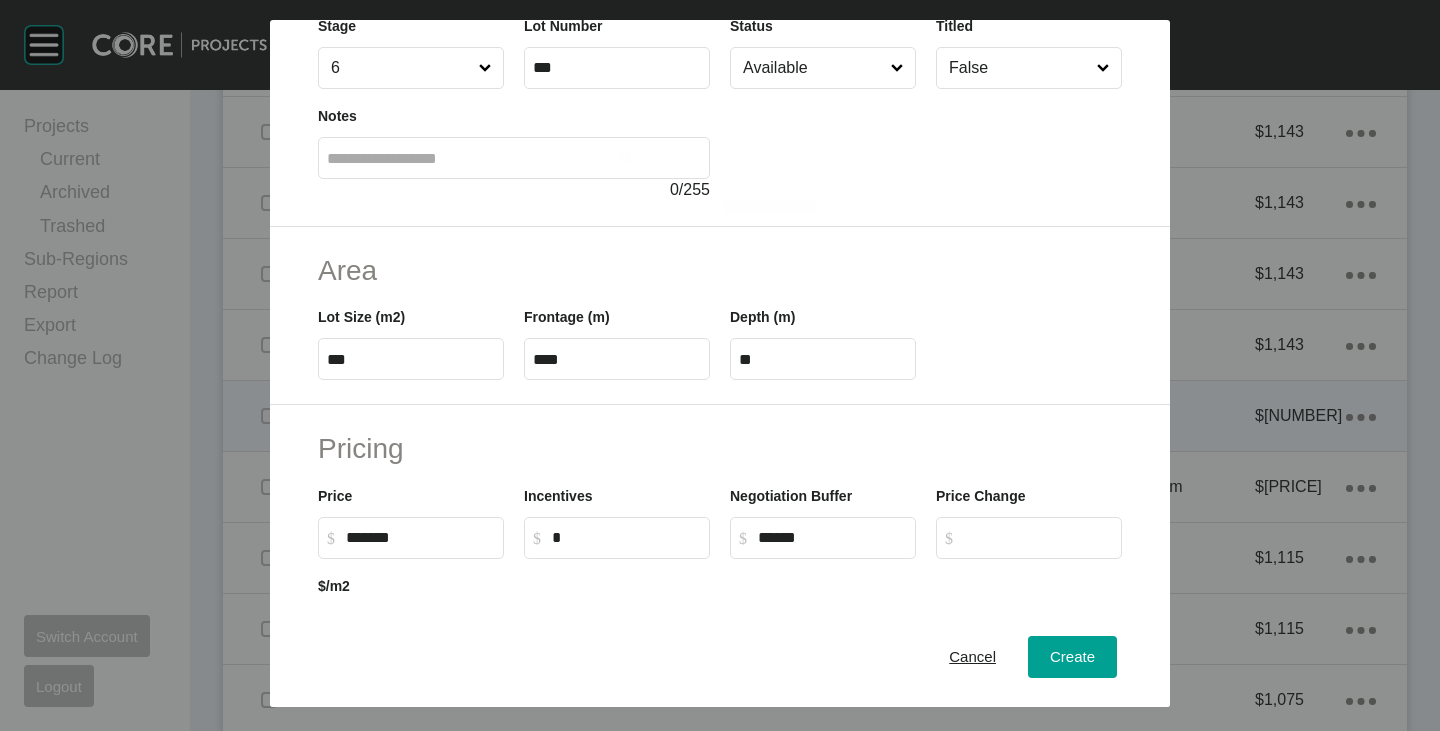 scroll, scrollTop: 489, scrollLeft: 0, axis: vertical 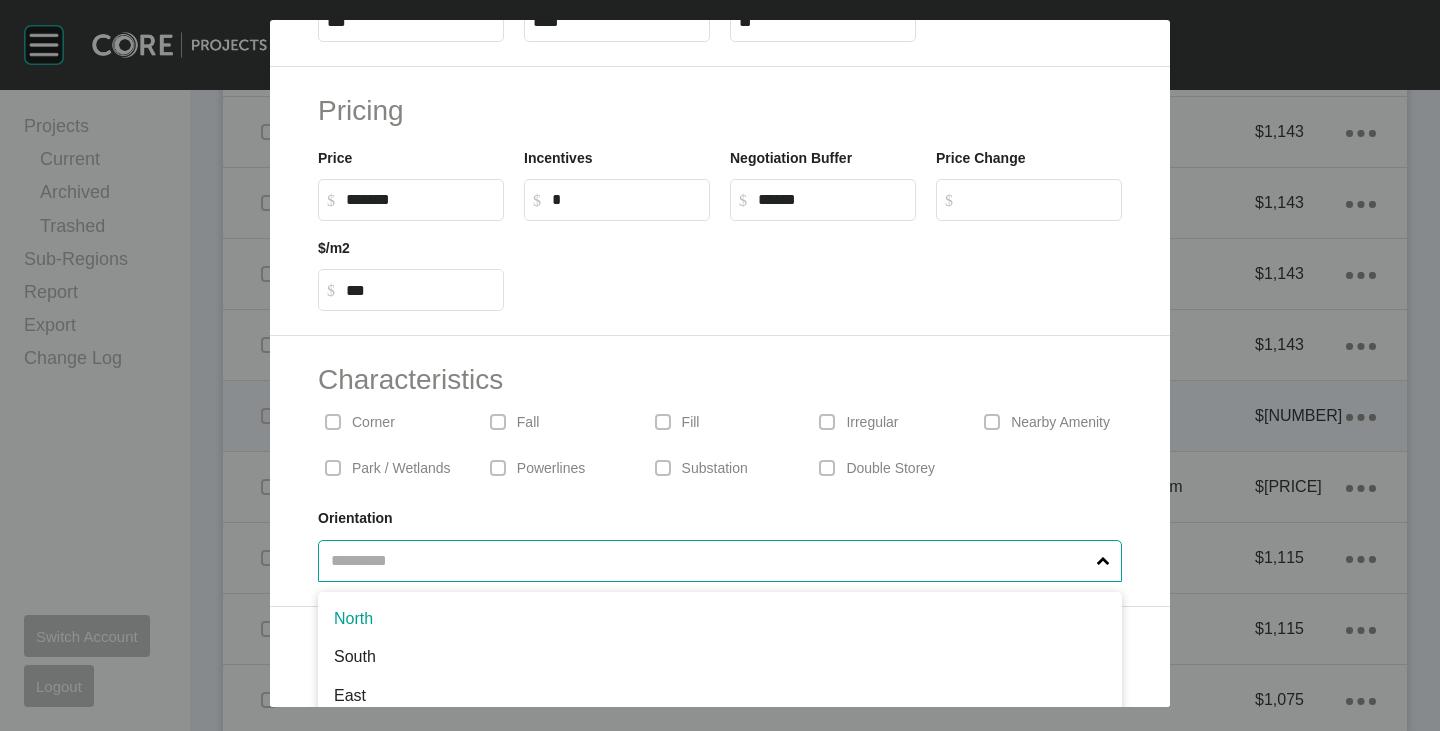 click at bounding box center (710, 561) 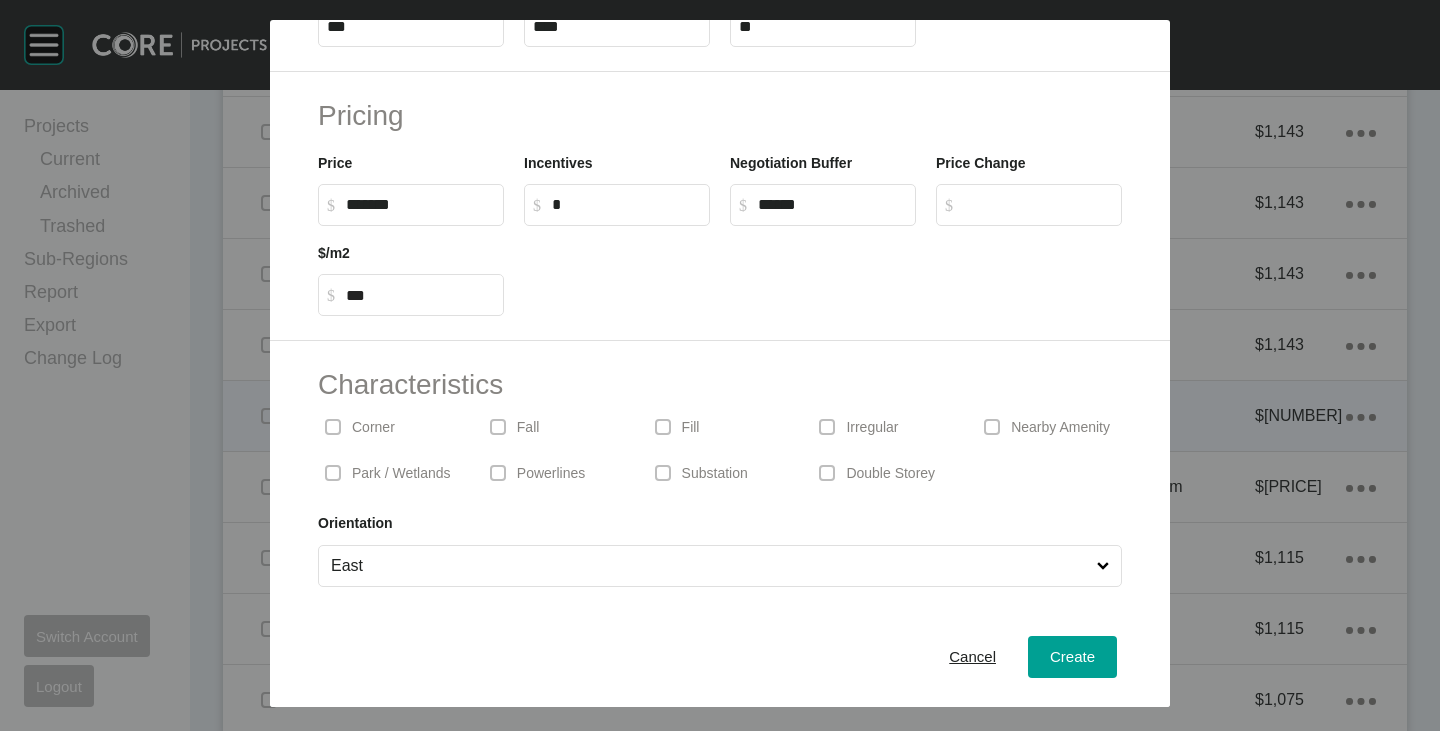 scroll, scrollTop: 489, scrollLeft: 0, axis: vertical 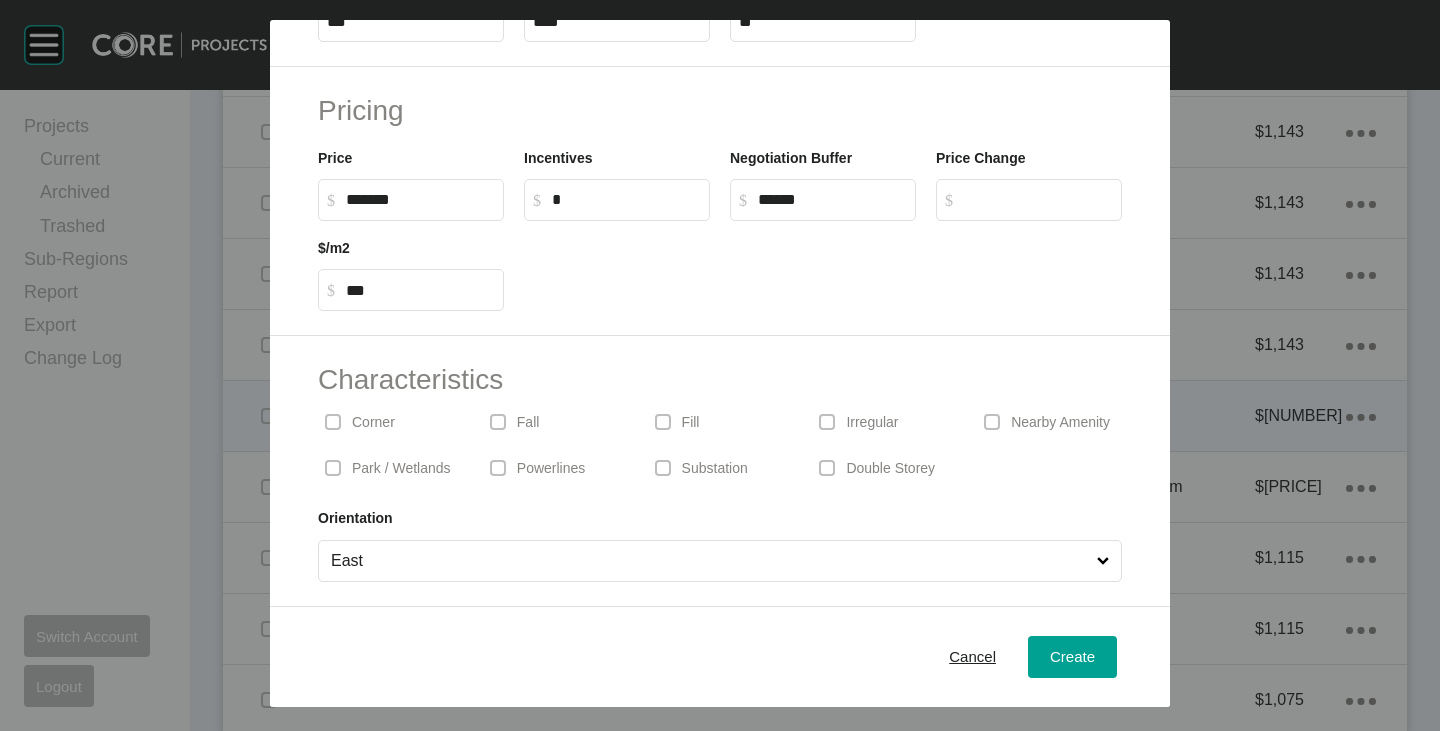 click on "Corner" at bounding box center (373, 423) 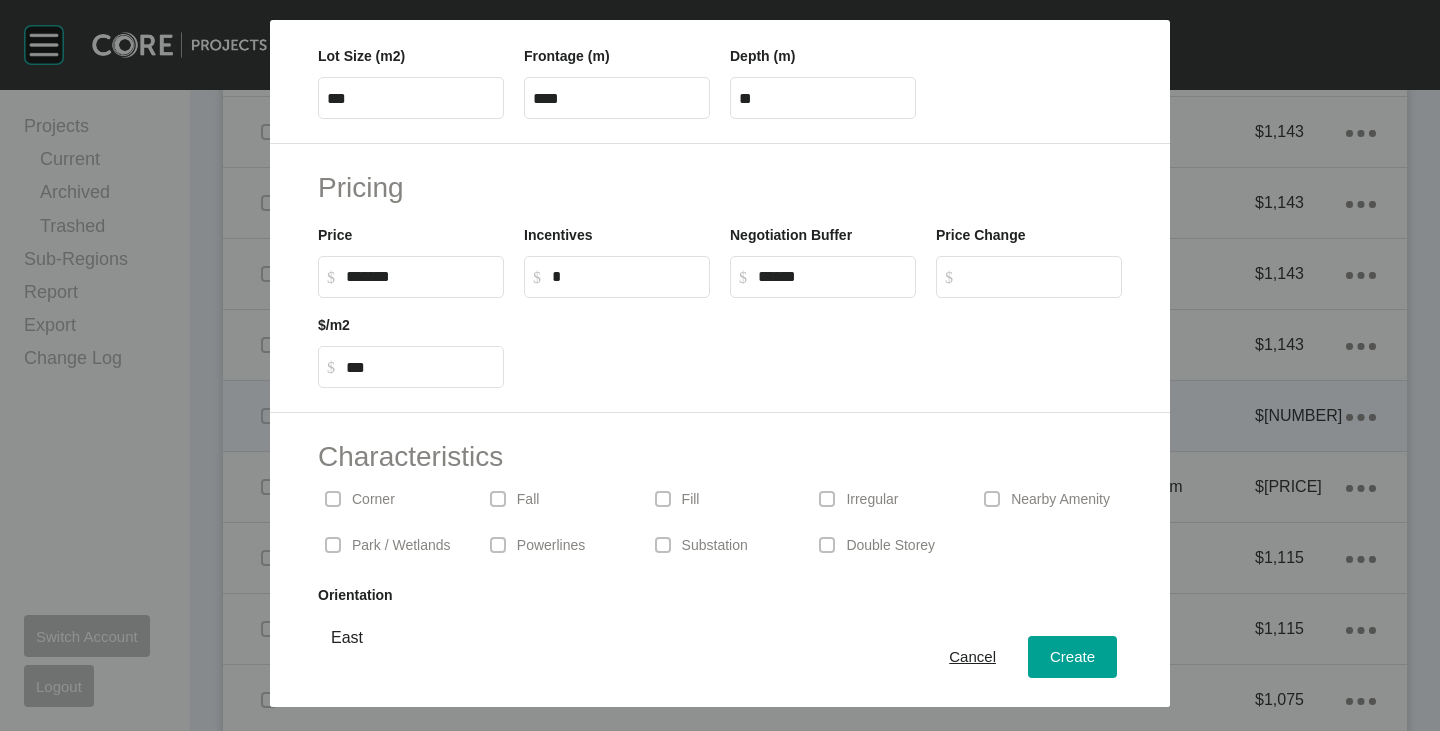 scroll, scrollTop: 389, scrollLeft: 0, axis: vertical 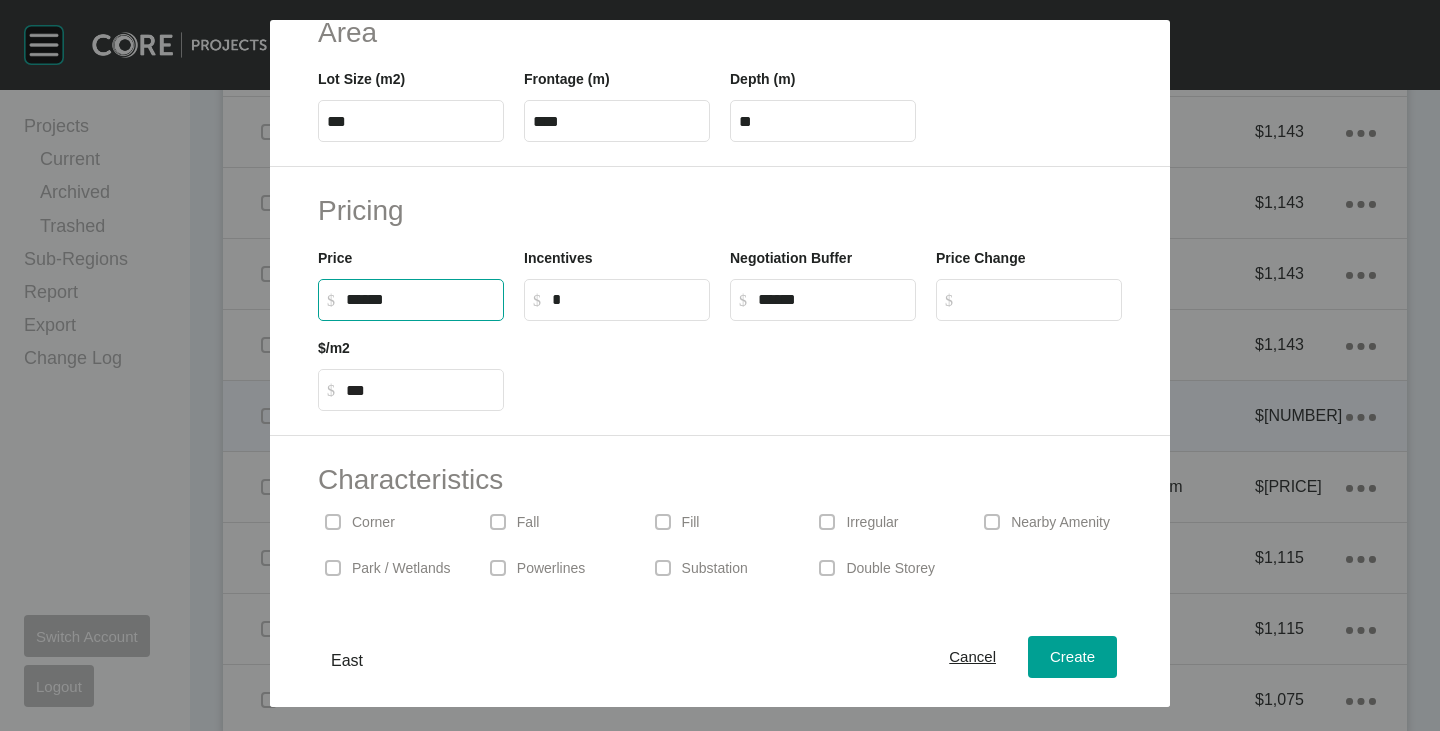 drag, startPoint x: 356, startPoint y: 299, endPoint x: 385, endPoint y: 308, distance: 30.364452 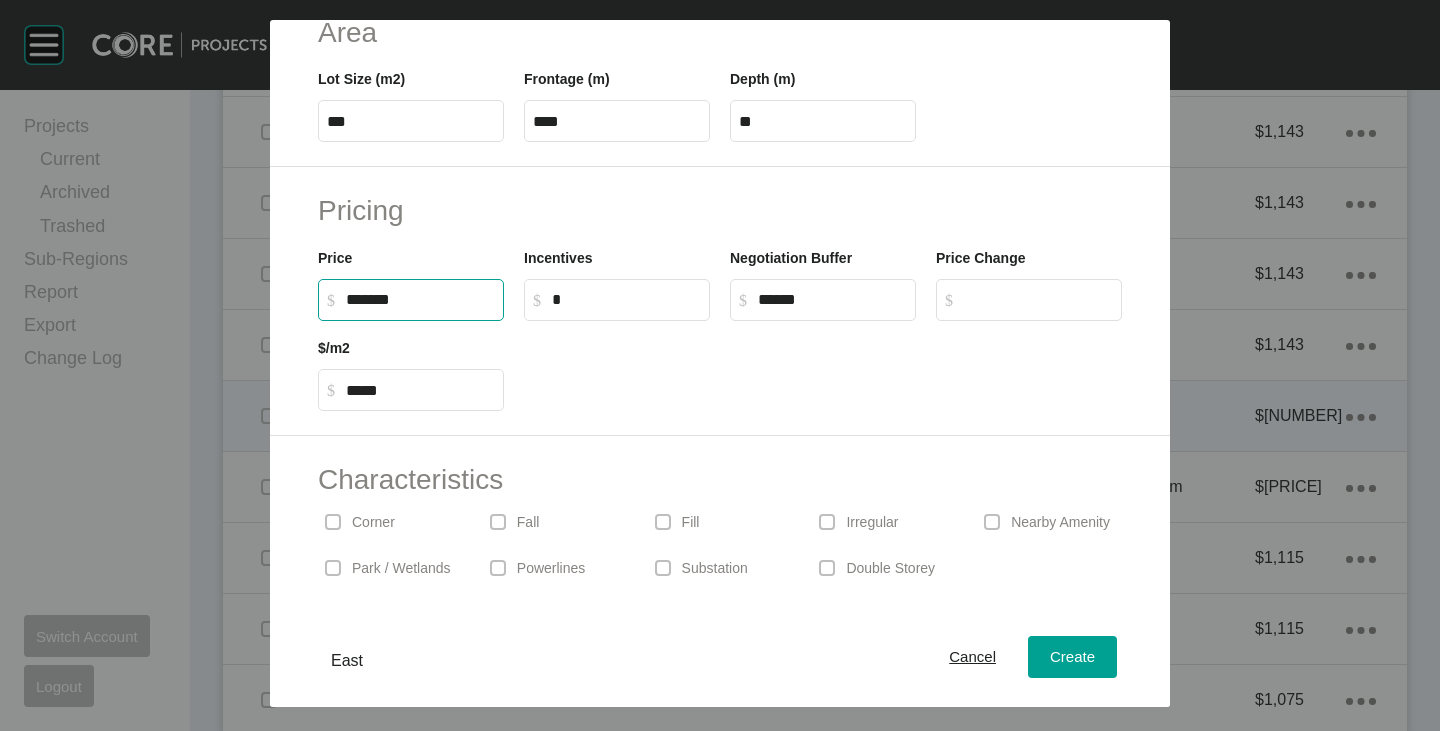 click on "Pricing Price $ Created with Sketch. $ ******* Incentives $ Created with Sketch. $ * Negotiation Buffer $ Created with Sketch. $ ****** Price Change $ Created with Sketch. $ $/m2 $ Created with Sketch. $ *****" at bounding box center [720, 301] 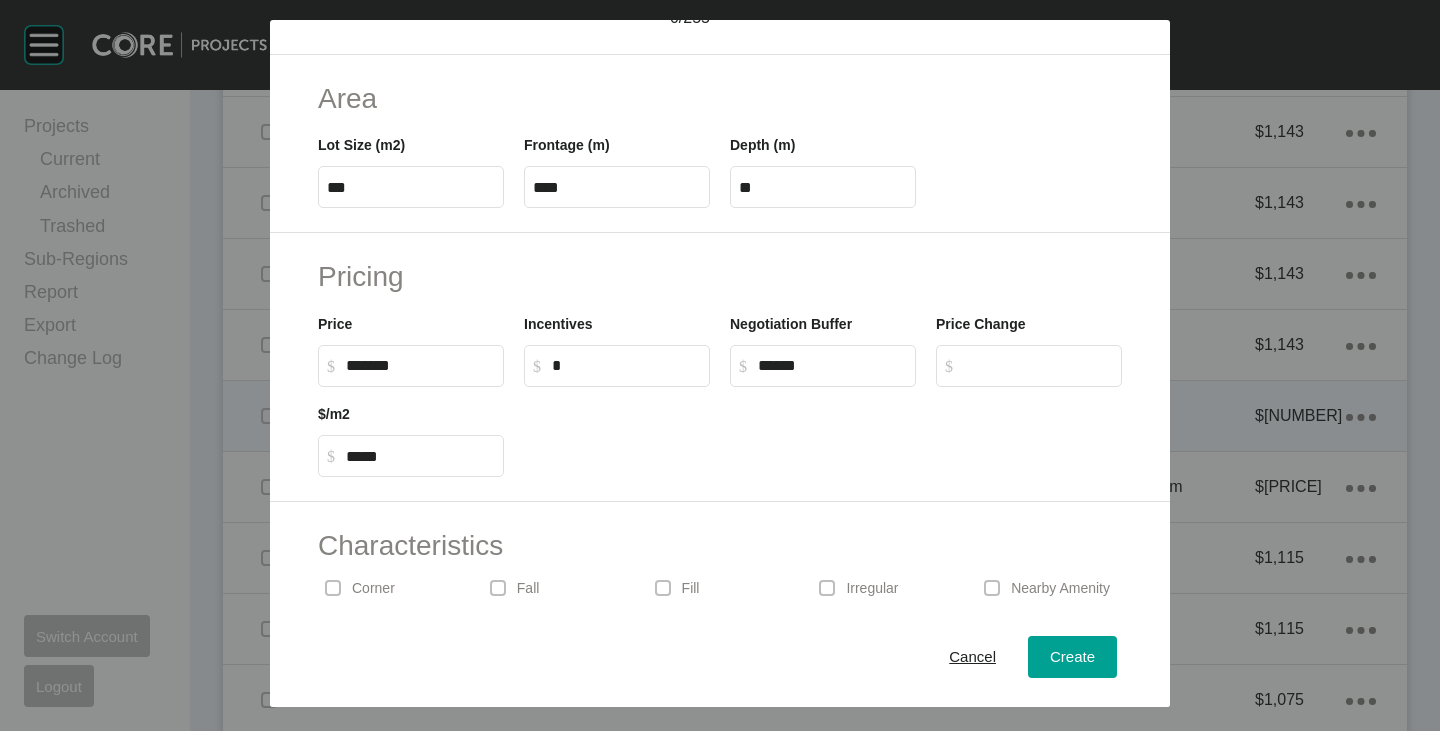 scroll, scrollTop: 489, scrollLeft: 0, axis: vertical 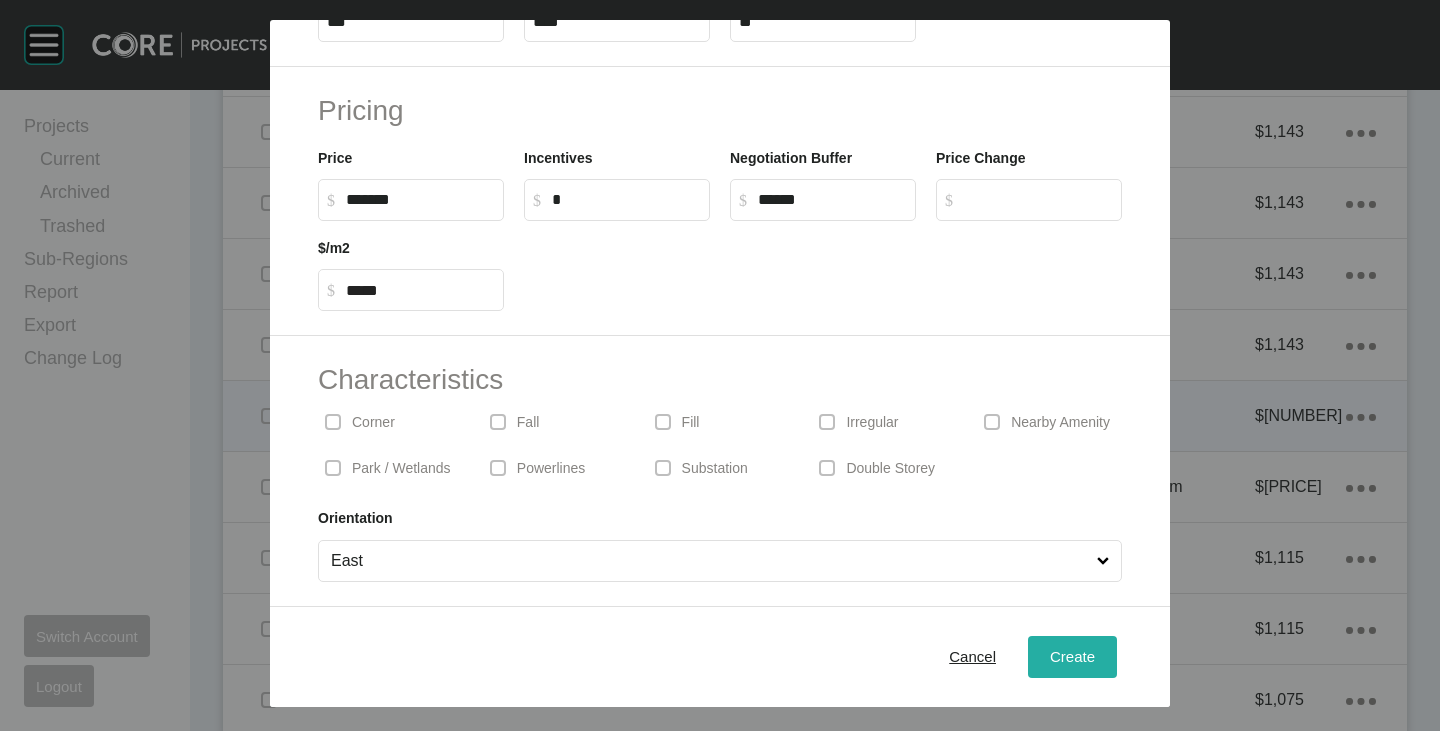 click on "Create" at bounding box center [1072, 657] 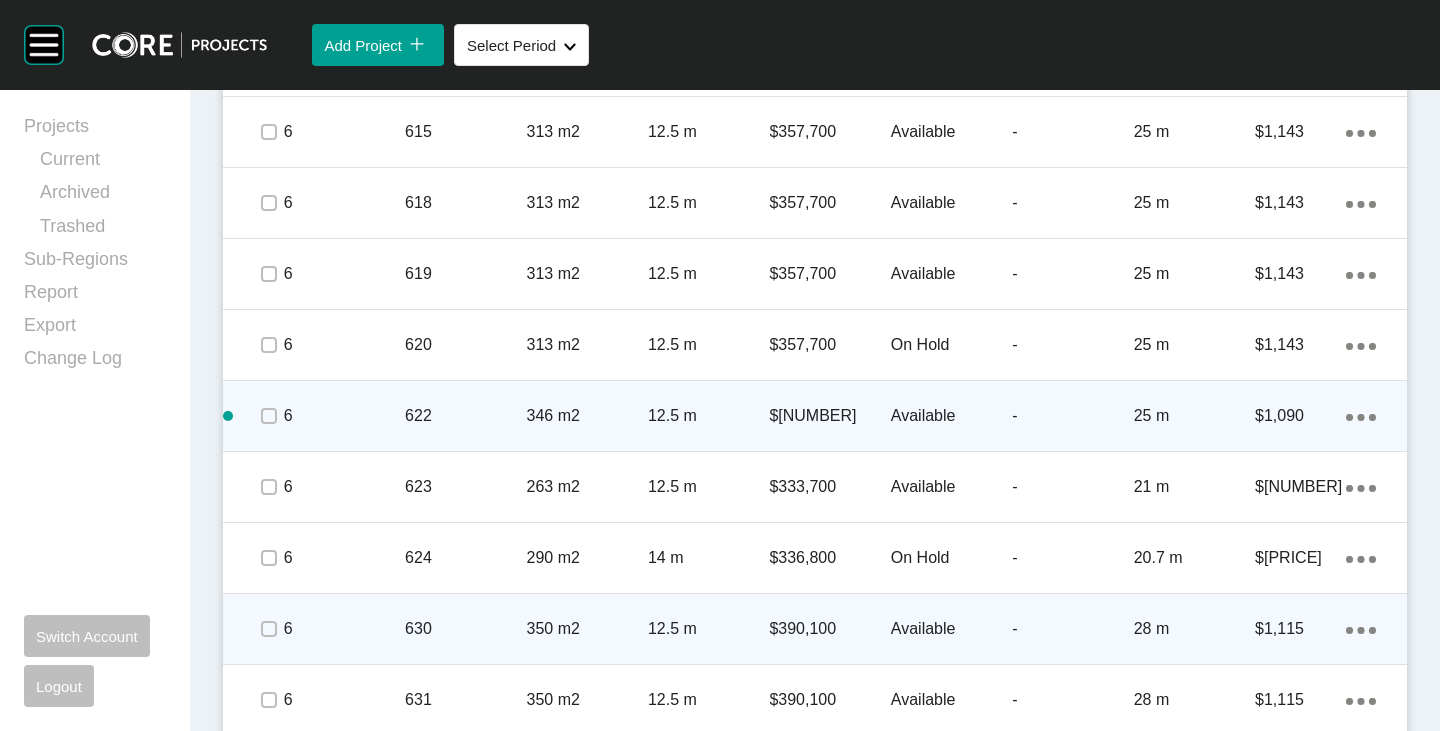 scroll, scrollTop: 3783, scrollLeft: 0, axis: vertical 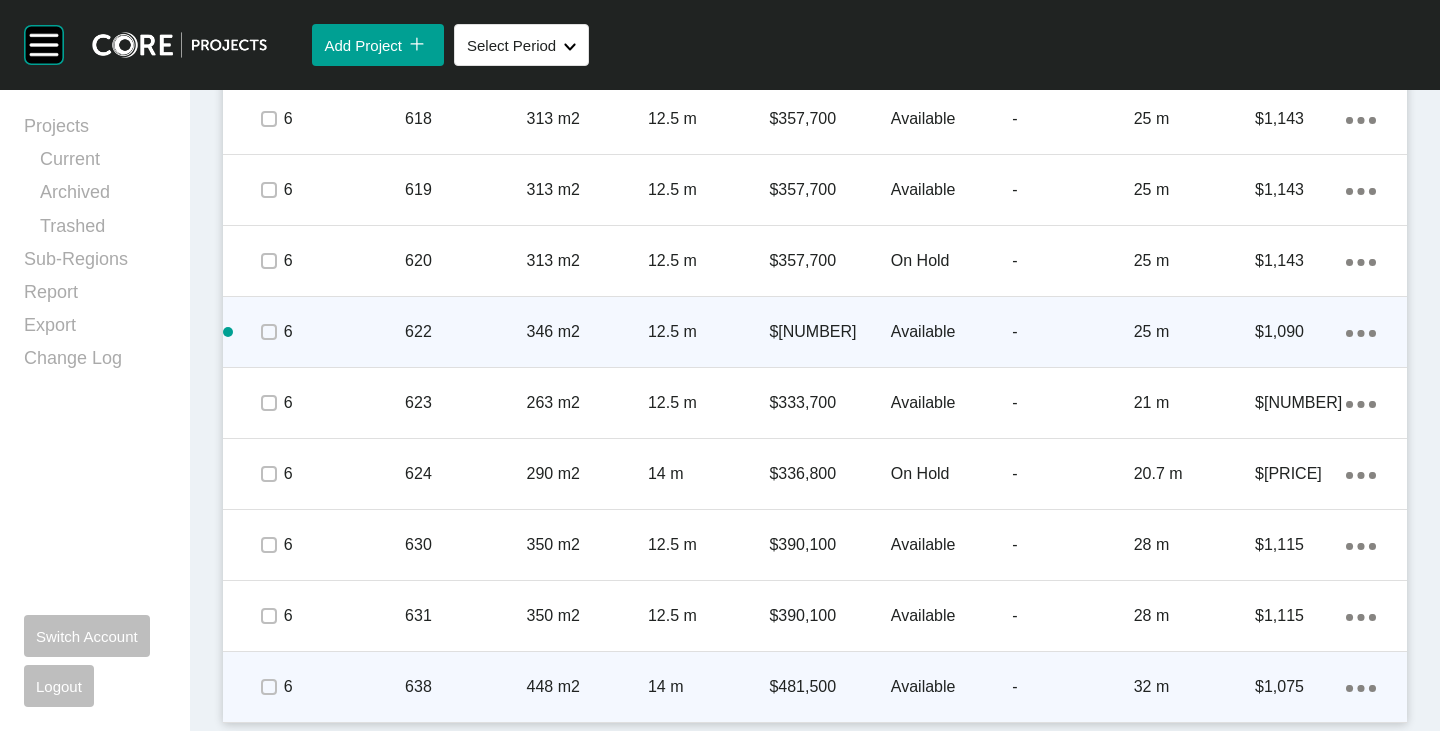click on "Action Menu Dots Copy 6 Created with Sketch." at bounding box center (1361, 687) 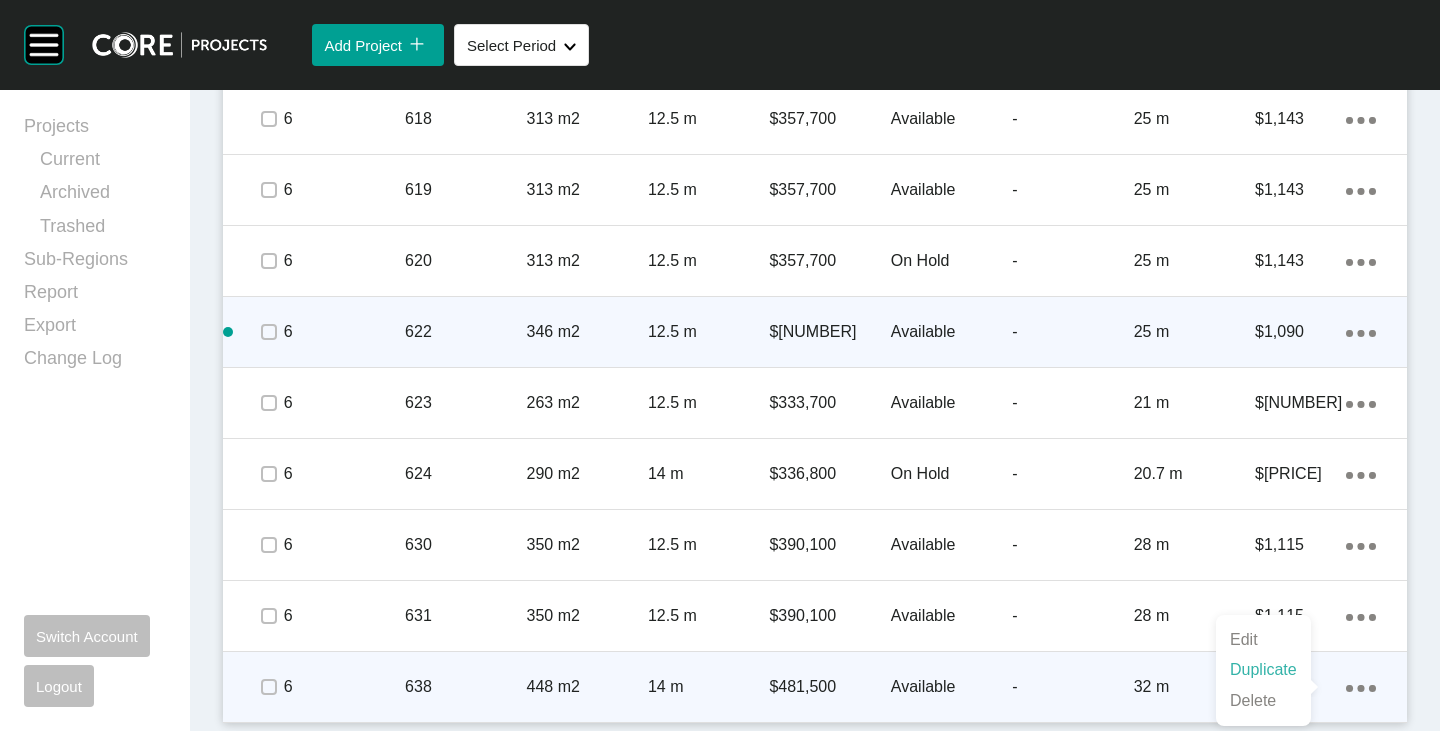 click on "Duplicate" at bounding box center (1263, 670) 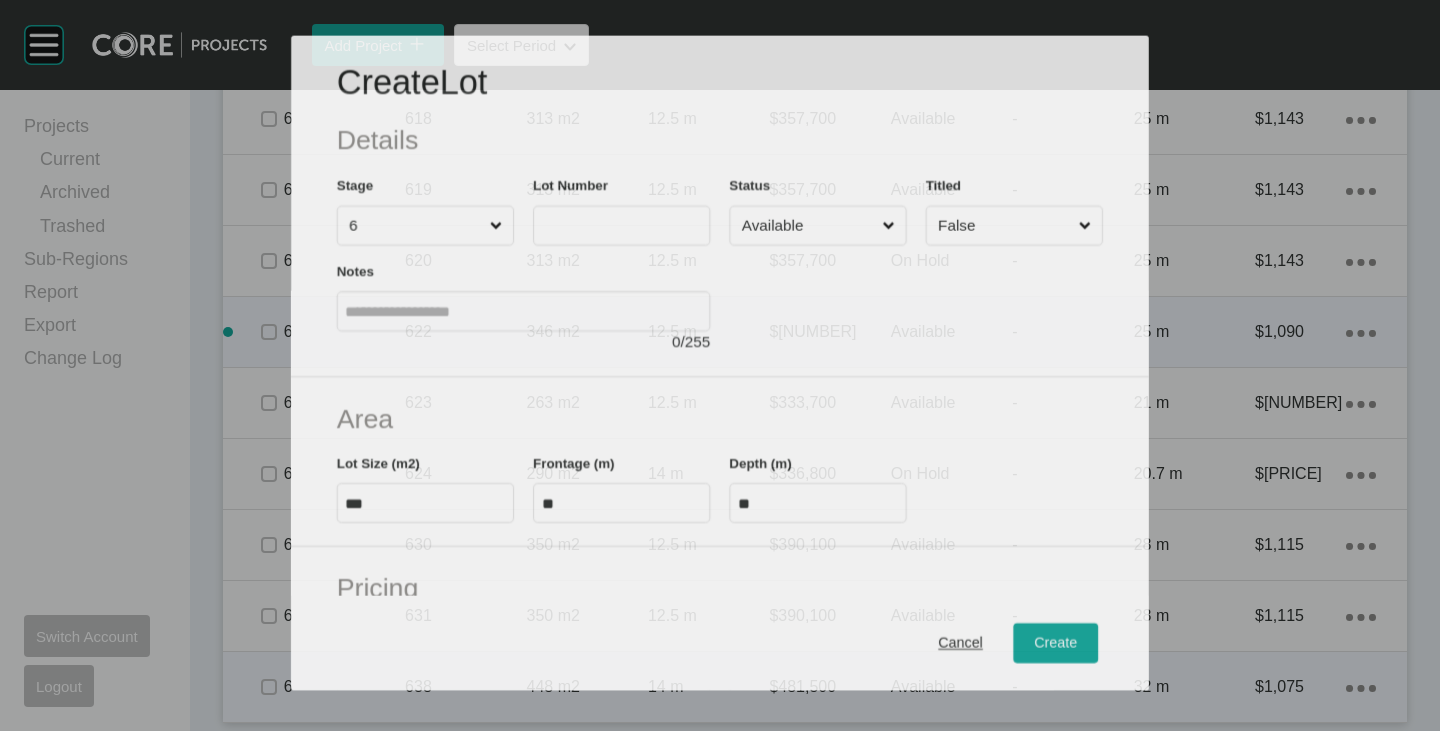 scroll, scrollTop: 3721, scrollLeft: 0, axis: vertical 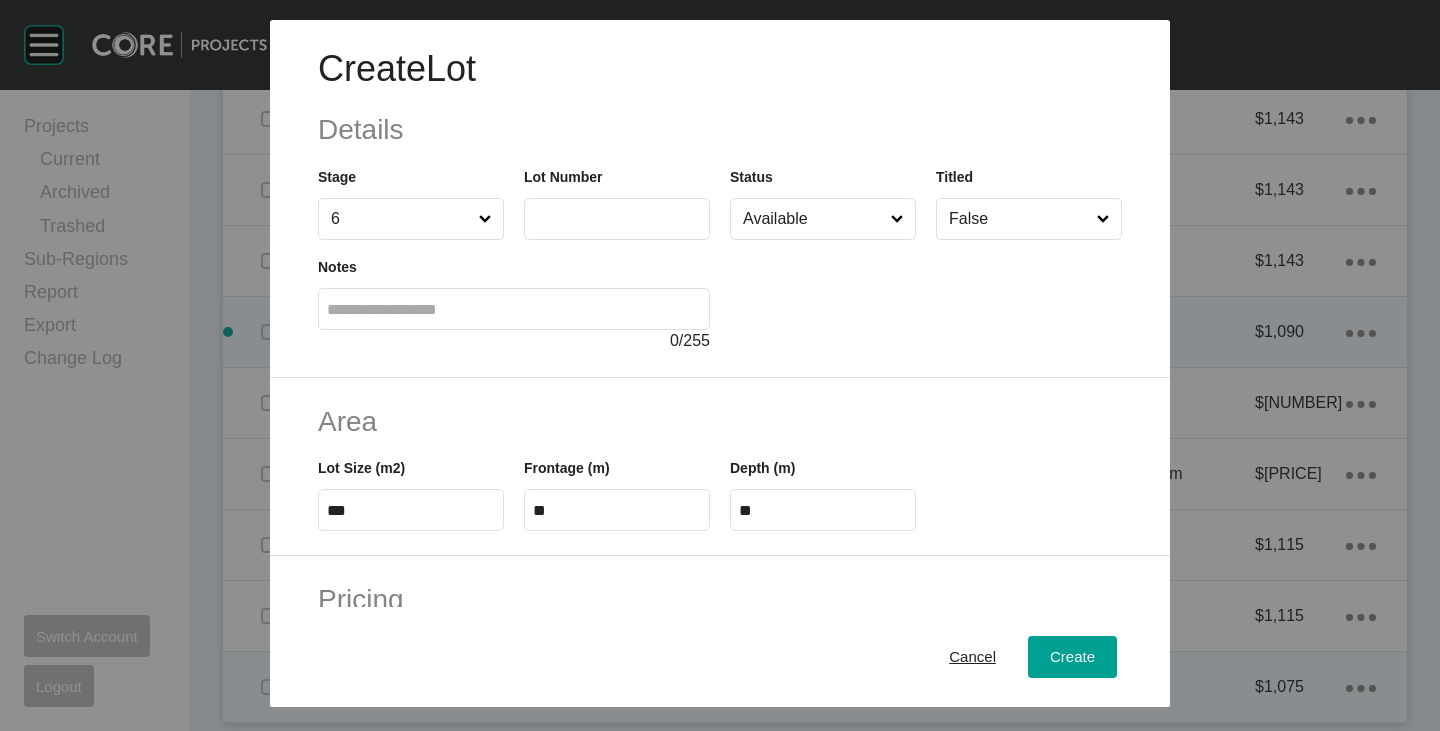 click at bounding box center [617, 219] 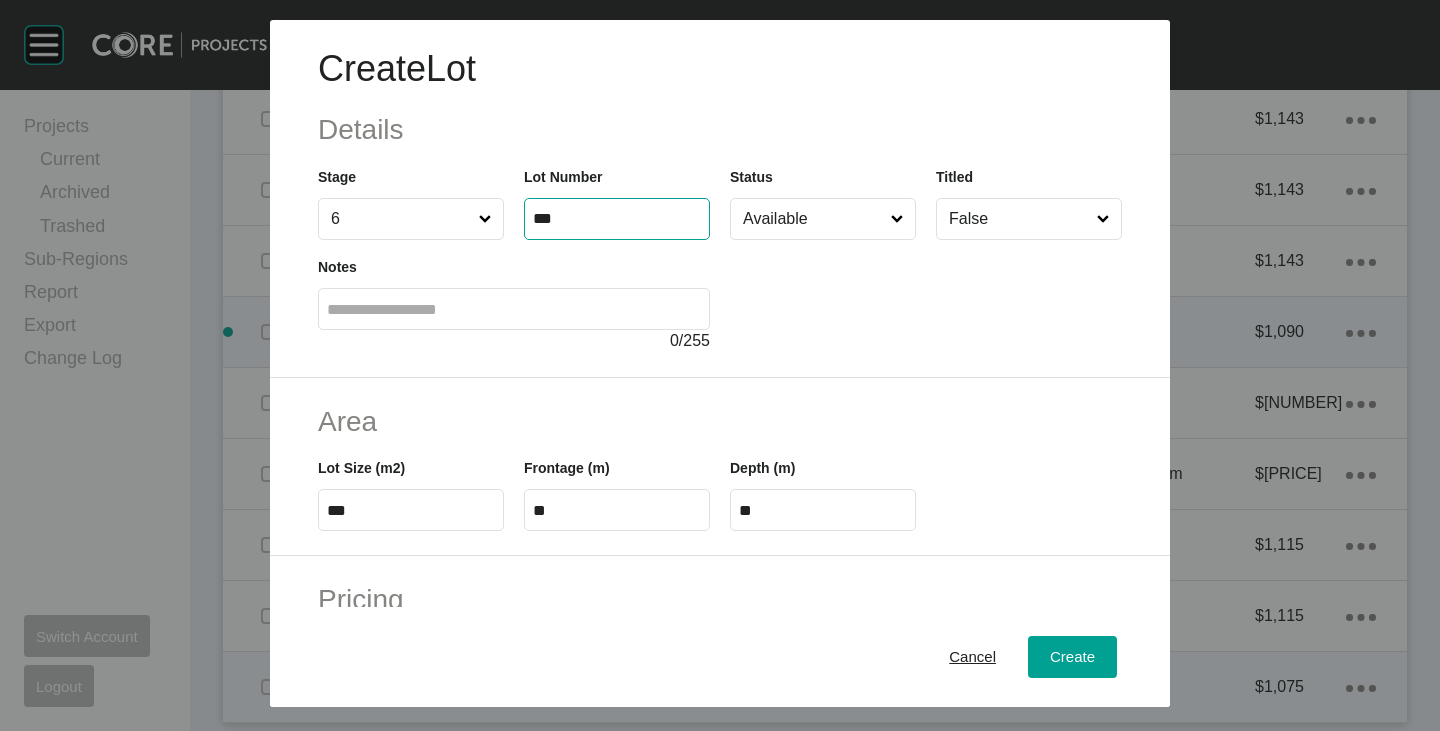 click at bounding box center [926, 296] 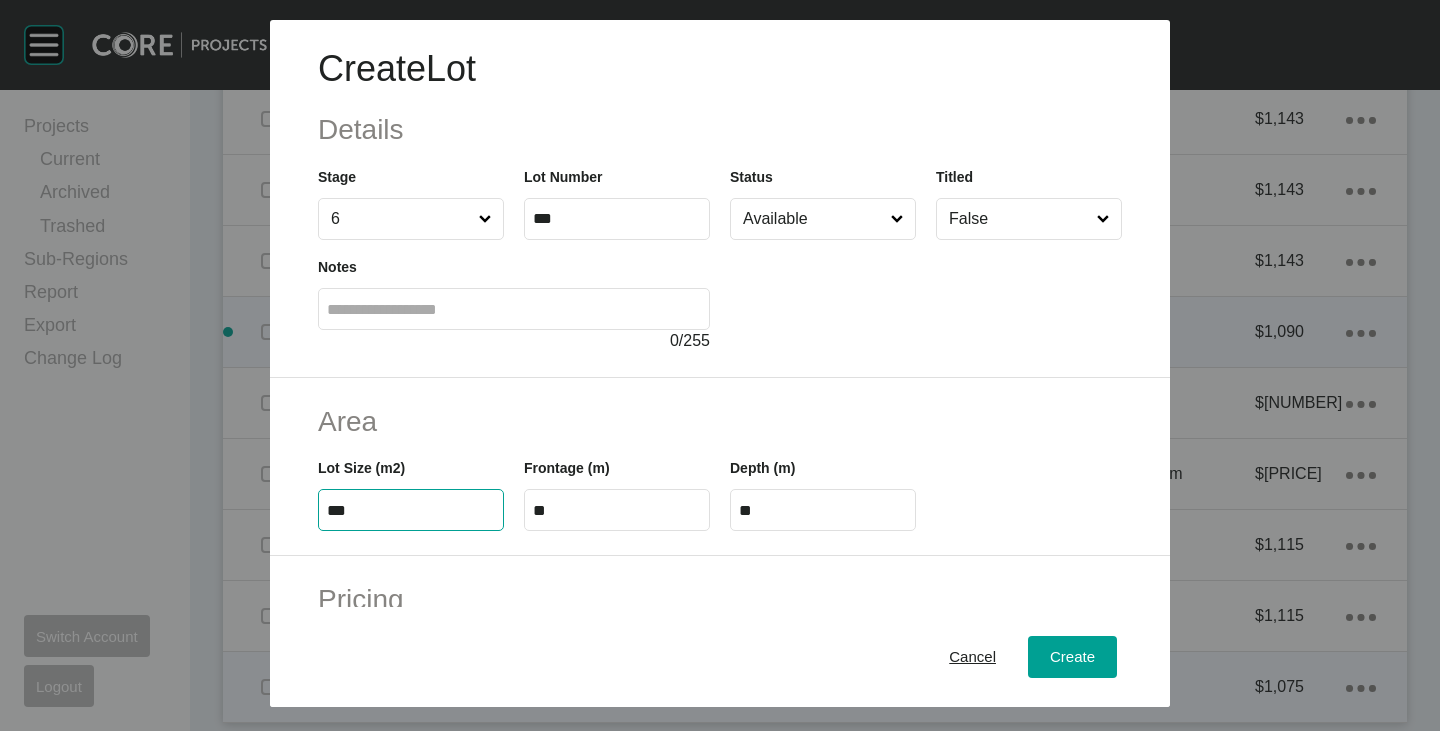 click on "***" at bounding box center [411, 510] 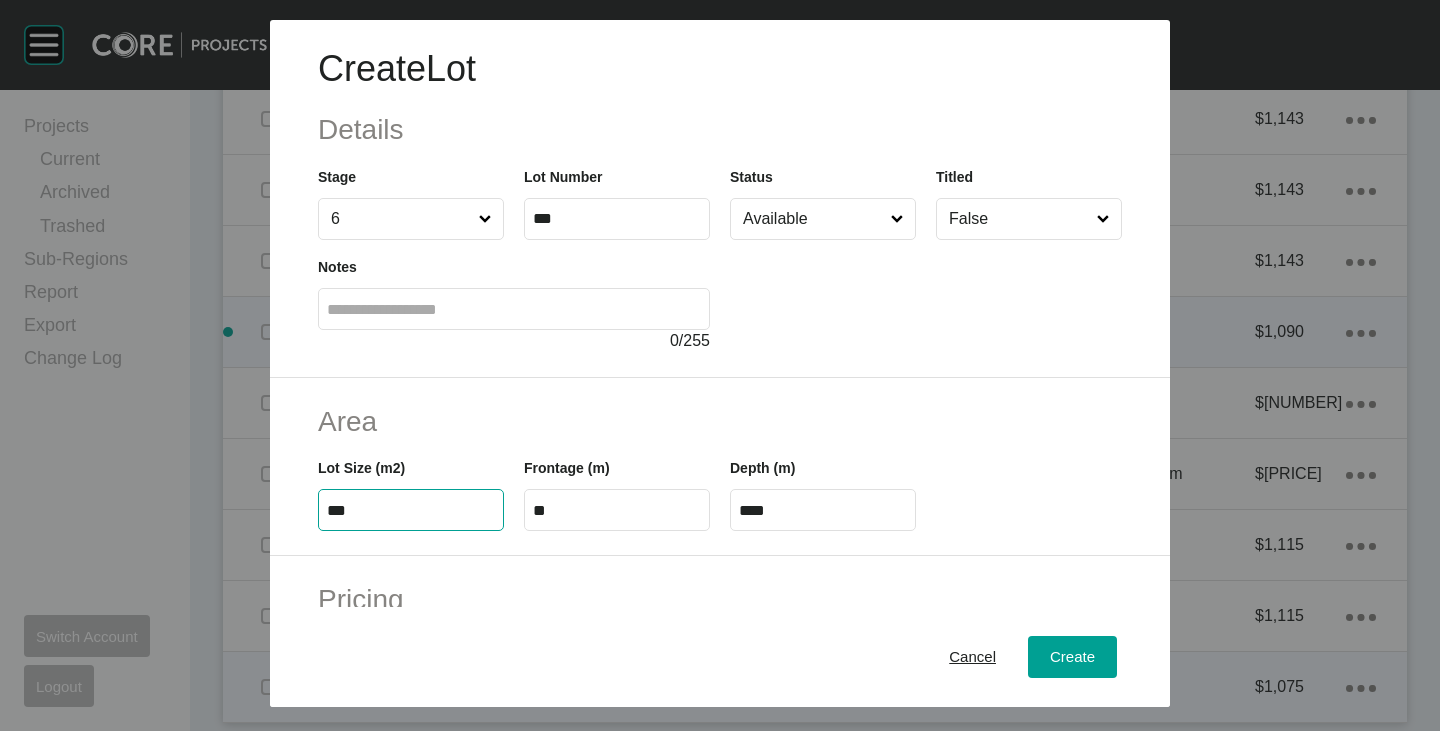 click on "Frontage (m) **" at bounding box center (617, 486) 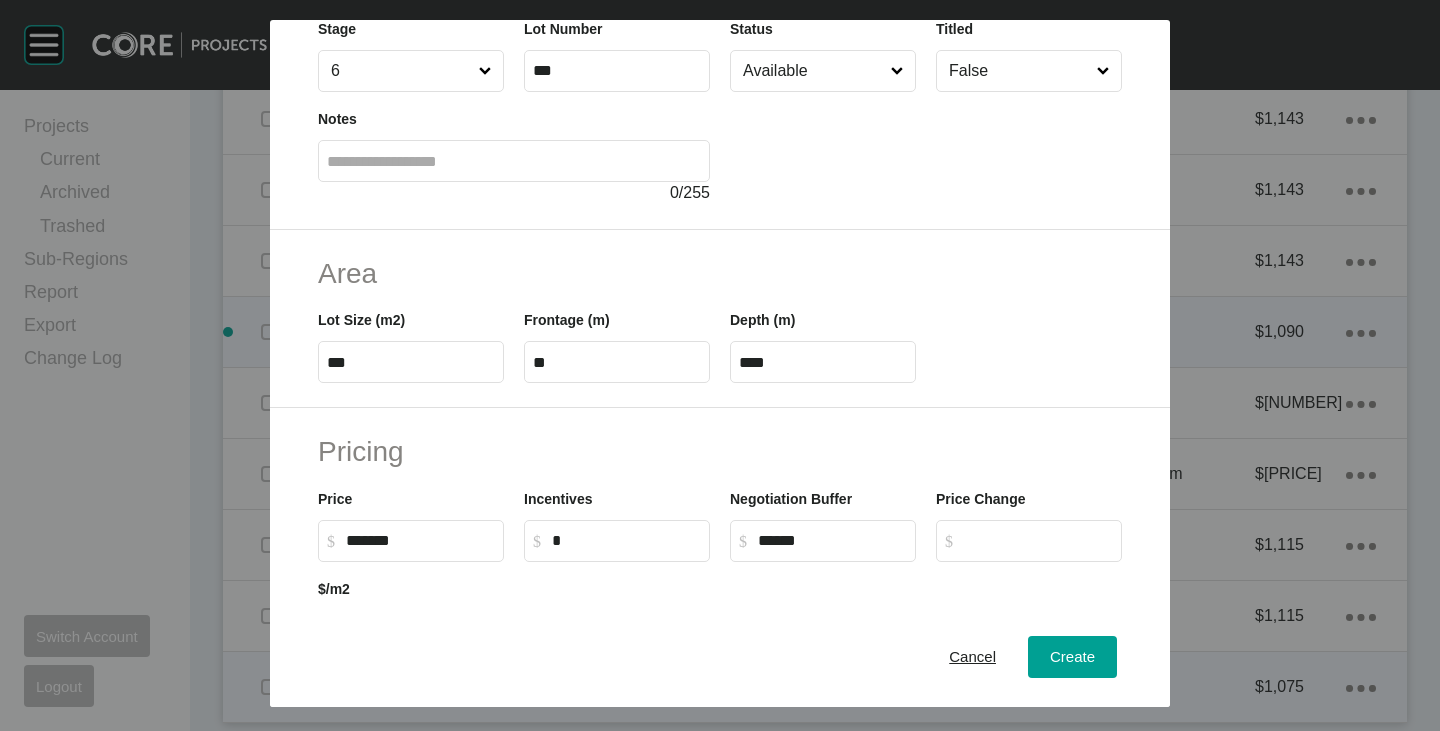 scroll, scrollTop: 300, scrollLeft: 0, axis: vertical 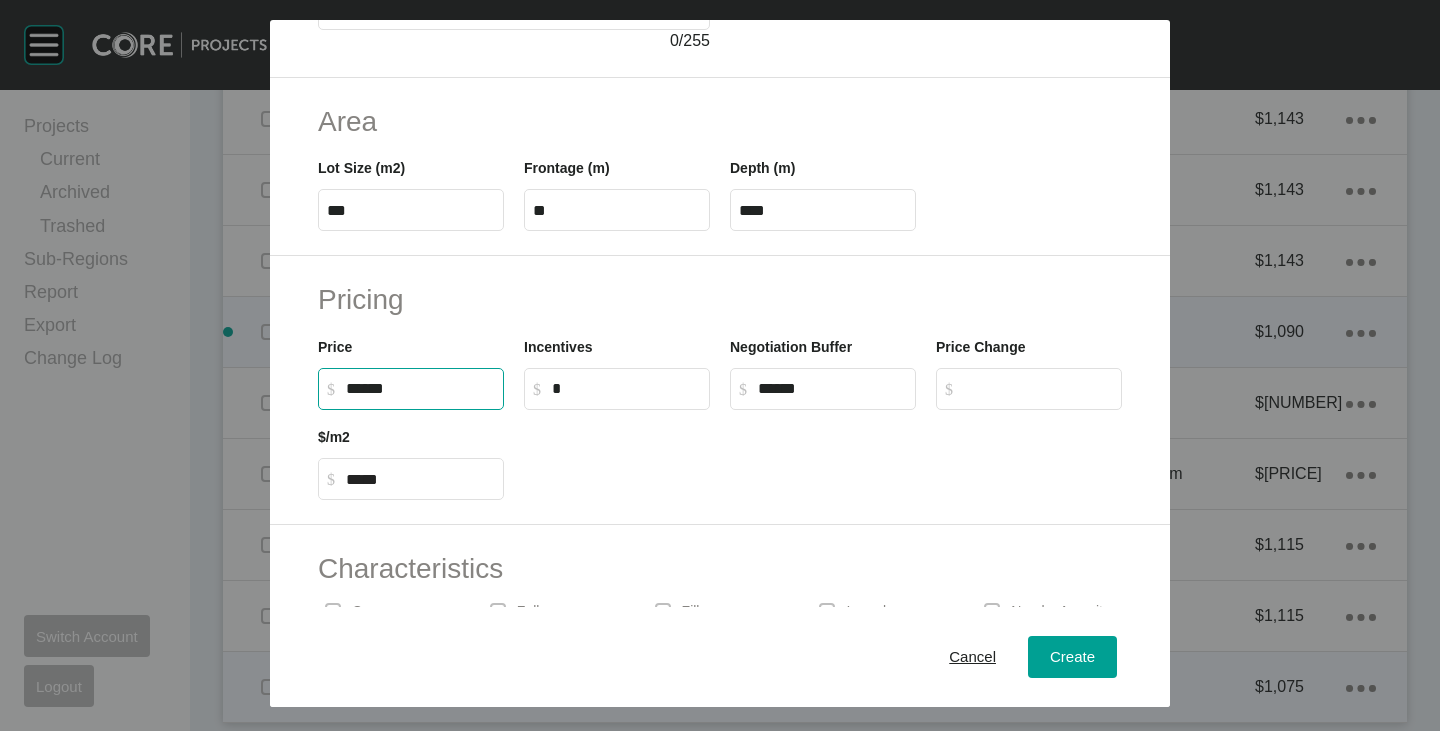 drag, startPoint x: 353, startPoint y: 390, endPoint x: 386, endPoint y: 403, distance: 35.468296 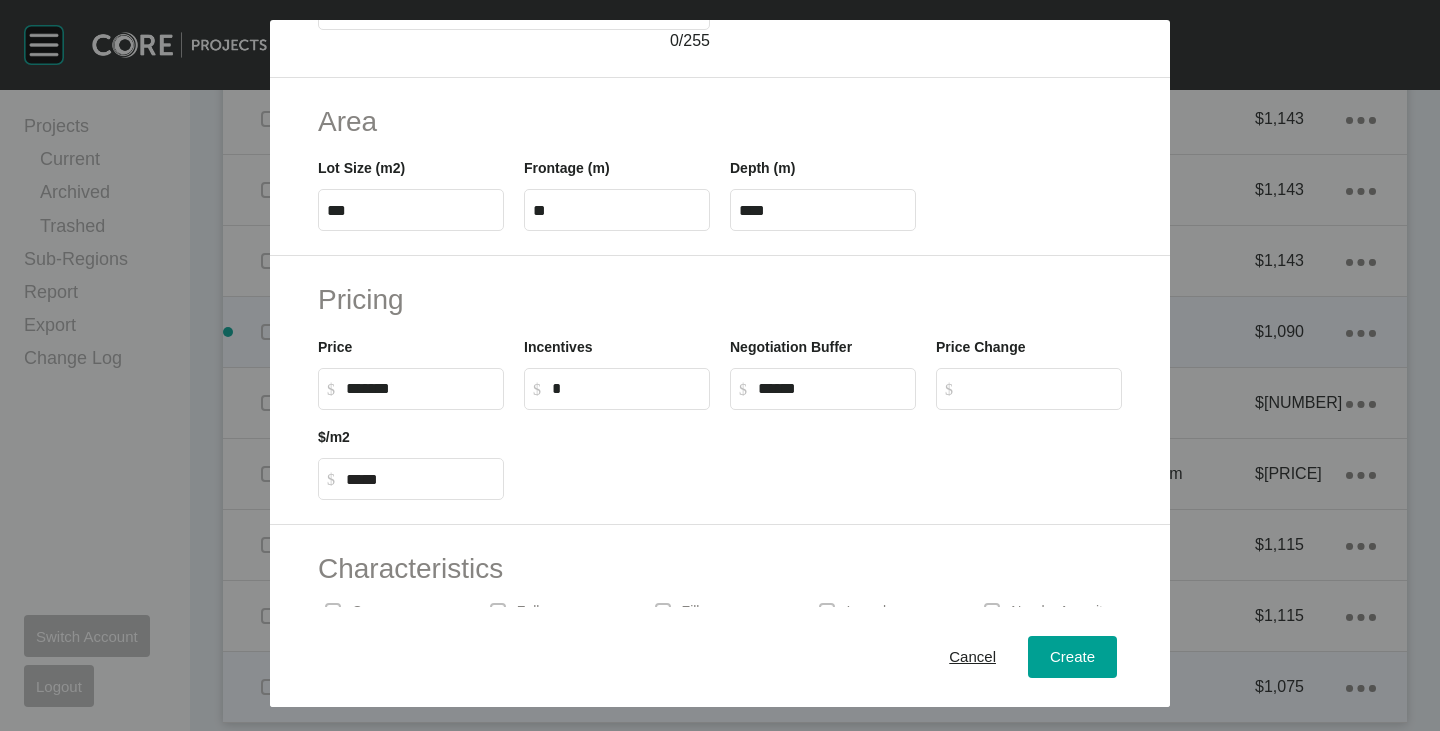 click at bounding box center (823, 455) 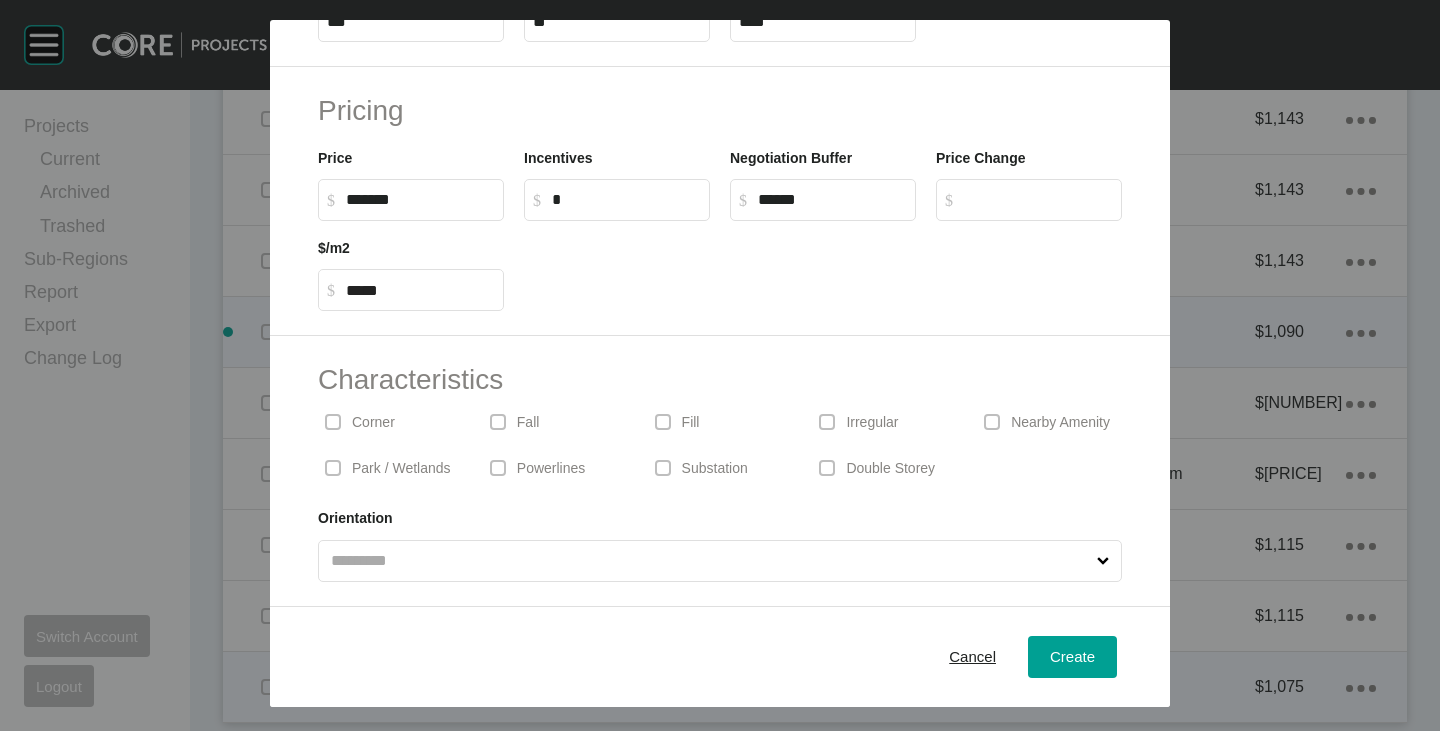 click at bounding box center [710, 561] 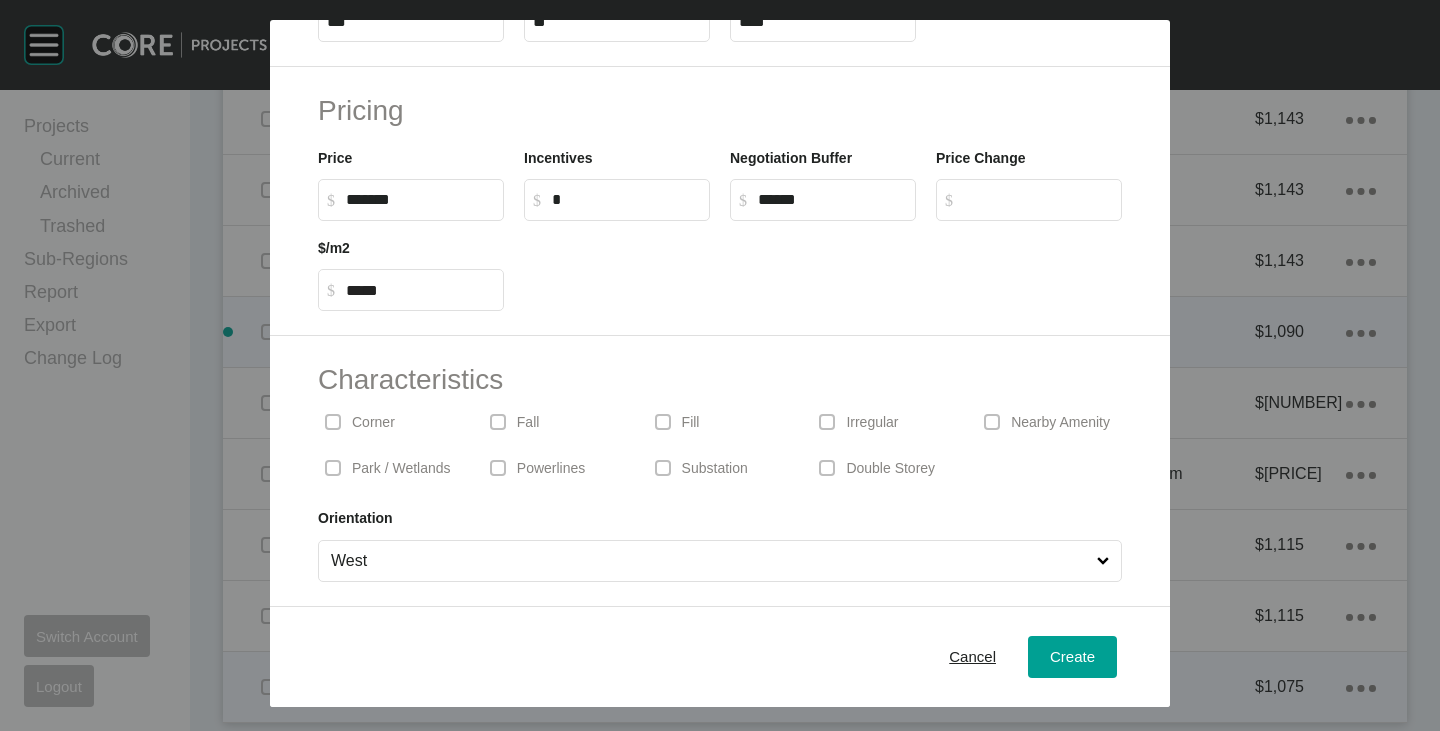 scroll, scrollTop: 489, scrollLeft: 0, axis: vertical 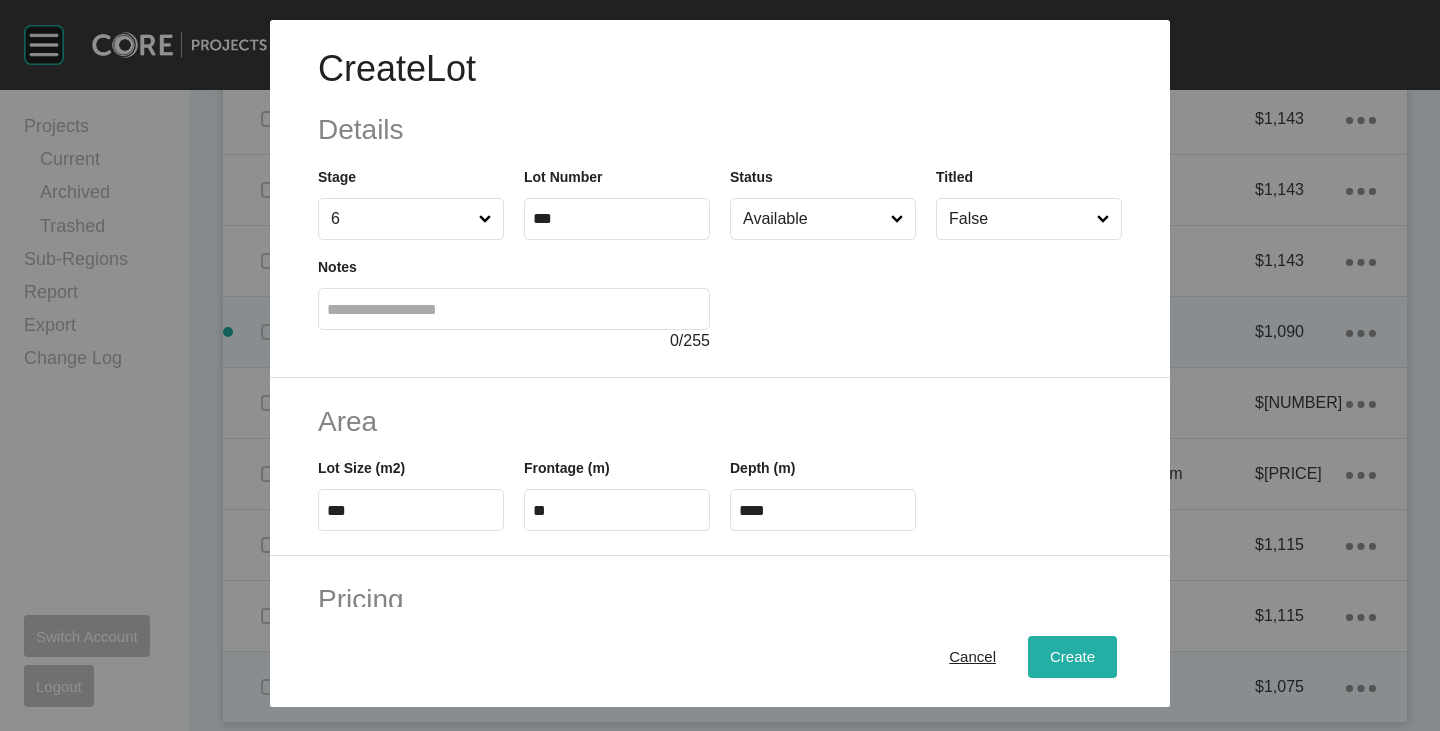 click on "Create" at bounding box center (1072, 657) 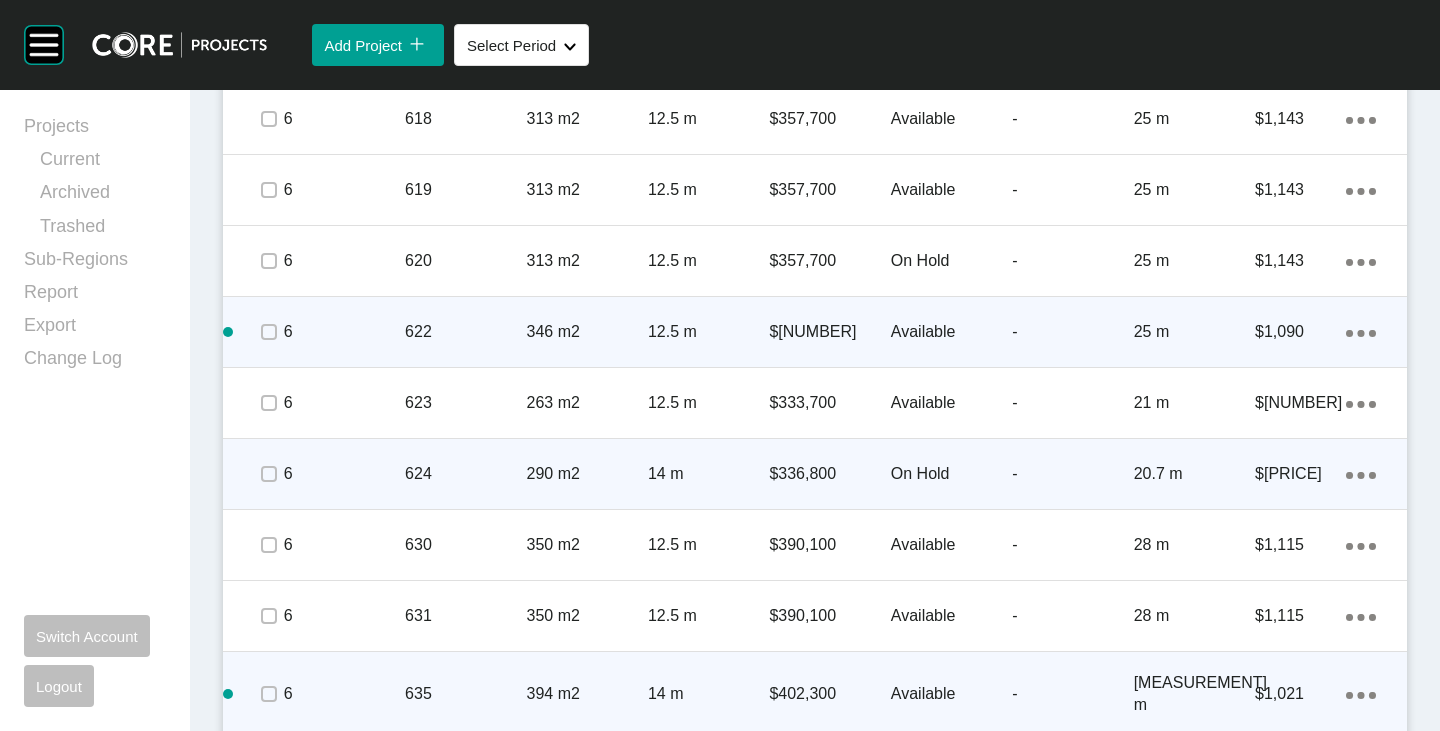 scroll, scrollTop: 3854, scrollLeft: 0, axis: vertical 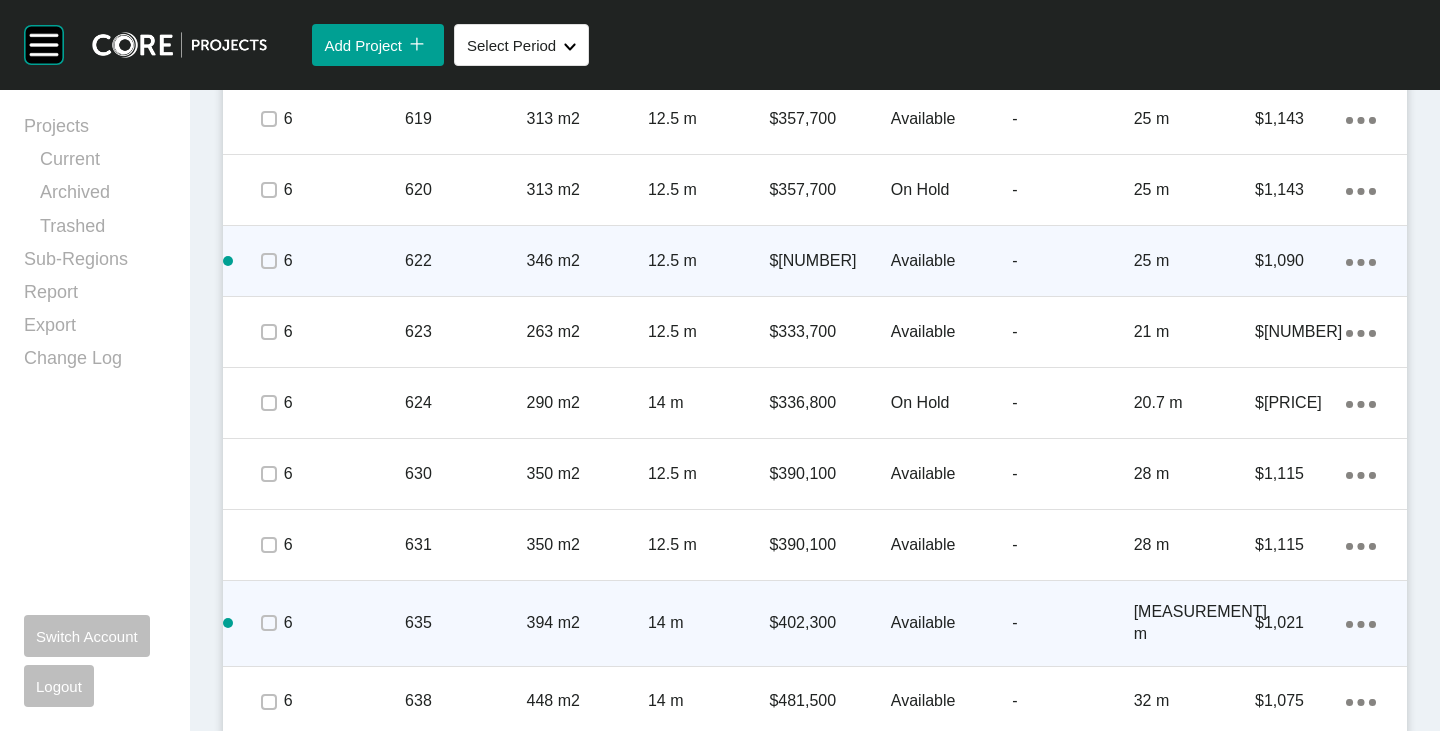 click on "Action Menu Dots Copy 6 Created with Sketch." 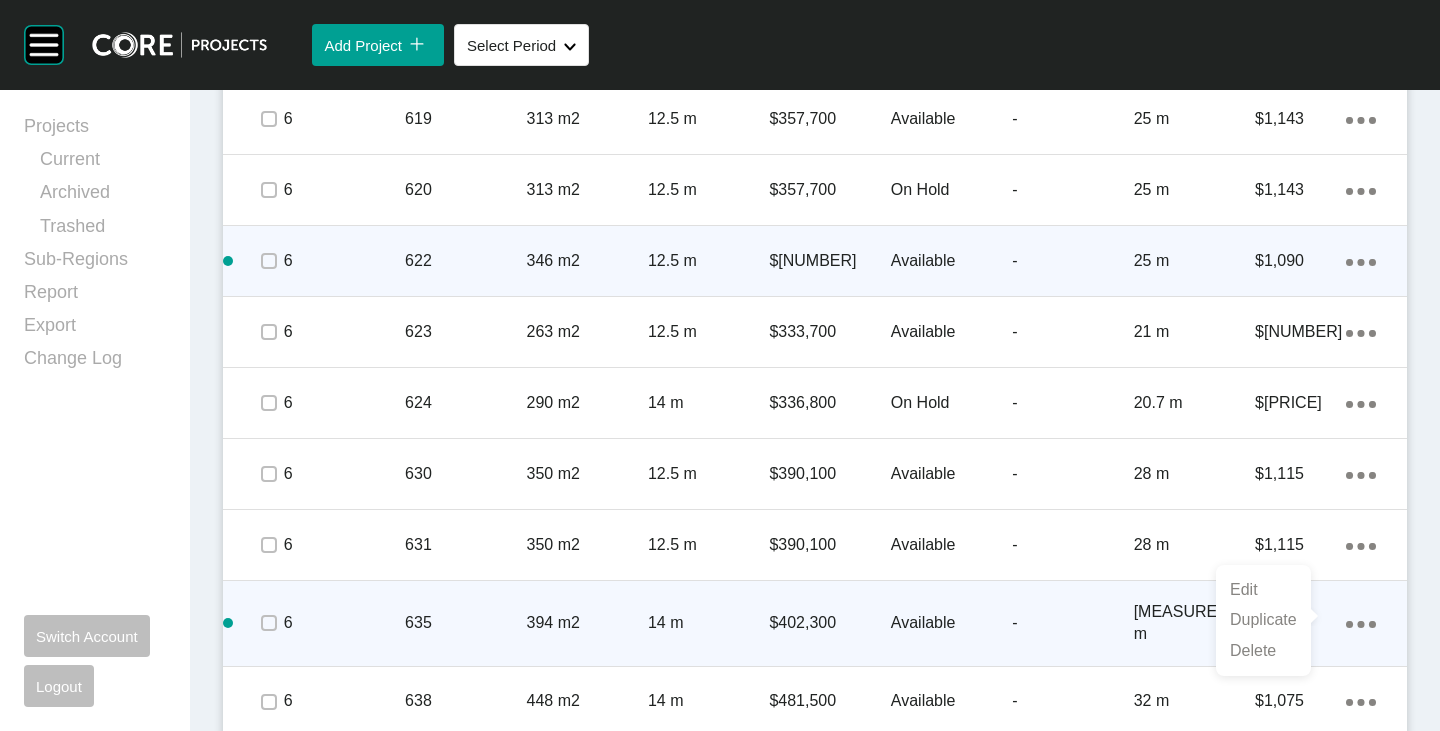 click on "Duplicate" at bounding box center [1263, 620] 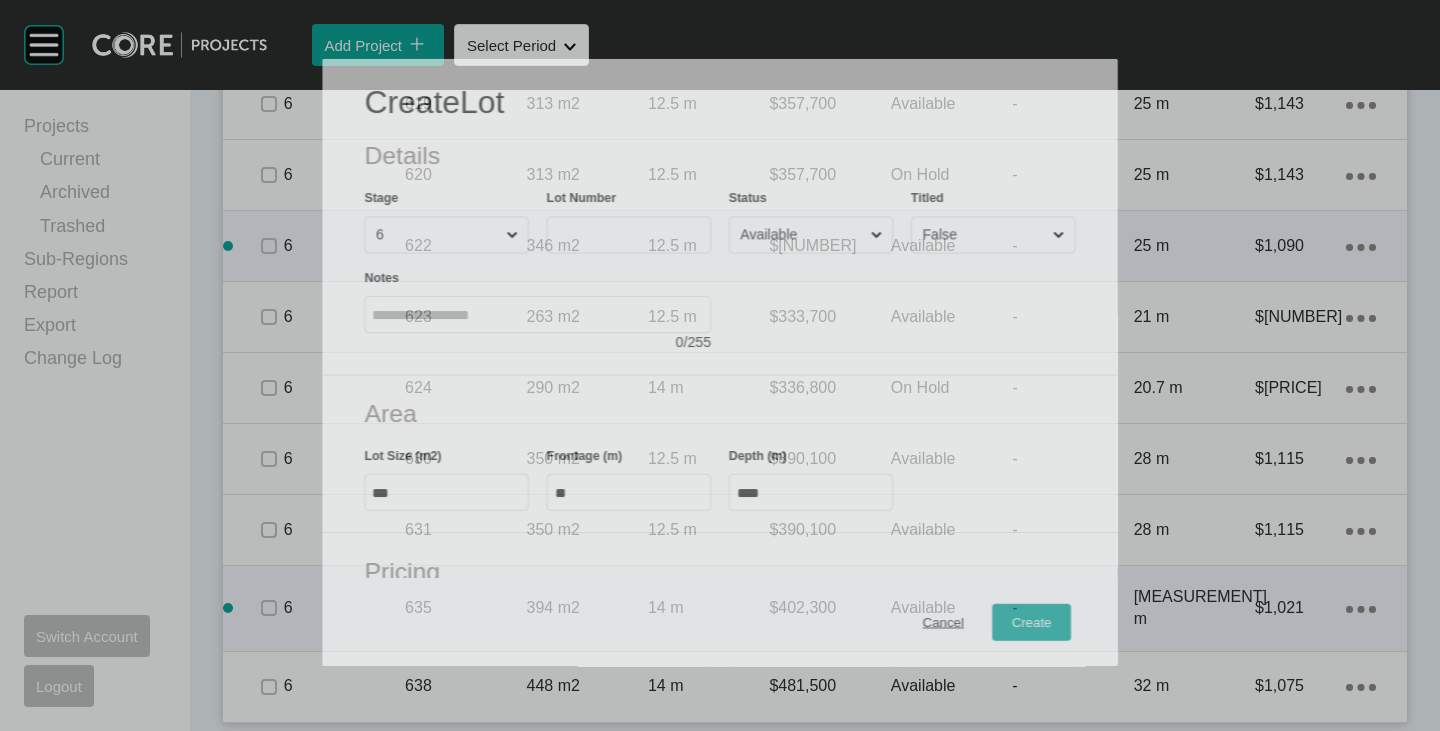 scroll, scrollTop: 3792, scrollLeft: 0, axis: vertical 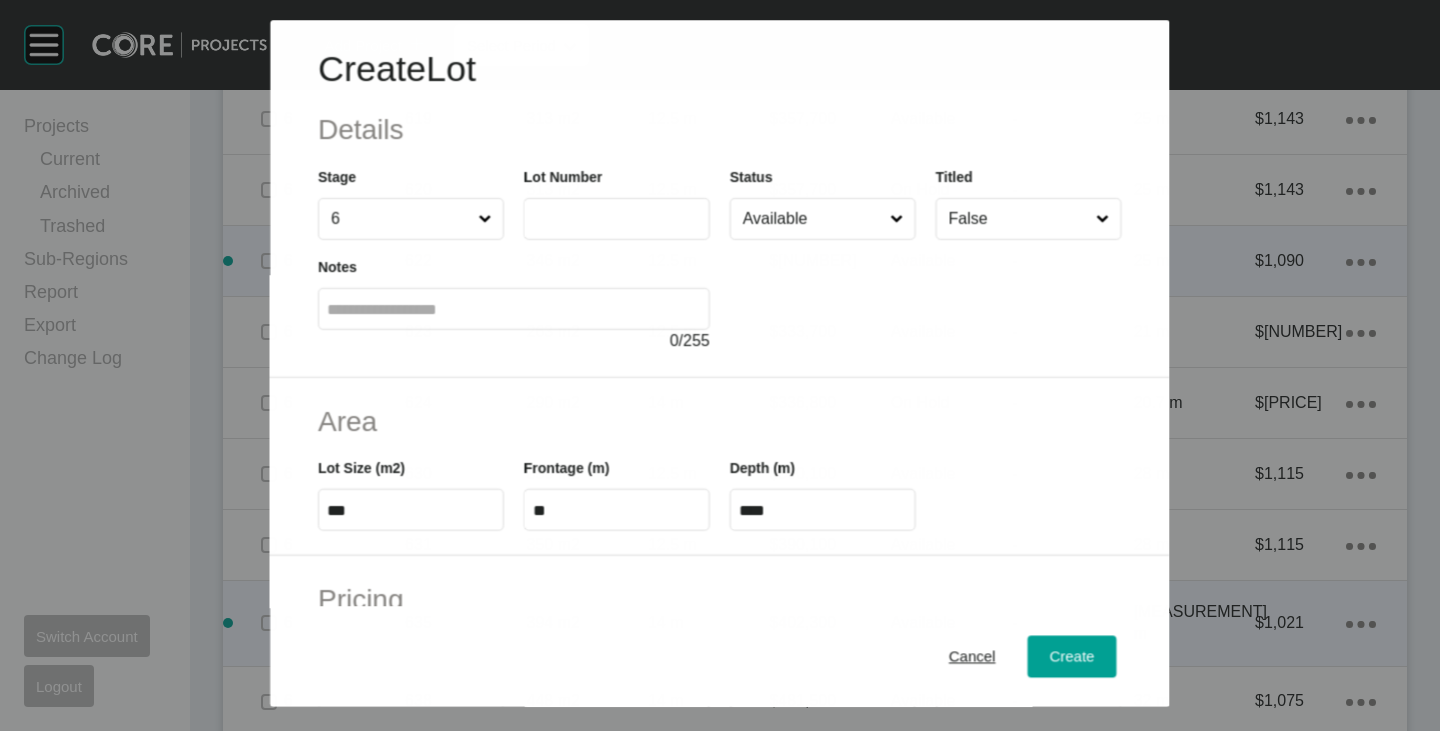click at bounding box center (617, 219) 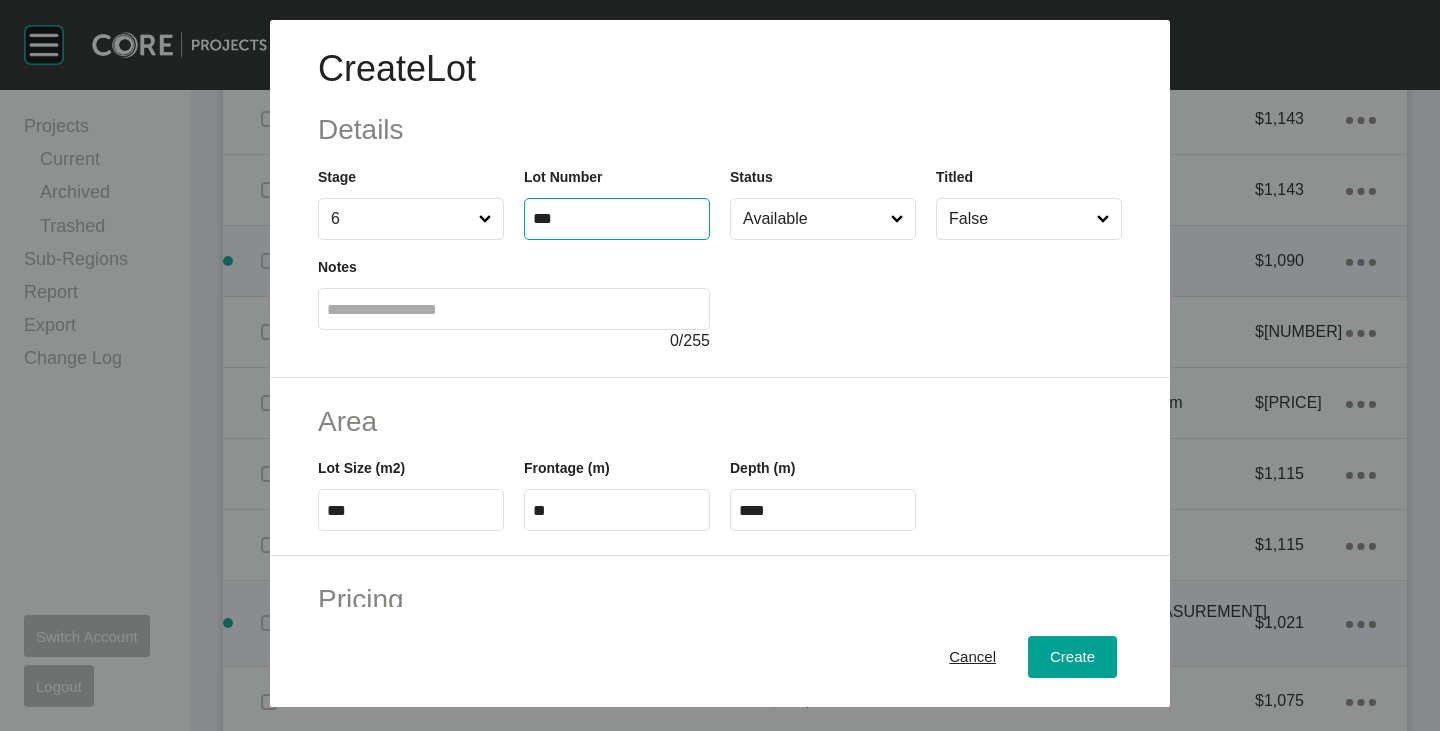 click at bounding box center [926, 296] 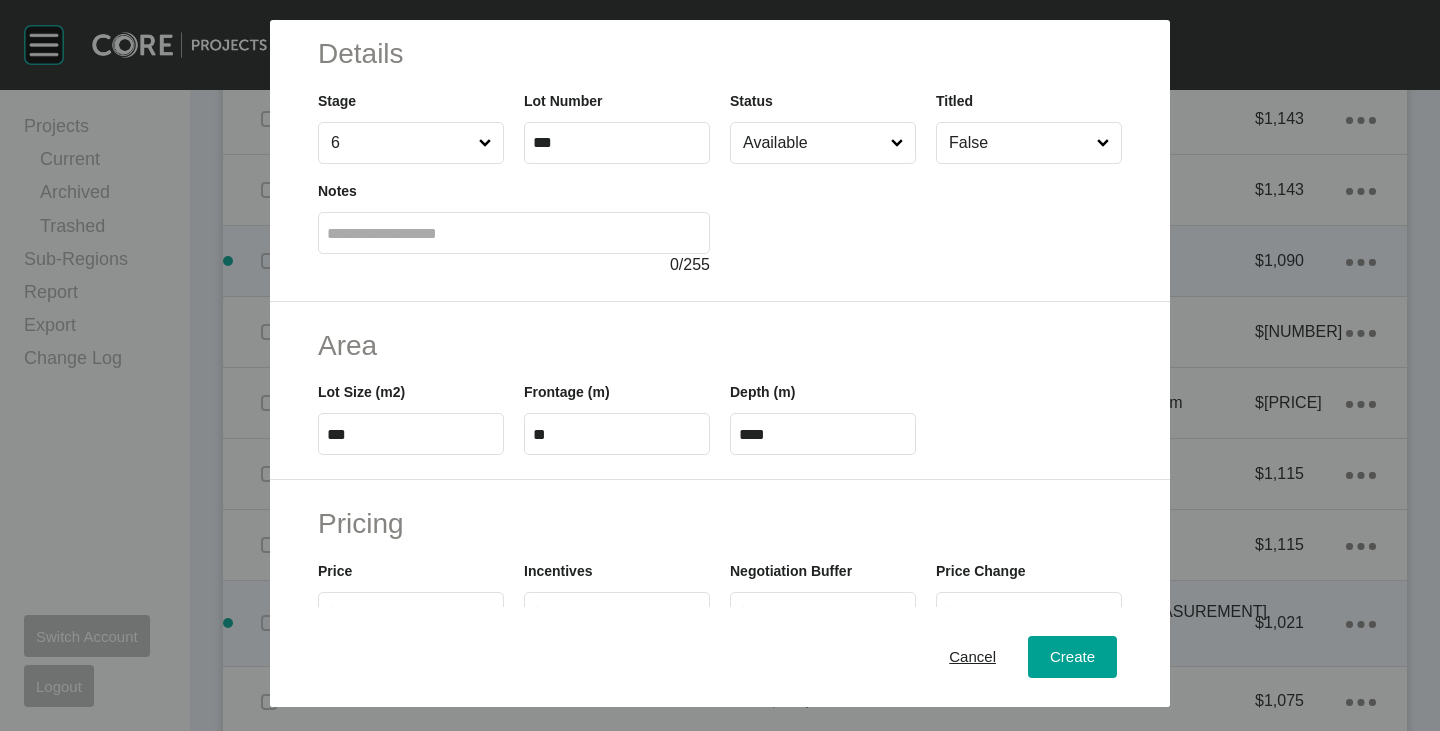 scroll, scrollTop: 100, scrollLeft: 0, axis: vertical 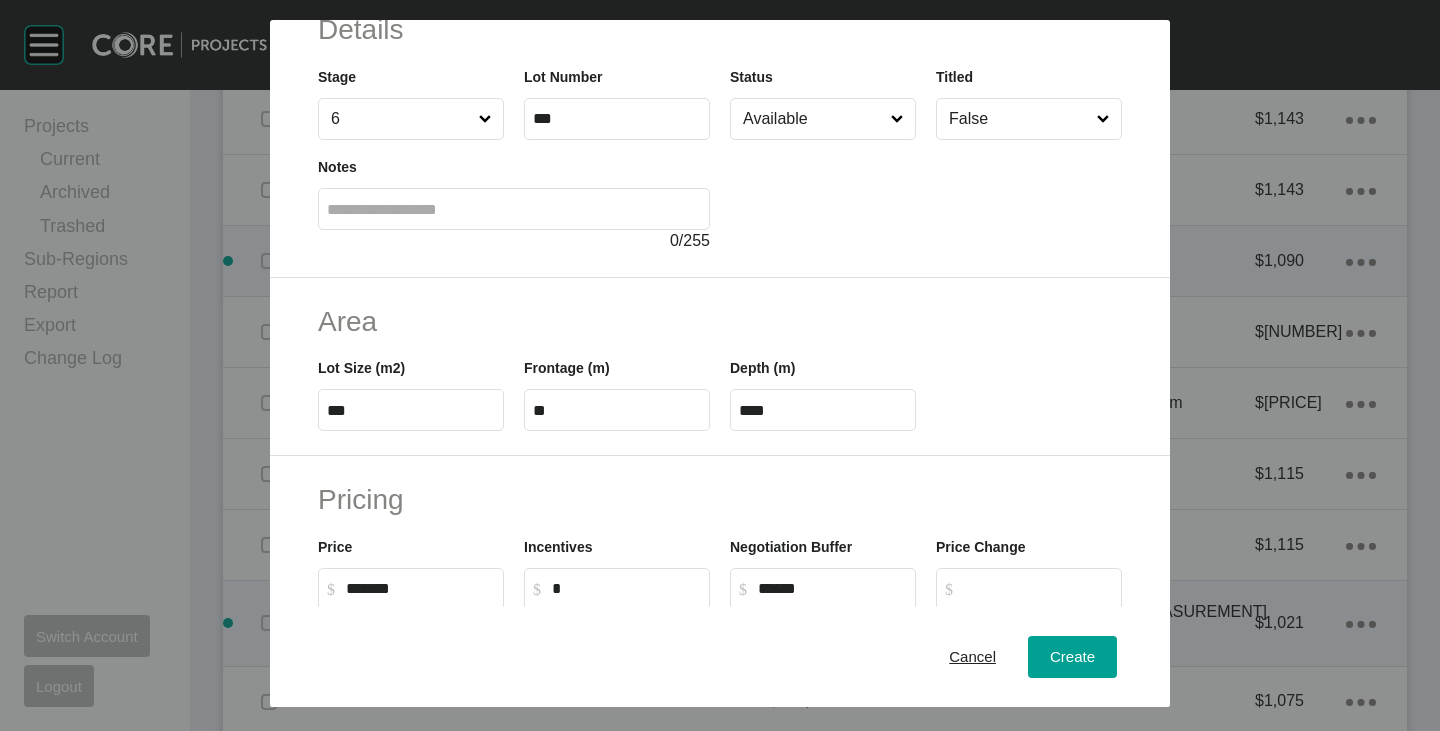 click on "***" at bounding box center [411, 410] 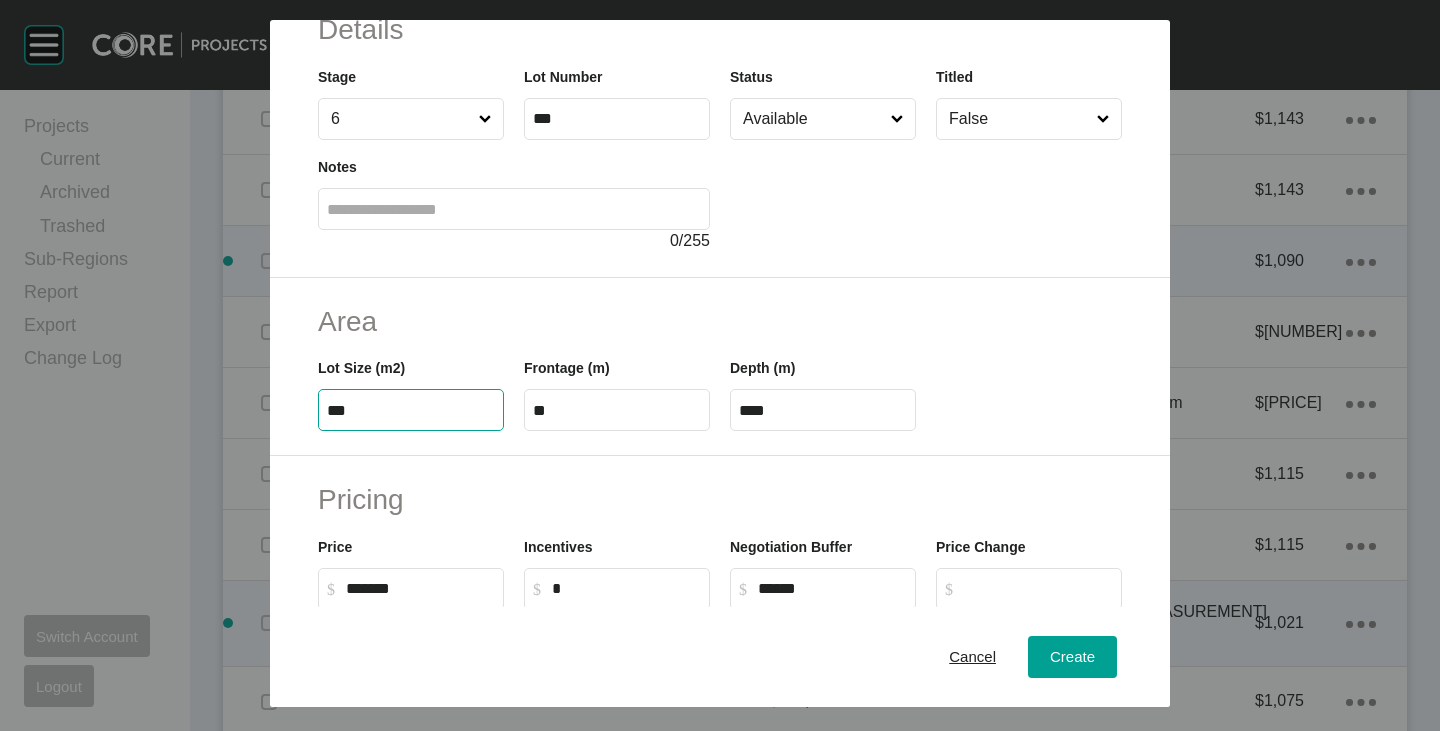 click on "***" at bounding box center [411, 410] 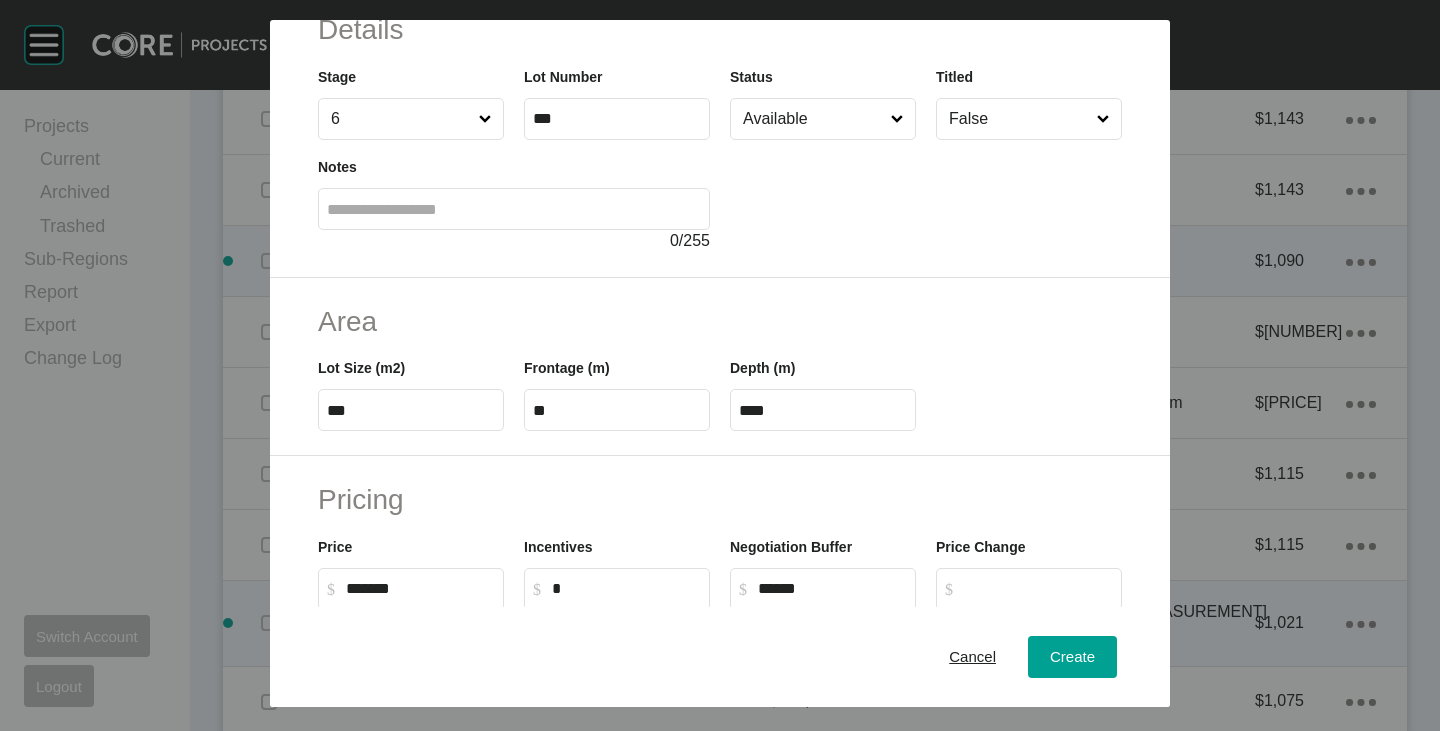 drag, startPoint x: 591, startPoint y: 324, endPoint x: 595, endPoint y: 338, distance: 14.56022 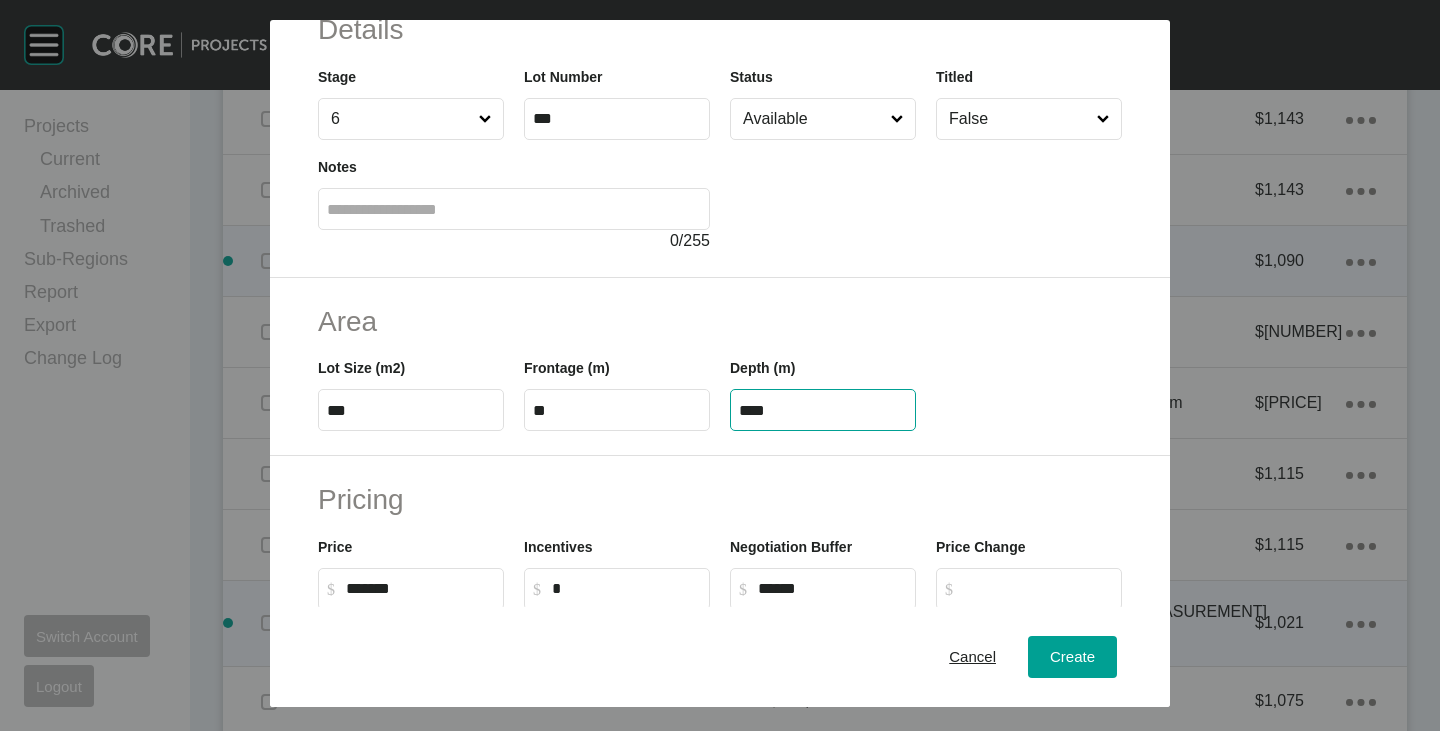 click on "****" at bounding box center (823, 410) 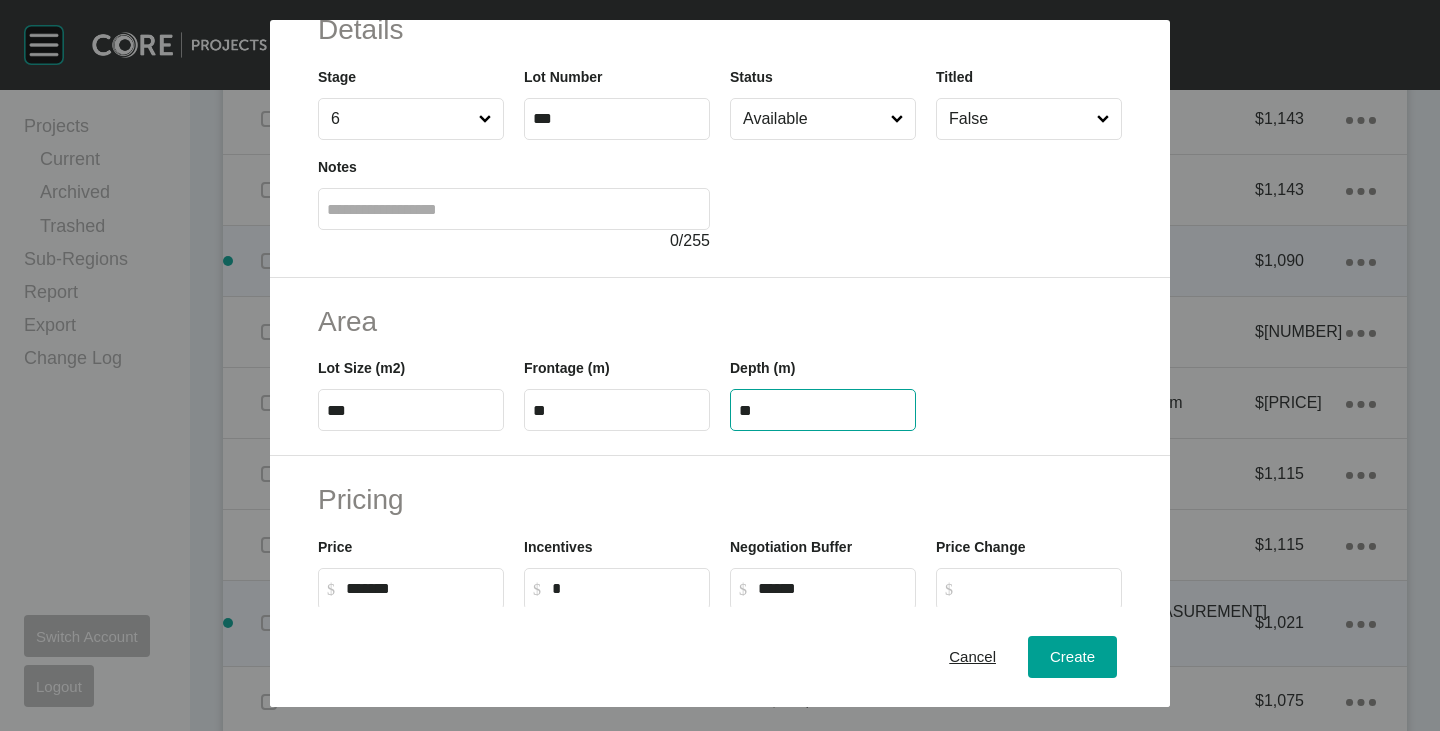click on "Area" at bounding box center (720, 321) 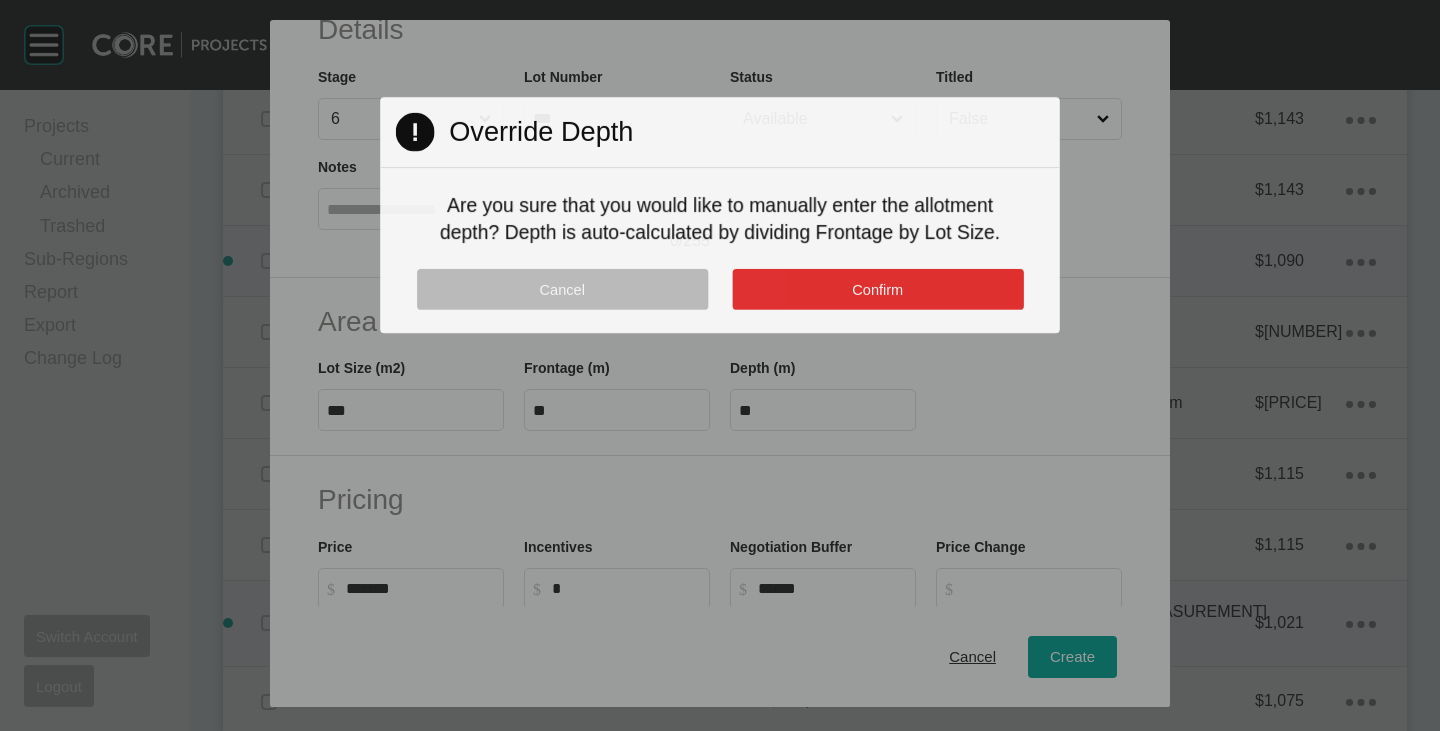 click on "Confirm" at bounding box center [877, 289] 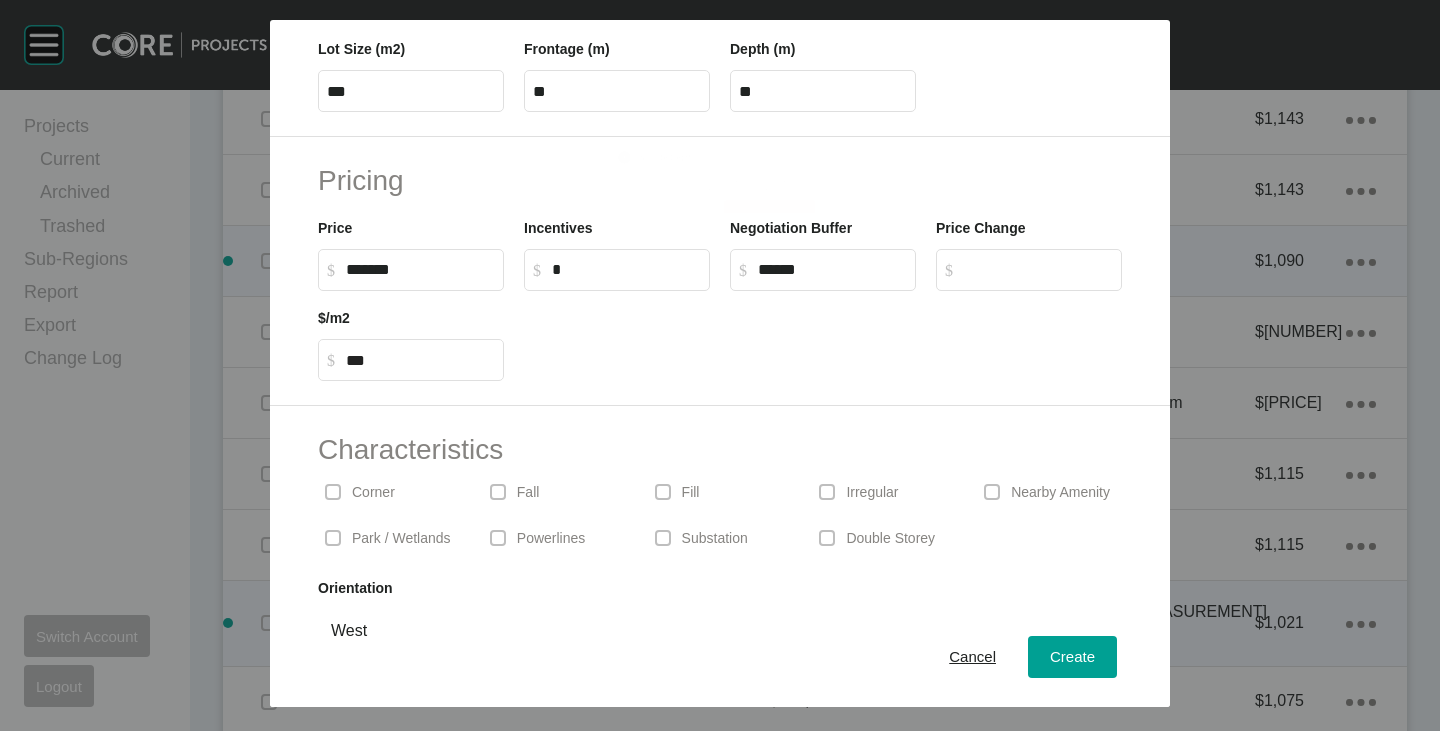 scroll, scrollTop: 489, scrollLeft: 0, axis: vertical 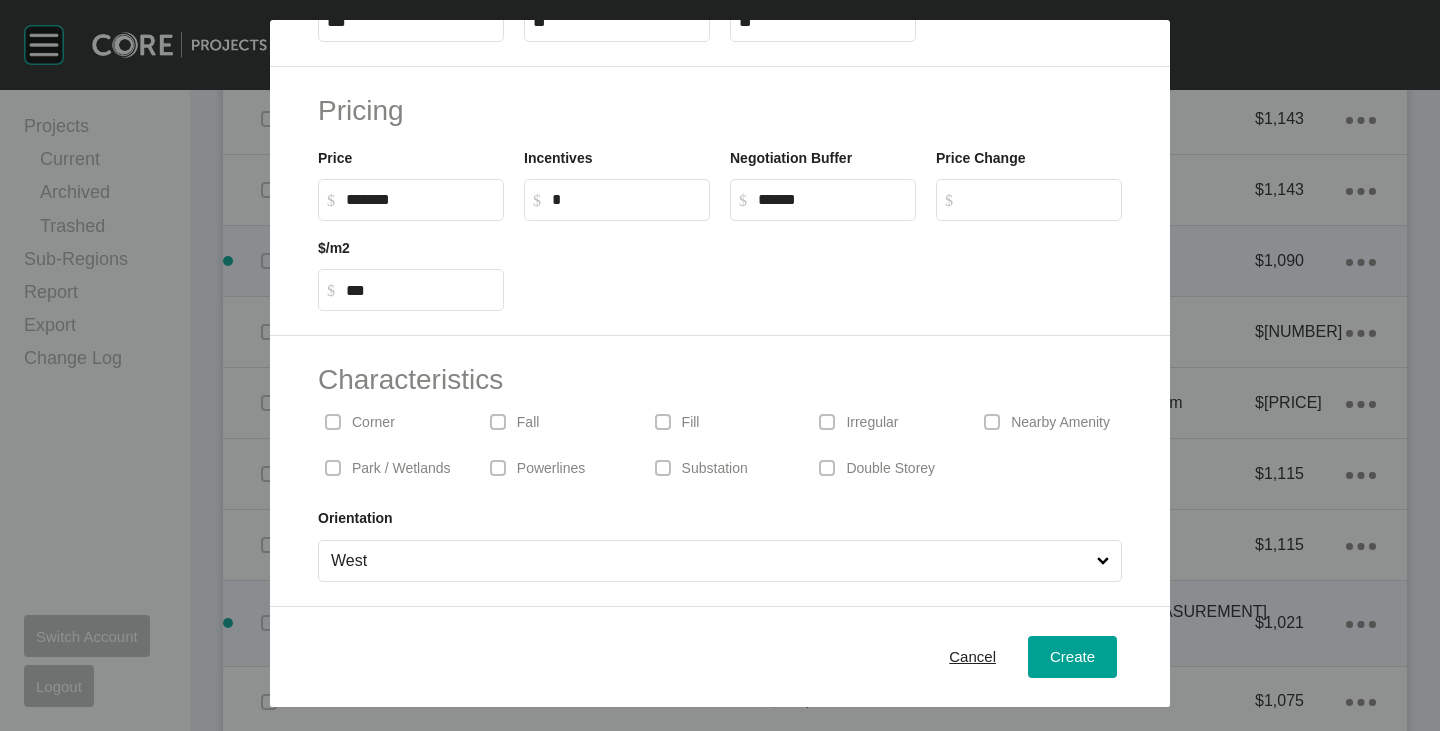 click at bounding box center (827, 422) 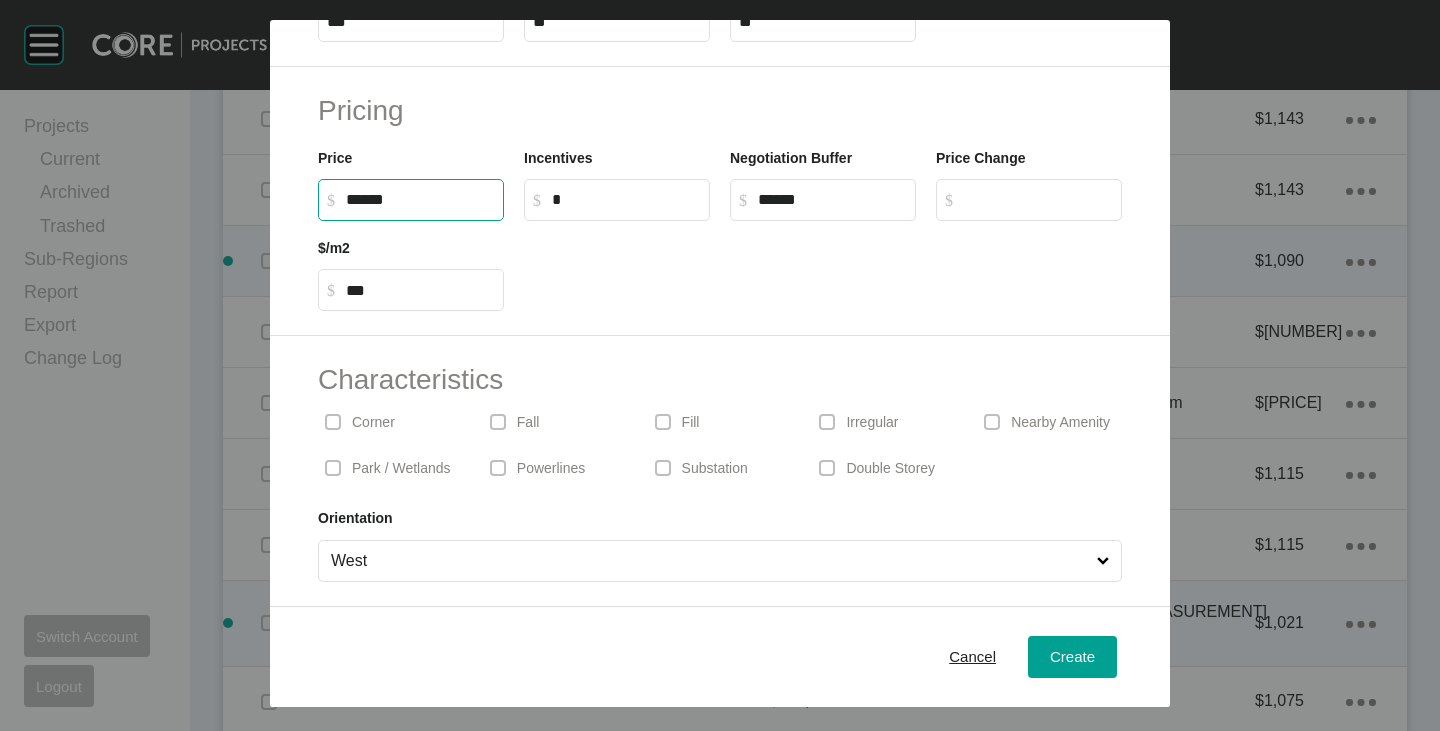 drag, startPoint x: 356, startPoint y: 198, endPoint x: 370, endPoint y: 206, distance: 16.124516 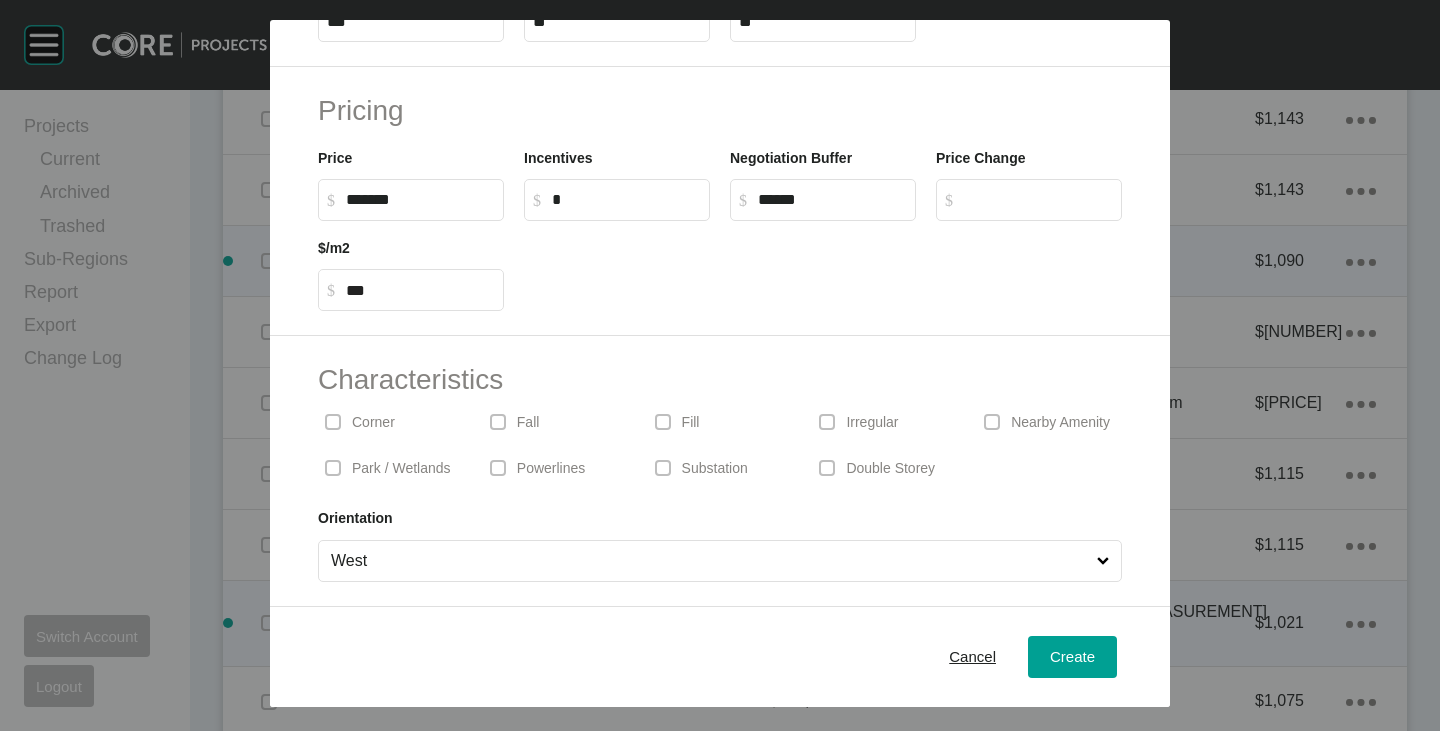 click on "Characteristics Corner Fall Fill Irregular Nearby Amenity Park / Wetlands Powerlines Substation Double Storey Orientation West" at bounding box center [720, 471] 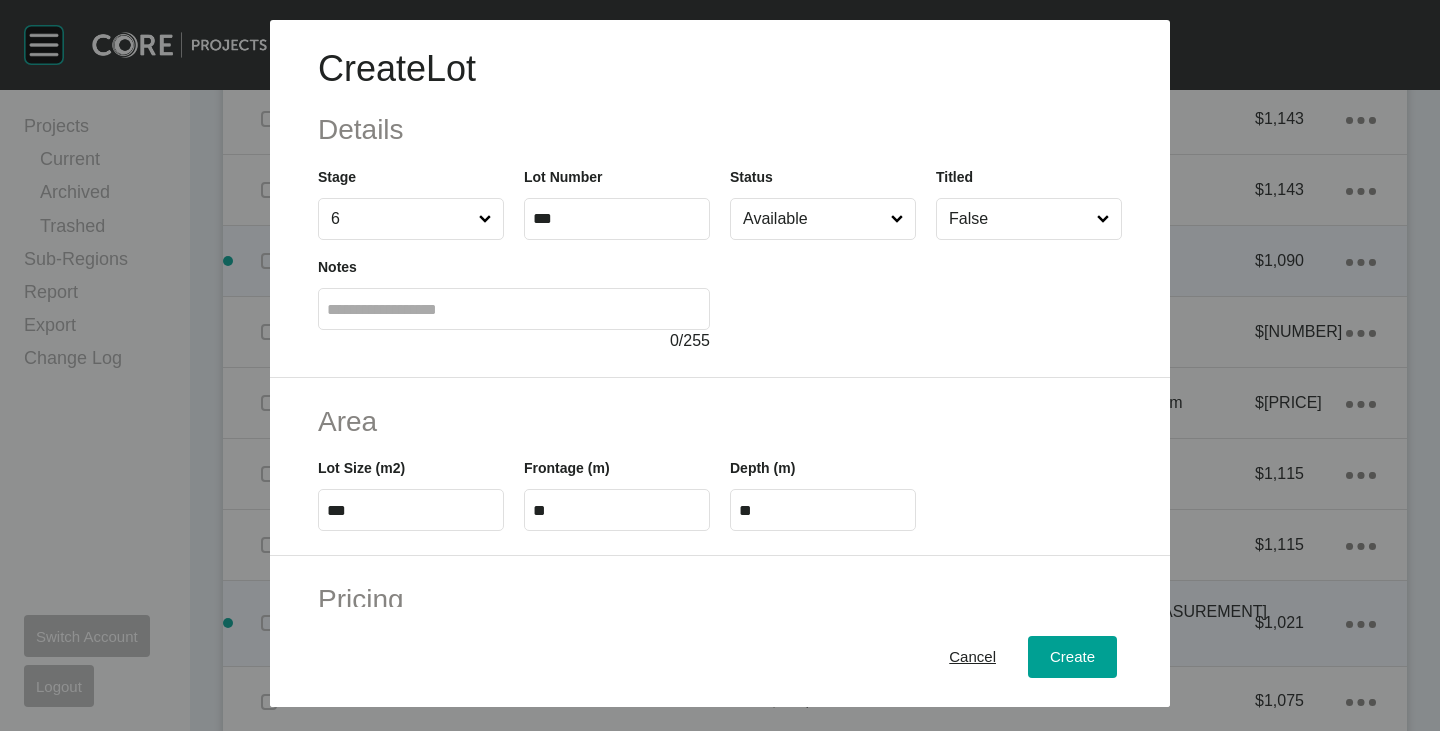 scroll, scrollTop: 489, scrollLeft: 0, axis: vertical 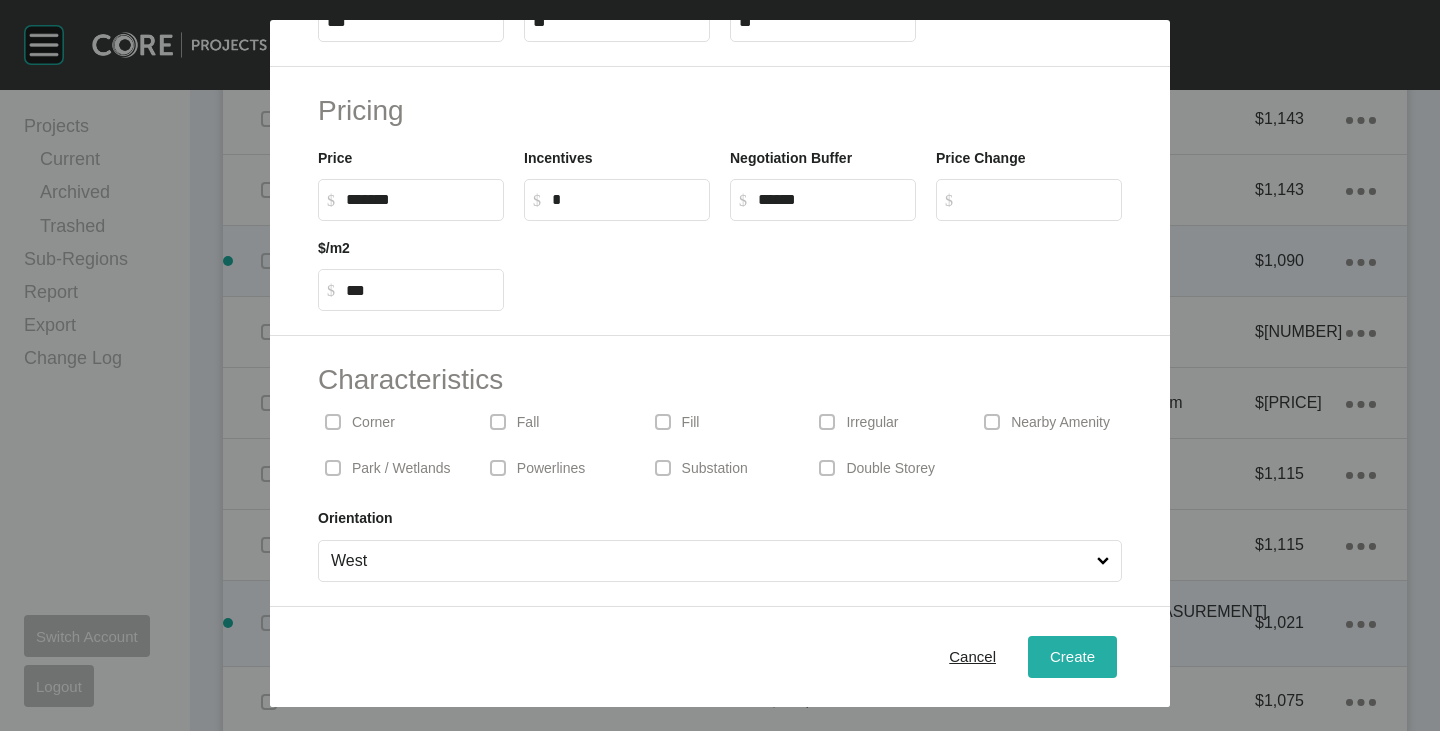 click on "Create" at bounding box center (1072, 657) 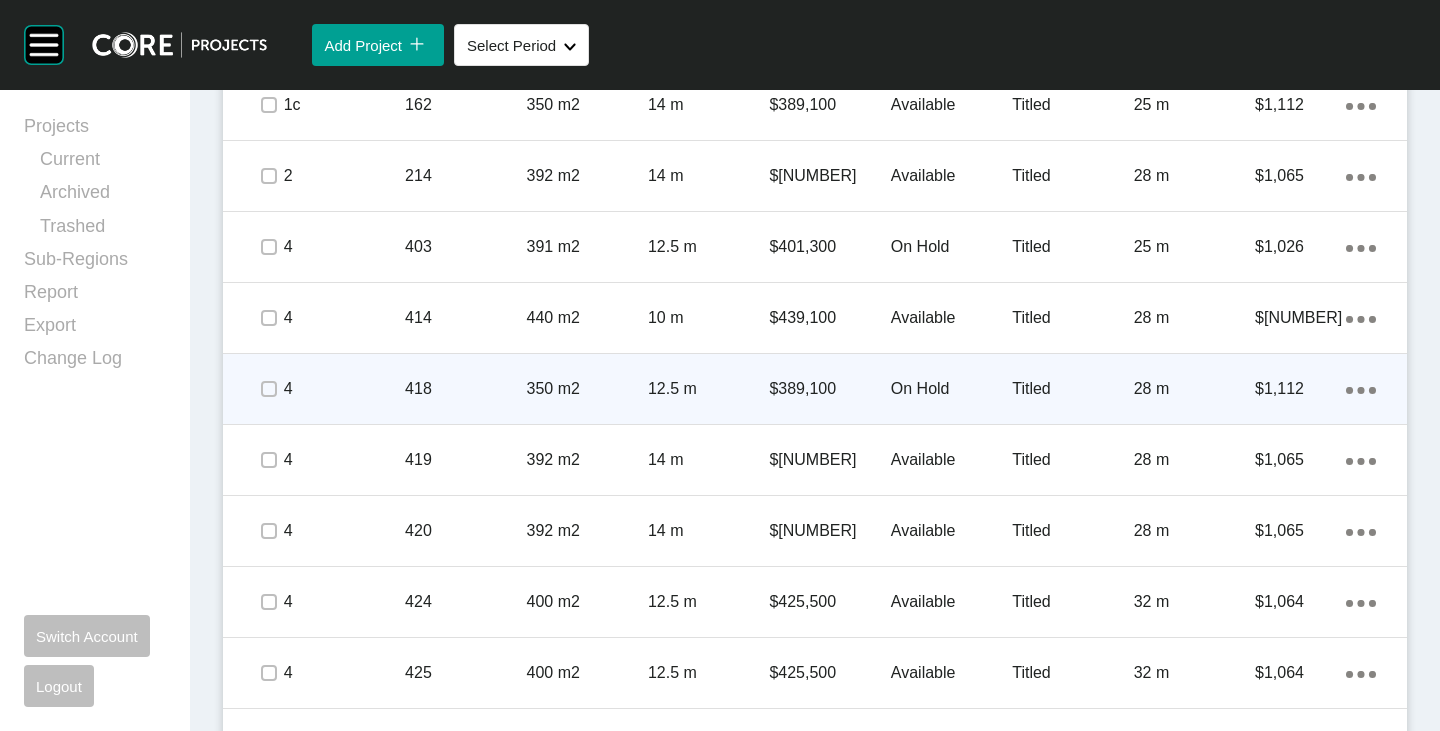 scroll, scrollTop: 925, scrollLeft: 0, axis: vertical 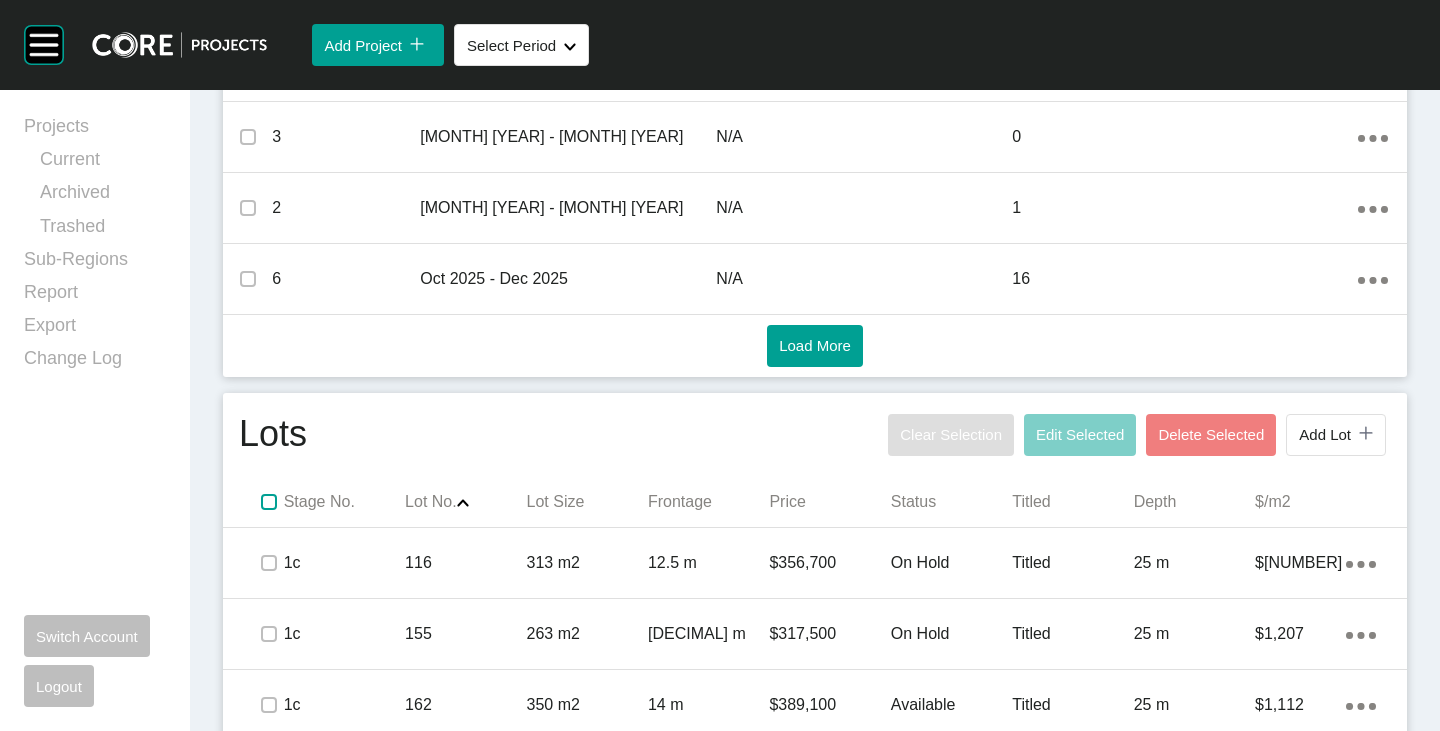 drag, startPoint x: 257, startPoint y: 501, endPoint x: 340, endPoint y: 504, distance: 83.0542 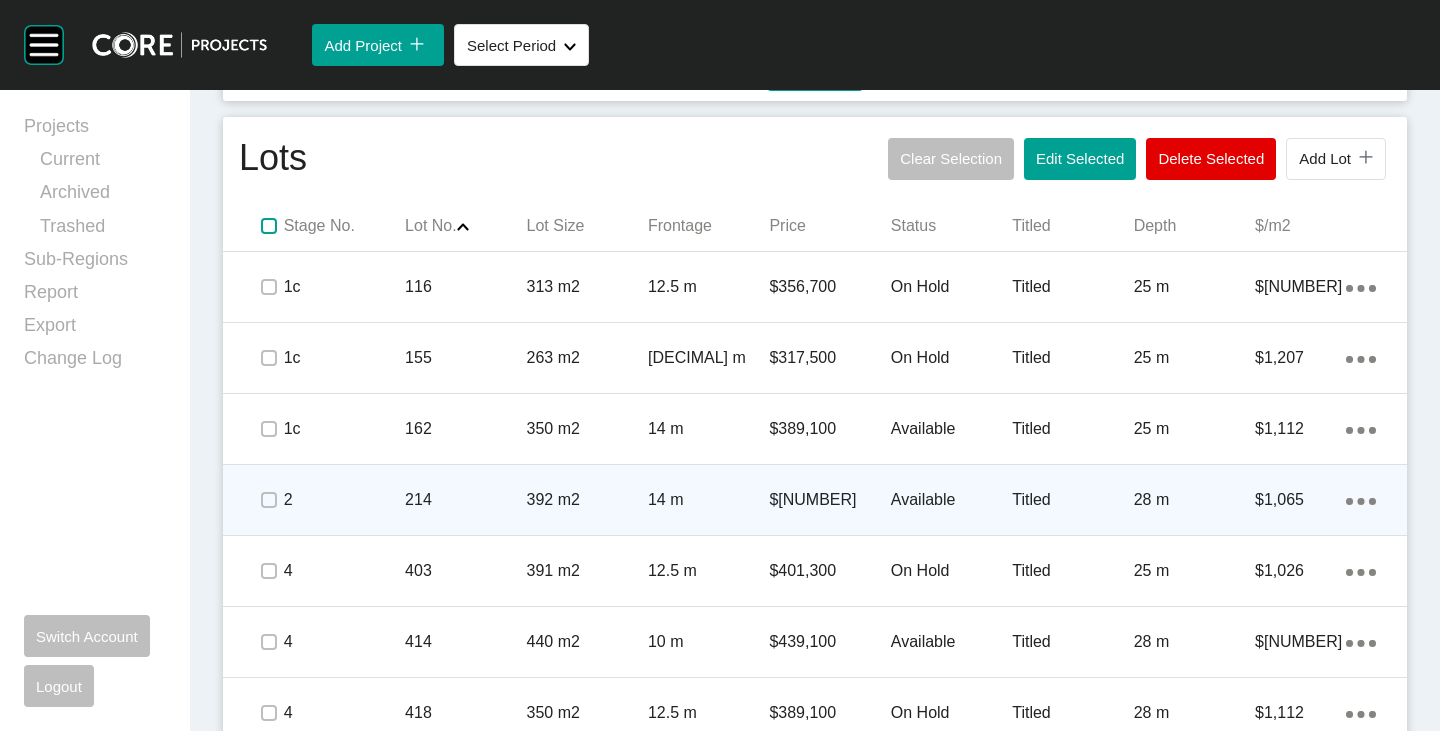 scroll, scrollTop: 1225, scrollLeft: 0, axis: vertical 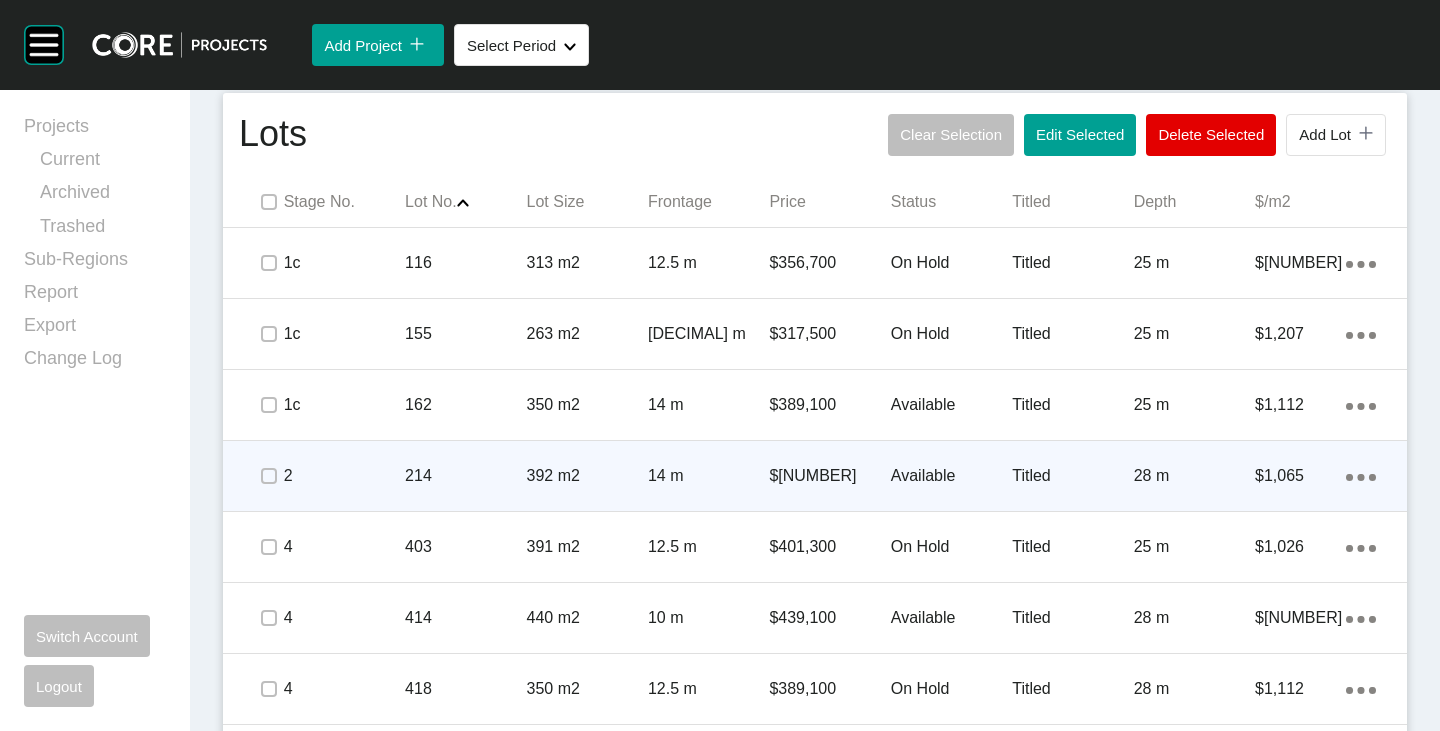 click at bounding box center [268, 476] 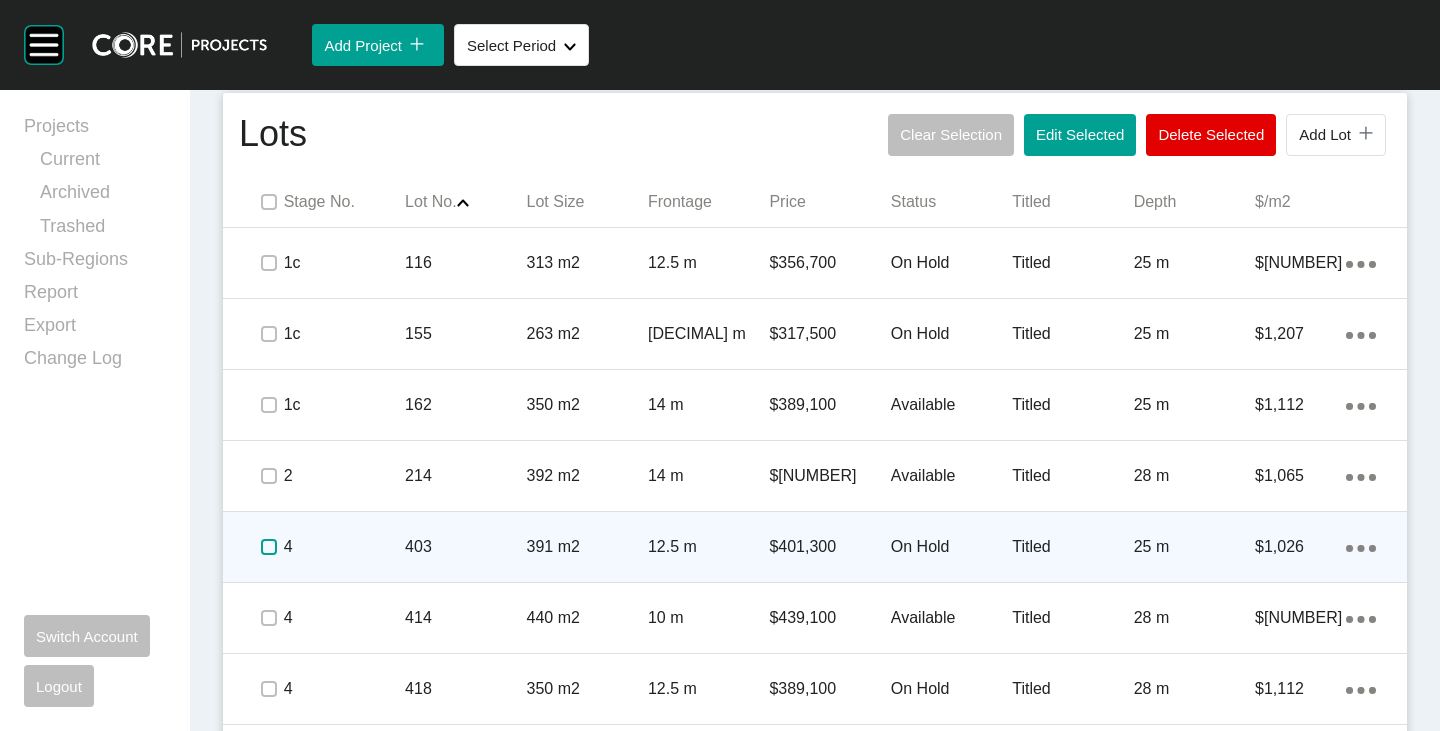click at bounding box center (269, 547) 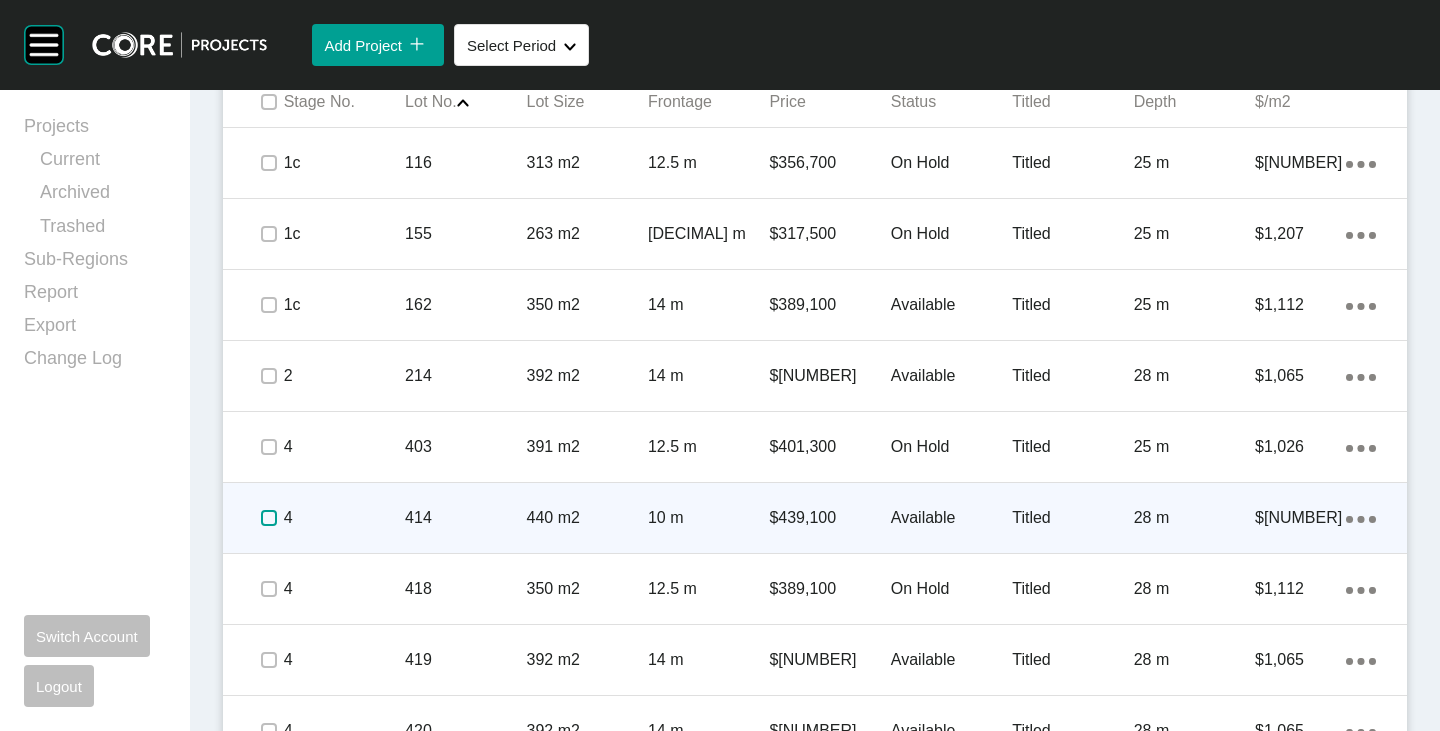click at bounding box center [269, 518] 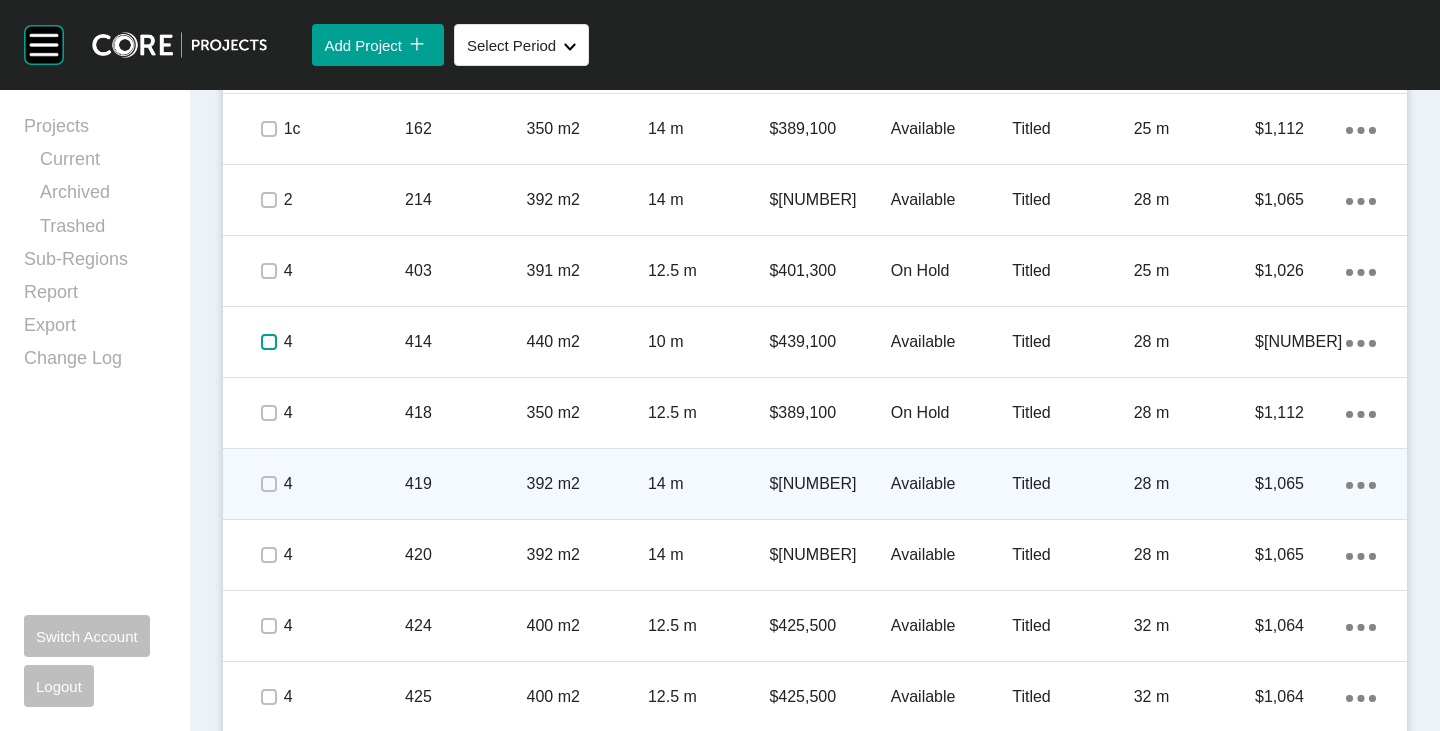 scroll, scrollTop: 1525, scrollLeft: 0, axis: vertical 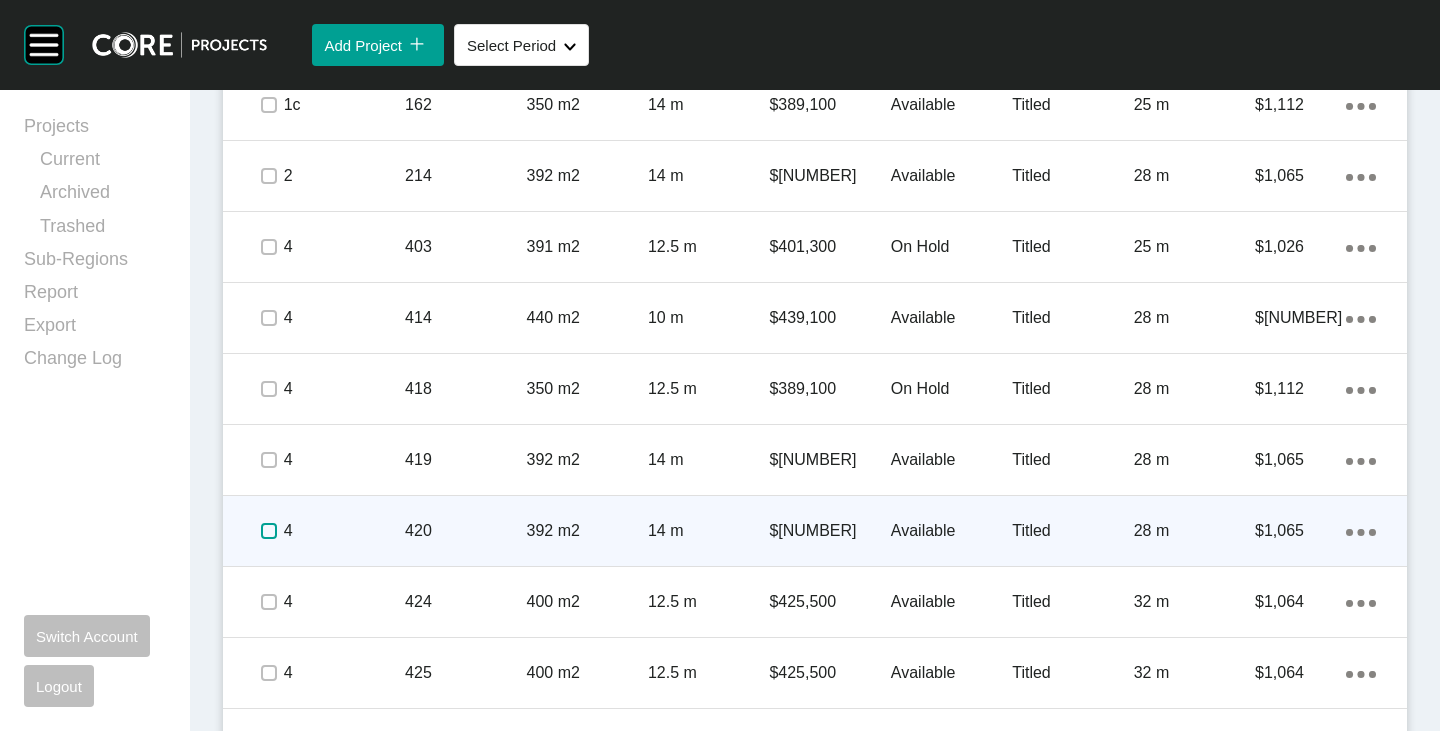 click at bounding box center (269, 531) 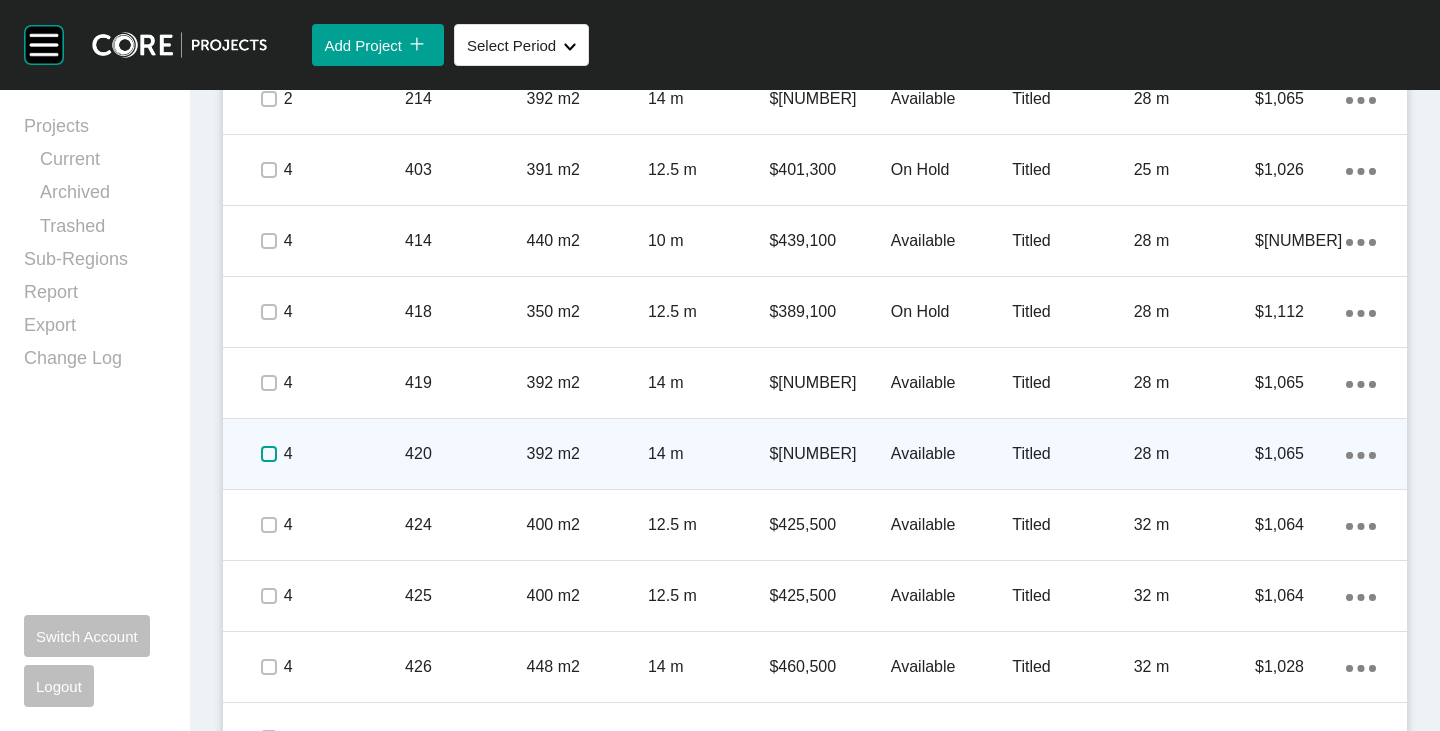 scroll, scrollTop: 1625, scrollLeft: 0, axis: vertical 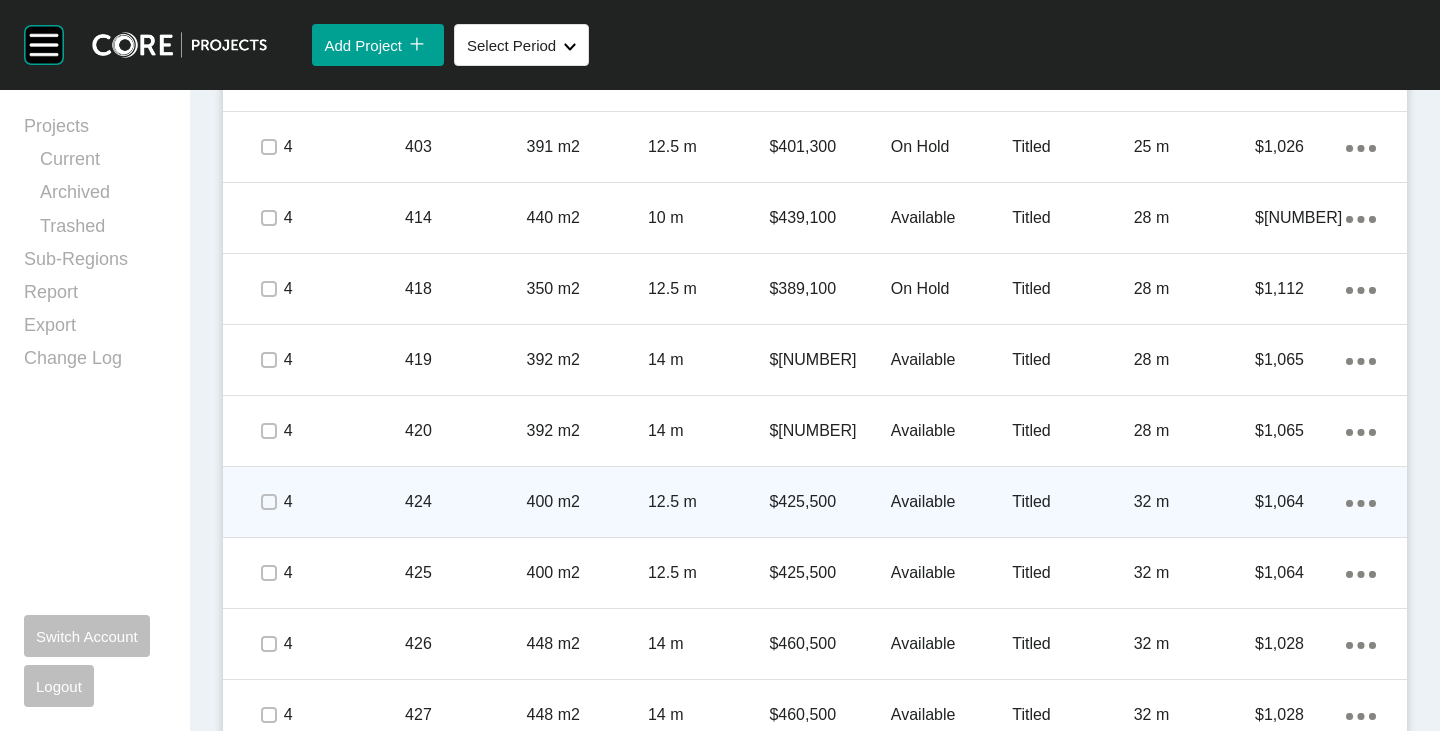 click at bounding box center (268, 502) 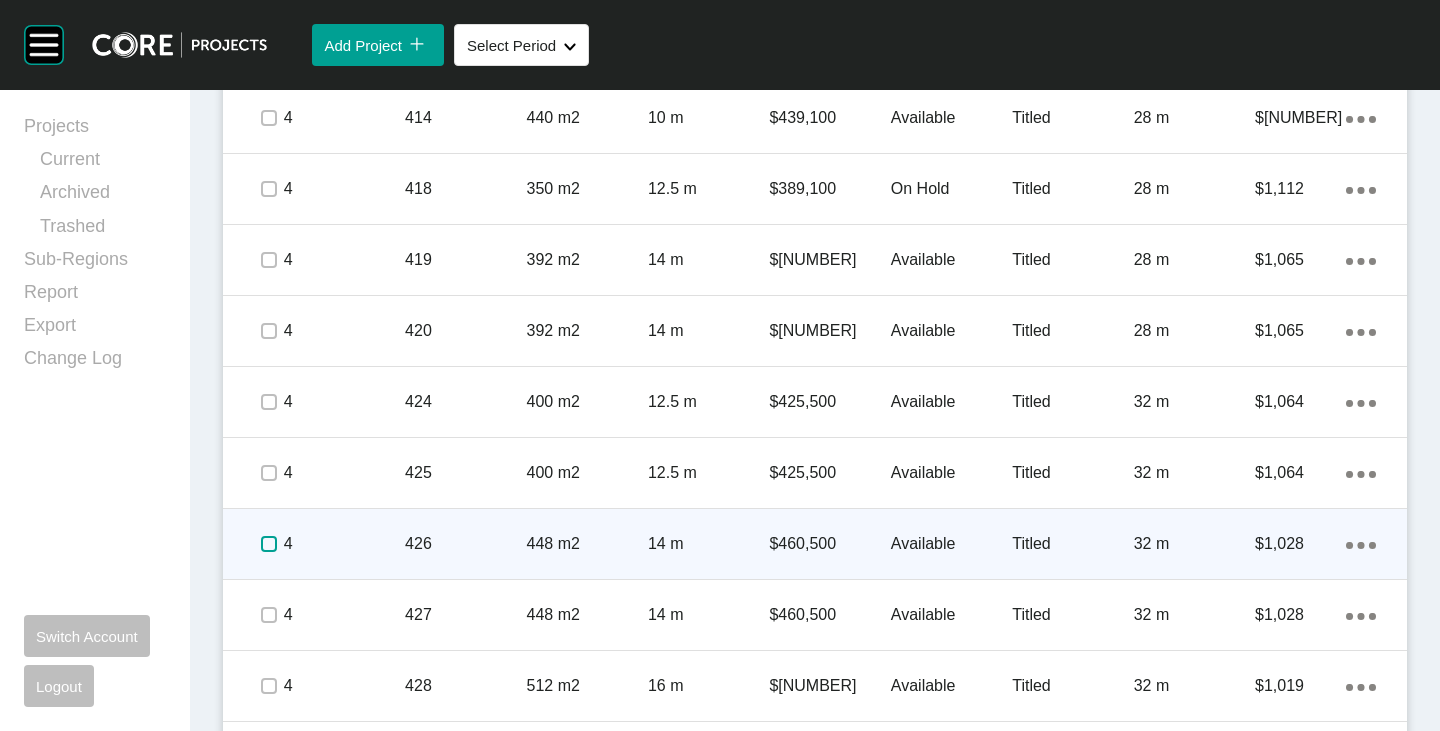 click at bounding box center [269, 544] 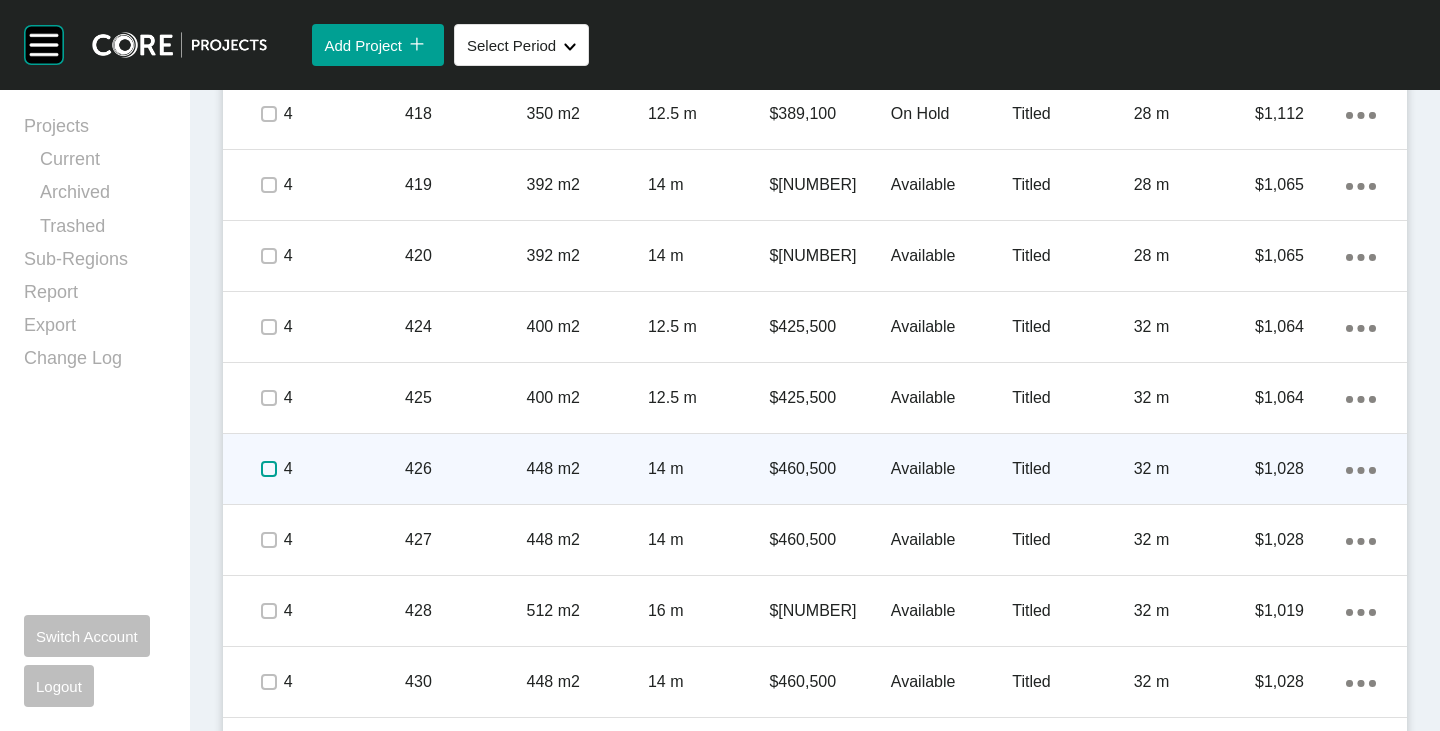 scroll, scrollTop: 1825, scrollLeft: 0, axis: vertical 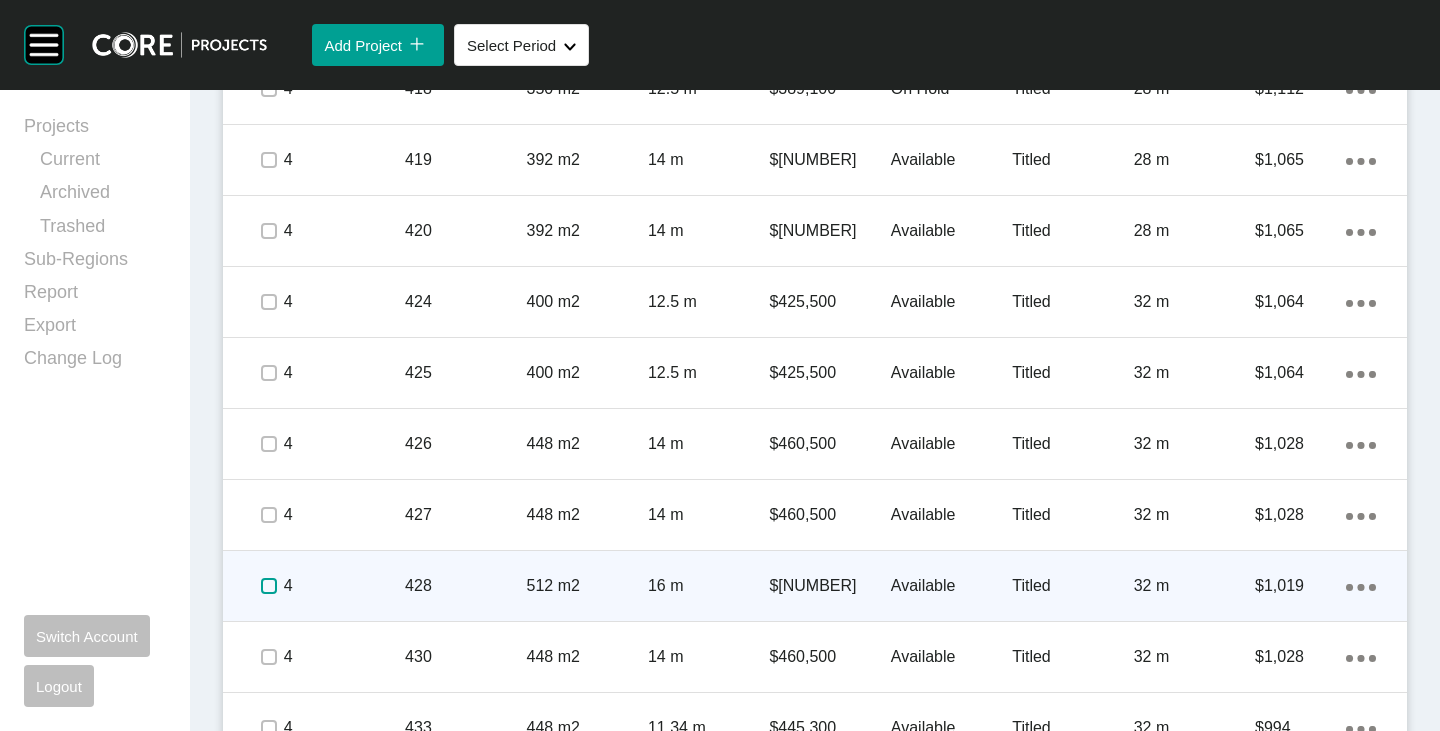 click at bounding box center [269, 586] 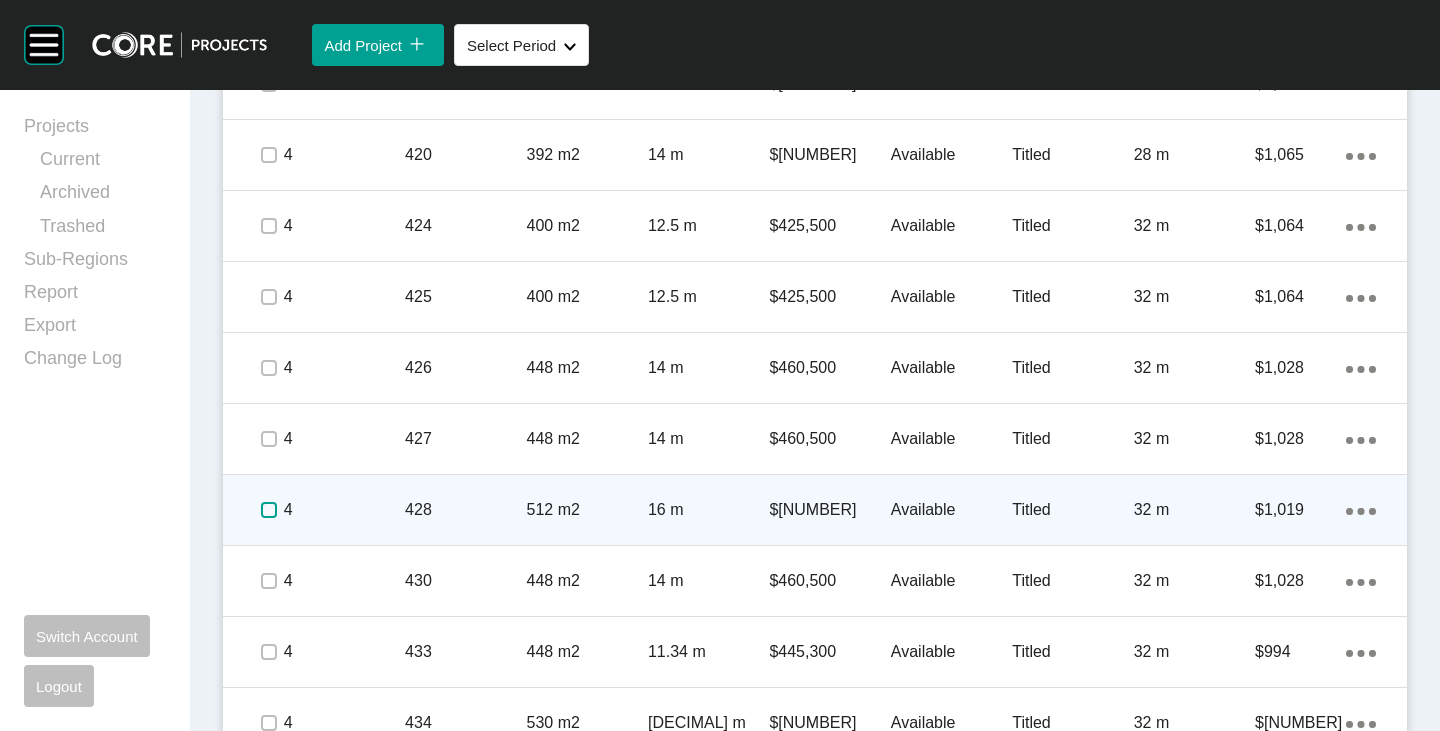 scroll, scrollTop: 1925, scrollLeft: 0, axis: vertical 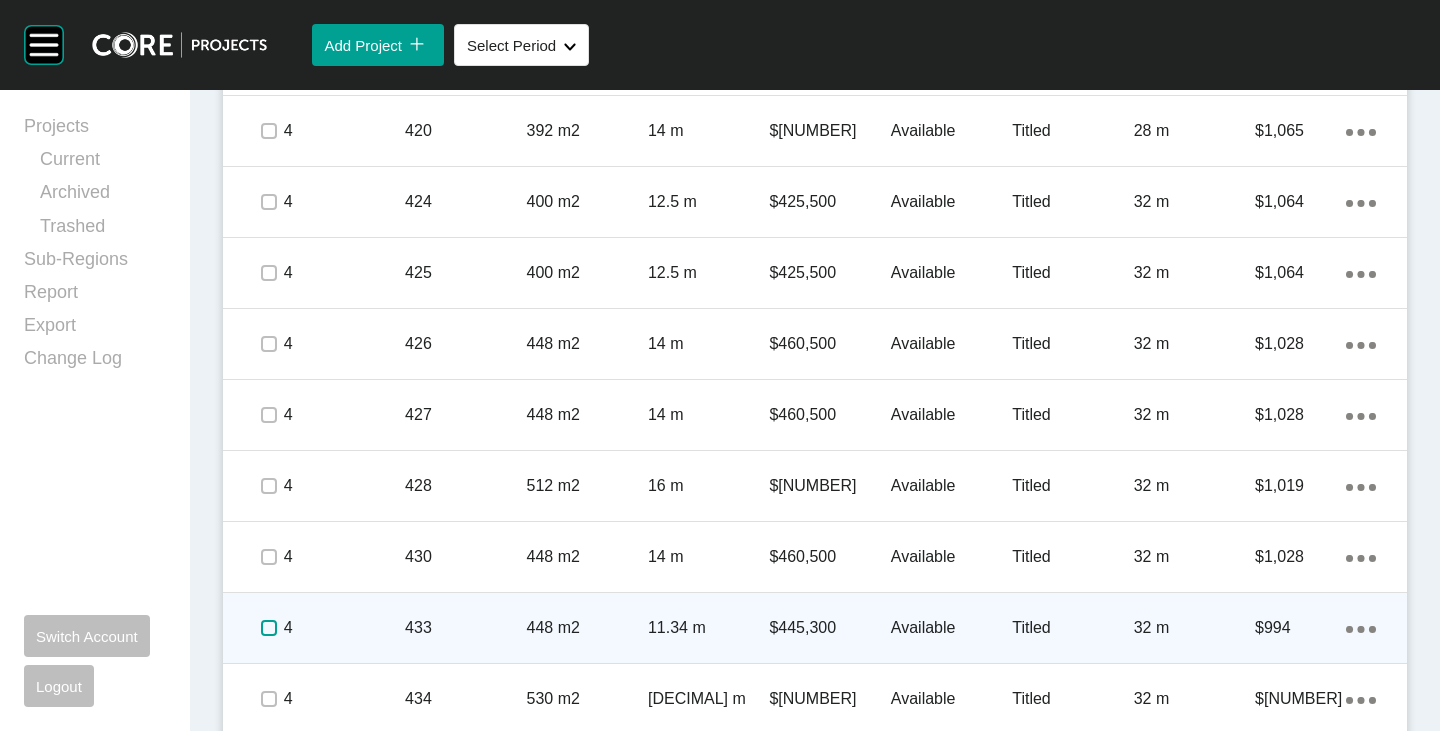 click at bounding box center (269, 628) 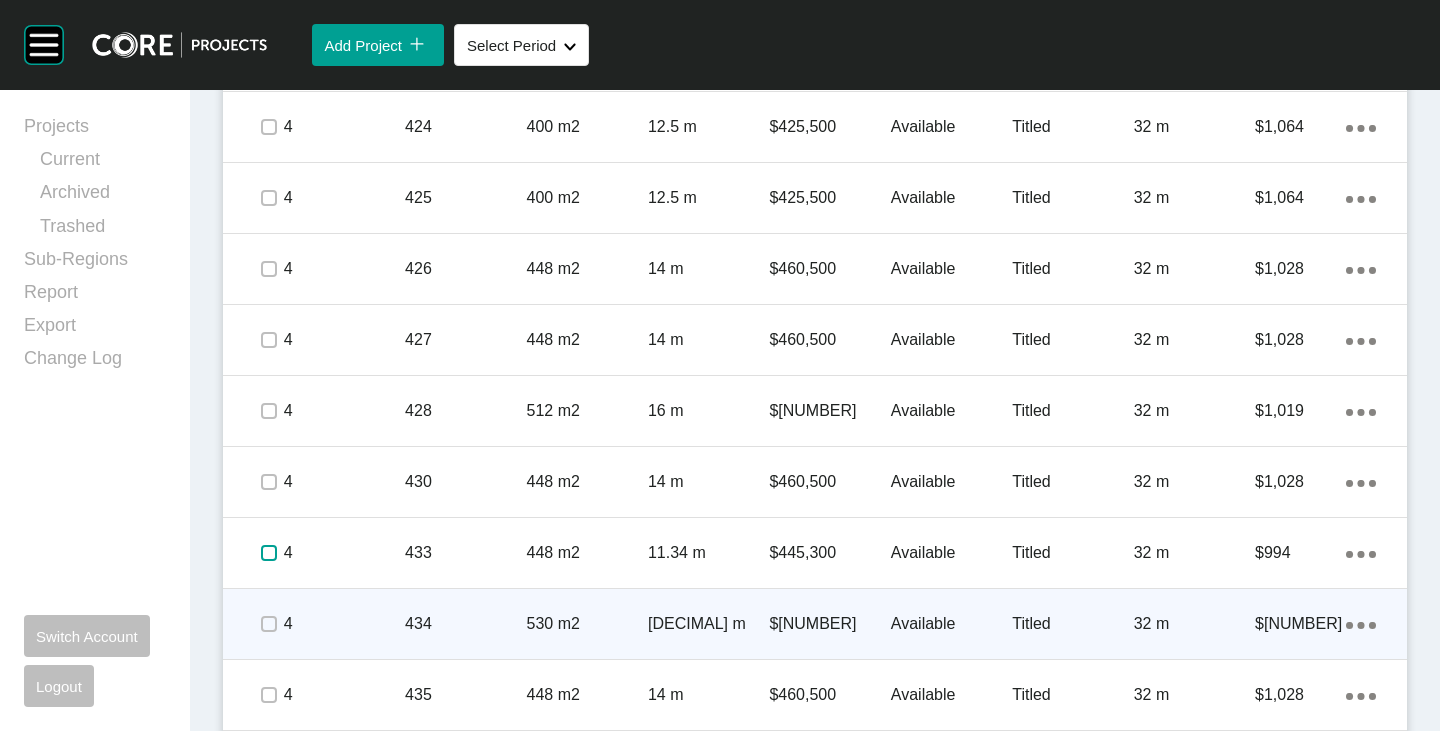scroll, scrollTop: 2025, scrollLeft: 0, axis: vertical 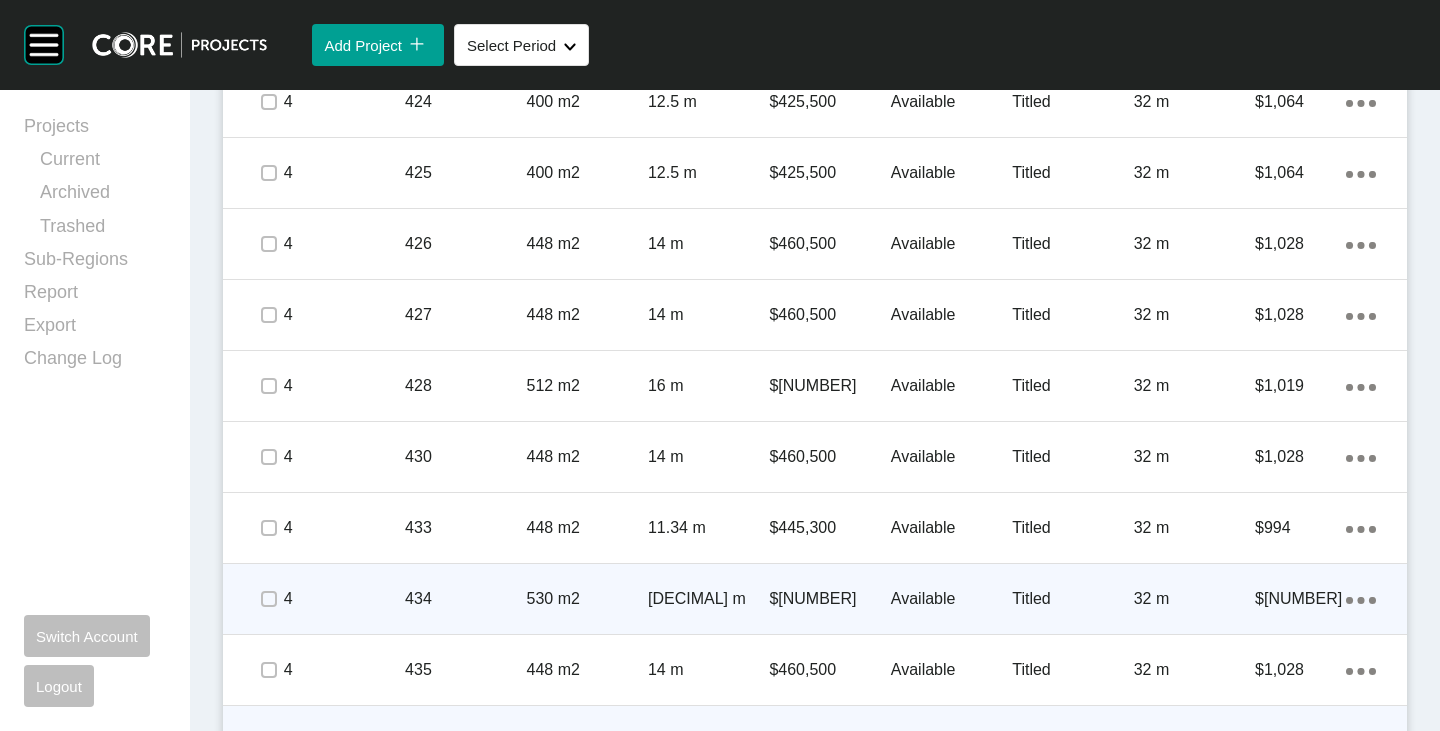 click at bounding box center (268, 599) 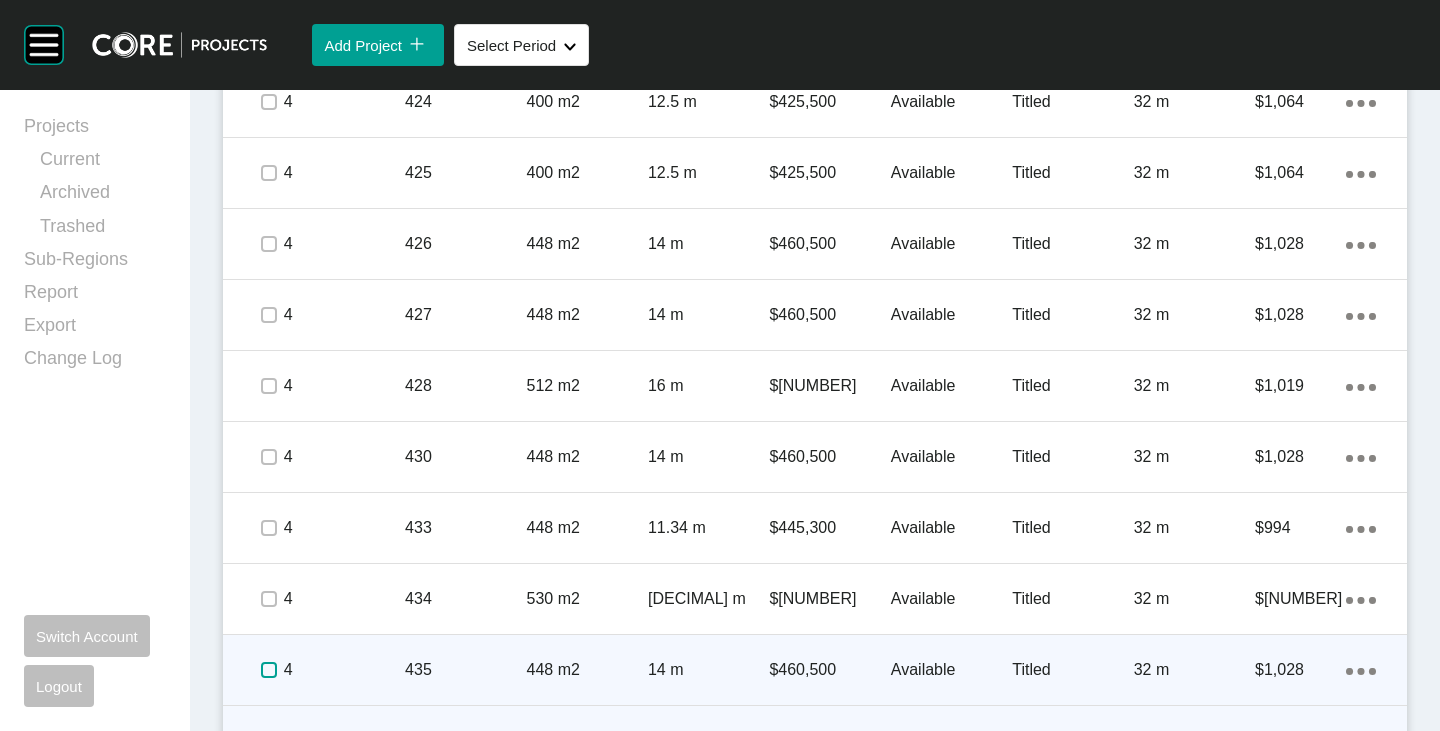 click at bounding box center [269, 670] 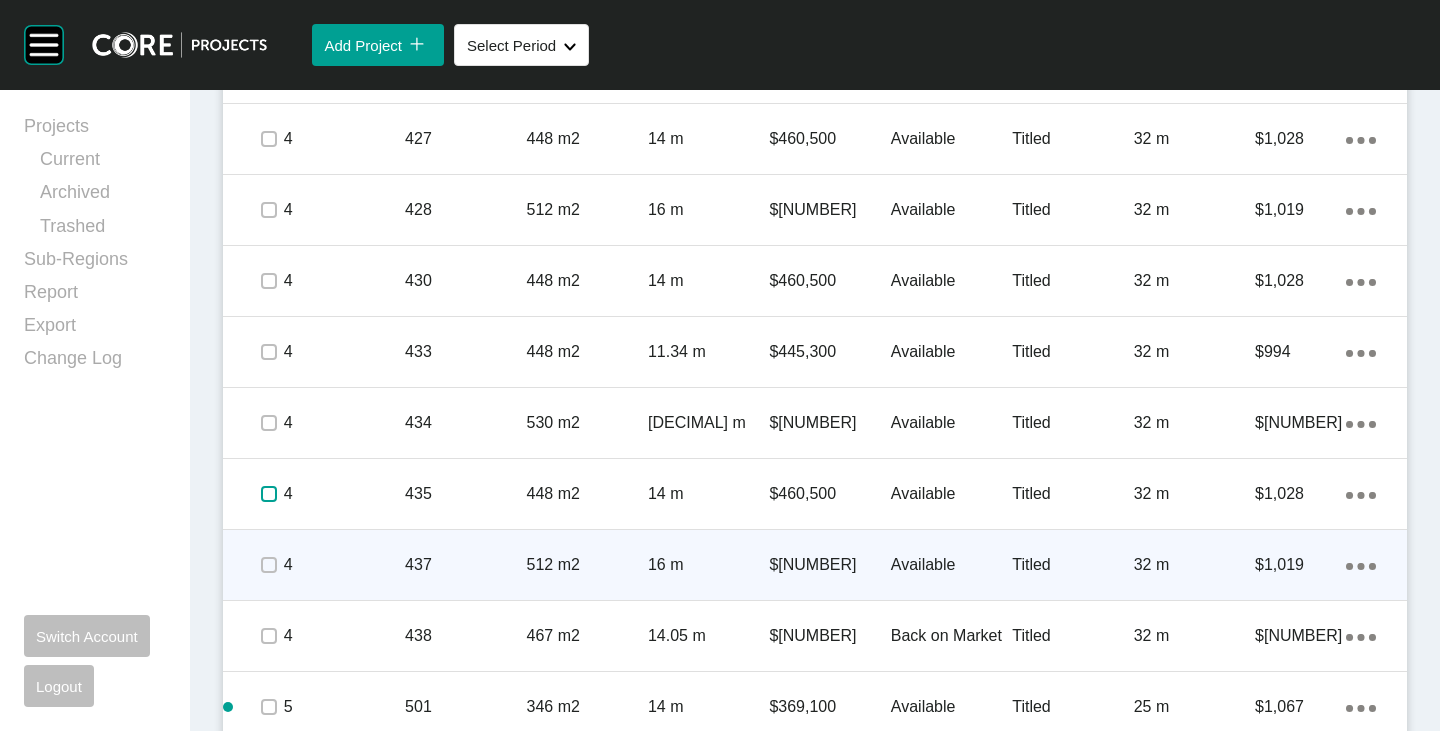 scroll, scrollTop: 2225, scrollLeft: 0, axis: vertical 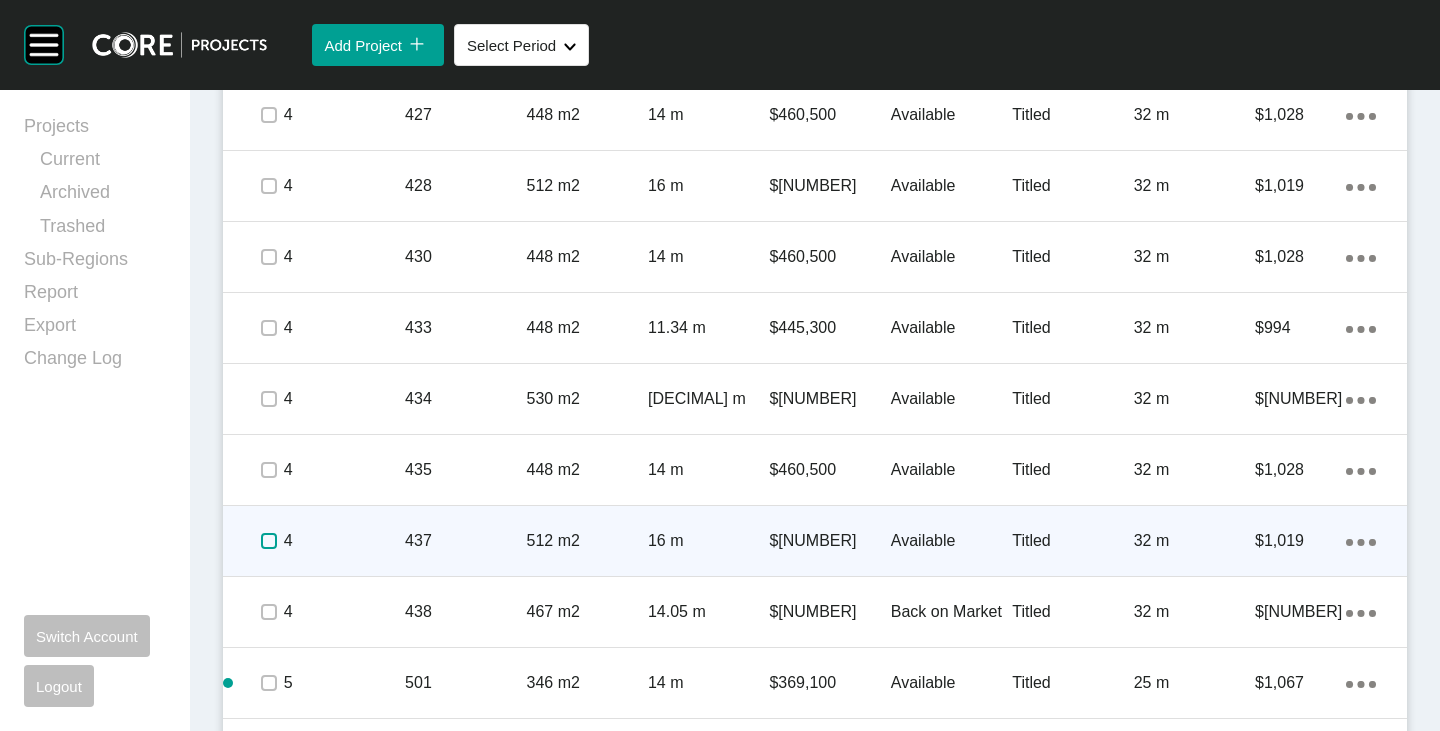 click at bounding box center [269, 541] 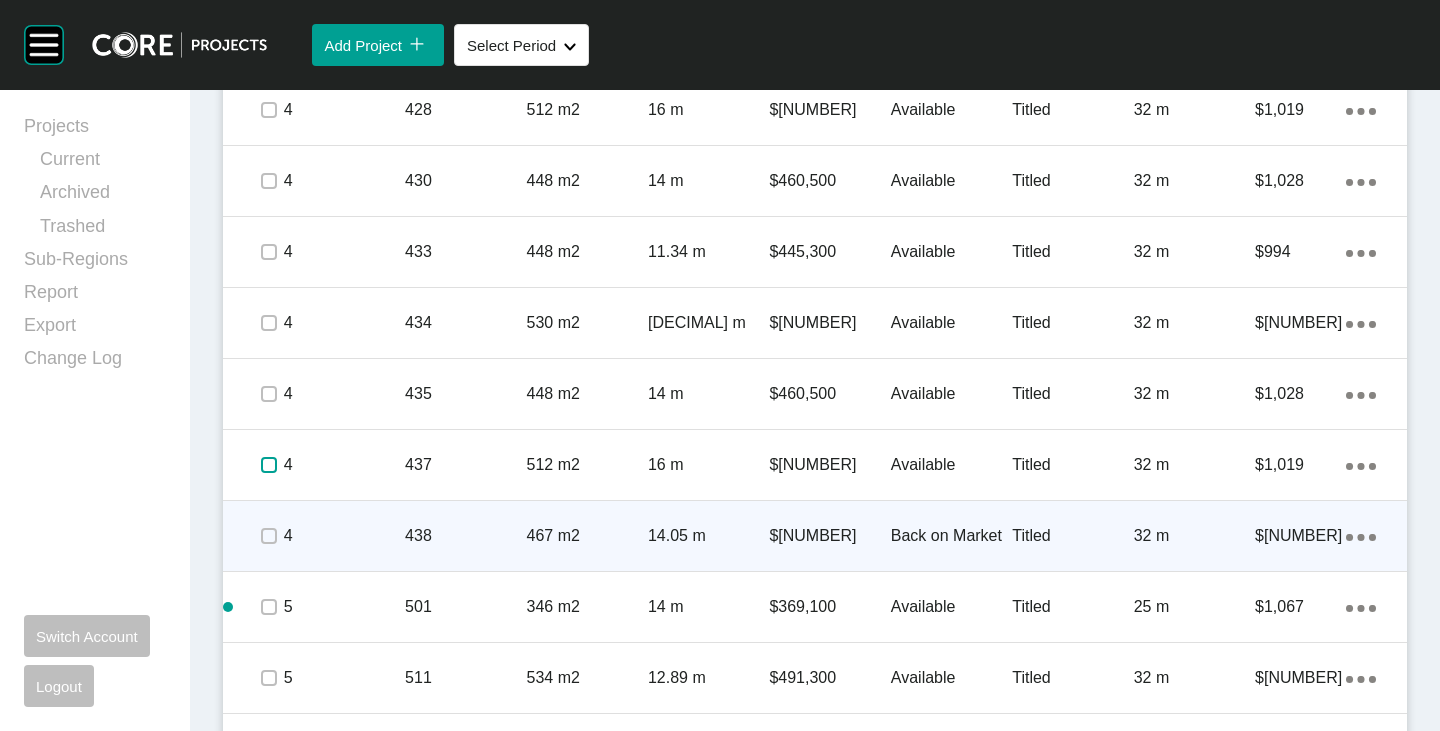 scroll, scrollTop: 2325, scrollLeft: 0, axis: vertical 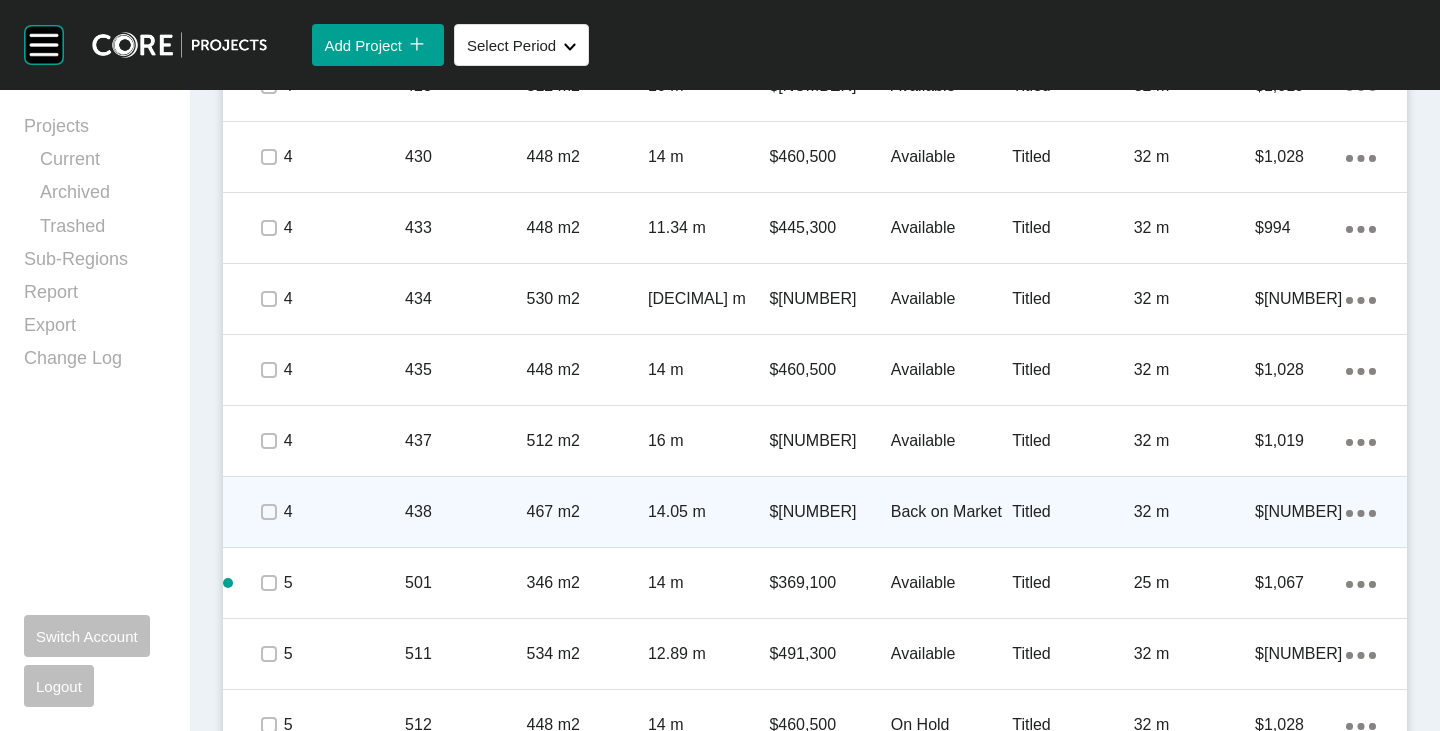 click at bounding box center [268, 512] 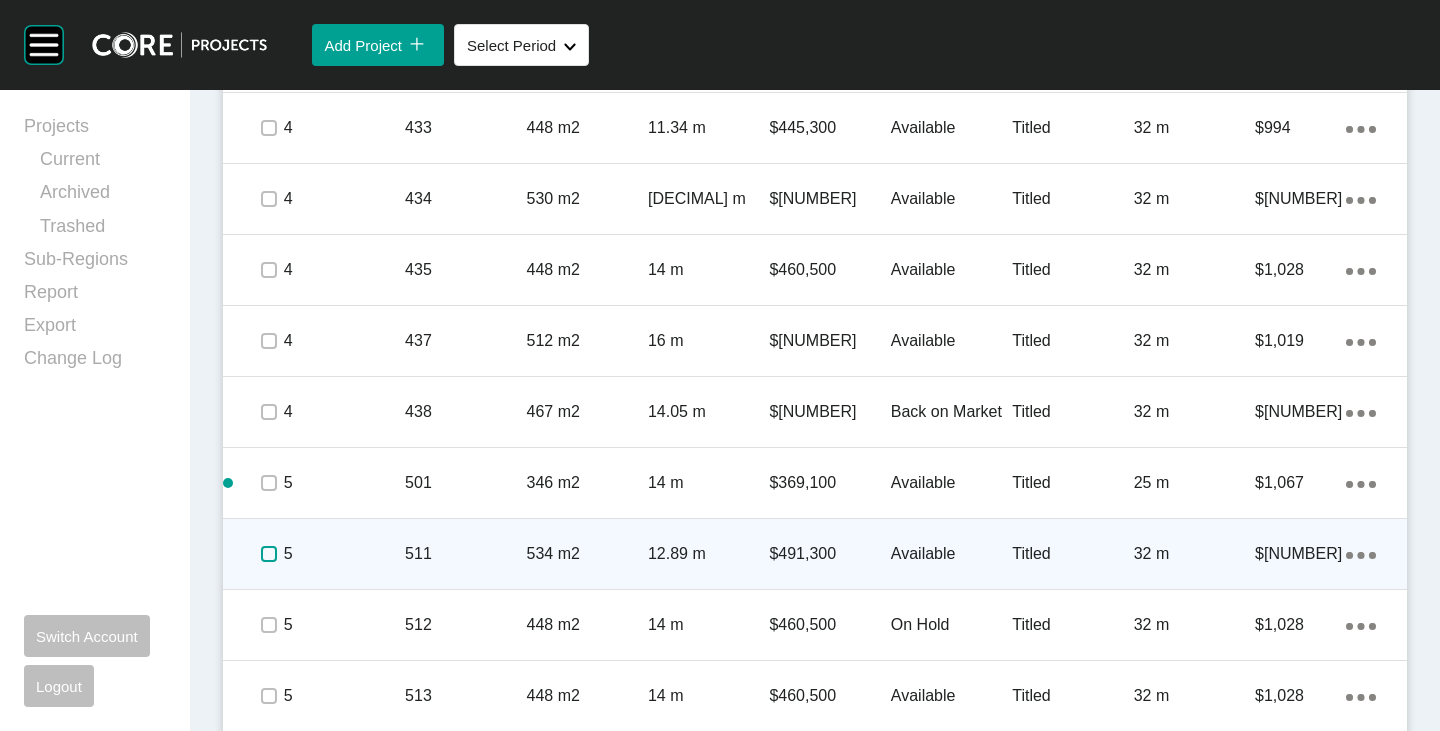 click at bounding box center [269, 554] 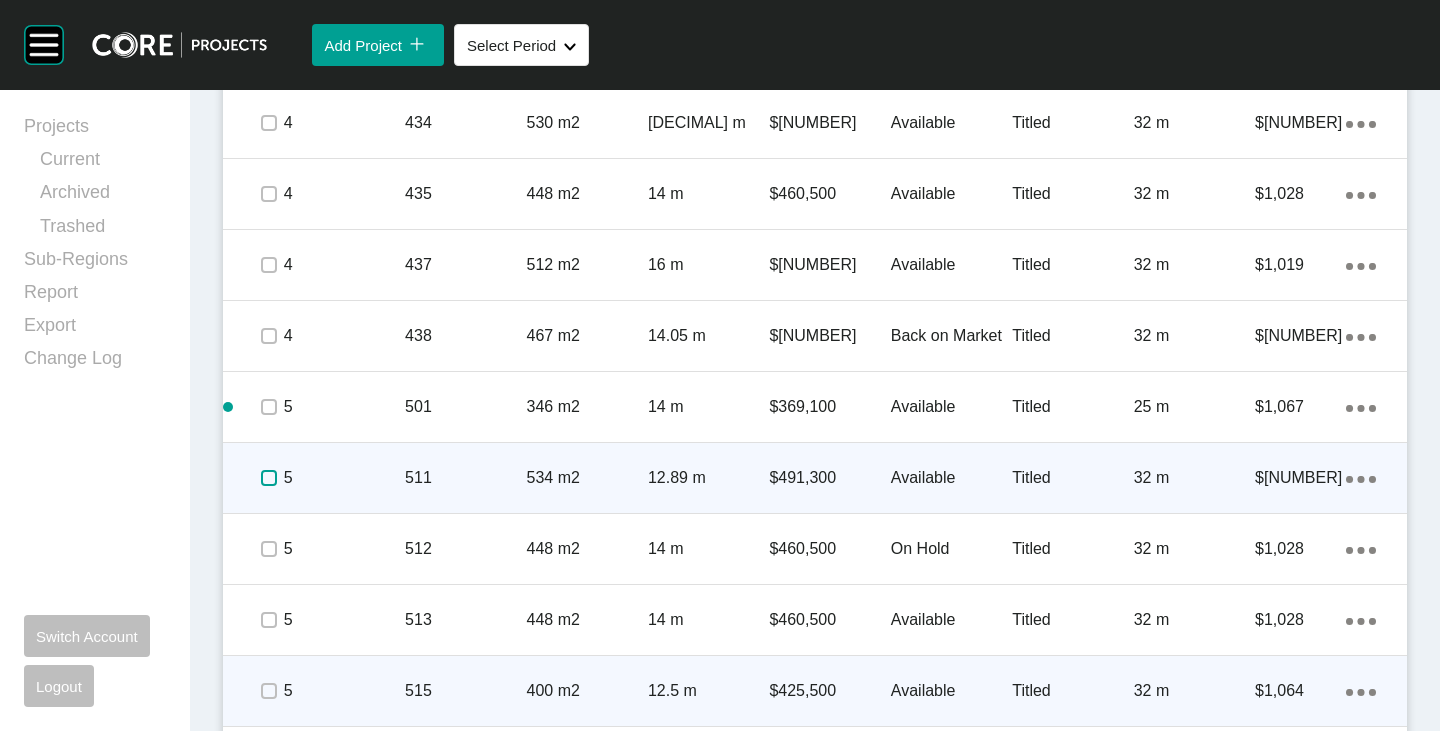 scroll, scrollTop: 2525, scrollLeft: 0, axis: vertical 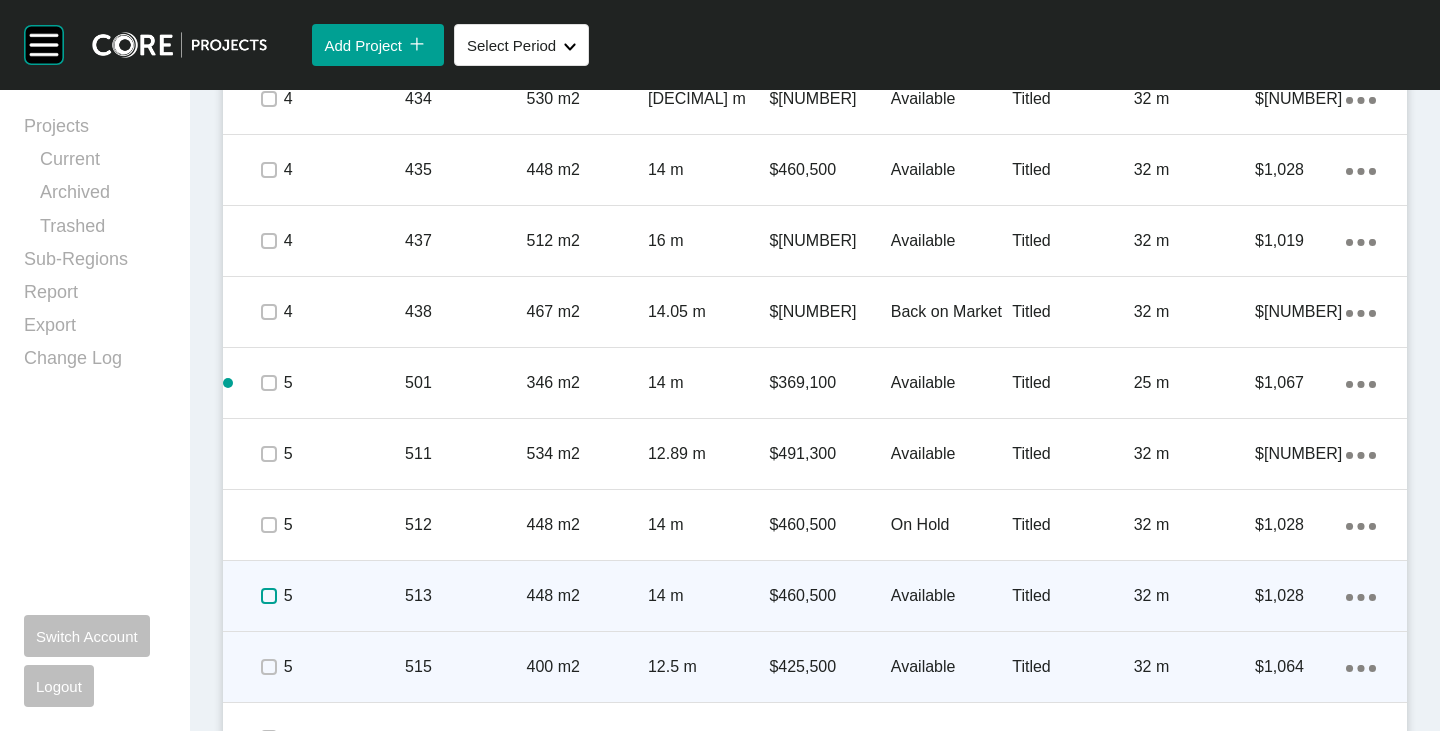 click at bounding box center [269, 596] 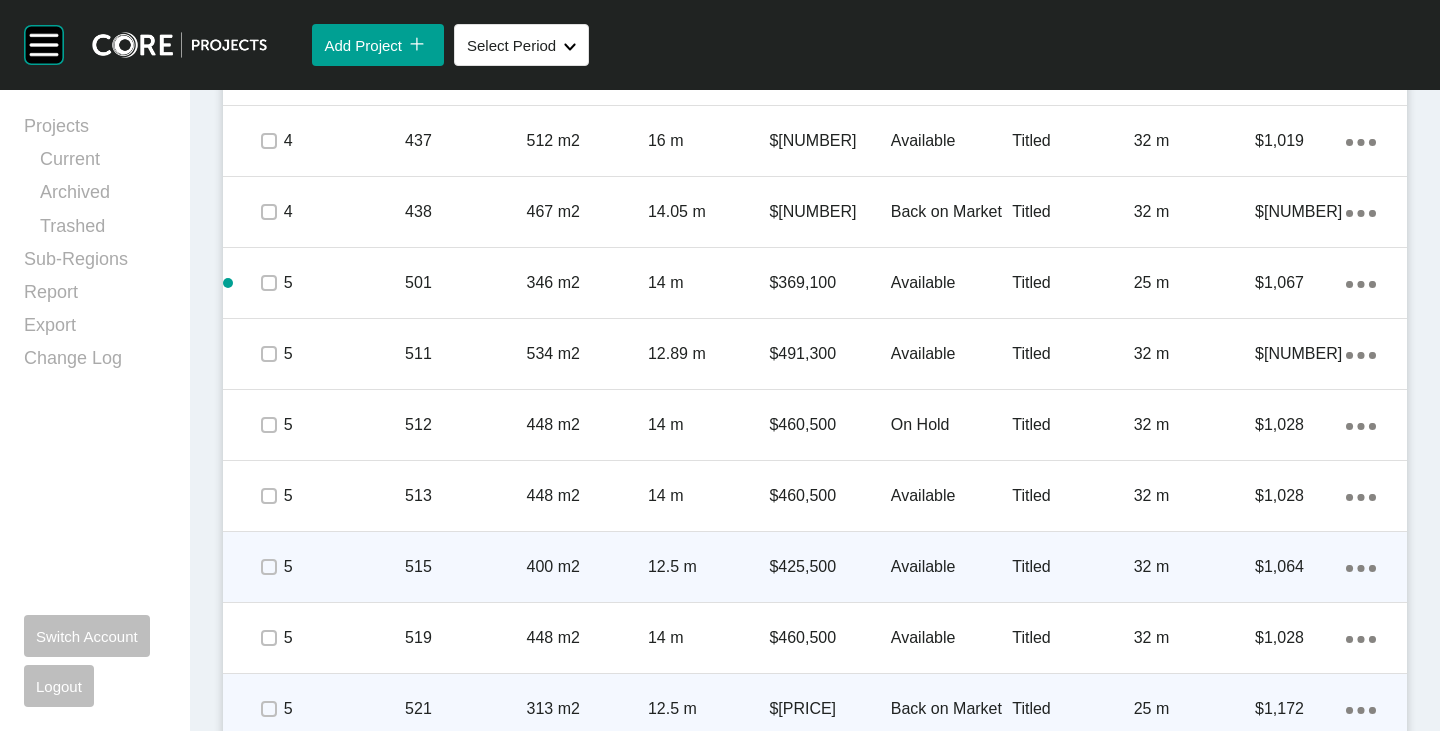 click at bounding box center (268, 567) 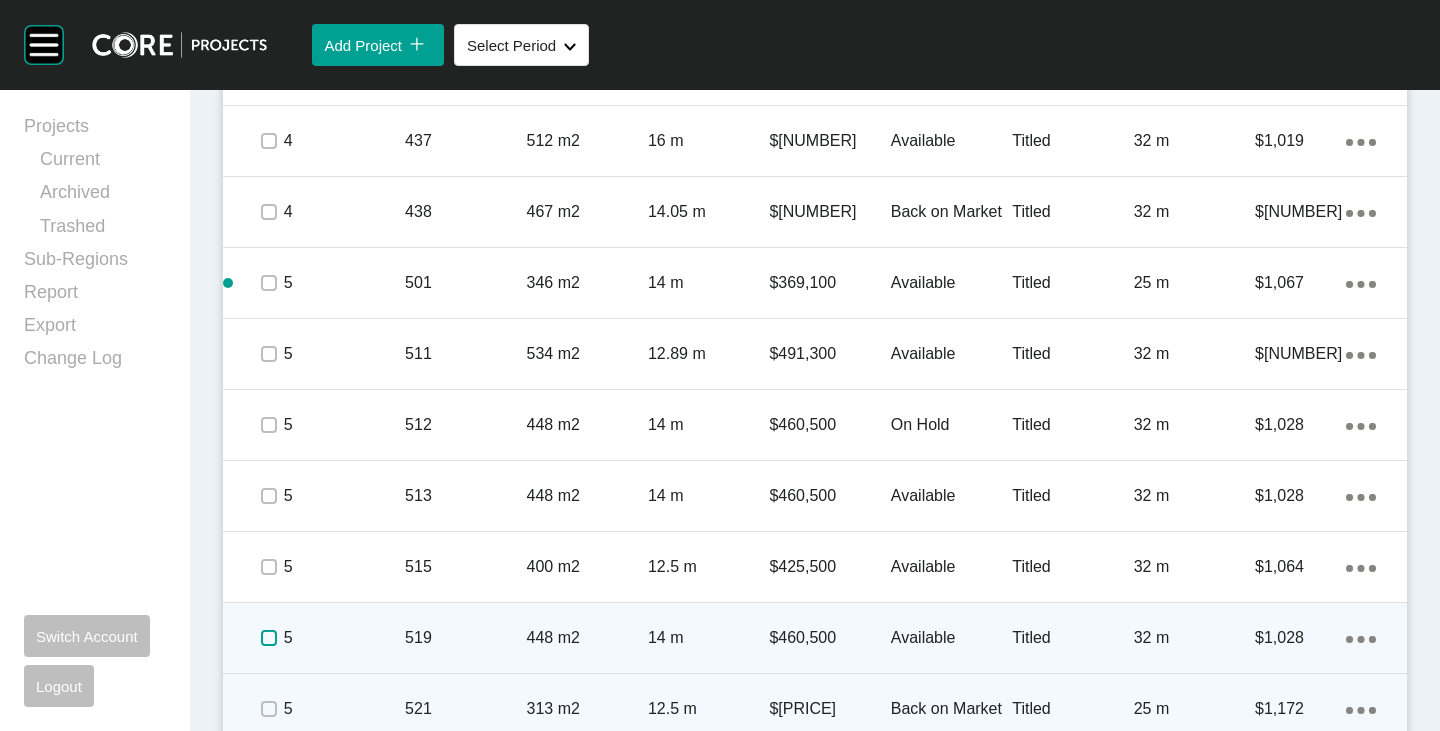 click at bounding box center (269, 638) 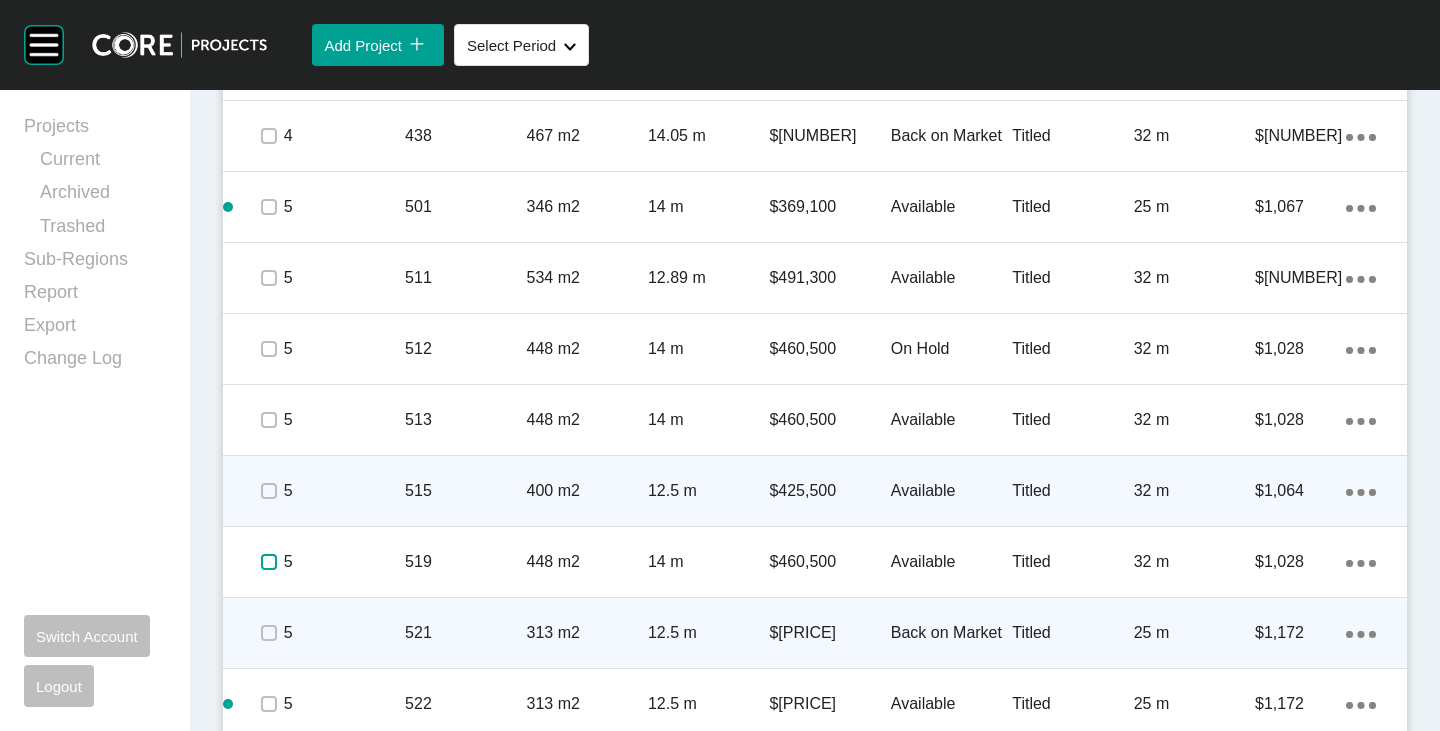 scroll, scrollTop: 2725, scrollLeft: 0, axis: vertical 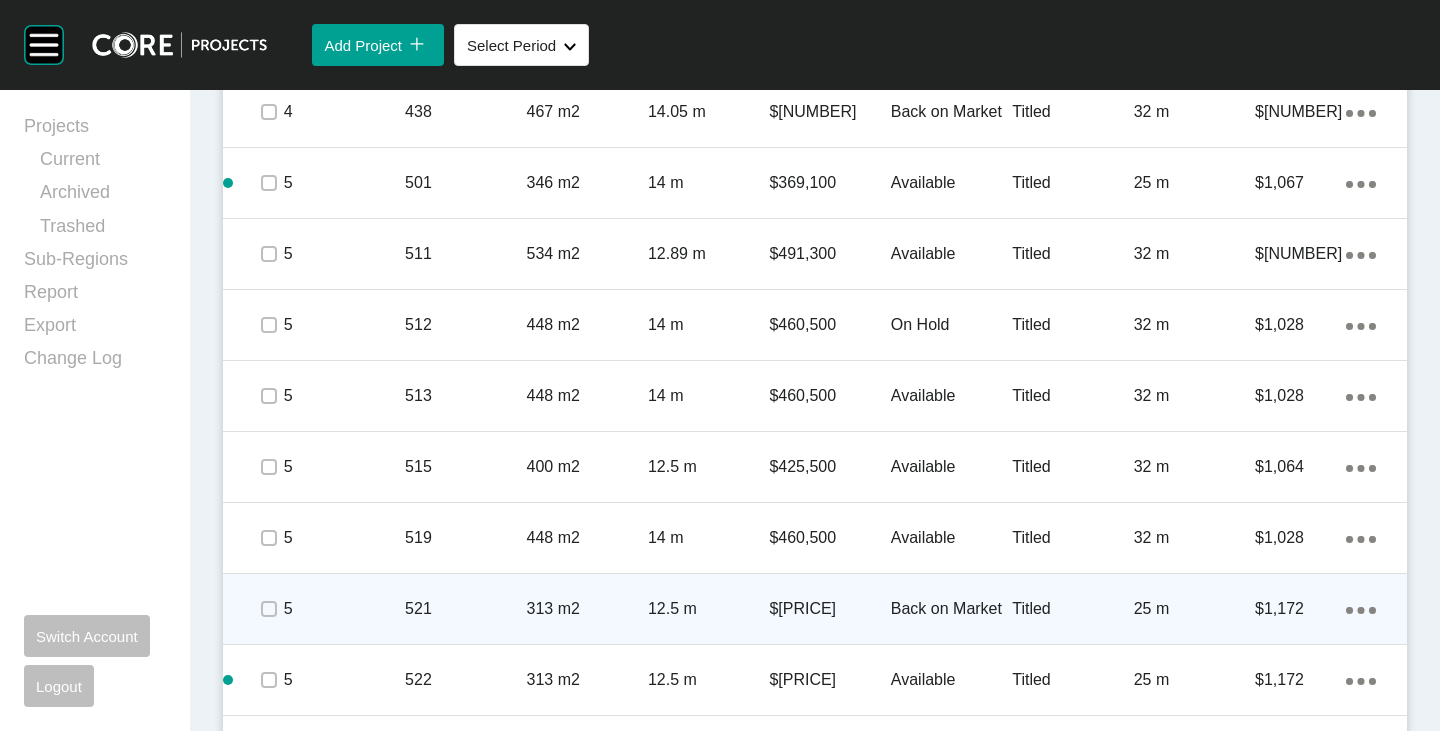 click on "5" at bounding box center [344, 609] 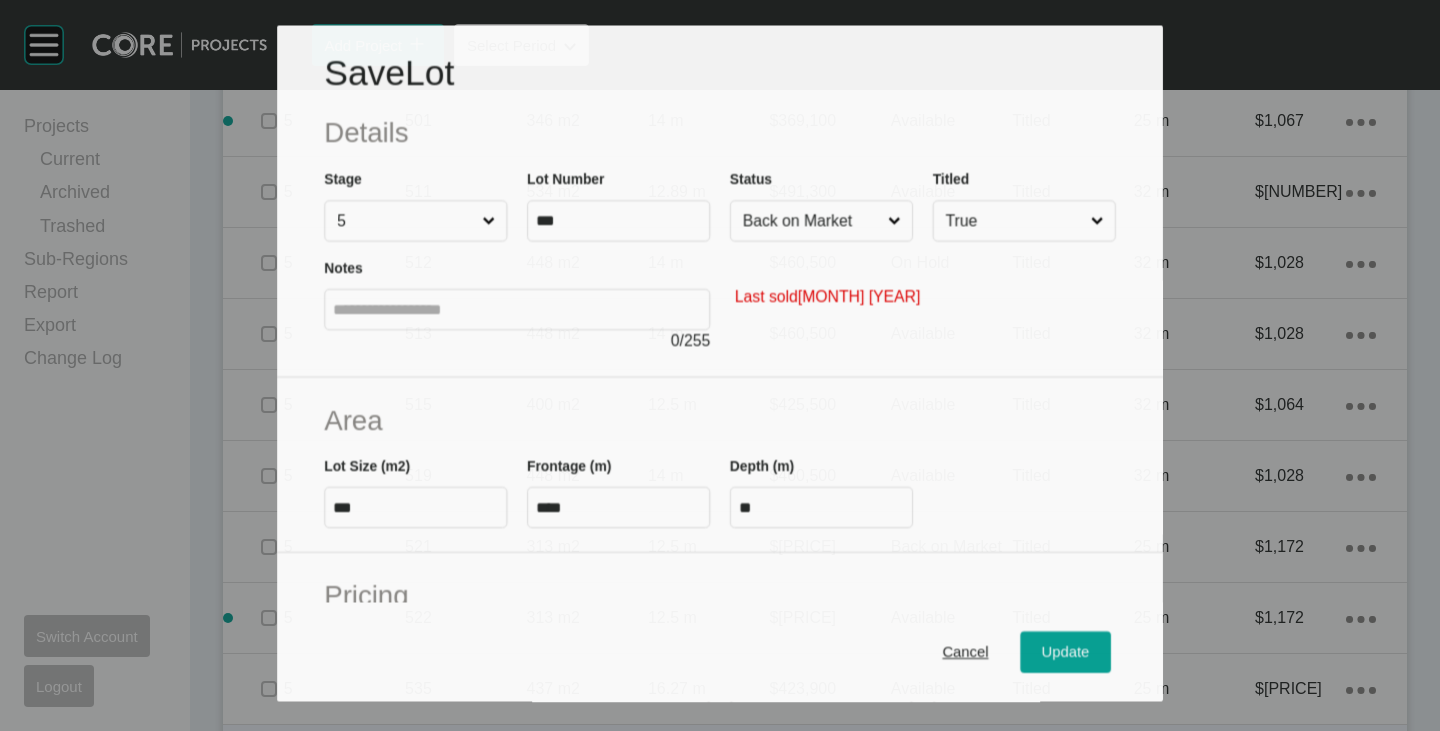 scroll, scrollTop: 2663, scrollLeft: 0, axis: vertical 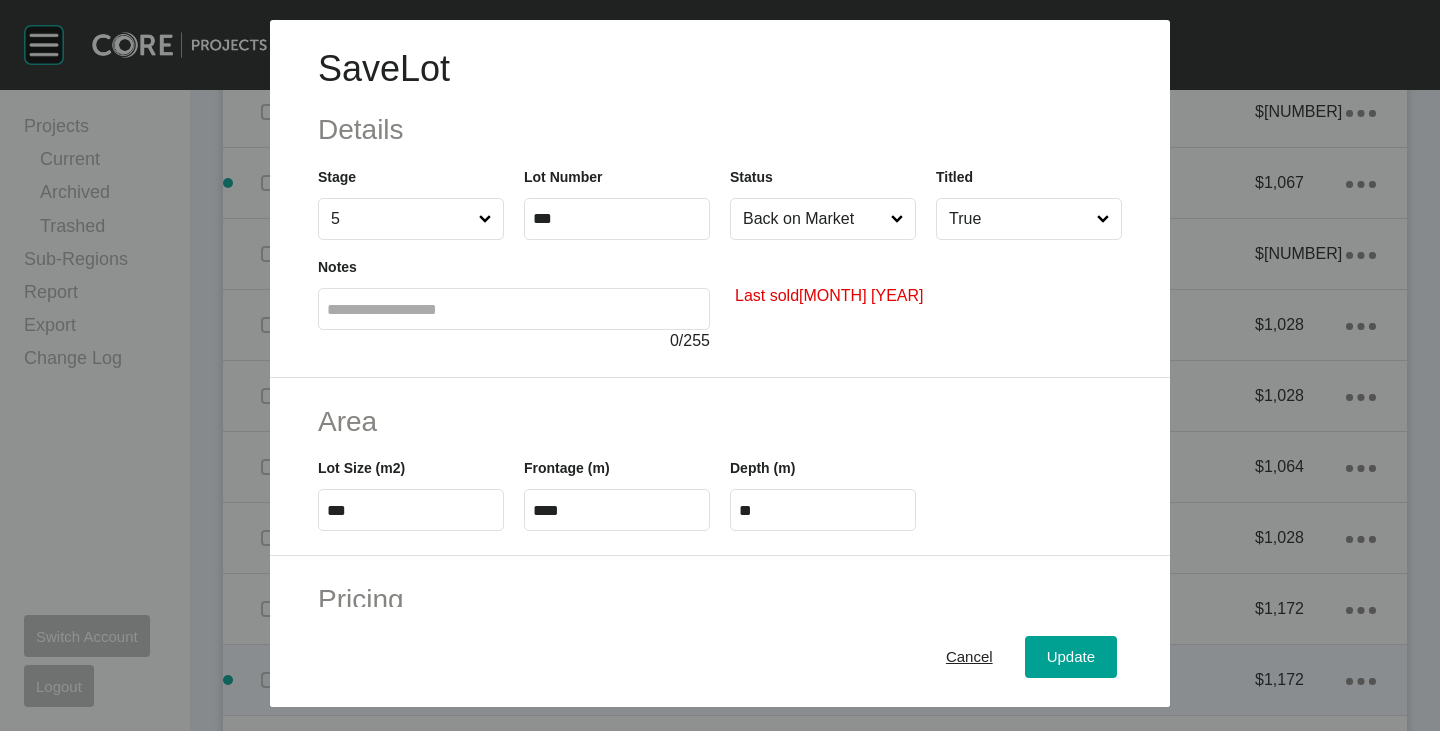 click on "Cancel" at bounding box center (969, 657) 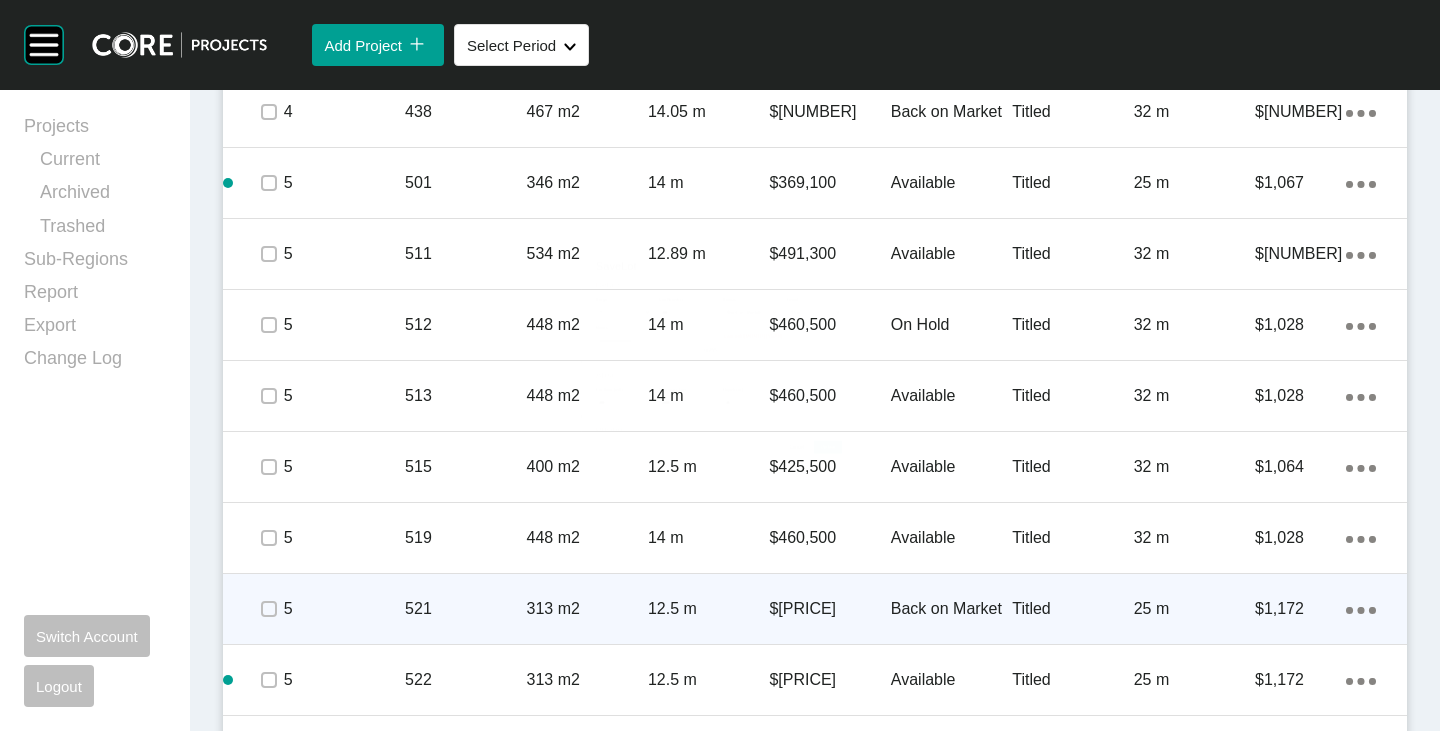 scroll, scrollTop: 2763, scrollLeft: 0, axis: vertical 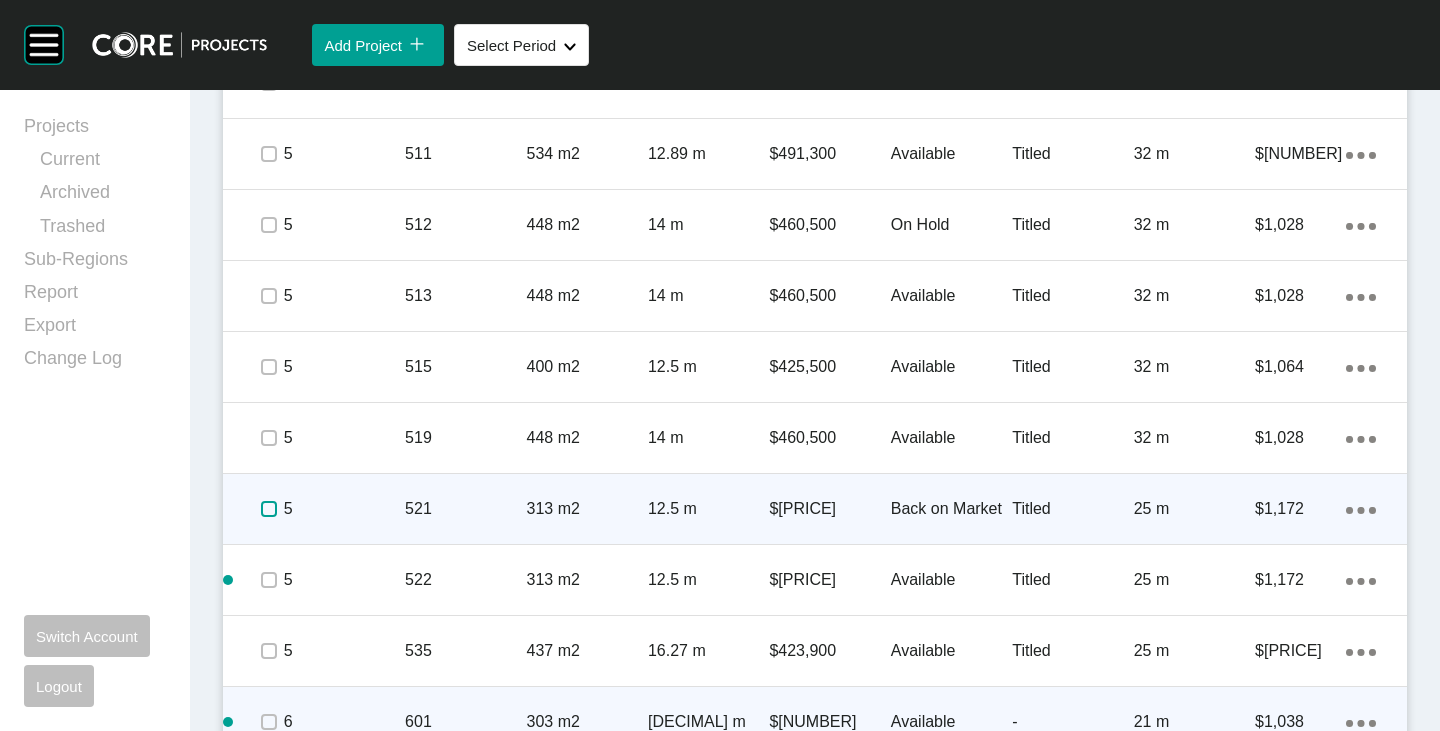 click at bounding box center (269, 509) 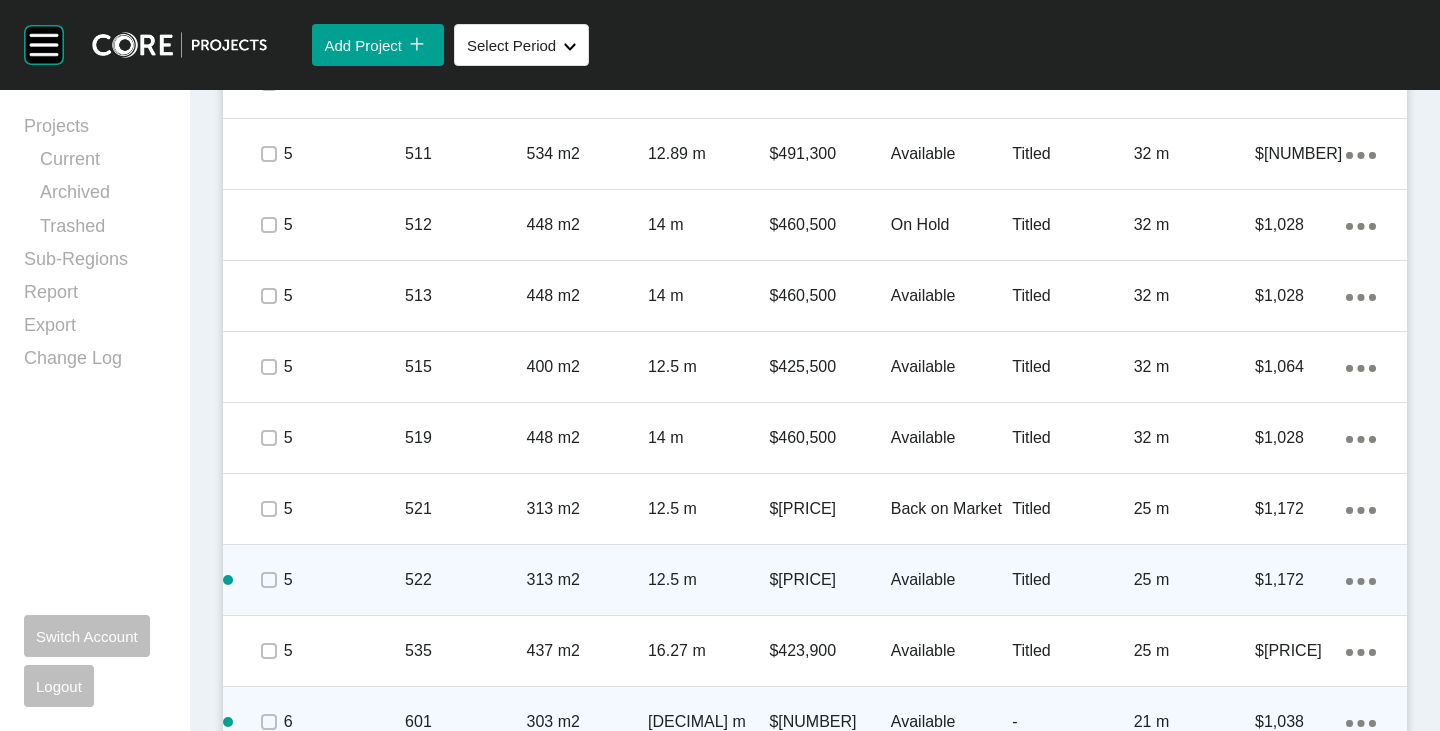 click at bounding box center (268, 580) 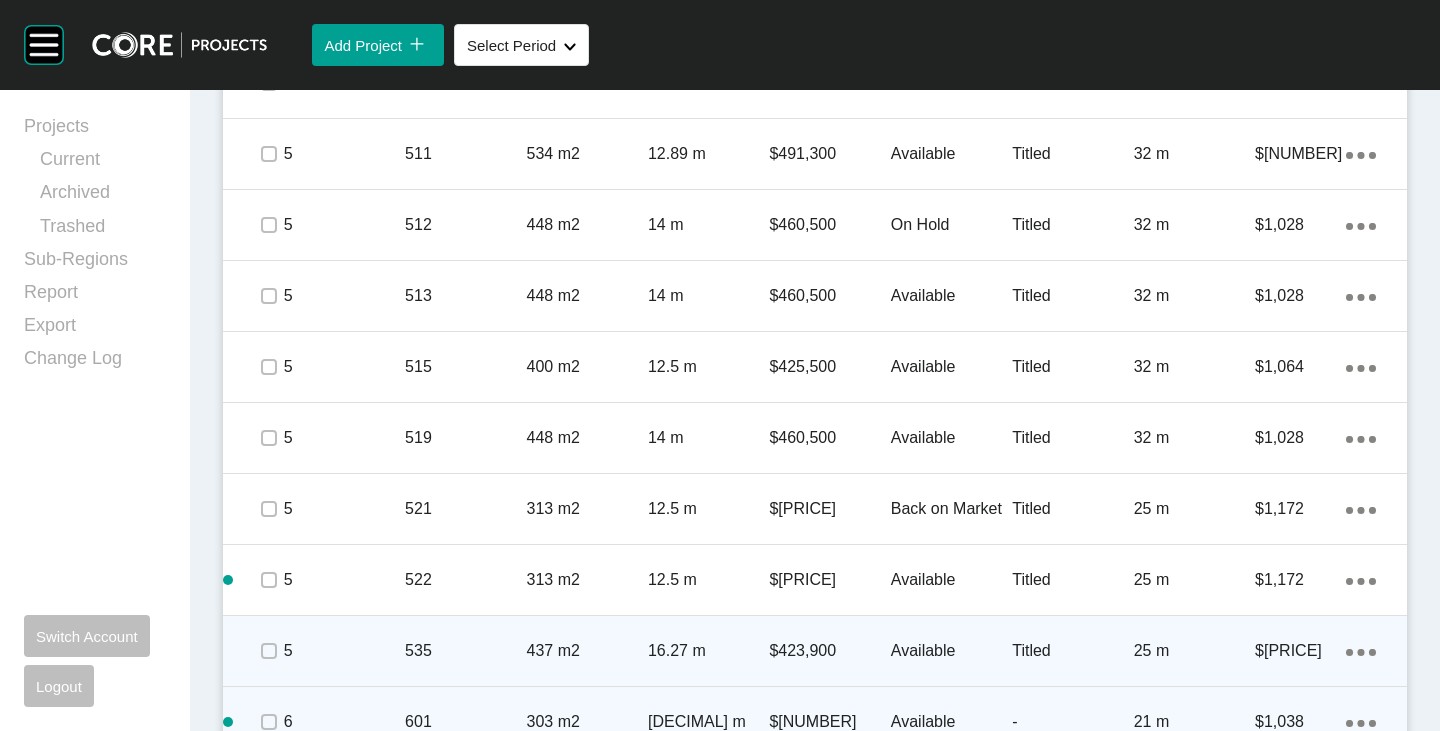 click at bounding box center (268, 651) 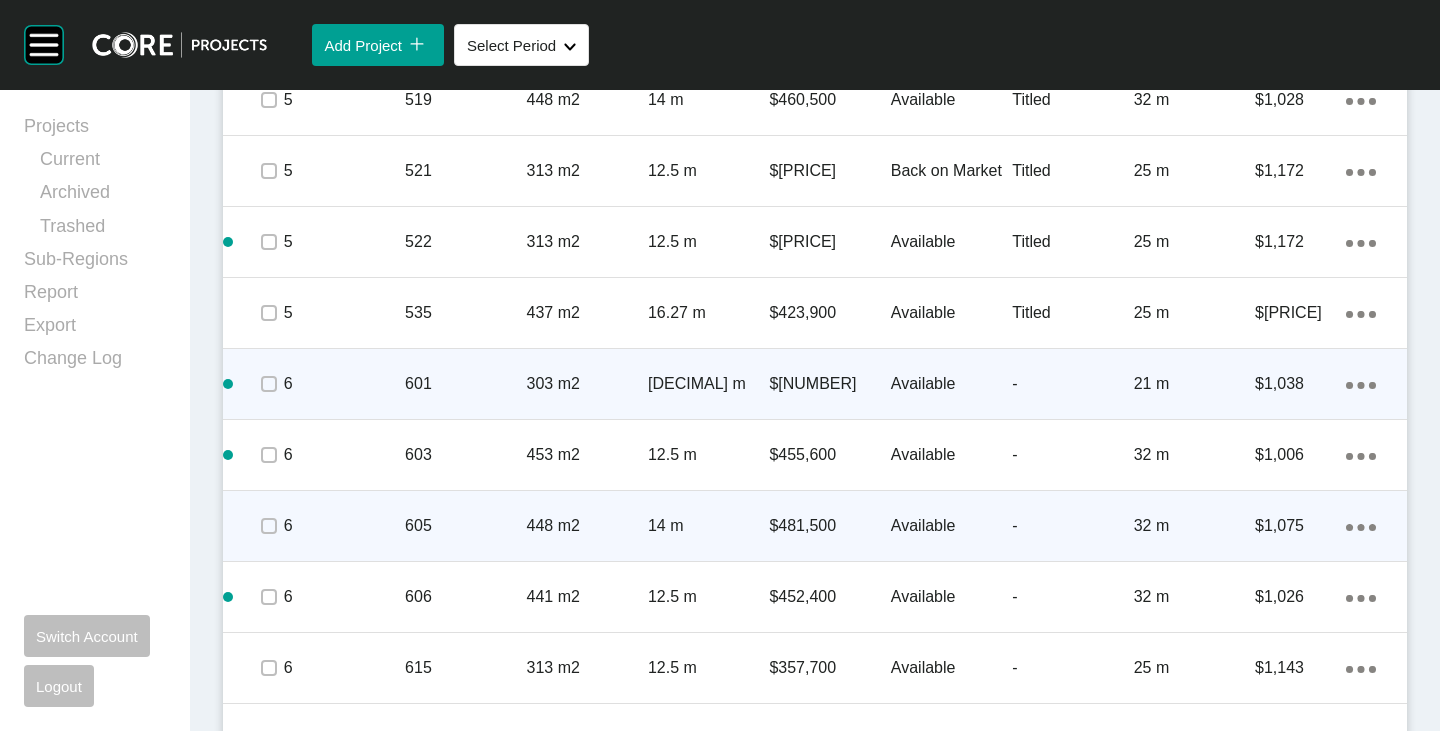 scroll, scrollTop: 3263, scrollLeft: 0, axis: vertical 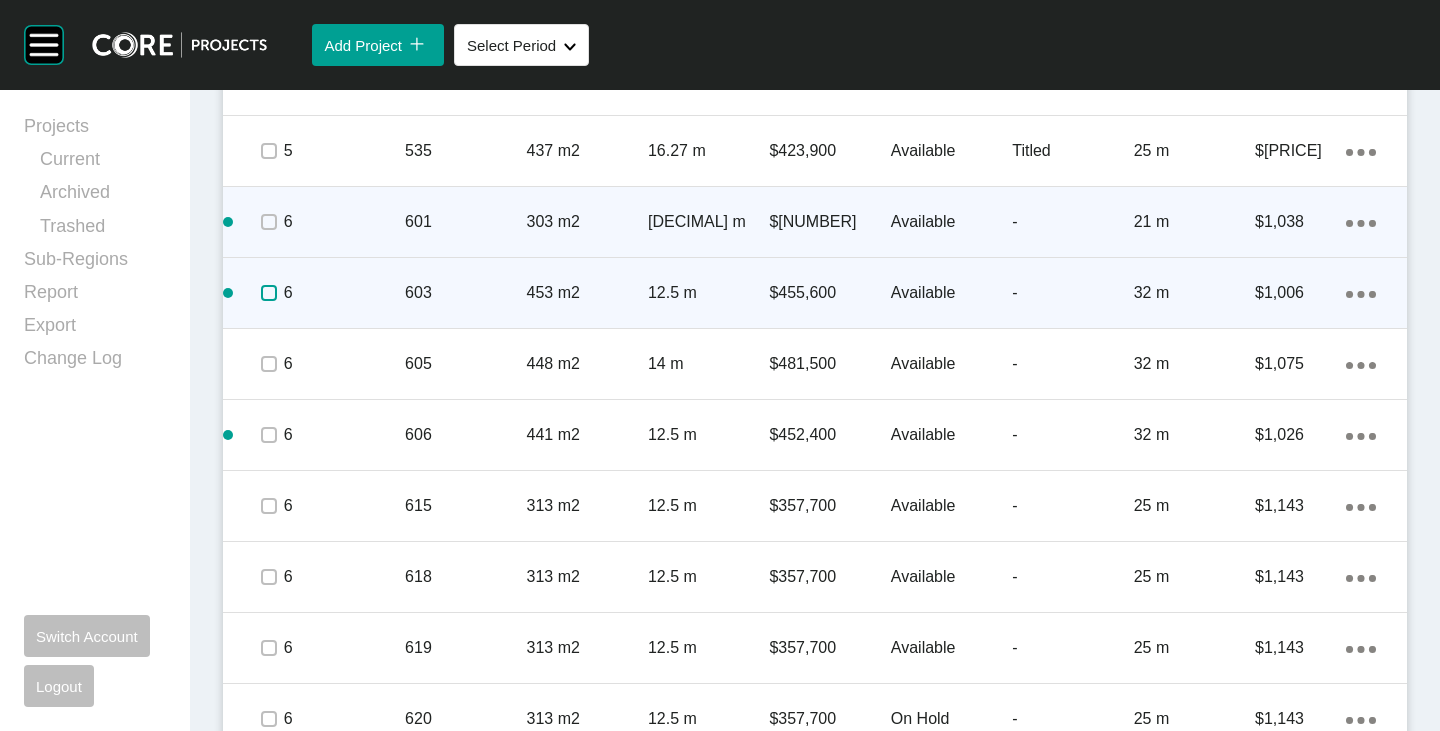 drag, startPoint x: 262, startPoint y: 300, endPoint x: 256, endPoint y: 328, distance: 28.635643 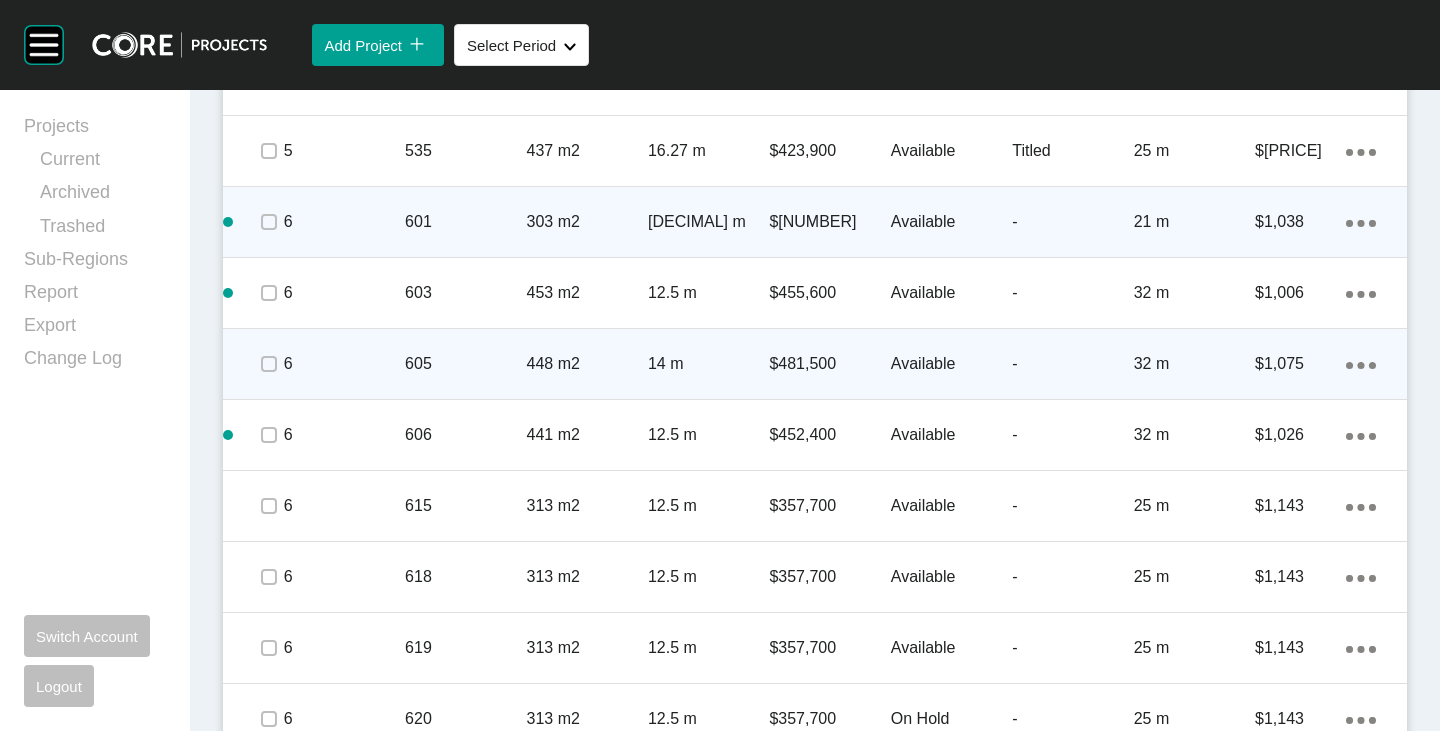 click at bounding box center [268, 364] 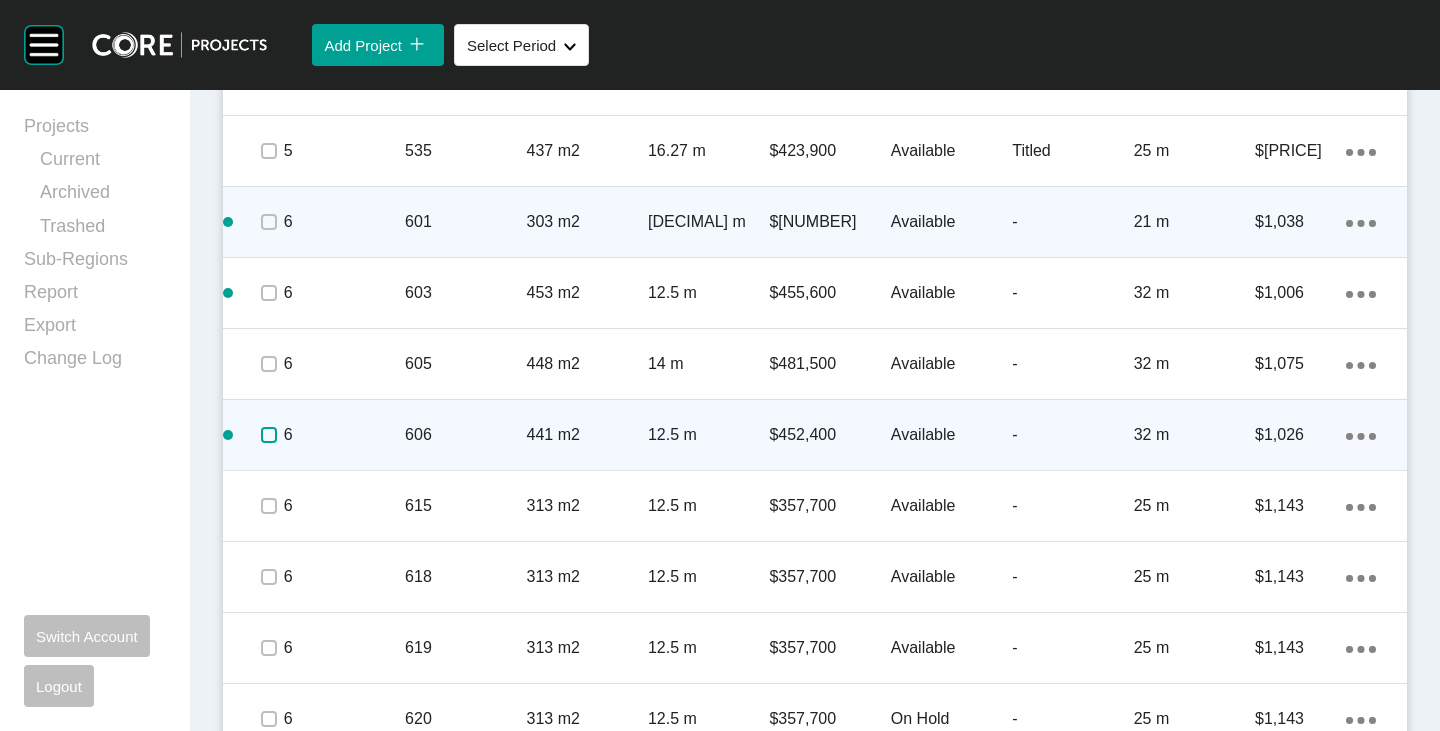 click at bounding box center [269, 435] 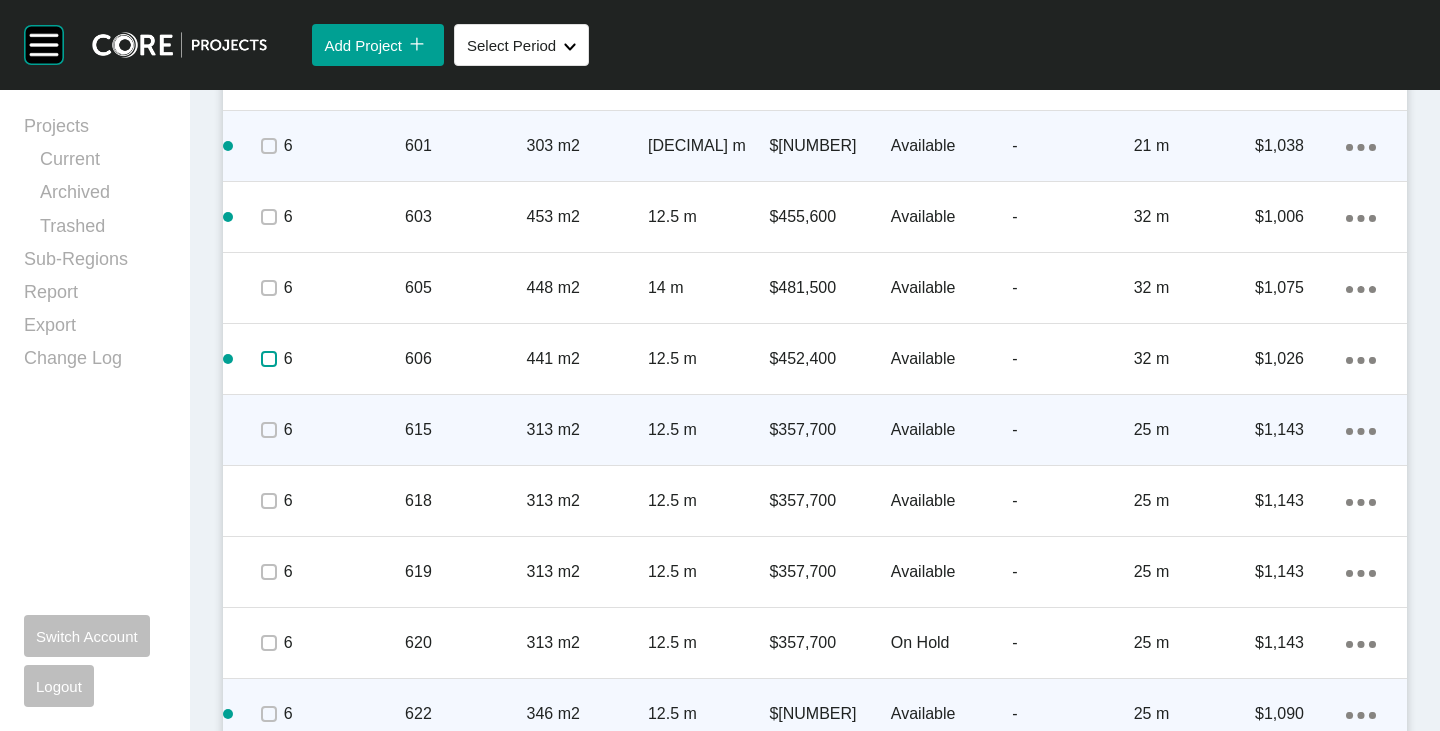 scroll, scrollTop: 3363, scrollLeft: 0, axis: vertical 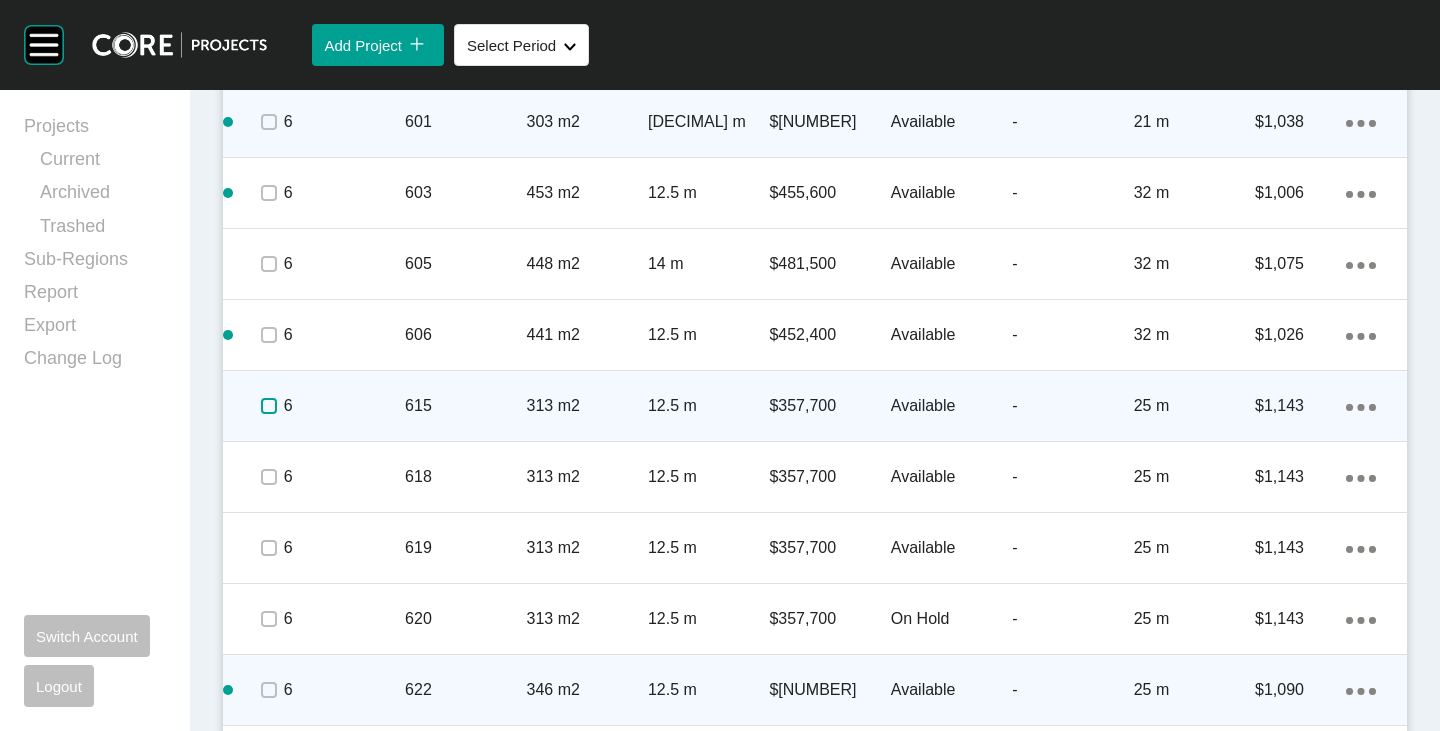 click at bounding box center (269, 406) 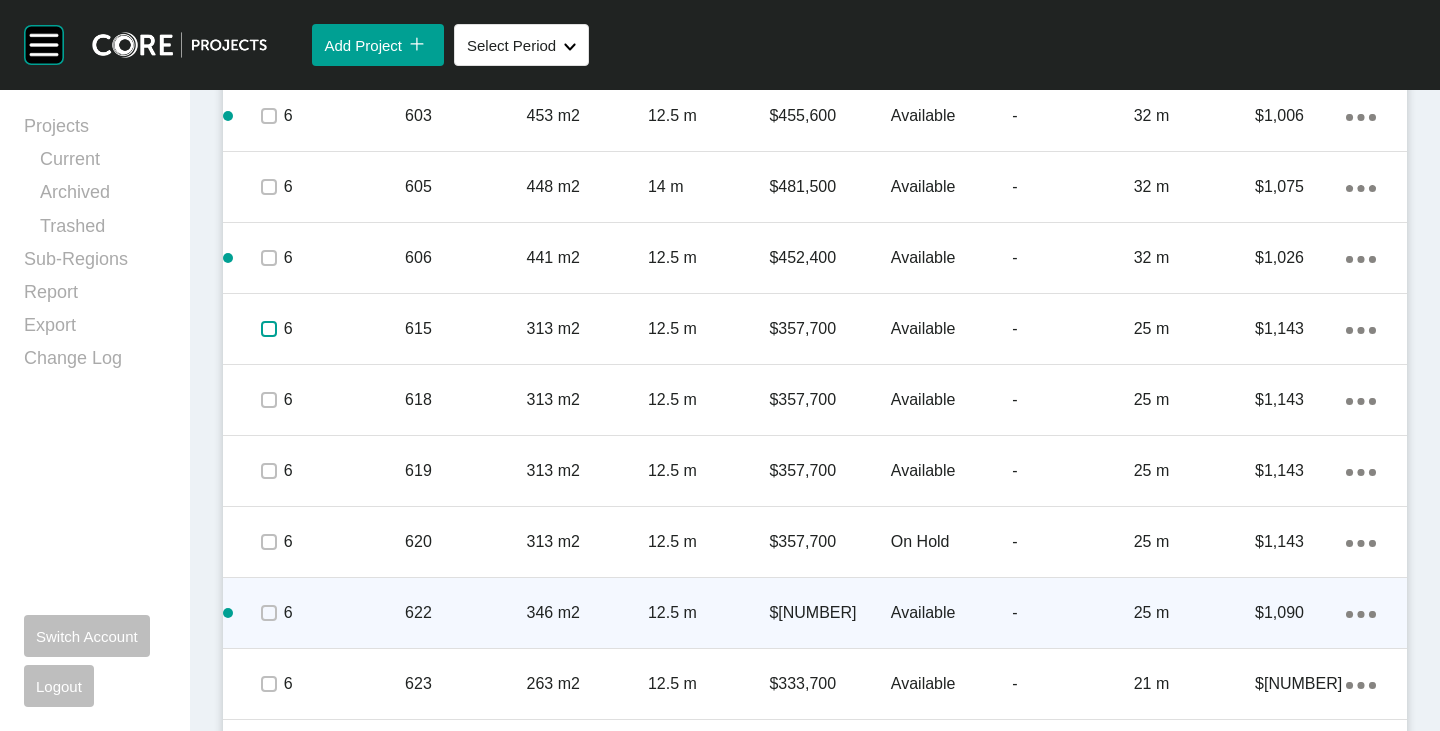 scroll, scrollTop: 3463, scrollLeft: 0, axis: vertical 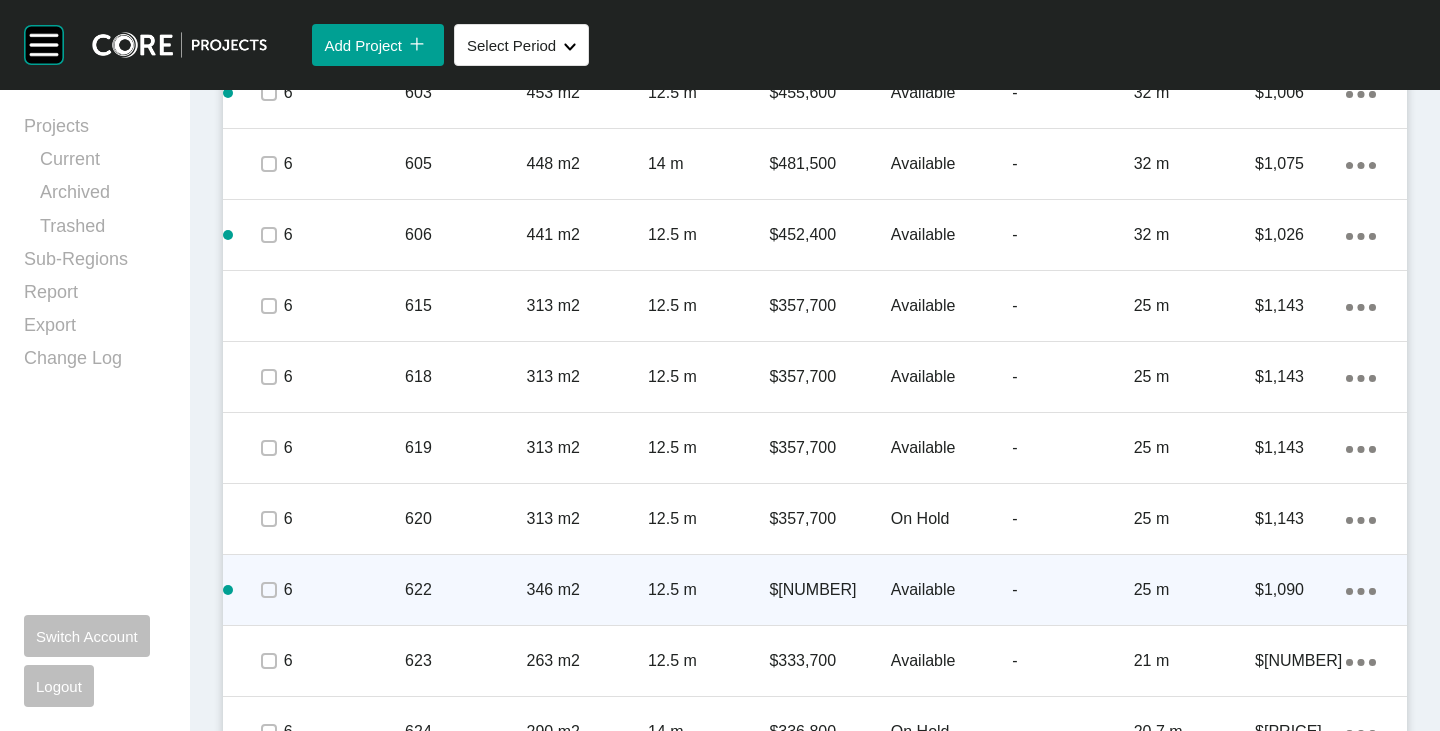 click at bounding box center [268, 590] 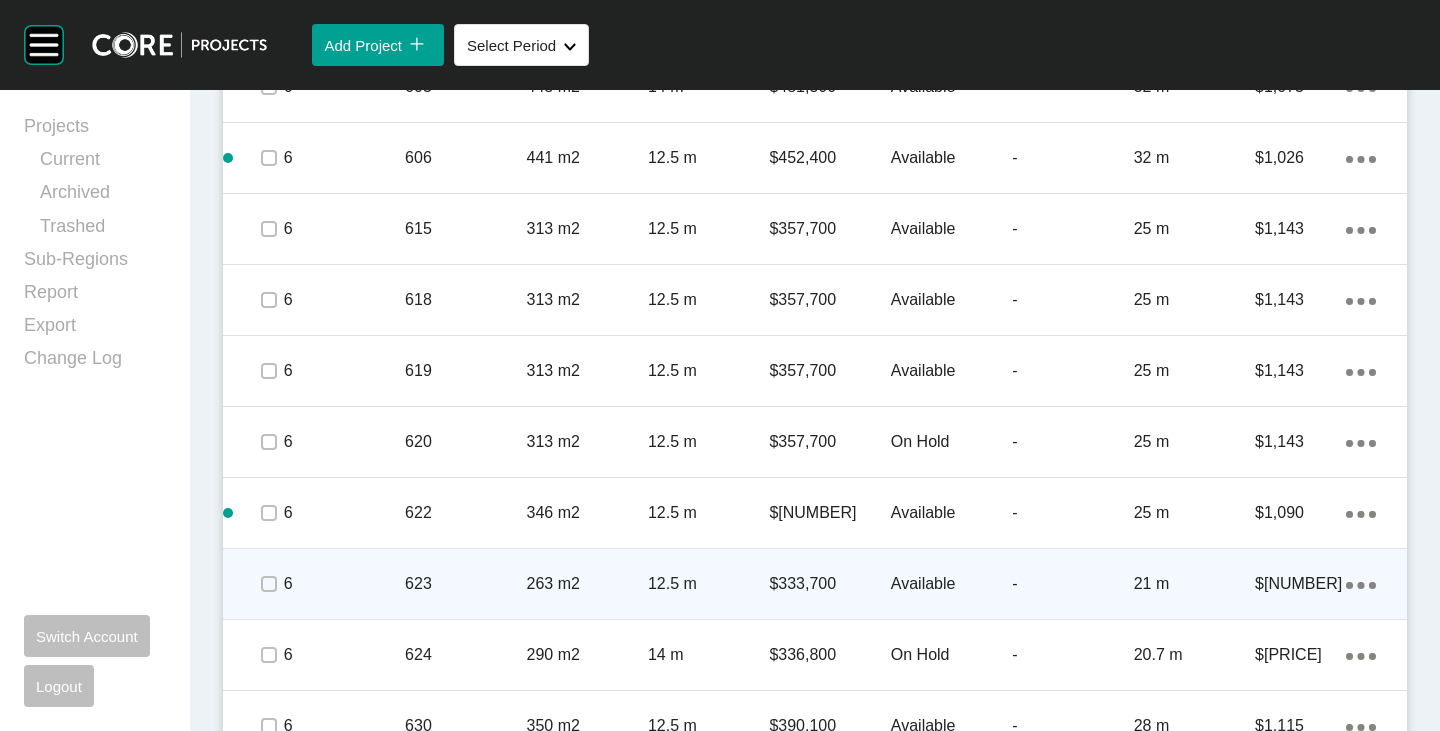 scroll, scrollTop: 3563, scrollLeft: 0, axis: vertical 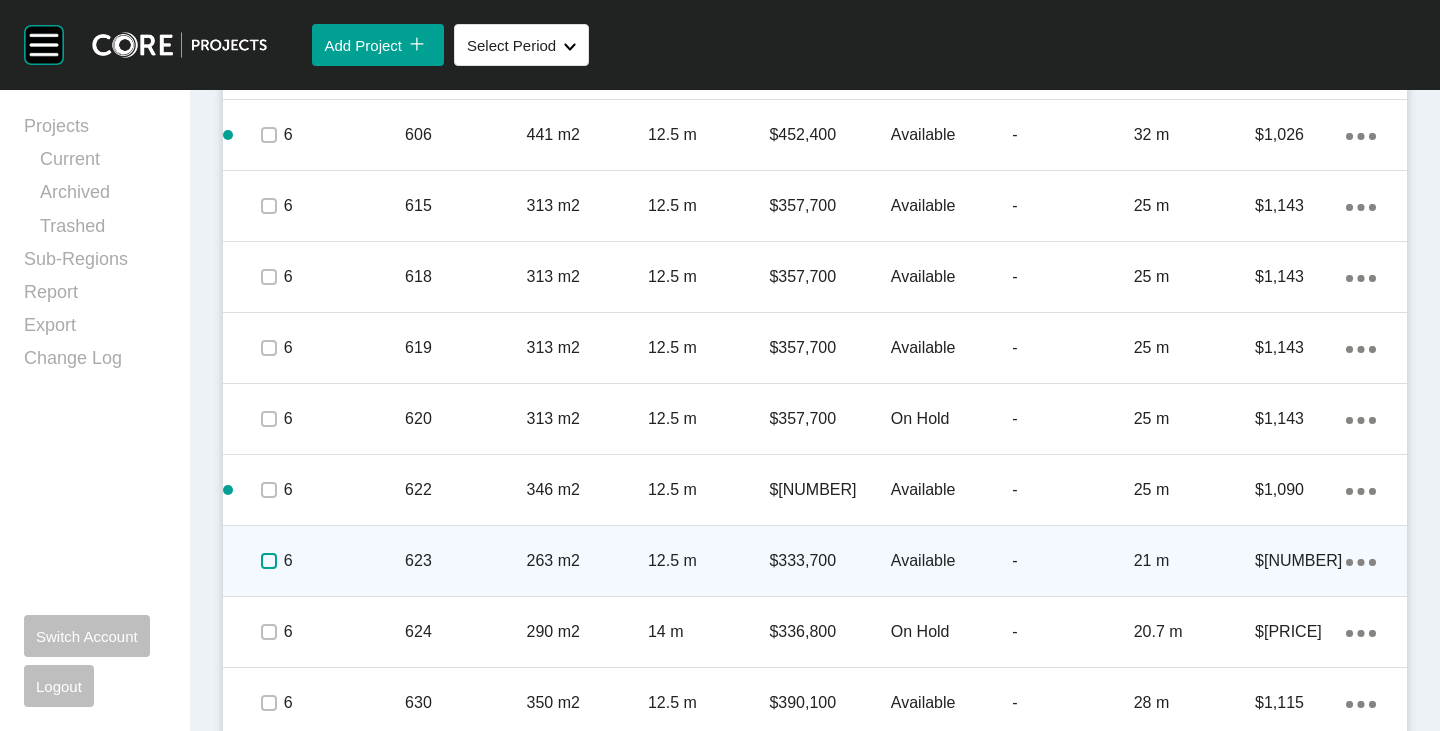 click at bounding box center [269, 561] 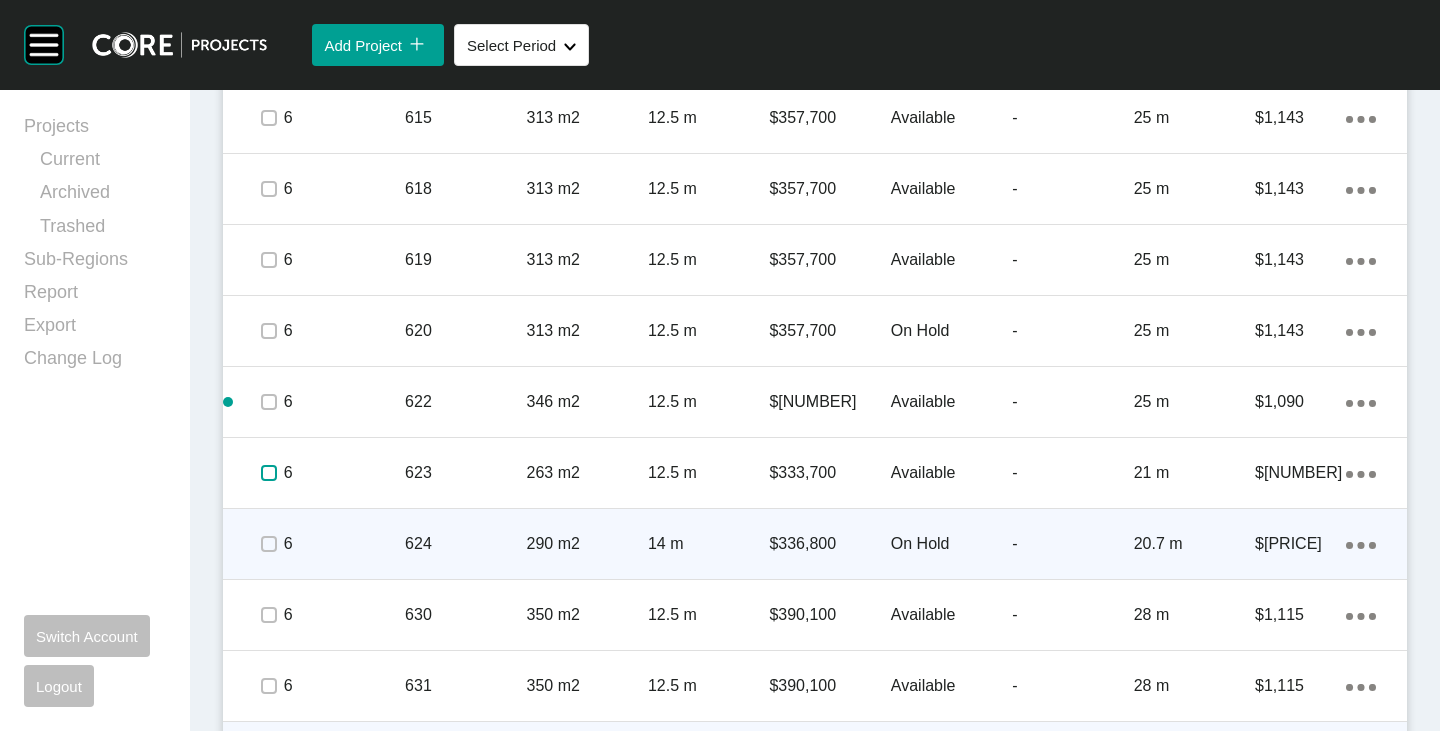 scroll, scrollTop: 3763, scrollLeft: 0, axis: vertical 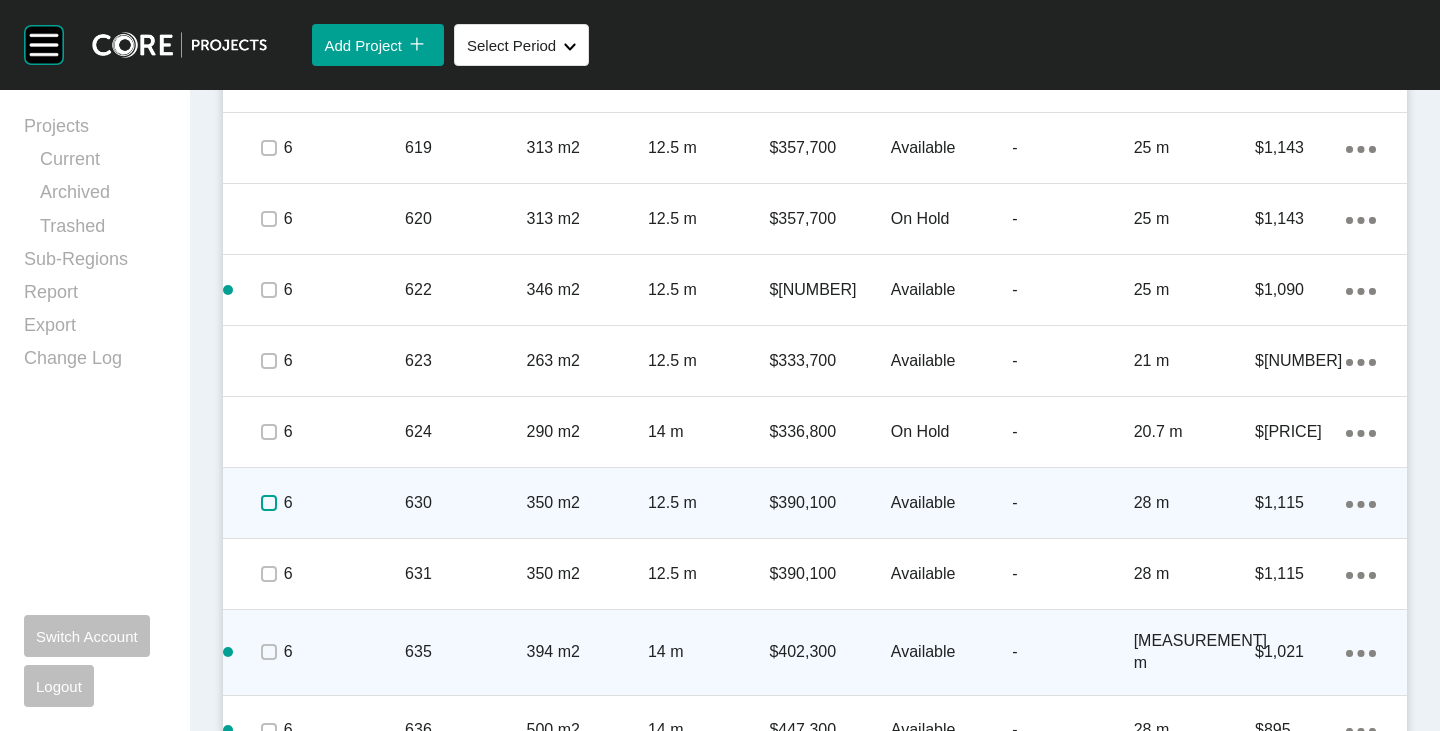 click at bounding box center [269, 503] 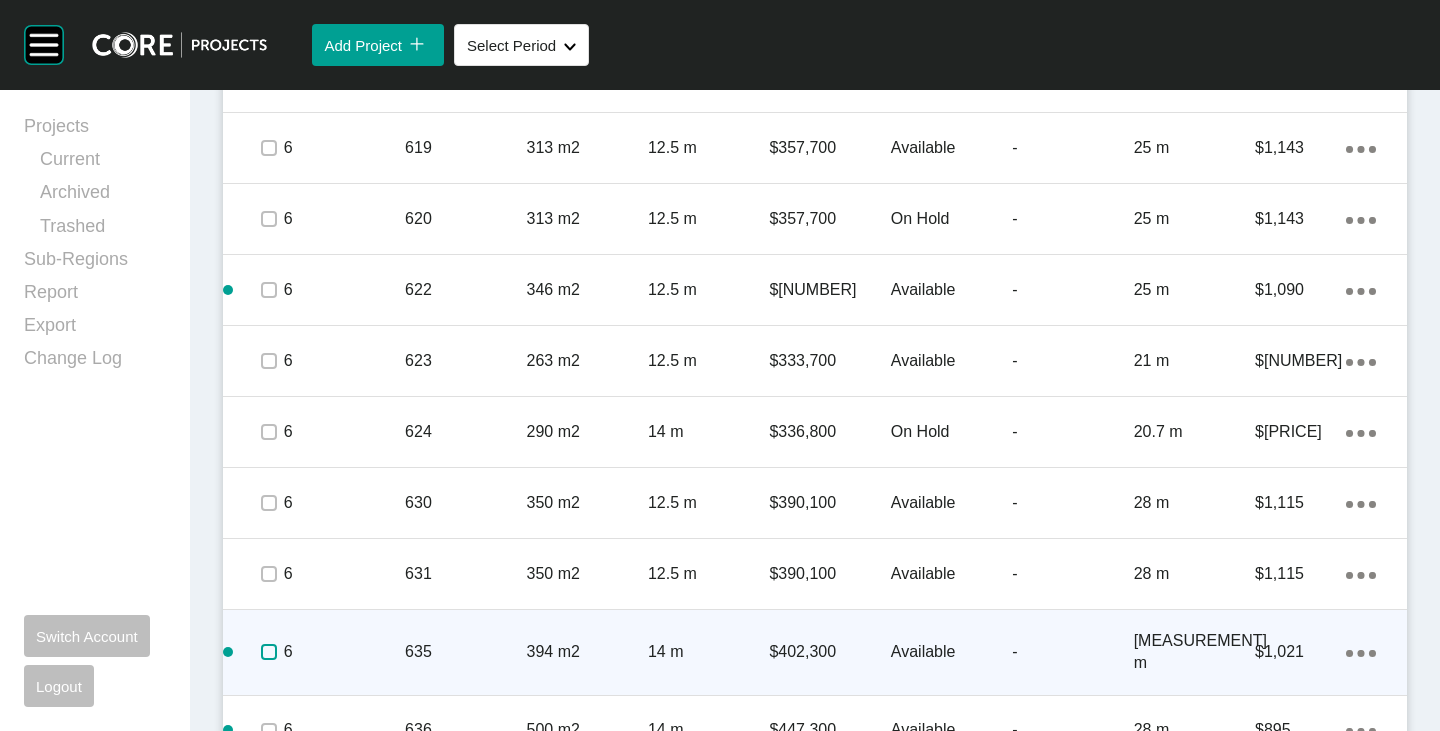 click at bounding box center (269, 652) 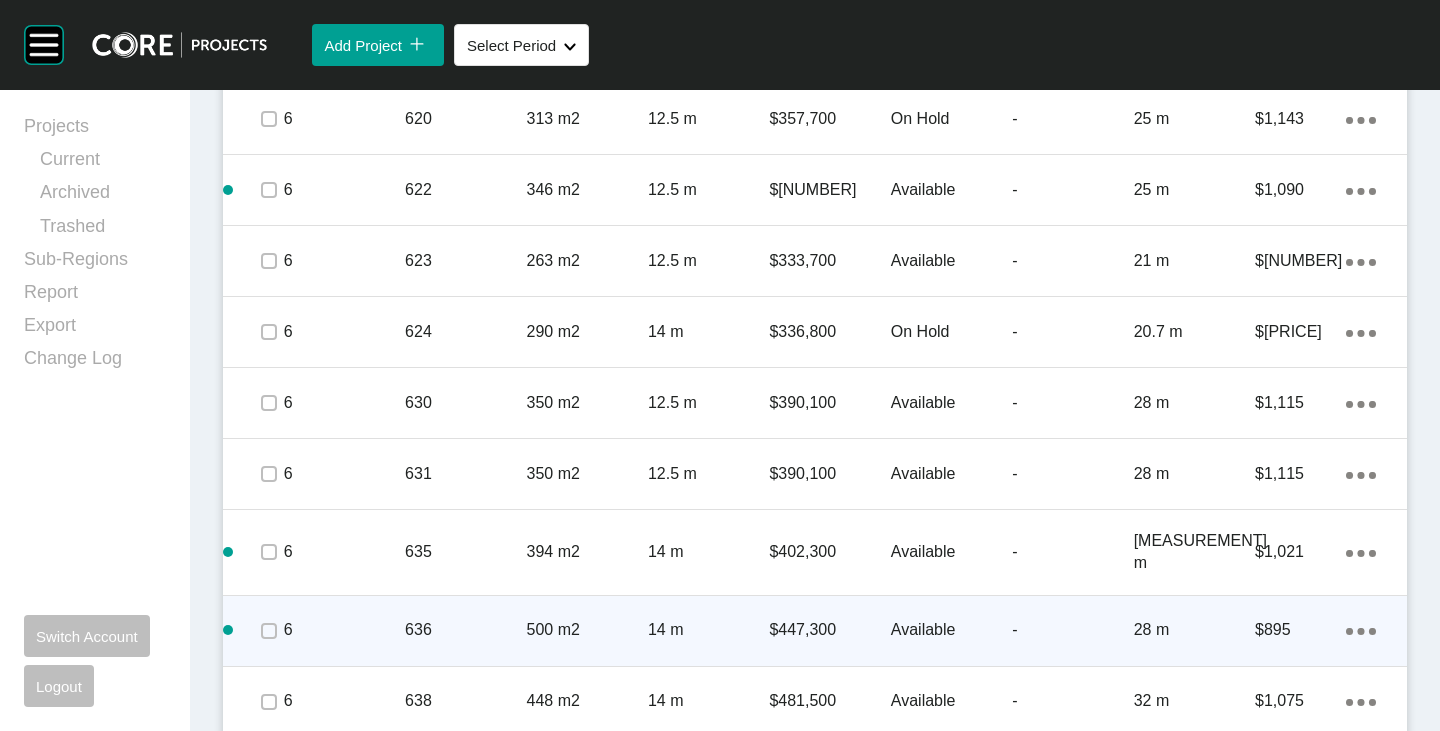 click at bounding box center (268, 631) 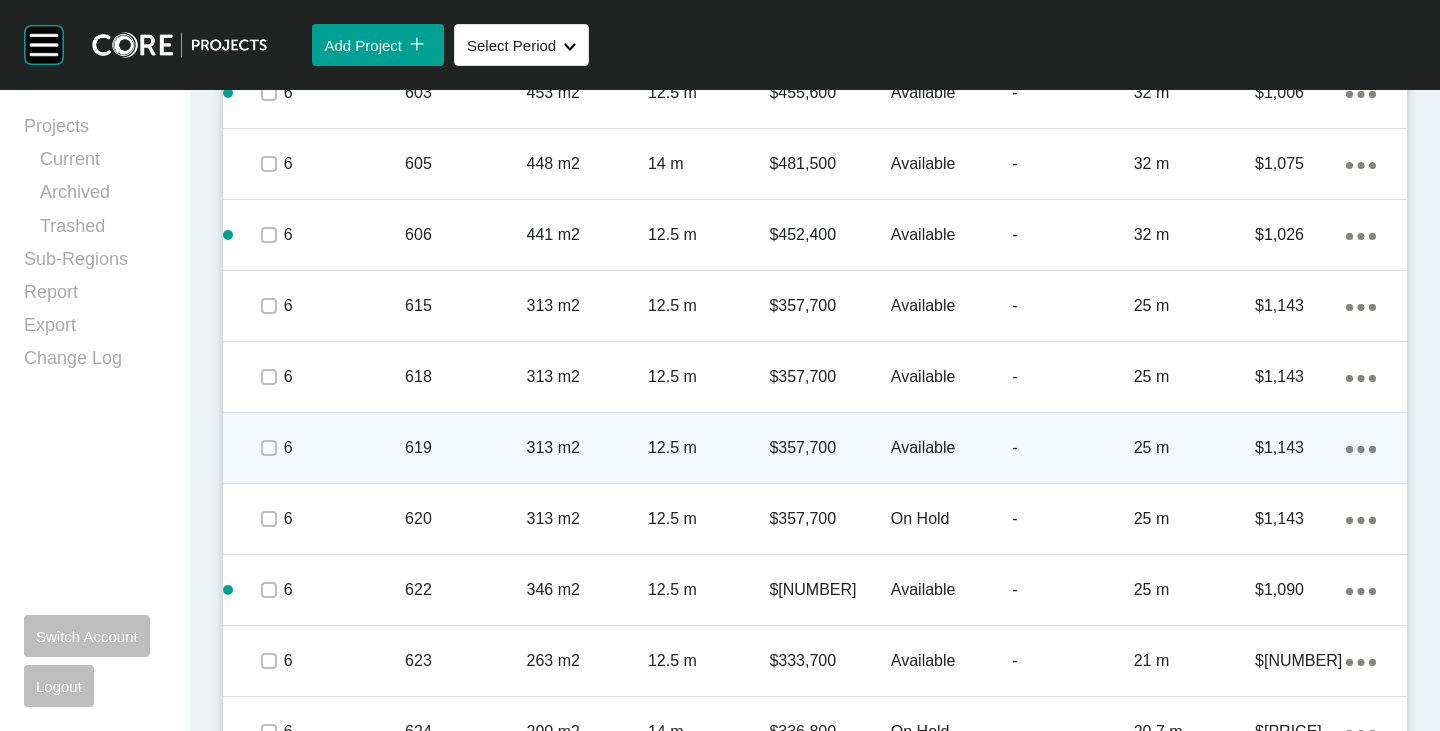 scroll, scrollTop: 3863, scrollLeft: 0, axis: vertical 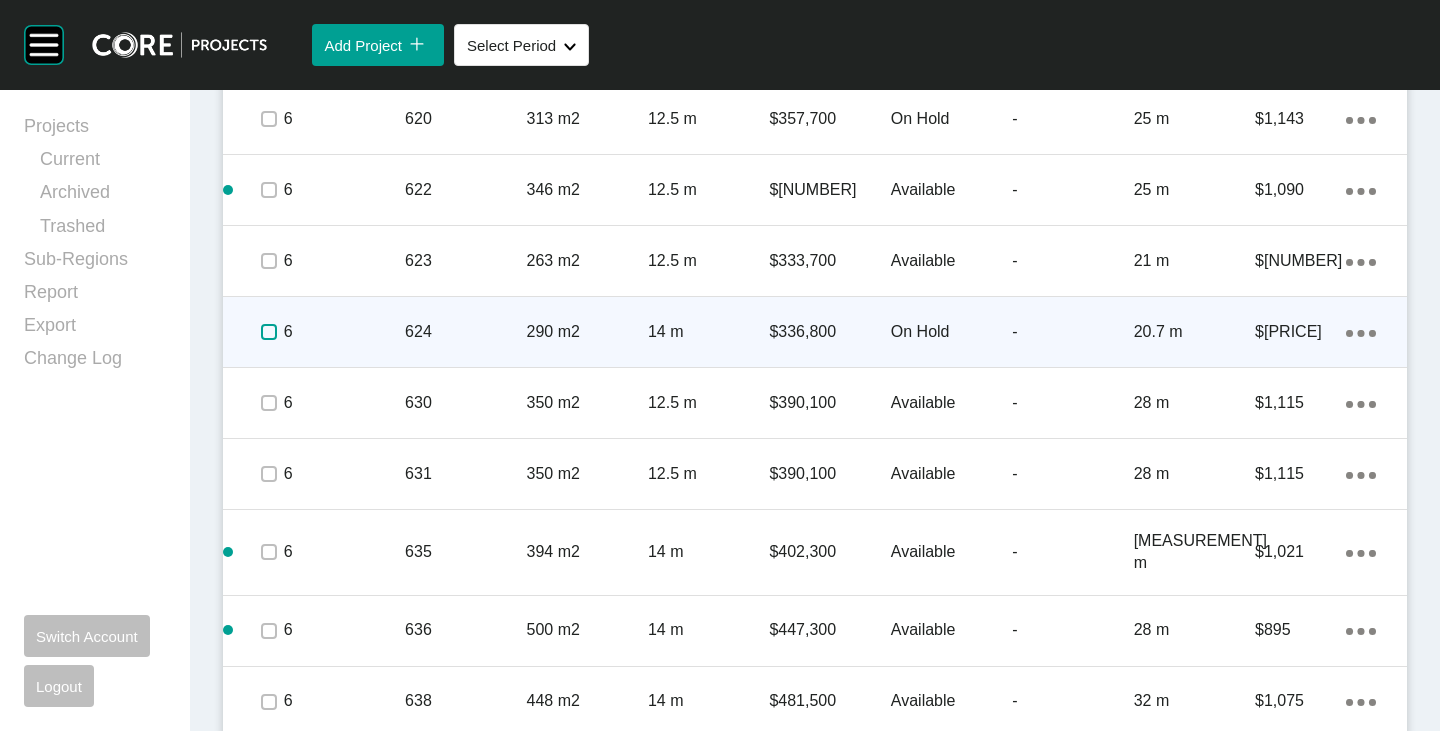 click at bounding box center (269, 332) 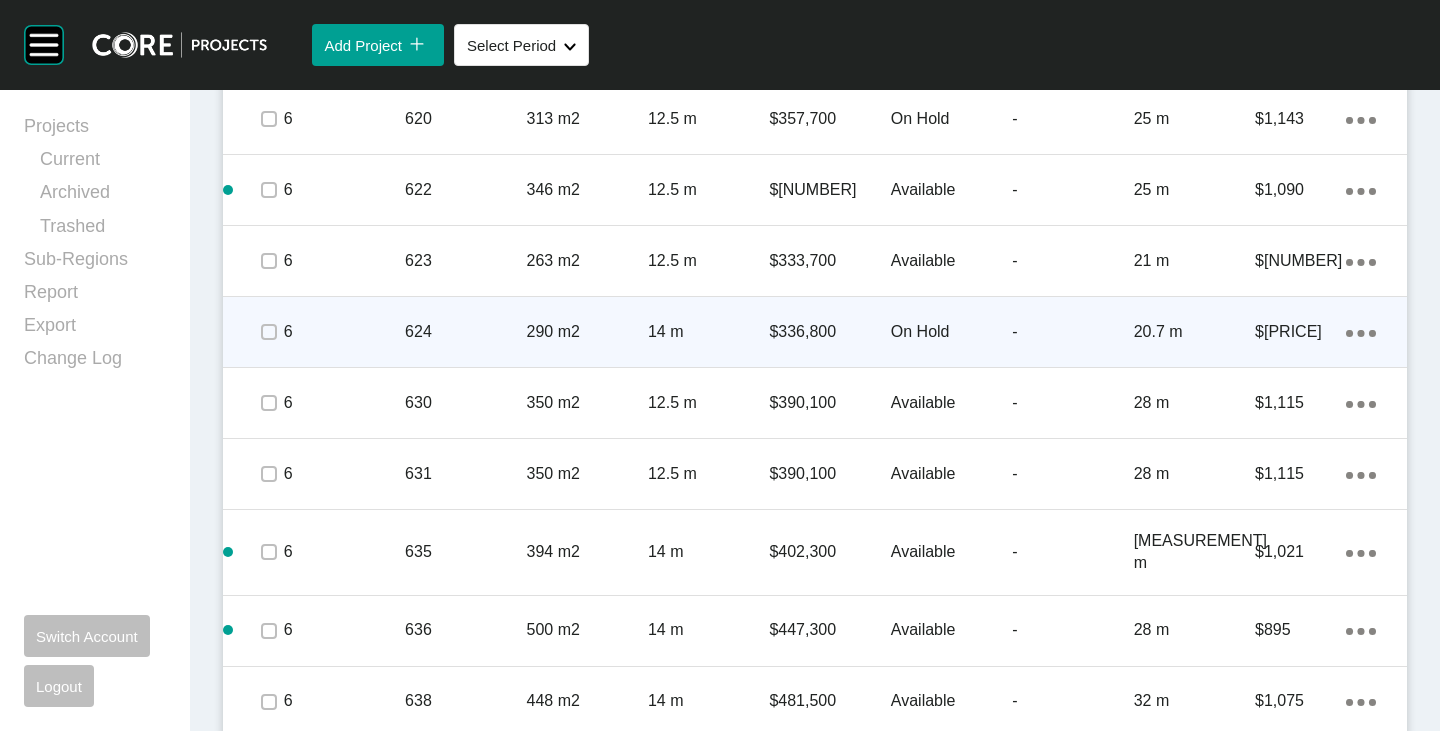 click on "$336,800" at bounding box center [829, 332] 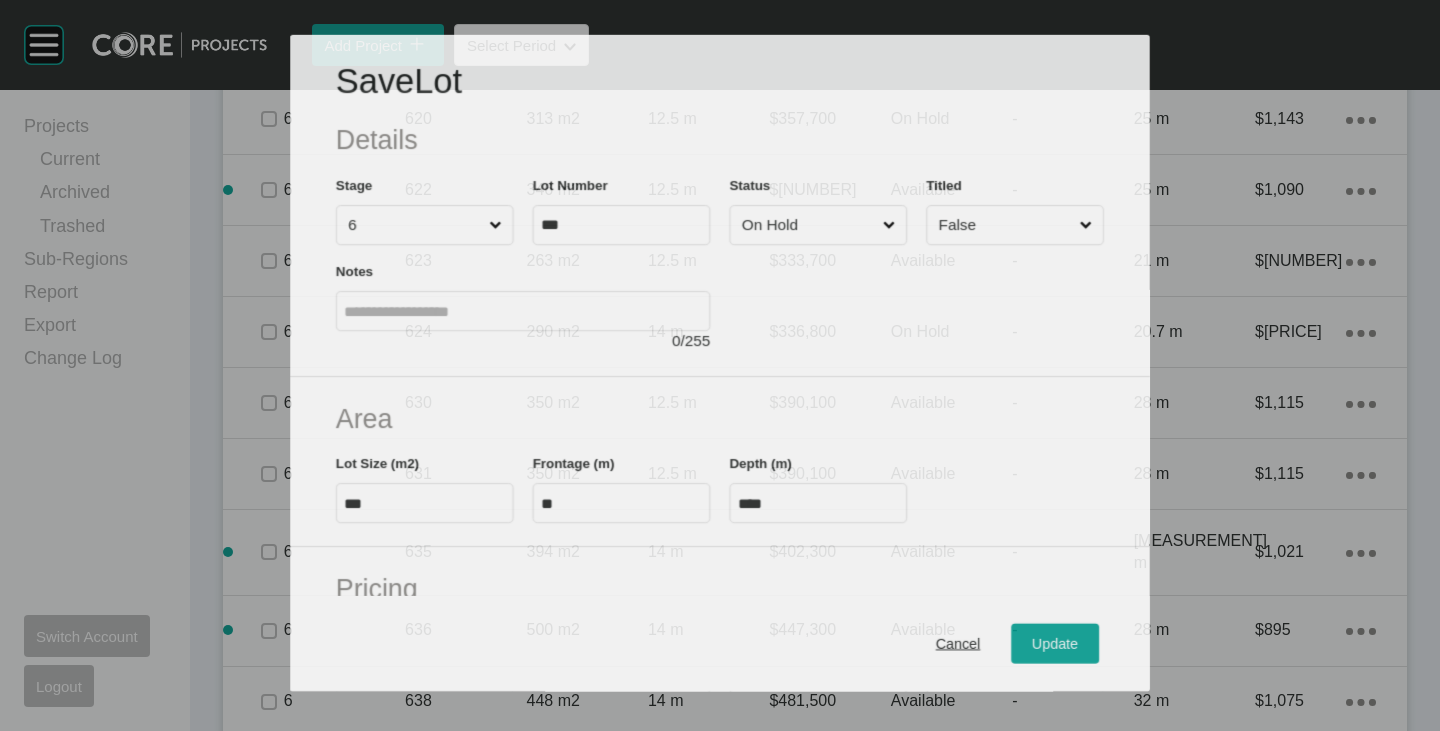 scroll, scrollTop: 400, scrollLeft: 0, axis: vertical 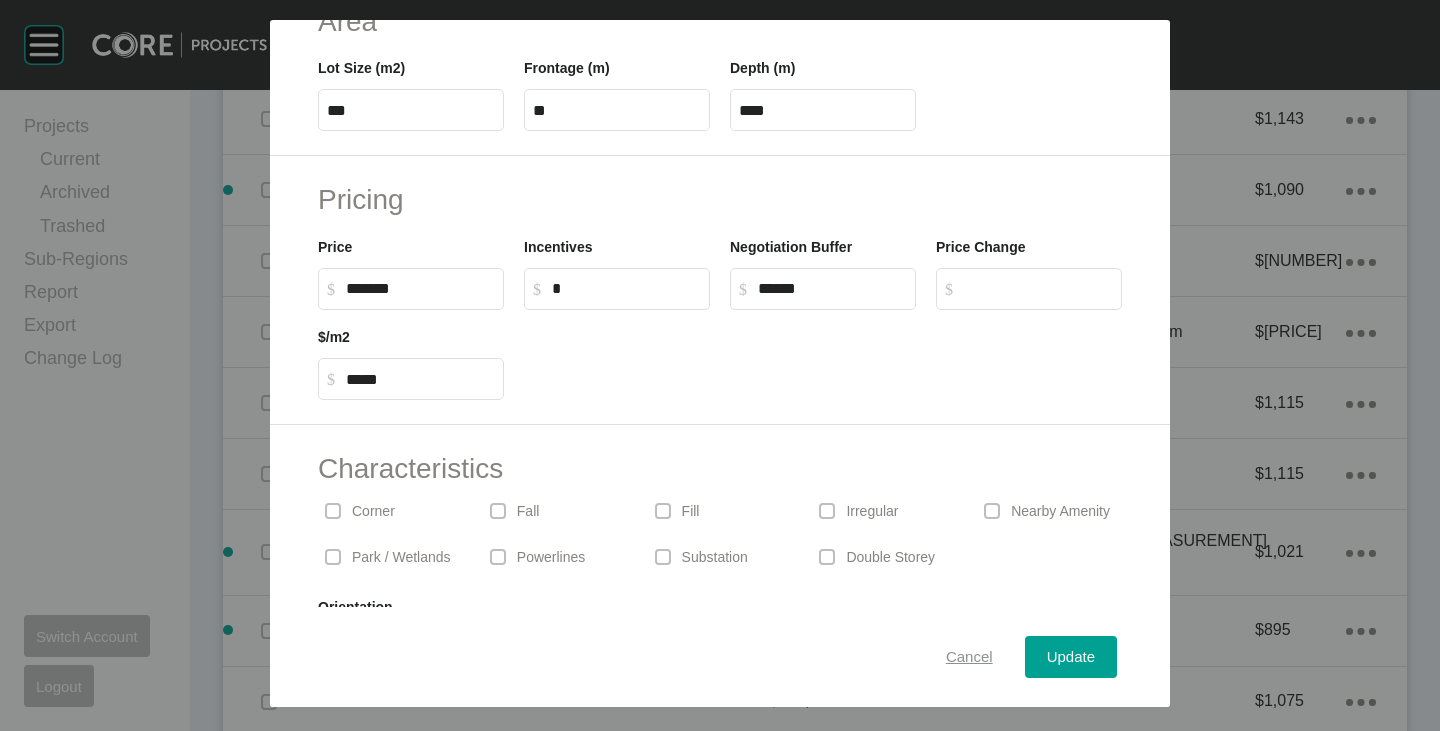 click on "Cancel" at bounding box center (969, 657) 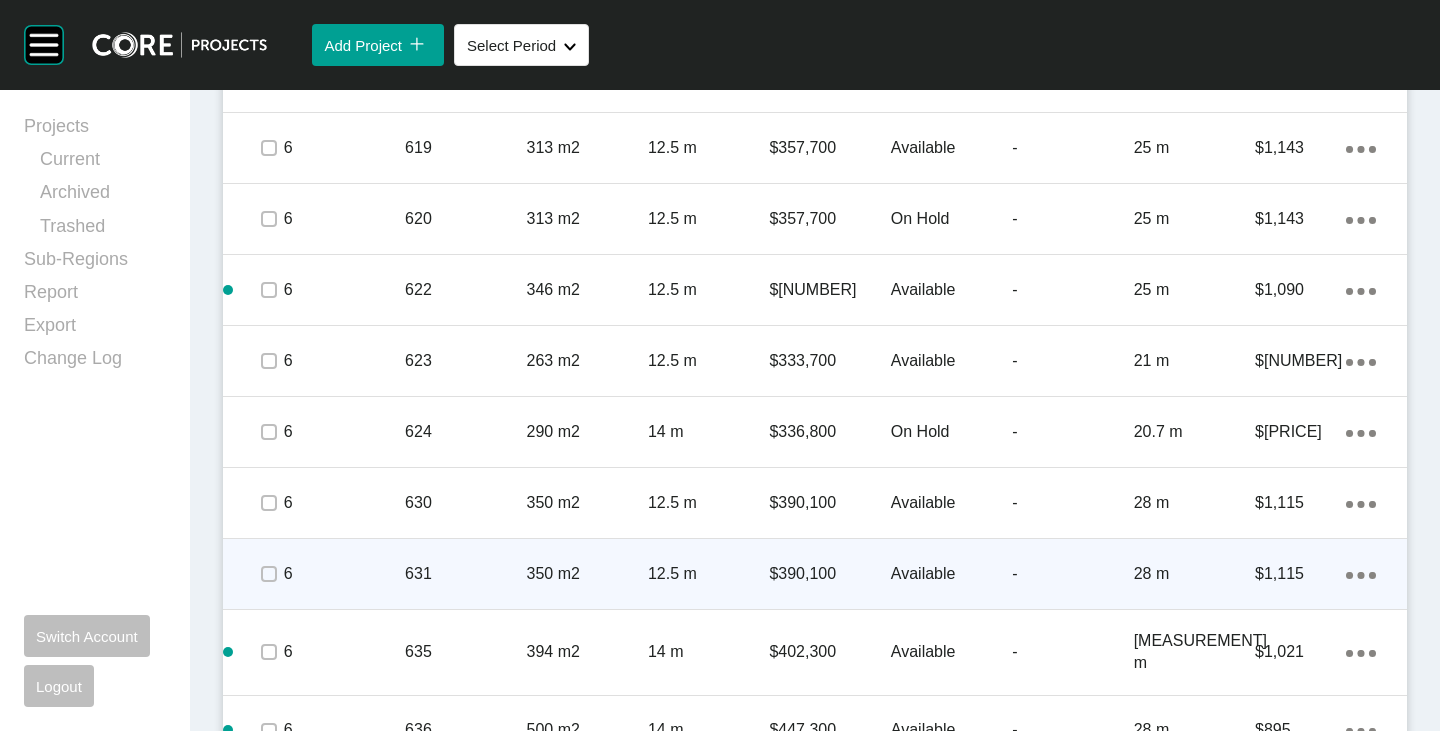 scroll, scrollTop: 3663, scrollLeft: 0, axis: vertical 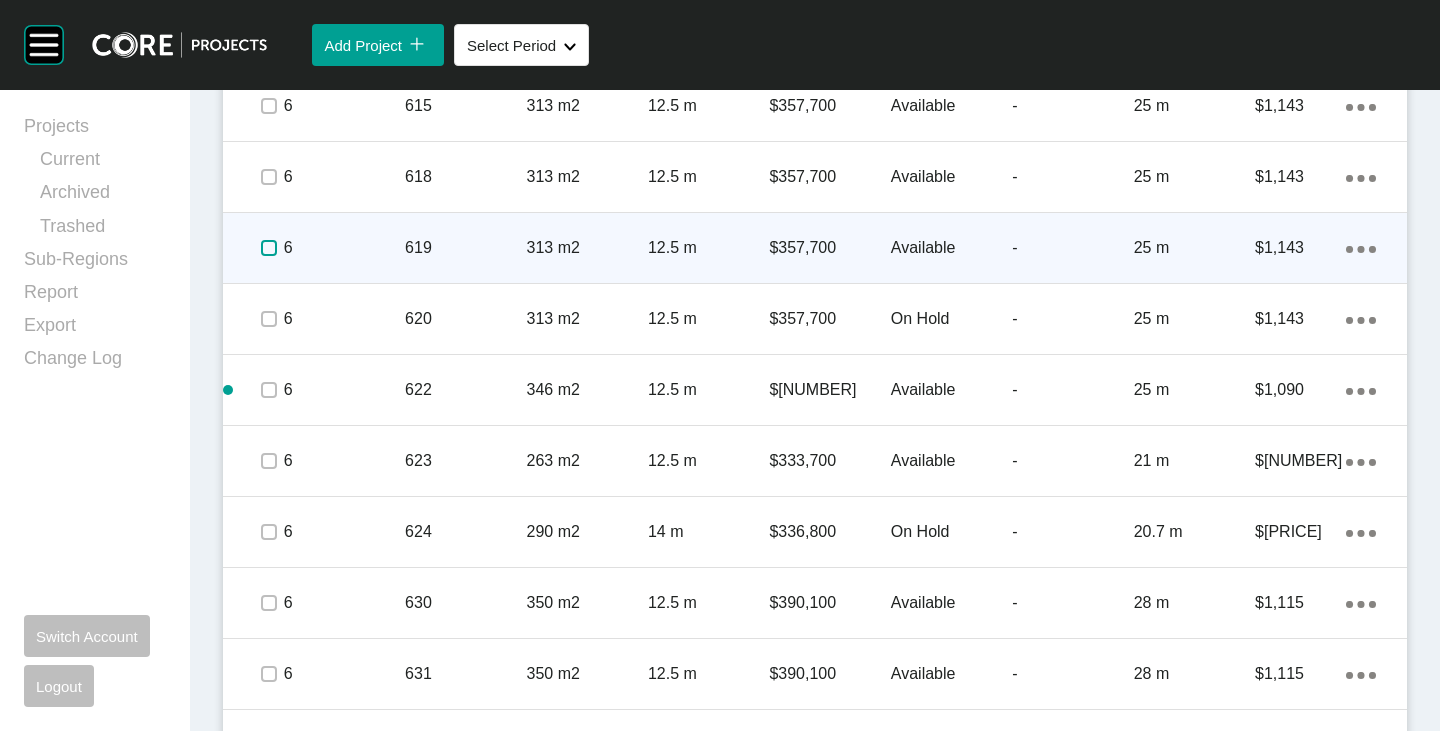 click at bounding box center [269, 248] 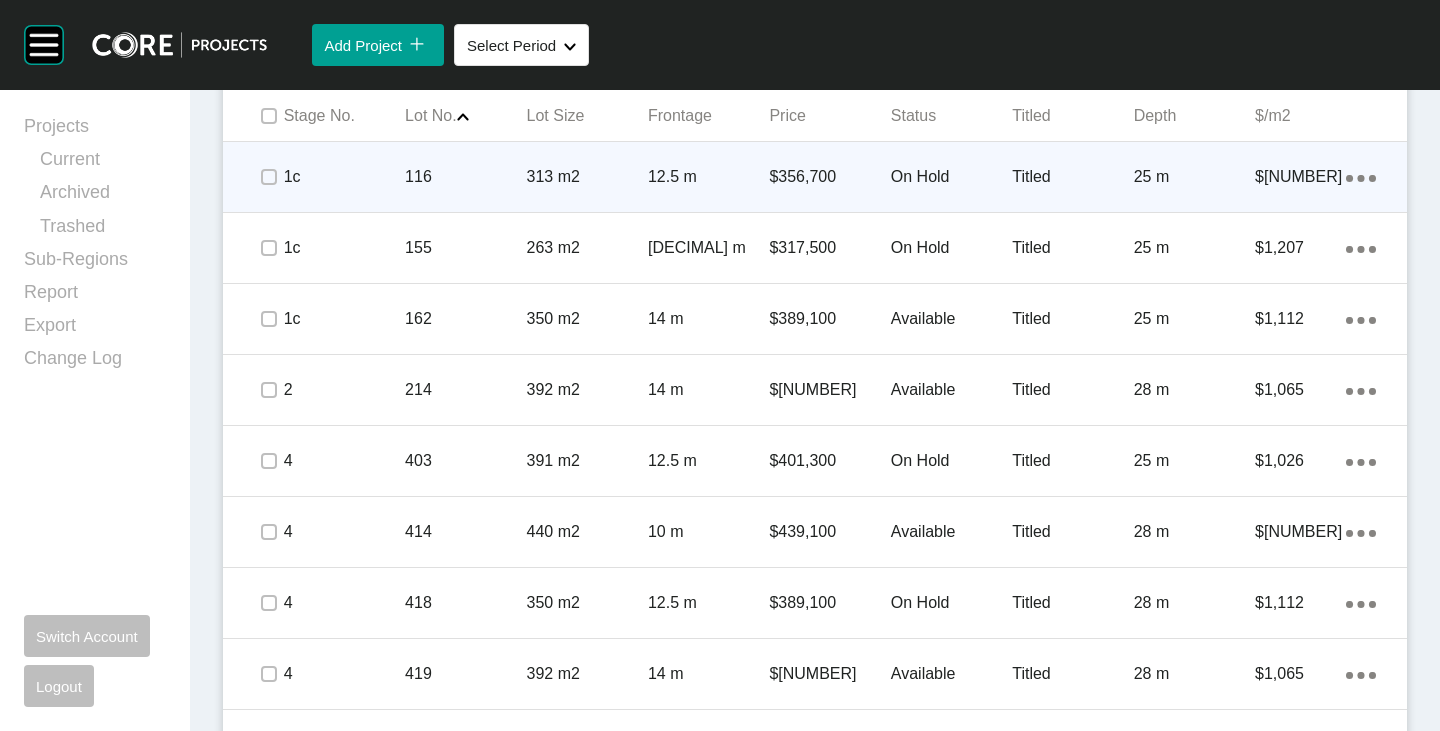 scroll, scrollTop: 1063, scrollLeft: 0, axis: vertical 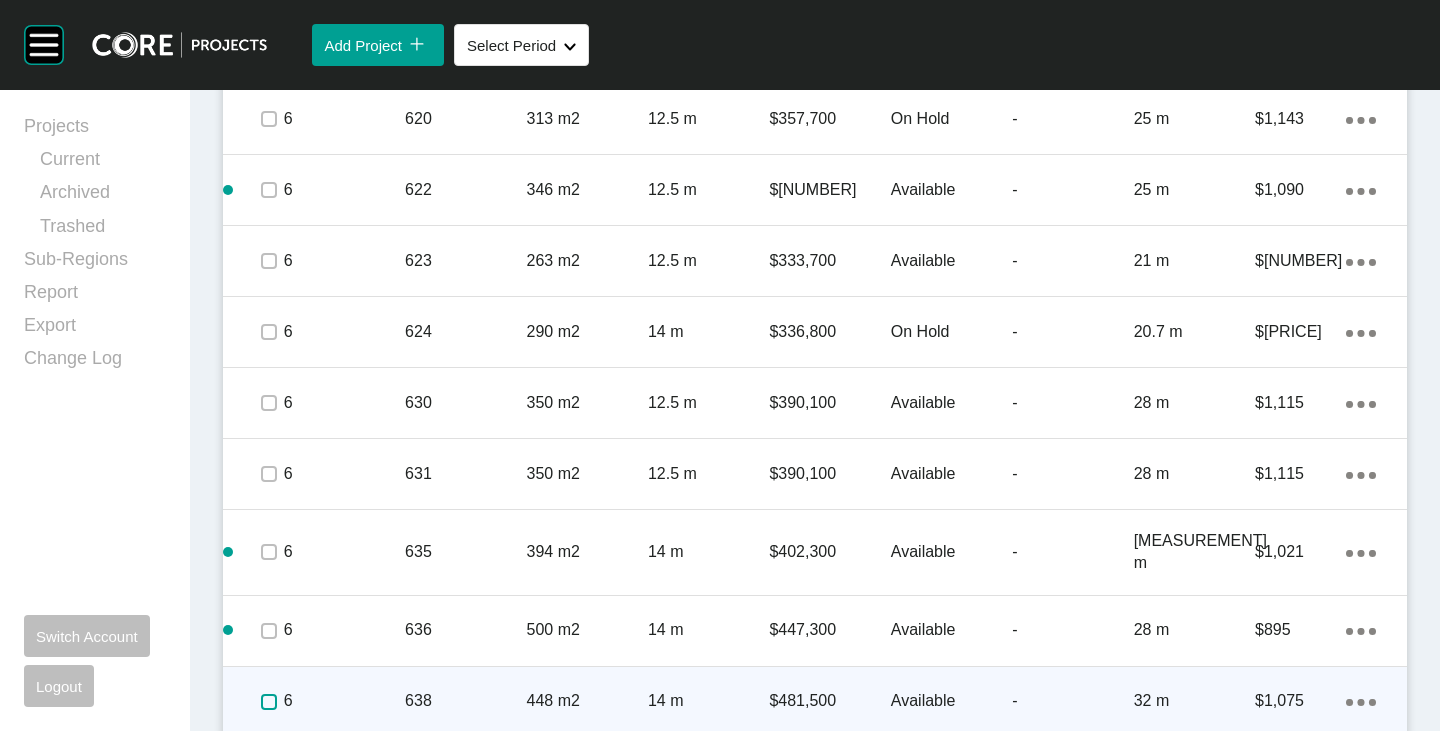 click at bounding box center [269, 702] 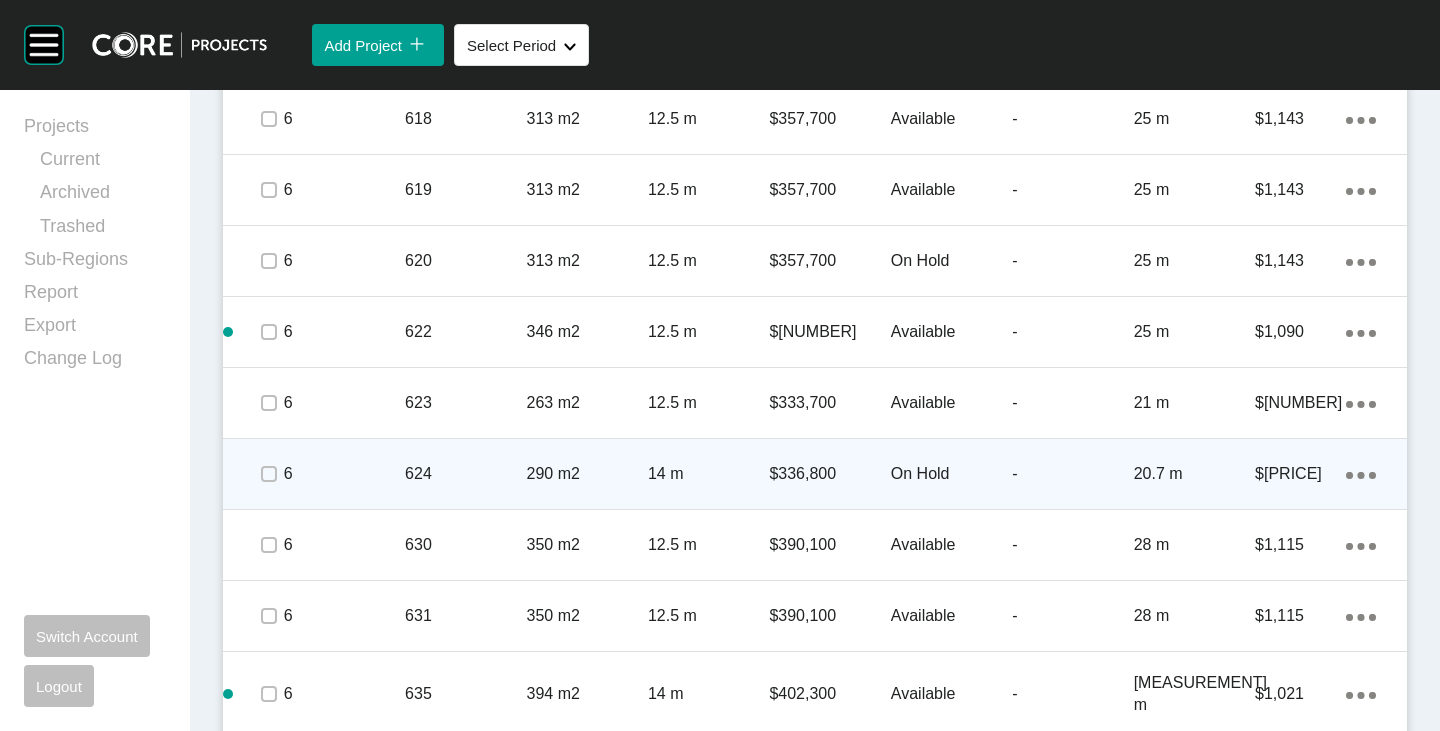 scroll, scrollTop: 3663, scrollLeft: 0, axis: vertical 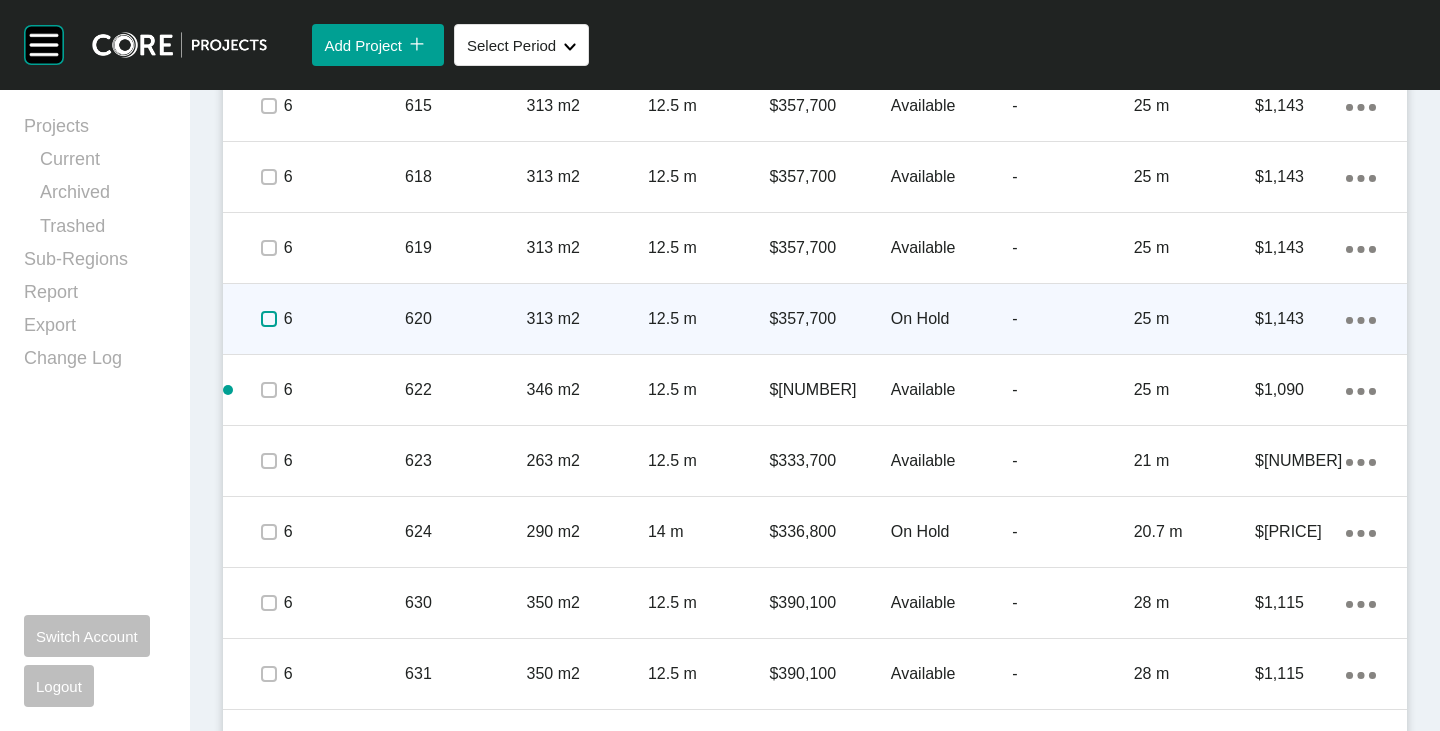 click at bounding box center [269, 319] 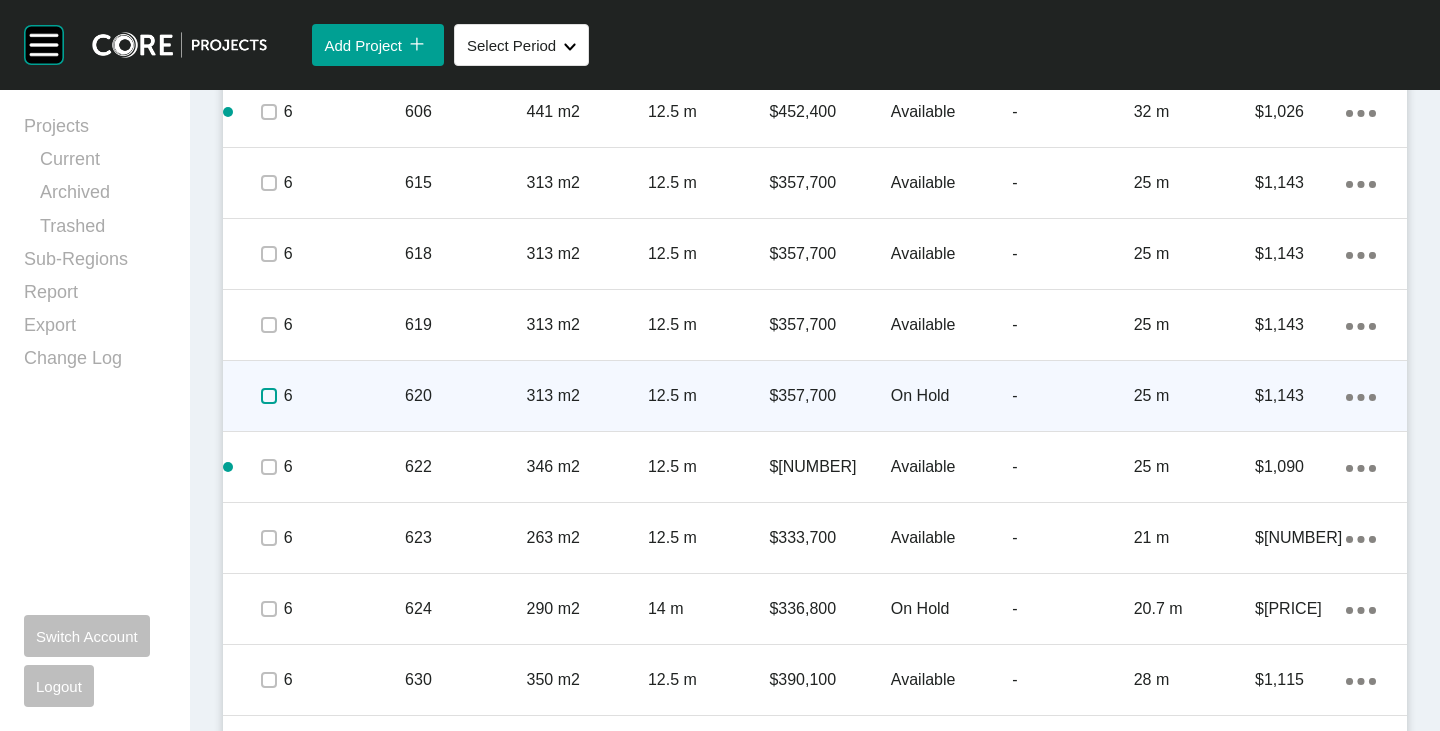 scroll, scrollTop: 3563, scrollLeft: 0, axis: vertical 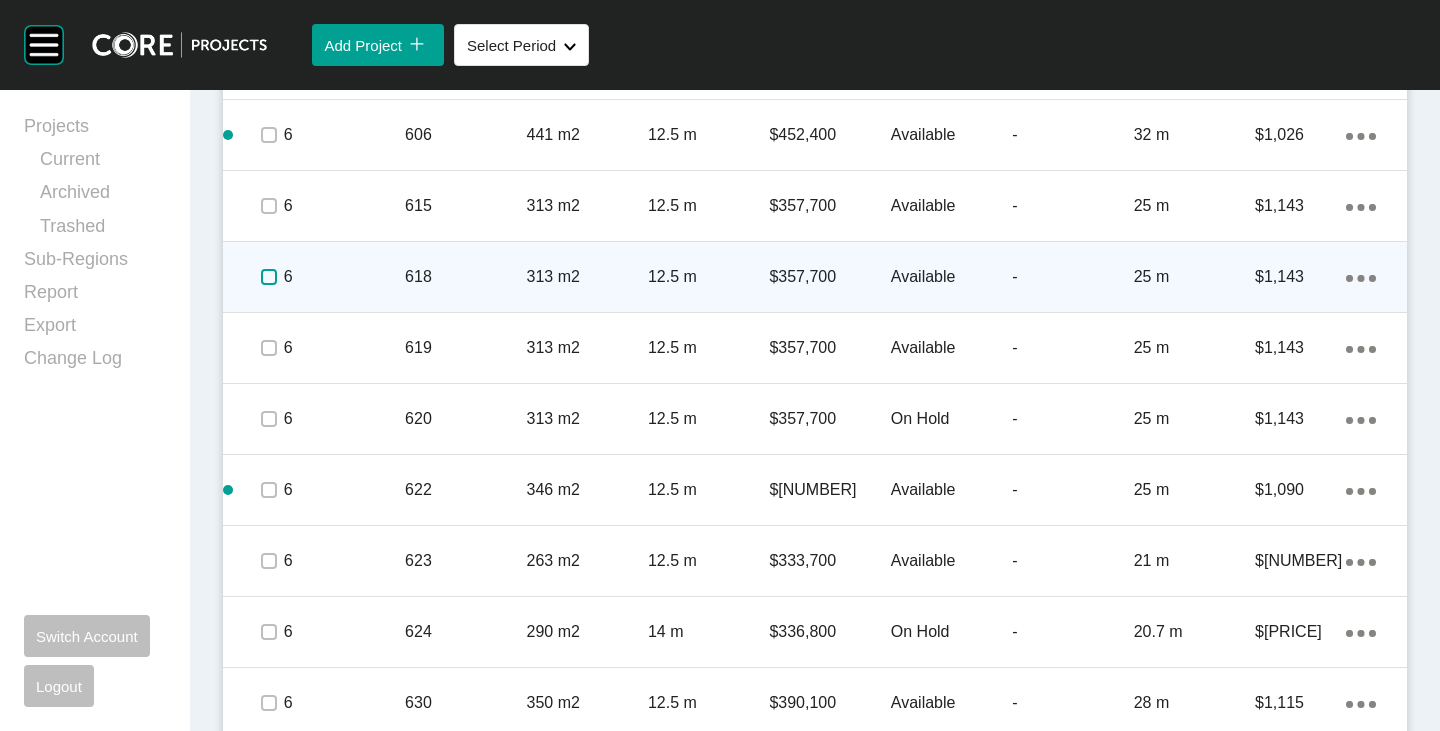 click at bounding box center (269, 277) 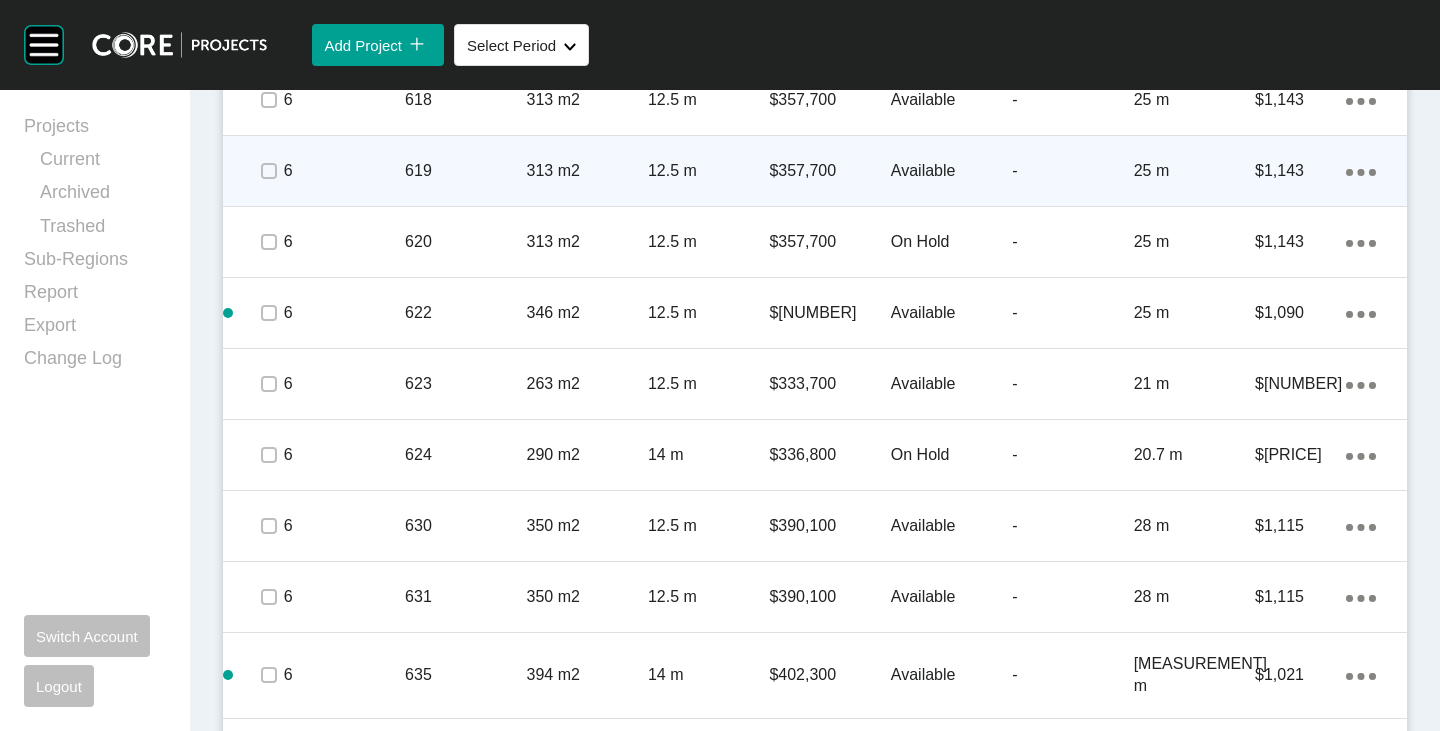 scroll, scrollTop: 3763, scrollLeft: 0, axis: vertical 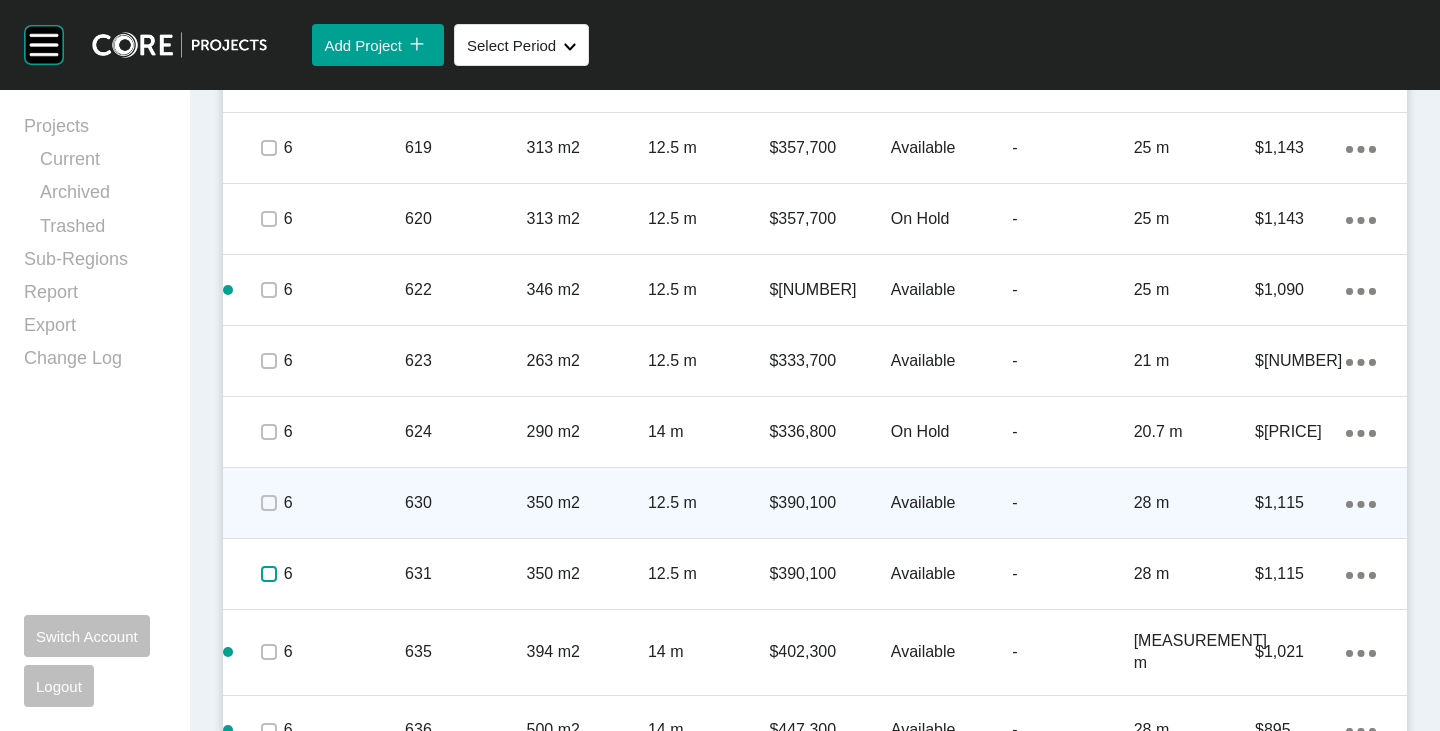 drag, startPoint x: 269, startPoint y: 566, endPoint x: 318, endPoint y: 483, distance: 96.38464 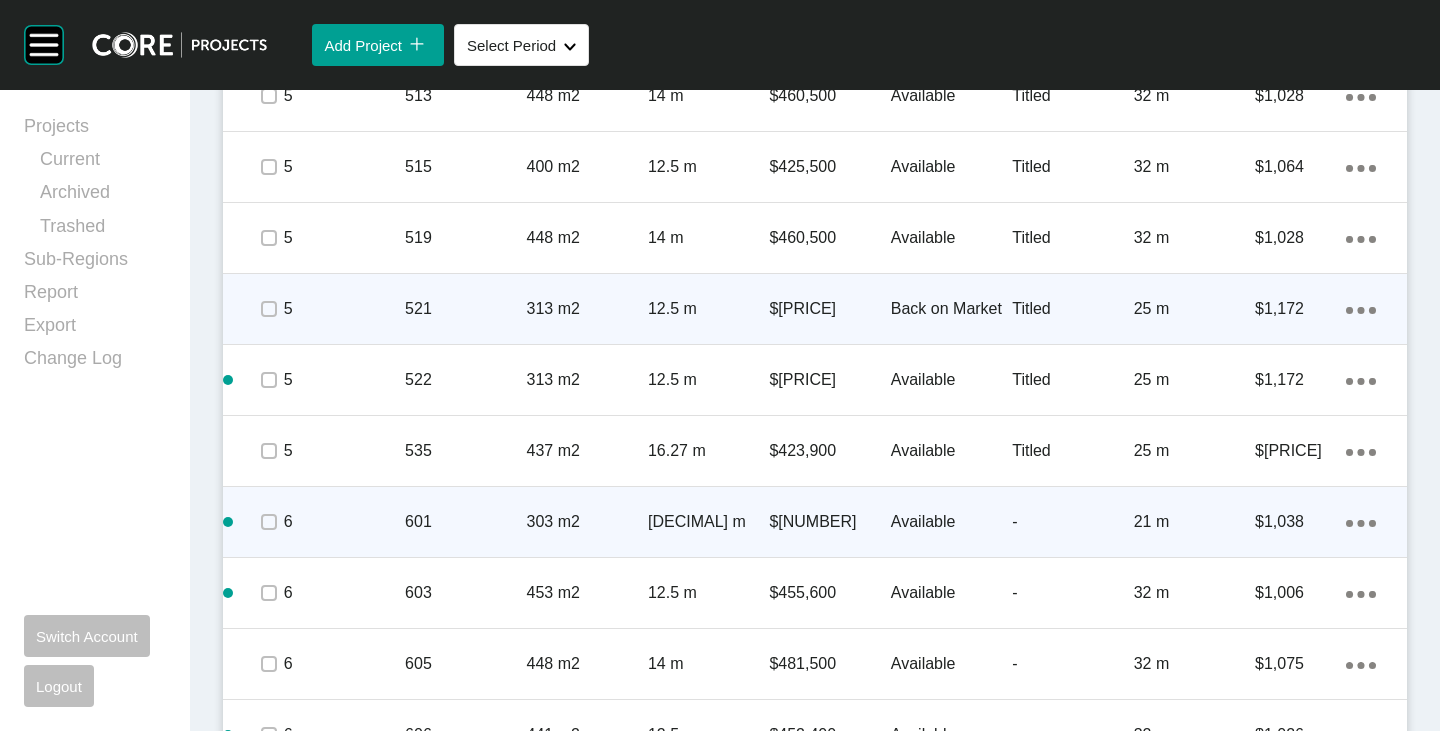 scroll, scrollTop: 2763, scrollLeft: 0, axis: vertical 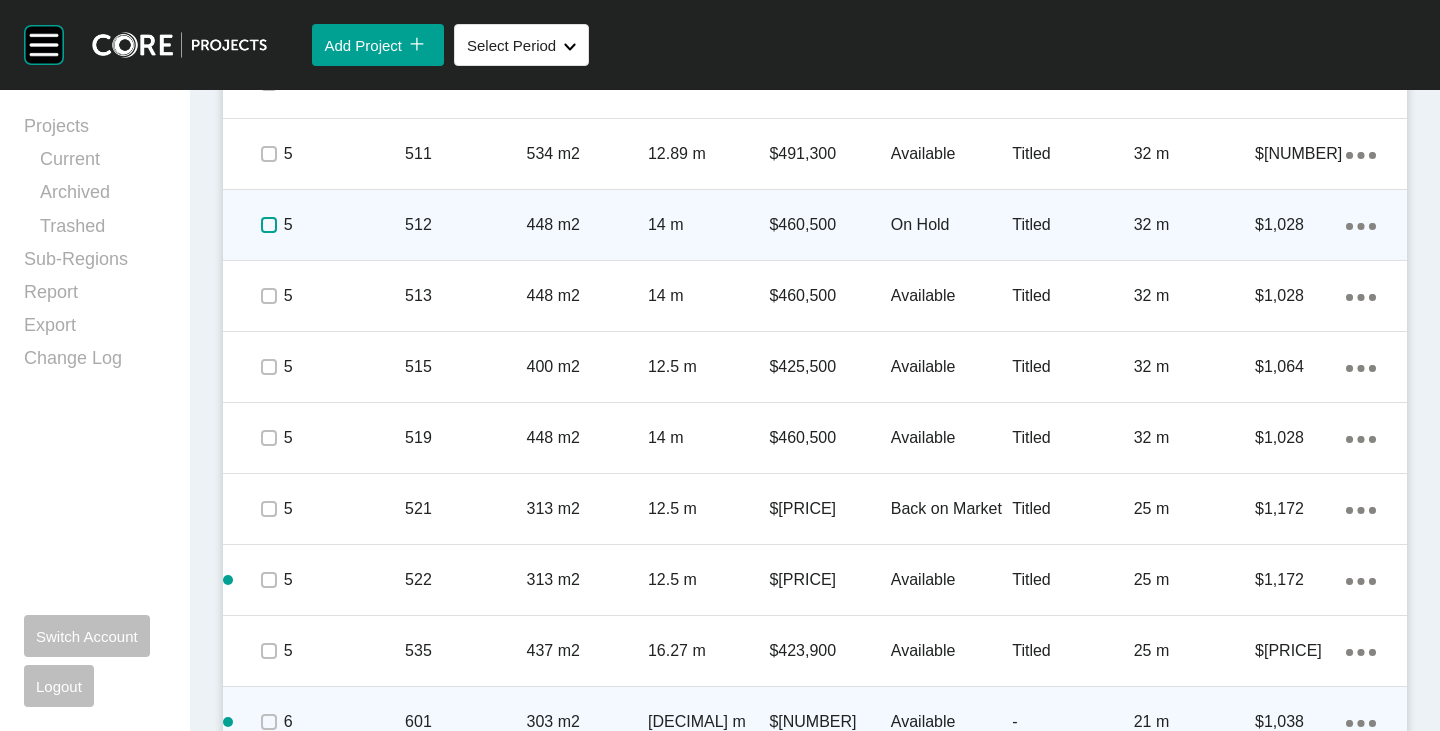 click at bounding box center (269, 225) 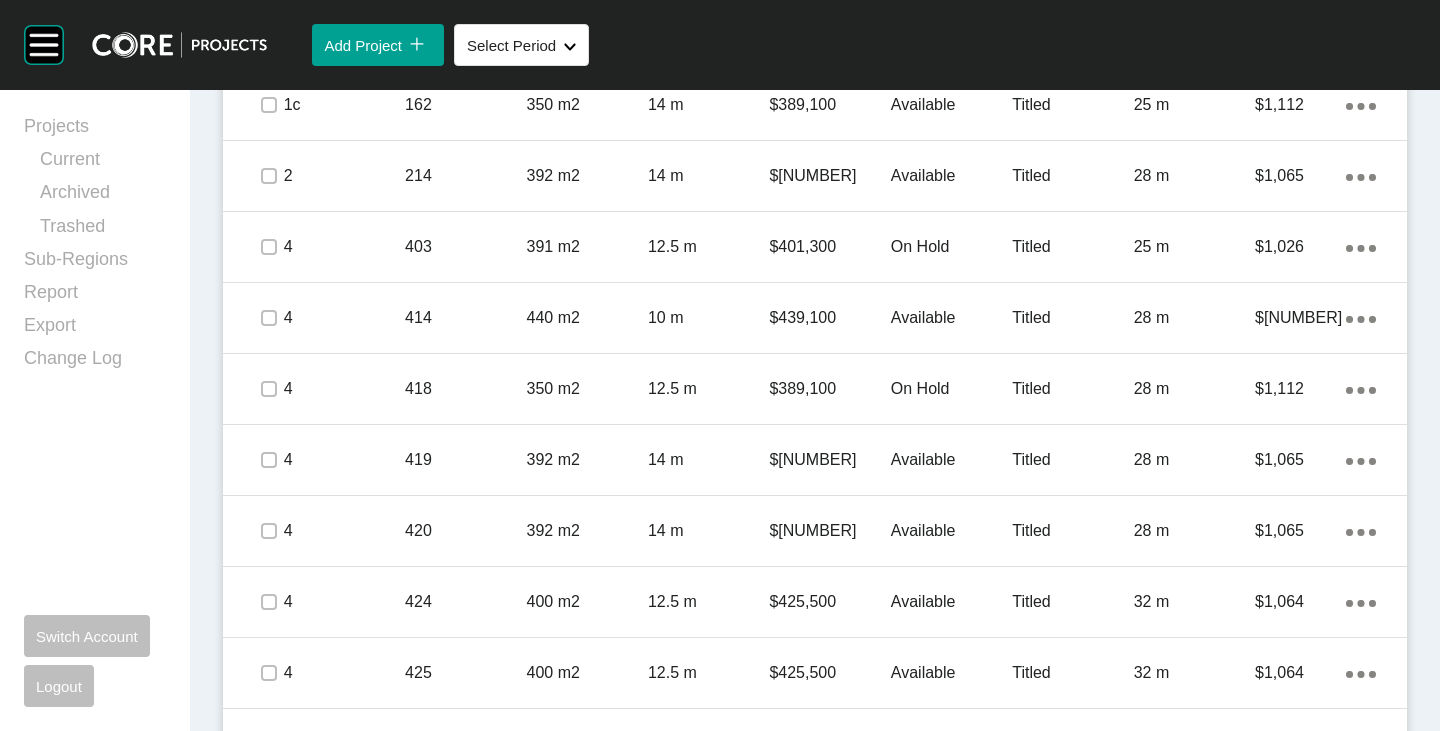 scroll, scrollTop: 1063, scrollLeft: 0, axis: vertical 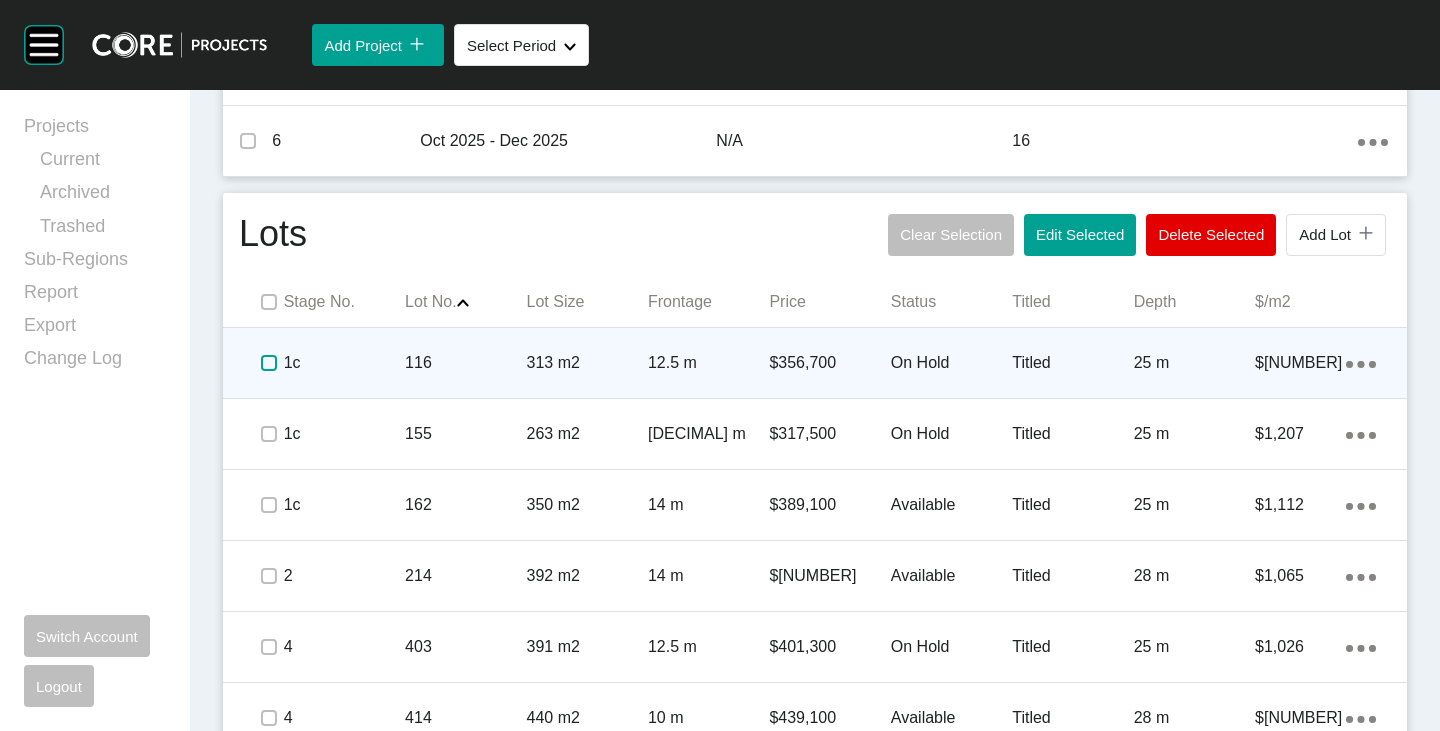drag, startPoint x: 258, startPoint y: 360, endPoint x: 262, endPoint y: 389, distance: 29.274563 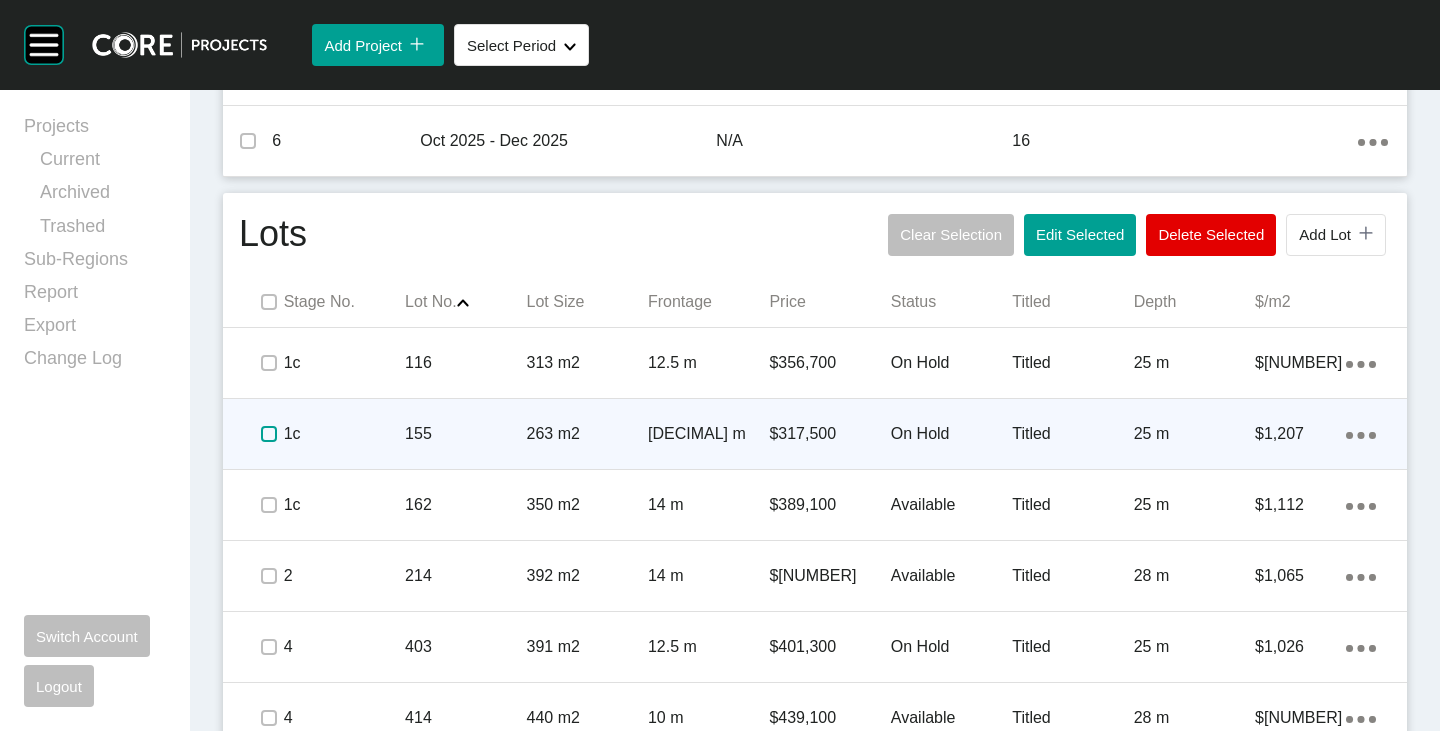 click at bounding box center (269, 434) 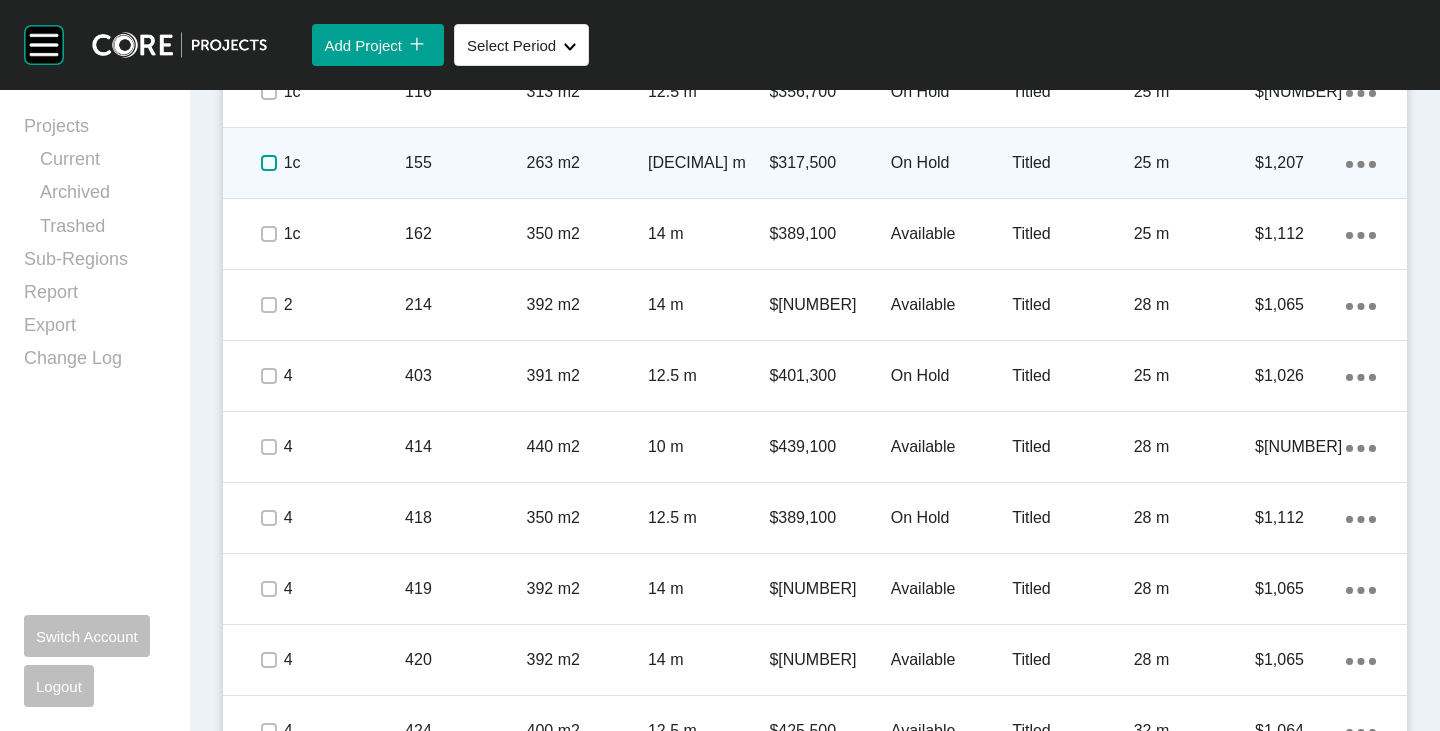 scroll, scrollTop: 1363, scrollLeft: 0, axis: vertical 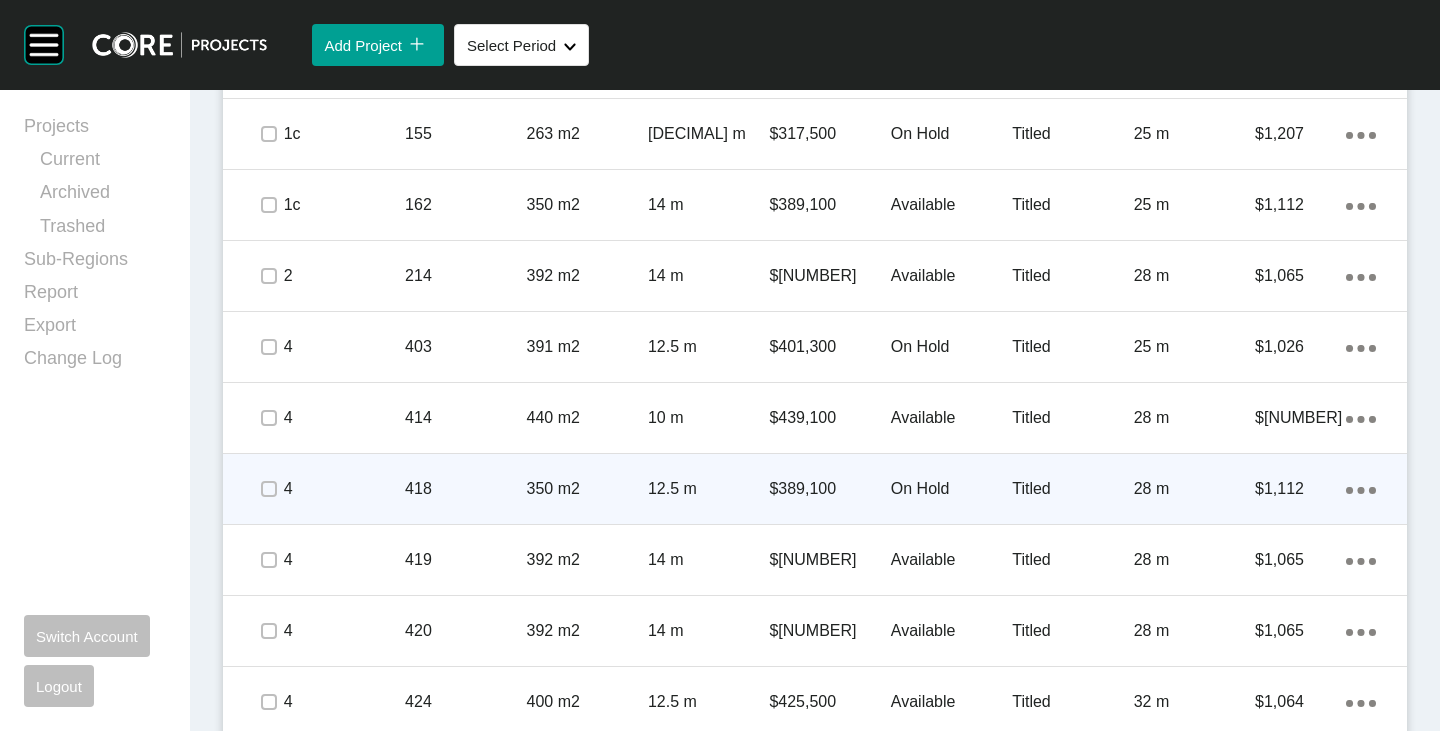 click on "On Hold" at bounding box center [951, 489] 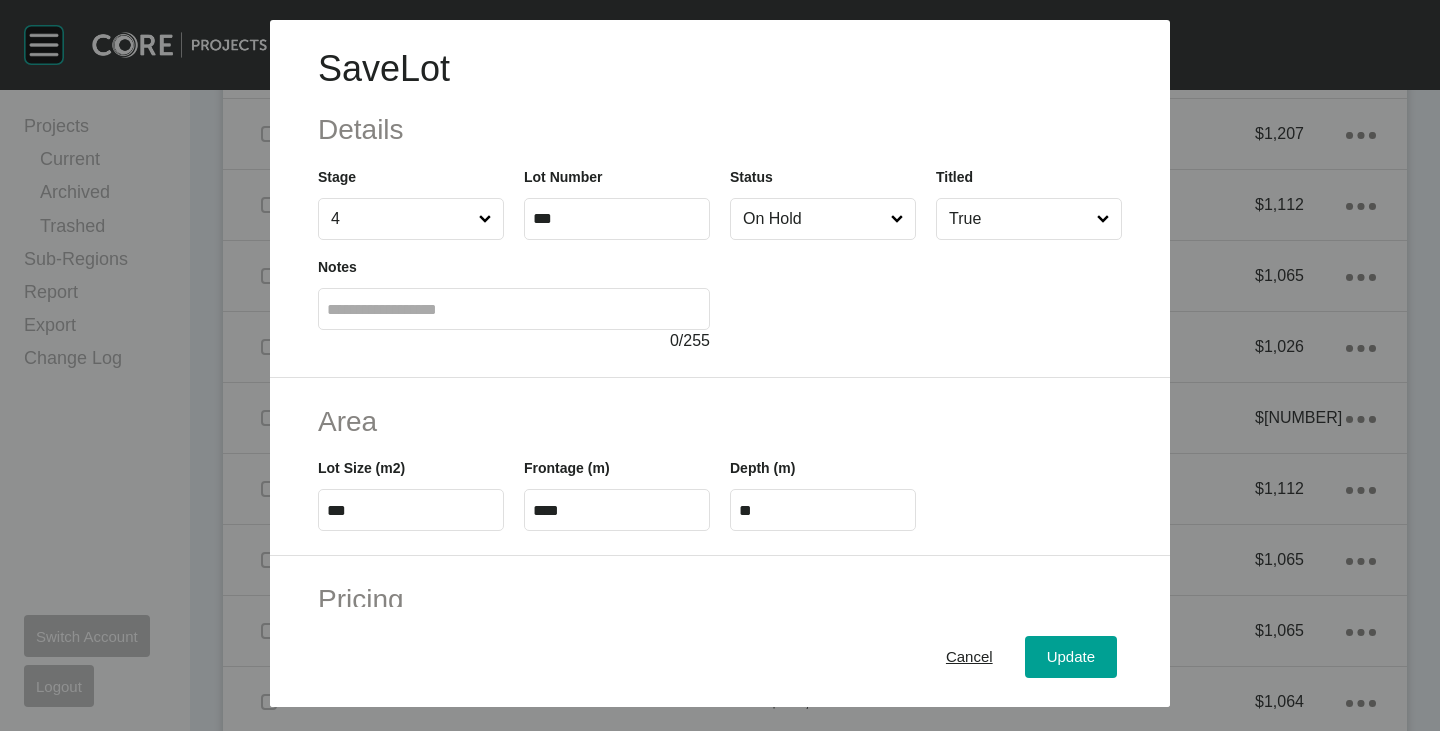 click on "On Hold" at bounding box center (813, 219) 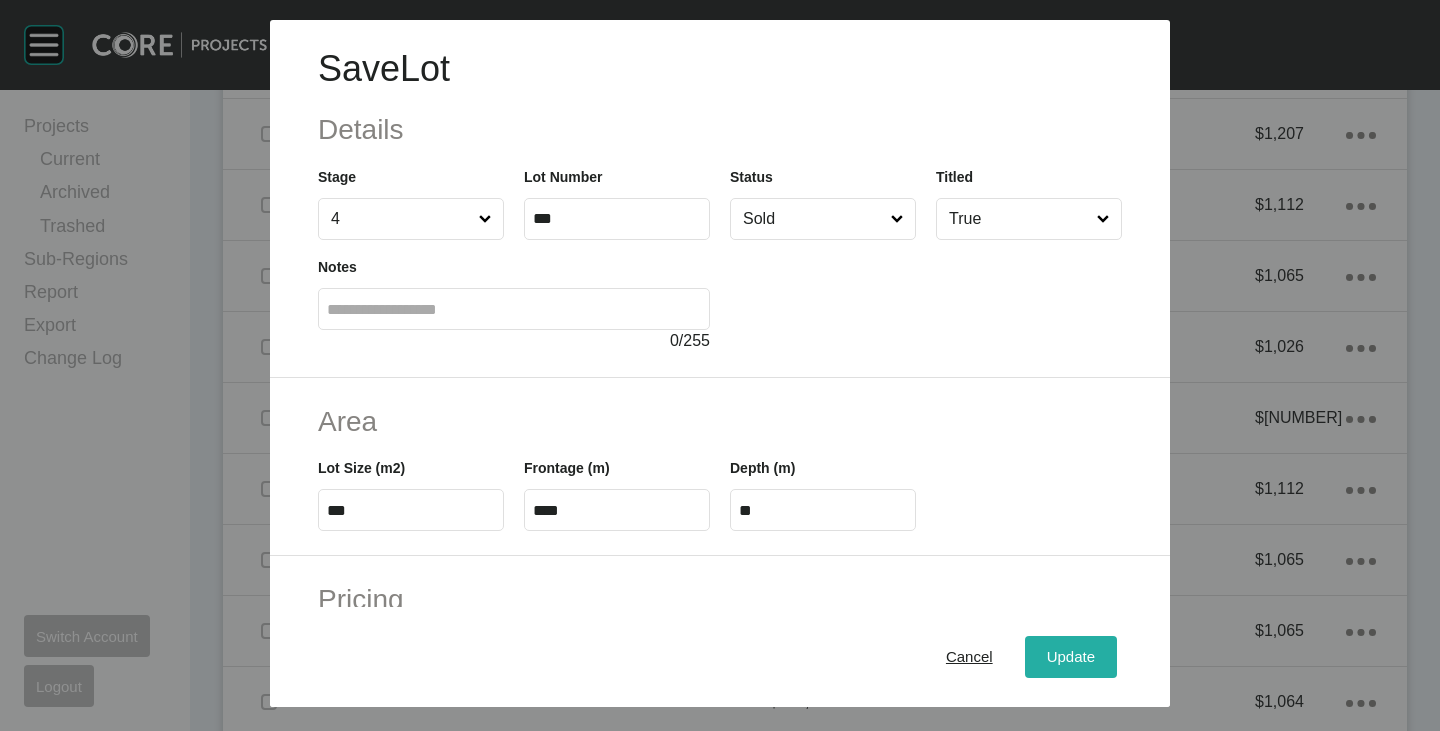 click on "Update" at bounding box center [1071, 657] 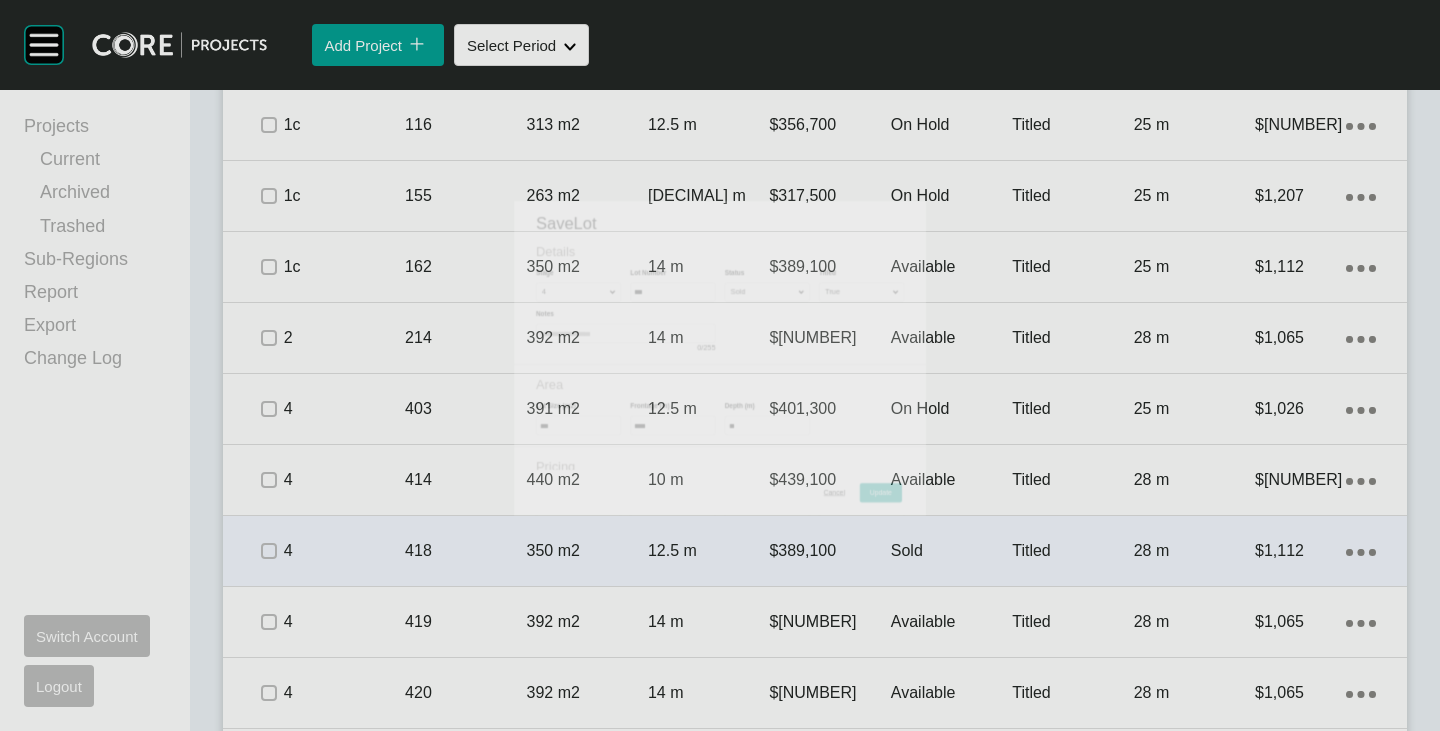 scroll, scrollTop: 1425, scrollLeft: 0, axis: vertical 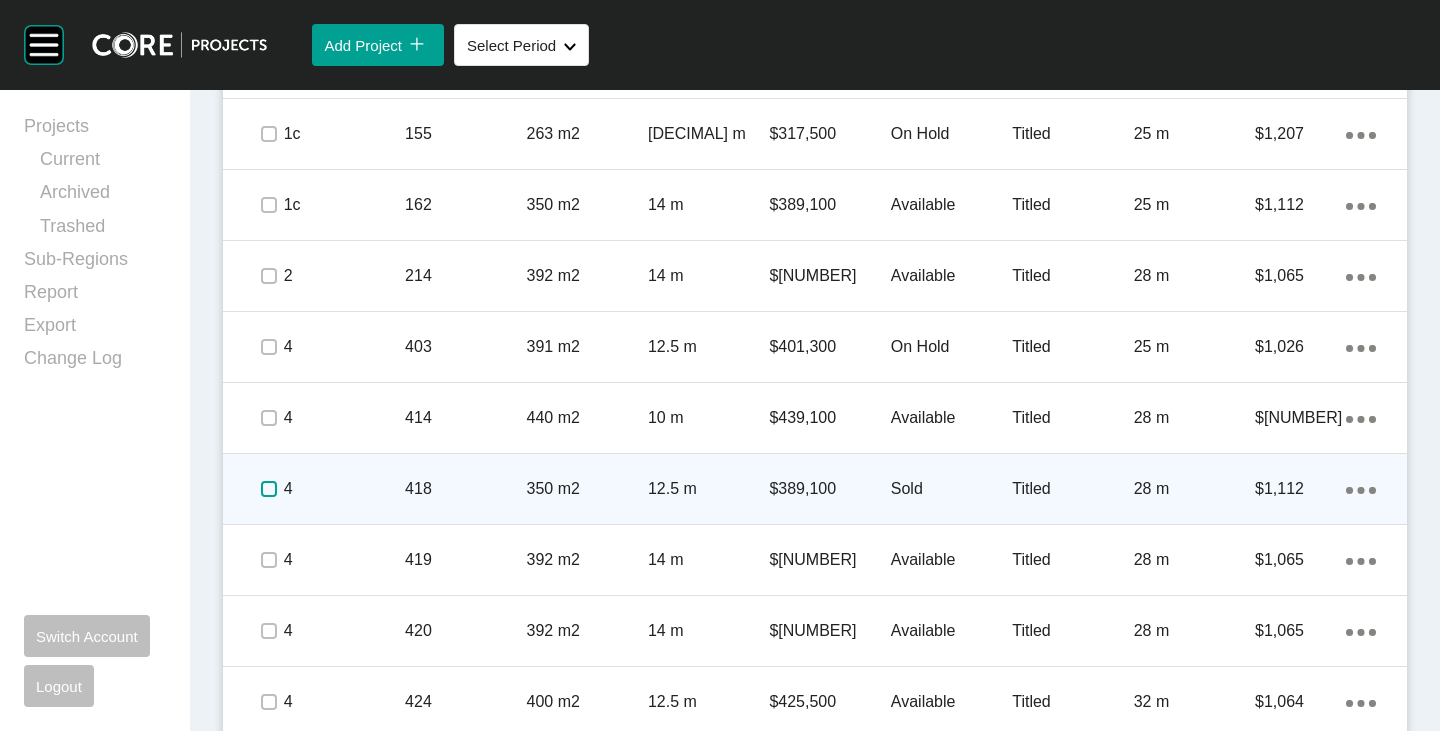 click at bounding box center [269, 489] 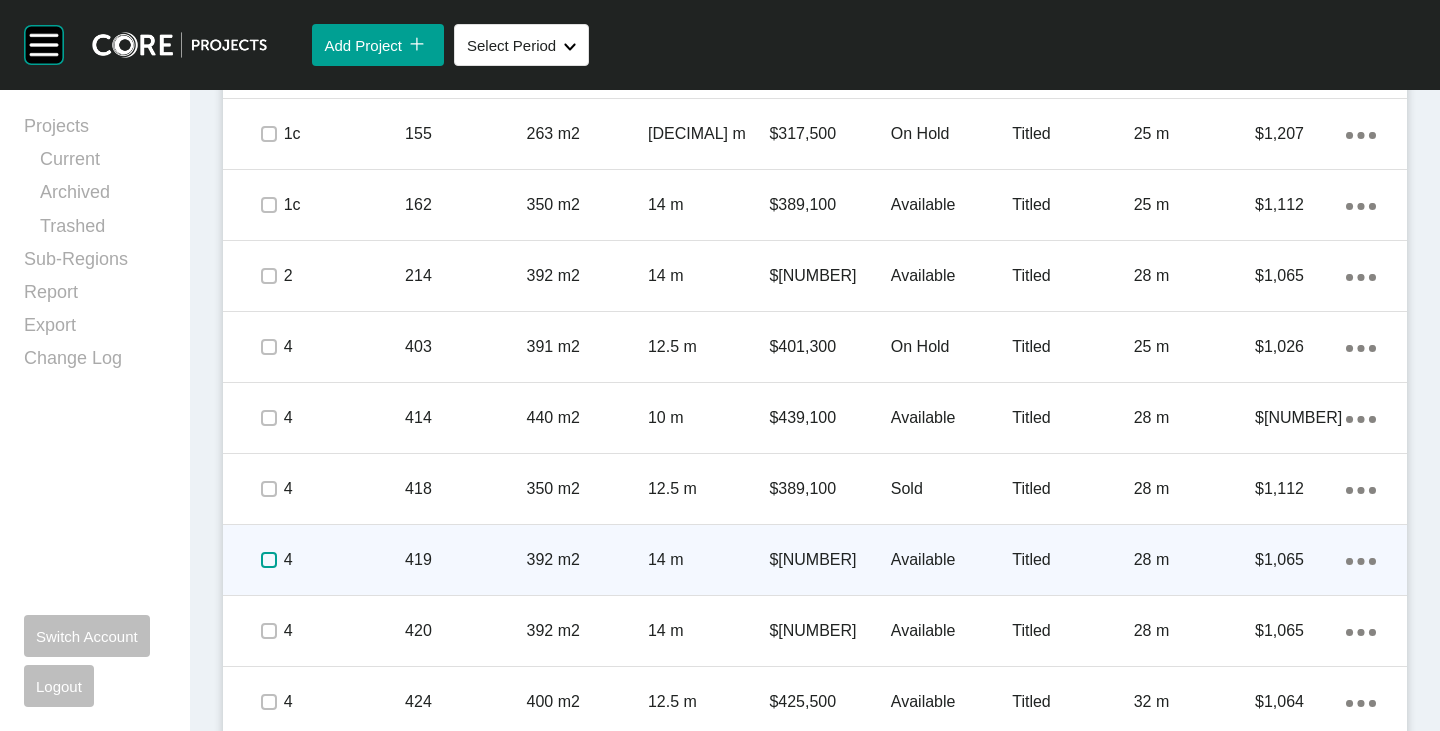click at bounding box center (269, 560) 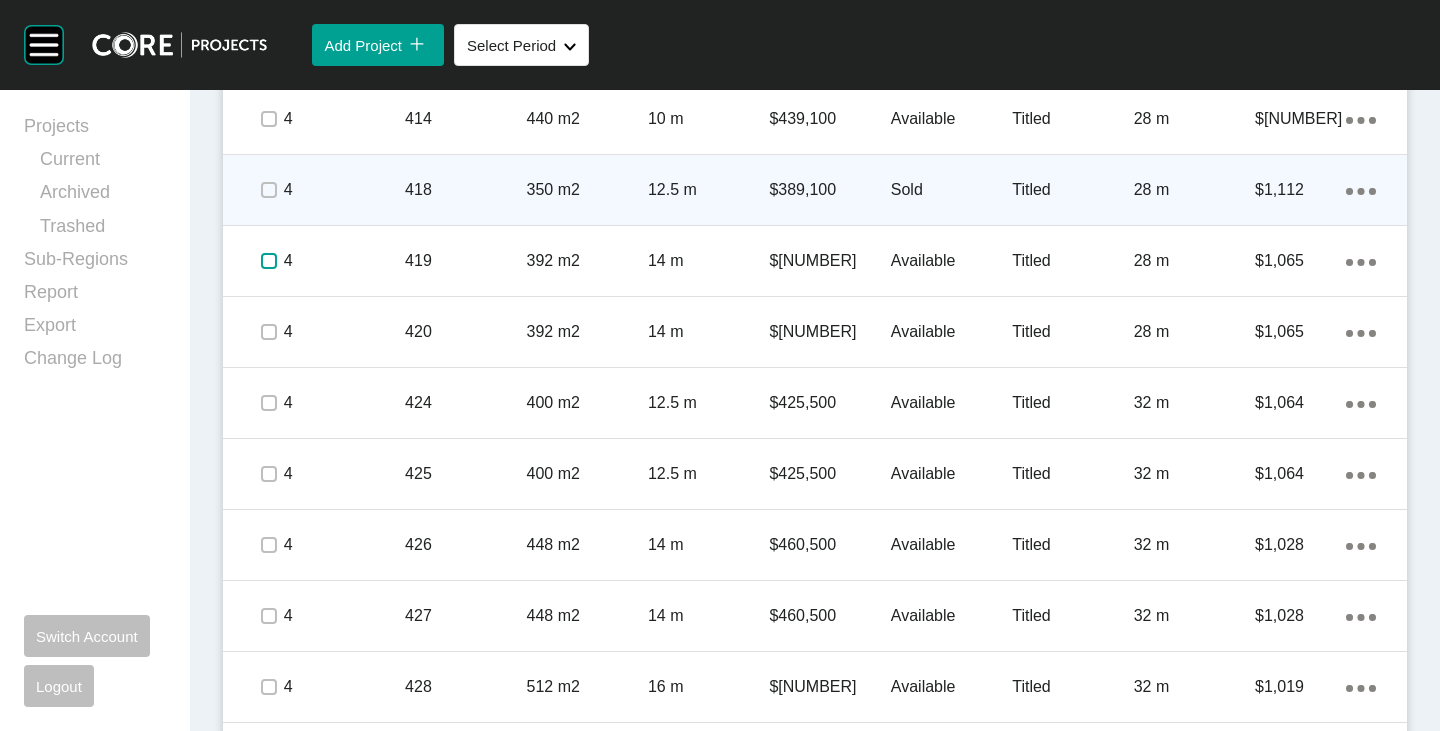 scroll, scrollTop: 1725, scrollLeft: 0, axis: vertical 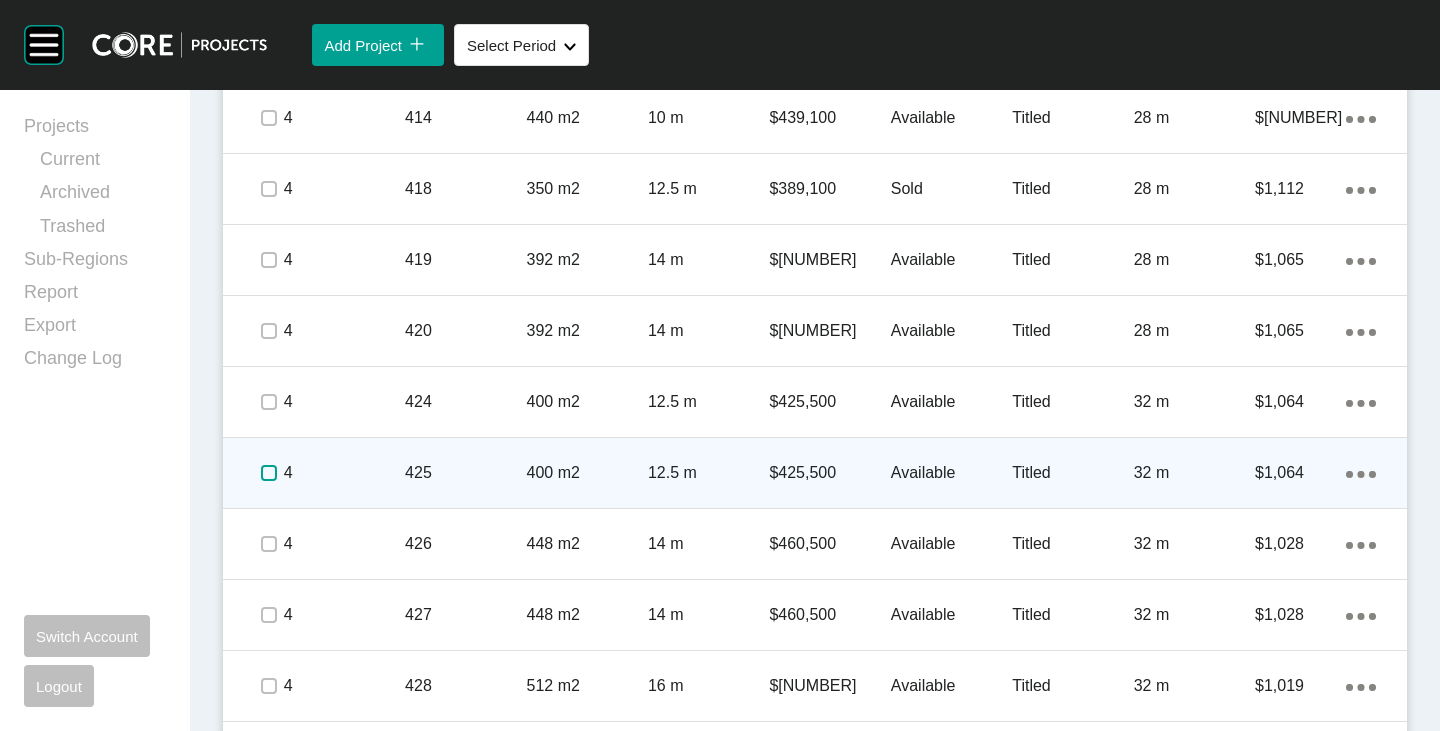click at bounding box center [269, 473] 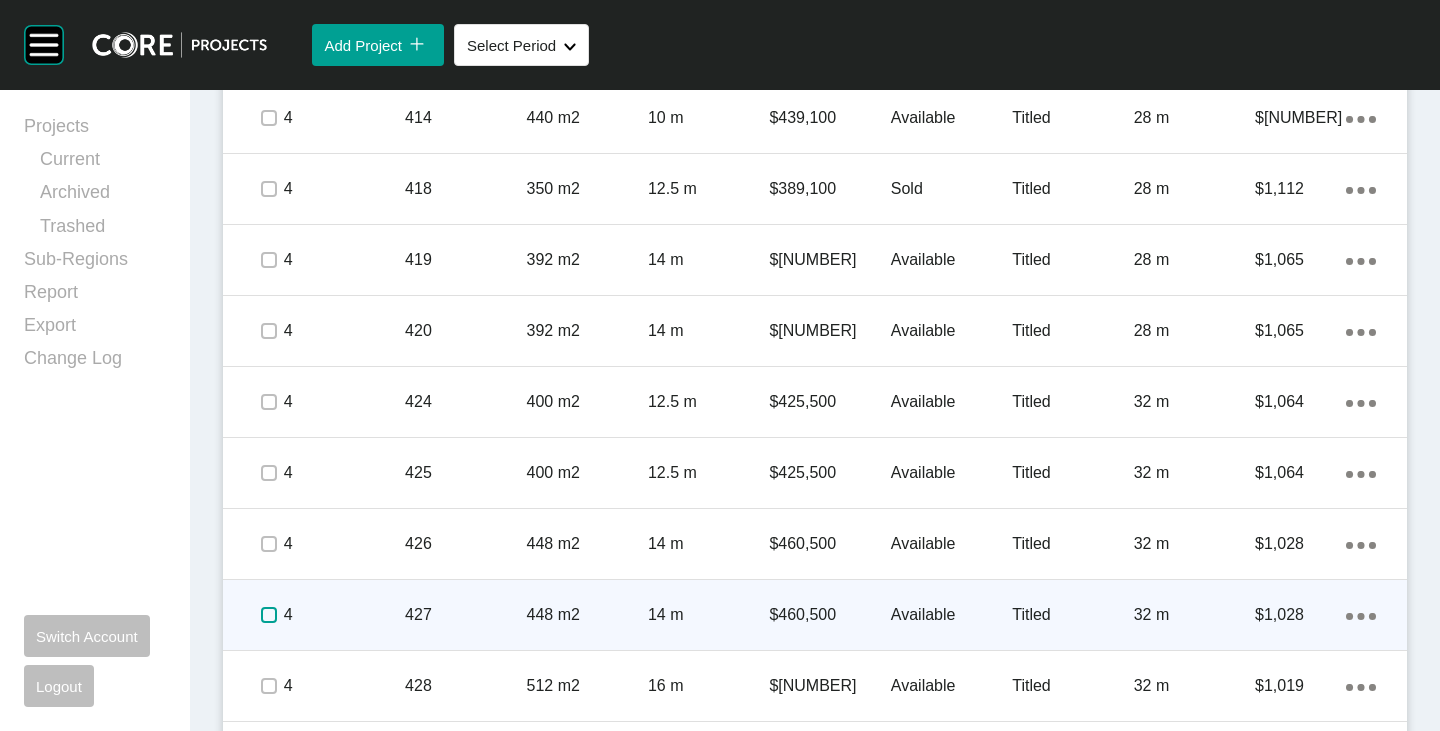 click at bounding box center (269, 615) 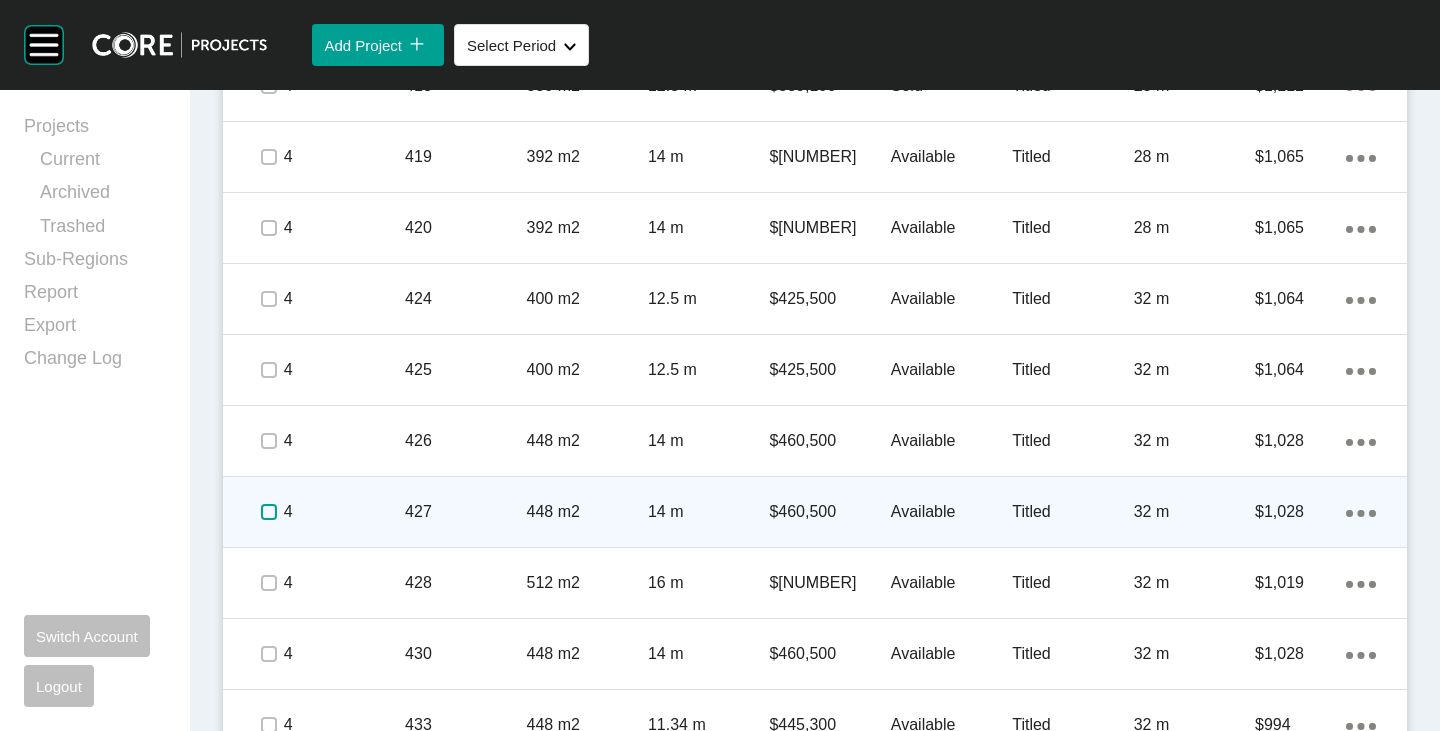 scroll, scrollTop: 1925, scrollLeft: 0, axis: vertical 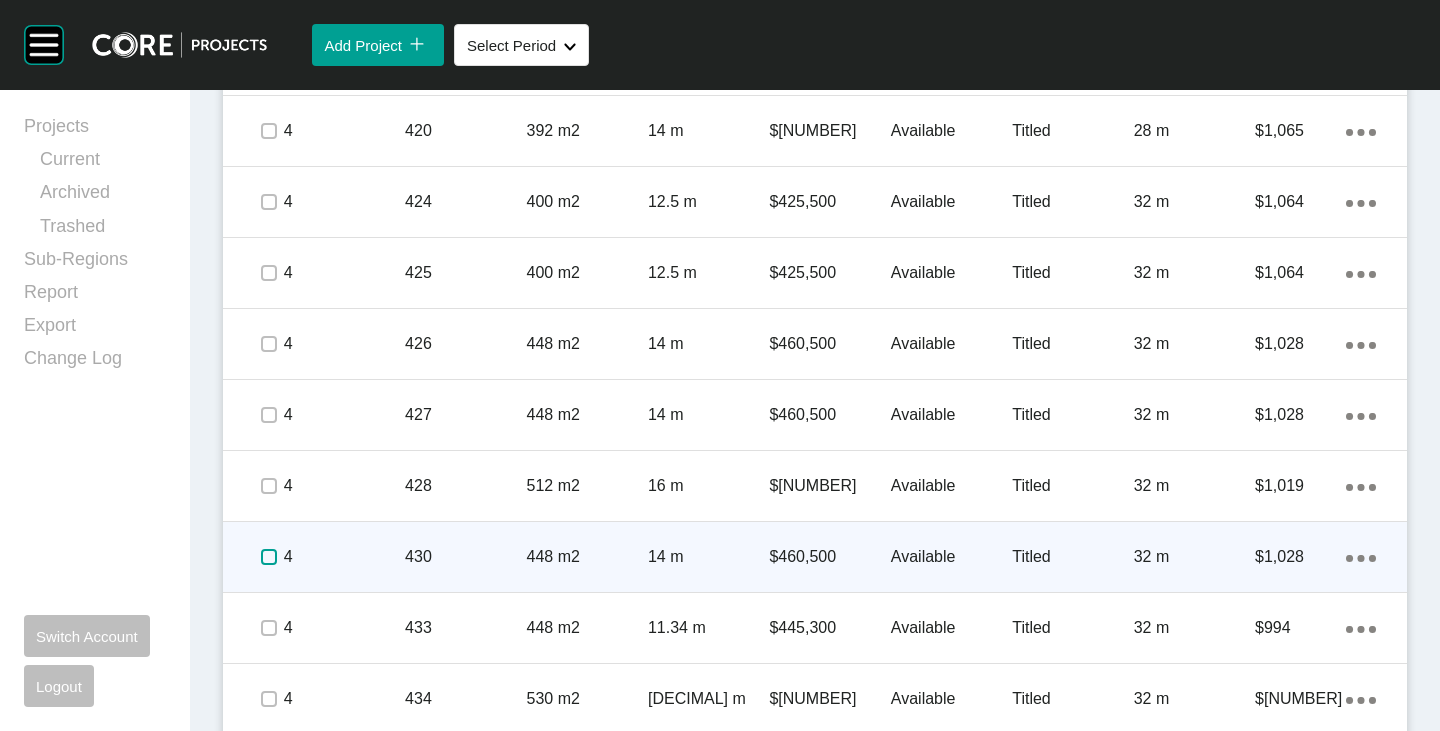 click at bounding box center (269, 557) 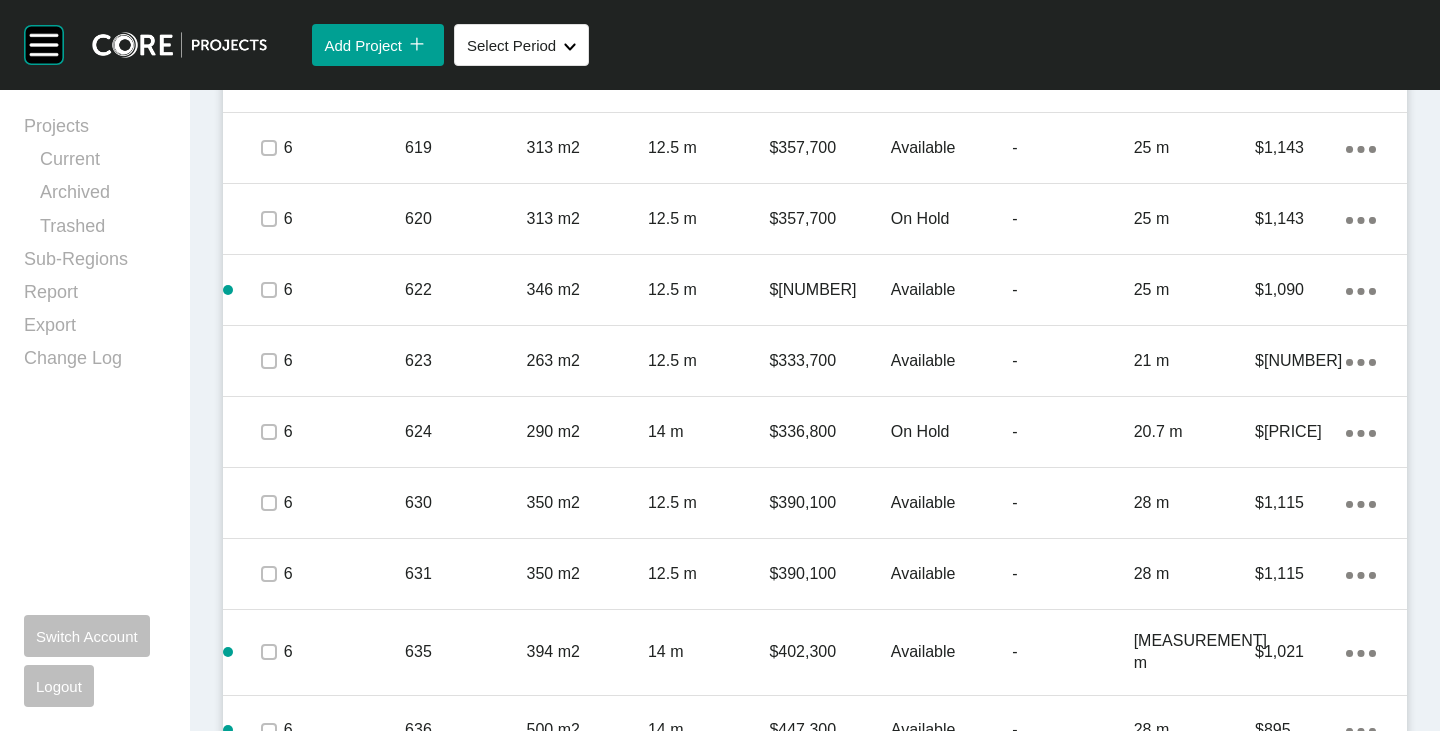 scroll, scrollTop: 3925, scrollLeft: 0, axis: vertical 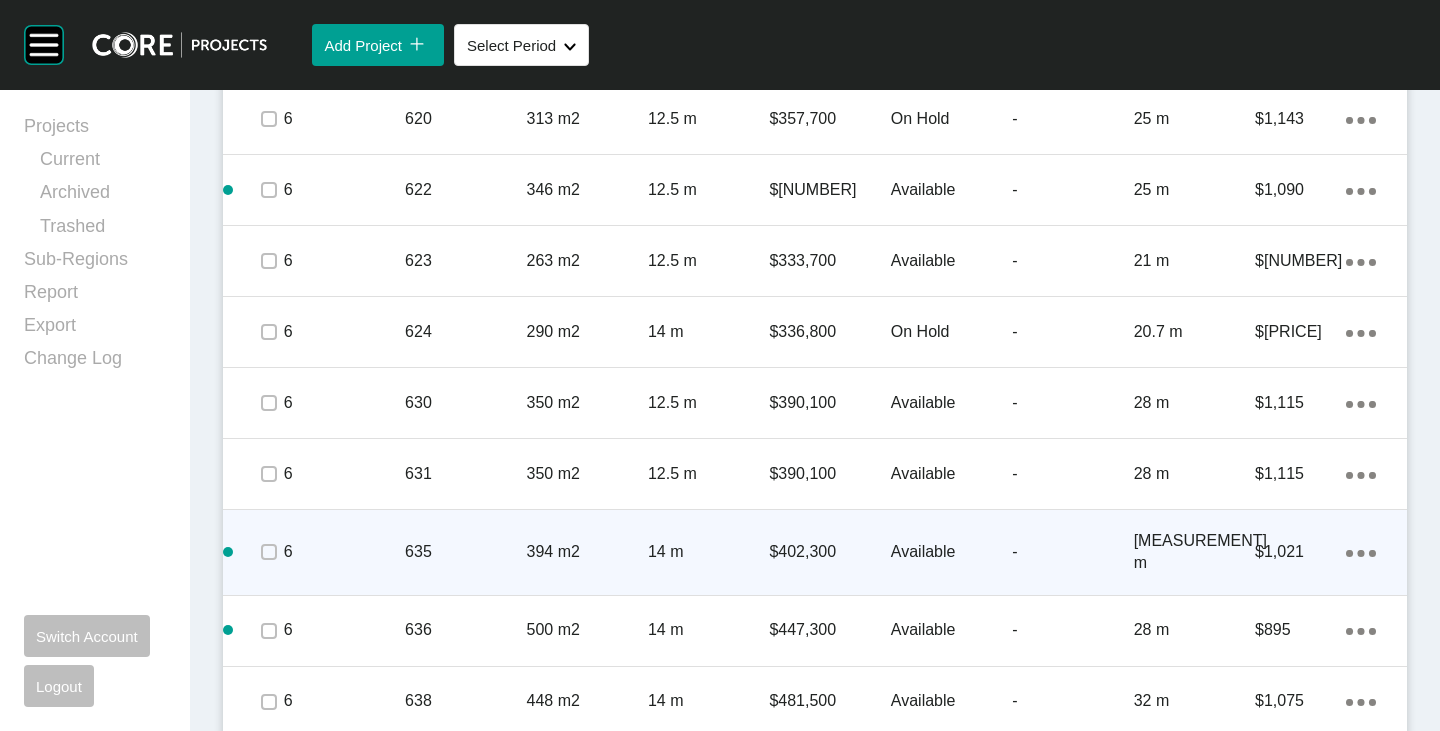 click on "394 m2" at bounding box center (587, 552) 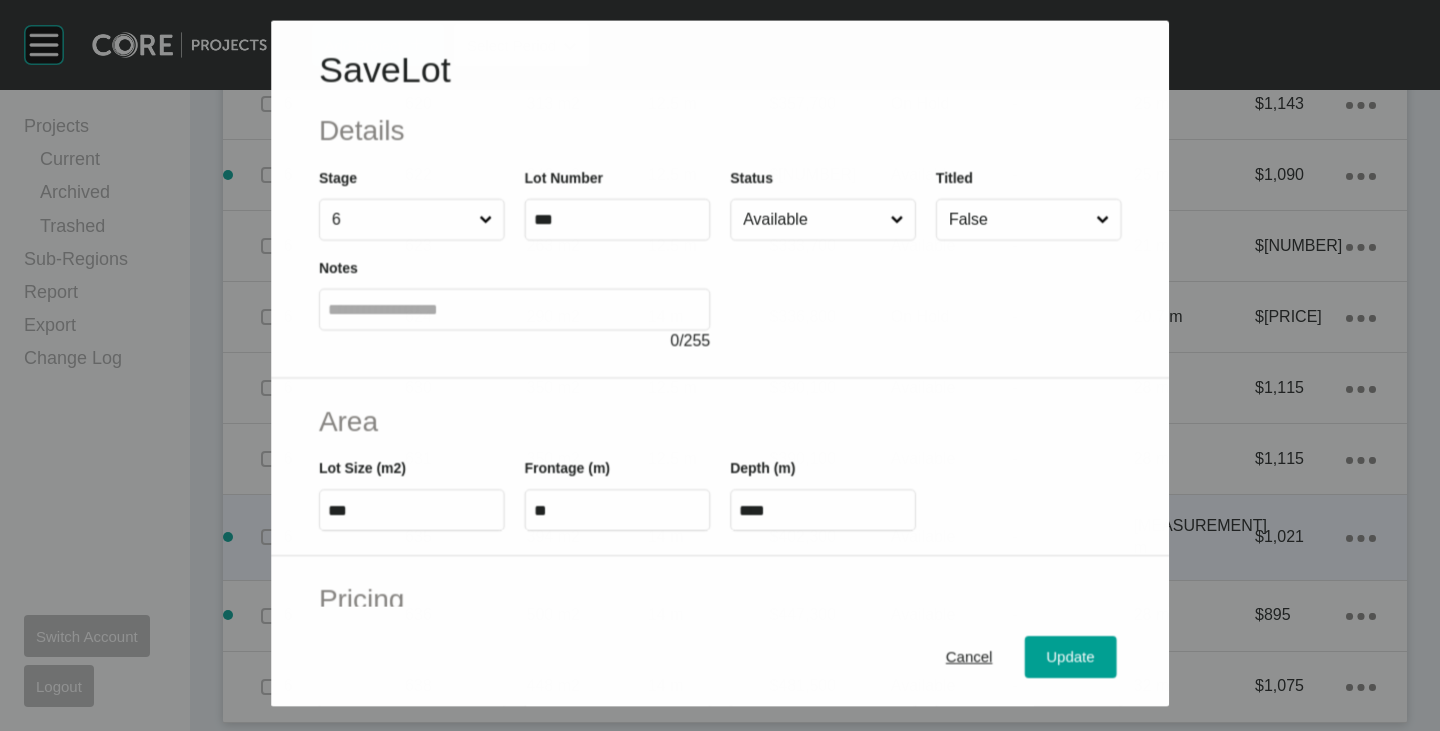 scroll, scrollTop: 3863, scrollLeft: 0, axis: vertical 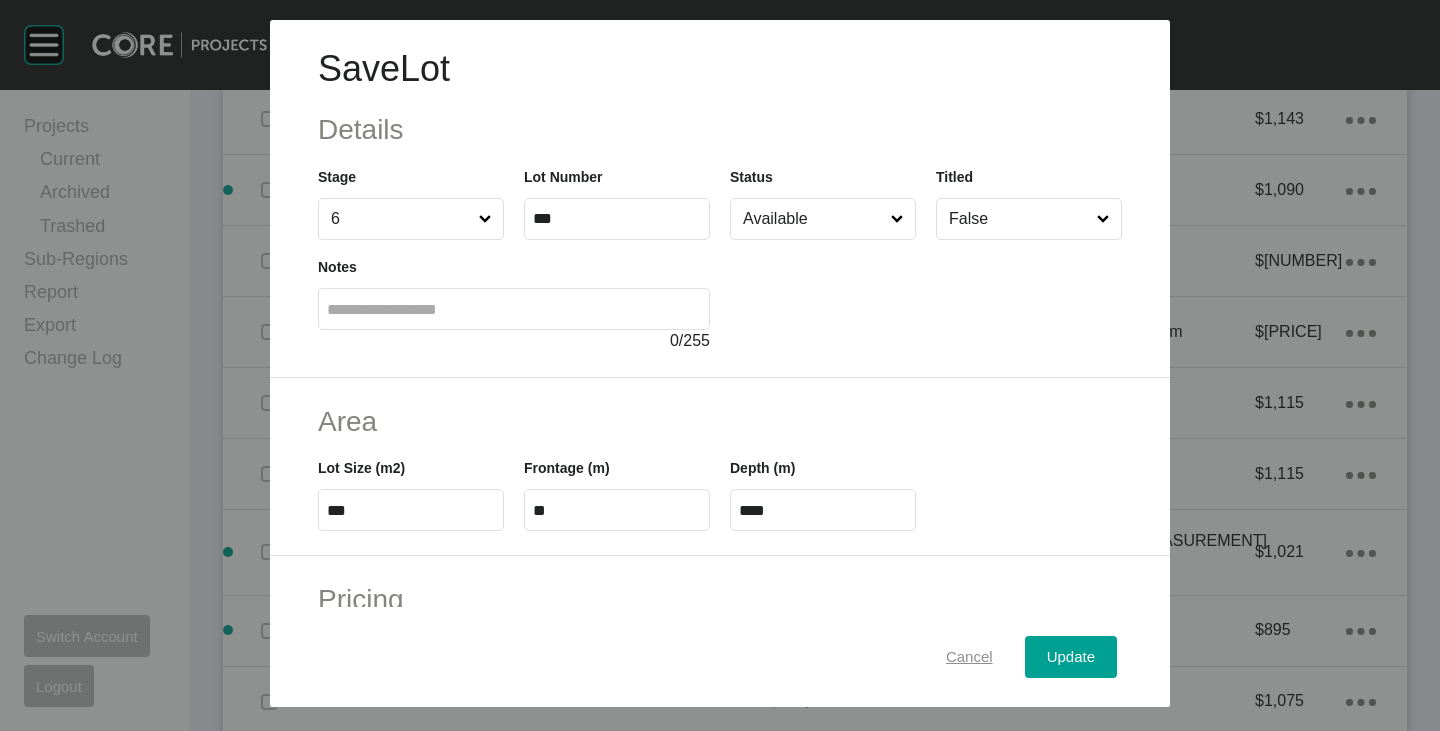 click on "Cancel" at bounding box center [969, 657] 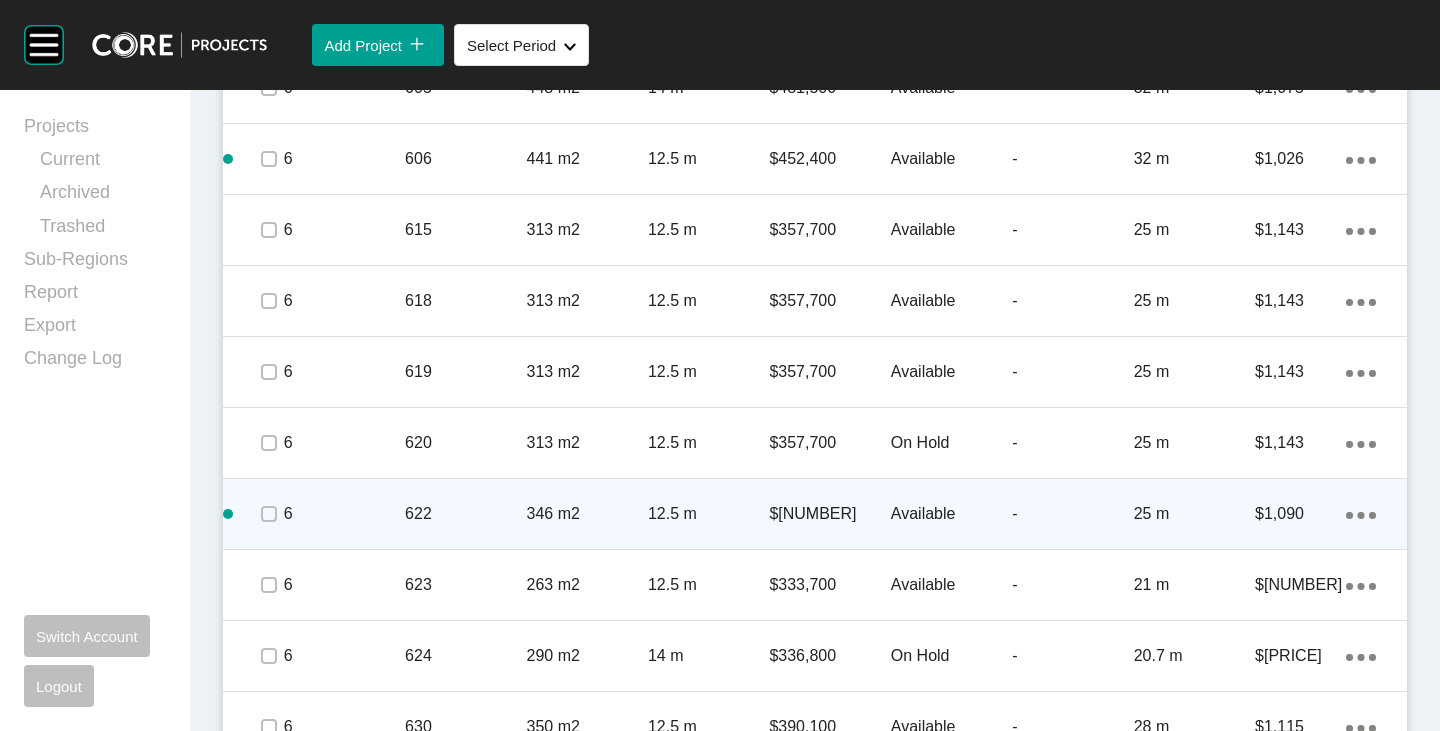 scroll, scrollTop: 3463, scrollLeft: 0, axis: vertical 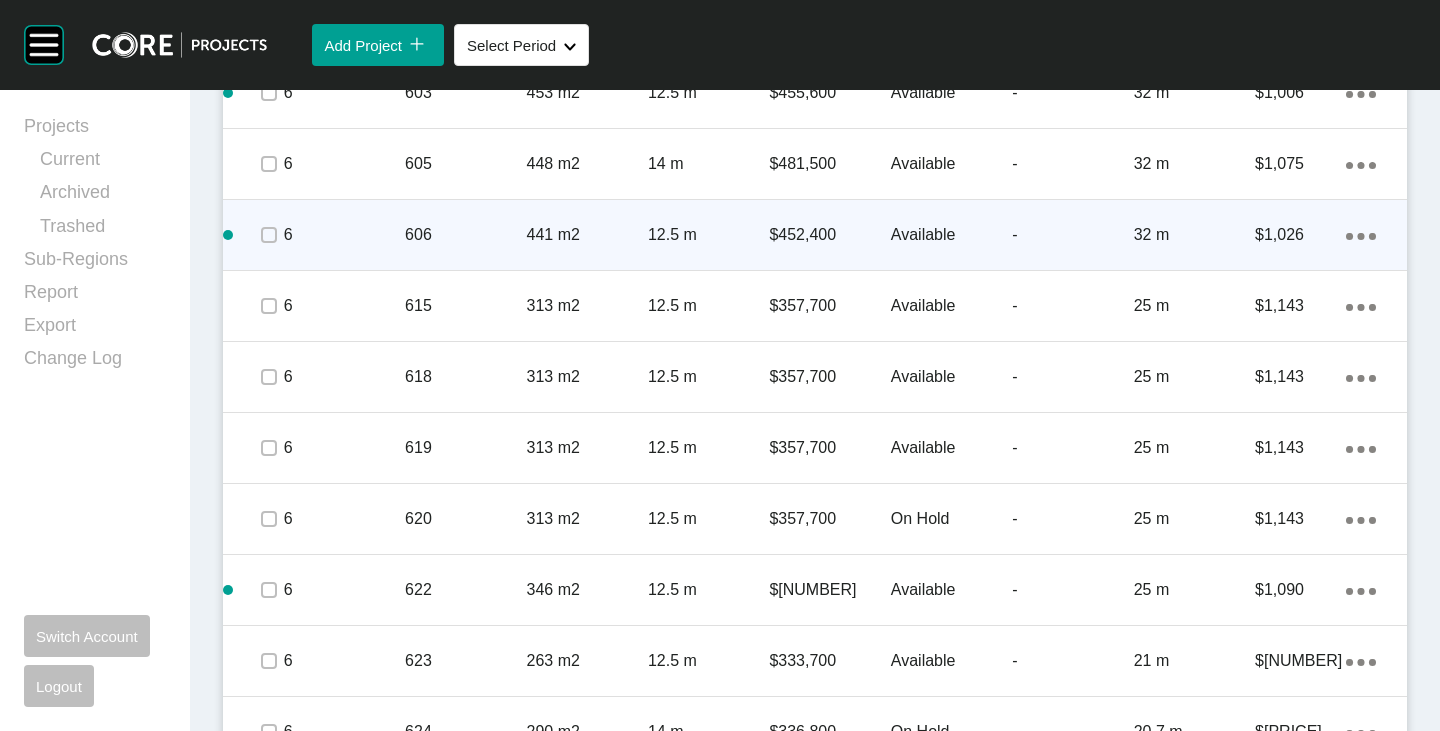 click on "441 m2" at bounding box center [587, 235] 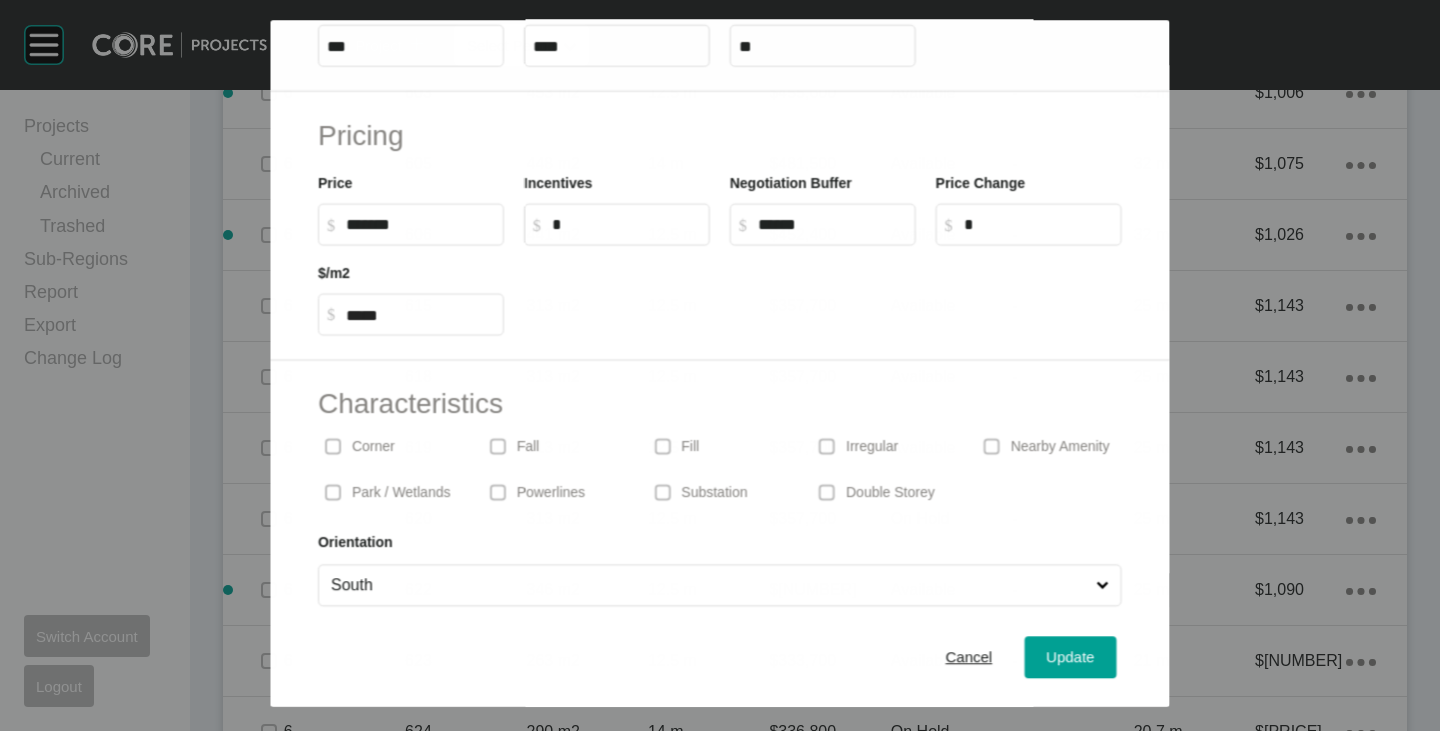 scroll, scrollTop: 489, scrollLeft: 0, axis: vertical 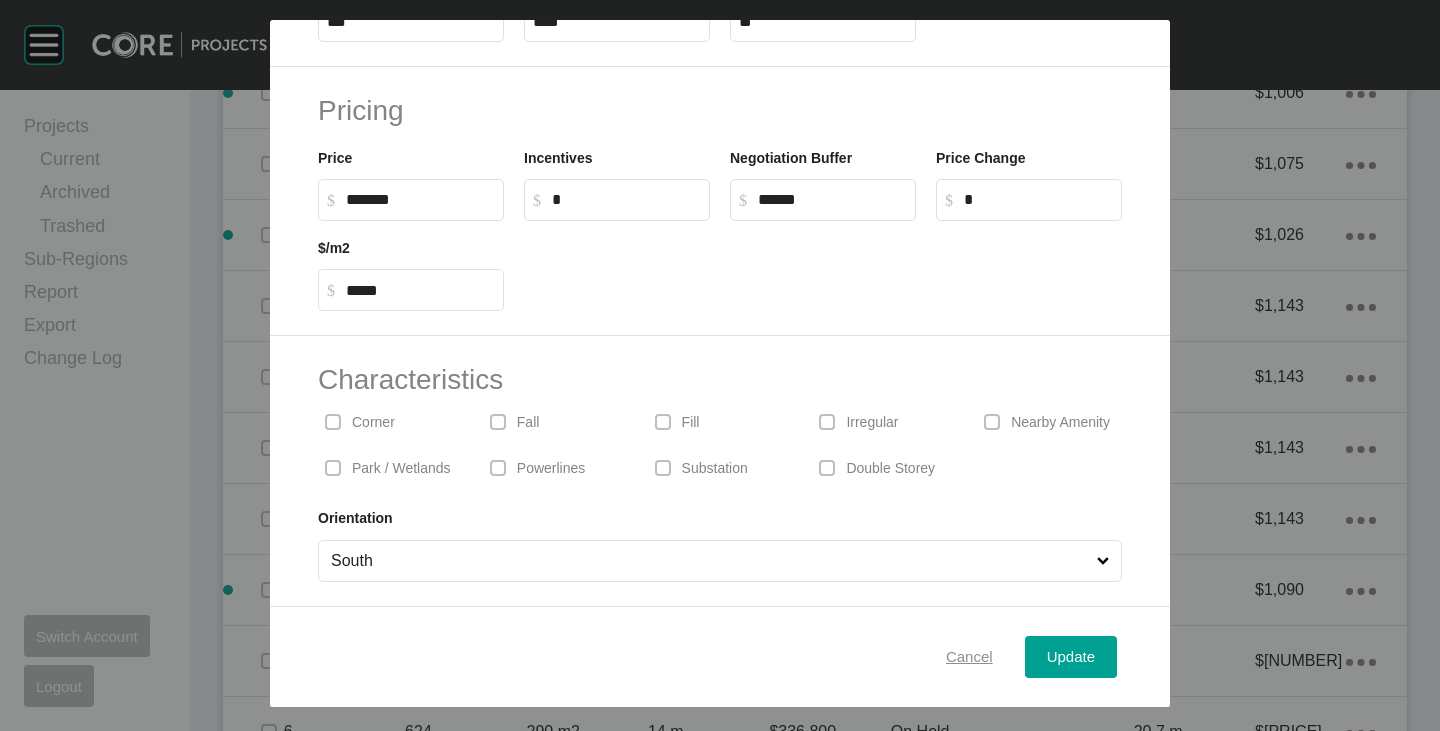 click on "Cancel" at bounding box center [969, 656] 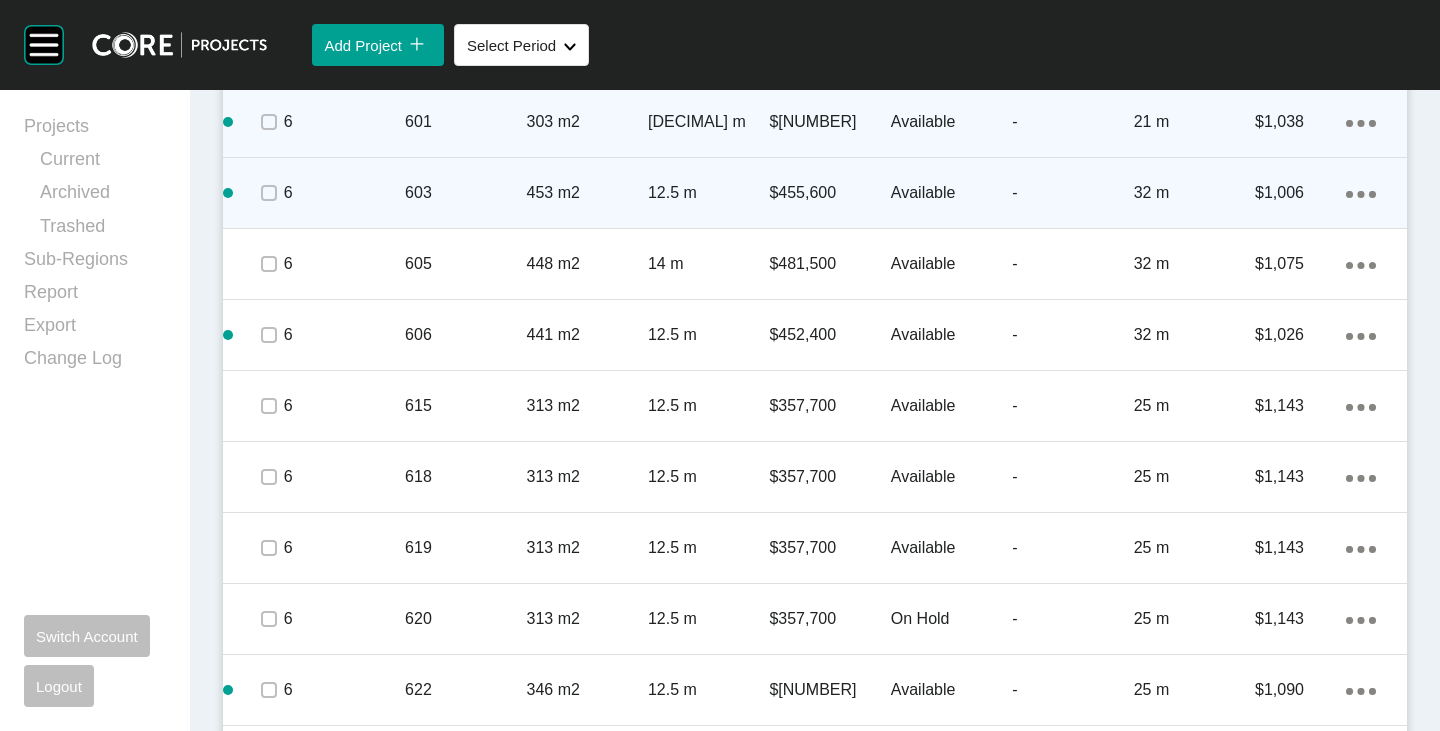 scroll, scrollTop: 3263, scrollLeft: 0, axis: vertical 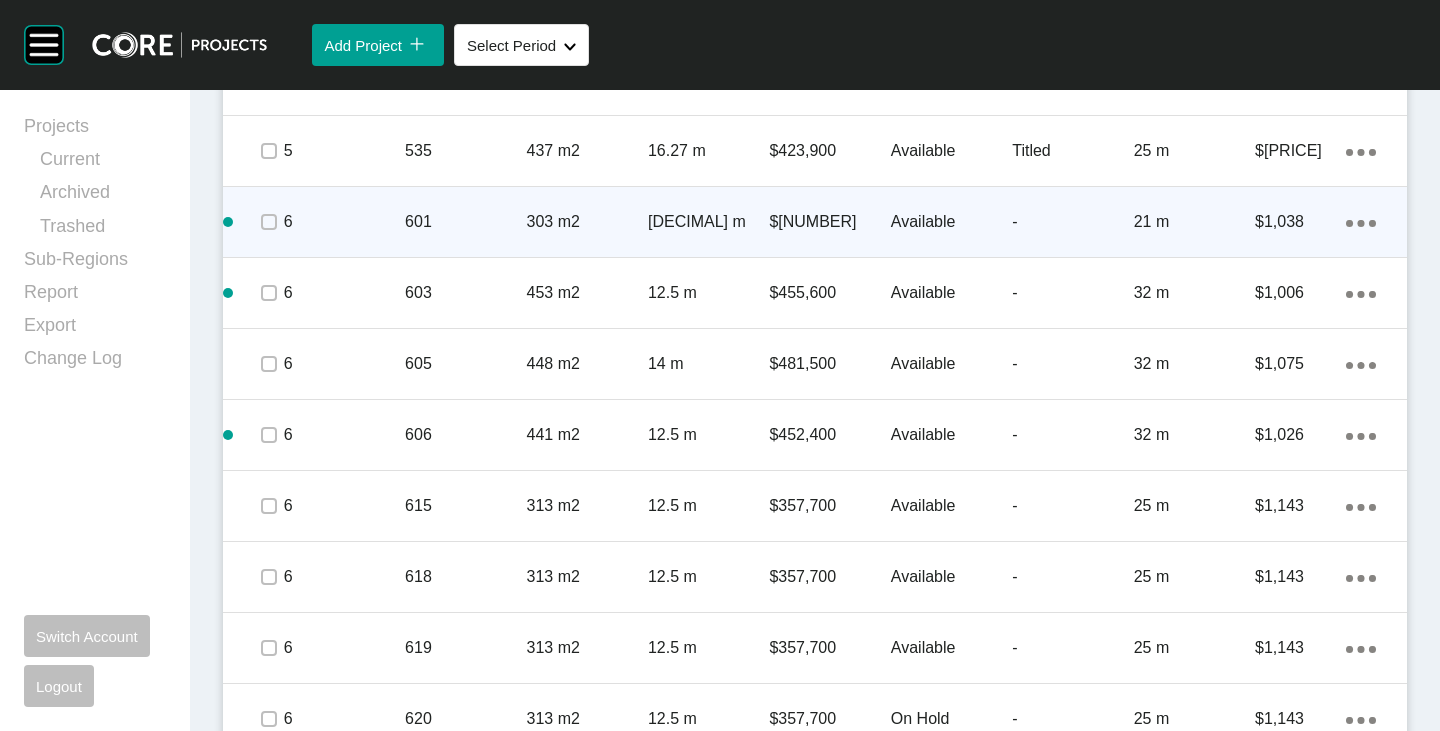 click on "$[NUMBER]" at bounding box center [829, 222] 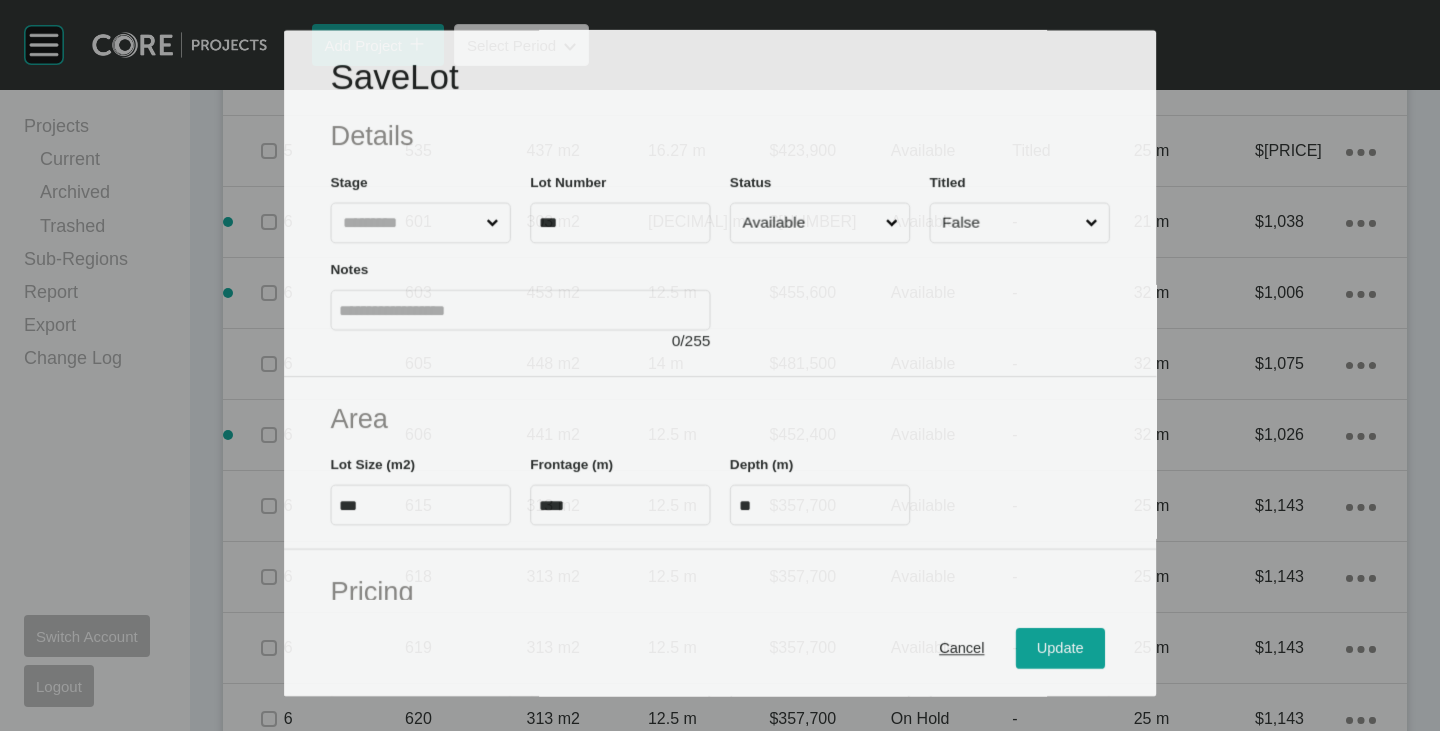 scroll, scrollTop: 489, scrollLeft: 0, axis: vertical 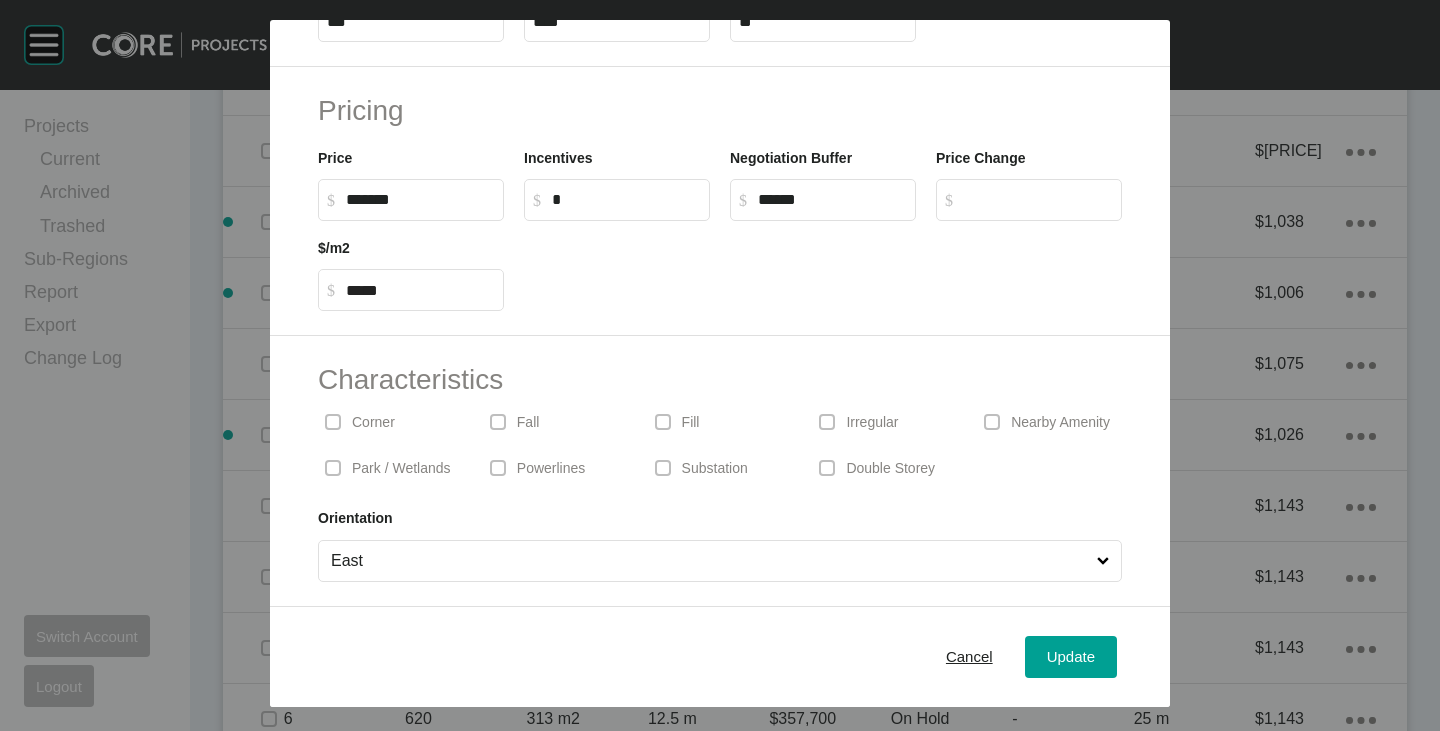 click at bounding box center [827, 422] 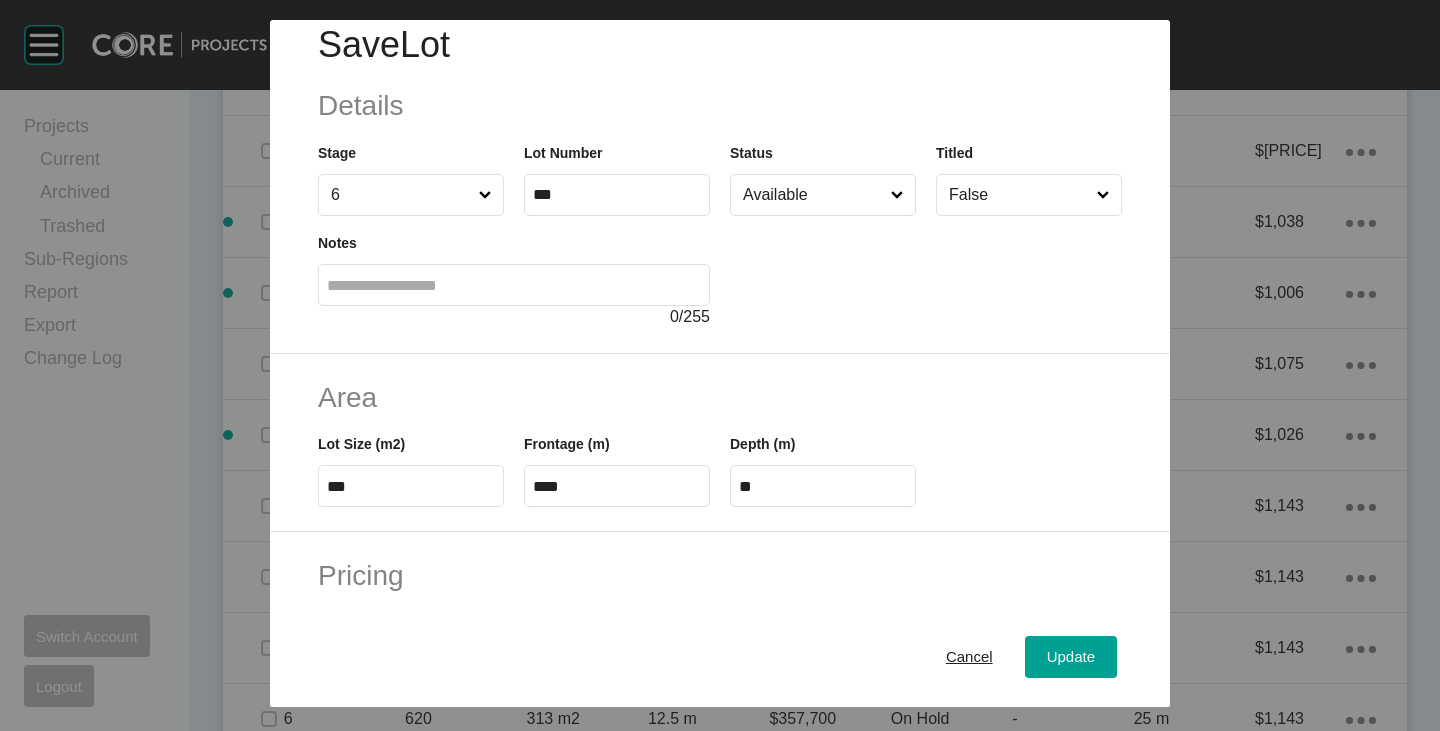 scroll, scrollTop: 0, scrollLeft: 0, axis: both 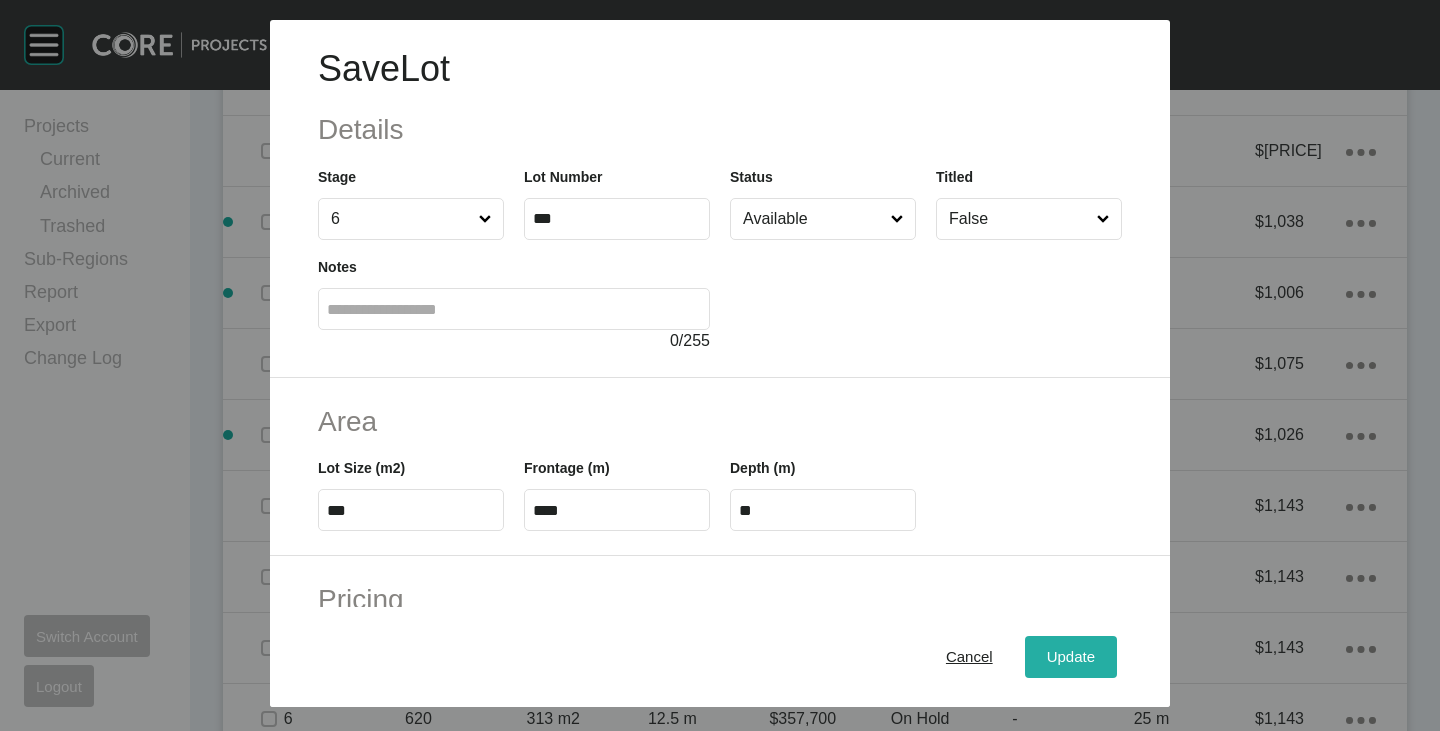 click on "Update" at bounding box center [1071, 657] 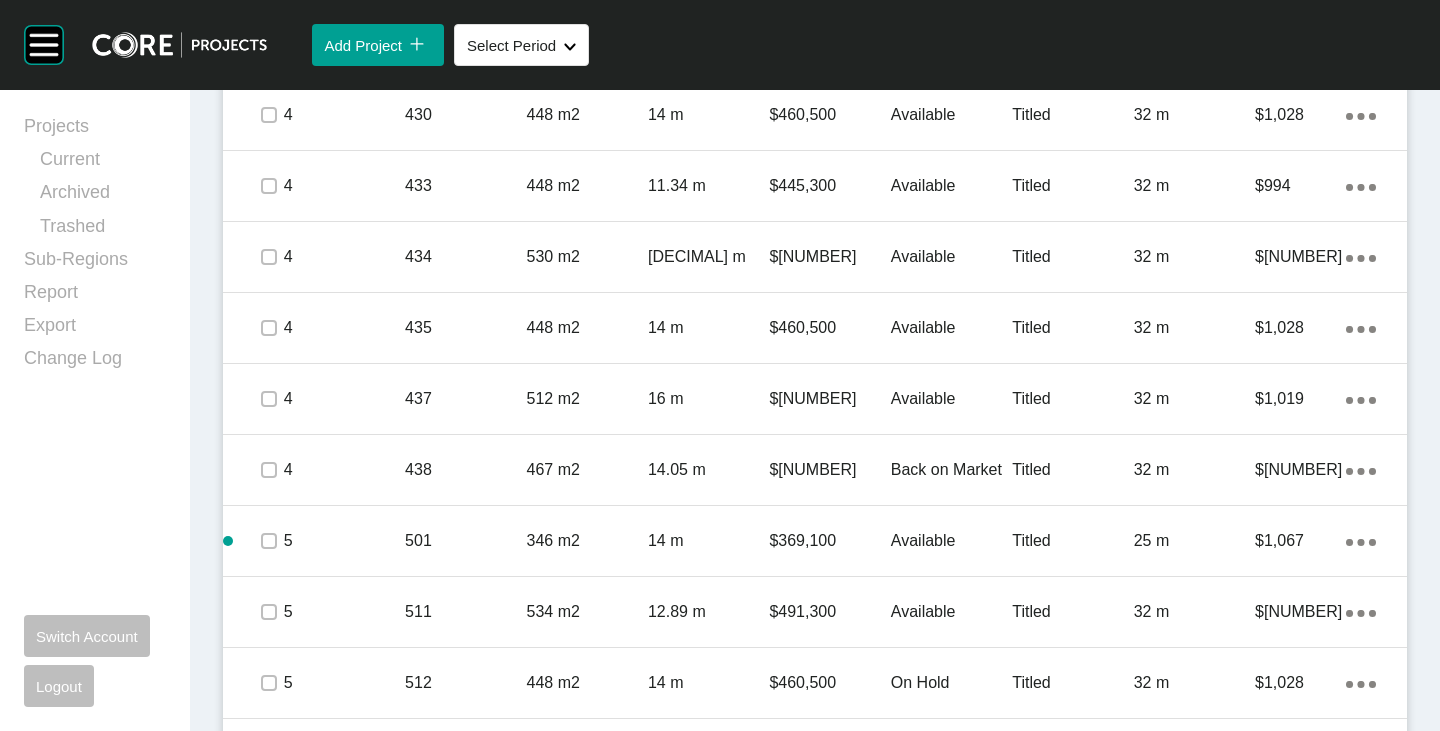 scroll, scrollTop: 2325, scrollLeft: 0, axis: vertical 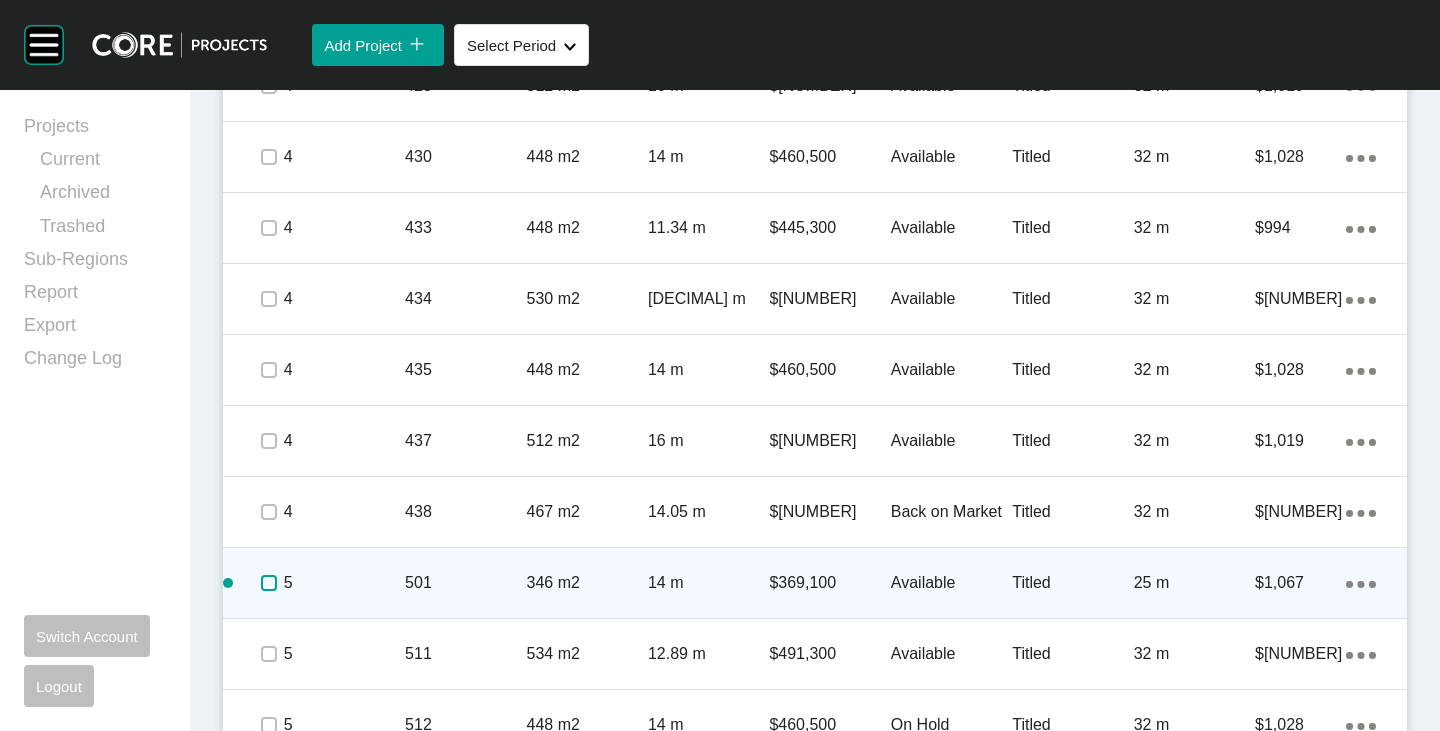 drag, startPoint x: 272, startPoint y: 585, endPoint x: 283, endPoint y: 574, distance: 15.556349 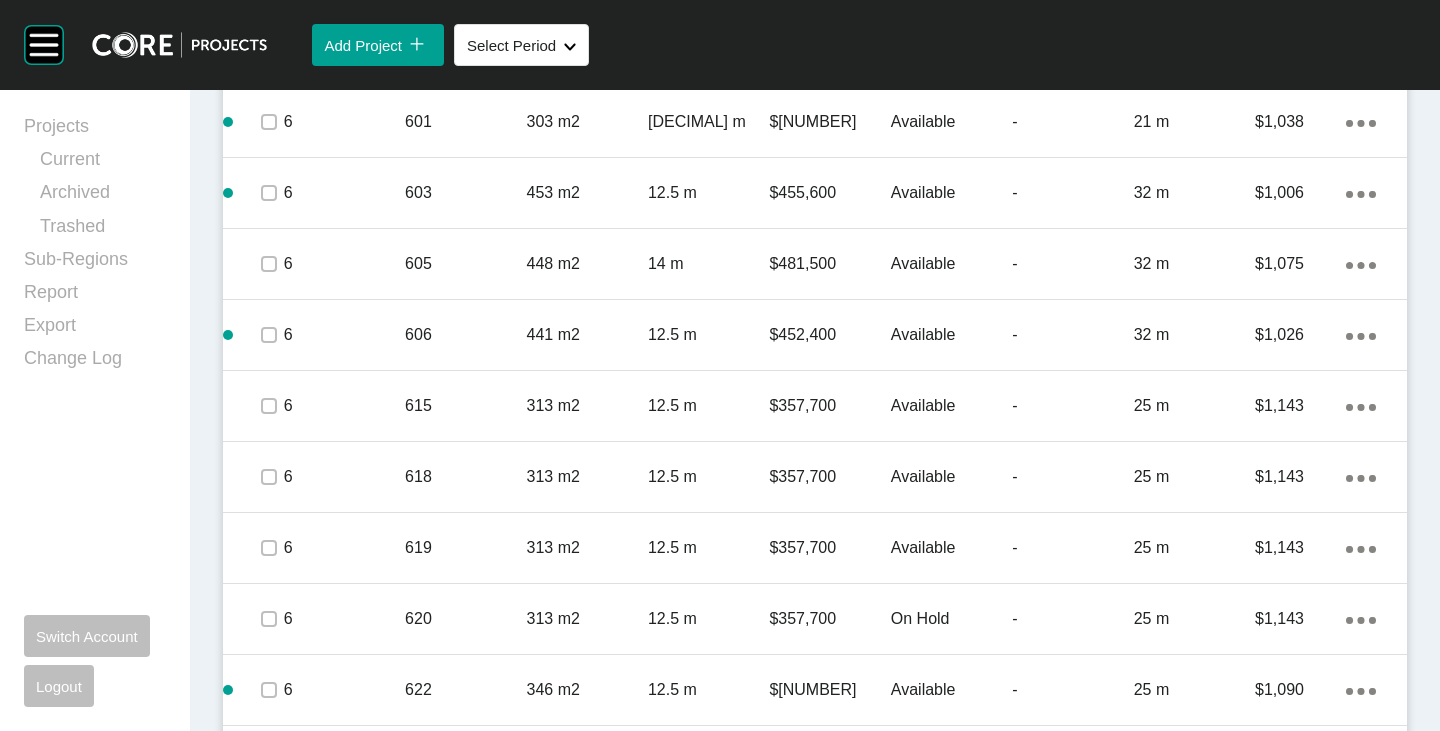 scroll, scrollTop: 3225, scrollLeft: 0, axis: vertical 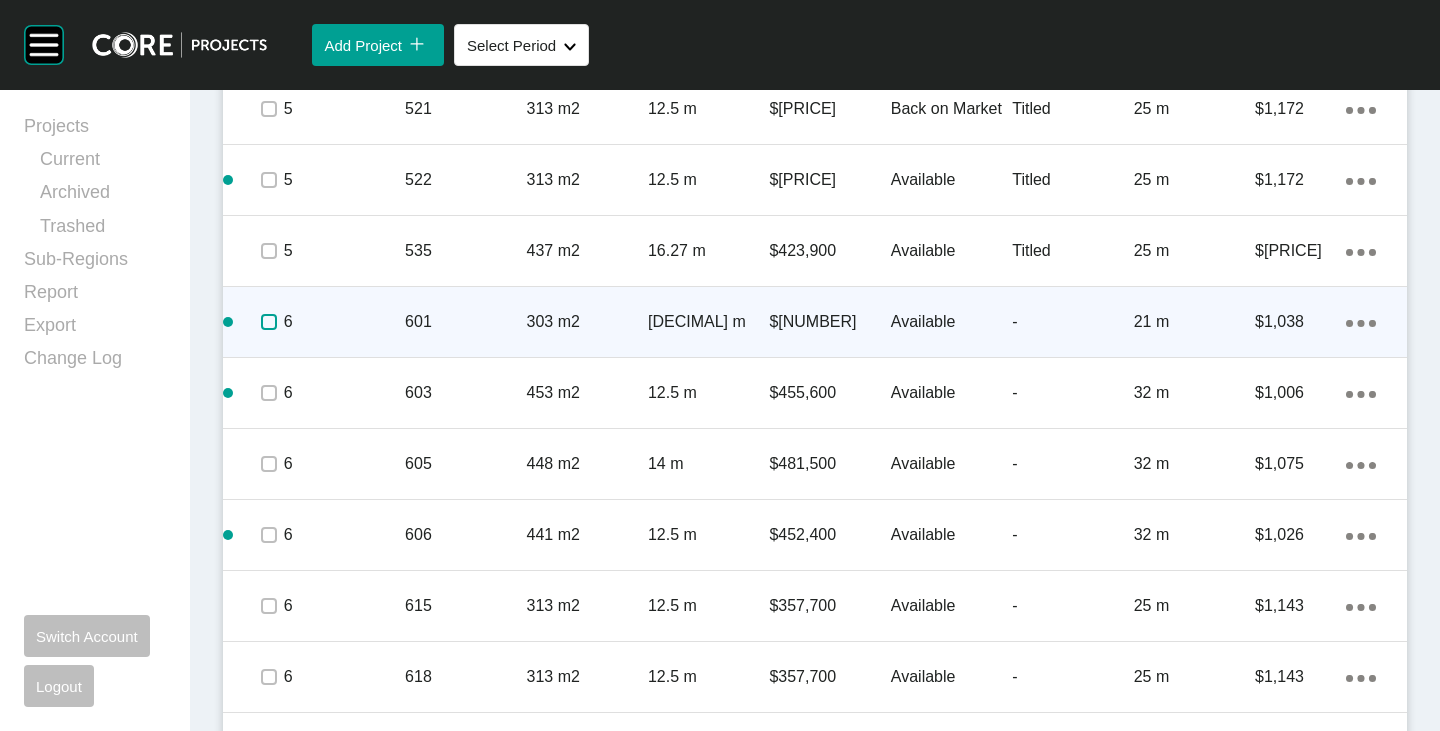 click at bounding box center (269, 322) 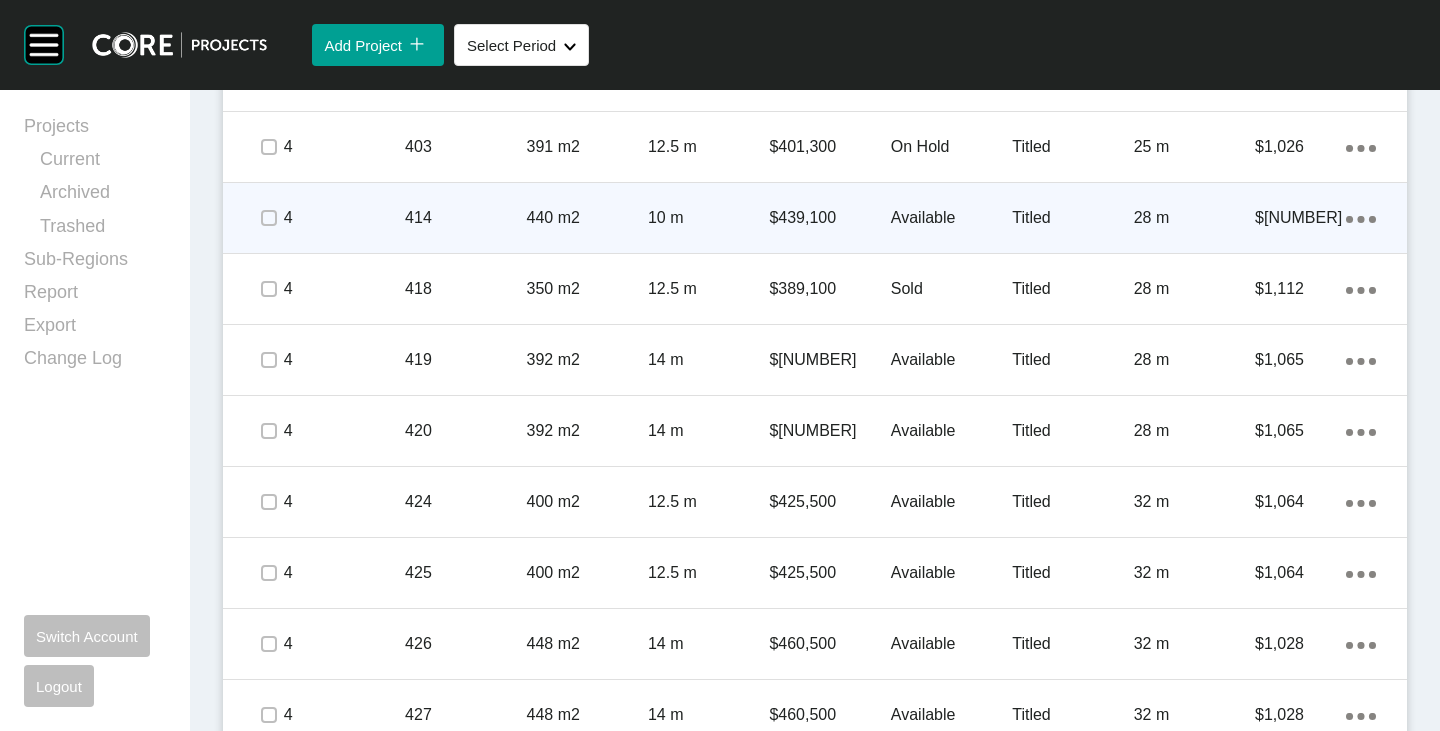 scroll, scrollTop: 1225, scrollLeft: 0, axis: vertical 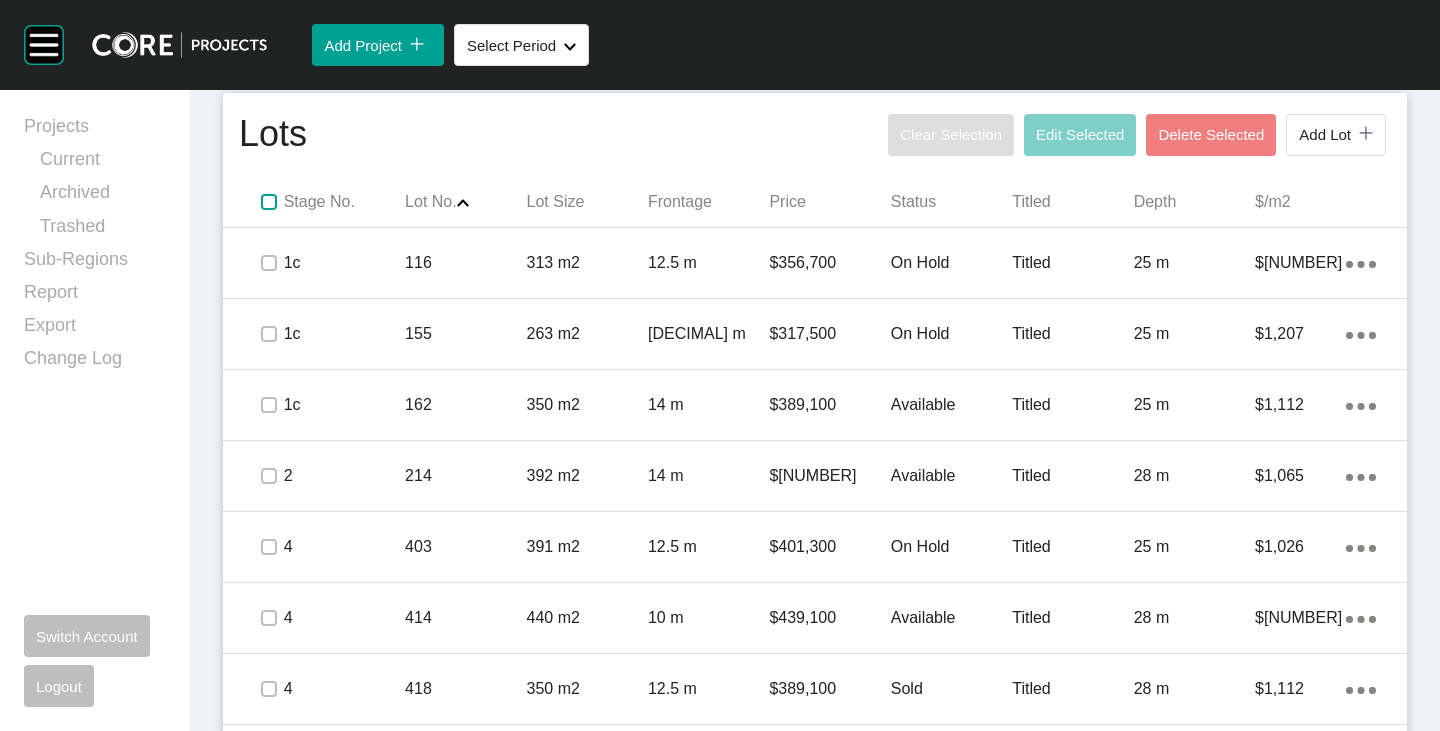 click at bounding box center (269, 202) 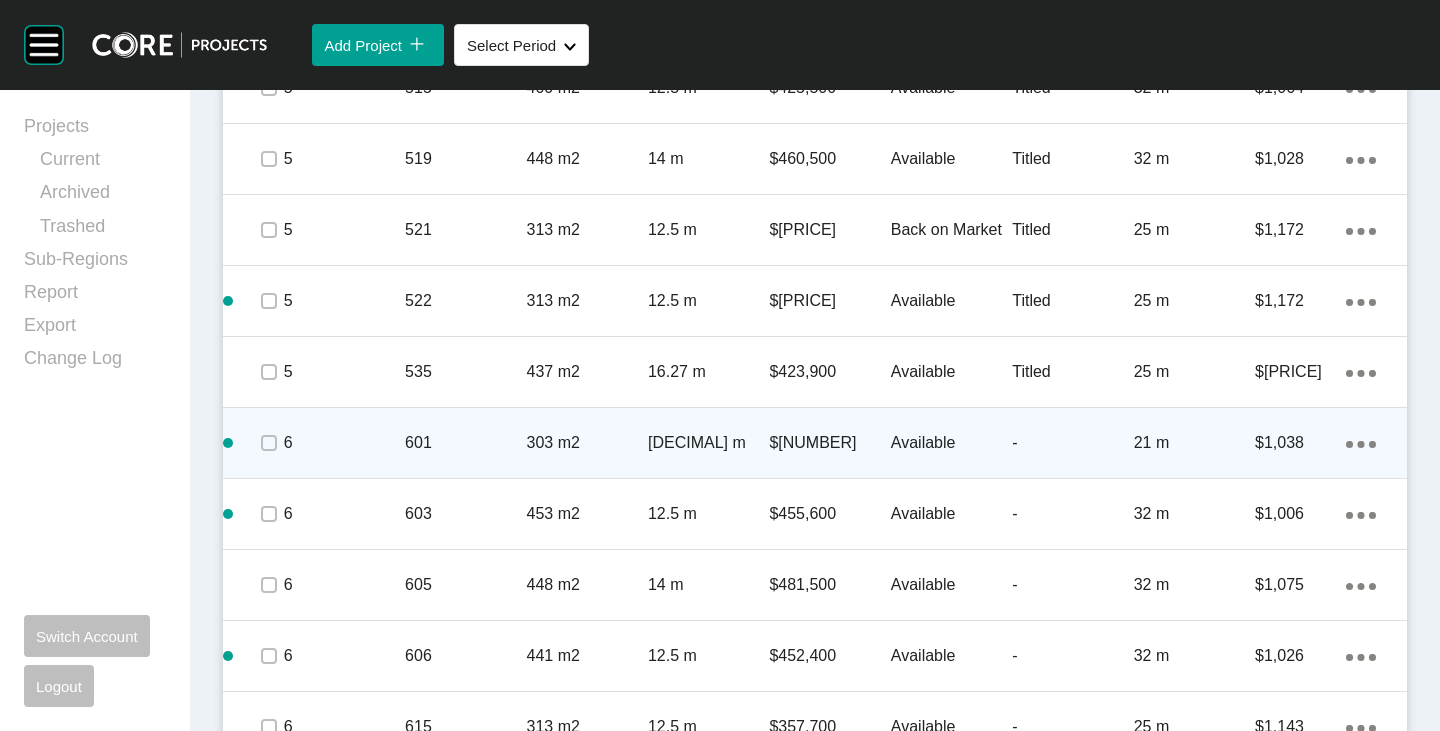 scroll, scrollTop: 3125, scrollLeft: 0, axis: vertical 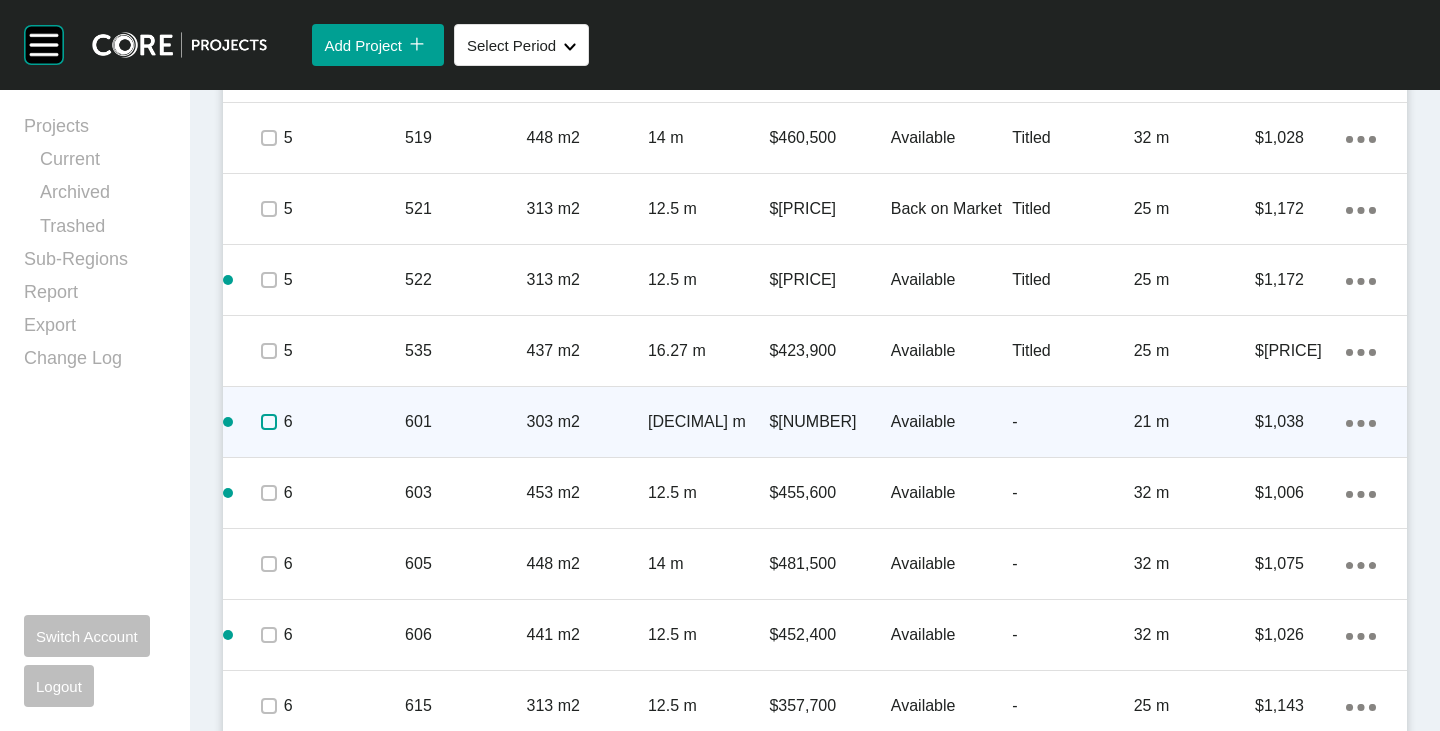 click at bounding box center [269, 422] 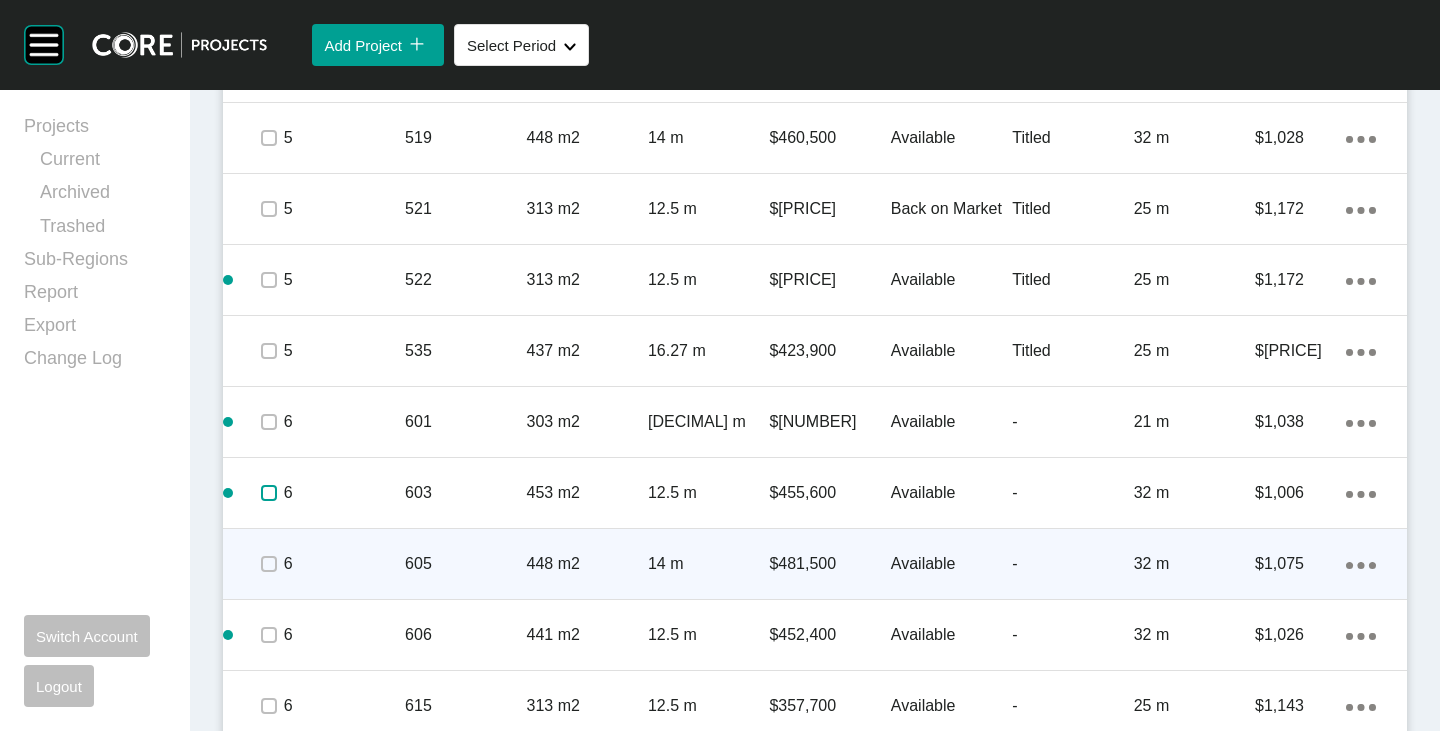 drag, startPoint x: 269, startPoint y: 491, endPoint x: 269, endPoint y: 544, distance: 53 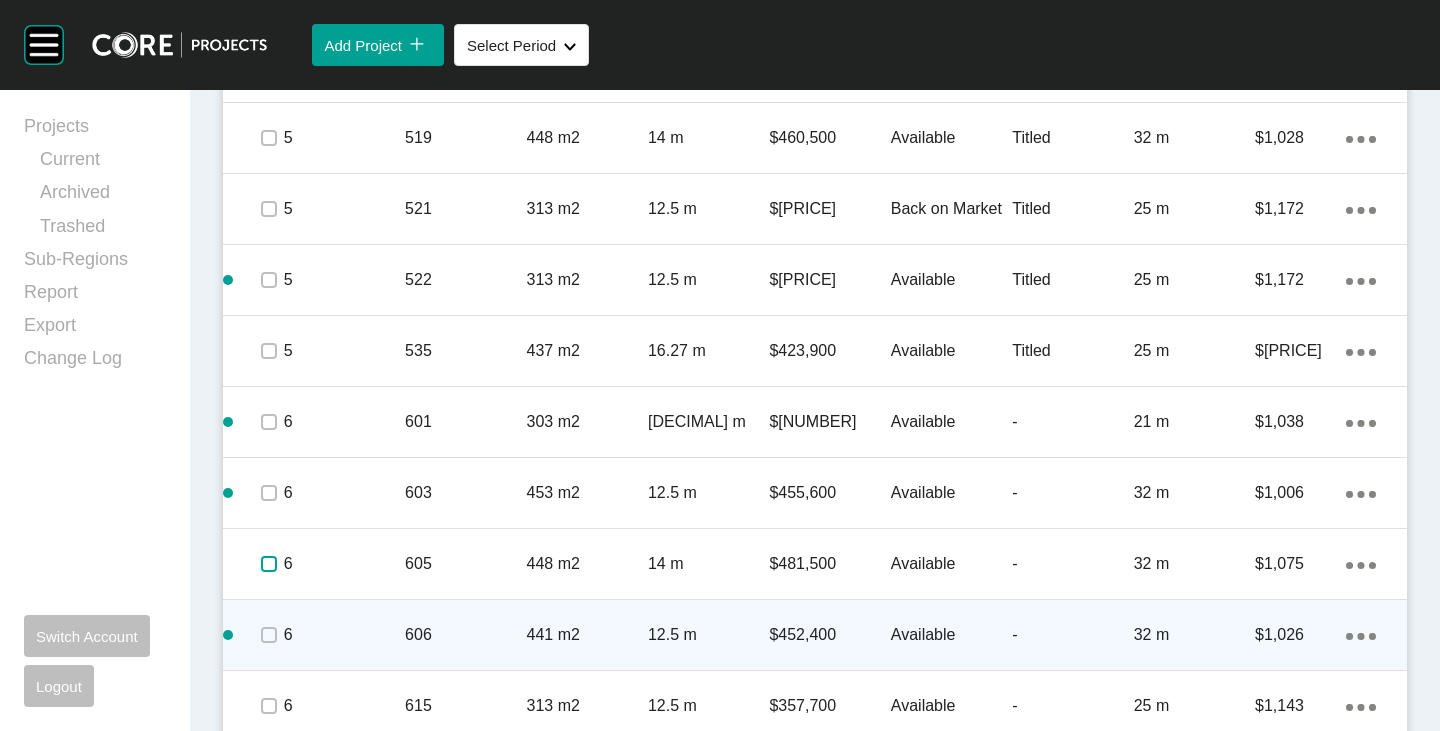 drag, startPoint x: 267, startPoint y: 557, endPoint x: 265, endPoint y: 630, distance: 73.02739 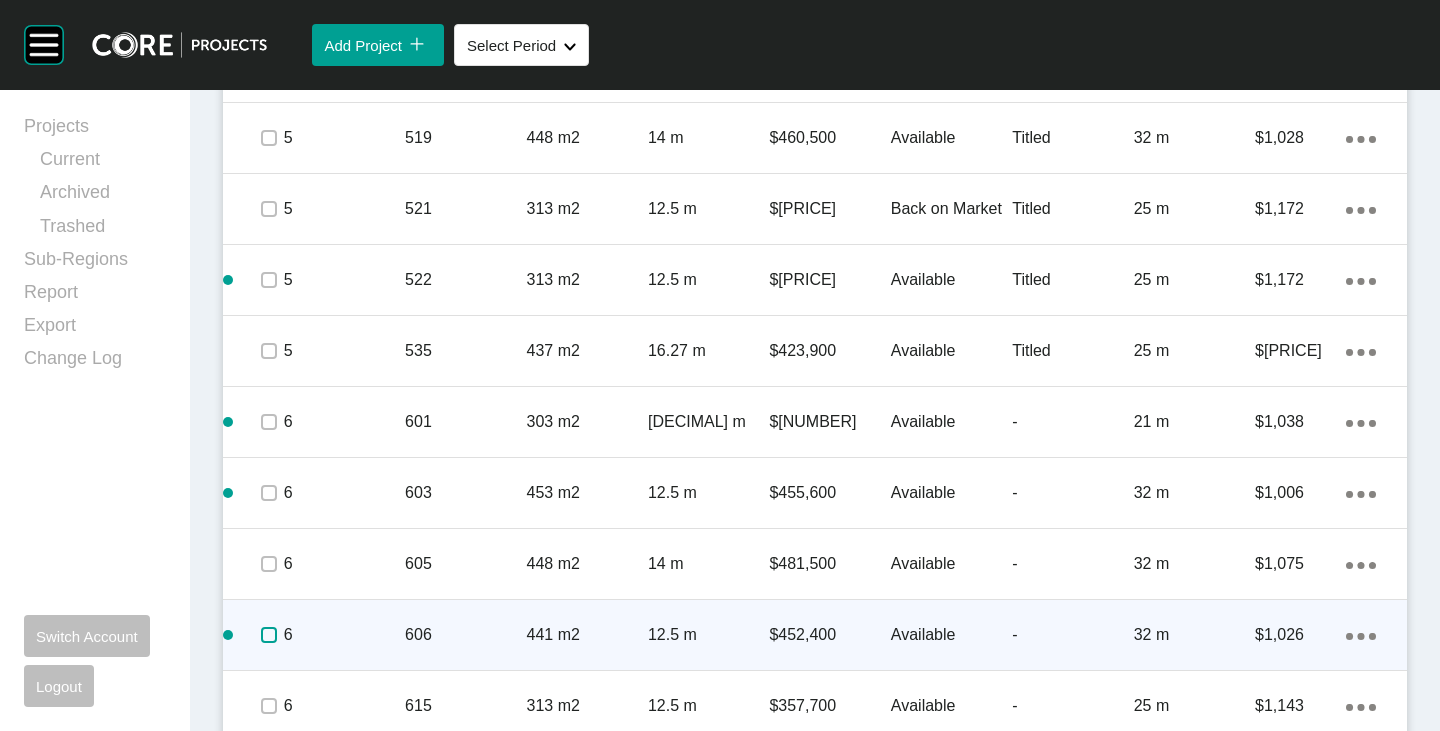 click at bounding box center [269, 635] 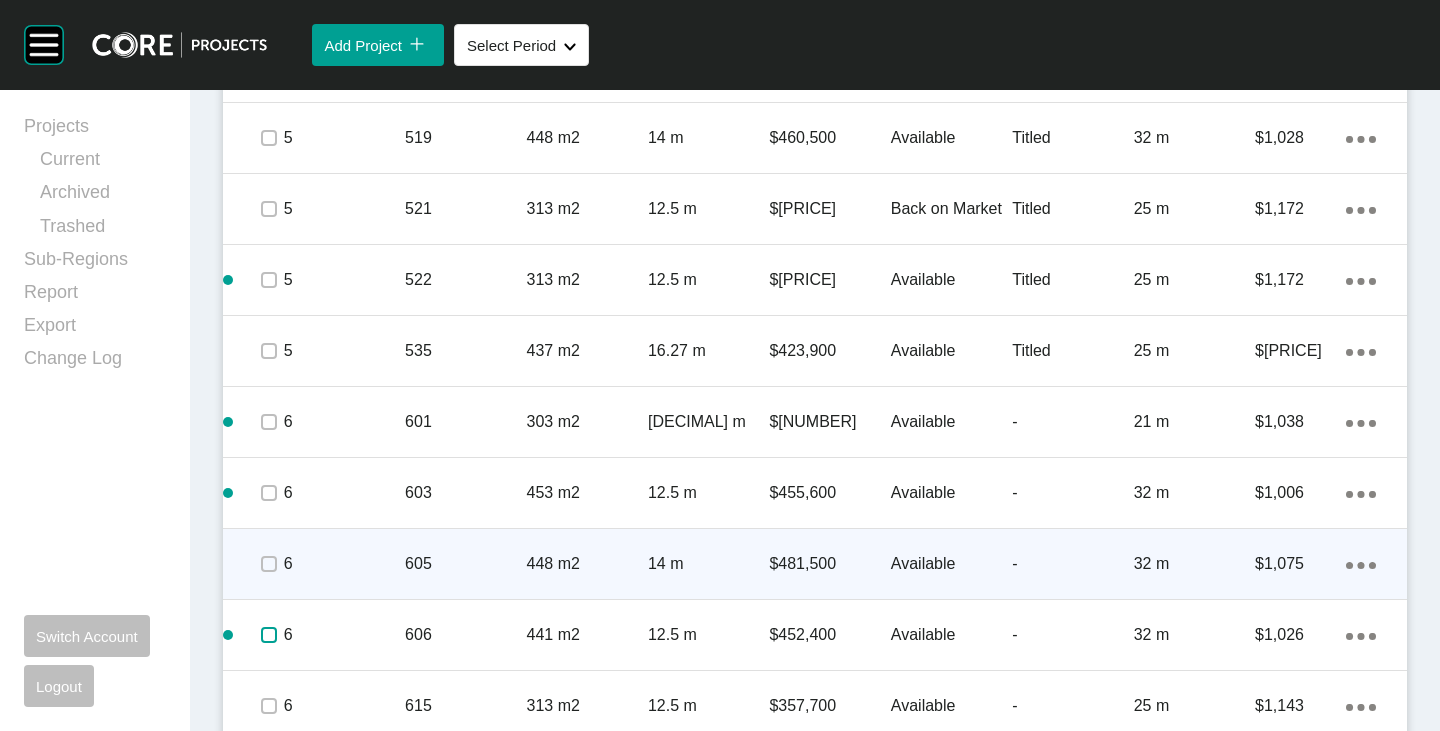 scroll, scrollTop: 3525, scrollLeft: 0, axis: vertical 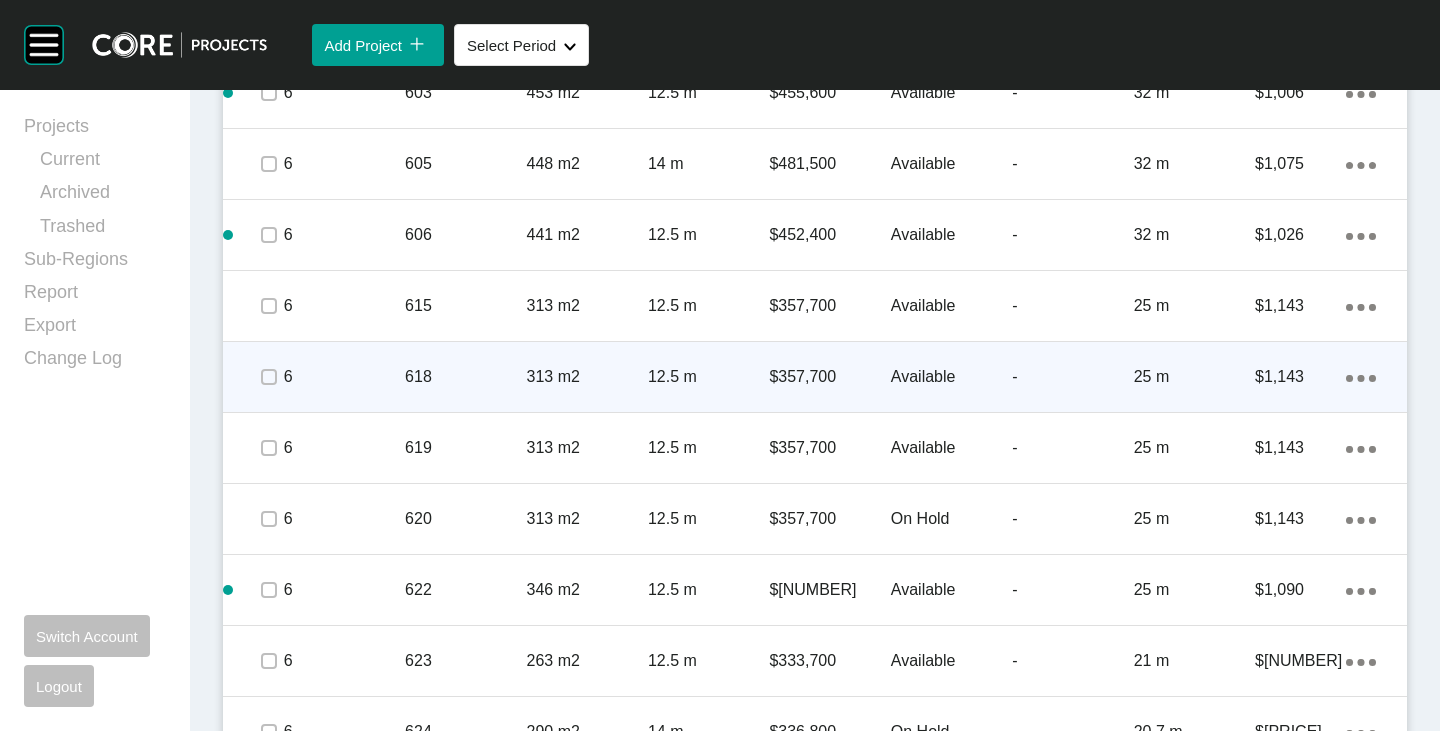 click at bounding box center (268, 306) 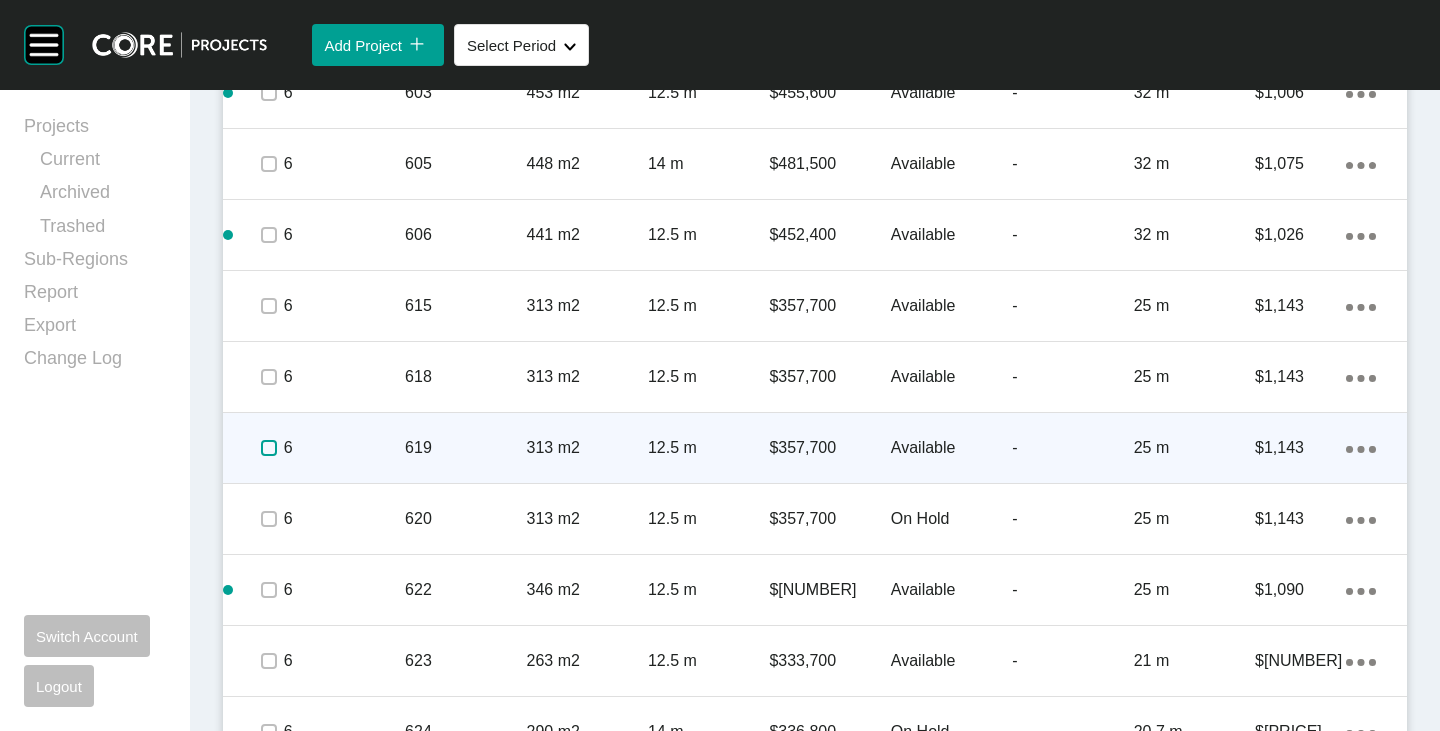 click at bounding box center (269, 448) 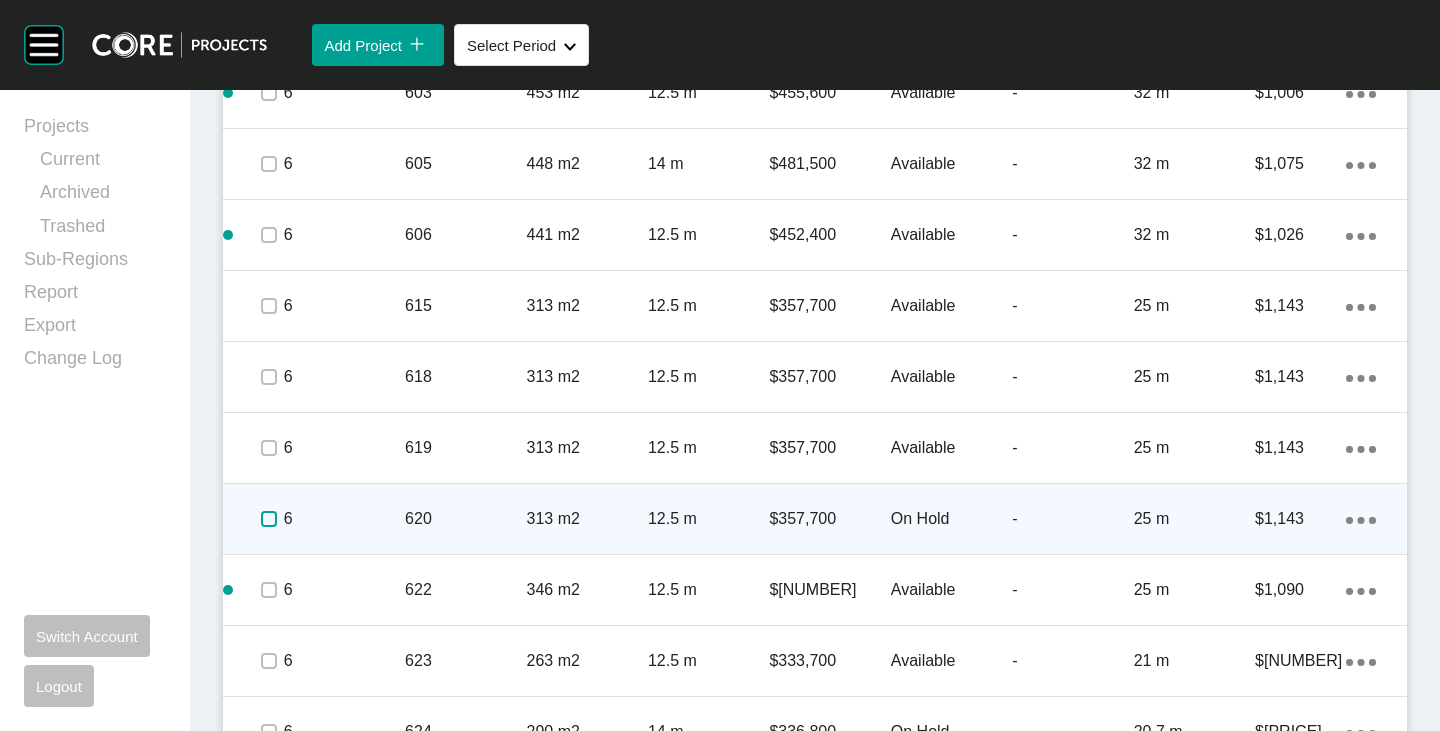 drag, startPoint x: 264, startPoint y: 513, endPoint x: 265, endPoint y: 529, distance: 16.03122 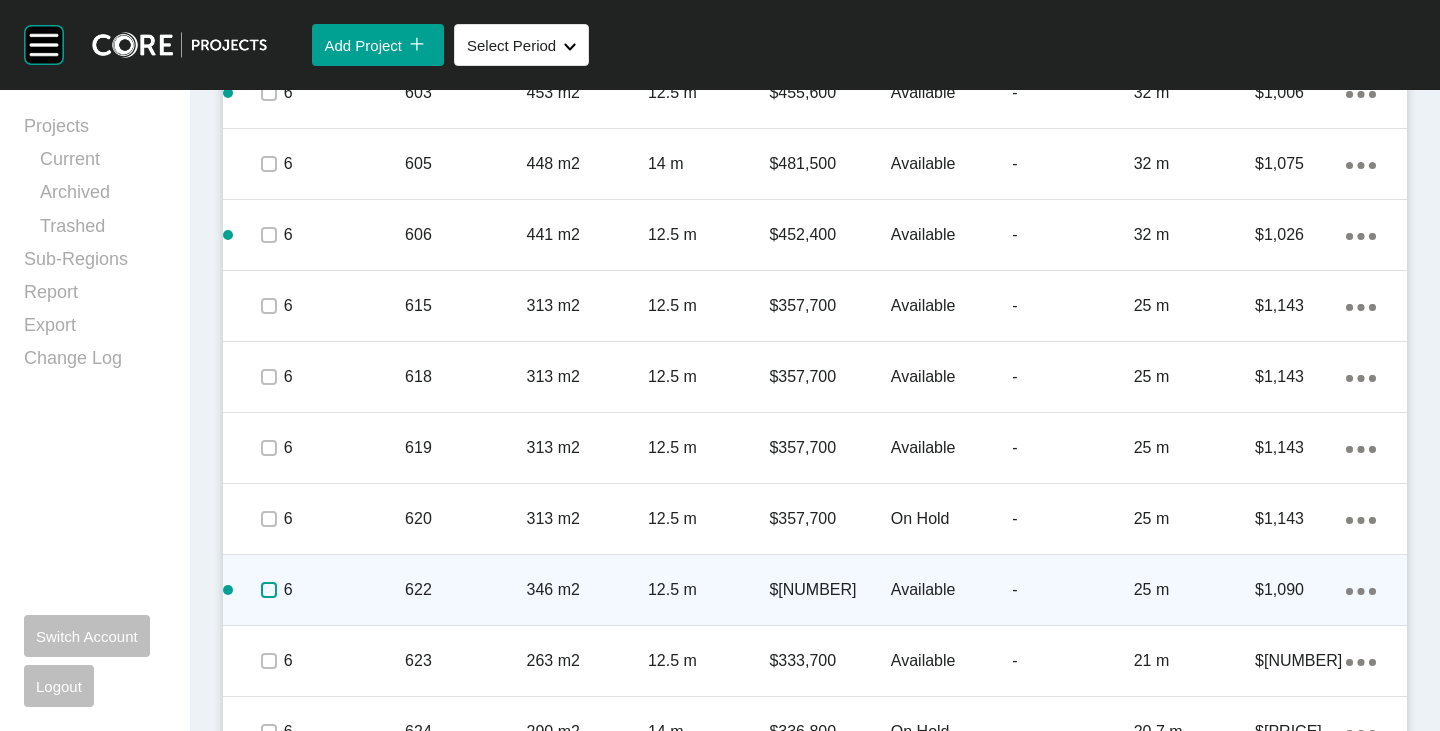 drag, startPoint x: 258, startPoint y: 597, endPoint x: 281, endPoint y: 575, distance: 31.827662 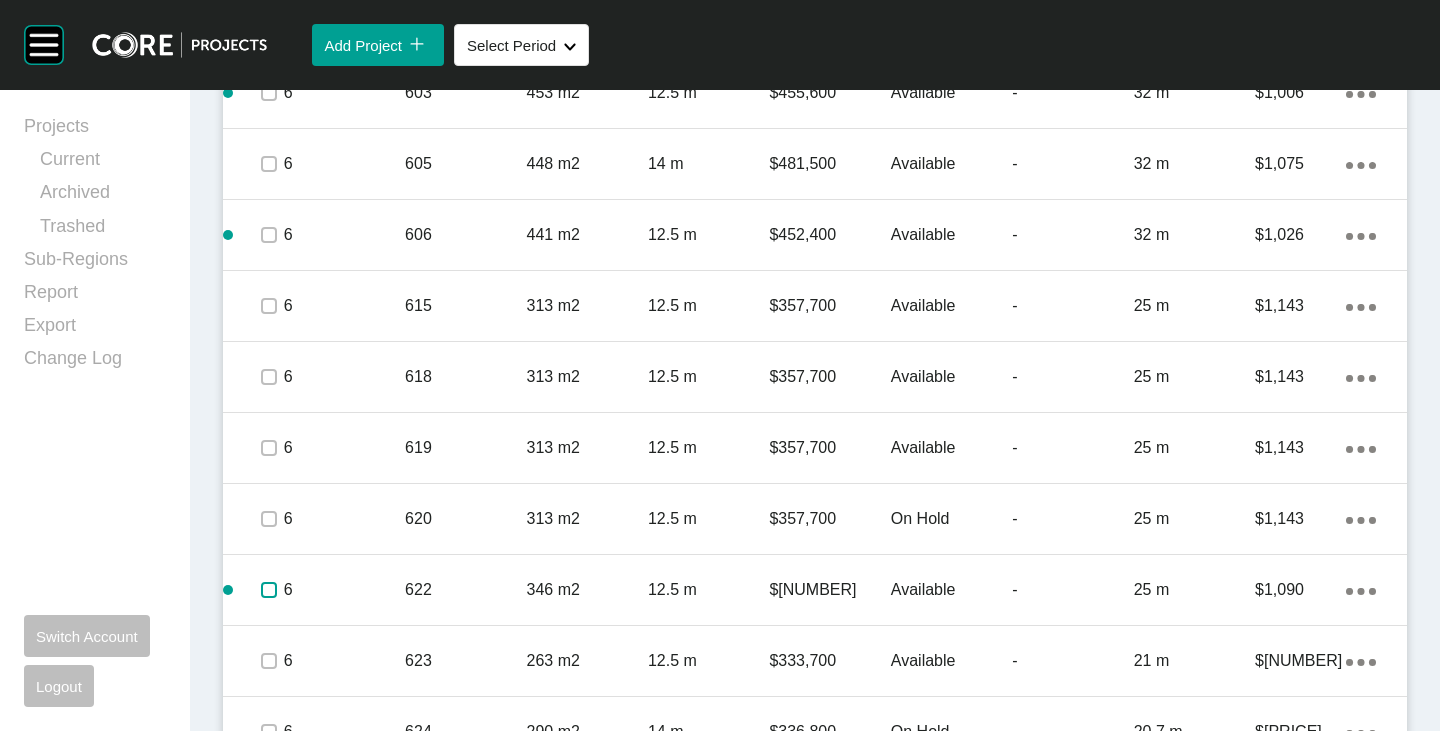 scroll, scrollTop: 3825, scrollLeft: 0, axis: vertical 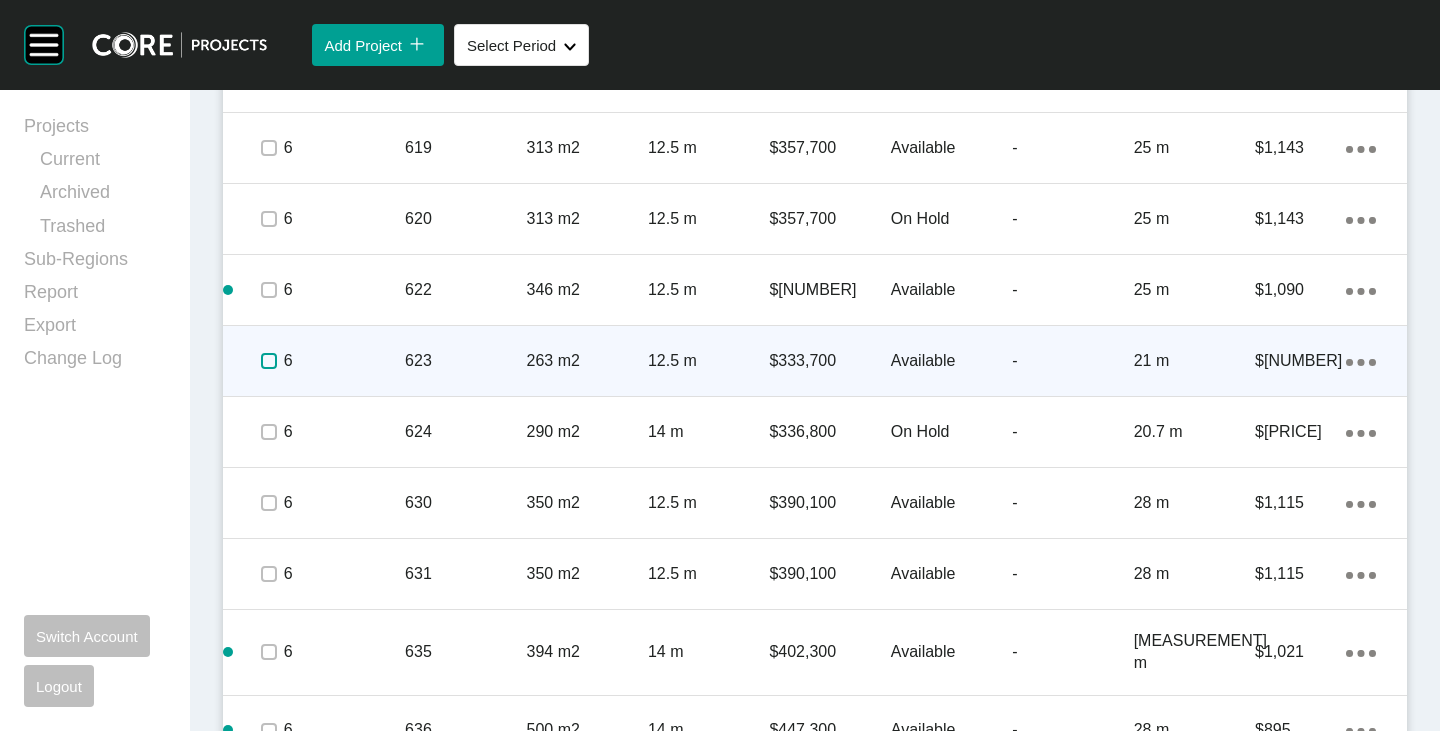 click at bounding box center [269, 361] 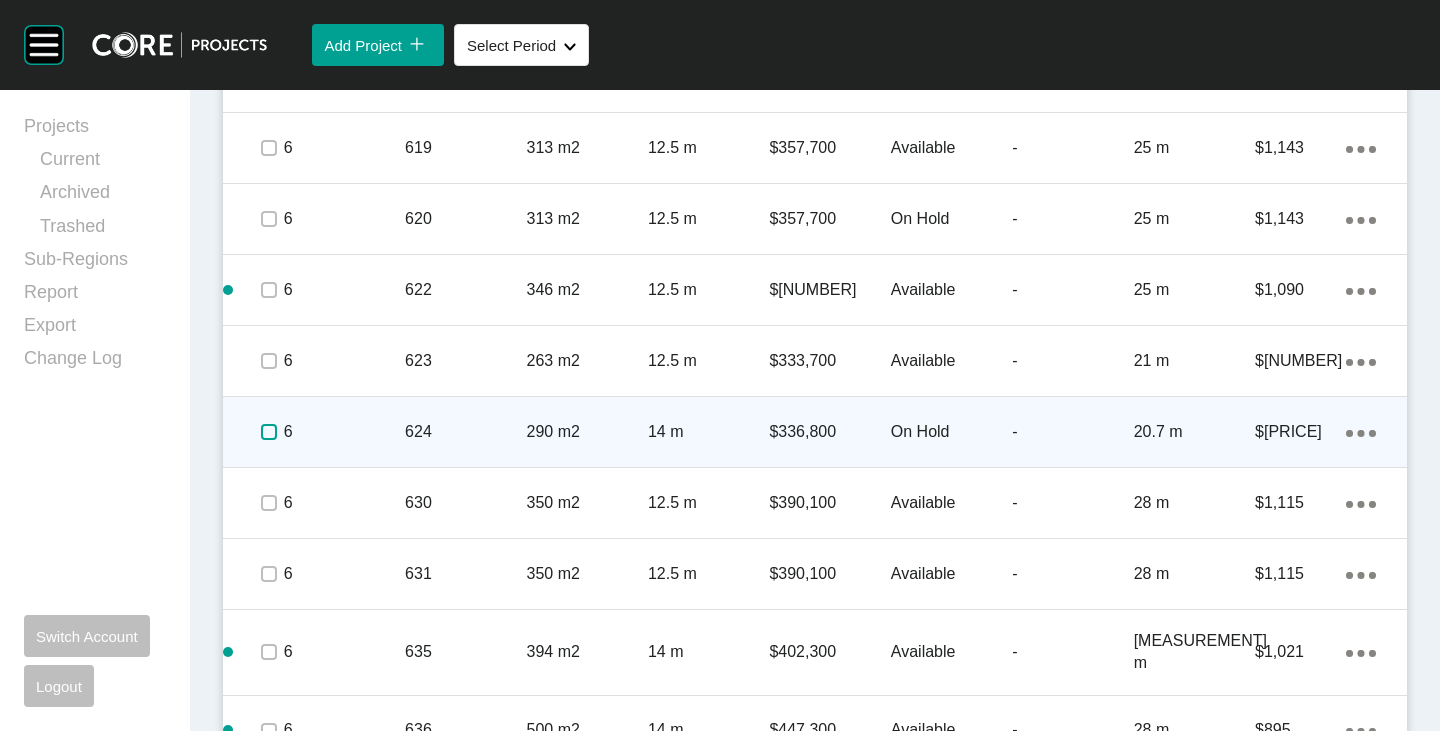 click at bounding box center (269, 432) 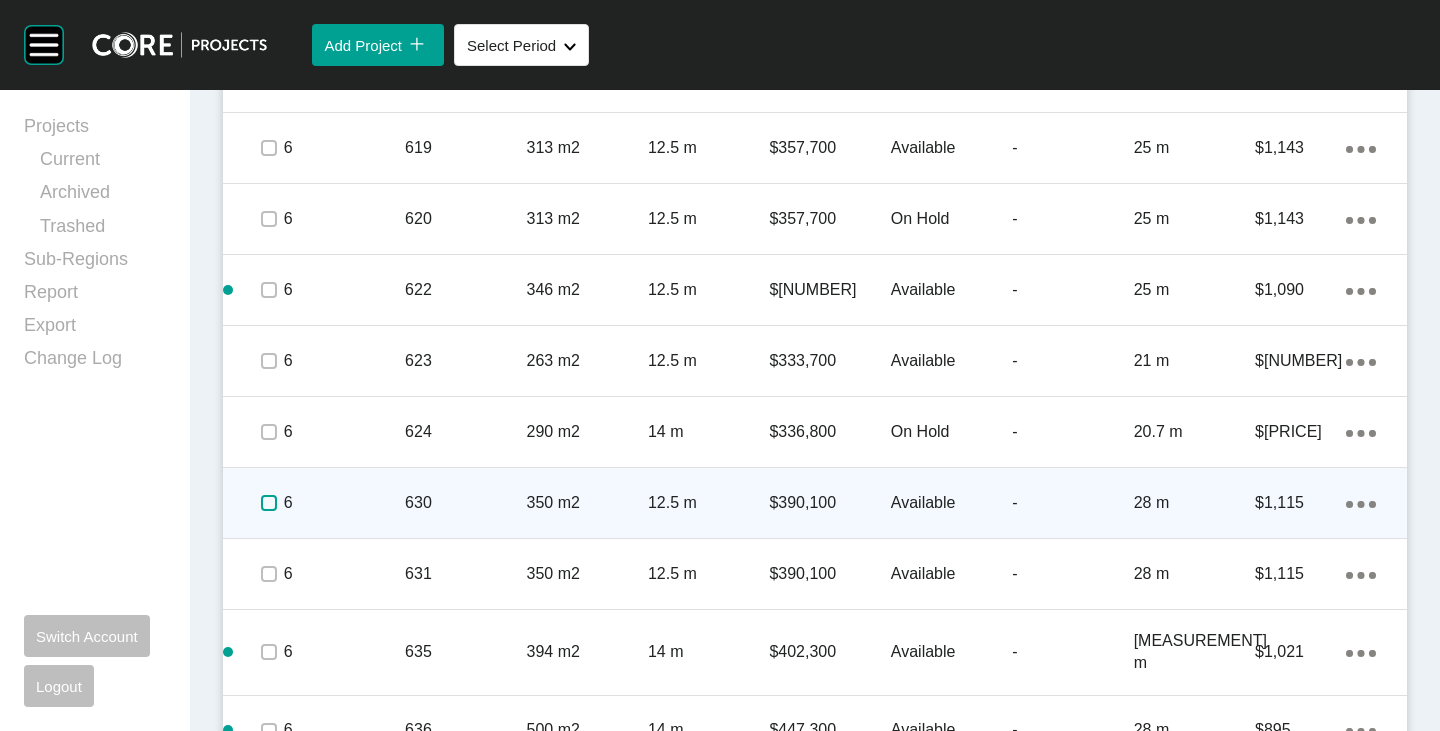 drag, startPoint x: 274, startPoint y: 501, endPoint x: 273, endPoint y: 511, distance: 10.049875 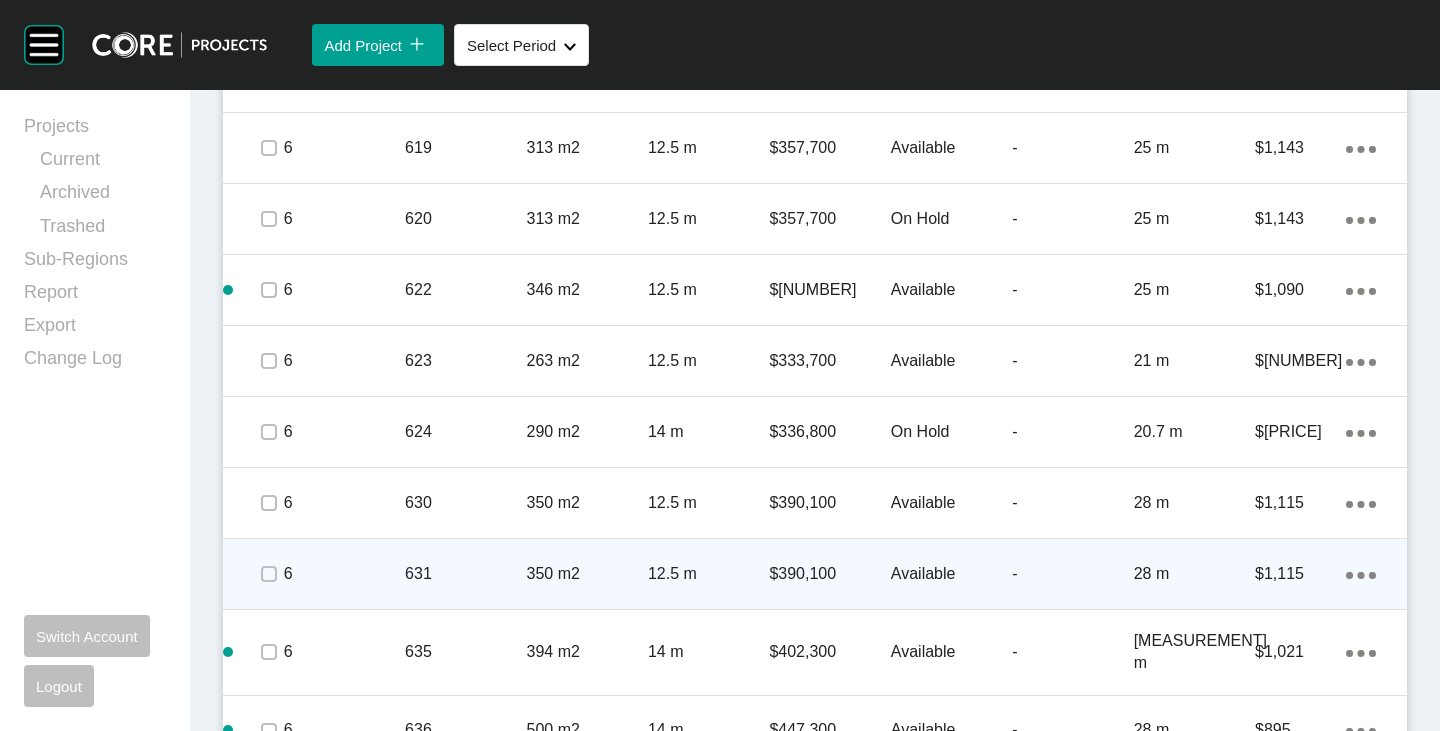 click at bounding box center [268, 574] 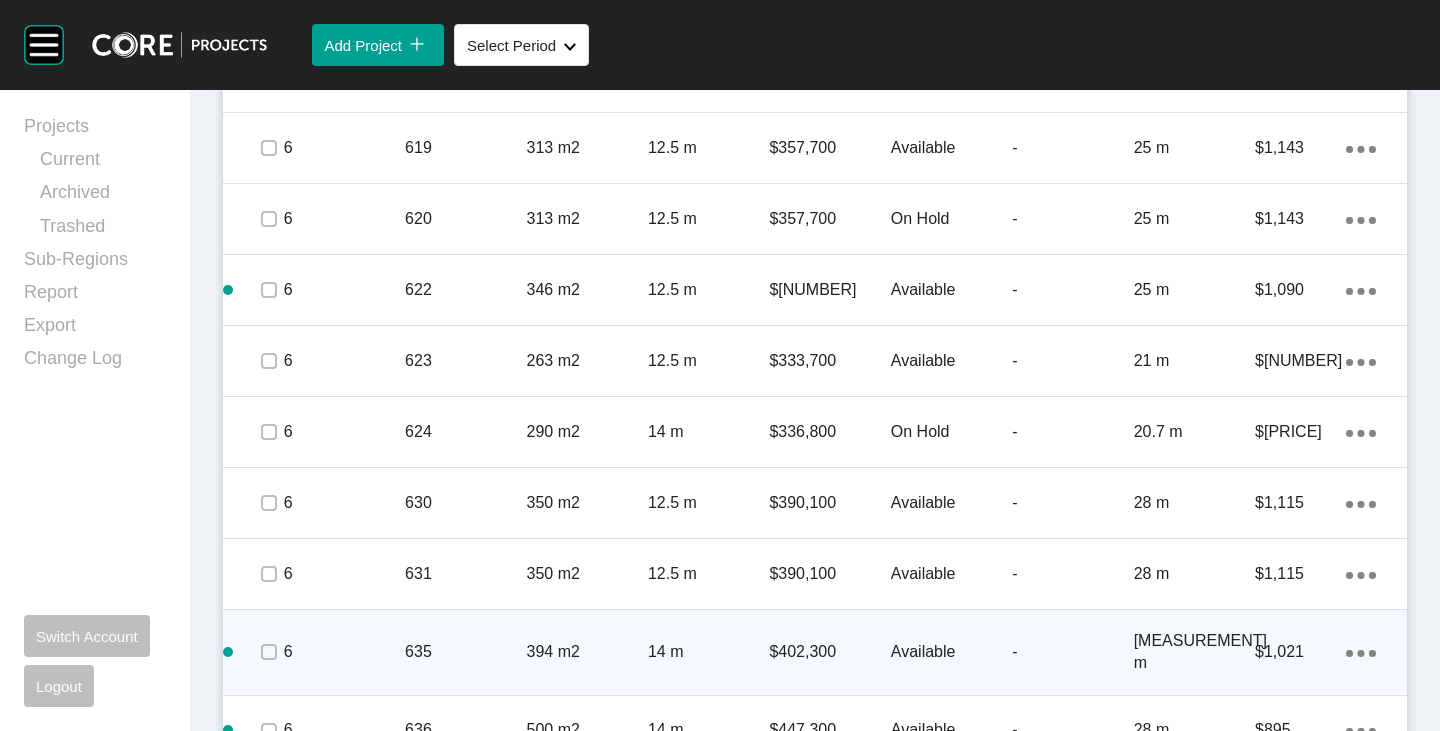 click at bounding box center [268, 652] 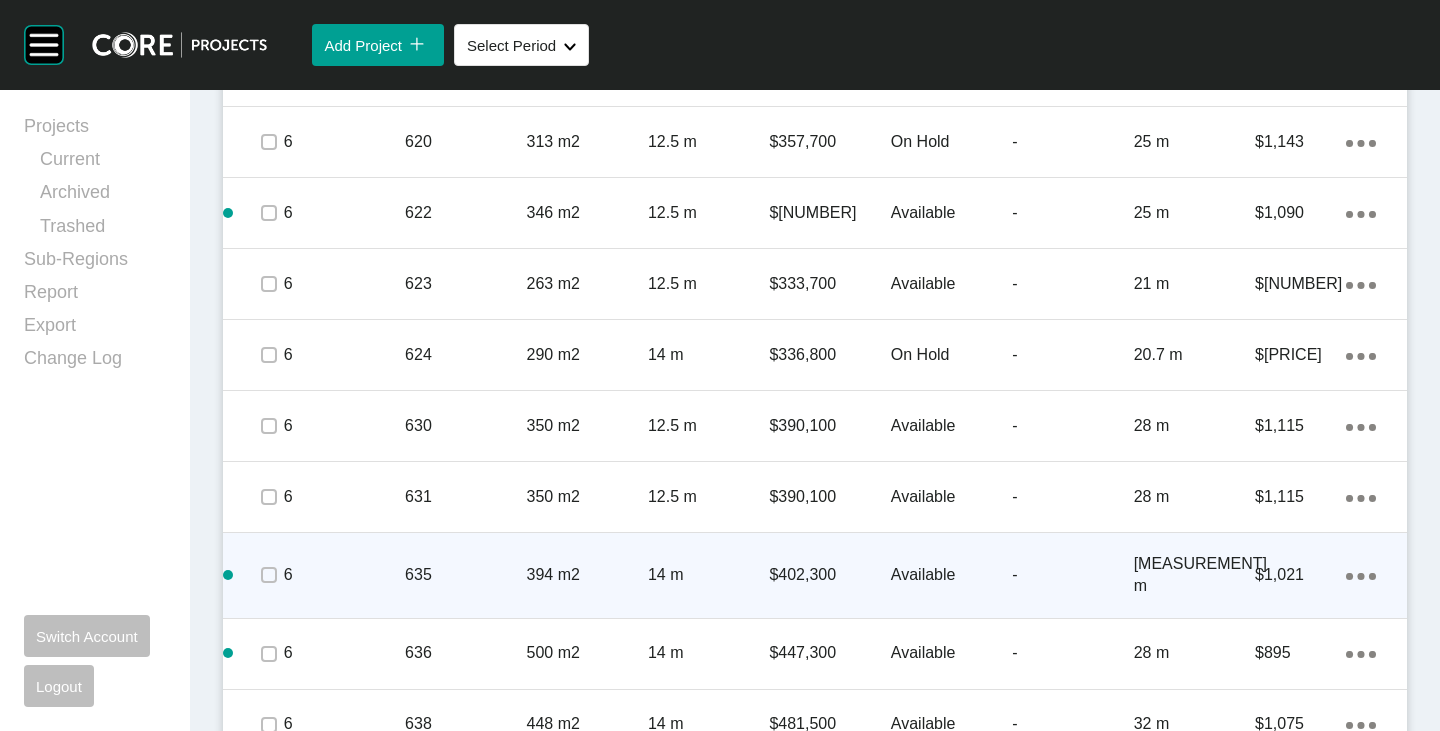 scroll, scrollTop: 3925, scrollLeft: 0, axis: vertical 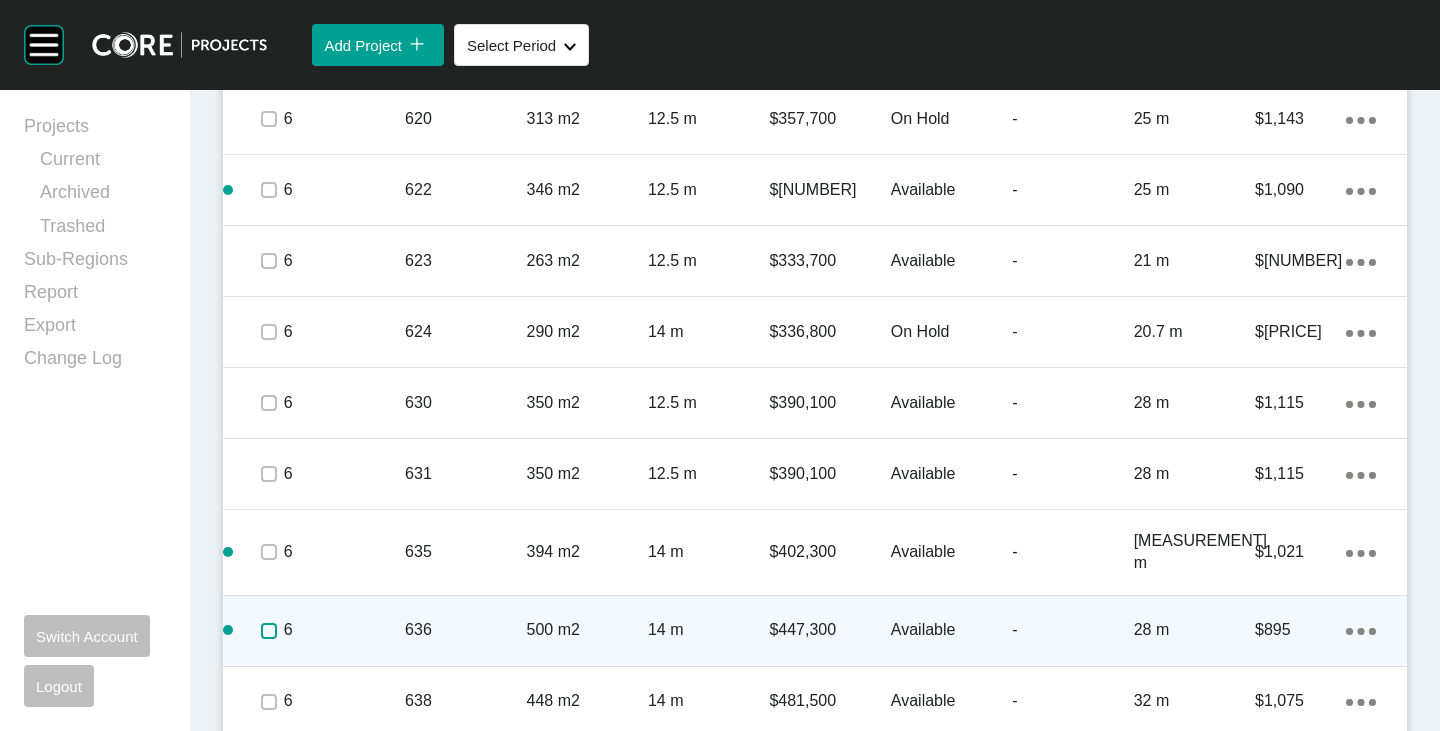 drag, startPoint x: 271, startPoint y: 619, endPoint x: 270, endPoint y: 638, distance: 19.026299 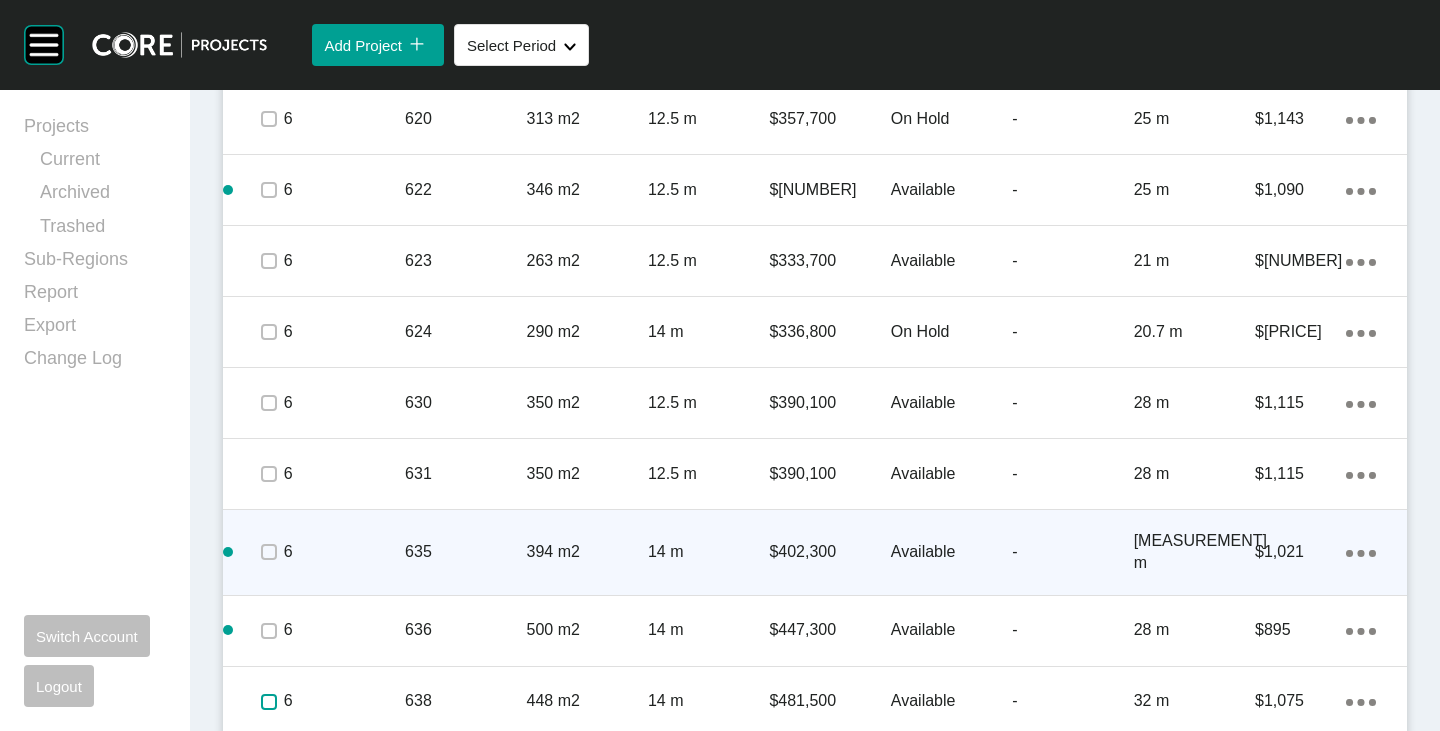 drag, startPoint x: 268, startPoint y: 689, endPoint x: 400, endPoint y: 576, distance: 173.76134 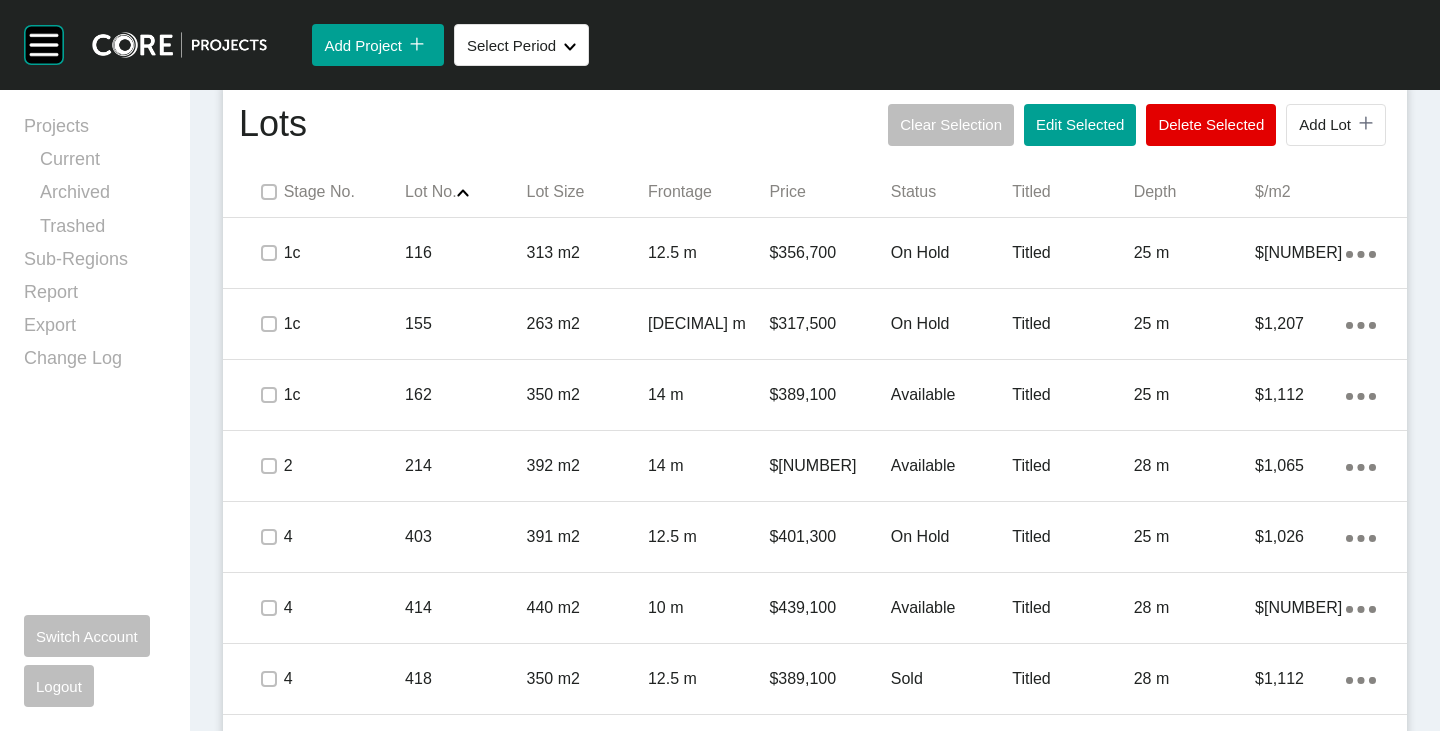 scroll, scrollTop: 1125, scrollLeft: 0, axis: vertical 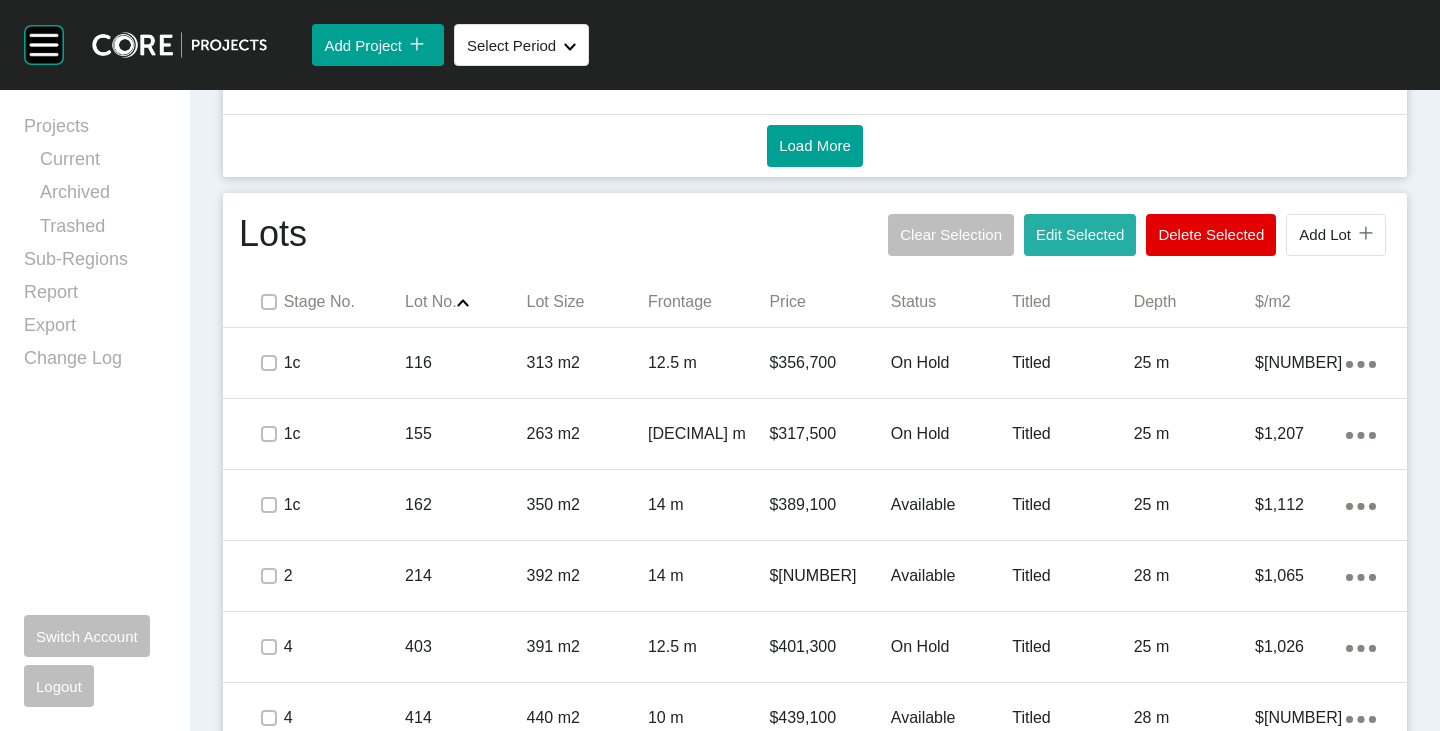 click on "Edit Selected" at bounding box center (1080, 234) 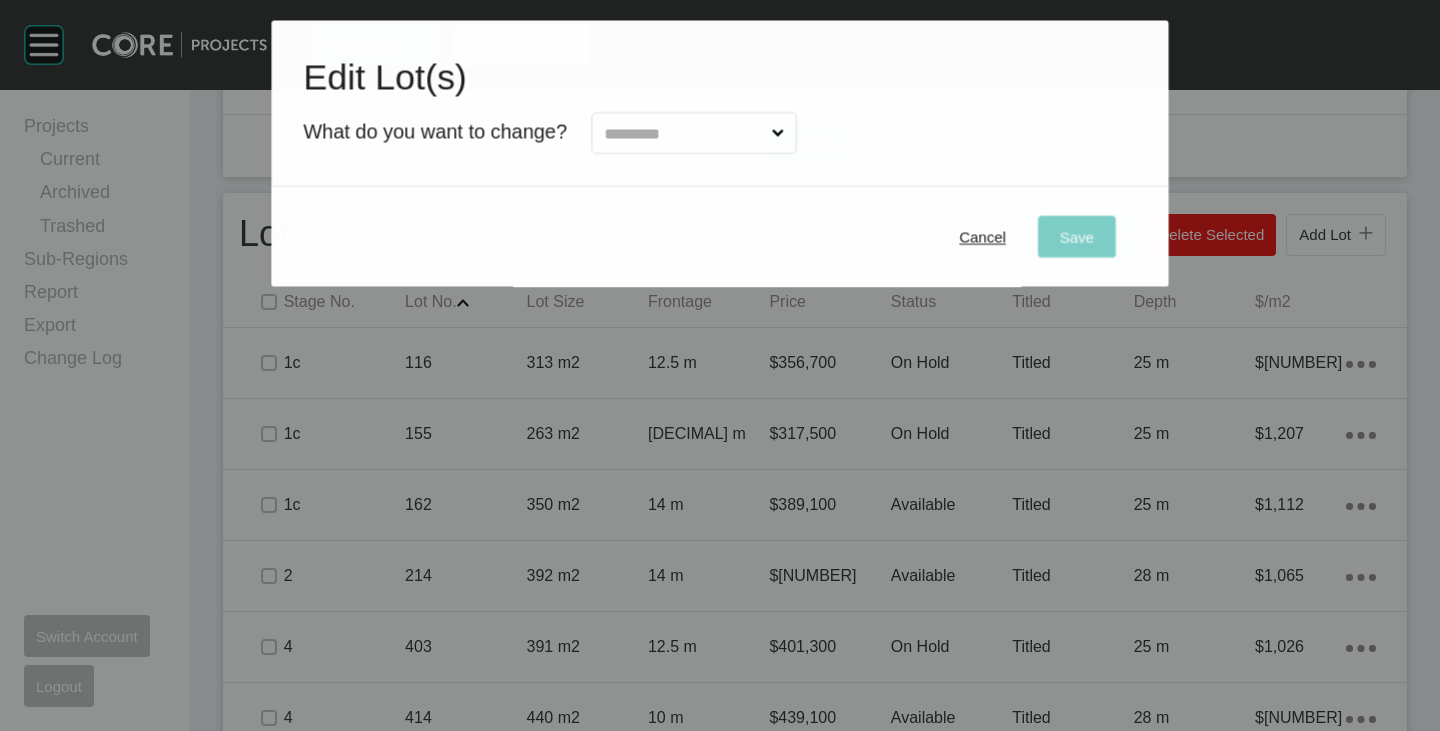 click at bounding box center (683, 133) 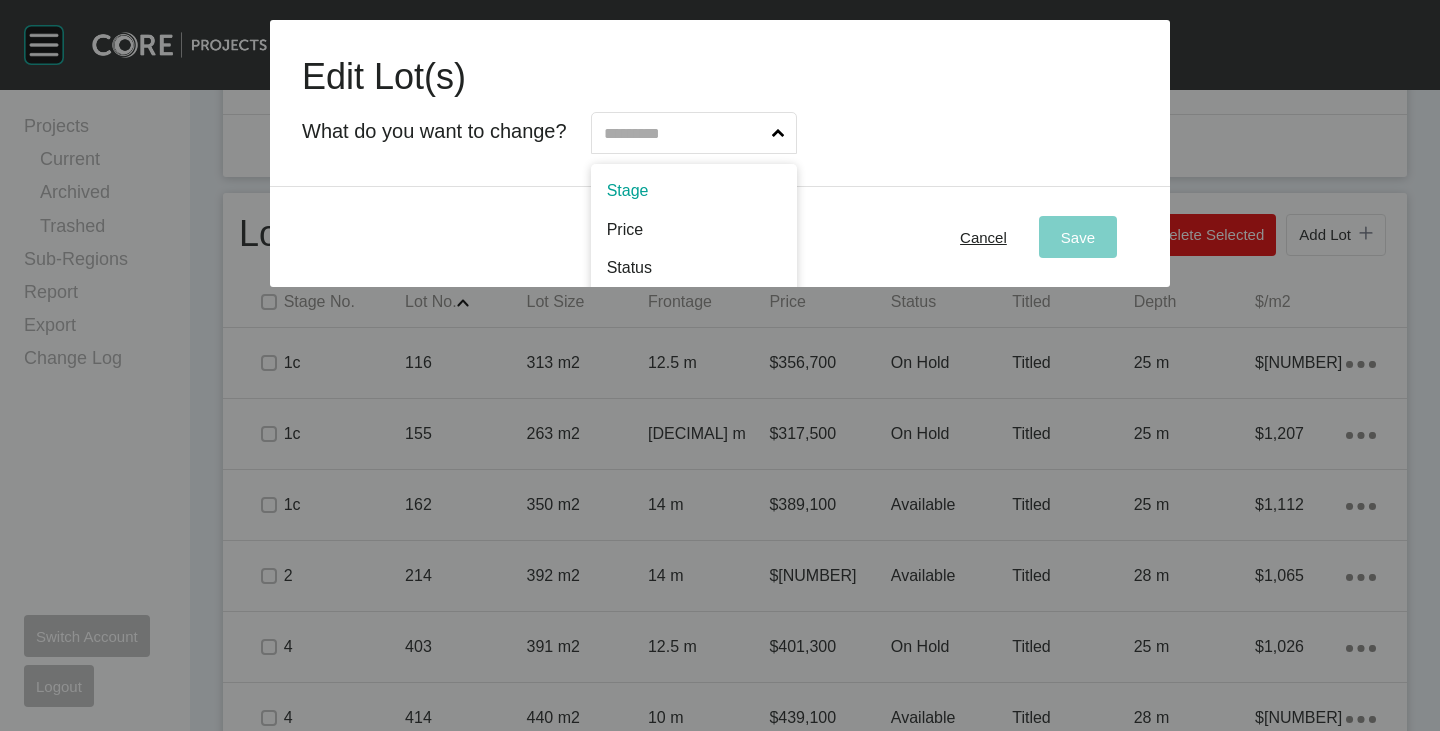 scroll, scrollTop: 59, scrollLeft: 0, axis: vertical 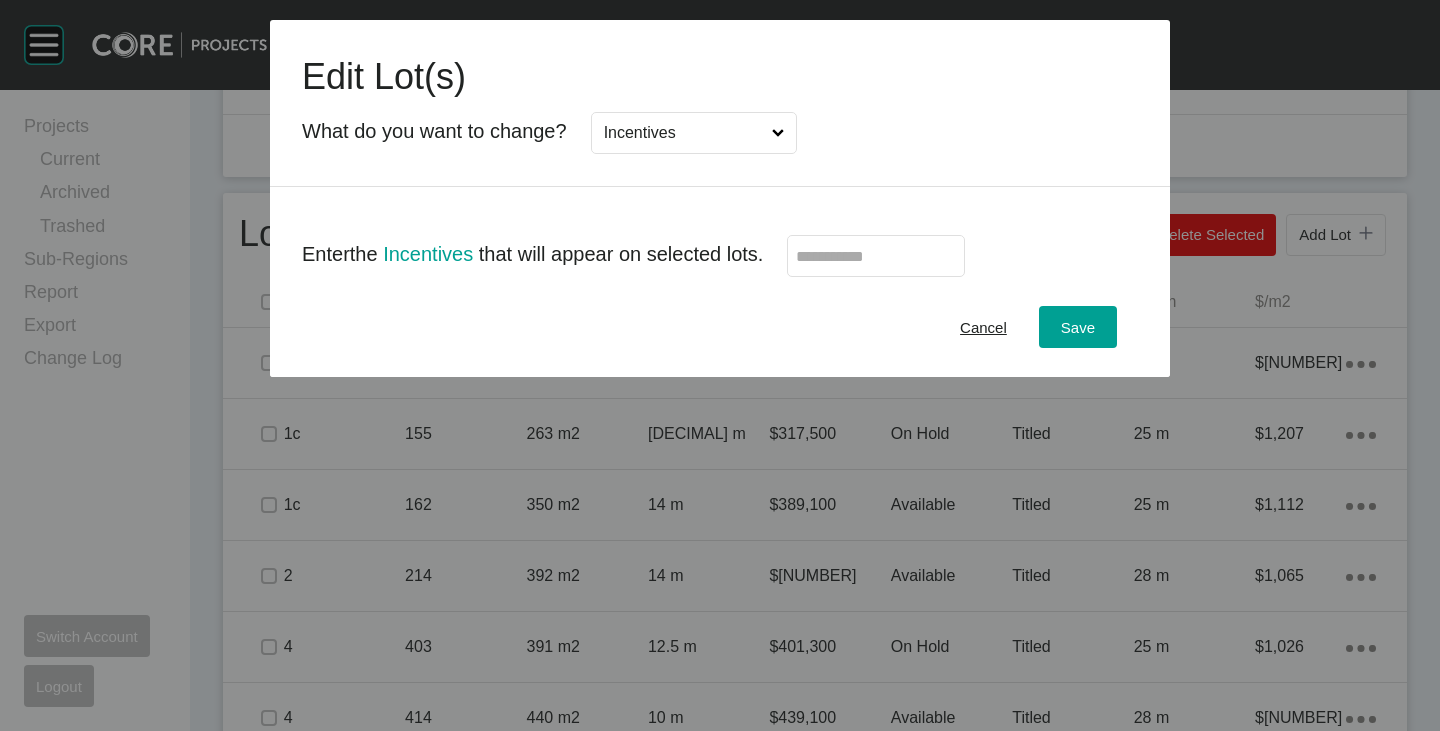 click at bounding box center [876, 256] 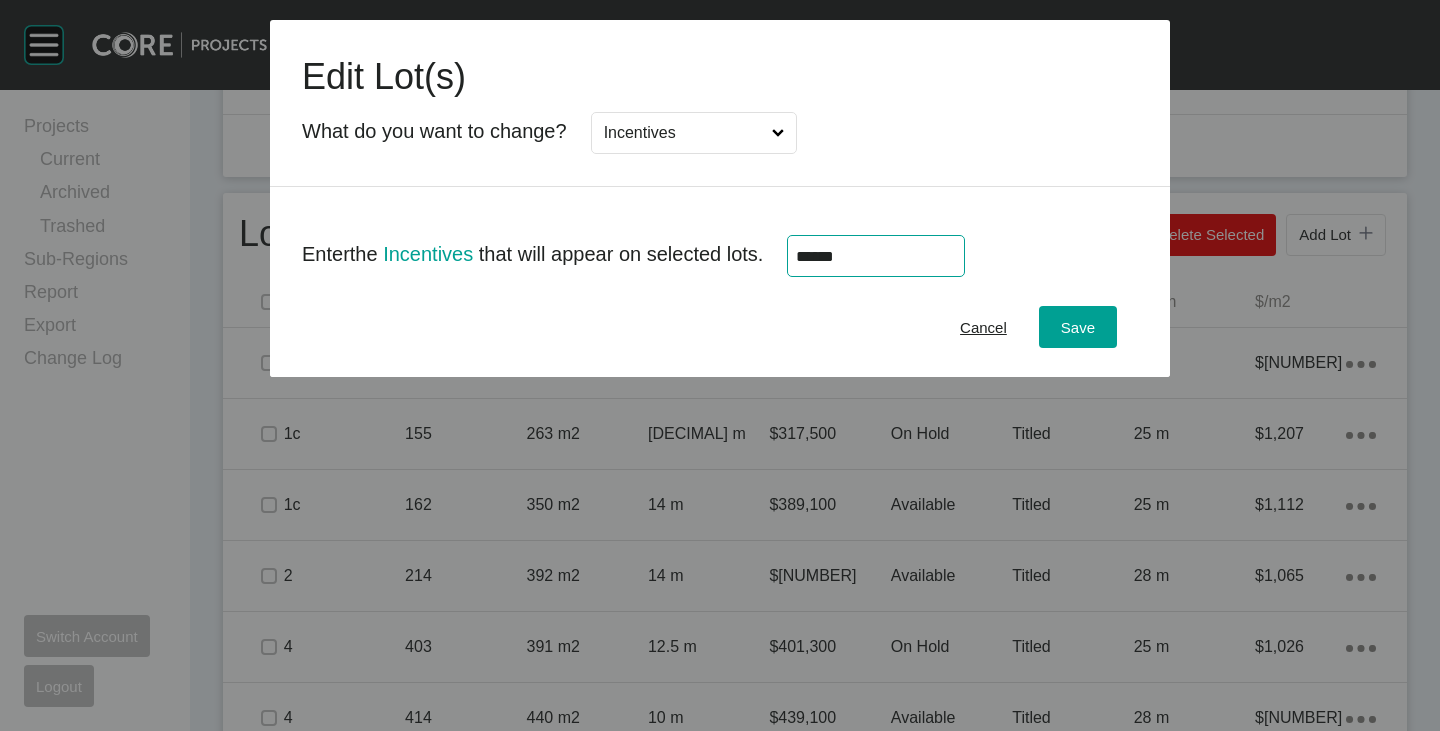 click on "Cancel Save" at bounding box center [720, 327] 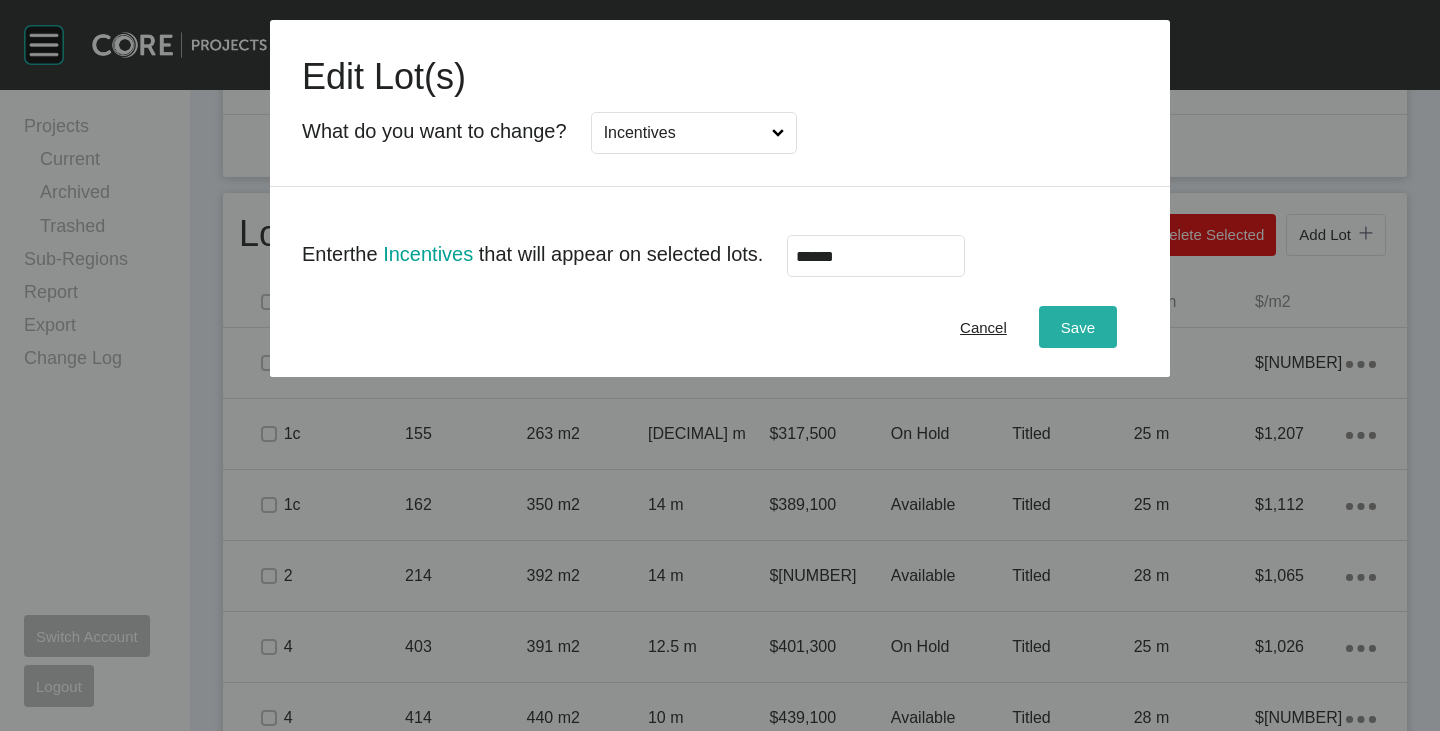 click on "Save" at bounding box center (1078, 327) 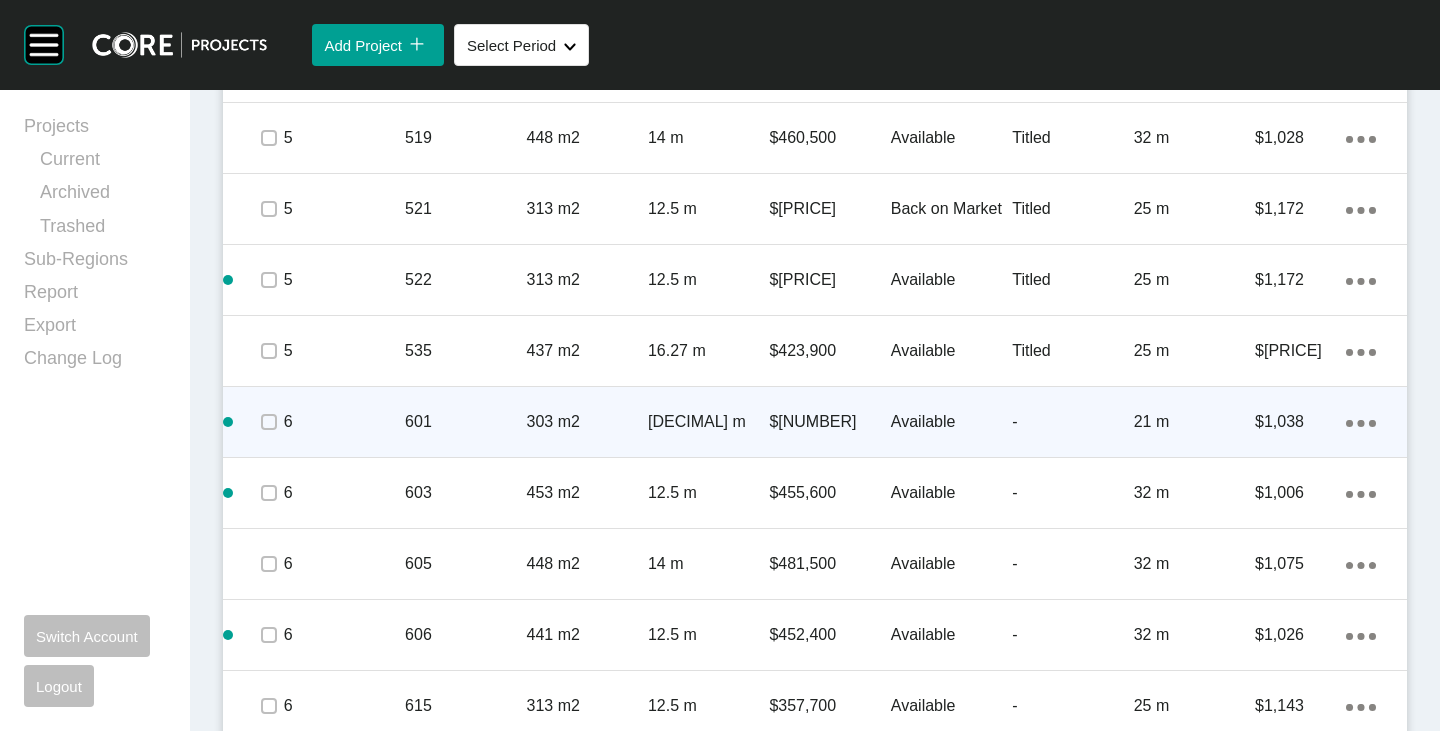 scroll, scrollTop: 3725, scrollLeft: 0, axis: vertical 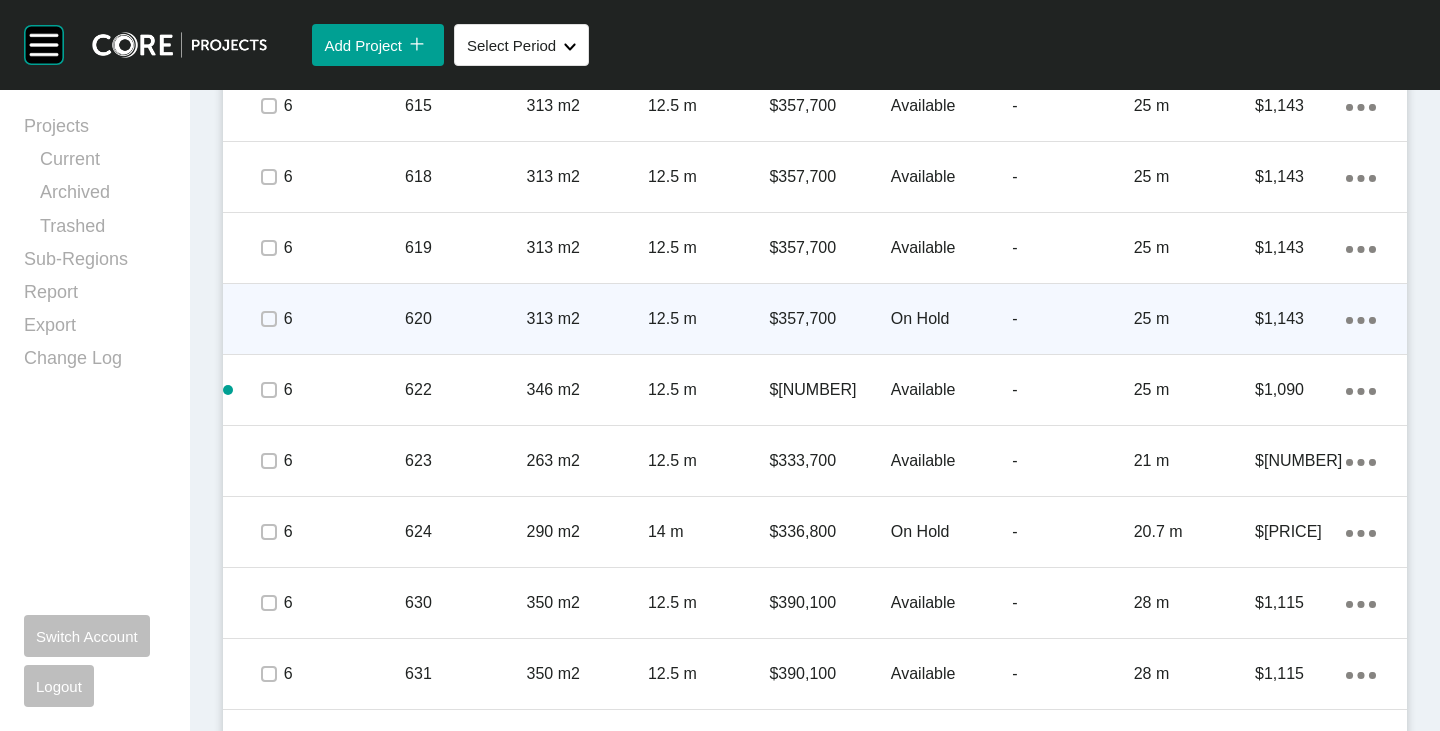 click on "On Hold" at bounding box center (951, 319) 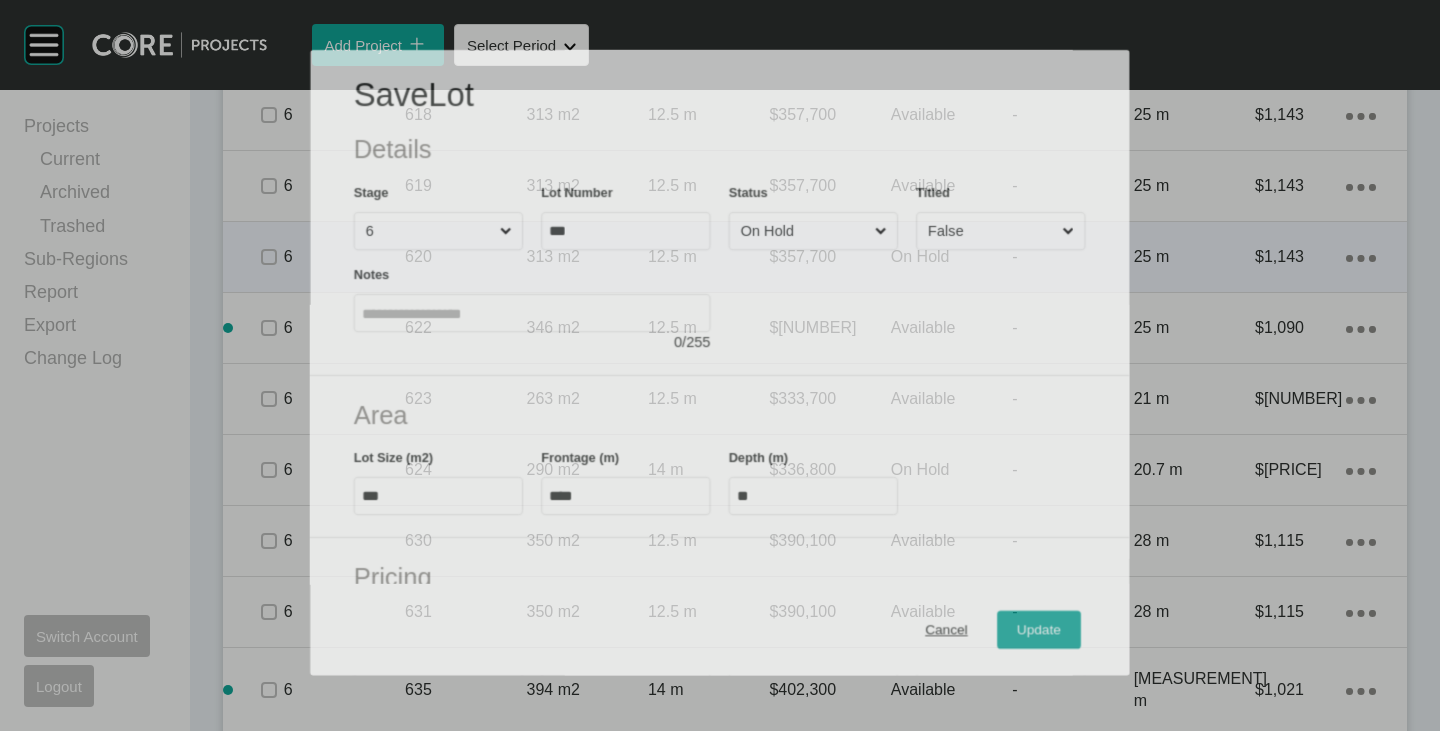 scroll, scrollTop: 3663, scrollLeft: 0, axis: vertical 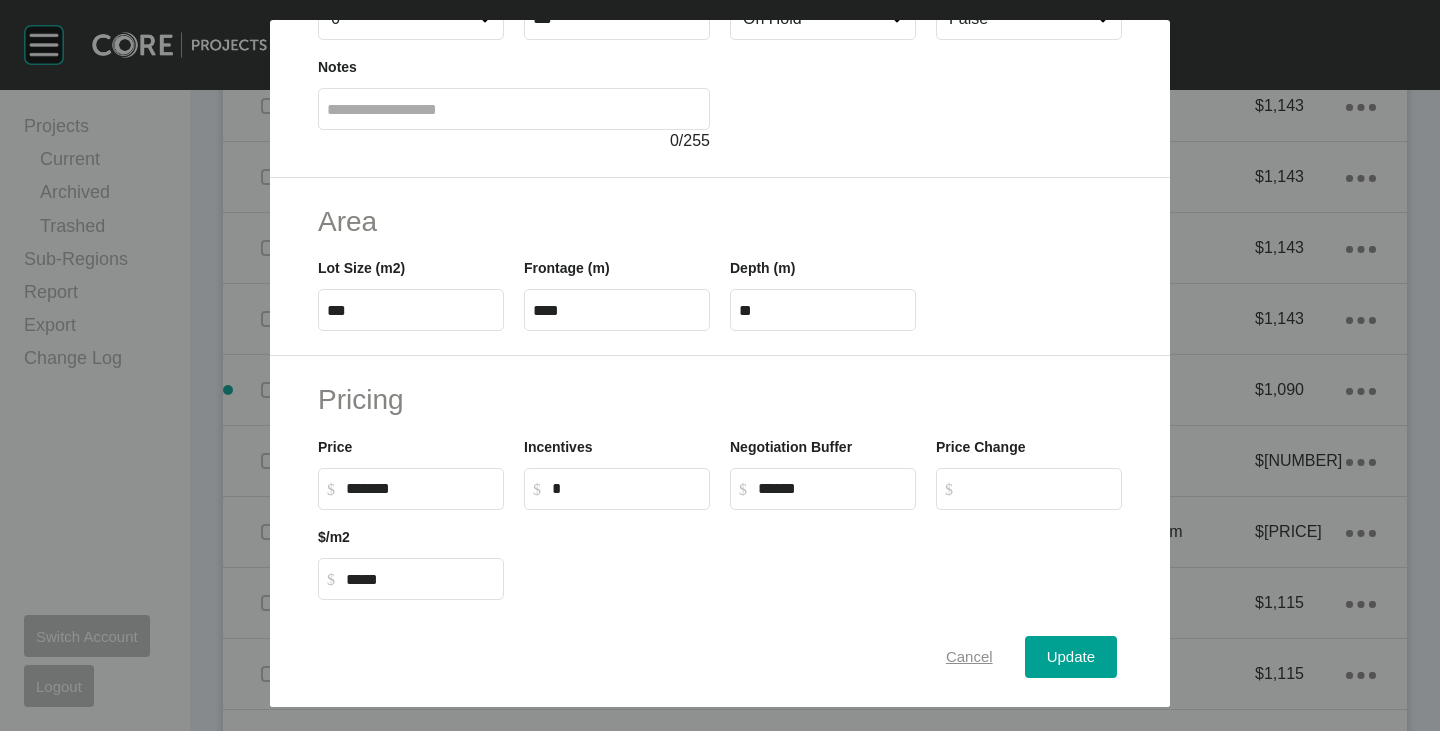 click on "Cancel" at bounding box center [969, 657] 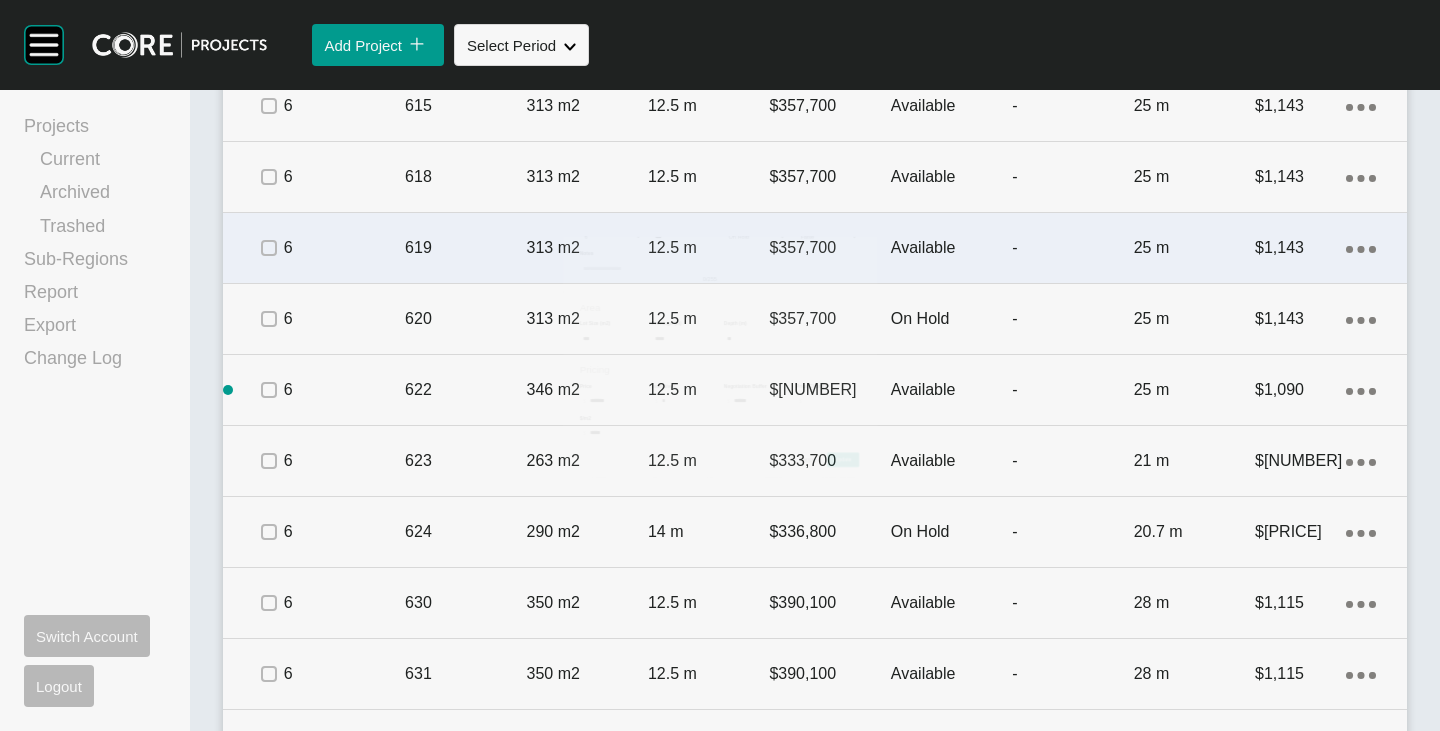 scroll, scrollTop: 3263, scrollLeft: 0, axis: vertical 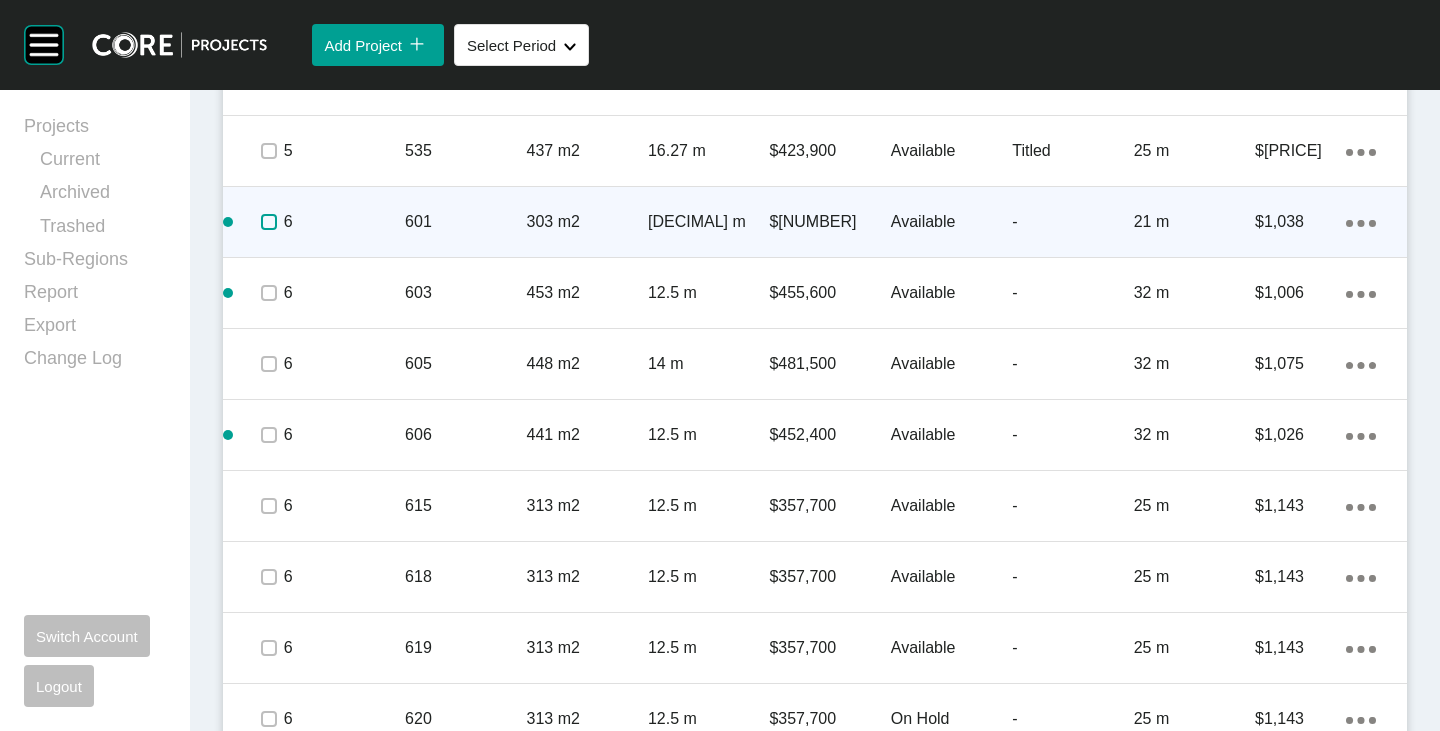 drag, startPoint x: 268, startPoint y: 215, endPoint x: 268, endPoint y: 229, distance: 14 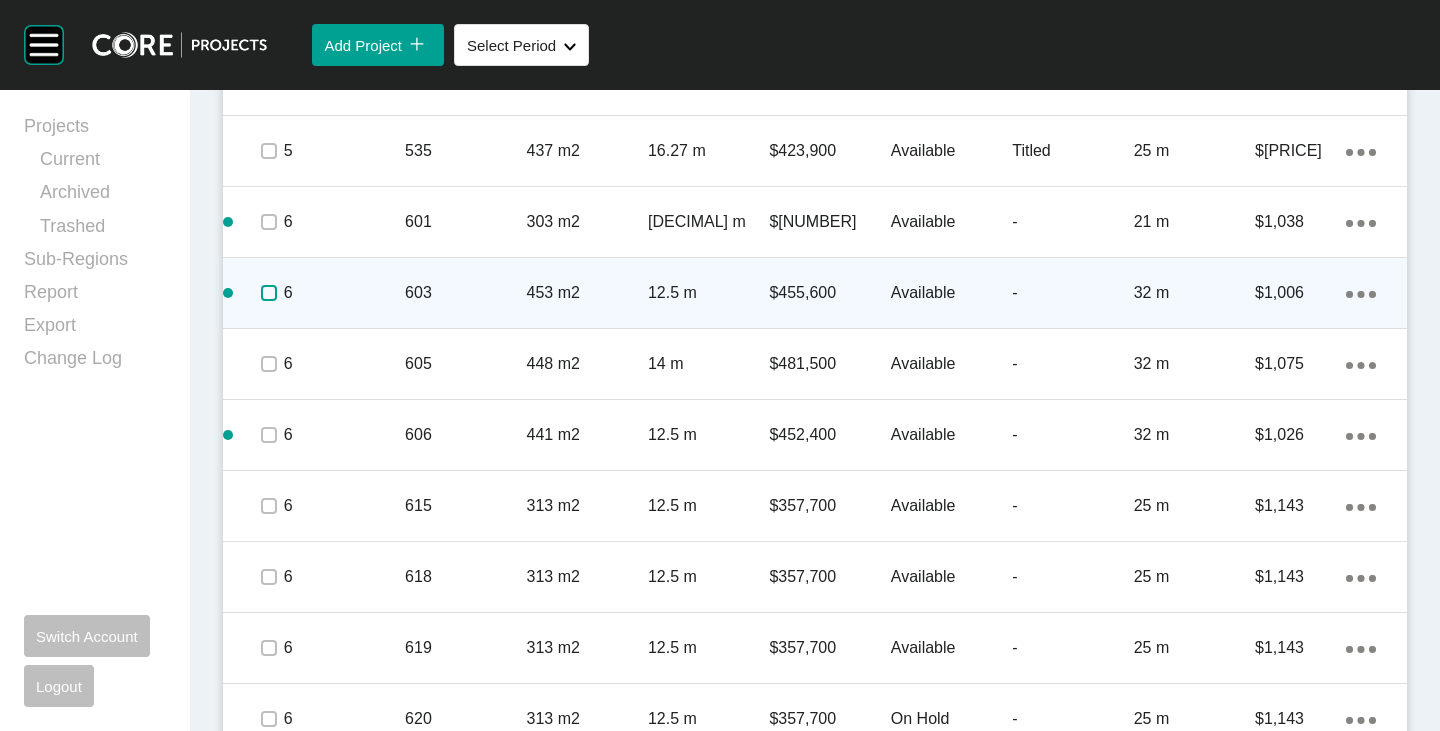 click at bounding box center [269, 293] 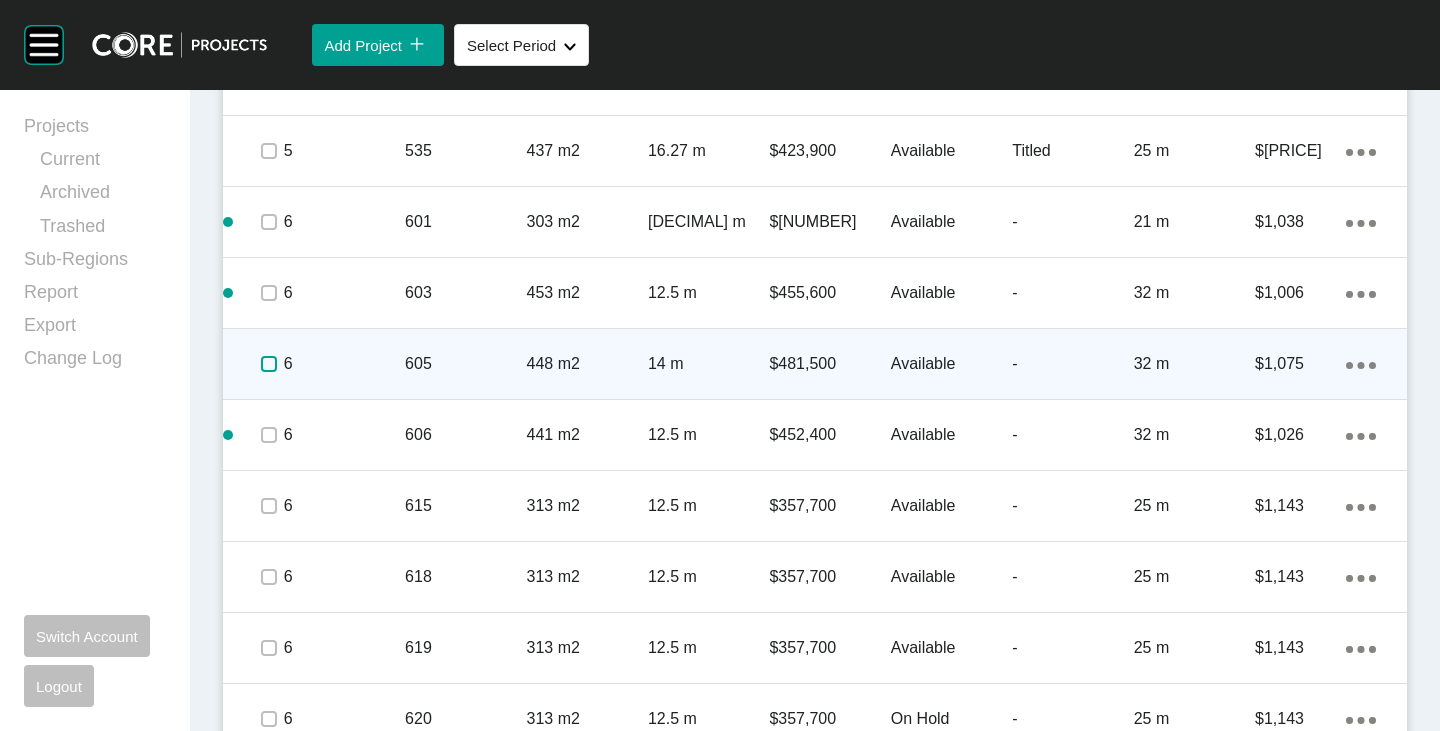 click at bounding box center (269, 364) 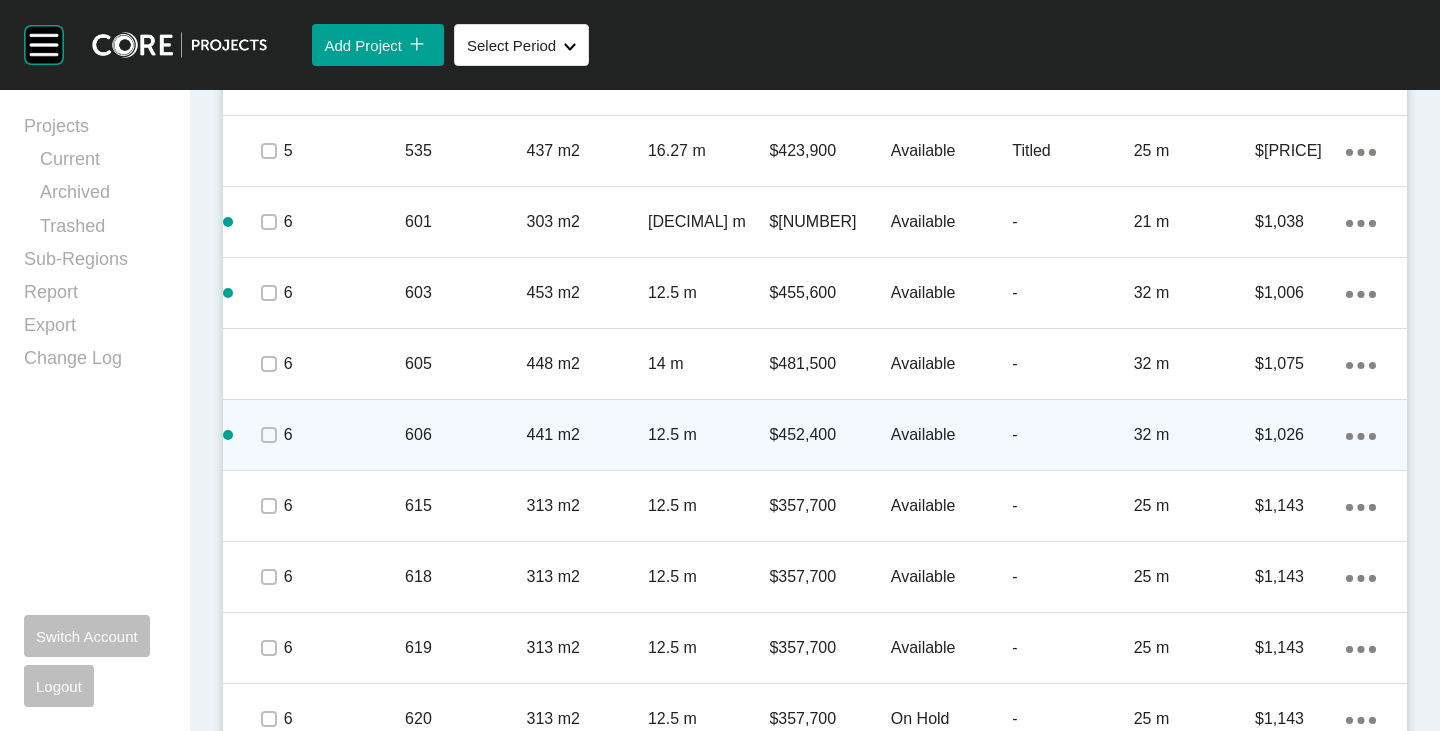 click at bounding box center [268, 435] 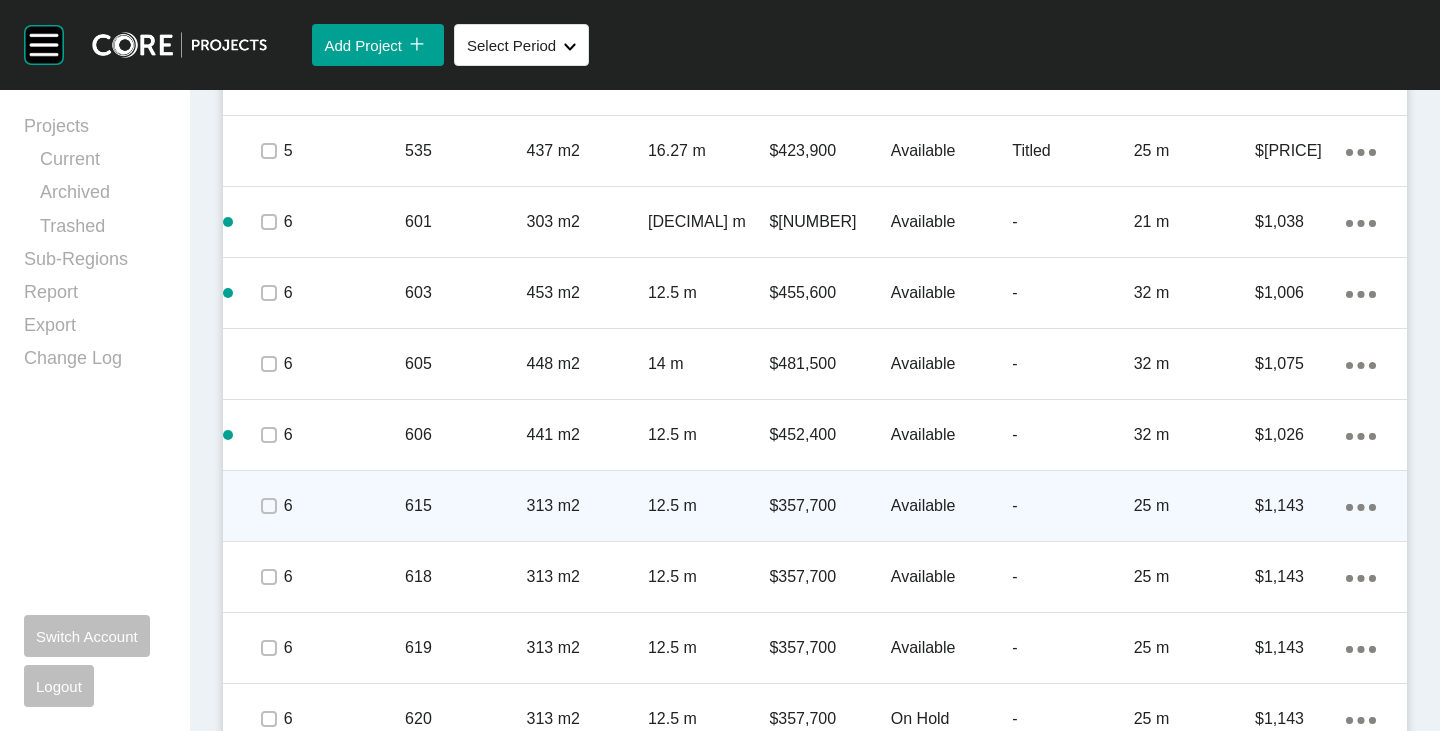 click at bounding box center (268, 506) 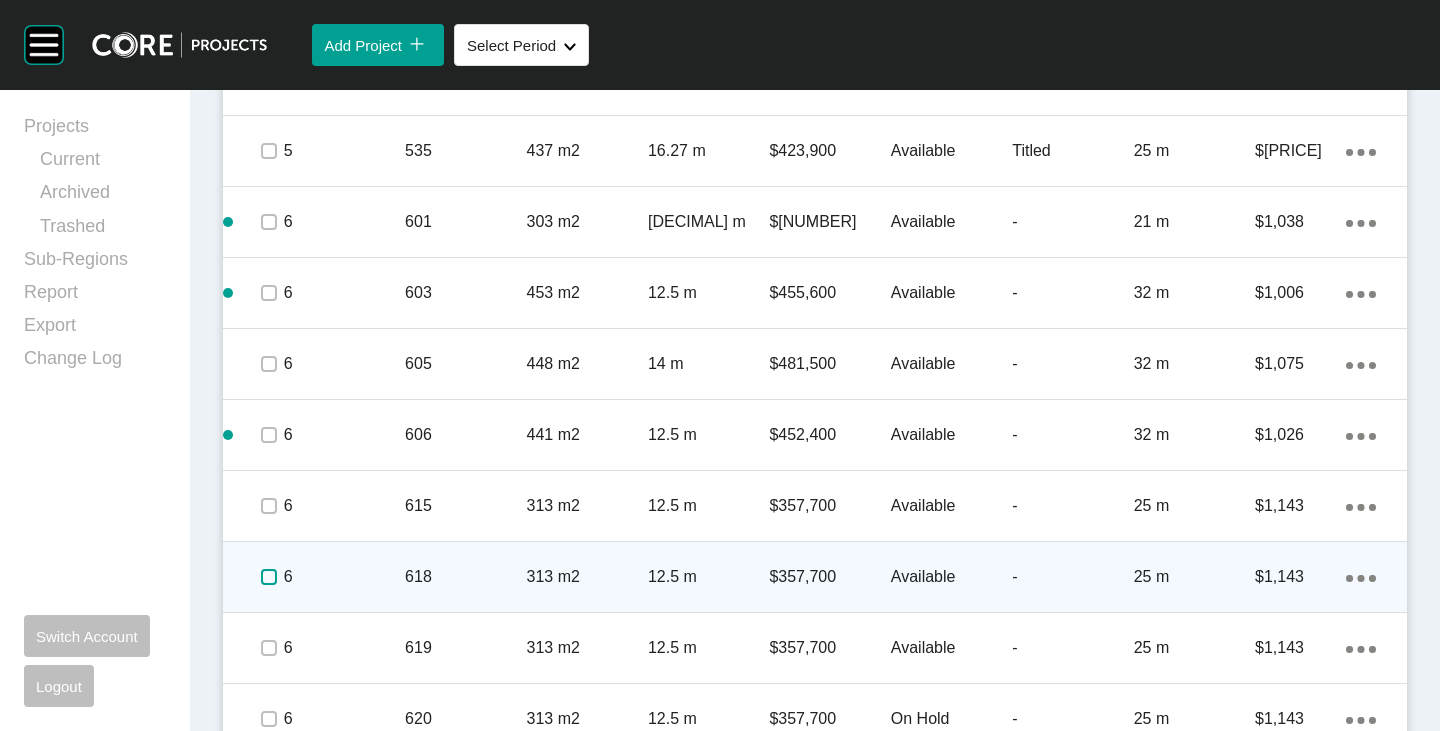 click at bounding box center [269, 577] 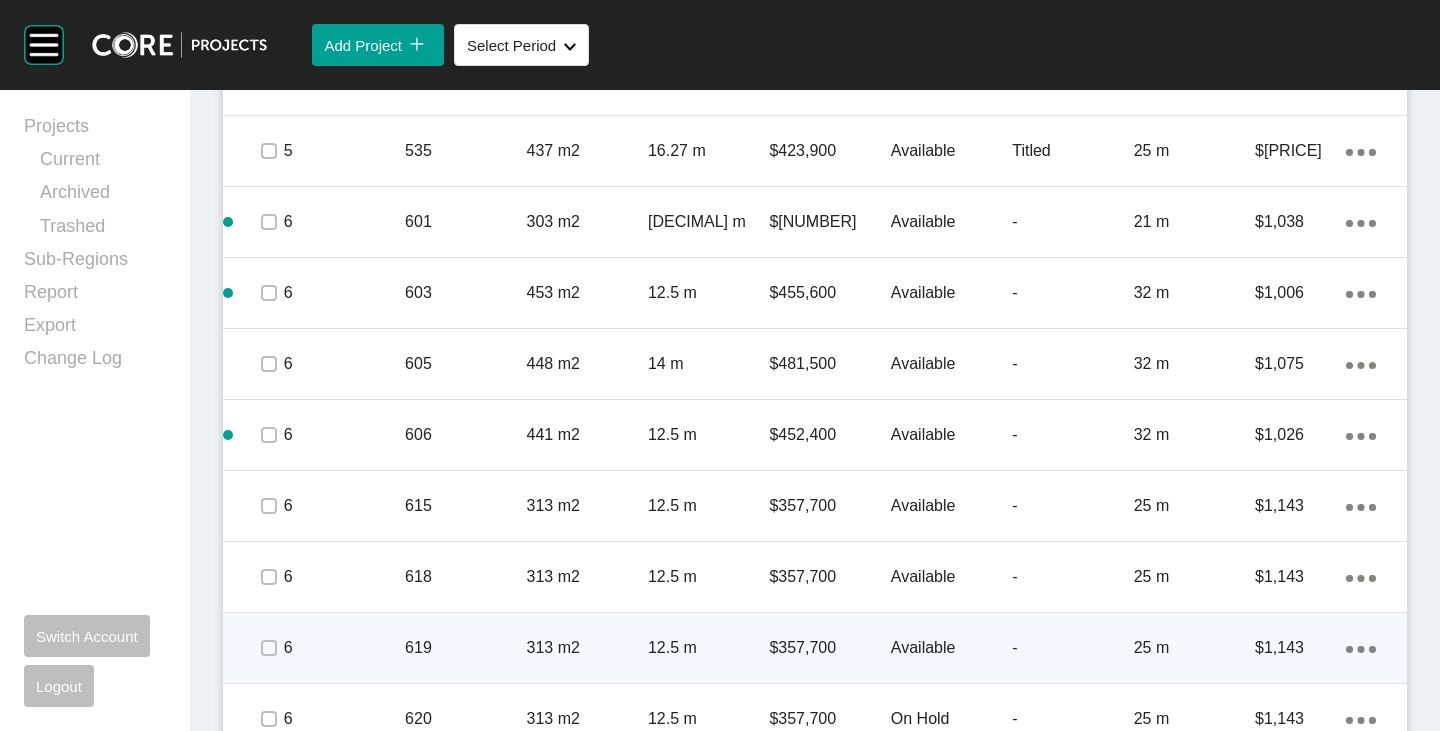 click at bounding box center [268, 648] 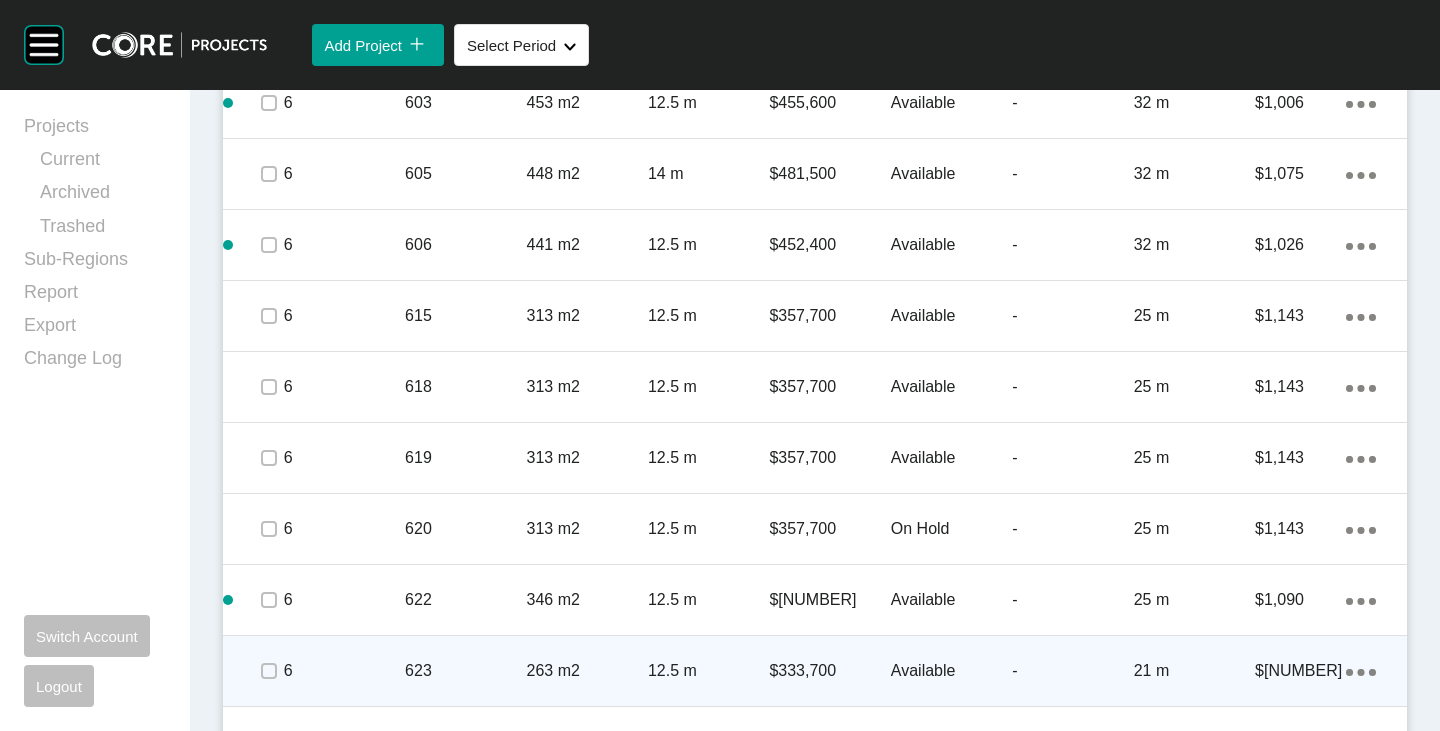 scroll, scrollTop: 3563, scrollLeft: 0, axis: vertical 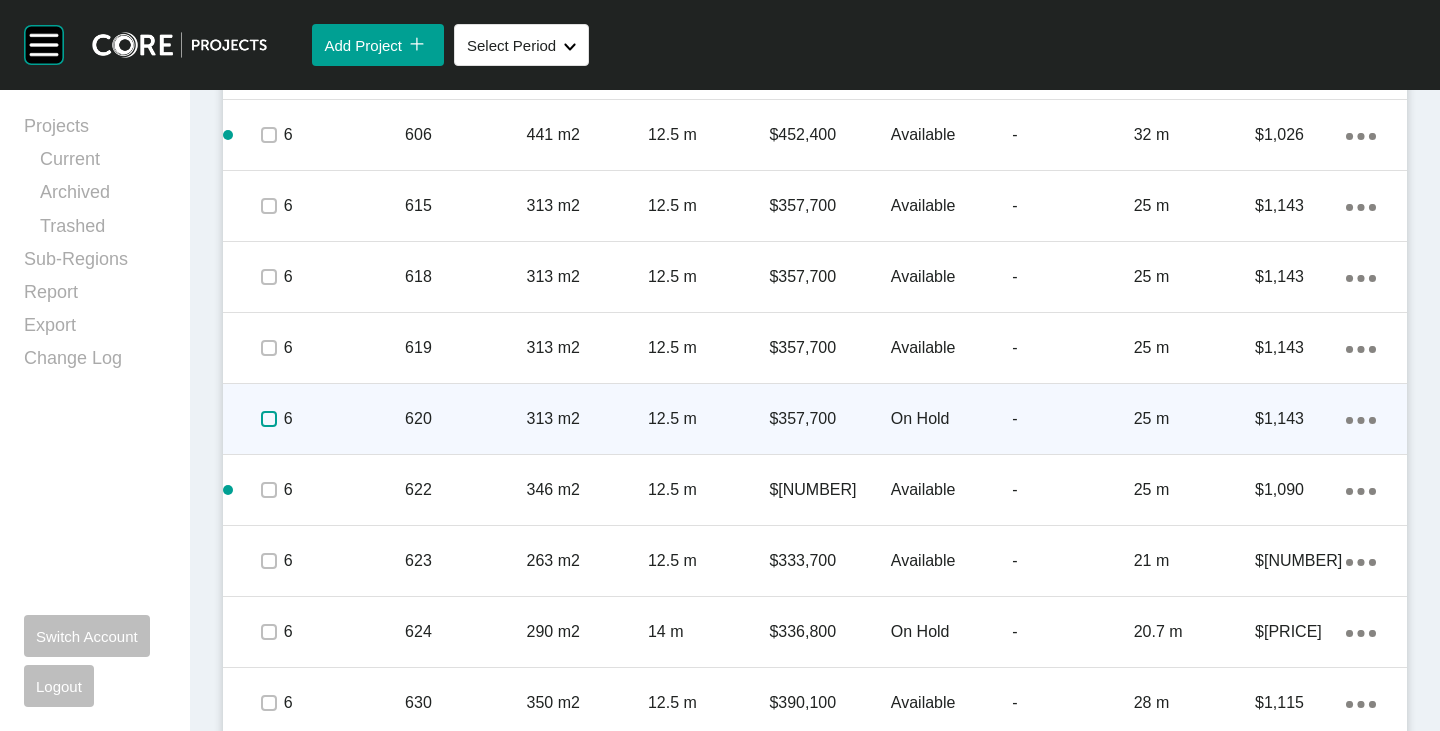 click at bounding box center (269, 419) 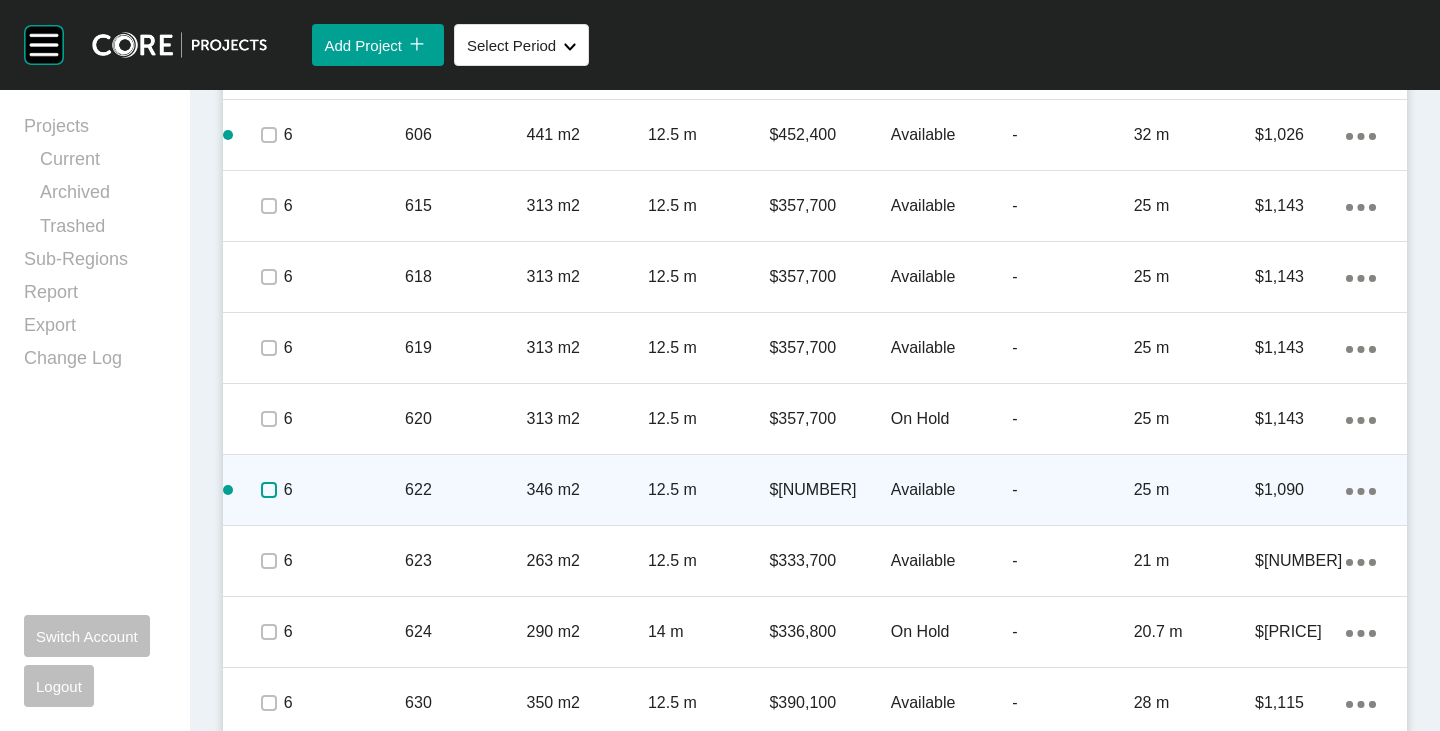 drag, startPoint x: 271, startPoint y: 492, endPoint x: 272, endPoint y: 518, distance: 26.019224 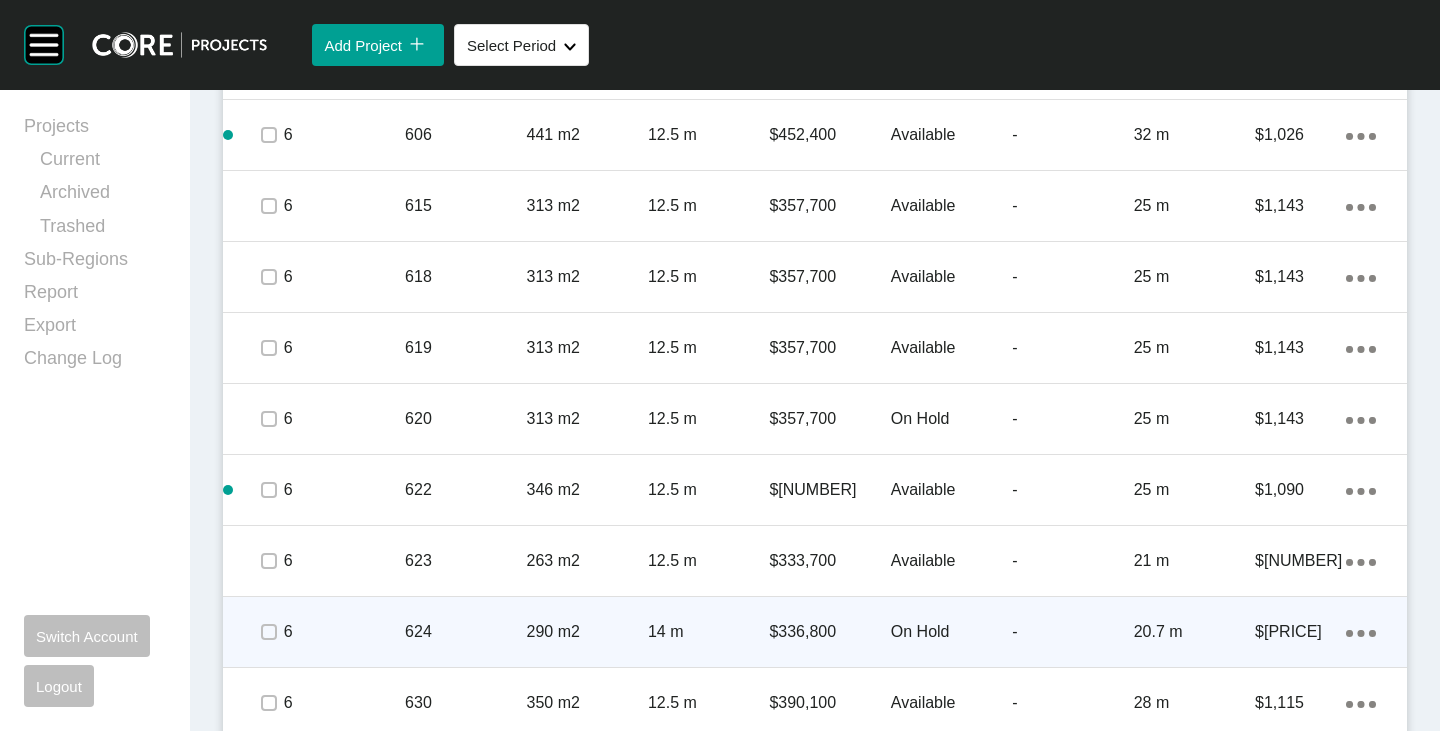 drag, startPoint x: 273, startPoint y: 584, endPoint x: 276, endPoint y: 610, distance: 26.172504 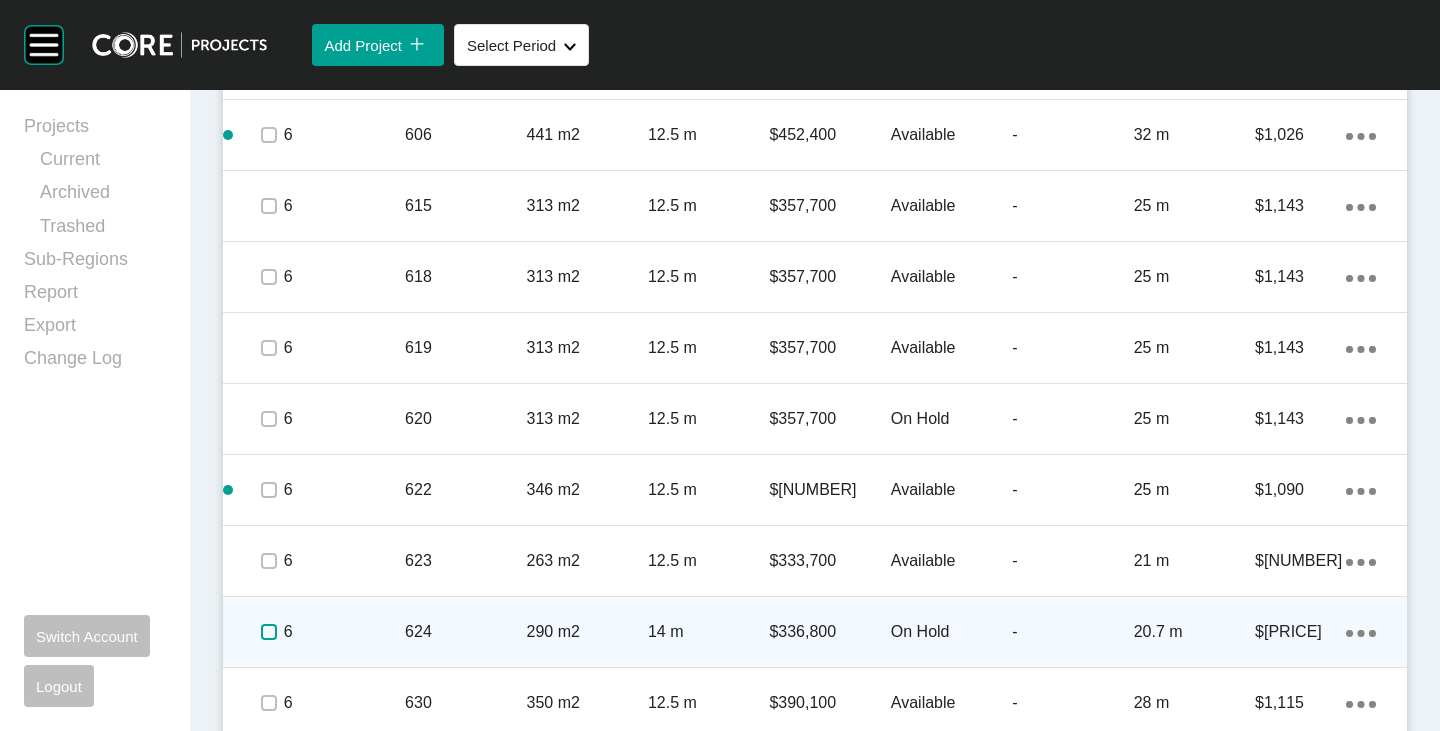 drag, startPoint x: 275, startPoint y: 635, endPoint x: 274, endPoint y: 648, distance: 13.038404 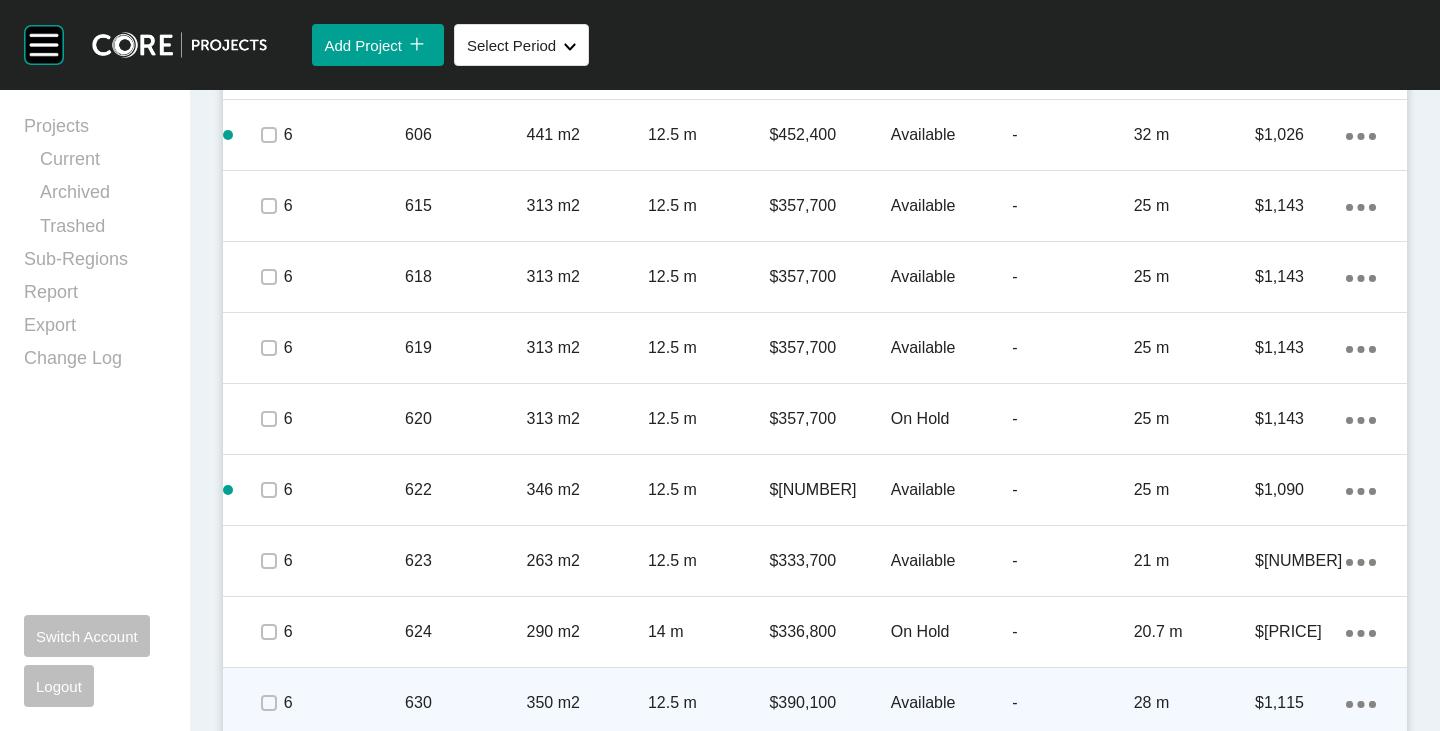 click at bounding box center (268, 703) 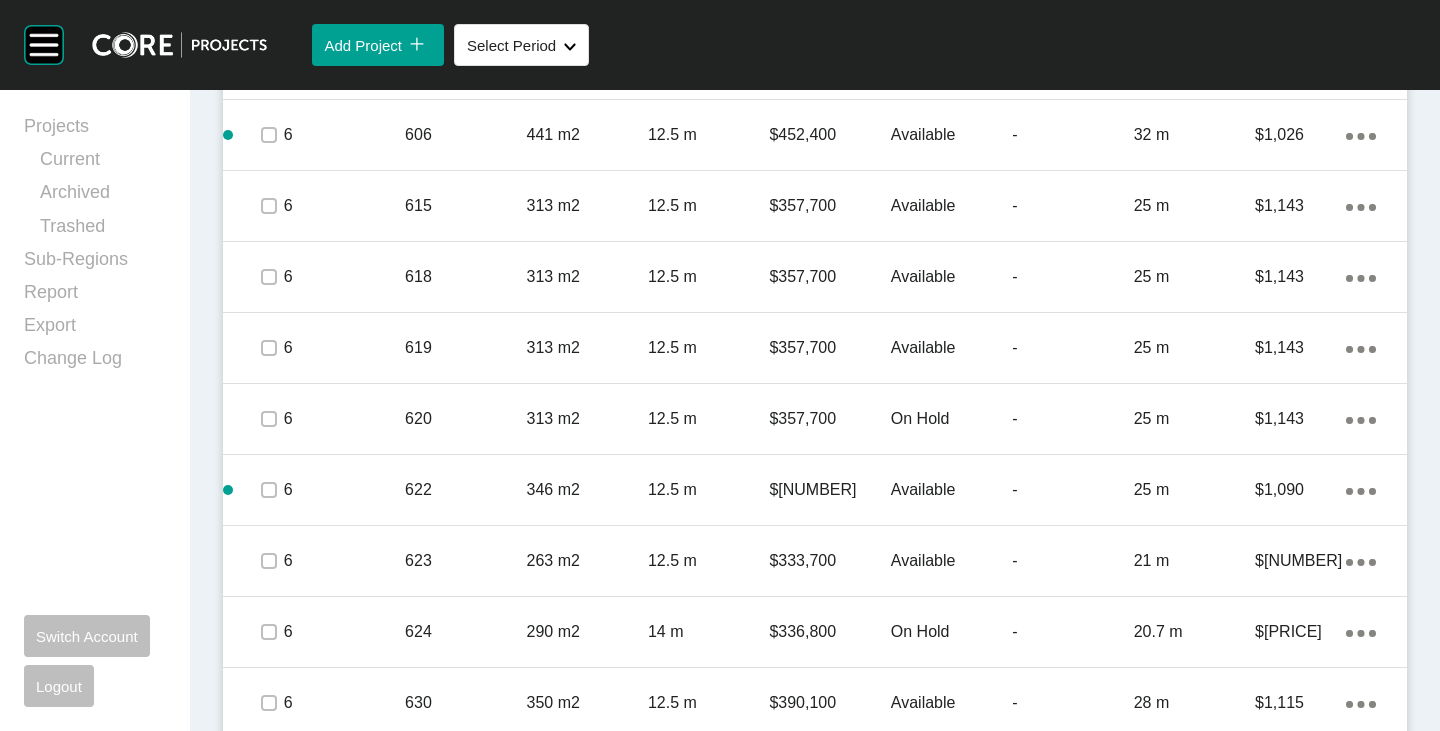 scroll, scrollTop: 3863, scrollLeft: 0, axis: vertical 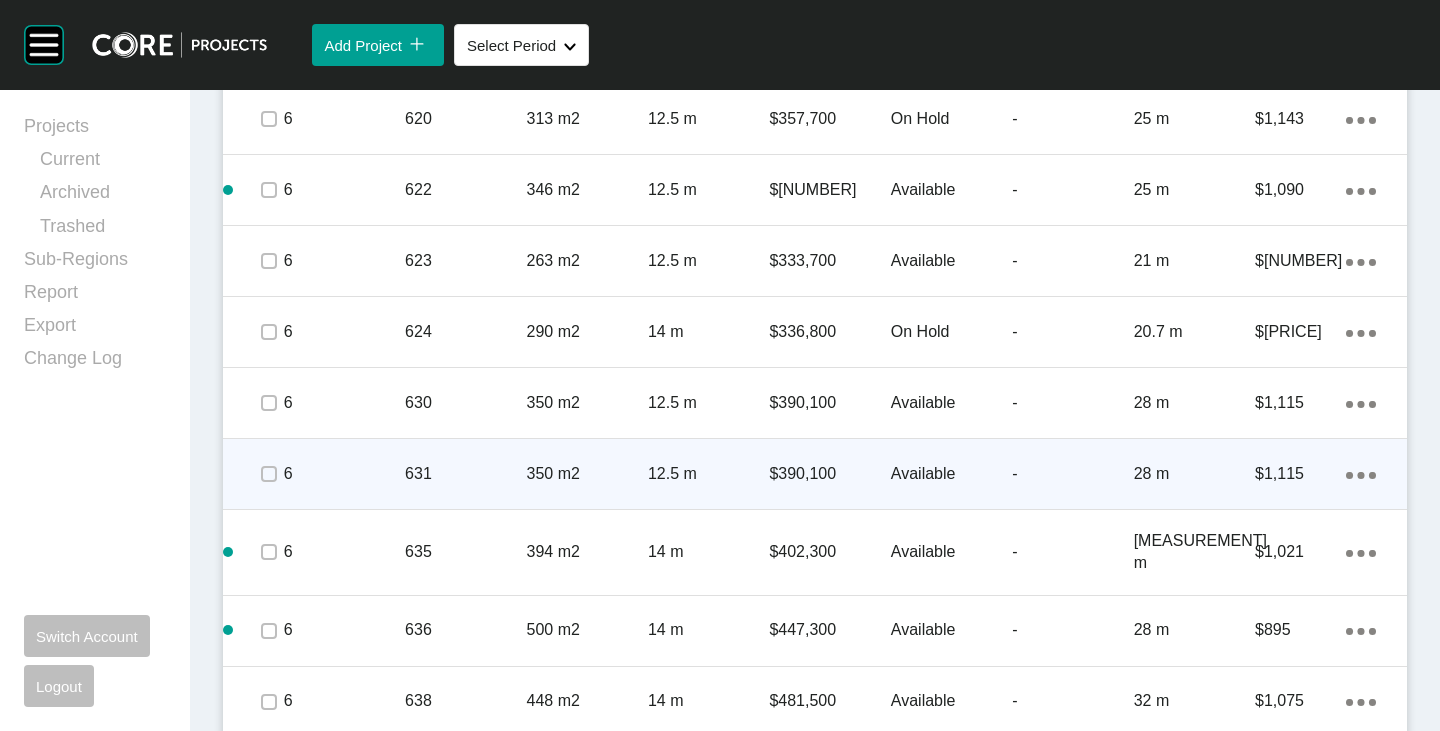 click at bounding box center (268, 474) 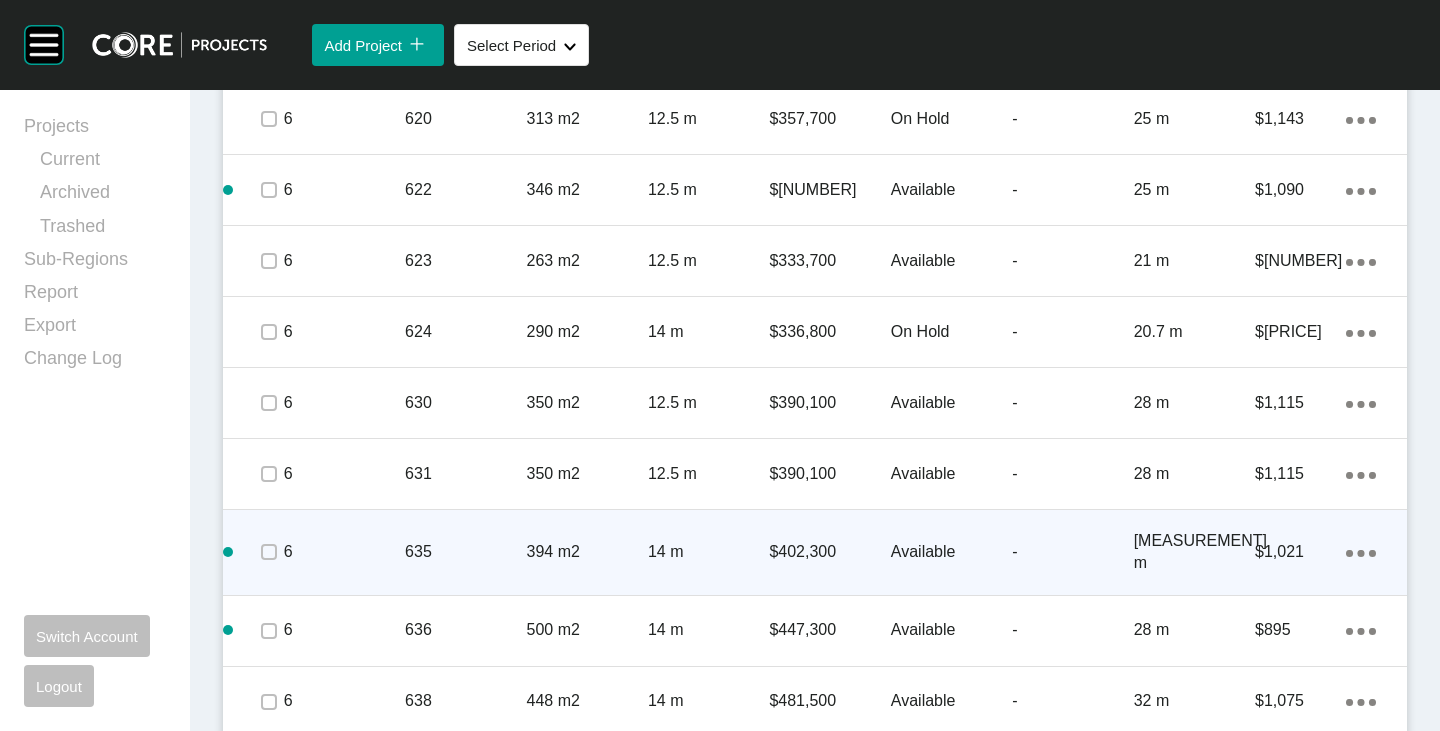 click at bounding box center (268, 552) 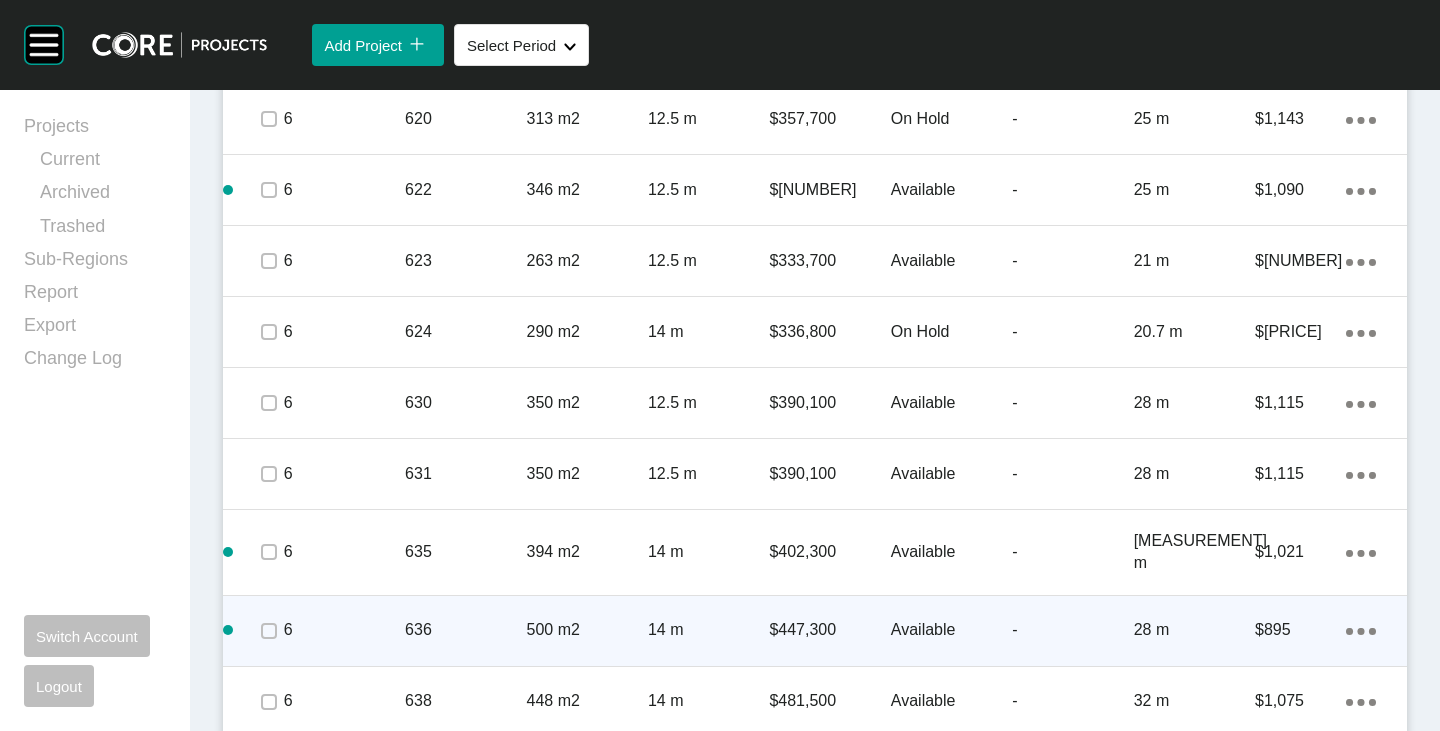 click at bounding box center (268, 631) 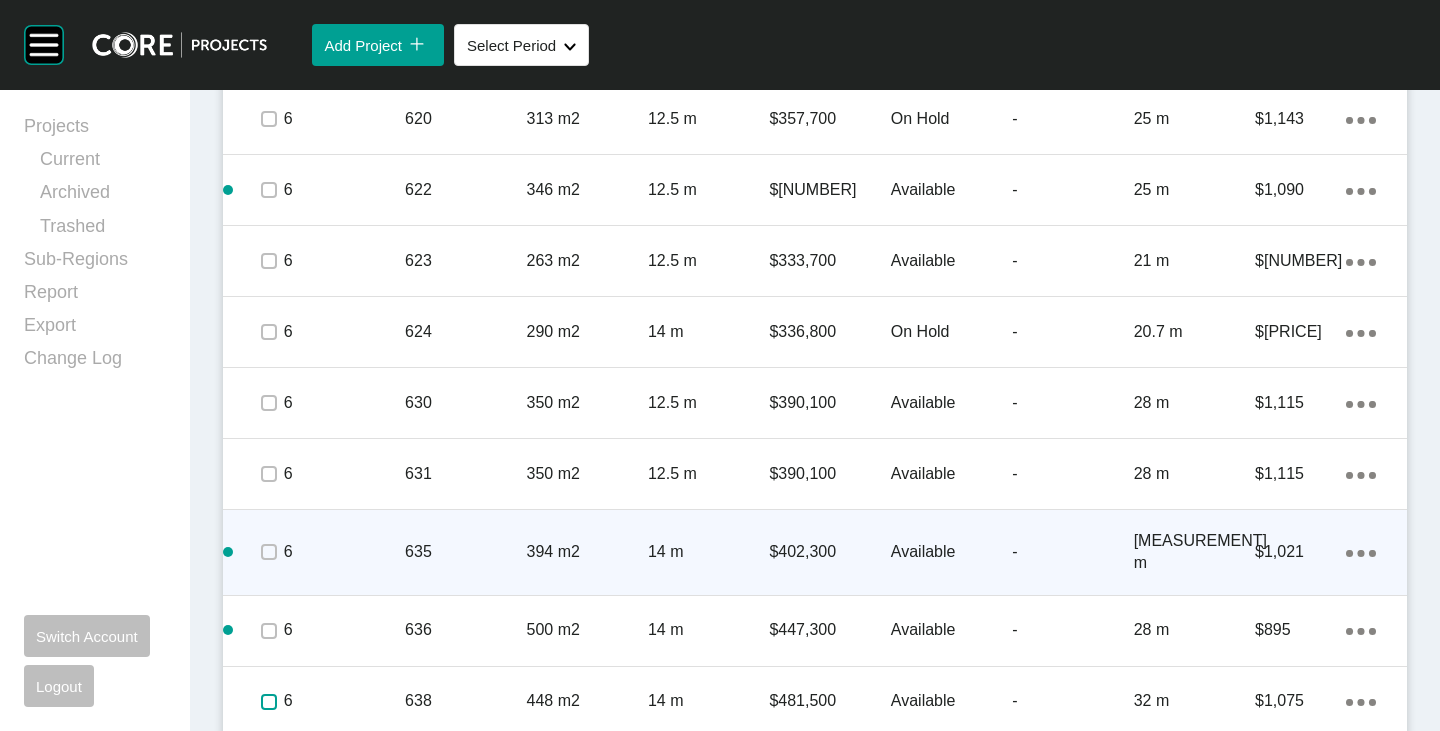 drag, startPoint x: 269, startPoint y: 682, endPoint x: 435, endPoint y: 552, distance: 210.84592 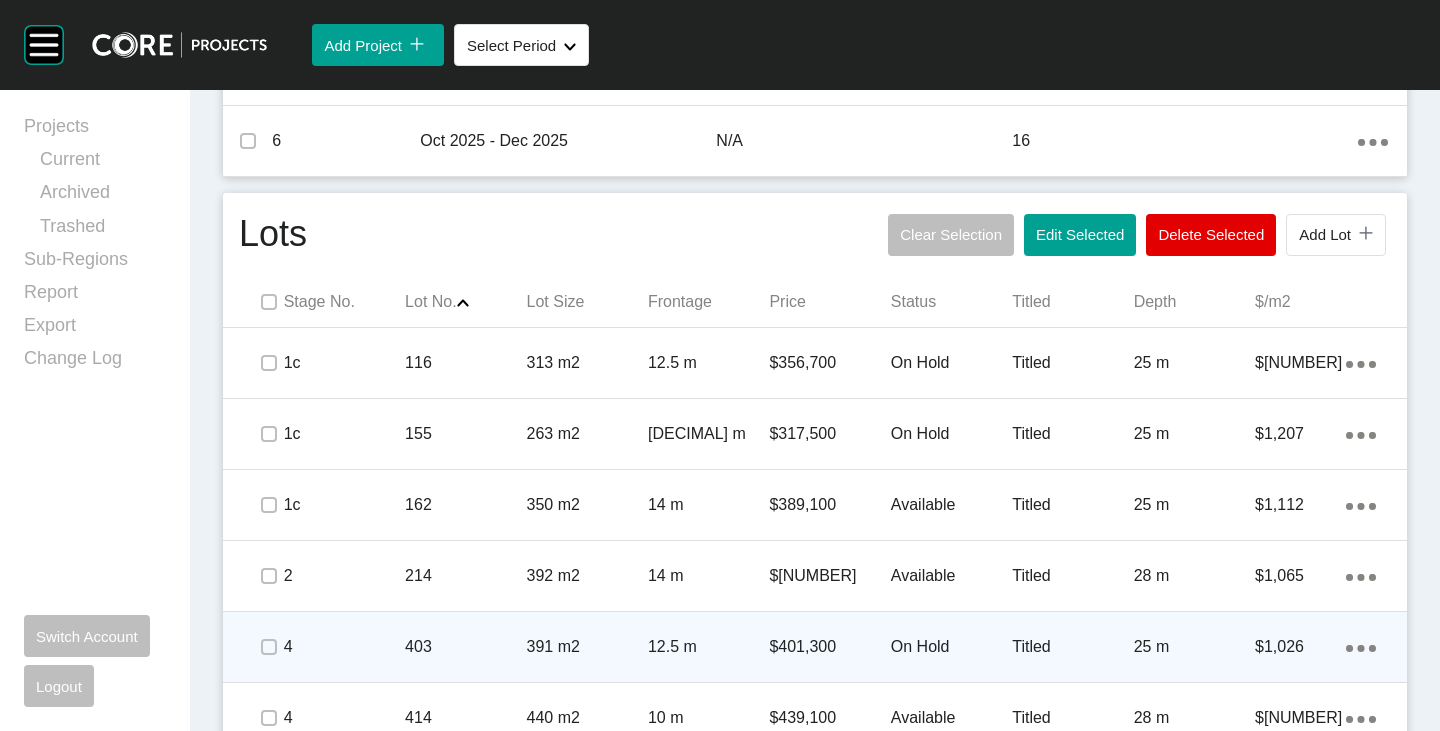 scroll, scrollTop: 963, scrollLeft: 0, axis: vertical 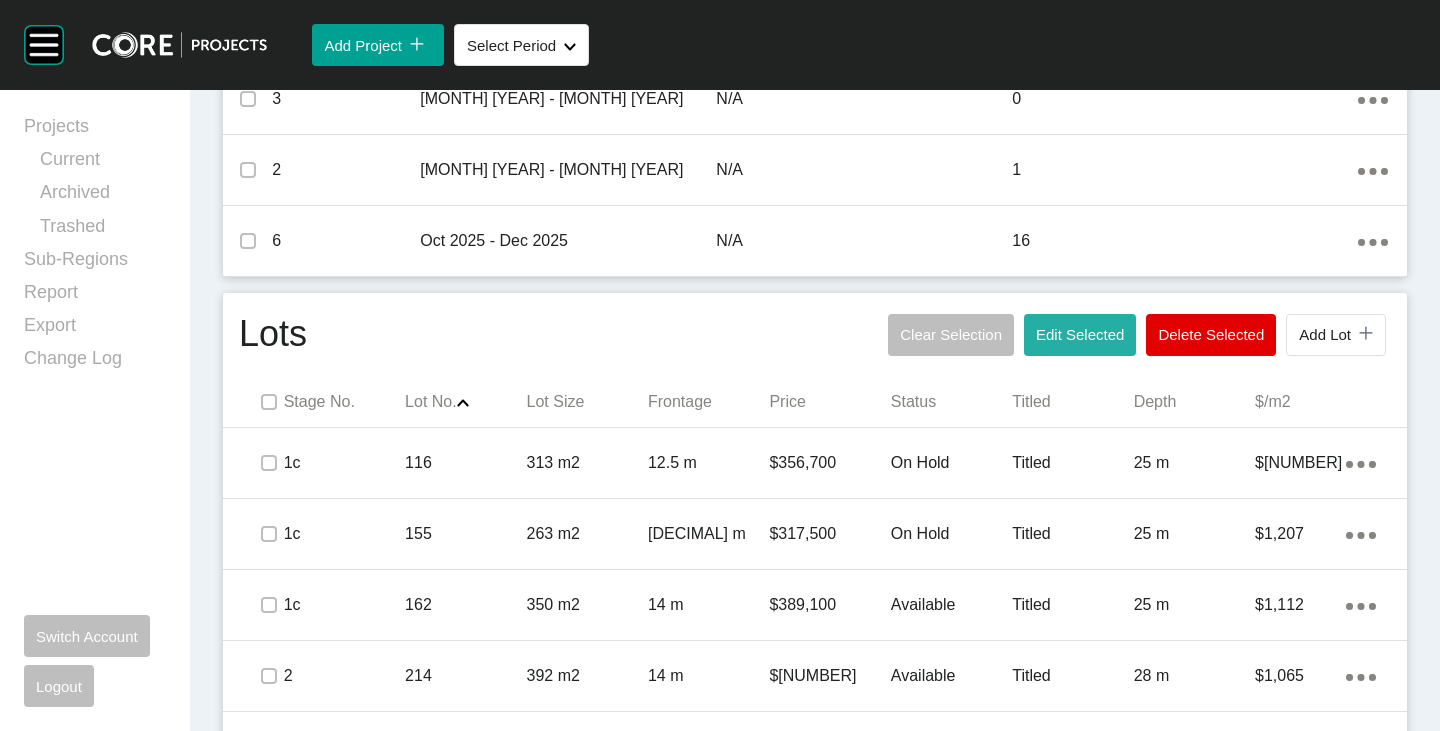 drag, startPoint x: 1063, startPoint y: 342, endPoint x: 1049, endPoint y: 317, distance: 28.653097 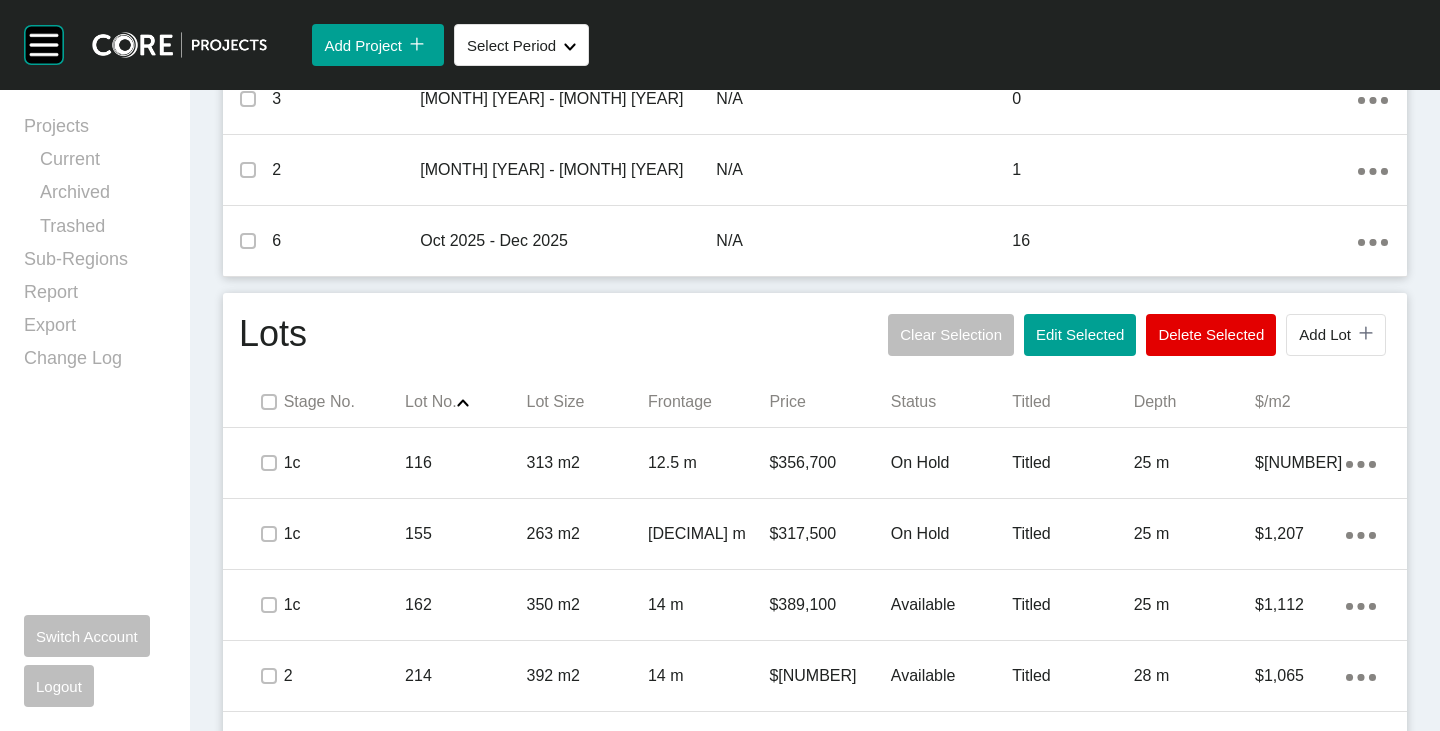 click on "Edit Selected" at bounding box center (1080, 334) 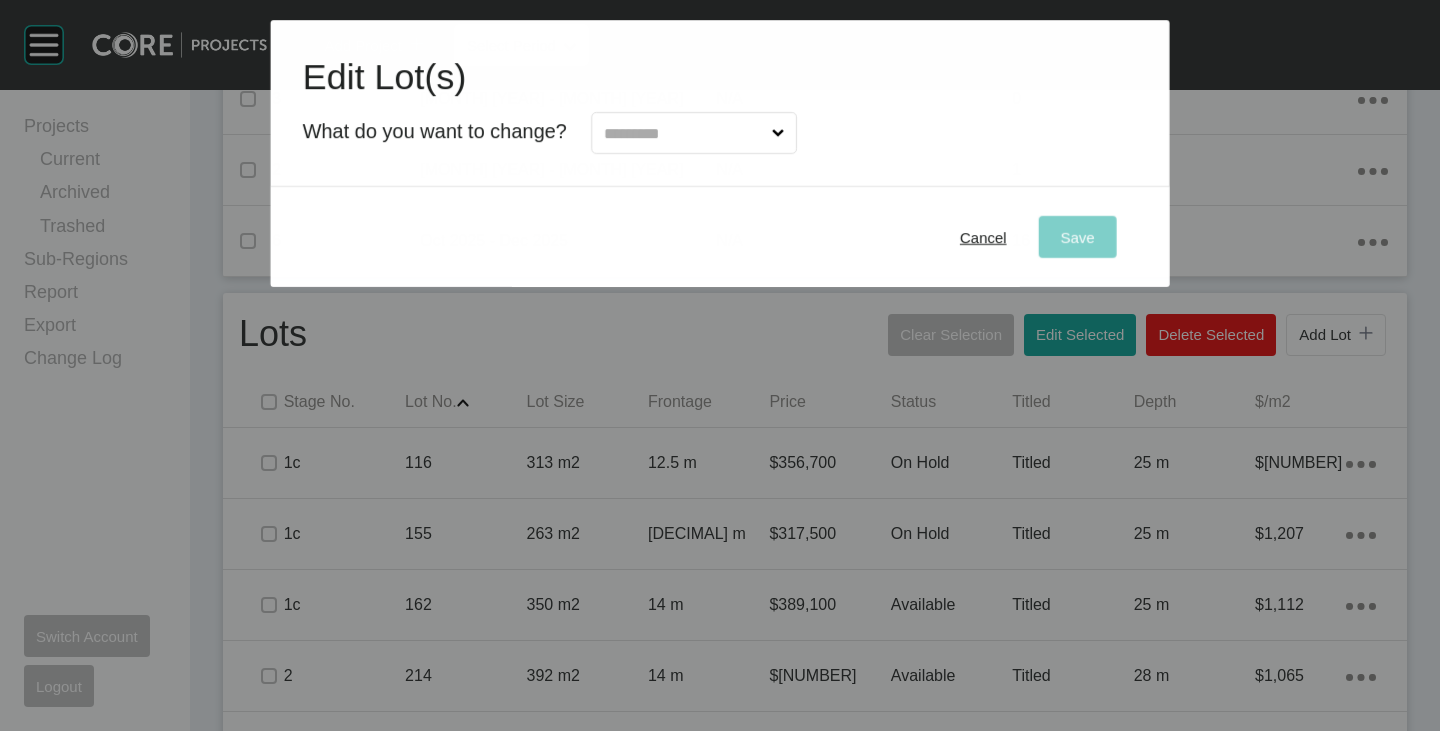 click at bounding box center (684, 133) 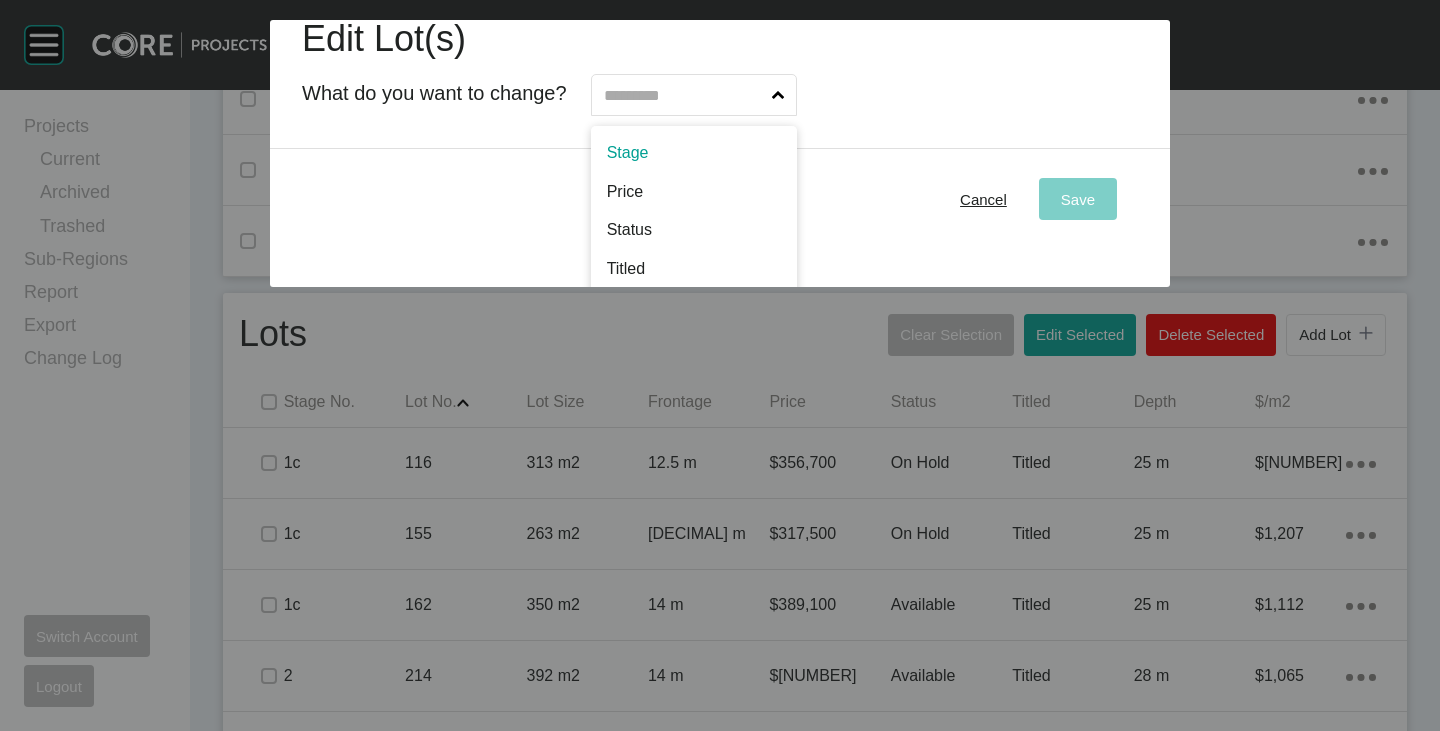 scroll, scrollTop: 59, scrollLeft: 0, axis: vertical 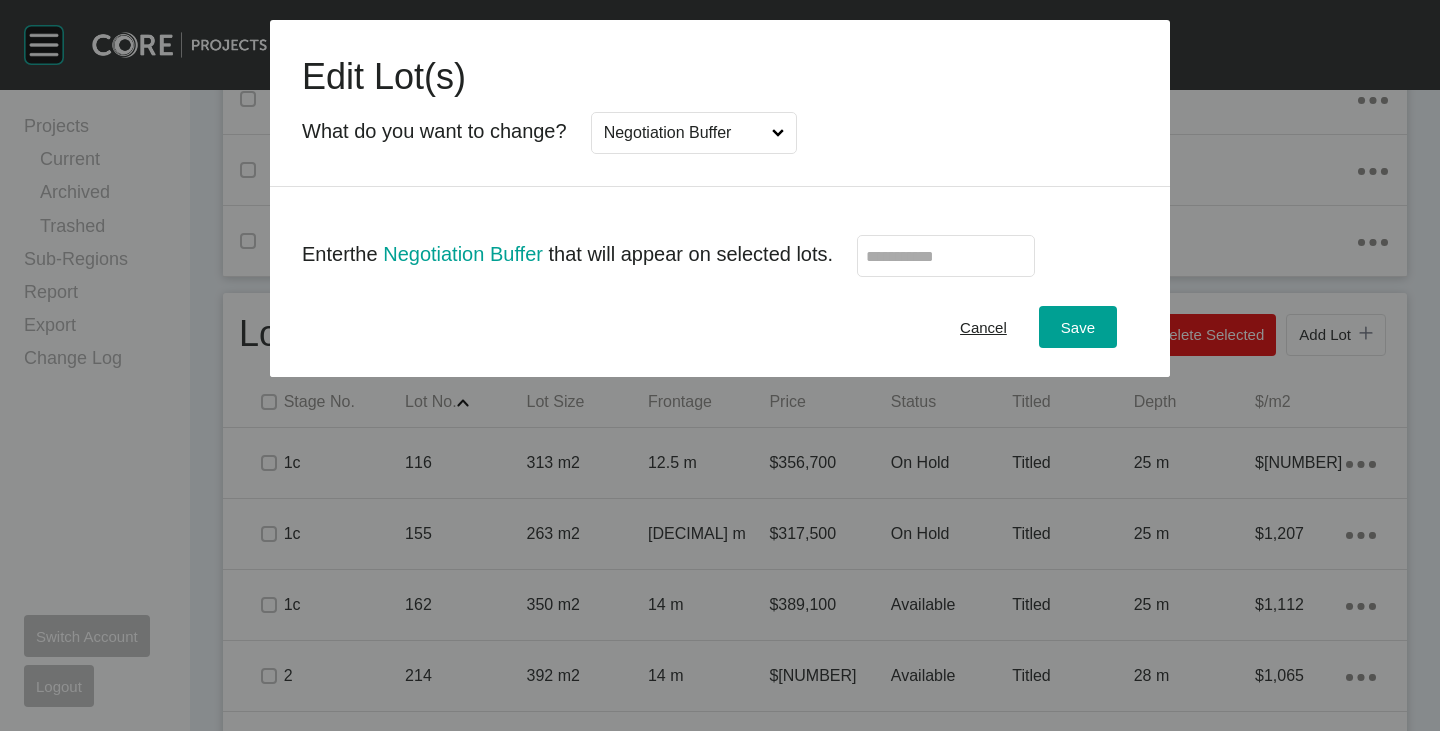 click on "Cancel Save" at bounding box center (720, 327) 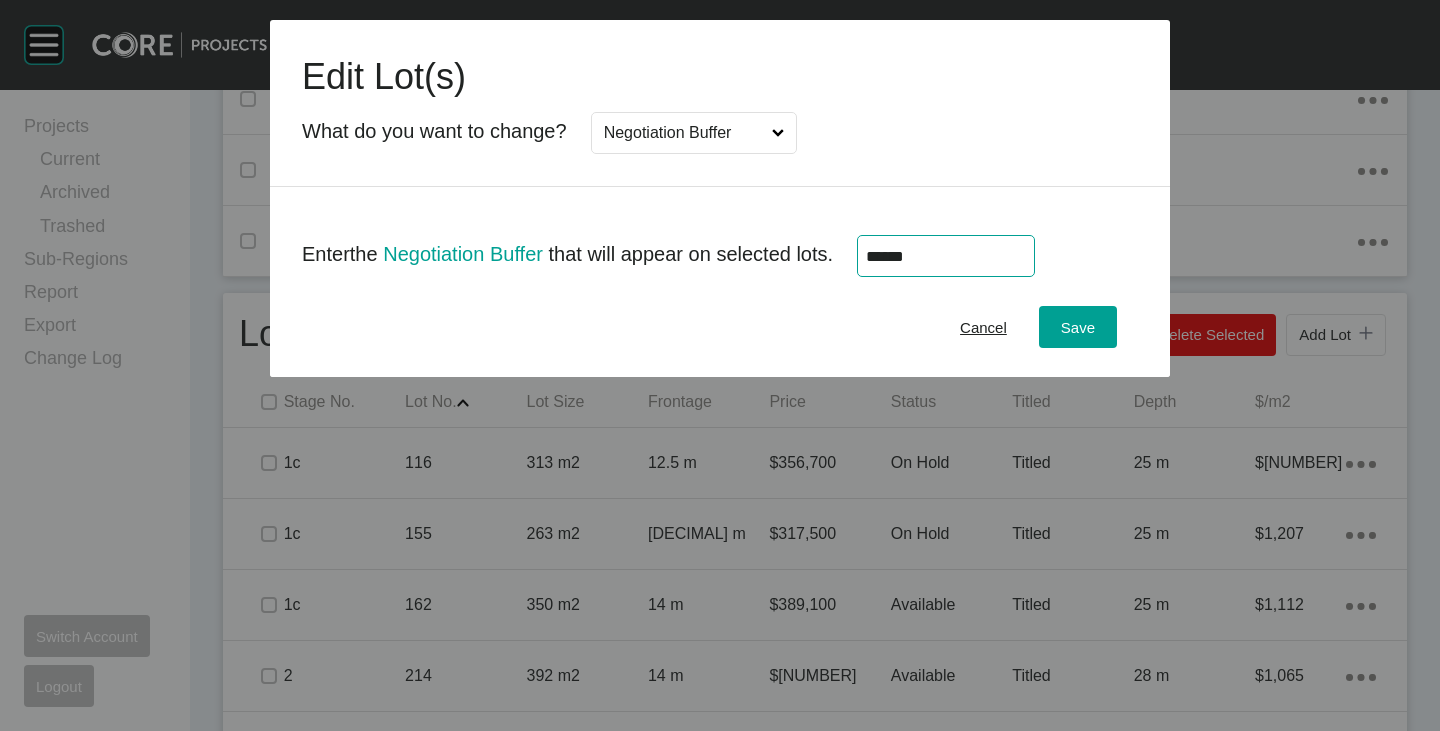 click on "Cancel Save" at bounding box center [720, 327] 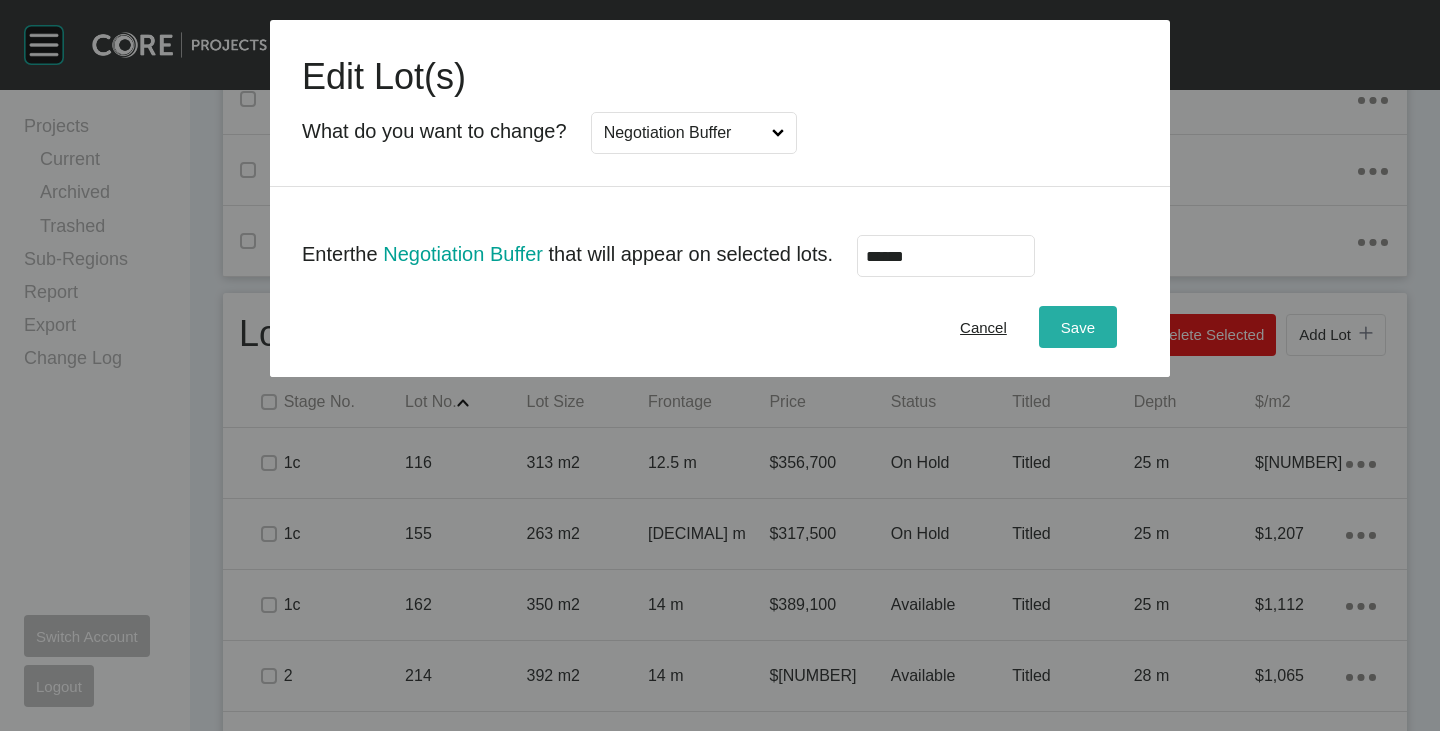 click on "Save" at bounding box center [1078, 327] 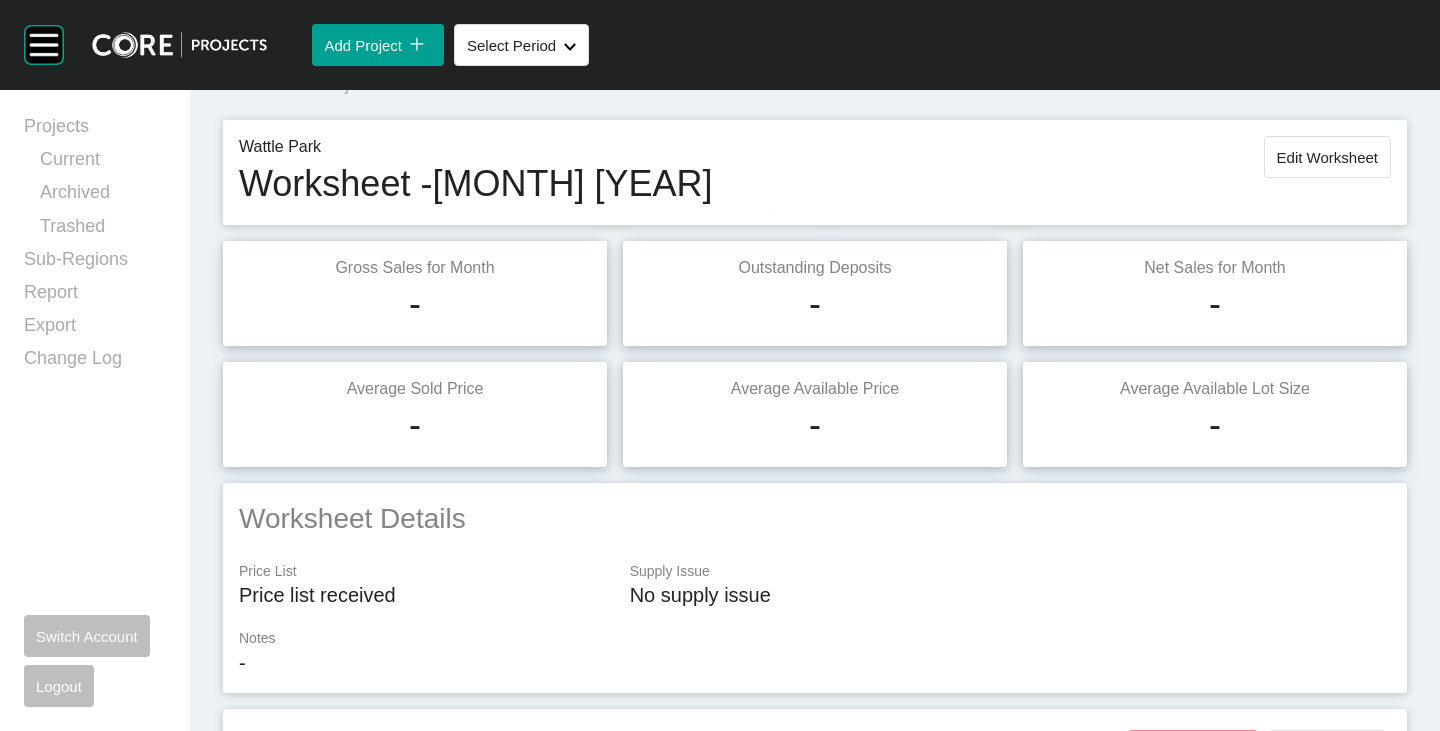 scroll, scrollTop: 0, scrollLeft: 0, axis: both 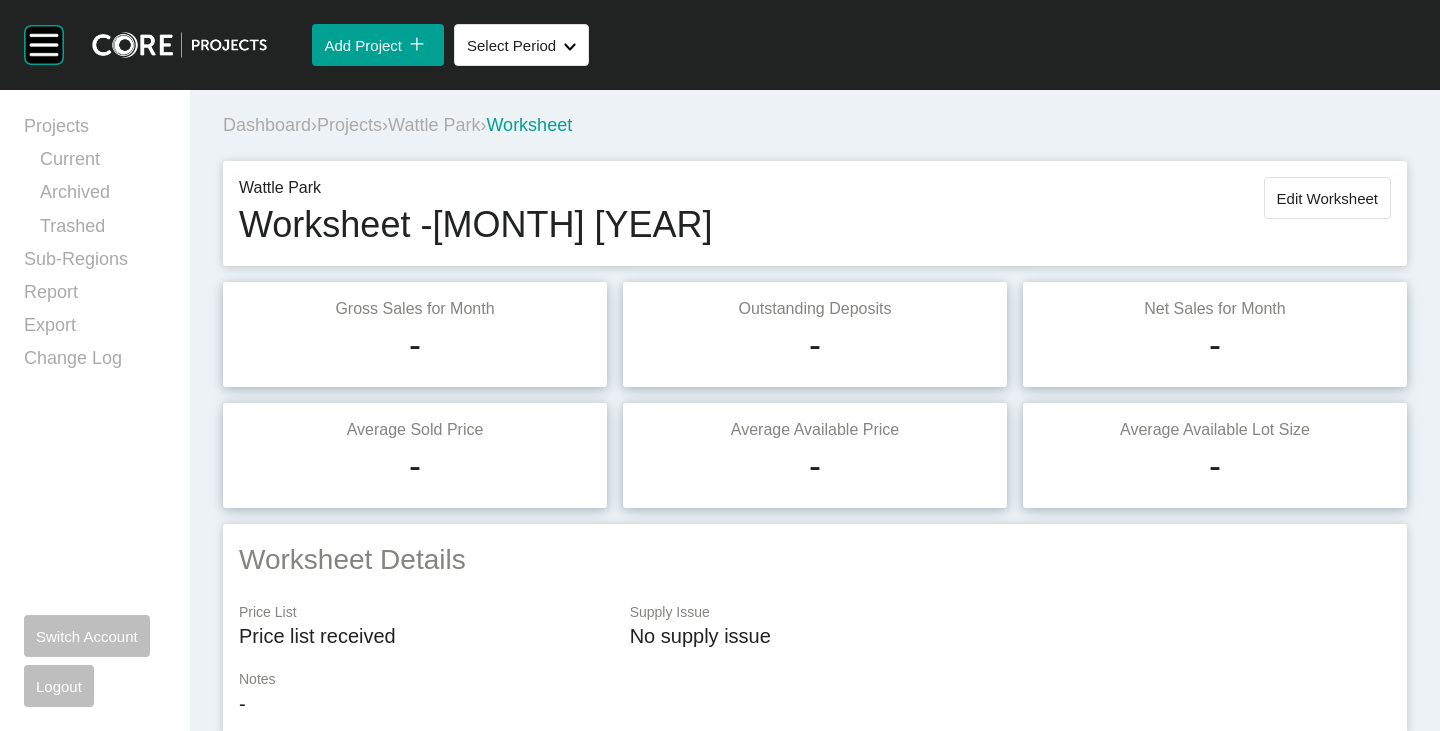 click on "Edit Worksheet" at bounding box center (1327, 198) 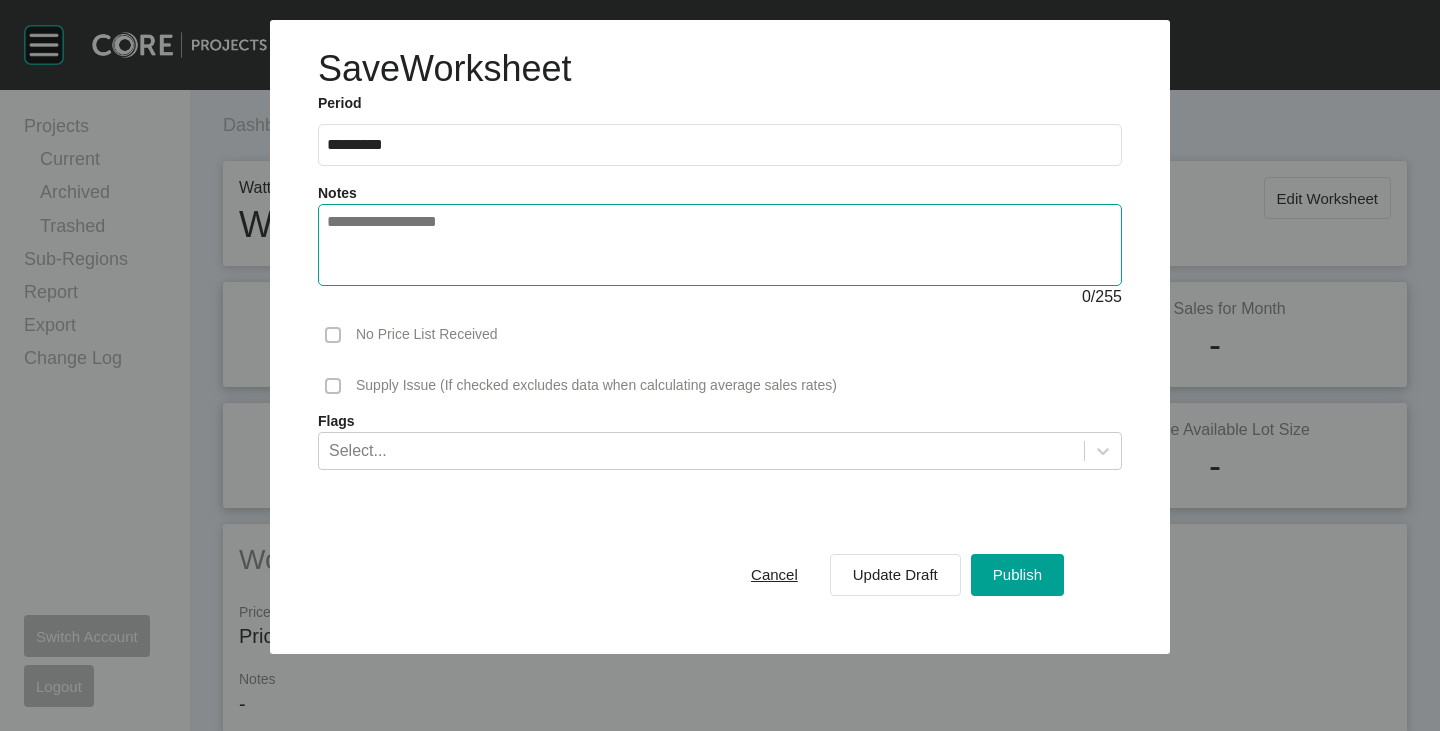 click at bounding box center [720, 245] 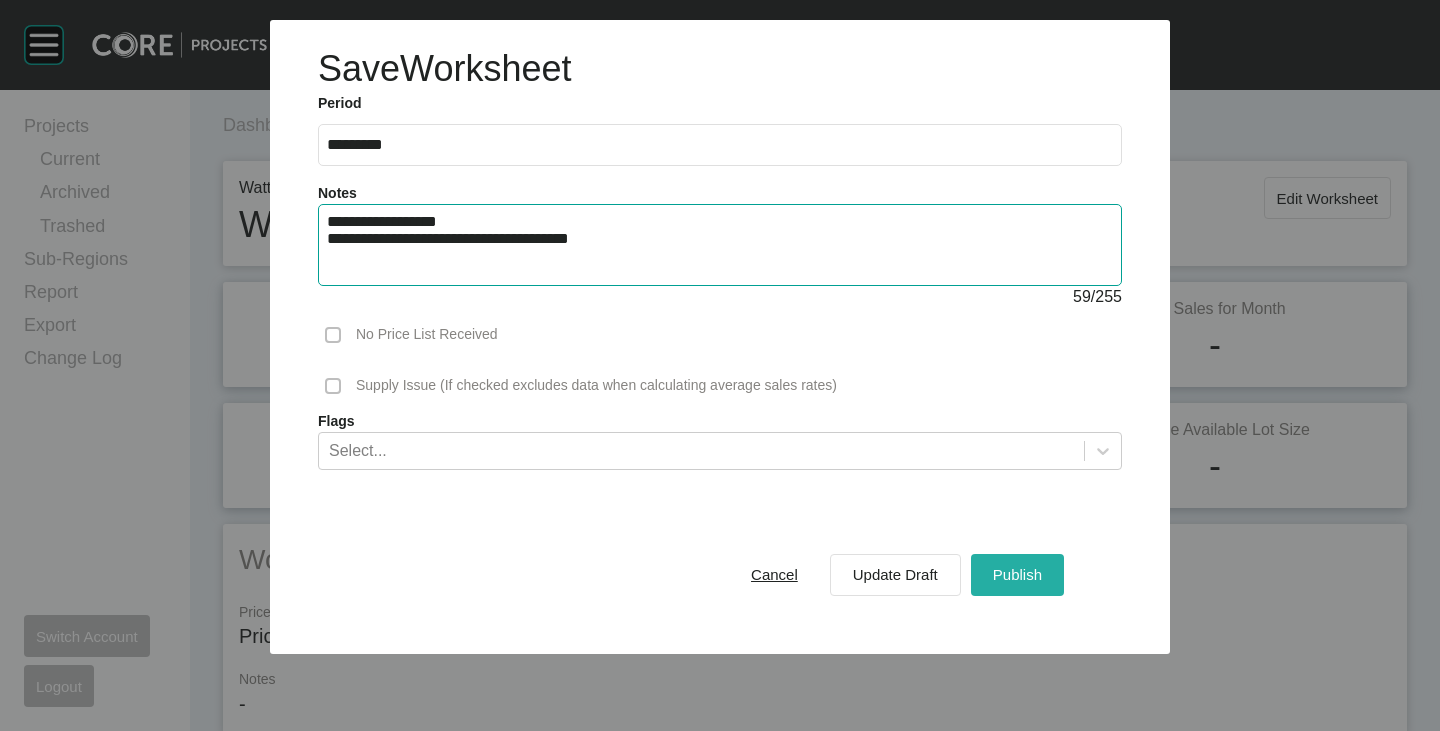 click on "Publish" at bounding box center [1017, 574] 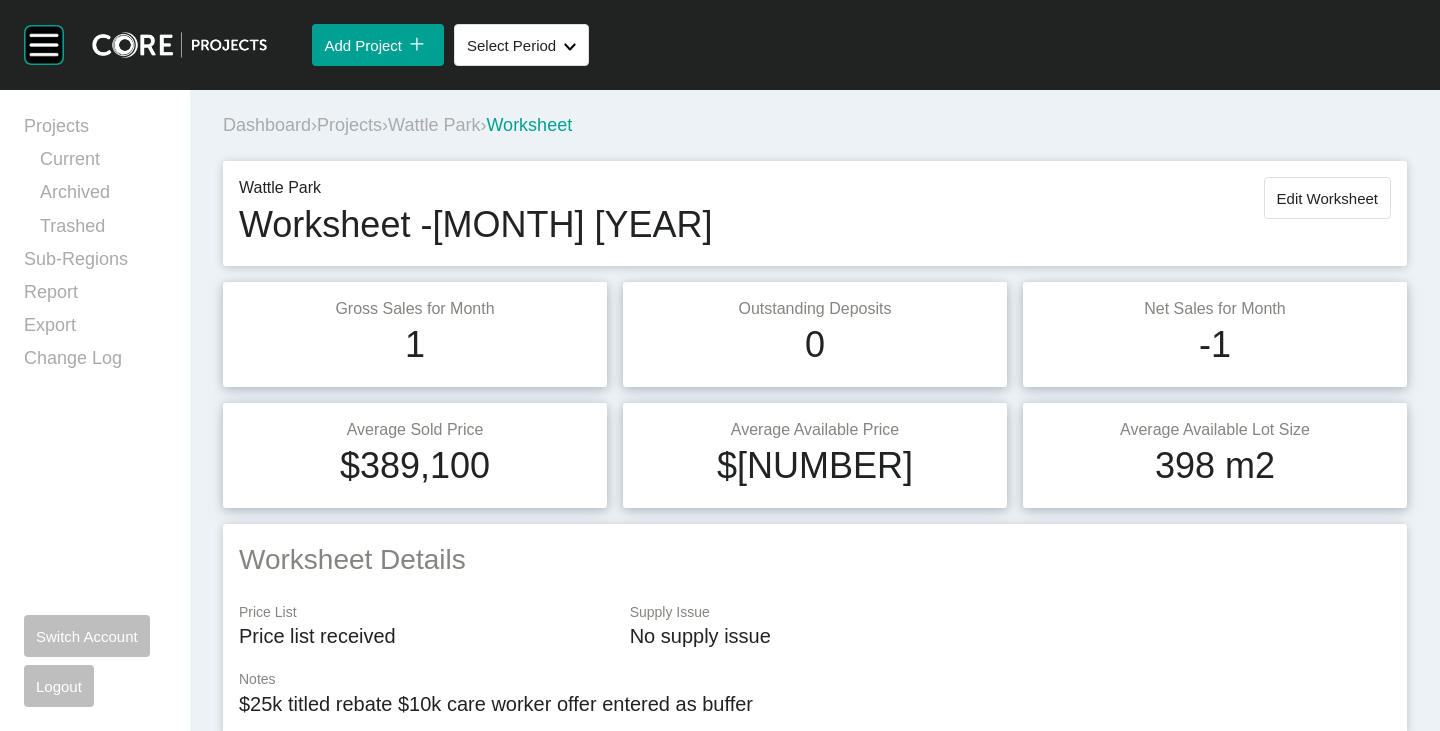 click on "Wattle Park" at bounding box center (434, 125) 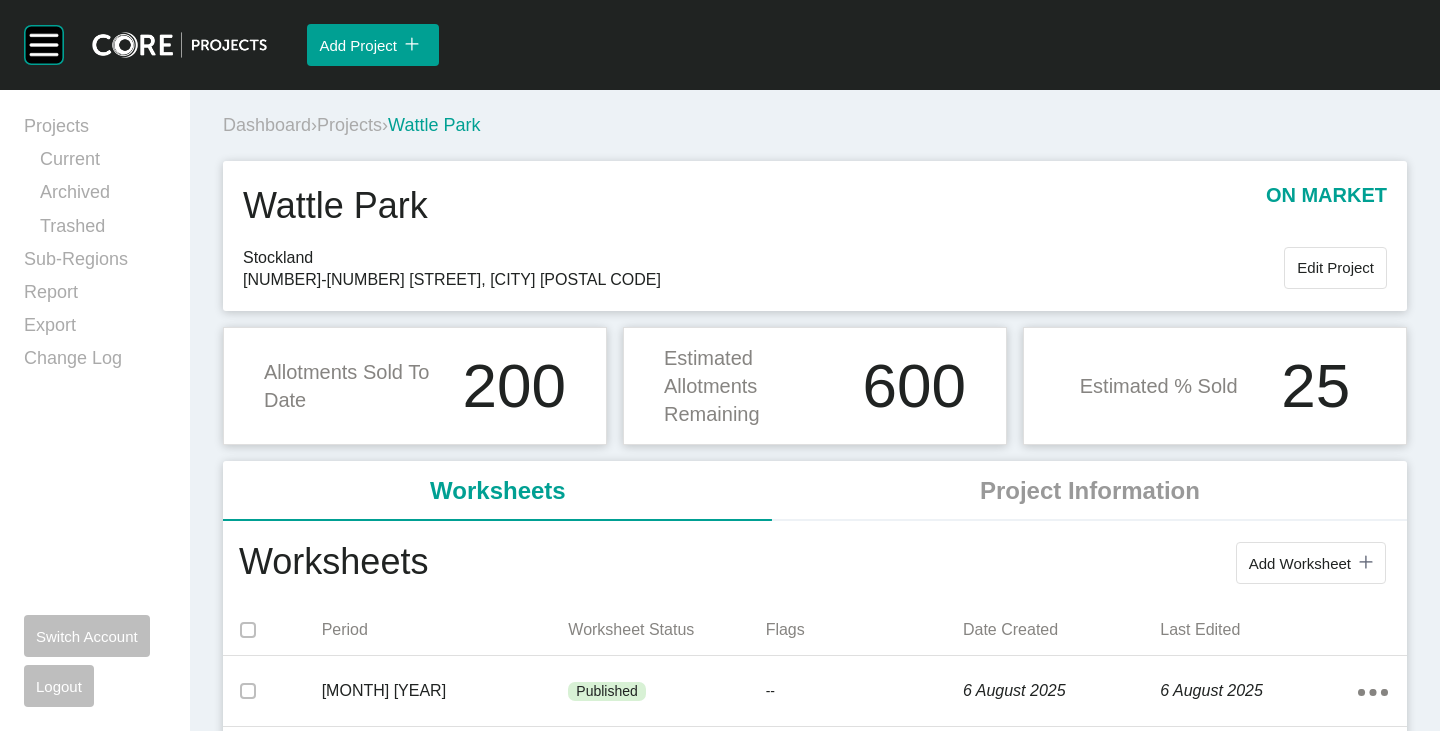 click on "Projects" at bounding box center (349, 125) 